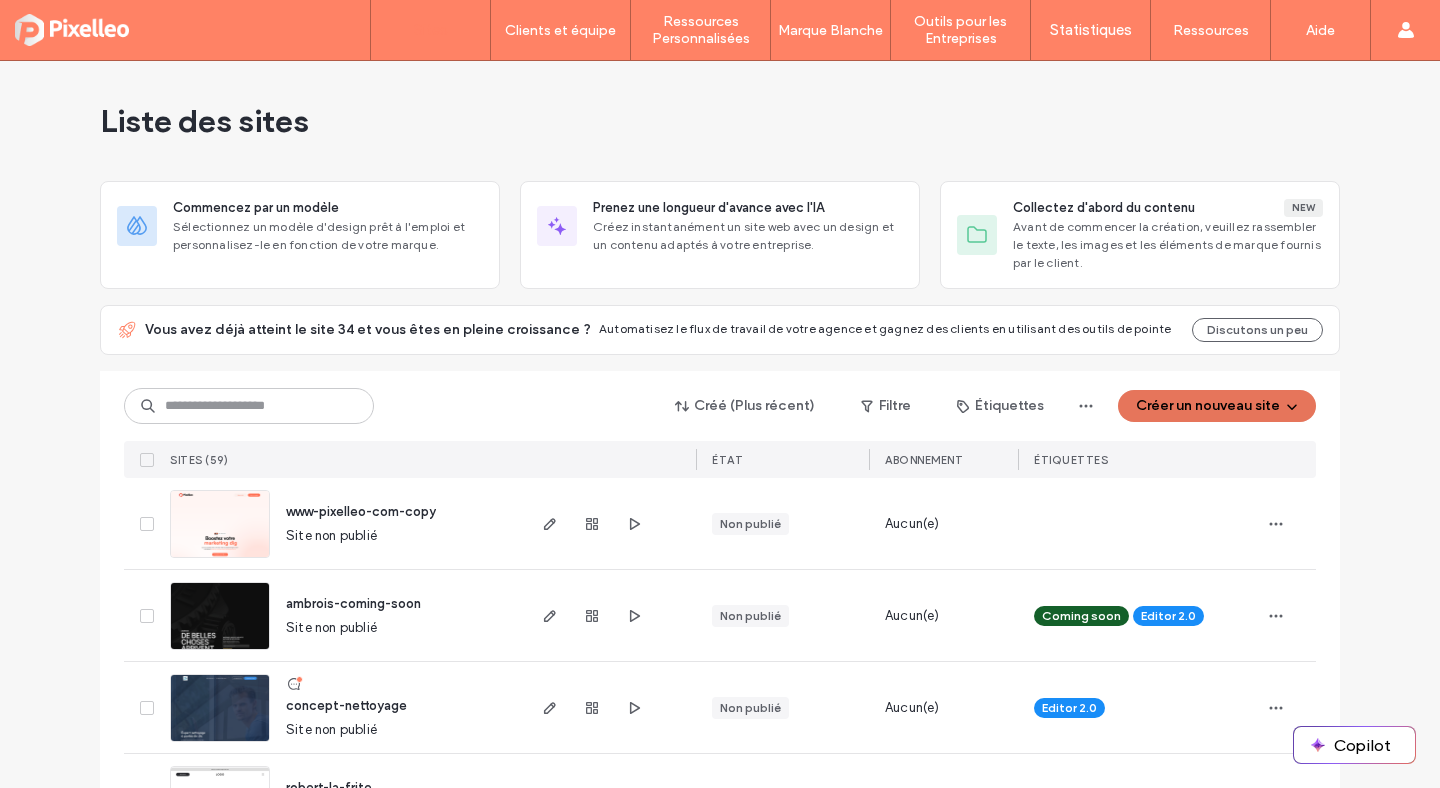 scroll, scrollTop: 0, scrollLeft: 0, axis: both 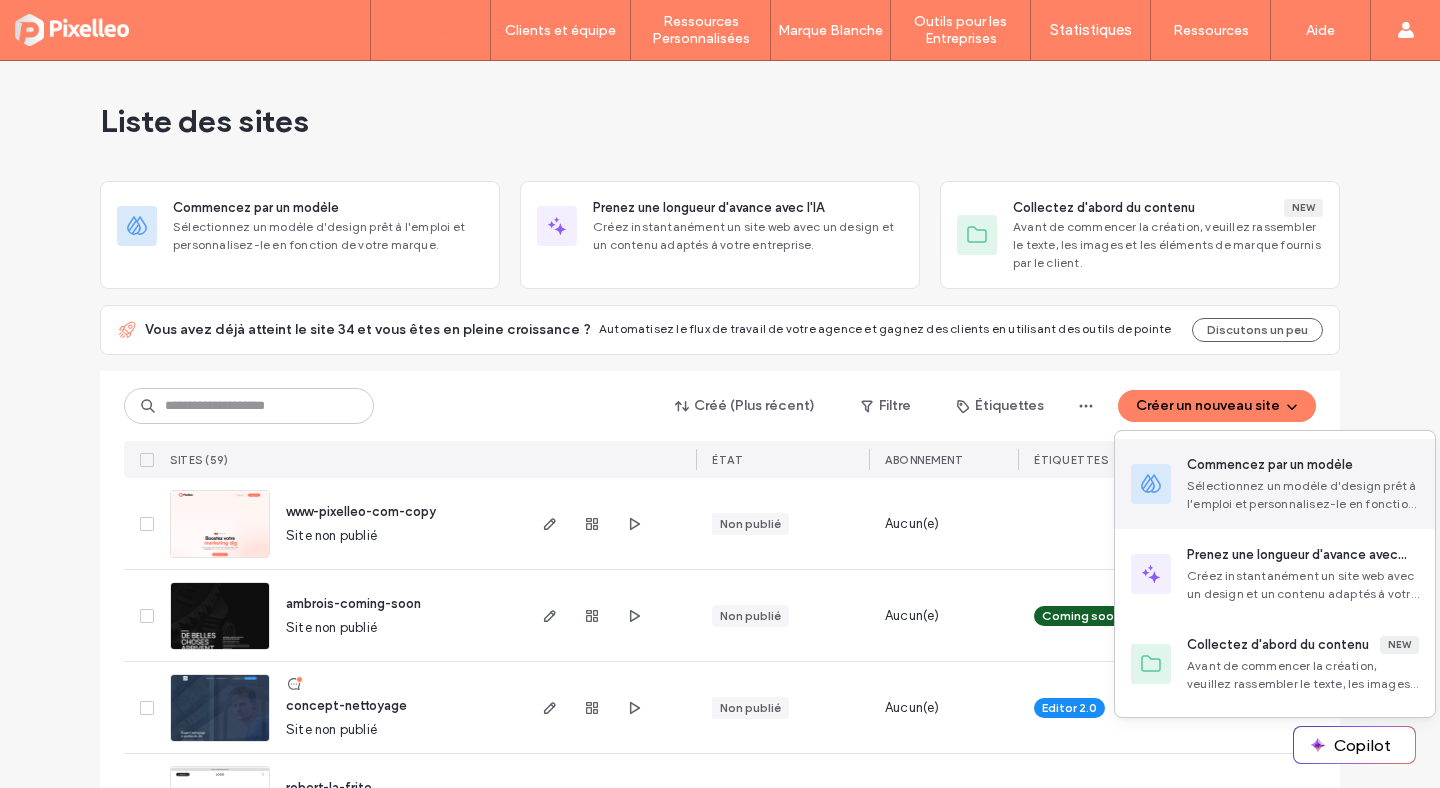 click on "Commencez par un modèle Sélectionnez un modèle d'design prêt à l'emploi et personnalisez-le en fonction de votre marque." at bounding box center [1275, 484] 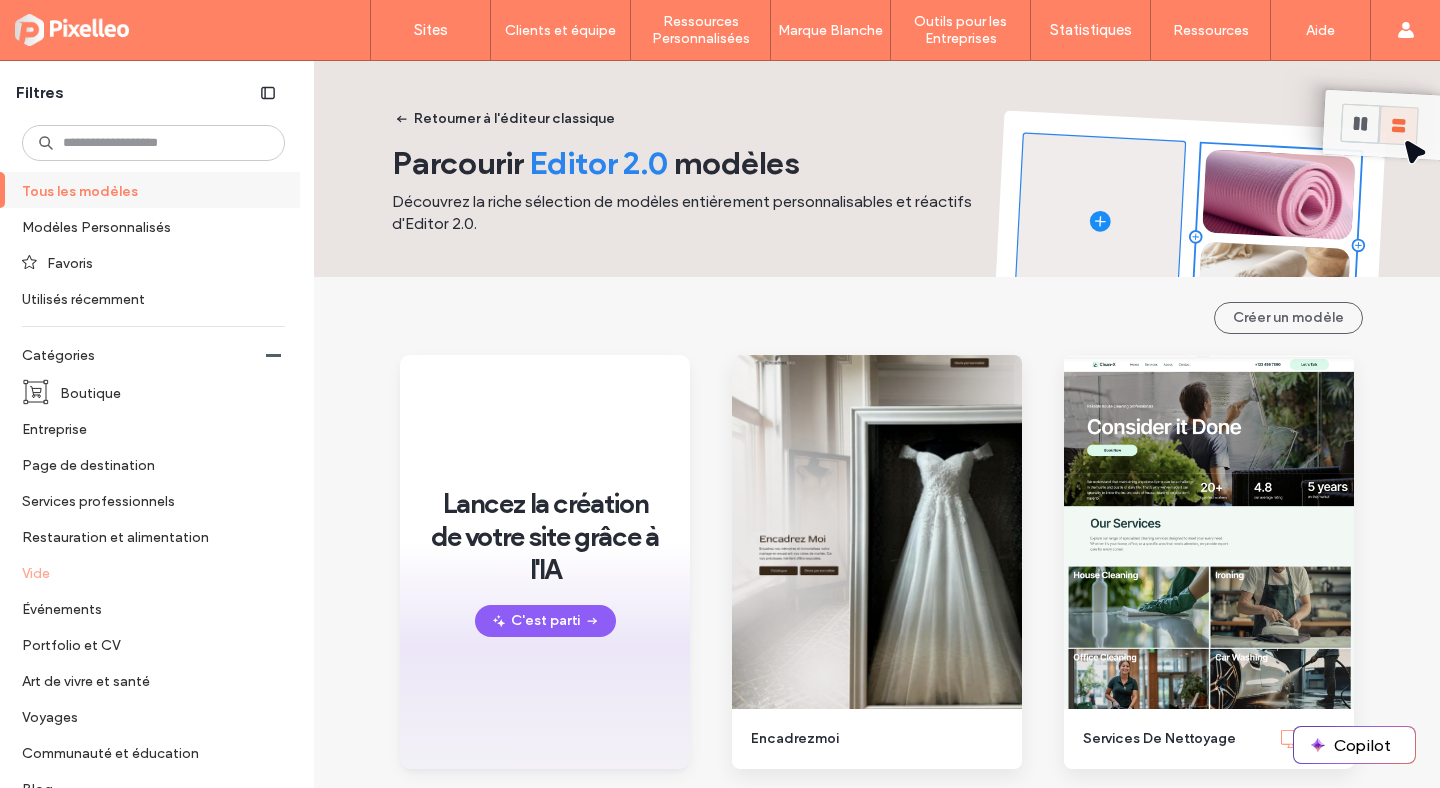 click on "Vide" at bounding box center [145, 572] 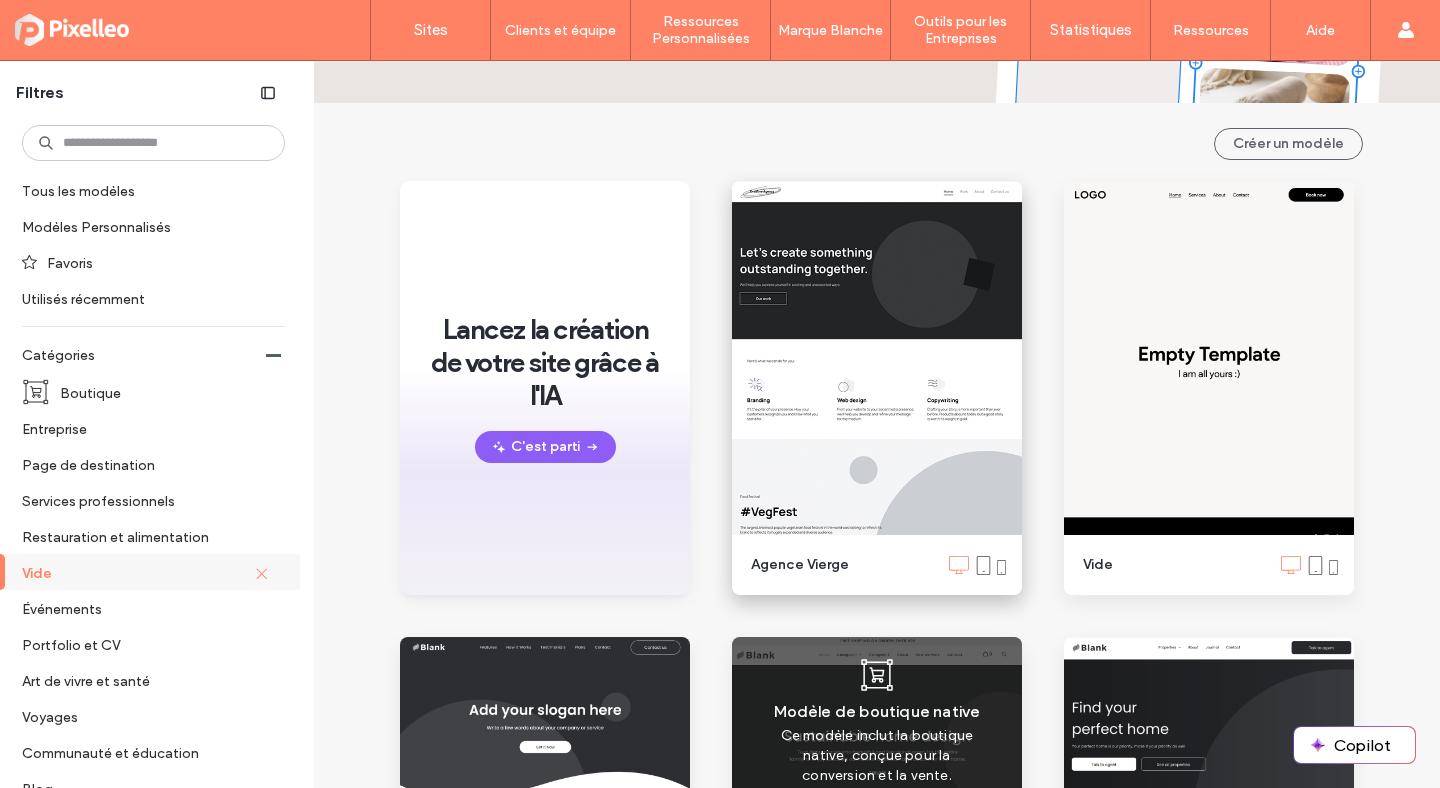 scroll, scrollTop: 50, scrollLeft: 0, axis: vertical 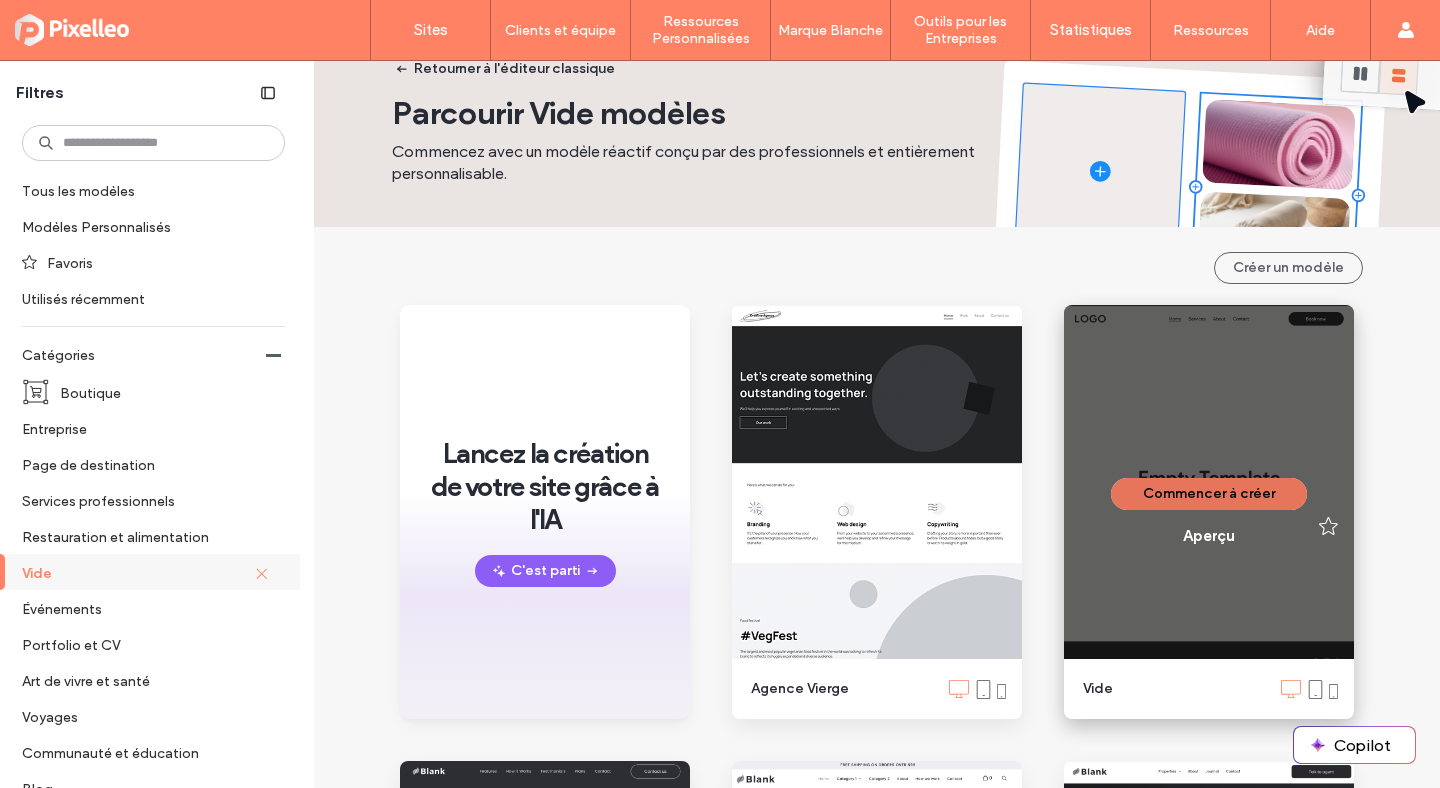 click on "Commencer à créer" at bounding box center (1209, 494) 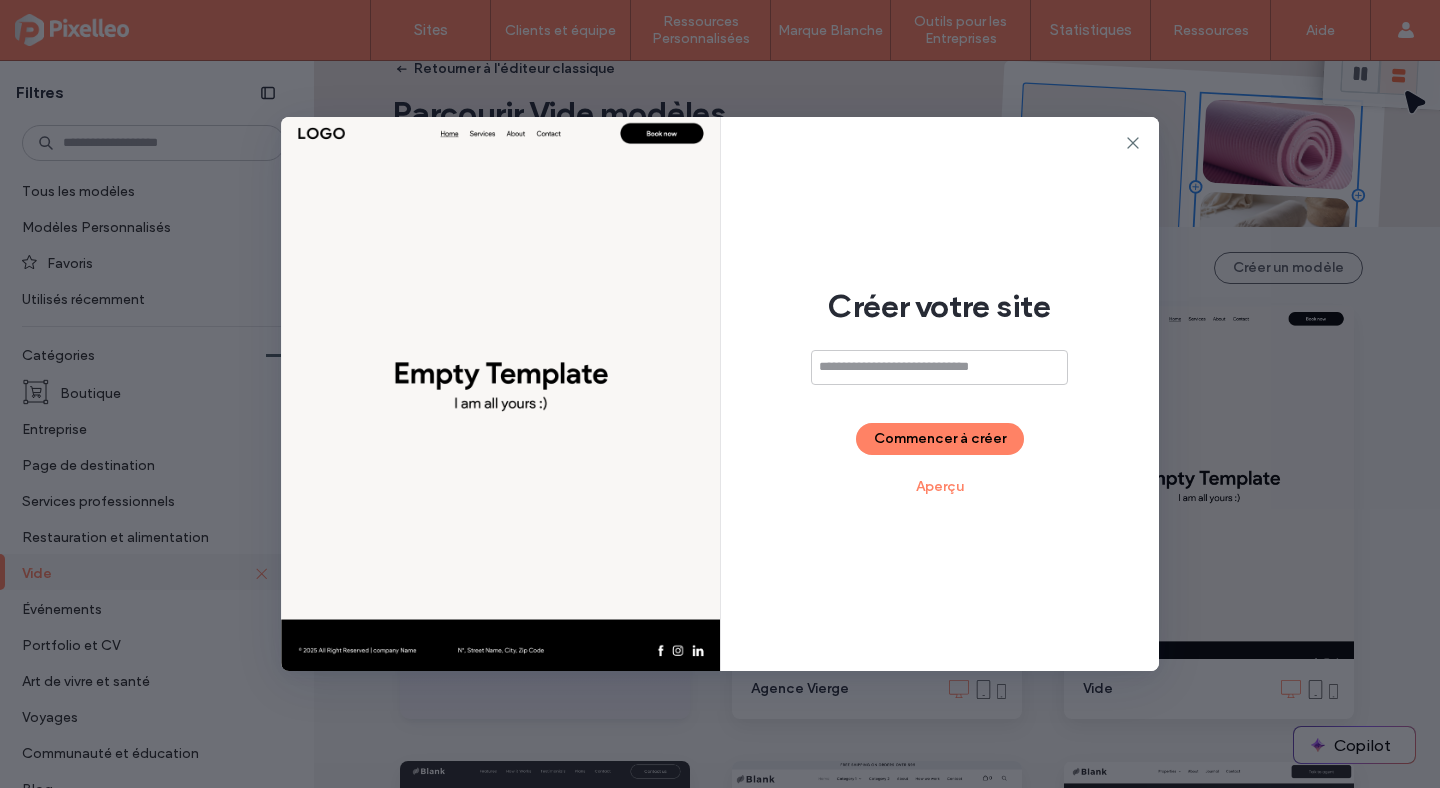 click at bounding box center [939, 367] 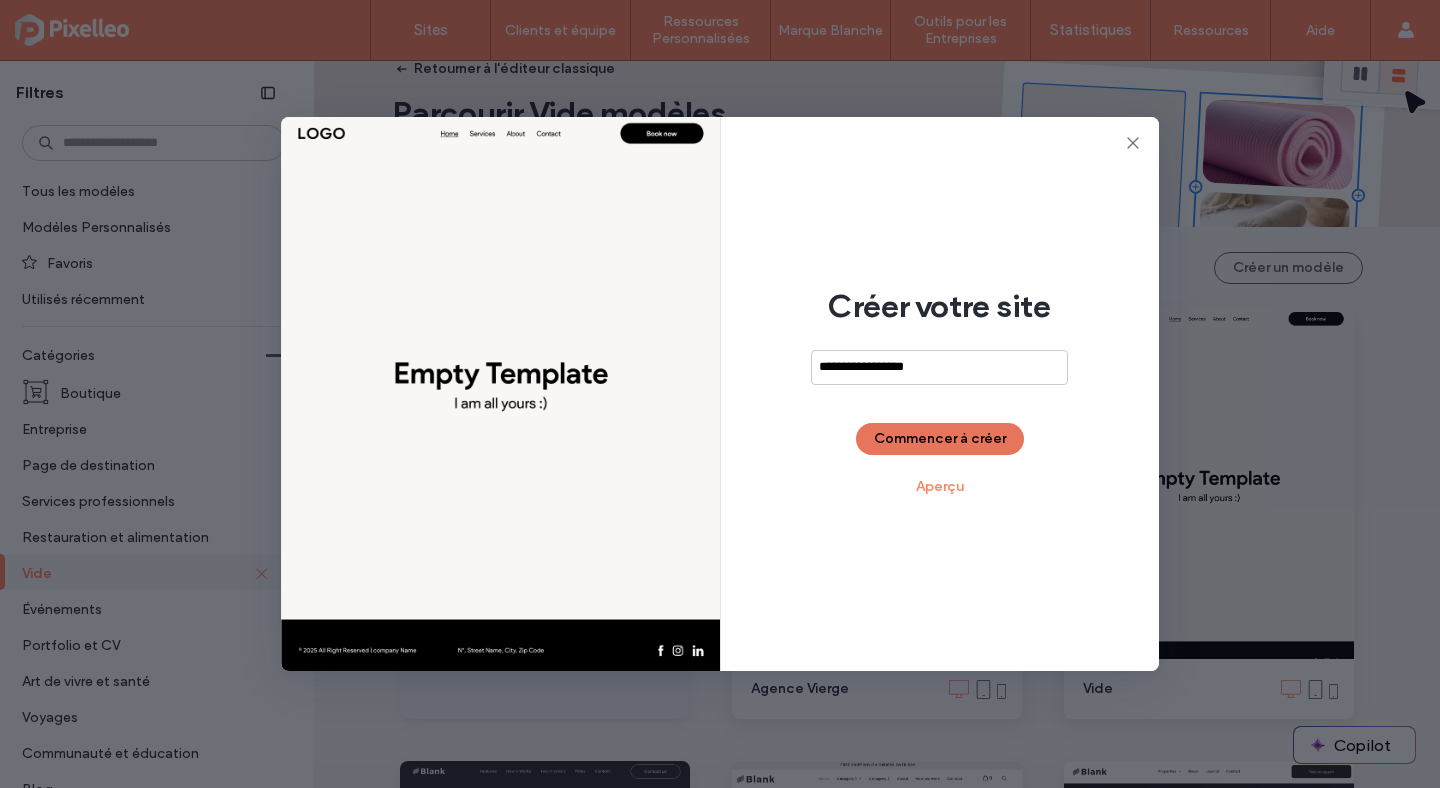 type on "**********" 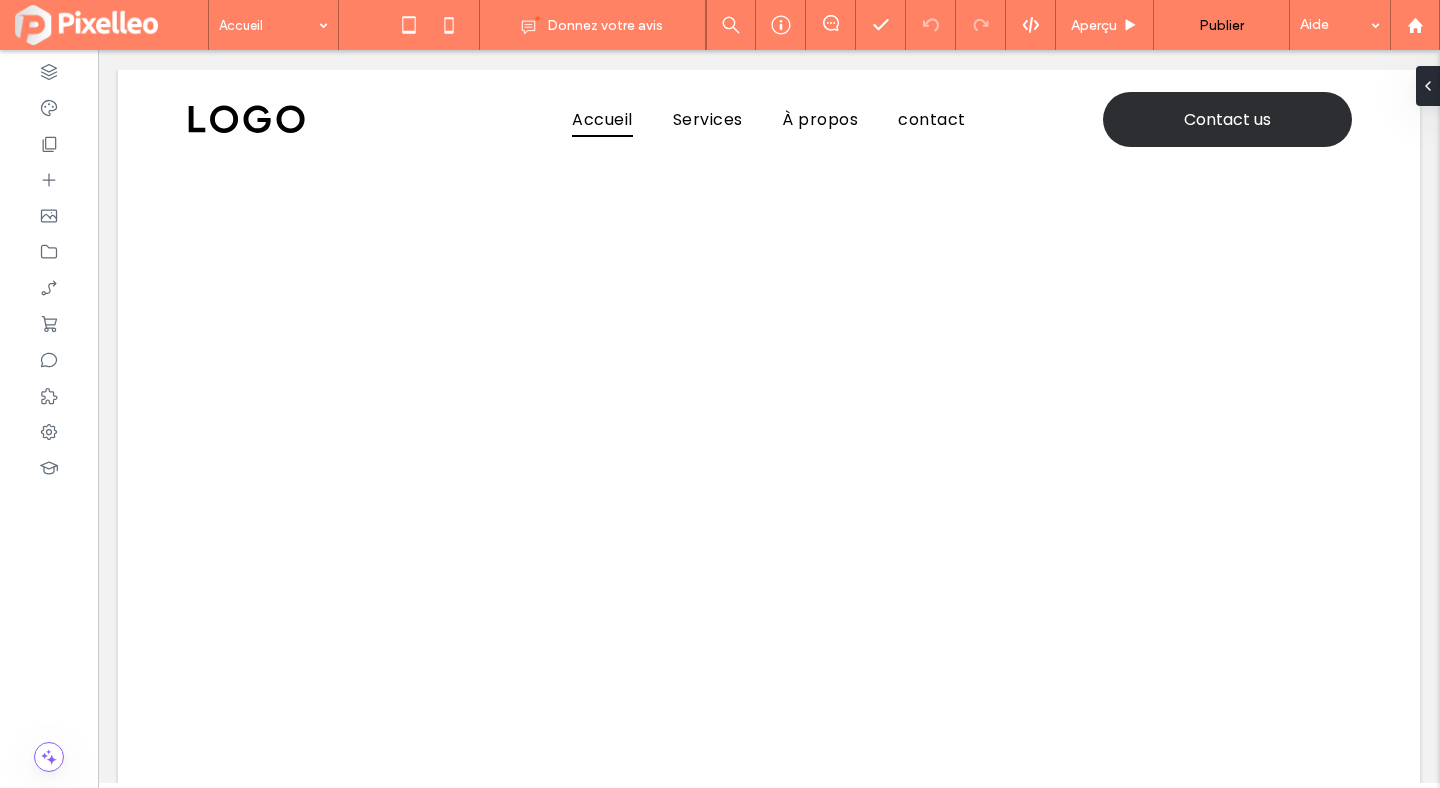 scroll, scrollTop: 0, scrollLeft: 0, axis: both 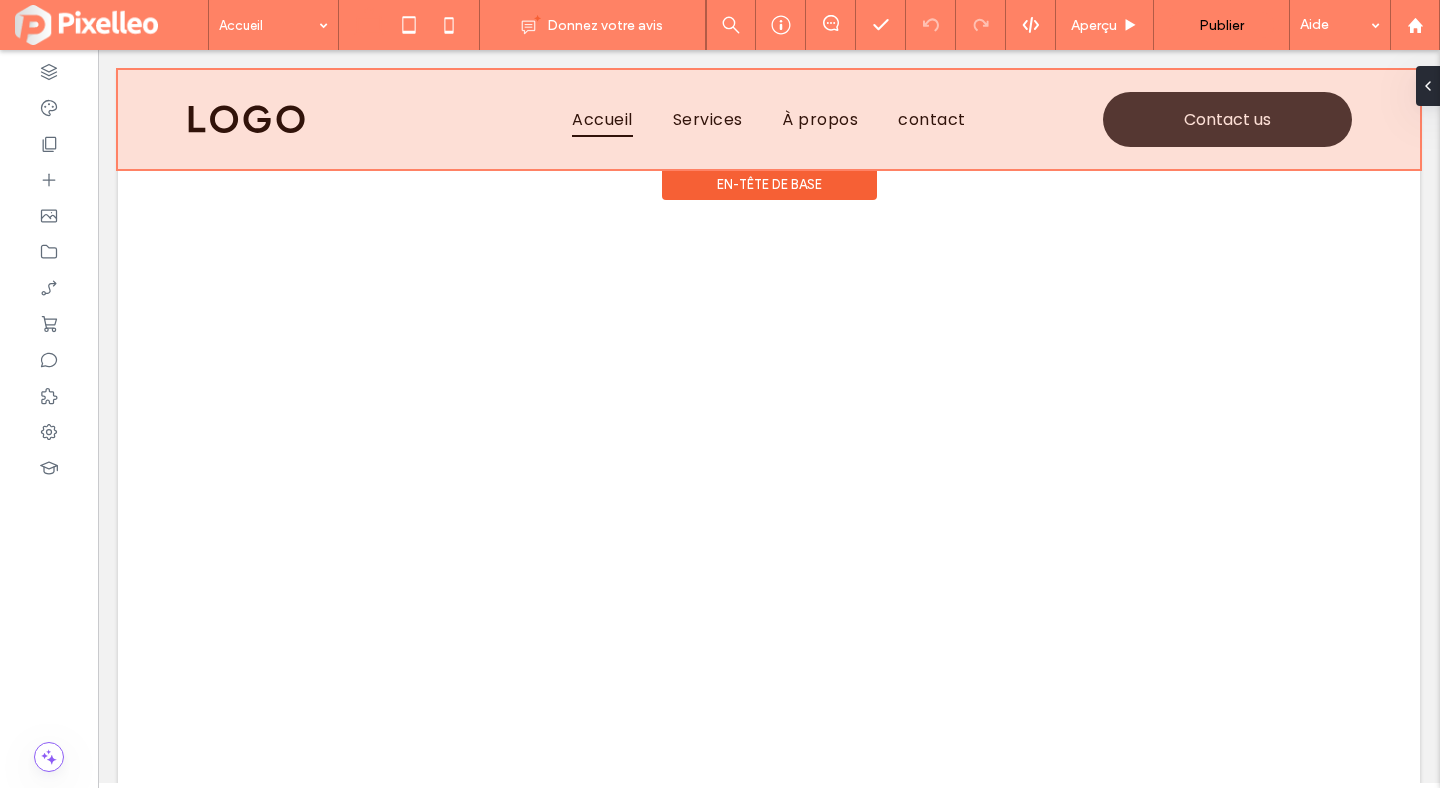 click on "En-tête de base" at bounding box center (769, 184) 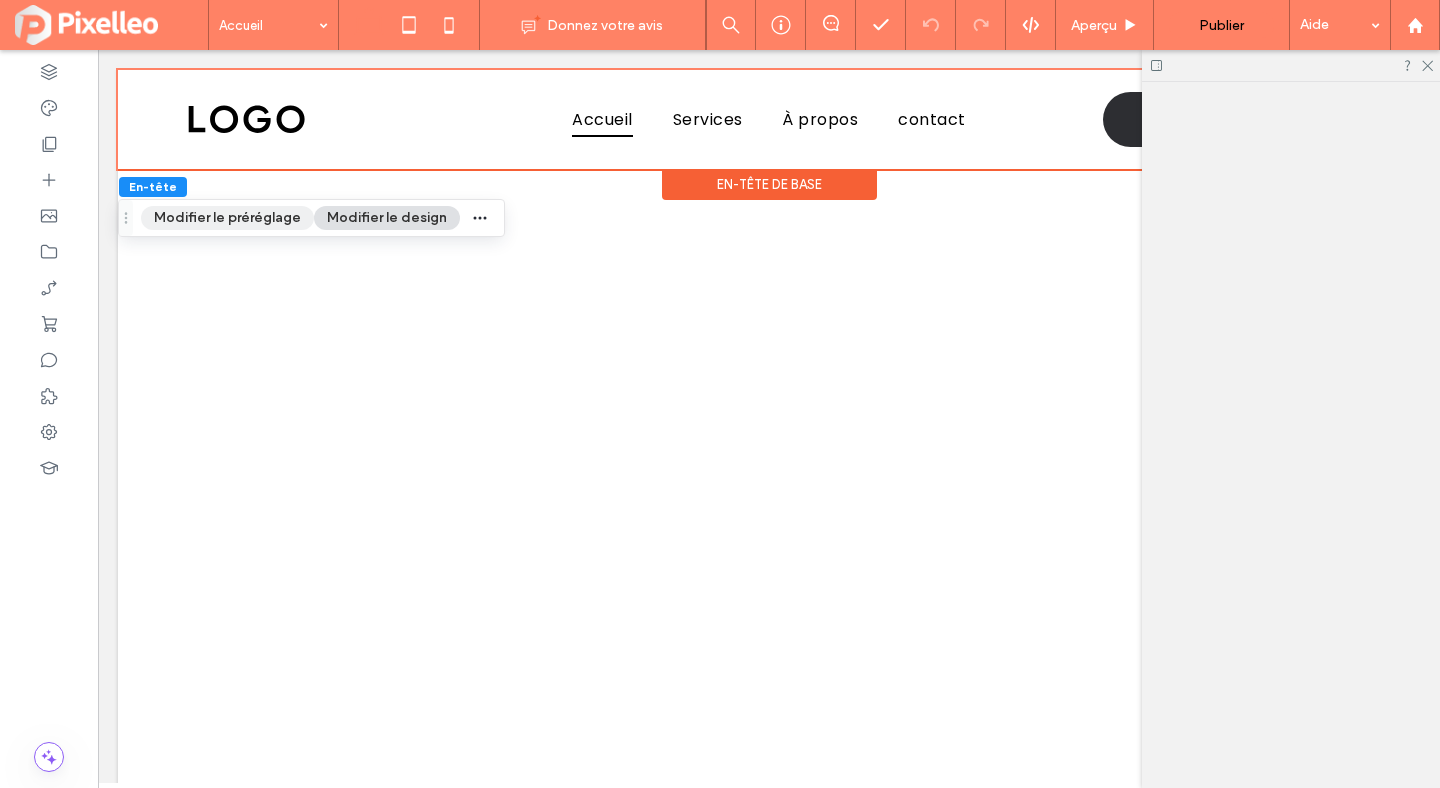 click on "Modifier le préréglage" at bounding box center [227, 218] 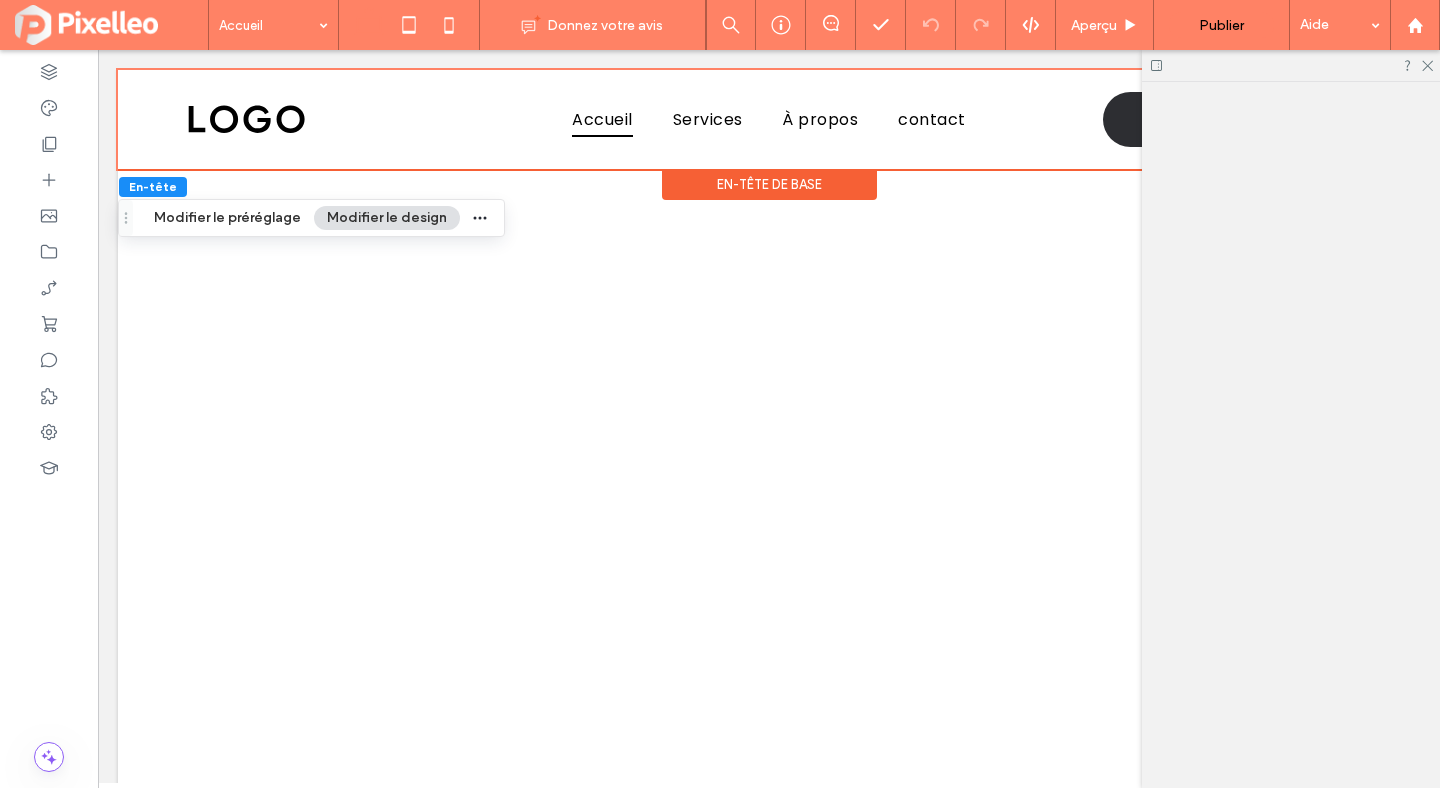 click on "Modifier le design" at bounding box center (387, 218) 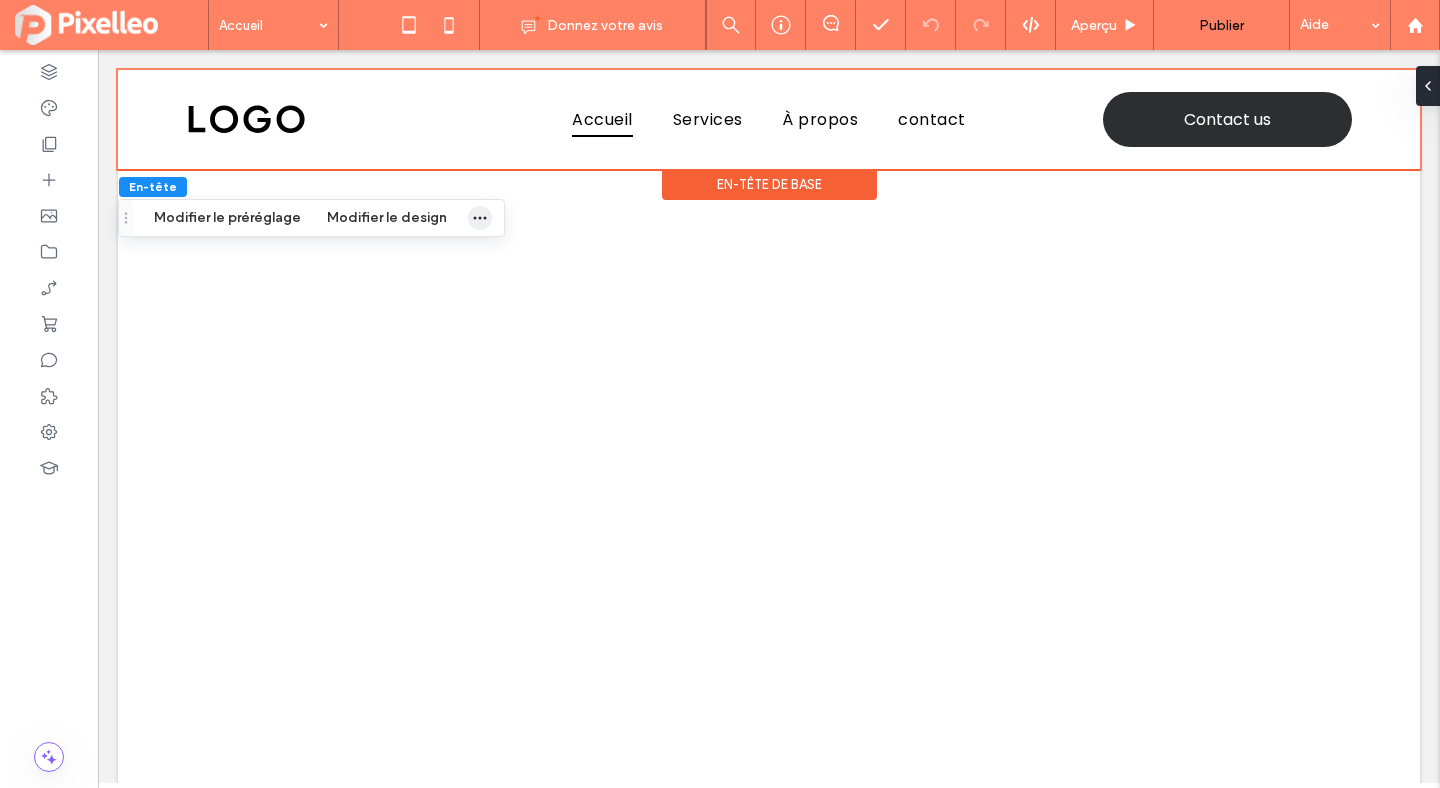 click 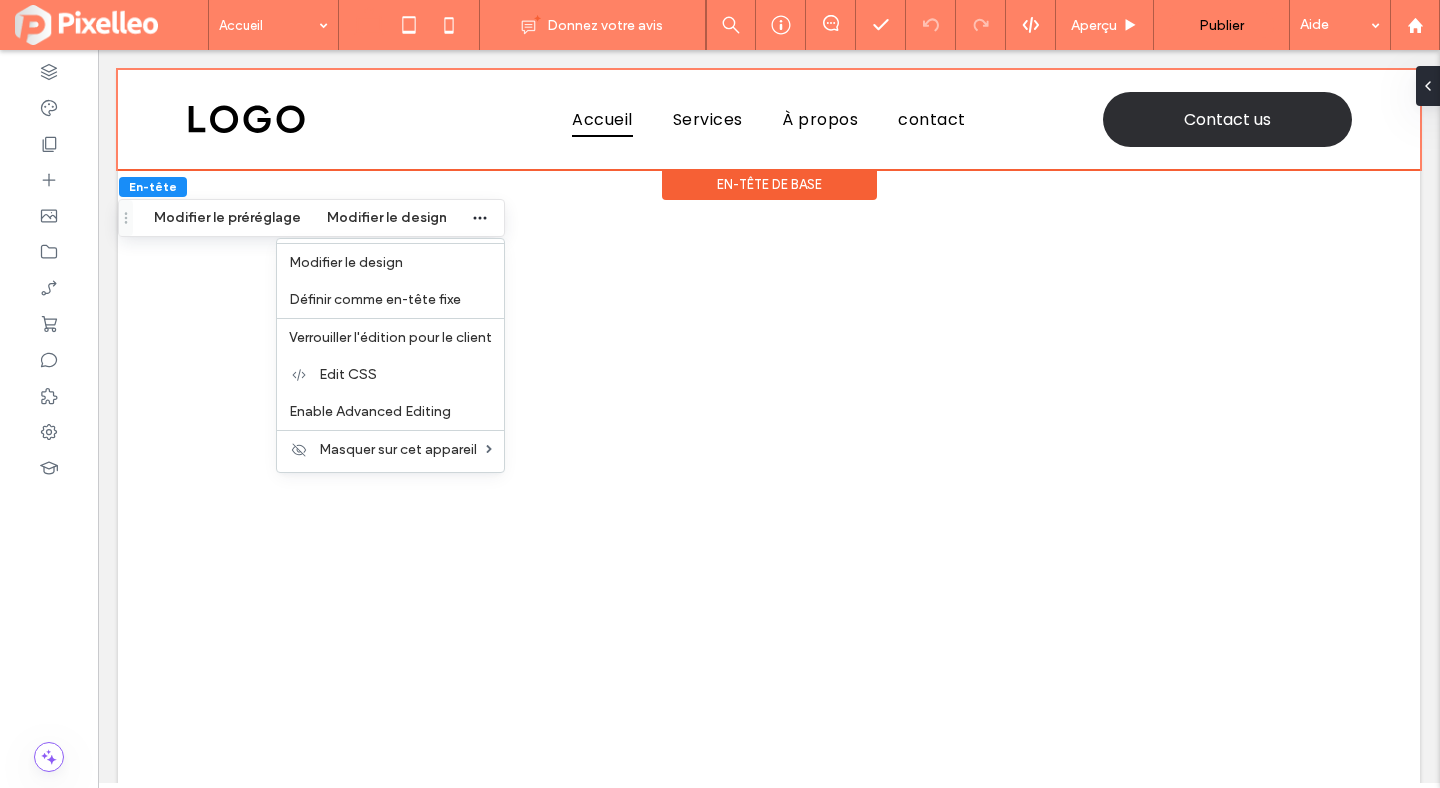 click on "En-tête de base" at bounding box center (769, 184) 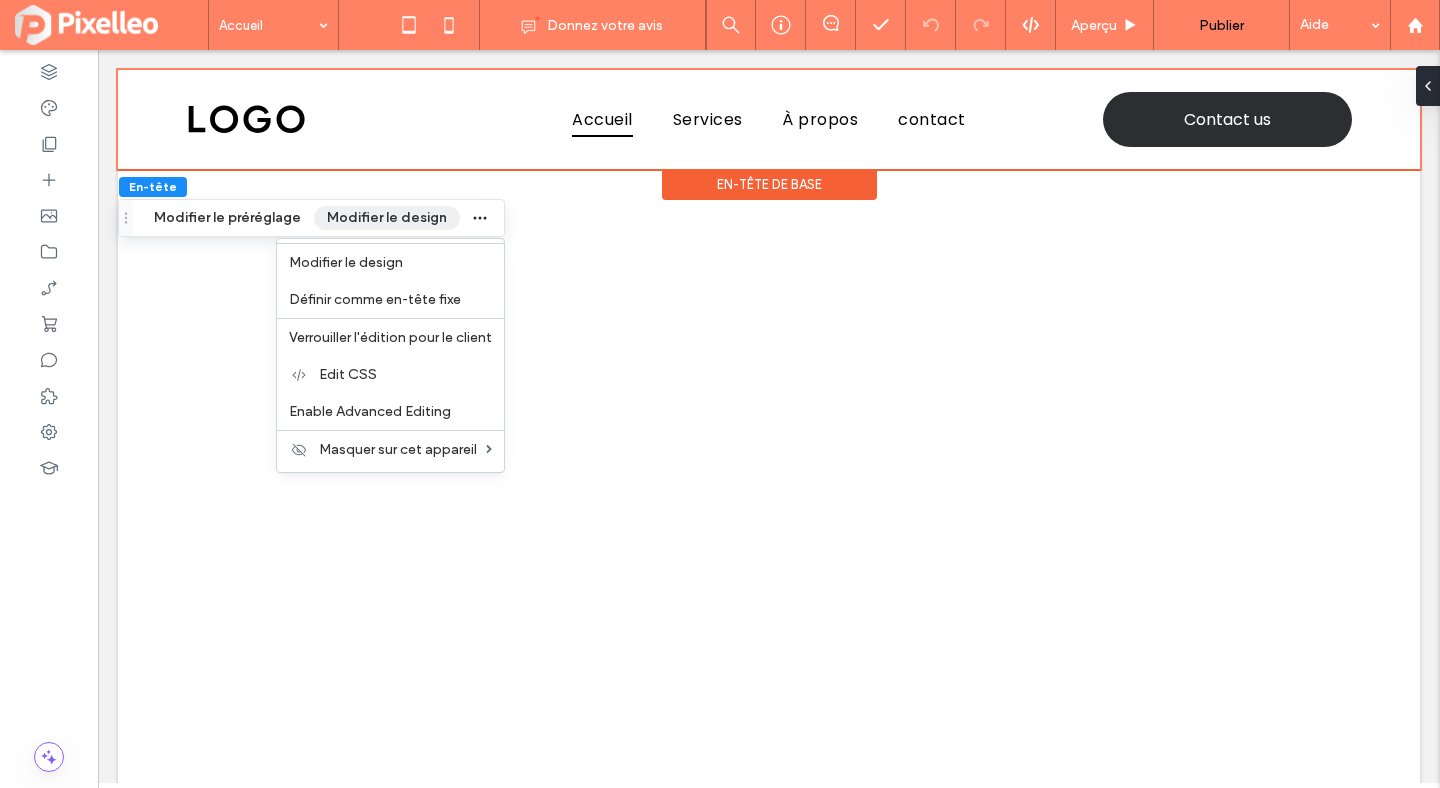 click on "Modifier le design" at bounding box center [387, 218] 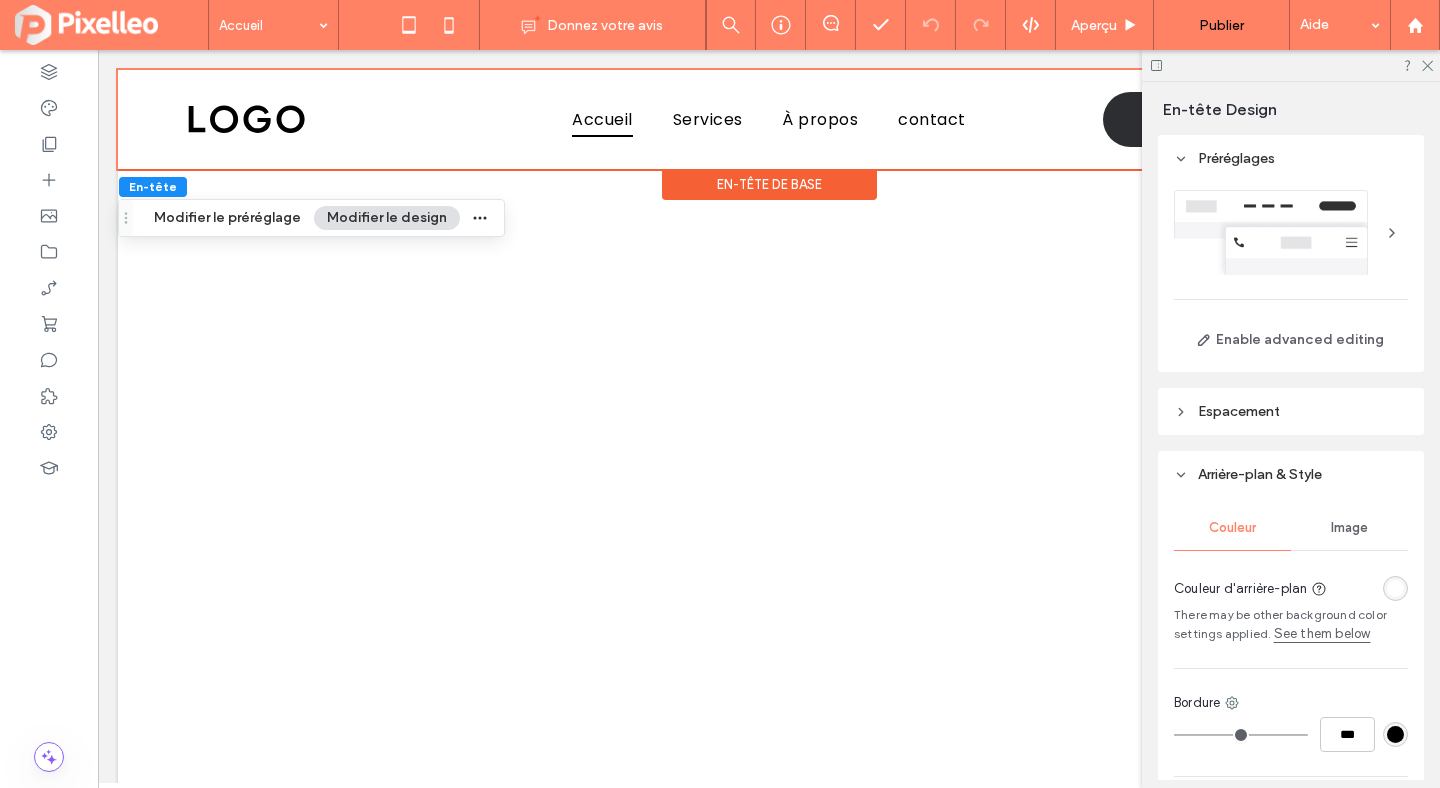 click at bounding box center [1392, 233] 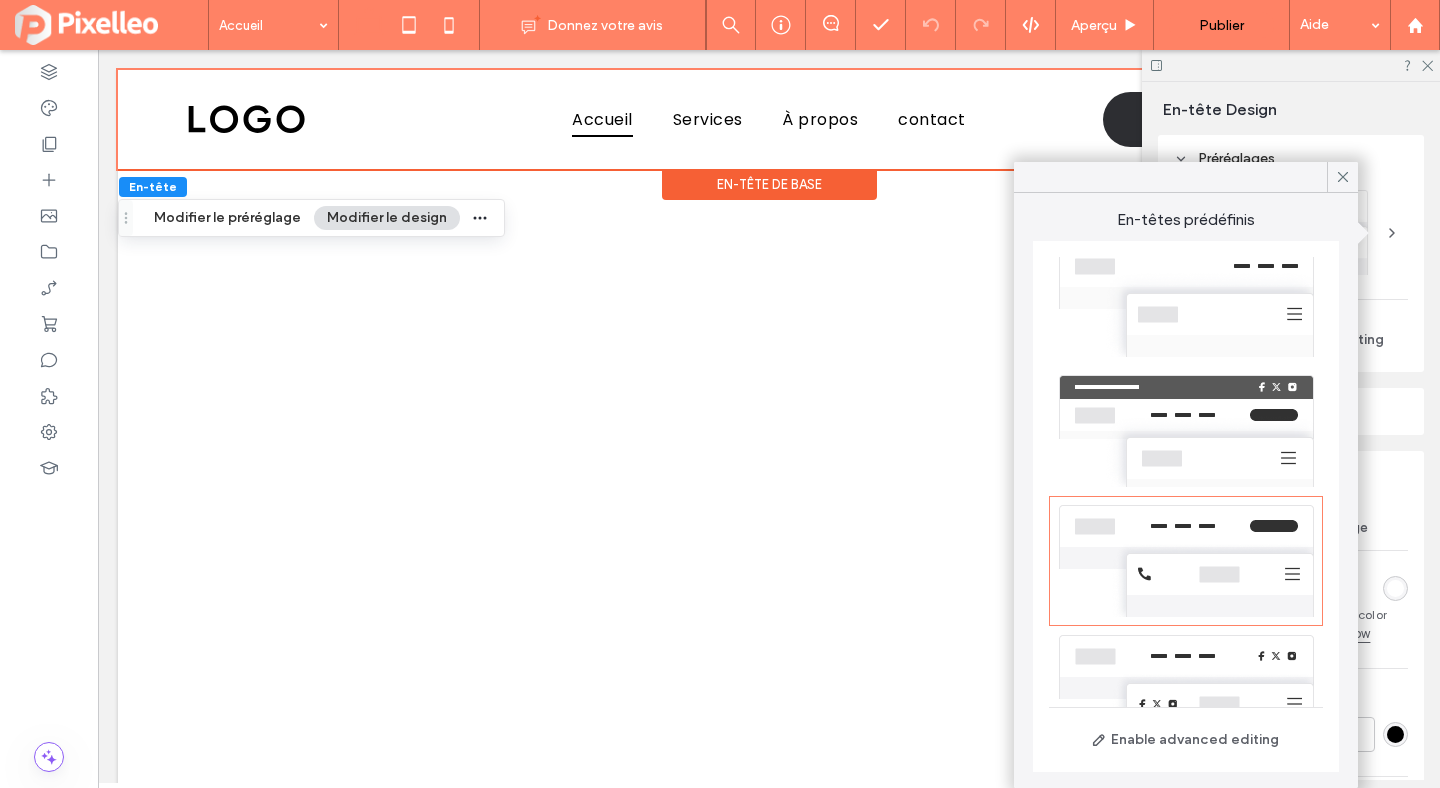 scroll, scrollTop: 179, scrollLeft: 0, axis: vertical 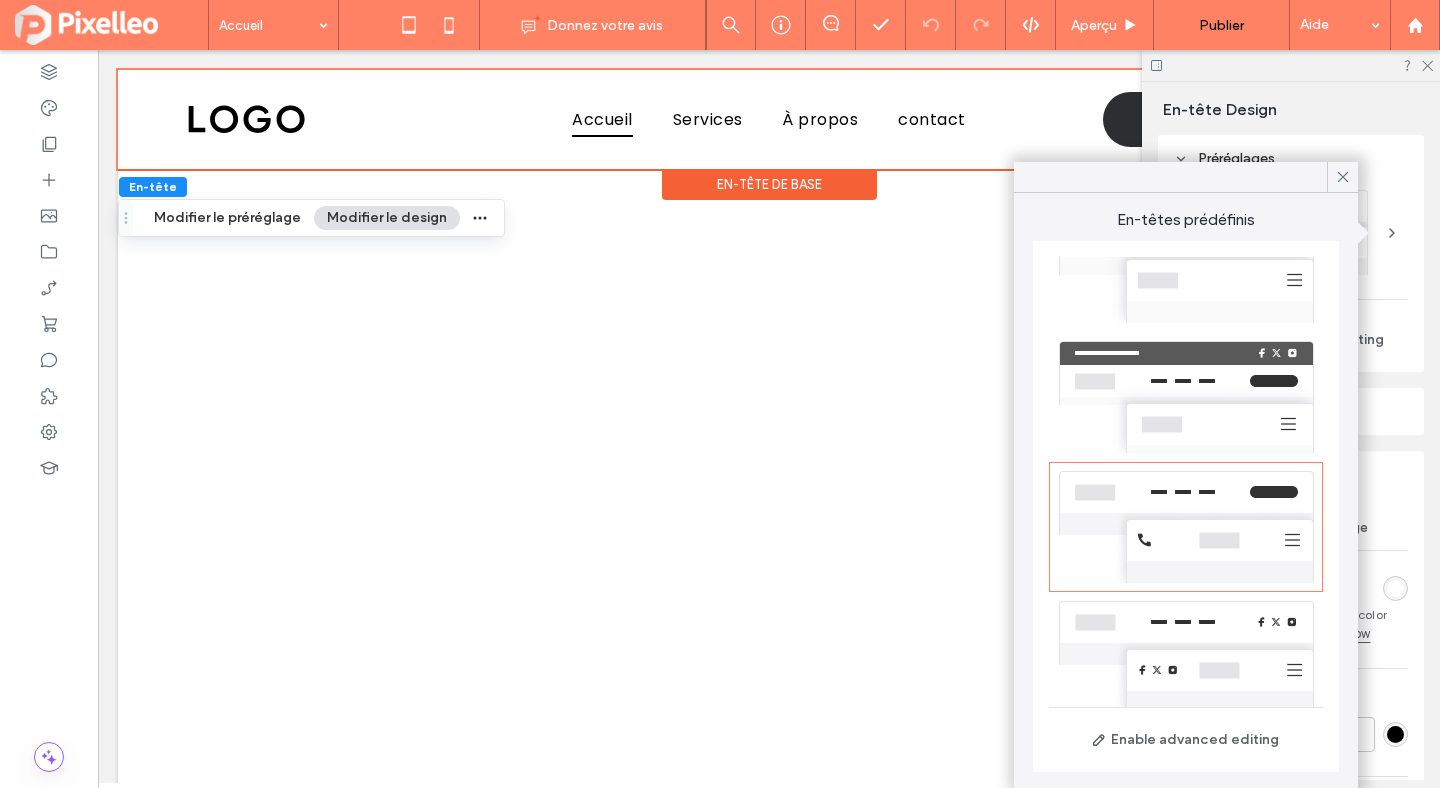 click at bounding box center [1186, 397] 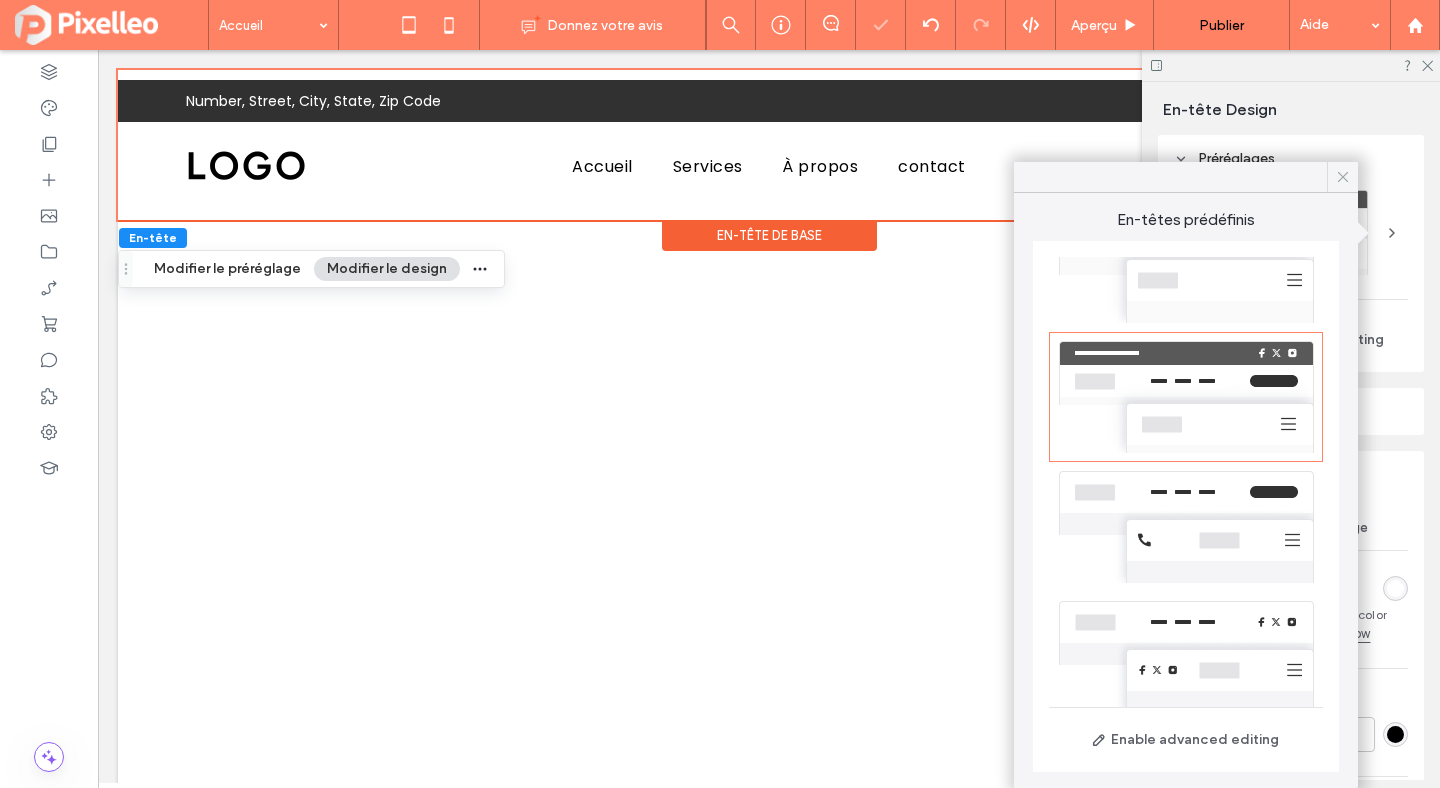 click 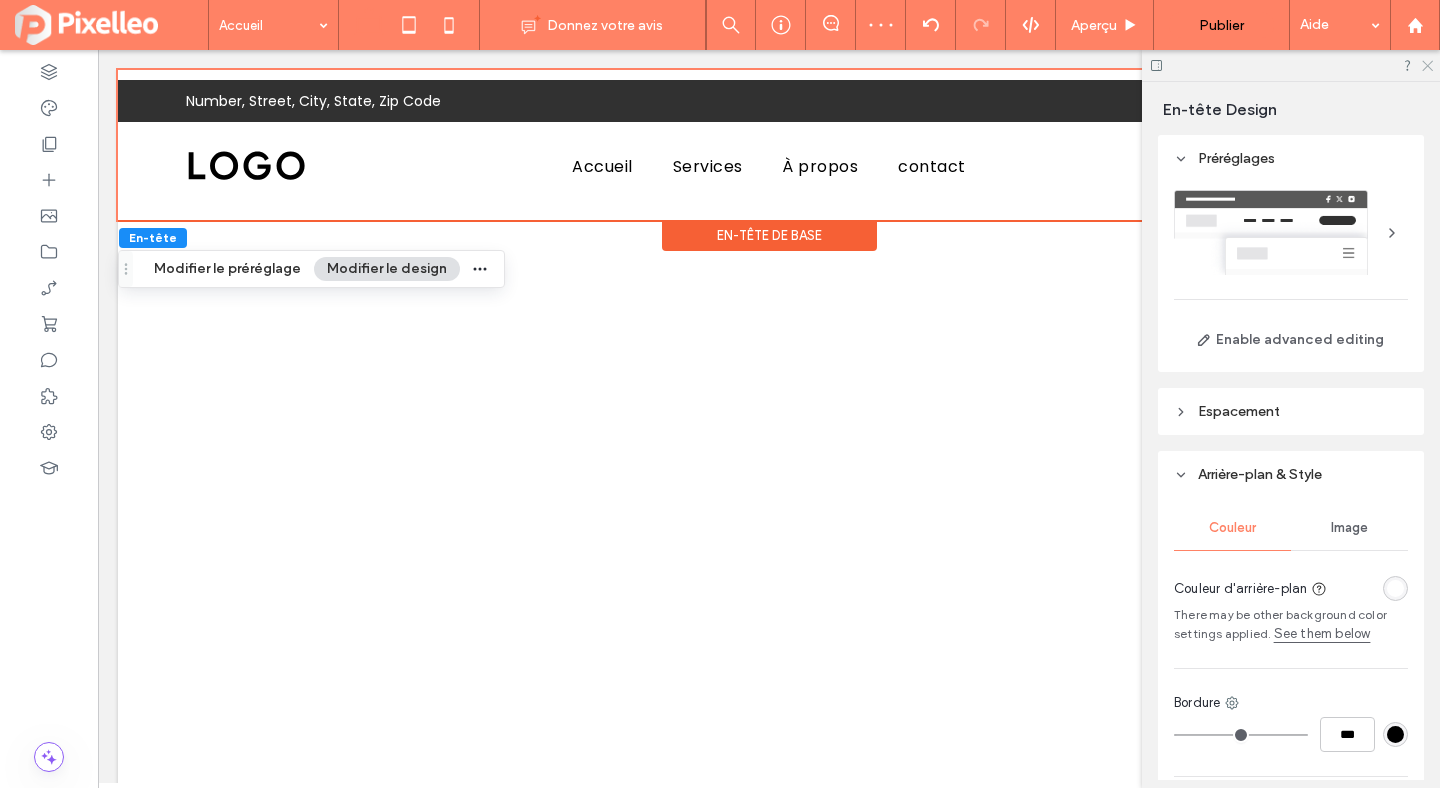 click 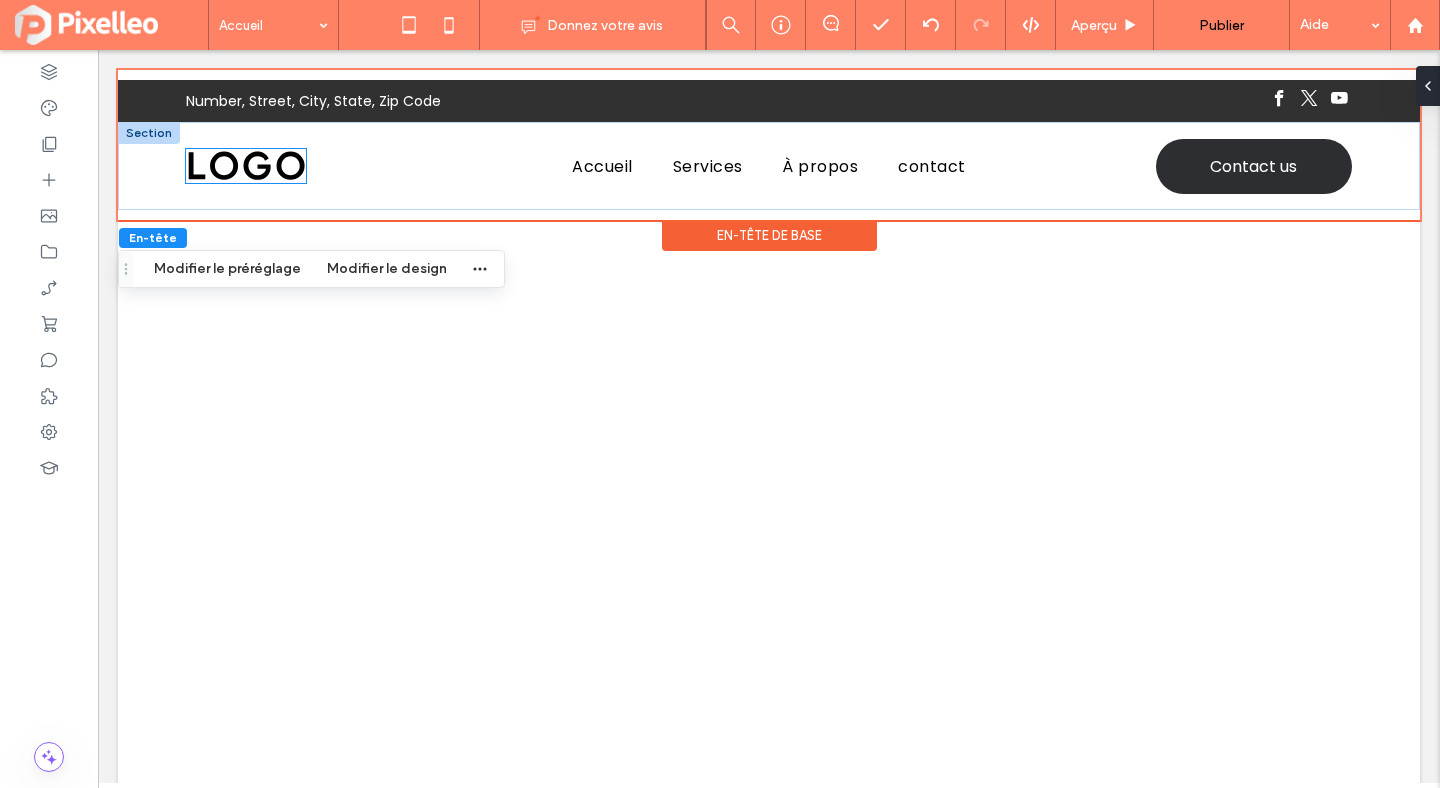 click at bounding box center [246, 166] 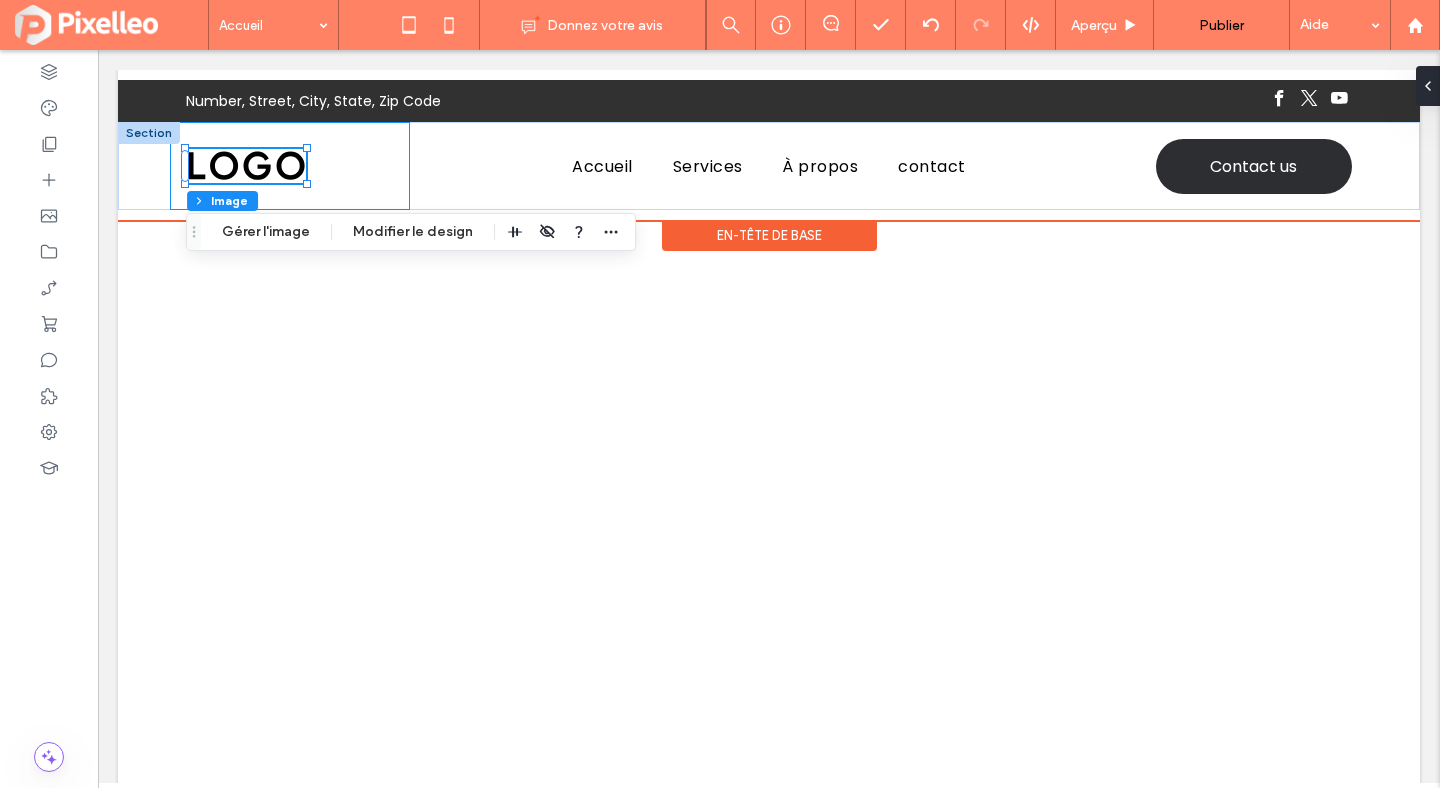 click at bounding box center (290, 166) 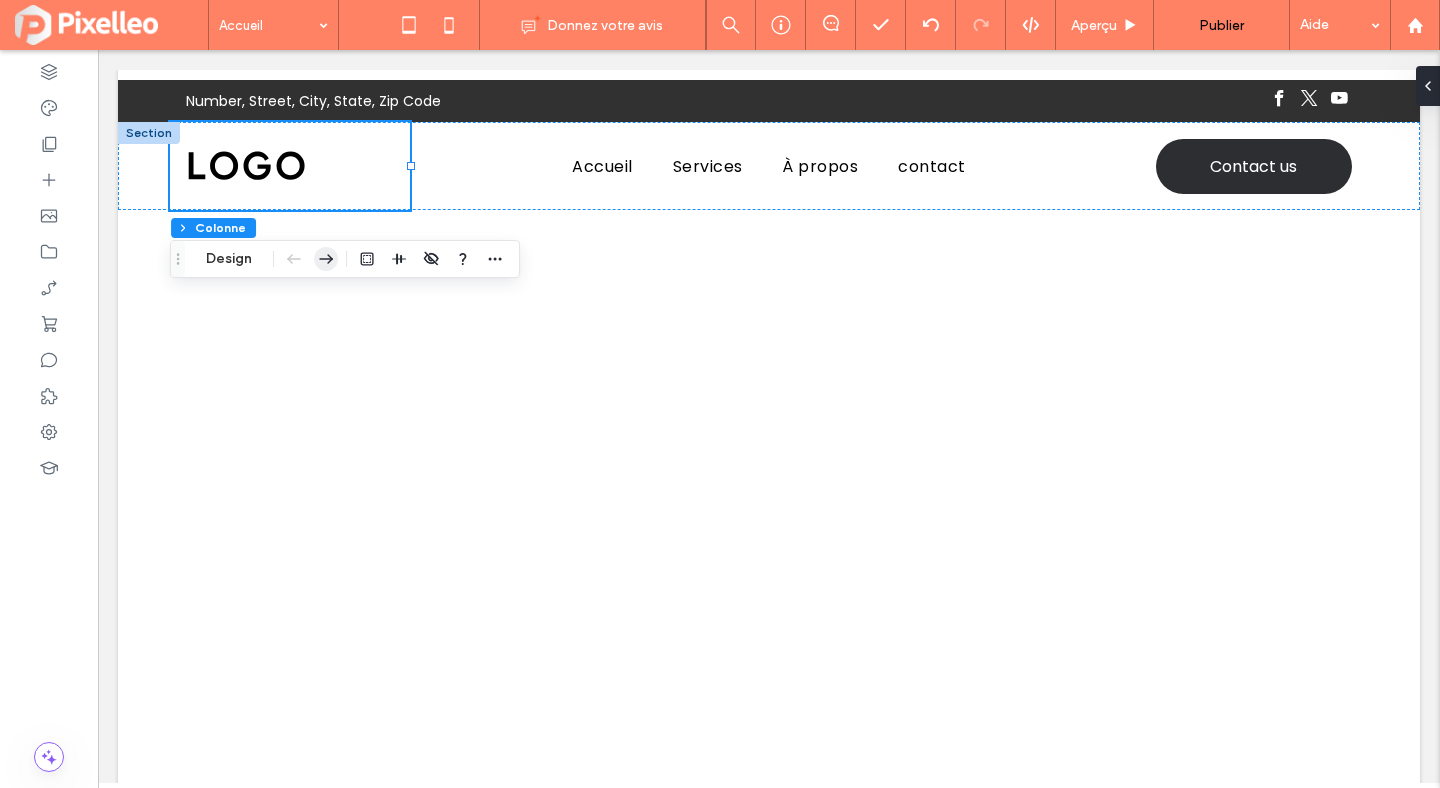 click 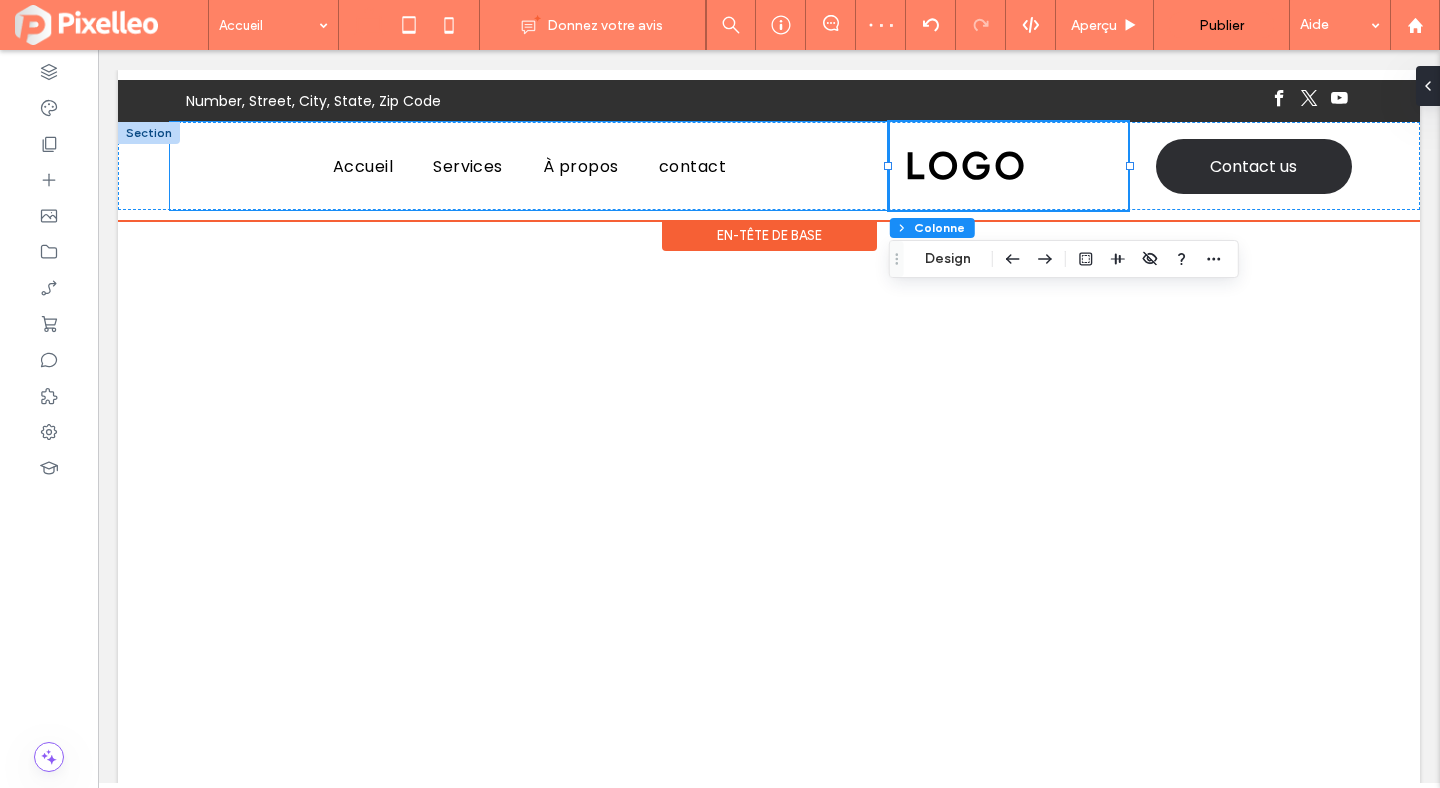 click on "Accueil
Services
À propos
contact" at bounding box center (529, 166) 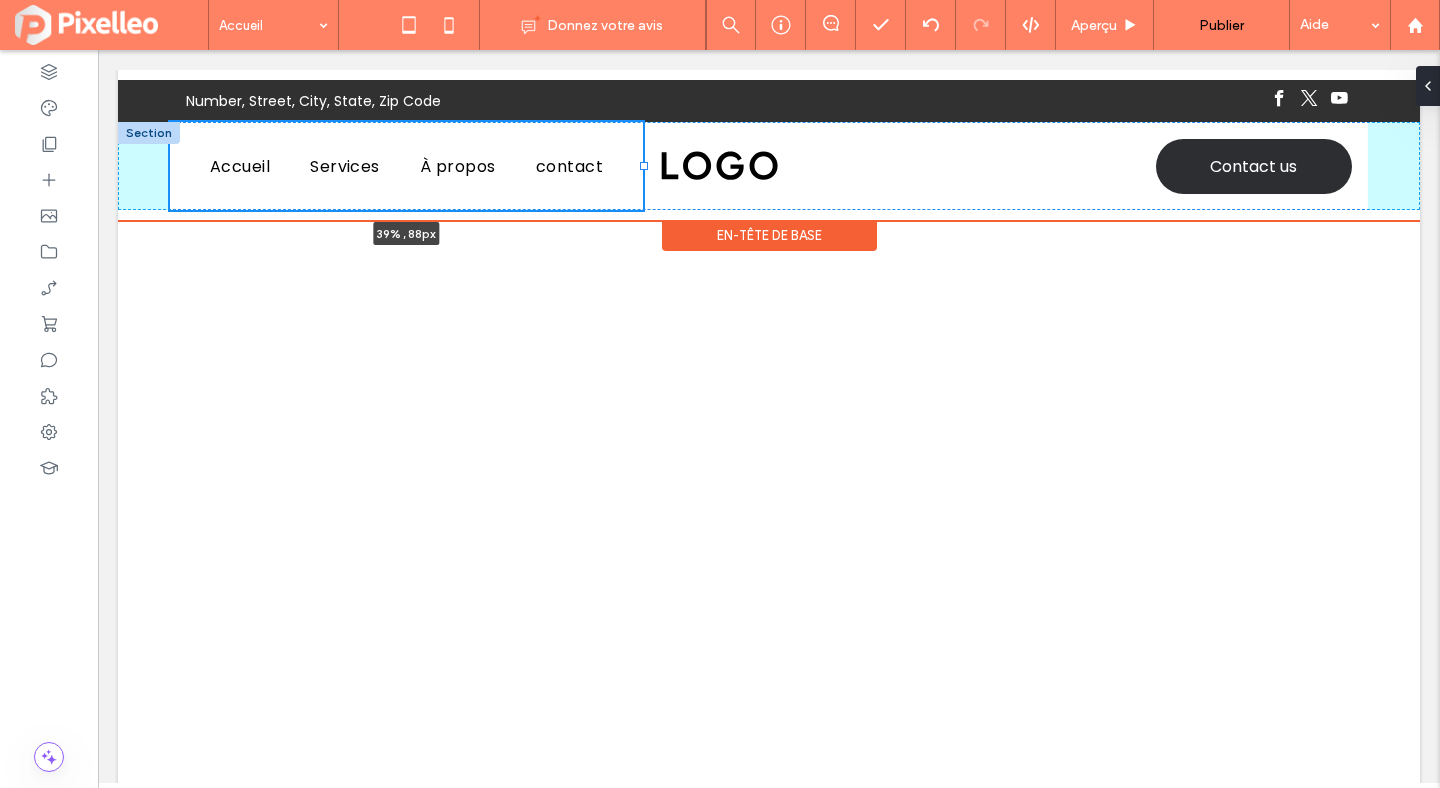 drag, startPoint x: 889, startPoint y: 162, endPoint x: 643, endPoint y: 156, distance: 246.07317 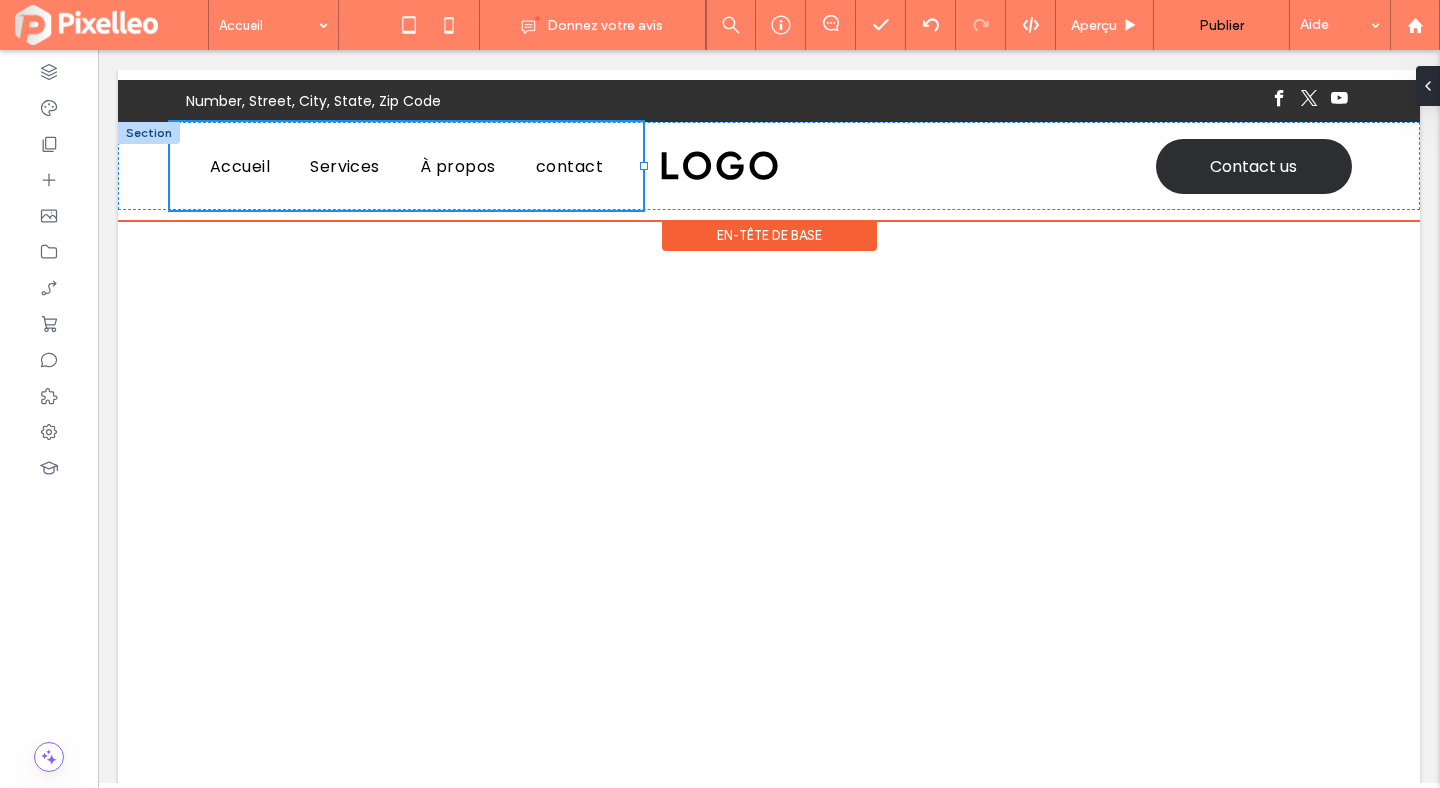 type on "**" 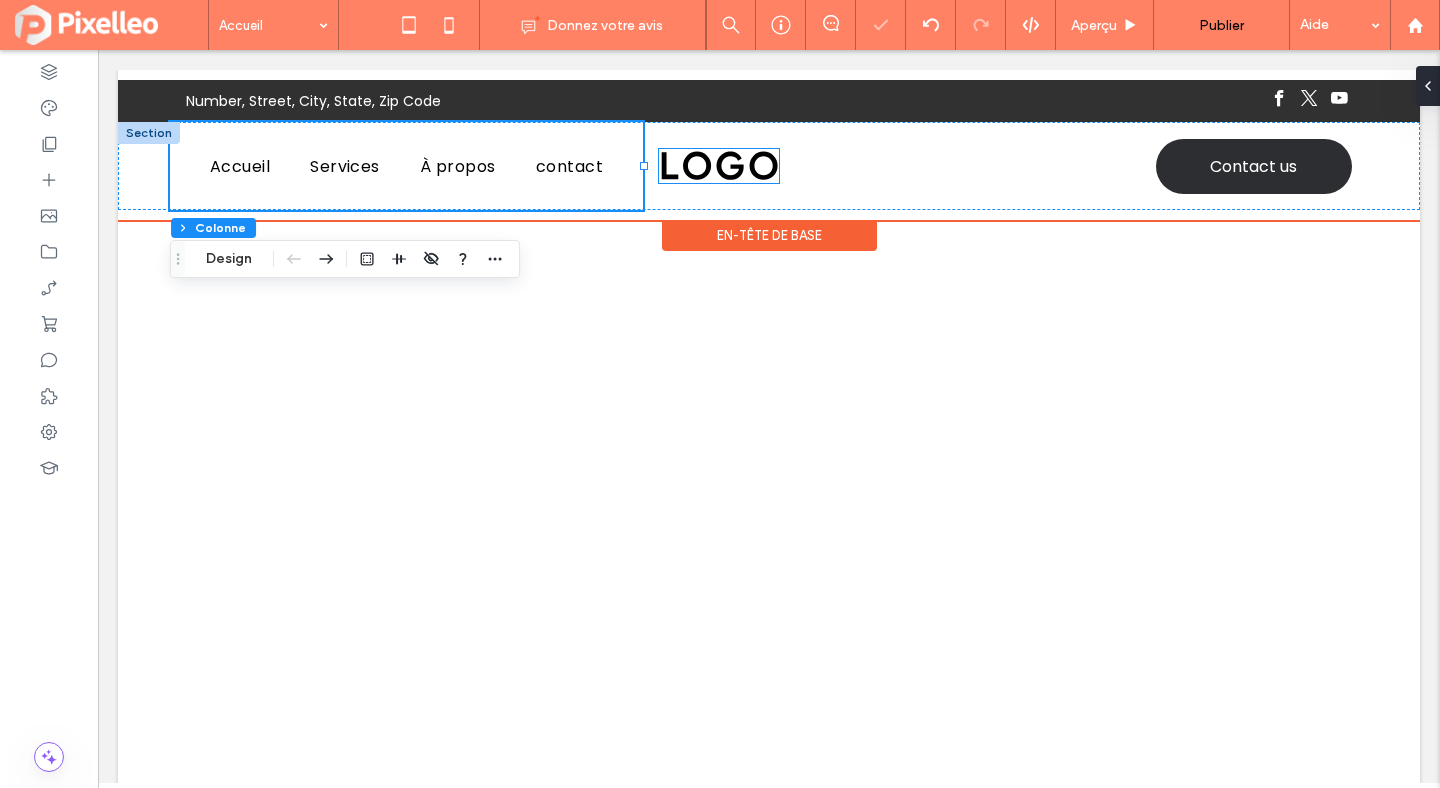 click at bounding box center (719, 166) 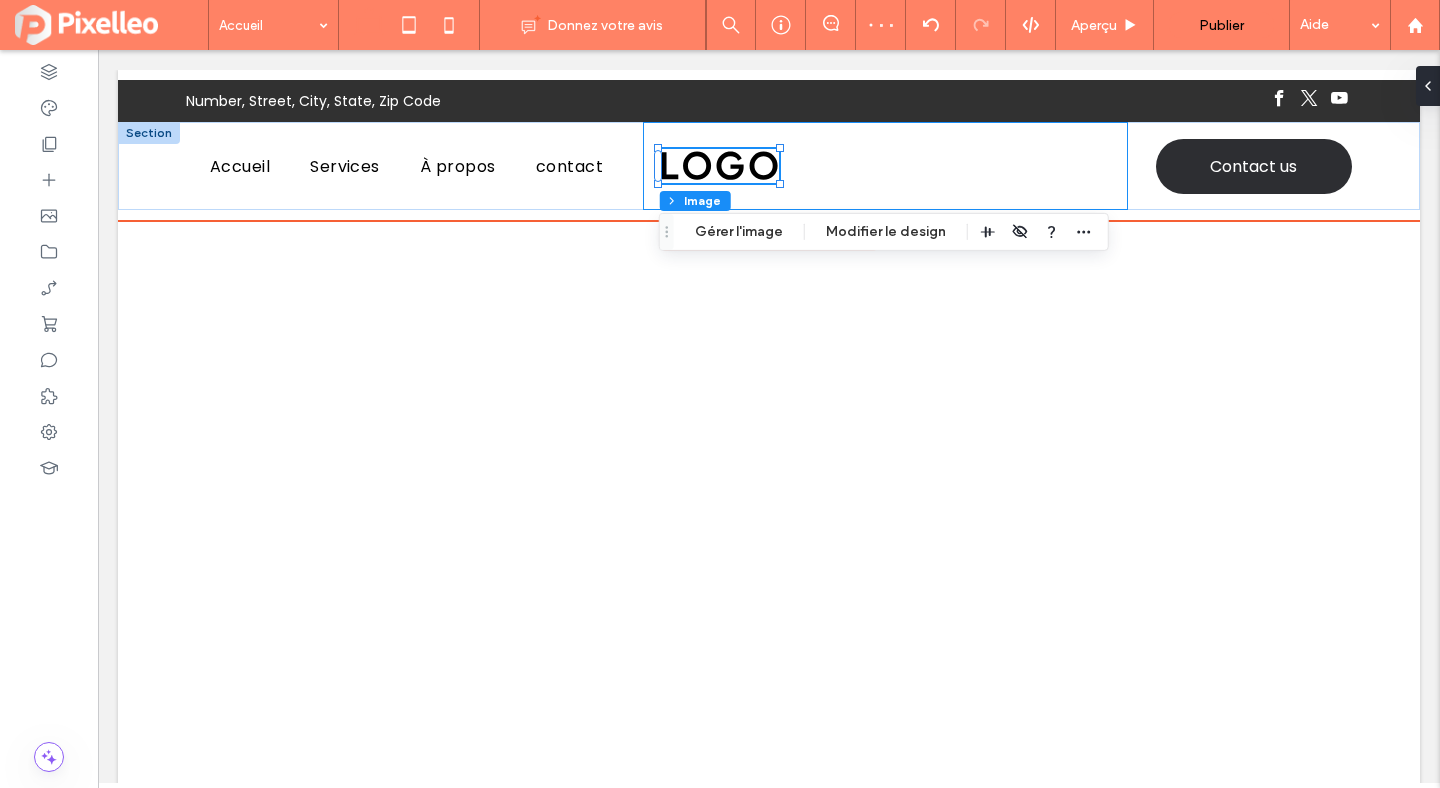 click at bounding box center (886, 166) 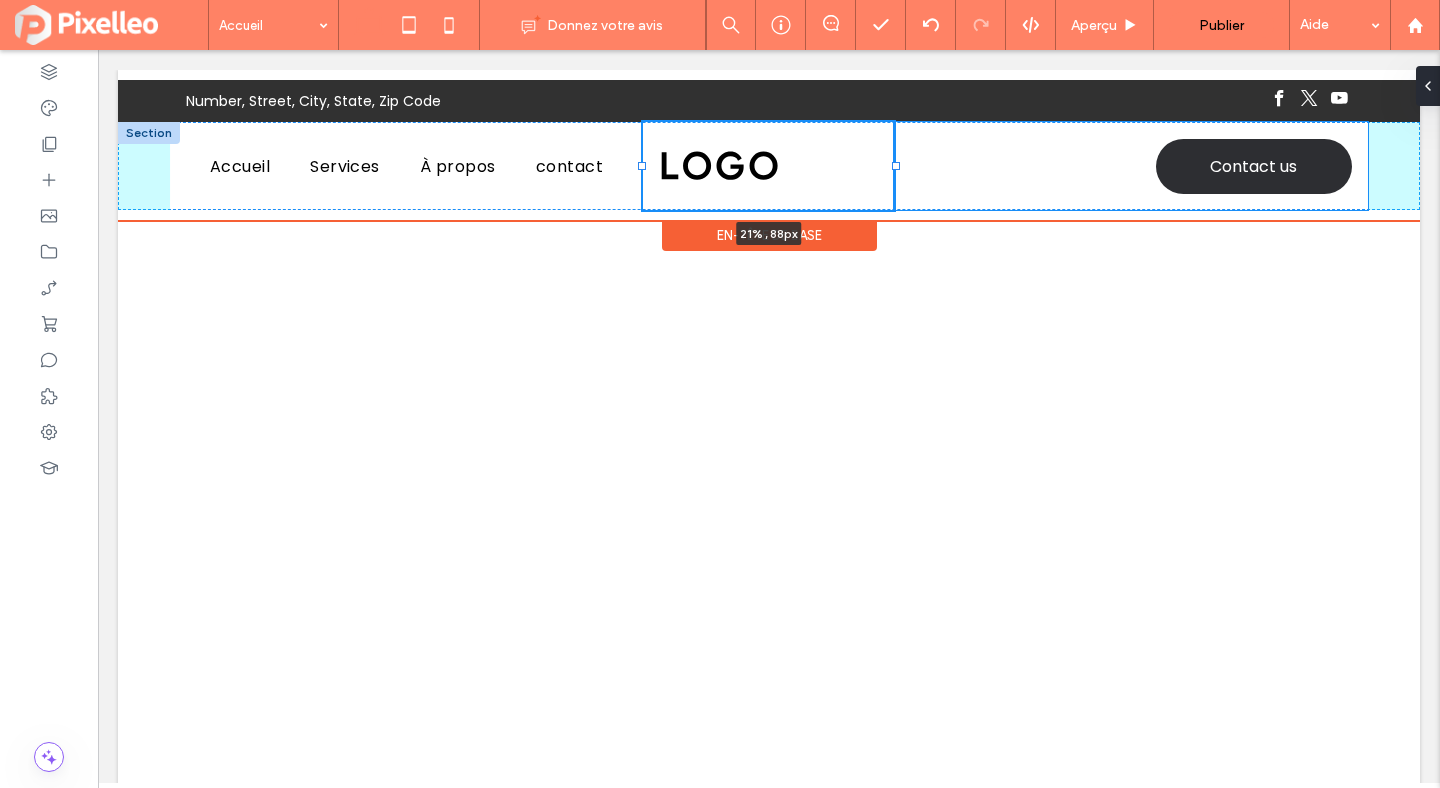drag, startPoint x: 1130, startPoint y: 165, endPoint x: 896, endPoint y: 161, distance: 234.03418 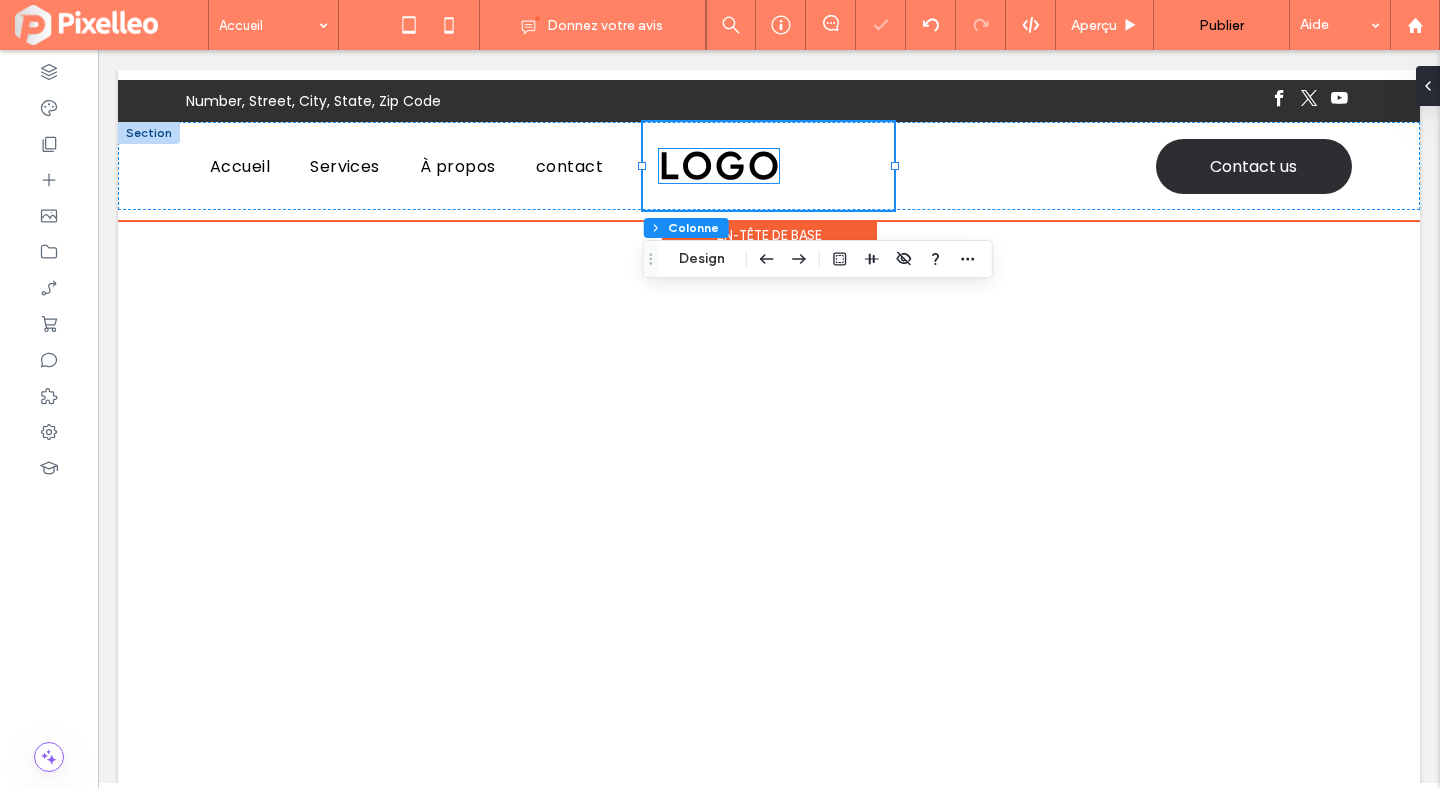 click at bounding box center (719, 166) 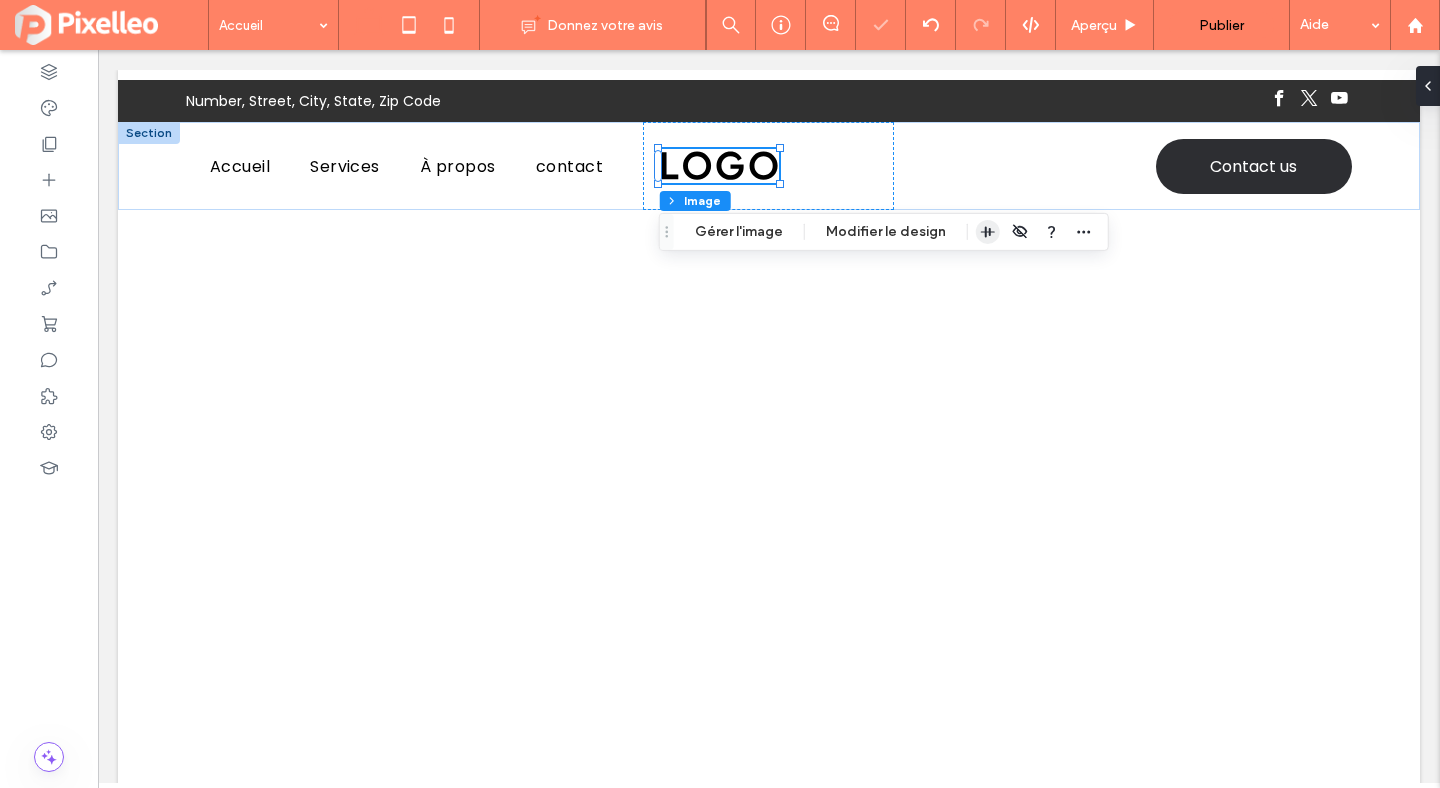 click 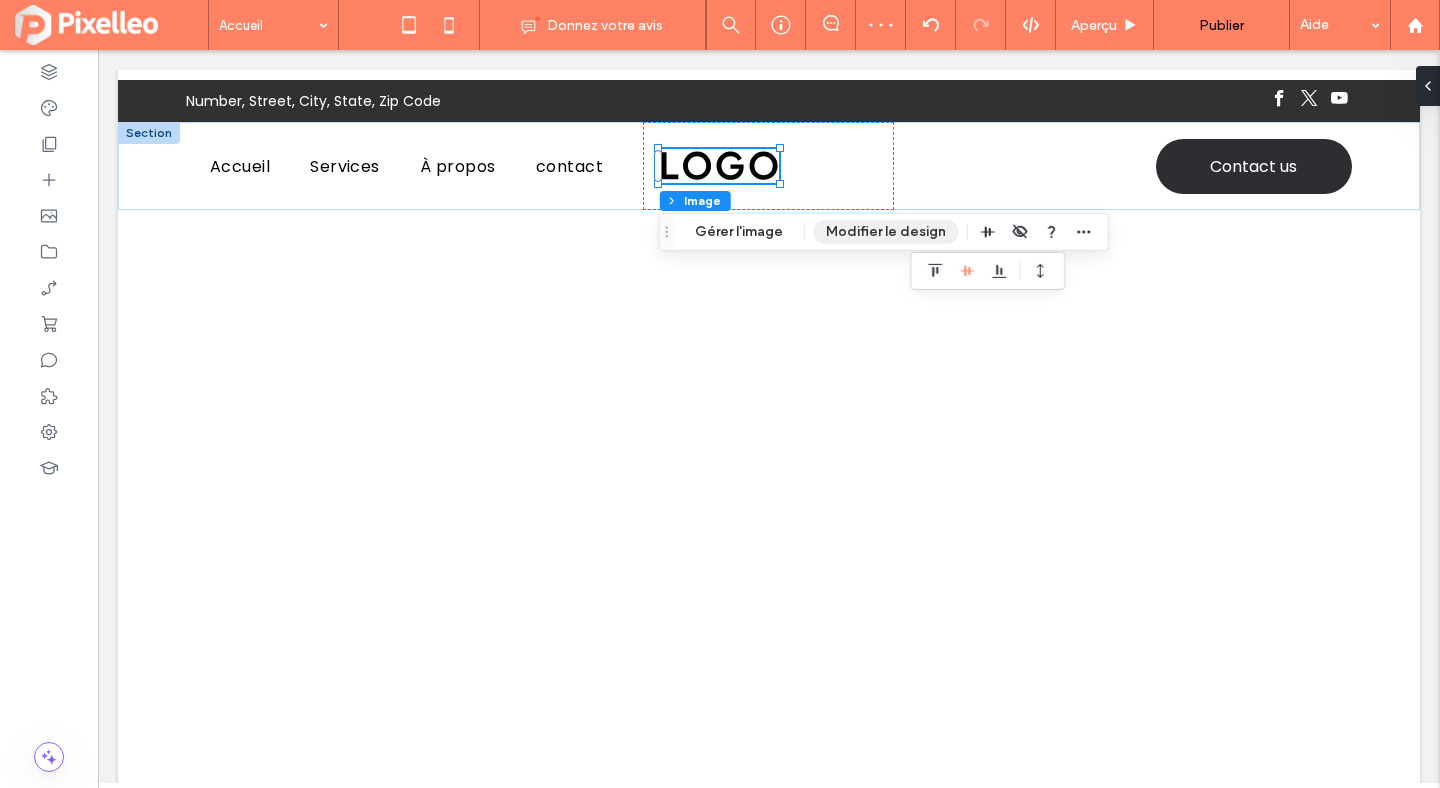 click on "Modifier le design" at bounding box center [886, 232] 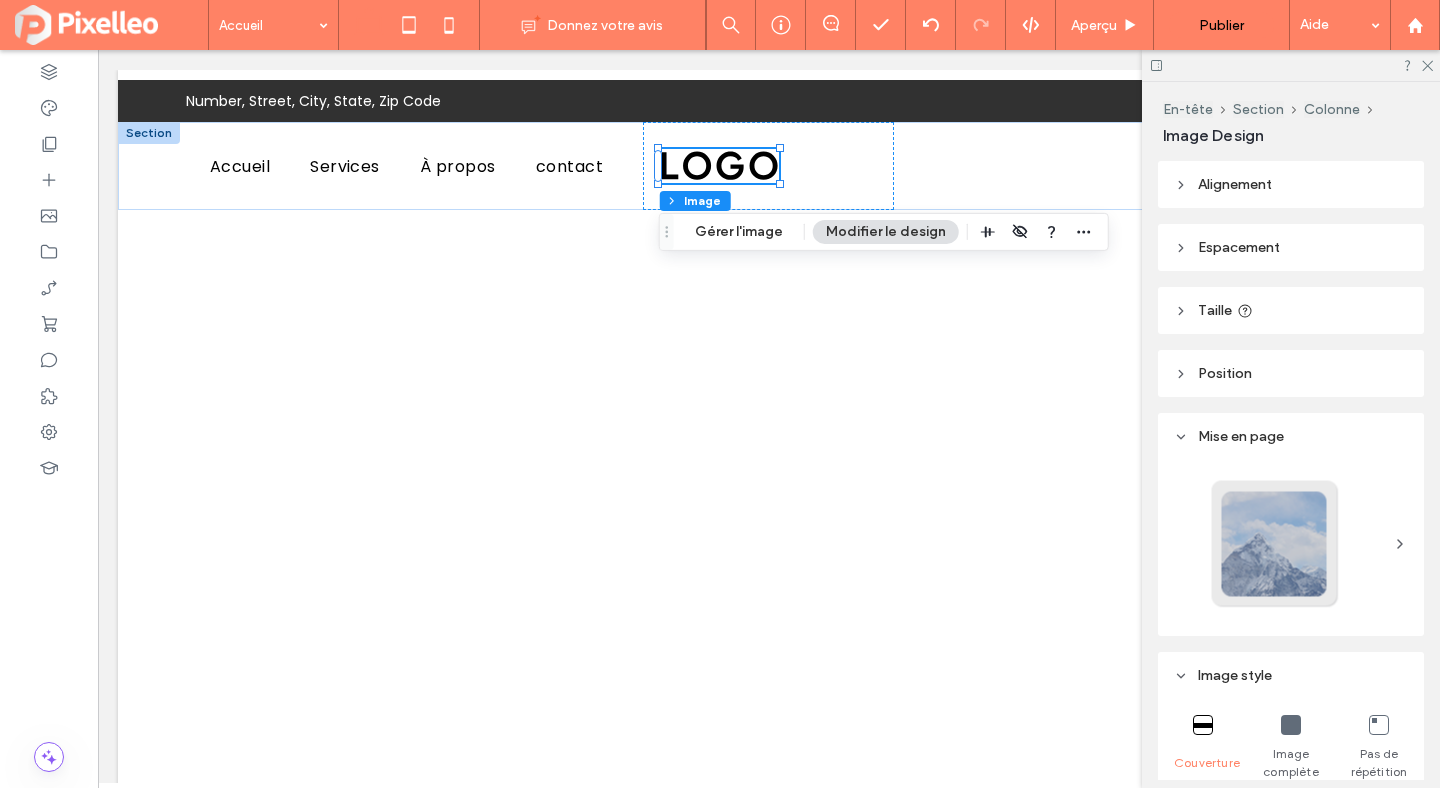 click on "Alignement" at bounding box center (1291, 184) 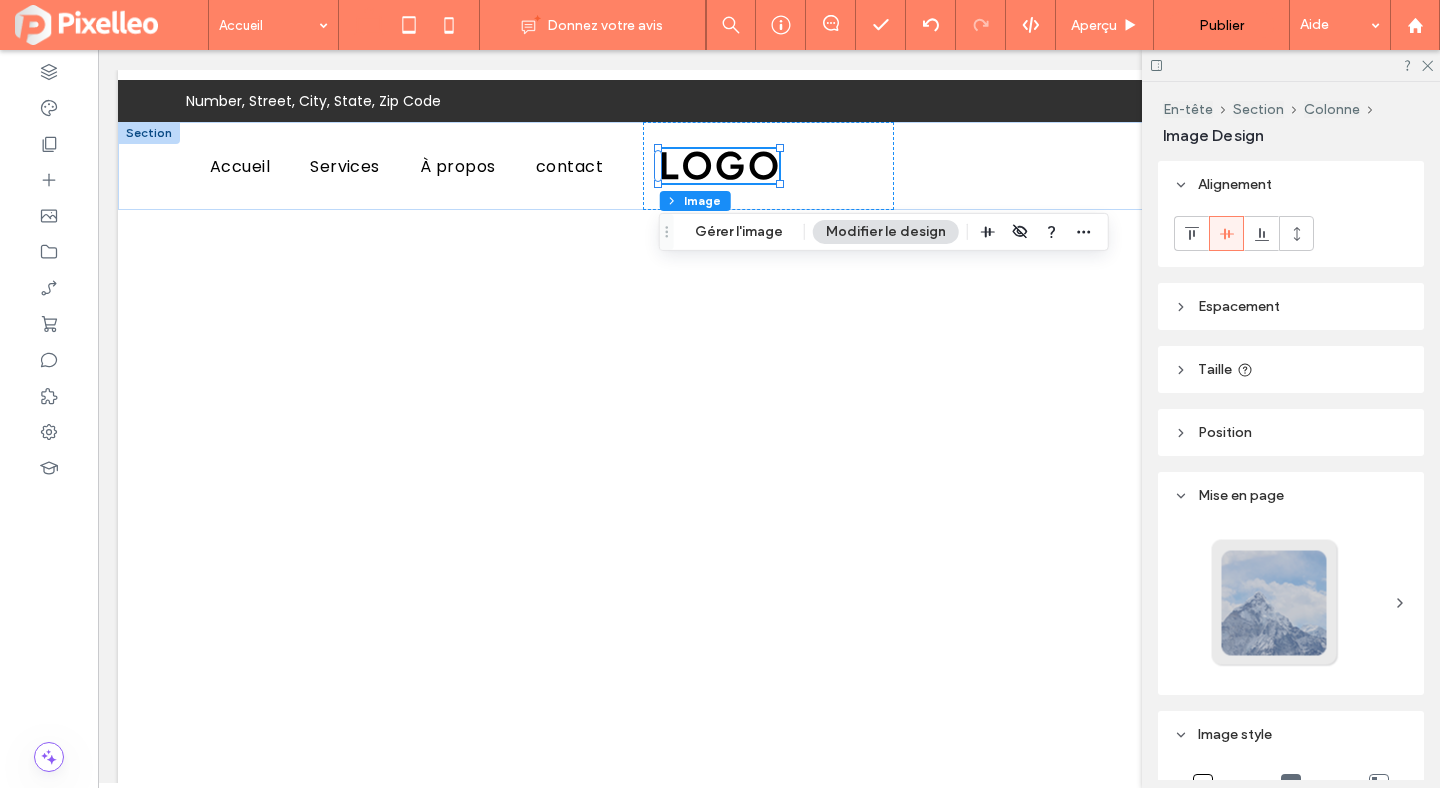 click 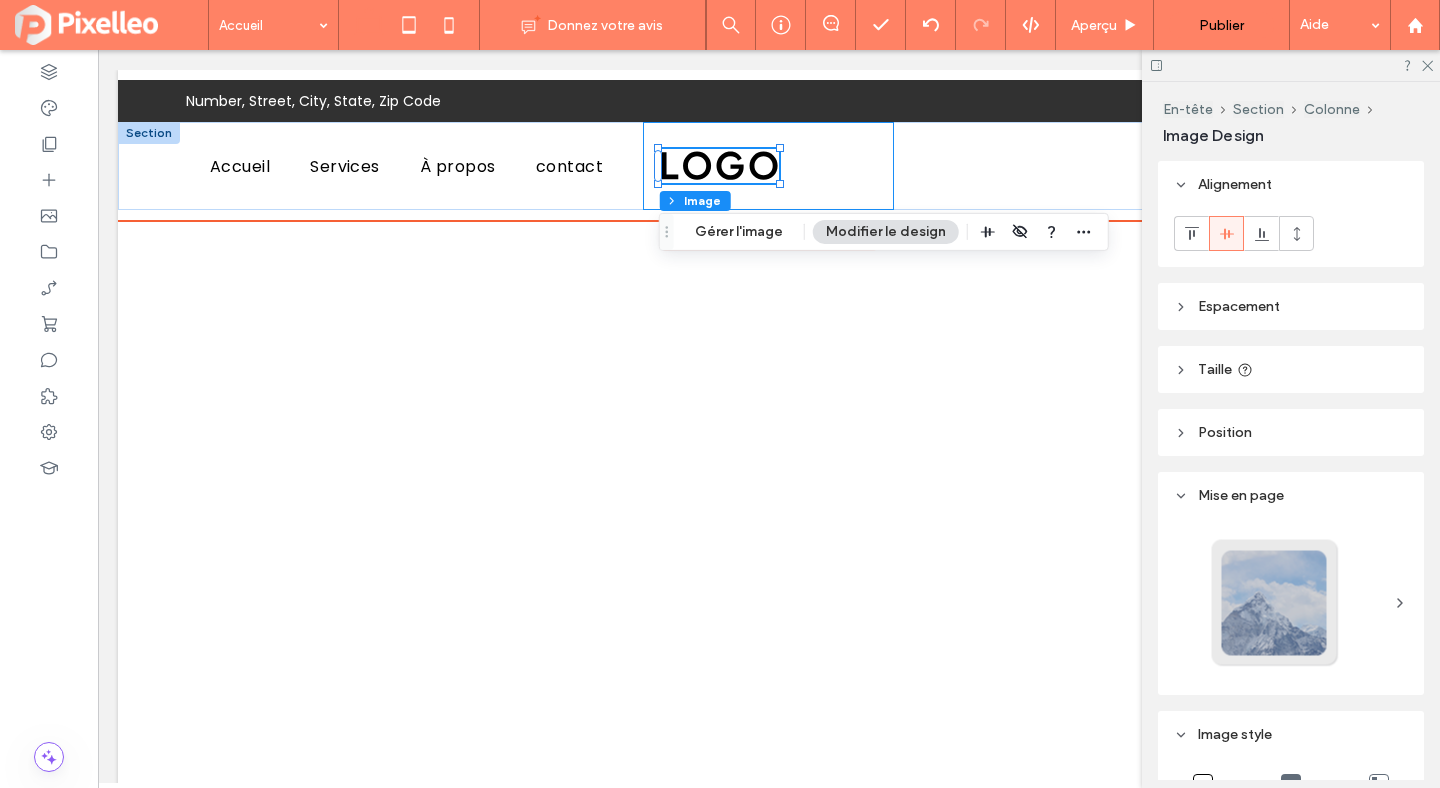 click at bounding box center [768, 166] 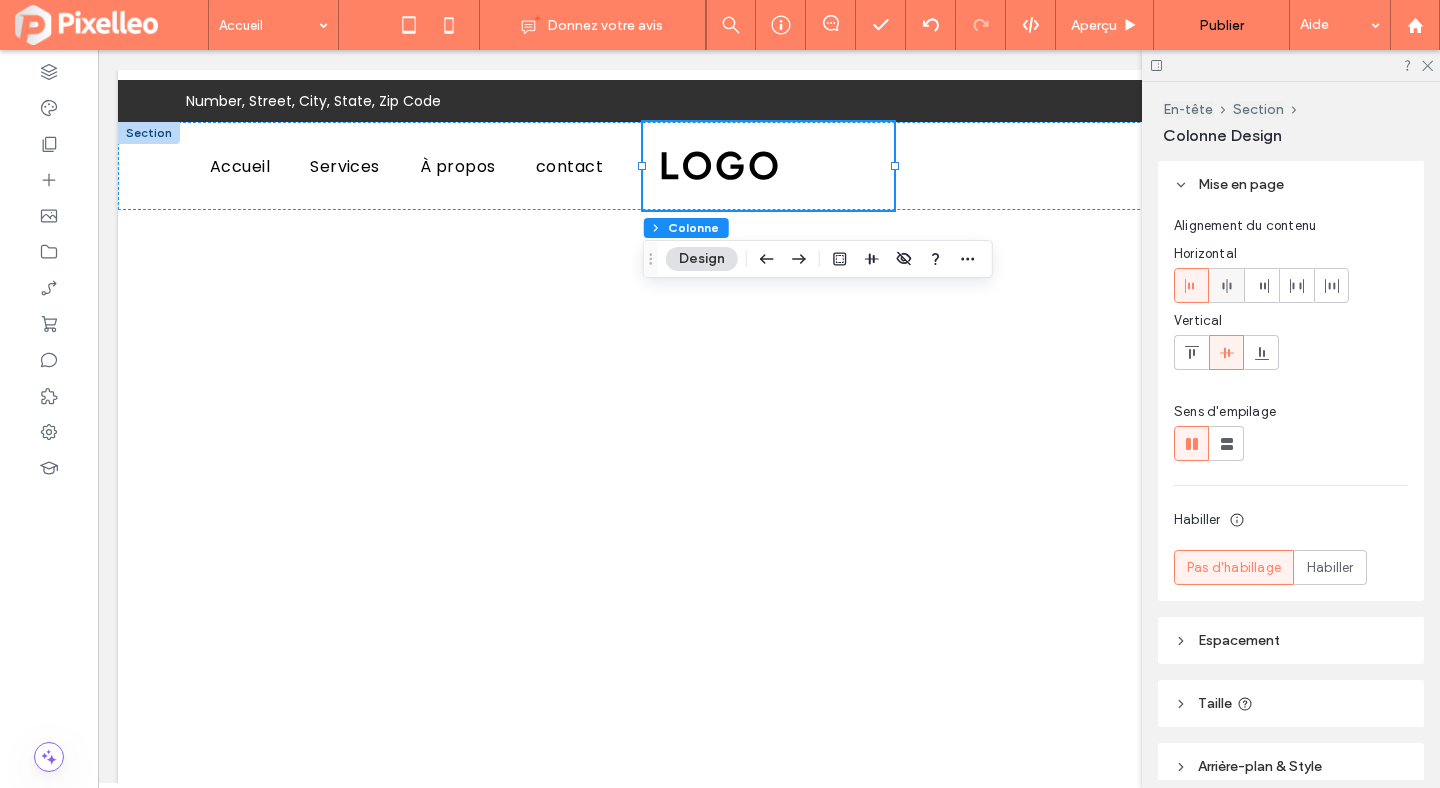 click at bounding box center [1227, 285] 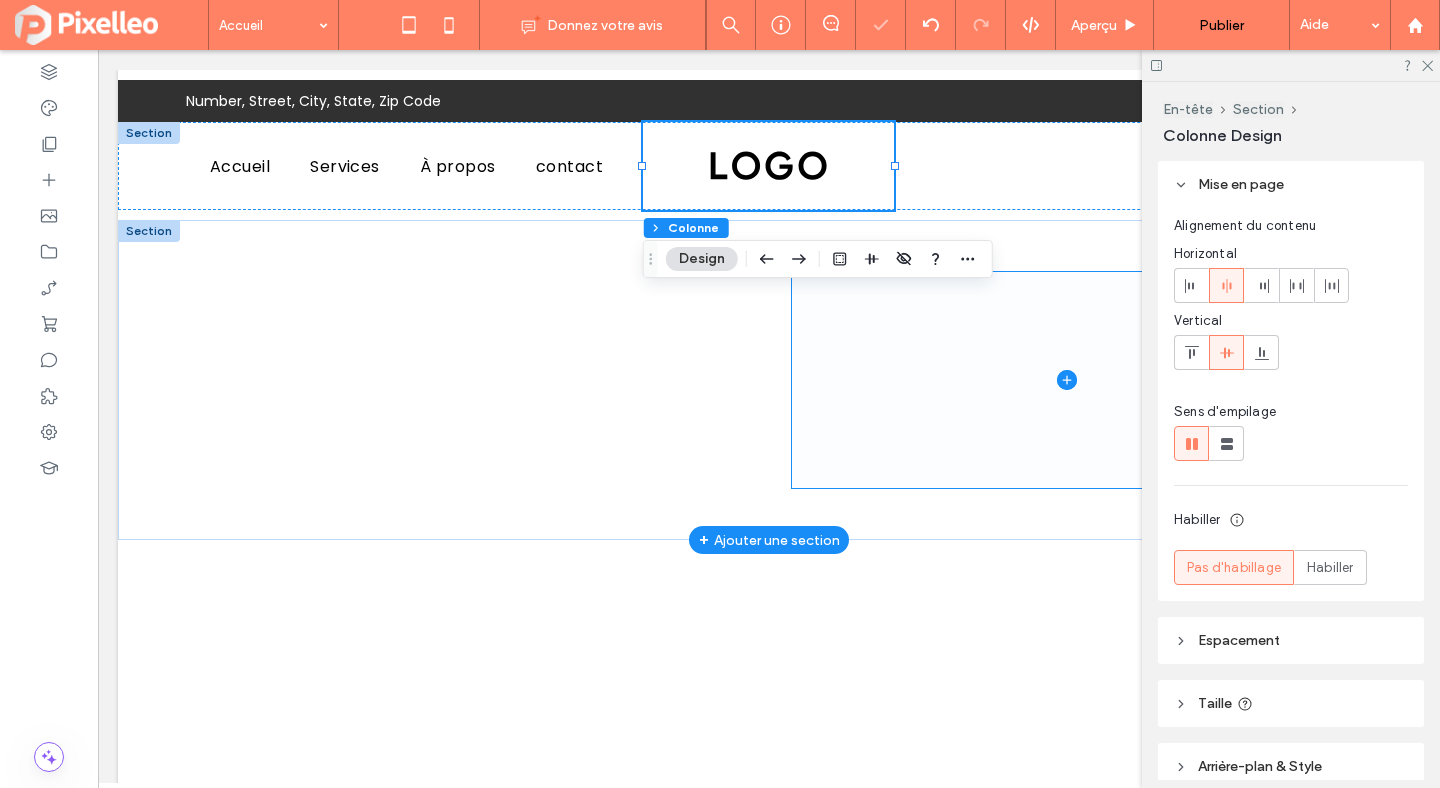 click at bounding box center (1067, 380) 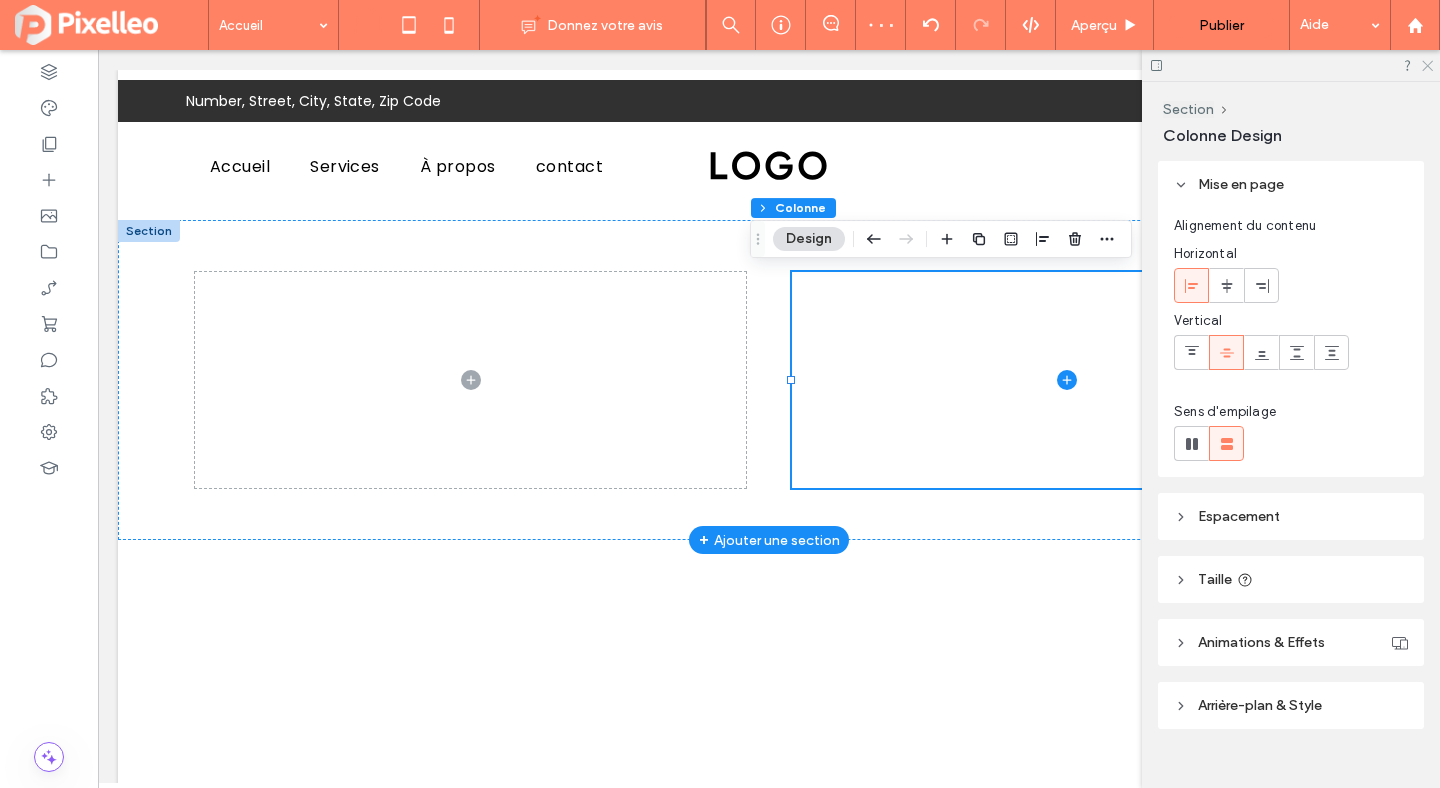 click 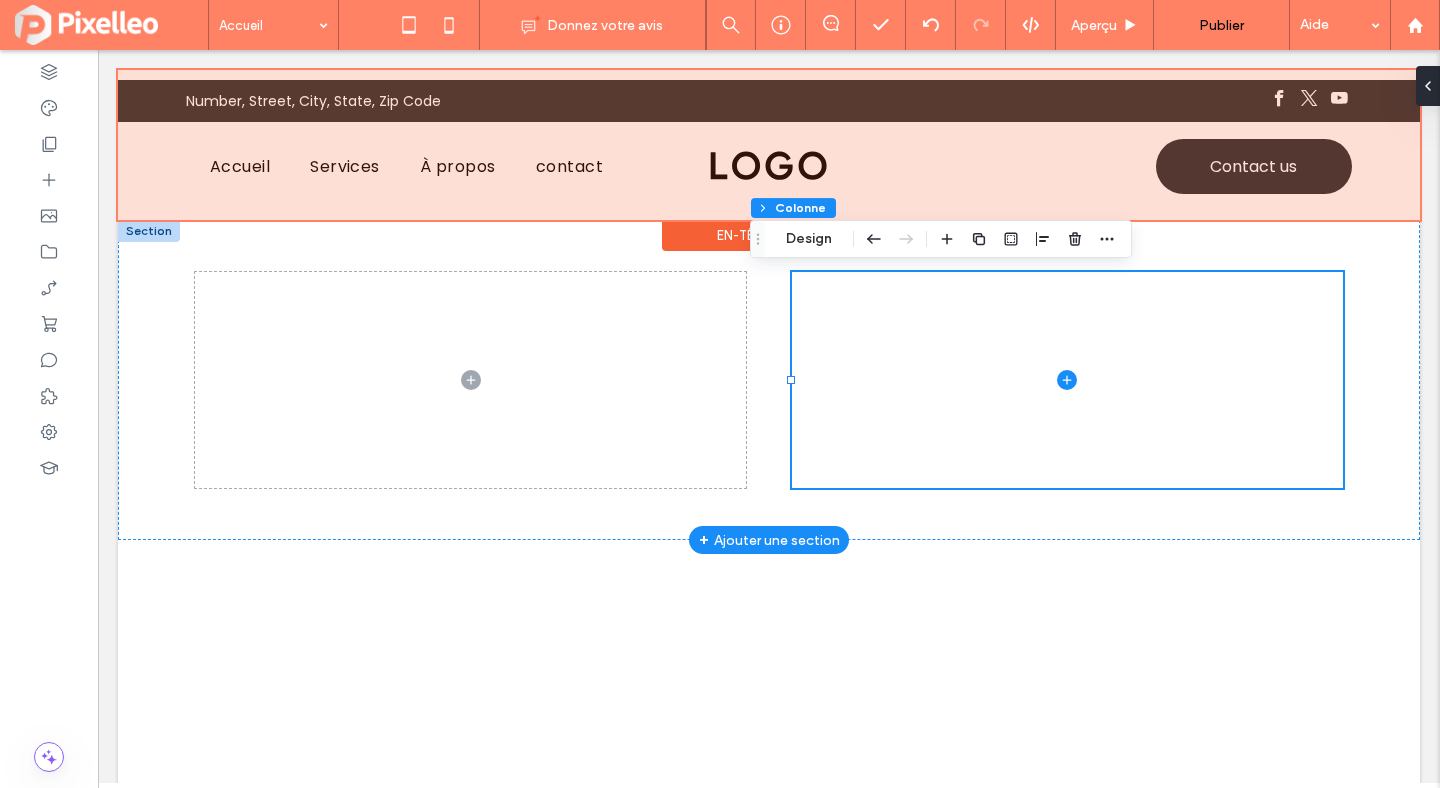 click at bounding box center (769, 145) 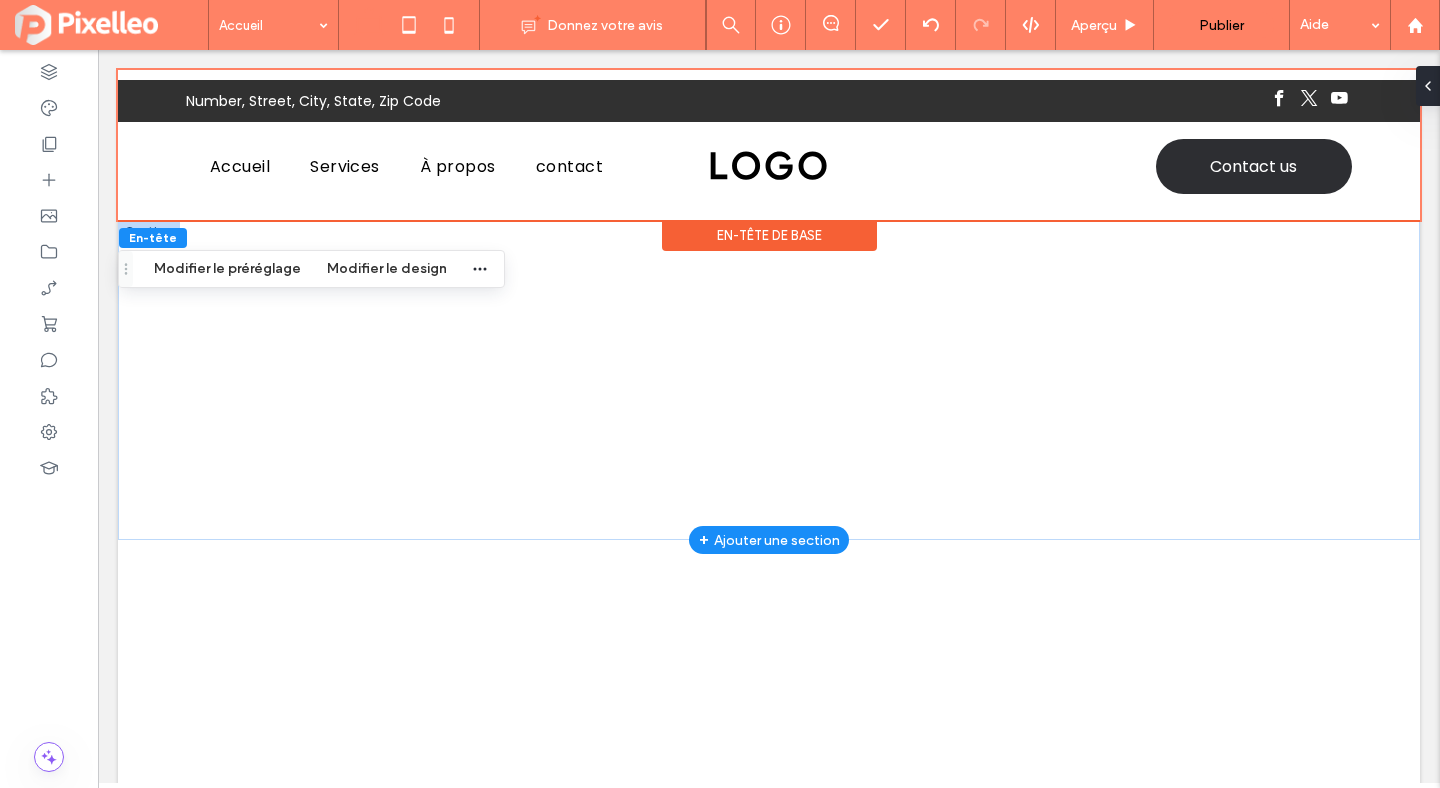 click on "En-tête de base" at bounding box center [769, 235] 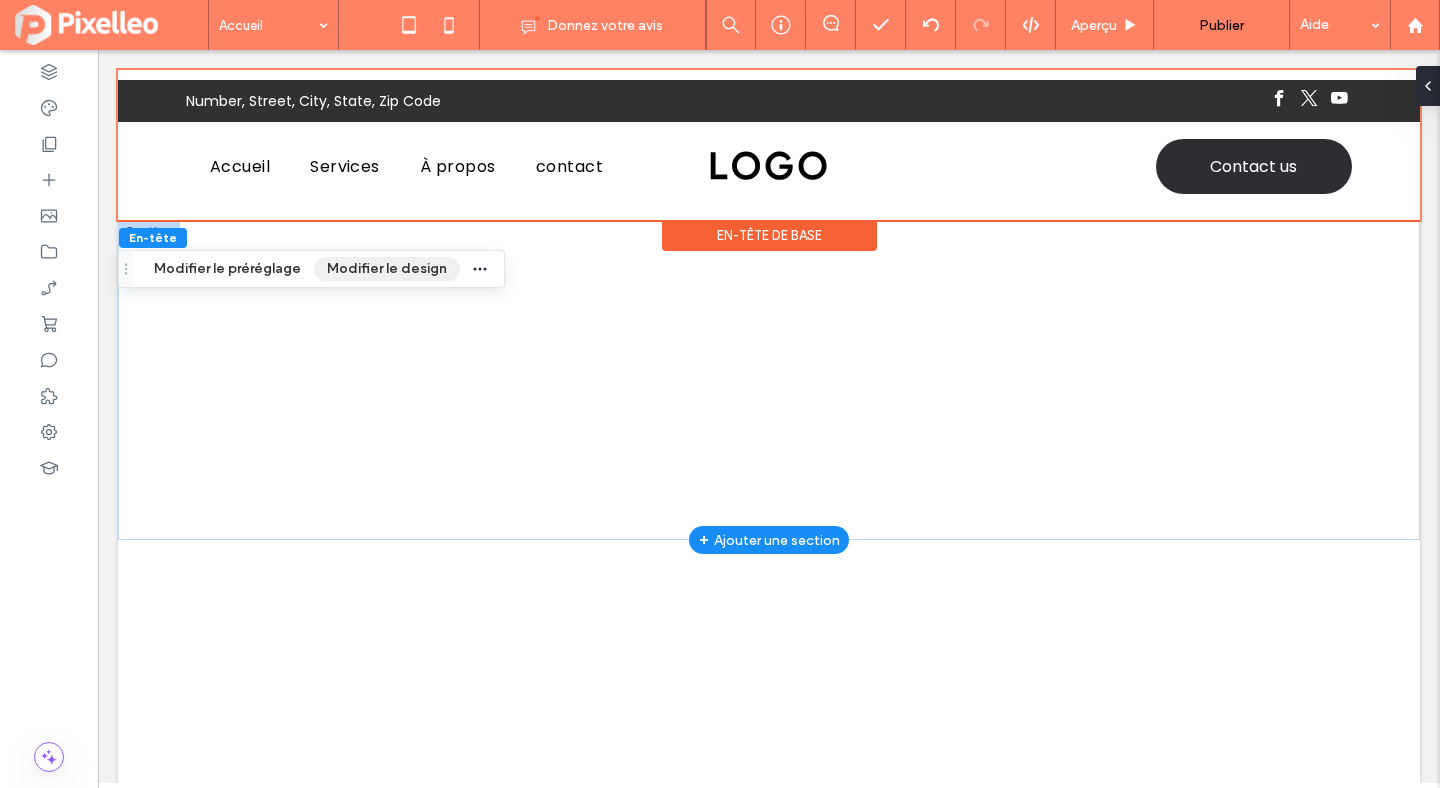 click on "Modifier le design" at bounding box center [387, 269] 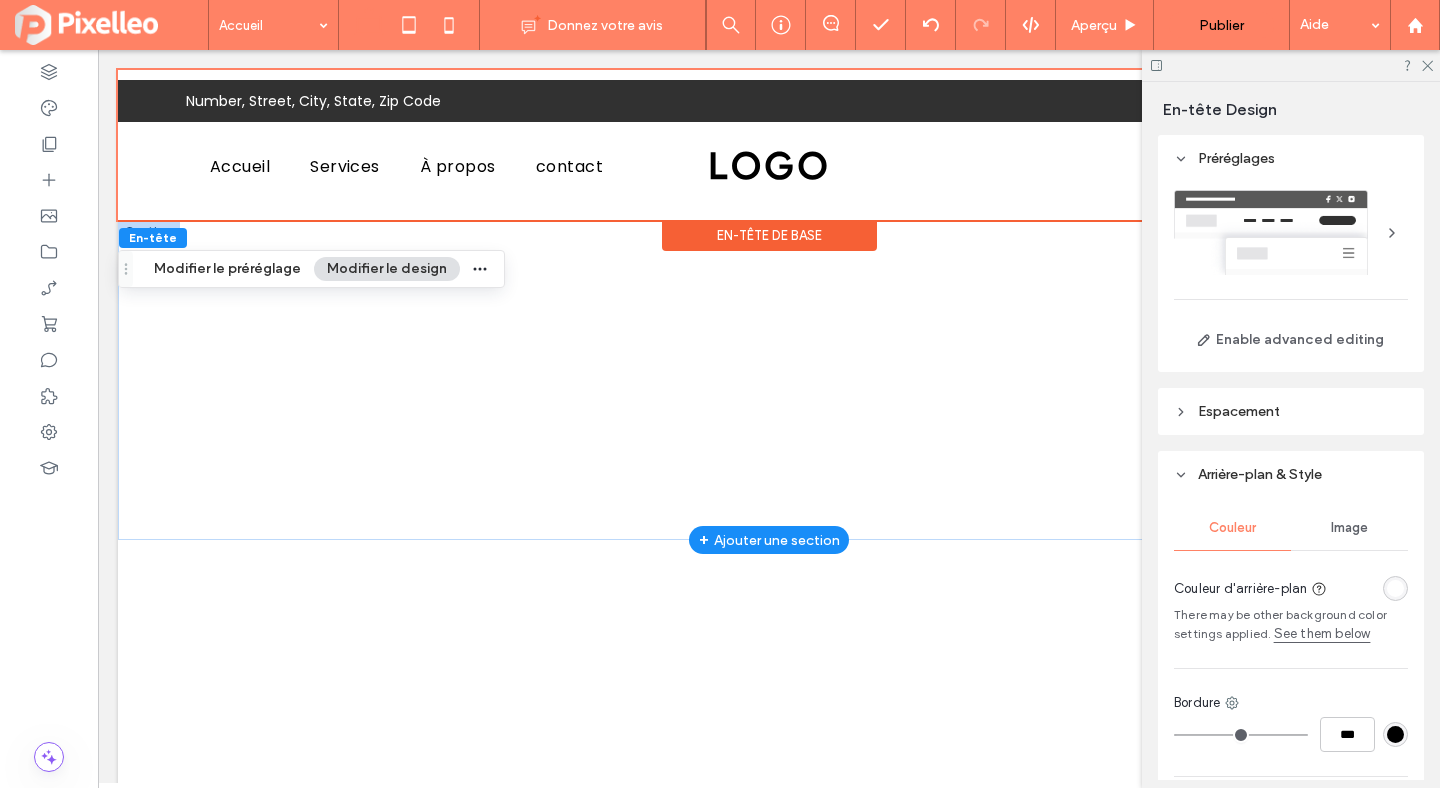 click on "Espacement" at bounding box center [1239, 411] 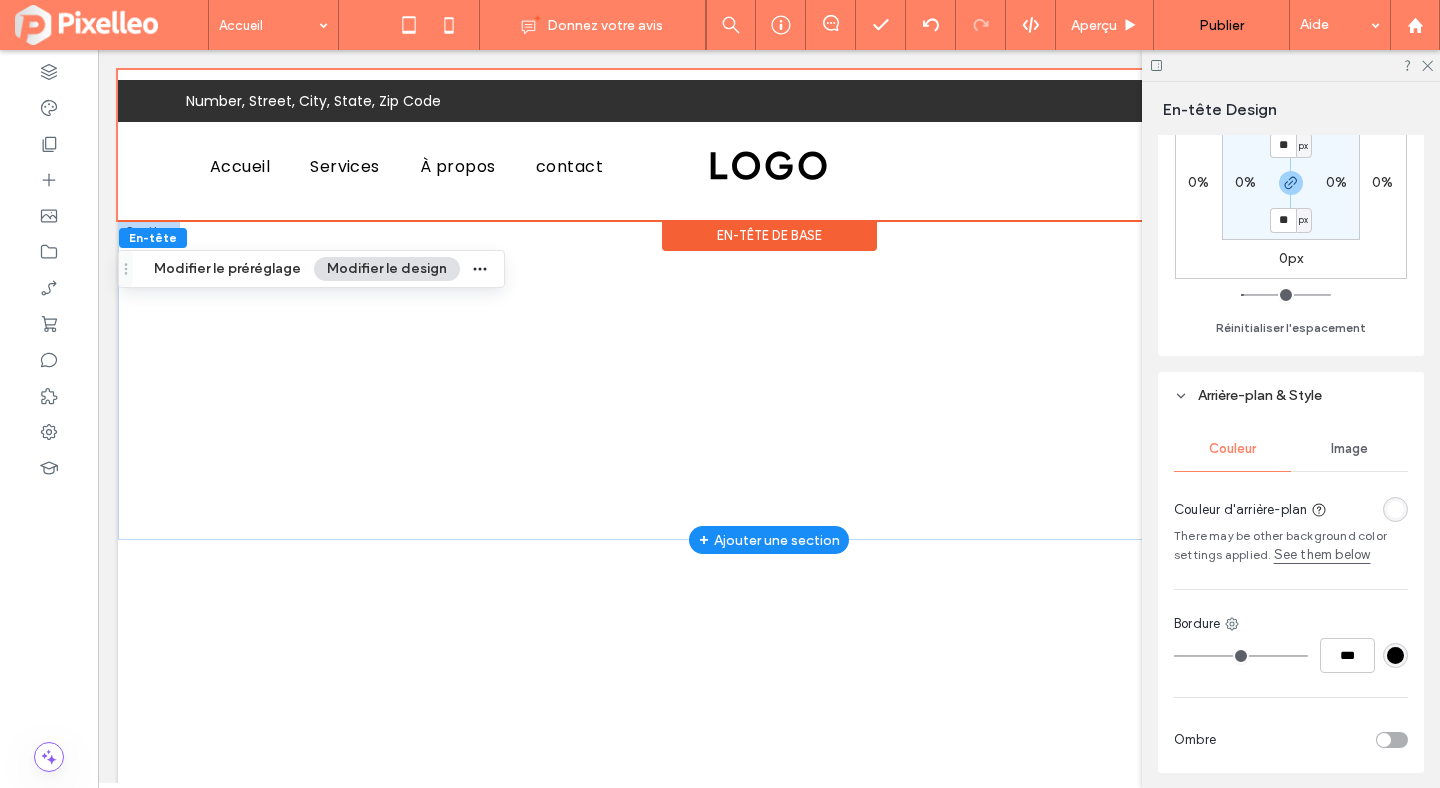 scroll, scrollTop: 704, scrollLeft: 0, axis: vertical 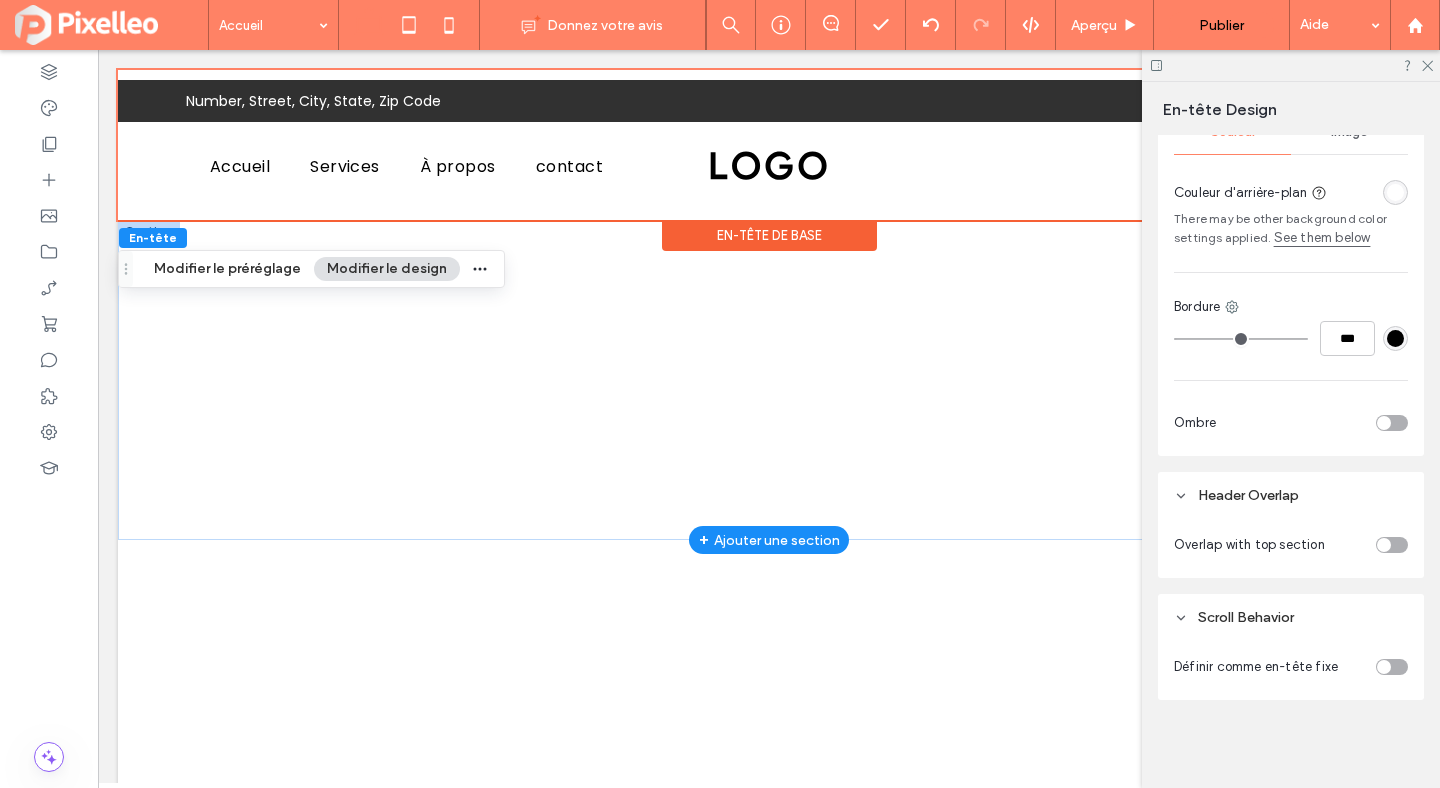 click on "En-tête de base" at bounding box center [769, 235] 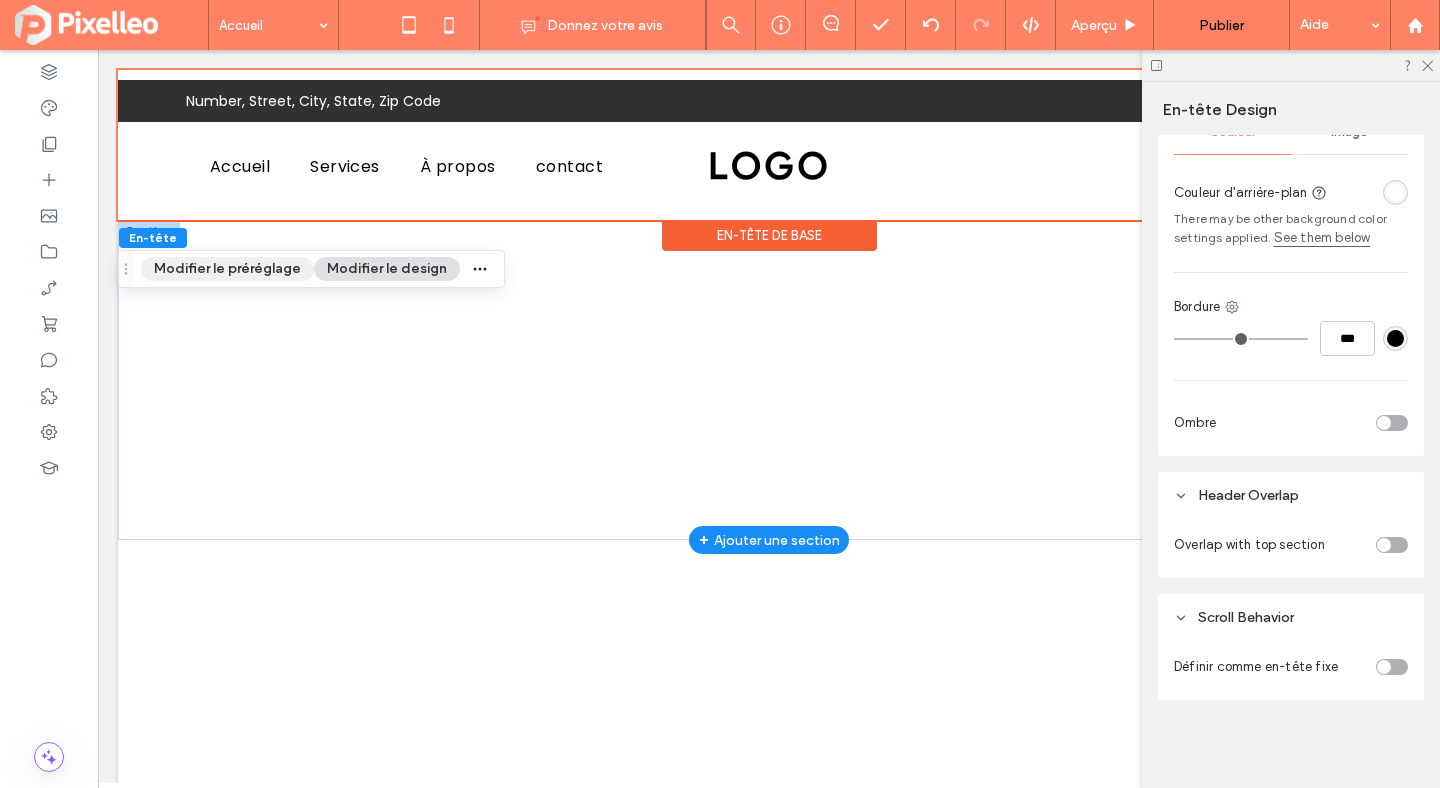 click on "Modifier le préréglage" at bounding box center [227, 269] 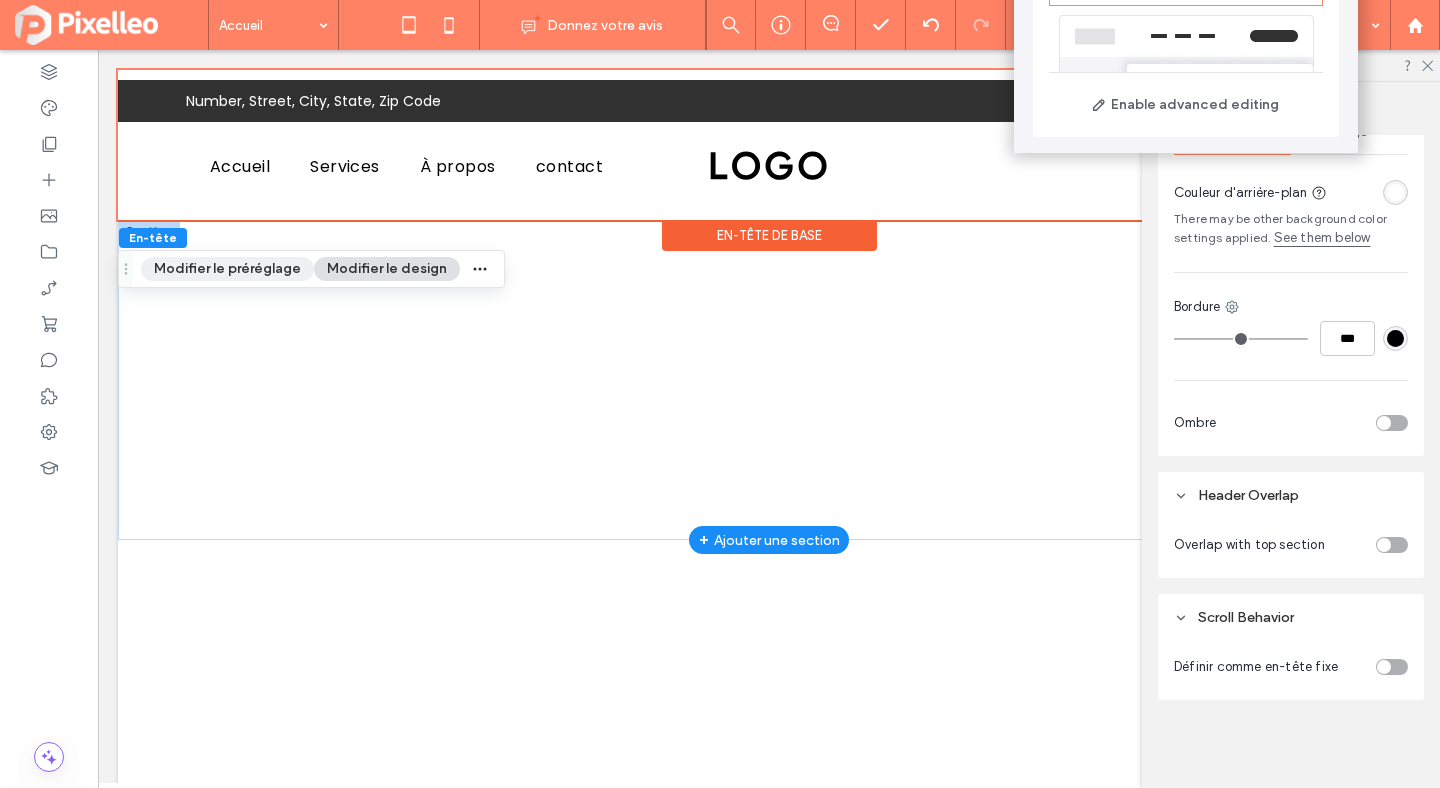 scroll, scrollTop: 94, scrollLeft: 0, axis: vertical 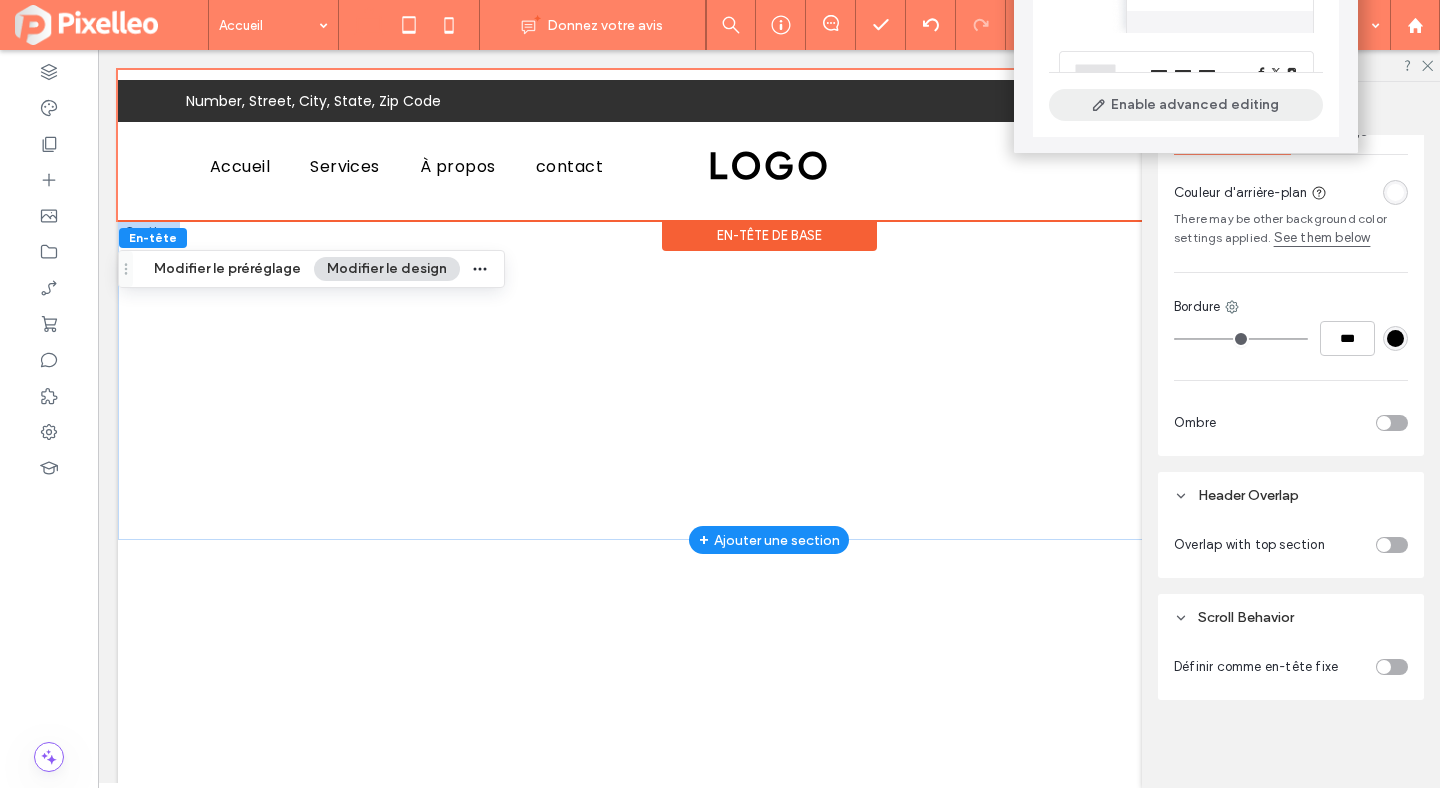 click on "Enable advanced editing" at bounding box center (1186, 105) 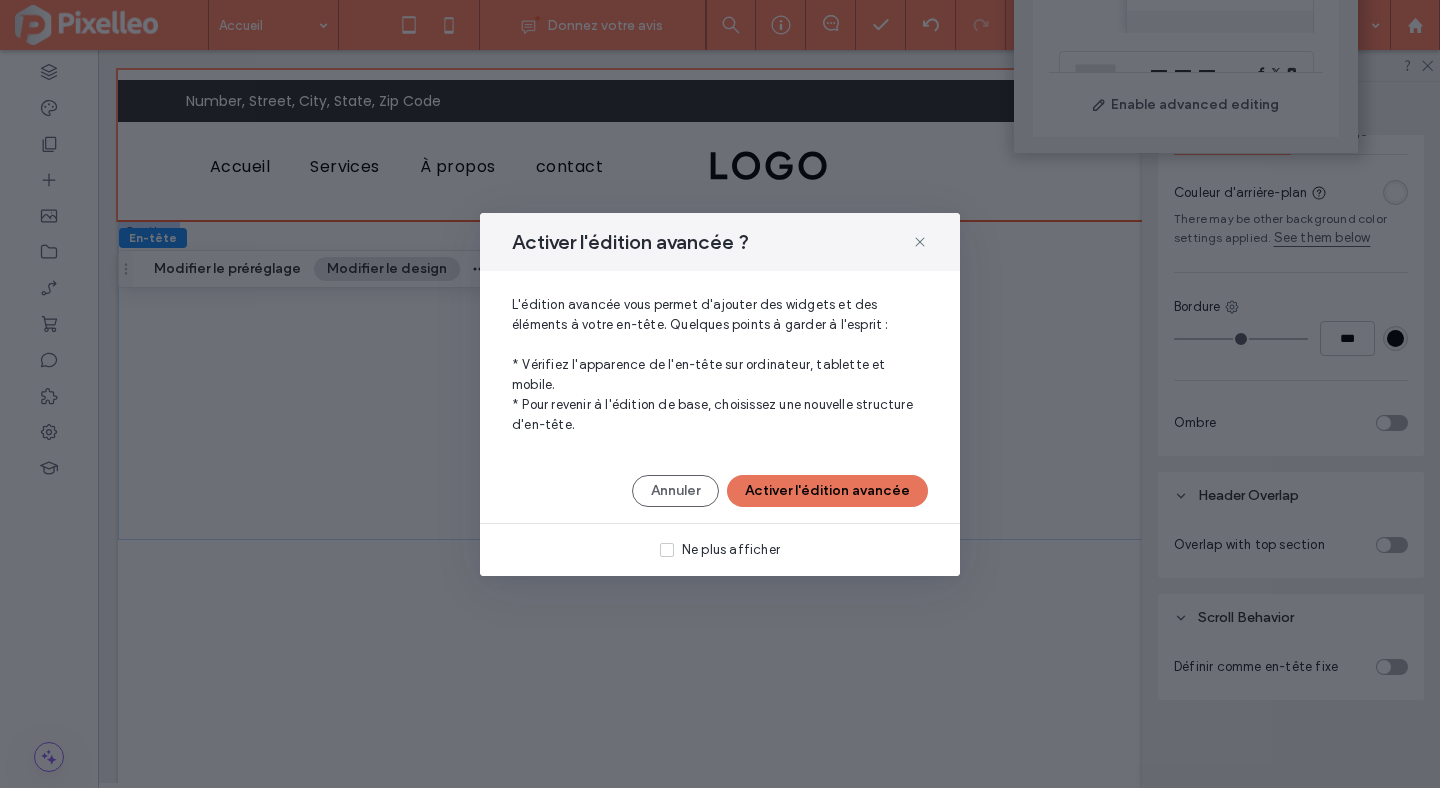 click on "Activer l'édition avancée" at bounding box center (827, 491) 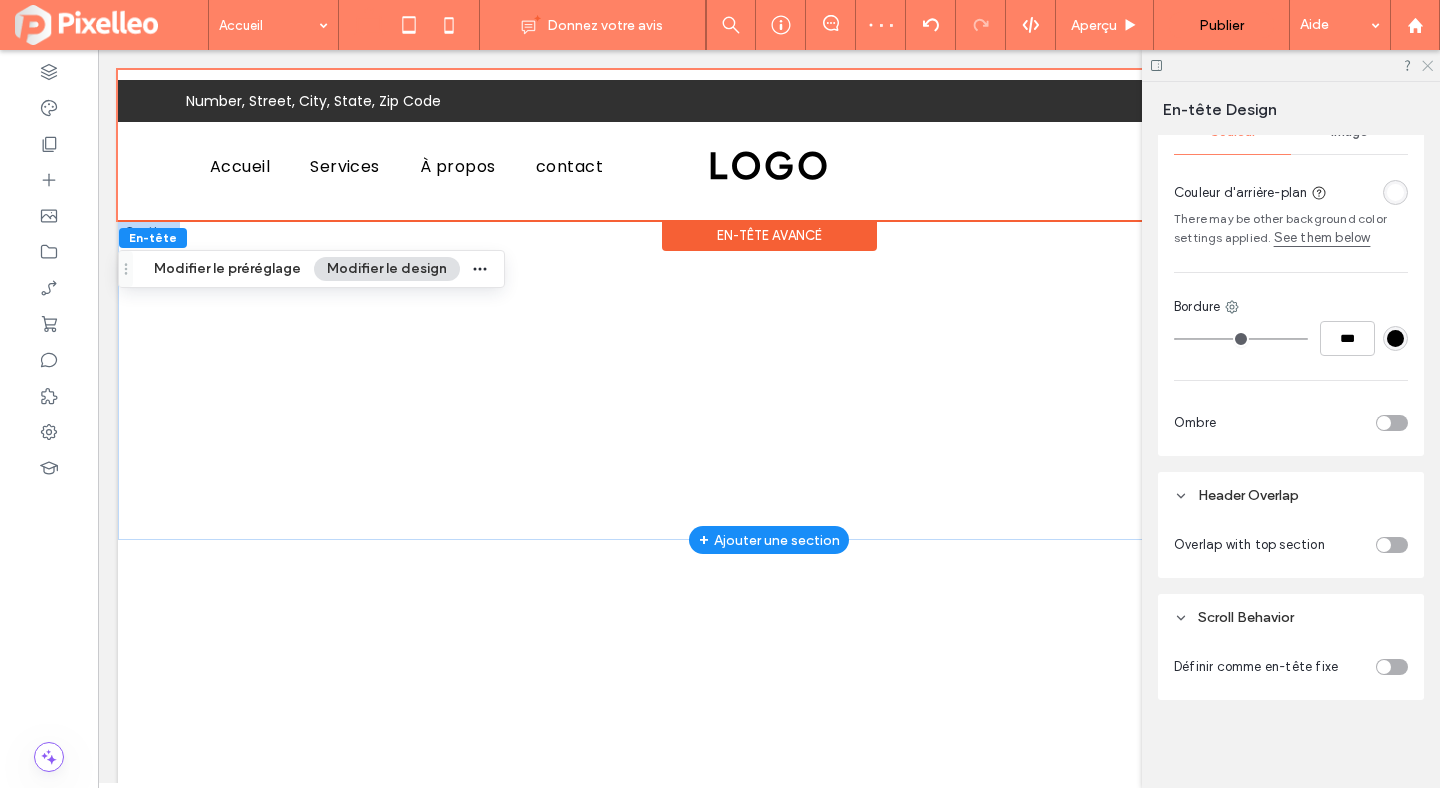 click 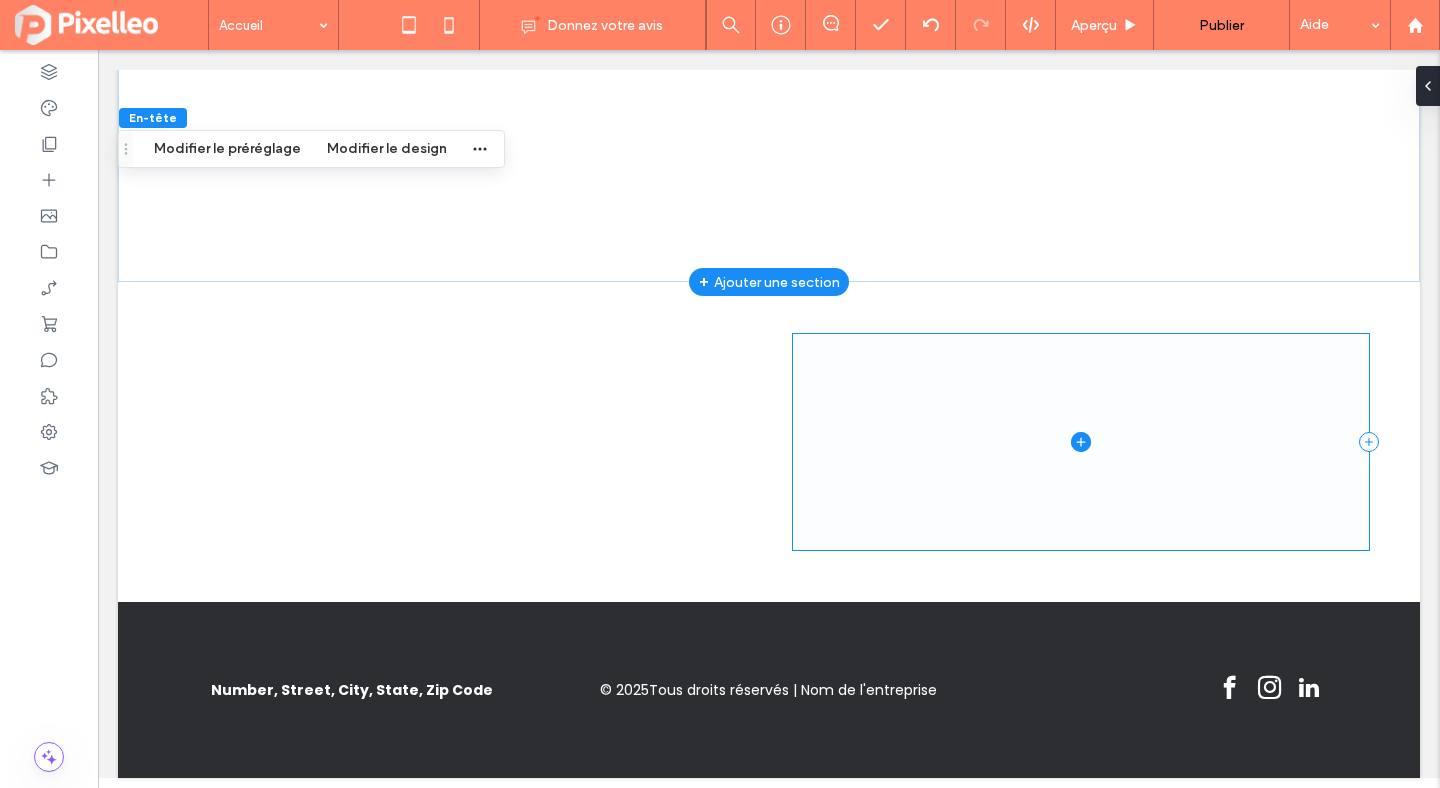 scroll, scrollTop: 0, scrollLeft: 0, axis: both 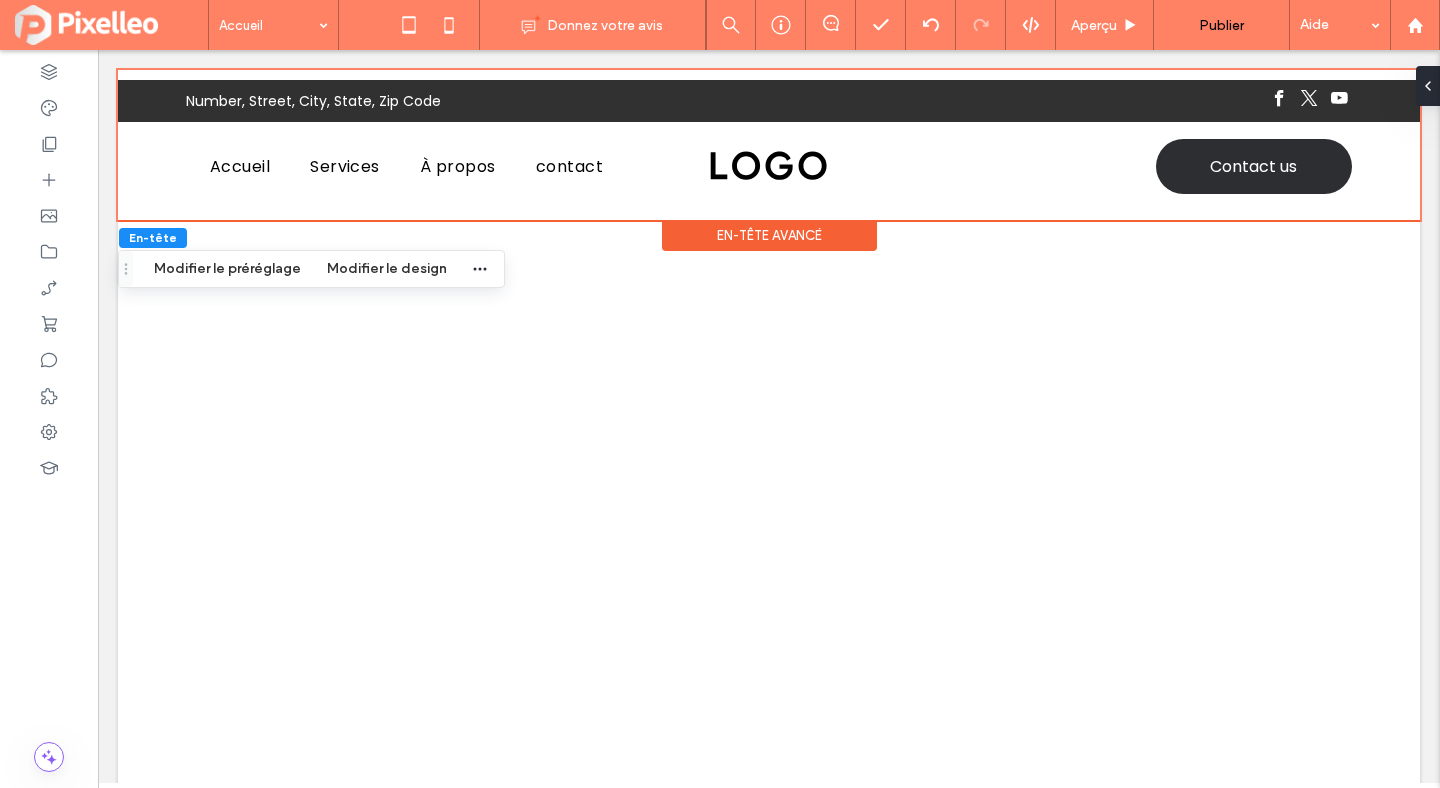click on "En-tête avancé" at bounding box center (769, 235) 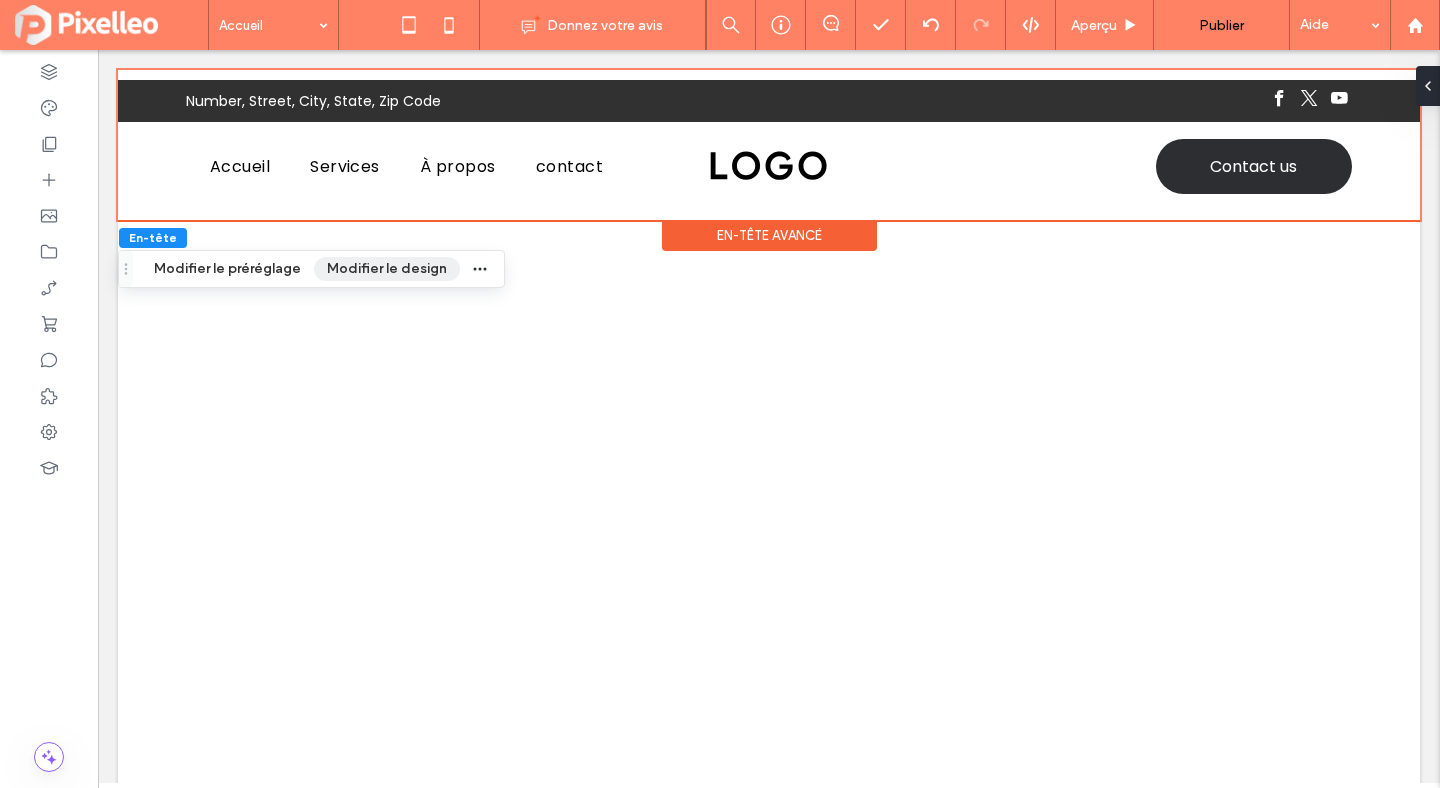 click on "Modifier le design" at bounding box center [387, 269] 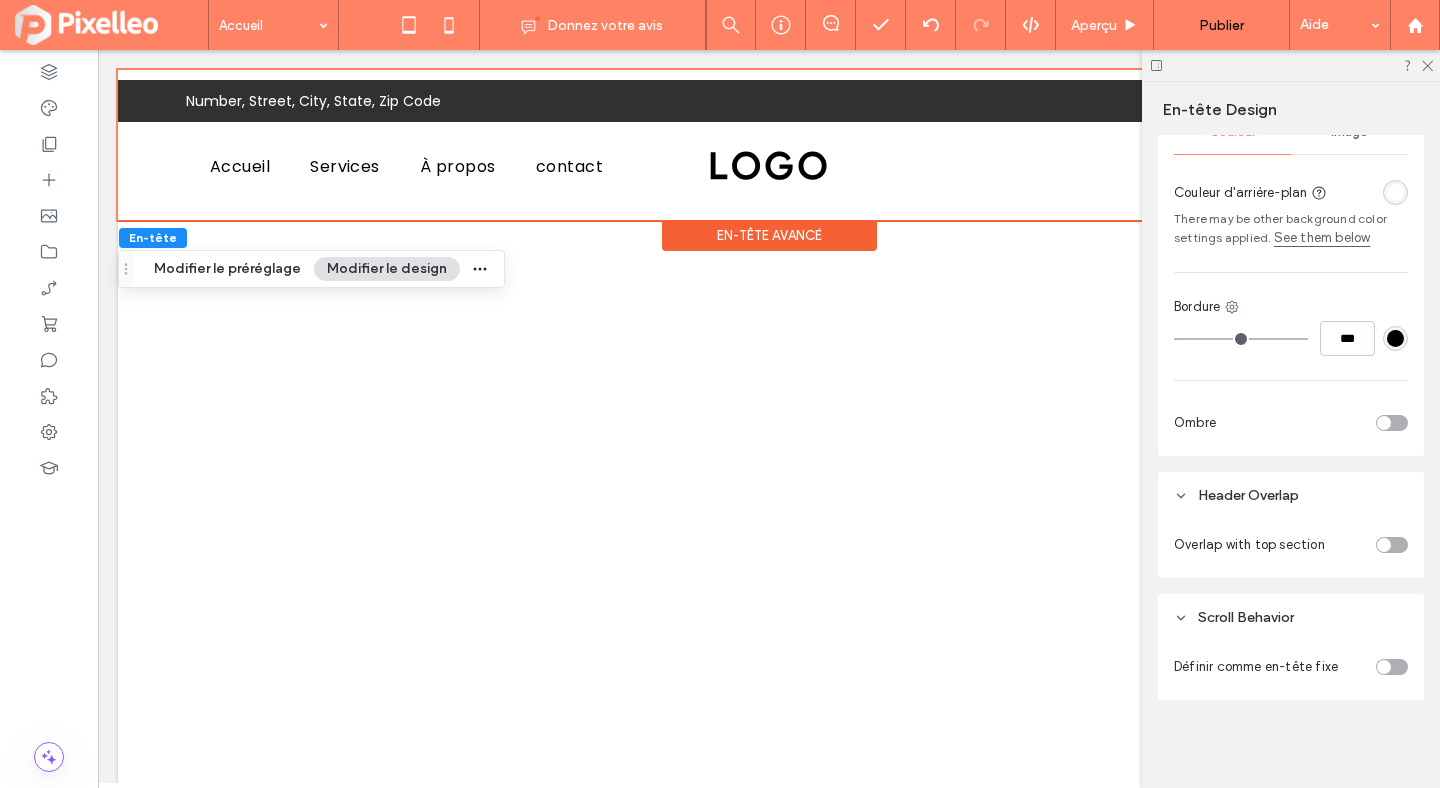 click at bounding box center (1384, 667) 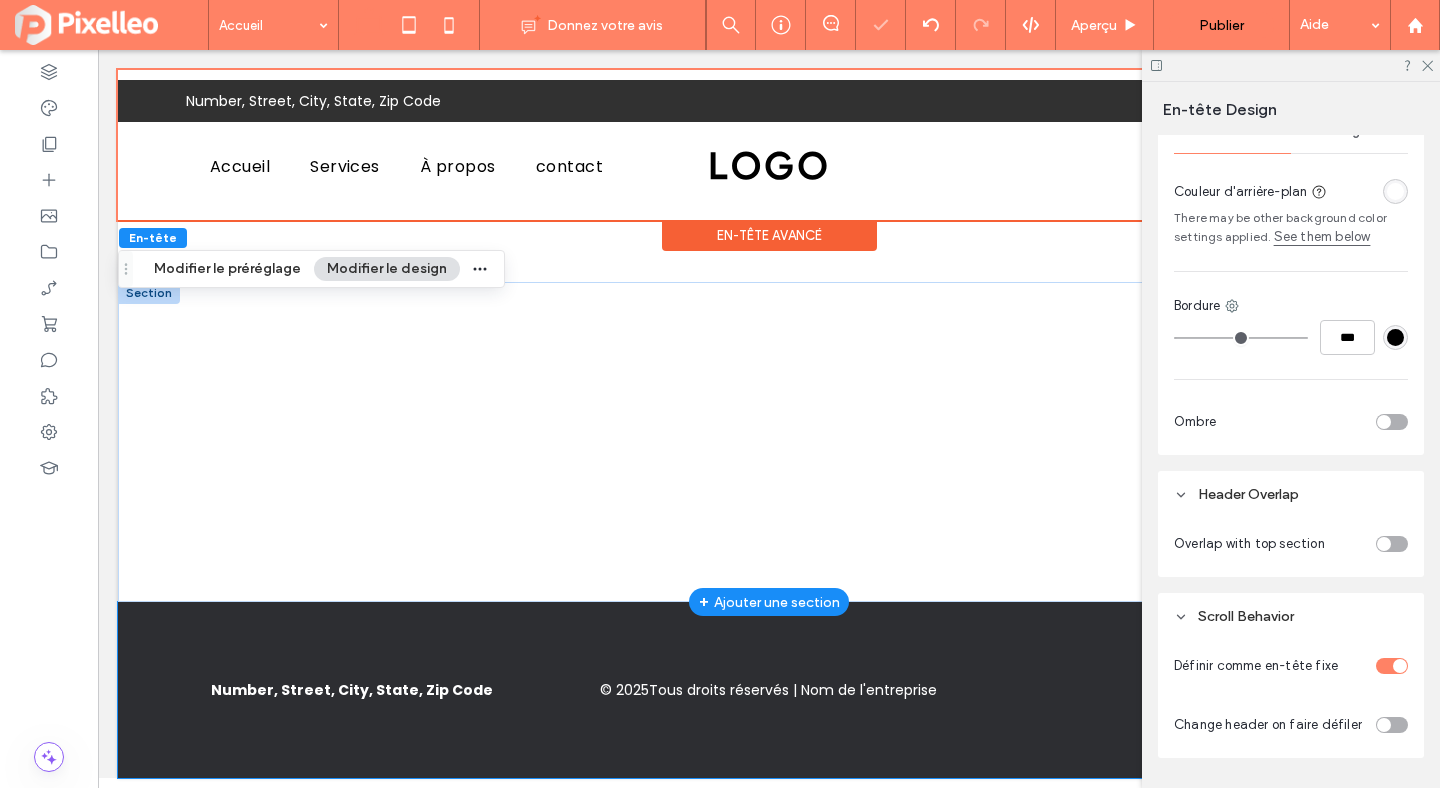 scroll, scrollTop: 0, scrollLeft: 0, axis: both 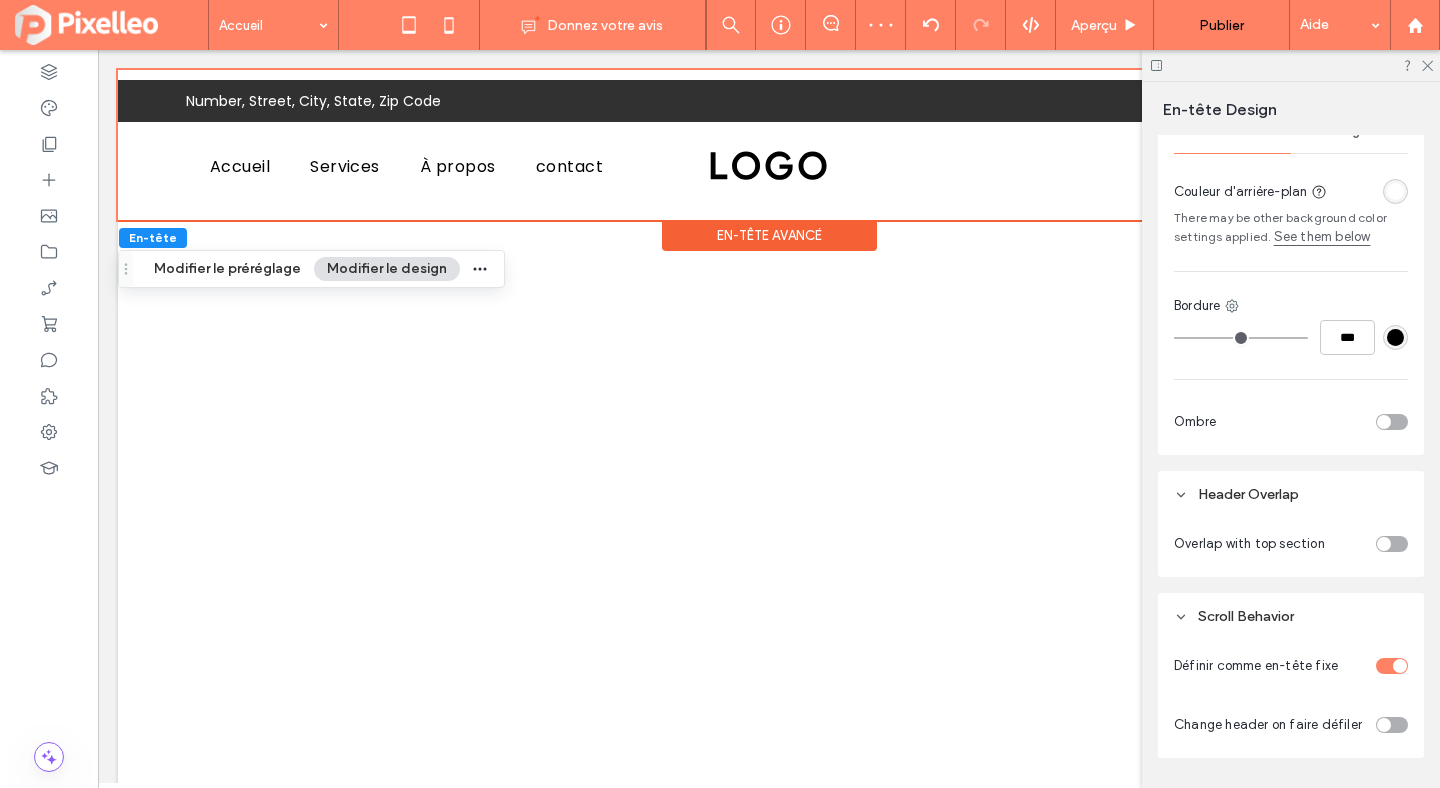 click at bounding box center [1291, 65] 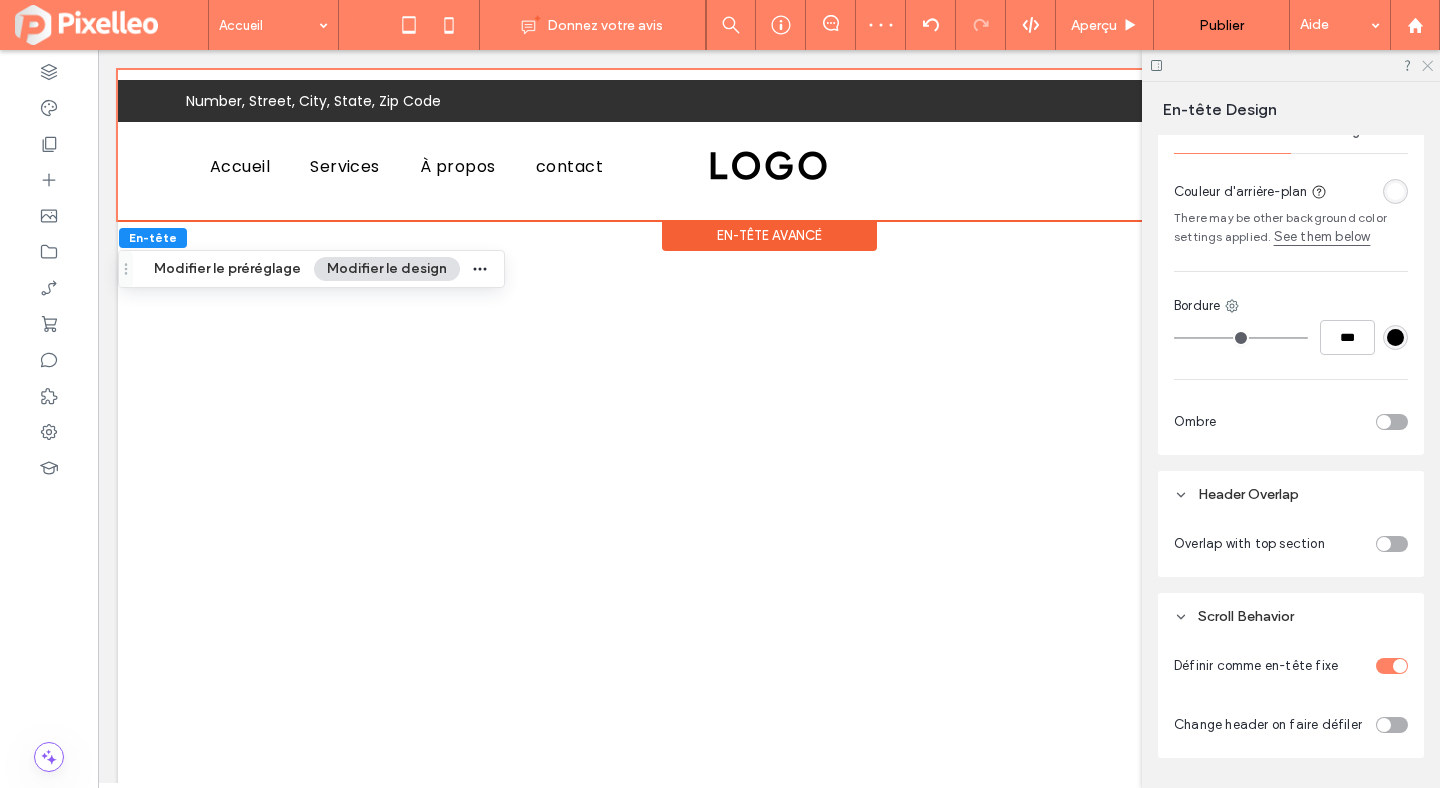 click 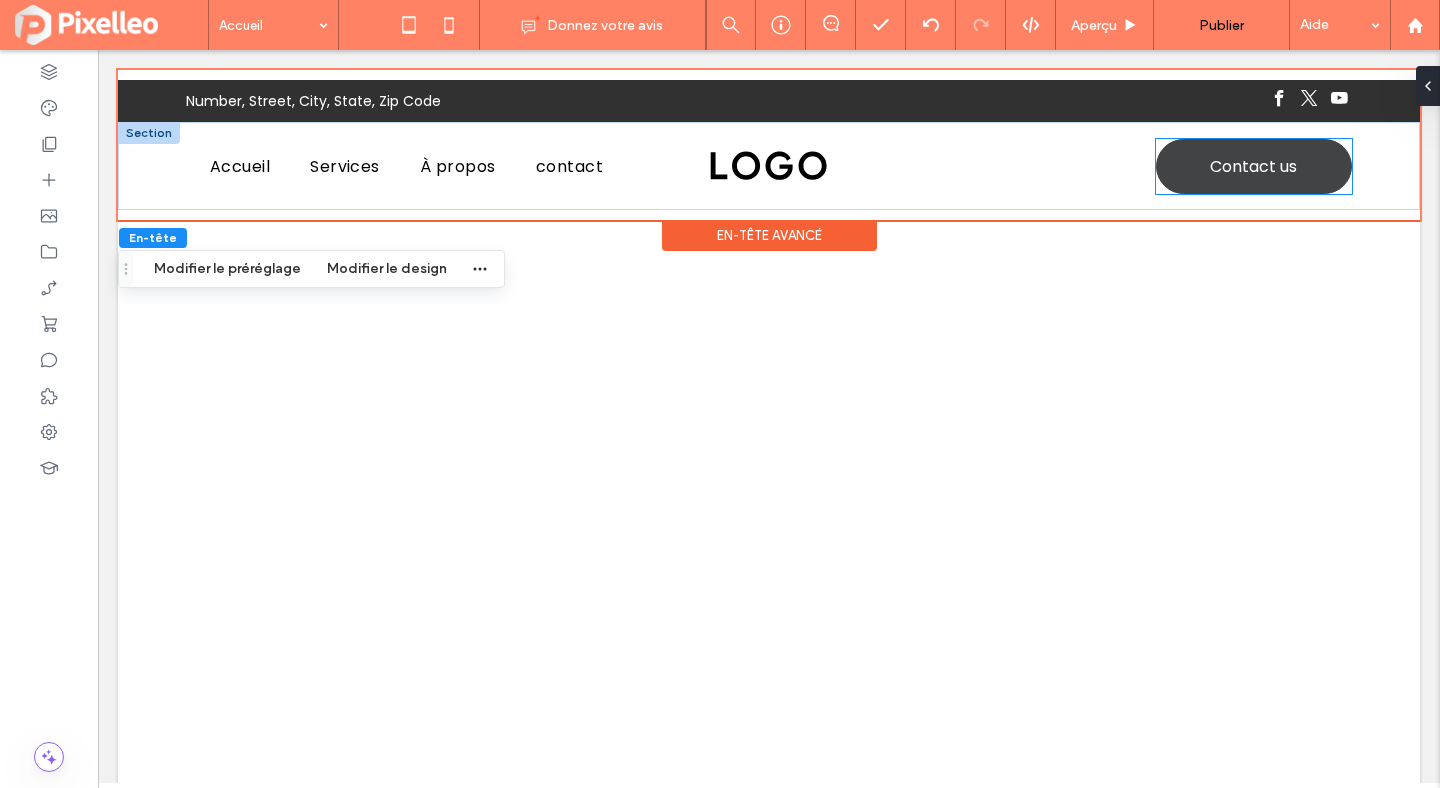 click on "Contact us" at bounding box center (1254, 166) 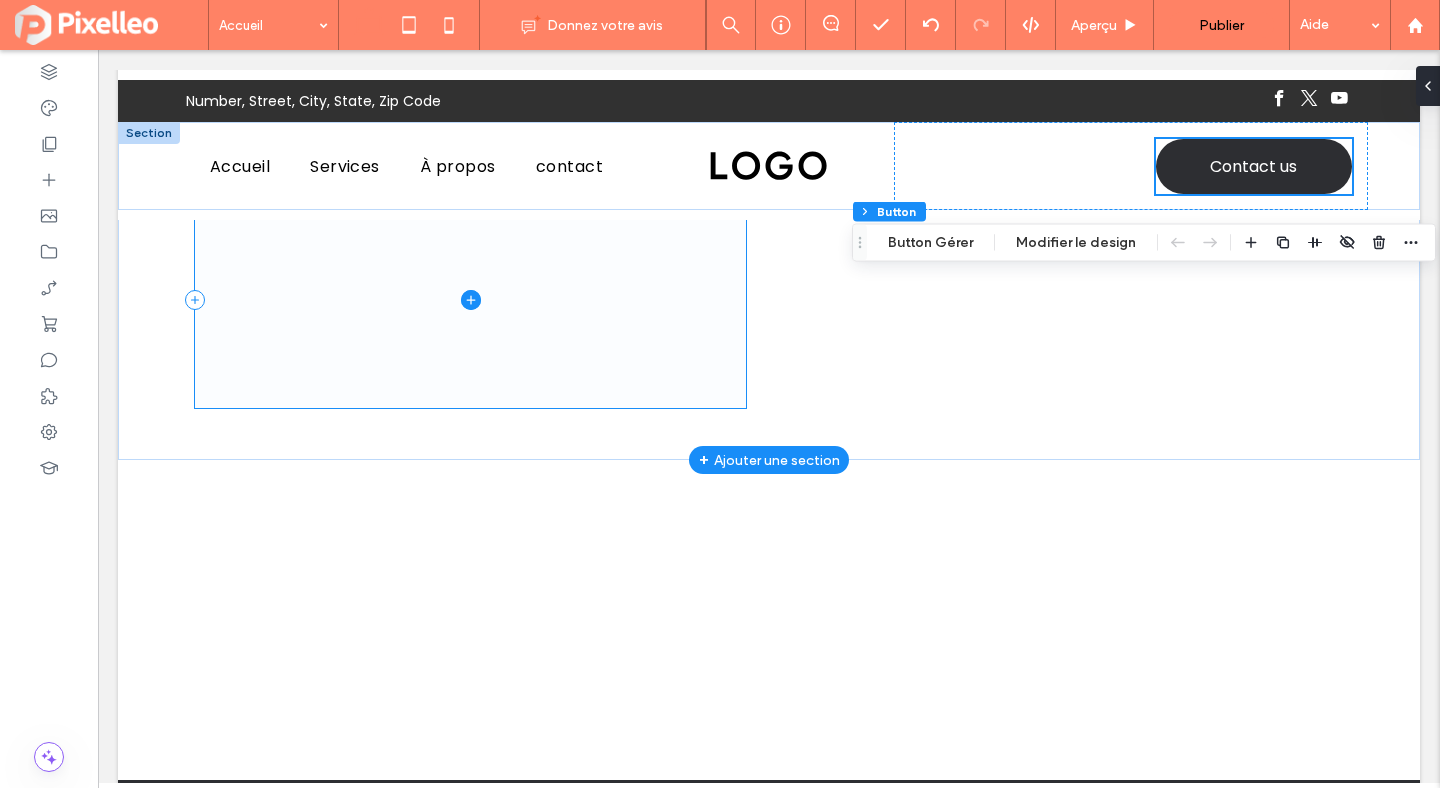 scroll, scrollTop: 92, scrollLeft: 0, axis: vertical 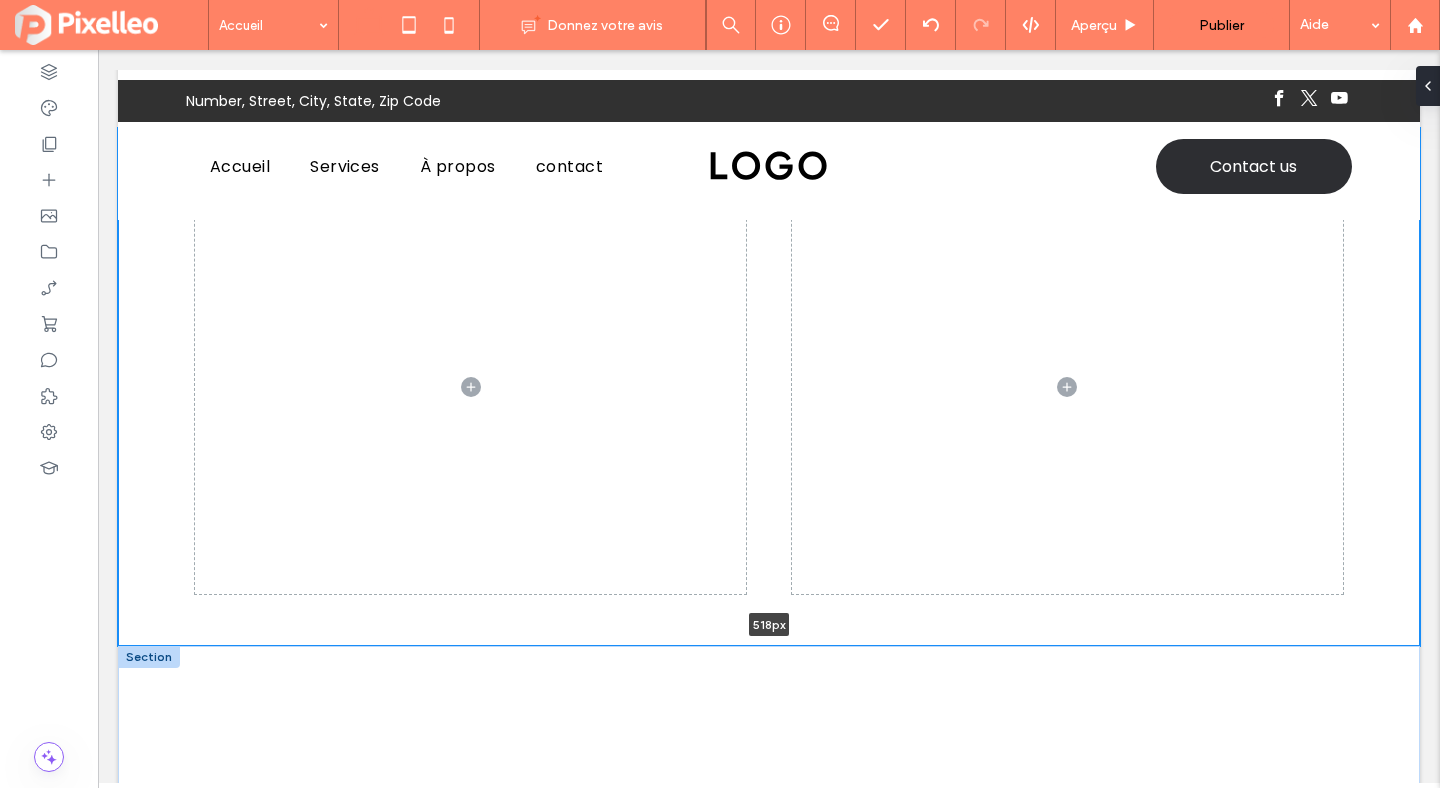drag, startPoint x: 490, startPoint y: 450, endPoint x: 481, endPoint y: 648, distance: 198.20444 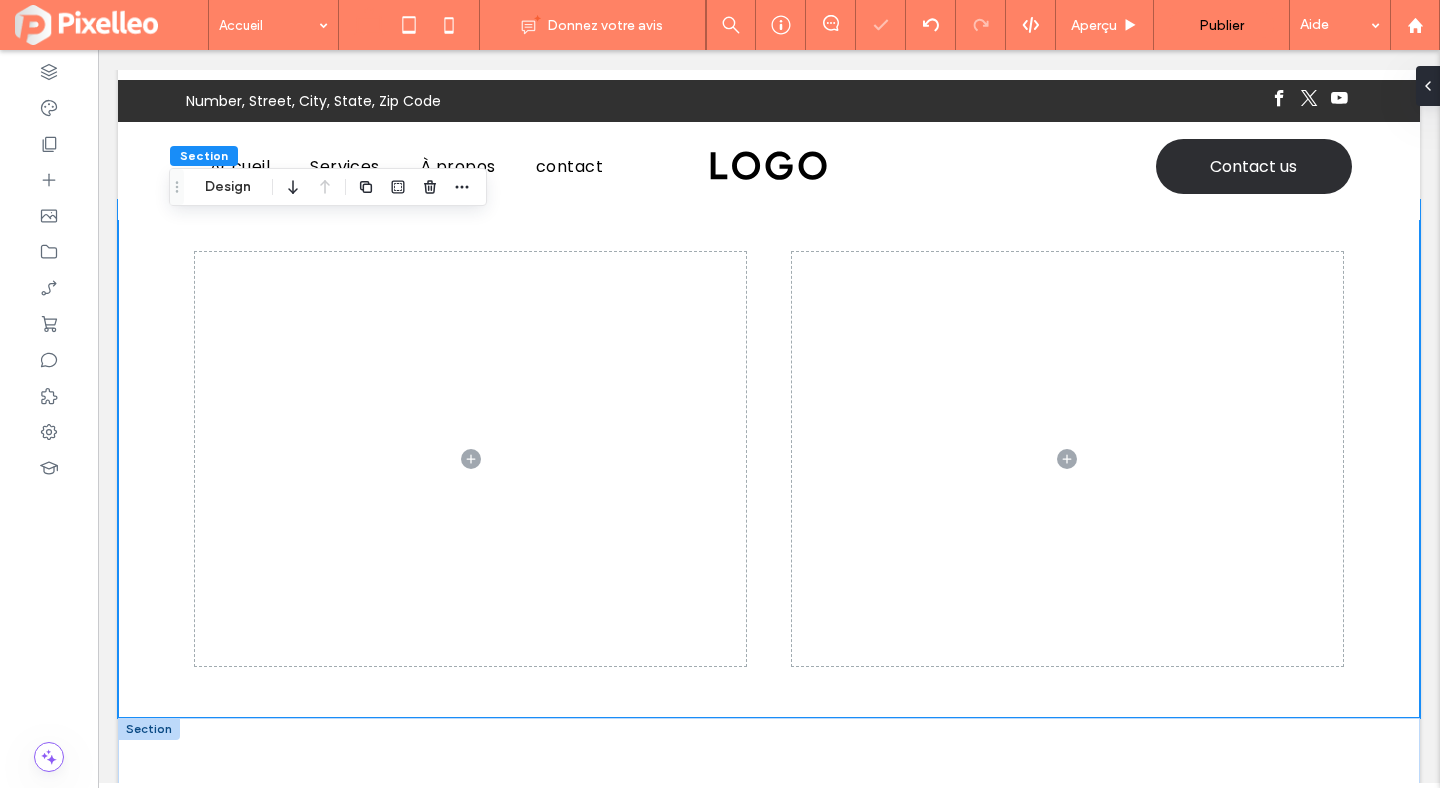 scroll, scrollTop: 0, scrollLeft: 0, axis: both 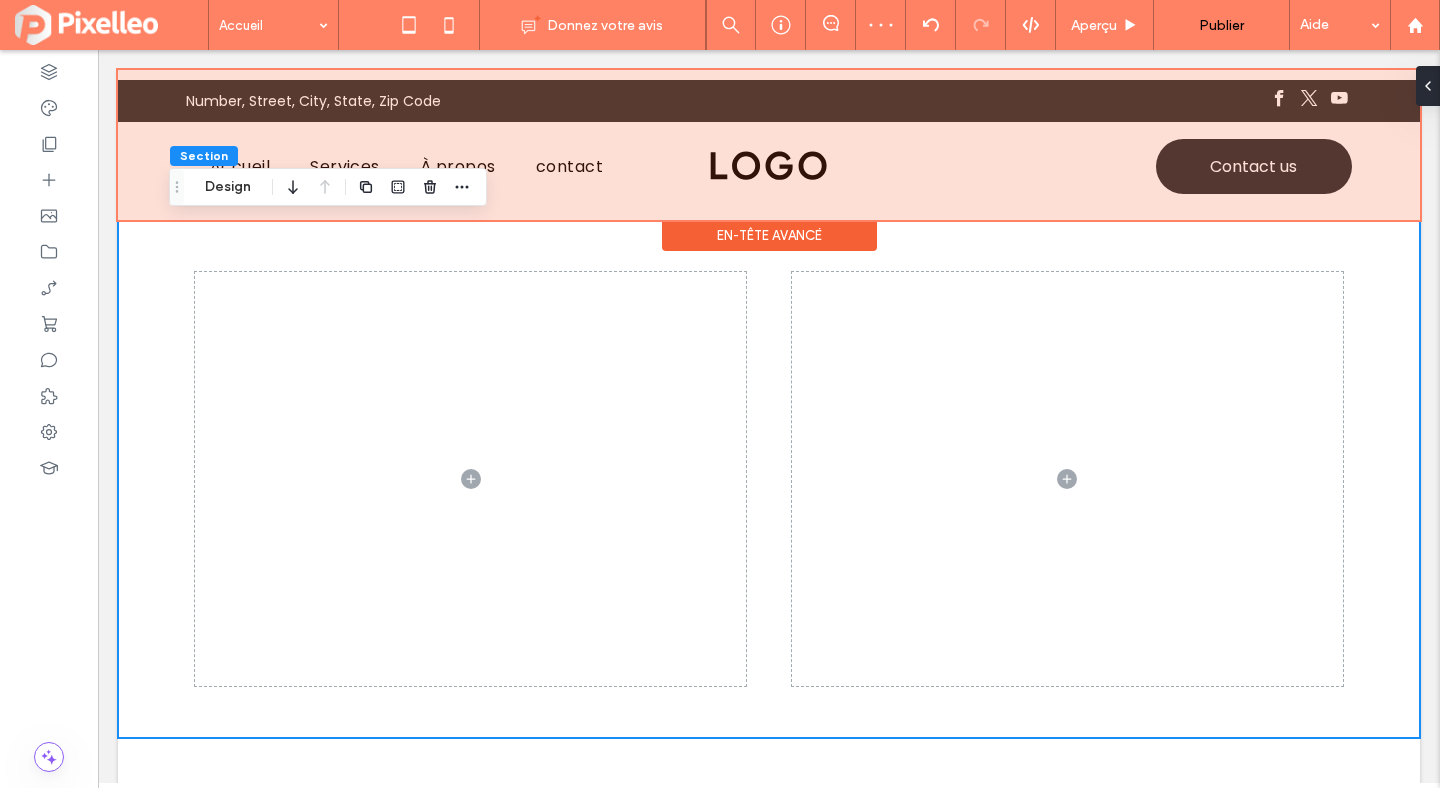 click at bounding box center [769, 145] 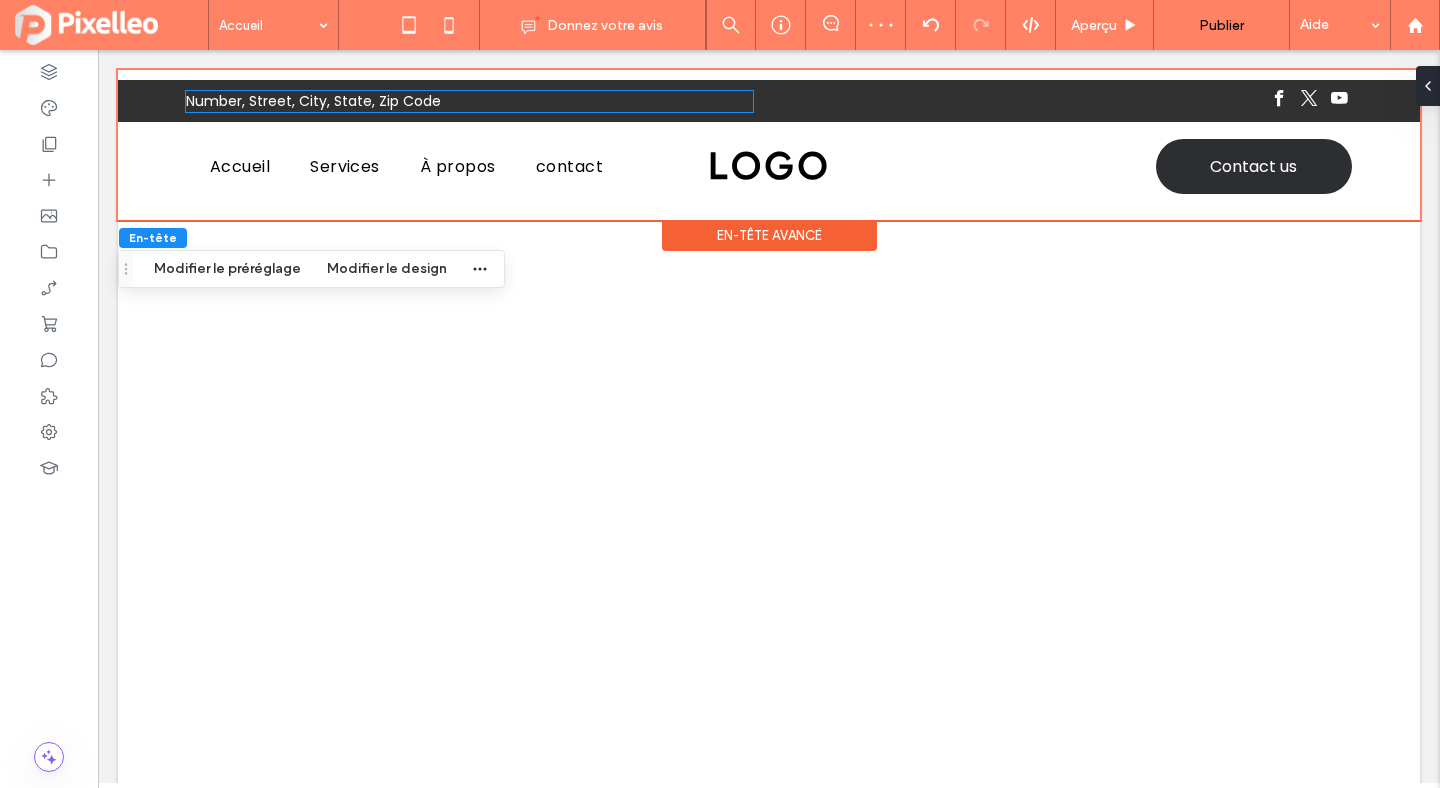 click on "Number, Street, City, State, Zip Code" at bounding box center (313, 101) 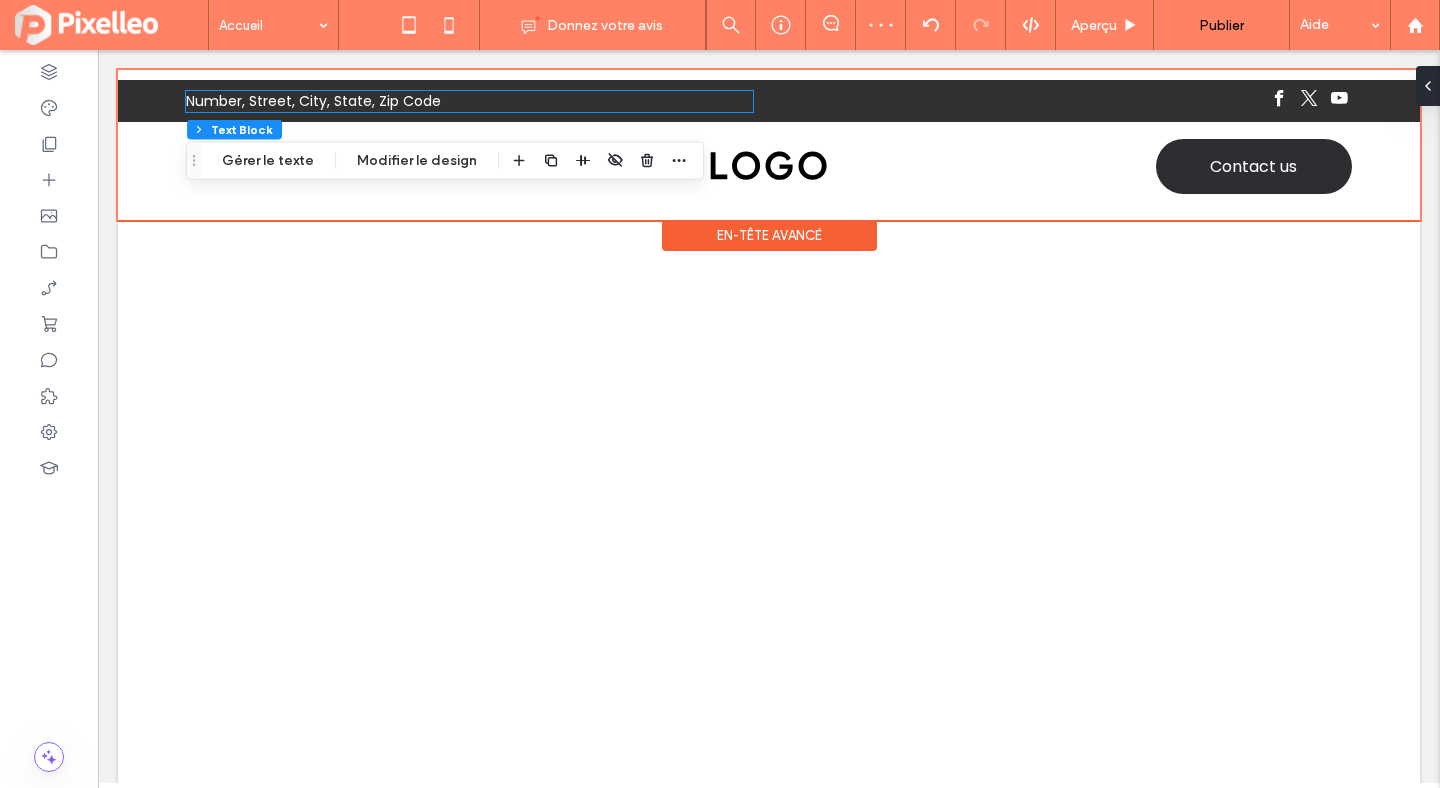 click on "Number, Street, City, State, Zip Code" at bounding box center (313, 101) 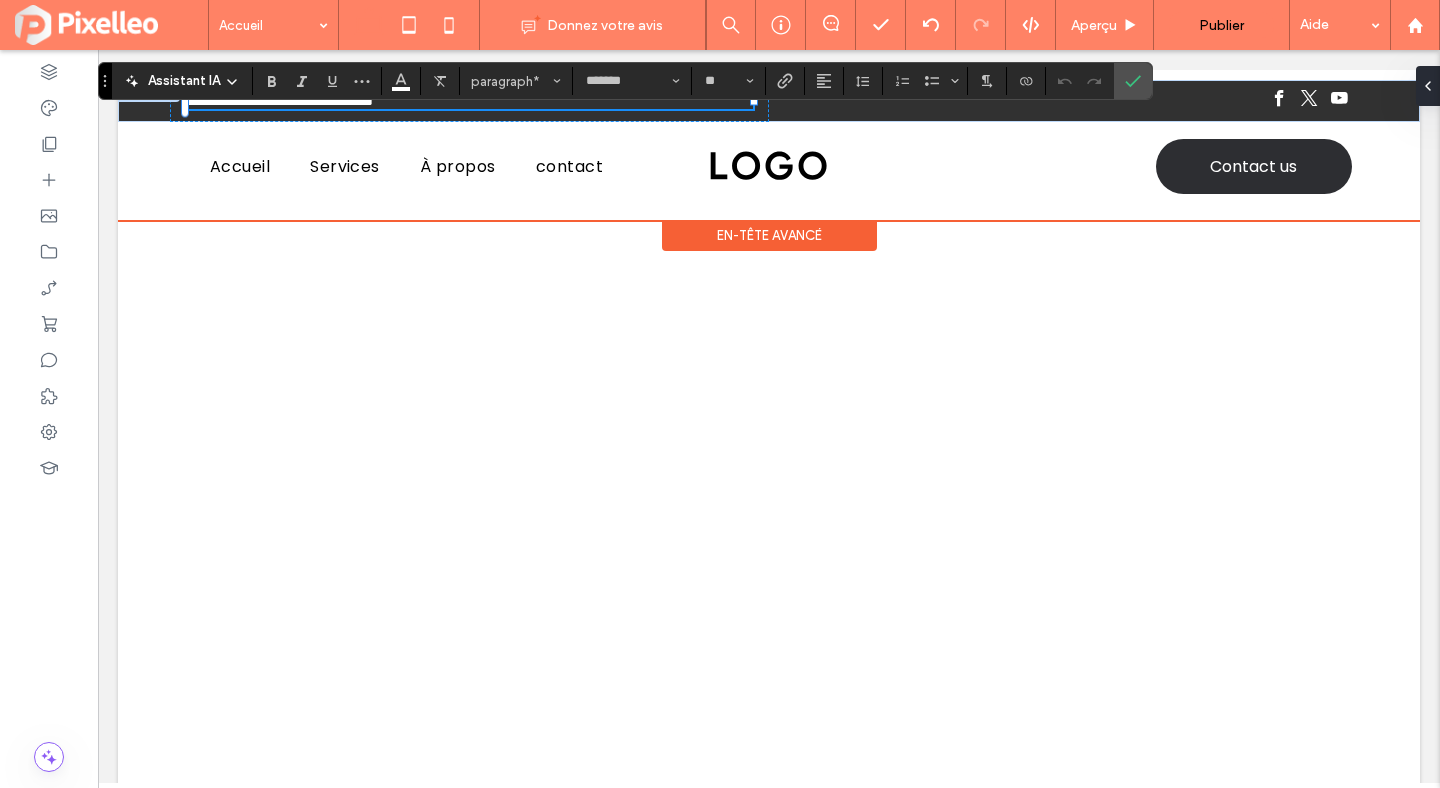 click on "**********" at bounding box center (469, 101) 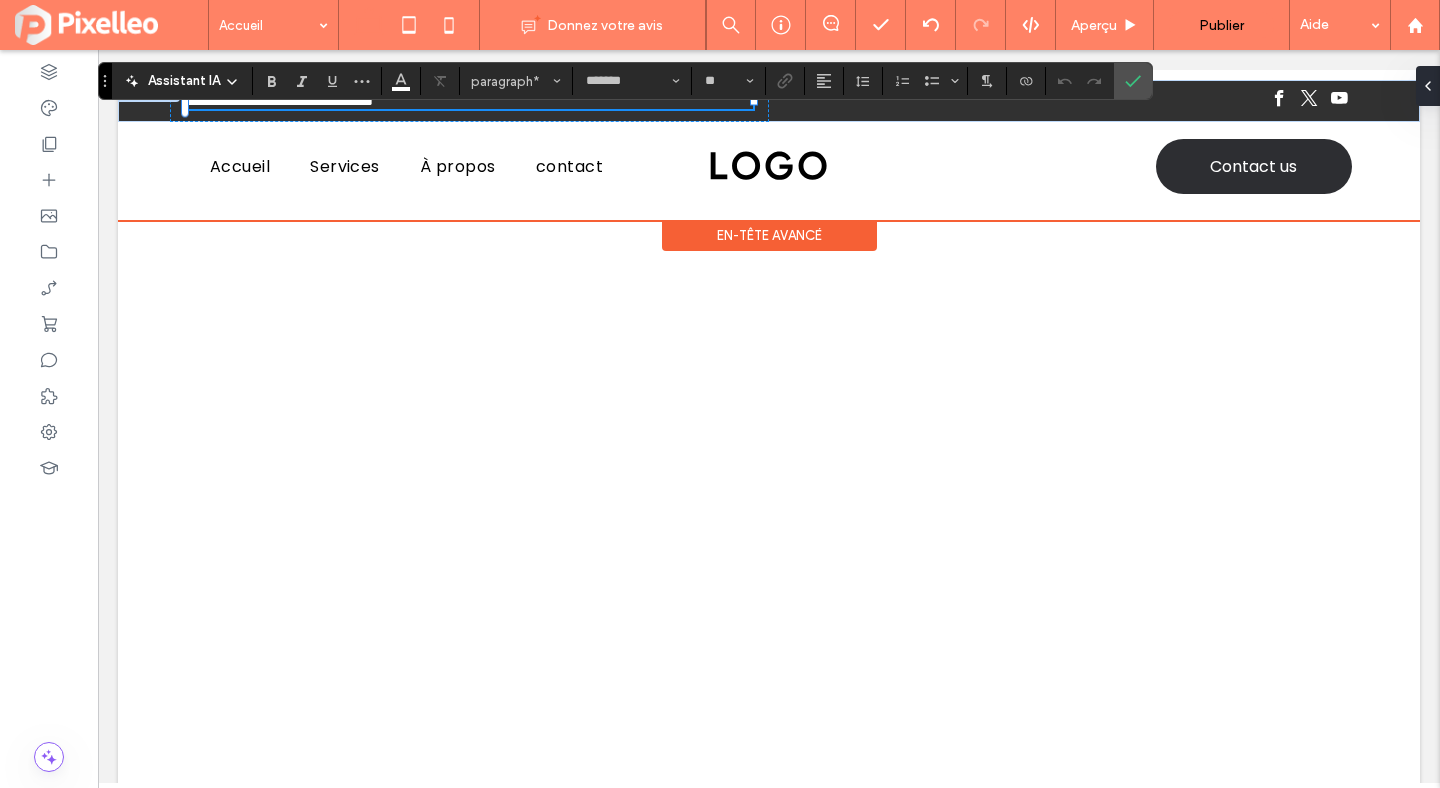 click on "**********" at bounding box center (469, 101) 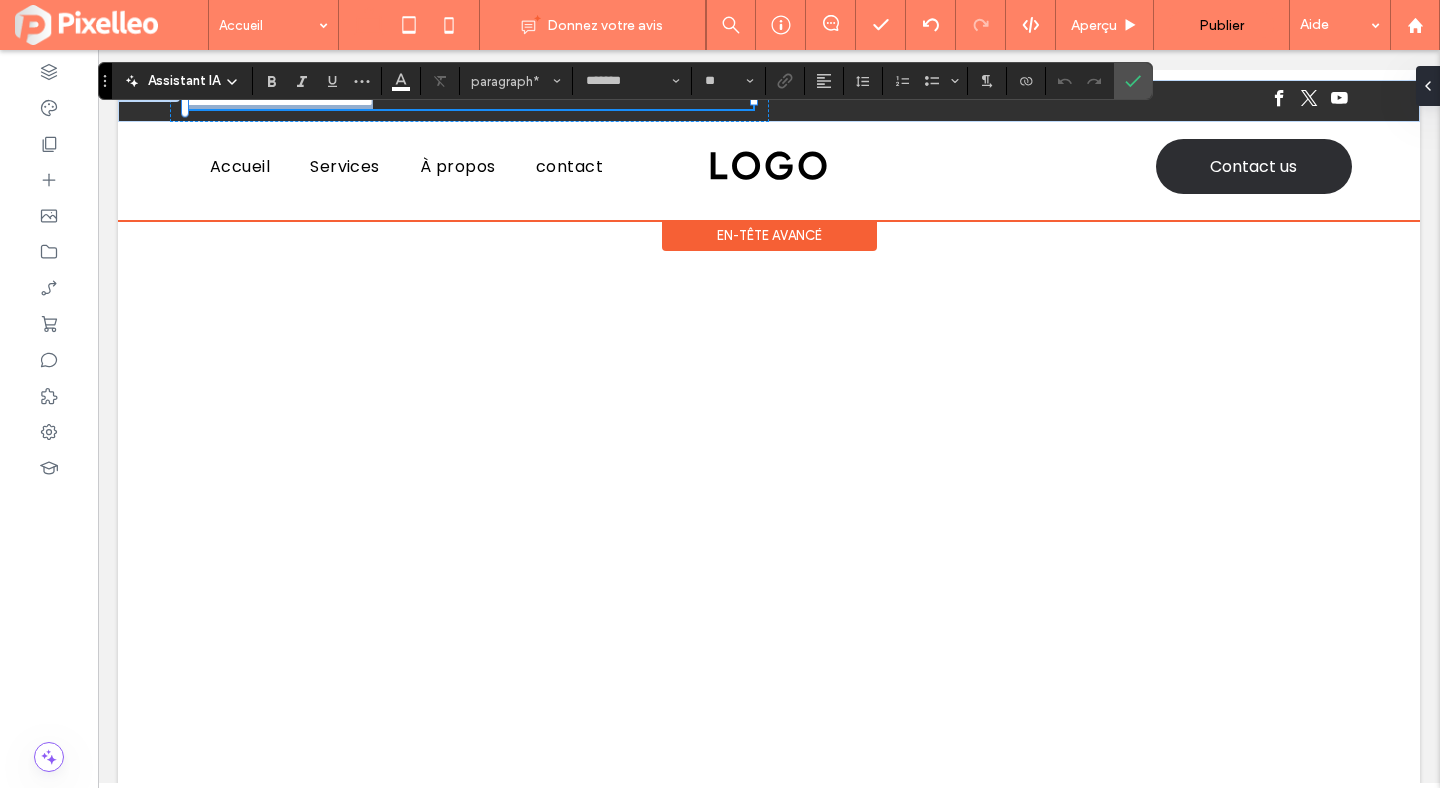 click on "**********" at bounding box center (469, 101) 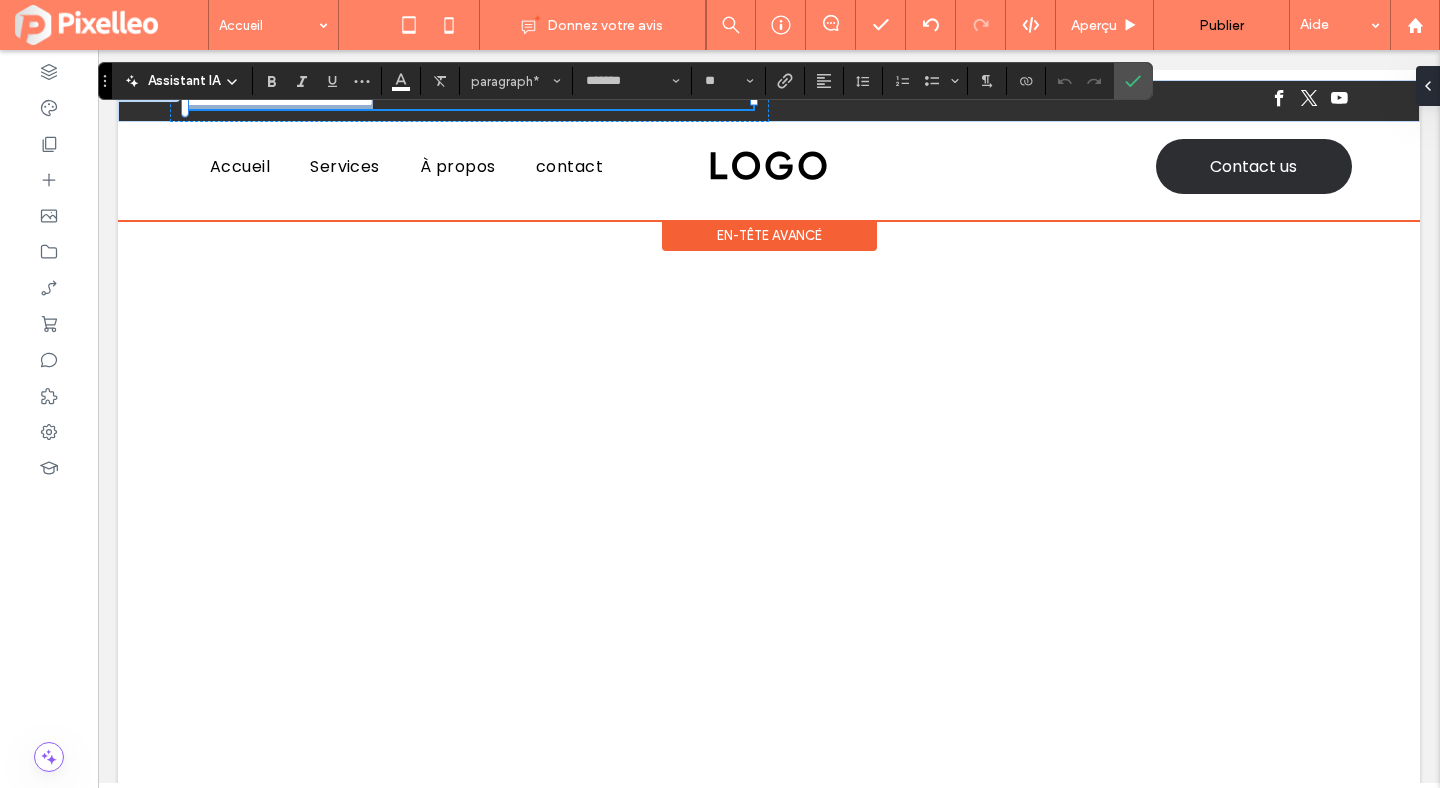 paste 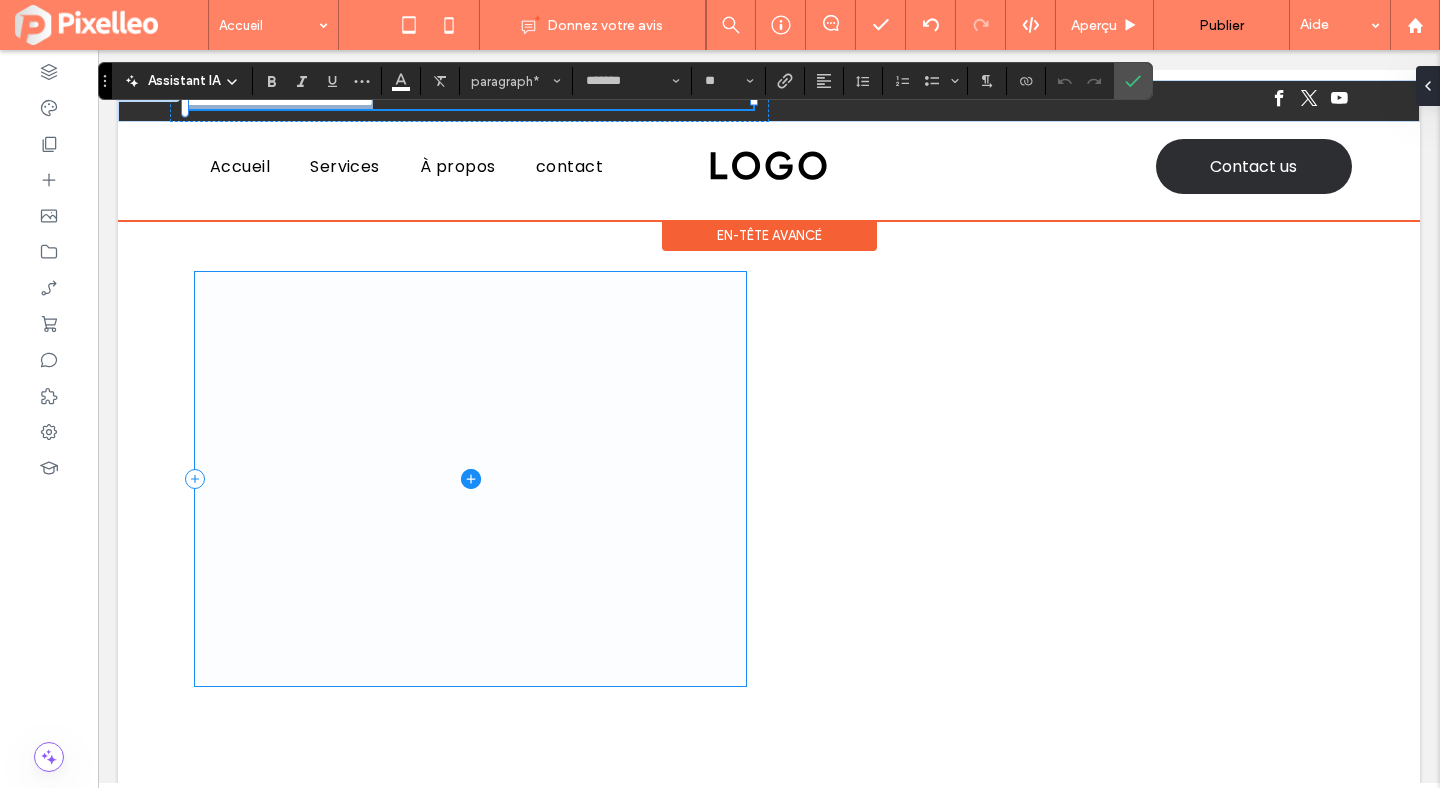 type on "**" 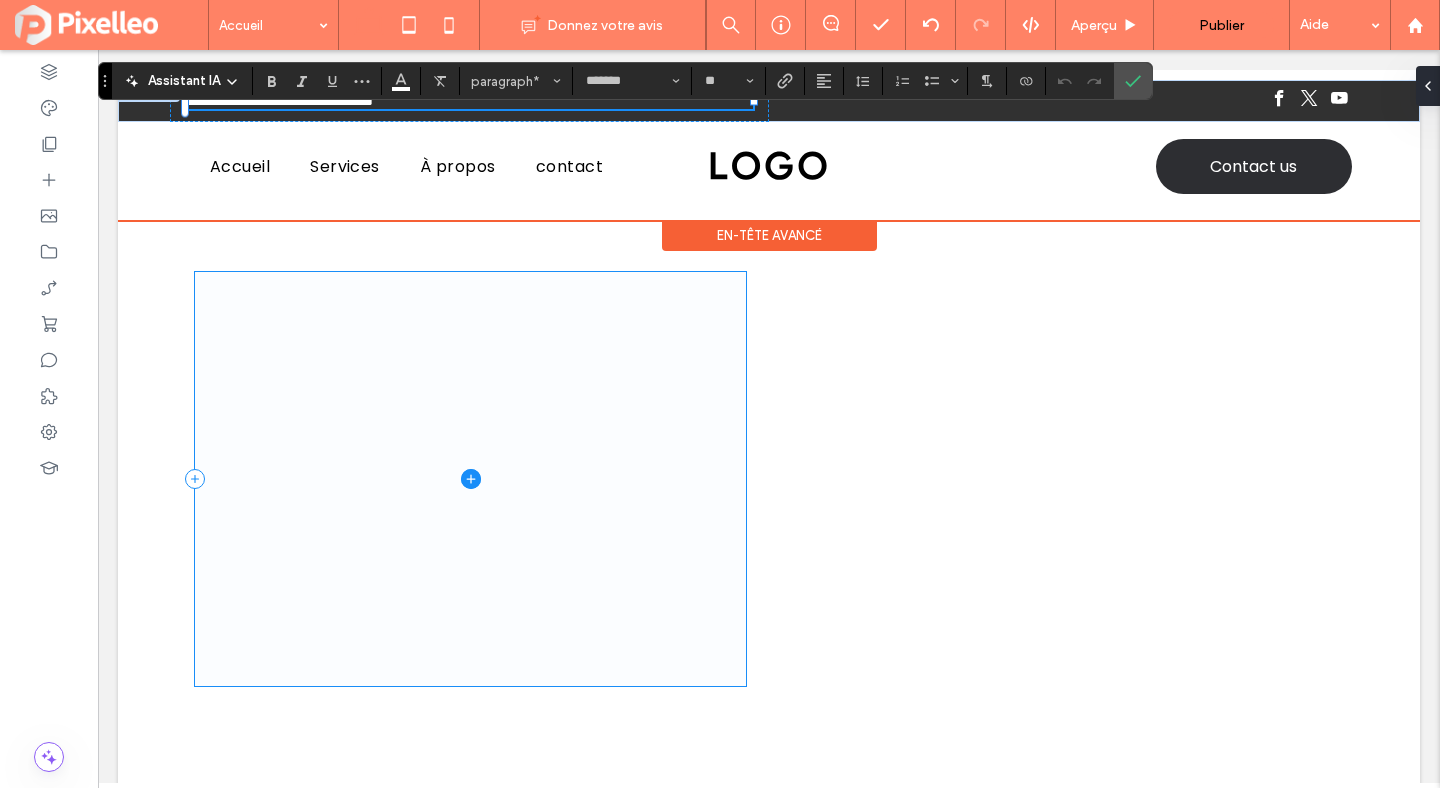 scroll, scrollTop: 0, scrollLeft: 0, axis: both 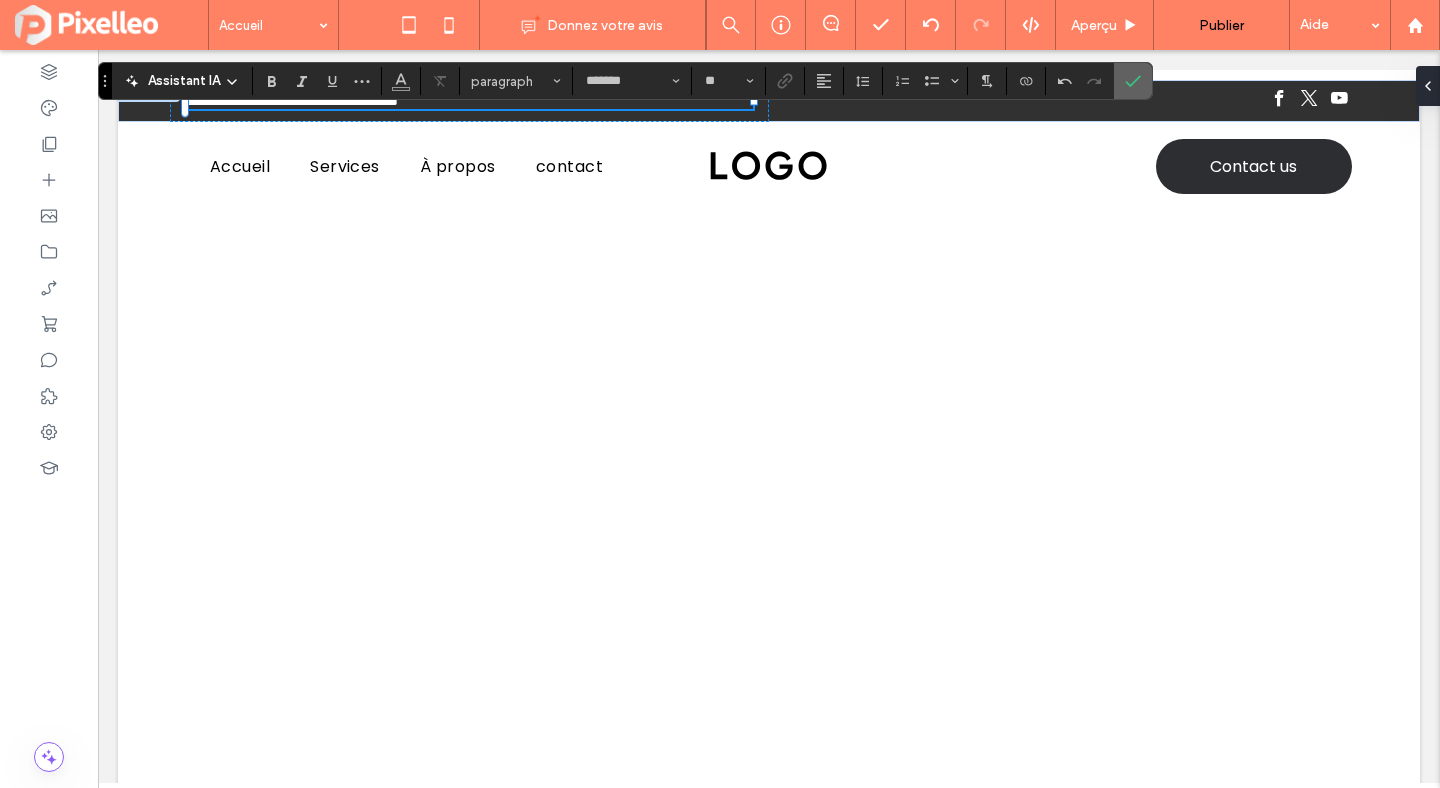 click at bounding box center (1133, 81) 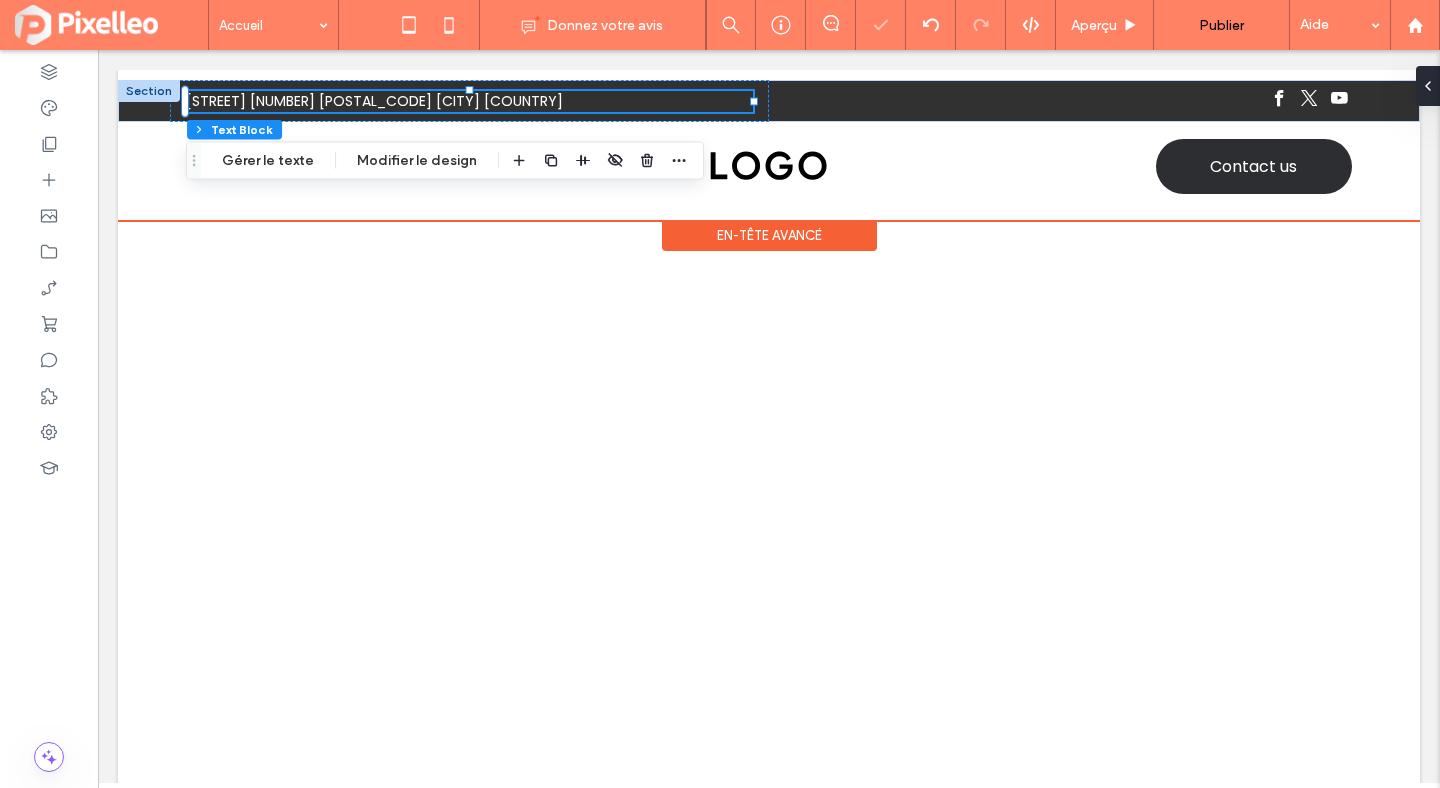 click on "Rue des hausseurs 33 4550 Nandrin Belgique" at bounding box center [374, 101] 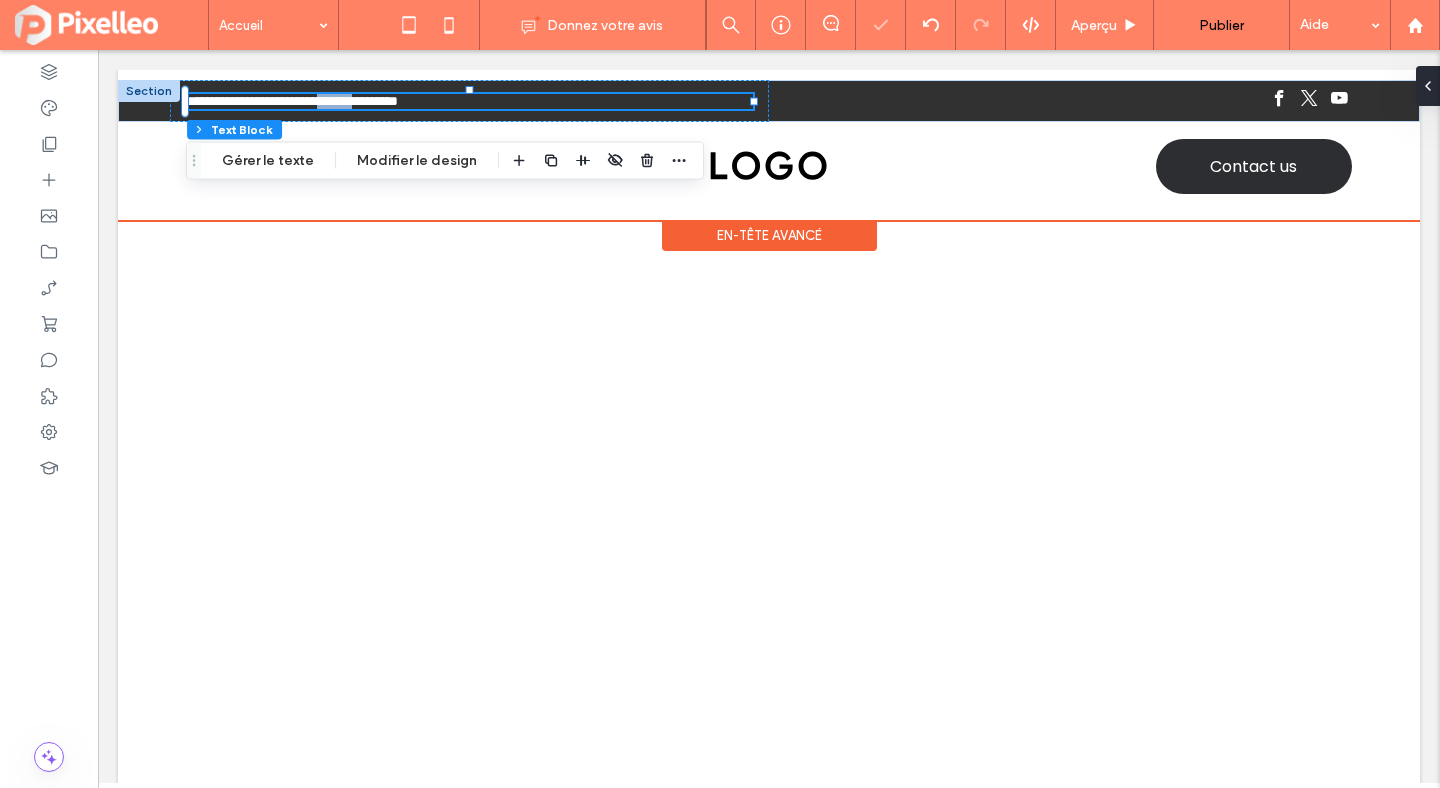 click on "**********" at bounding box center (292, 101) 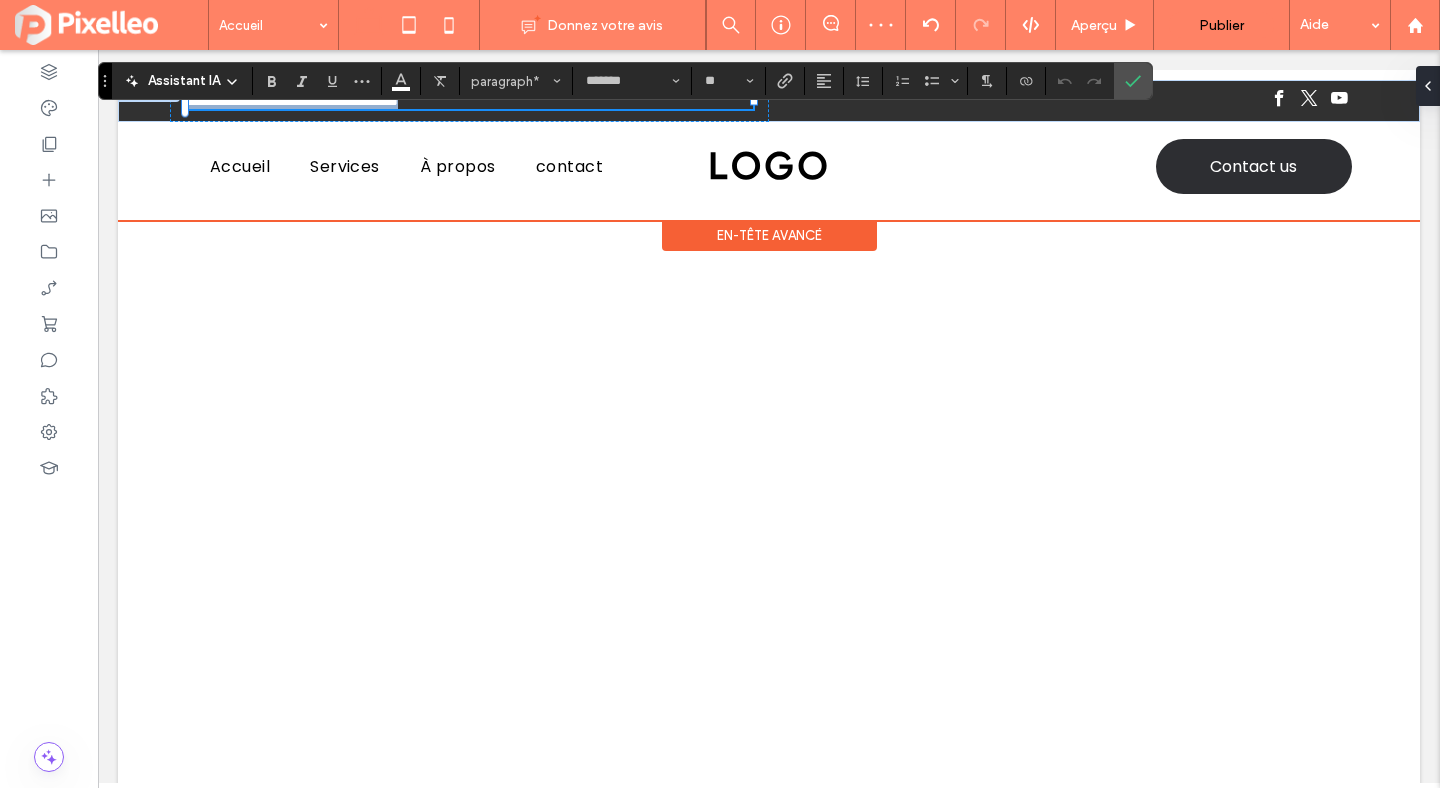click on "**********" at bounding box center (292, 101) 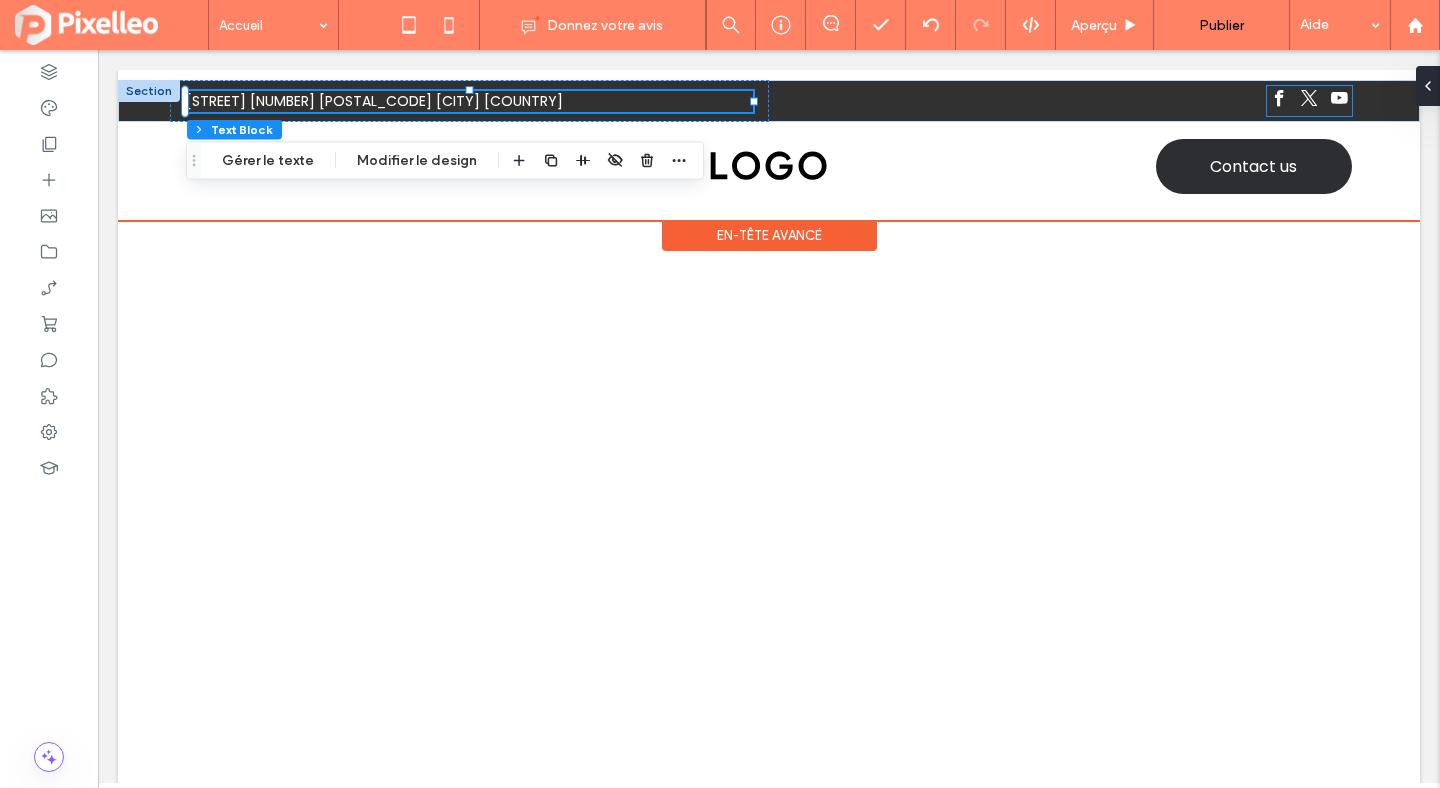 click at bounding box center [1309, 101] 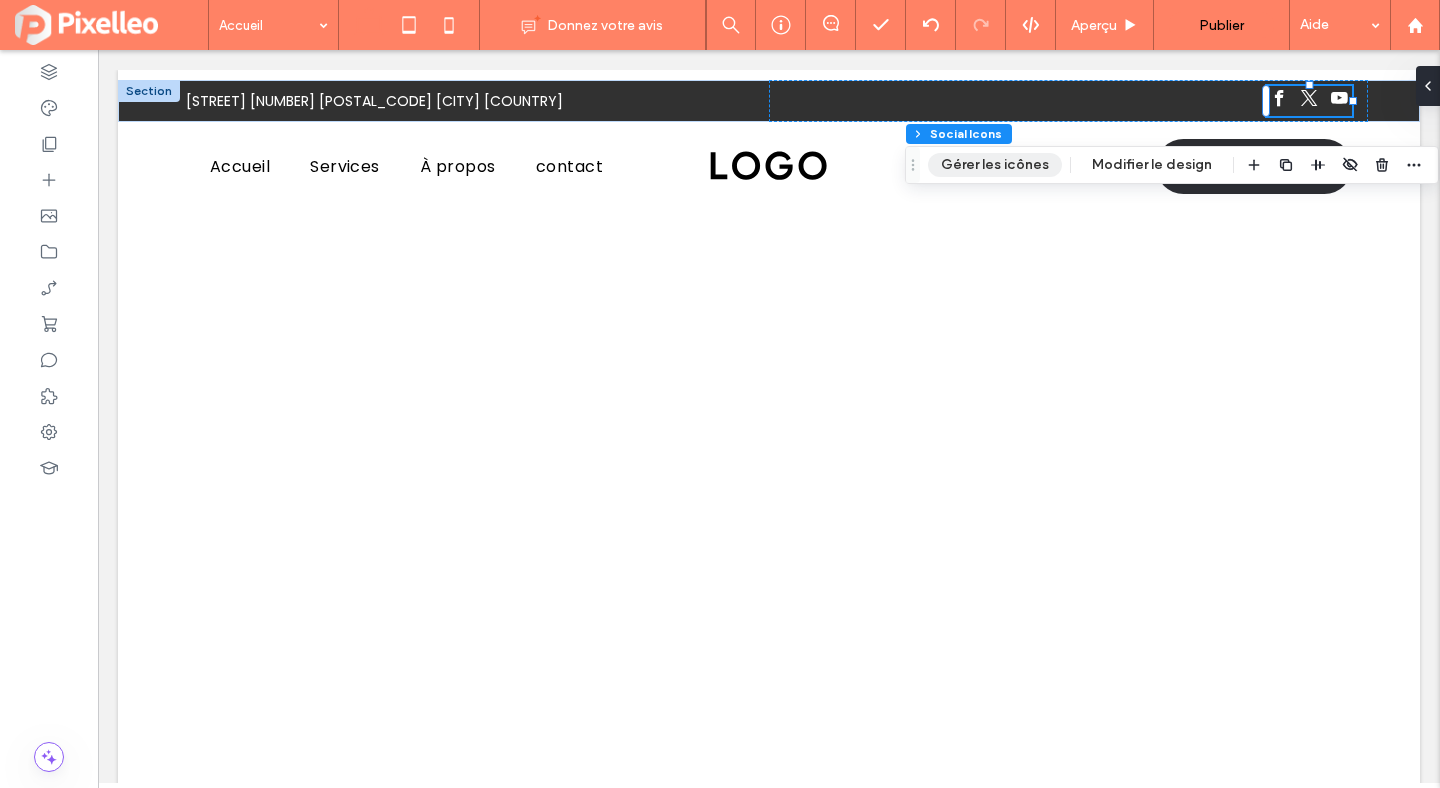 click on "Gérer les icônes" at bounding box center [995, 165] 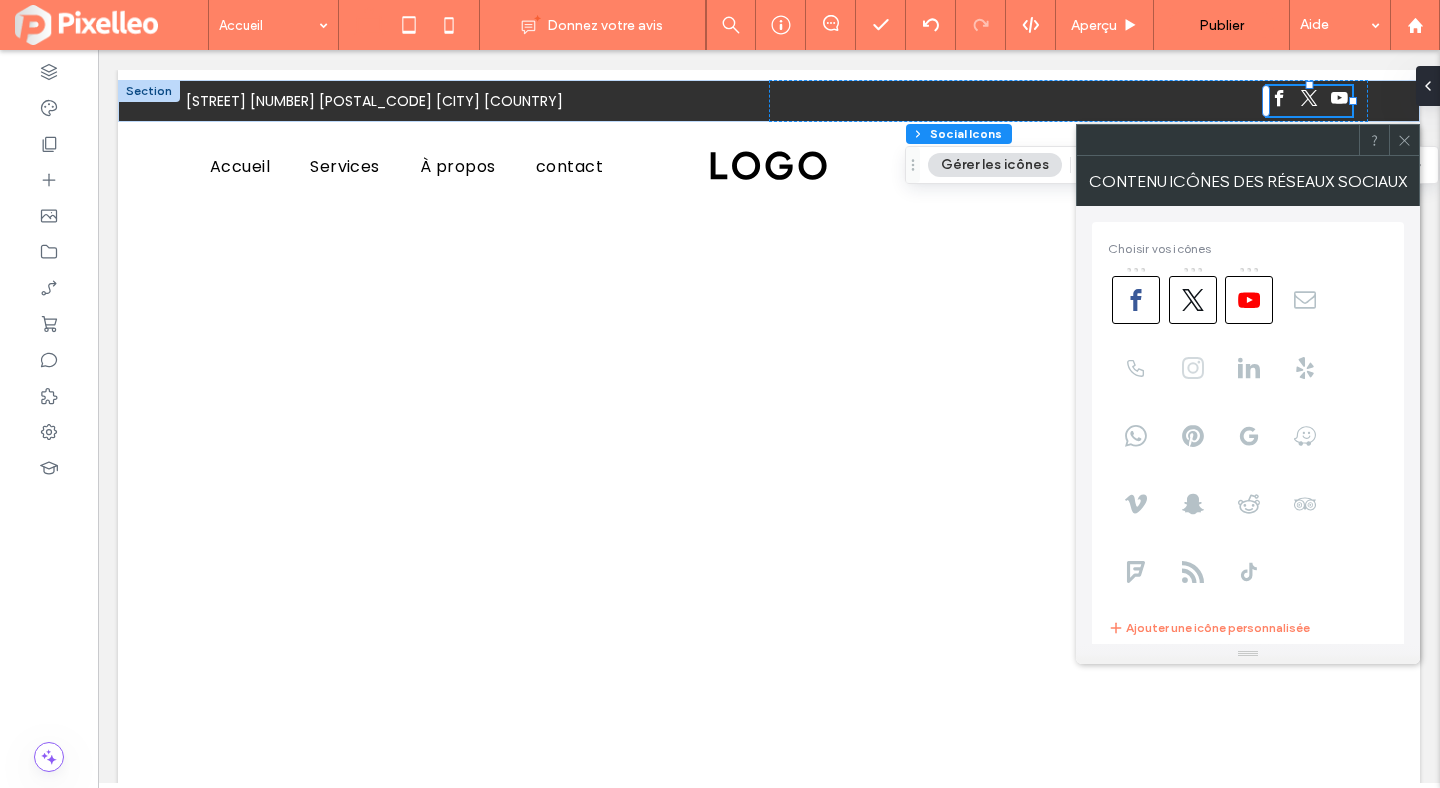 click 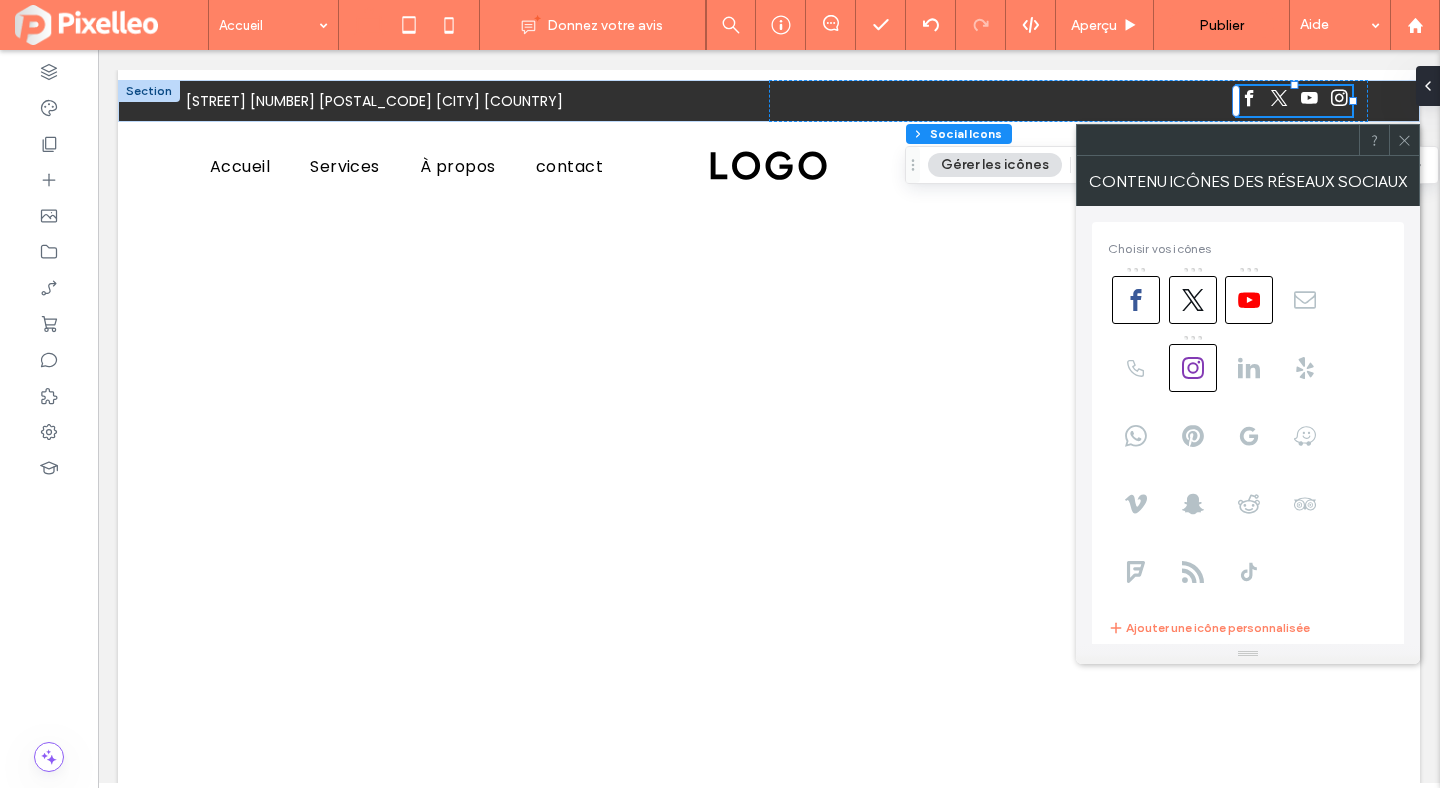 click 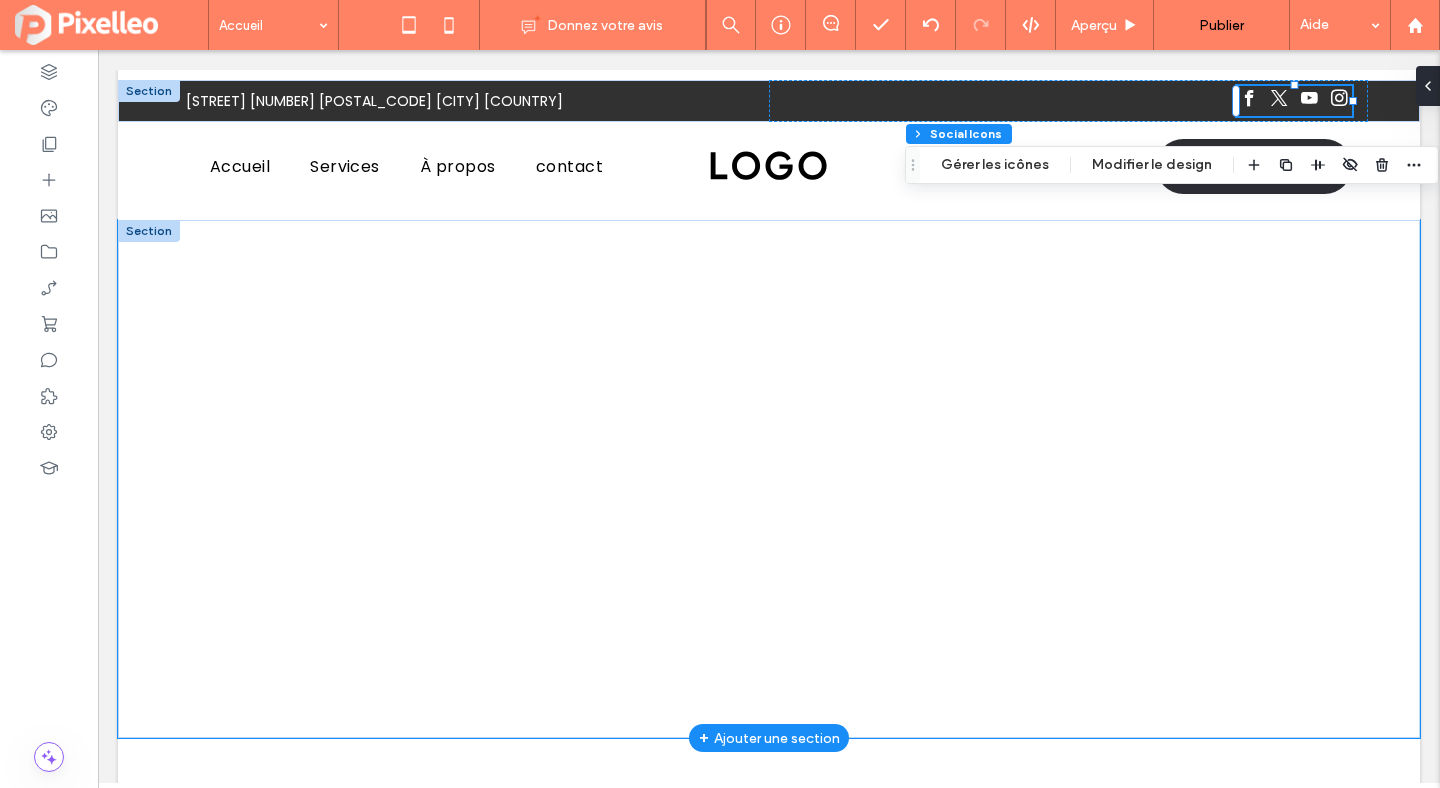 click at bounding box center (769, 479) 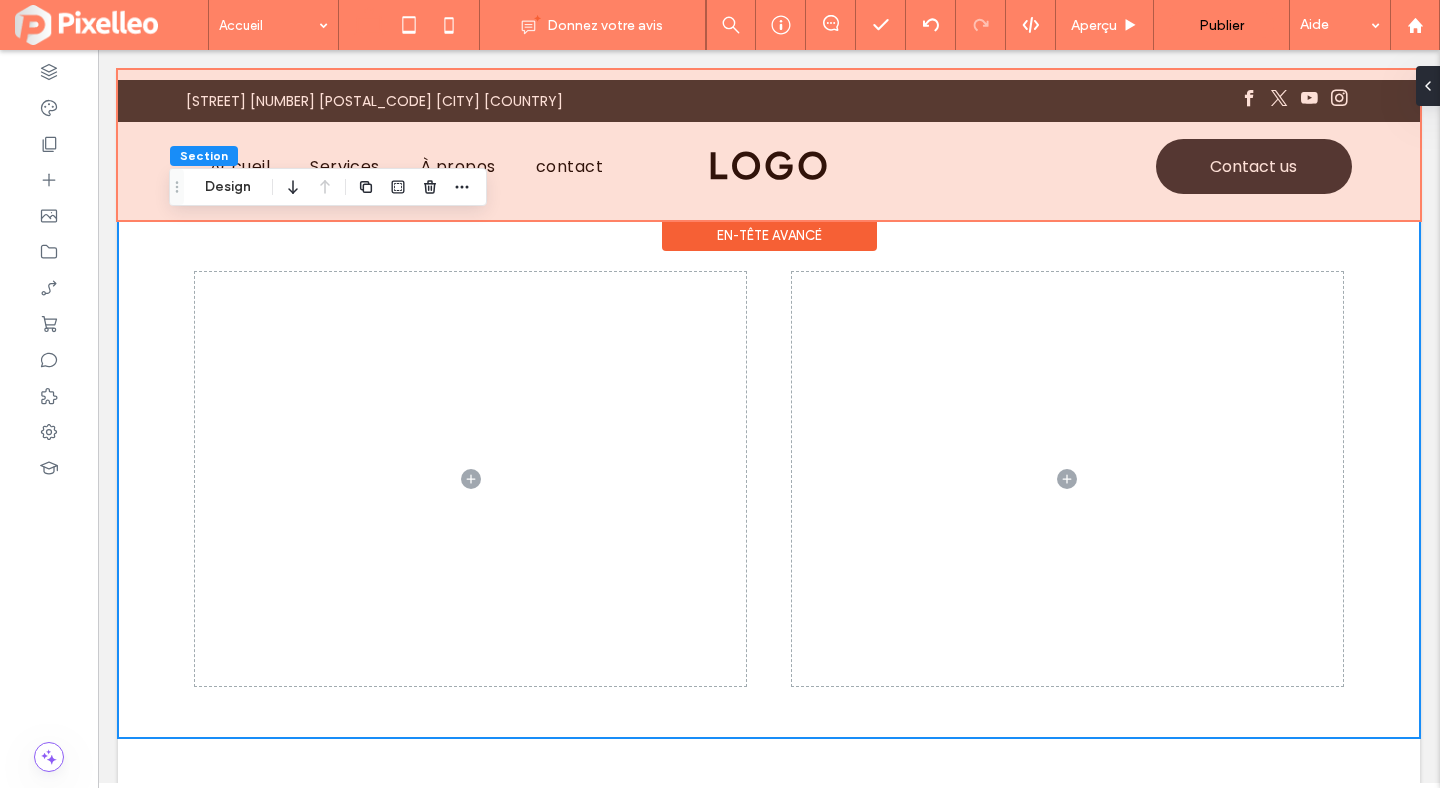 click at bounding box center [769, 145] 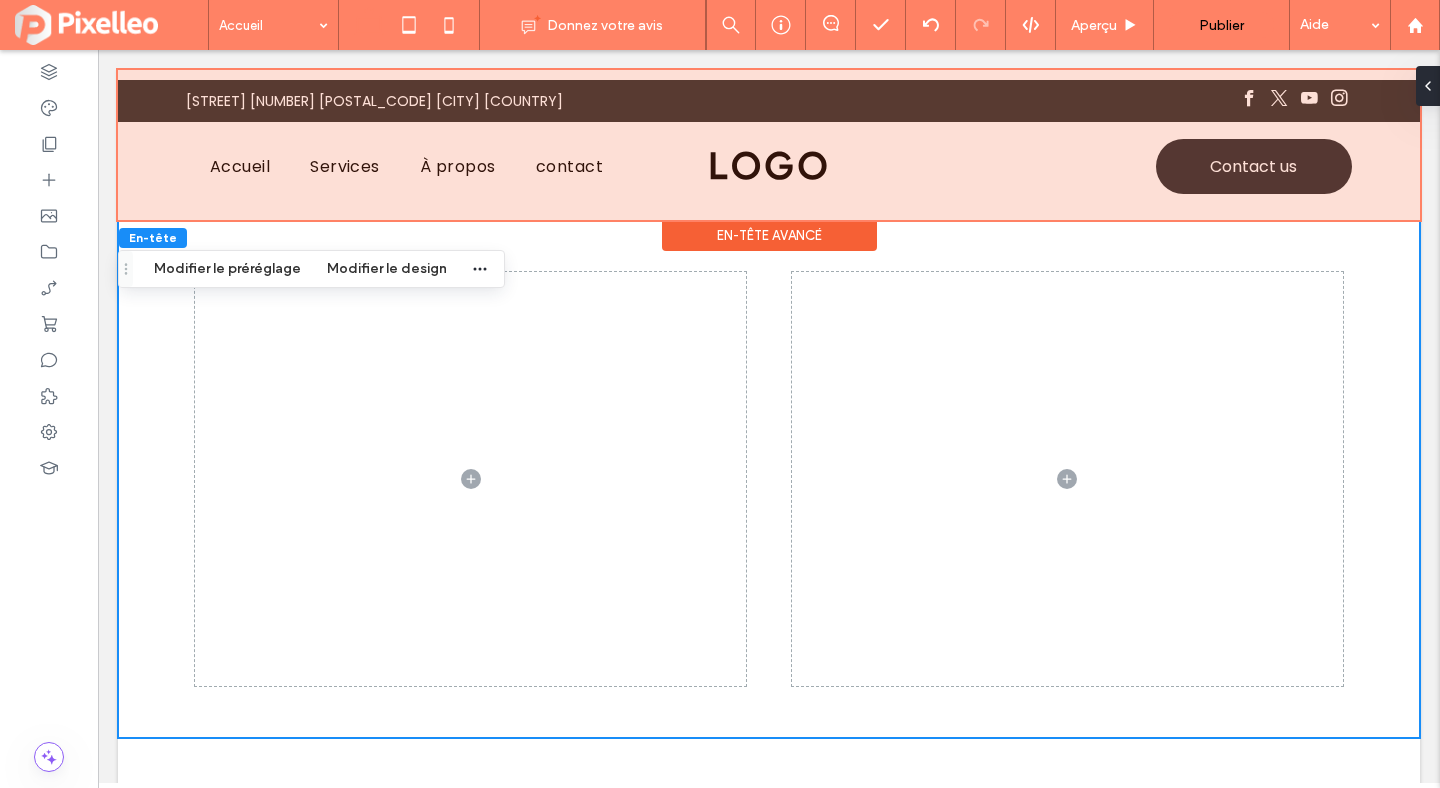 click on "Contact us" at bounding box center (1253, 166) 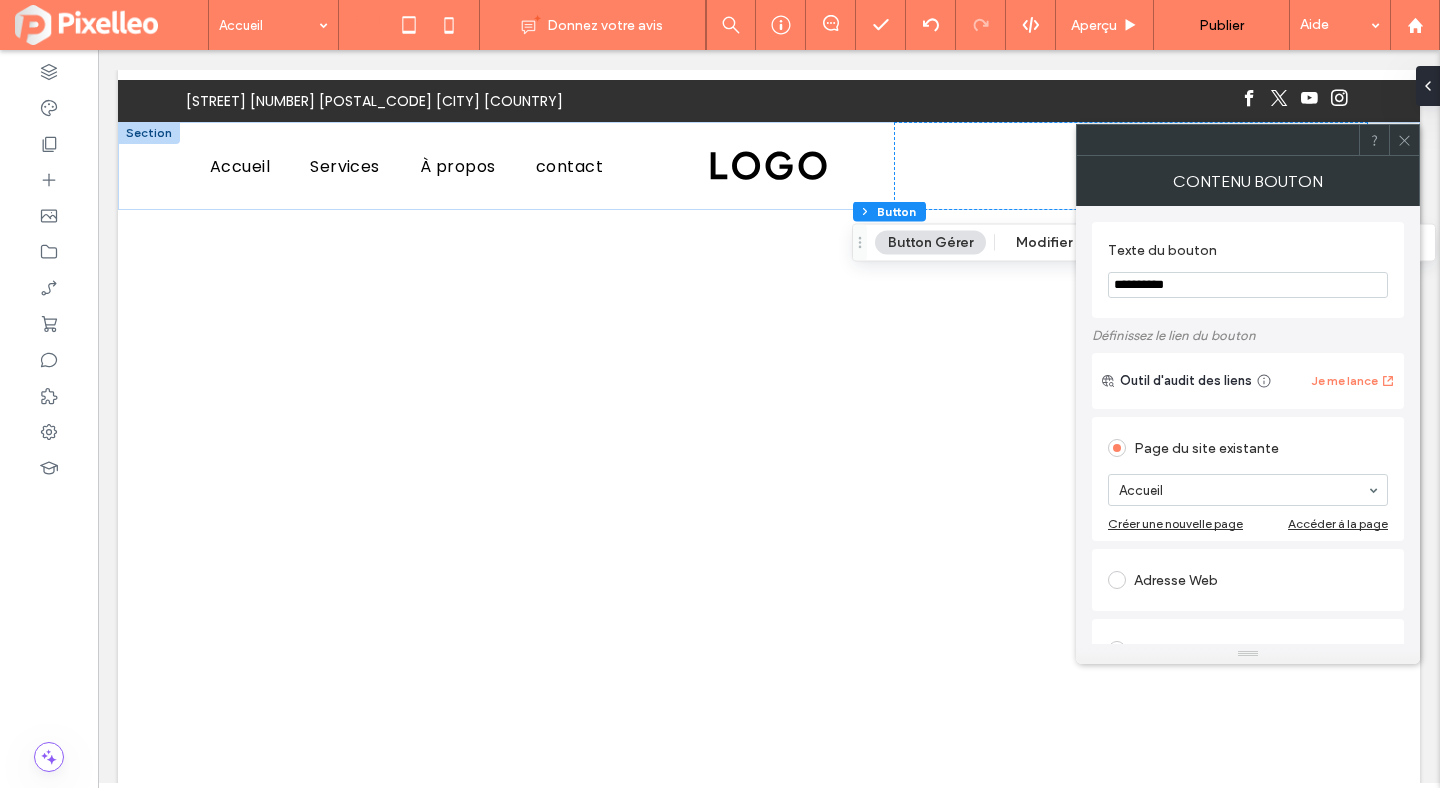 click on "**********" at bounding box center (1248, 285) 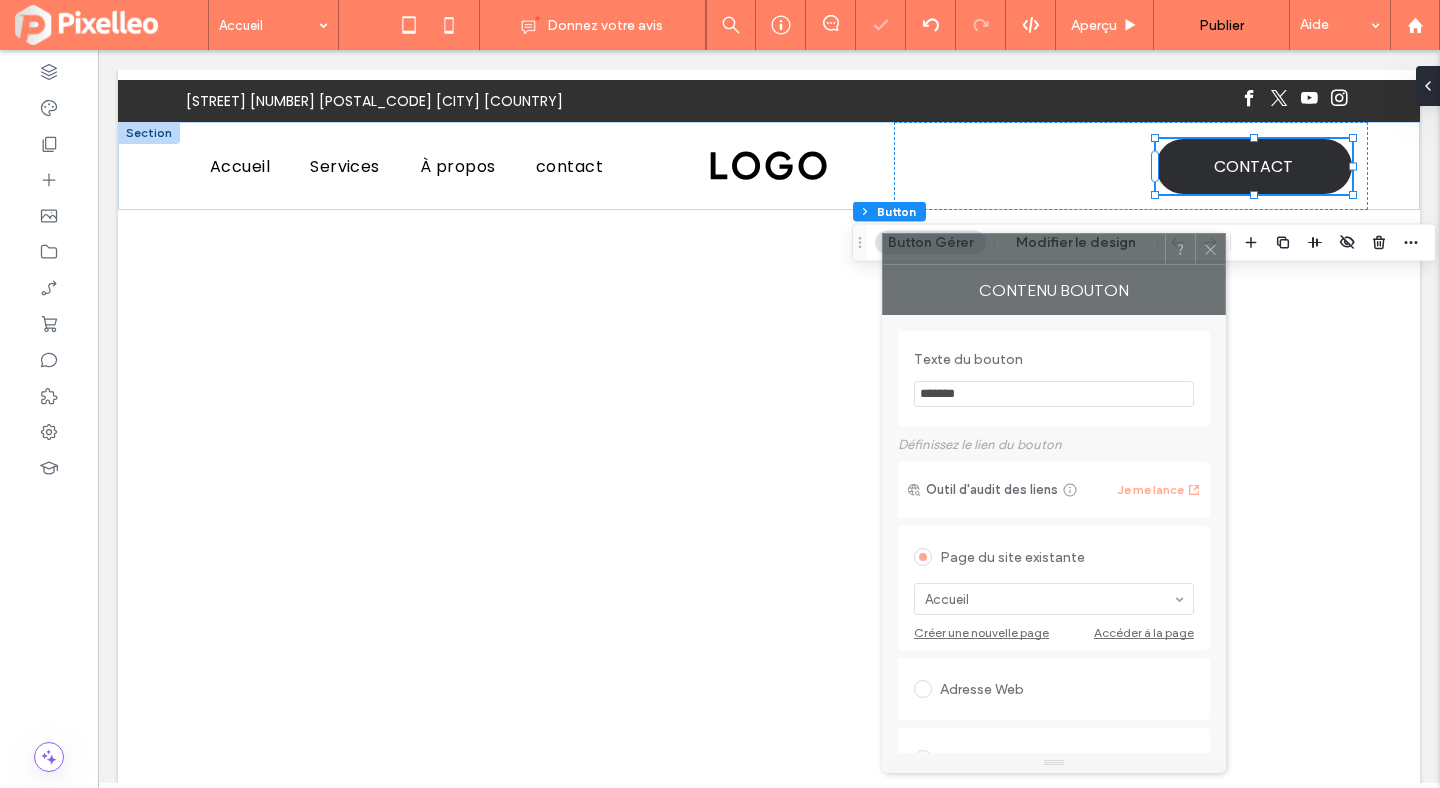 drag, startPoint x: 1297, startPoint y: 136, endPoint x: 1101, endPoint y: 244, distance: 223.78561 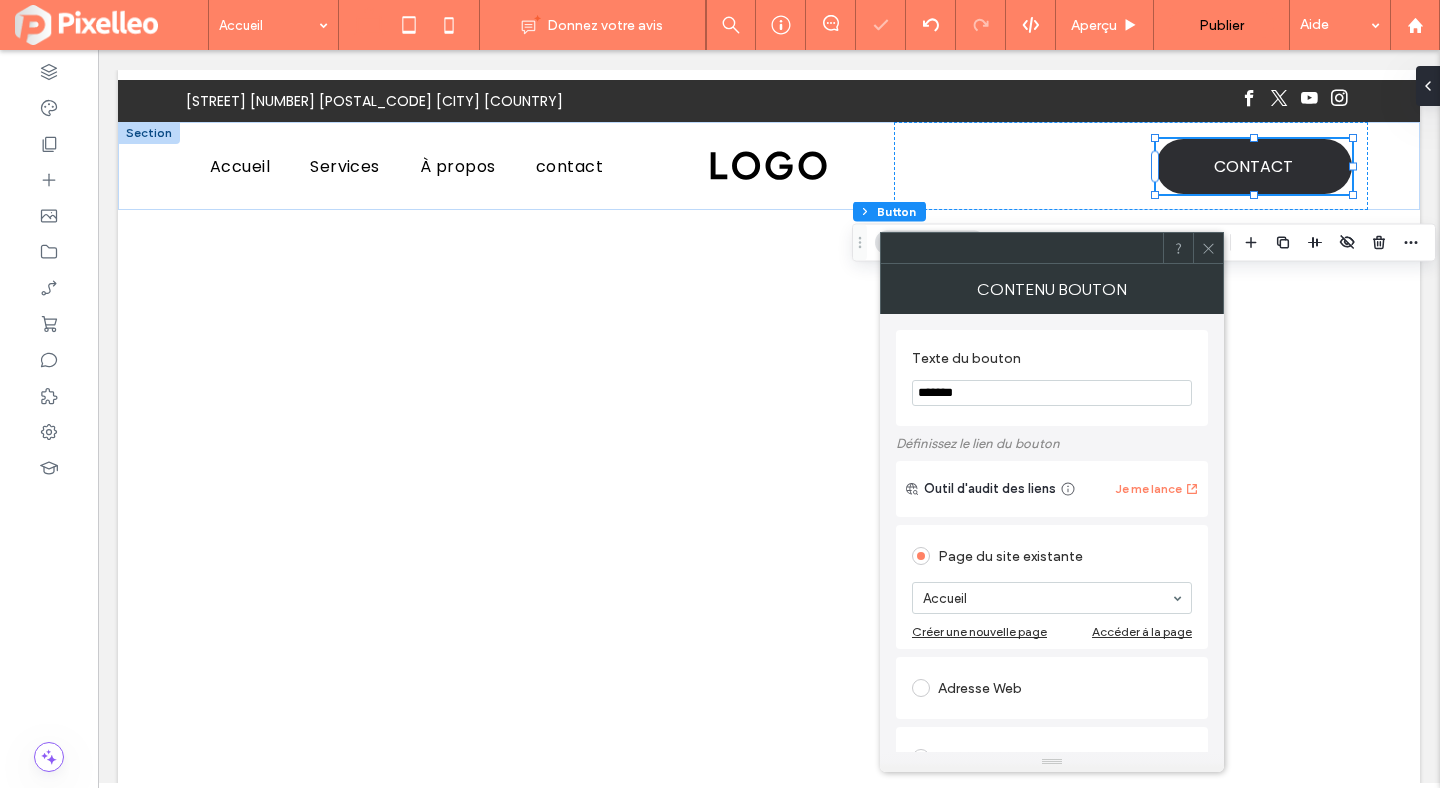 click on "*******" at bounding box center (1052, 393) 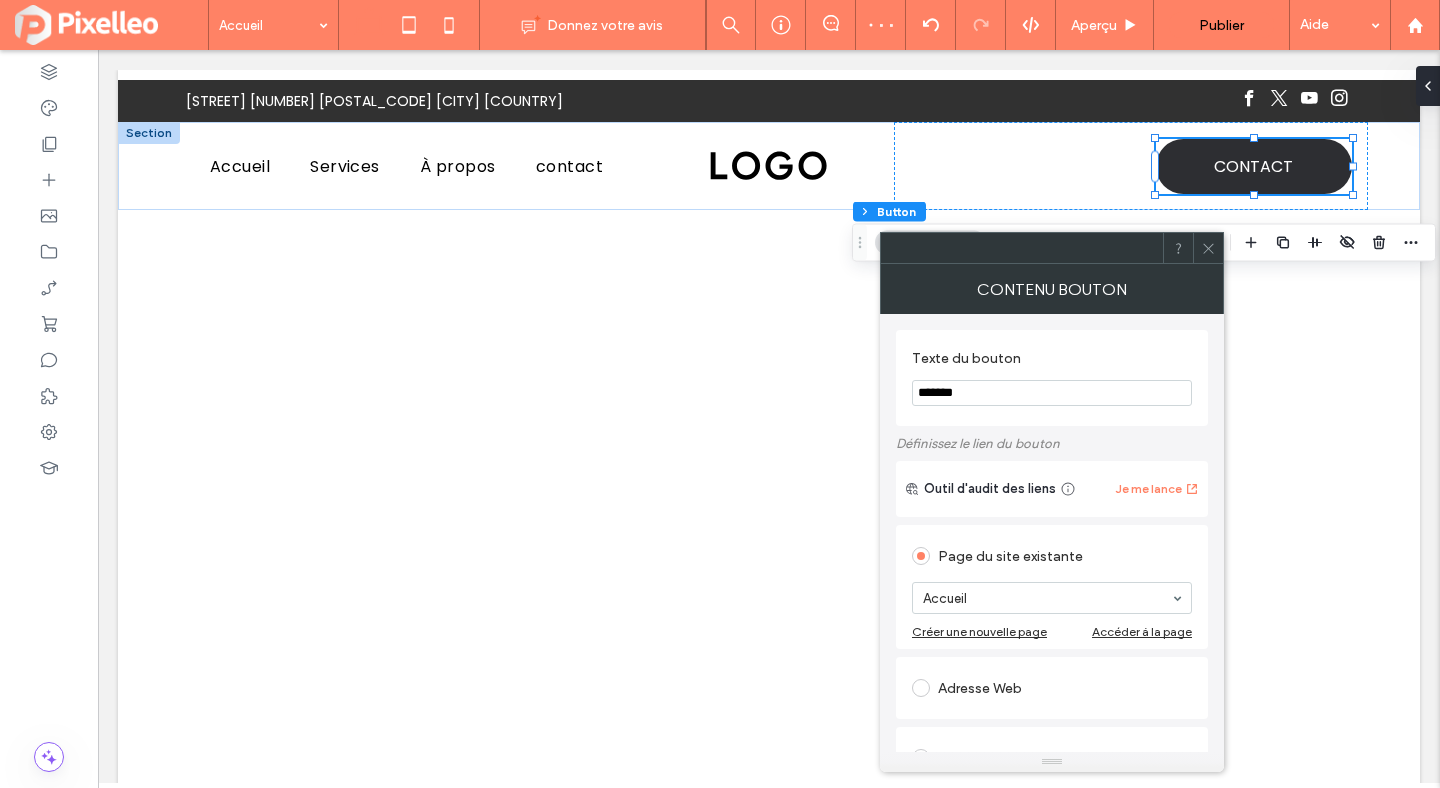 click on "*******" at bounding box center (1052, 393) 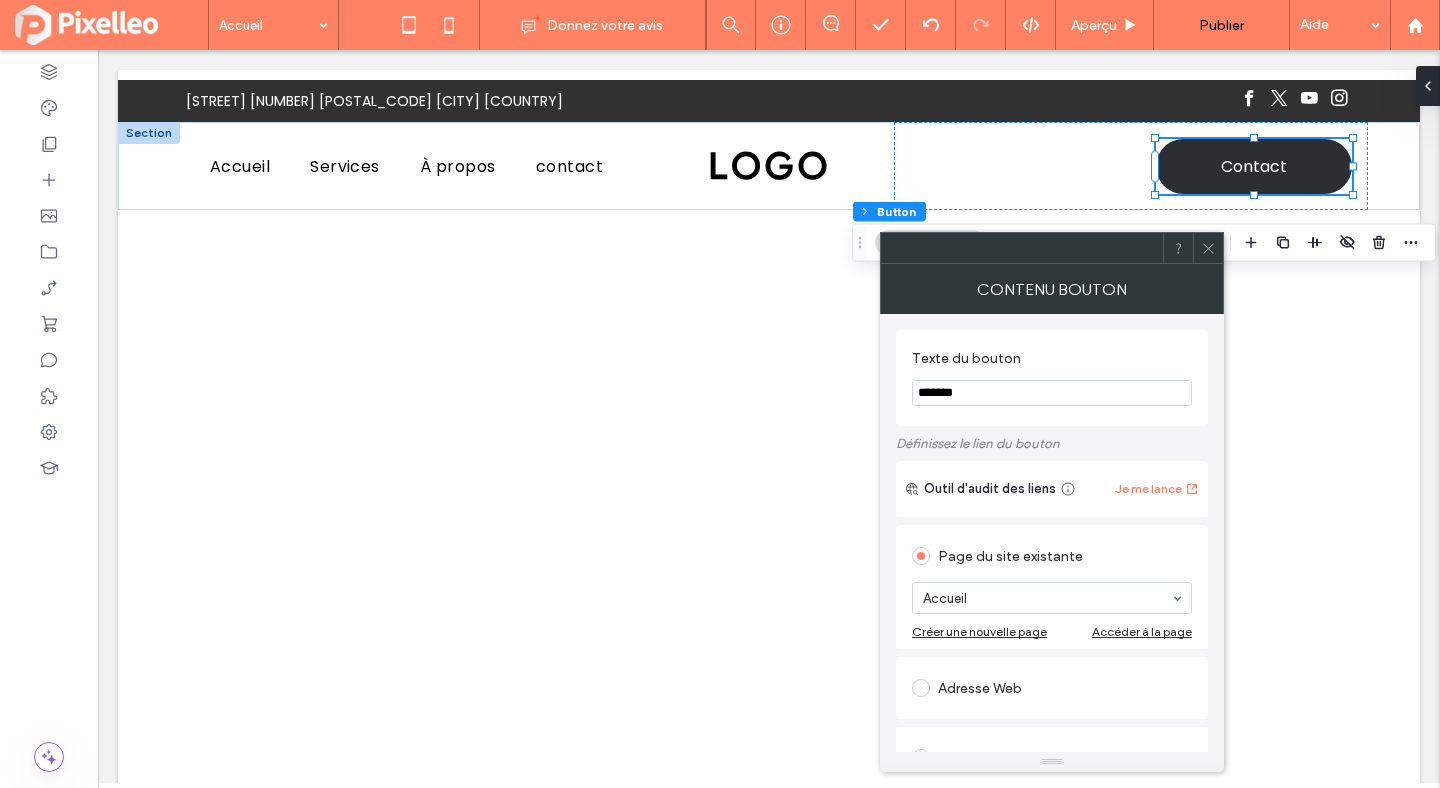 type on "*******" 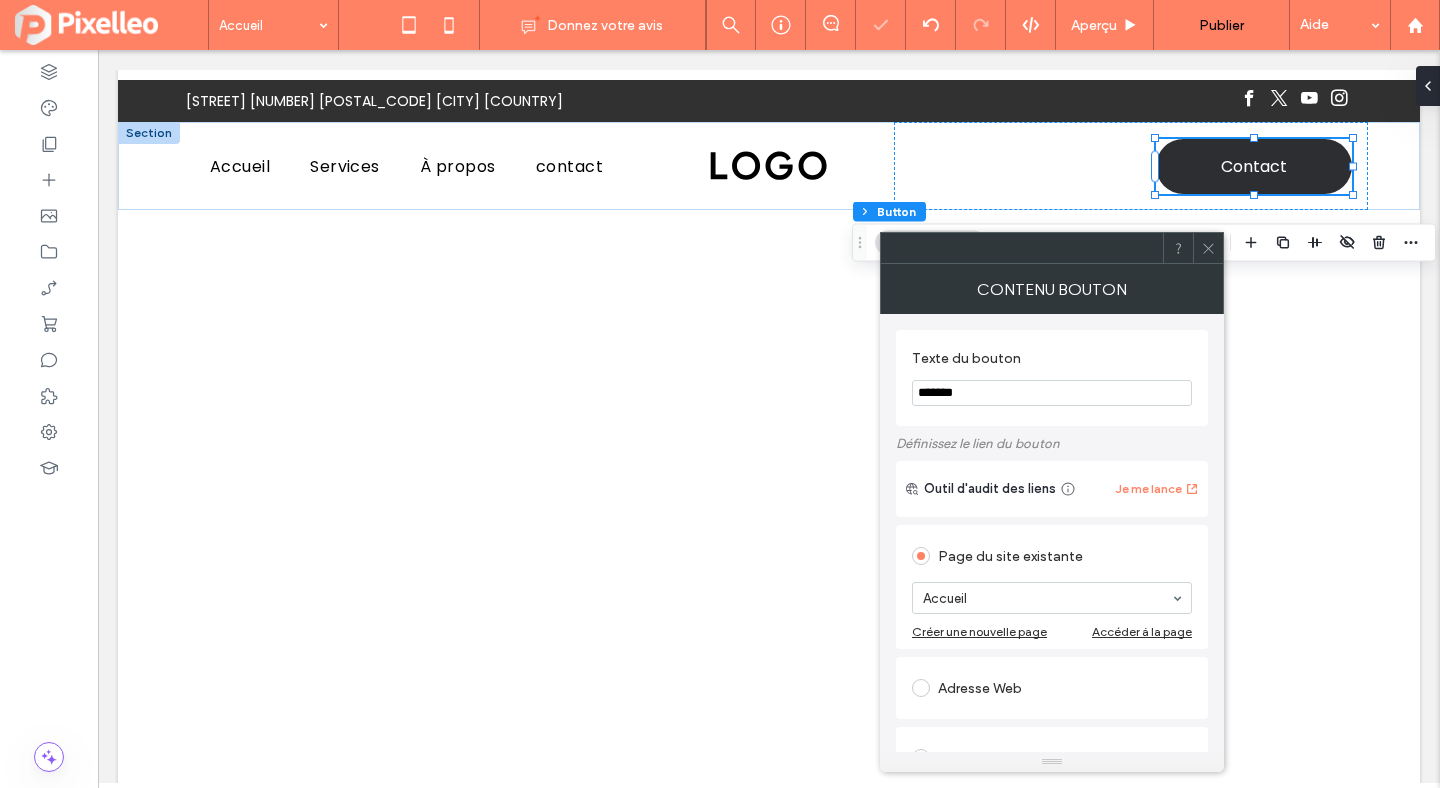 click 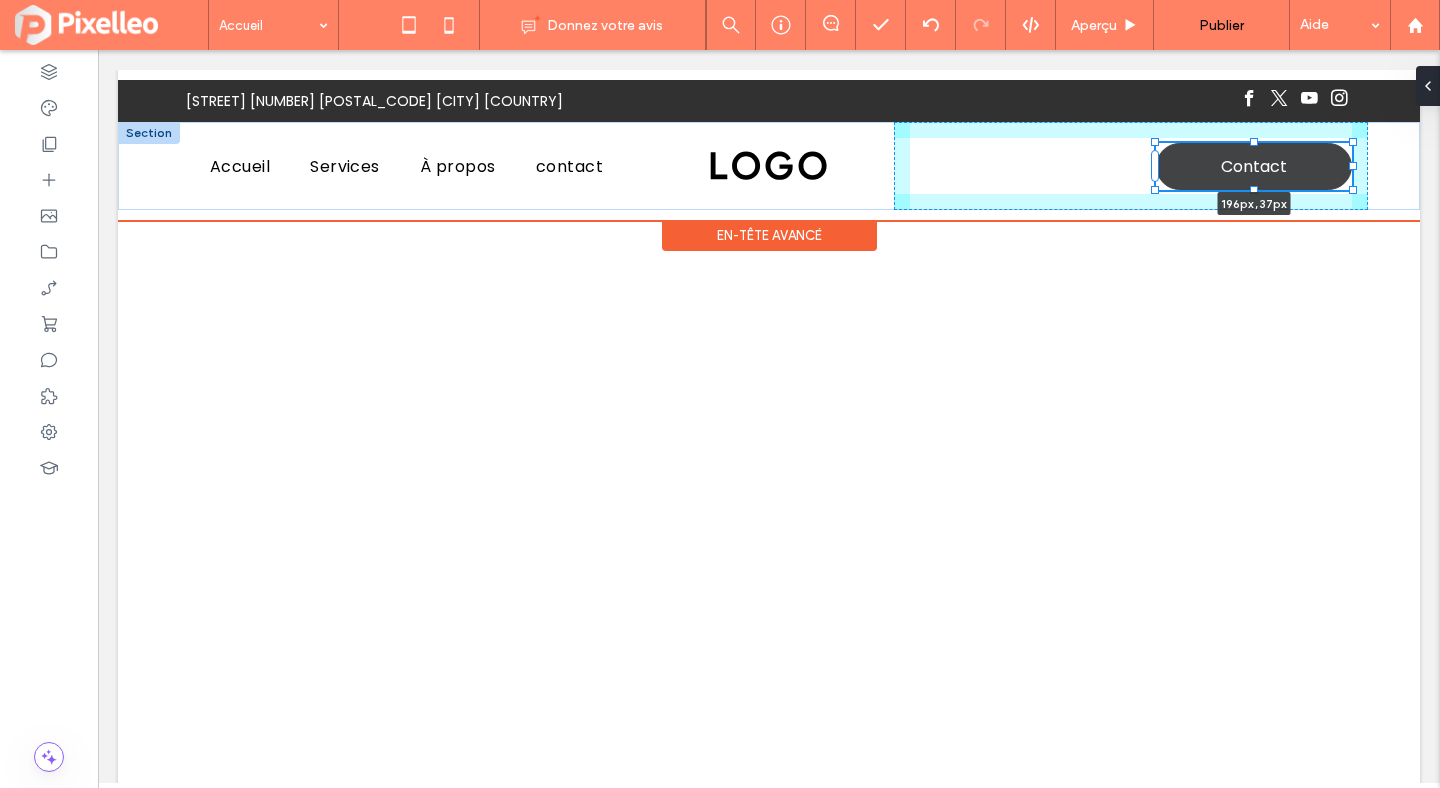 drag, startPoint x: 1256, startPoint y: 191, endPoint x: 1258, endPoint y: 178, distance: 13.152946 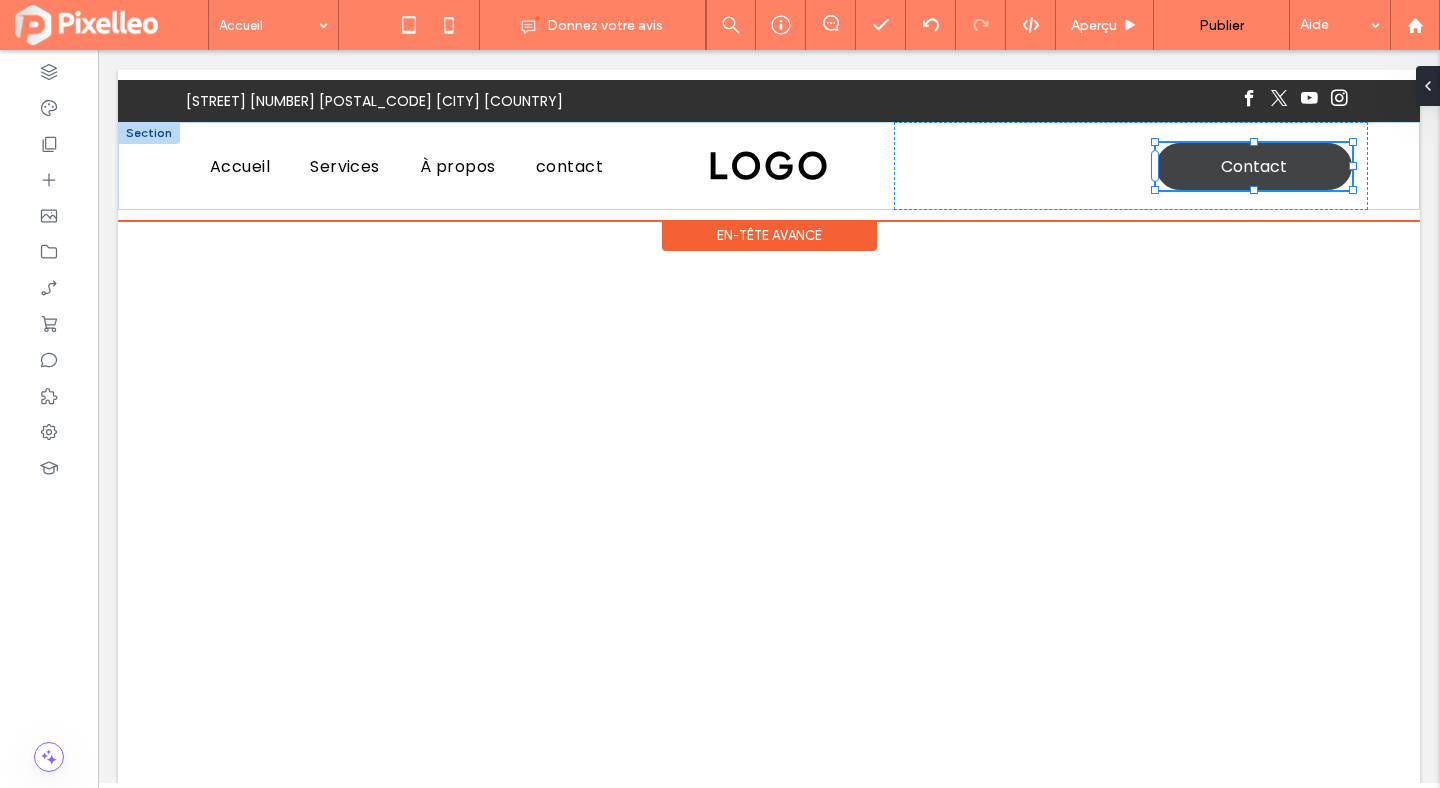 type on "**" 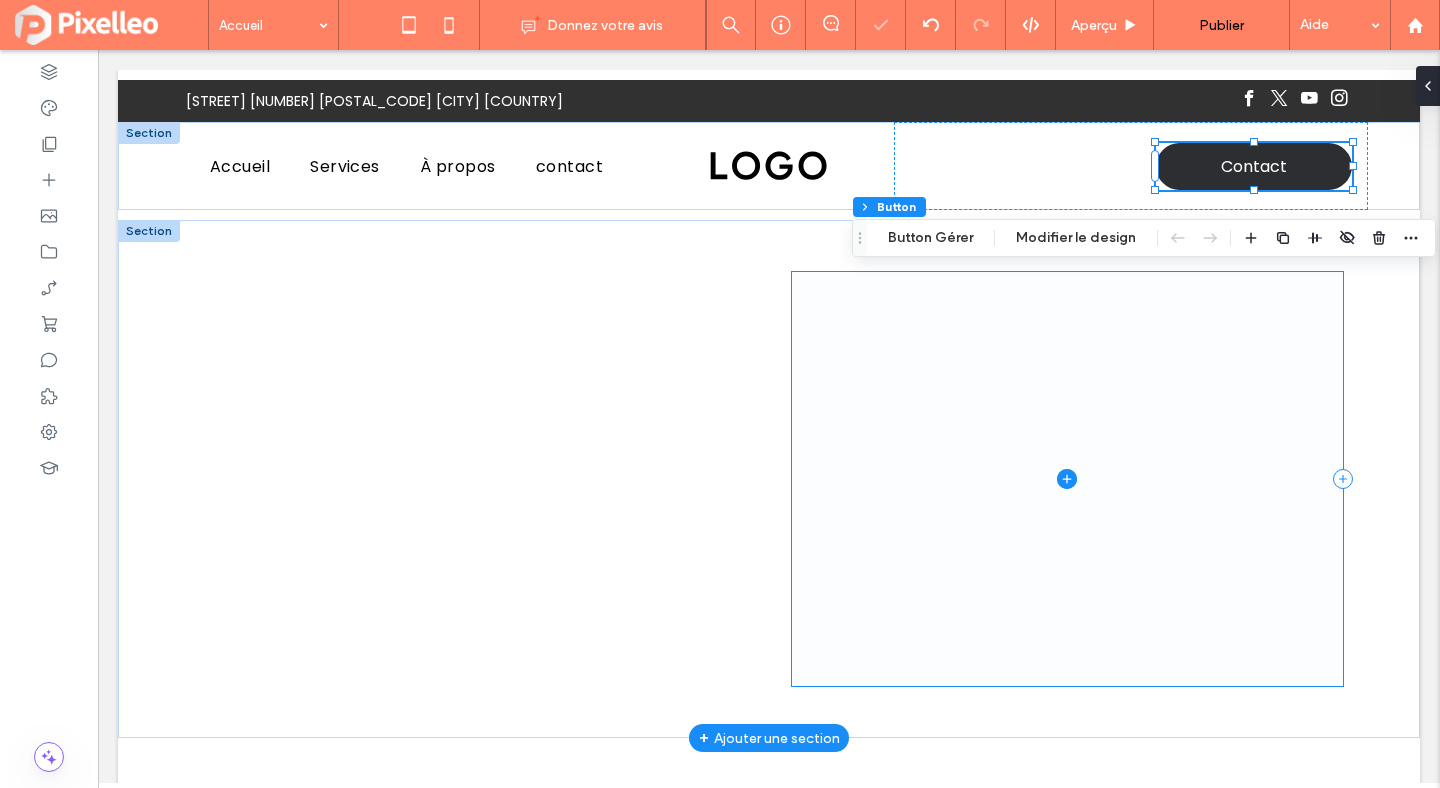 click at bounding box center (1067, 479) 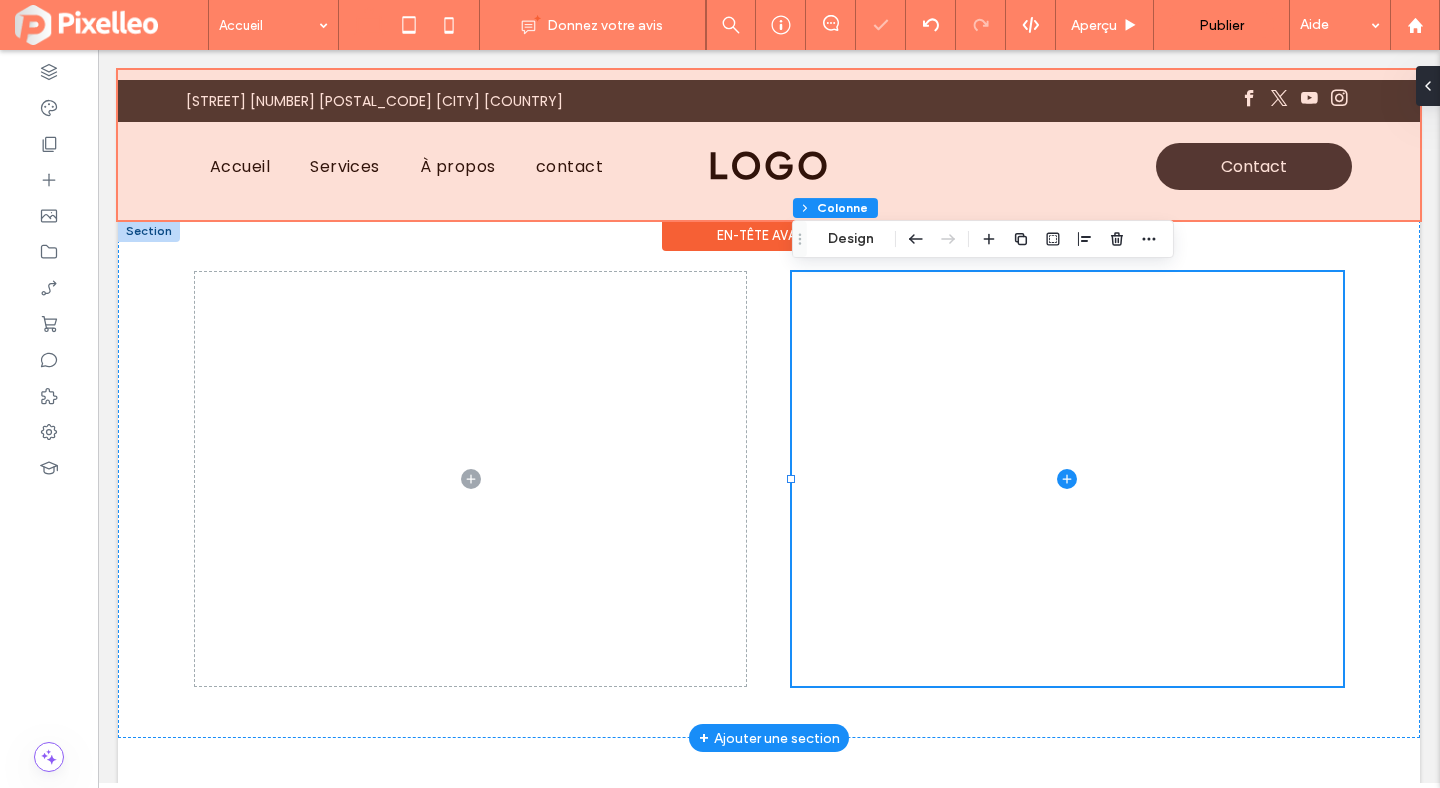 click at bounding box center [769, 145] 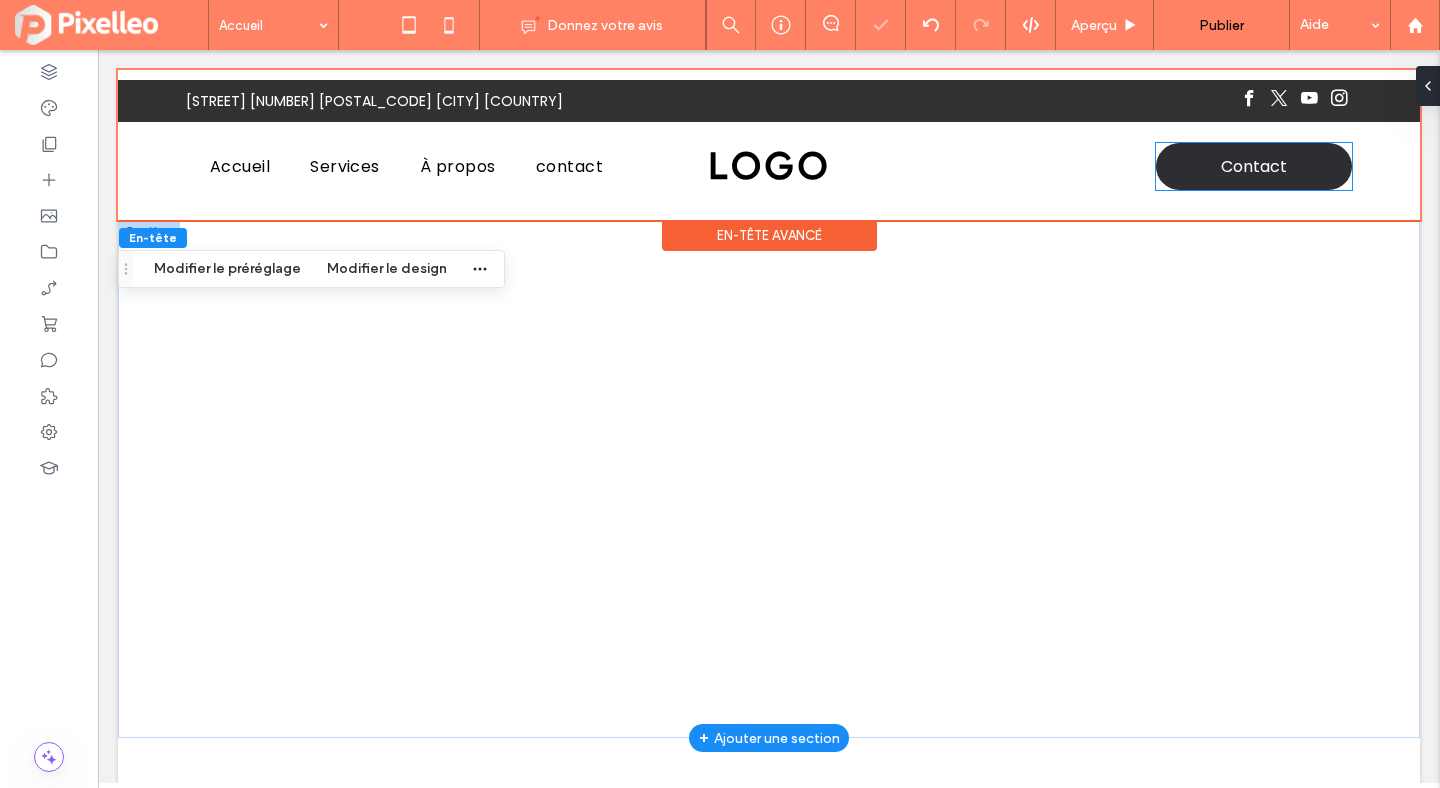 click on "Contact" at bounding box center [1254, 166] 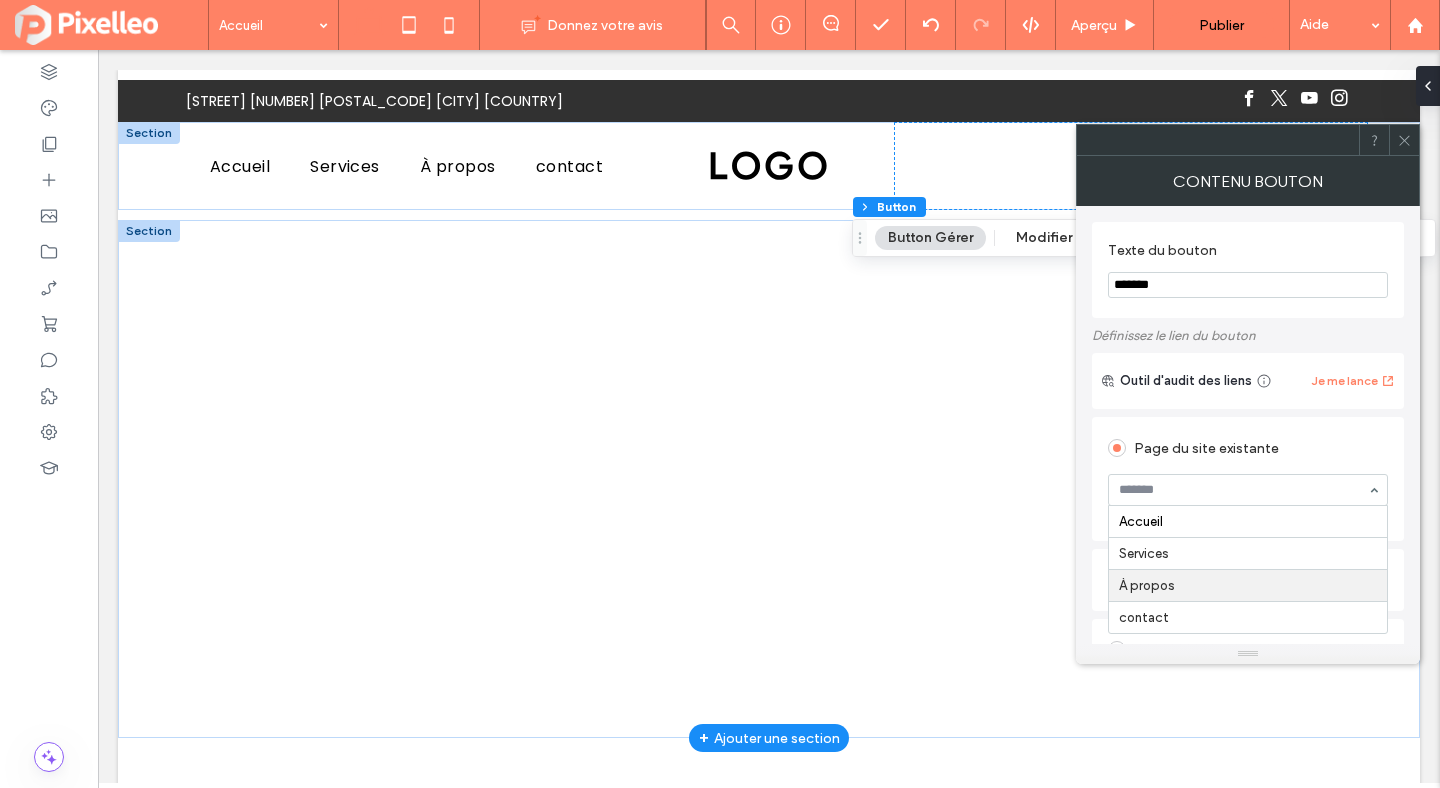 scroll, scrollTop: 50, scrollLeft: 0, axis: vertical 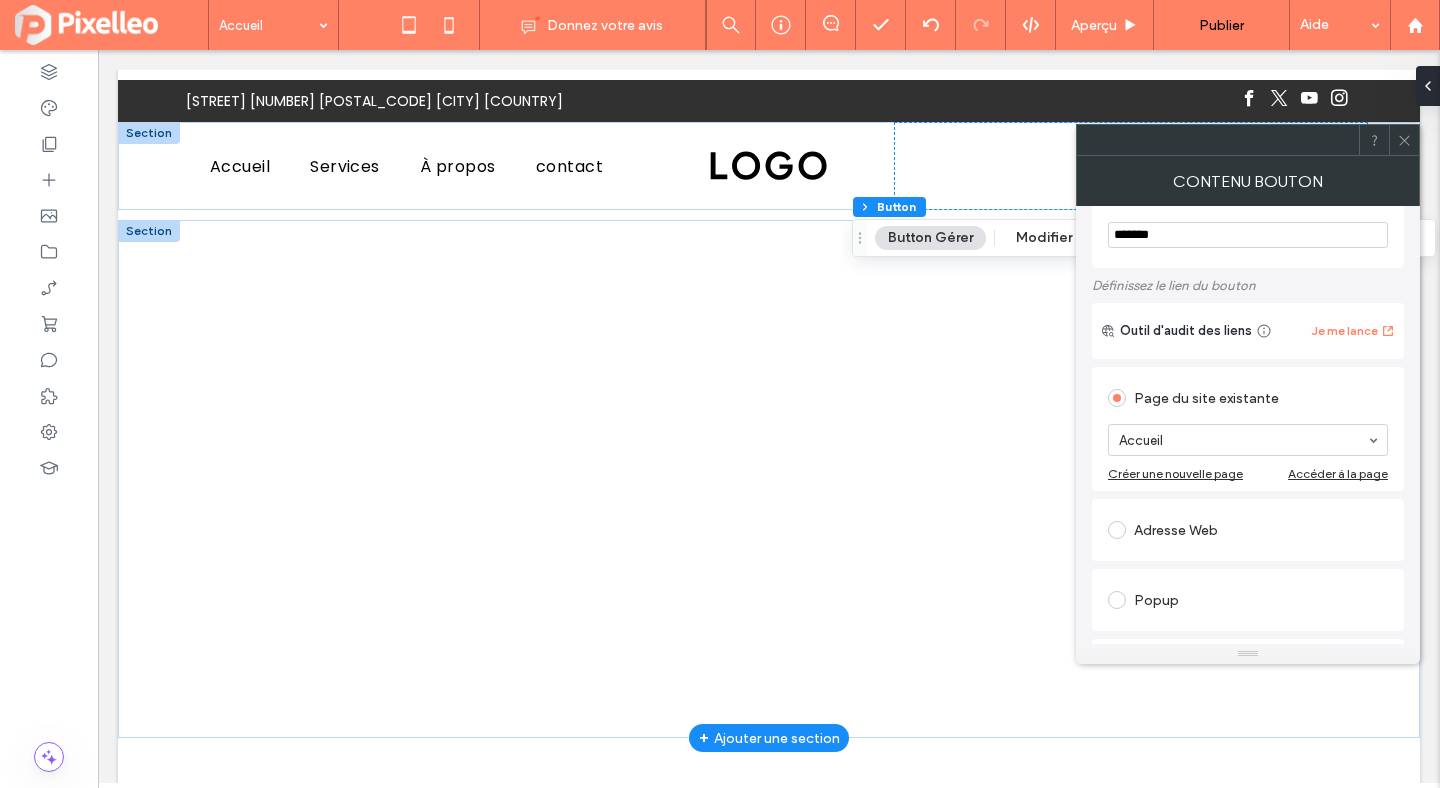 click on "Texte du bouton *******" at bounding box center (1248, 220) 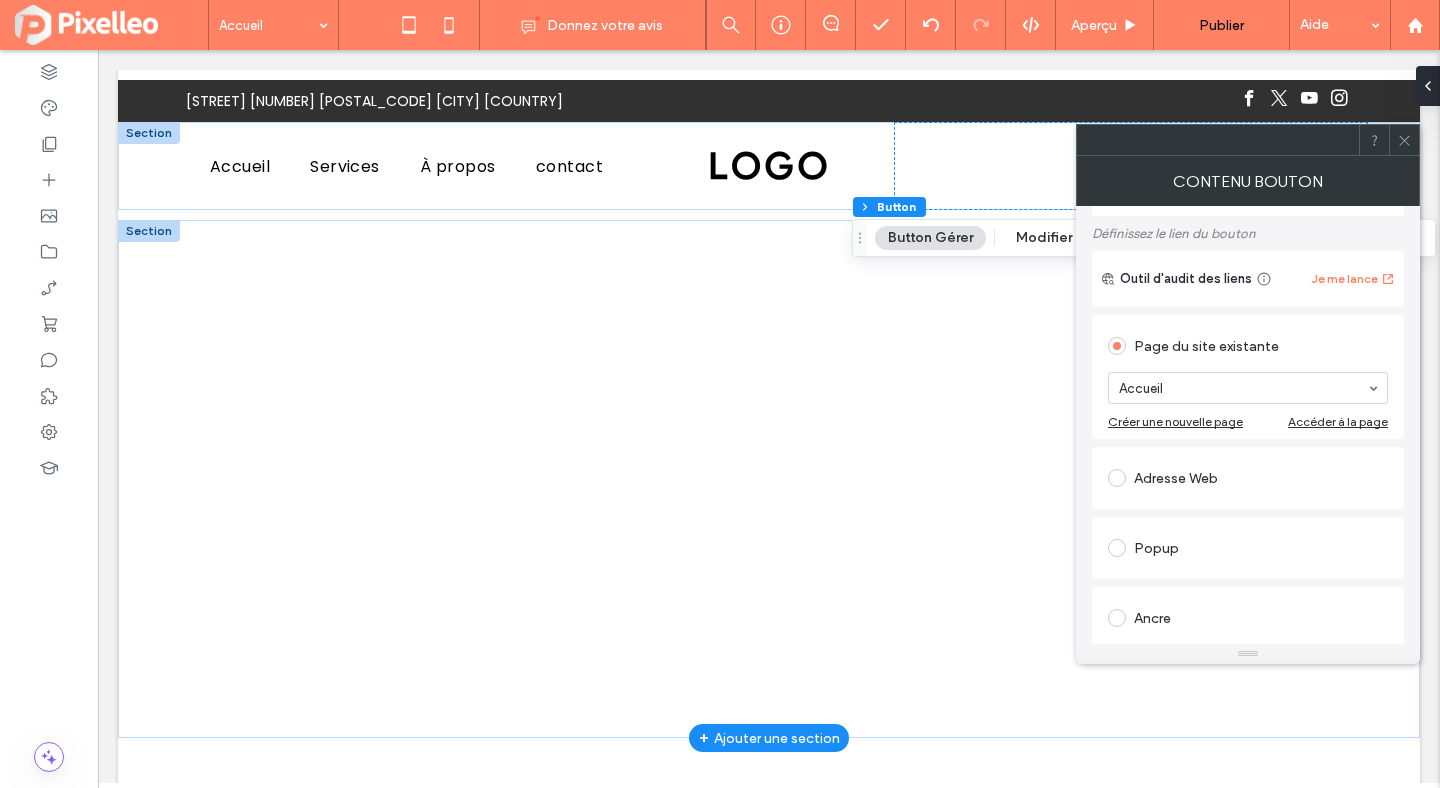 scroll, scrollTop: 153, scrollLeft: 0, axis: vertical 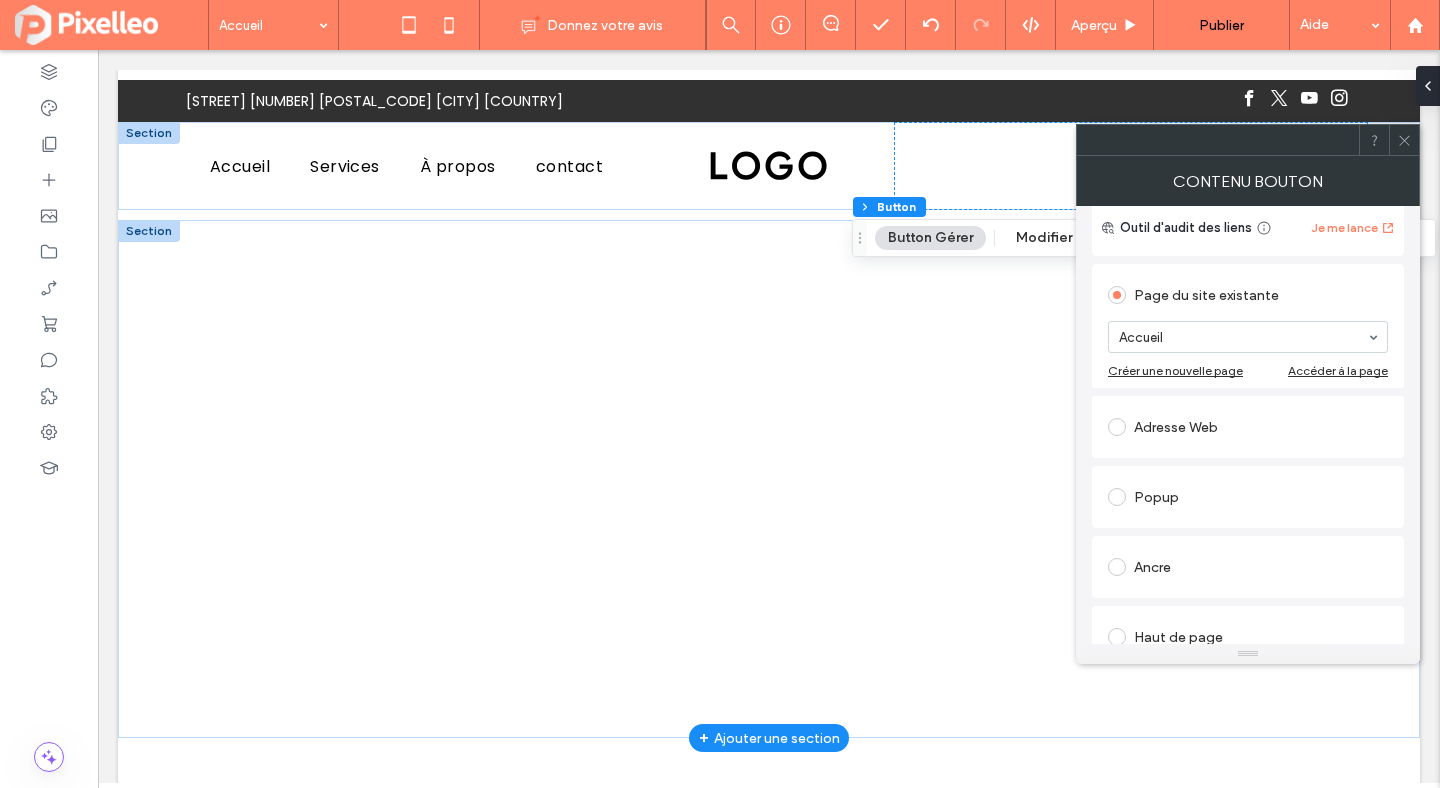 click at bounding box center (1117, 427) 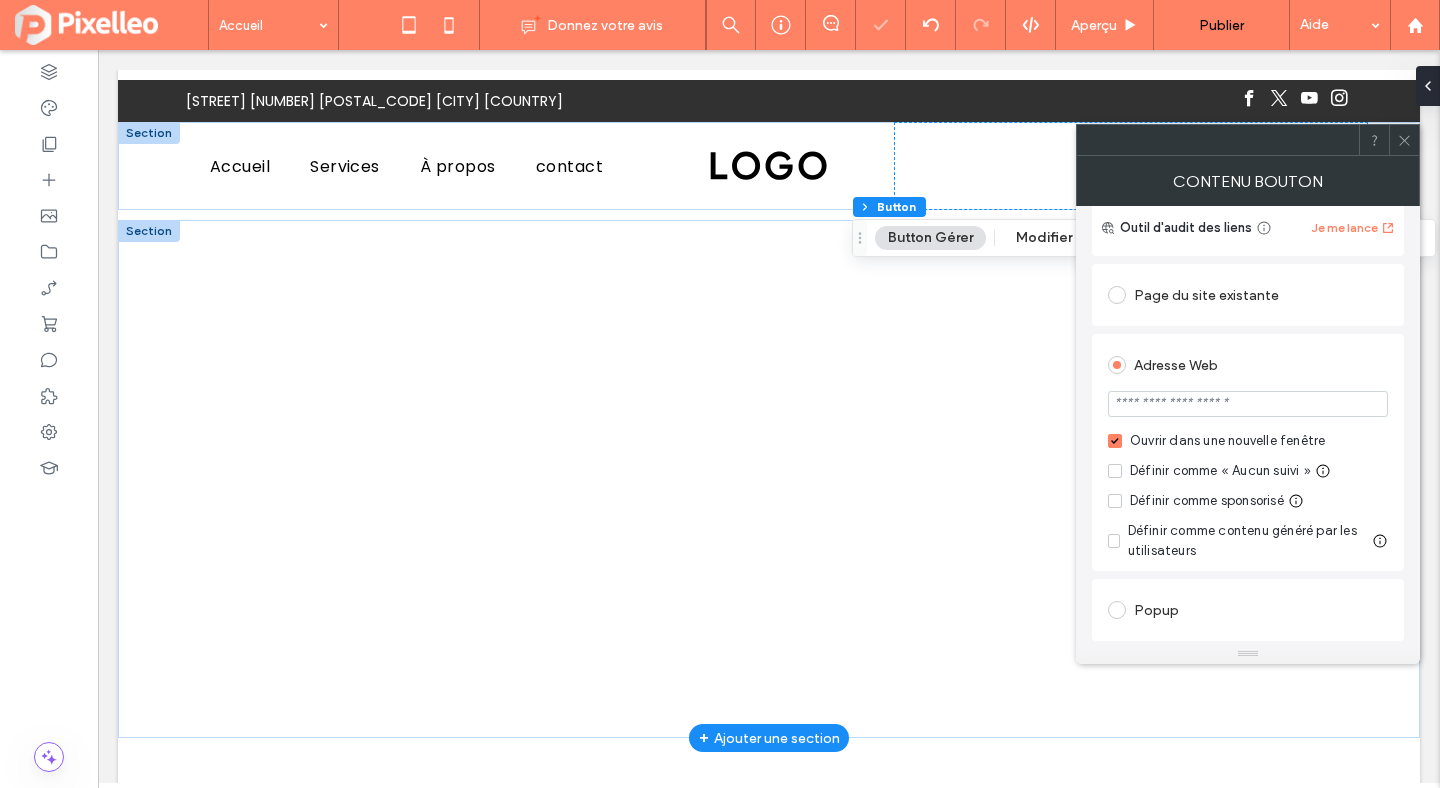 click at bounding box center (1115, 441) 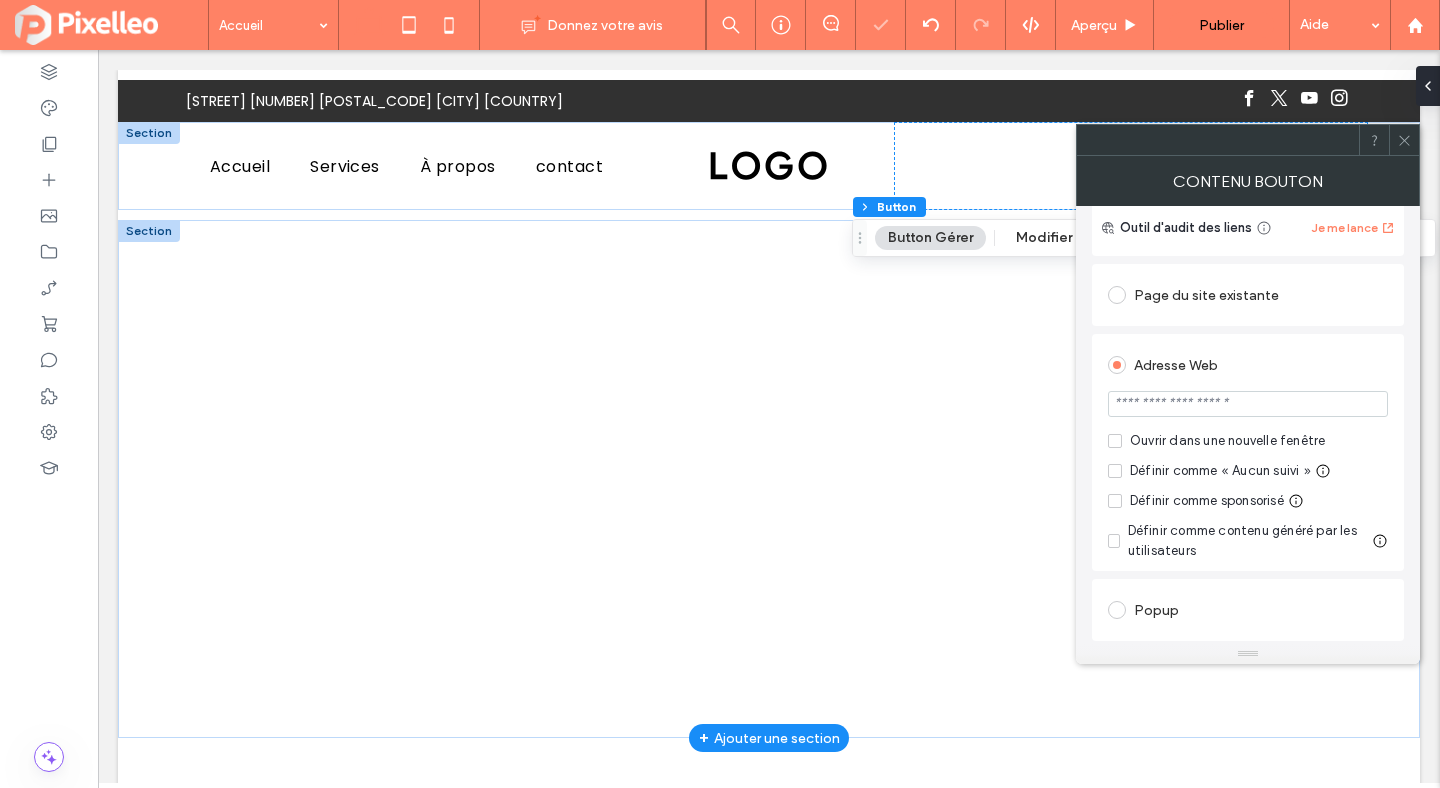 click 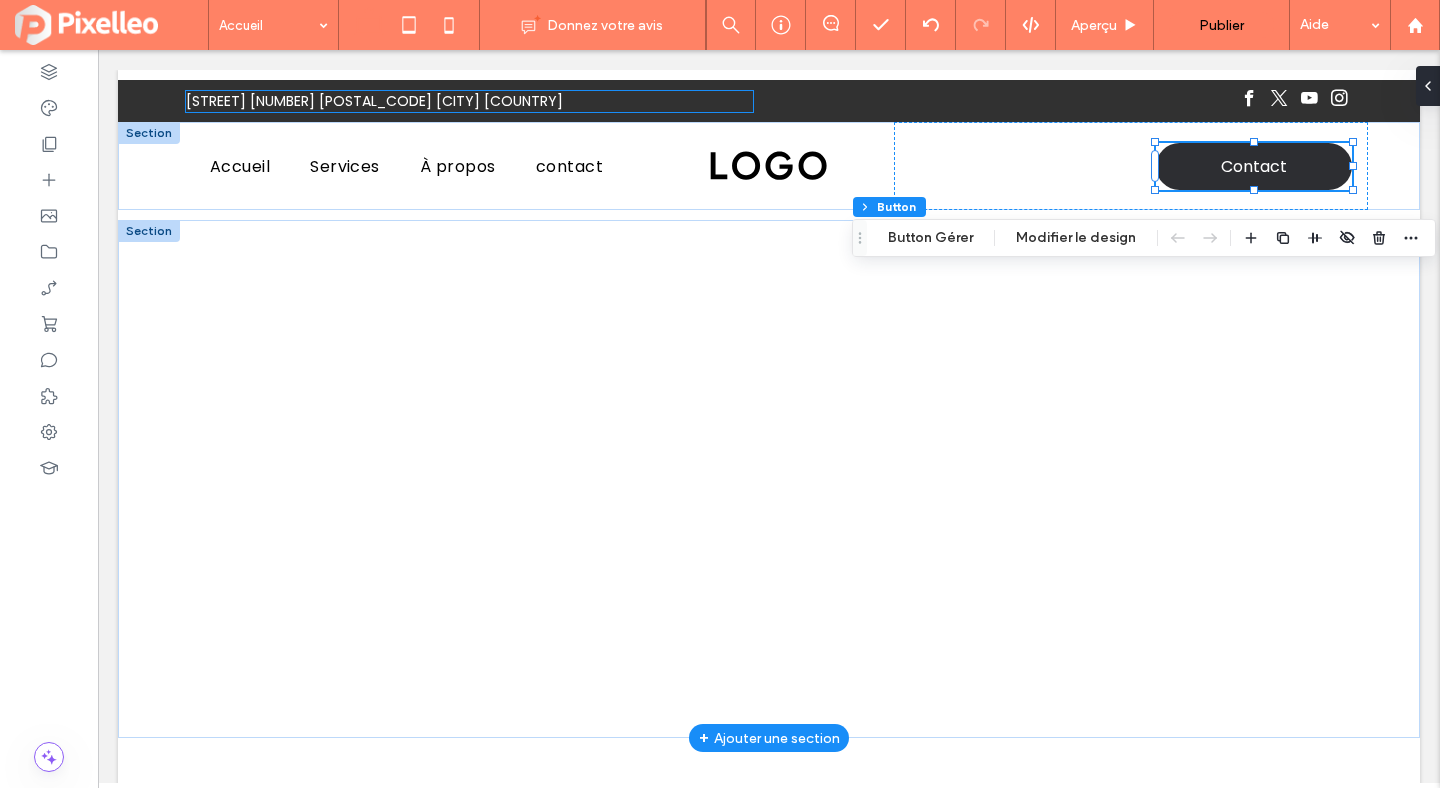 click on "Rue des hausseurs 33 4550 Nandrin Belgique" at bounding box center [374, 101] 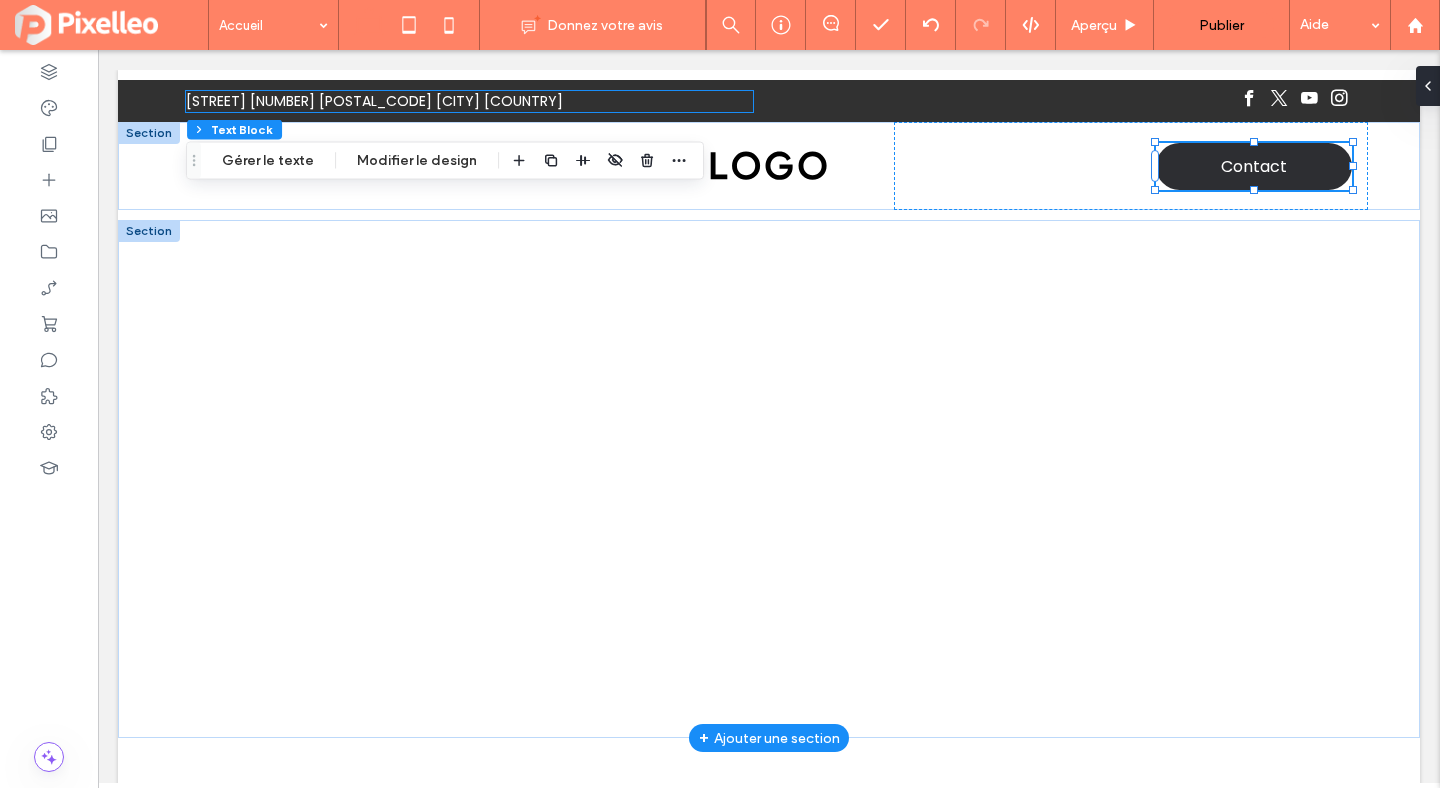 click on "Rue des hausseurs 33 4550 Nandrin Belgique" at bounding box center (374, 101) 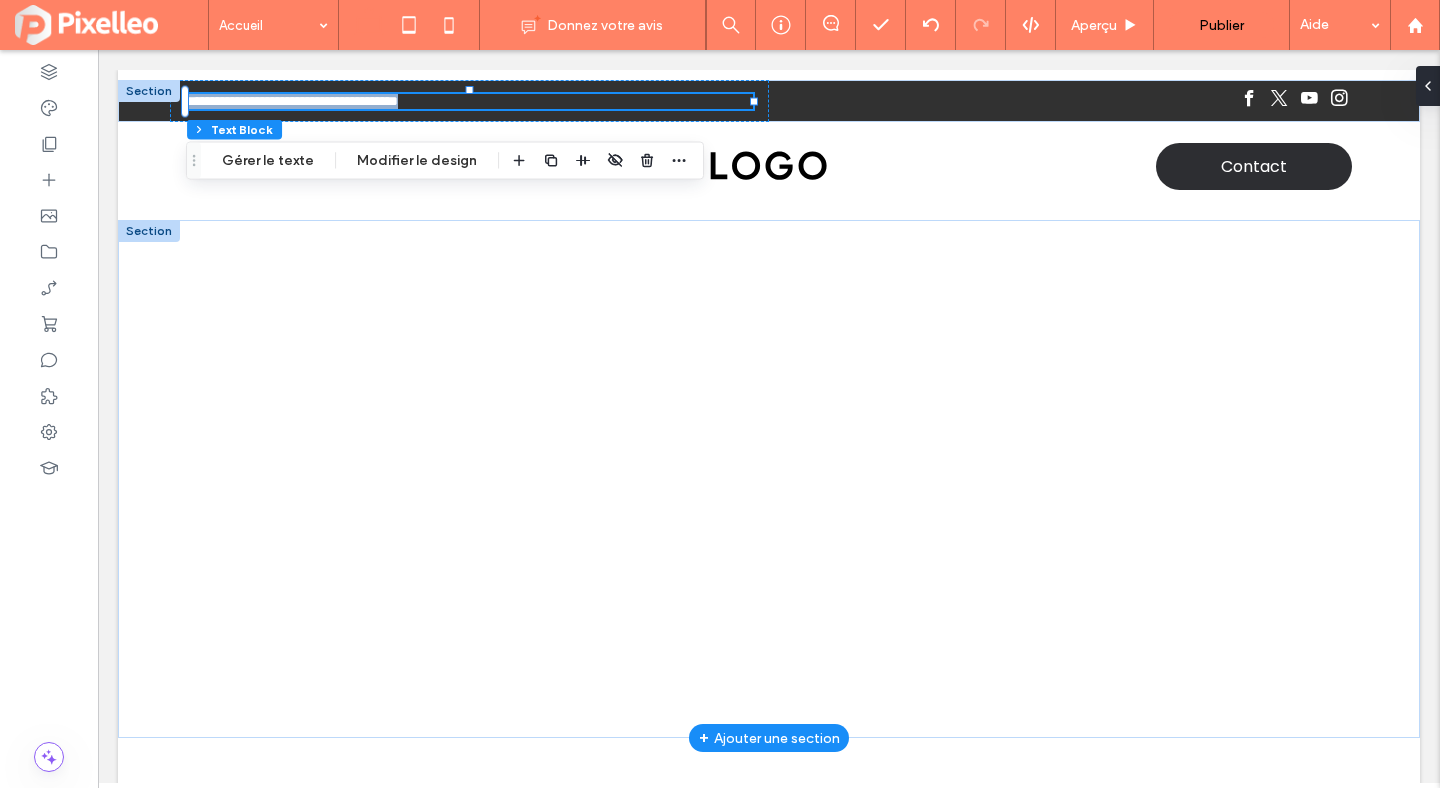 click on "**********" at bounding box center [292, 101] 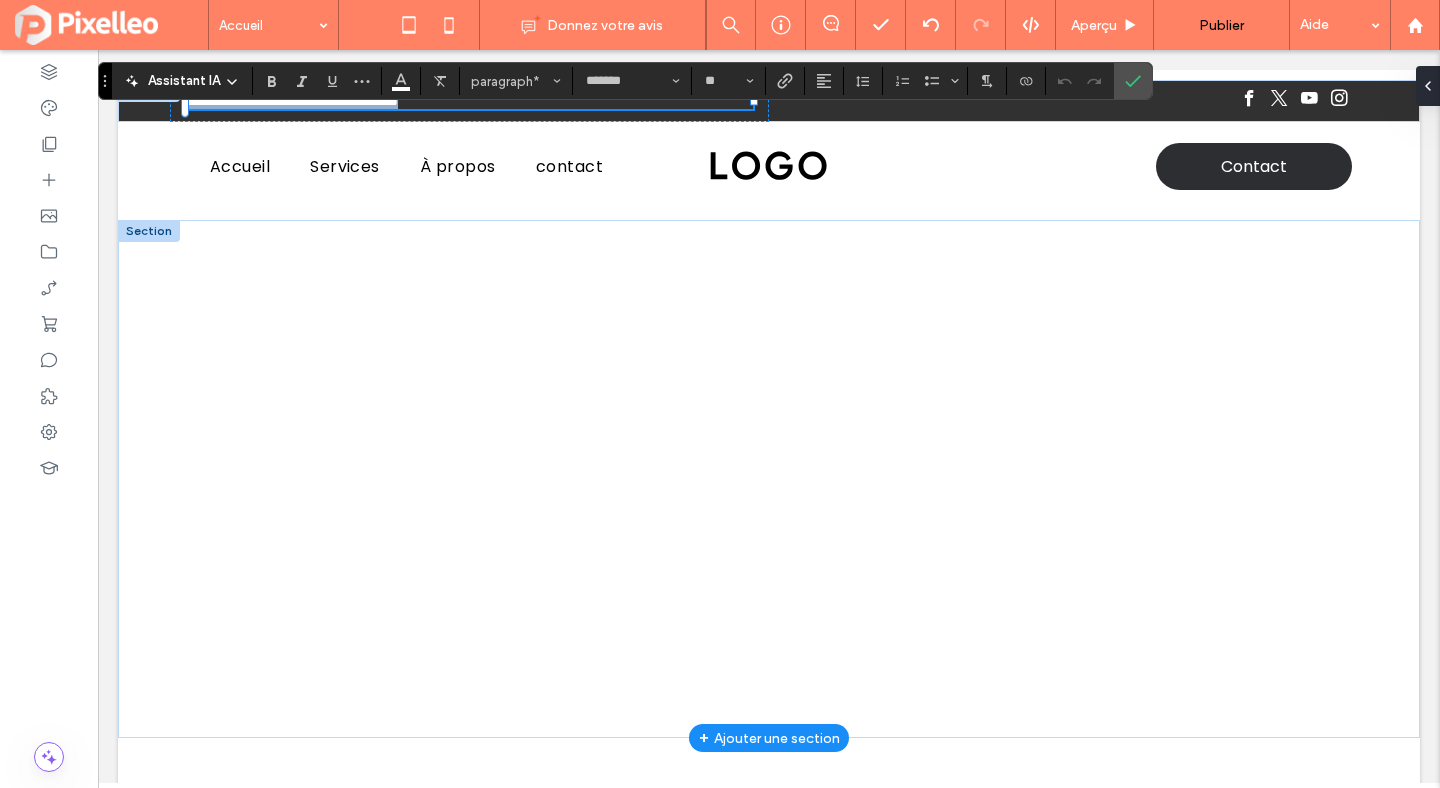 click on "**********" at bounding box center [292, 101] 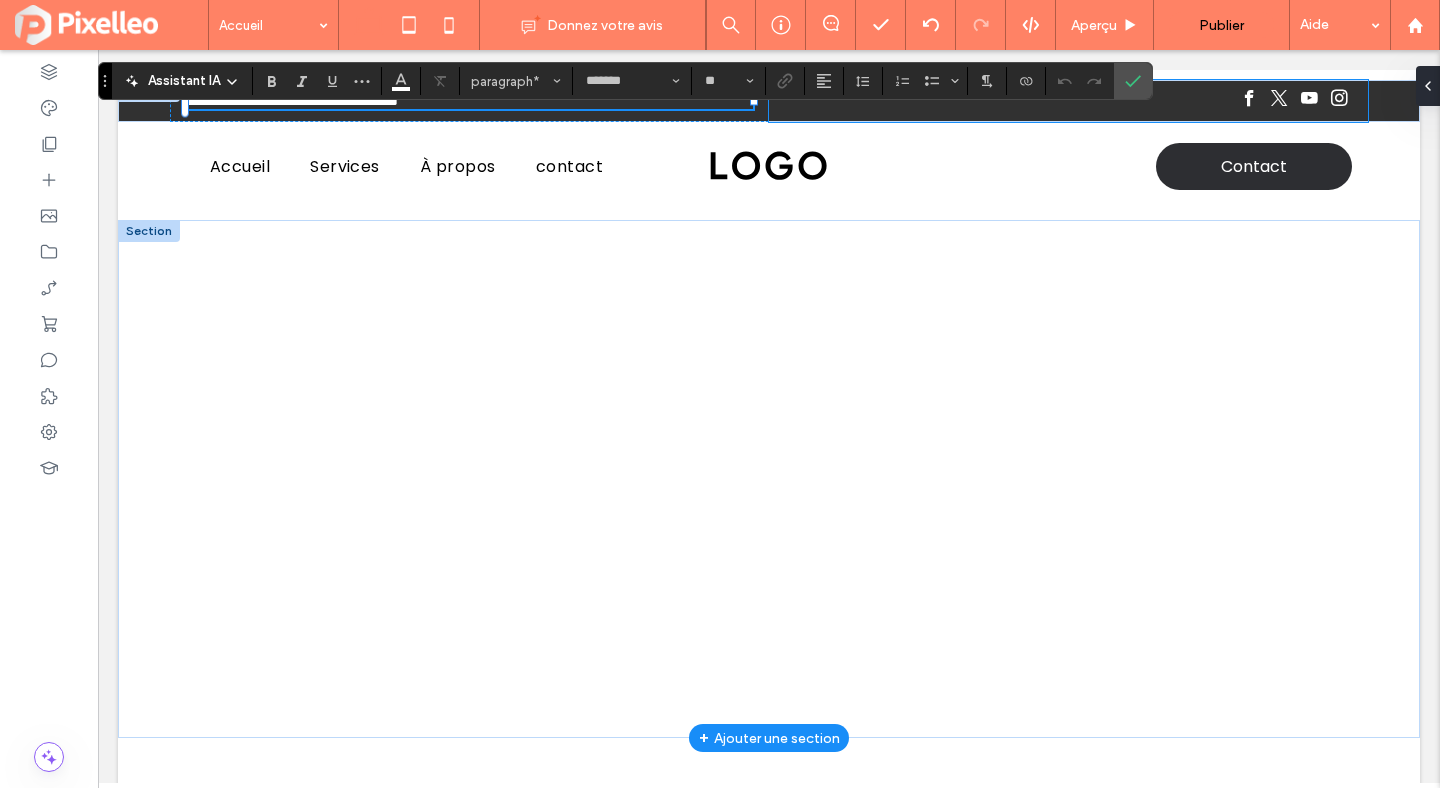 type 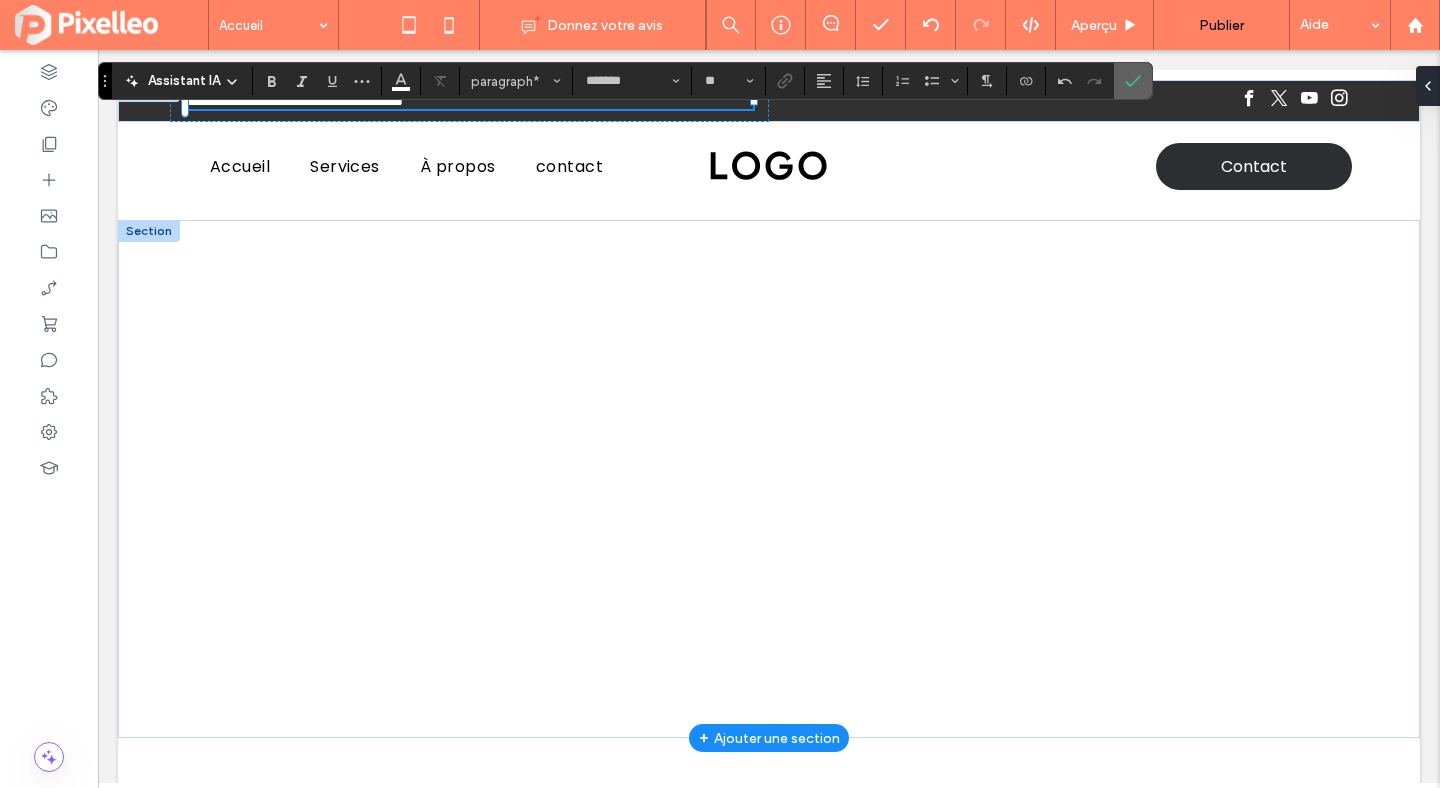 click 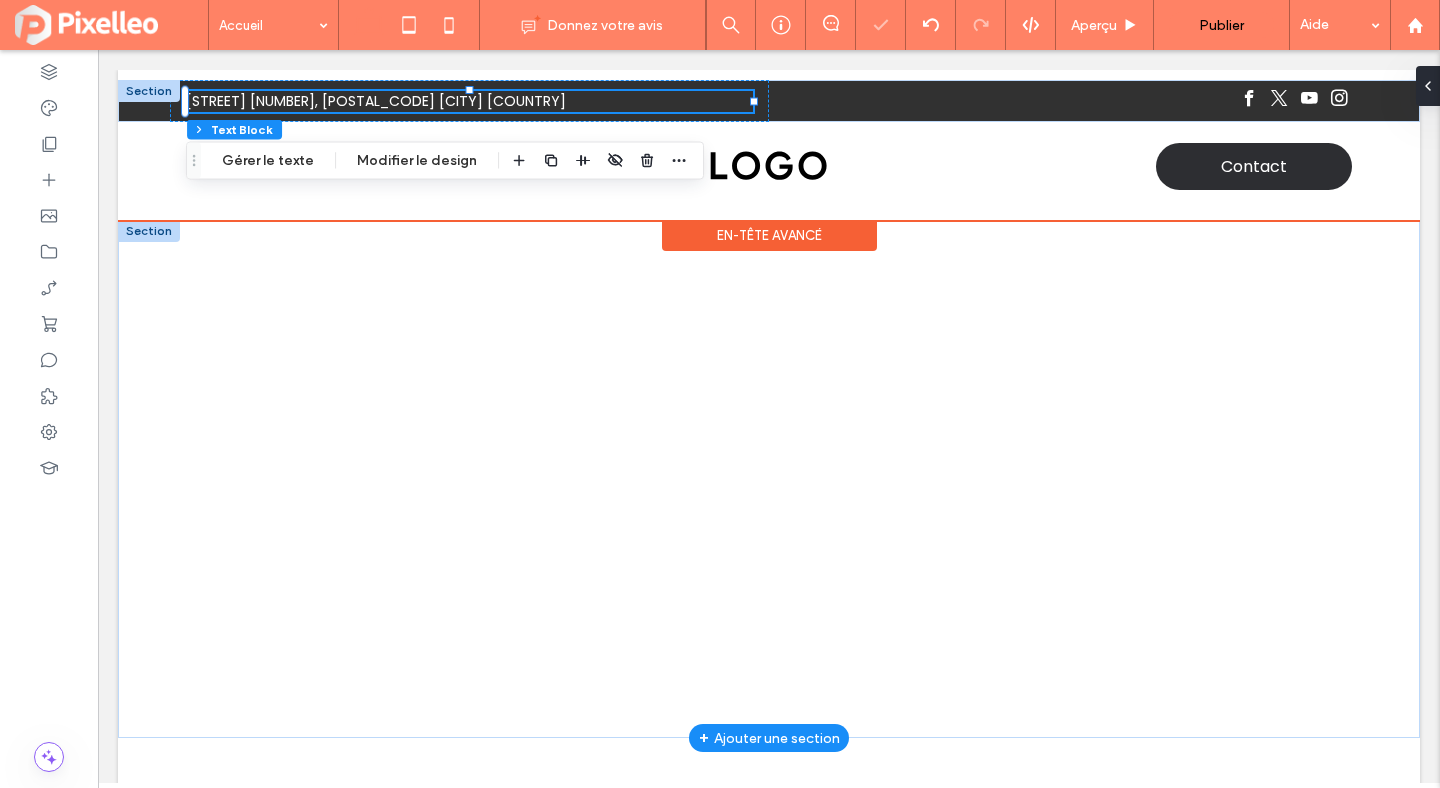 click on "Rue des hausseurs 33, 4550 Nandrin Belgique" at bounding box center [469, 101] 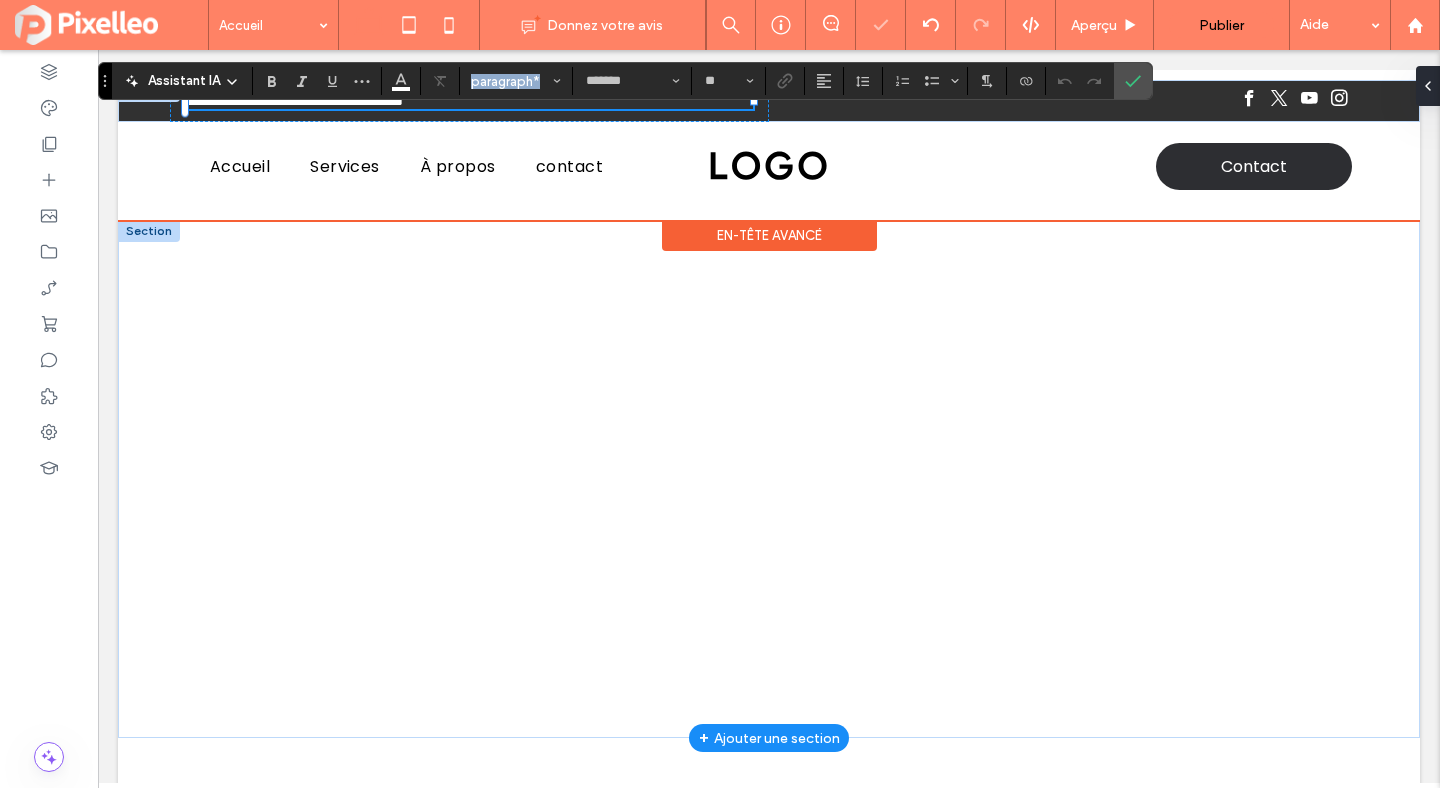 click on "Assistant IA paragraph* ******* **" at bounding box center (625, 81) 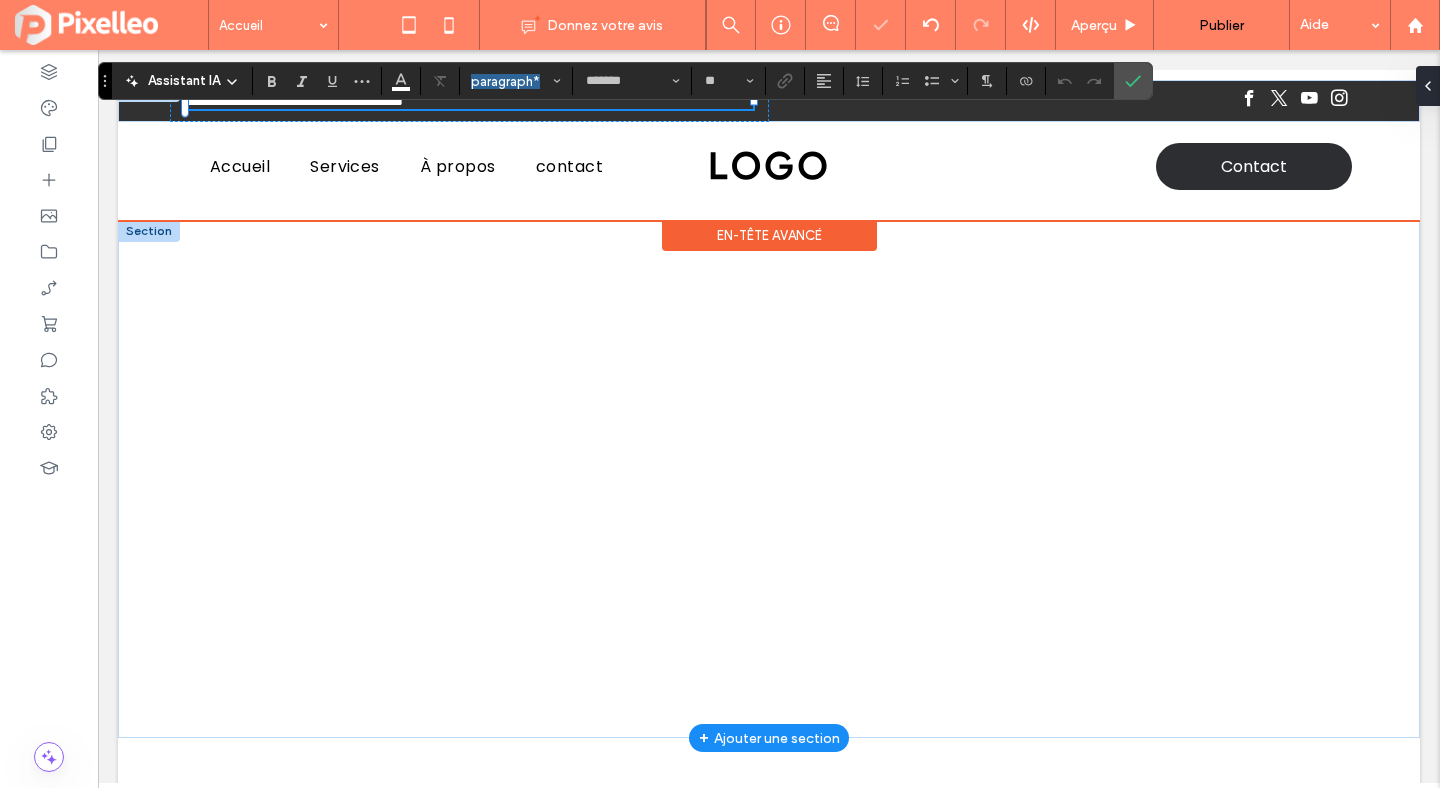 click on "**********" at bounding box center [469, 101] 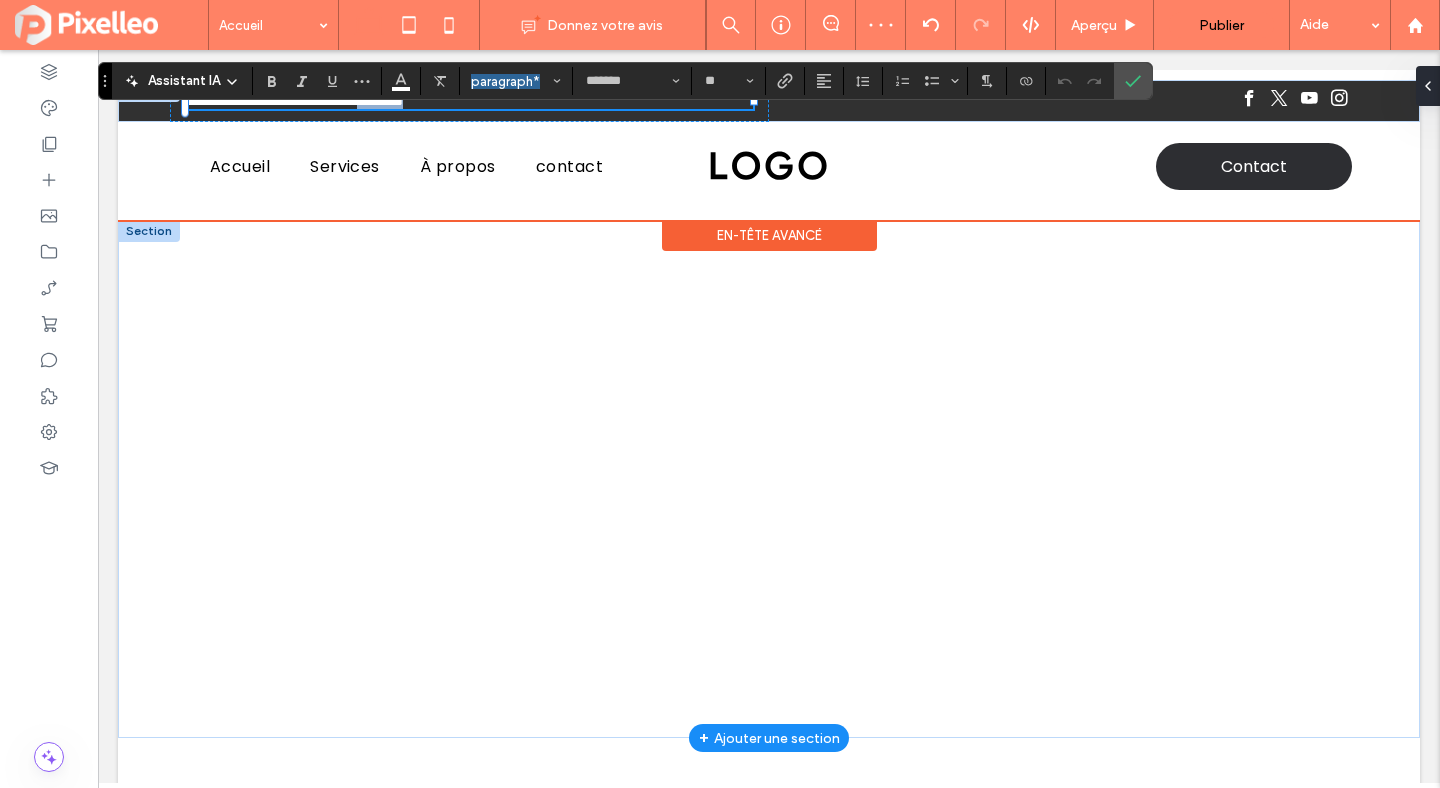 drag, startPoint x: 516, startPoint y: 109, endPoint x: 440, endPoint y: 104, distance: 76.1643 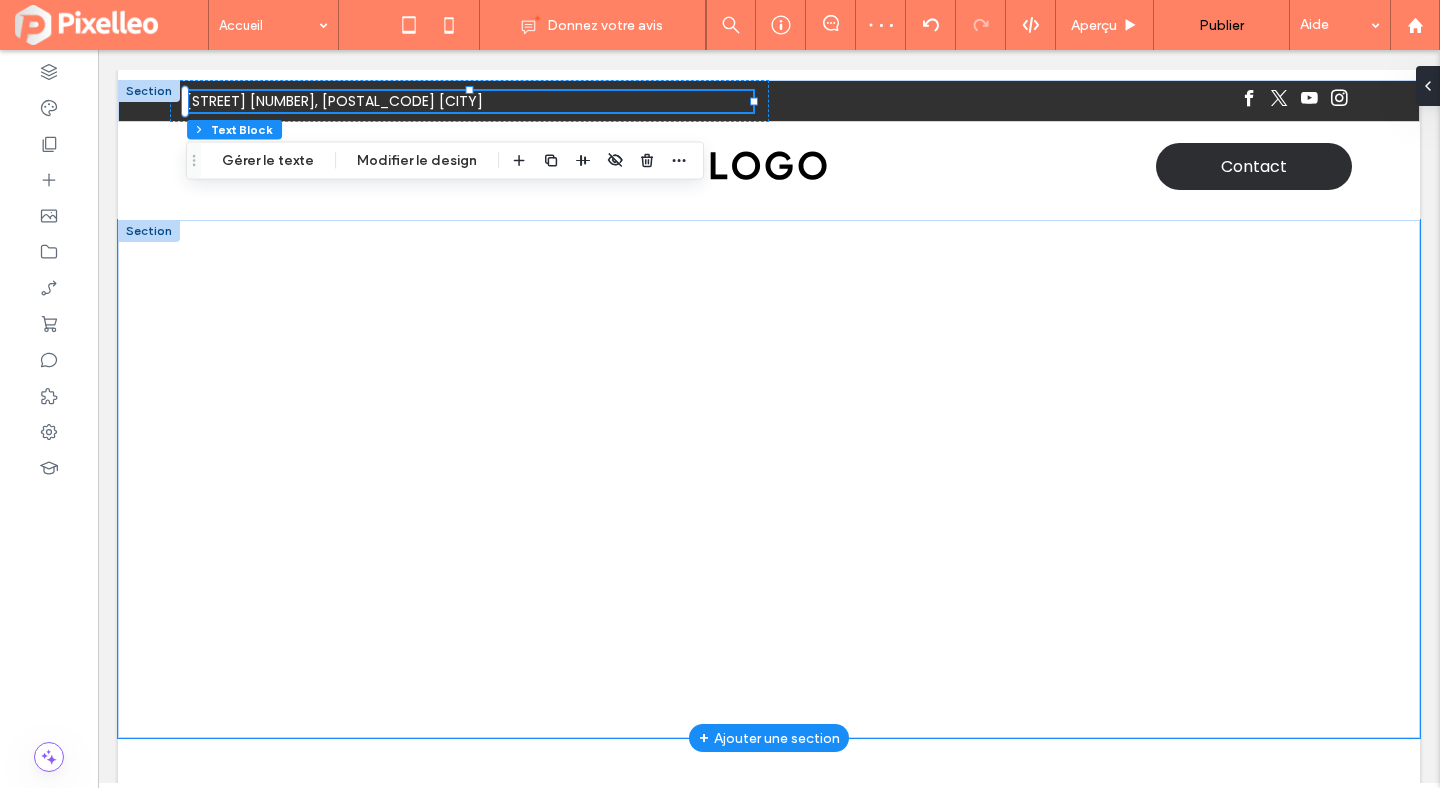 click at bounding box center (769, 479) 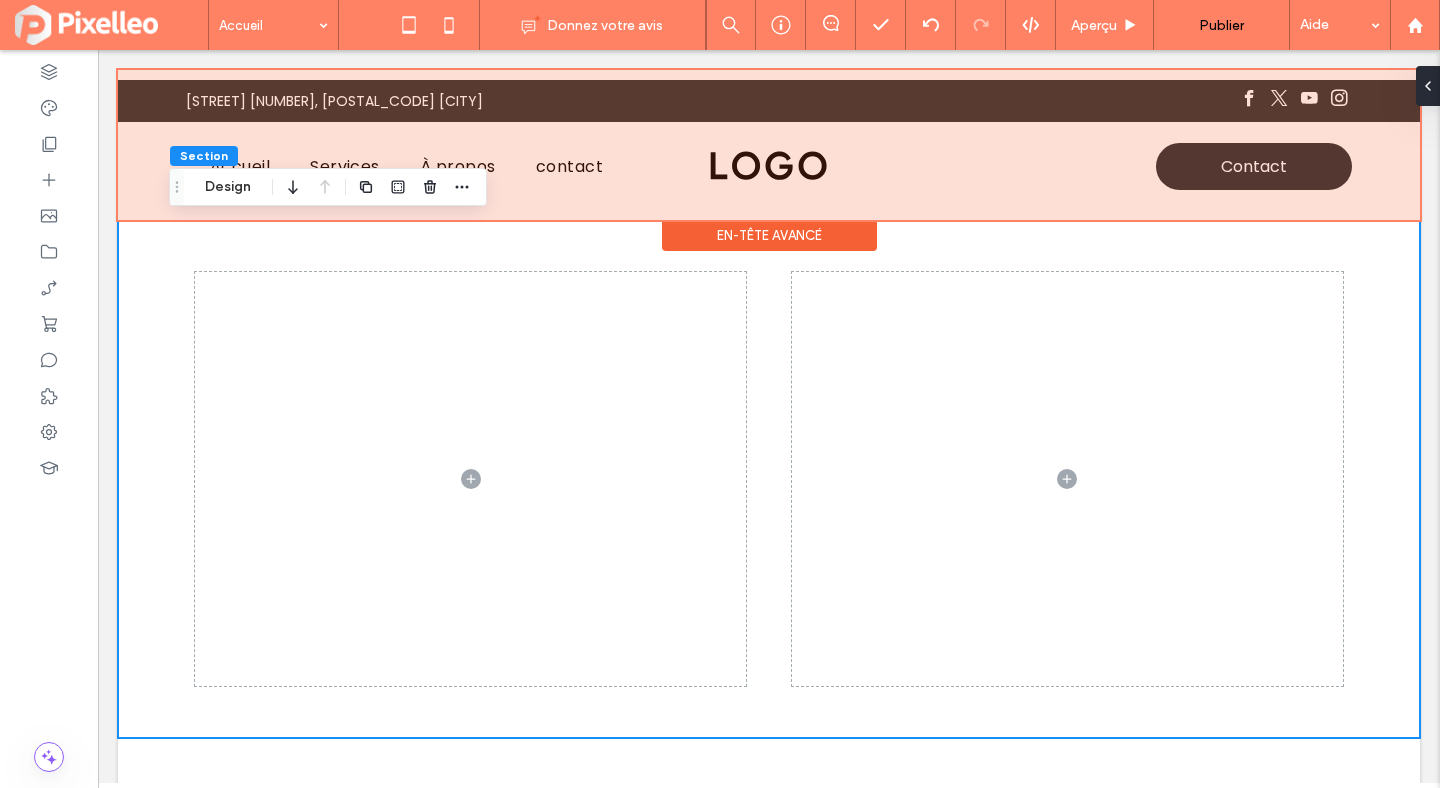 click at bounding box center [769, 145] 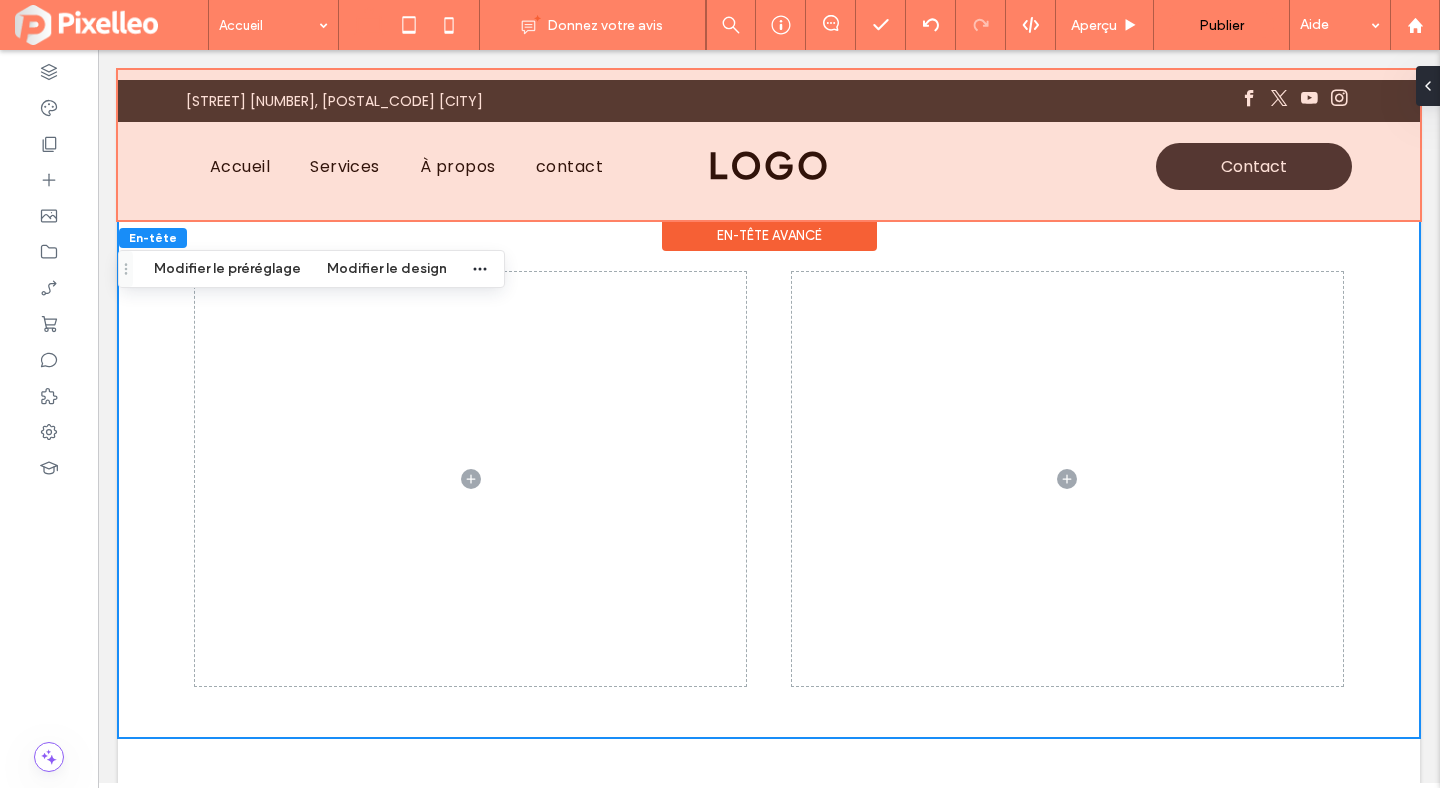 click on "Rue des hausseurs 33, 4550 Nandrin" at bounding box center (334, 101) 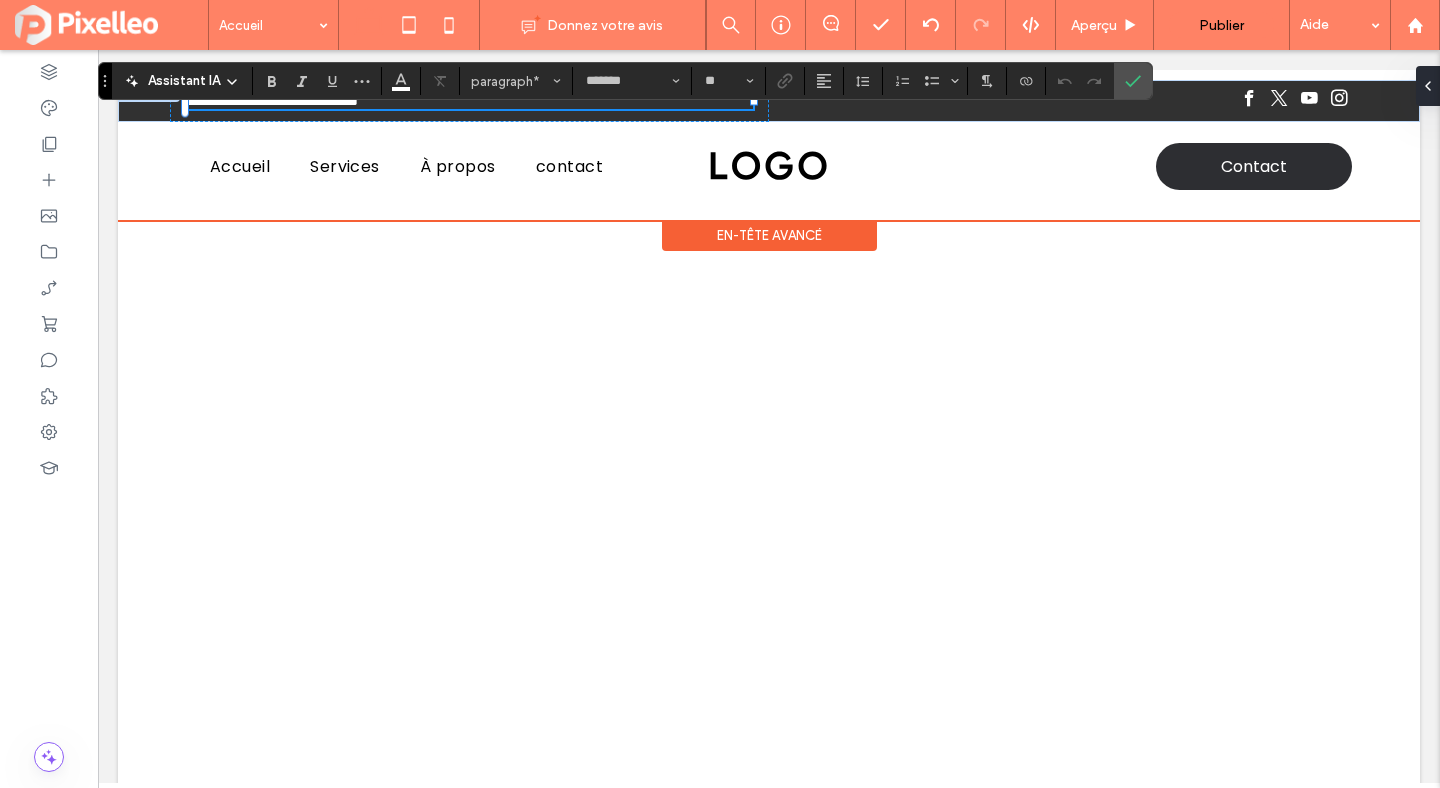 click on "**********" at bounding box center (272, 101) 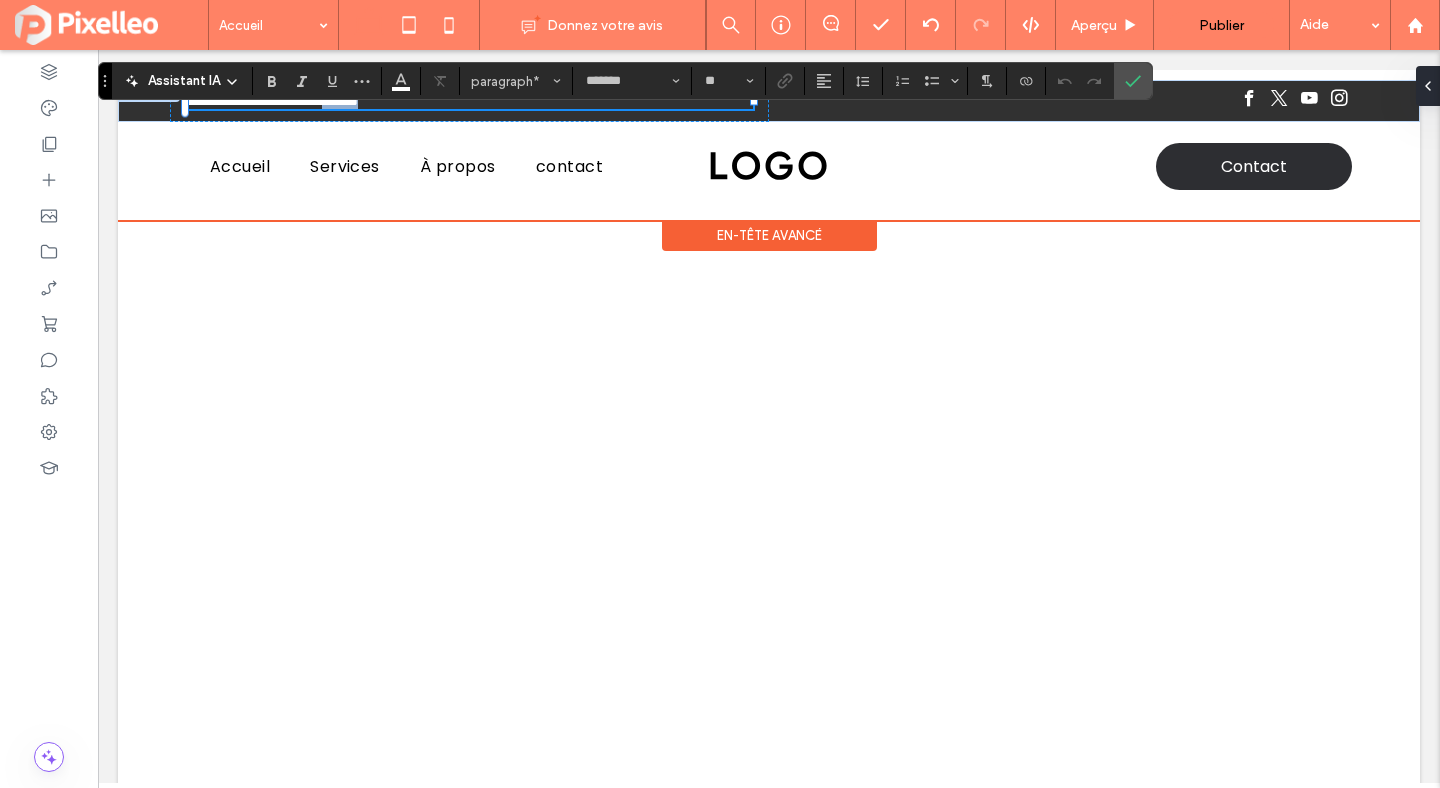 click on "**********" at bounding box center (272, 101) 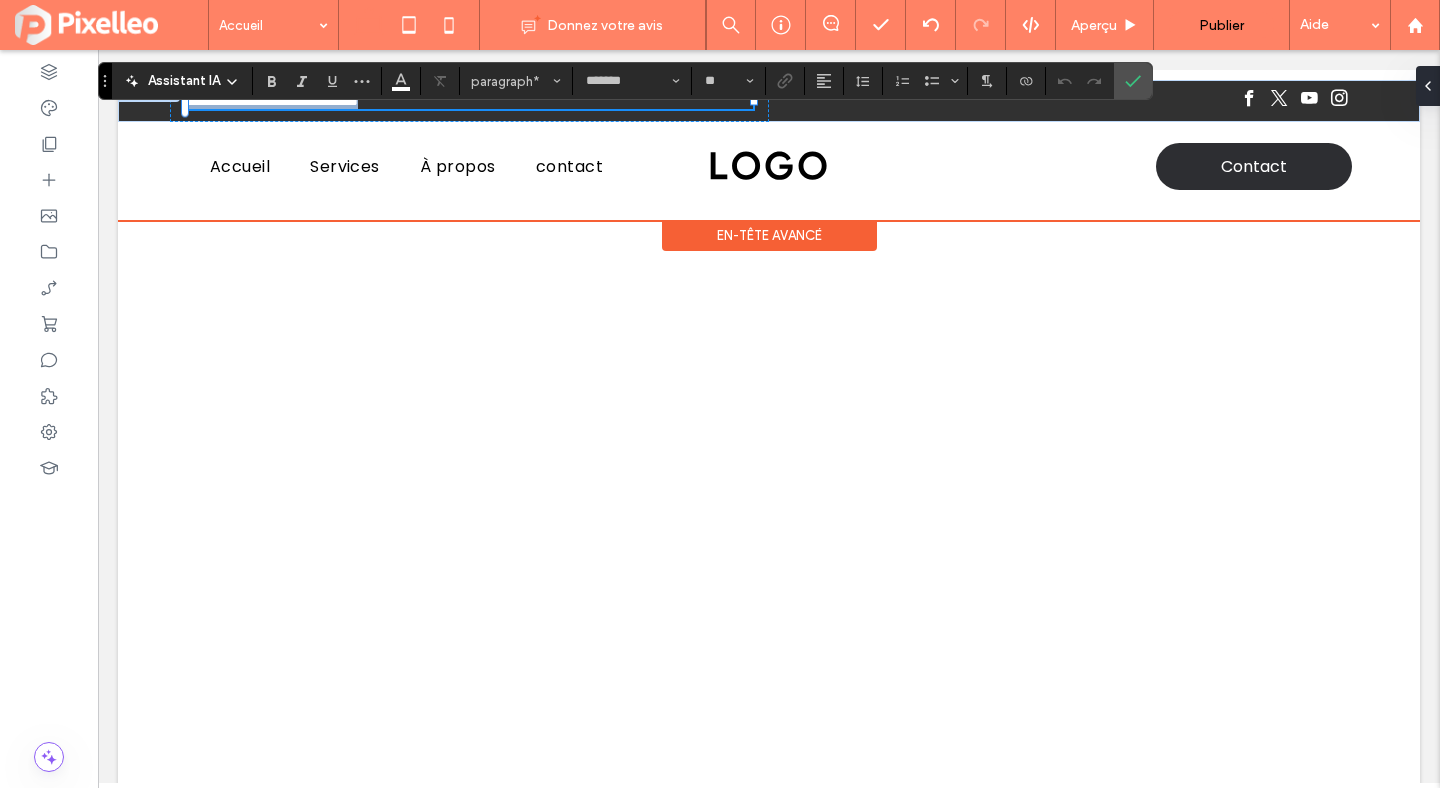 click on "**********" at bounding box center [272, 101] 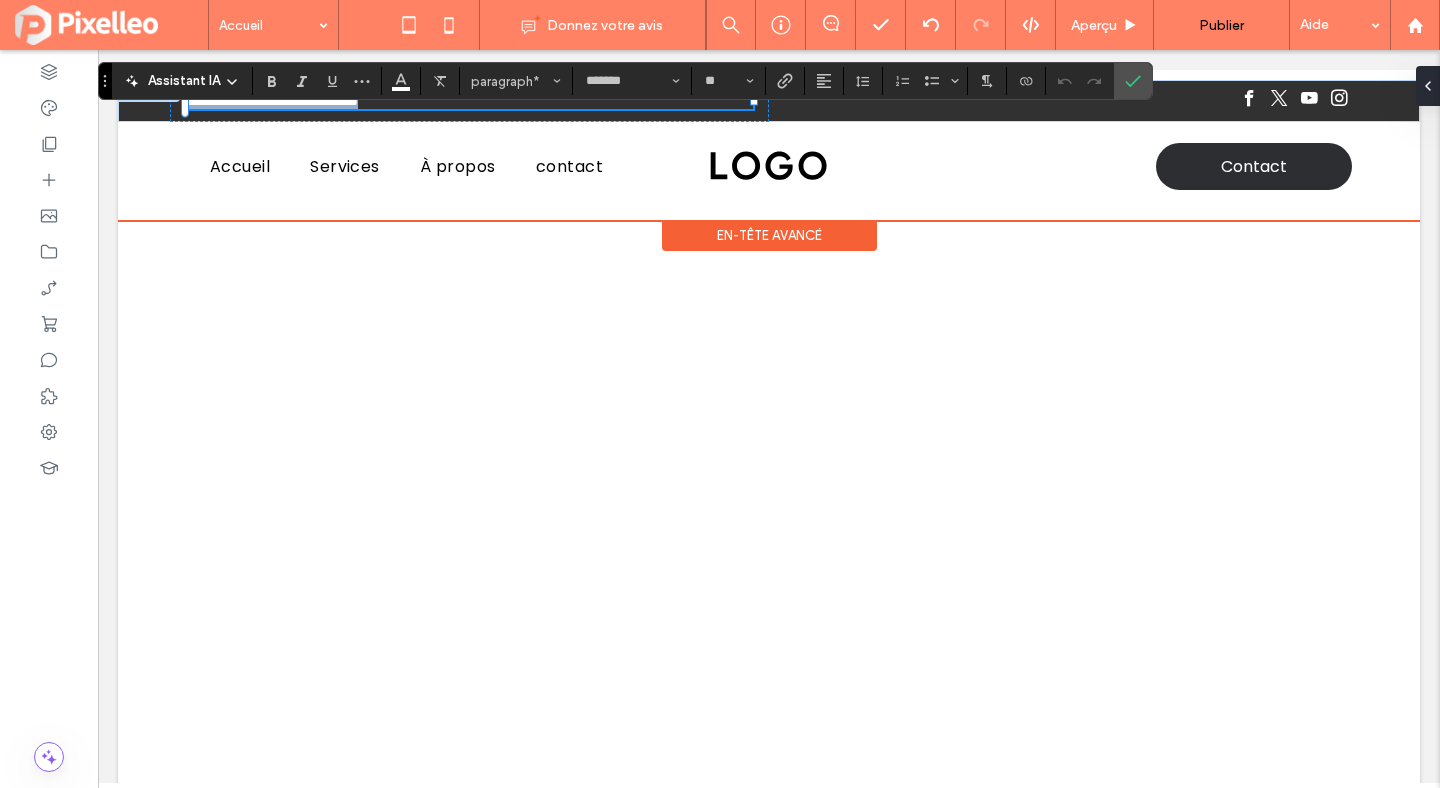type 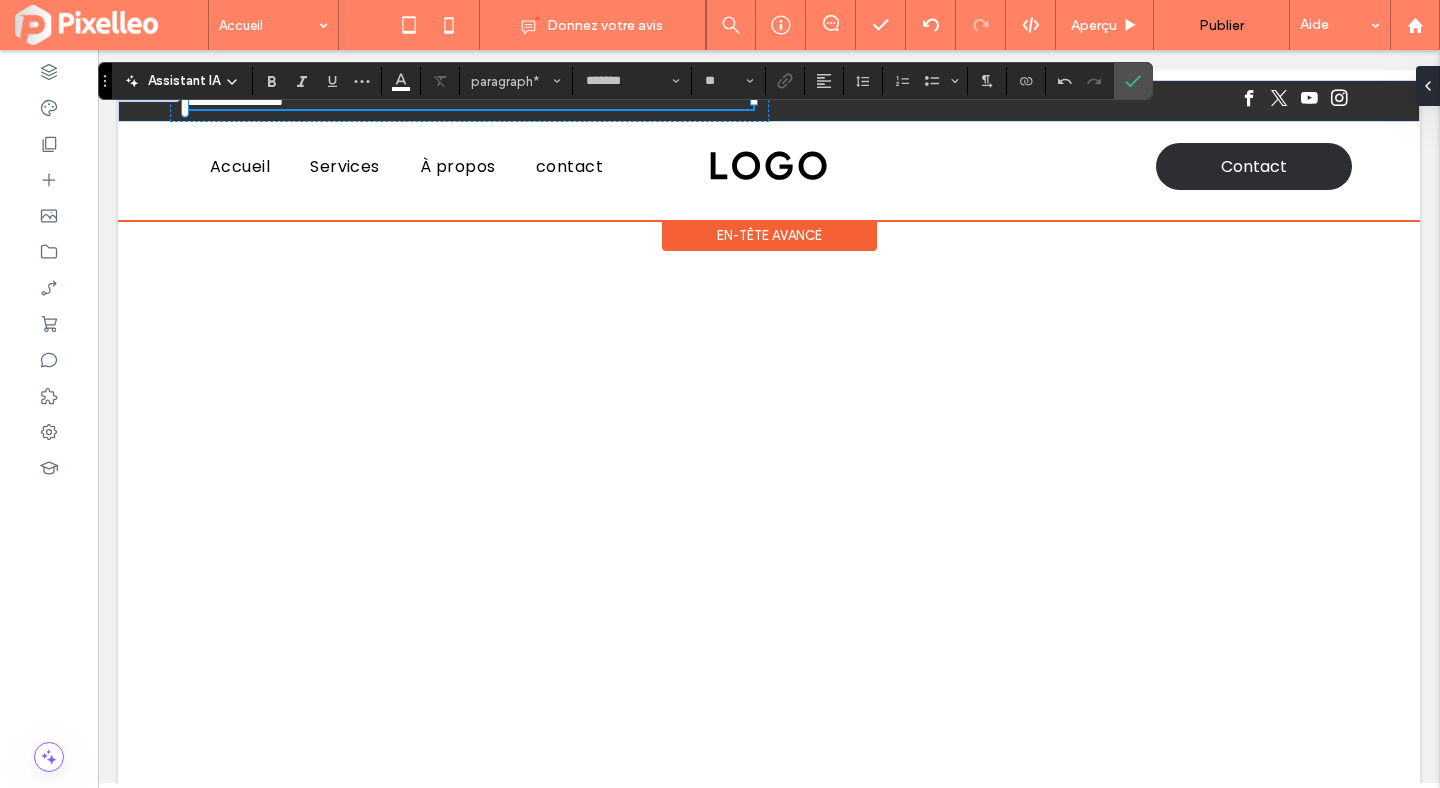click on "**********" at bounding box center [469, 101] 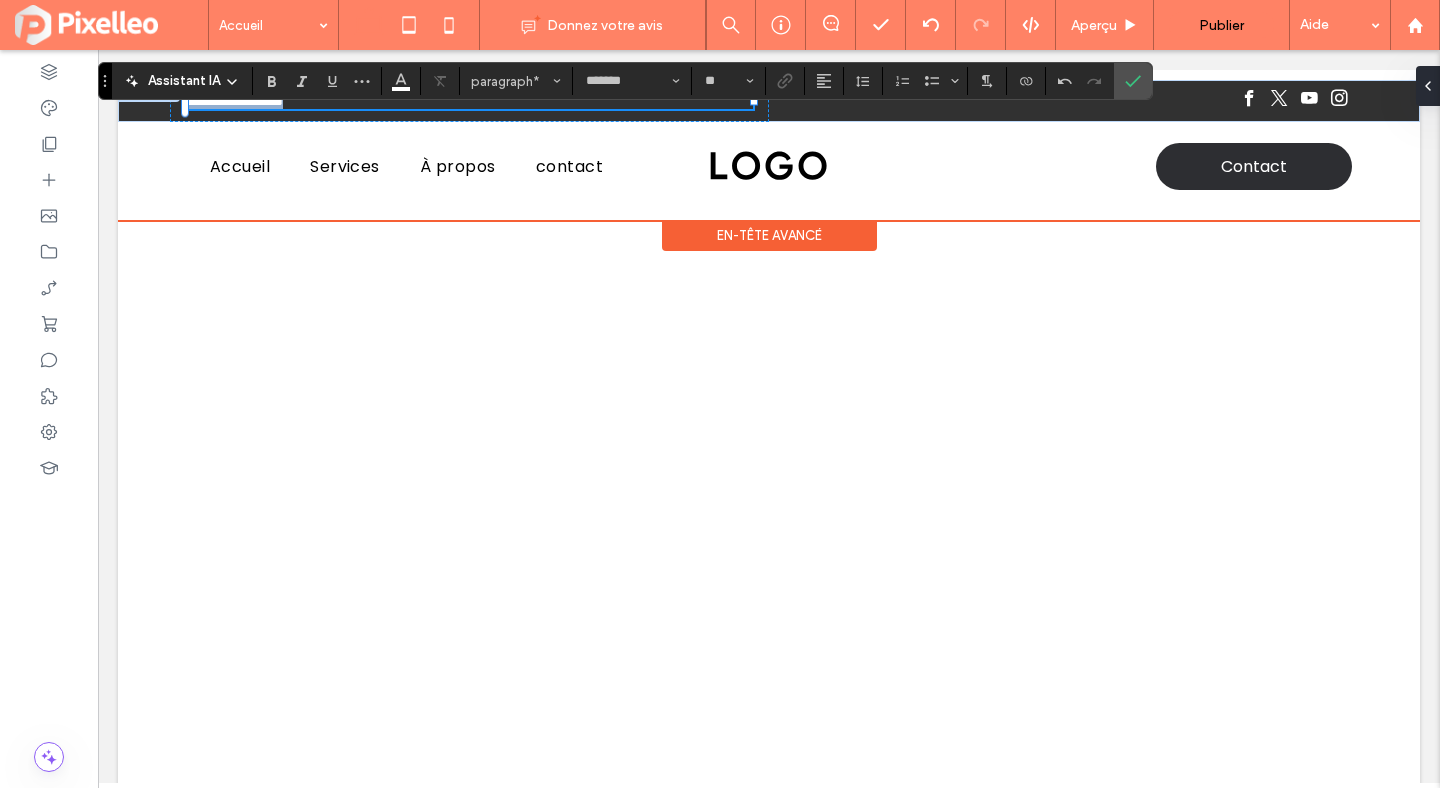 click on "**********" at bounding box center [469, 101] 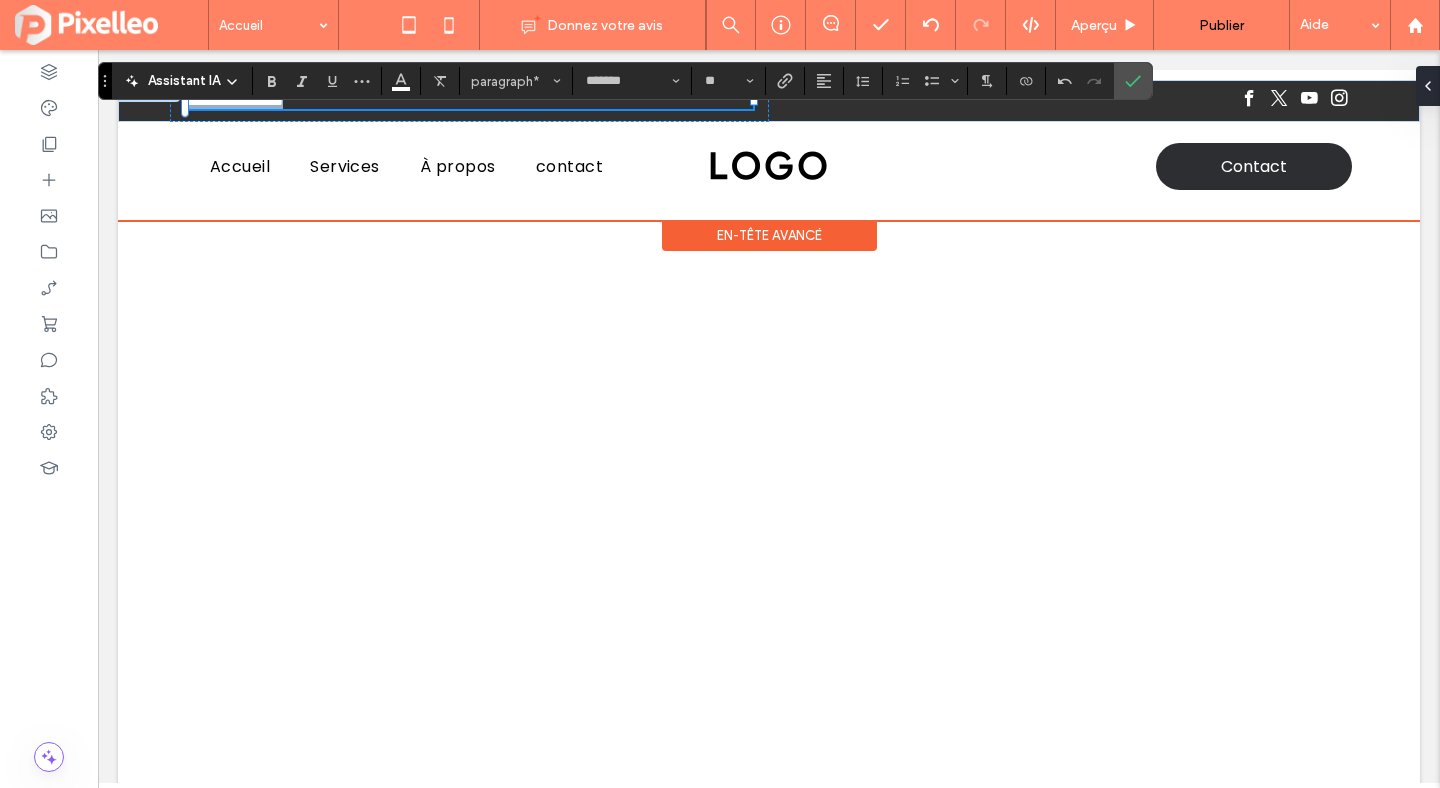 paste 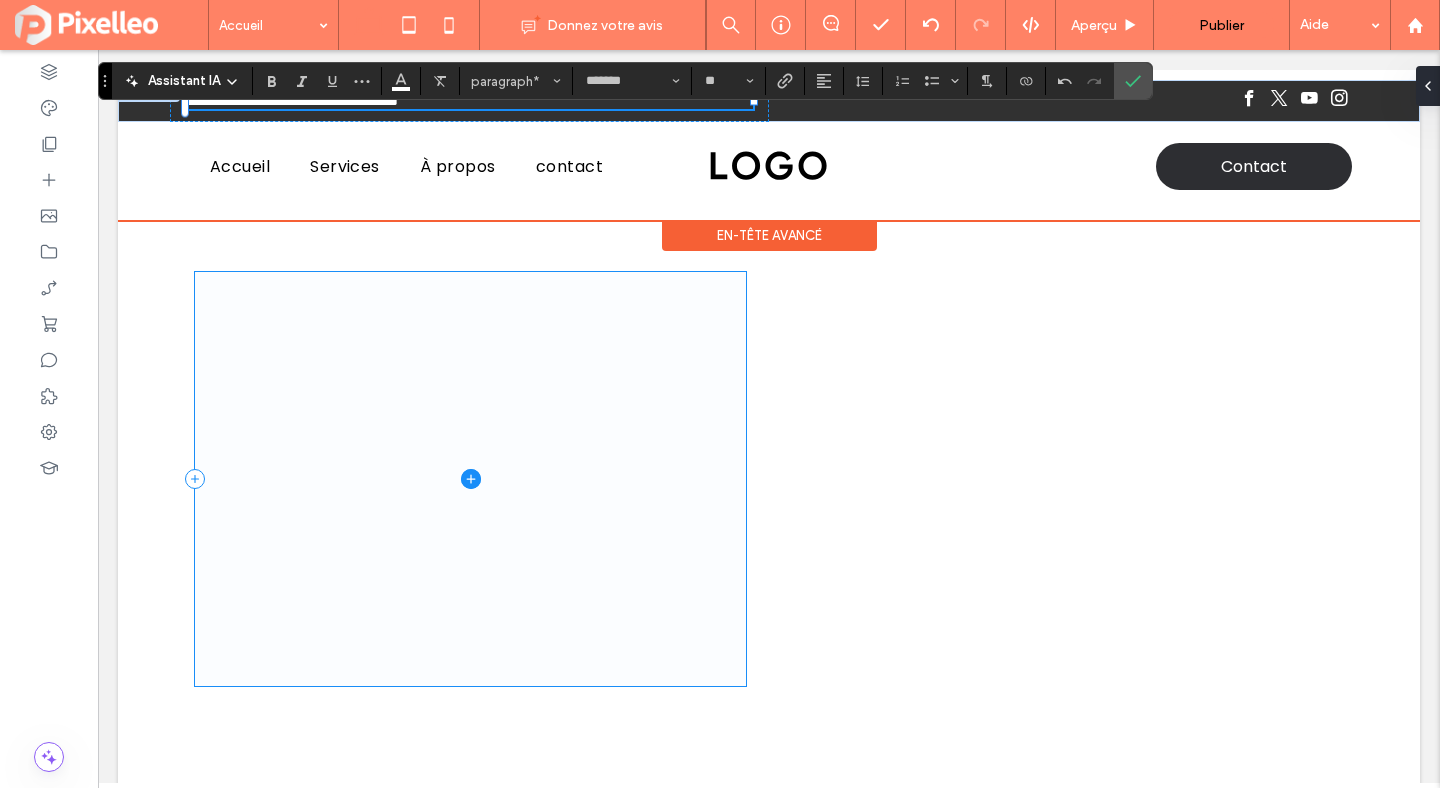scroll, scrollTop: 0, scrollLeft: 0, axis: both 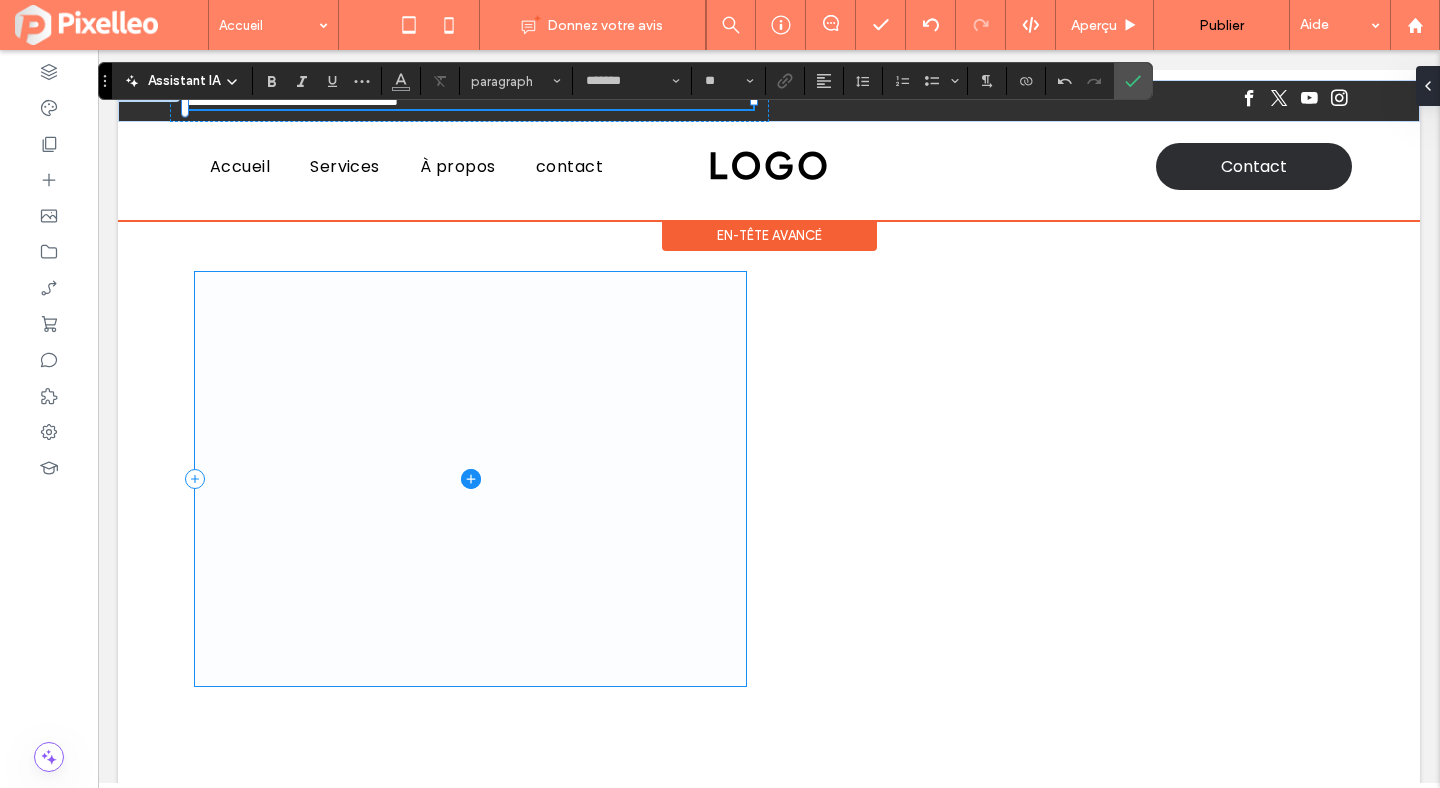 type on "**" 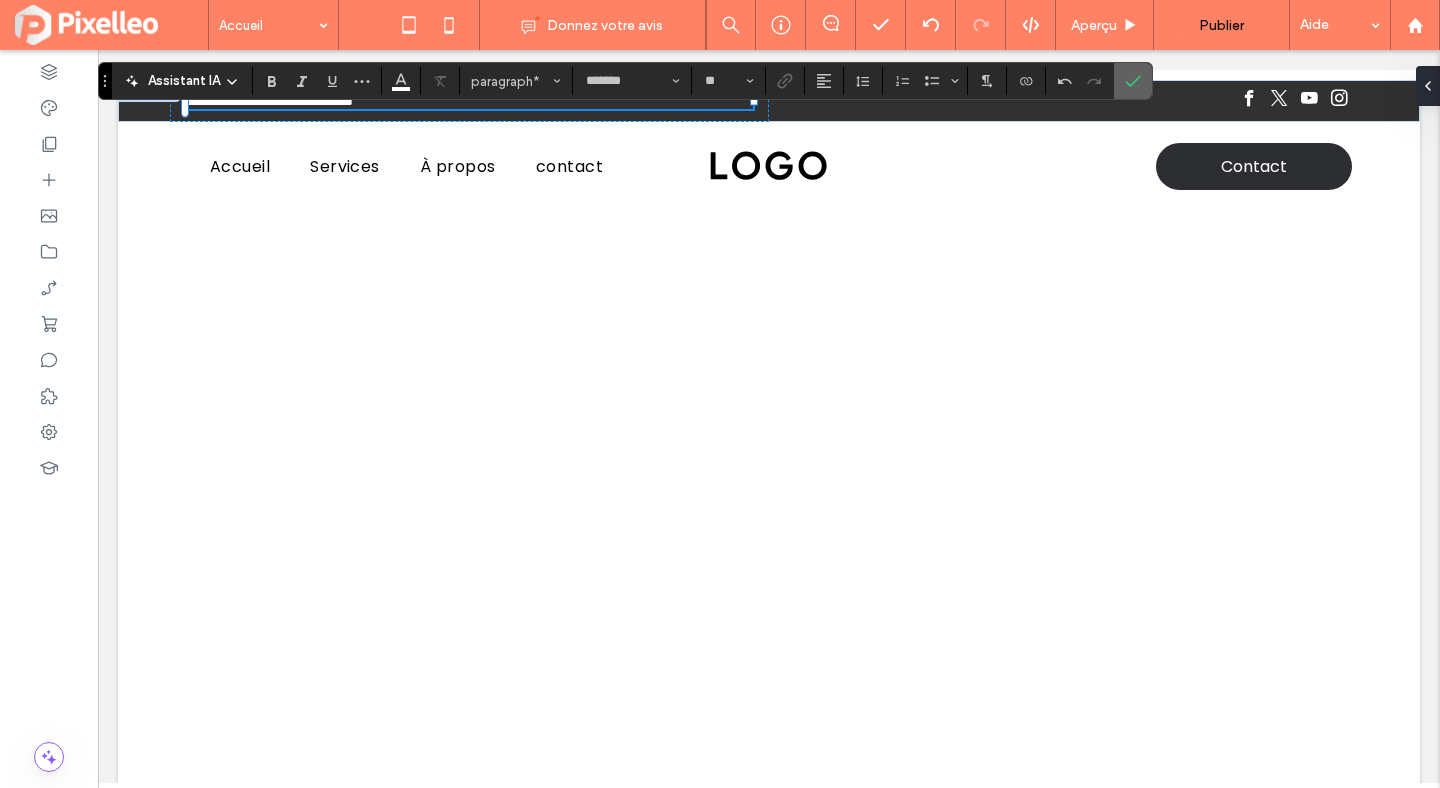 click 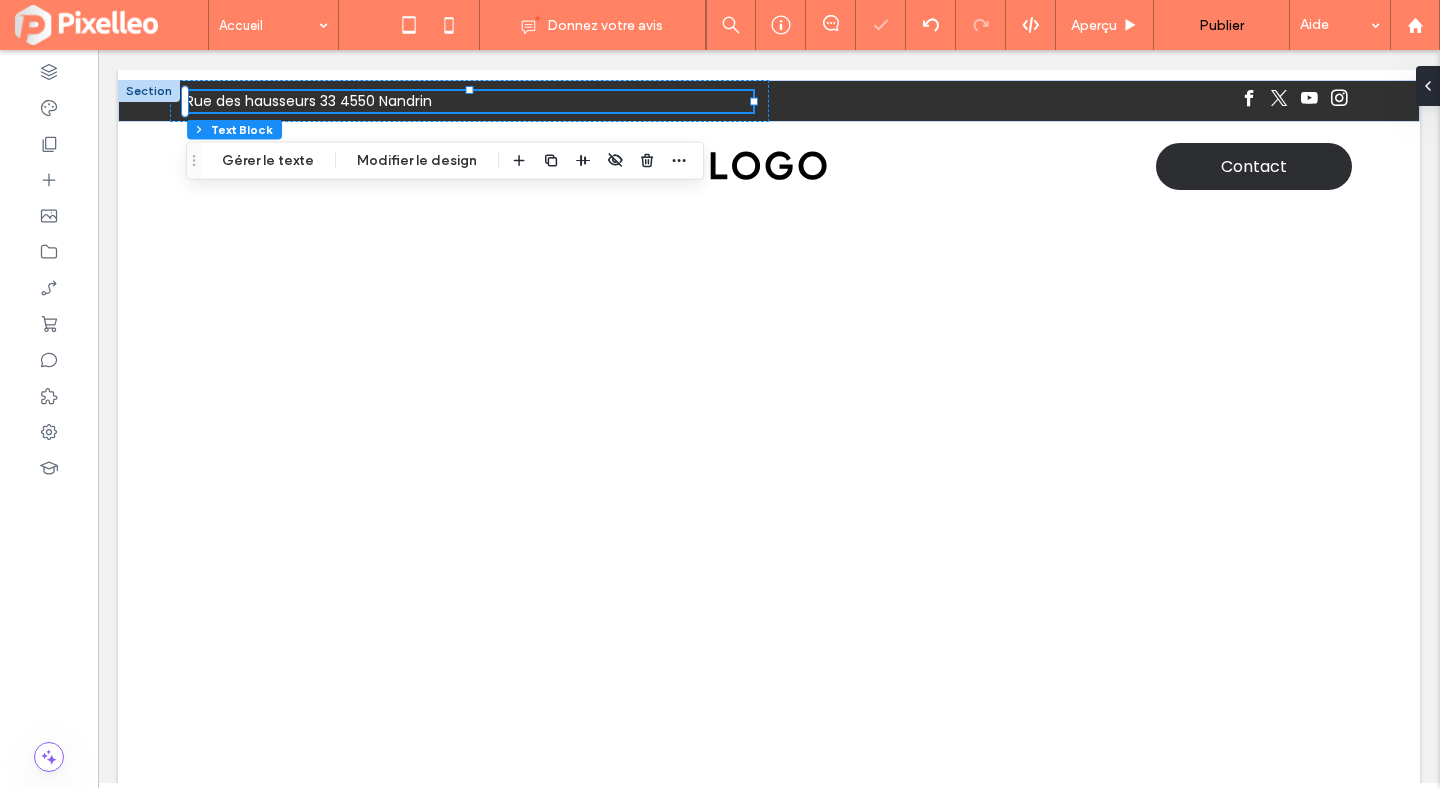 click on "Rue des hausseurs 33 4550 Nandrin
Section
Accueil
Services
À propos
contact
Contact
Section
En-tête avancé
Section
Accueil
Services
À propos
contact
Section
NOUS CONTACTER
555-555-5555
monemail@servicedemessagerie.com
Section
Menu" at bounding box center [769, 642] 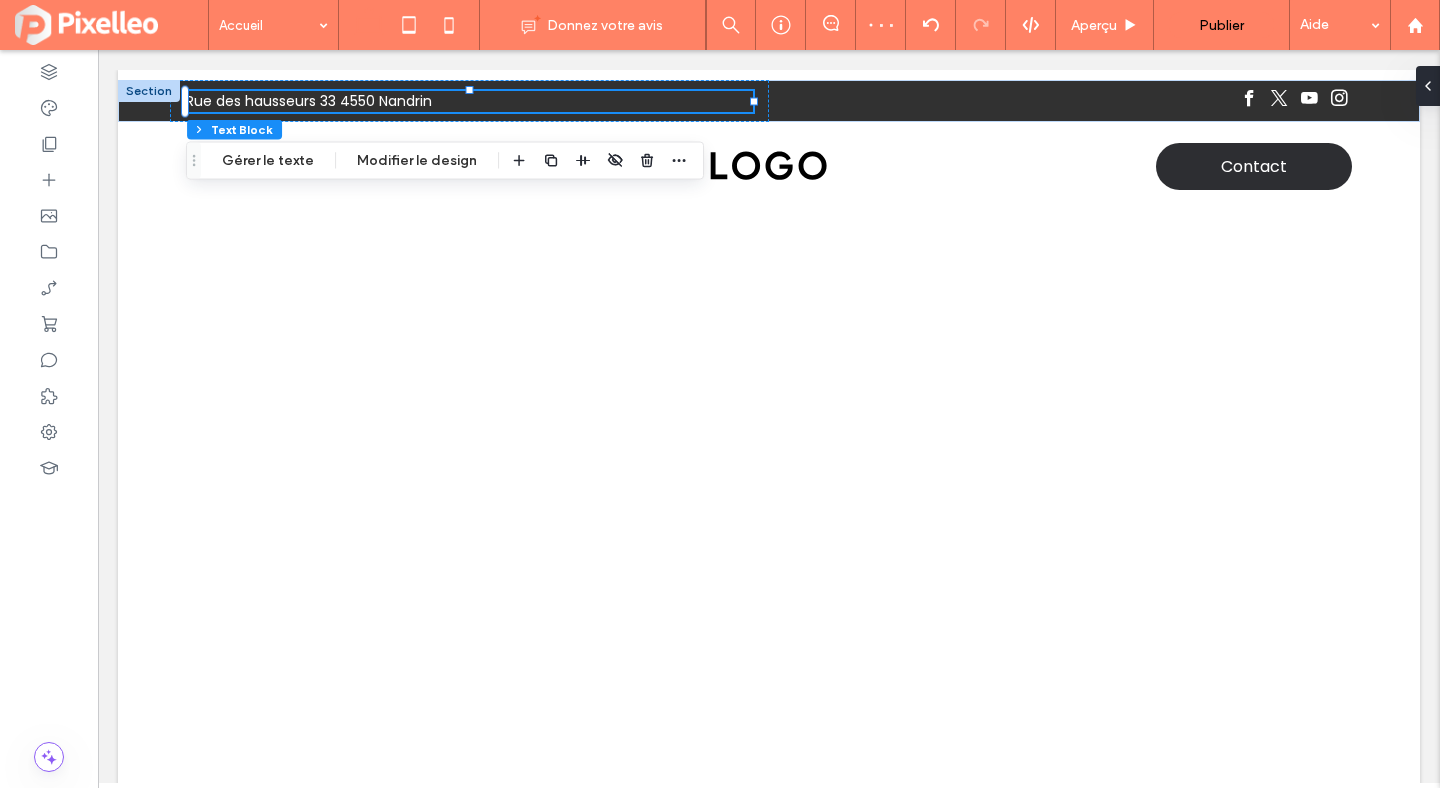 click on "Rue des hausseurs 33 4550 Nandrin
Section
Accueil
Services
À propos
contact
Contact
Section
En-tête avancé
Section
Accueil
Services
À propos
contact
Section
NOUS CONTACTER
555-555-5555
monemail@servicedemessagerie.com
Section
Menu" at bounding box center [769, 642] 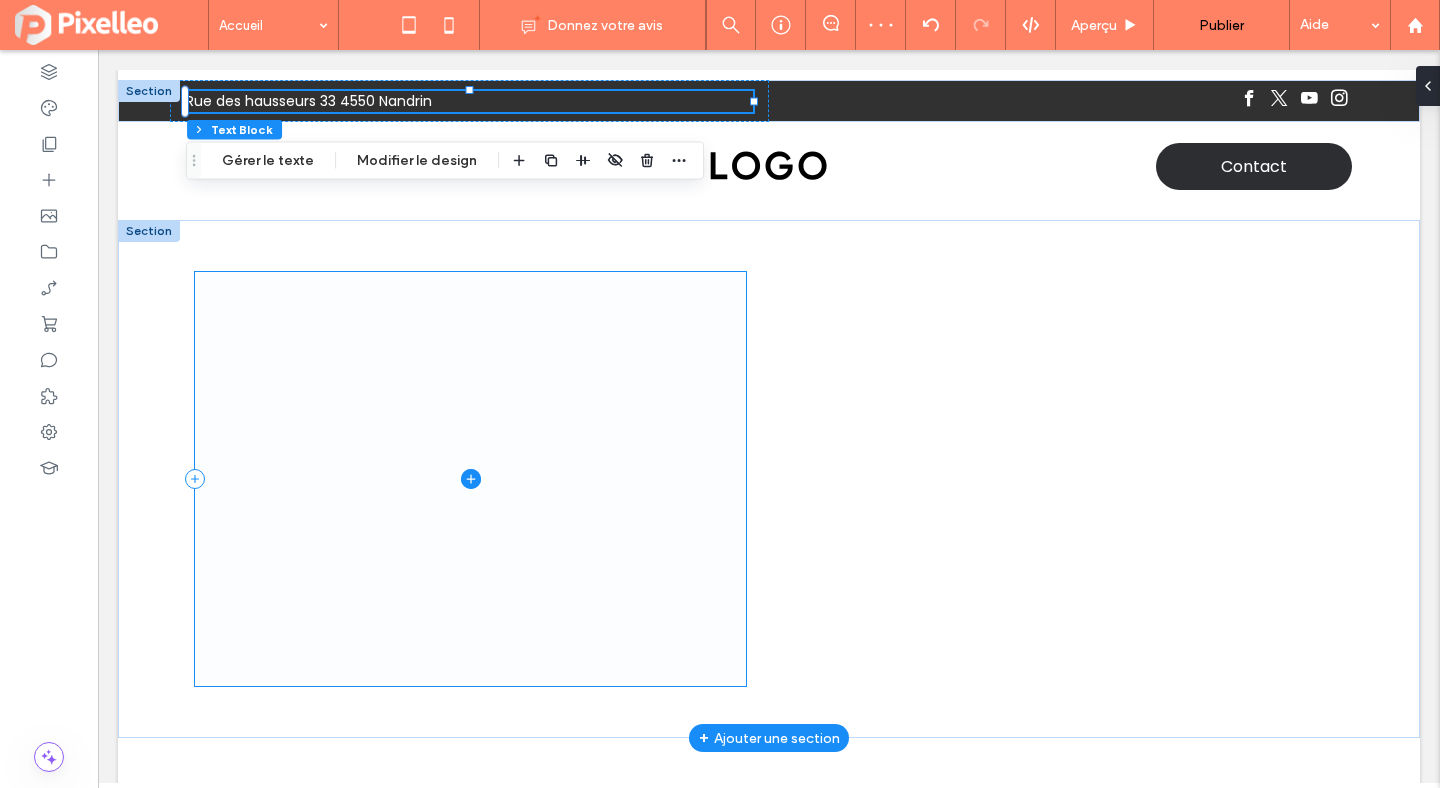 click at bounding box center (470, 479) 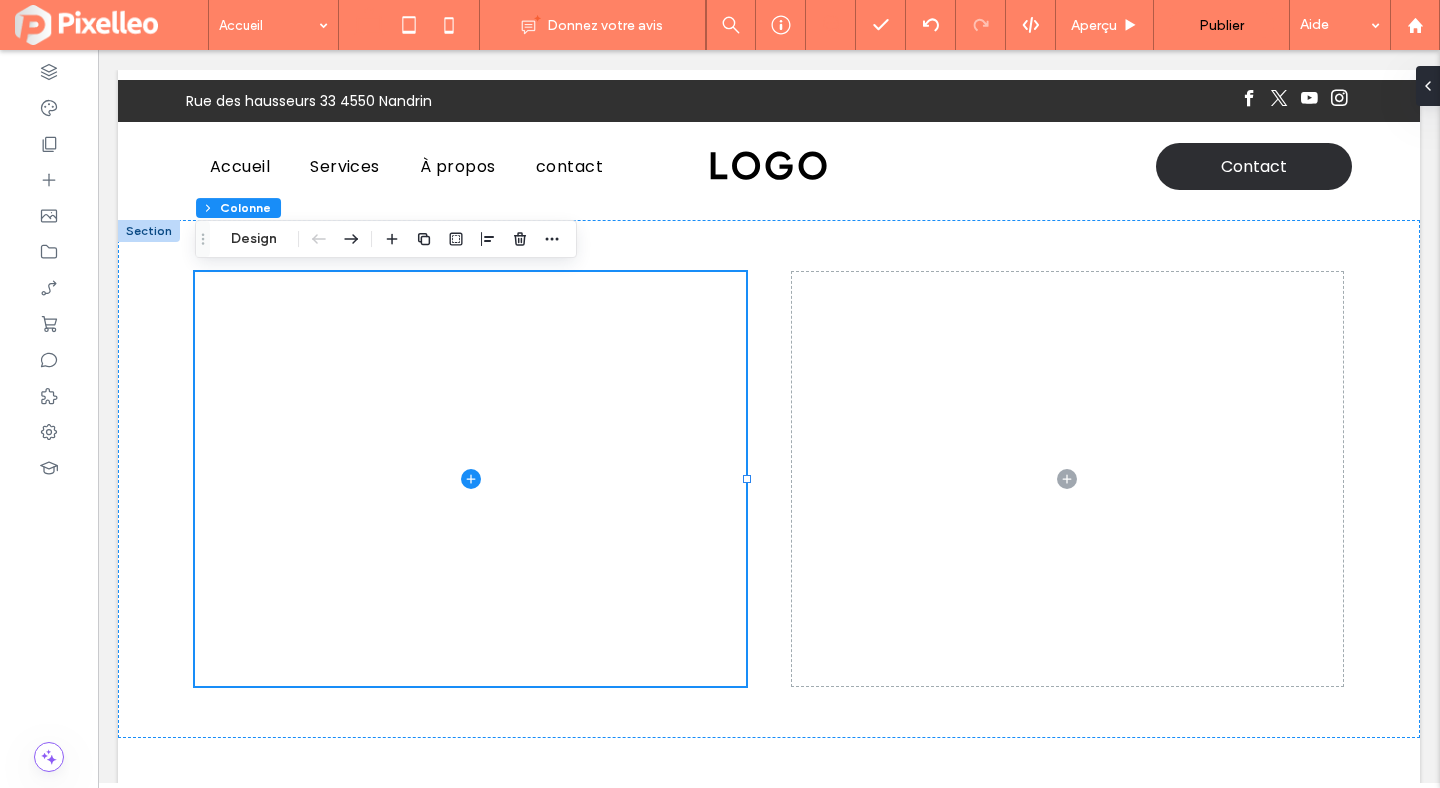 click 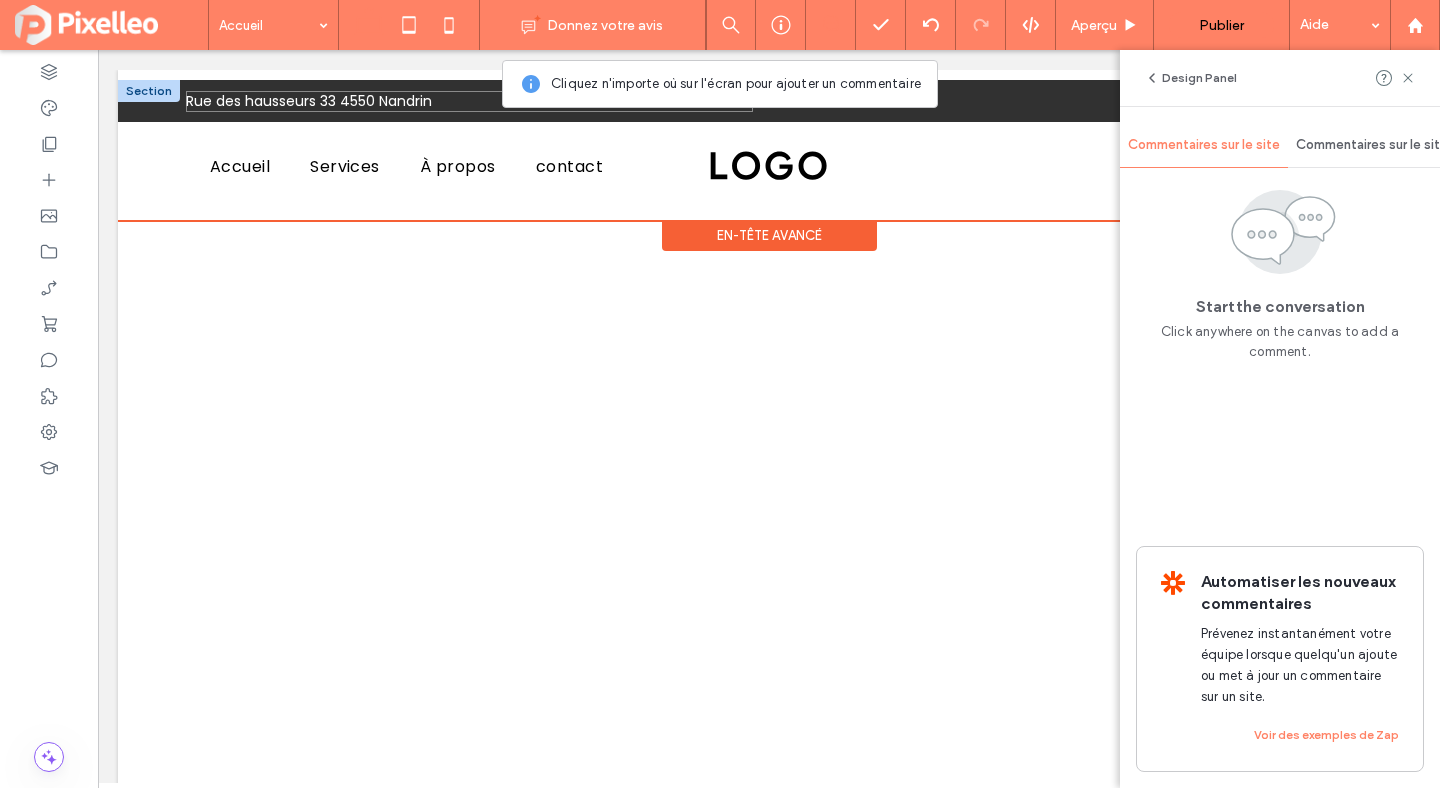 click on "Rue des hausseurs 33 4550 Nandrin" at bounding box center [469, 101] 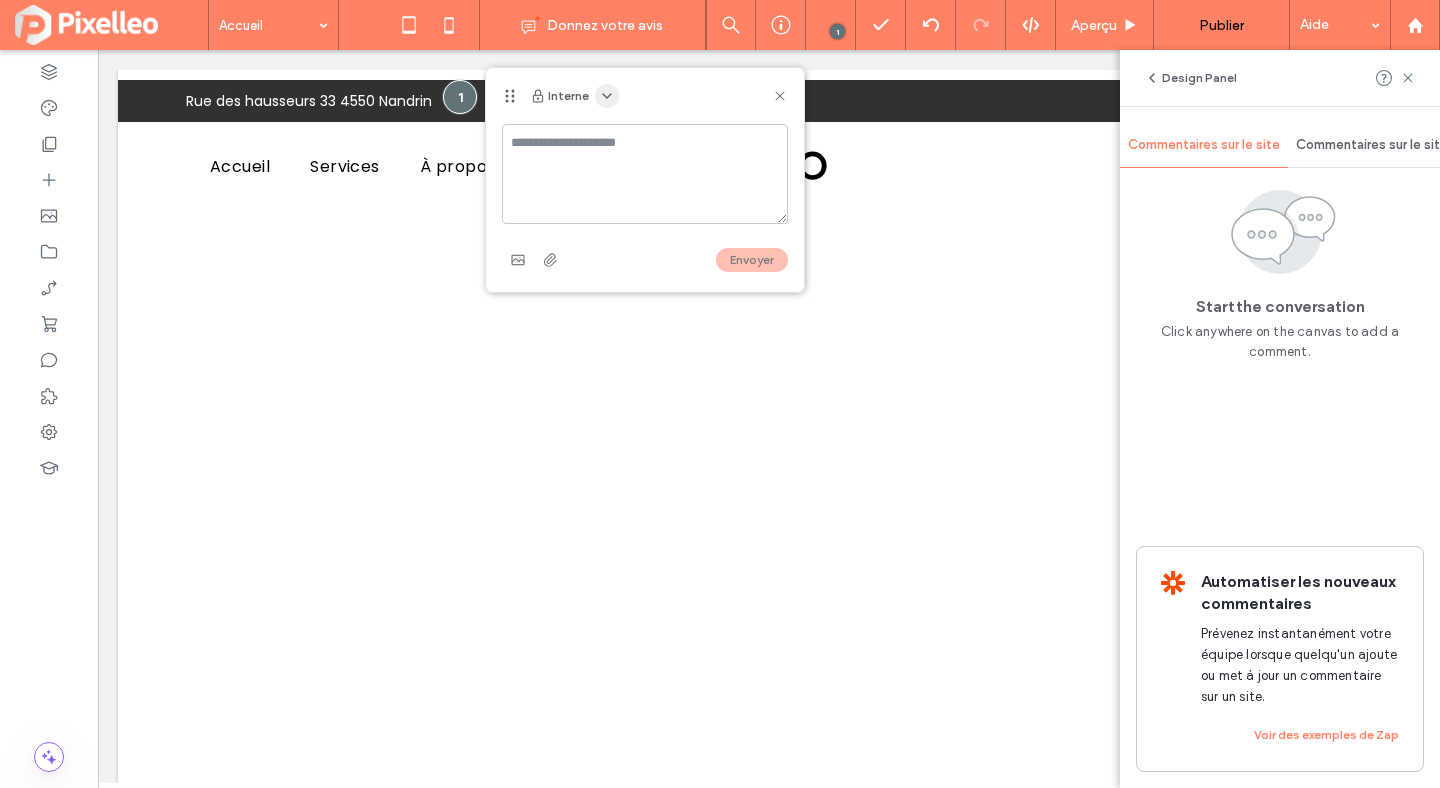 click 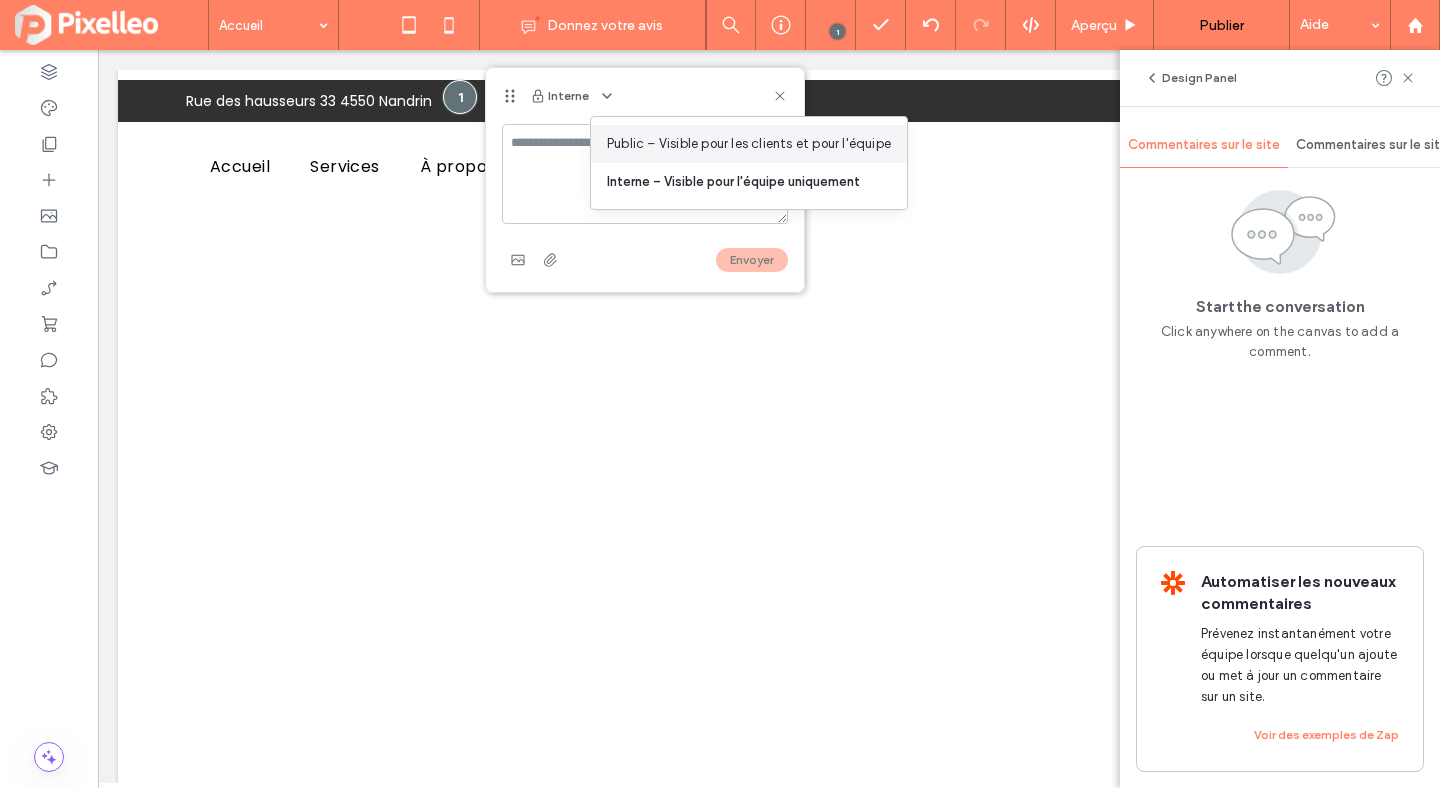click on "Public – Visible pour les clients et pour l'équipe" at bounding box center (749, 144) 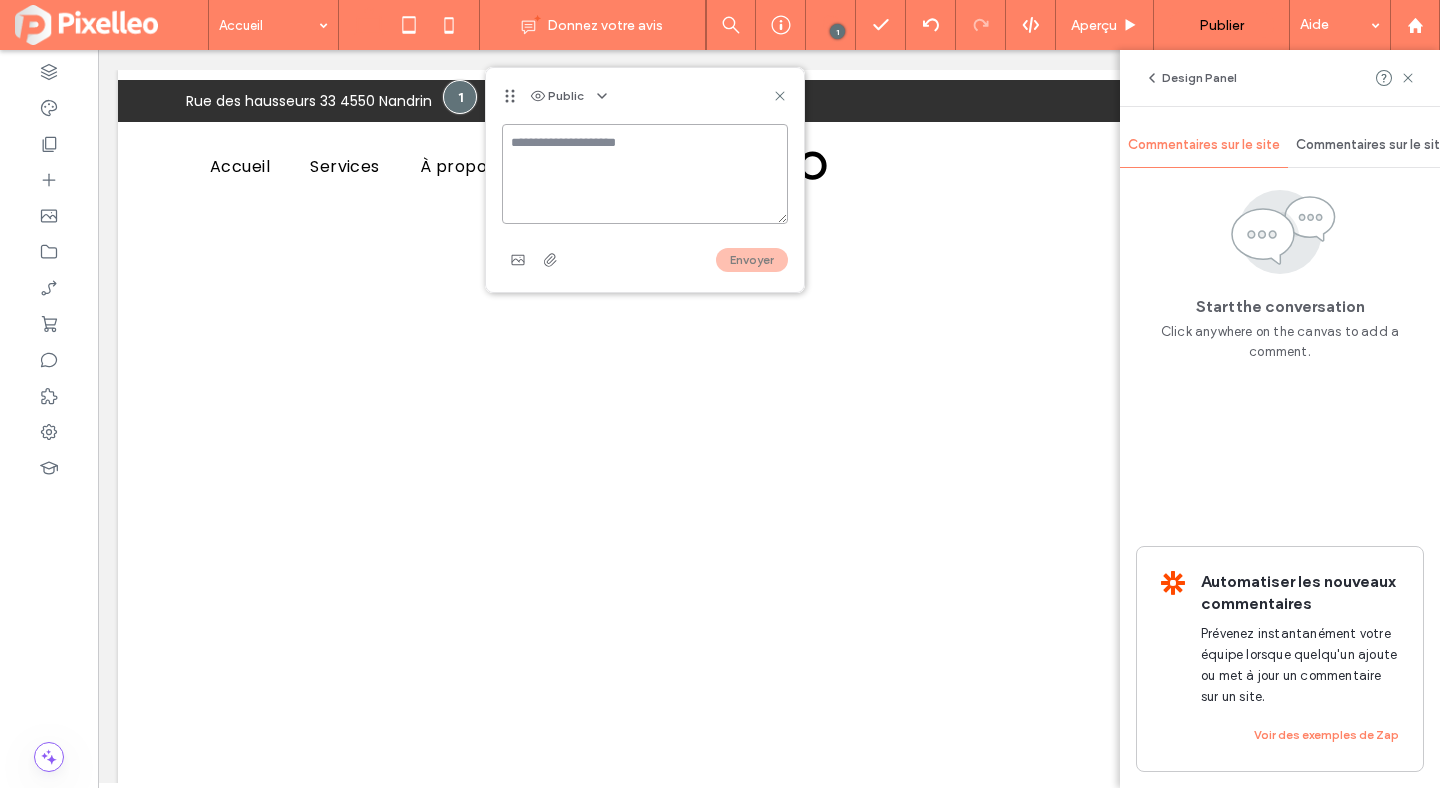 click at bounding box center (645, 174) 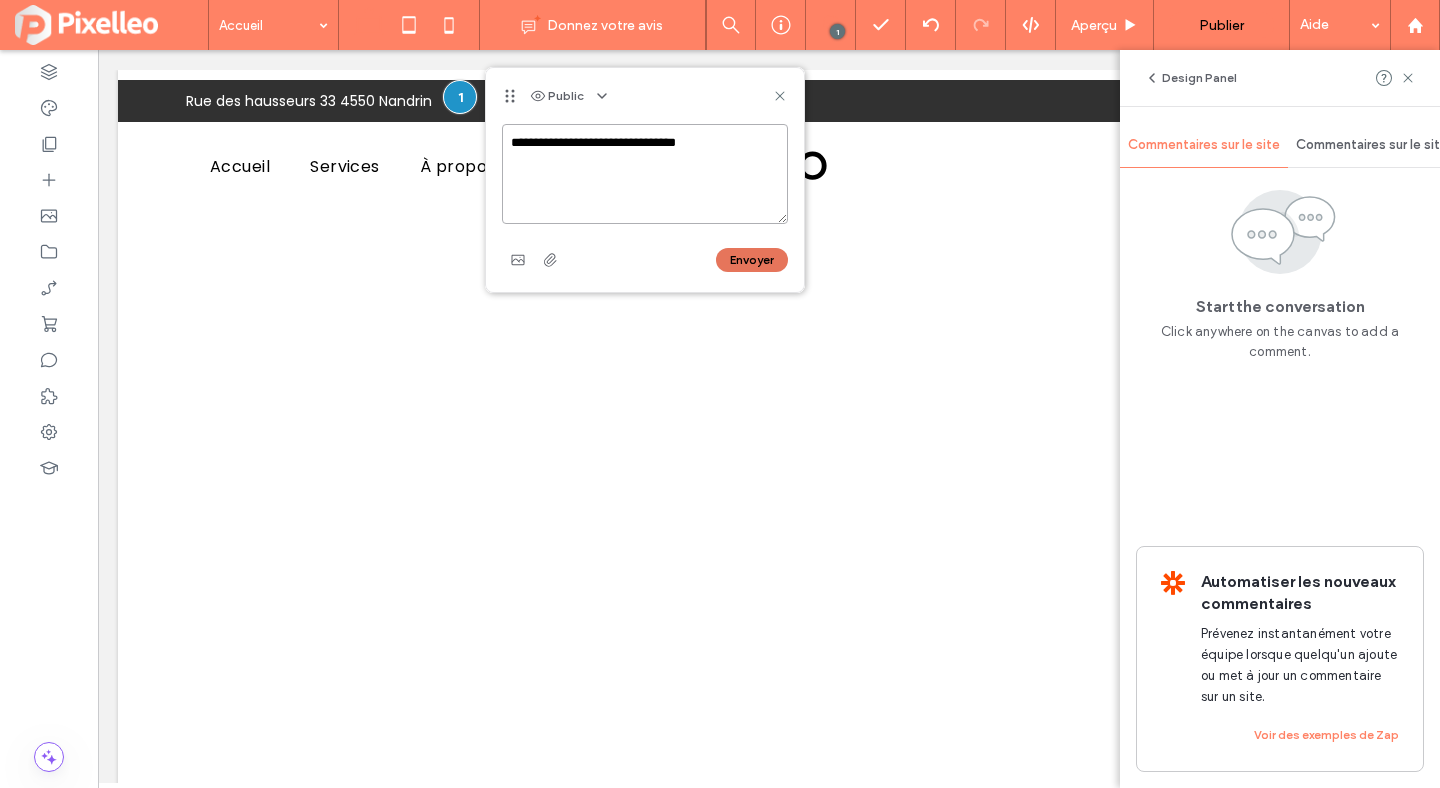 type on "**********" 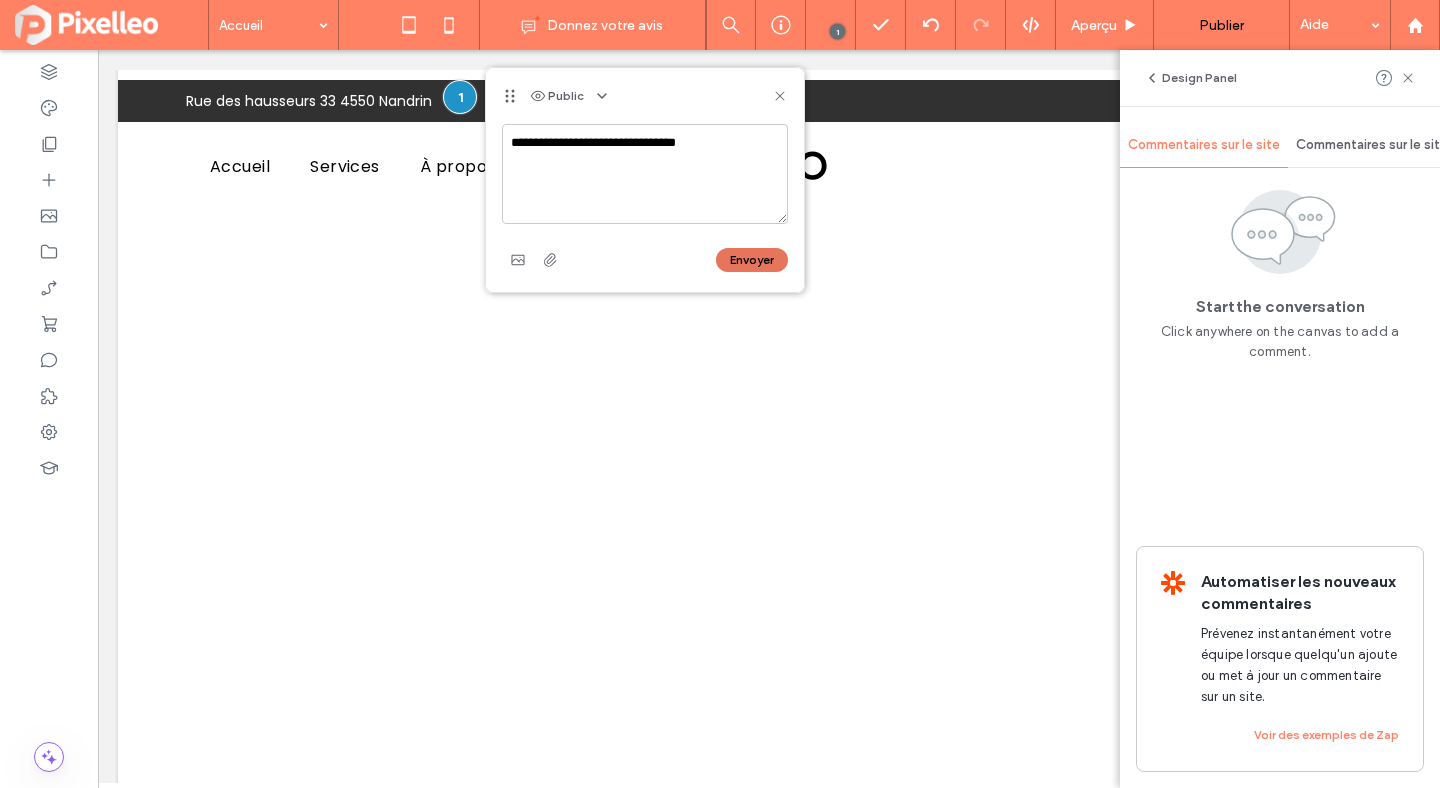 click on "Envoyer" at bounding box center (752, 260) 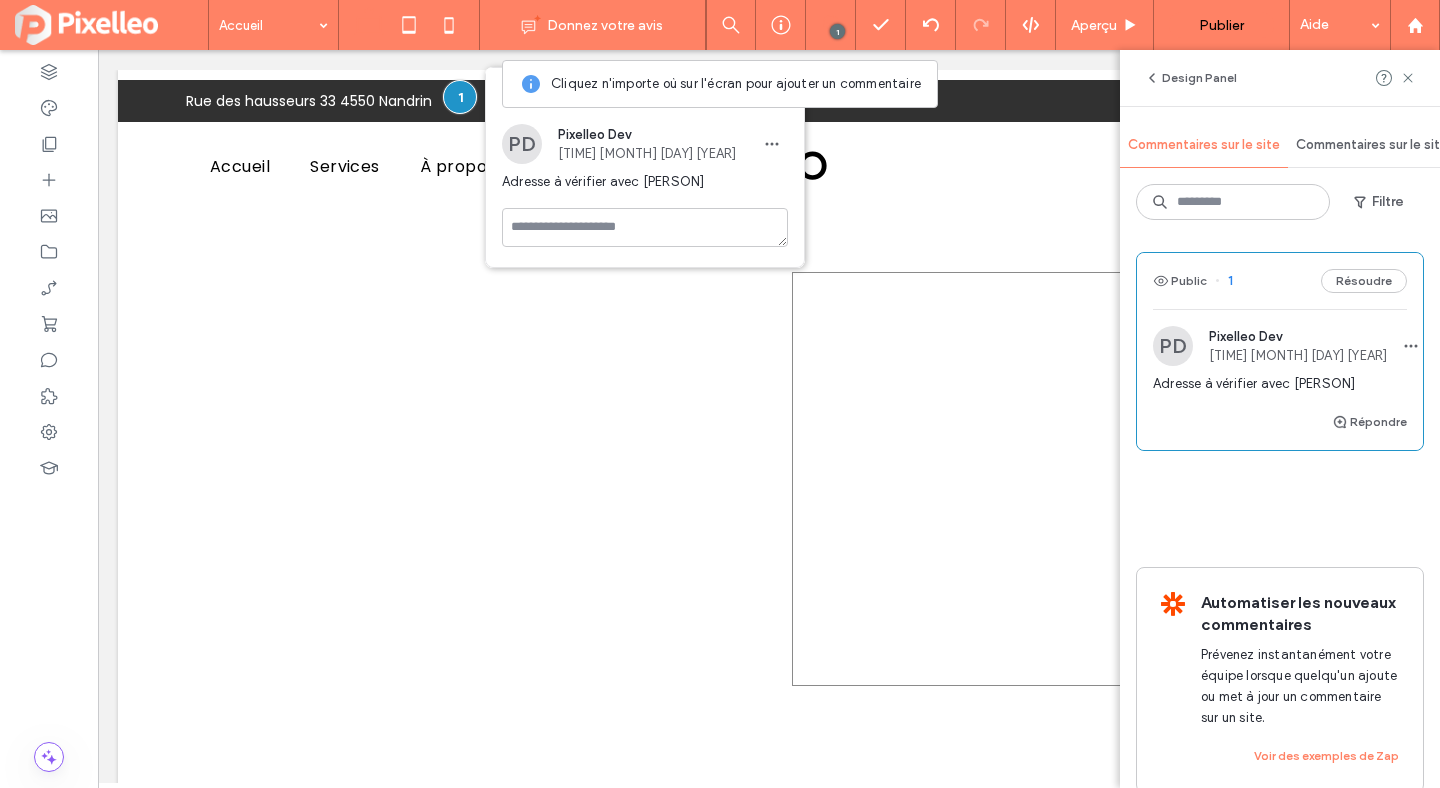 click at bounding box center [1067, 479] 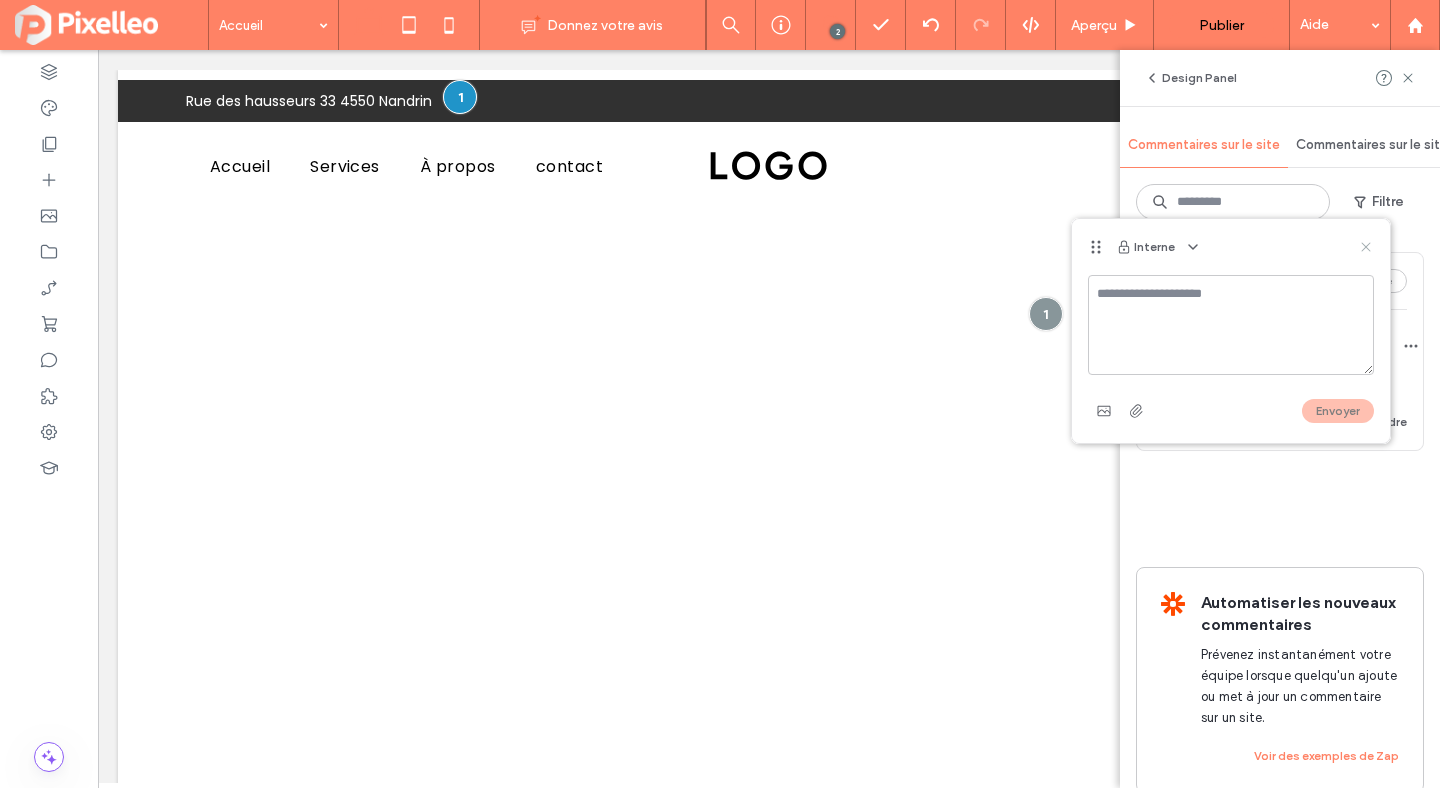 click 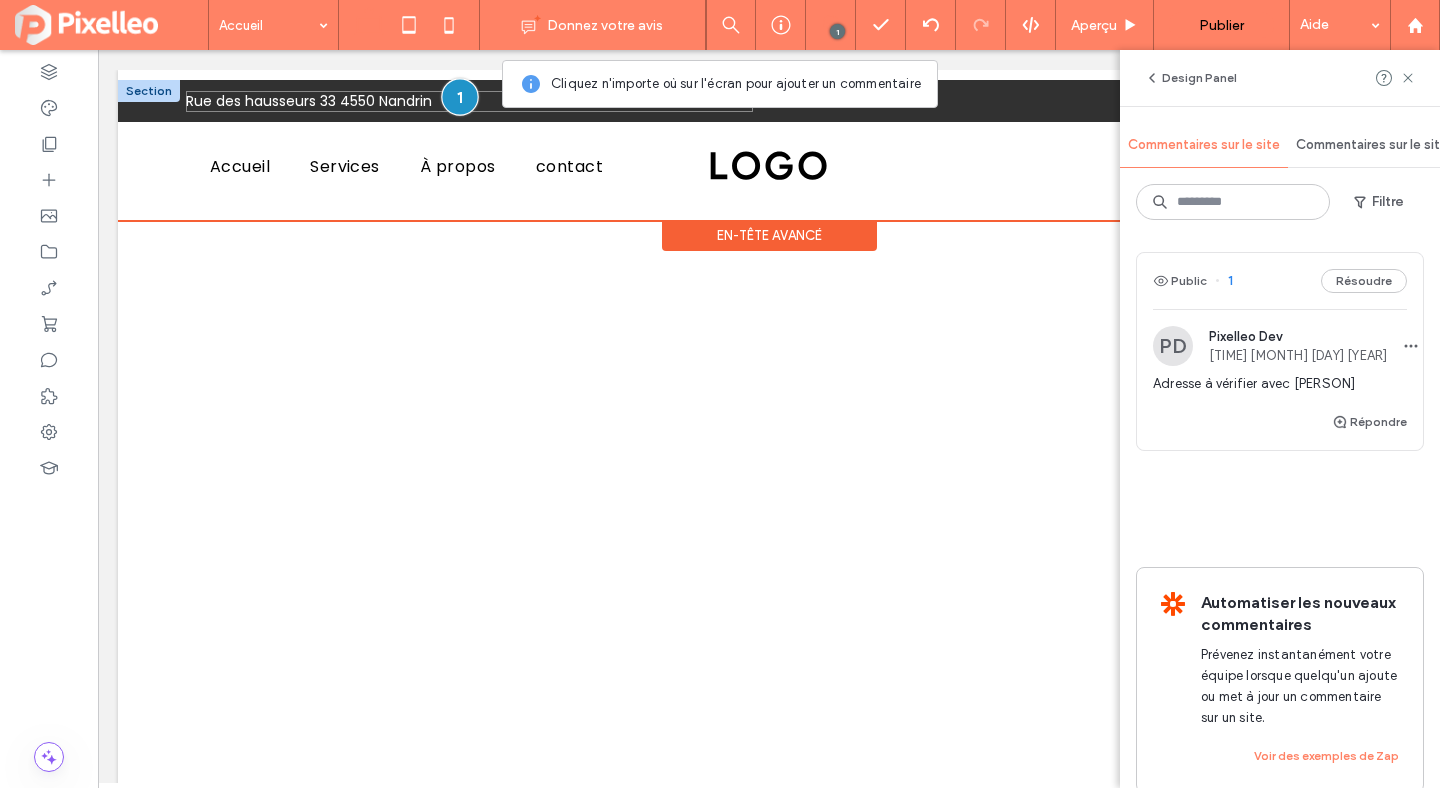click at bounding box center [459, 96] 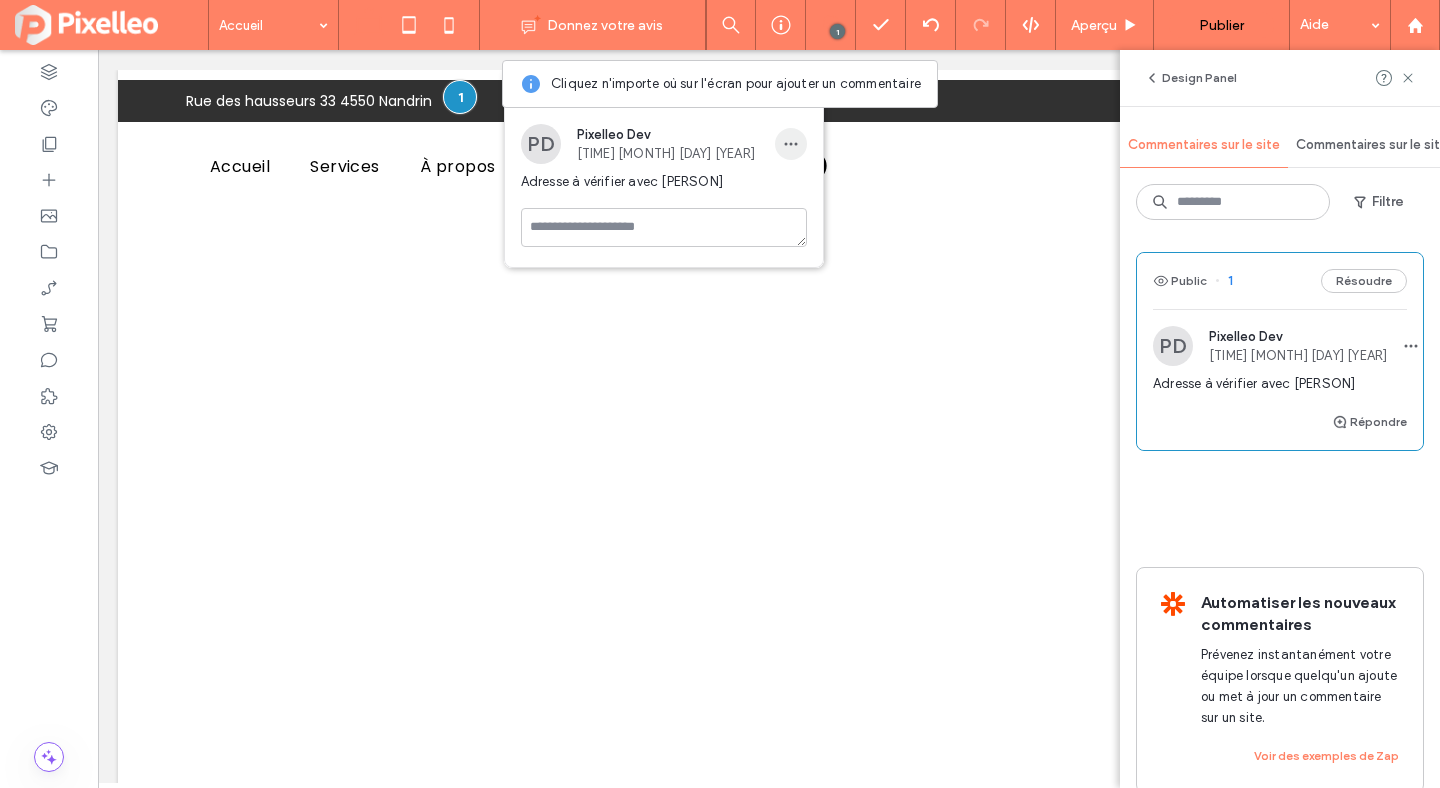 click at bounding box center (791, 144) 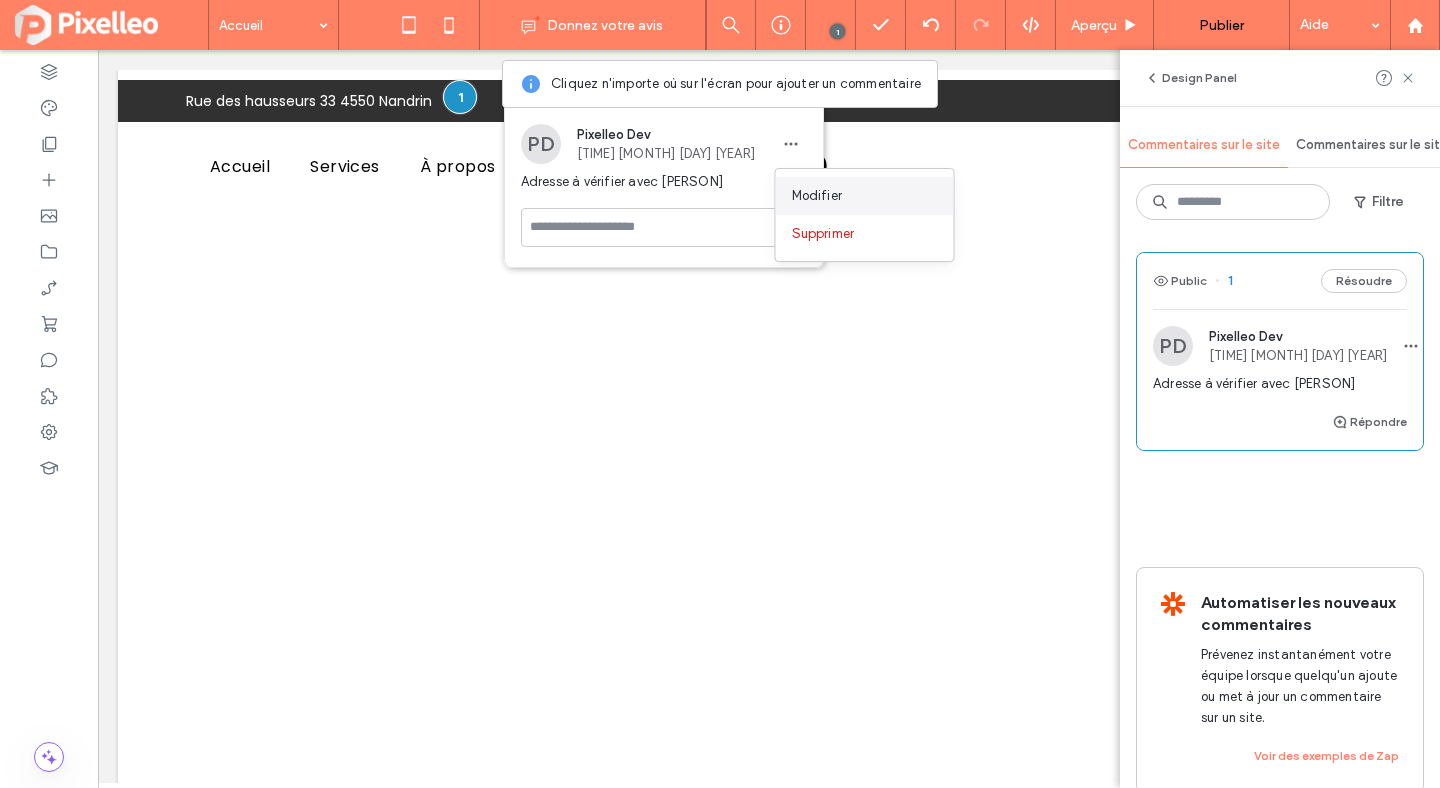 click on "Modifier" at bounding box center (865, 196) 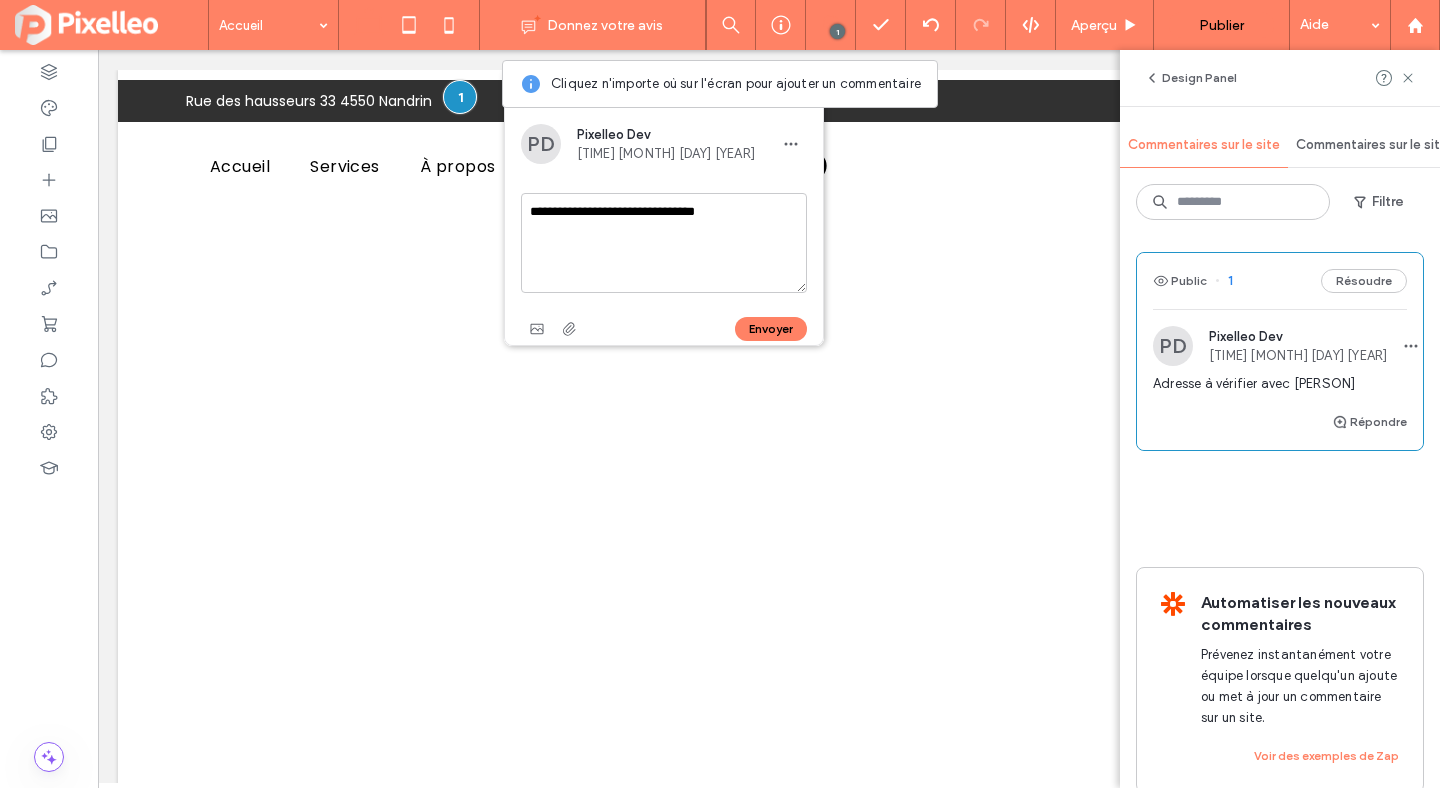 click on "**********" at bounding box center [664, 243] 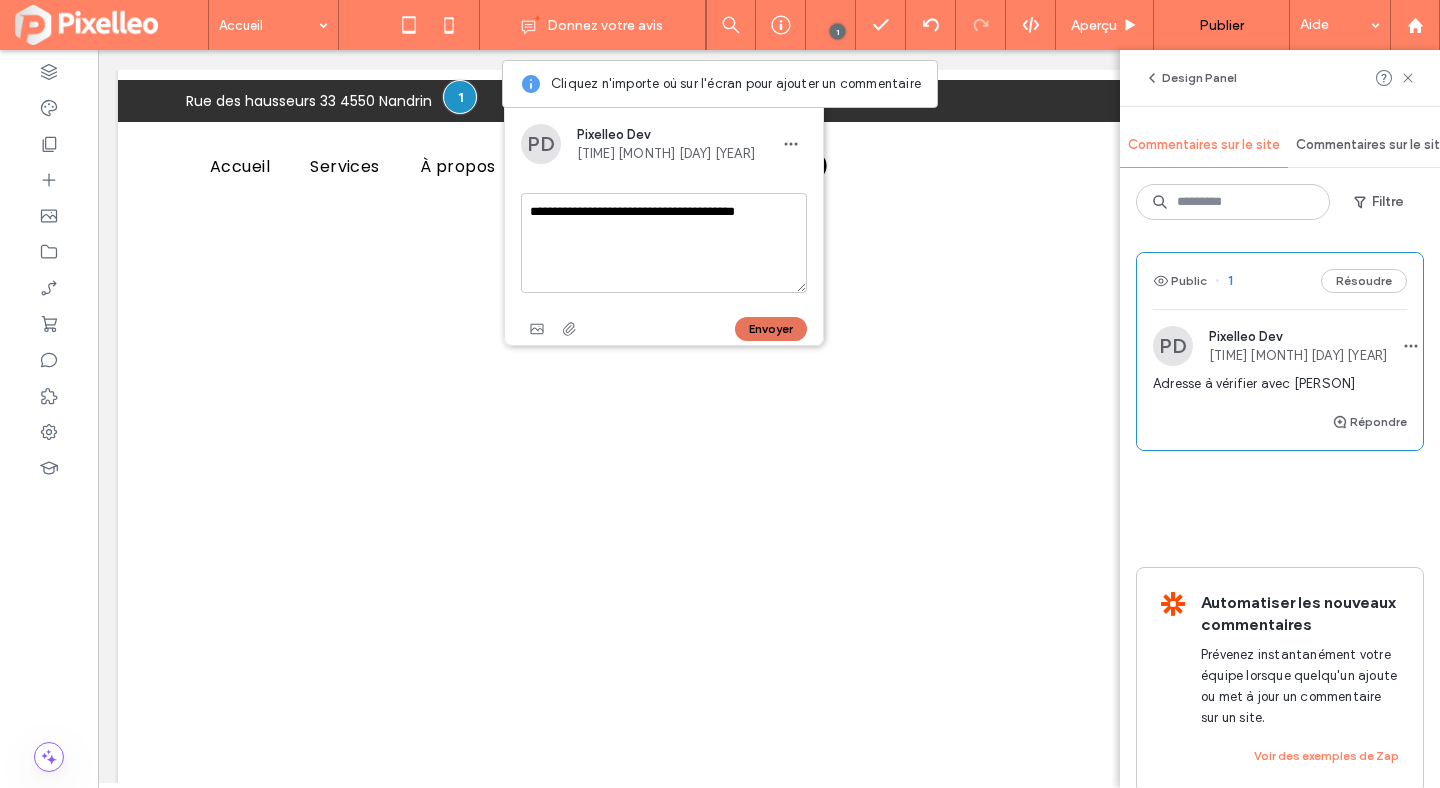 type on "**********" 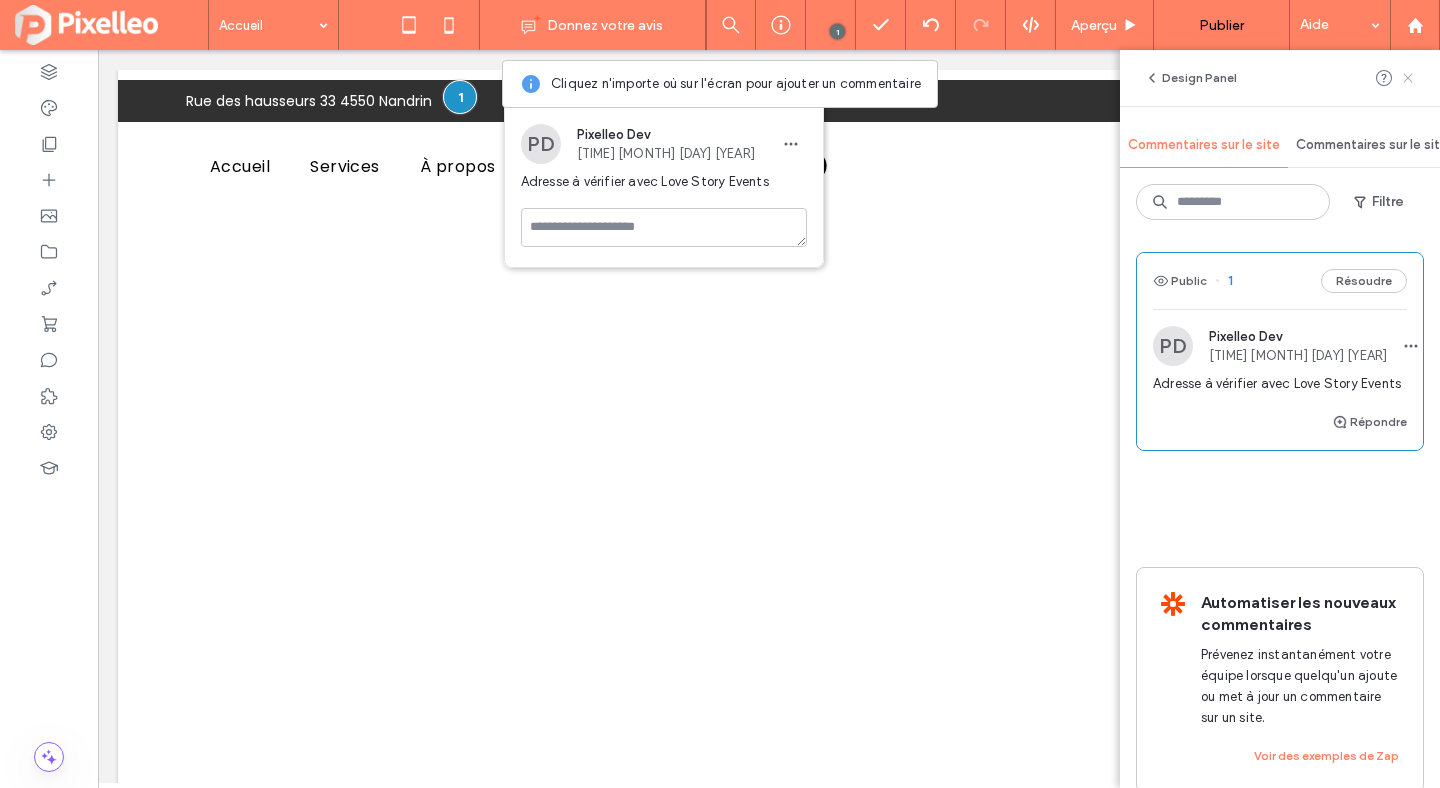 click 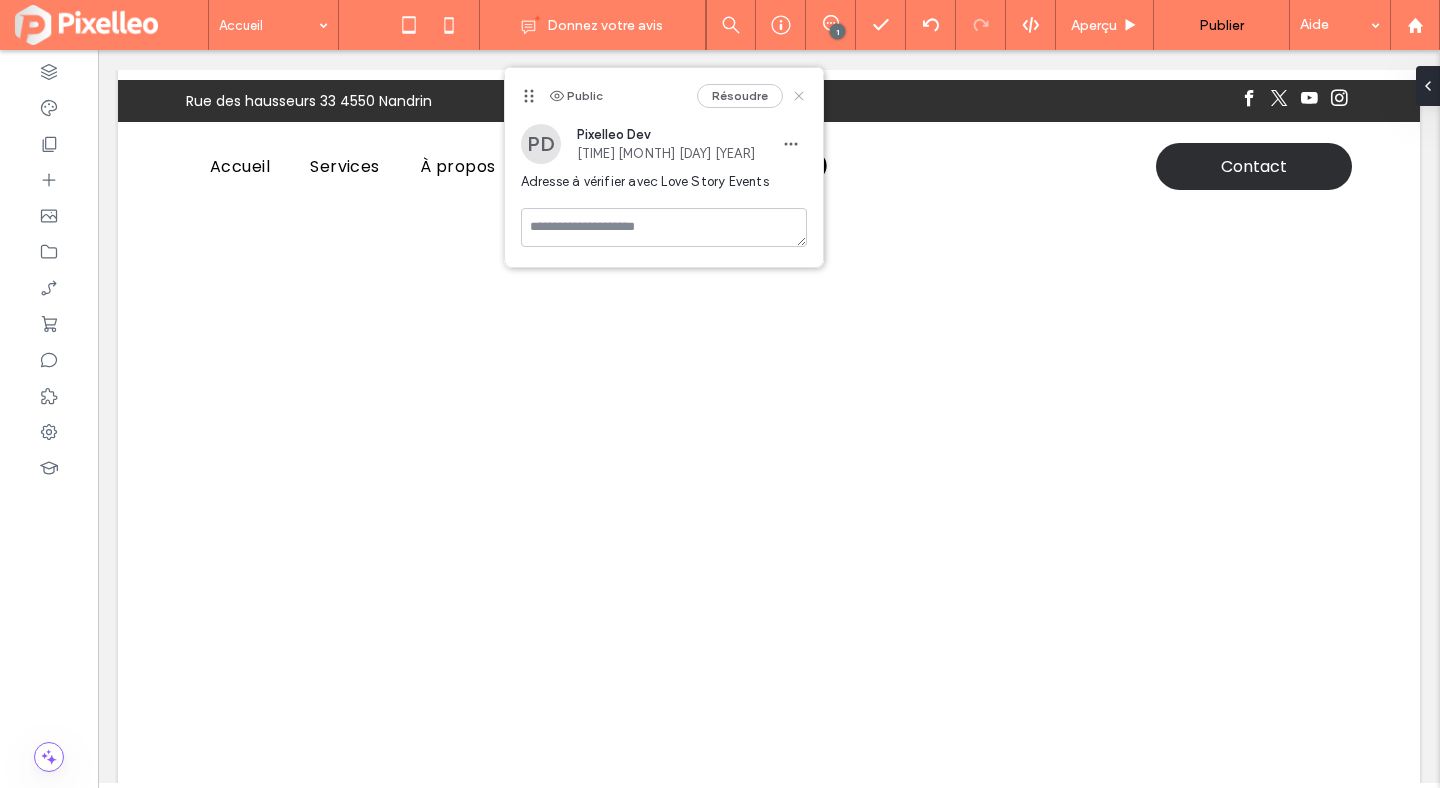 click 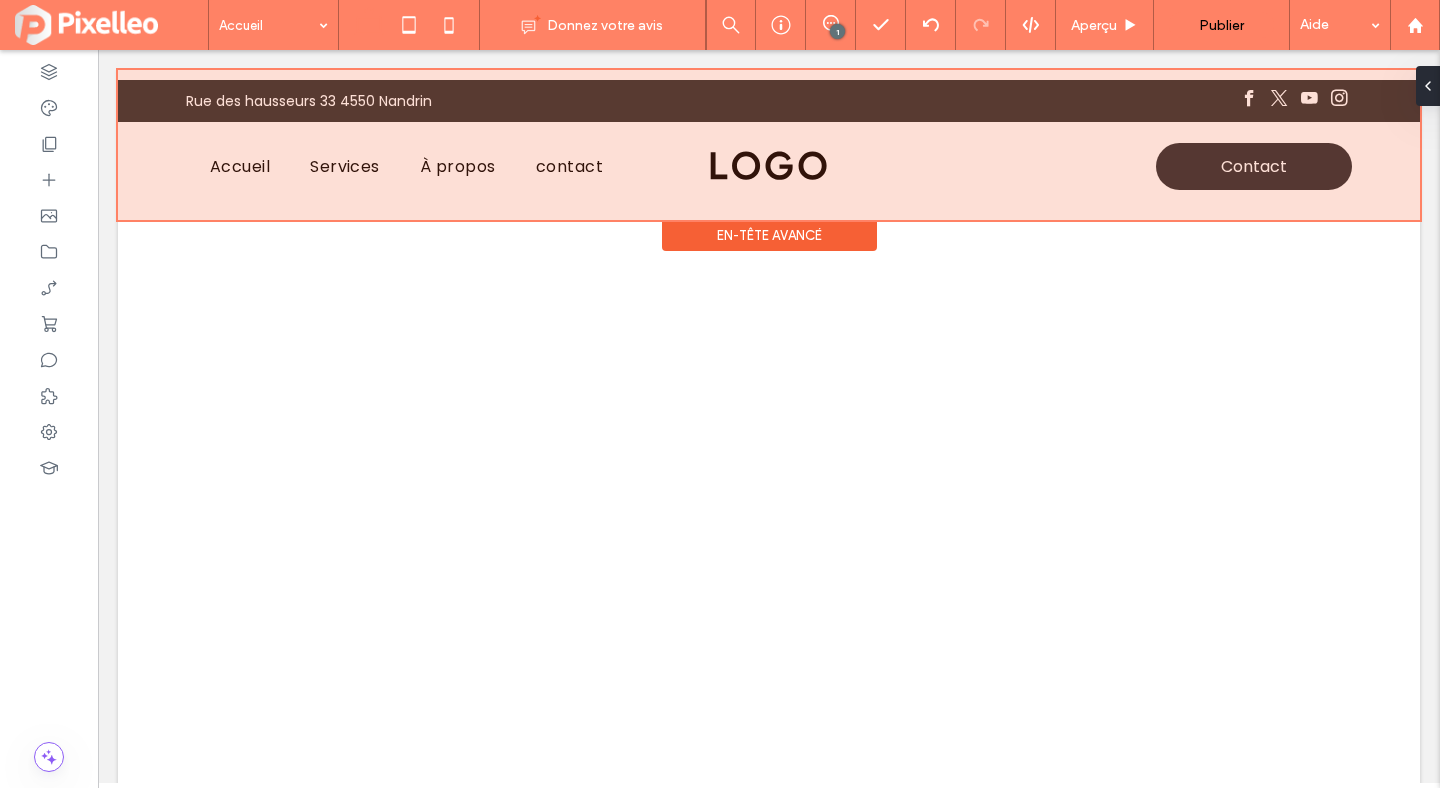 click at bounding box center [769, 145] 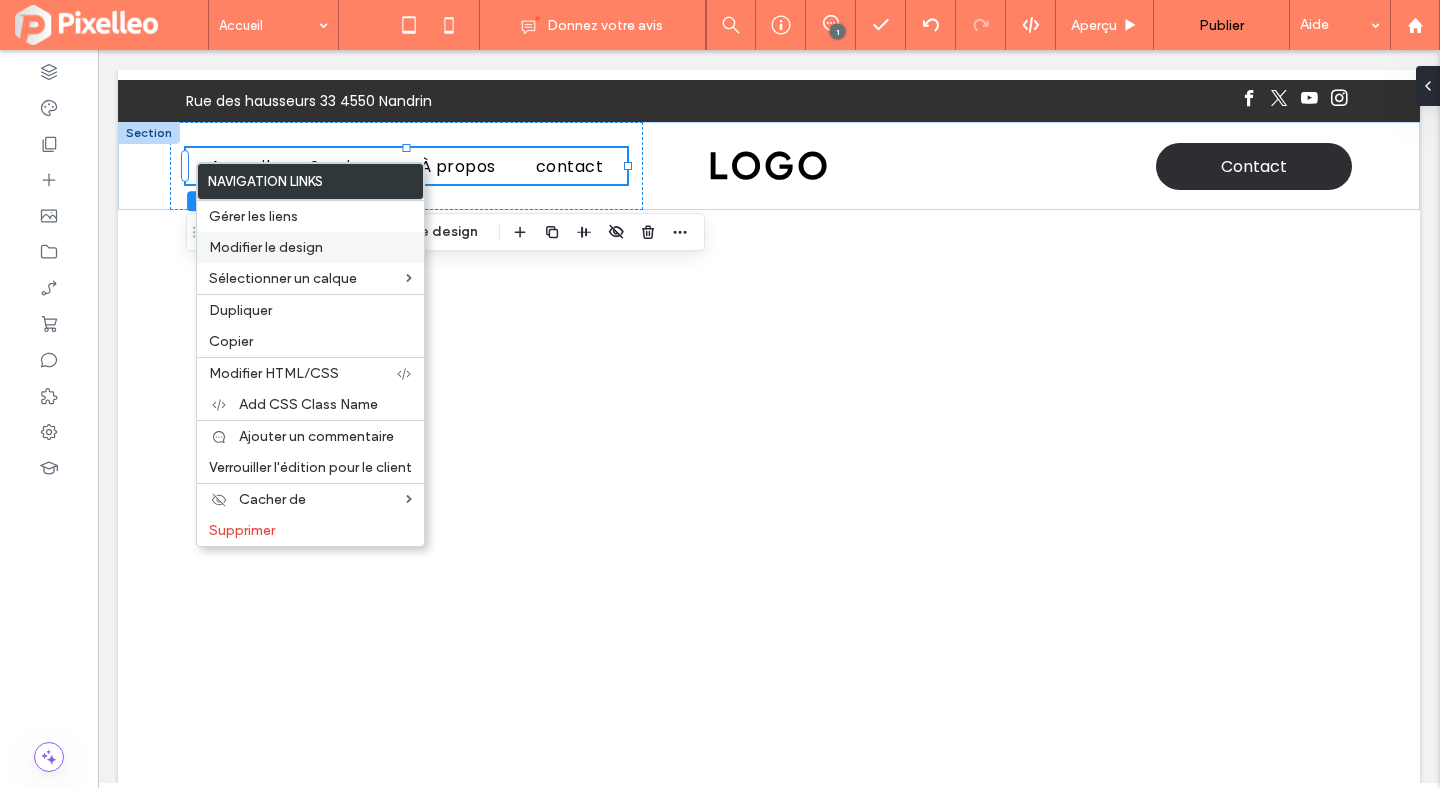 click on "Modifier le design" at bounding box center (266, 247) 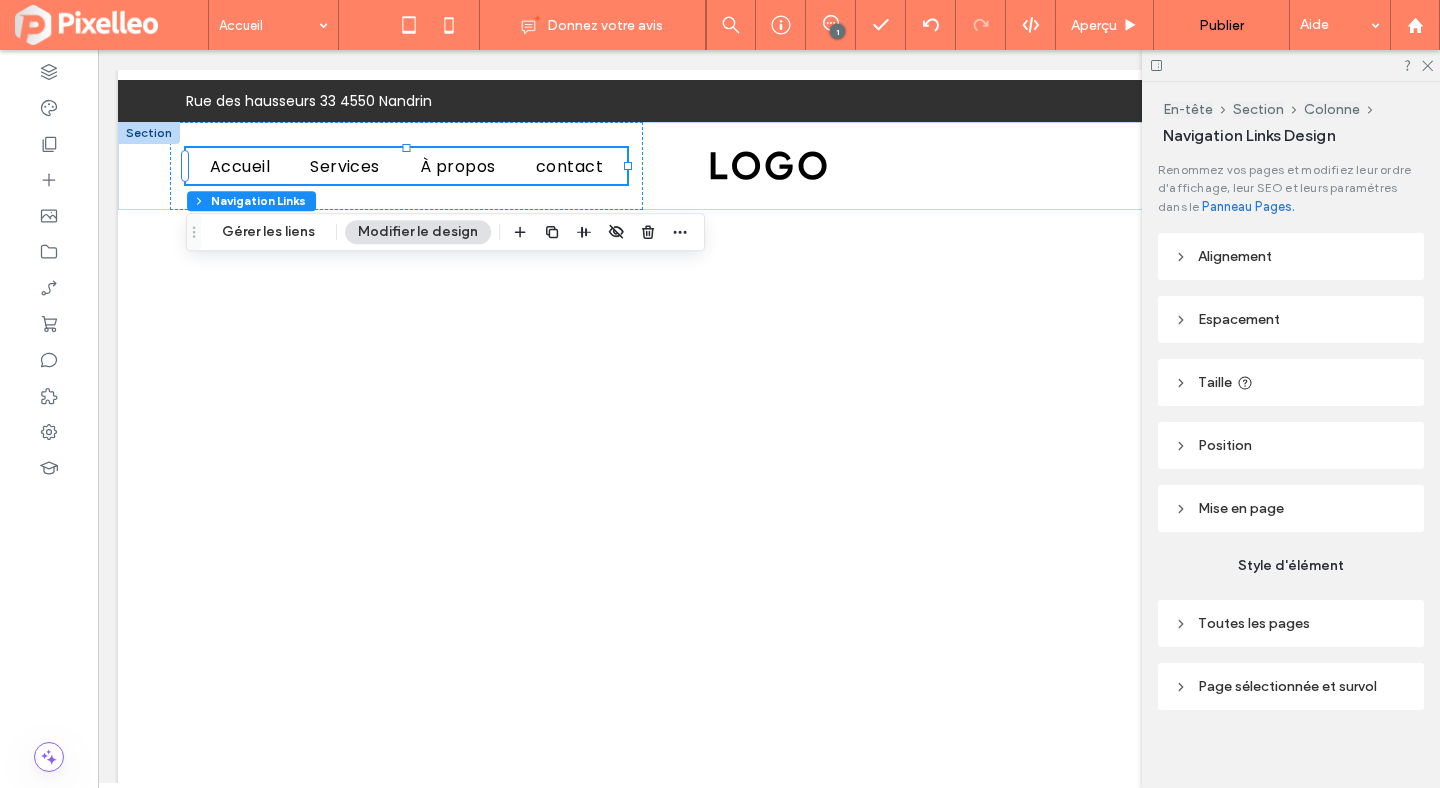 click on "Espacement" at bounding box center [1239, 319] 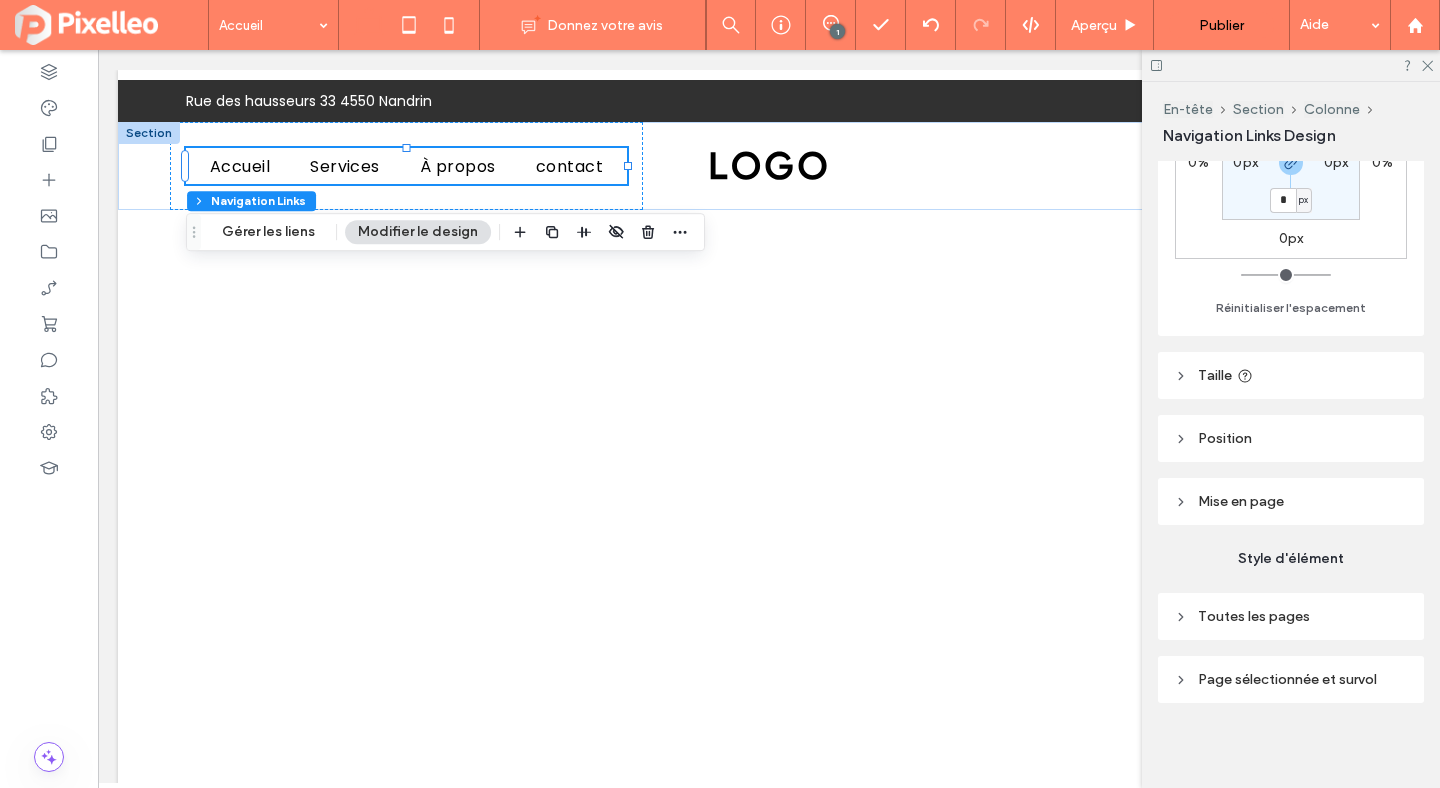 scroll, scrollTop: 318, scrollLeft: 0, axis: vertical 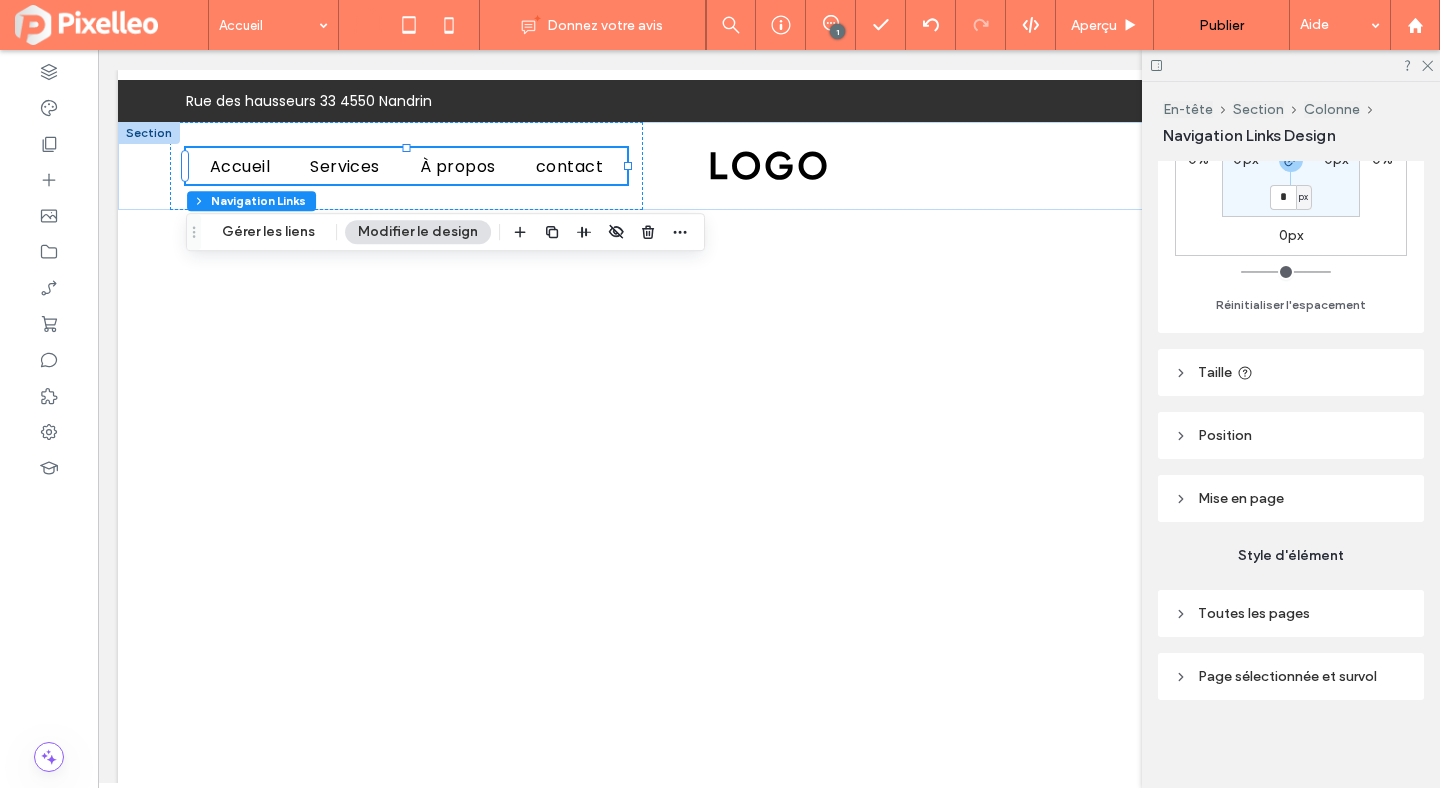 click on "Toutes les pages" at bounding box center [1254, 613] 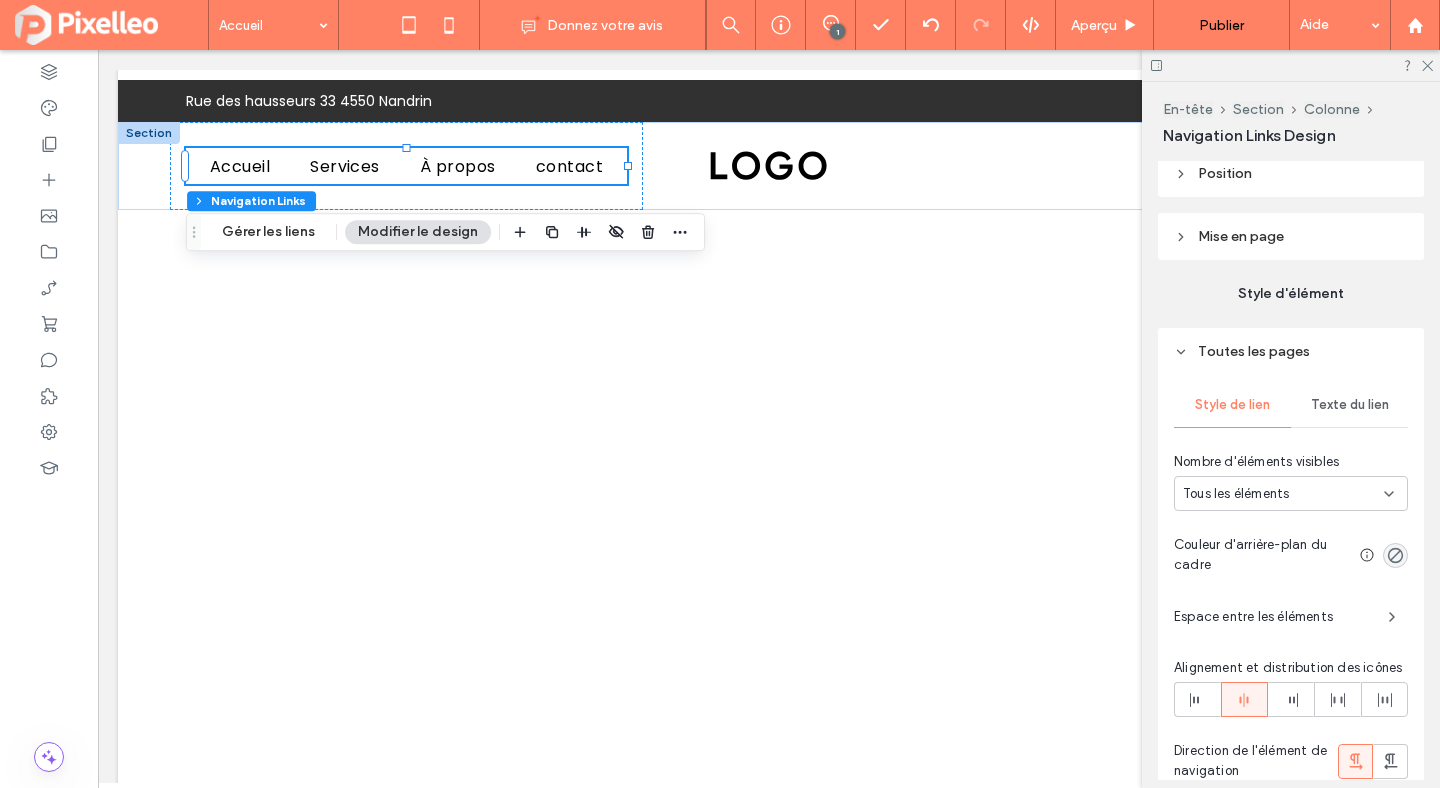 scroll, scrollTop: 666, scrollLeft: 0, axis: vertical 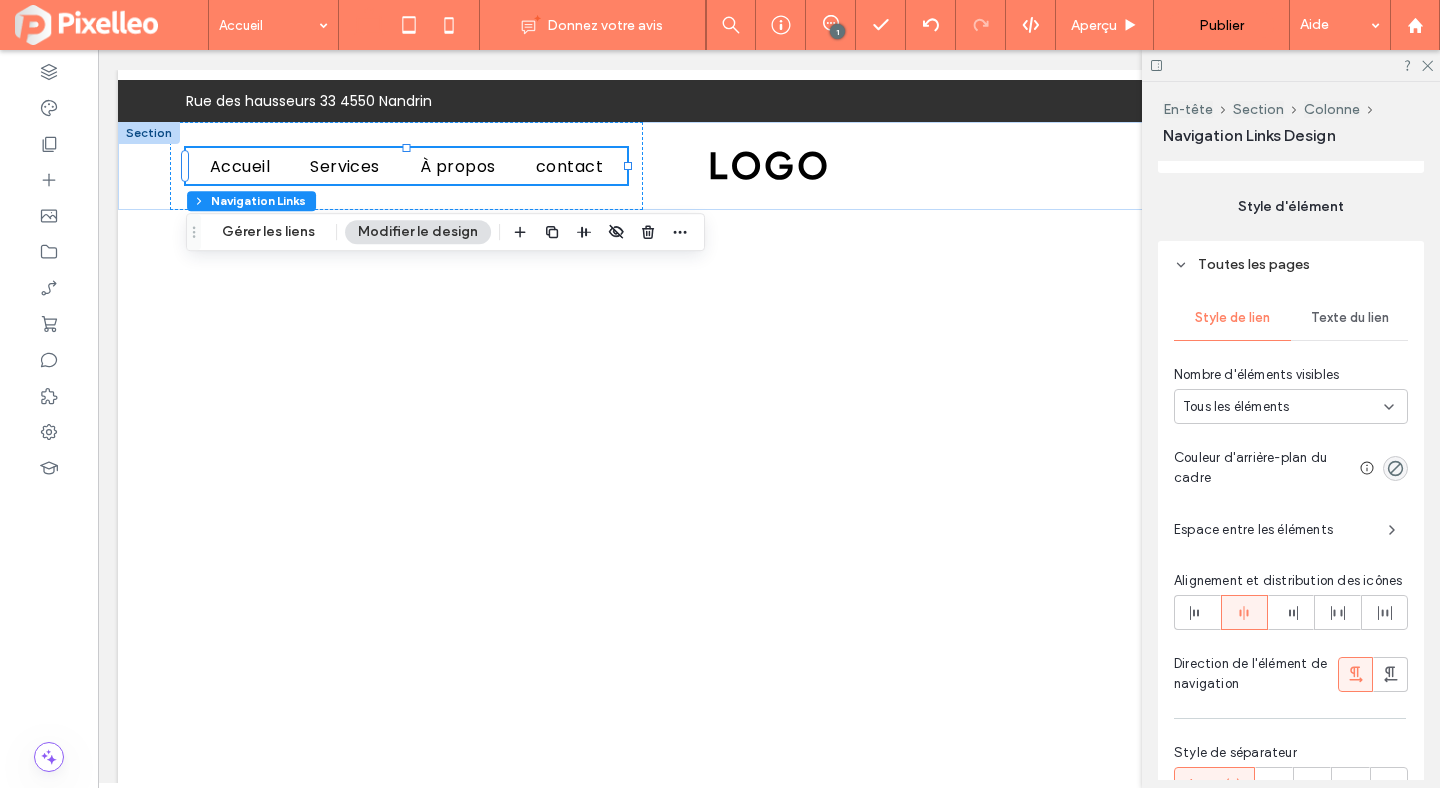 click on "Tous les éléments" at bounding box center [1236, 407] 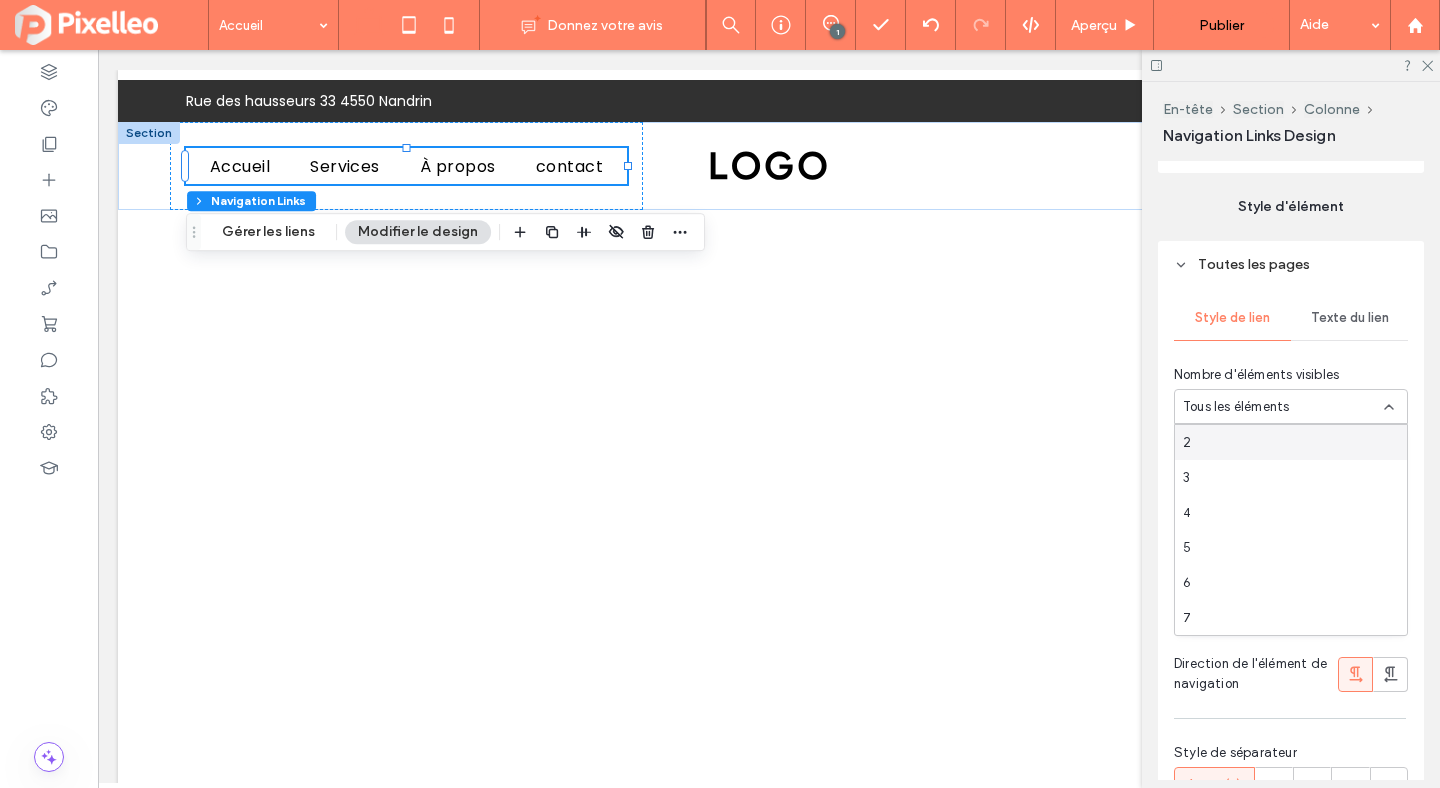 click on "2" at bounding box center [1291, 442] 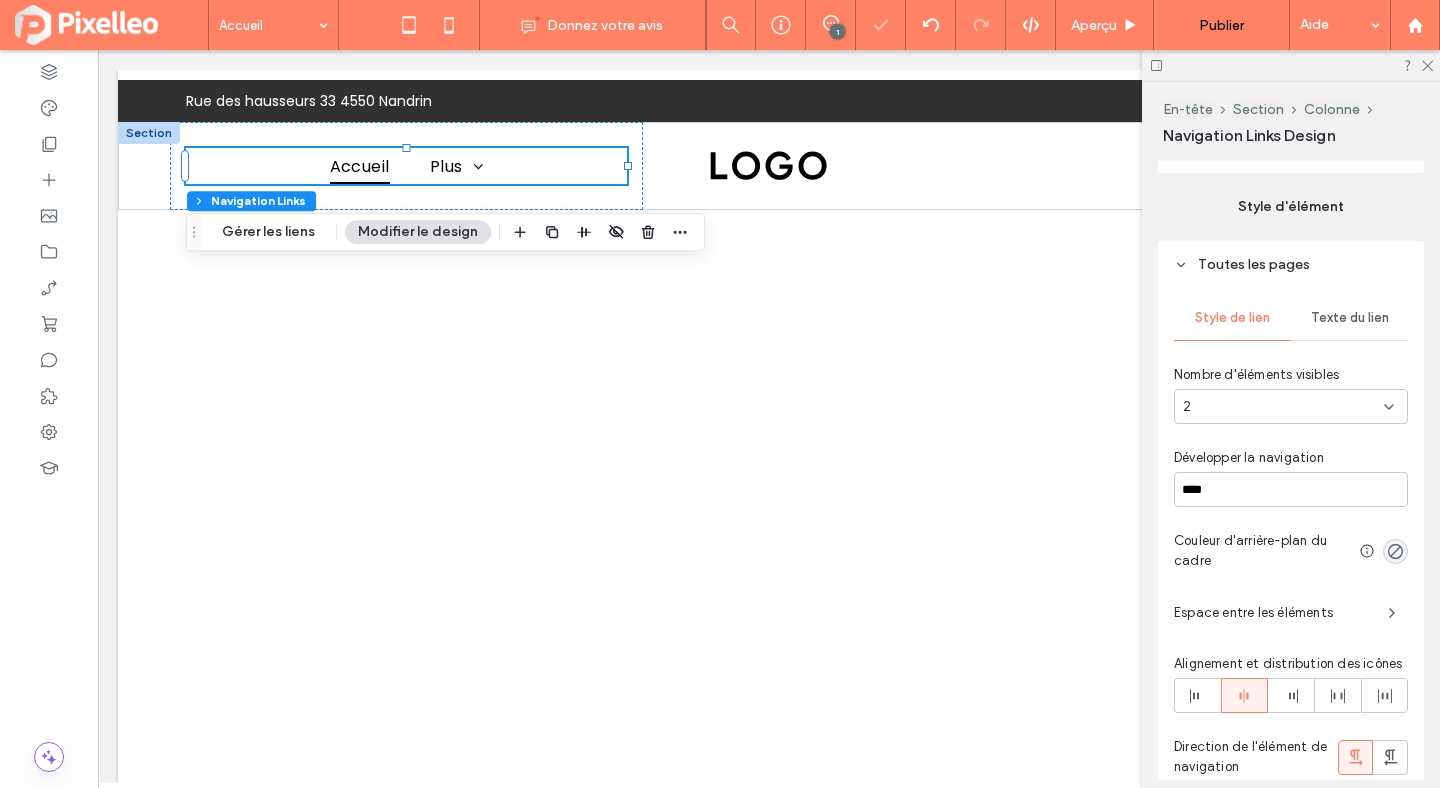 click on "2" at bounding box center [1291, 406] 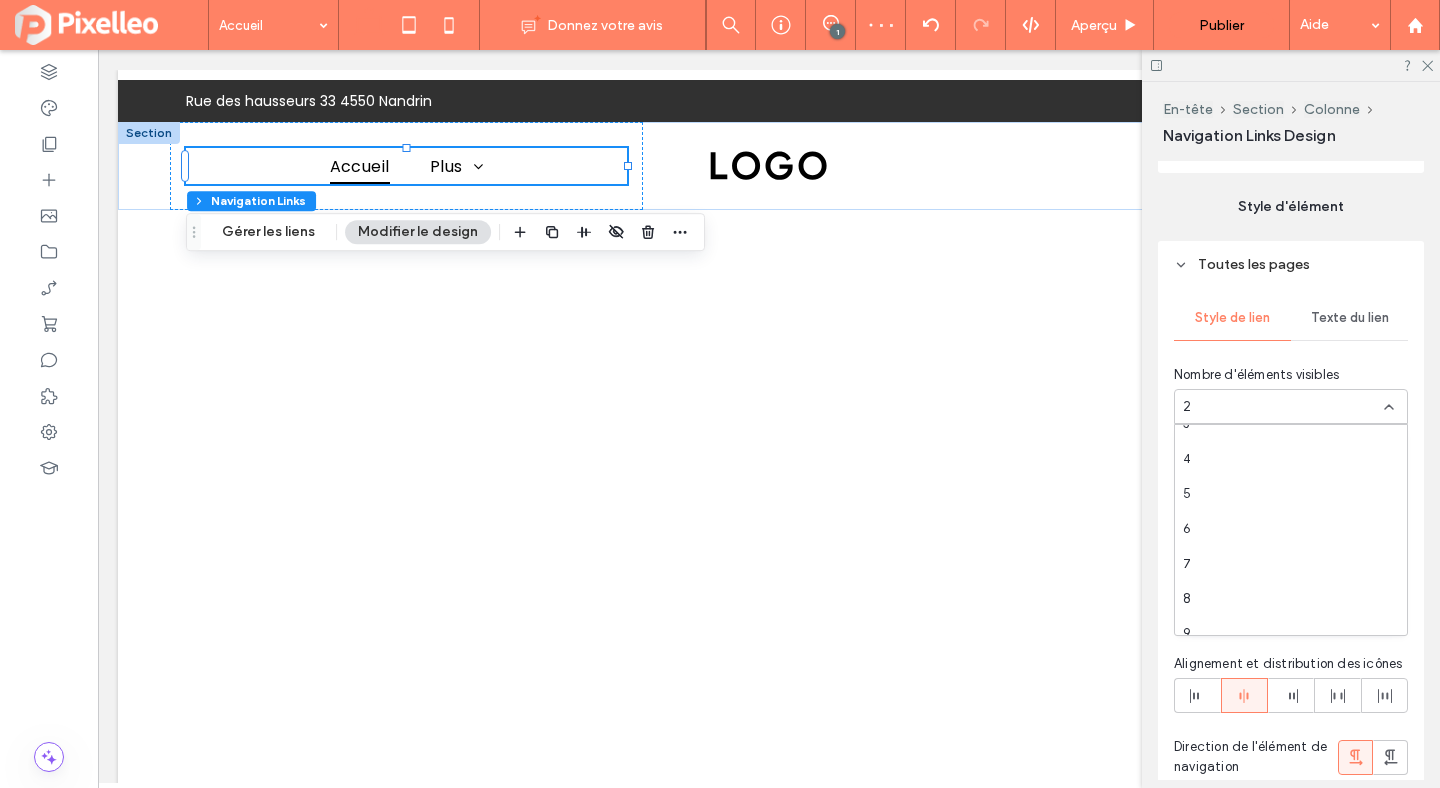 scroll, scrollTop: 140, scrollLeft: 0, axis: vertical 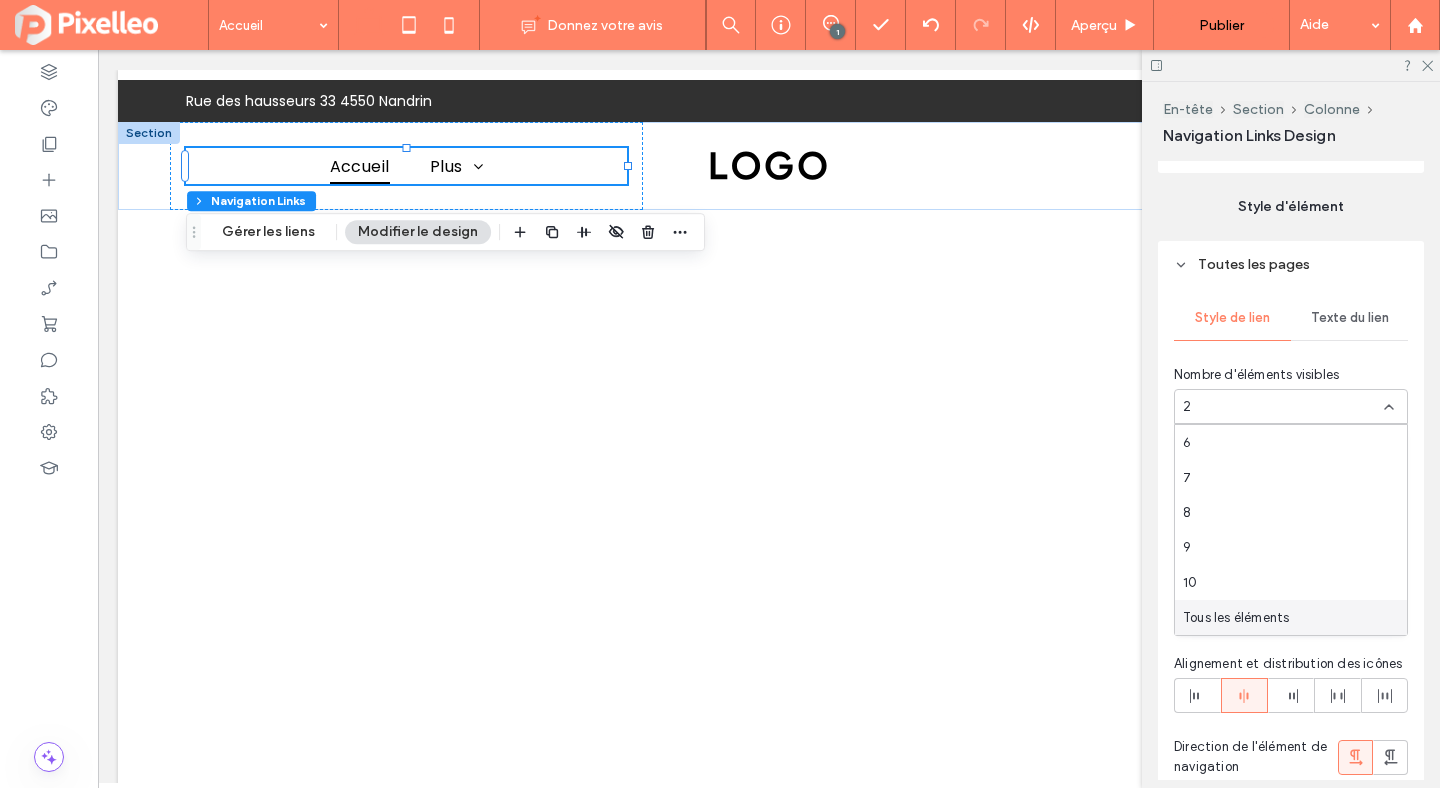 click on "Tous les éléments" at bounding box center [1236, 618] 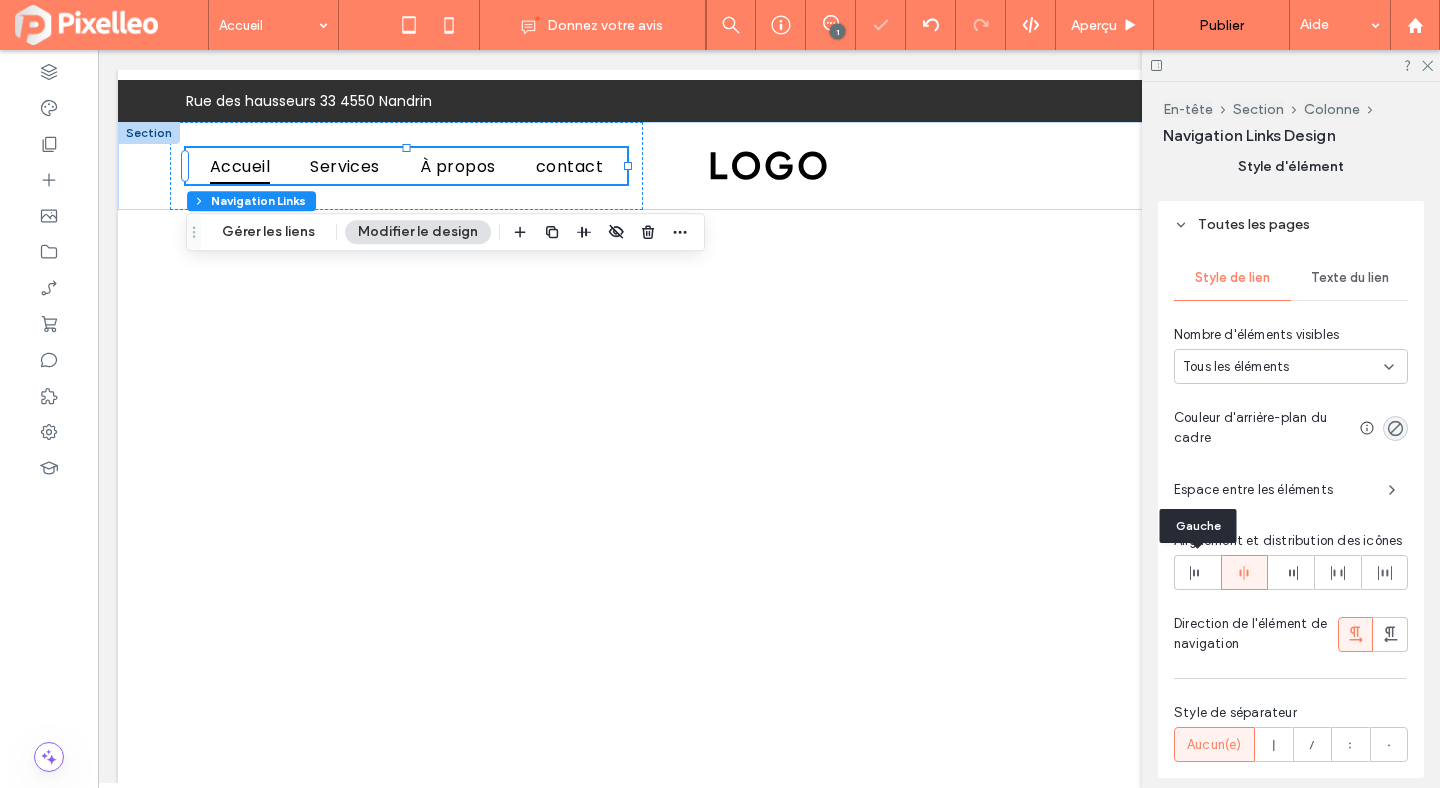 scroll, scrollTop: 723, scrollLeft: 0, axis: vertical 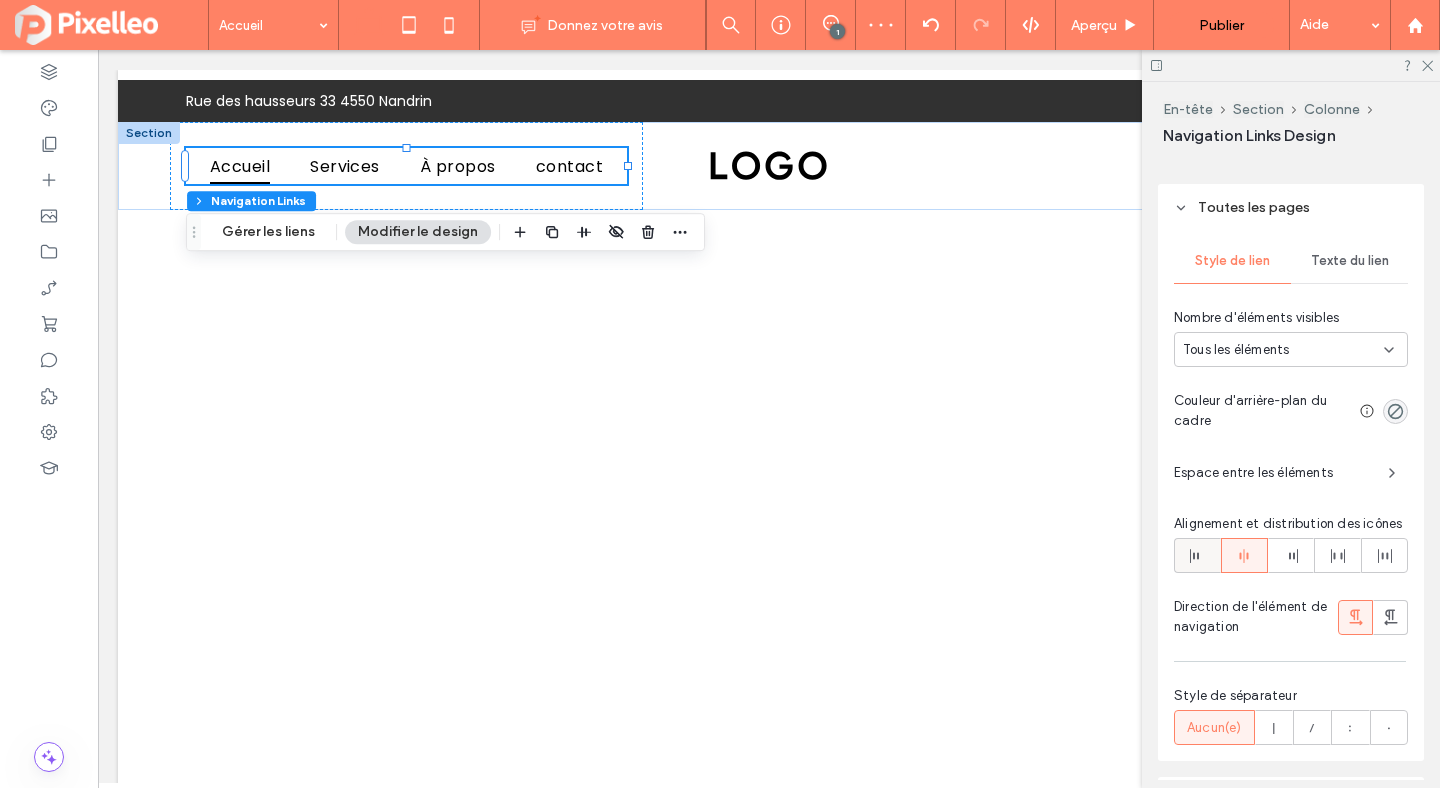 click at bounding box center [1197, 555] 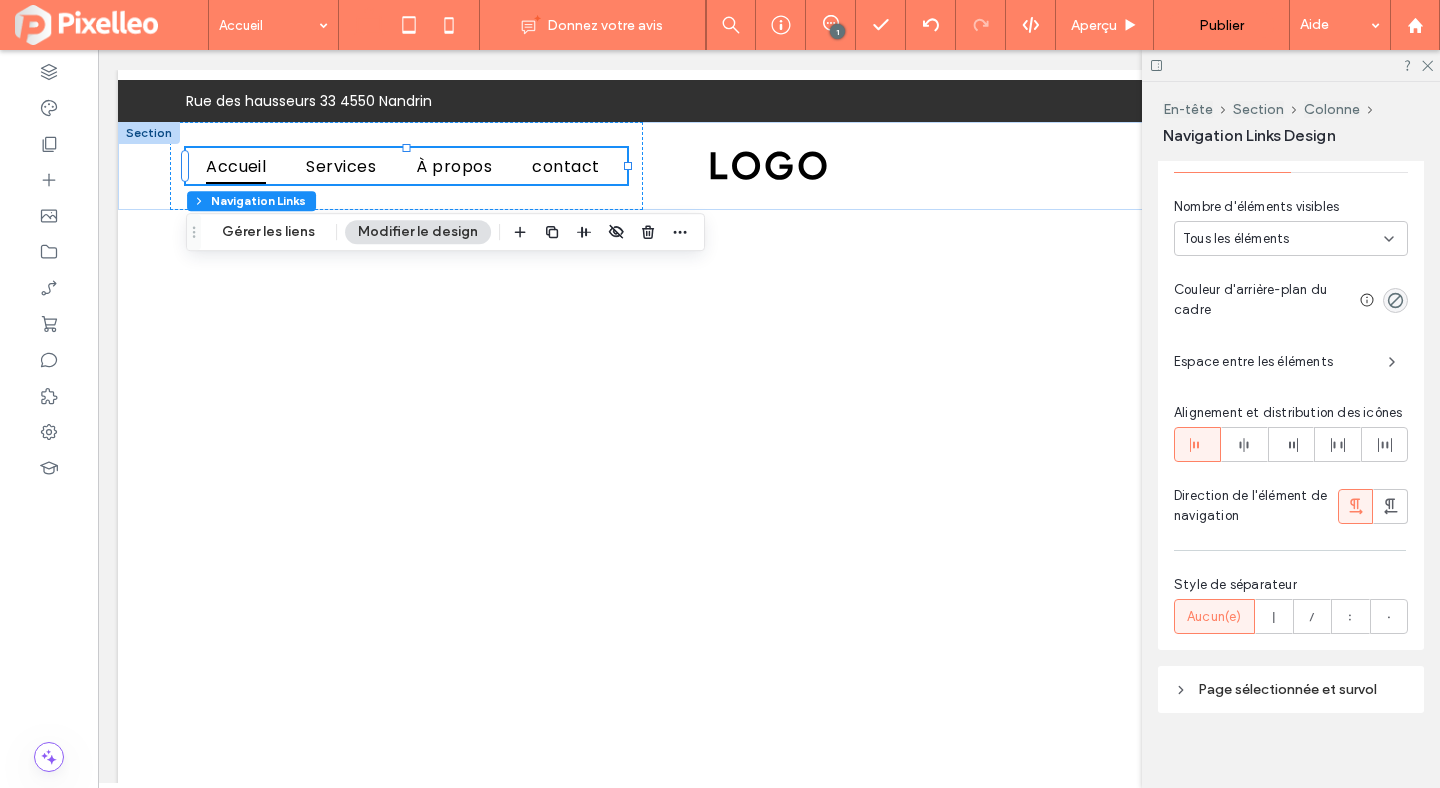 scroll, scrollTop: 841, scrollLeft: 0, axis: vertical 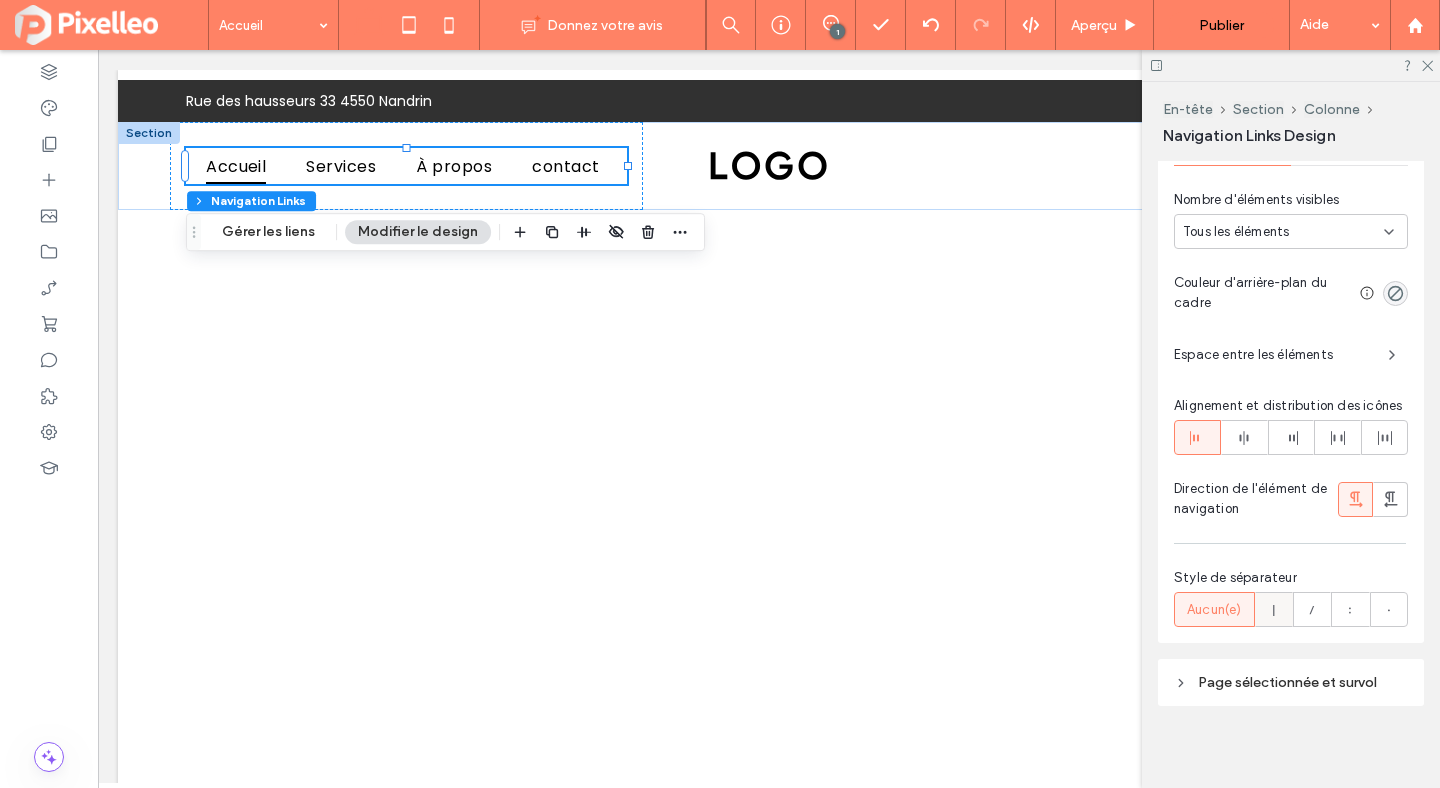 click 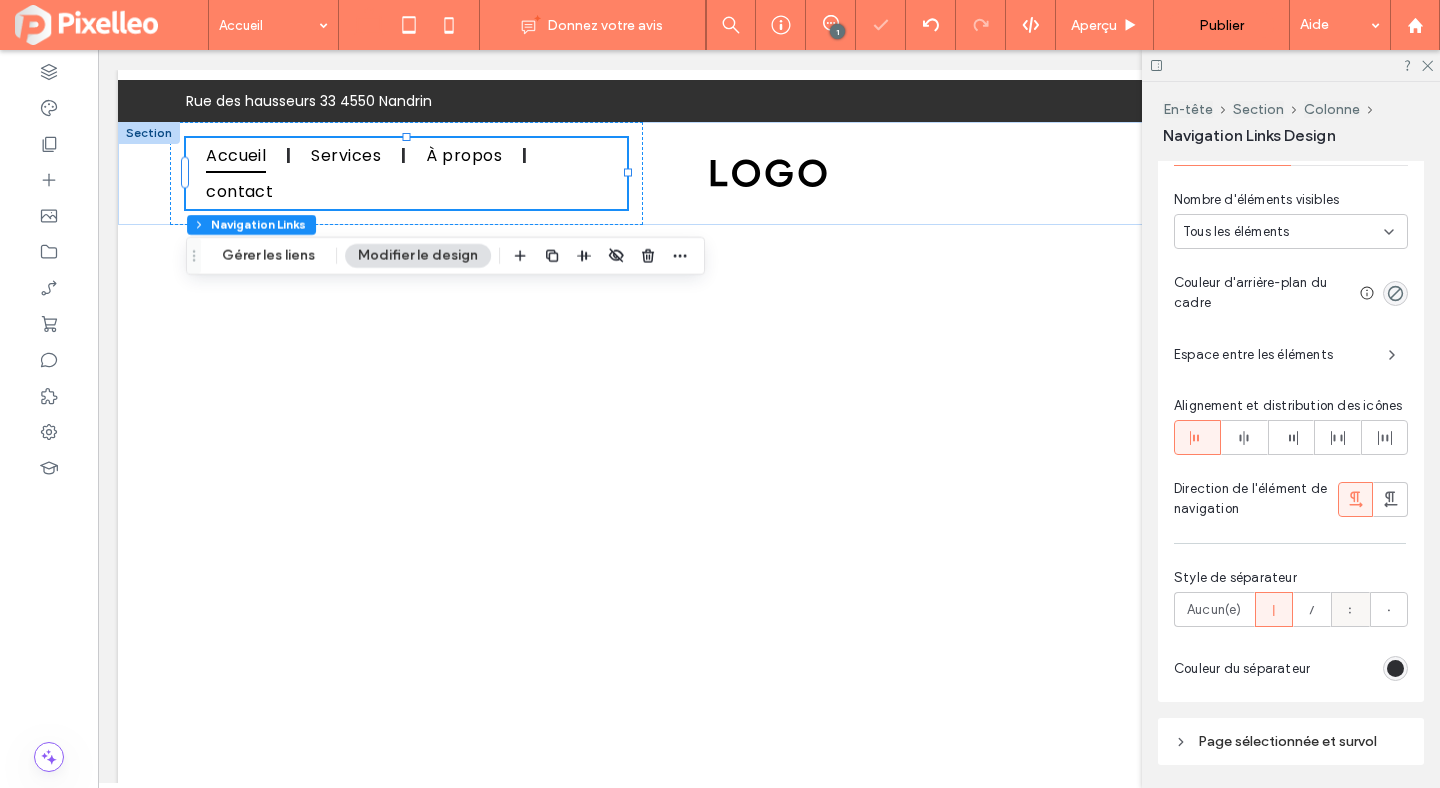 click 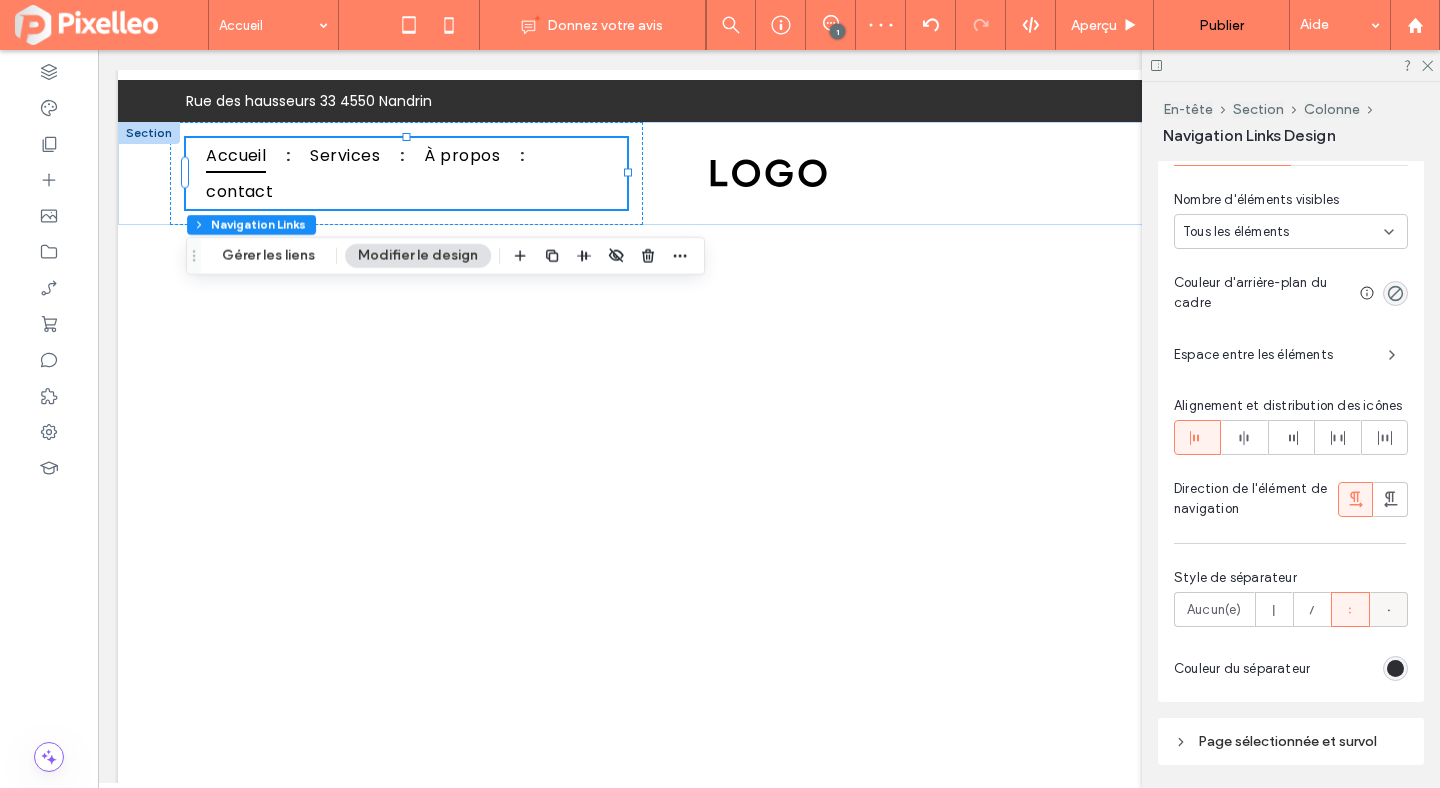 click at bounding box center [1389, 609] 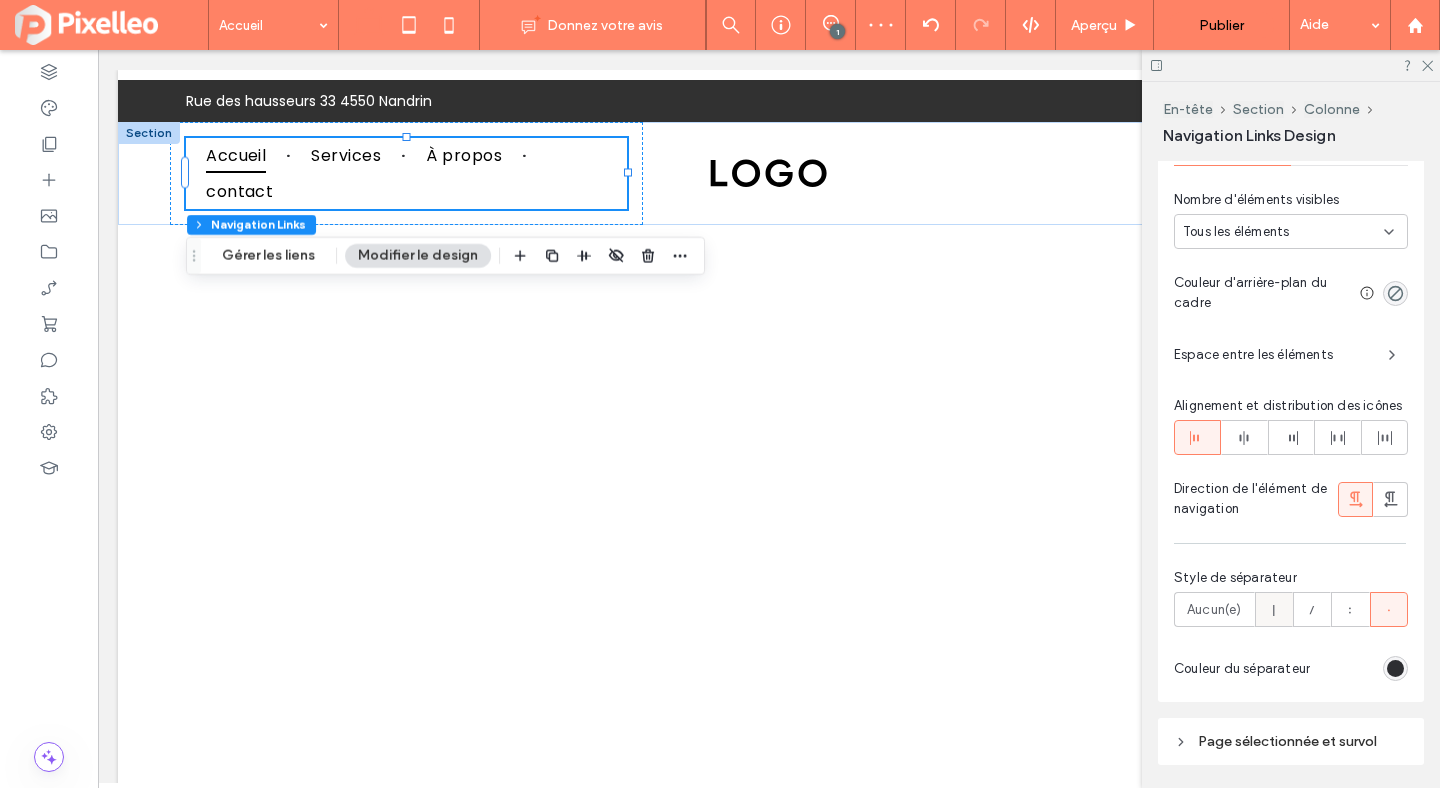 click 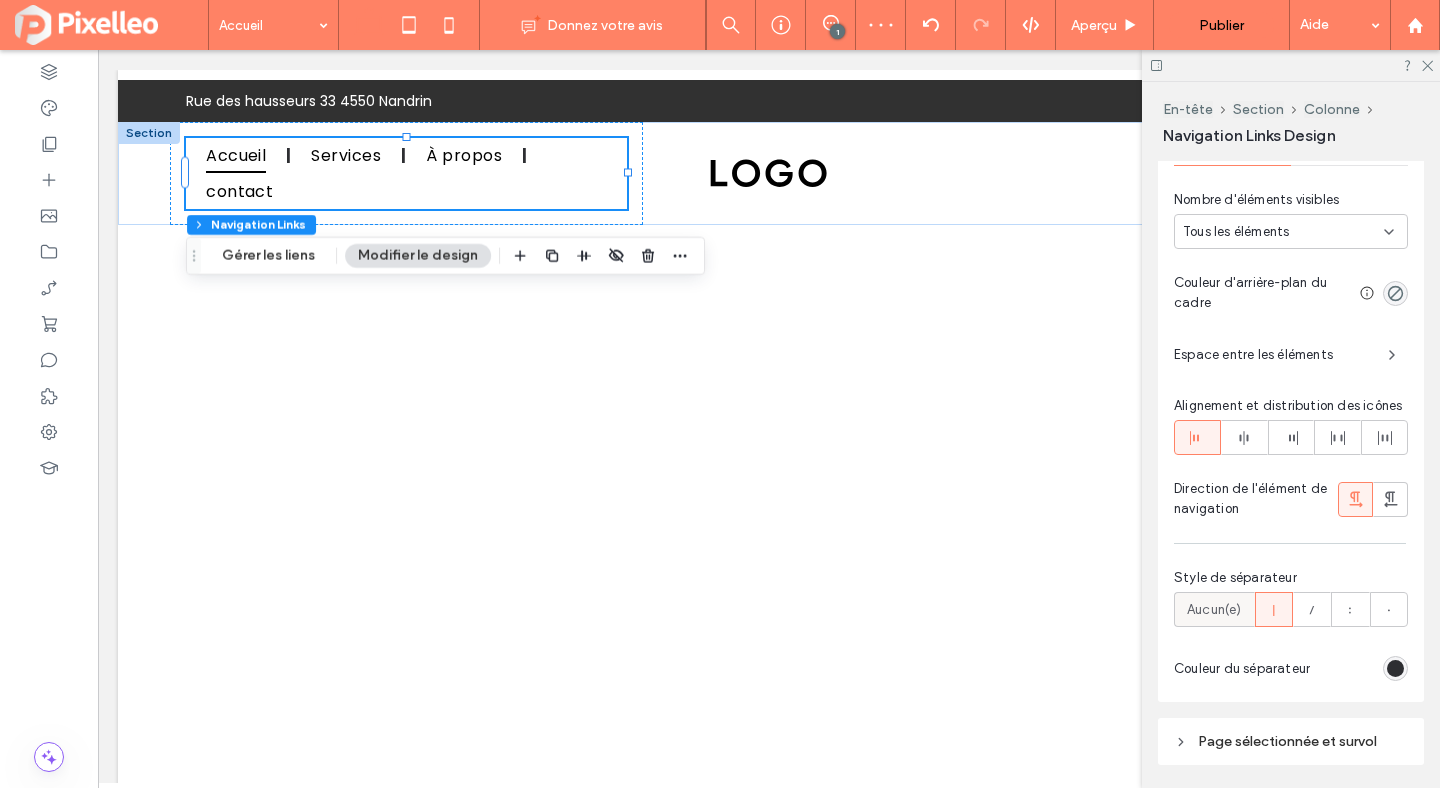 click on "Aucun(e)" at bounding box center (1214, 610) 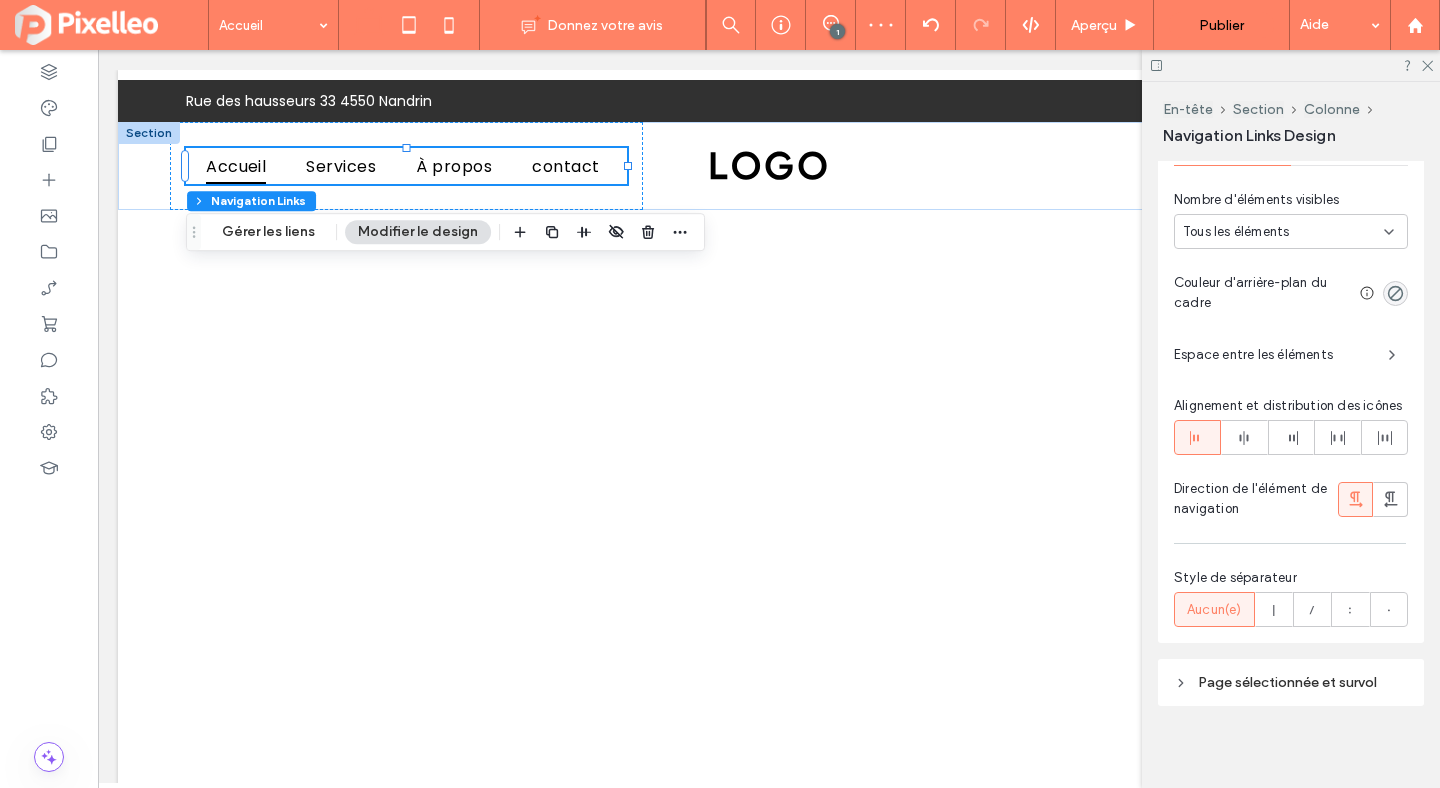 scroll, scrollTop: 848, scrollLeft: 0, axis: vertical 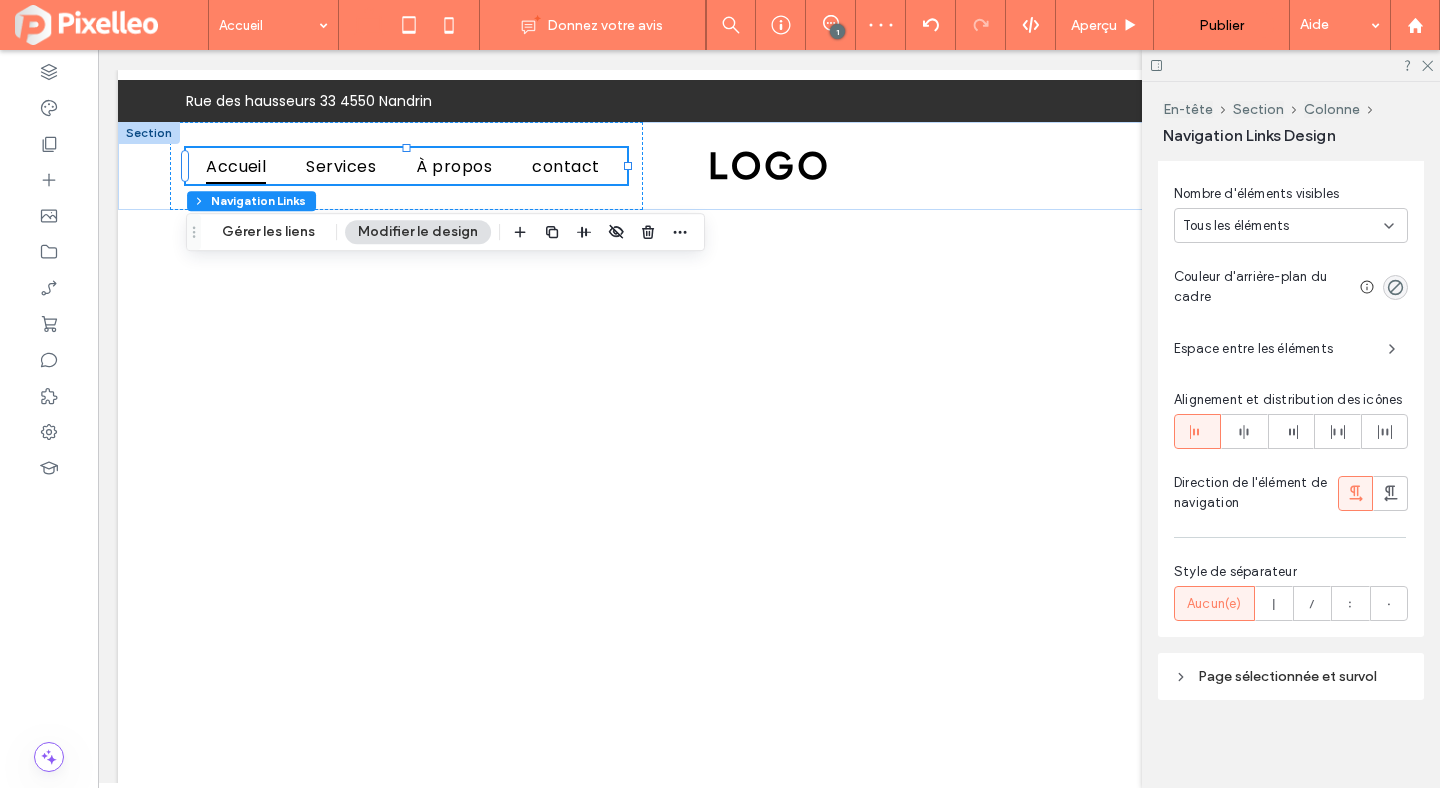 click on "Page sélectionnée et survol" at bounding box center [1287, 676] 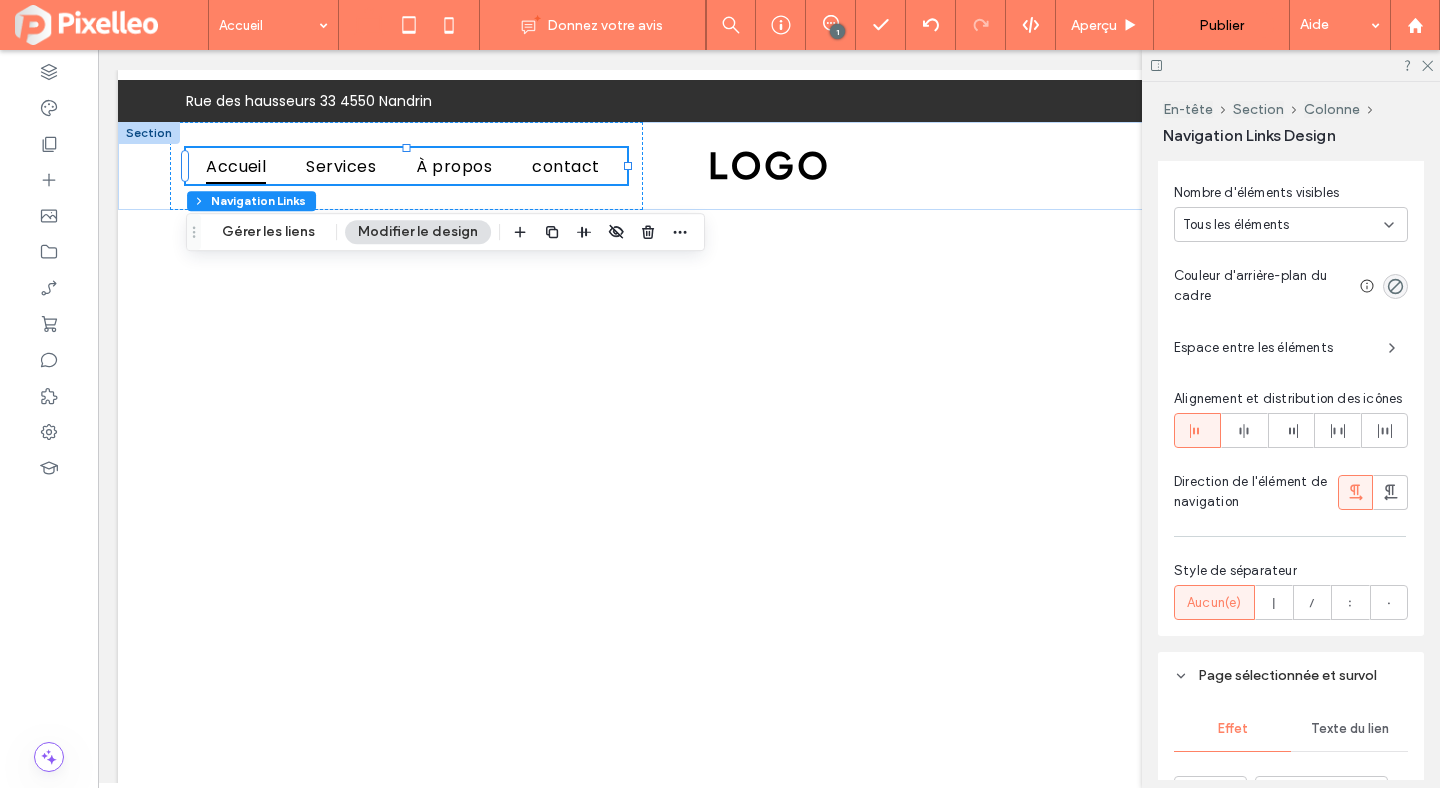scroll, scrollTop: 1119, scrollLeft: 0, axis: vertical 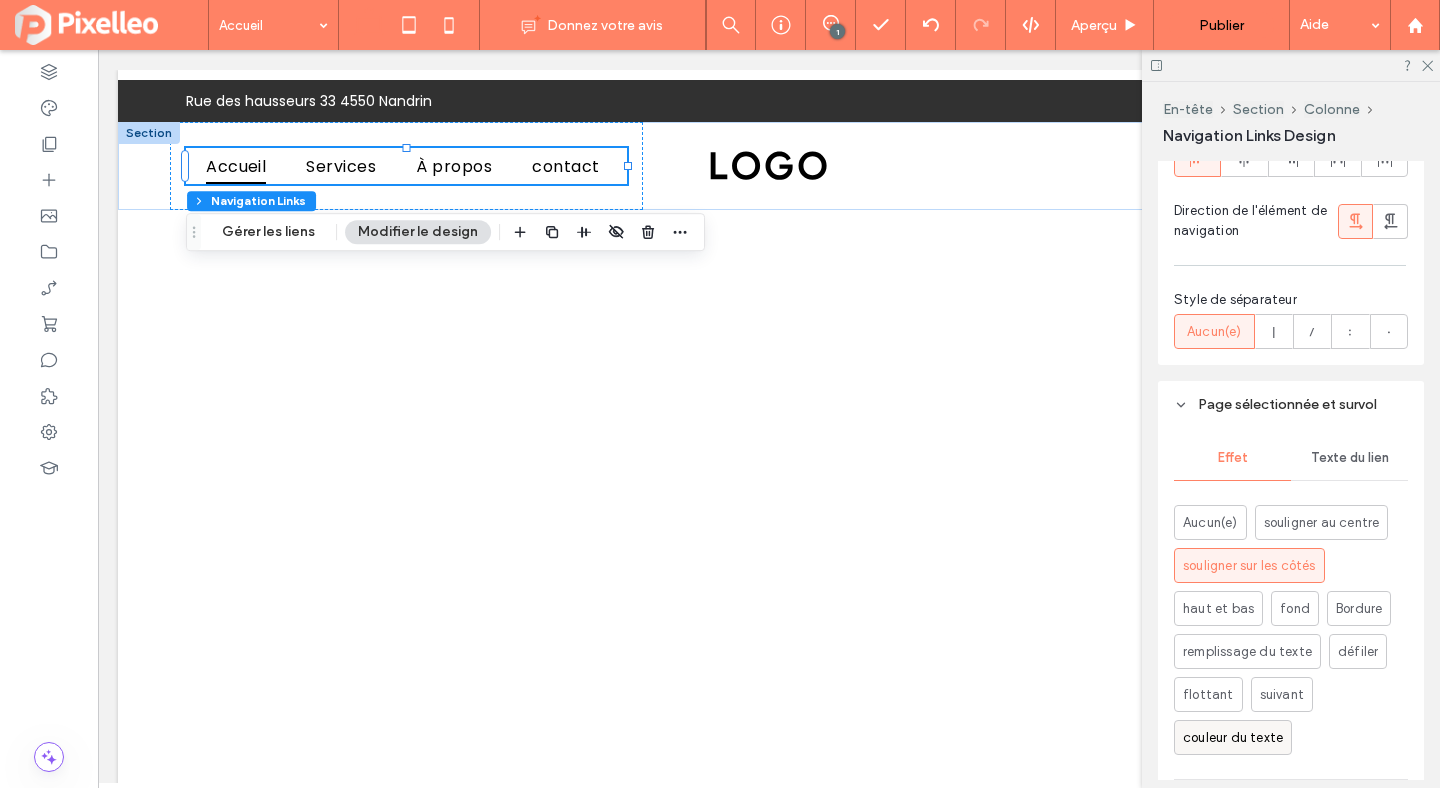 click on "couleur du texte" at bounding box center [1233, 738] 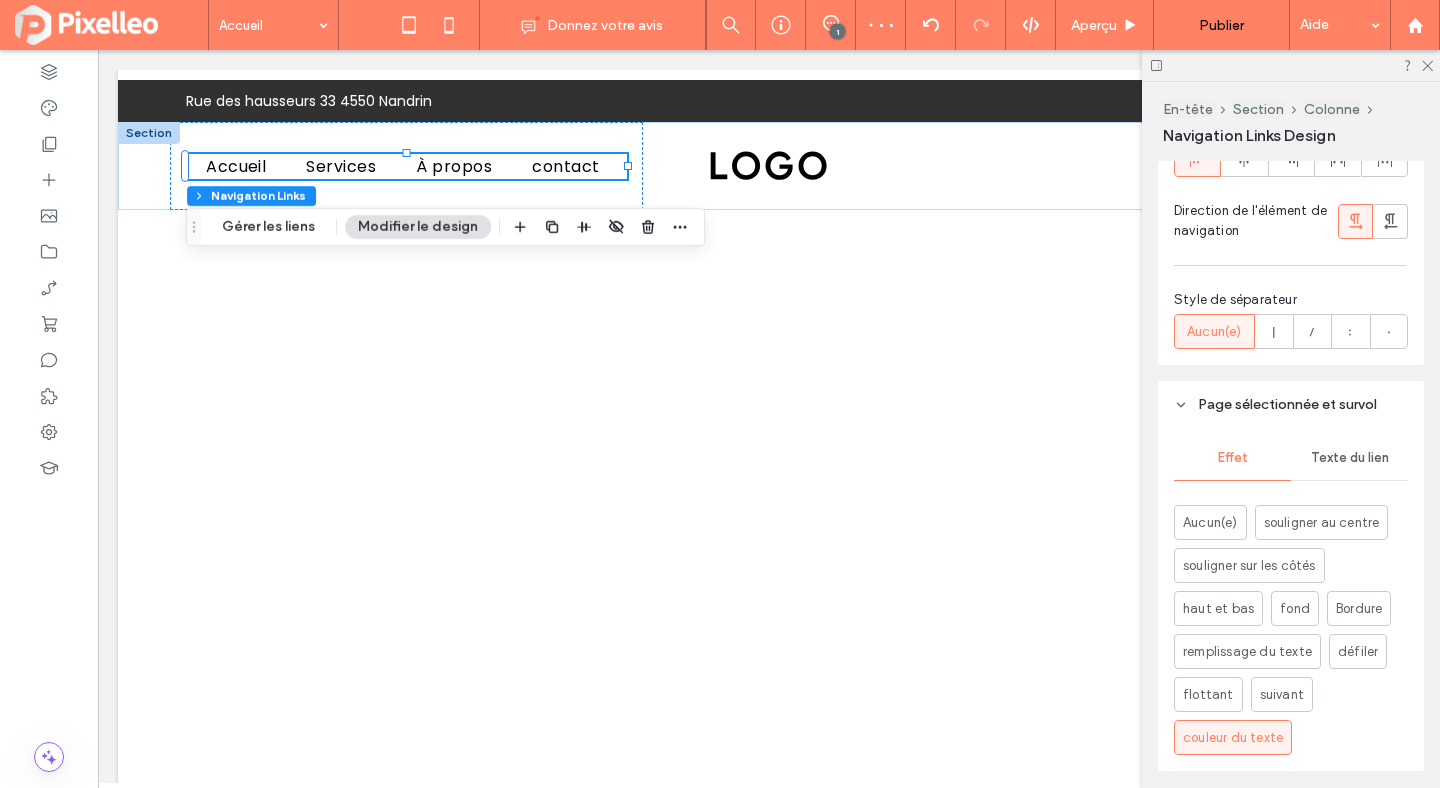 click on "Texte du lien" at bounding box center (1349, 458) 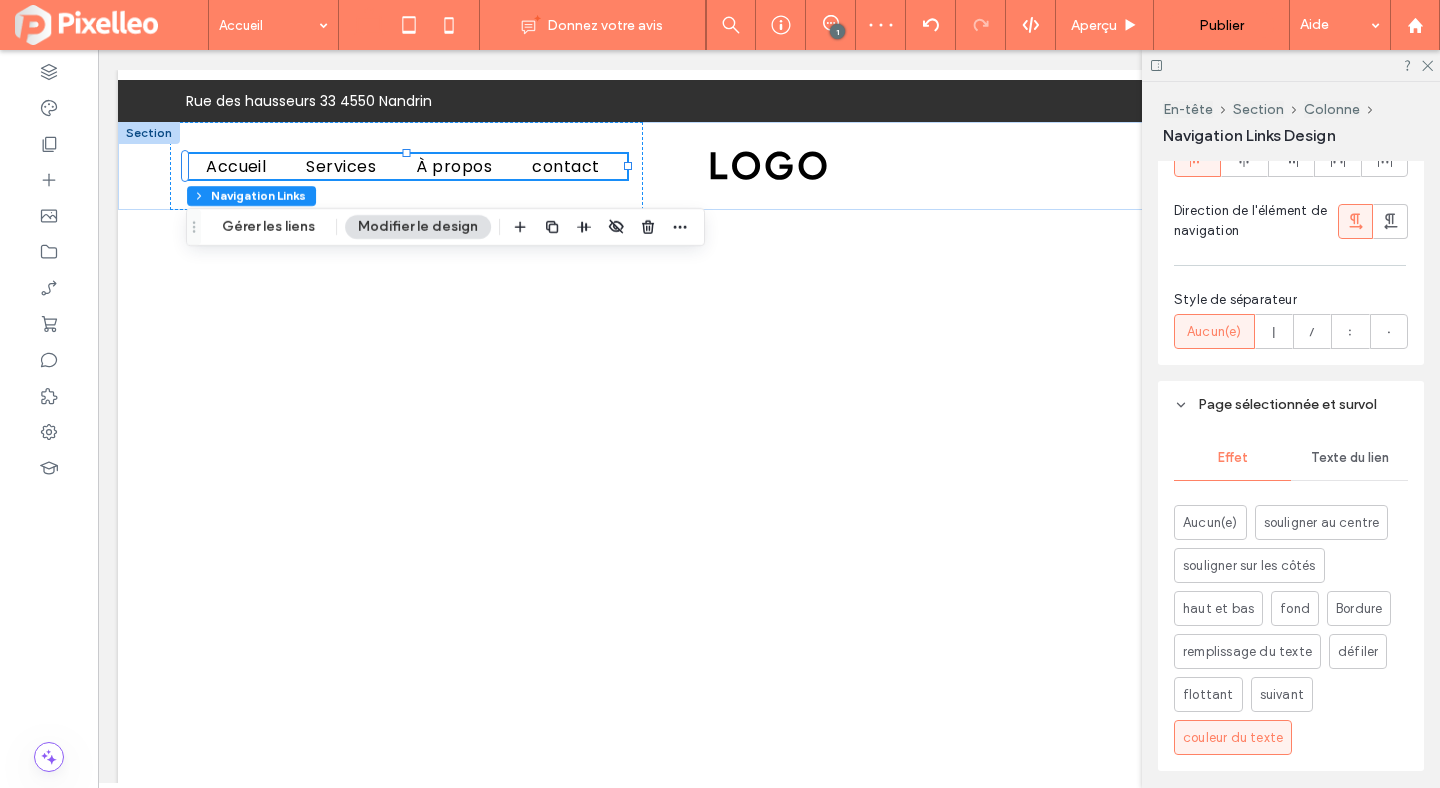 scroll, scrollTop: 1040, scrollLeft: 0, axis: vertical 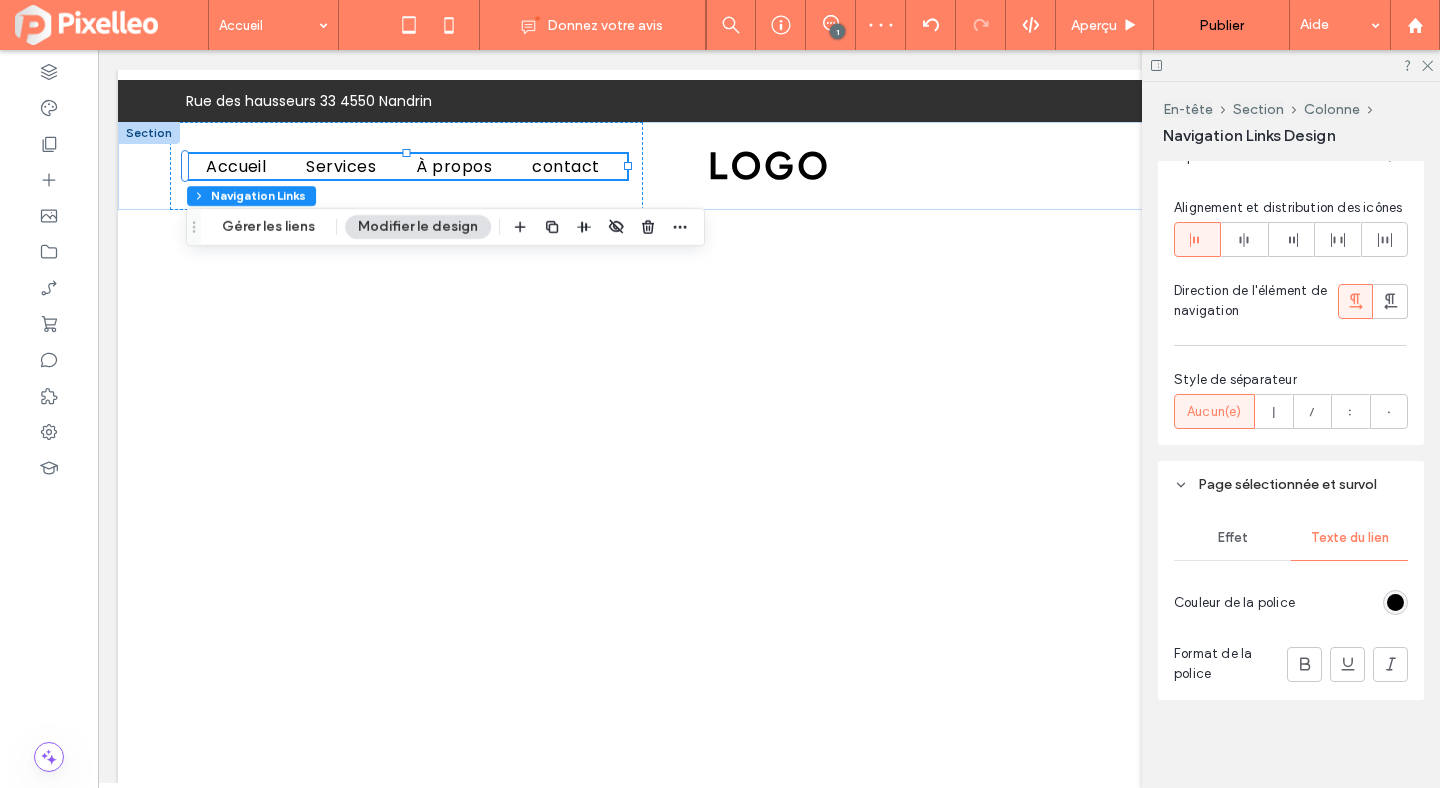 click at bounding box center (1395, 602) 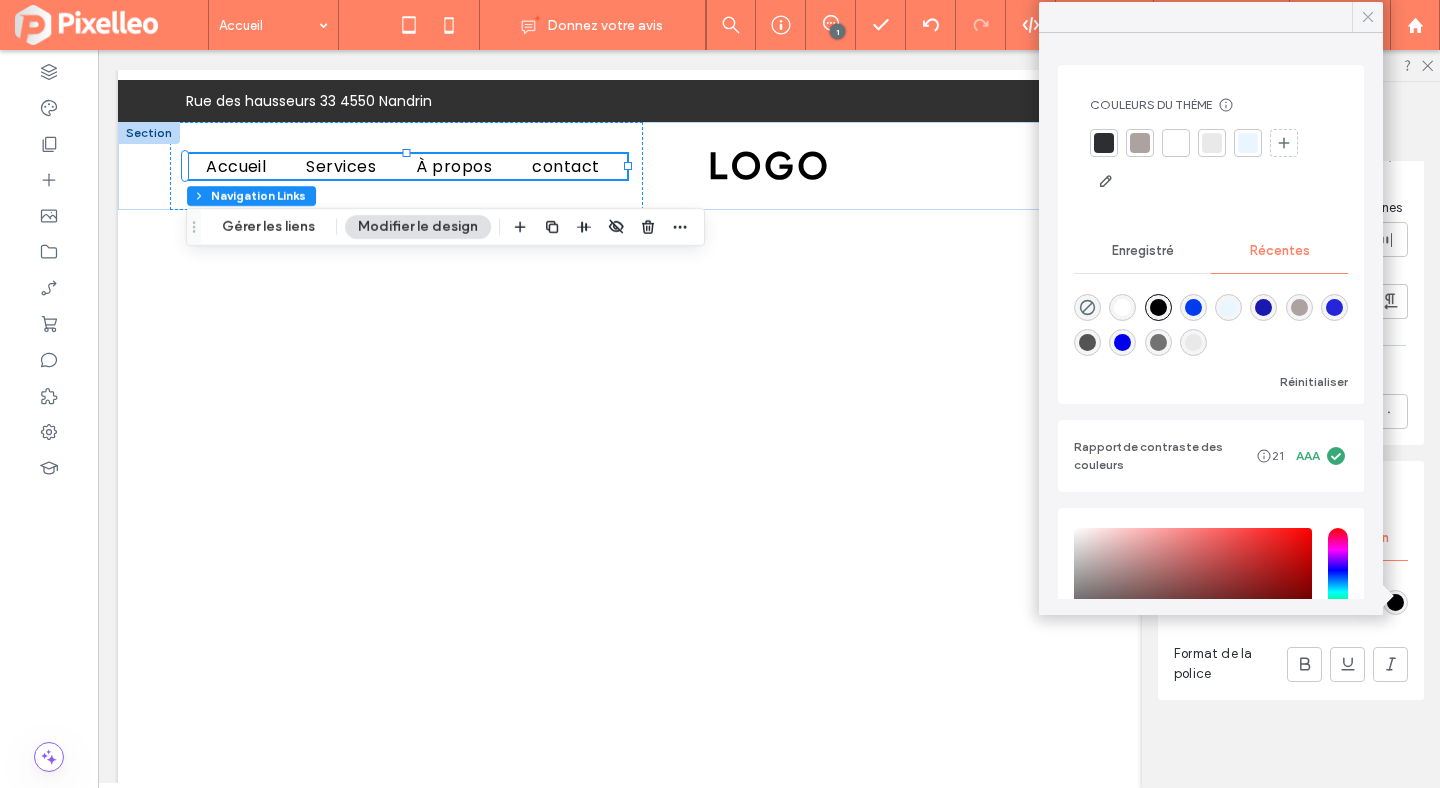 click 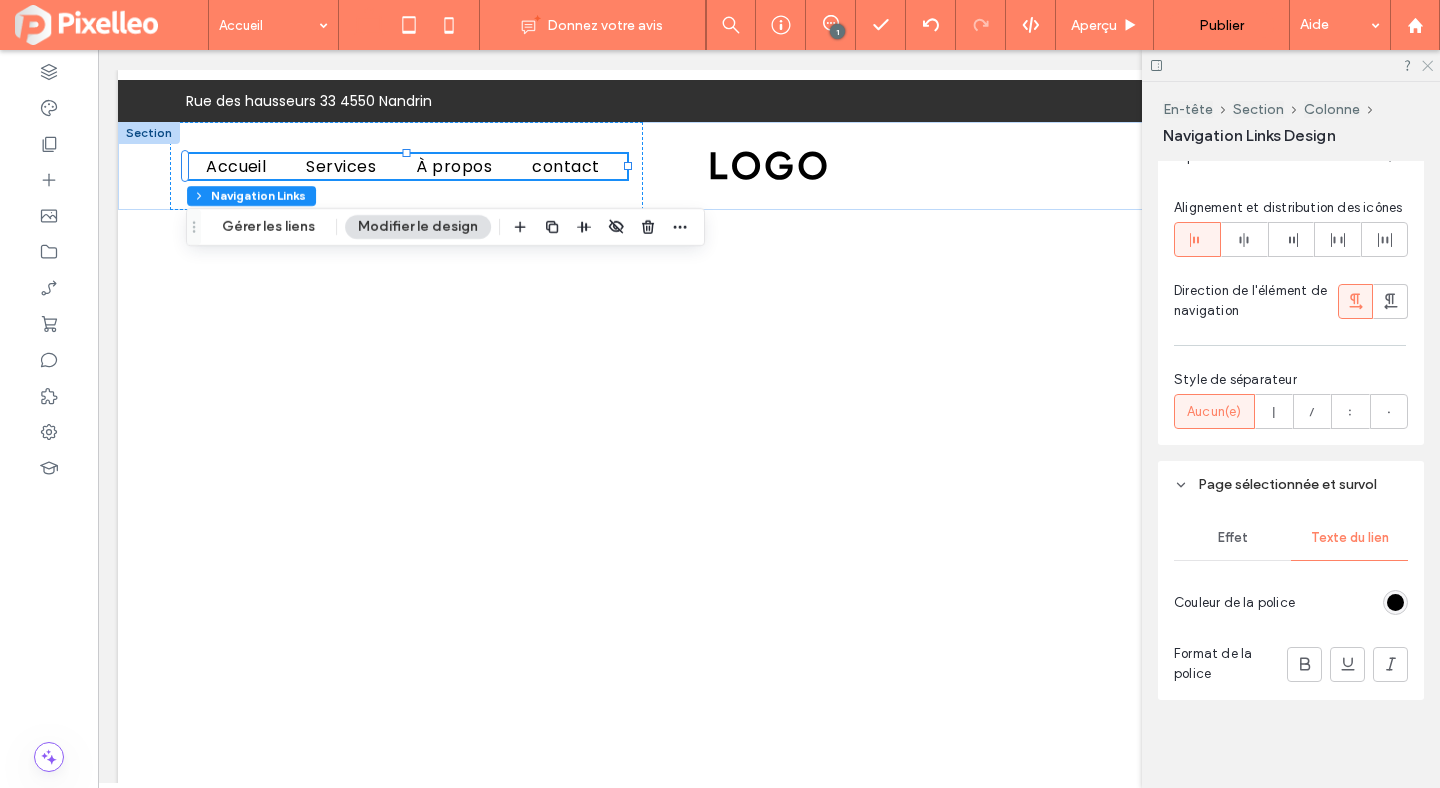 click 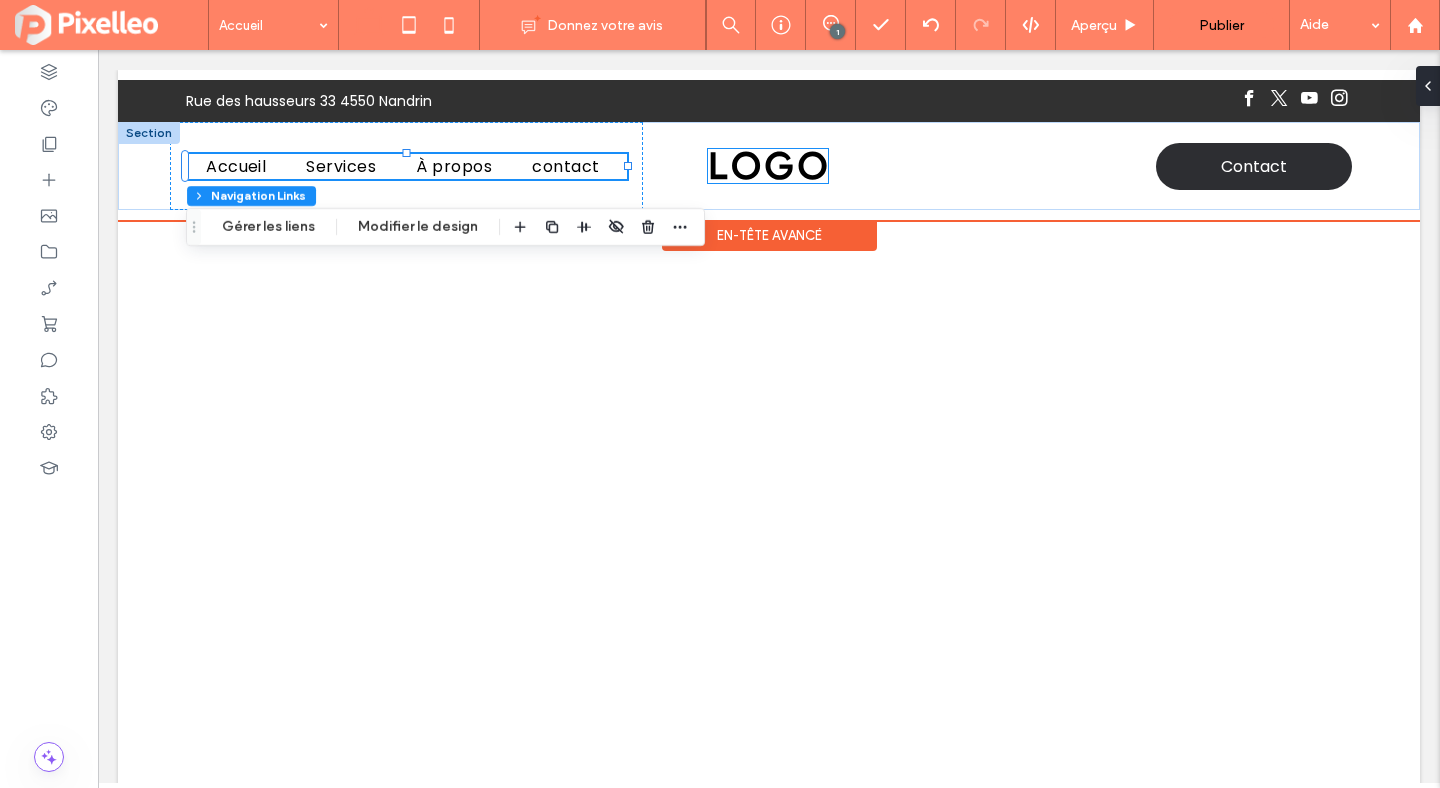 click at bounding box center [768, 166] 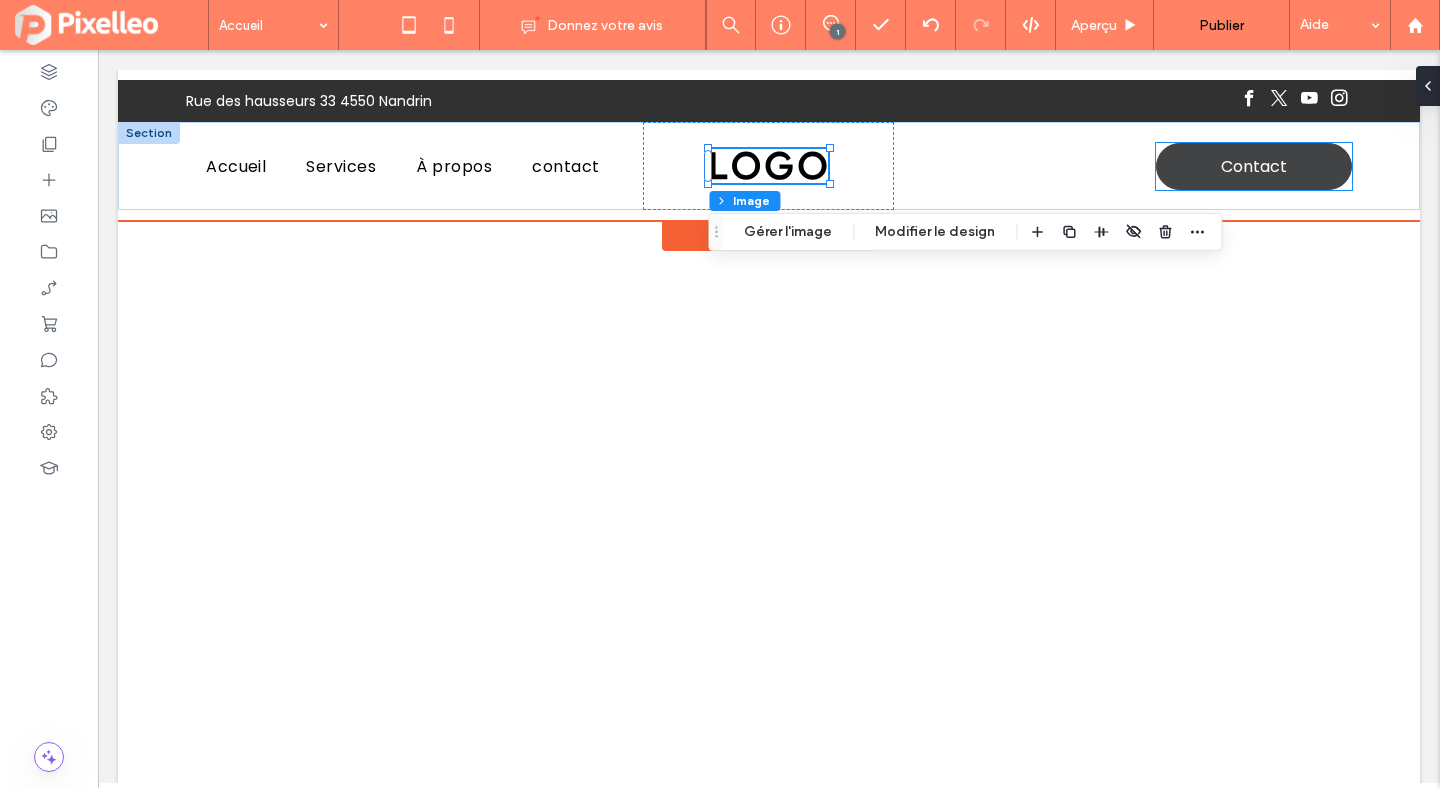 click on "Contact" at bounding box center (1254, 166) 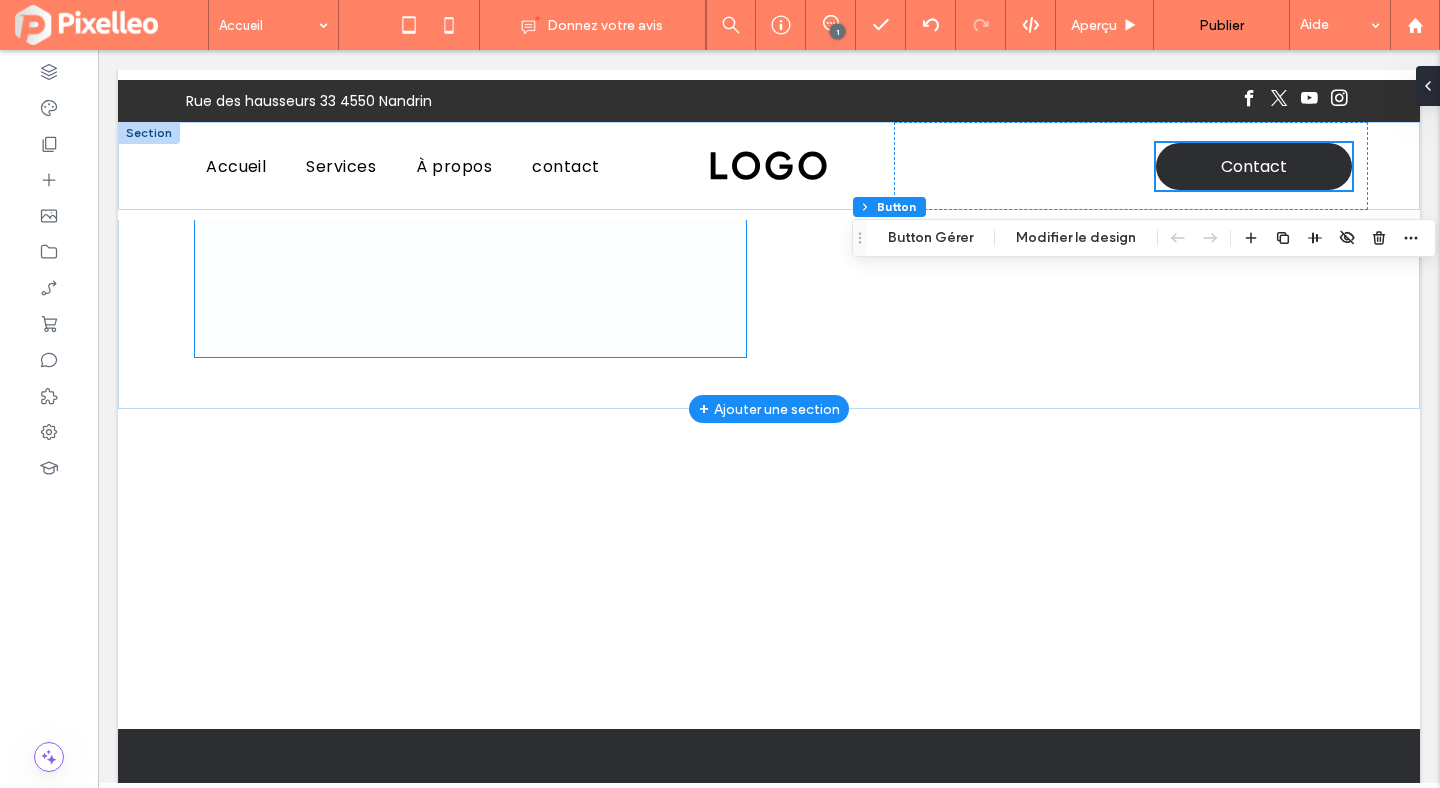 scroll, scrollTop: 456, scrollLeft: 0, axis: vertical 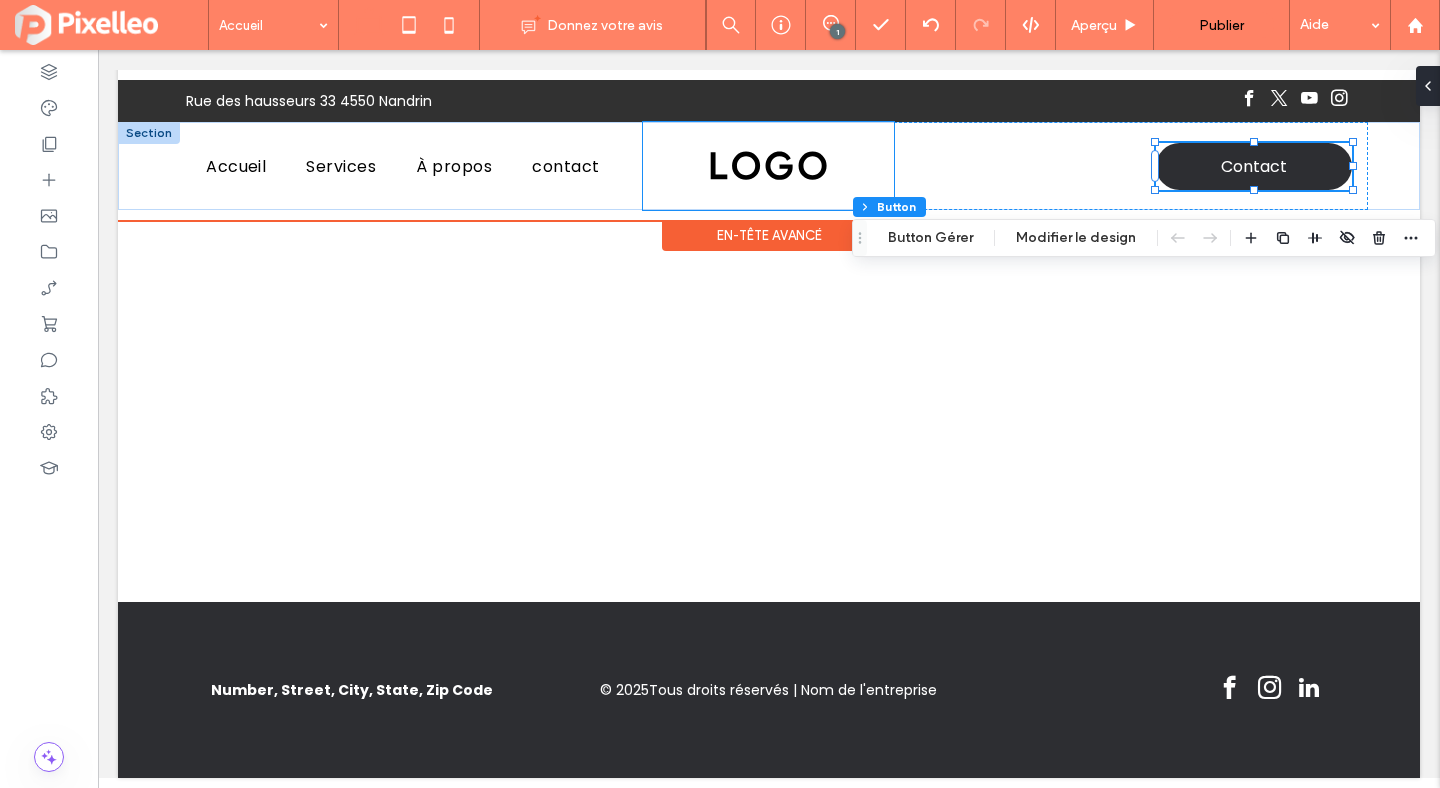 click at bounding box center [768, 166] 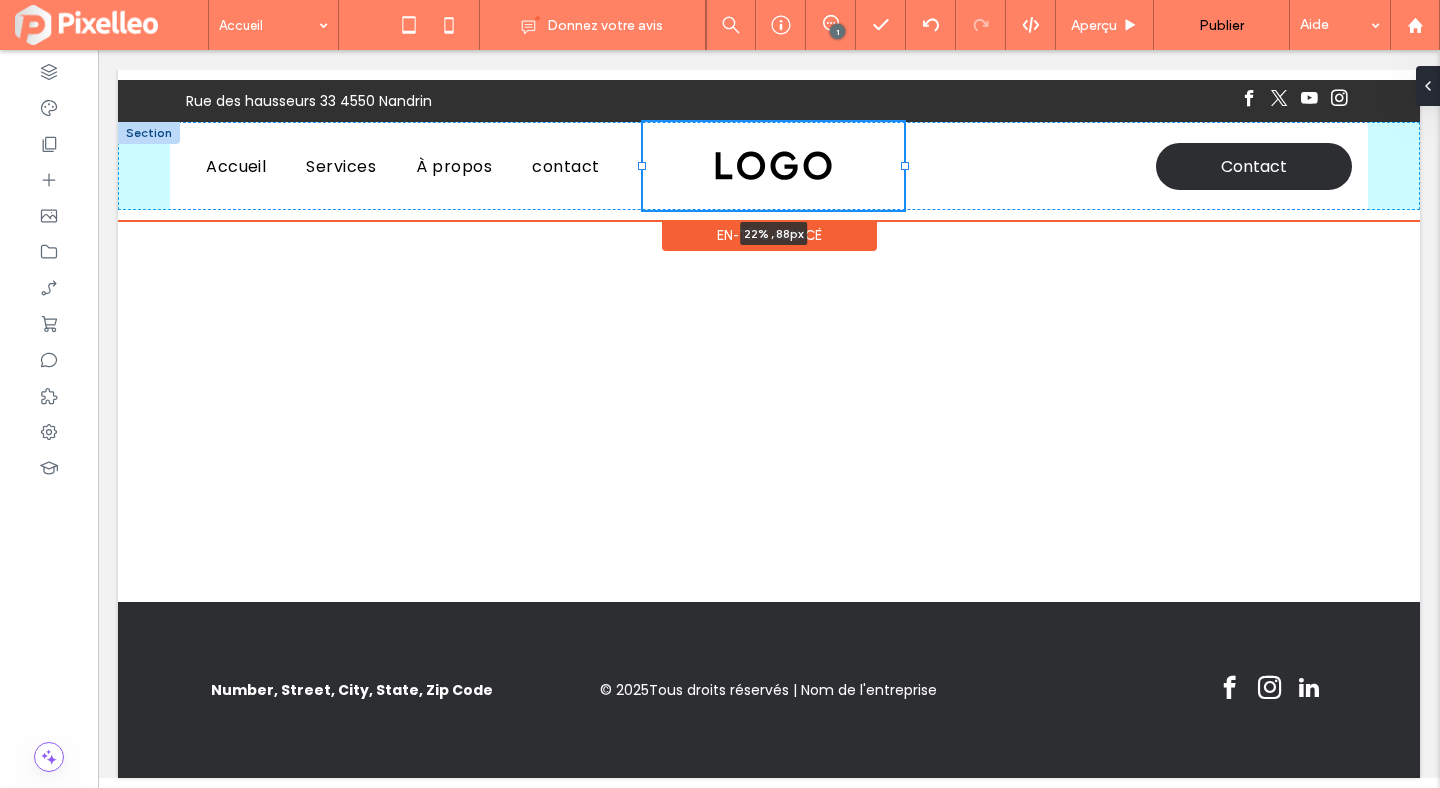 drag, startPoint x: 891, startPoint y: 165, endPoint x: 901, endPoint y: 168, distance: 10.440307 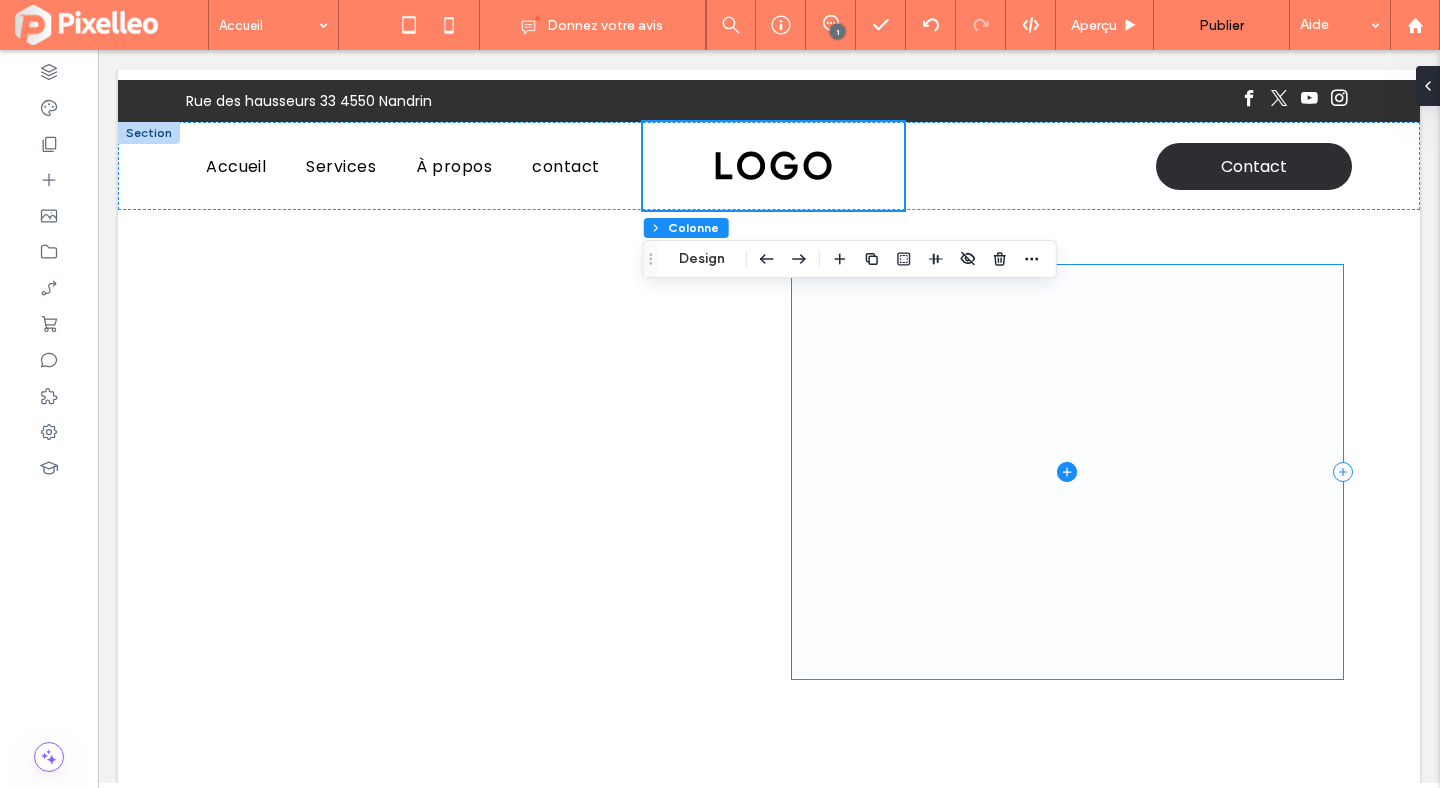 scroll, scrollTop: 0, scrollLeft: 0, axis: both 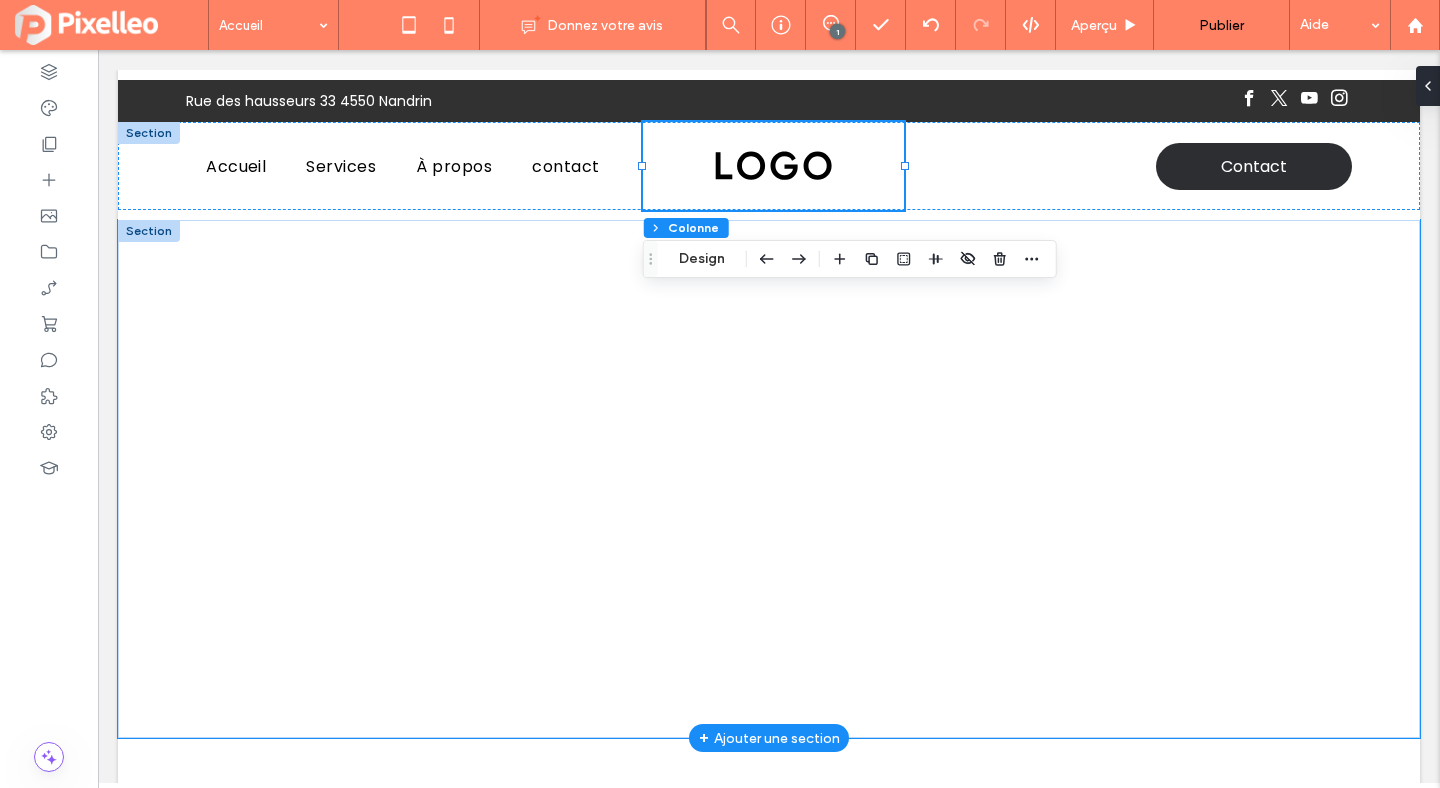 click at bounding box center [769, 479] 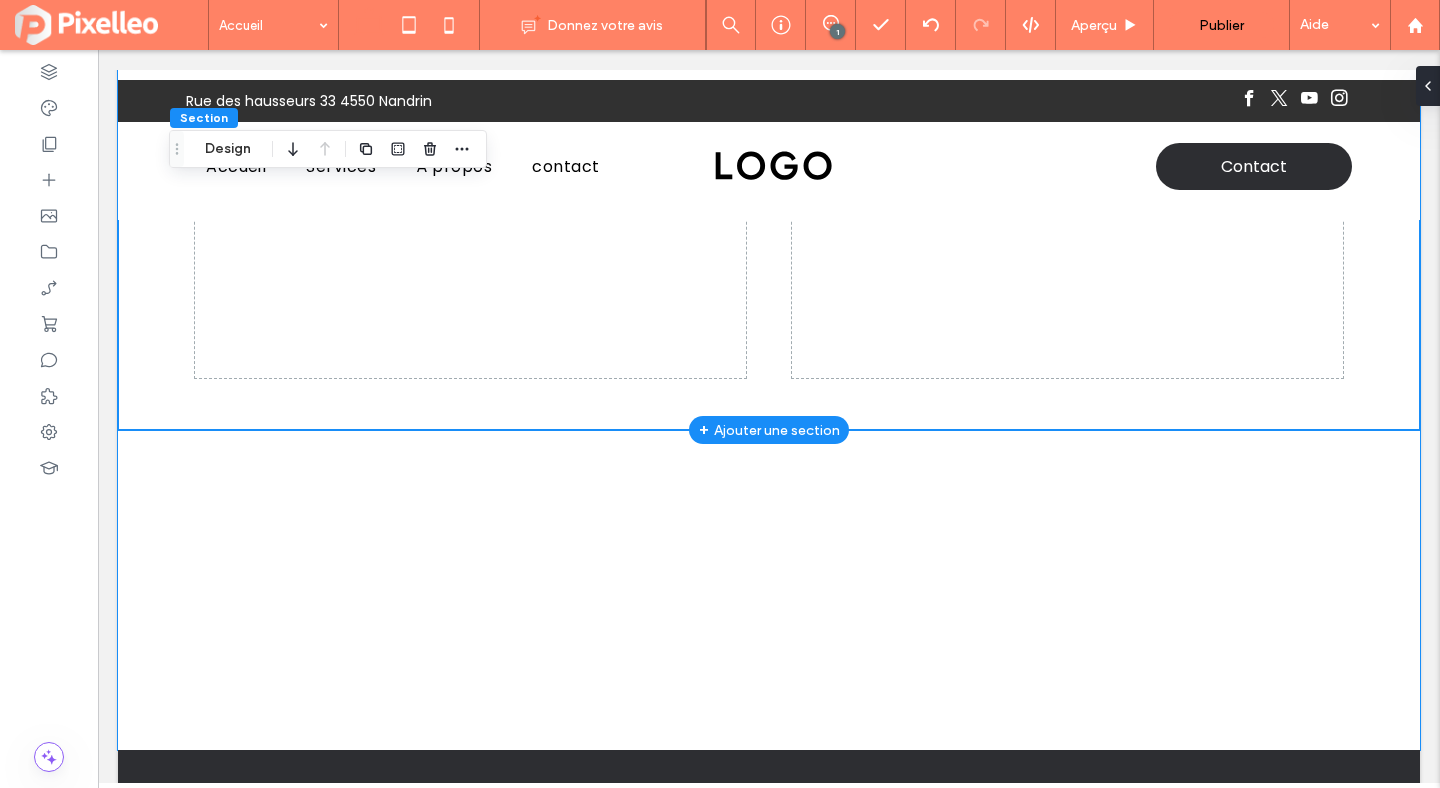 scroll, scrollTop: 0, scrollLeft: 0, axis: both 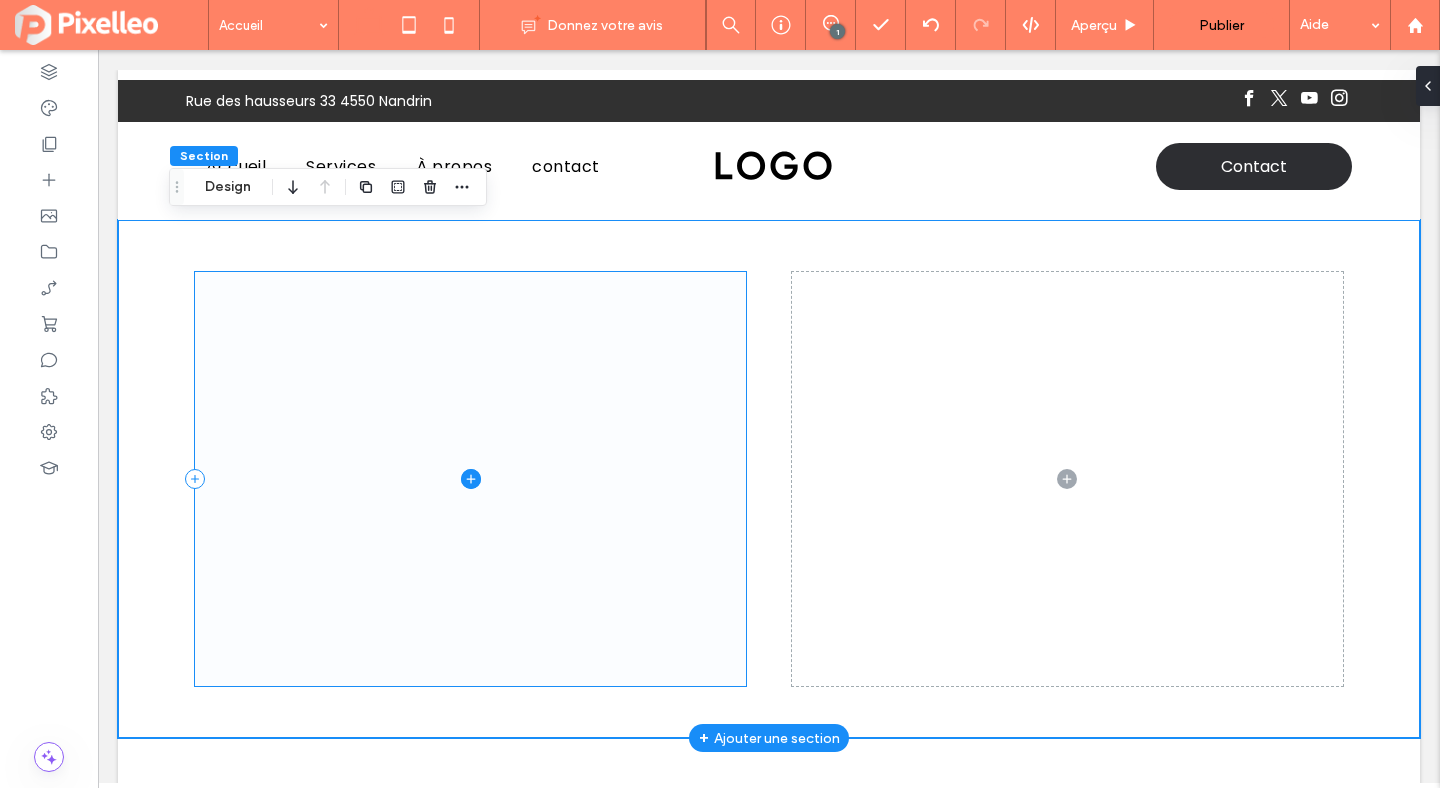 click 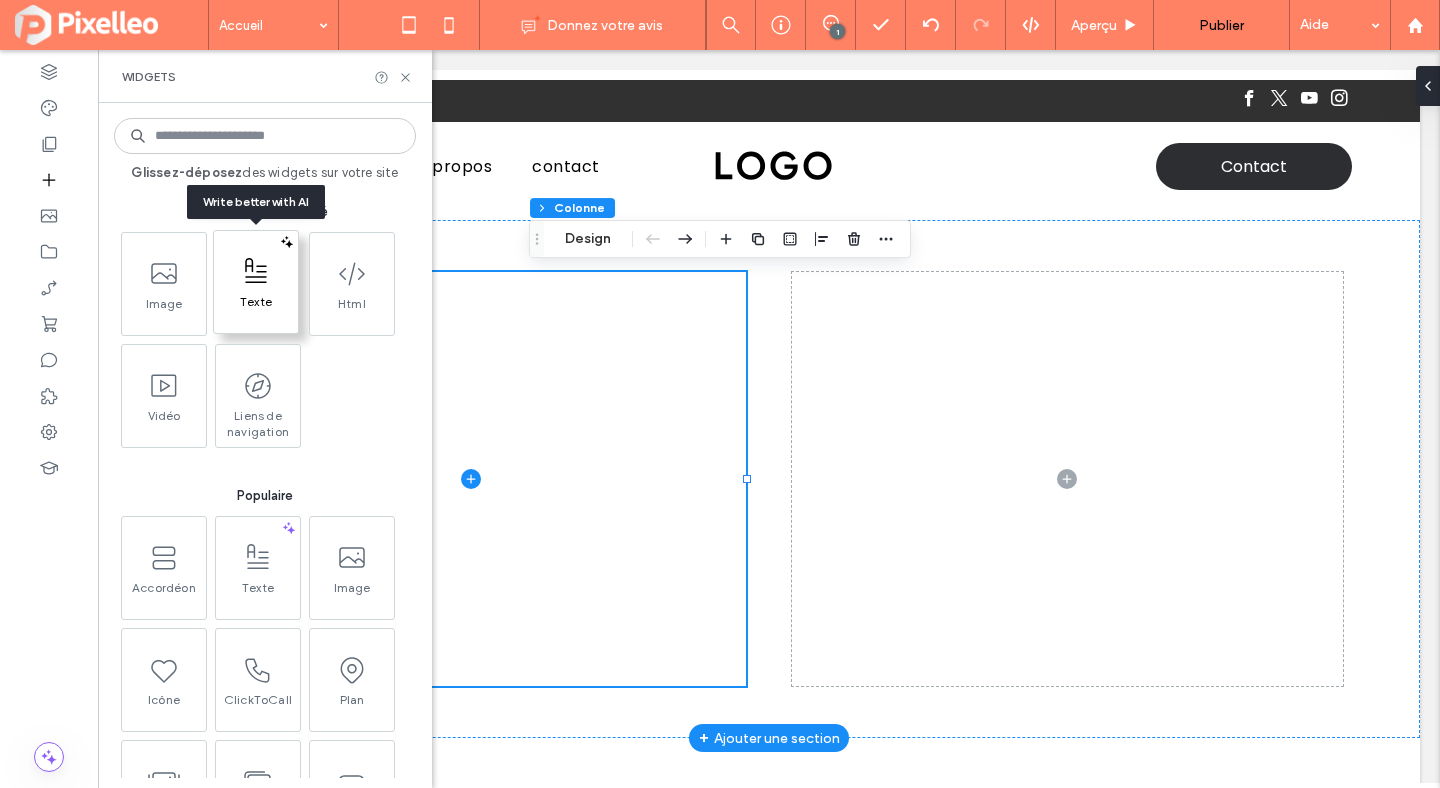 click at bounding box center [256, 271] 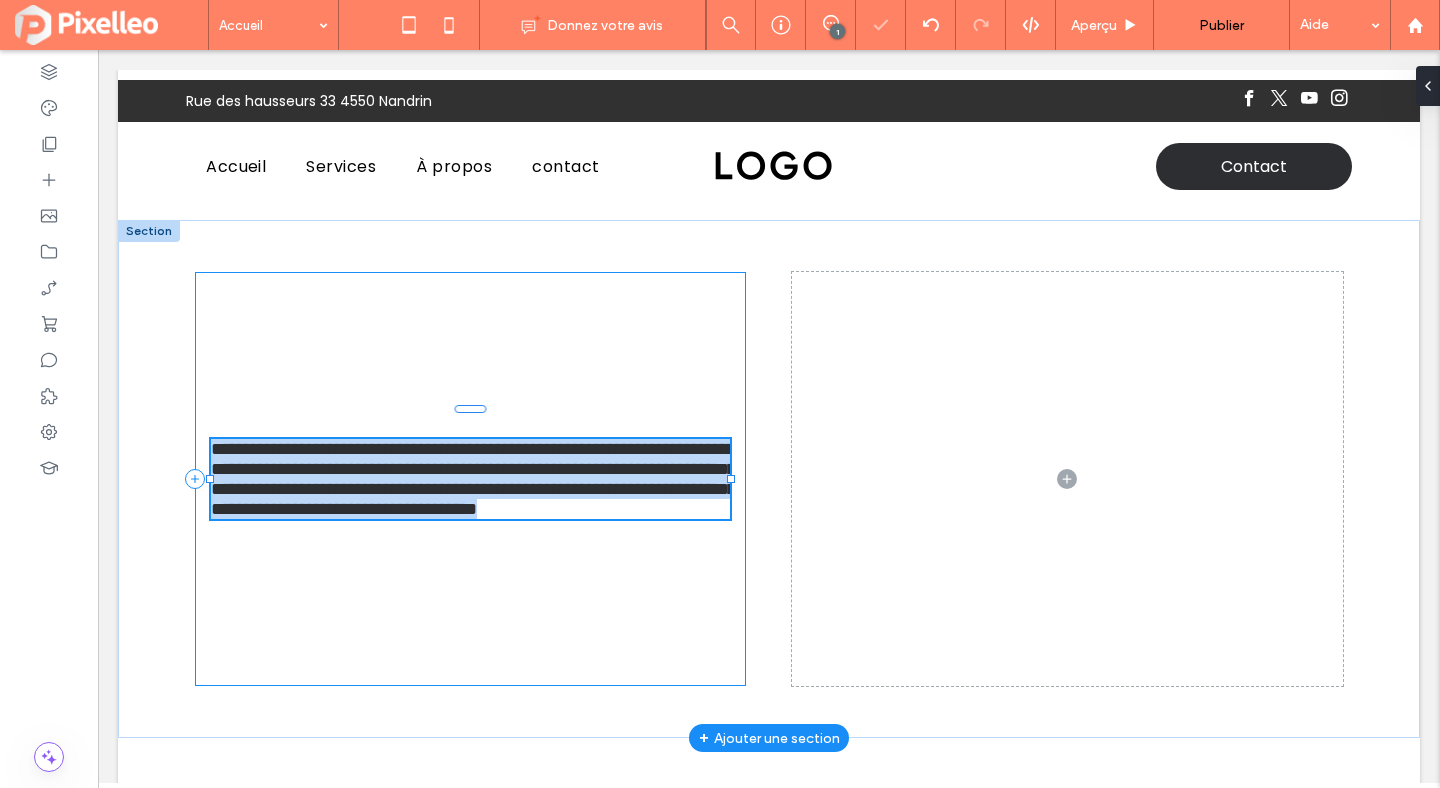 type on "*******" 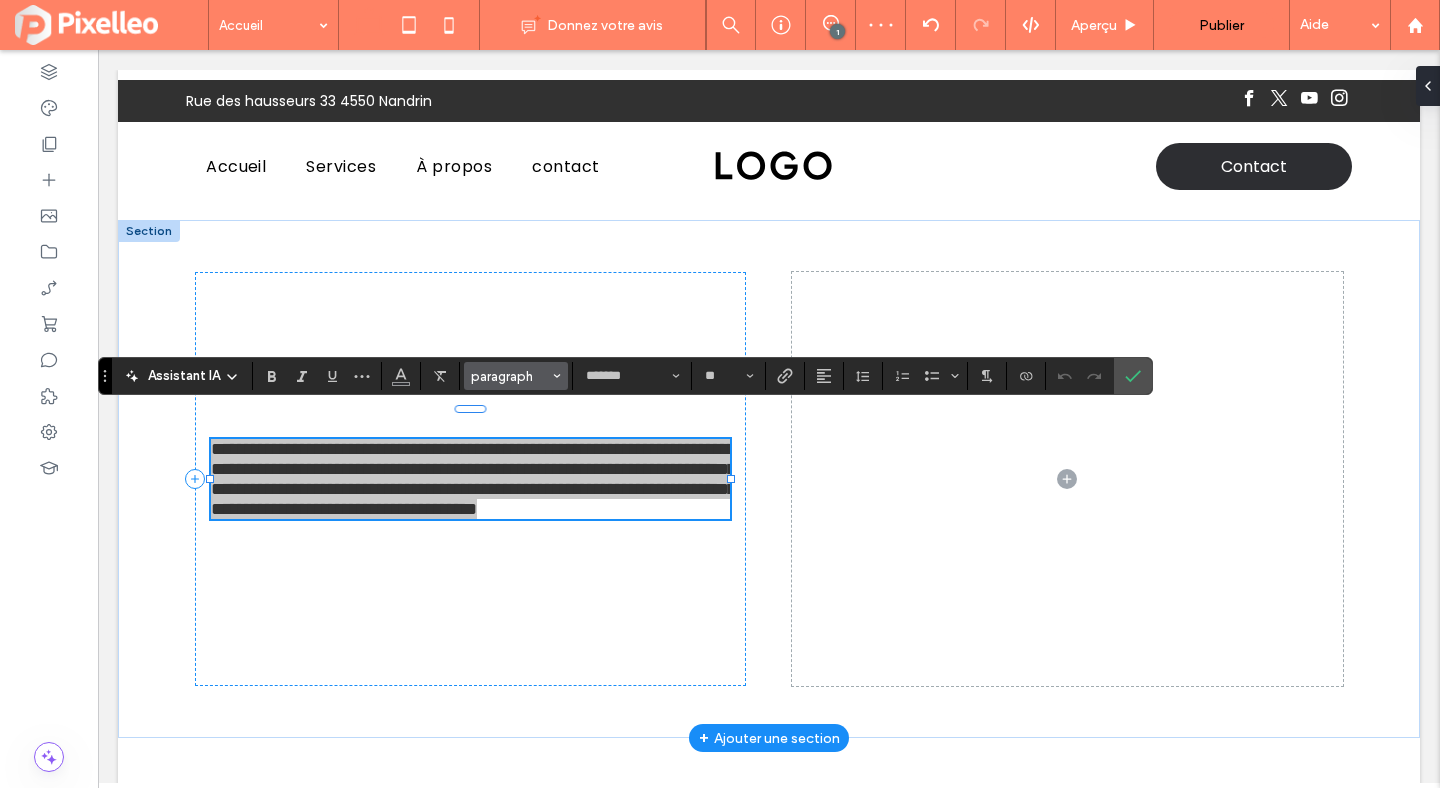 click on "paragraph" at bounding box center (510, 376) 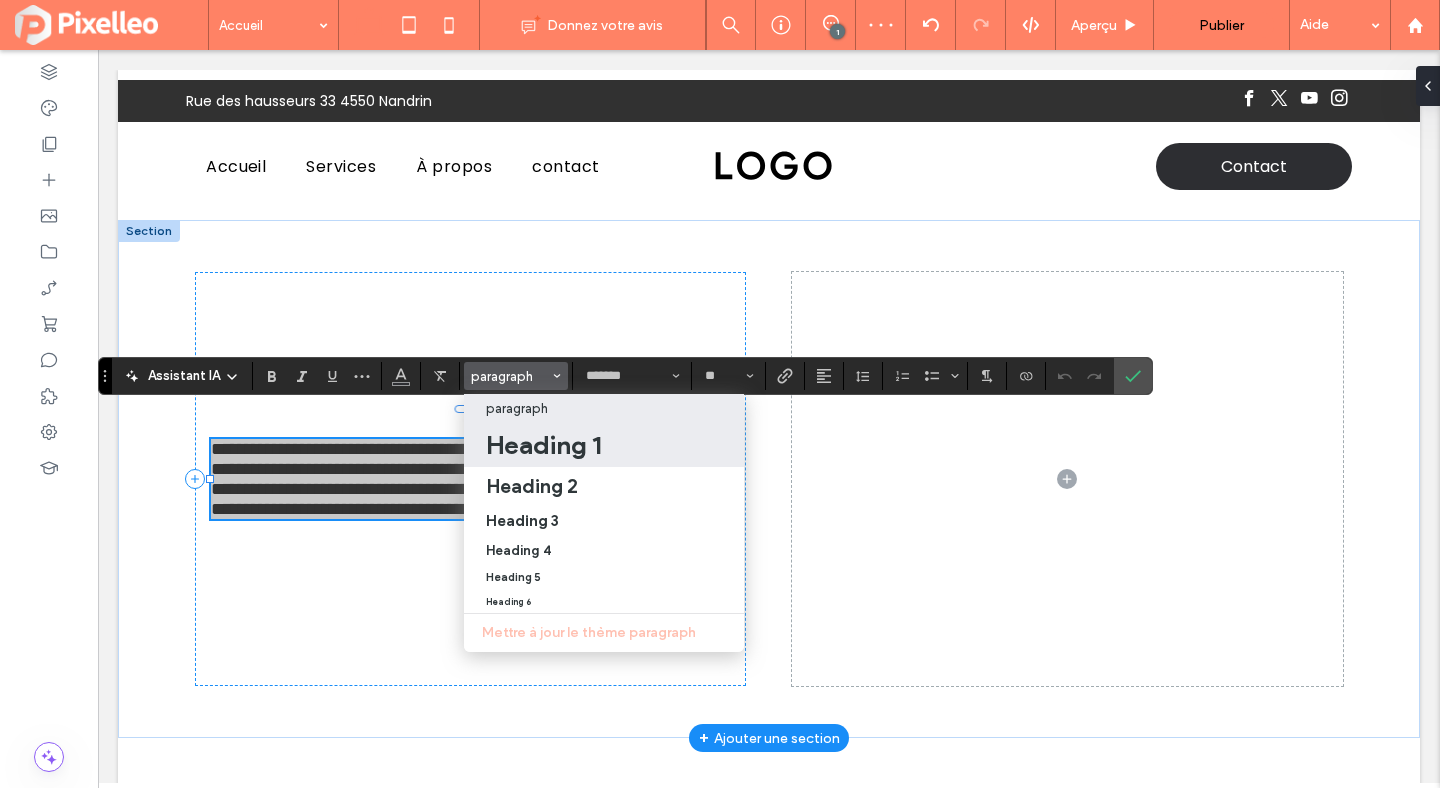 click on "Heading 1" at bounding box center [543, 445] 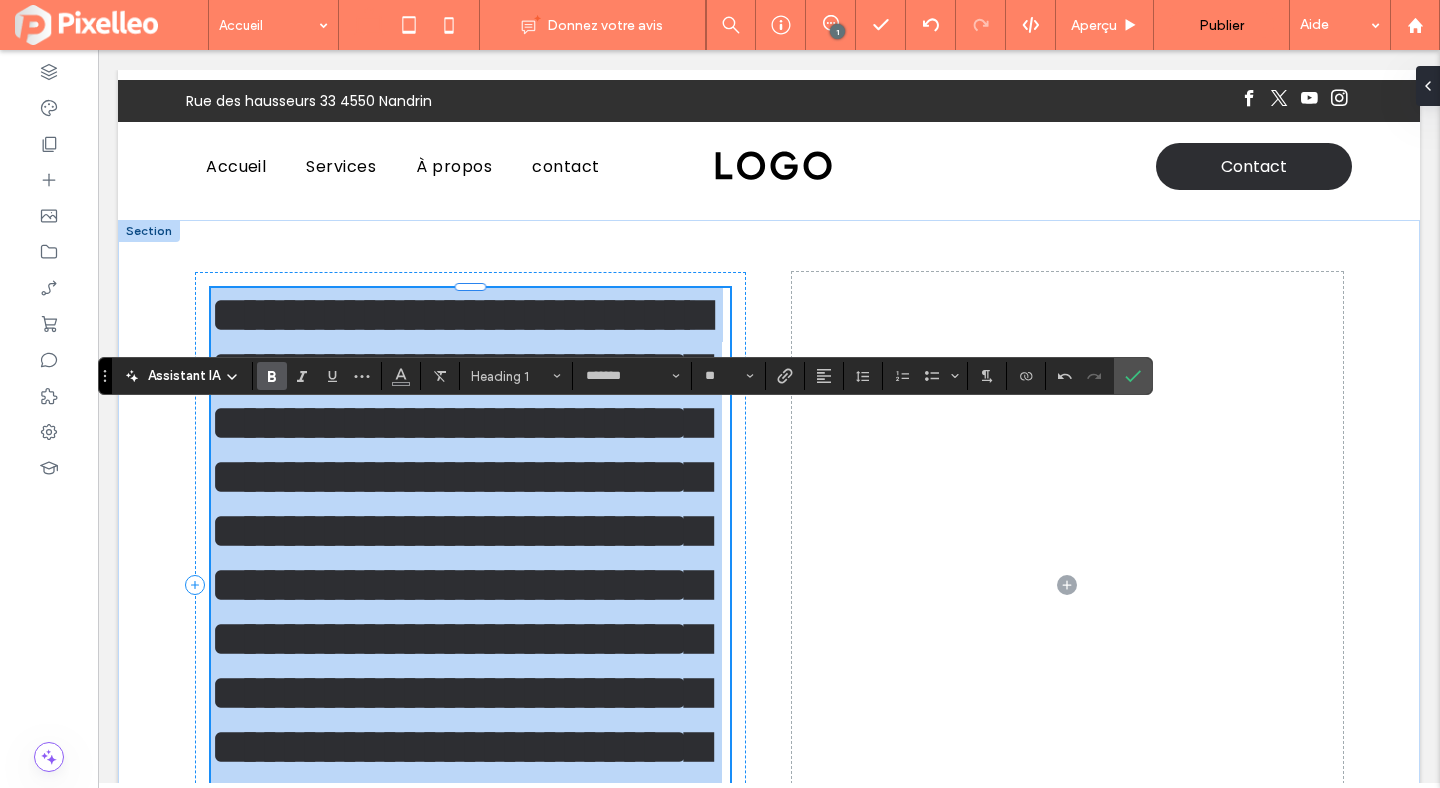 click on "**********" at bounding box center (460, 584) 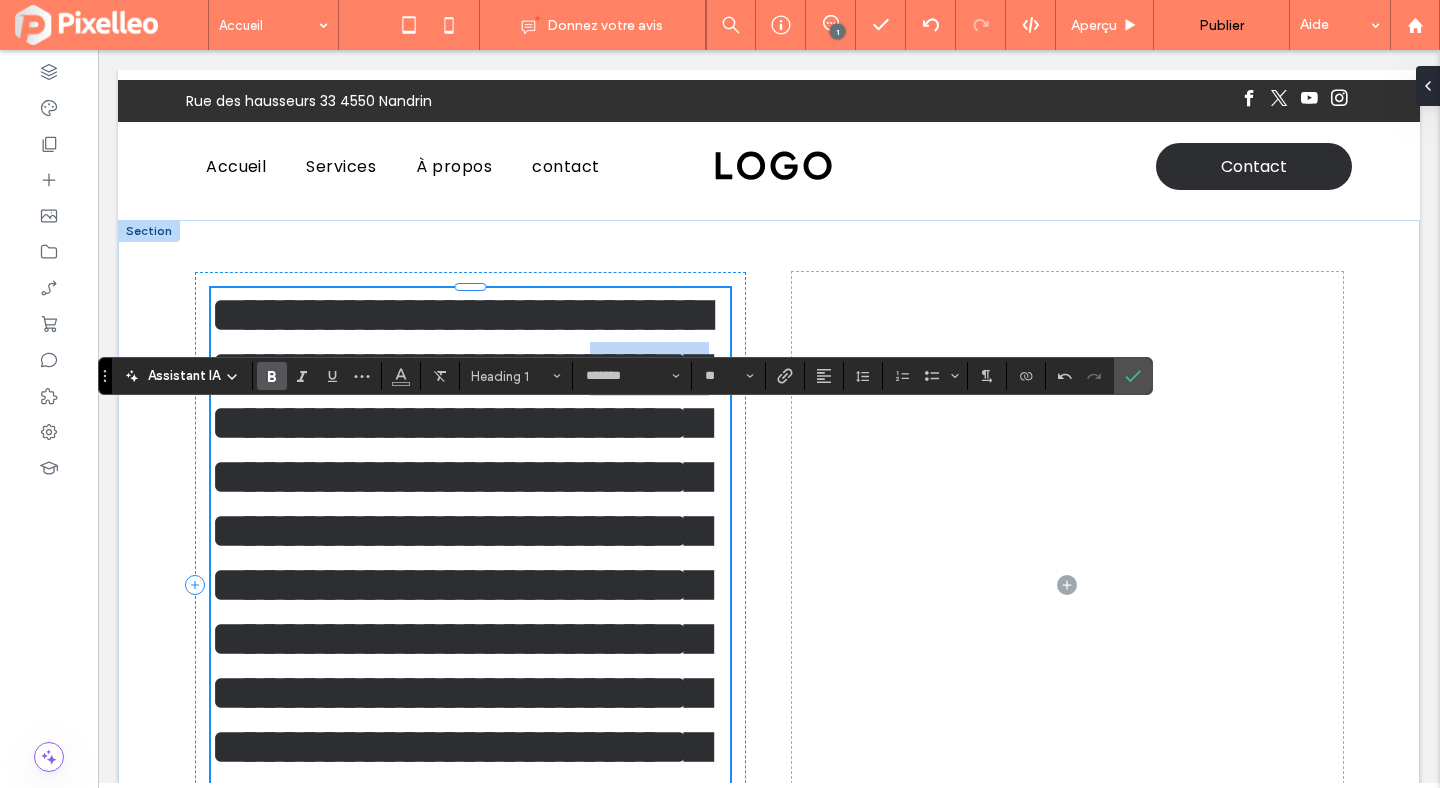 click on "**********" at bounding box center [460, 584] 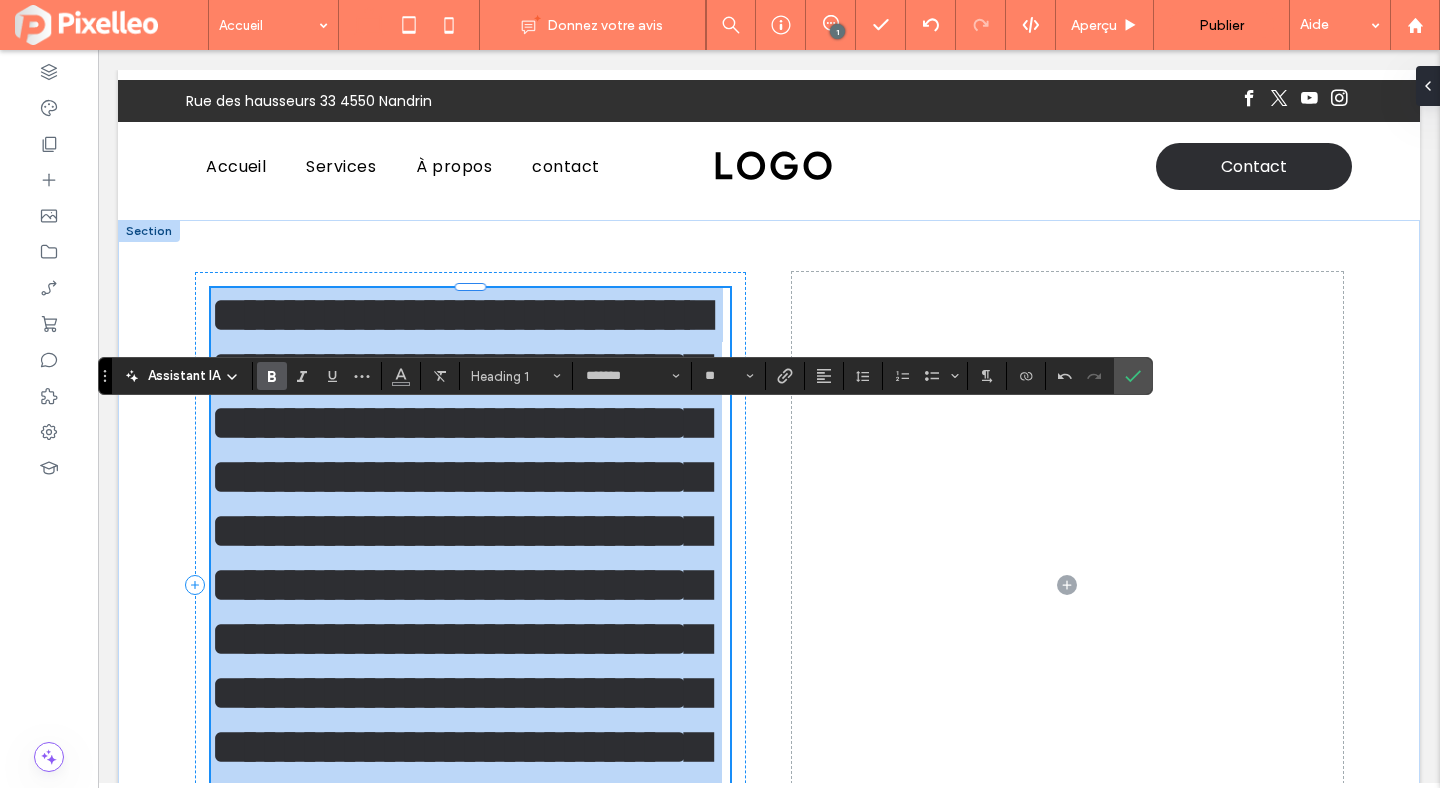 click on "**********" at bounding box center (460, 584) 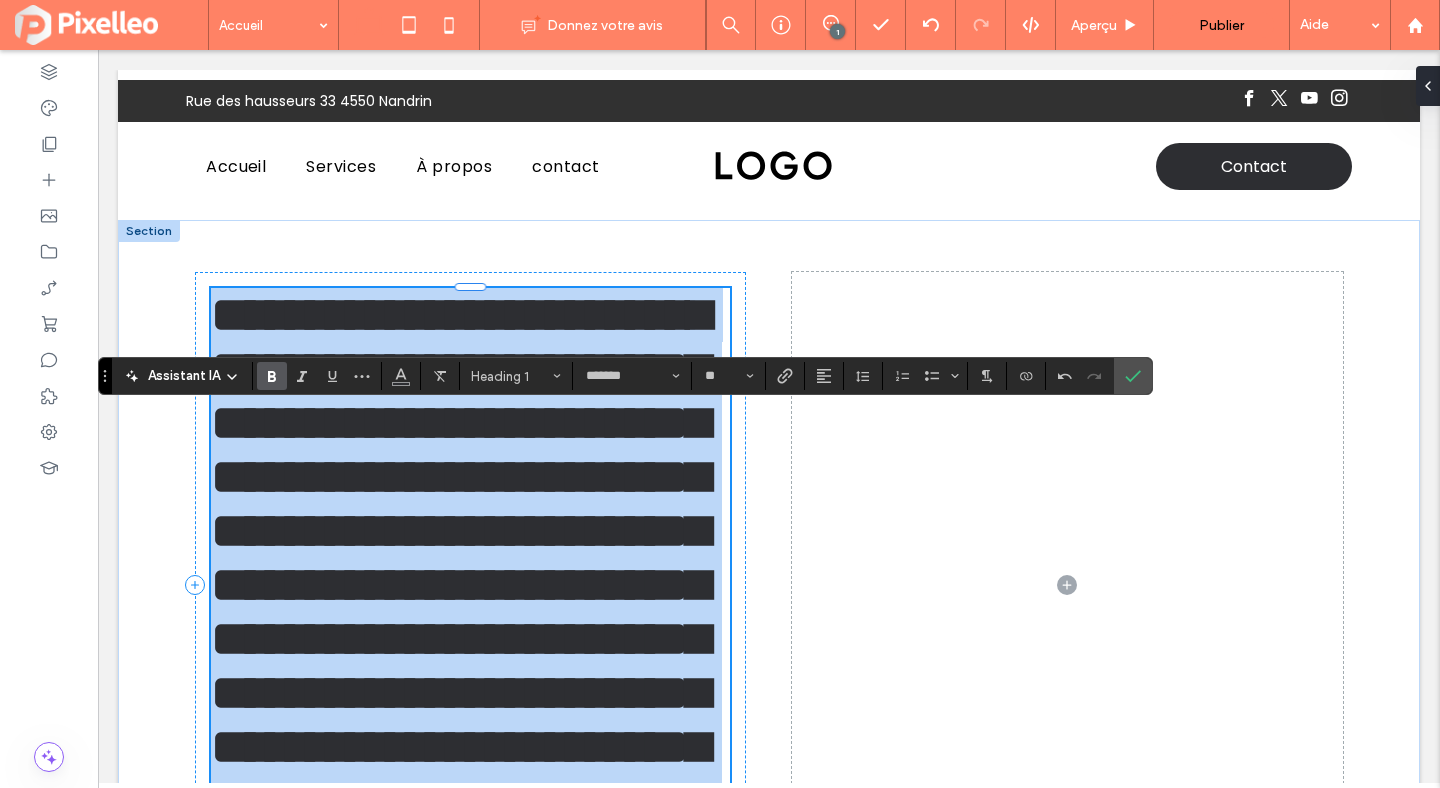 type on "**" 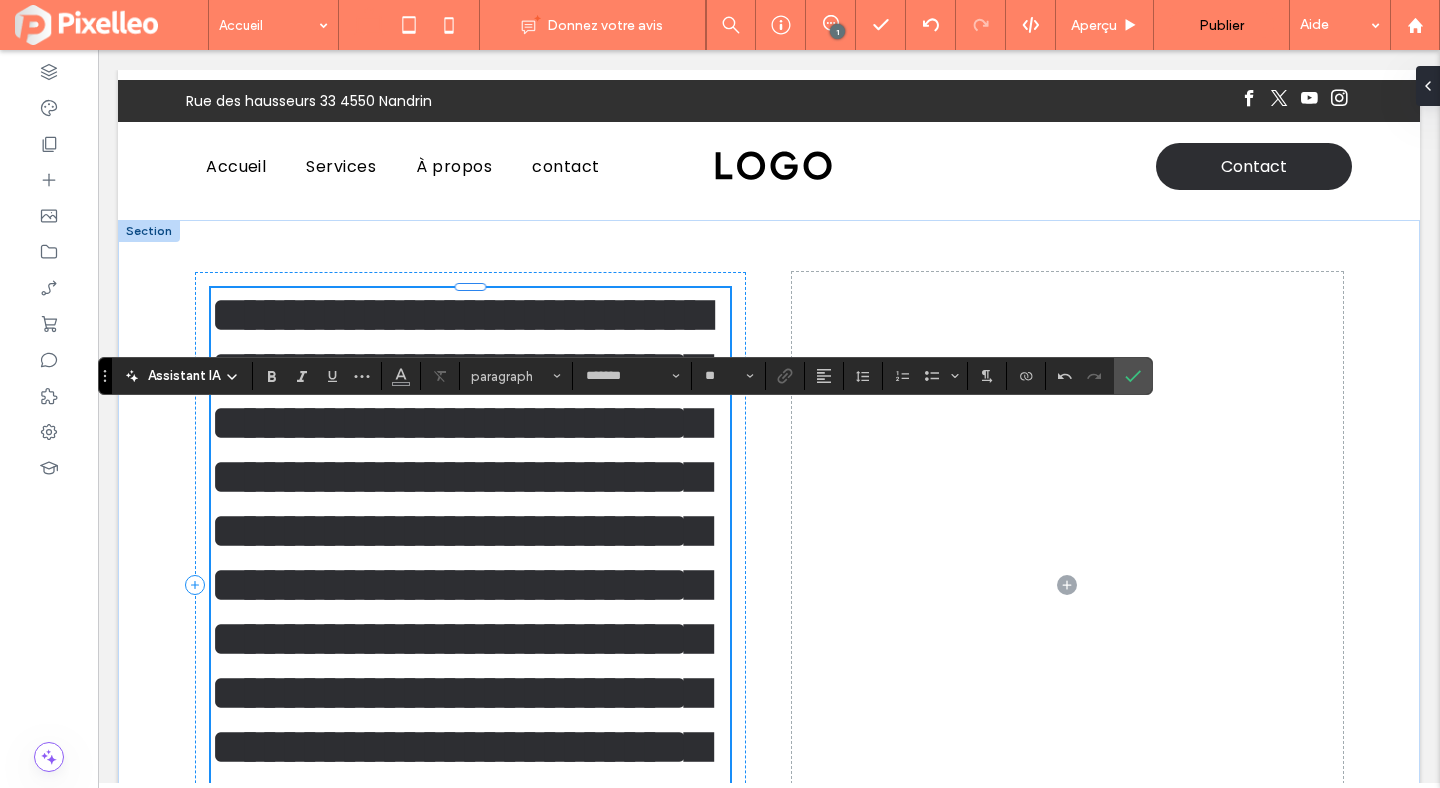 scroll, scrollTop: 0, scrollLeft: 0, axis: both 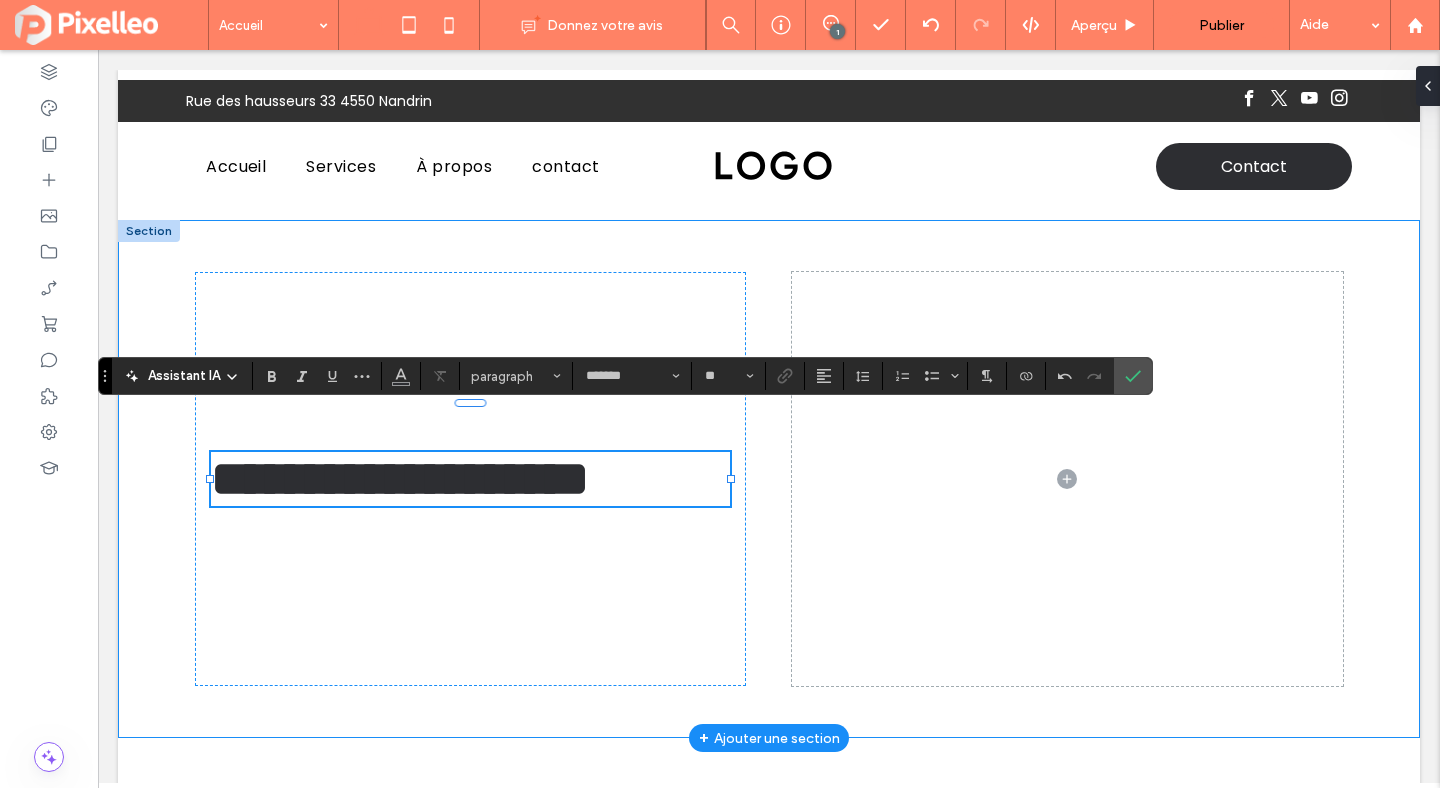 click on "**********" at bounding box center (769, 479) 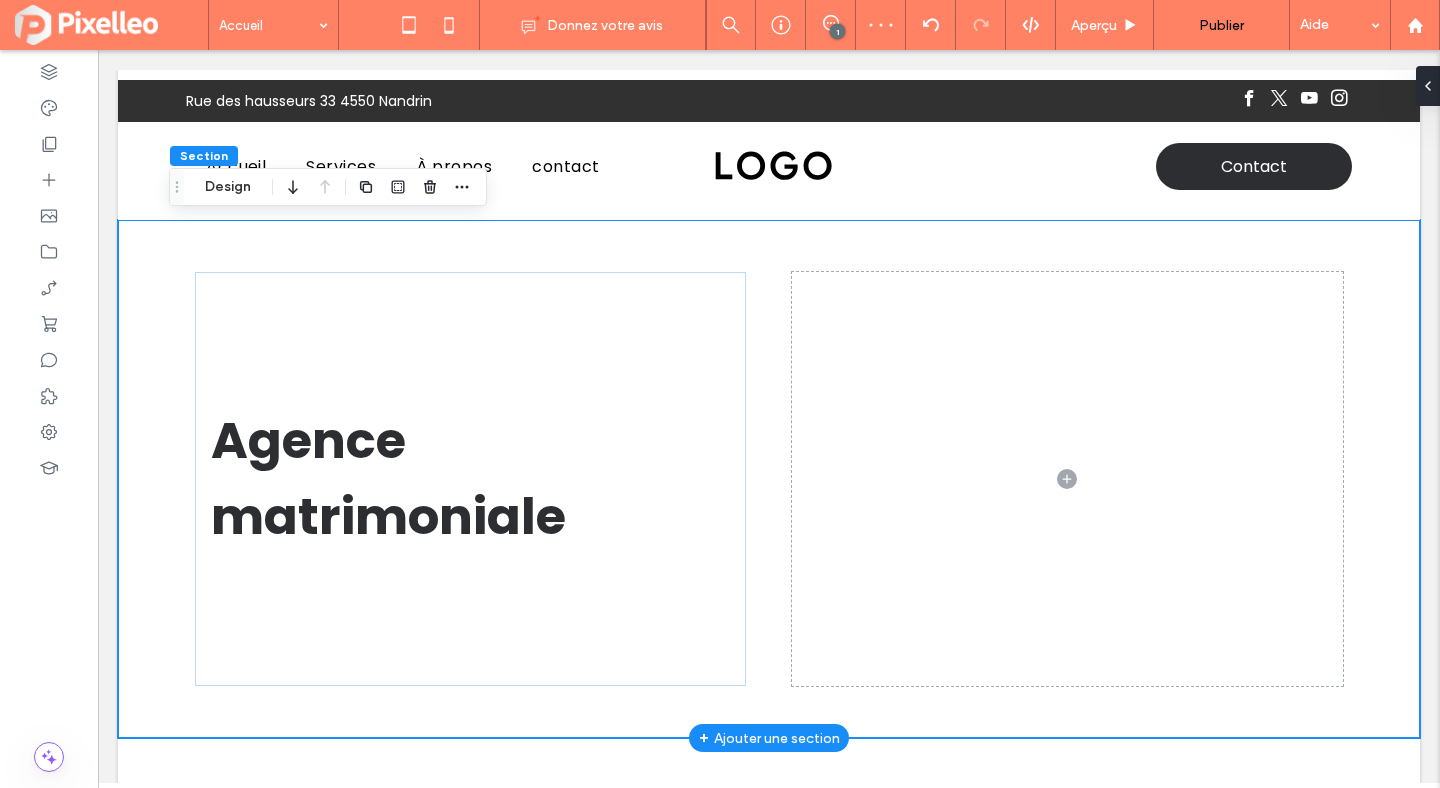 click on "Agence matrimoniale" at bounding box center (769, 479) 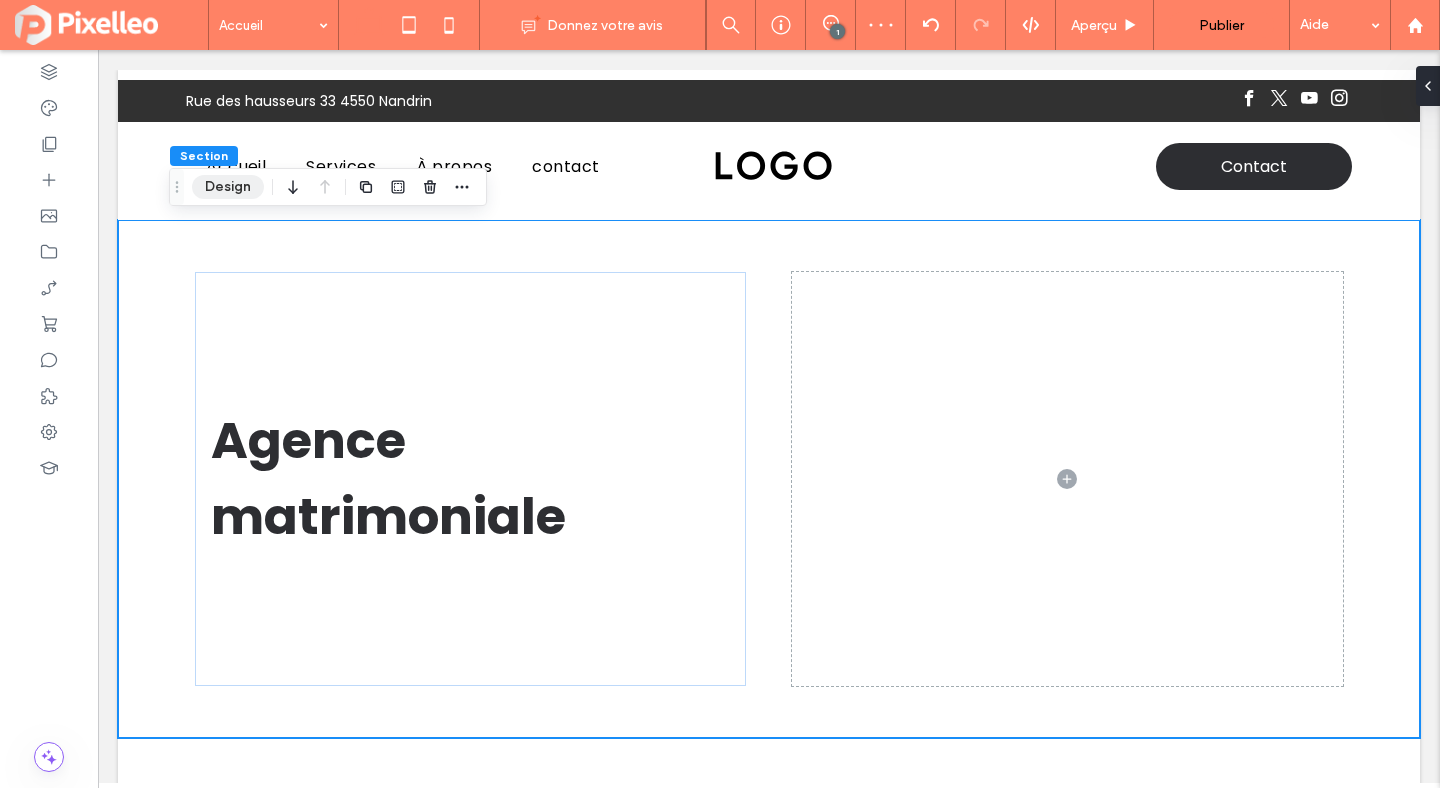 click on "Design" at bounding box center (228, 187) 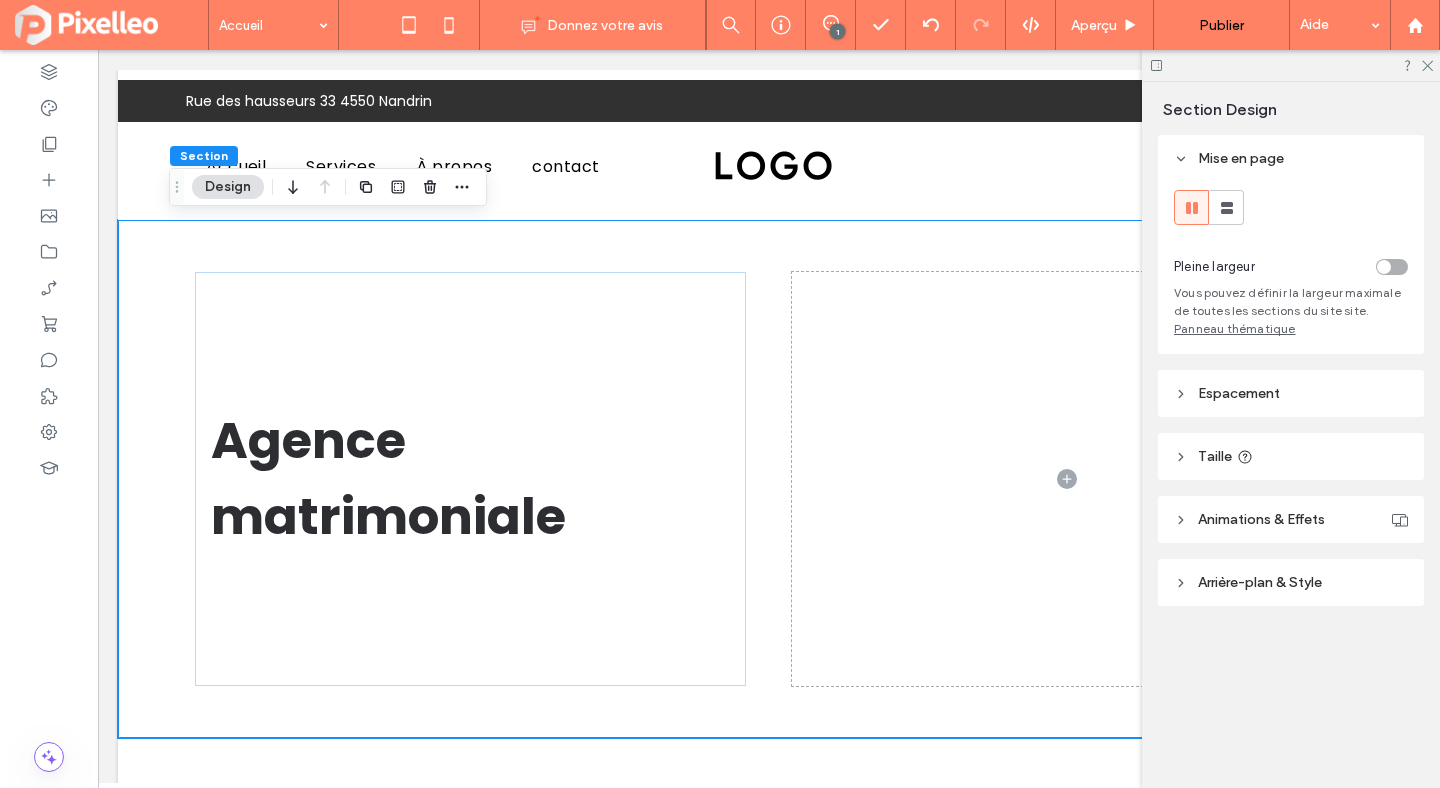 click on "Espacement" at bounding box center (1291, 393) 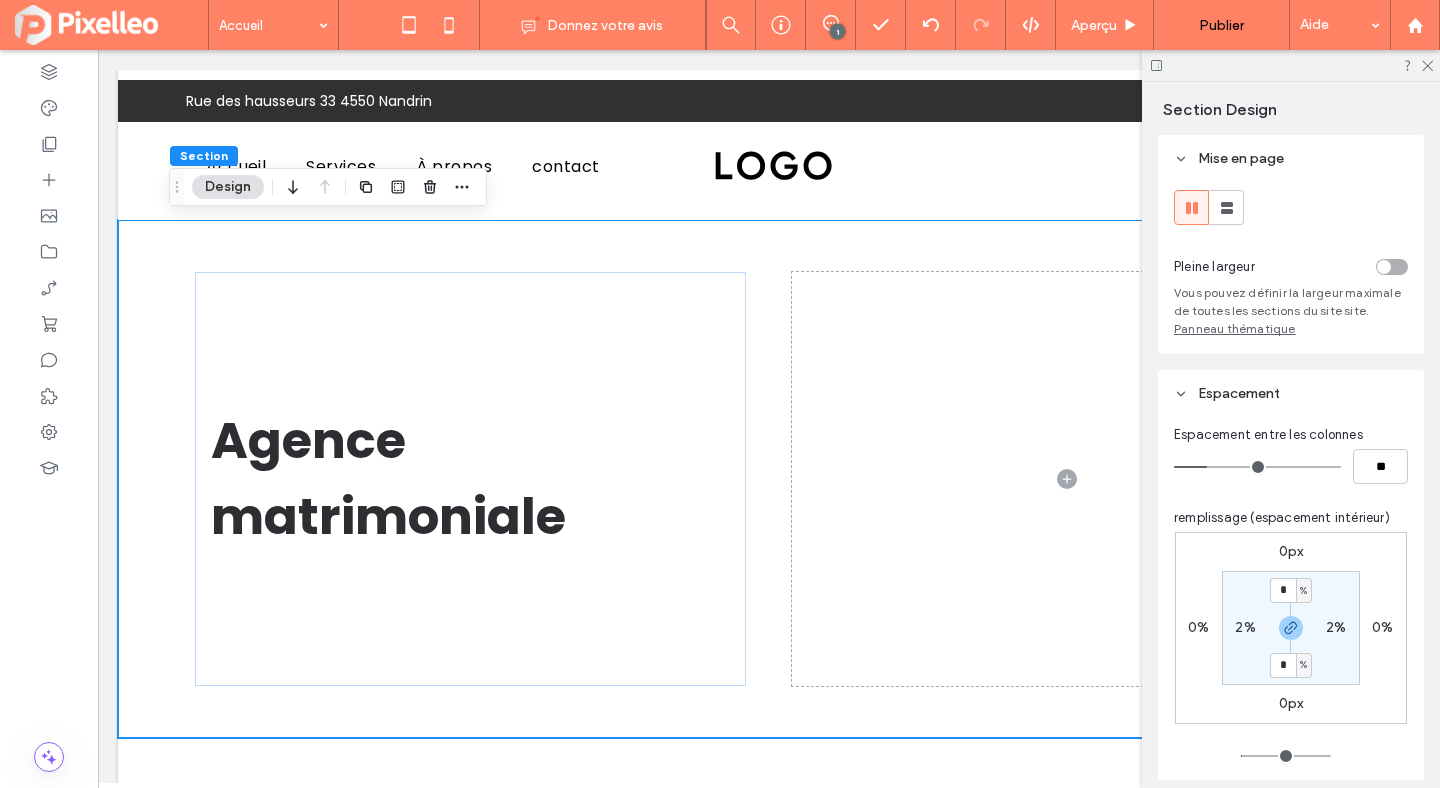 click on "2%" at bounding box center [1245, 627] 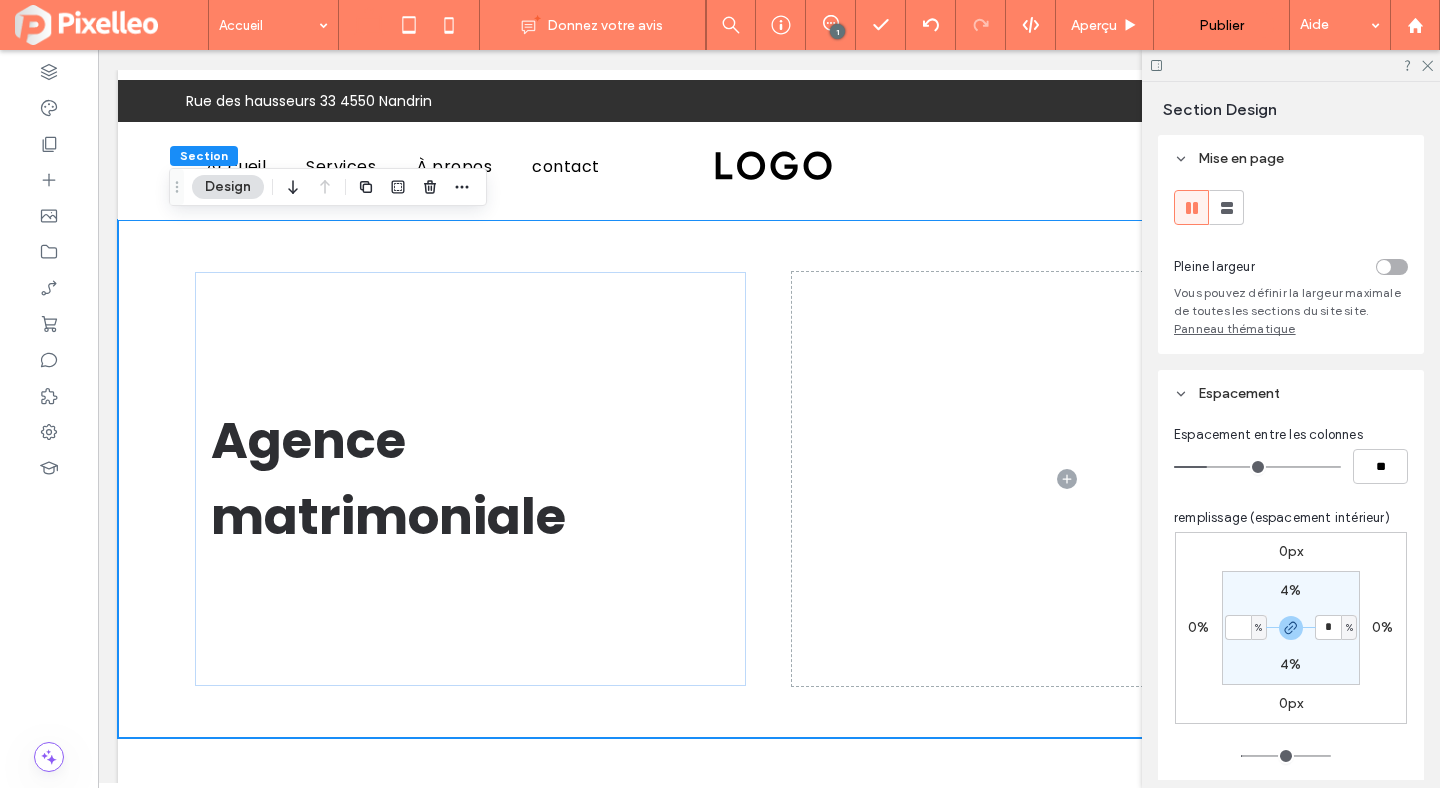 type 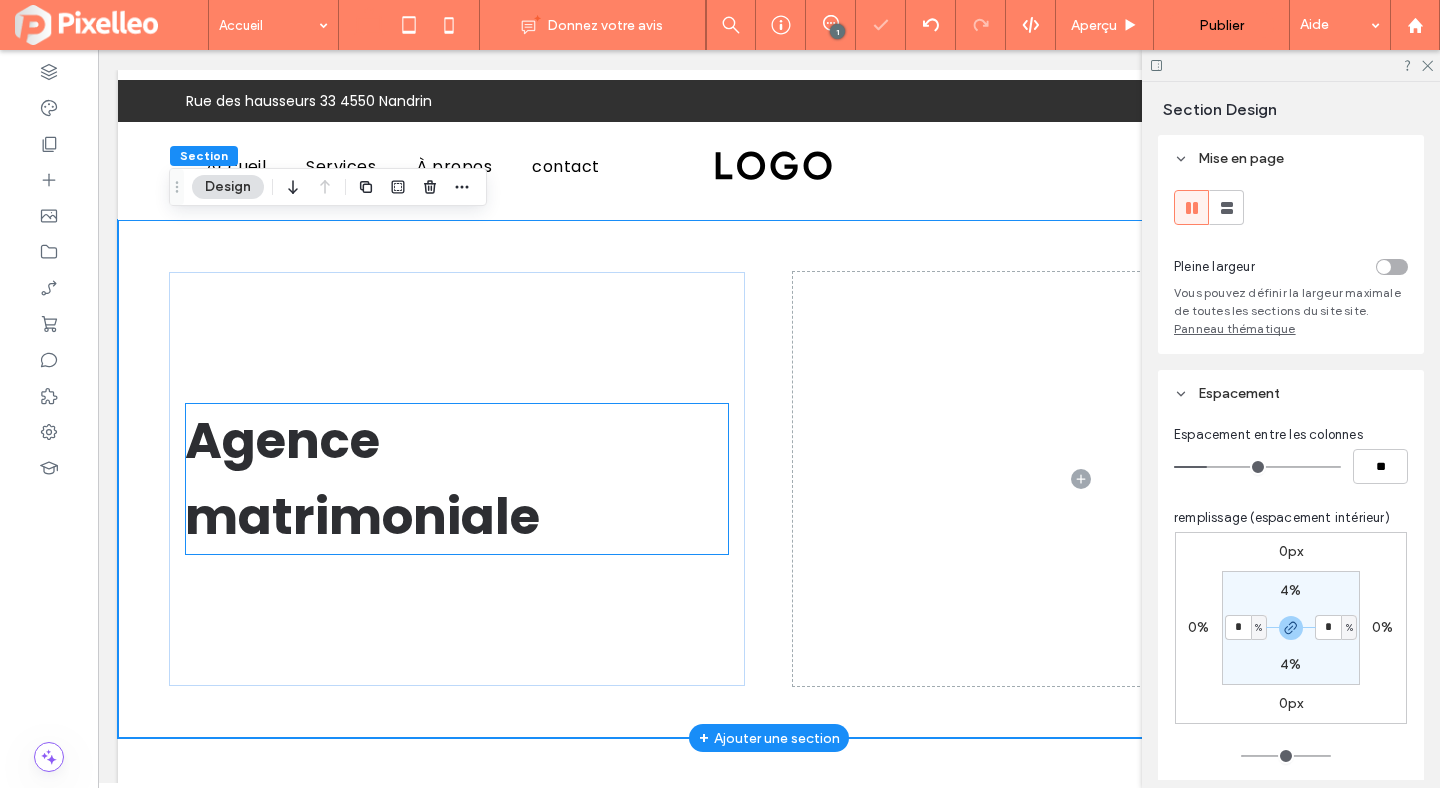 click on "Agence matrimoniale" at bounding box center (362, 478) 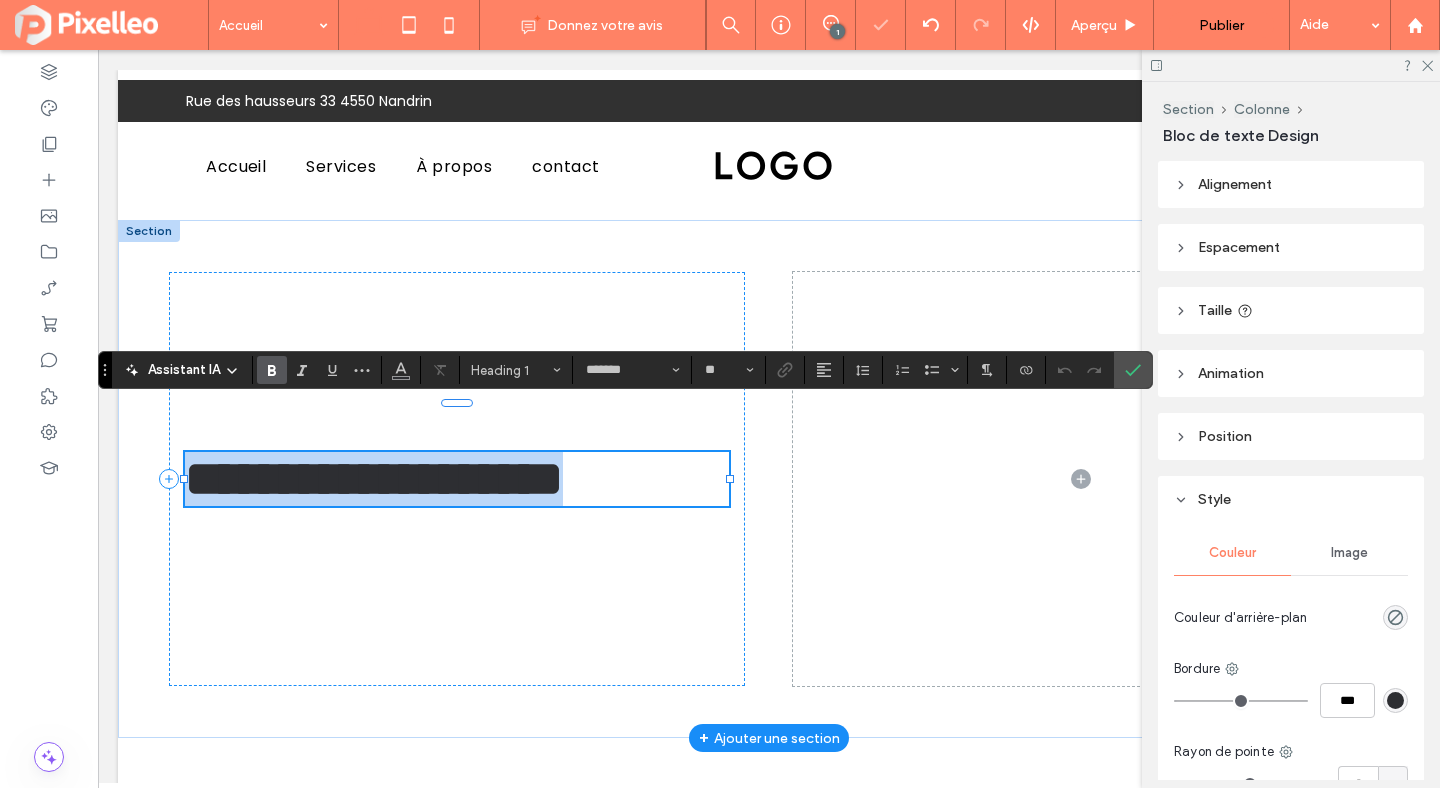 click on "**********" at bounding box center [374, 478] 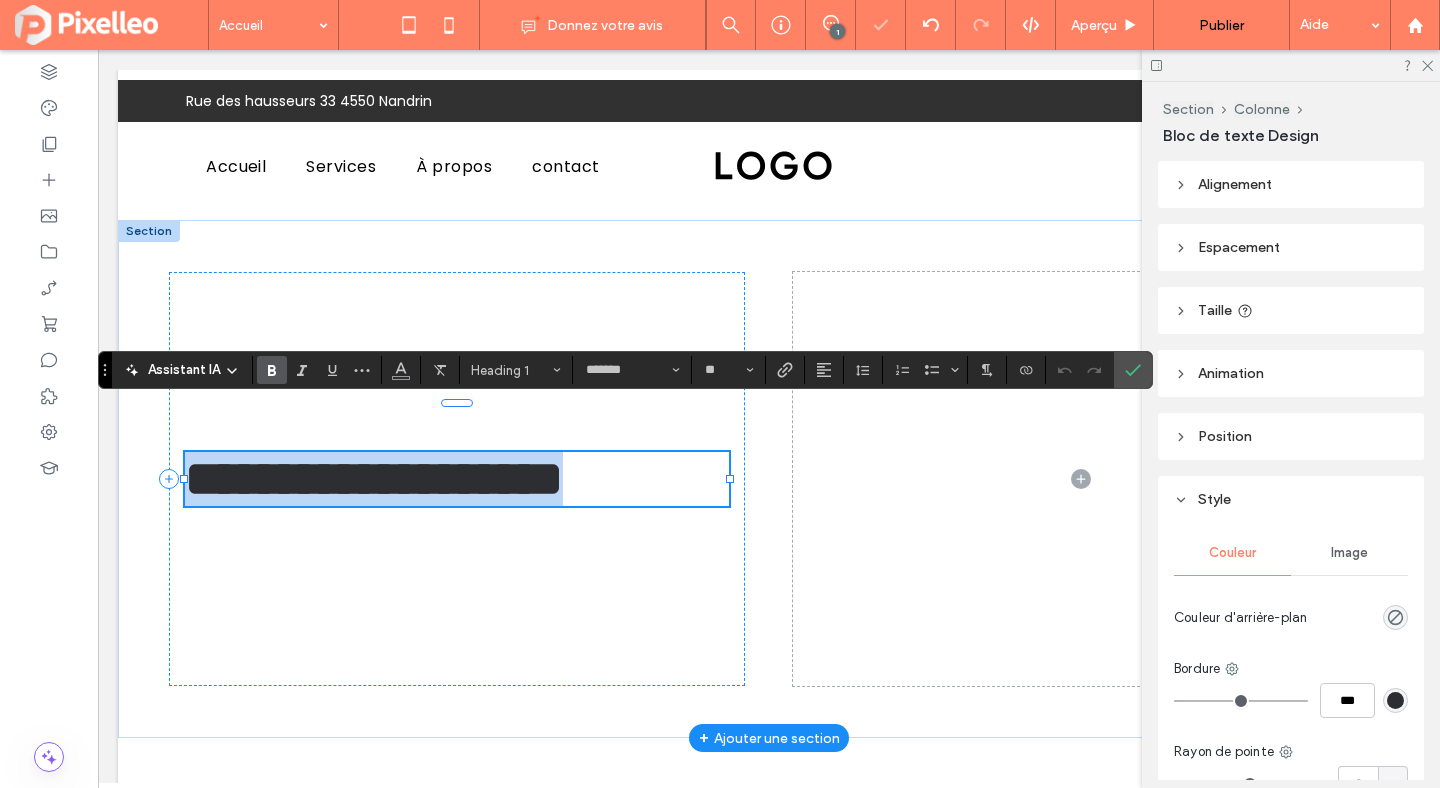 click on "**********" at bounding box center (374, 478) 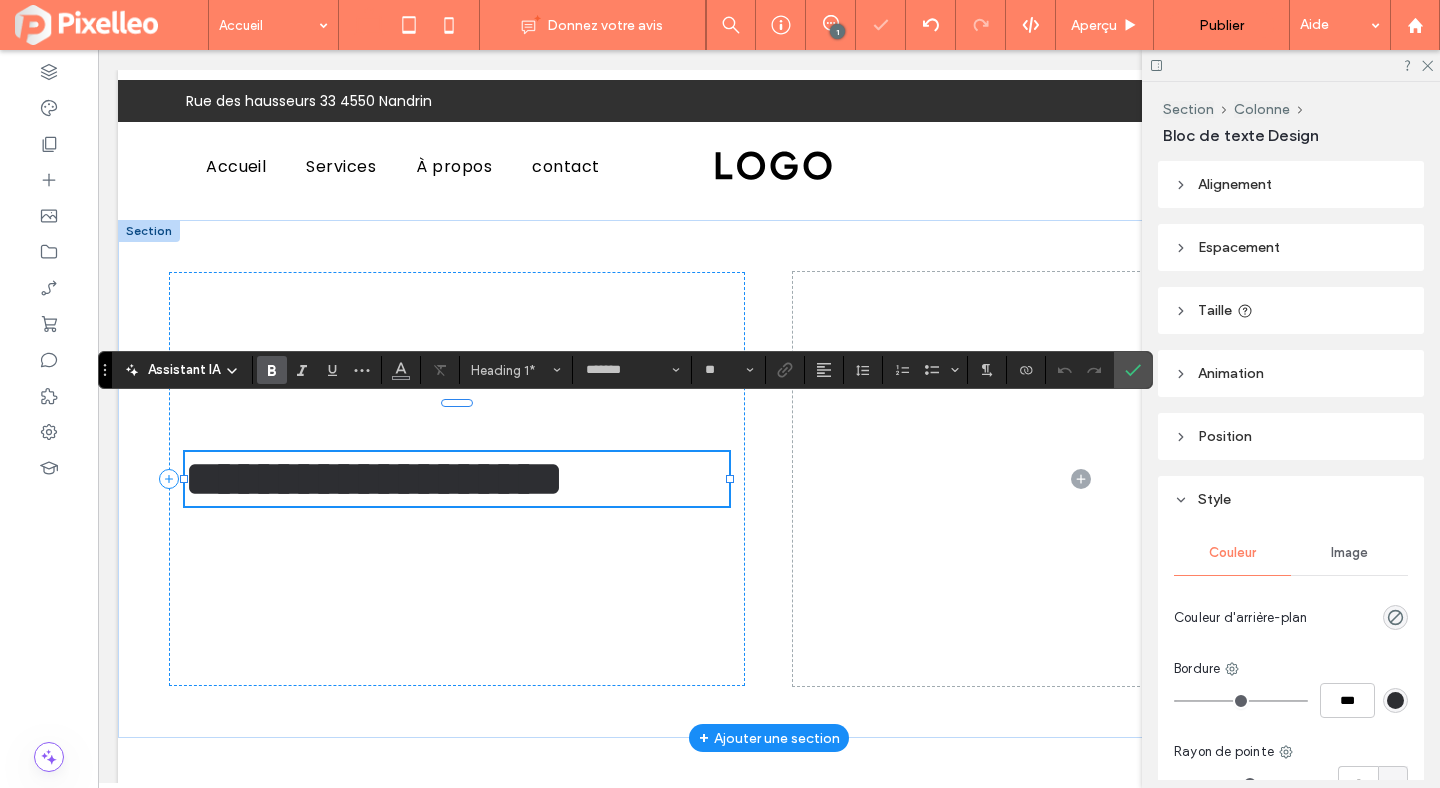 click on "**********" at bounding box center [374, 478] 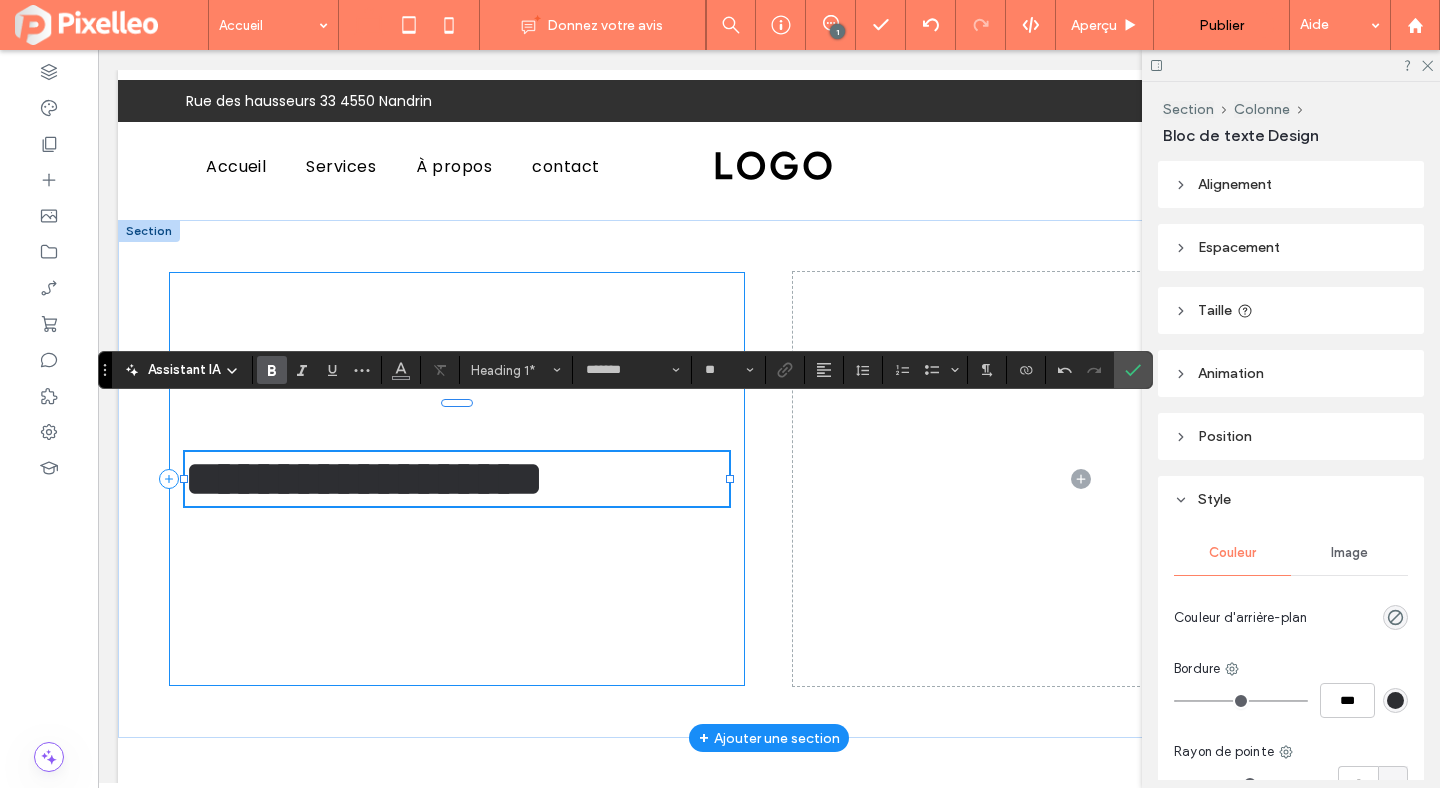 click on "**********" at bounding box center (457, 479) 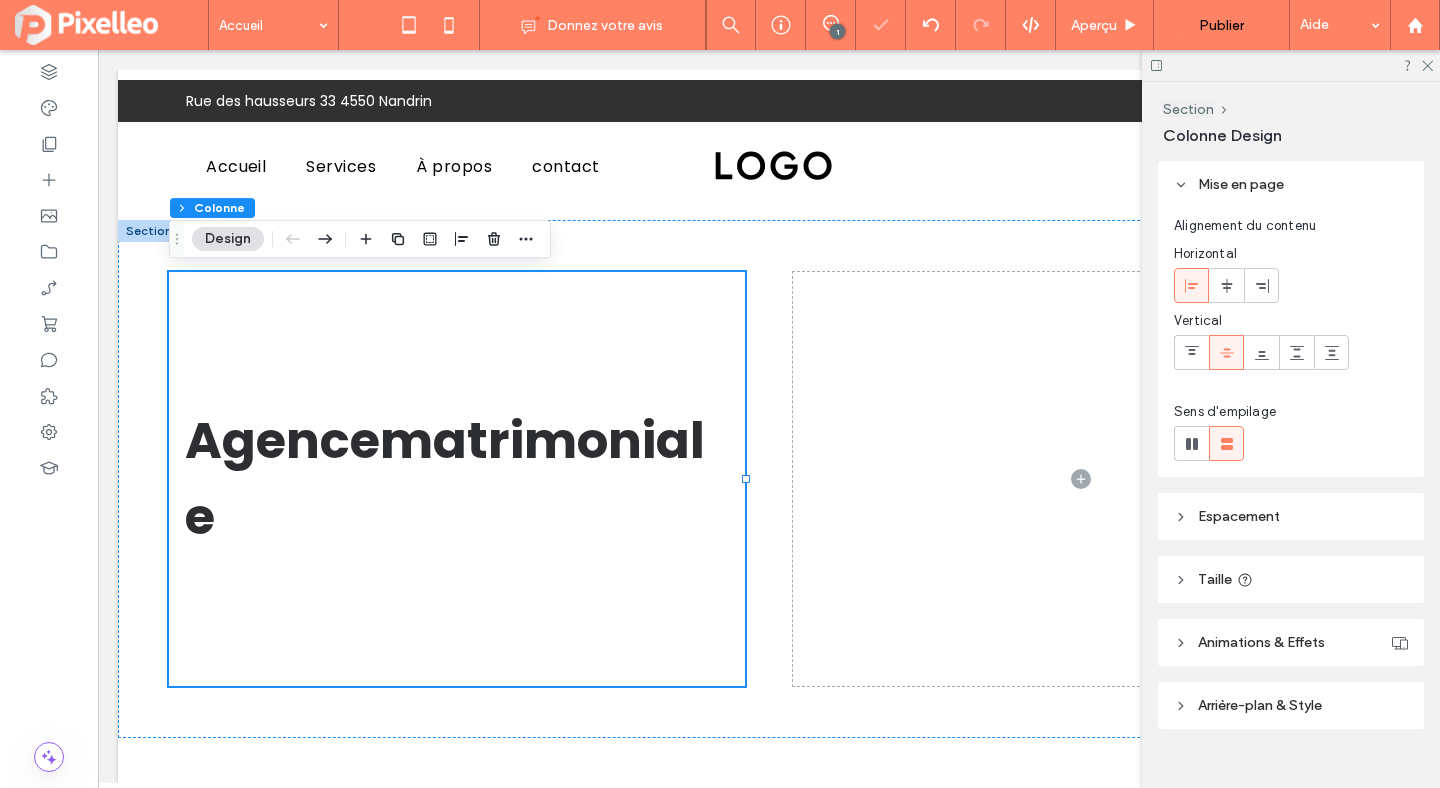 click 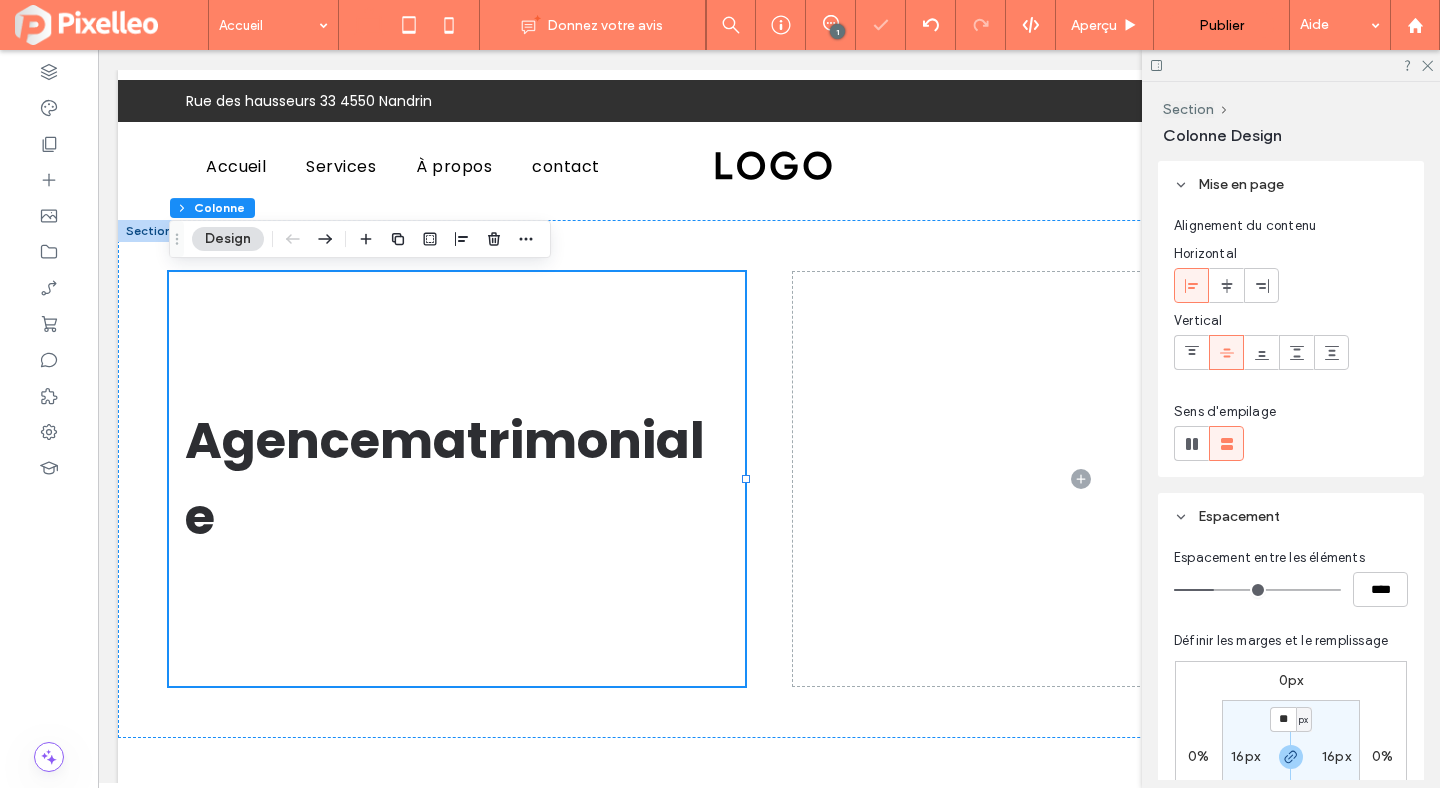 scroll, scrollTop: 94, scrollLeft: 0, axis: vertical 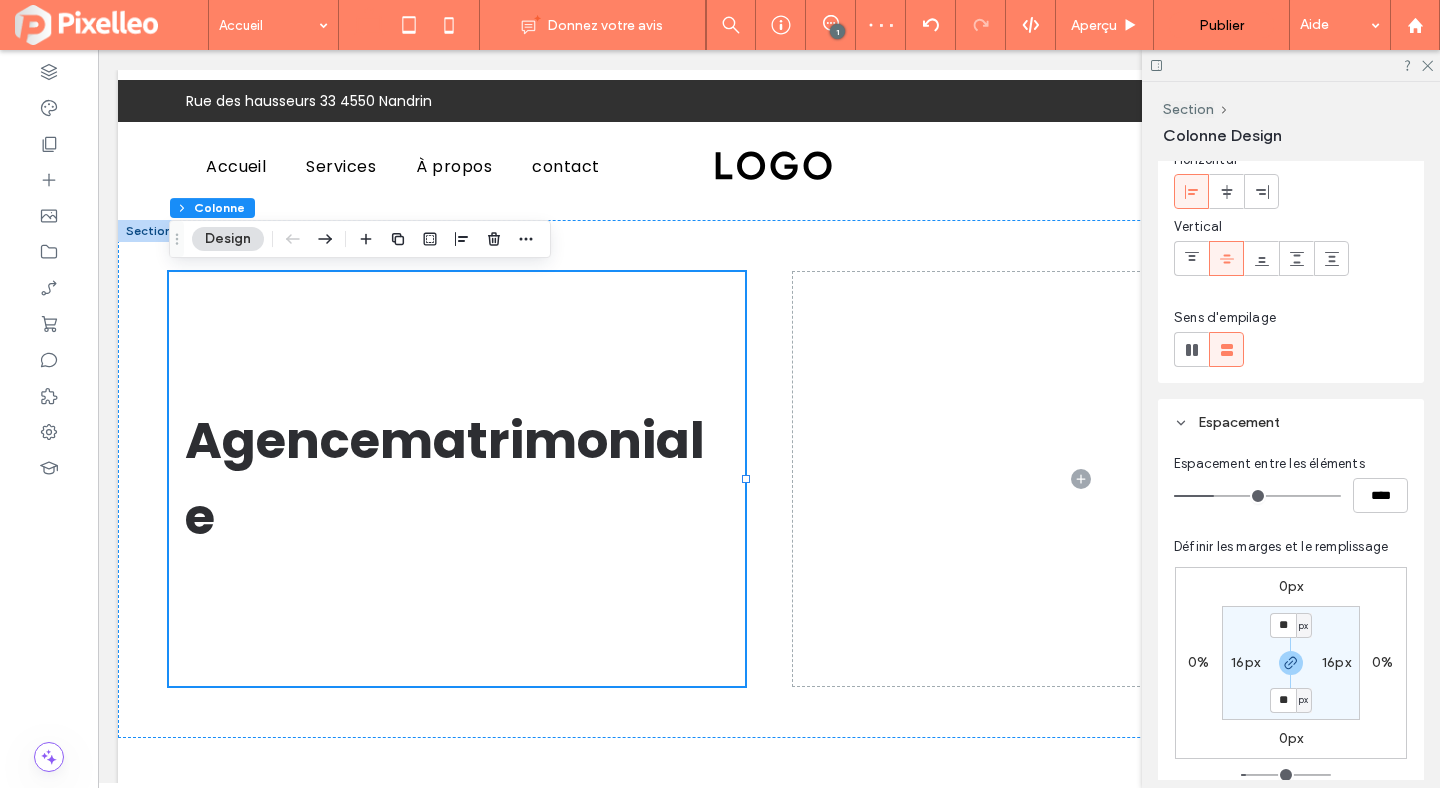 click on "16px" at bounding box center [1336, 662] 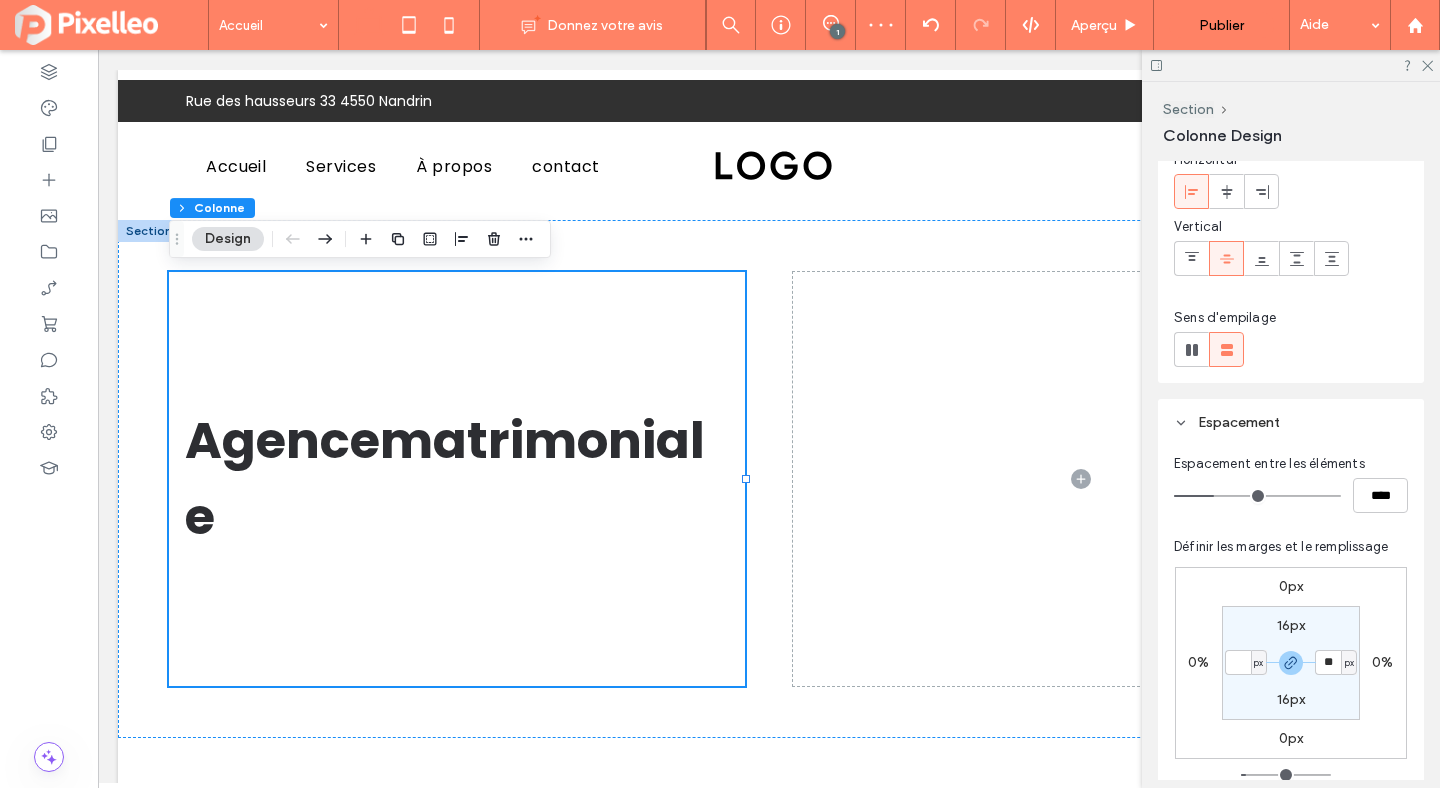 type 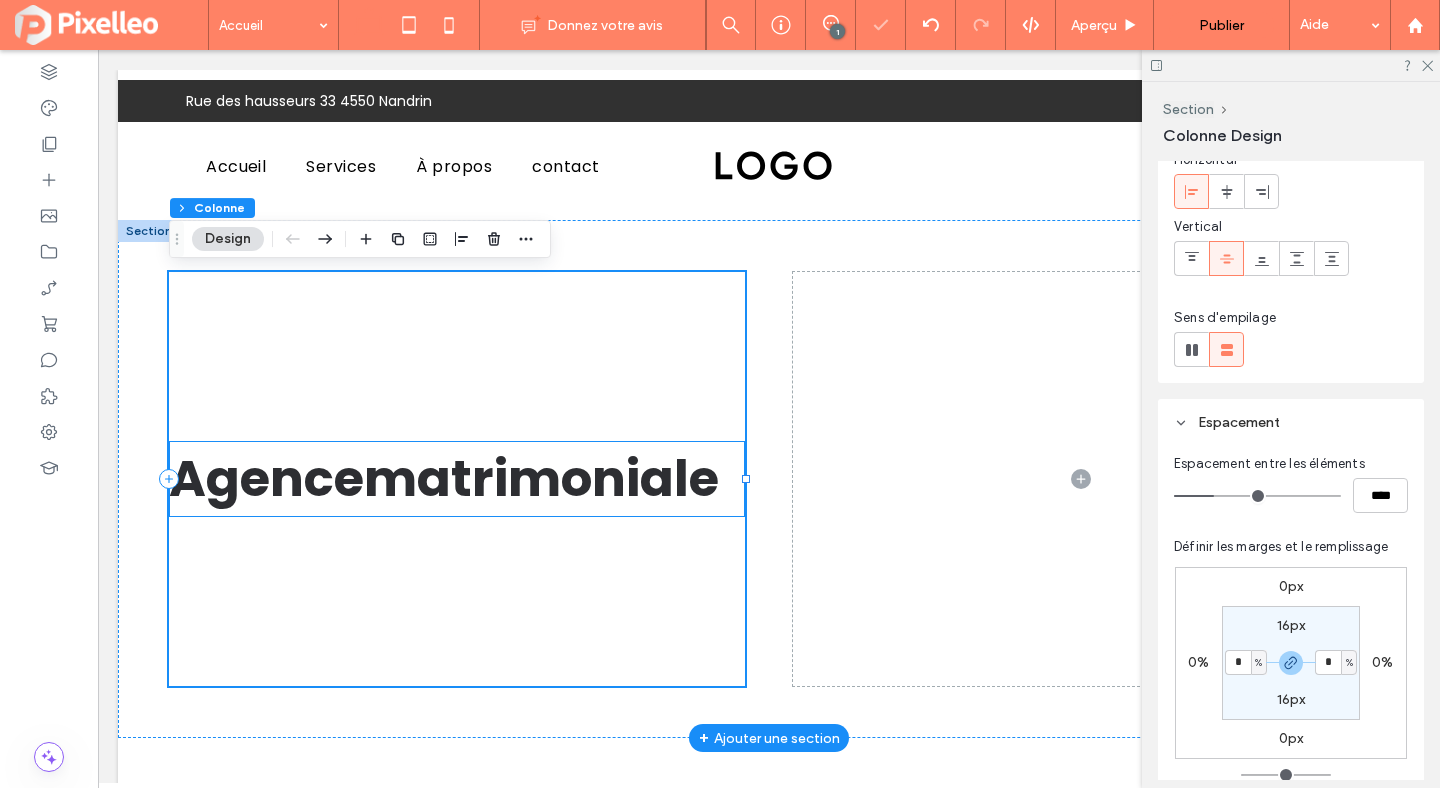 click on "Agencematrimoniale" at bounding box center (444, 478) 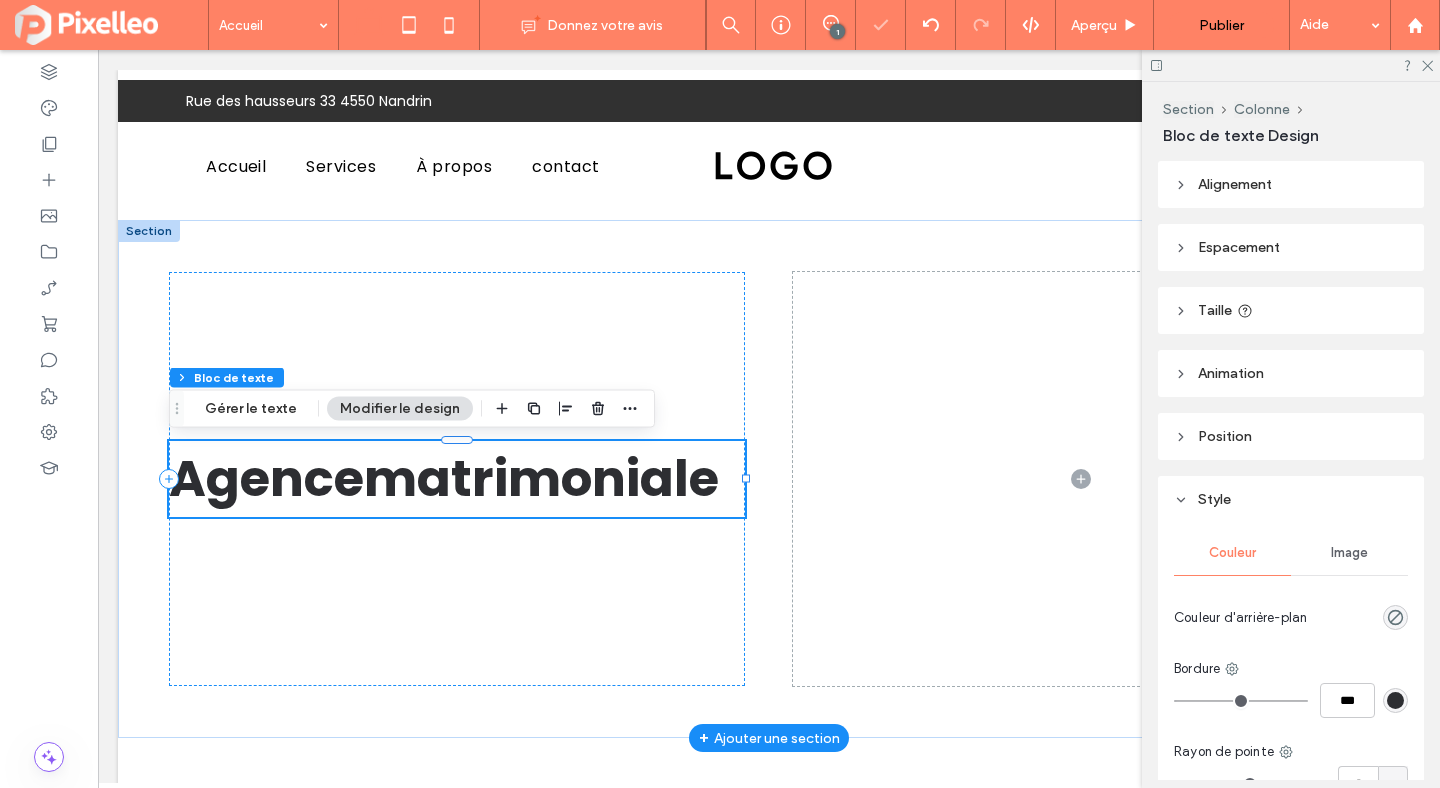 click on "Agencematrimoniale" at bounding box center (444, 478) 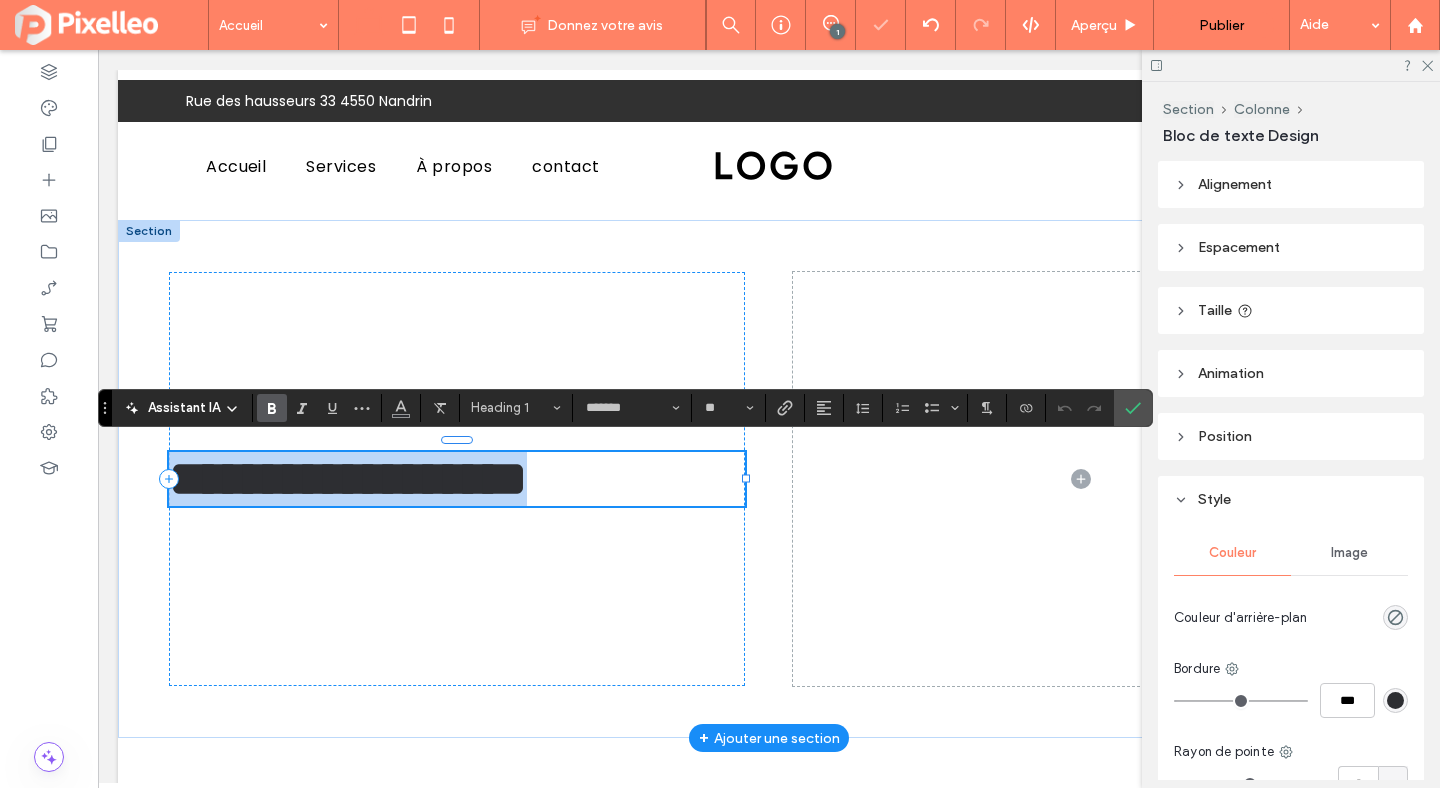click on "**********" at bounding box center (348, 478) 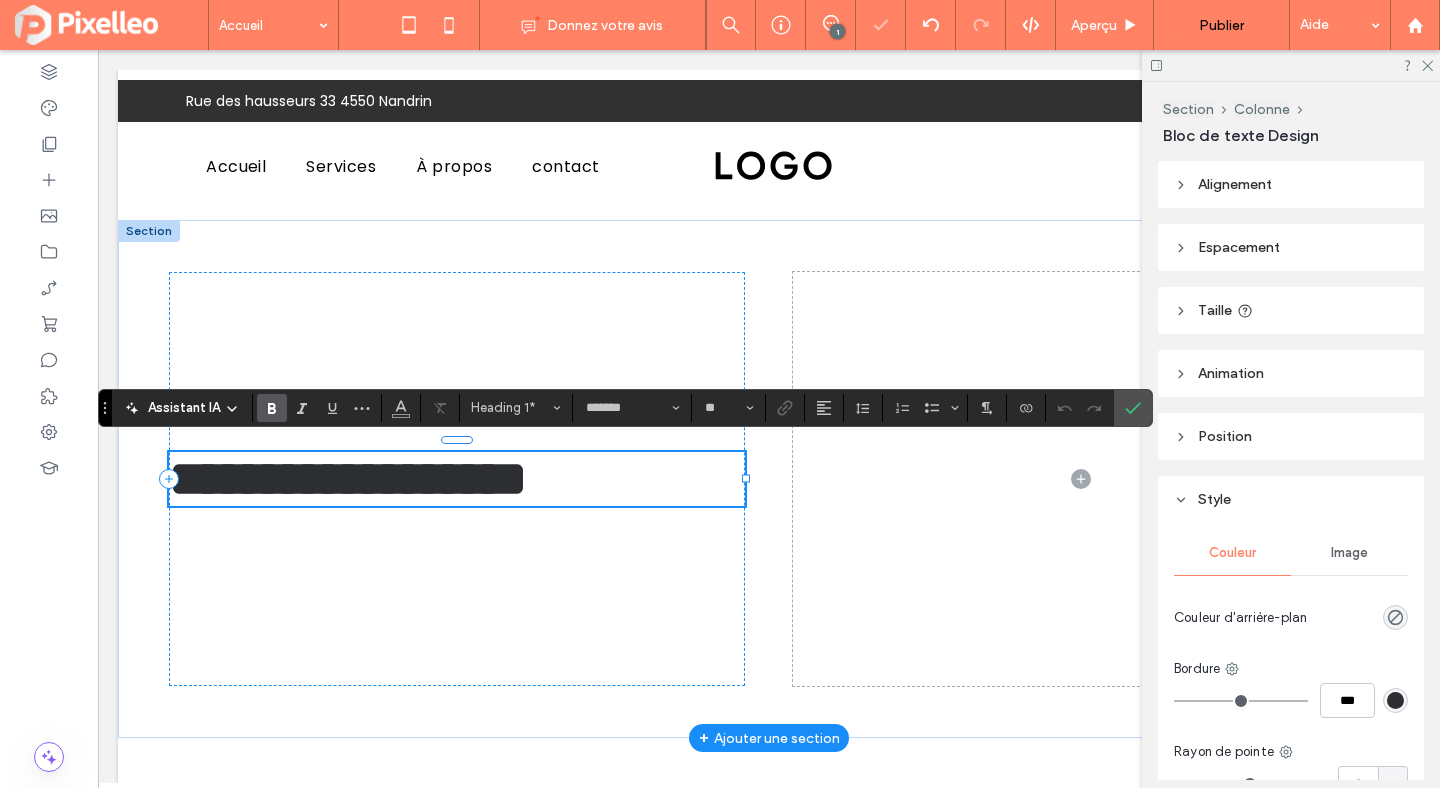 type 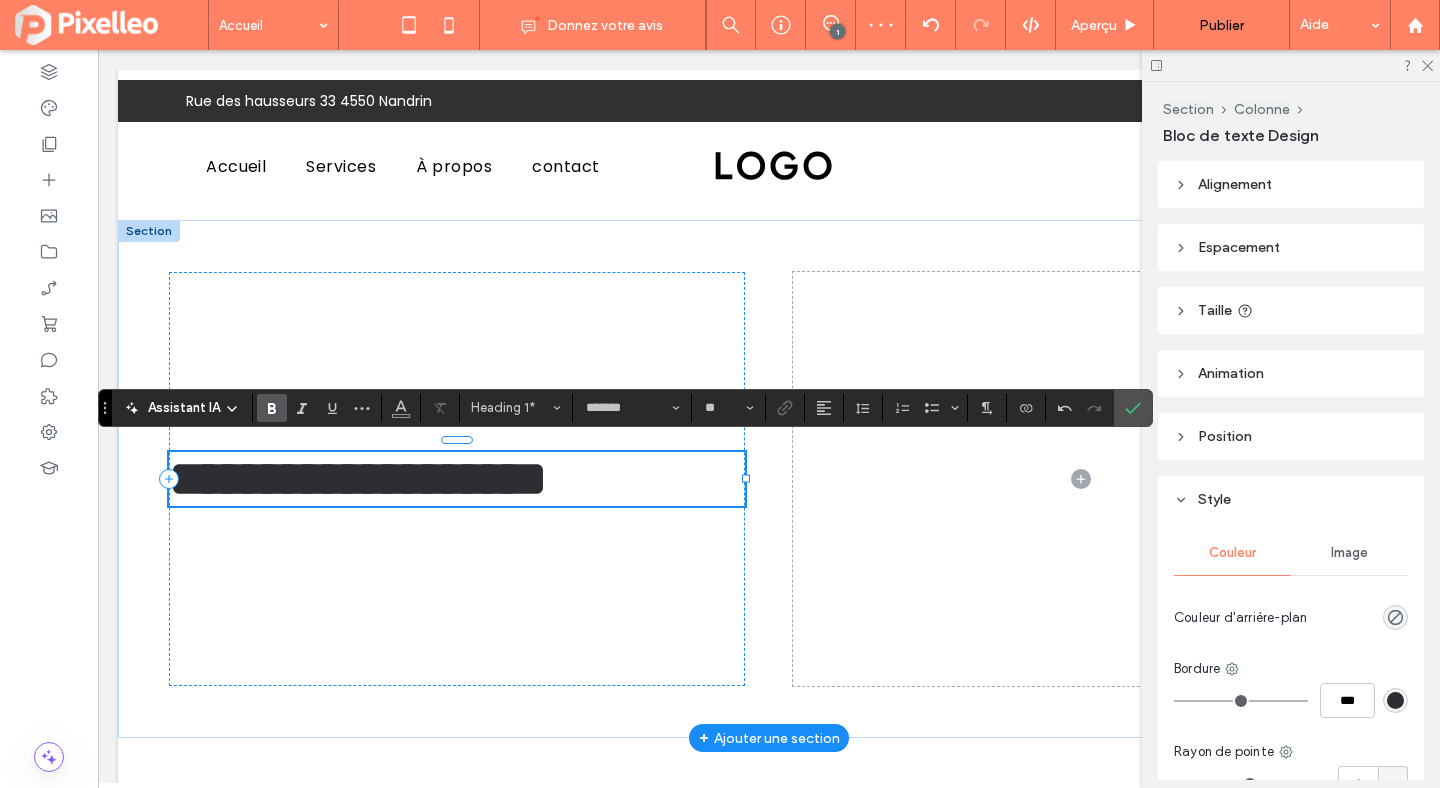click on "**********" at bounding box center [358, 478] 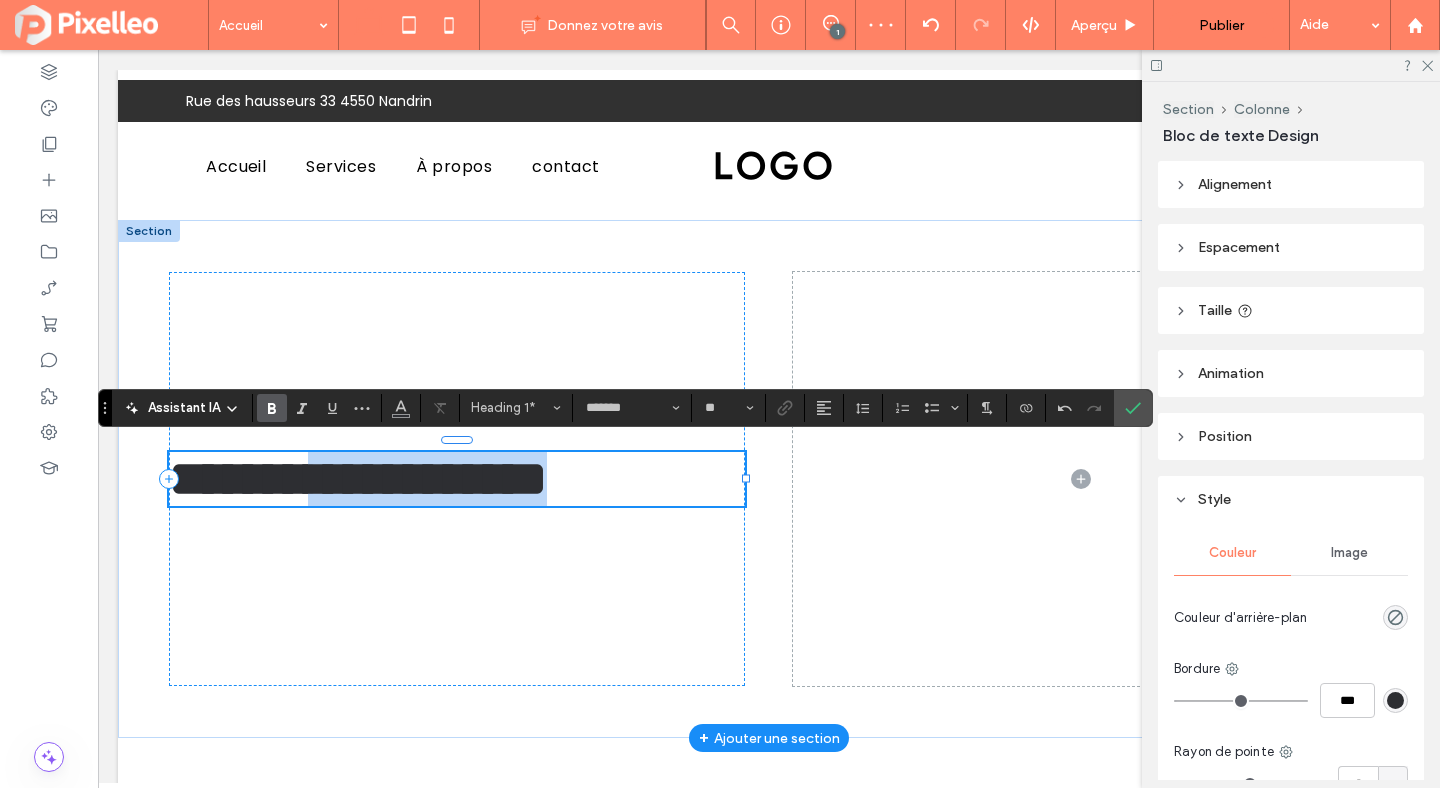 click on "**********" at bounding box center (358, 478) 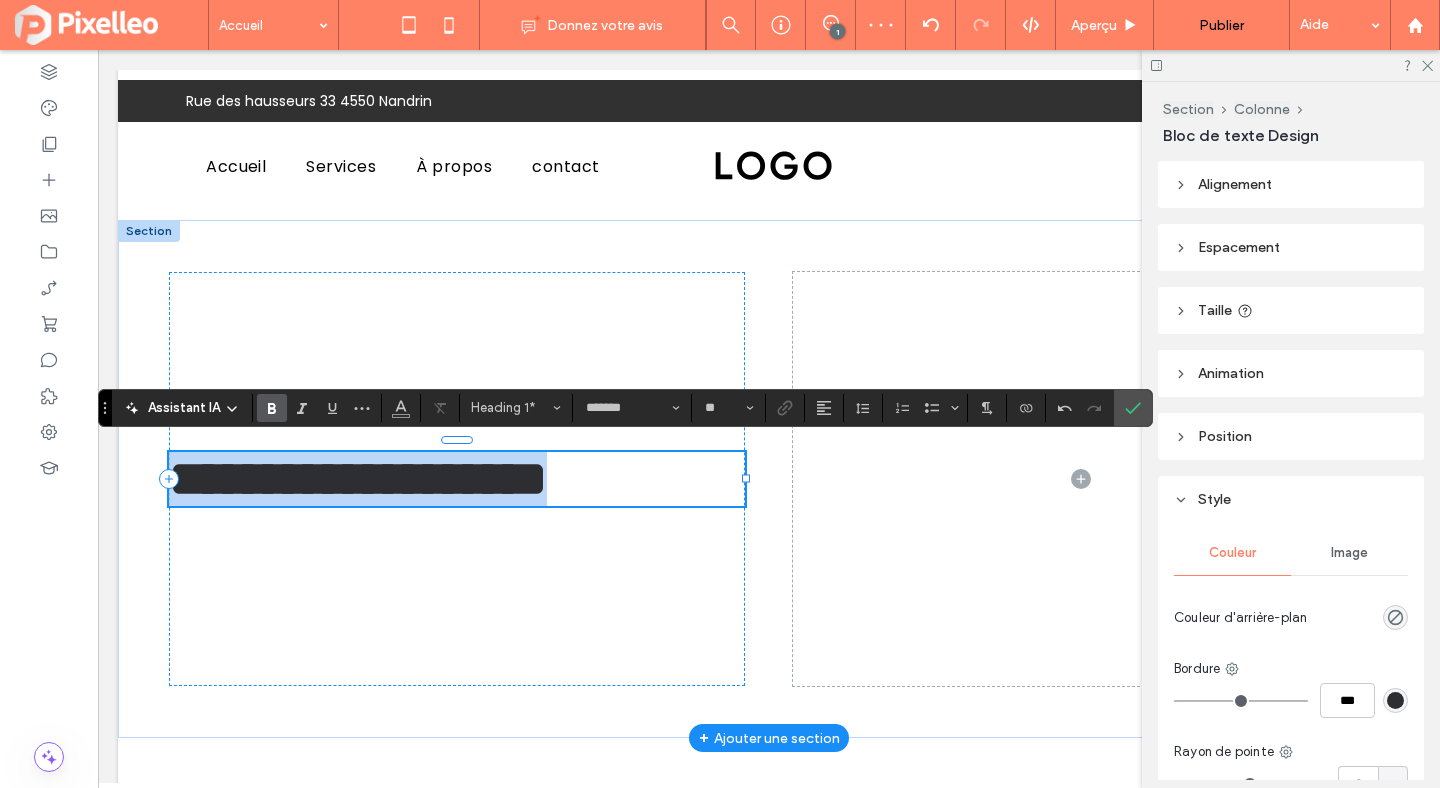 click on "**********" at bounding box center [358, 478] 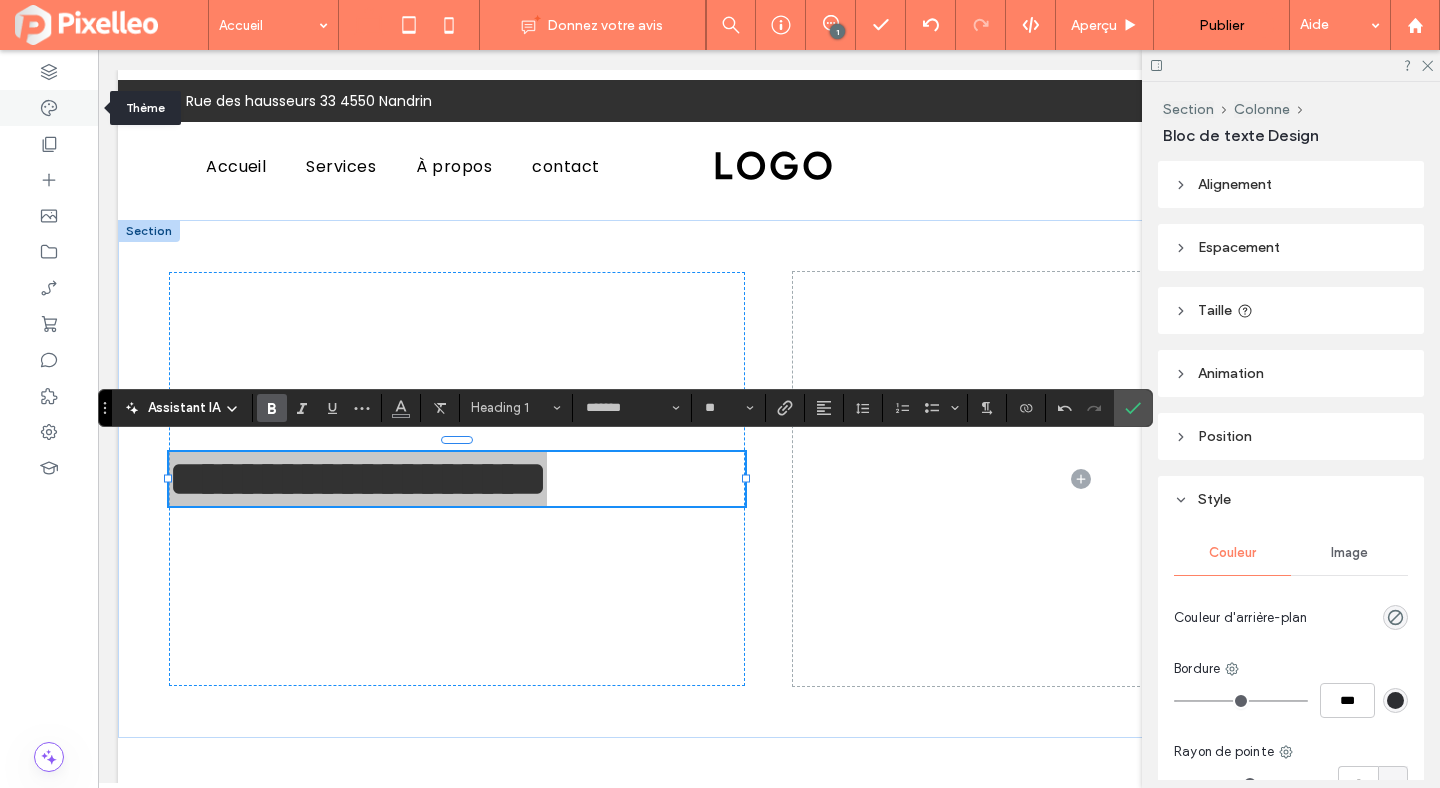 click 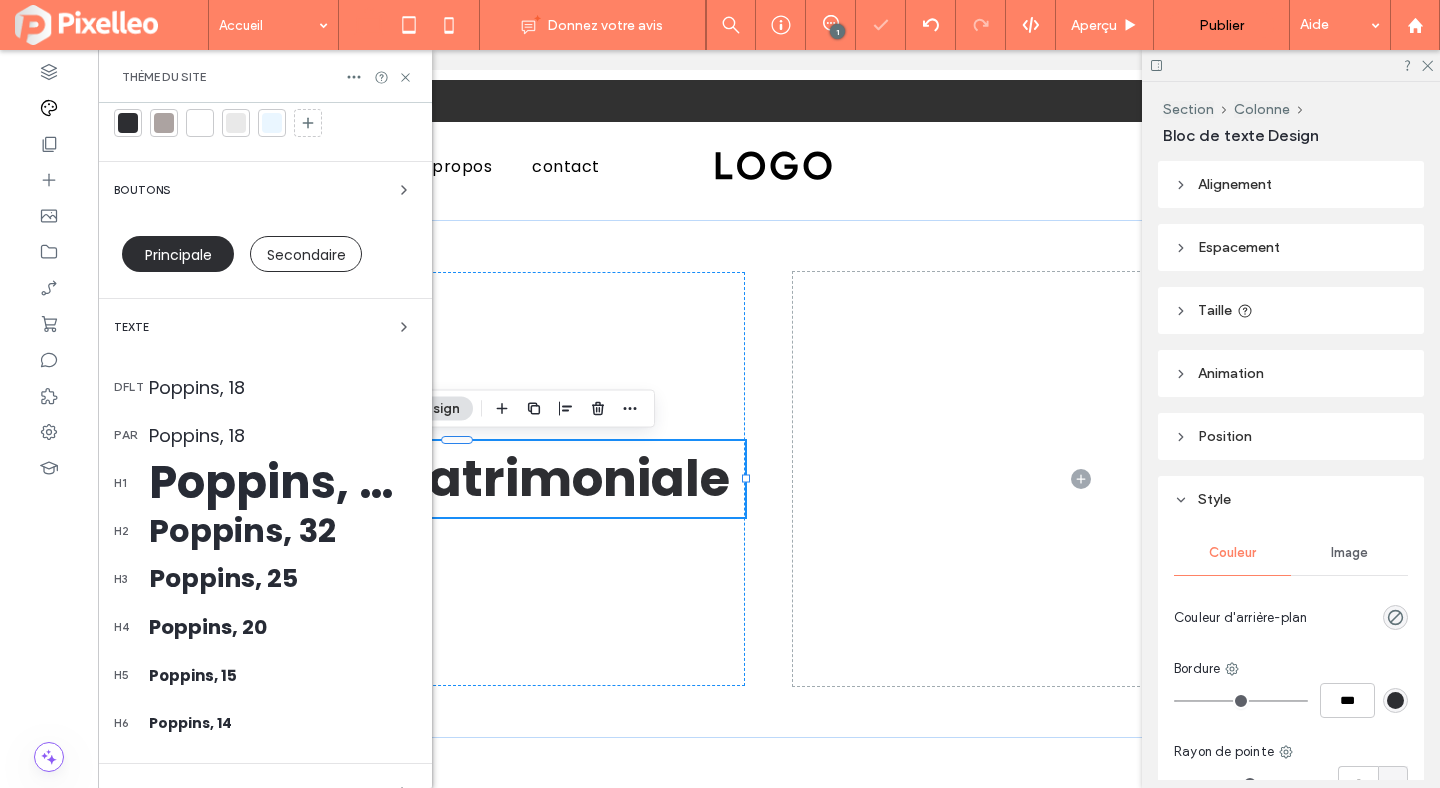 scroll, scrollTop: 170, scrollLeft: 0, axis: vertical 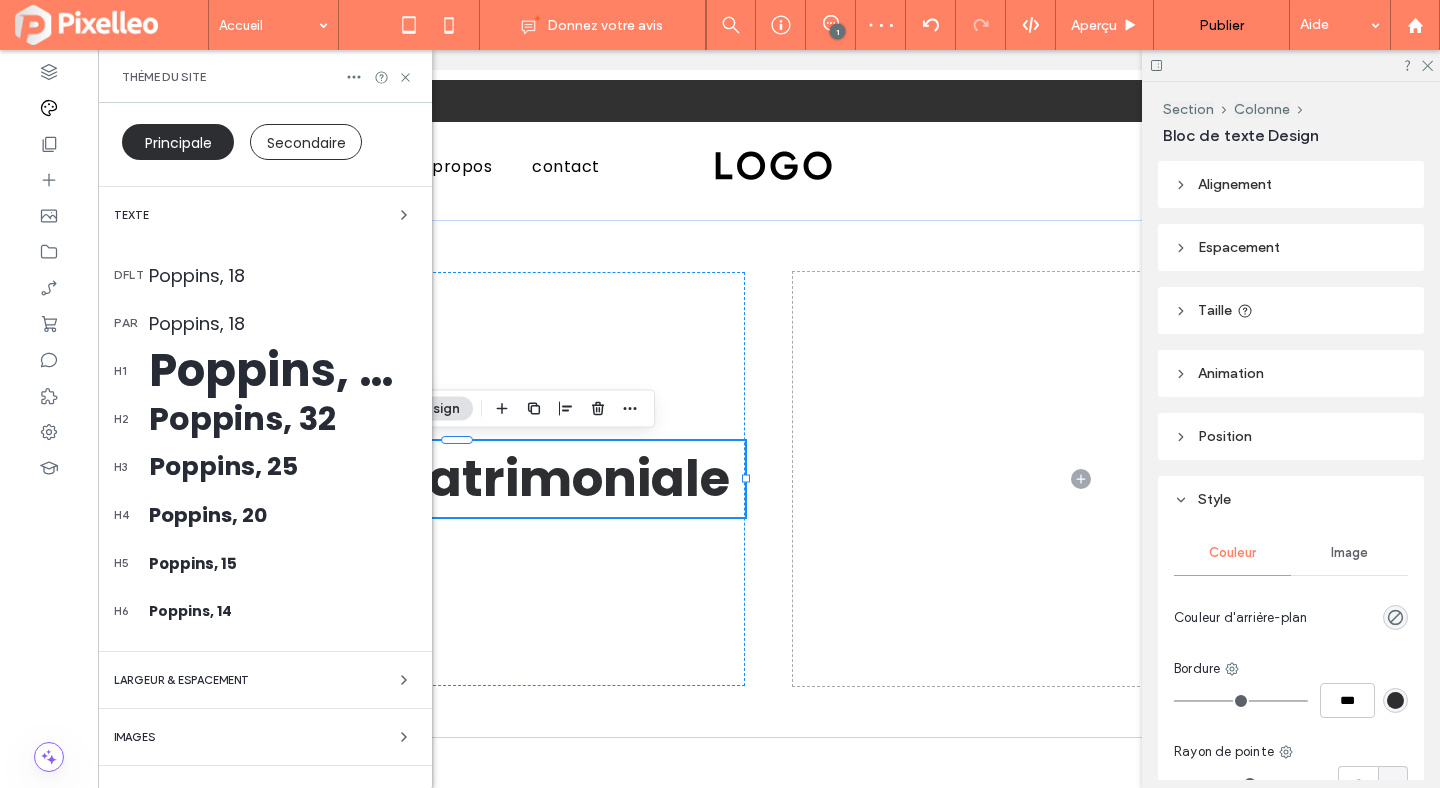 click on "Poppins, 50" at bounding box center (282, 371) 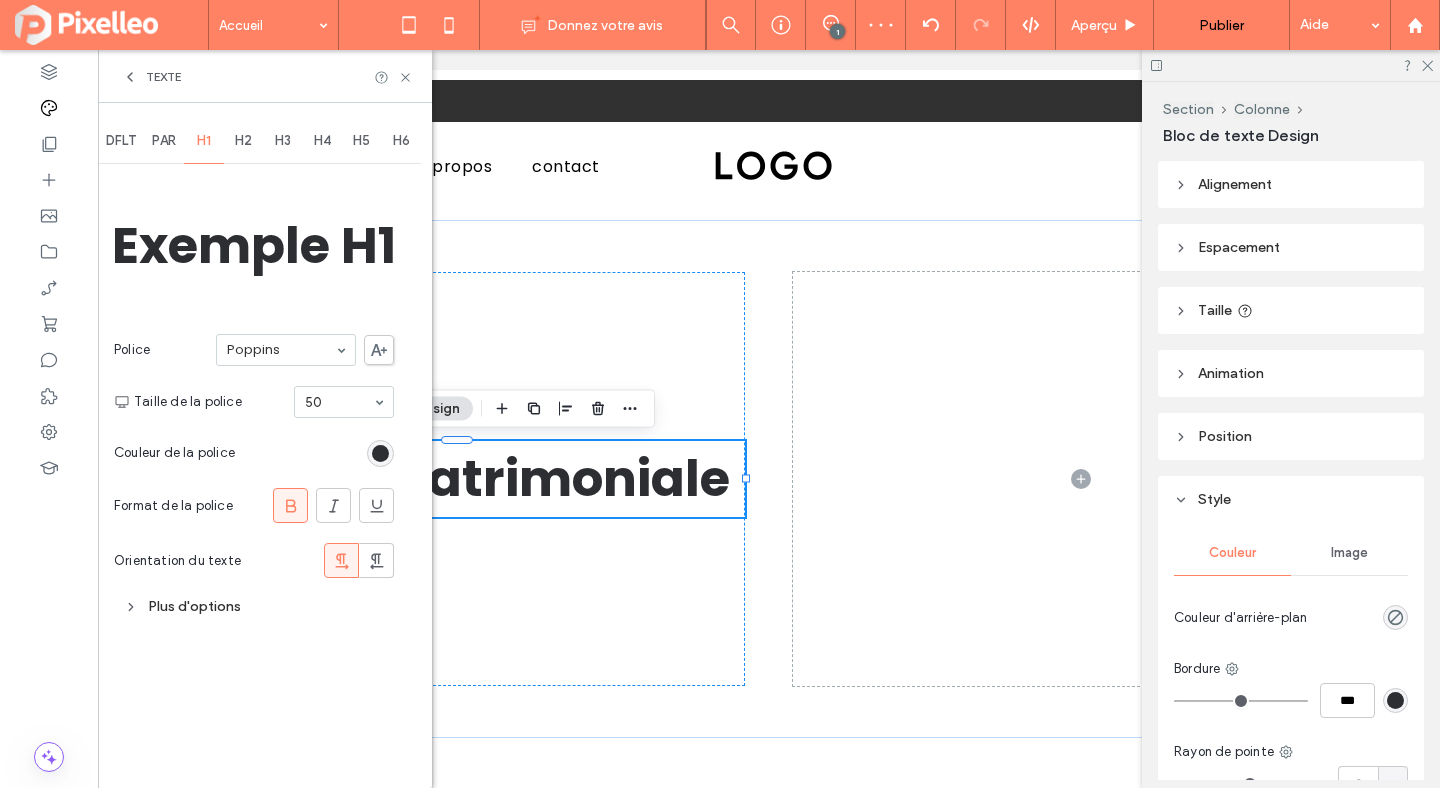 scroll, scrollTop: 0, scrollLeft: 0, axis: both 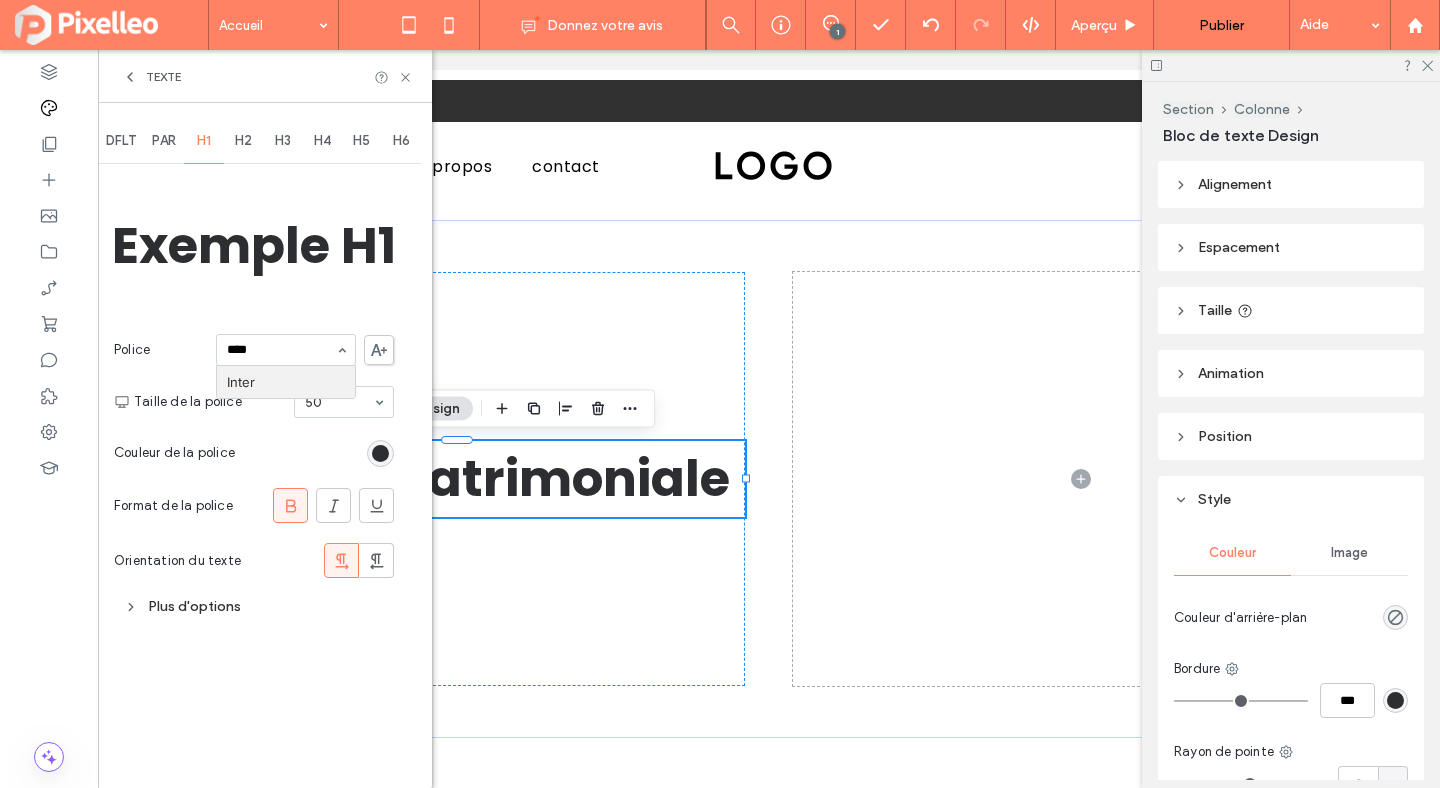 type on "*****" 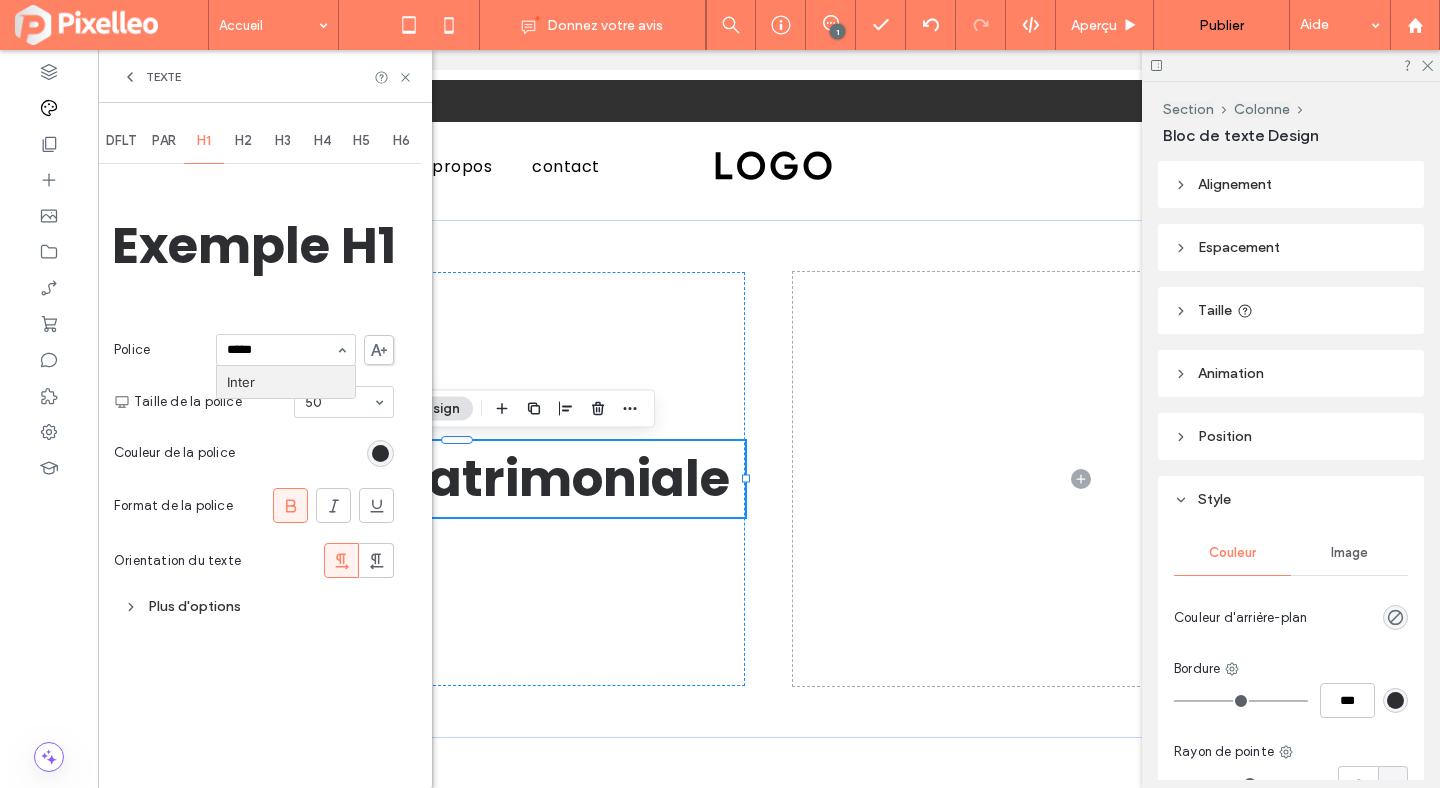 type 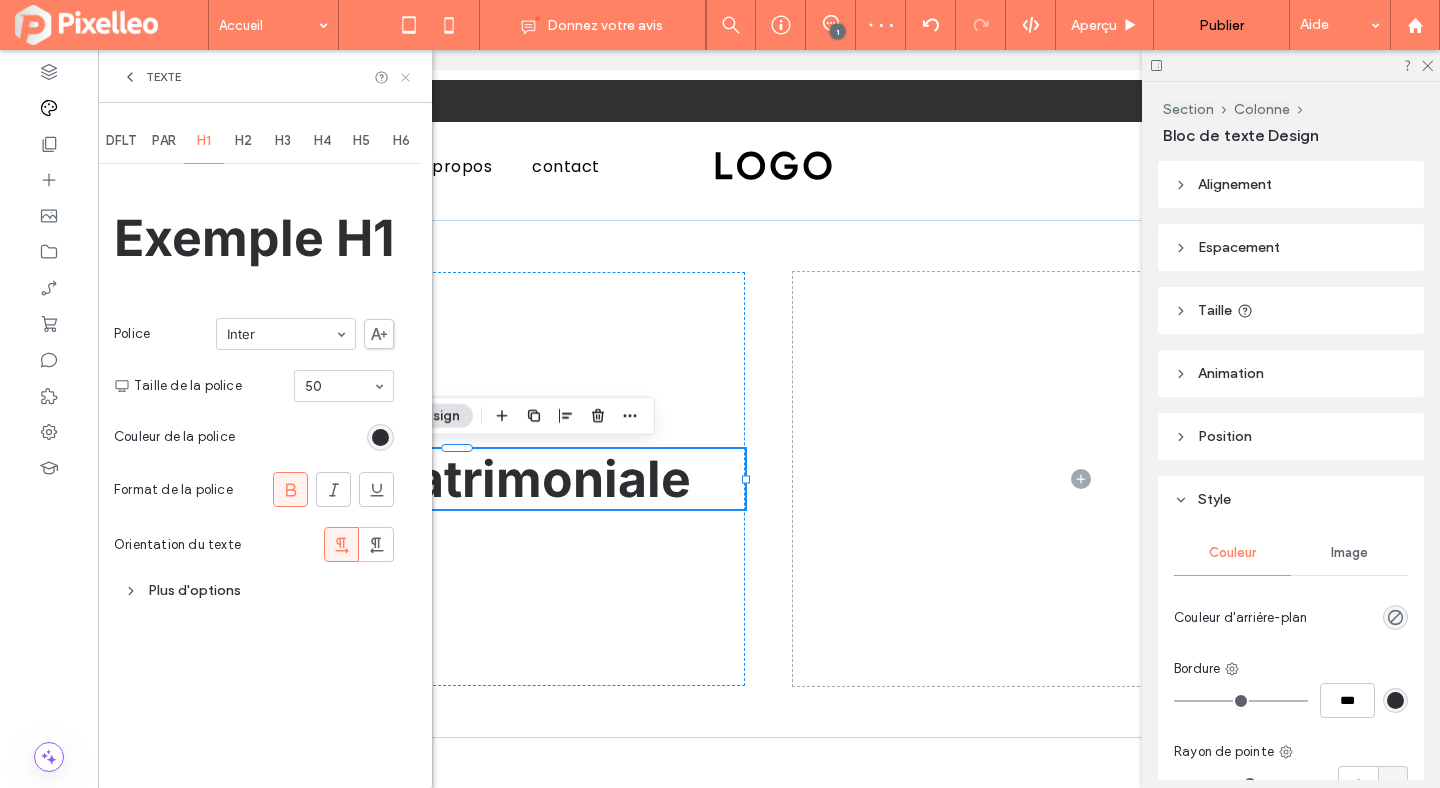 click 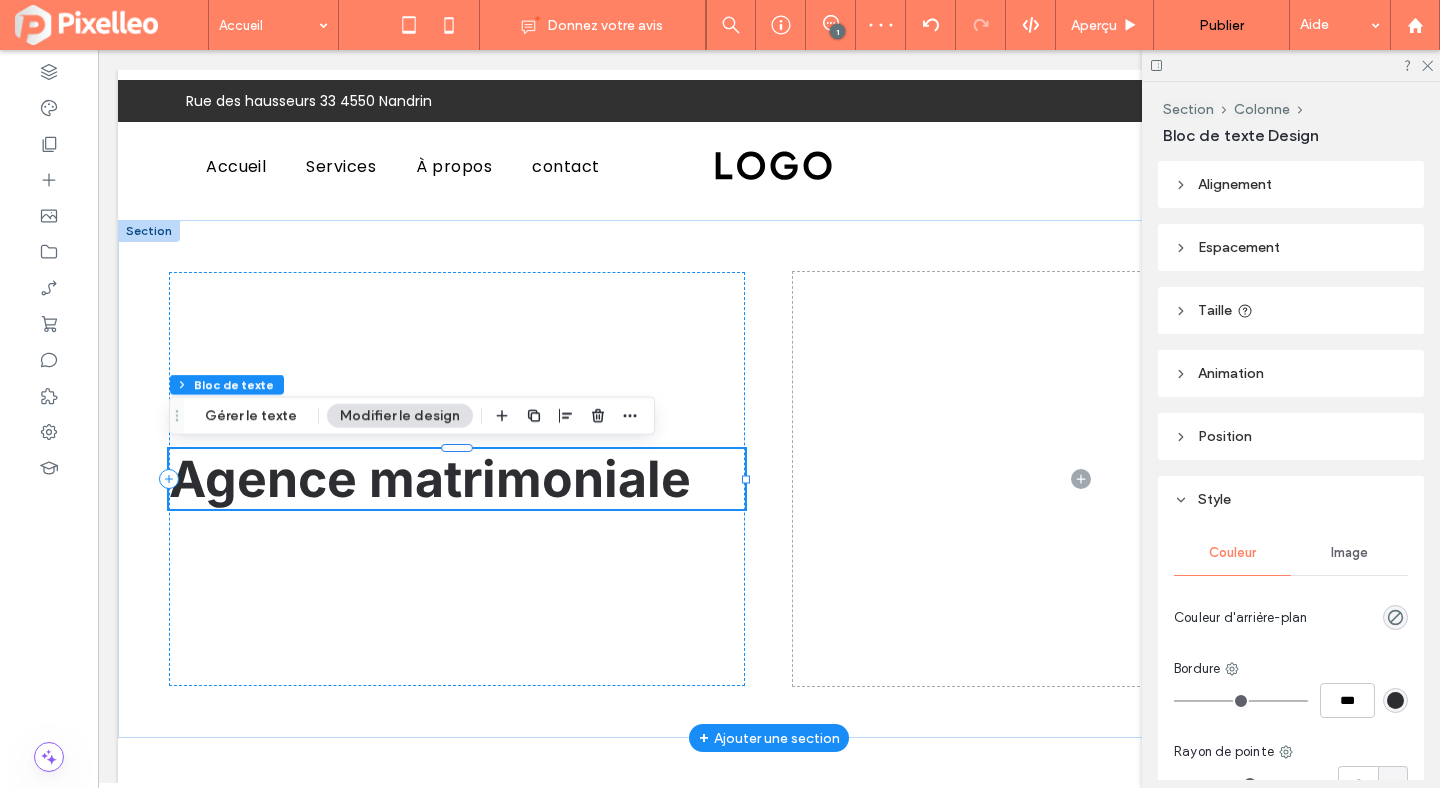 click on "Agence matrimoniale" at bounding box center [430, 479] 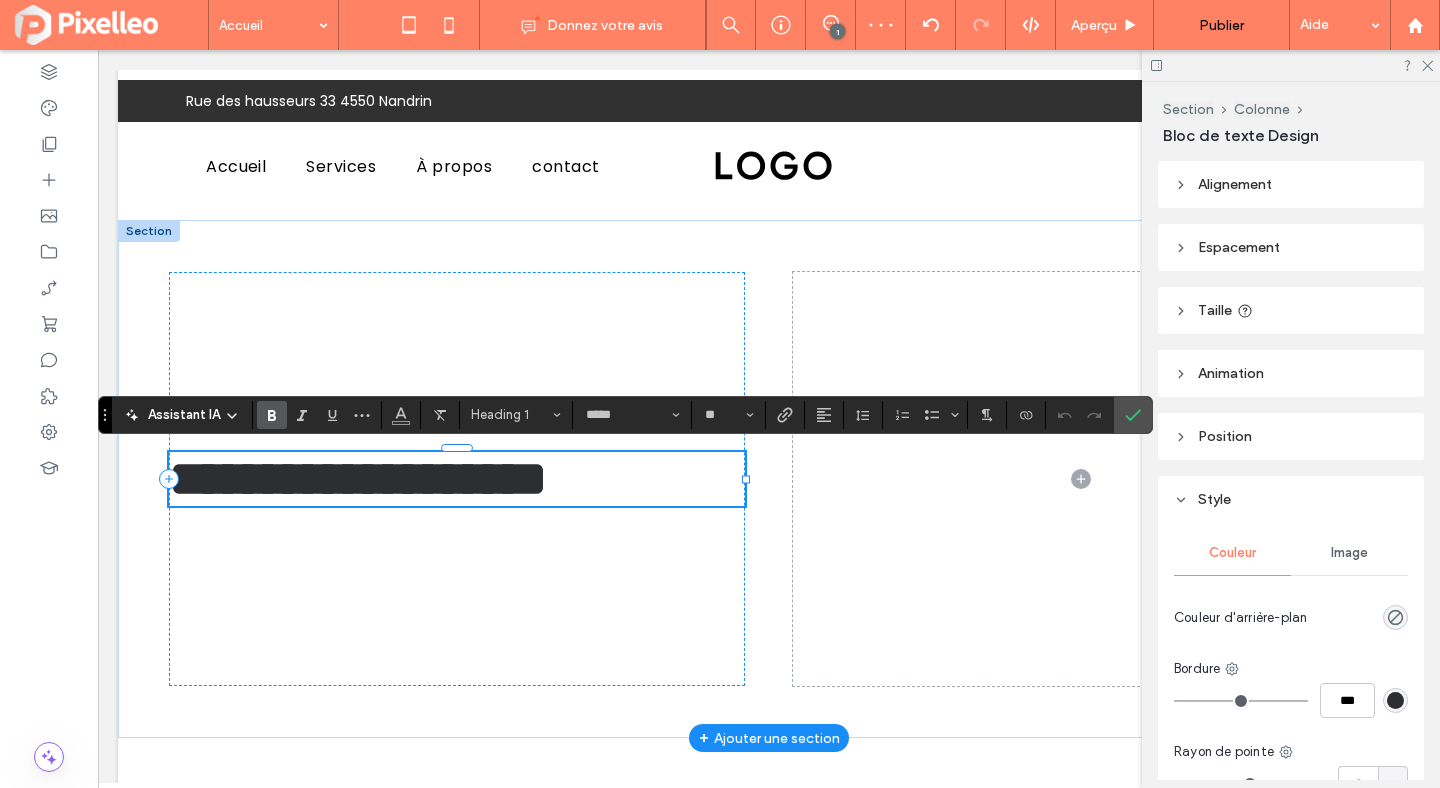 click on "**********" at bounding box center [358, 478] 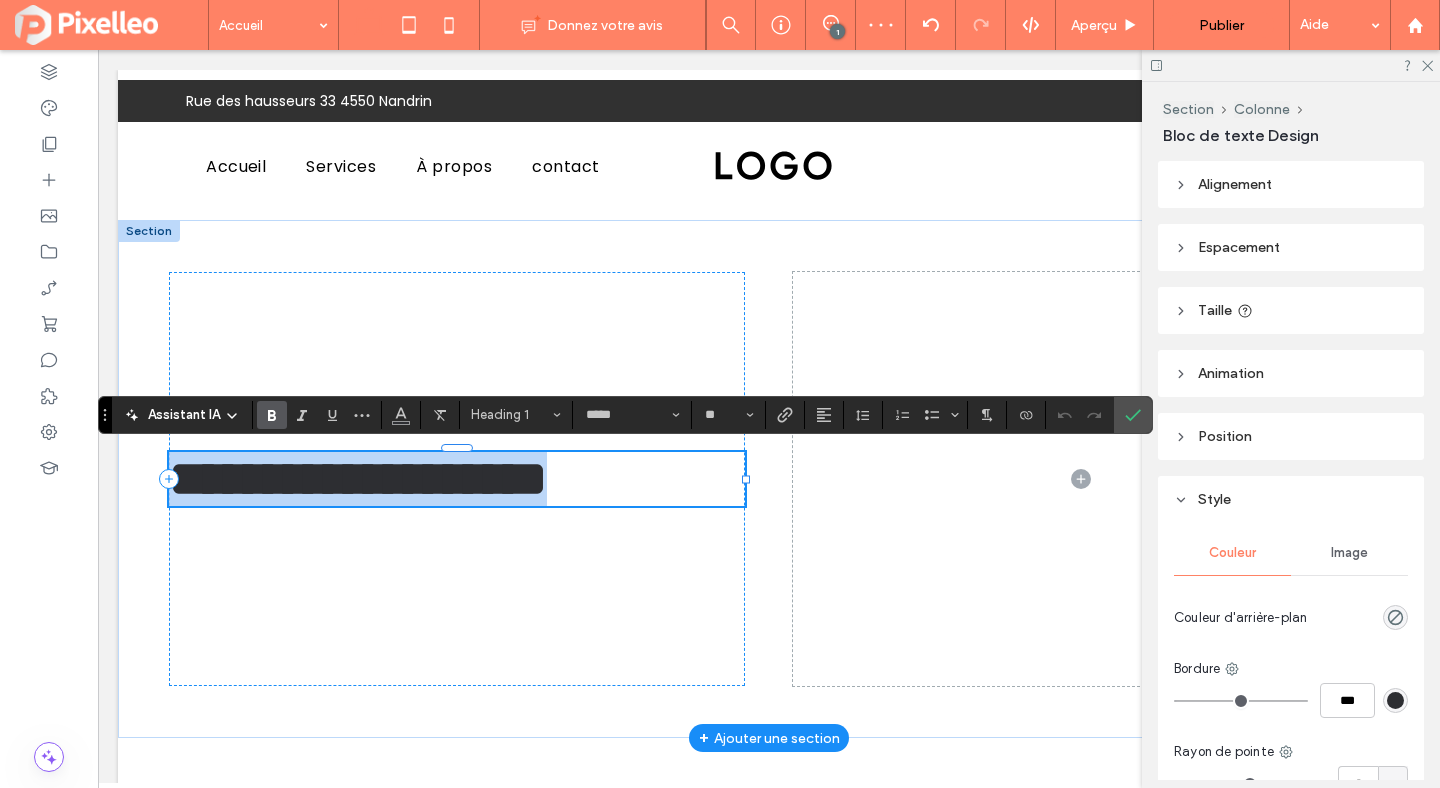 click on "**********" at bounding box center (358, 478) 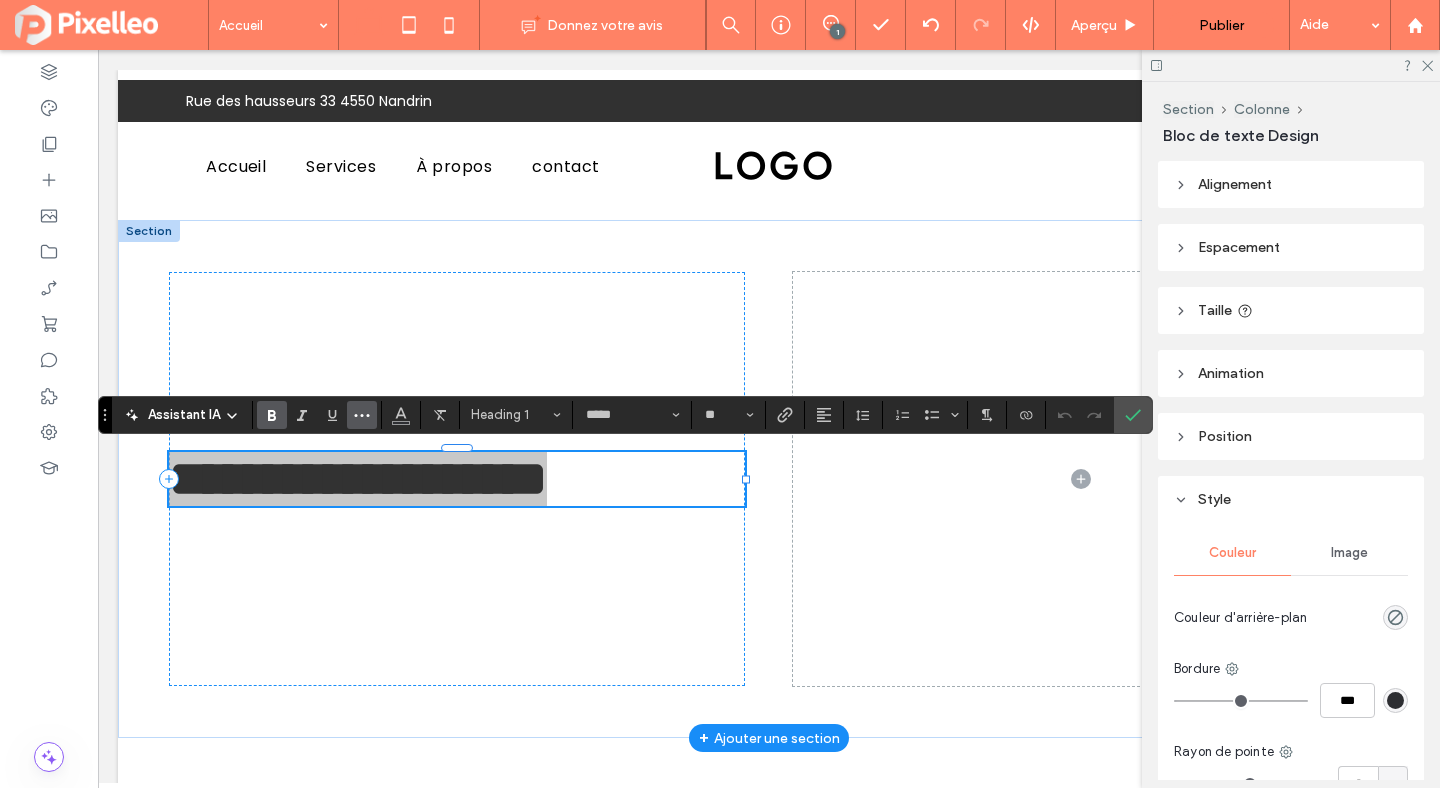 click 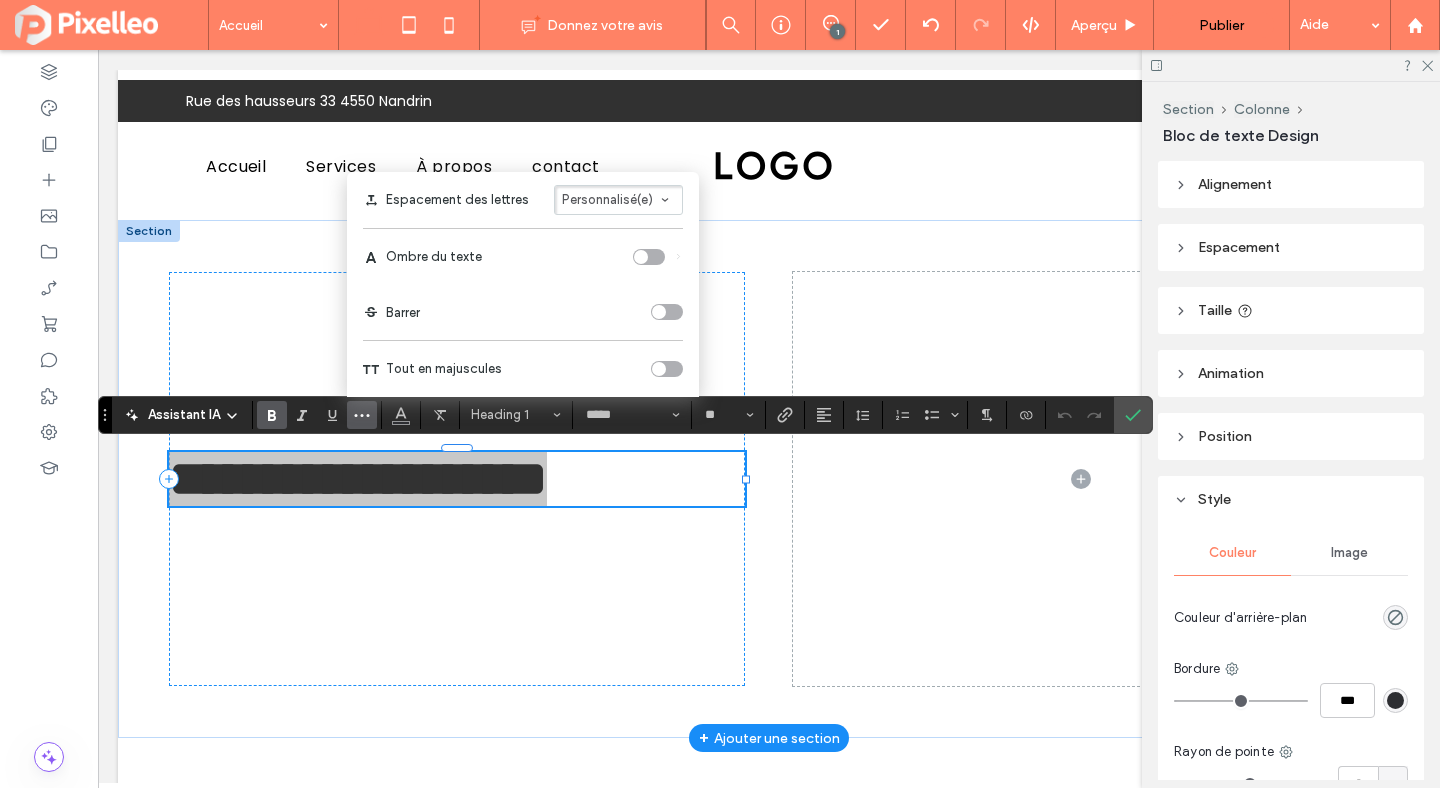 click on "Personnalisé(e)" at bounding box center [607, 199] 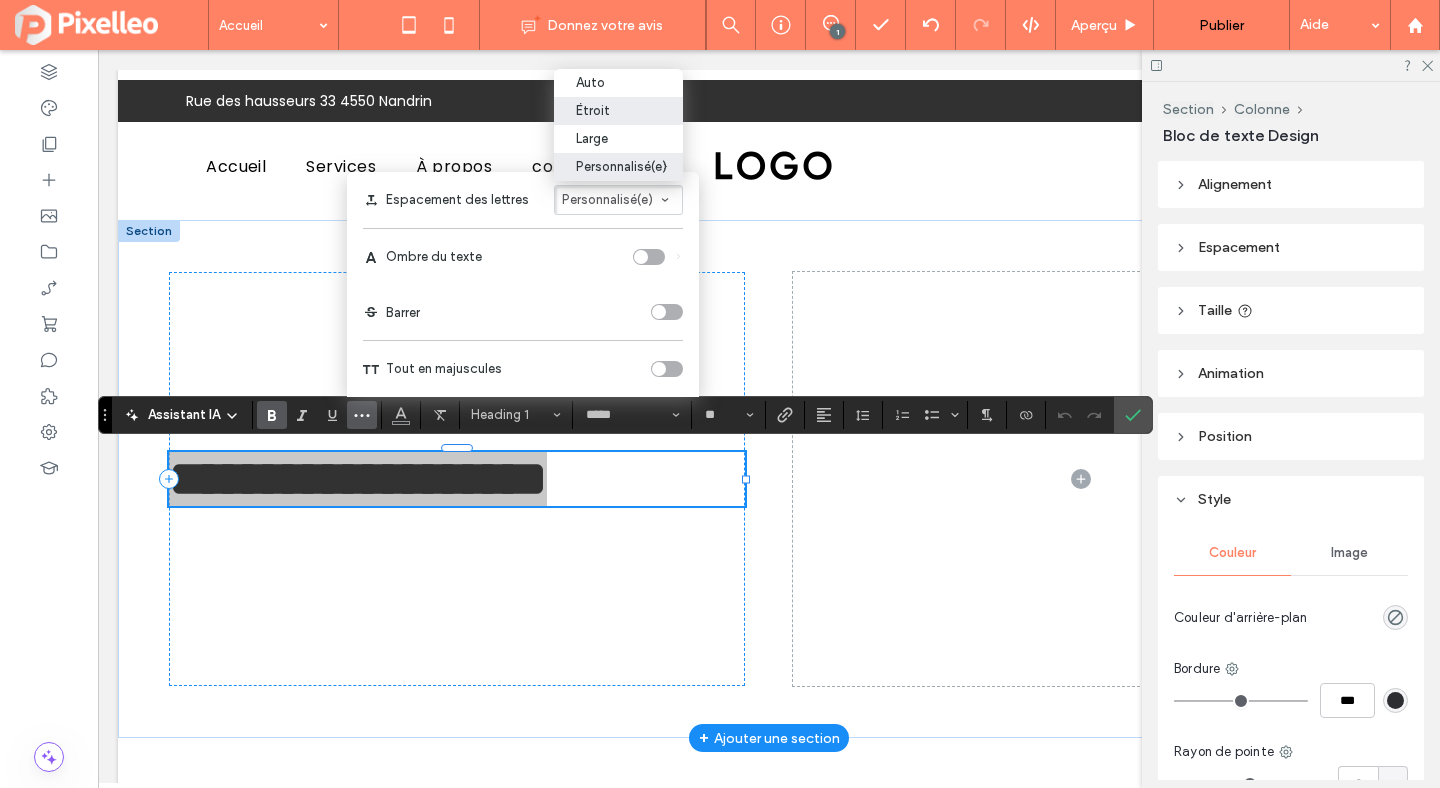 click on "Étroit" at bounding box center (618, 111) 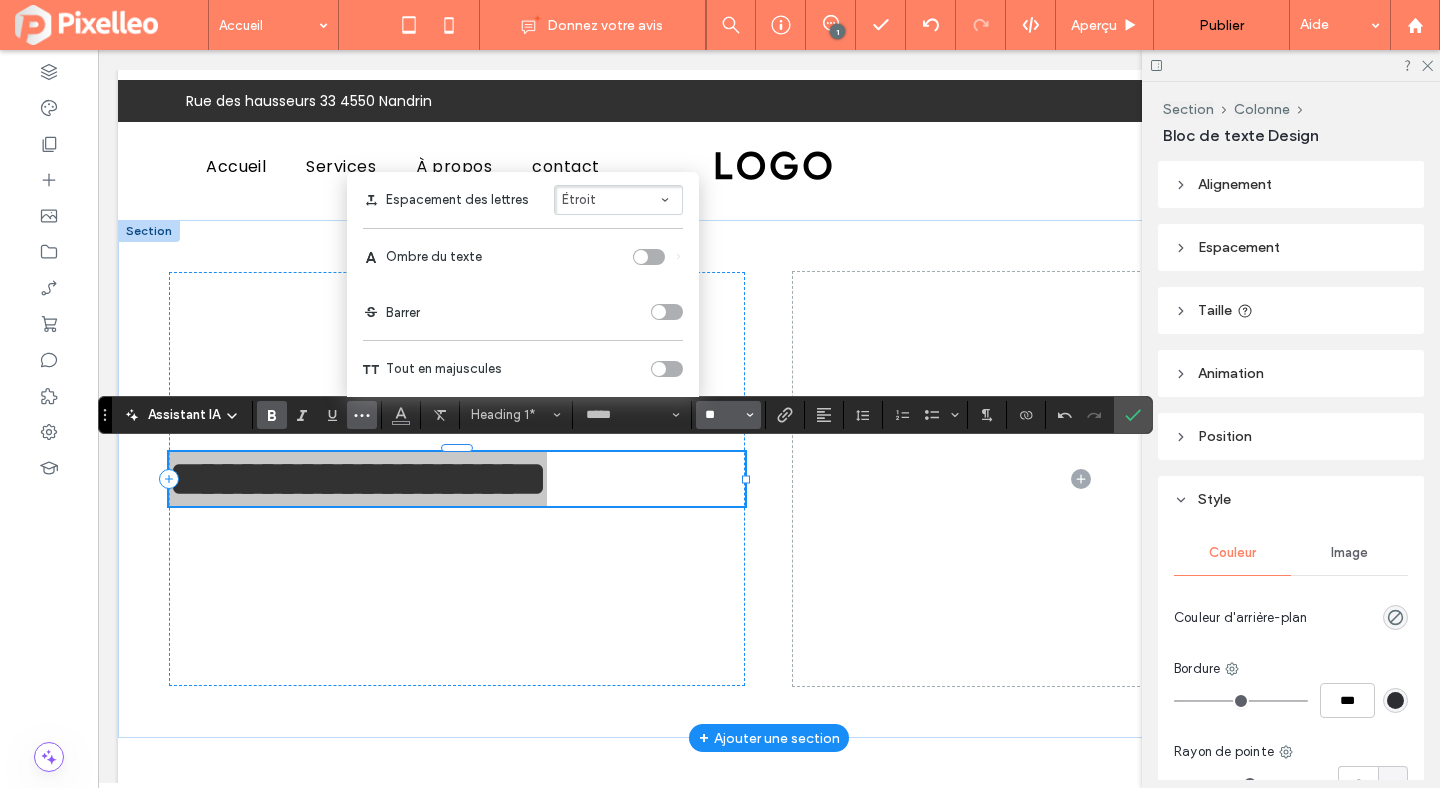 click on "**" at bounding box center [722, 415] 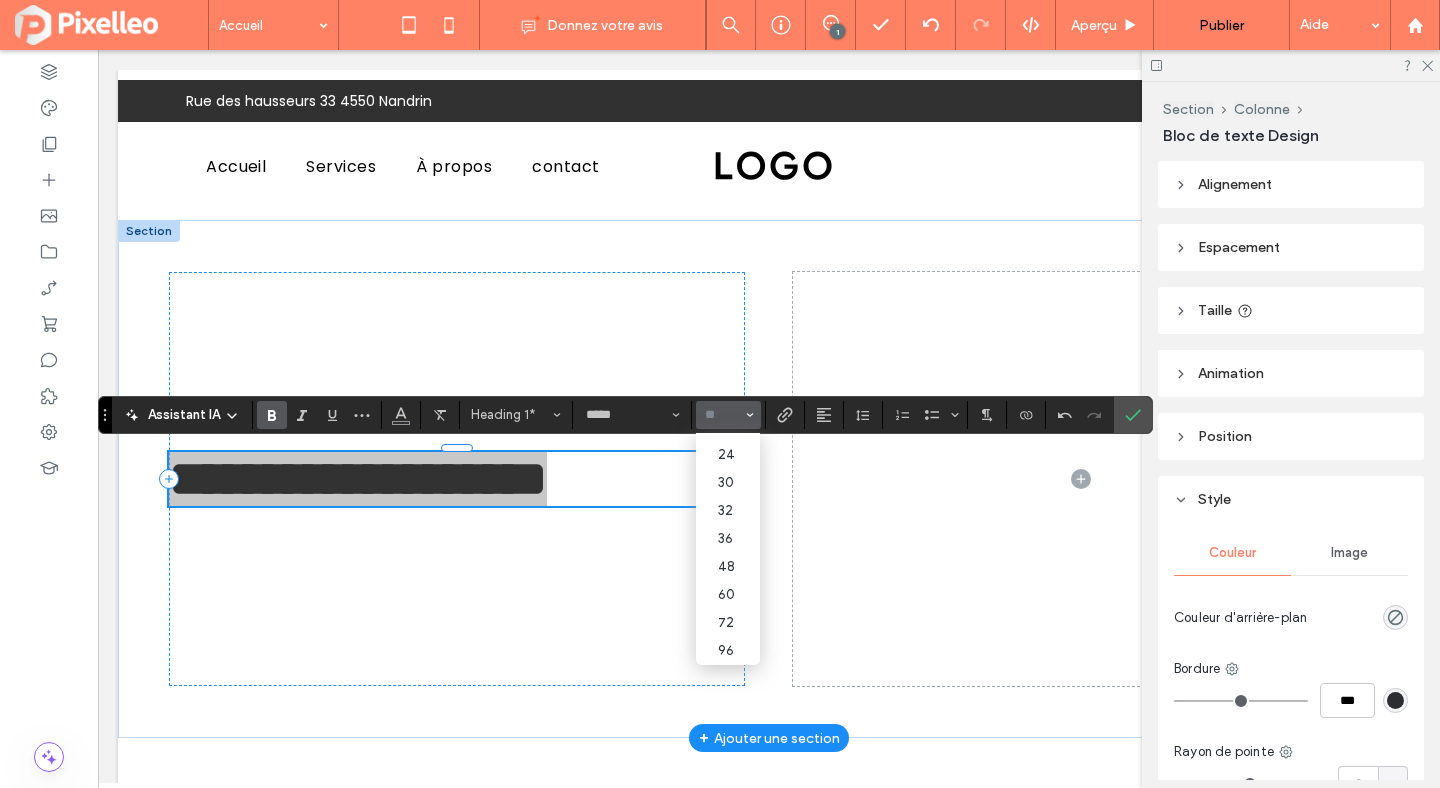 scroll, scrollTop: 232, scrollLeft: 0, axis: vertical 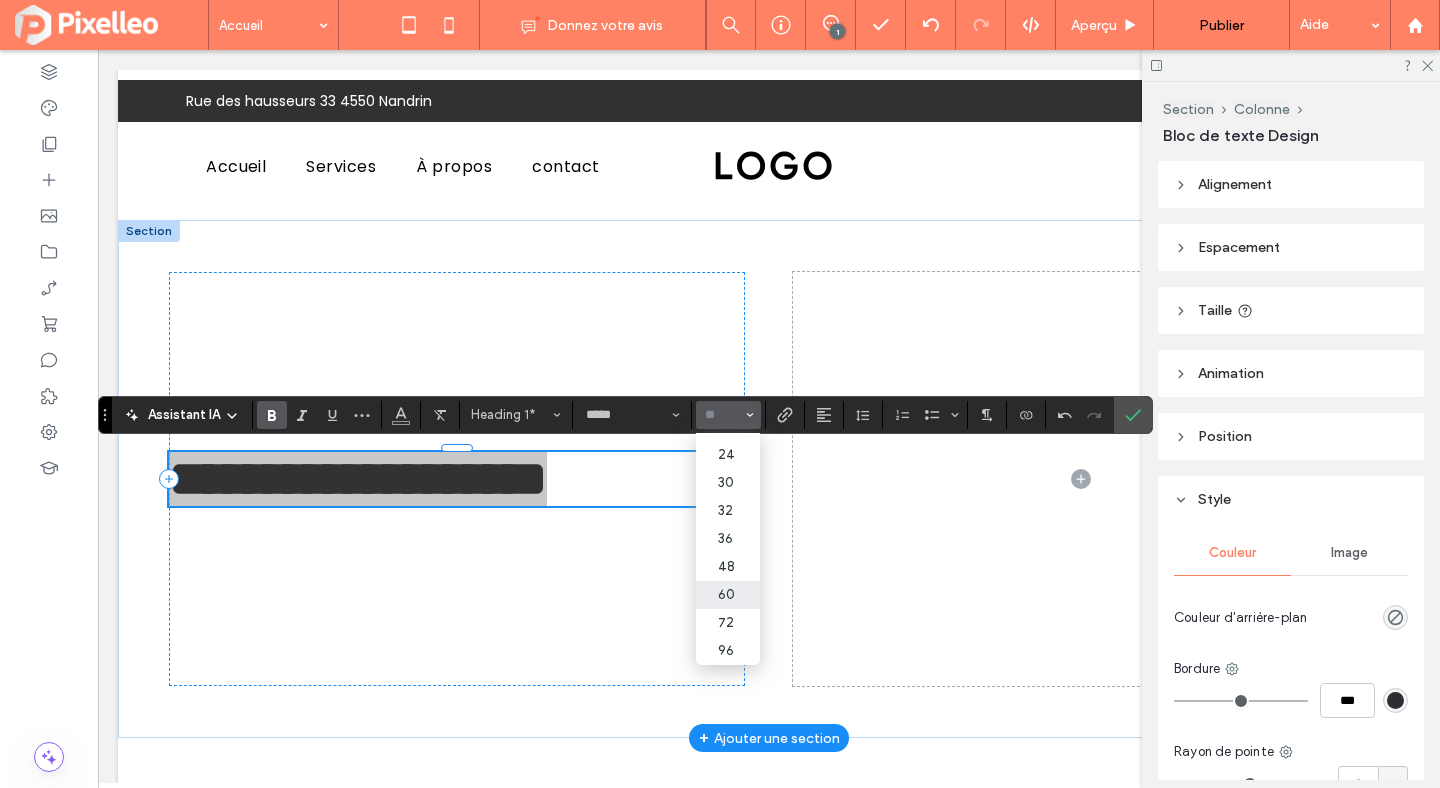click on "60" at bounding box center [728, 595] 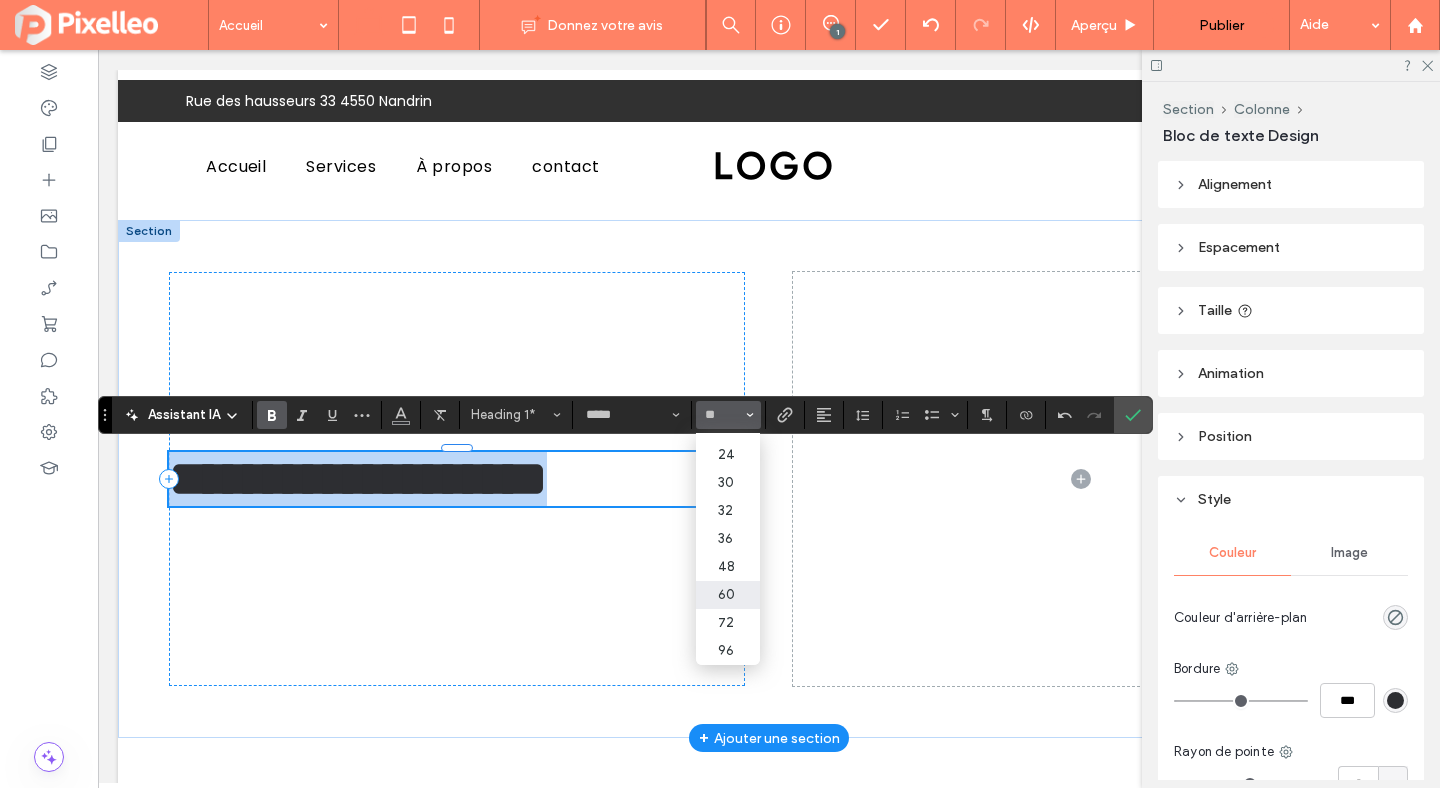 type on "**" 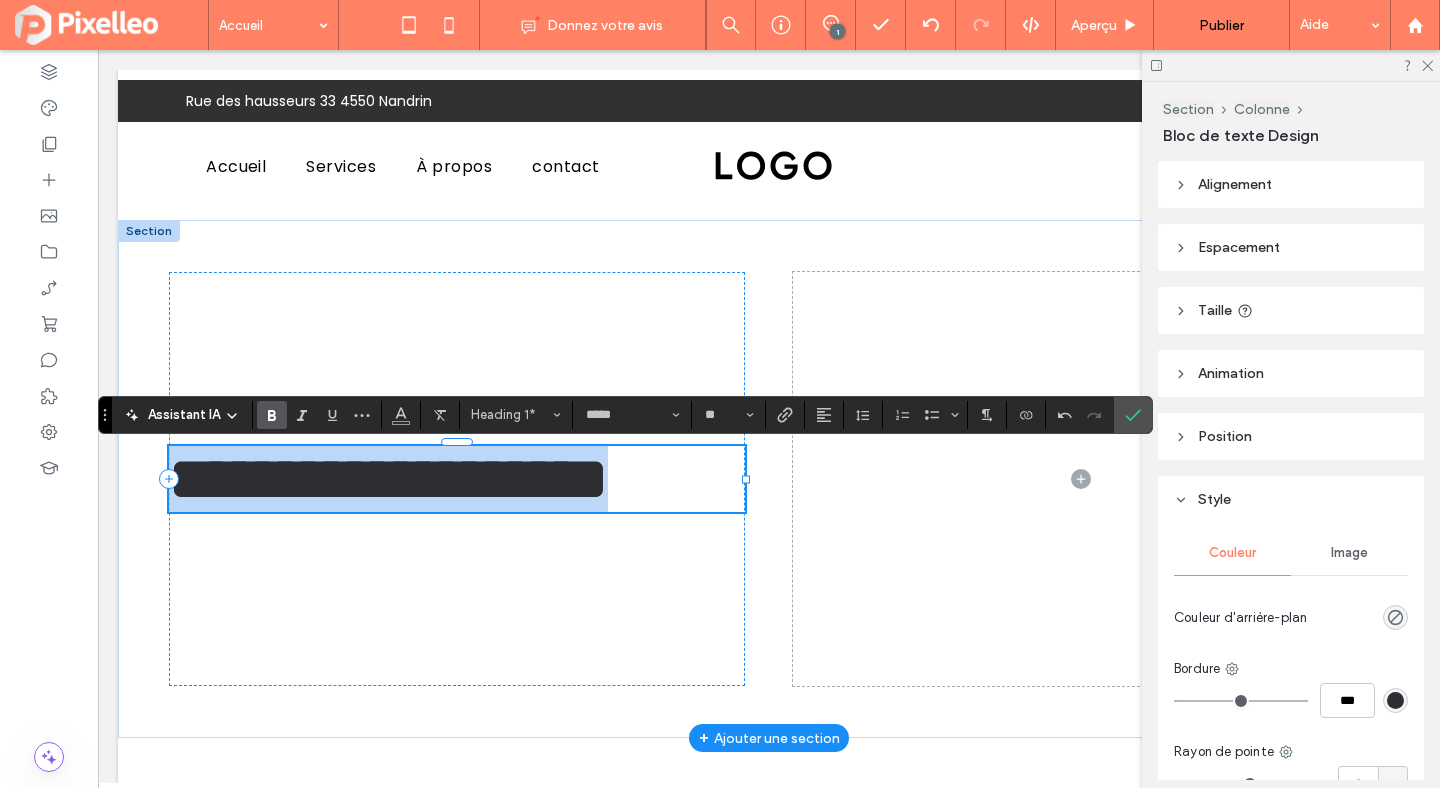 click on "**********" at bounding box center [388, 479] 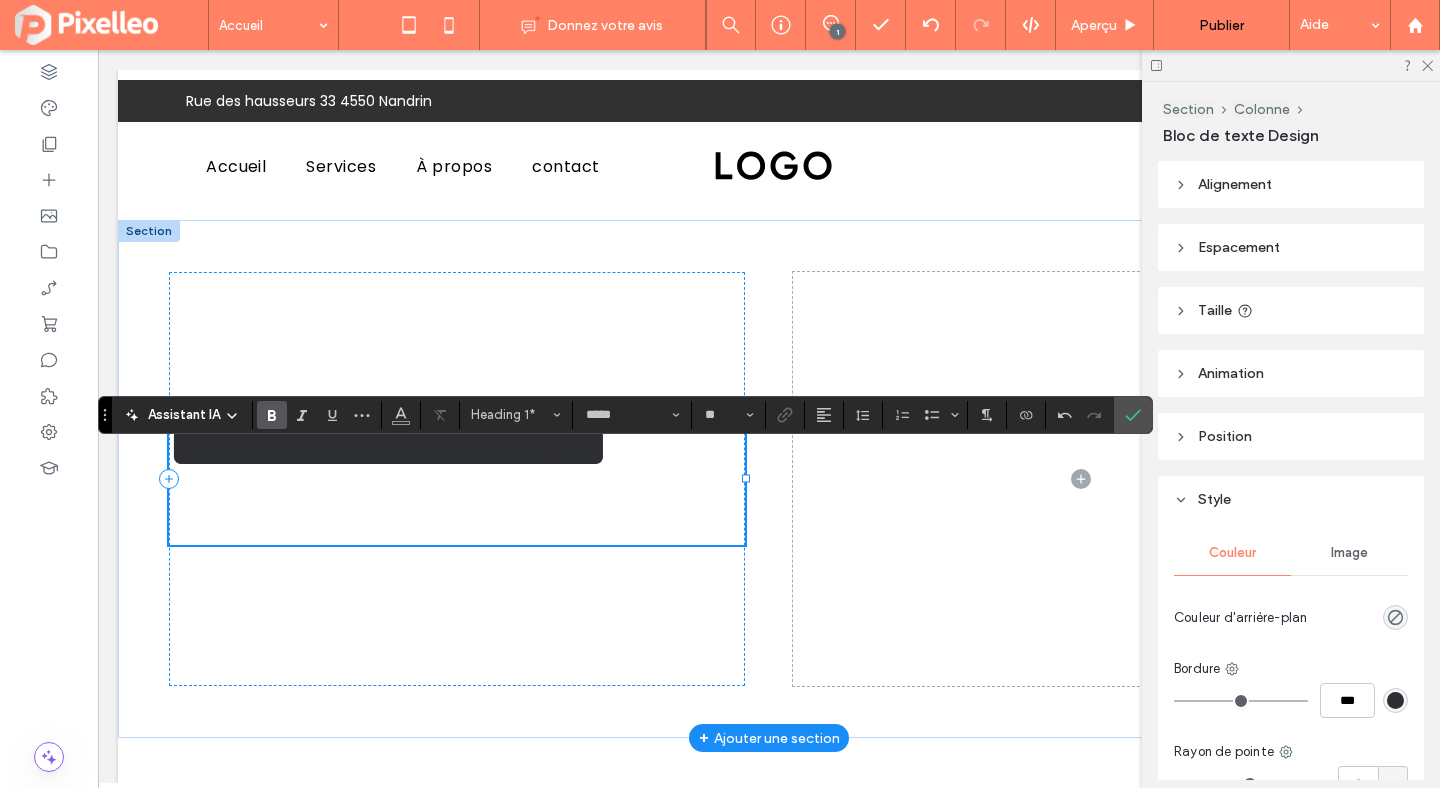 type 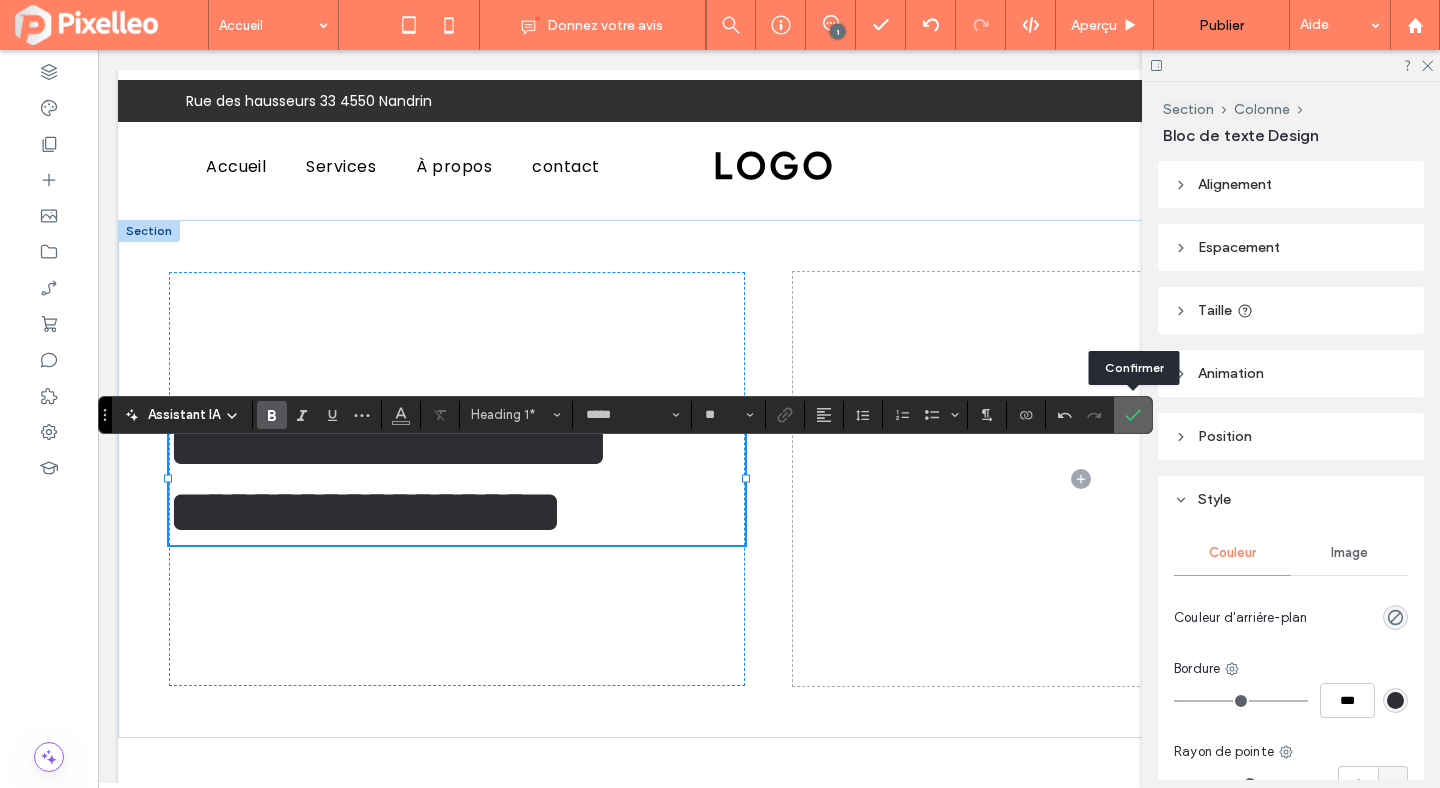click at bounding box center (1133, 415) 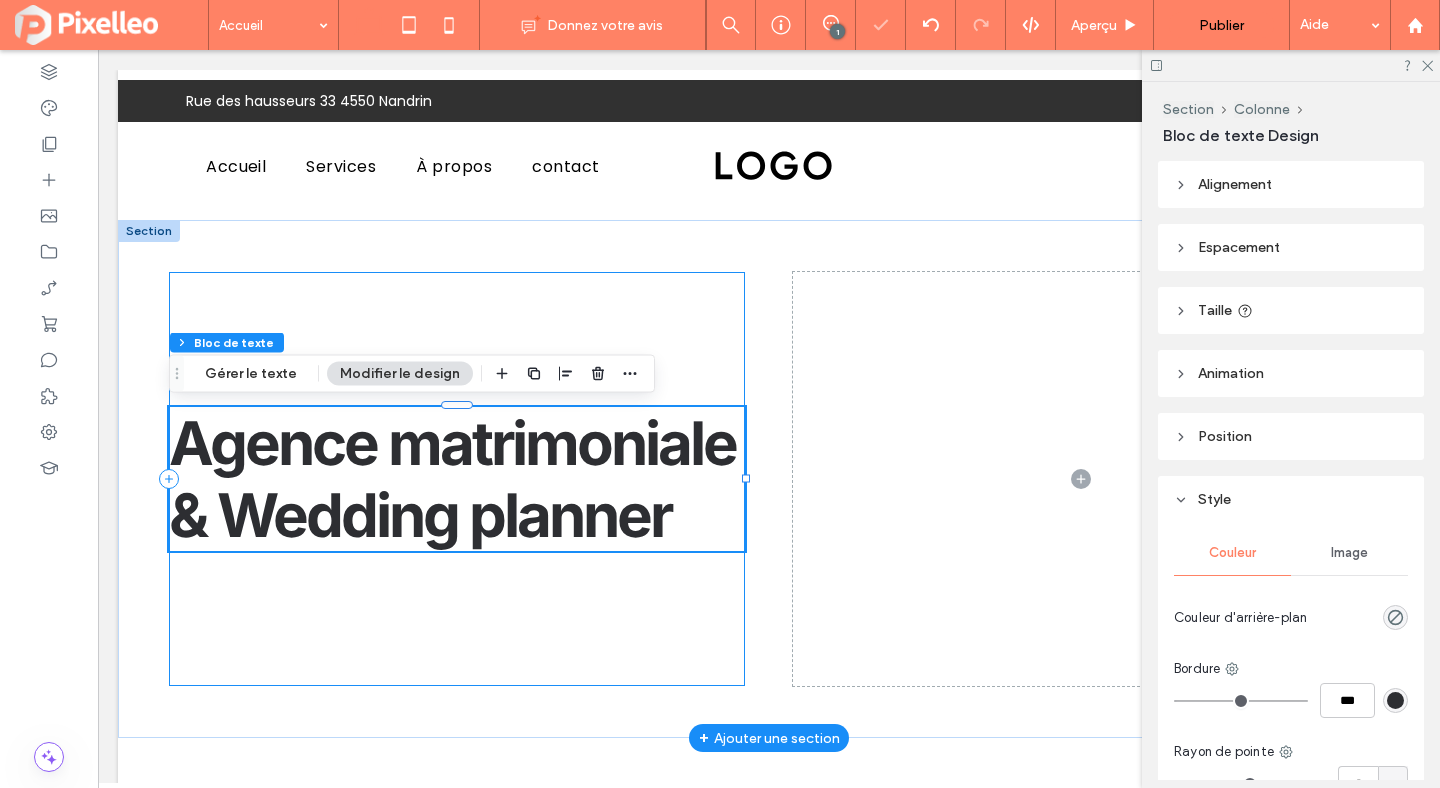 click on "Agence matrimoniale & Wedding planner" at bounding box center (457, 479) 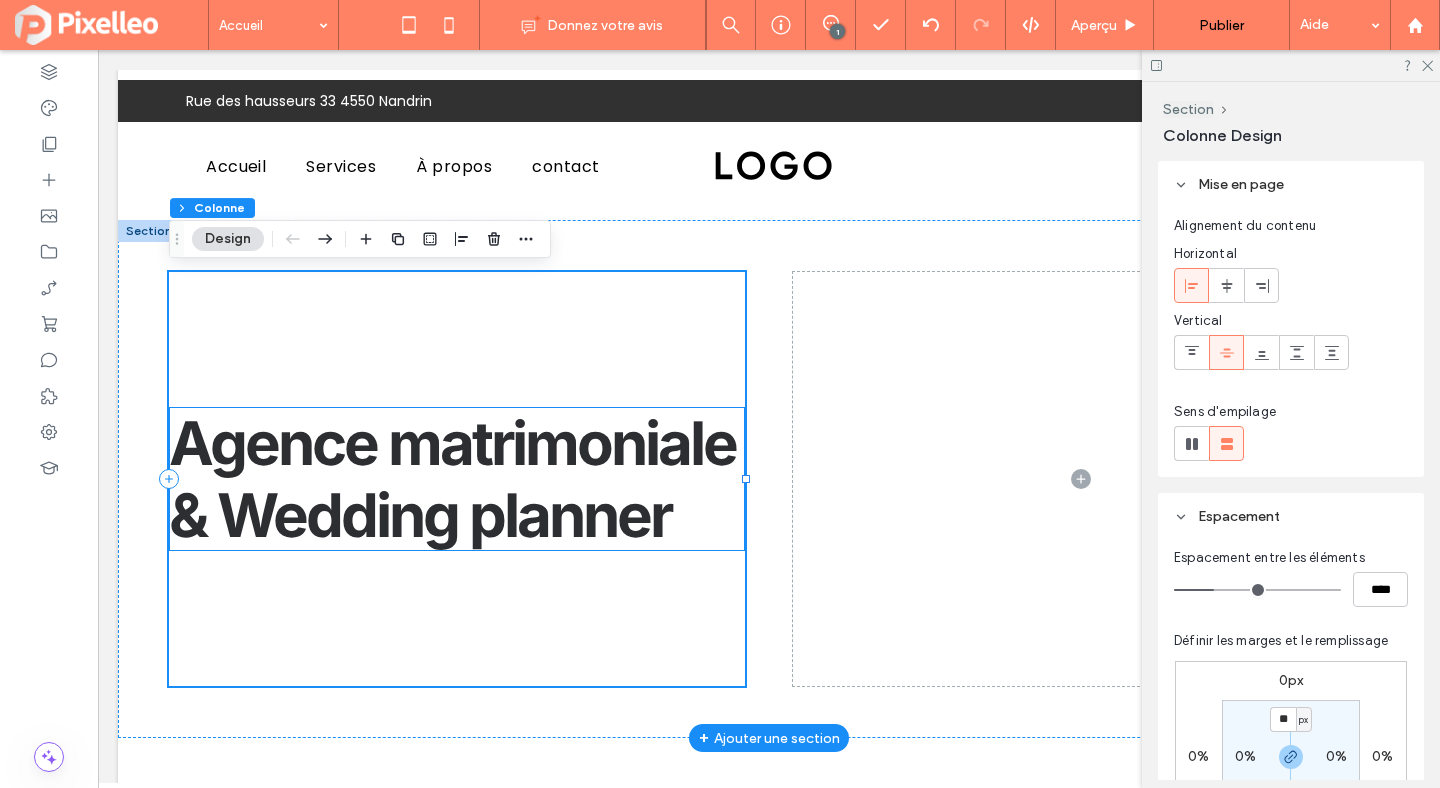 click on "& Wedding planner" at bounding box center (420, 515) 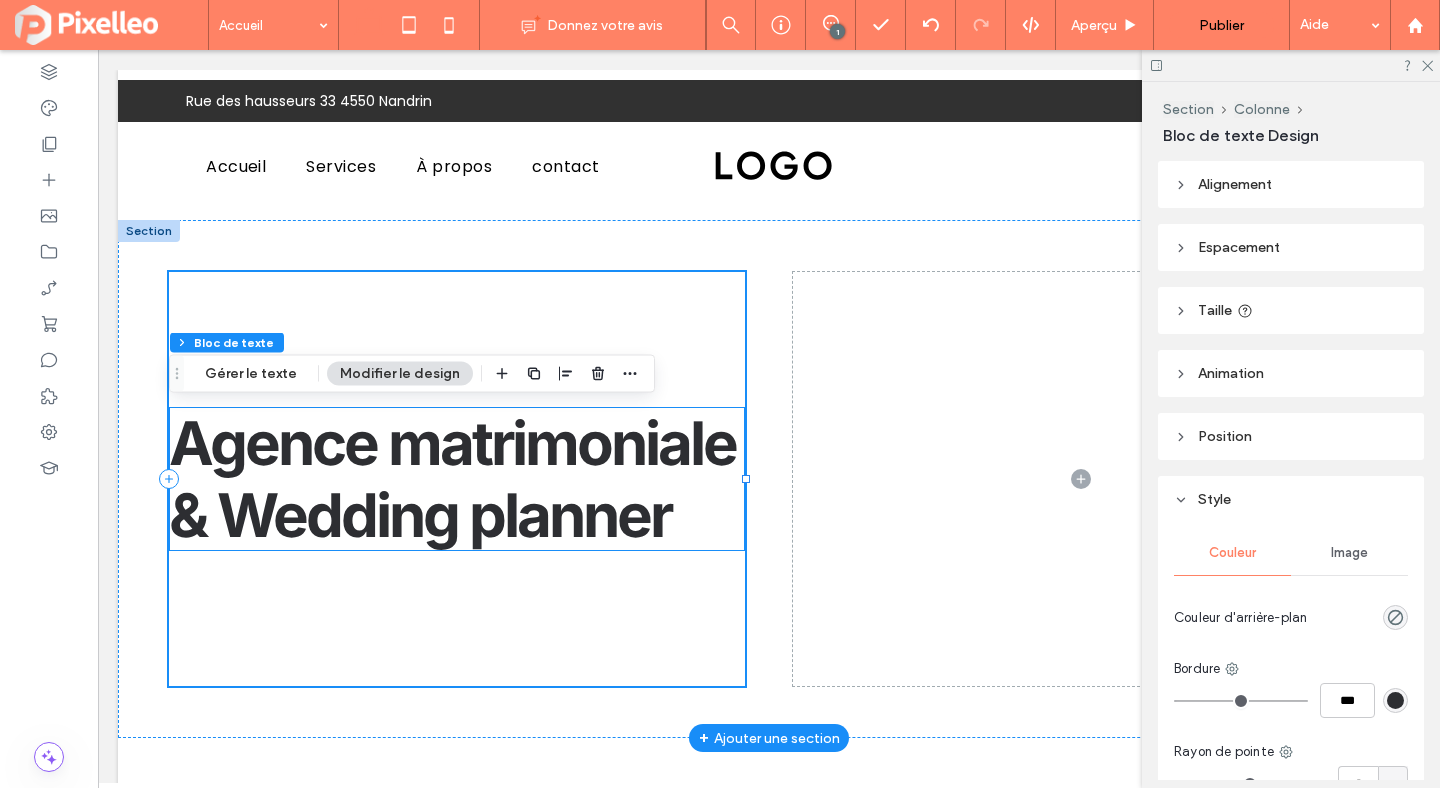 click on "Agence matrimoniale & Wedding planner" at bounding box center [457, 479] 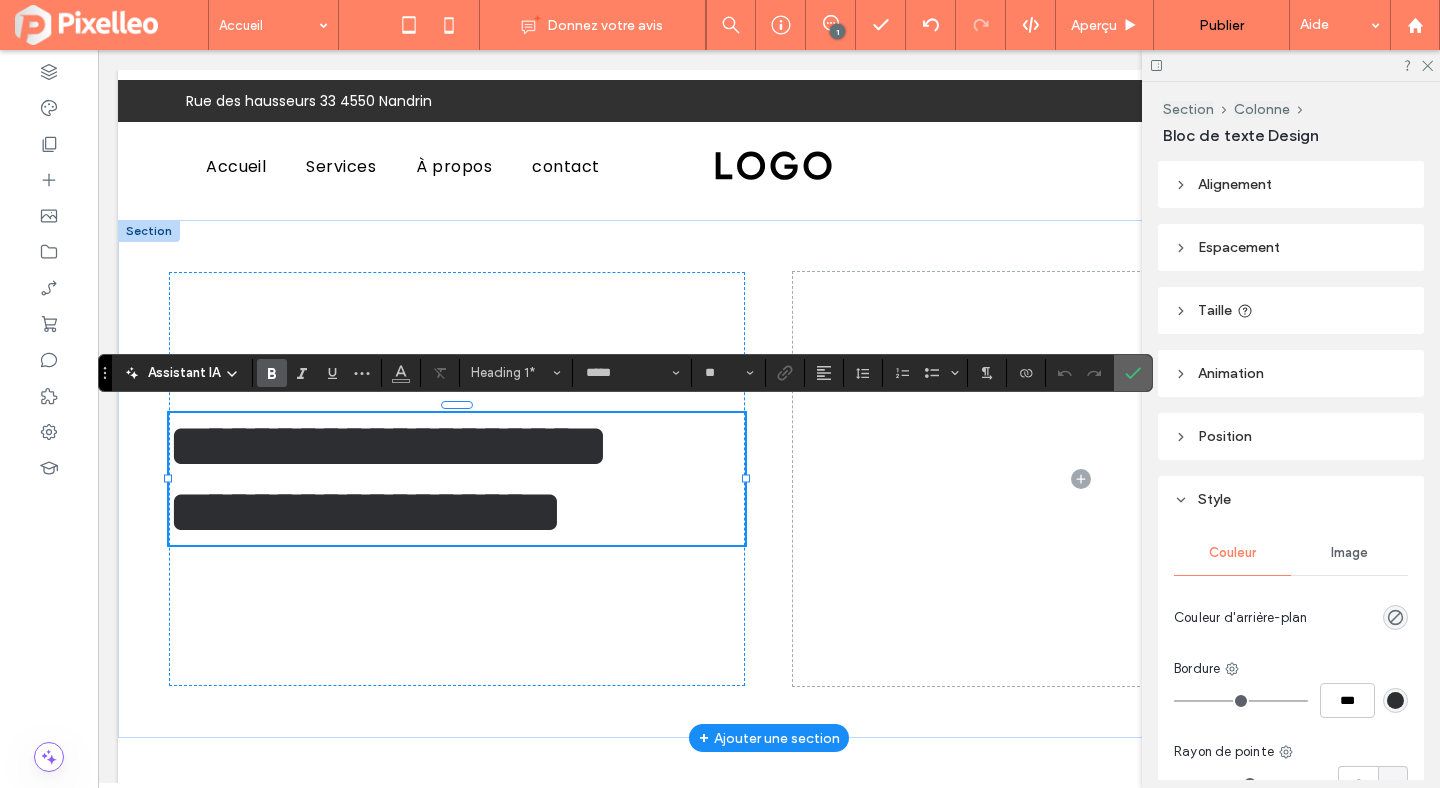 click 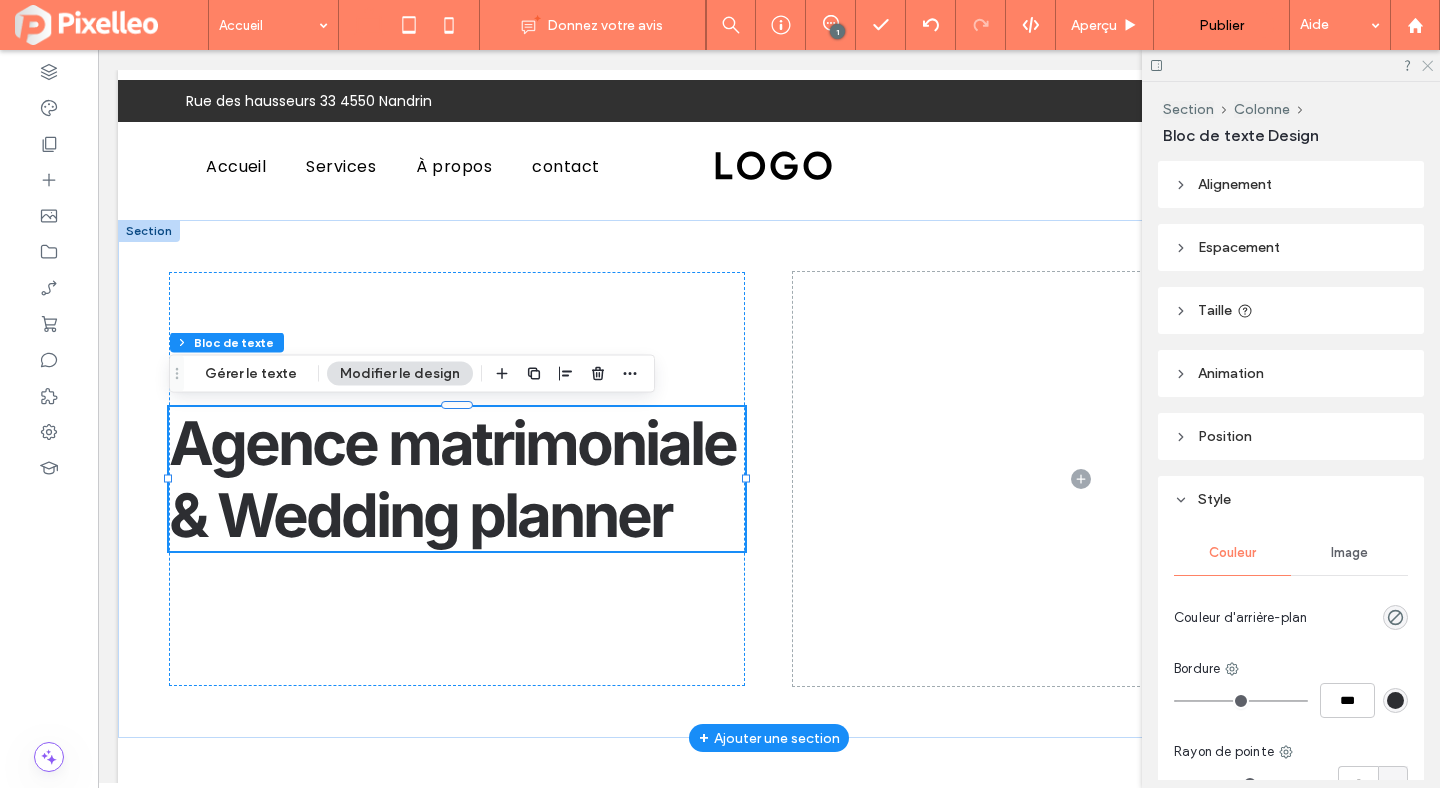 click 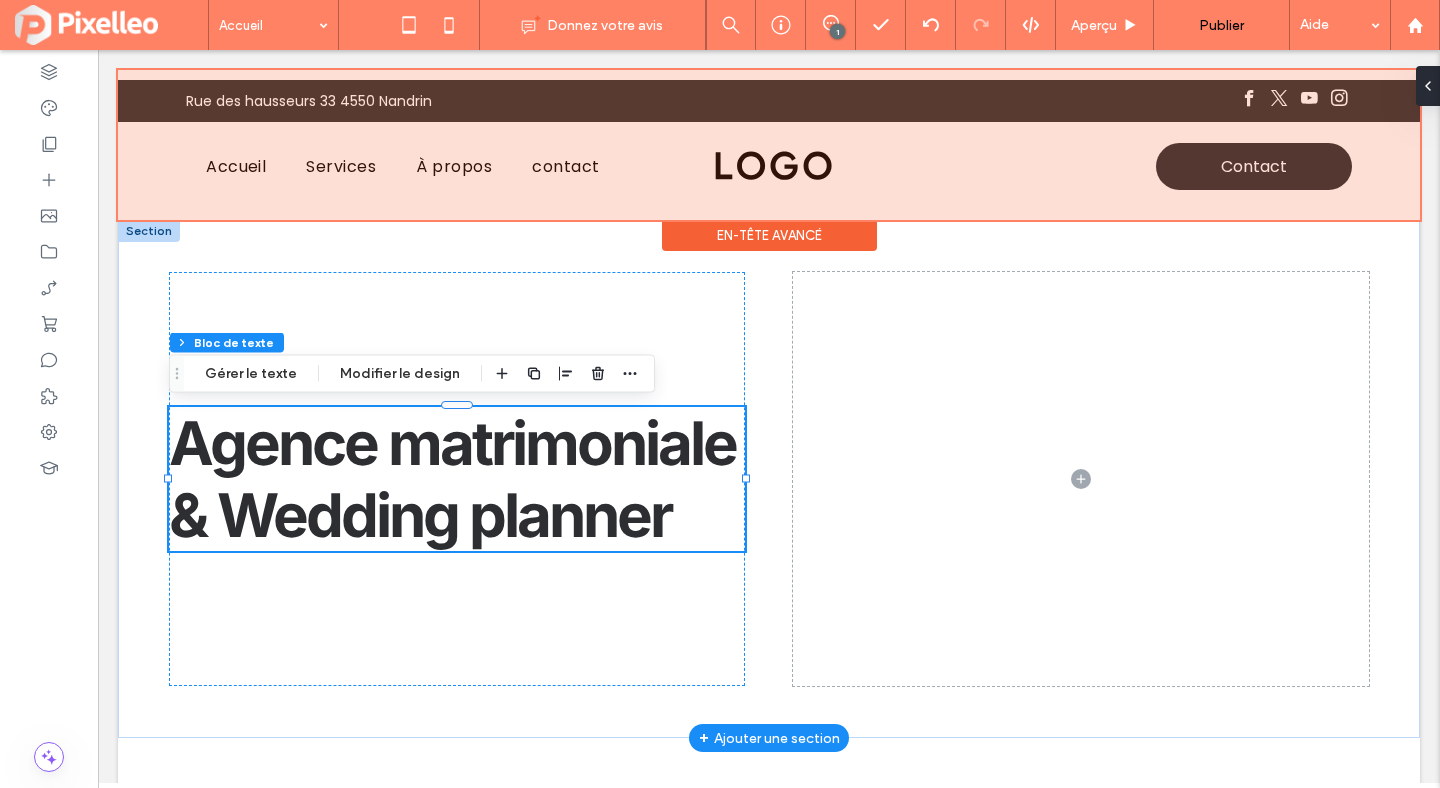 click at bounding box center (769, 145) 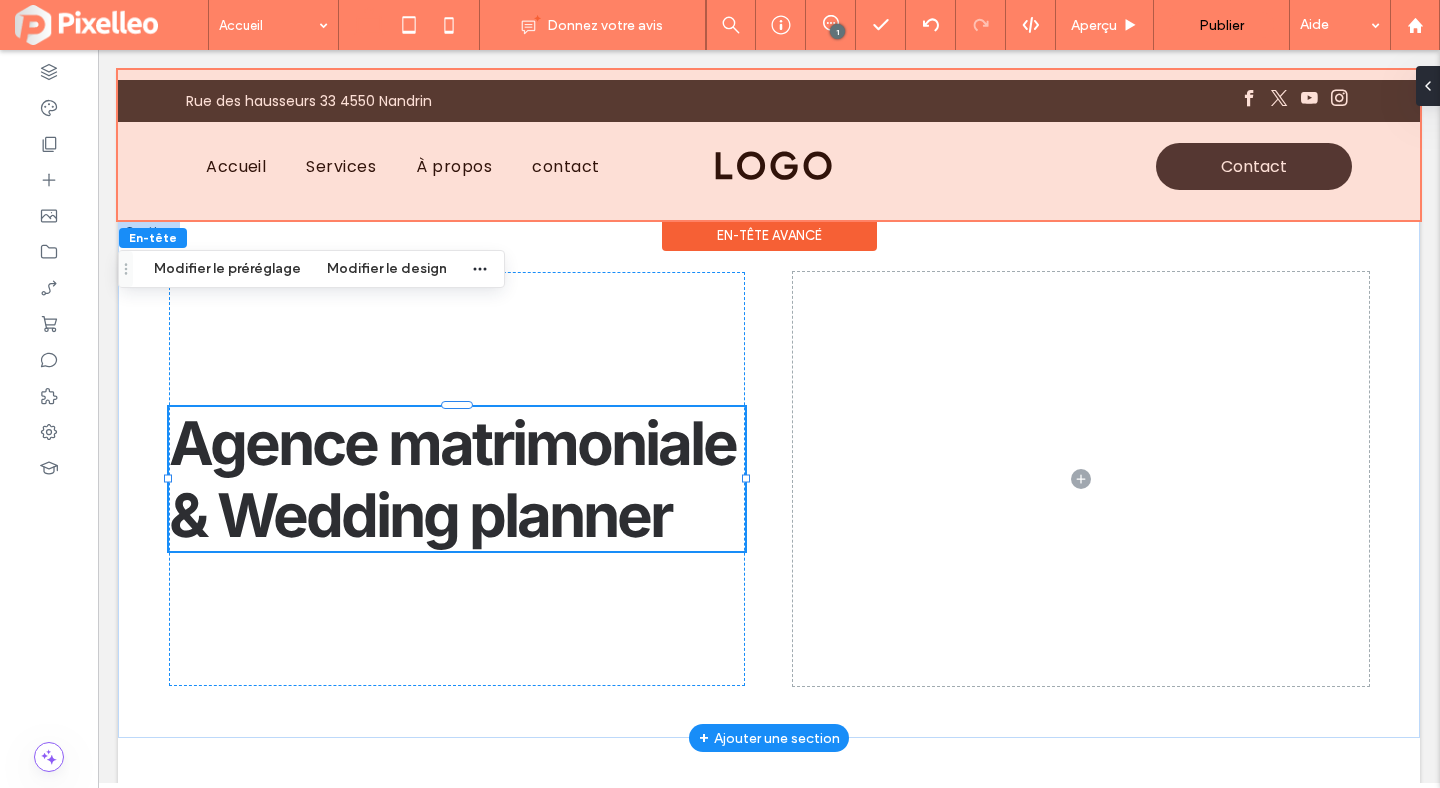 click on "Contact" at bounding box center (1254, 166) 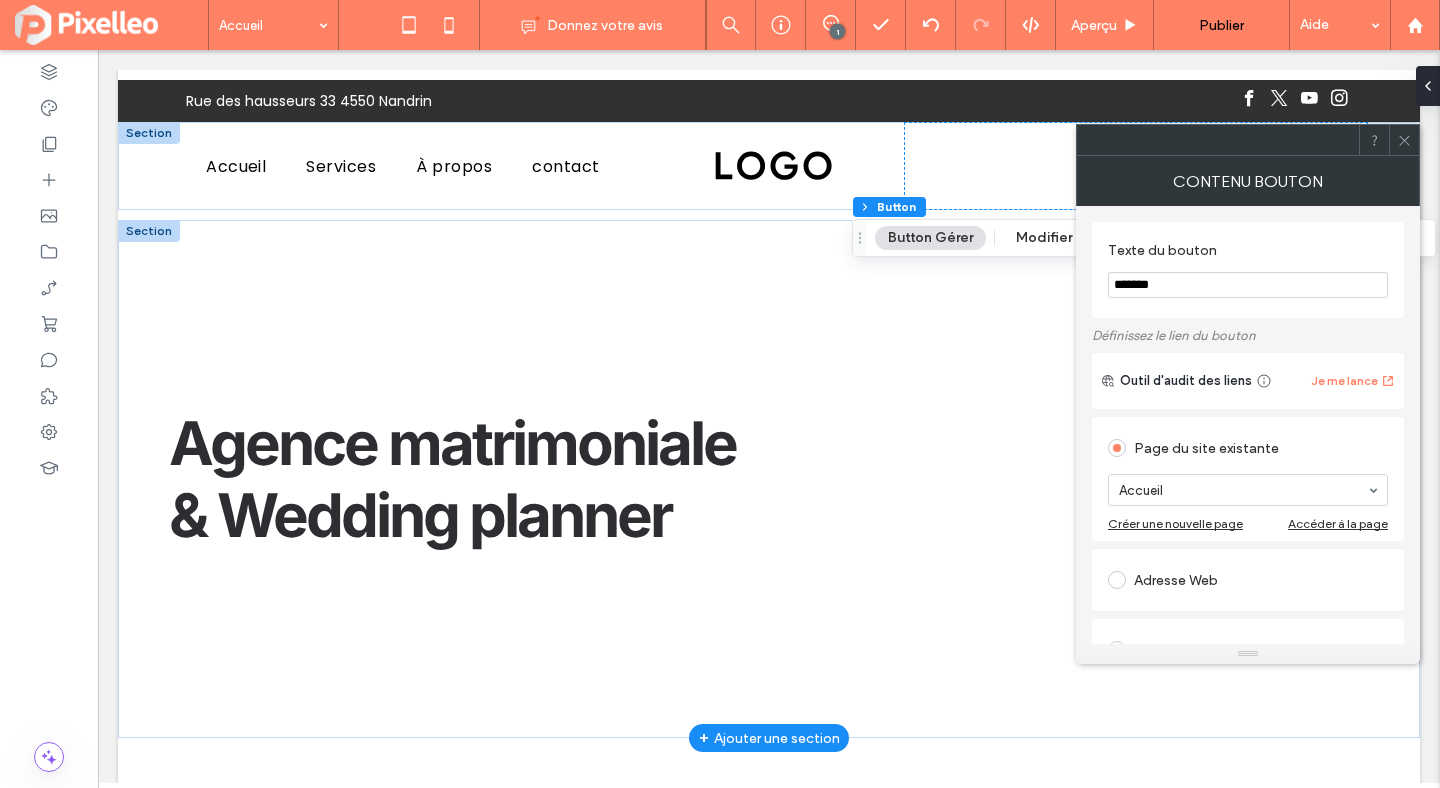 click 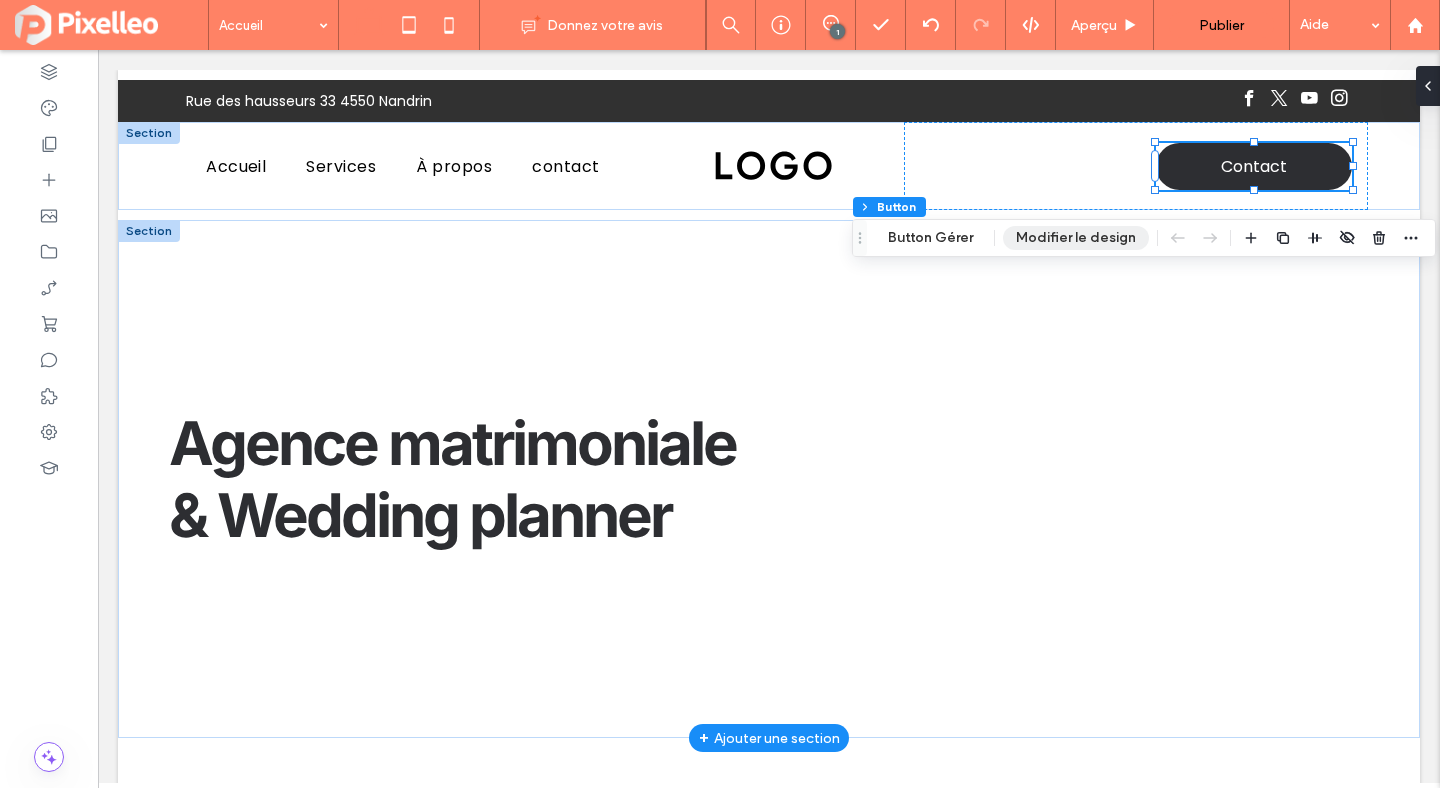 click on "Modifier le design" at bounding box center [1076, 238] 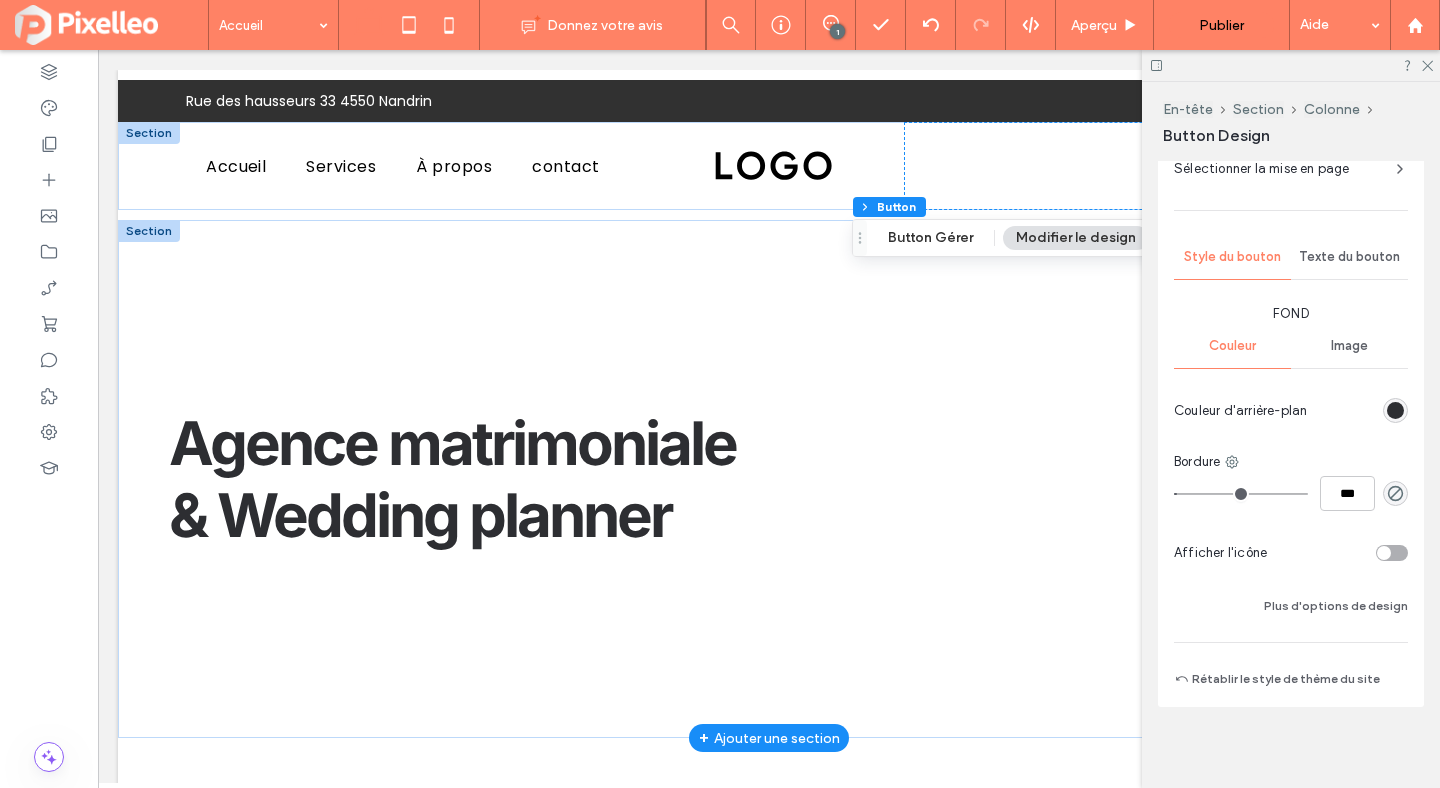 scroll, scrollTop: 398, scrollLeft: 0, axis: vertical 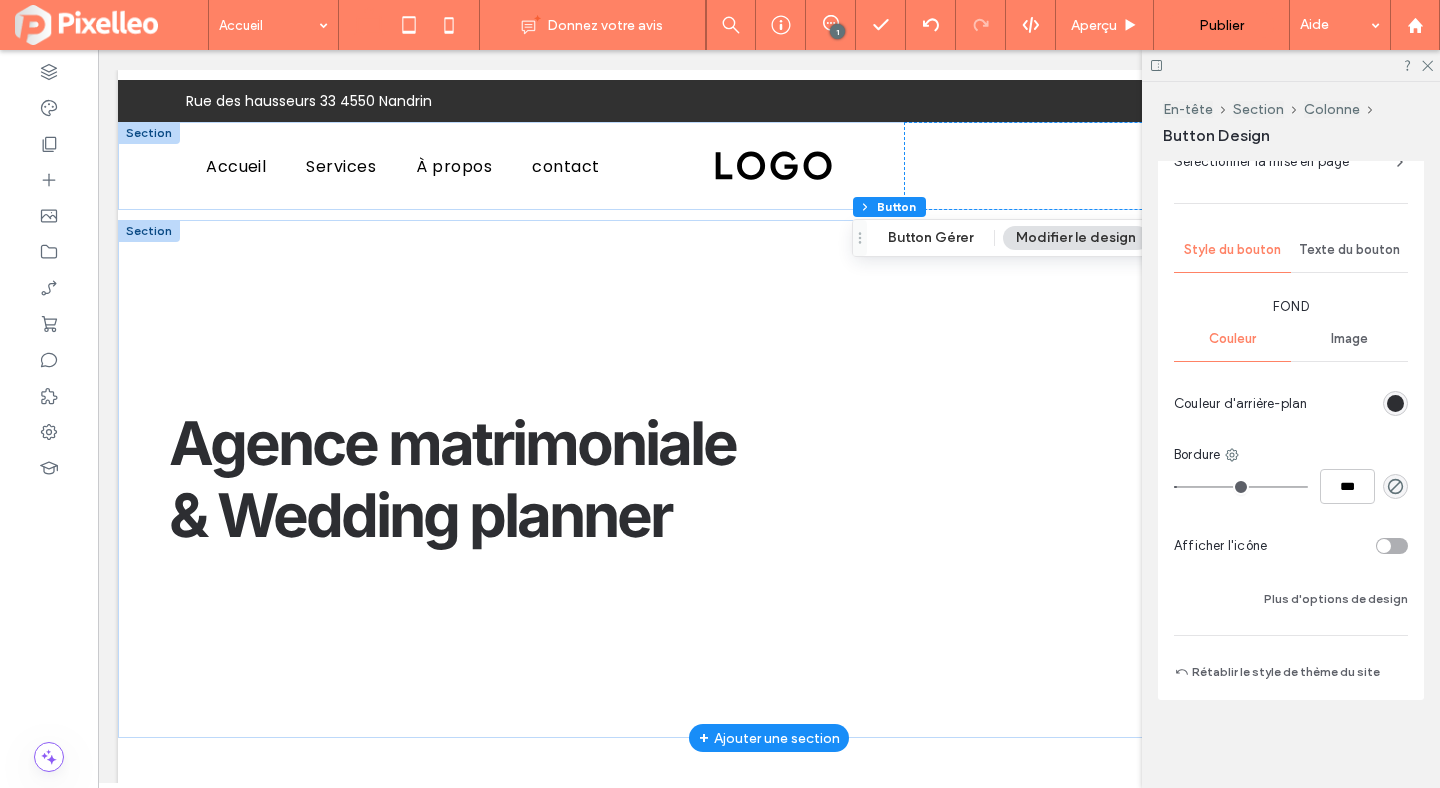 click on "Fond Couleur Image Couleur d'arrière-plan Bordure *** Afficher l'icône Plus d'options de design" at bounding box center [1291, 454] 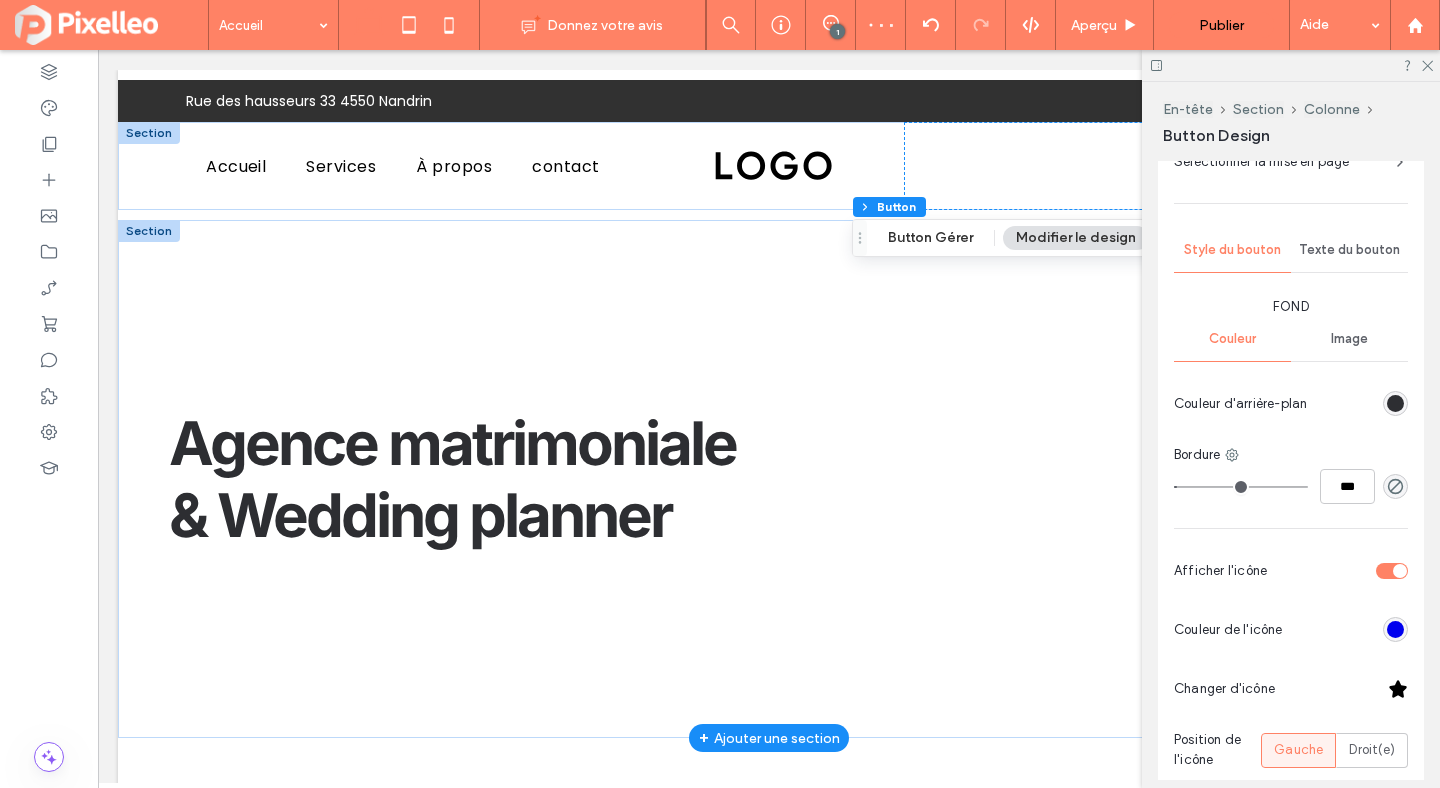 scroll, scrollTop: 613, scrollLeft: 0, axis: vertical 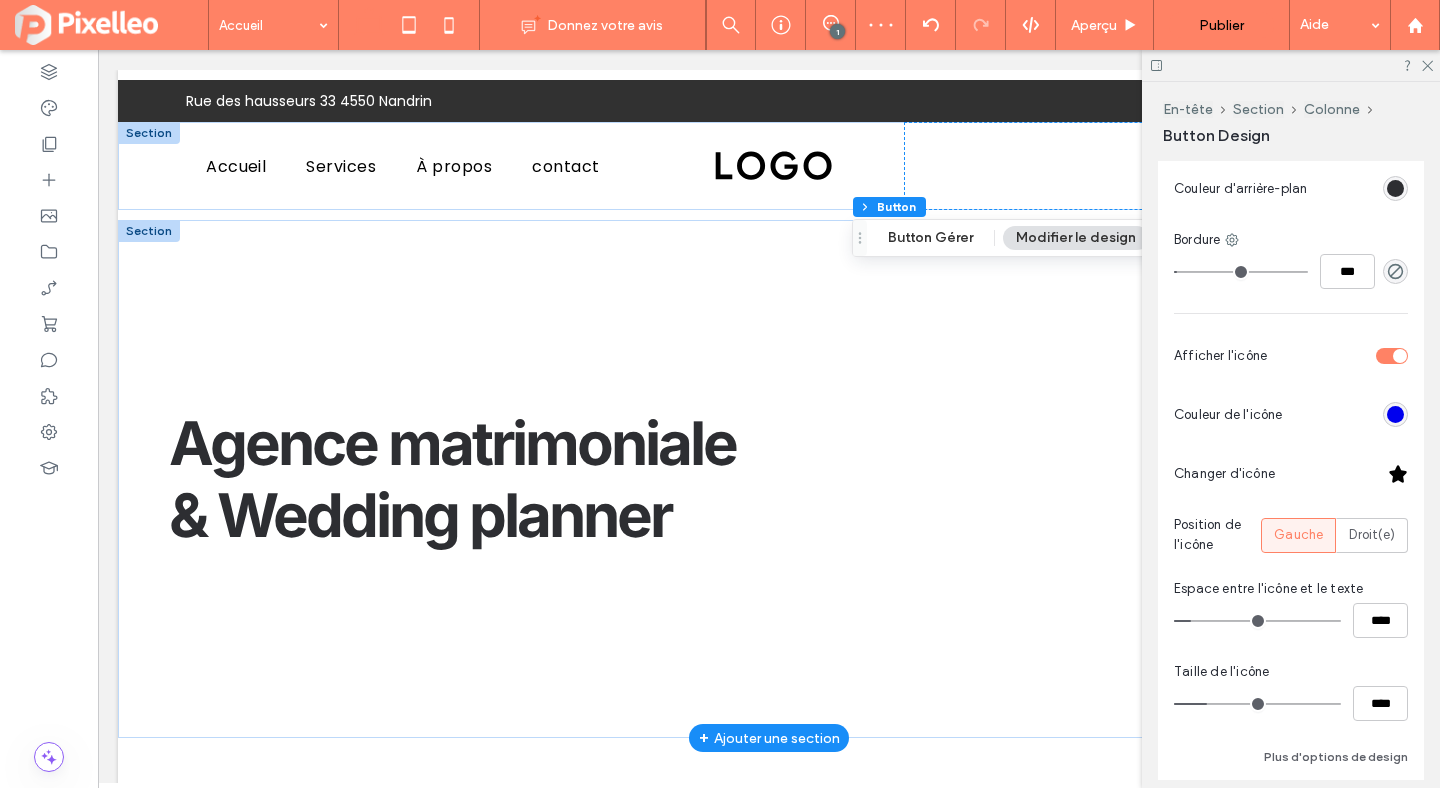 click at bounding box center (1398, 474) 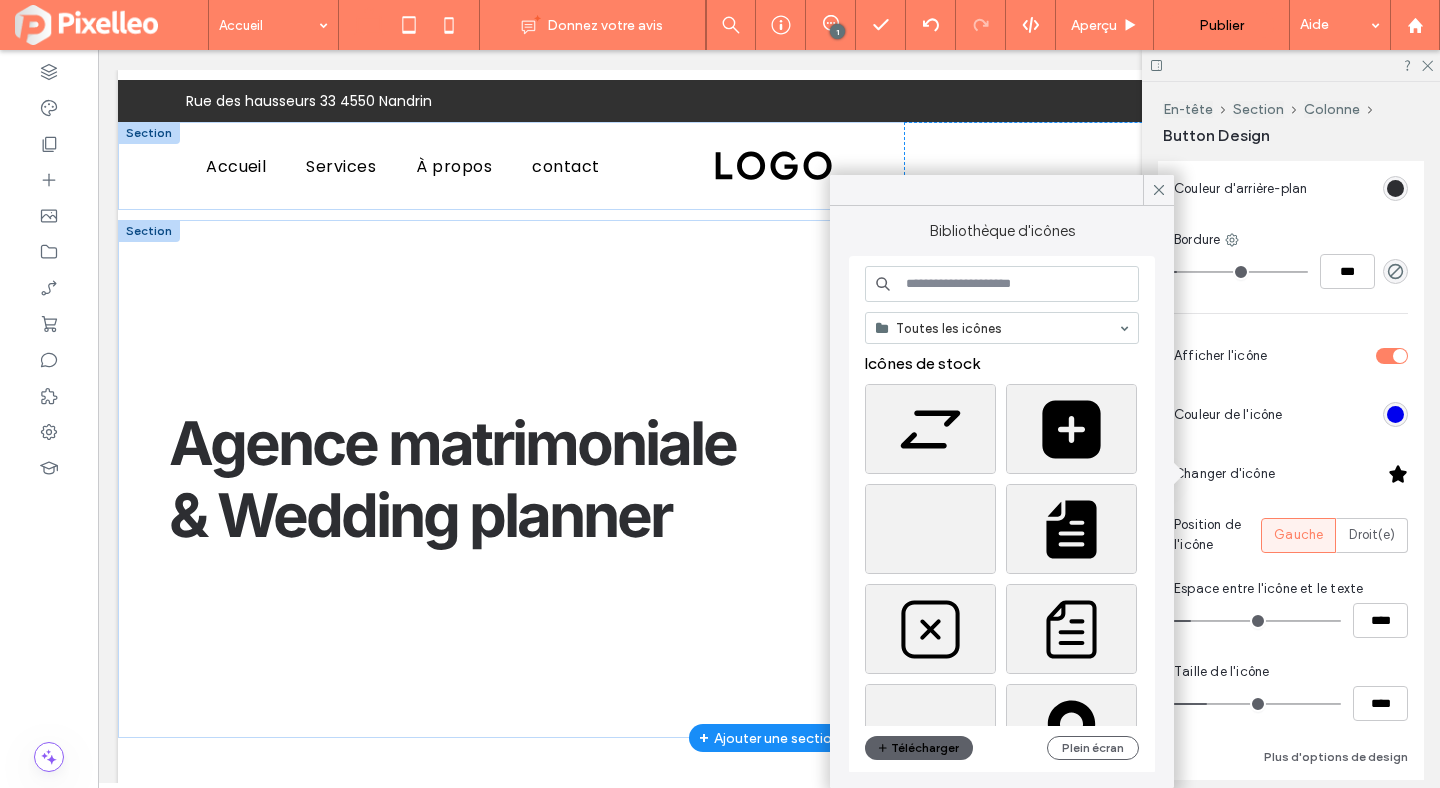 click at bounding box center [1002, 284] 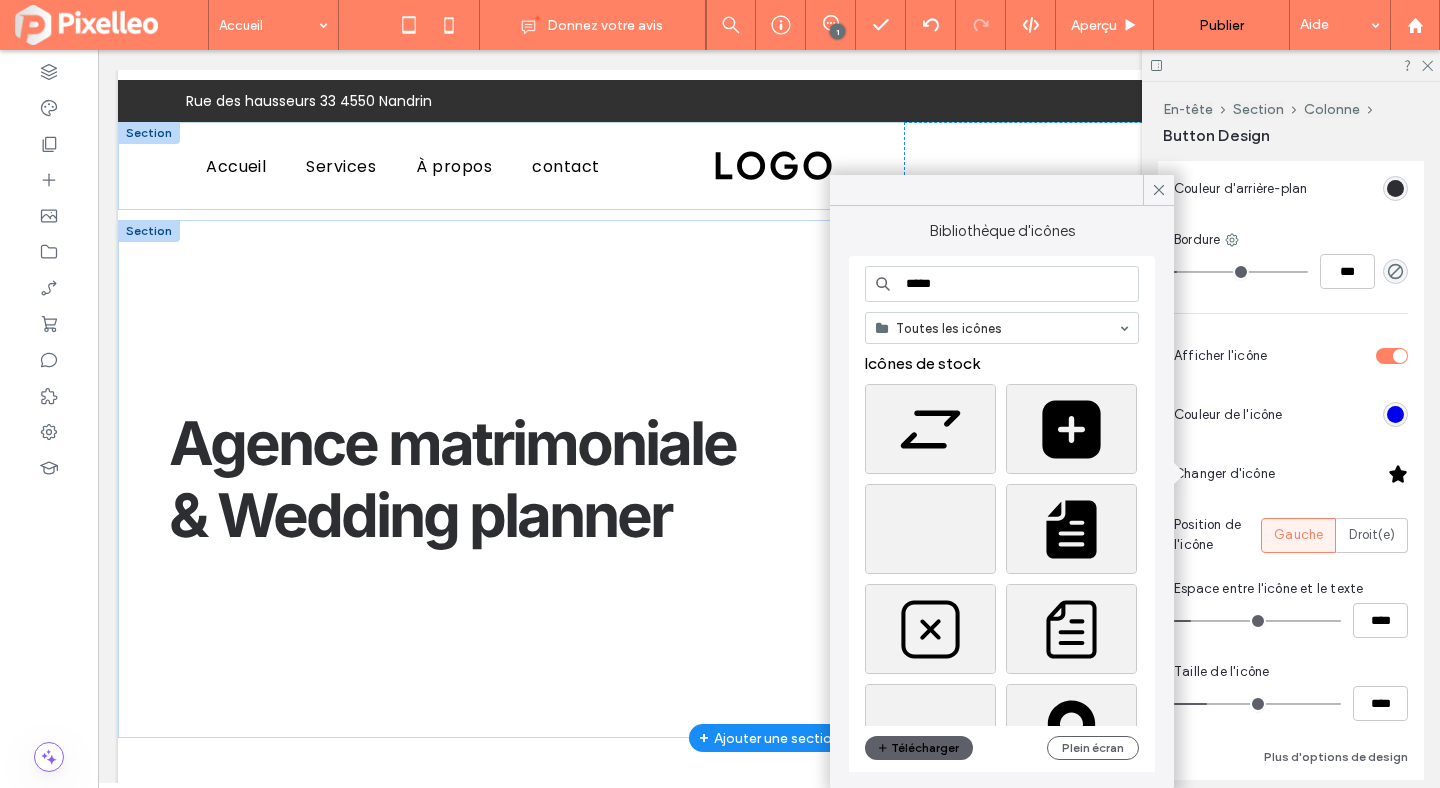 type on "*****" 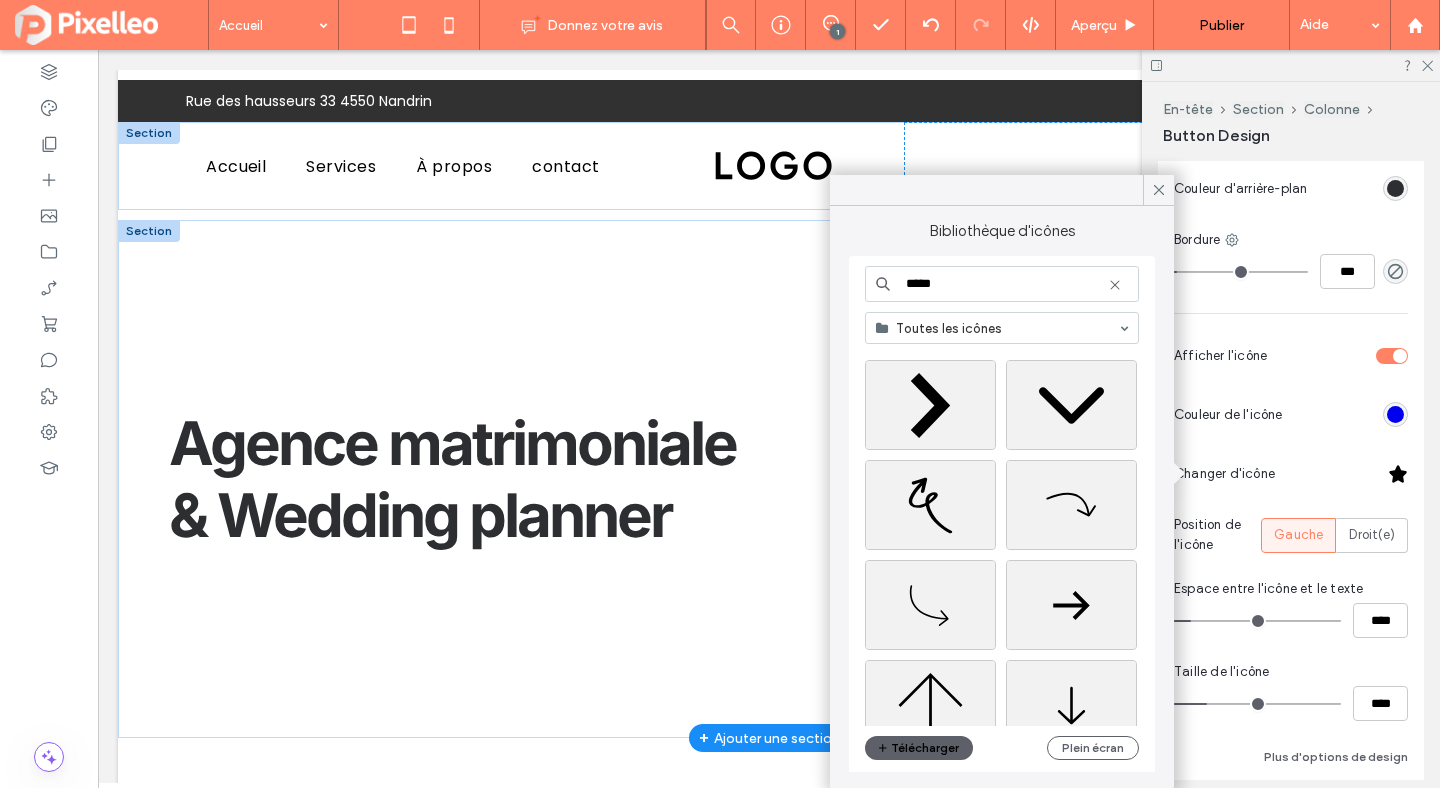 scroll, scrollTop: 0, scrollLeft: 0, axis: both 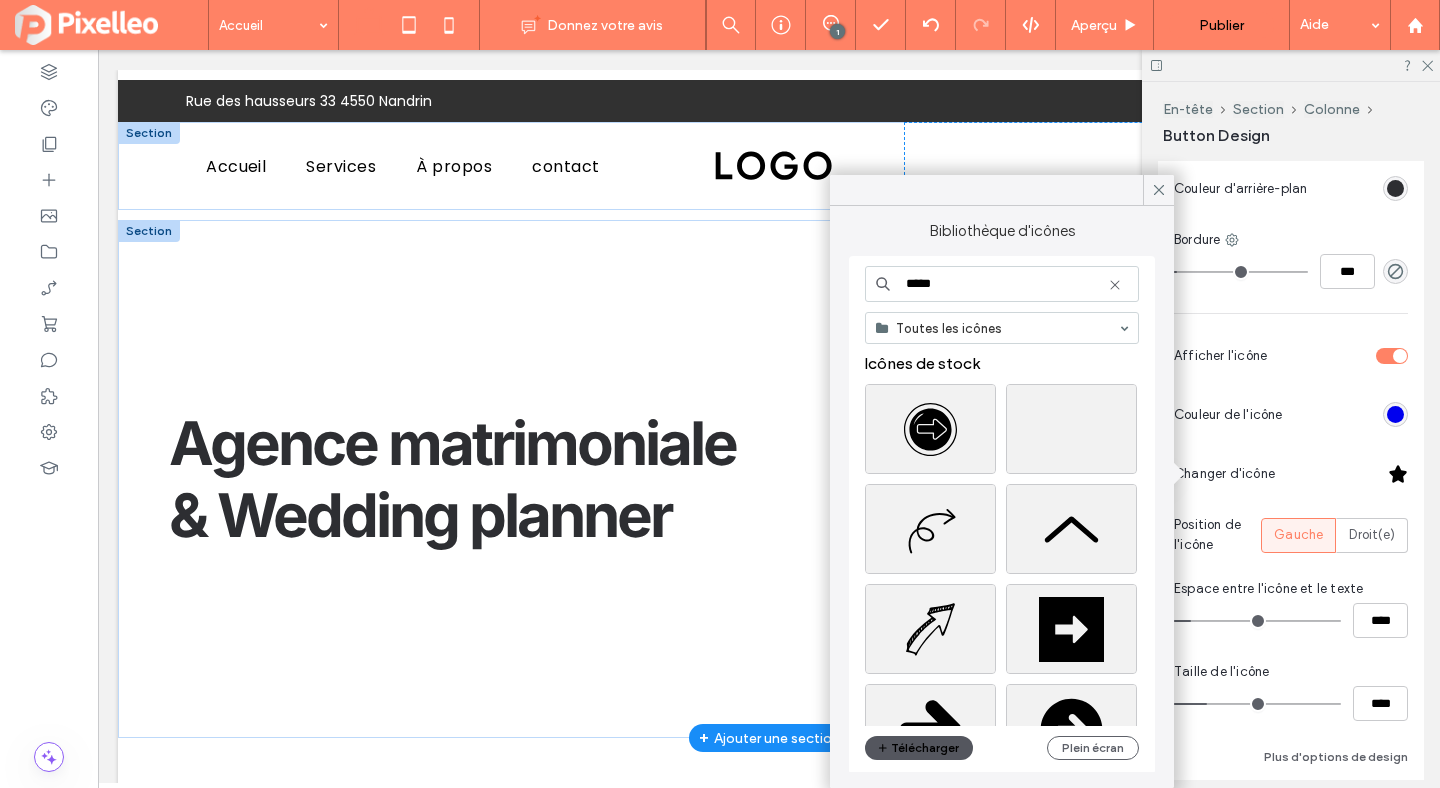 click on "Télécharger" at bounding box center (919, 748) 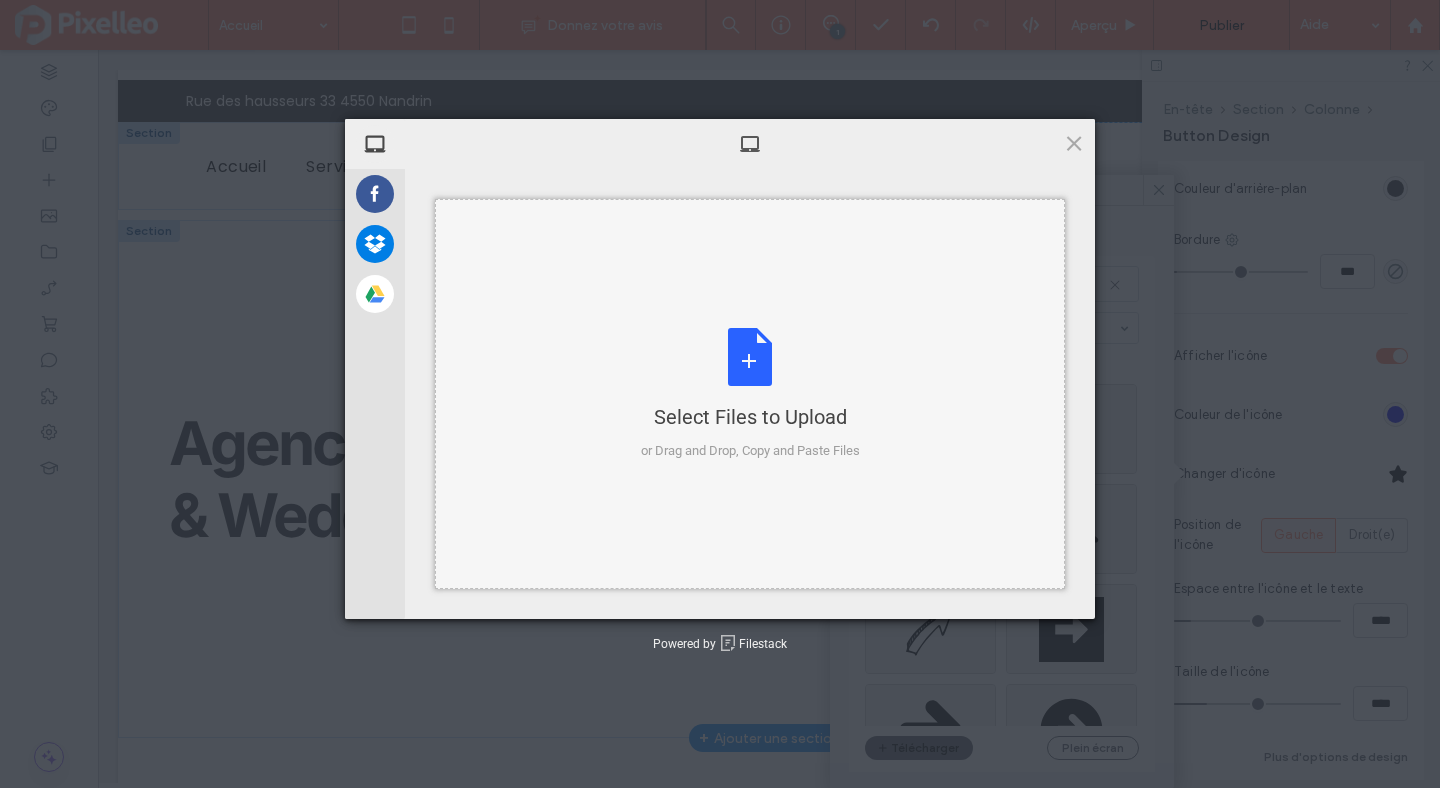 click on "Select Files to Upload
or Drag and Drop, Copy and Paste Files" at bounding box center [750, 394] 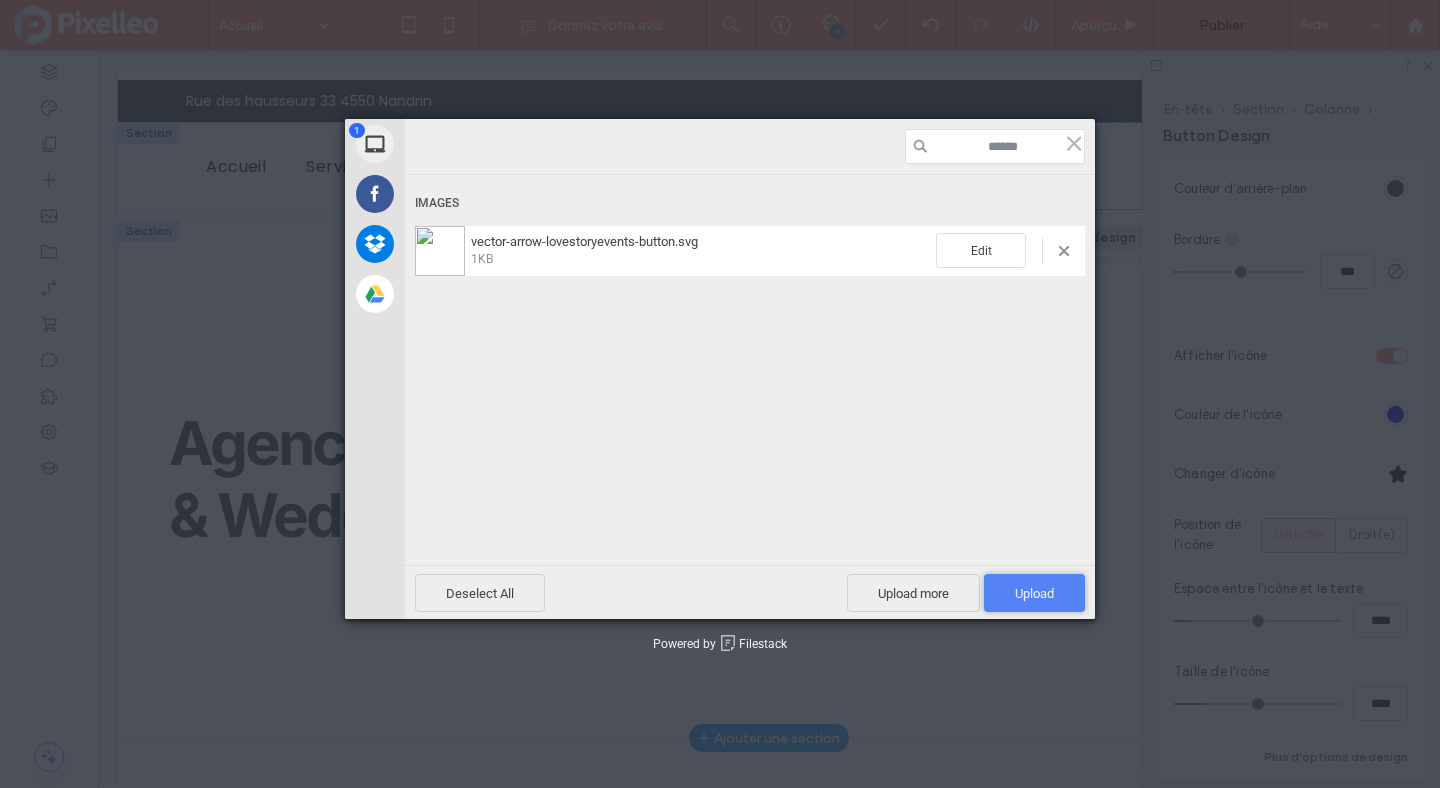 click on "Upload
1" at bounding box center [1034, 593] 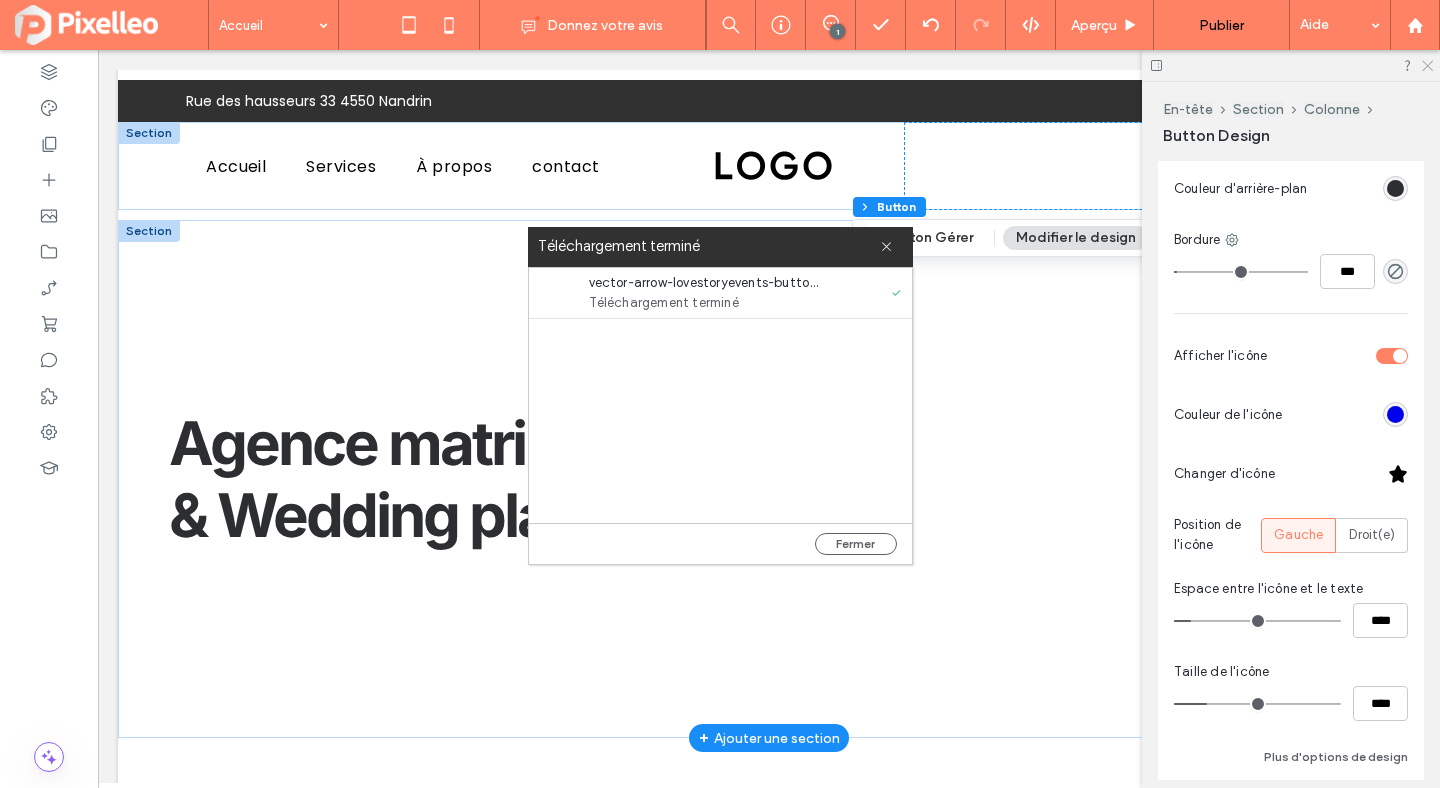 click 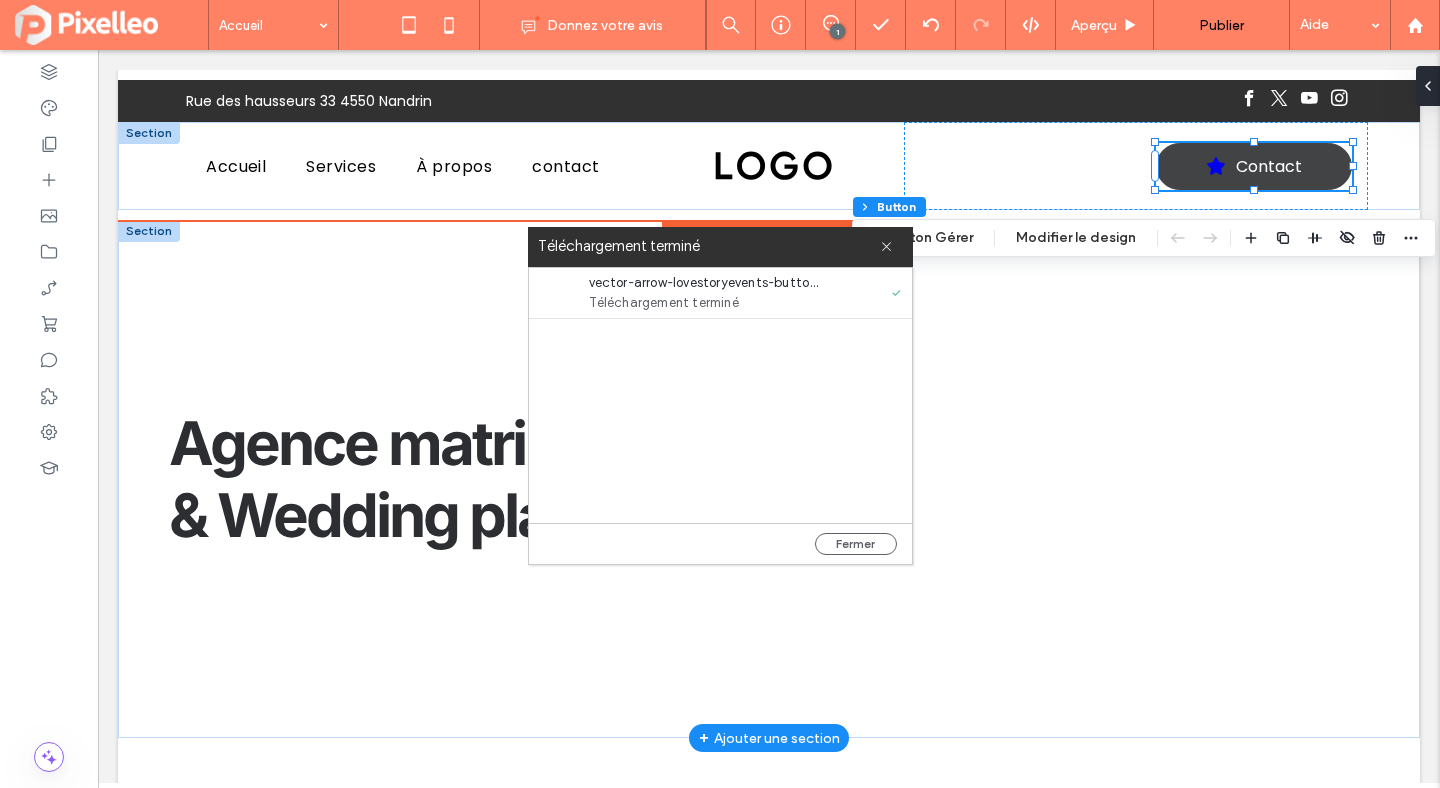 click at bounding box center [1216, 166] 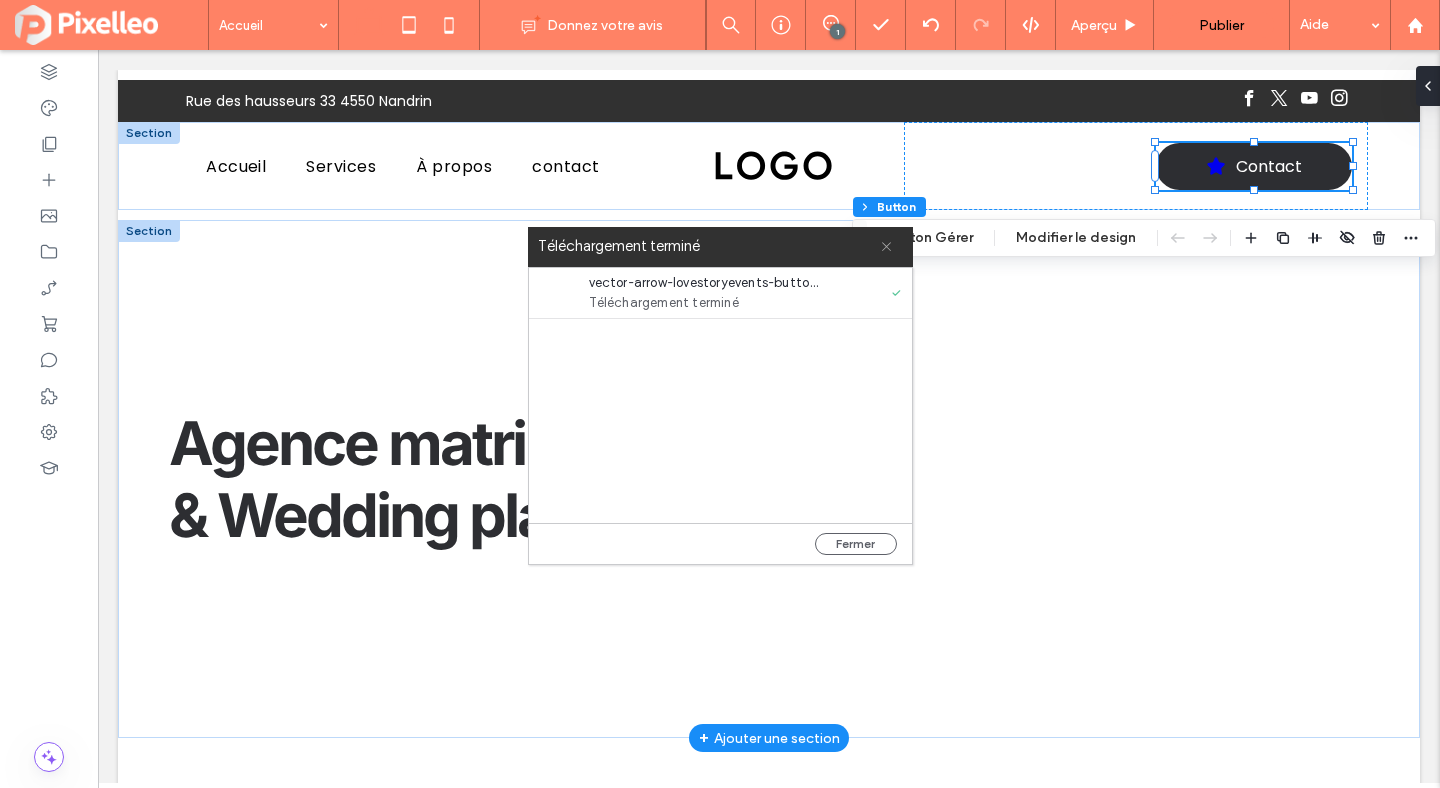 click 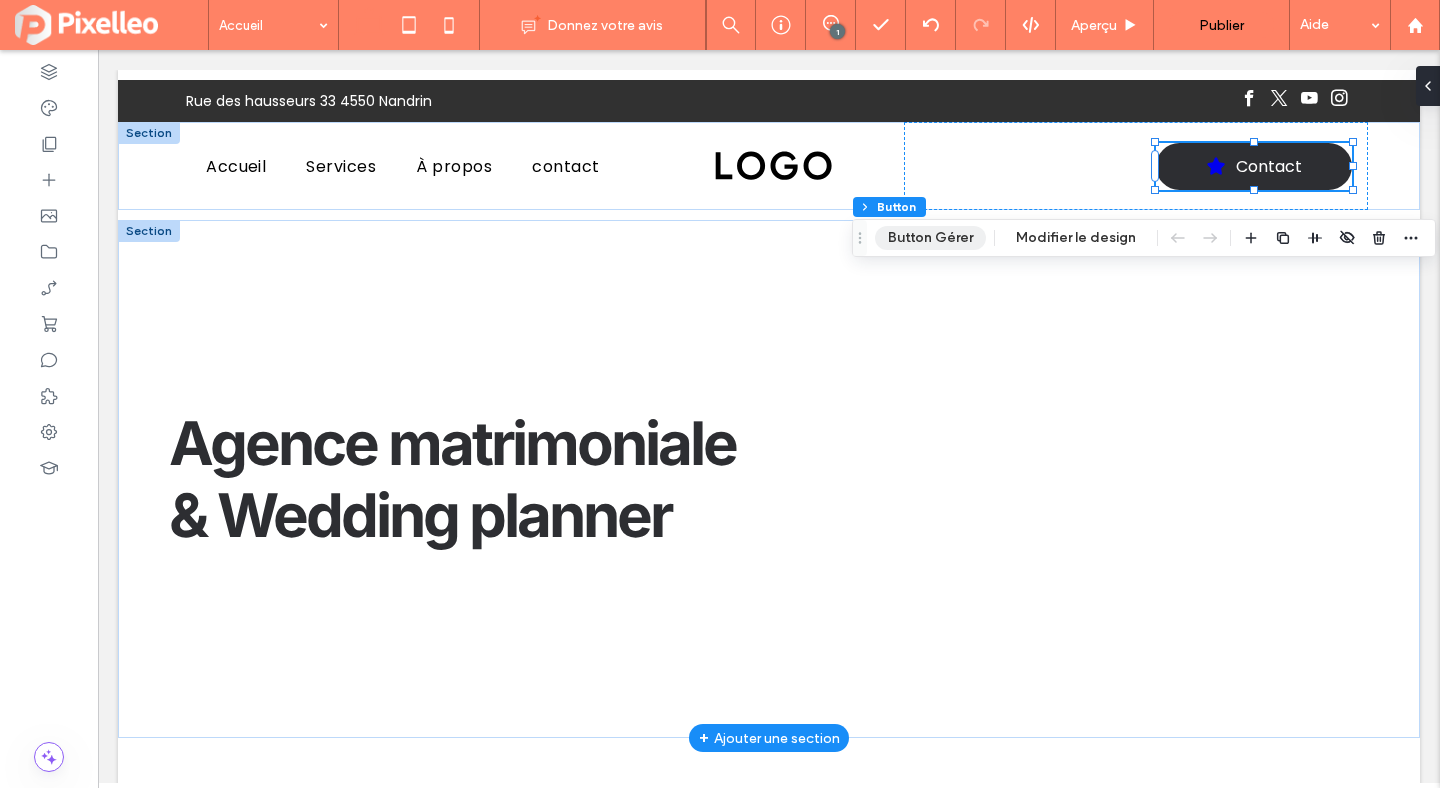 click on "Button Gérer" at bounding box center (930, 238) 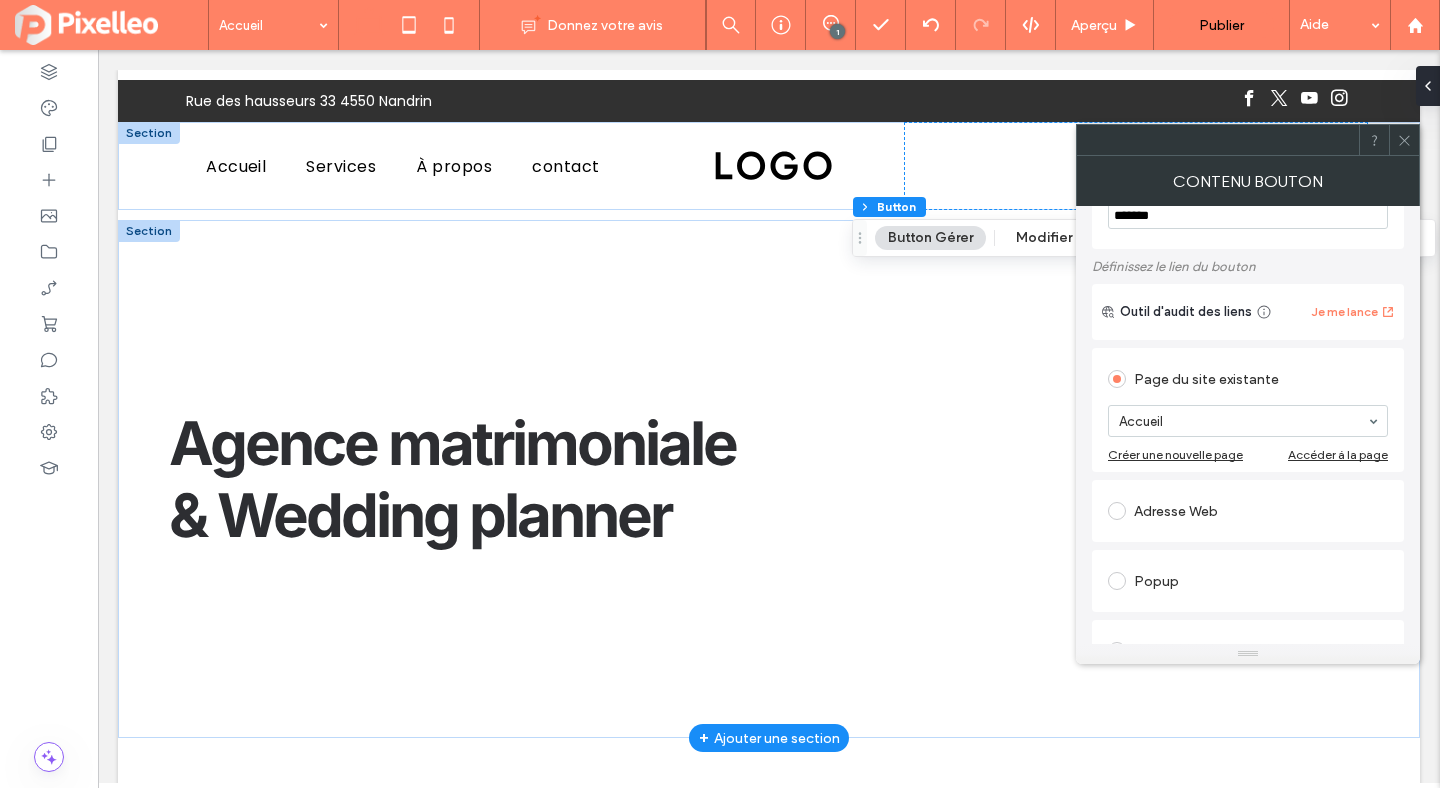 scroll, scrollTop: 150, scrollLeft: 0, axis: vertical 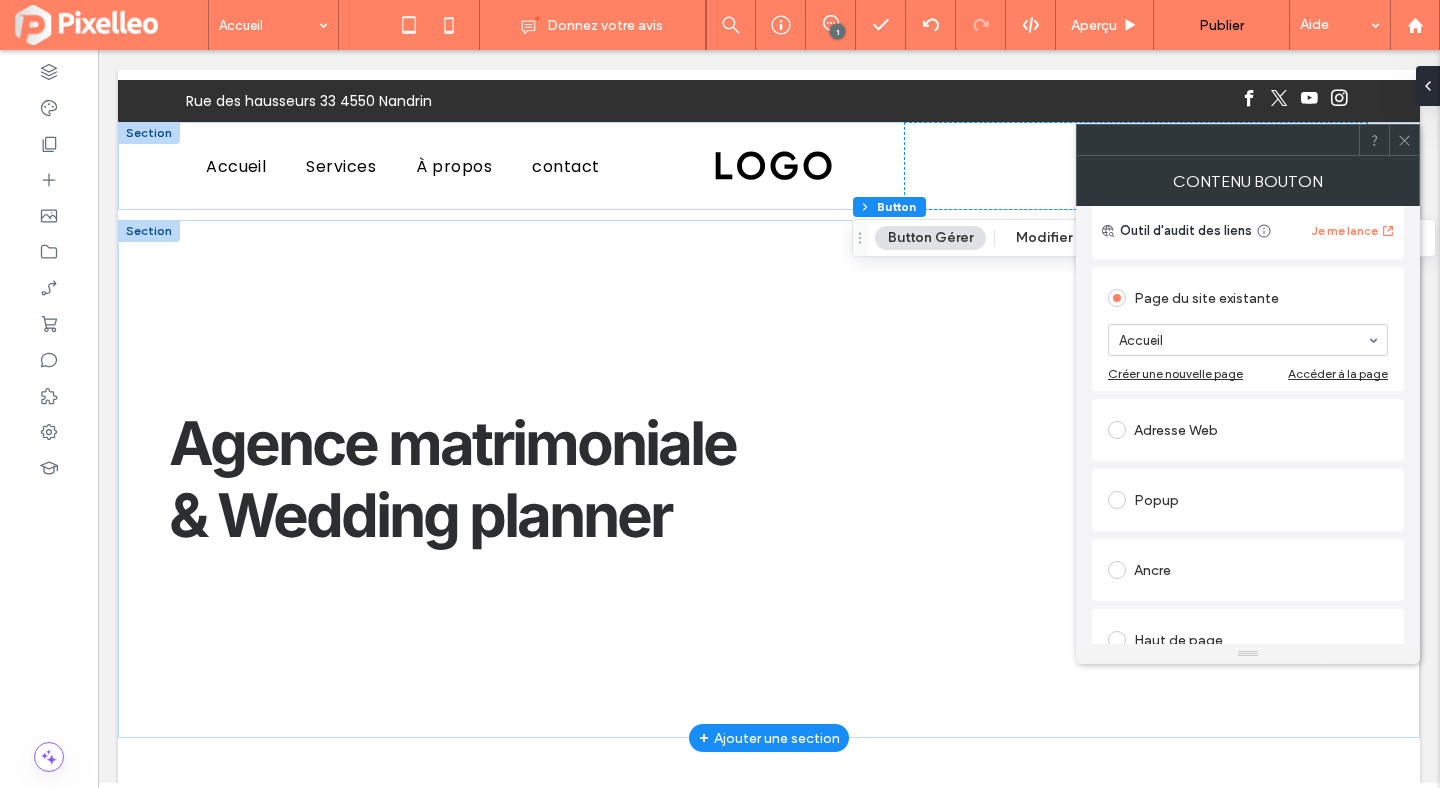 click 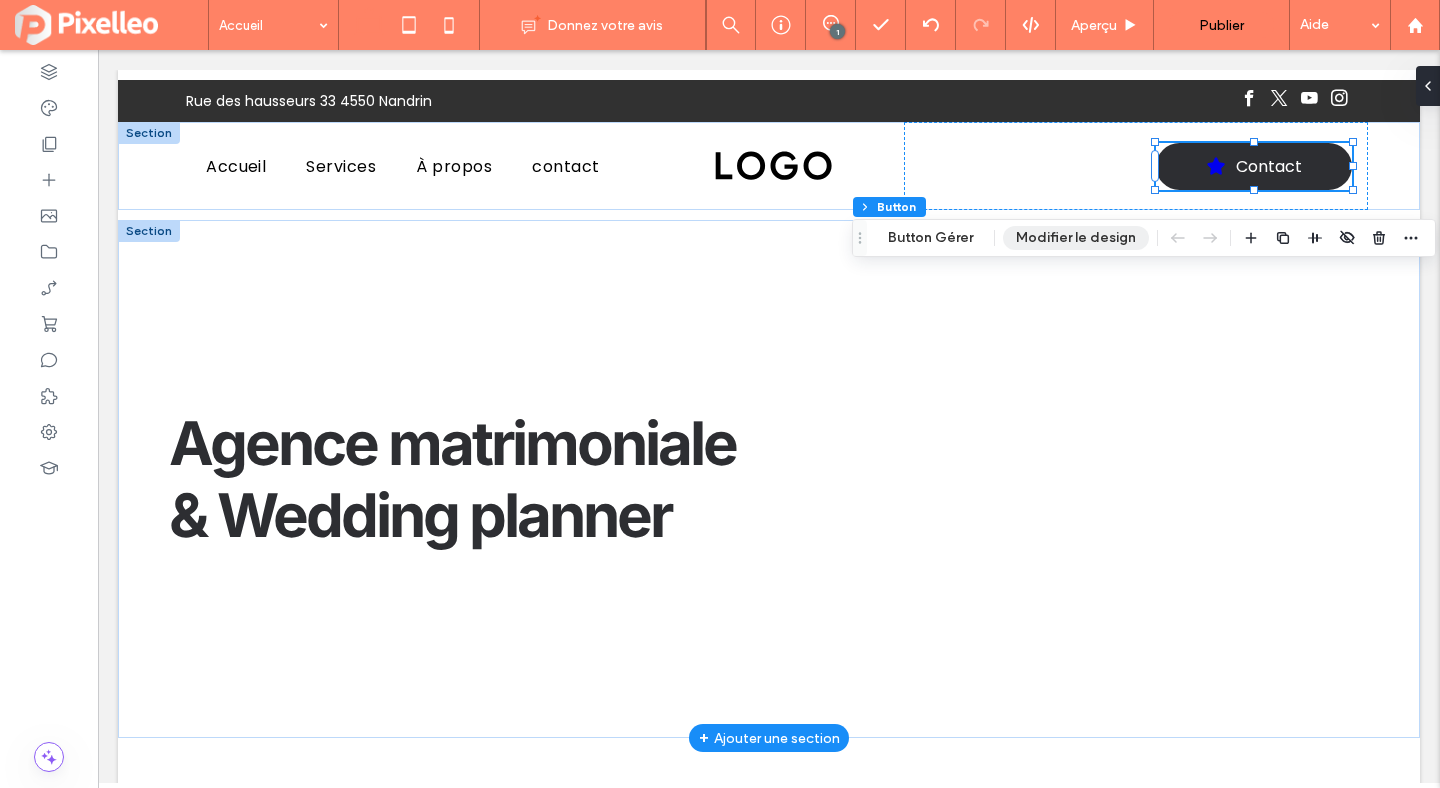 click on "Modifier le design" at bounding box center (1076, 238) 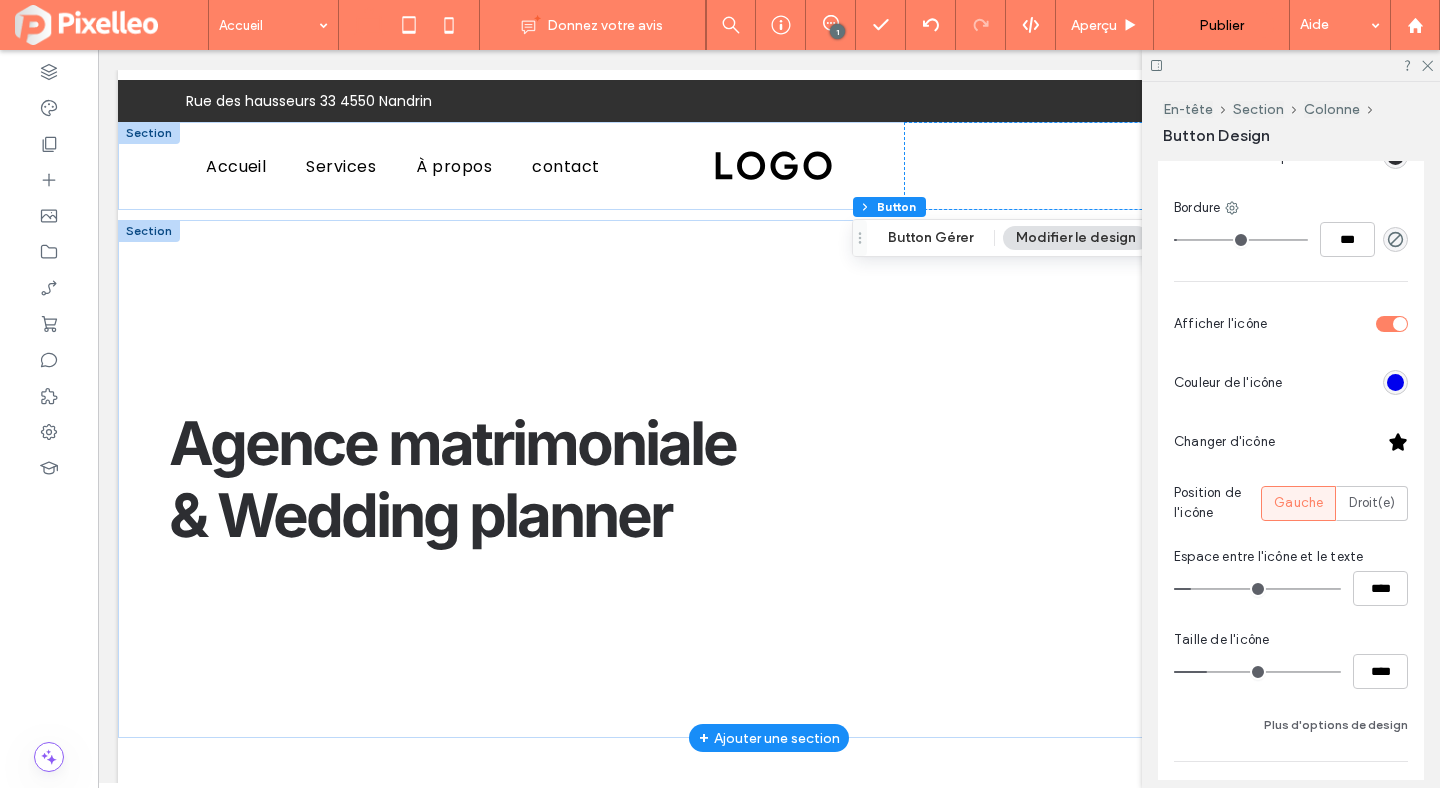 scroll, scrollTop: 672, scrollLeft: 0, axis: vertical 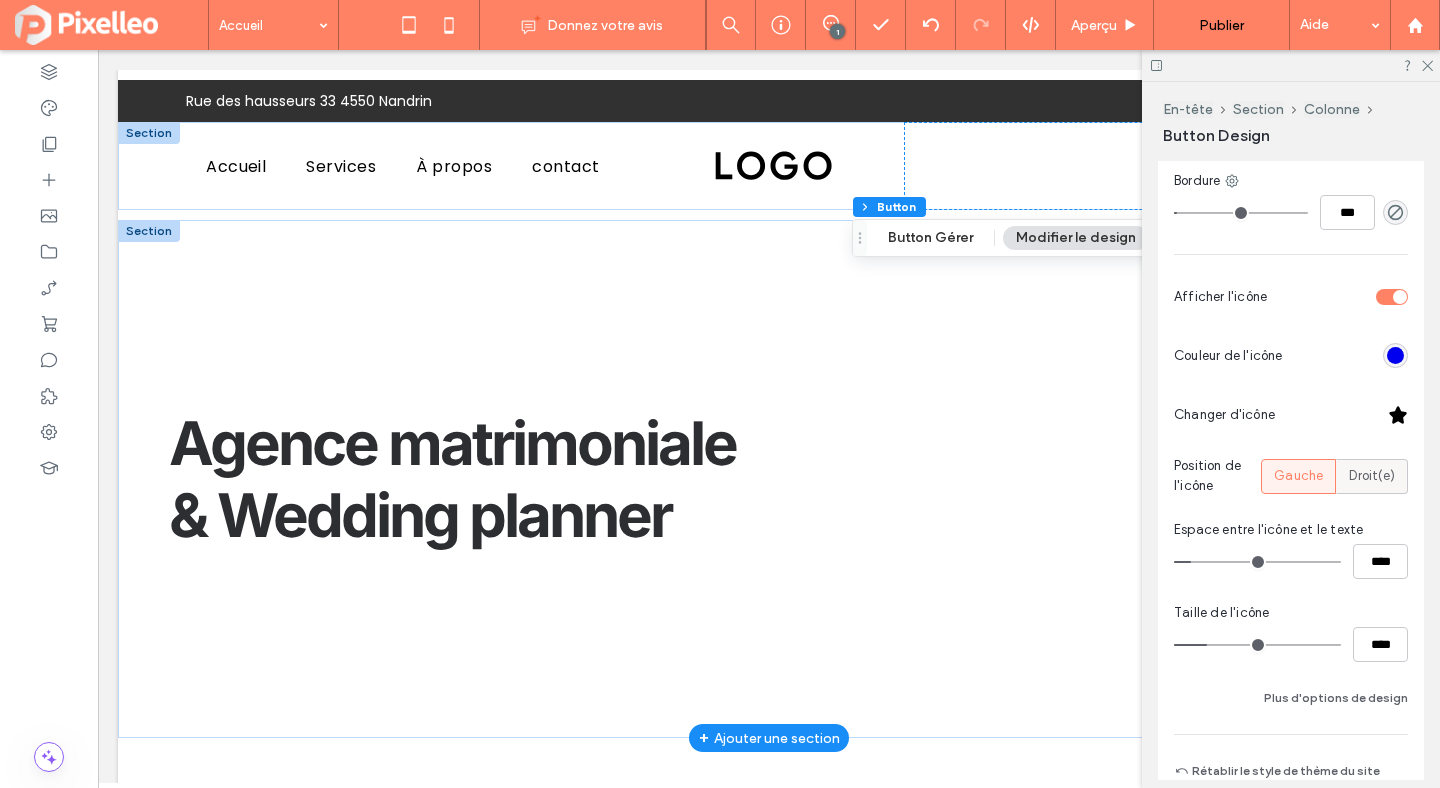 click on "Droit(e)" at bounding box center (1372, 476) 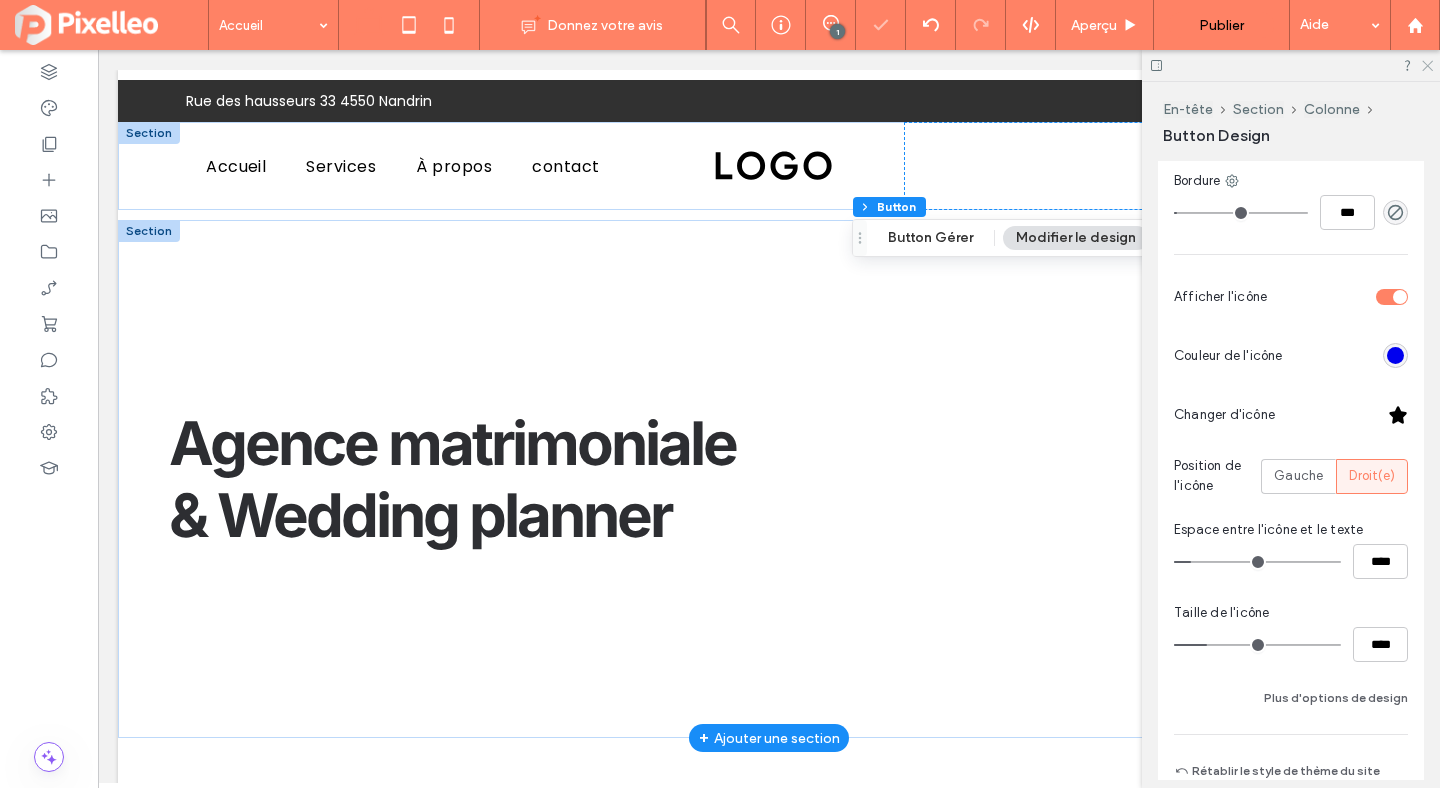 click 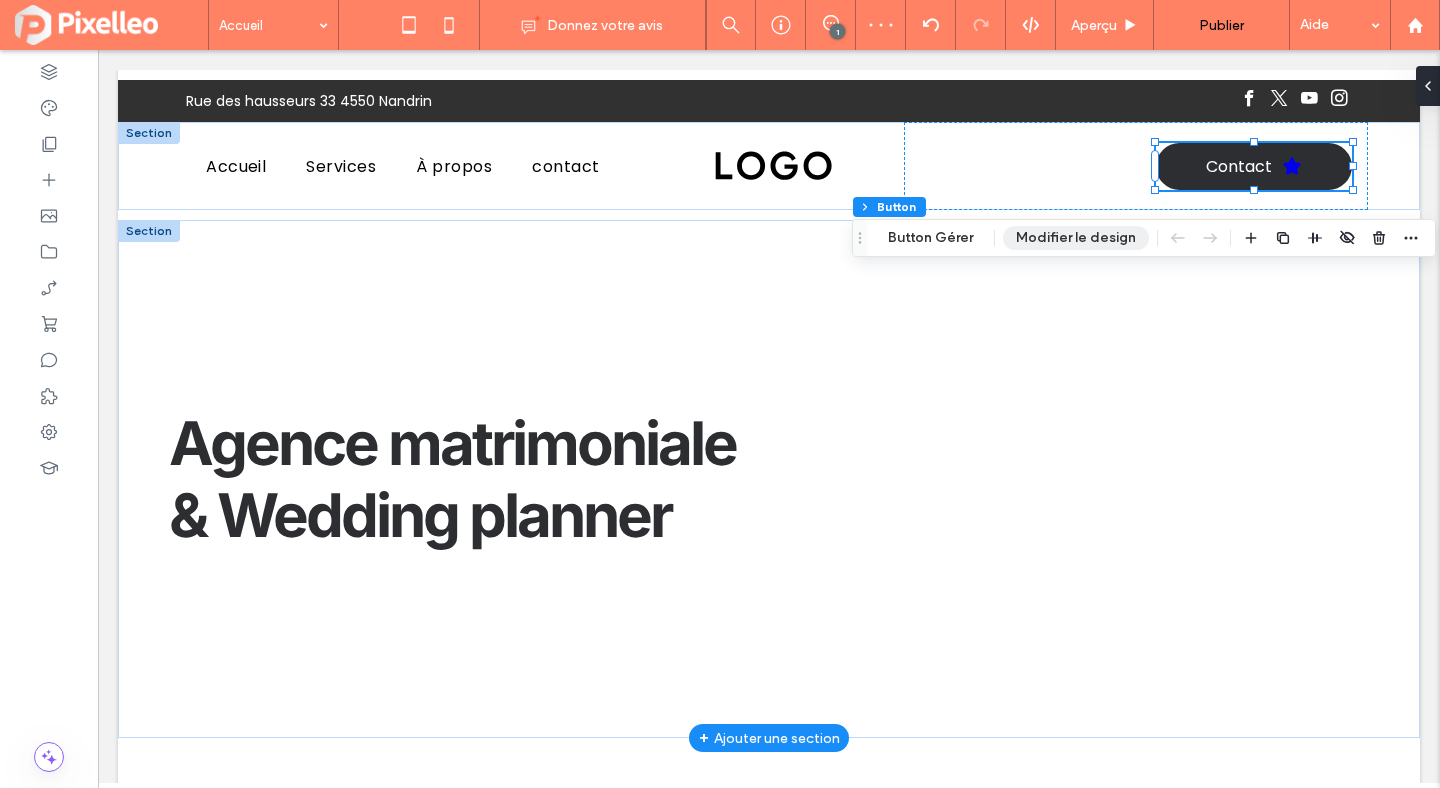 click on "Modifier le design" at bounding box center [1076, 238] 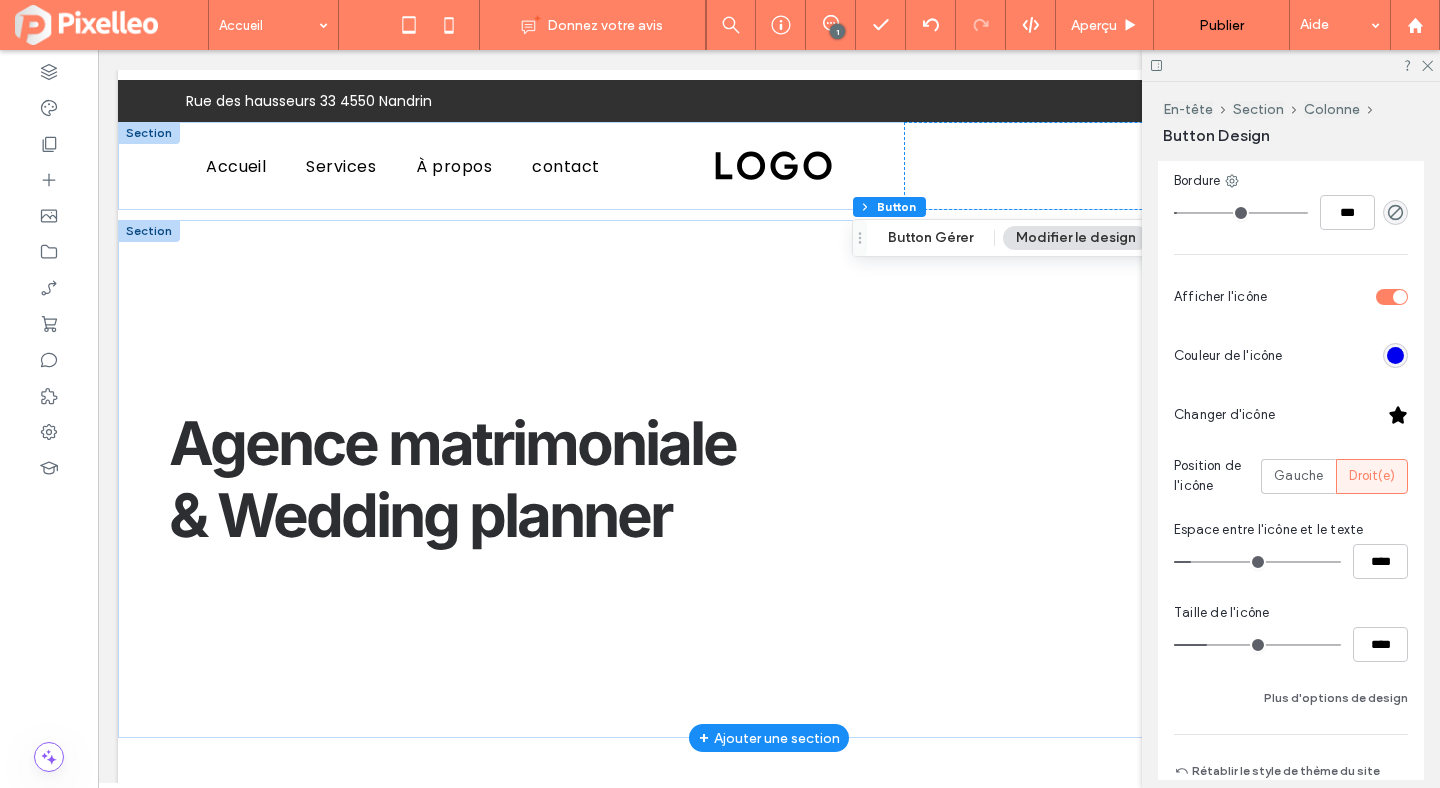 click at bounding box center [1398, 415] 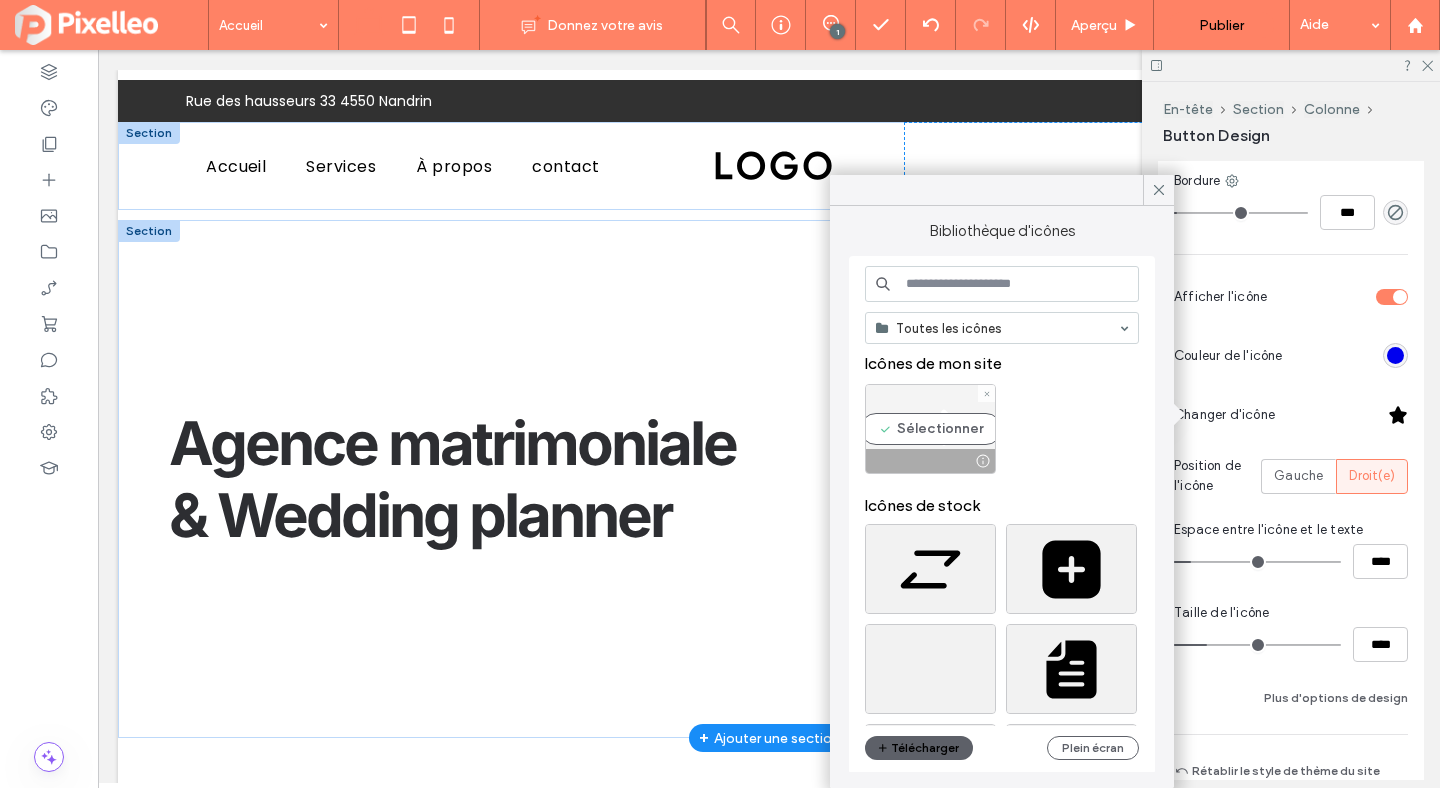 click on "Sélectionner" at bounding box center [930, 429] 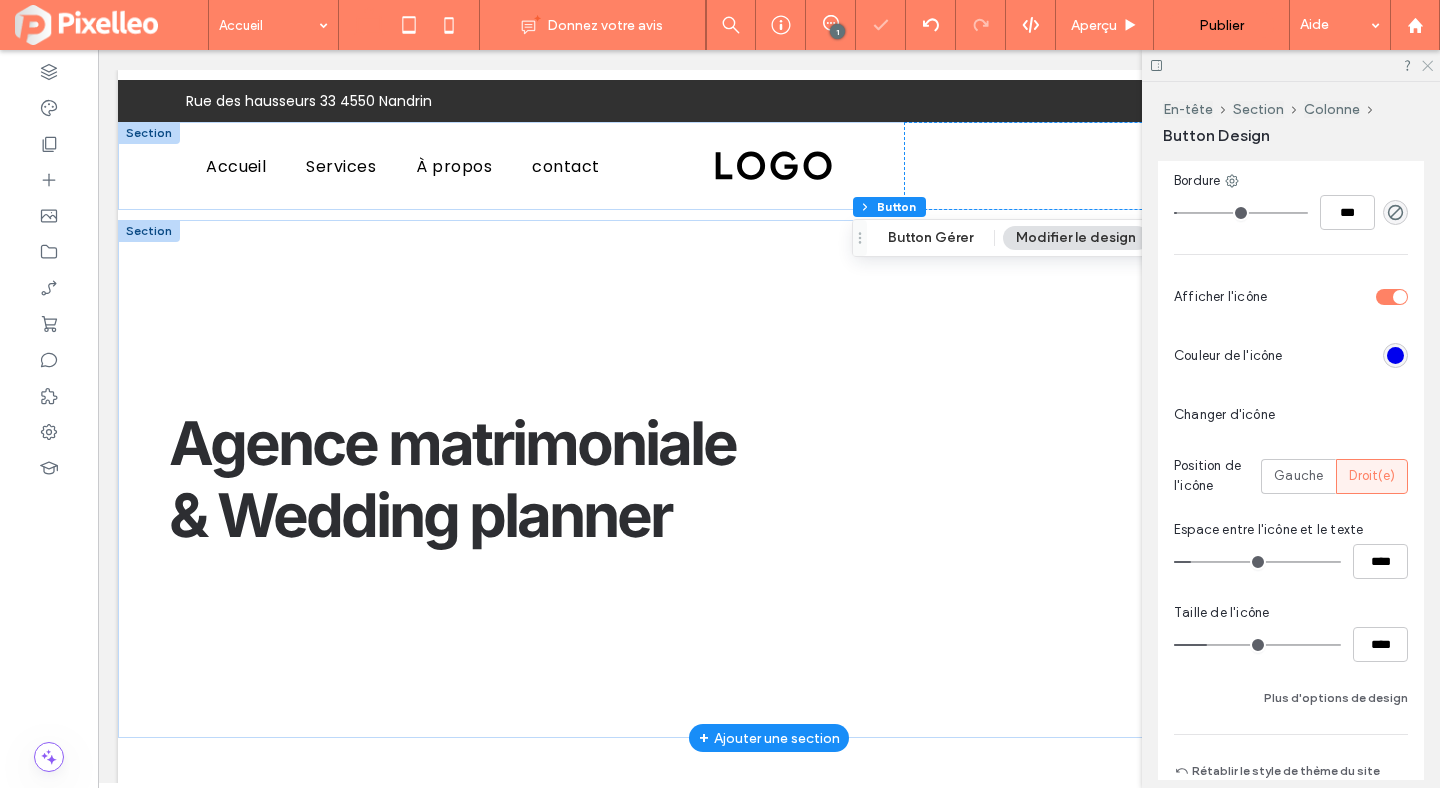 click 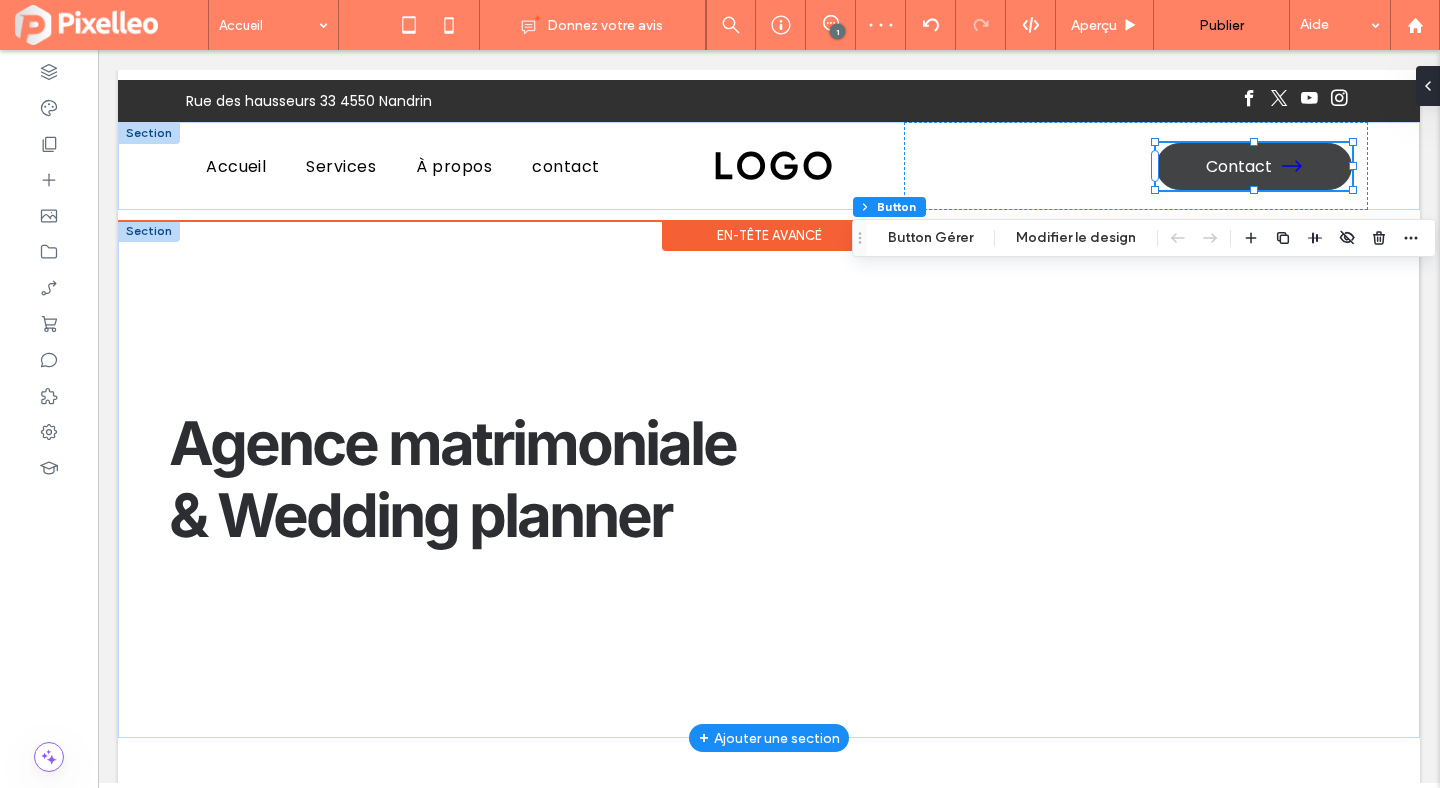 click at bounding box center (1292, 166) 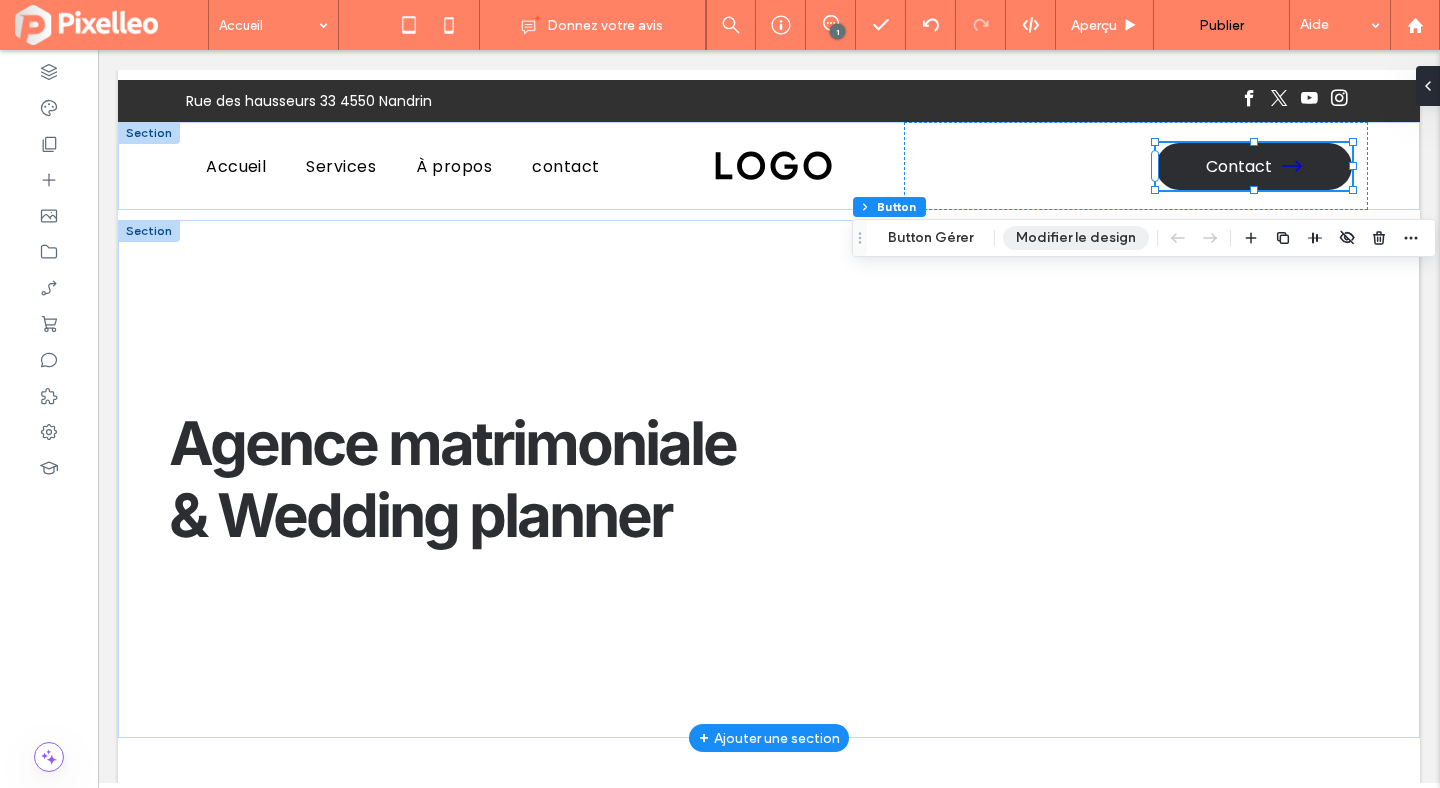 click on "Modifier le design" at bounding box center (1076, 238) 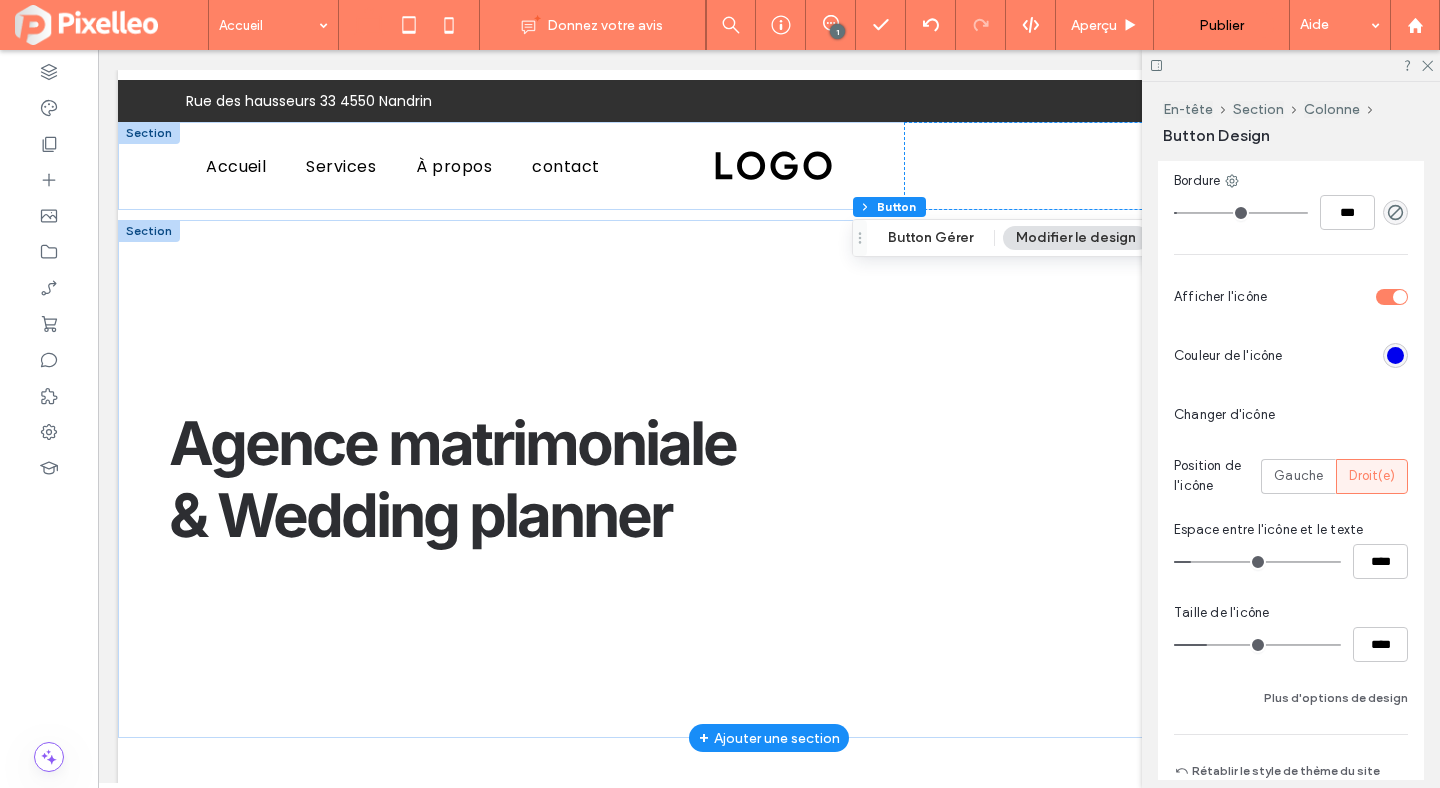 click at bounding box center (1395, 355) 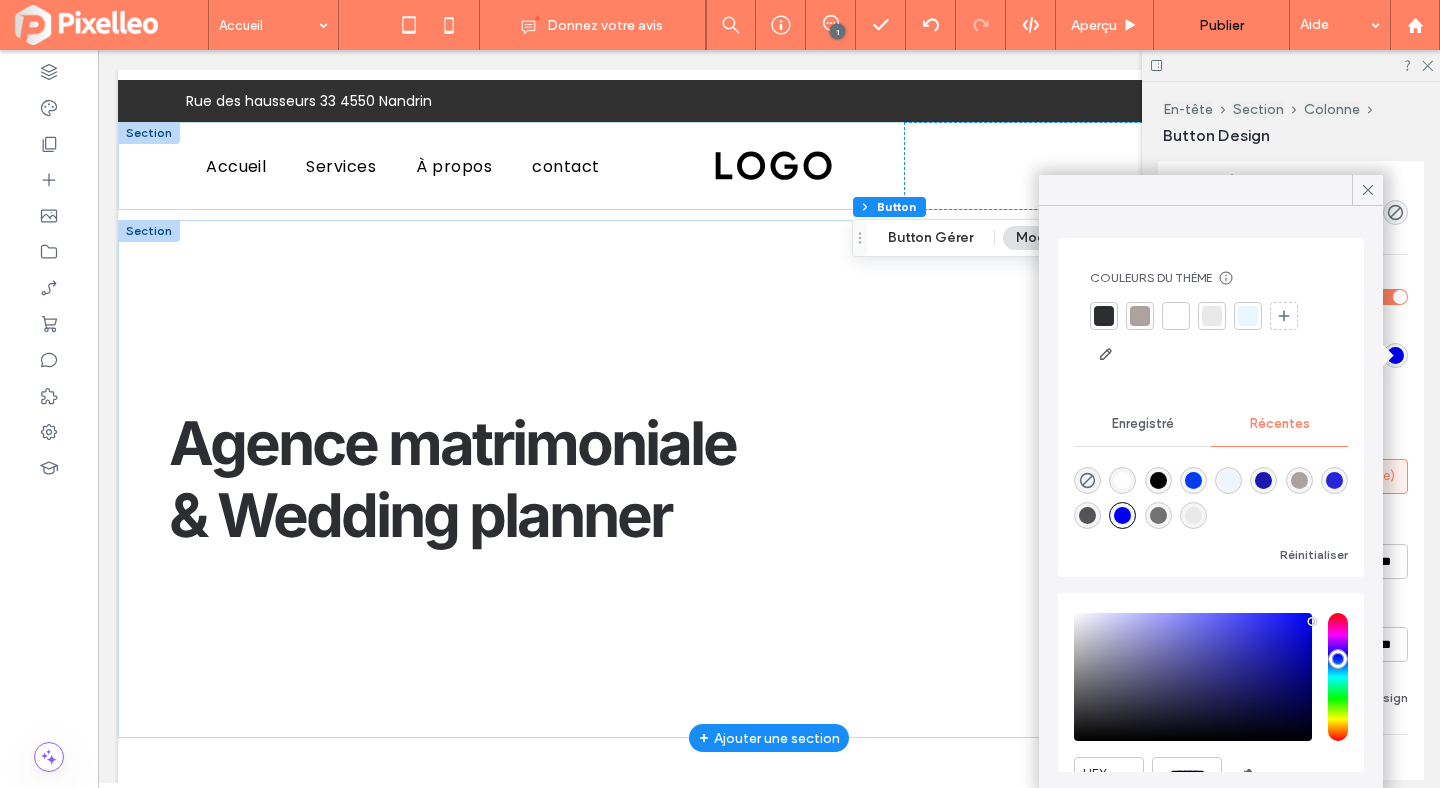click at bounding box center [1122, 480] 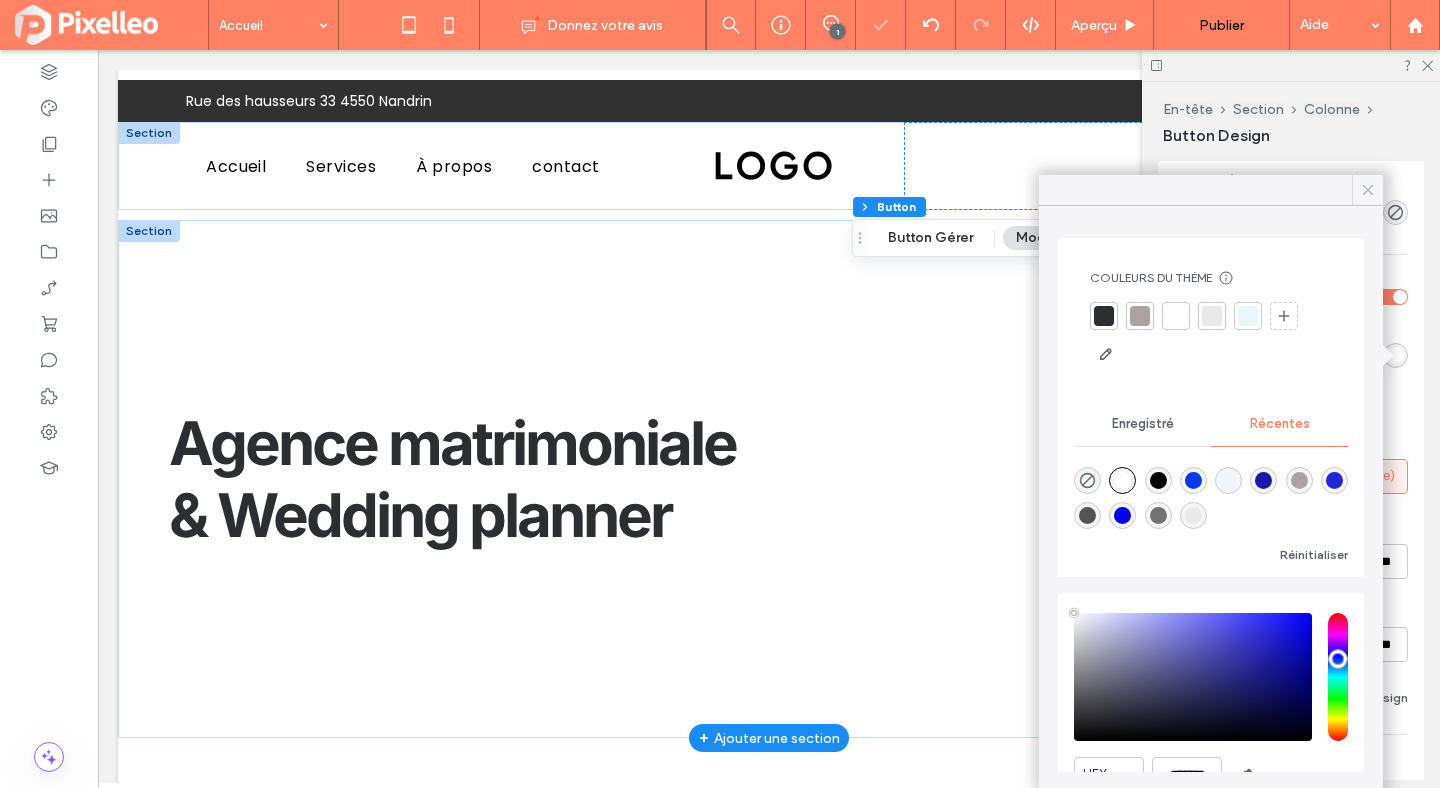 click 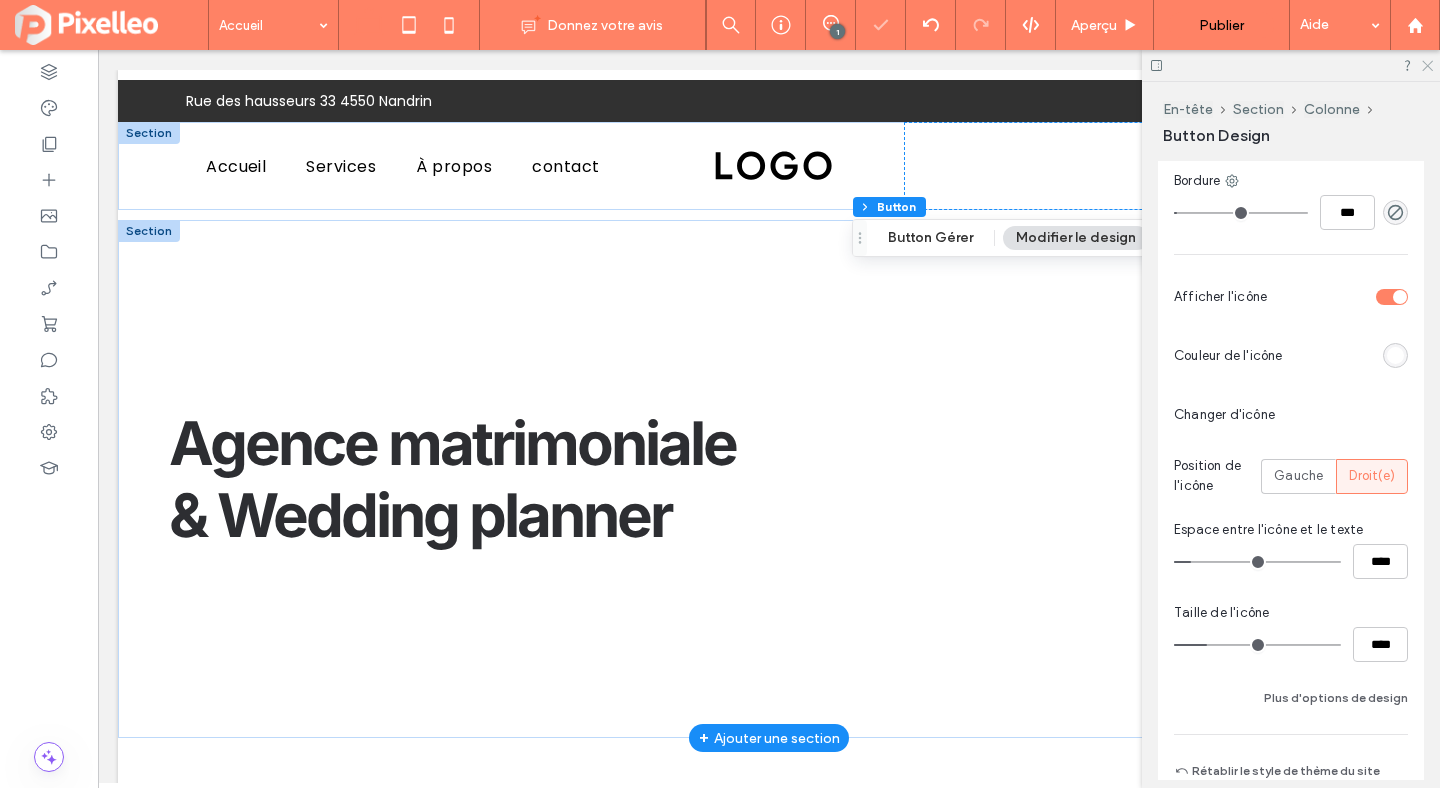click 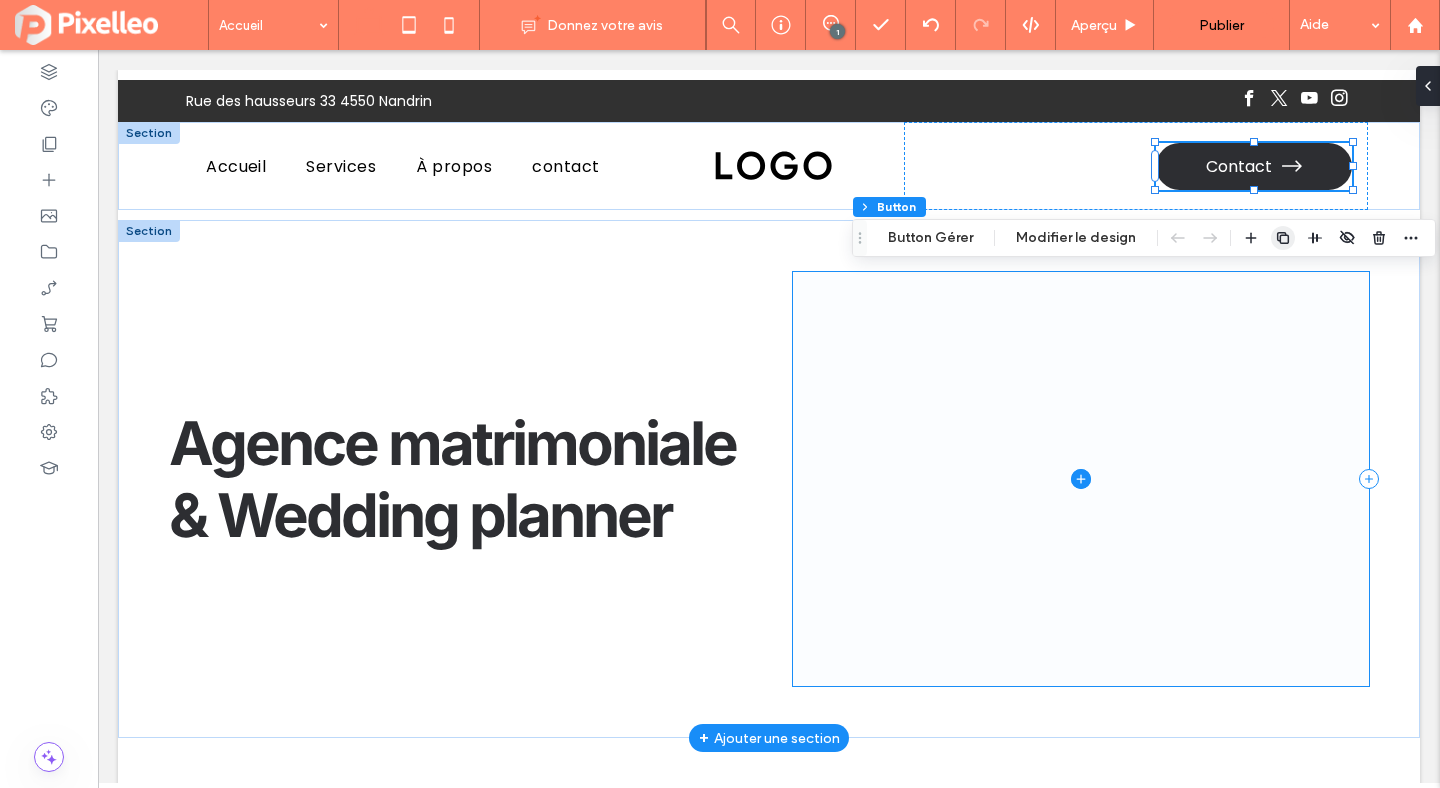 click at bounding box center [1081, 479] 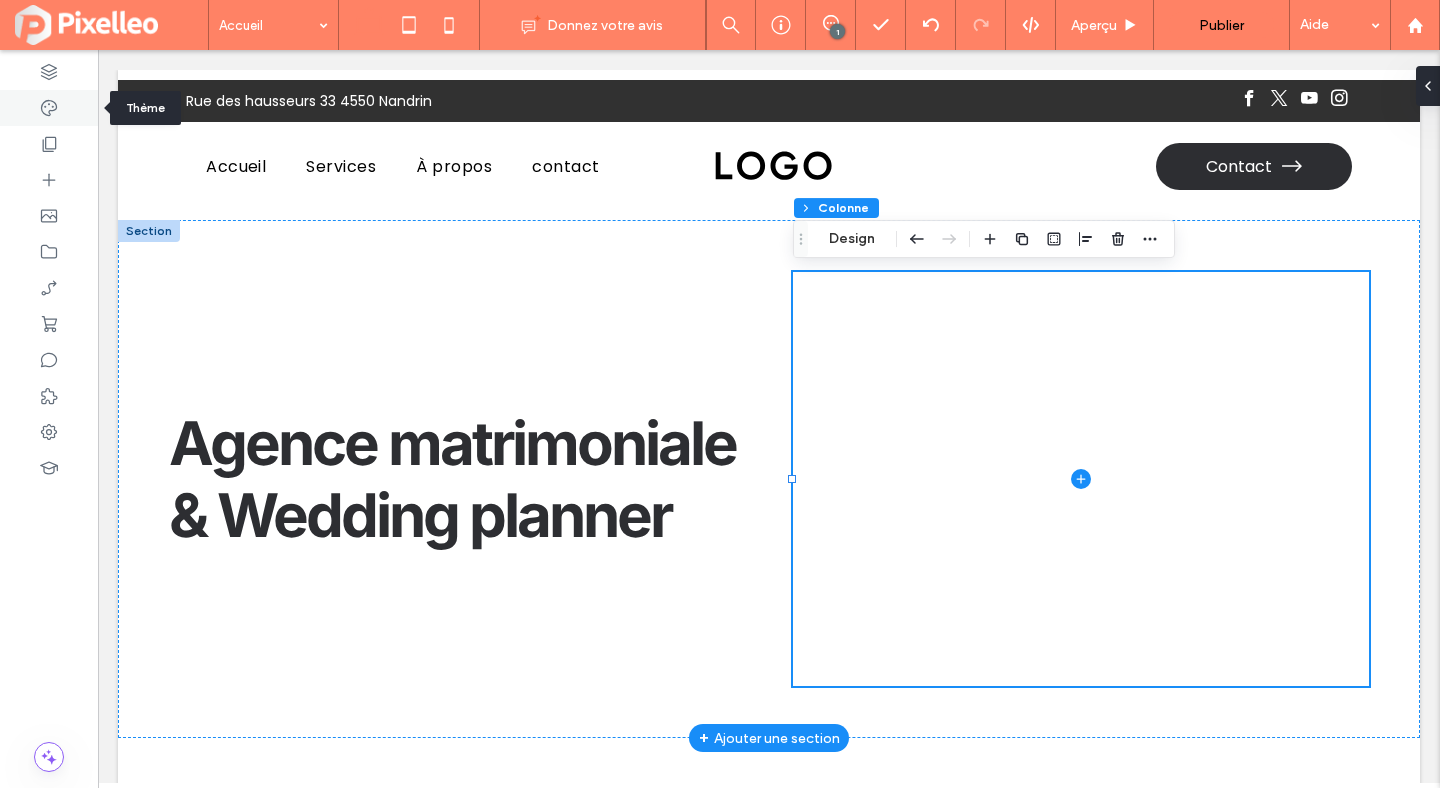 click at bounding box center [49, 108] 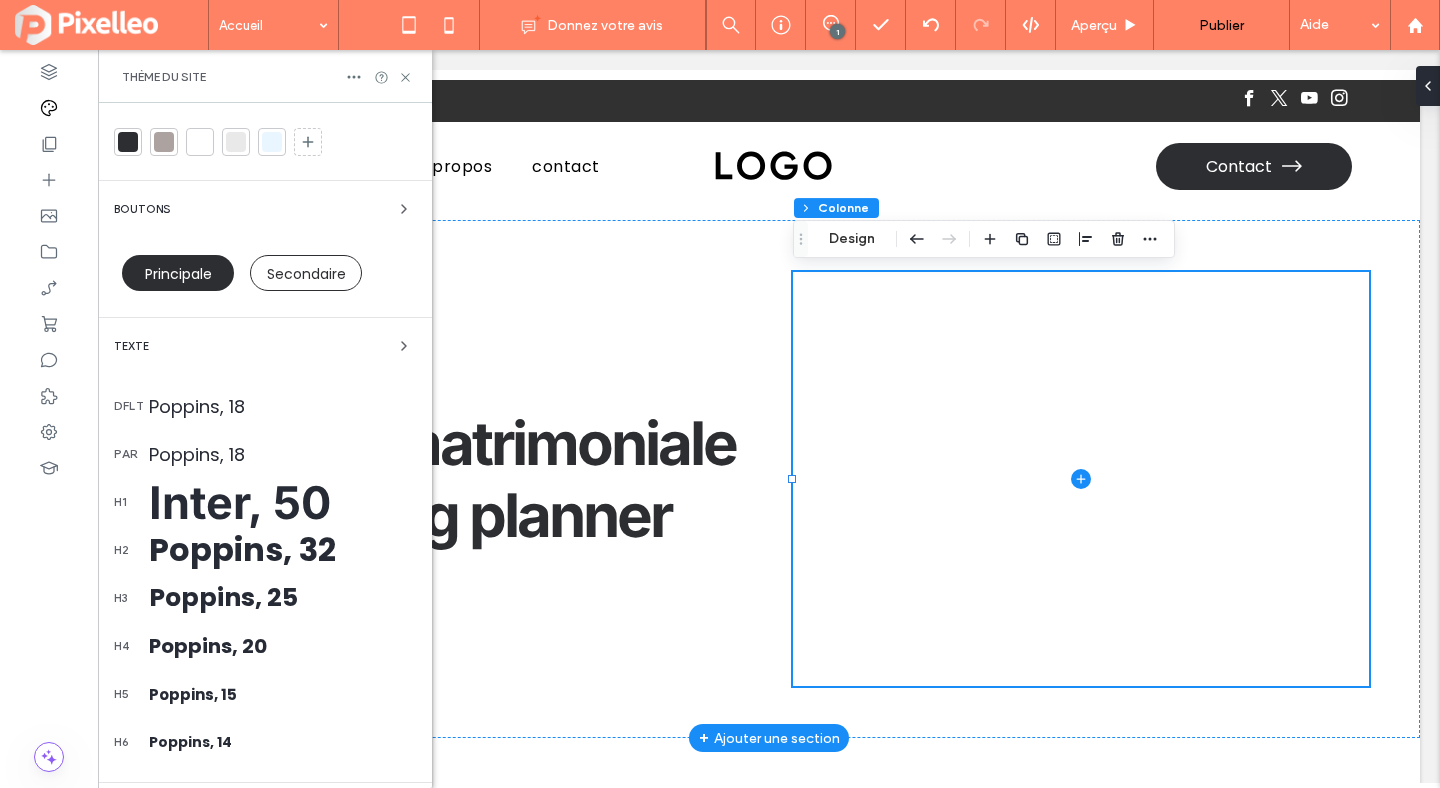 scroll, scrollTop: 61, scrollLeft: 0, axis: vertical 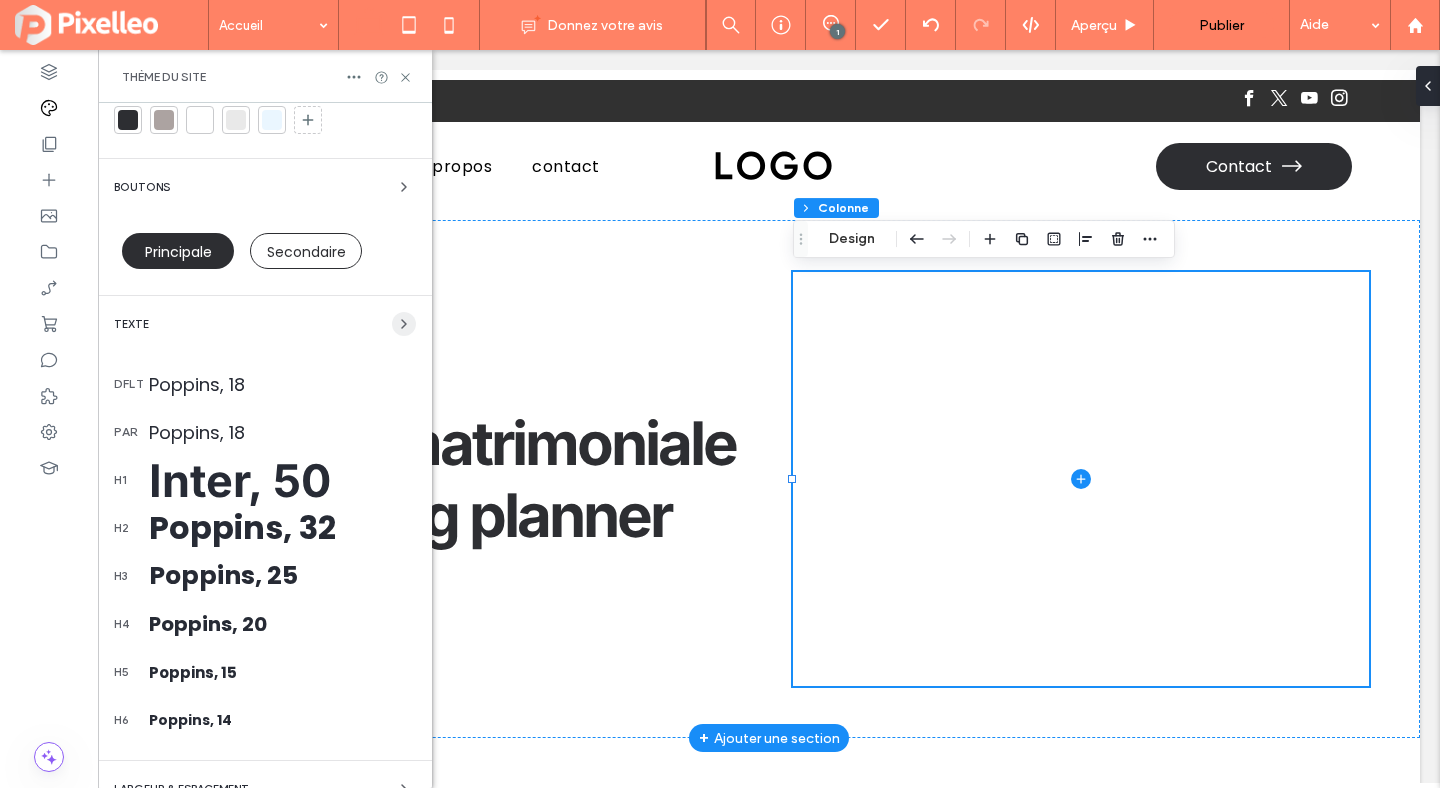 click at bounding box center [404, 324] 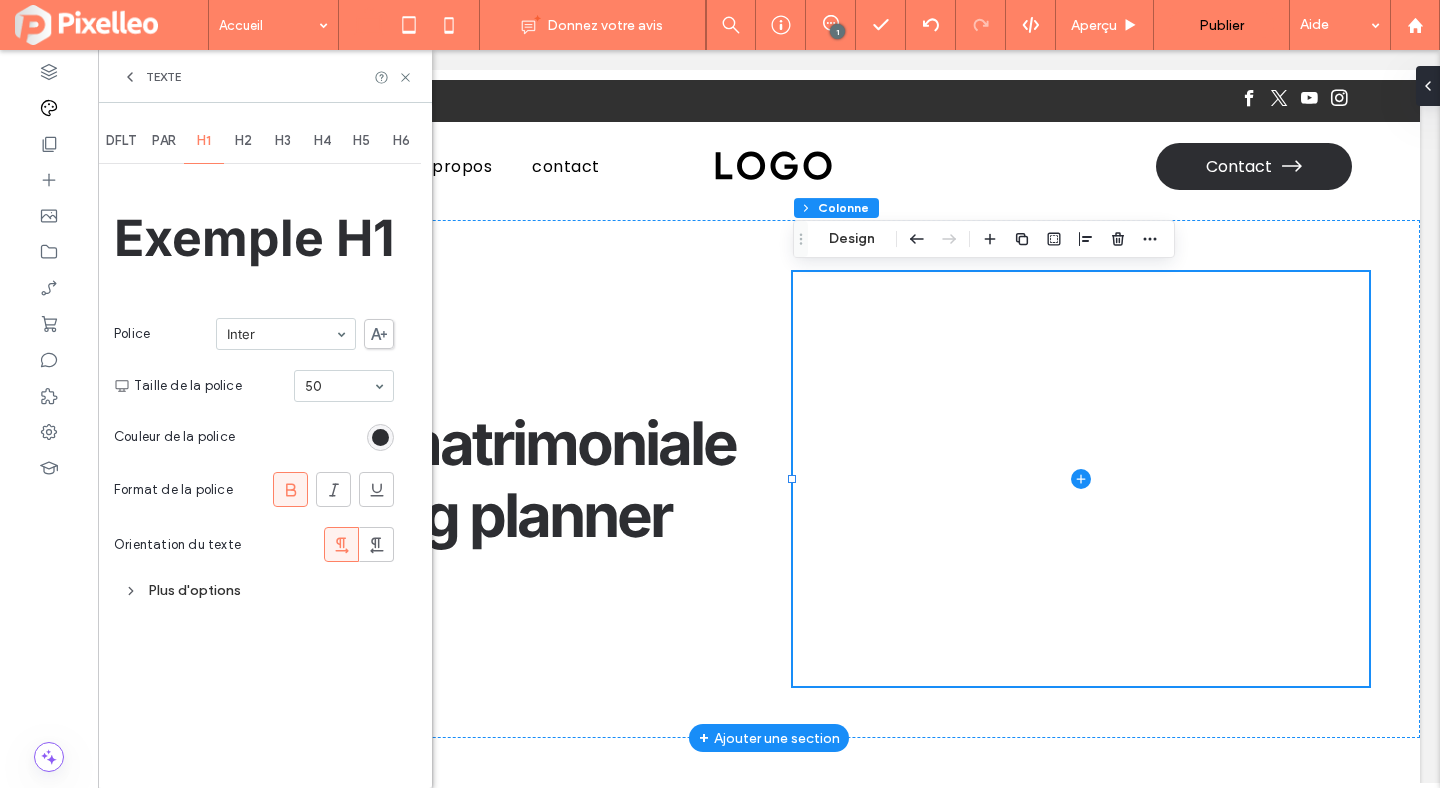 scroll, scrollTop: 0, scrollLeft: 0, axis: both 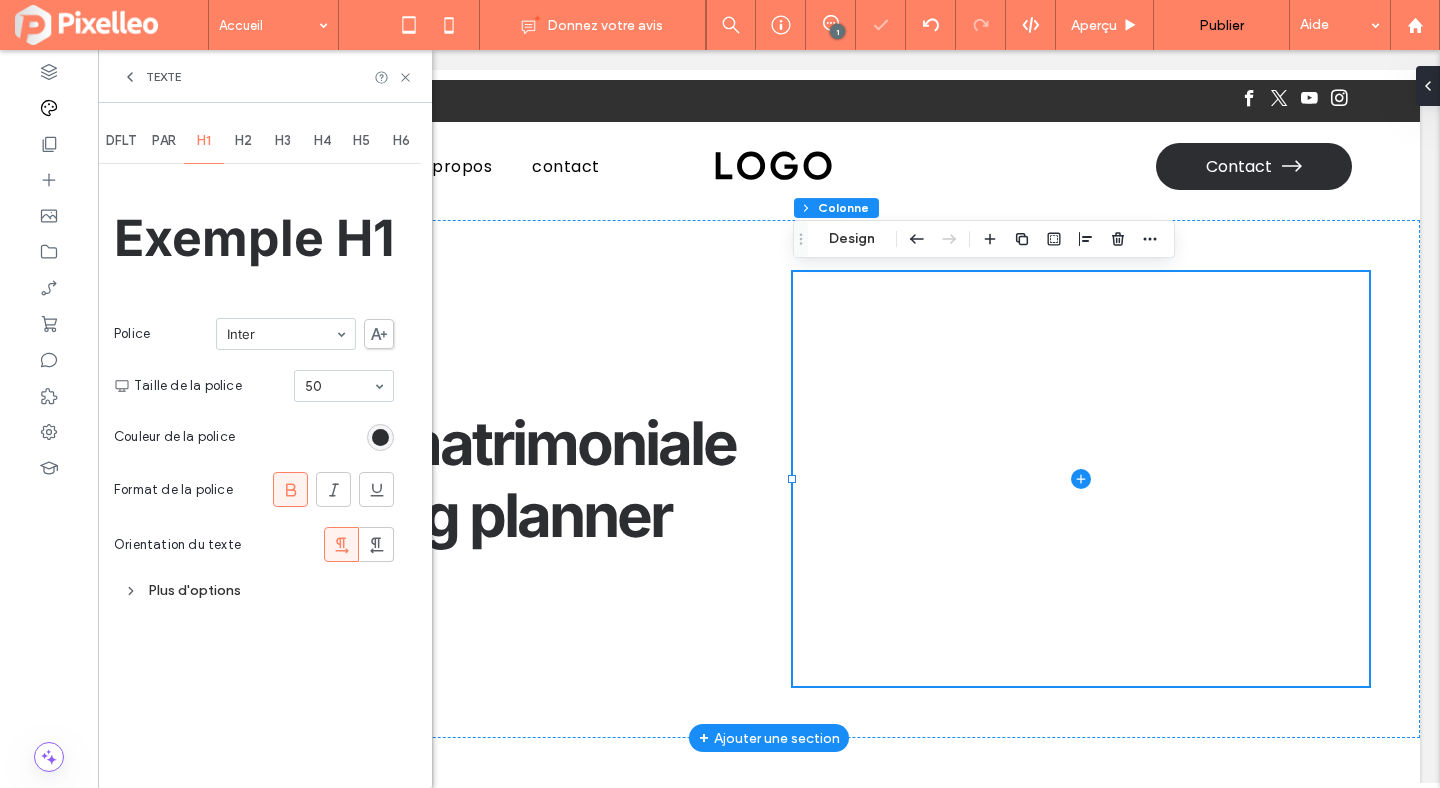 click on "Plus d'options" at bounding box center [254, 590] 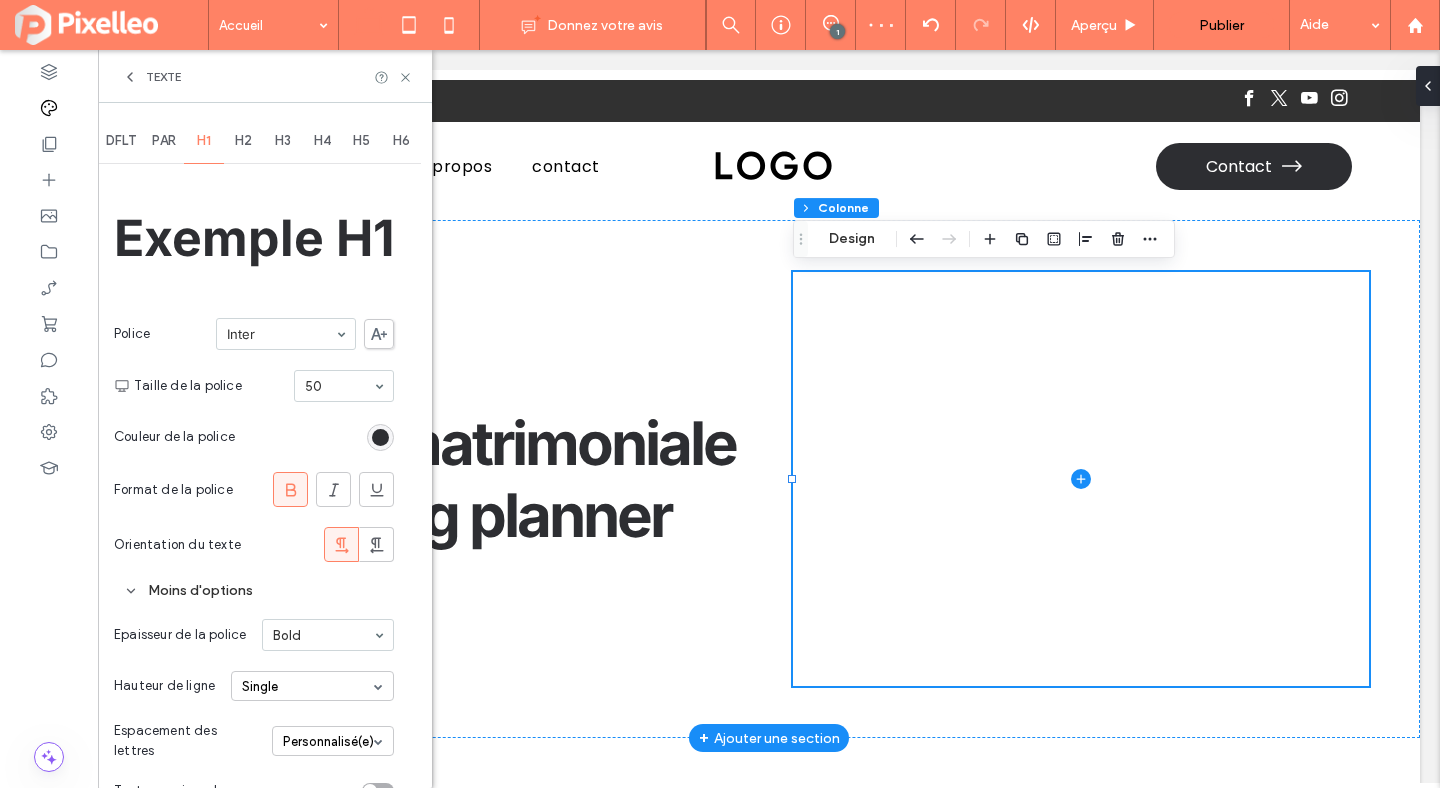 scroll, scrollTop: 79, scrollLeft: 0, axis: vertical 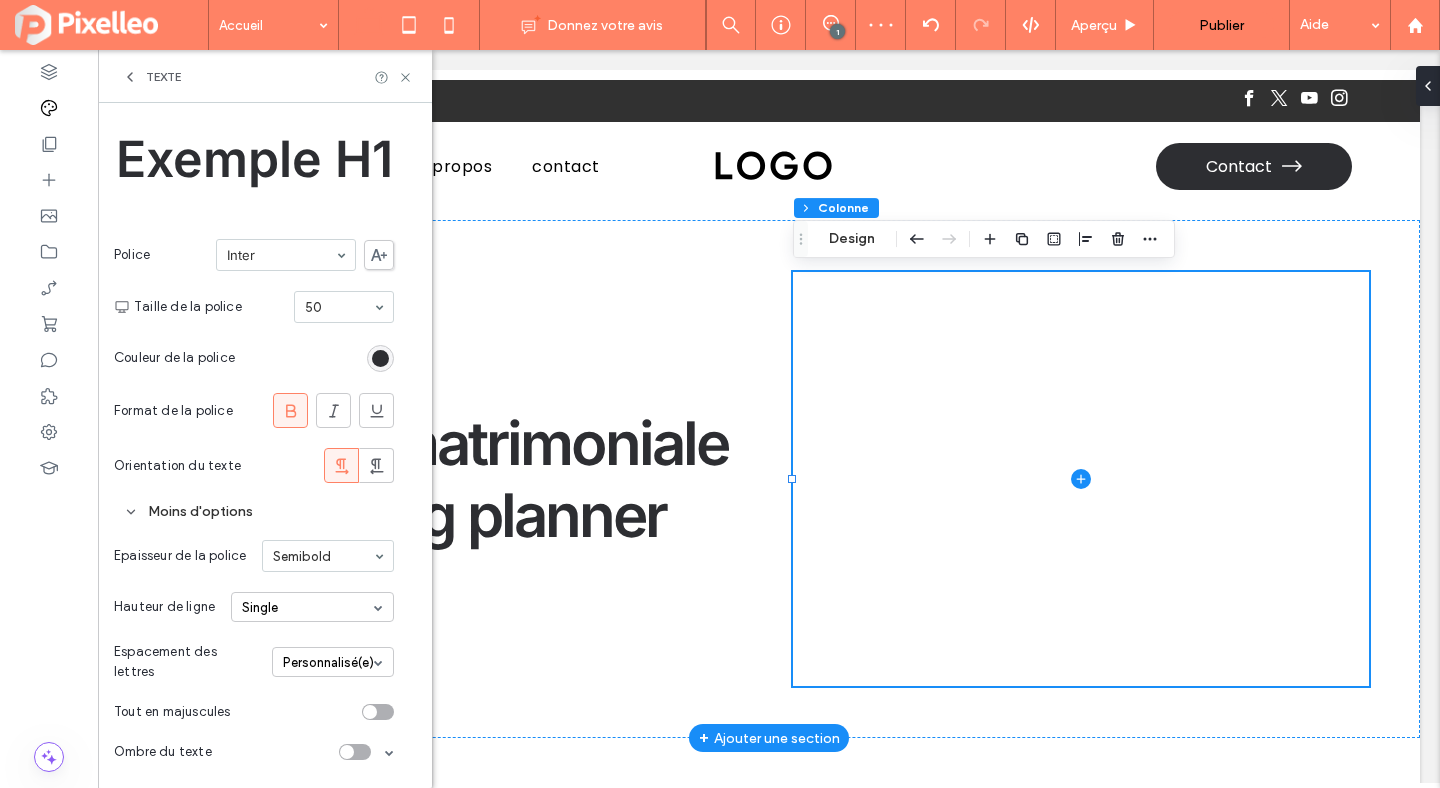 click 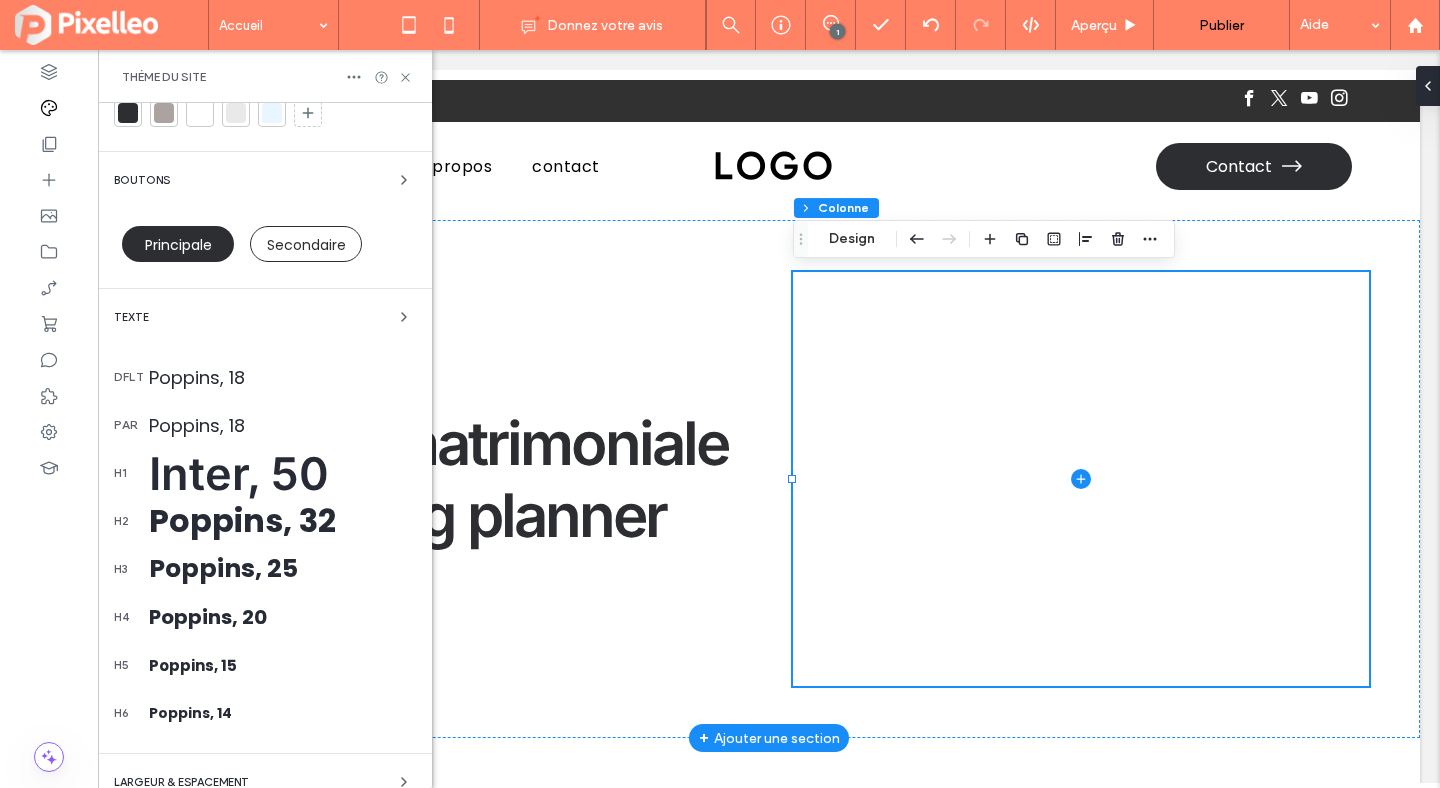 scroll, scrollTop: 51, scrollLeft: 0, axis: vertical 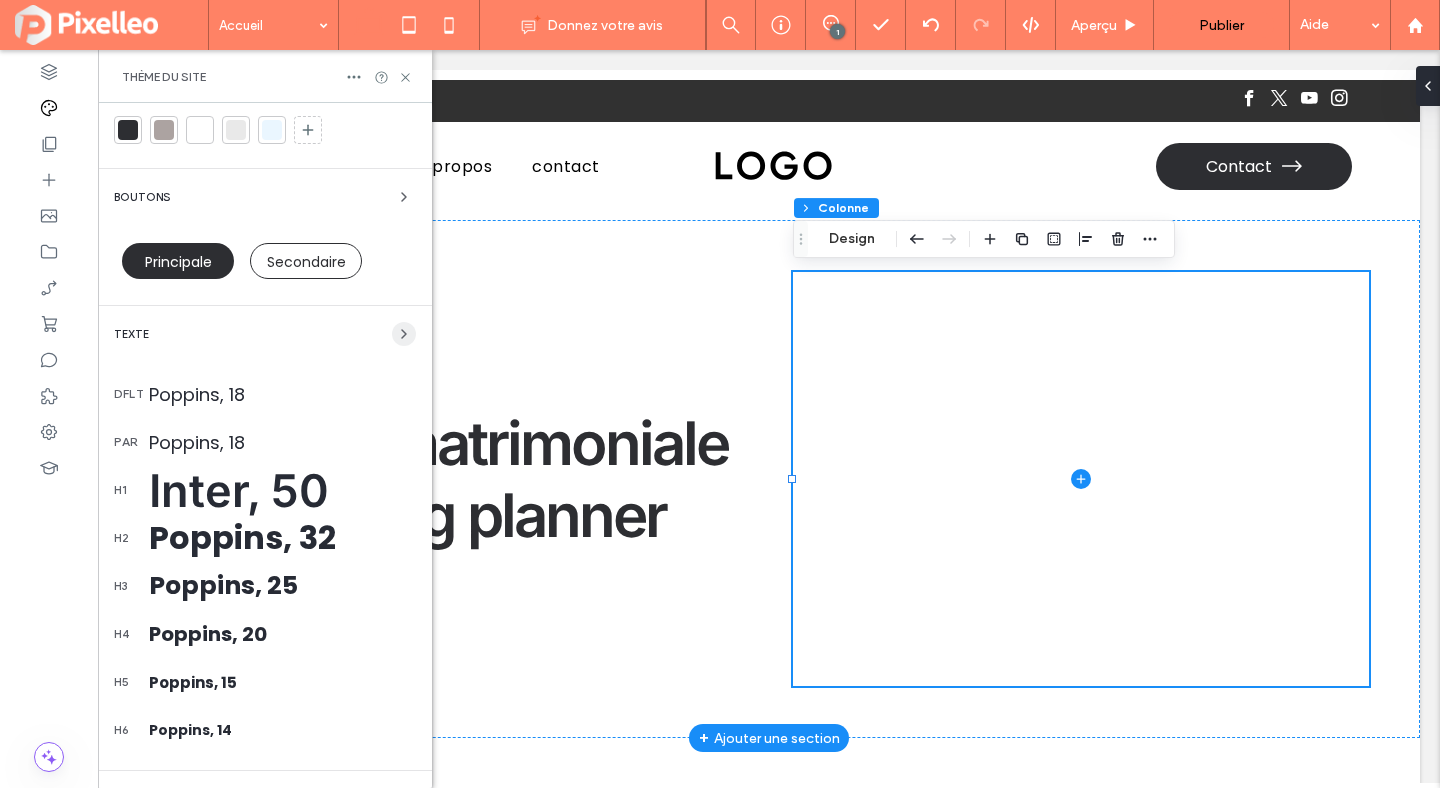 click 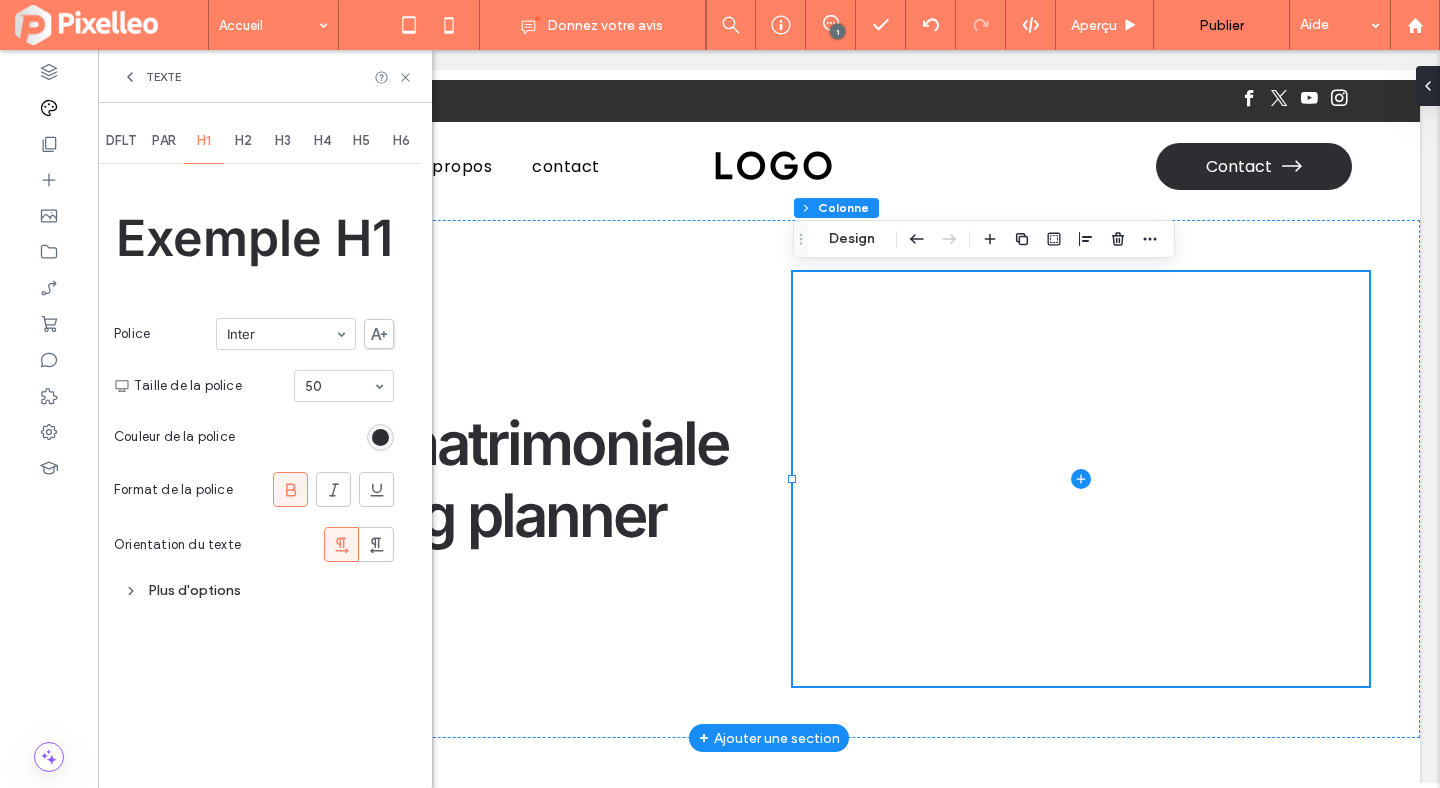 scroll, scrollTop: 0, scrollLeft: 0, axis: both 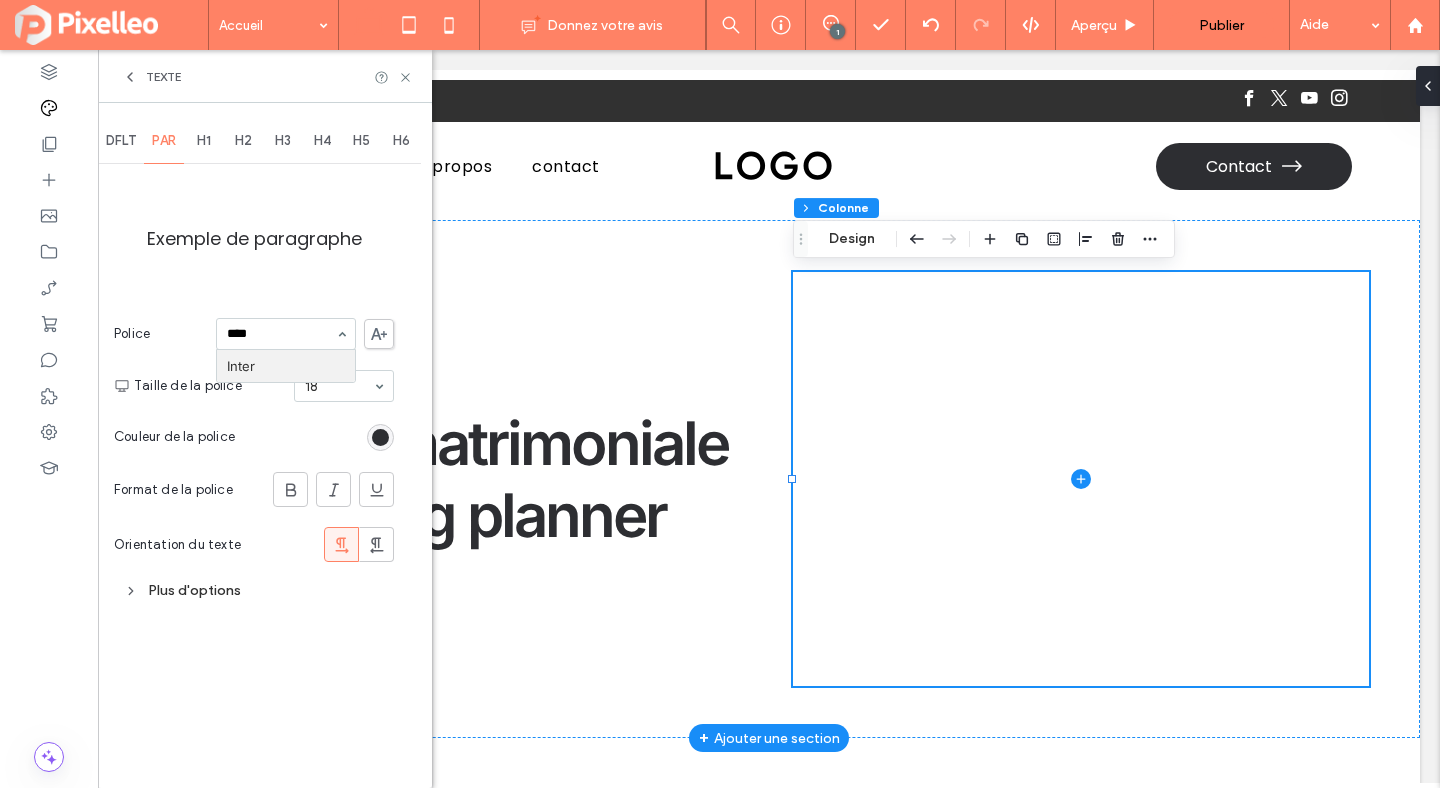 type on "*****" 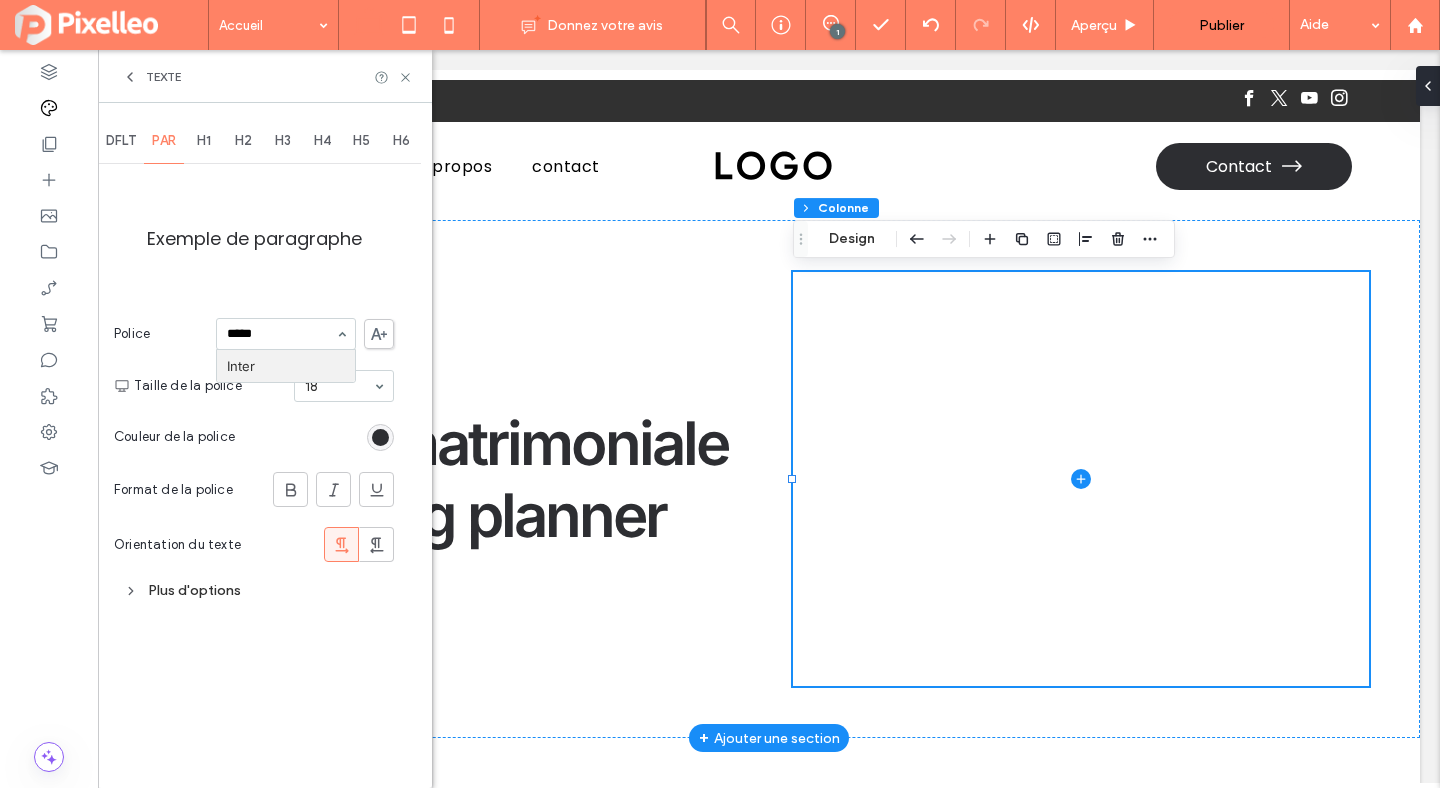 type 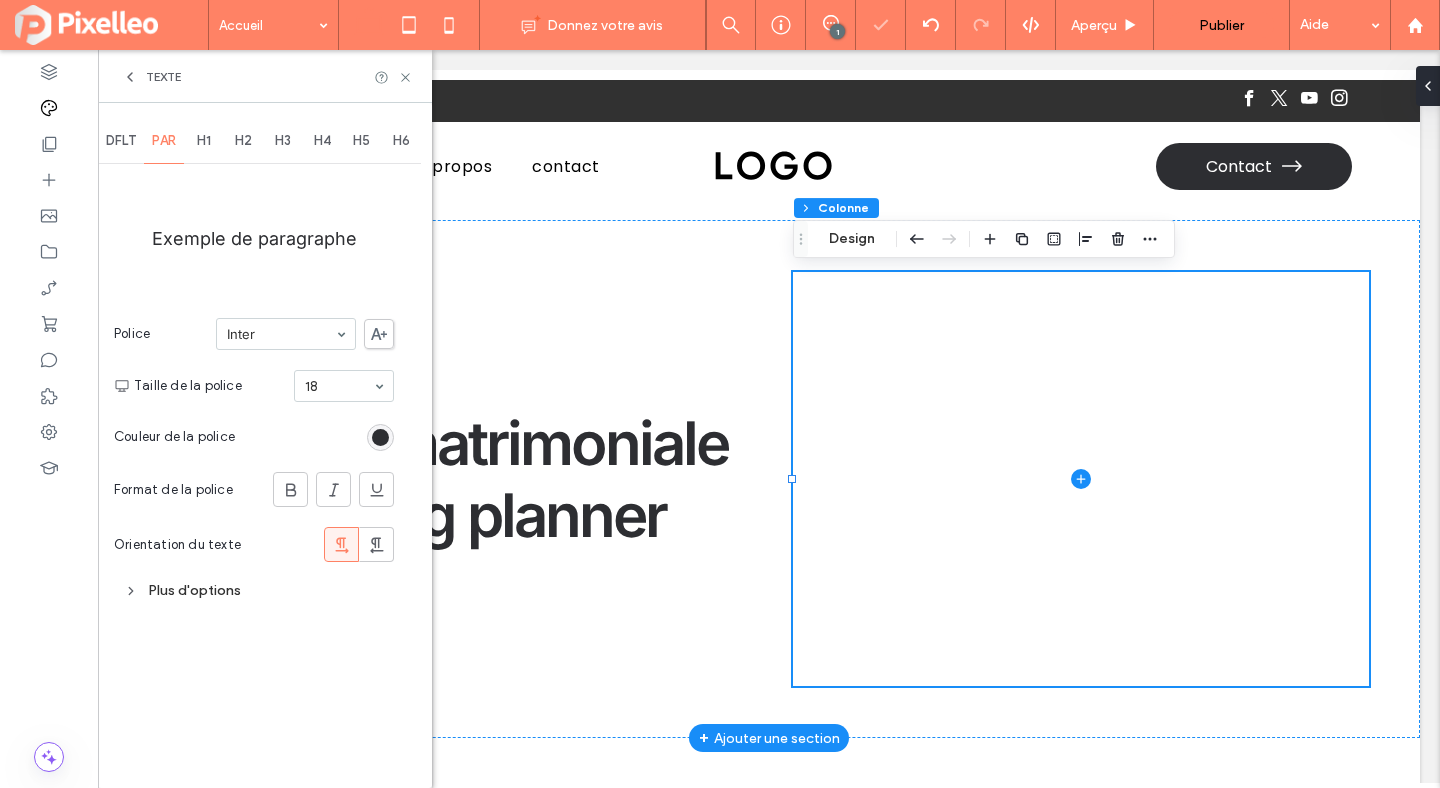 click on "Plus d'options" at bounding box center [254, 590] 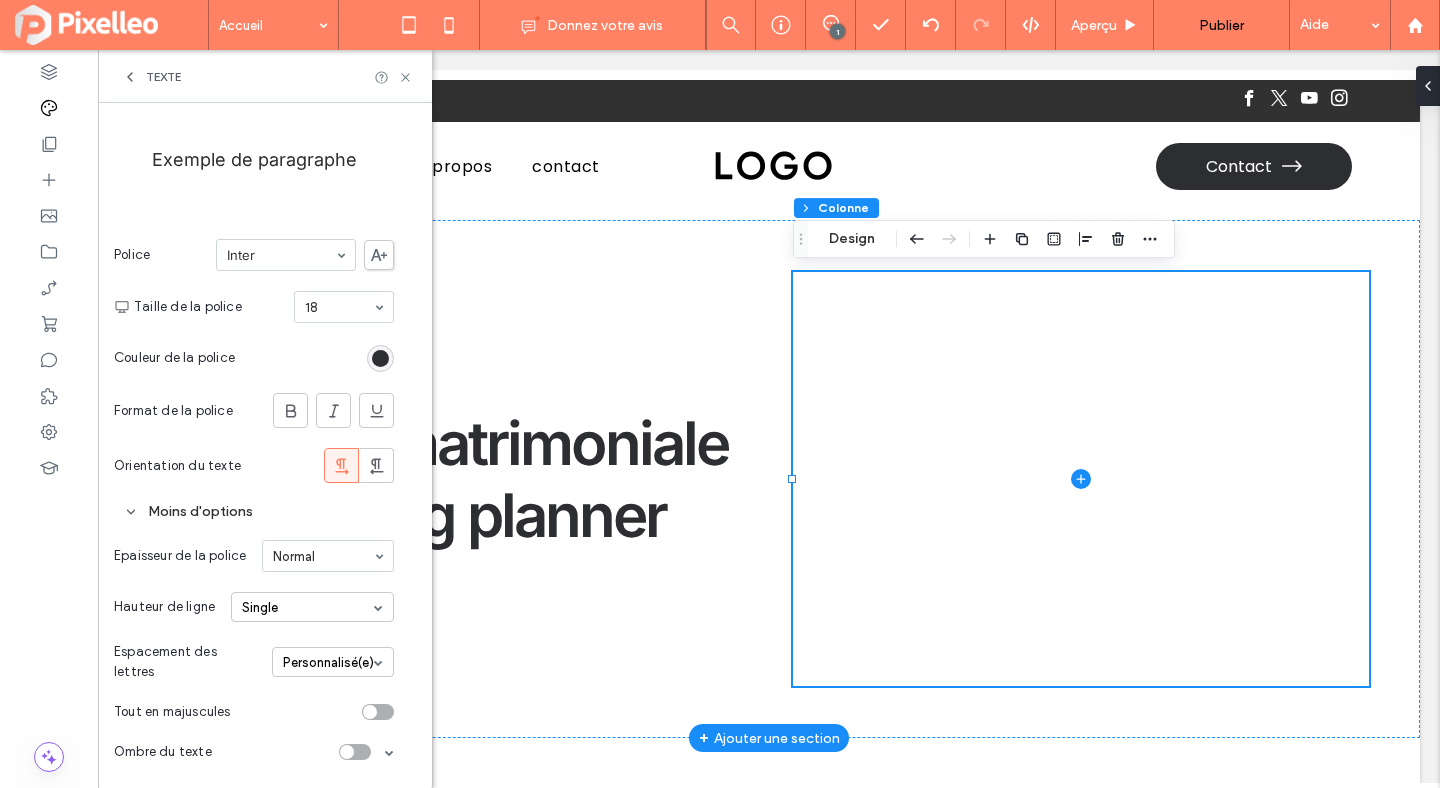 scroll, scrollTop: 0, scrollLeft: 0, axis: both 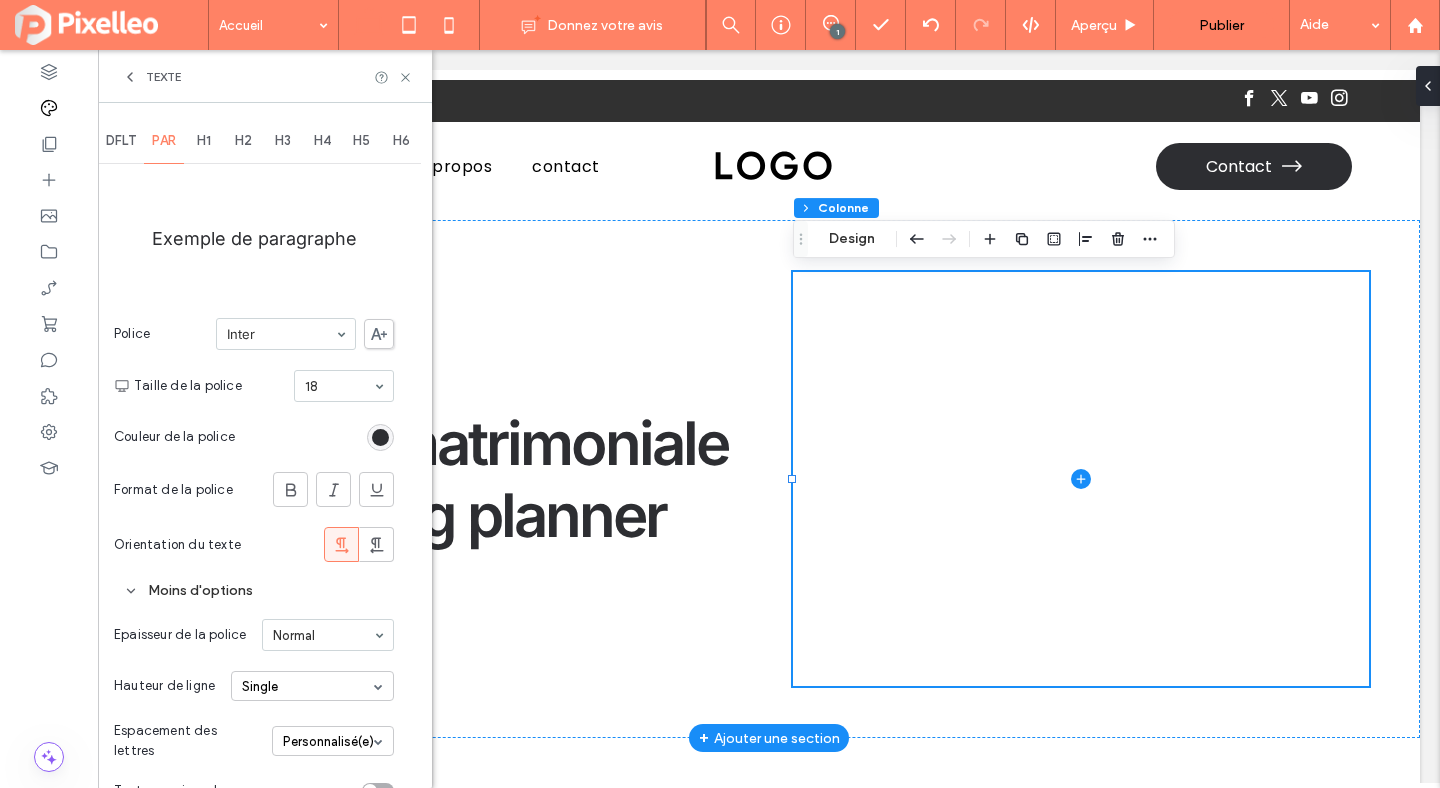 click on "H1" at bounding box center (204, 141) 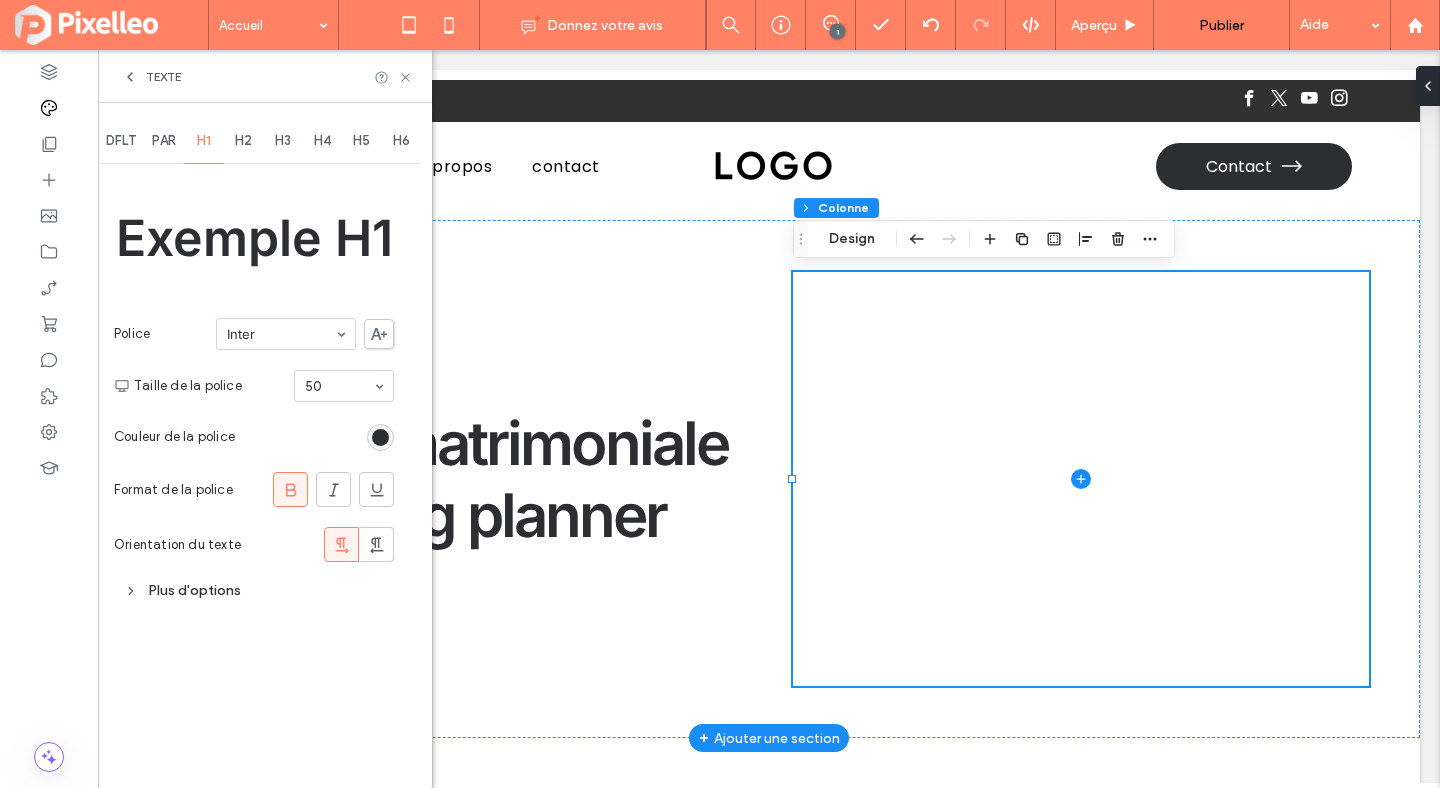 click on "Plus d'options" at bounding box center (254, 590) 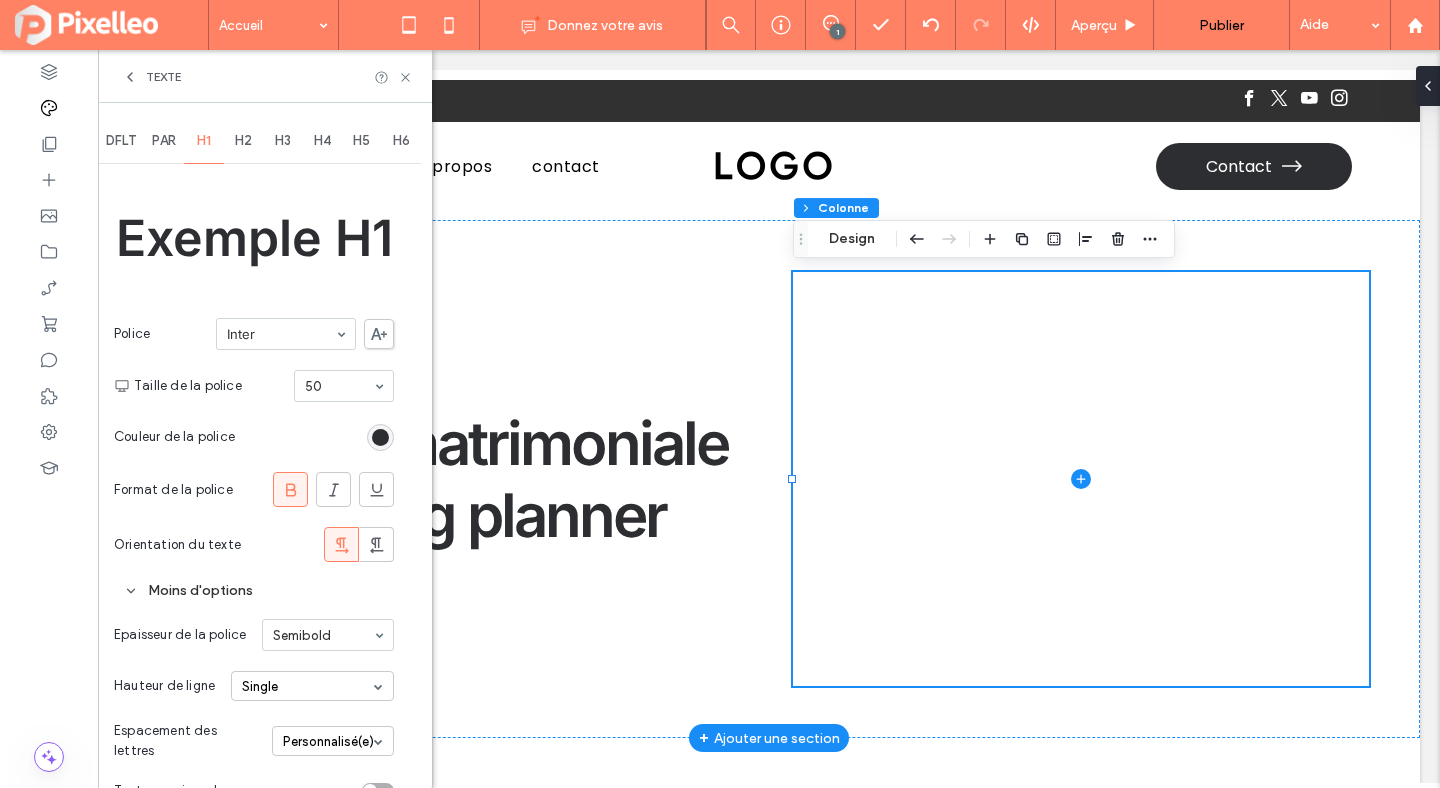 scroll, scrollTop: 79, scrollLeft: 0, axis: vertical 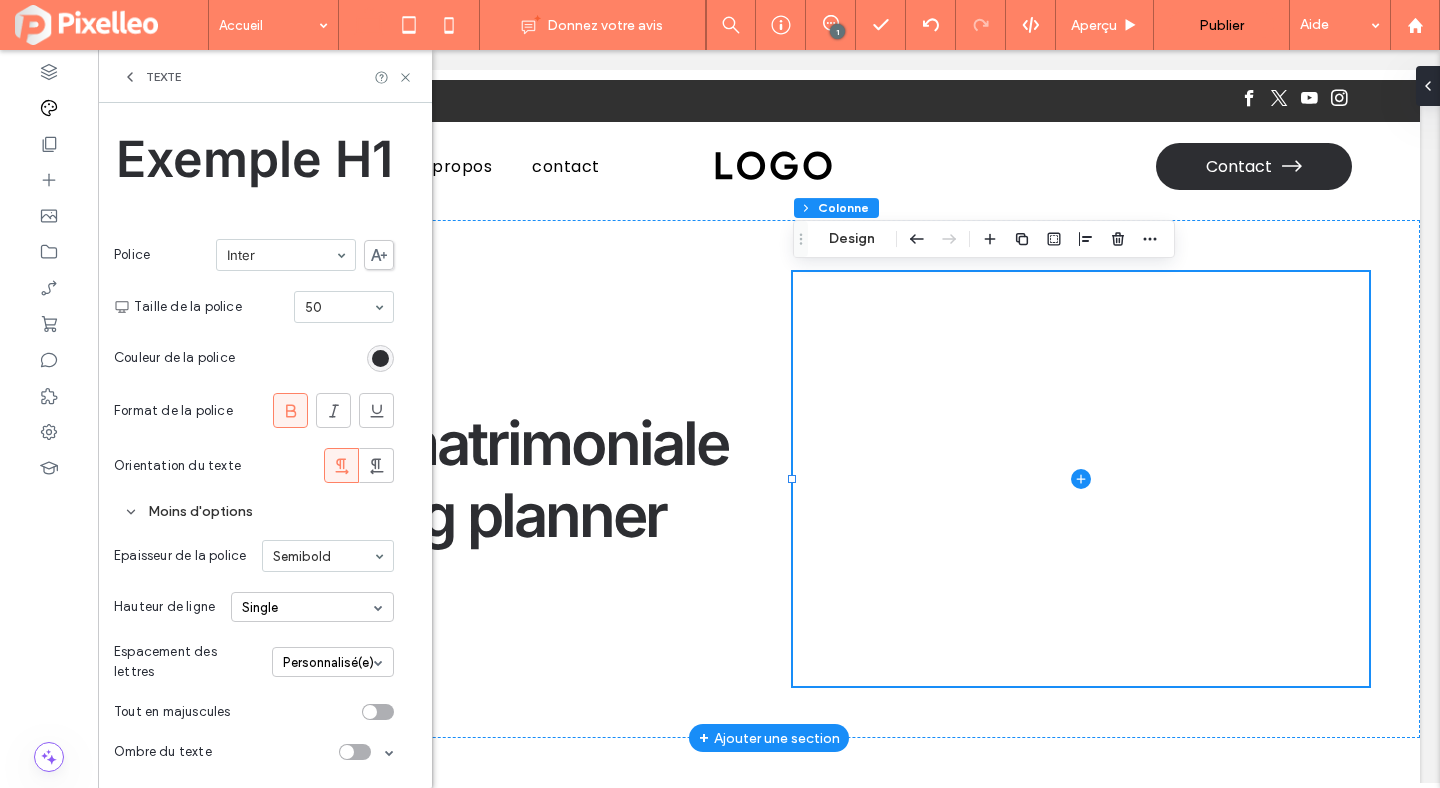 click on "Personnalisé(e)" at bounding box center (333, 662) 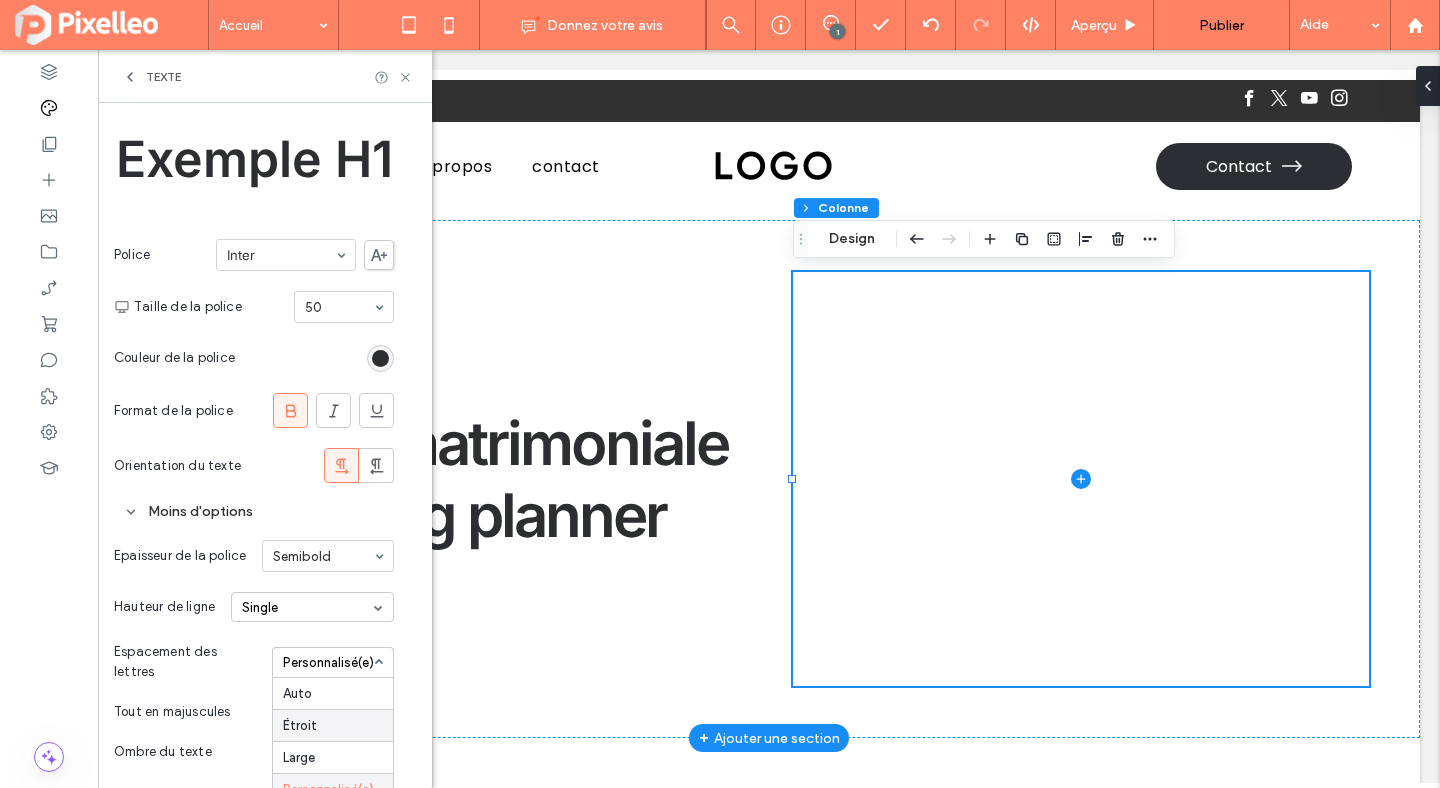 click on "Étroit" at bounding box center (333, 725) 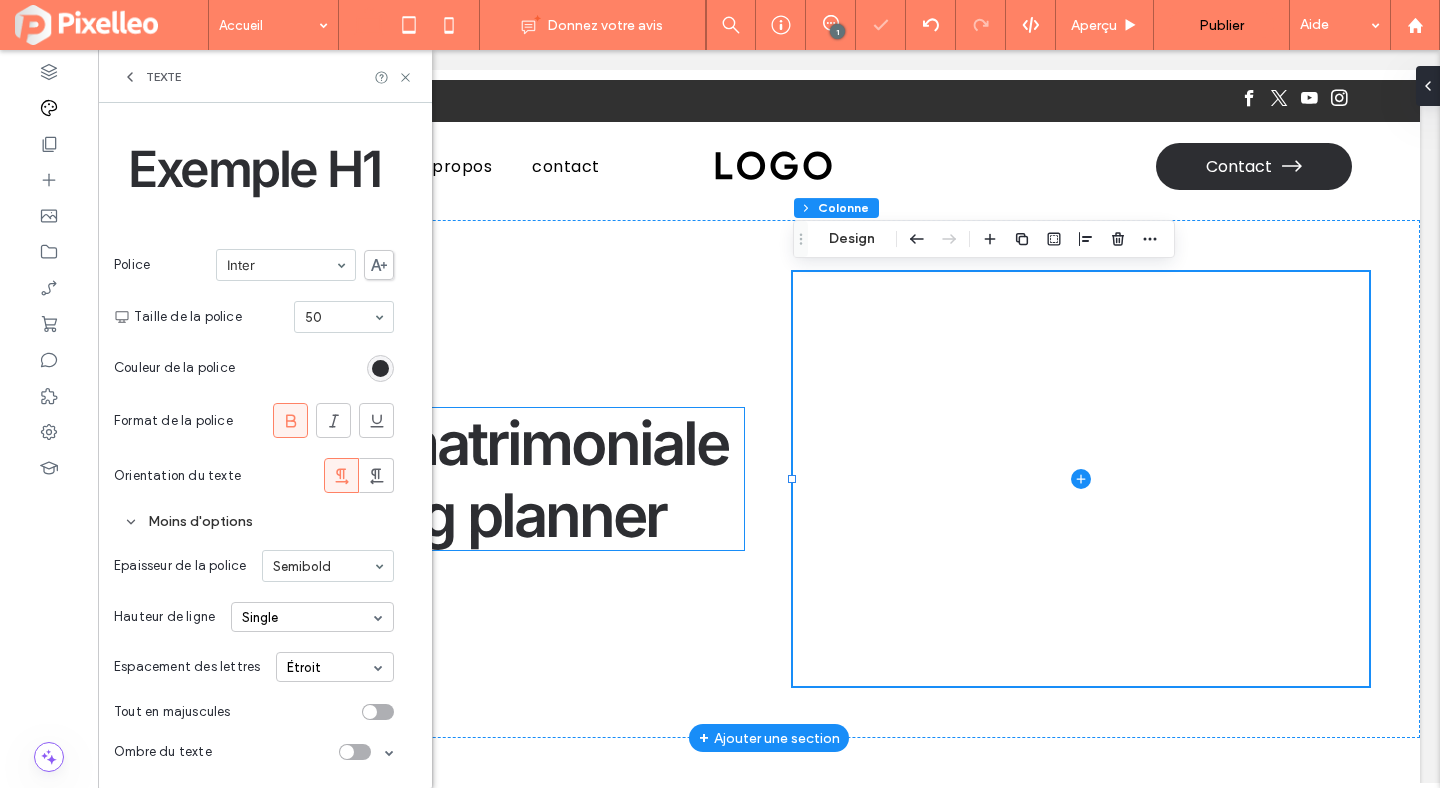click on "Agence matrimoniale" at bounding box center (448, 443) 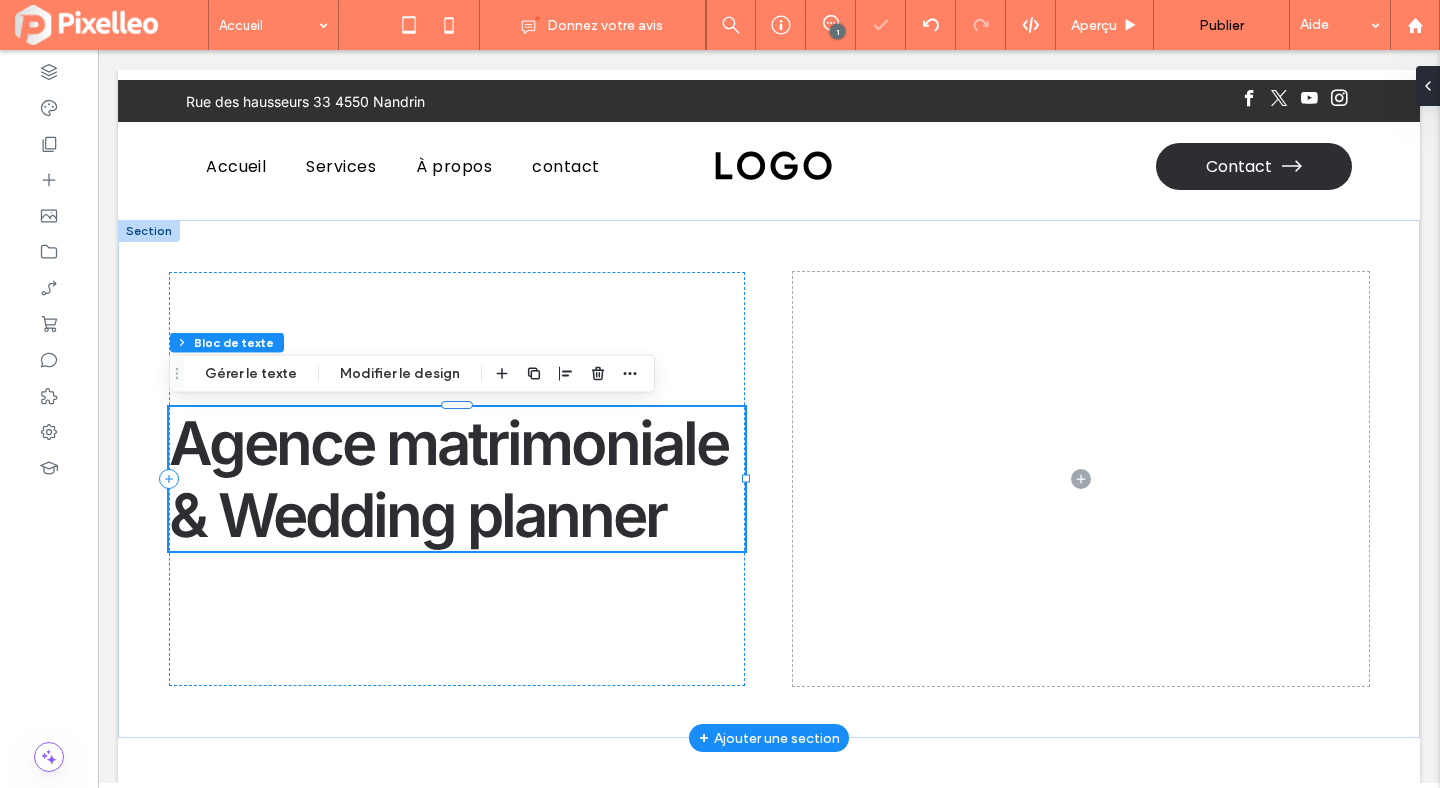 click on "Agence matrimoniale" at bounding box center (448, 443) 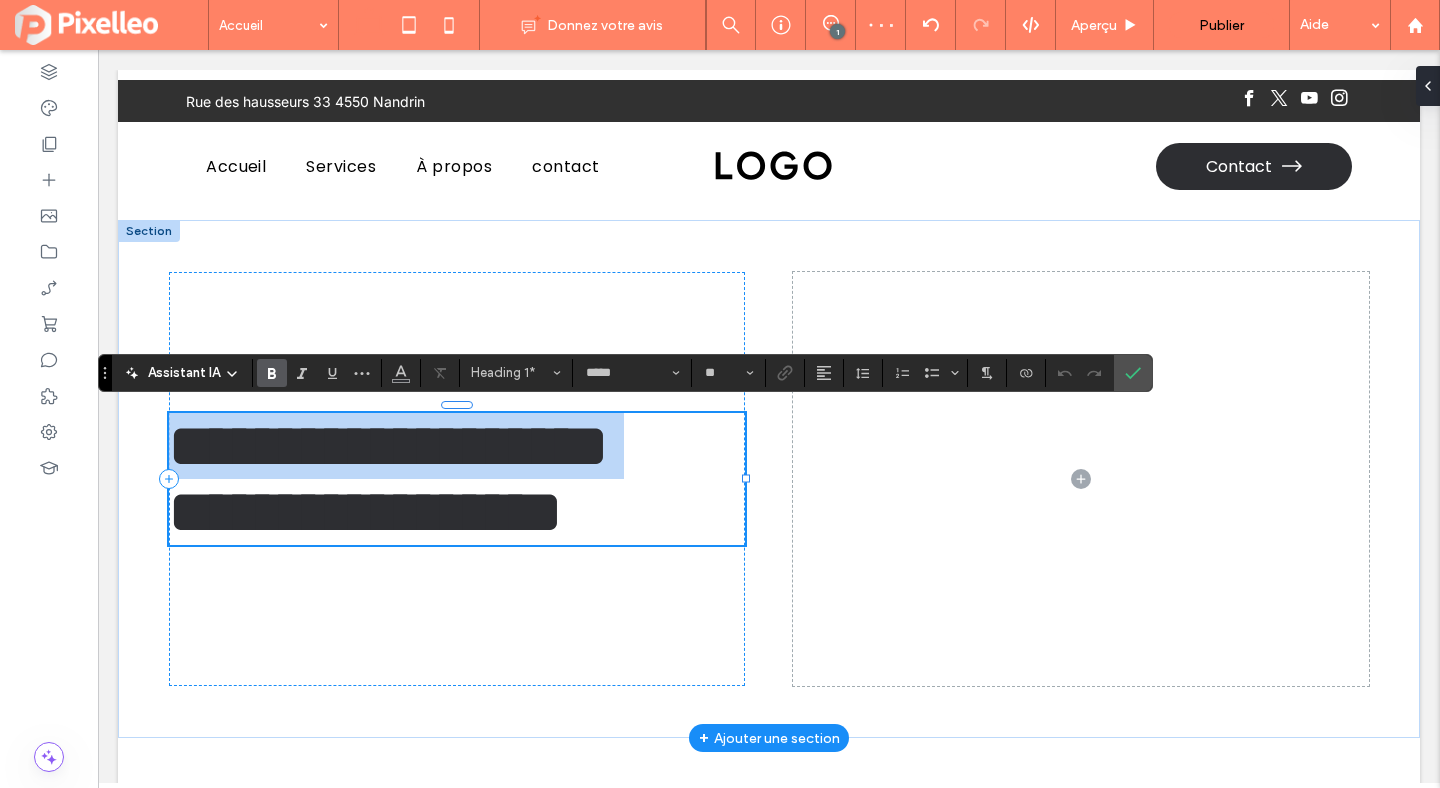 click on "**********" at bounding box center [388, 446] 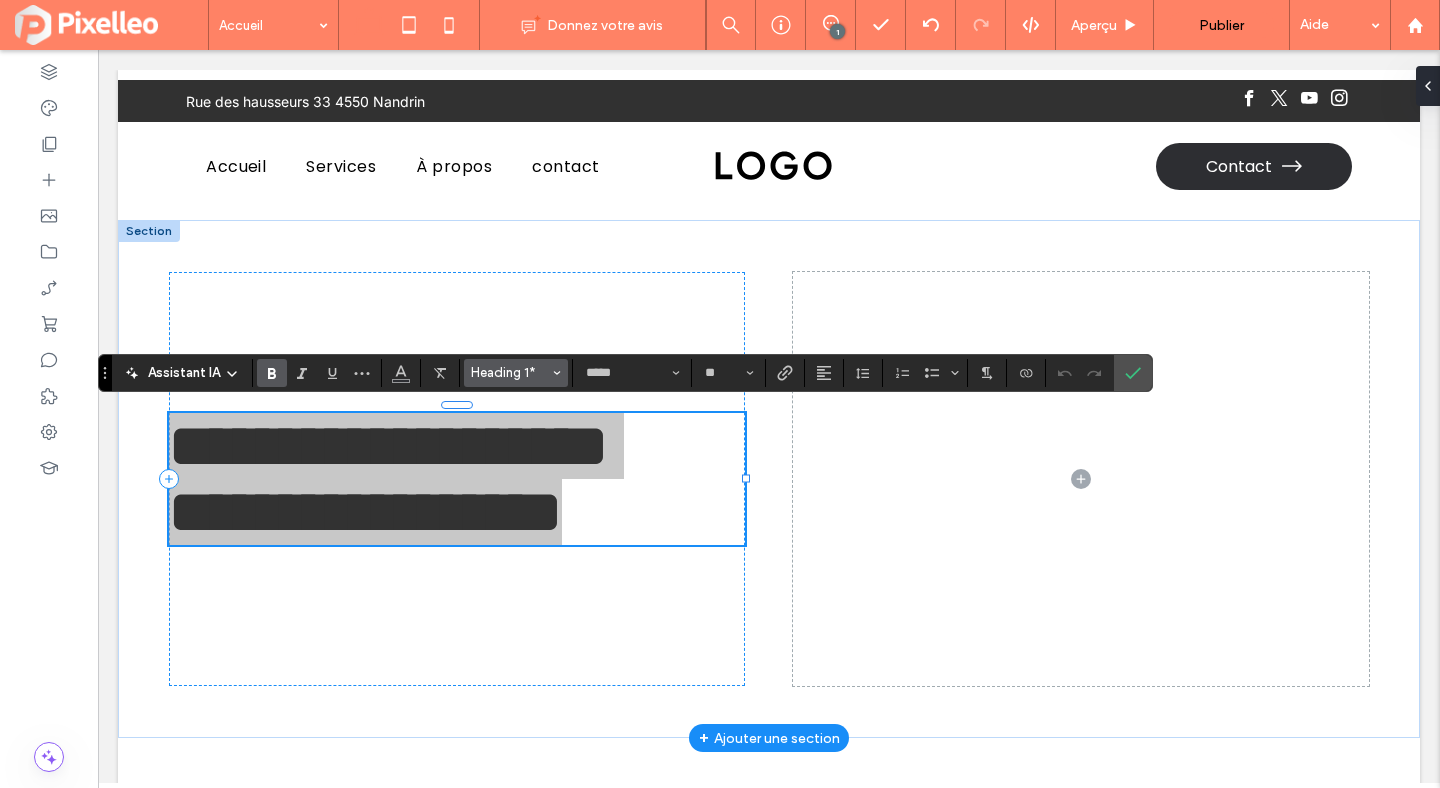 click on "Heading 1*" at bounding box center [510, 372] 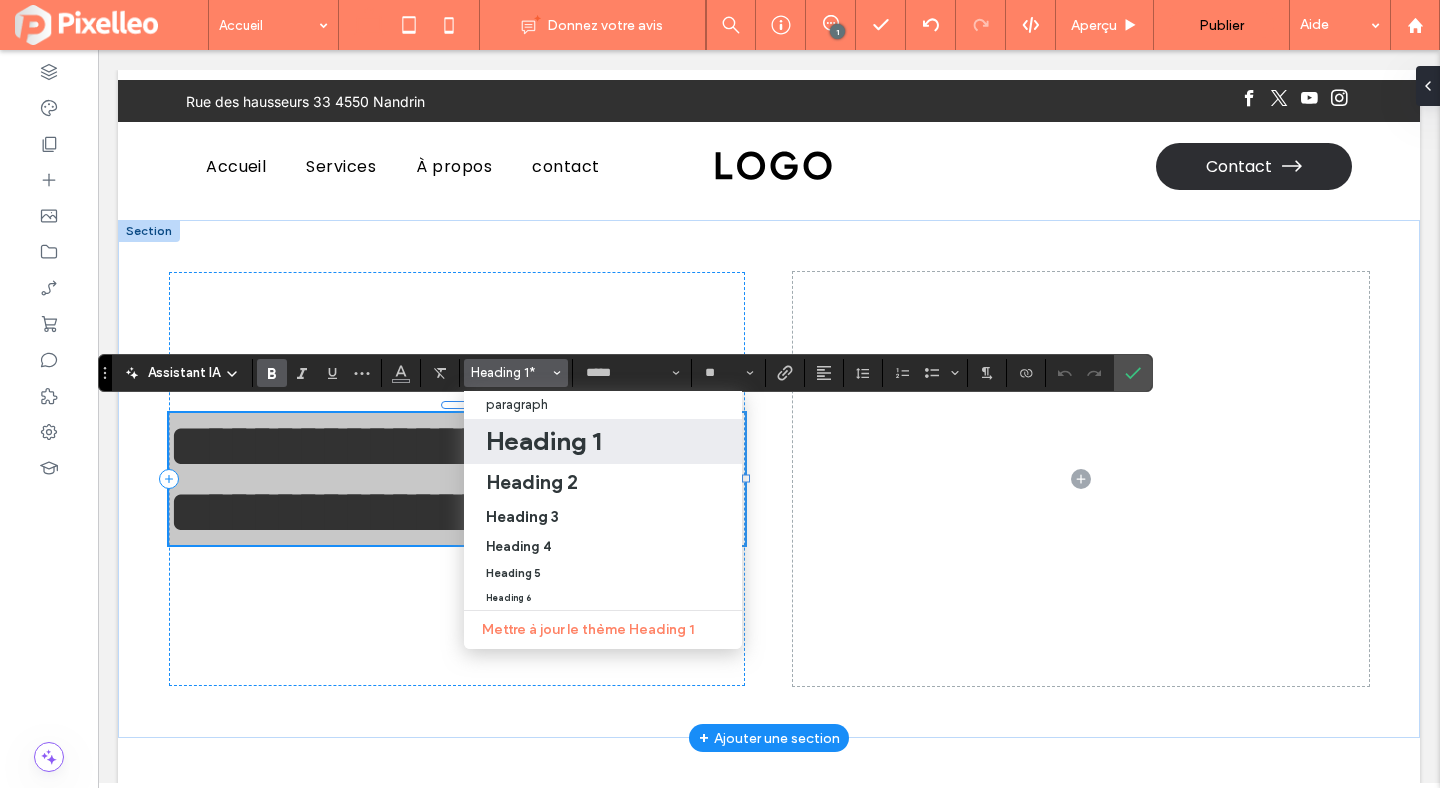 click on "Heading 1" at bounding box center [543, 441] 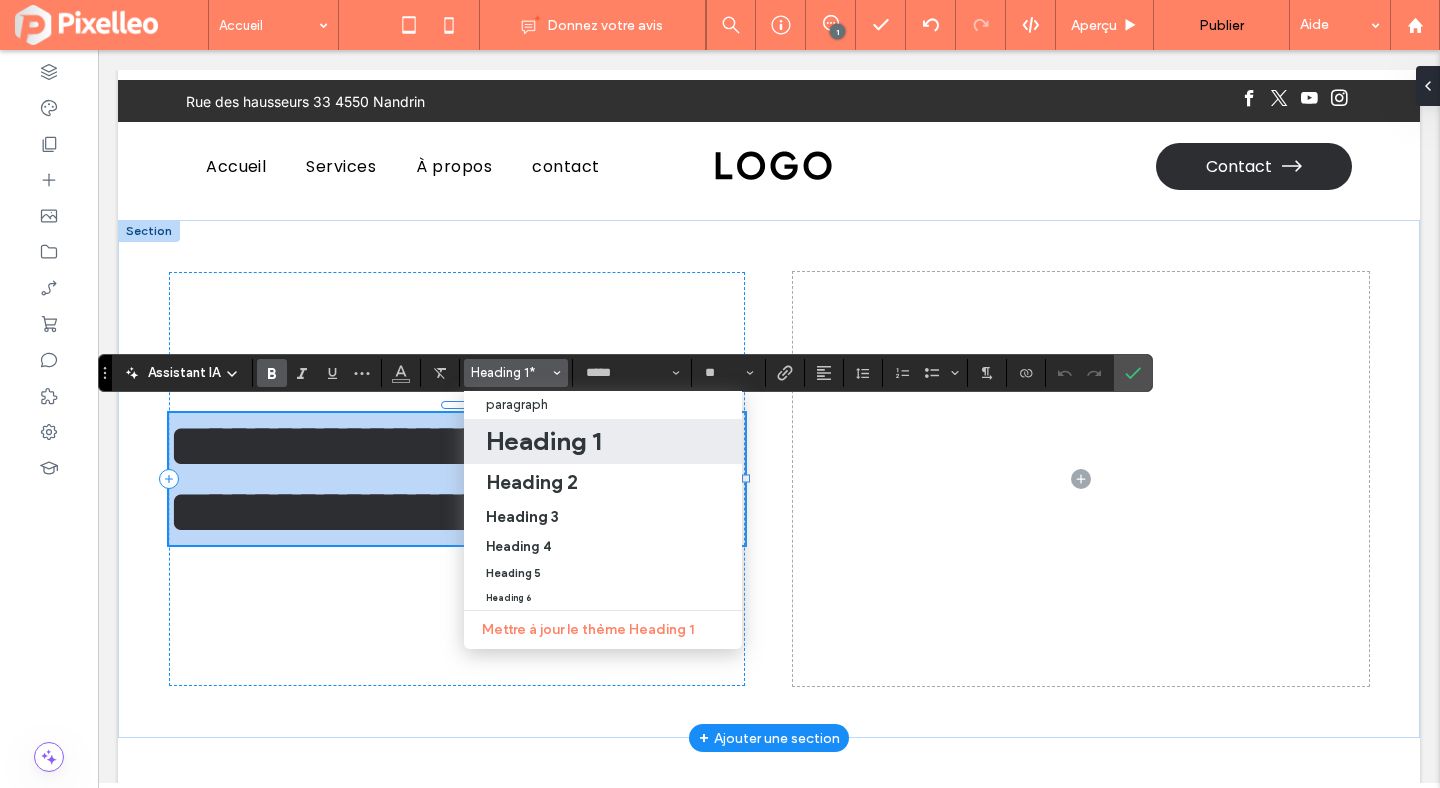 type on "**" 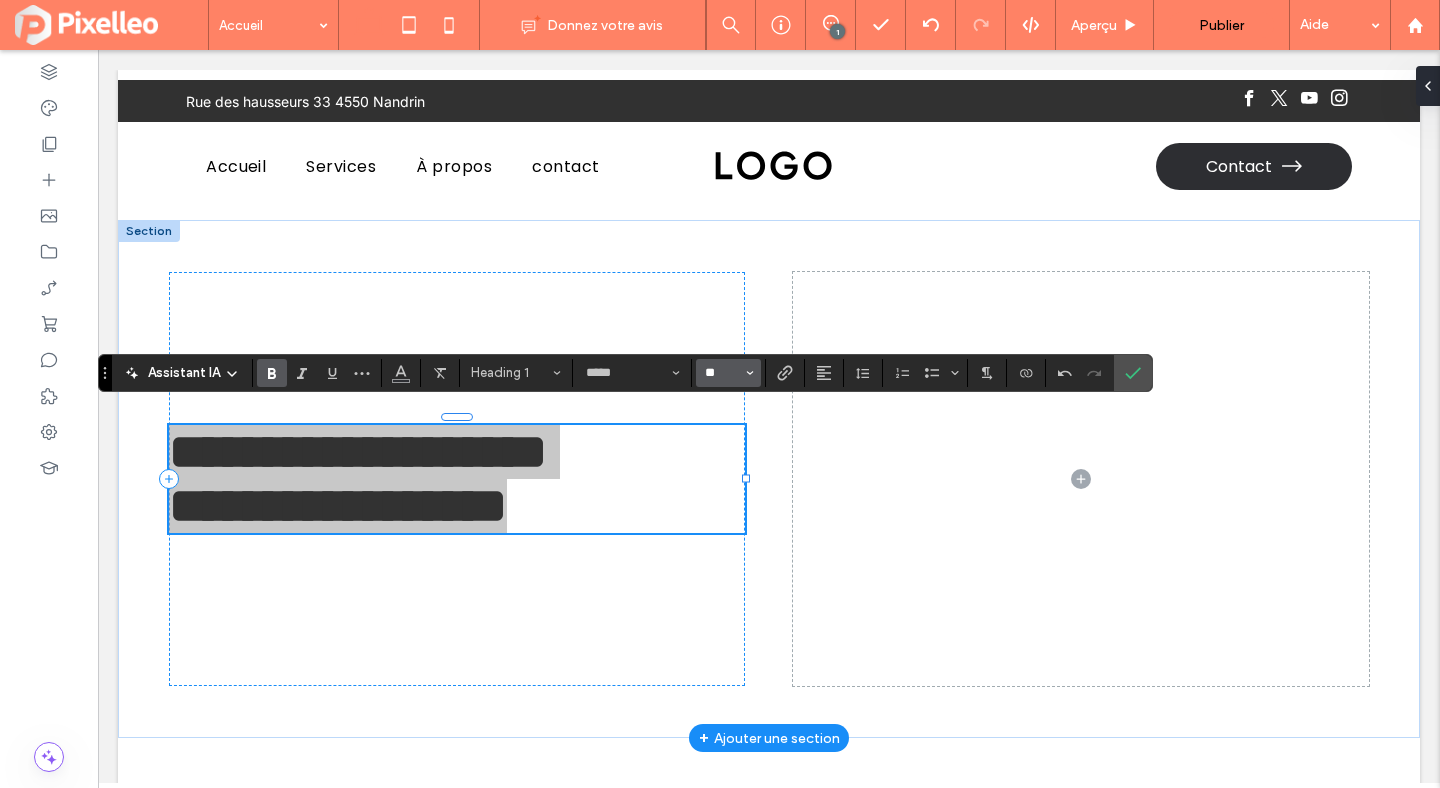 click on "**" at bounding box center [722, 373] 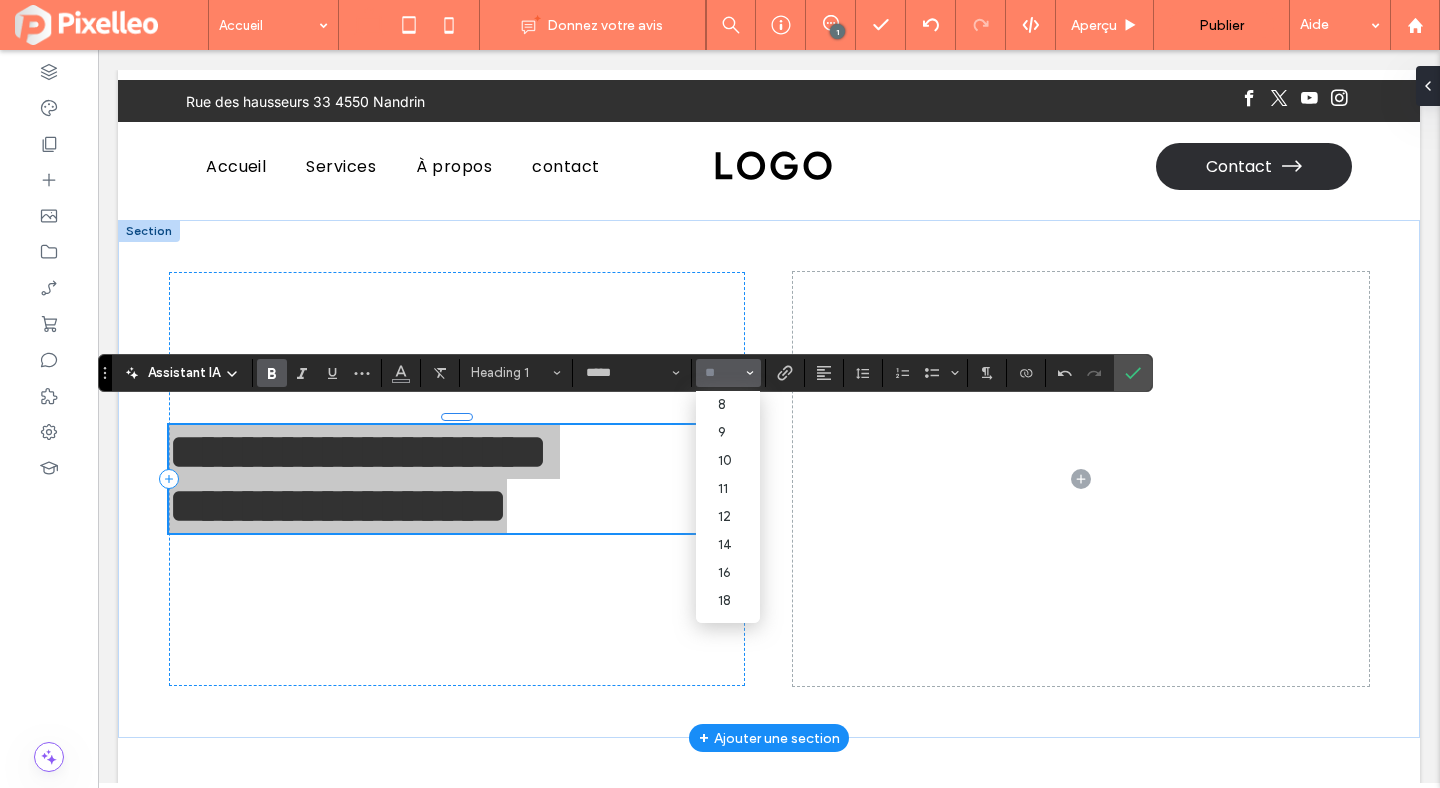 click at bounding box center (722, 373) 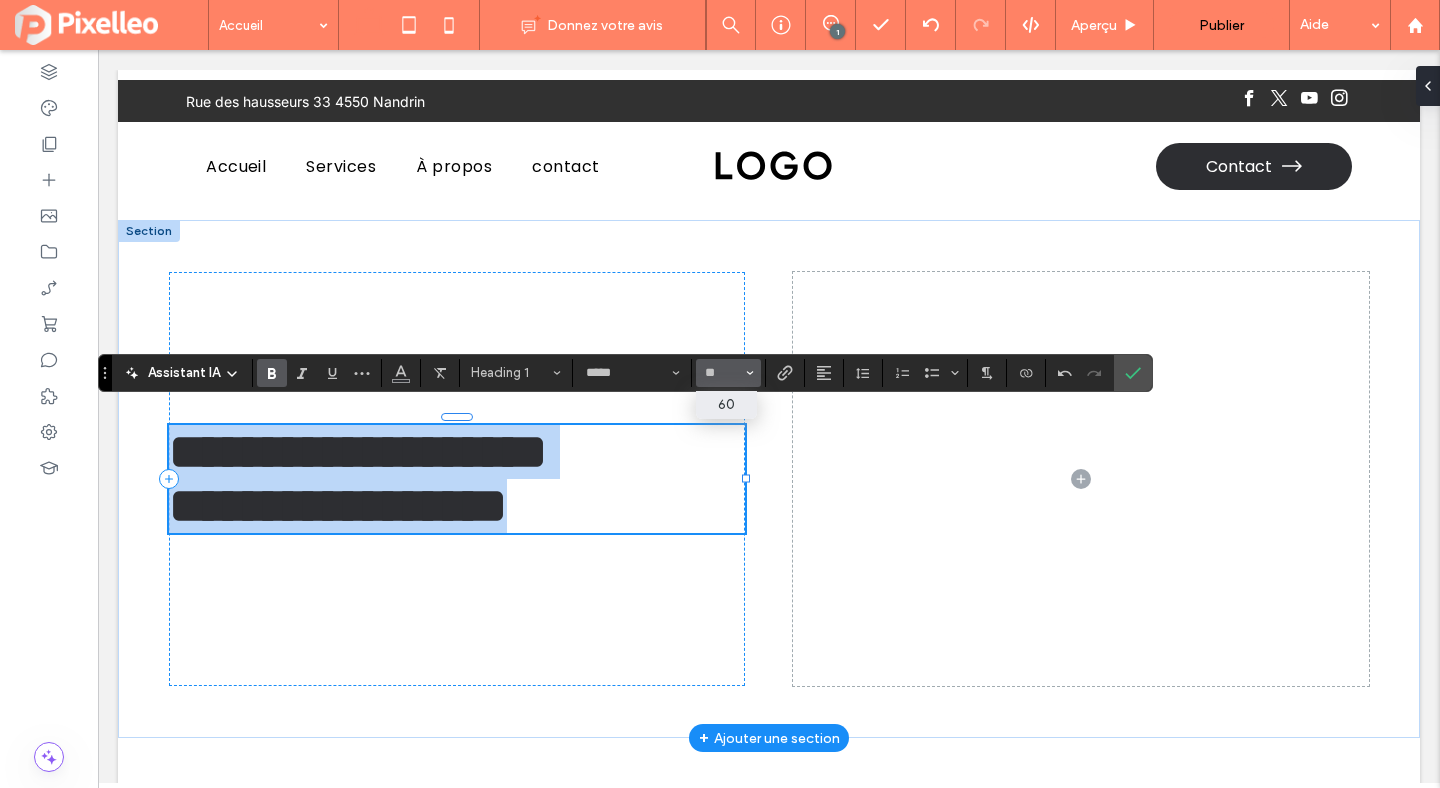 type on "**" 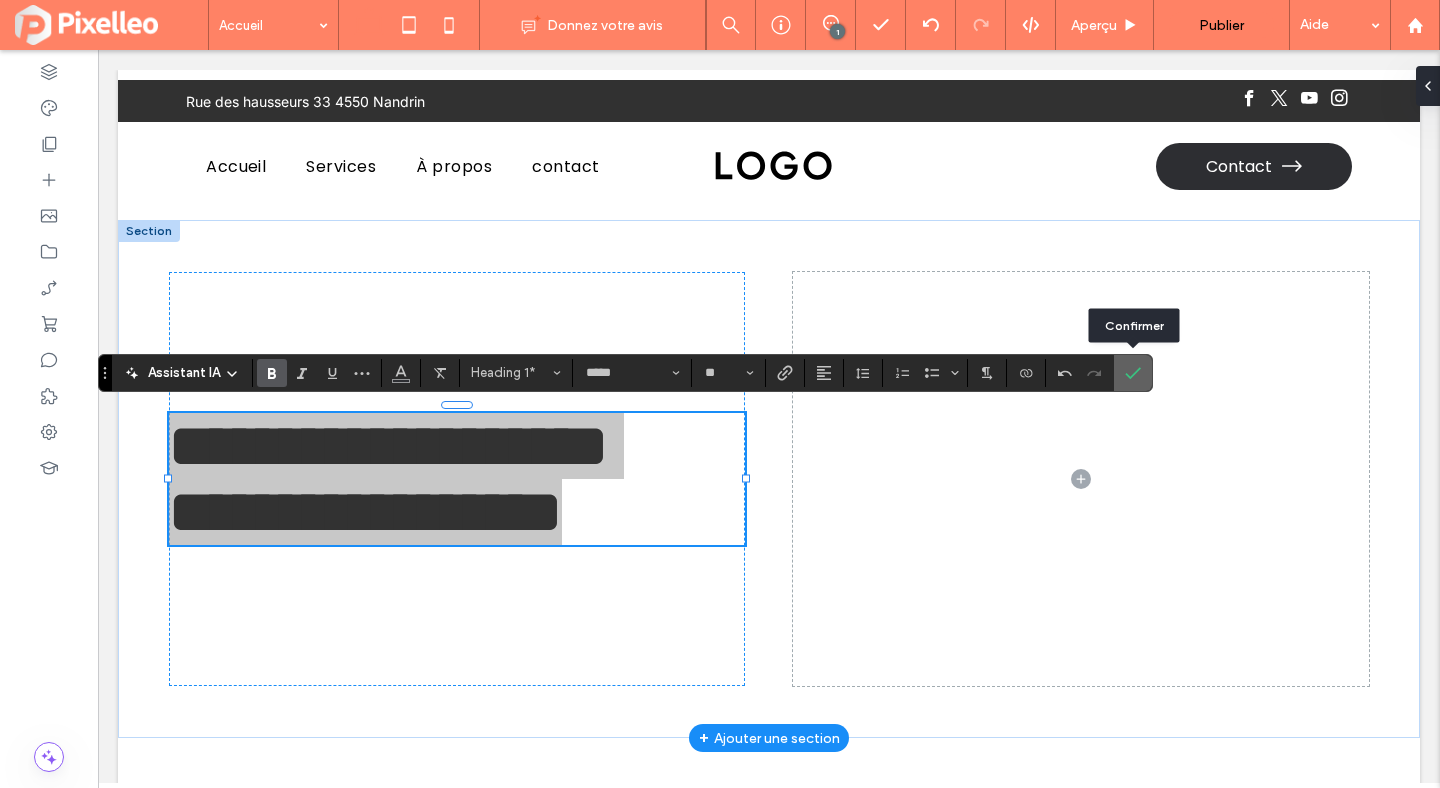 click at bounding box center (1133, 373) 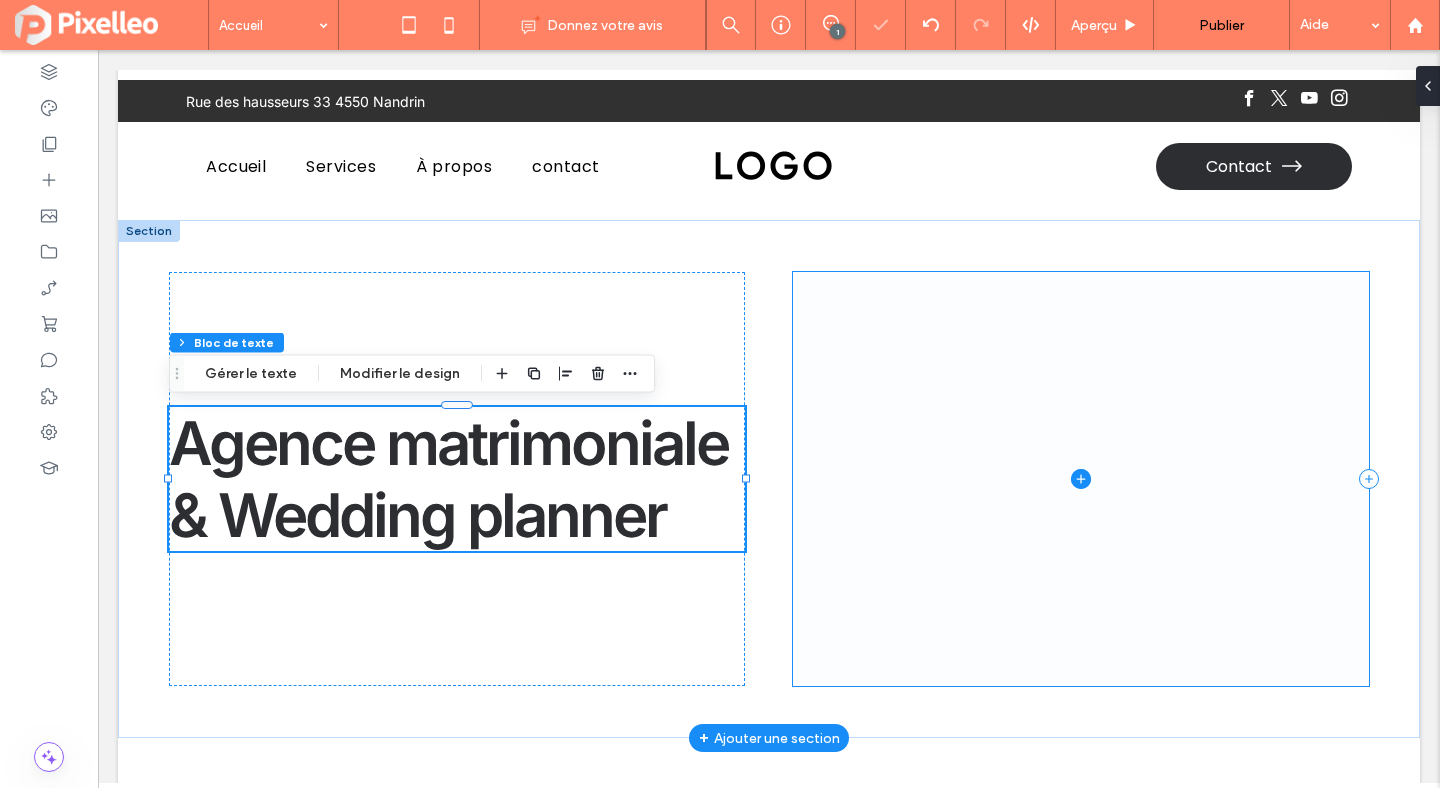click at bounding box center (1081, 479) 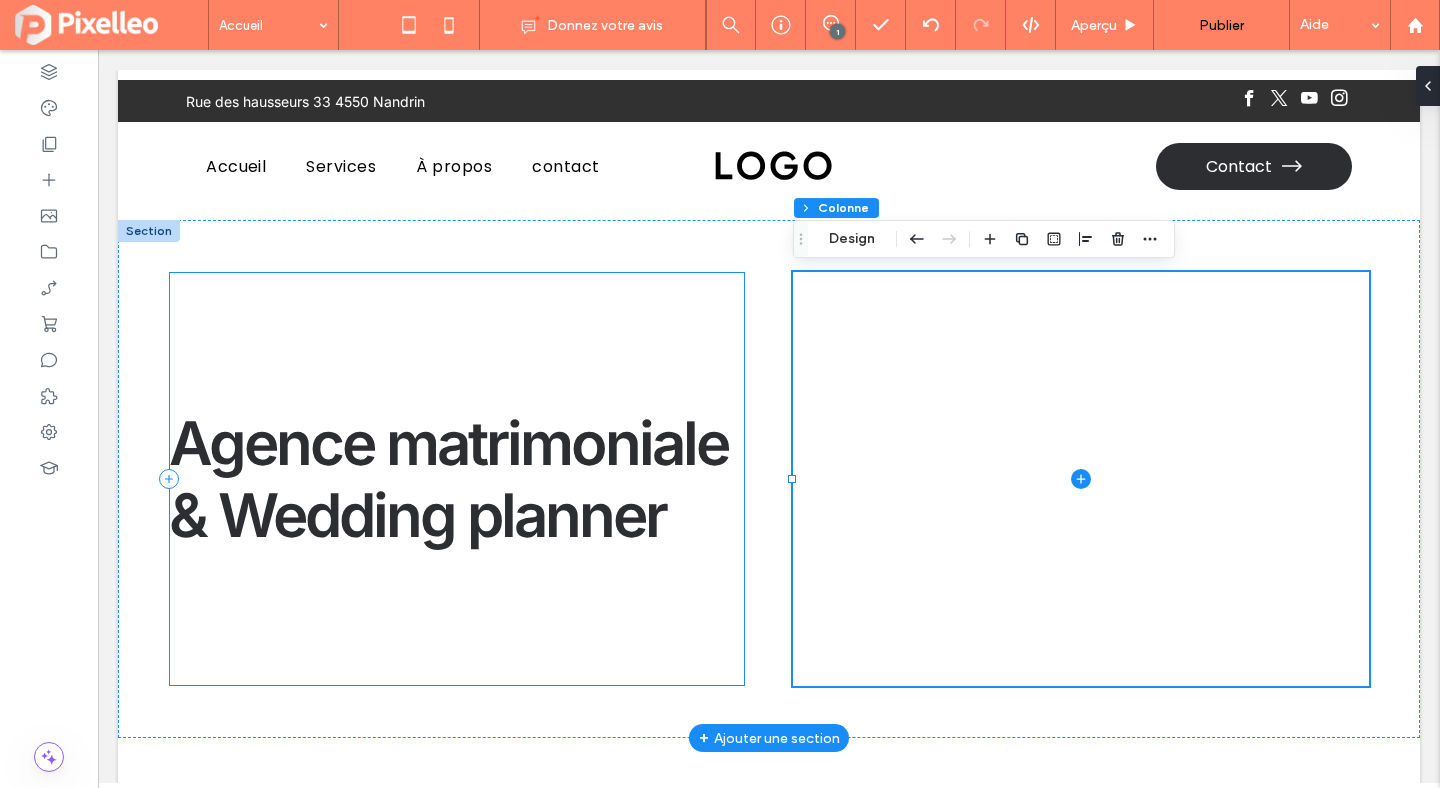 click on "Agence matrimoniale & Wedding planner" at bounding box center [457, 479] 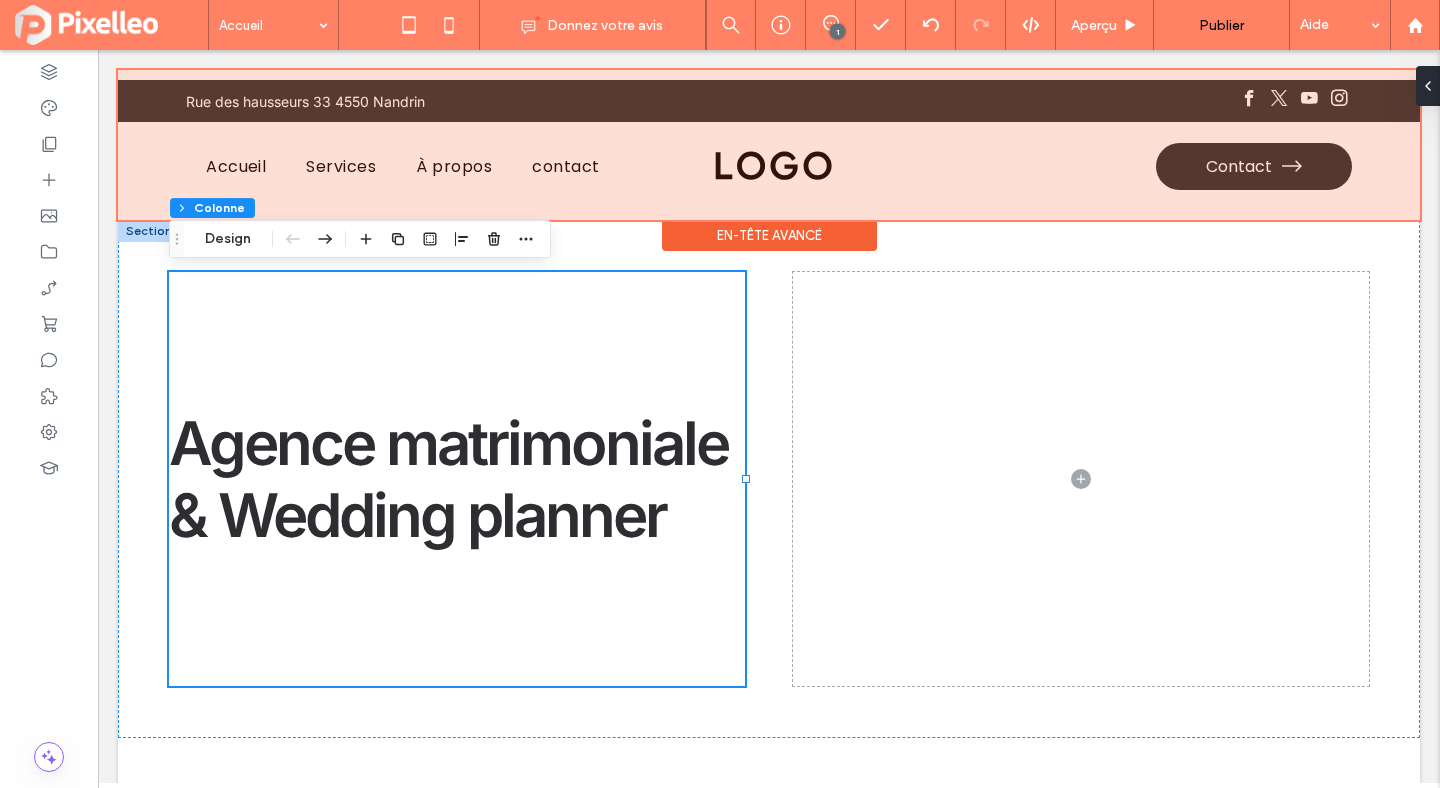 click on "En-tête avancé" at bounding box center [769, 235] 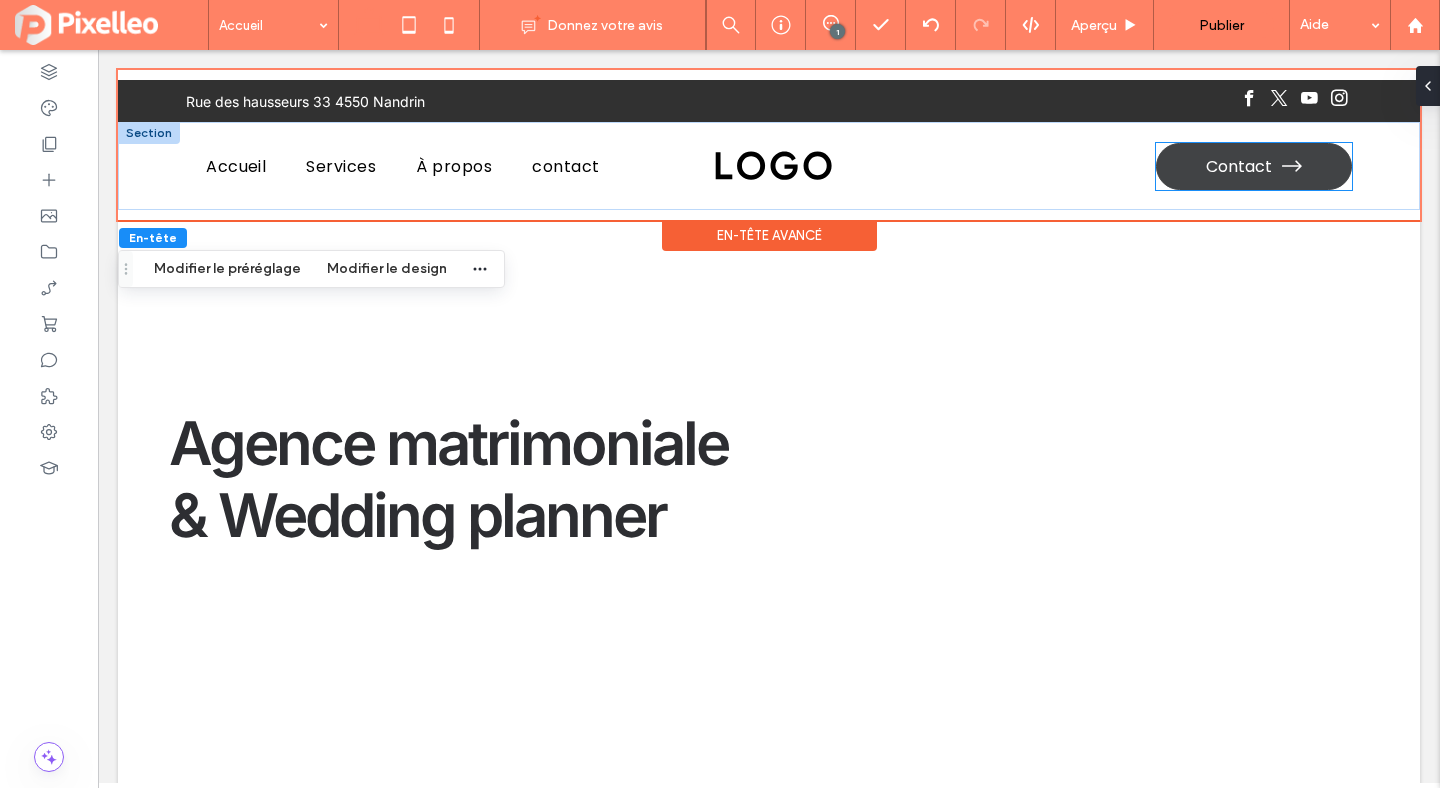 click on "Contact" at bounding box center (1239, 166) 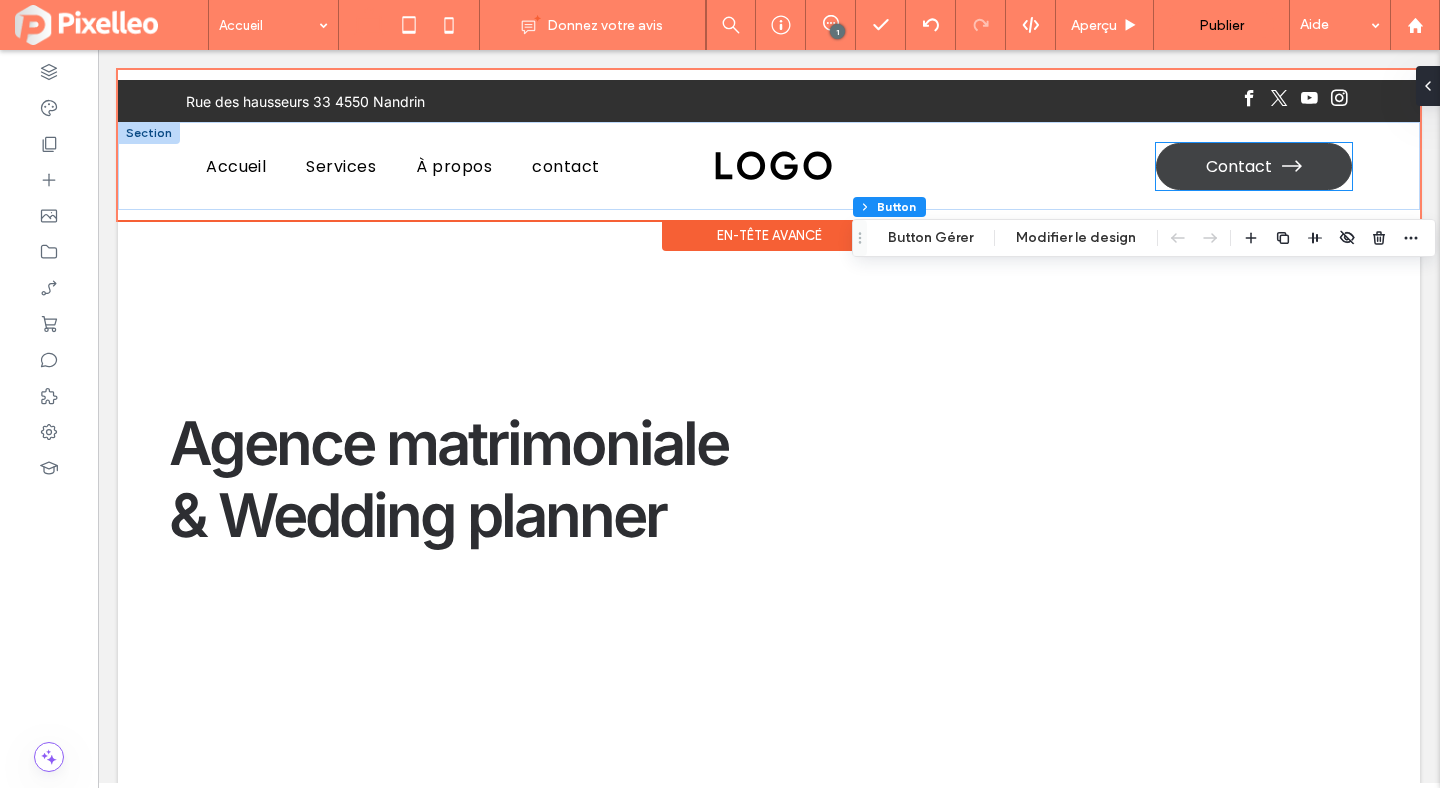 type on "**" 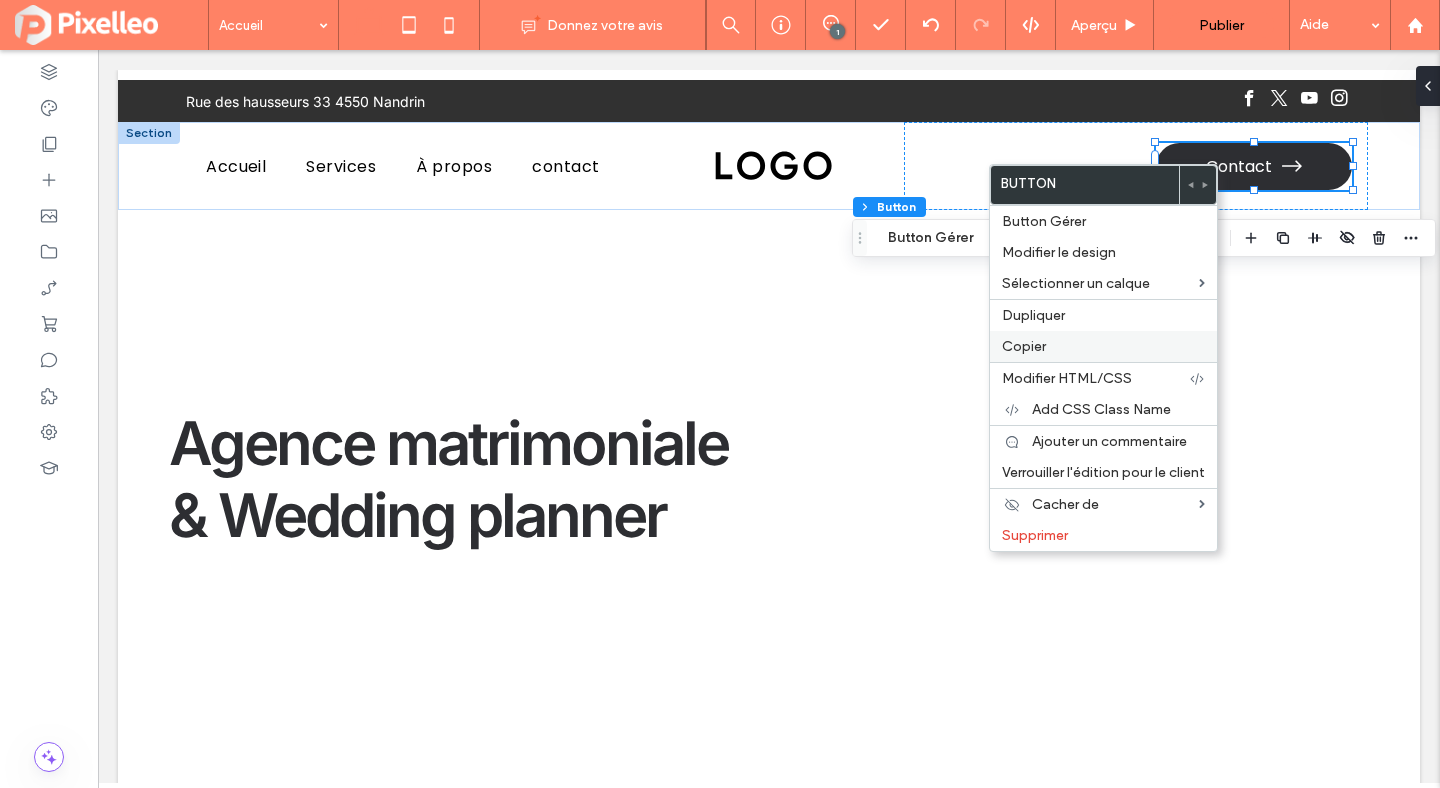 click on "Copier" at bounding box center (1103, 346) 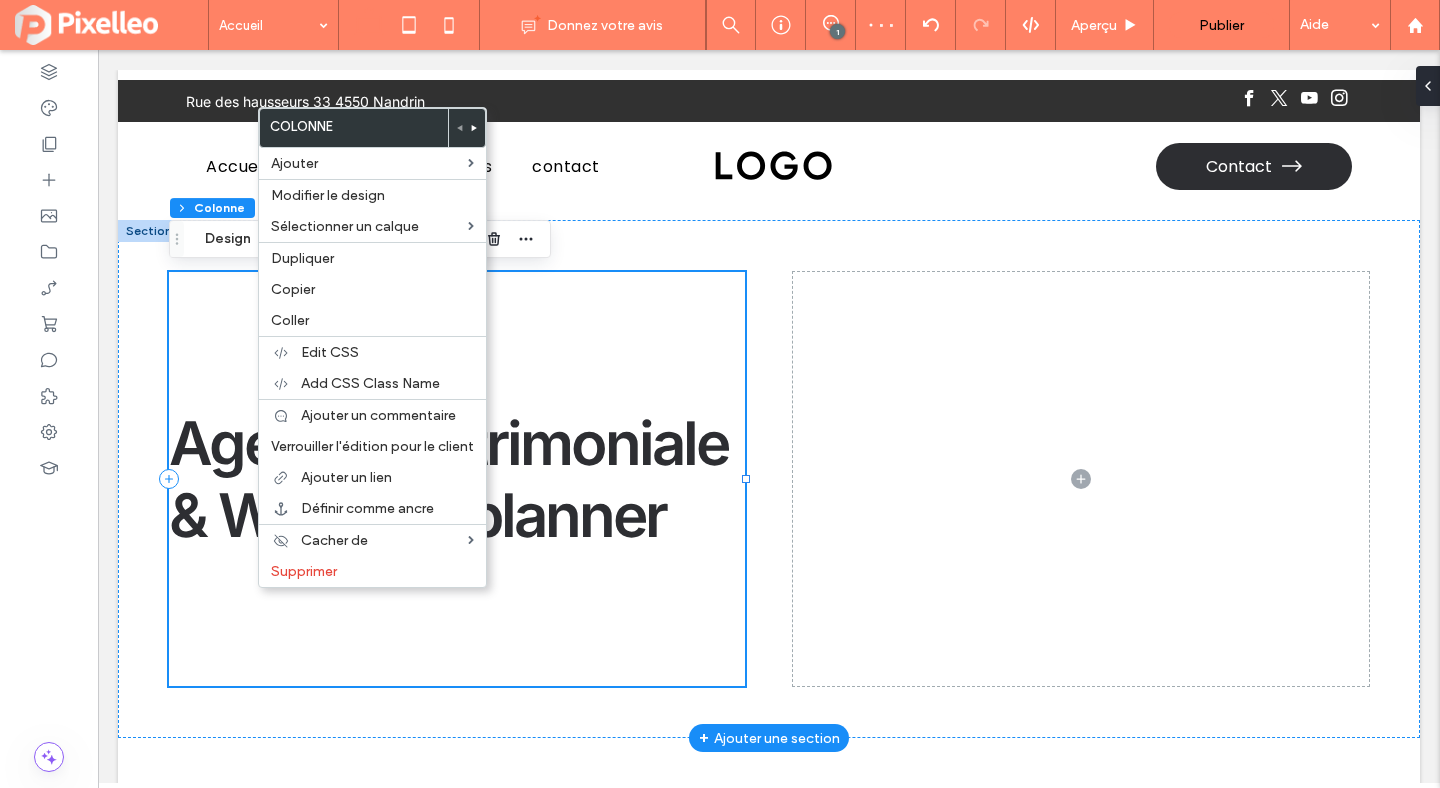 click on "Agence matrimoniale & Wedding planner" at bounding box center [457, 479] 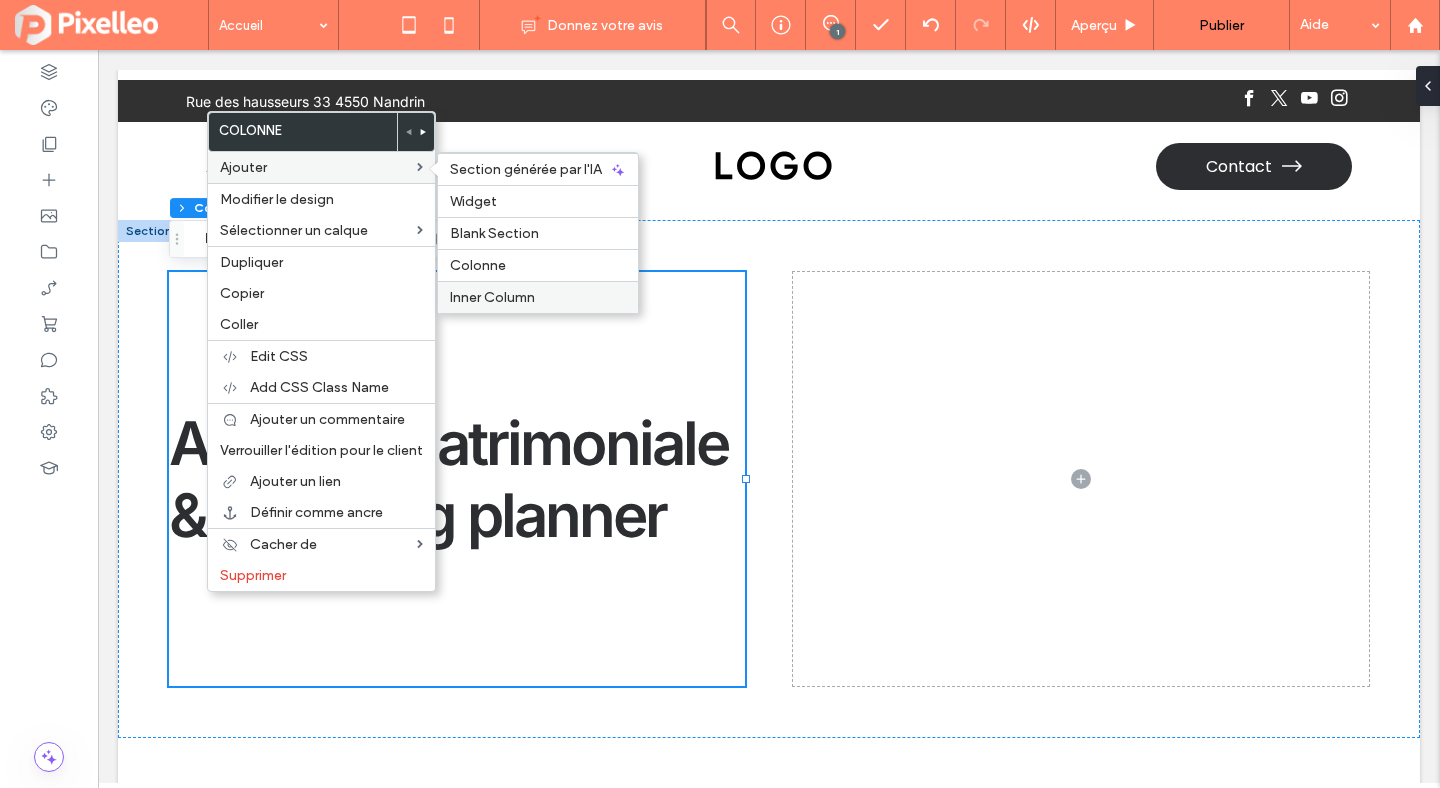 click on "Inner Column" at bounding box center (492, 297) 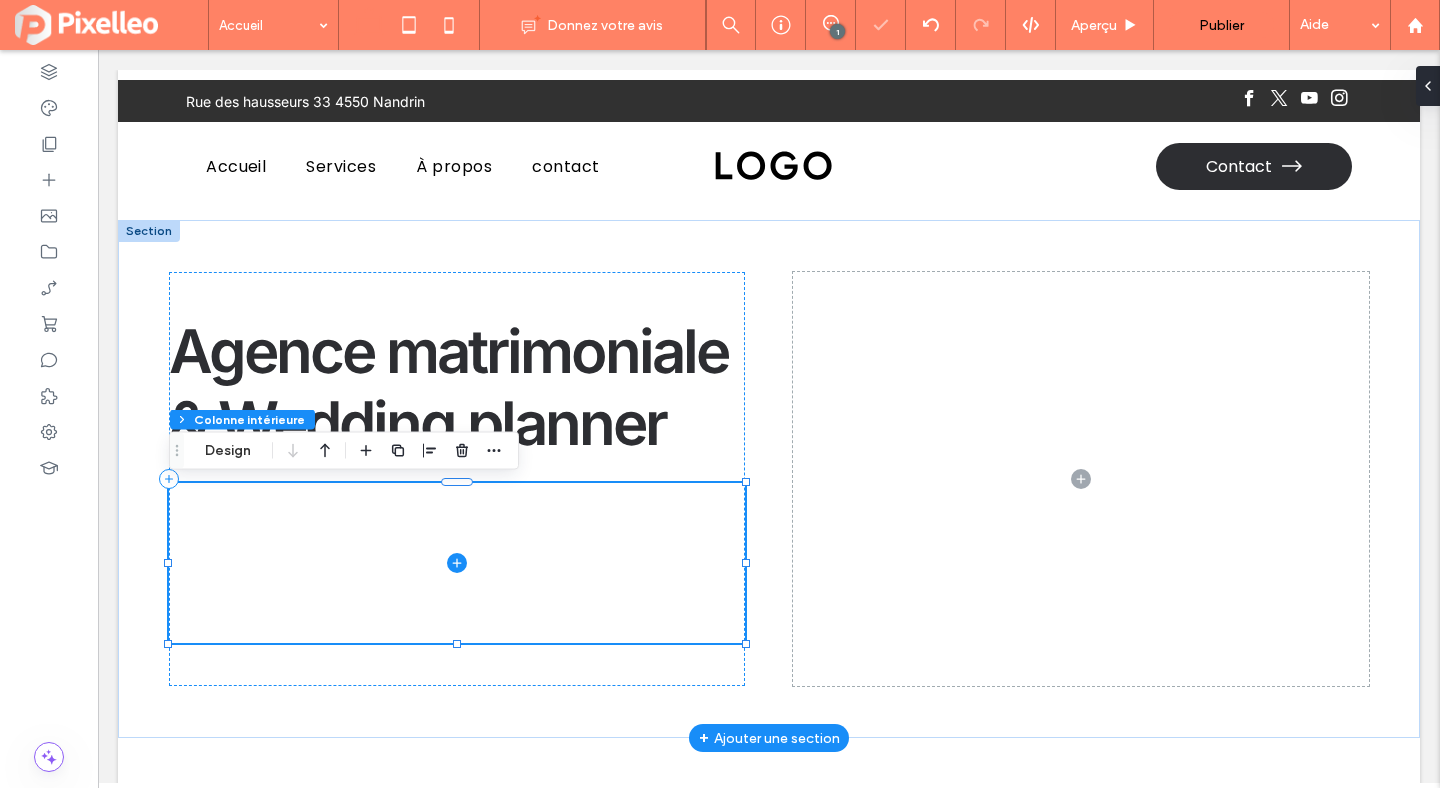 click 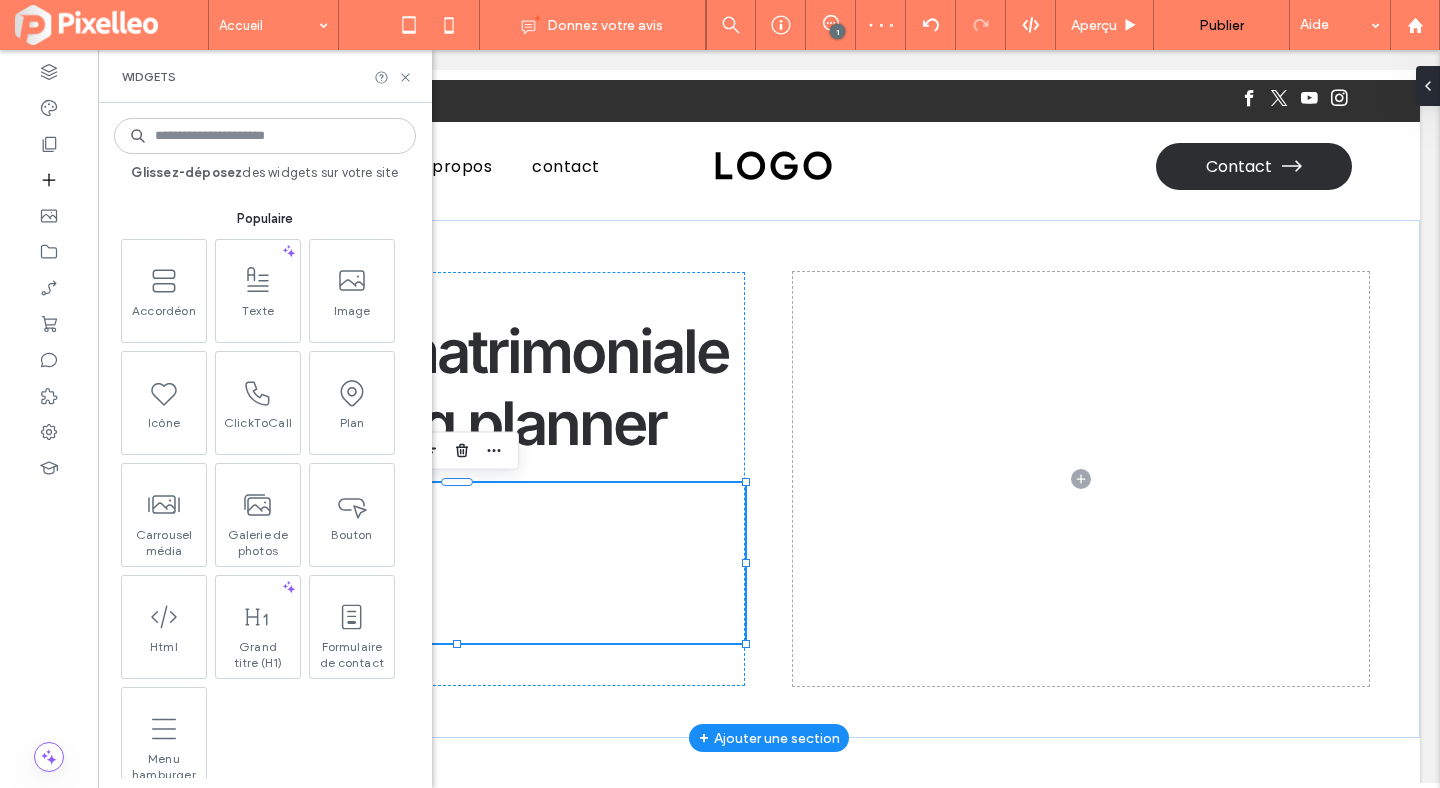 scroll, scrollTop: 309, scrollLeft: 0, axis: vertical 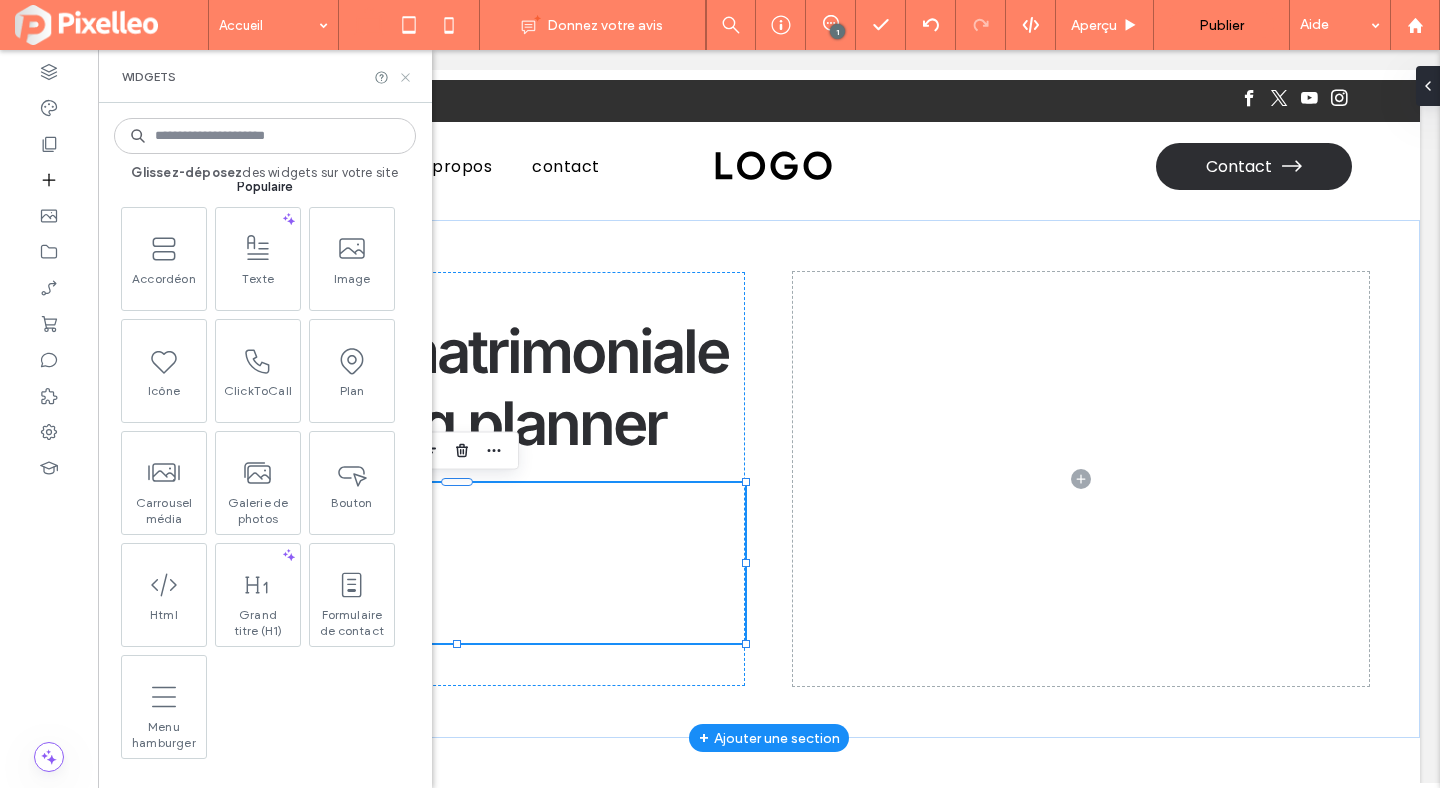 click 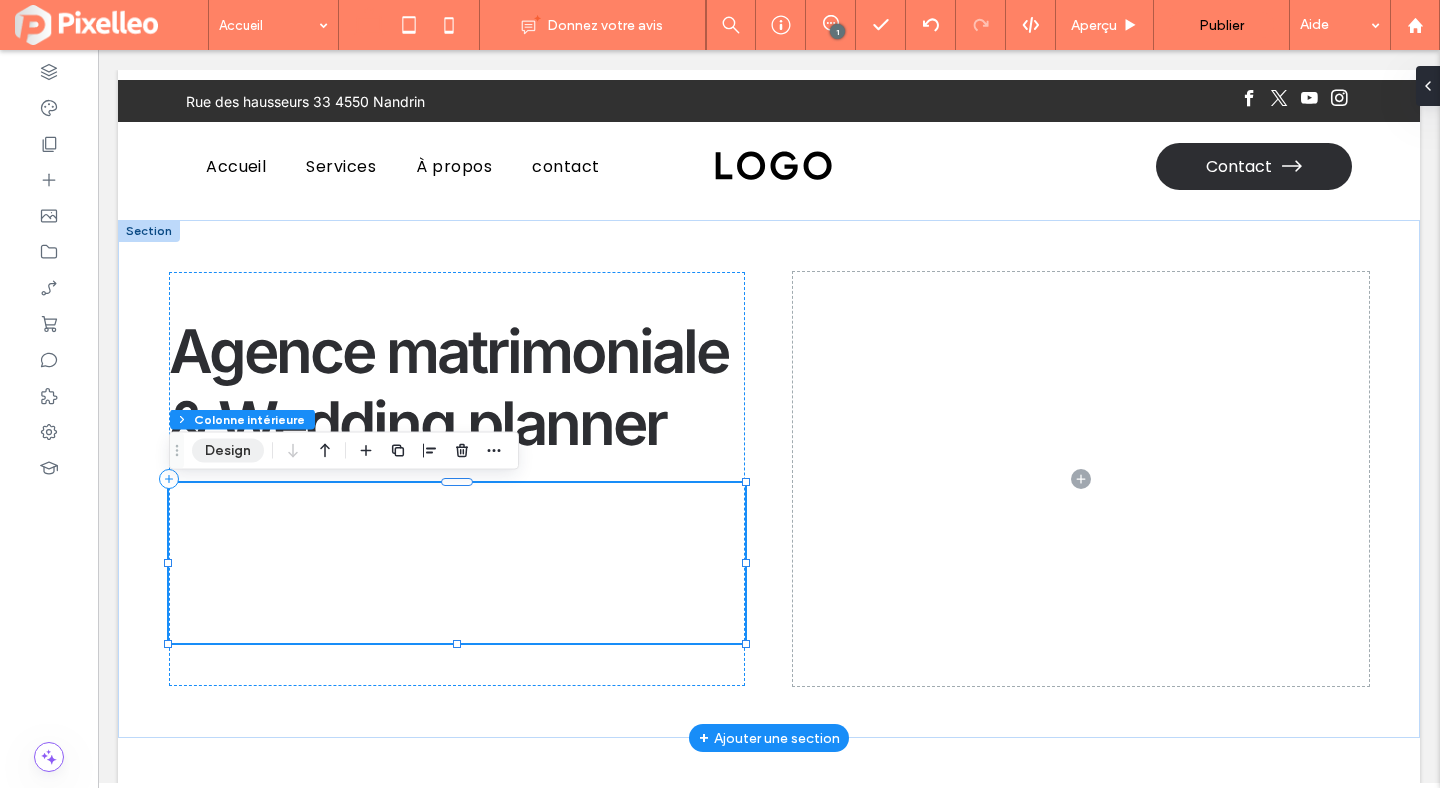click on "Design" at bounding box center (228, 451) 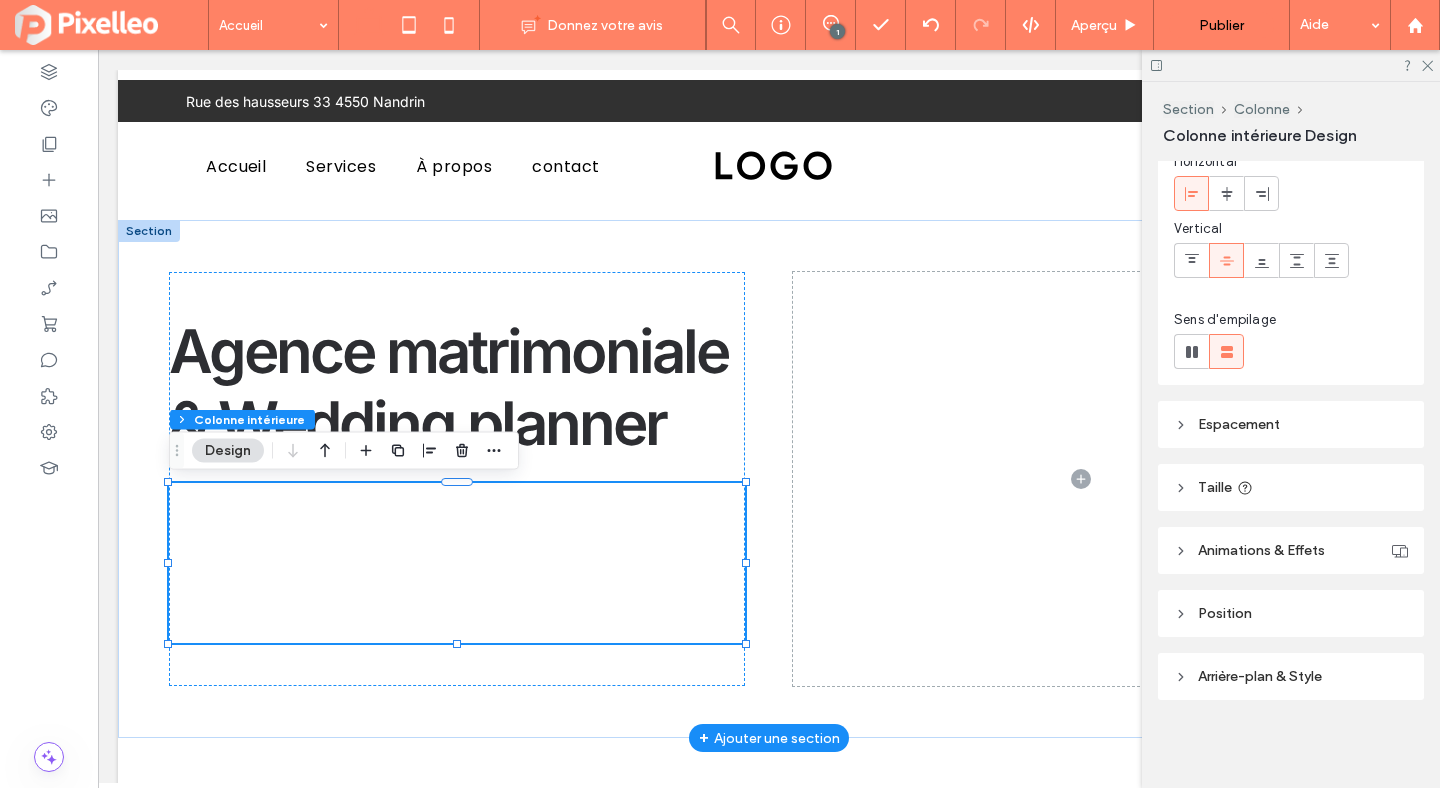 scroll, scrollTop: 0, scrollLeft: 0, axis: both 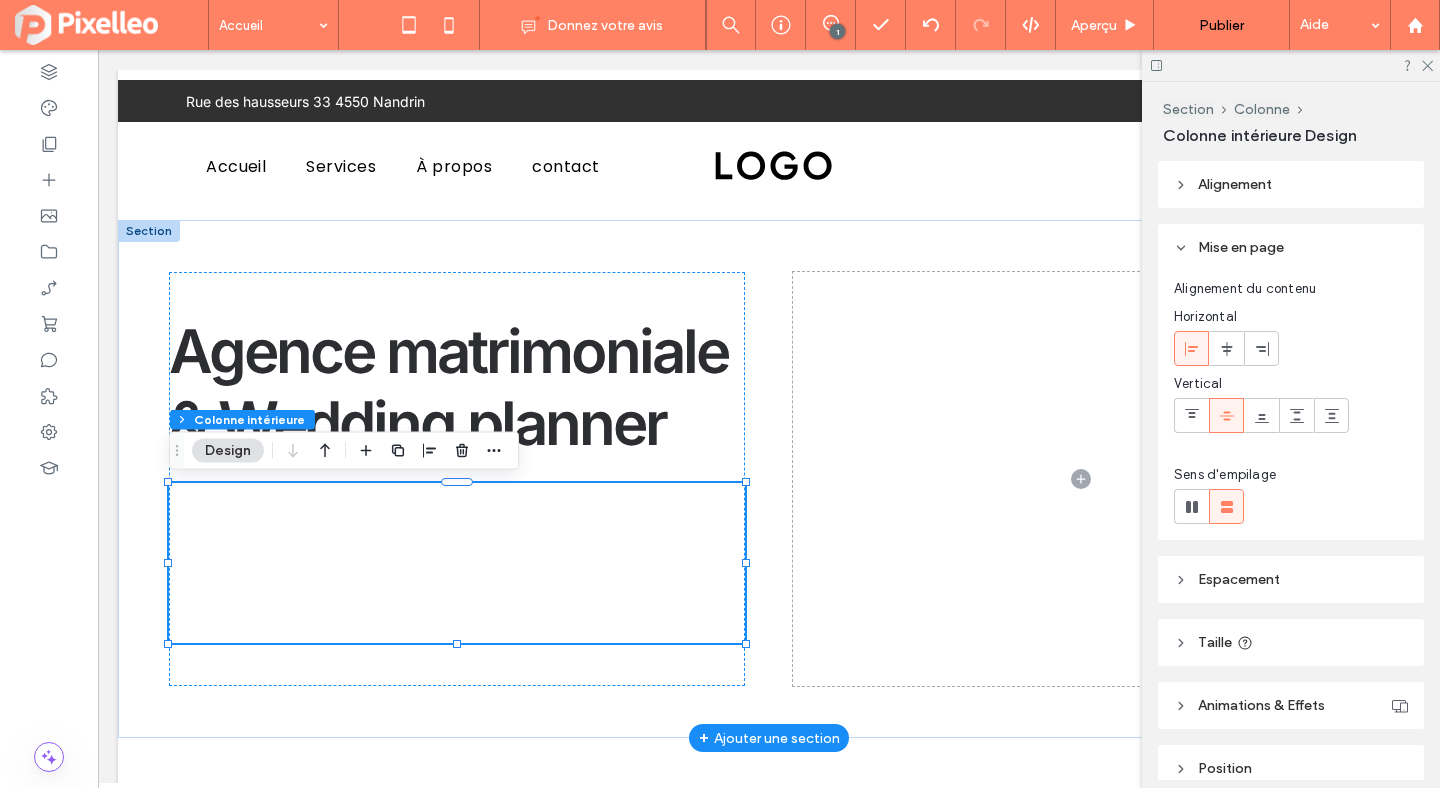 click on "Alignement" at bounding box center (1235, 184) 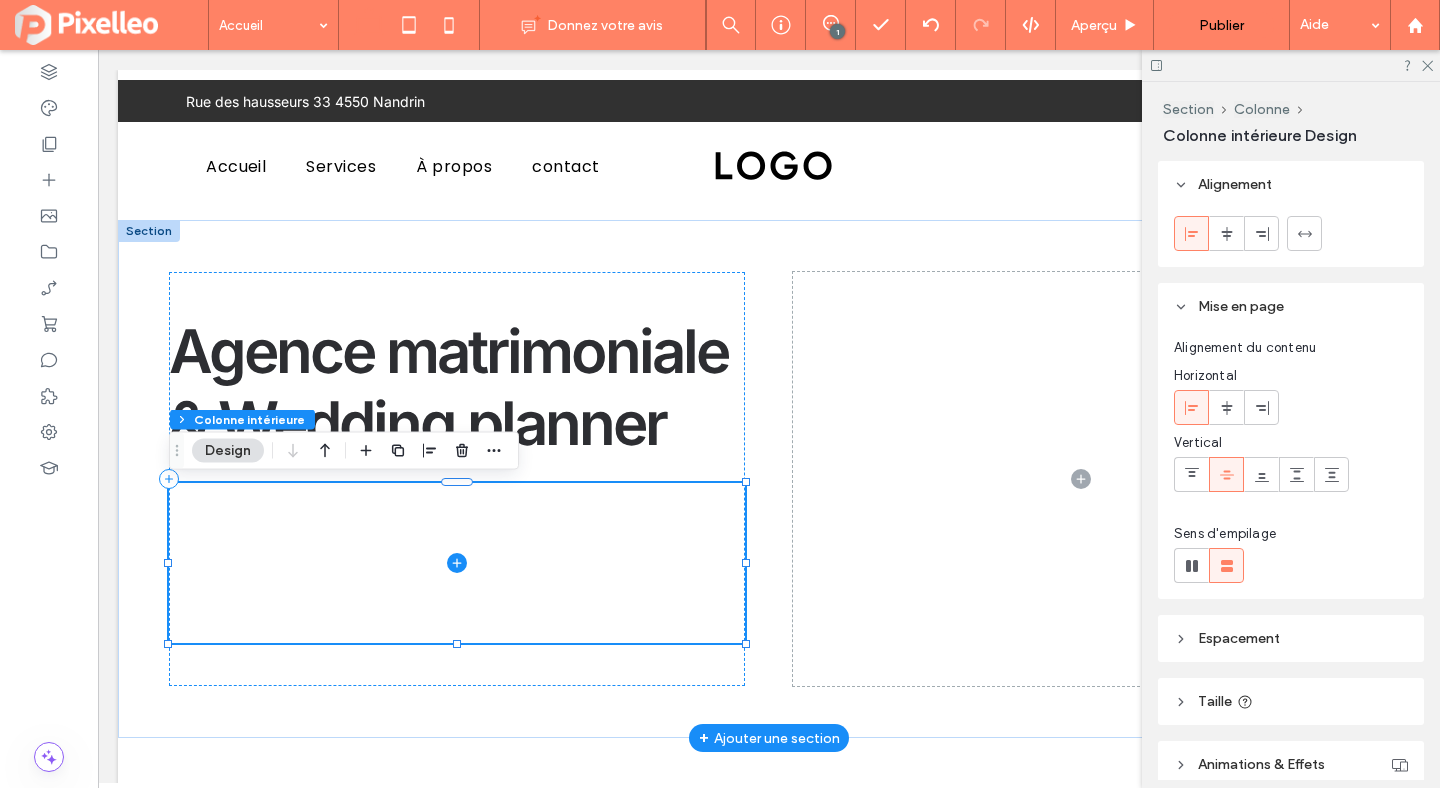 click at bounding box center (457, 563) 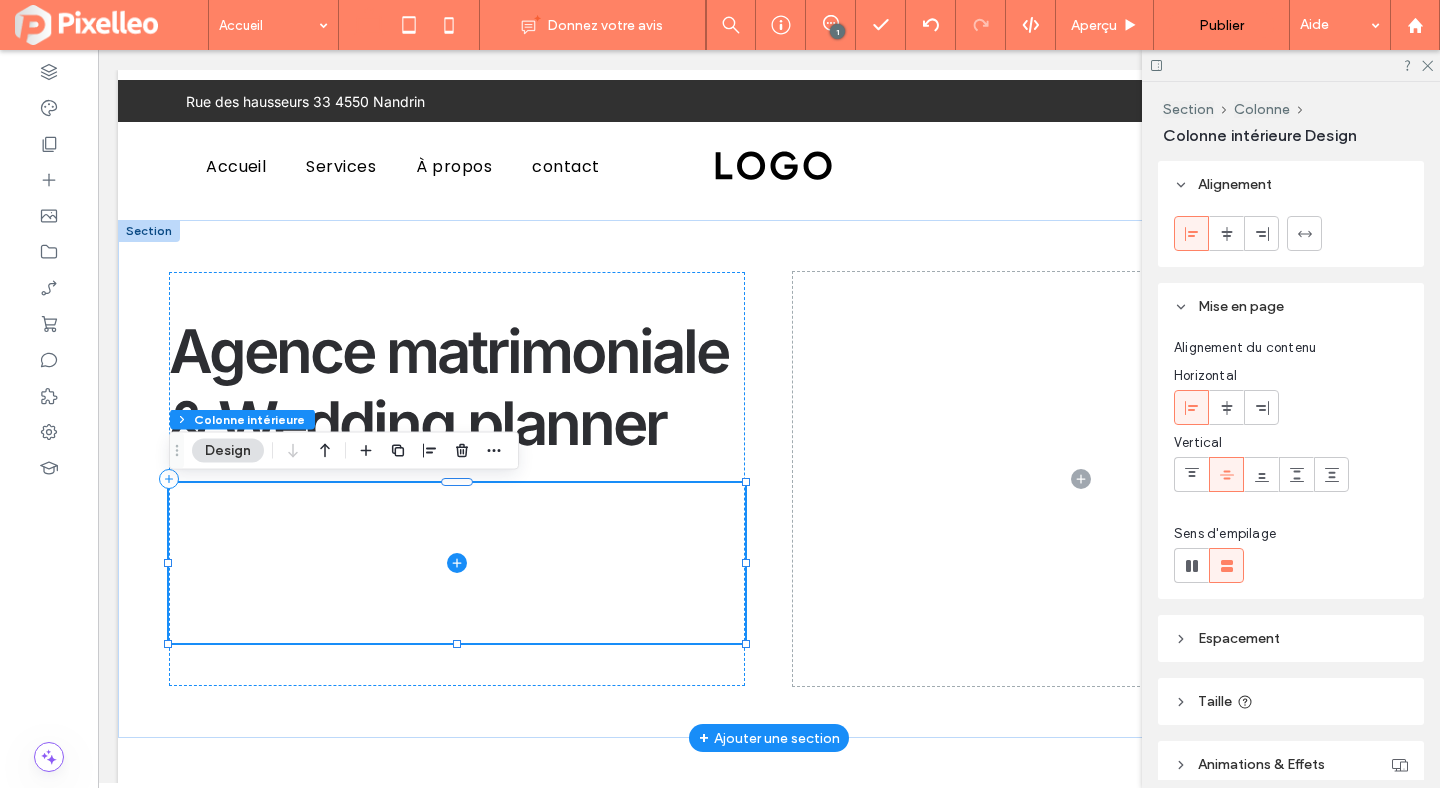 click 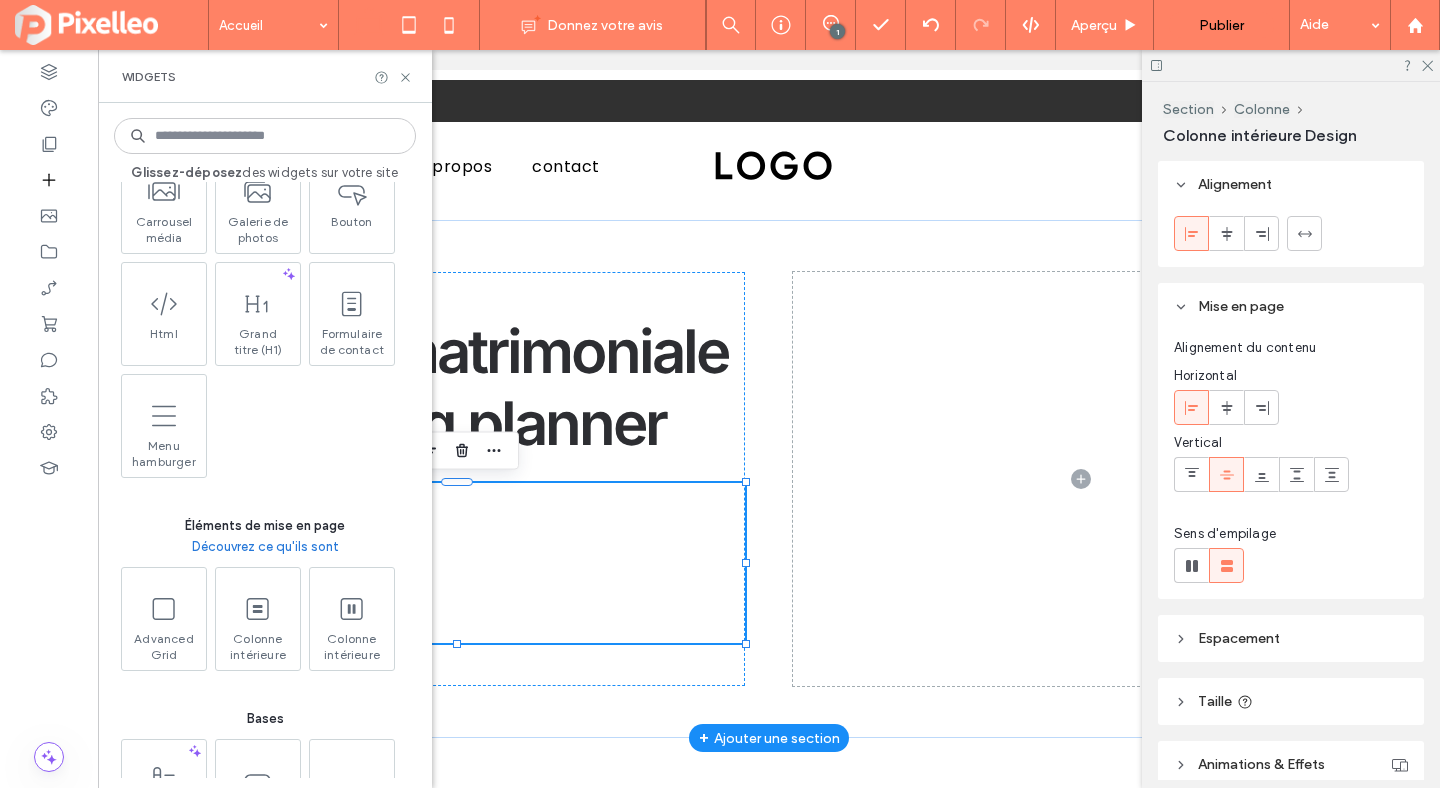 scroll, scrollTop: 916, scrollLeft: 0, axis: vertical 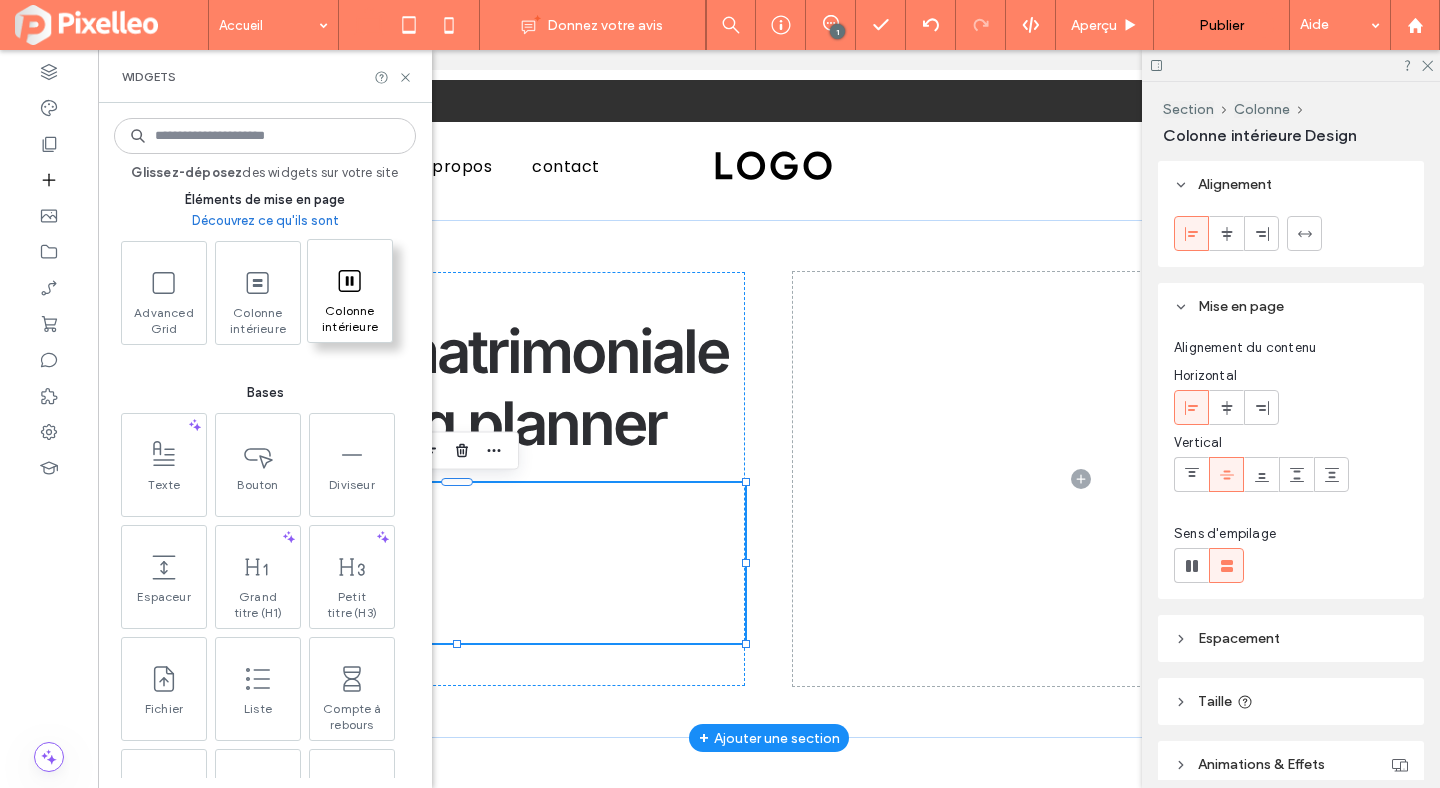 click 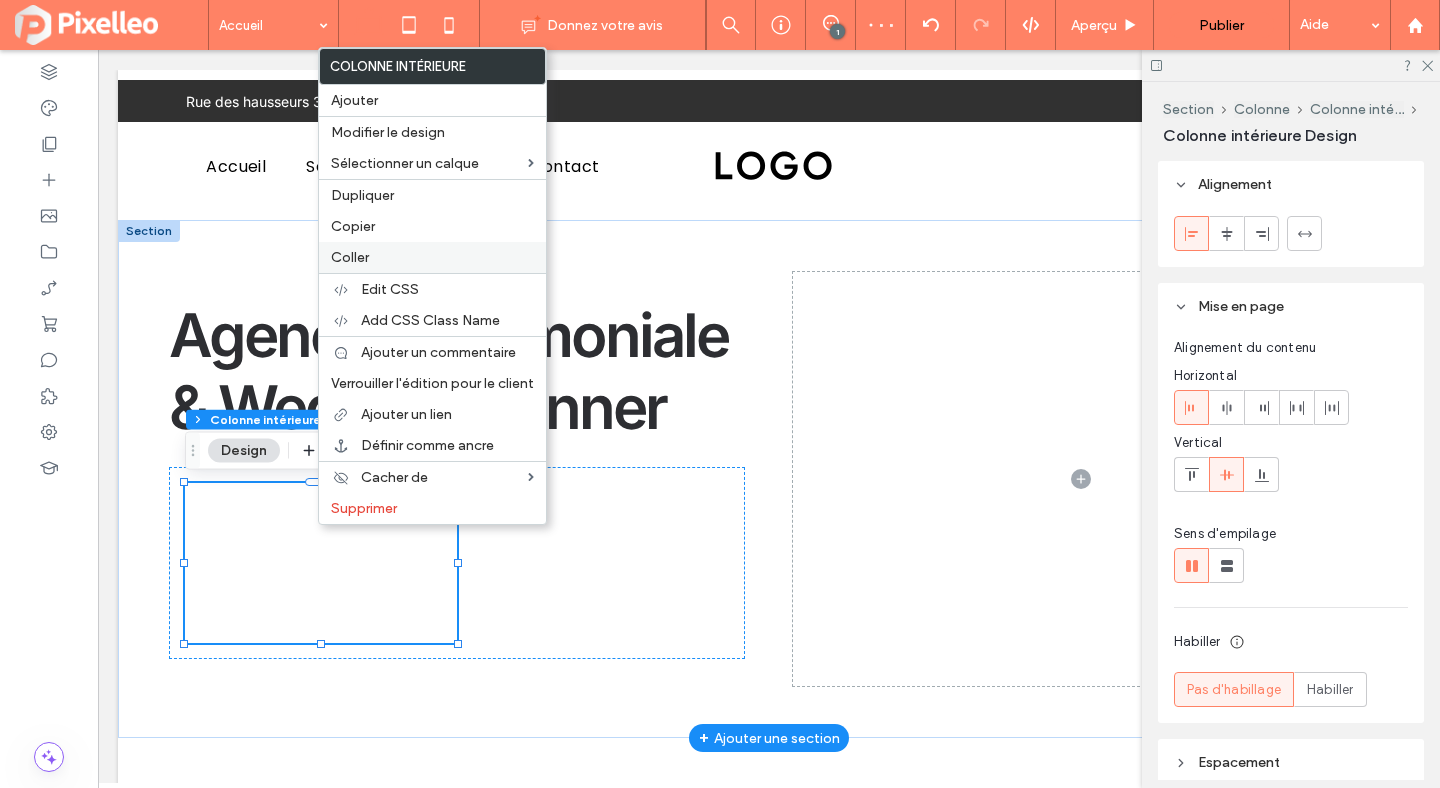 click on "Coller" at bounding box center (432, 257) 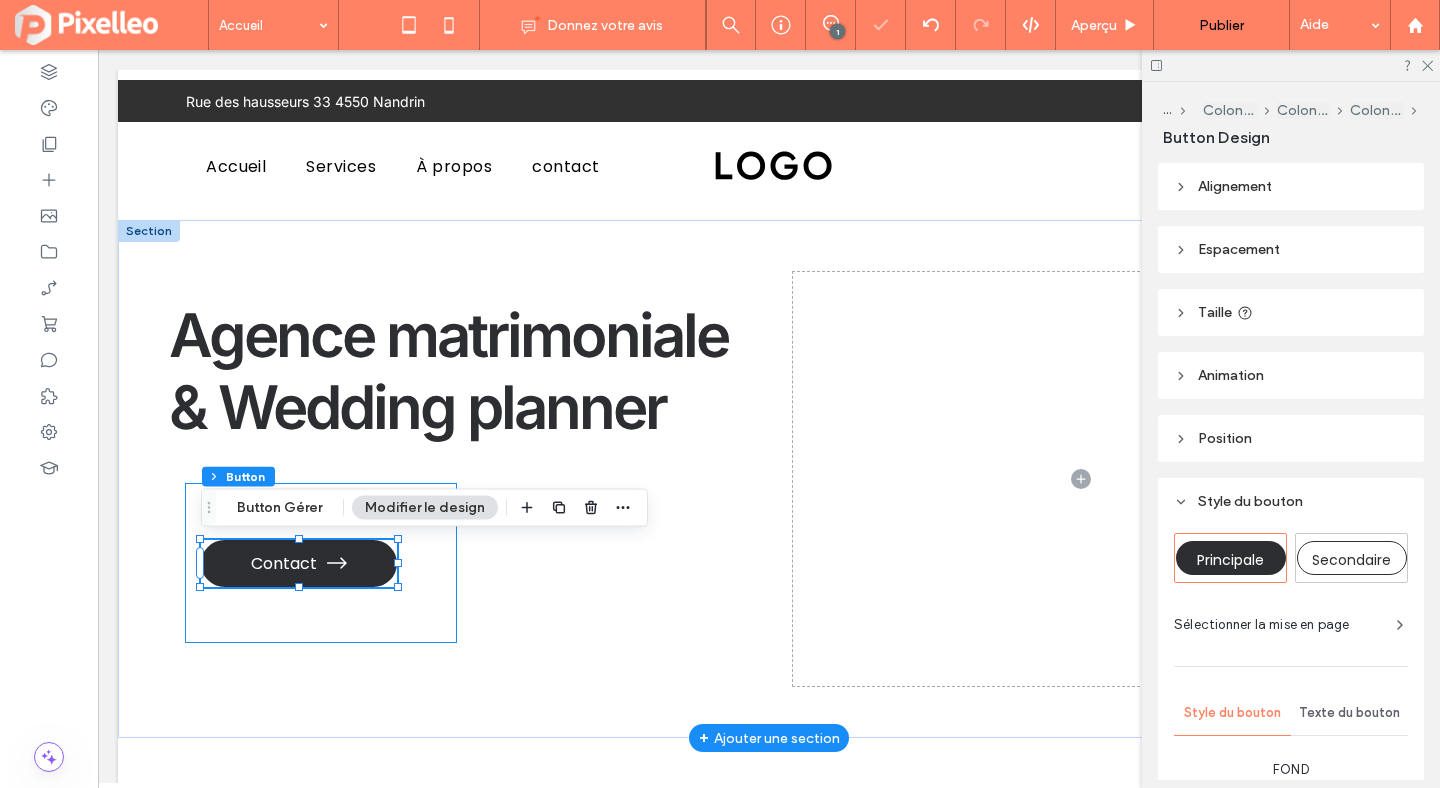 click on "Contact" at bounding box center (321, 563) 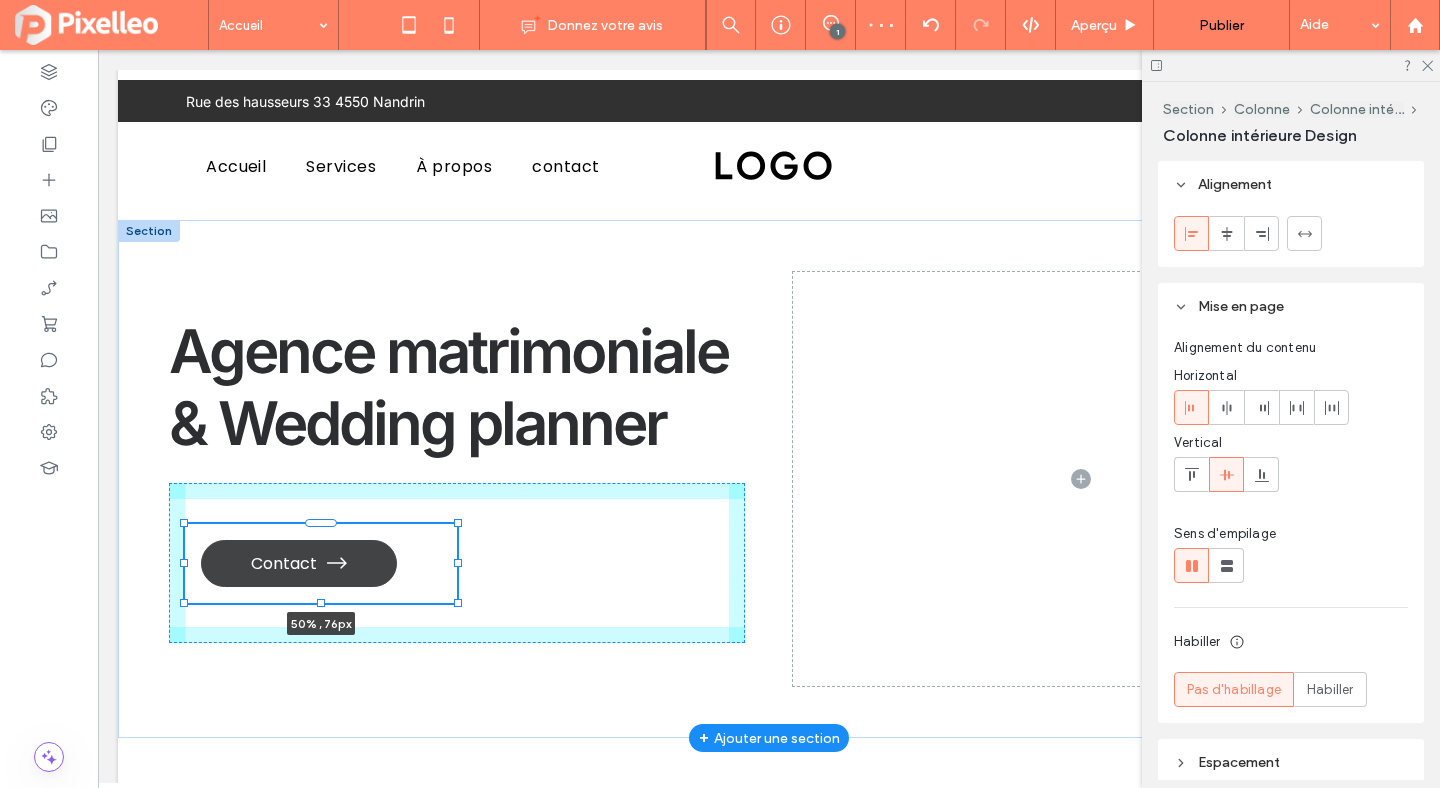 drag, startPoint x: 319, startPoint y: 644, endPoint x: 314, endPoint y: 568, distance: 76.1643 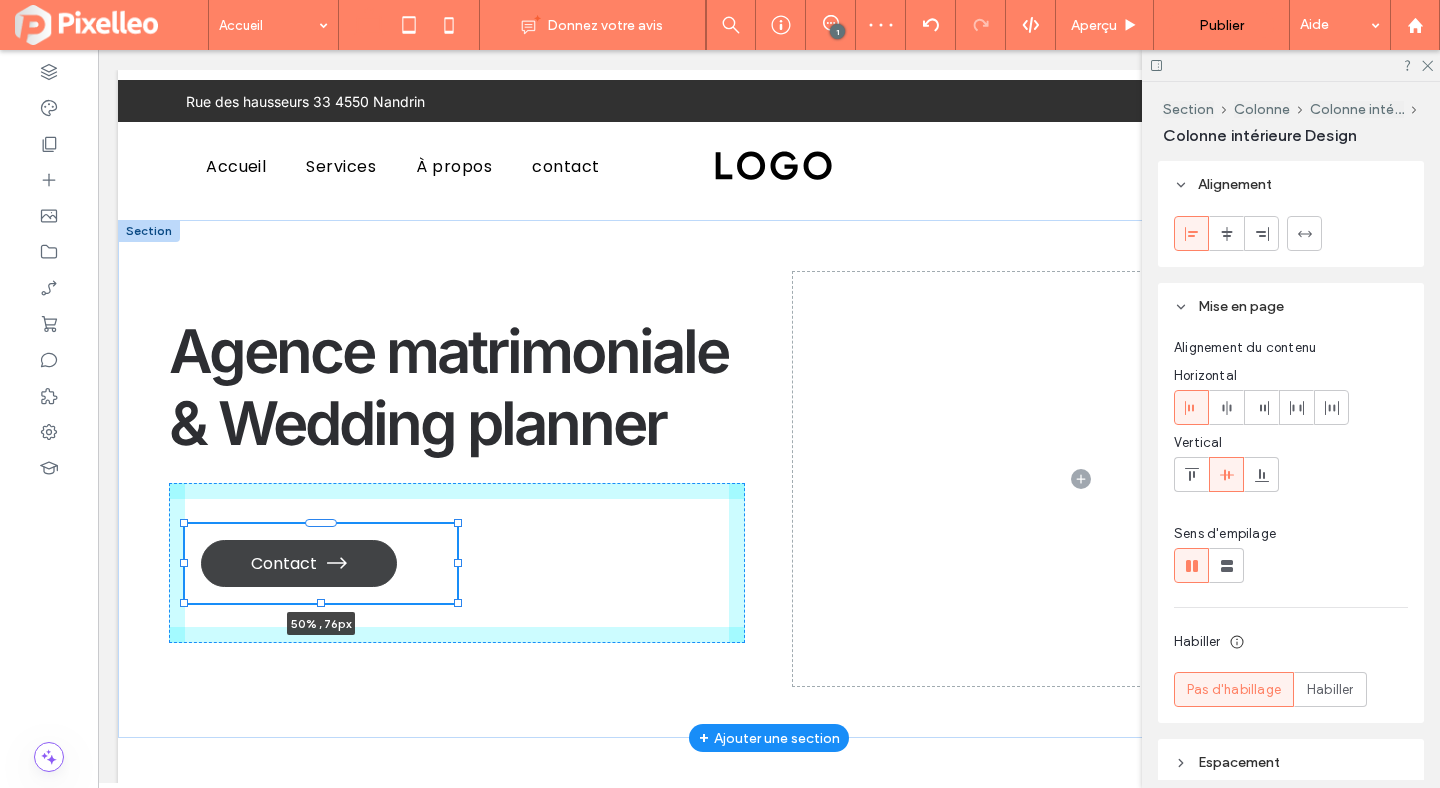 click on "Agence matrimoniale & Wedding planner
Contact
50% , 76px" at bounding box center [769, 479] 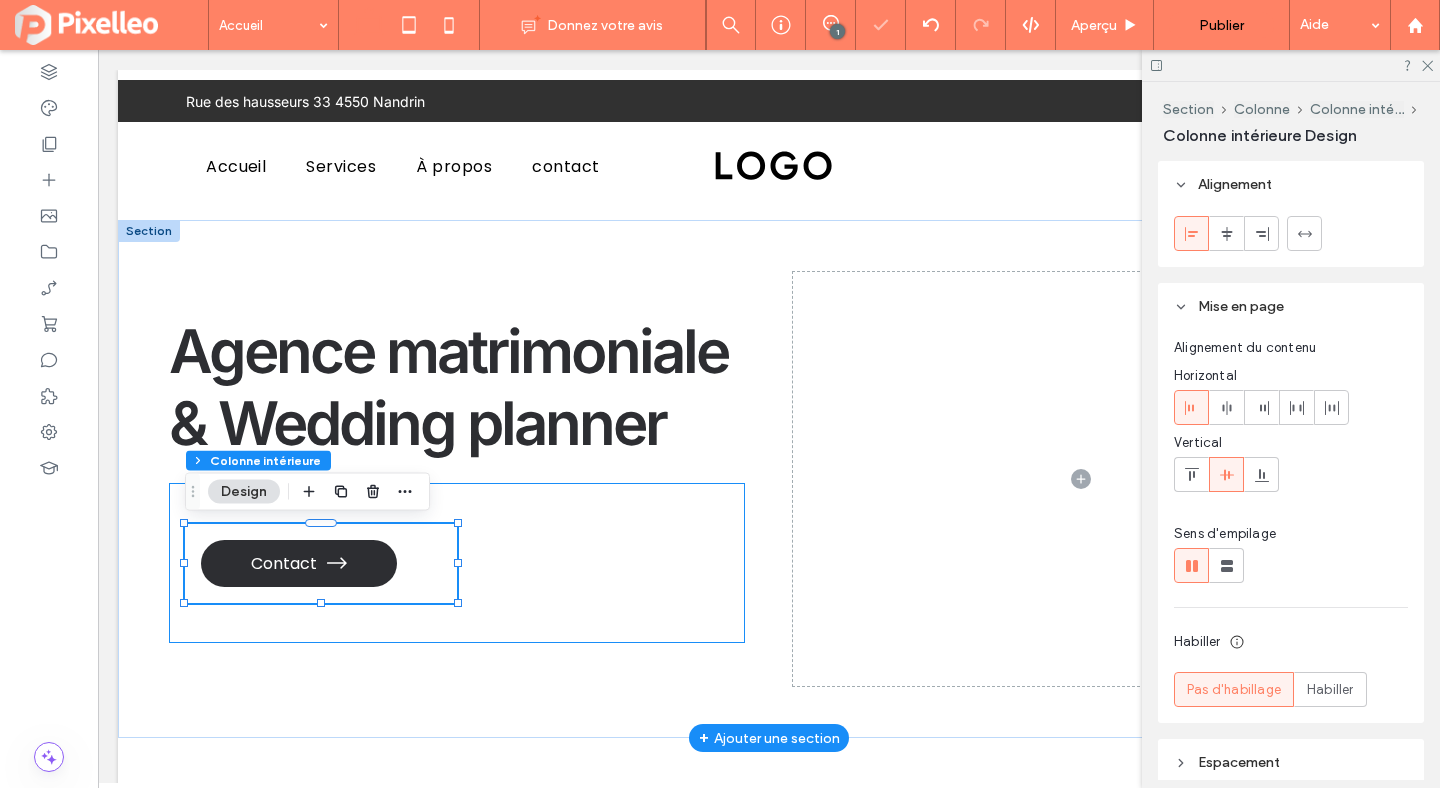 click on "Contact
50% , 76px" at bounding box center [457, 563] 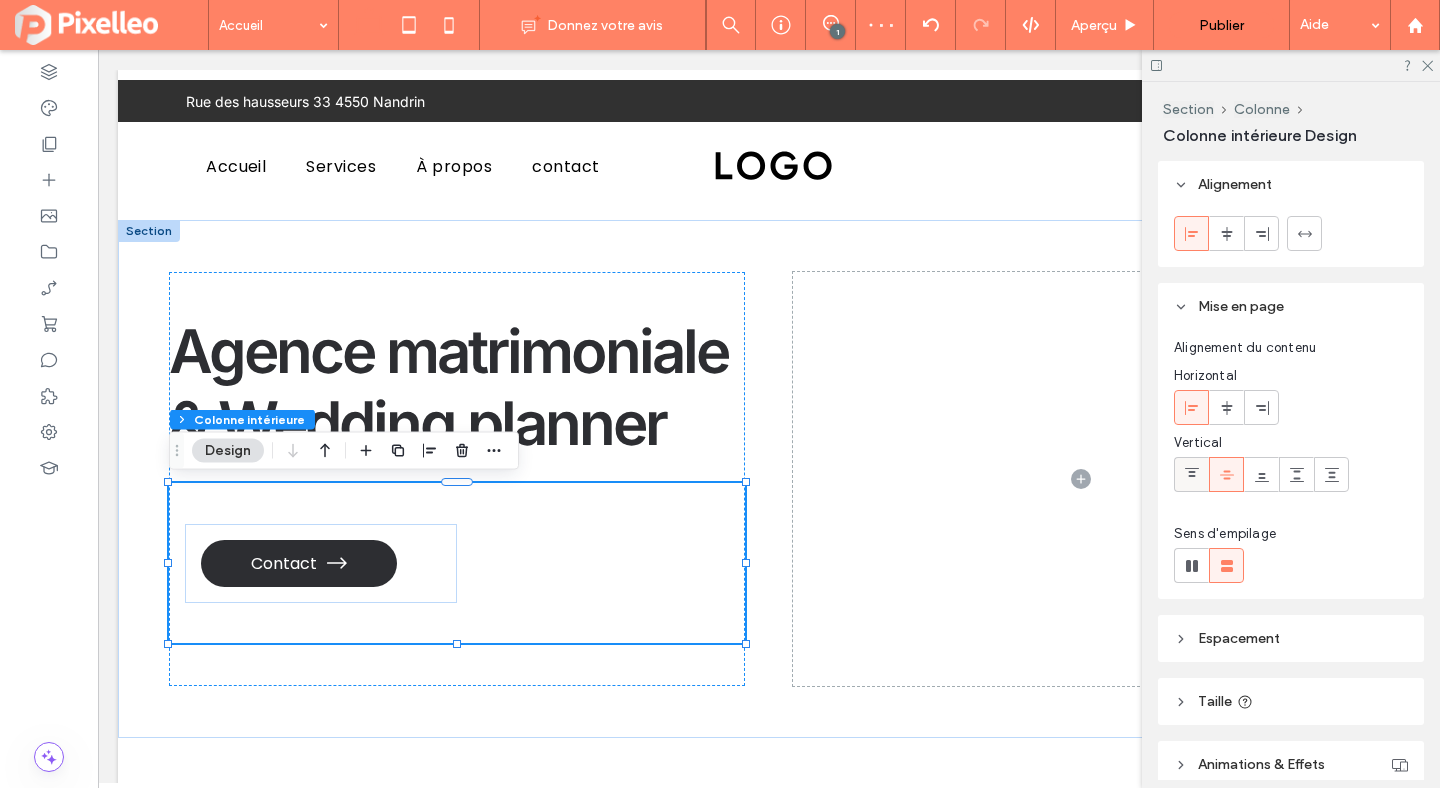 click 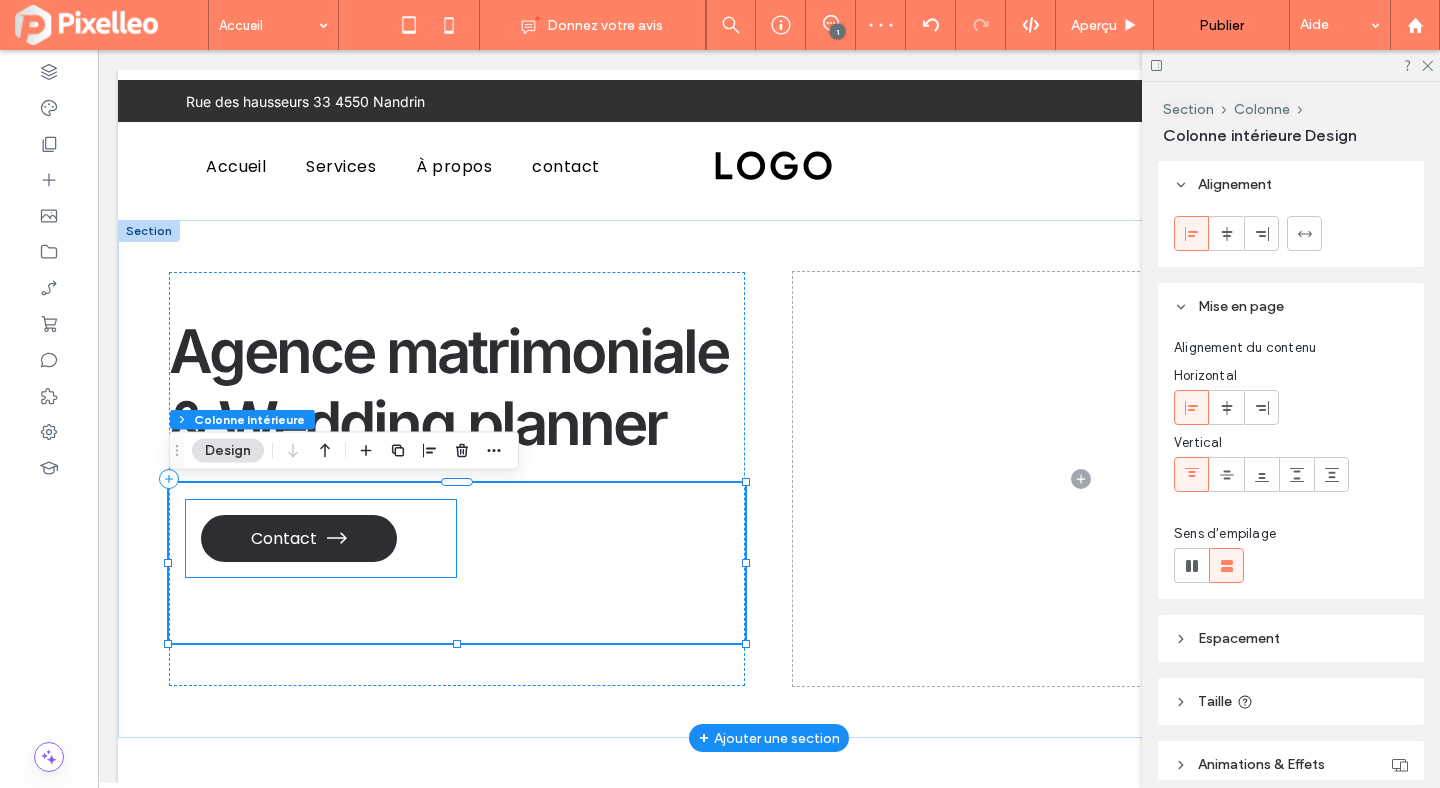 click on "Contact" at bounding box center (321, 538) 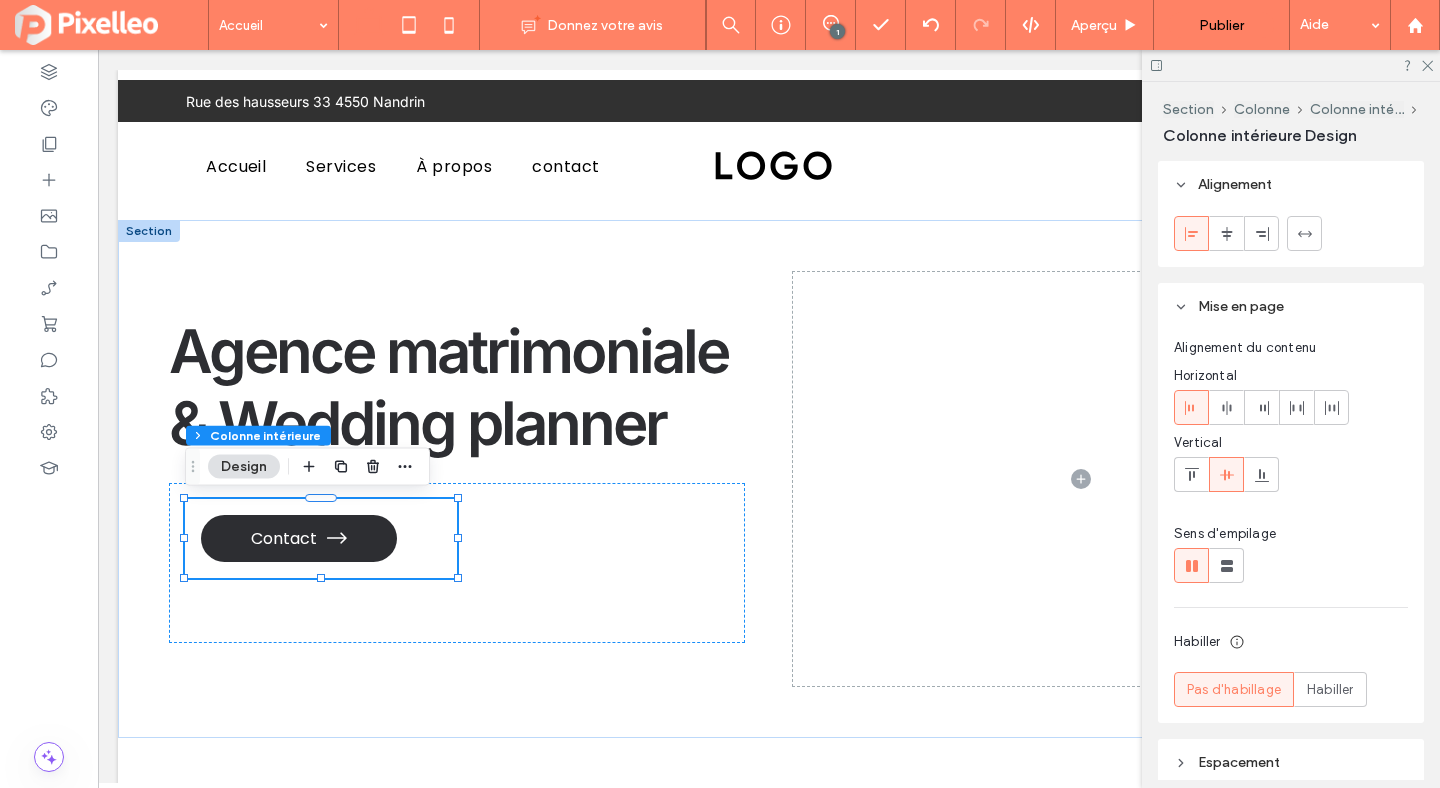 scroll, scrollTop: 191, scrollLeft: 0, axis: vertical 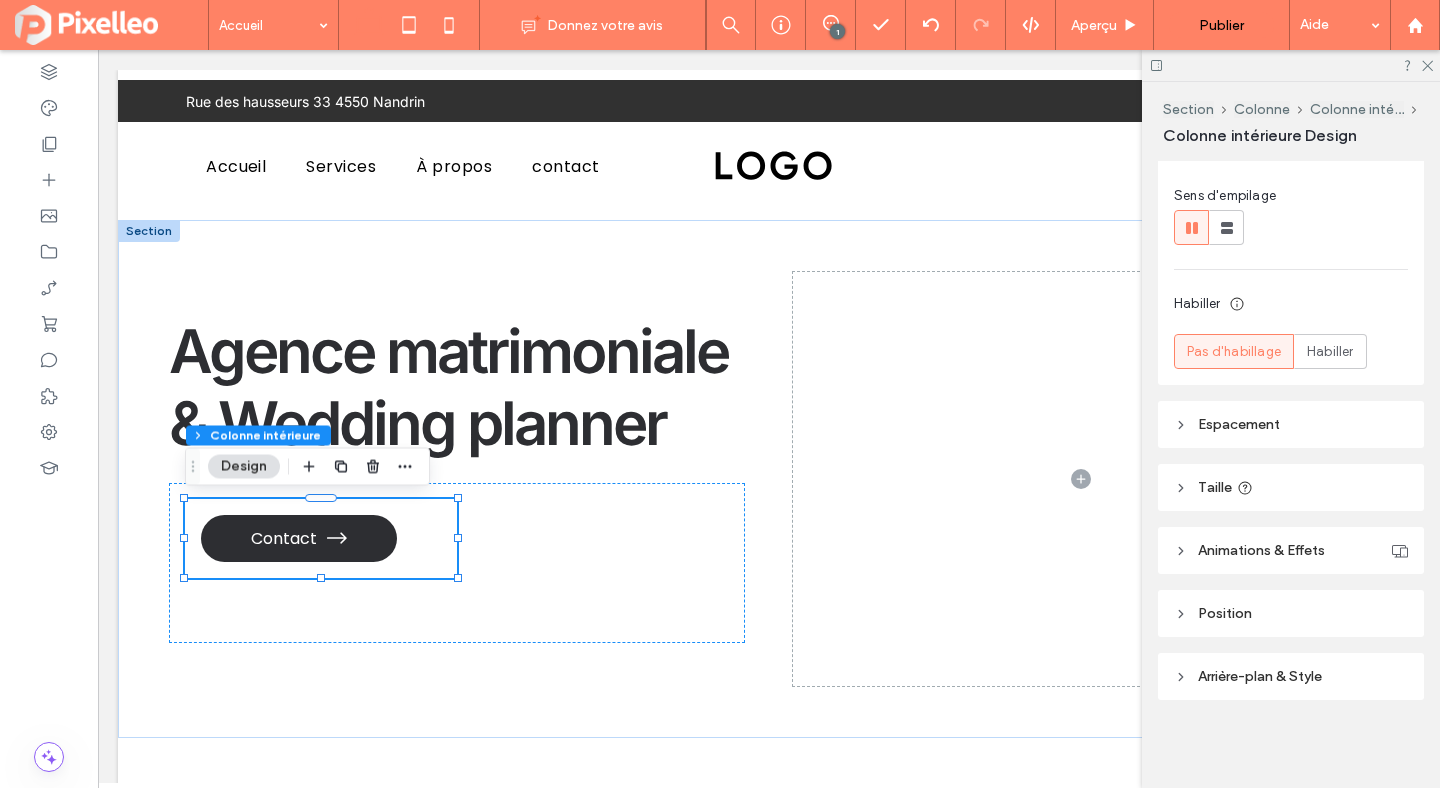 click on "Espacement" at bounding box center (1291, 424) 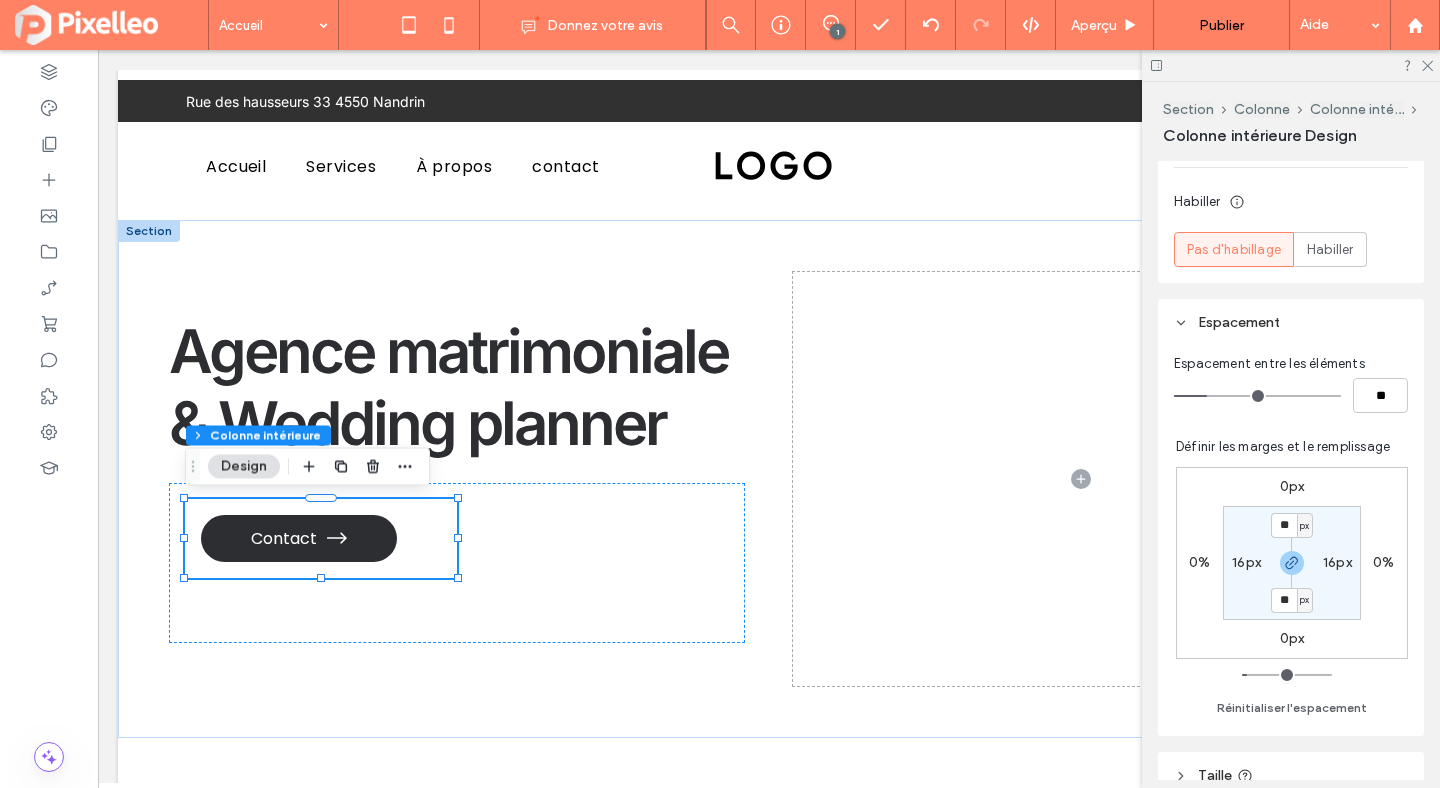 scroll, scrollTop: 457, scrollLeft: 0, axis: vertical 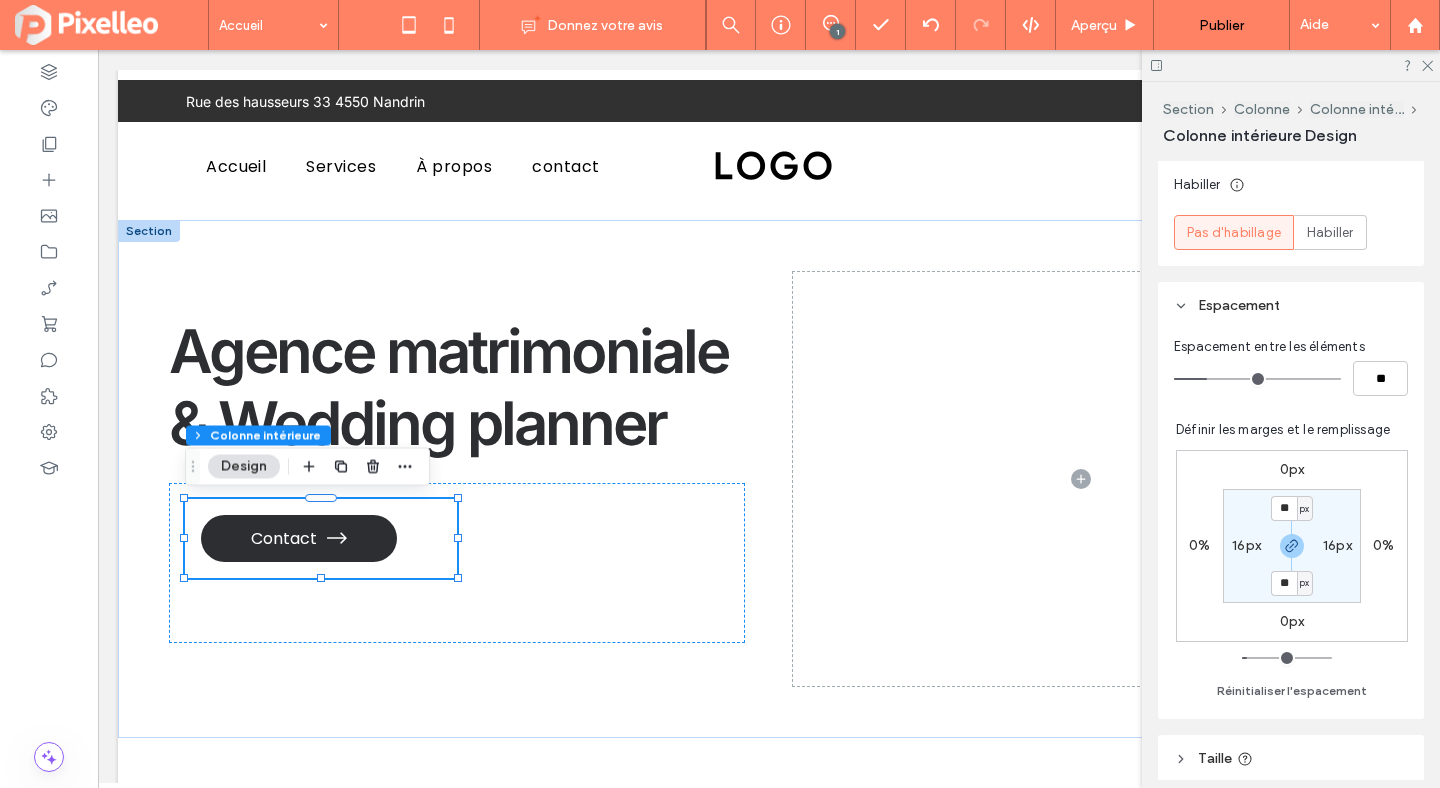 click on "16px" at bounding box center (1246, 545) 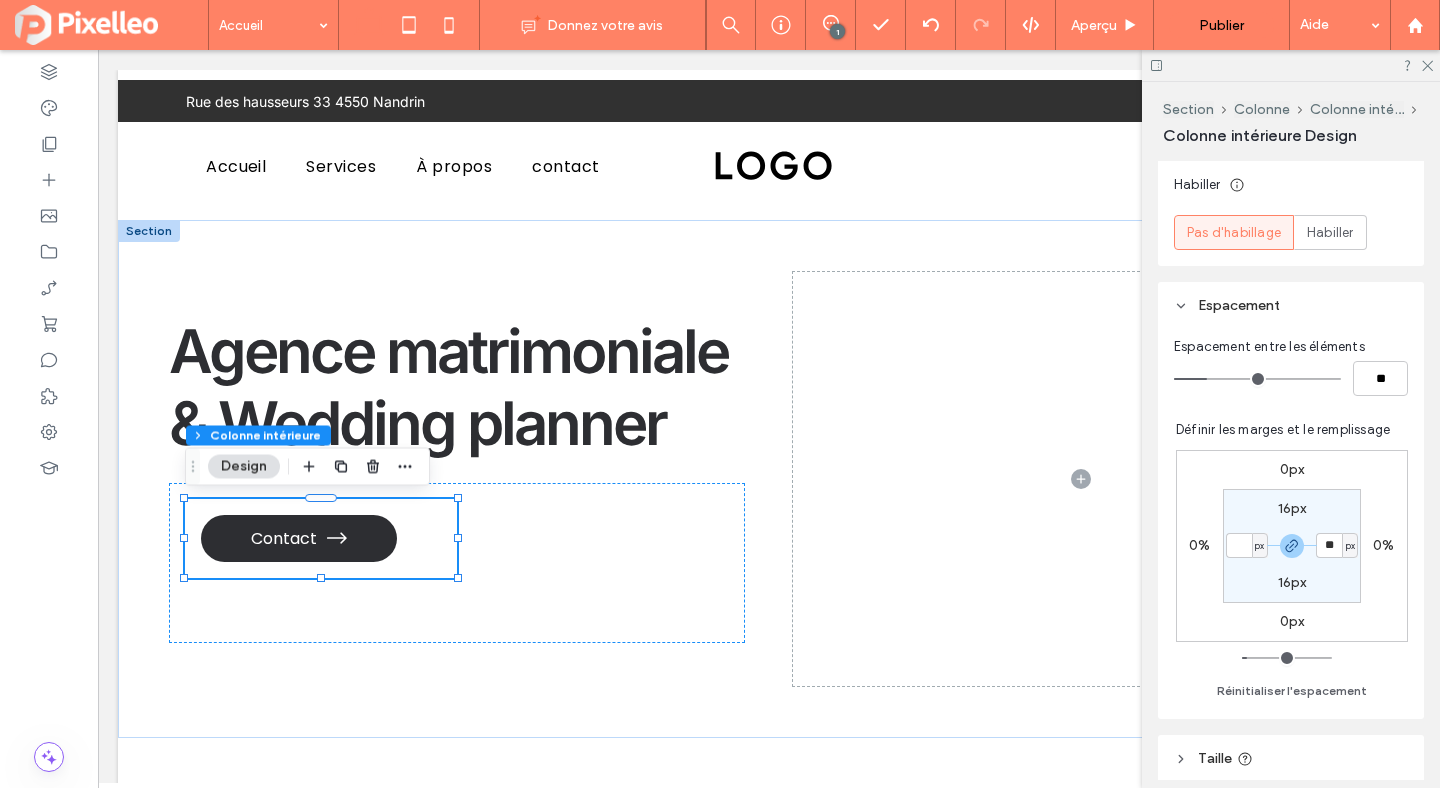 type 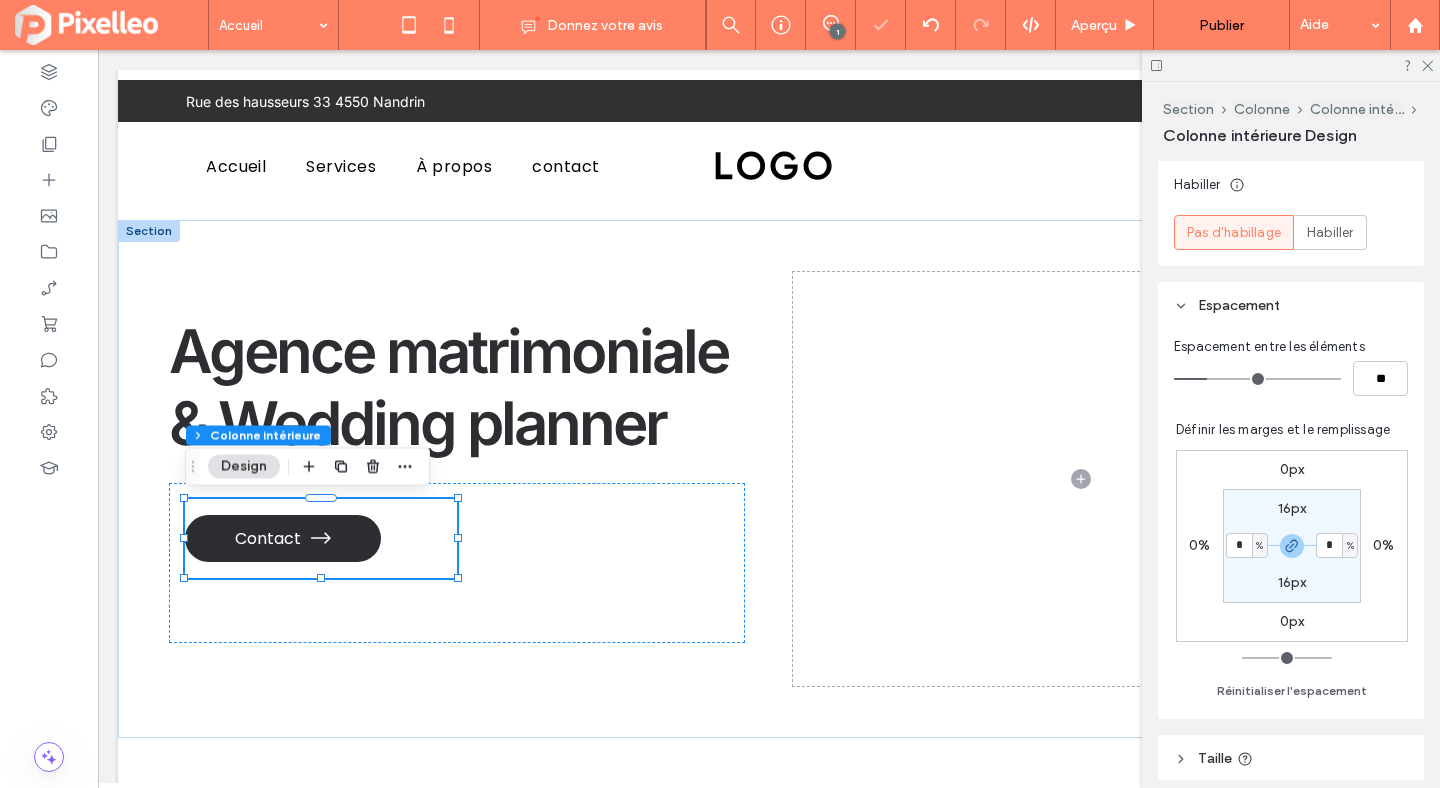 click on "16px" at bounding box center (1292, 508) 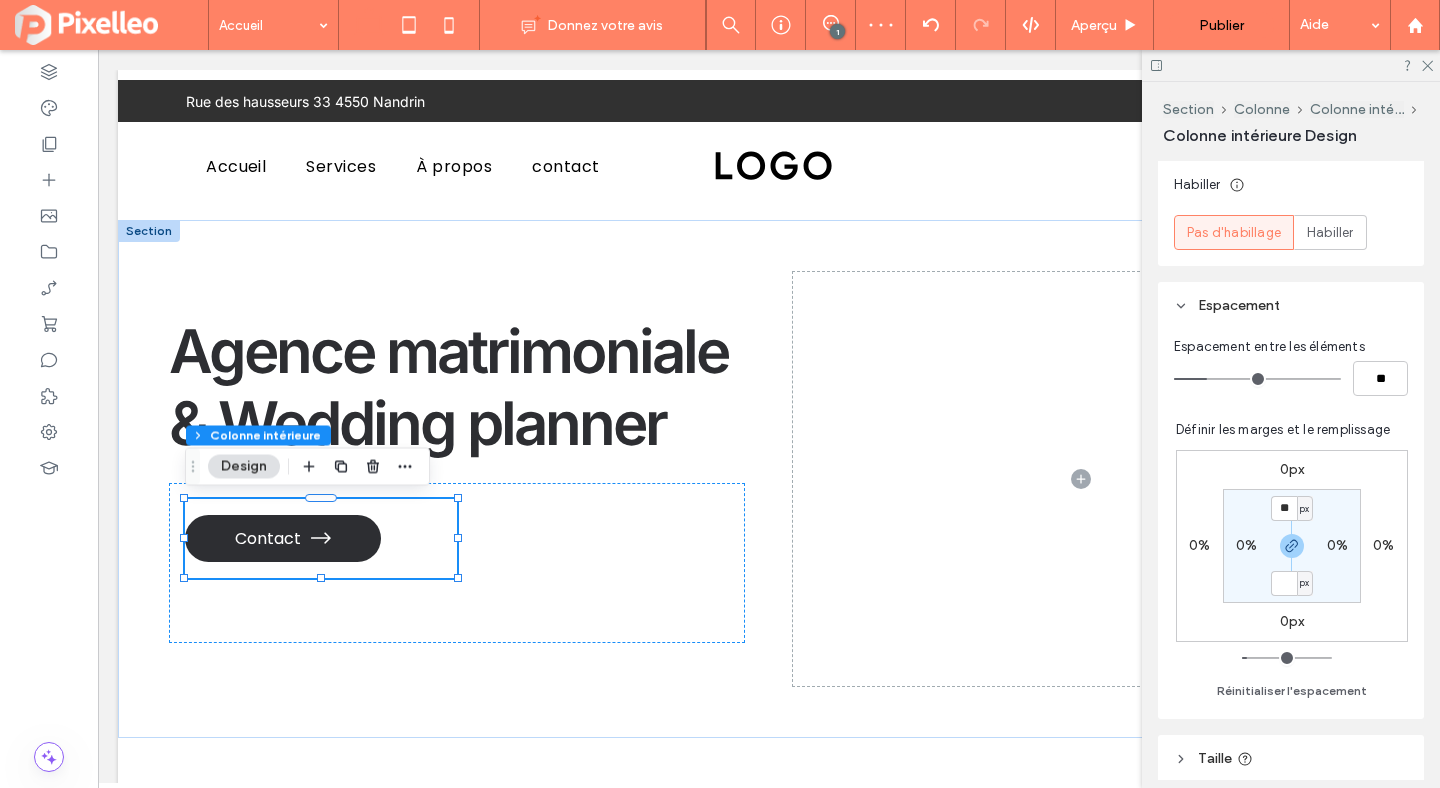 type 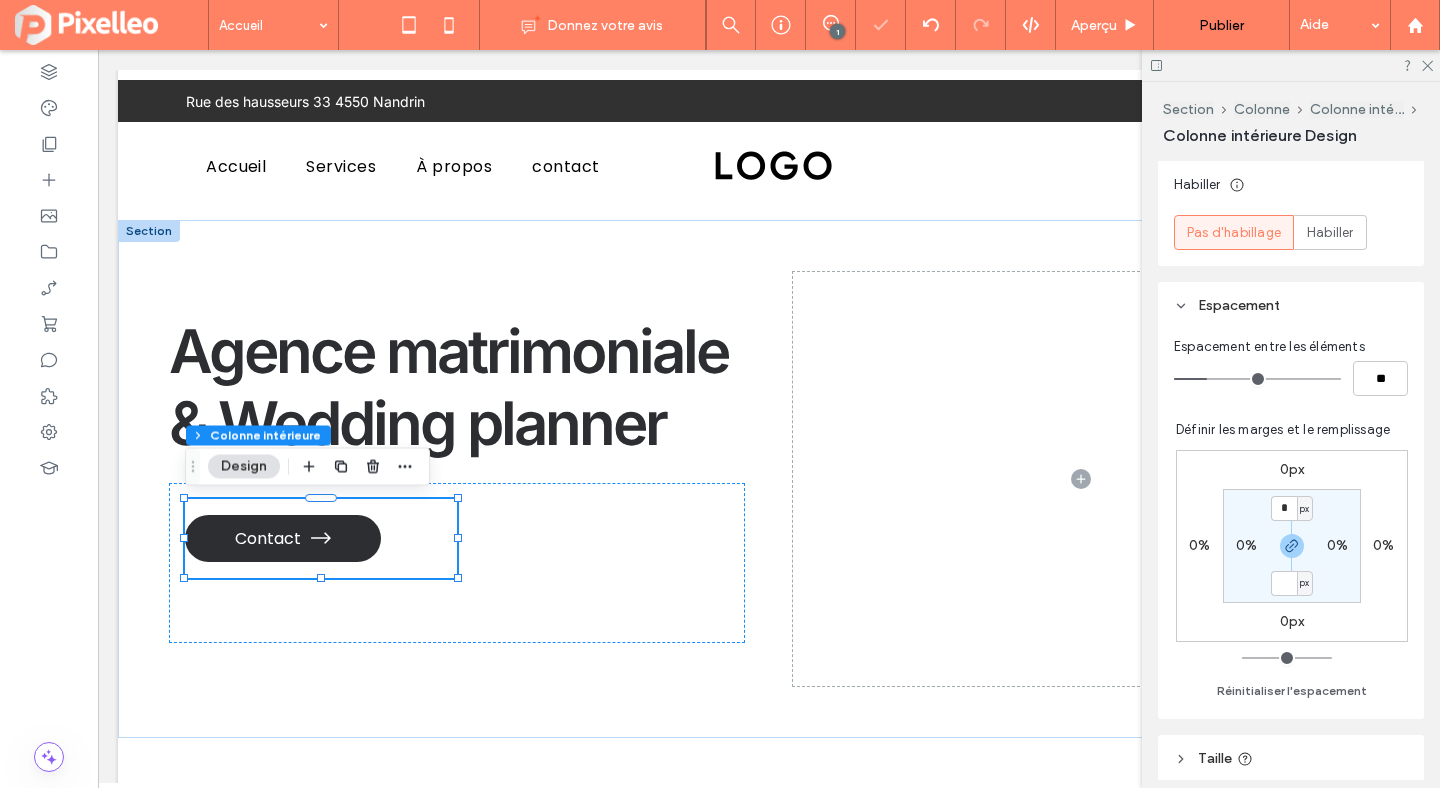 type on "*" 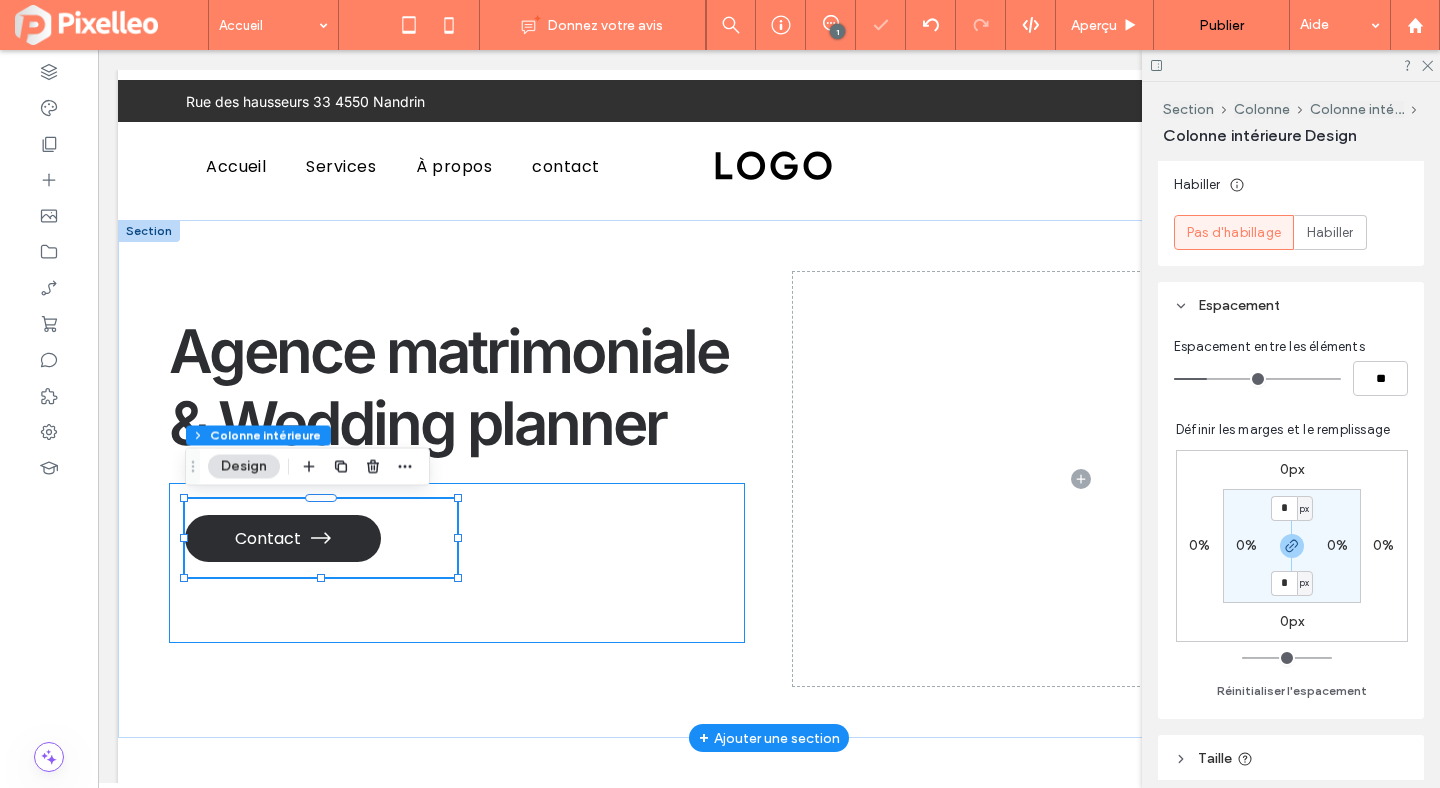 click on "Contact" at bounding box center [457, 563] 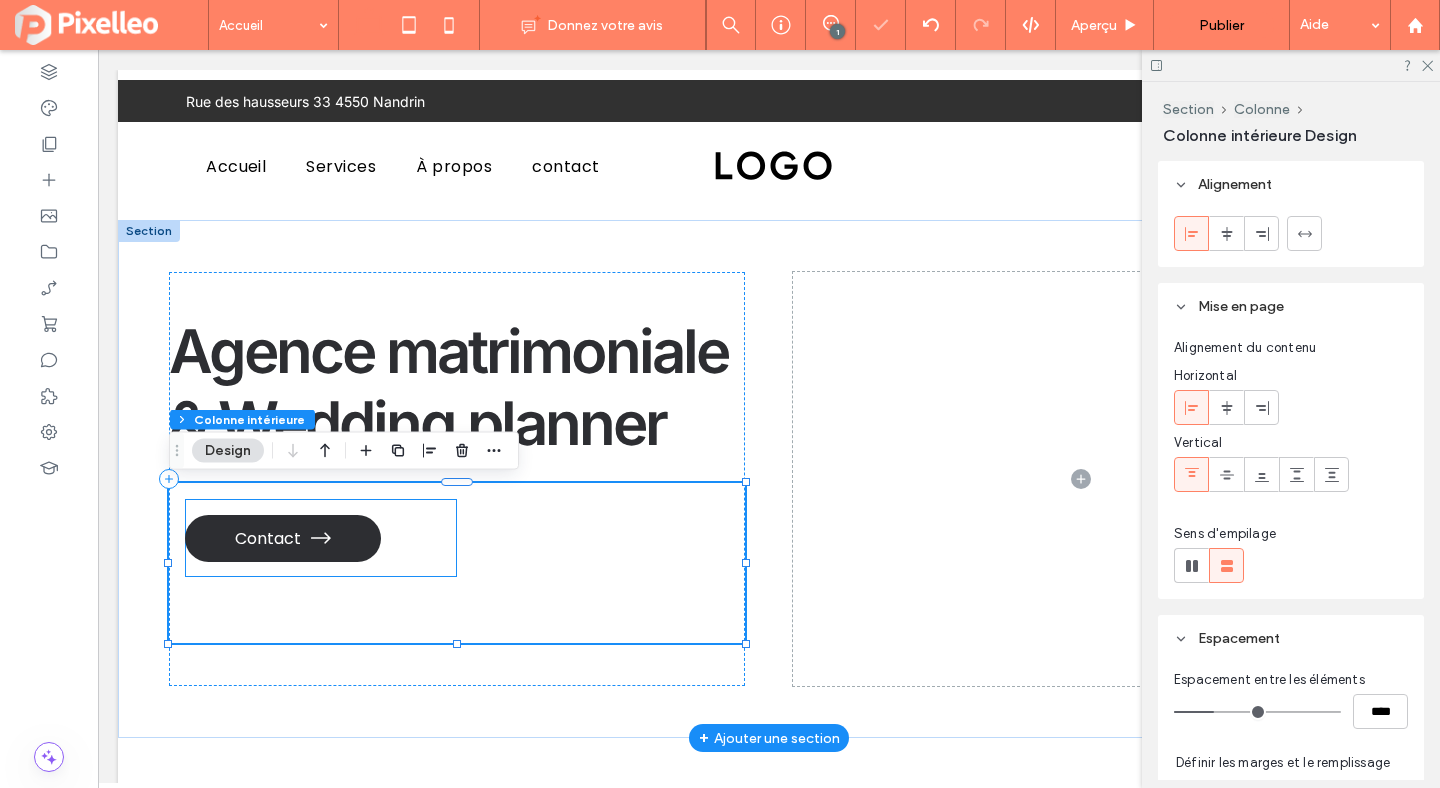 click on "Contact" at bounding box center (321, 538) 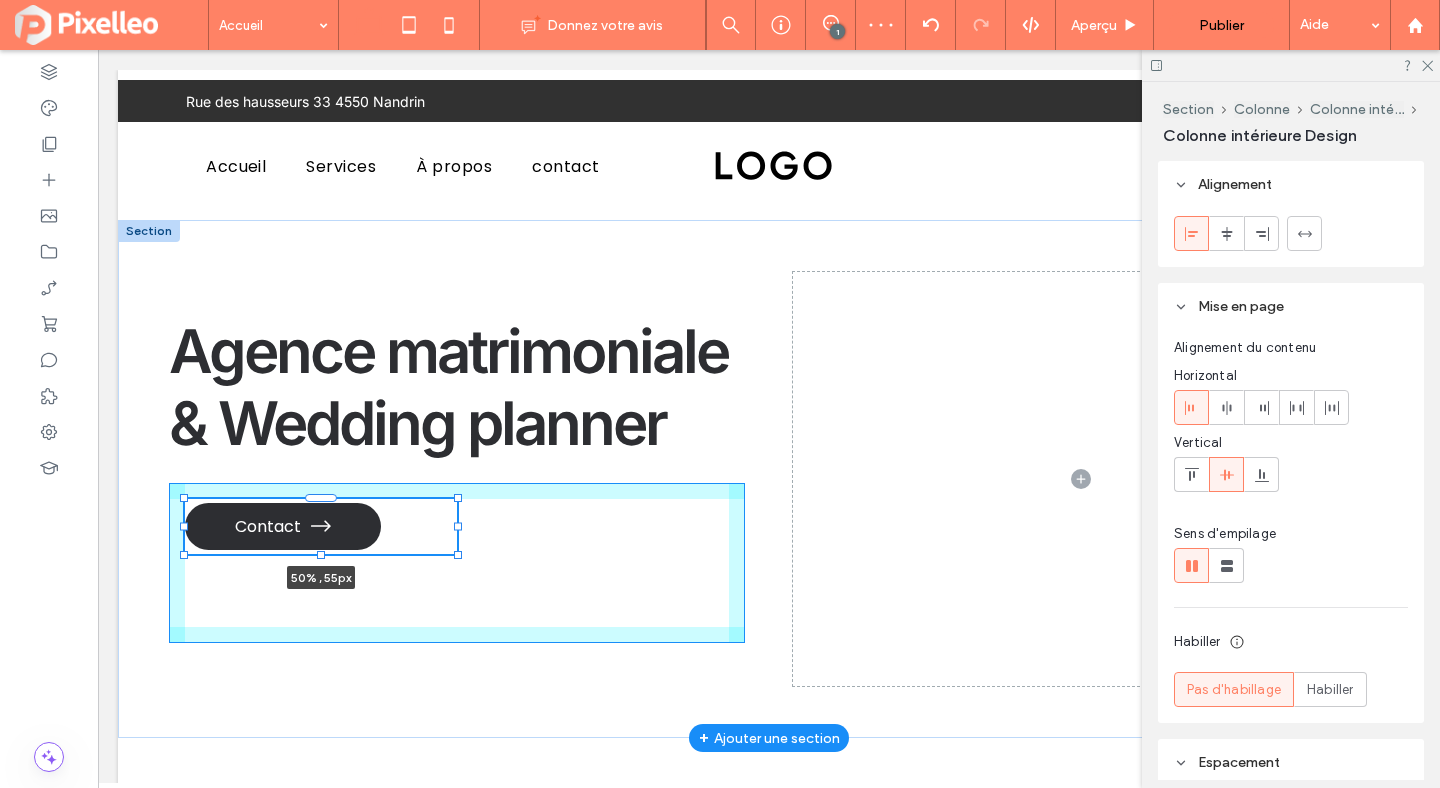 drag, startPoint x: 321, startPoint y: 579, endPoint x: 326, endPoint y: 556, distance: 23.537205 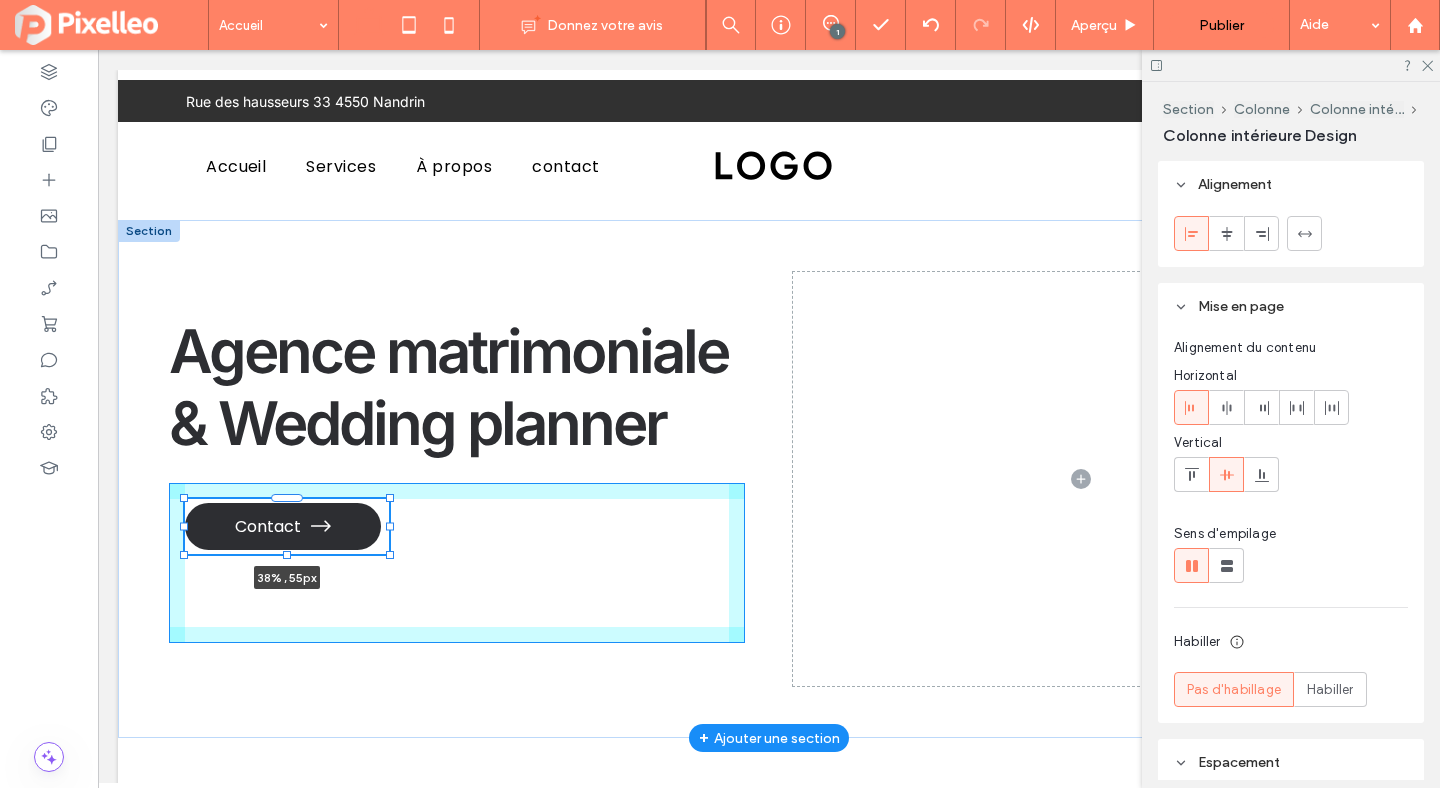 drag, startPoint x: 460, startPoint y: 528, endPoint x: 392, endPoint y: 530, distance: 68.0294 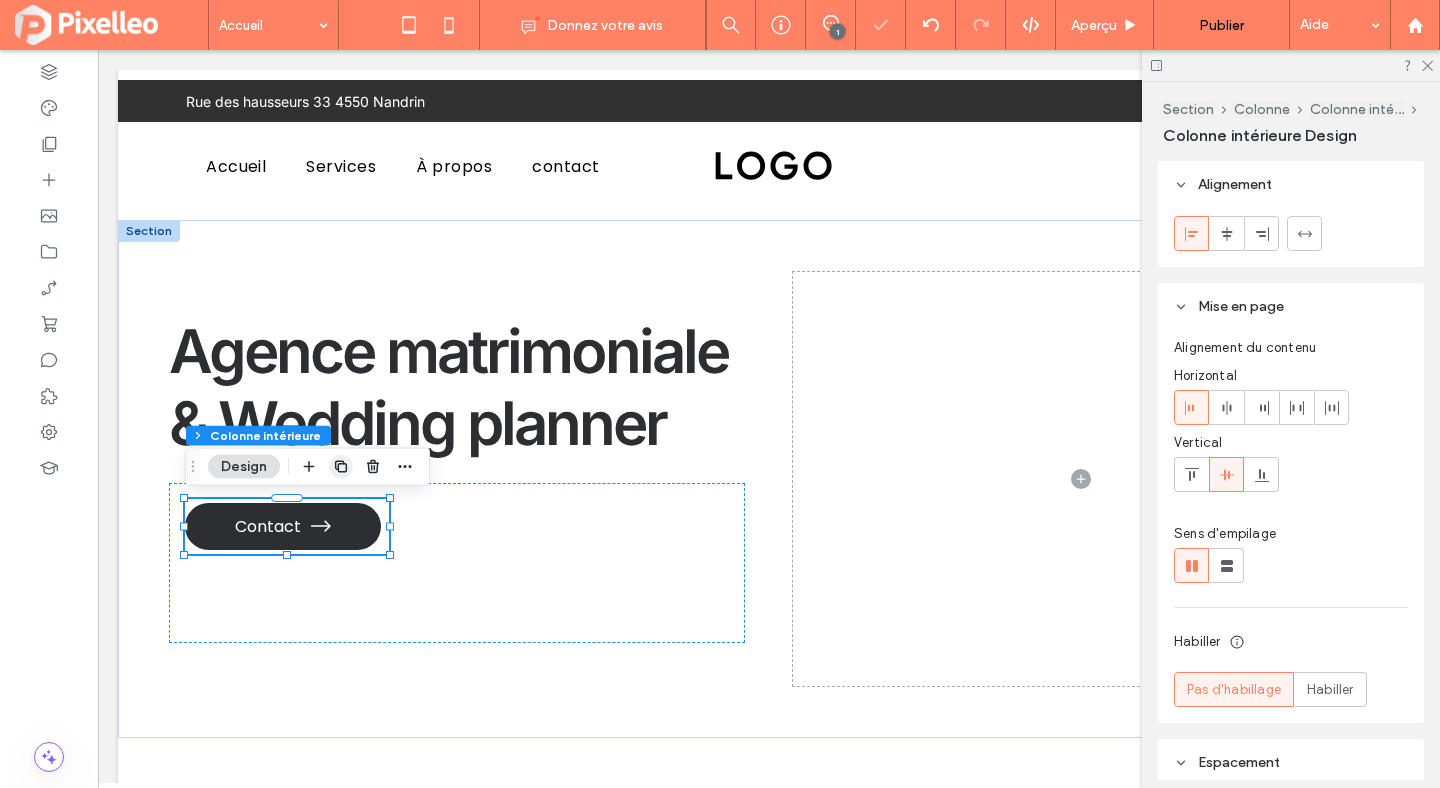 click 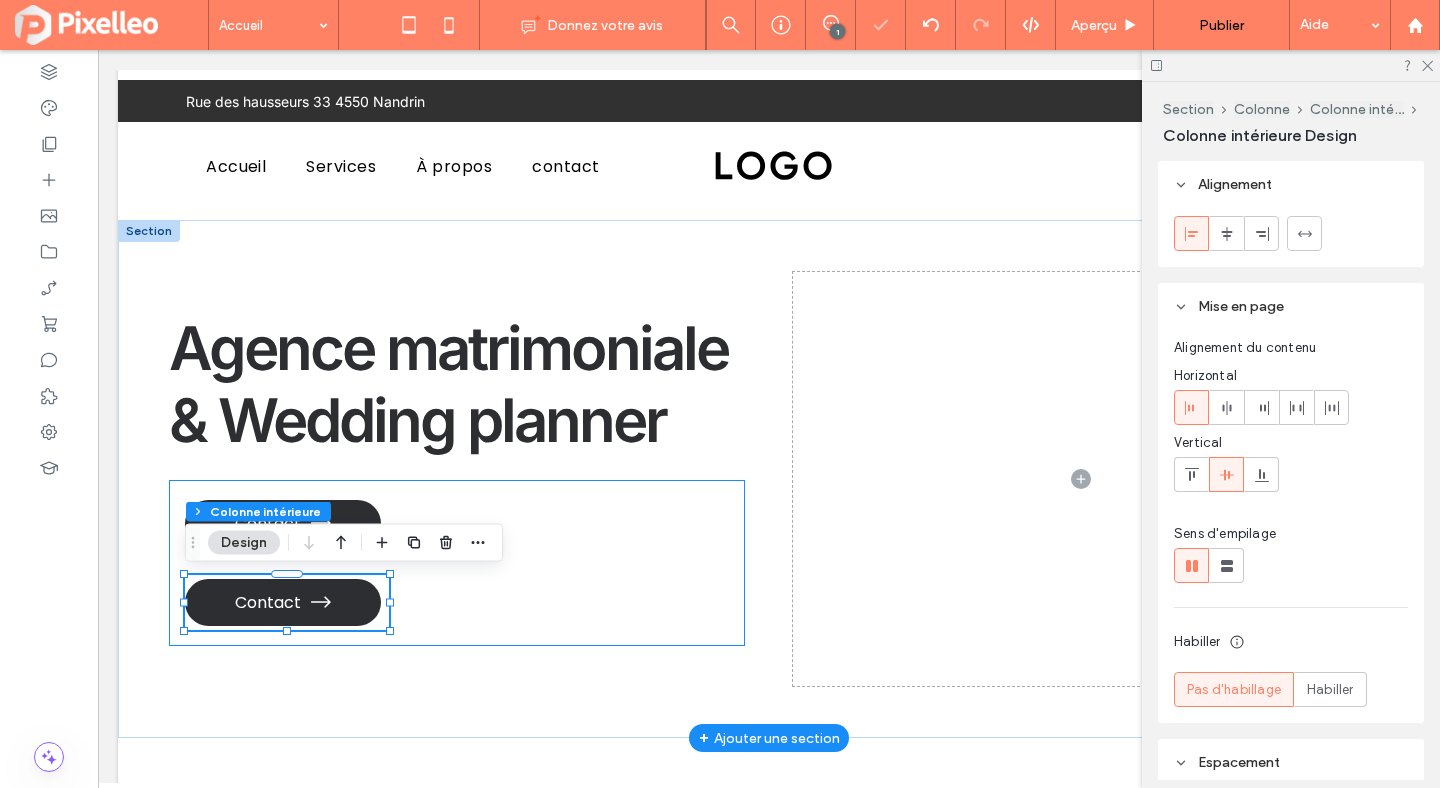 click on "Contact
Contact" at bounding box center (457, 563) 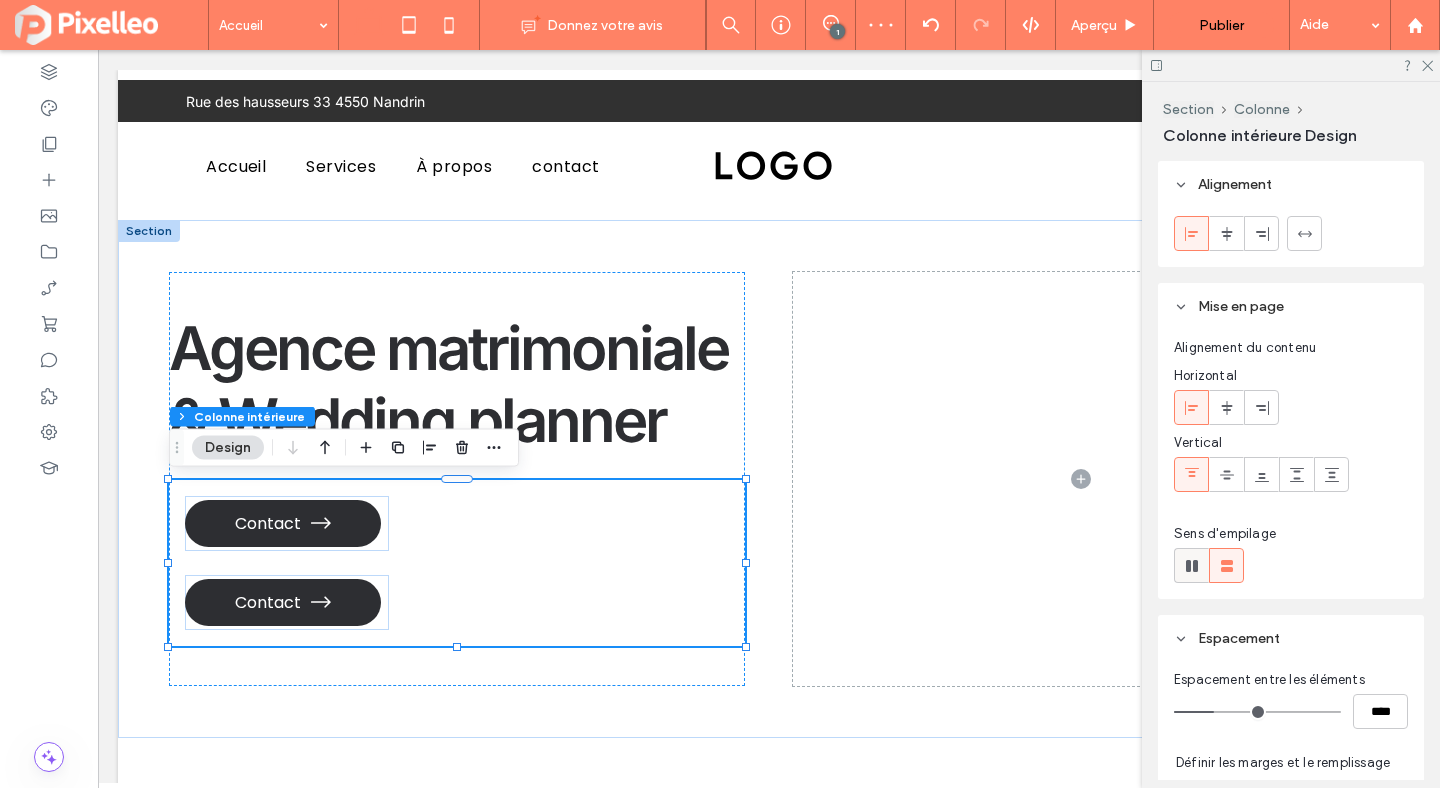 click 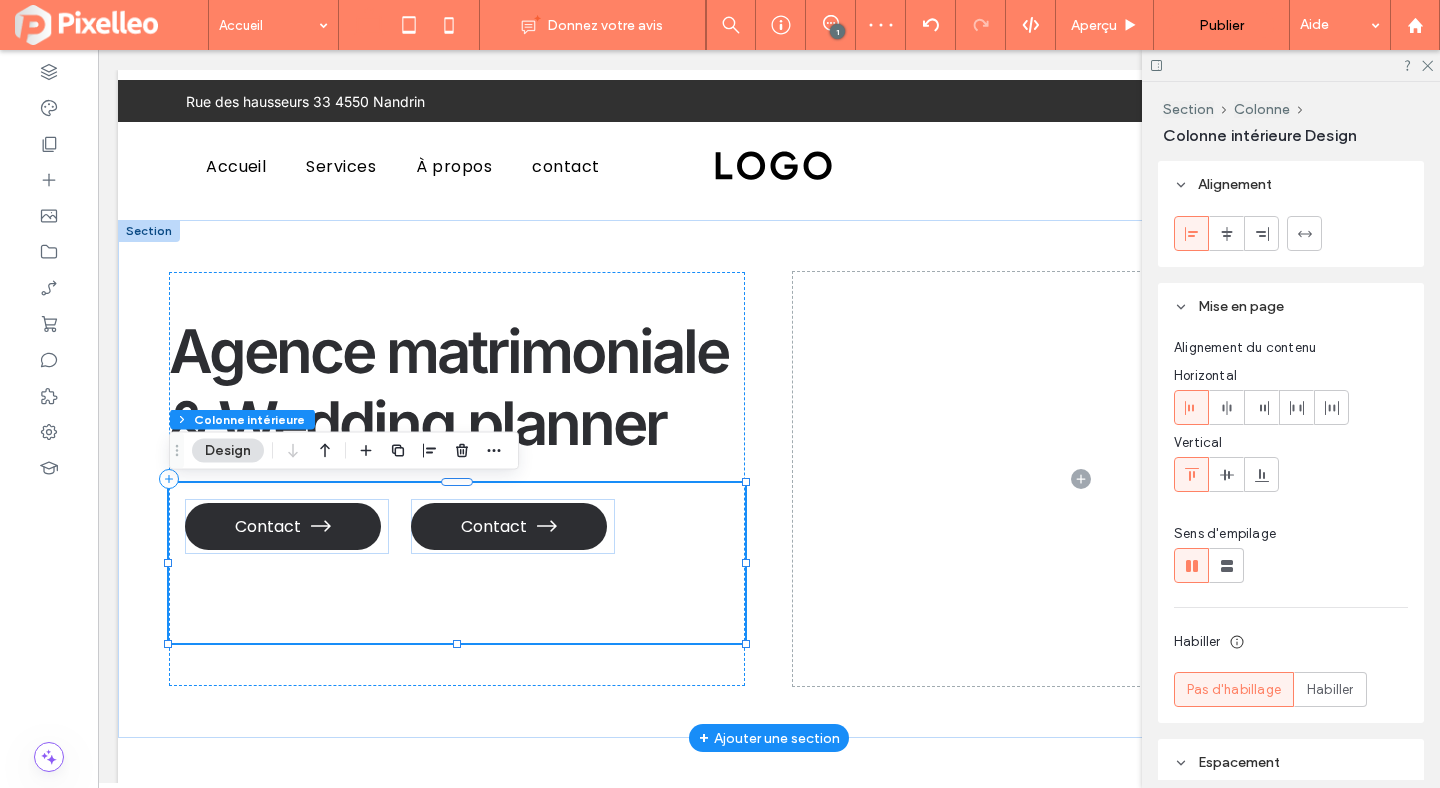 click on "Contact
Contact" at bounding box center (457, 563) 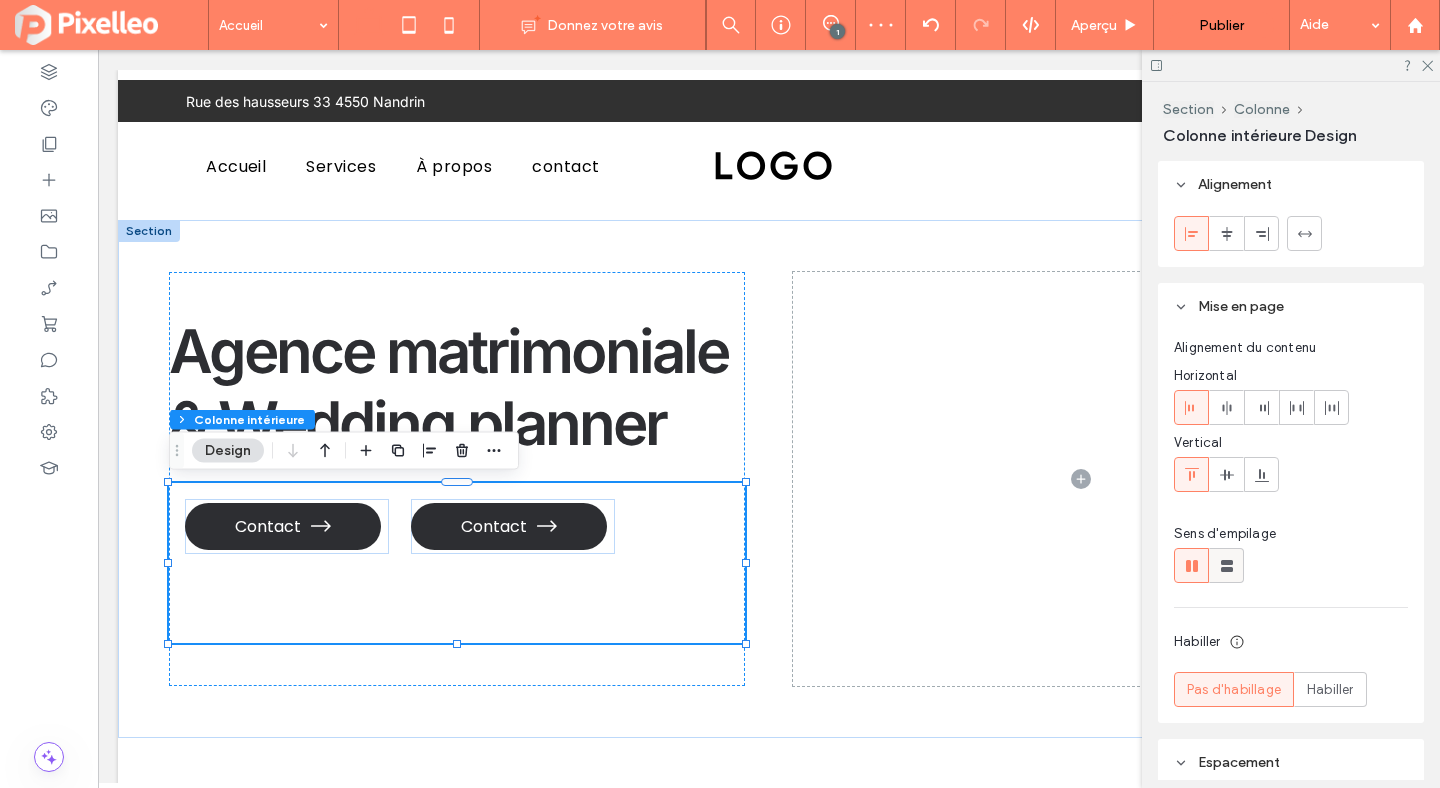 scroll, scrollTop: 197, scrollLeft: 0, axis: vertical 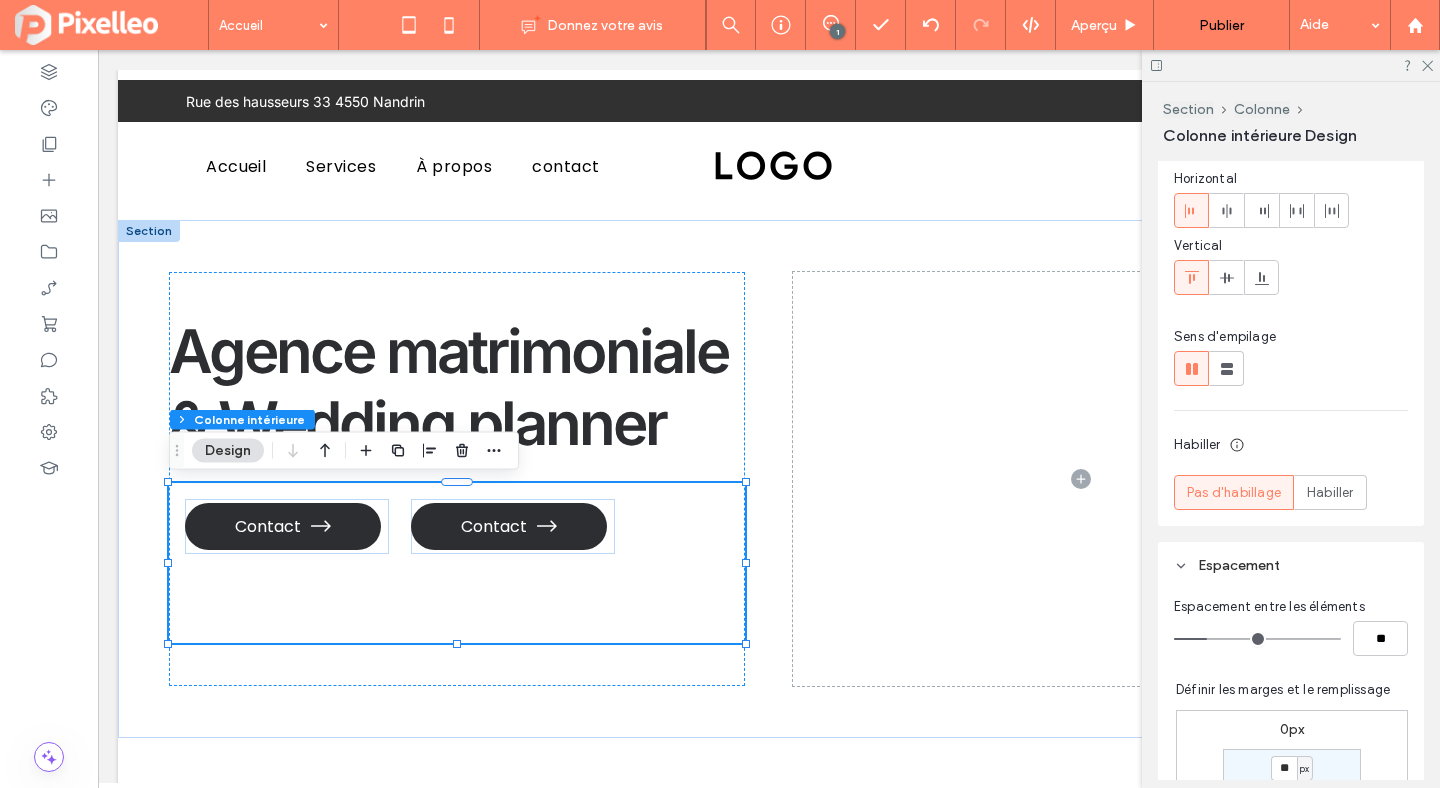 type on "*" 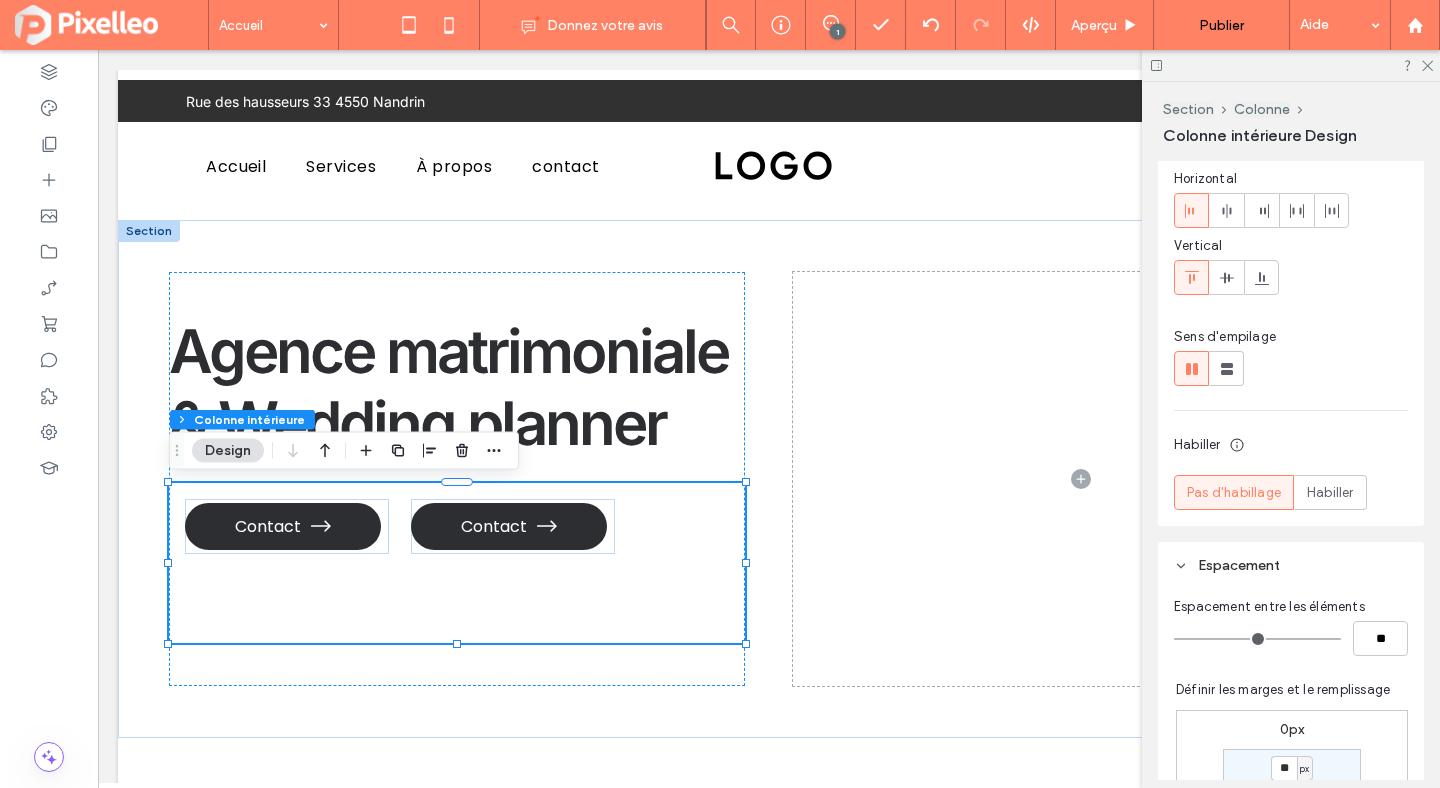 drag, startPoint x: 1215, startPoint y: 638, endPoint x: 1164, endPoint y: 638, distance: 51 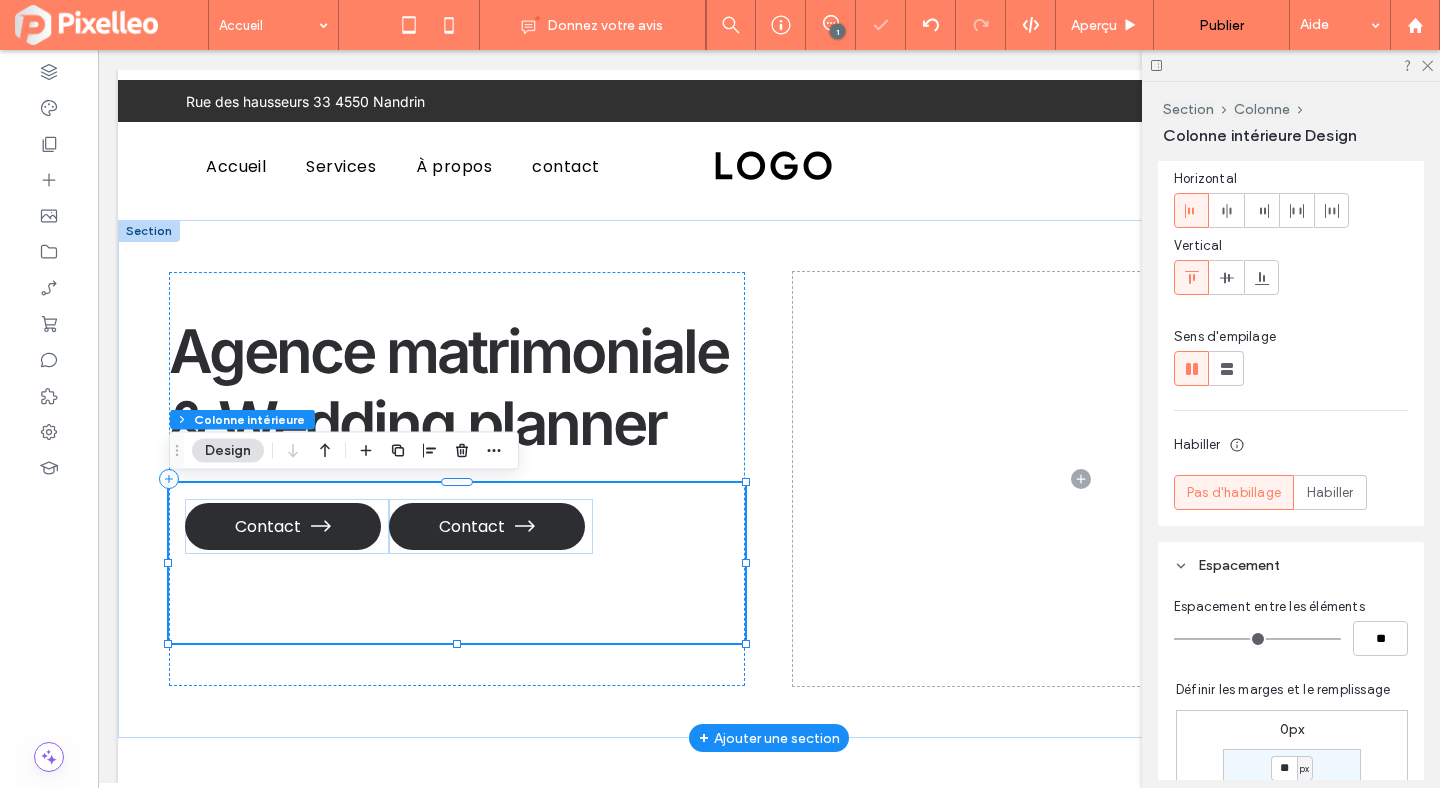 click on "Contact
Contact" at bounding box center [457, 563] 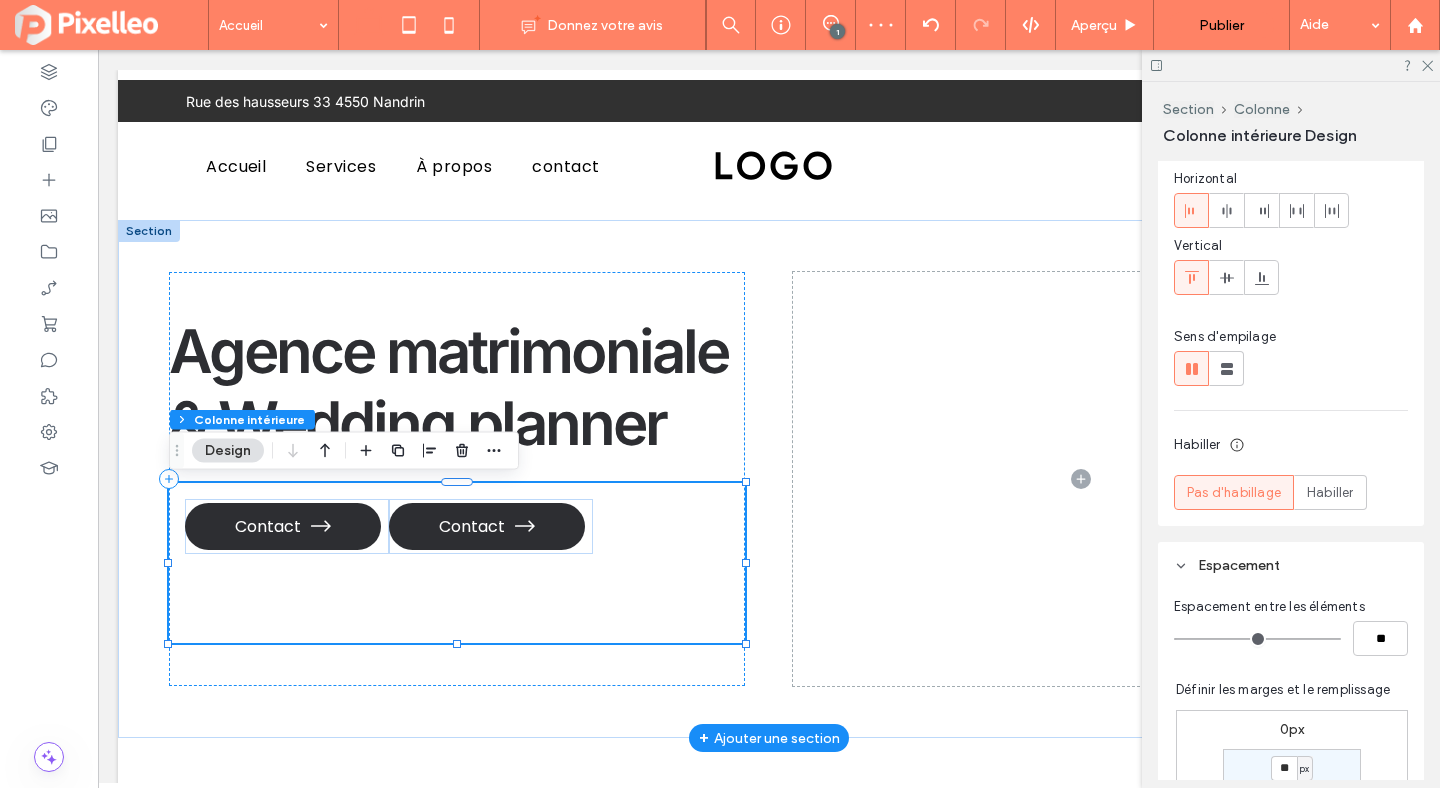 click on "Contact
Contact" at bounding box center (457, 563) 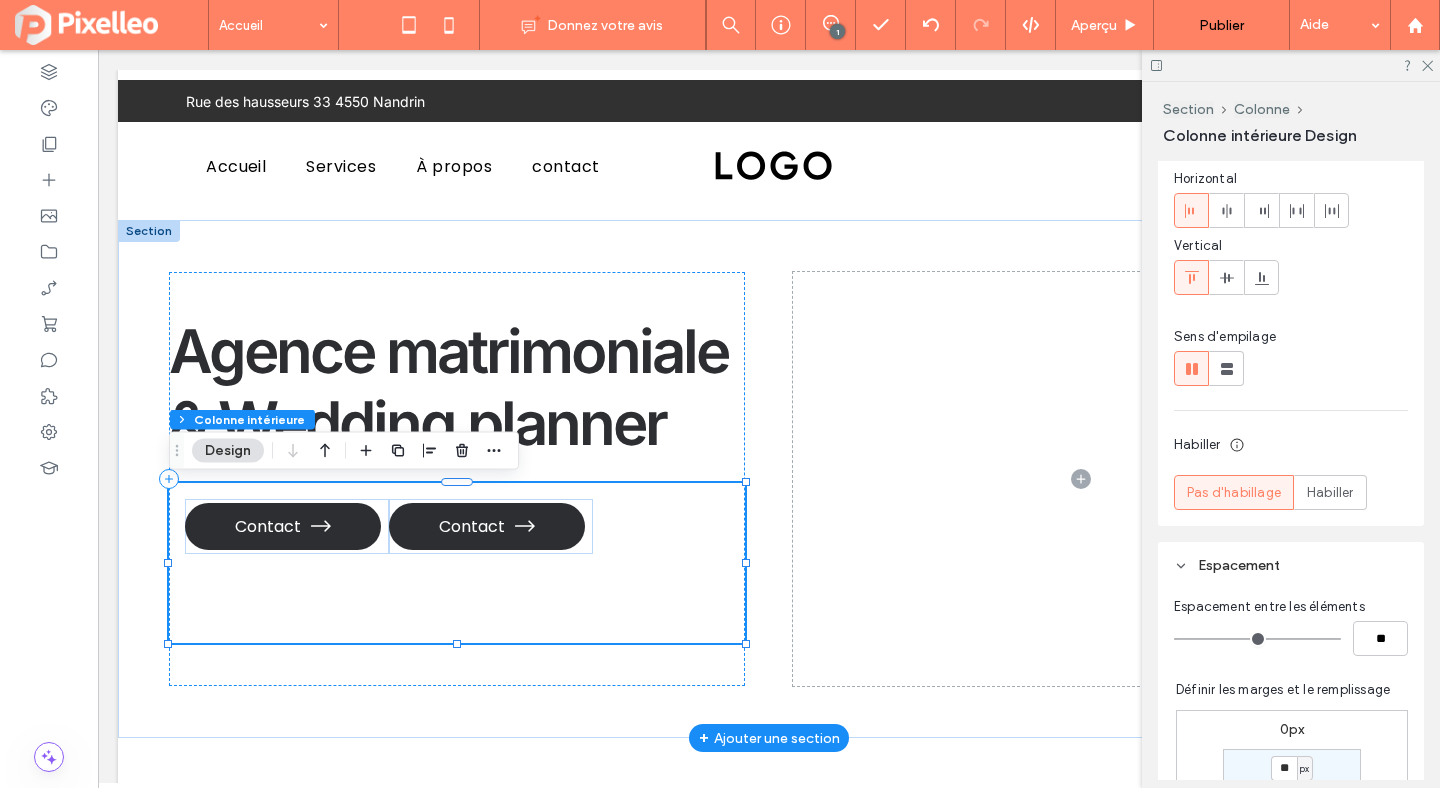 click on "Contact
Contact" at bounding box center (457, 563) 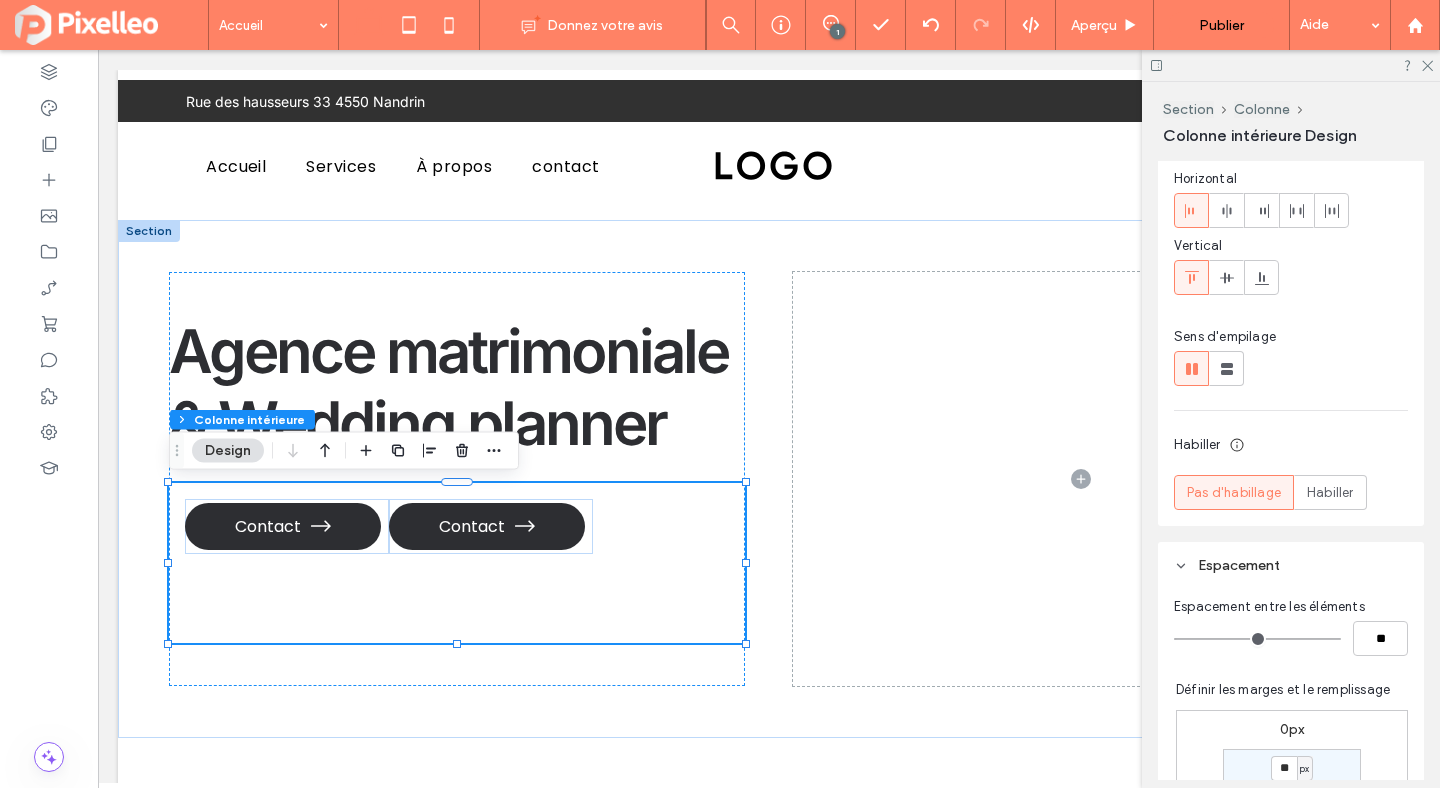 click at bounding box center (1192, 210) 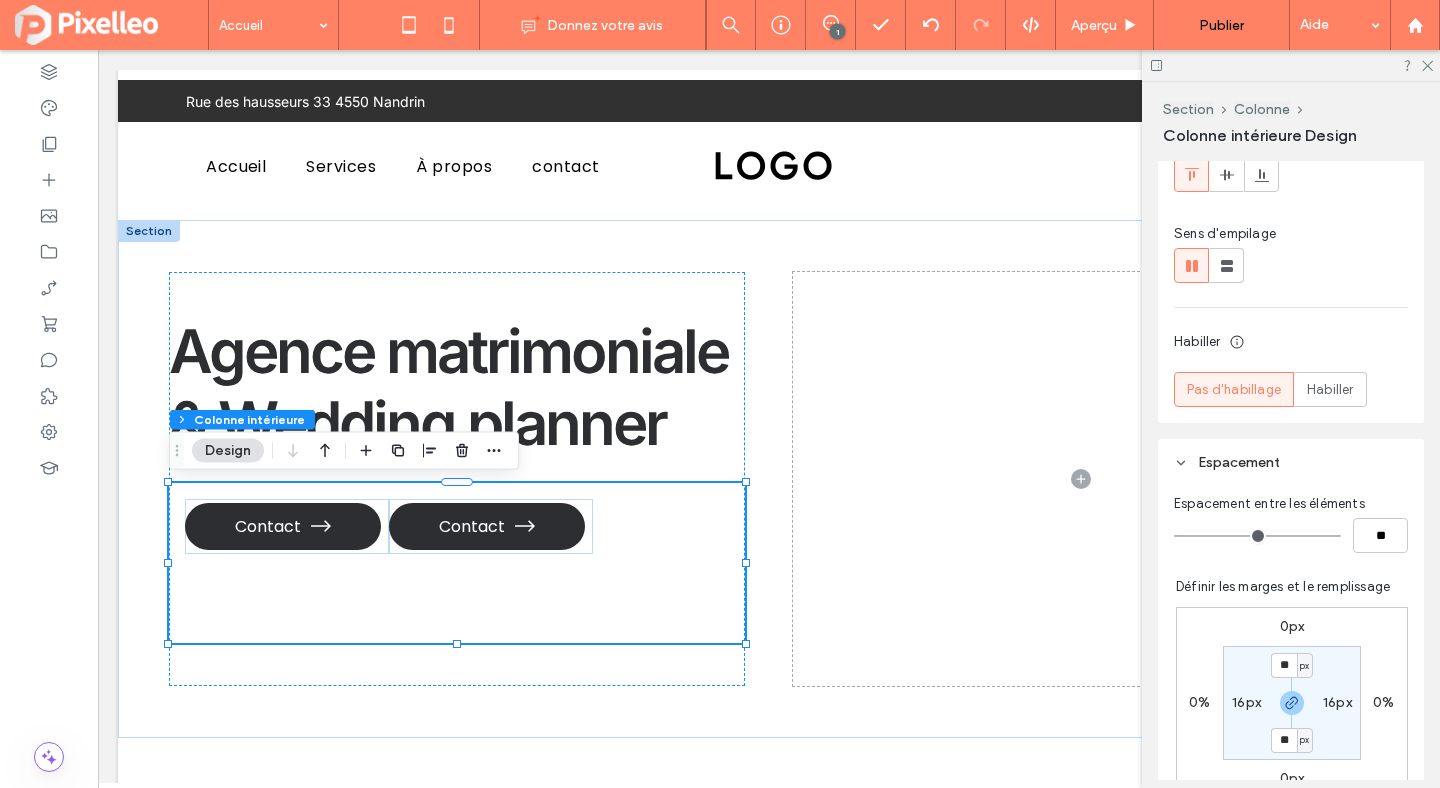 scroll, scrollTop: 414, scrollLeft: 0, axis: vertical 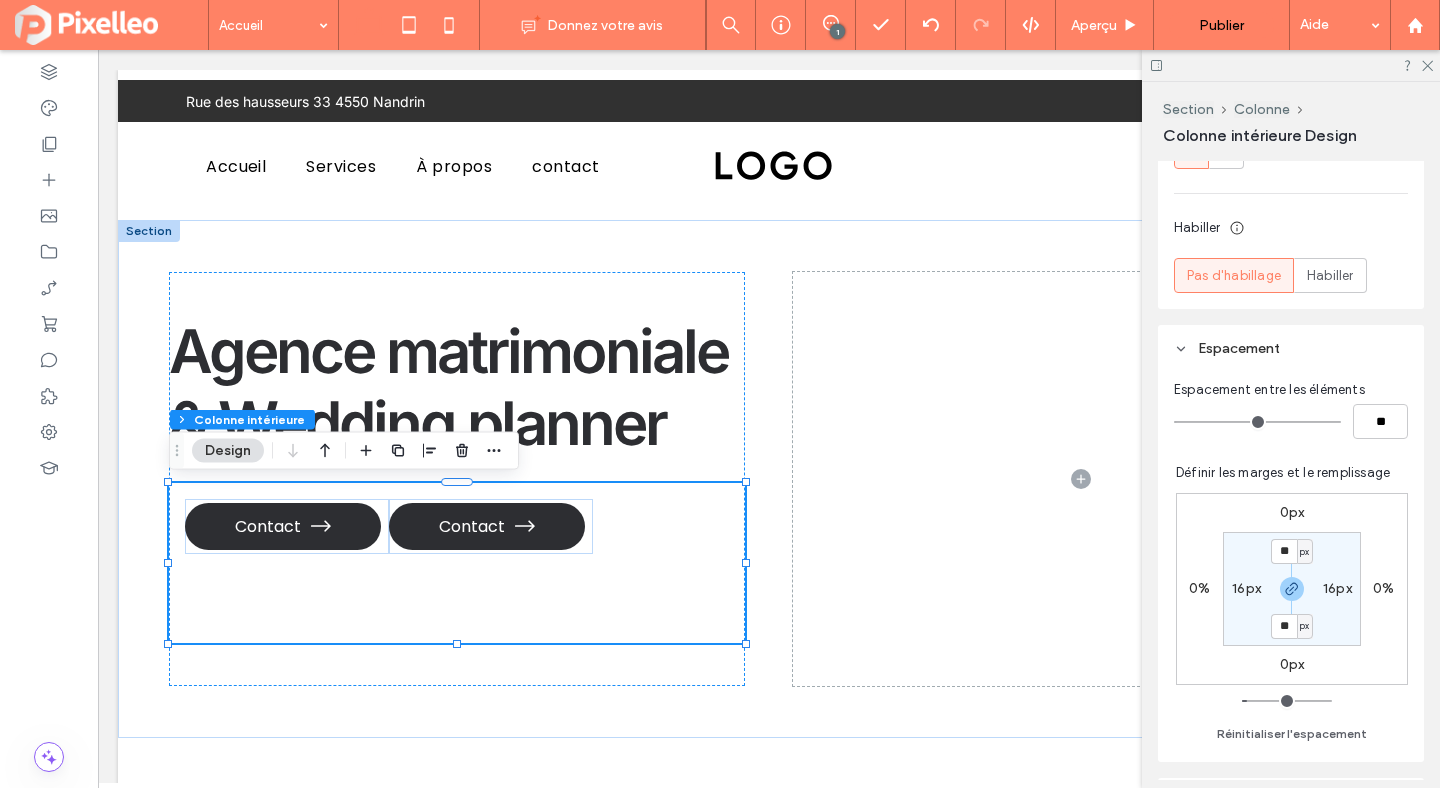 click on "16px" at bounding box center [1246, 588] 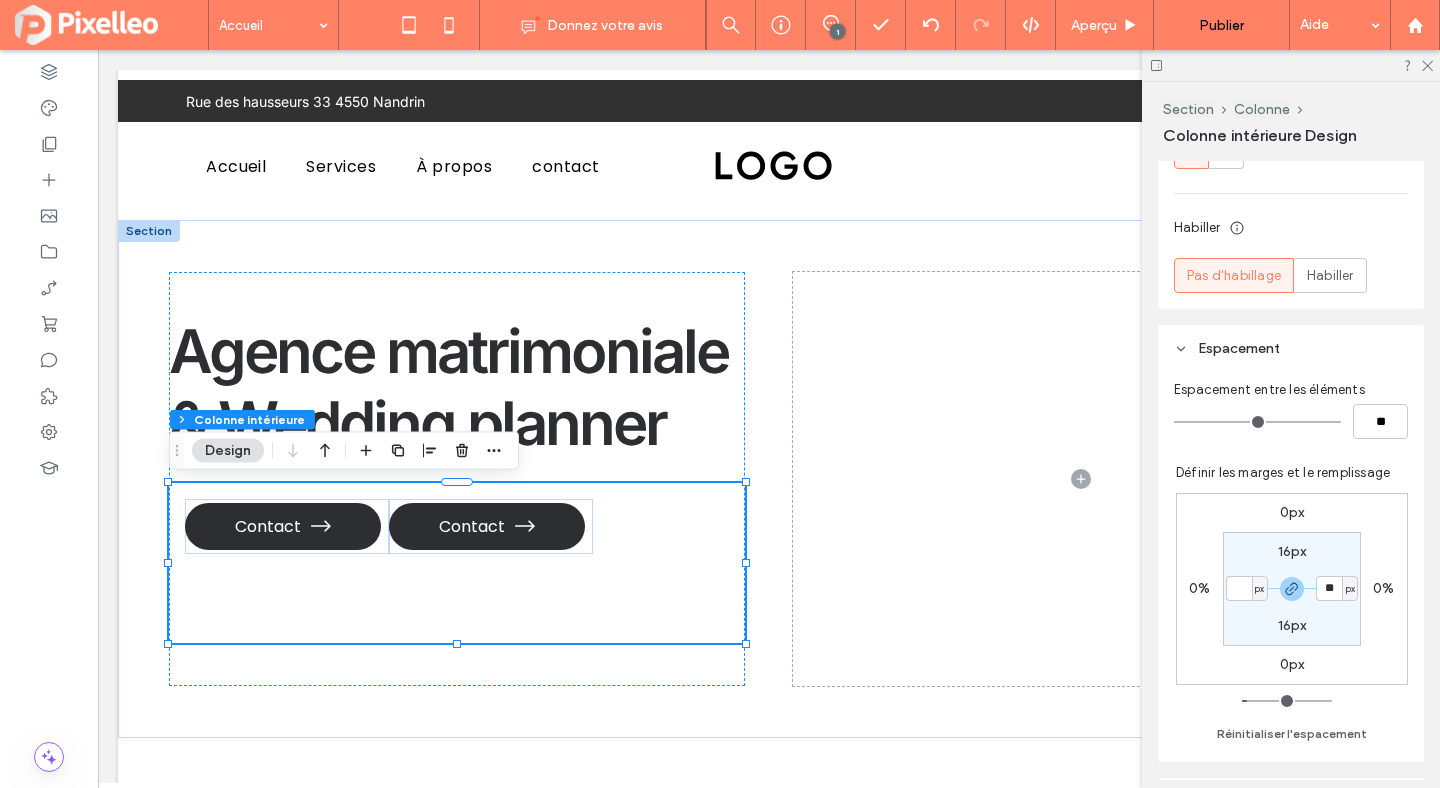 type 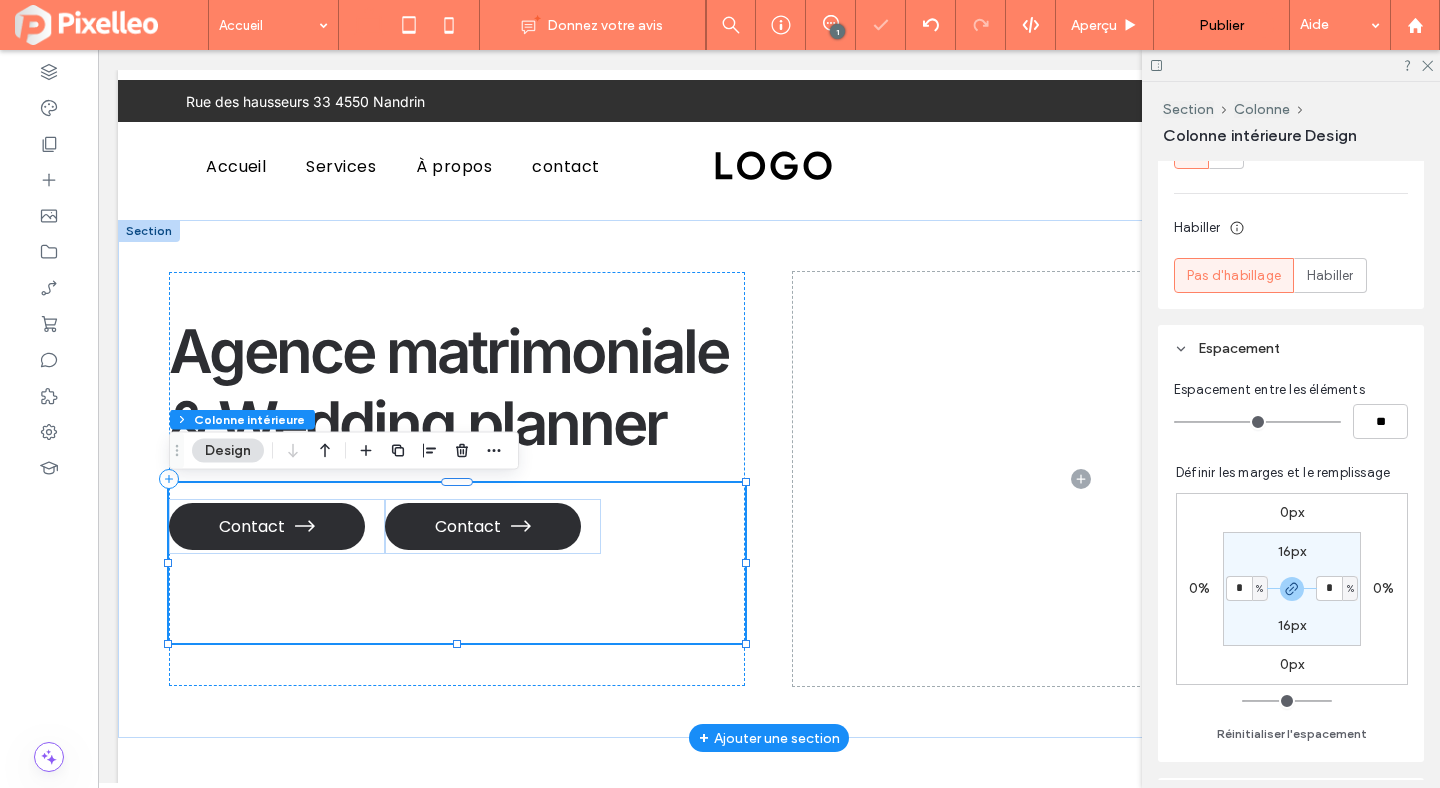 click on "Contact
Contact" at bounding box center [457, 563] 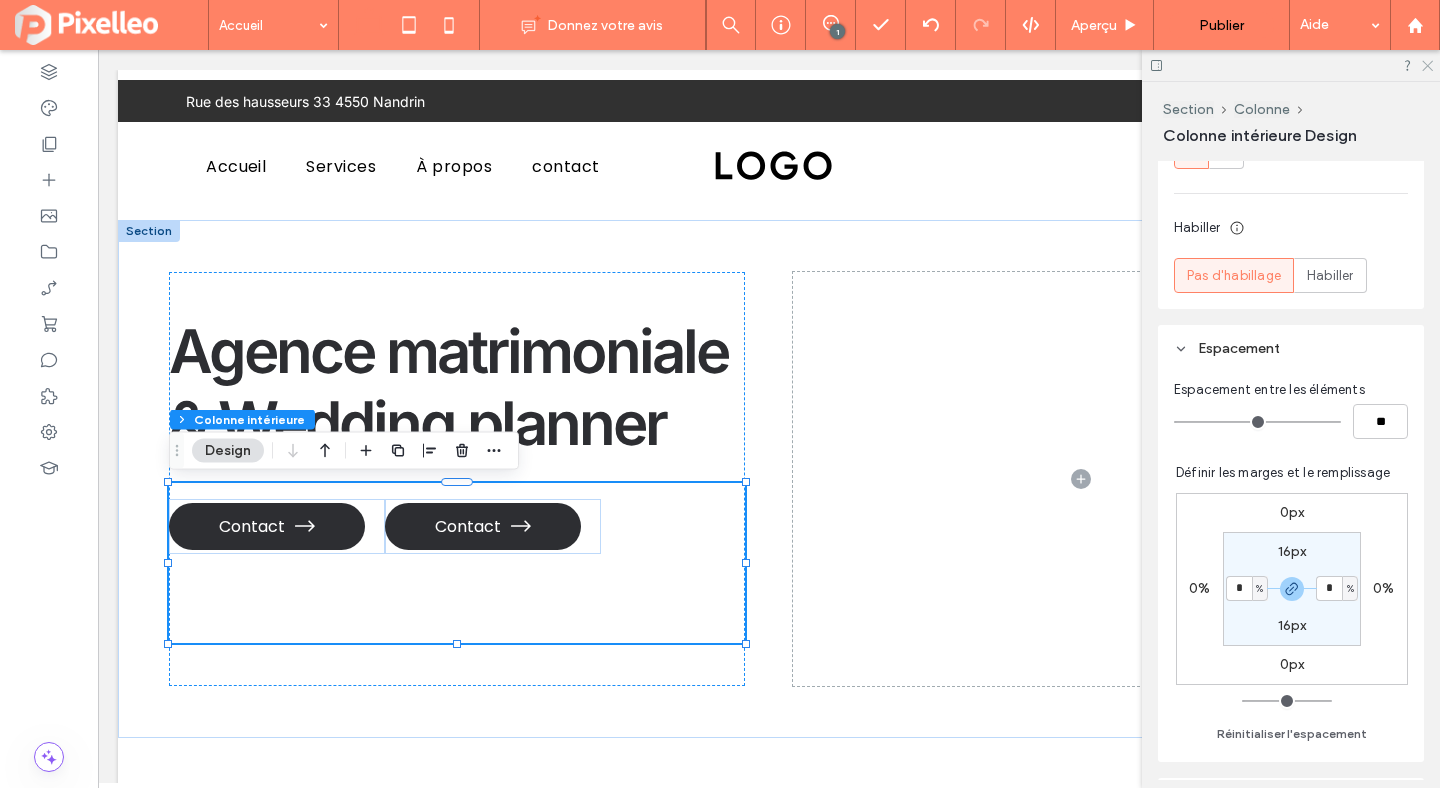 click 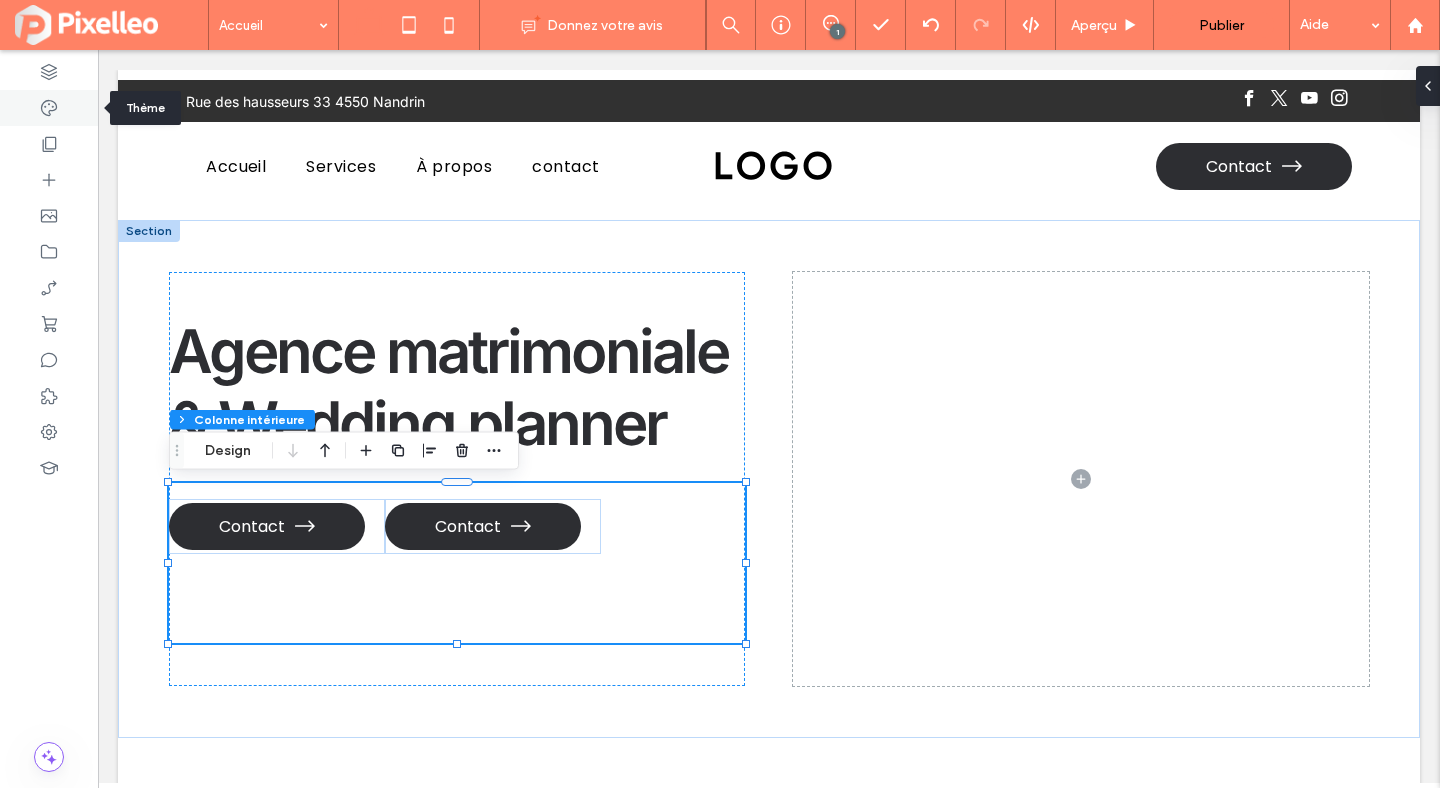 click 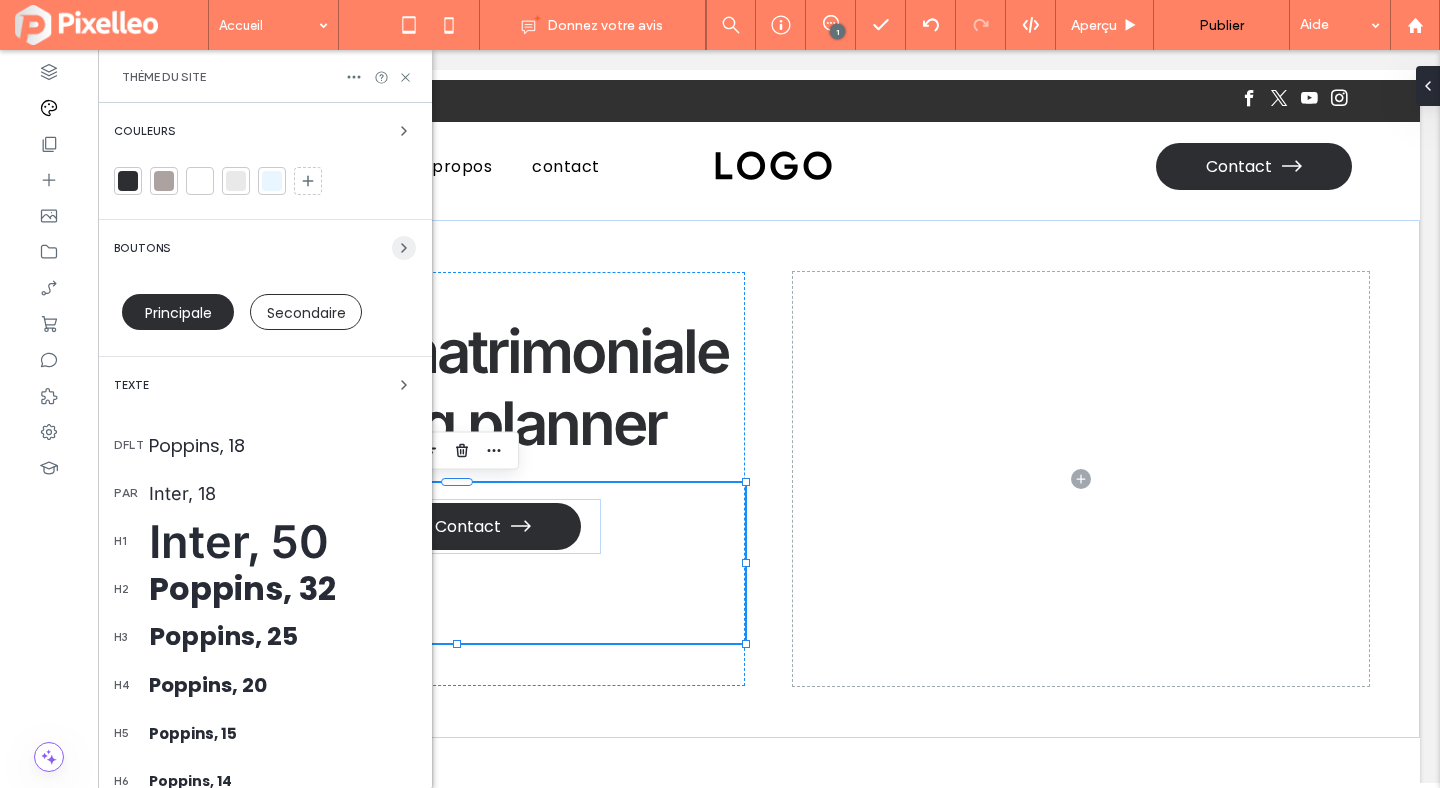 click 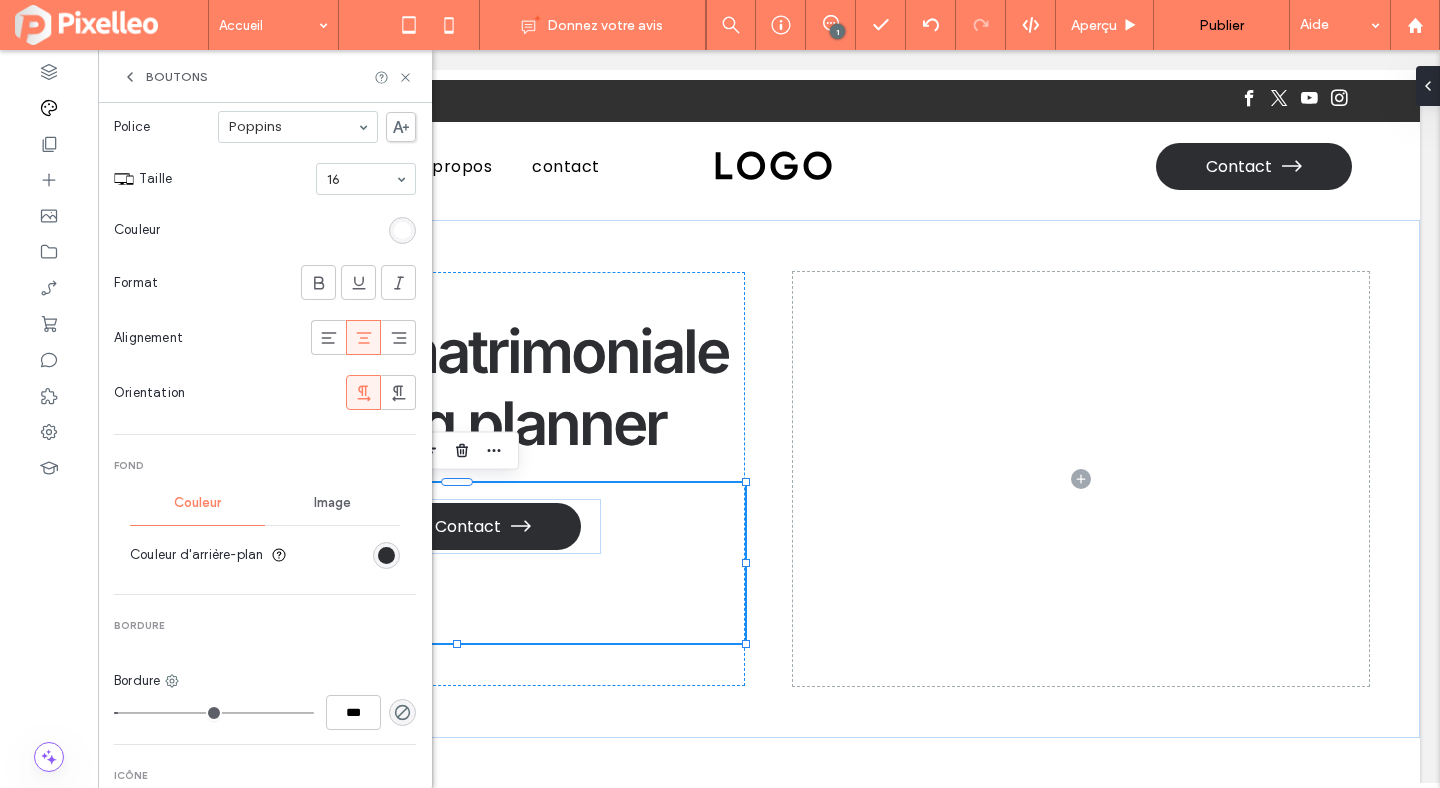 scroll, scrollTop: 360, scrollLeft: 0, axis: vertical 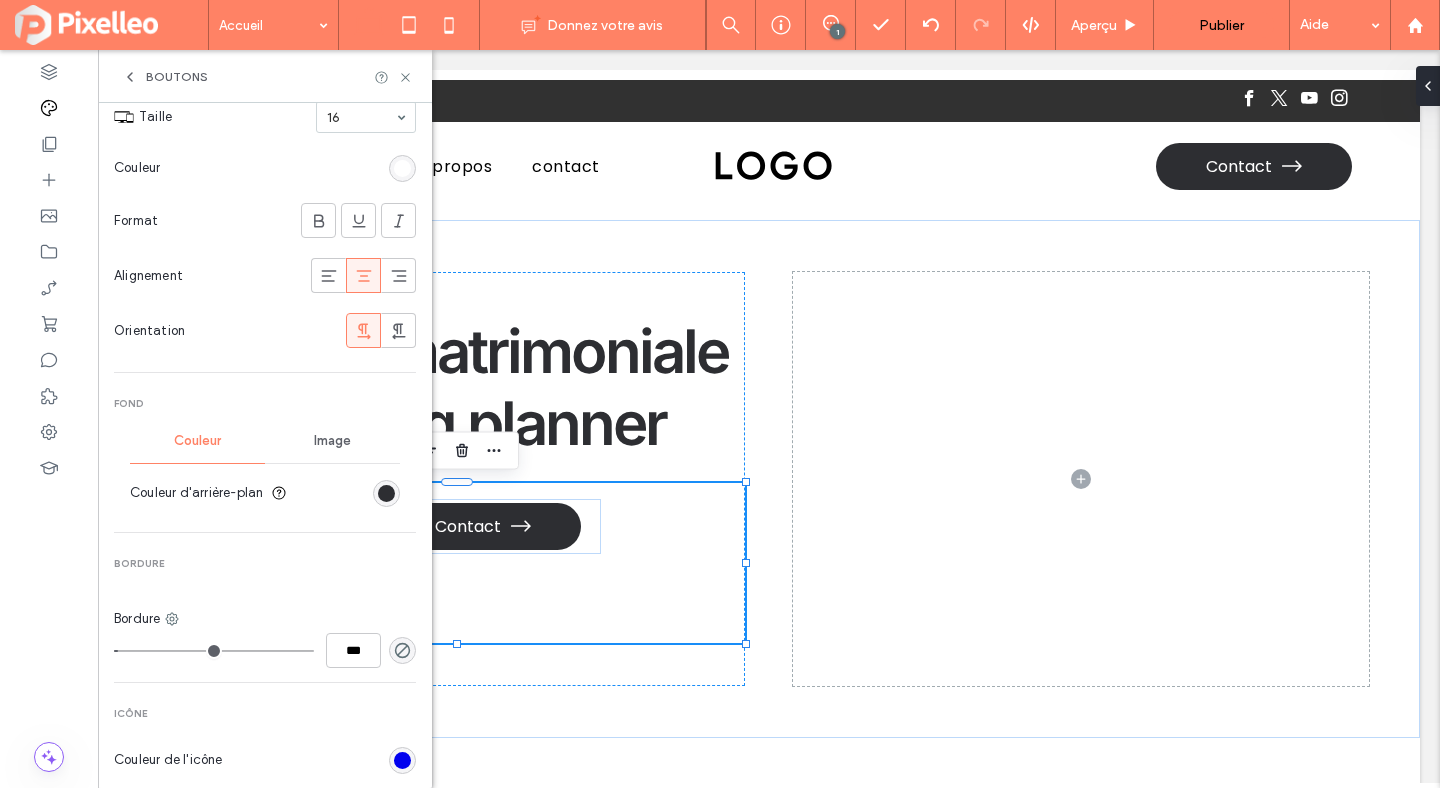 click at bounding box center (386, 493) 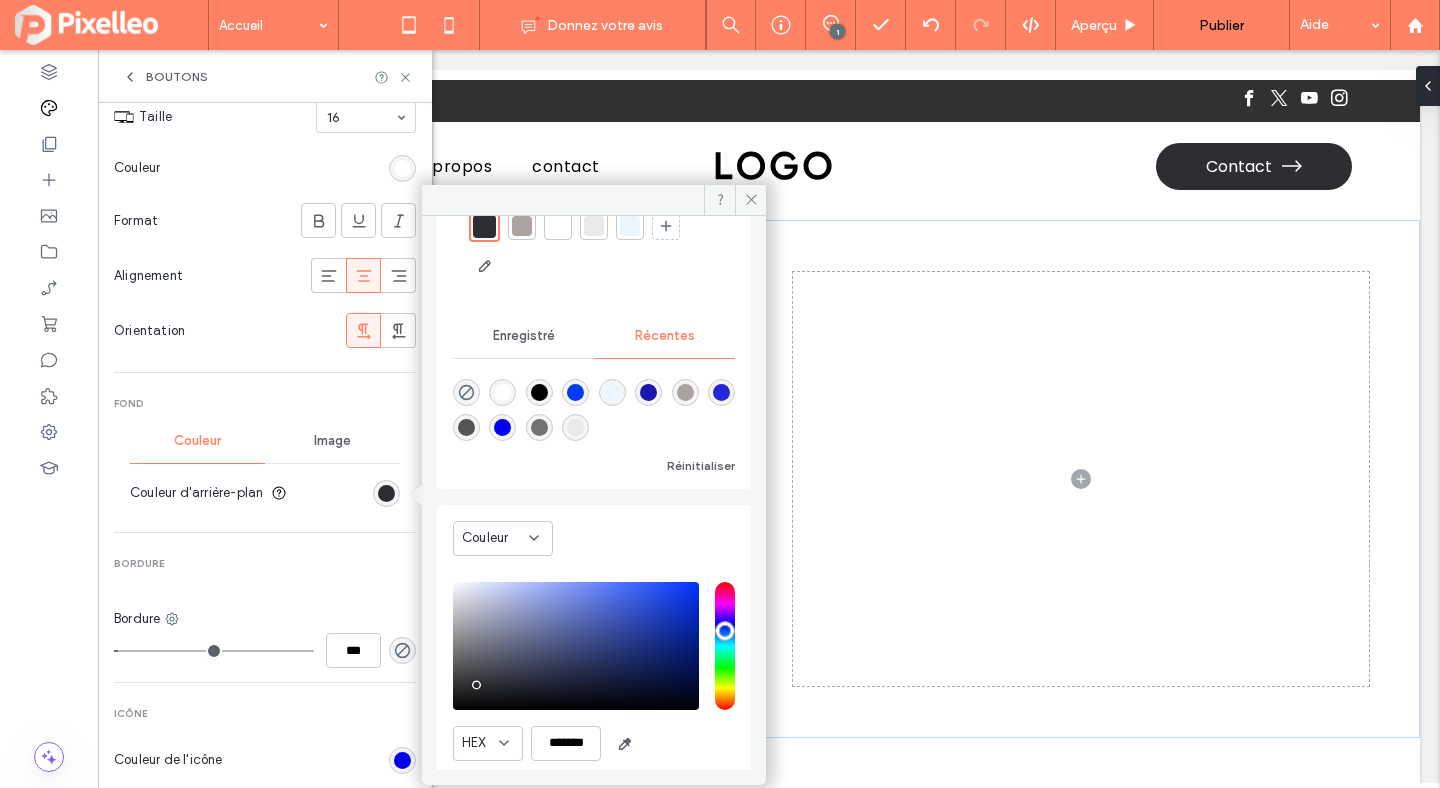 scroll, scrollTop: 162, scrollLeft: 0, axis: vertical 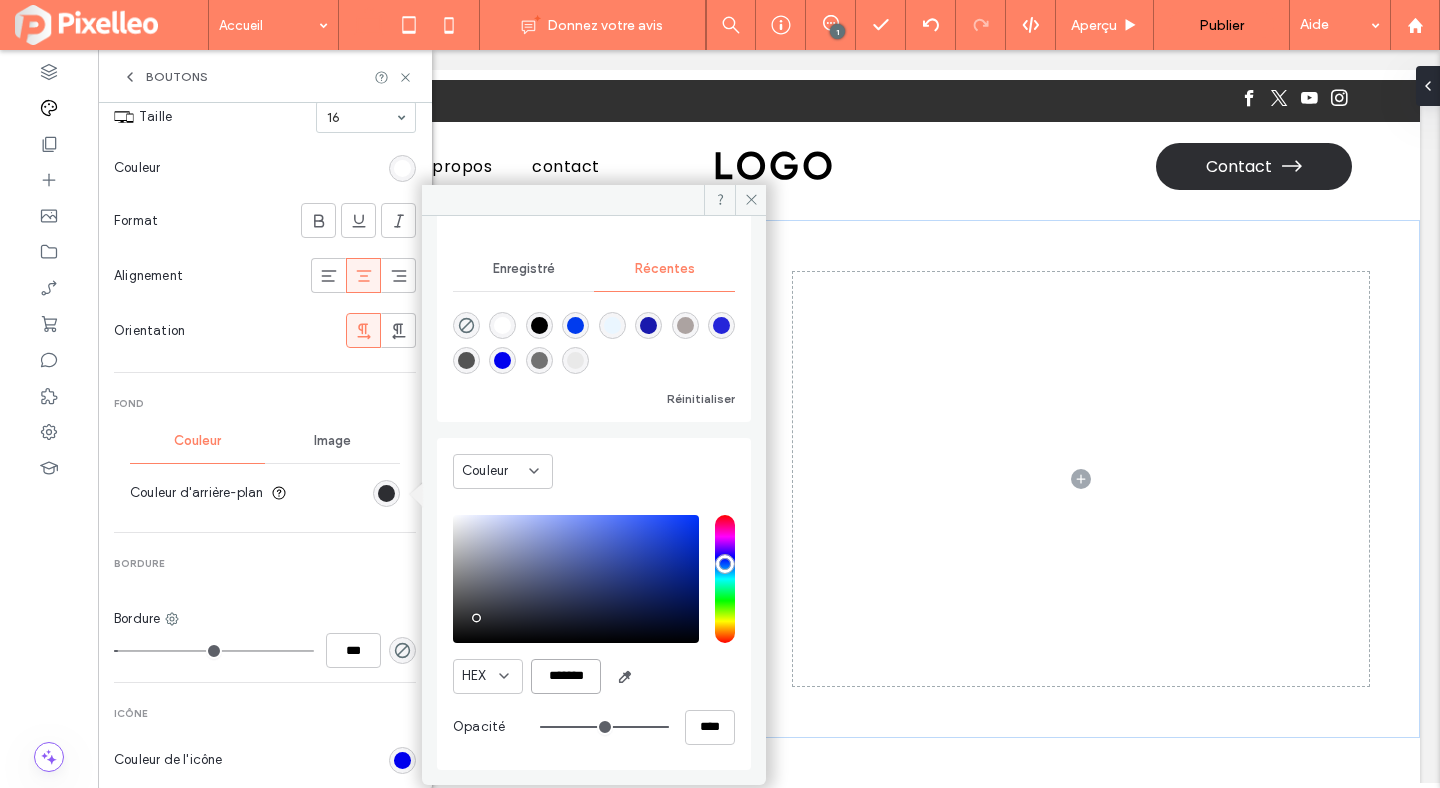 click on "*******" at bounding box center (566, 676) 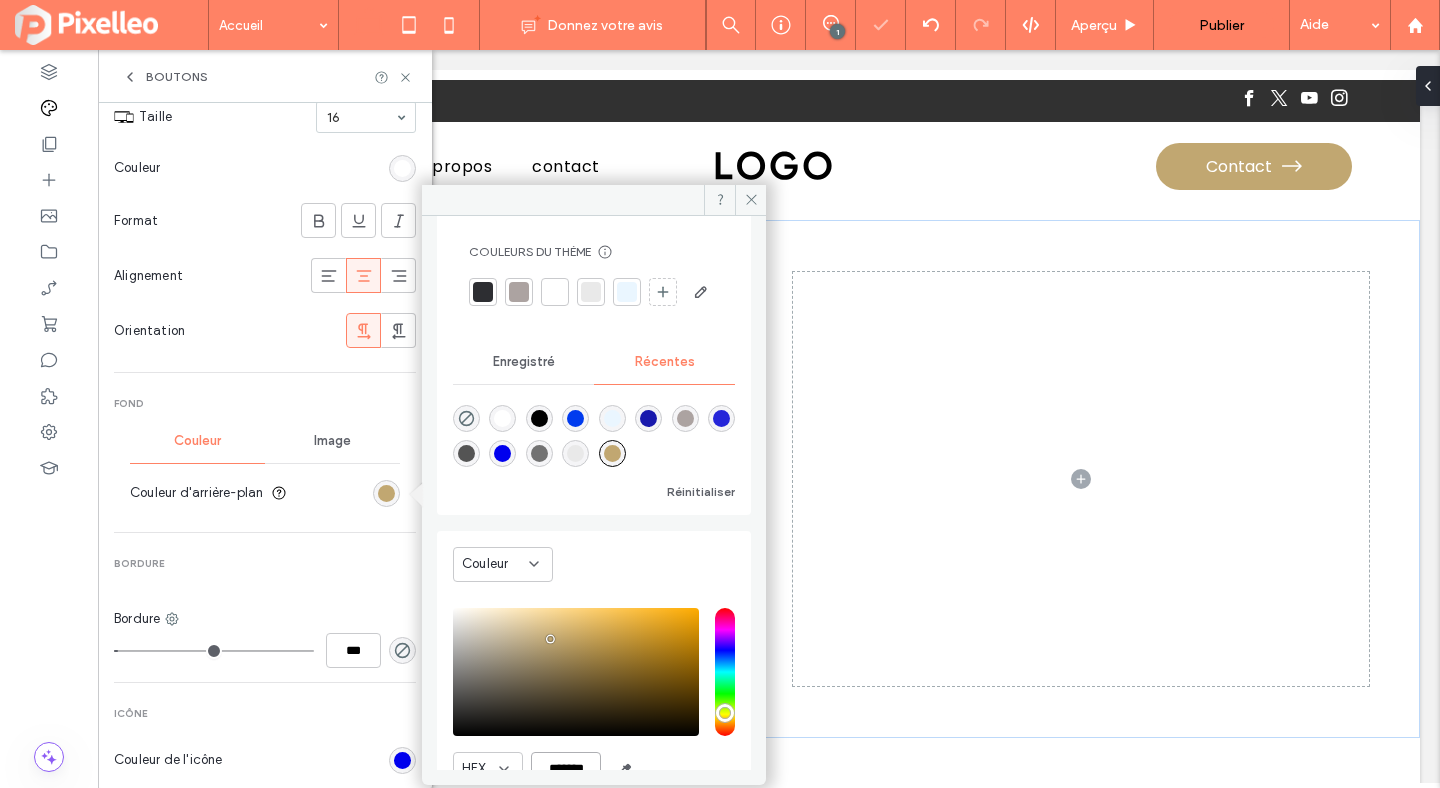 scroll, scrollTop: 0, scrollLeft: 0, axis: both 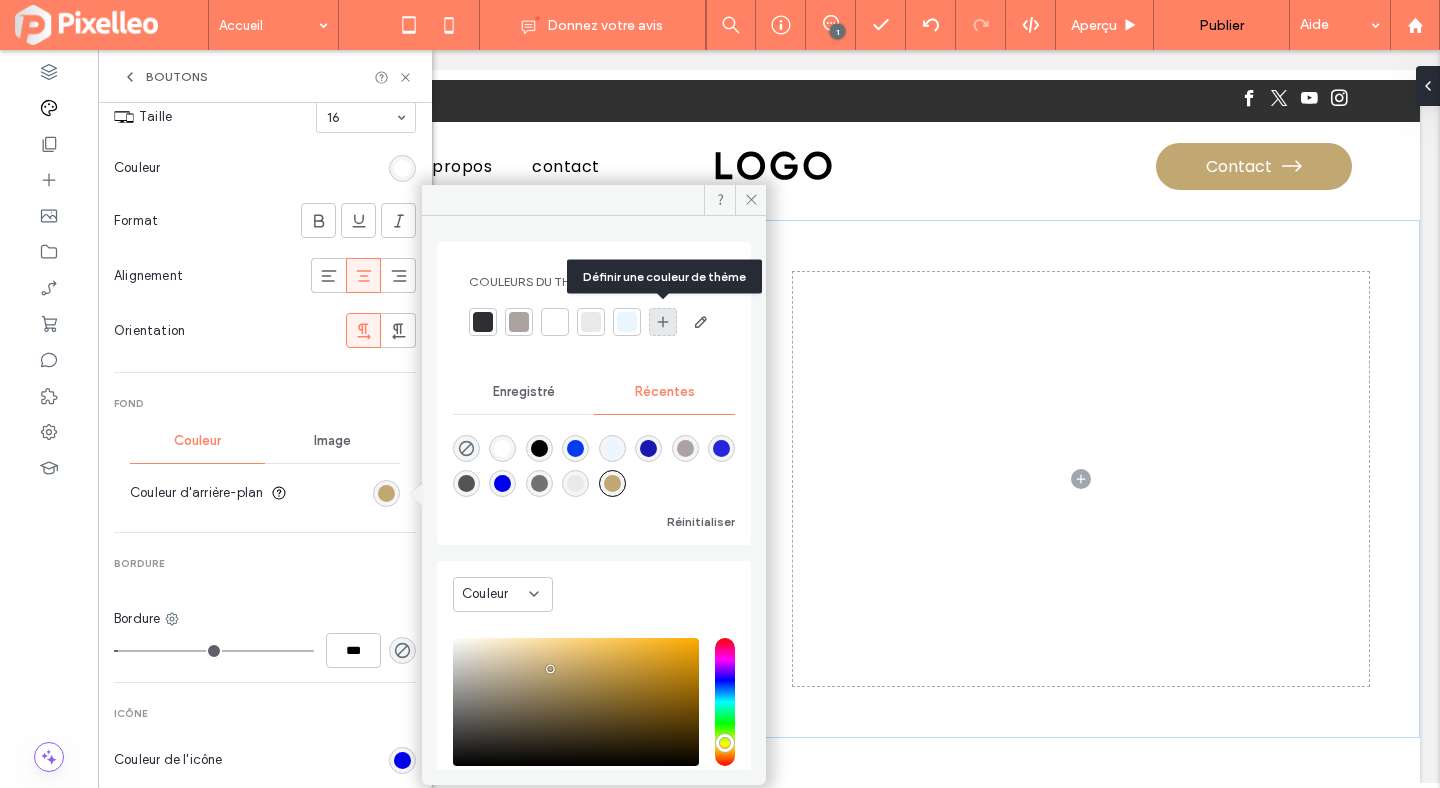 type on "*******" 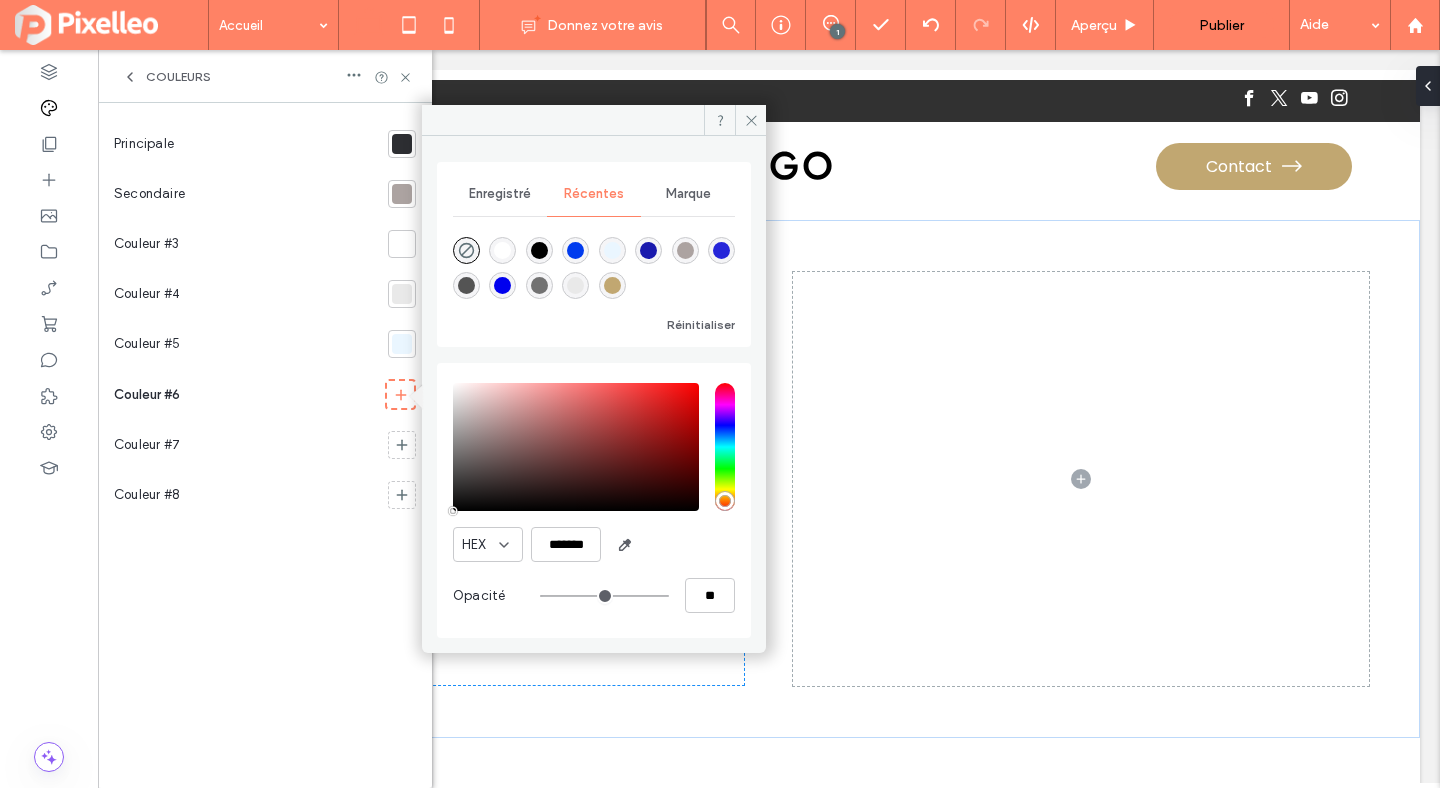click at bounding box center [612, 285] 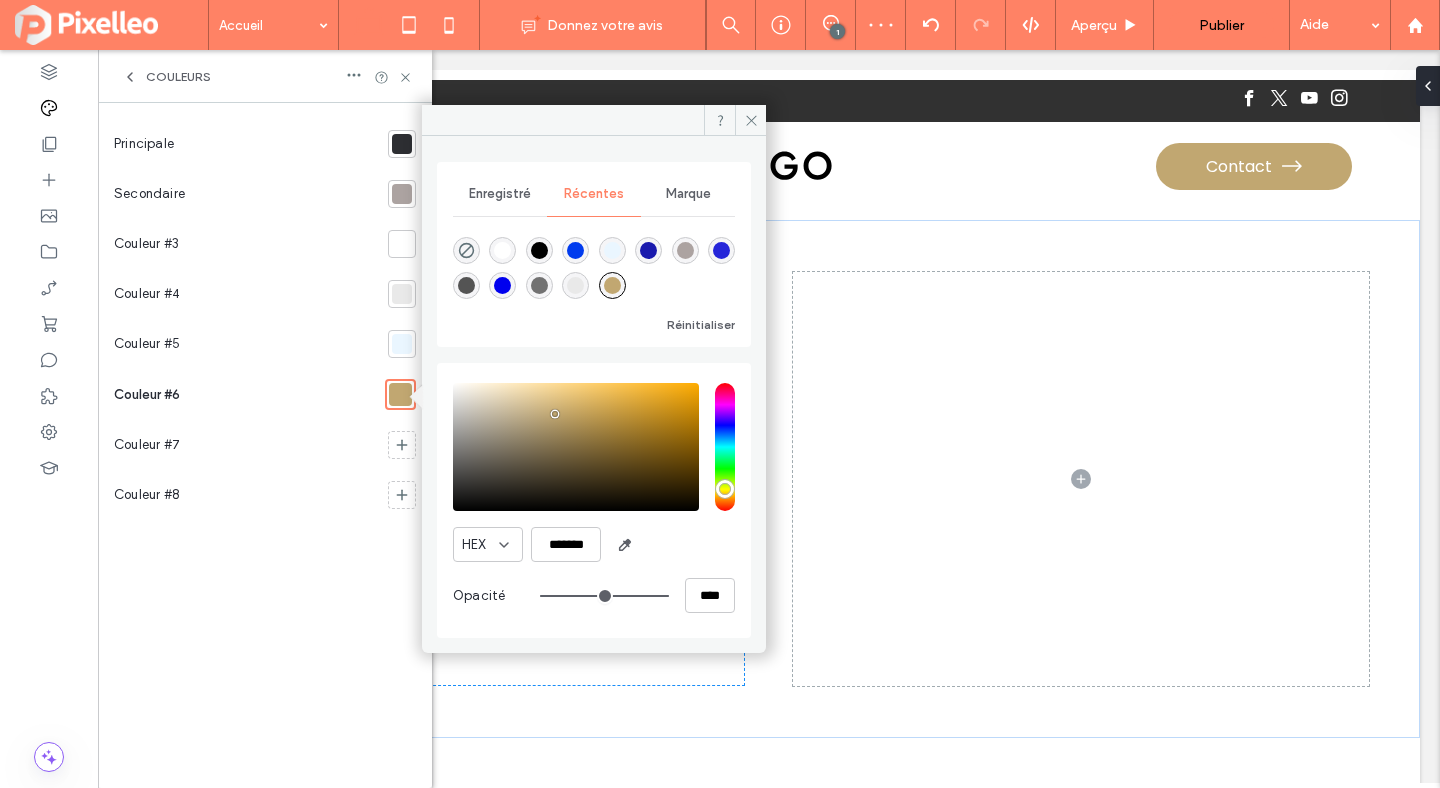click 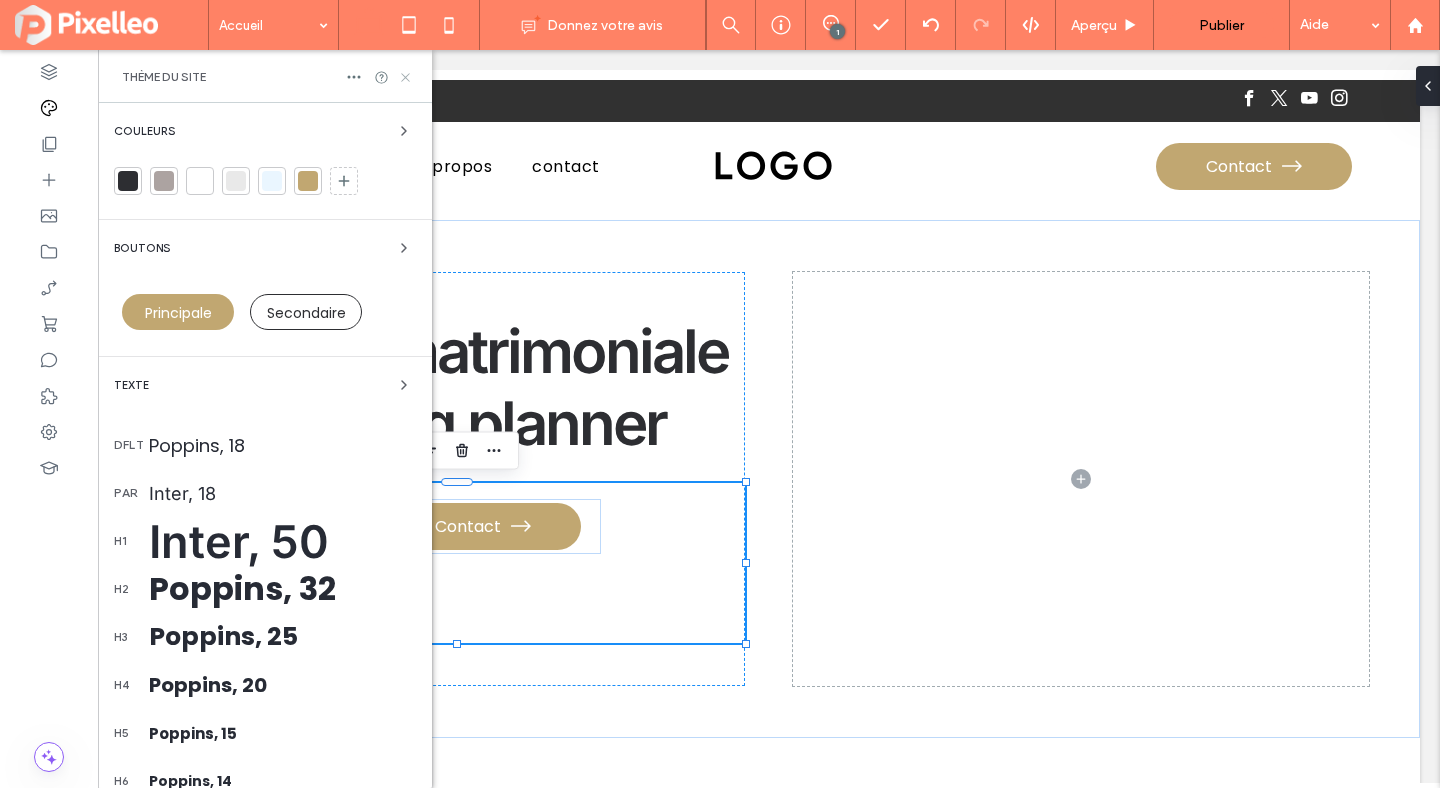 click 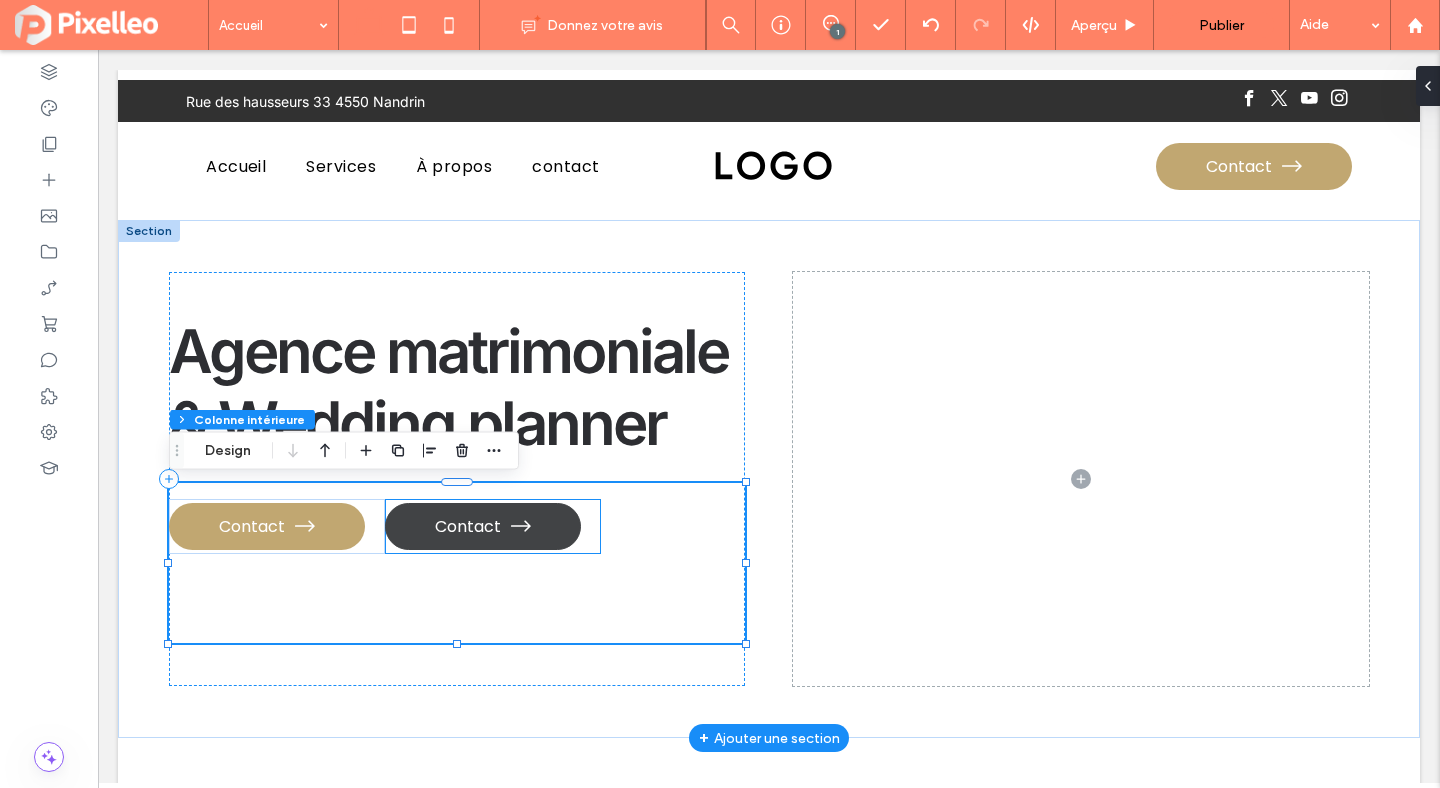 click on "Contact" at bounding box center [483, 526] 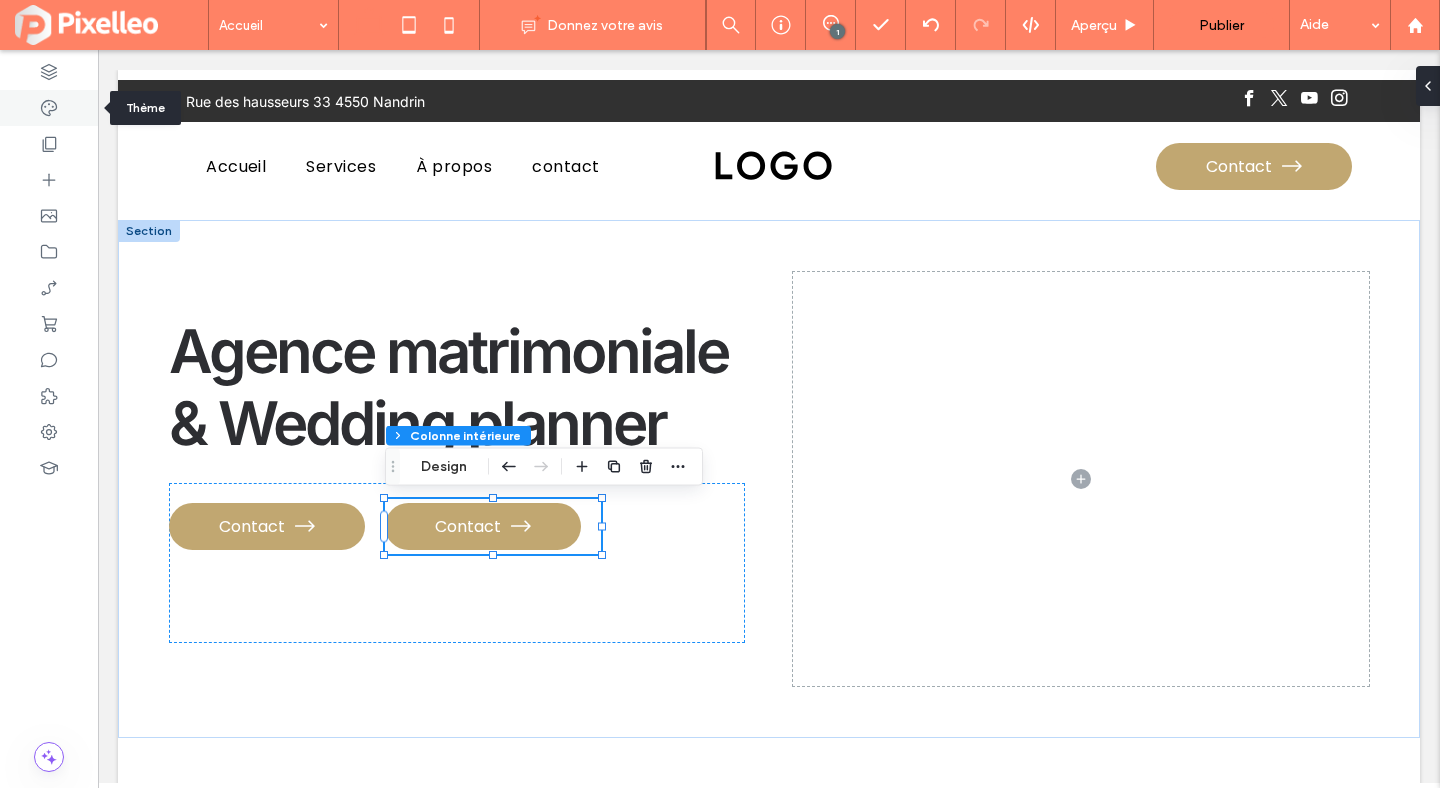 click at bounding box center [49, 108] 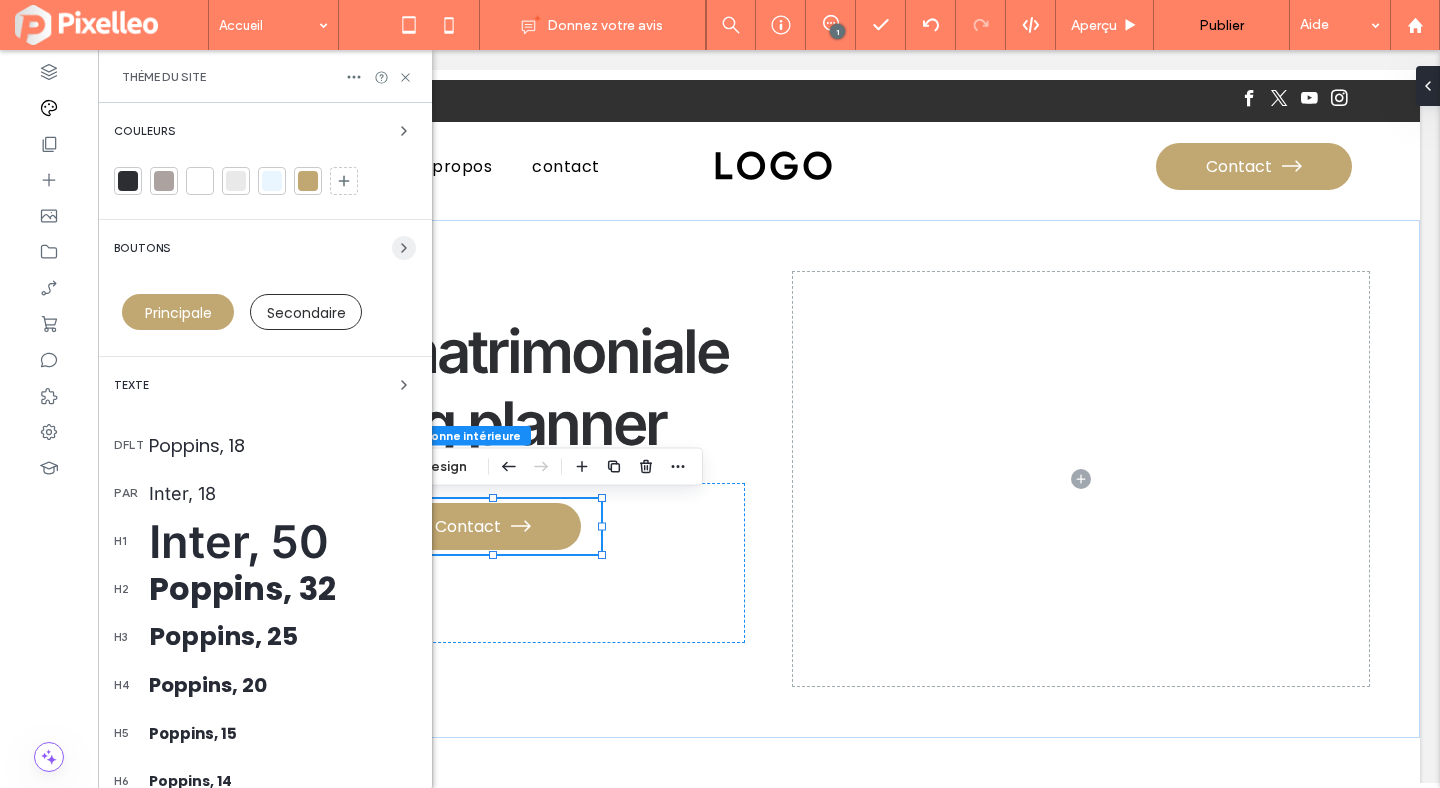 click 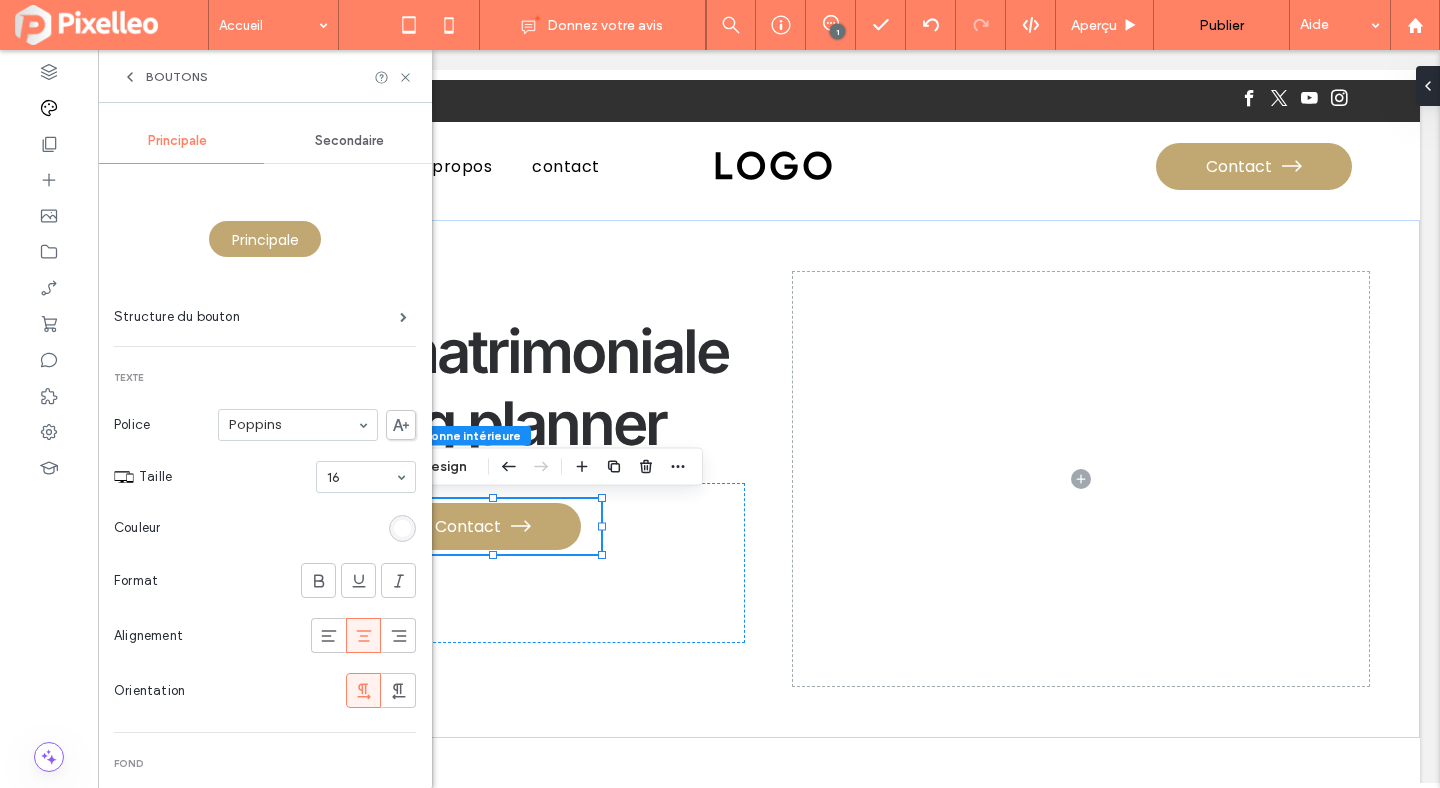 click on "Secondaire" at bounding box center (349, 141) 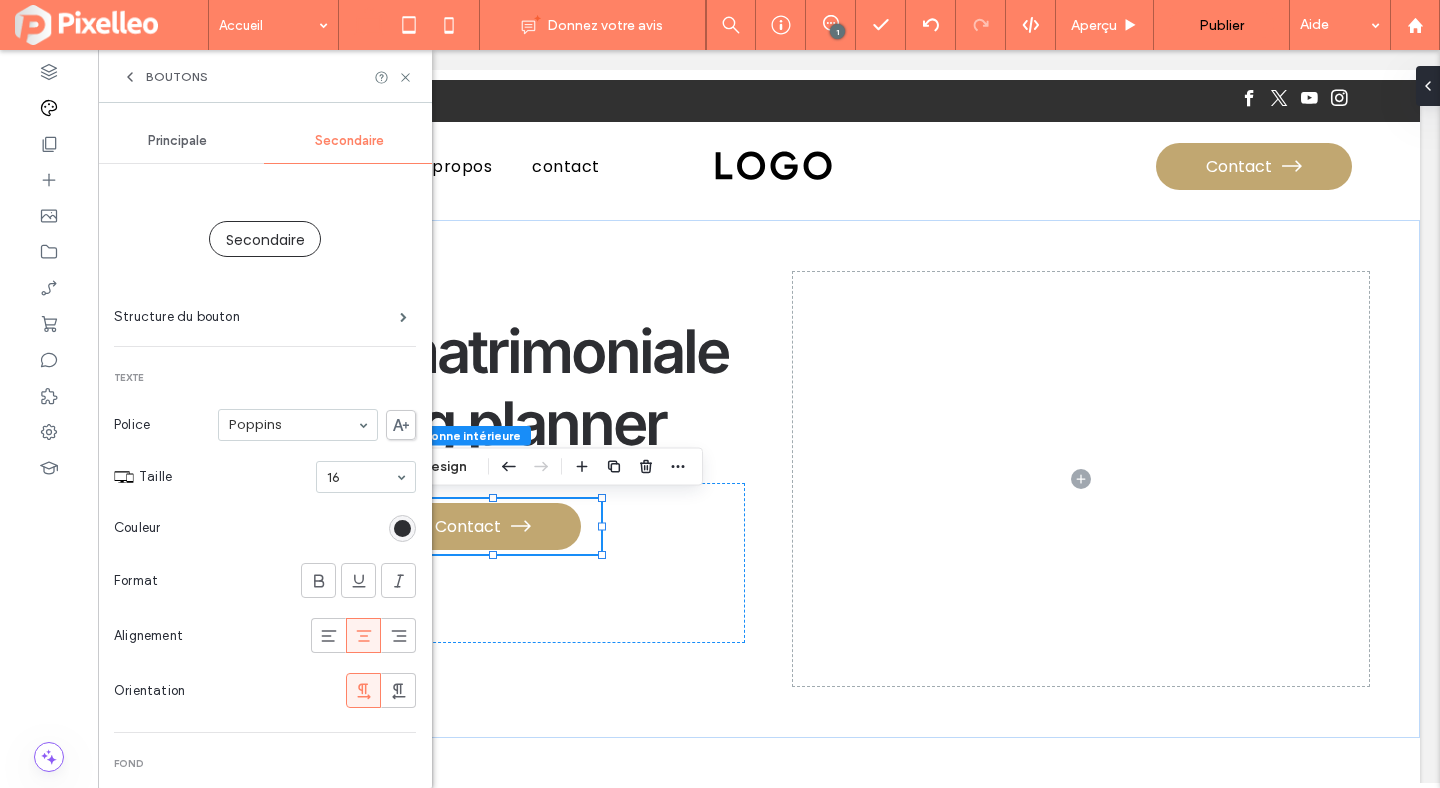 click on "Secondaire" at bounding box center [265, 240] 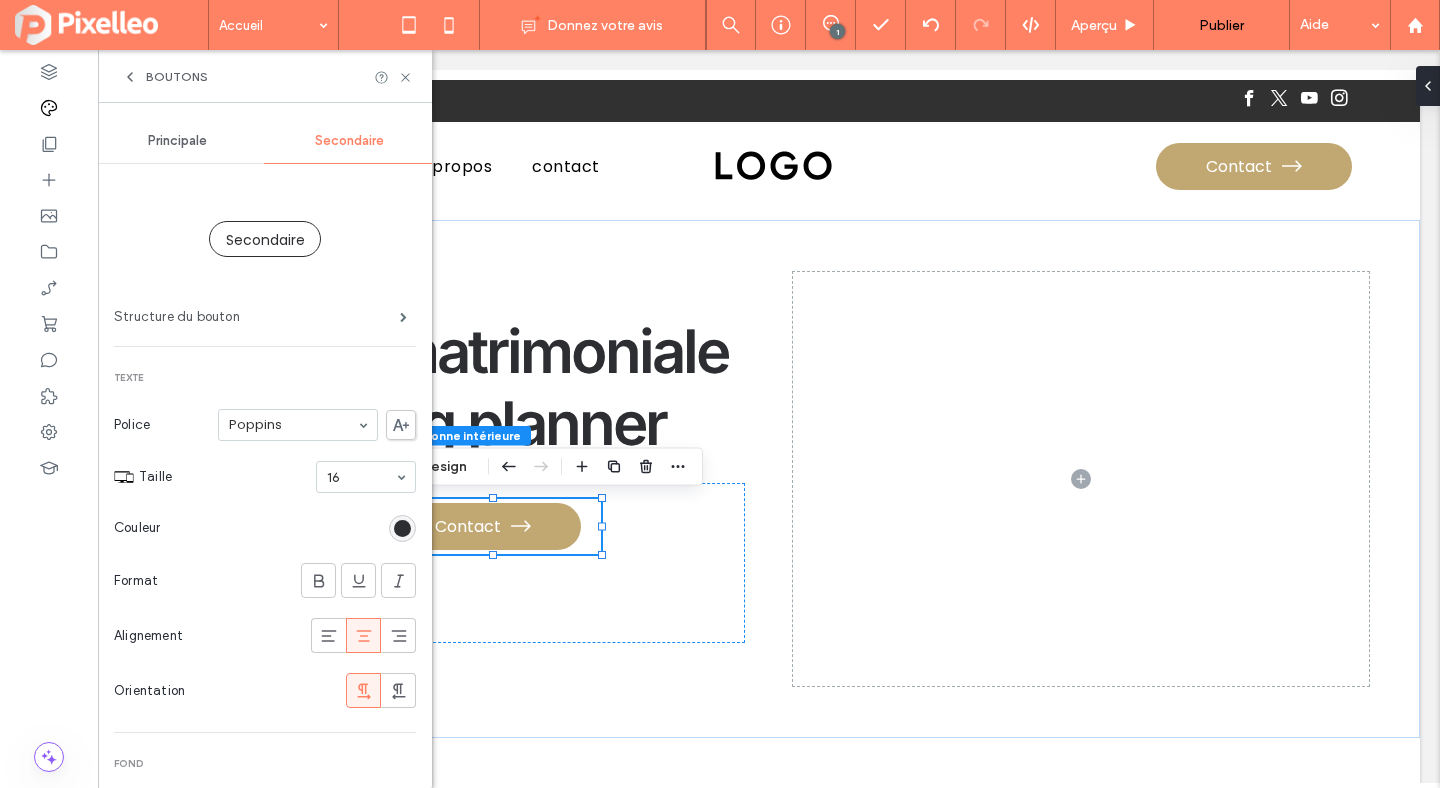 click on "Structure du bouton" at bounding box center [257, 317] 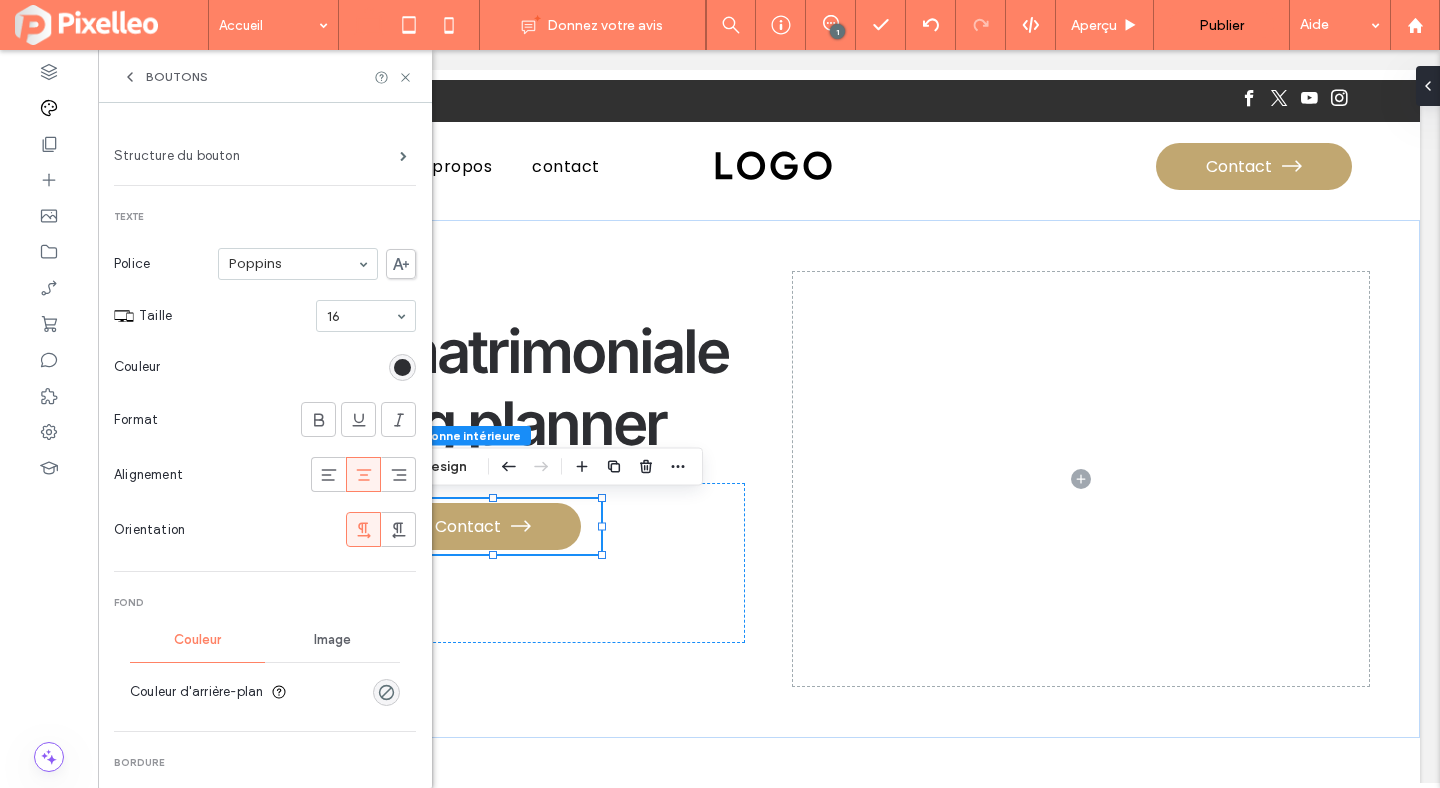 scroll, scrollTop: 179, scrollLeft: 0, axis: vertical 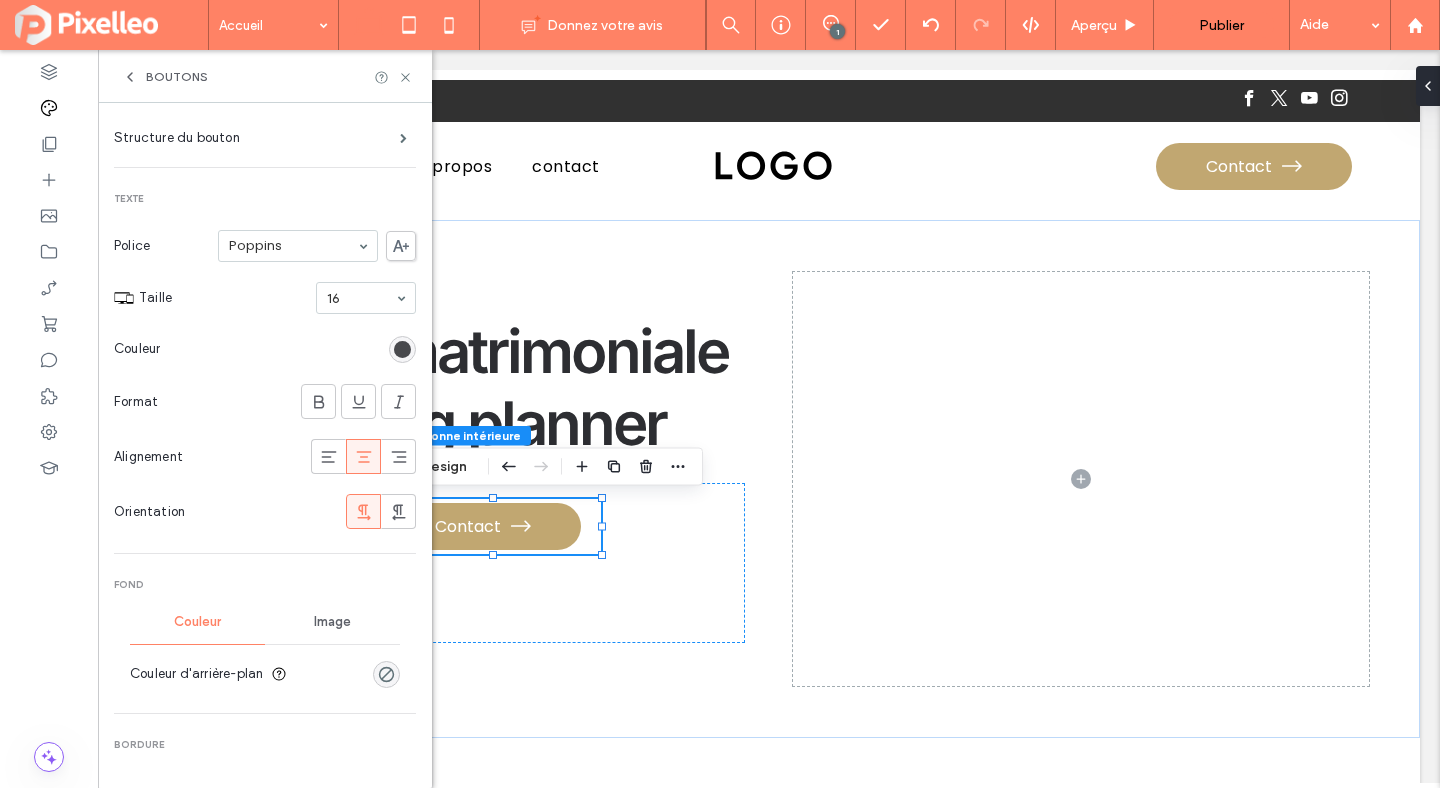 click at bounding box center (402, 349) 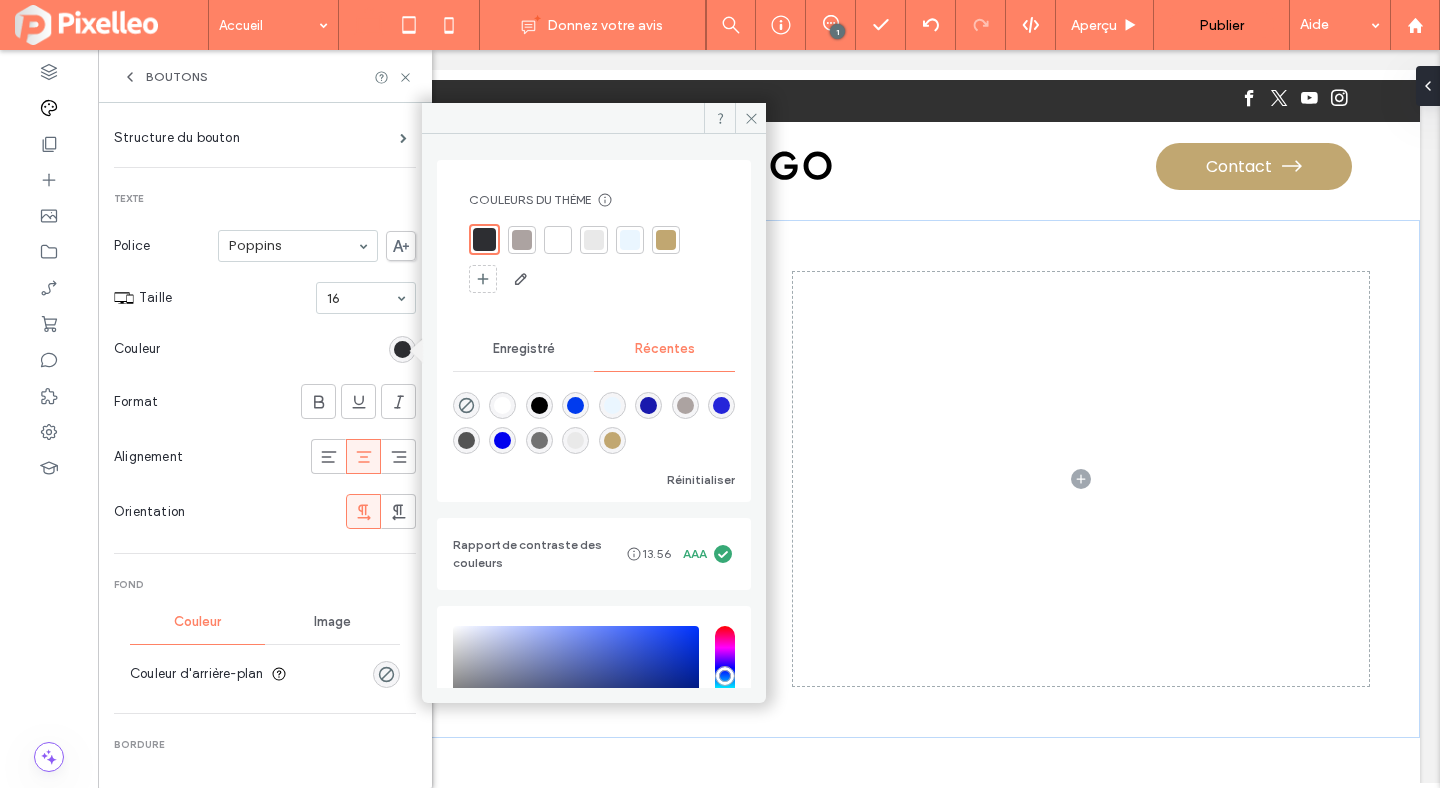 click at bounding box center [502, 405] 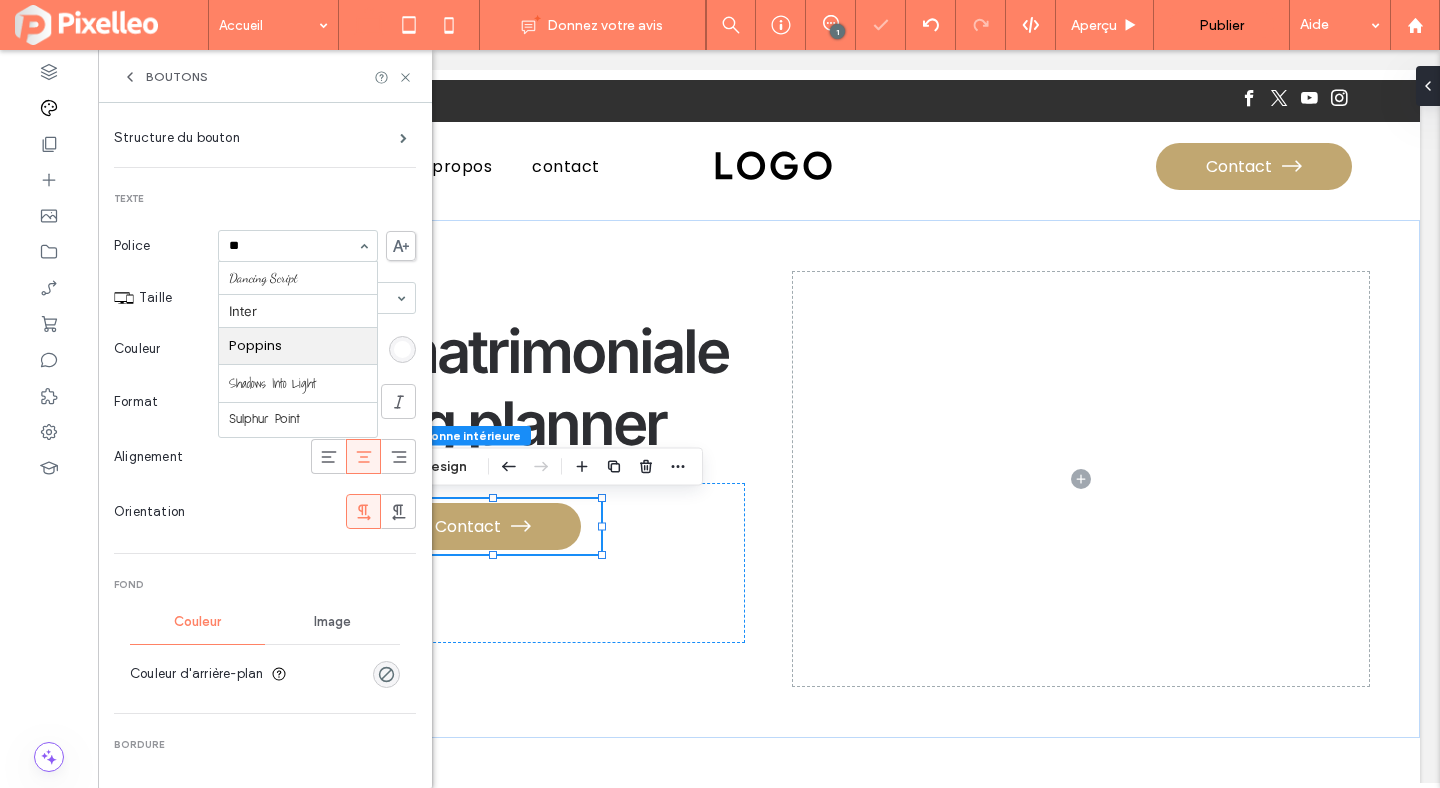 scroll, scrollTop: 0, scrollLeft: 0, axis: both 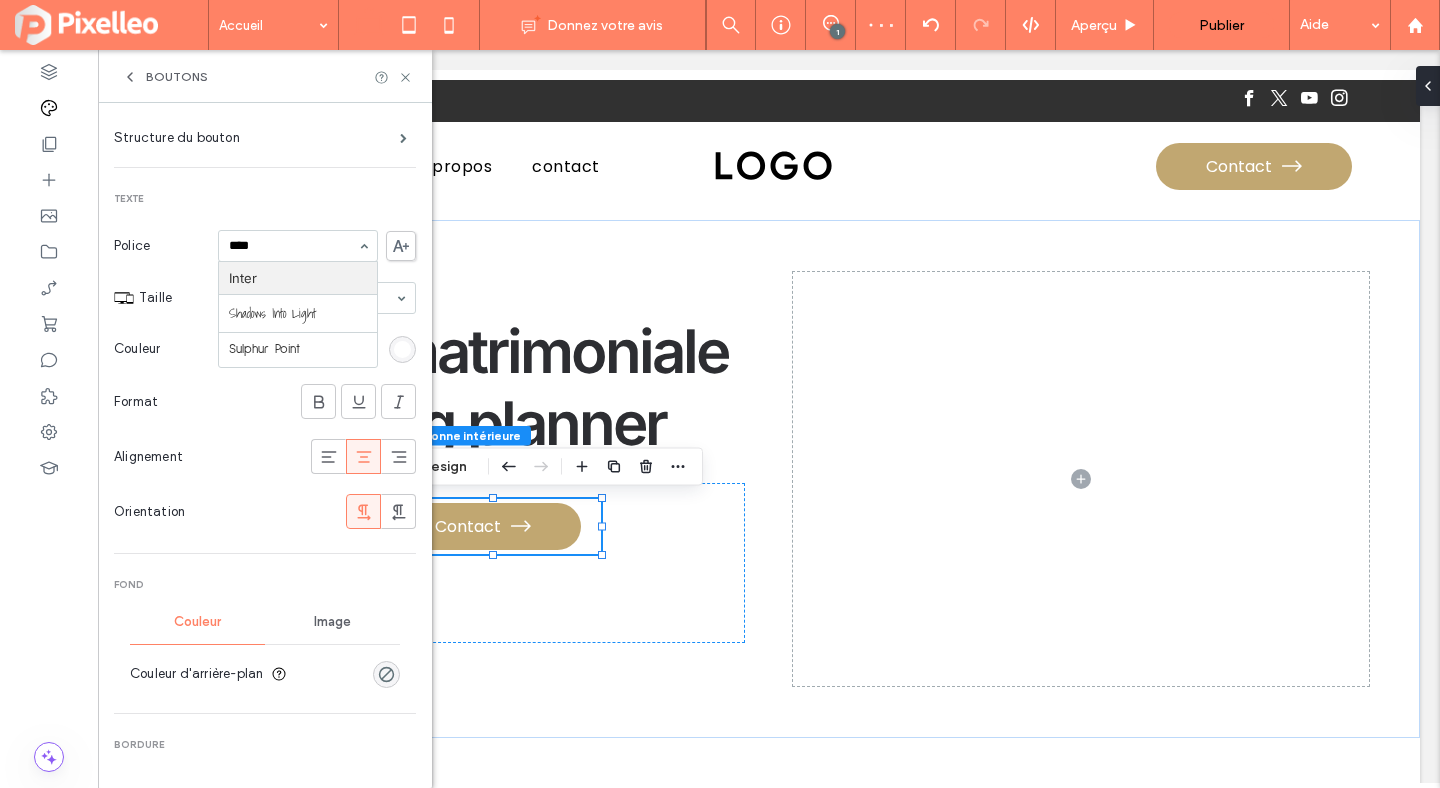 type on "*****" 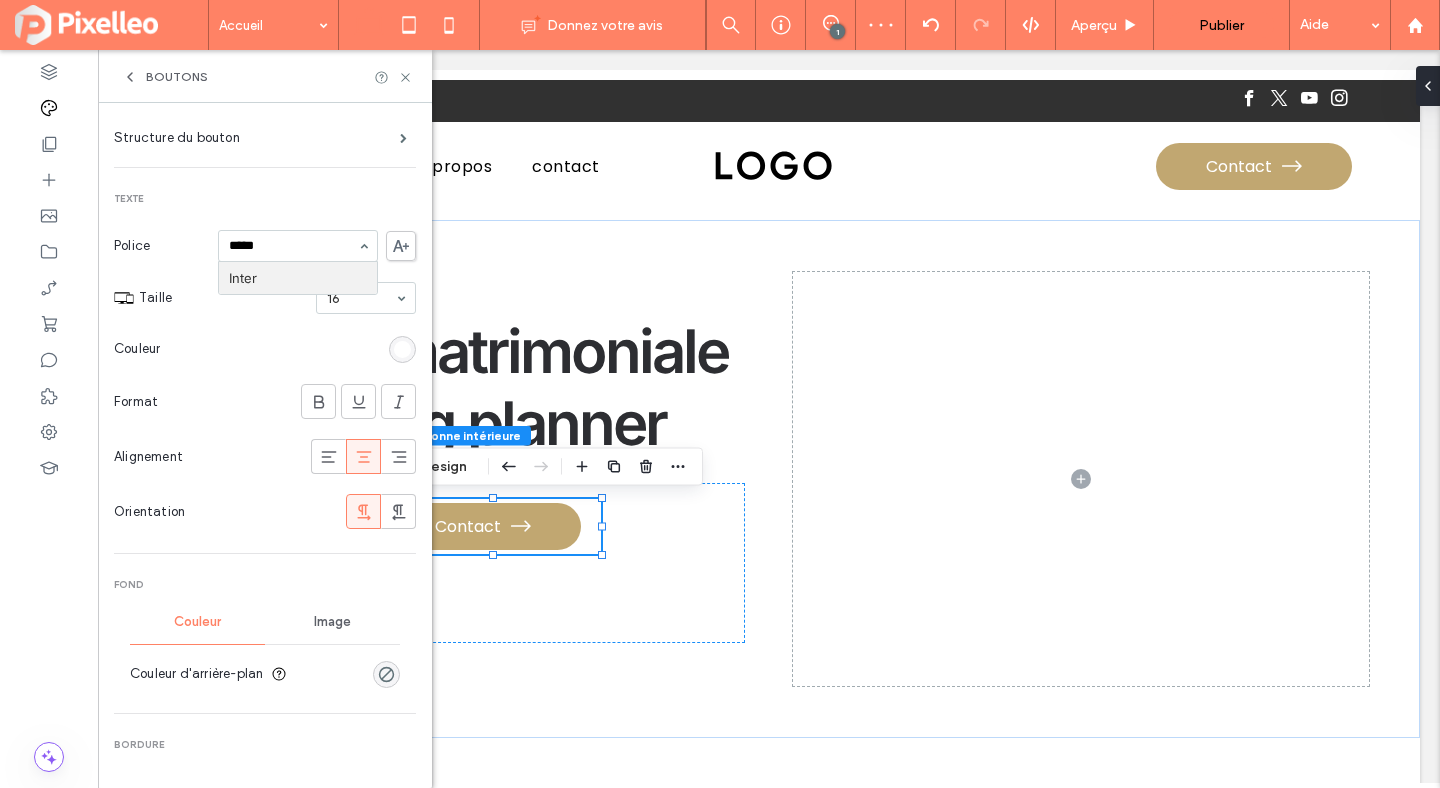type 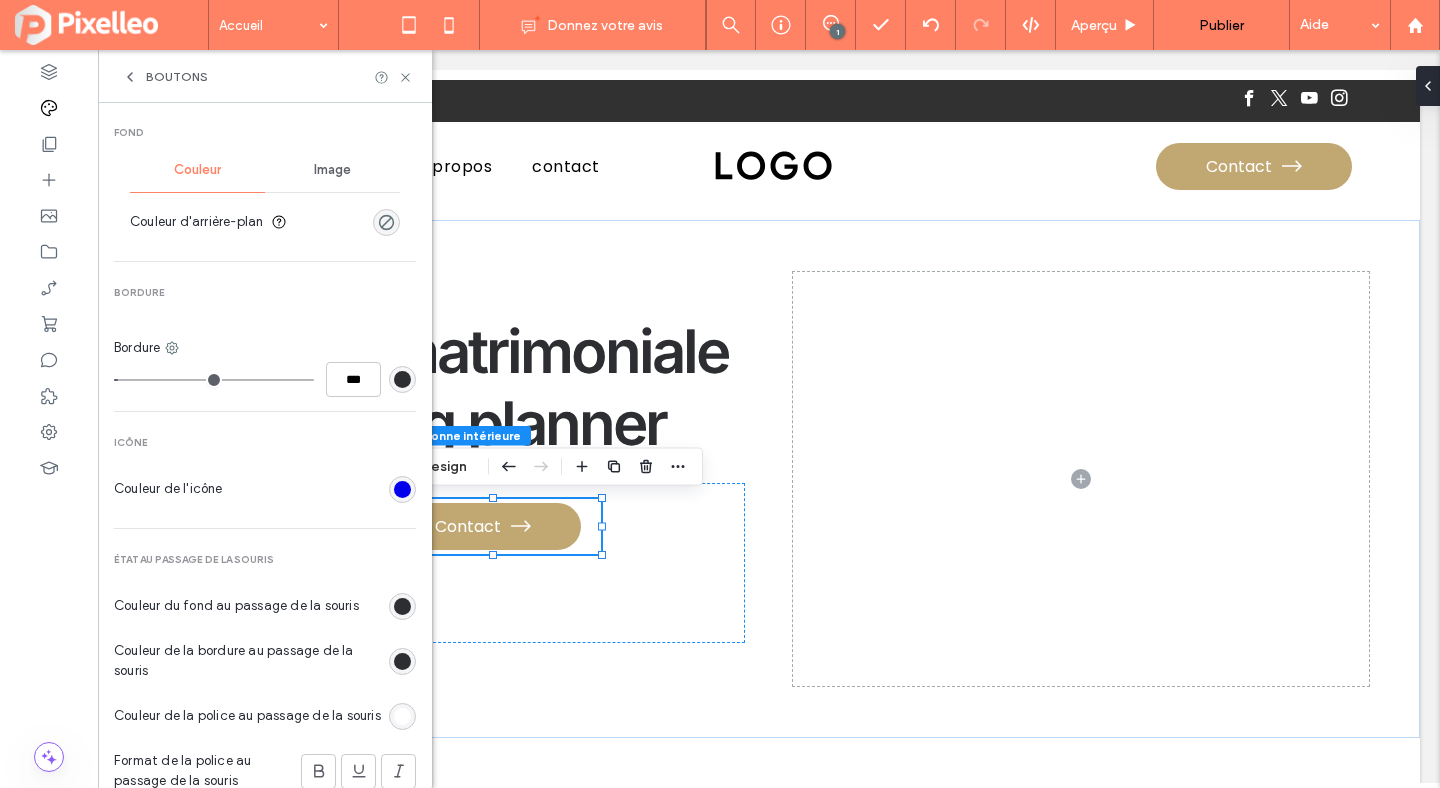 scroll, scrollTop: 632, scrollLeft: 0, axis: vertical 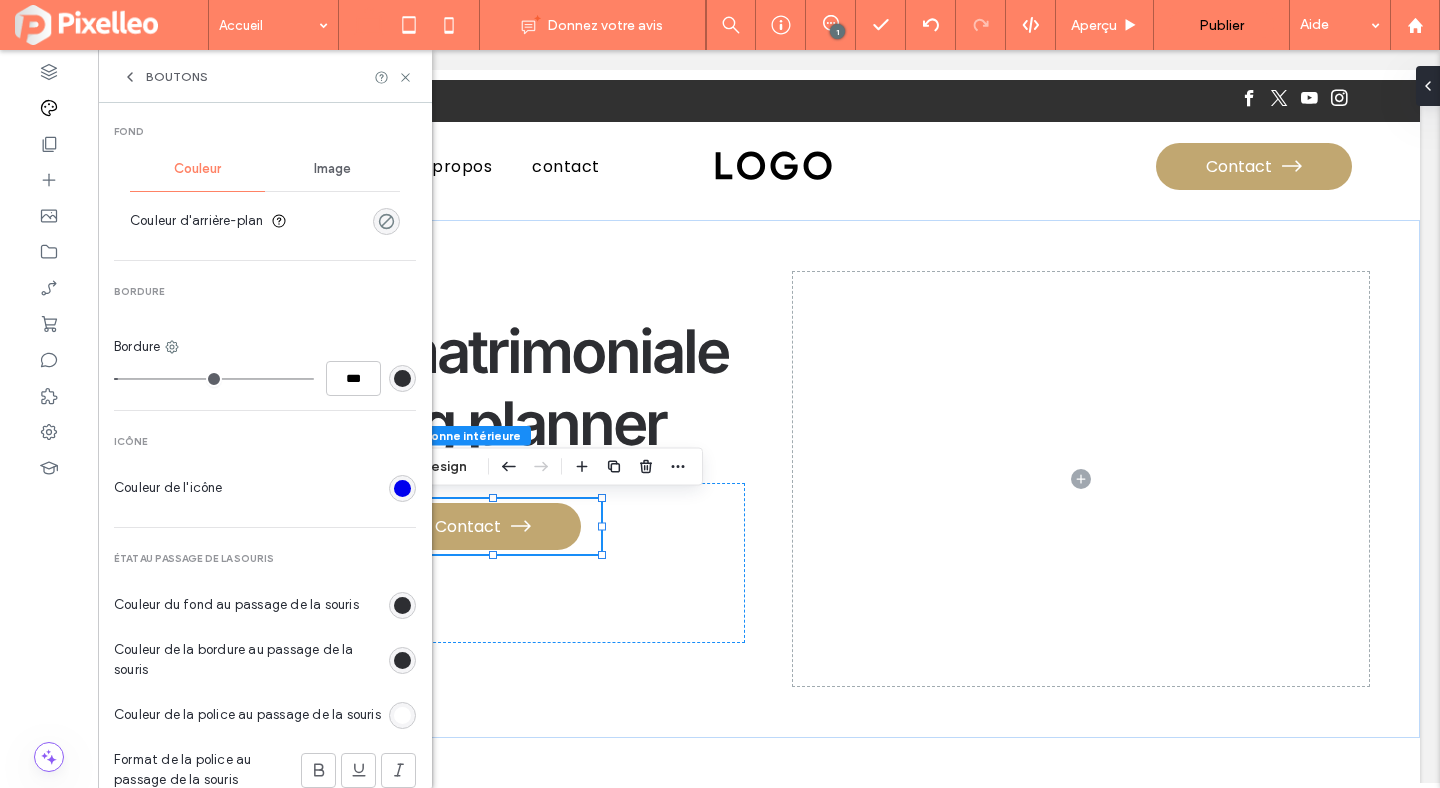click at bounding box center (386, 221) 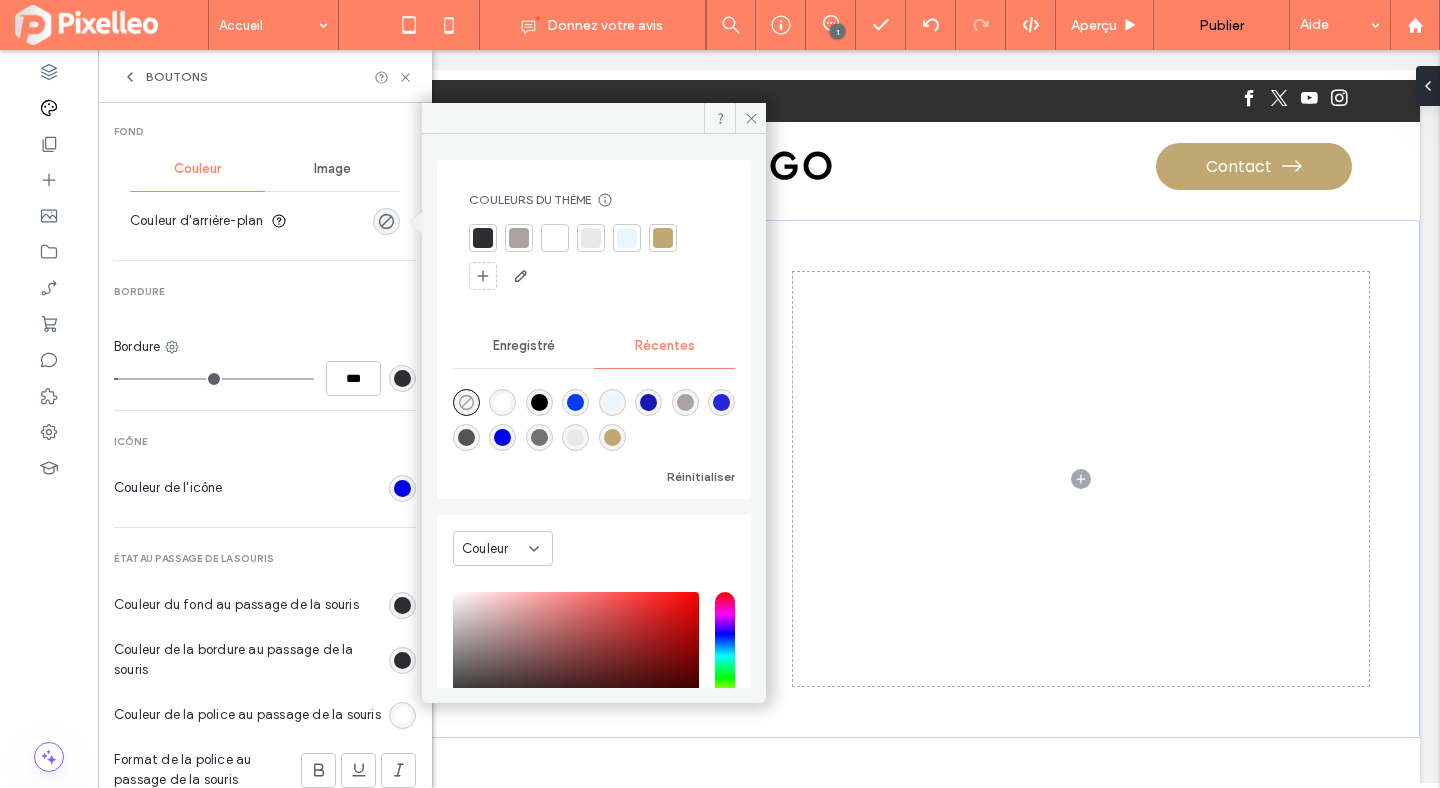 click 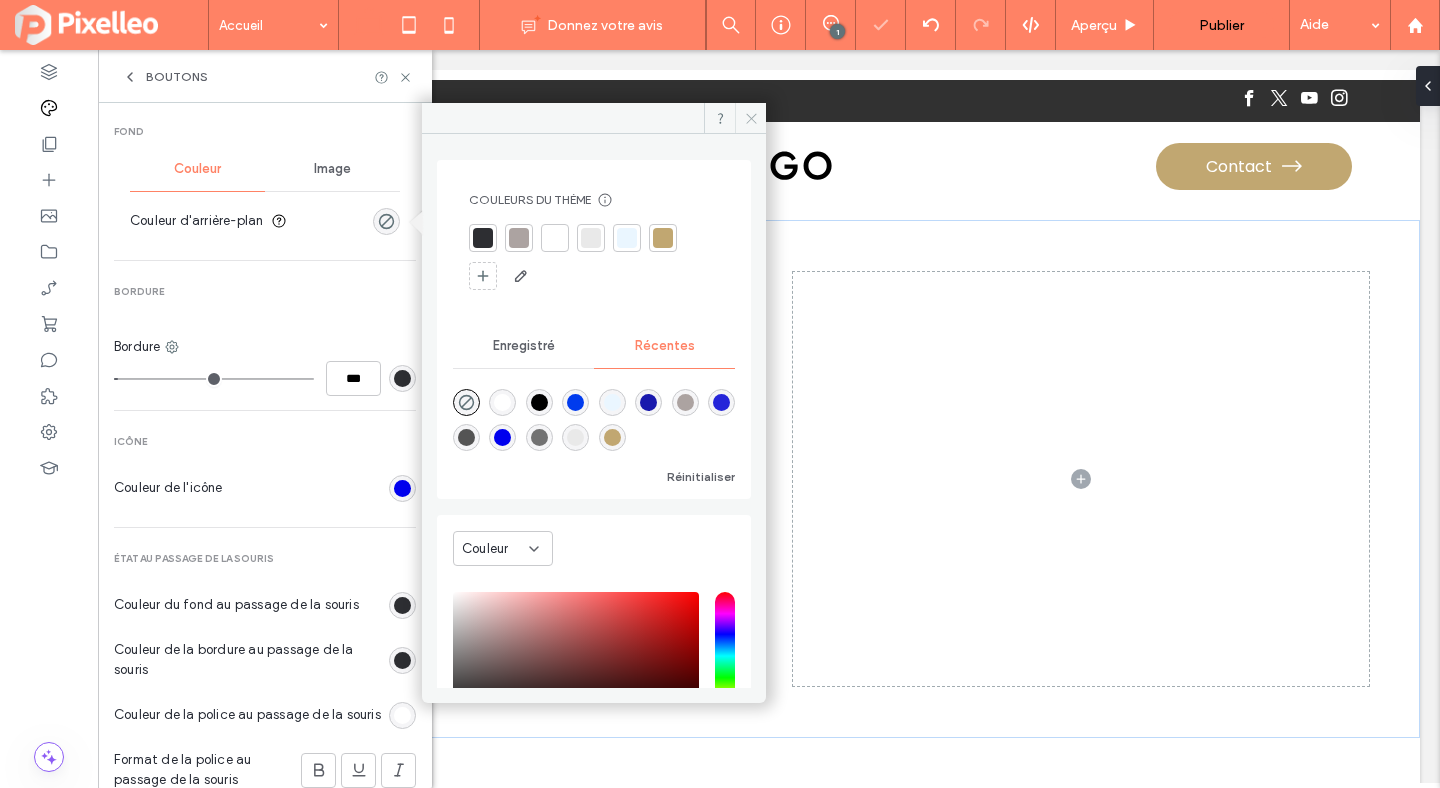 click 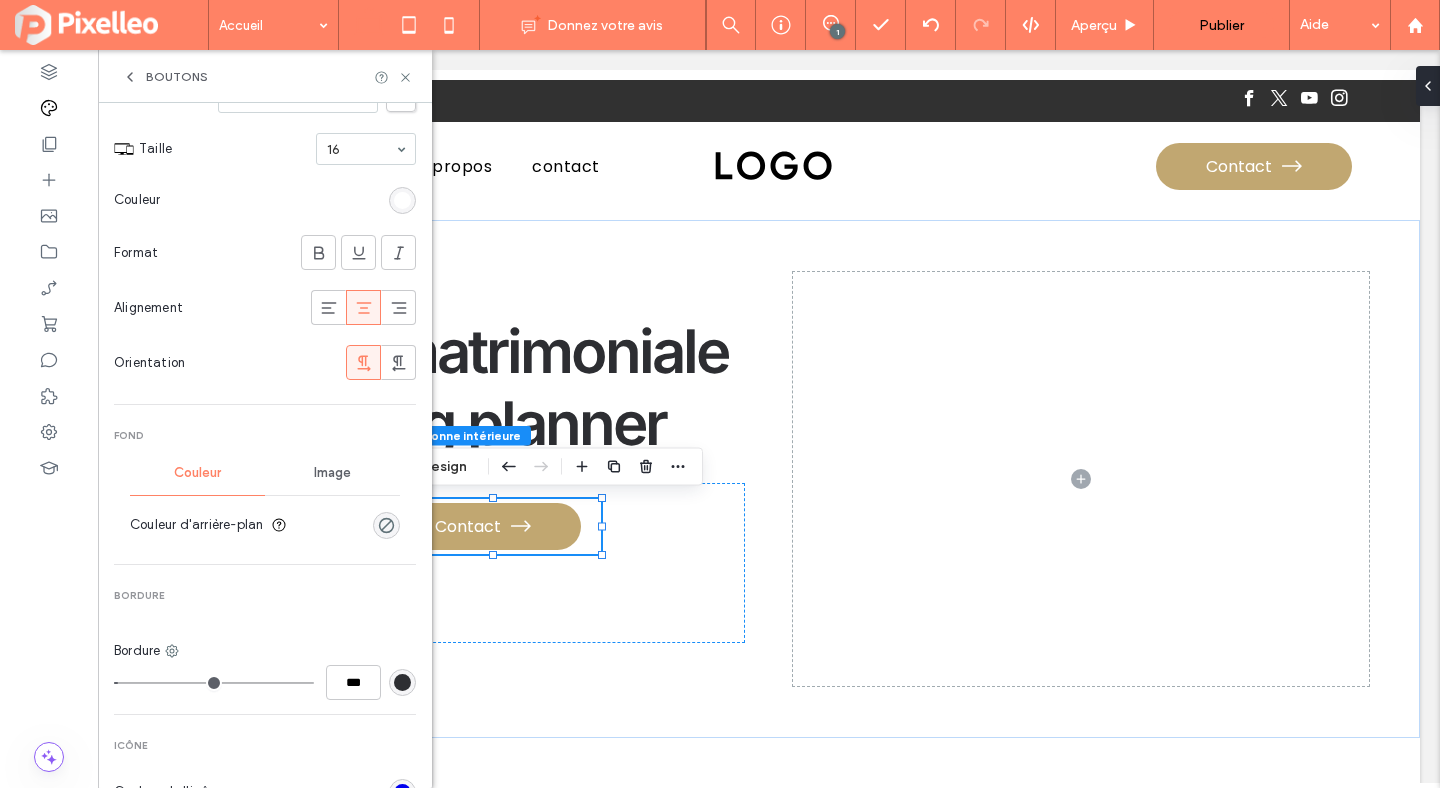 scroll, scrollTop: 532, scrollLeft: 0, axis: vertical 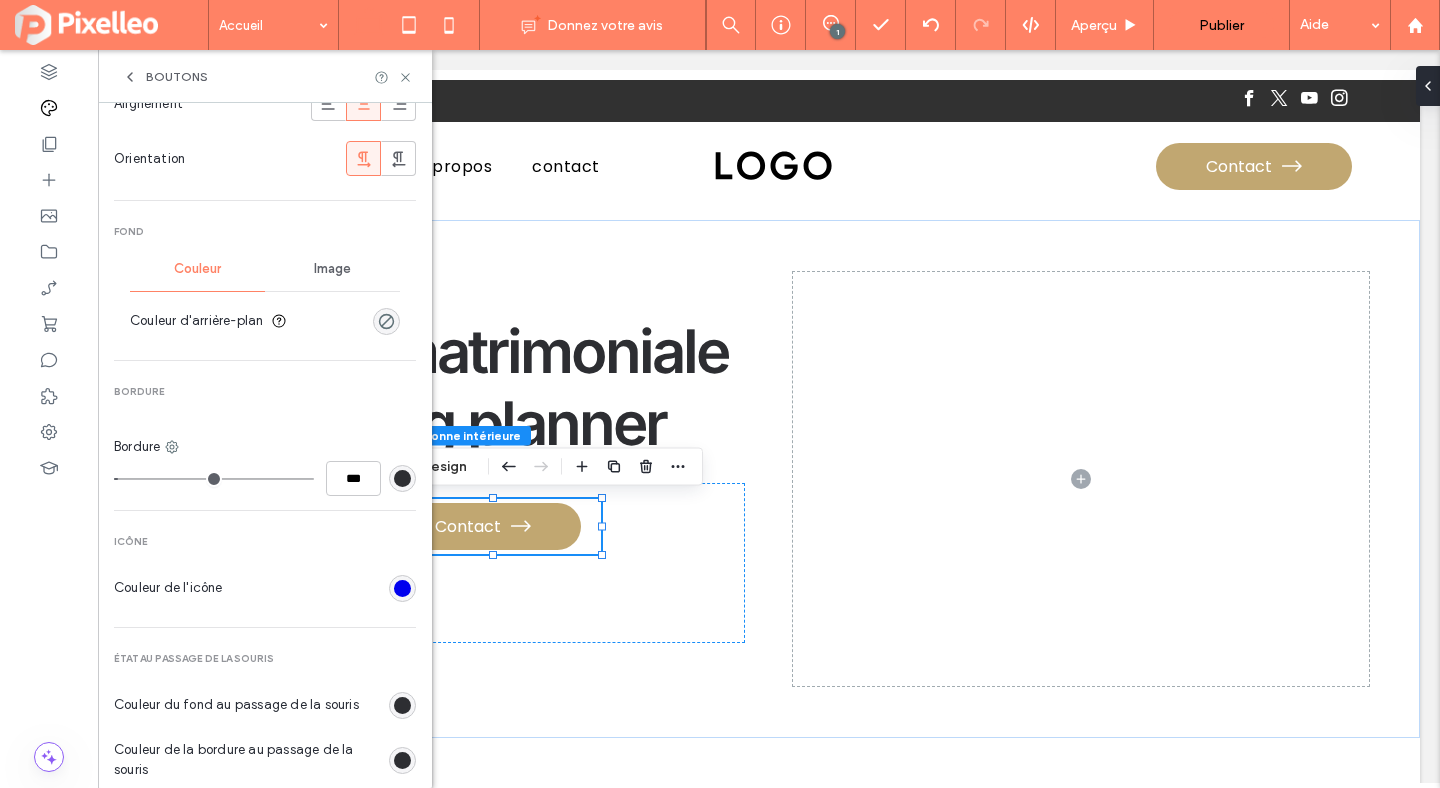click at bounding box center (402, 478) 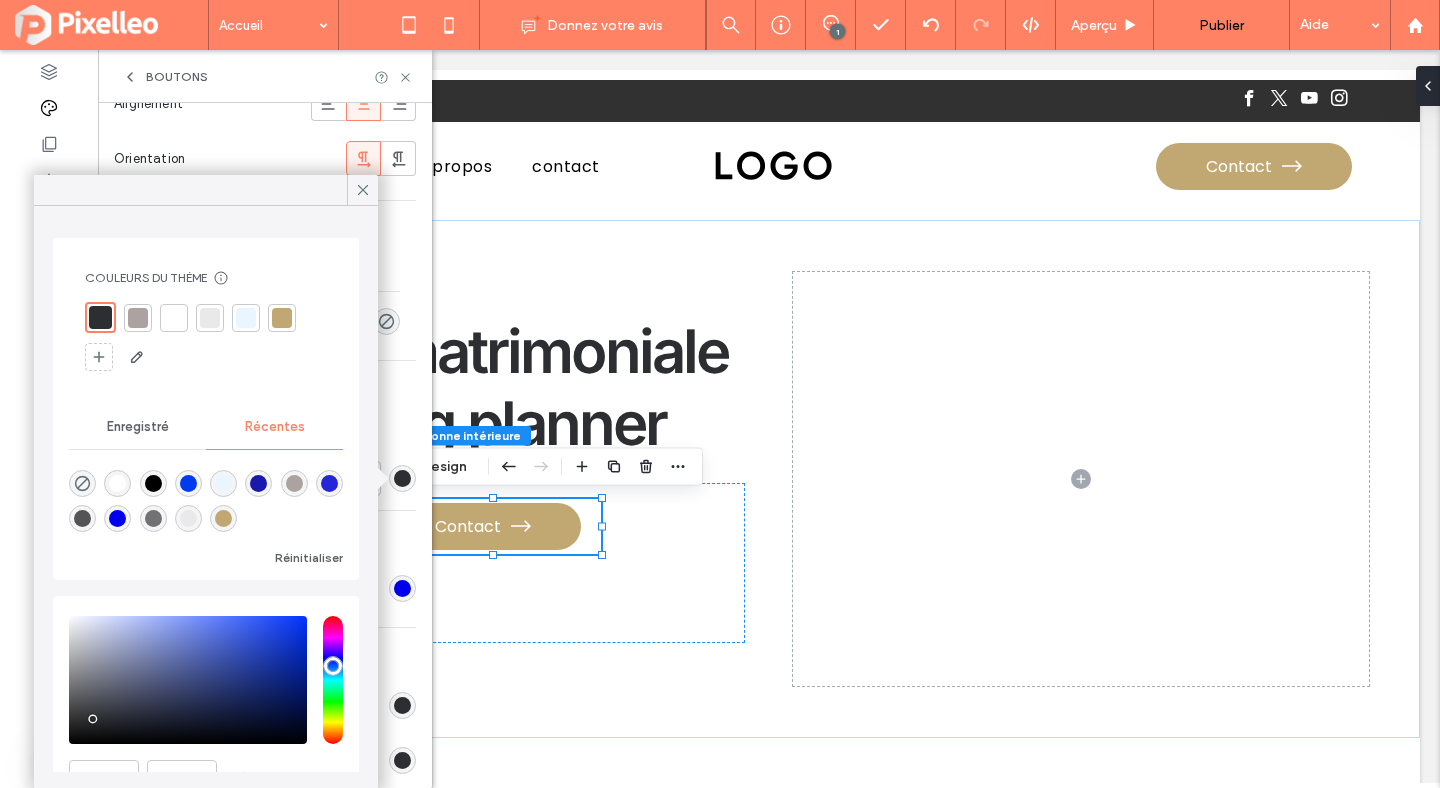 click at bounding box center (223, 518) 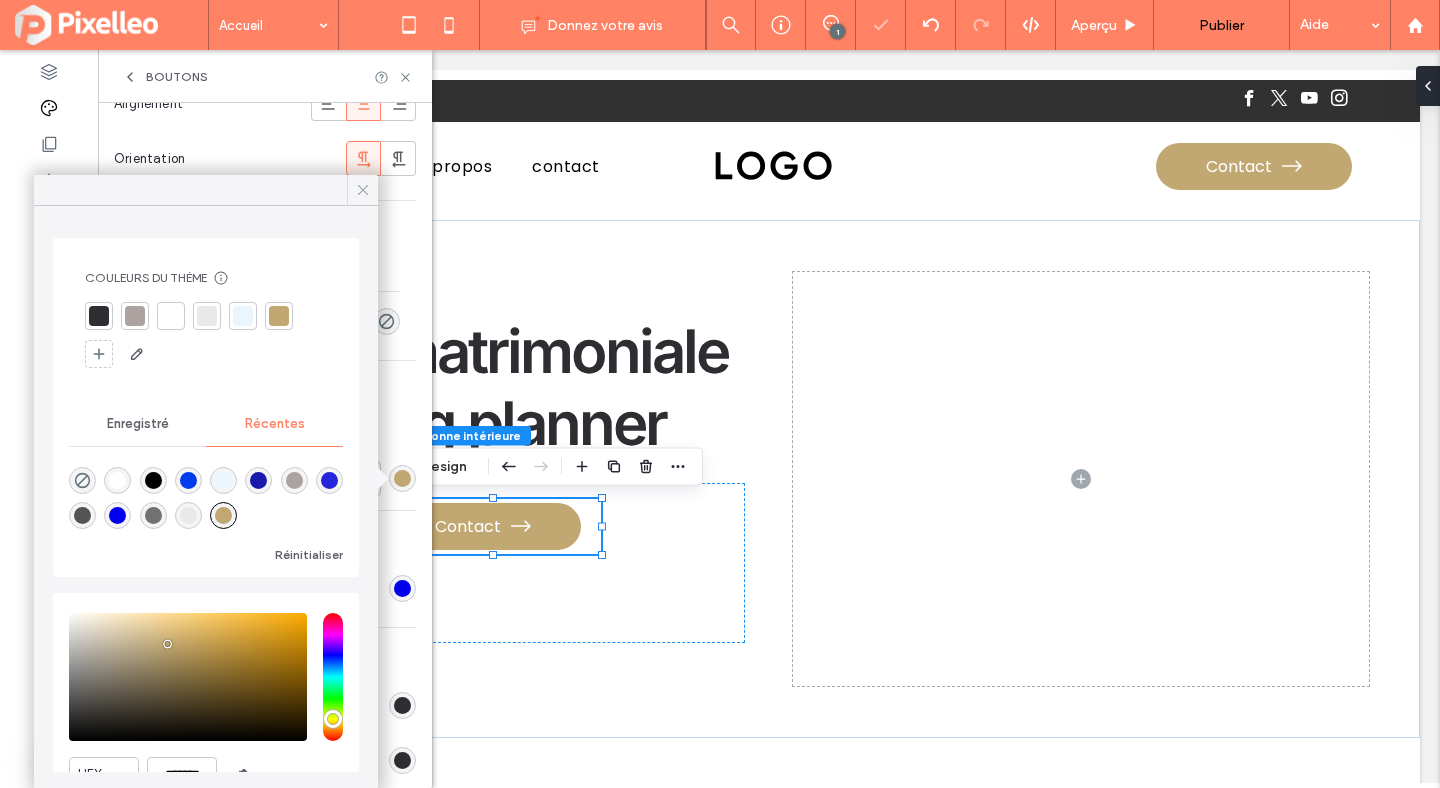 click 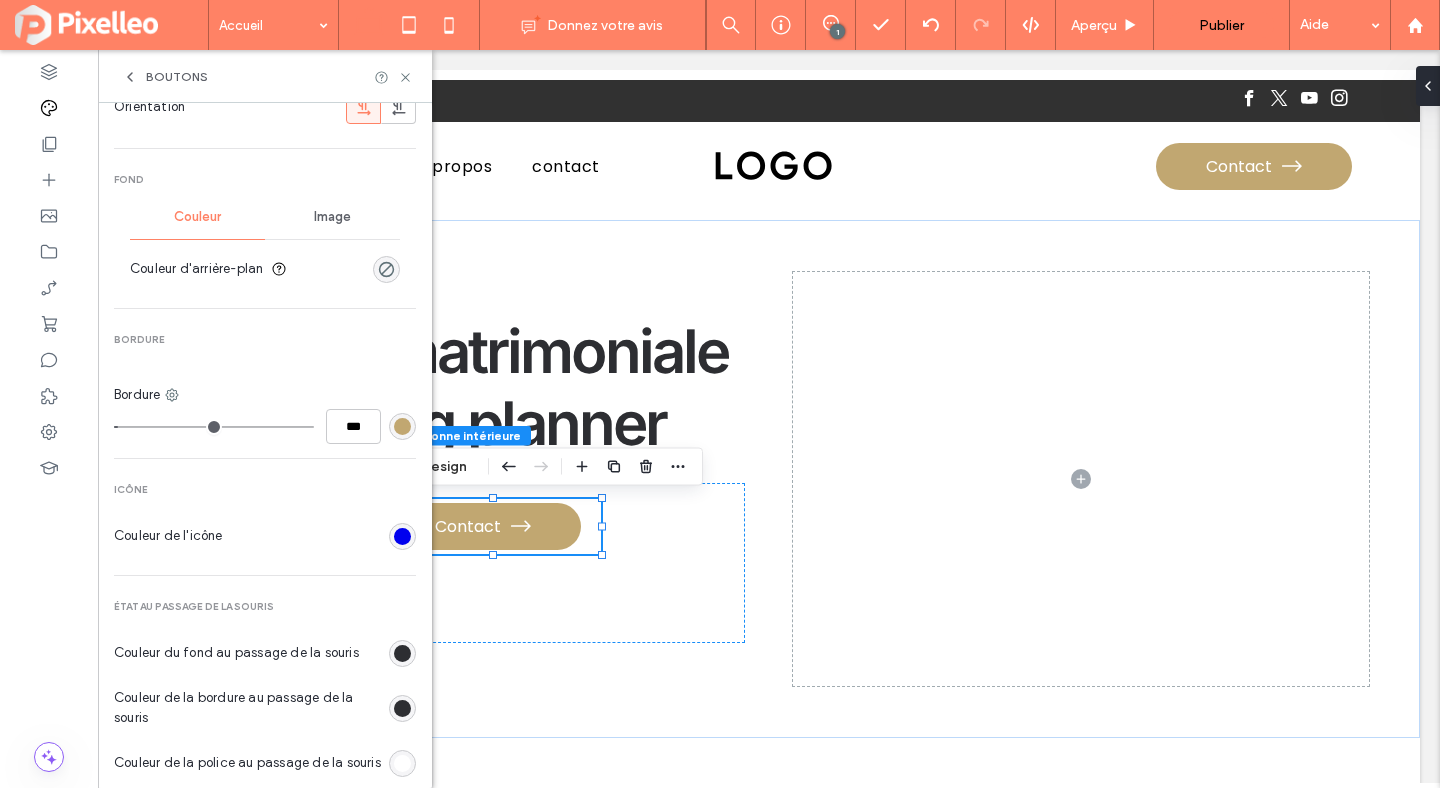 scroll, scrollTop: 875, scrollLeft: 0, axis: vertical 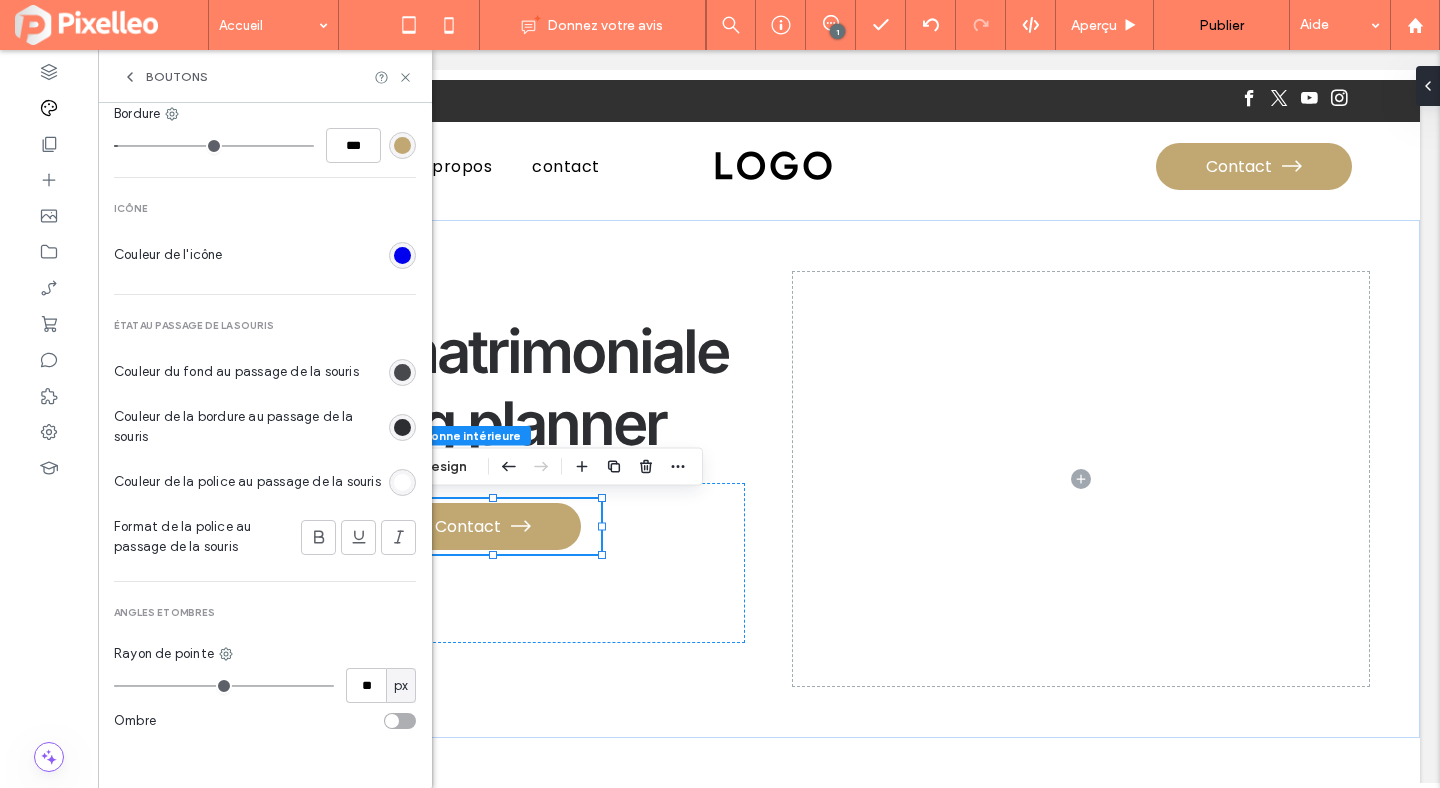 click at bounding box center [402, 372] 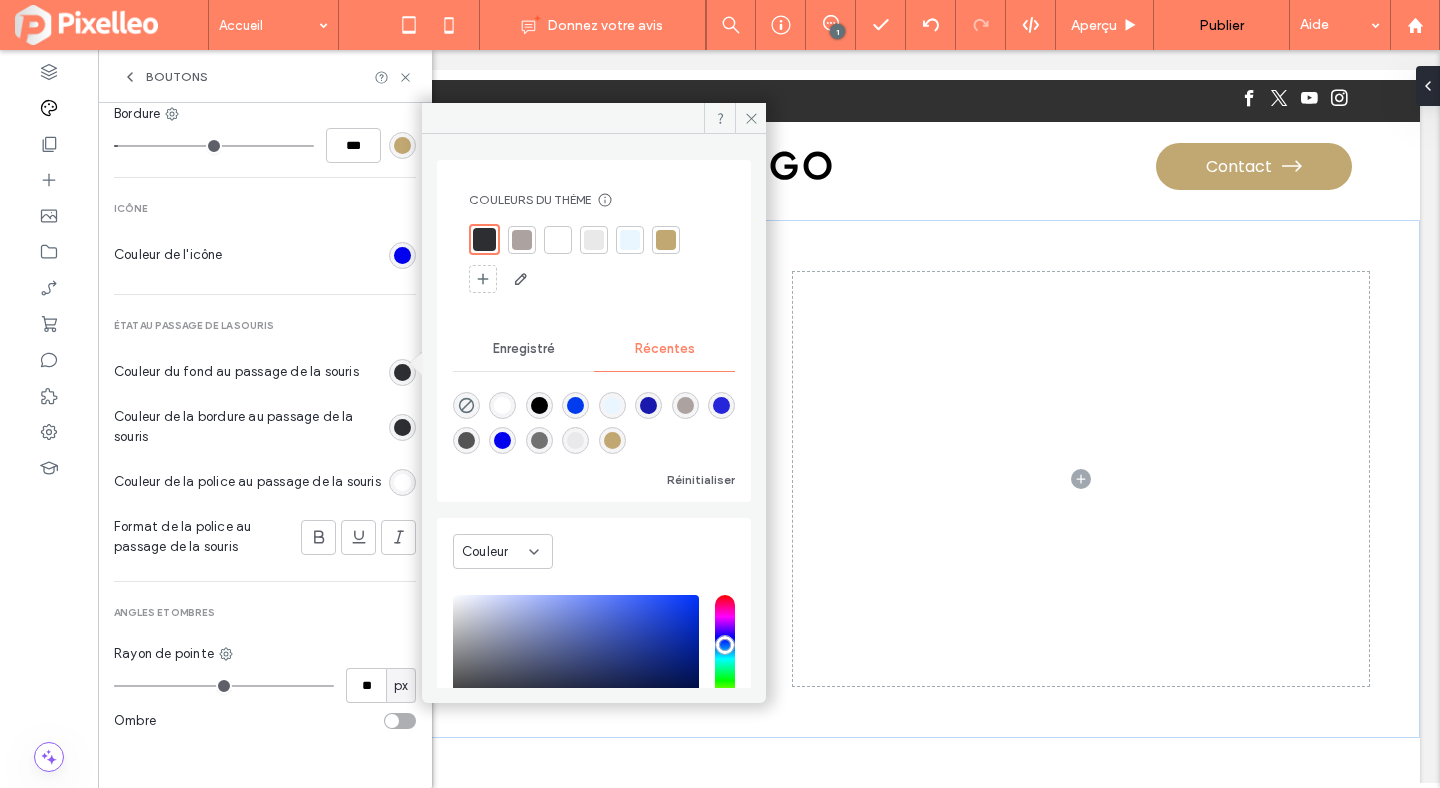 click at bounding box center [612, 440] 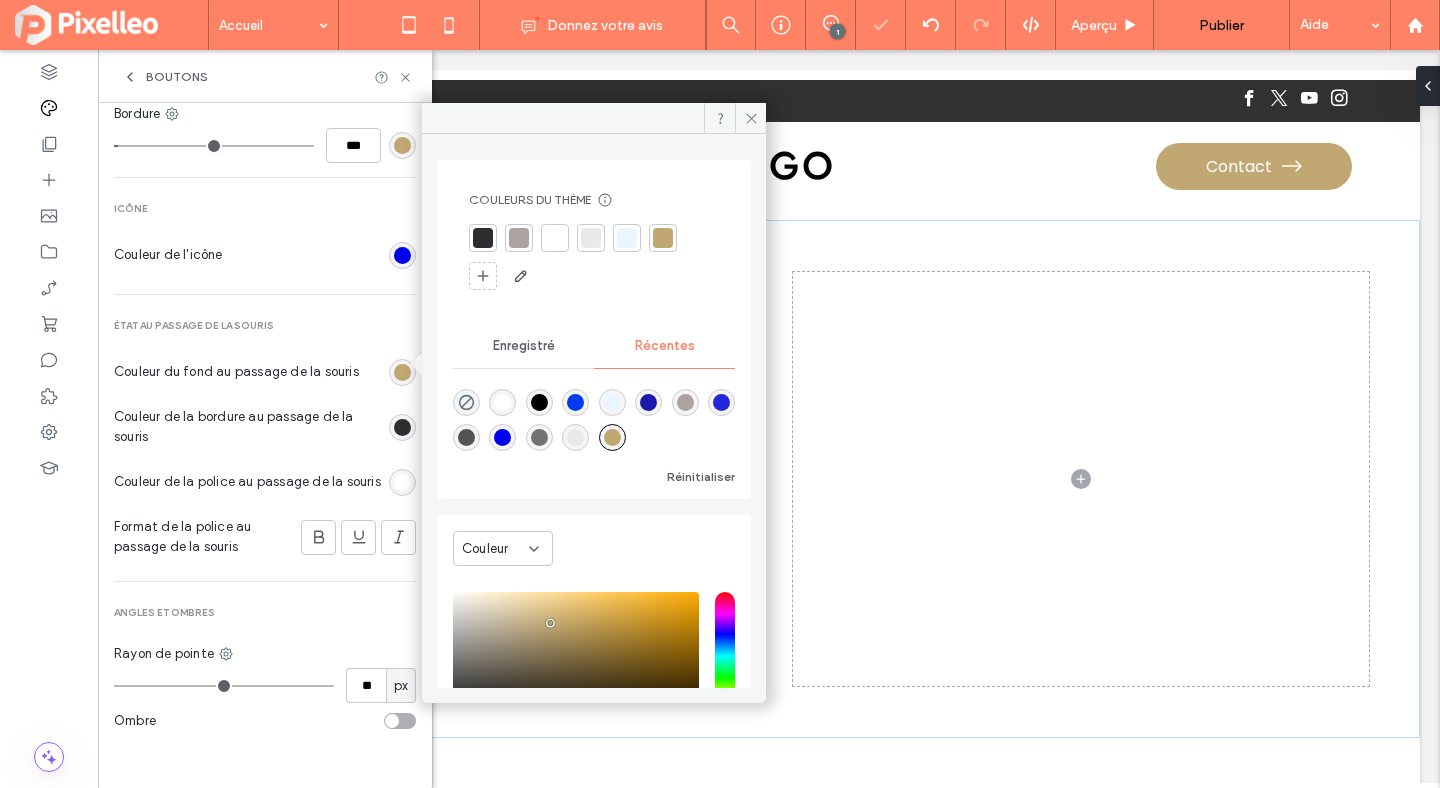 click at bounding box center [402, 427] 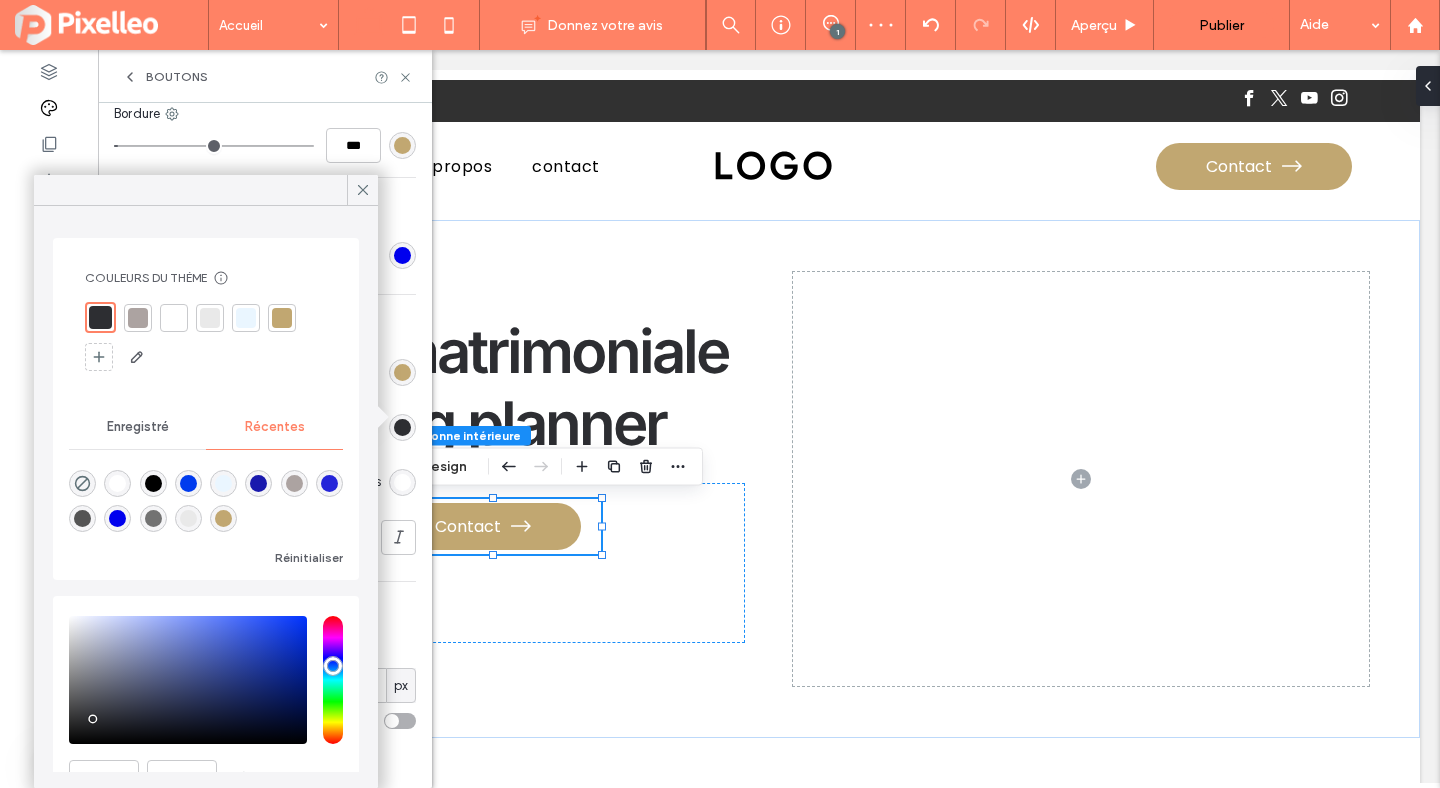 click at bounding box center [223, 518] 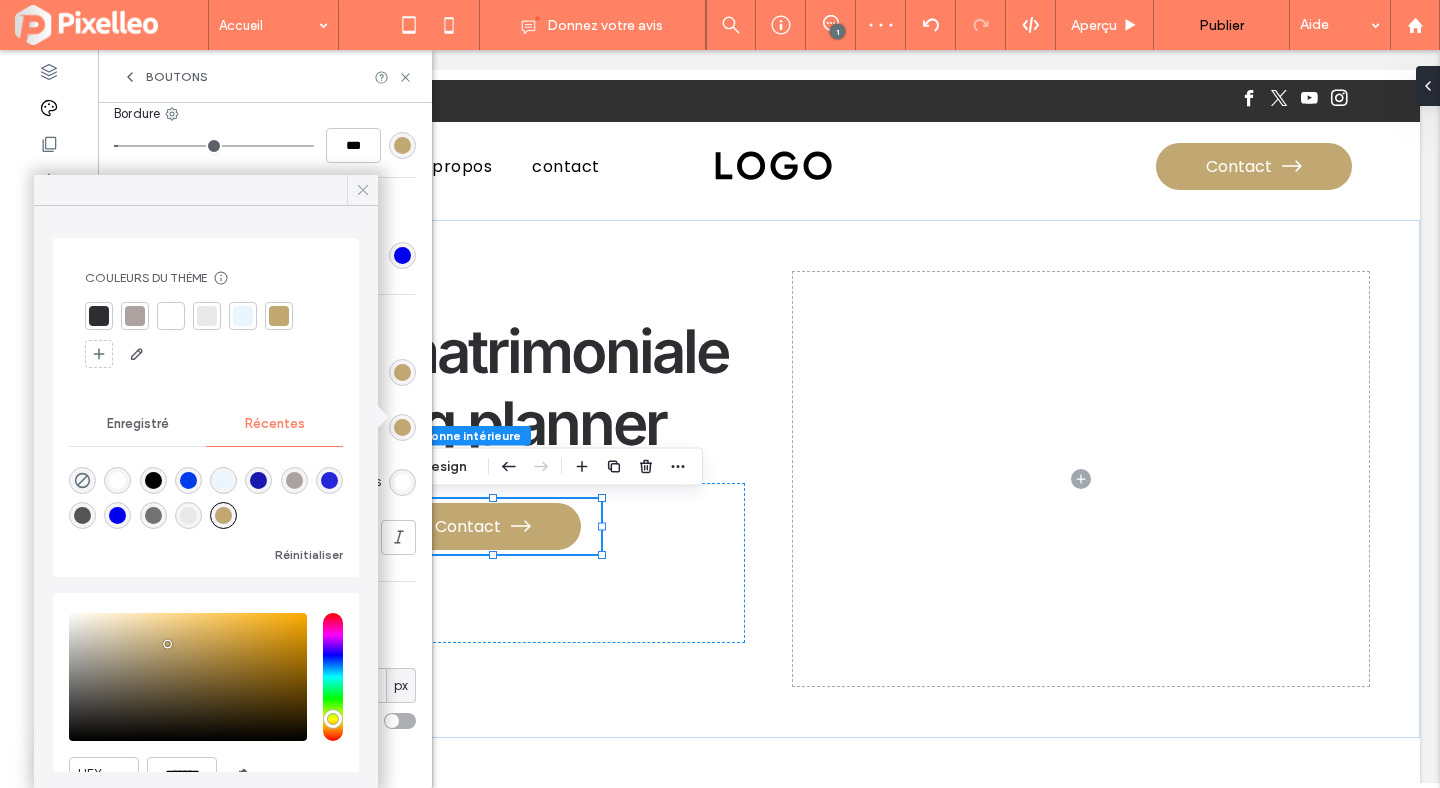 click 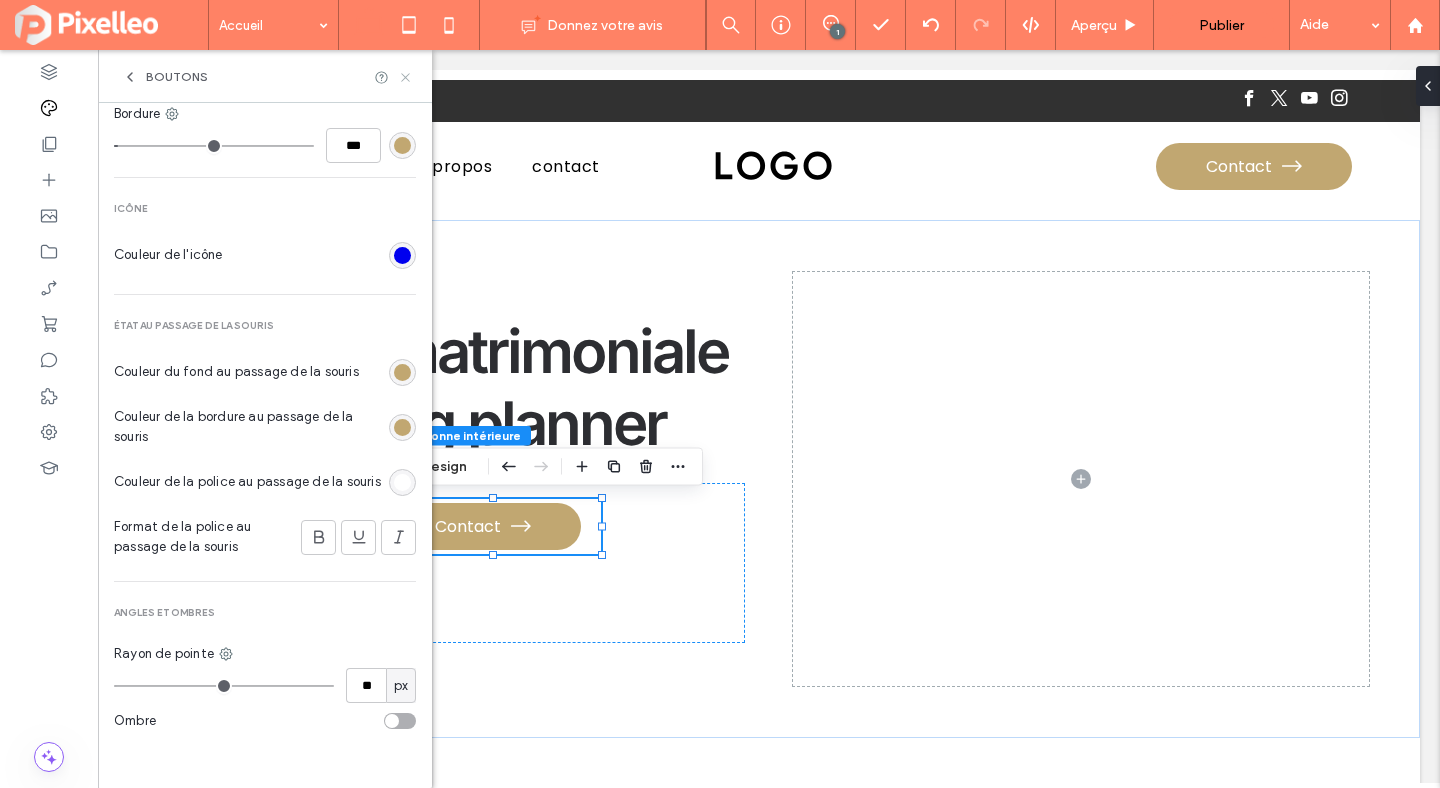 click 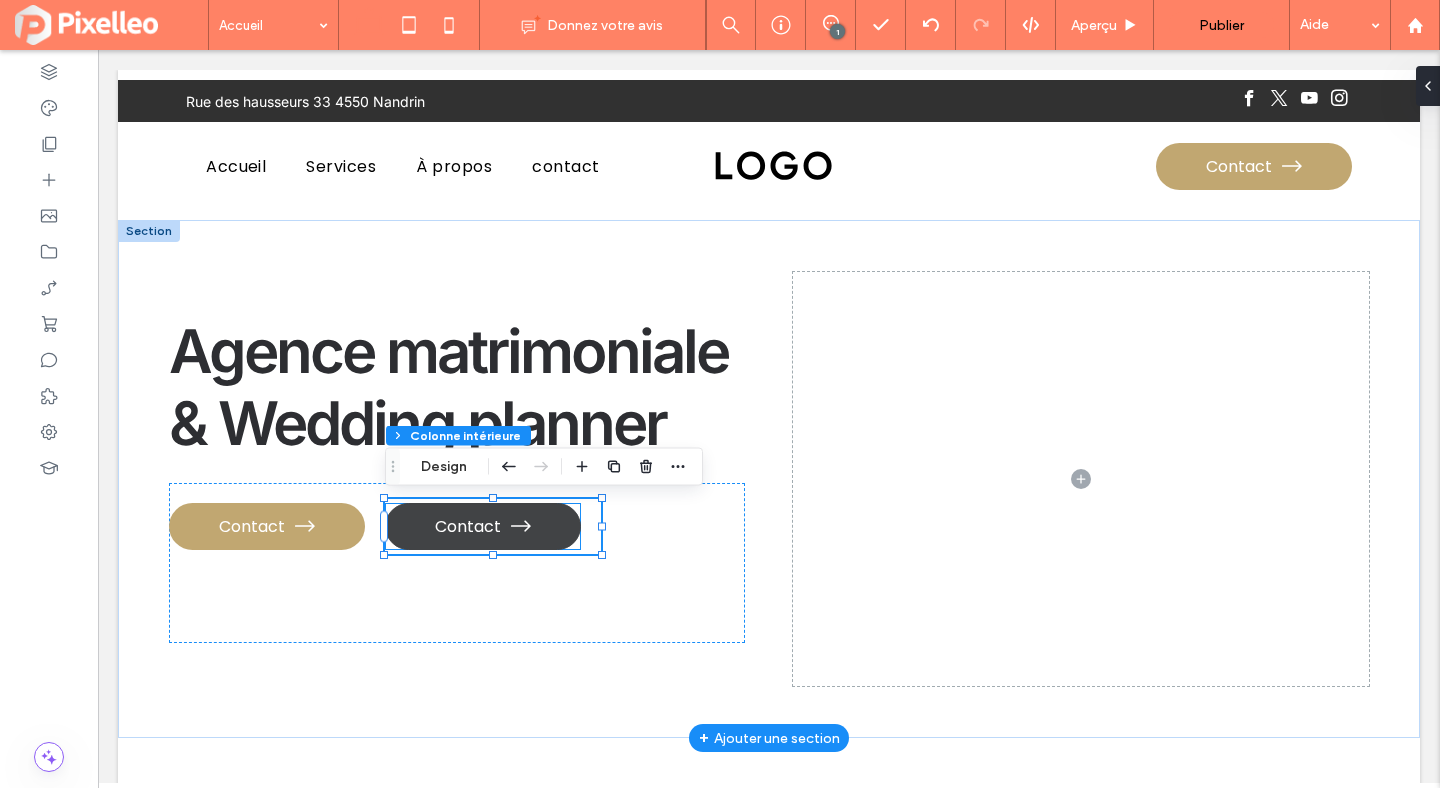 click on "Contact" at bounding box center (468, 526) 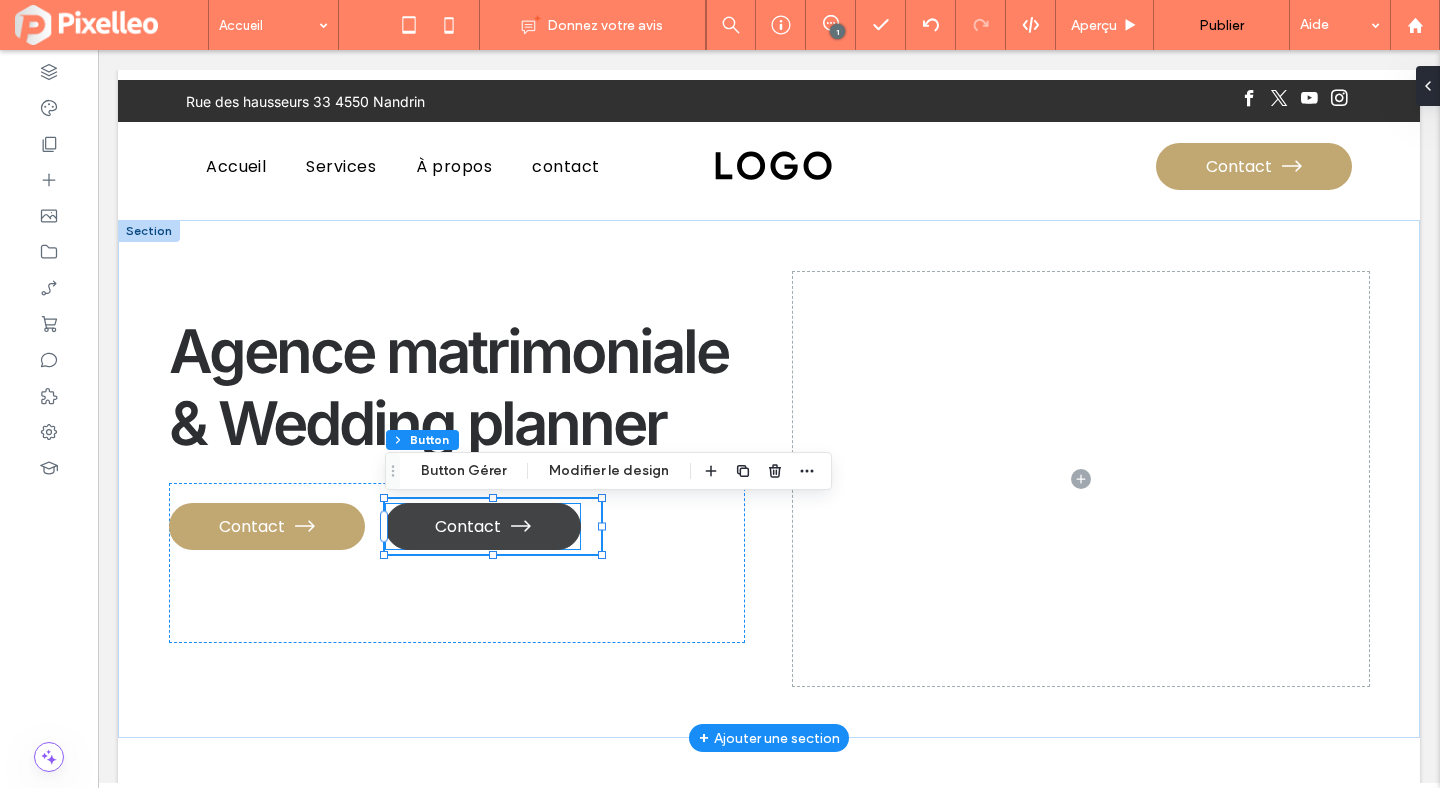 type on "**" 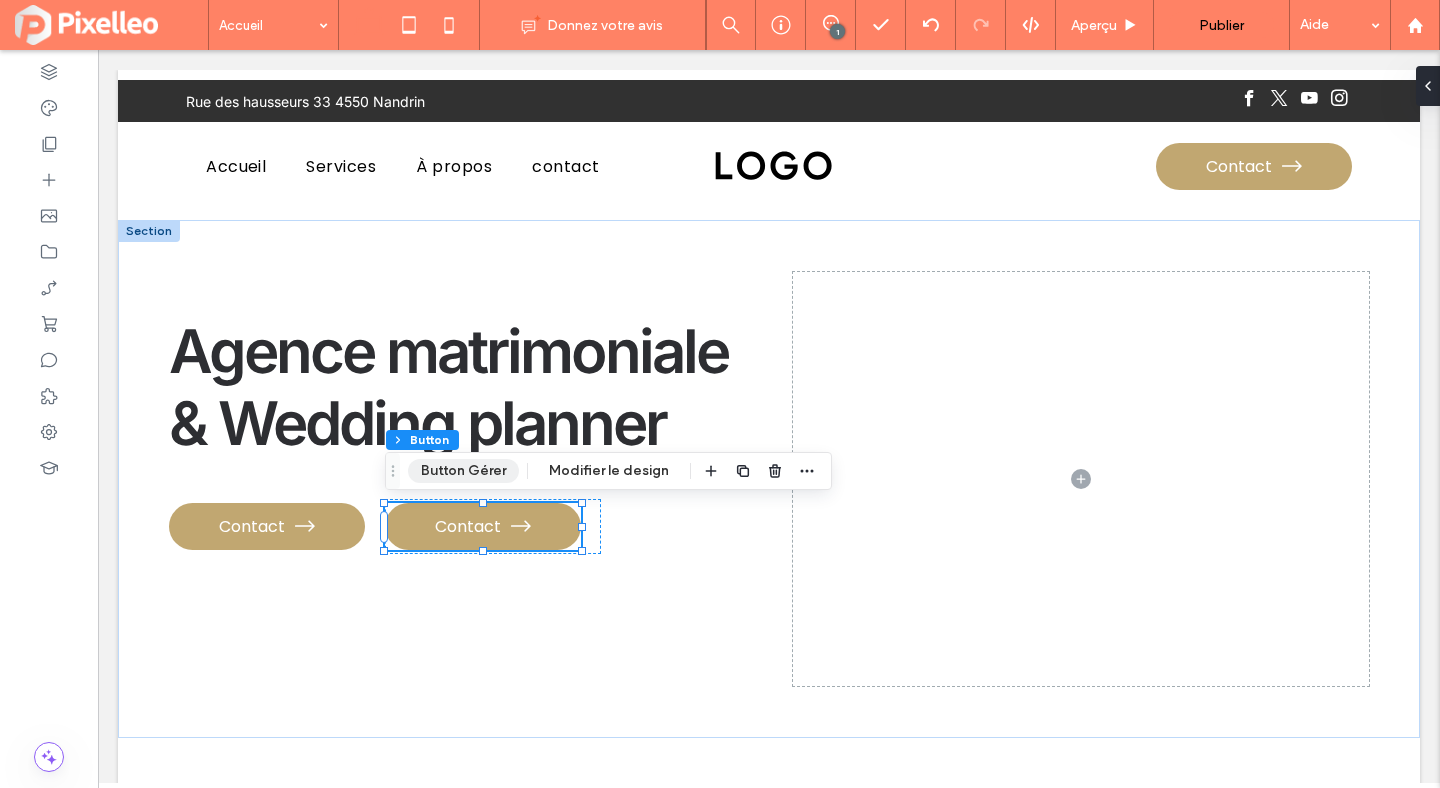 click on "Button Gérer" at bounding box center [463, 471] 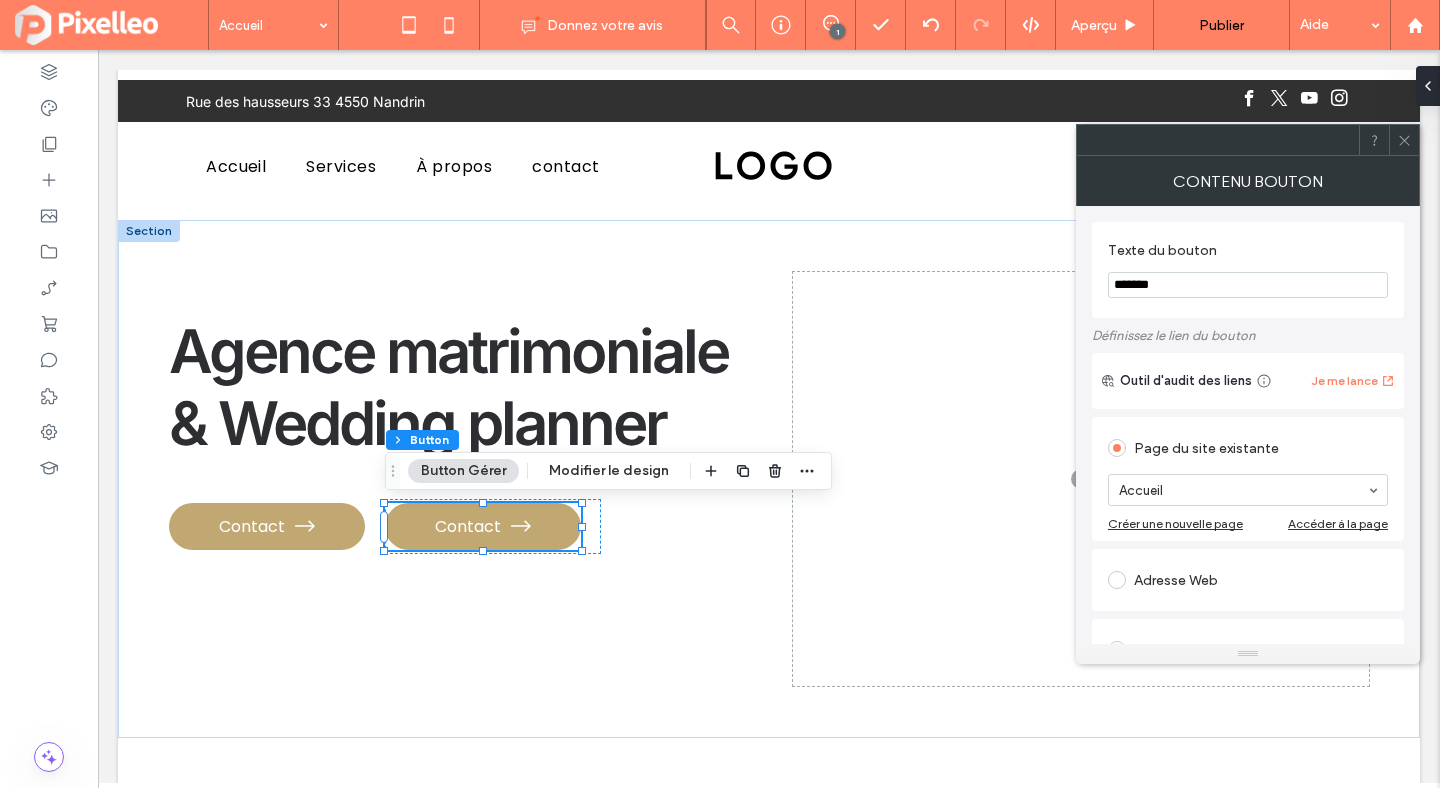 click 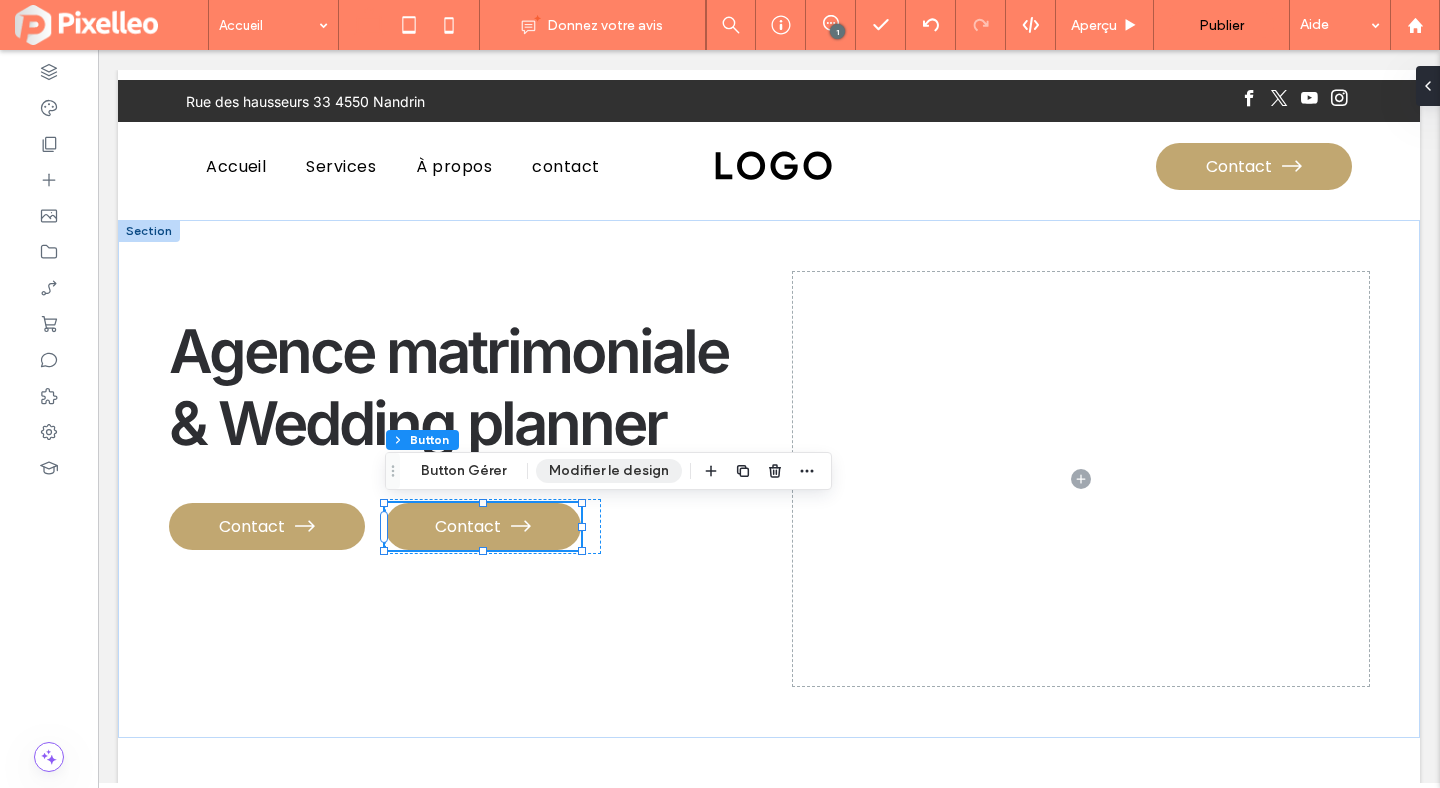 click on "Modifier le design" at bounding box center (609, 471) 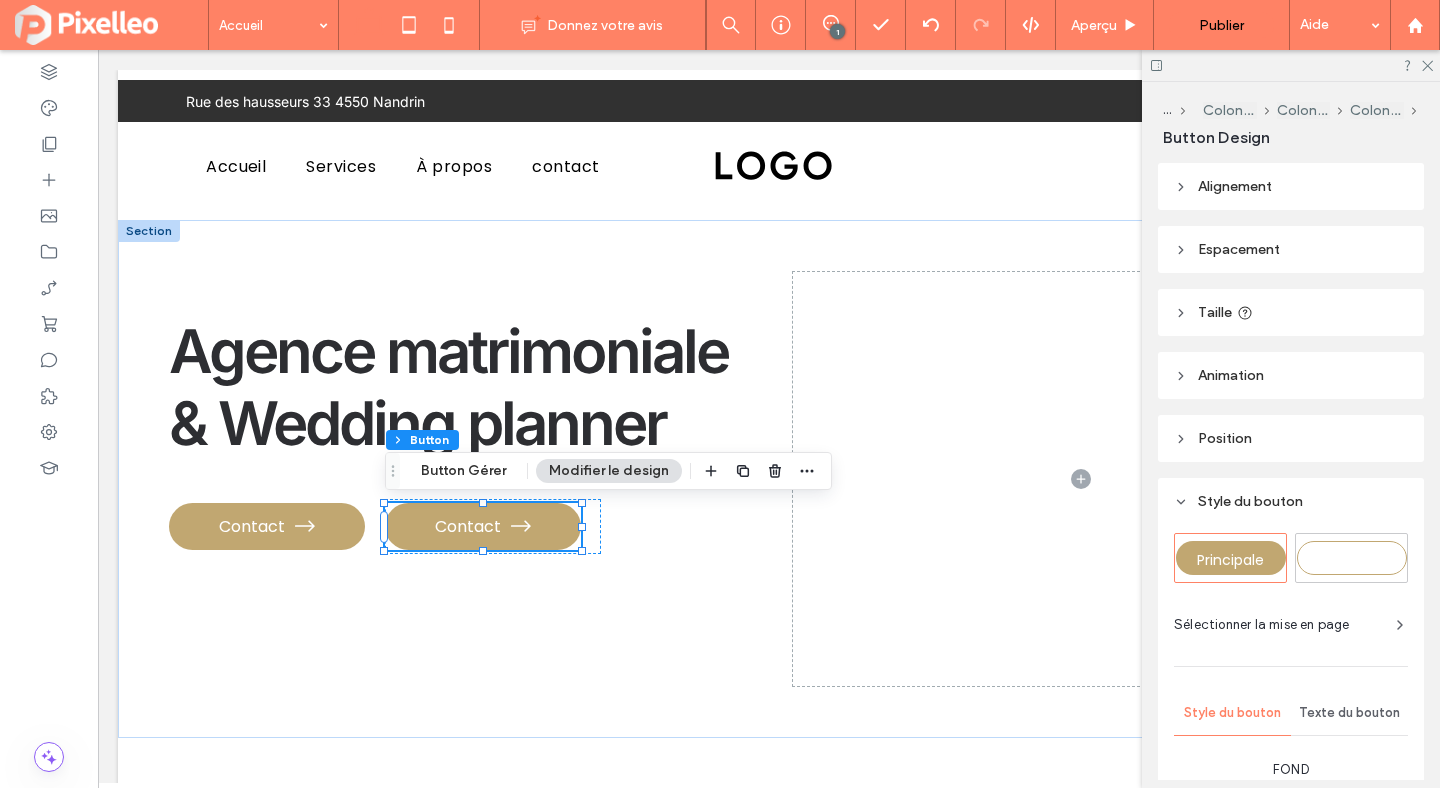 click on "Secondaire" at bounding box center [1352, 558] 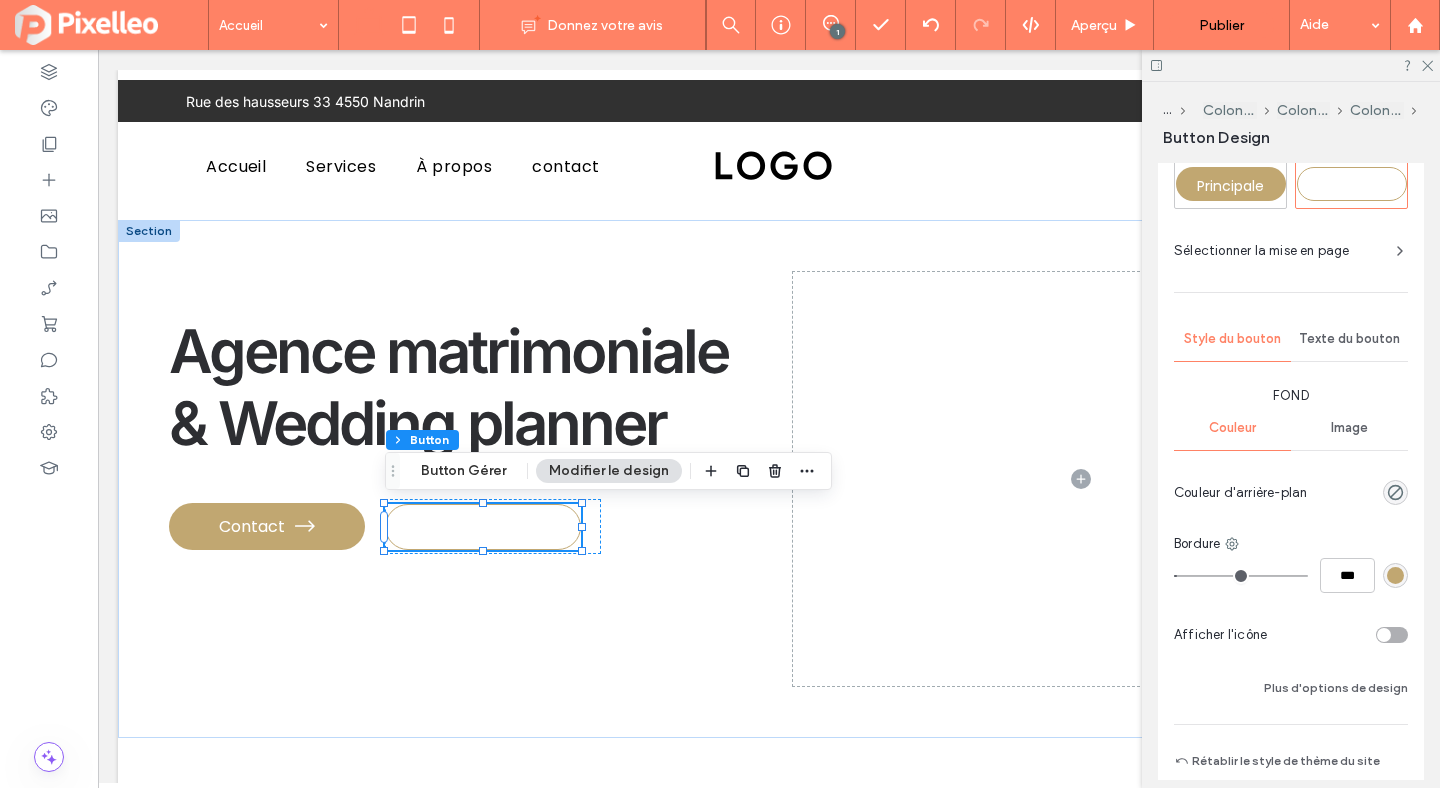 scroll, scrollTop: 463, scrollLeft: 0, axis: vertical 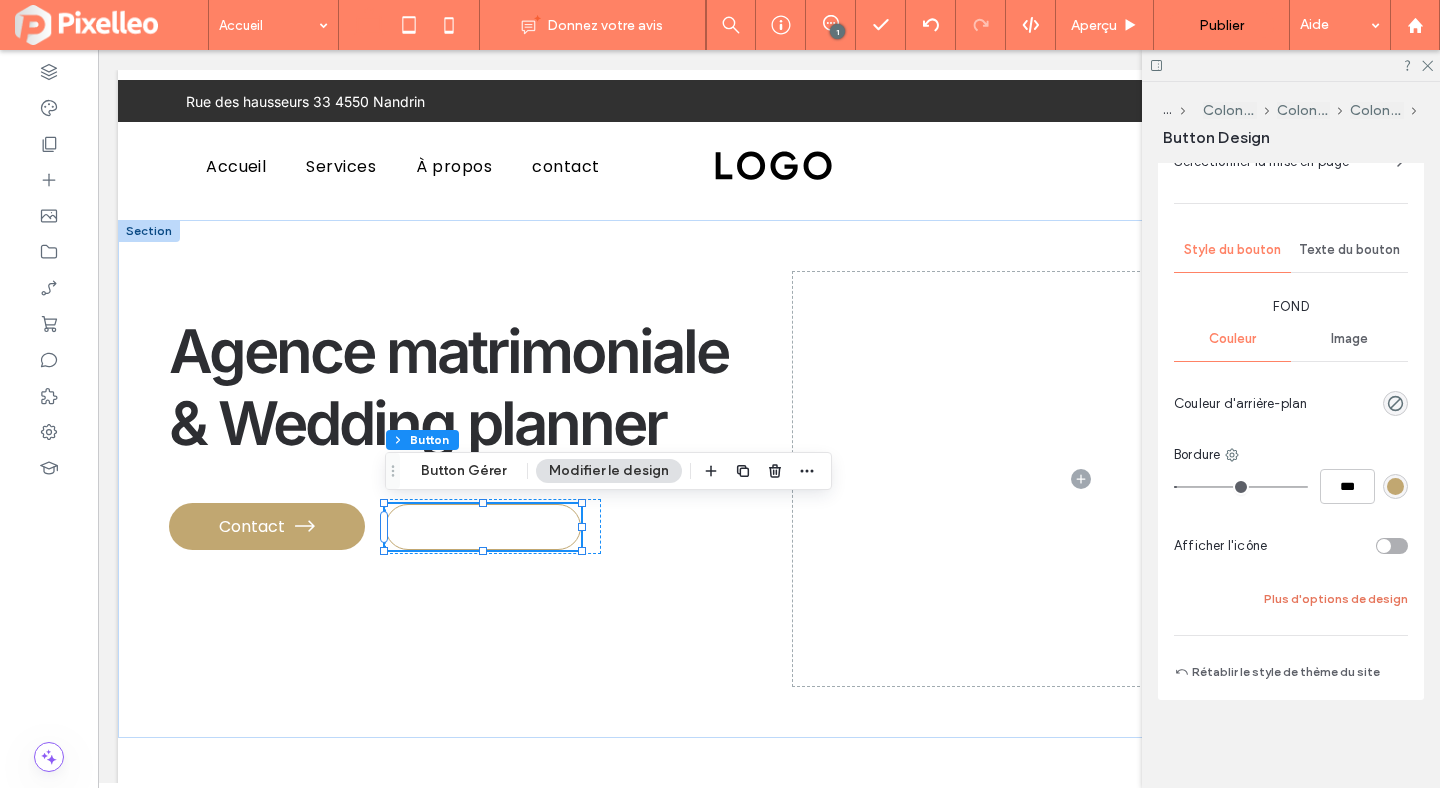 click on "Plus d'options de design" at bounding box center [1336, 599] 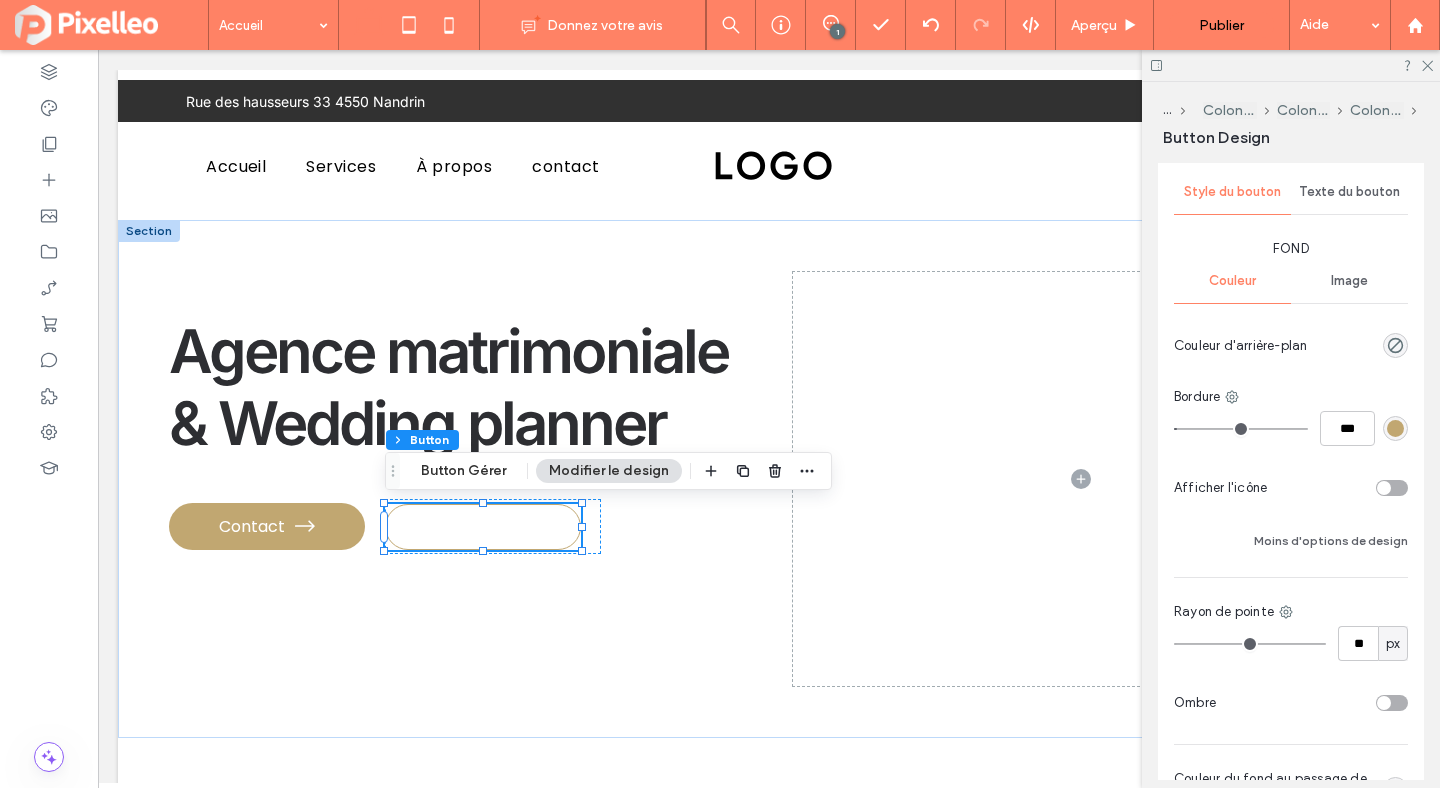 scroll, scrollTop: 571, scrollLeft: 0, axis: vertical 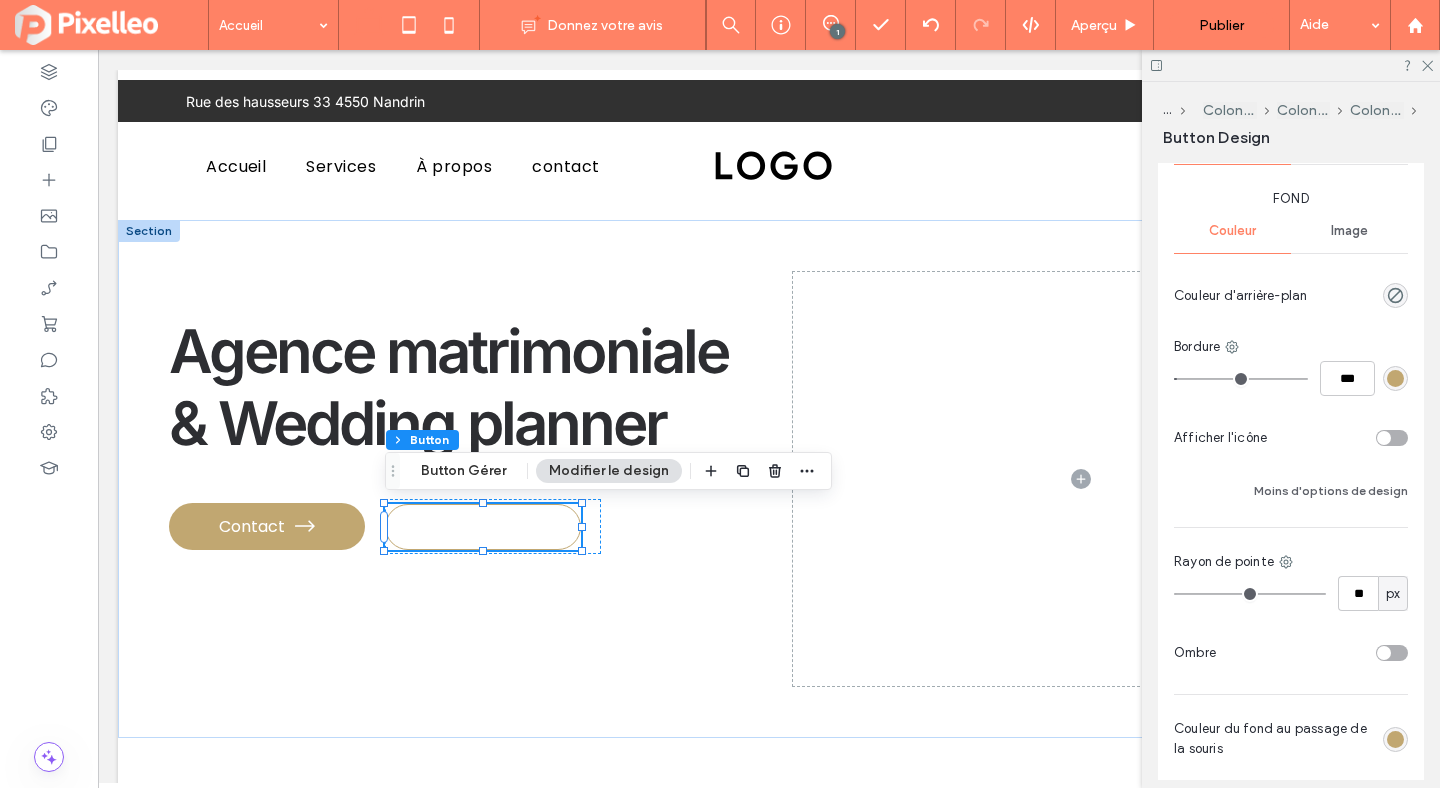 click at bounding box center [1291, 65] 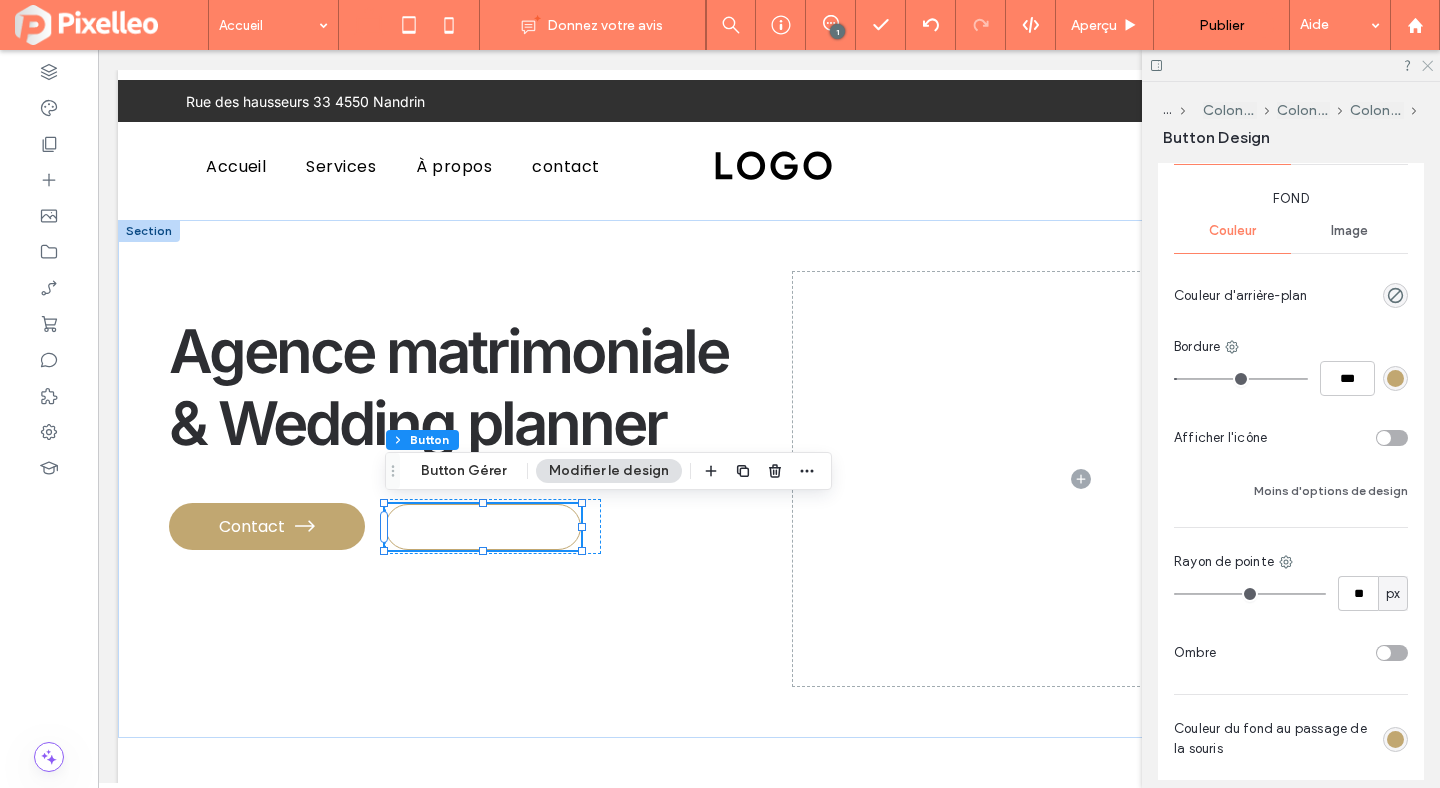 click 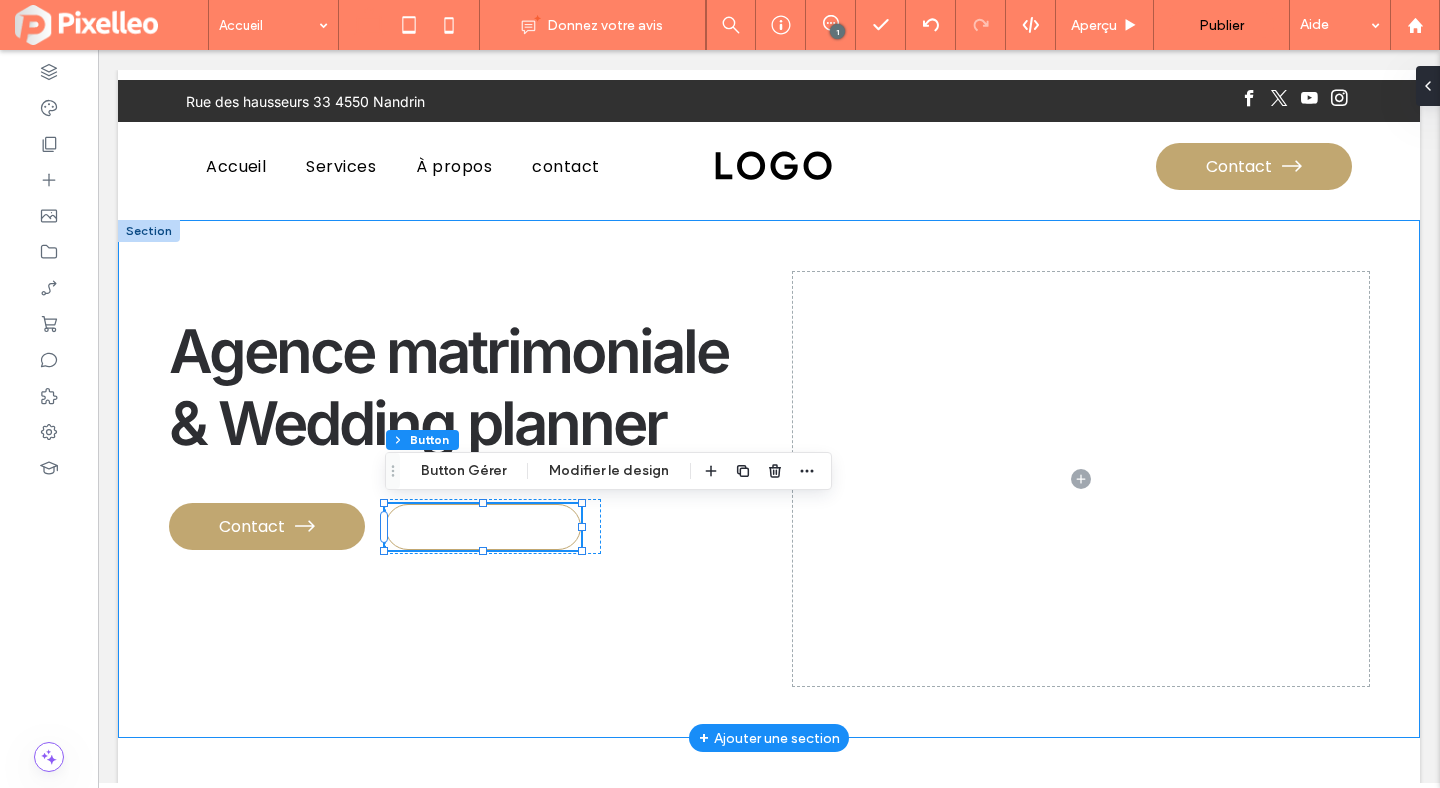 click on "Agence matrimoniale & Wedding planner
Contact
Contact" at bounding box center (769, 479) 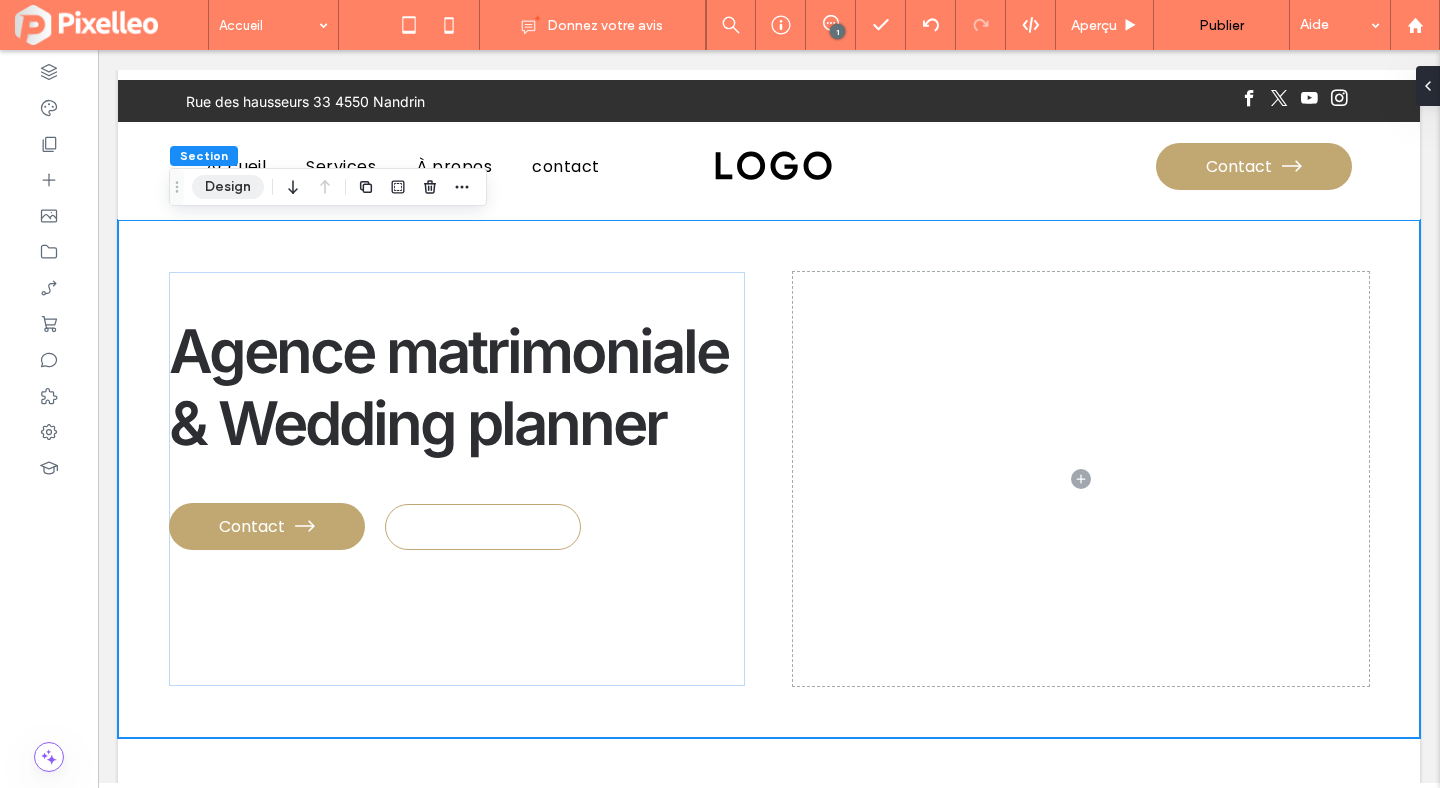 click on "Design" at bounding box center [228, 187] 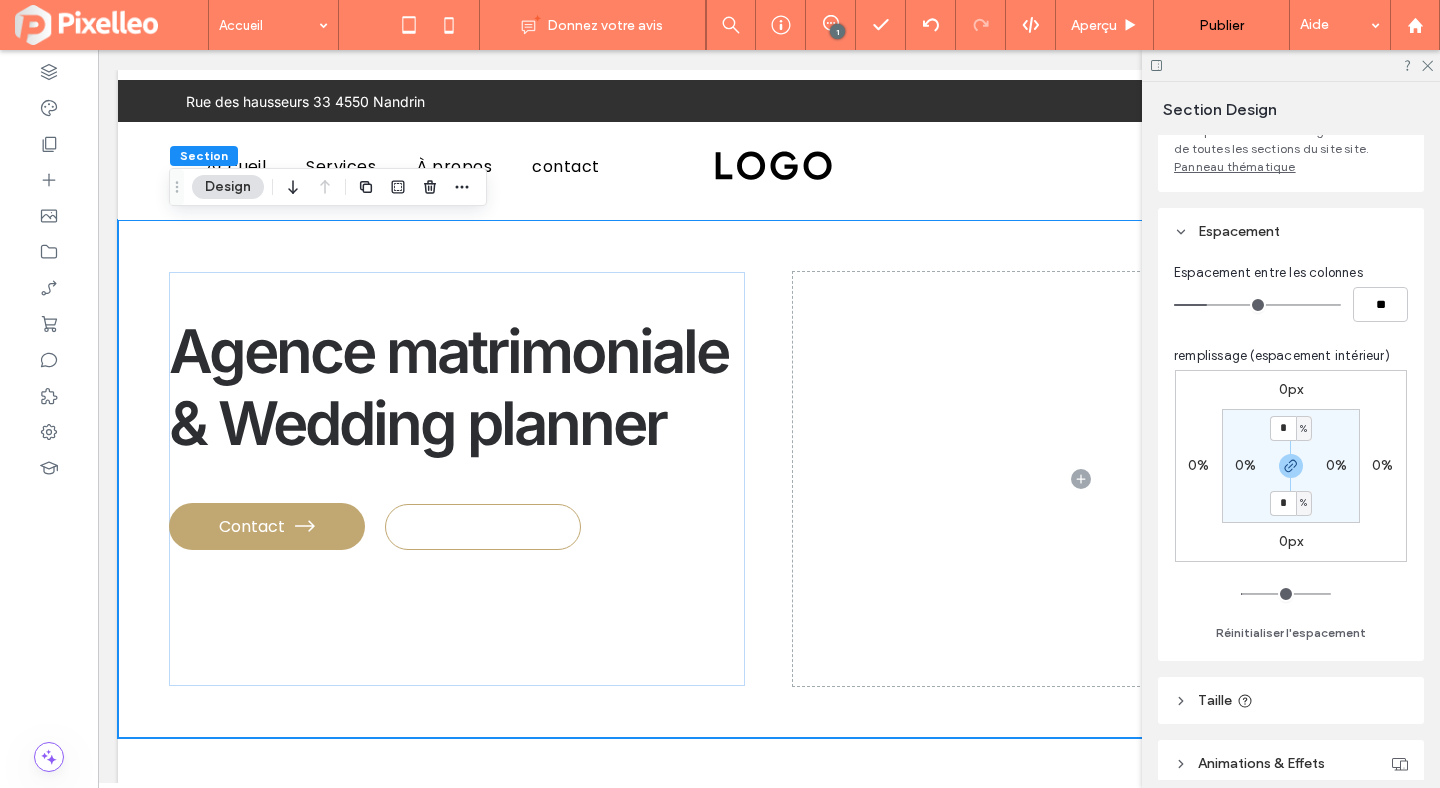 scroll, scrollTop: 314, scrollLeft: 0, axis: vertical 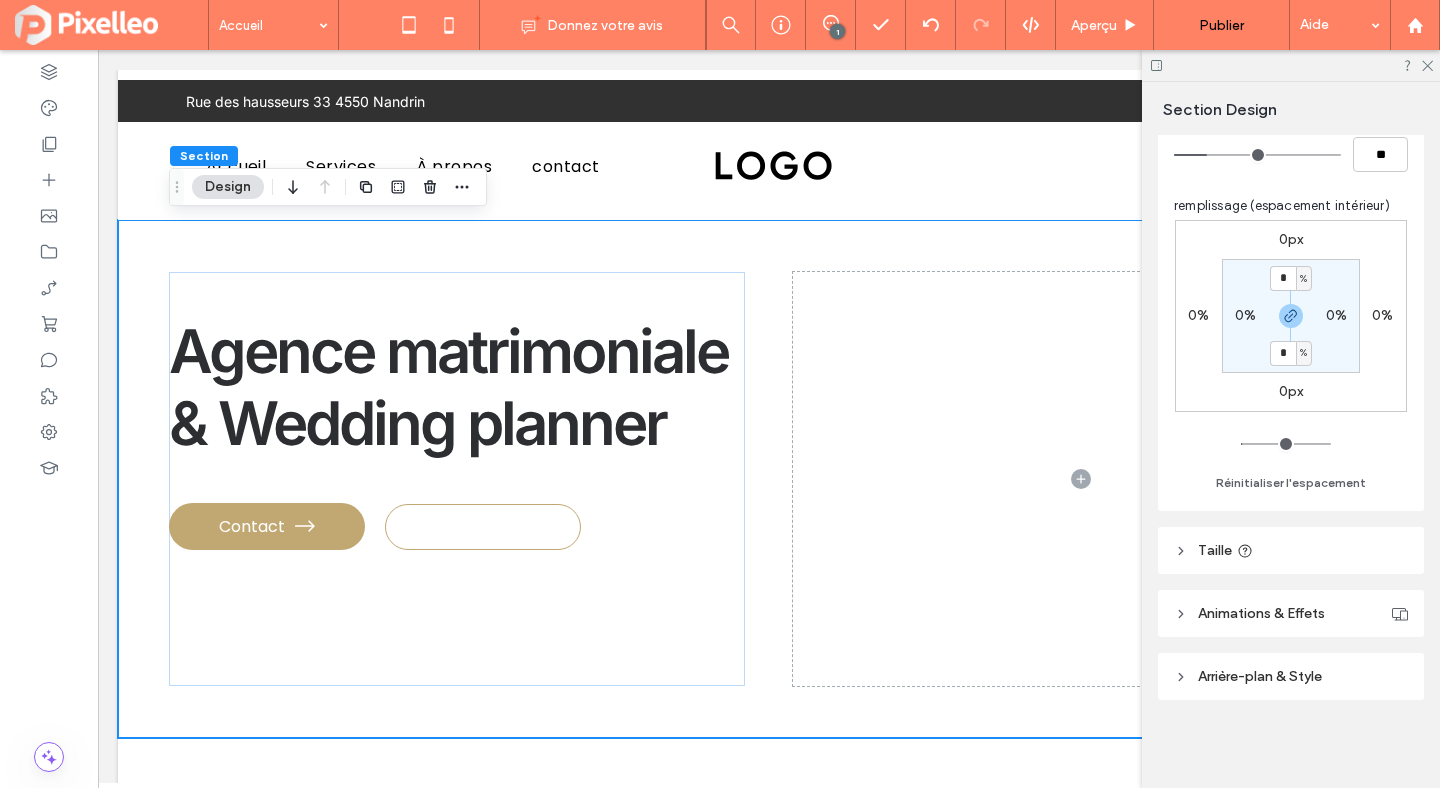 click on "Arrière-plan & Style" at bounding box center (1260, 676) 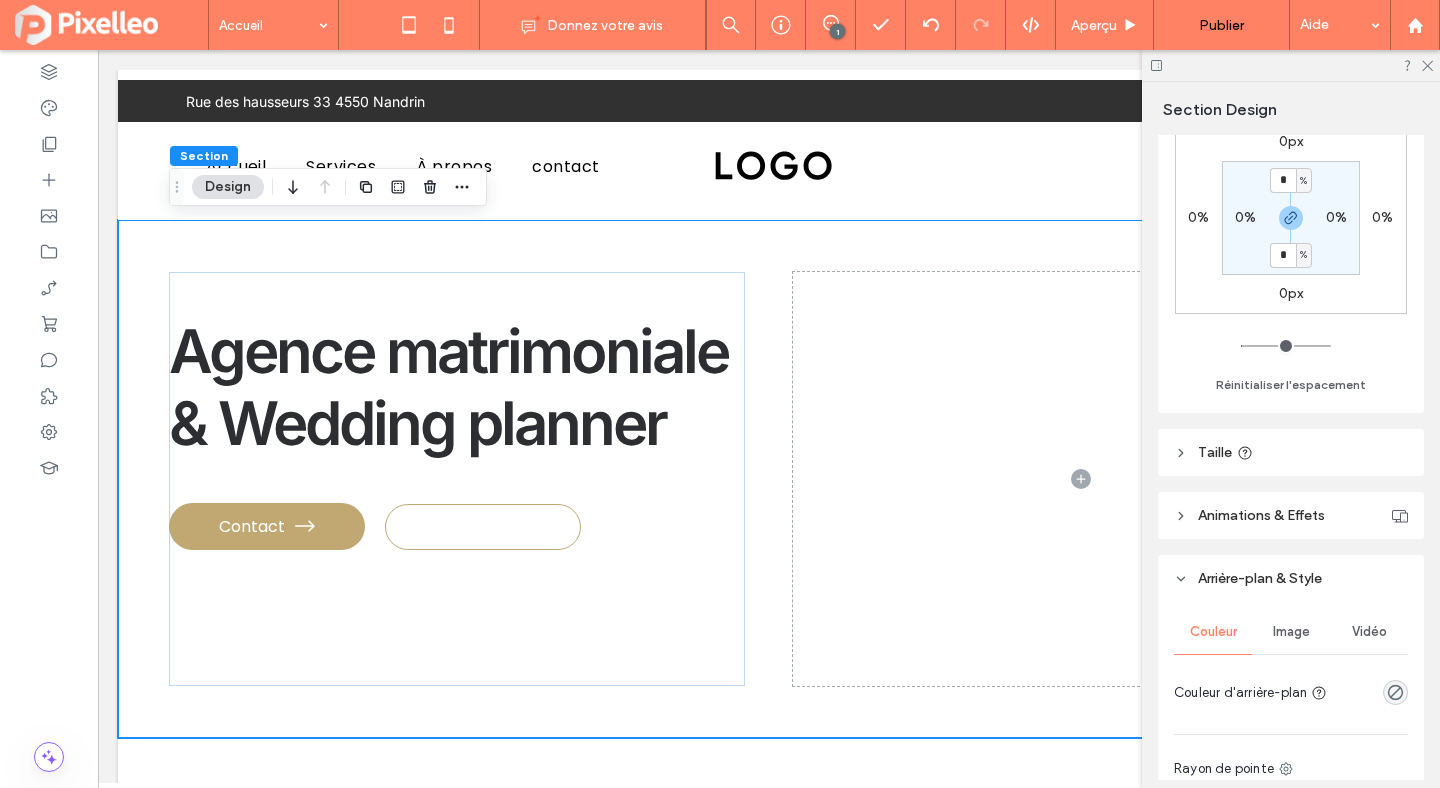 scroll, scrollTop: 644, scrollLeft: 0, axis: vertical 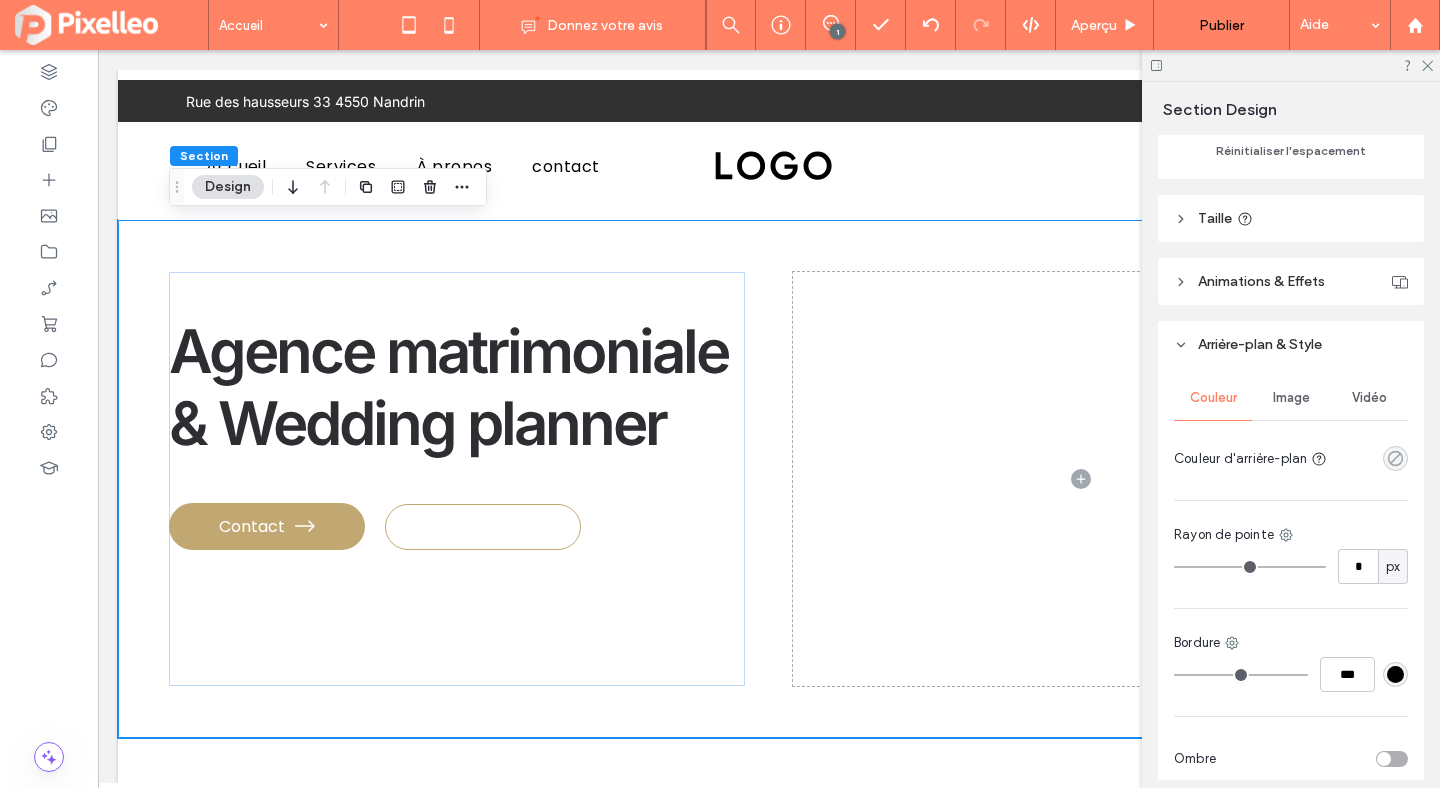 click 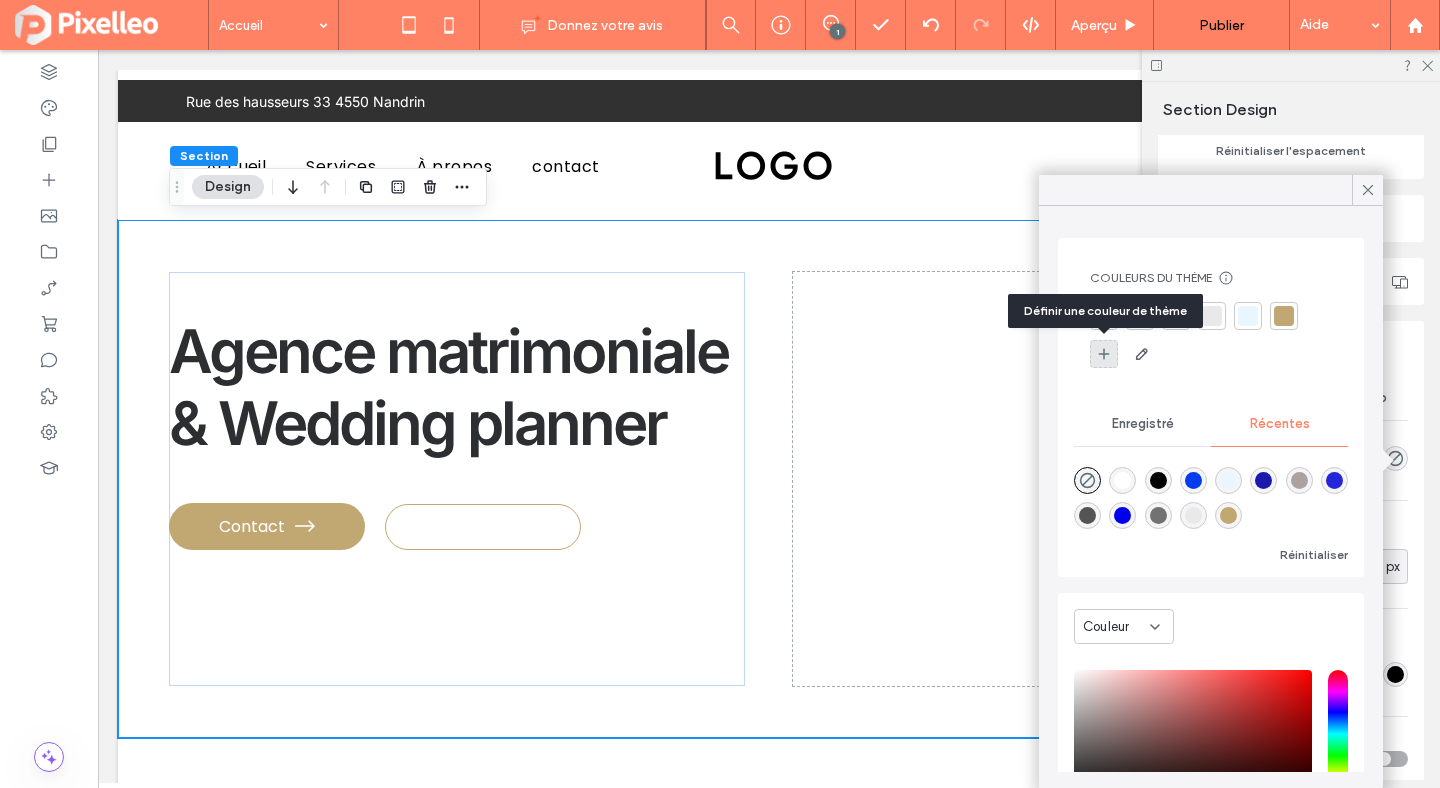 click 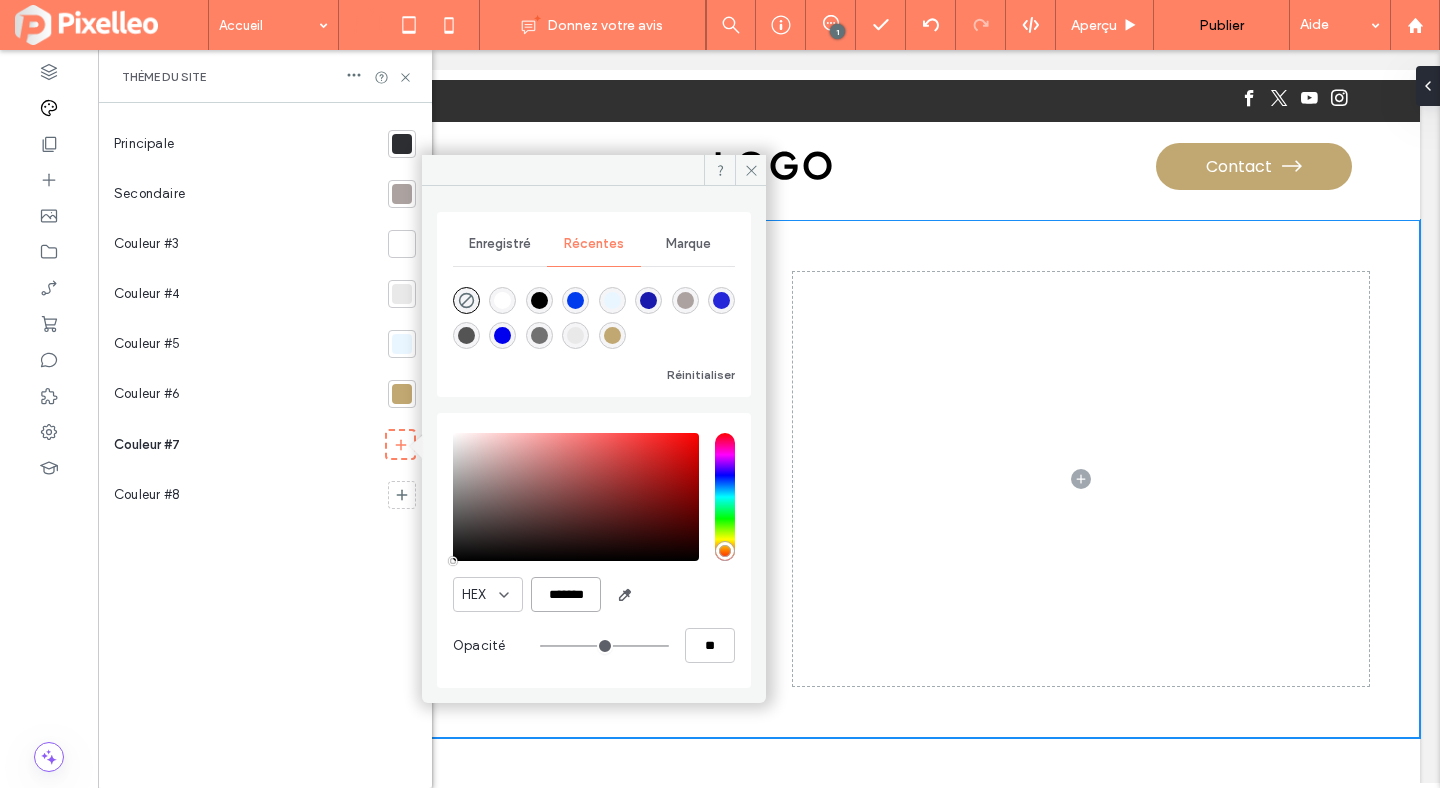 click on "*******" at bounding box center (566, 594) 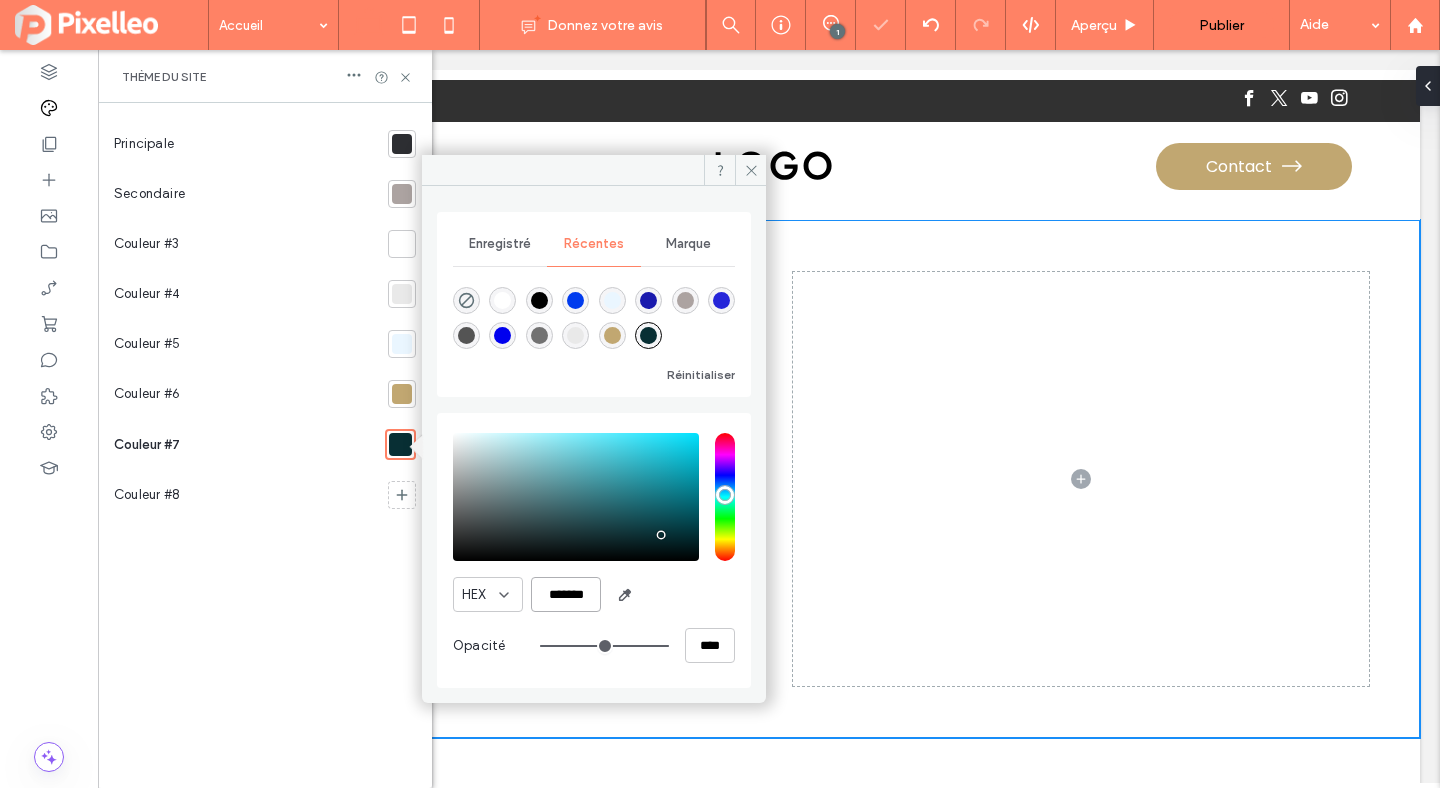 type on "*******" 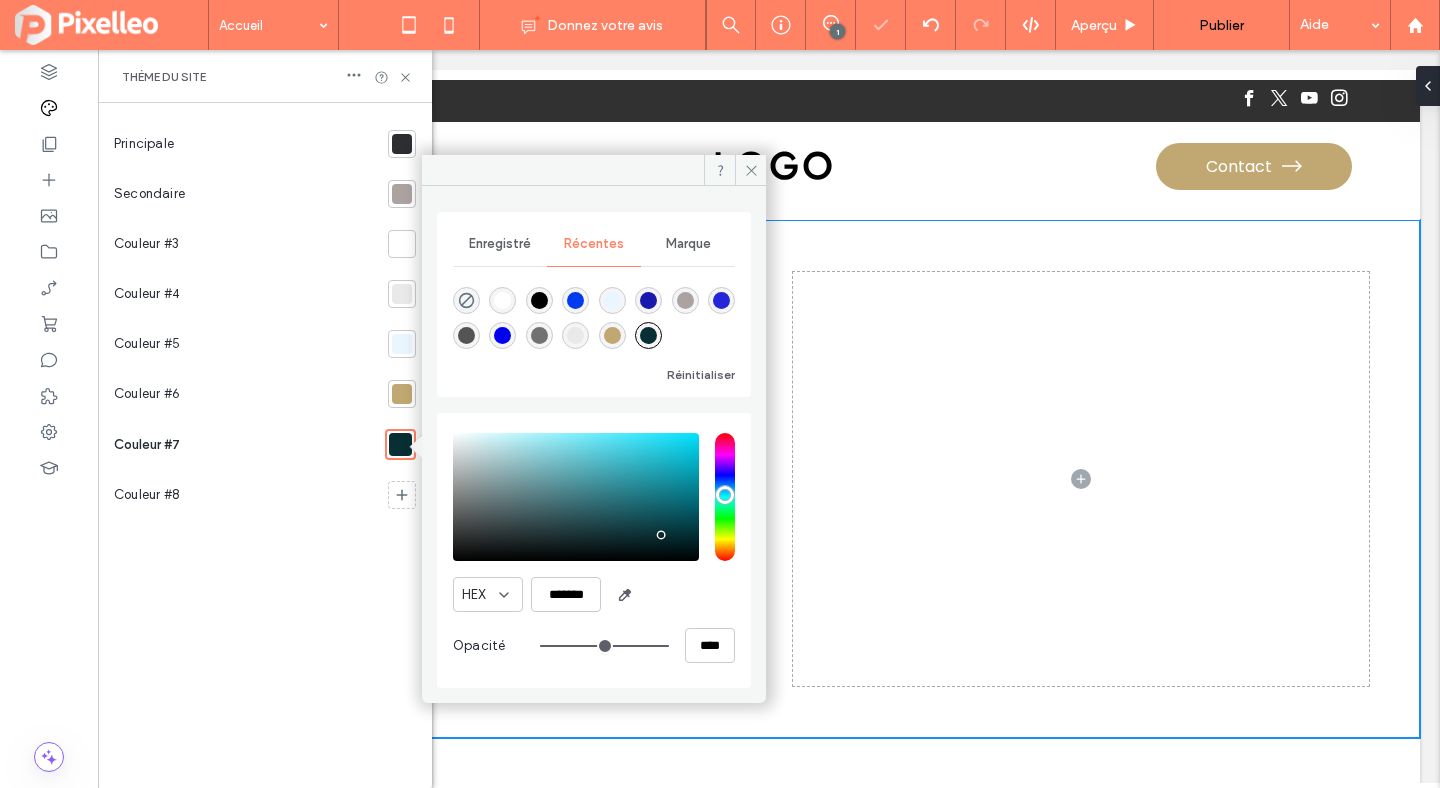 click on "Couleur #7" at bounding box center [245, 444] 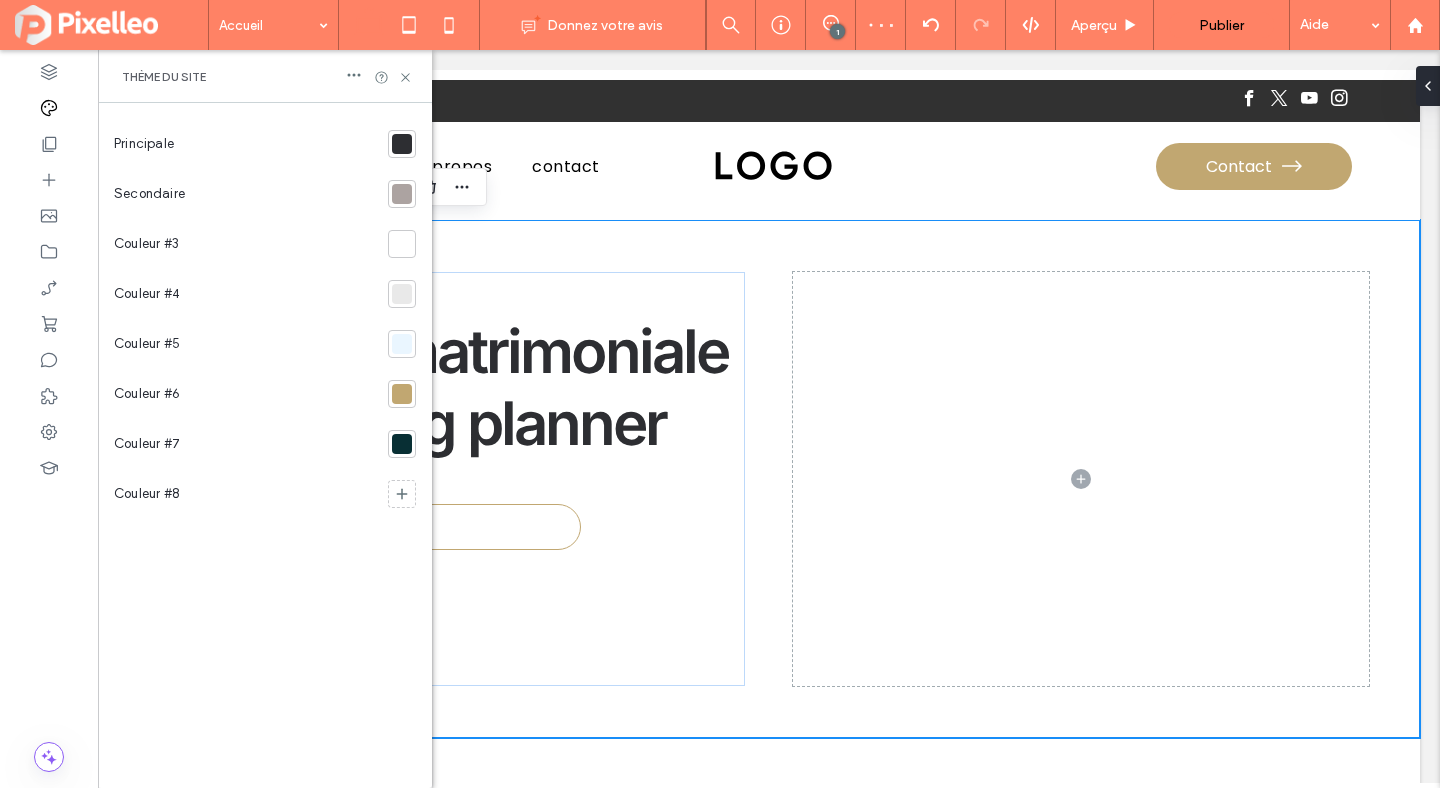 click at bounding box center (402, 444) 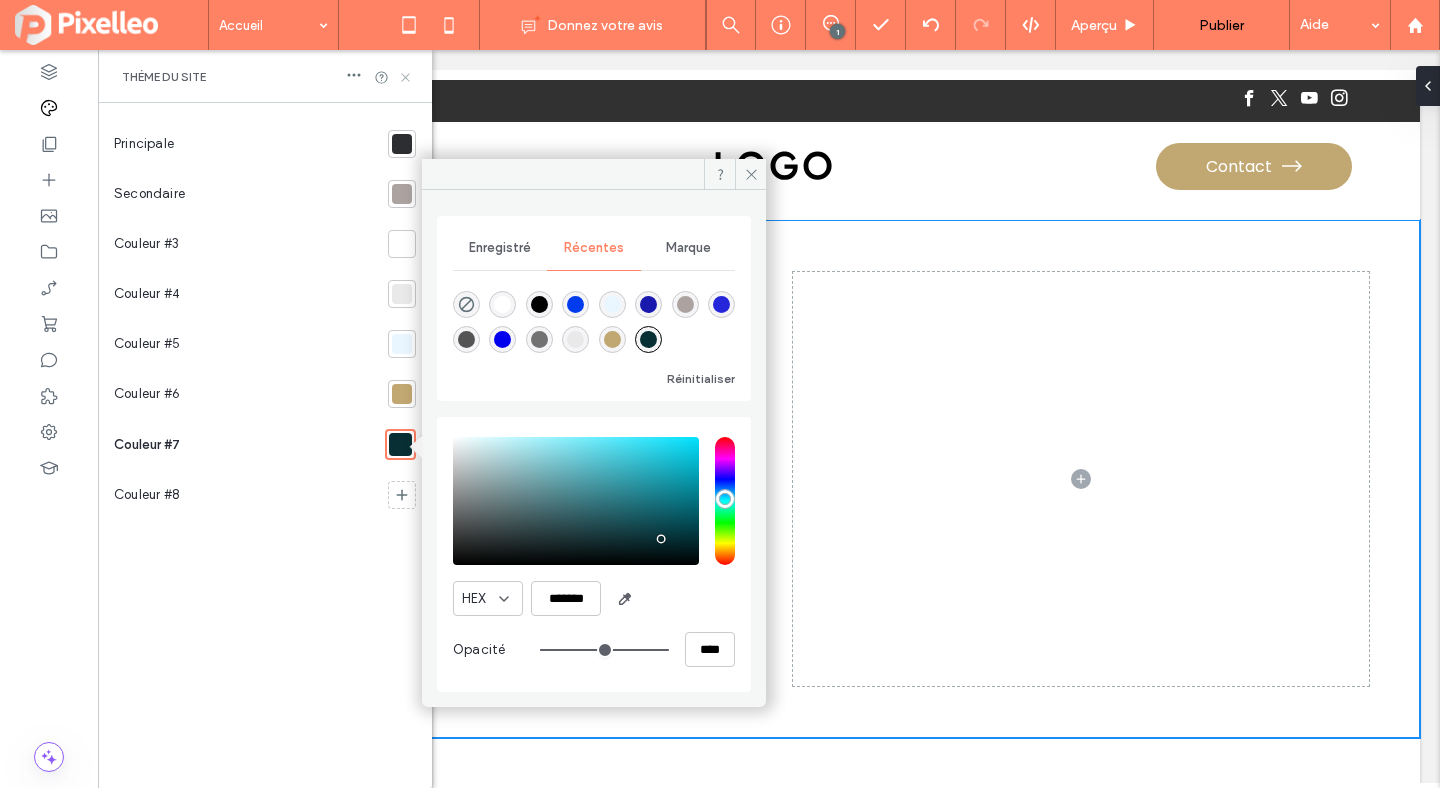 click 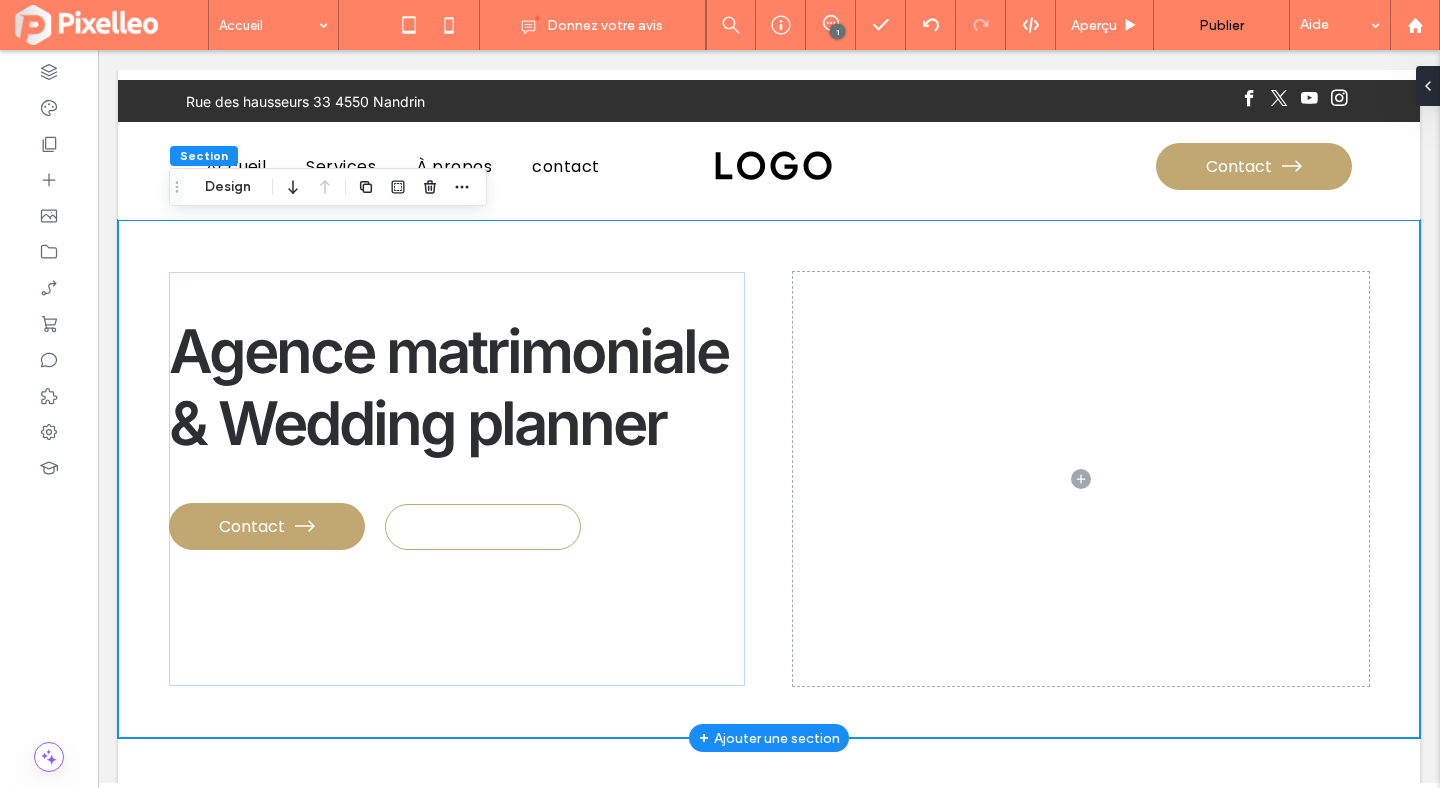 click on "Agence matrimoniale & Wedding planner
Contact
Contact" at bounding box center (769, 479) 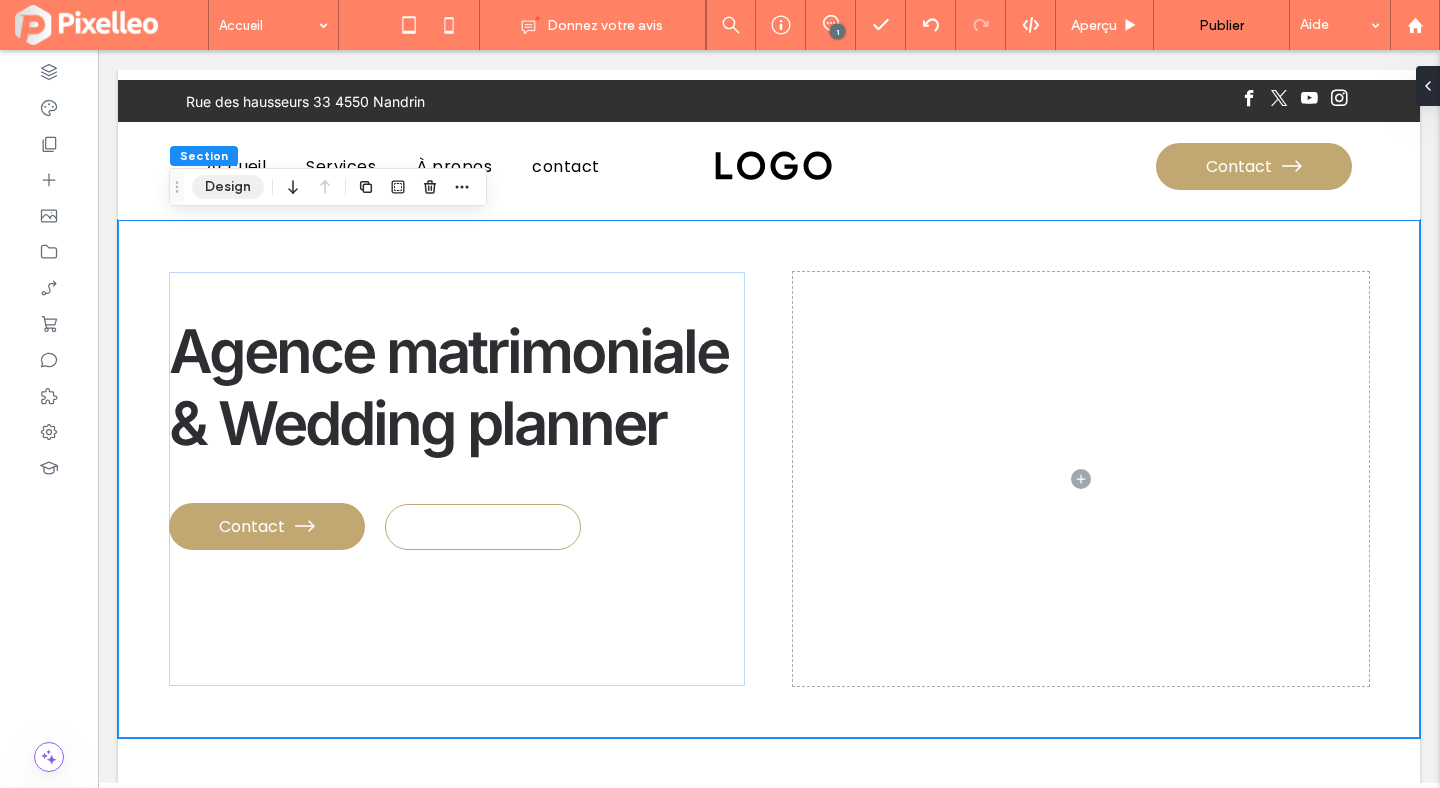 click on "Design" at bounding box center (228, 187) 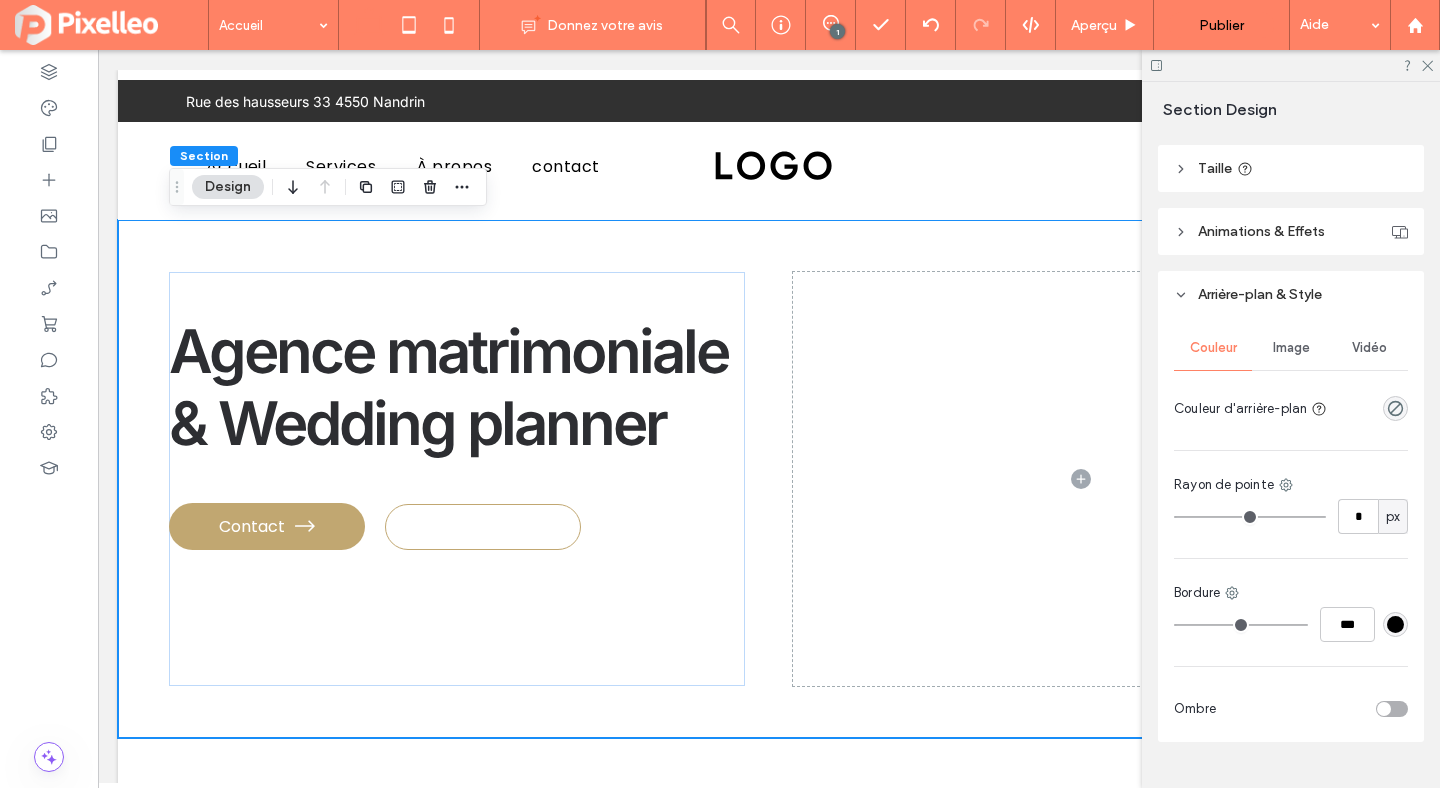 scroll, scrollTop: 697, scrollLeft: 0, axis: vertical 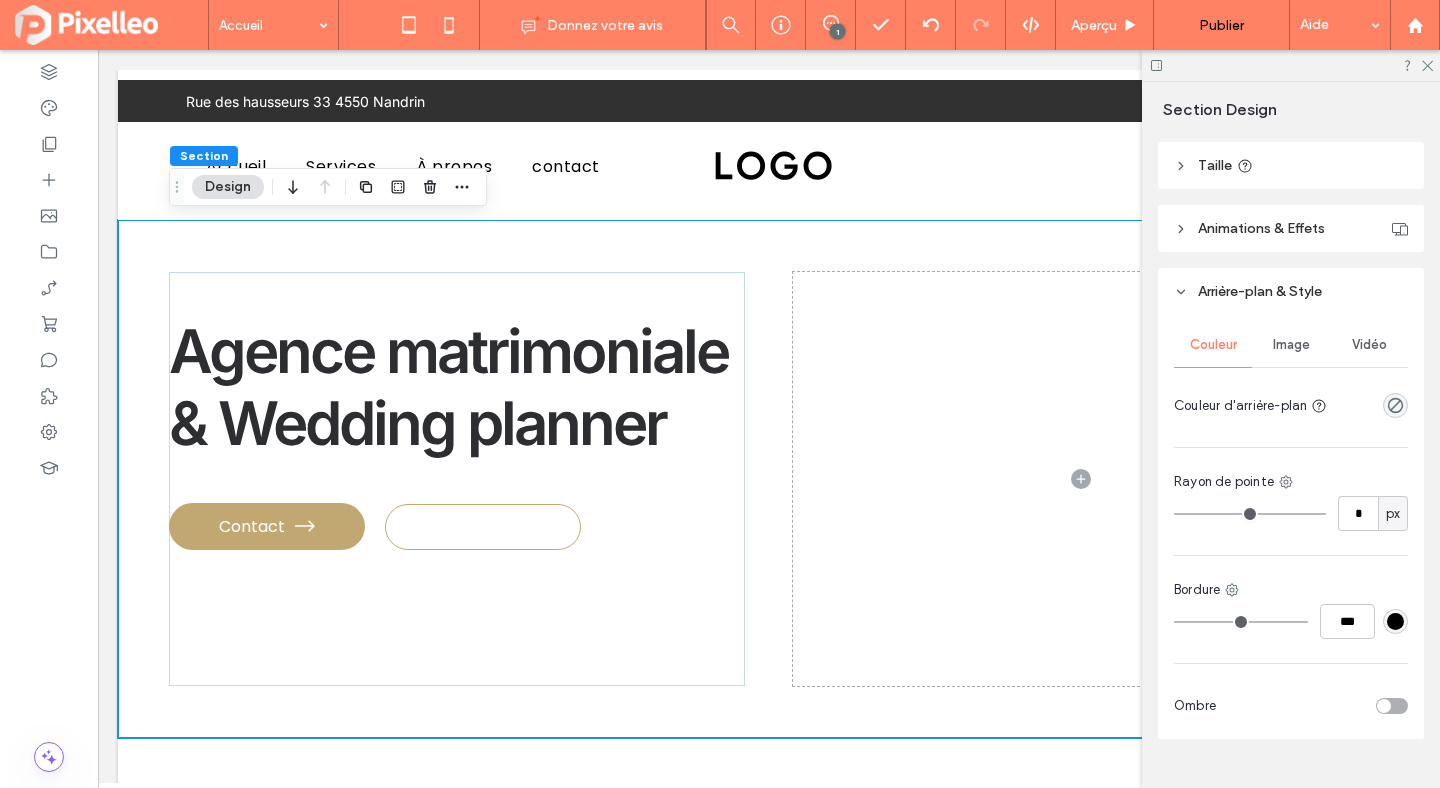 click at bounding box center (1395, 405) 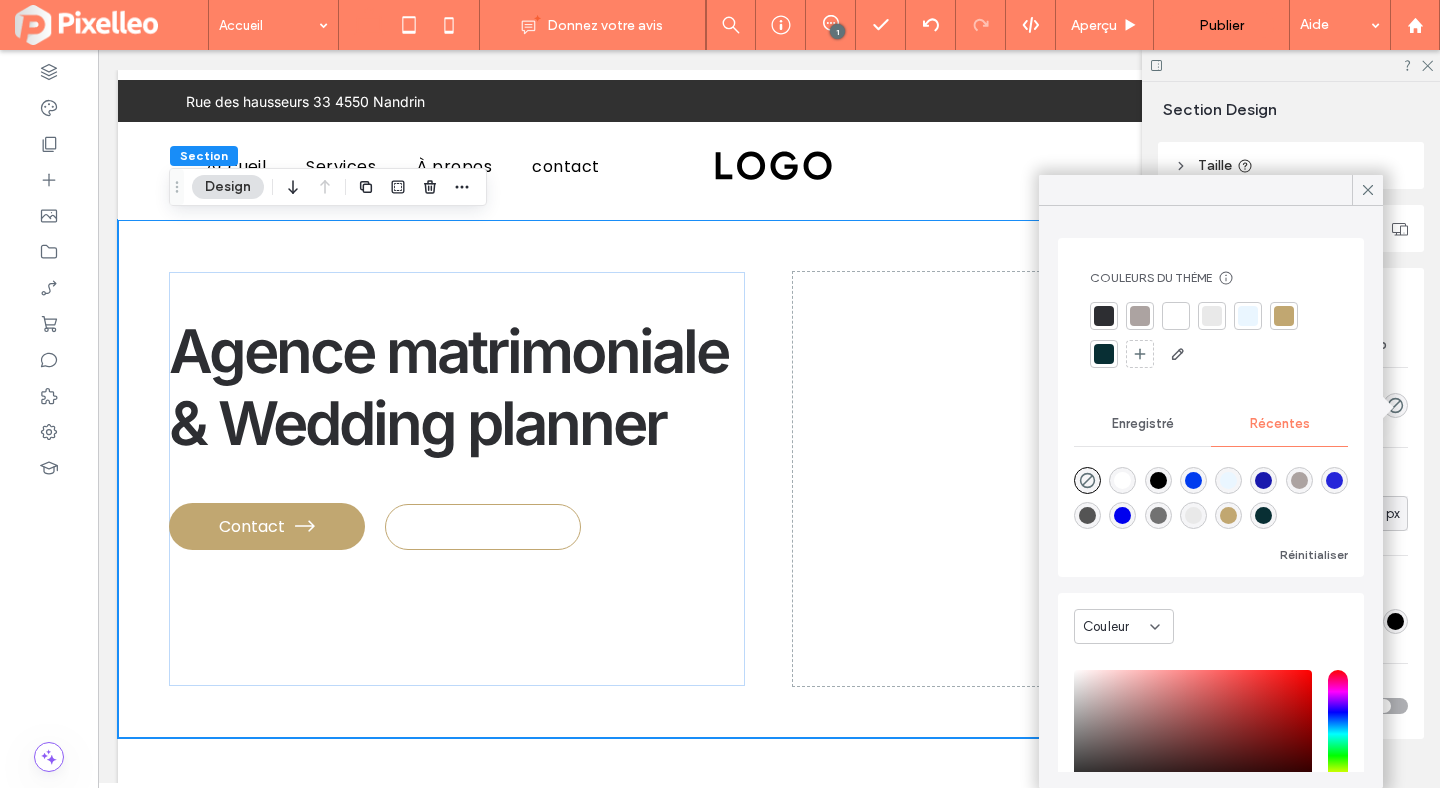click at bounding box center (1104, 354) 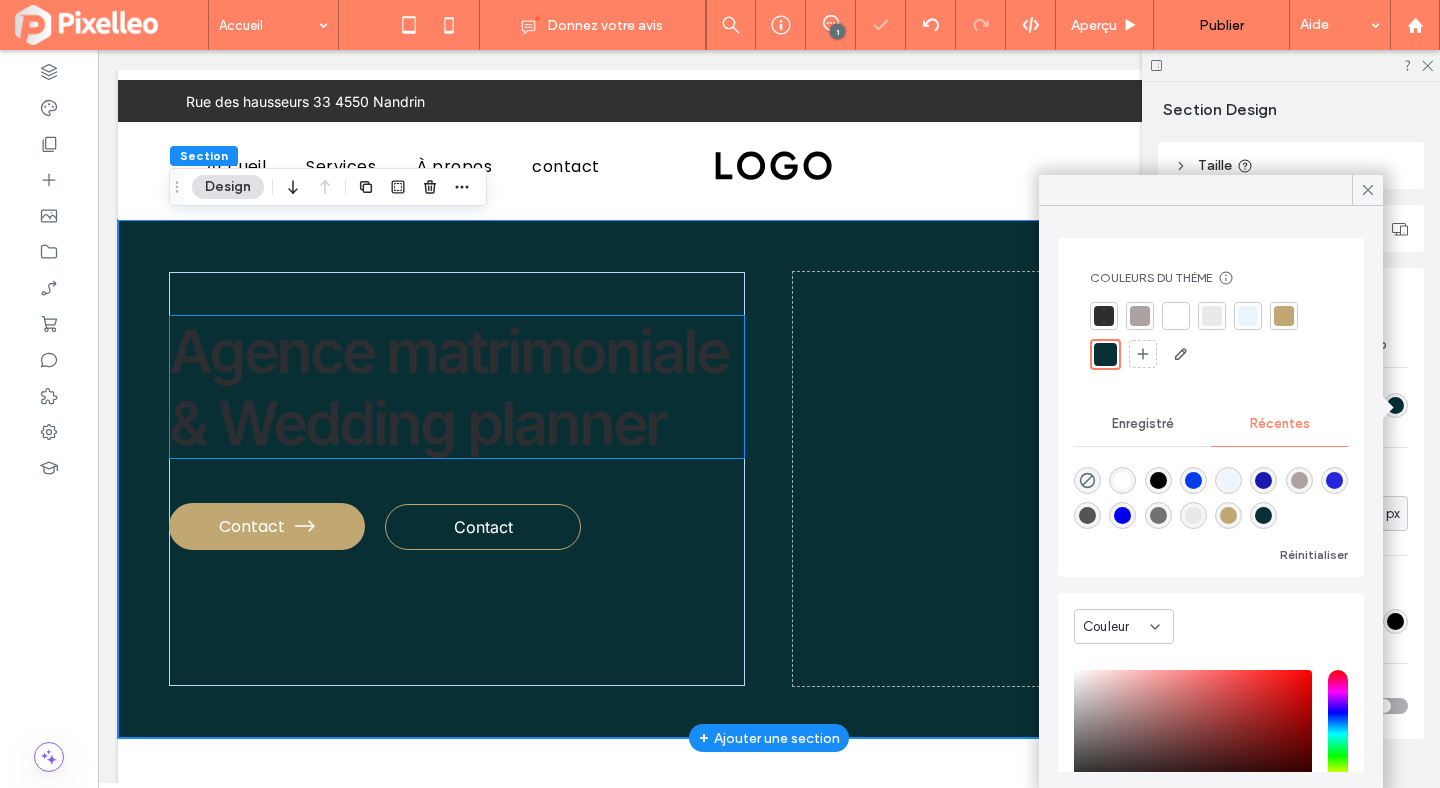 click on "Agence matrimoniale" at bounding box center [448, 351] 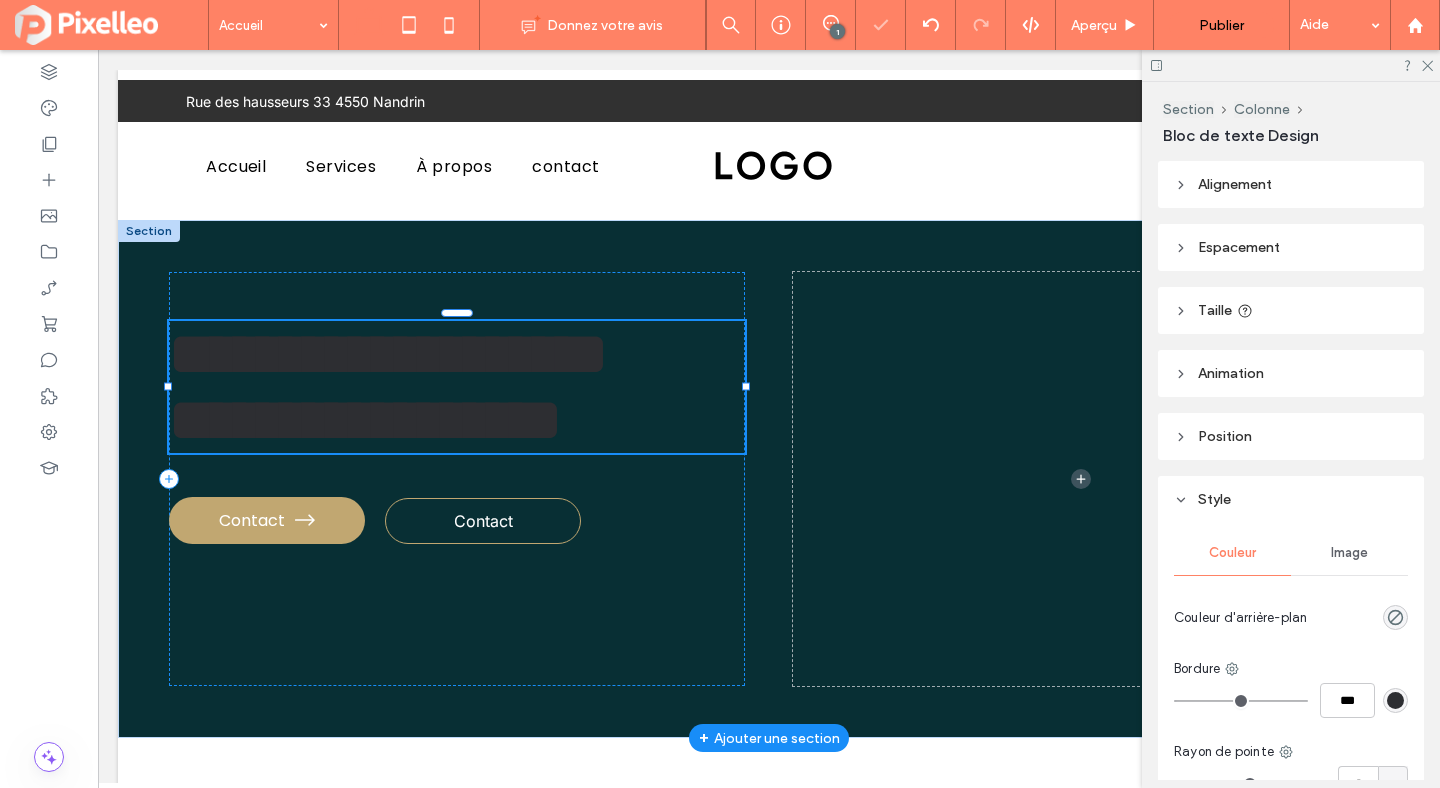 type on "*****" 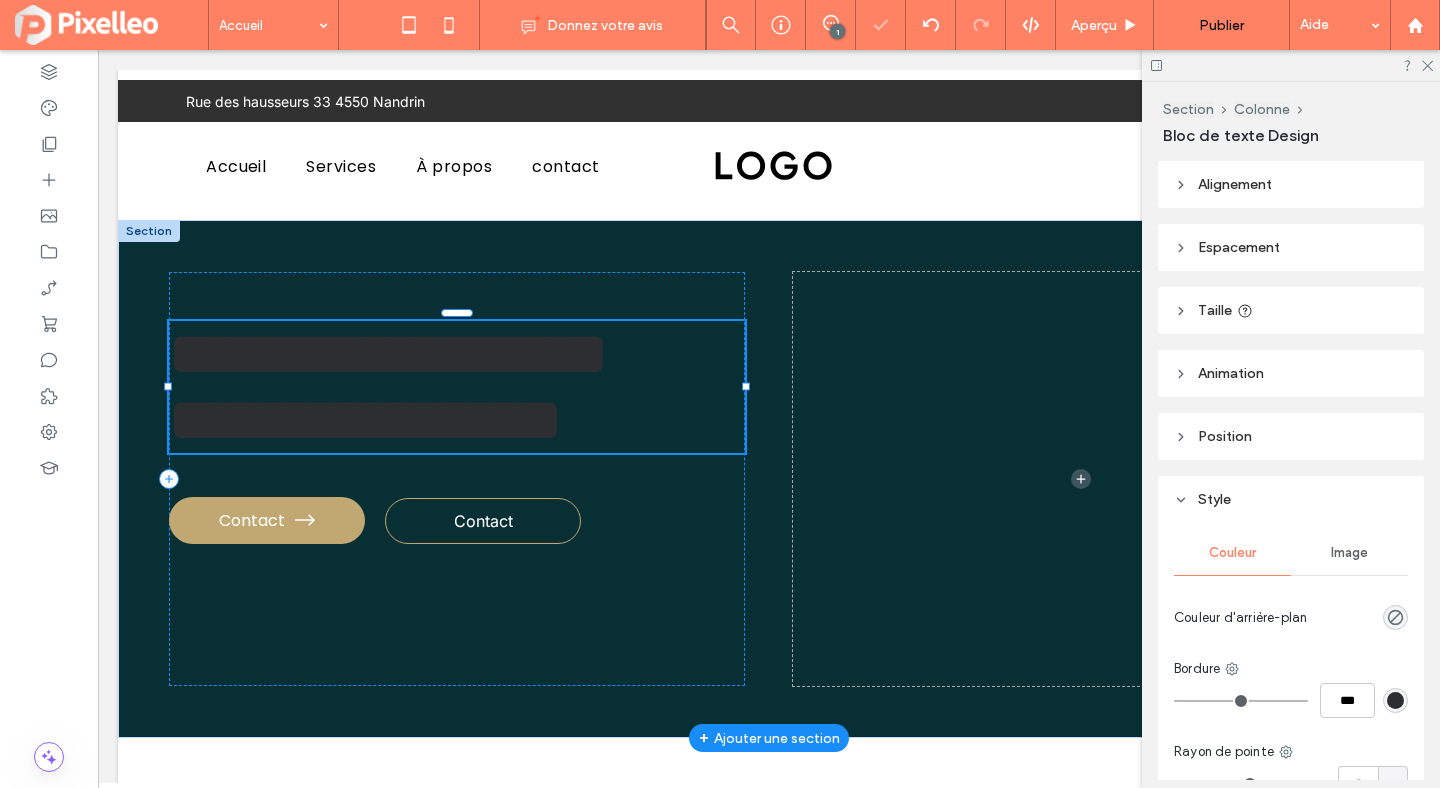 type on "**" 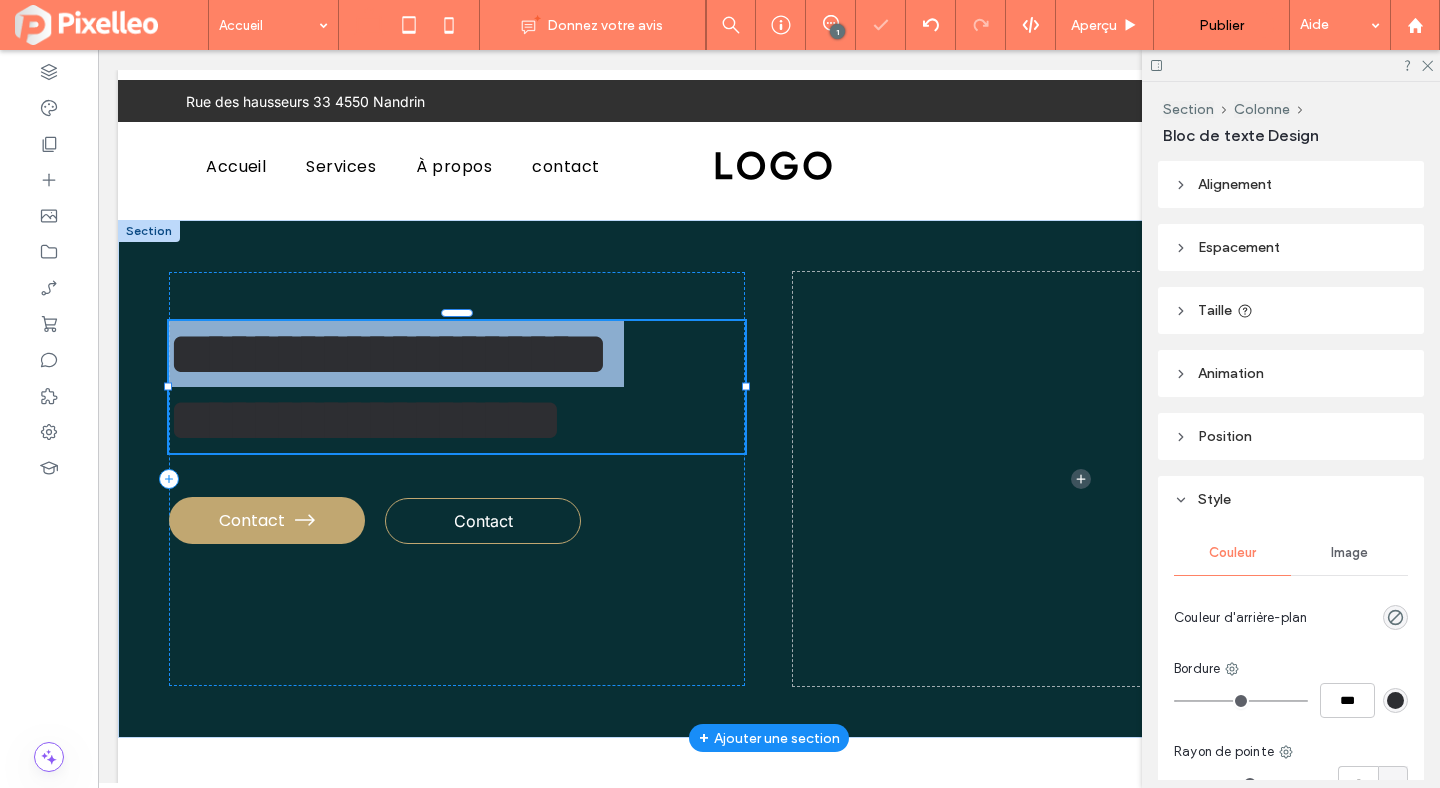 click on "**********" at bounding box center (388, 354) 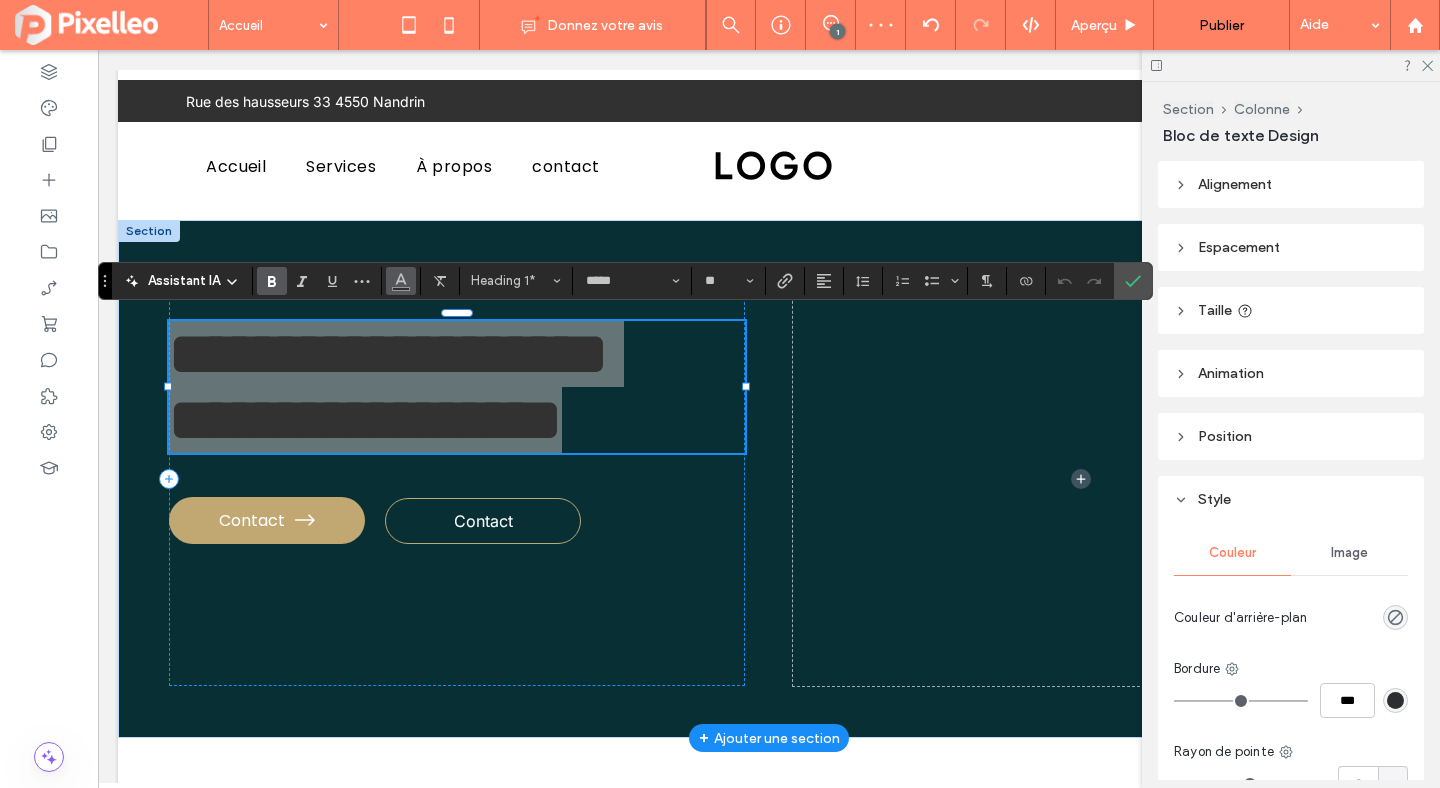 click 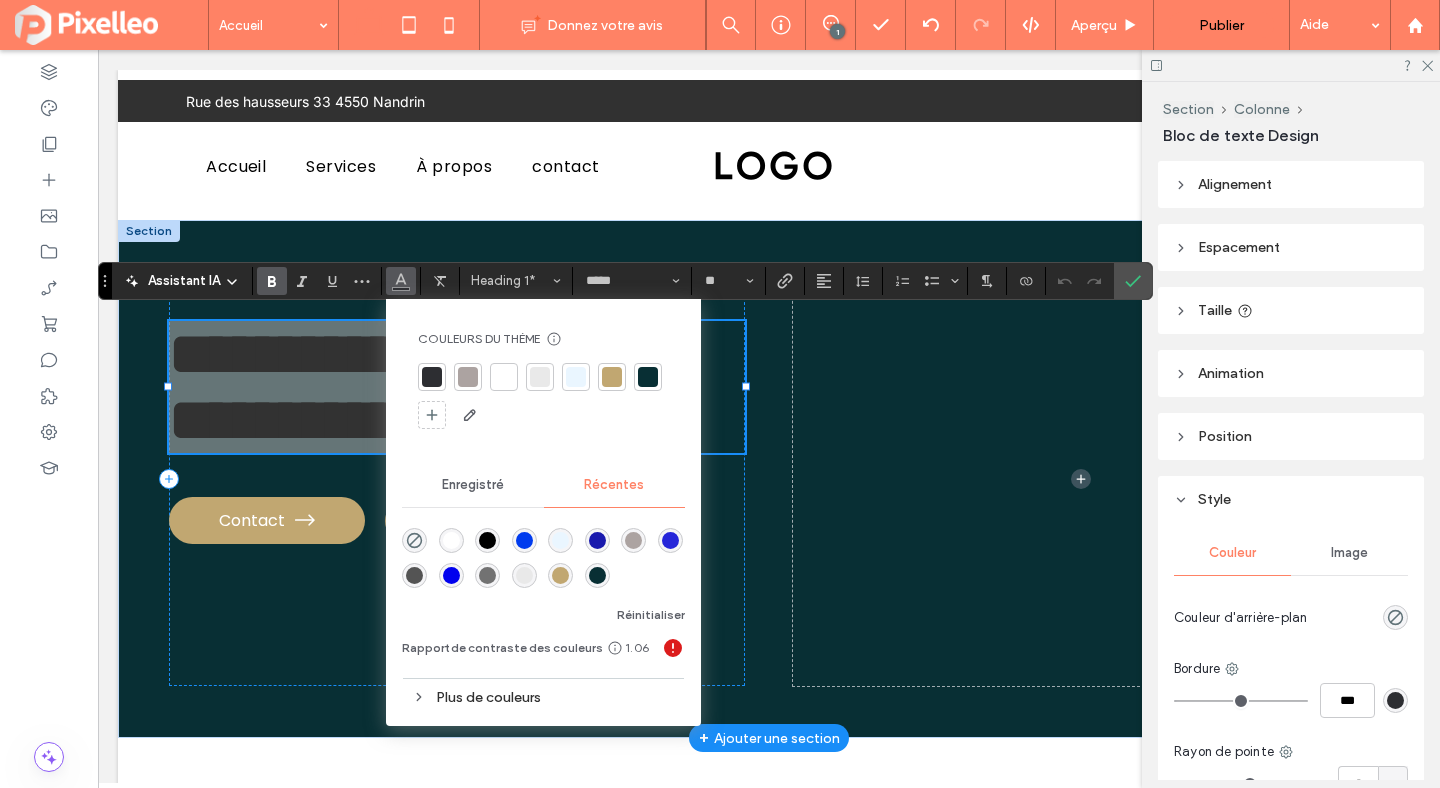 click at bounding box center (451, 540) 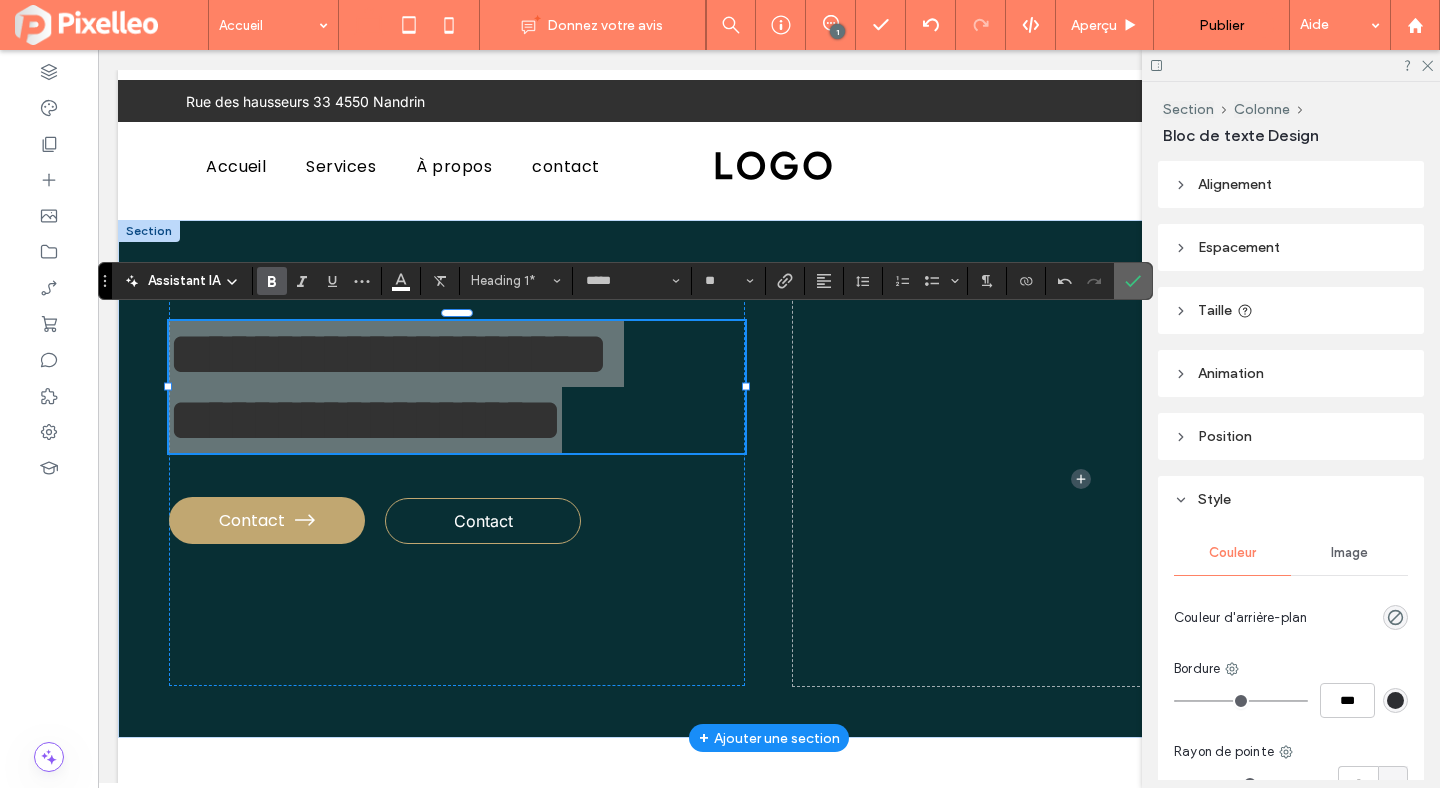 click 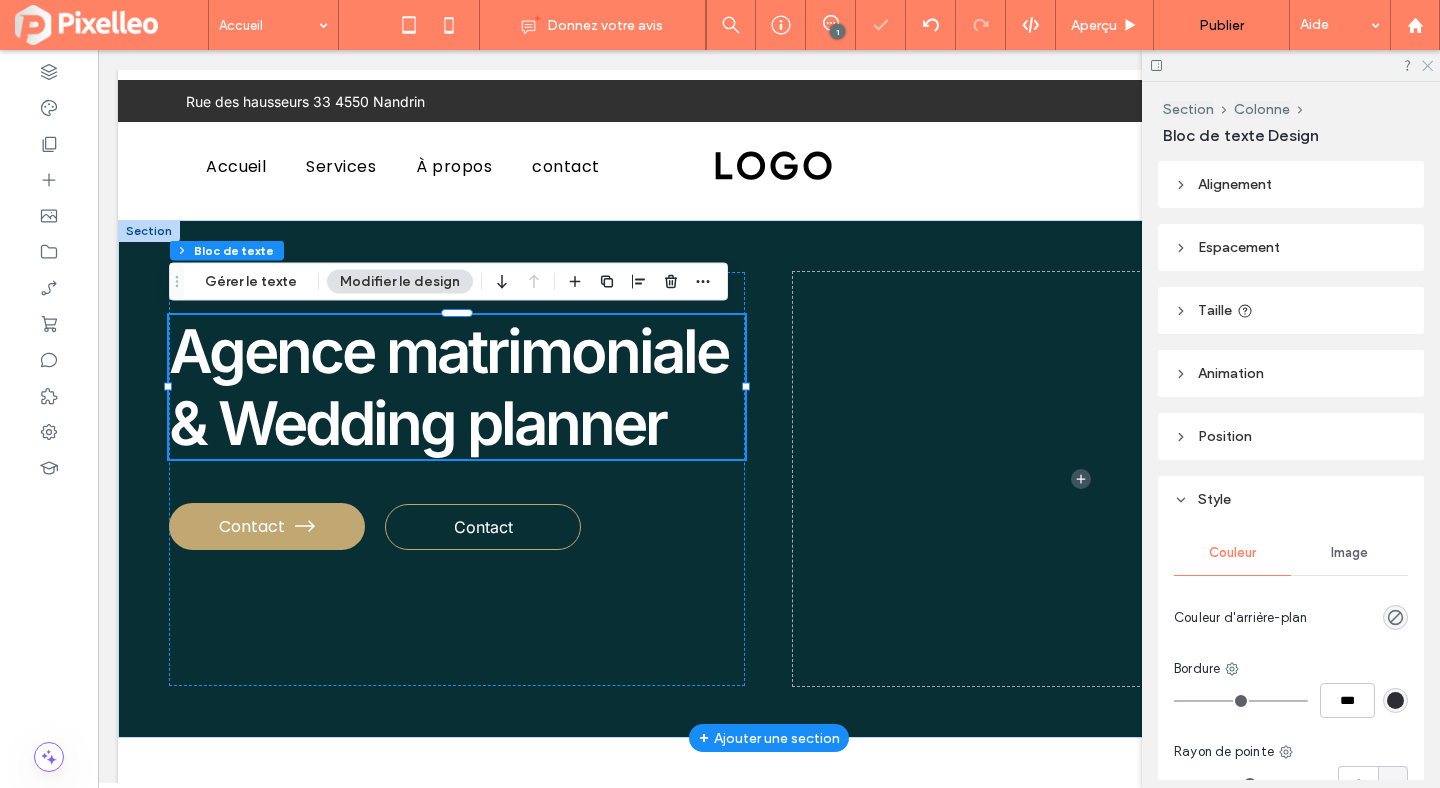 click 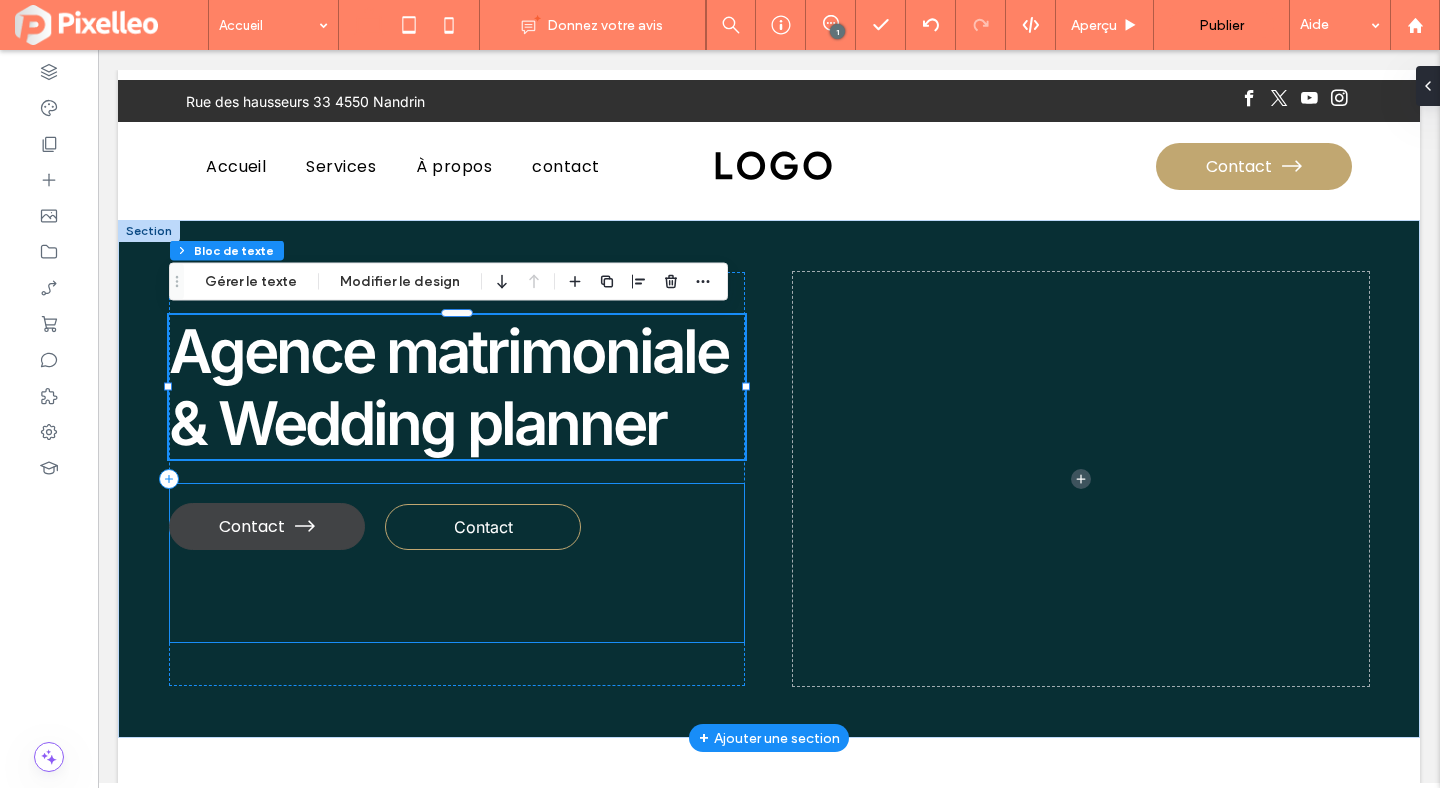 click on "Contact" at bounding box center (252, 526) 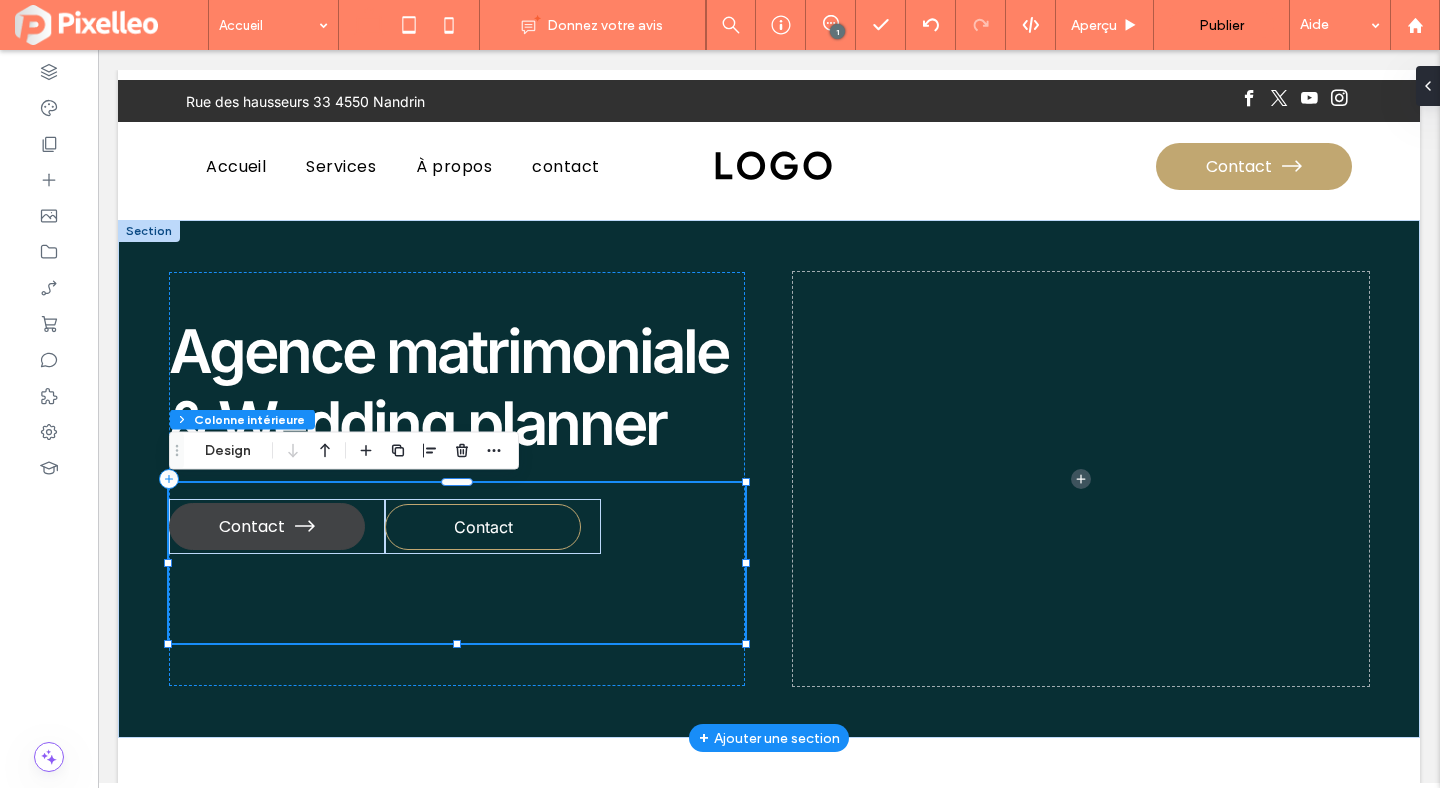 click on "Contact" at bounding box center (252, 526) 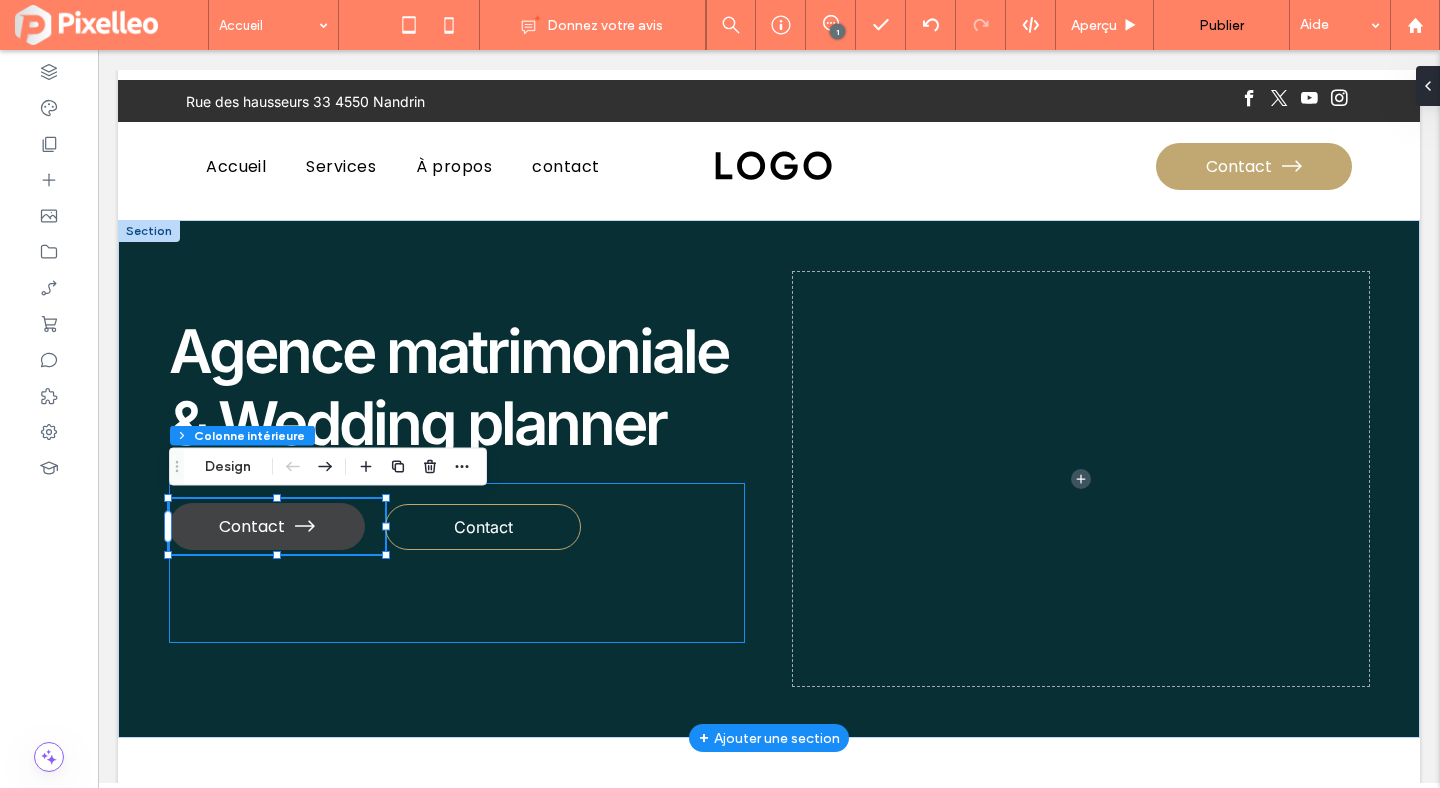 click on "Contact" at bounding box center (252, 526) 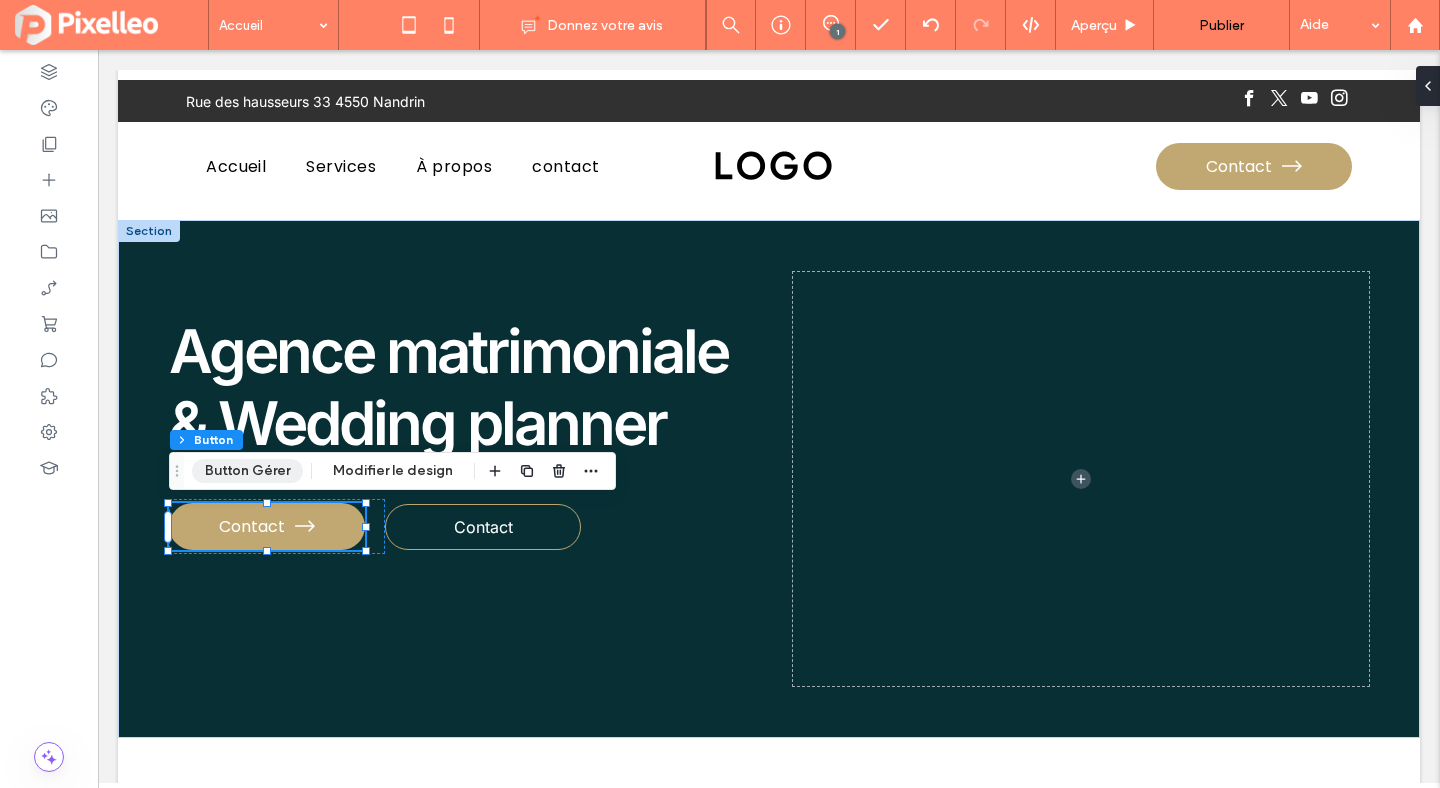 click on "Button Gérer" at bounding box center (247, 471) 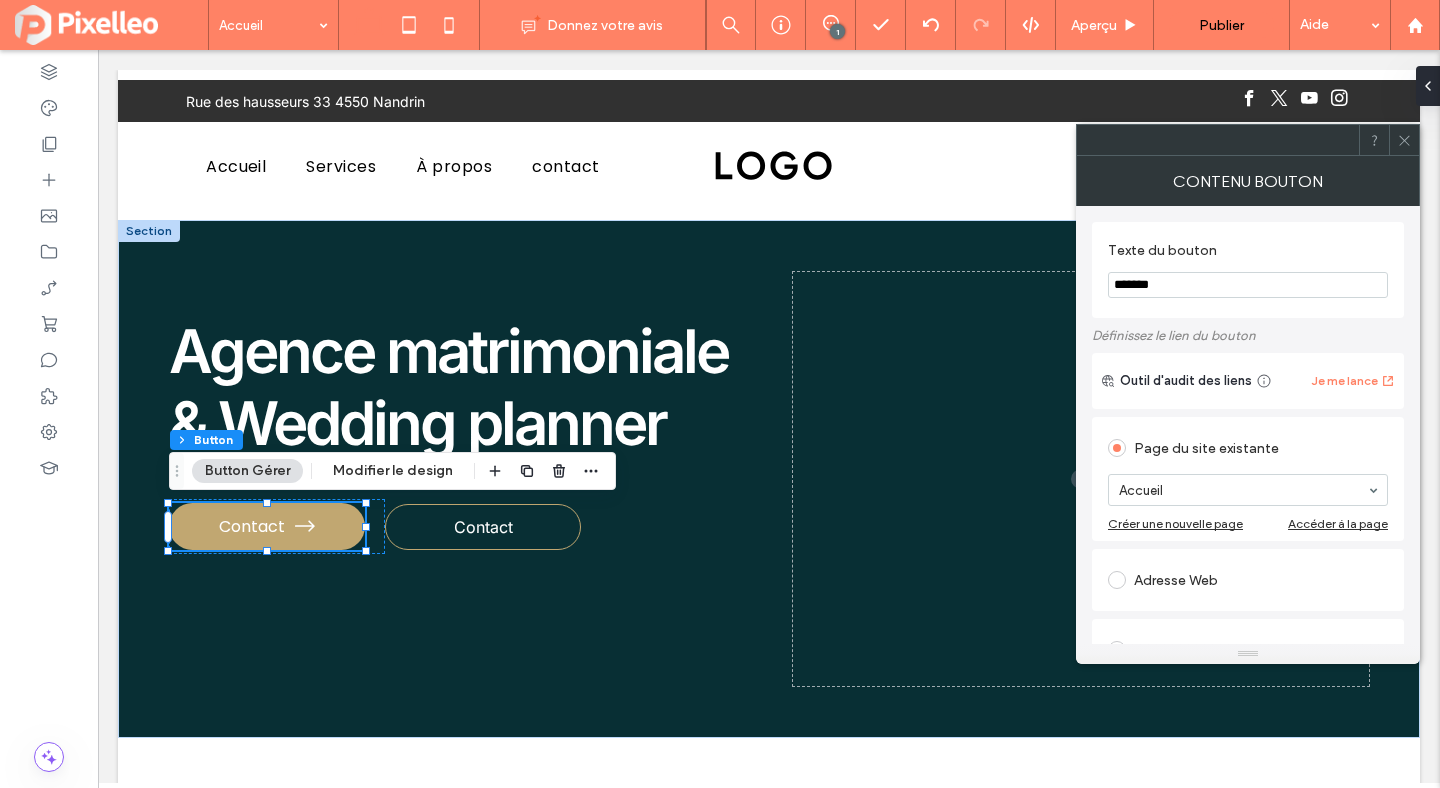 click 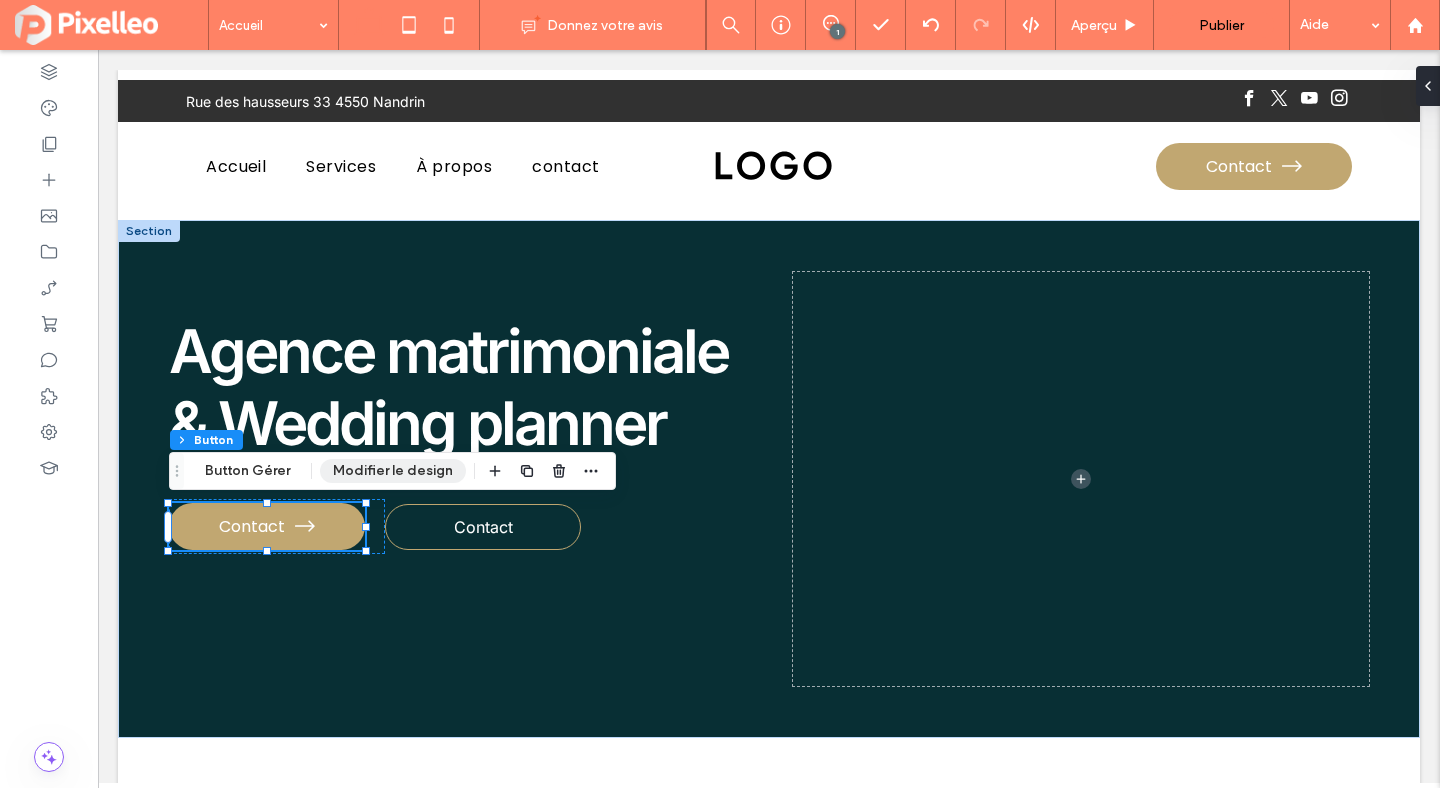 click on "Modifier le design" at bounding box center [393, 471] 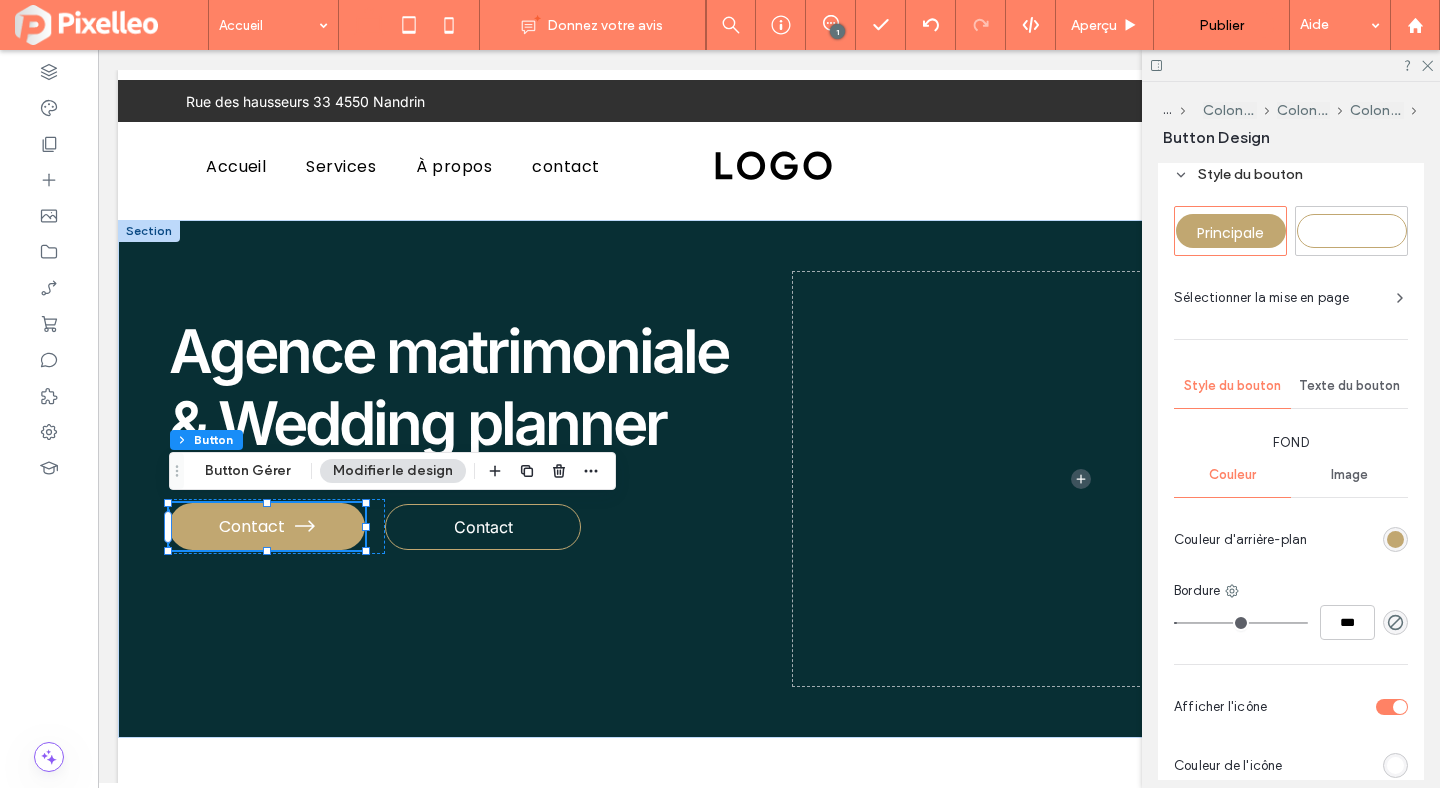 scroll, scrollTop: 346, scrollLeft: 0, axis: vertical 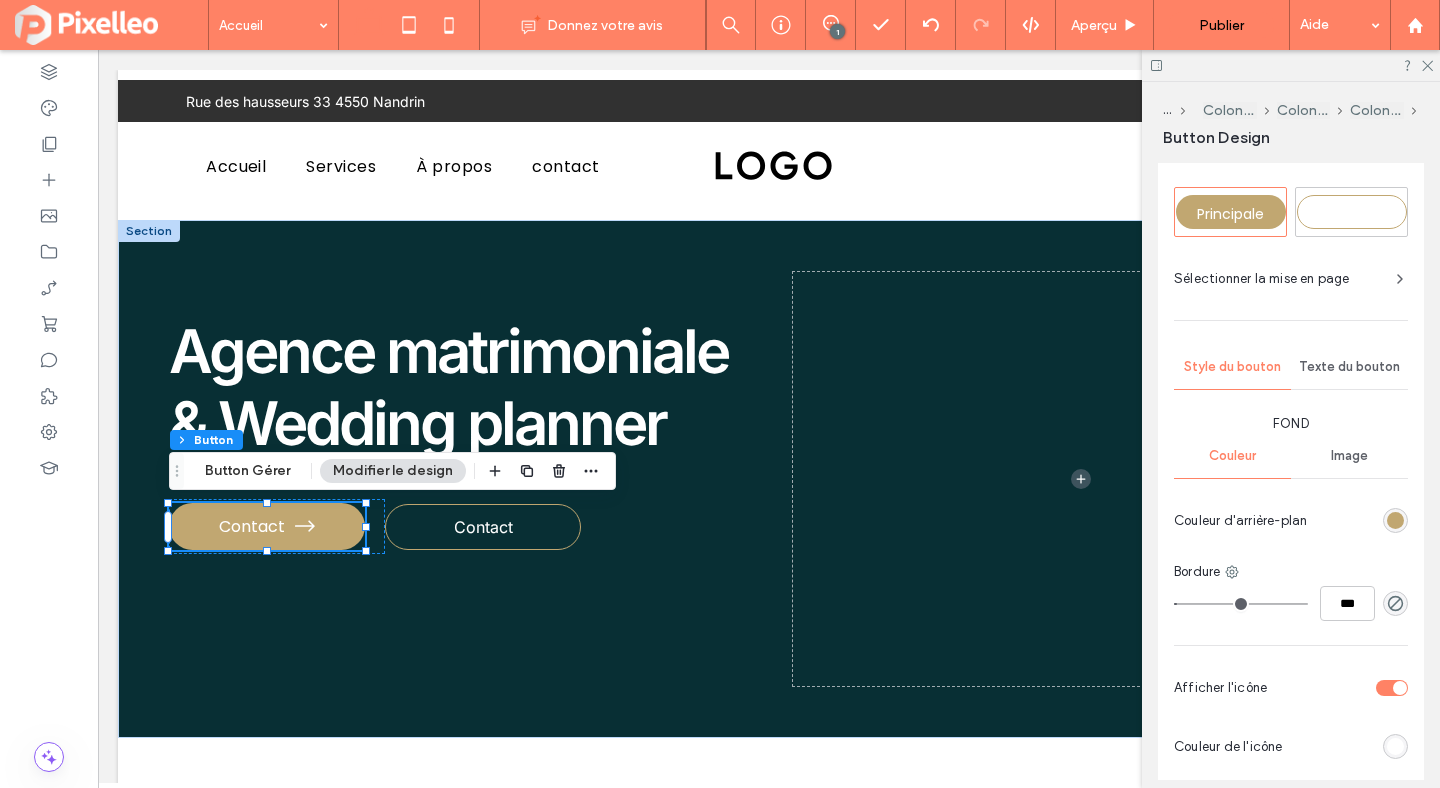click on "Texte du bouton" at bounding box center [1349, 367] 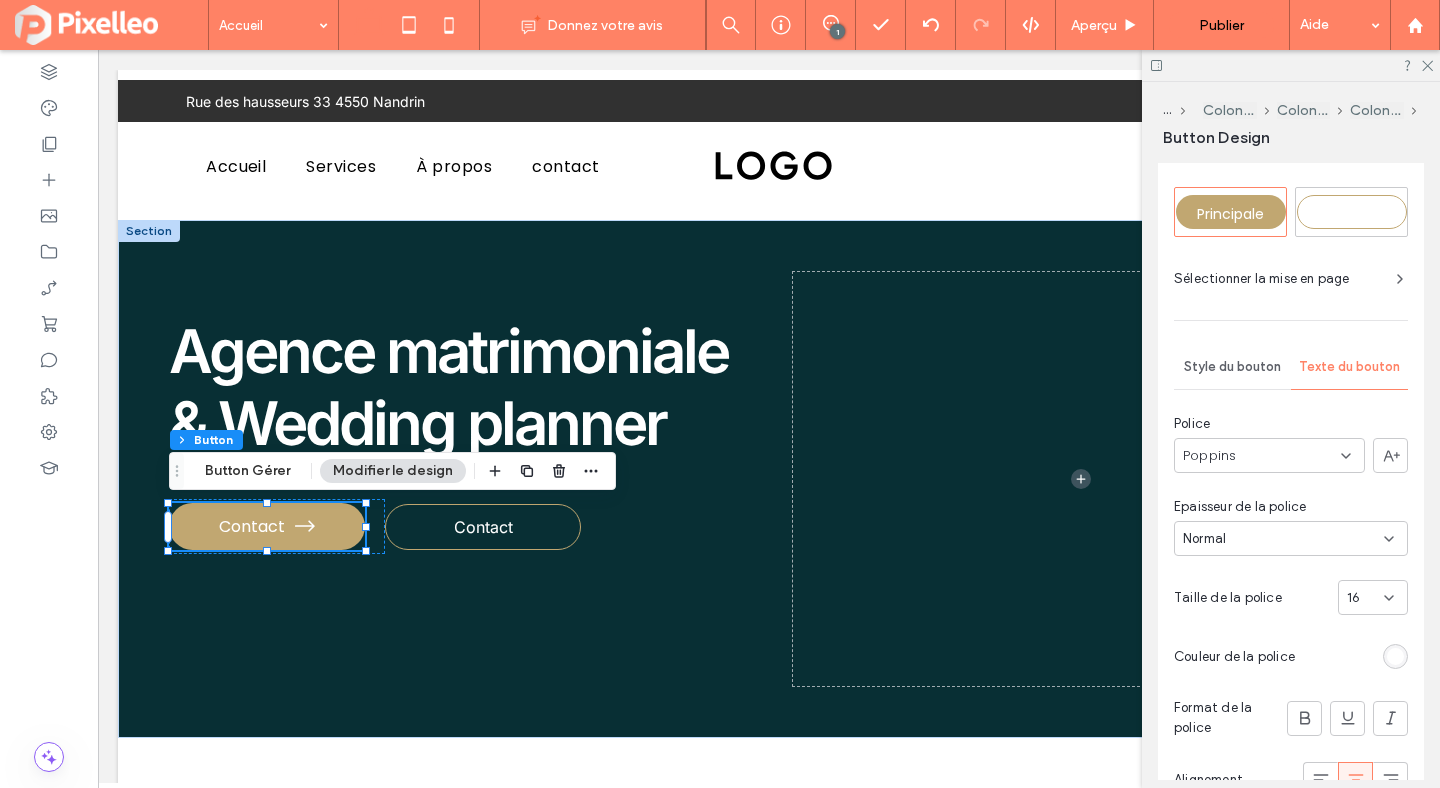 click on "Poppins" at bounding box center (1269, 455) 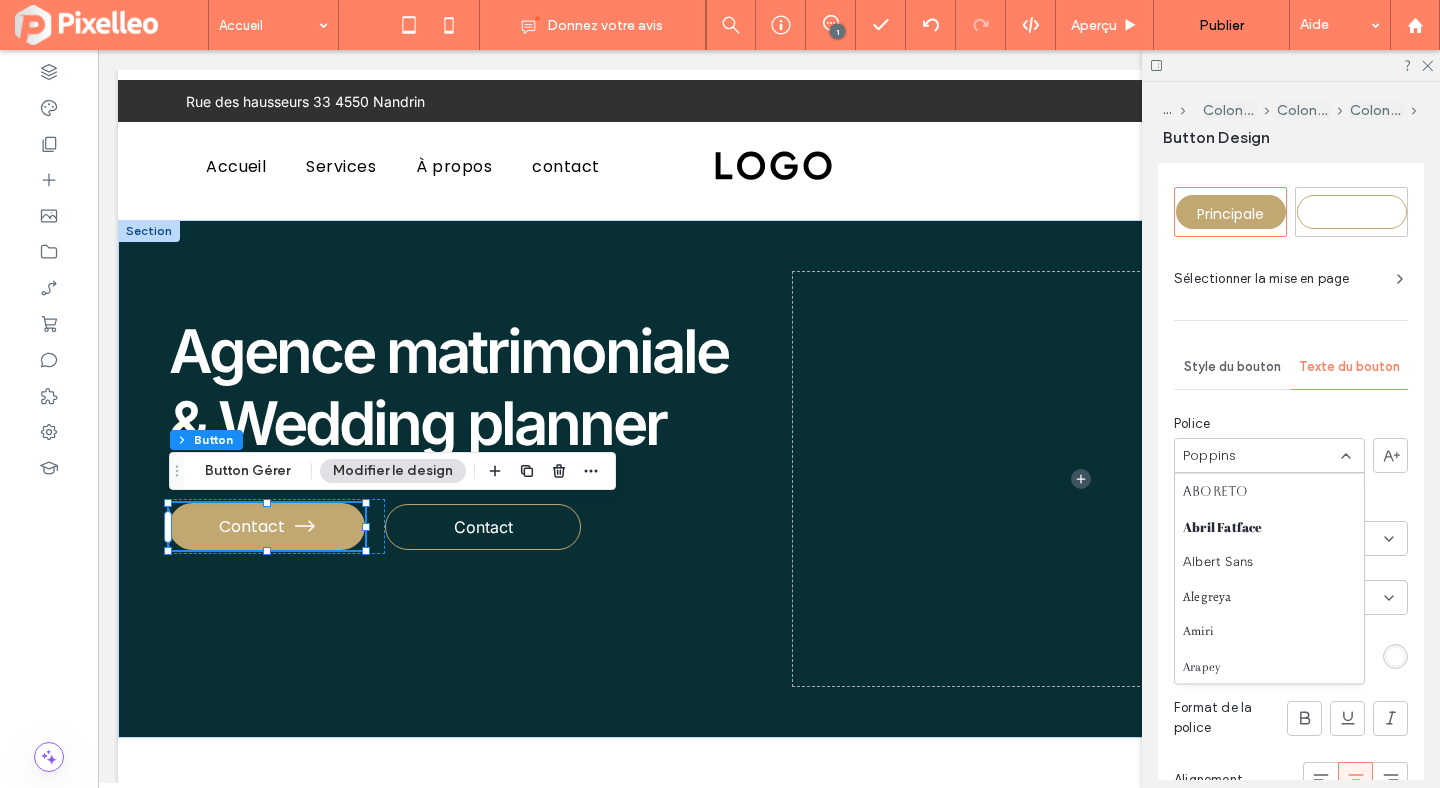 click on "Poppins" at bounding box center (1269, 455) 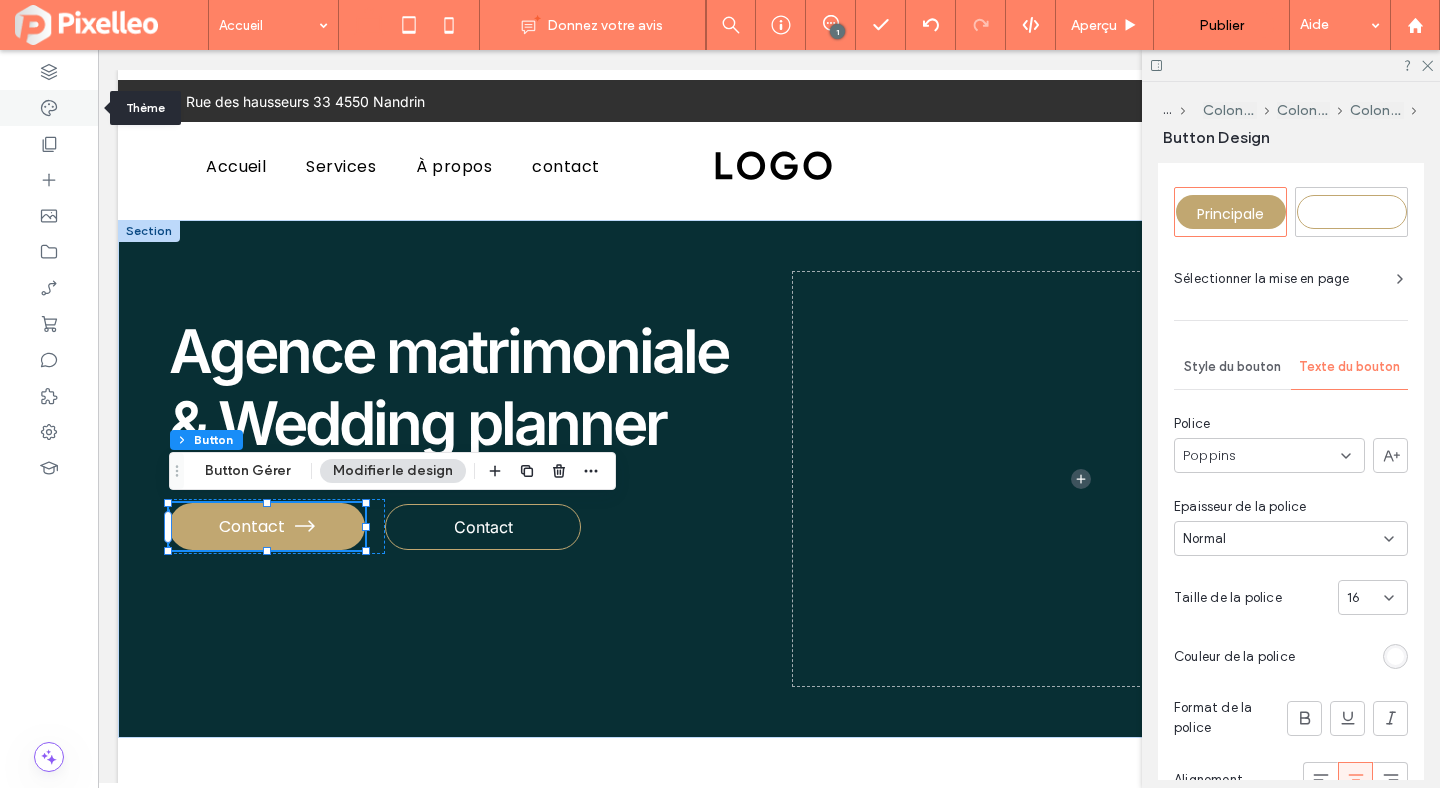click at bounding box center (49, 108) 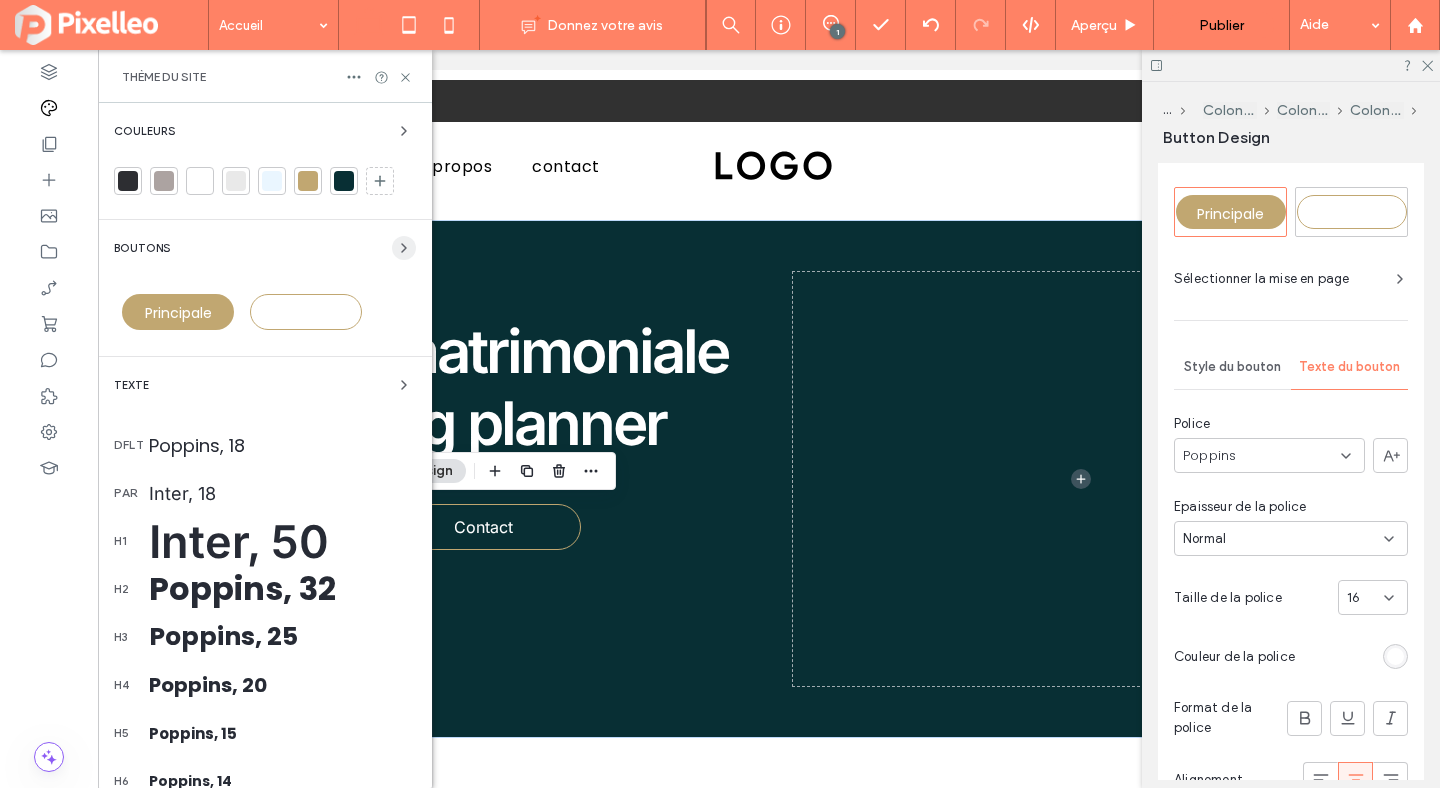 click 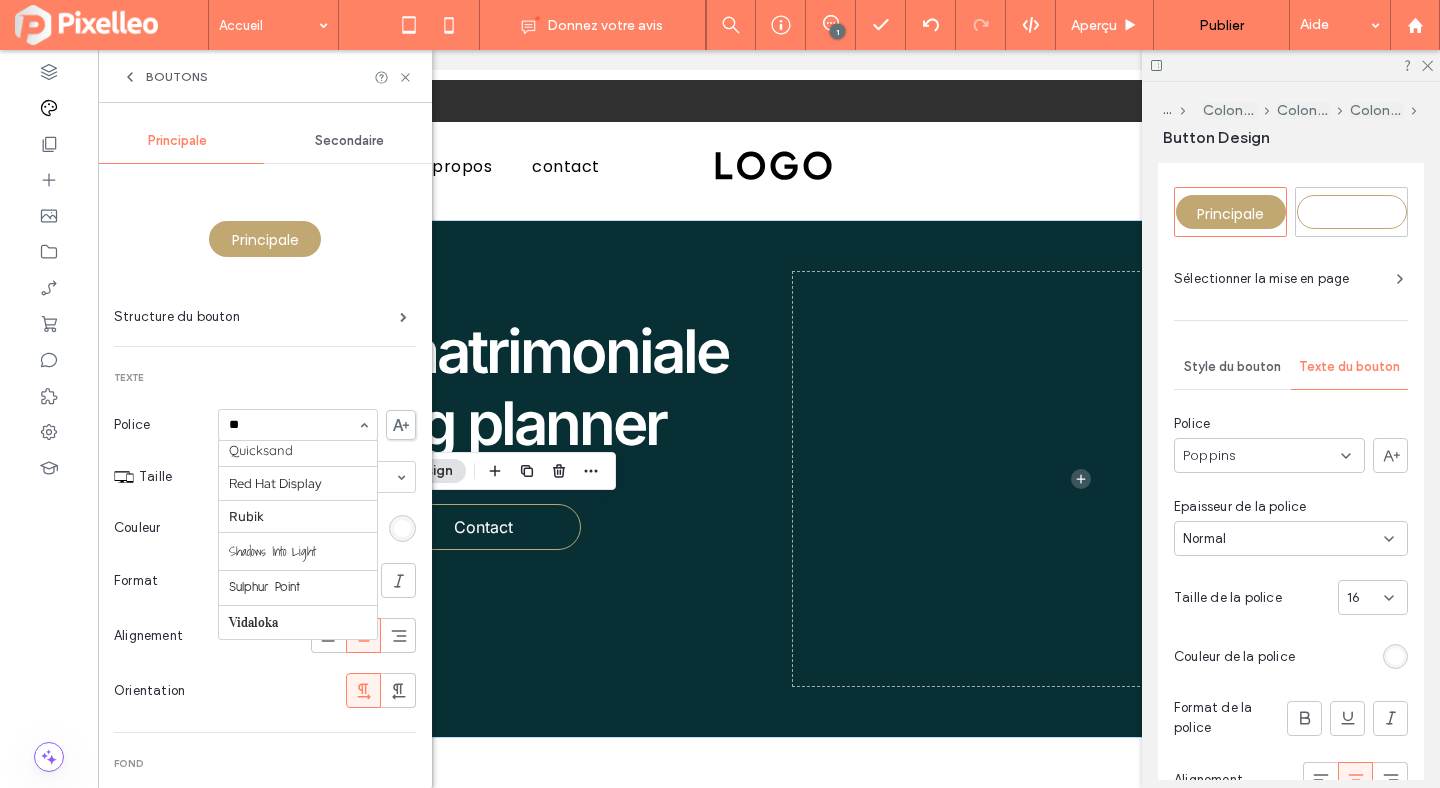 scroll, scrollTop: 0, scrollLeft: 0, axis: both 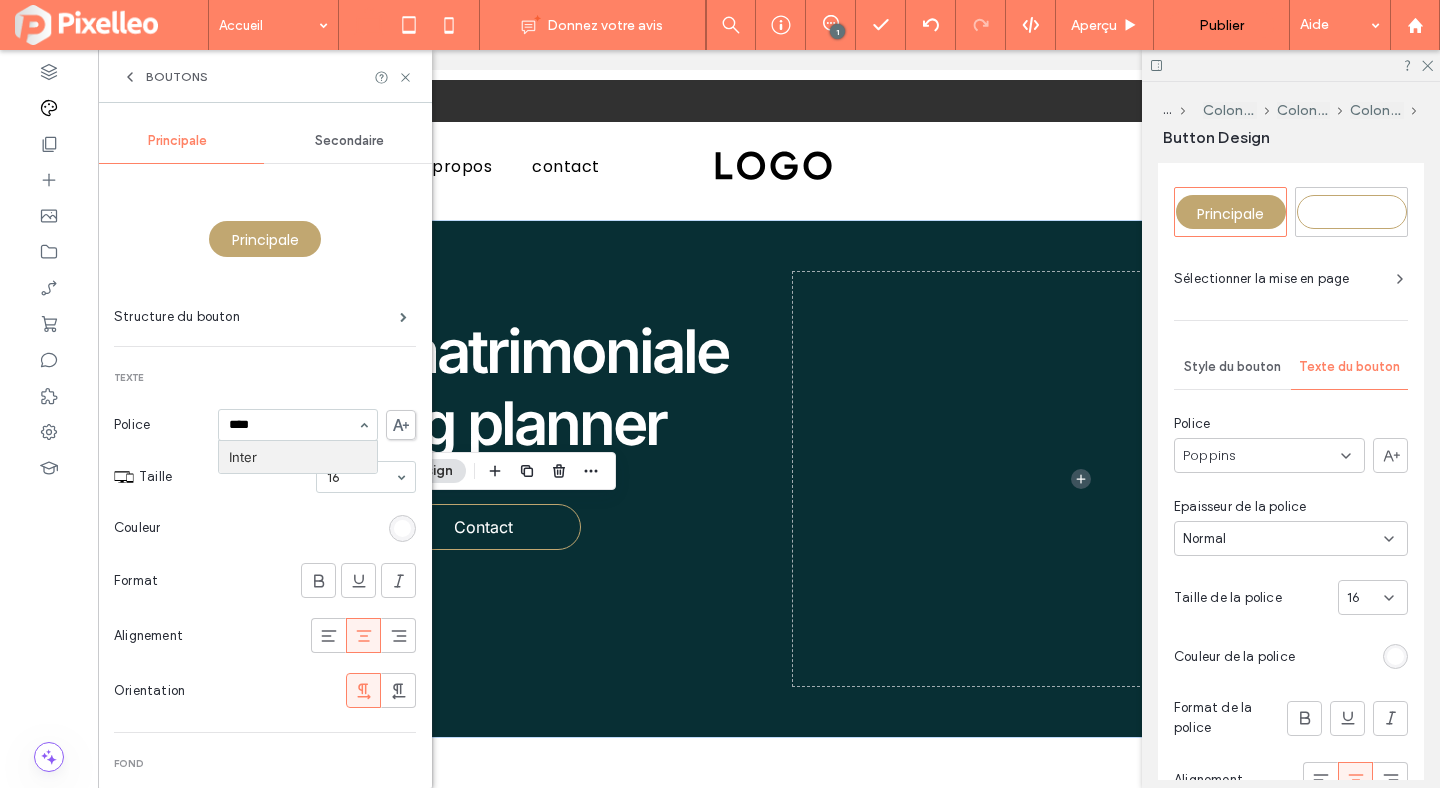 type on "*****" 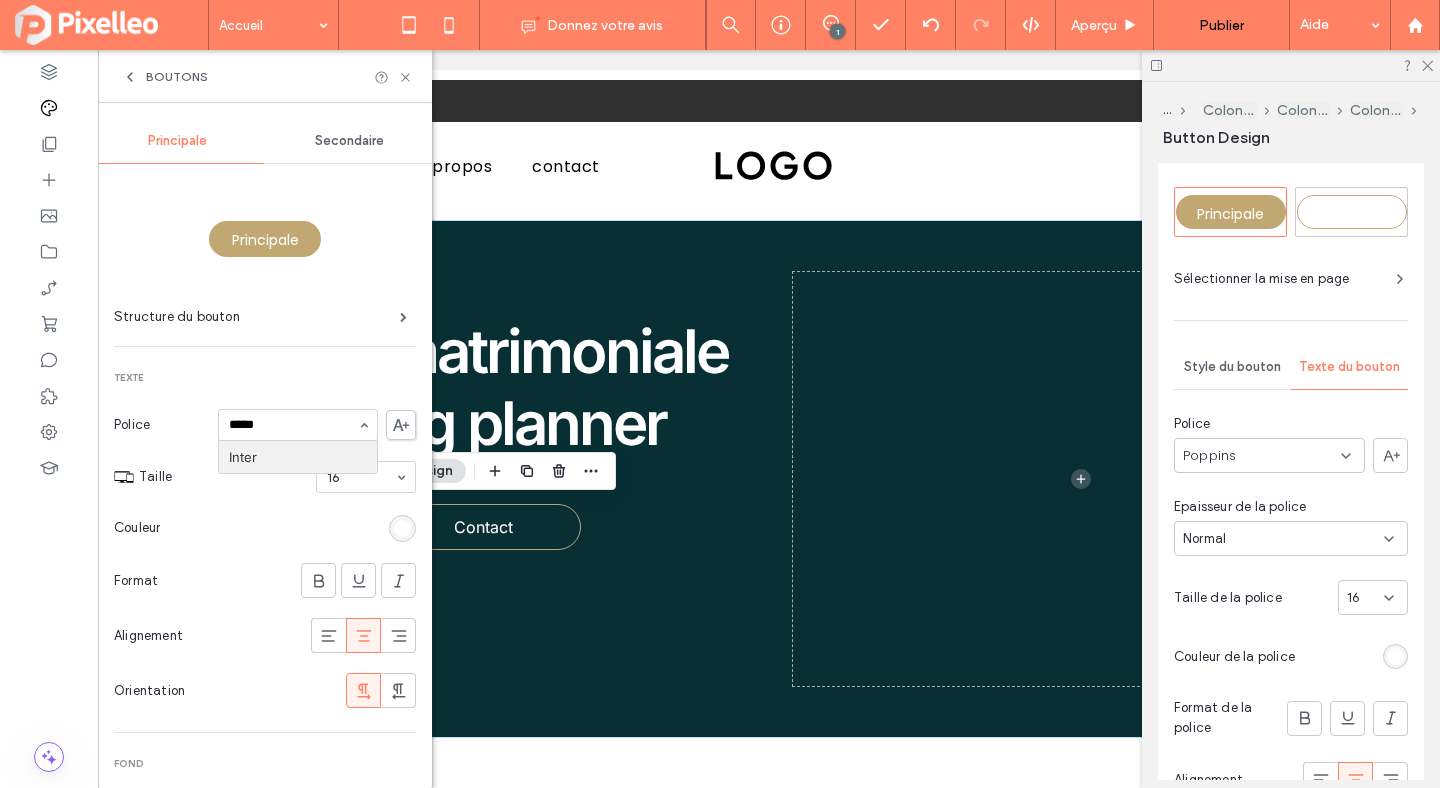 type 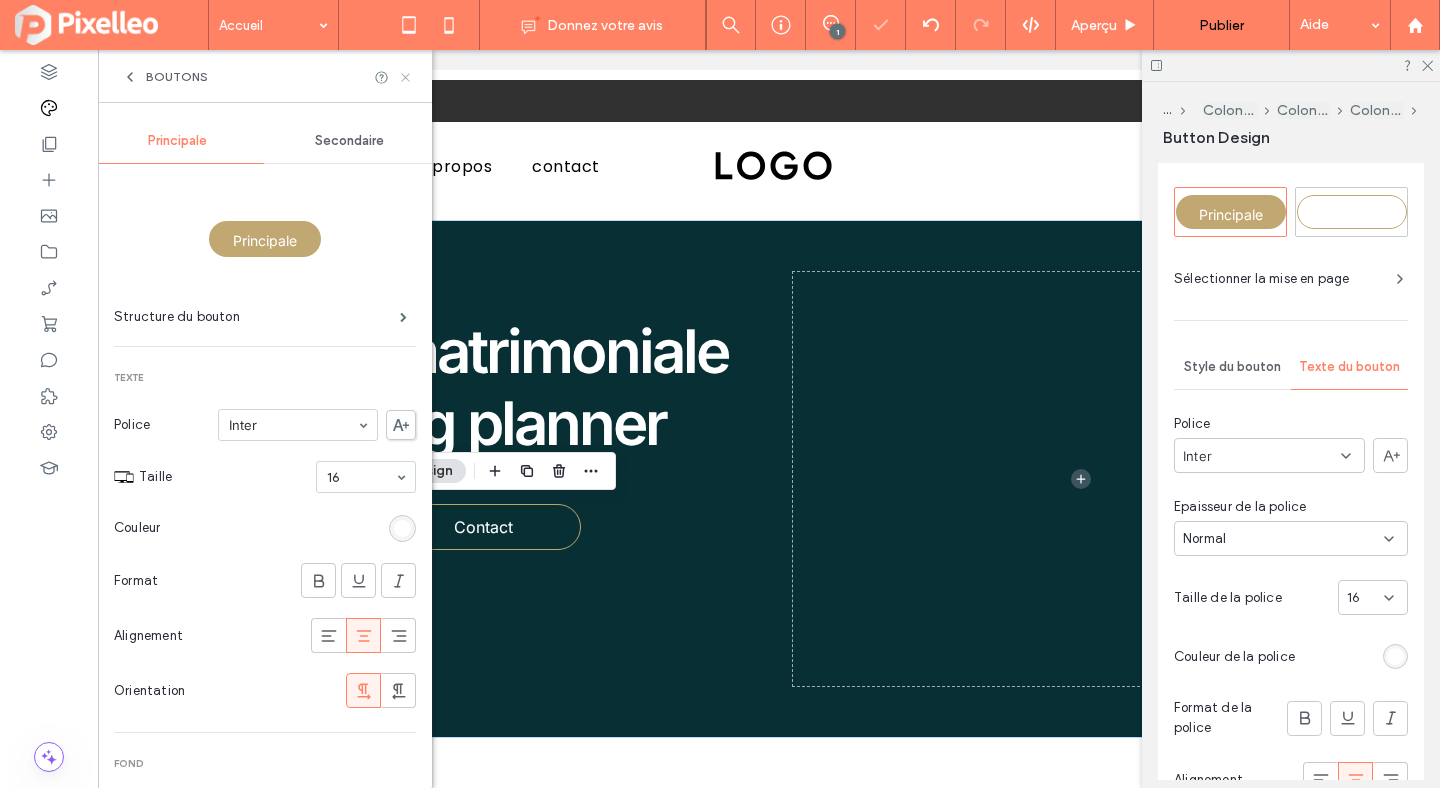 click 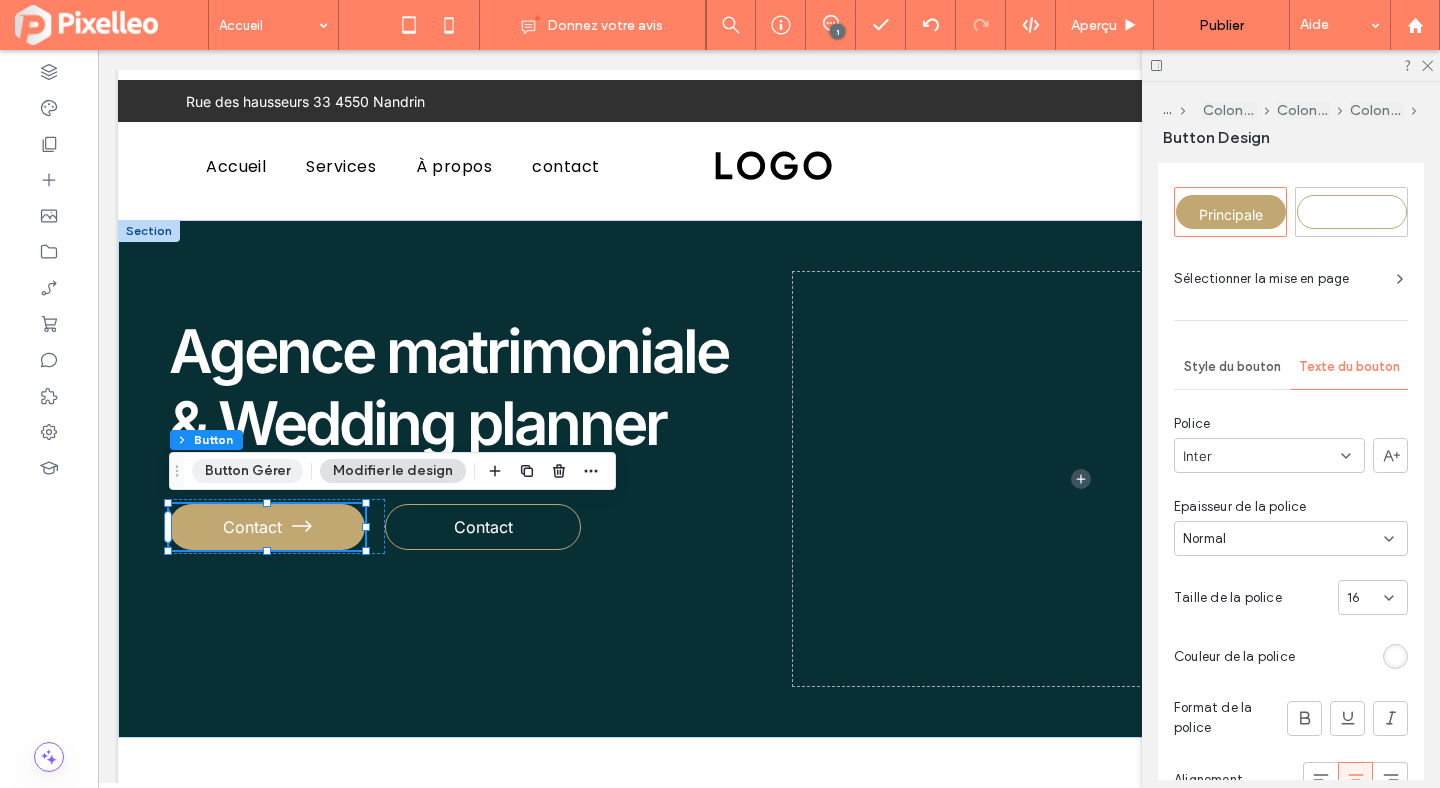 click on "Button Gérer" at bounding box center [247, 471] 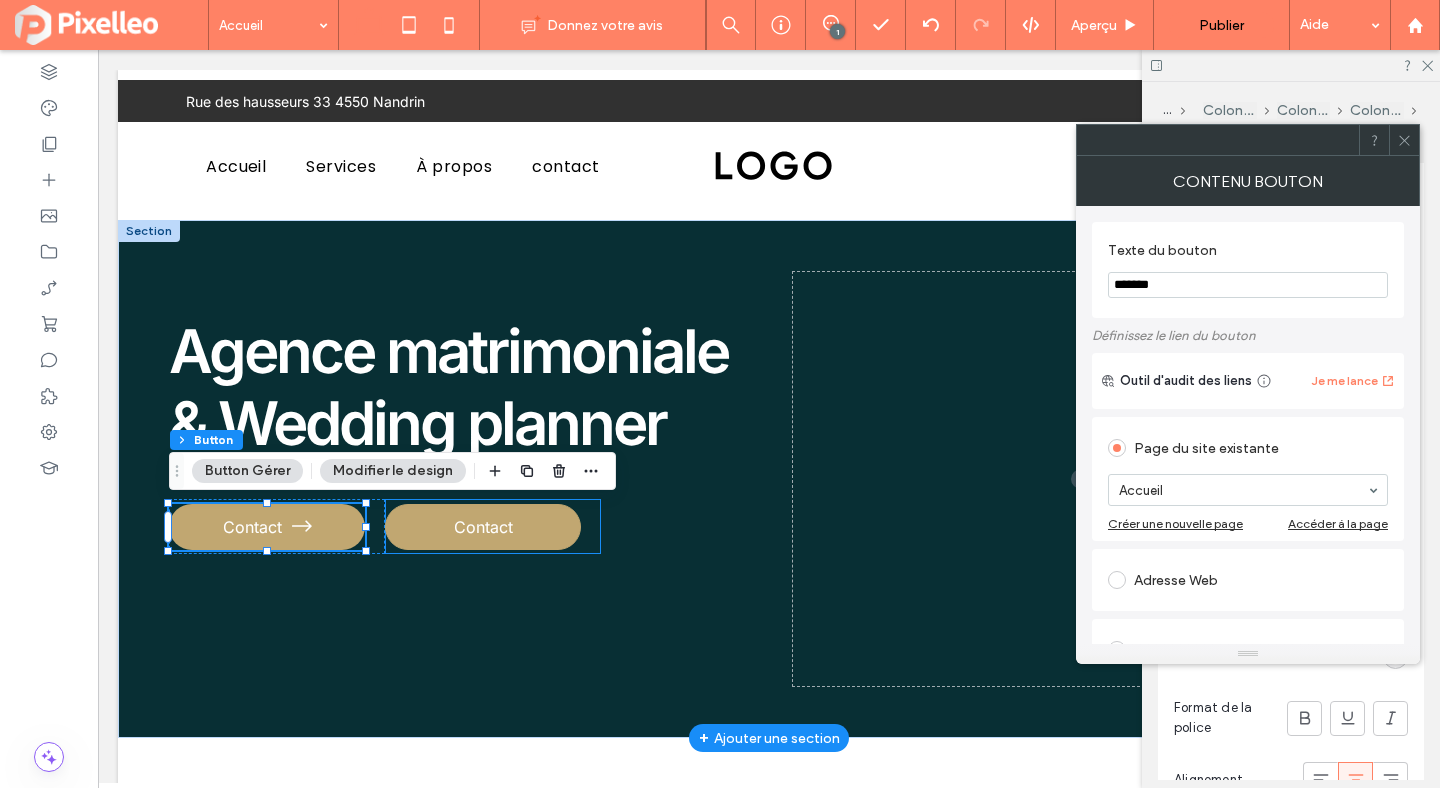 click on "Contact" at bounding box center [483, 527] 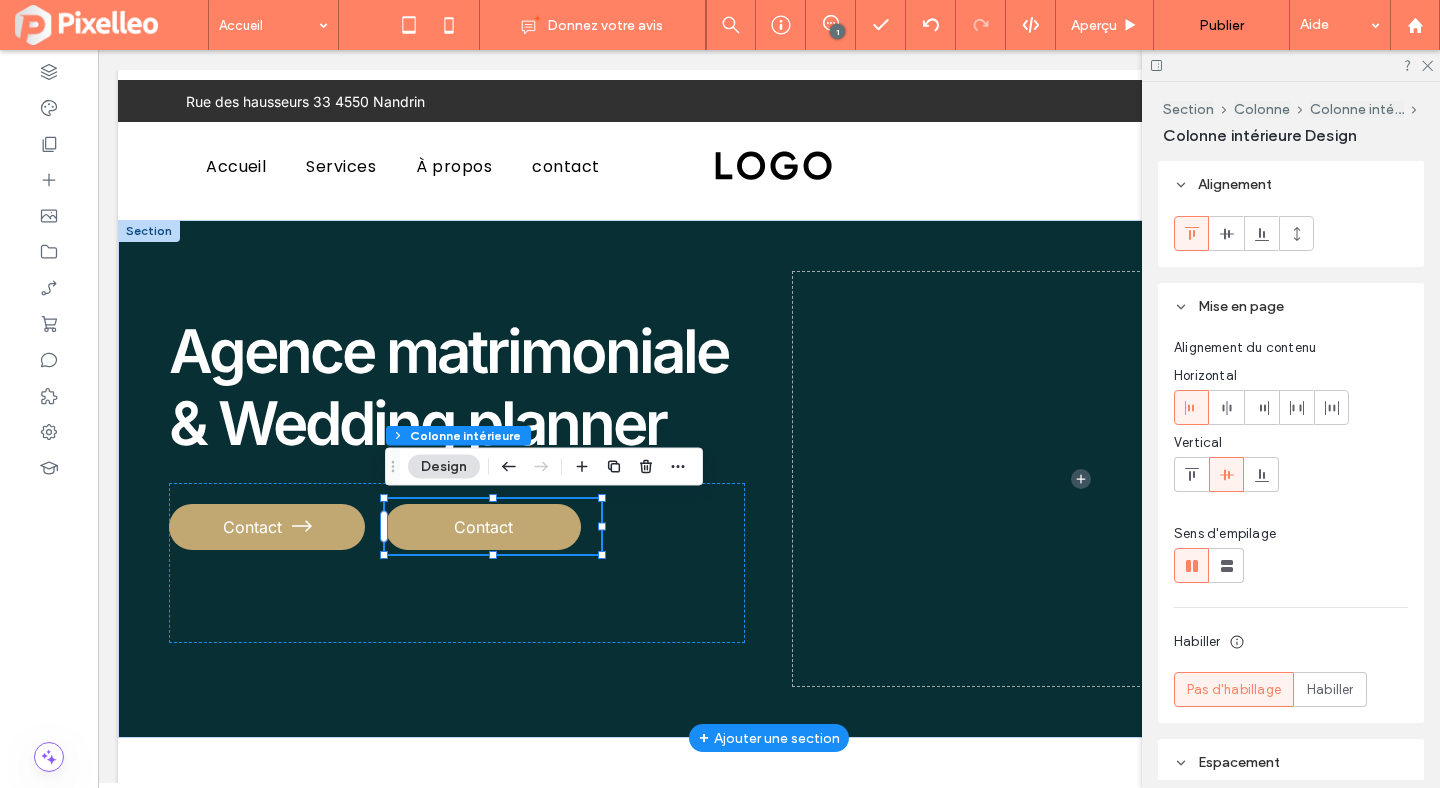 click on "Contact" at bounding box center (483, 527) 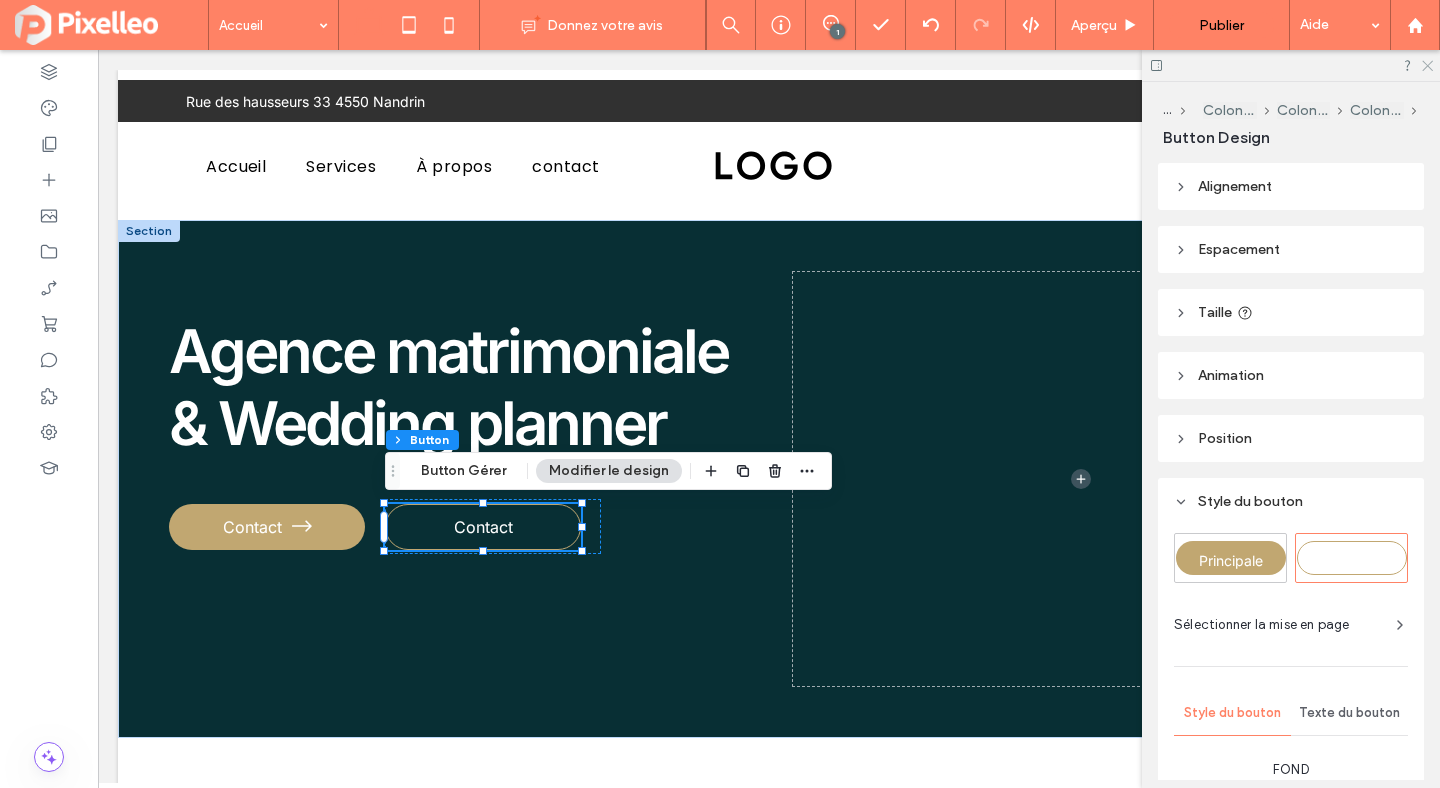 click 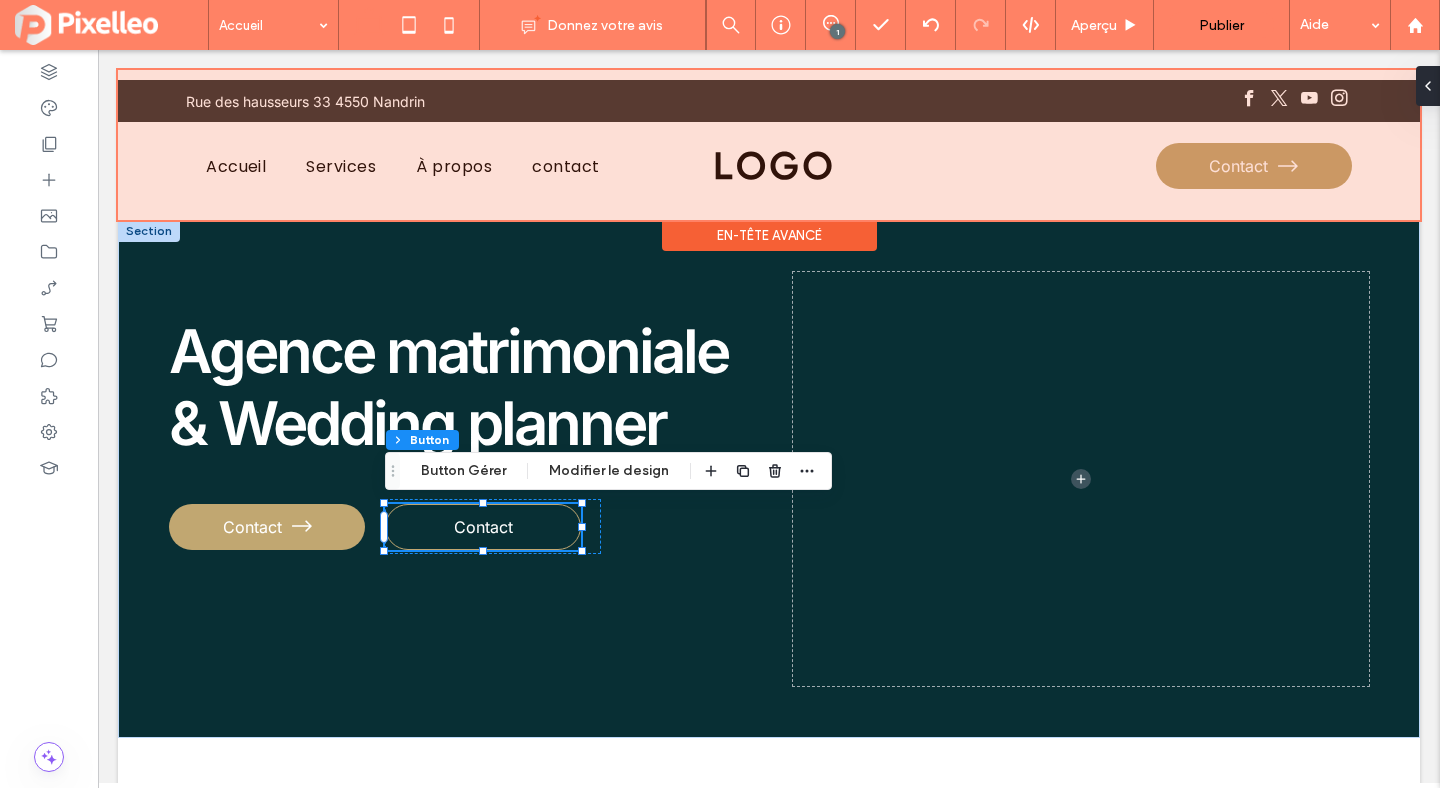 click at bounding box center (769, 145) 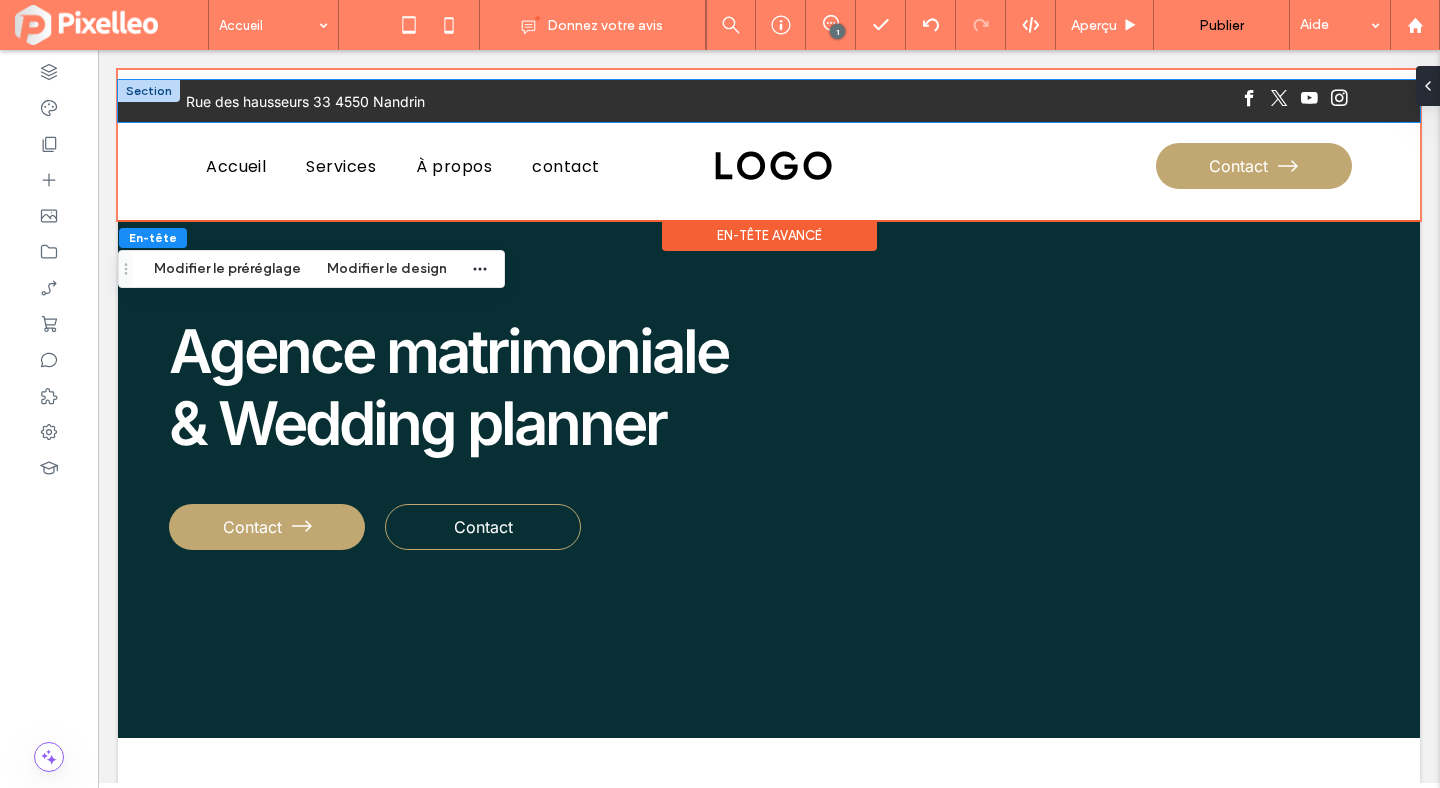 click on "Rue des hausseurs 33 4550 Nandrin" at bounding box center [769, 101] 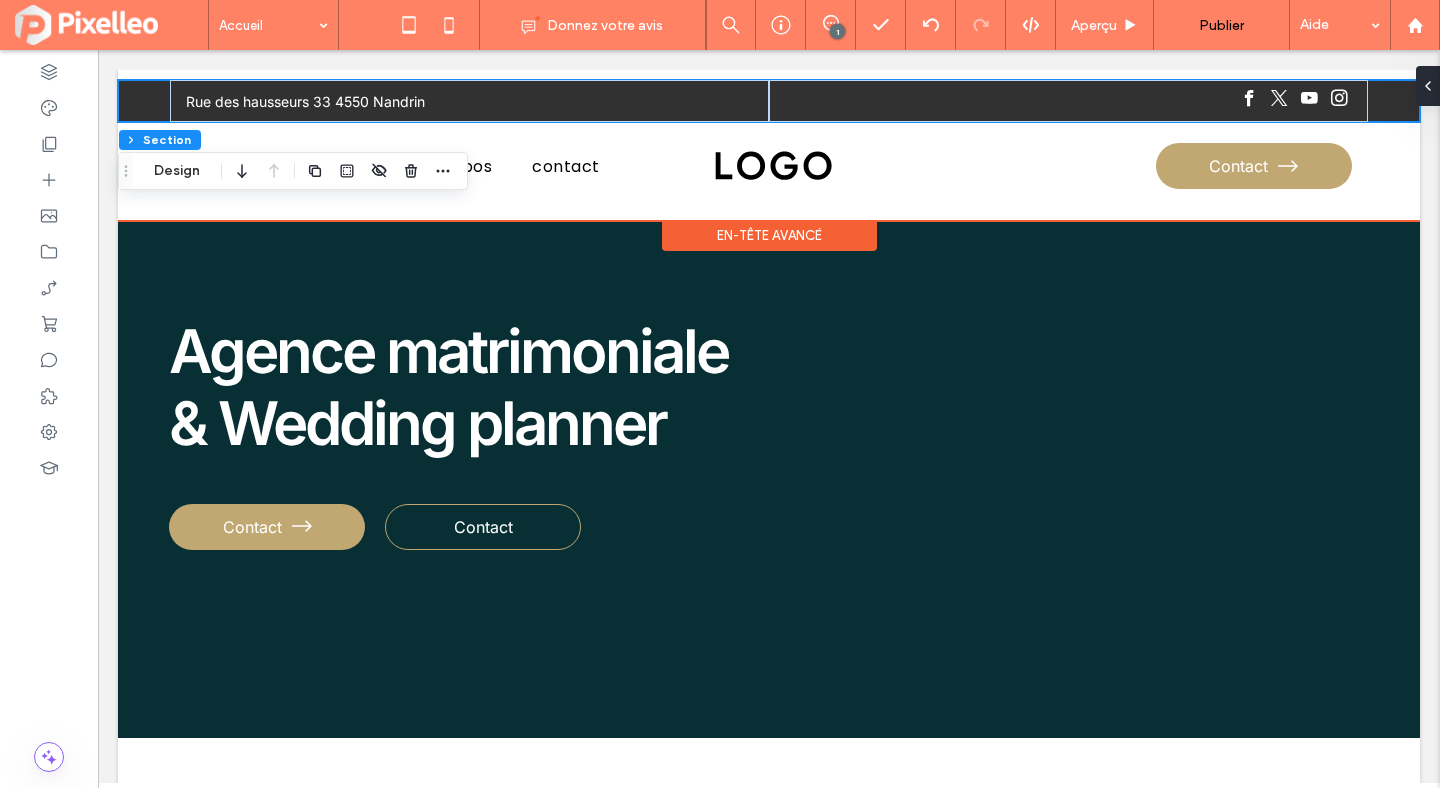 click on "En-tête avancé" at bounding box center (769, 235) 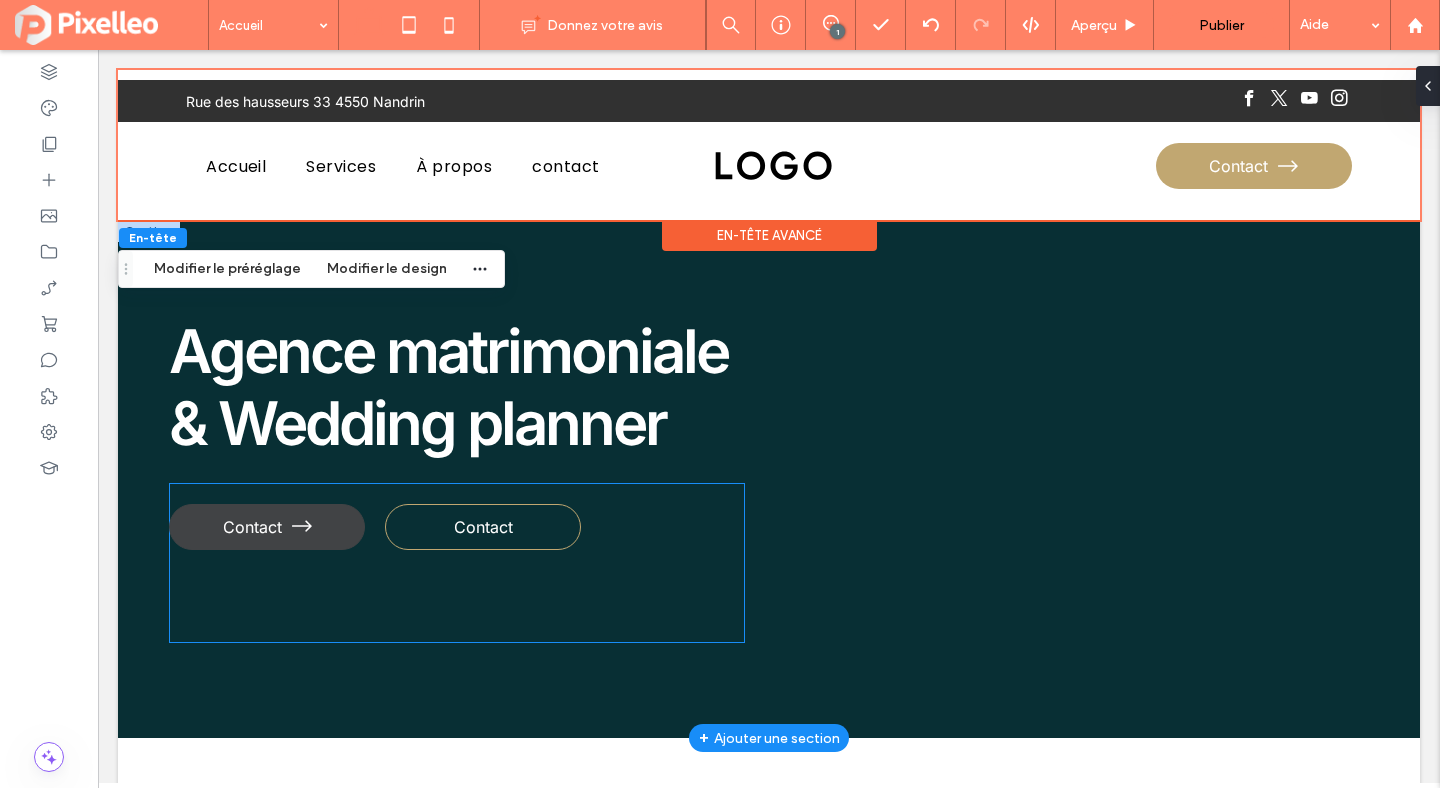 click on "Contact" at bounding box center (252, 527) 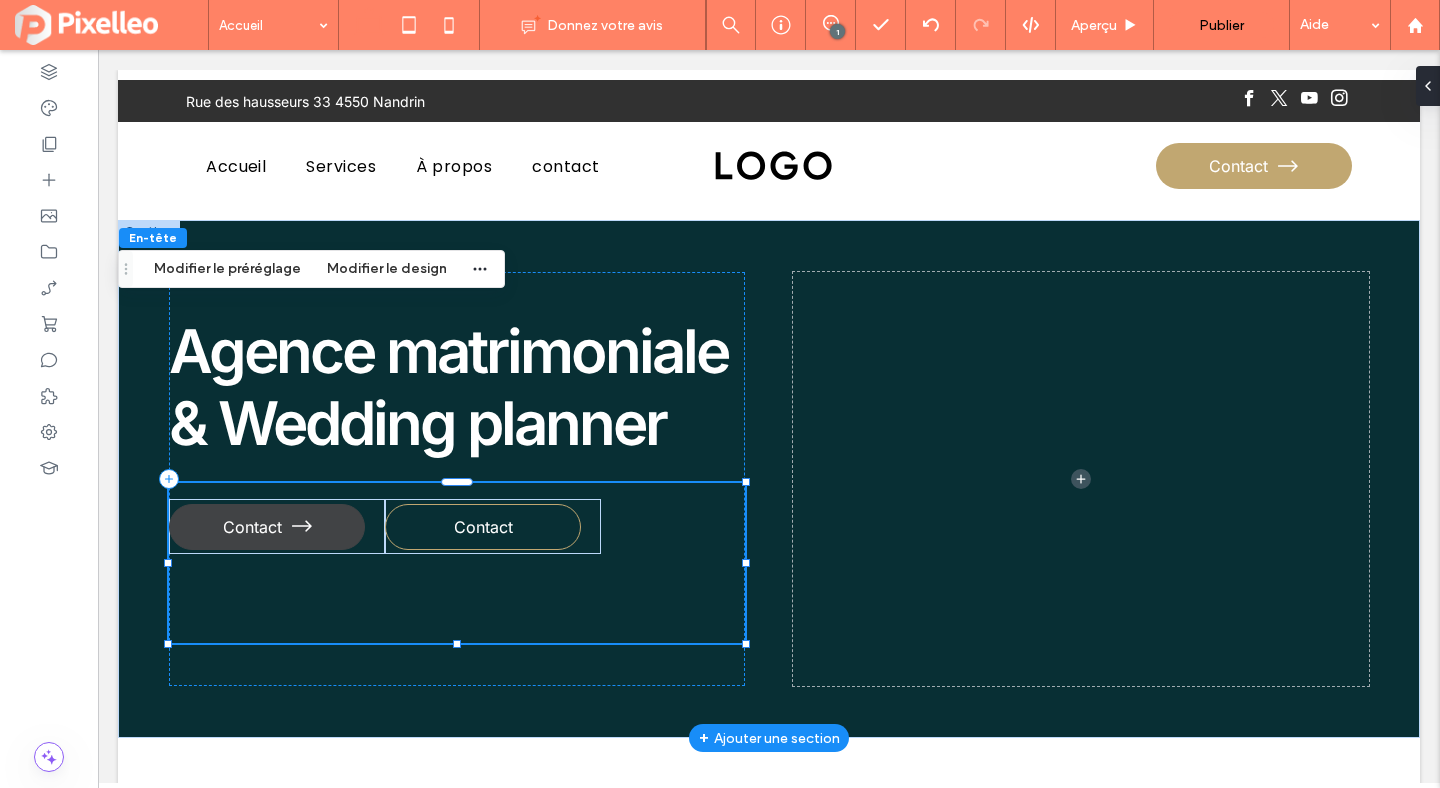 click on "Contact" at bounding box center [252, 527] 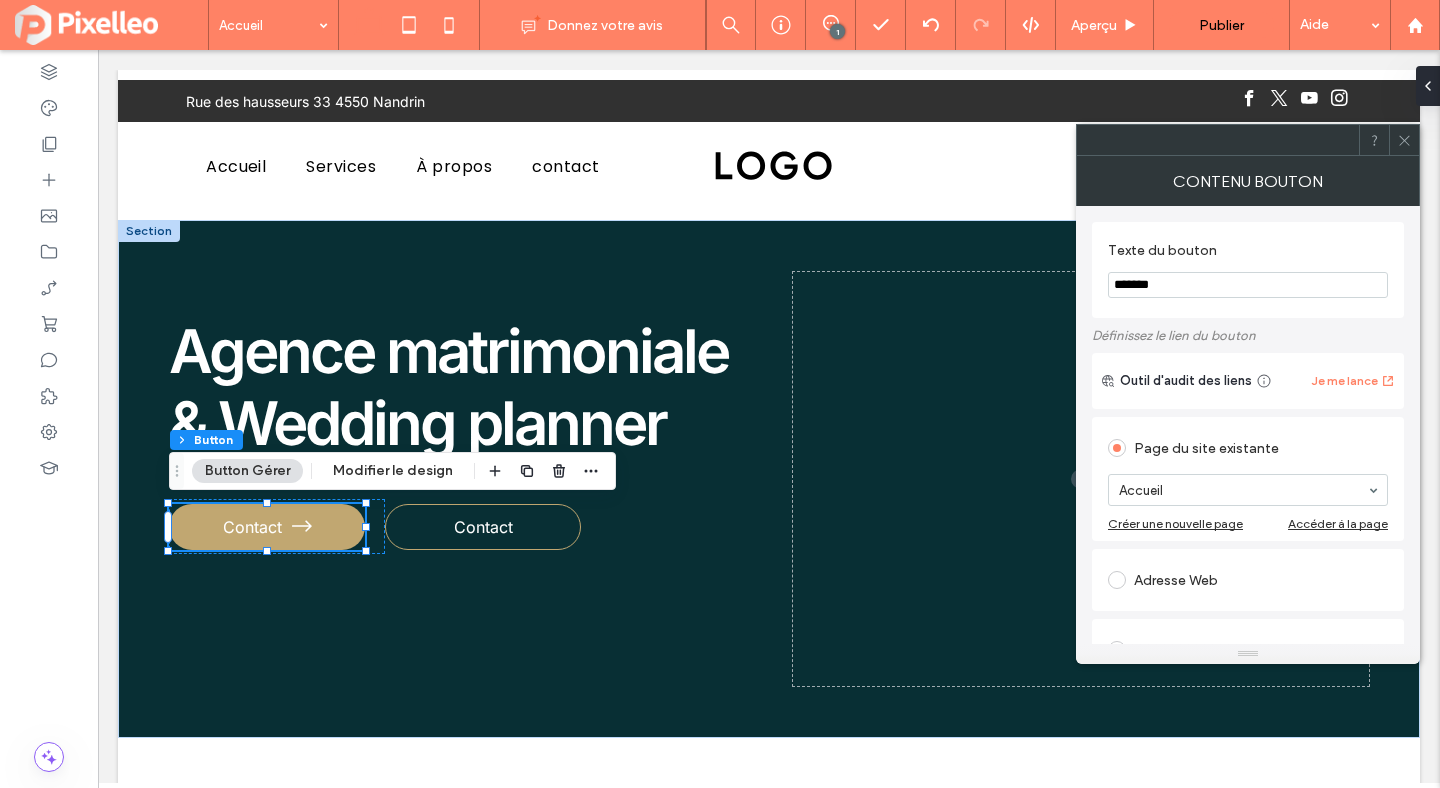click 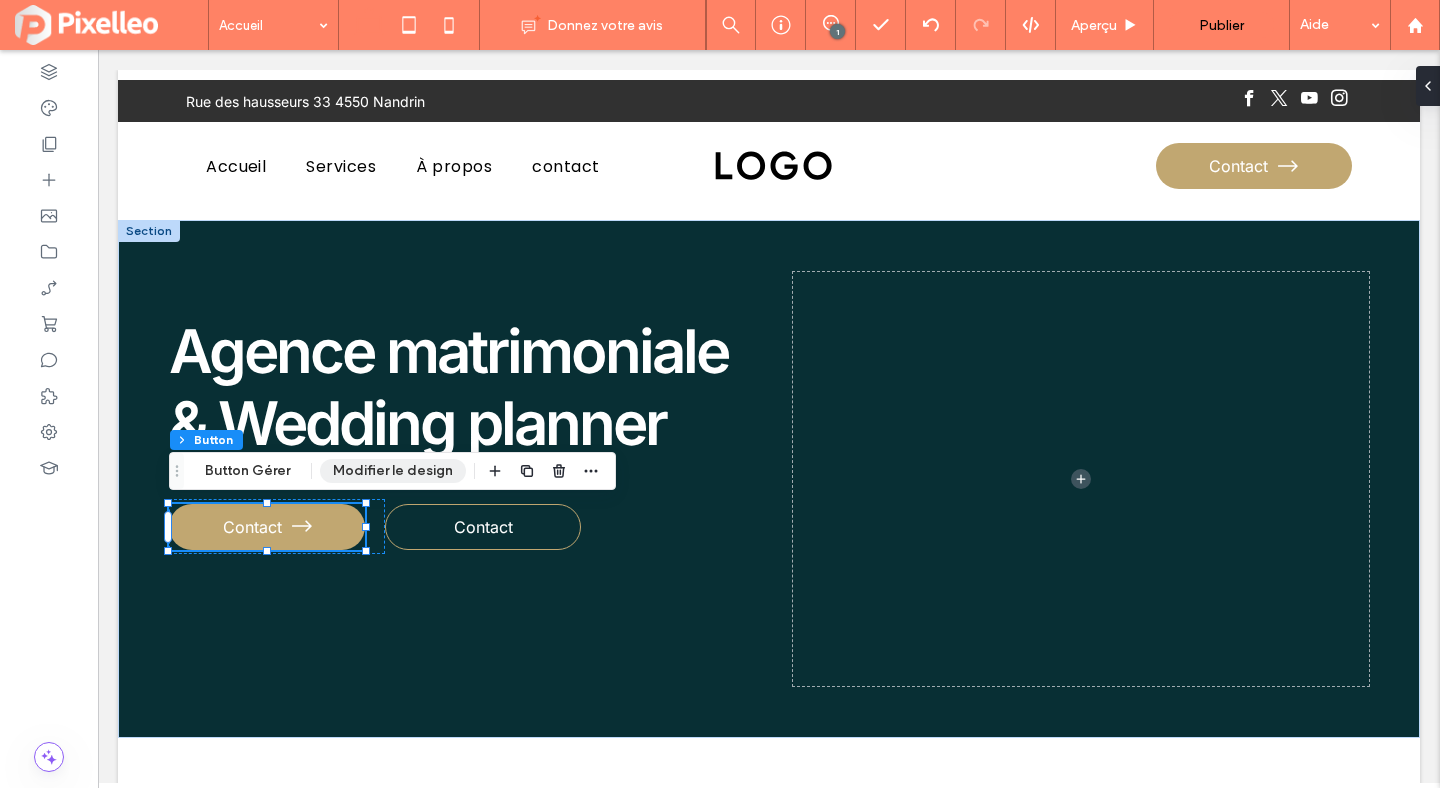 click on "Modifier le design" at bounding box center (393, 471) 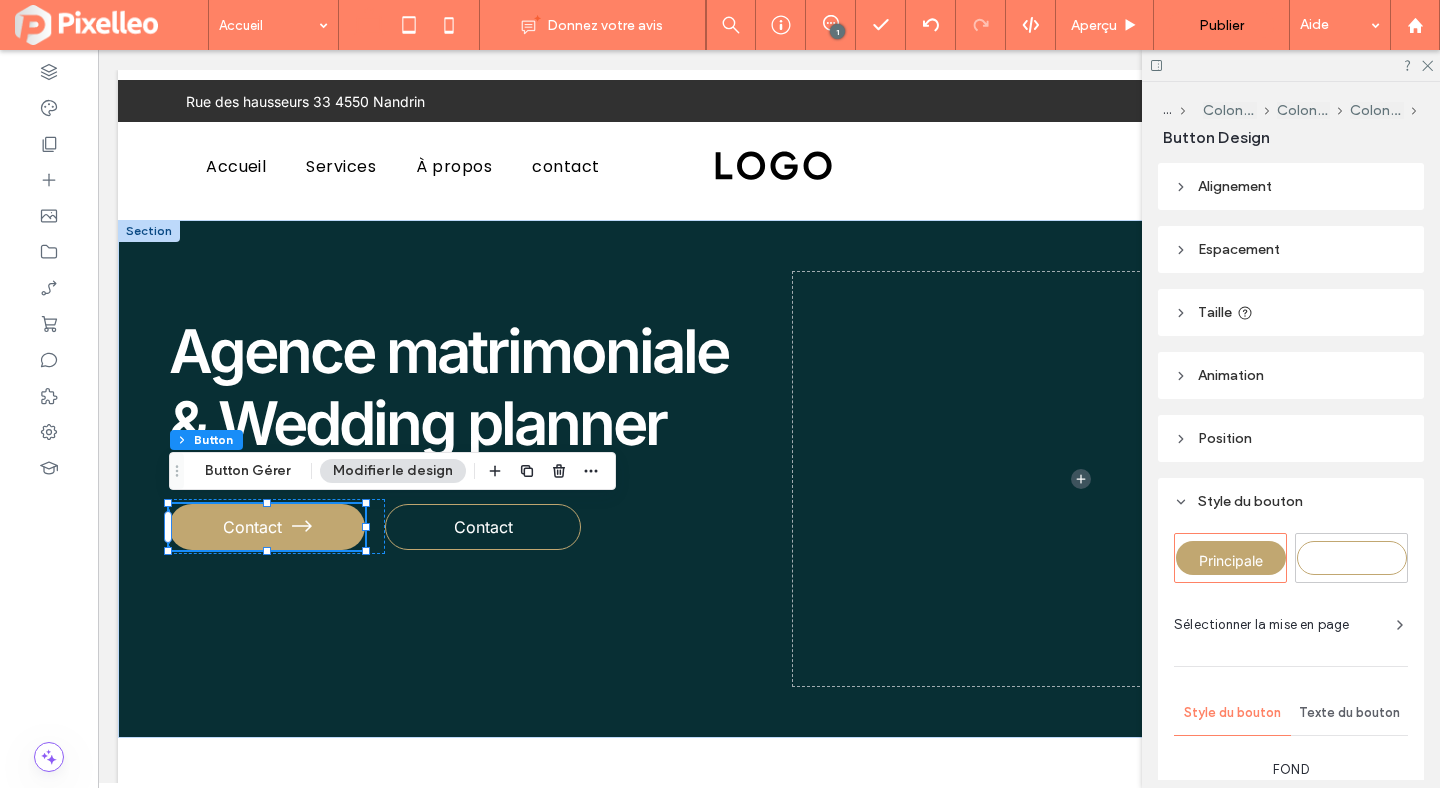 click on "Principale" at bounding box center (1231, 560) 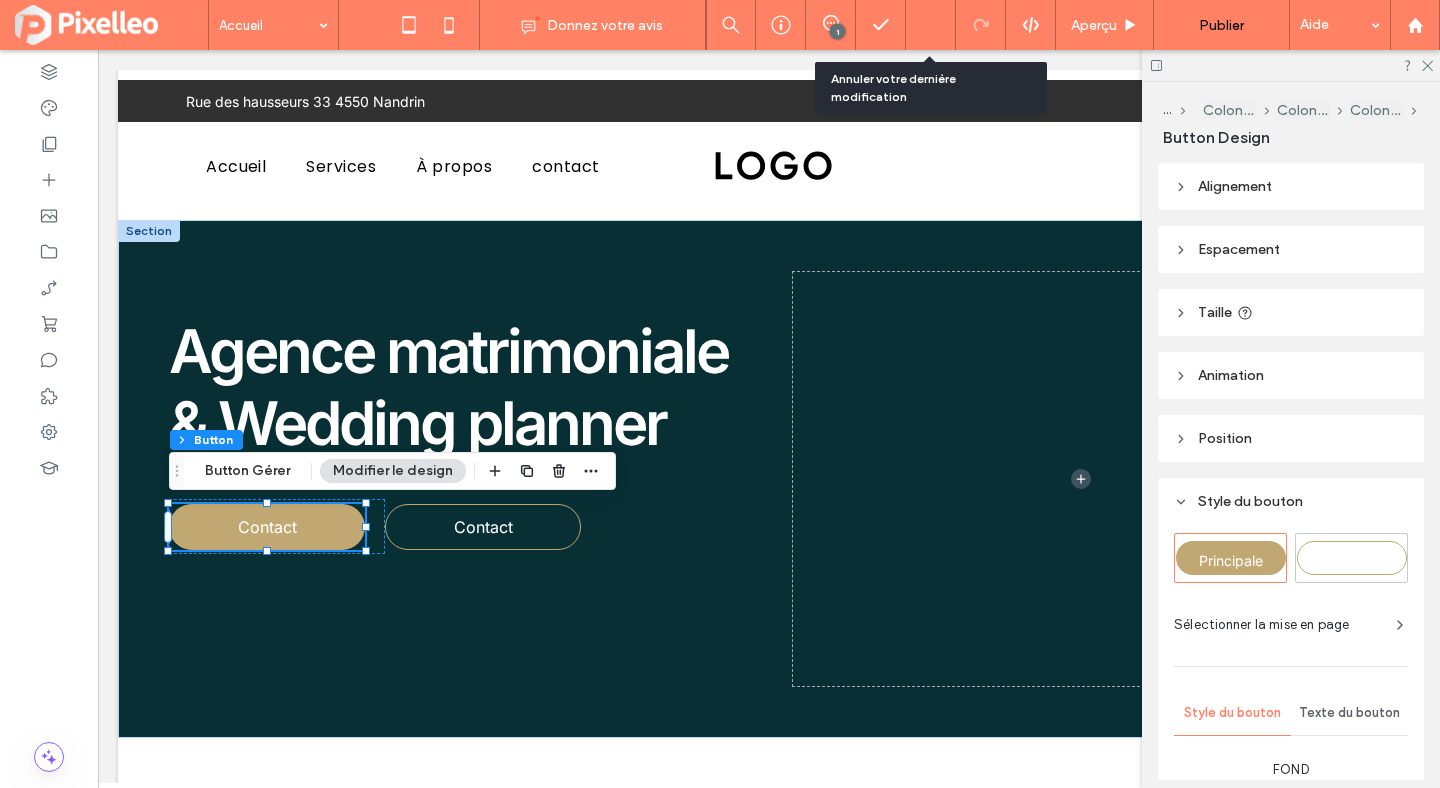 click 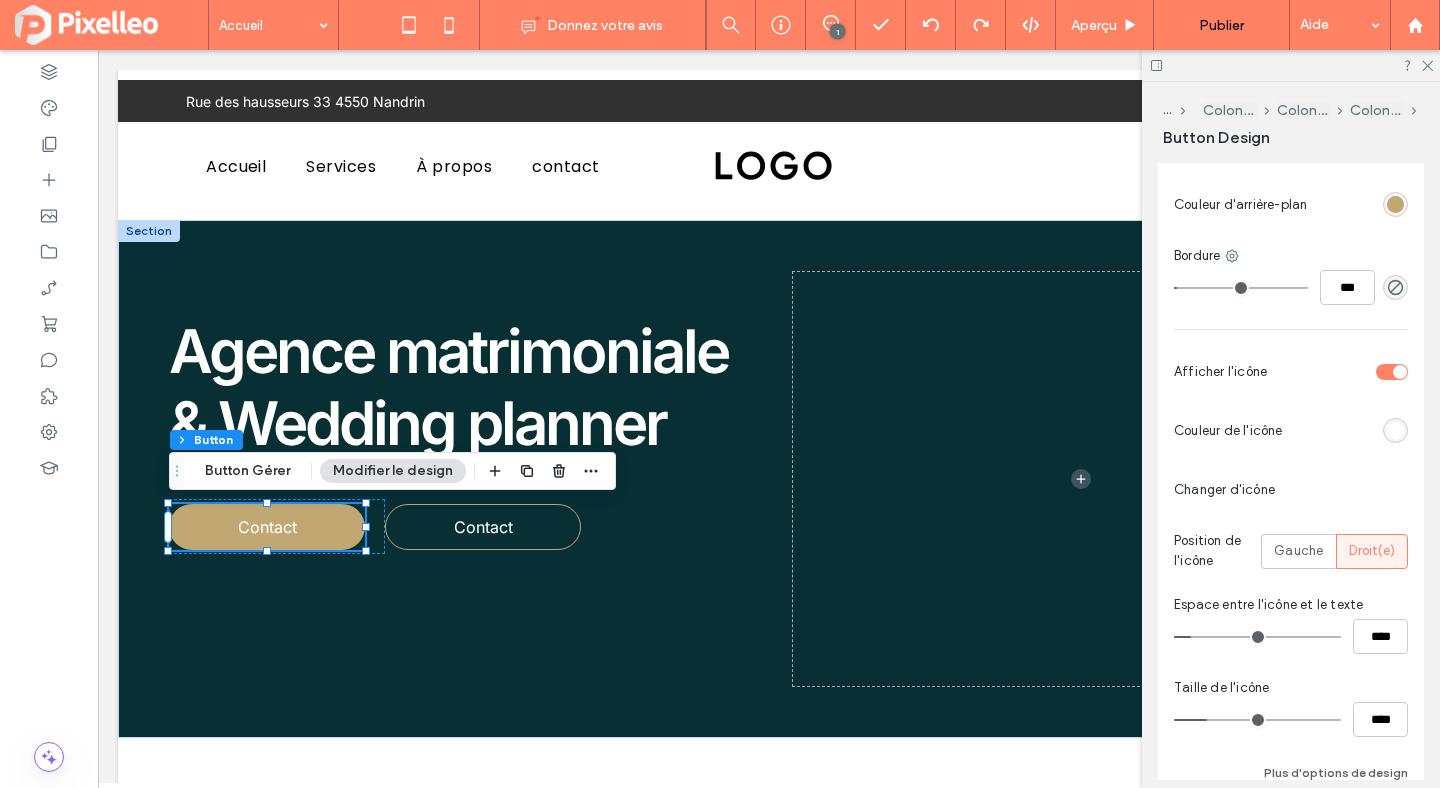scroll, scrollTop: 836, scrollLeft: 0, axis: vertical 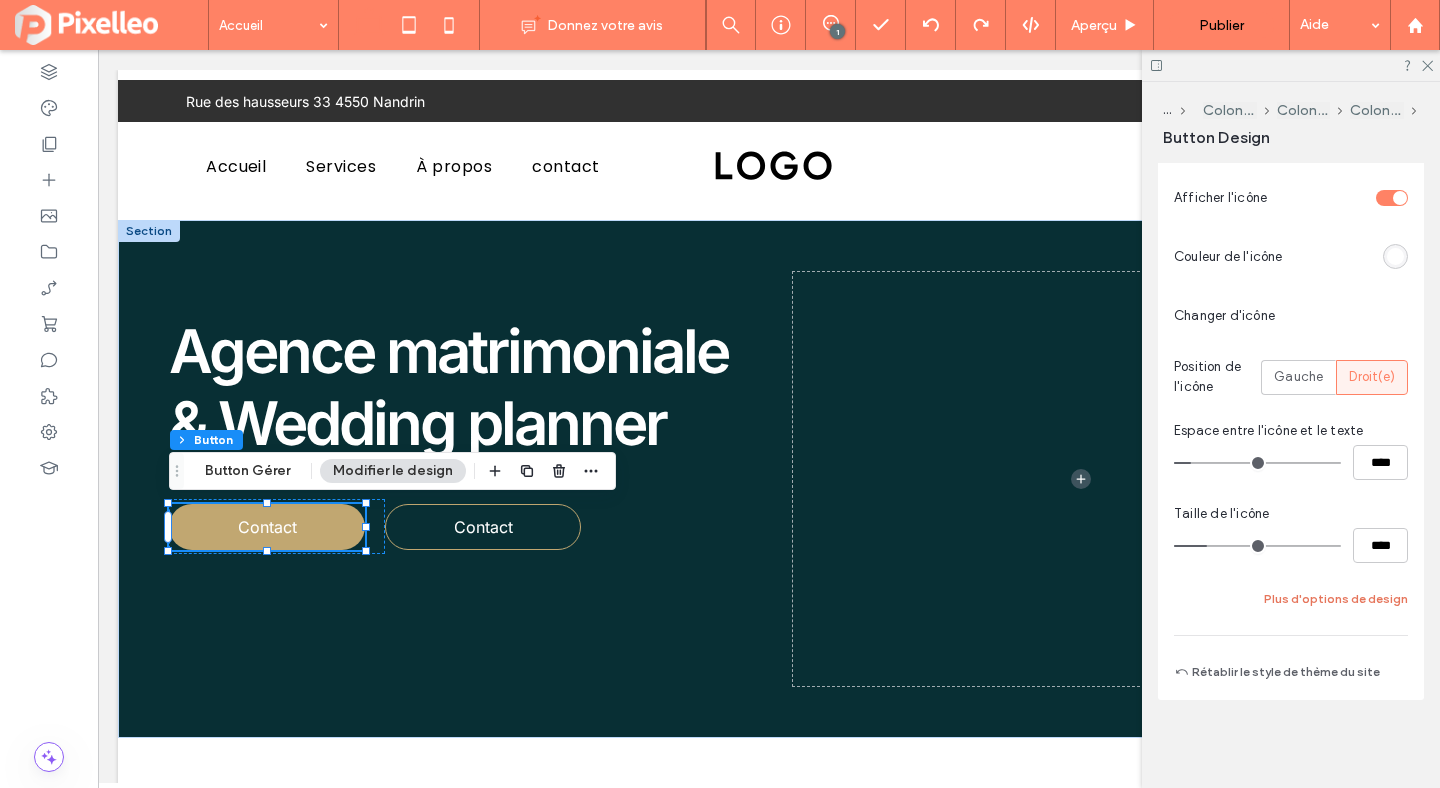 click on "Plus d'options de design" at bounding box center [1336, 599] 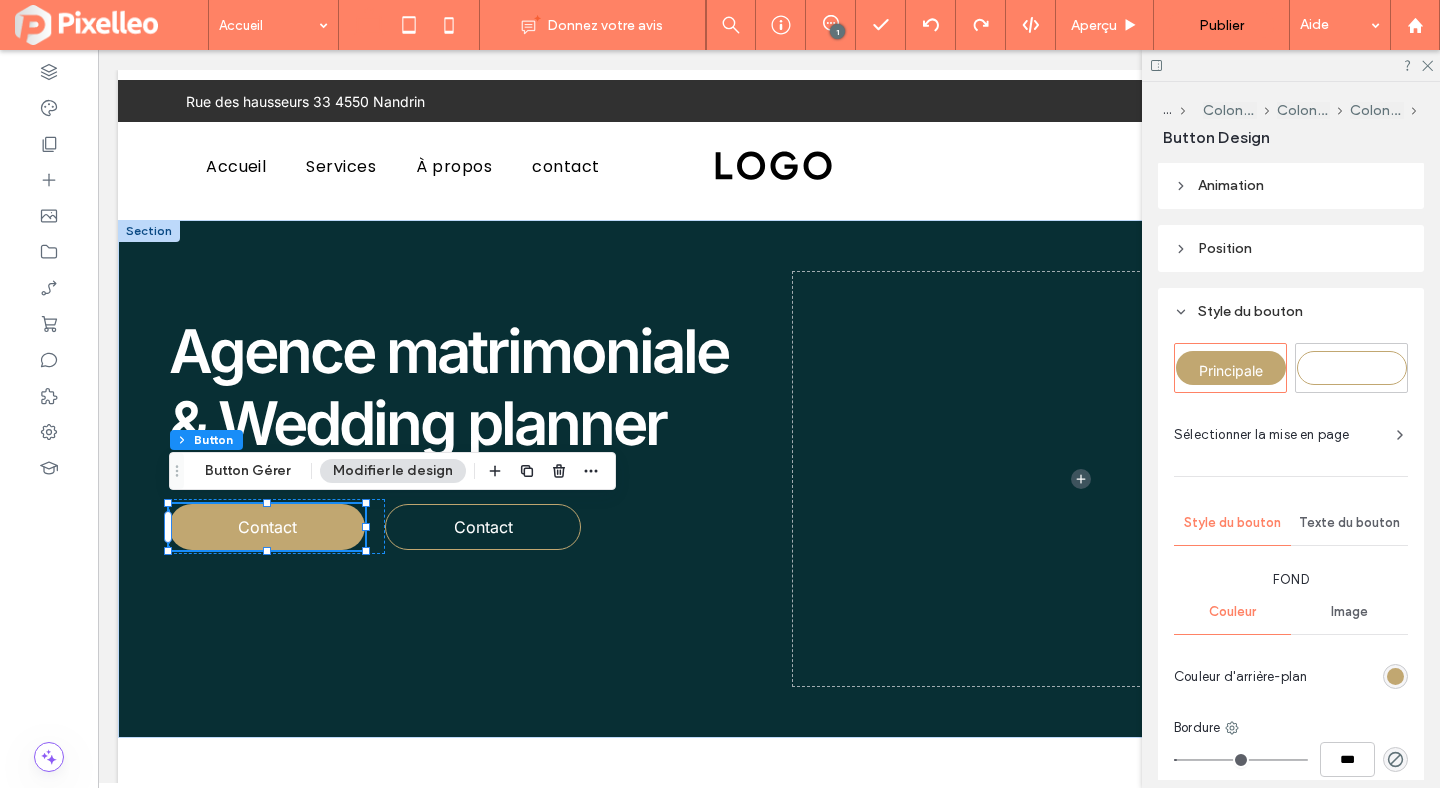 scroll, scrollTop: 0, scrollLeft: 0, axis: both 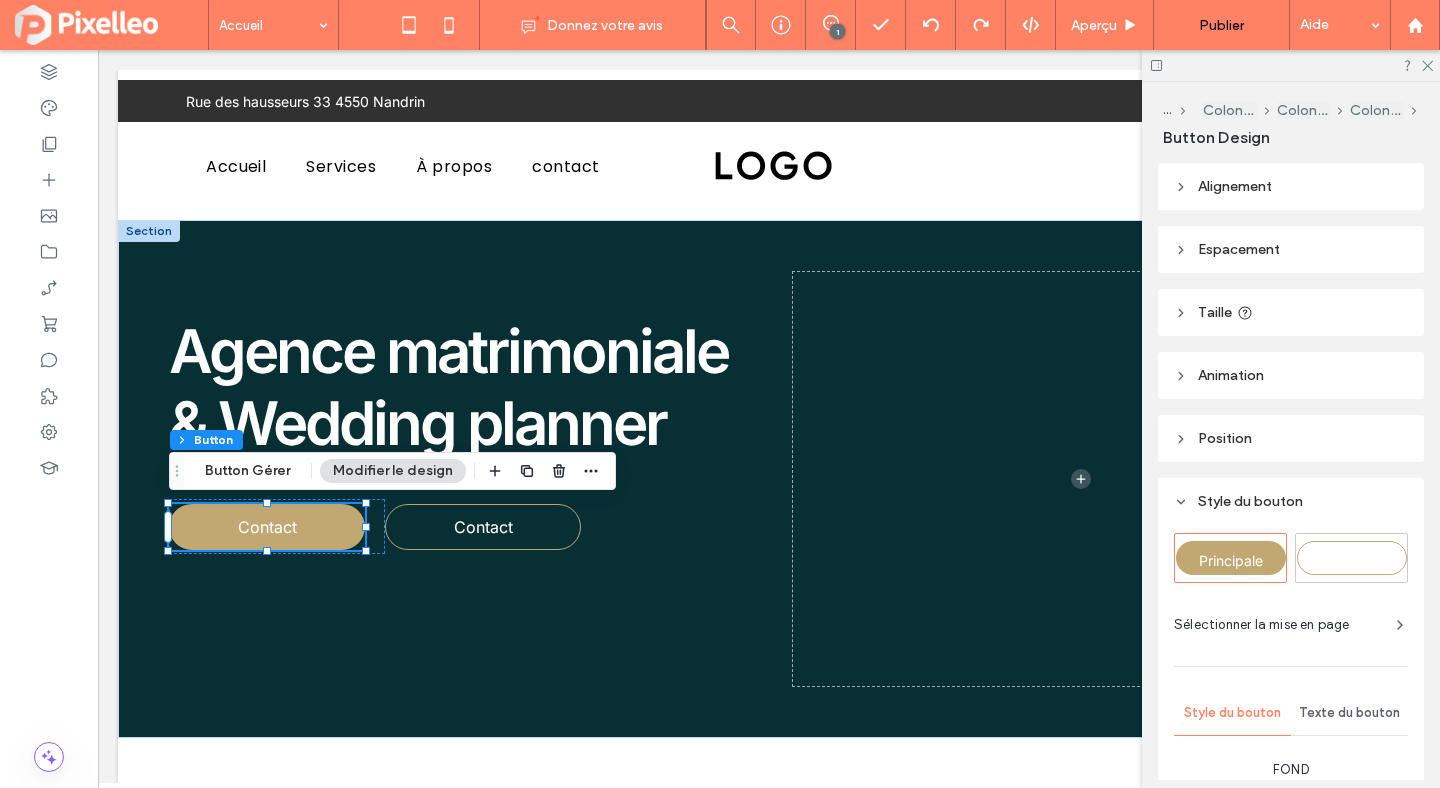 click on "Animation" at bounding box center (1231, 375) 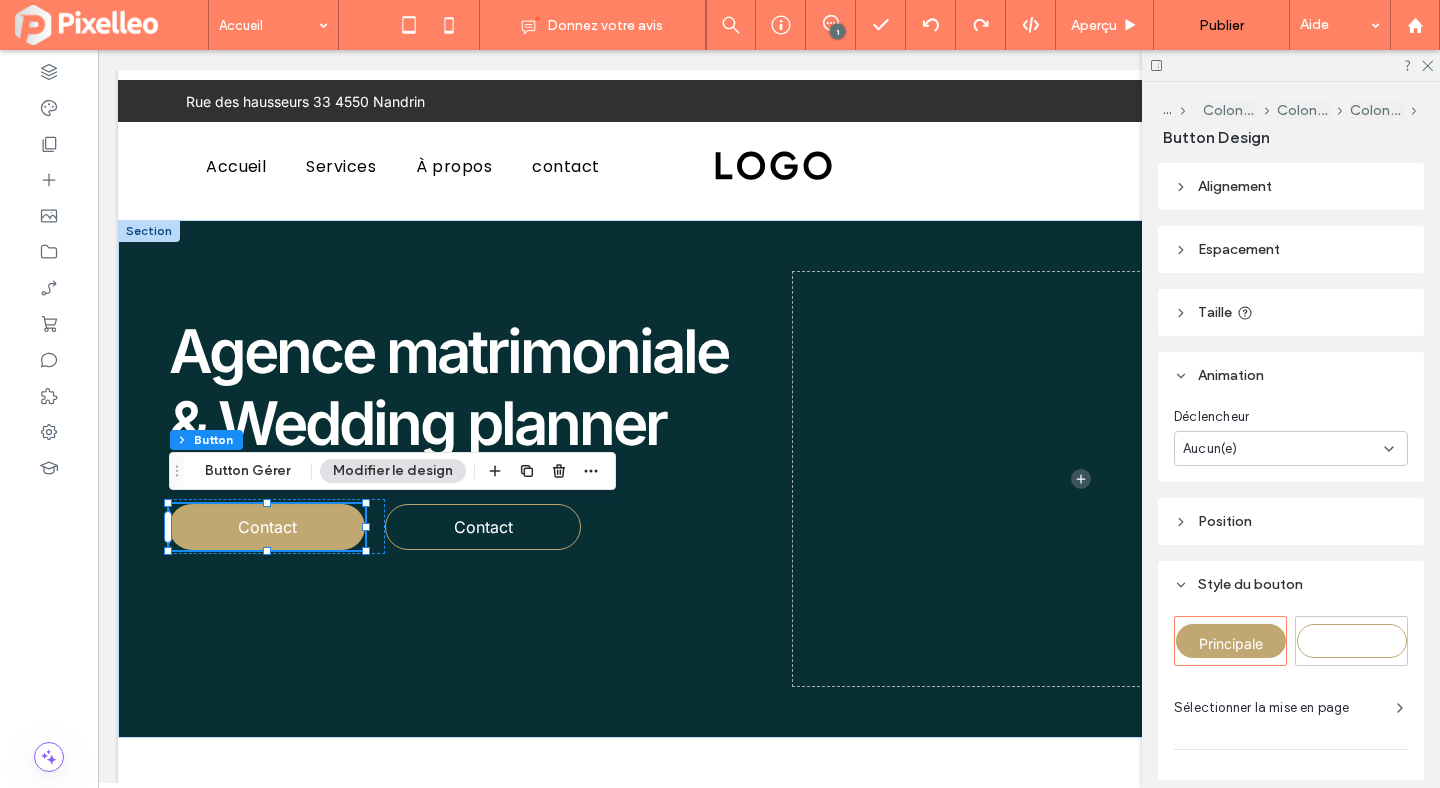 click on "Déclencheur Aucun(e)" at bounding box center [1291, 436] 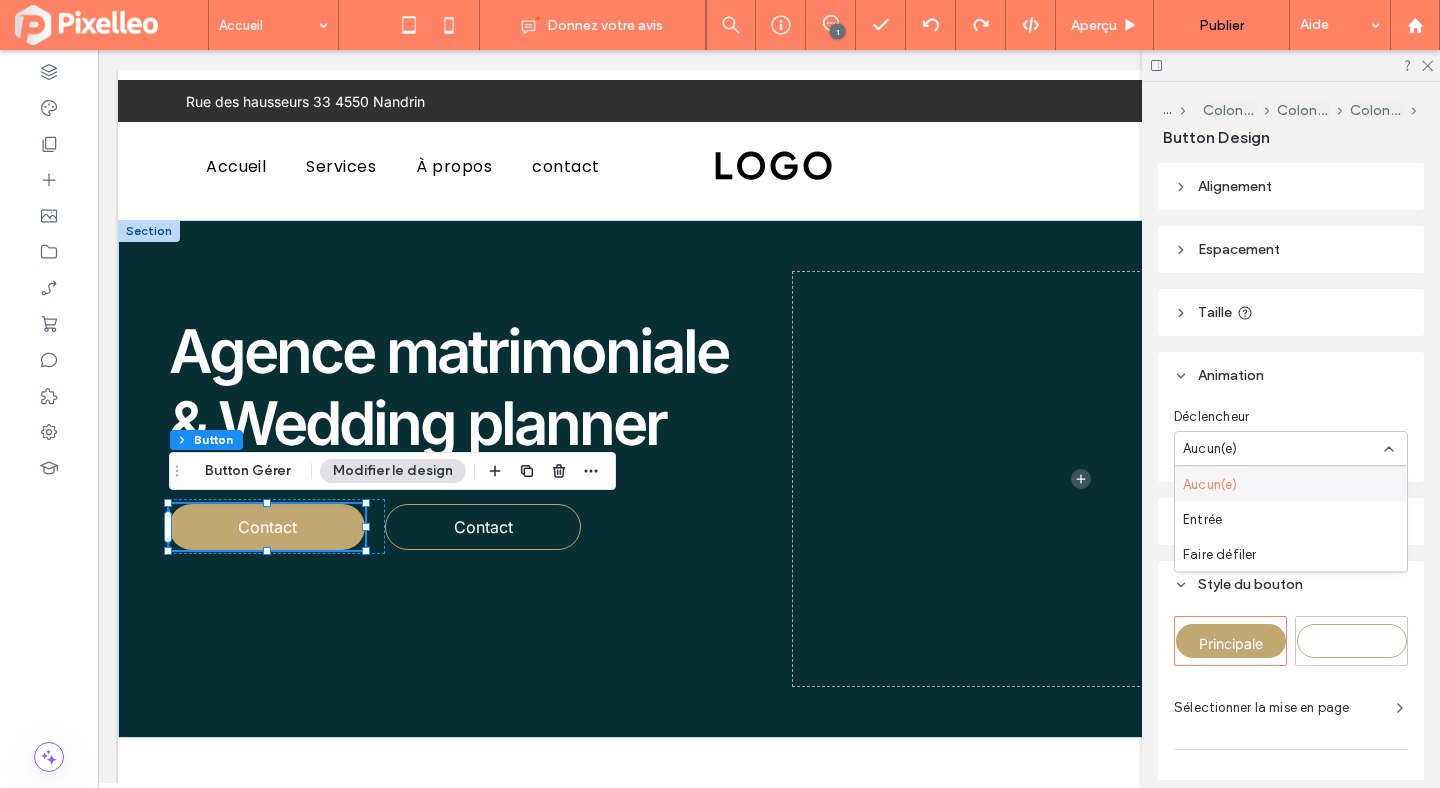 click on "Animation" at bounding box center [1291, 375] 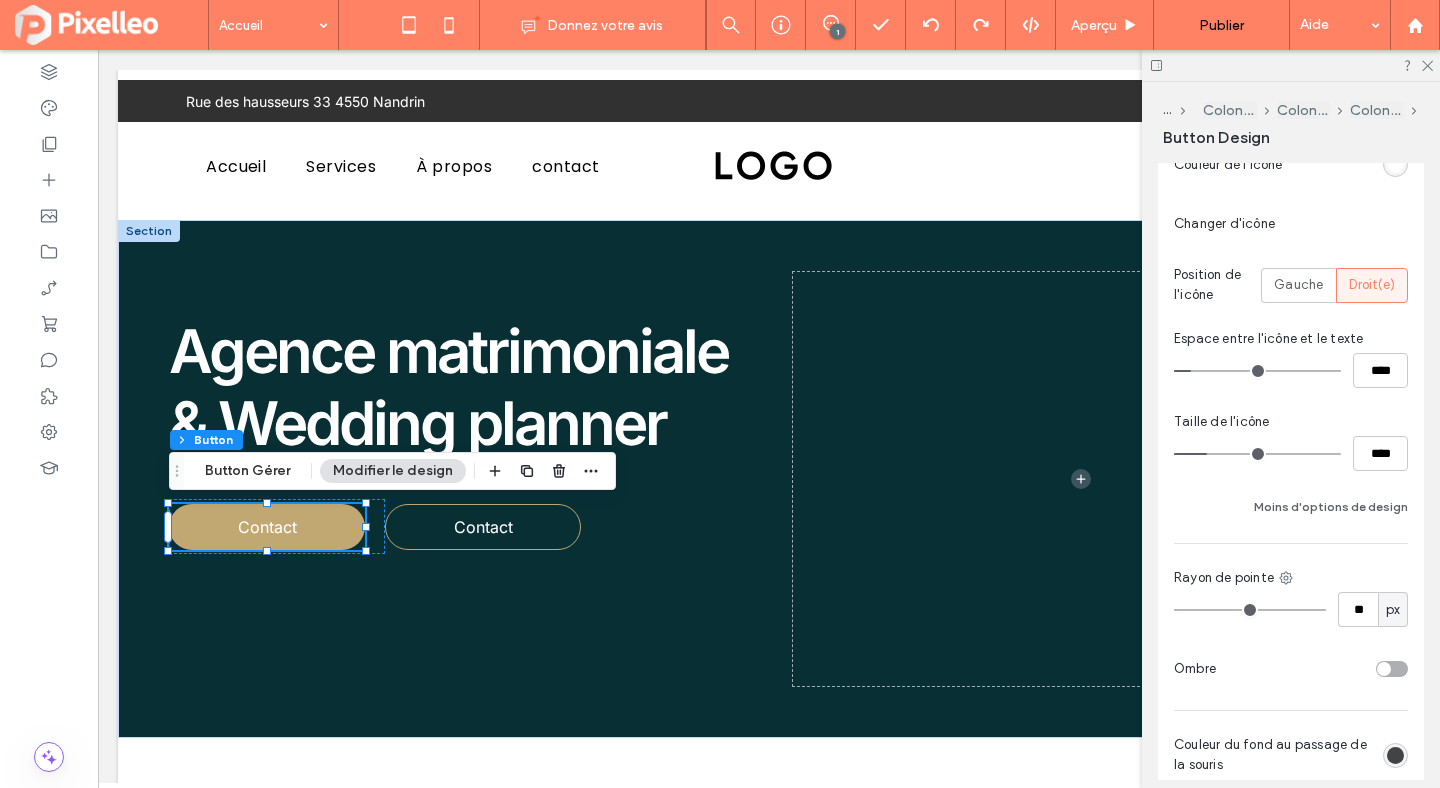 scroll, scrollTop: 1187, scrollLeft: 0, axis: vertical 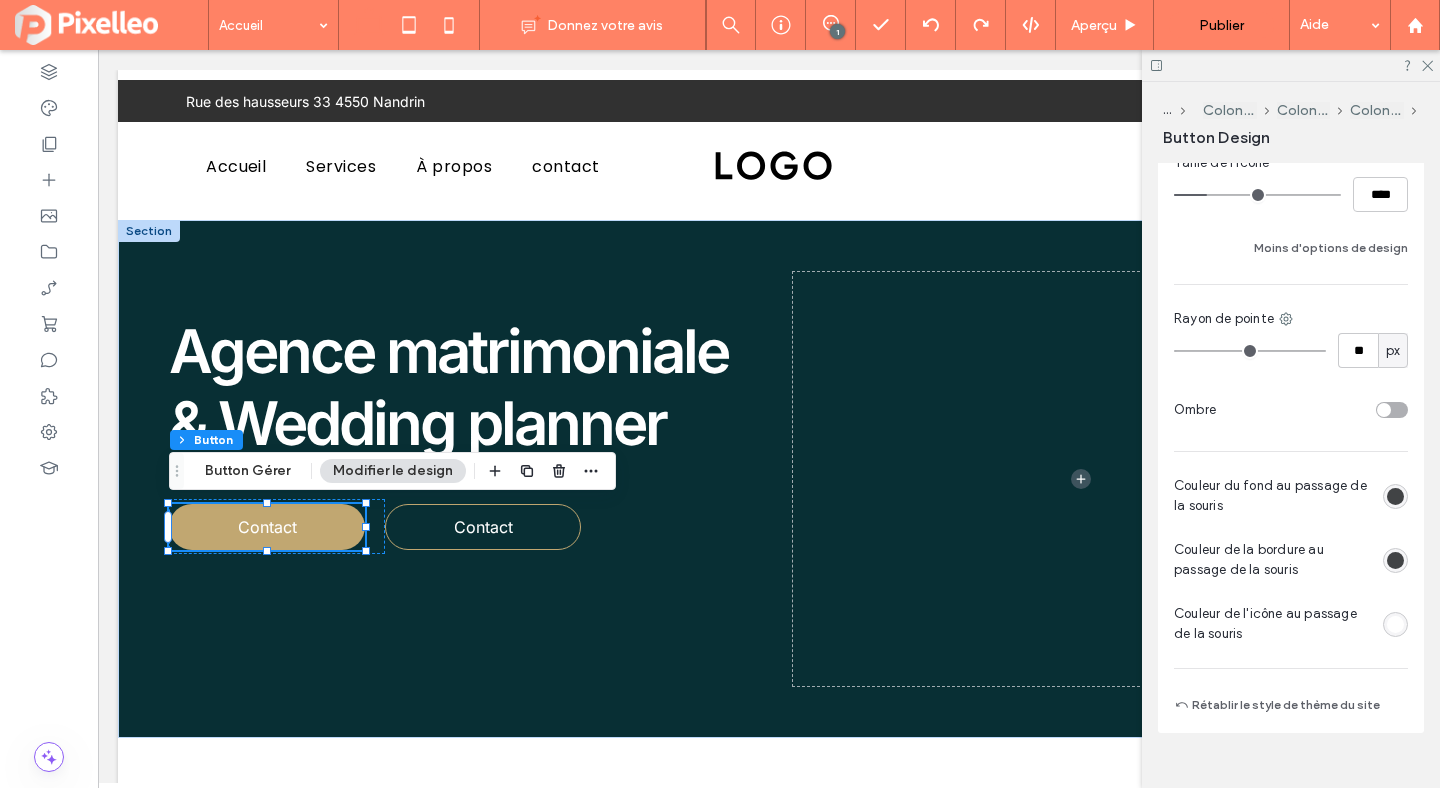 click at bounding box center (1395, 496) 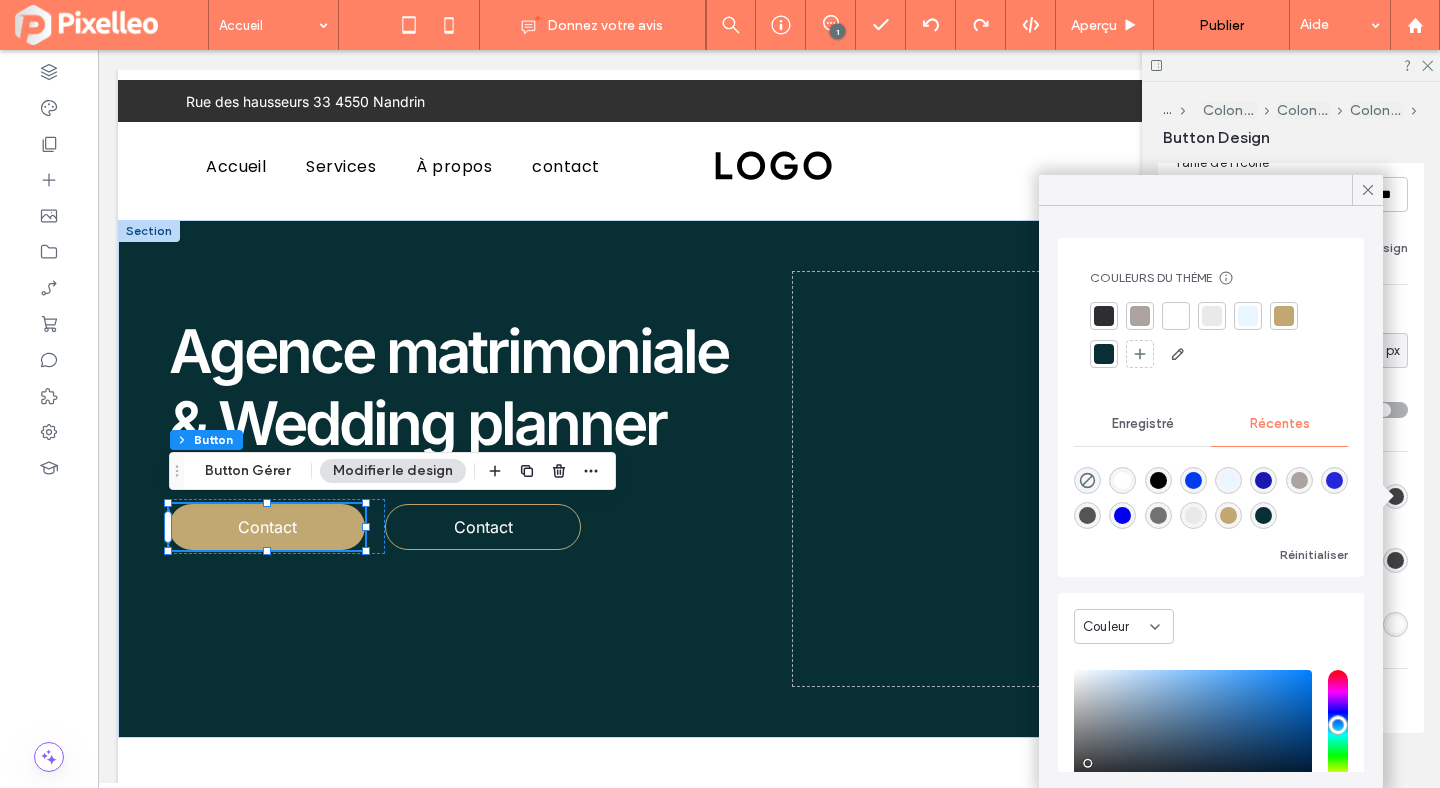 click at bounding box center (1228, 515) 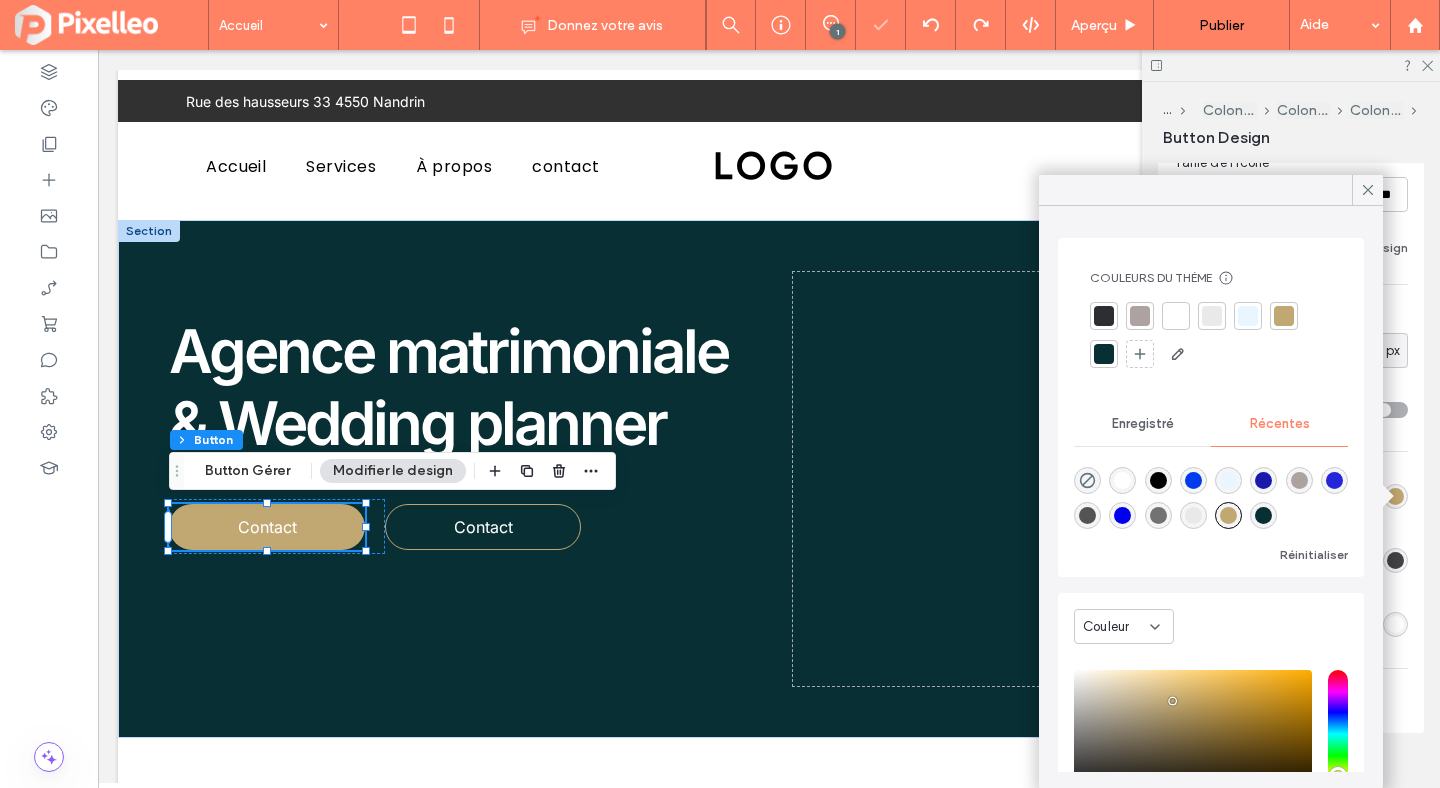 type on "*******" 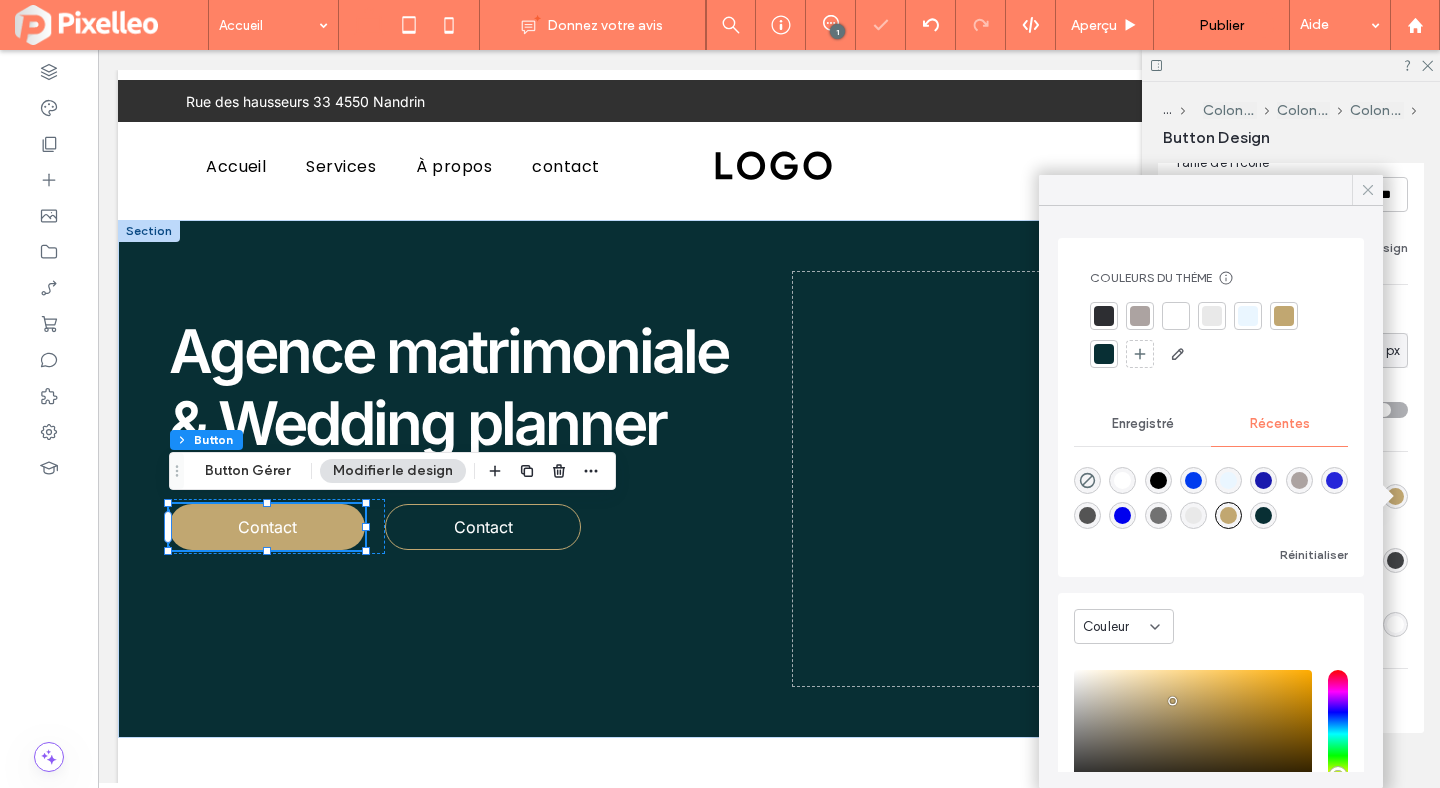 click 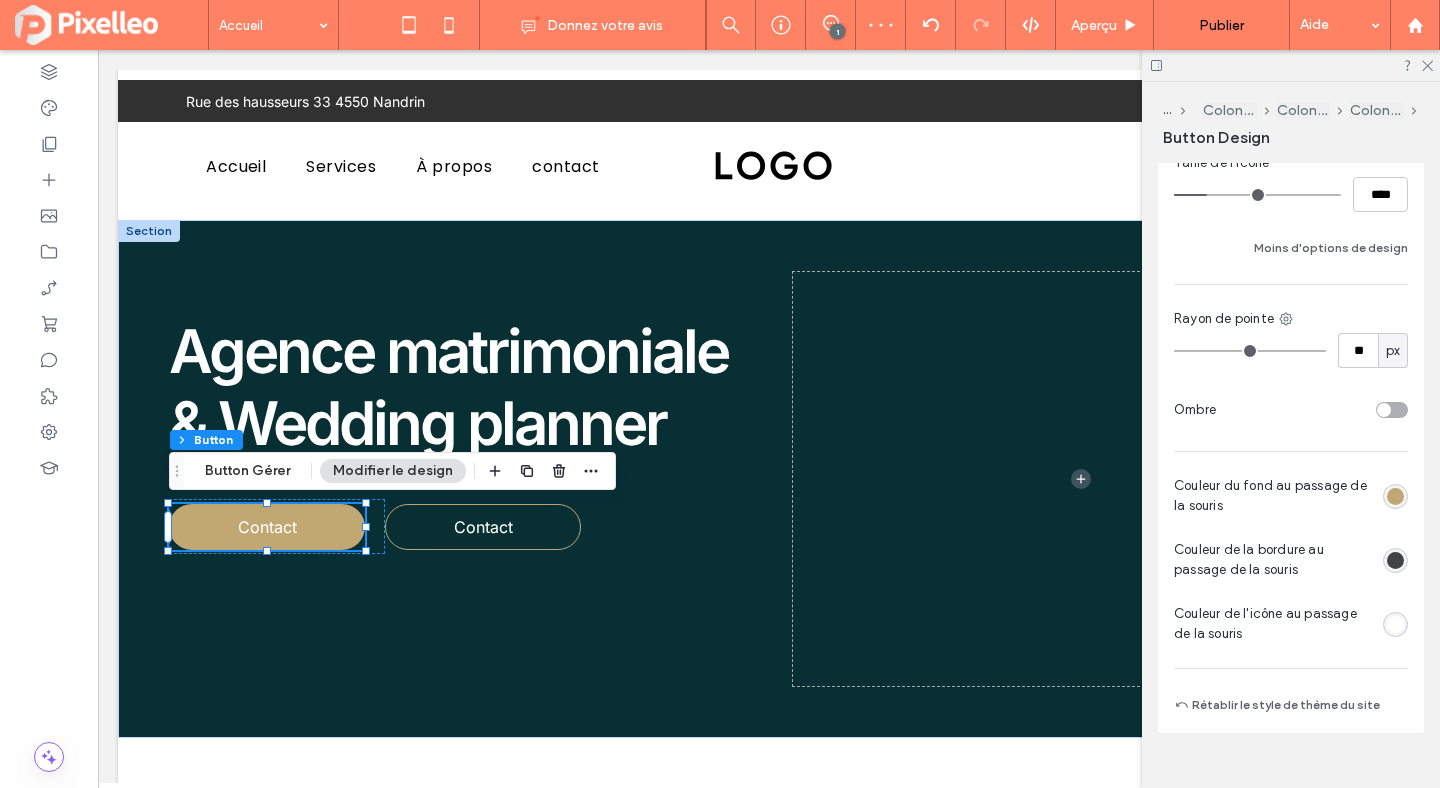 click at bounding box center [1395, 560] 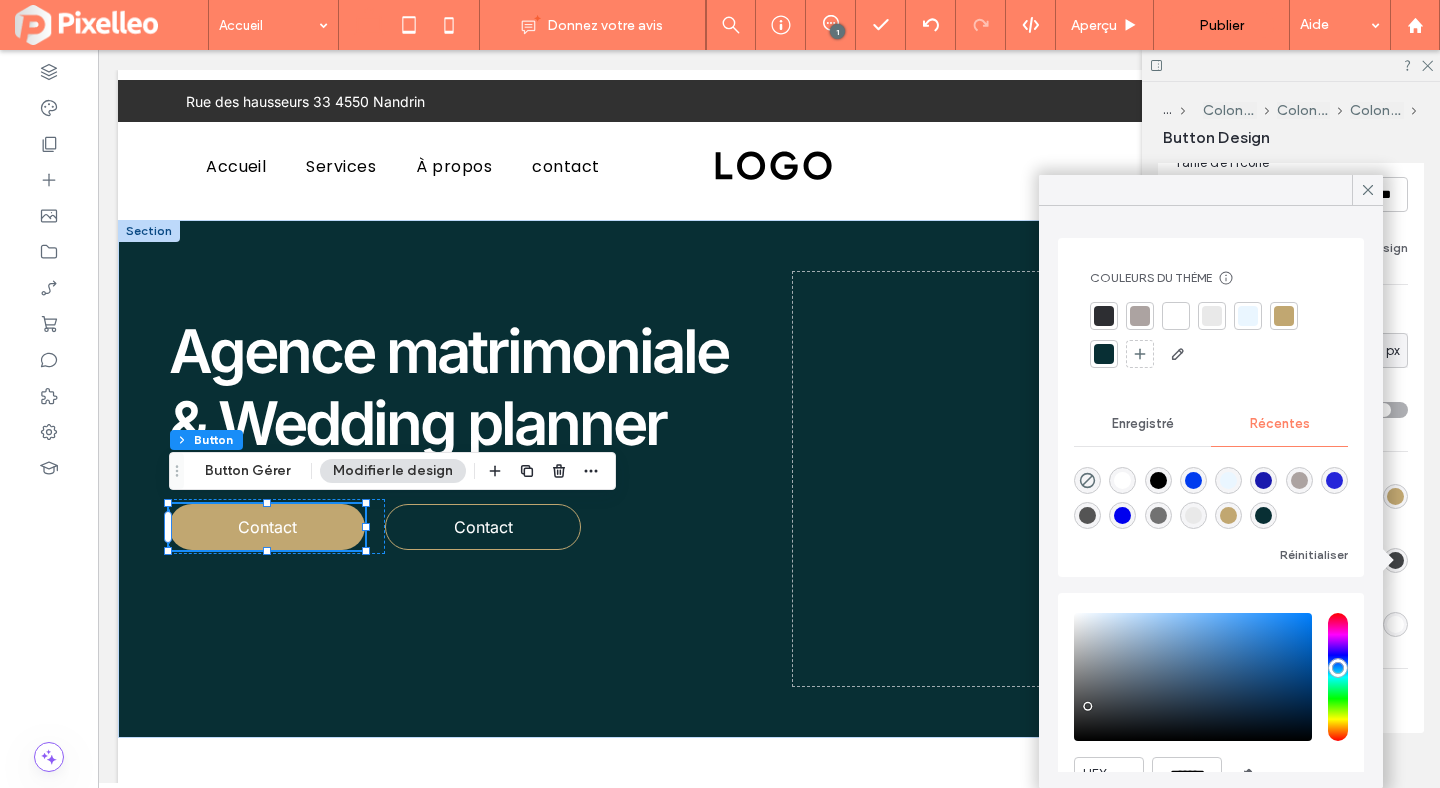 click at bounding box center (1228, 515) 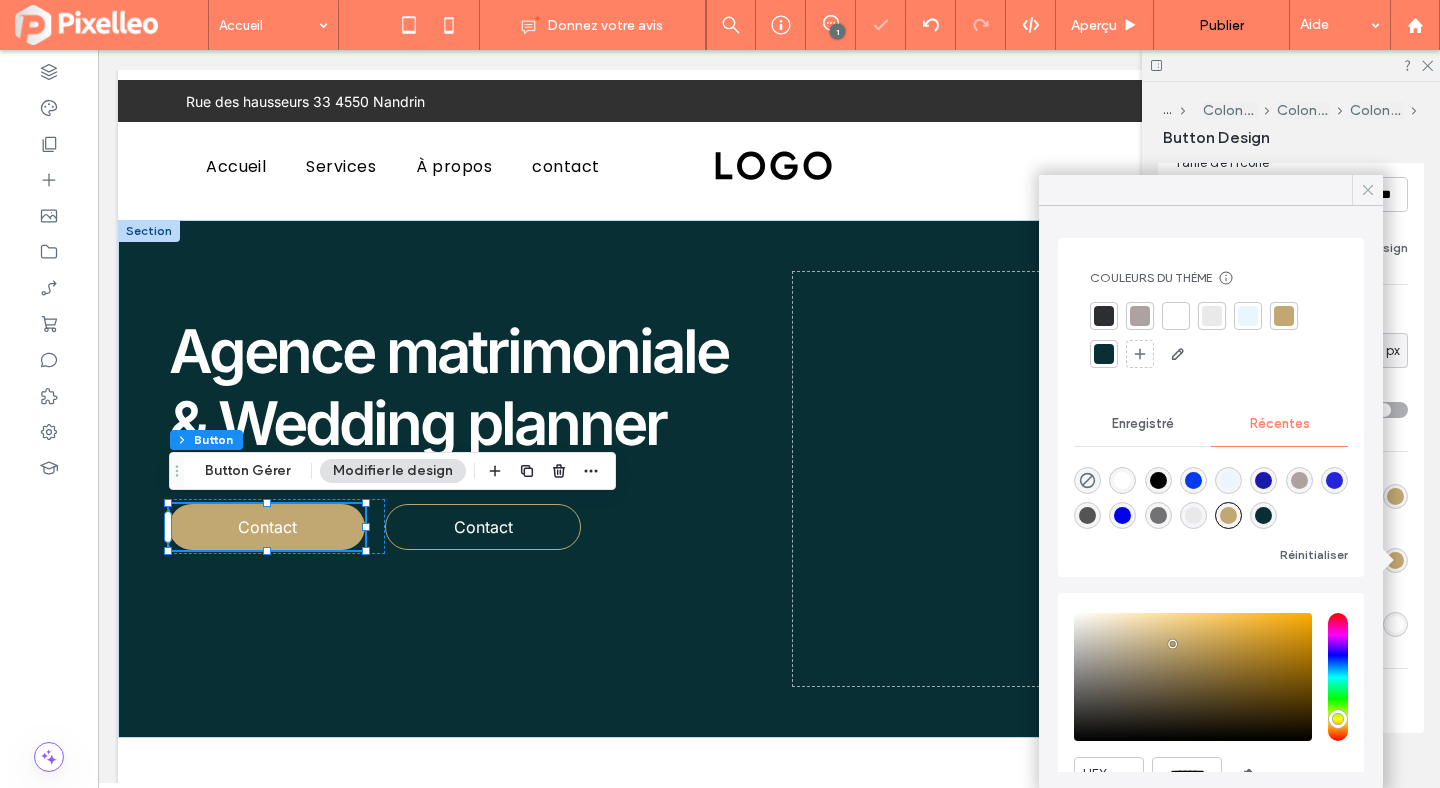 click at bounding box center [1368, 190] 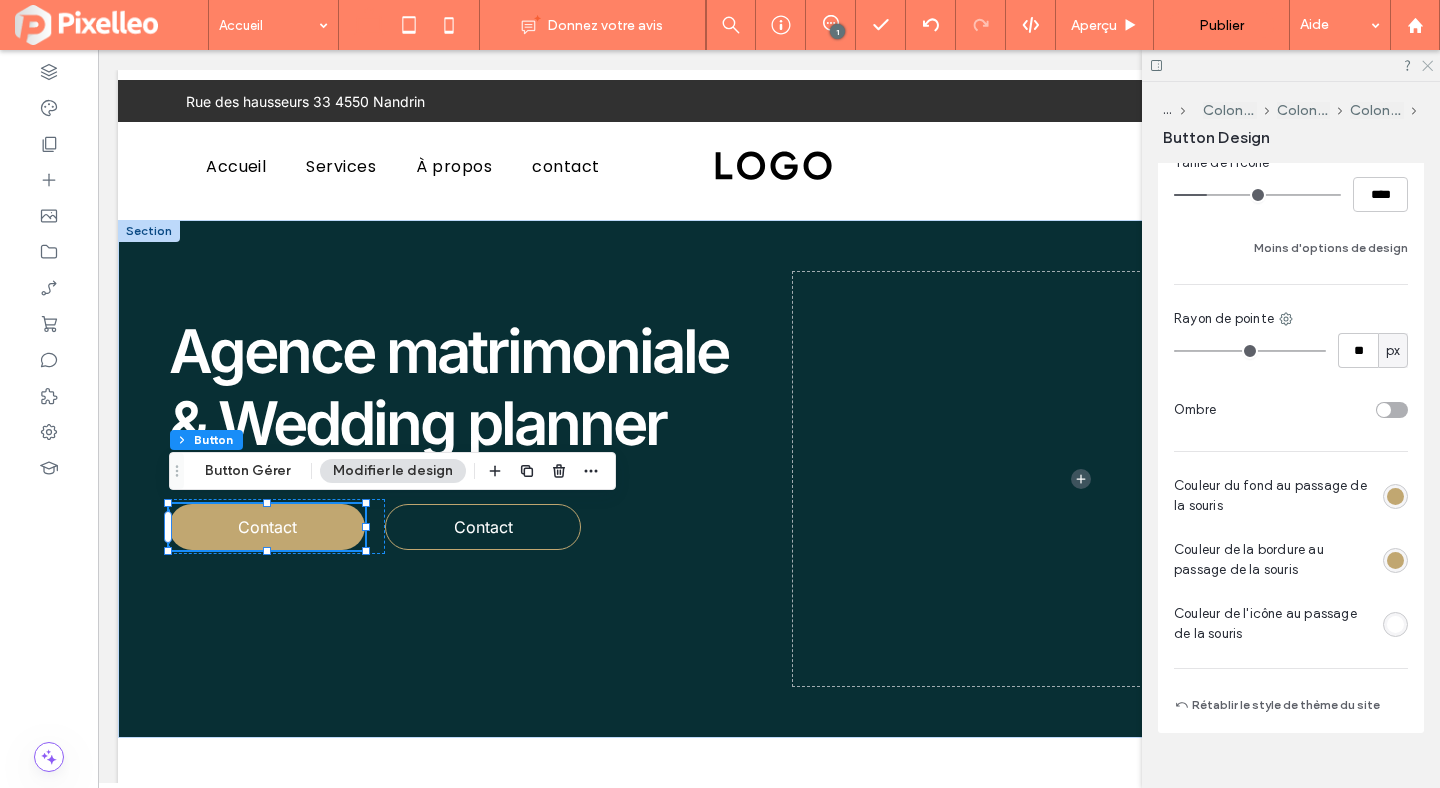 click 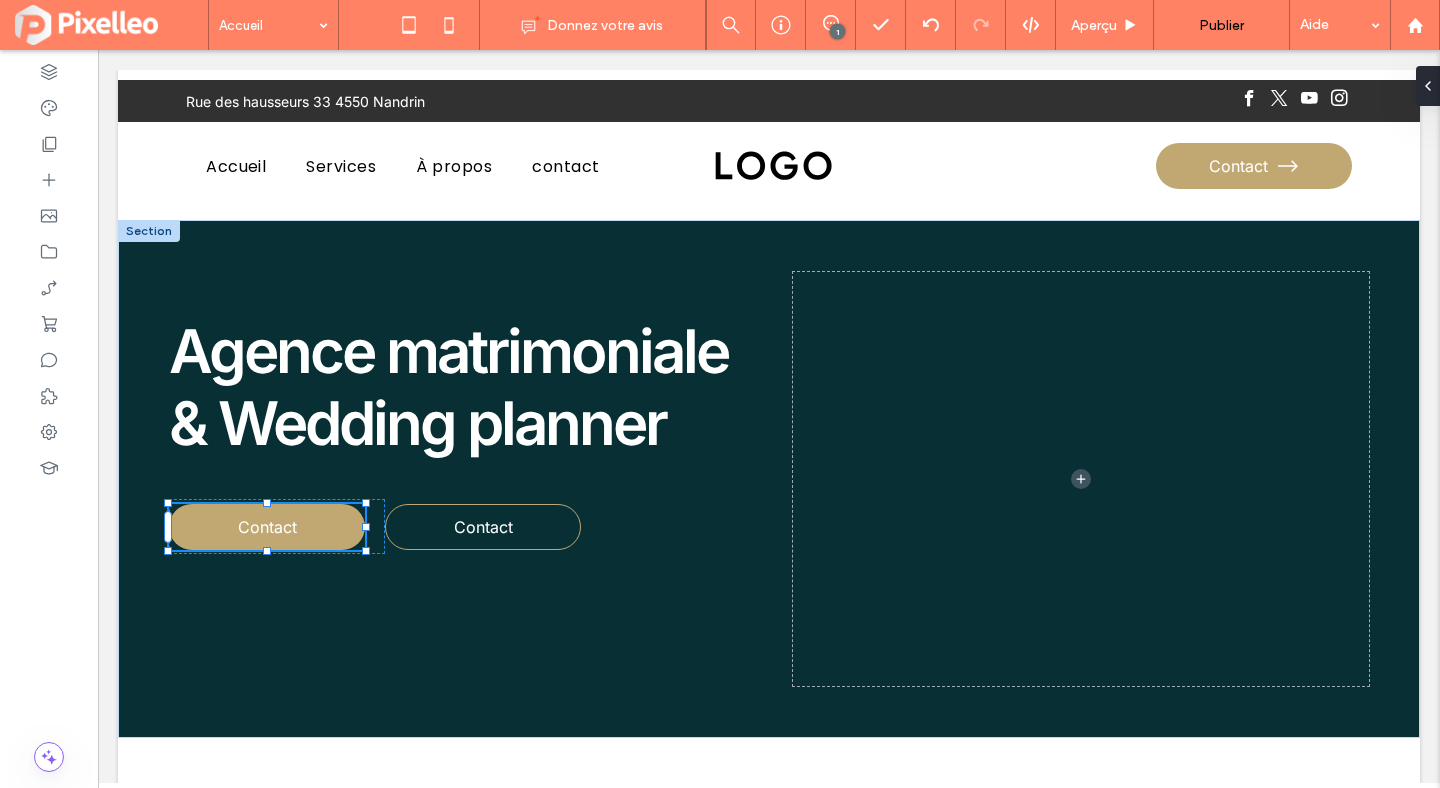type on "***" 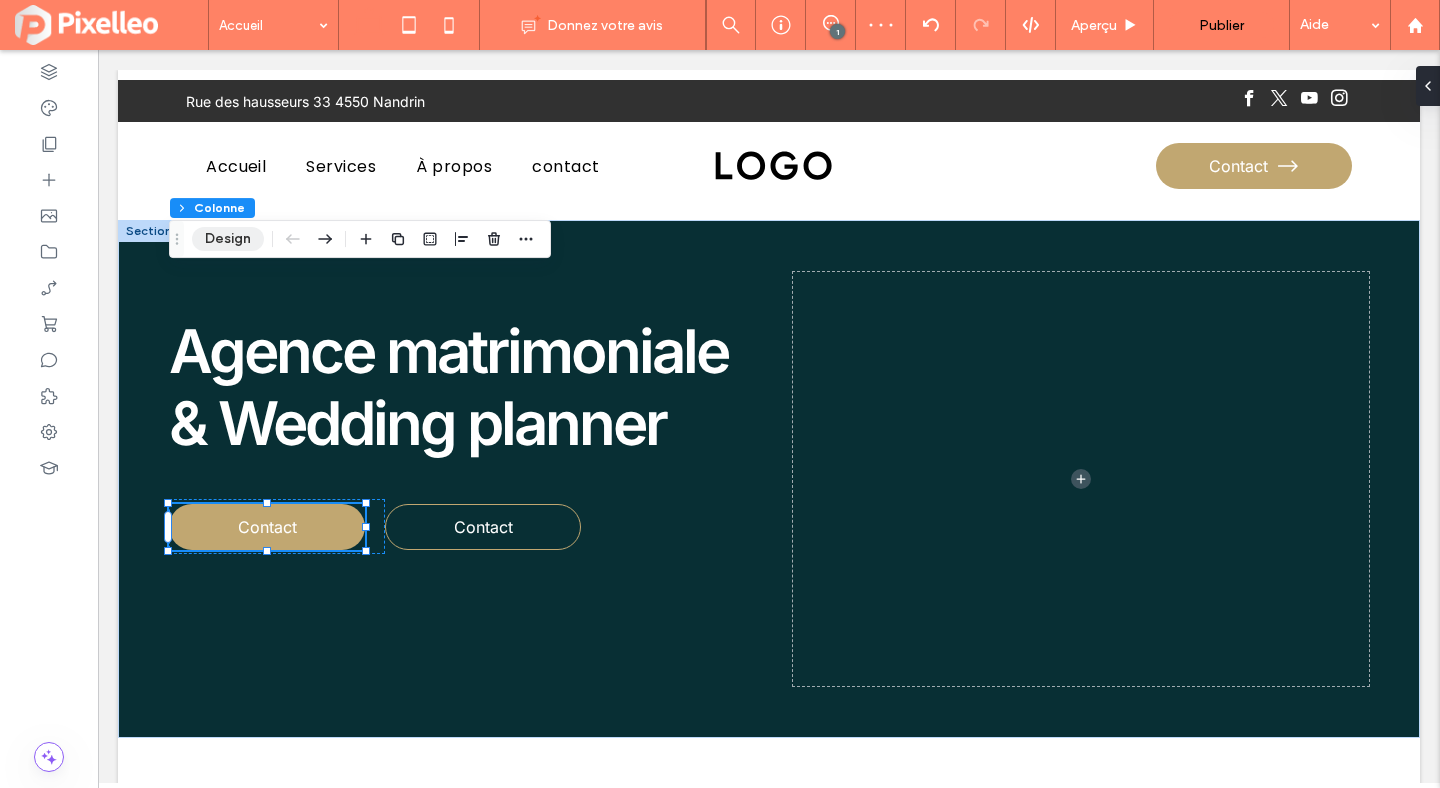 click on "Design" at bounding box center [228, 239] 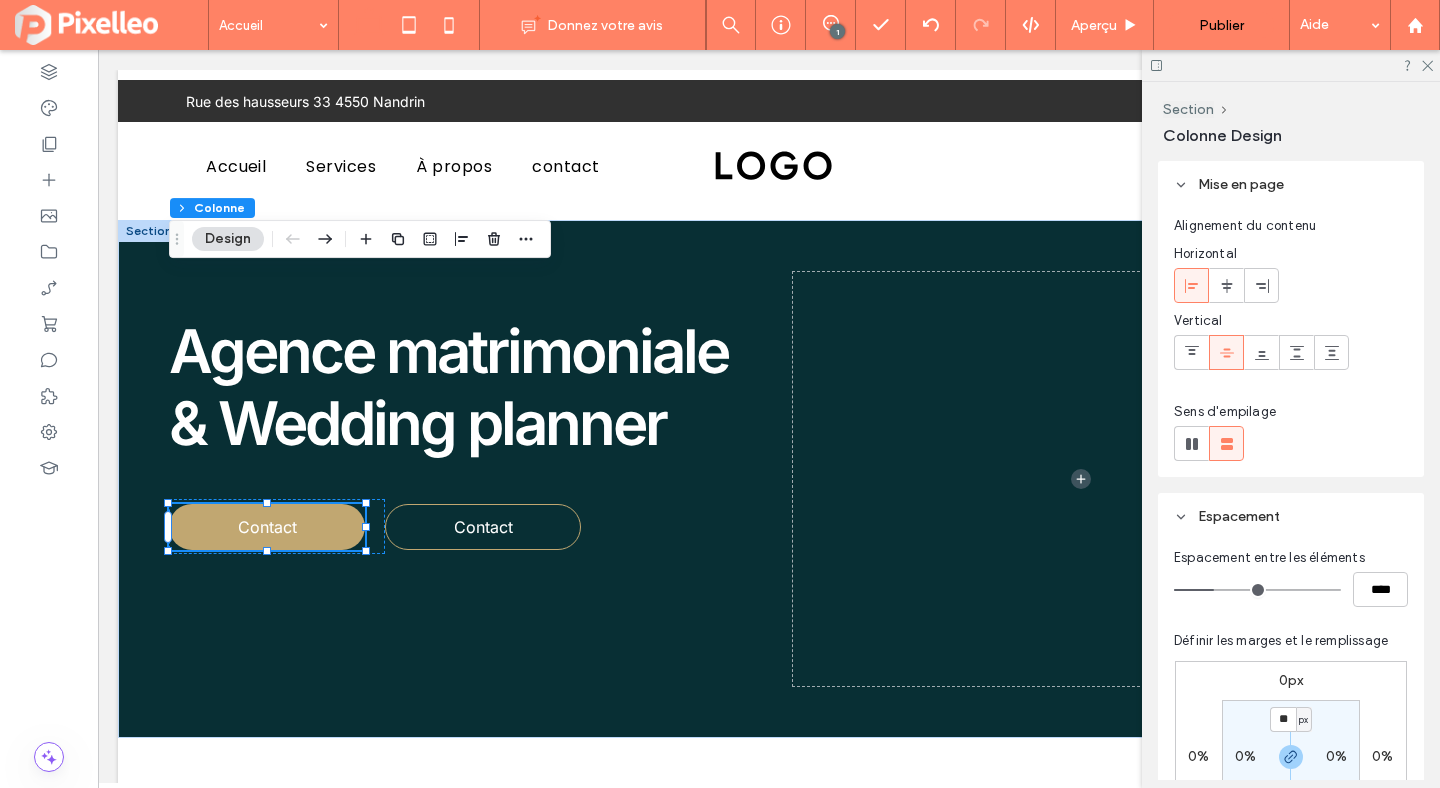 click 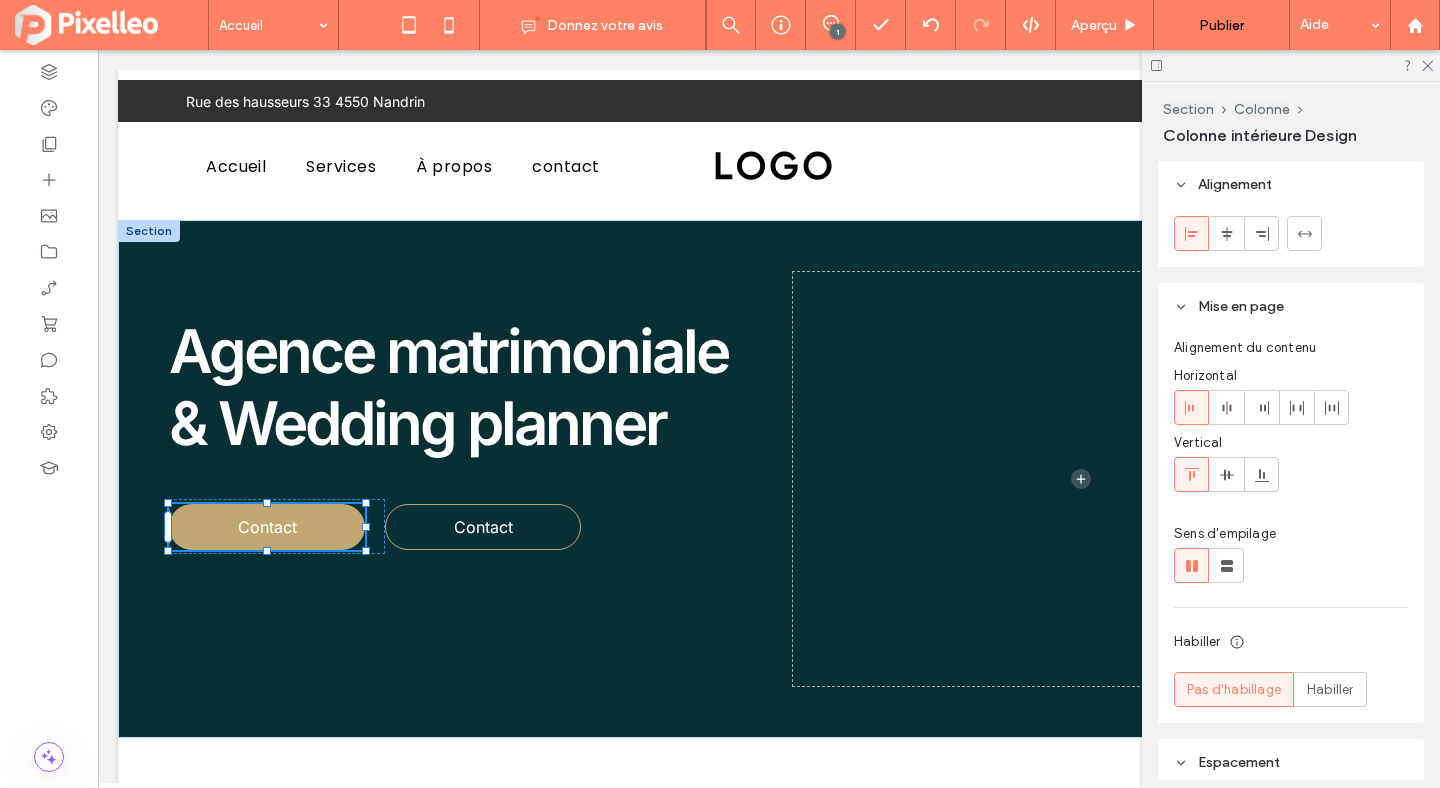 type on "**" 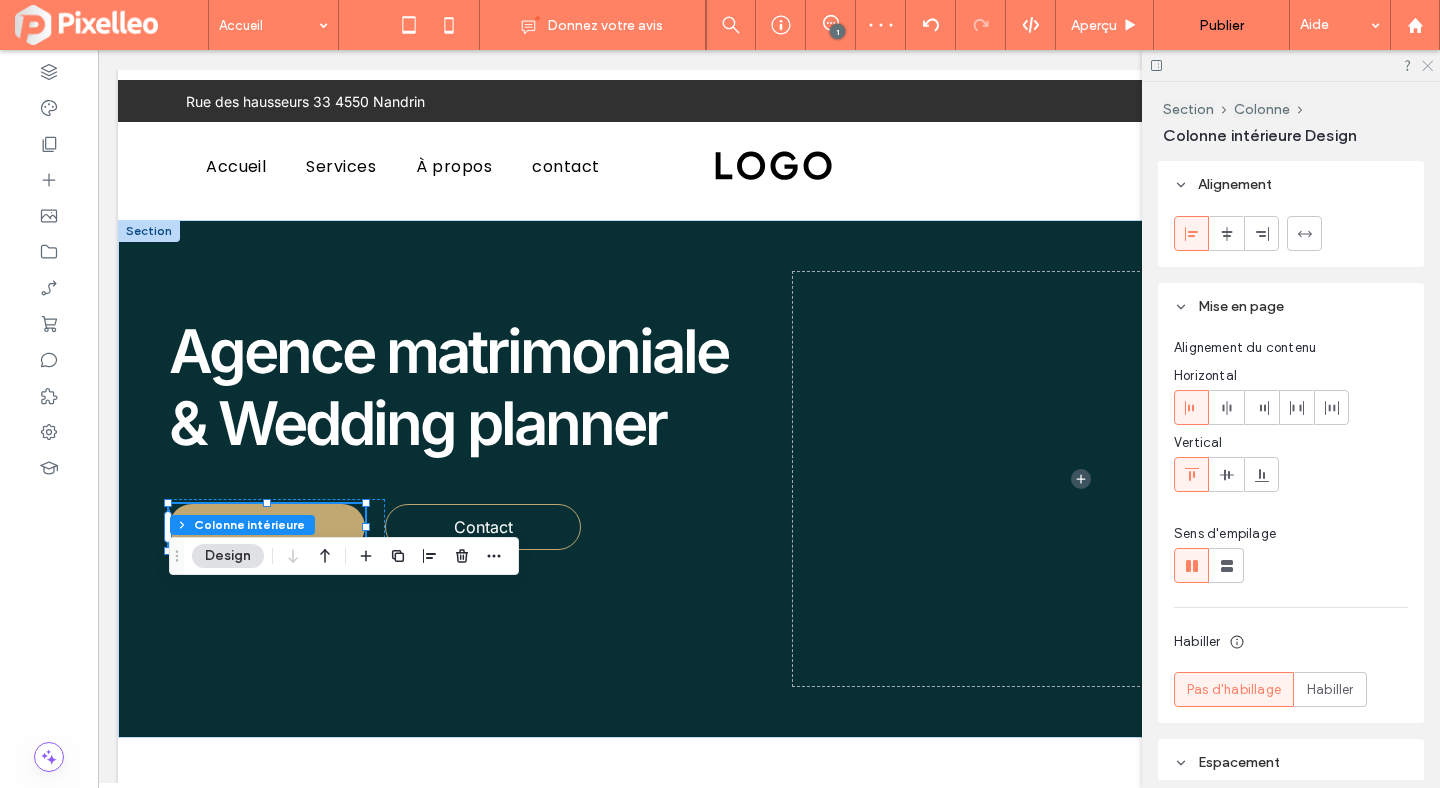 click 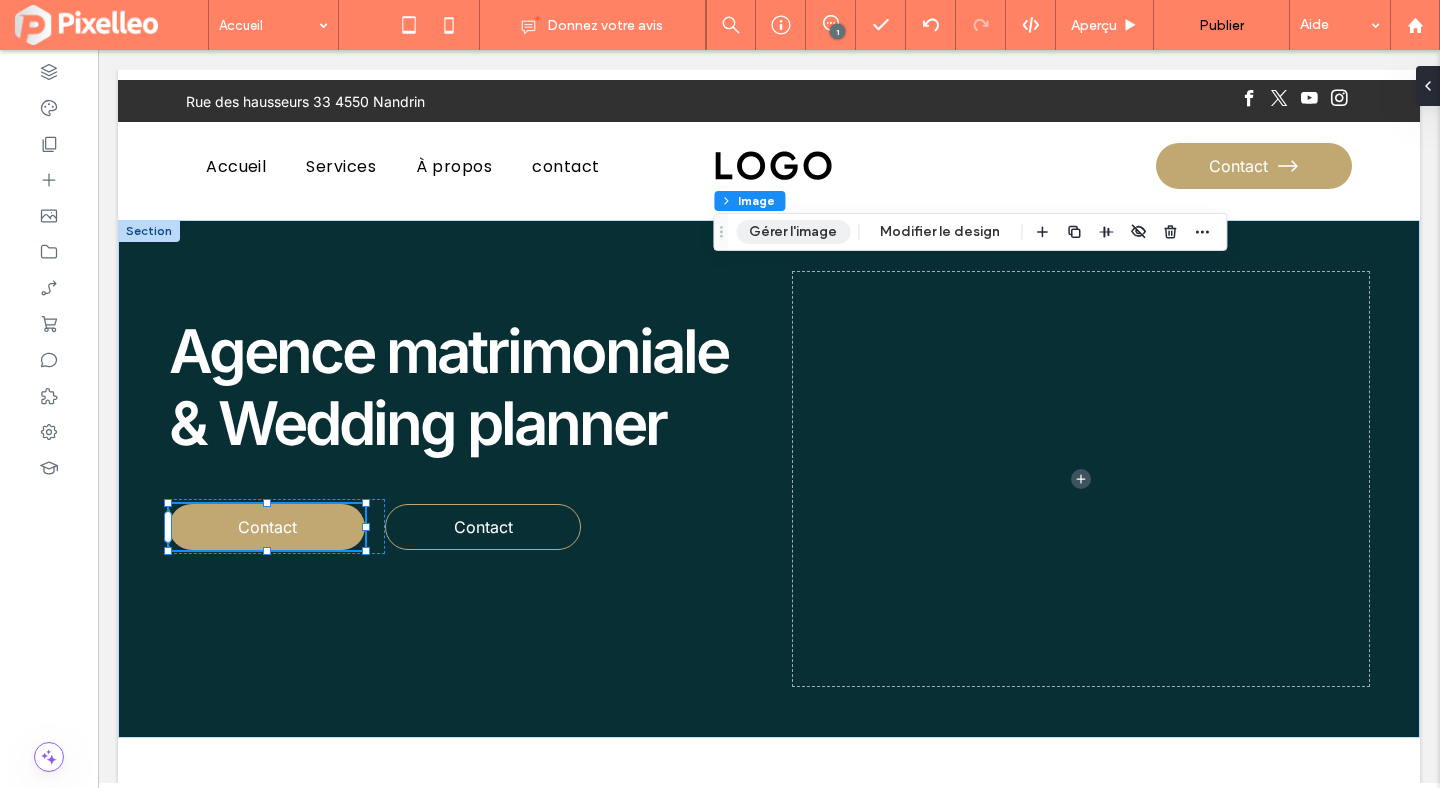 click on "Gérer l'image" at bounding box center [793, 232] 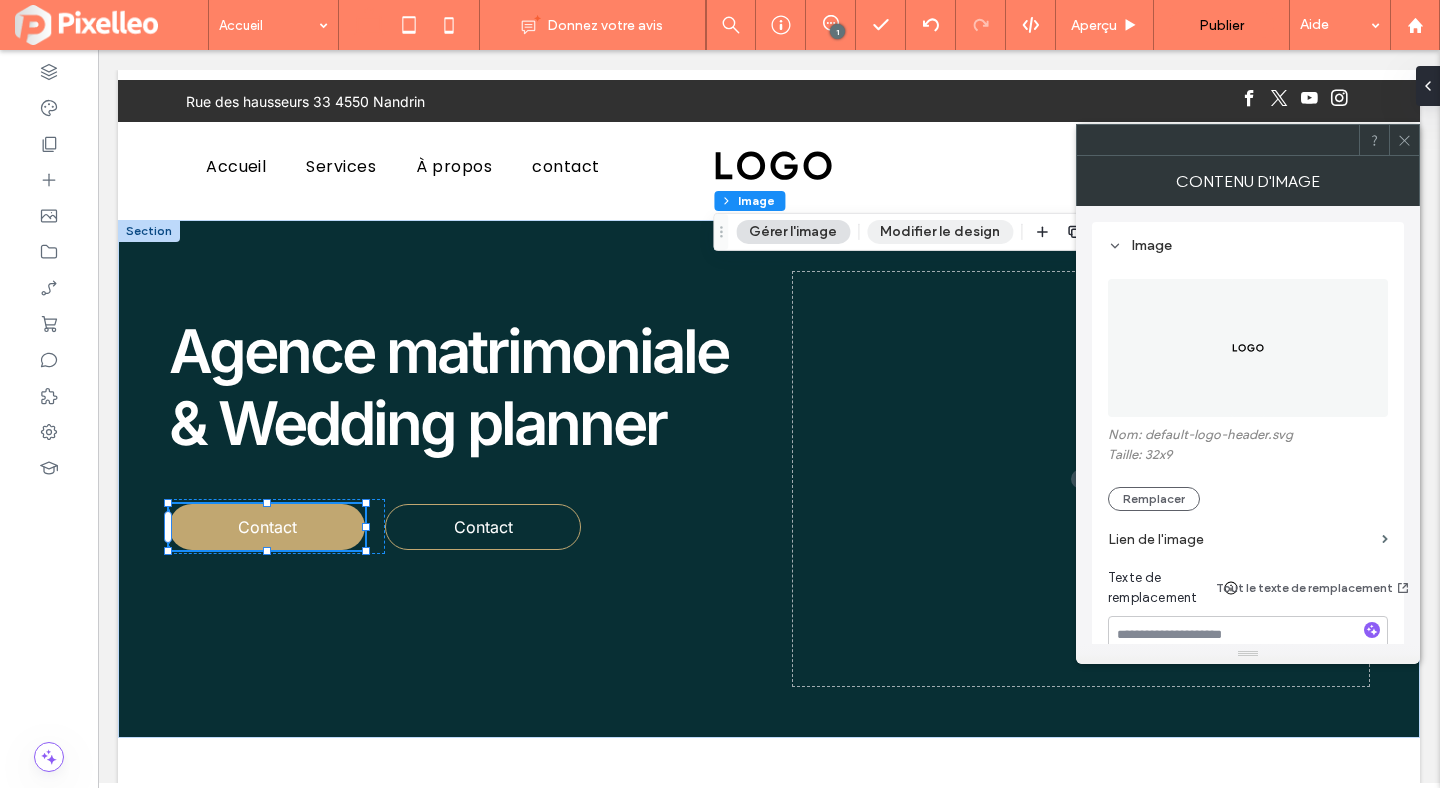 click on "Modifier le design" at bounding box center [940, 232] 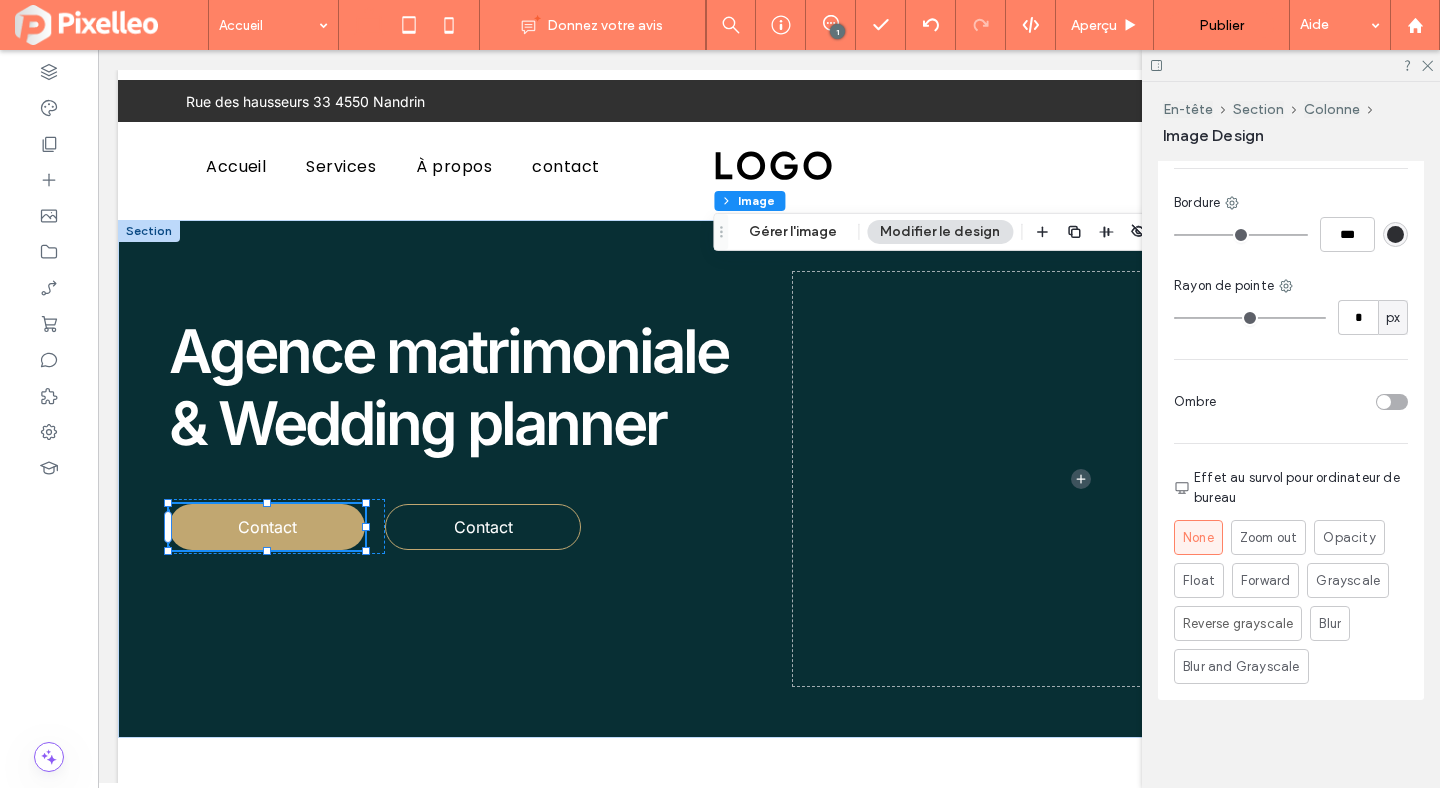 scroll, scrollTop: 0, scrollLeft: 0, axis: both 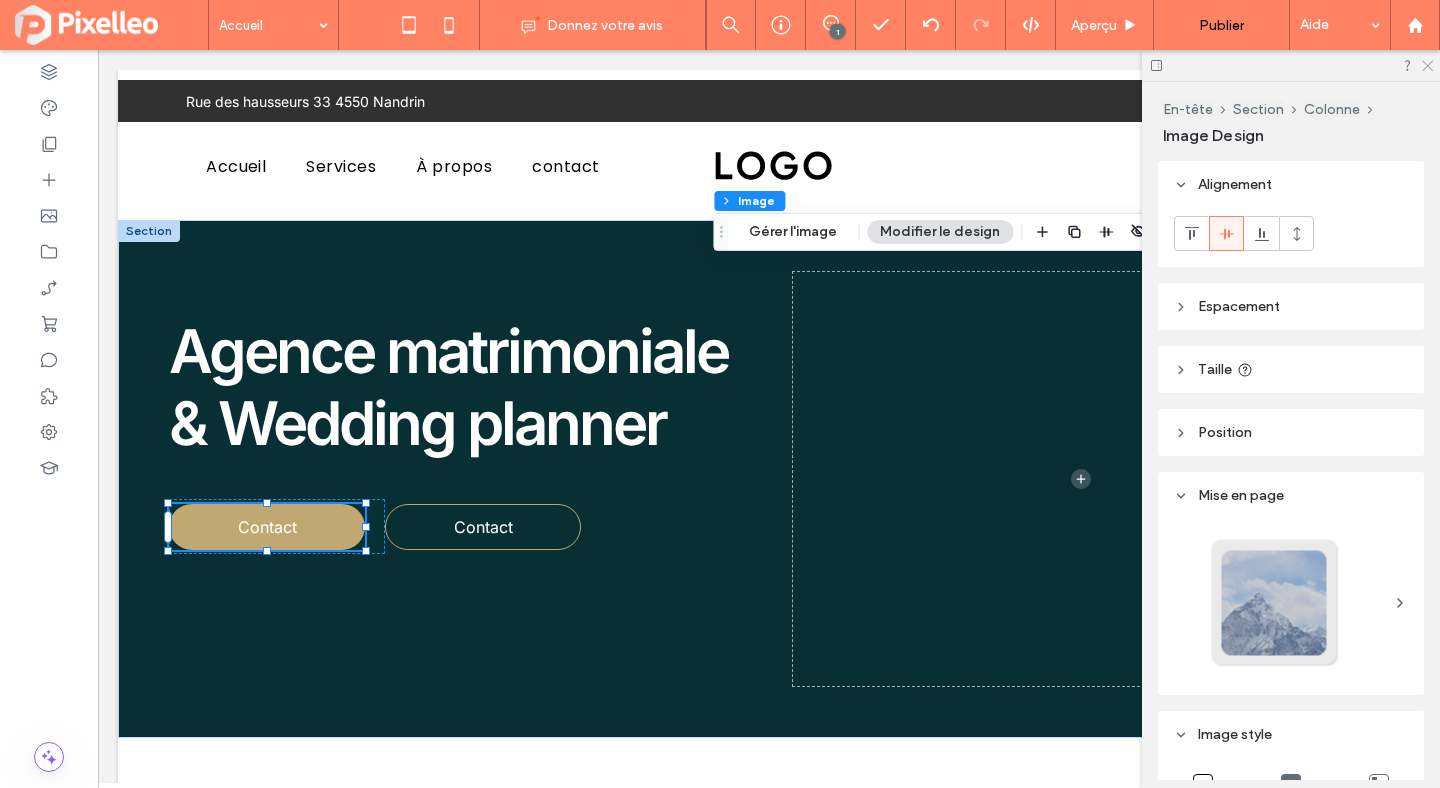 click 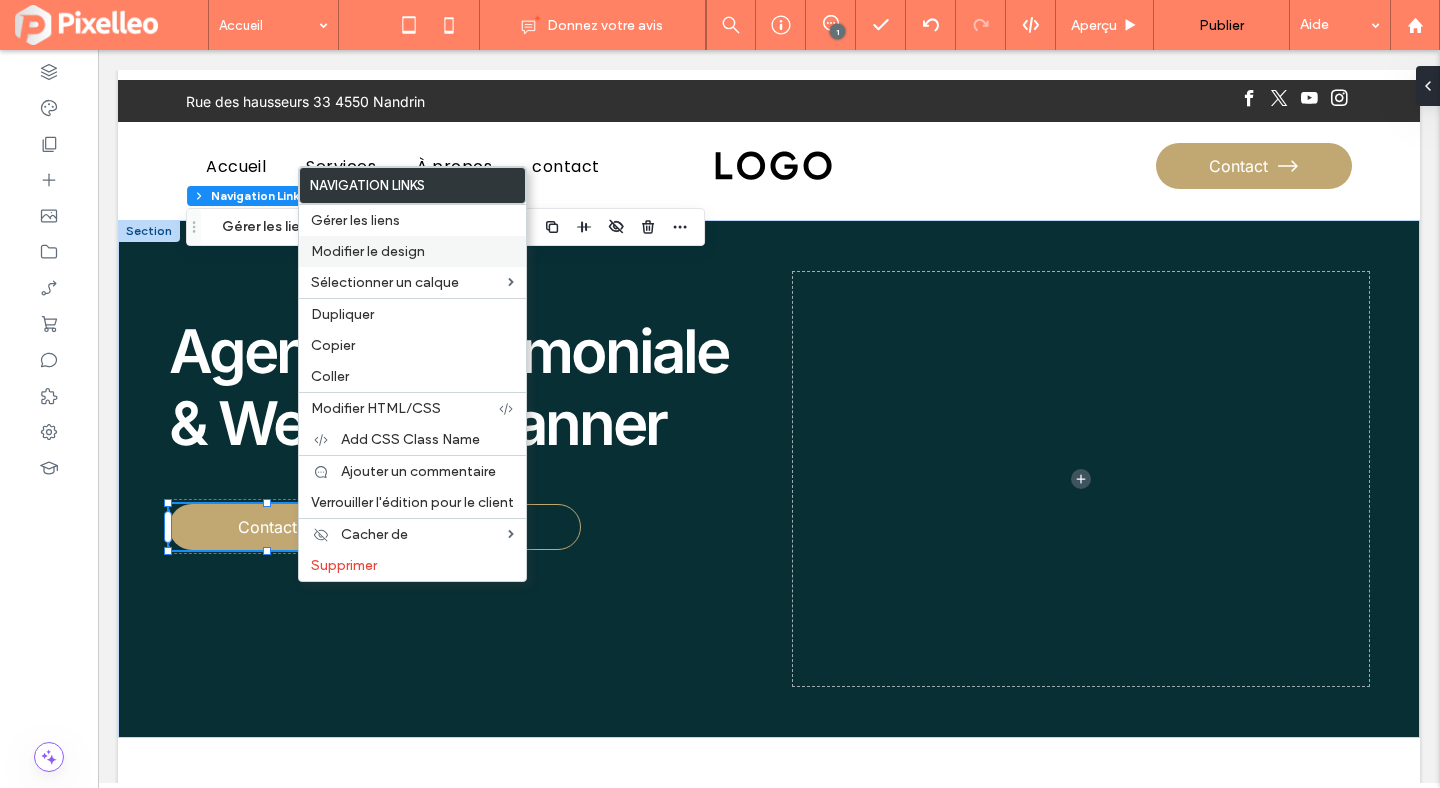 click on "Modifier le design" at bounding box center [368, 251] 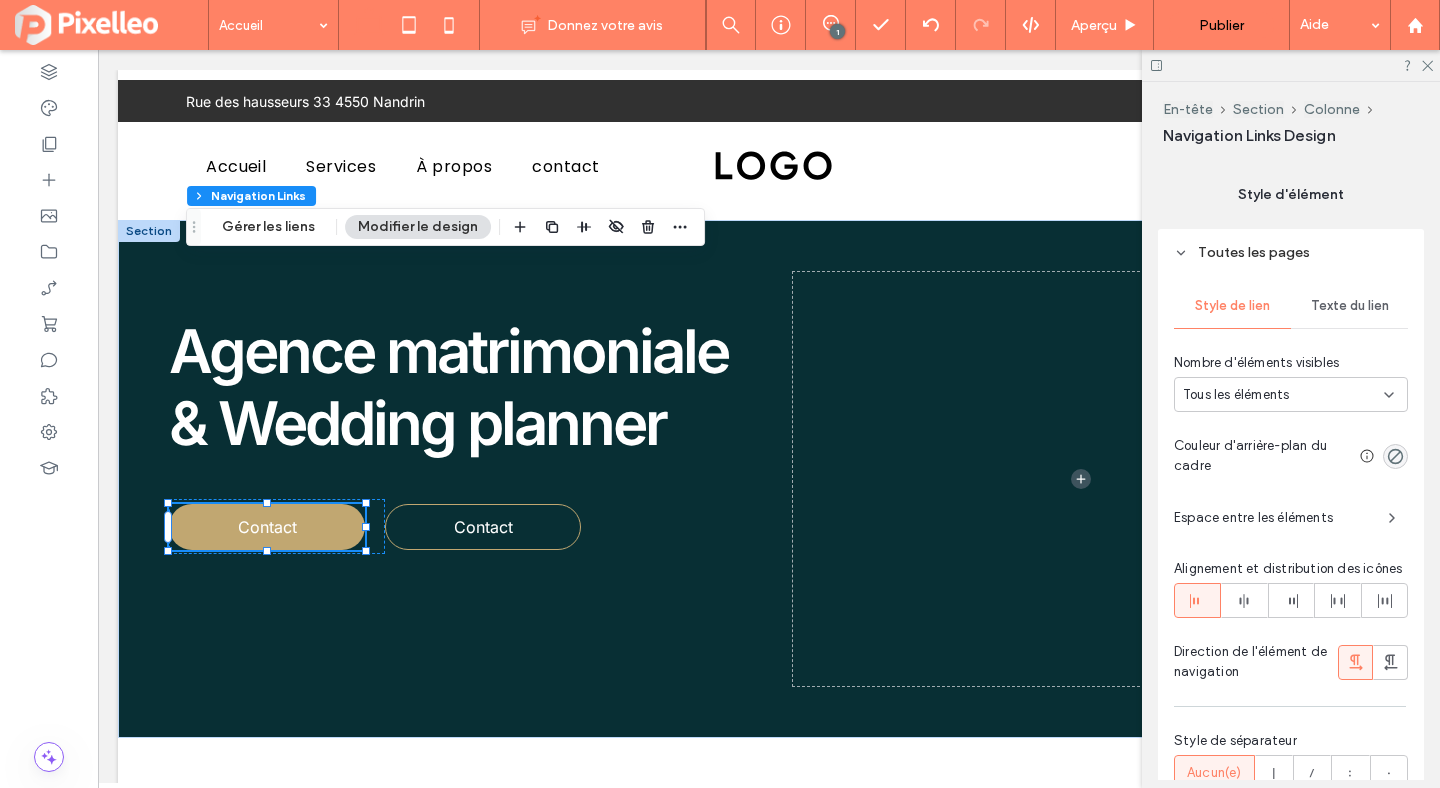 scroll, scrollTop: 681, scrollLeft: 0, axis: vertical 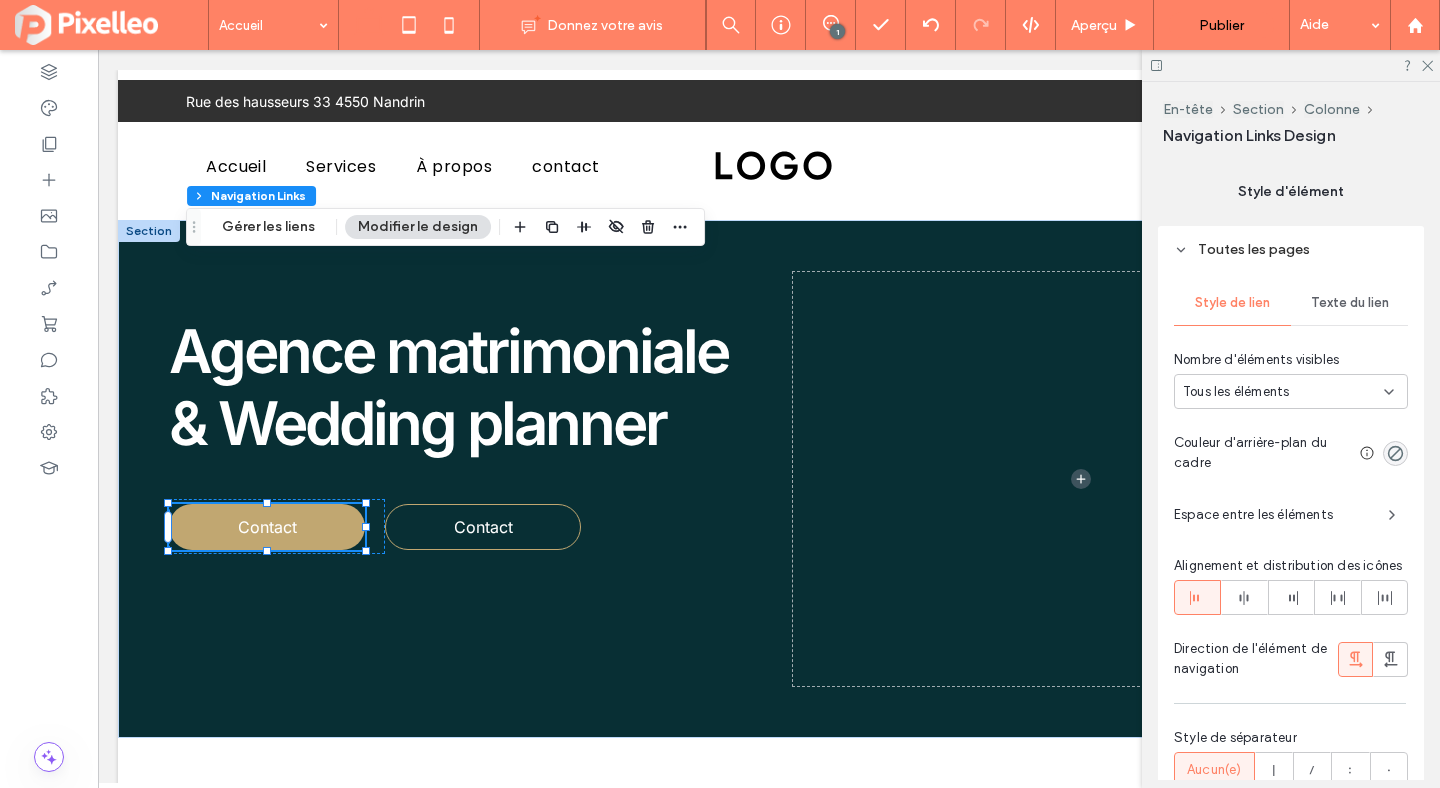 click on "Texte du lien" at bounding box center (1350, 303) 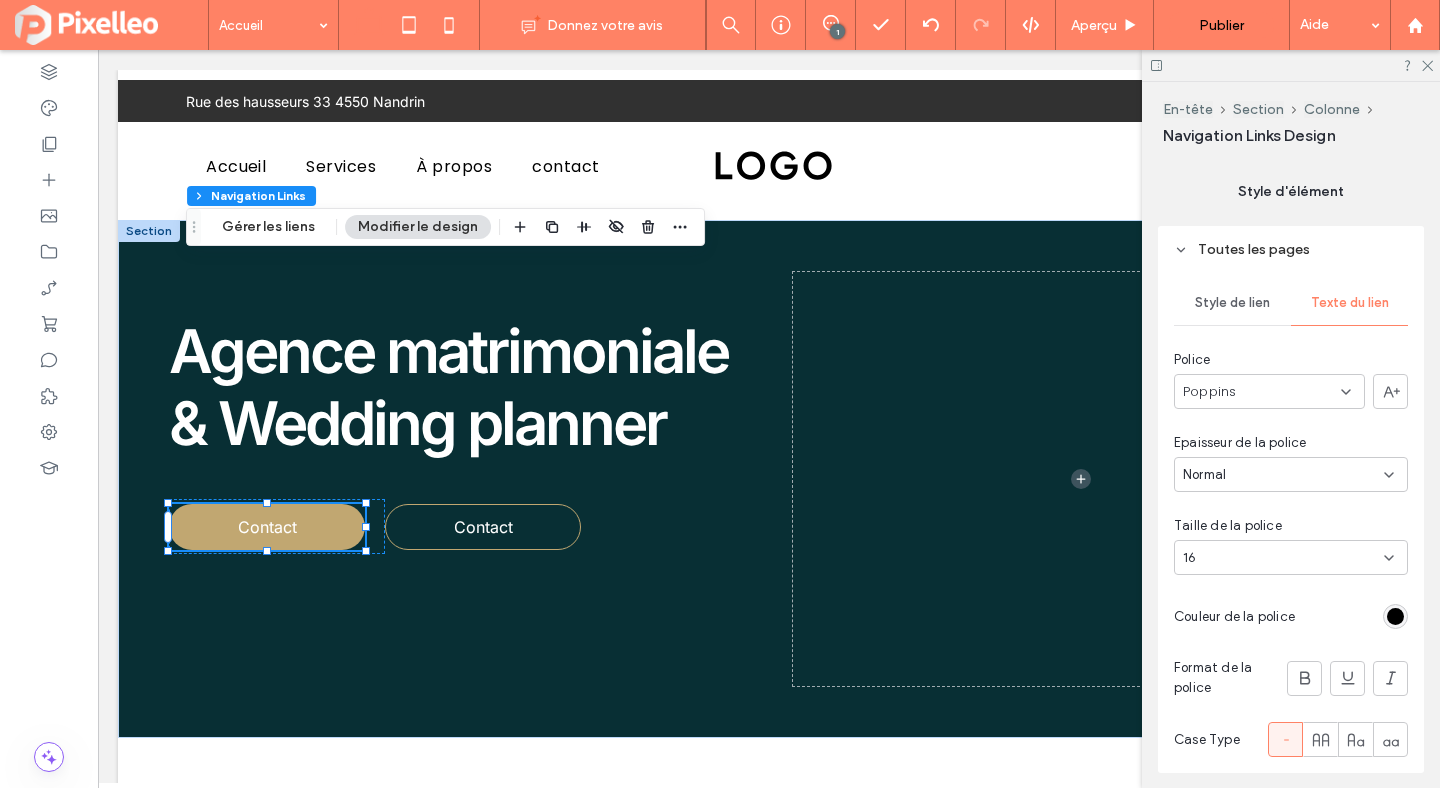 click on "Poppins" at bounding box center [1269, 391] 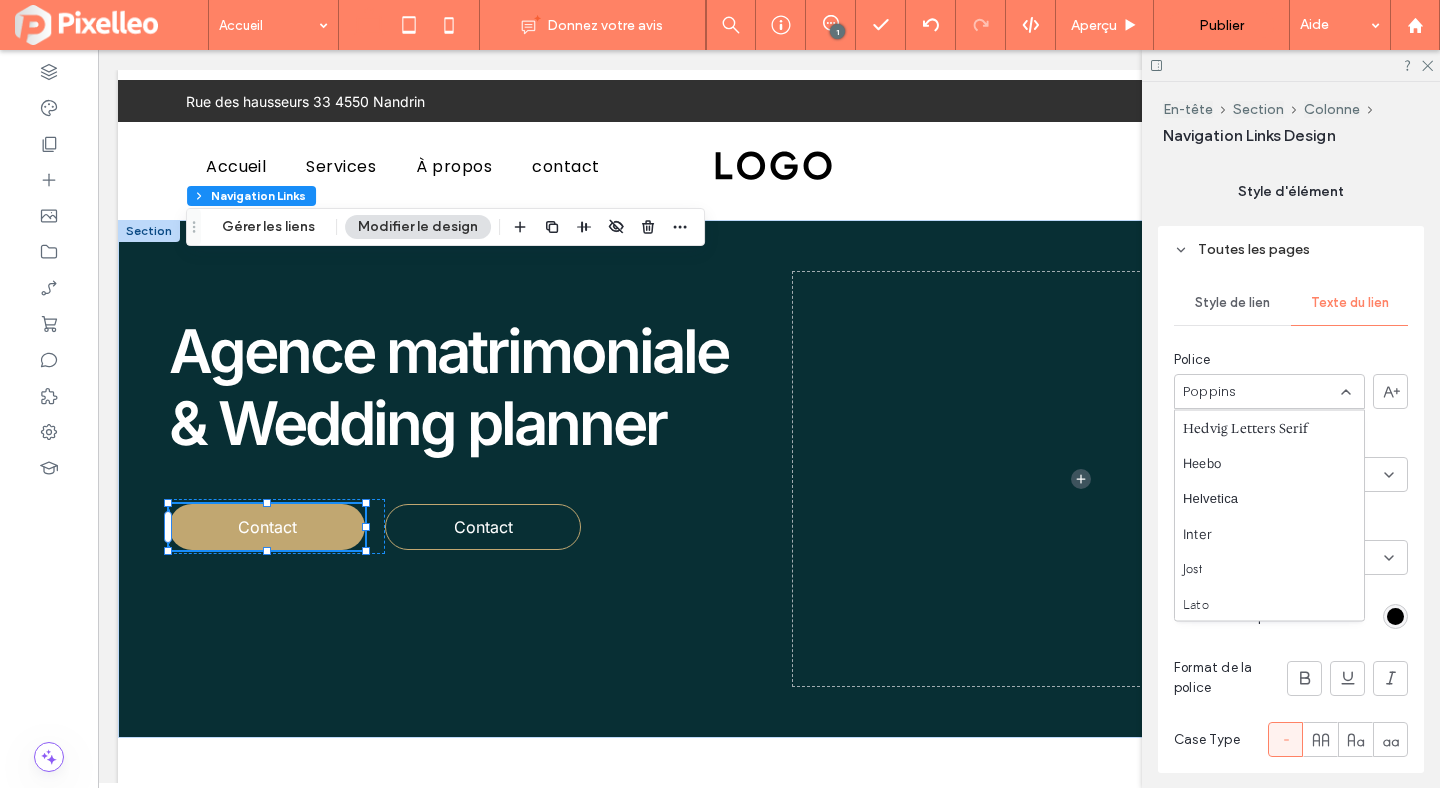 scroll, scrollTop: 746, scrollLeft: 0, axis: vertical 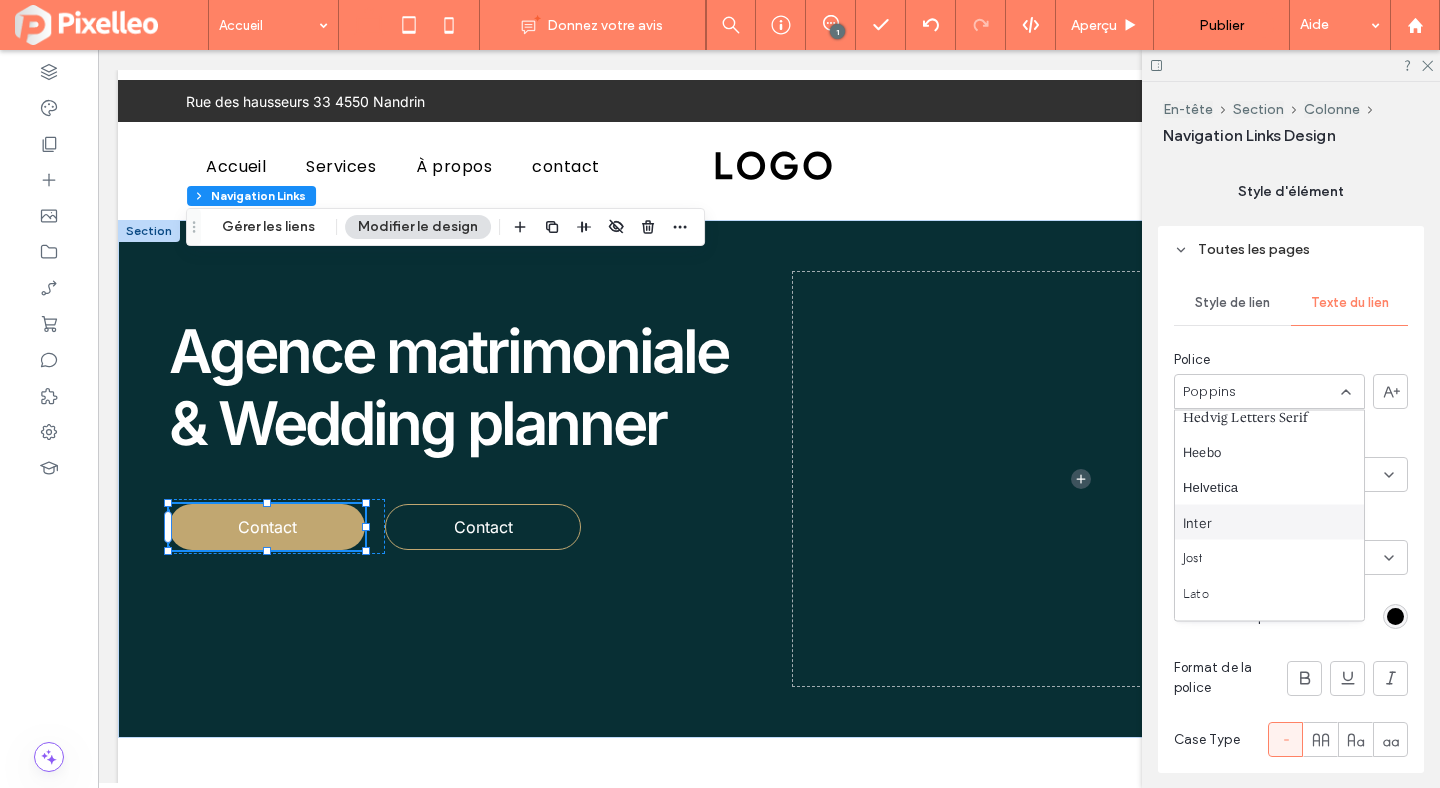 click on "Inter" at bounding box center (1269, 522) 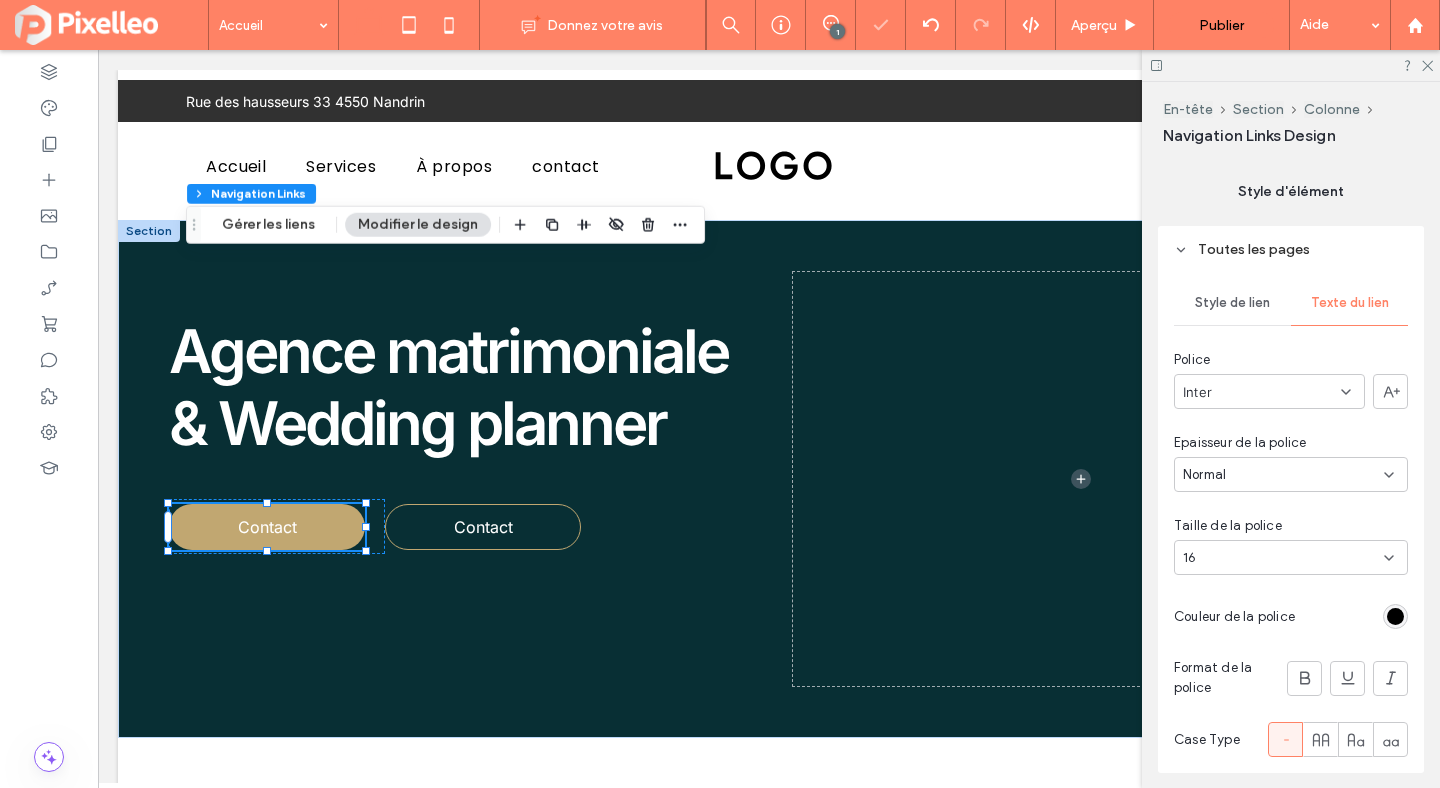 click at bounding box center [1395, 616] 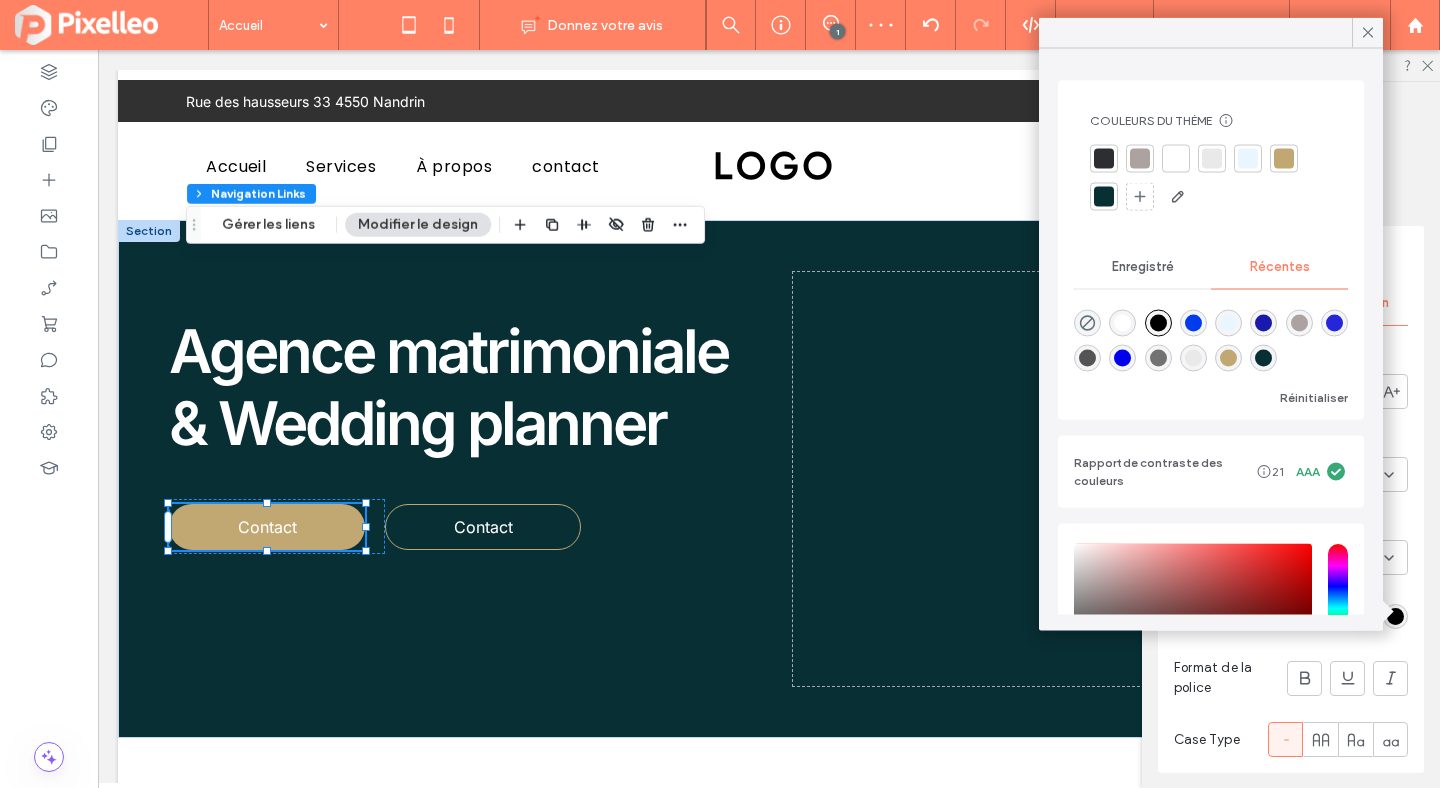 click at bounding box center (1122, 323) 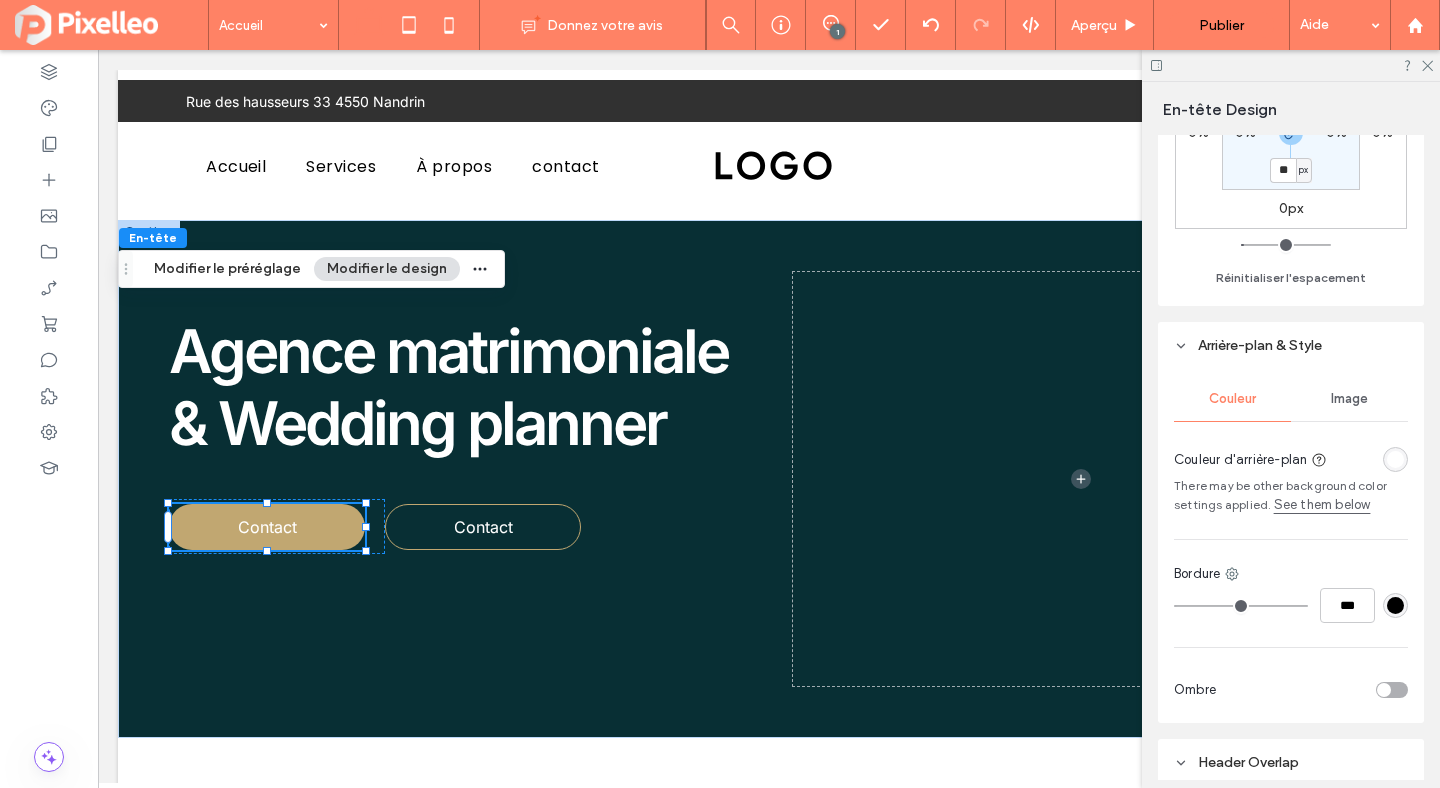 scroll, scrollTop: 399, scrollLeft: 0, axis: vertical 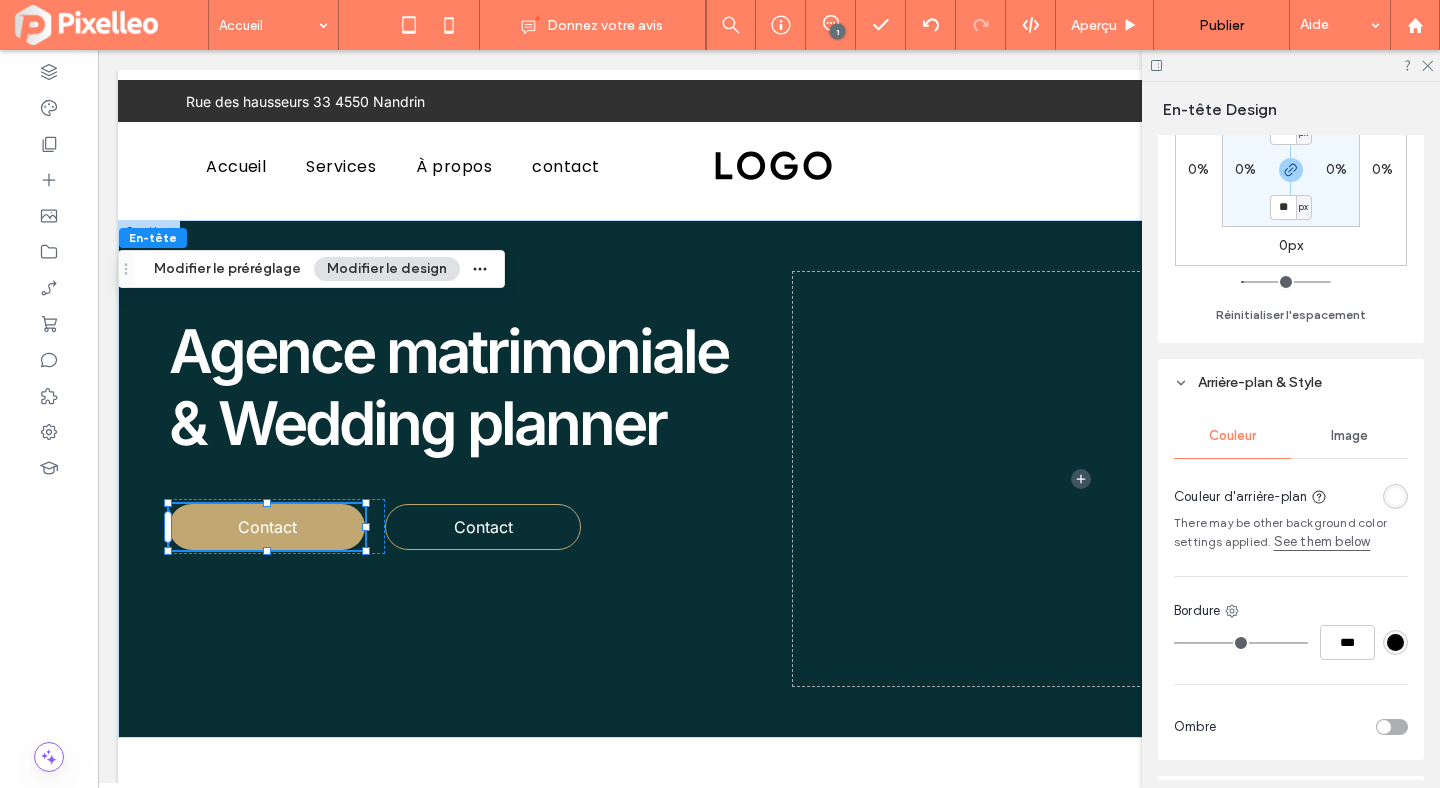 click at bounding box center [1395, 496] 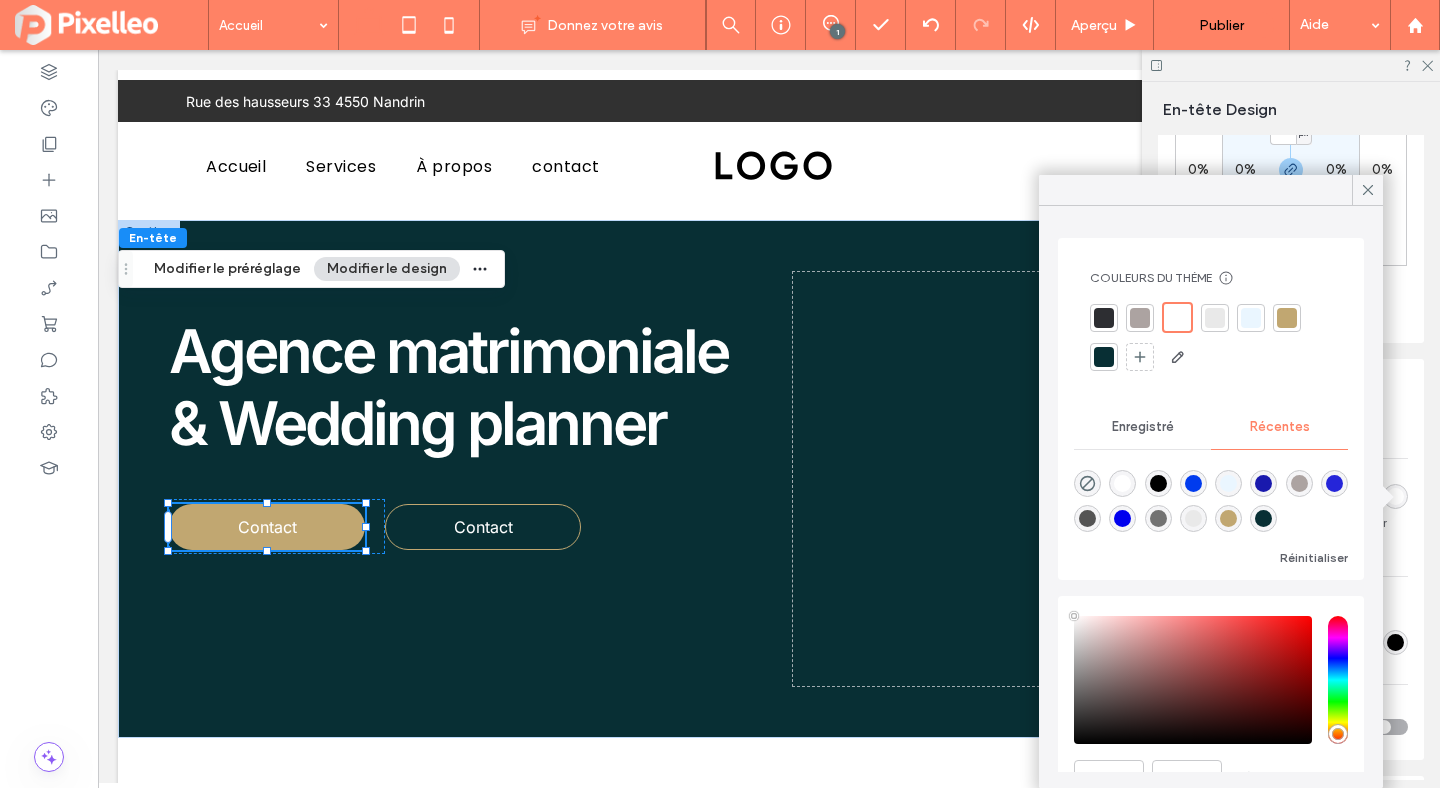 click at bounding box center (1104, 357) 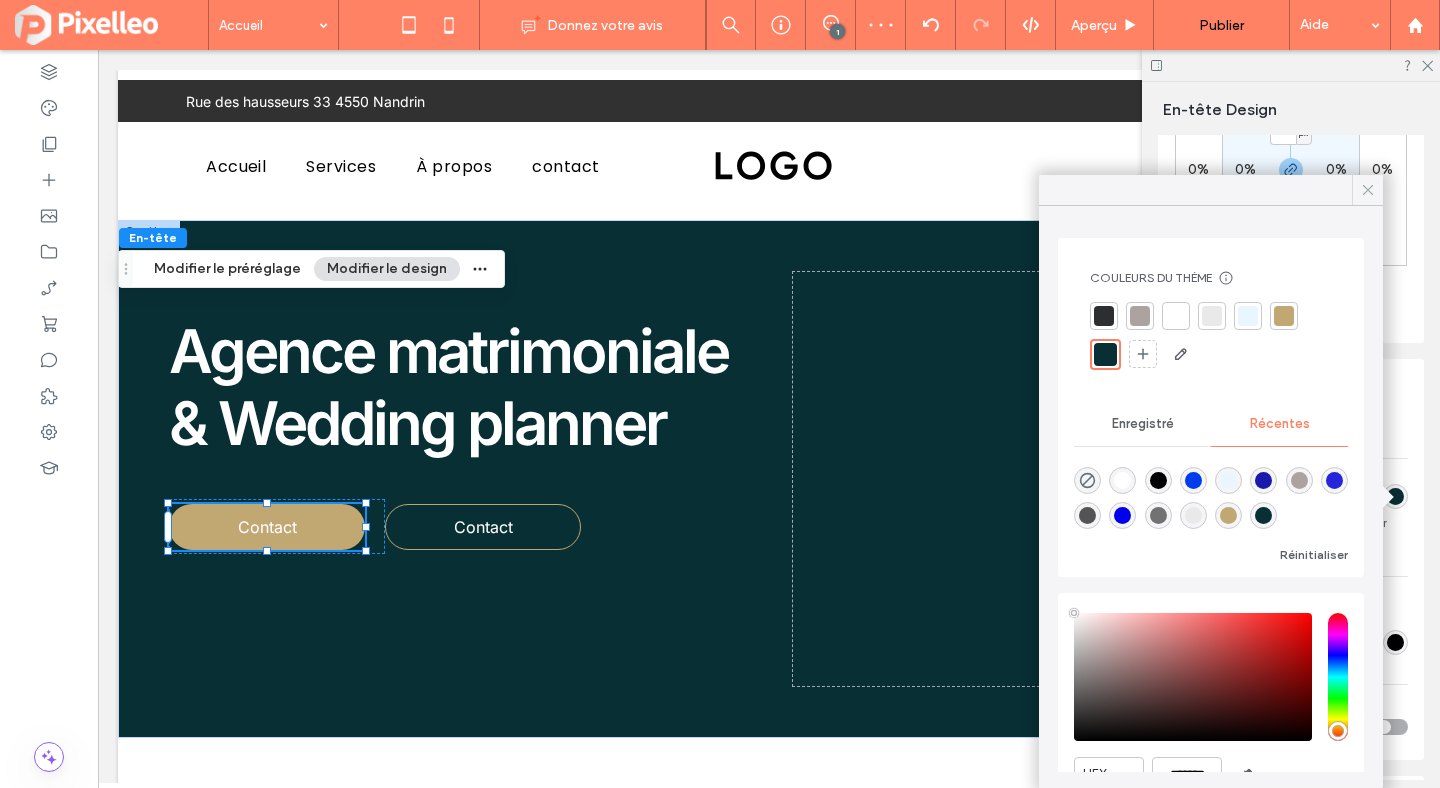 click 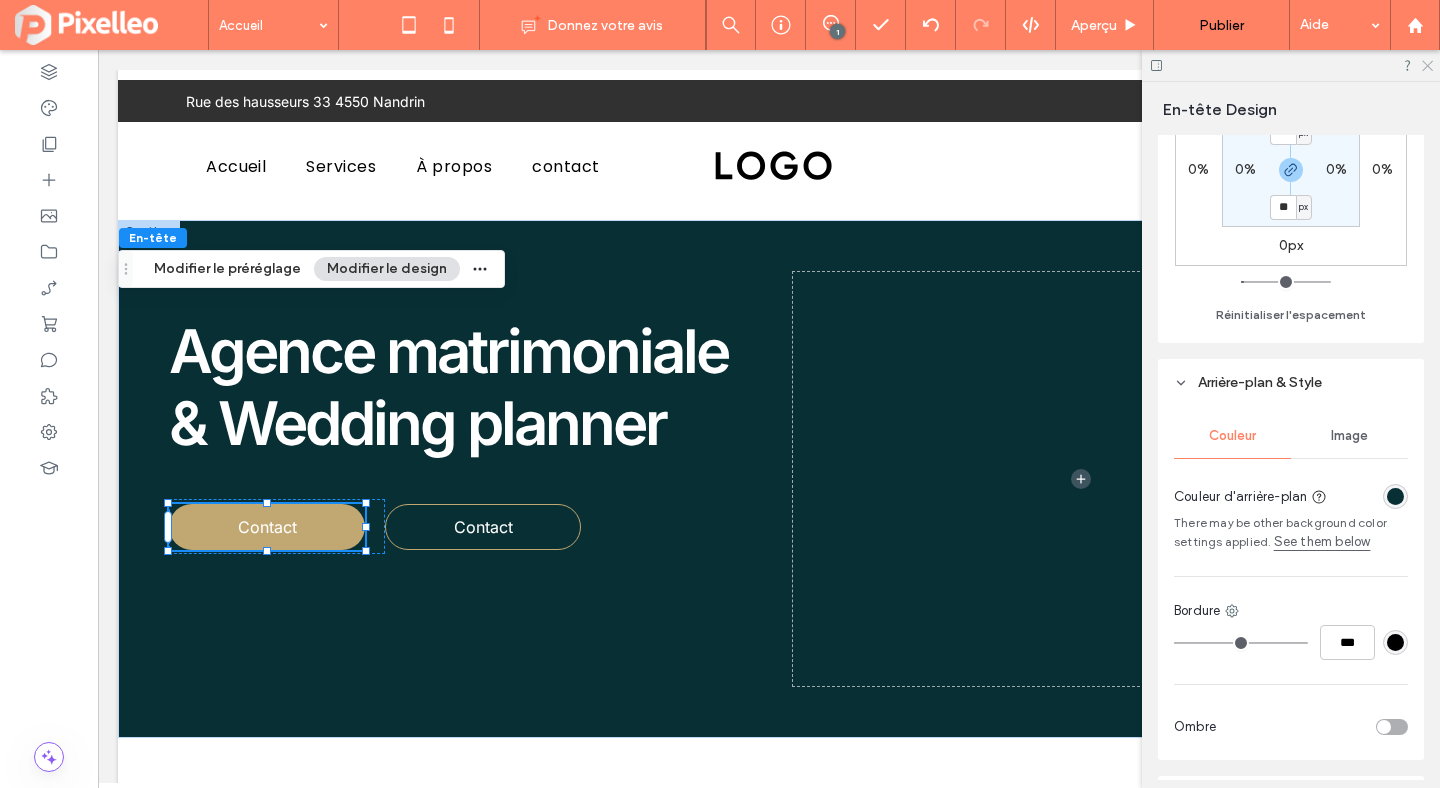 click 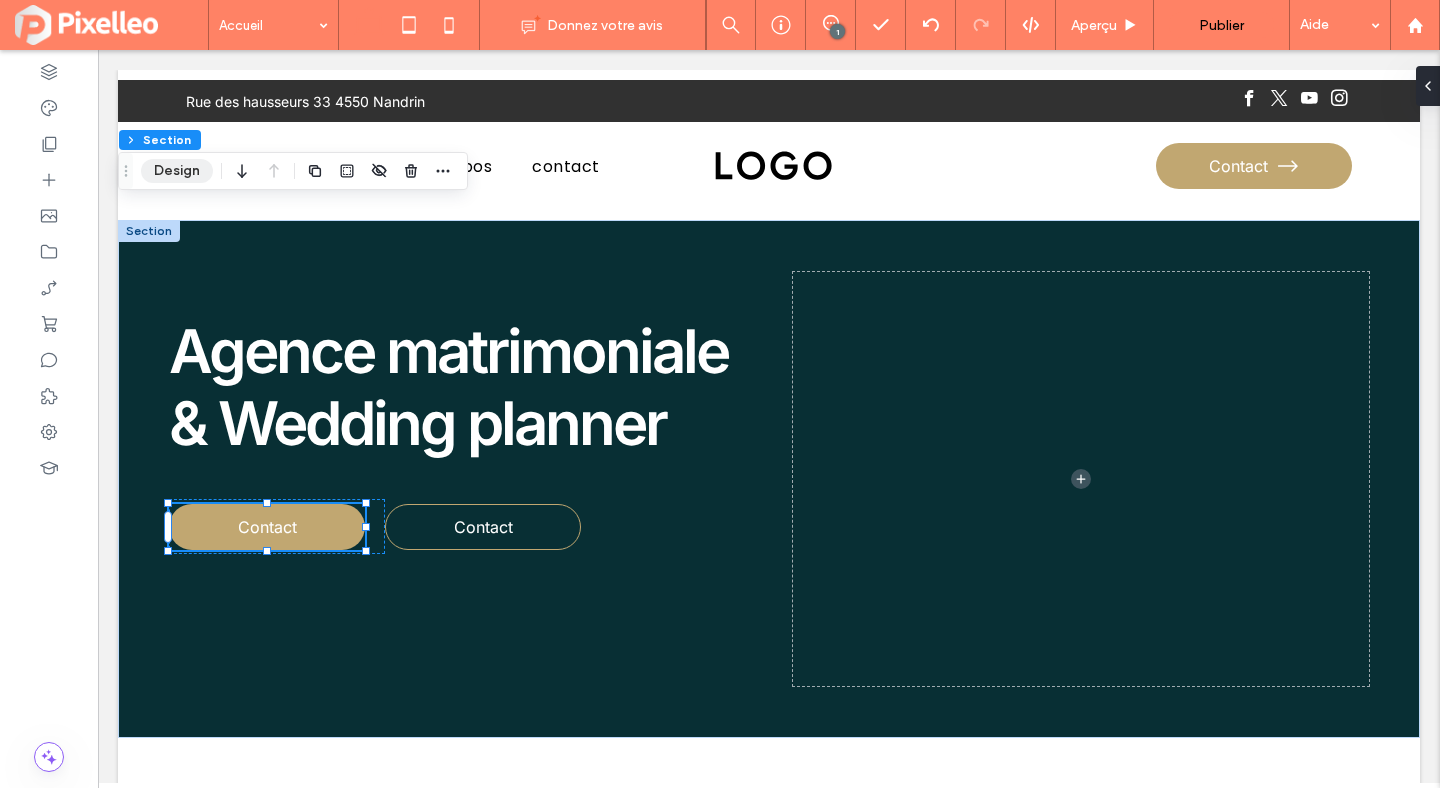 click on "Design" at bounding box center (177, 171) 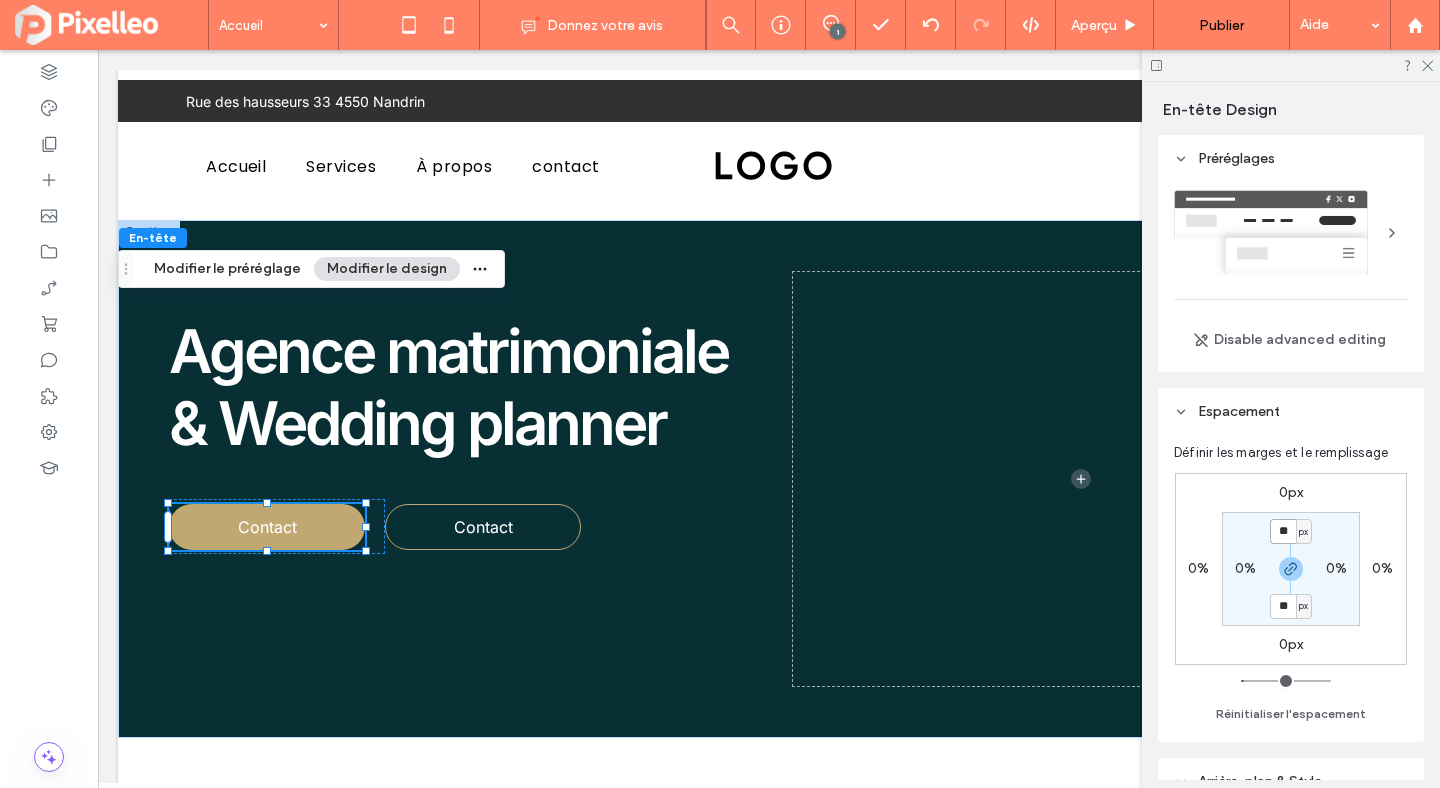 click on "**" at bounding box center (1283, 531) 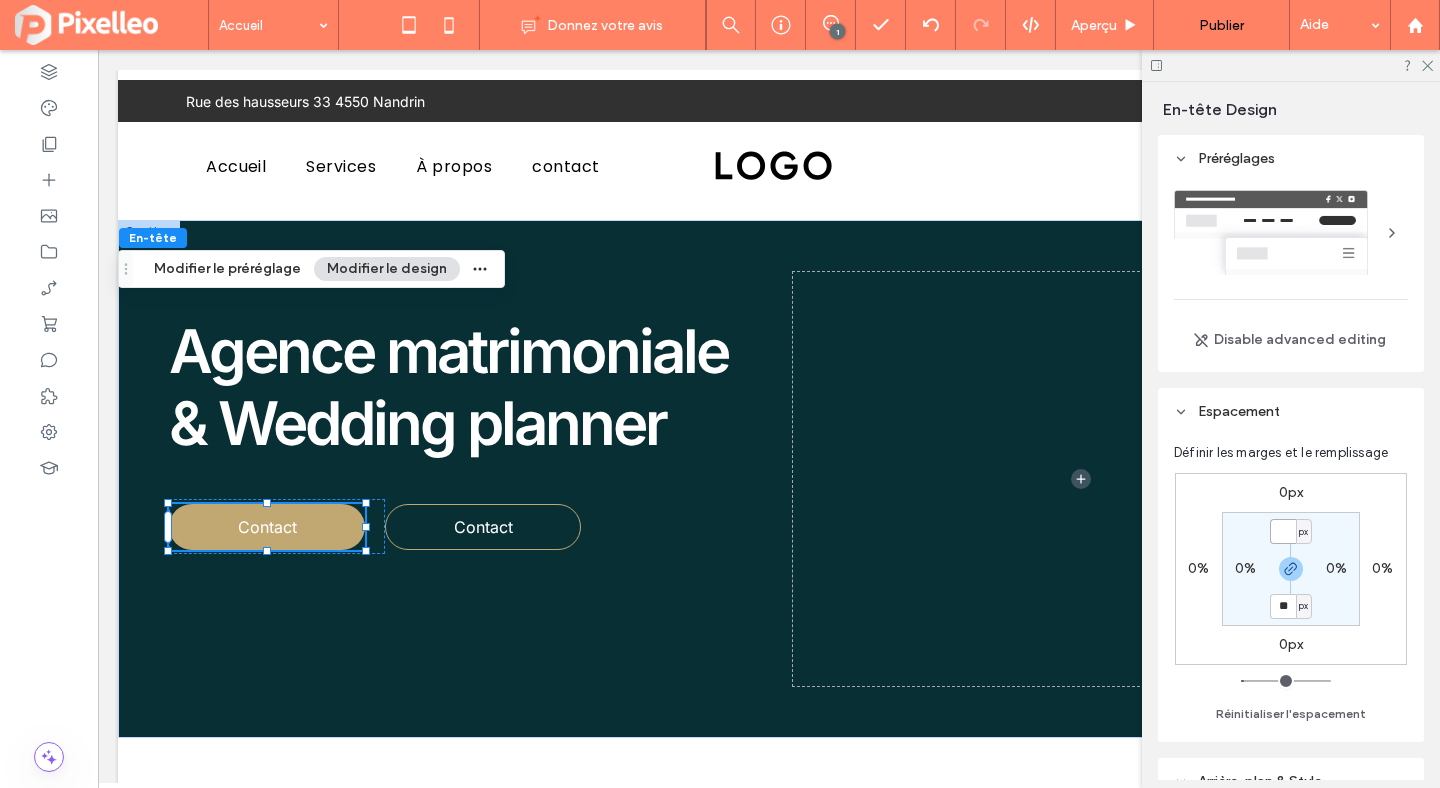type on "*" 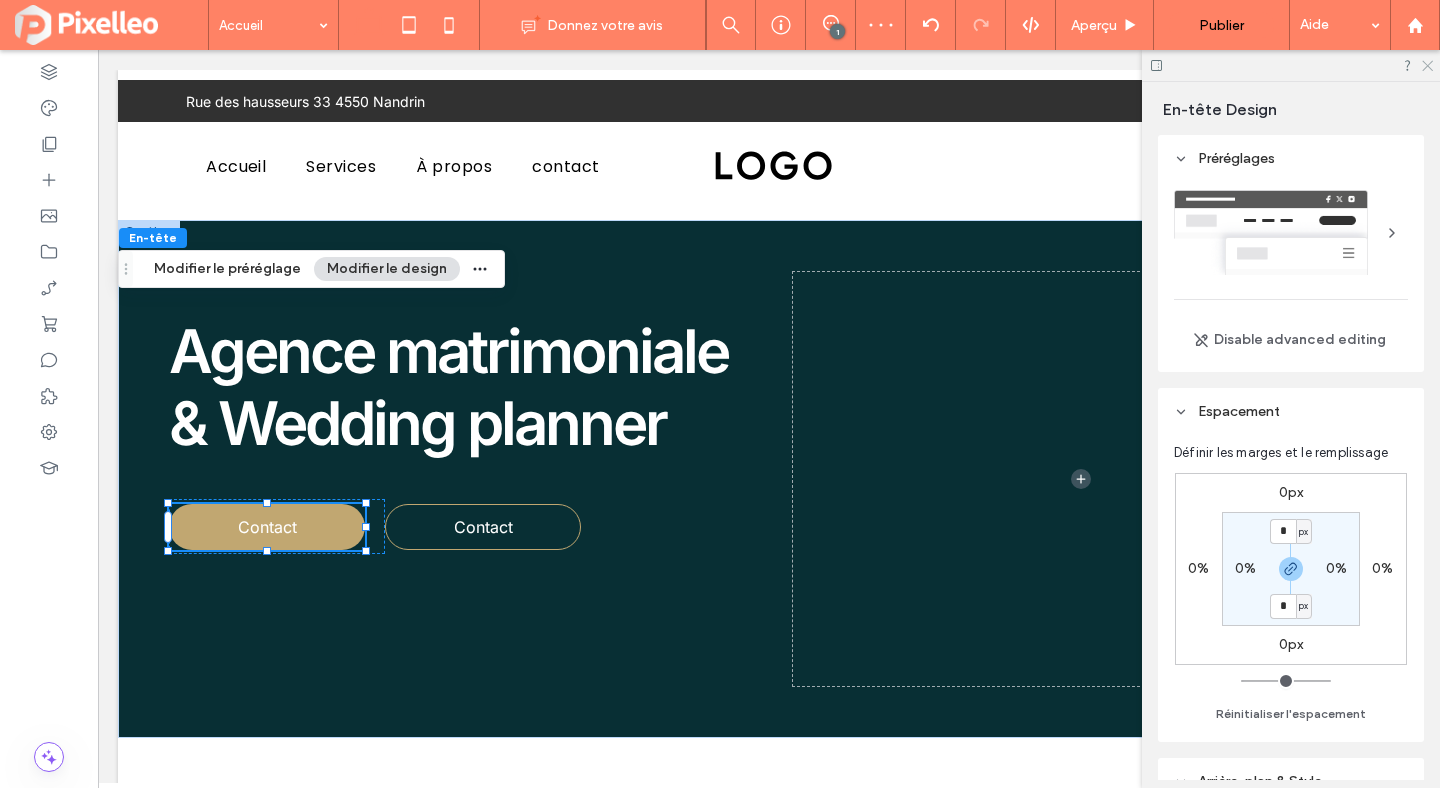 click 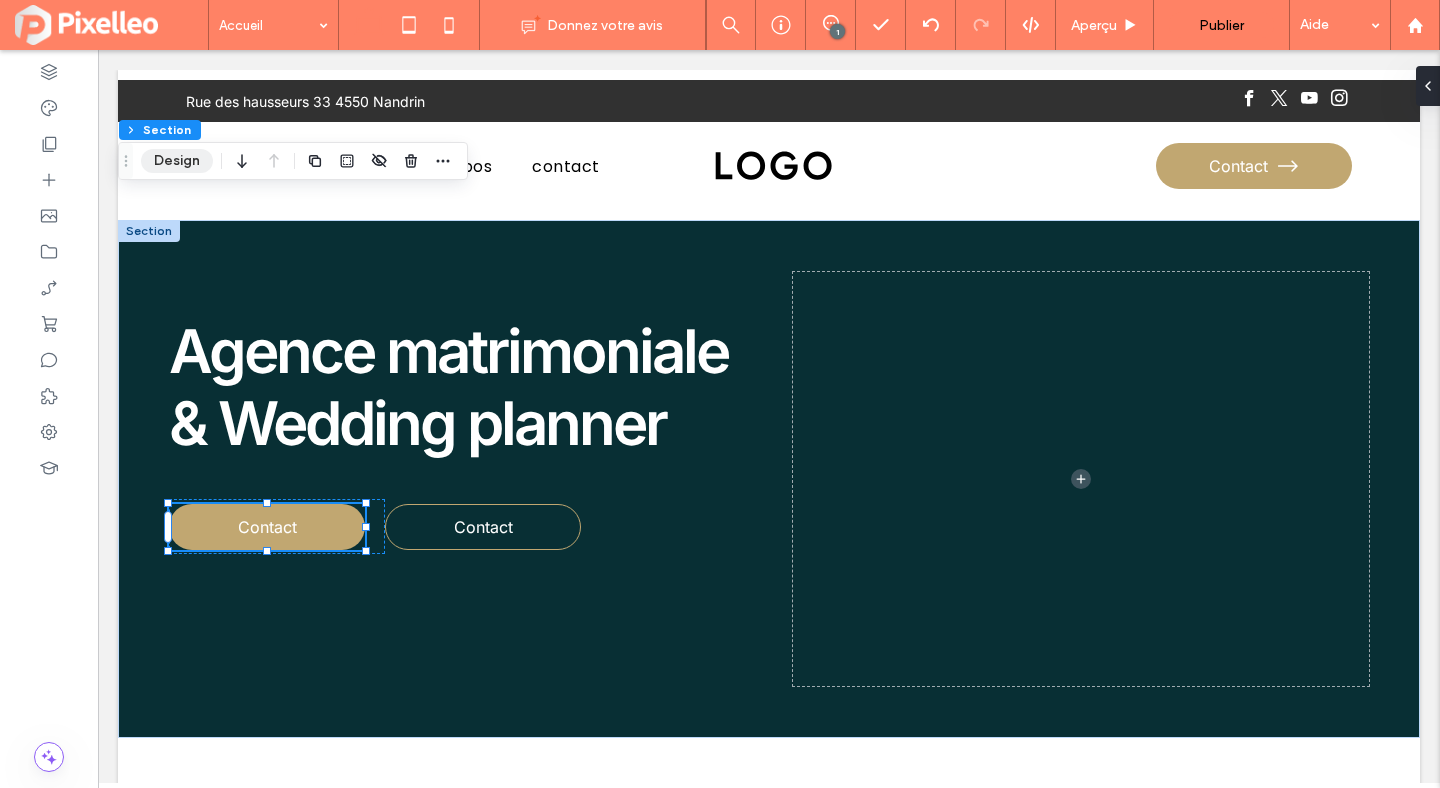 click on "Design" at bounding box center (177, 161) 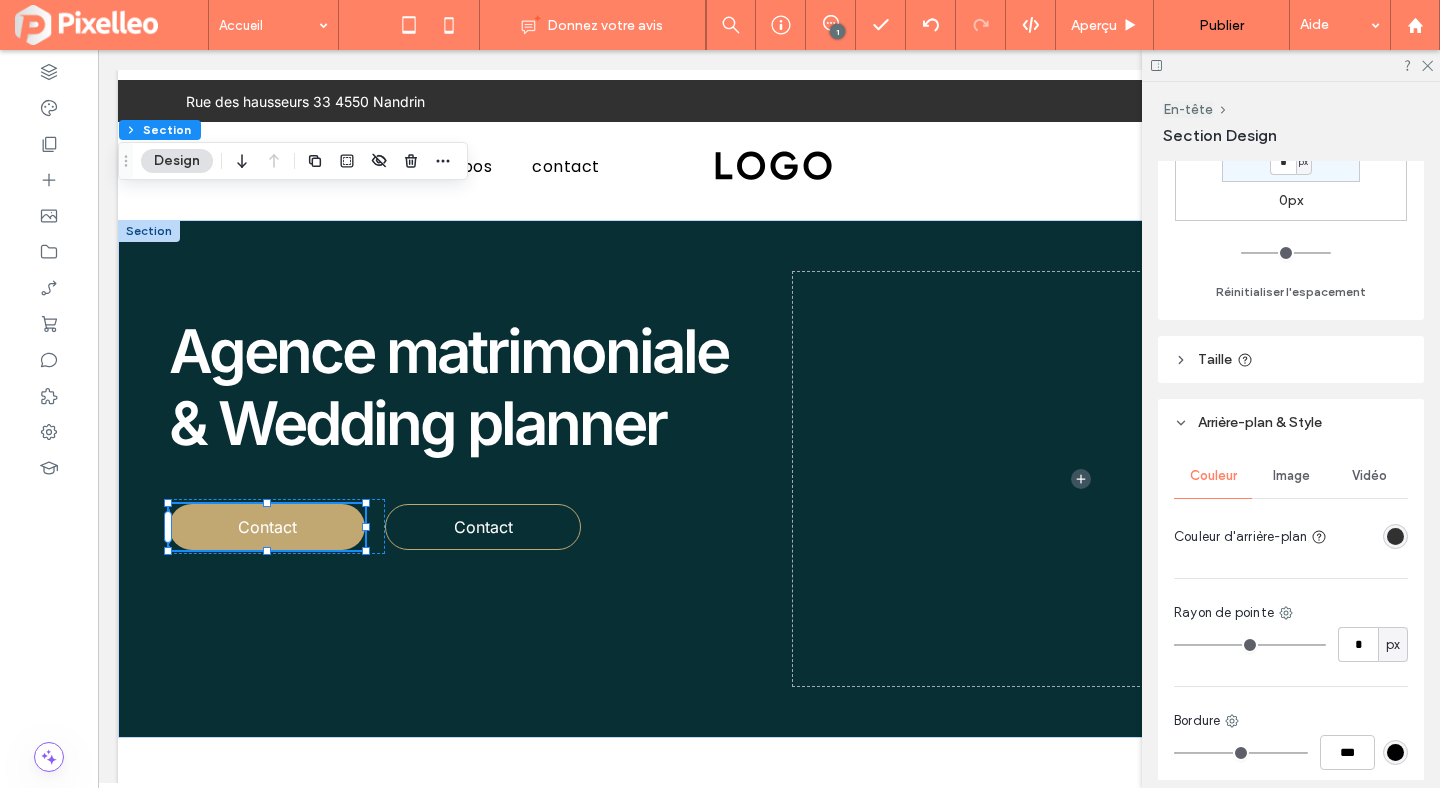 scroll, scrollTop: 449, scrollLeft: 0, axis: vertical 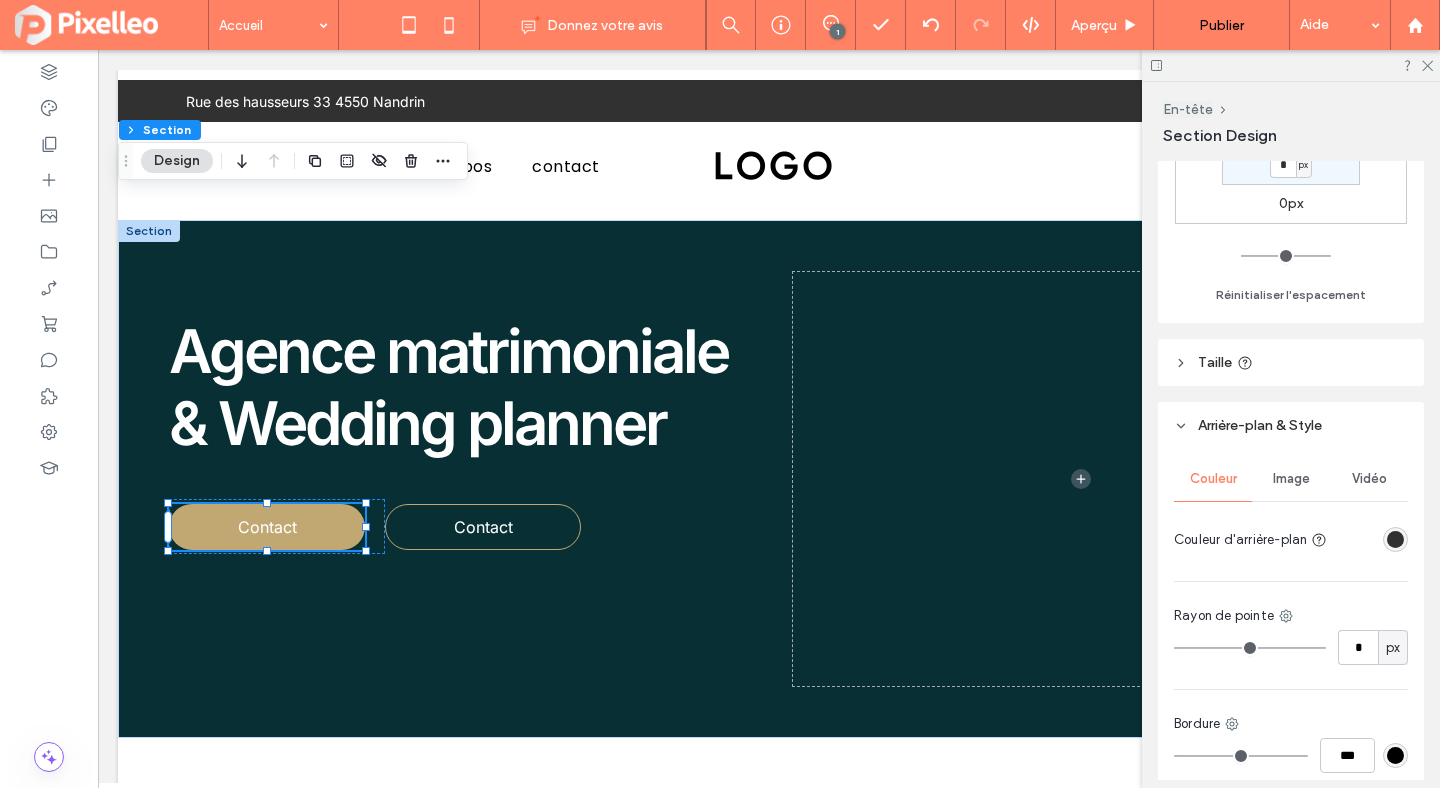 click at bounding box center (1395, 539) 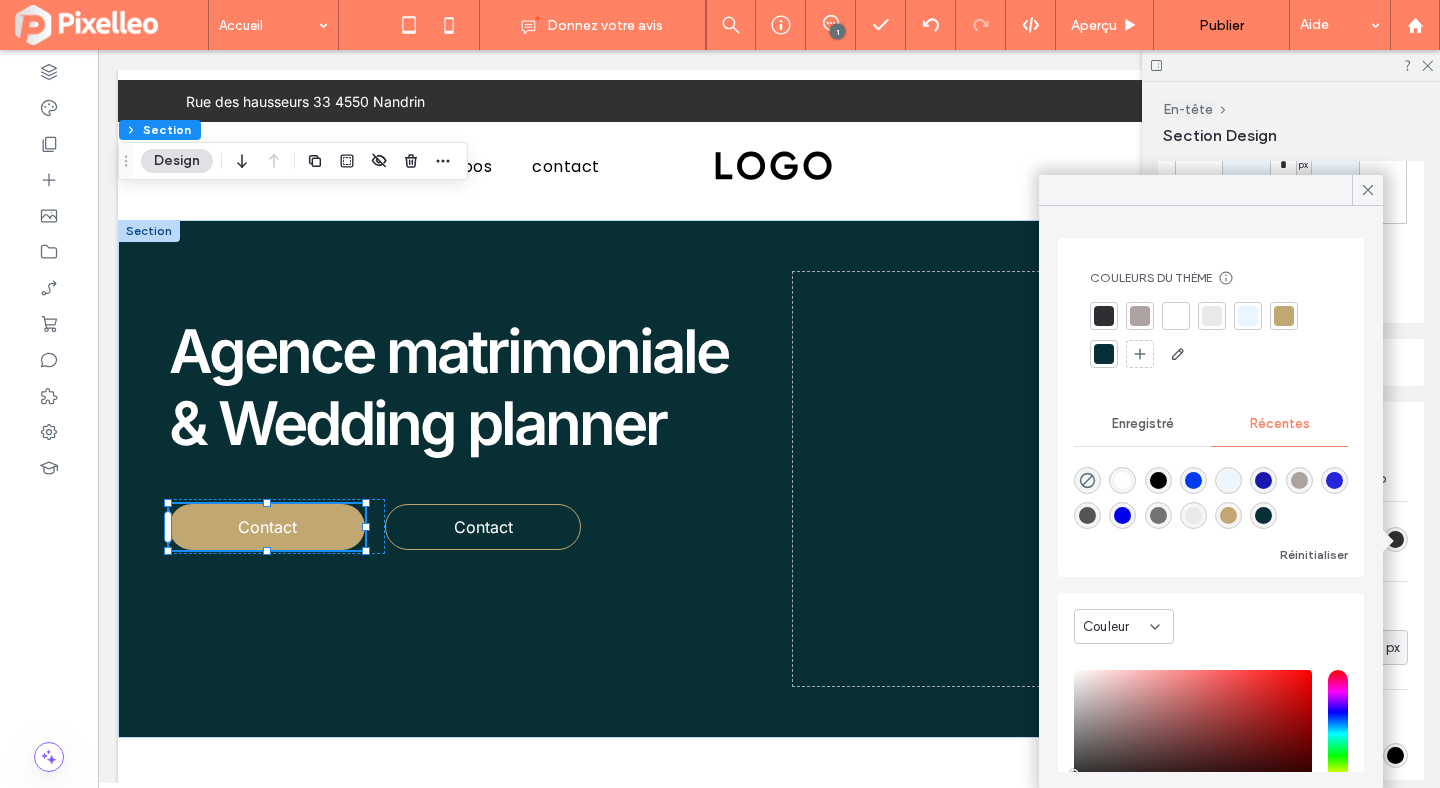 click at bounding box center [1284, 316] 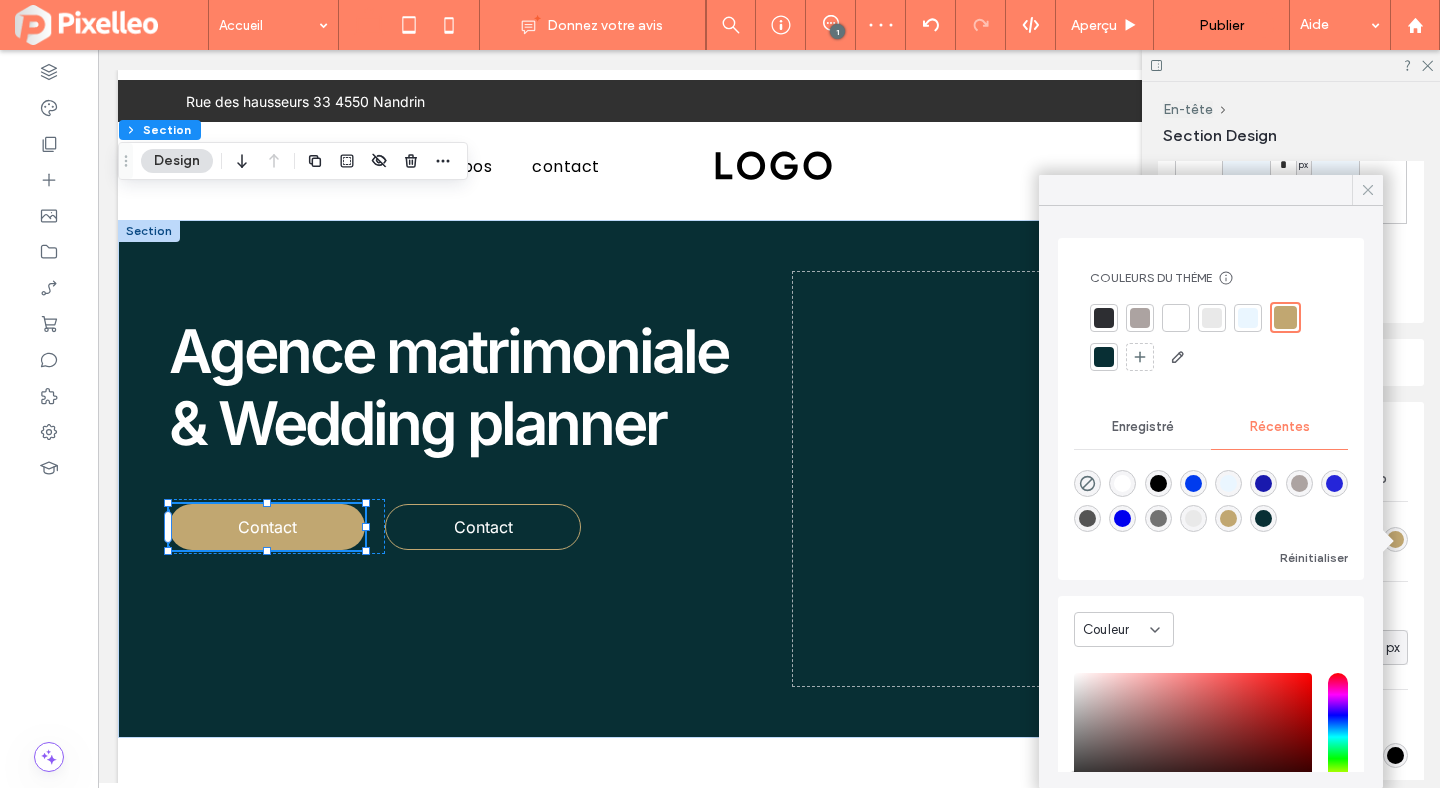 click 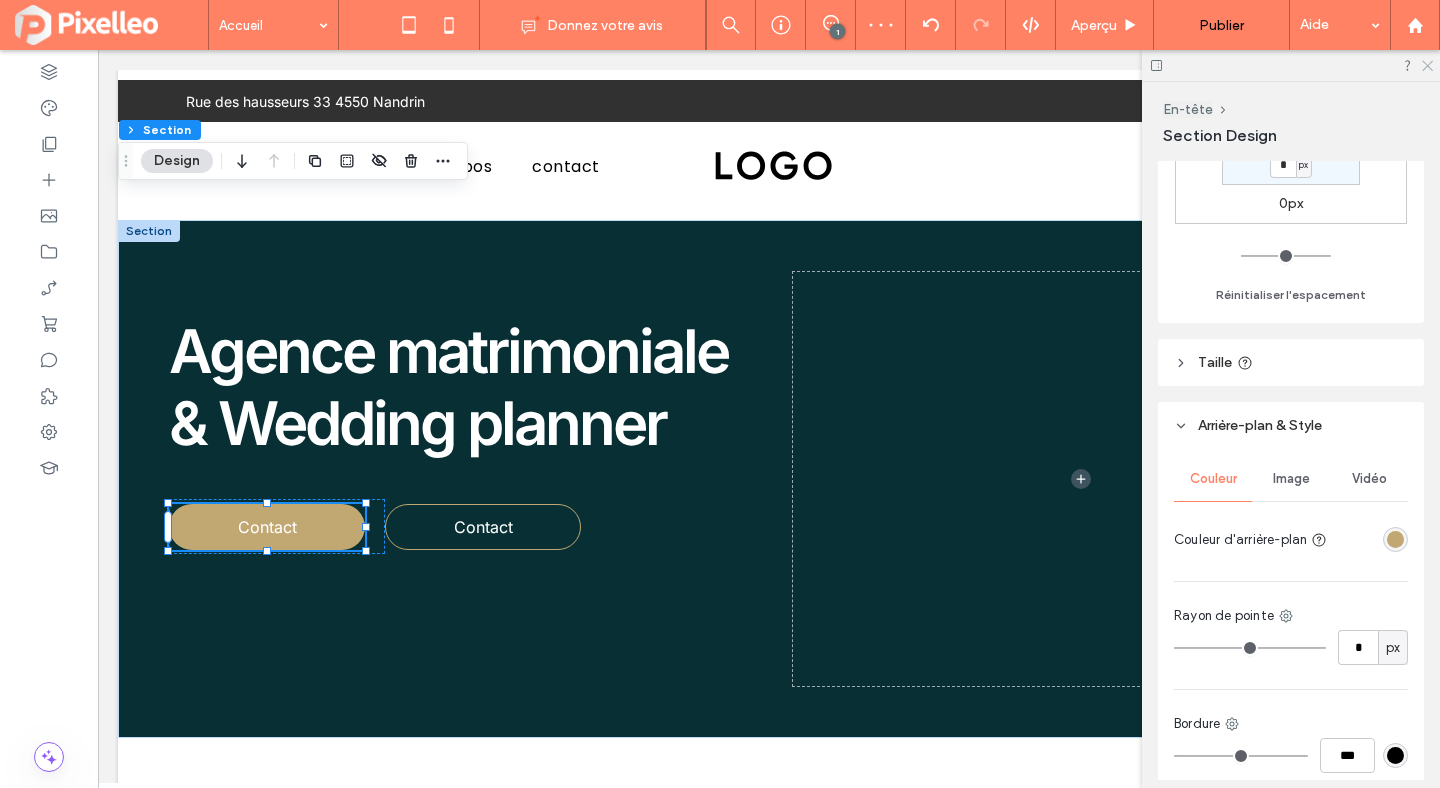 click 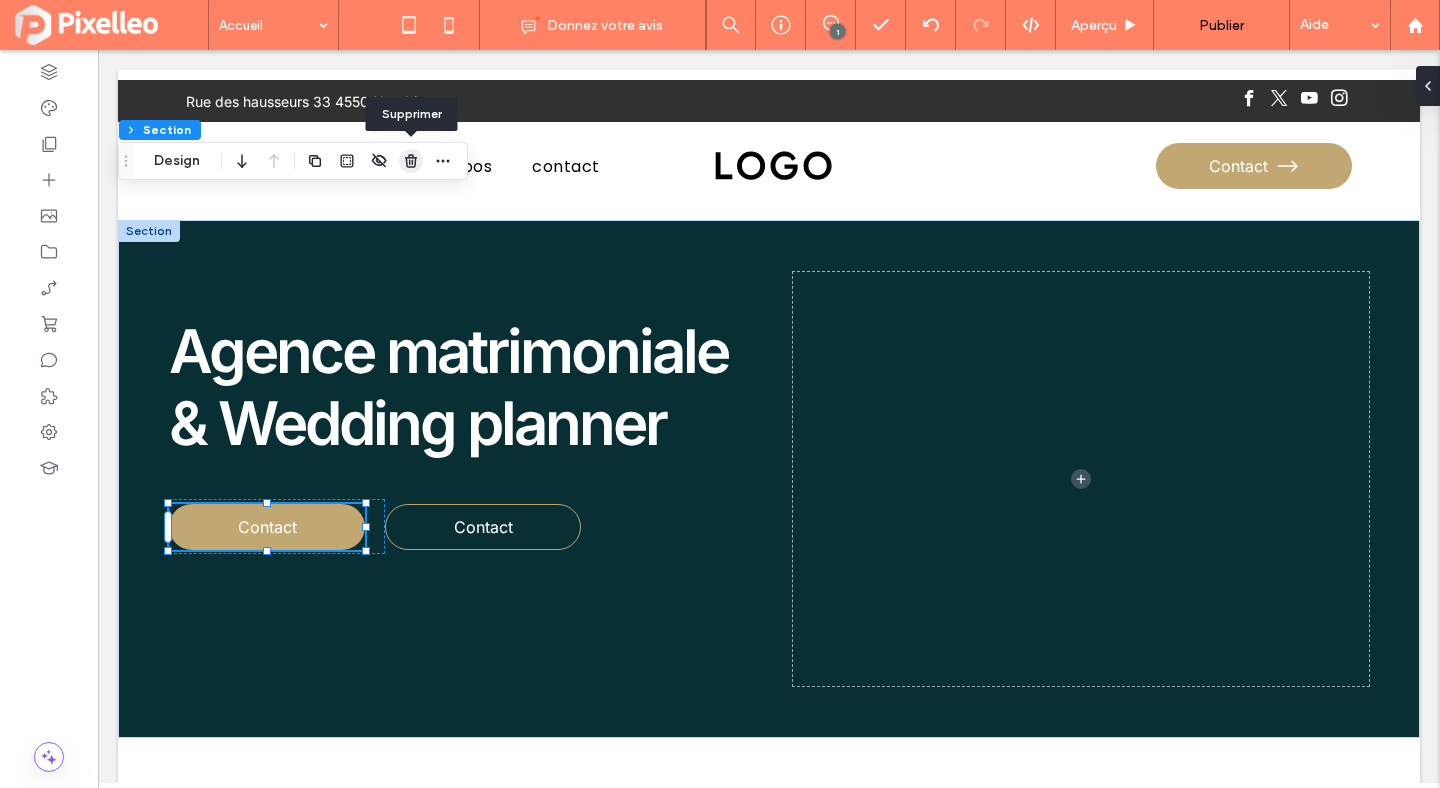 click 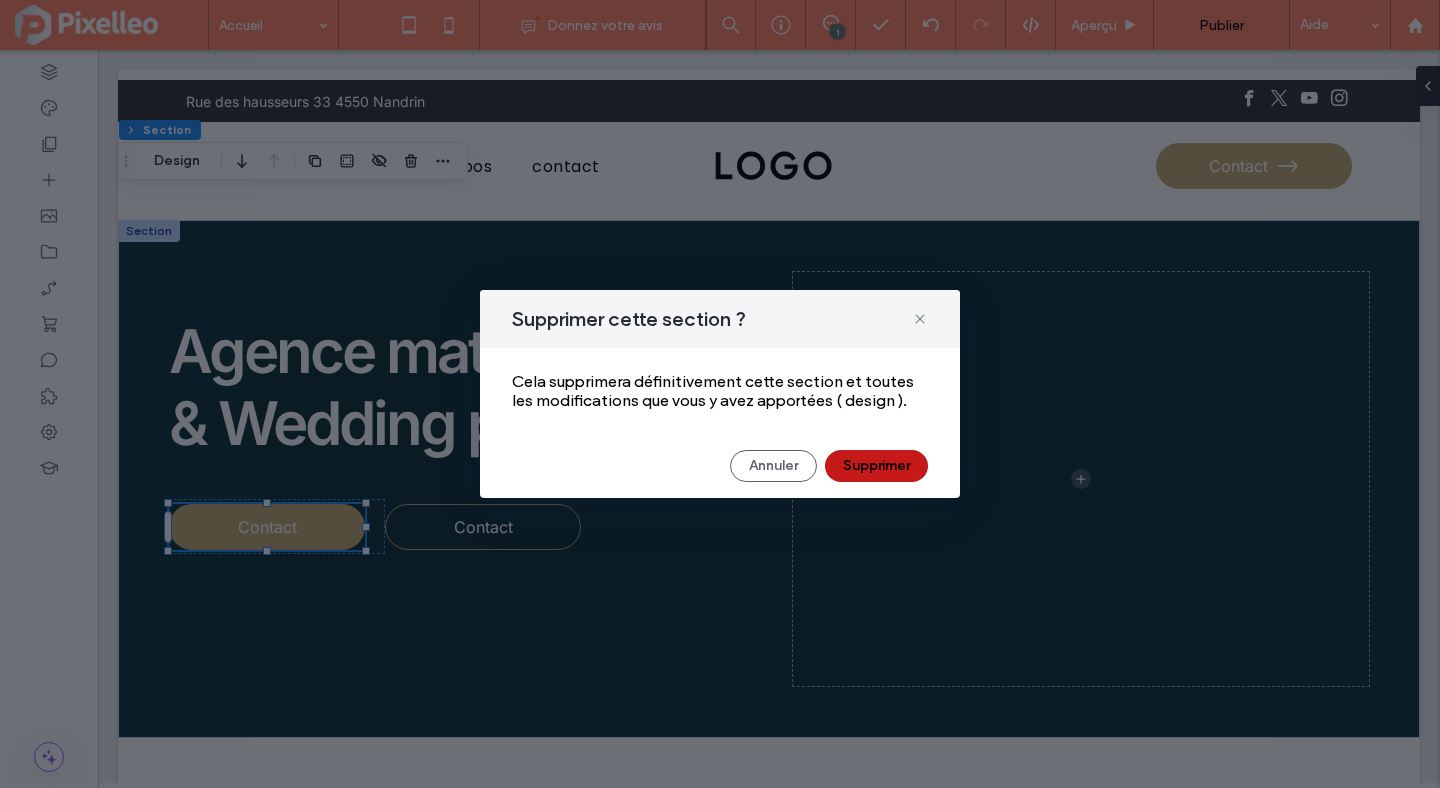 click on "Supprimer" at bounding box center (876, 466) 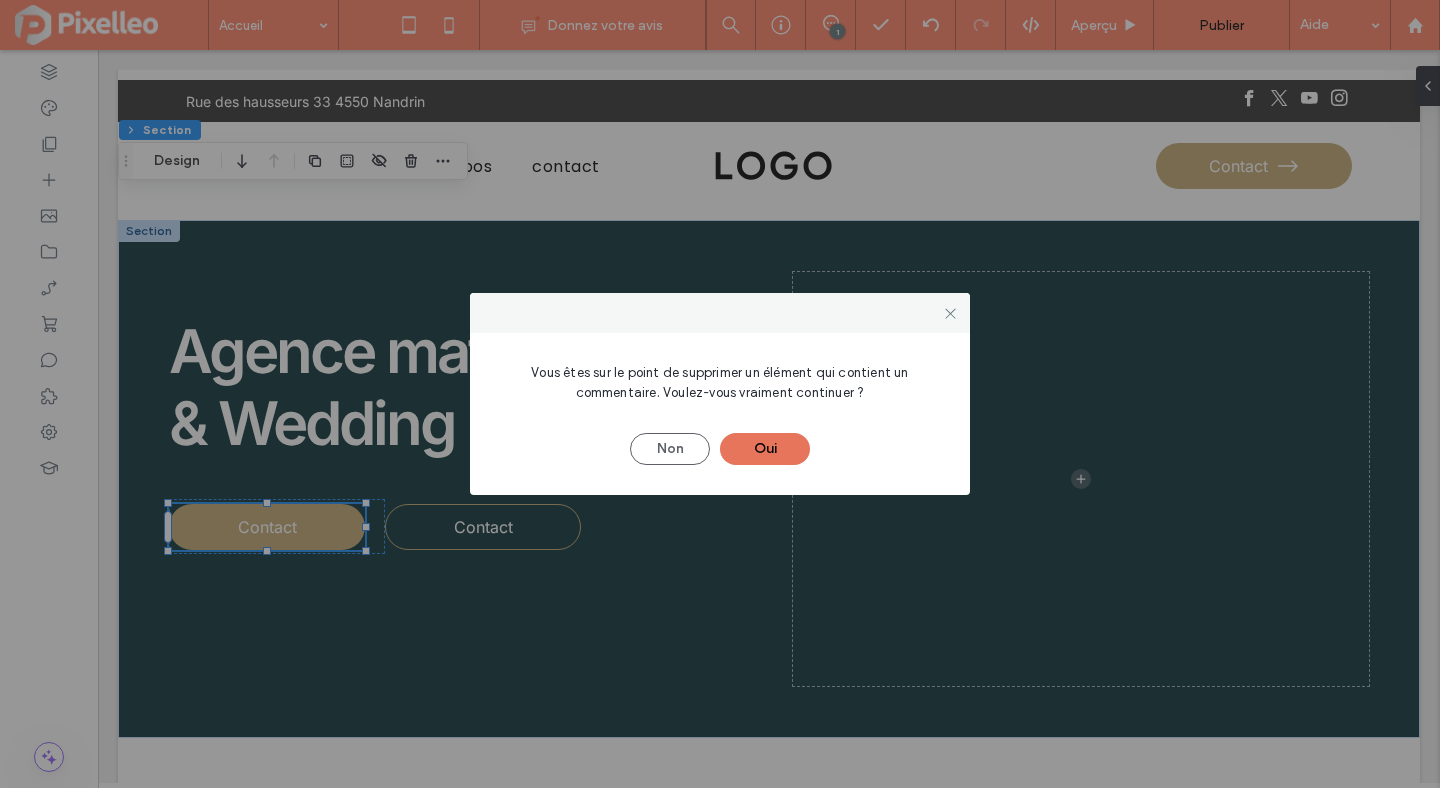 click on "Oui" at bounding box center [765, 449] 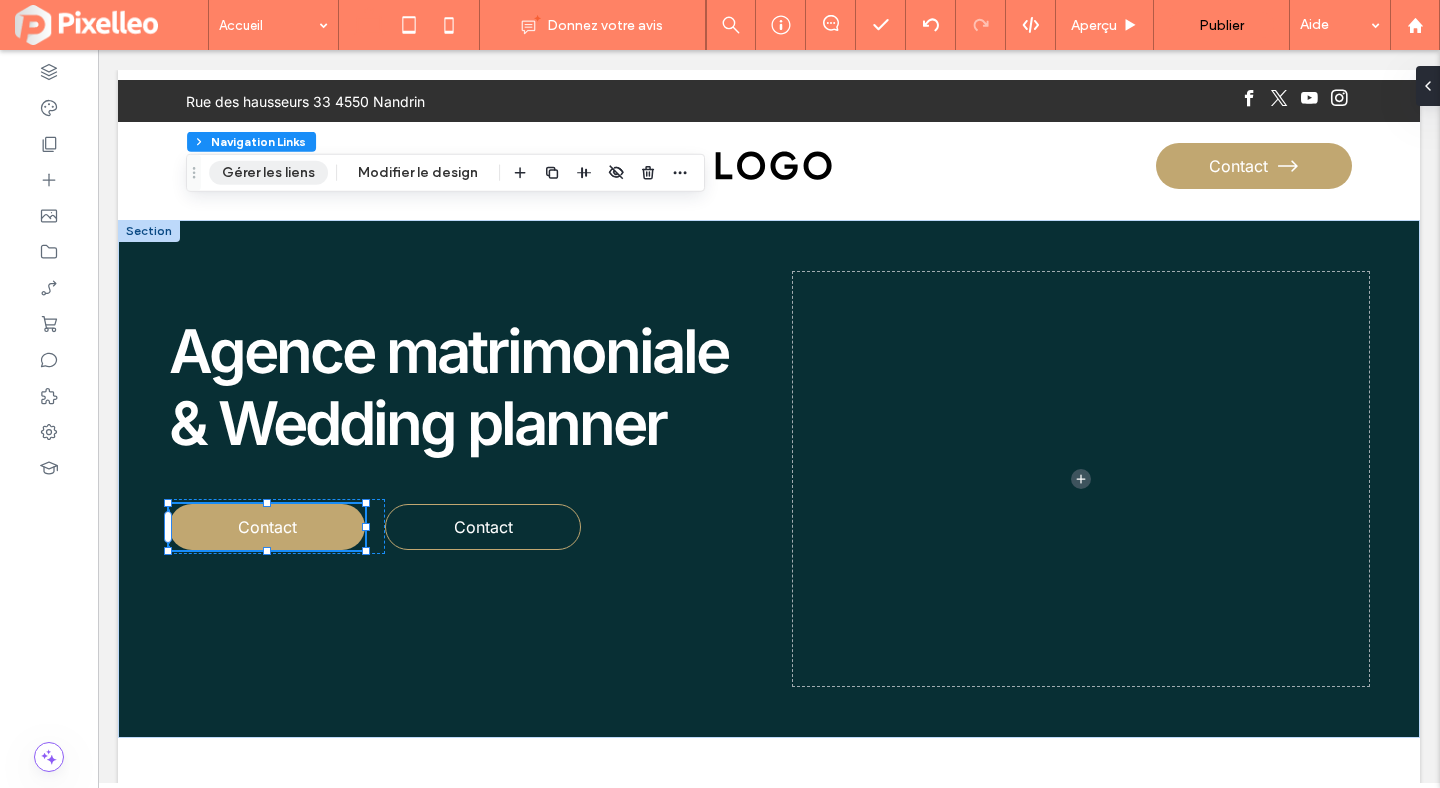 click on "Gérer les liens" at bounding box center [268, 173] 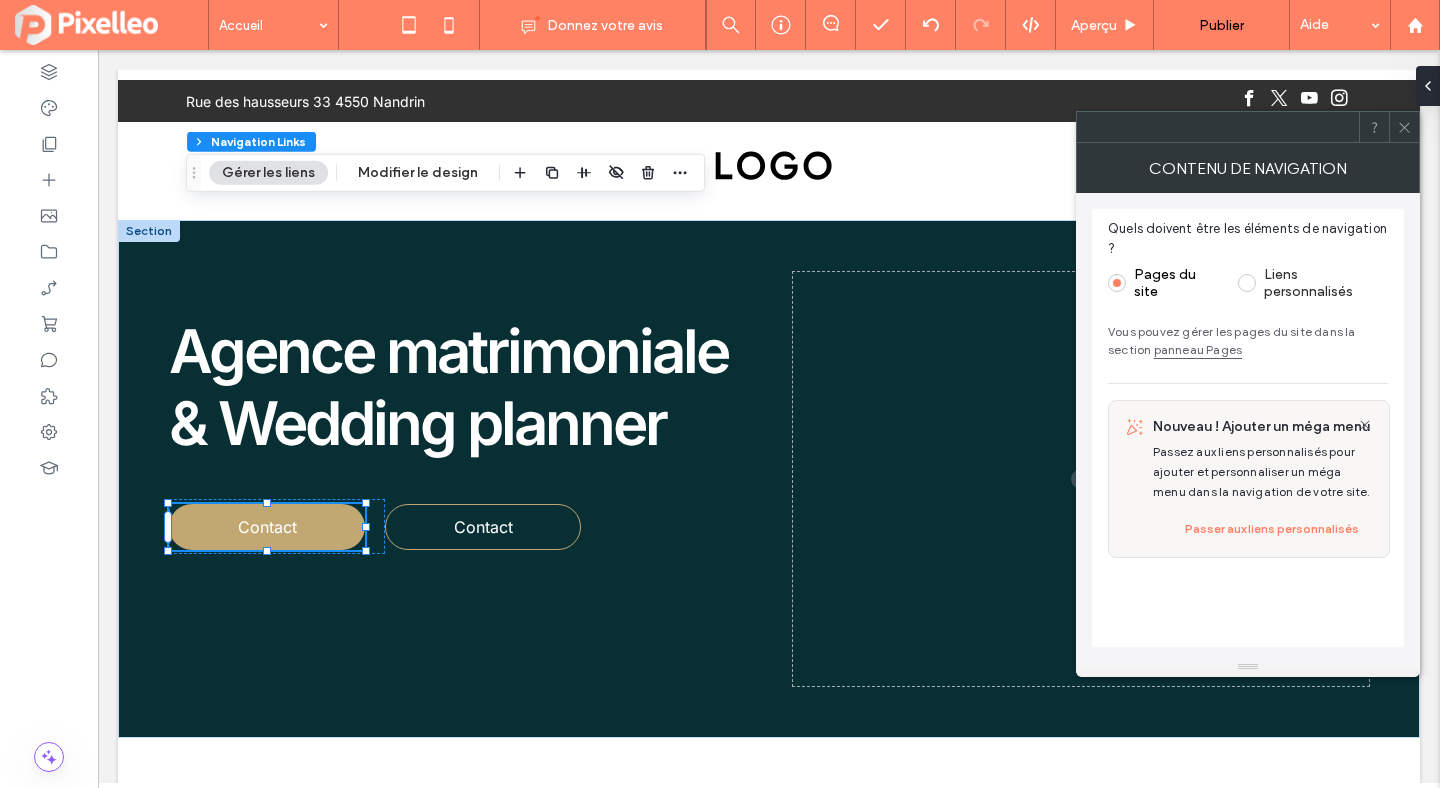 click at bounding box center [1247, 283] 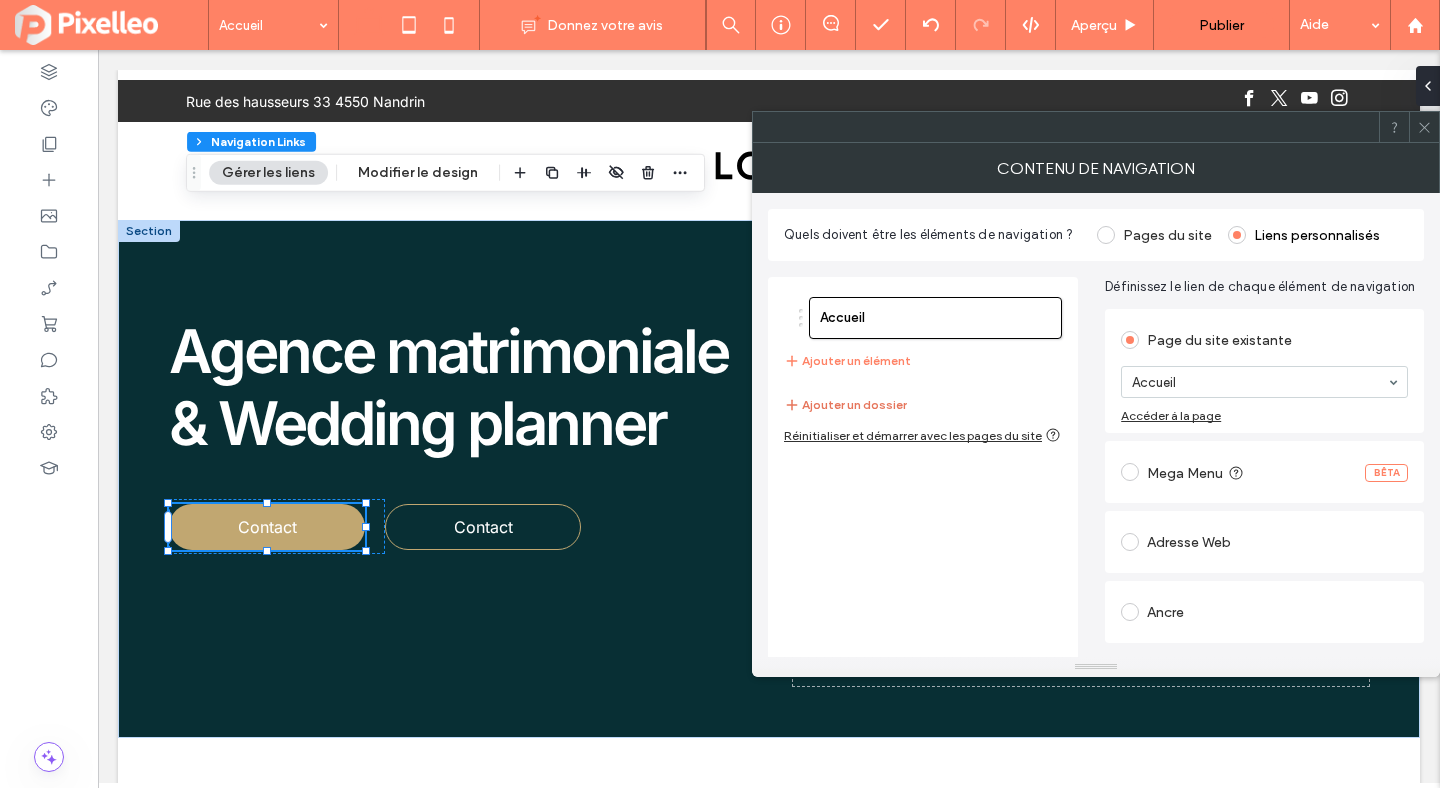 click on "Ajouter un dossier" at bounding box center (845, 405) 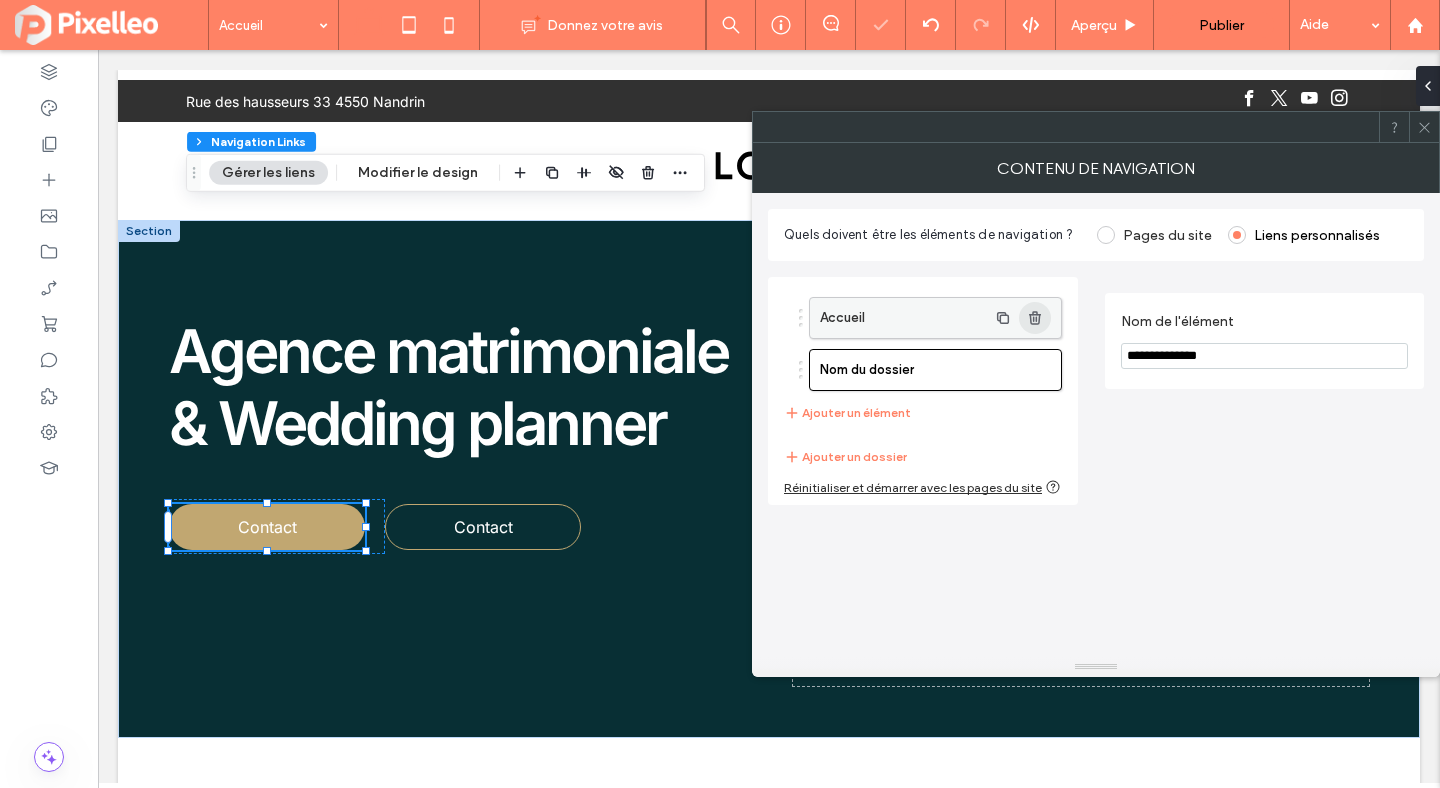 click 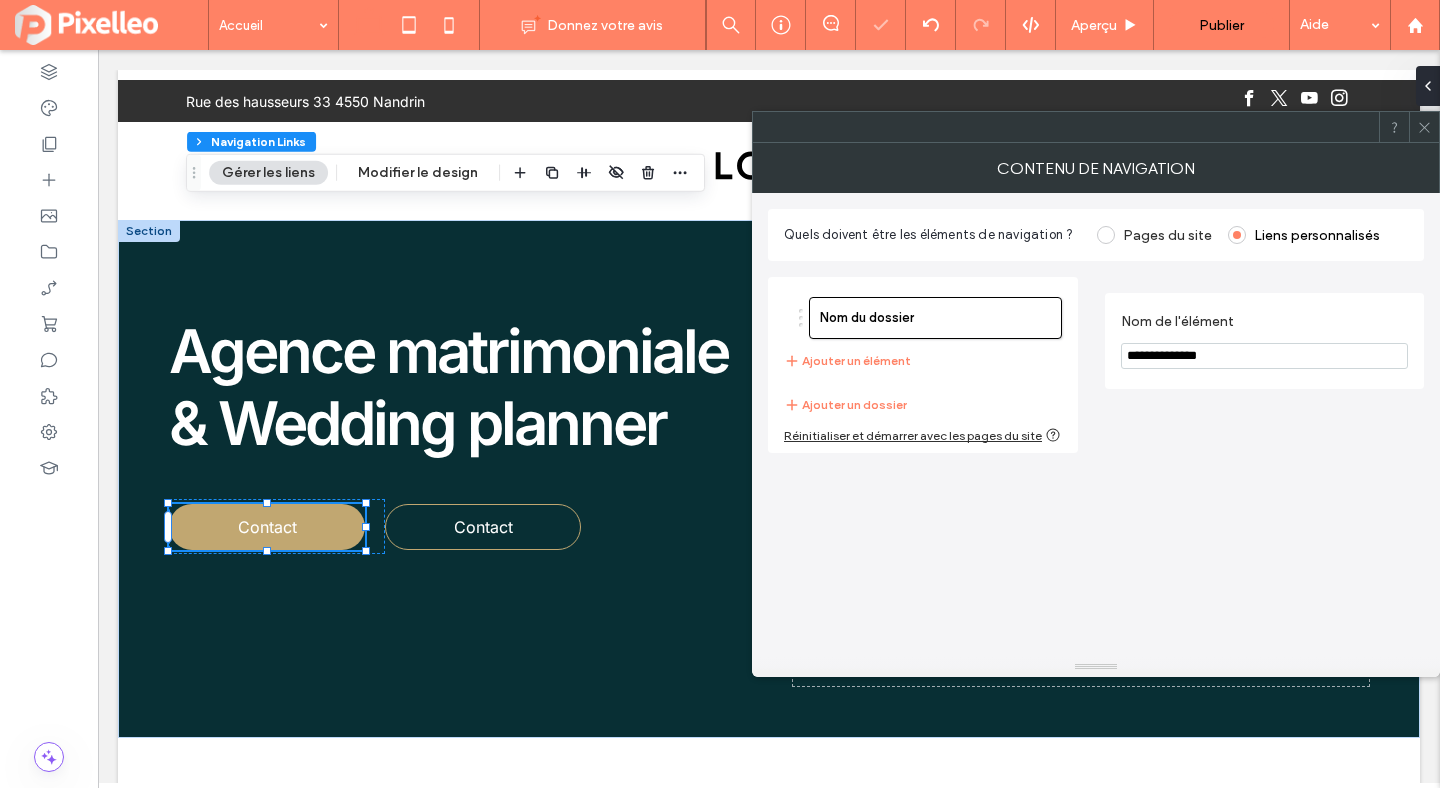 click on "**********" at bounding box center [1264, 356] 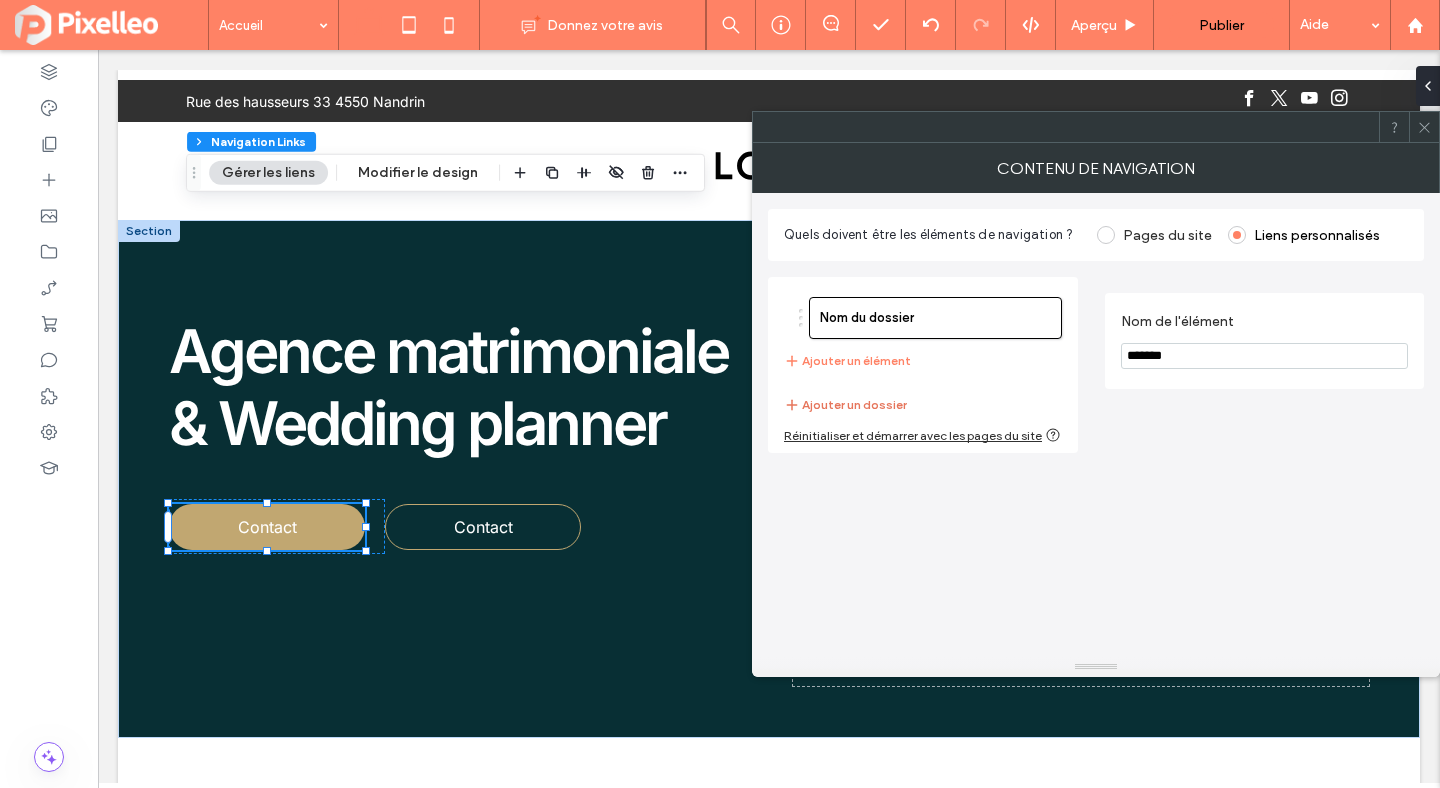 type on "*******" 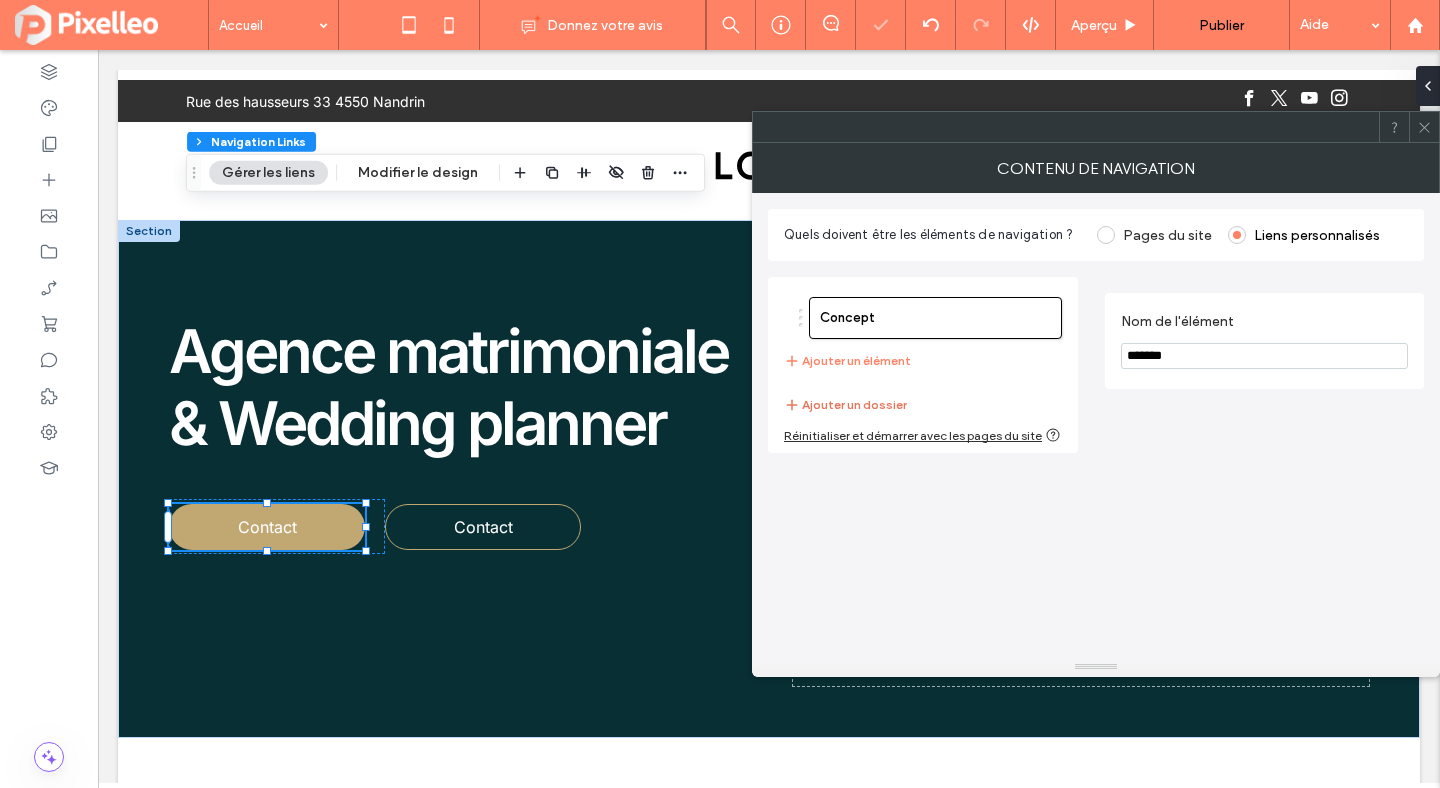 click on "Ajouter un dossier" at bounding box center [845, 405] 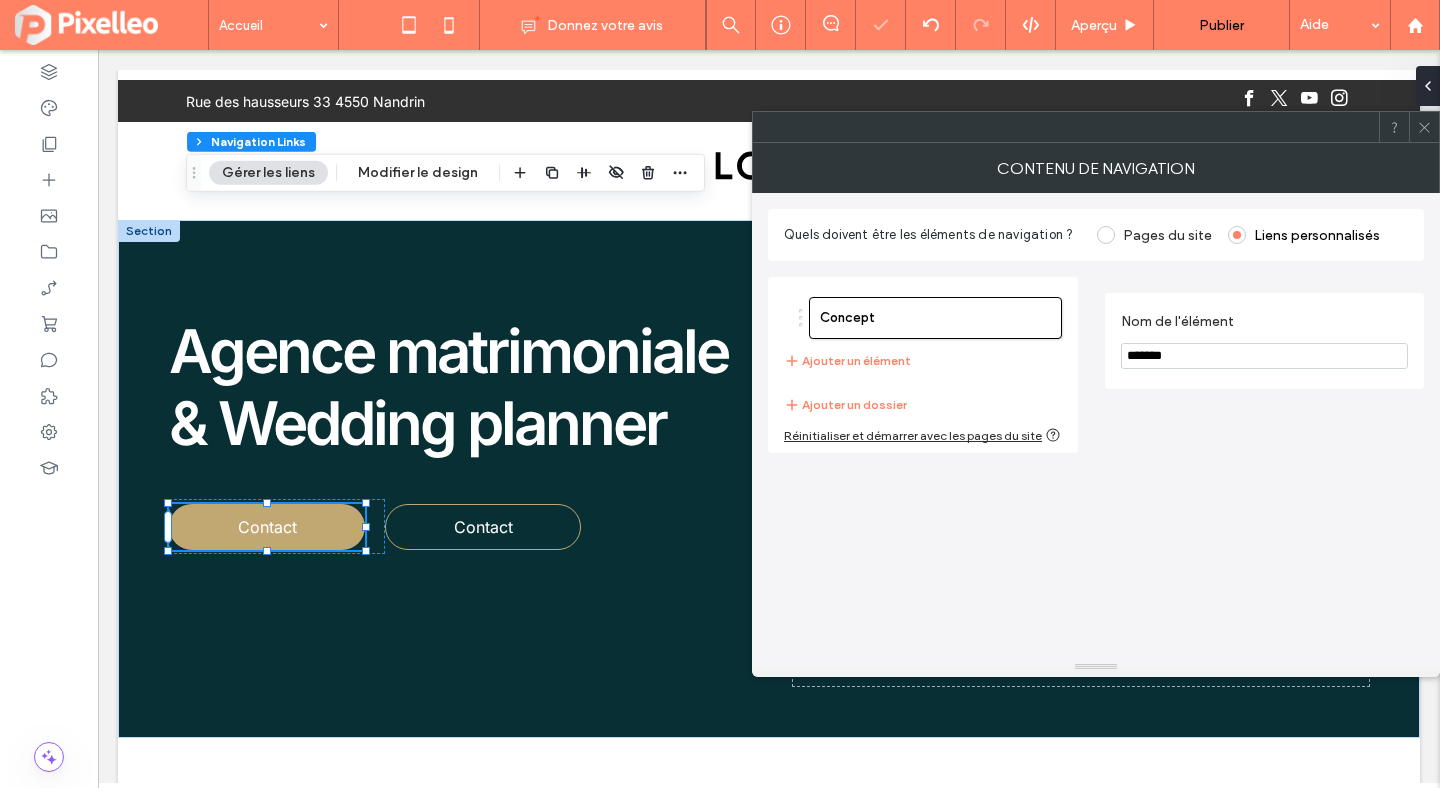 click on "*******" at bounding box center [1264, 356] 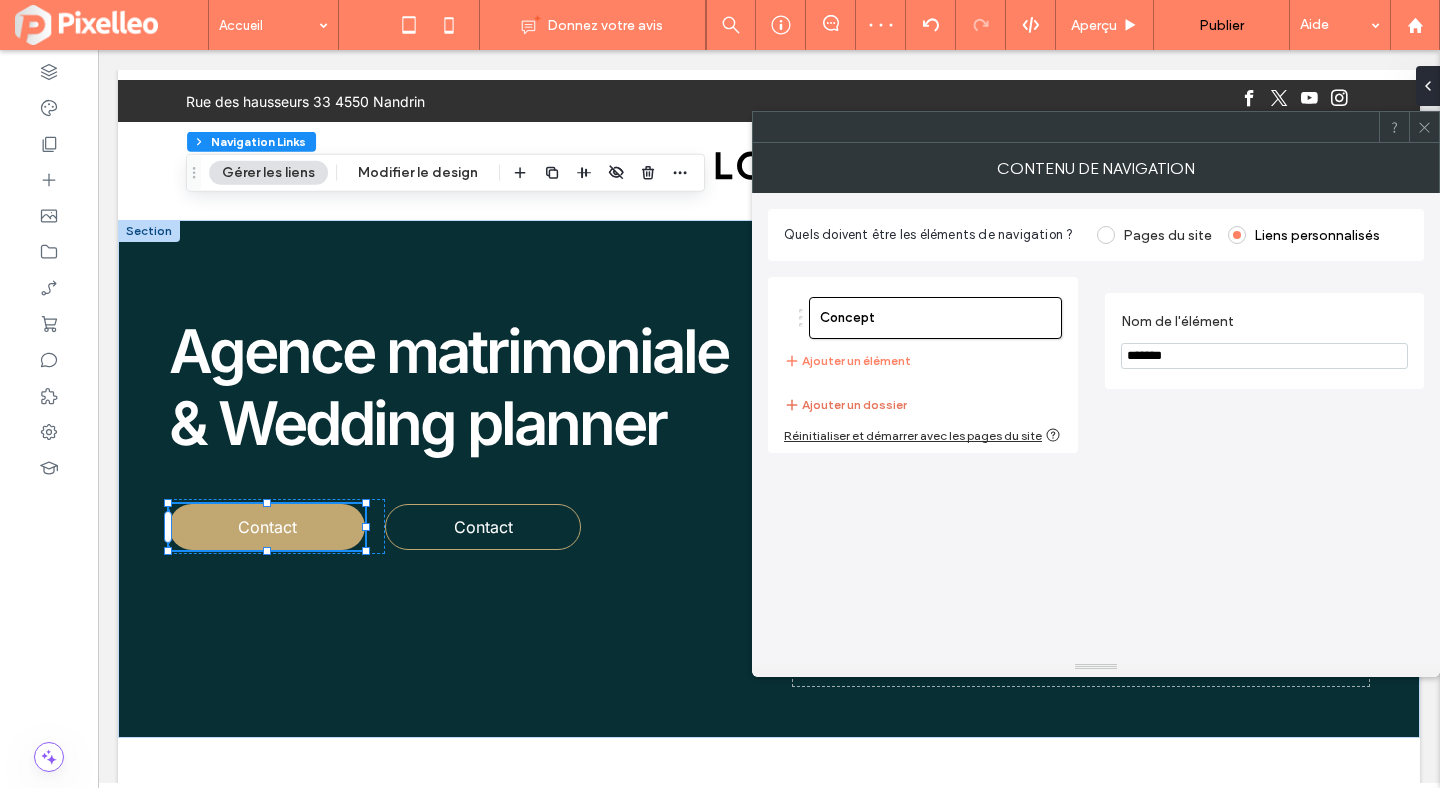 click on "Ajouter un dossier" at bounding box center [845, 405] 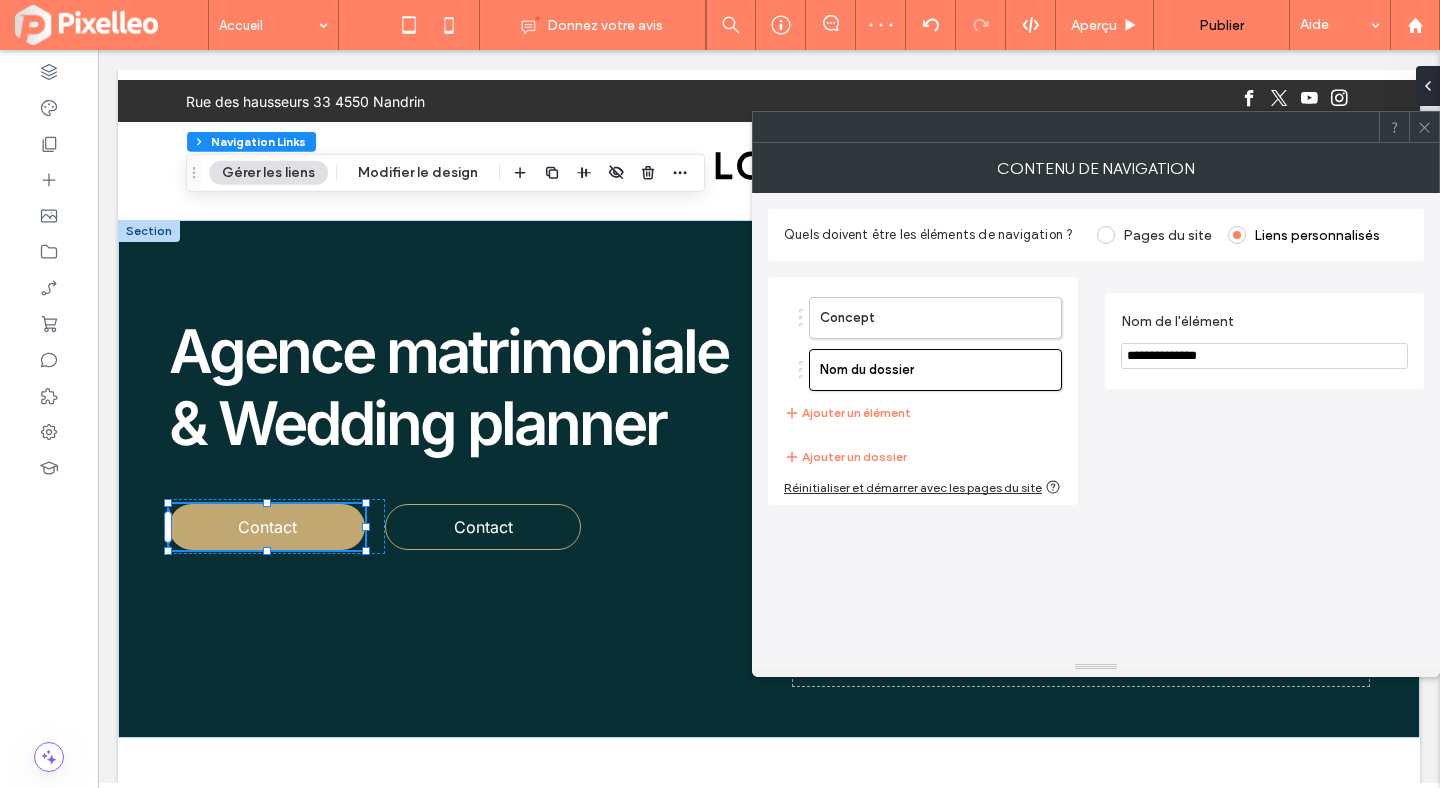 click on "**********" at bounding box center [1264, 356] 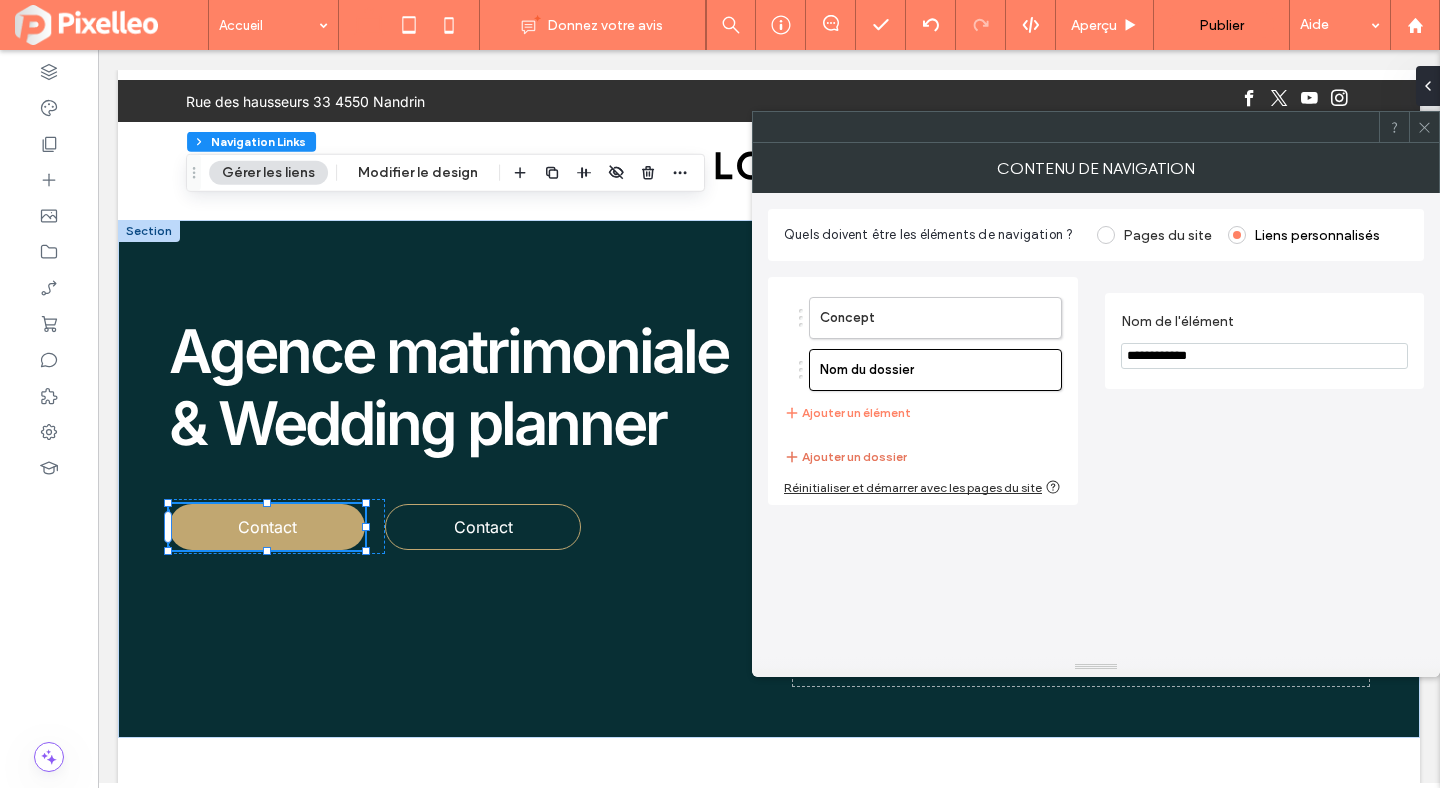 type on "**********" 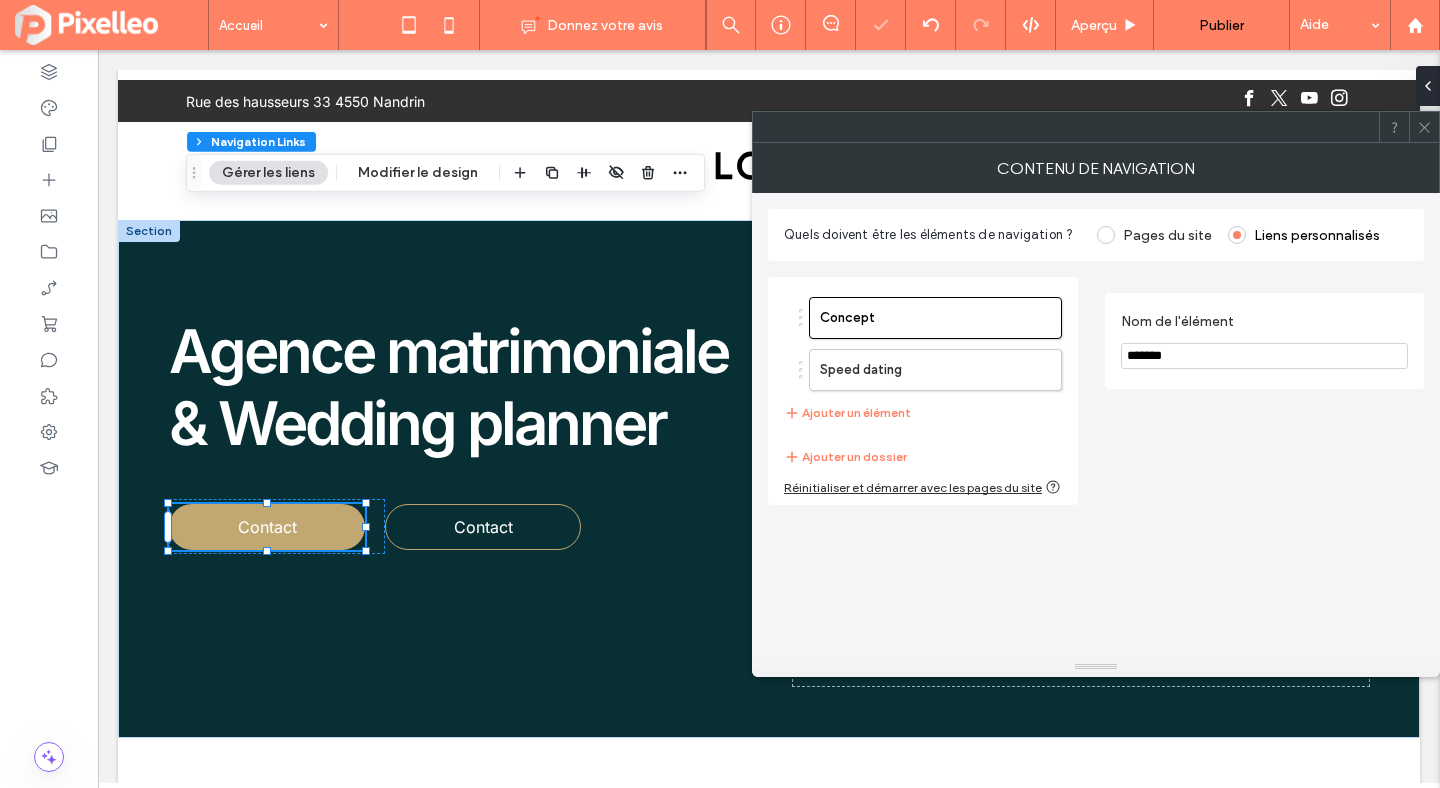 click on "*******" at bounding box center [1264, 356] 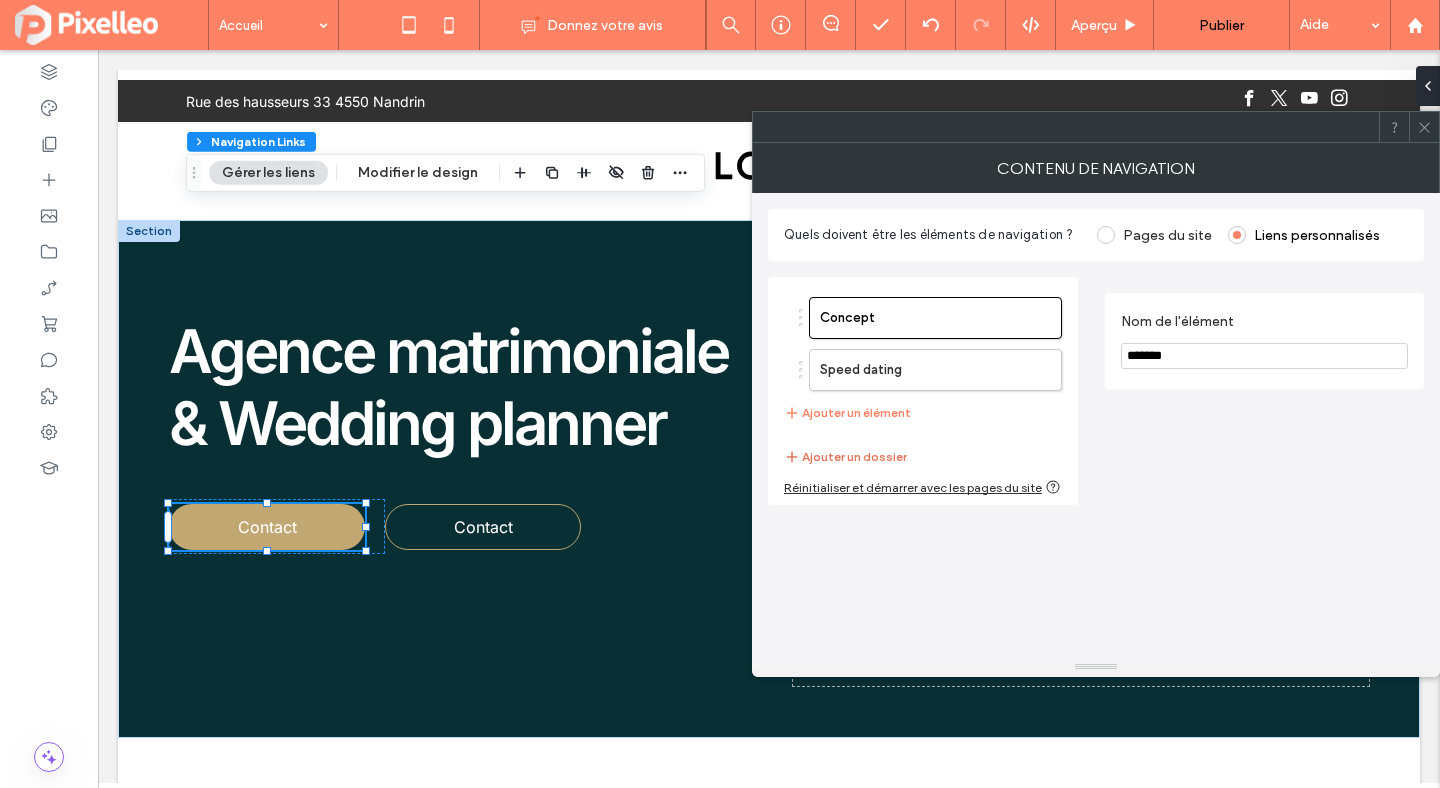 click on "Ajouter un dossier" at bounding box center (845, 457) 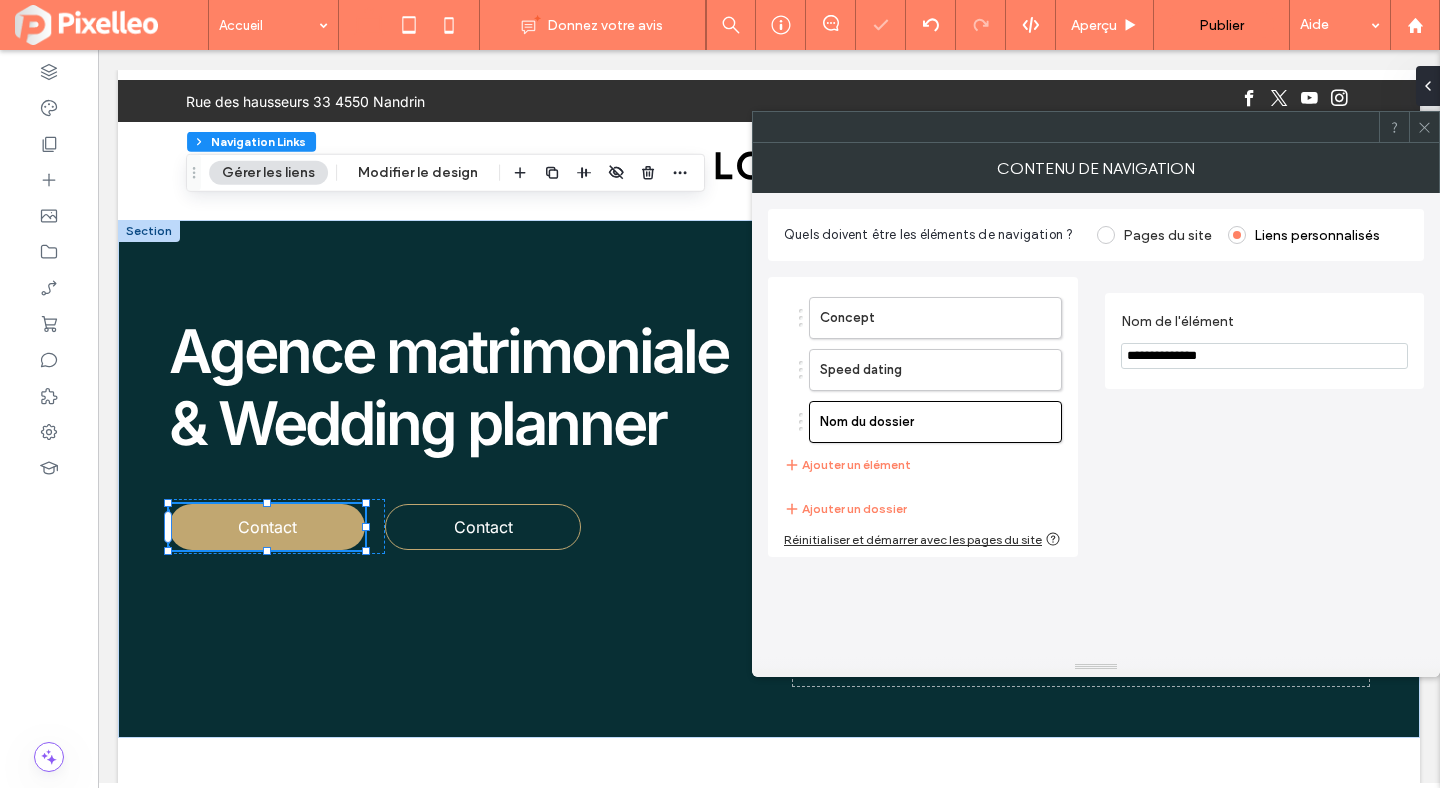click on "**********" at bounding box center (1264, 356) 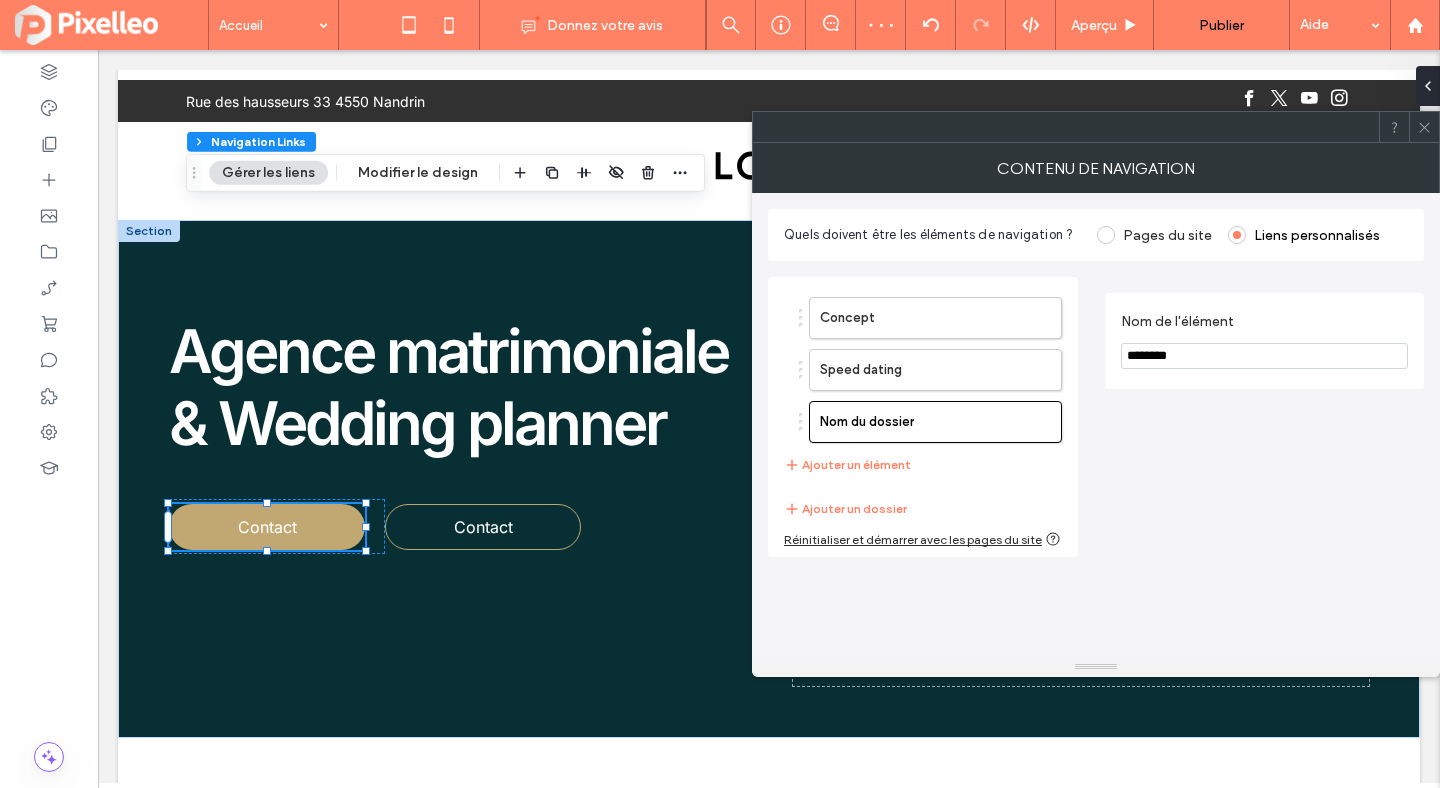 type on "********" 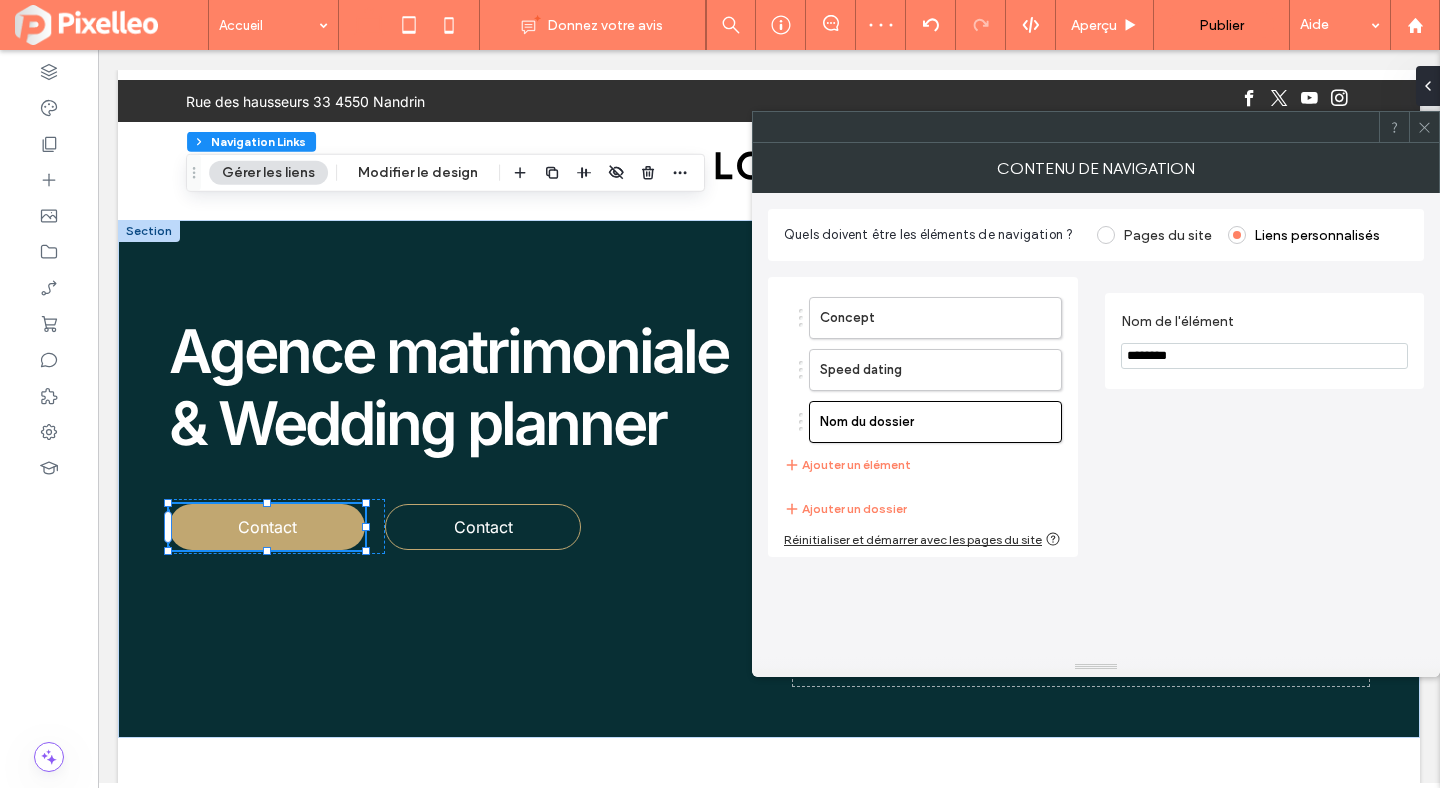 click on "Nom de l'élément ********" at bounding box center (1264, 417) 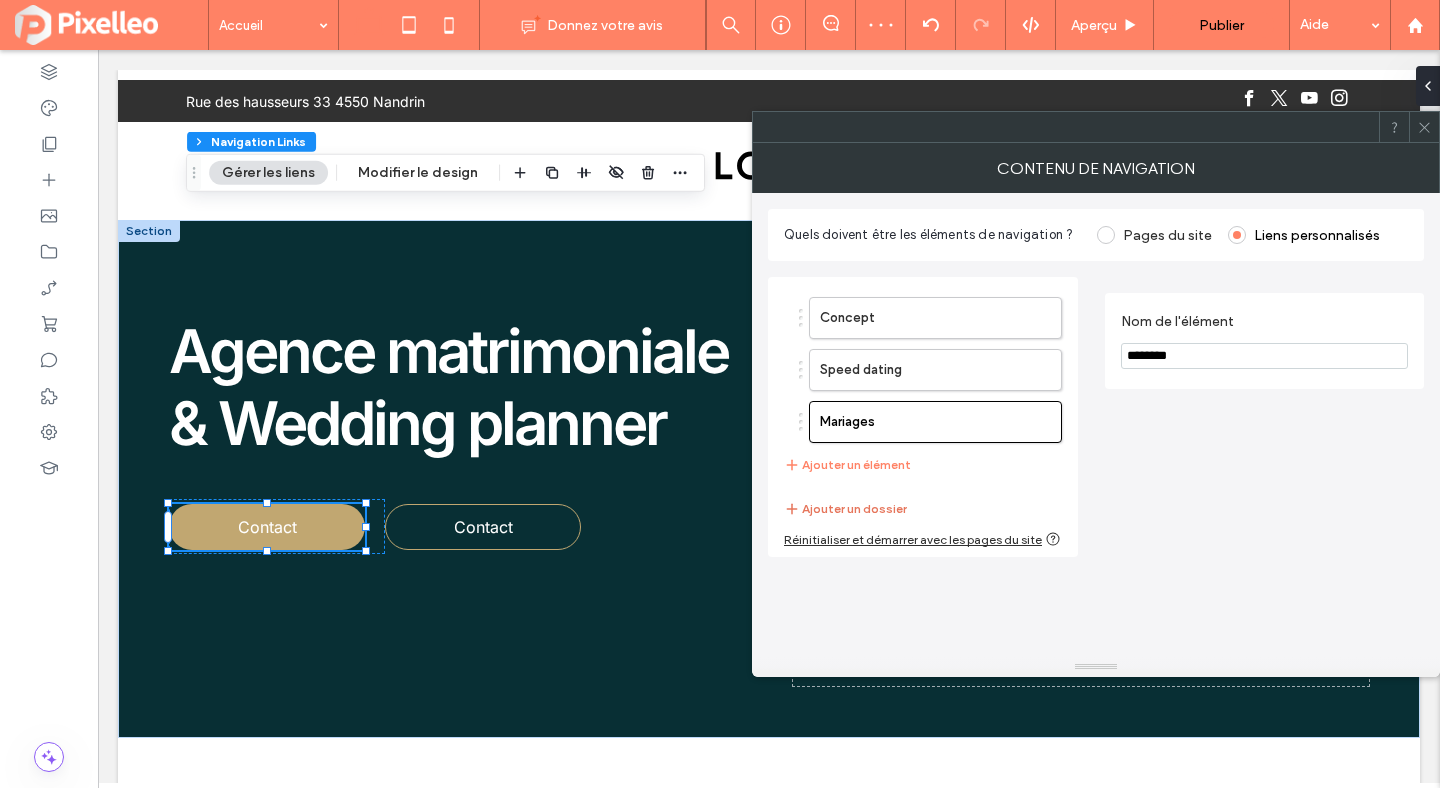 click on "Ajouter un dossier" at bounding box center (845, 509) 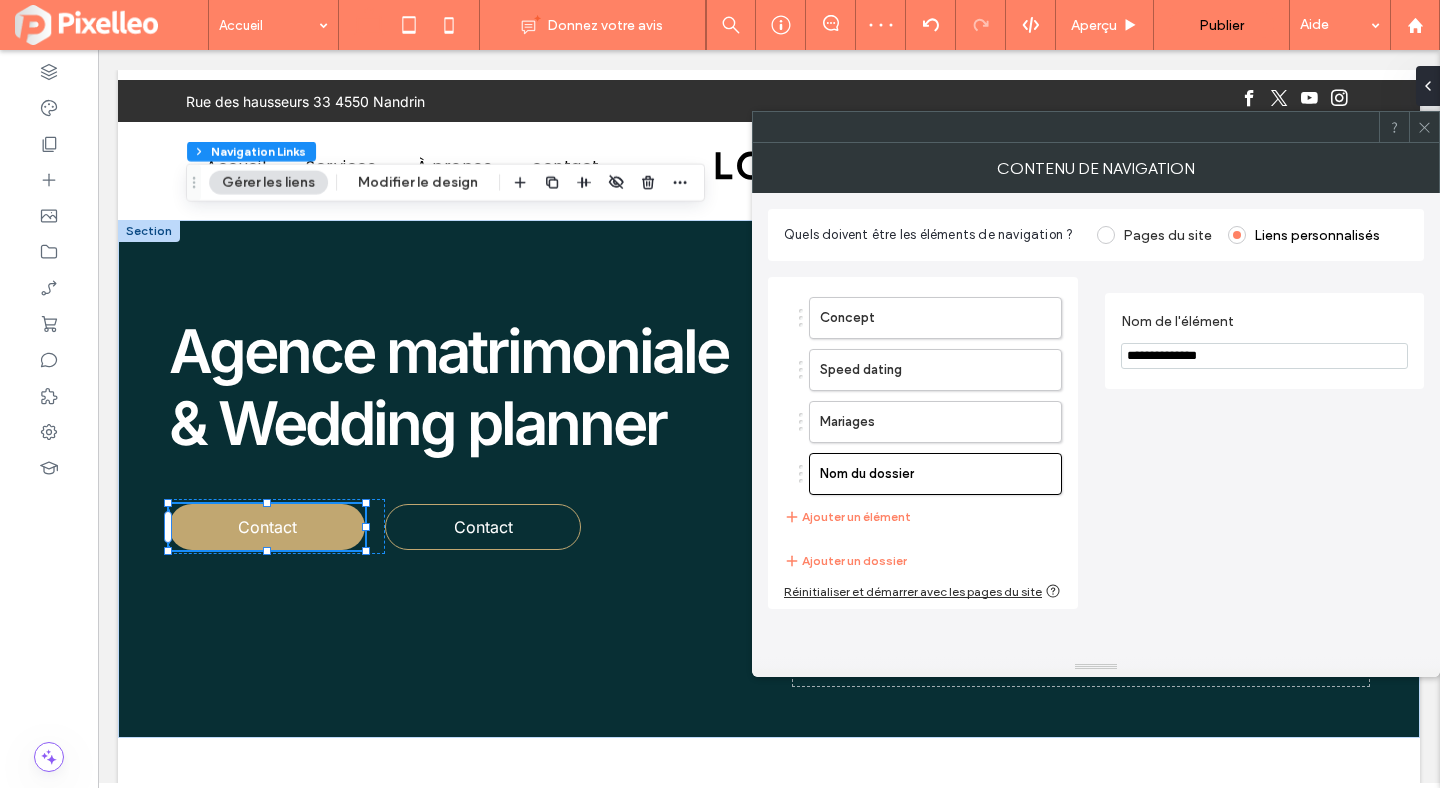 click on "**********" at bounding box center (1264, 356) 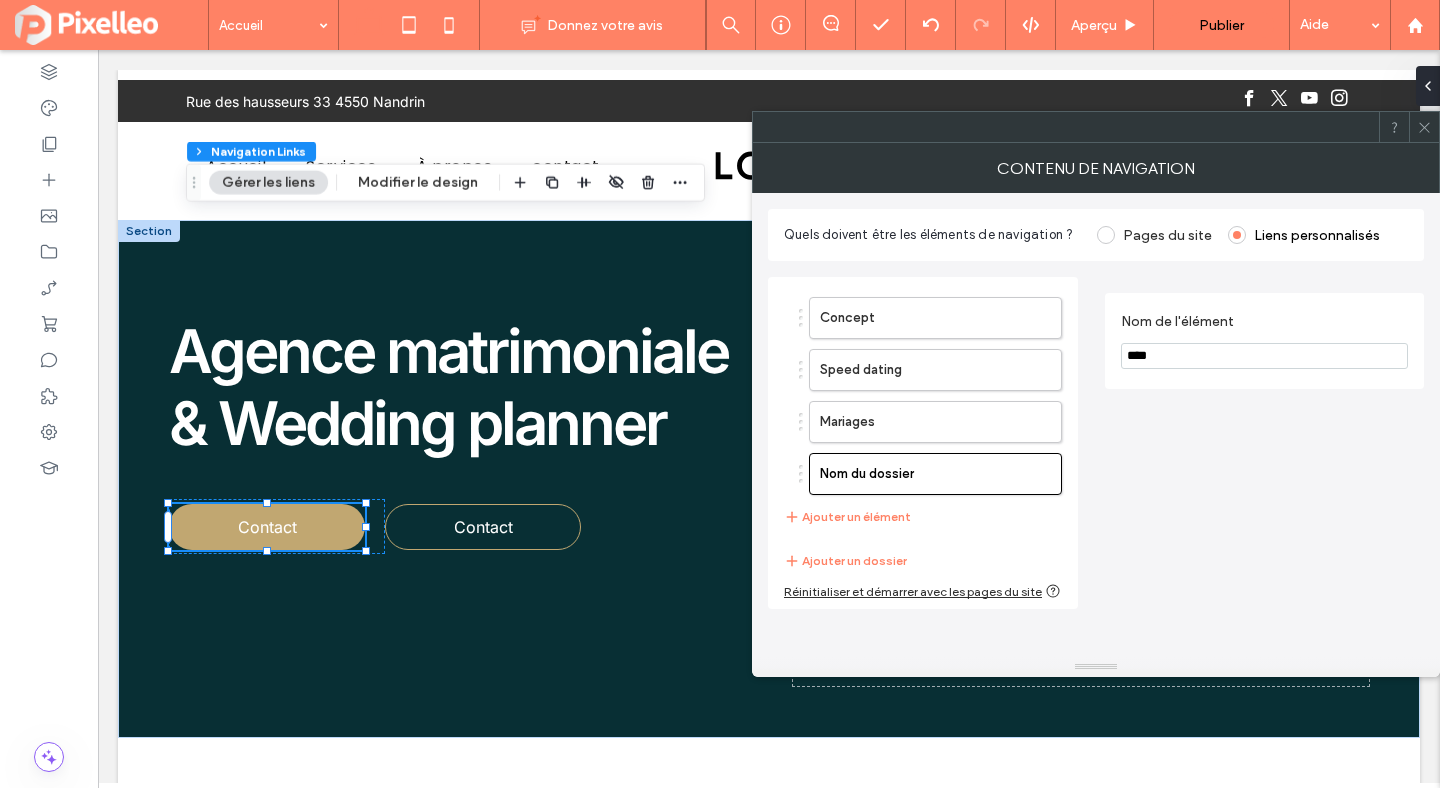 type on "****" 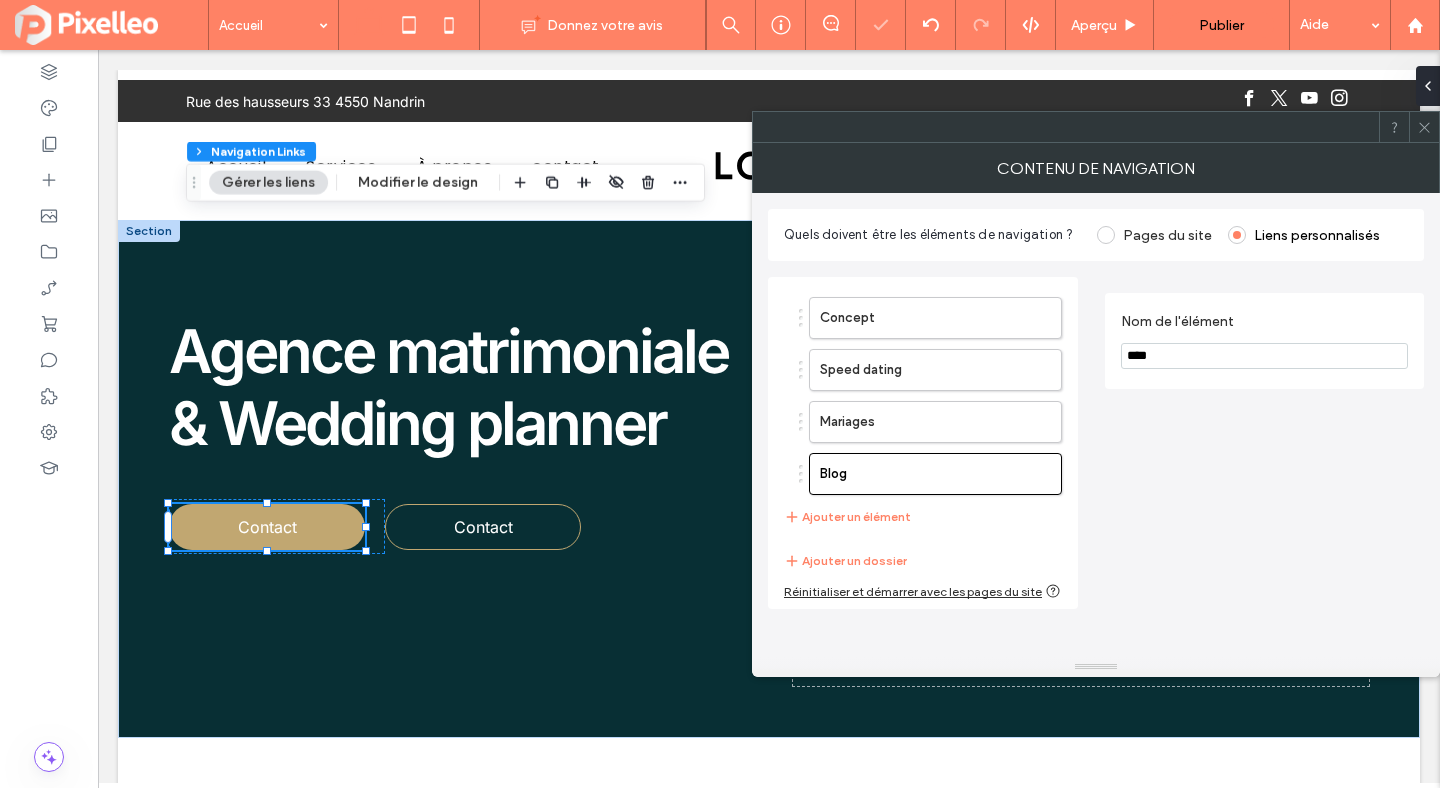 click 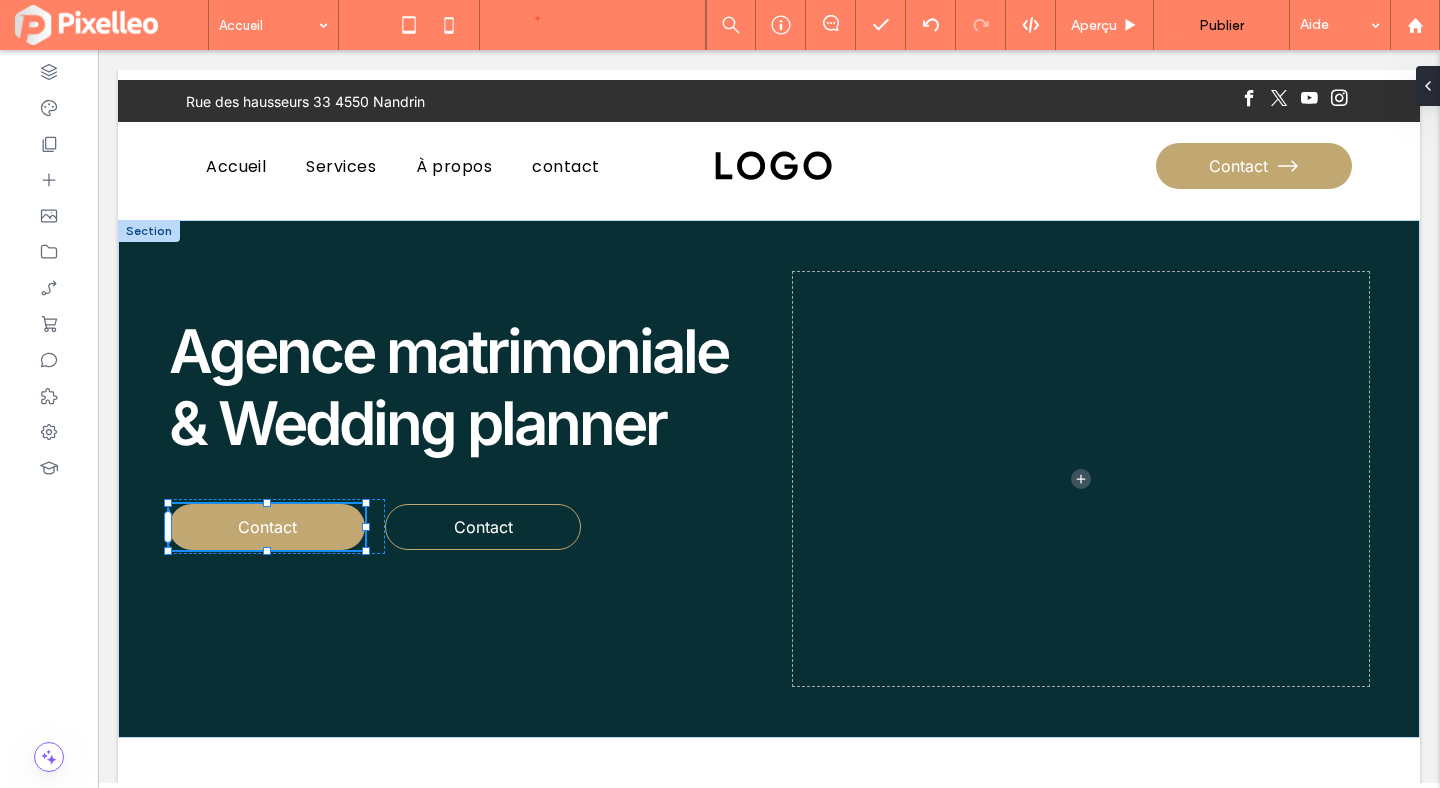 type on "**" 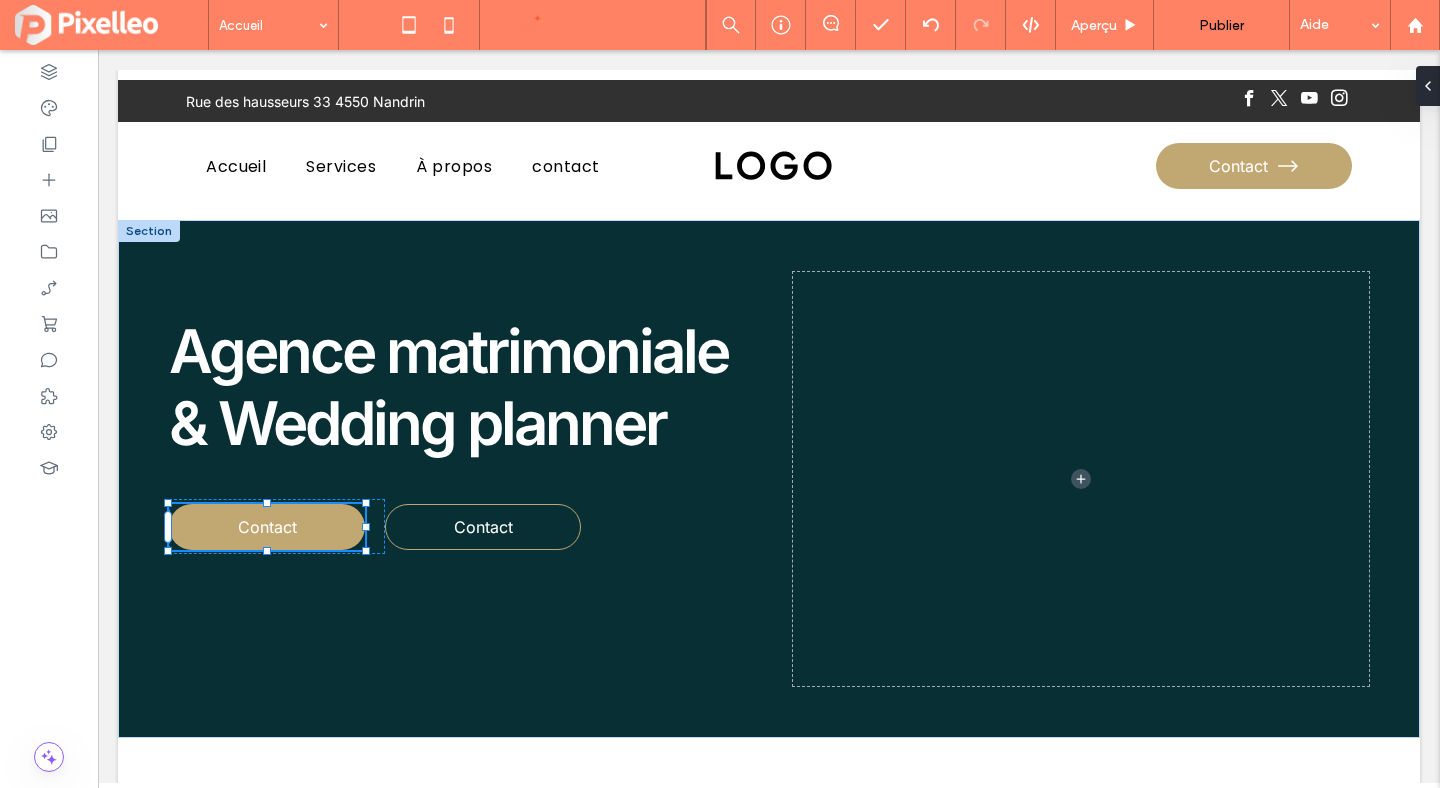 type on "**" 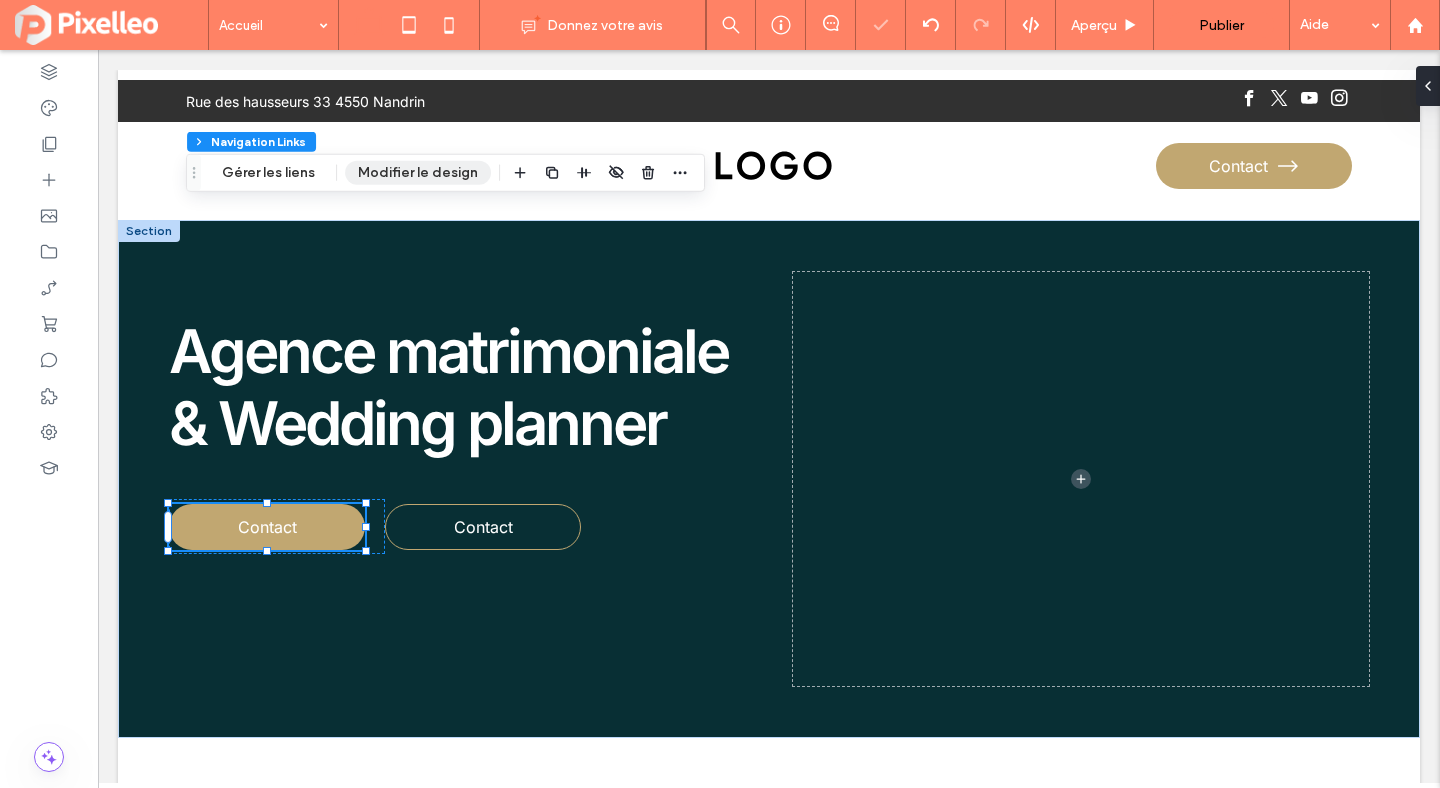 click on "Modifier le design" at bounding box center [418, 173] 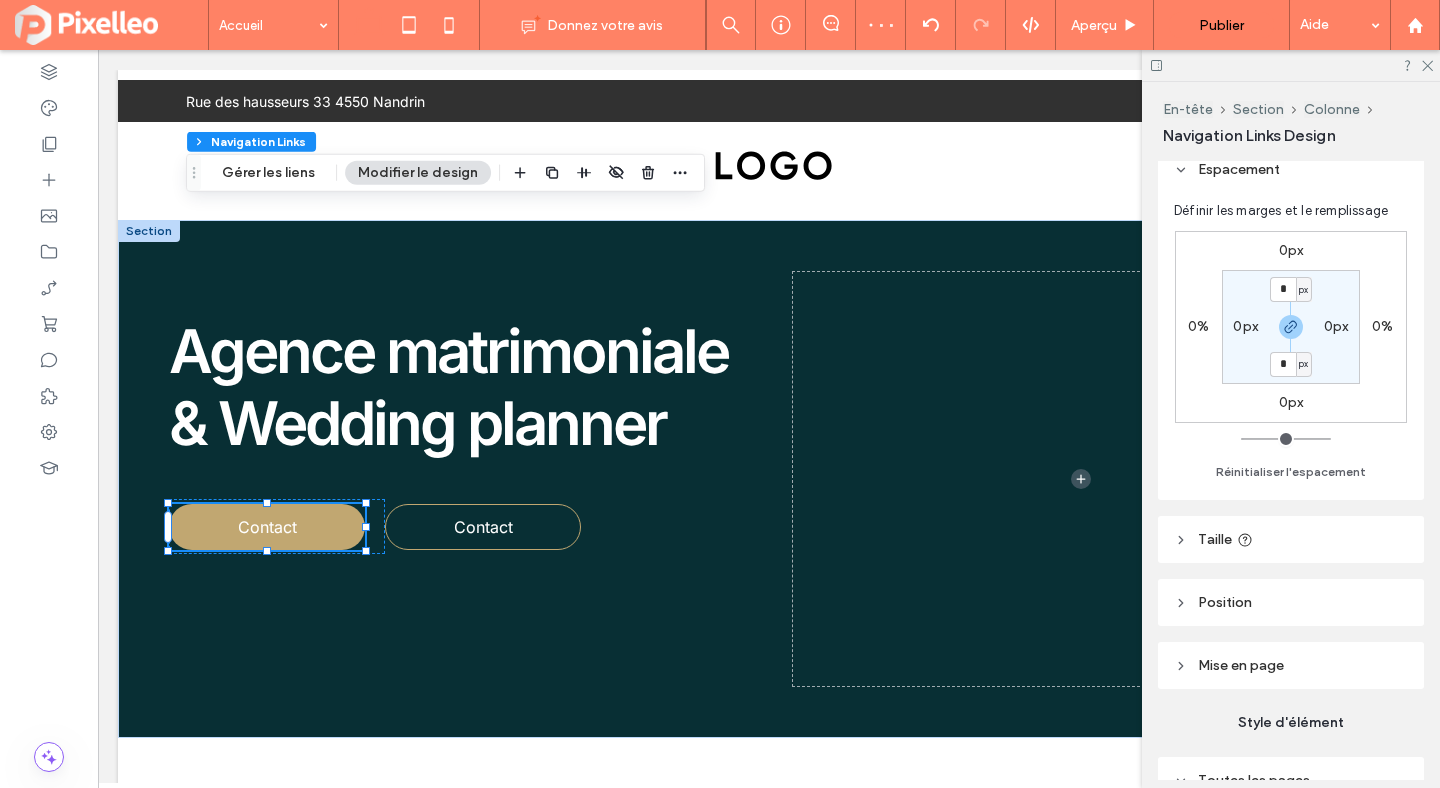 scroll, scrollTop: 337, scrollLeft: 0, axis: vertical 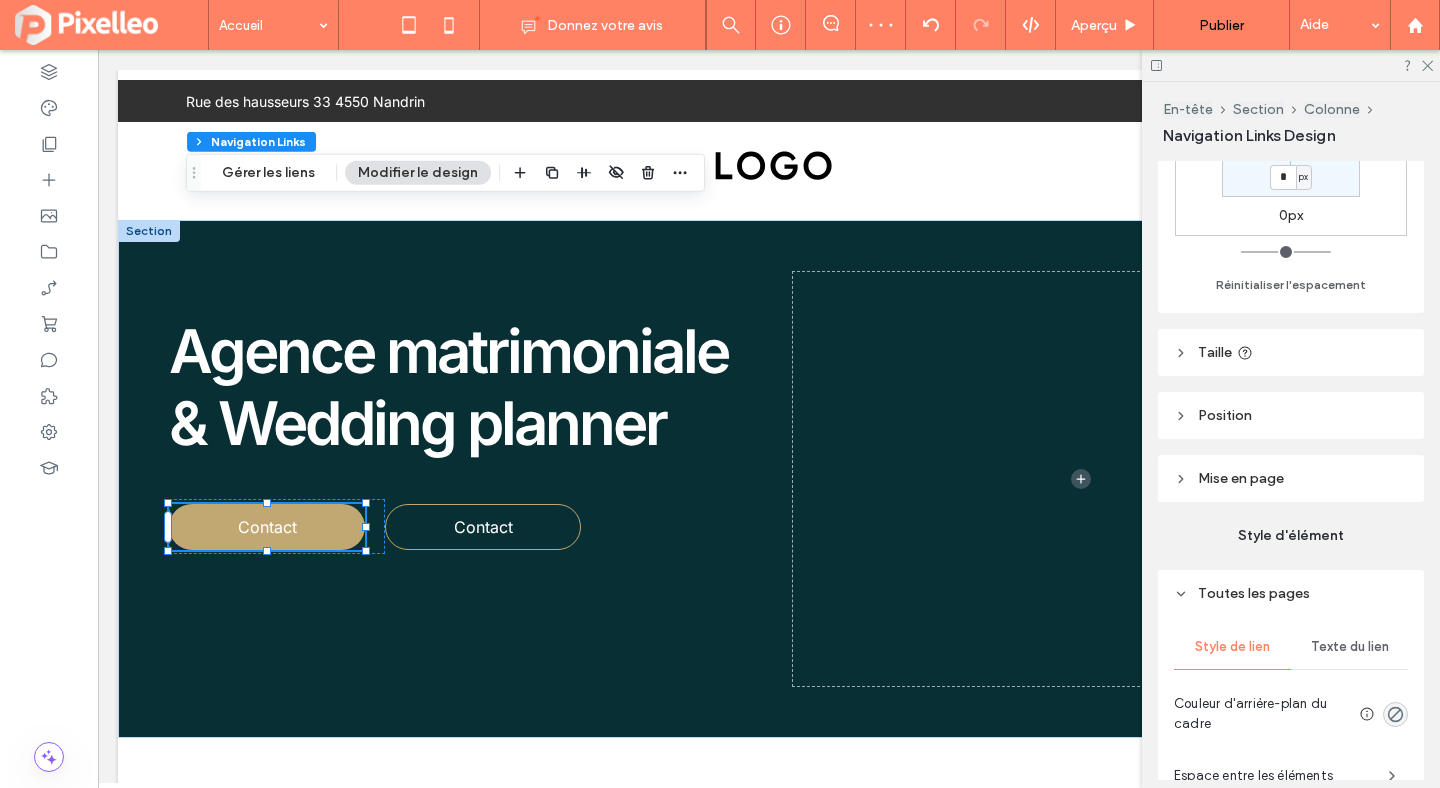 click on "Mise en page" at bounding box center (1241, 478) 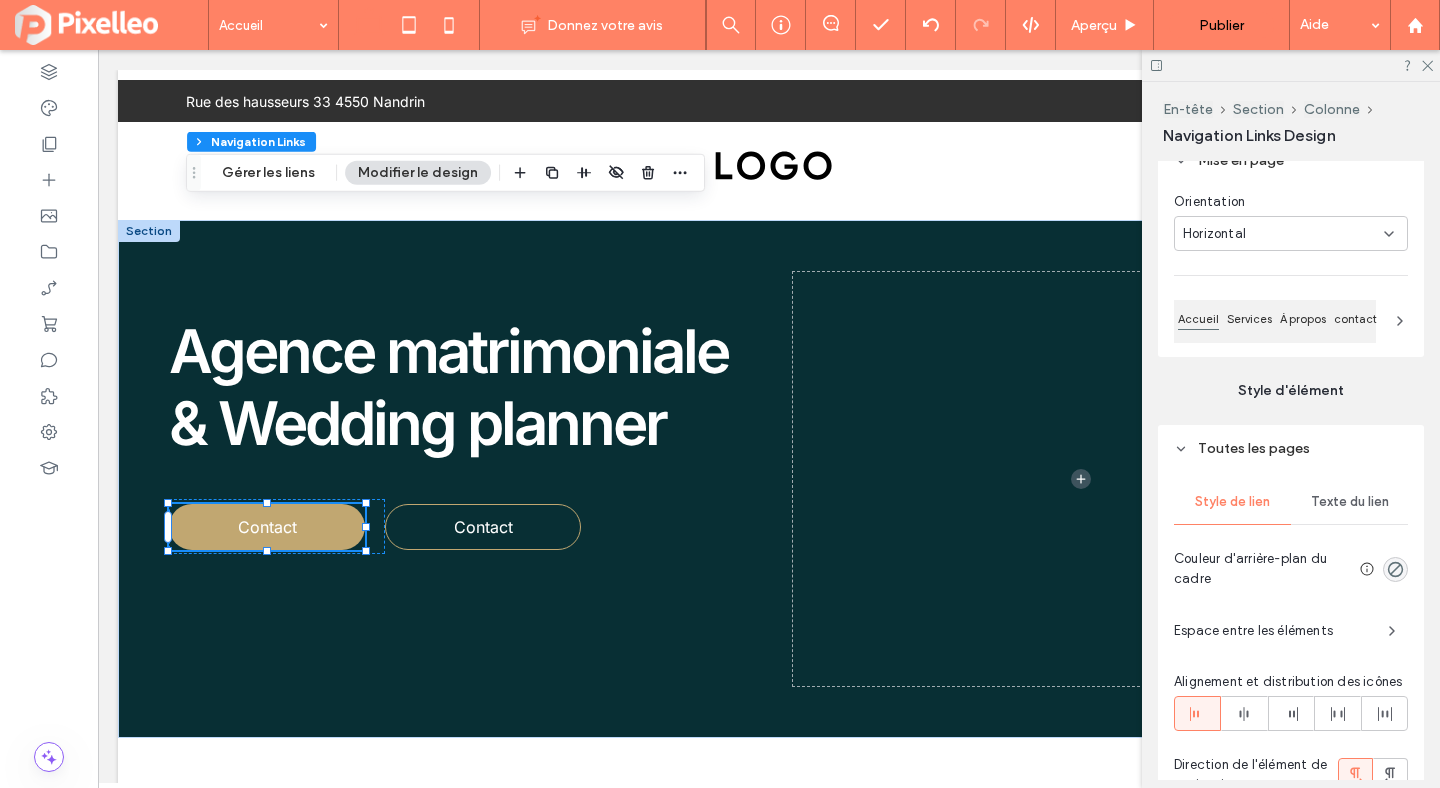 scroll, scrollTop: 661, scrollLeft: 0, axis: vertical 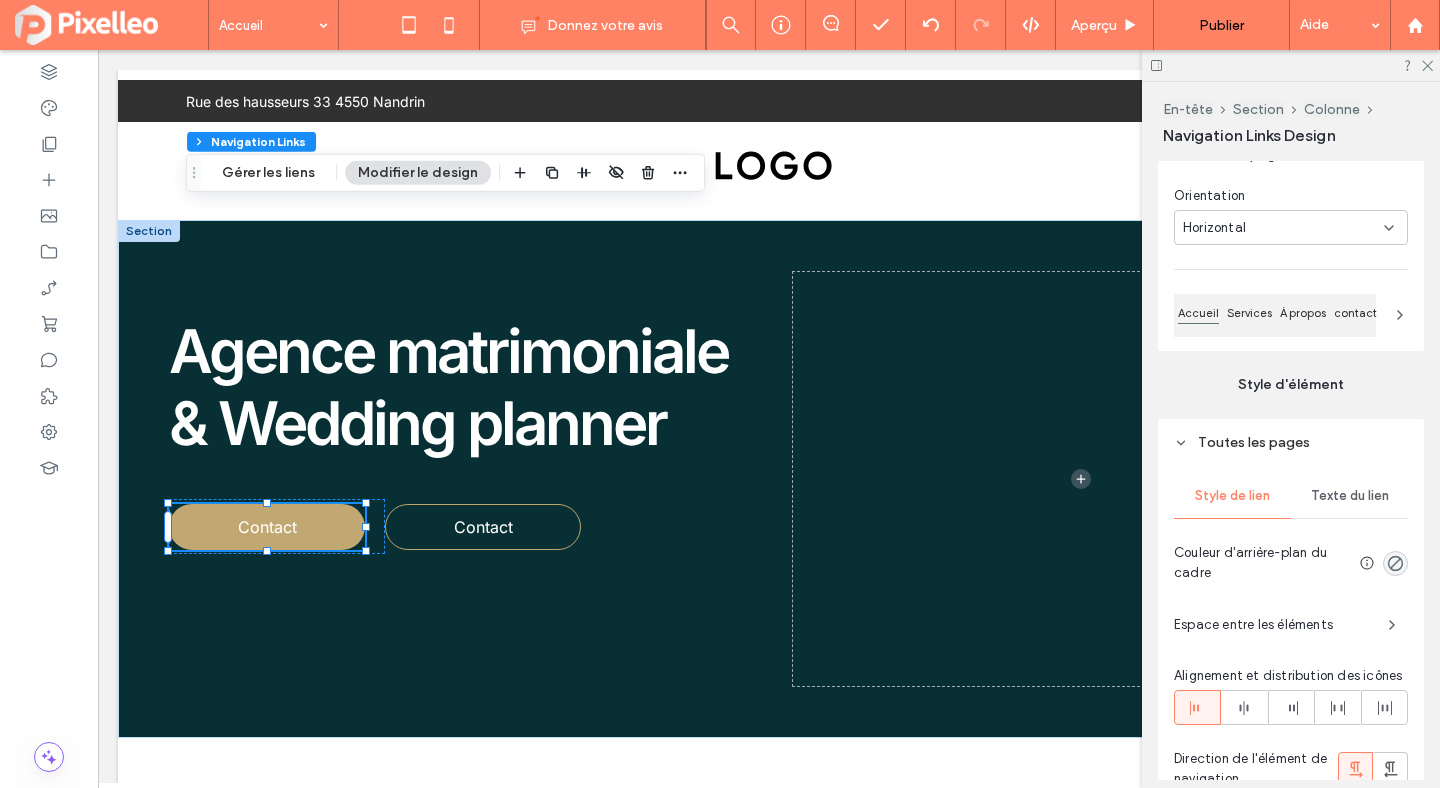 click on "Espace entre les éléments" at bounding box center [1273, 625] 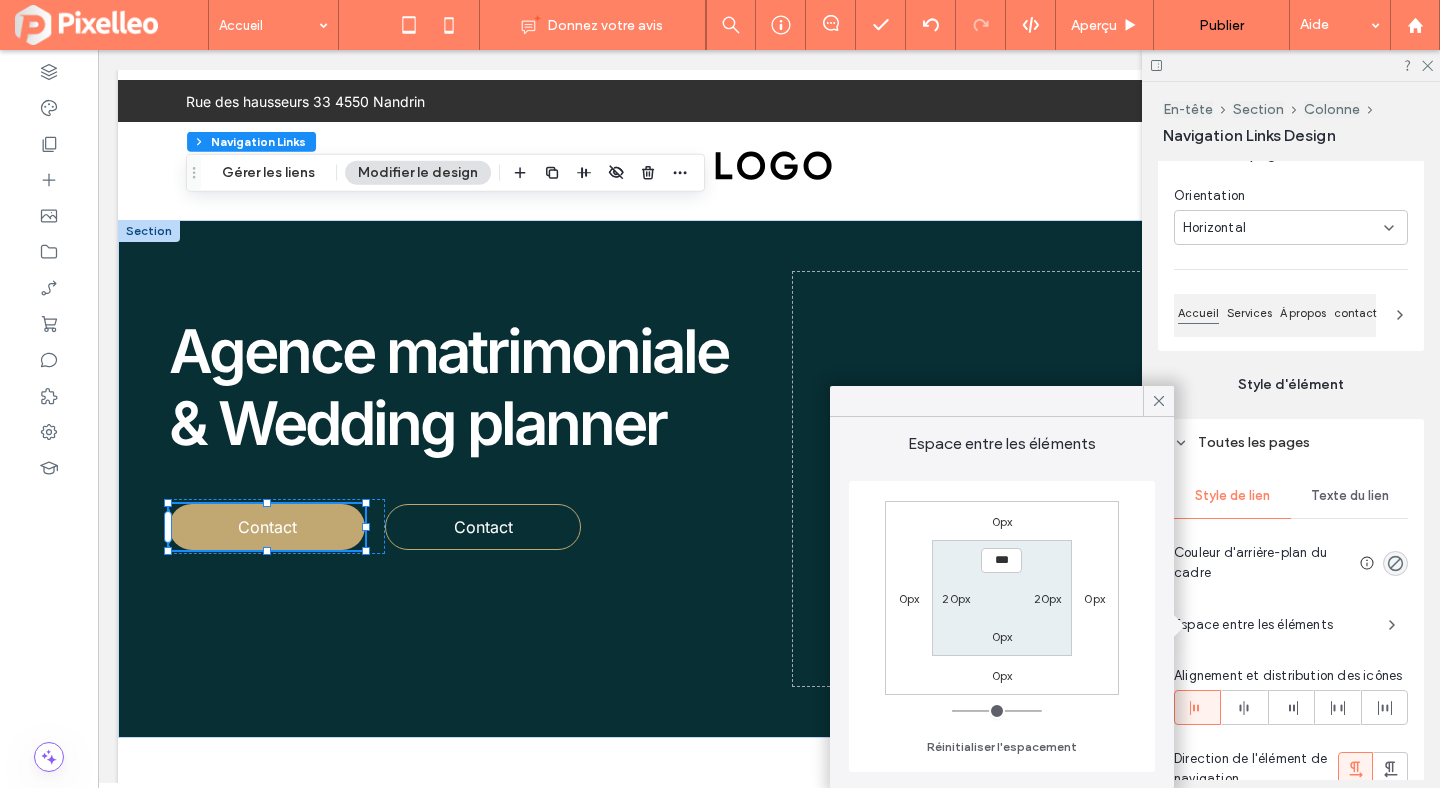 click on "20px" at bounding box center [956, 598] 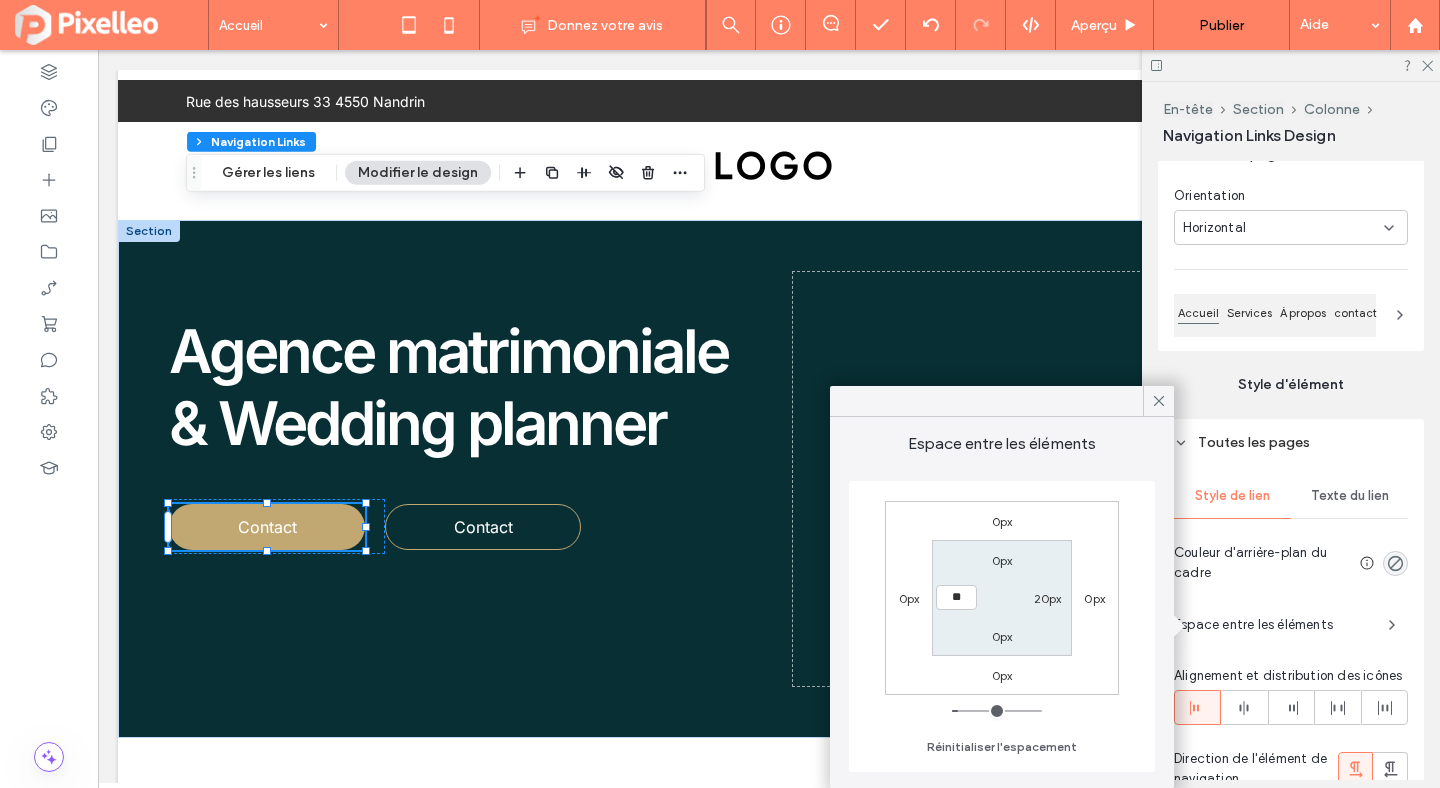 type on "**" 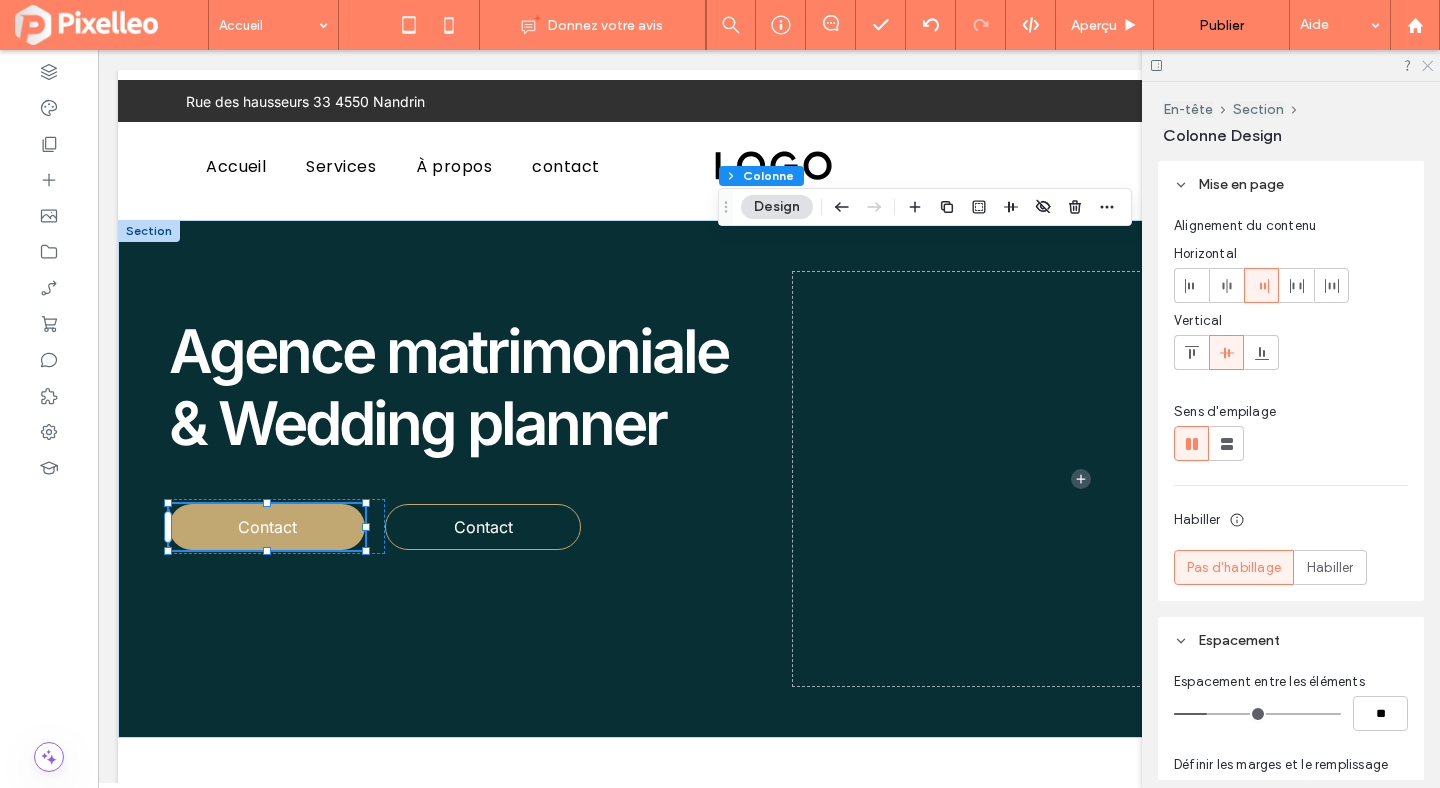 click 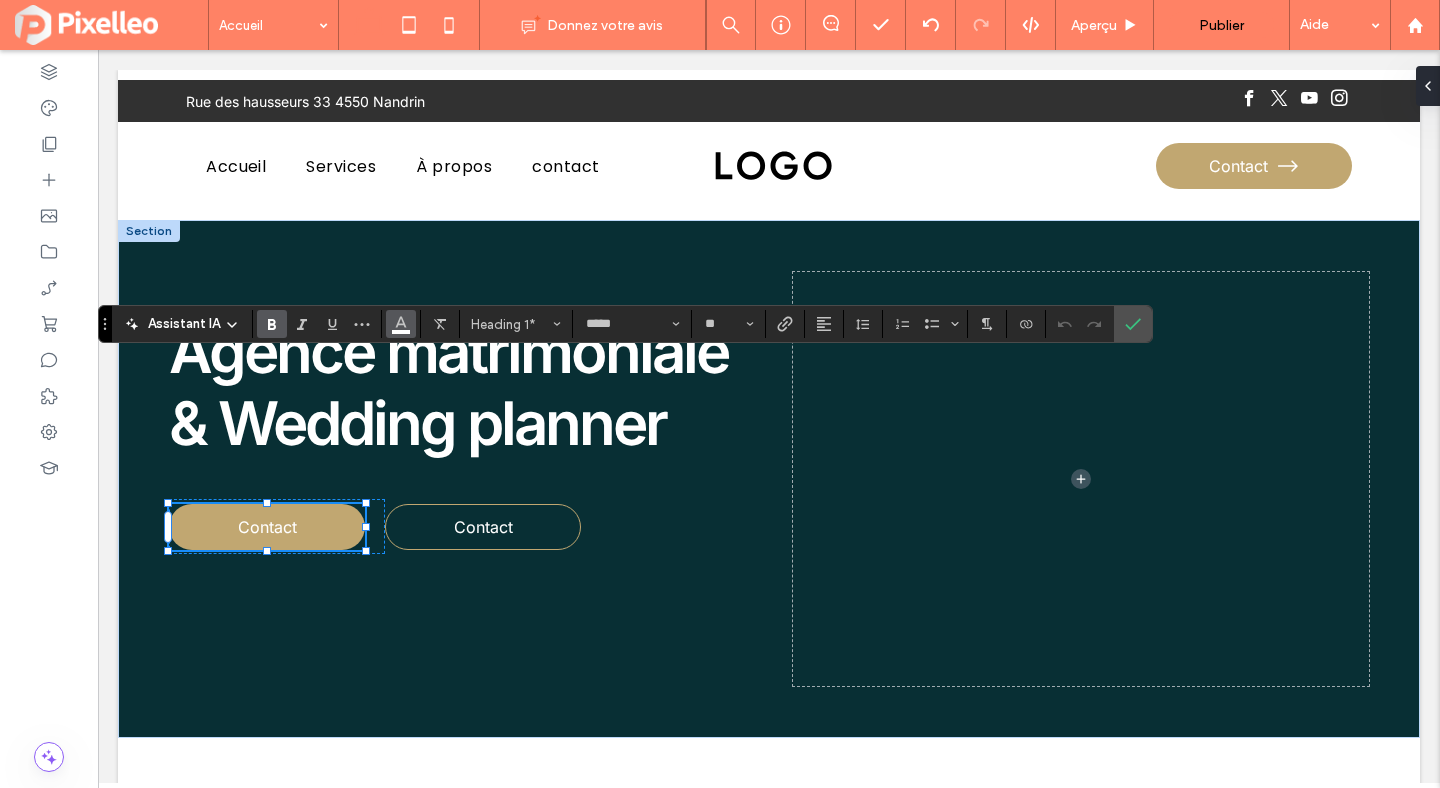 click at bounding box center [401, 324] 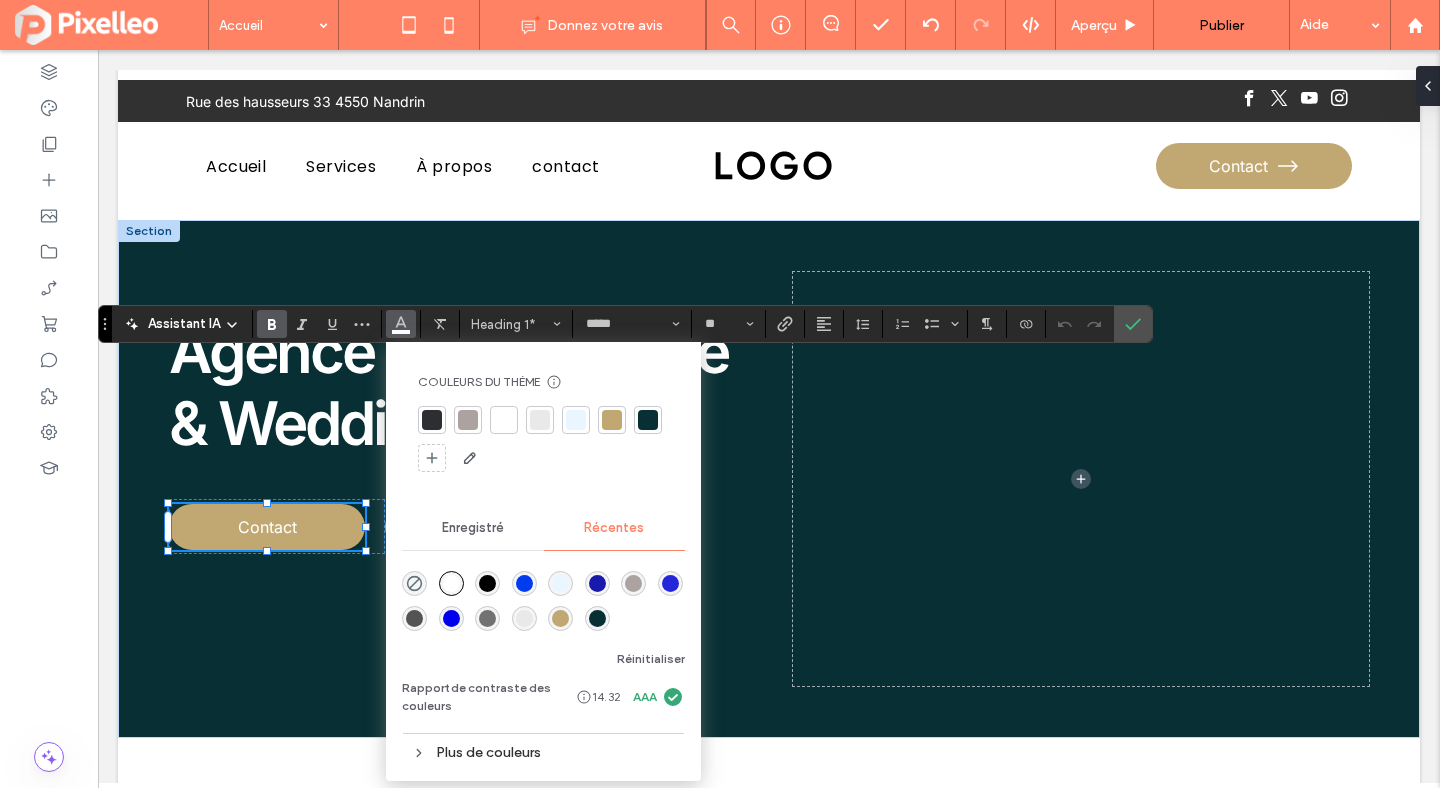 click at bounding box center [543, 598] 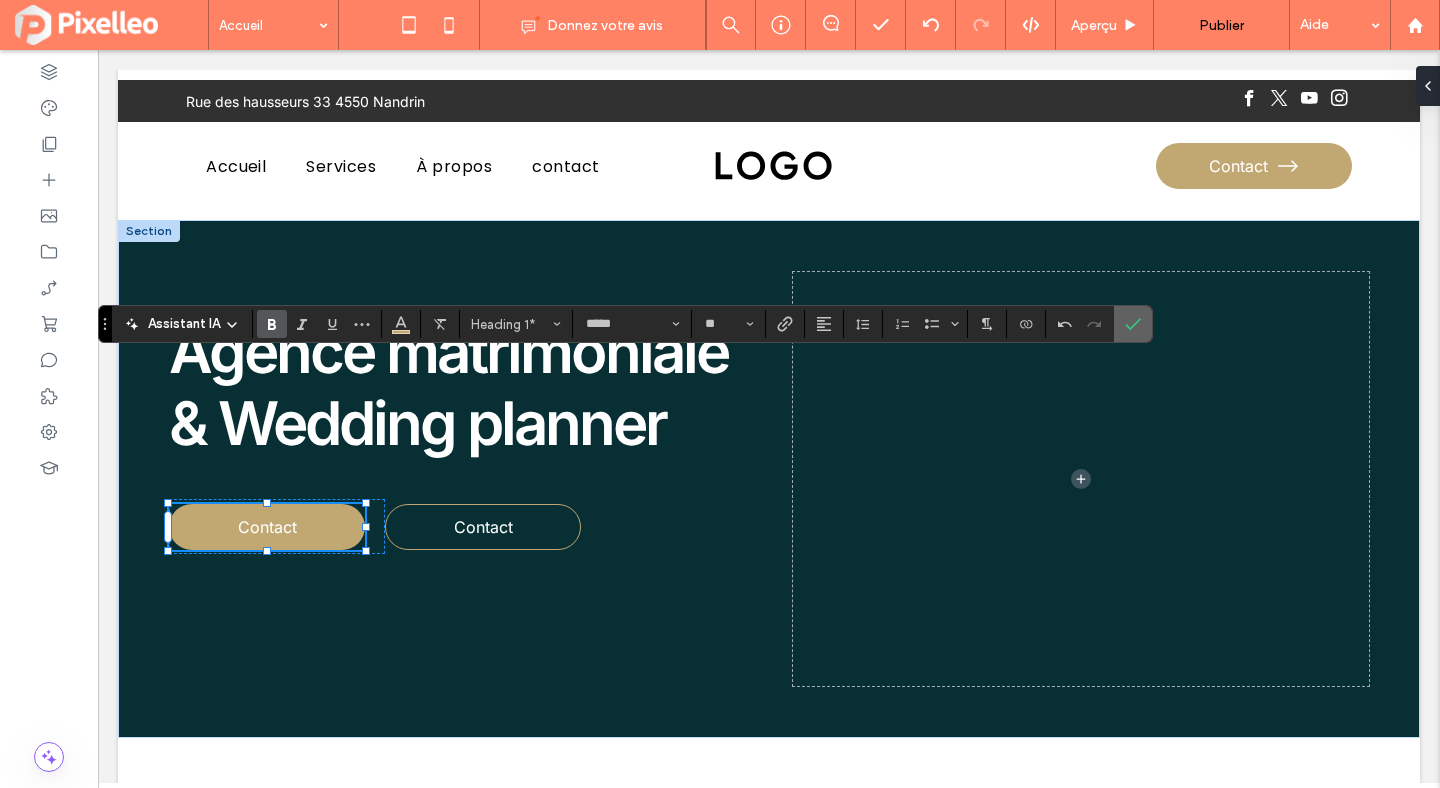 click 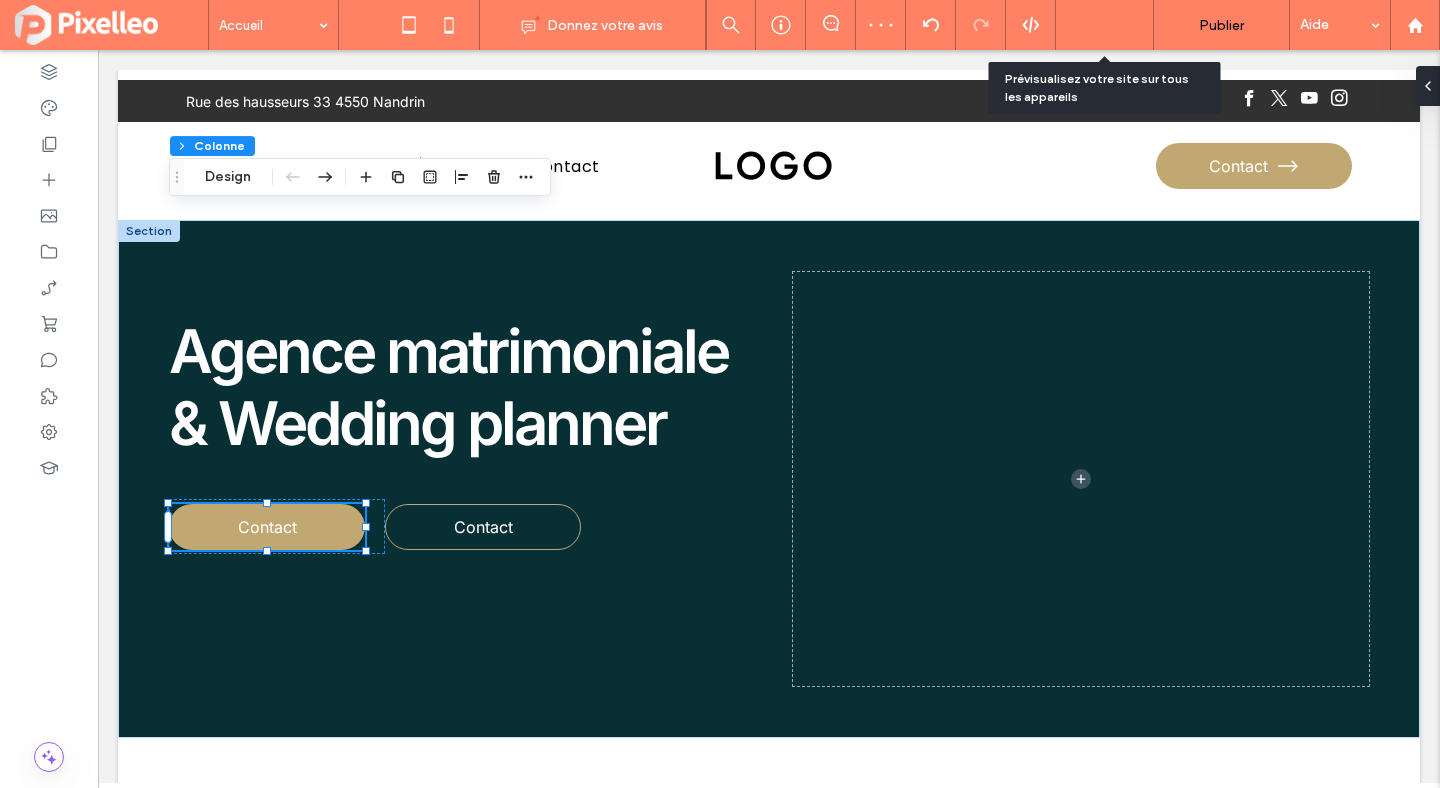 click on "Aperçu" at bounding box center [1094, 25] 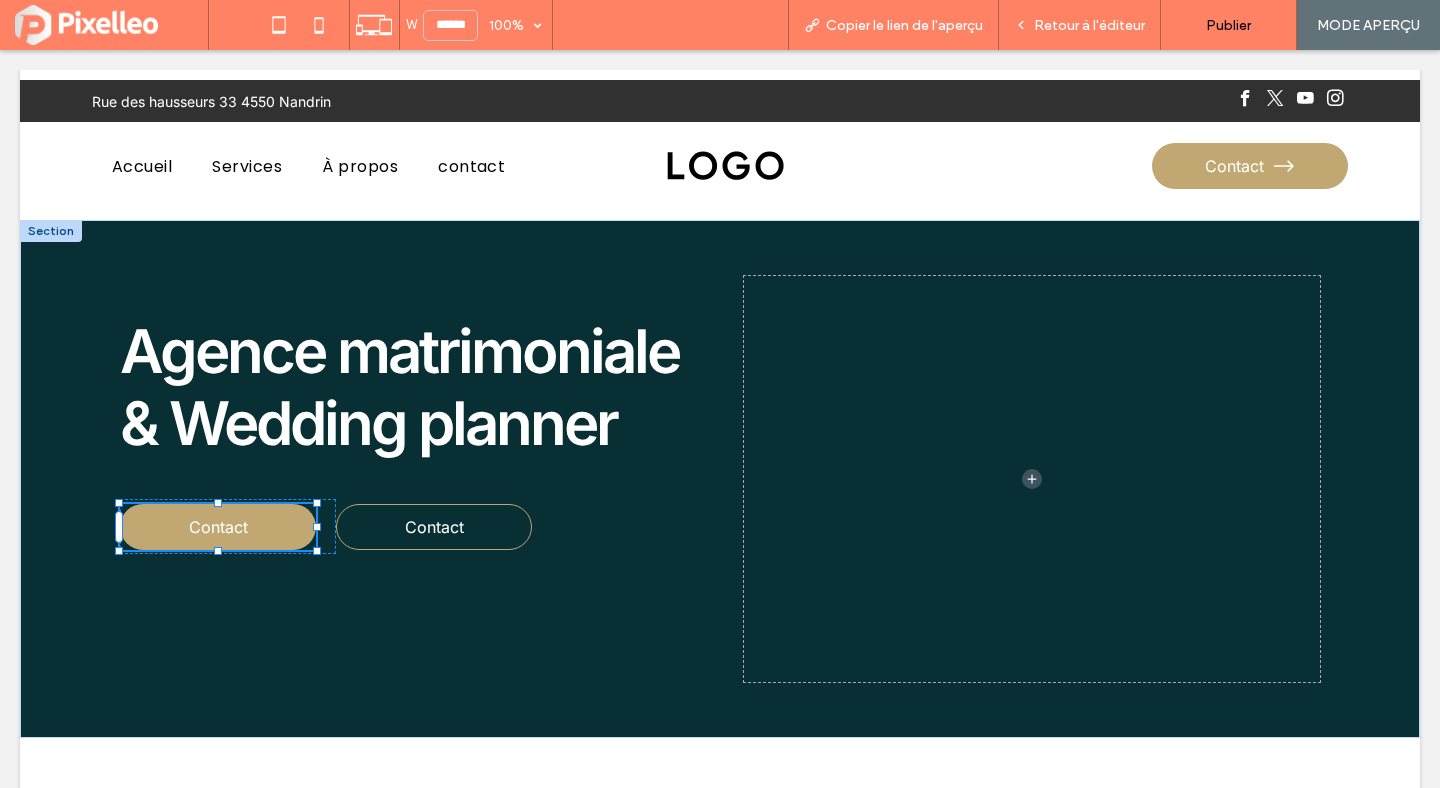 click on "Retour à l'éditeur" at bounding box center [1089, 25] 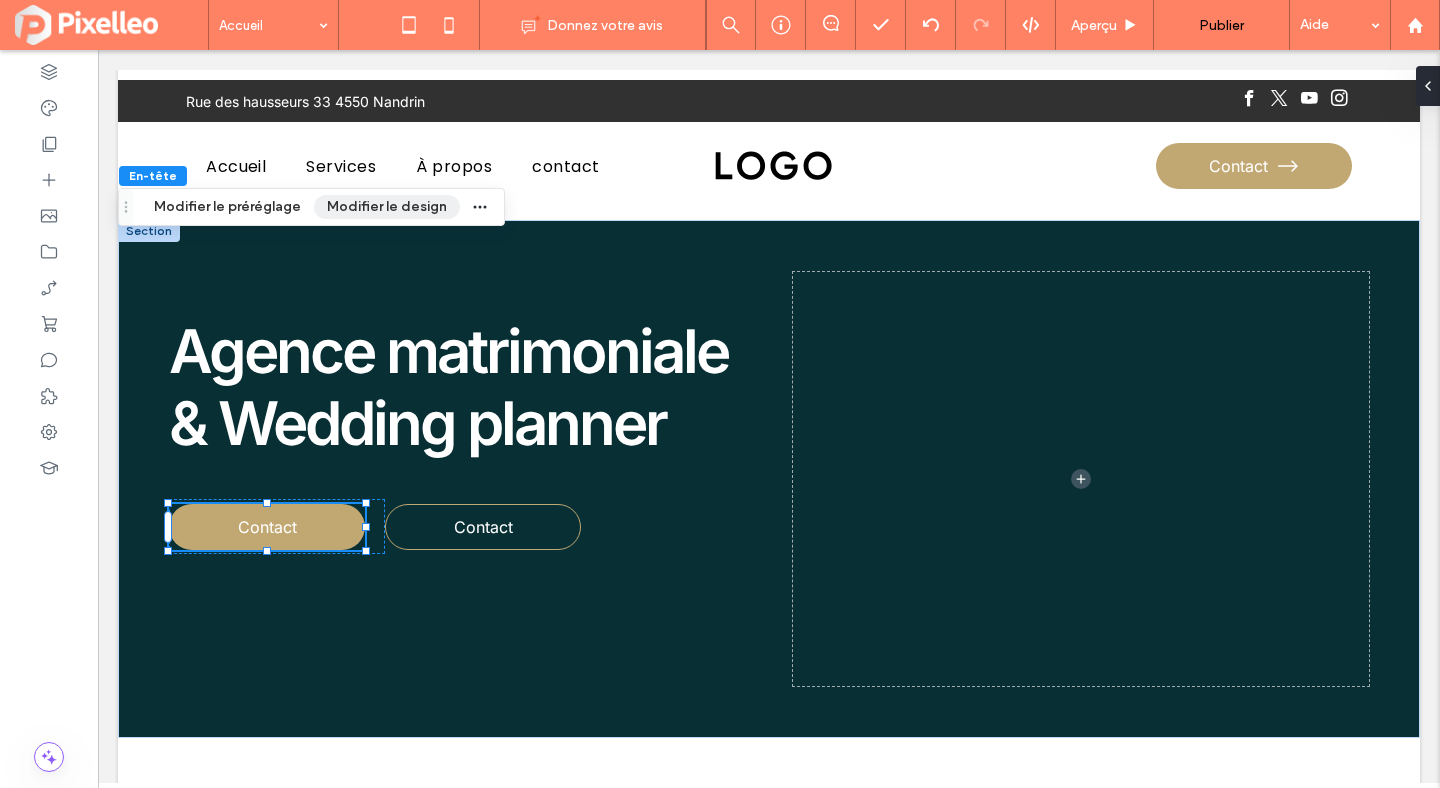 click on "Modifier le design" at bounding box center [387, 207] 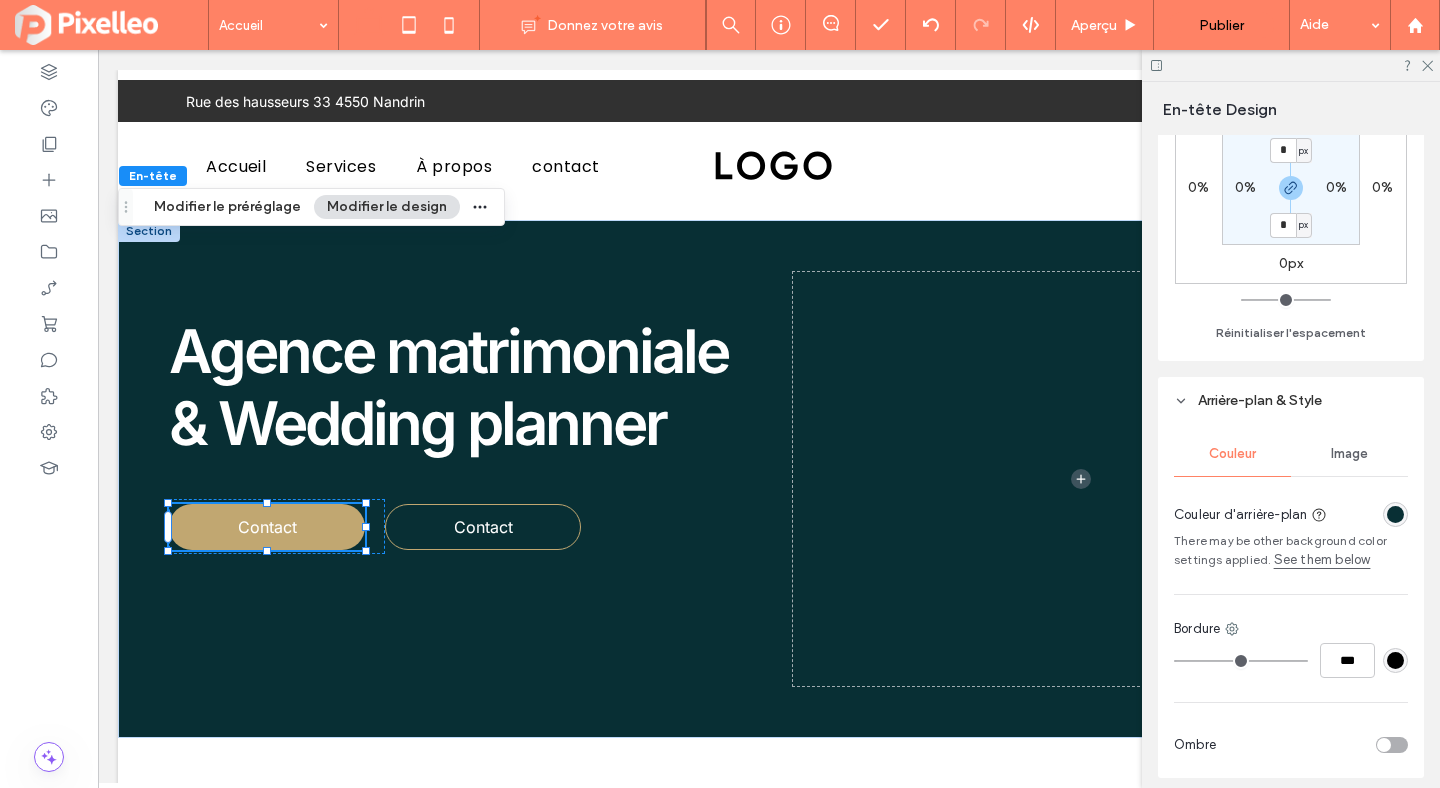 scroll, scrollTop: 763, scrollLeft: 0, axis: vertical 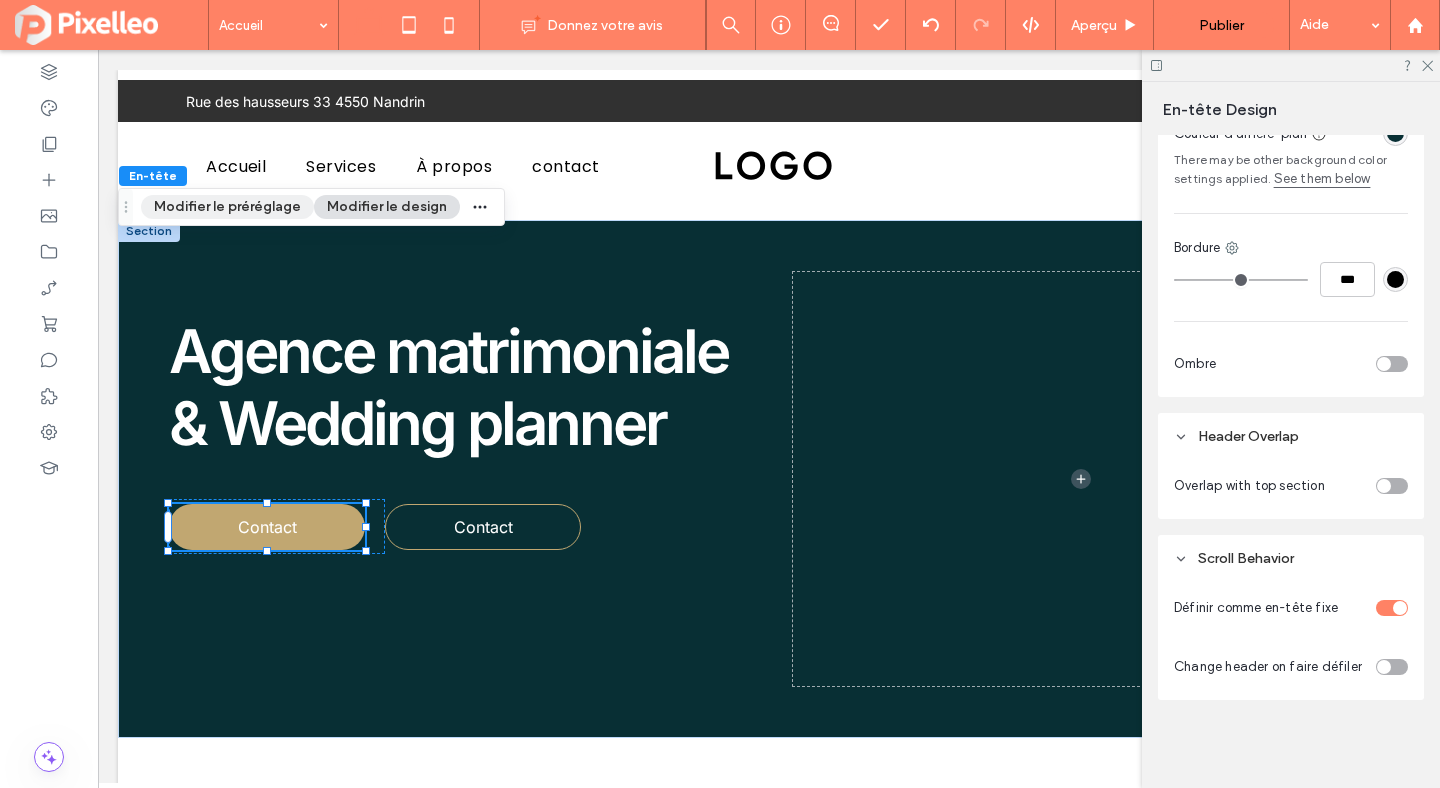 click on "Modifier le préréglage" at bounding box center (227, 207) 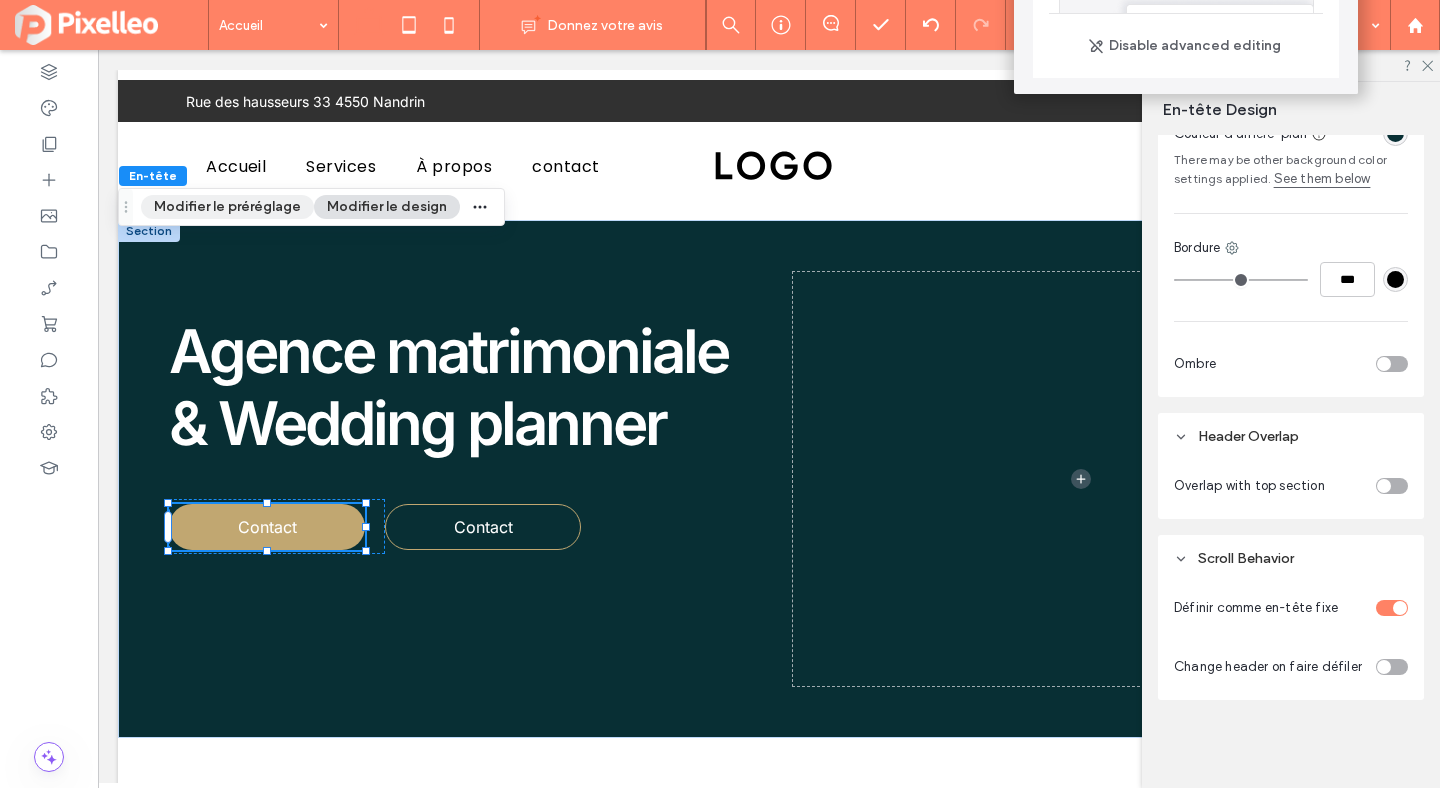 scroll, scrollTop: 94, scrollLeft: 0, axis: vertical 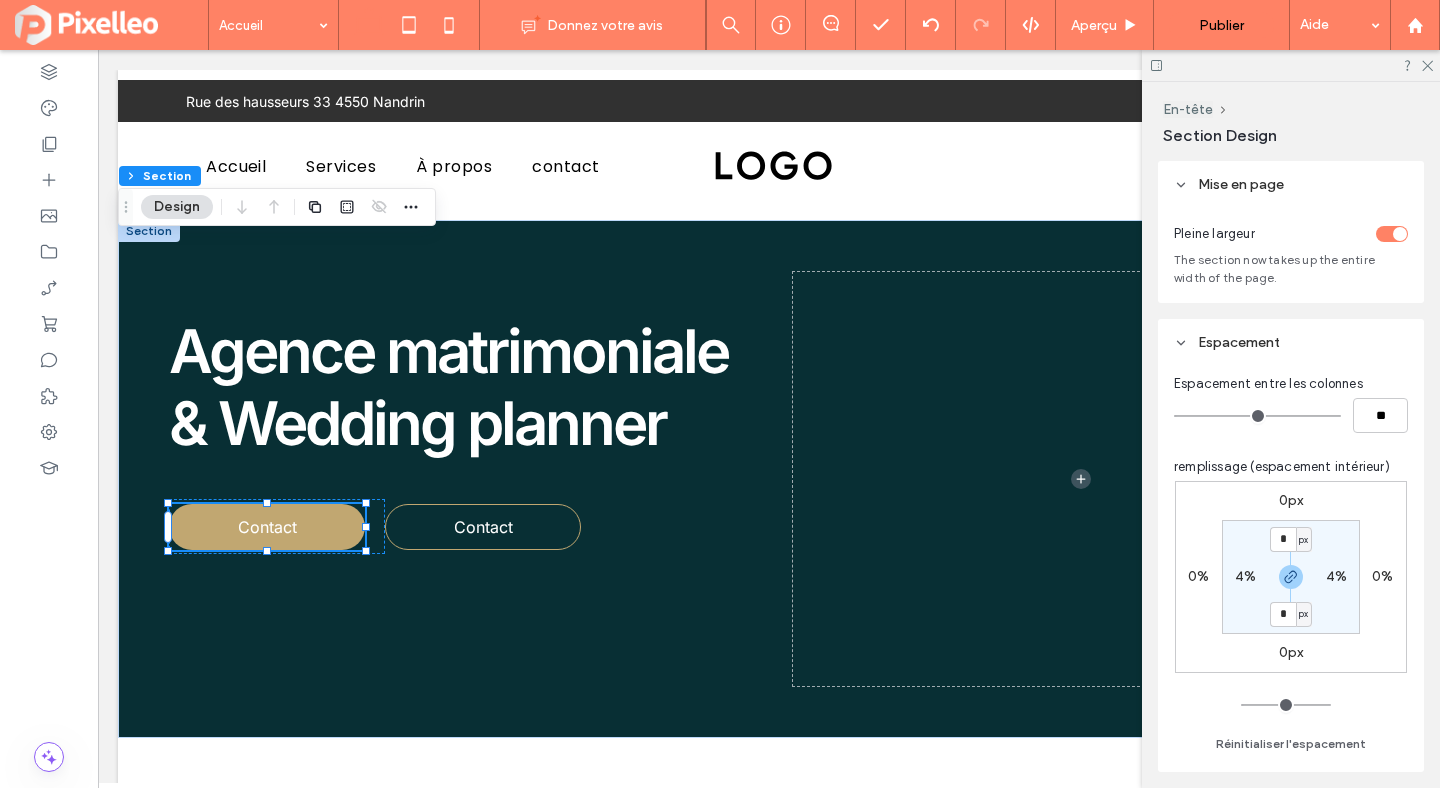 click on "Design" at bounding box center (177, 207) 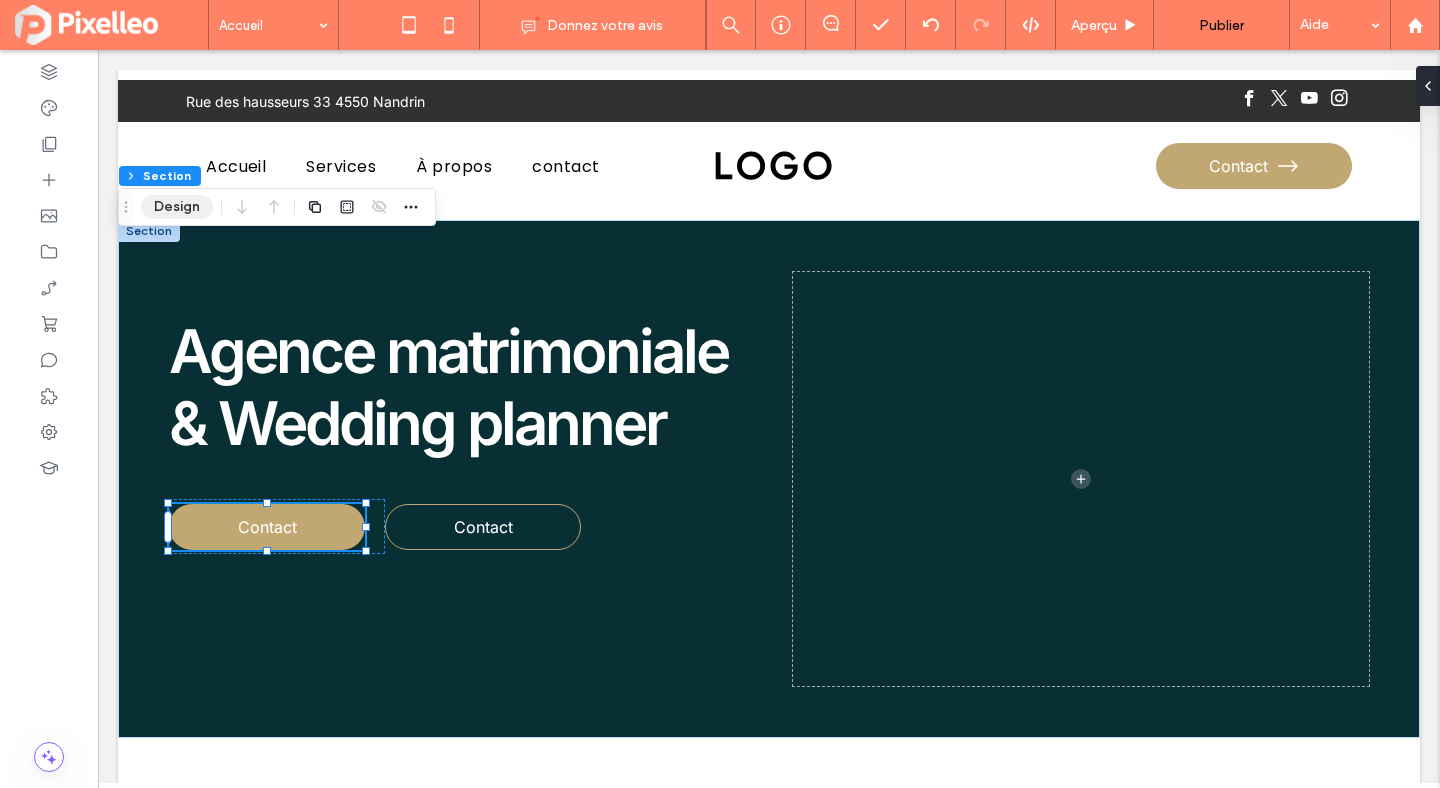 click on "Design" at bounding box center (177, 207) 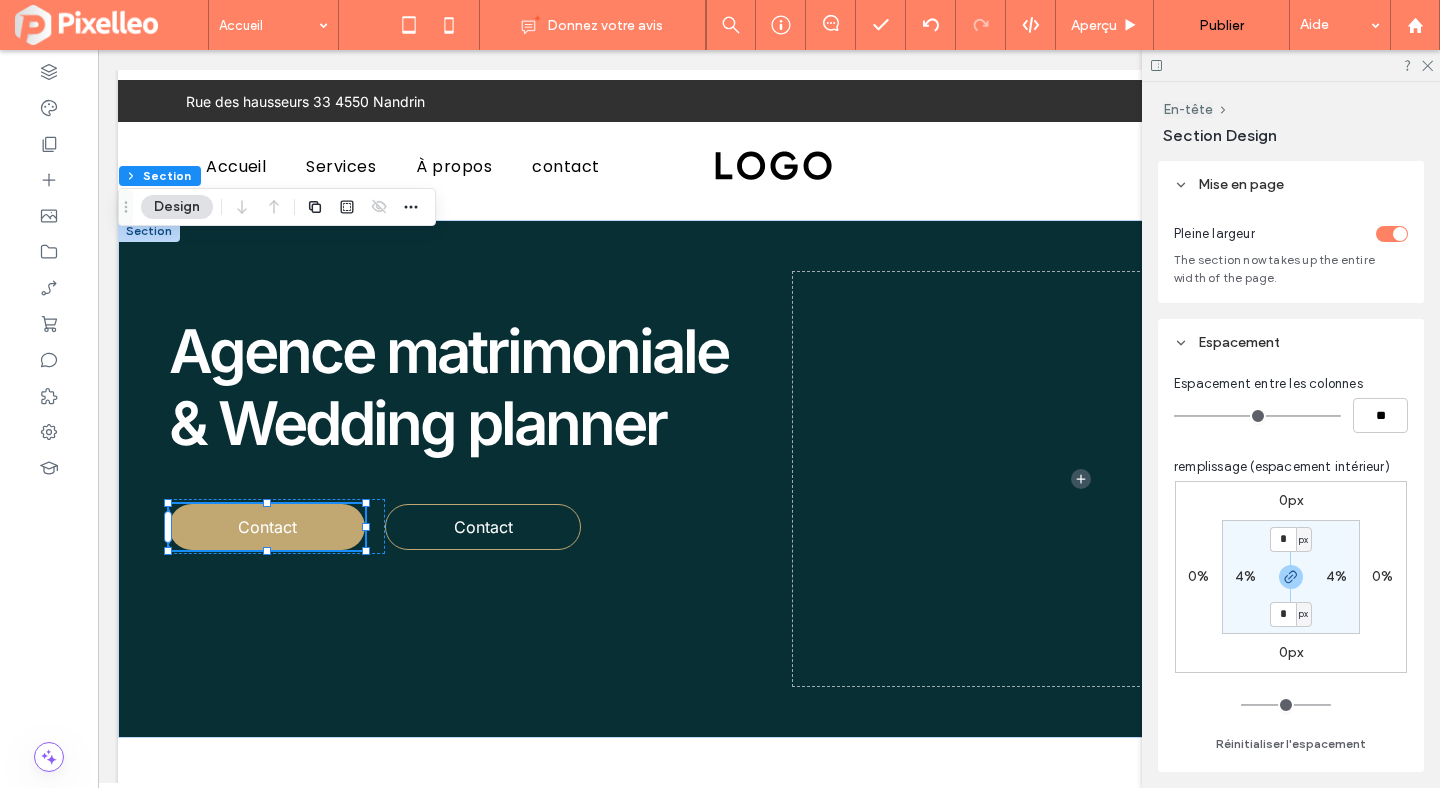 click at bounding box center [1392, 234] 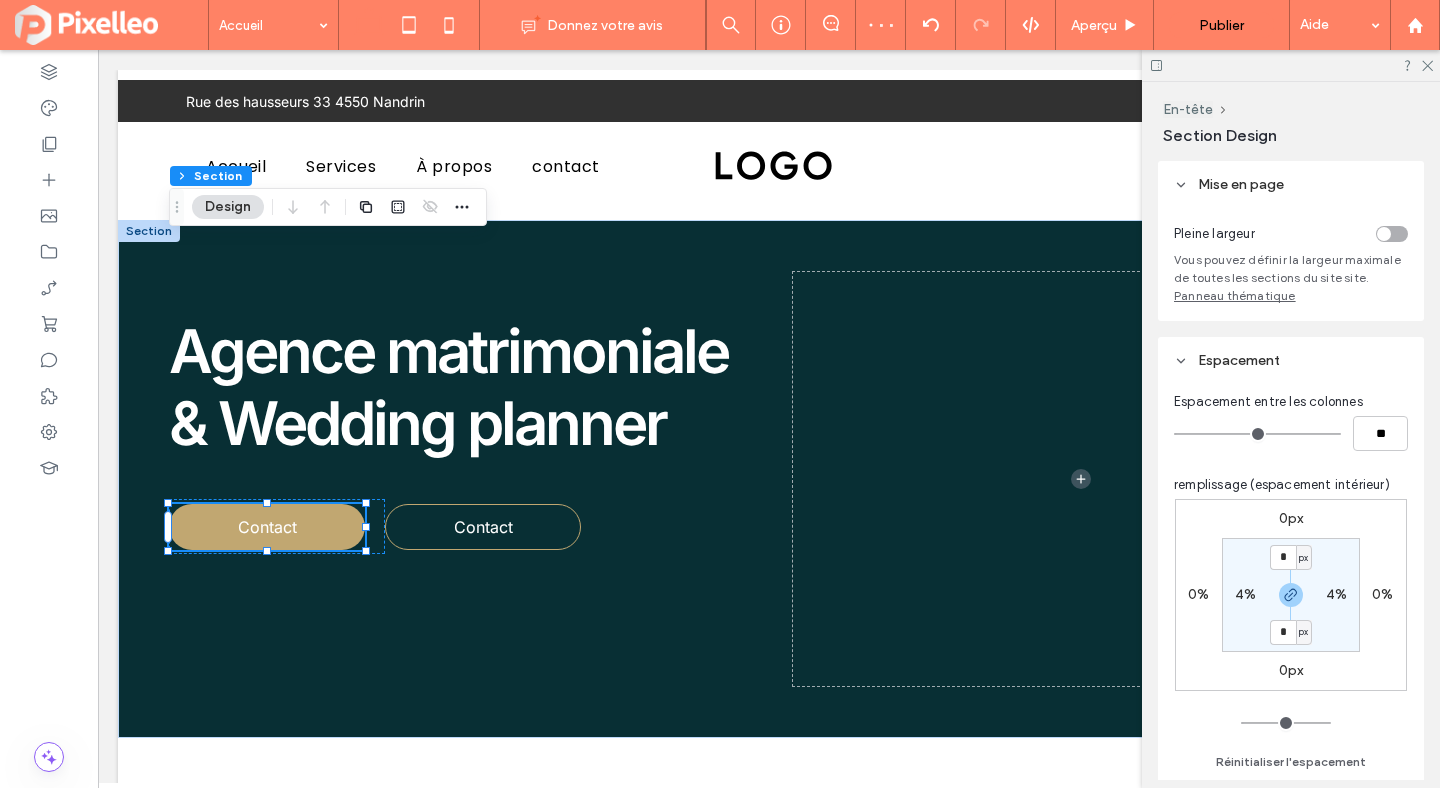 click on "4%" at bounding box center (1245, 594) 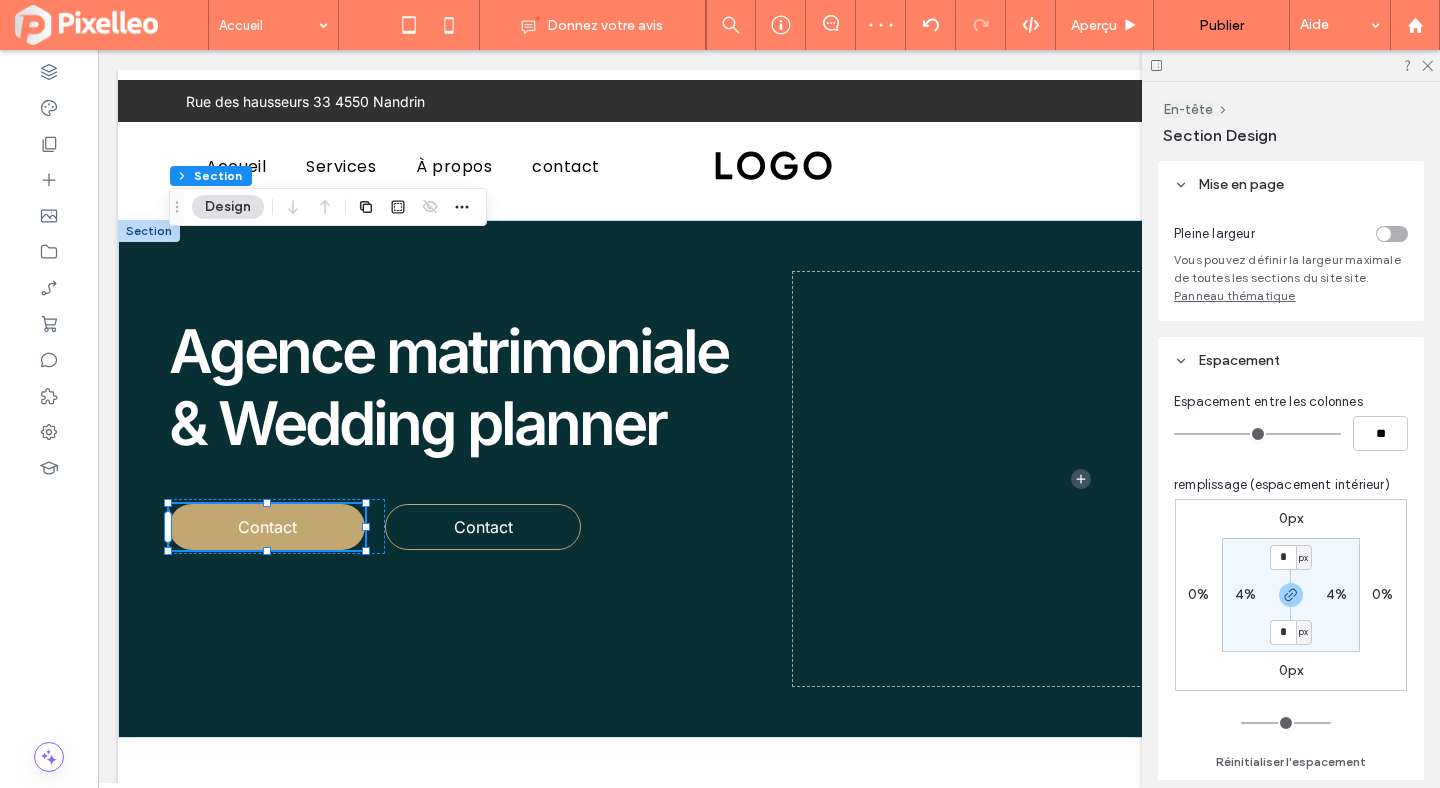 type on "*" 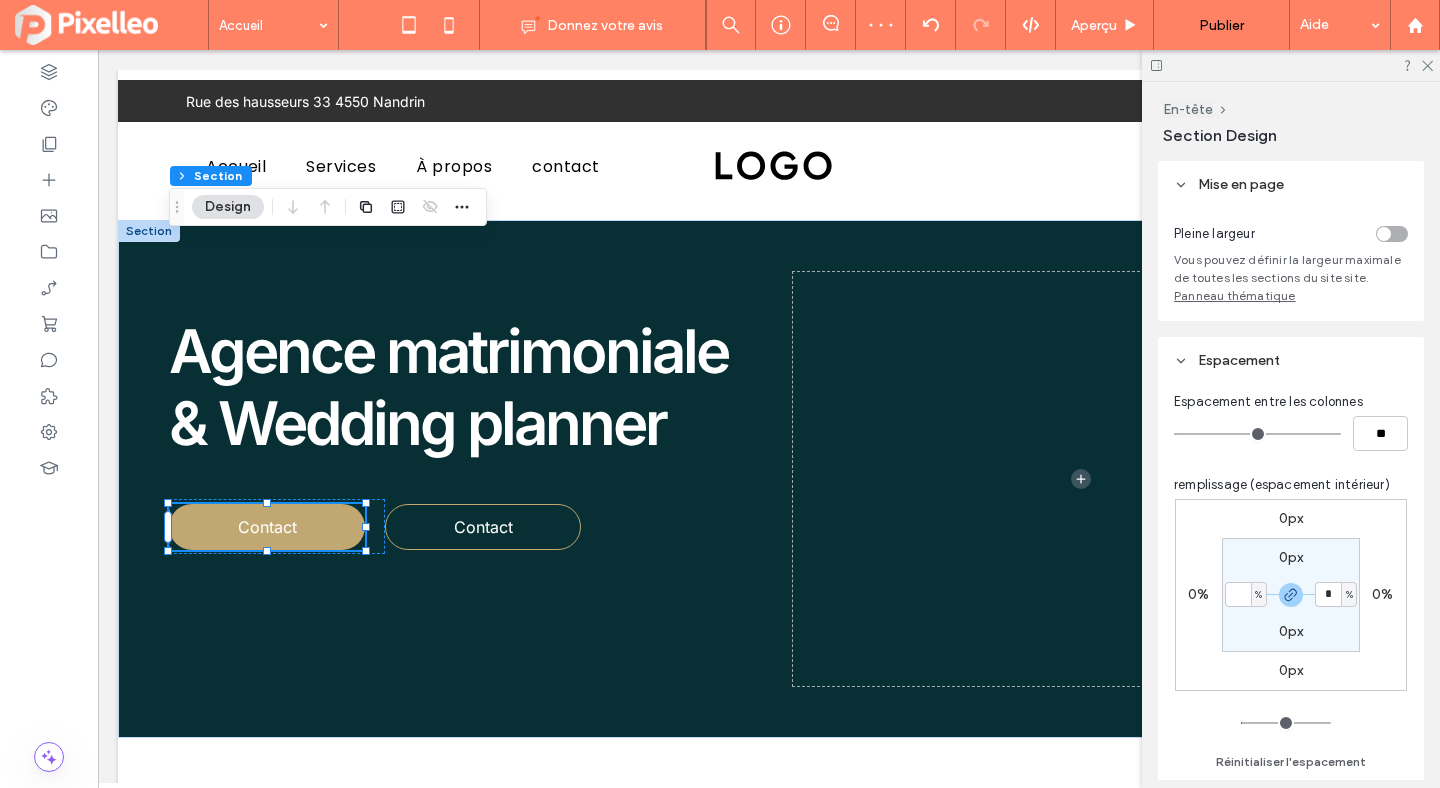 type 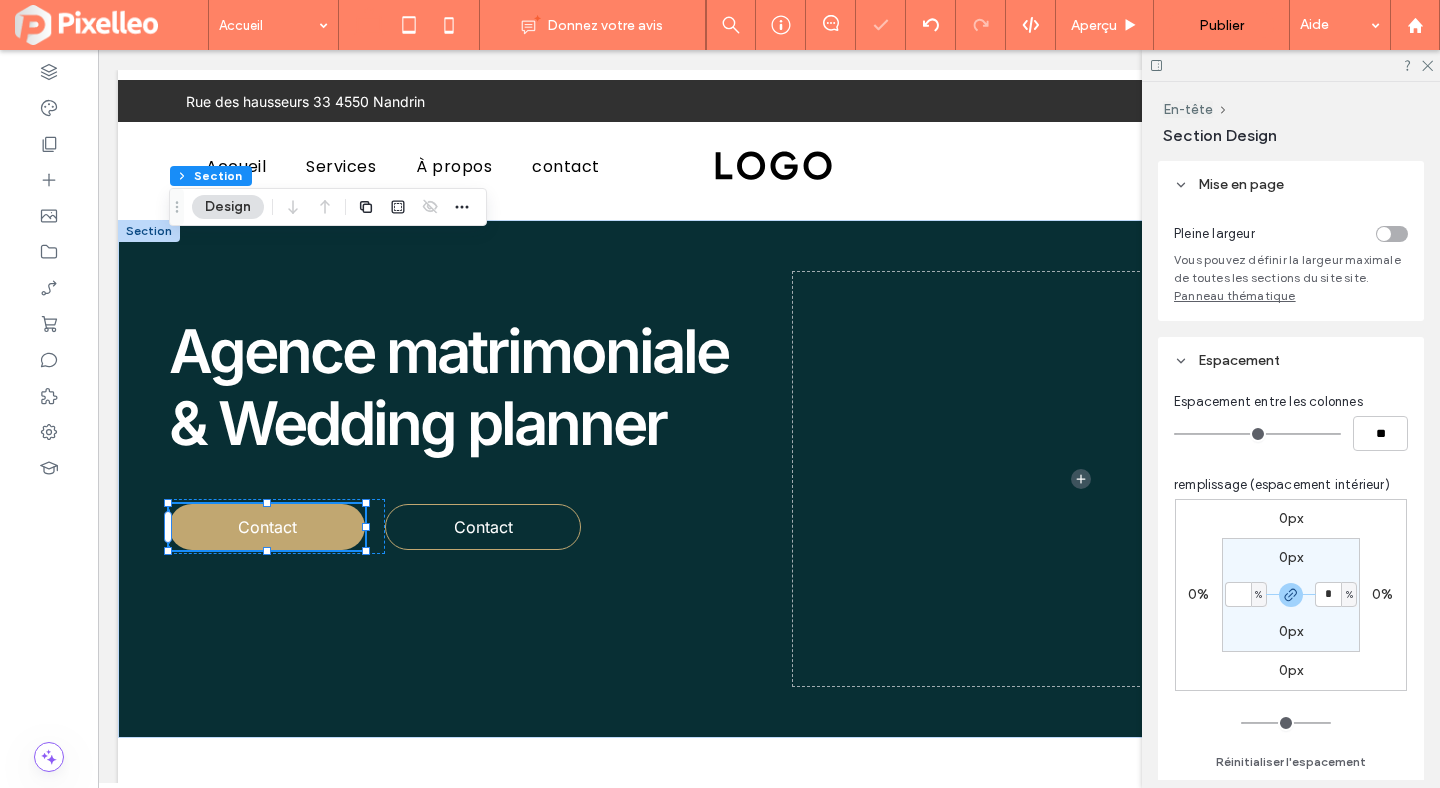 type on "*" 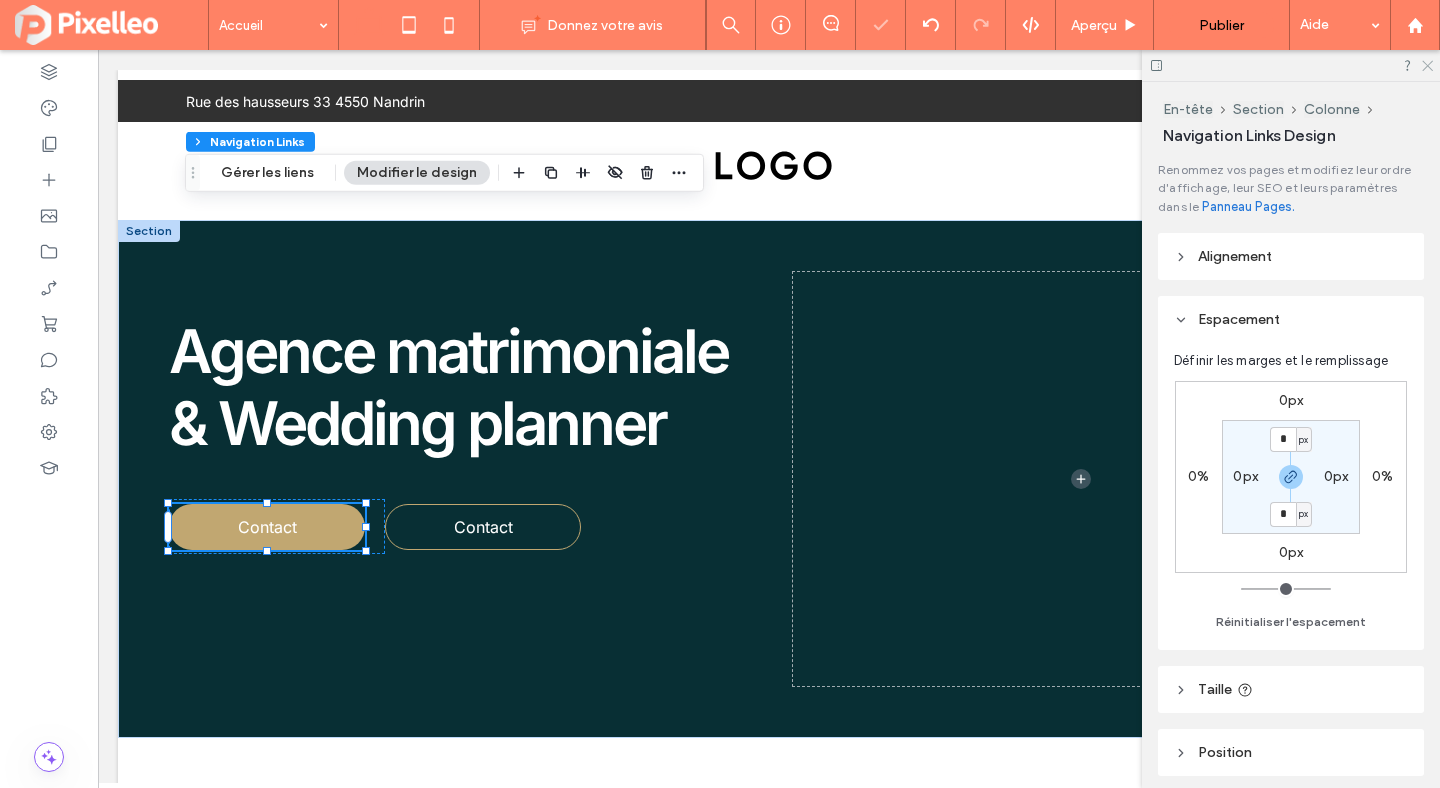 click 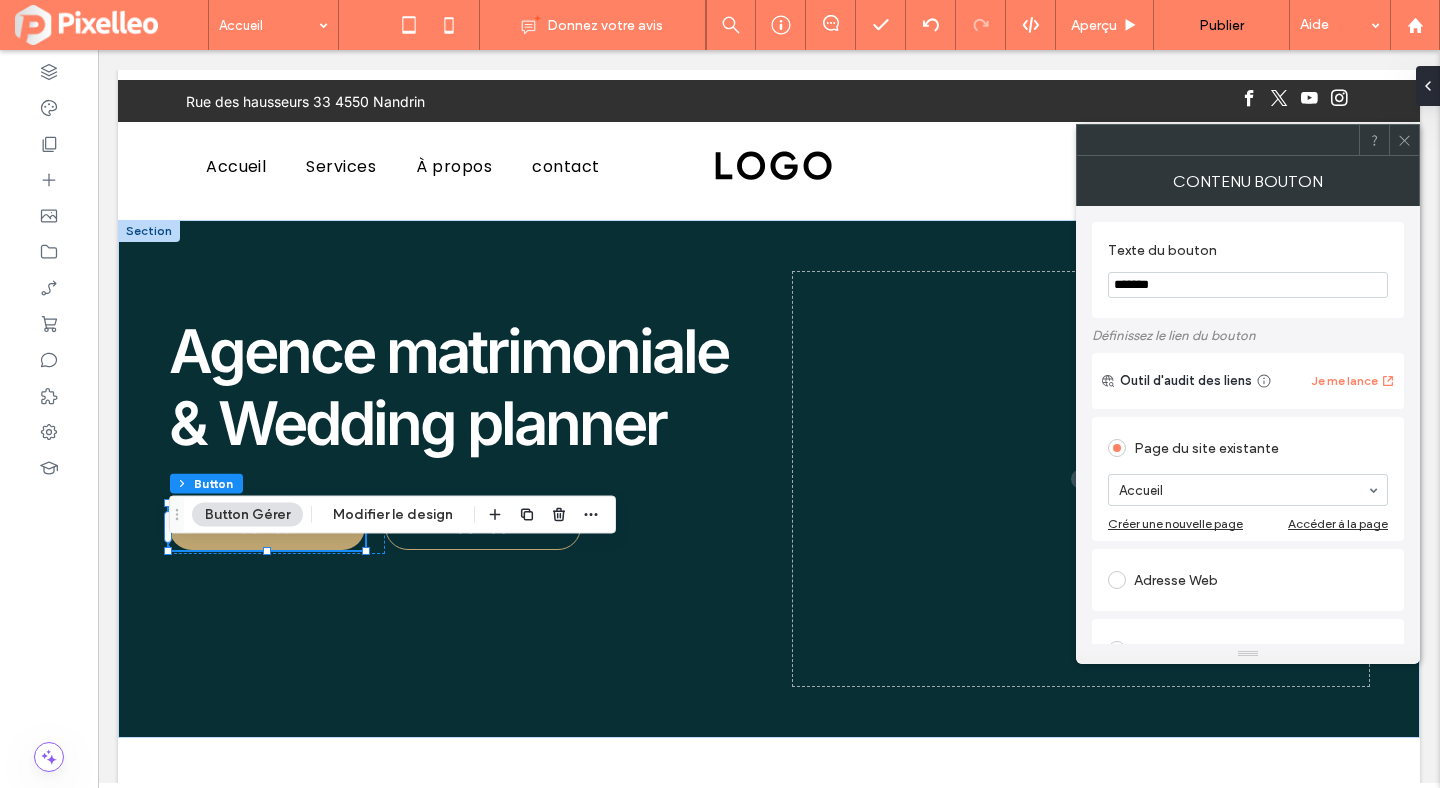 click on "*******" at bounding box center [1248, 285] 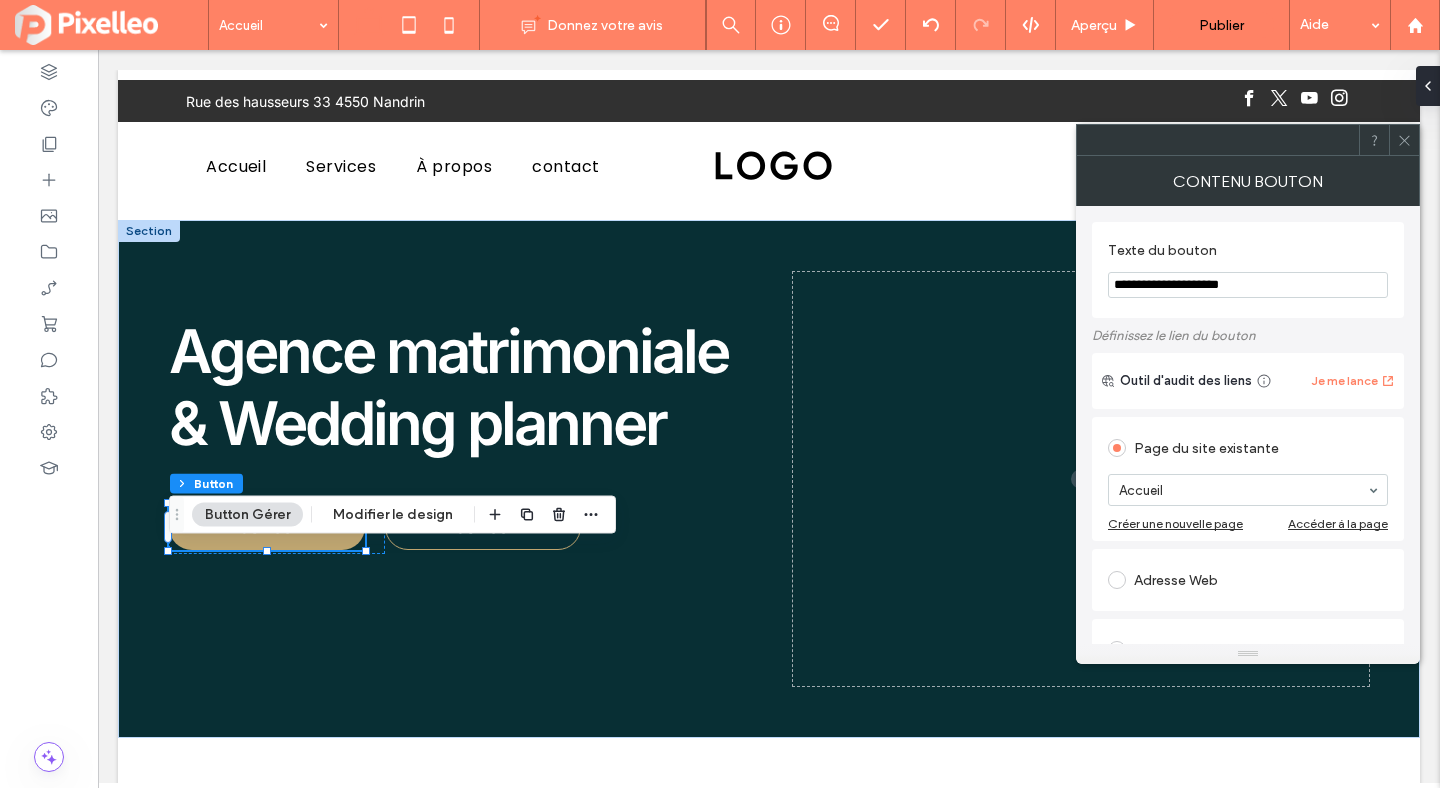 type on "**********" 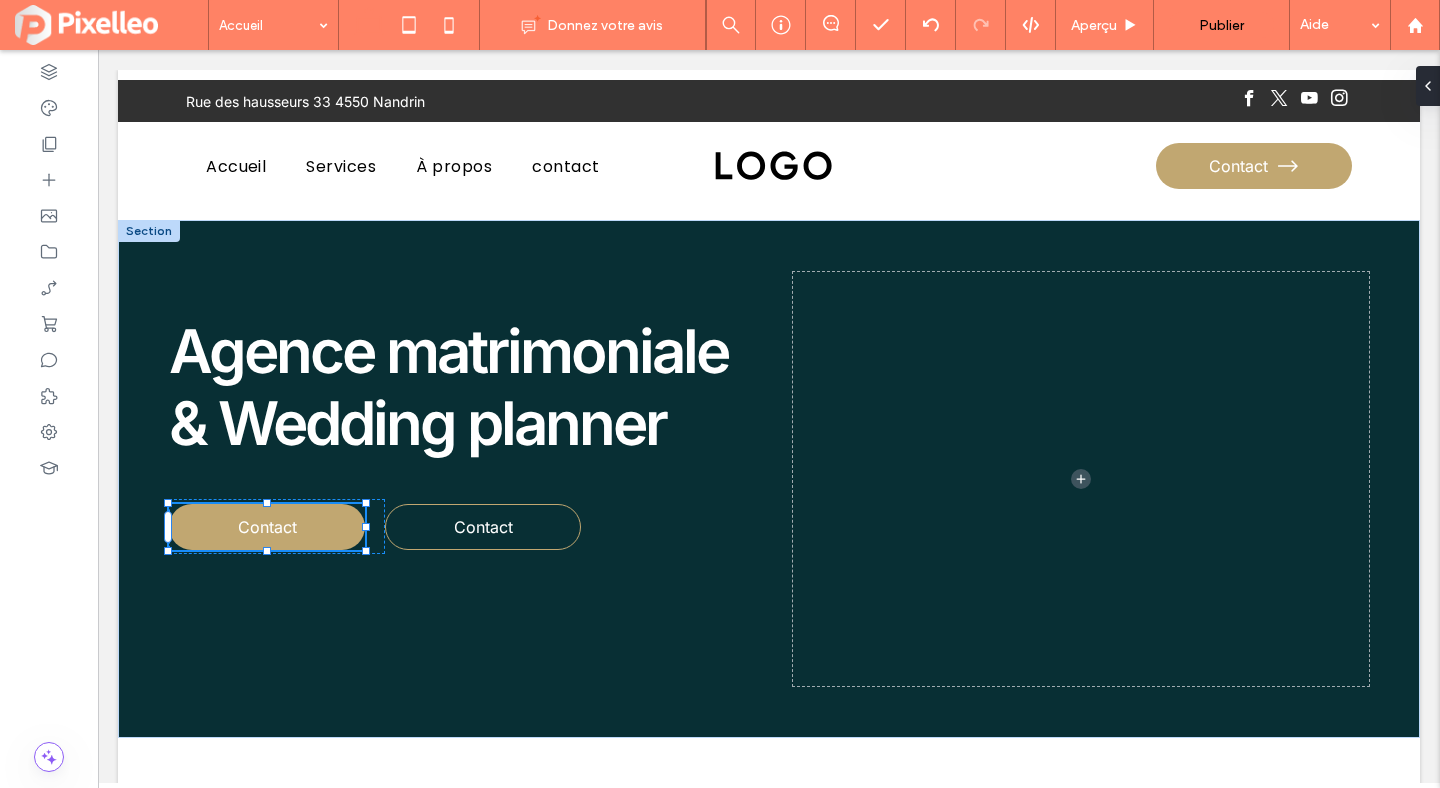 type on "**" 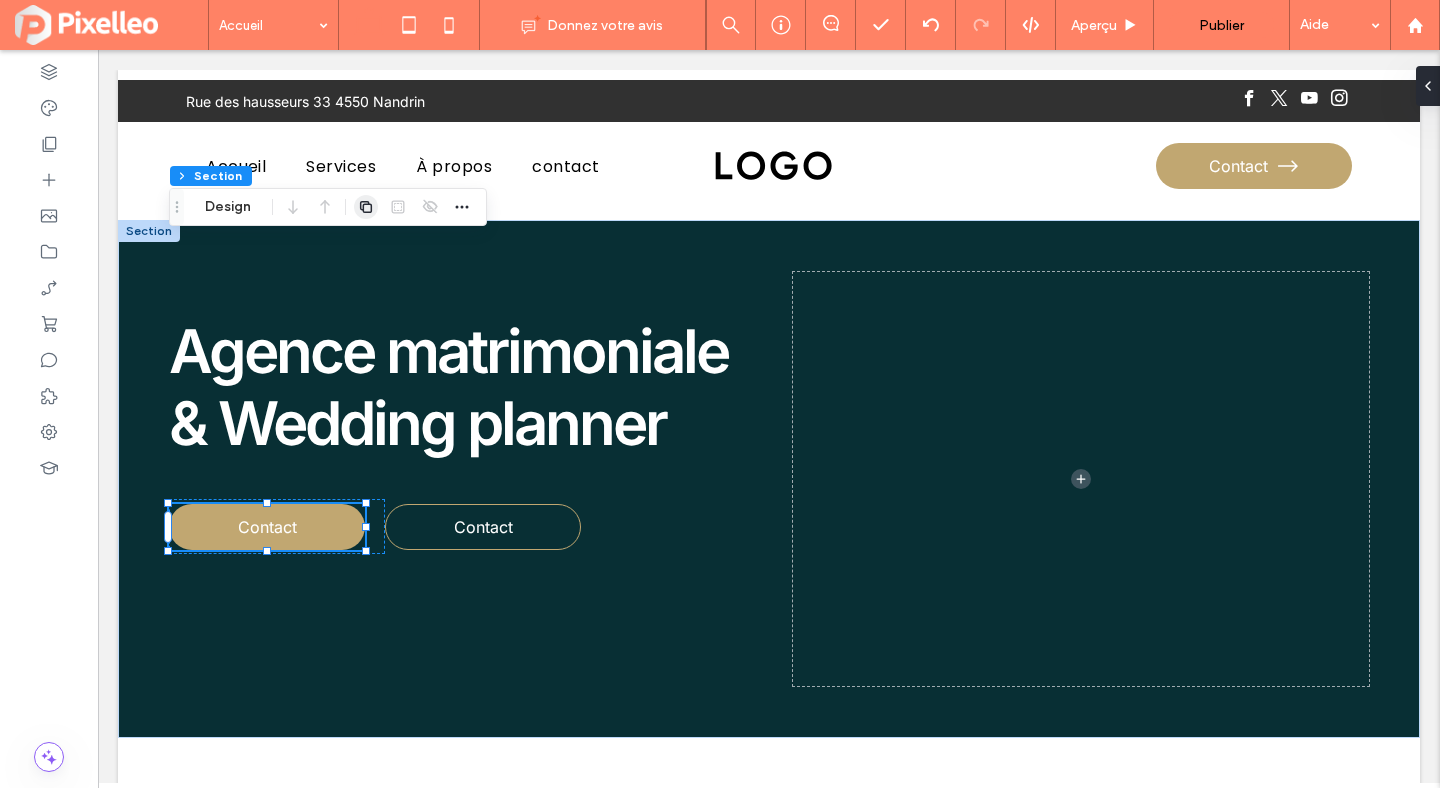 click 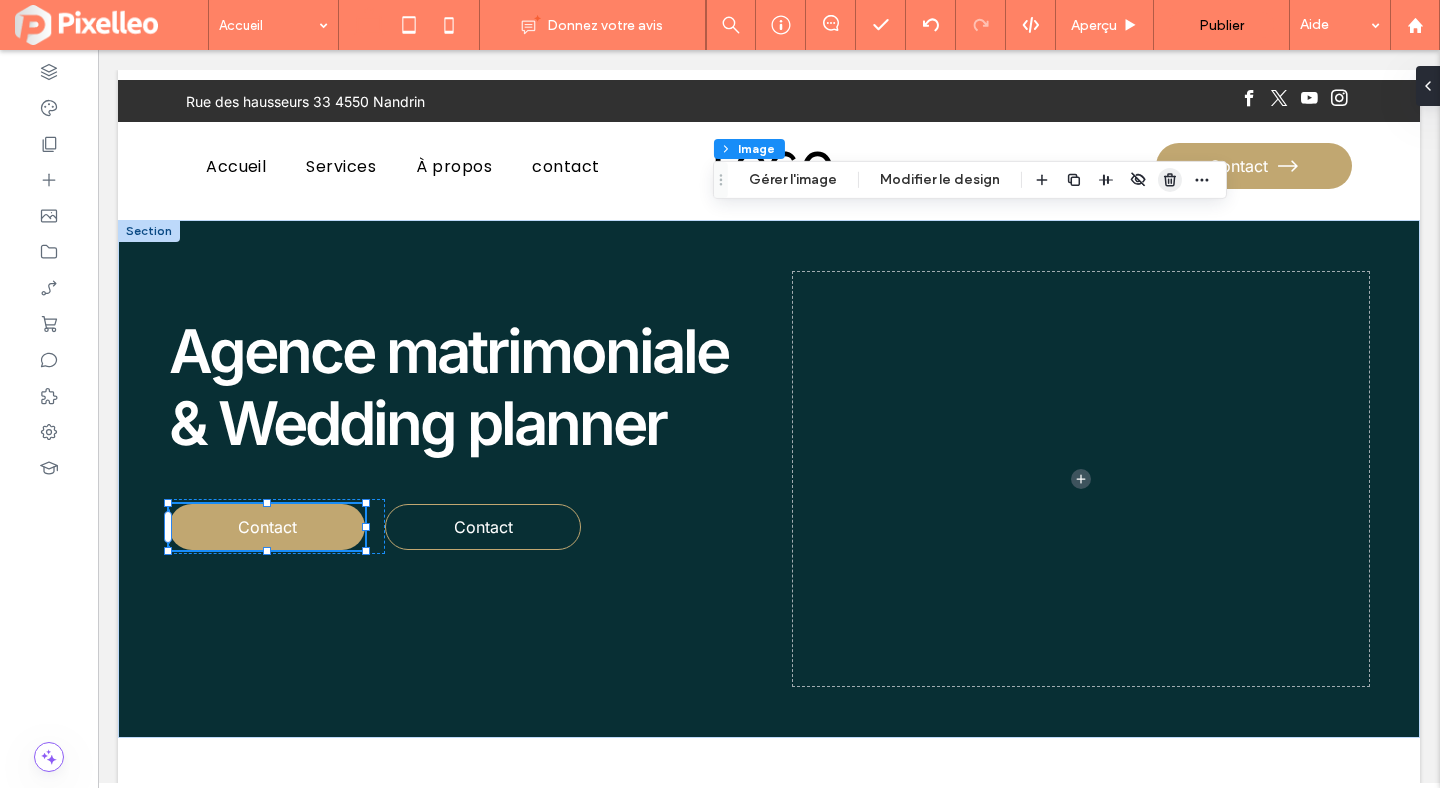 click 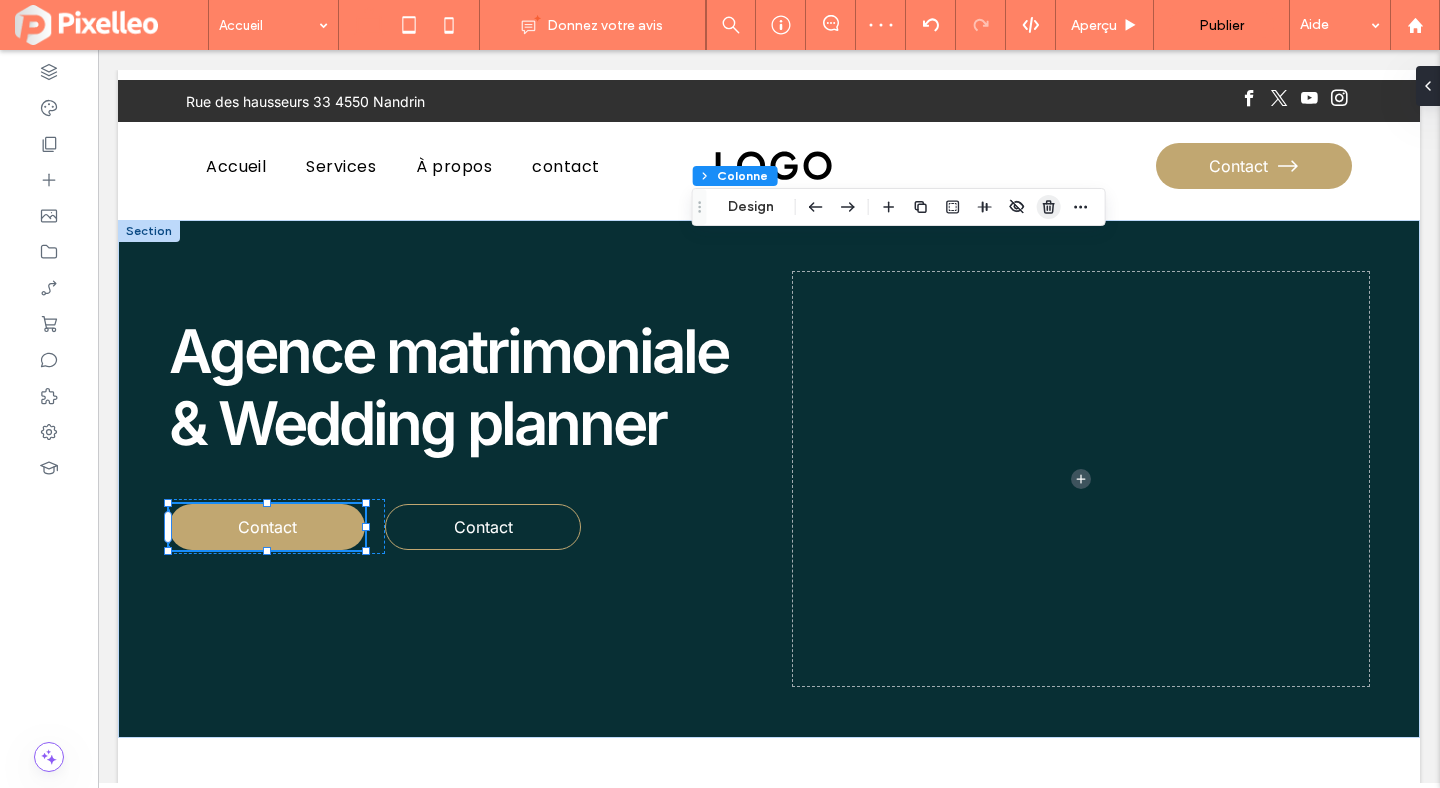 click 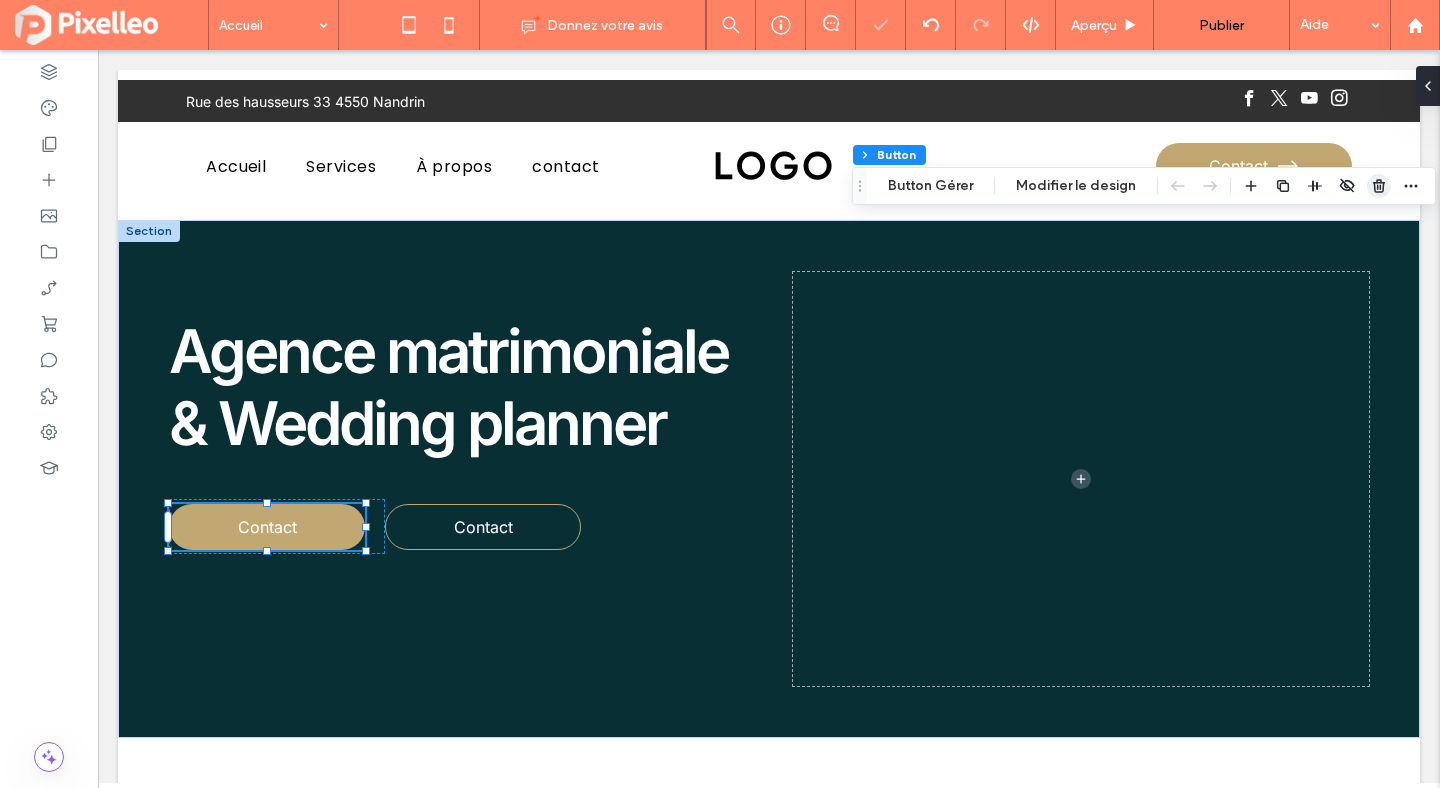 click 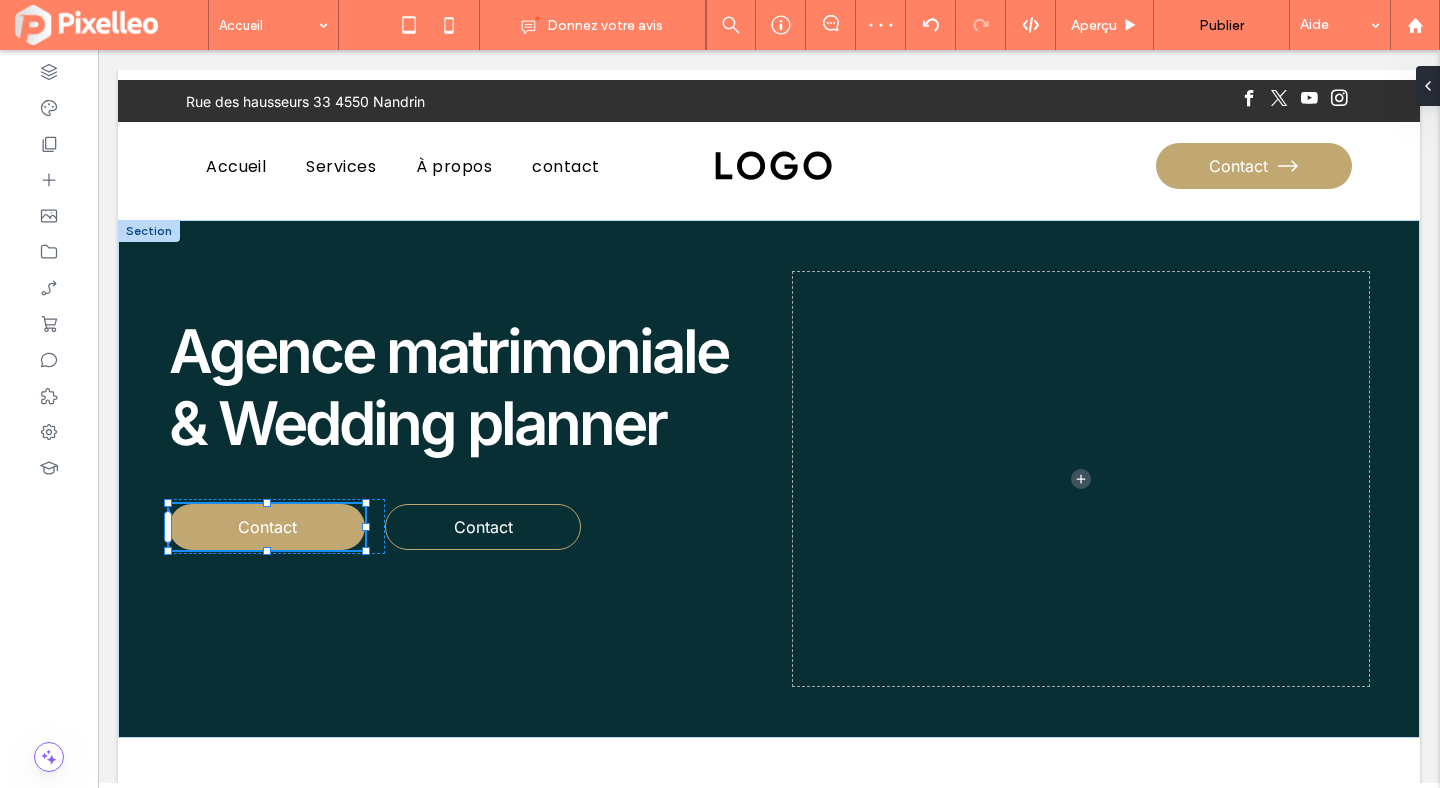 type on "**" 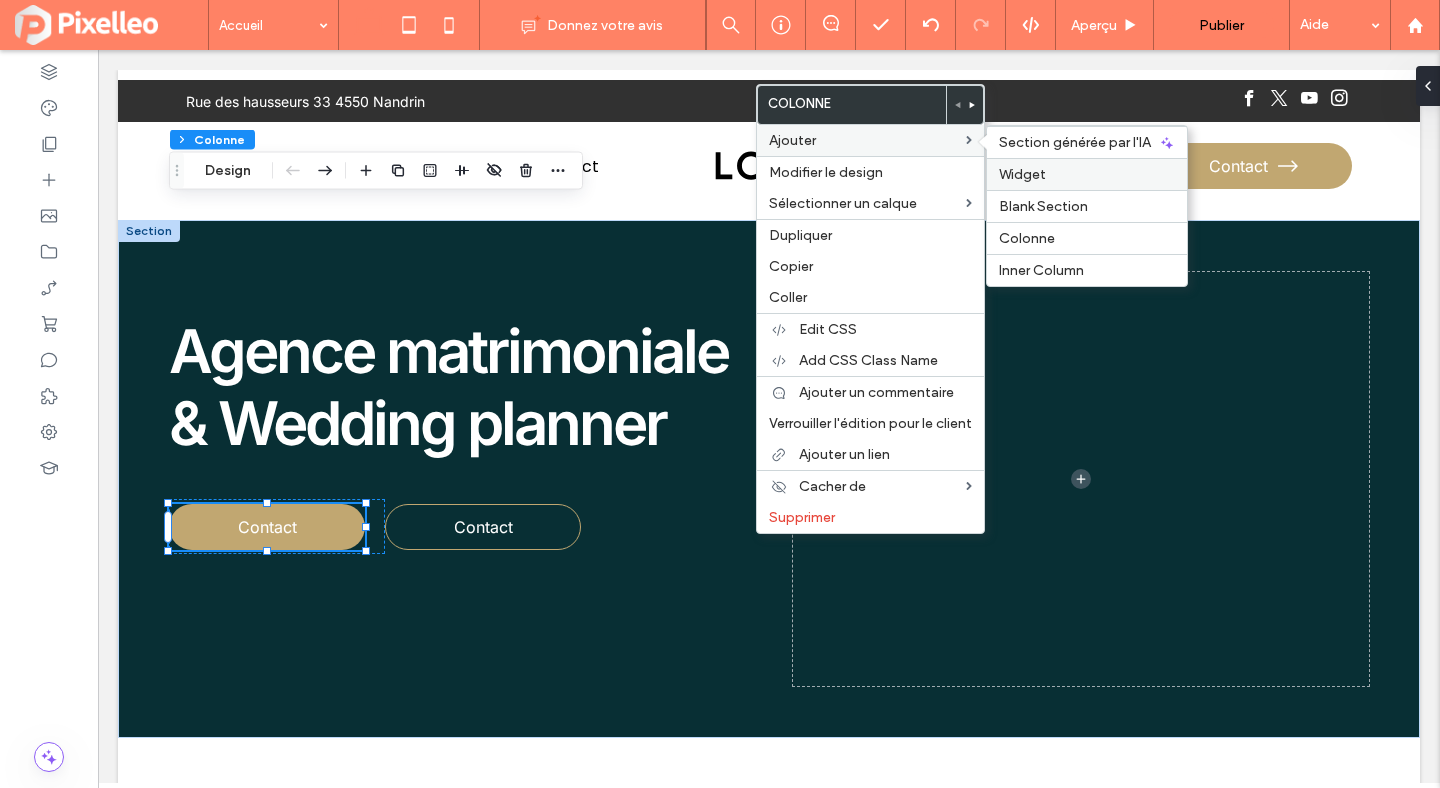 click on "Widget" at bounding box center (1087, 174) 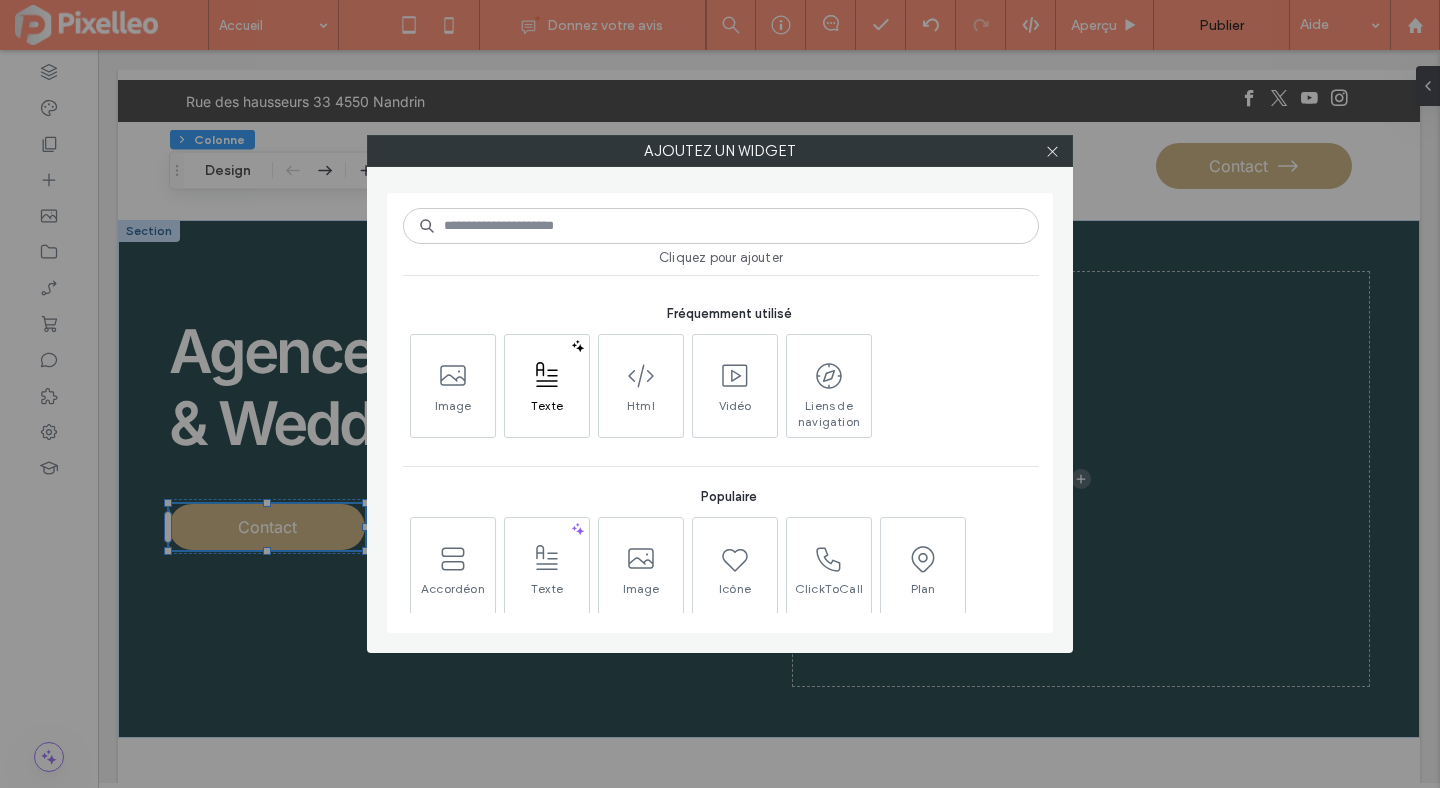 click at bounding box center (547, 375) 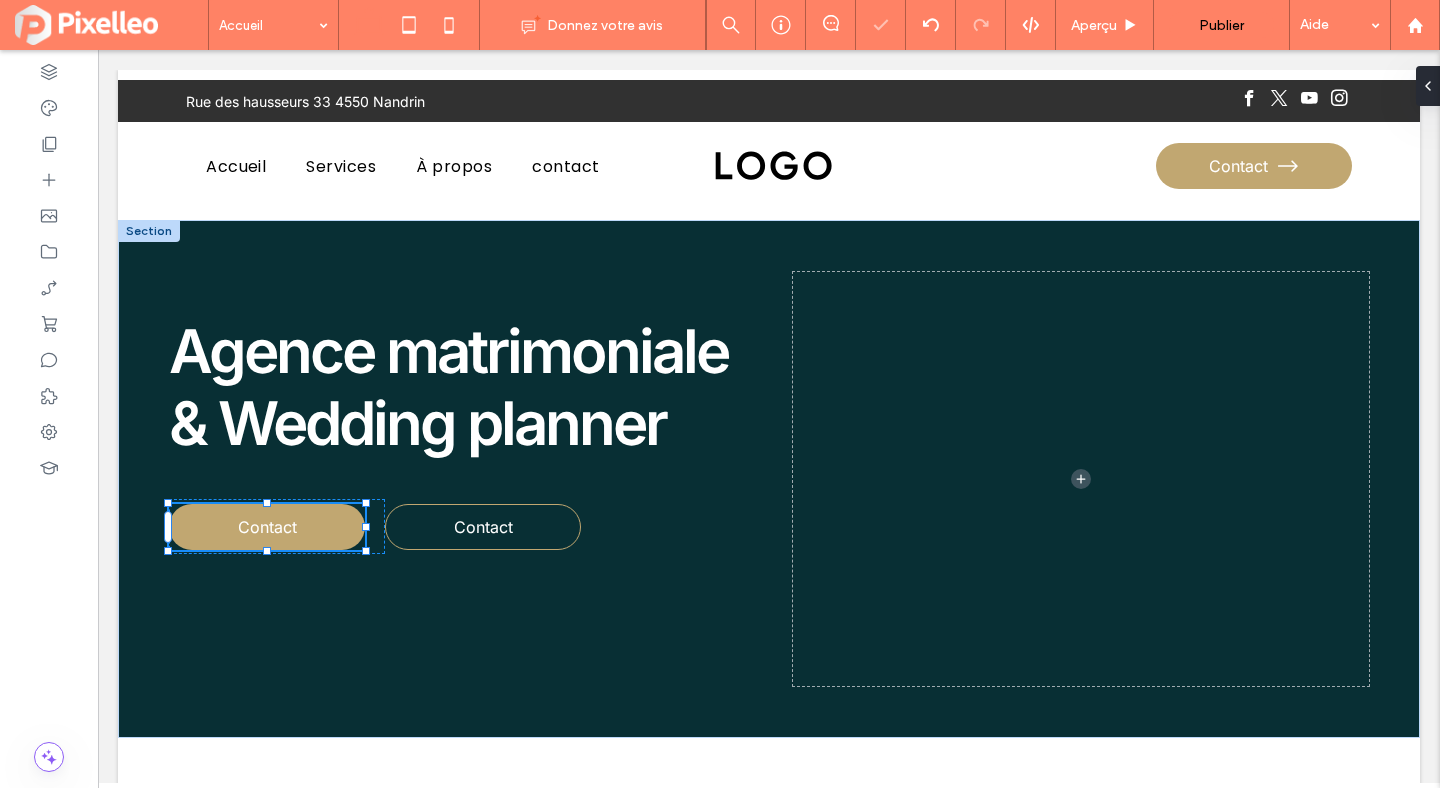 type on "*****" 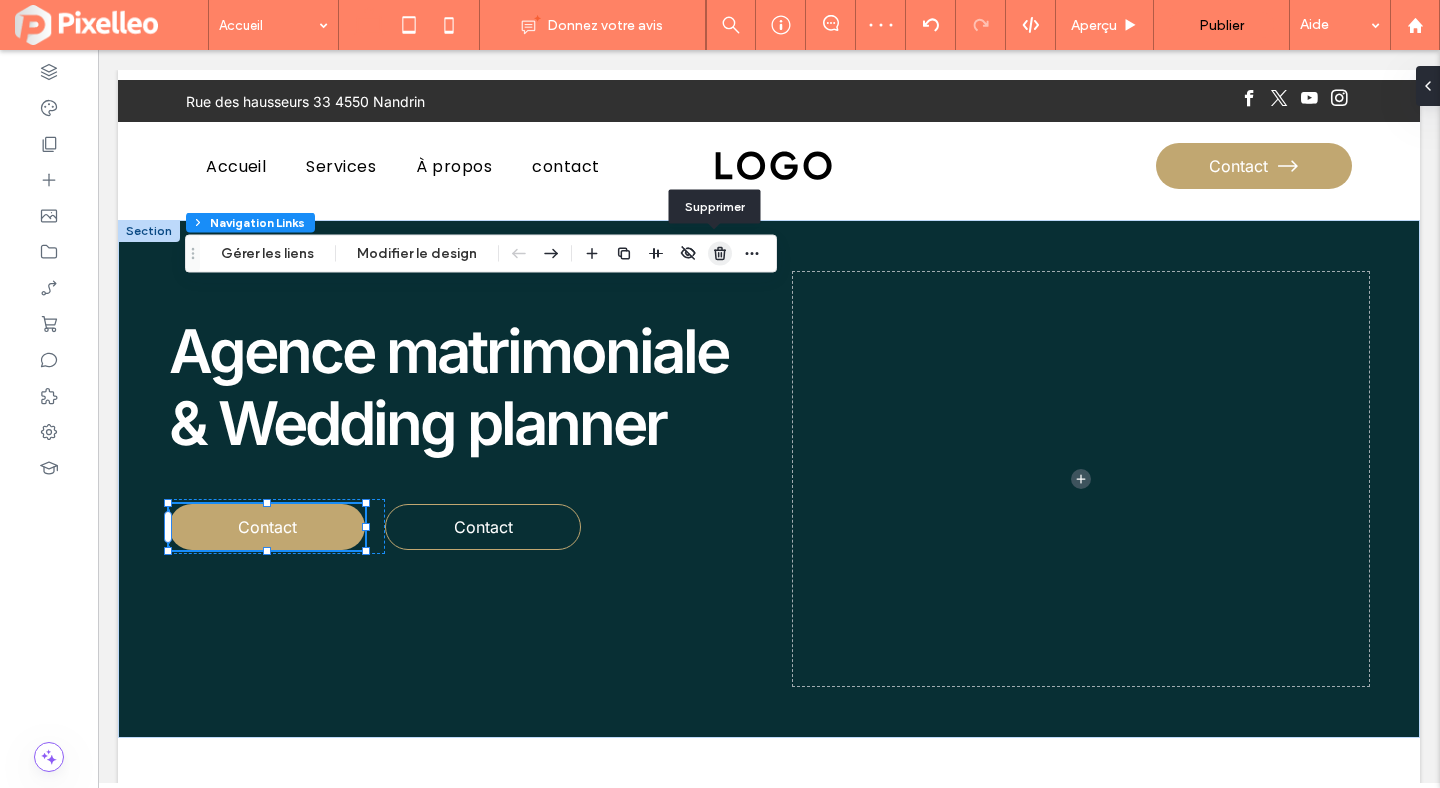 click 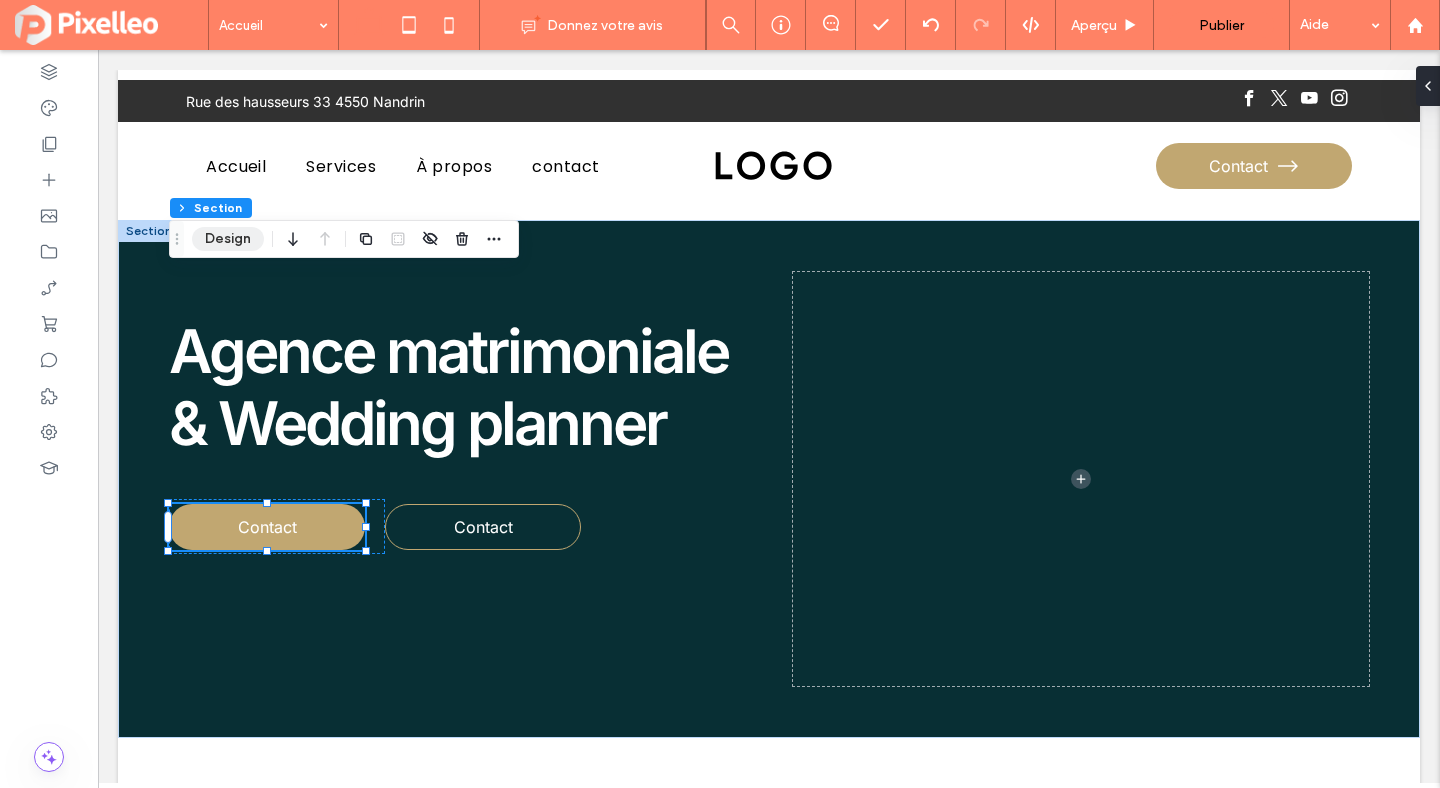 click on "Design" at bounding box center (228, 239) 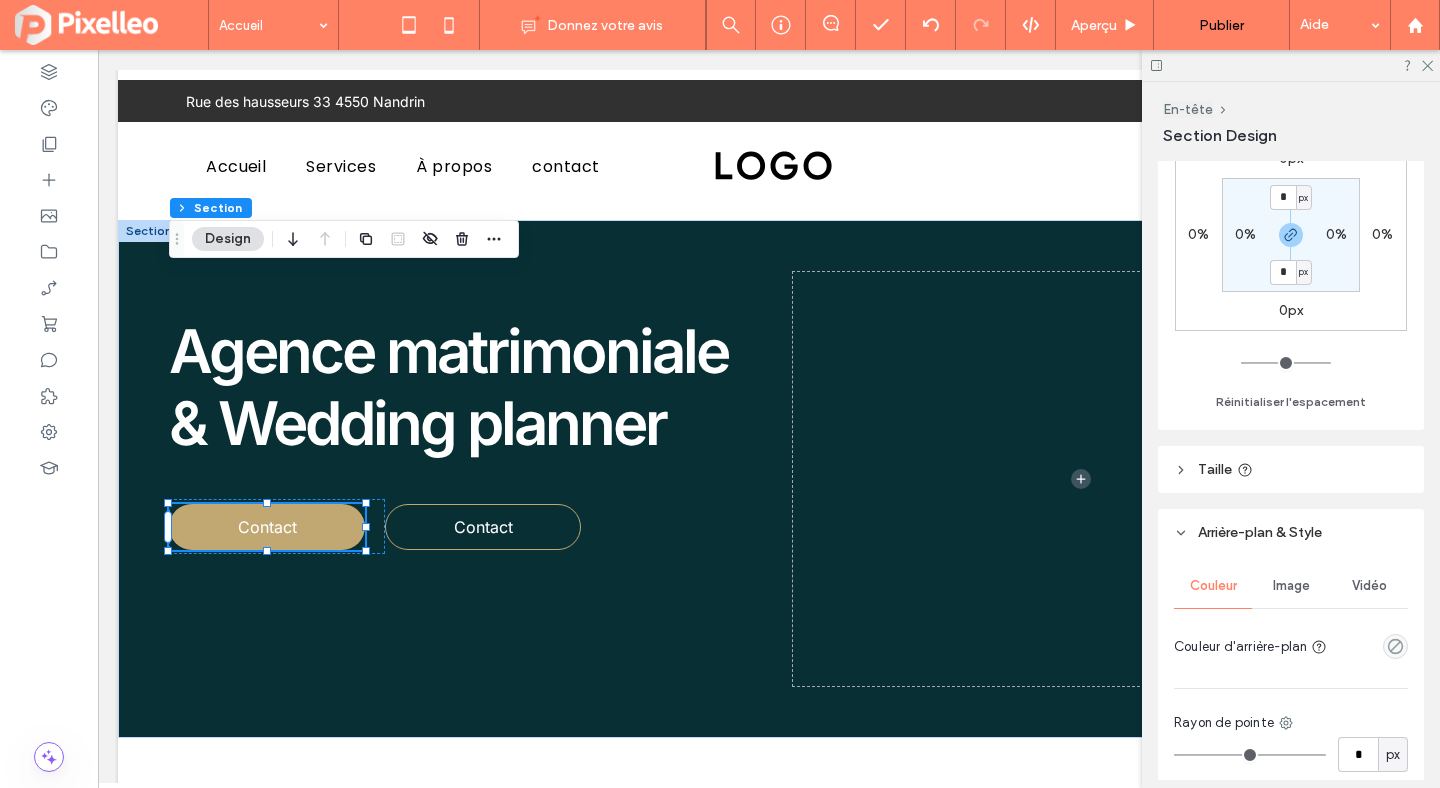 scroll, scrollTop: 526, scrollLeft: 0, axis: vertical 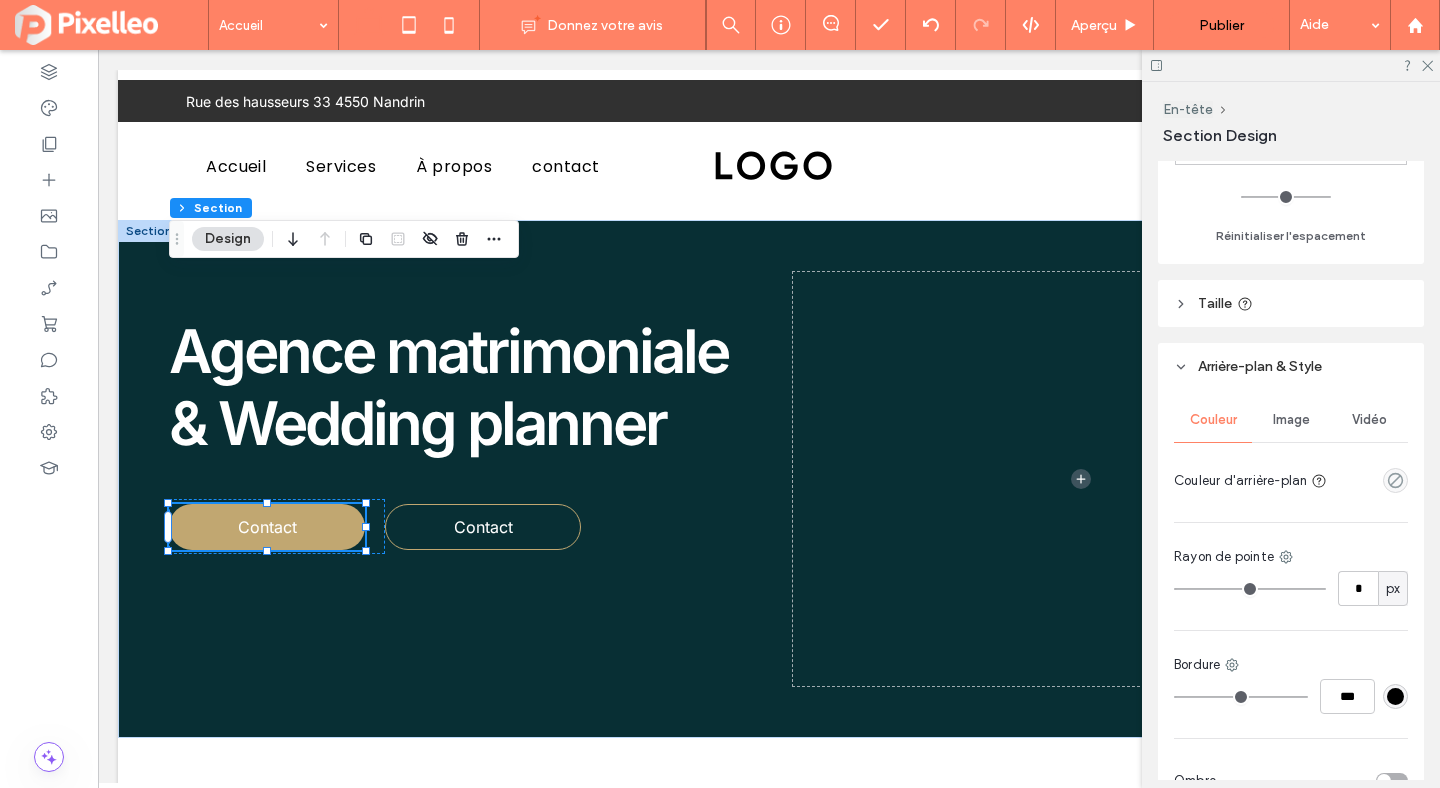 click at bounding box center (1395, 480) 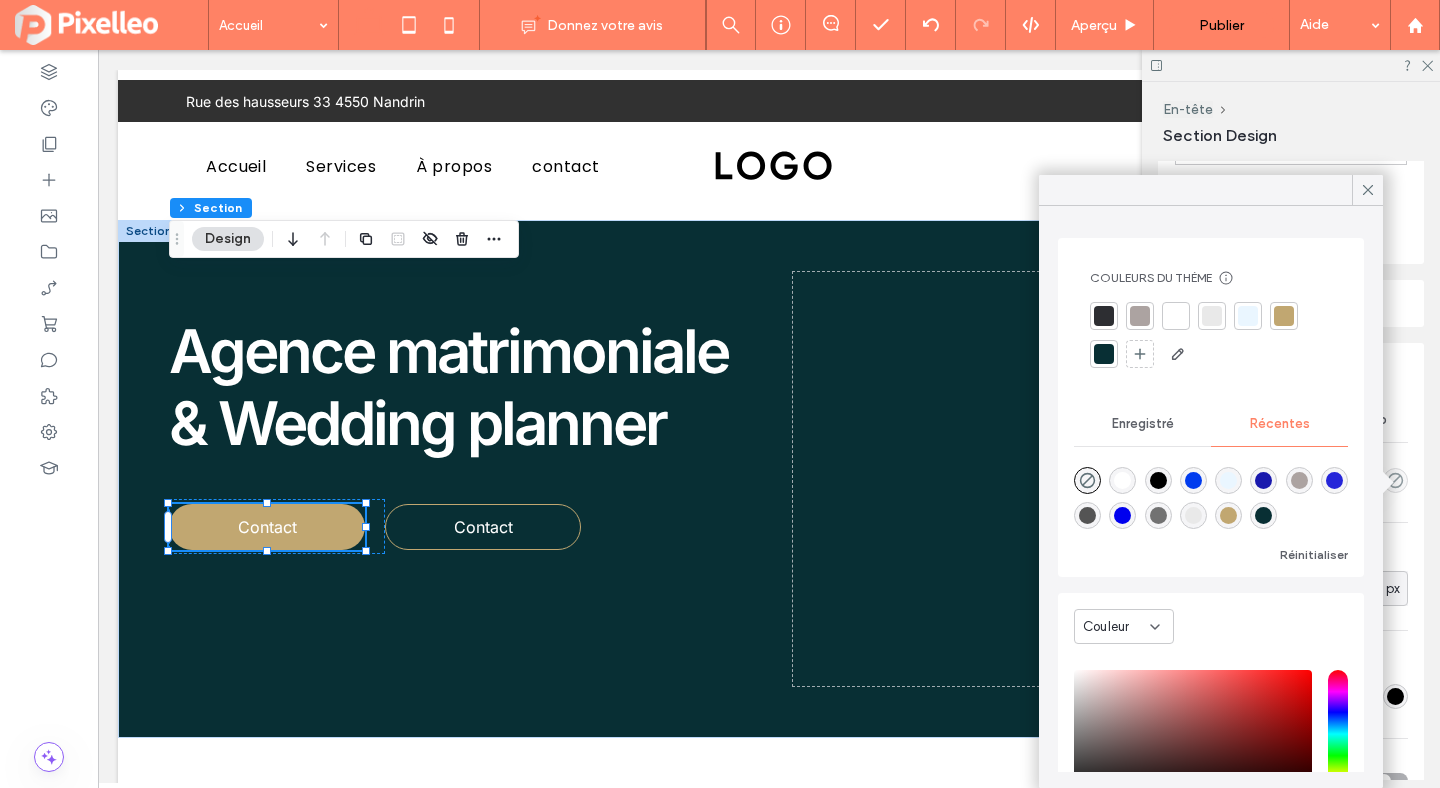 click at bounding box center [1122, 480] 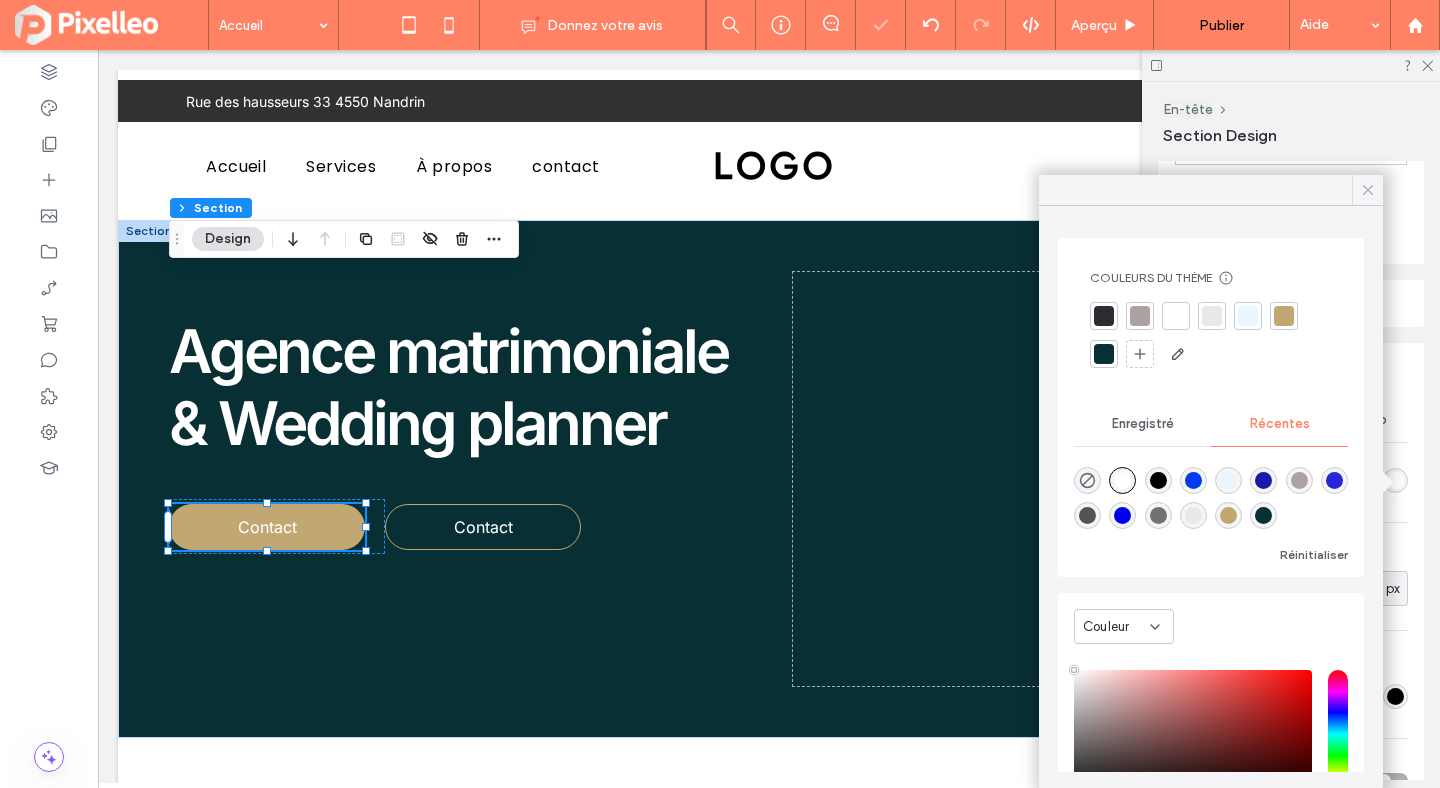 click 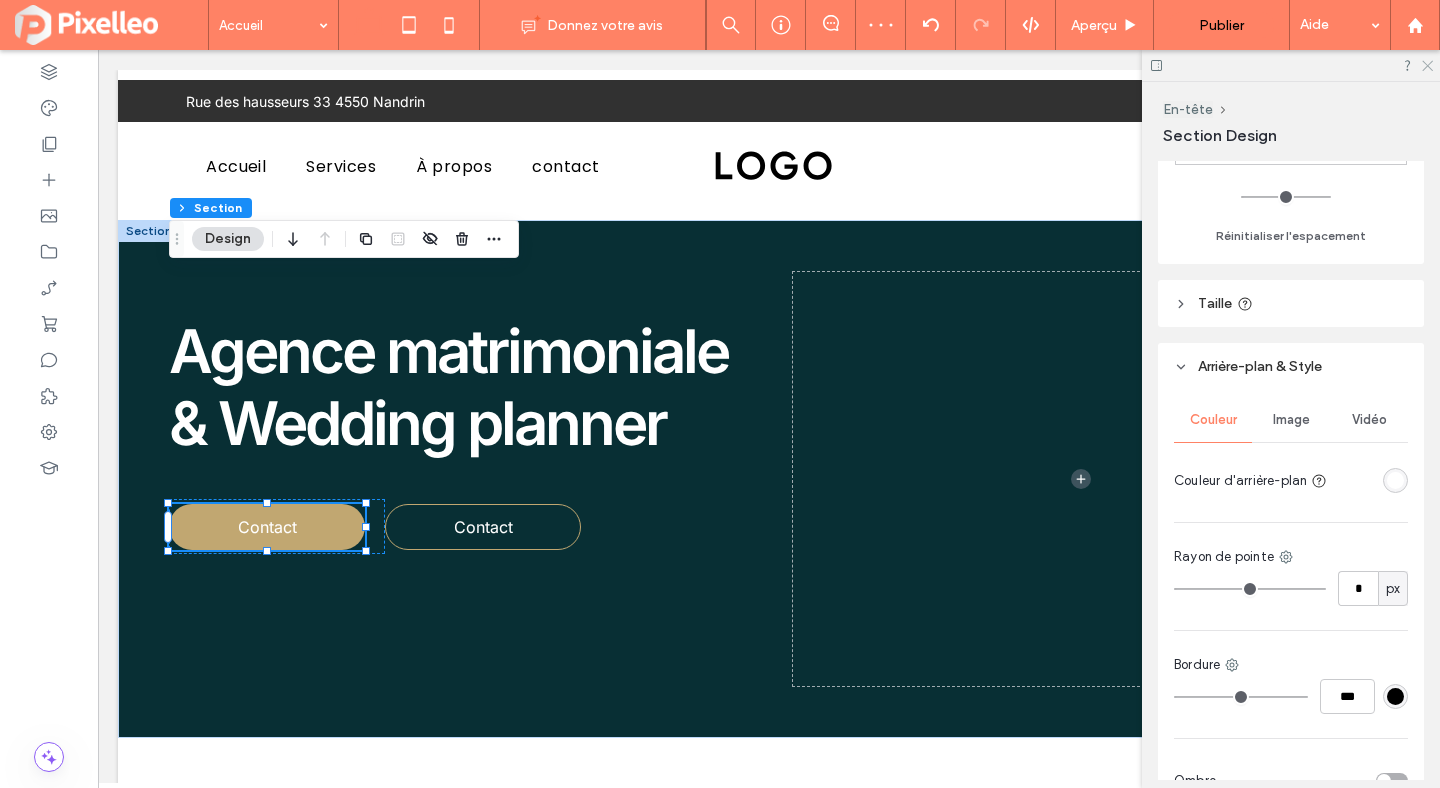 click 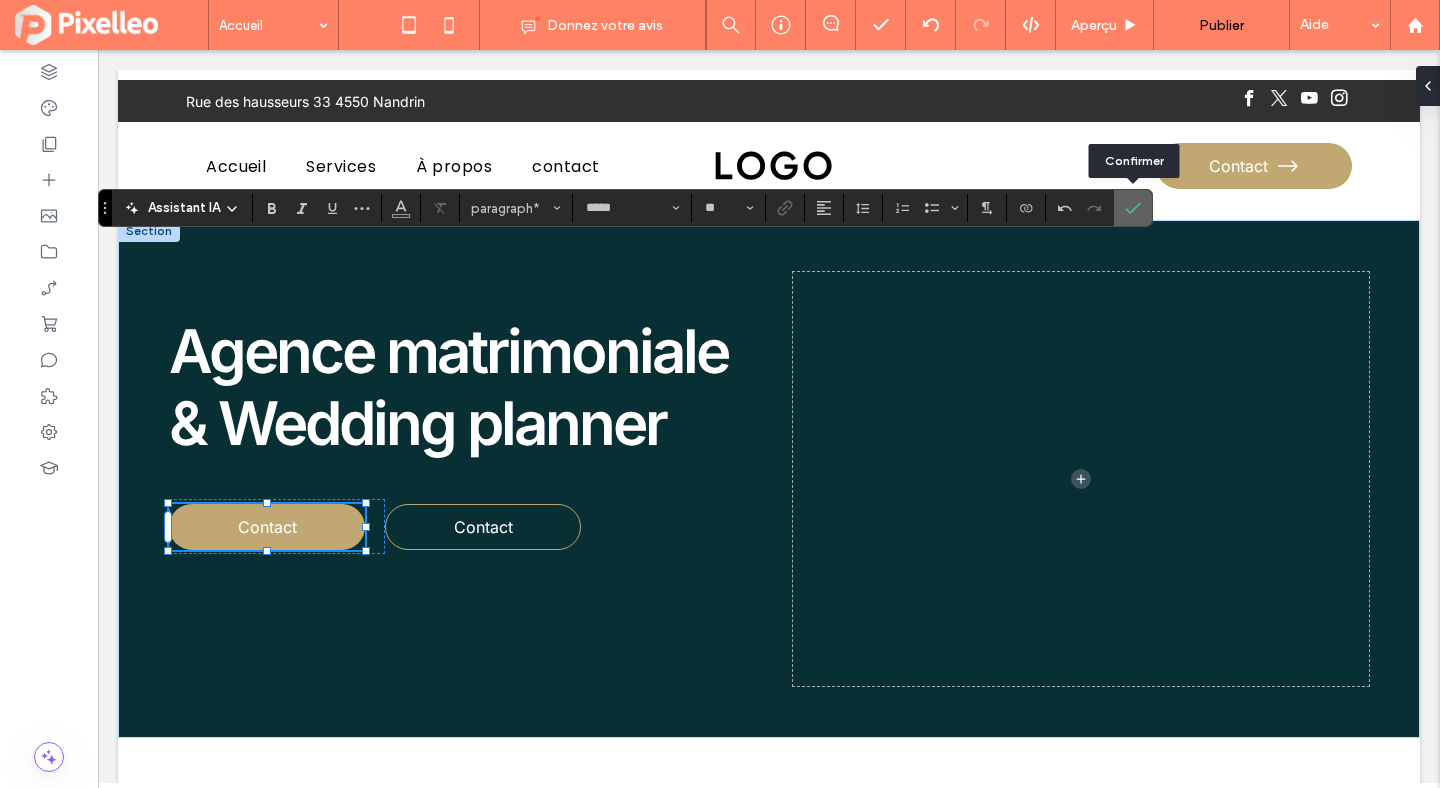 click 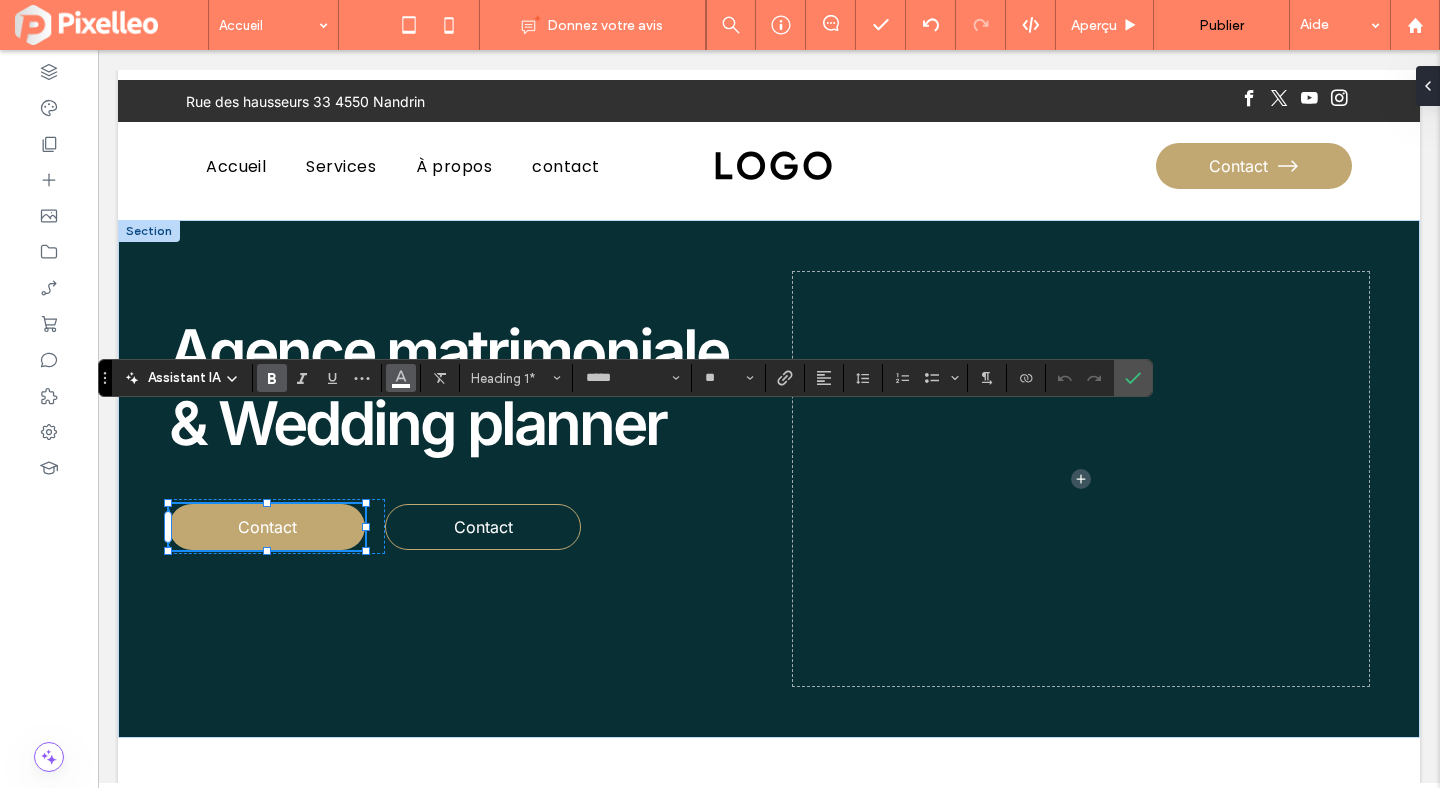 click 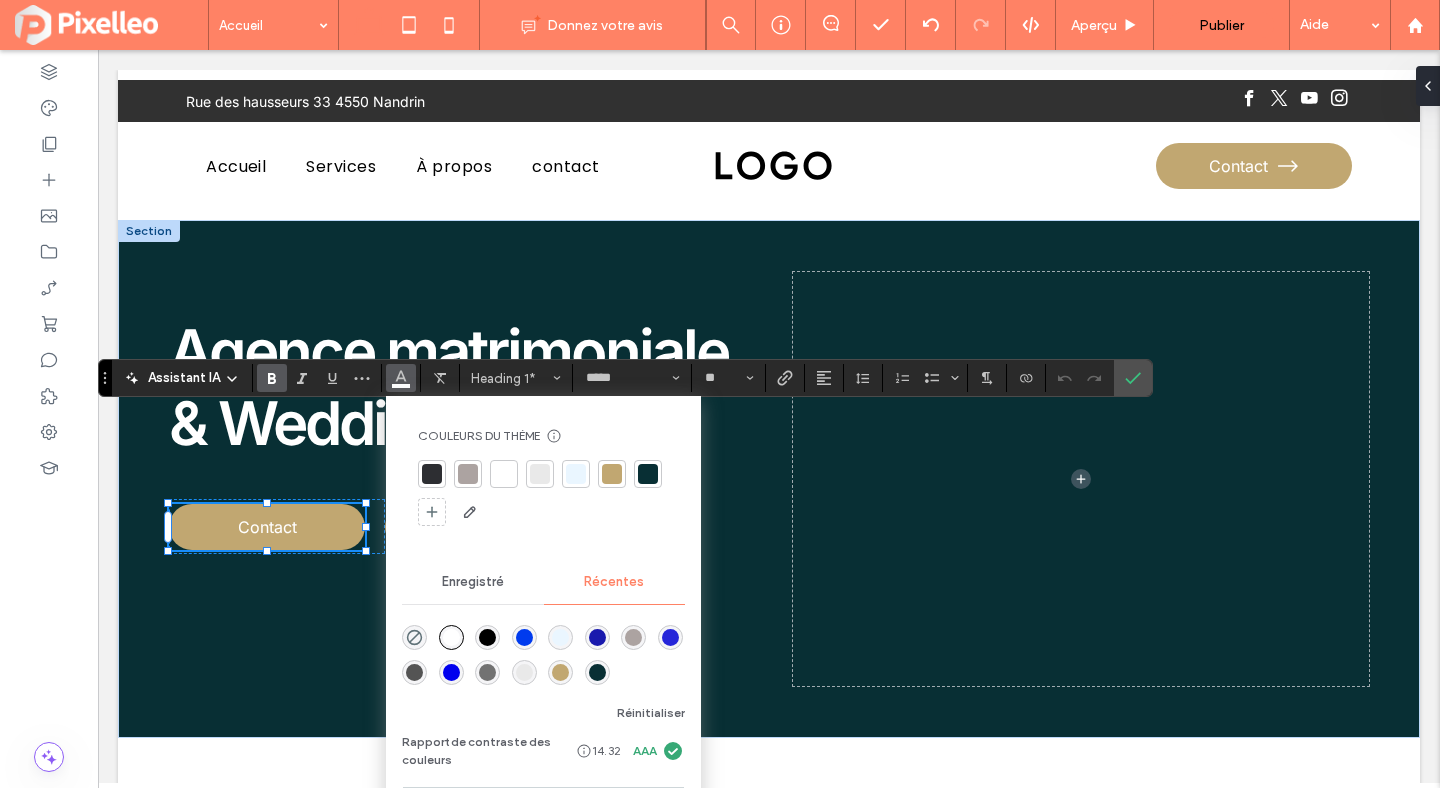 click at bounding box center (487, 637) 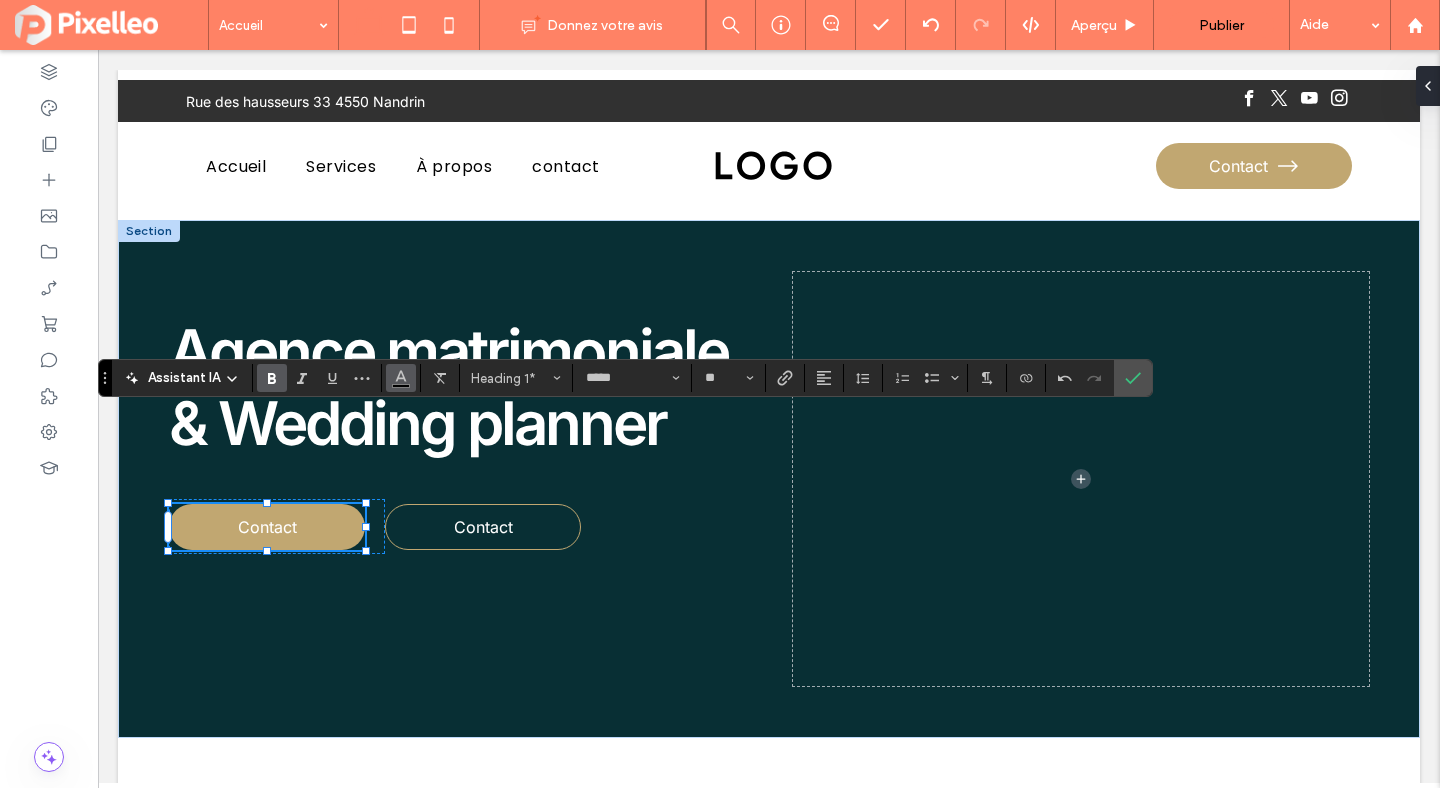 click at bounding box center [401, 378] 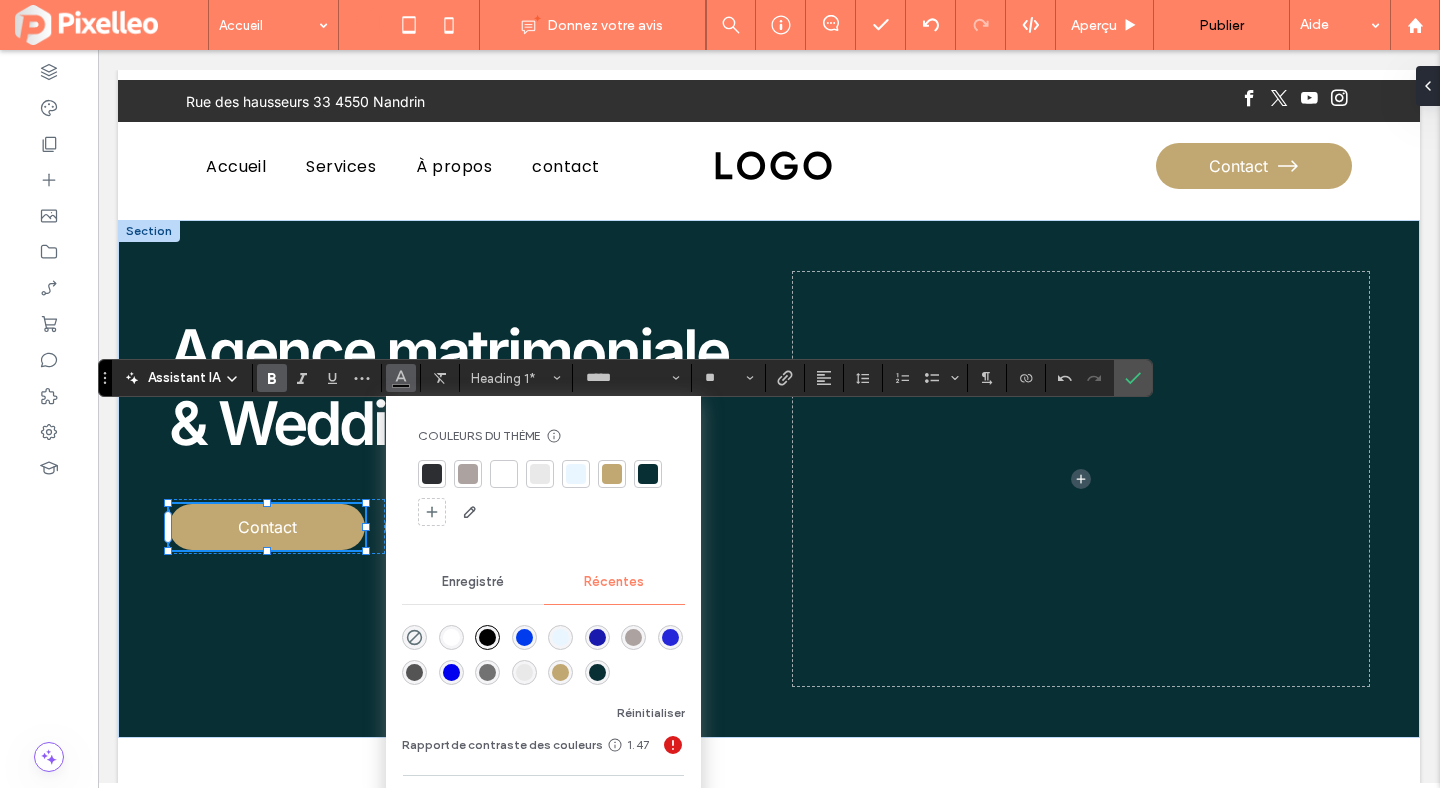 click at bounding box center (451, 637) 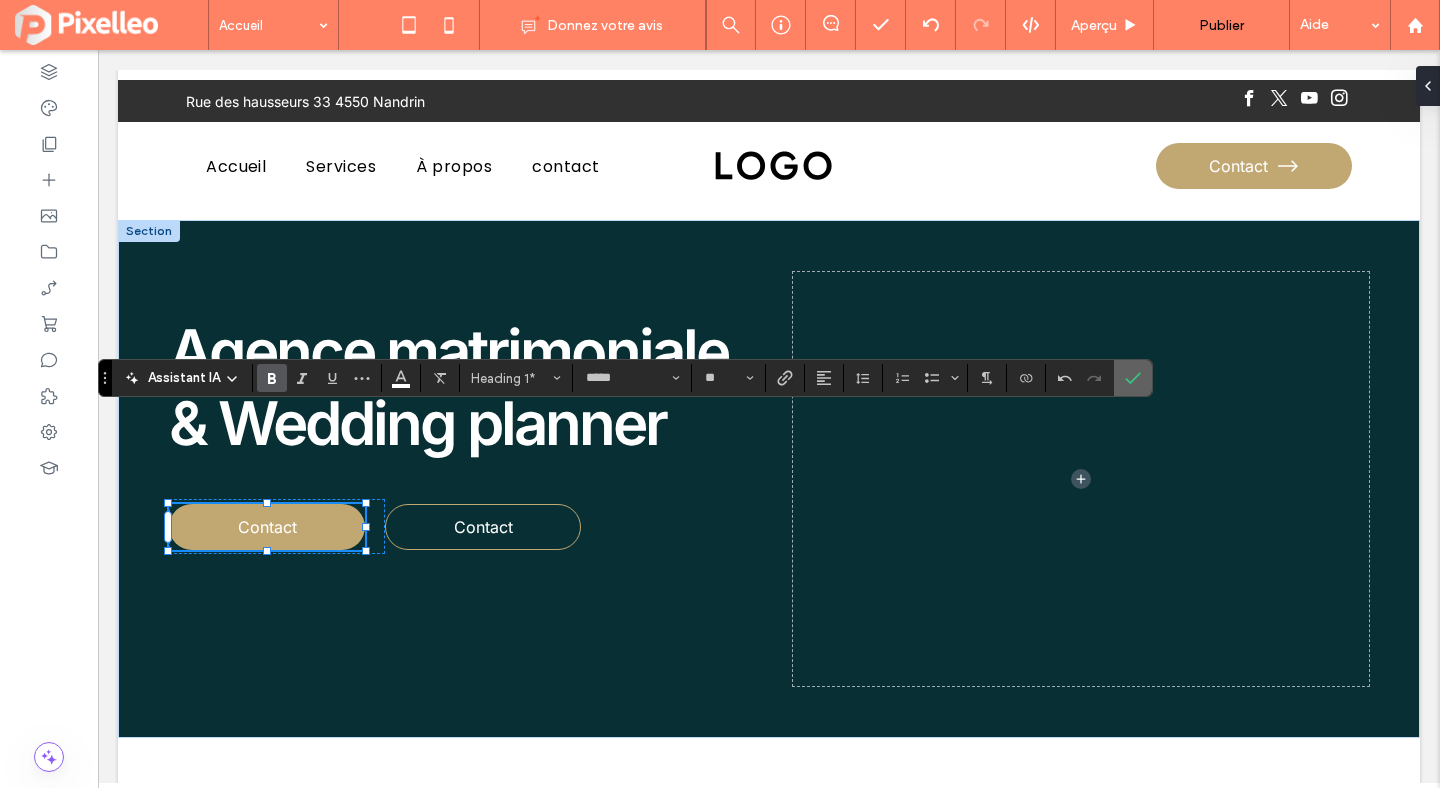 click 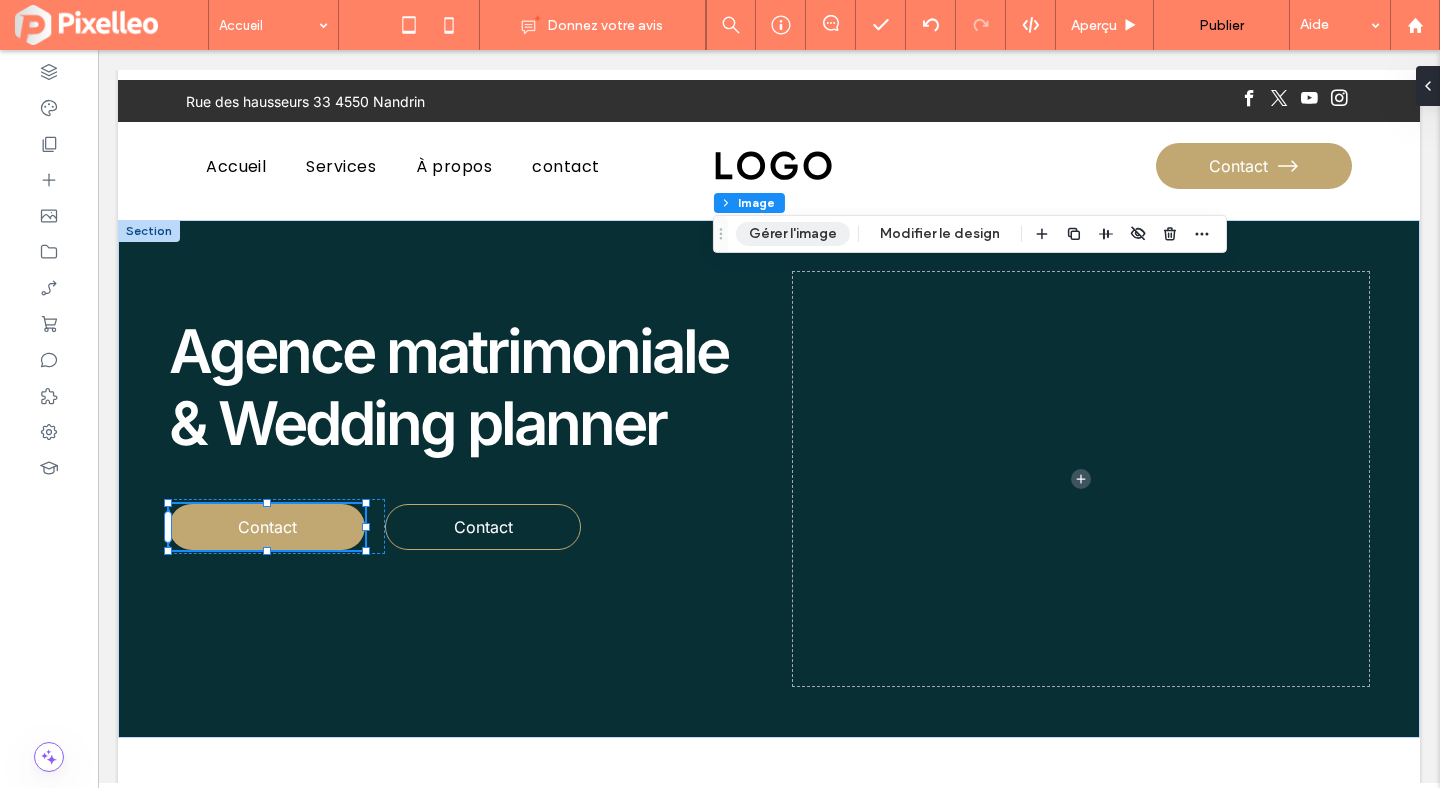 click on "Gérer l'image" at bounding box center (793, 234) 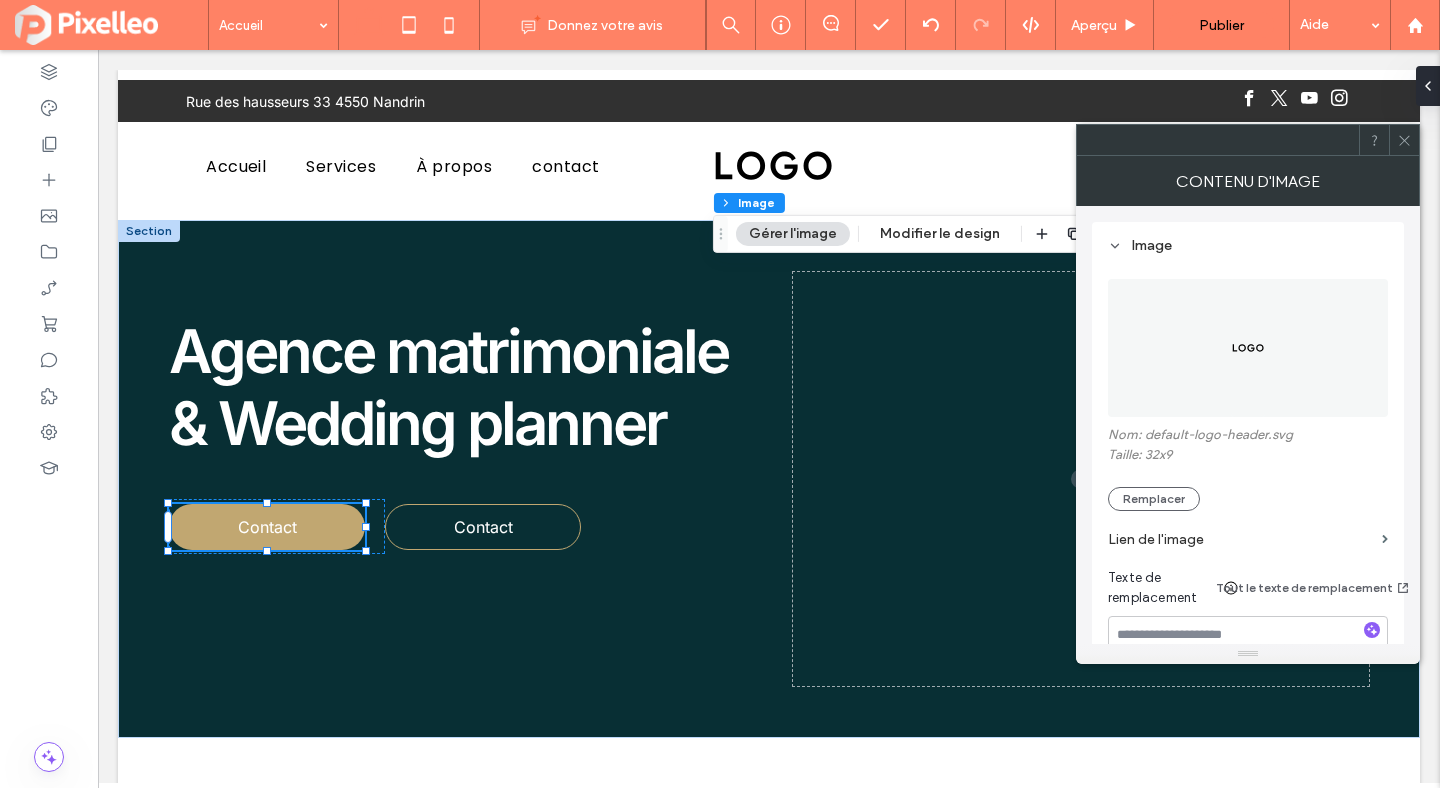 click at bounding box center [1248, 348] 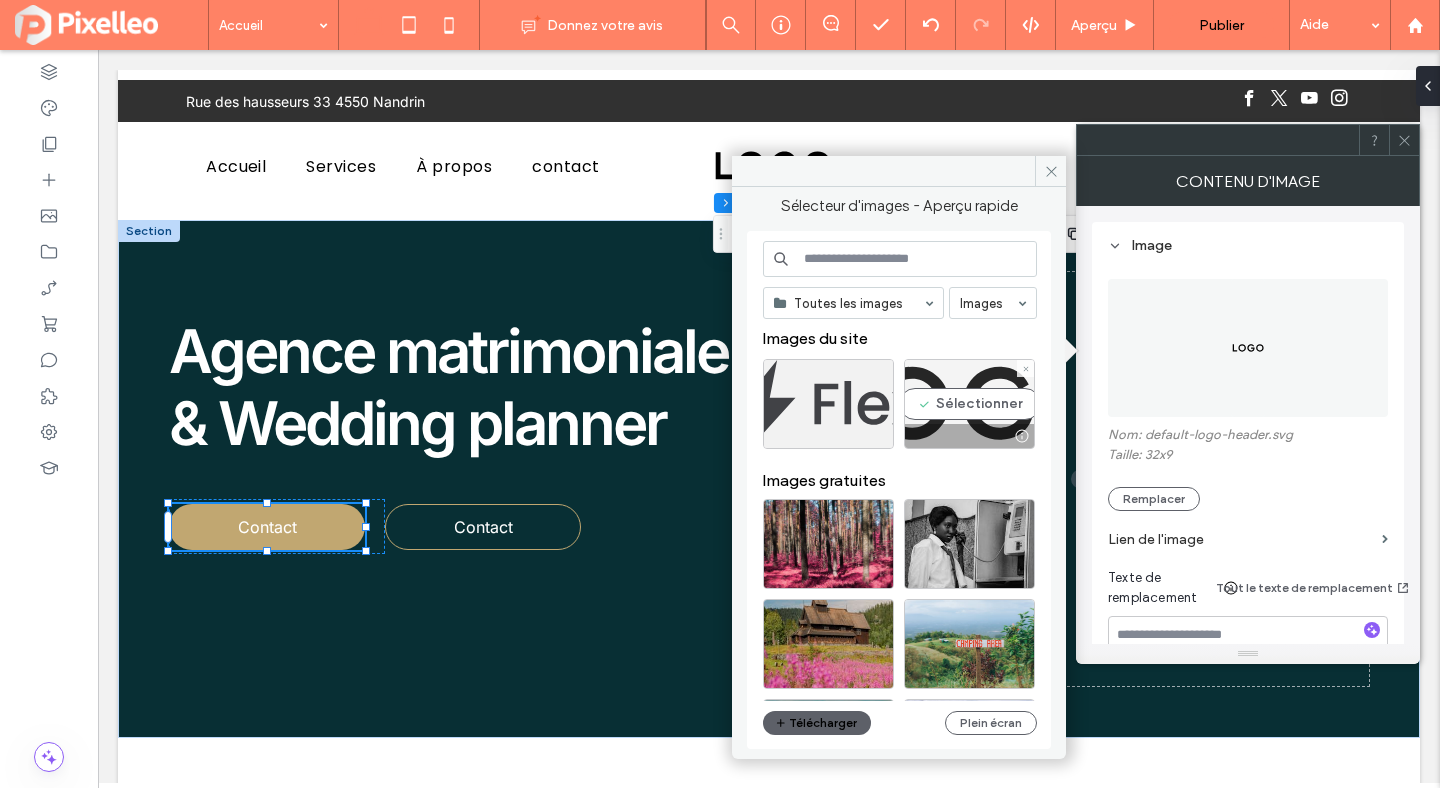 click on "Sélectionner" at bounding box center (969, 404) 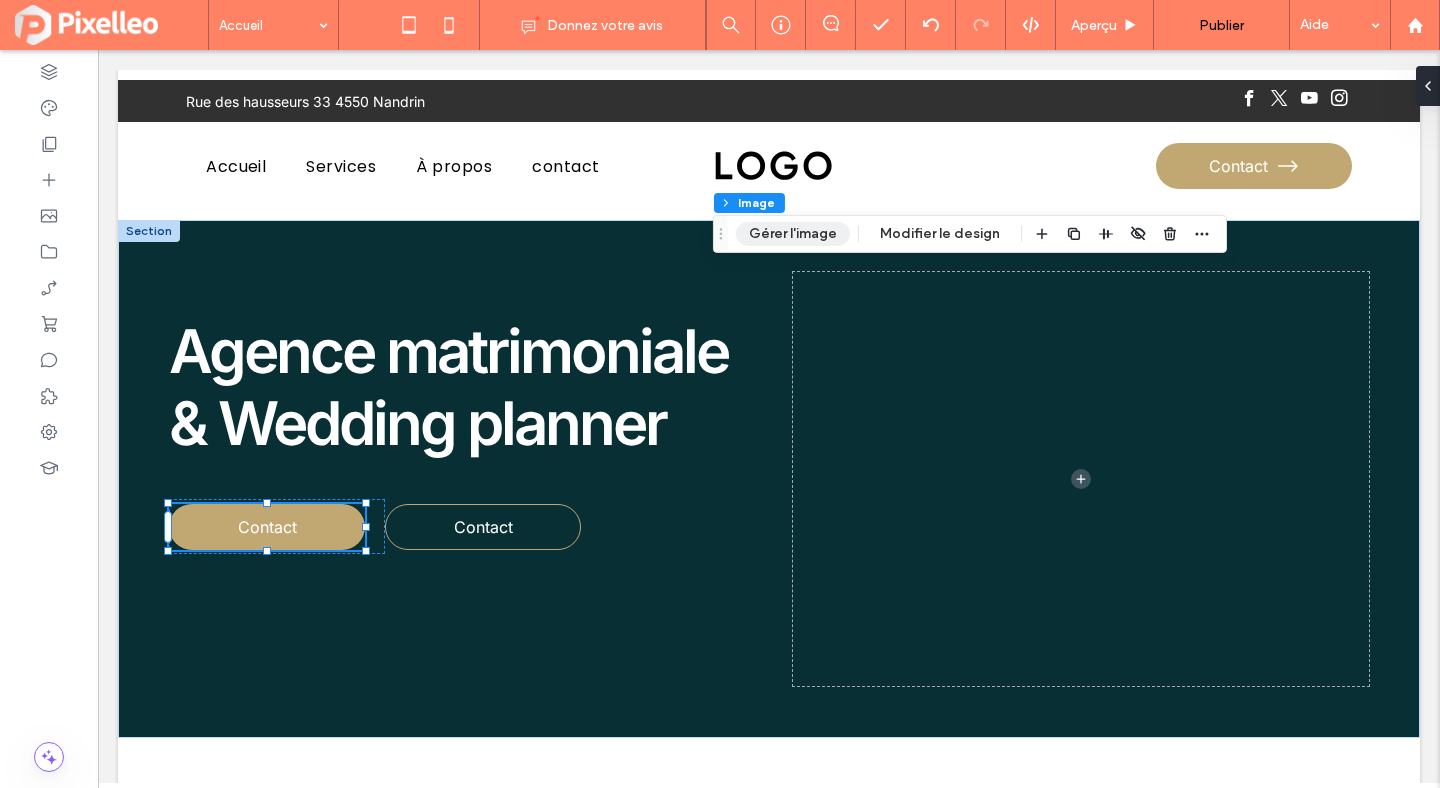 click on "Gérer l'image" at bounding box center (793, 234) 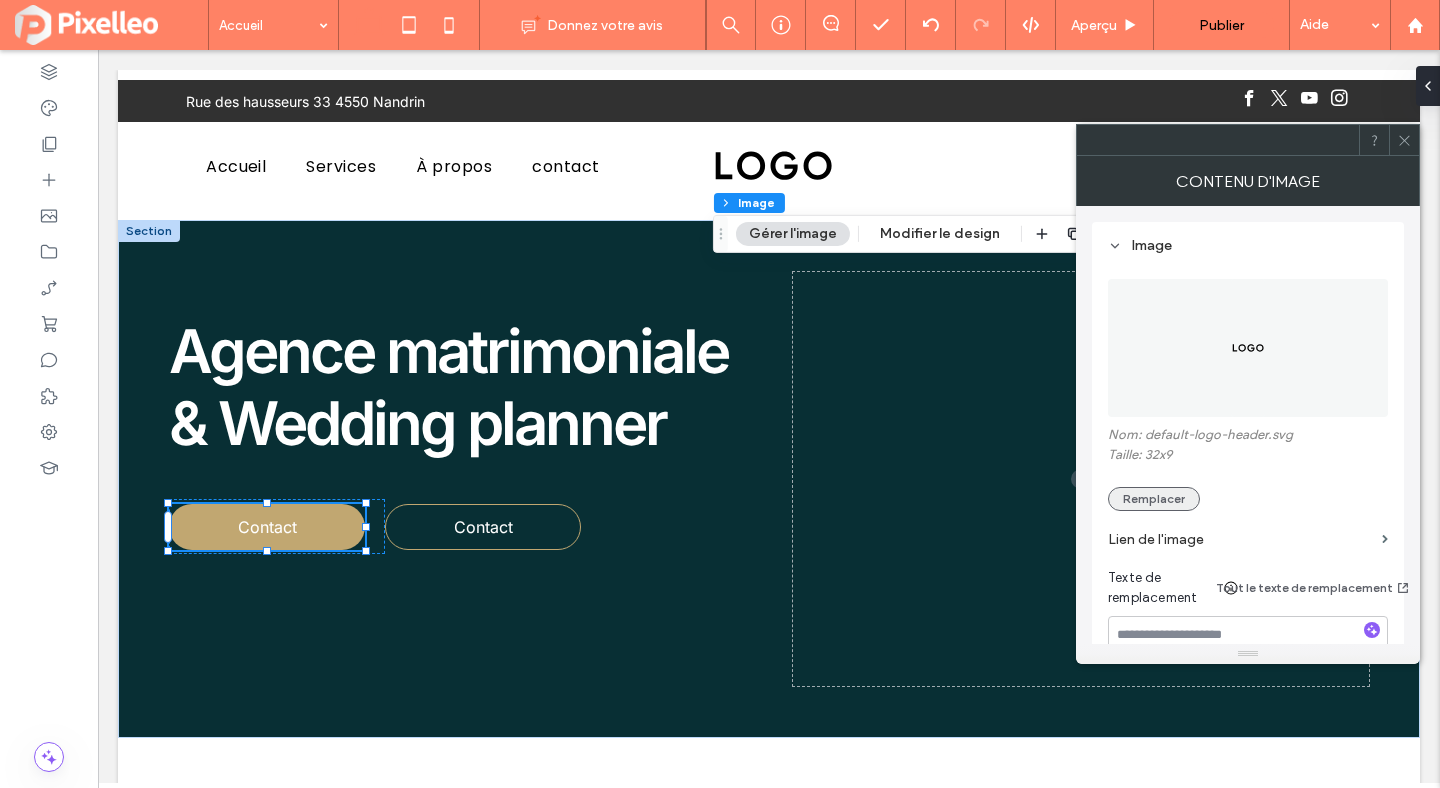 click on "Remplacer" at bounding box center [1154, 499] 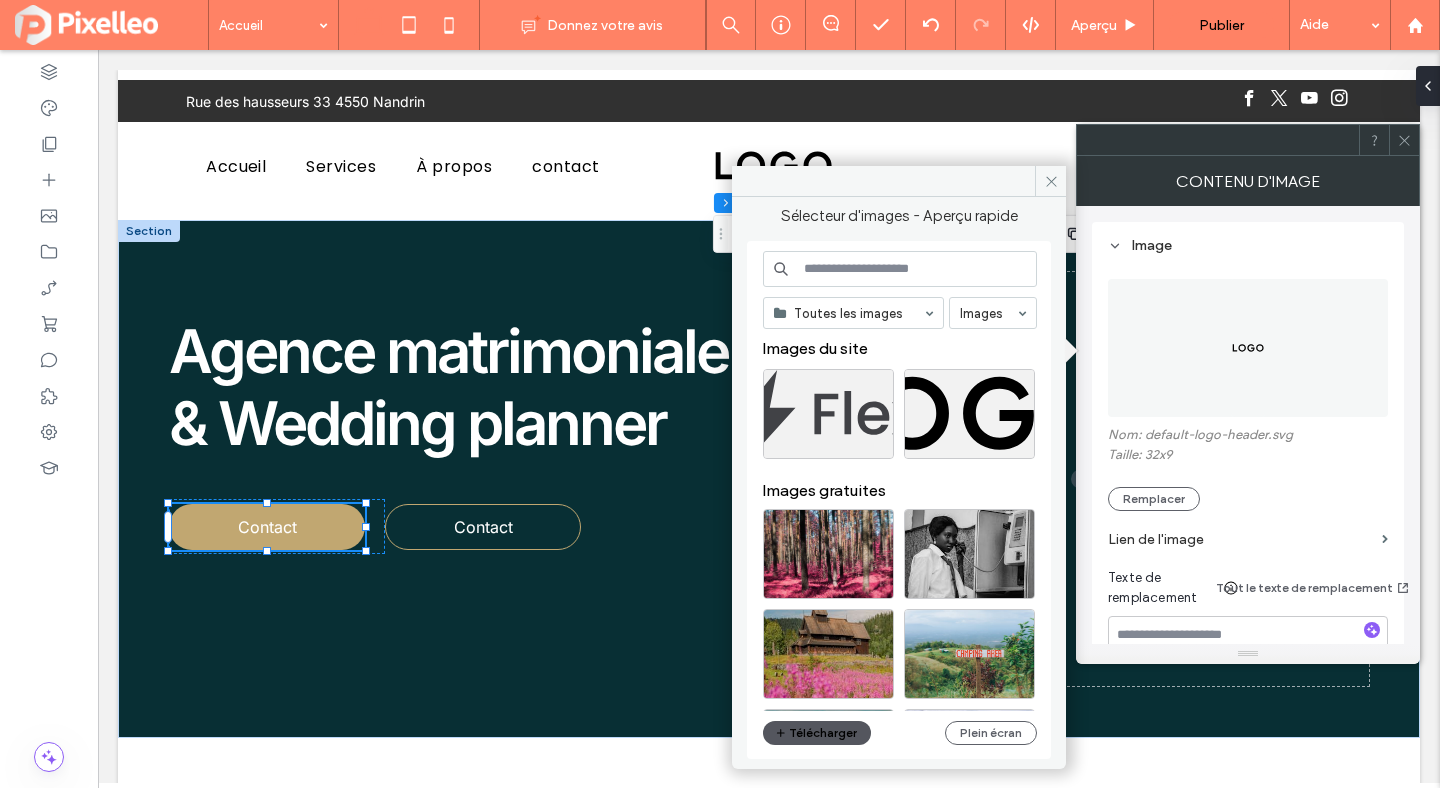 click on "Télécharger" at bounding box center [817, 733] 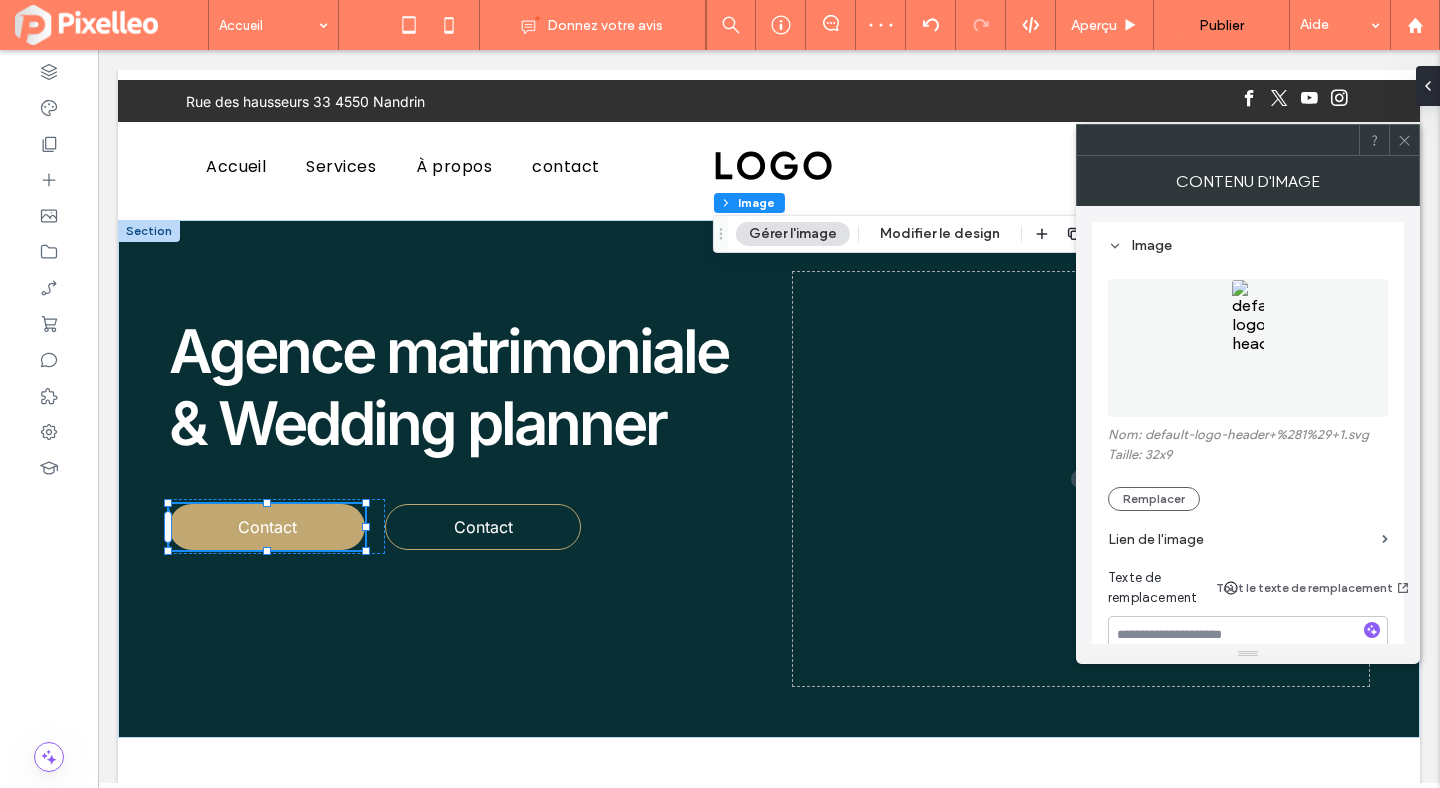 click 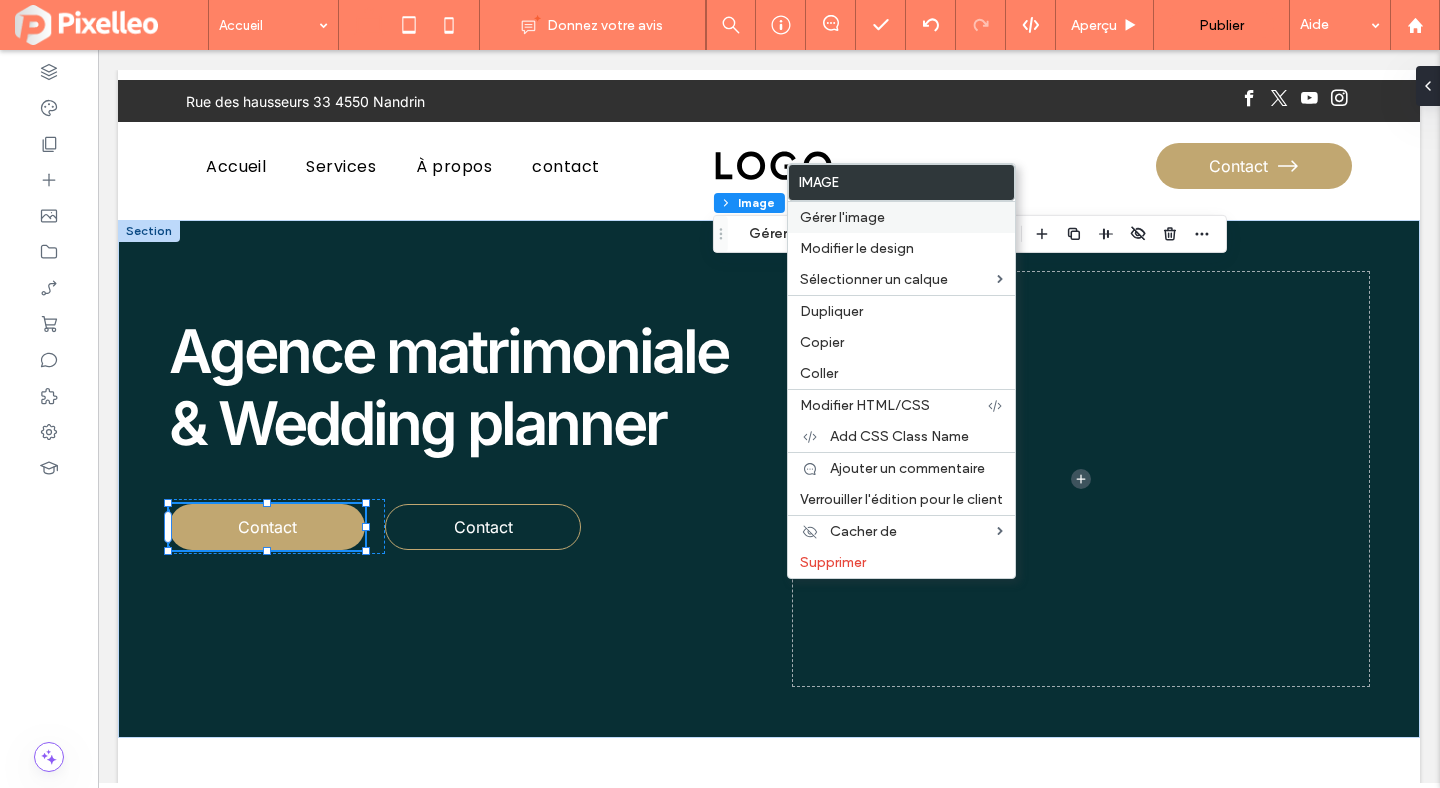 click on "Gérer l'image" at bounding box center (842, 217) 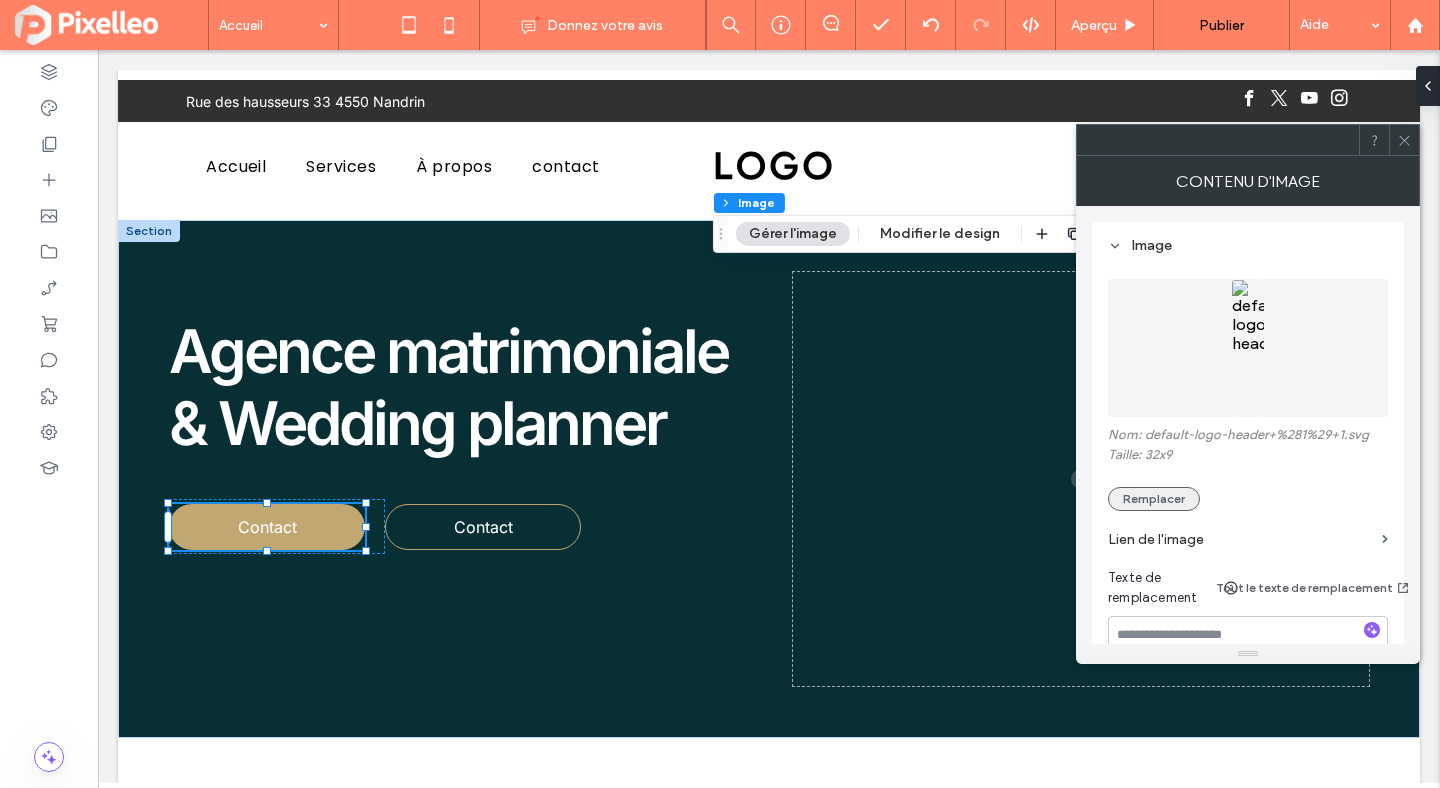 click on "Remplacer" at bounding box center (1154, 499) 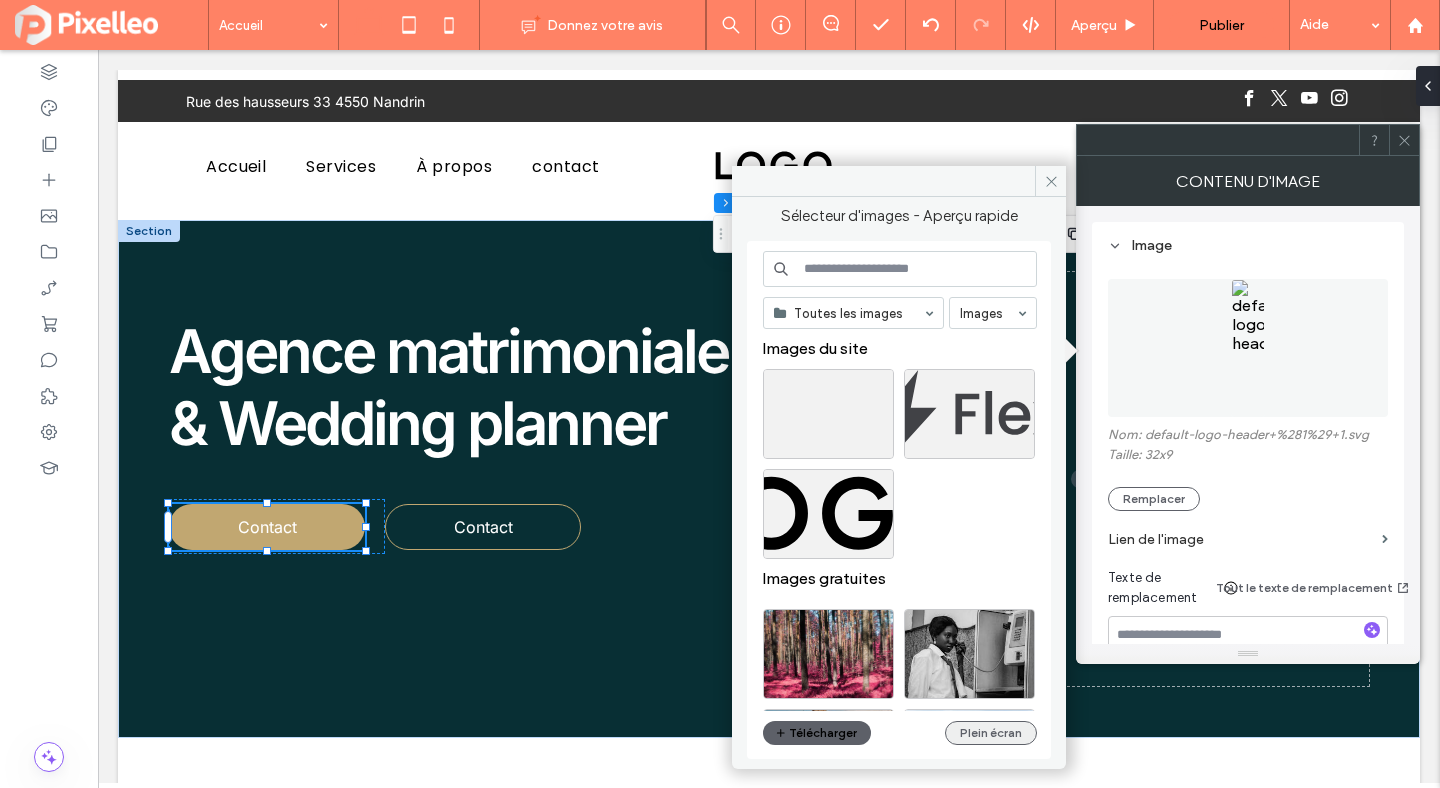 click on "Plein écran" at bounding box center (991, 733) 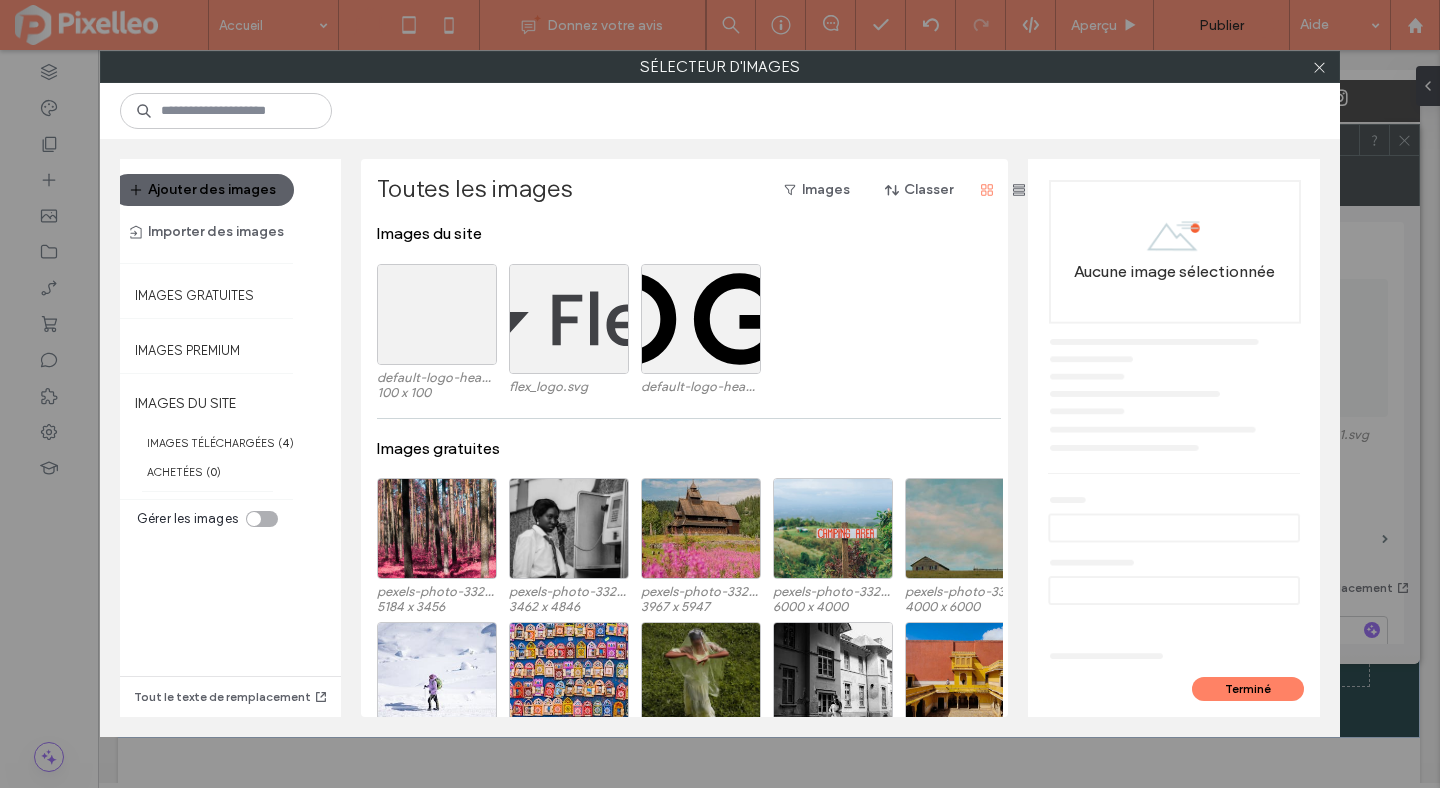 click at bounding box center [262, 519] 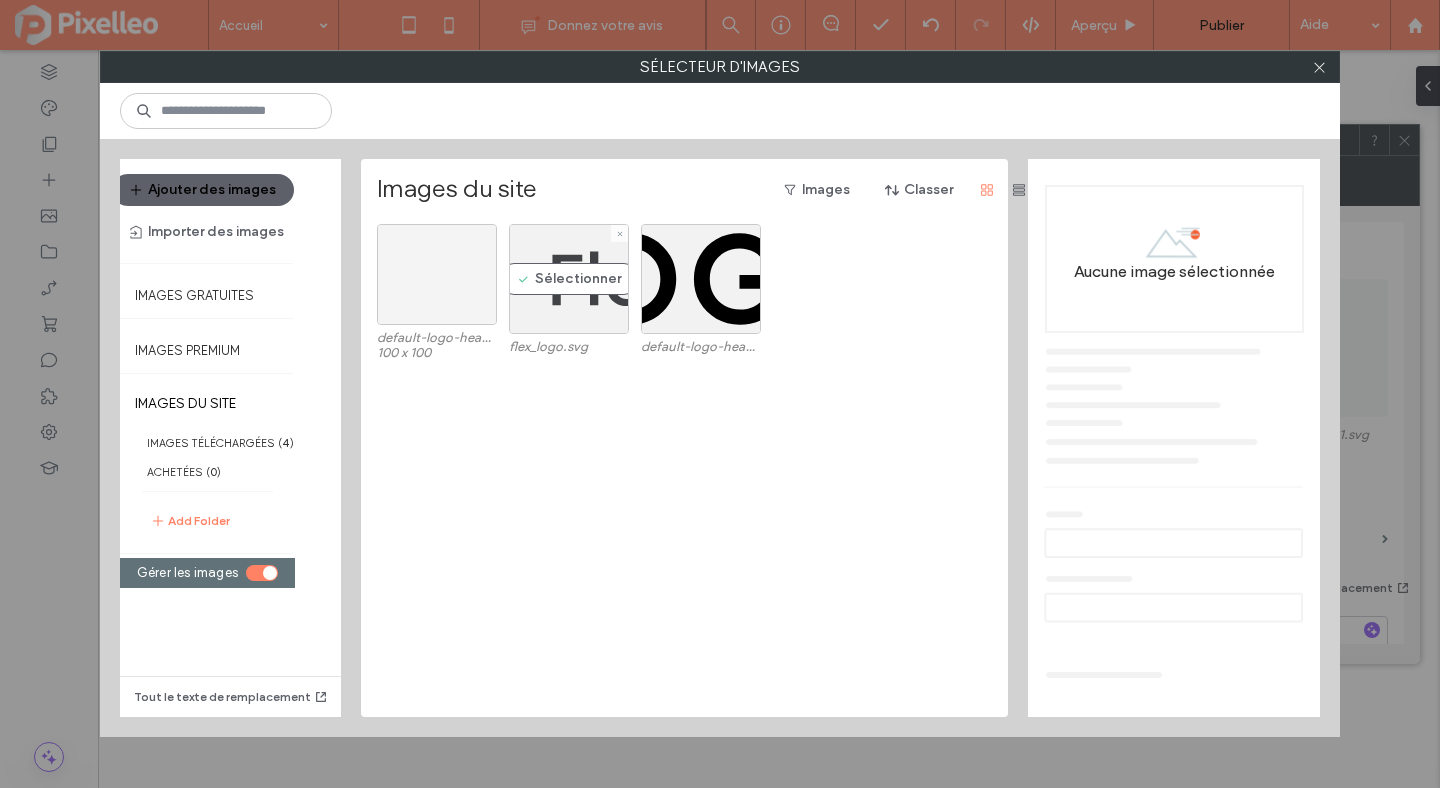 scroll, scrollTop: 0, scrollLeft: 0, axis: both 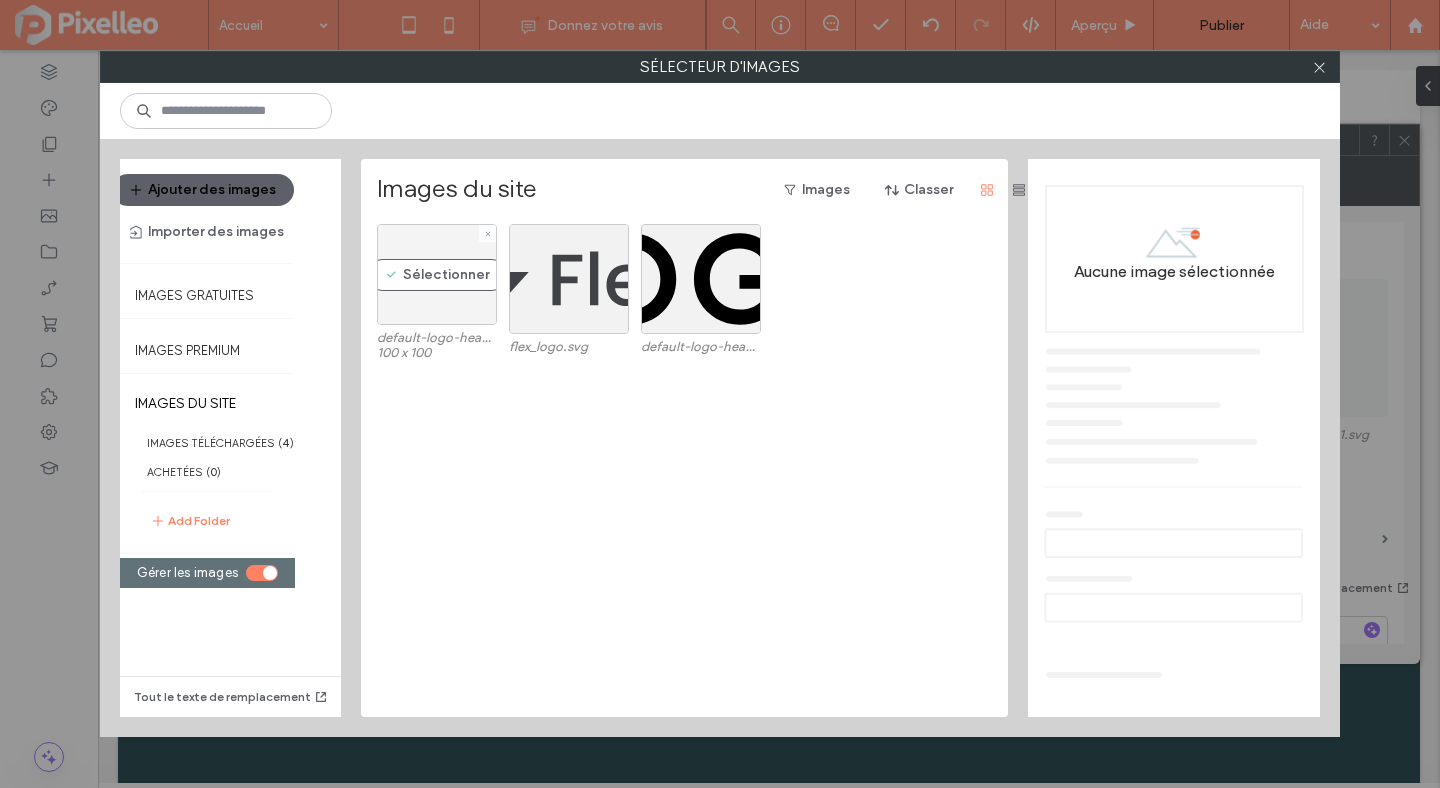 click on "Sélectionner" at bounding box center (437, 274) 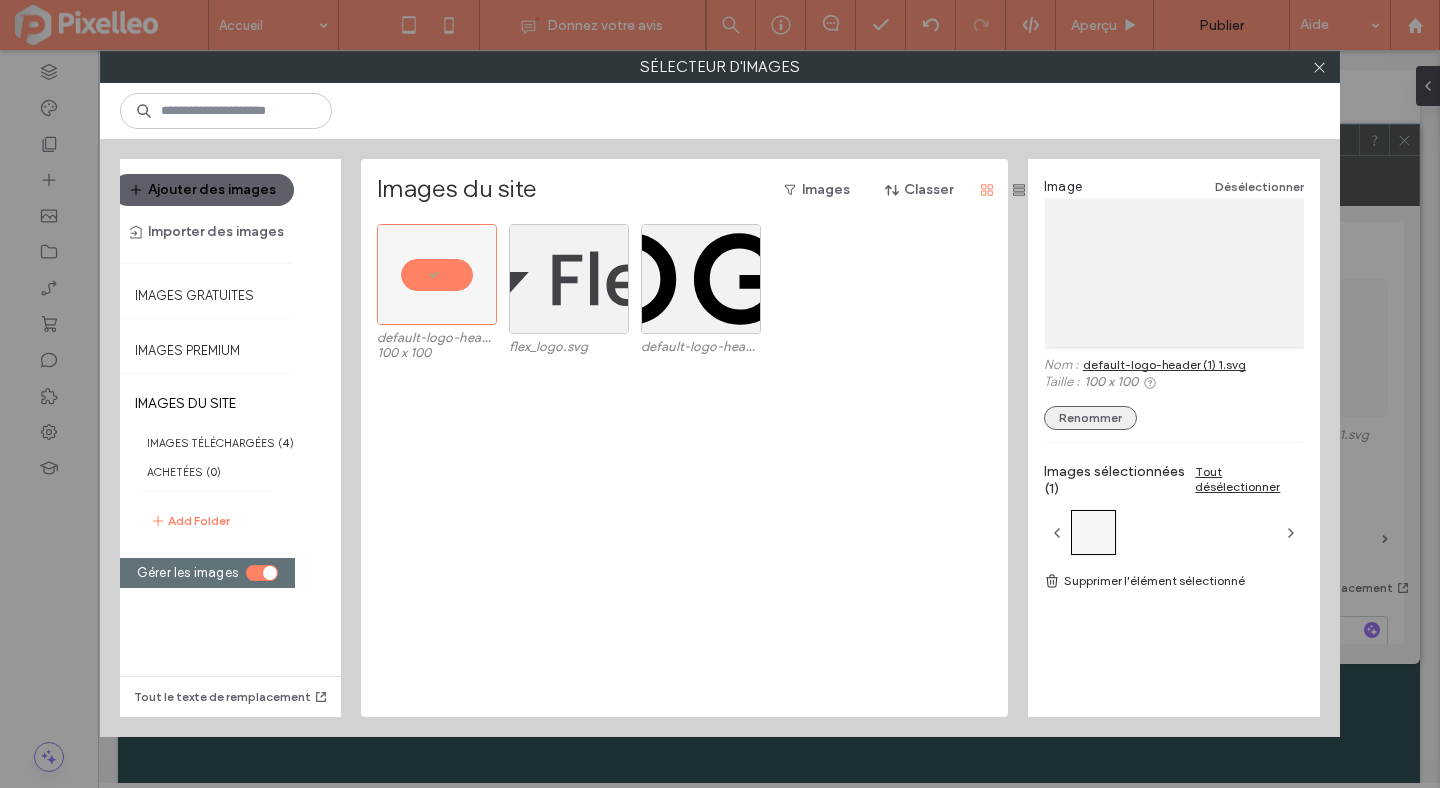 click on "Renommer" at bounding box center (1090, 418) 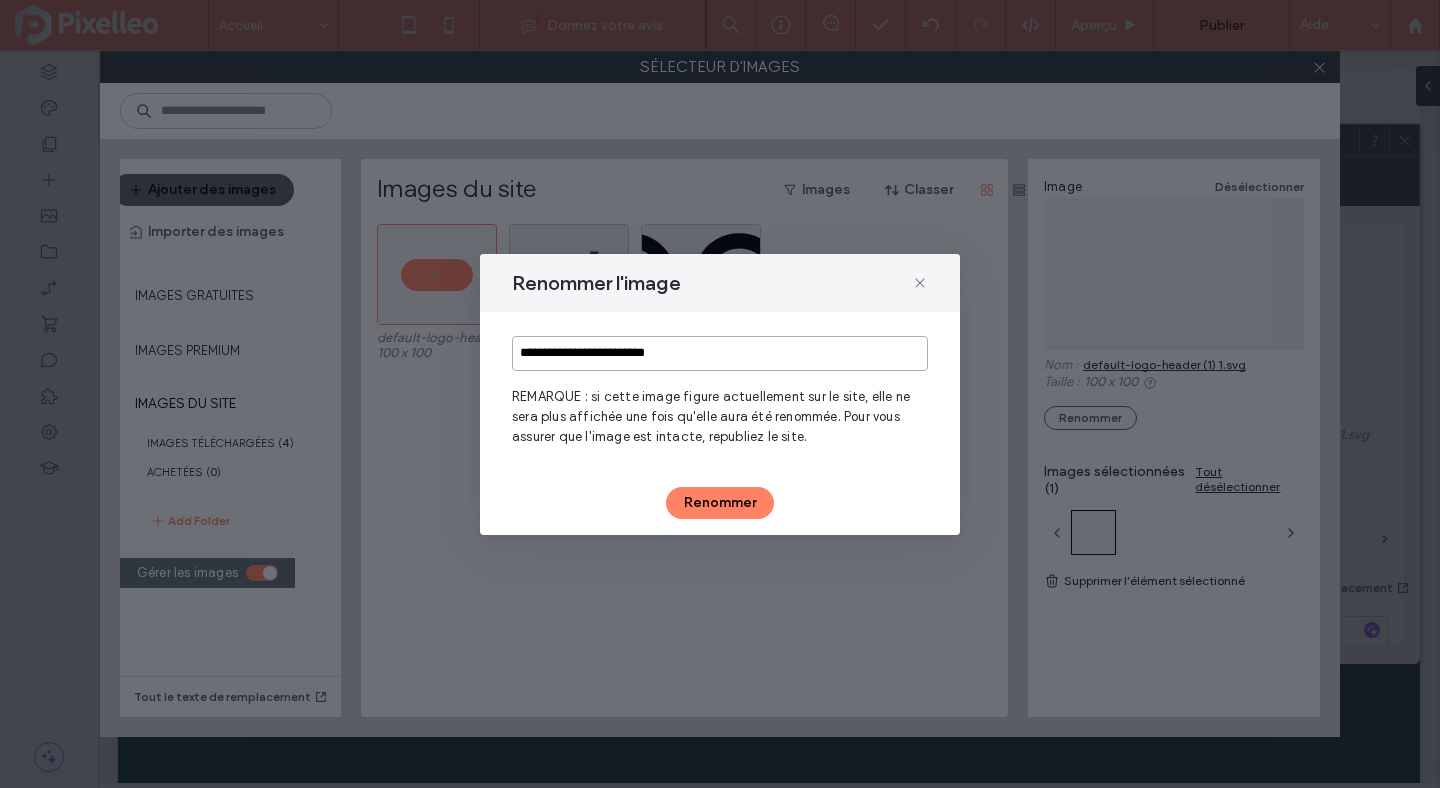 click on "**********" at bounding box center (720, 353) 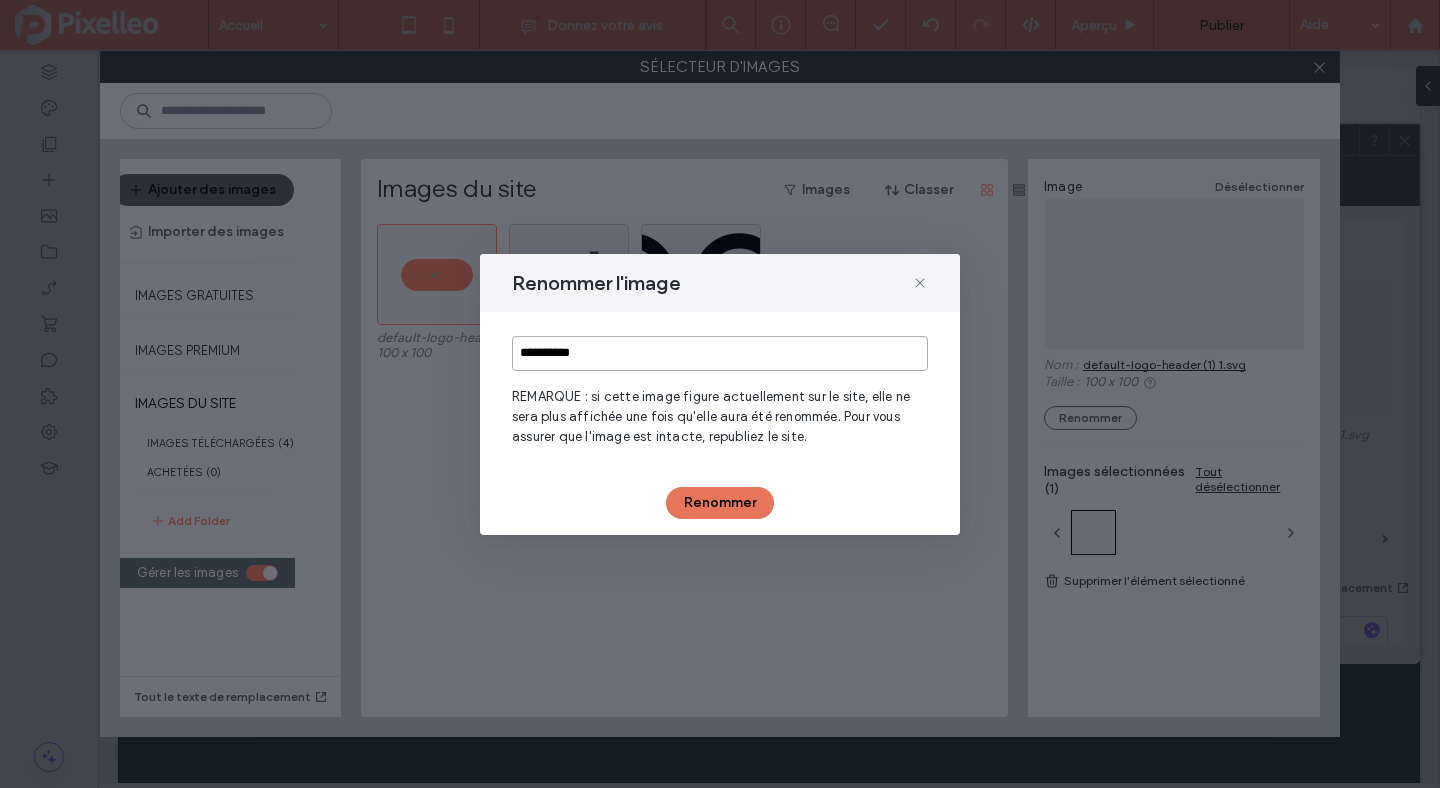 type on "**********" 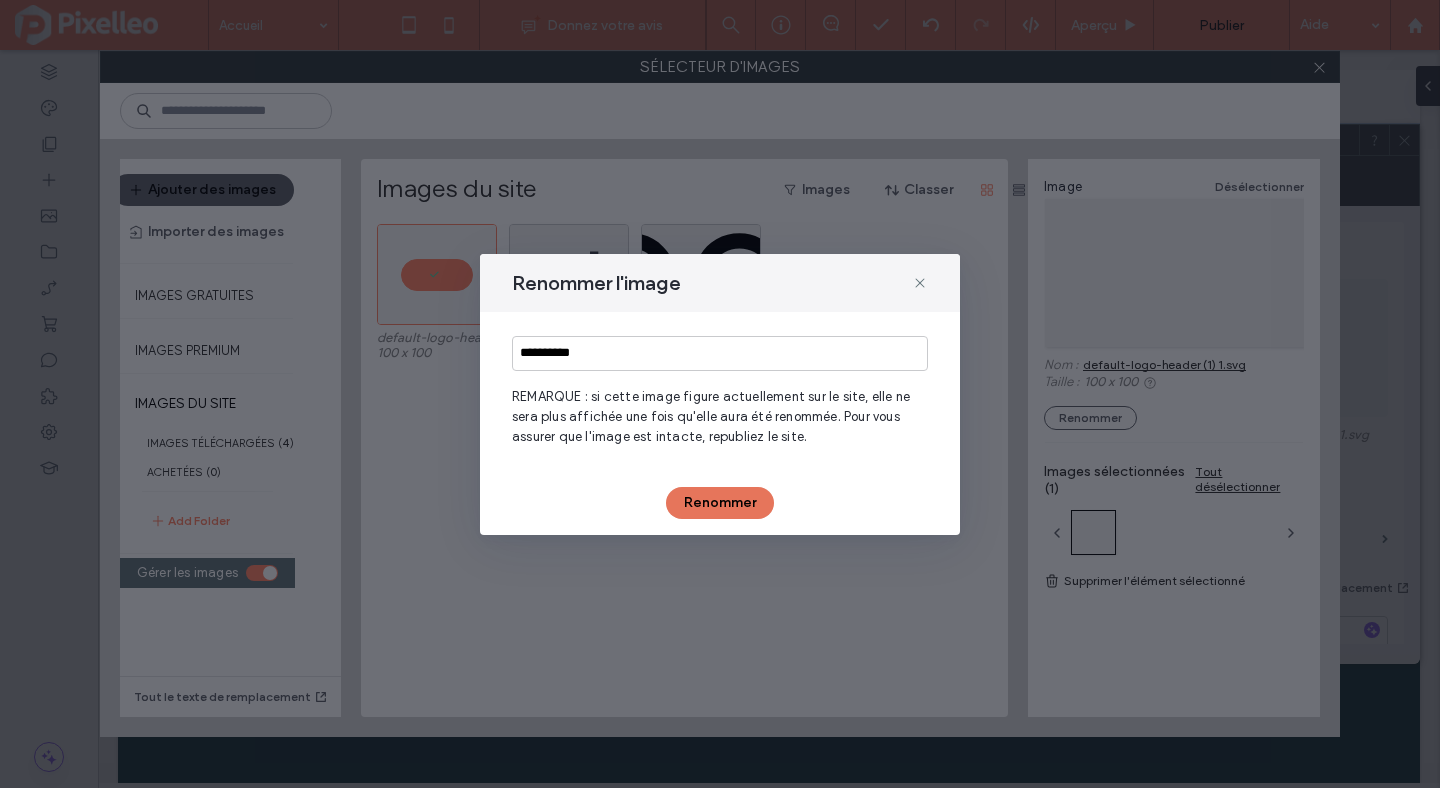 click on "Renommer" at bounding box center [720, 503] 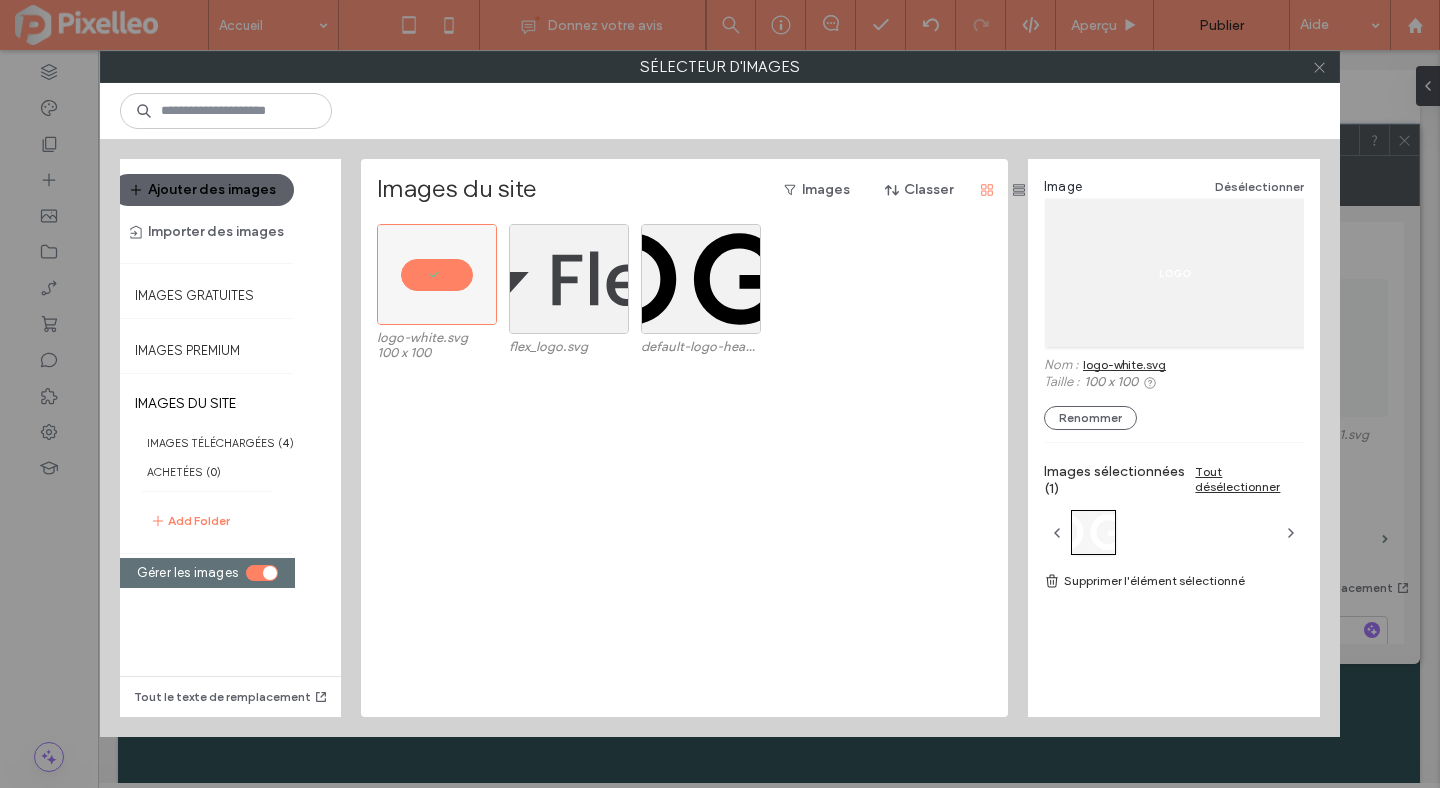 click 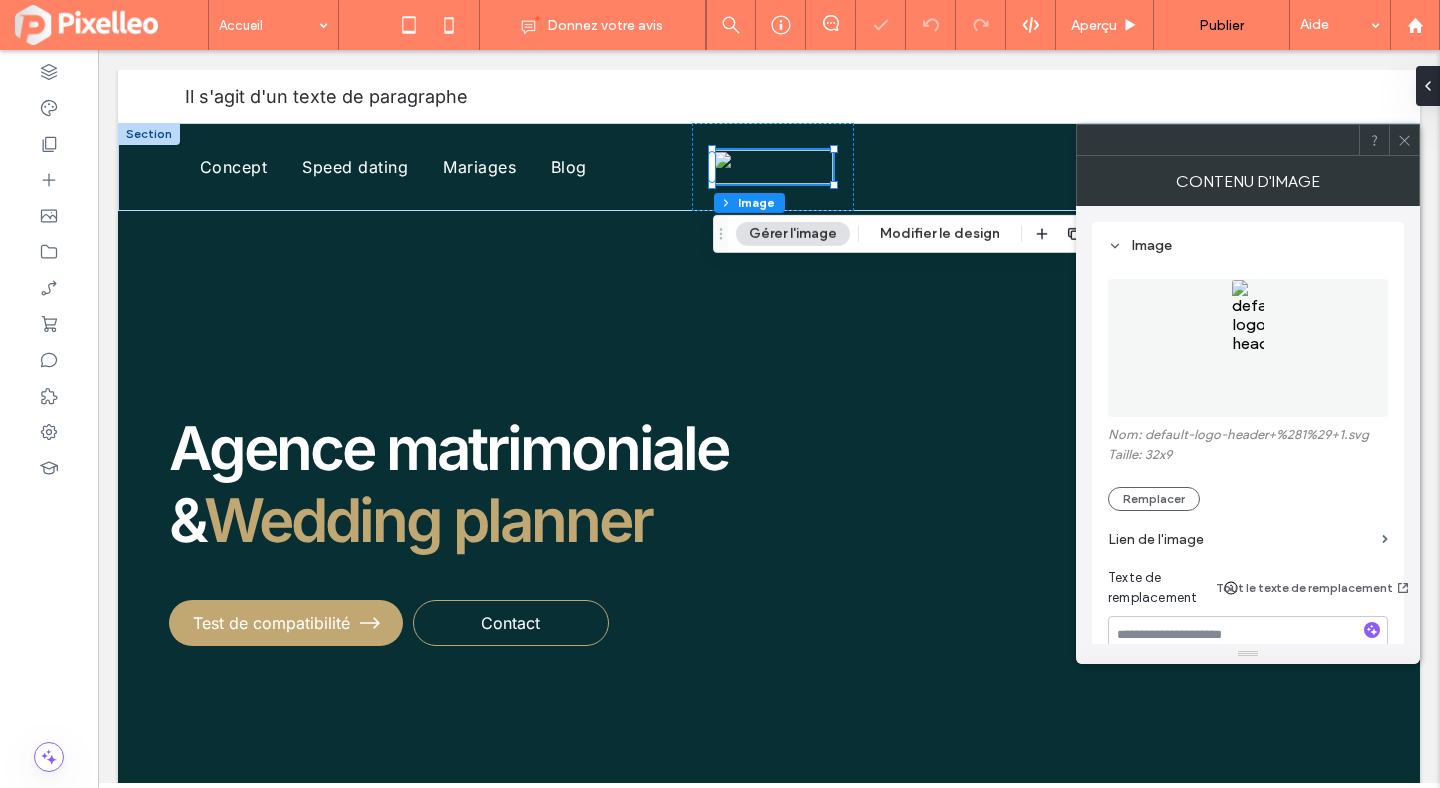 click 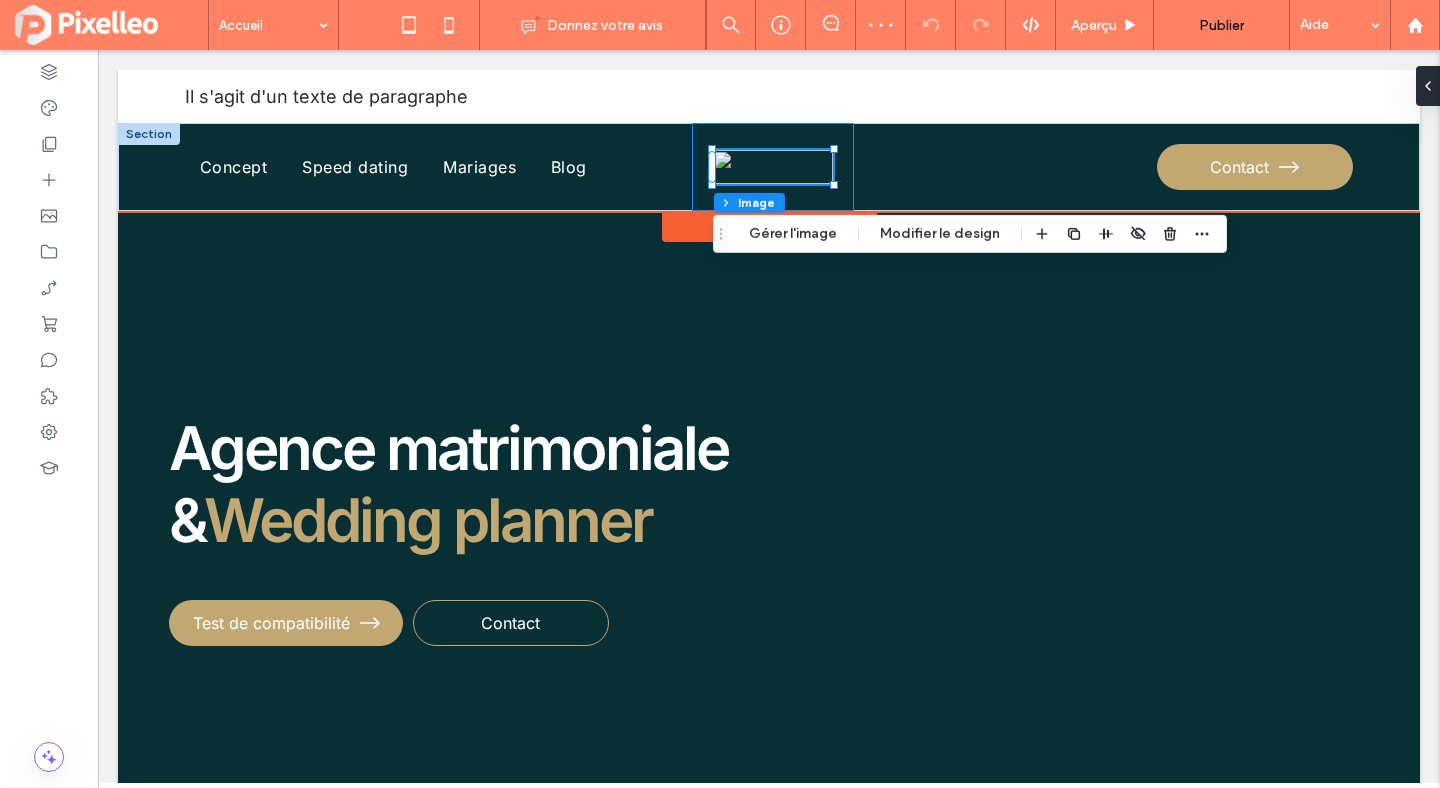 click at bounding box center (773, 167) 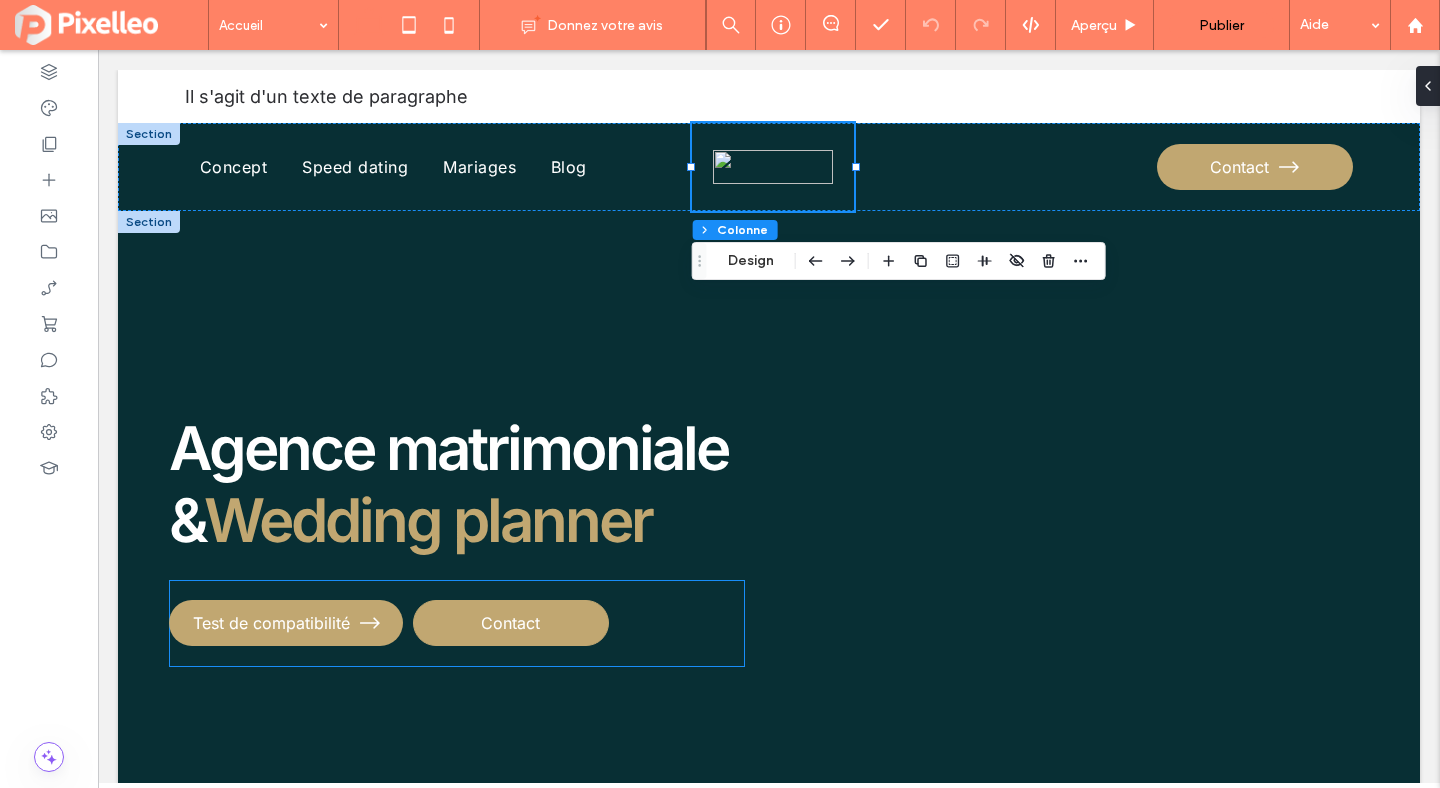 click on "Contact" at bounding box center (511, 623) 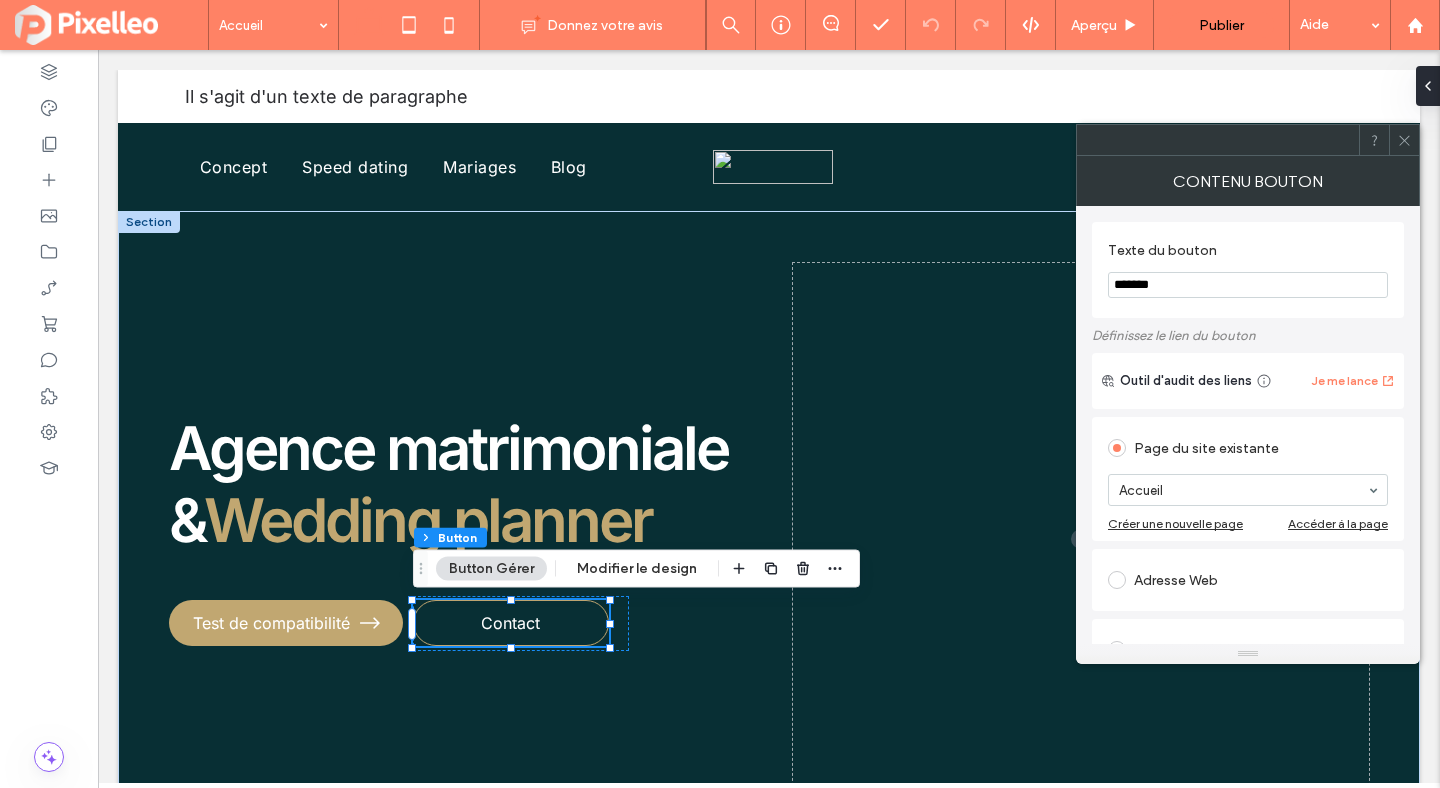 click on "*******" at bounding box center (1248, 285) 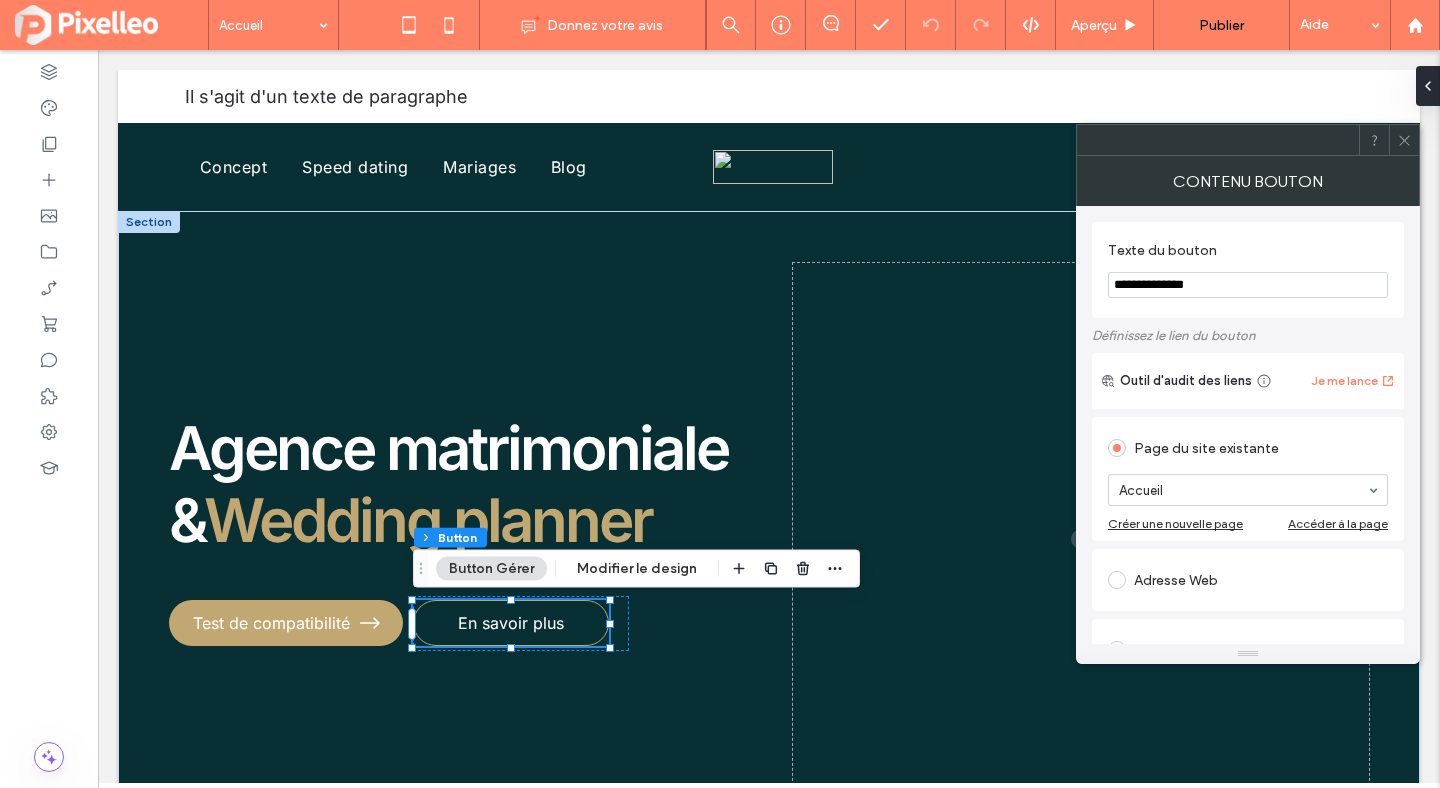 type on "**********" 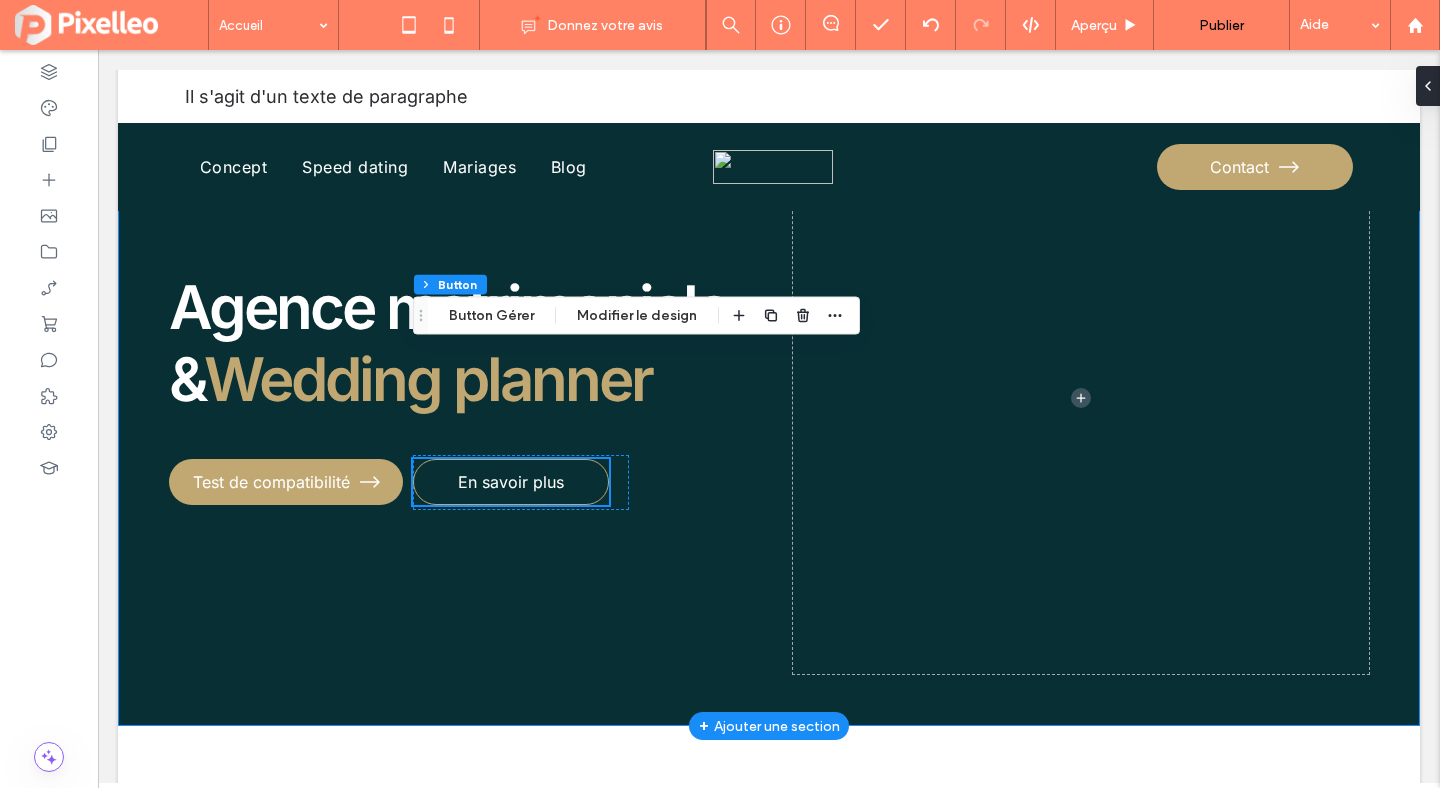scroll, scrollTop: 0, scrollLeft: 0, axis: both 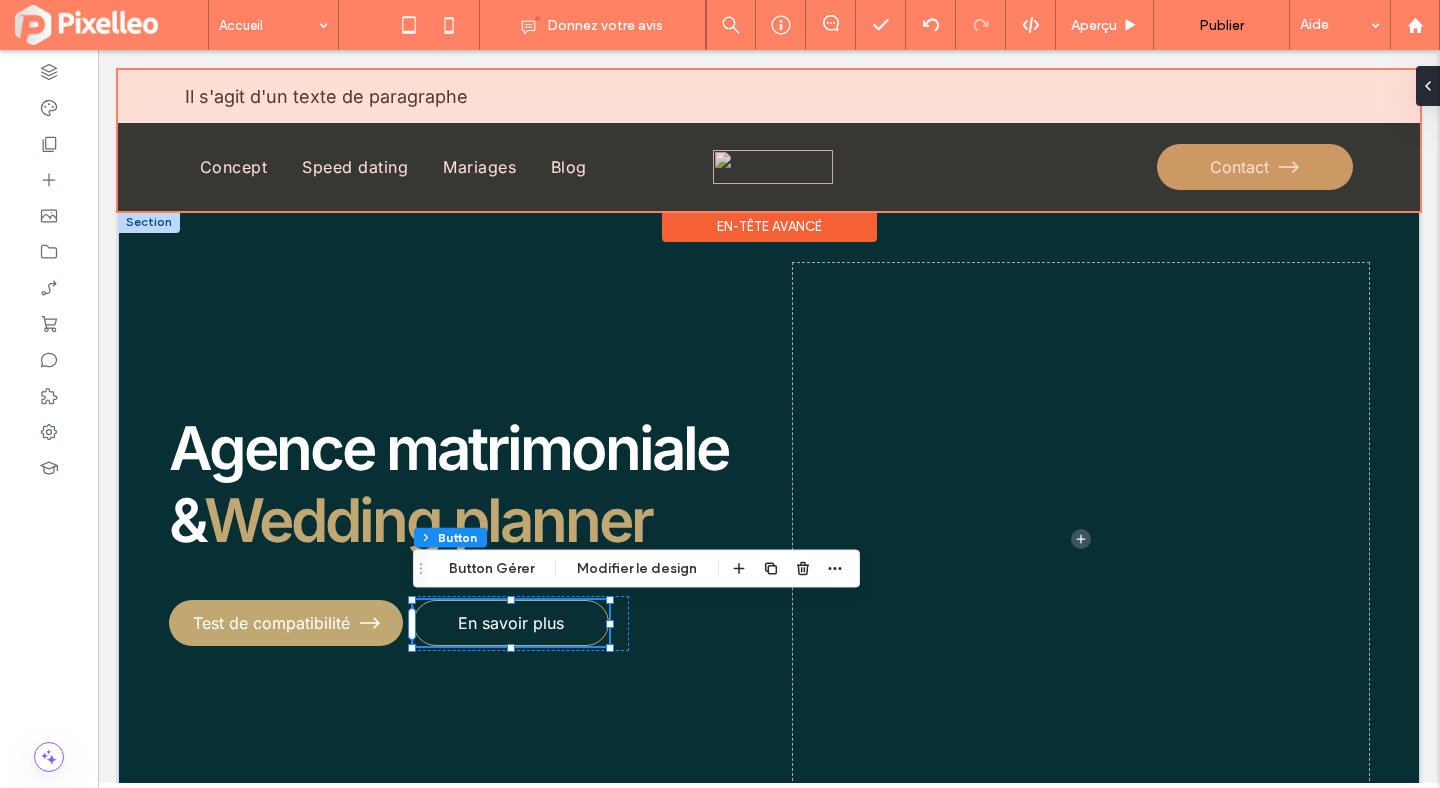 click at bounding box center [769, 140] 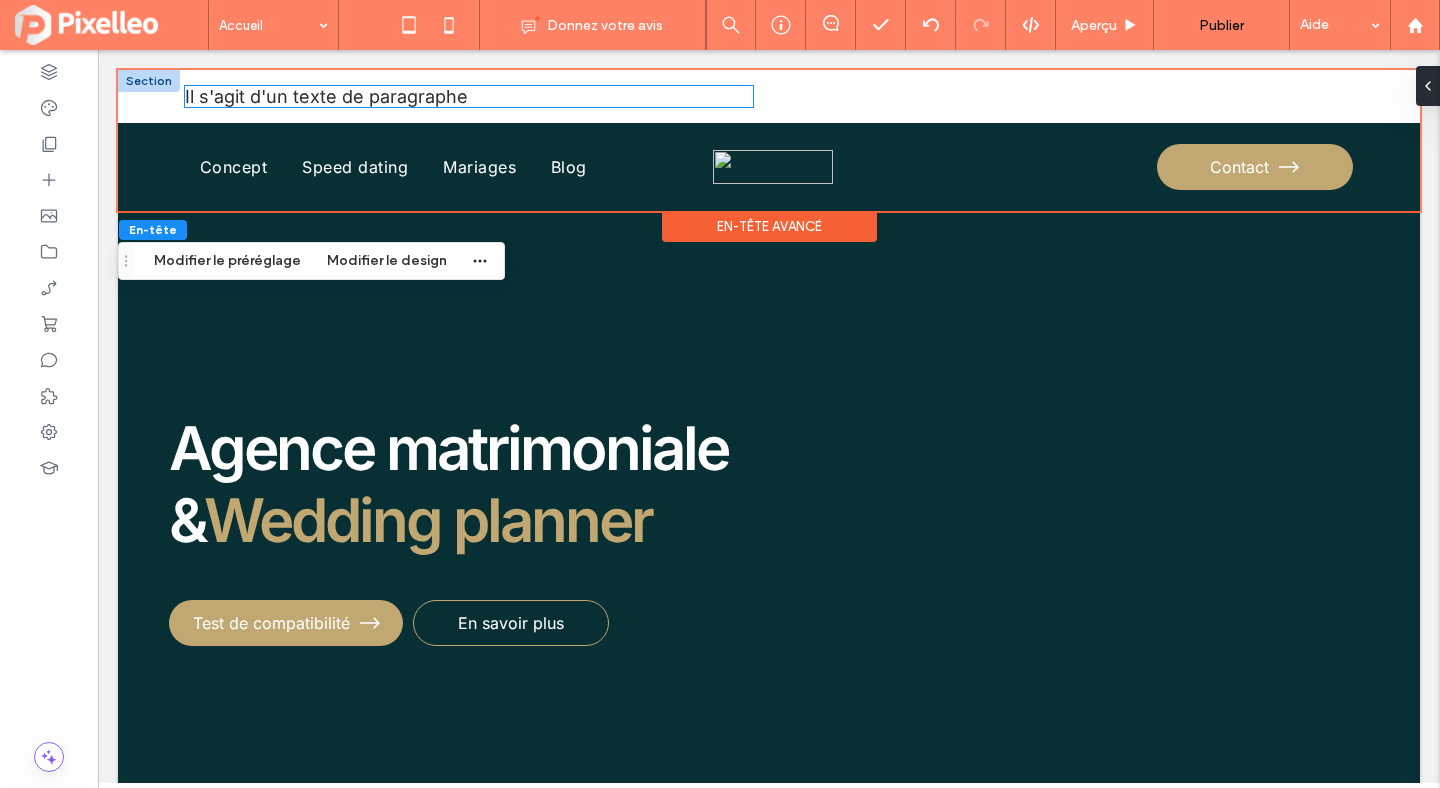click on "Il s'agit d'un texte de paragraphe" at bounding box center [326, 96] 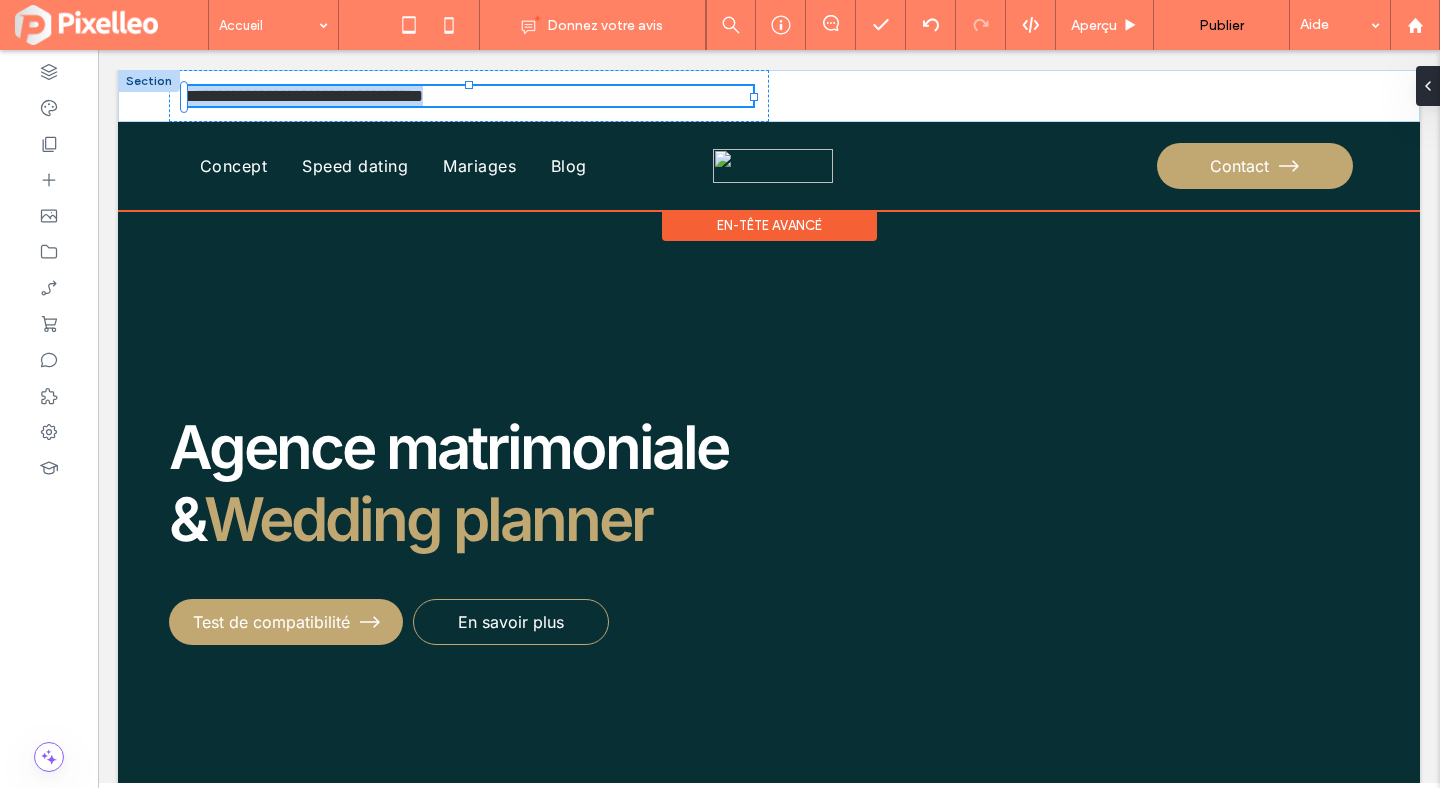 type on "*****" 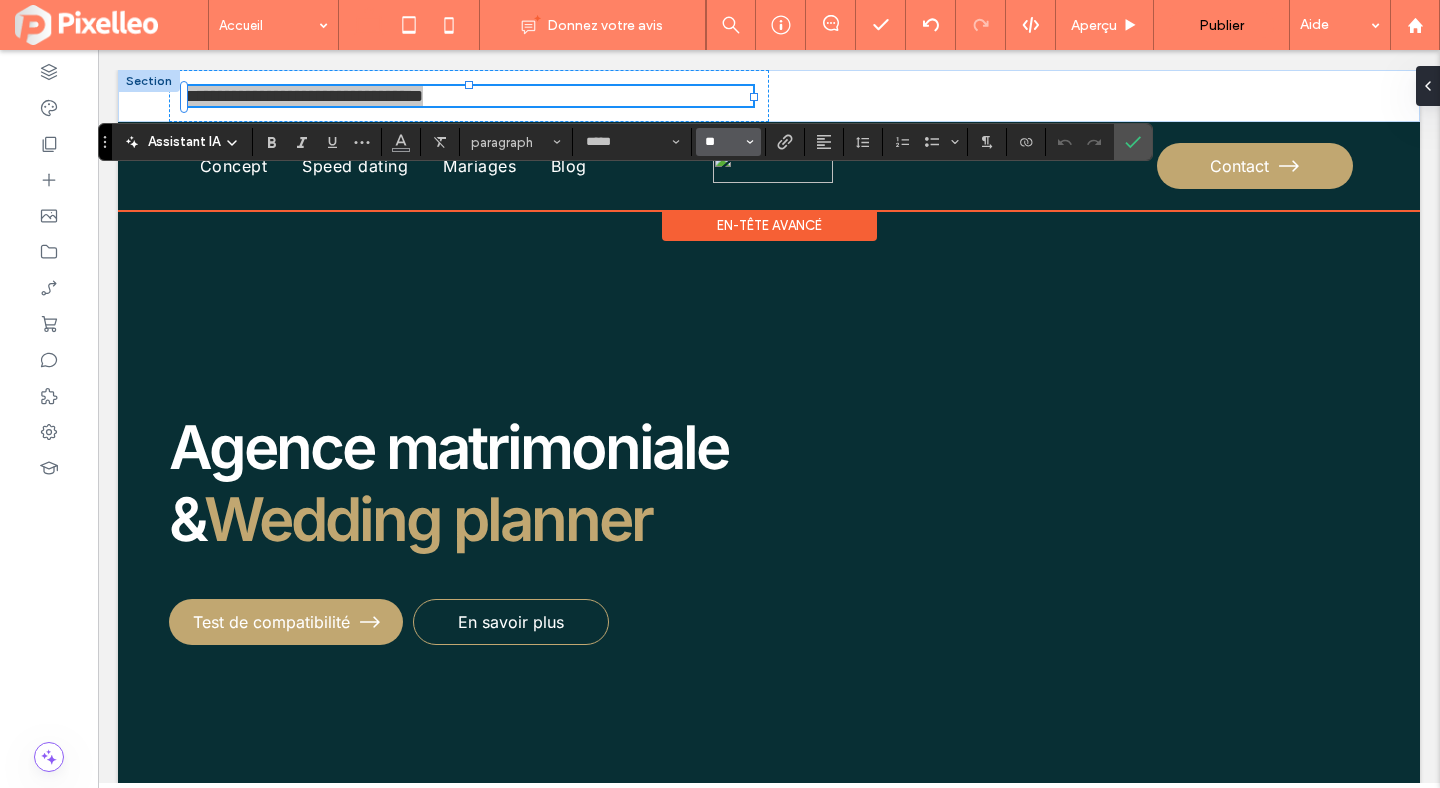click on "**" at bounding box center [722, 142] 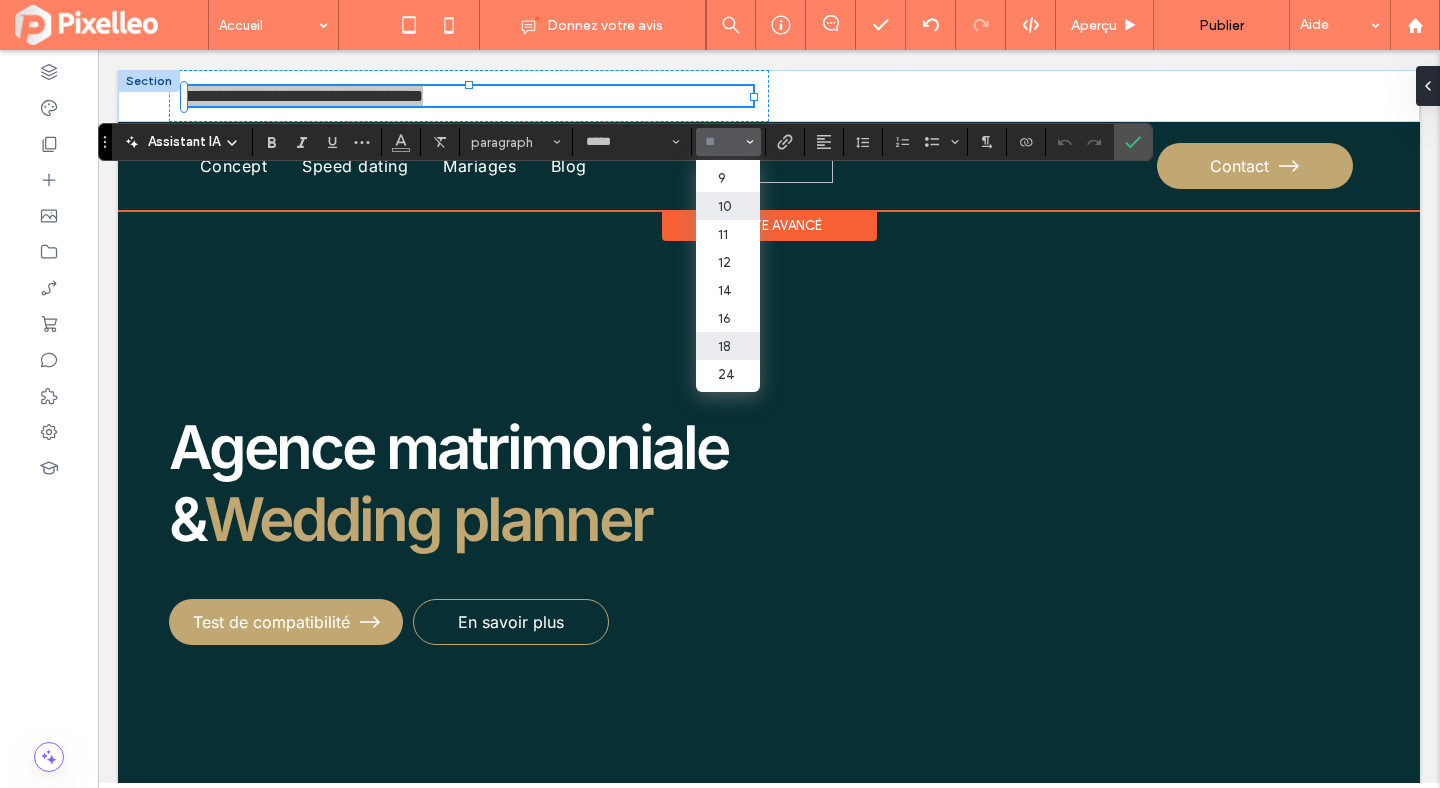 scroll, scrollTop: 28, scrollLeft: 0, axis: vertical 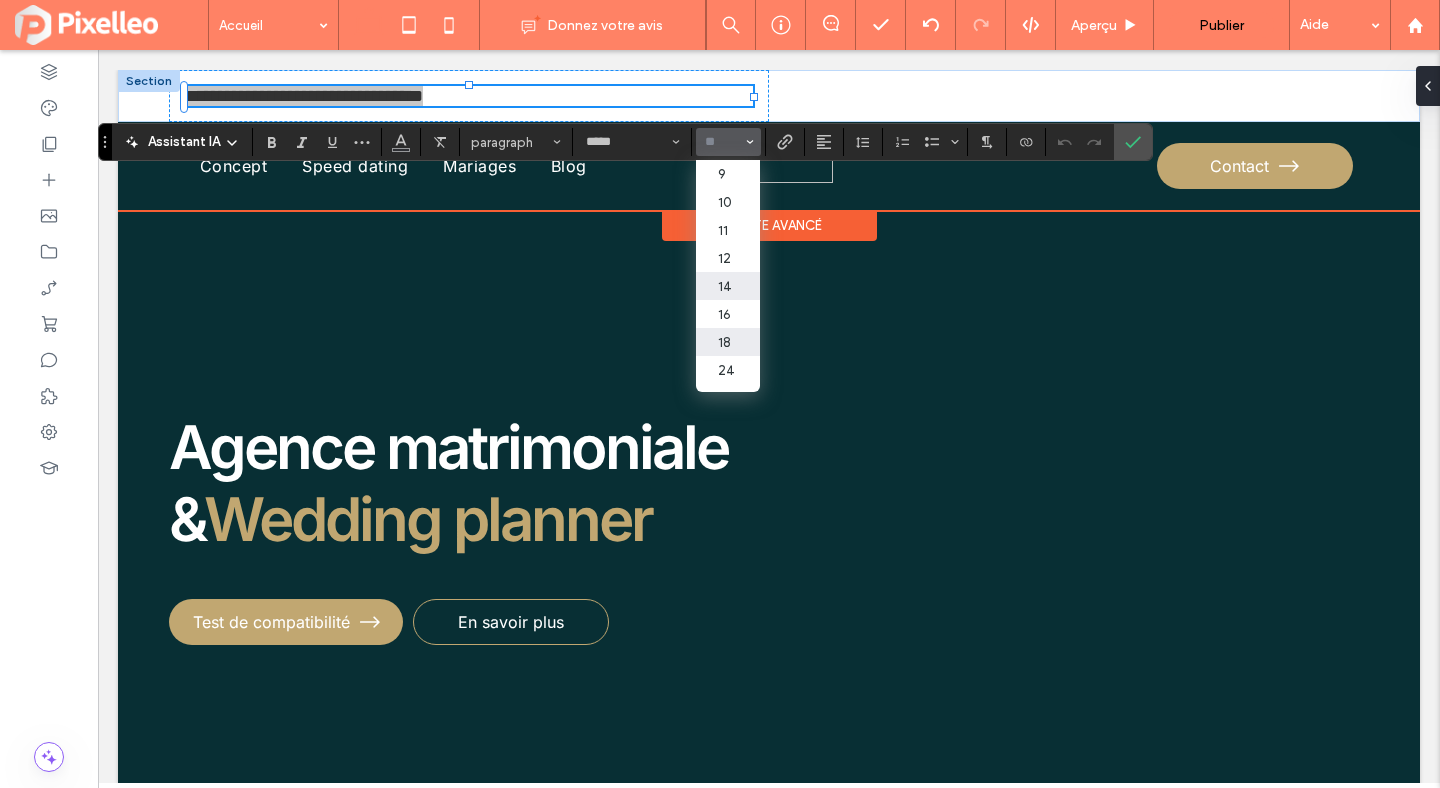 click on "14" at bounding box center (728, 286) 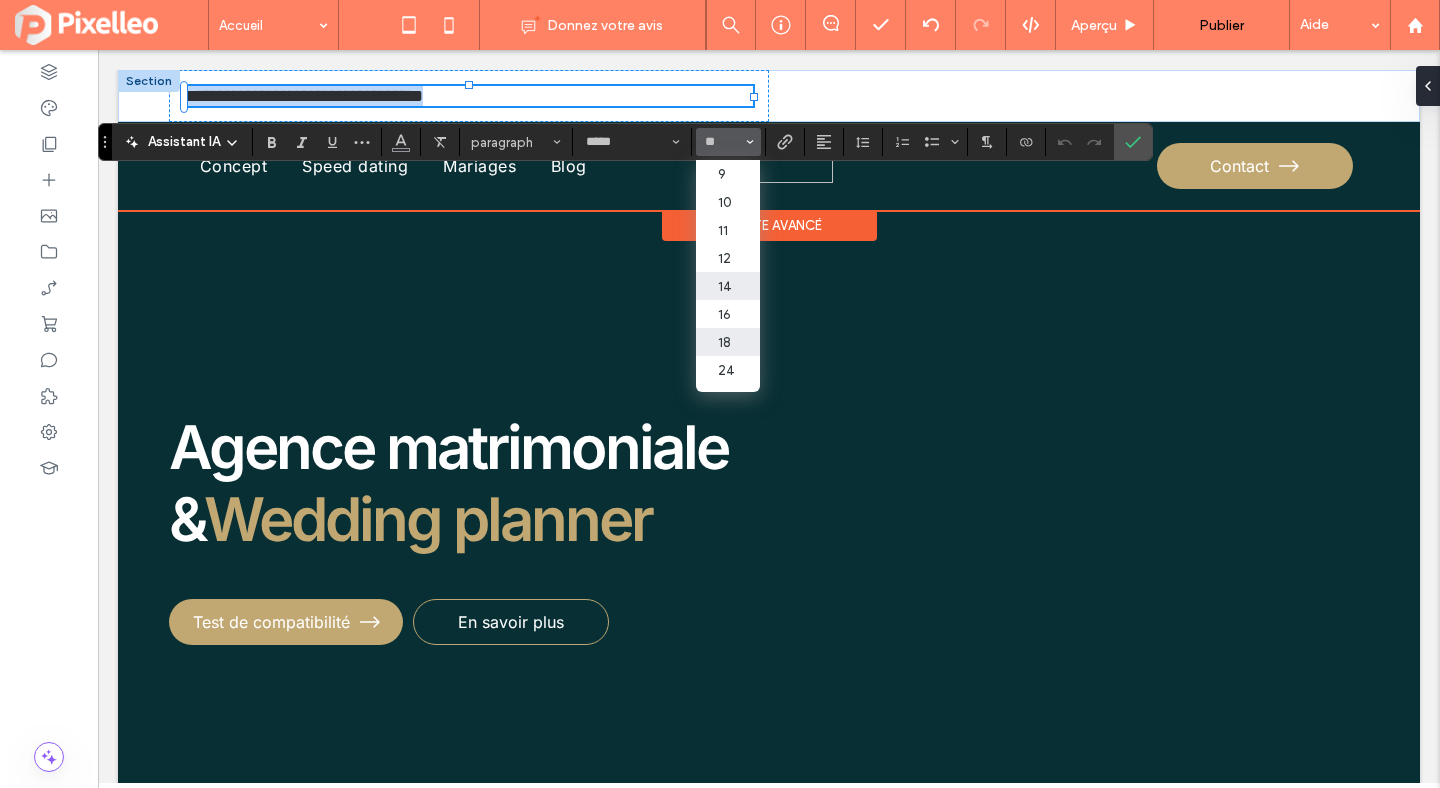 type on "**" 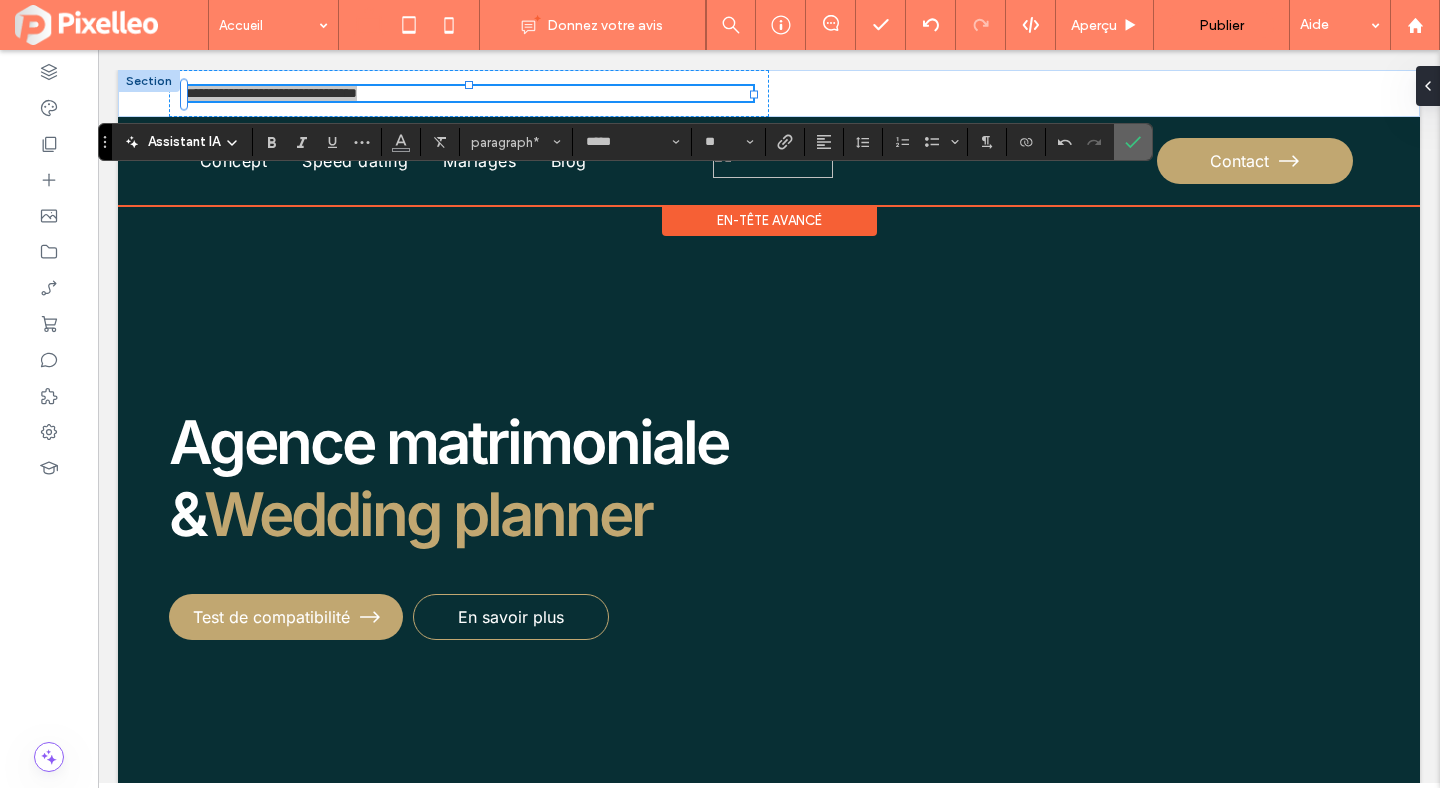 click 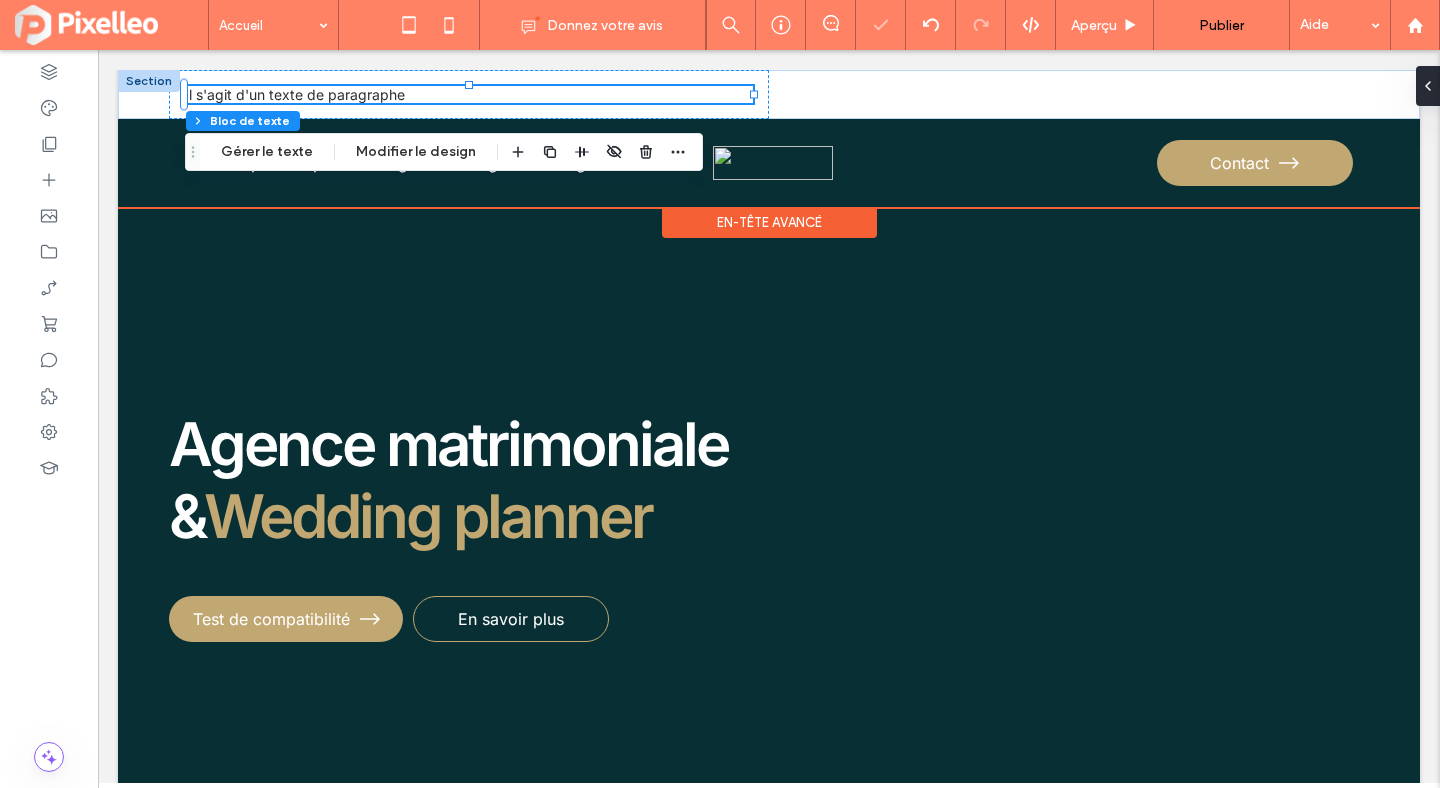 click on "Il s'agit d'un texte de paragraphe" at bounding box center (469, 94) 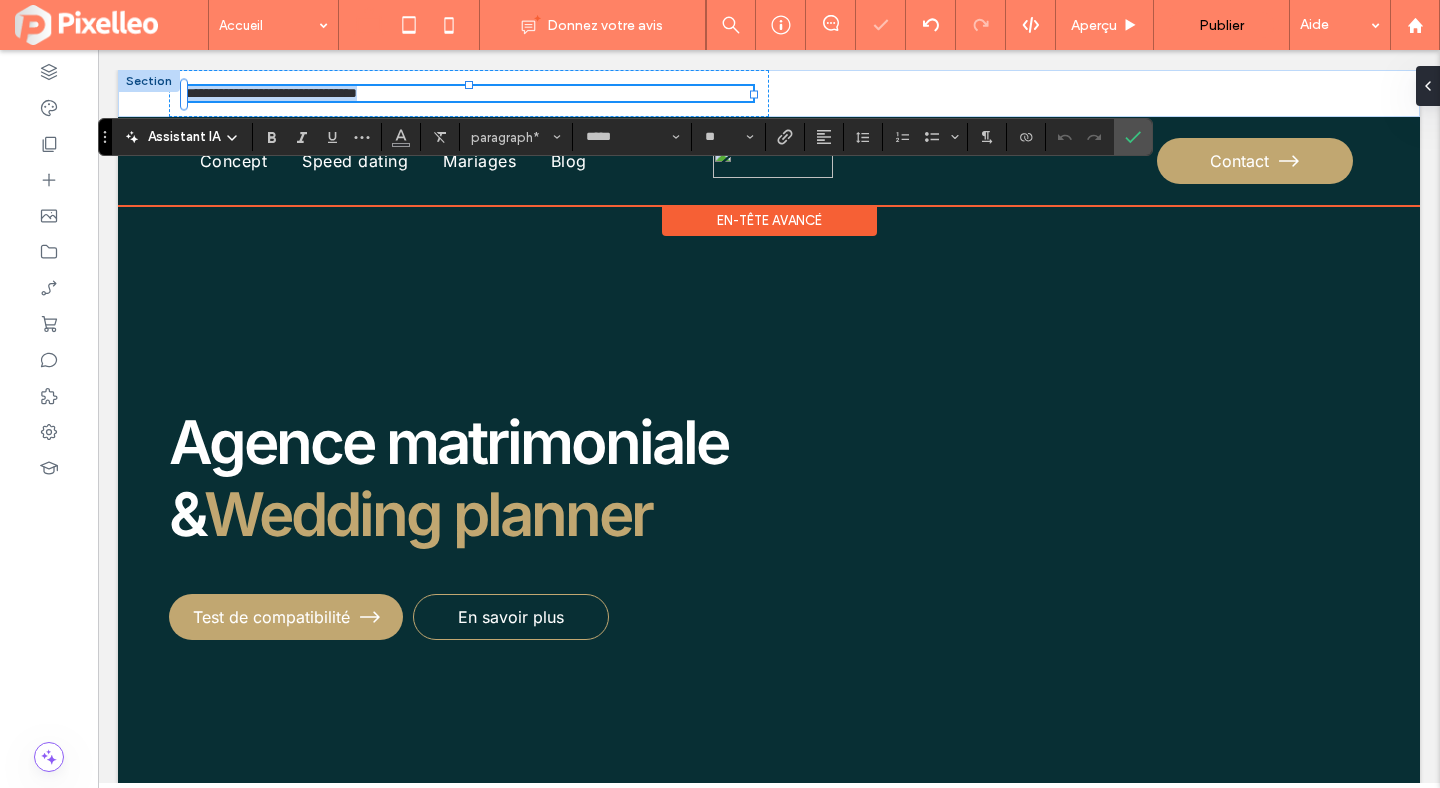 click on "**********" at bounding box center (469, 93) 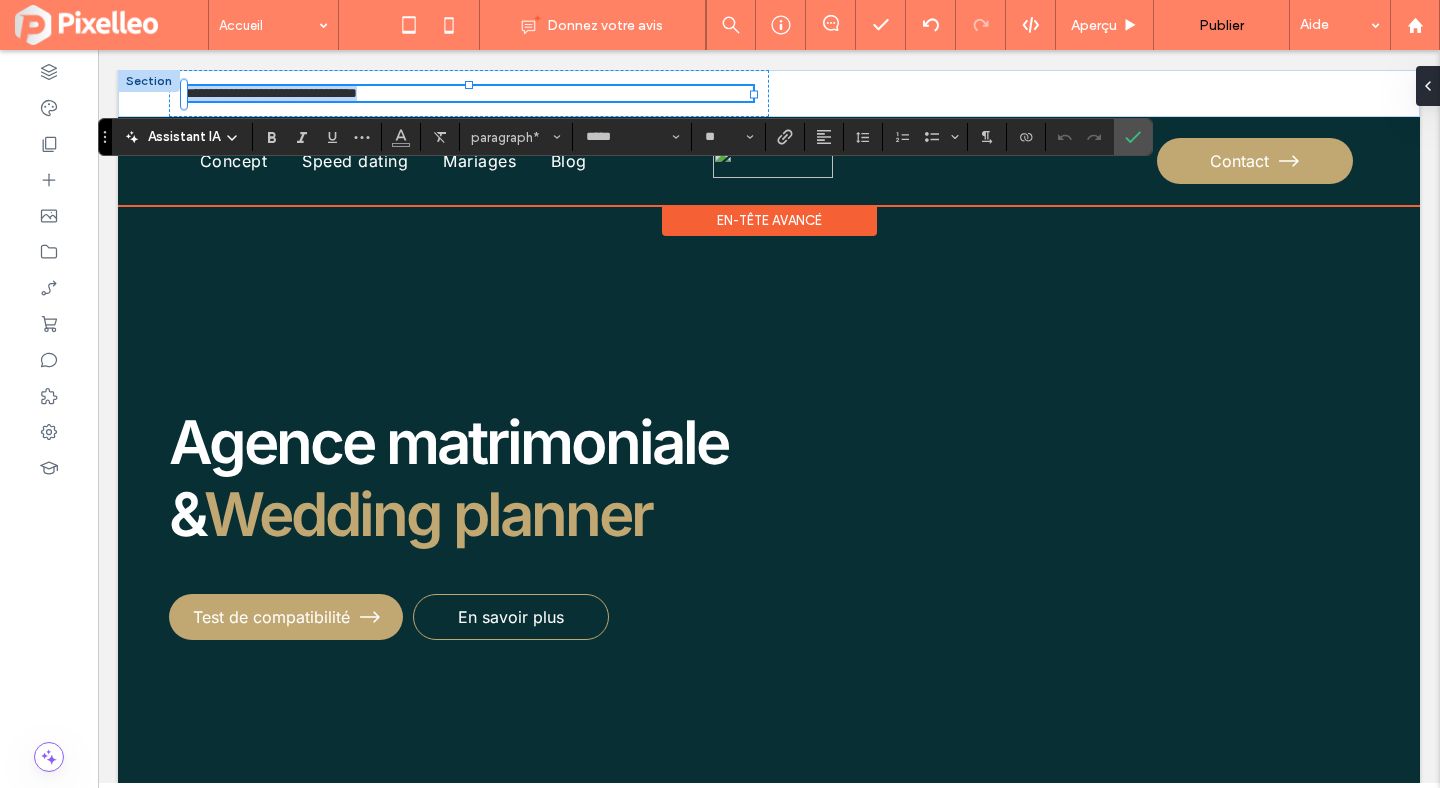 click on "**********" at bounding box center [271, 93] 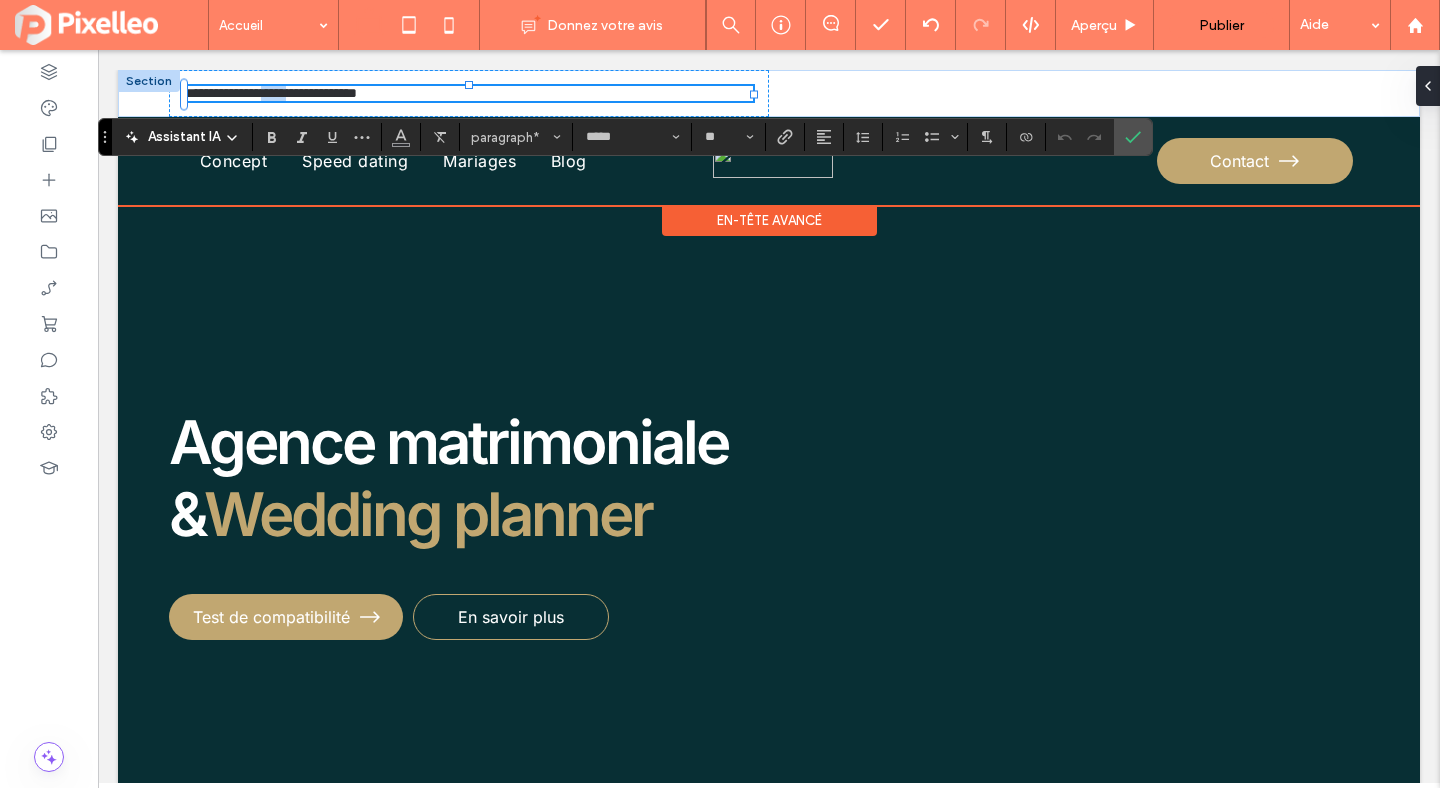 click on "**********" at bounding box center (271, 93) 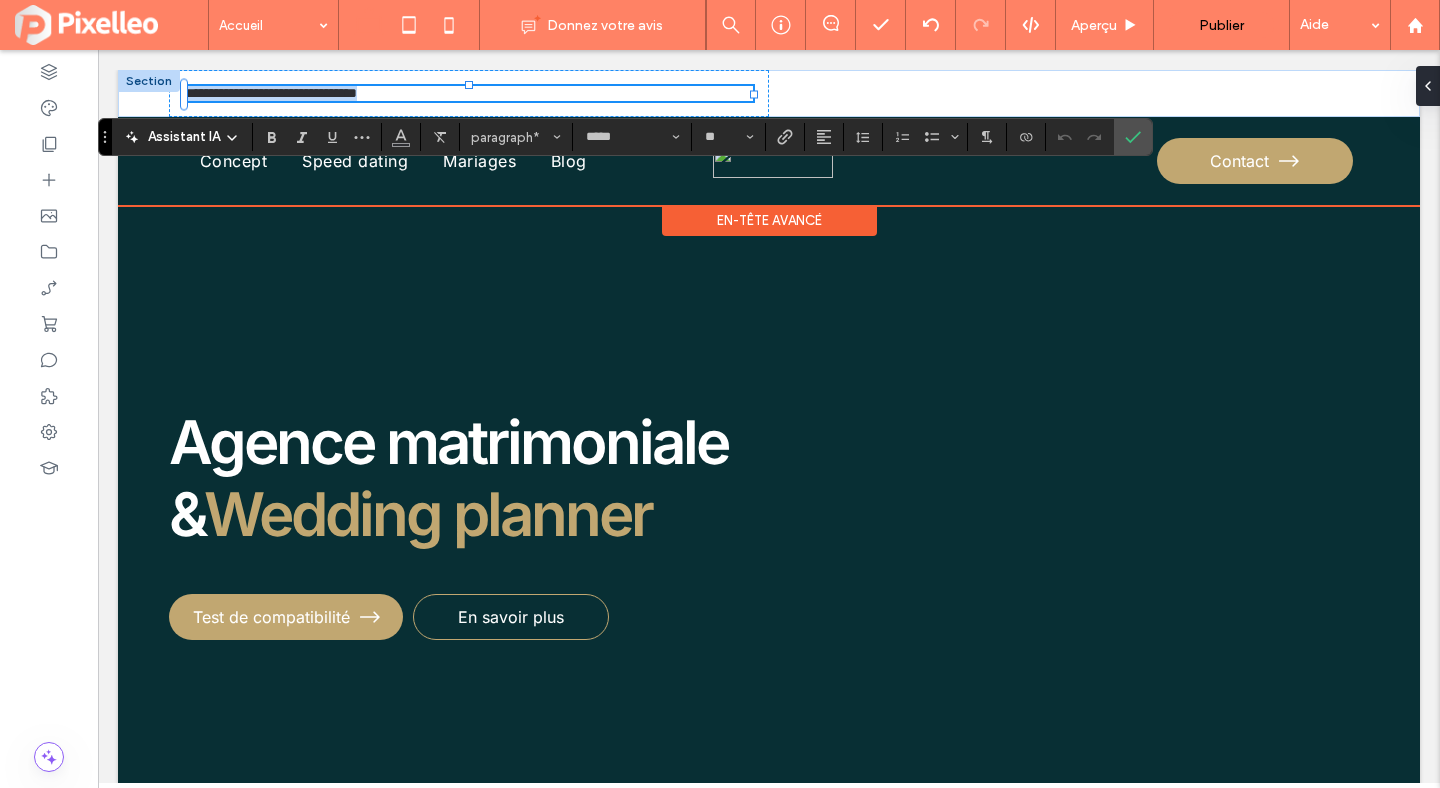 click on "**********" at bounding box center [271, 93] 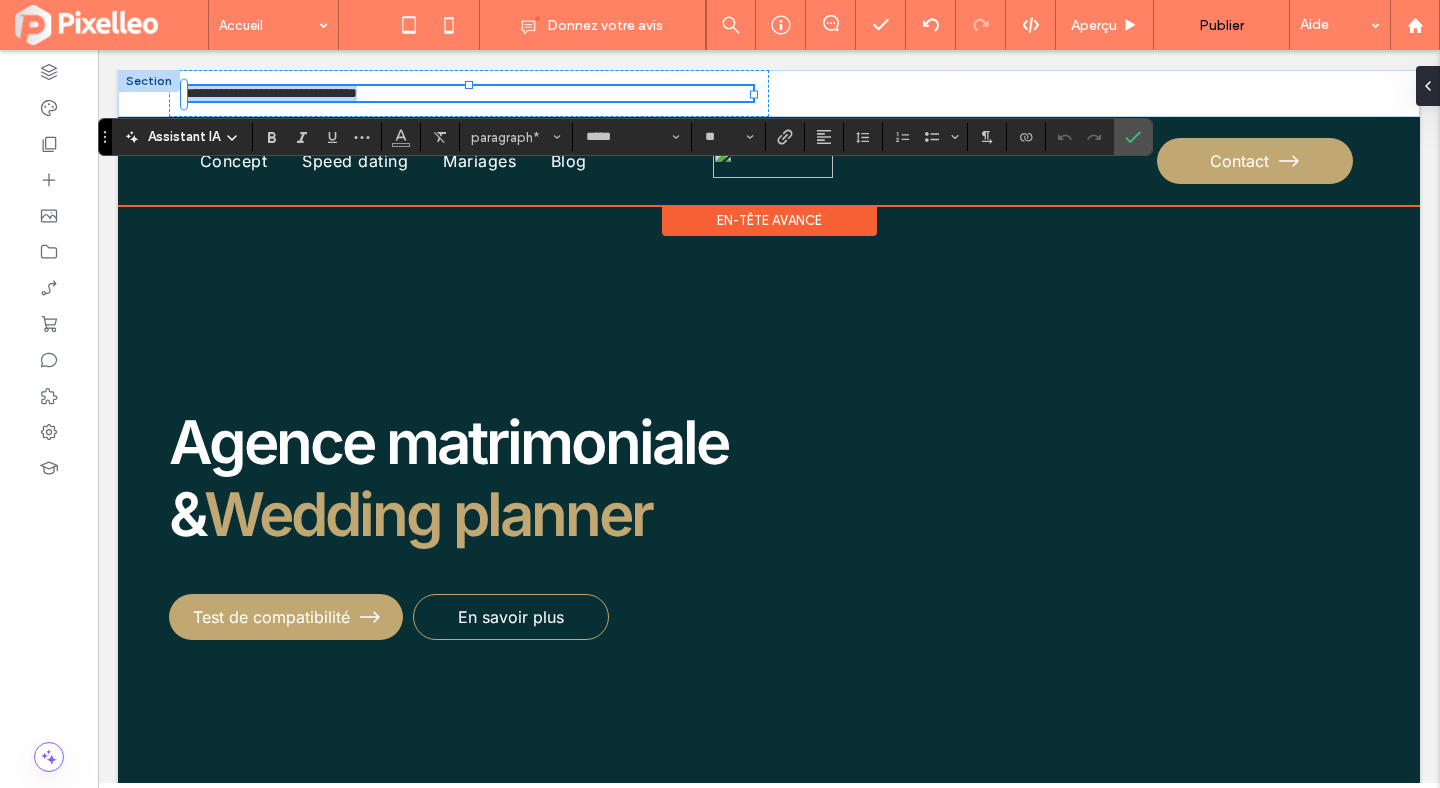 paste 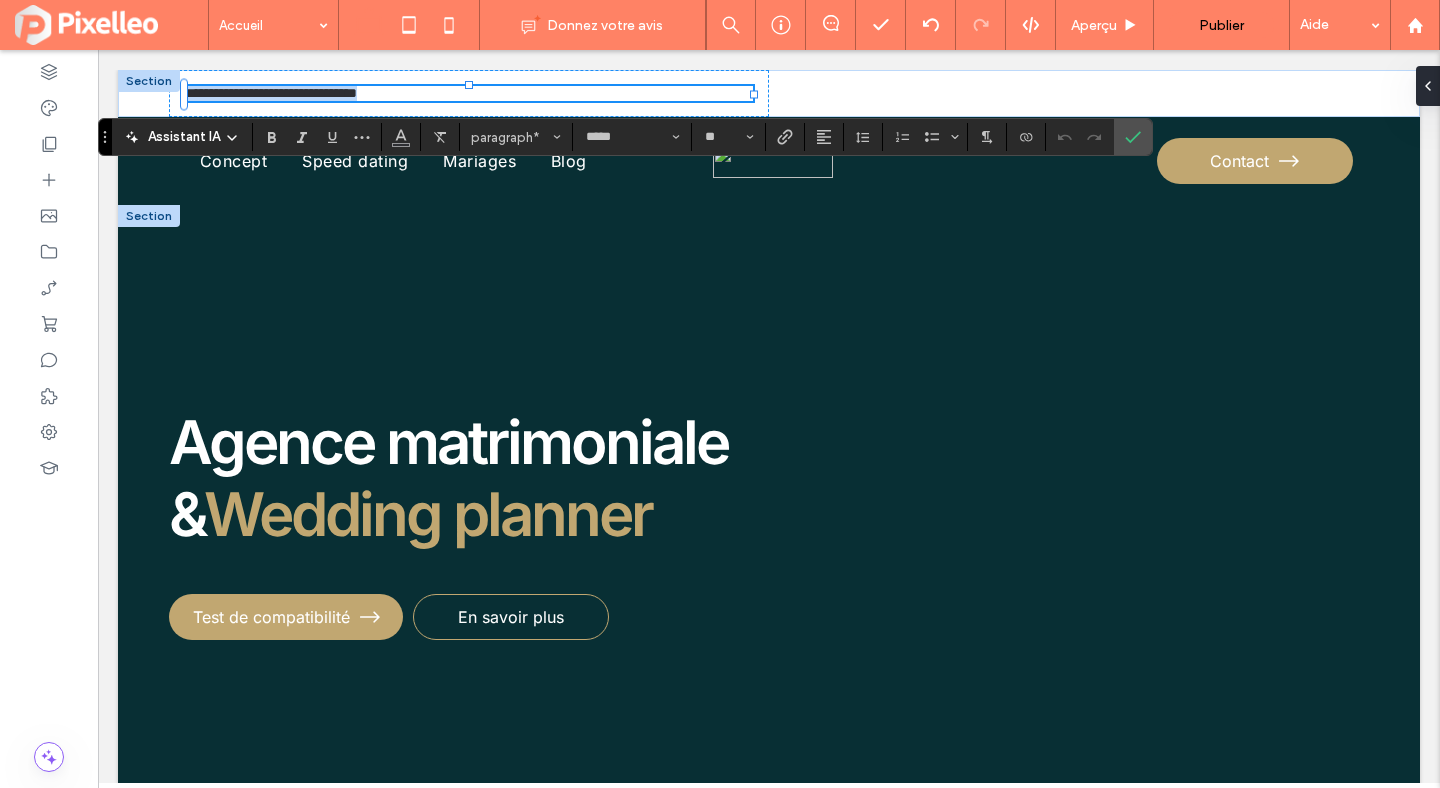 type 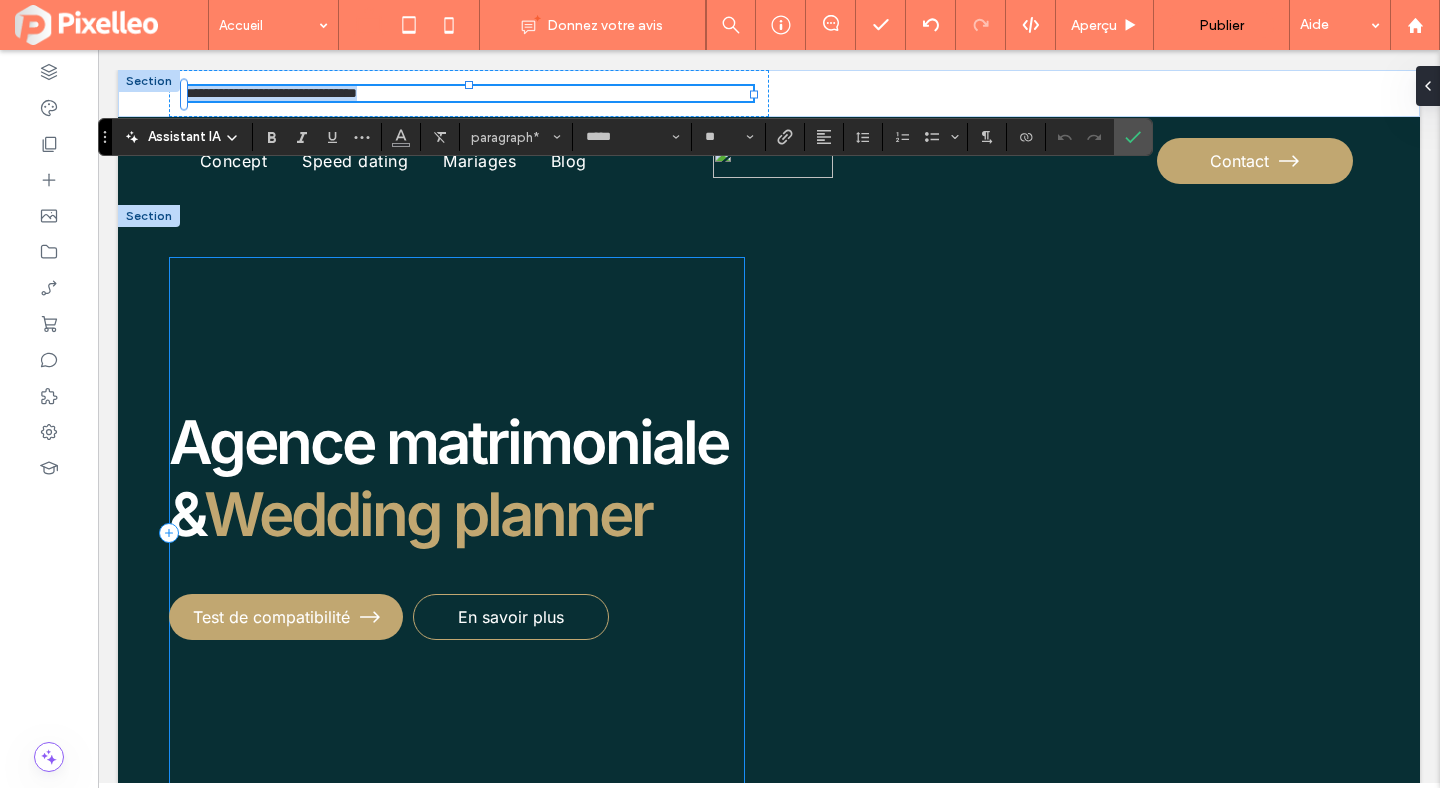 type on "*******" 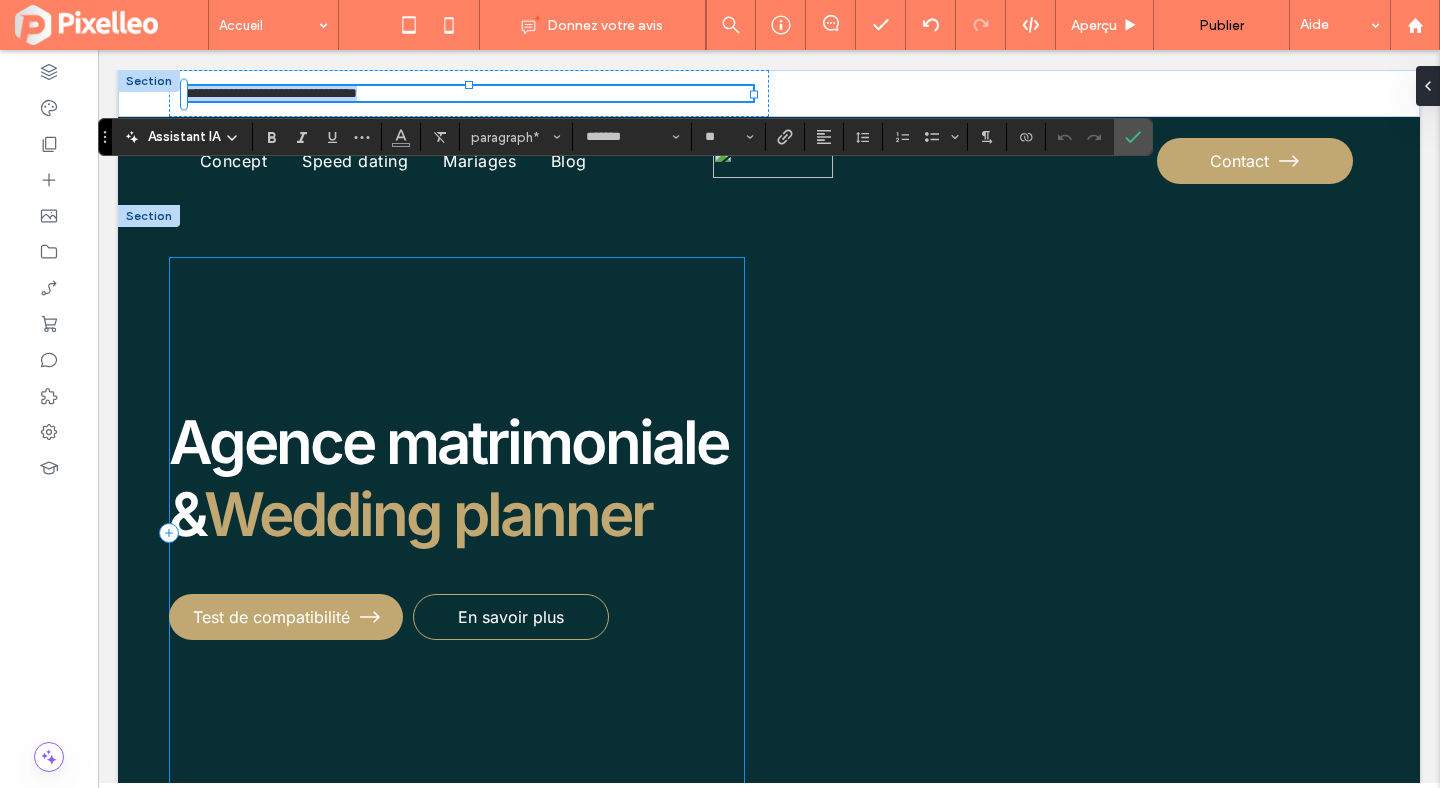 scroll, scrollTop: 0, scrollLeft: 0, axis: both 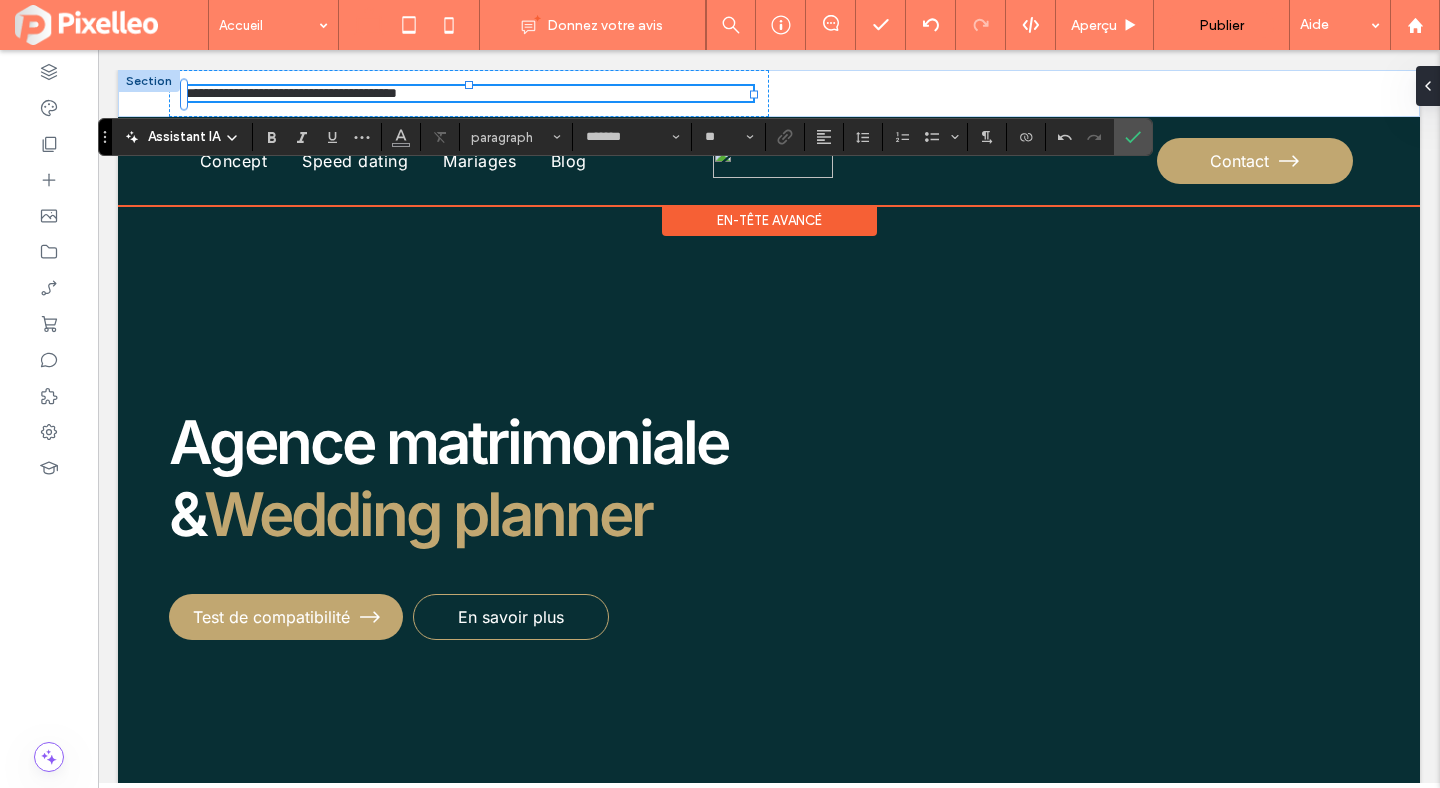 type 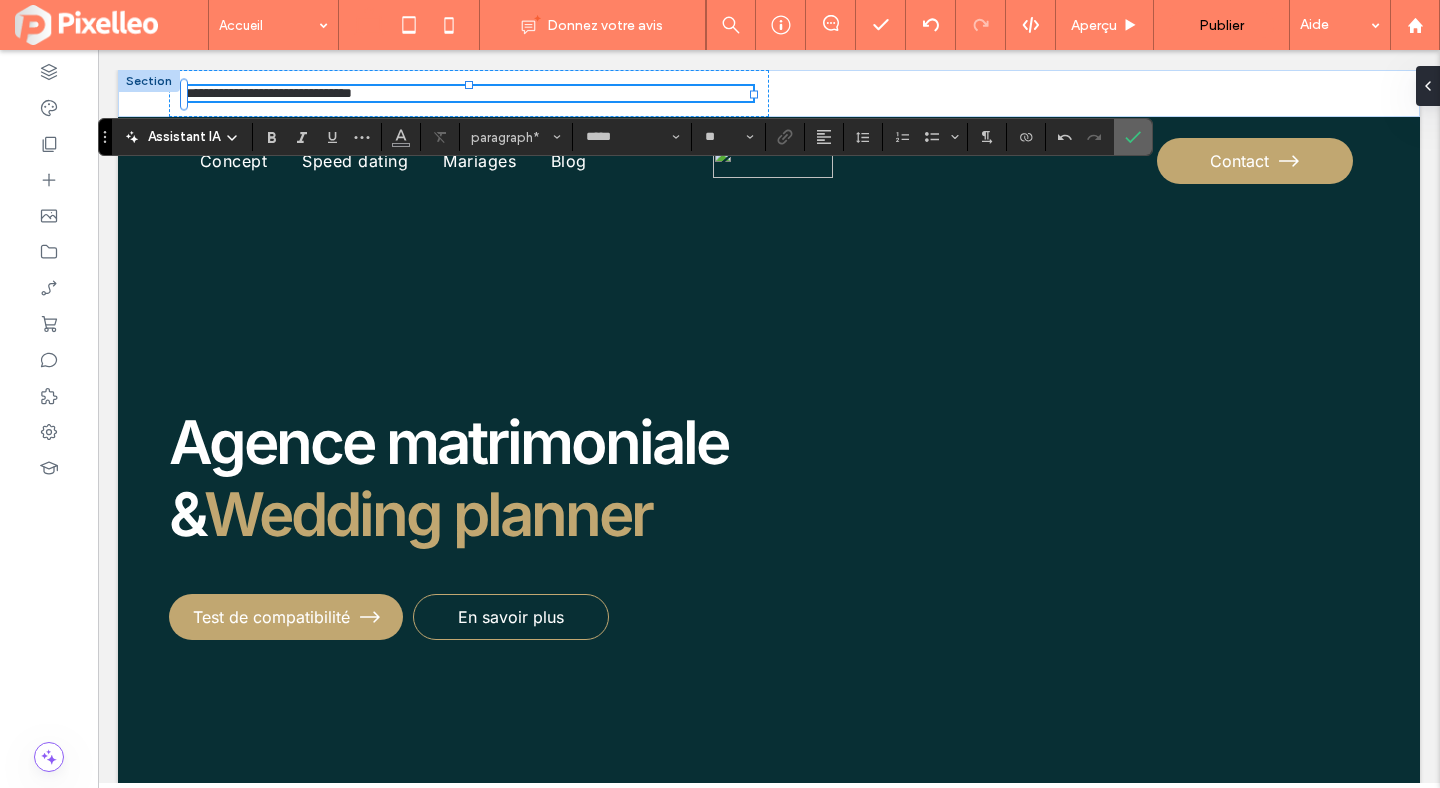 click 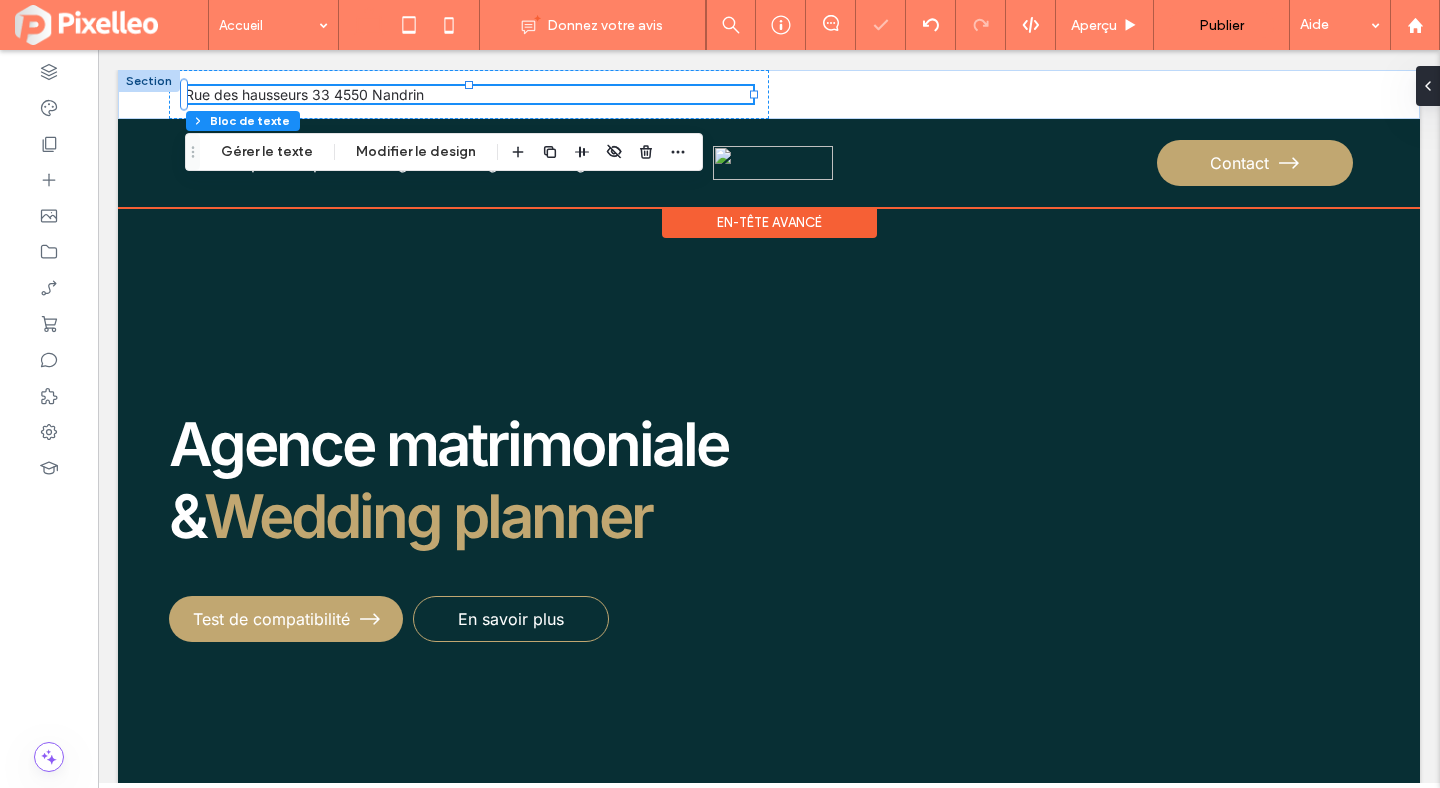 click on "Rue des hausseurs 33 4550 Nandrin" at bounding box center (469, 94) 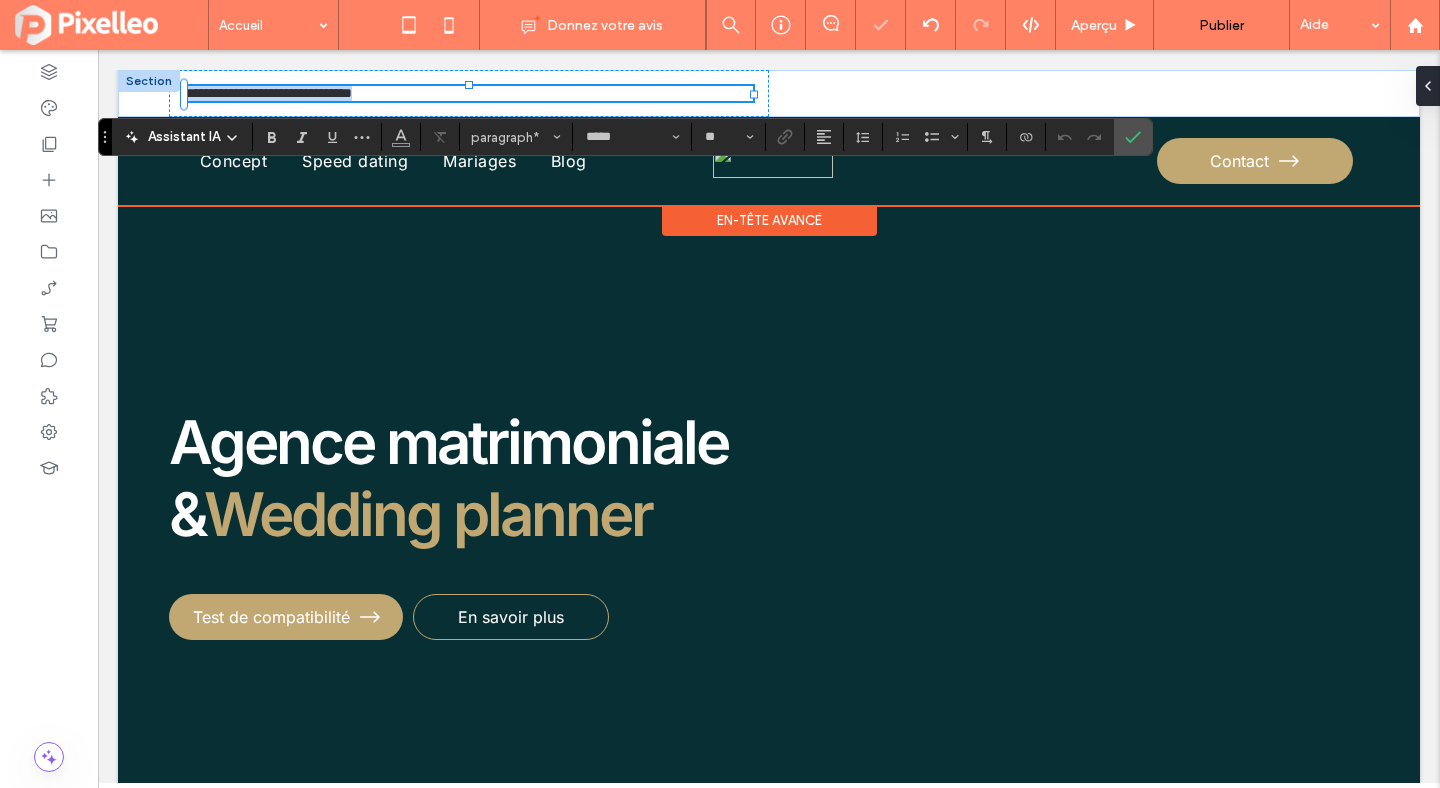 click on "**********" at bounding box center (469, 93) 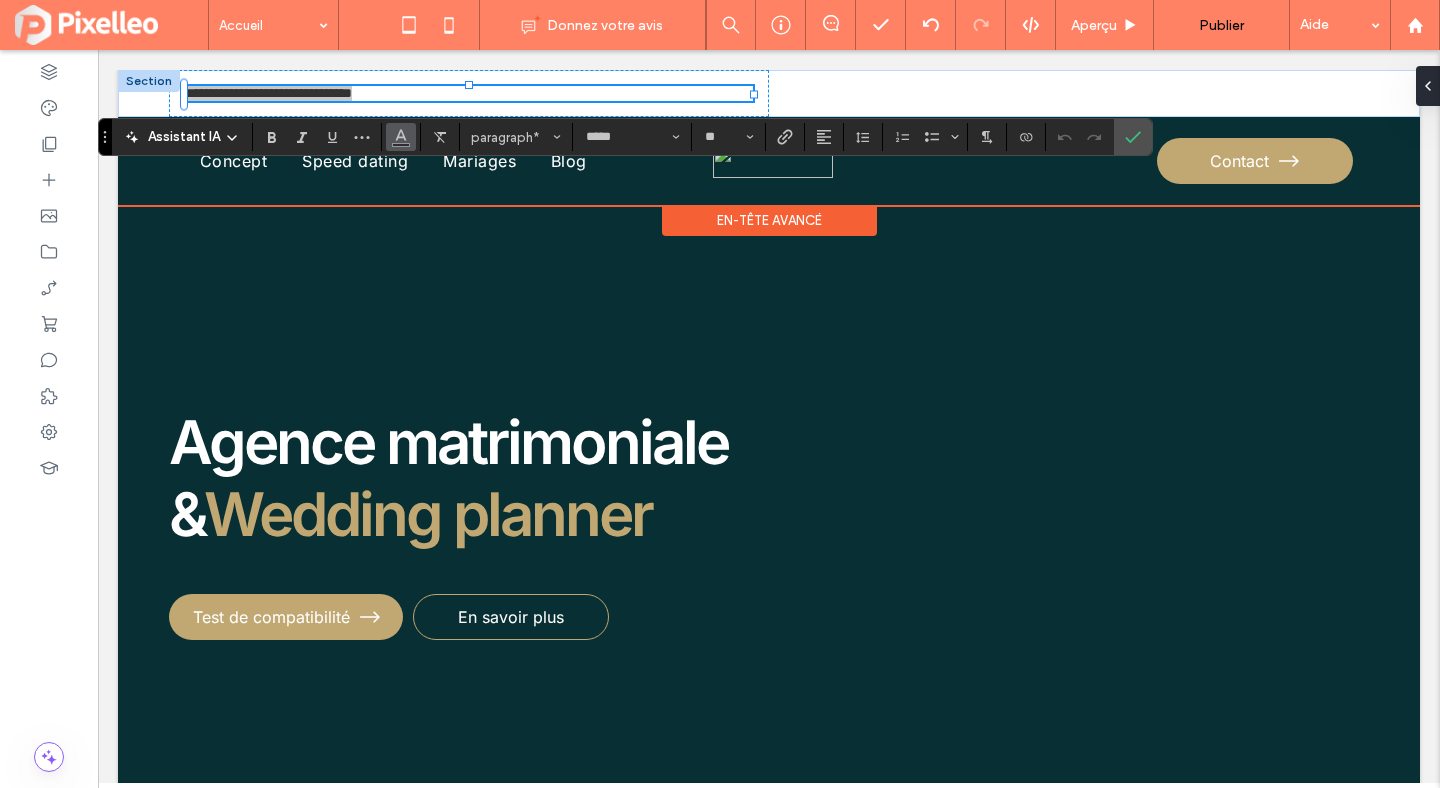 click at bounding box center (401, 135) 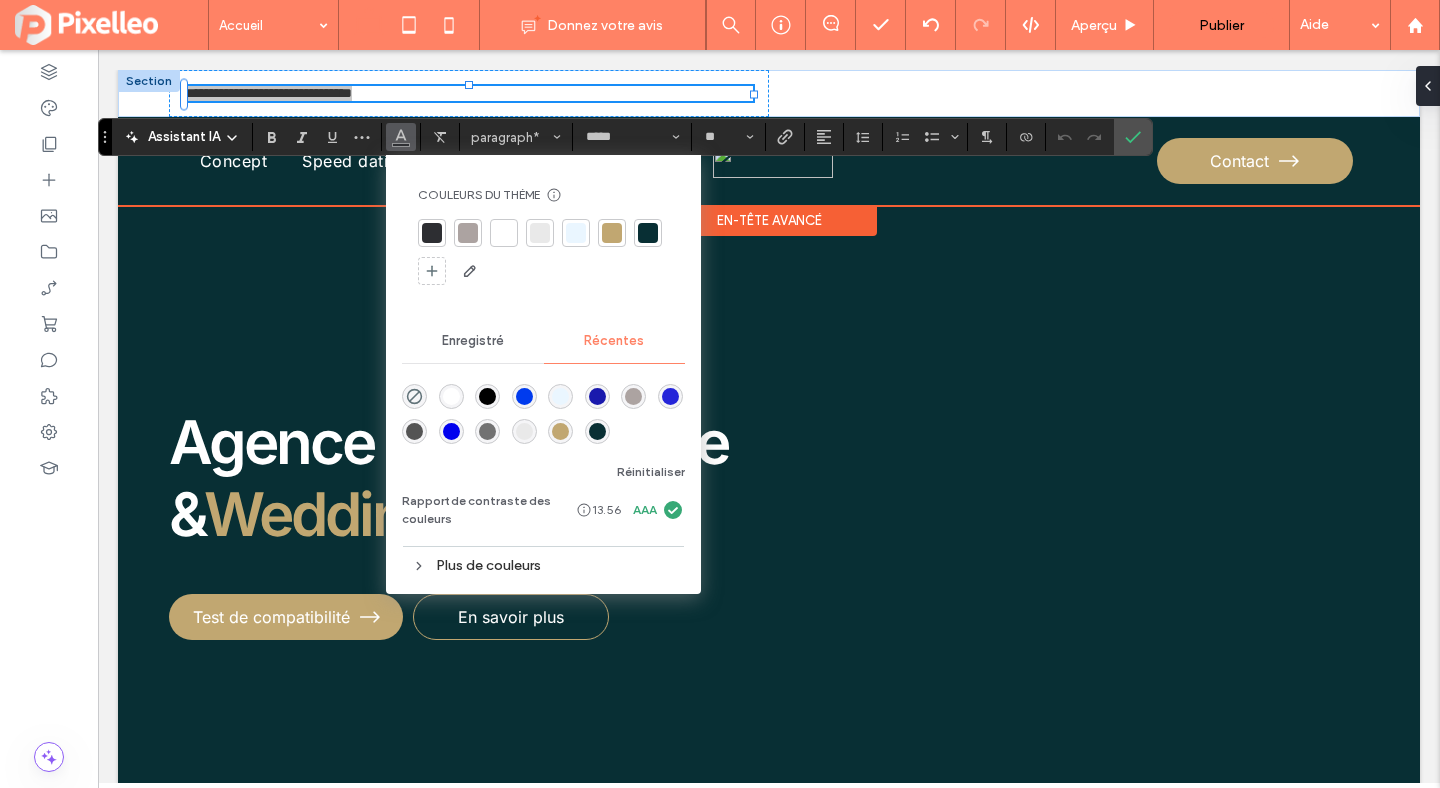 click at bounding box center (560, 431) 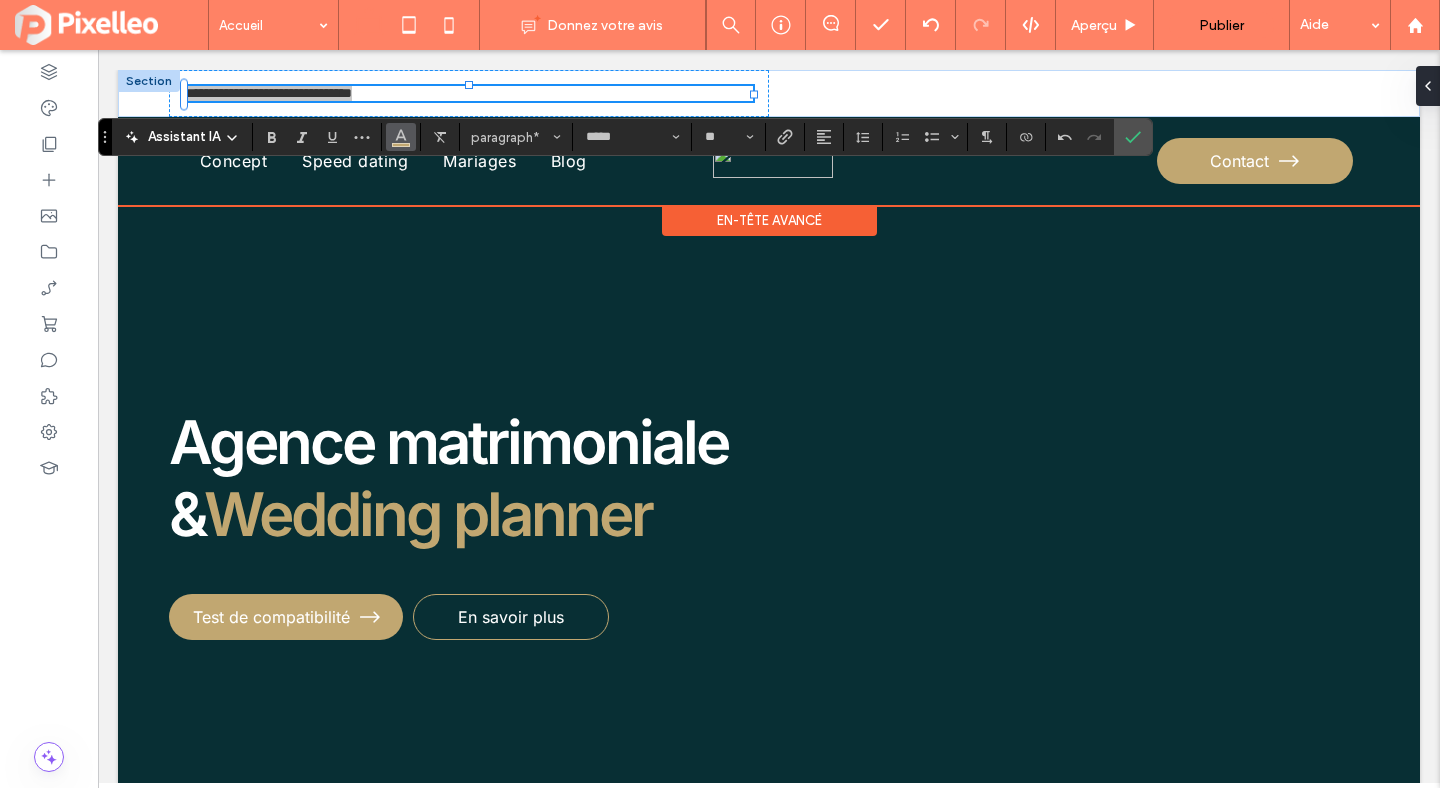 click at bounding box center (401, 137) 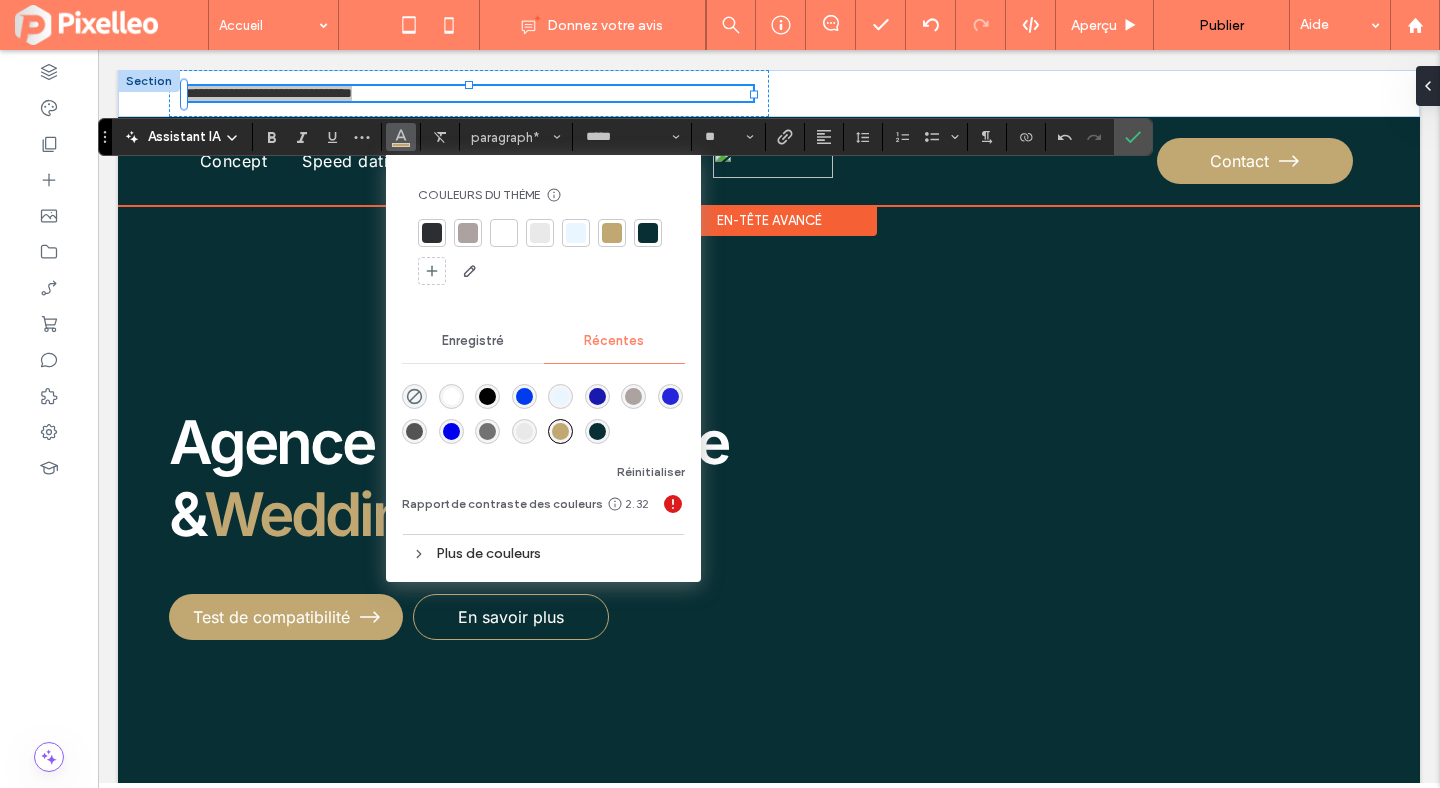 click at bounding box center (648, 233) 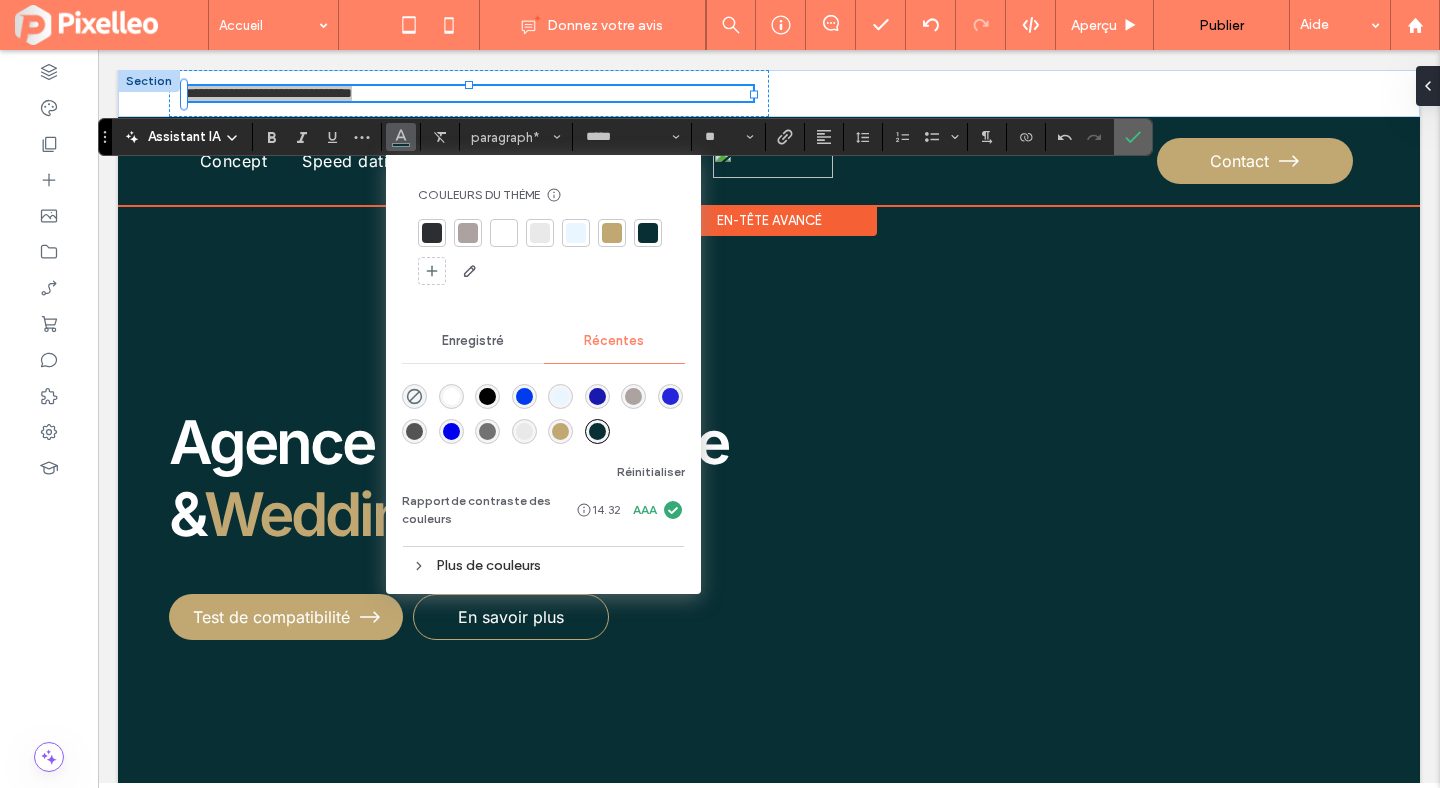 click 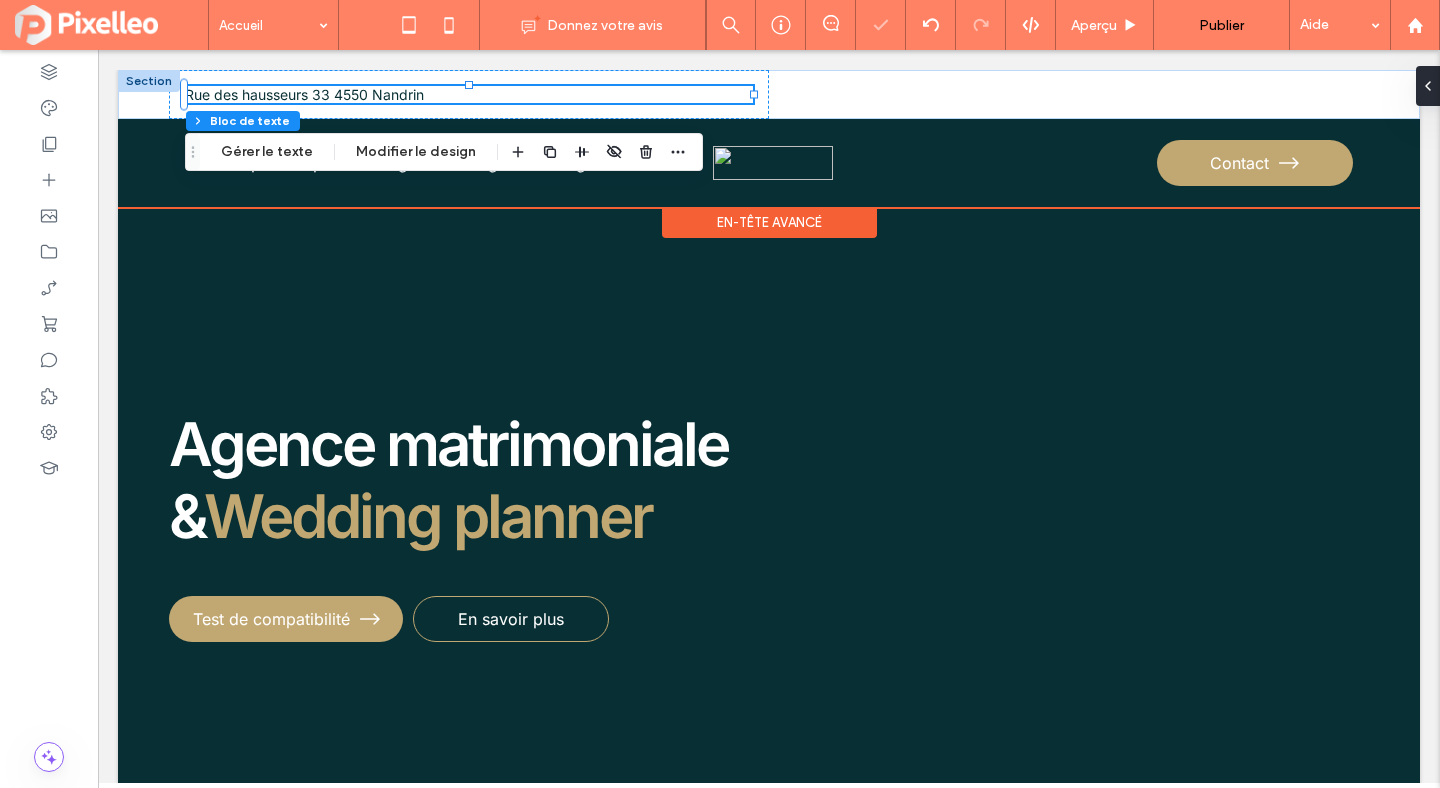click on "Rue des hausseurs 33 4550 Nandrin
Section
Concept
Speed dating
Mariages
Blog
Contact
Section
En-tête avancé
Section
Accueil
Services
À propos
contact
Section
NOUS CONTACTER
555-555-5555
monemail@servicedemessagerie.com
Section
Menu
Agence matrimoniale &  Wedding planner
Test de compatibilité
+" at bounding box center (769, 704) 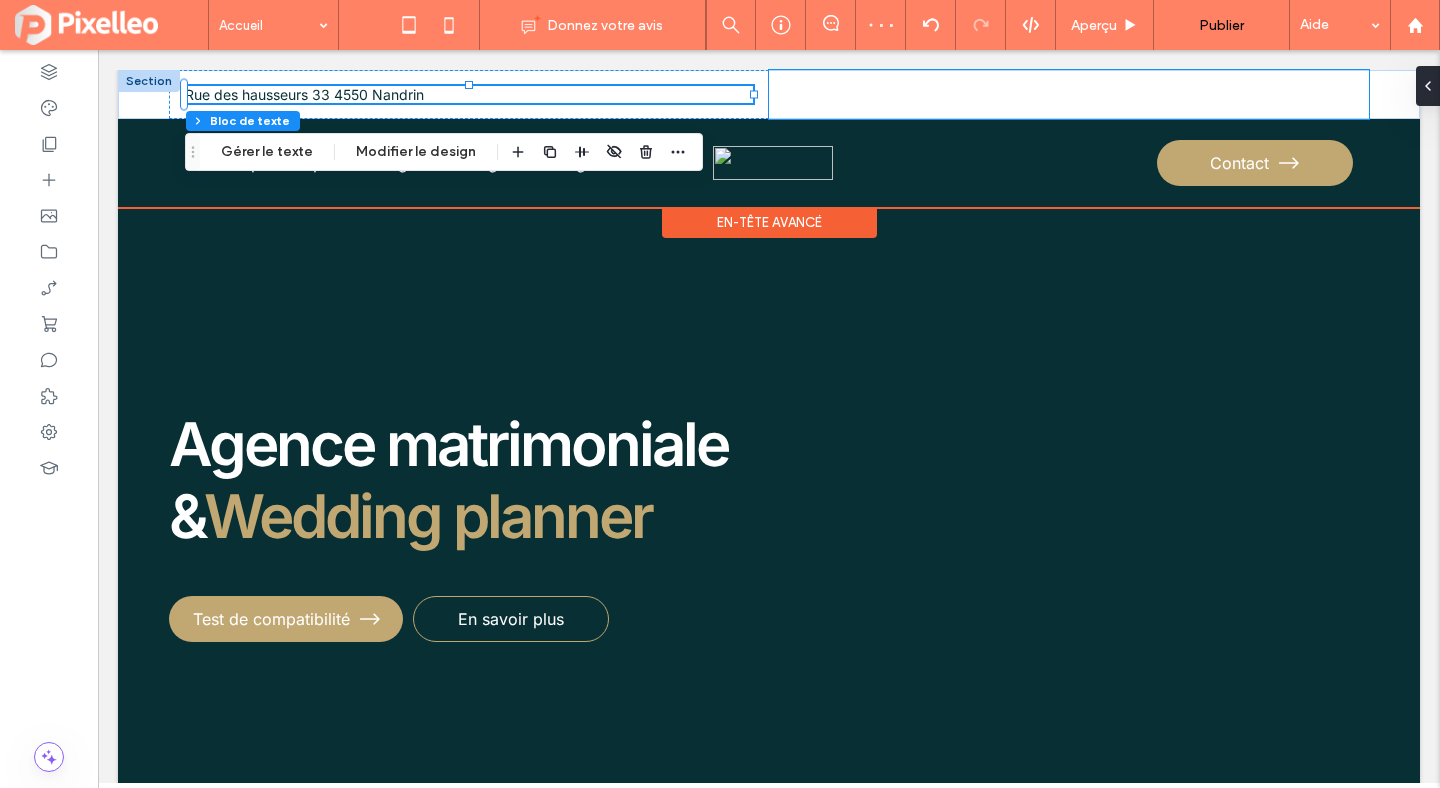 click at bounding box center (1069, 94) 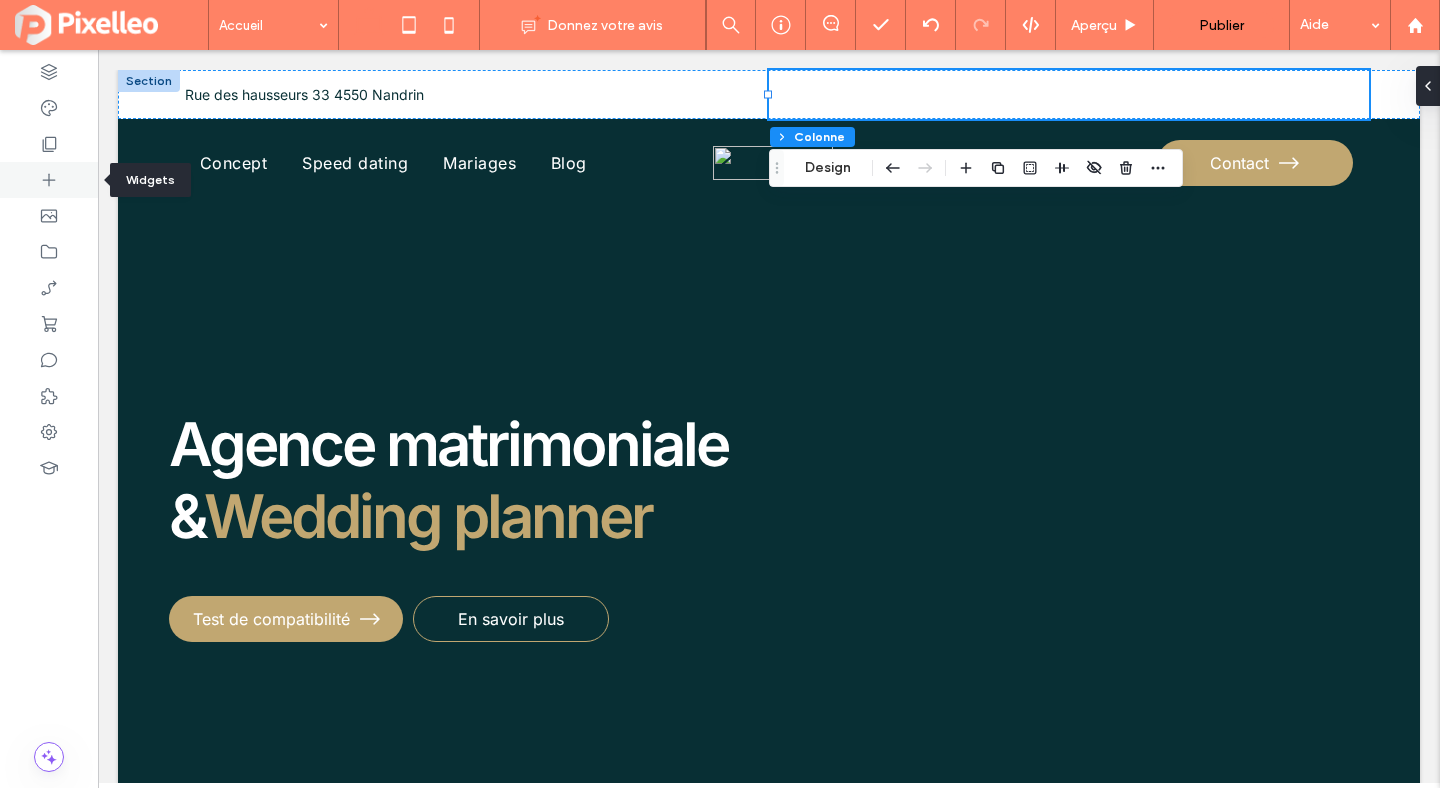 click 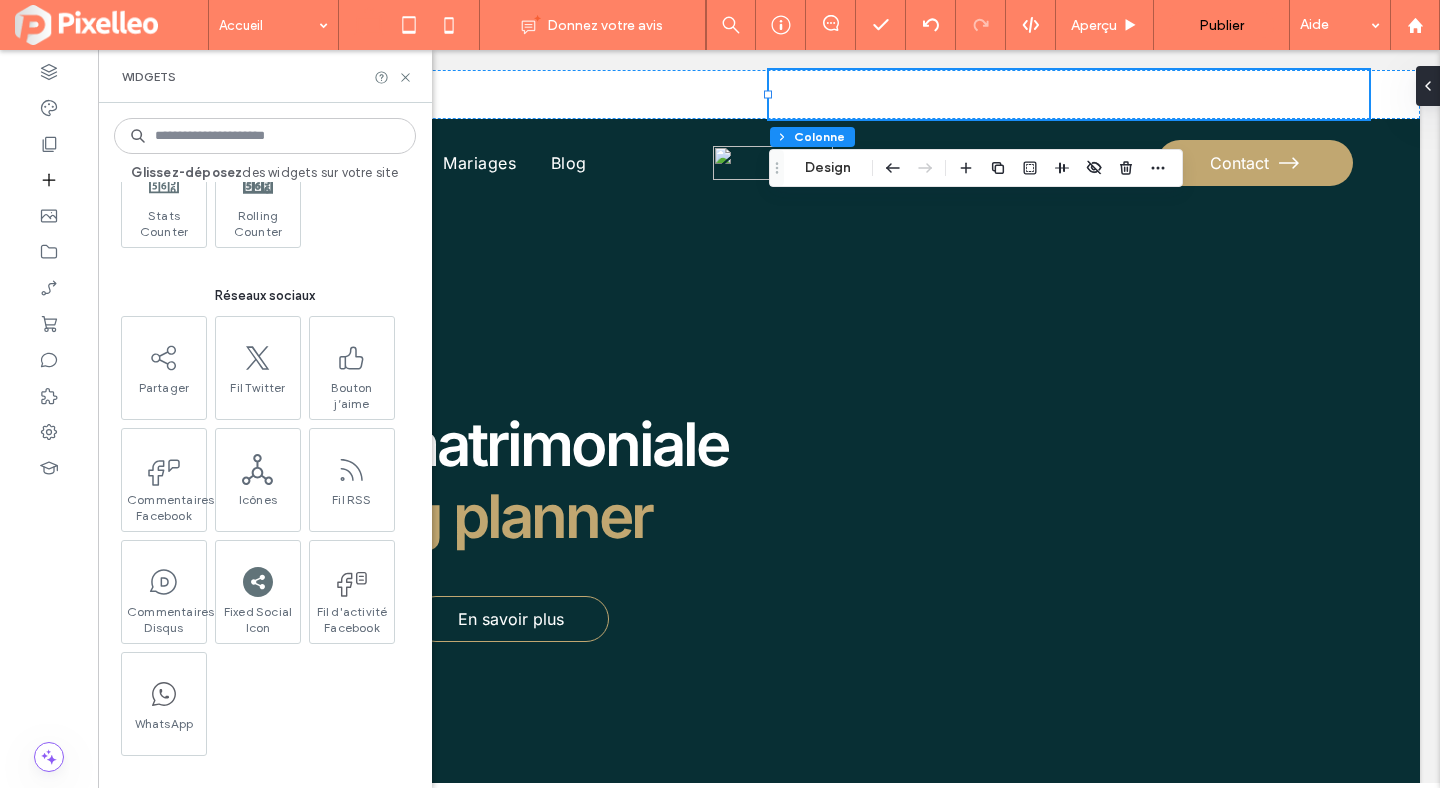 scroll, scrollTop: 4167, scrollLeft: 0, axis: vertical 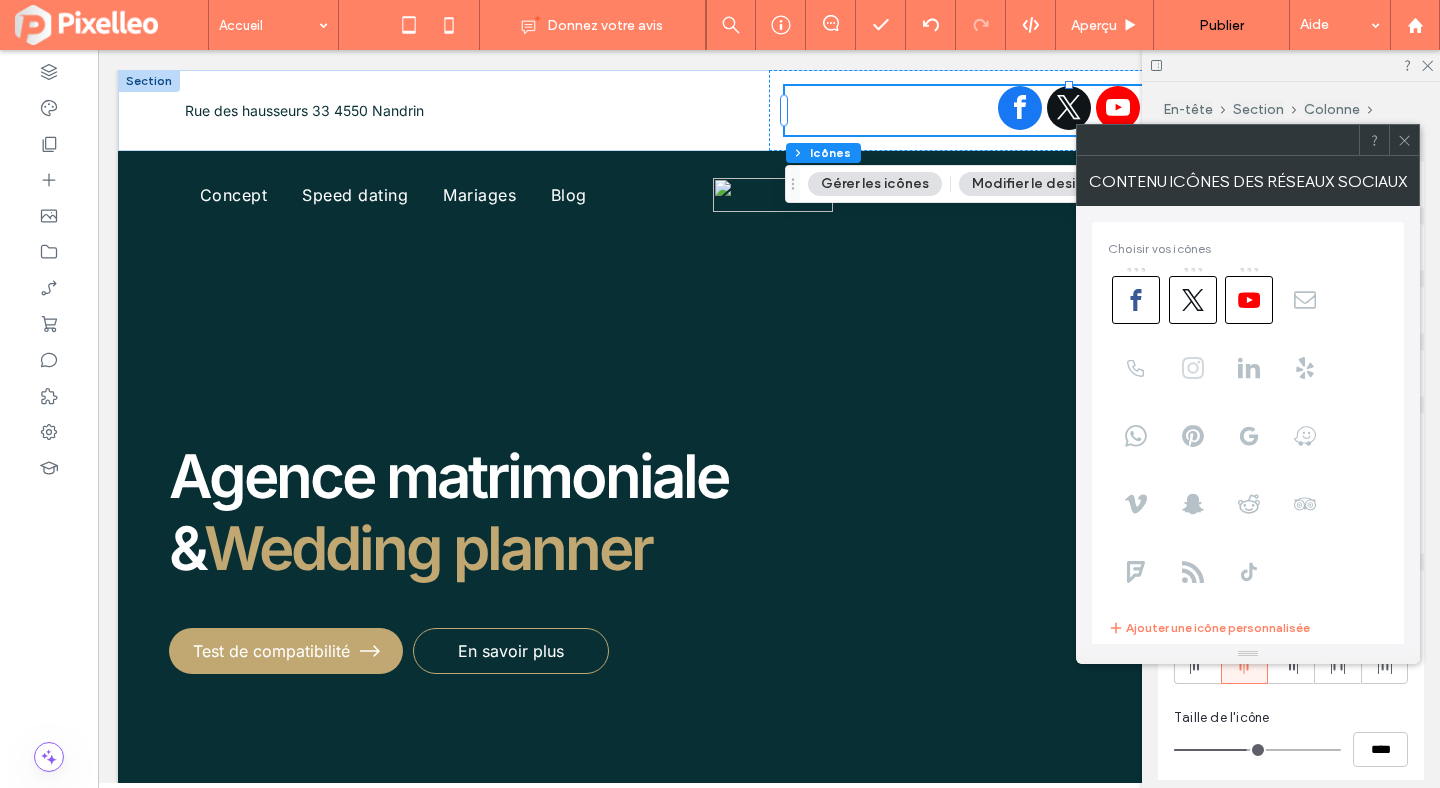 click 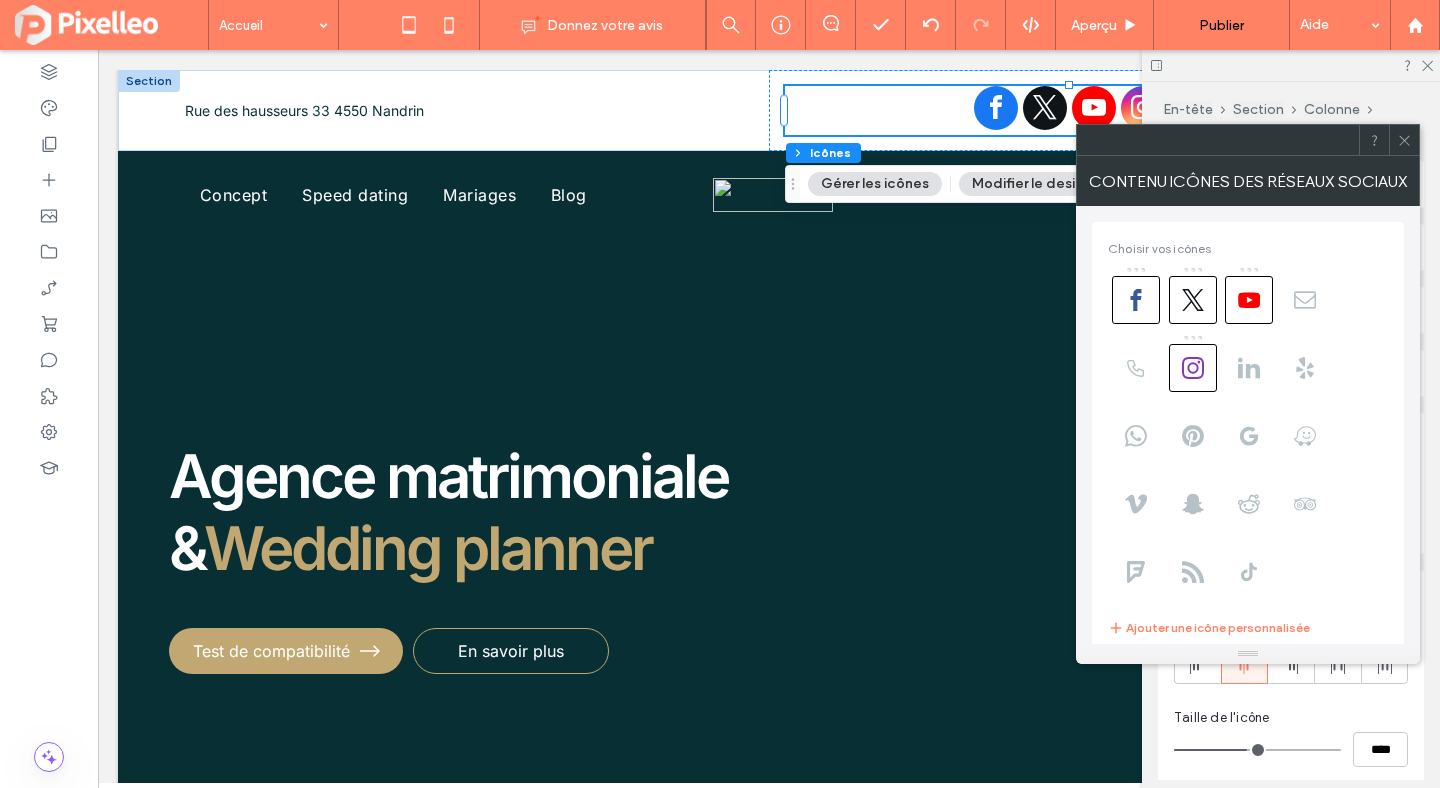click on "Modifier le design" at bounding box center [1032, 184] 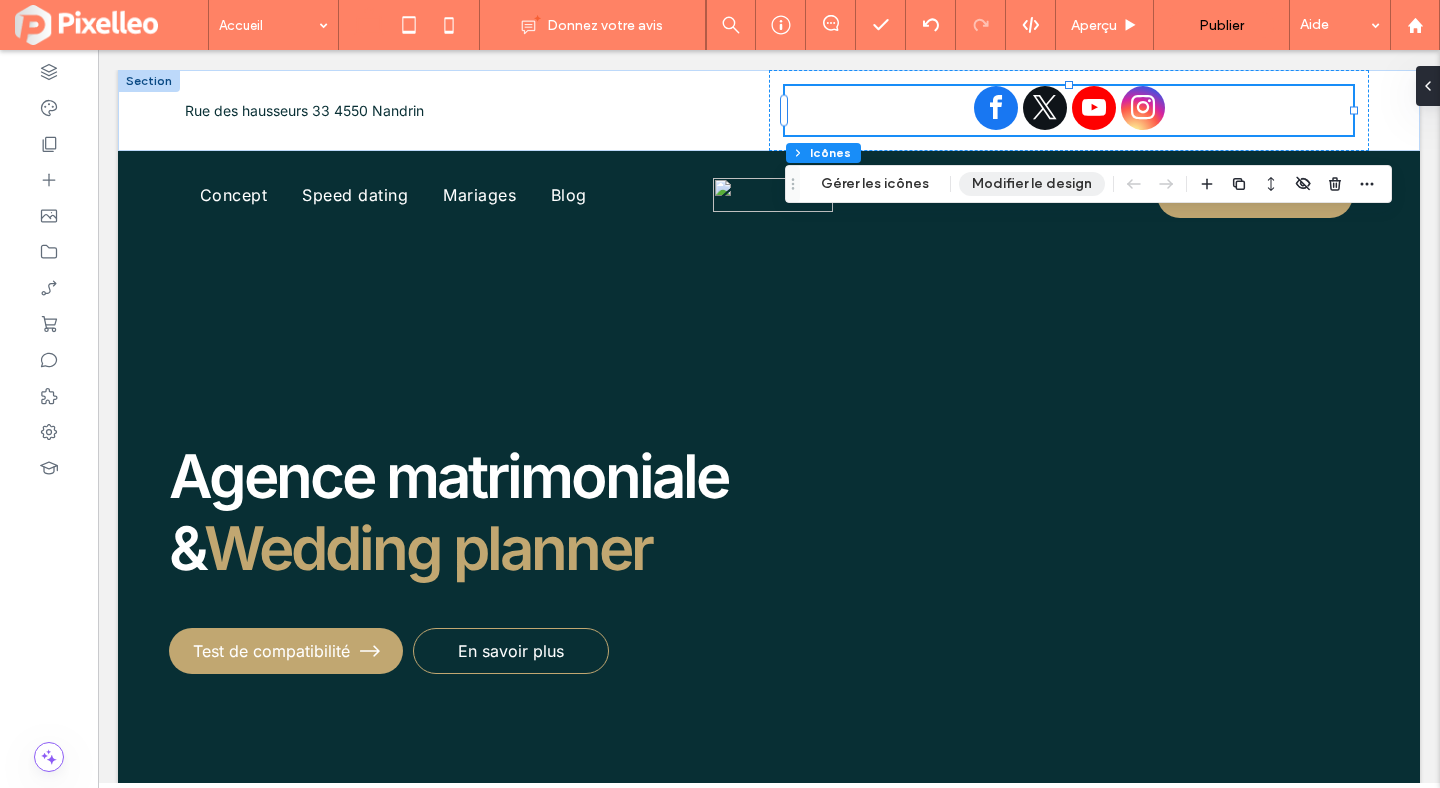 click on "Modifier le design" at bounding box center [1032, 184] 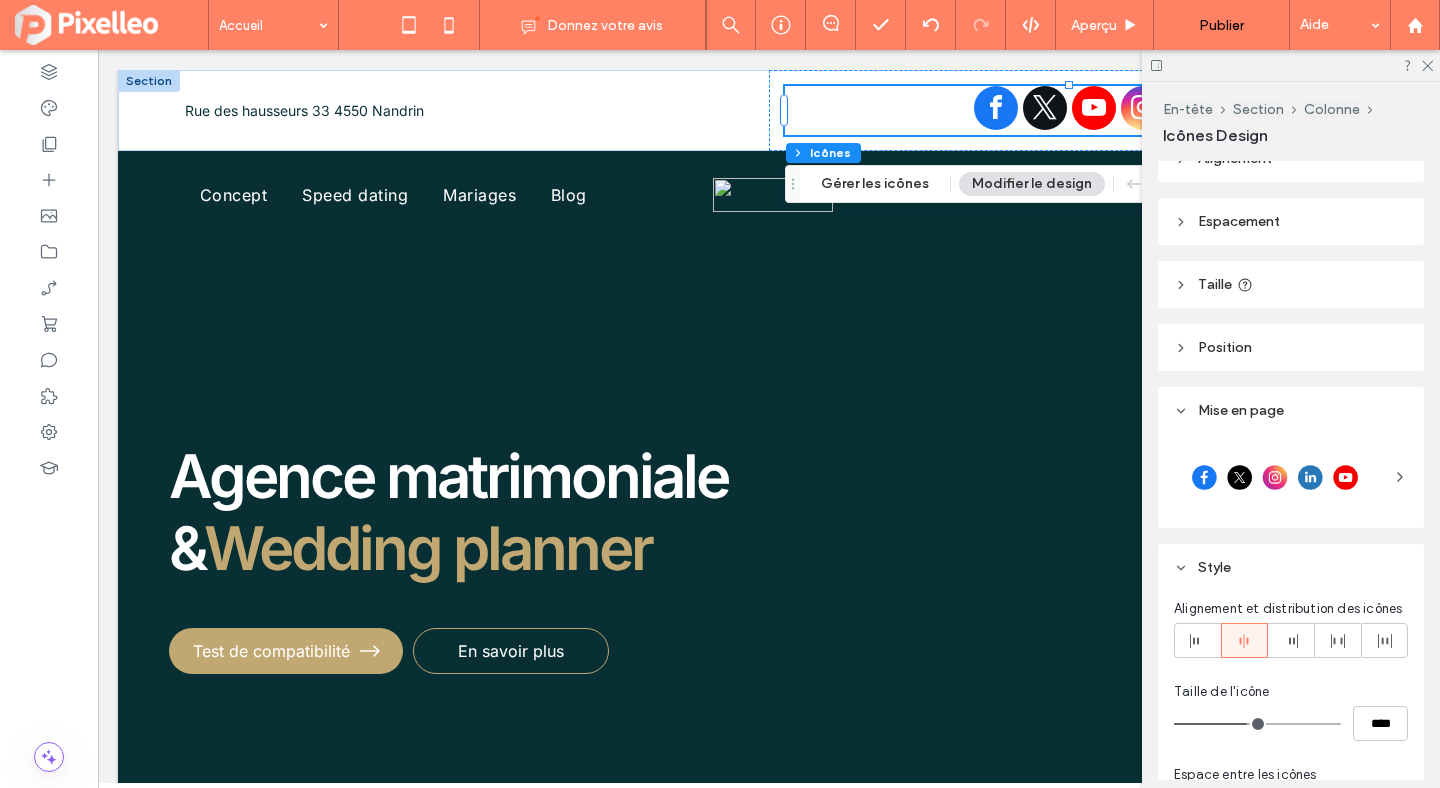 scroll, scrollTop: 32, scrollLeft: 0, axis: vertical 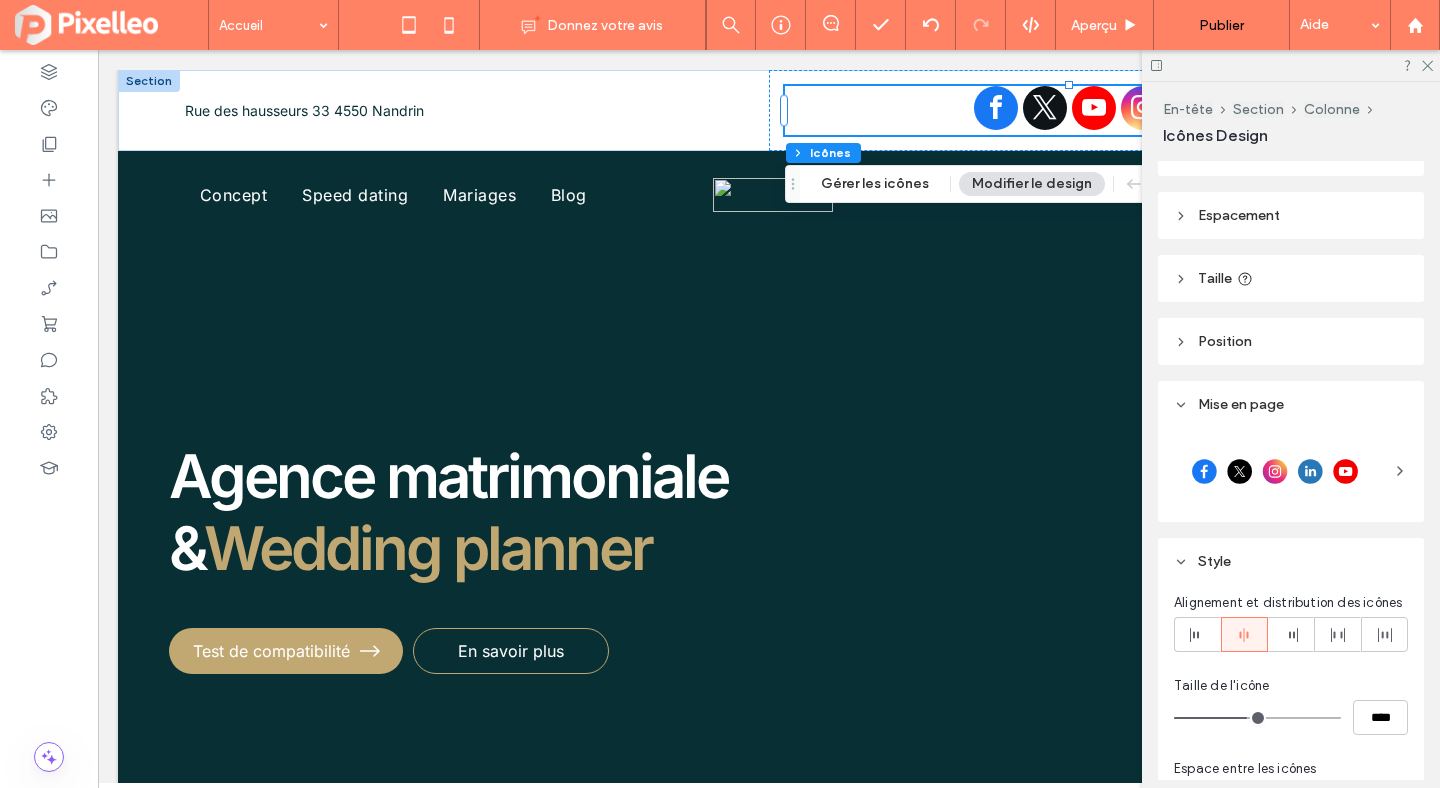 click at bounding box center [1275, 471] 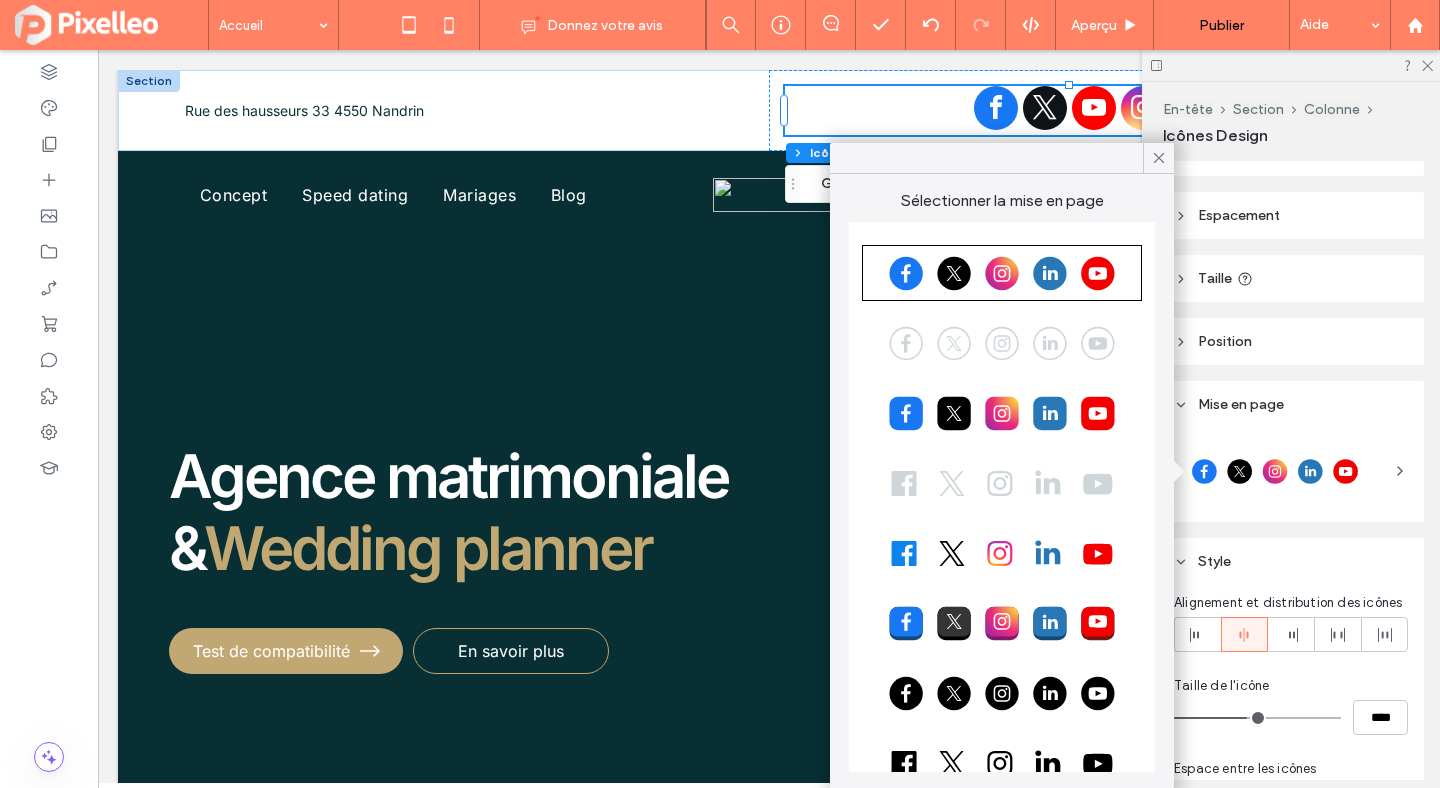 click at bounding box center [1002, 483] 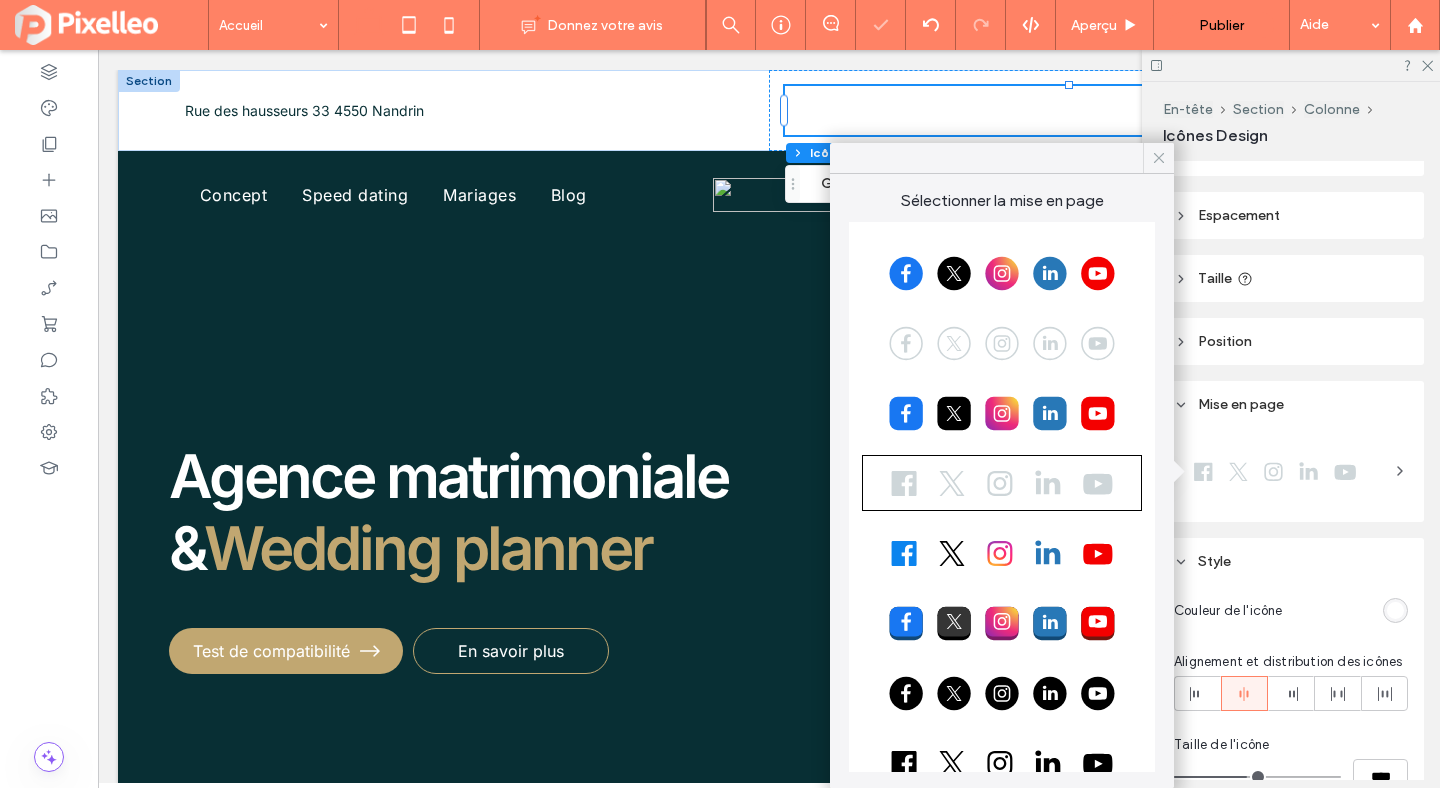 click 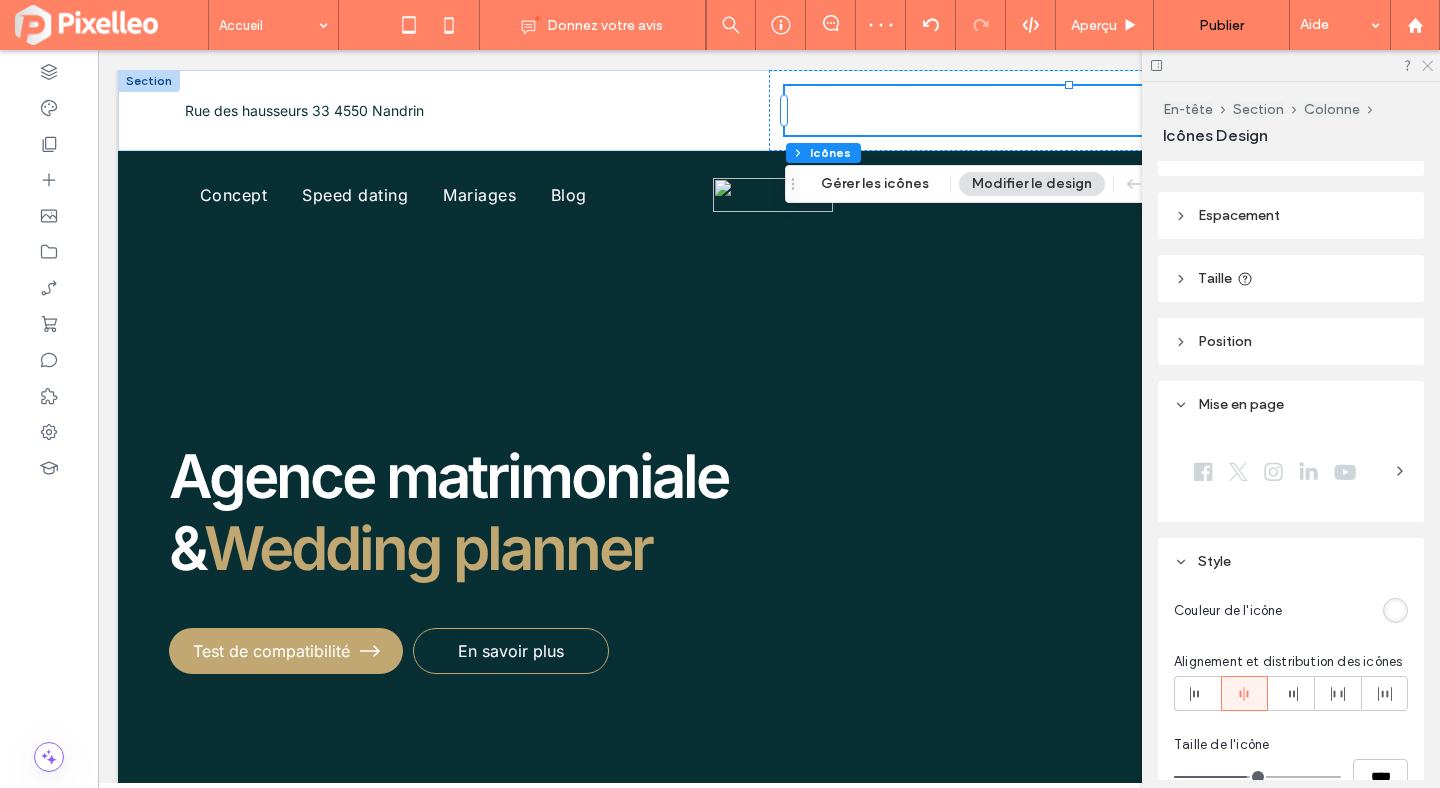 click 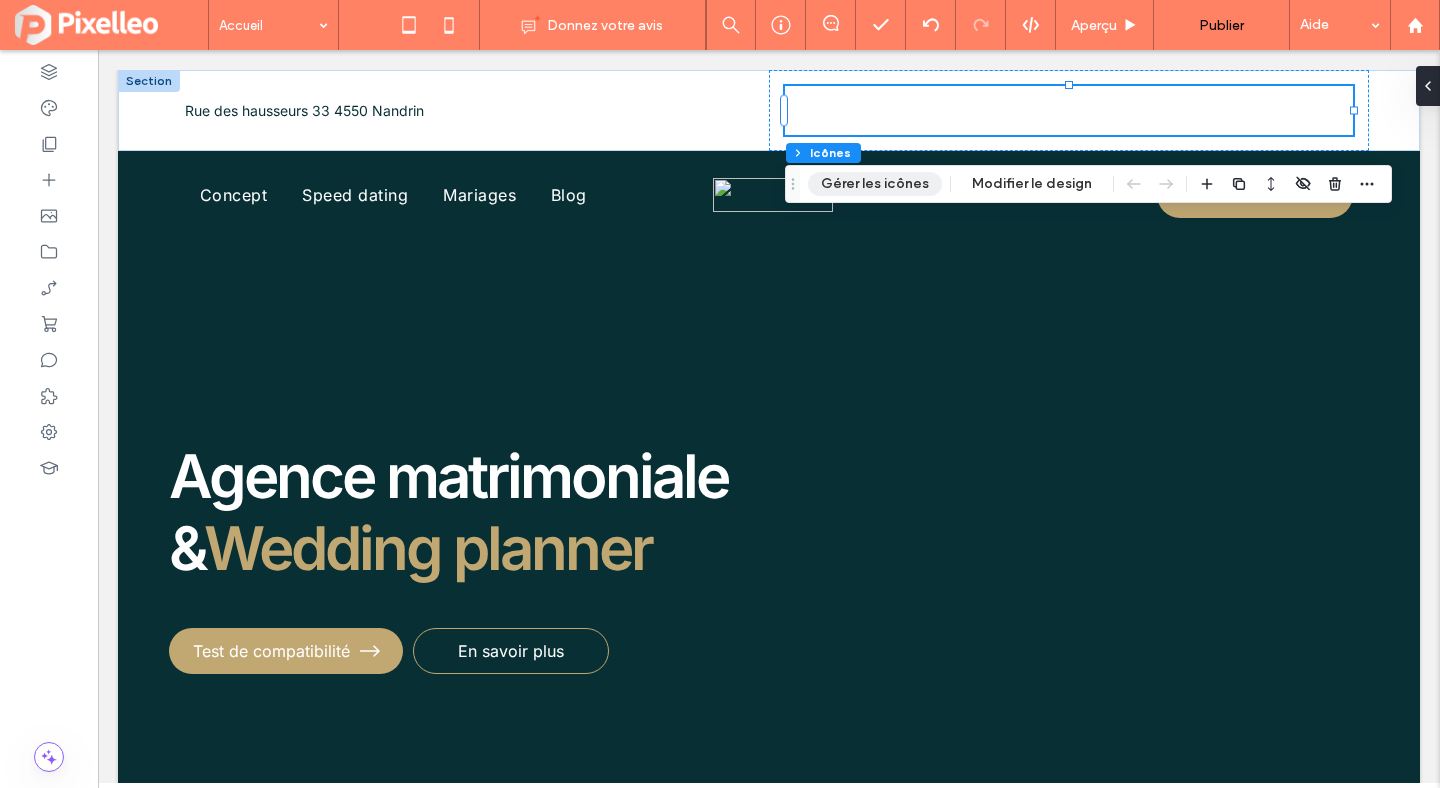 click on "Gérer les icônes" at bounding box center (875, 184) 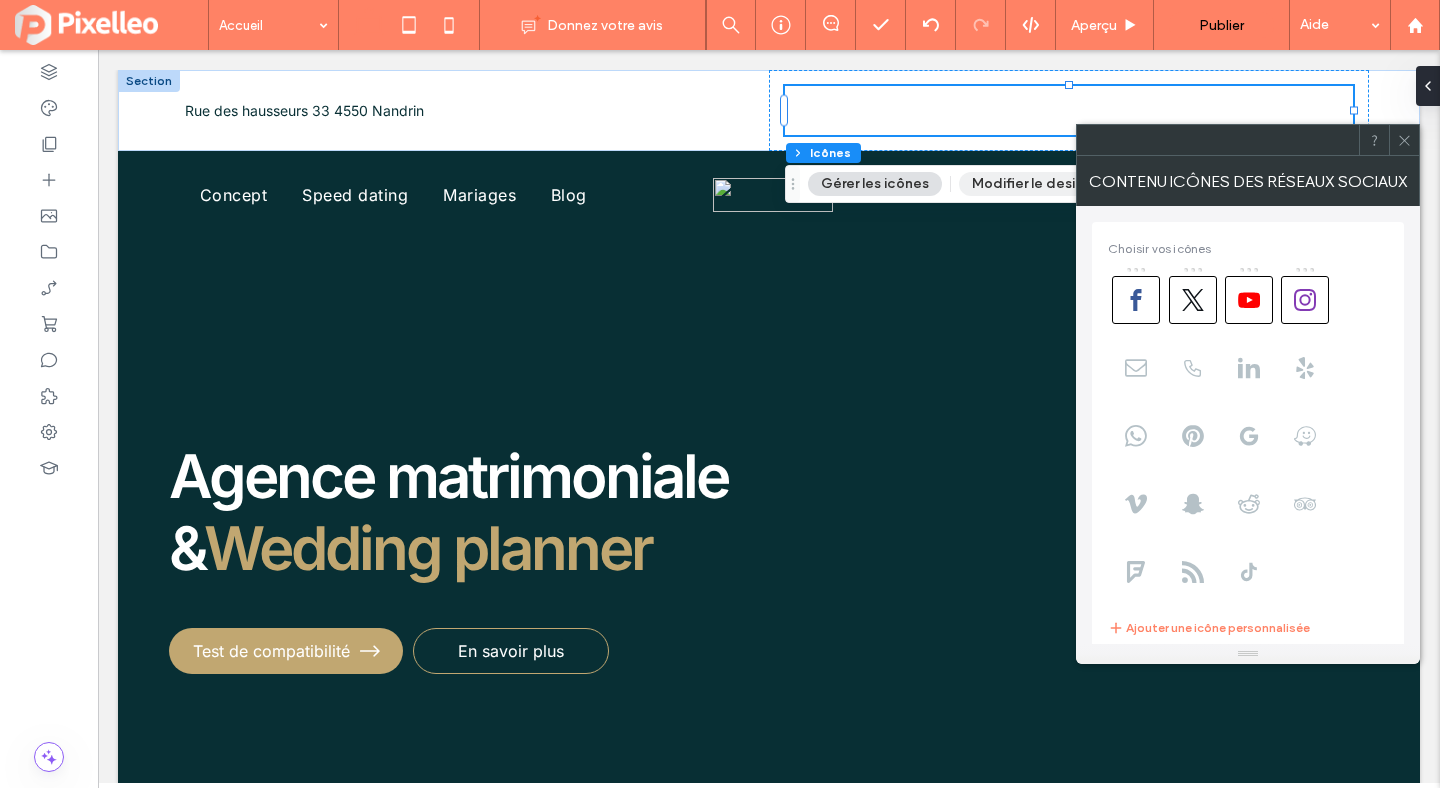 click on "Modifier le design" at bounding box center (1032, 184) 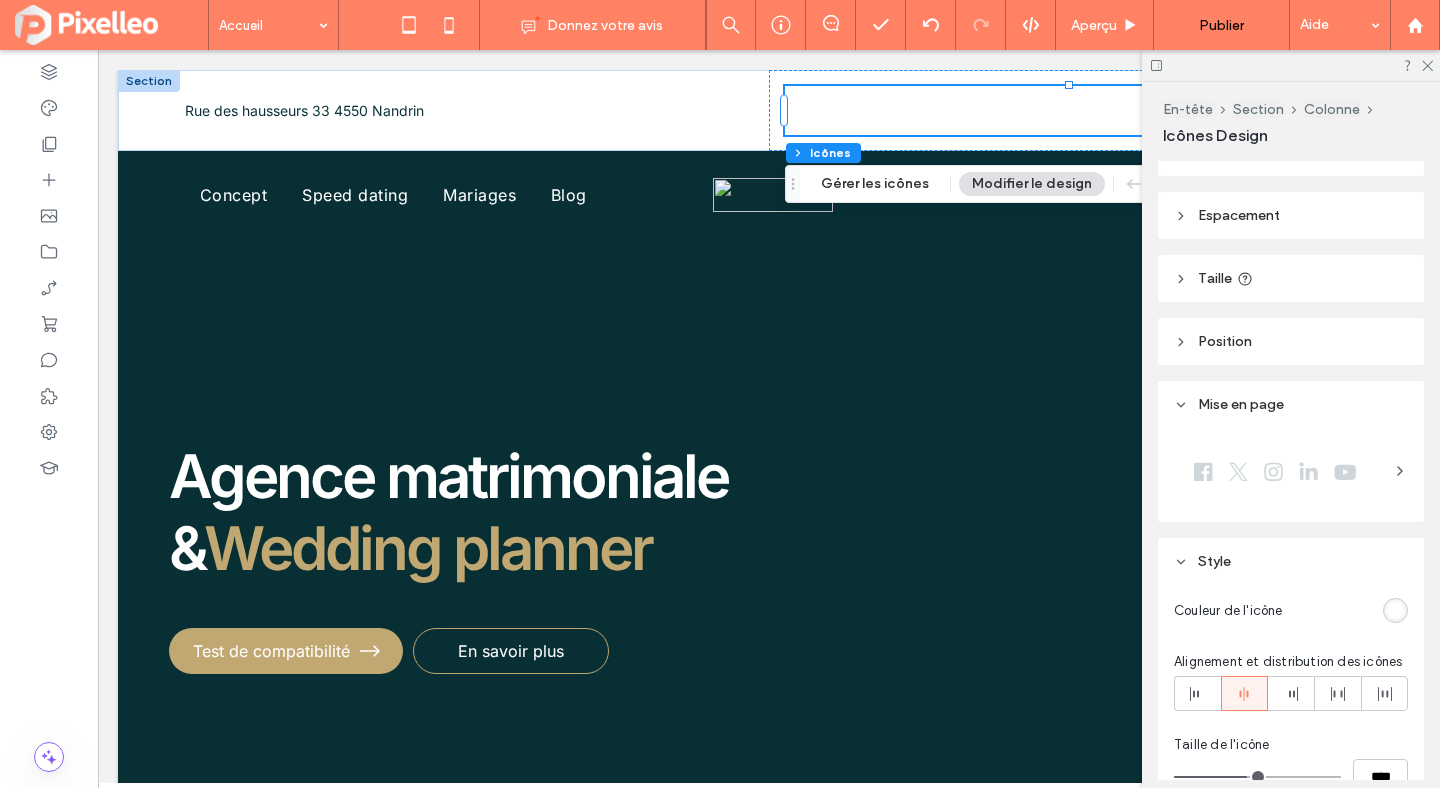 scroll, scrollTop: 181, scrollLeft: 0, axis: vertical 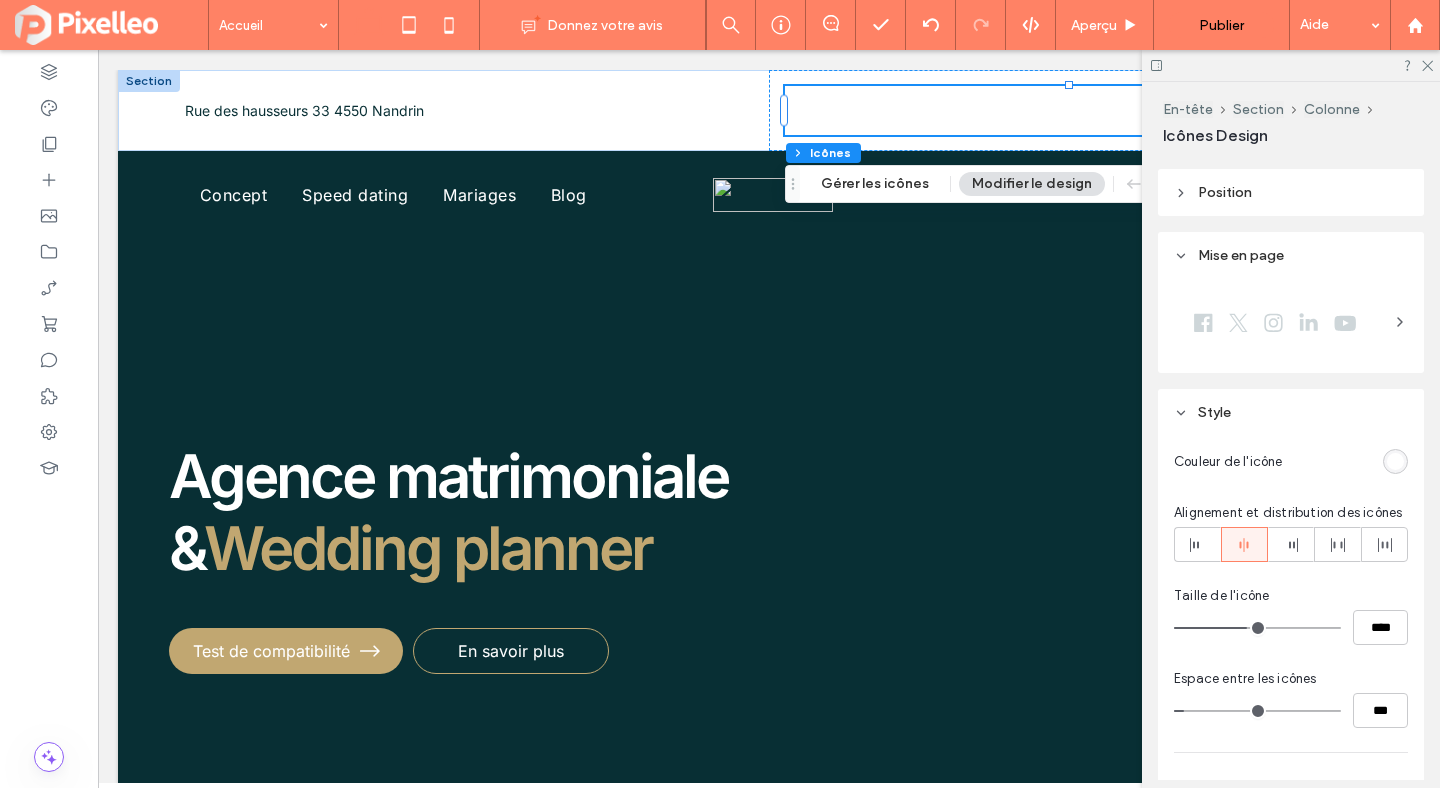 click at bounding box center (1395, 461) 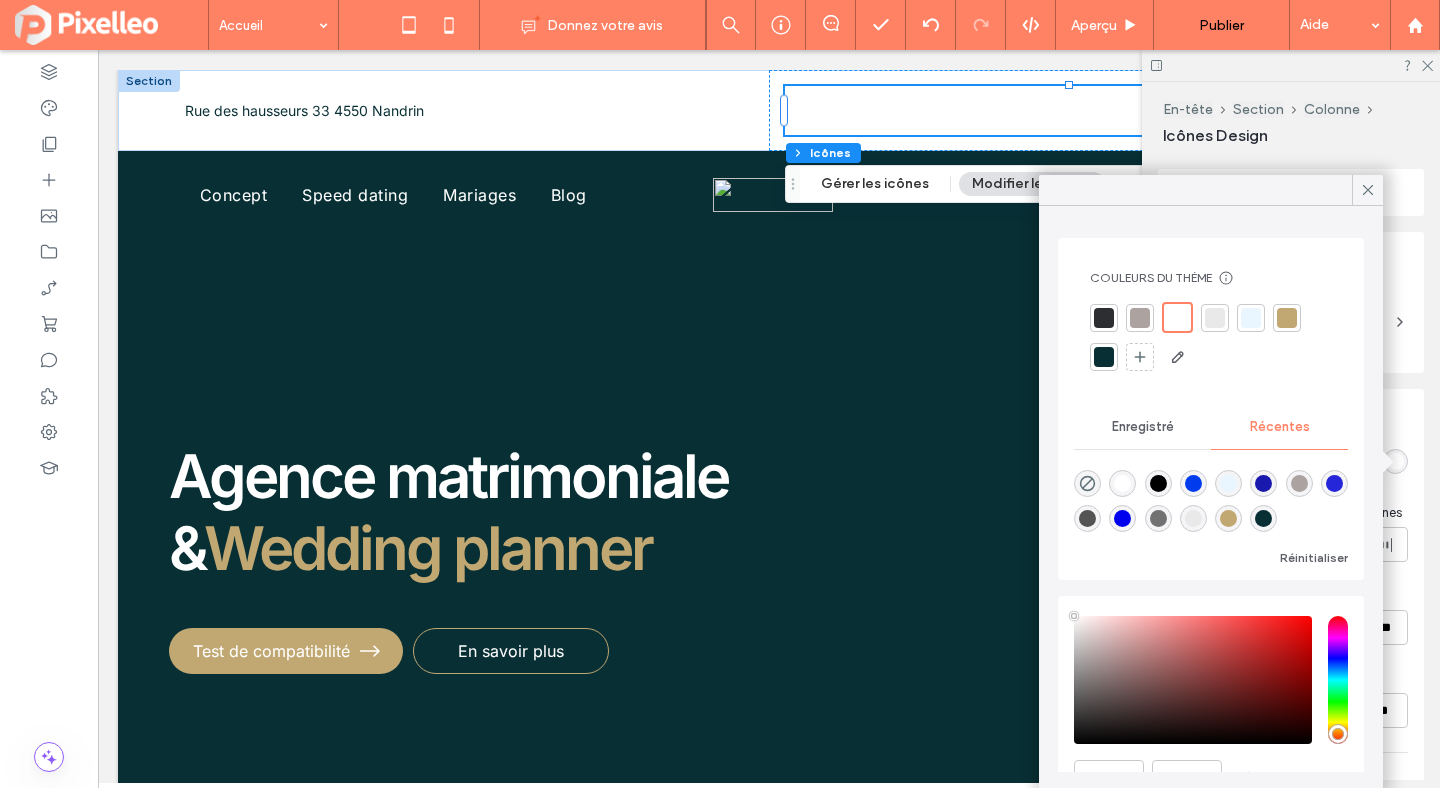 click at bounding box center (1104, 357) 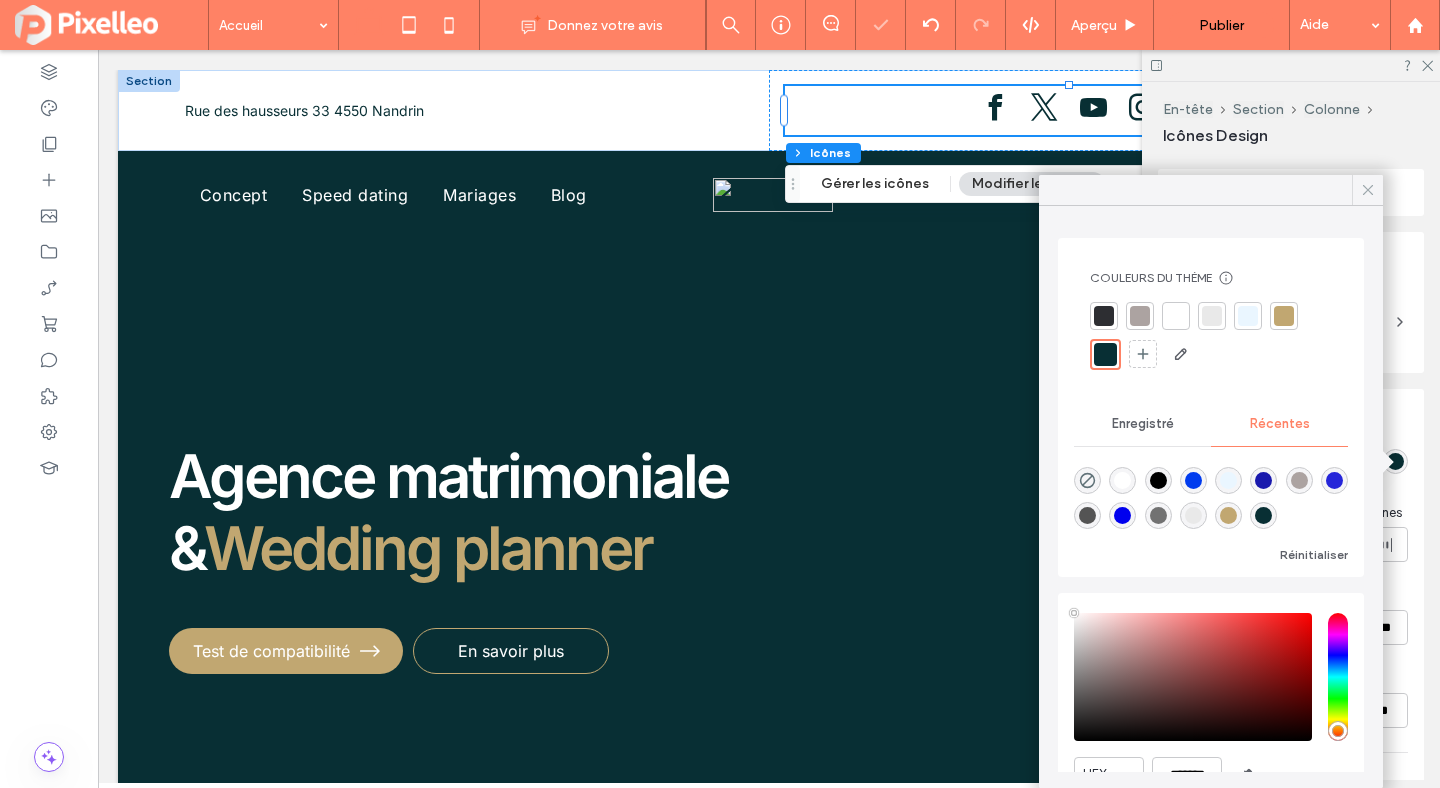 click 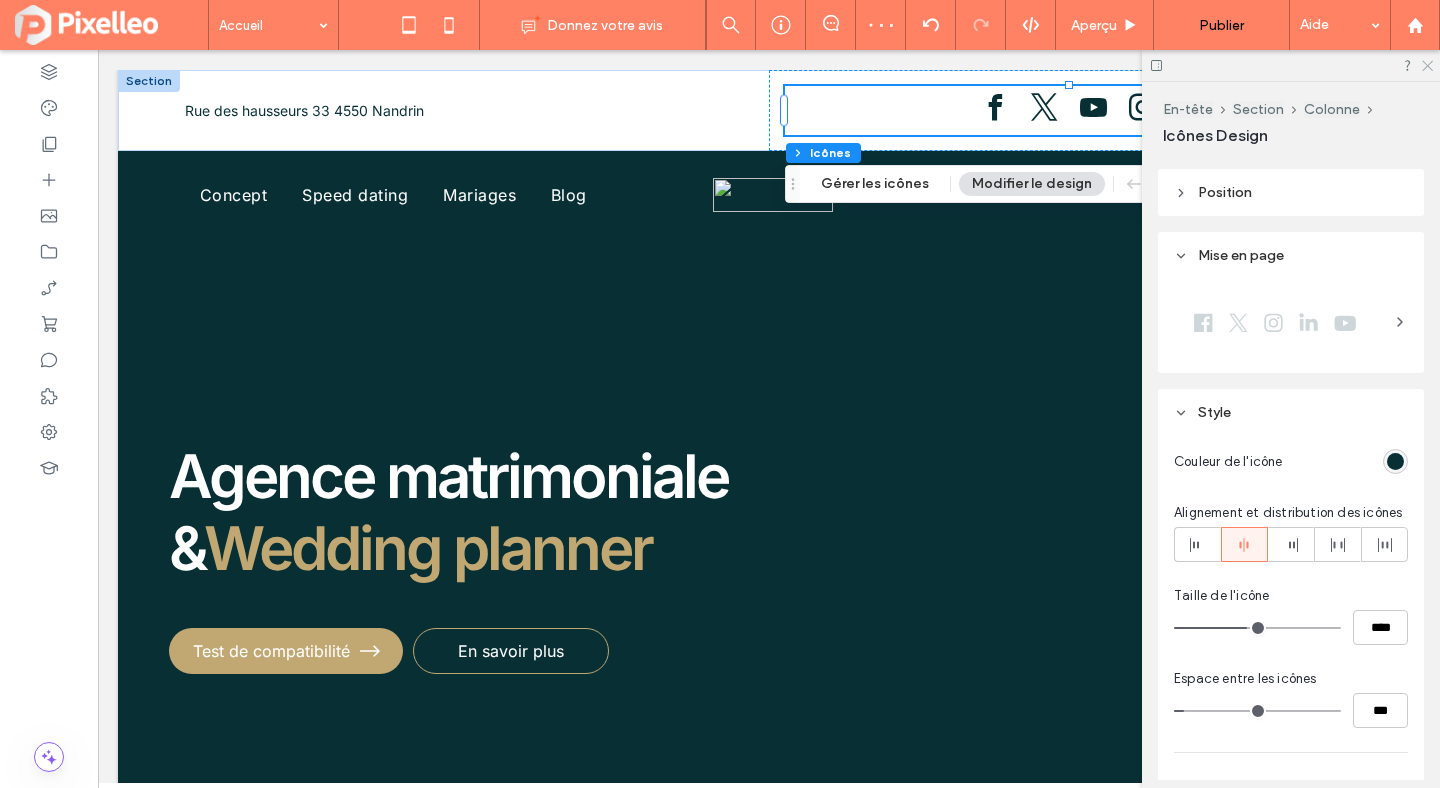 click 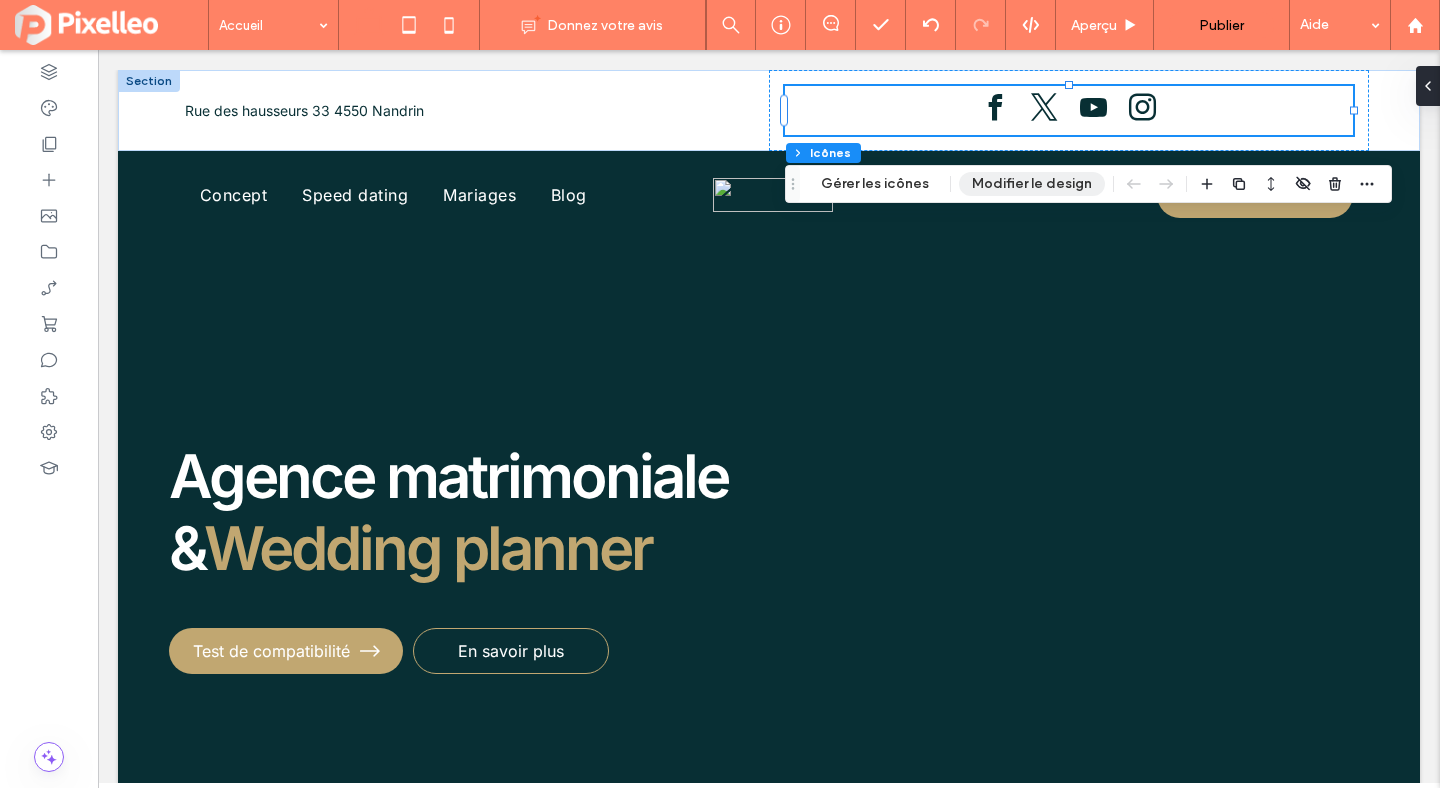 click on "Modifier le design" at bounding box center [1032, 184] 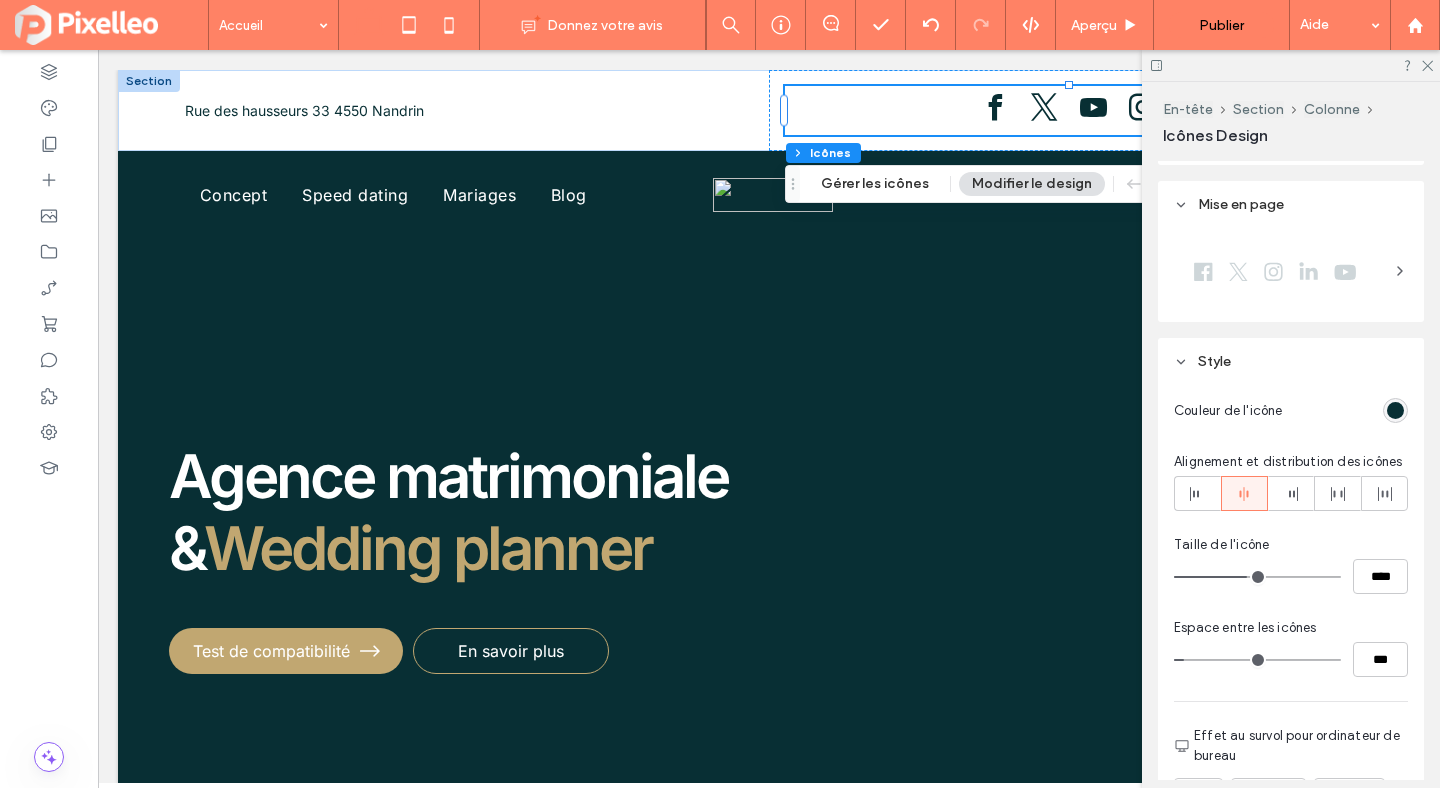 scroll, scrollTop: 286, scrollLeft: 0, axis: vertical 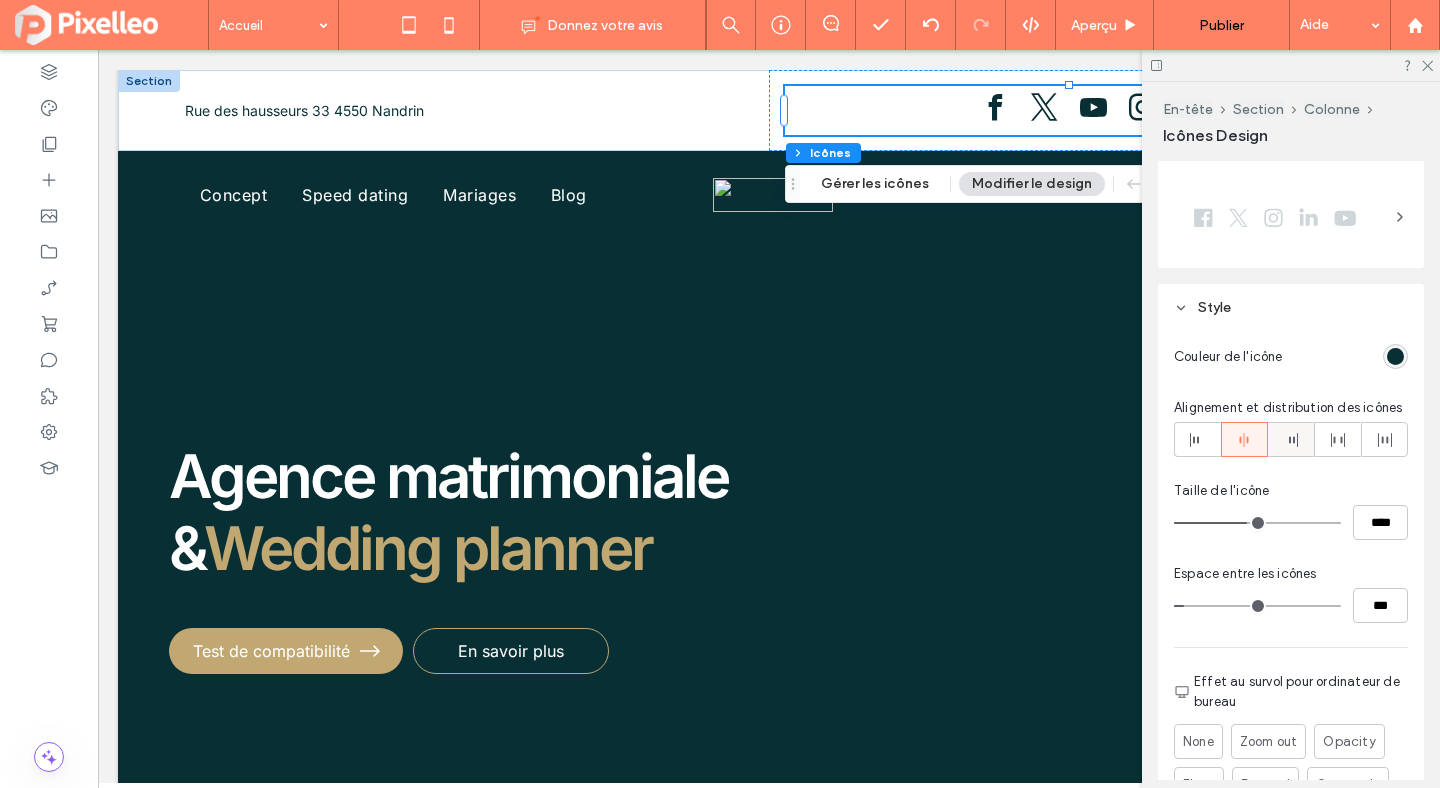 click 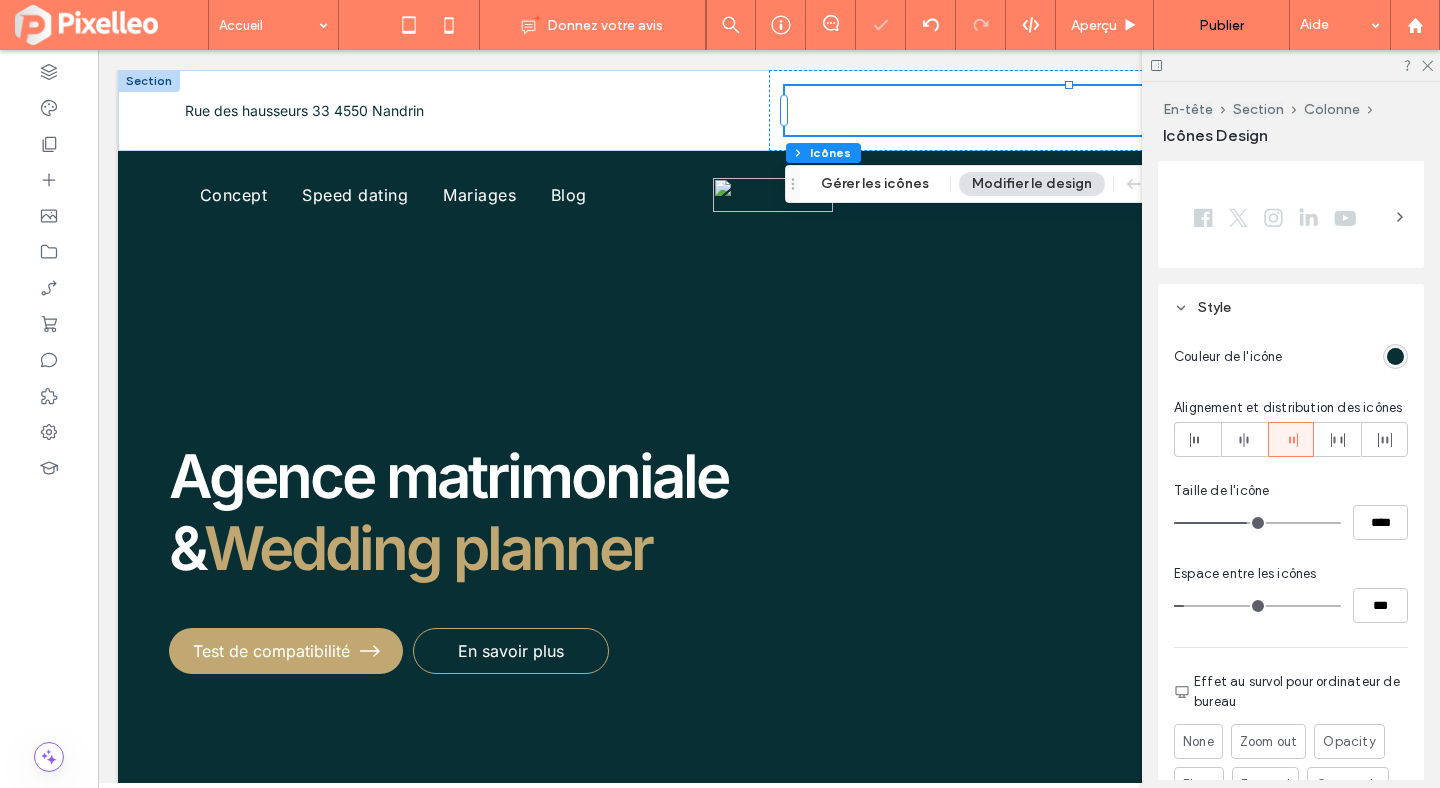 type on "**" 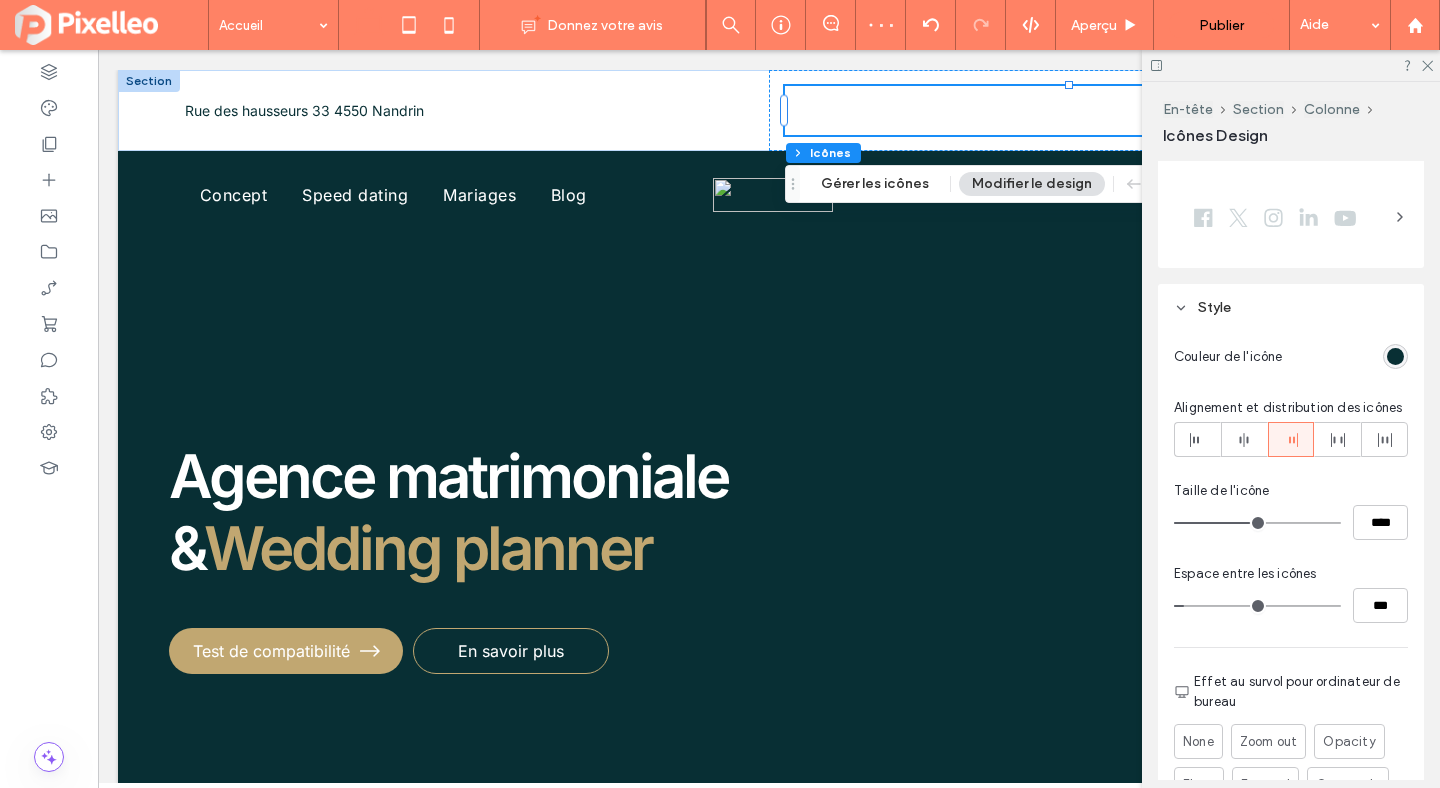 type on "**" 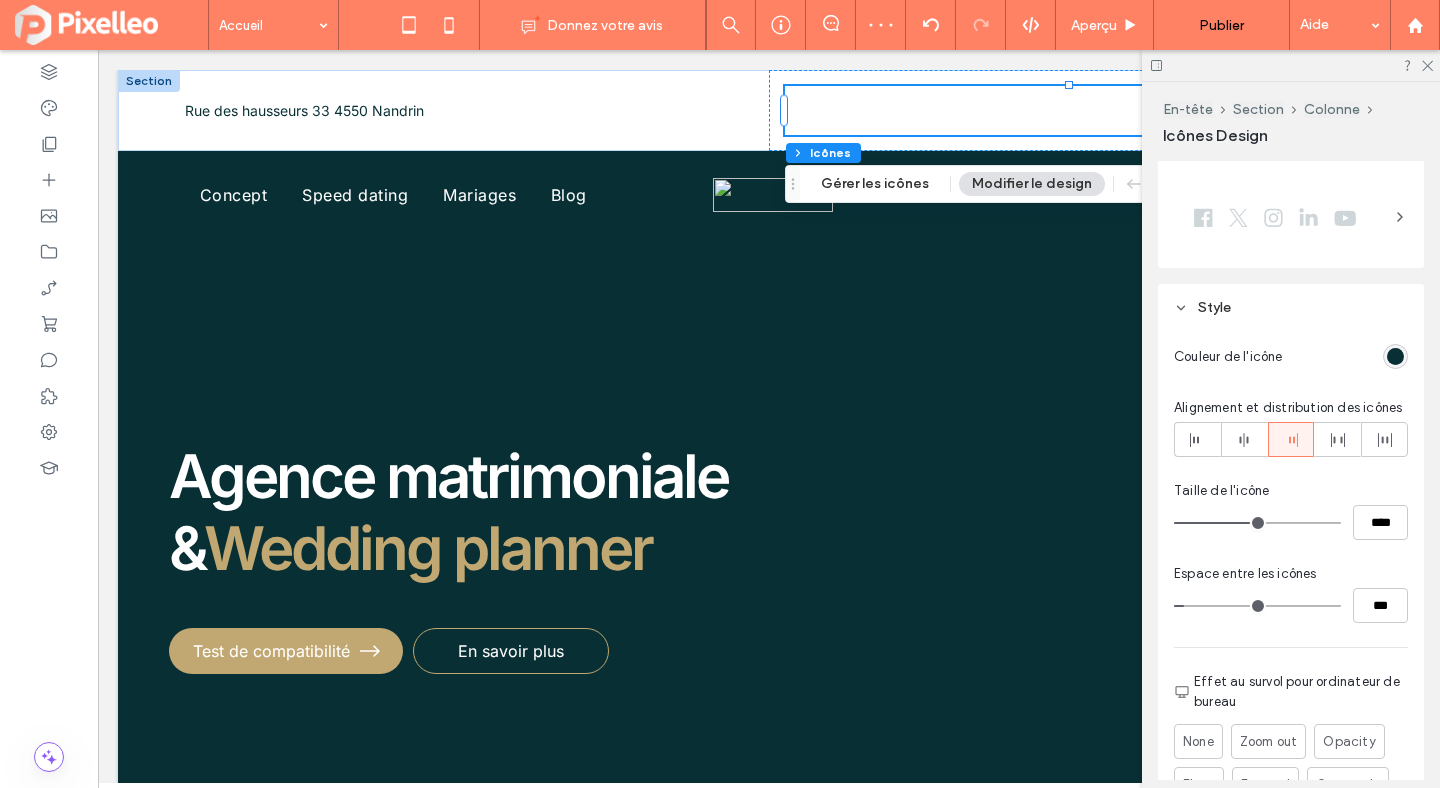type on "****" 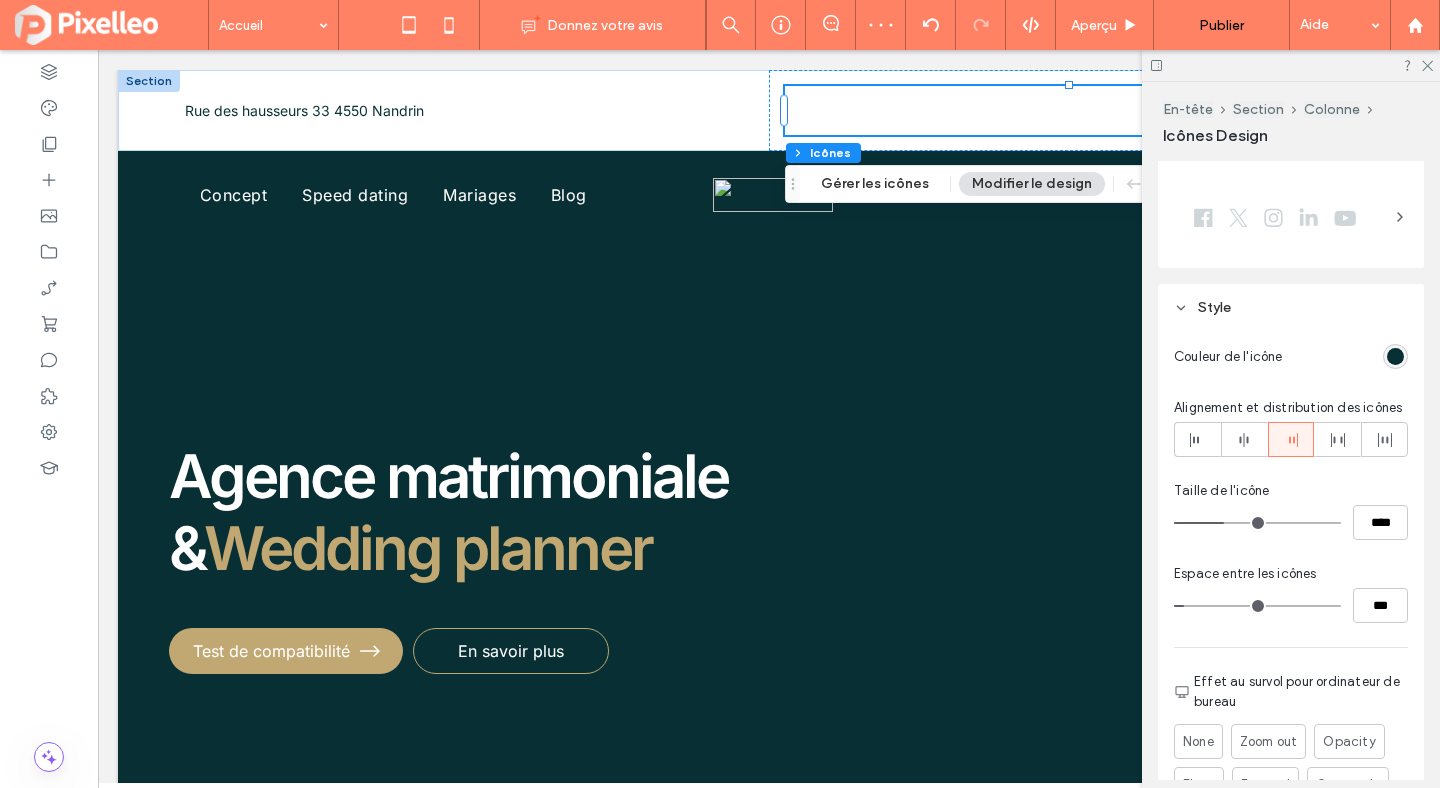 type on "**" 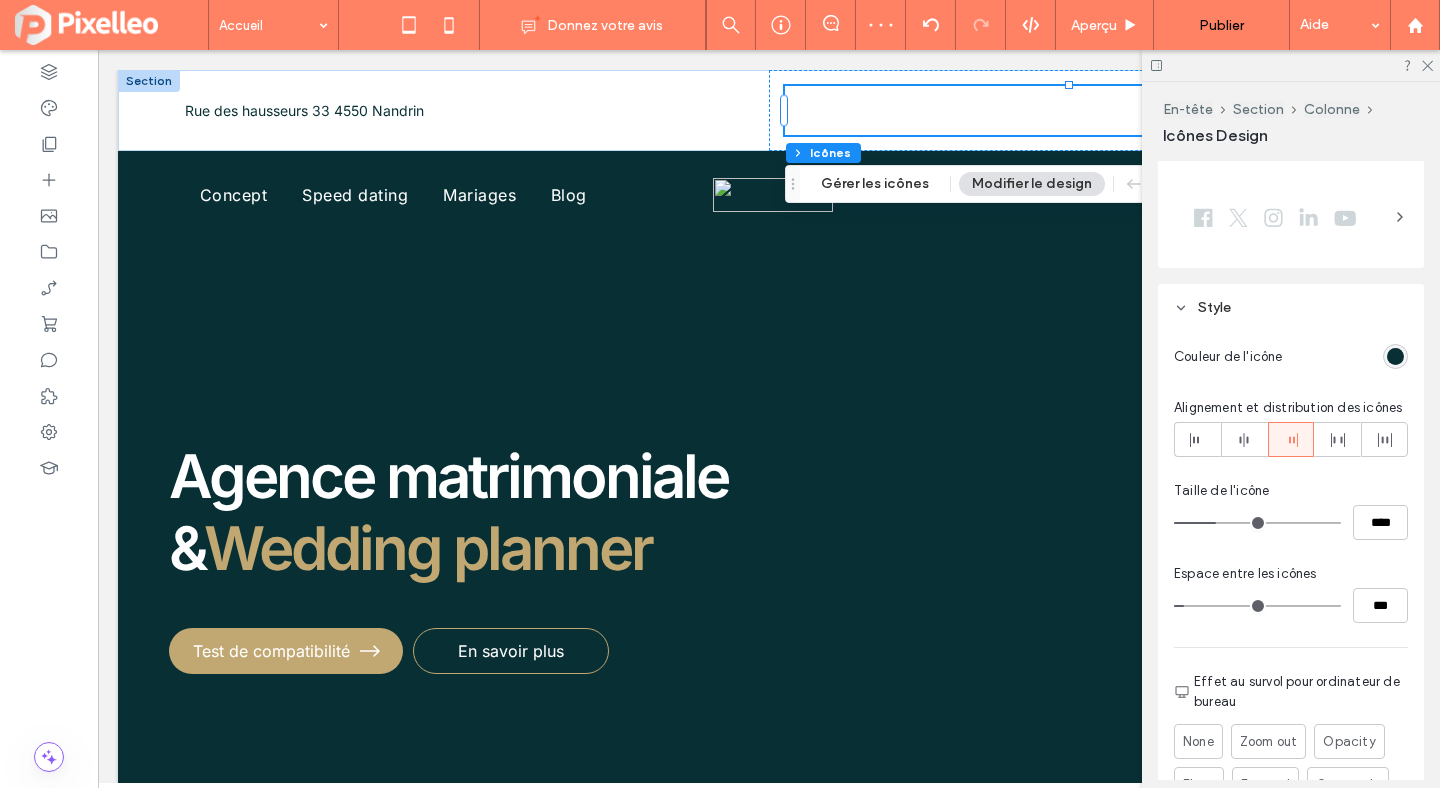 type on "**" 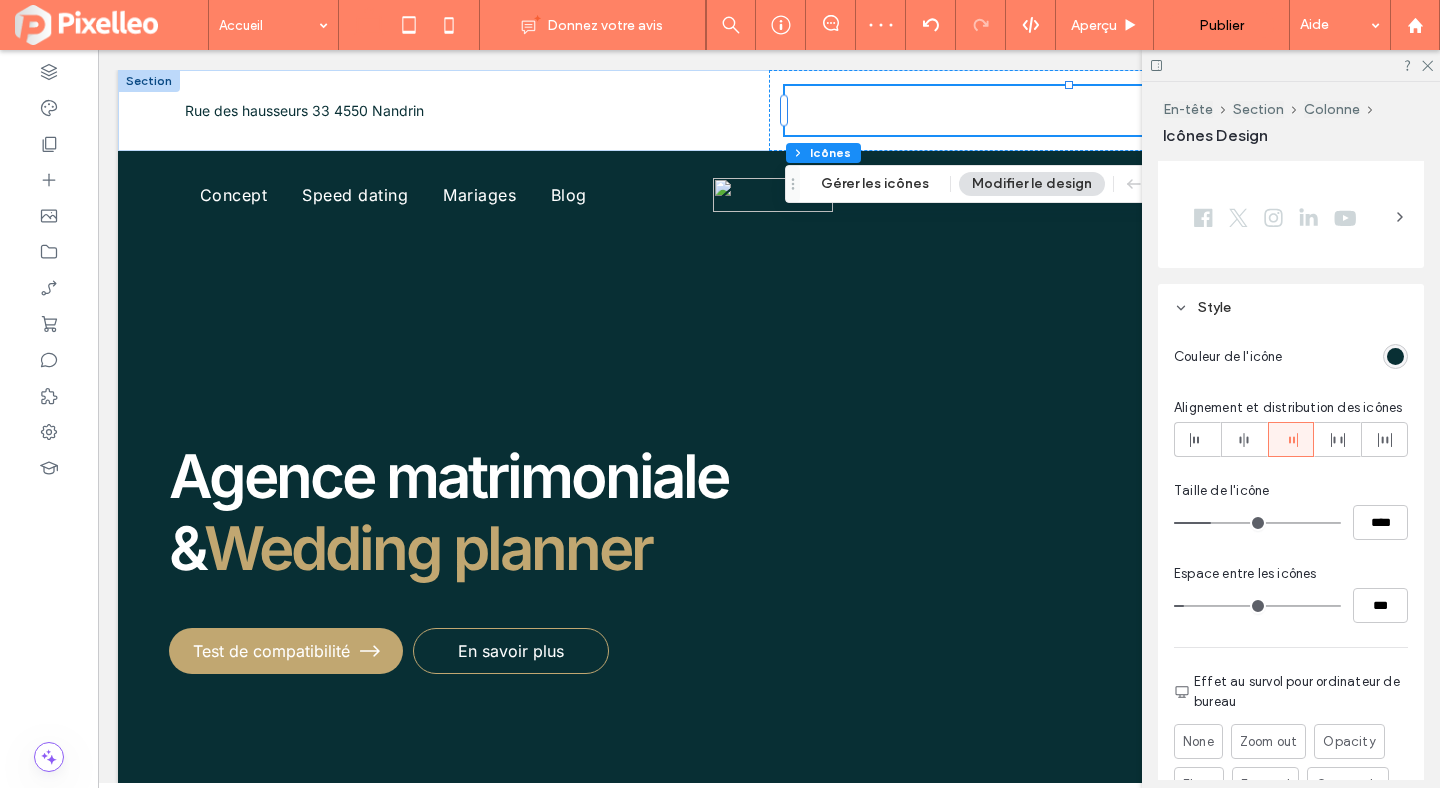 drag, startPoint x: 1250, startPoint y: 521, endPoint x: 1215, endPoint y: 520, distance: 35.014282 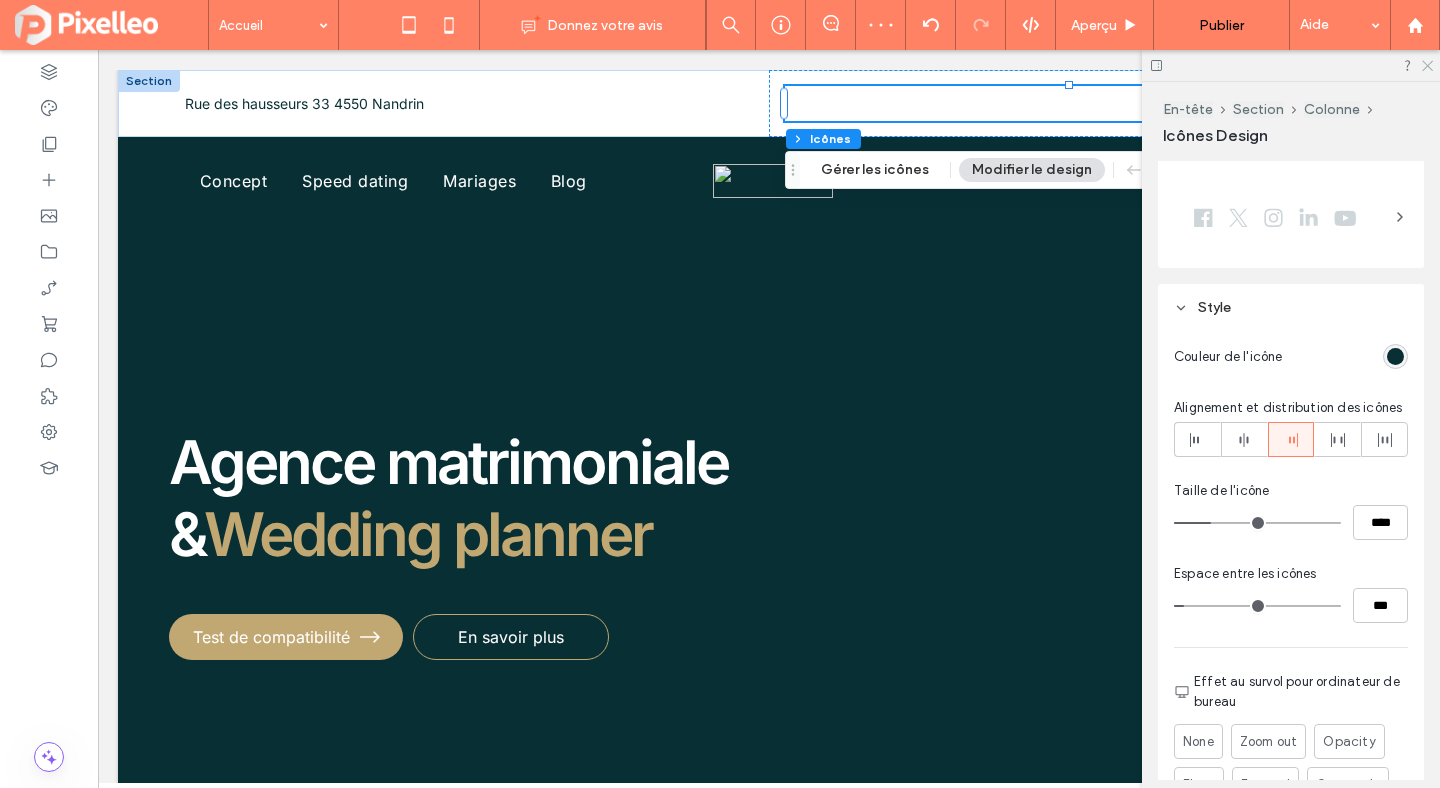 click 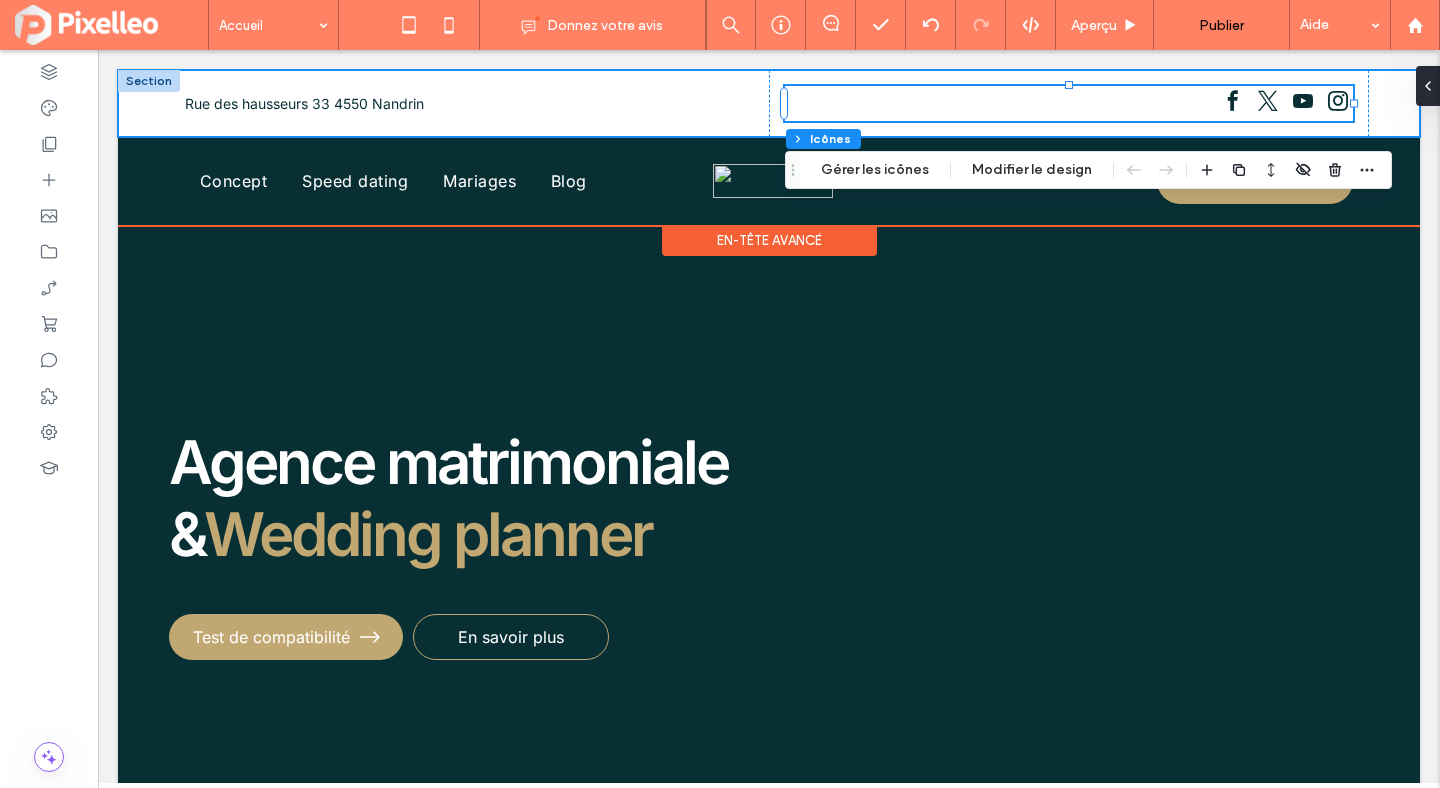 click on "Rue des hausseurs 33 4550 Nandrin" at bounding box center [769, 103] 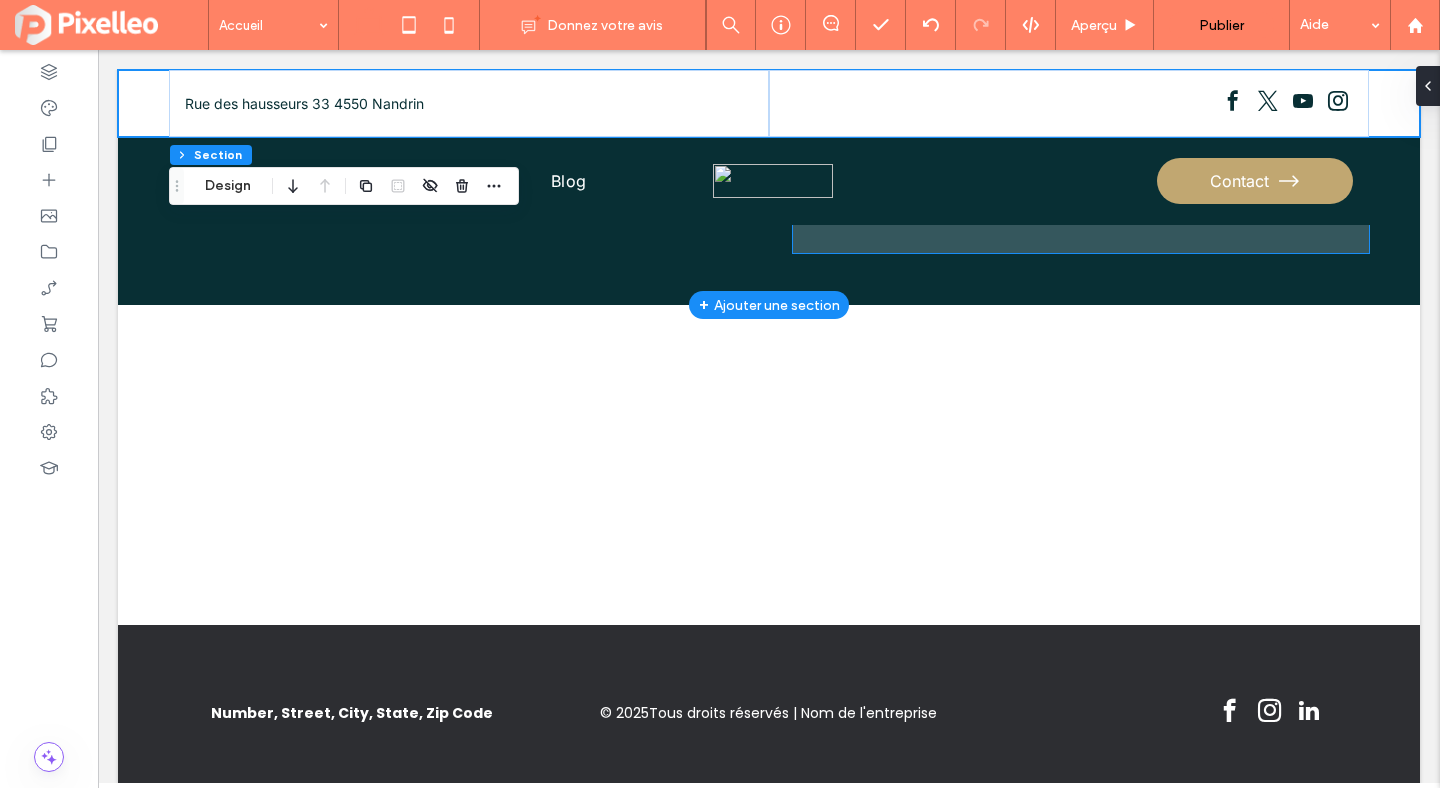 scroll, scrollTop: 599, scrollLeft: 0, axis: vertical 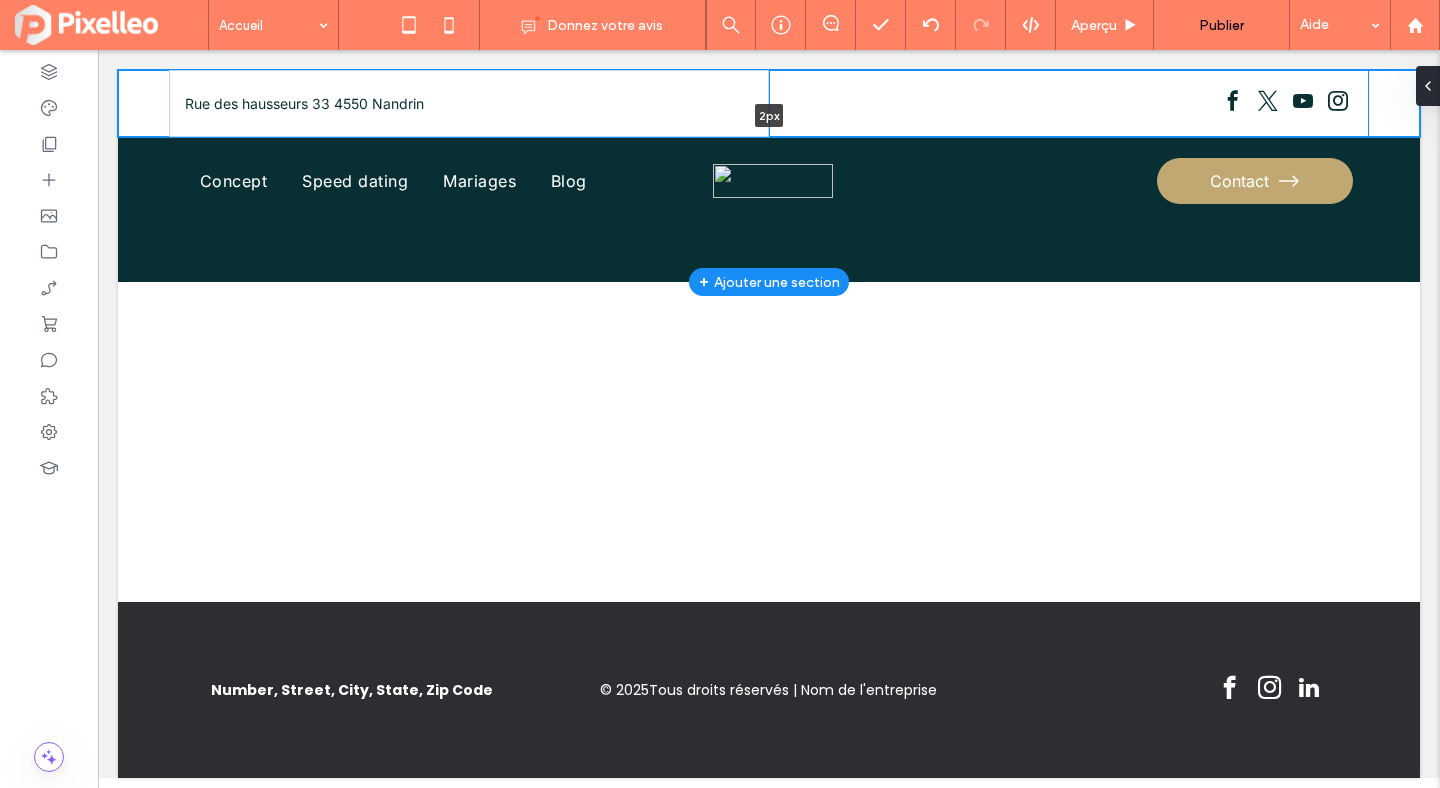 drag, startPoint x: 766, startPoint y: 135, endPoint x: 760, endPoint y: 64, distance: 71.25307 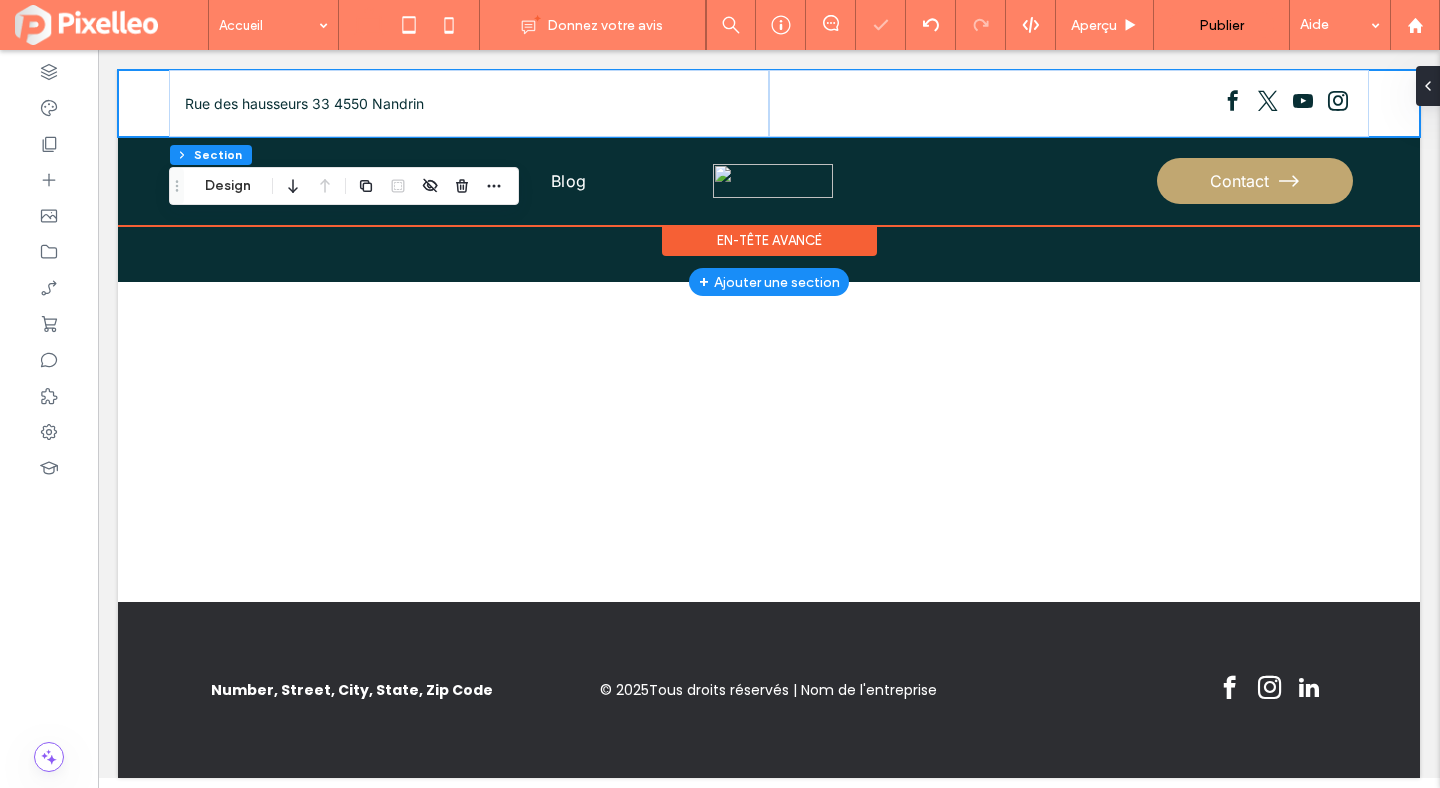 click on "Rue des hausseurs 33 4550 Nandrin
0px" at bounding box center (769, 103) 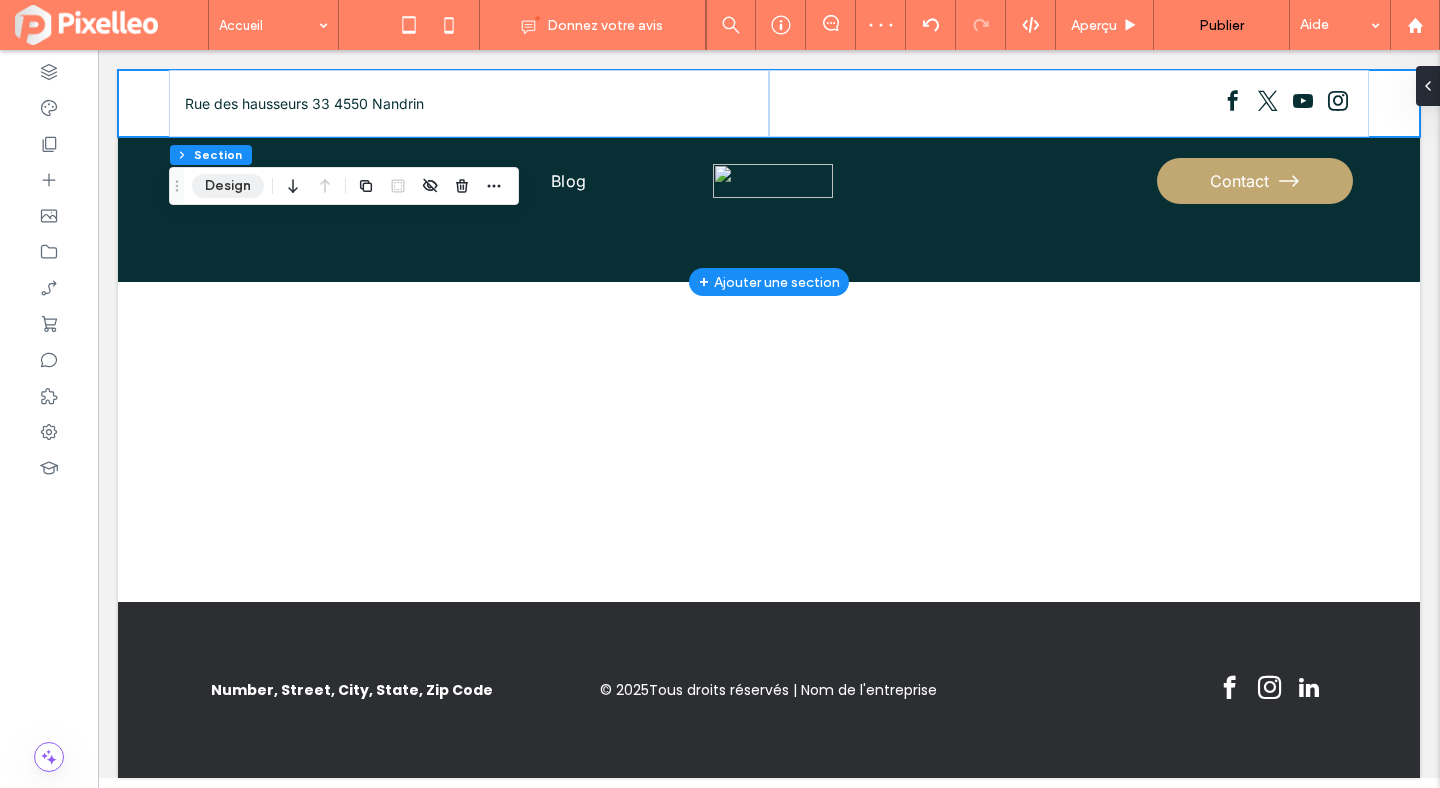click on "Design" at bounding box center (228, 186) 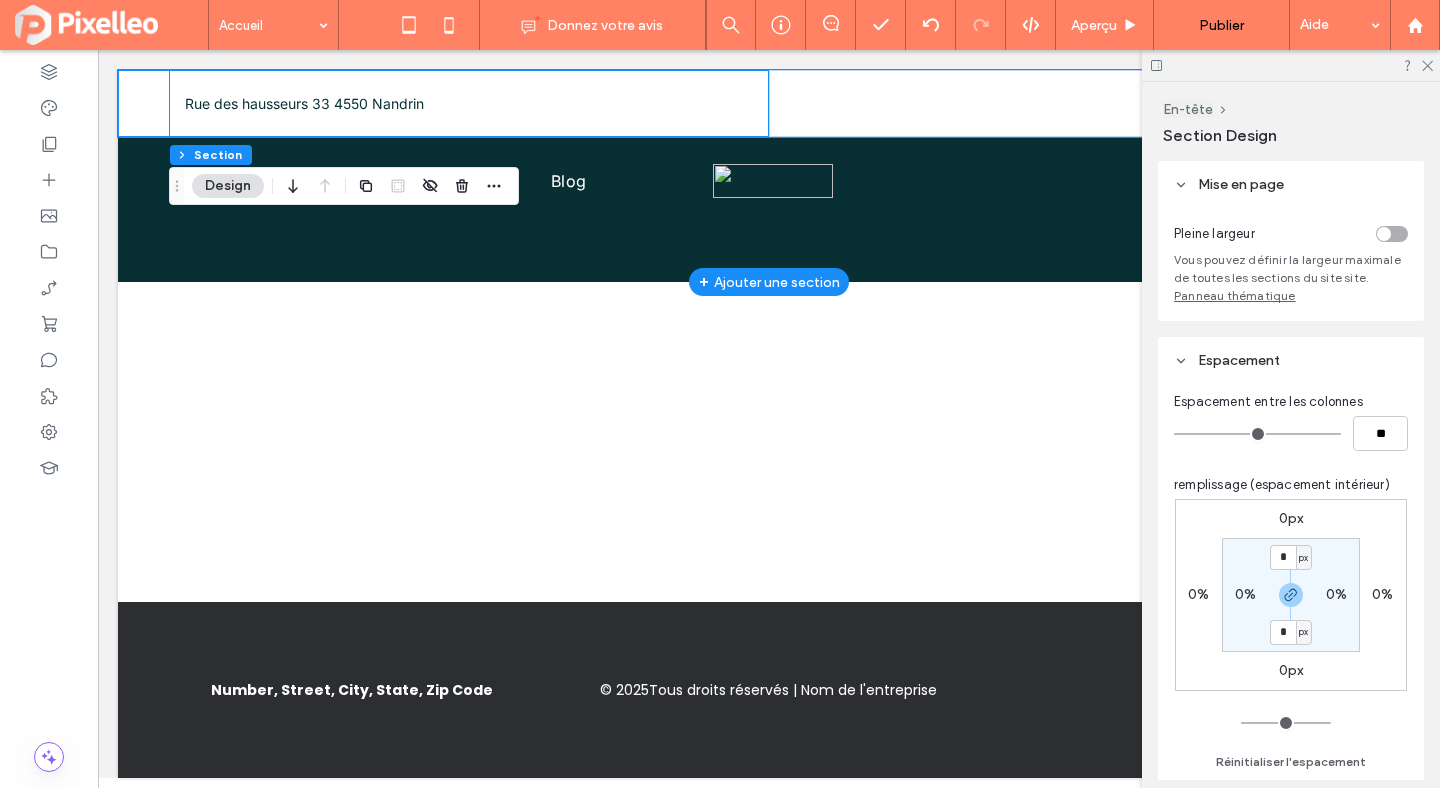 click on "Rue des hausseurs 33 4550 Nandrin" at bounding box center [469, 103] 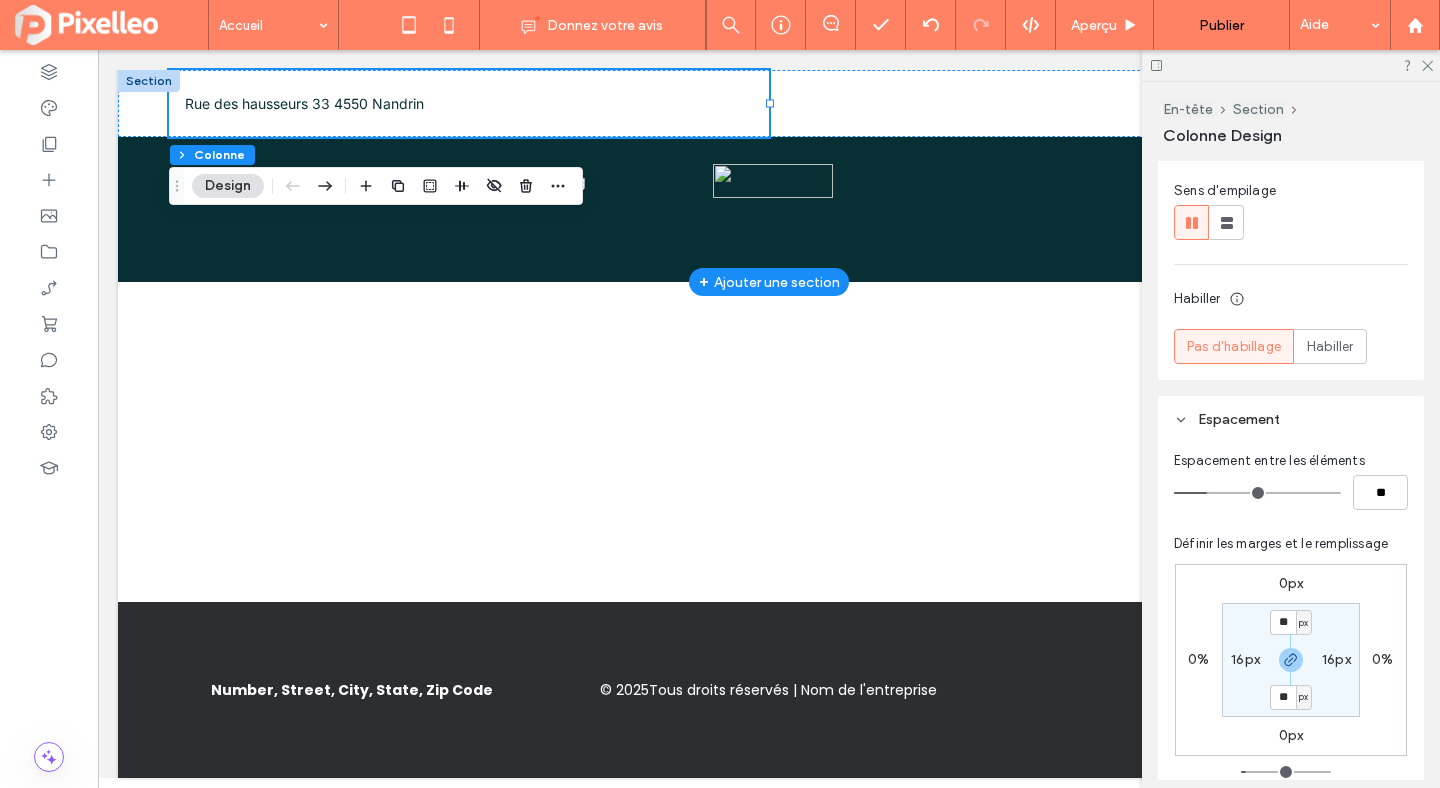 scroll, scrollTop: 320, scrollLeft: 0, axis: vertical 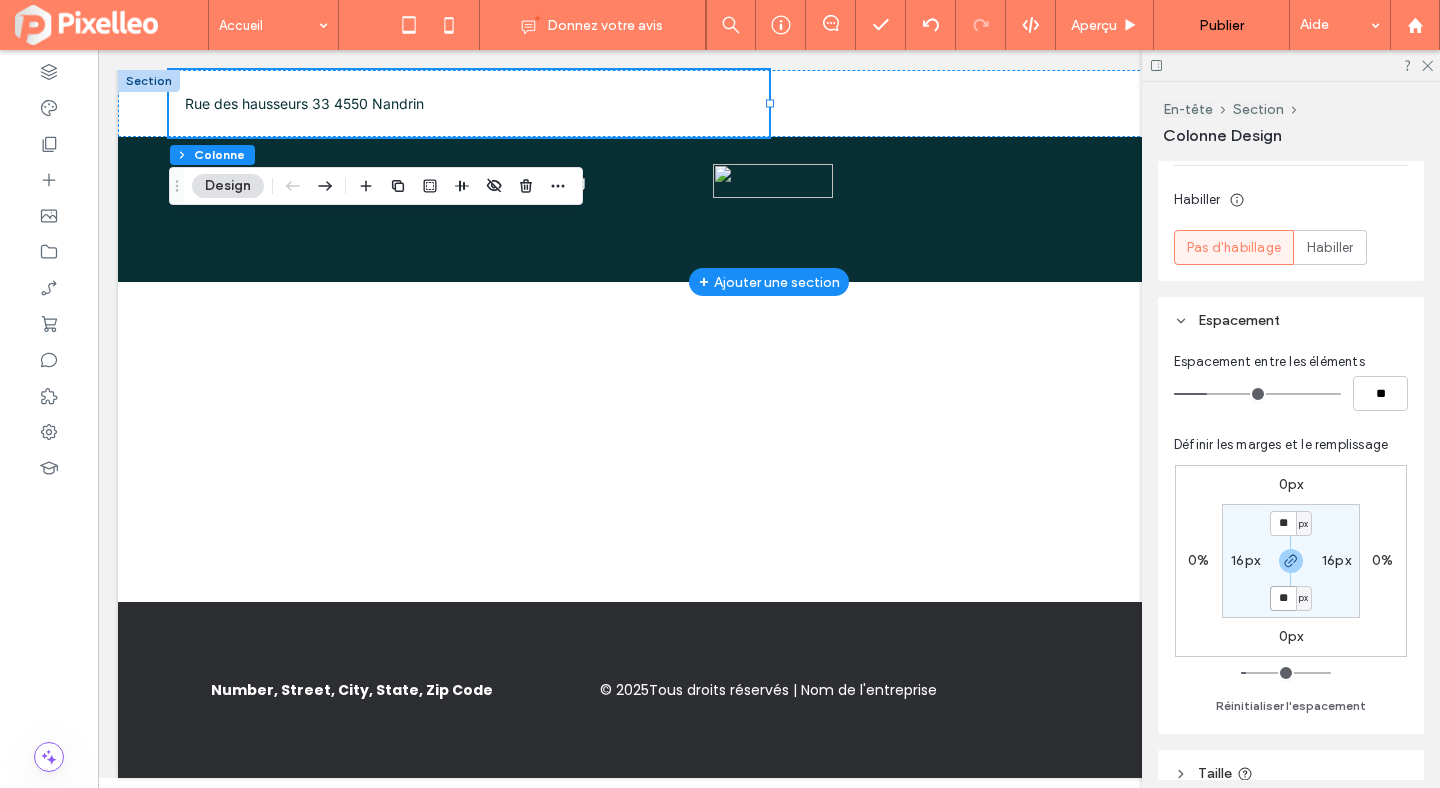 click on "**" at bounding box center (1283, 598) 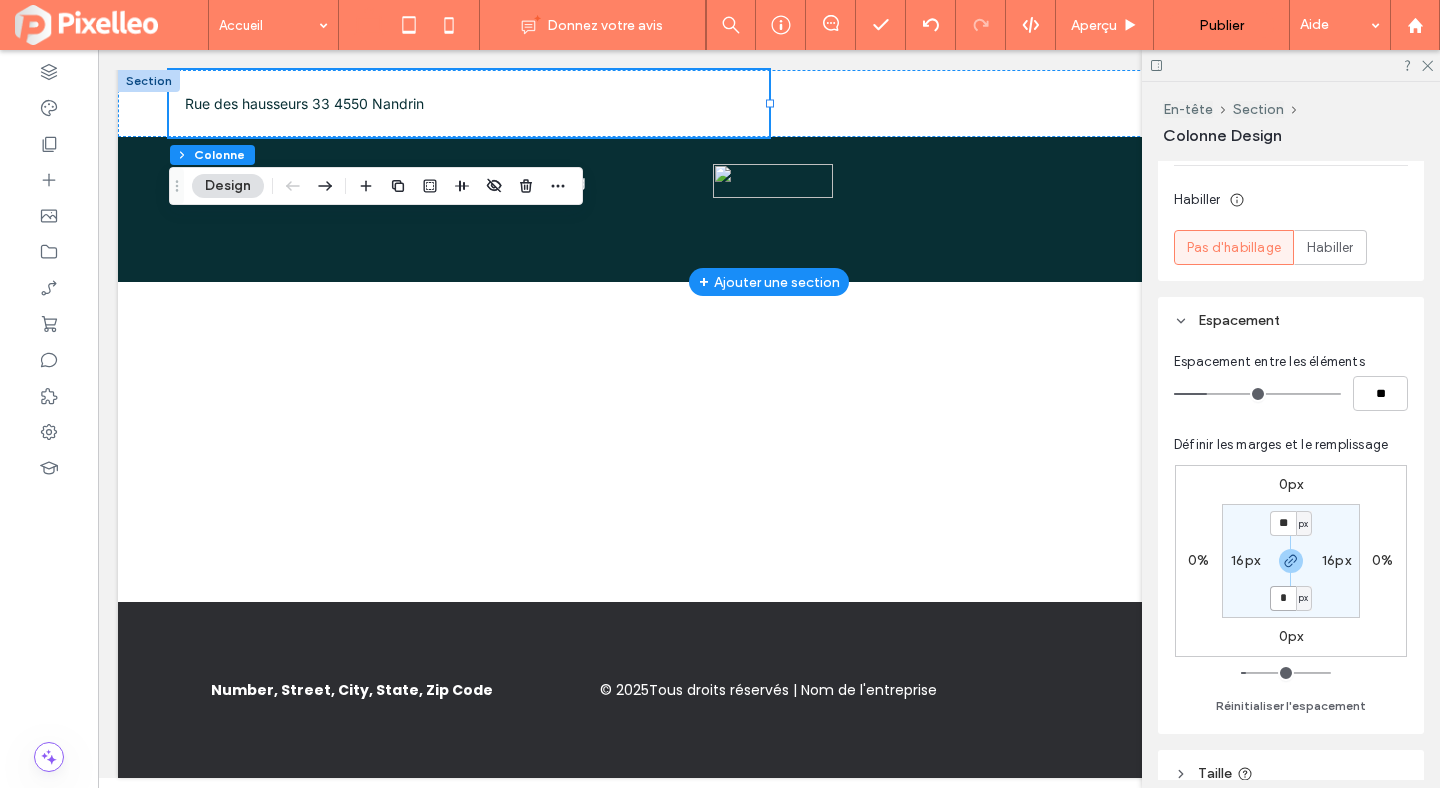 type on "*" 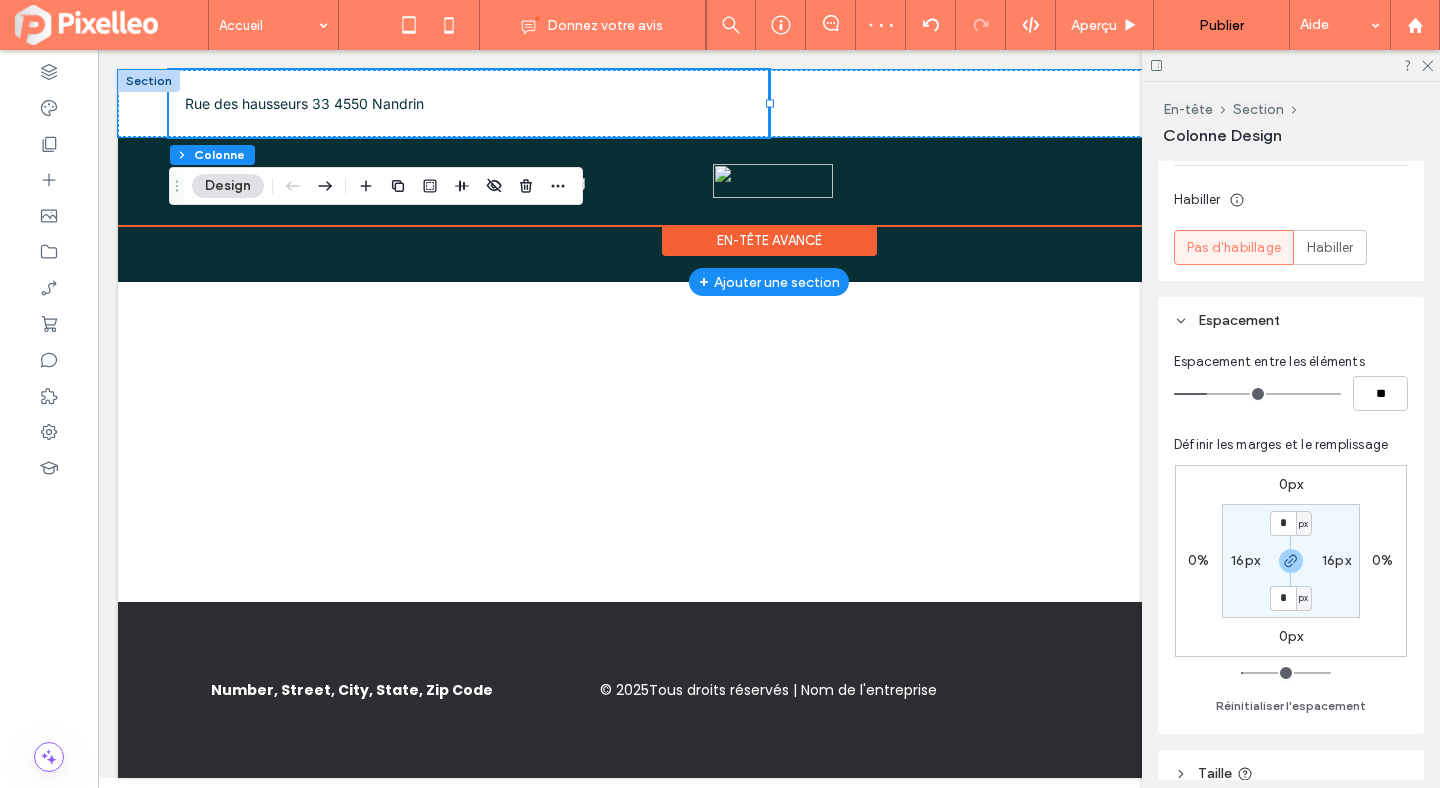 click at bounding box center (1069, 103) 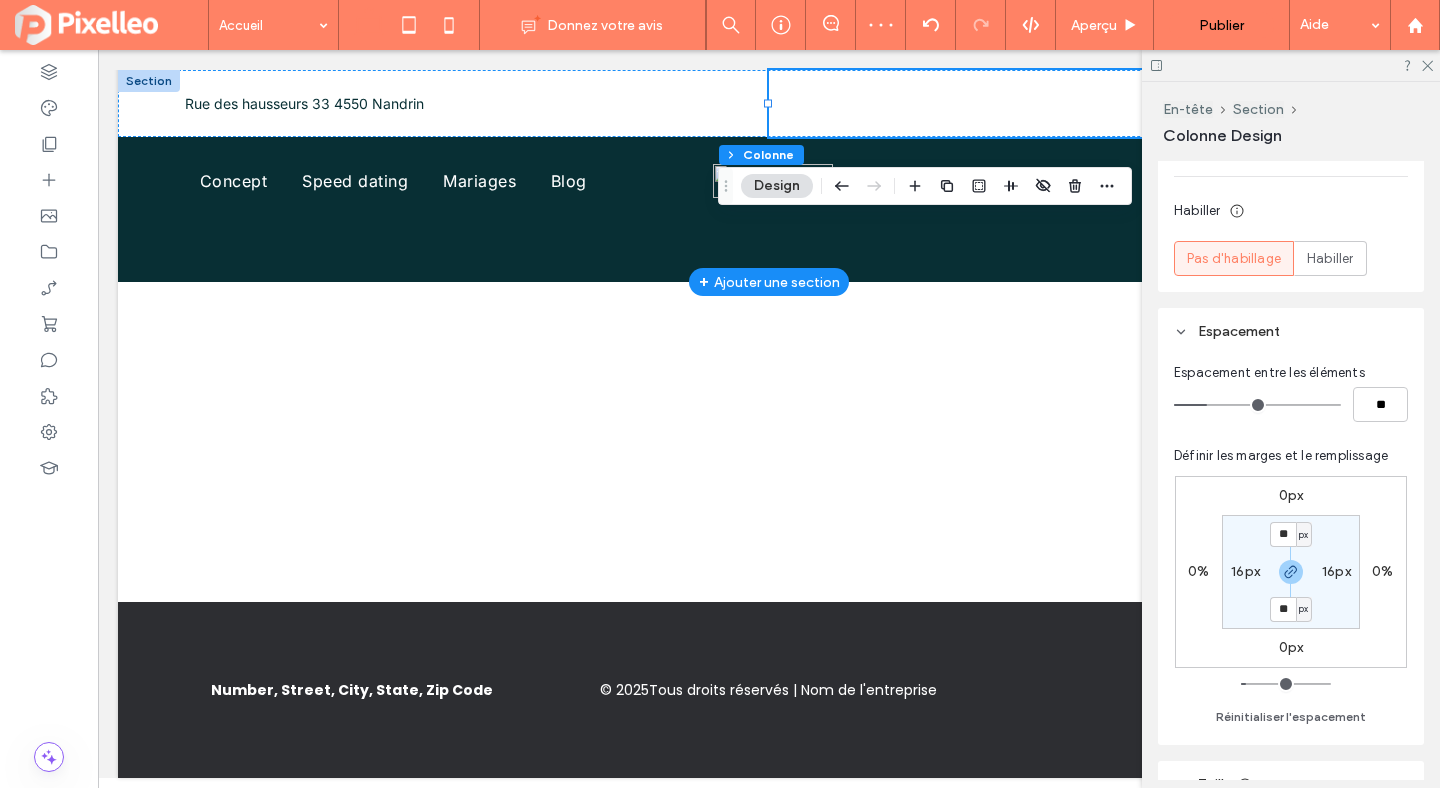 scroll, scrollTop: 380, scrollLeft: 0, axis: vertical 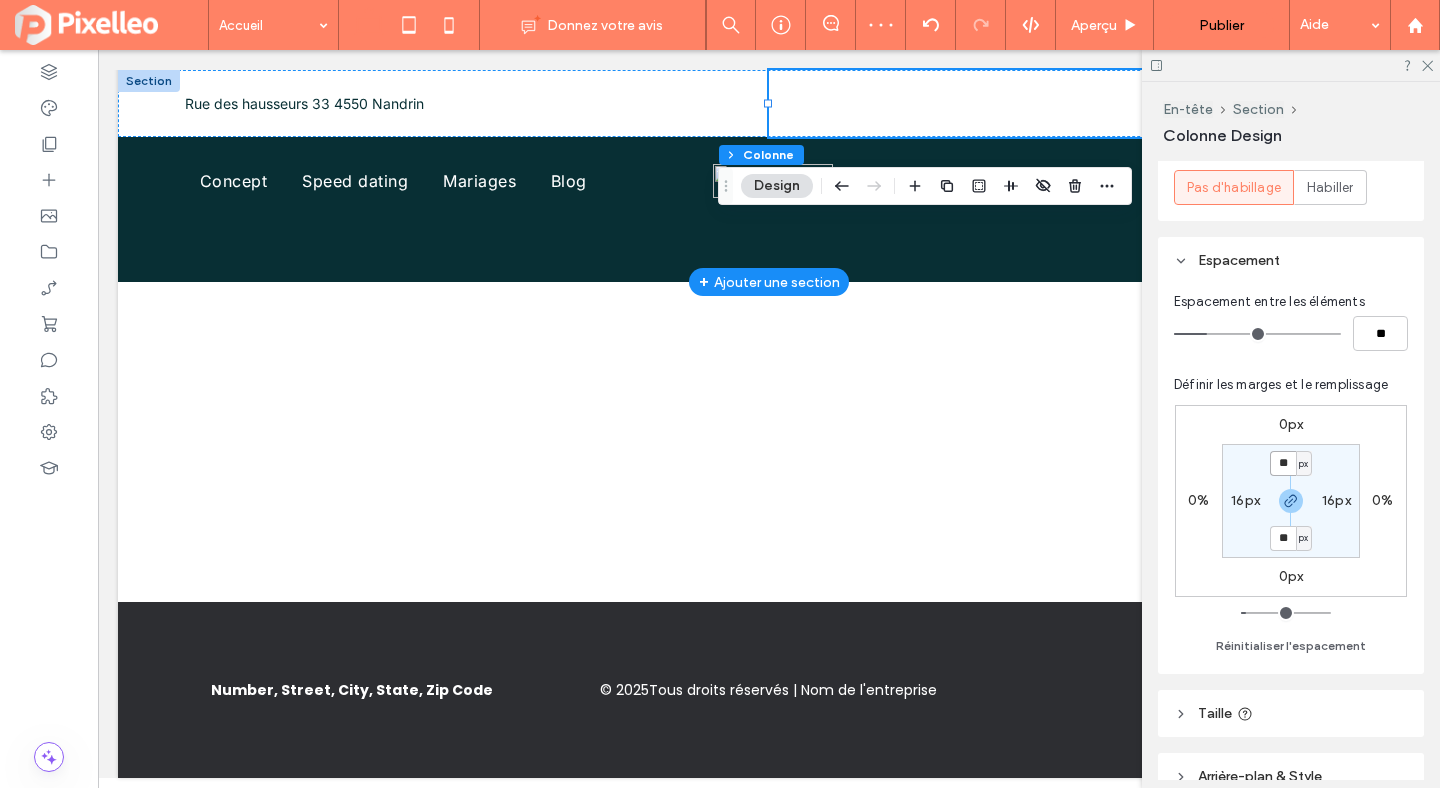 click on "**" at bounding box center [1283, 463] 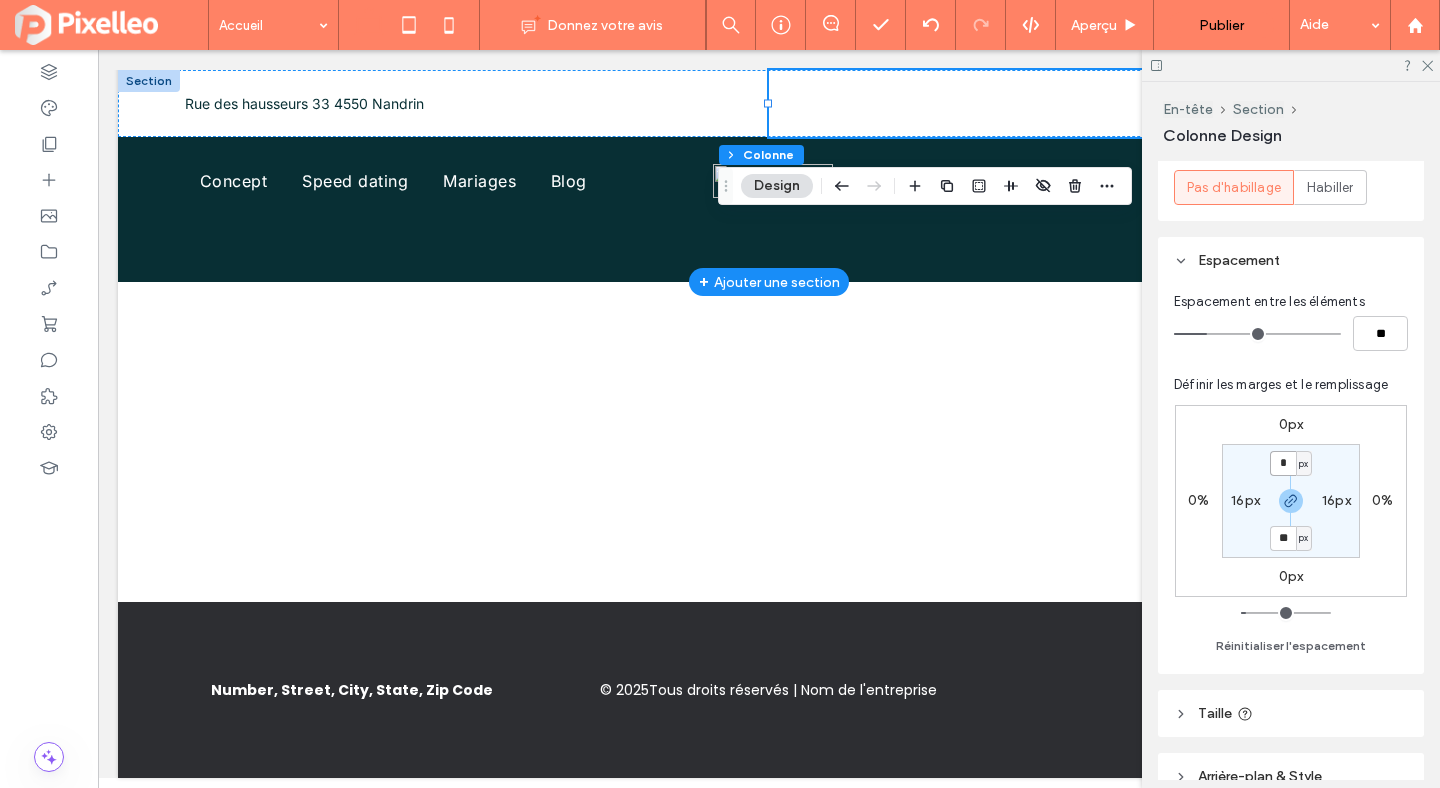 type on "*" 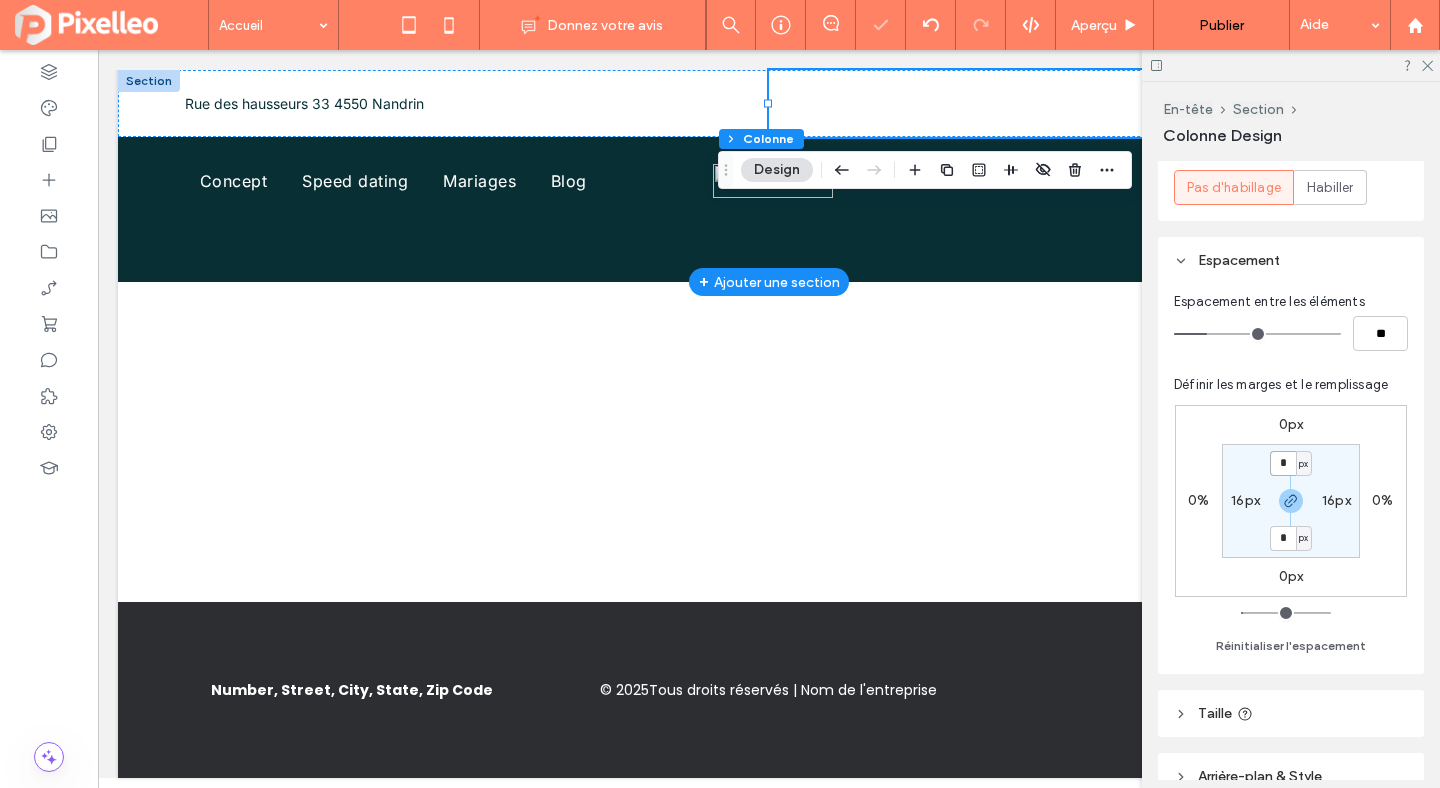 scroll, scrollTop: 583, scrollLeft: 0, axis: vertical 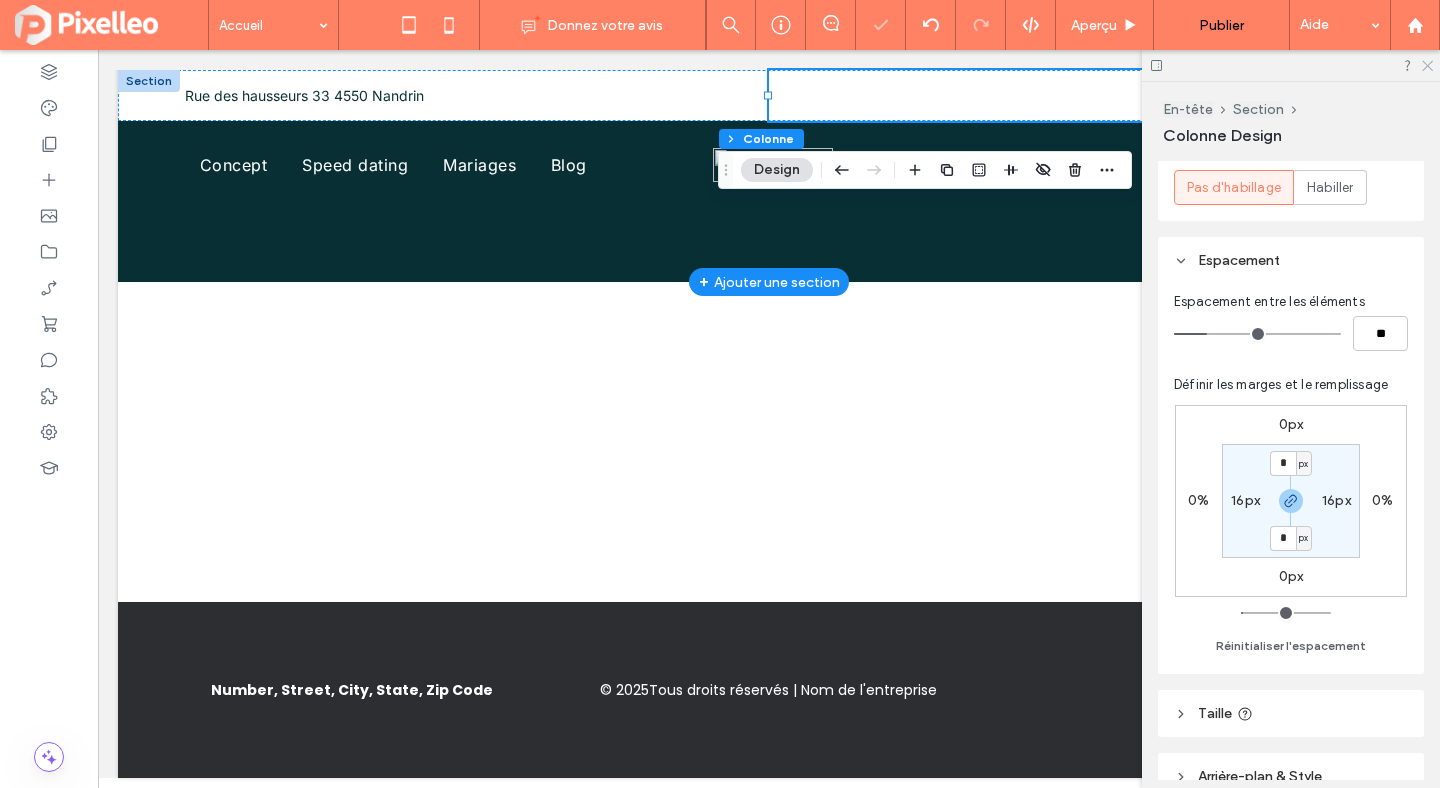 click 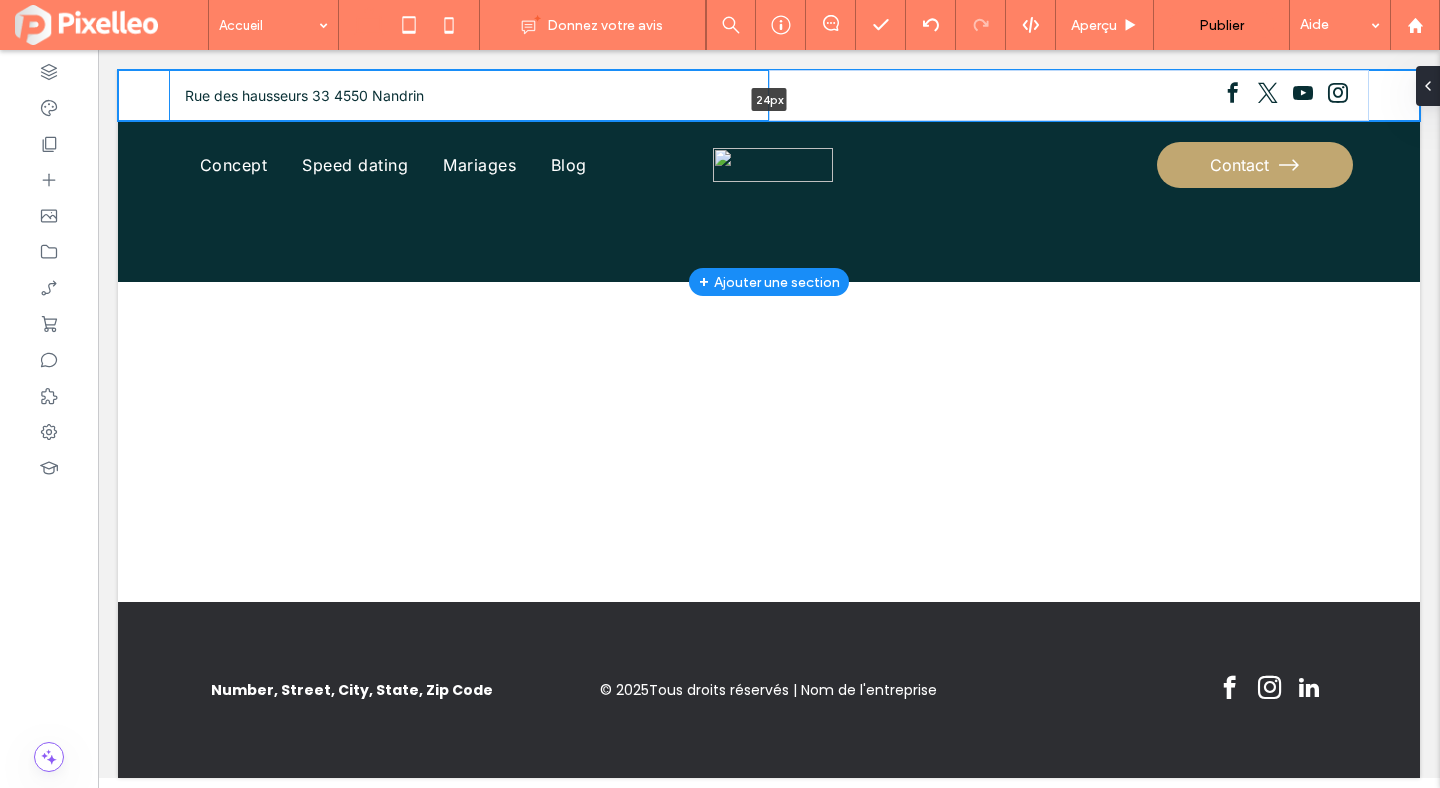 drag, startPoint x: 657, startPoint y: 119, endPoint x: 657, endPoint y: 92, distance: 27 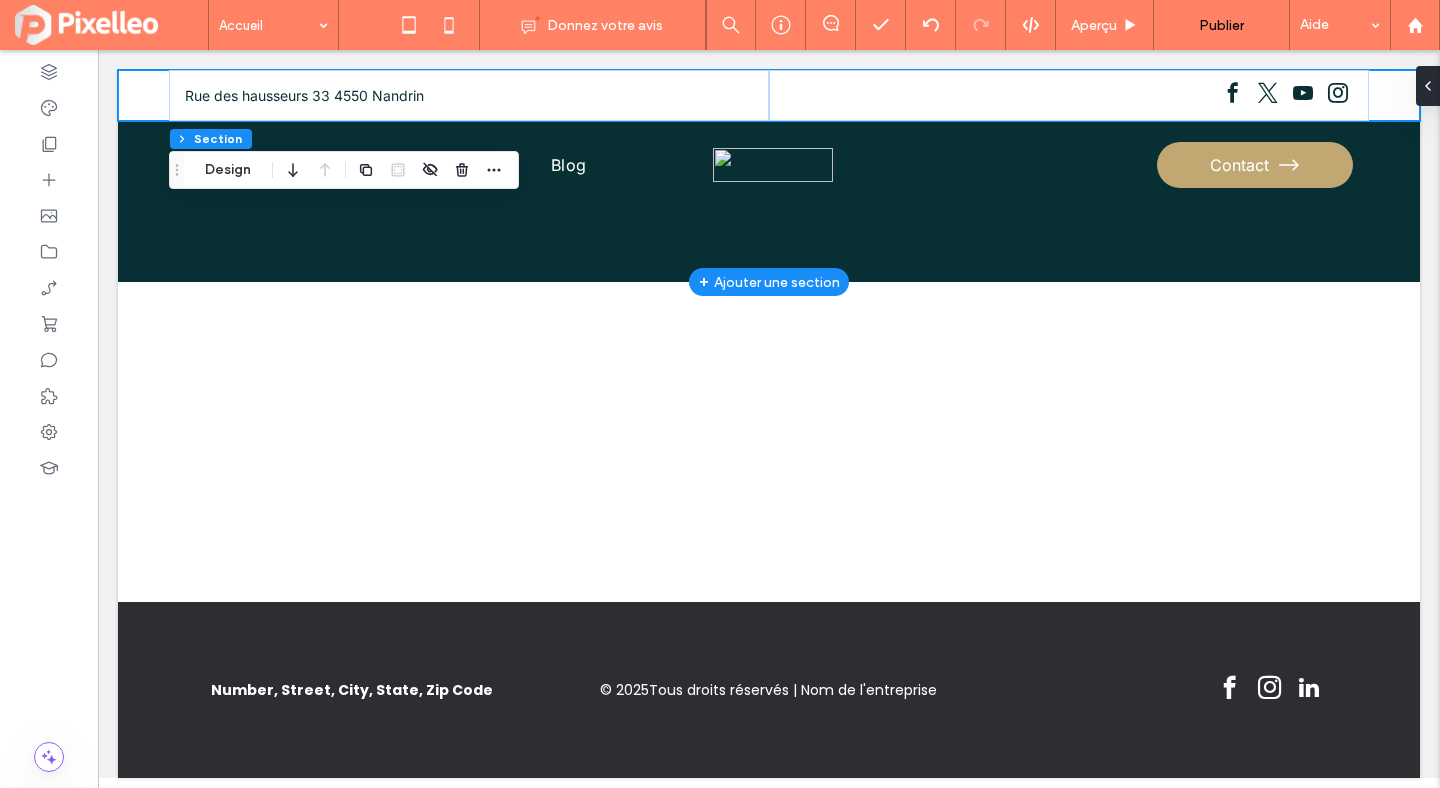 click on "Rue des hausseurs 33 4550 Nandrin" at bounding box center (769, 95) 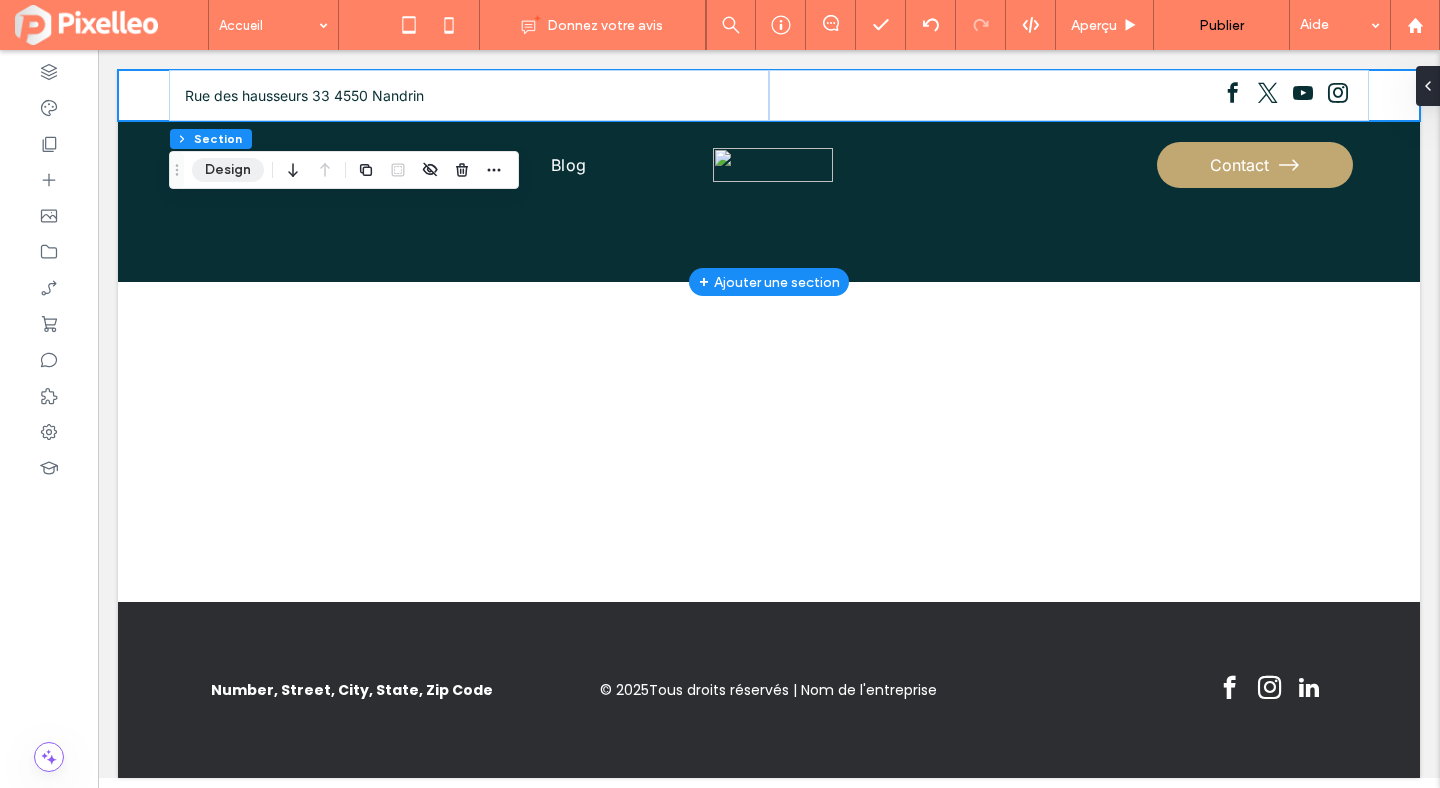 click on "Design" at bounding box center [228, 170] 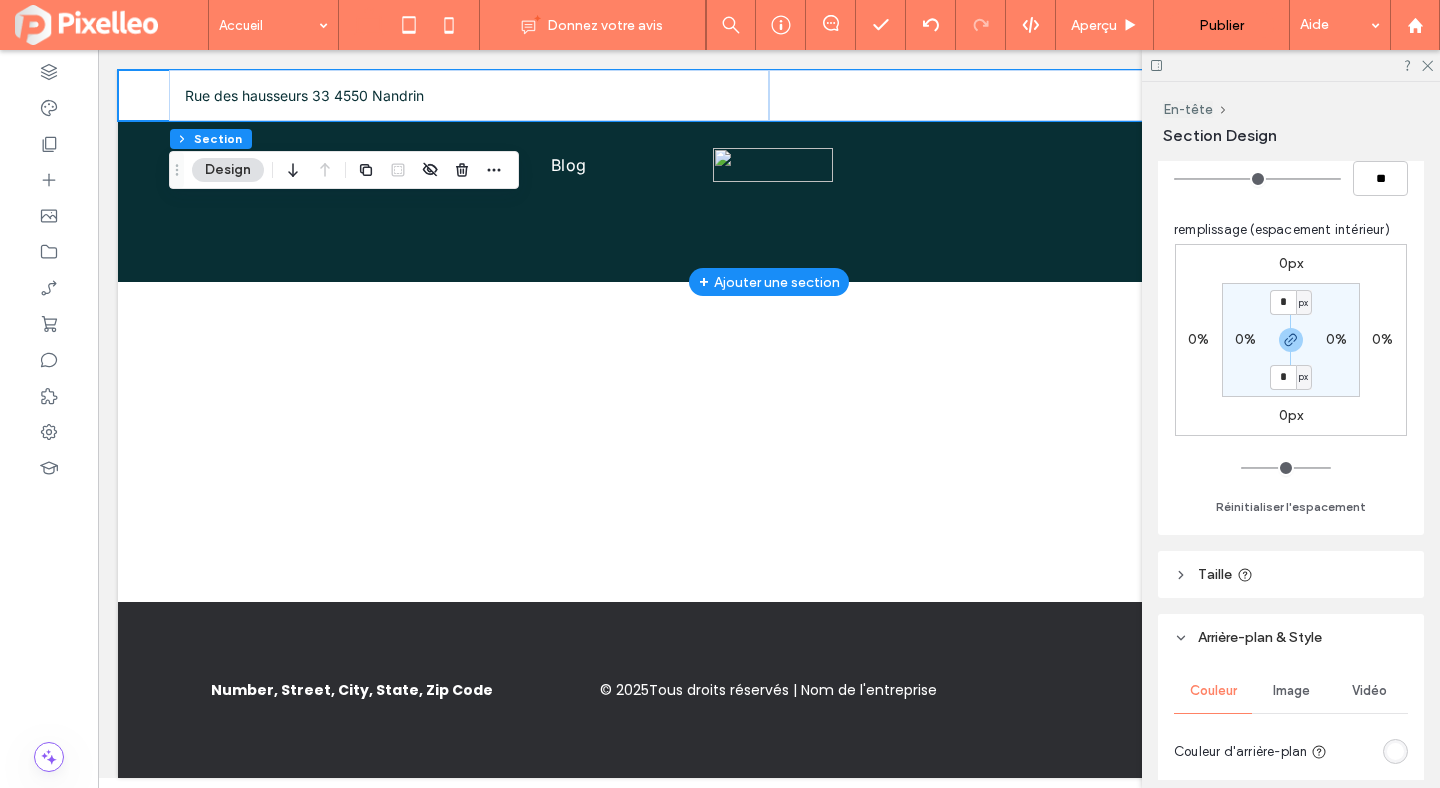 scroll, scrollTop: 474, scrollLeft: 0, axis: vertical 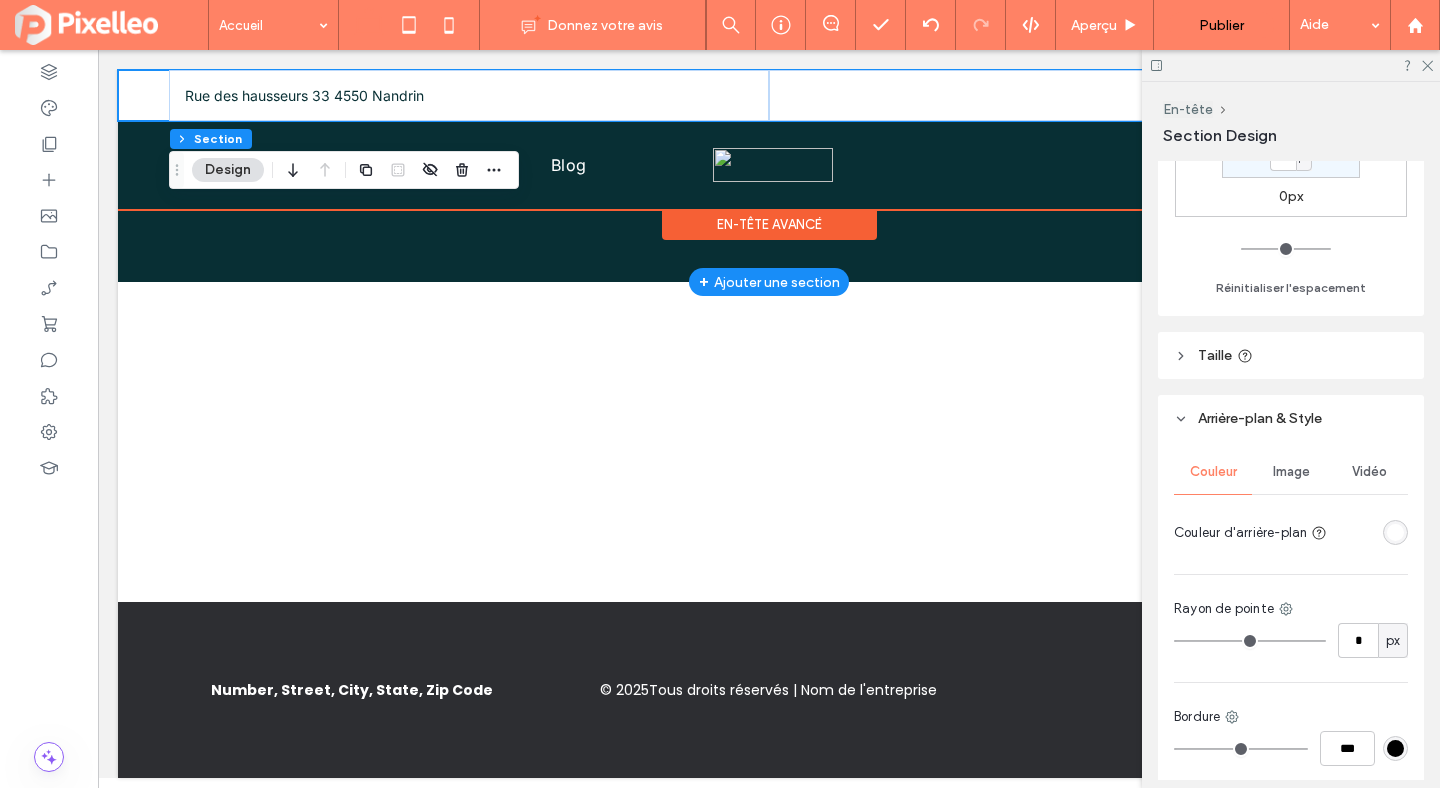 click on "Rue des hausseurs 33 4550 Nandrin" at bounding box center (769, 95) 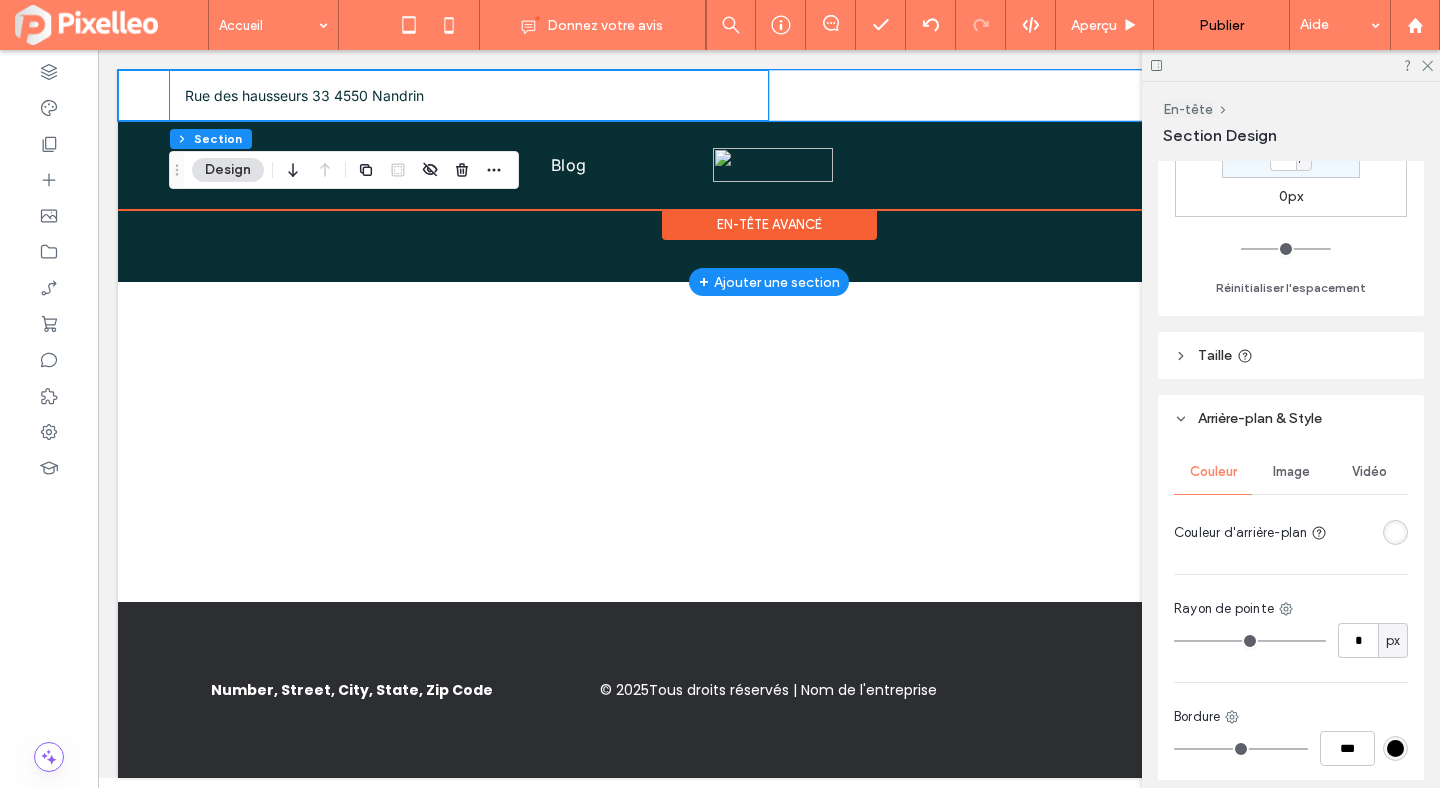 click on "Rue des hausseurs 33 4550 Nandrin" at bounding box center [469, 95] 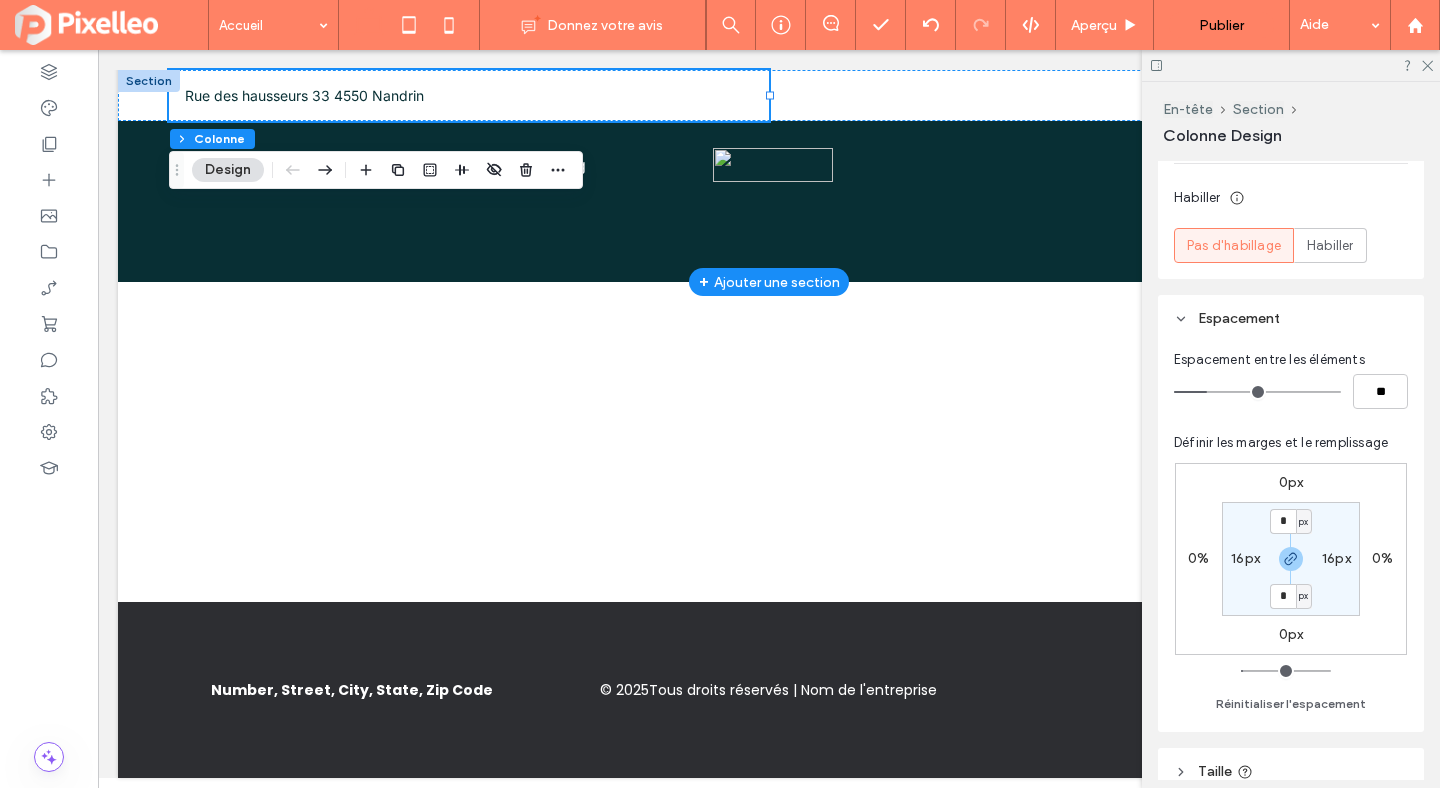 scroll, scrollTop: 444, scrollLeft: 0, axis: vertical 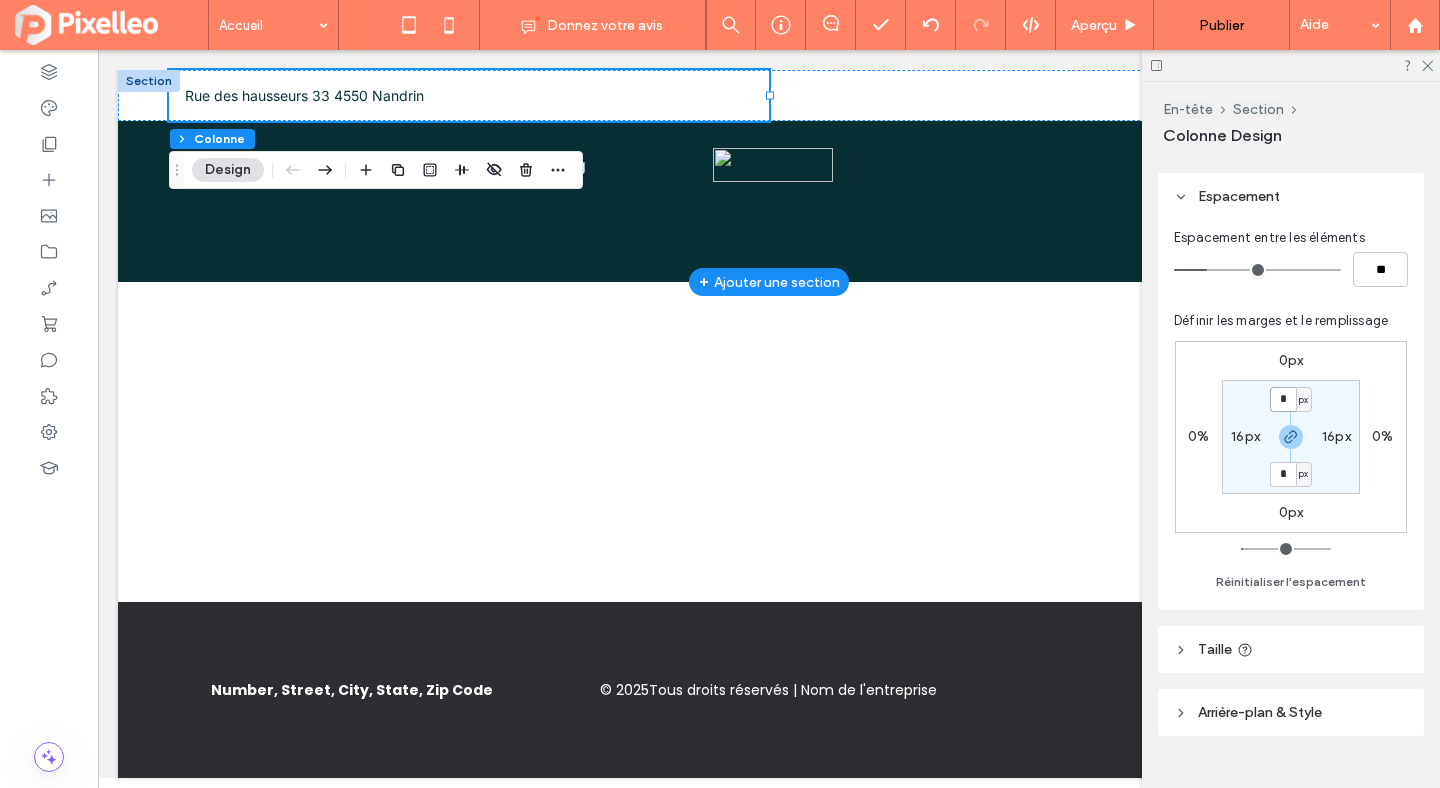 click on "*" at bounding box center (1283, 399) 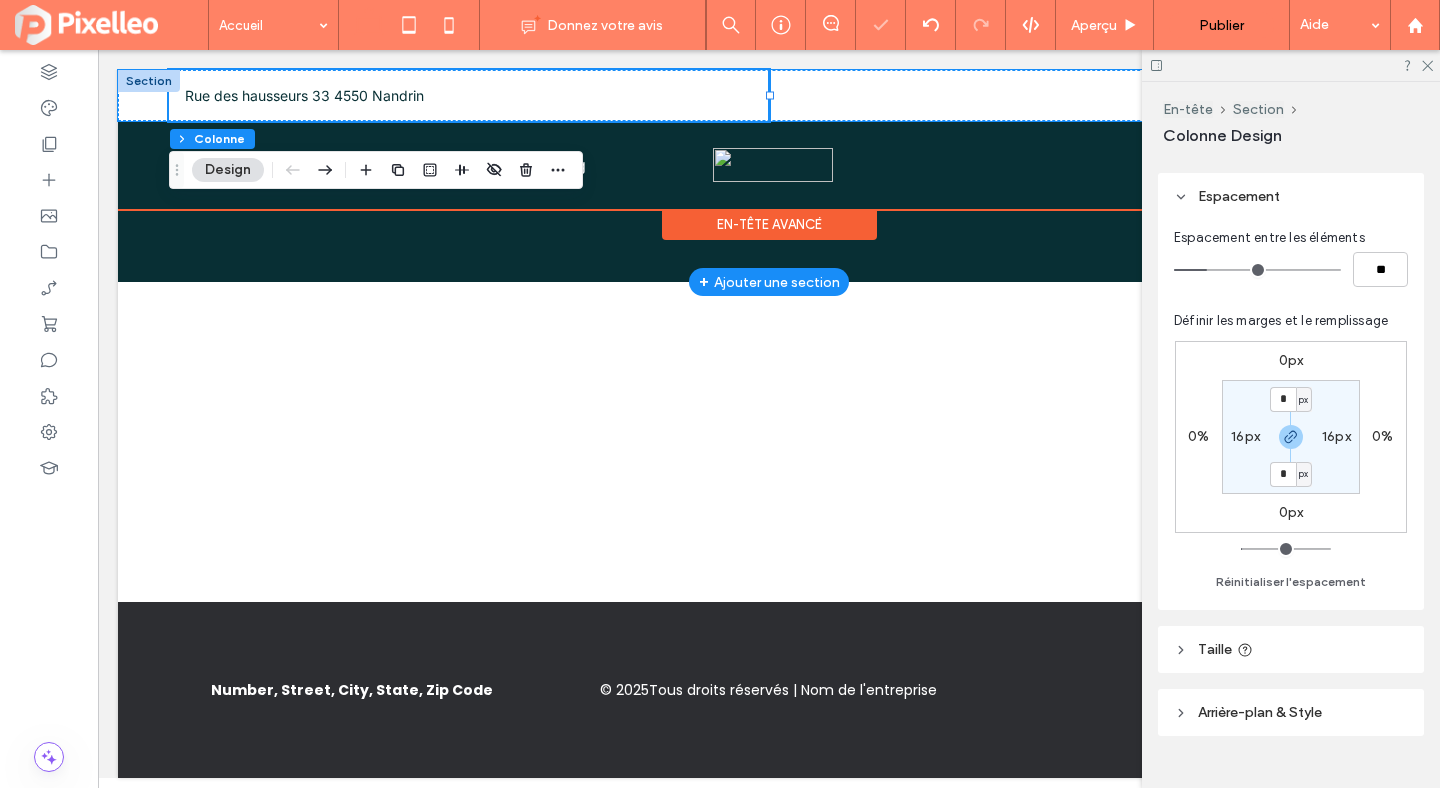 click at bounding box center (1069, 95) 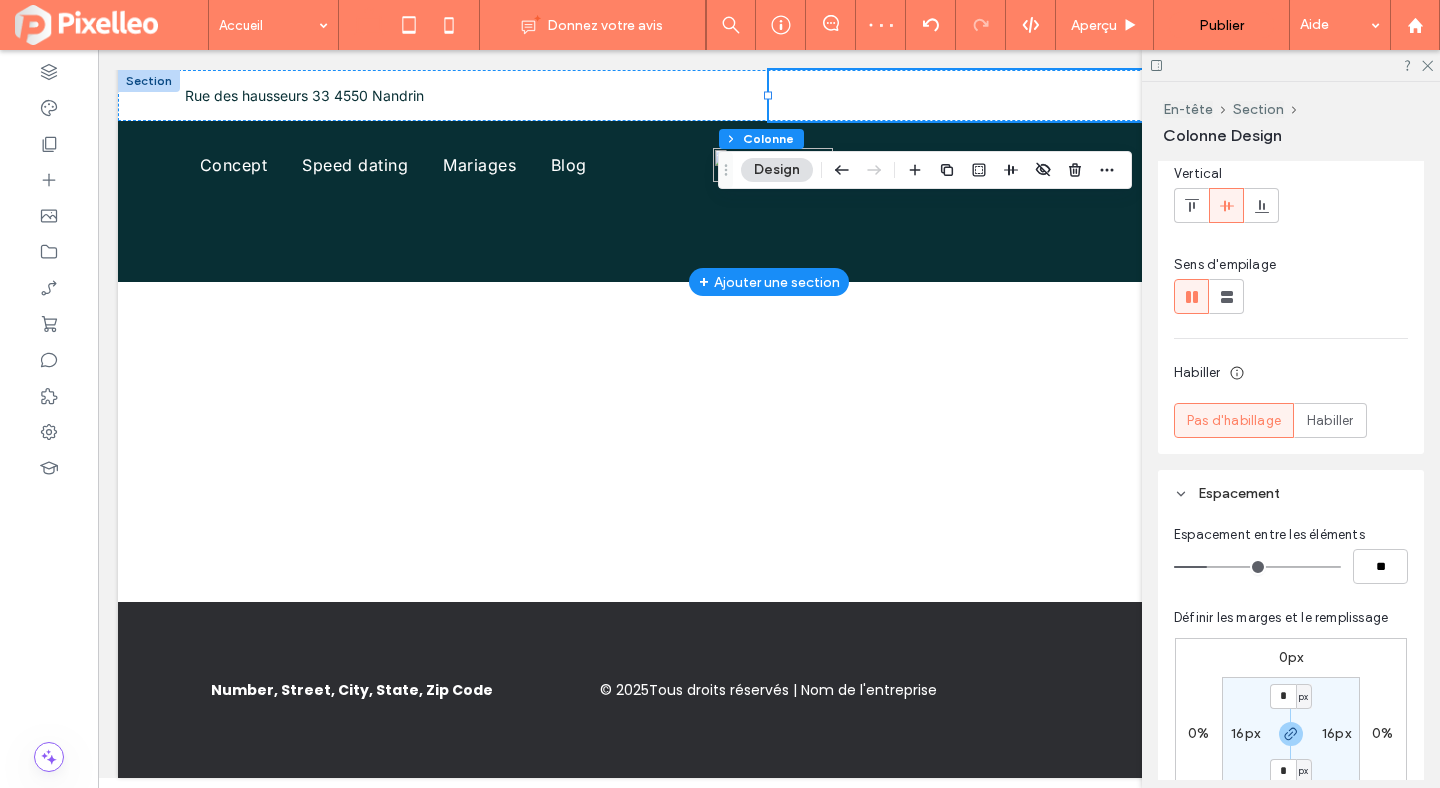scroll, scrollTop: 480, scrollLeft: 0, axis: vertical 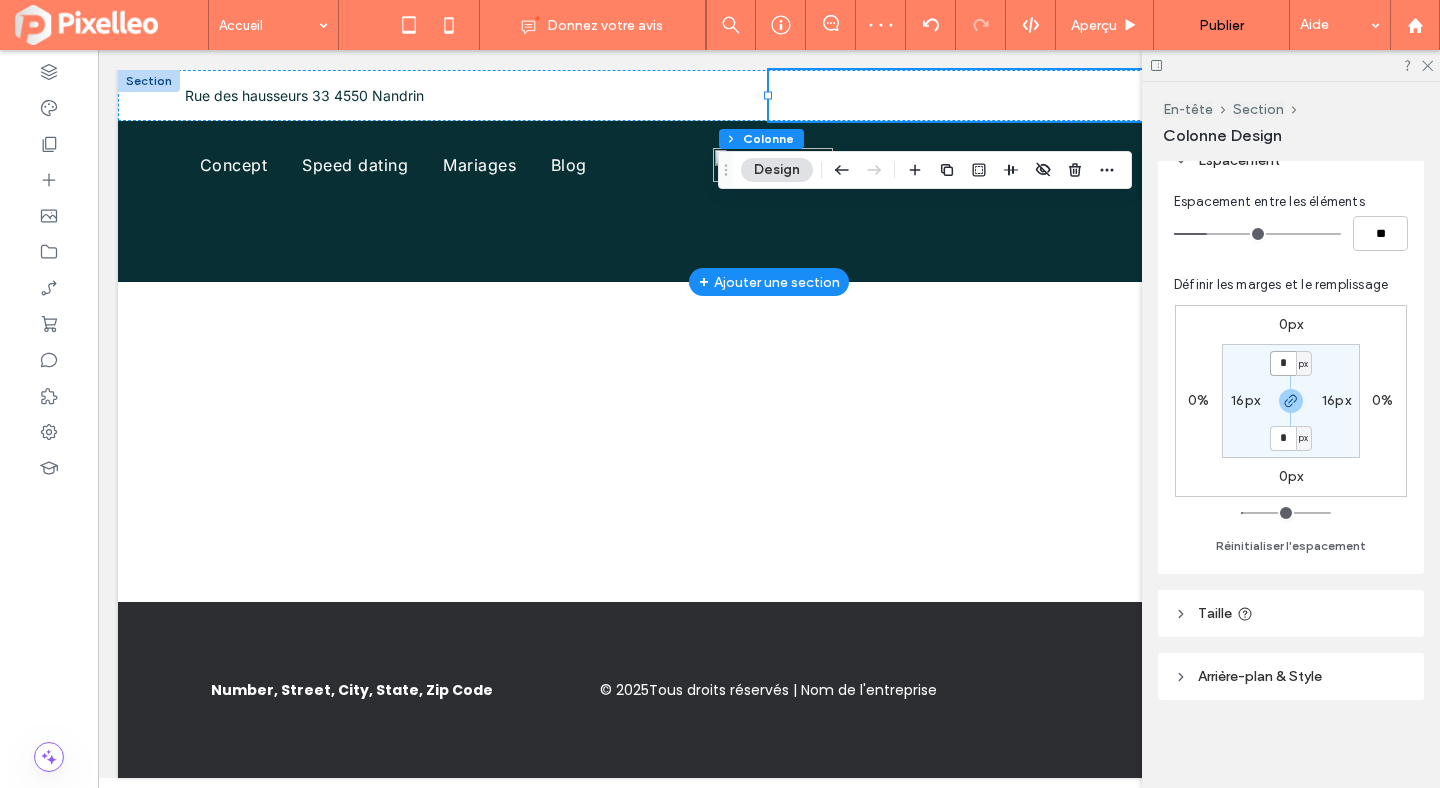 click on "*" at bounding box center [1283, 363] 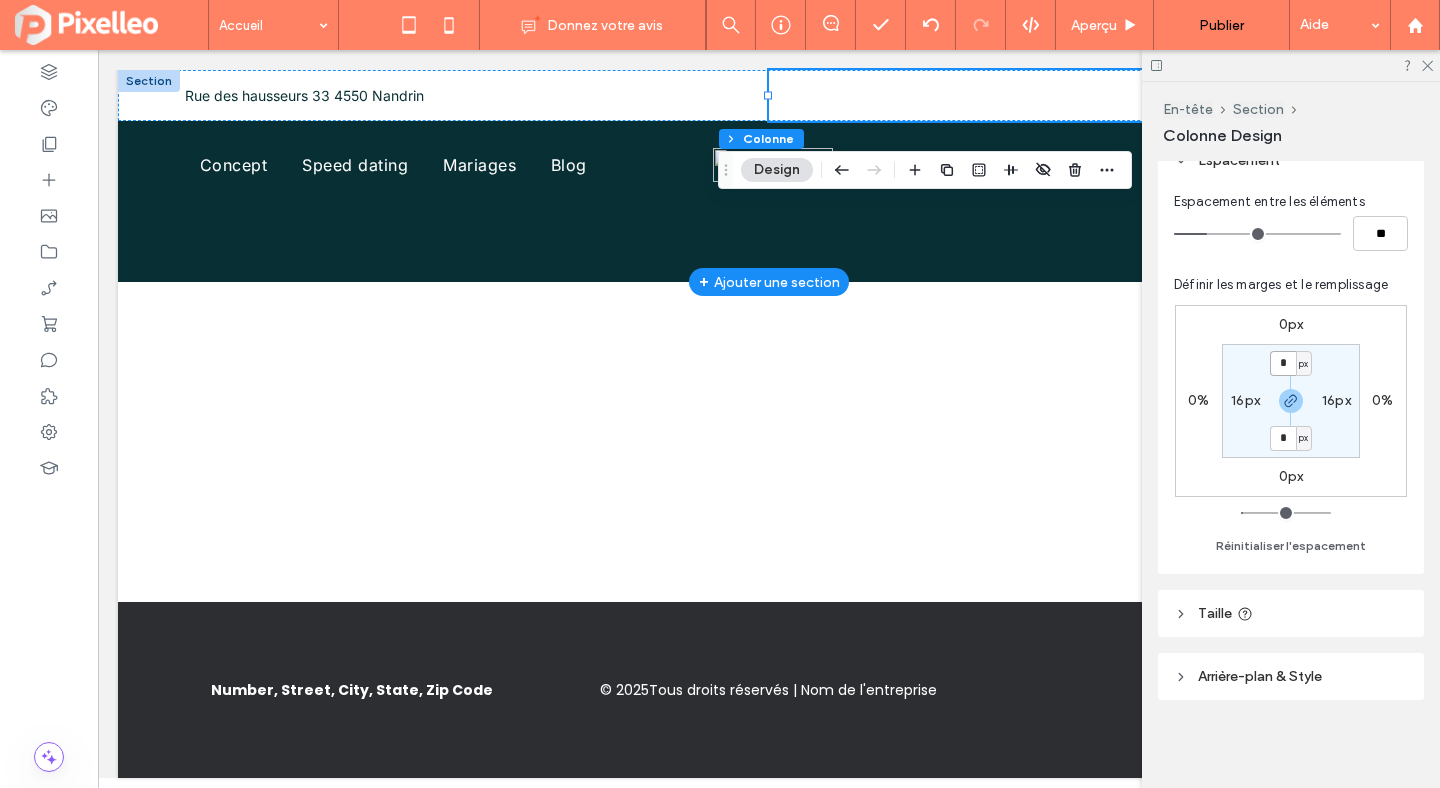 type on "*" 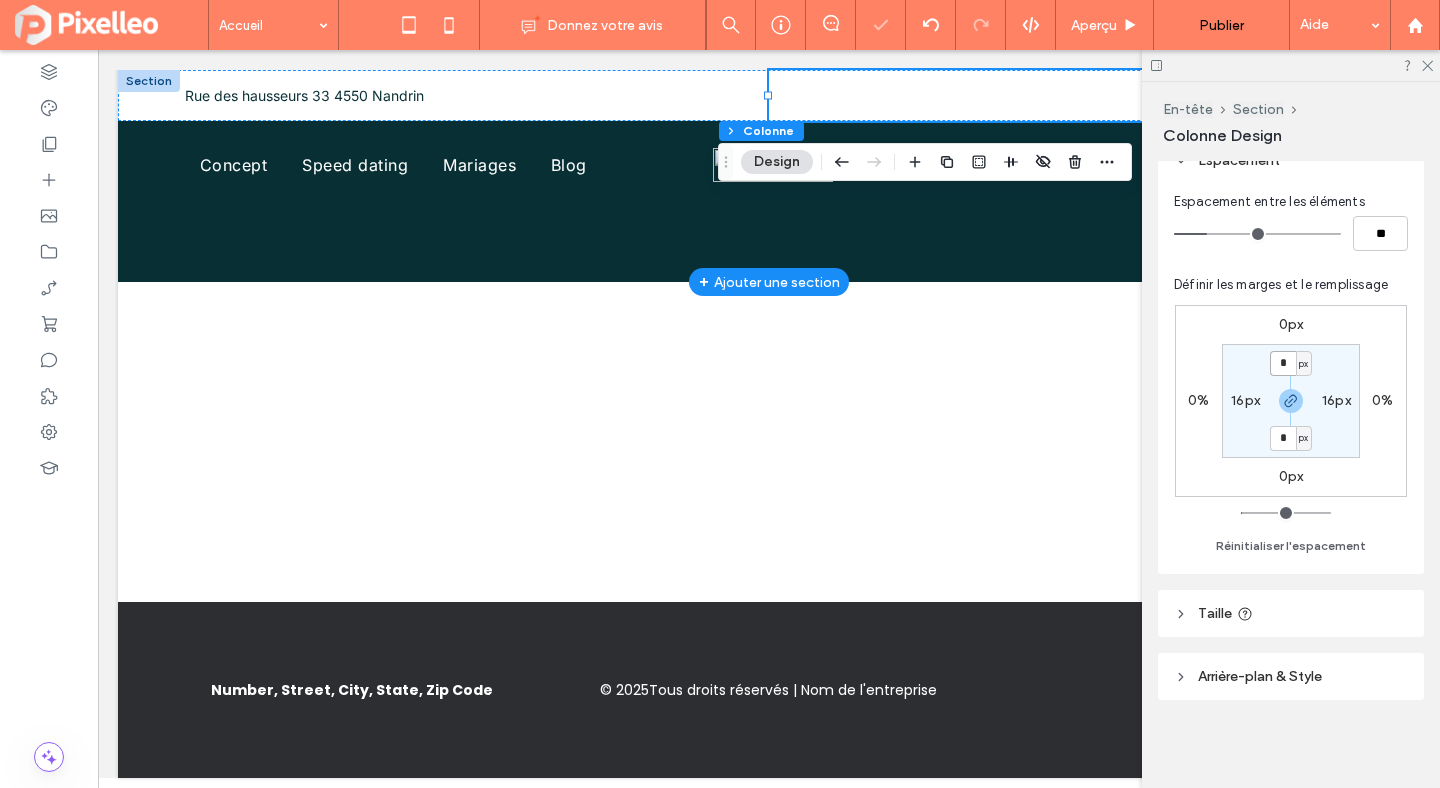 scroll, scrollTop: 575, scrollLeft: 0, axis: vertical 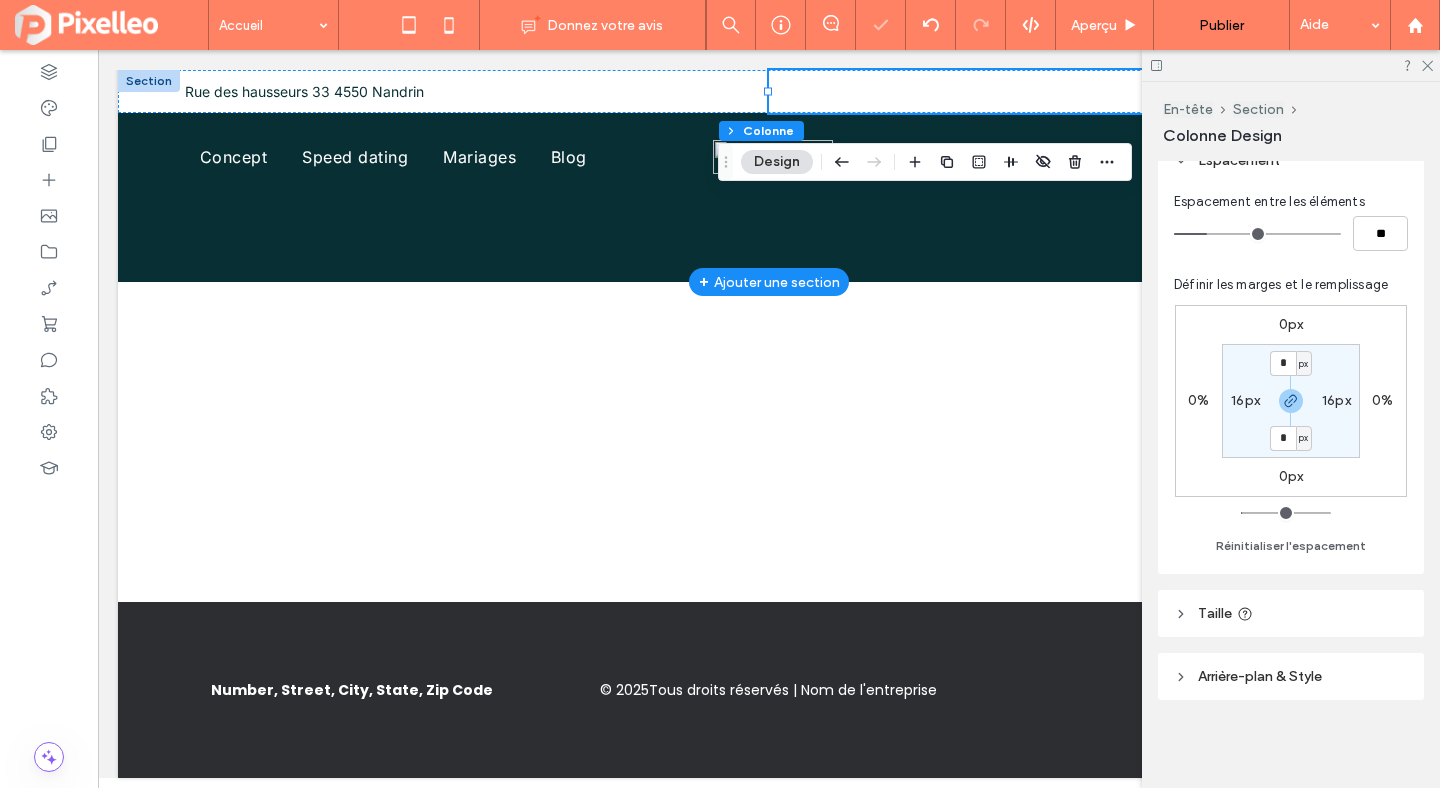 click at bounding box center [1291, 65] 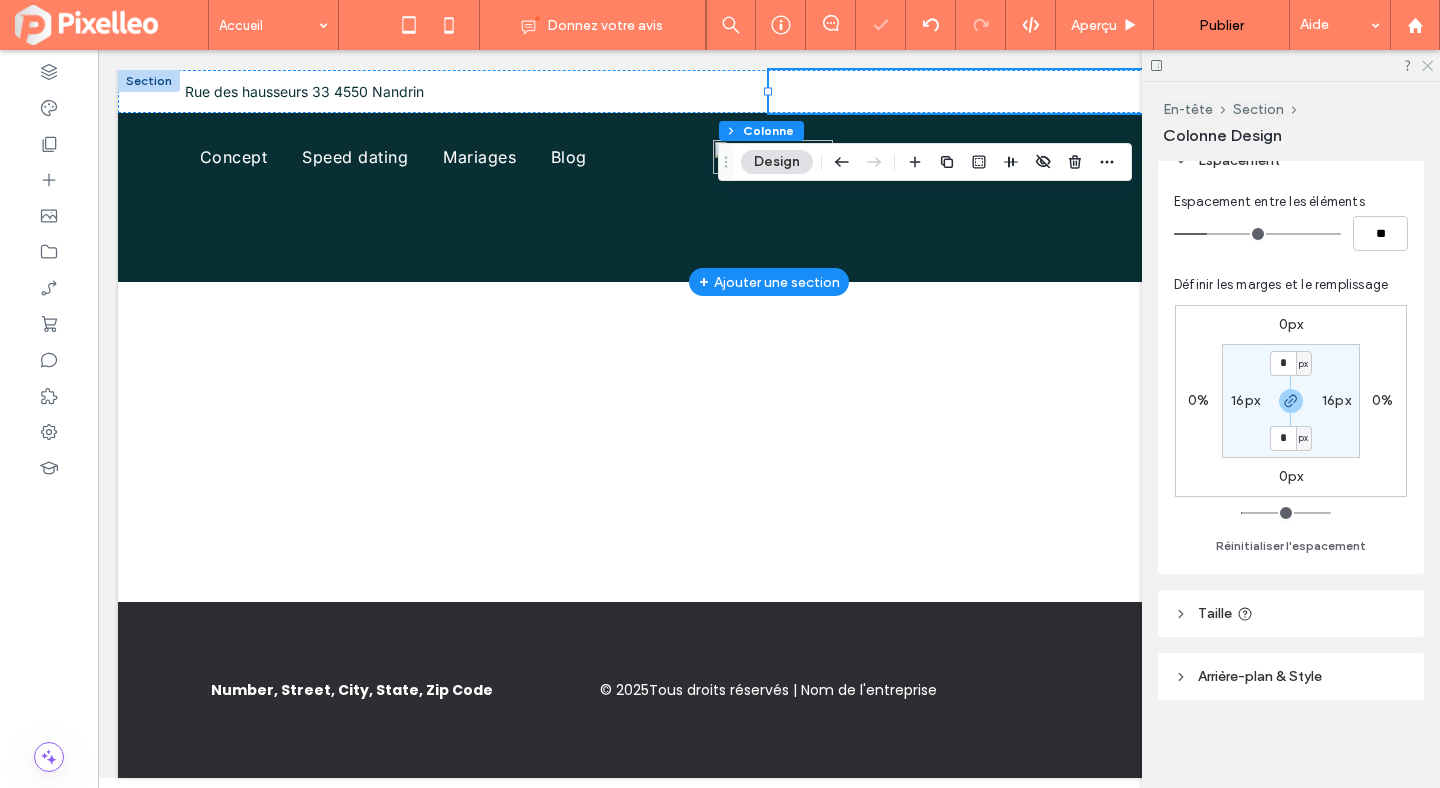 click 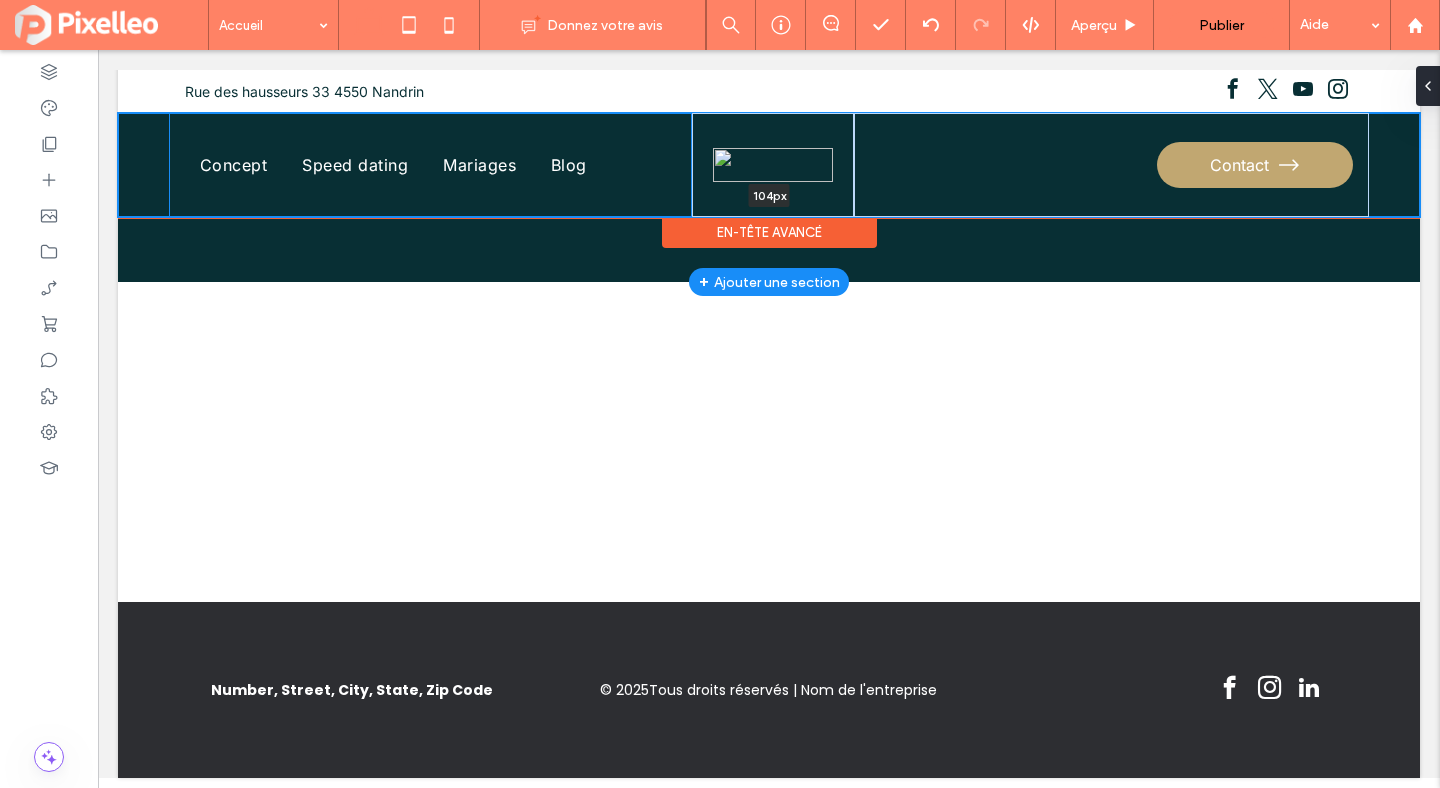 scroll, scrollTop: 591, scrollLeft: 0, axis: vertical 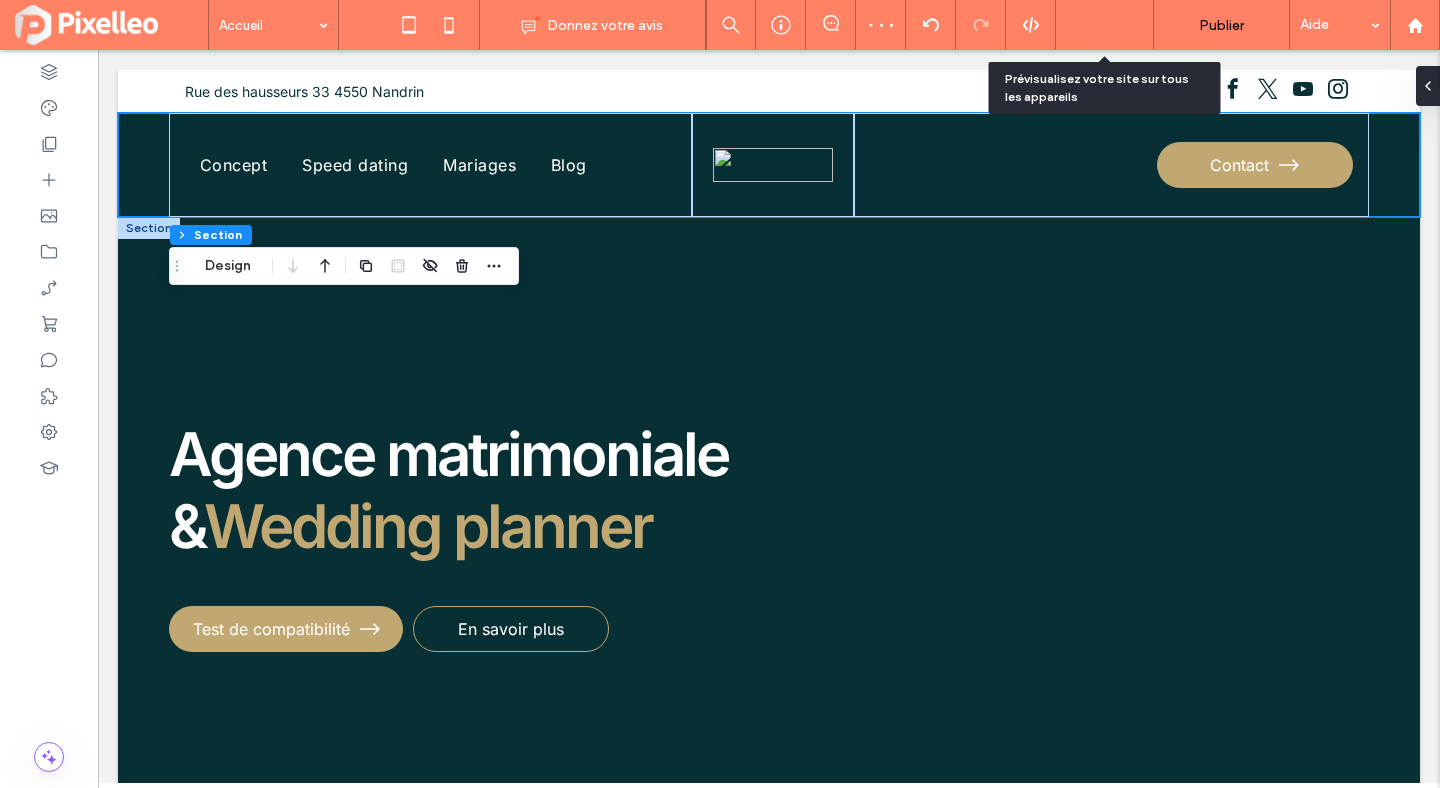 click on "Aperçu" at bounding box center (1104, 25) 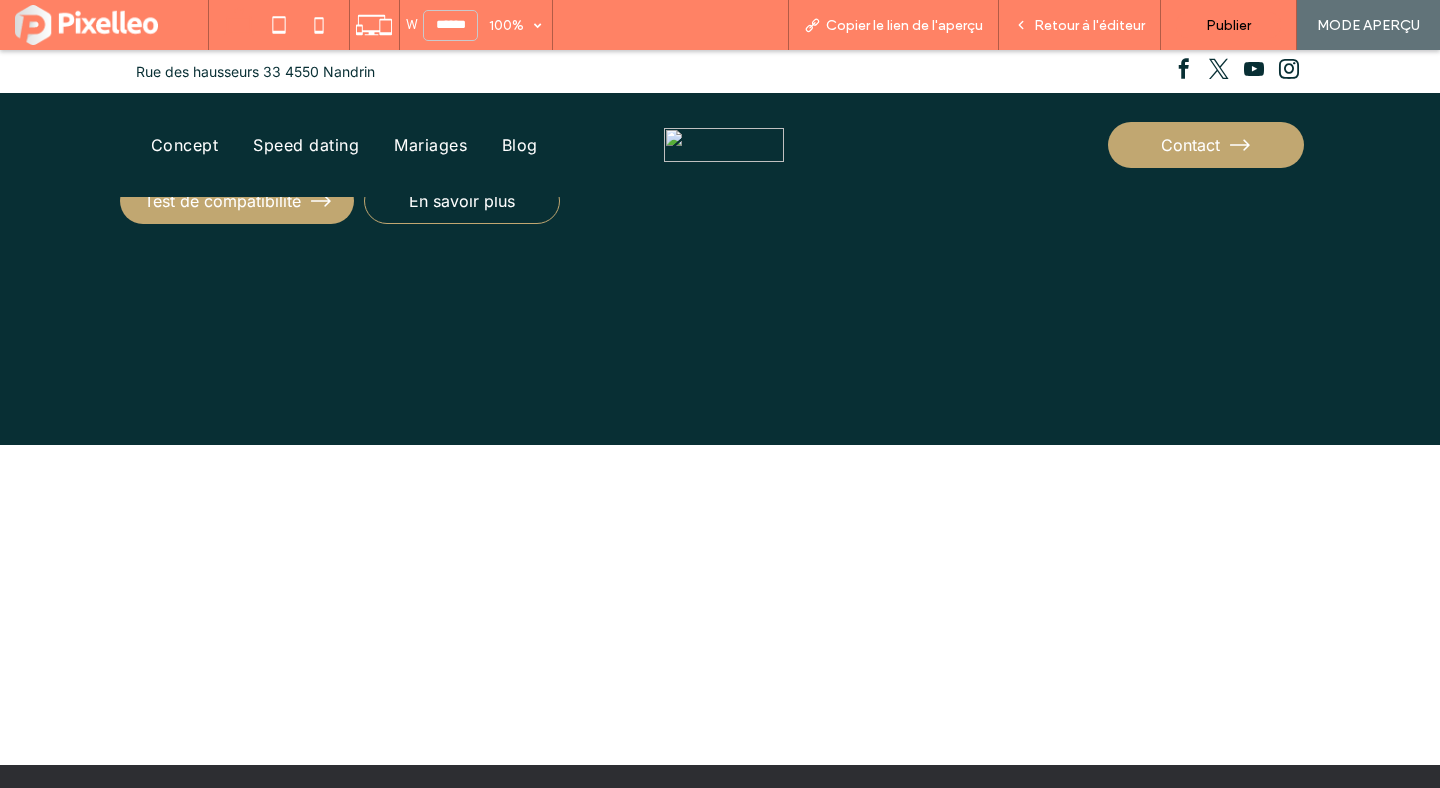 scroll, scrollTop: 0, scrollLeft: 0, axis: both 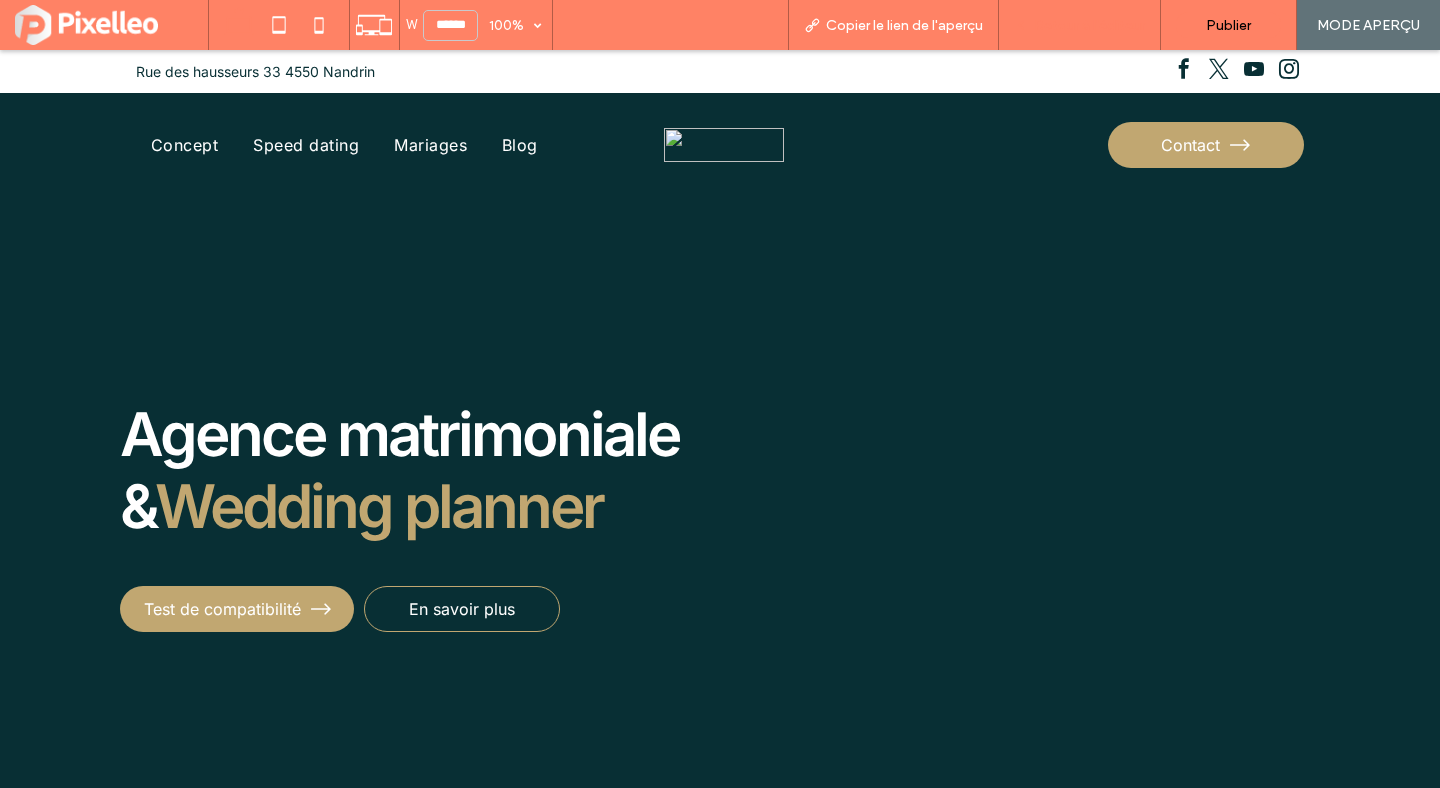 click on "Retour à l'éditeur" at bounding box center [1080, 25] 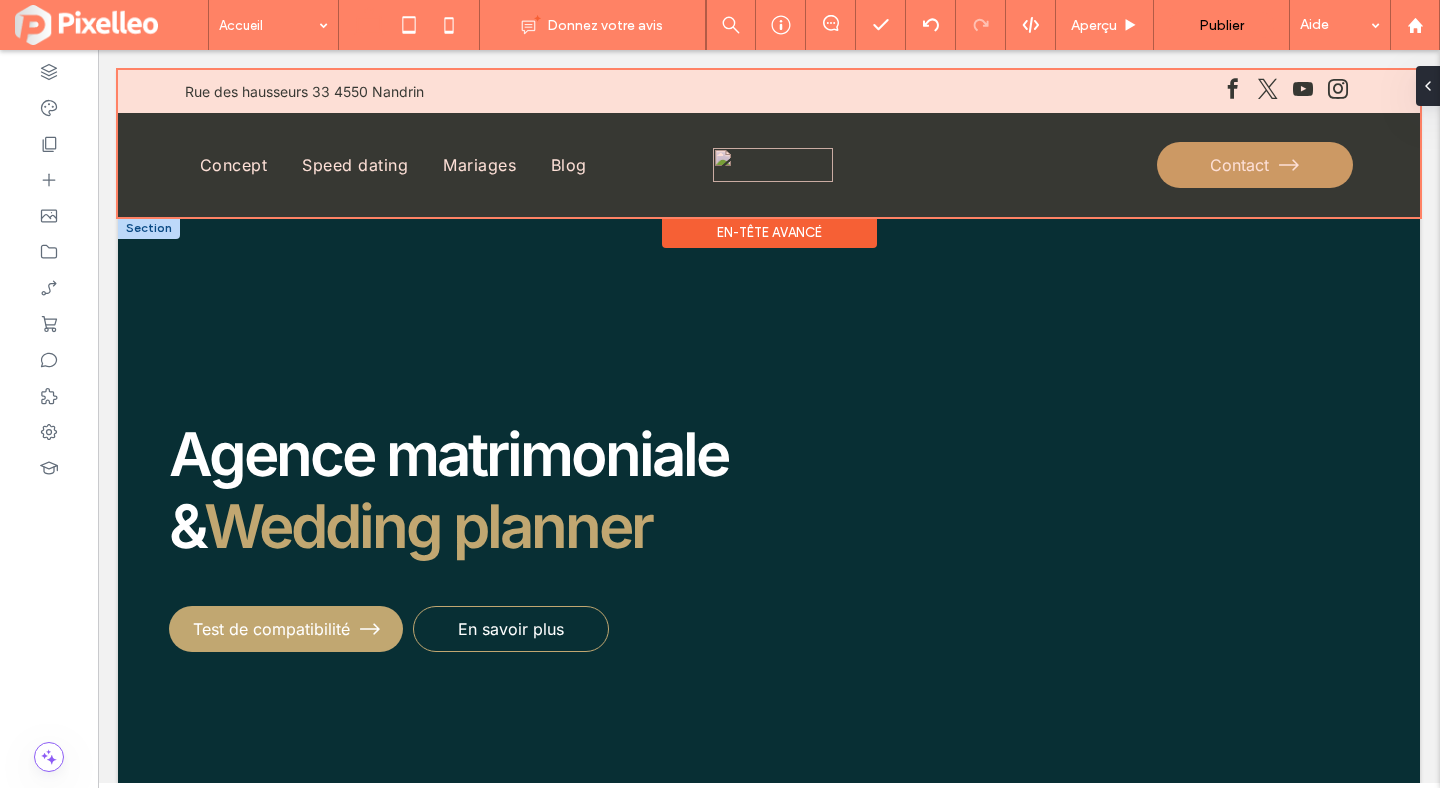click at bounding box center [769, 143] 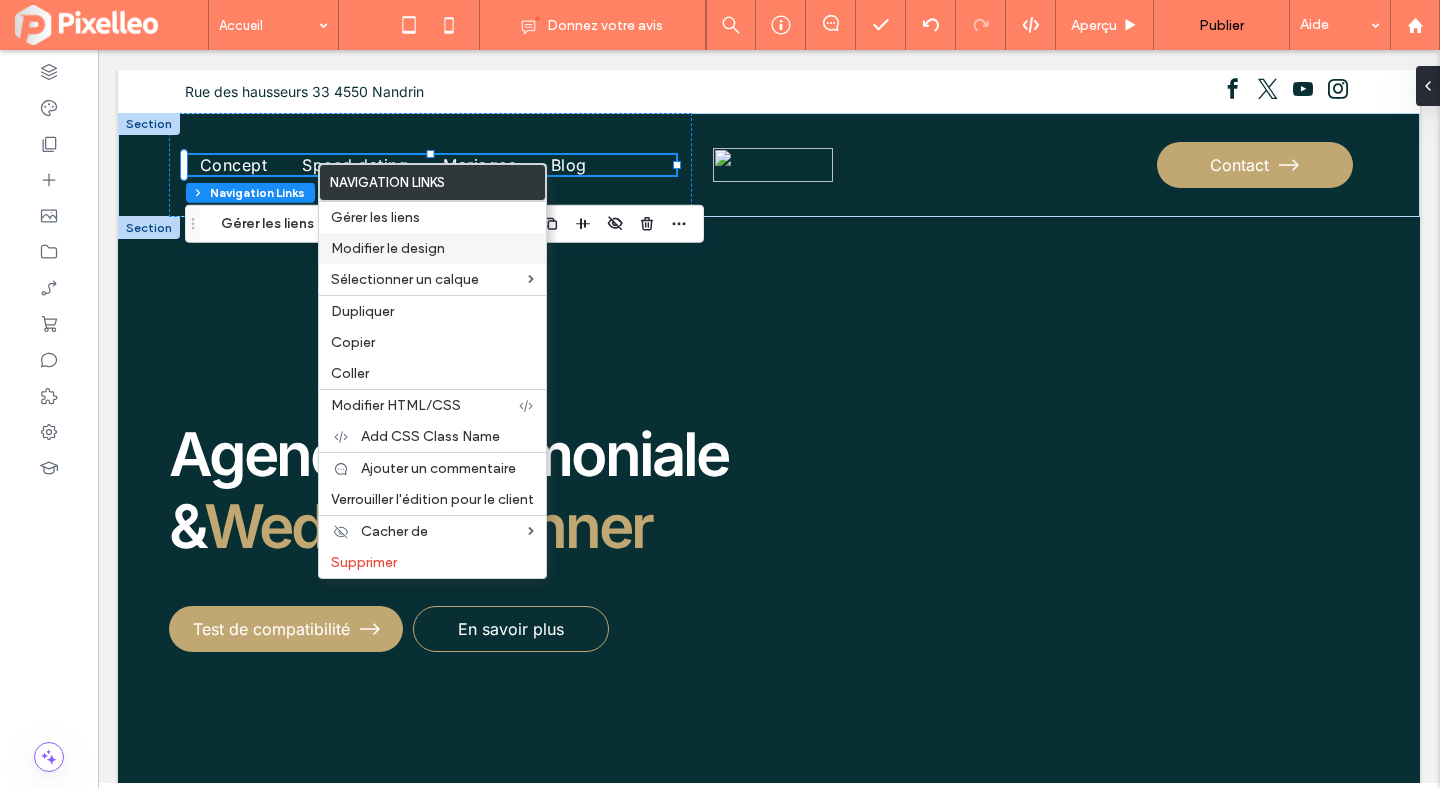 click on "Modifier le design" at bounding box center [388, 248] 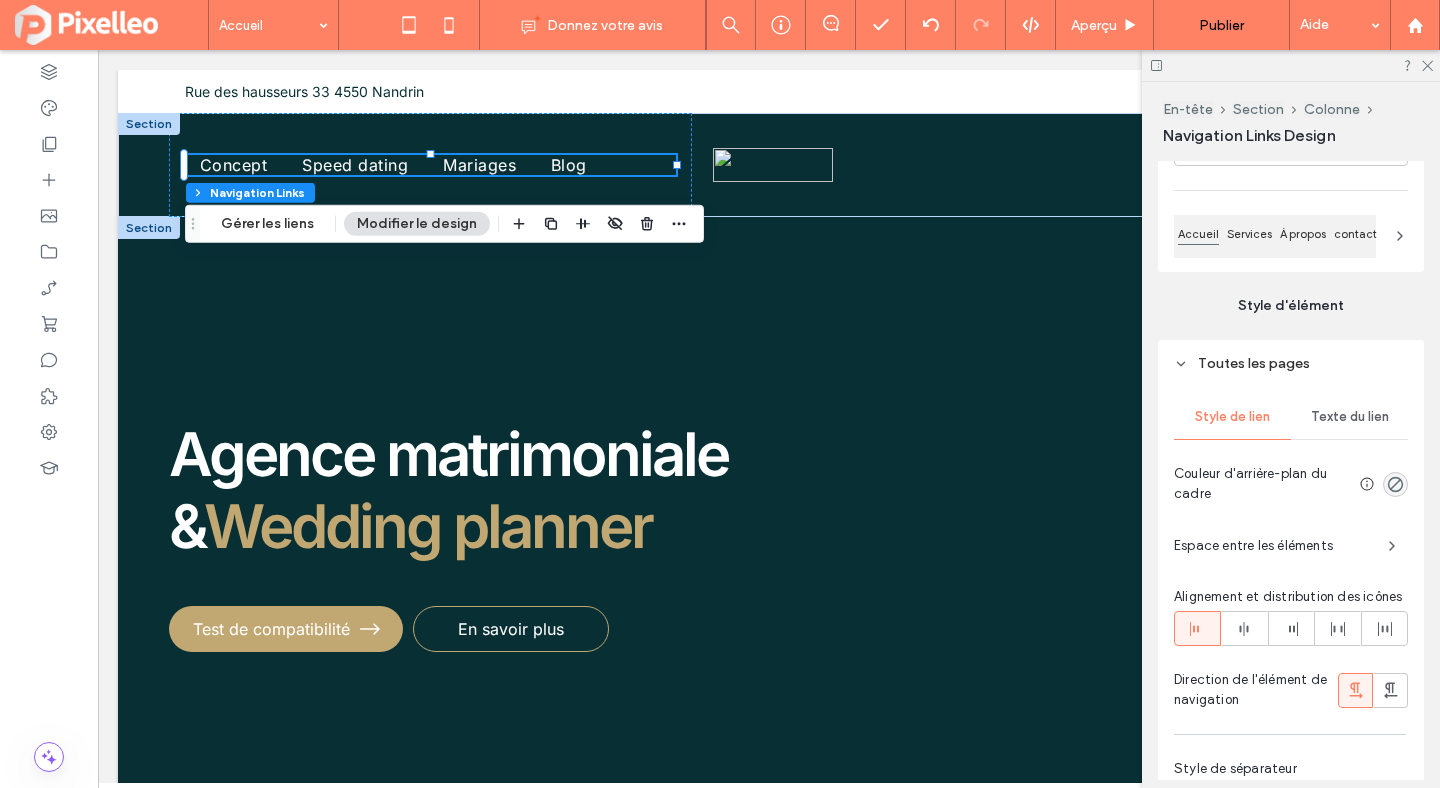 scroll, scrollTop: 774, scrollLeft: 0, axis: vertical 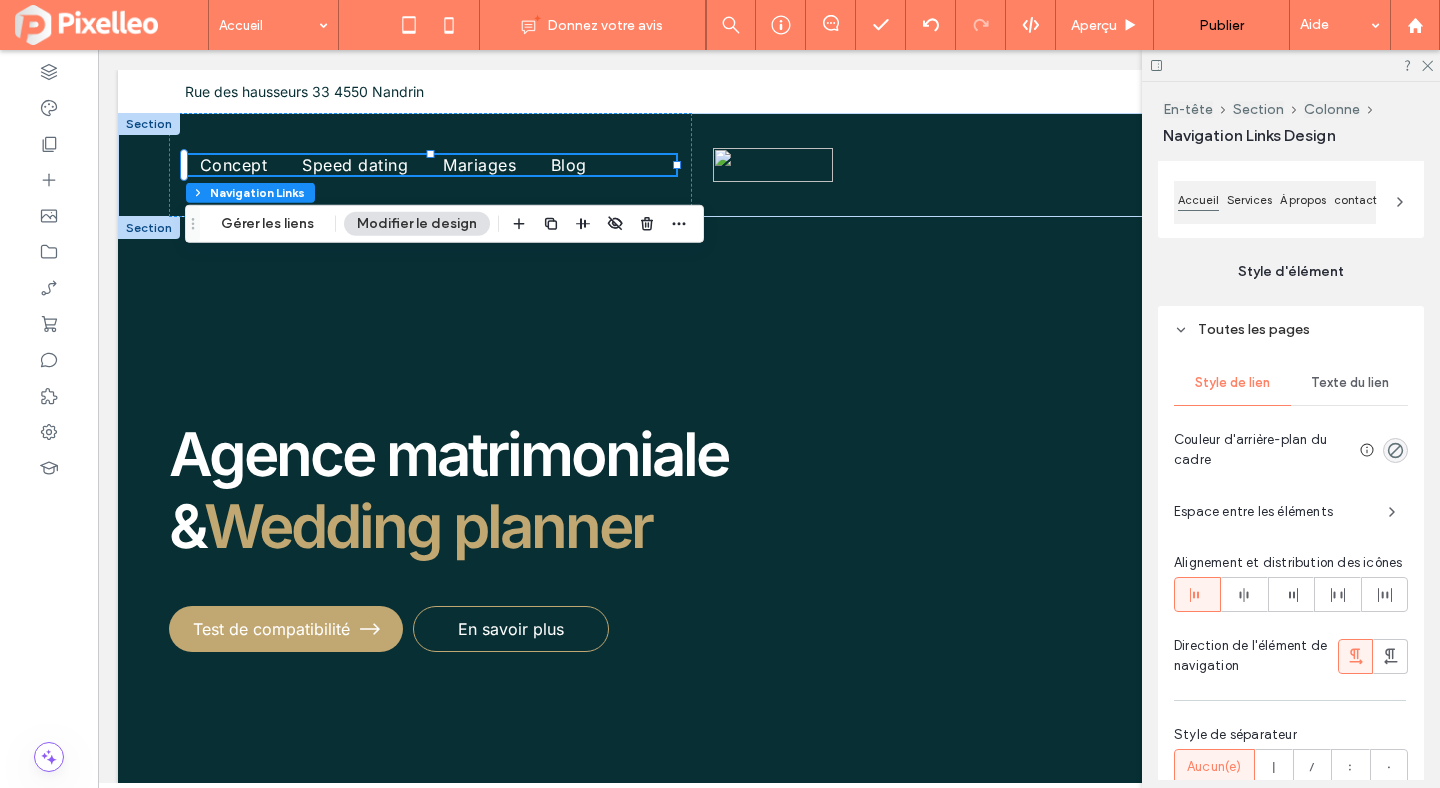 click on "Espace entre les éléments" at bounding box center [1273, 512] 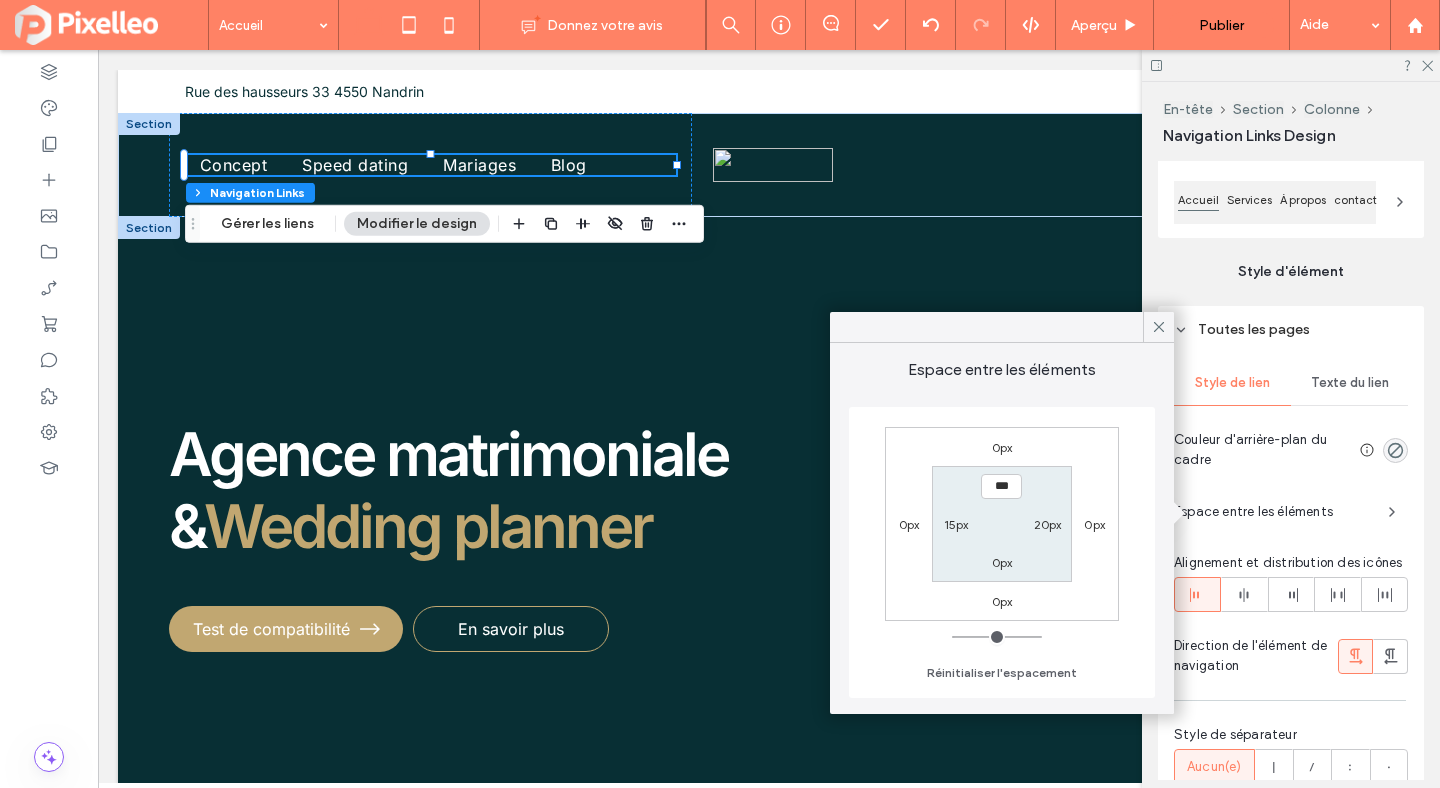 click on "15px" at bounding box center [956, 524] 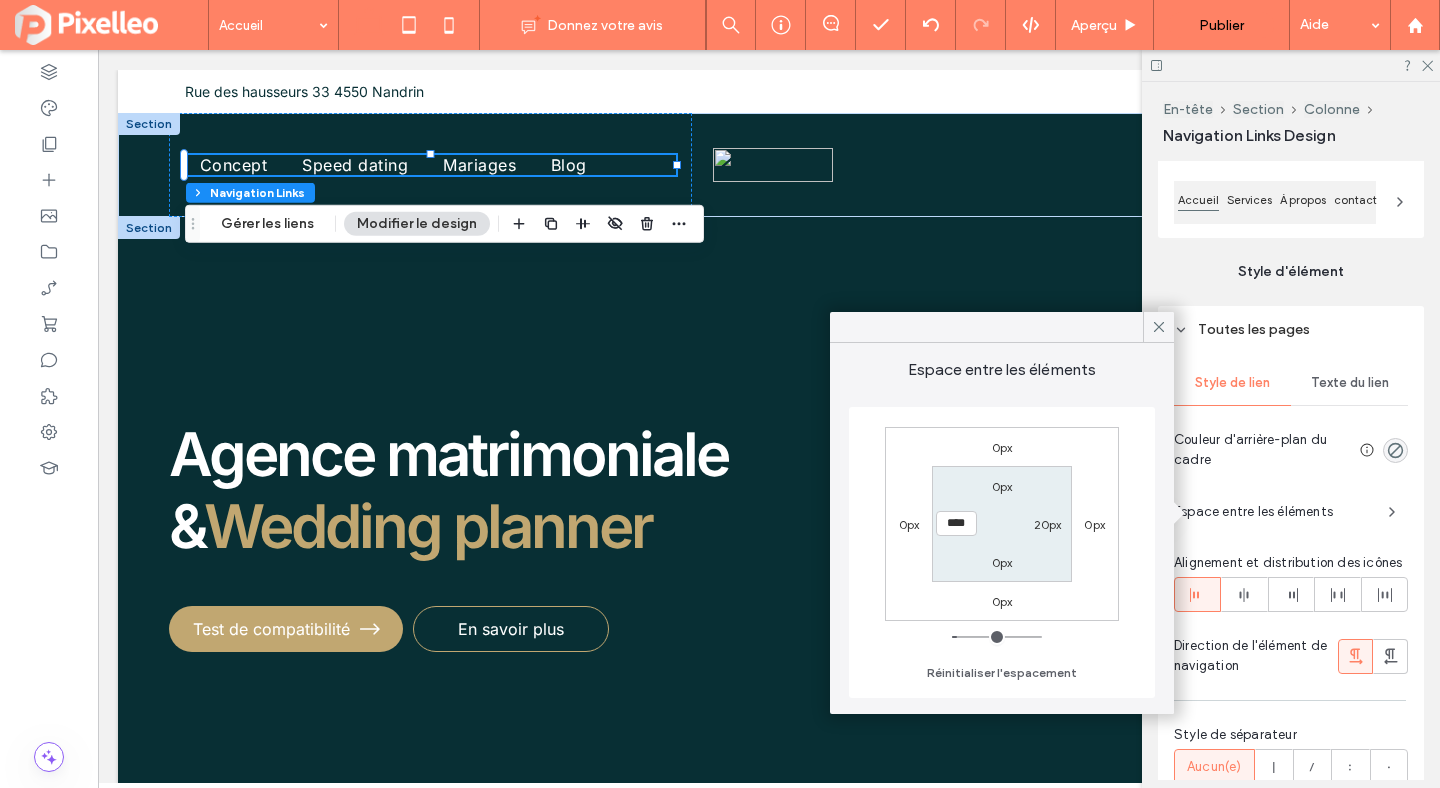 click on "20px" at bounding box center (1048, 524) 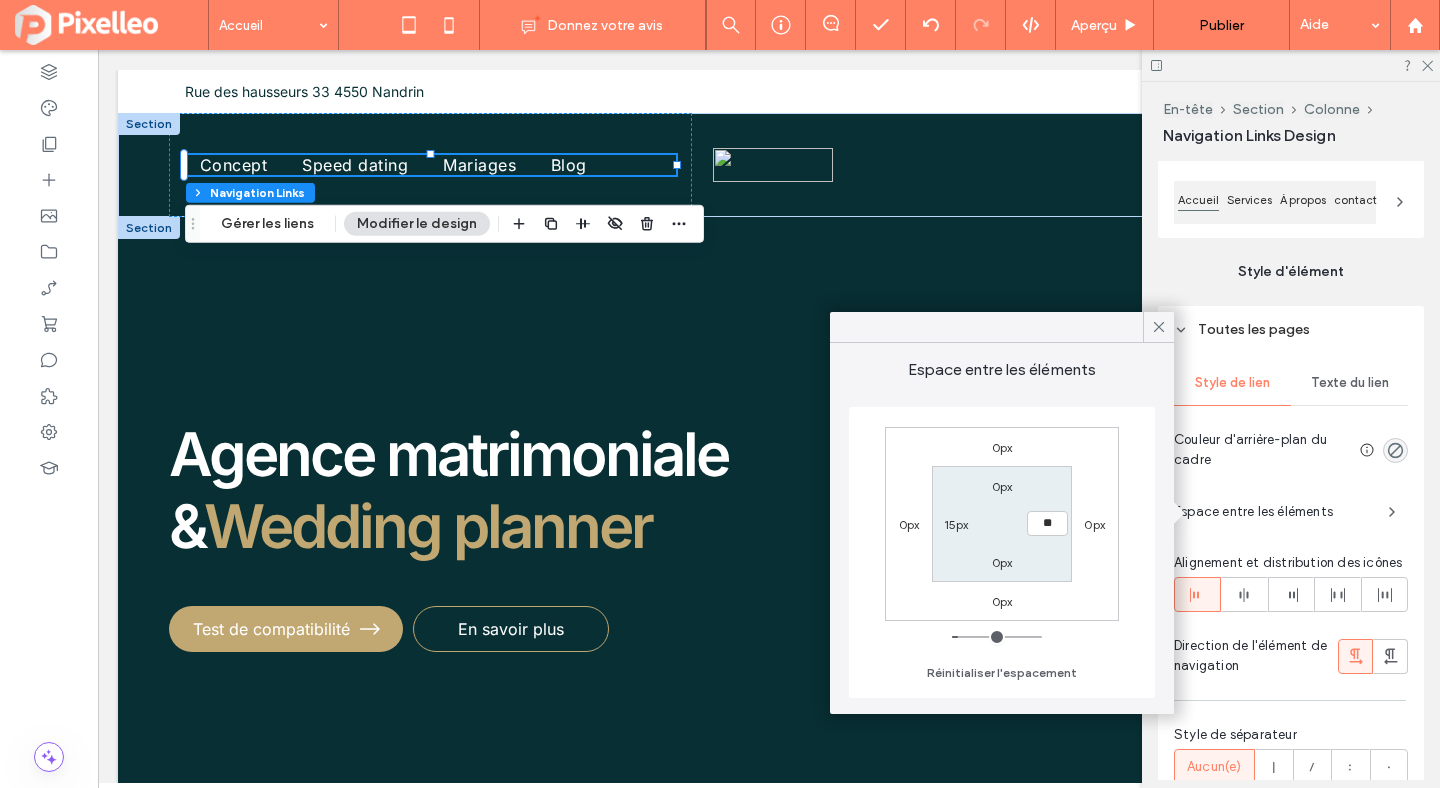 type on "**" 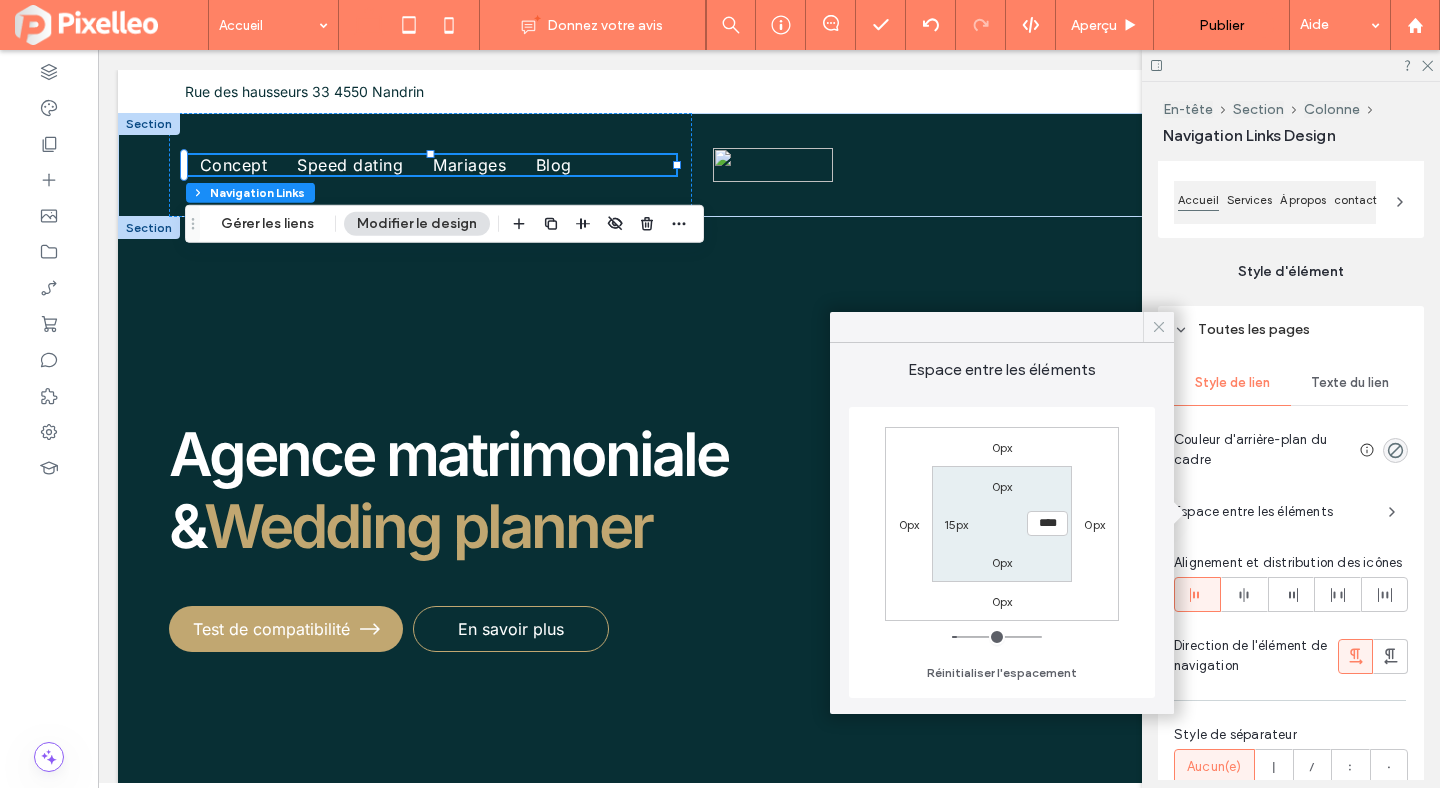 click 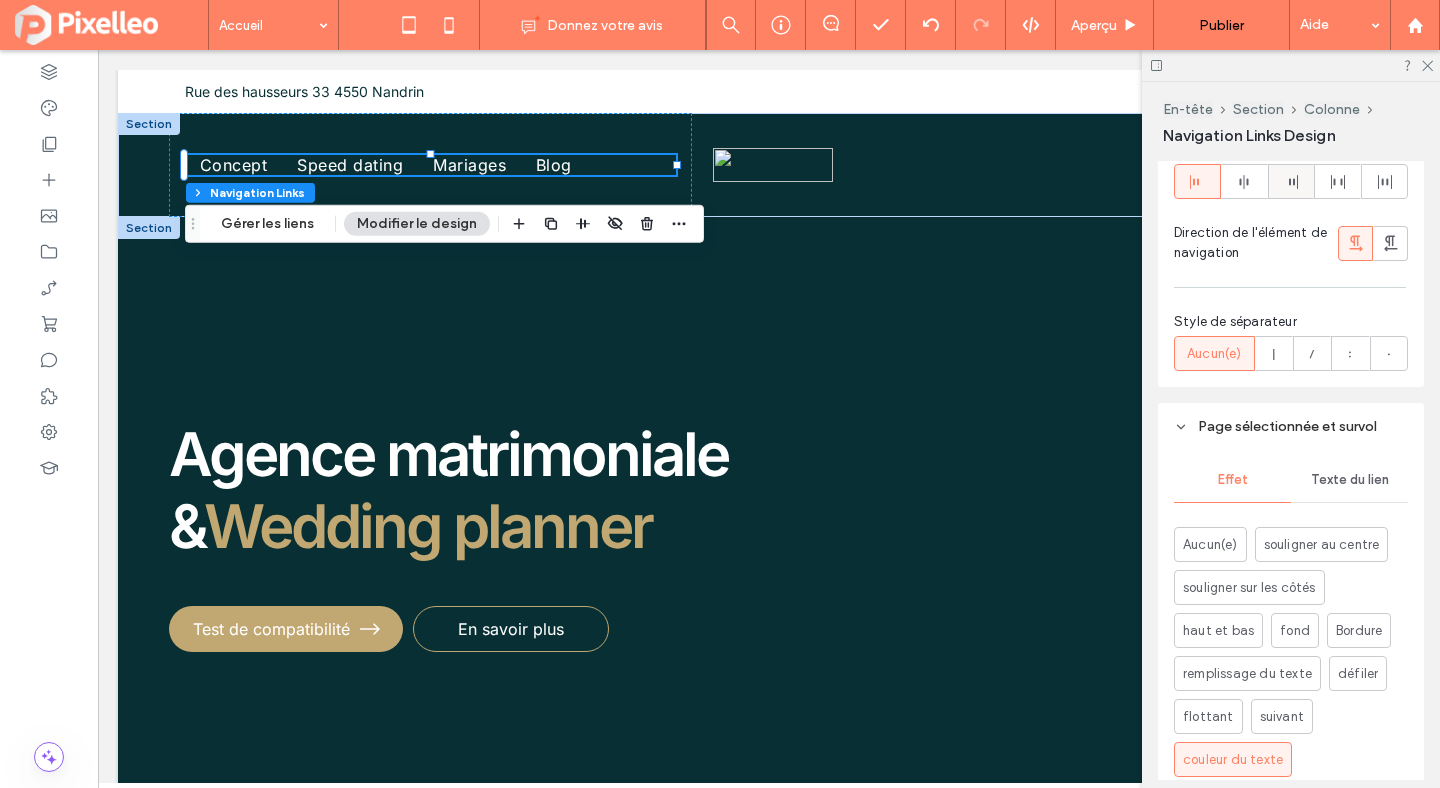 scroll, scrollTop: 1281, scrollLeft: 0, axis: vertical 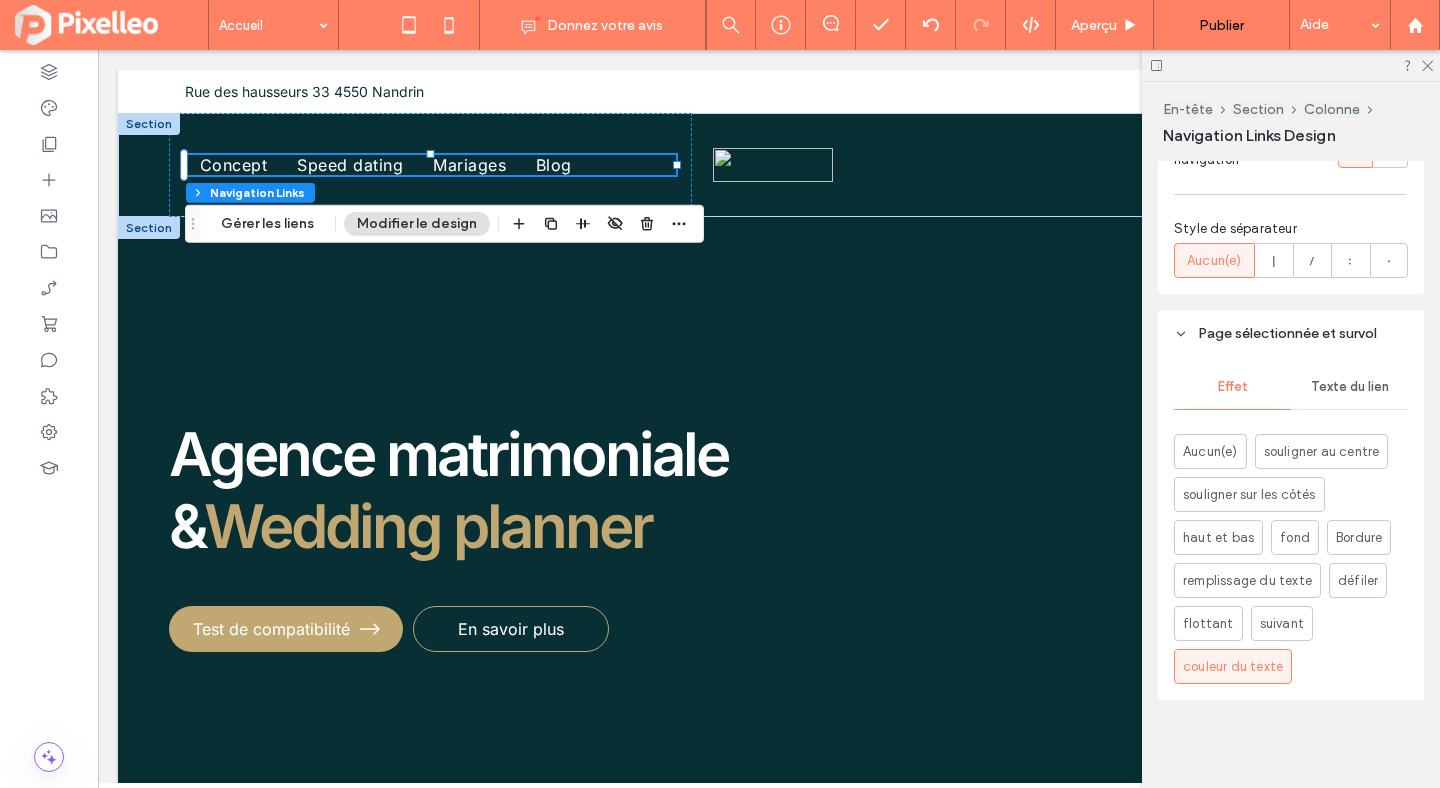 click on "Texte du lien" at bounding box center [1350, 387] 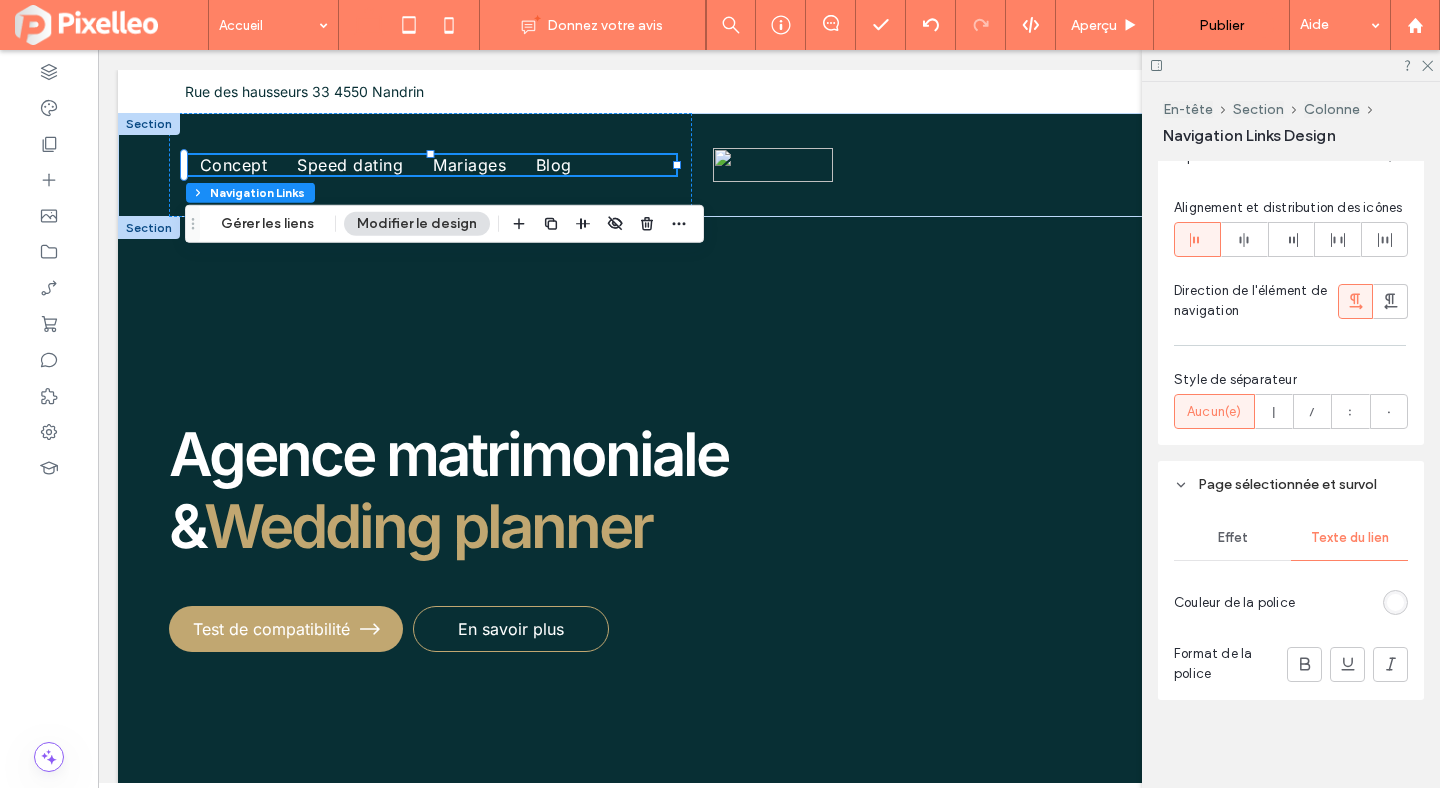 click on "Effet" at bounding box center [1232, 538] 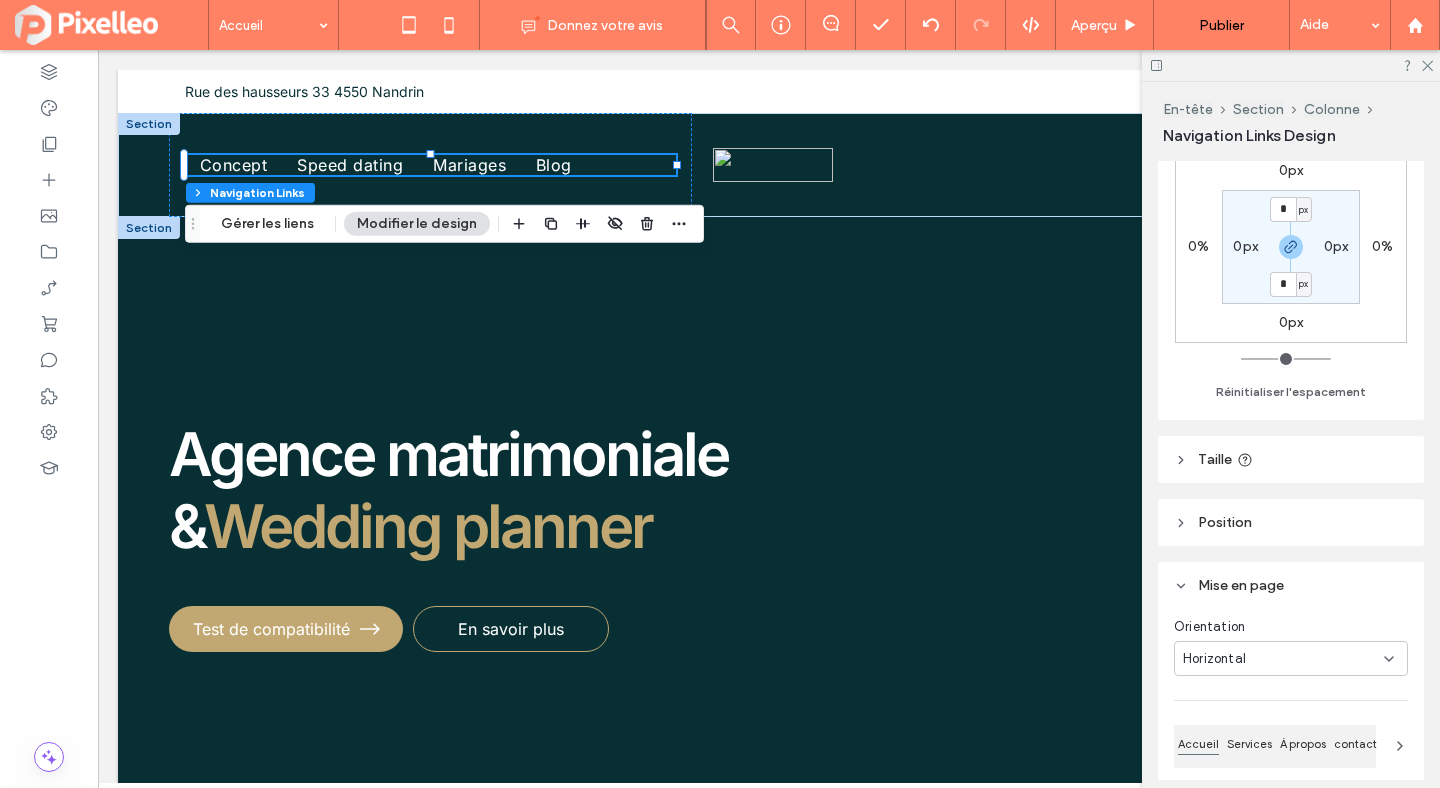scroll, scrollTop: 224, scrollLeft: 0, axis: vertical 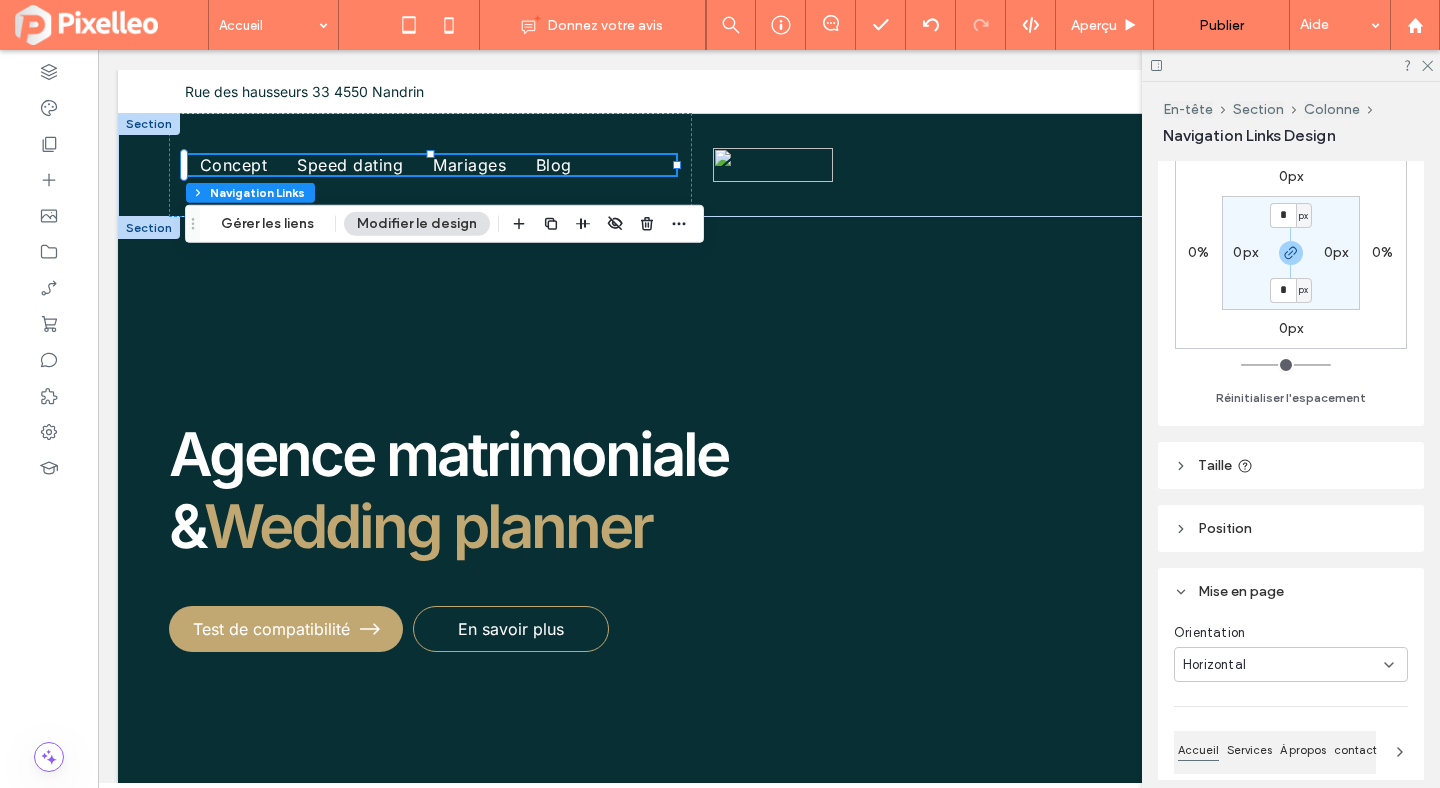click on "Position" at bounding box center [1225, 528] 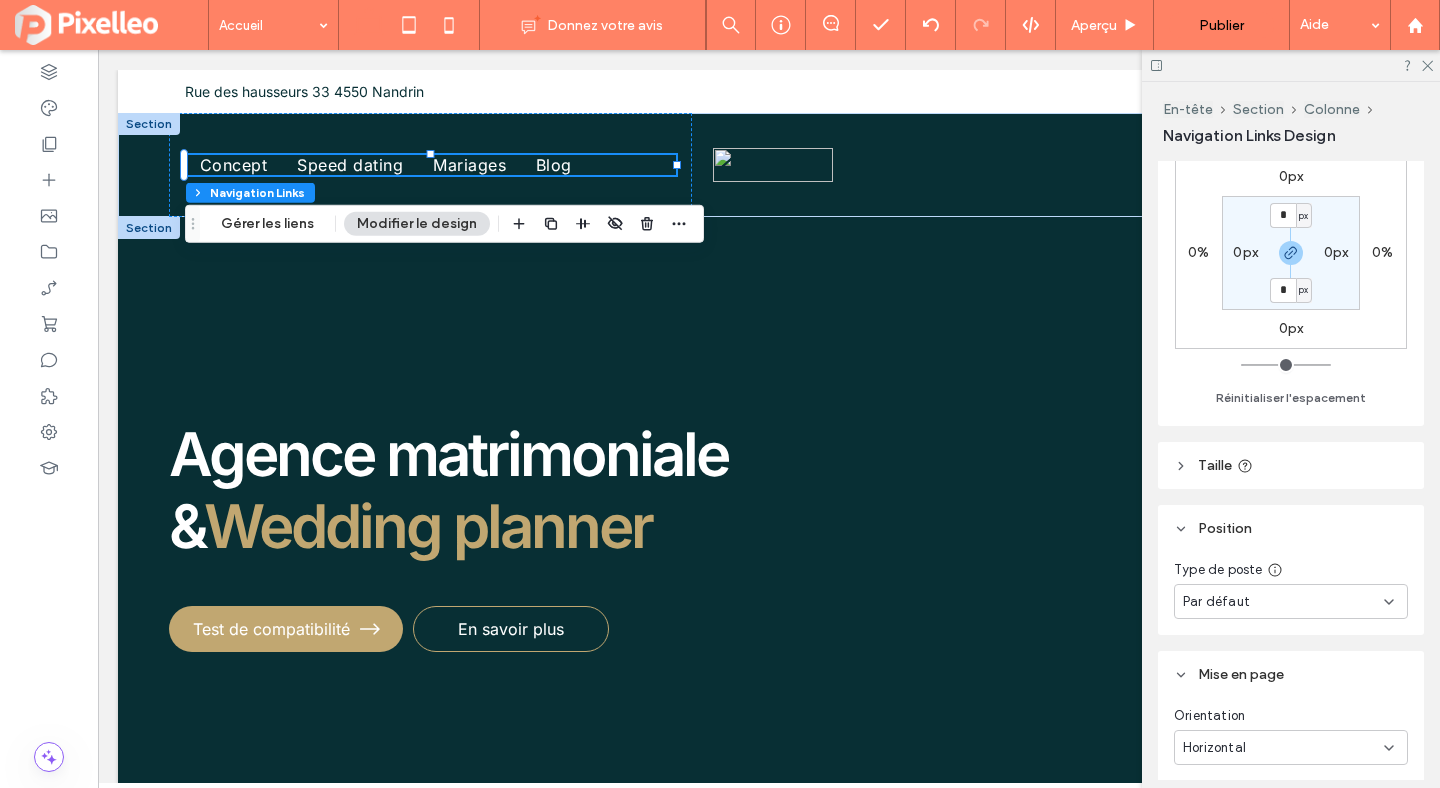 click on "Taille" at bounding box center [1291, 465] 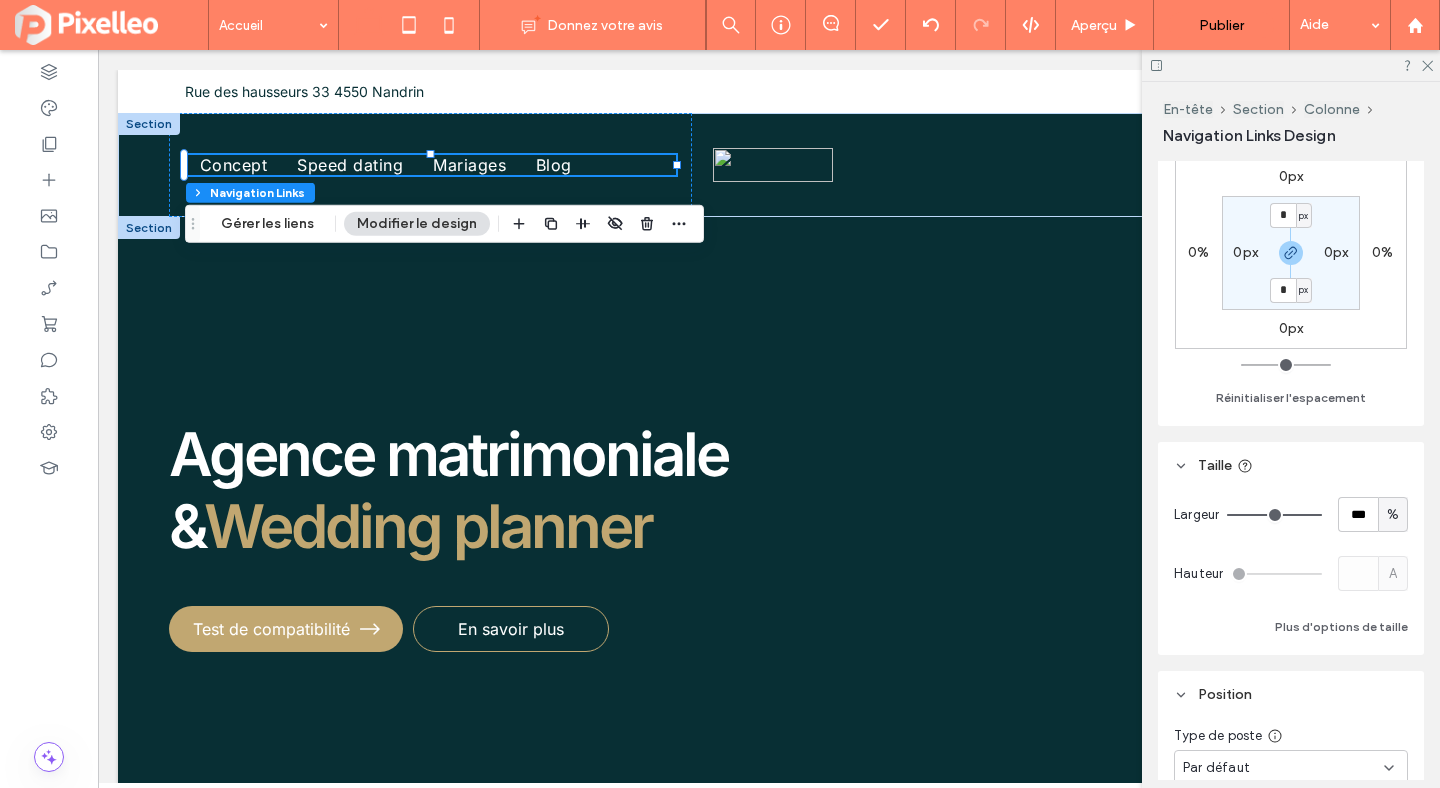 scroll, scrollTop: 0, scrollLeft: 0, axis: both 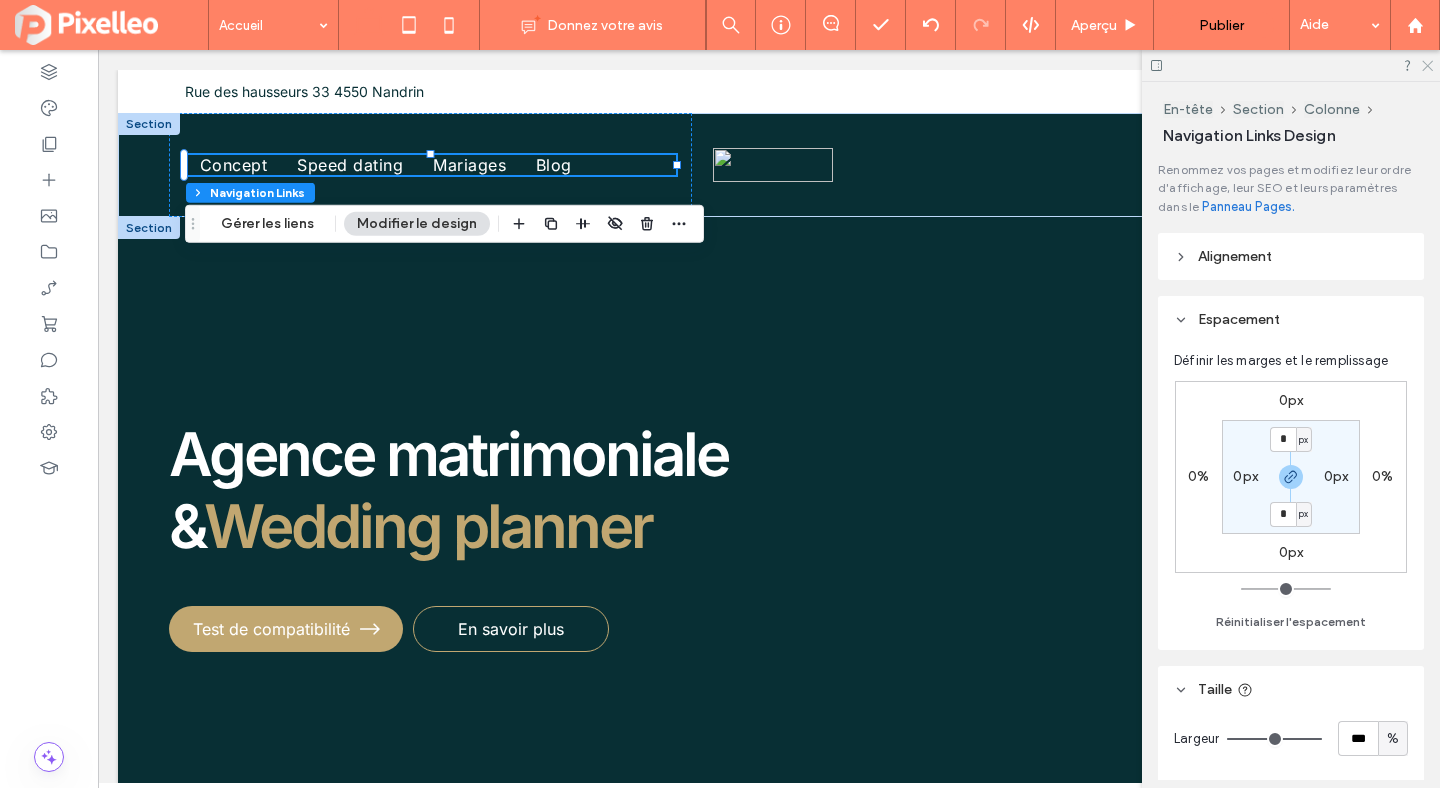 click 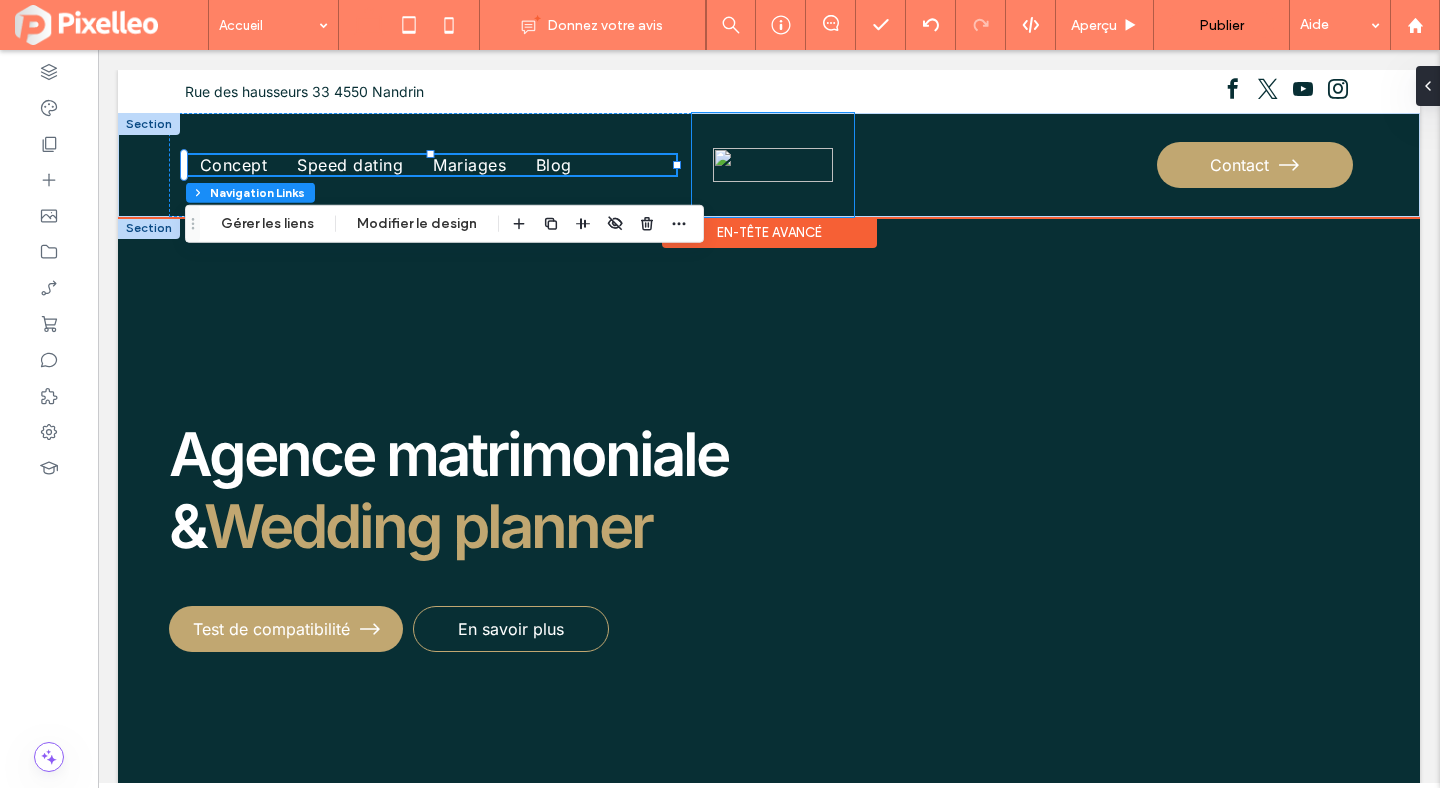 click at bounding box center (773, 165) 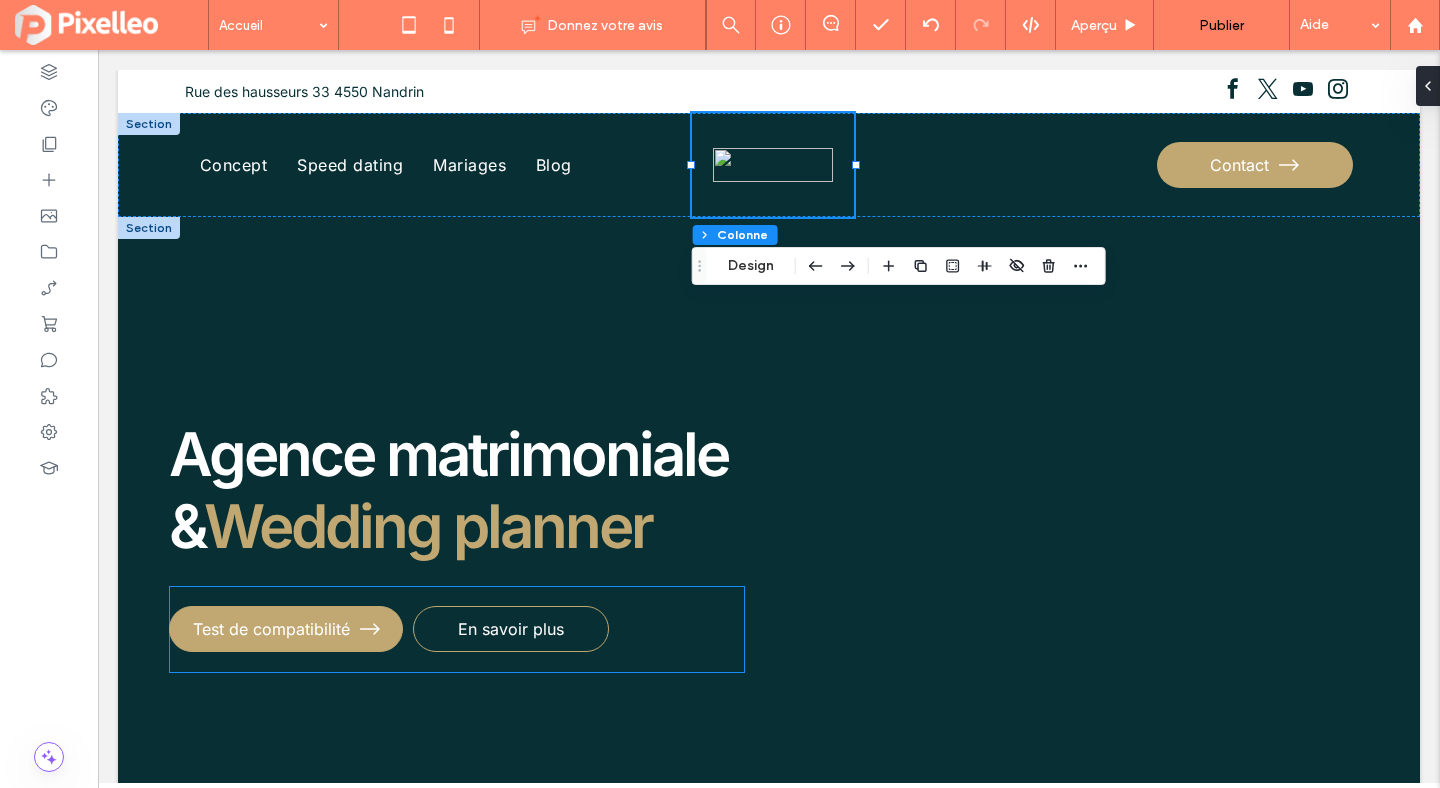 click on "Test de compatibilité" at bounding box center (271, 629) 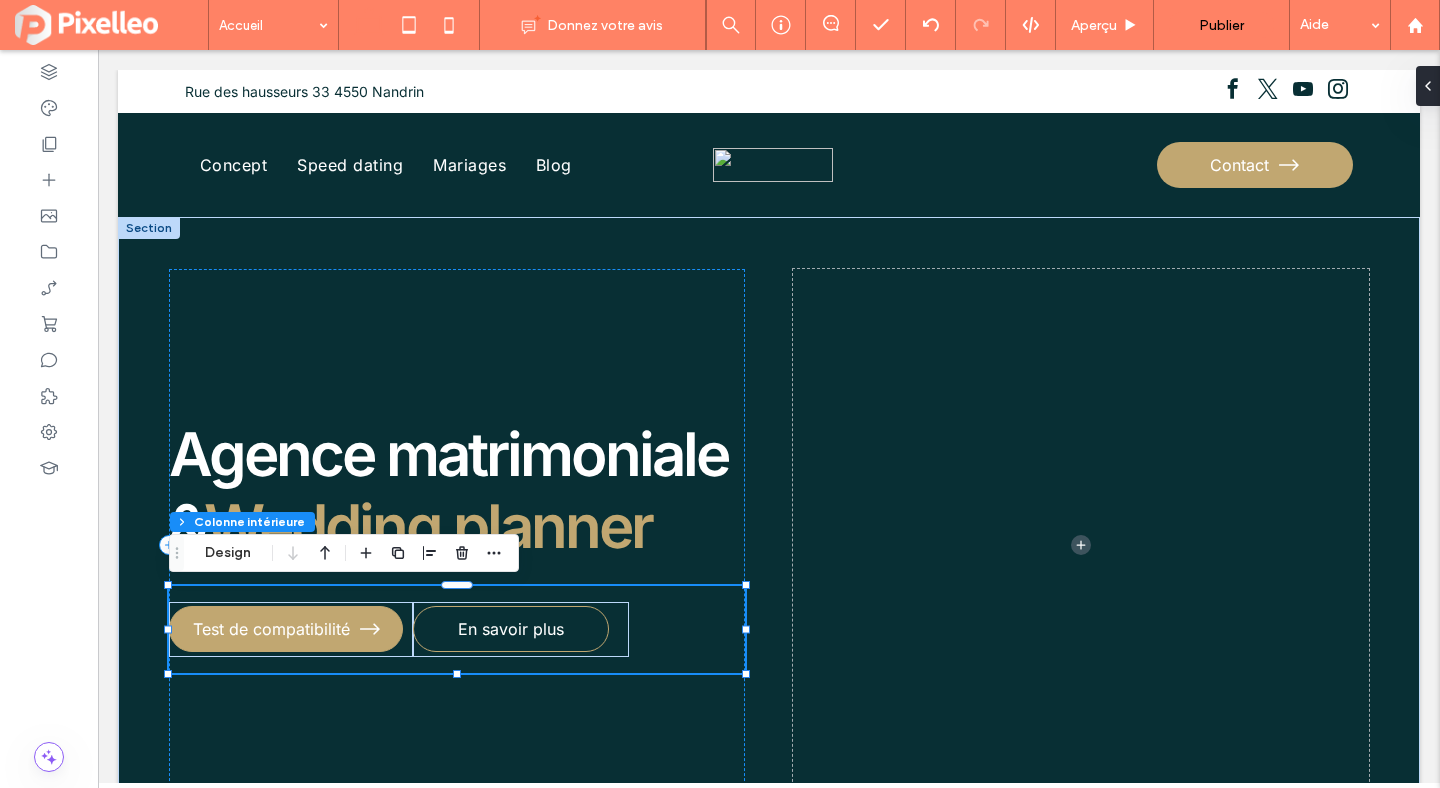 click on "Test de compatibilité" at bounding box center (271, 629) 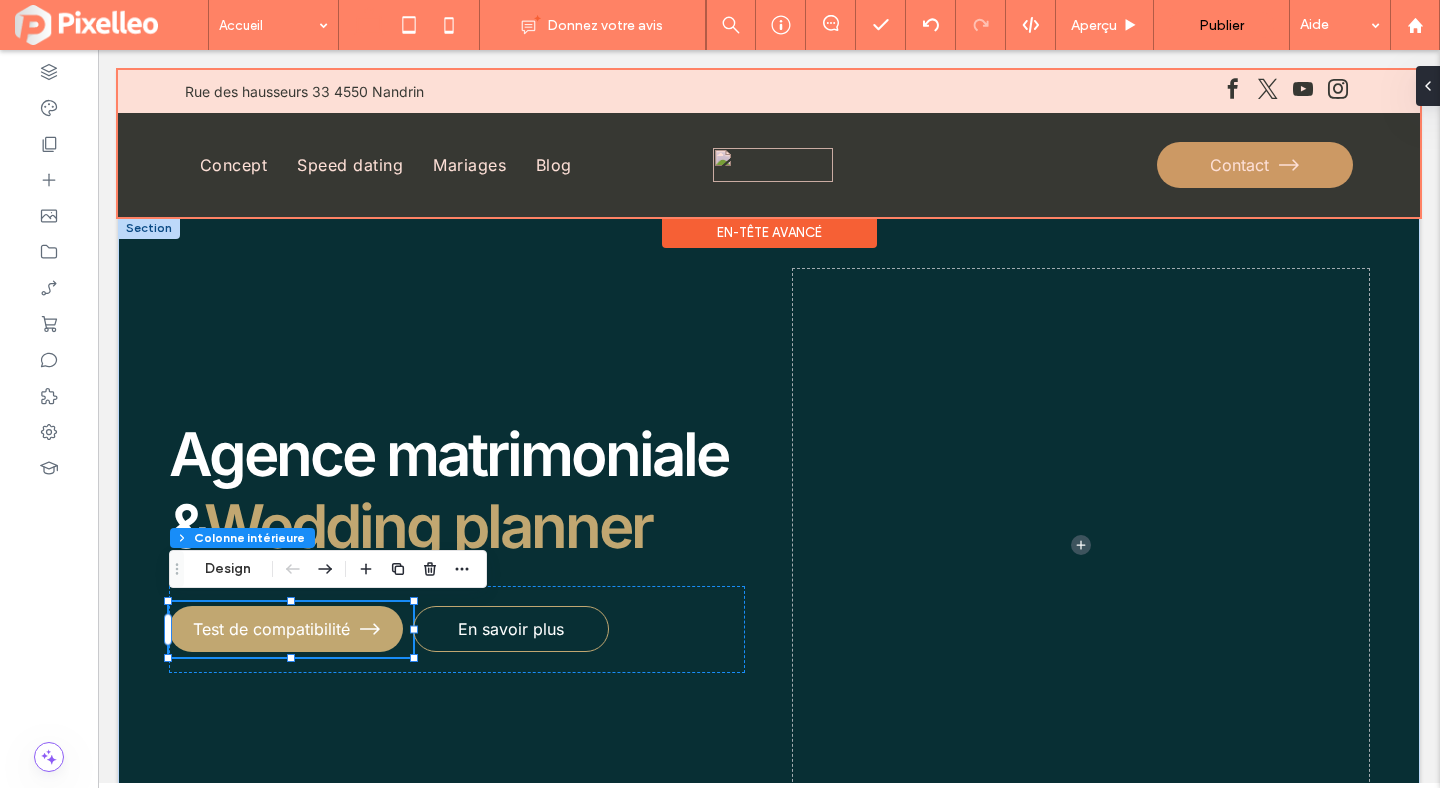 click at bounding box center [769, 143] 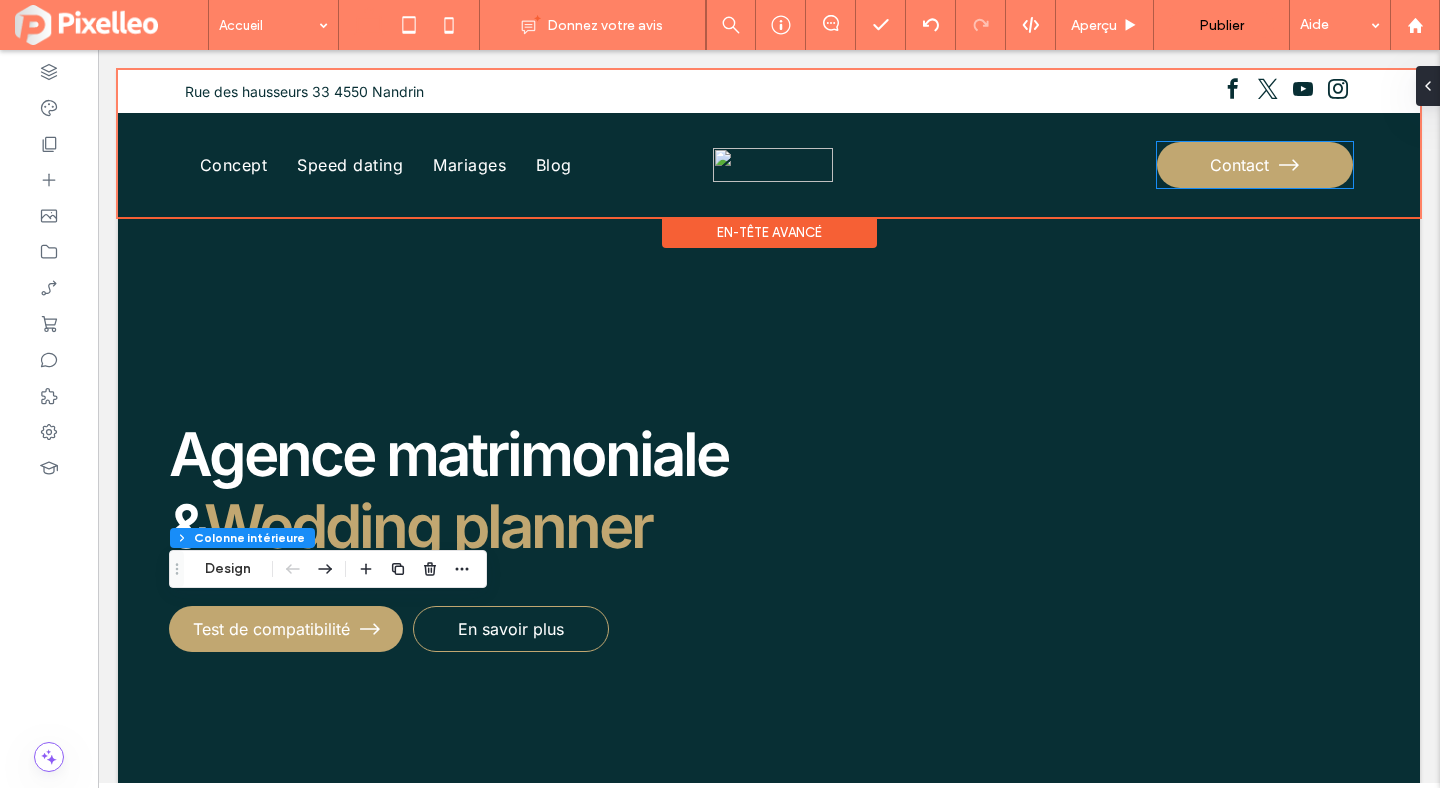 click on "Contact" at bounding box center [1255, 165] 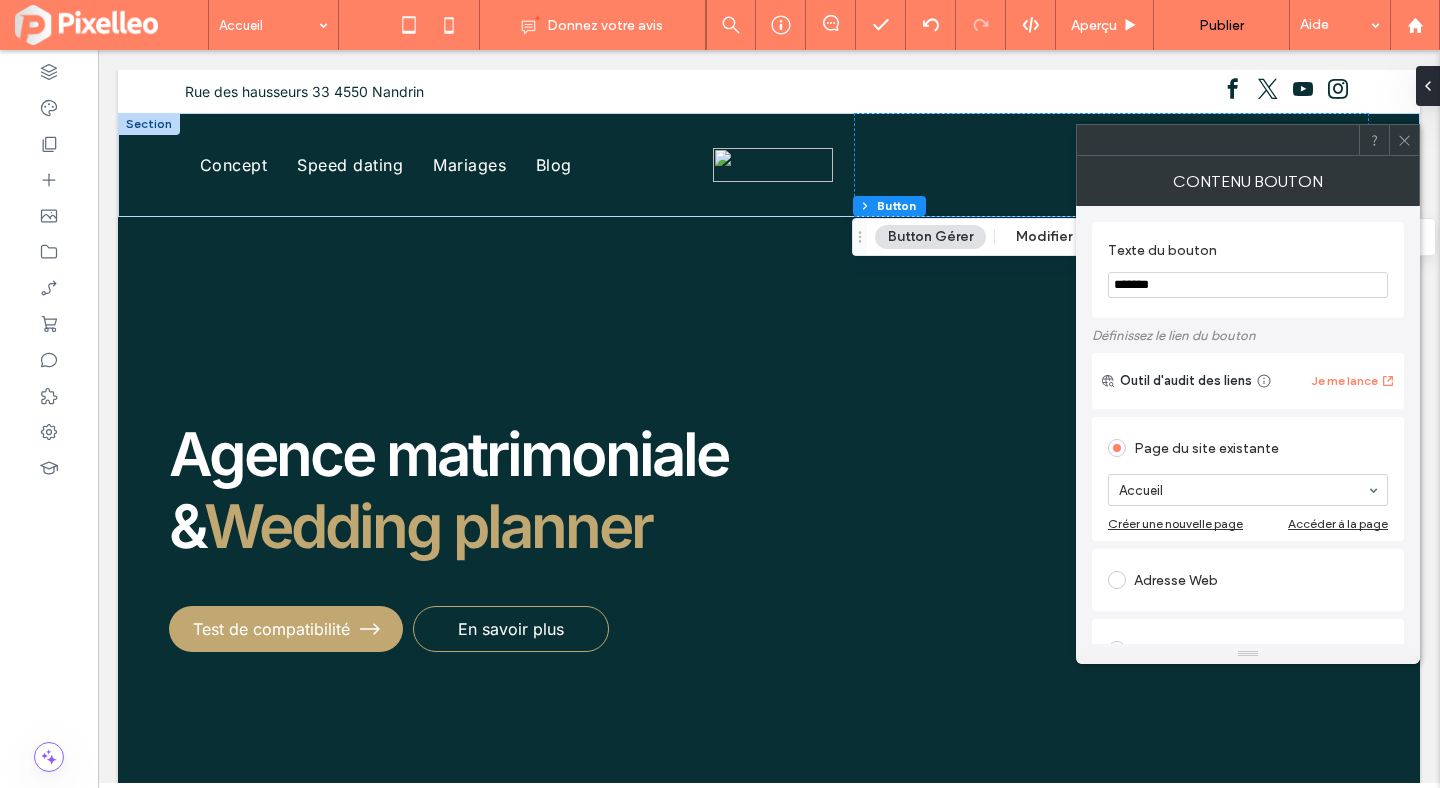 click 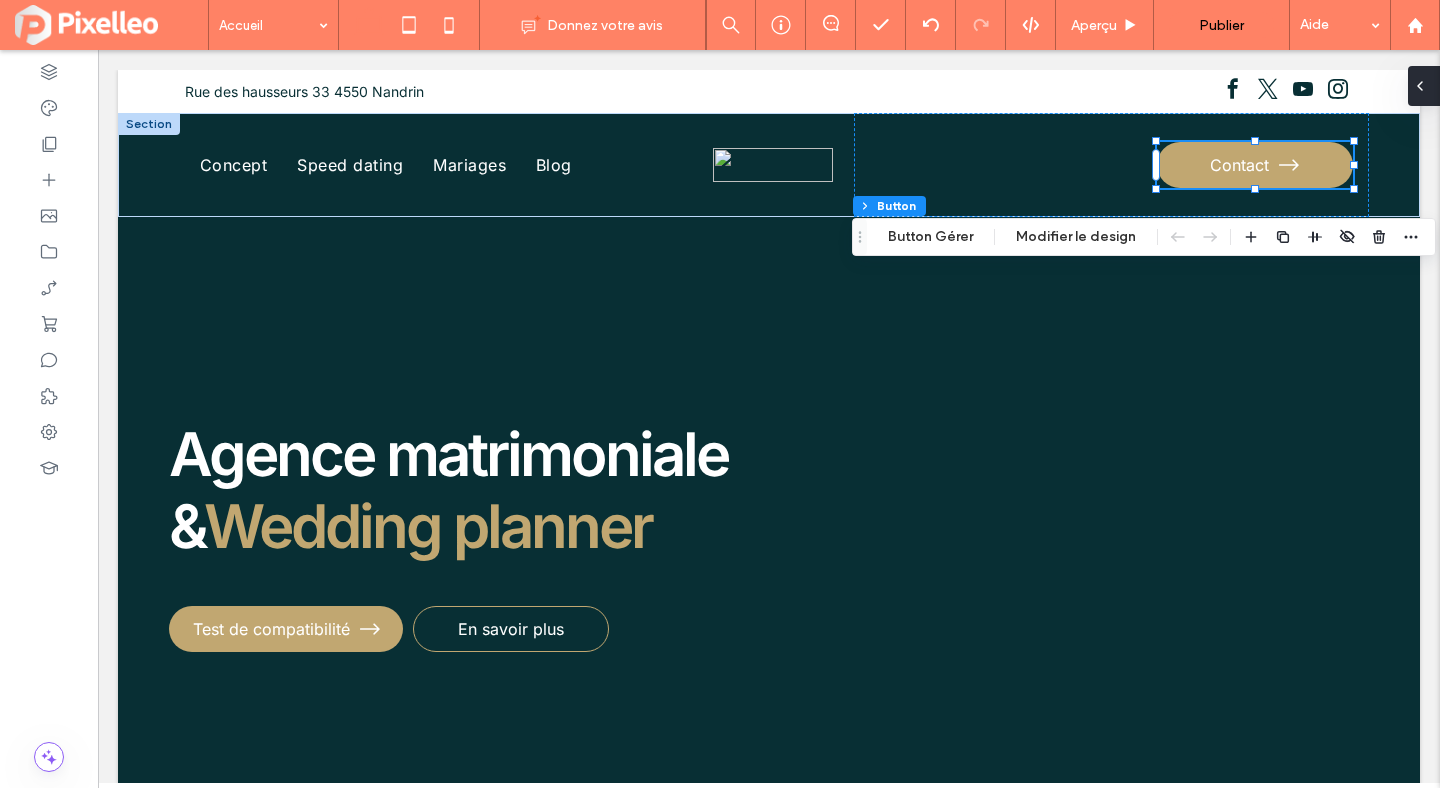 click 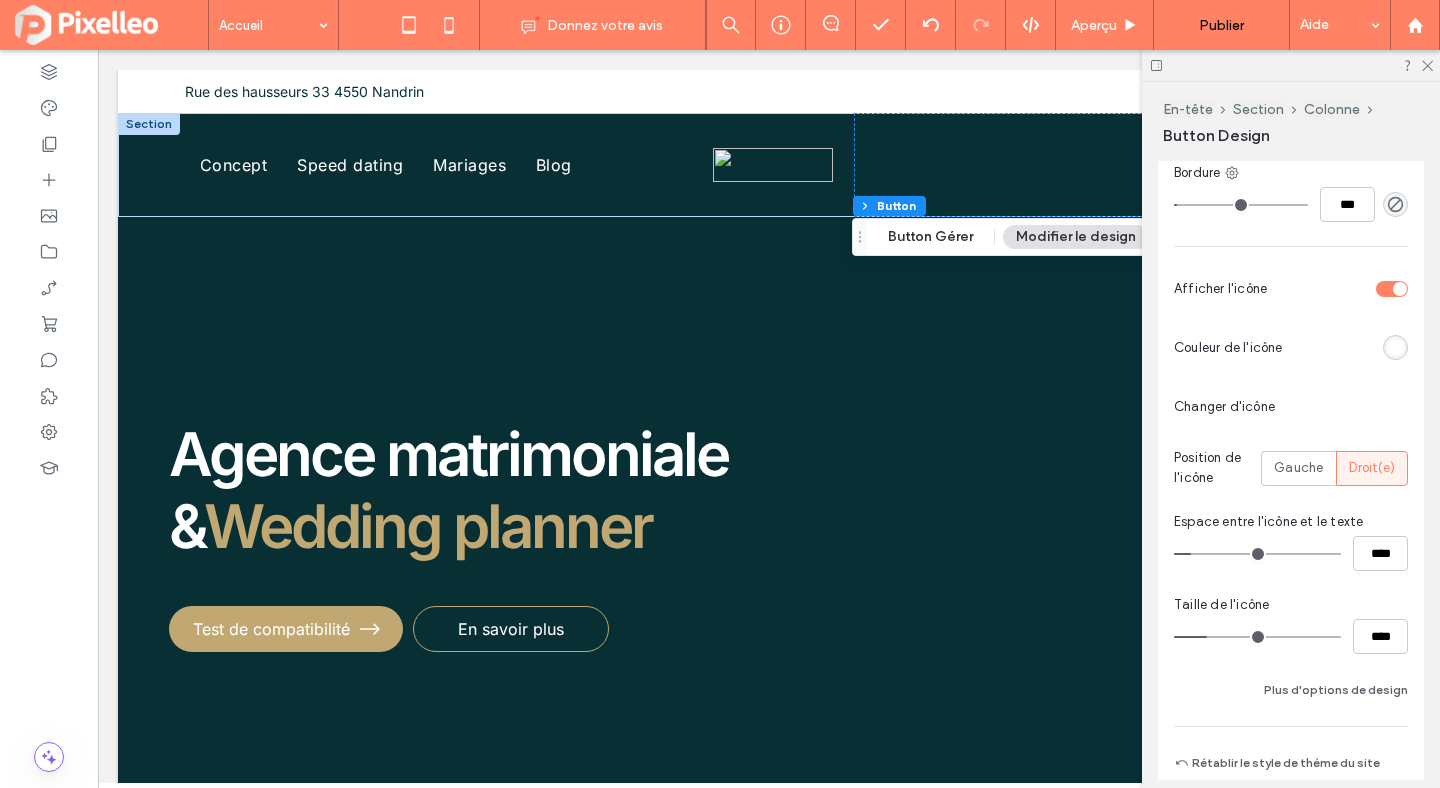 scroll, scrollTop: 771, scrollLeft: 0, axis: vertical 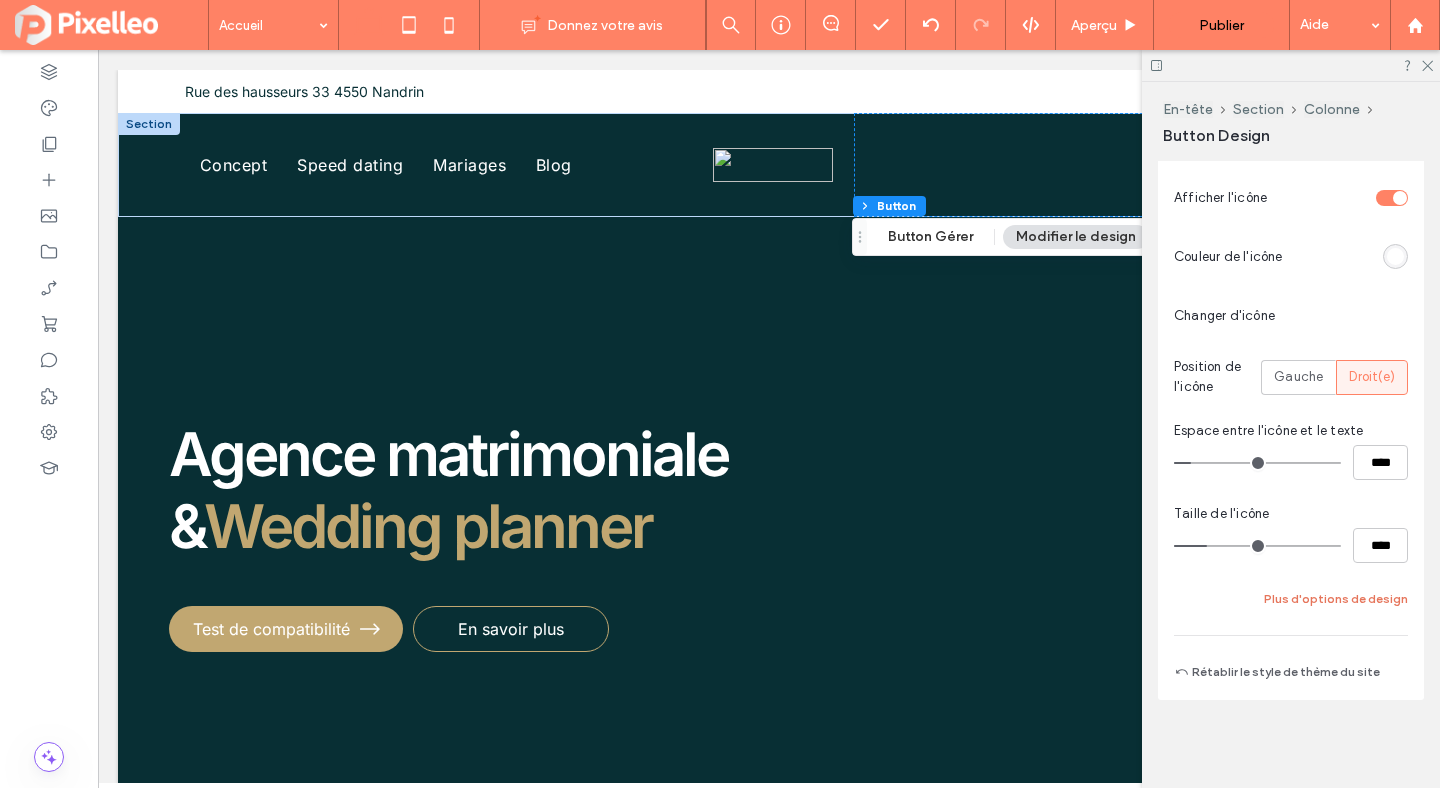 click on "Plus d'options de design" at bounding box center [1336, 599] 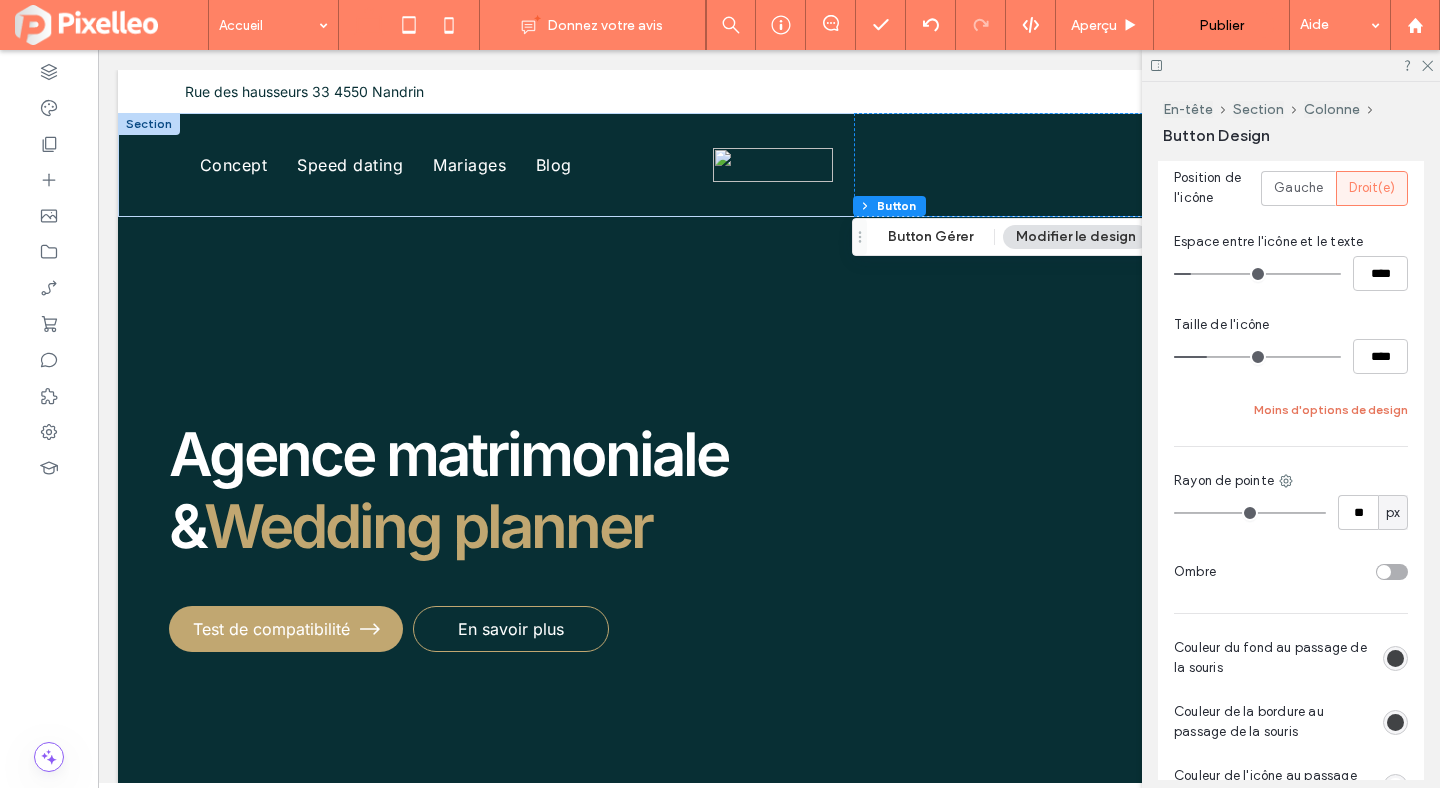 scroll, scrollTop: 1081, scrollLeft: 0, axis: vertical 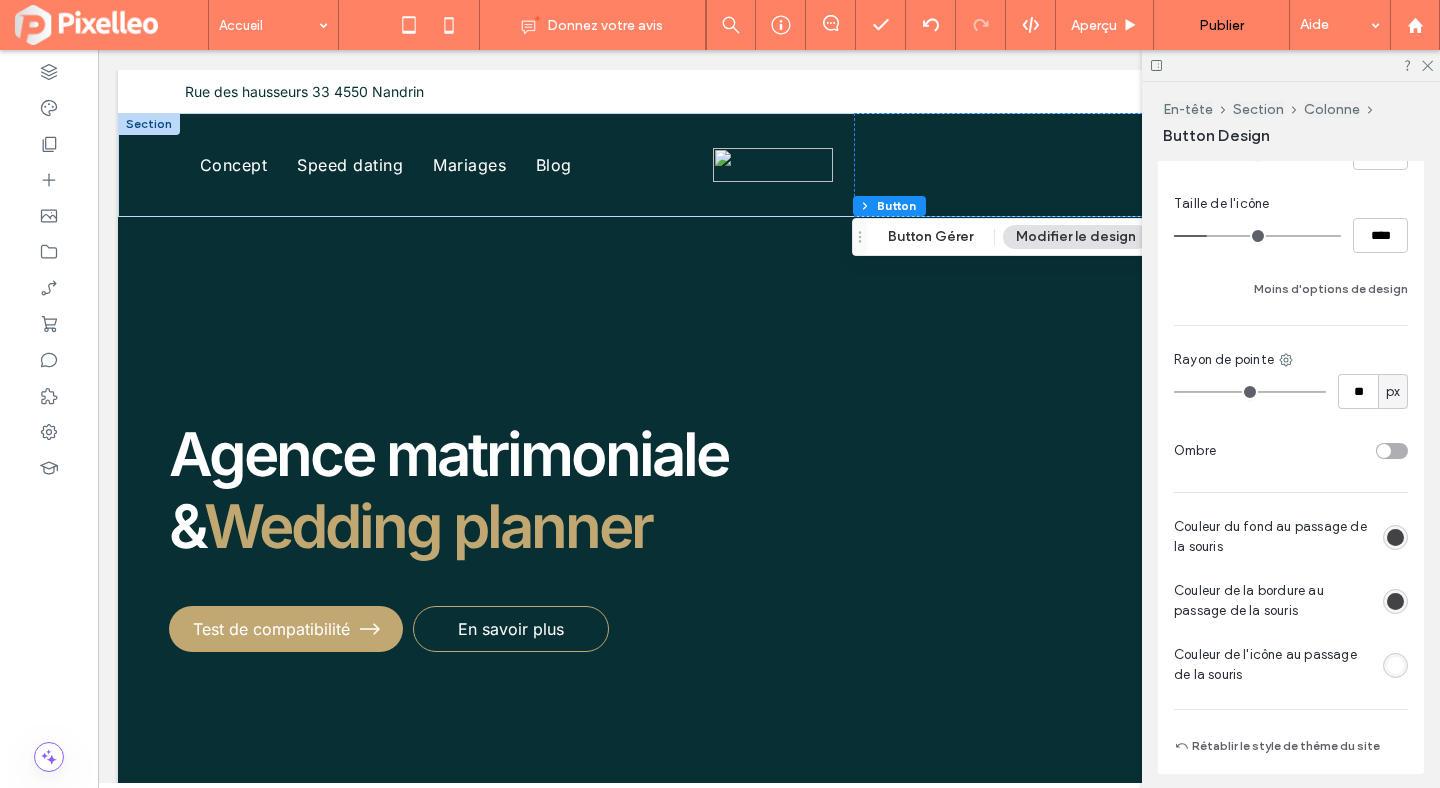 click at bounding box center (1395, 537) 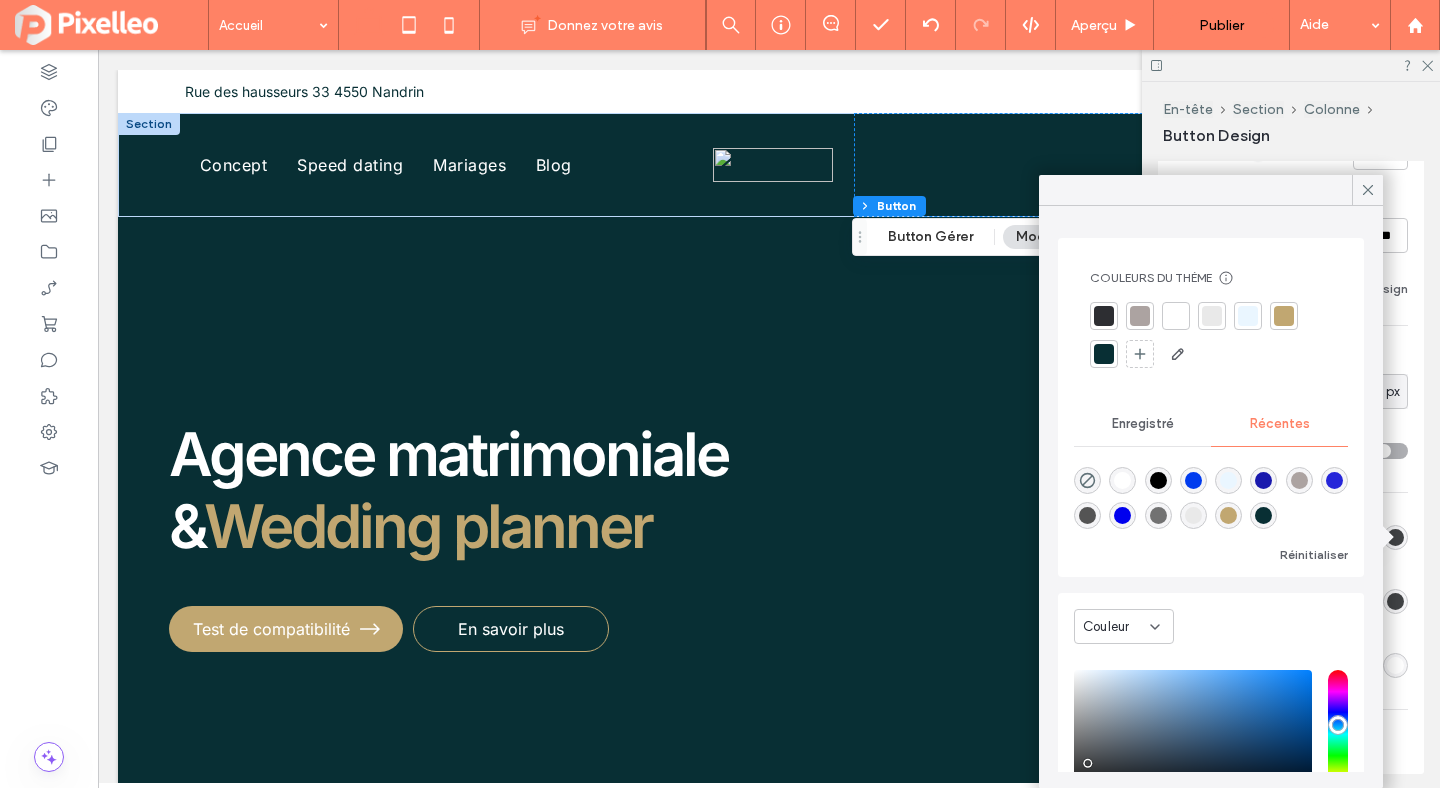 click at bounding box center (1228, 515) 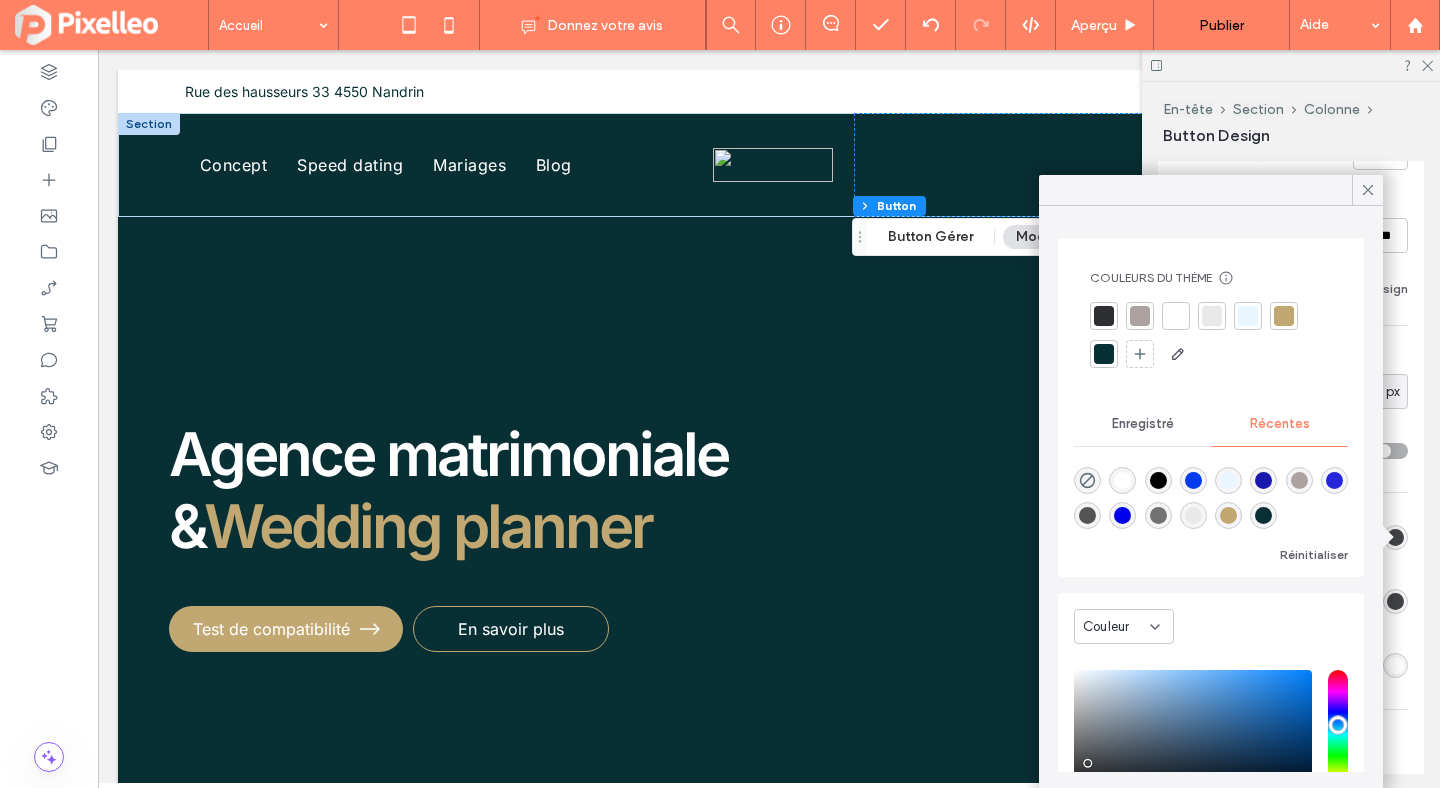 type on "*******" 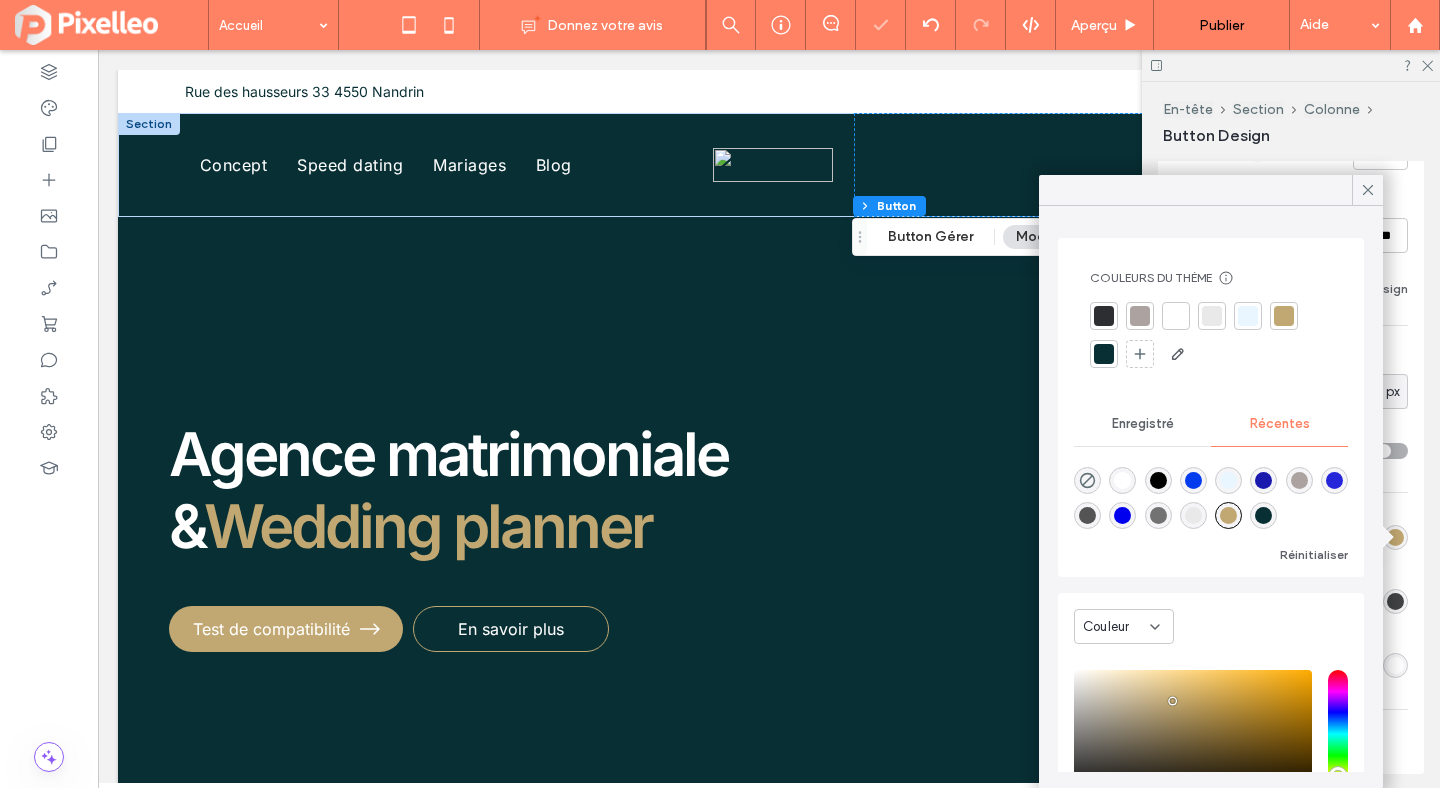 click at bounding box center (1284, 316) 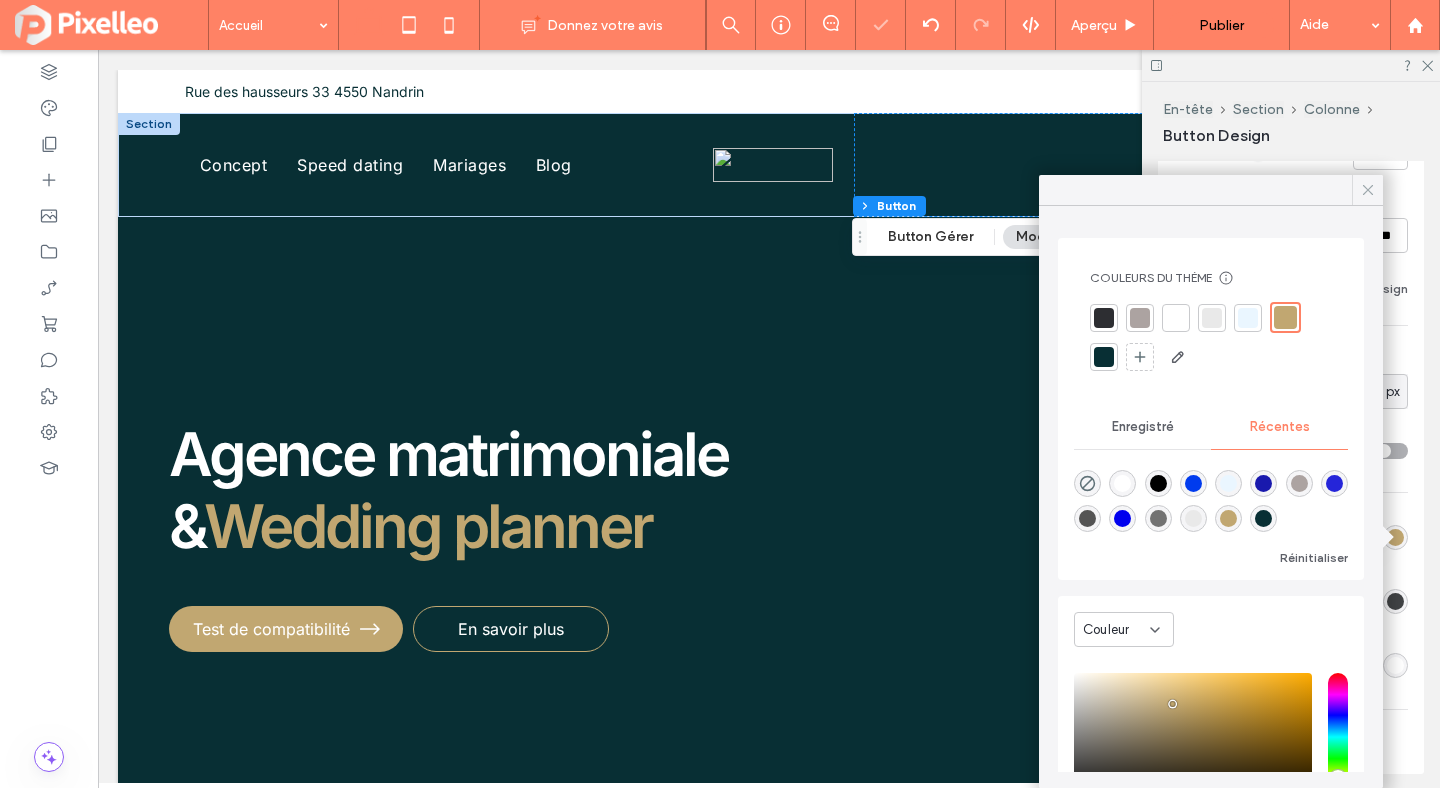 click 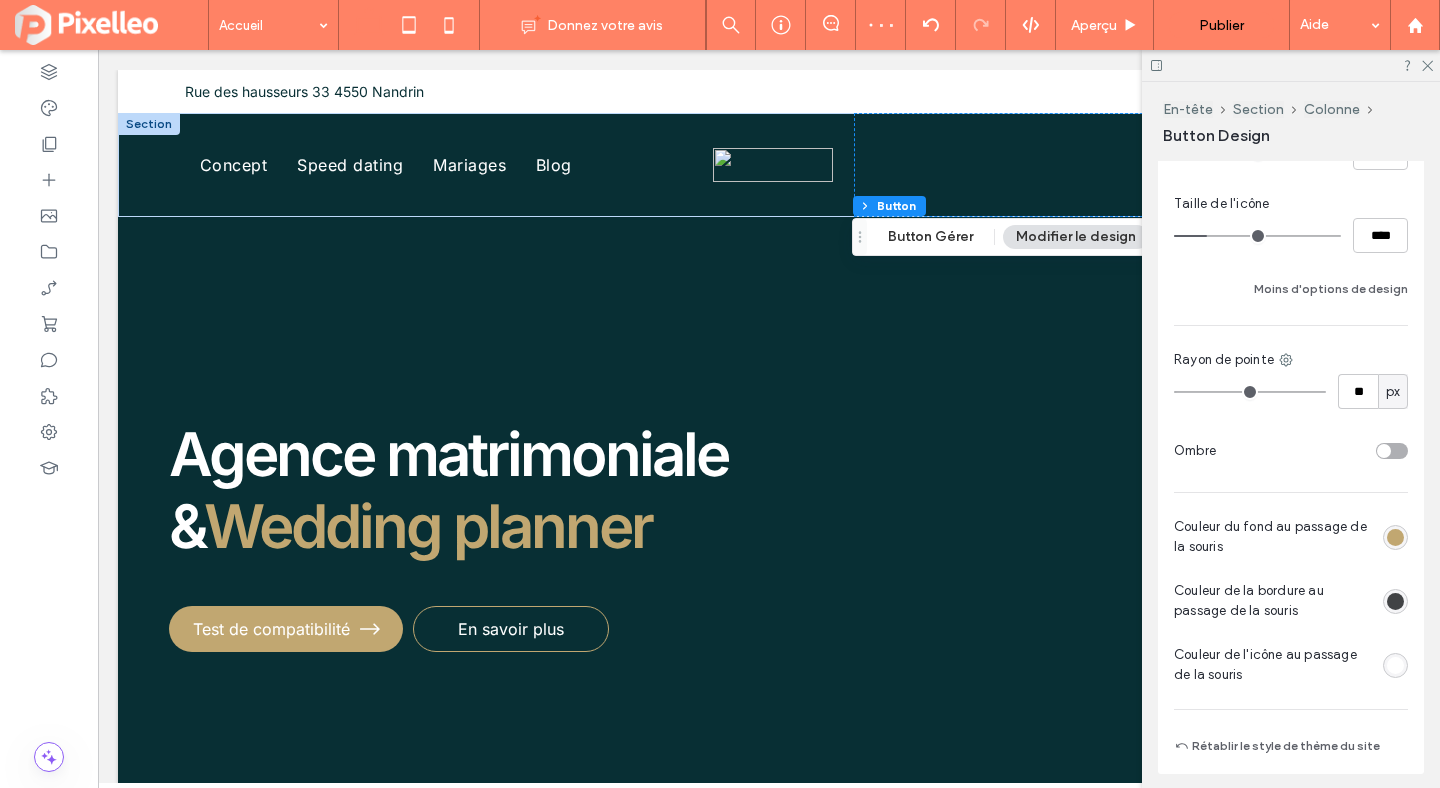 click at bounding box center (1395, 601) 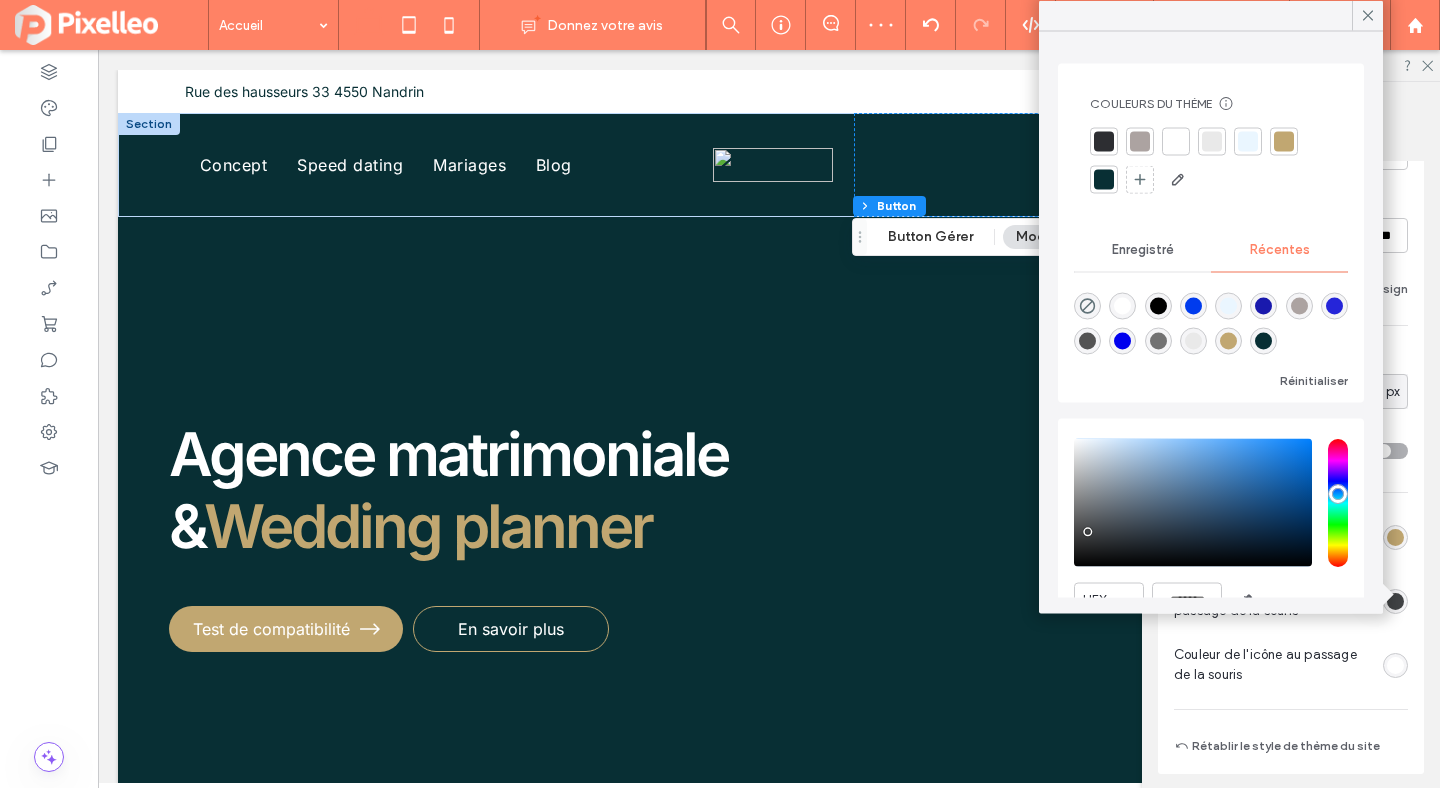 click at bounding box center [1284, 142] 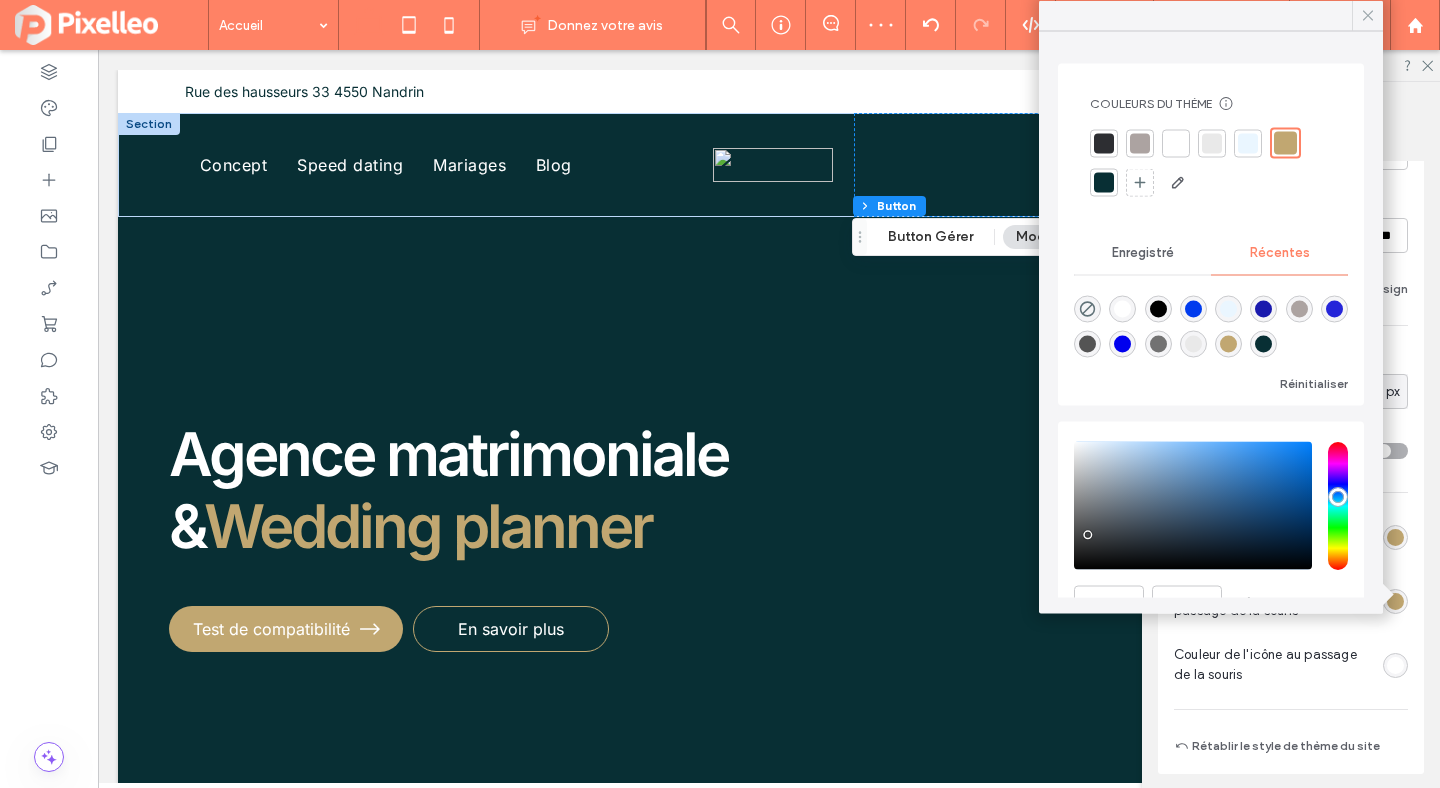 click 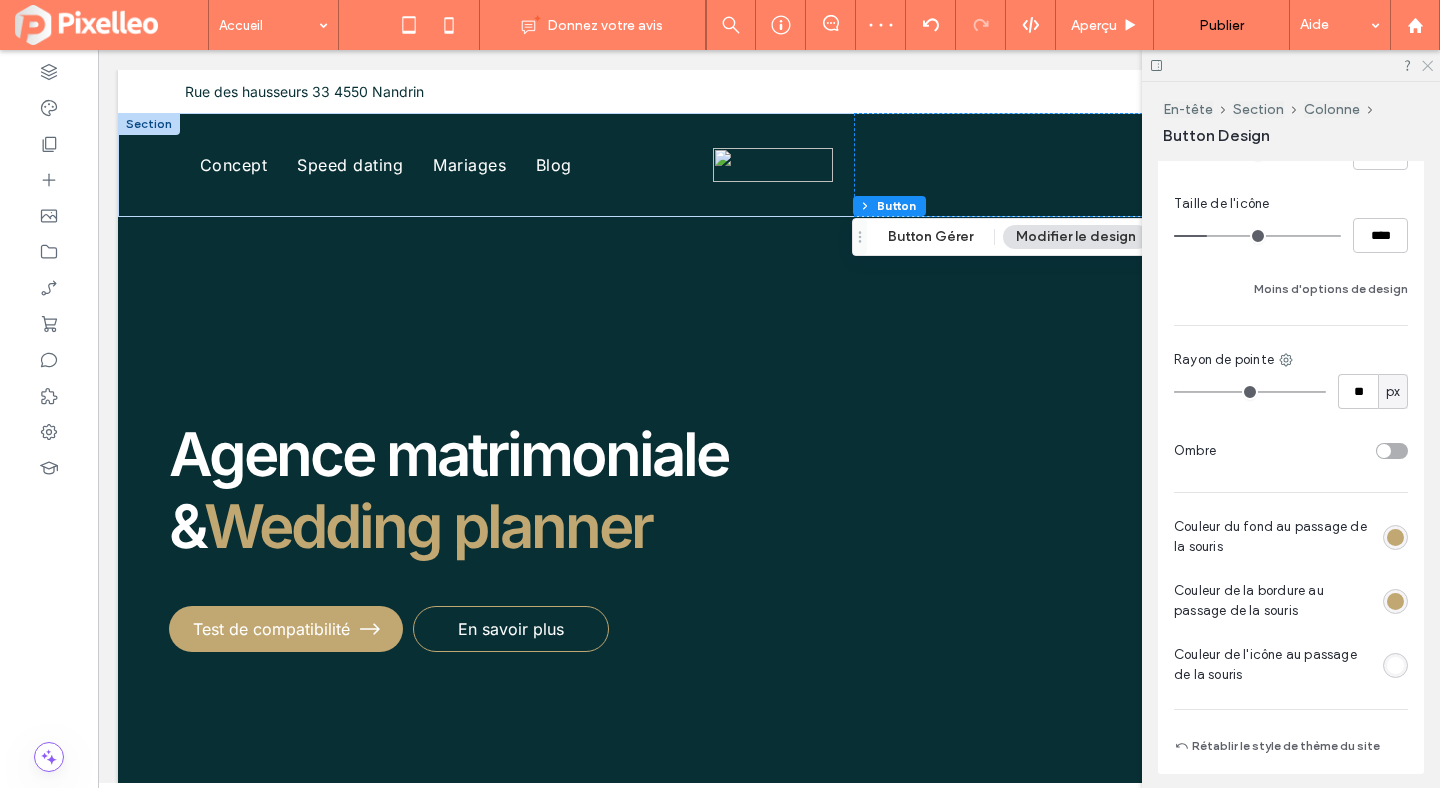 click 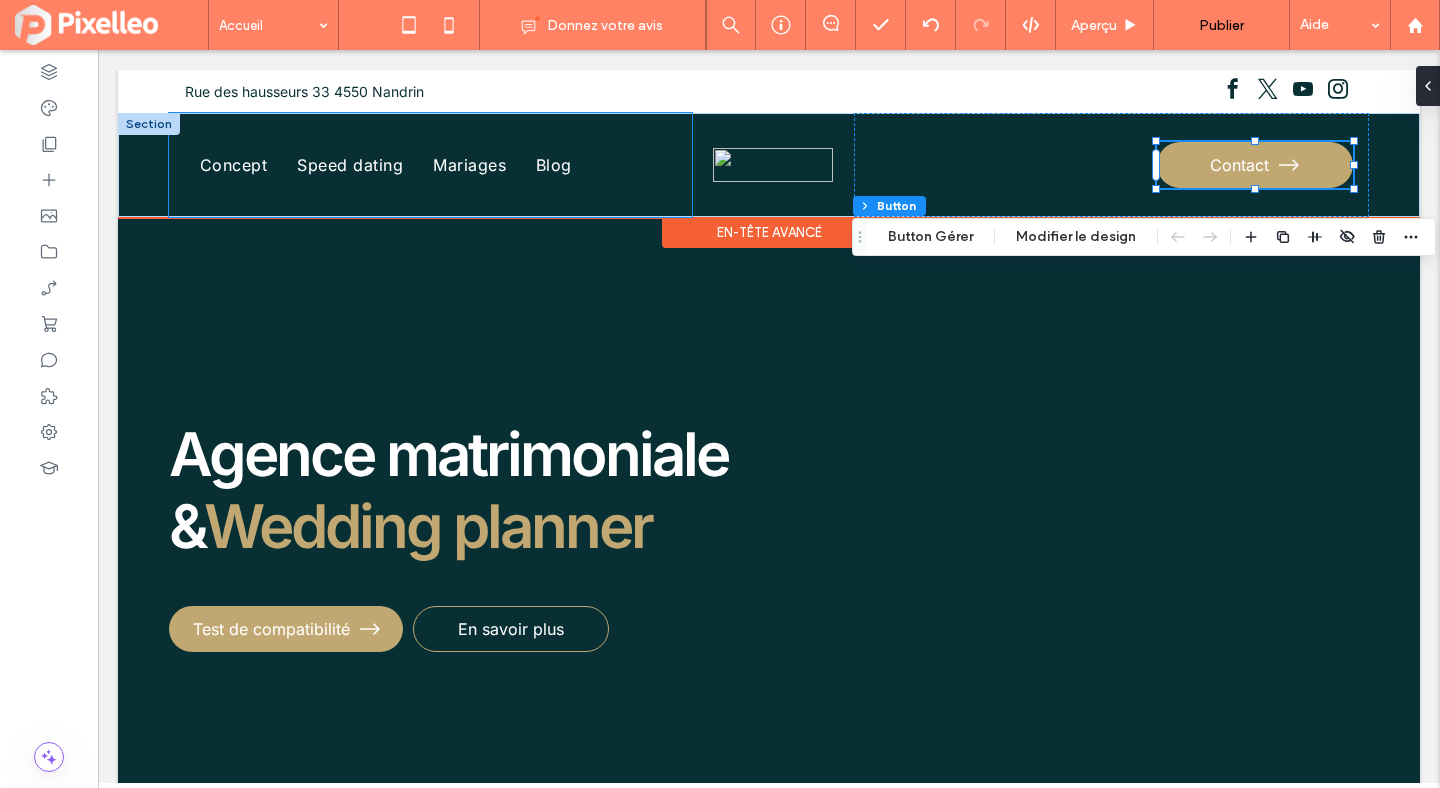 click on "Concept
Speed dating
Mariages
Blog" at bounding box center [430, 165] 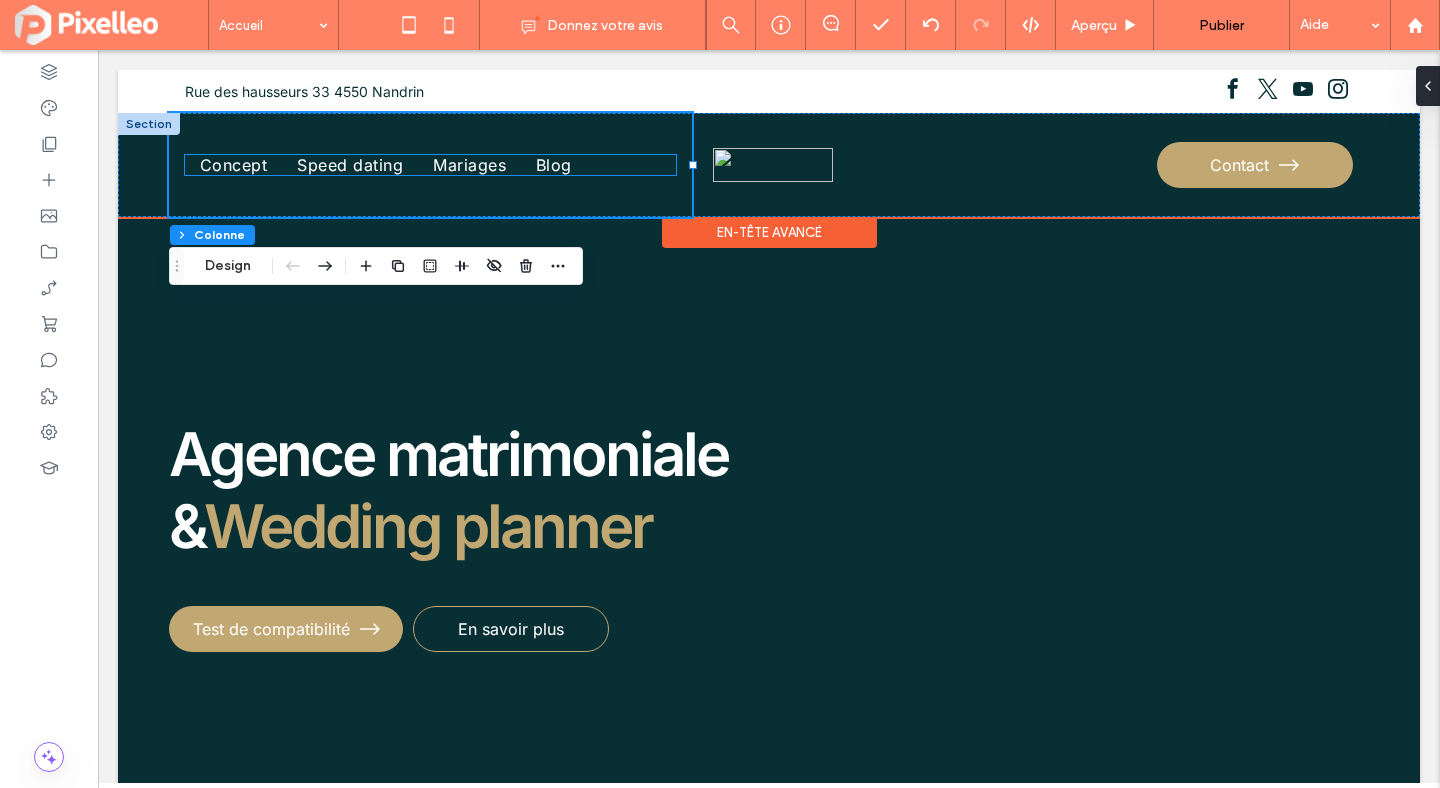 click on "Concept" at bounding box center [233, 165] 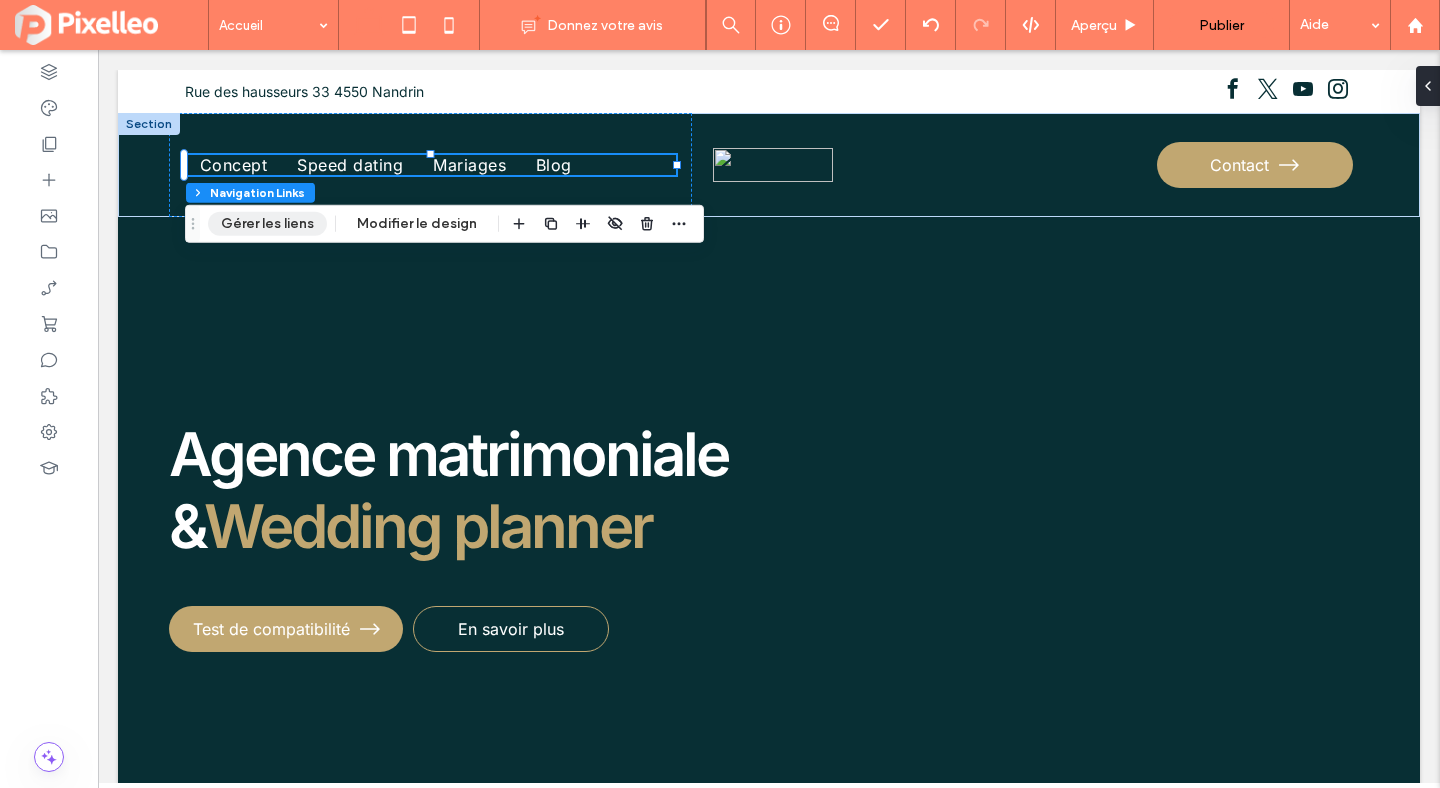 click on "Gérer les liens" at bounding box center (267, 224) 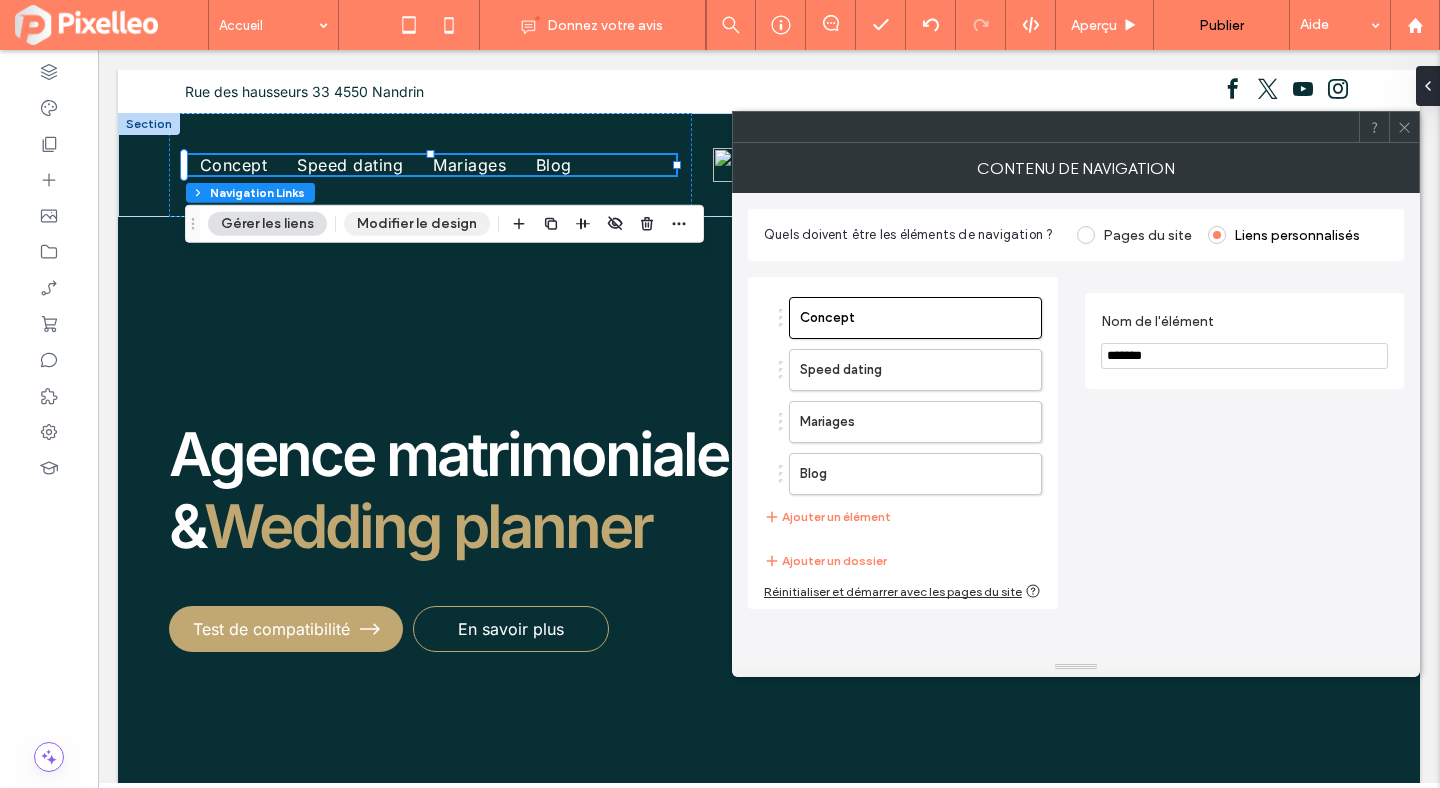 click on "Modifier le design" at bounding box center (417, 224) 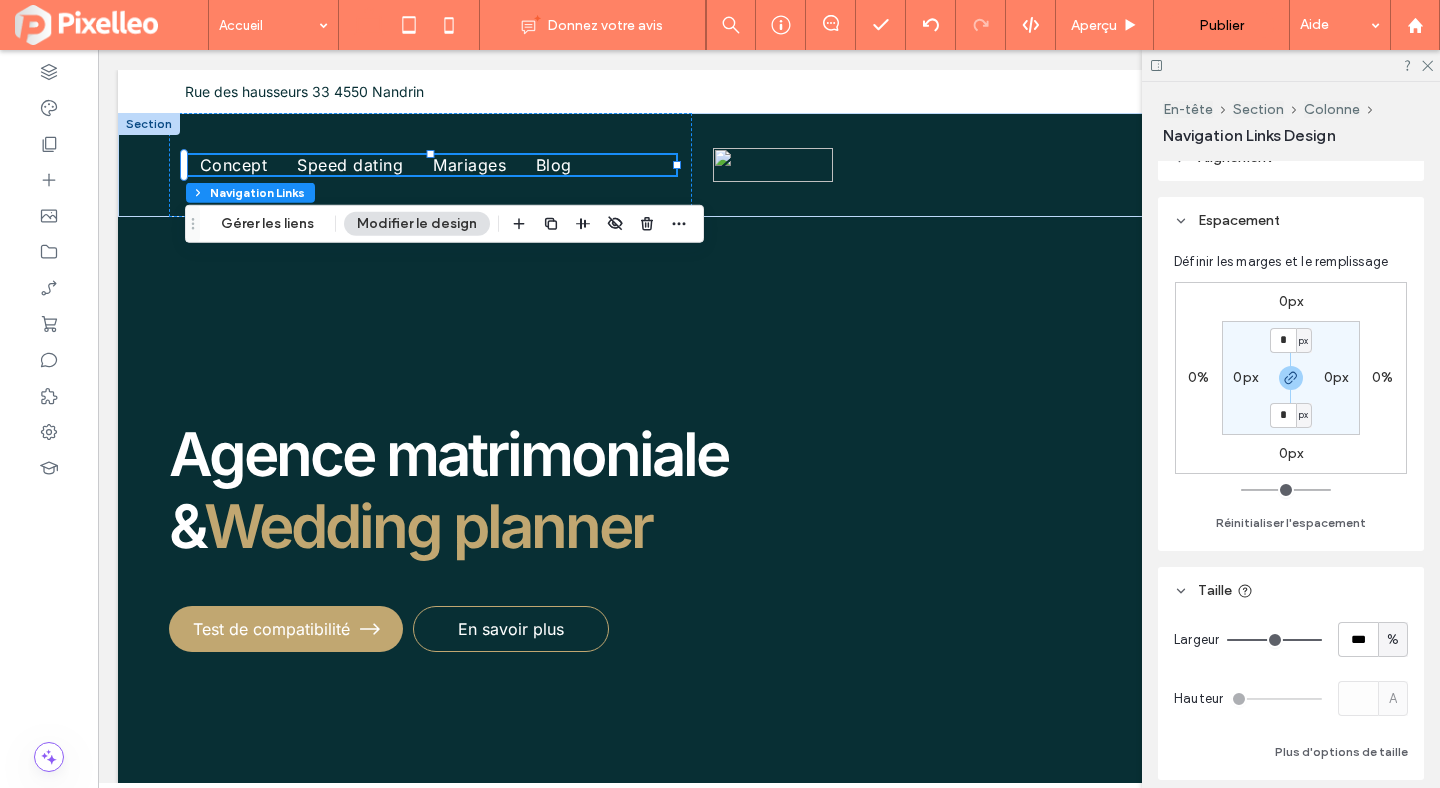 scroll, scrollTop: 242, scrollLeft: 0, axis: vertical 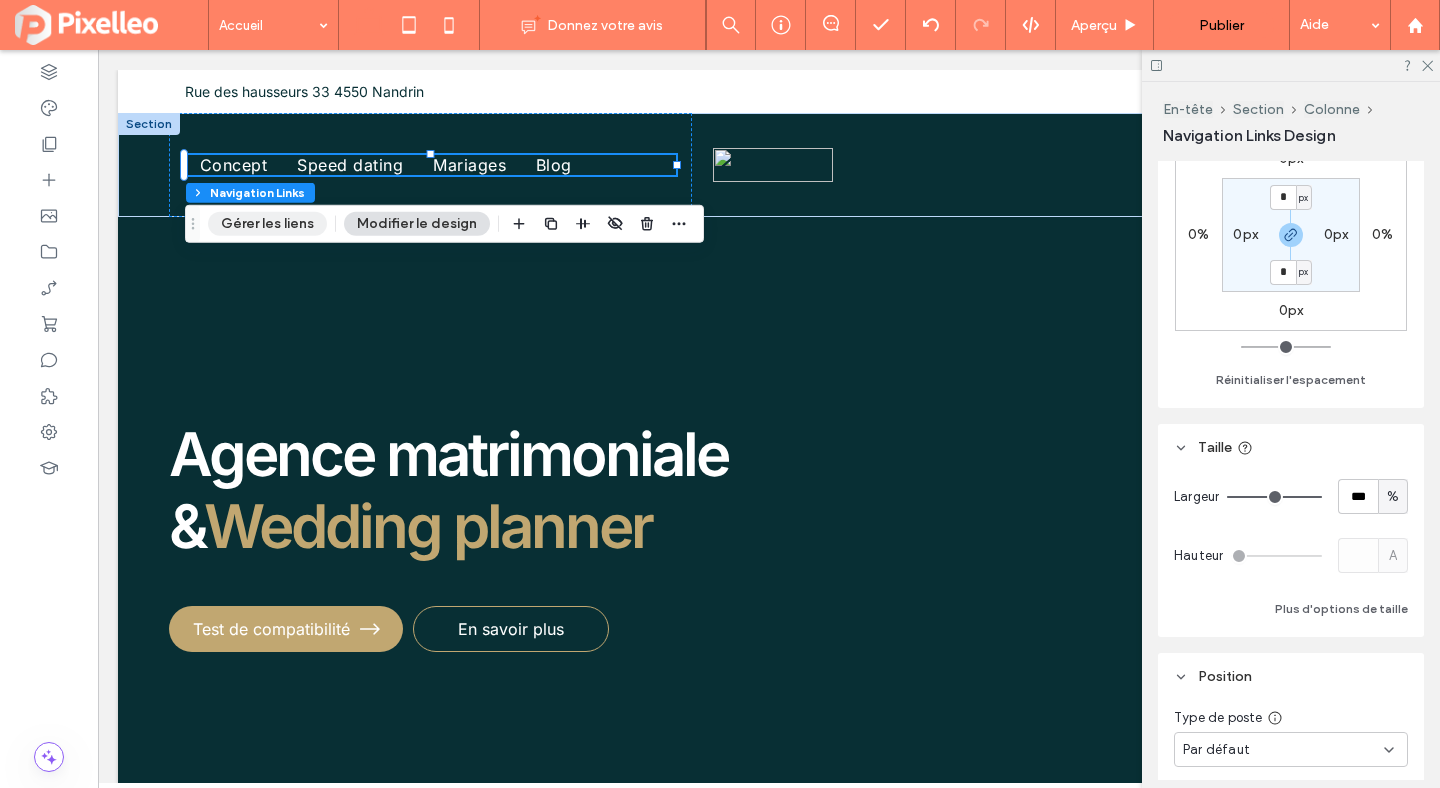 click on "Gérer les liens" at bounding box center (267, 224) 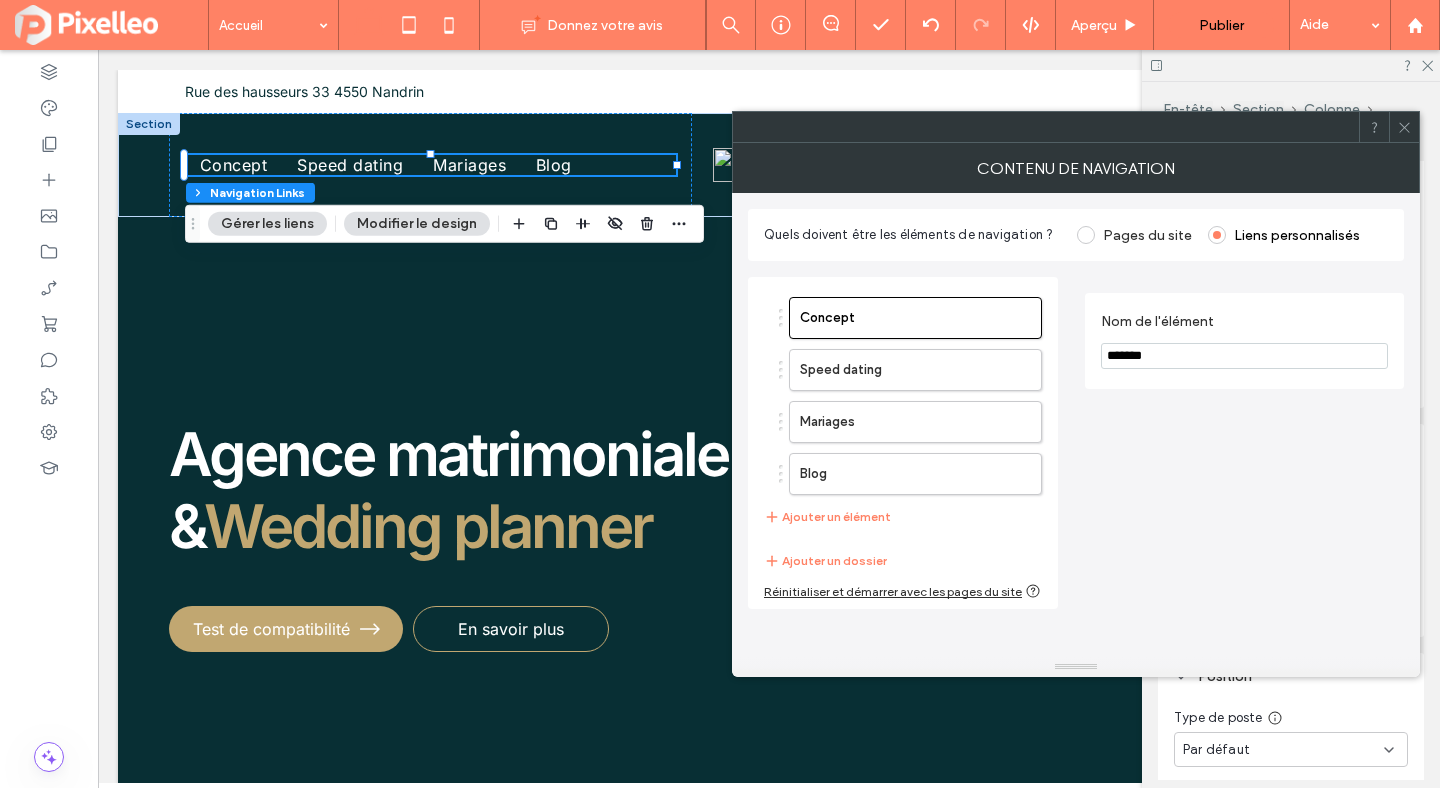 click 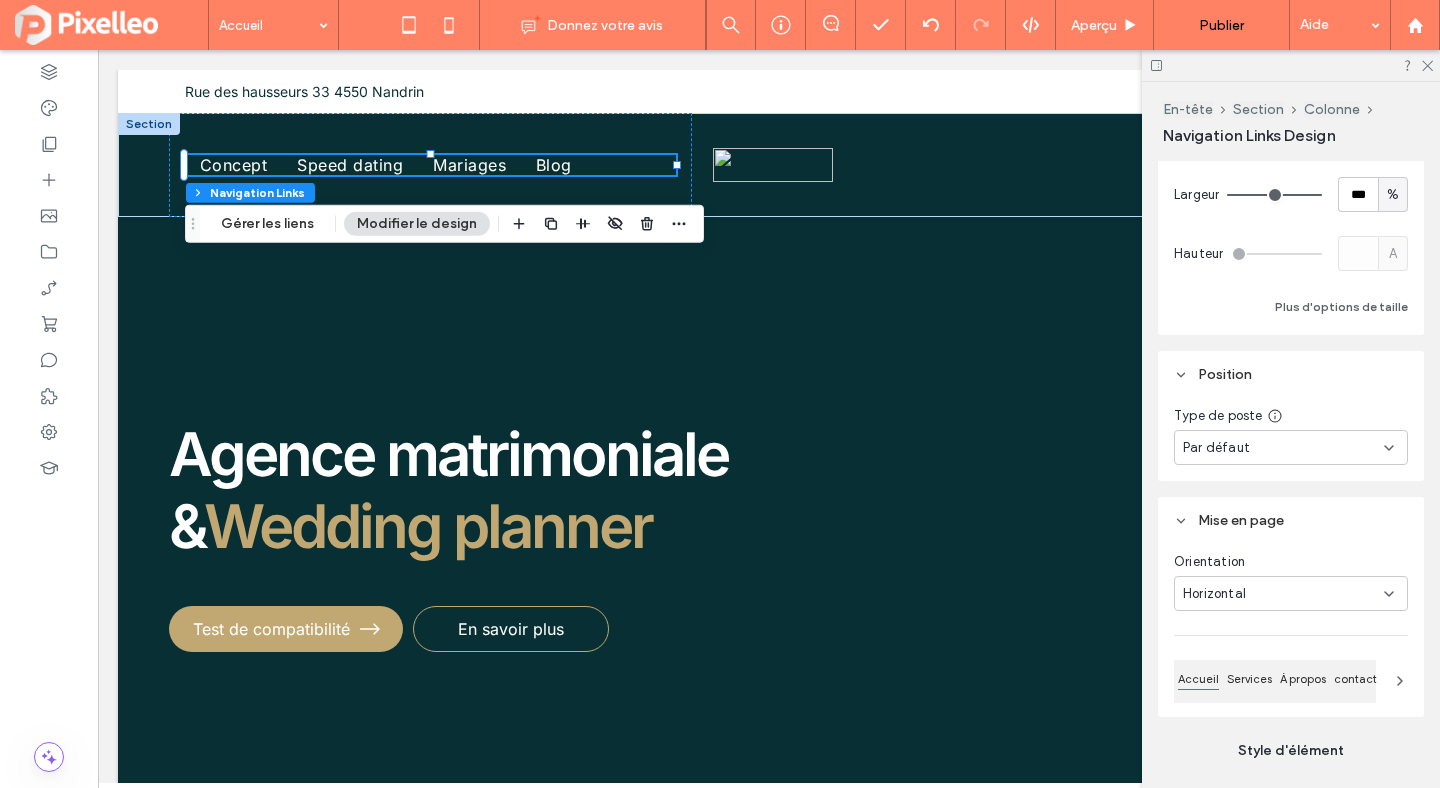 scroll, scrollTop: 950, scrollLeft: 0, axis: vertical 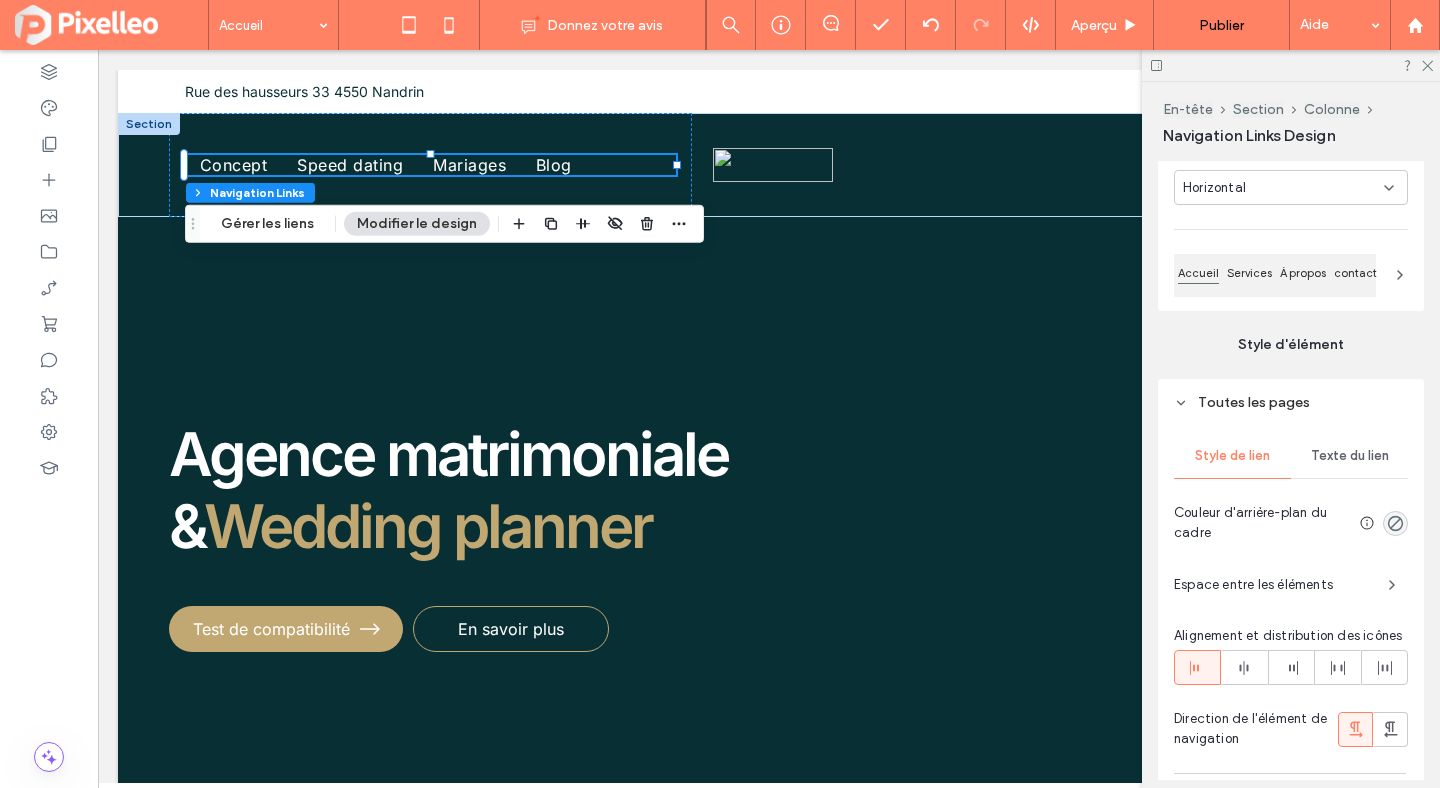 click on "Espace entre les éléments" at bounding box center [1273, 585] 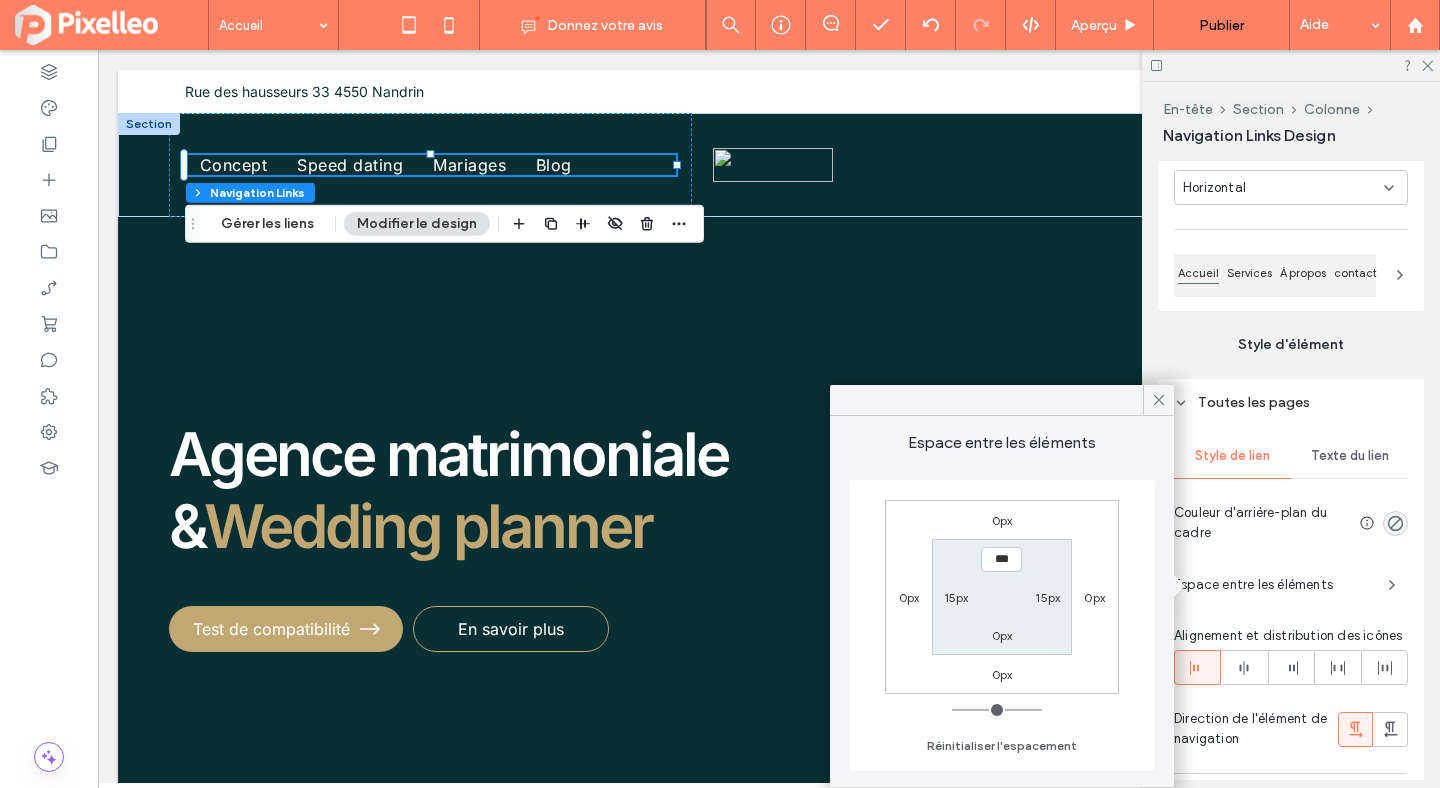 click on "15px" at bounding box center (956, 597) 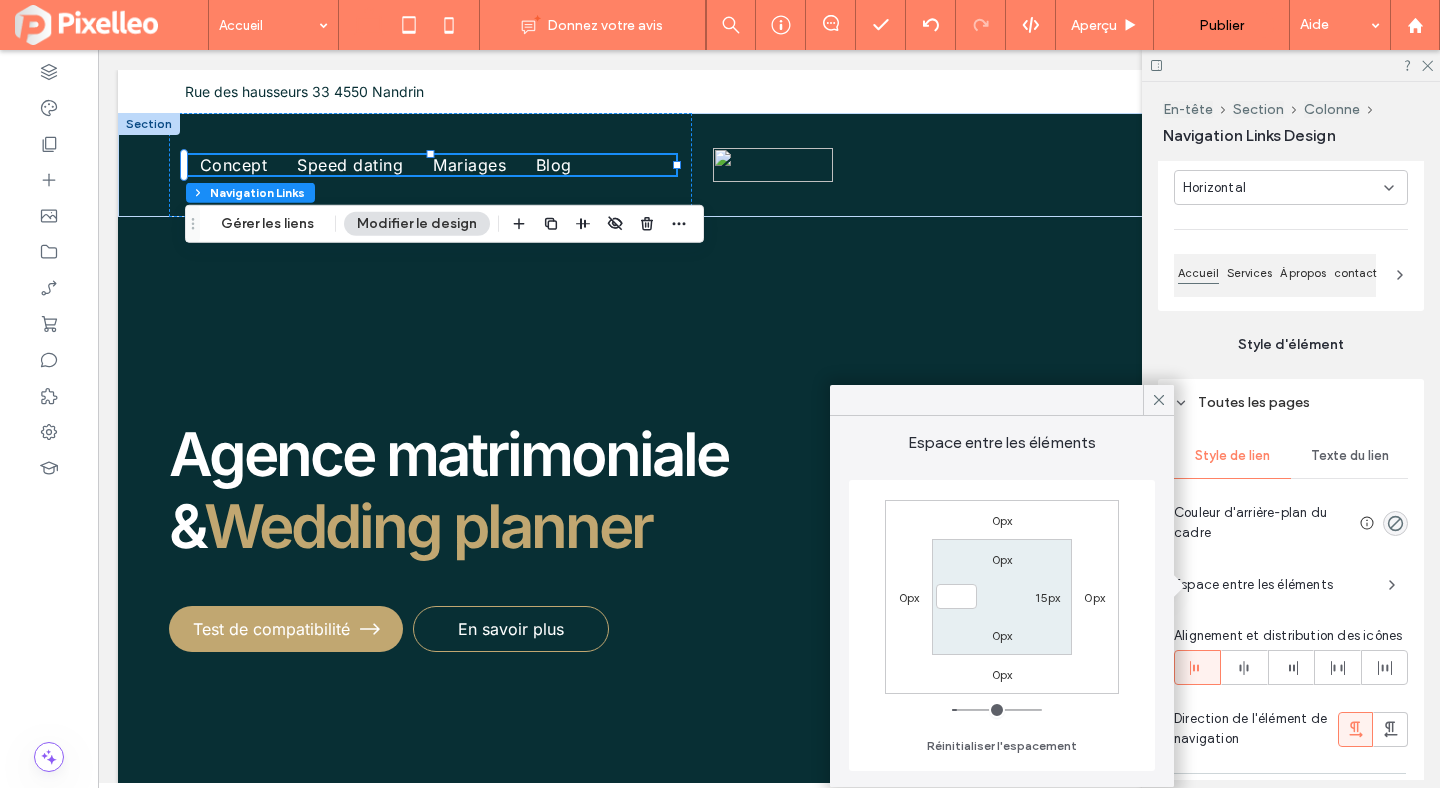 type 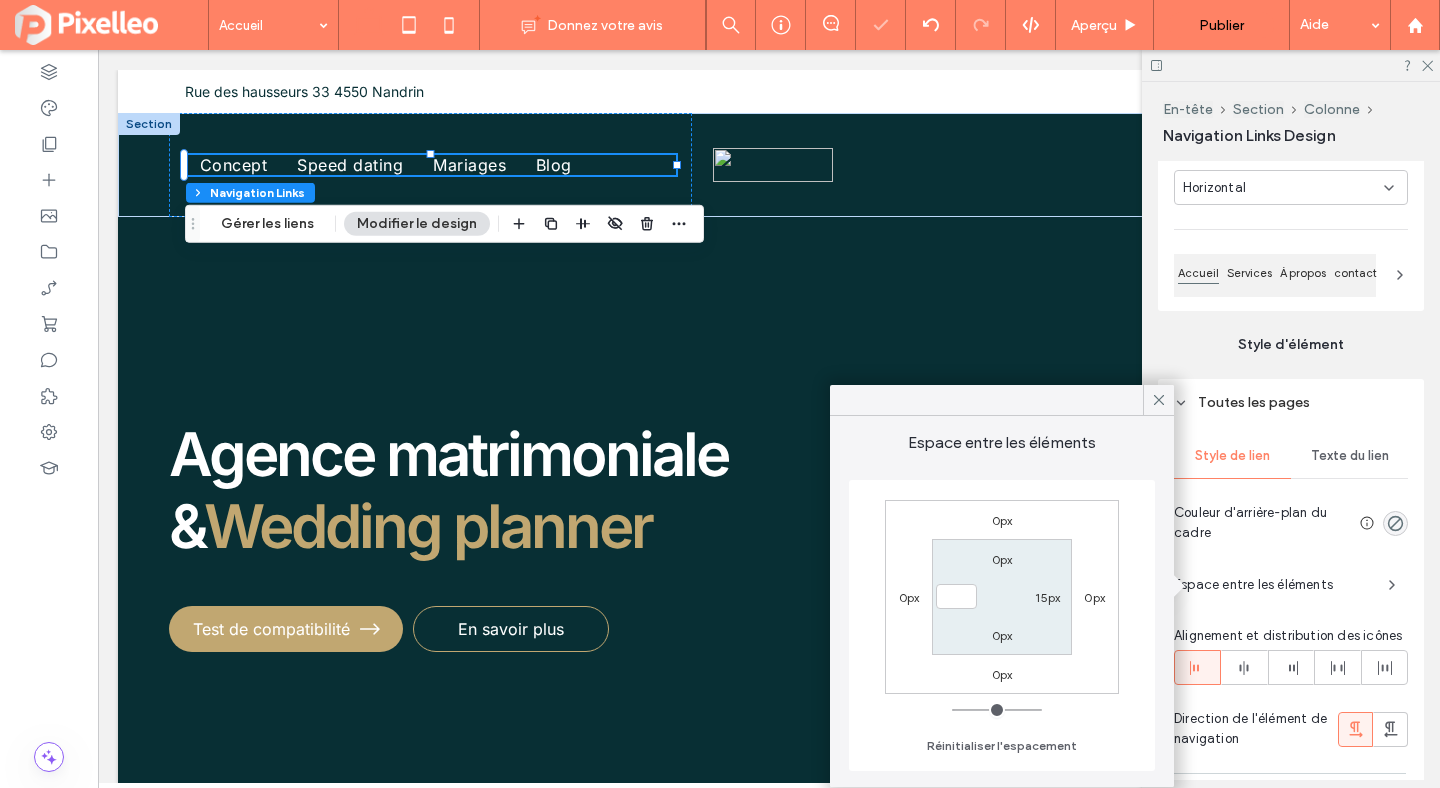 type on "*" 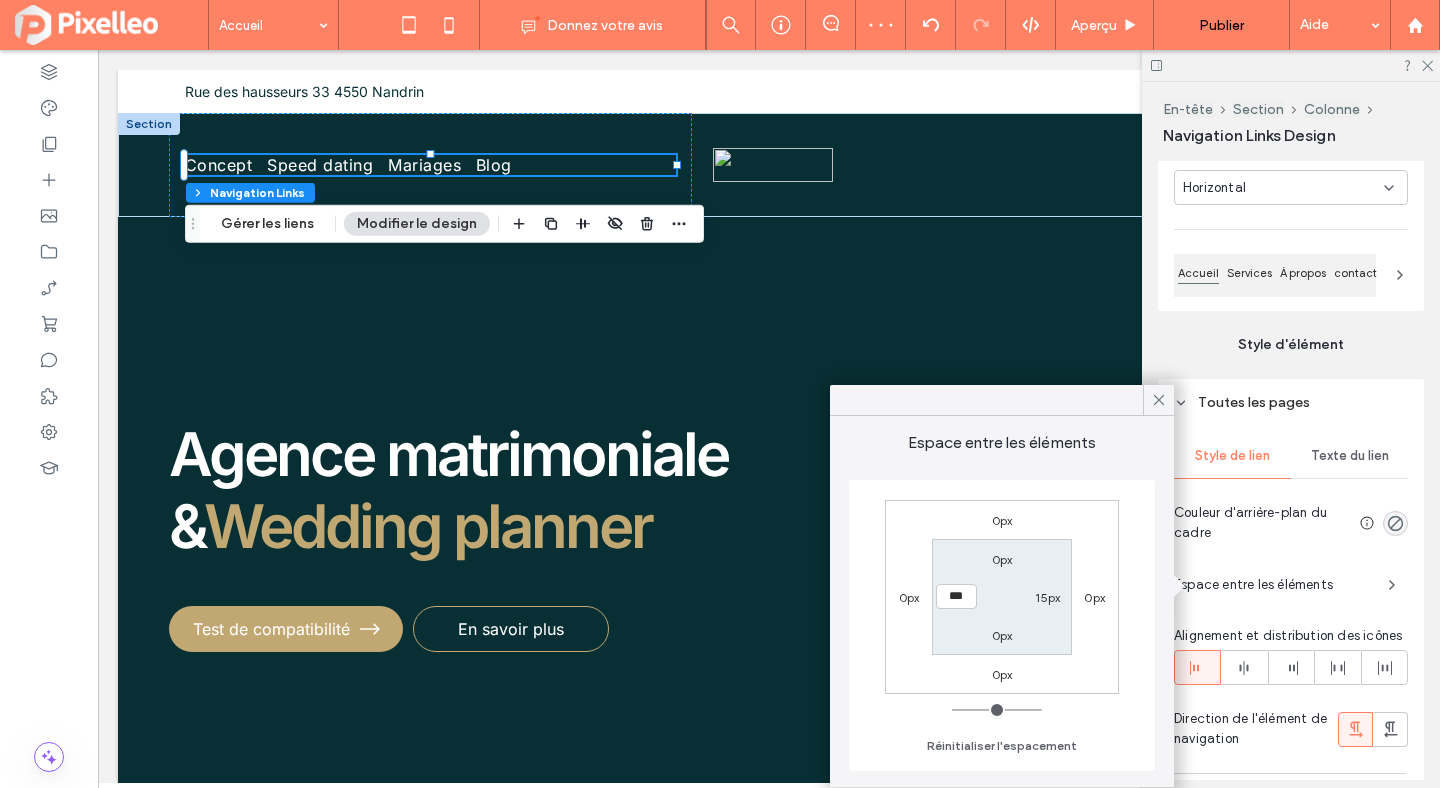 click on "15px" at bounding box center [1047, 597] 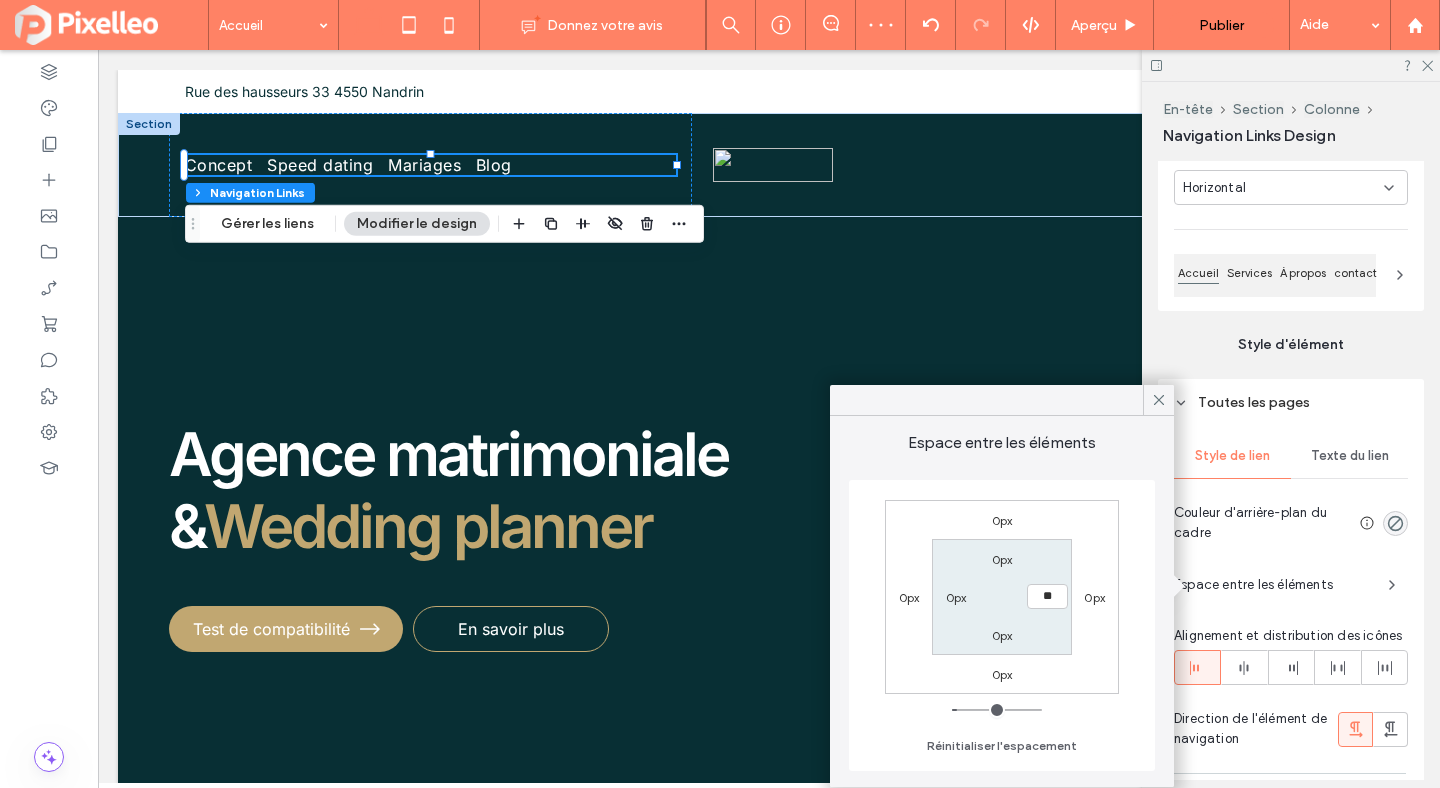 type on "**" 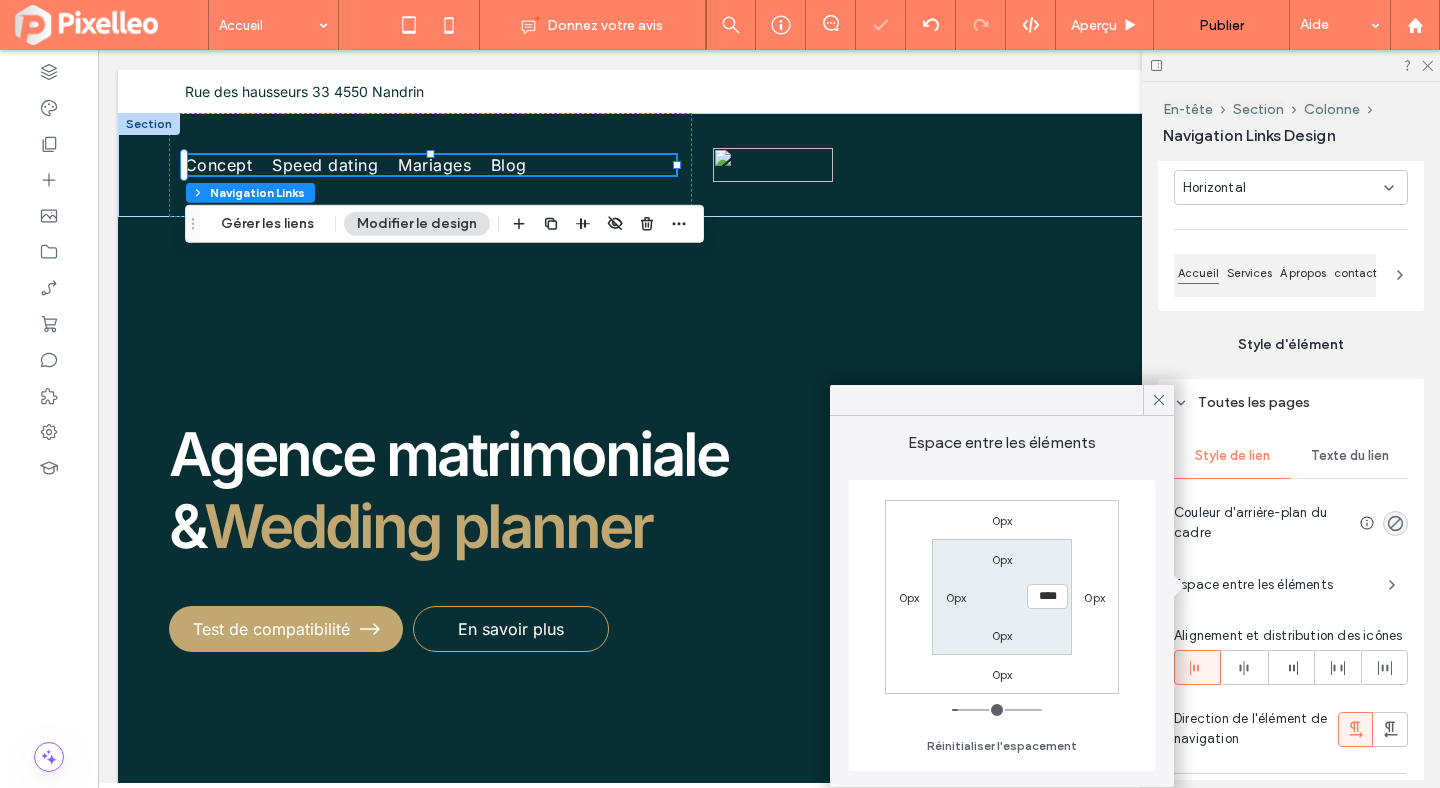 click on "****" at bounding box center [1047, 596] 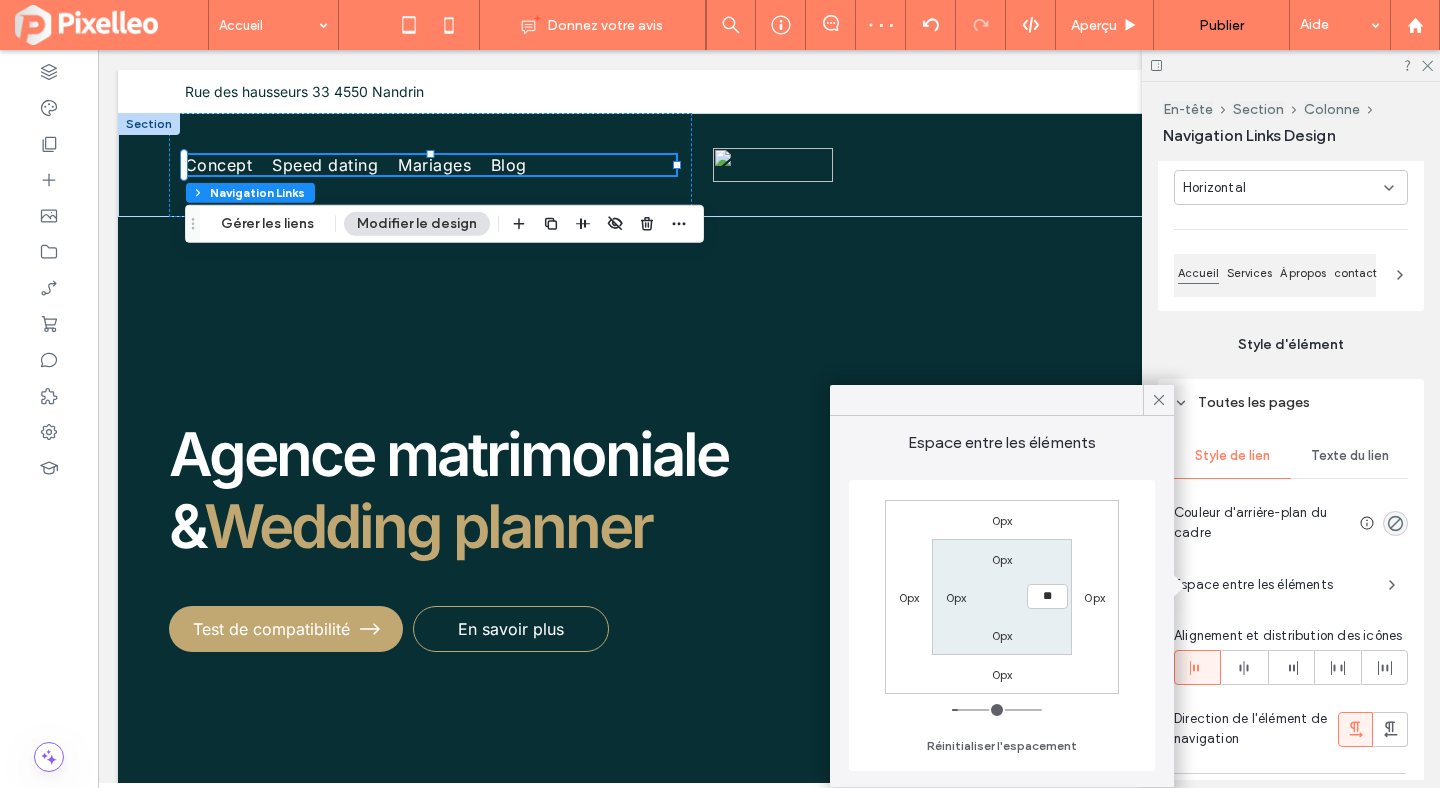 type on "**" 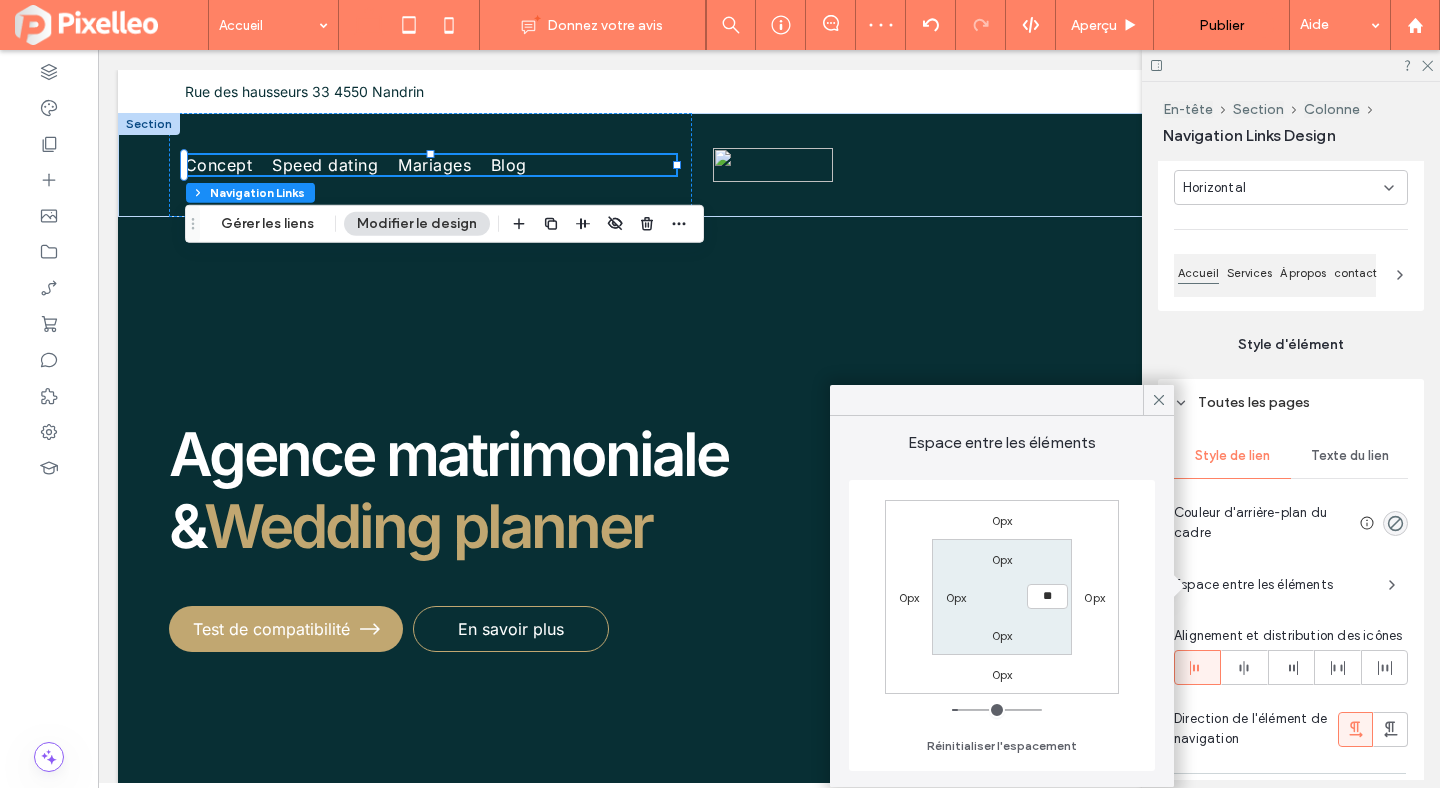 type on "**" 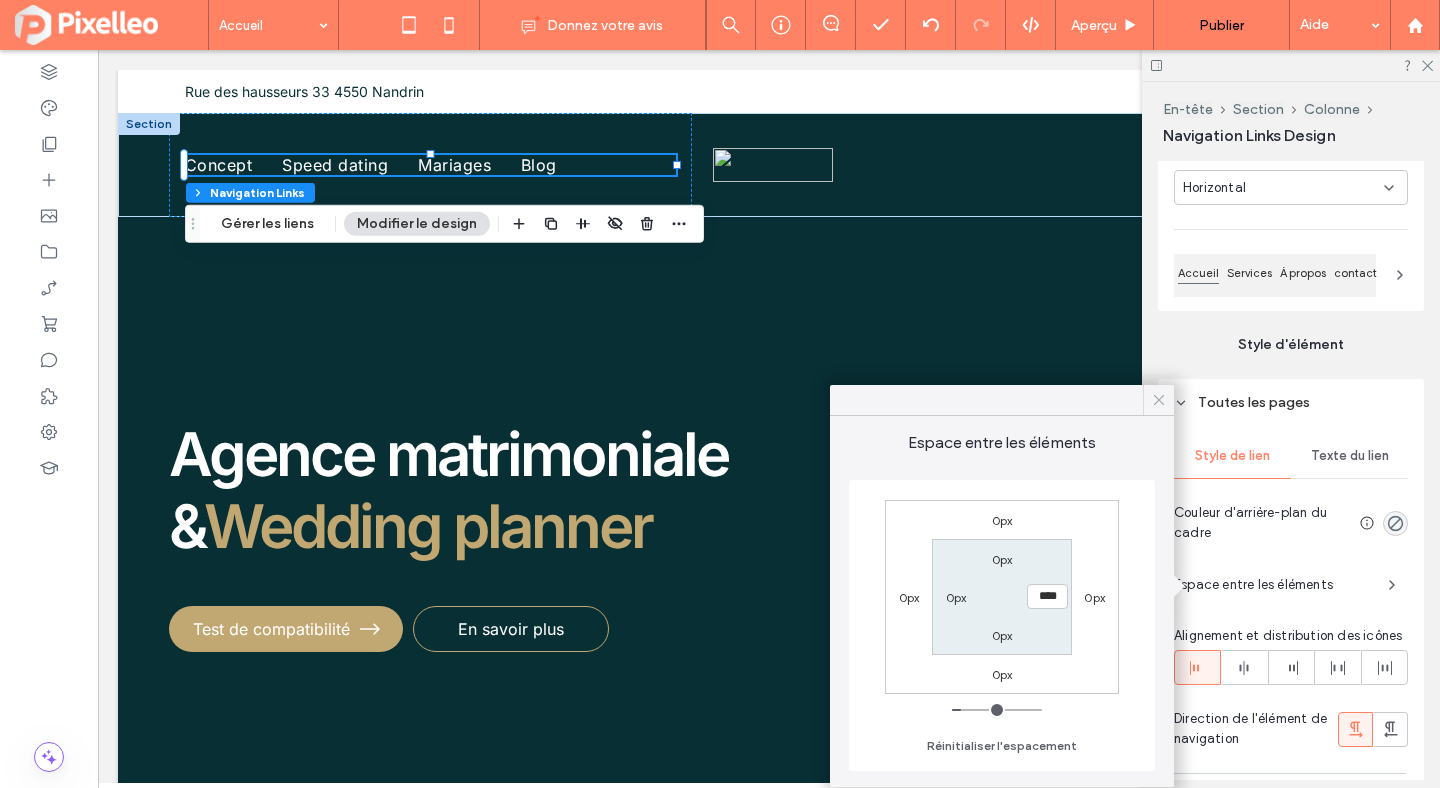click 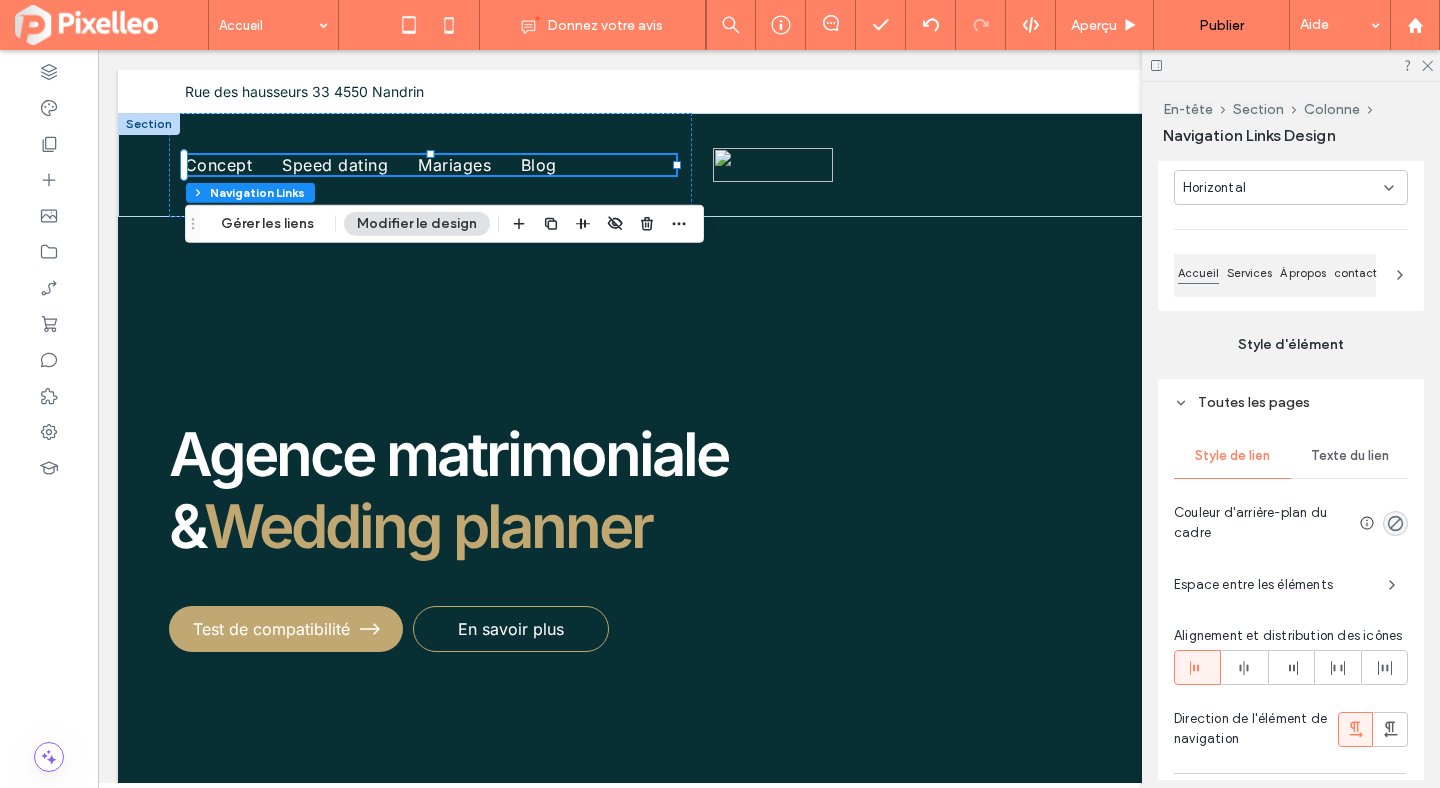 click on "Texte du lien" at bounding box center [1350, 456] 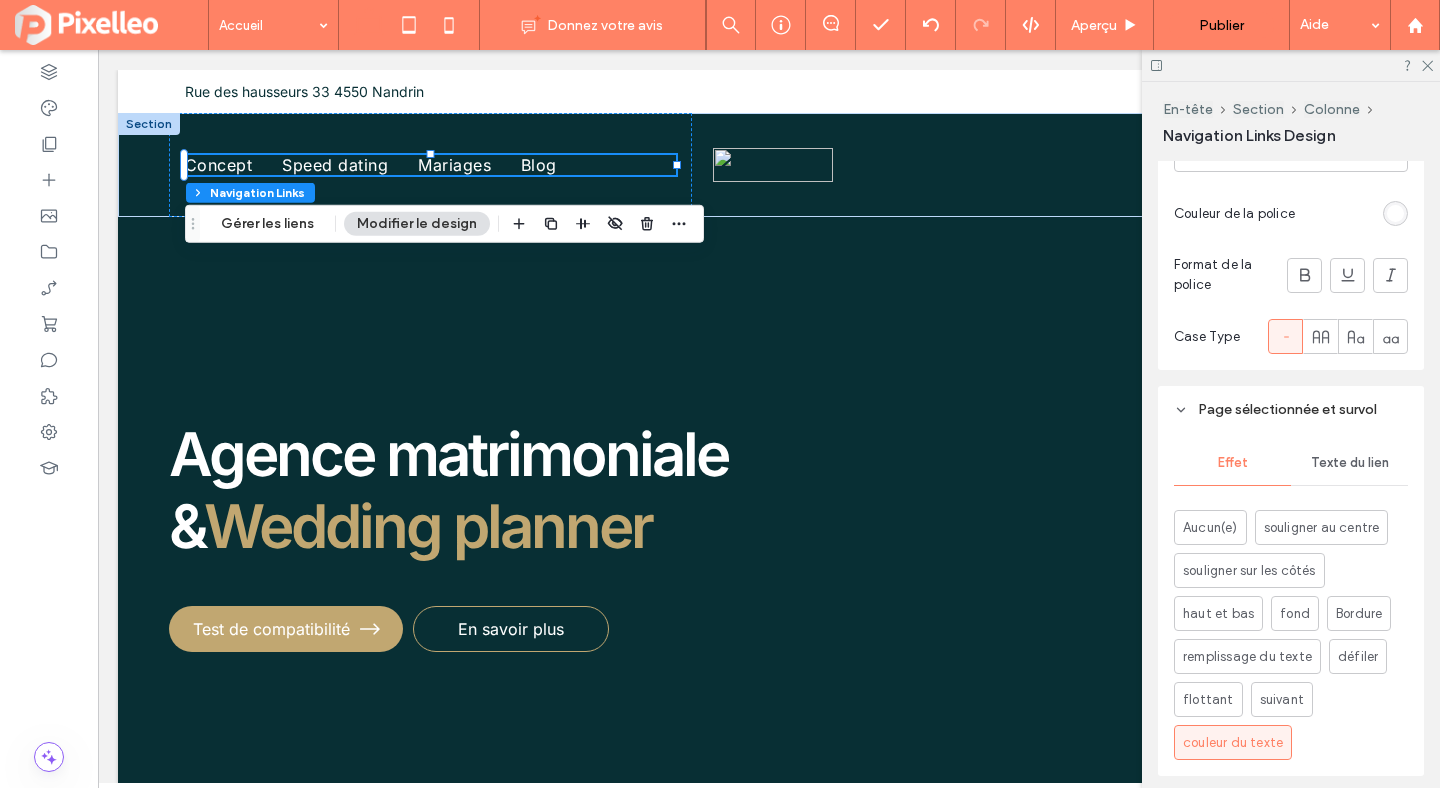 scroll, scrollTop: 1583, scrollLeft: 0, axis: vertical 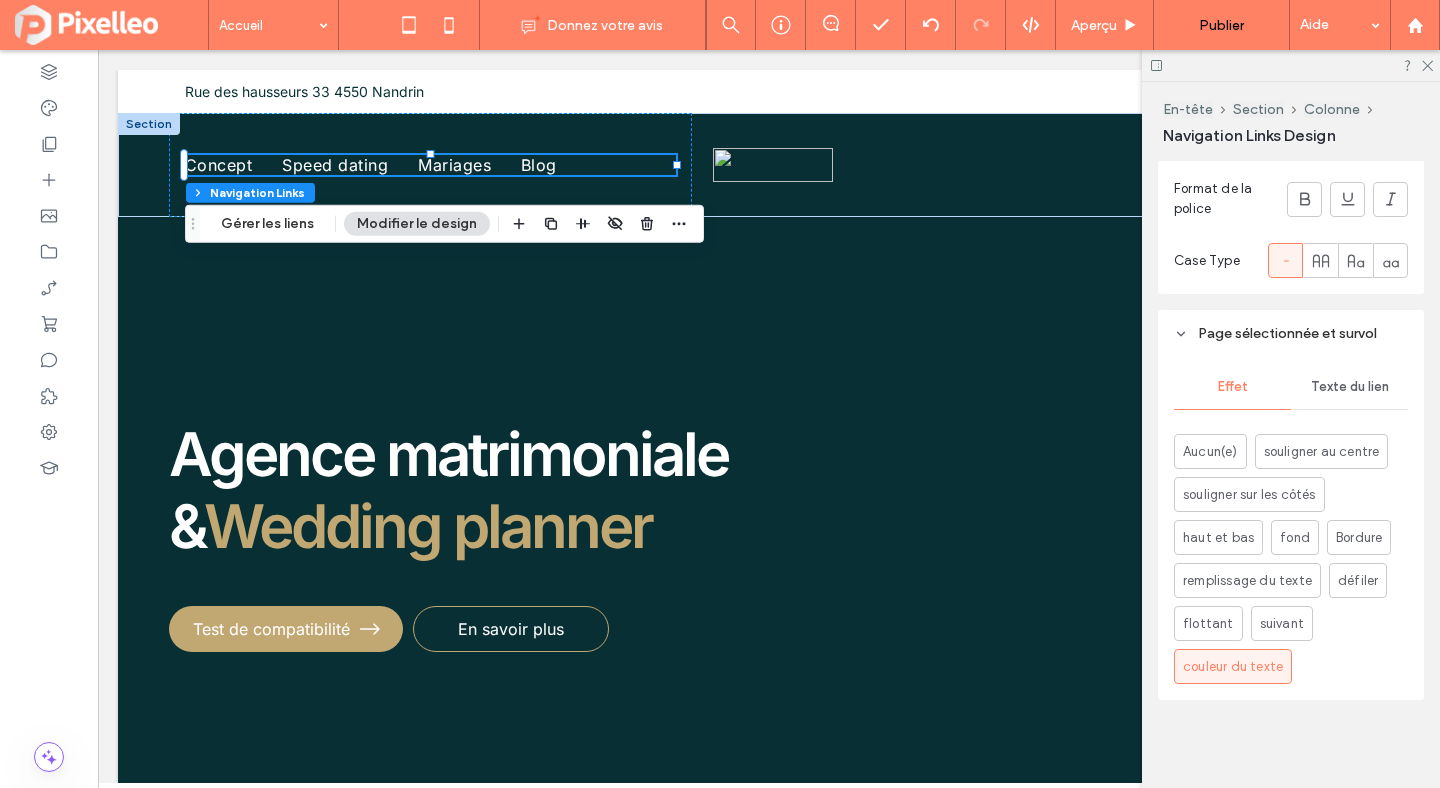 click on "Texte du lien" at bounding box center [1350, 387] 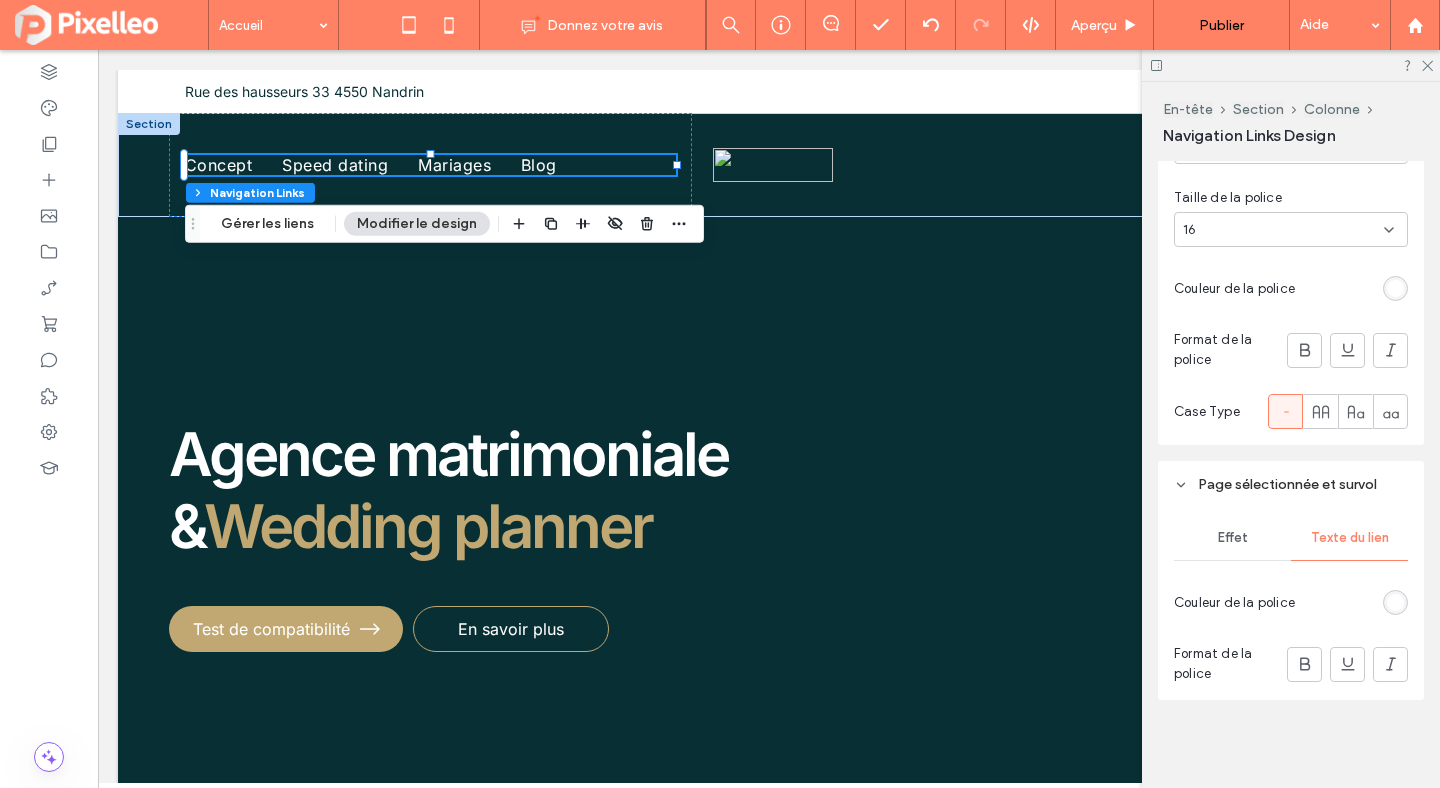 click at bounding box center [1395, 602] 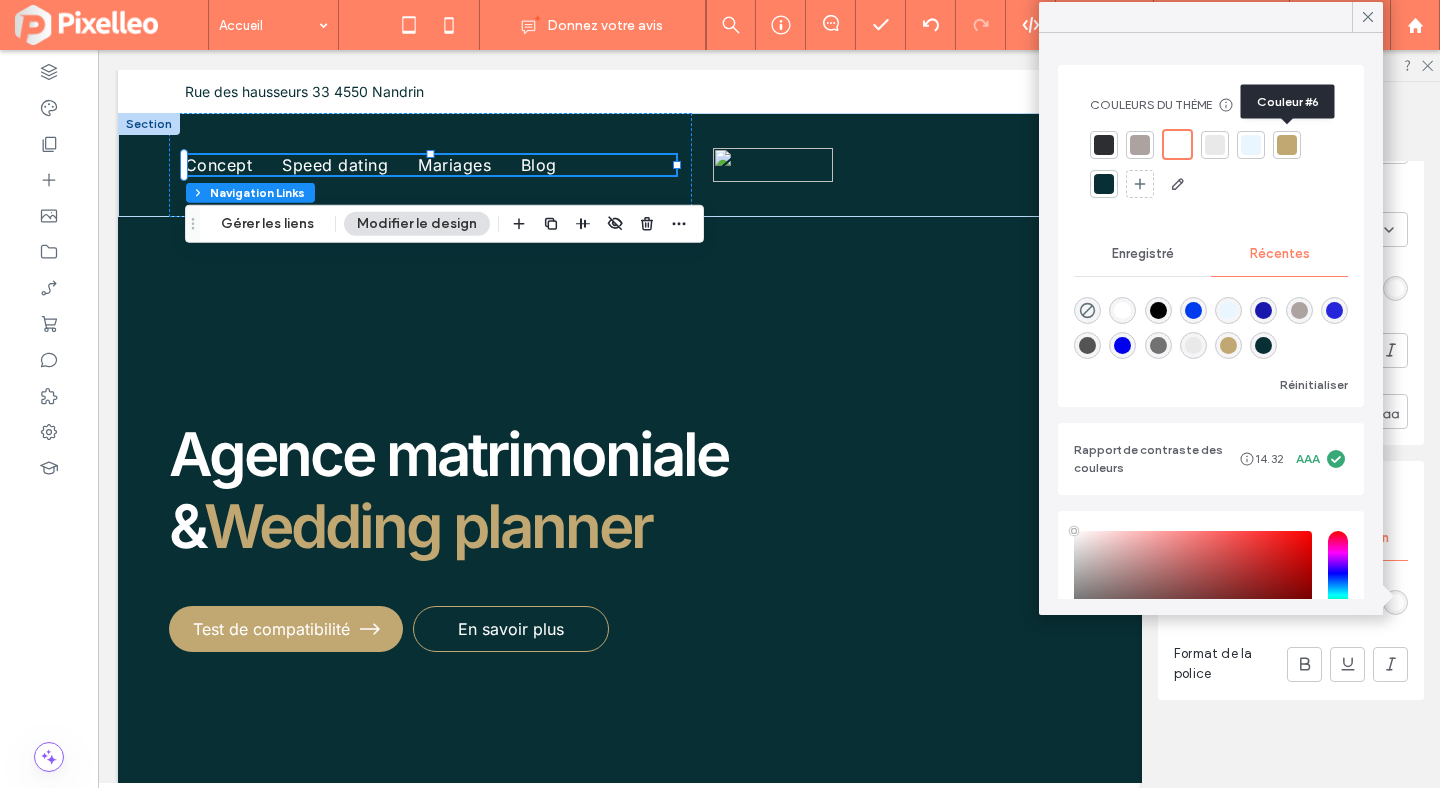 click at bounding box center [1287, 145] 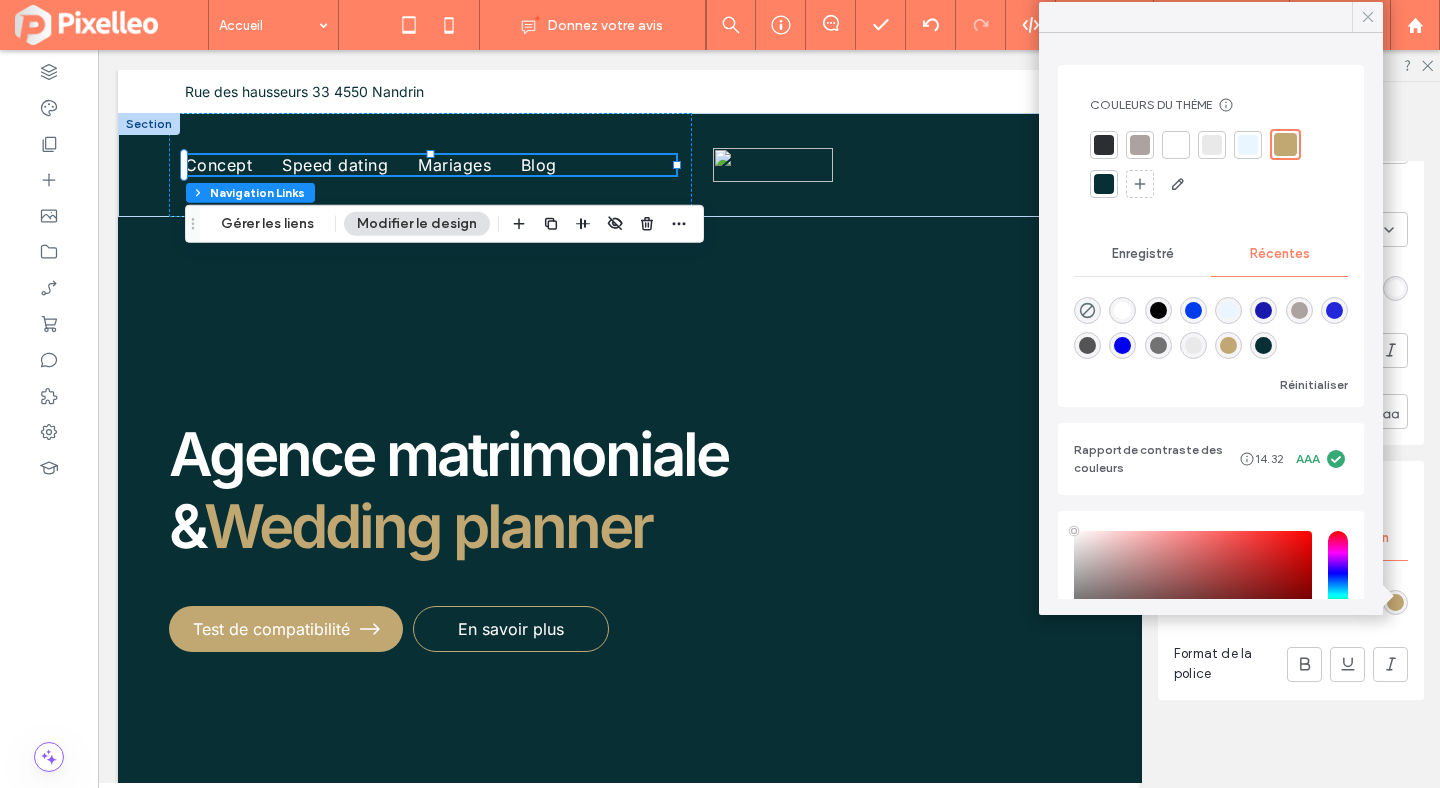 click at bounding box center (1368, 17) 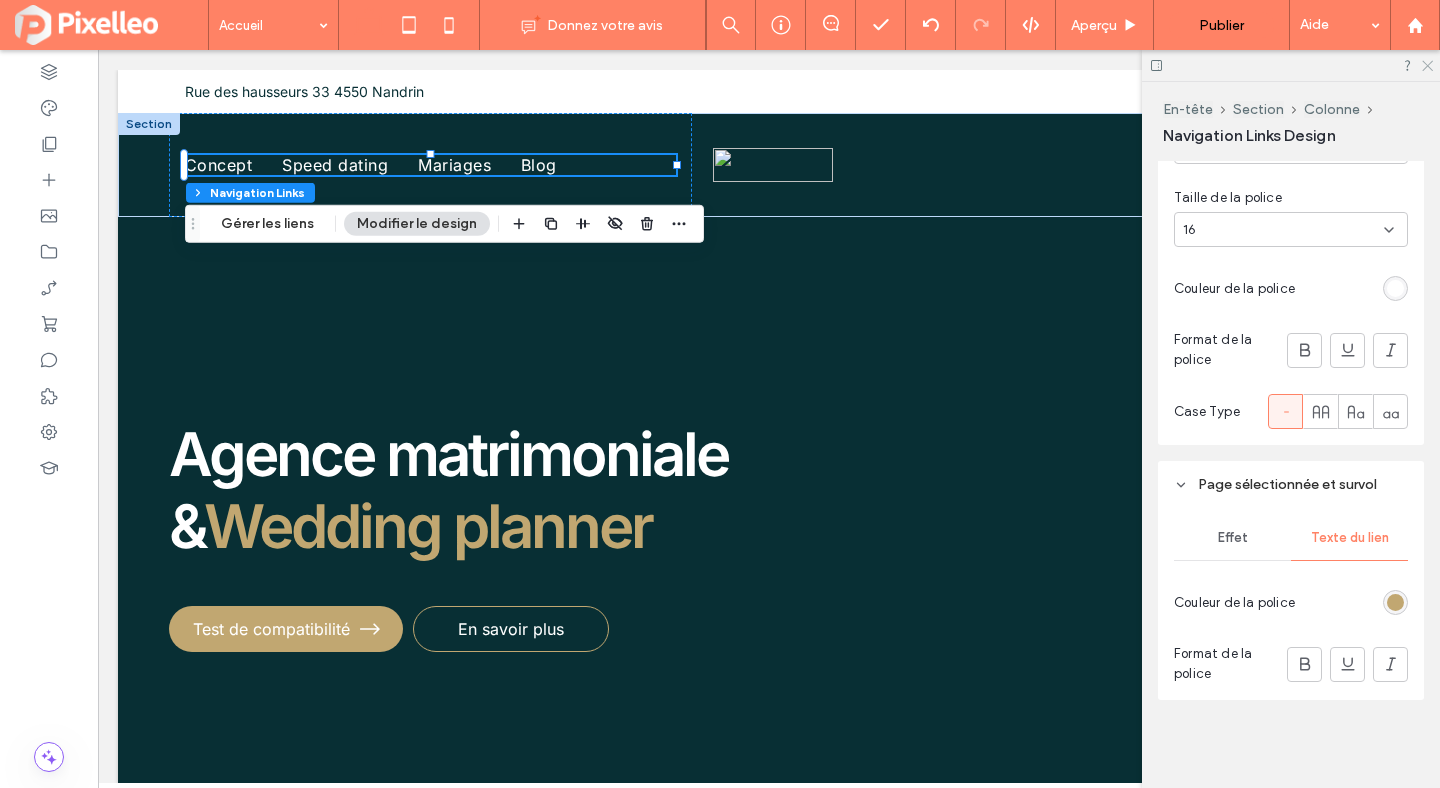 click 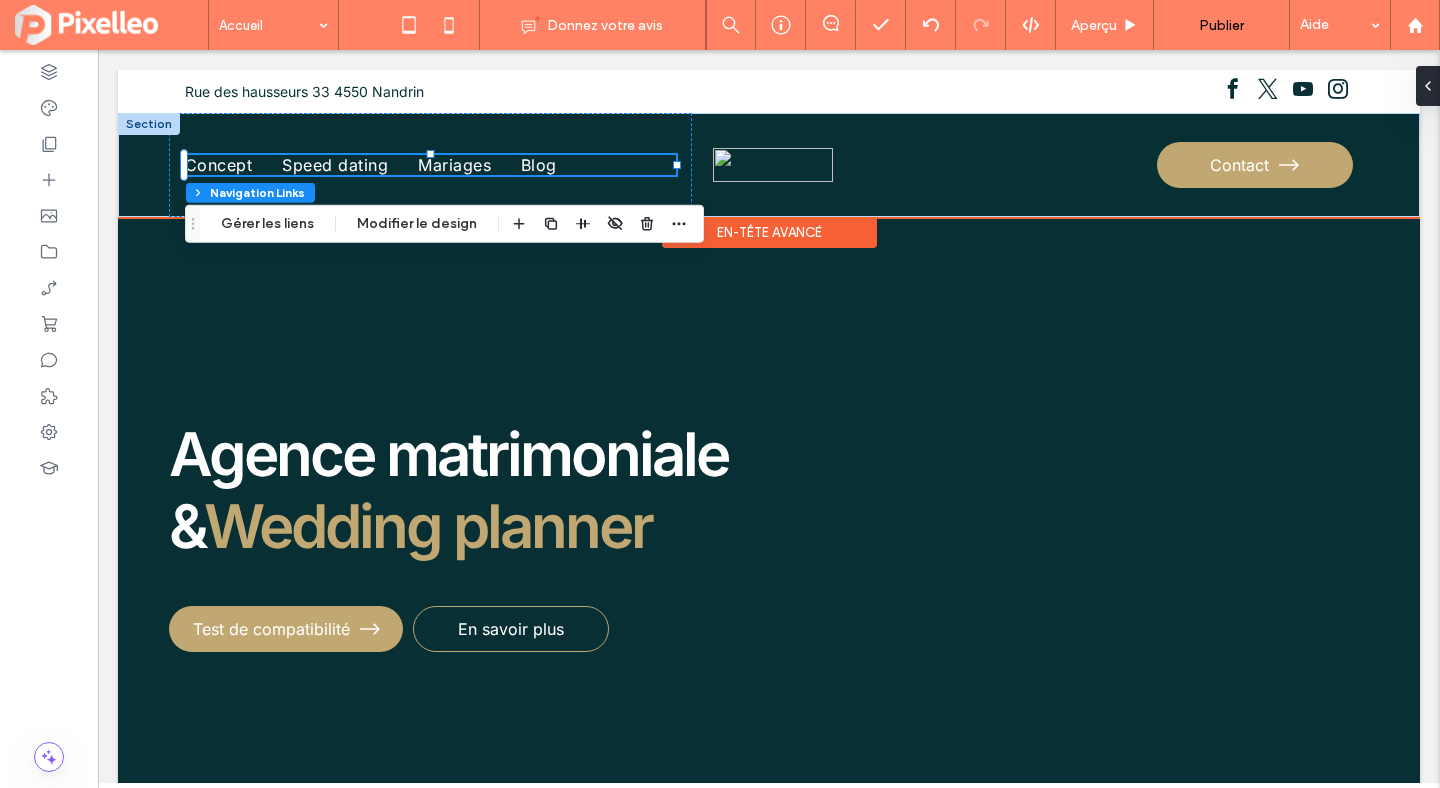 click on "En-tête avancé" at bounding box center [769, 232] 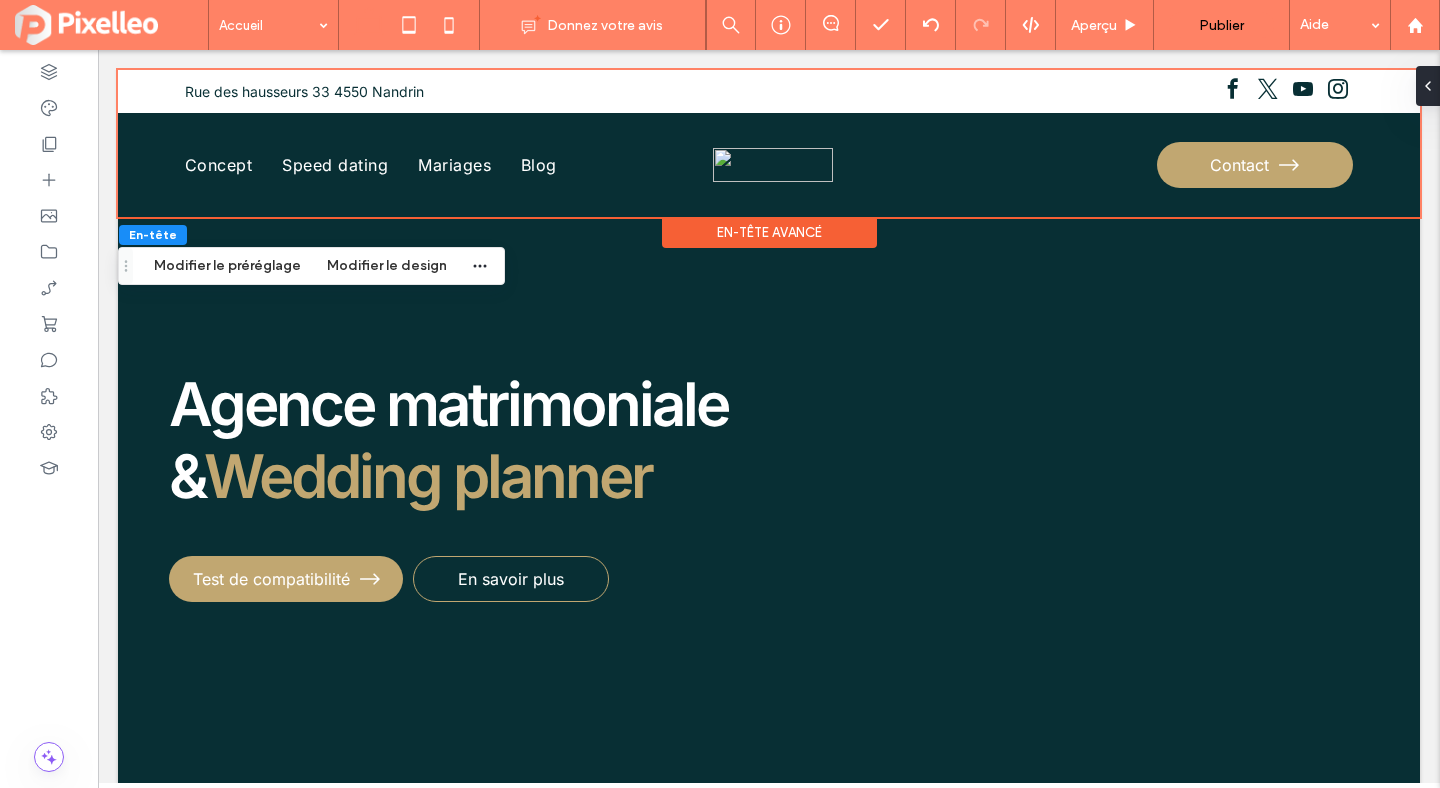 scroll, scrollTop: 0, scrollLeft: 0, axis: both 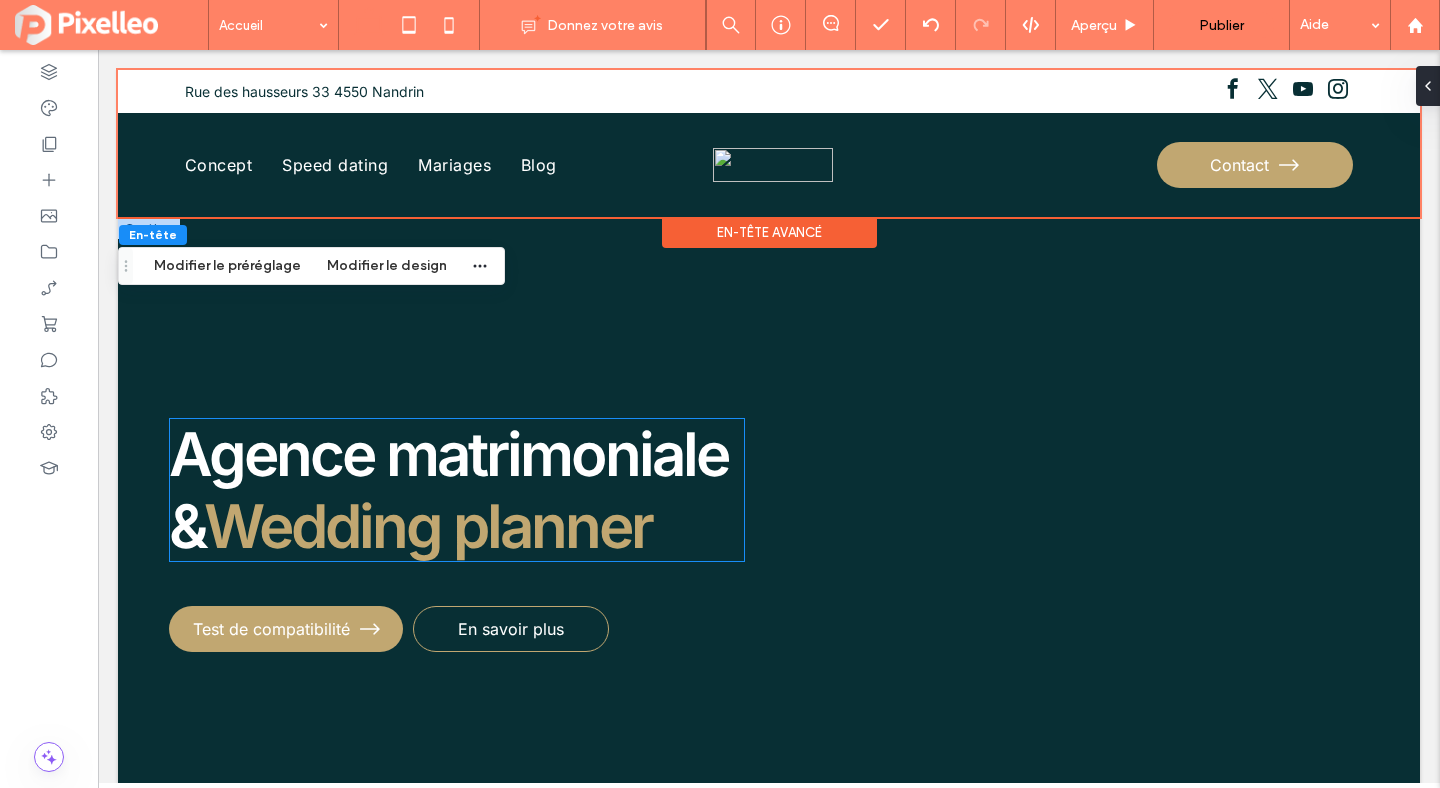 click on "Agence matrimoniale" at bounding box center (448, 454) 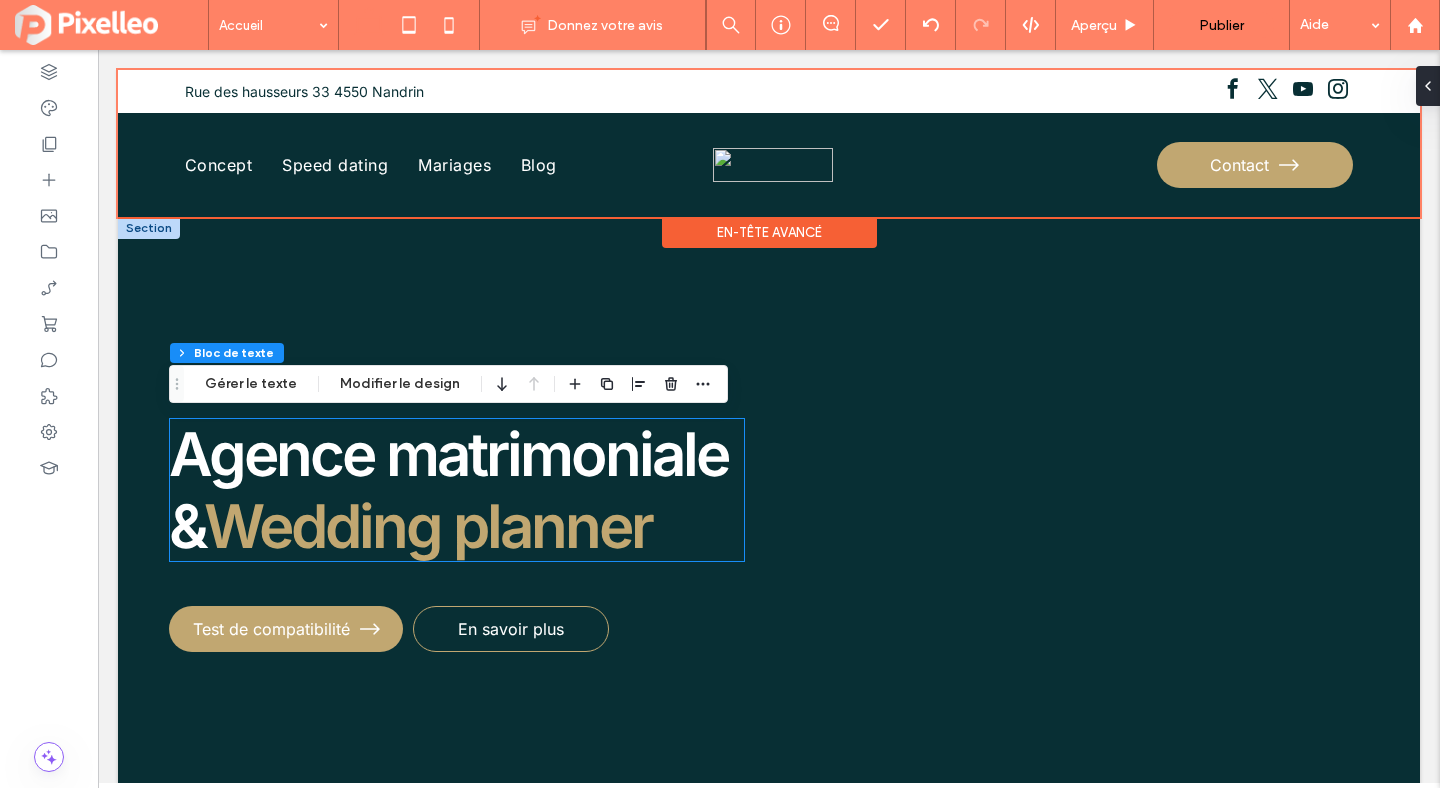 click on "Agence matrimoniale &  Wedding planner" at bounding box center [457, 490] 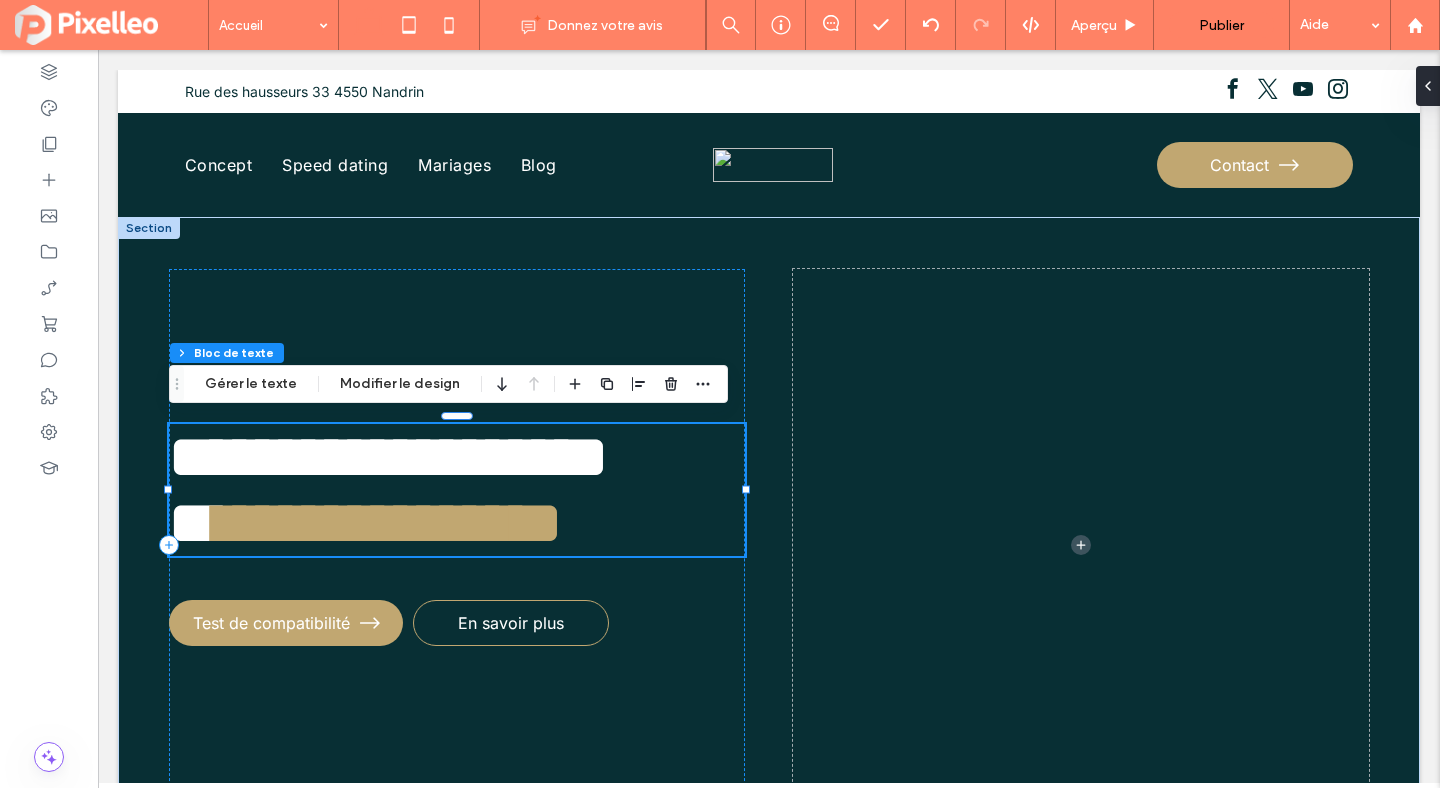 click on "**********" at bounding box center (388, 457) 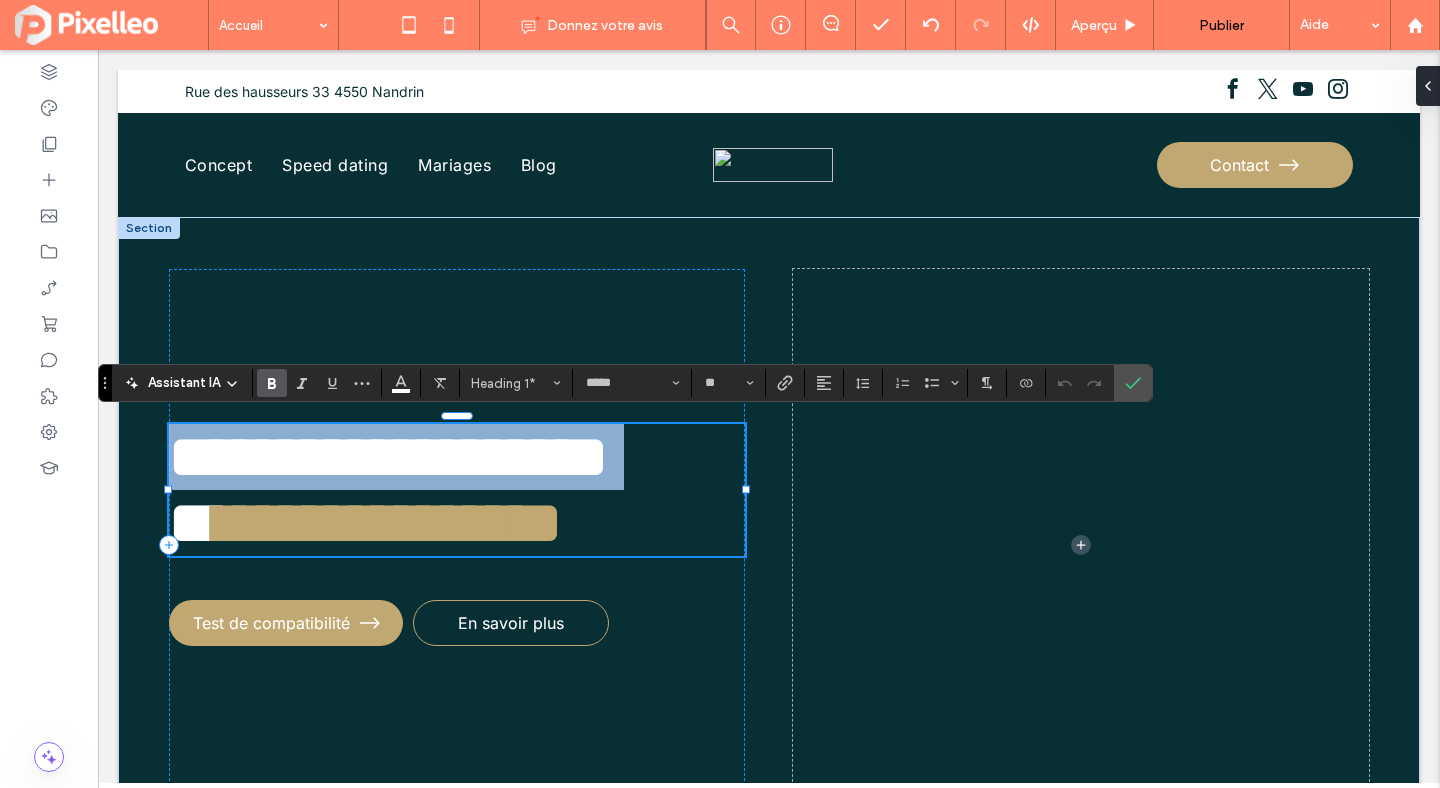 click on "**********" at bounding box center (388, 457) 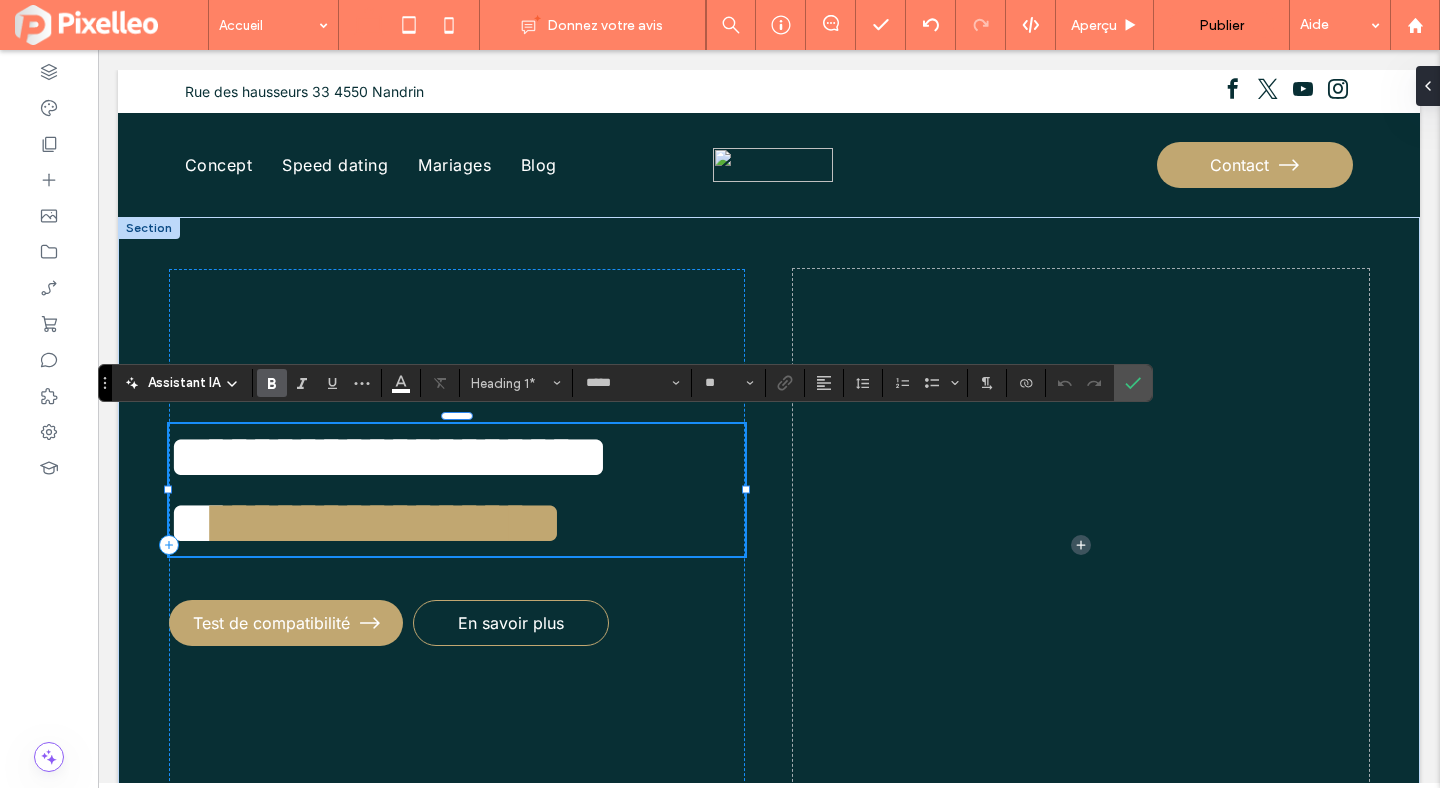 type 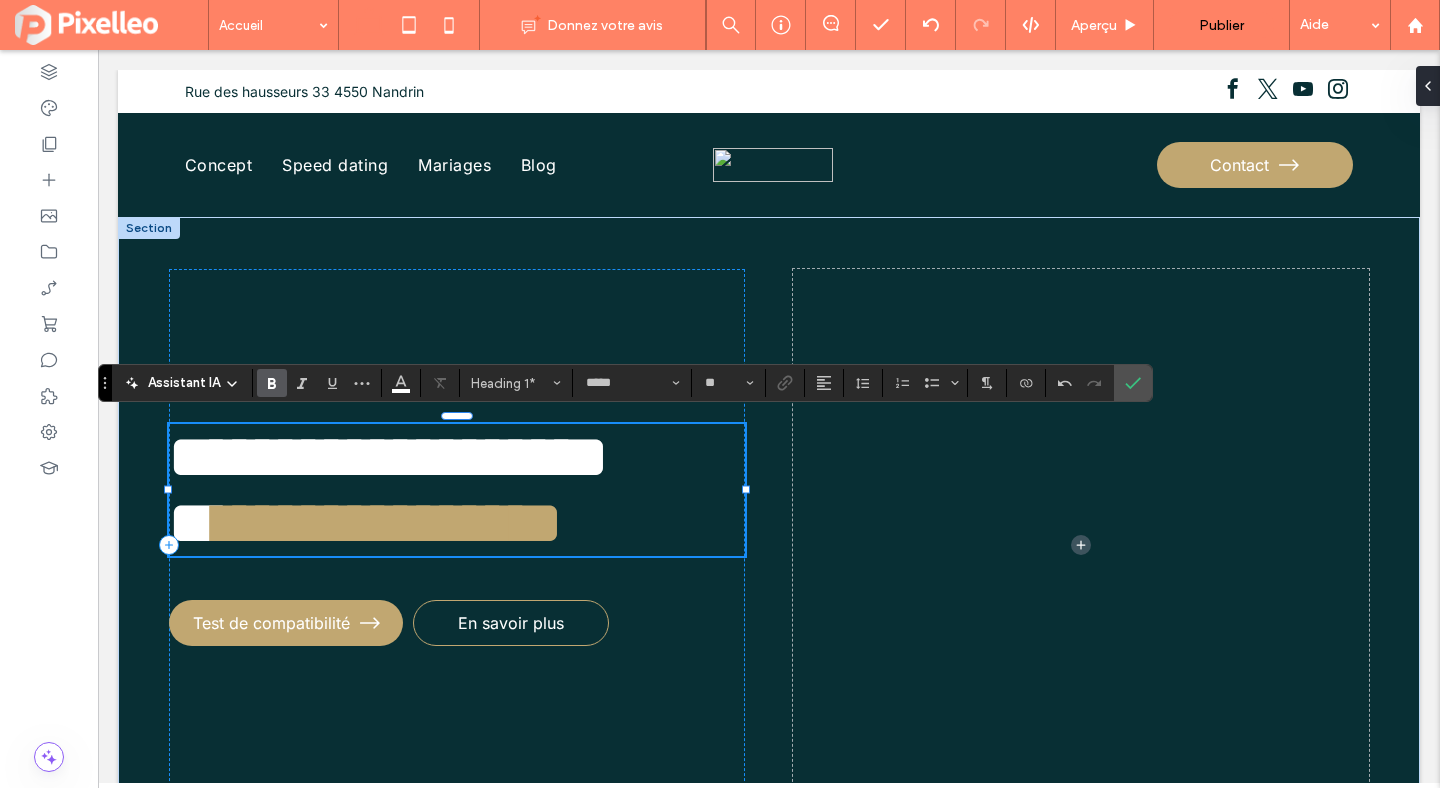 click on "**********" at bounding box center [389, 523] 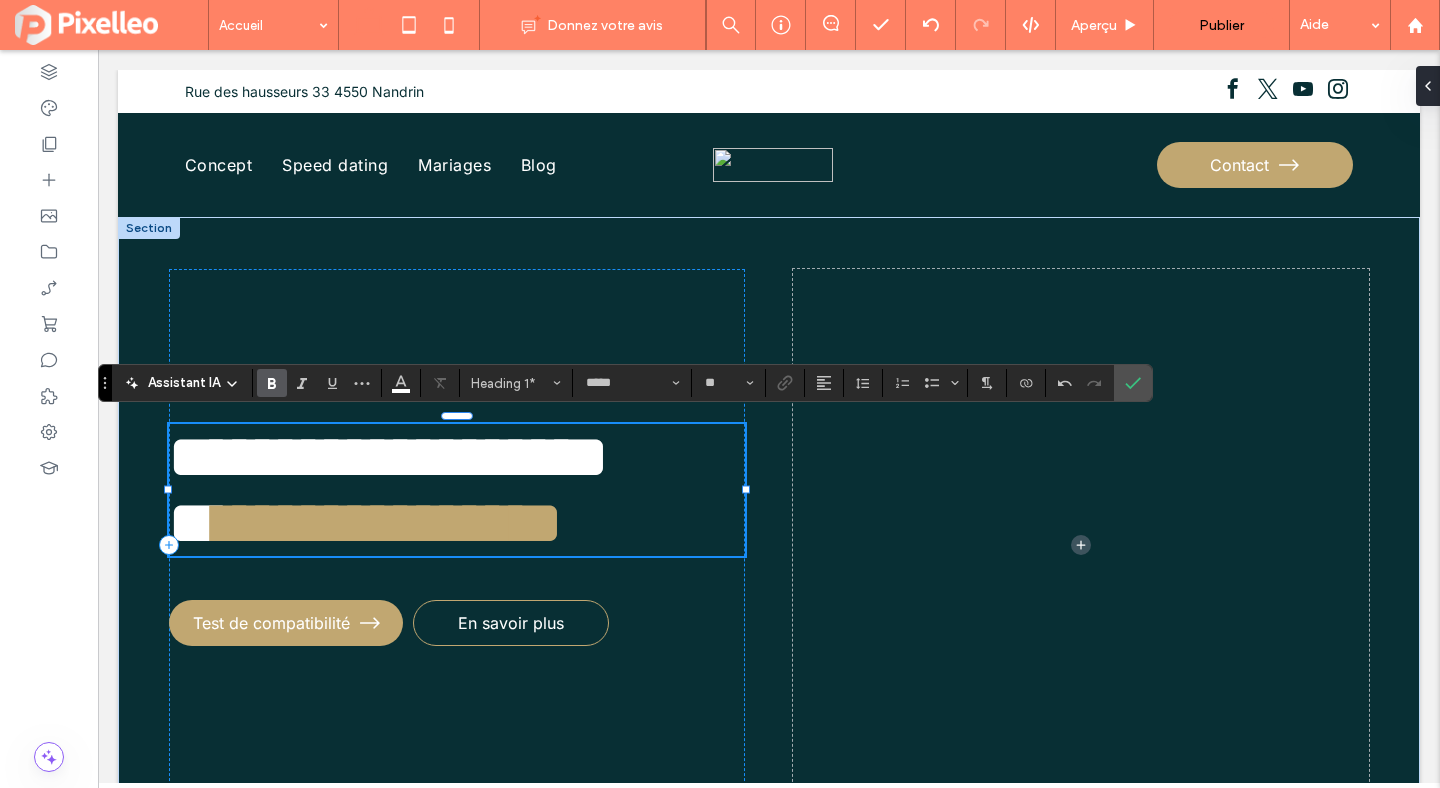 click on "**********" at bounding box center [388, 457] 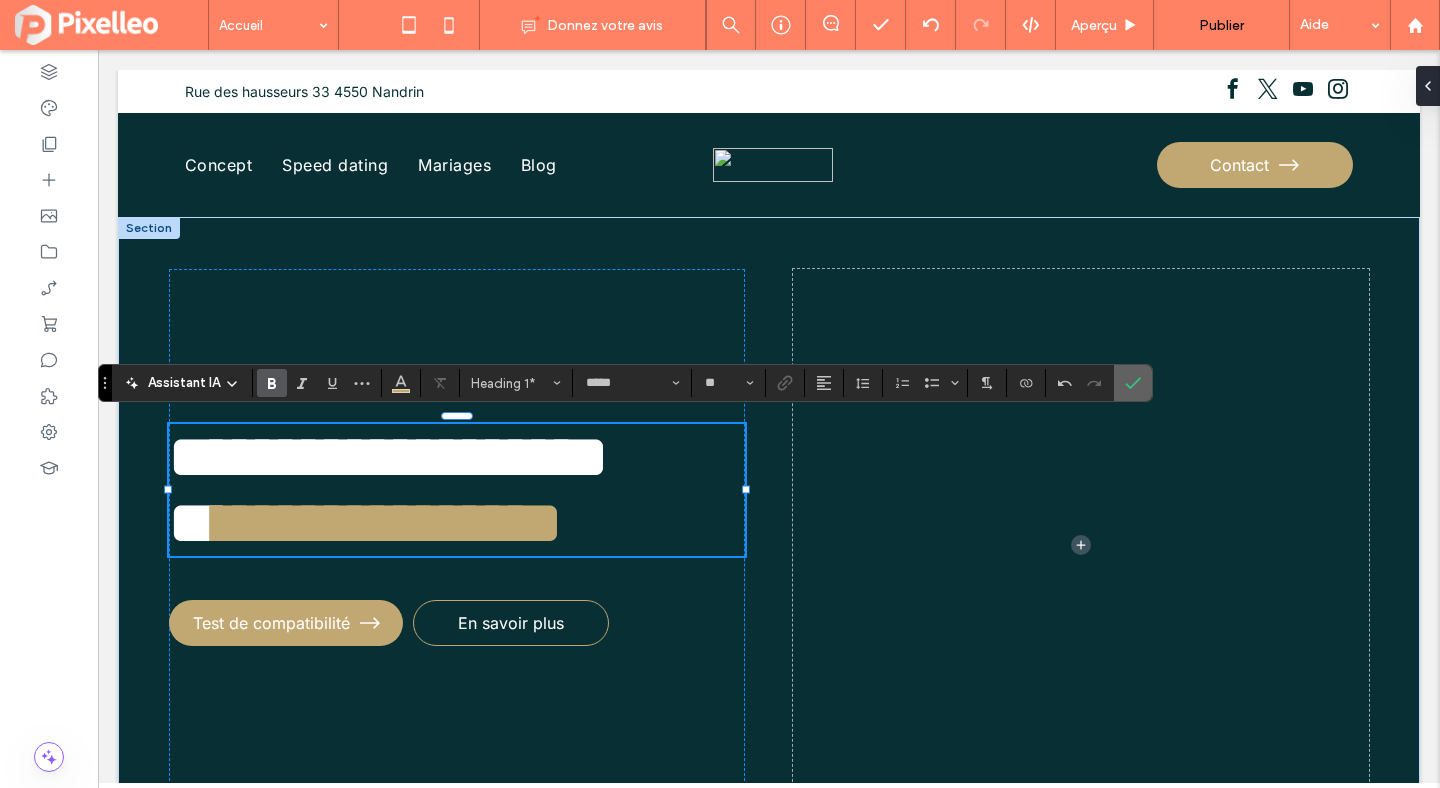 click 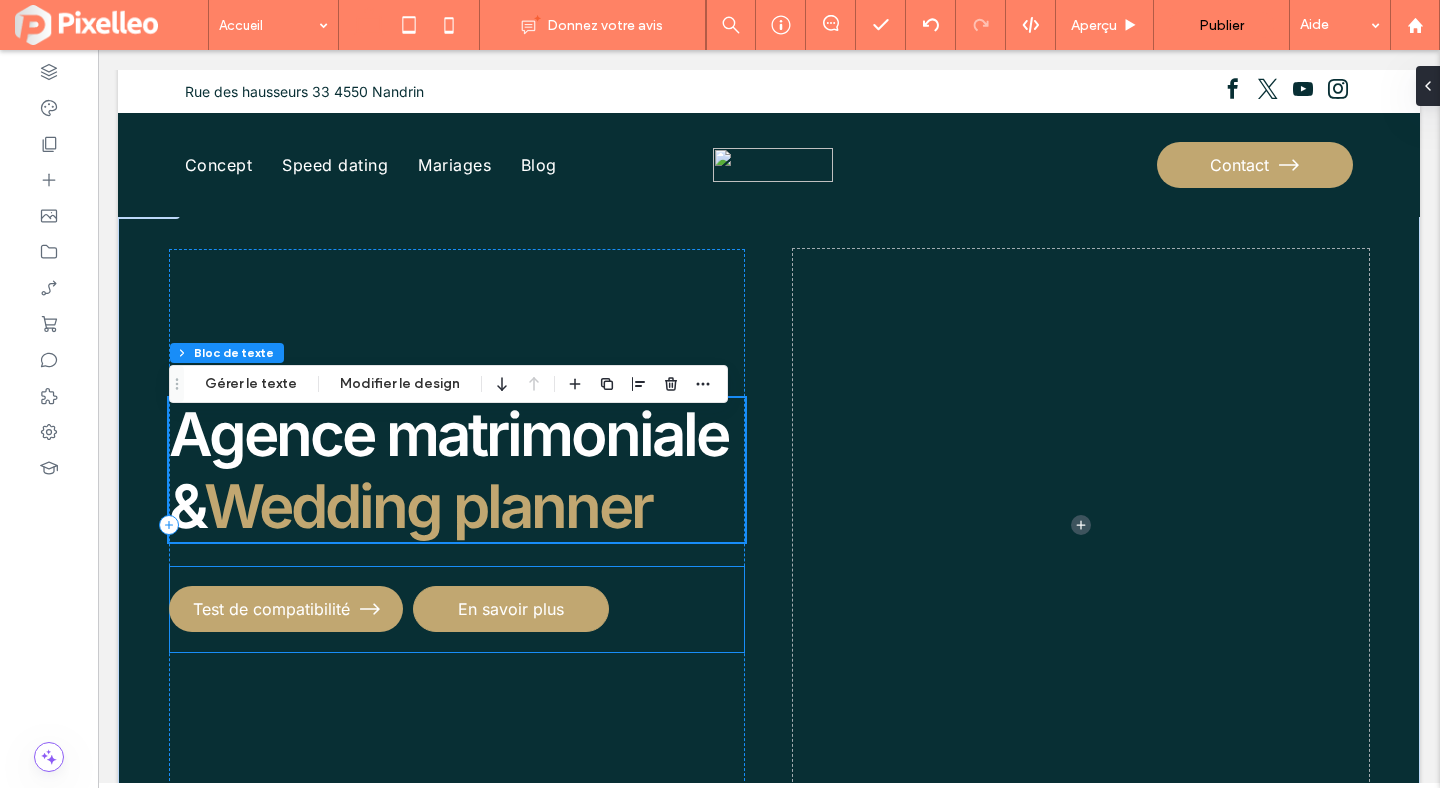 scroll, scrollTop: 0, scrollLeft: 0, axis: both 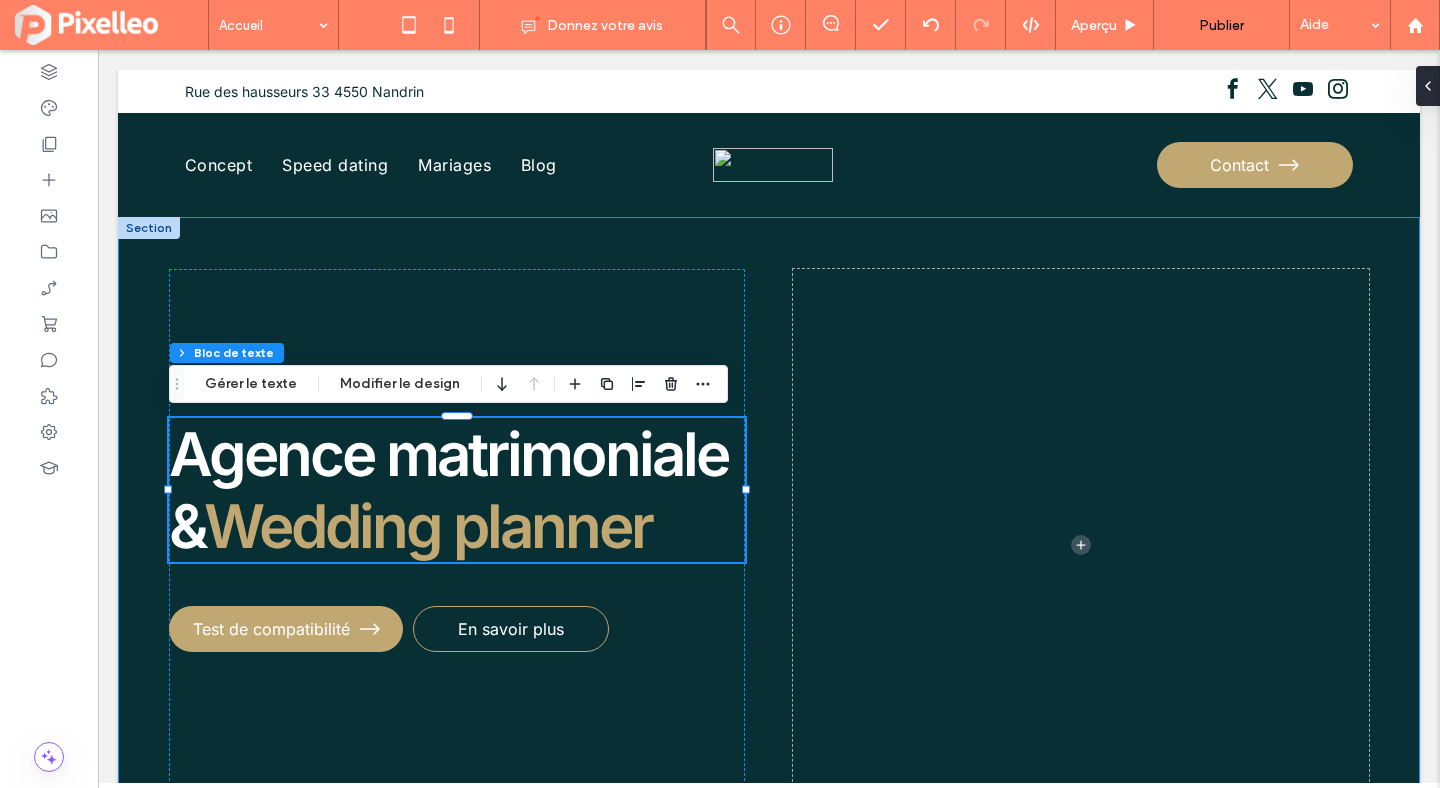 click on "Agence matrimoniale &  Wedding planner
Test de compatibilité
En savoir plus" at bounding box center [769, 545] 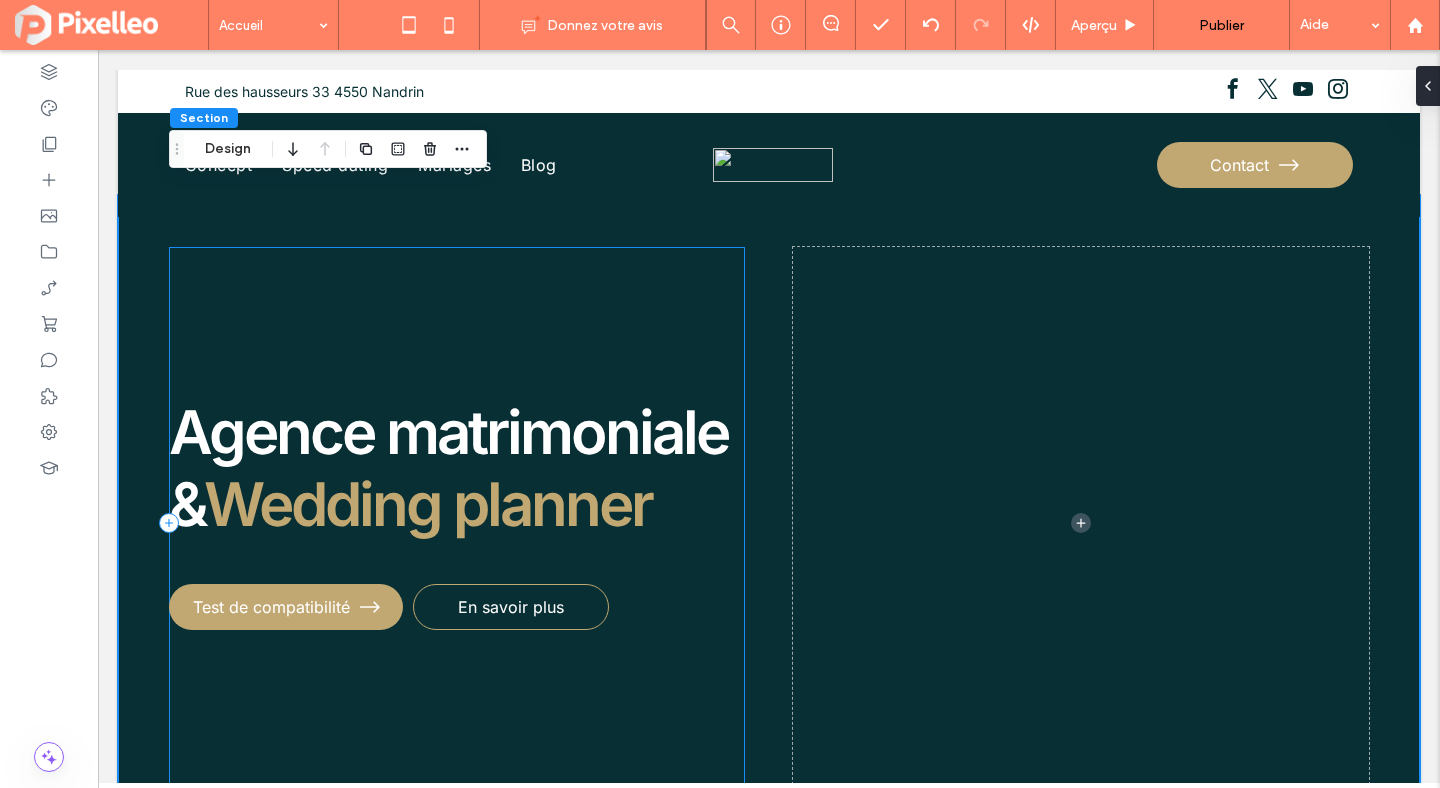 scroll, scrollTop: 0, scrollLeft: 0, axis: both 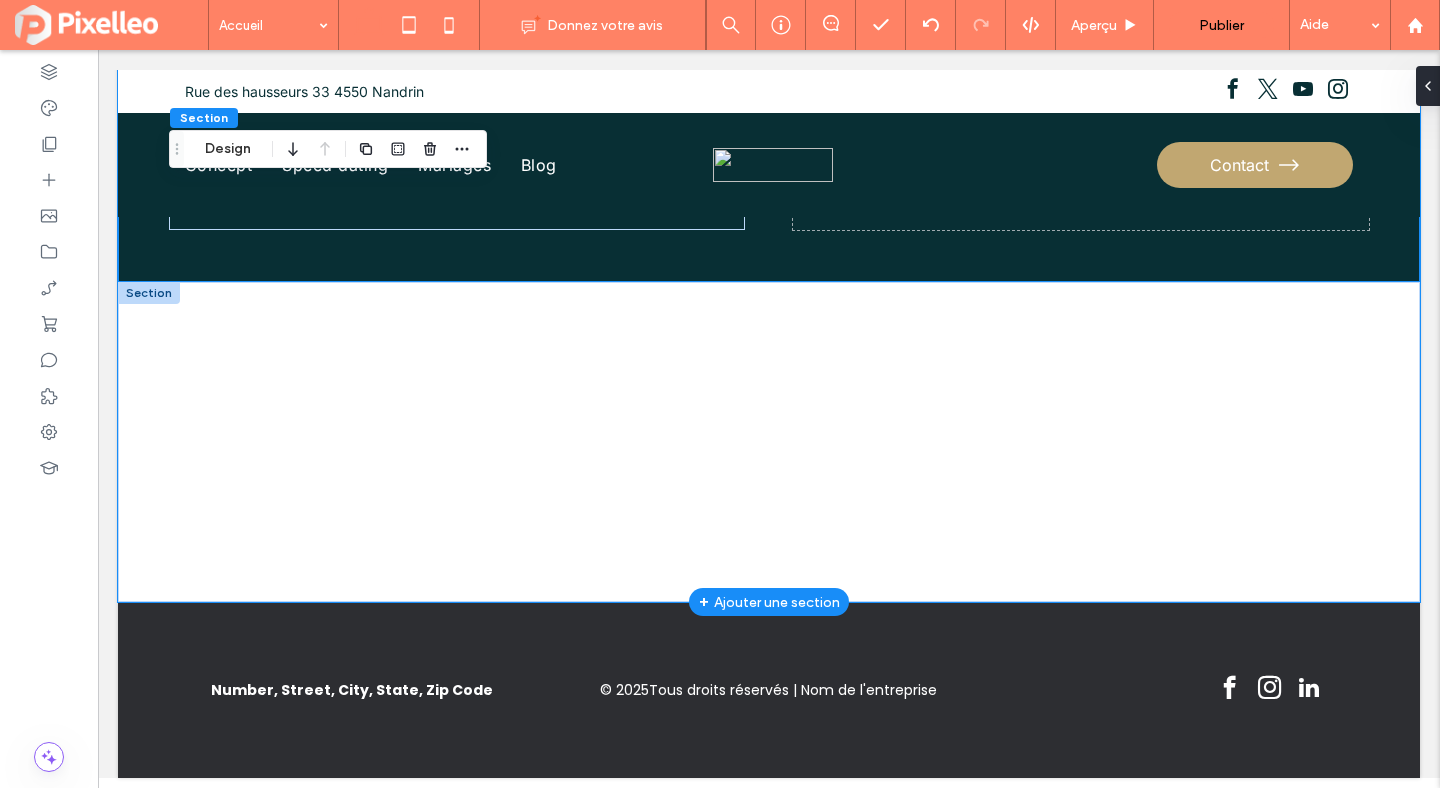click at bounding box center (769, 442) 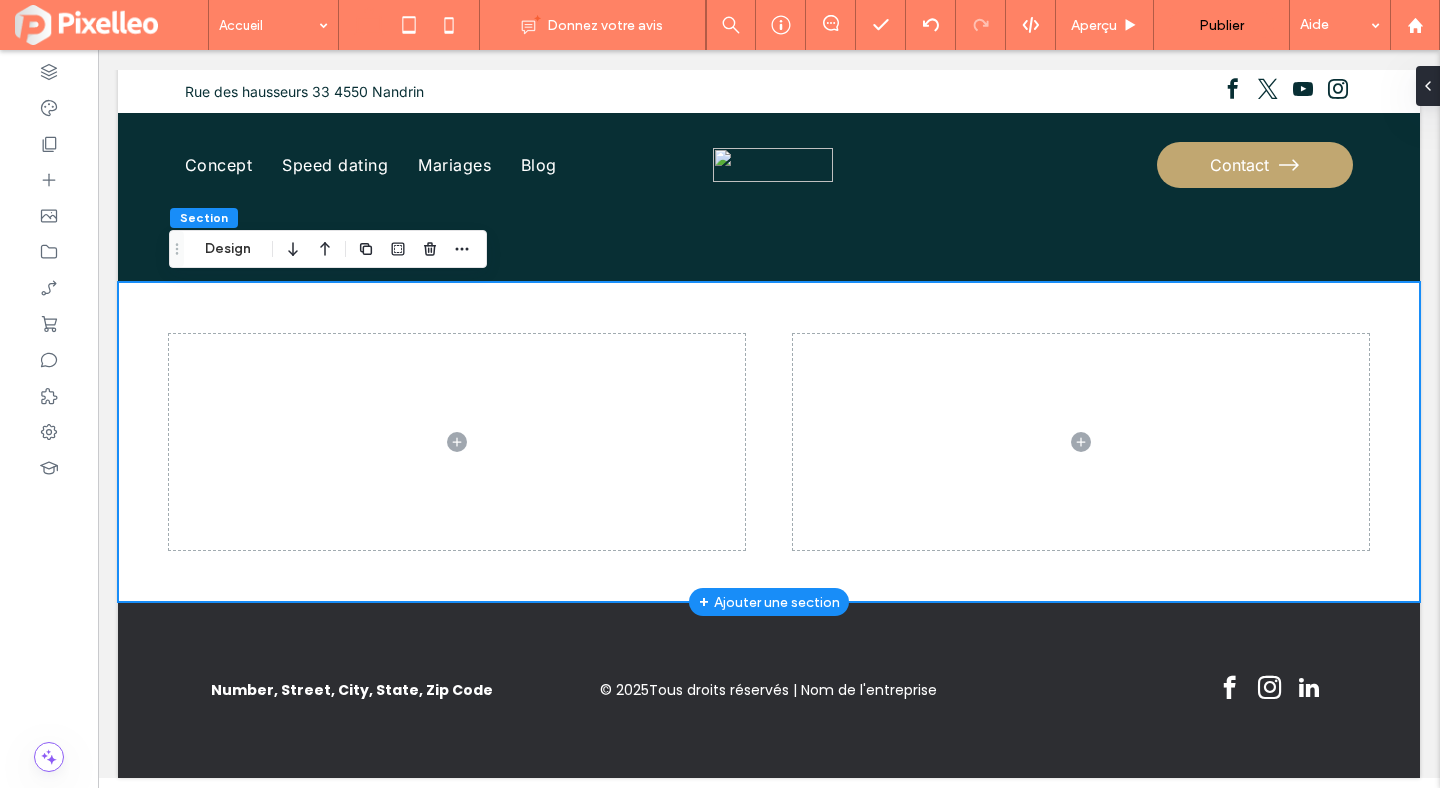 click at bounding box center (769, 442) 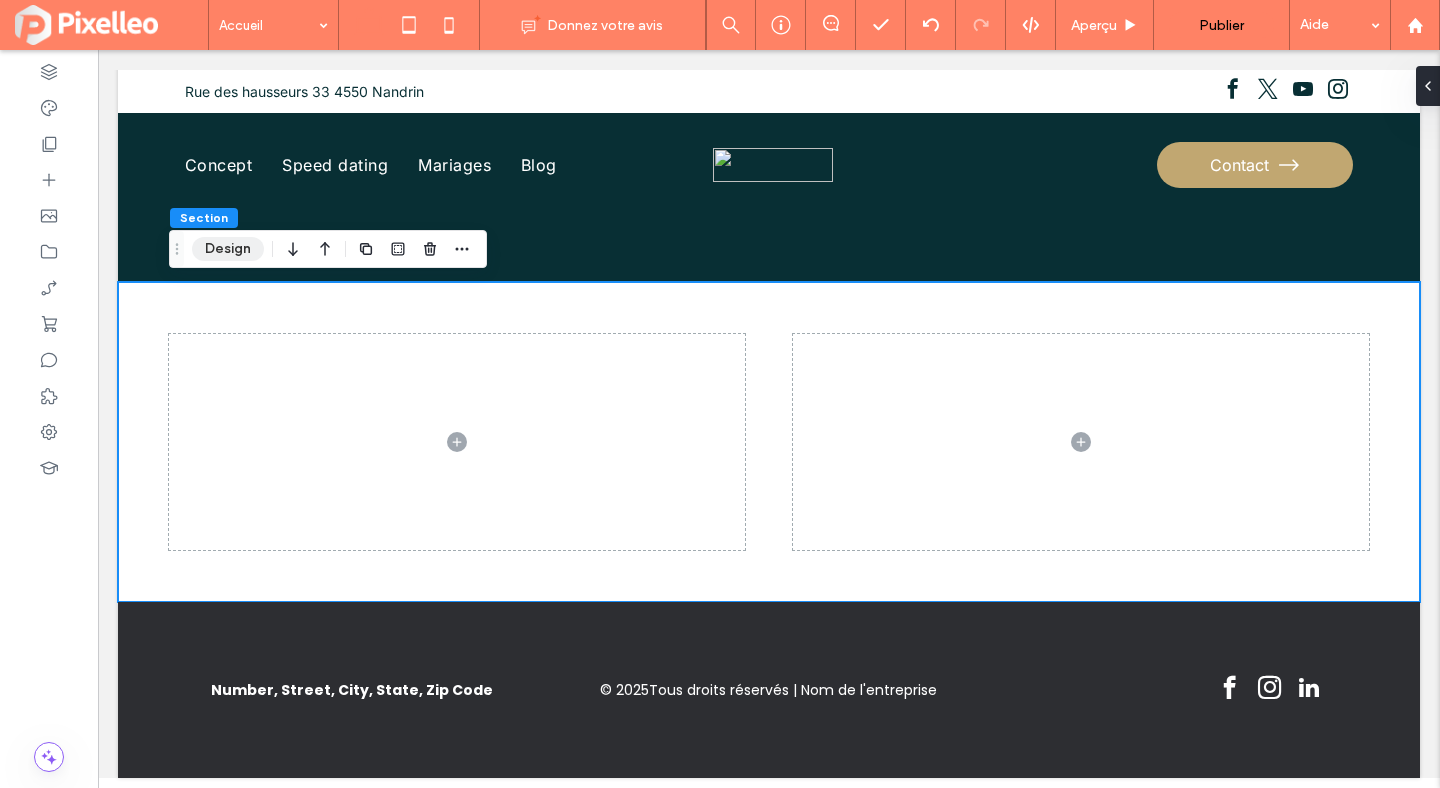 click on "Design" at bounding box center (228, 249) 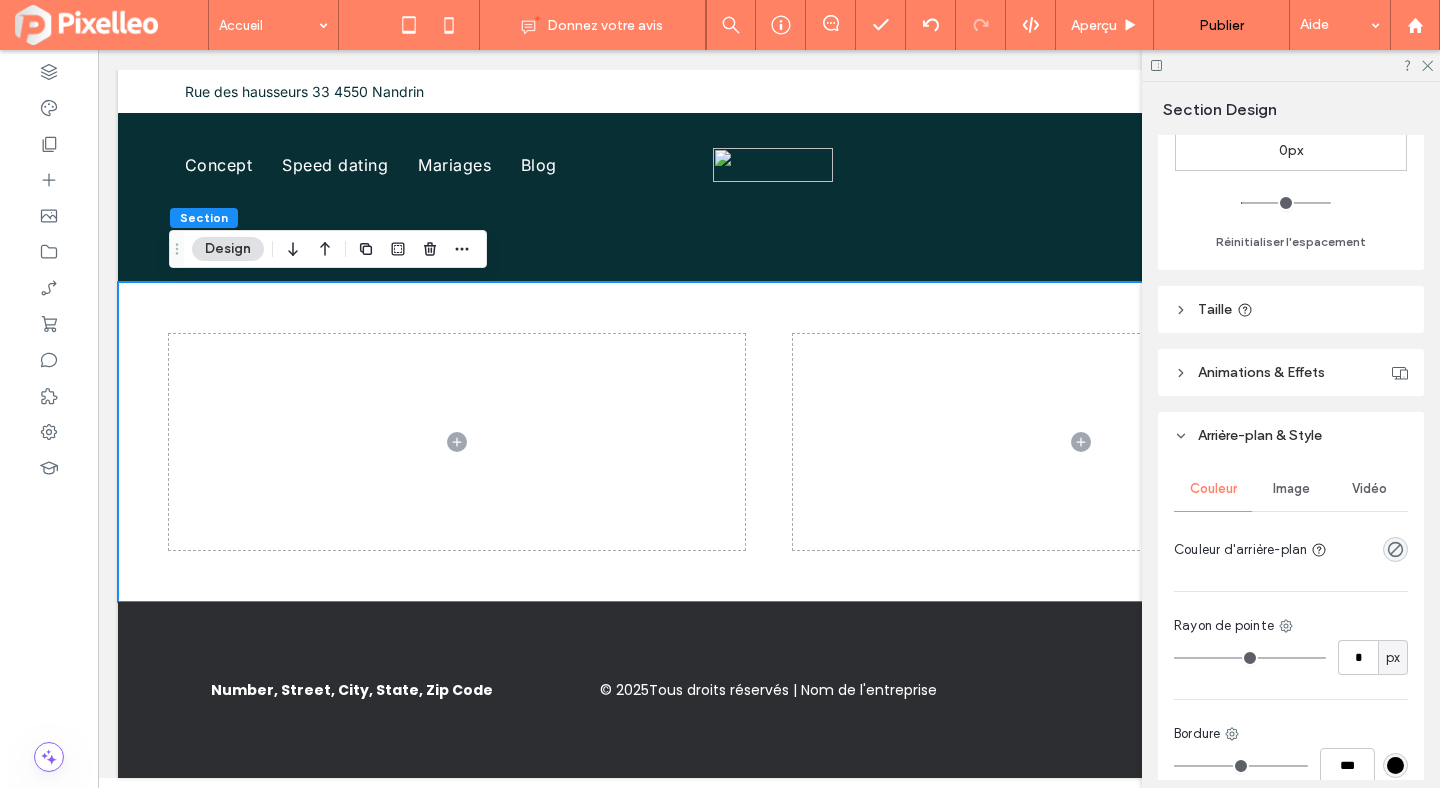 scroll, scrollTop: 602, scrollLeft: 0, axis: vertical 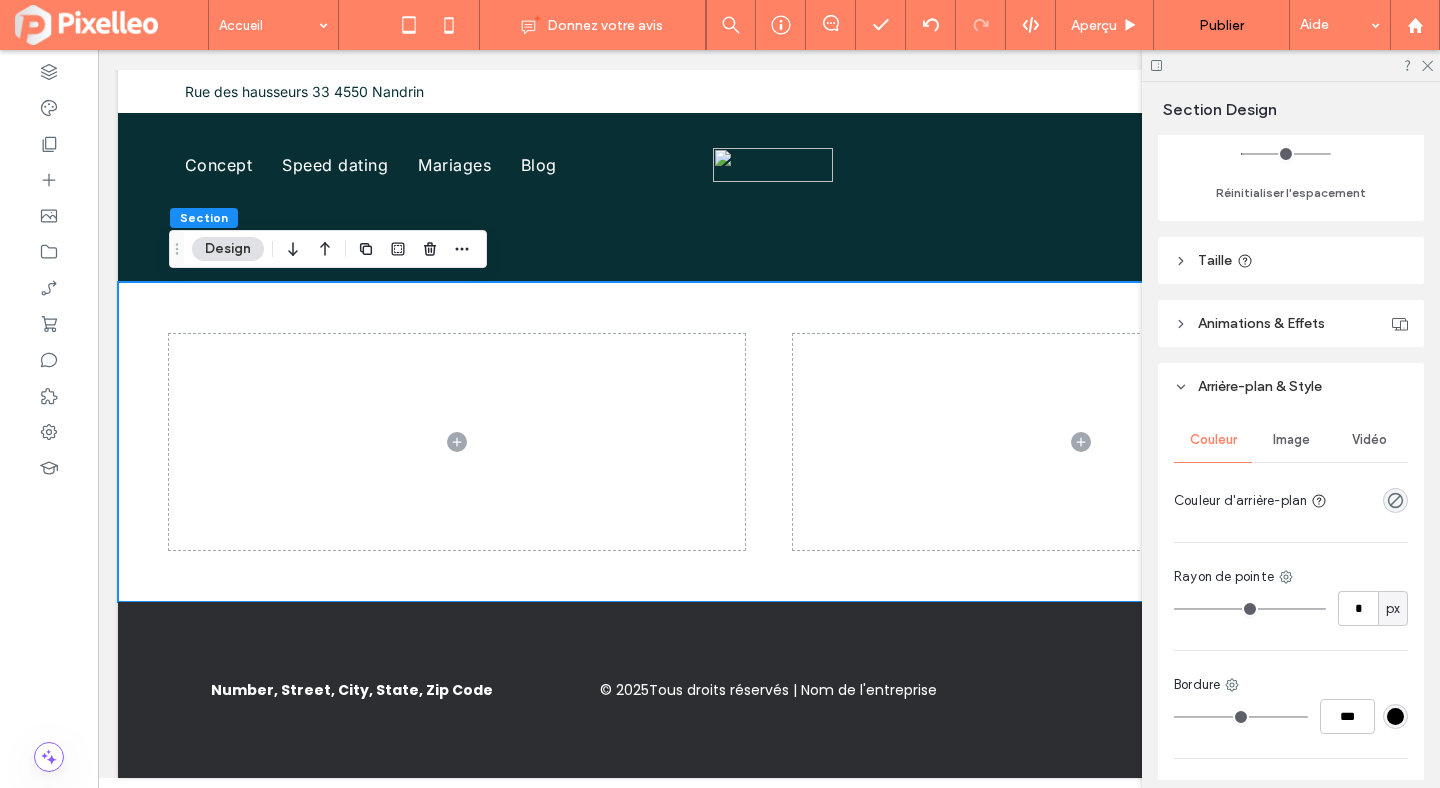 click at bounding box center [1395, 500] 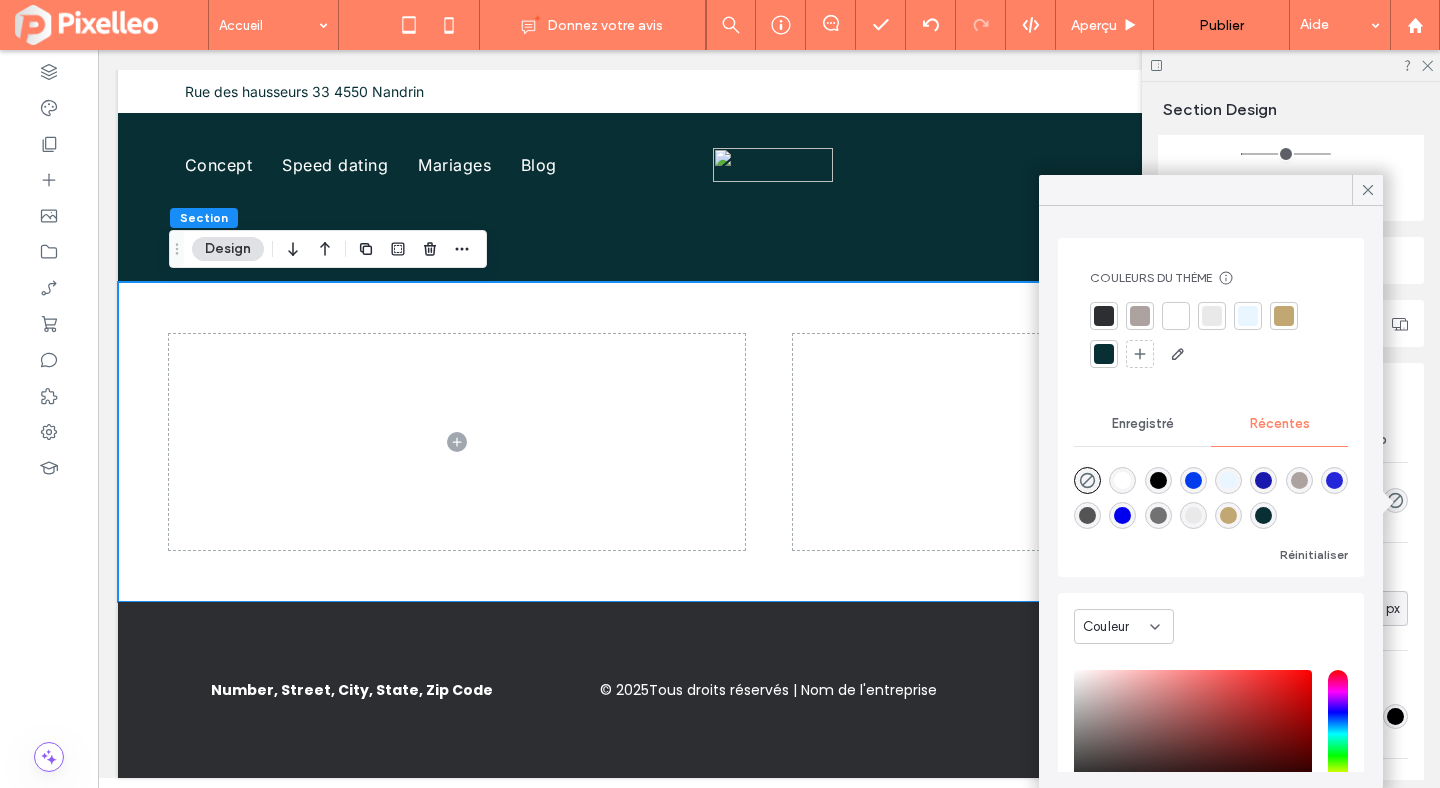 scroll, scrollTop: 153, scrollLeft: 0, axis: vertical 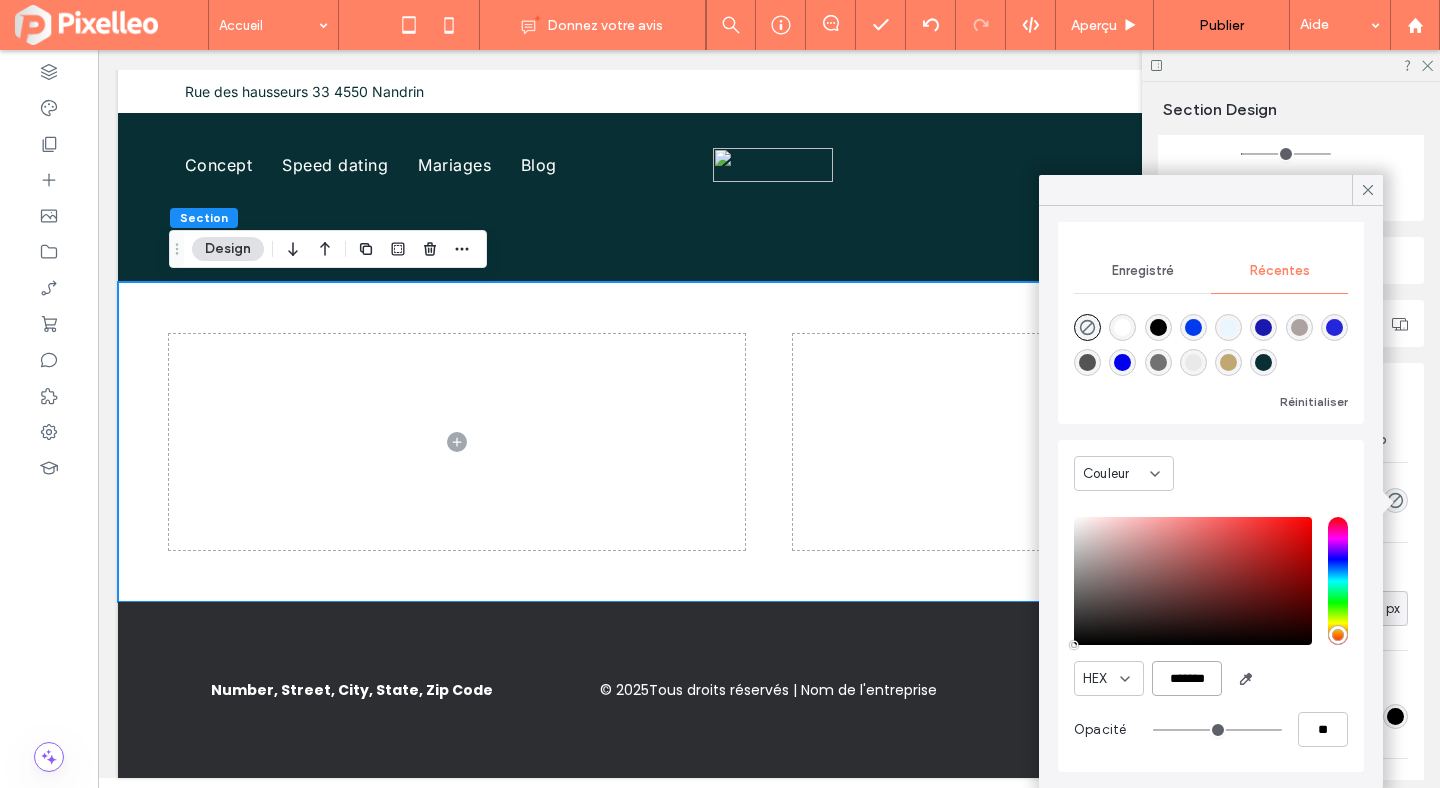 click on "*******" at bounding box center (1187, 678) 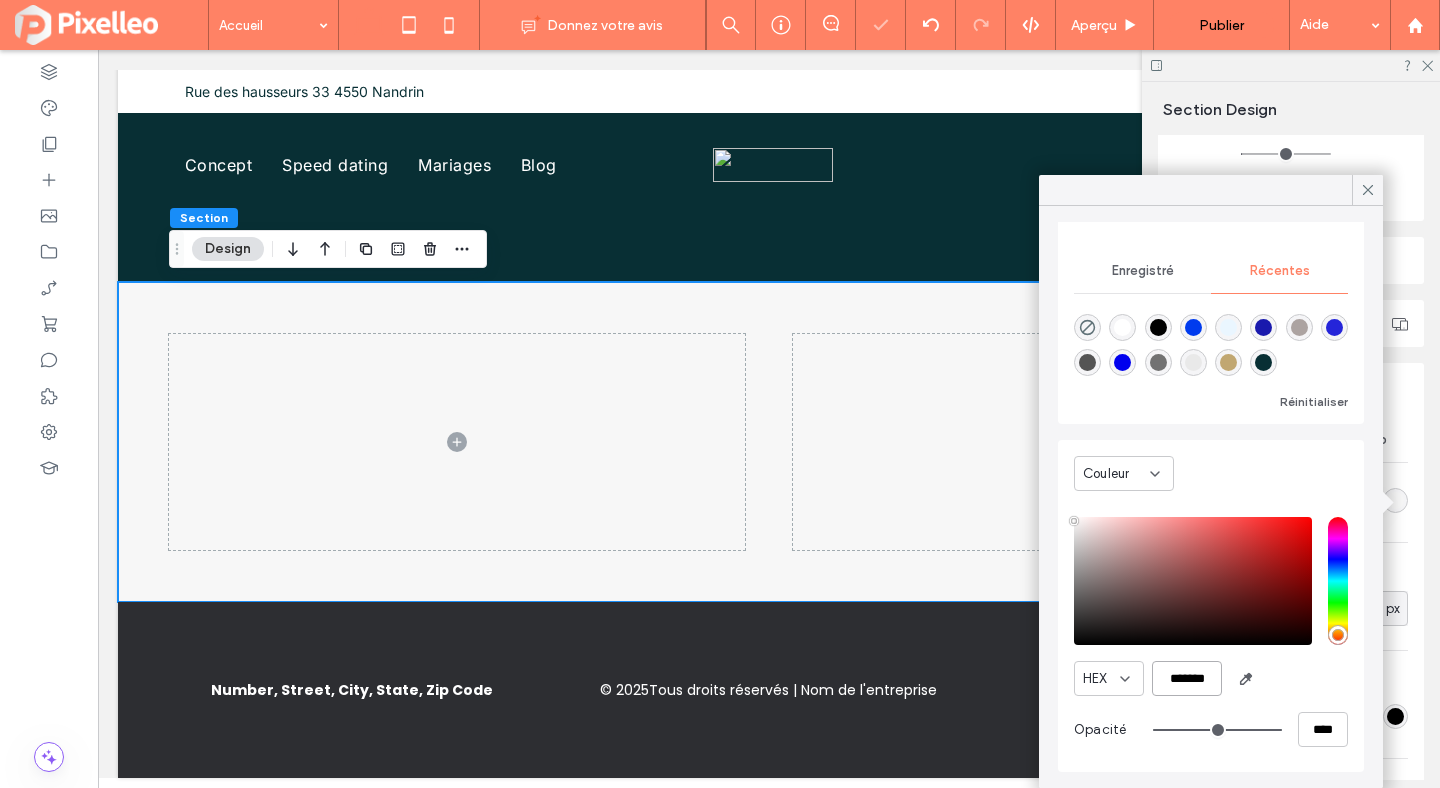 type on "*******" 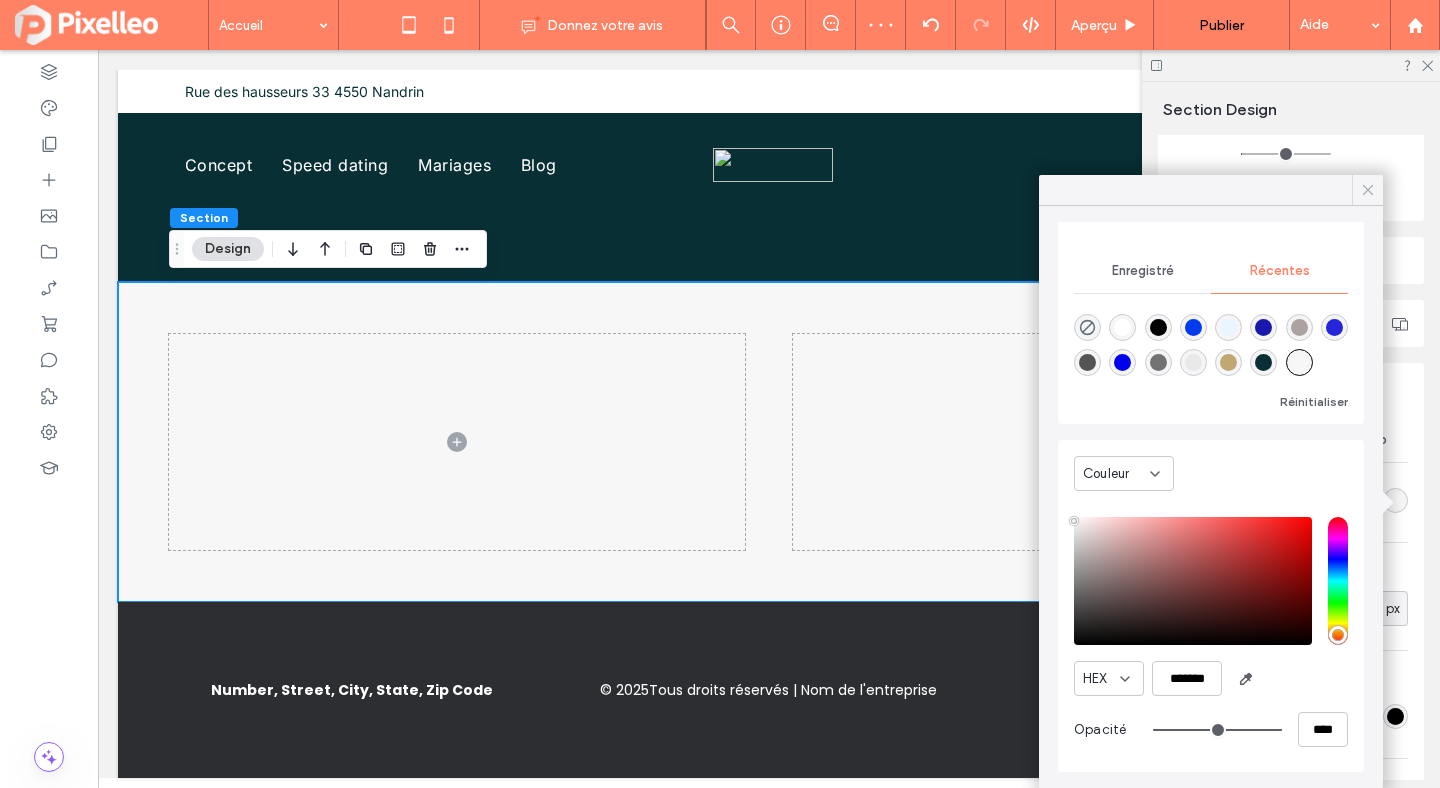 click 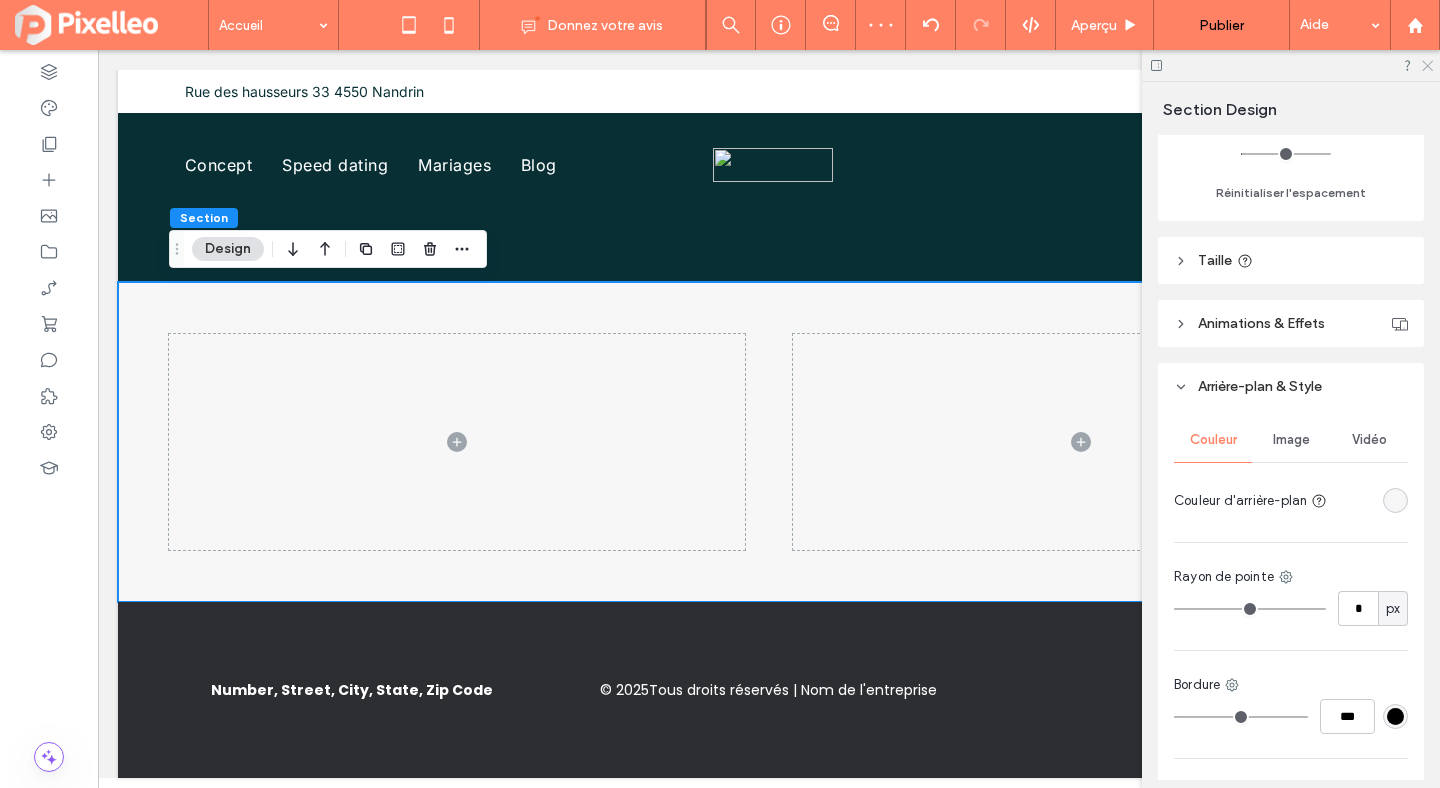 click 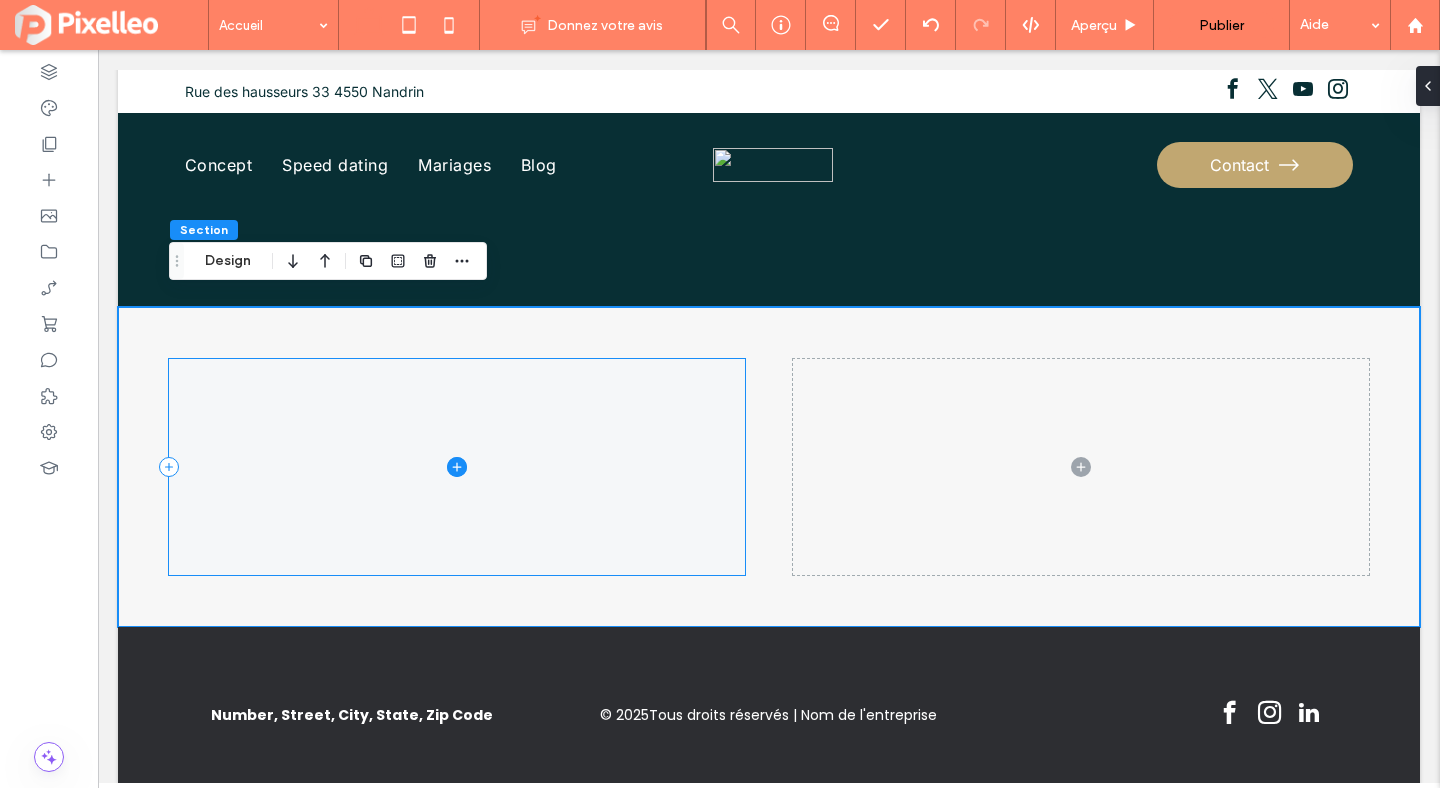 scroll, scrollTop: 564, scrollLeft: 0, axis: vertical 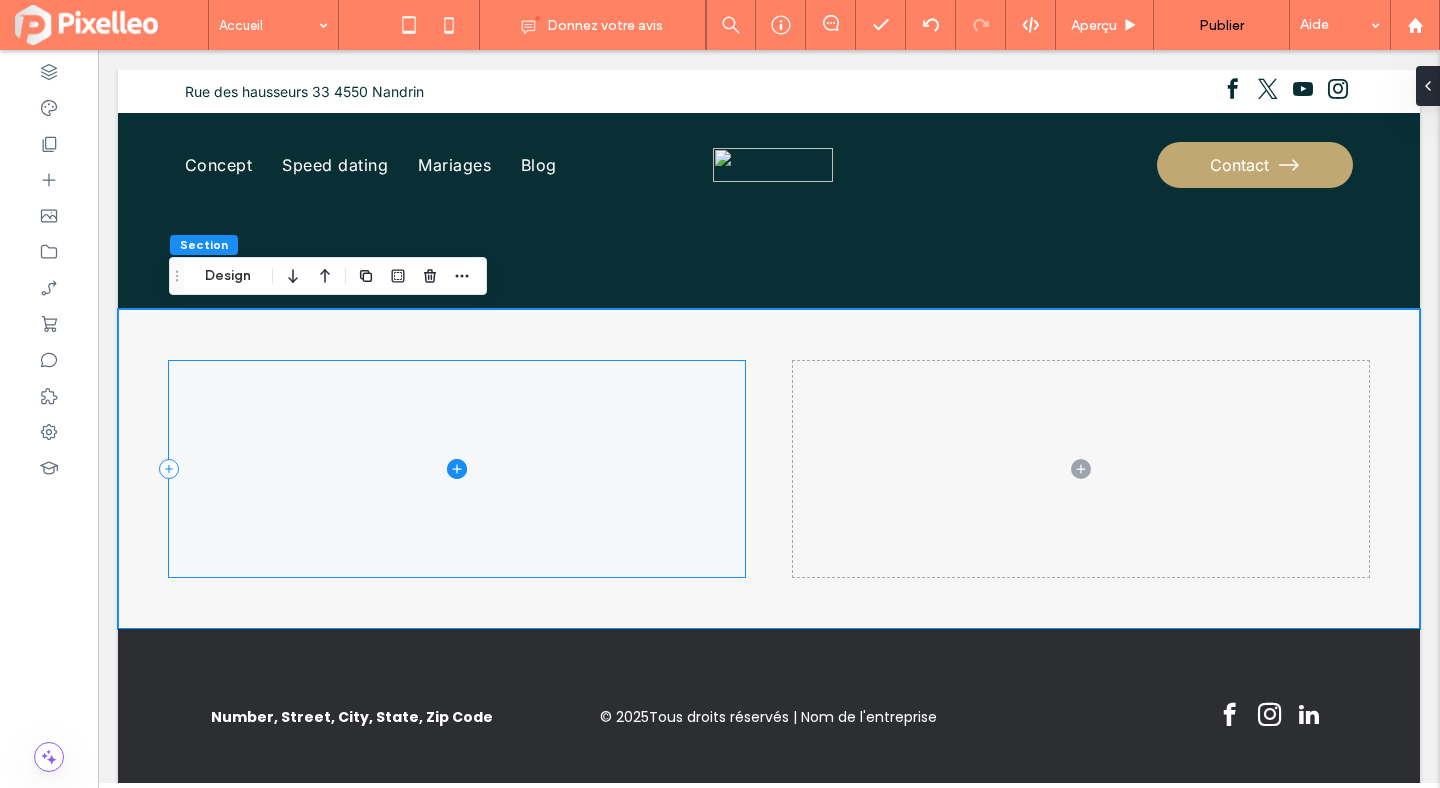 click at bounding box center [457, 469] 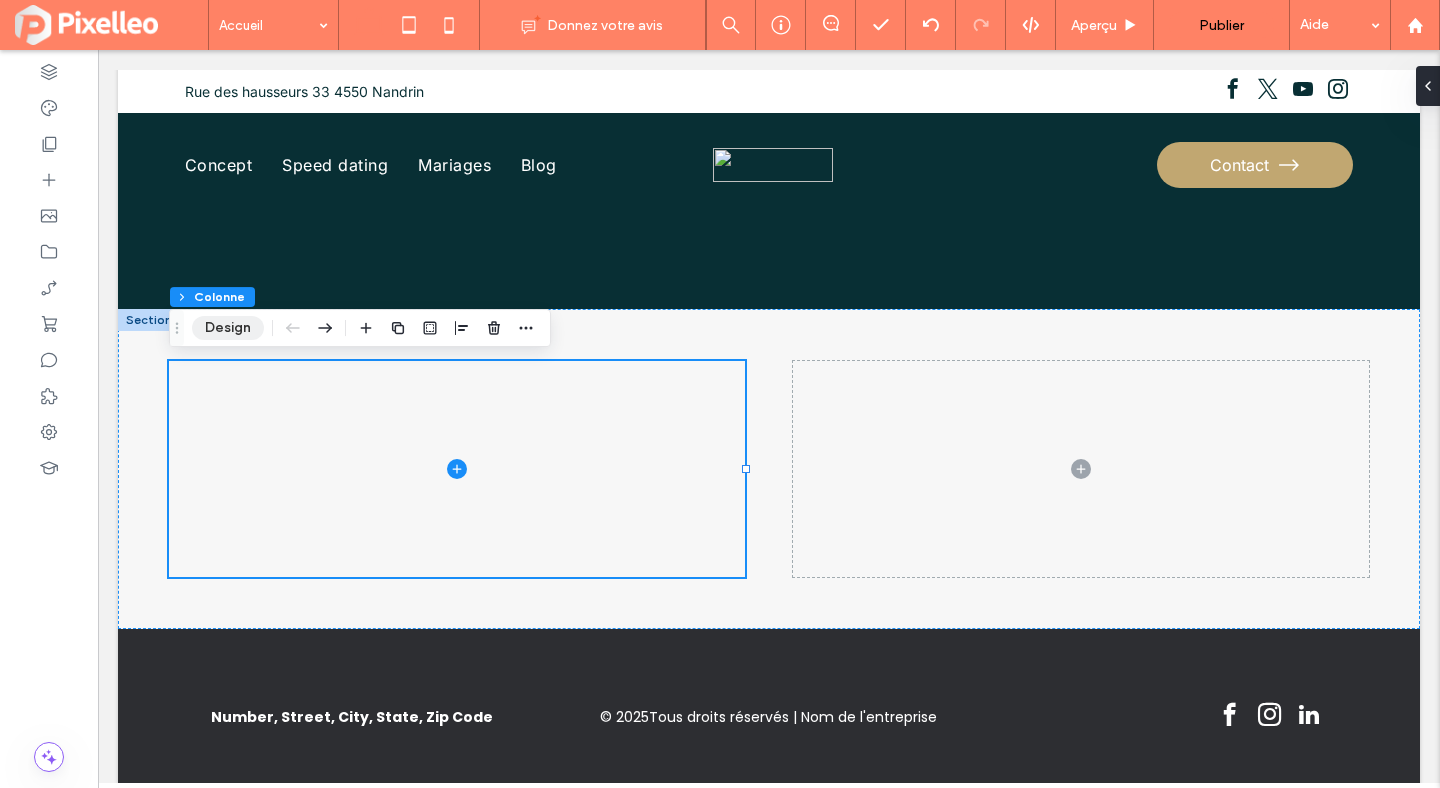 click on "Design" at bounding box center [228, 328] 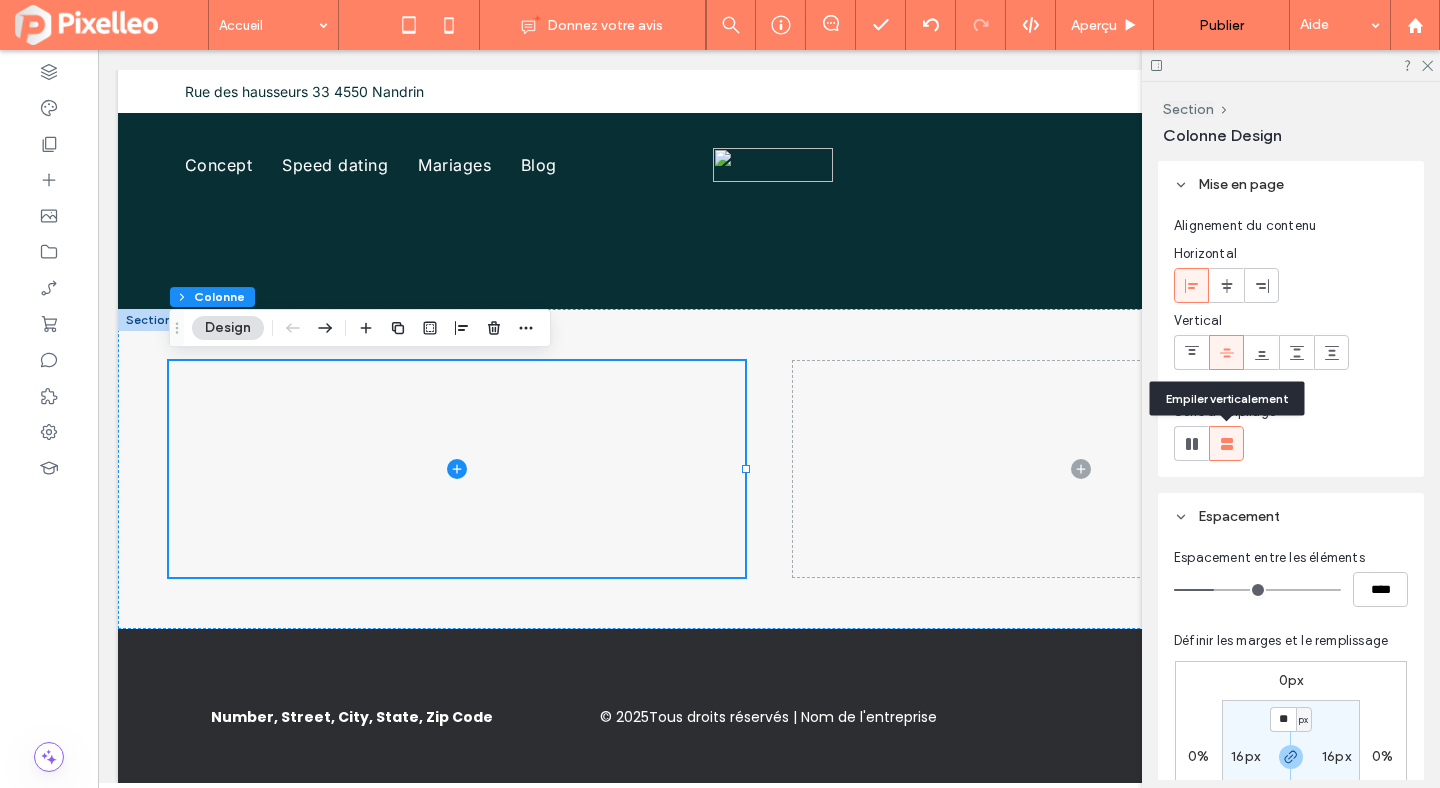 click 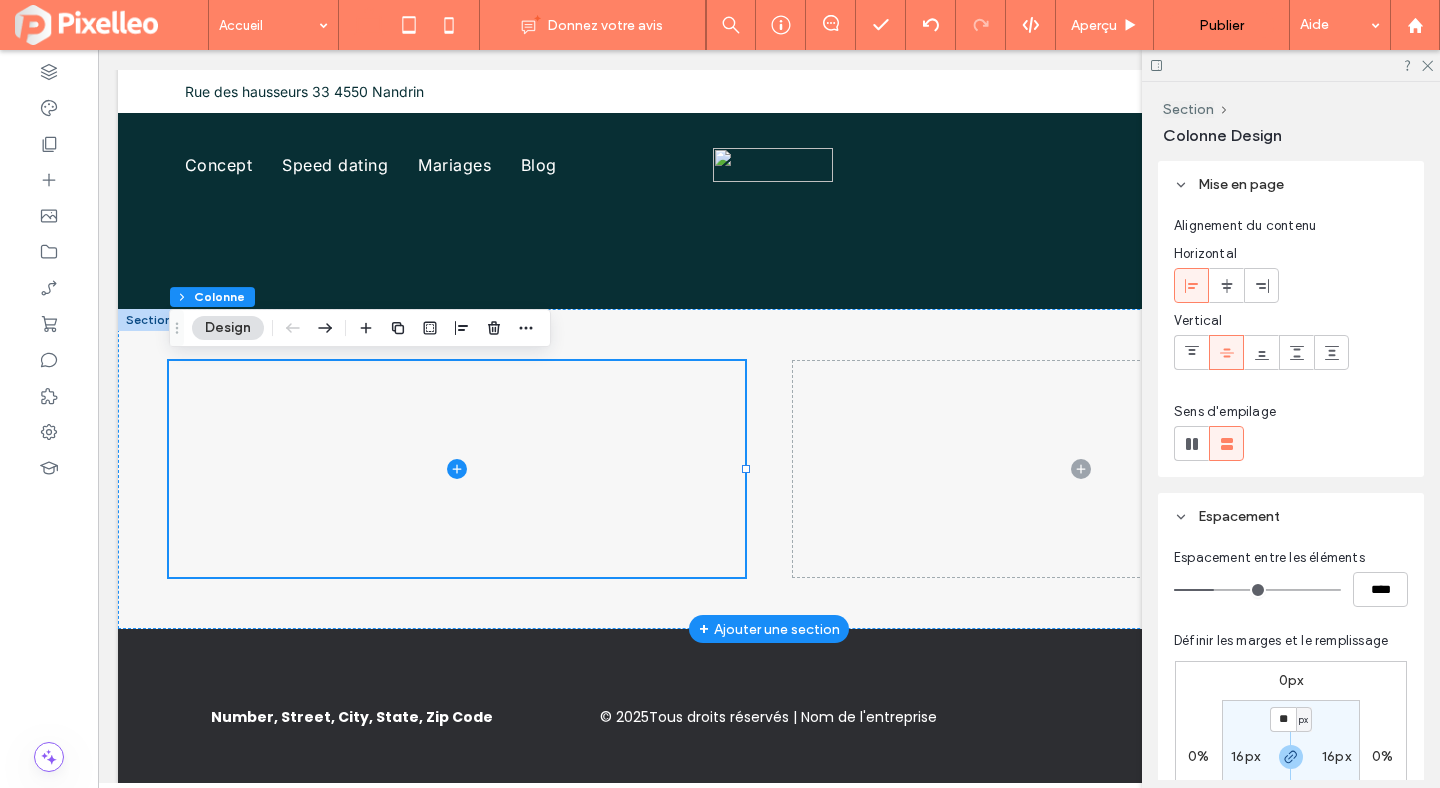 click at bounding box center (149, 320) 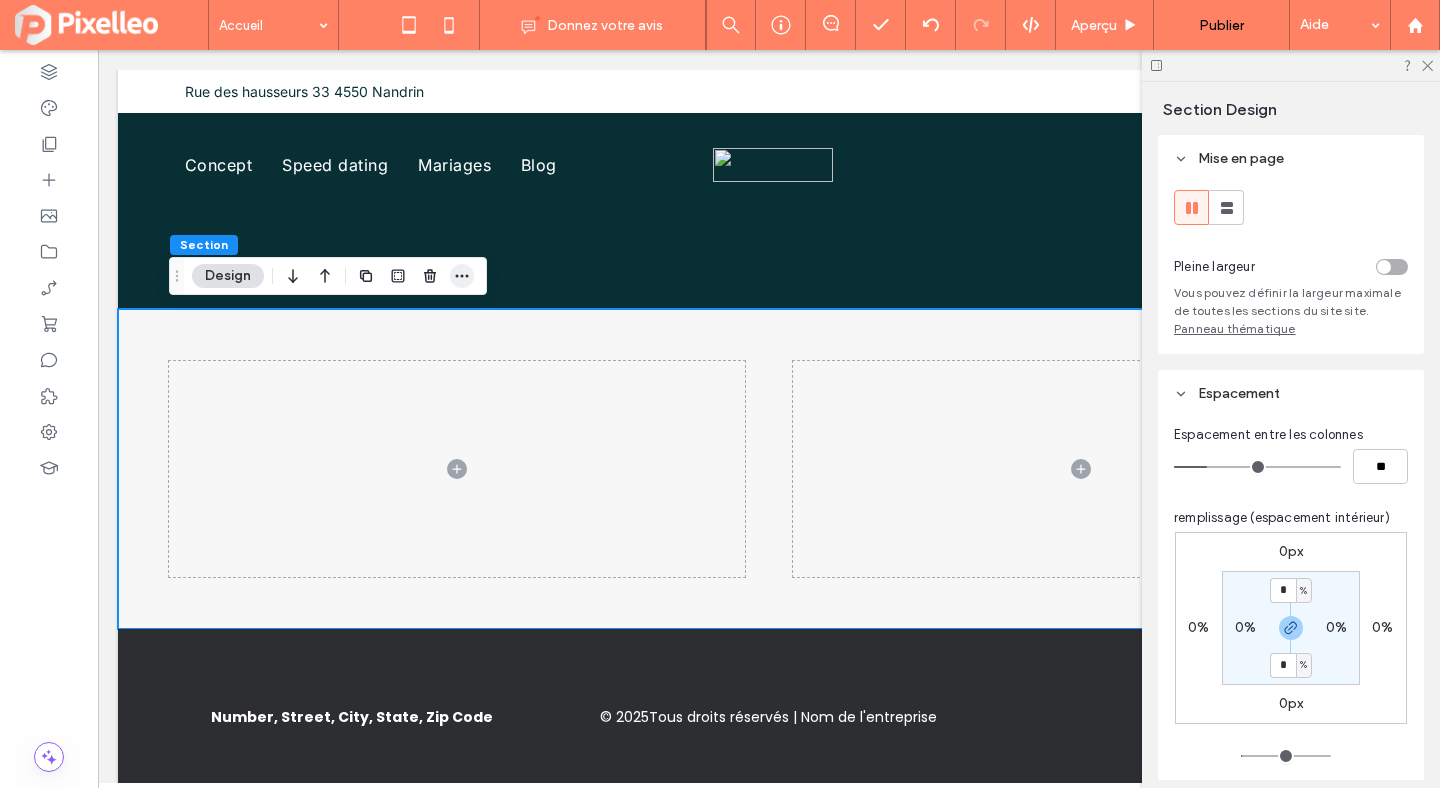 click 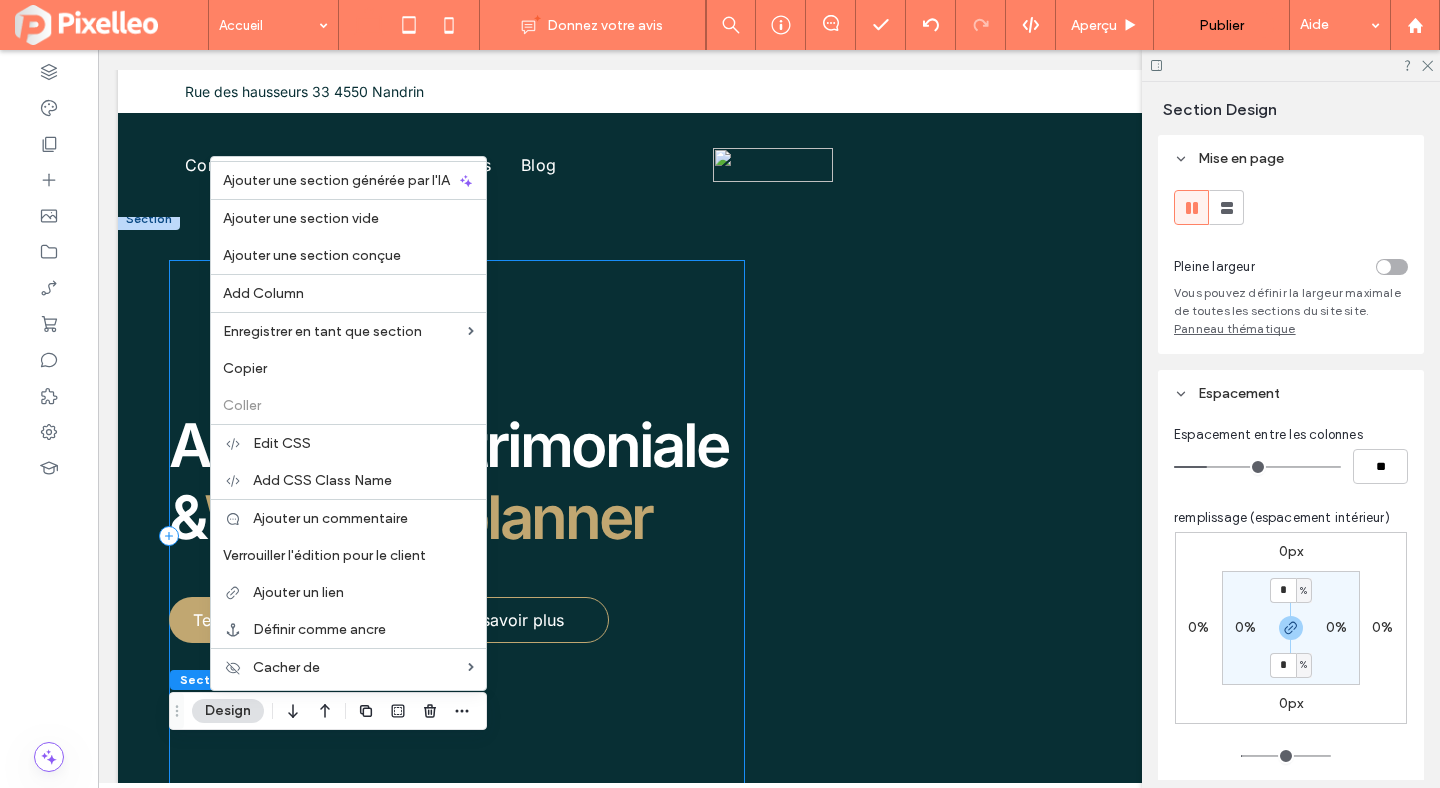 scroll, scrollTop: 0, scrollLeft: 0, axis: both 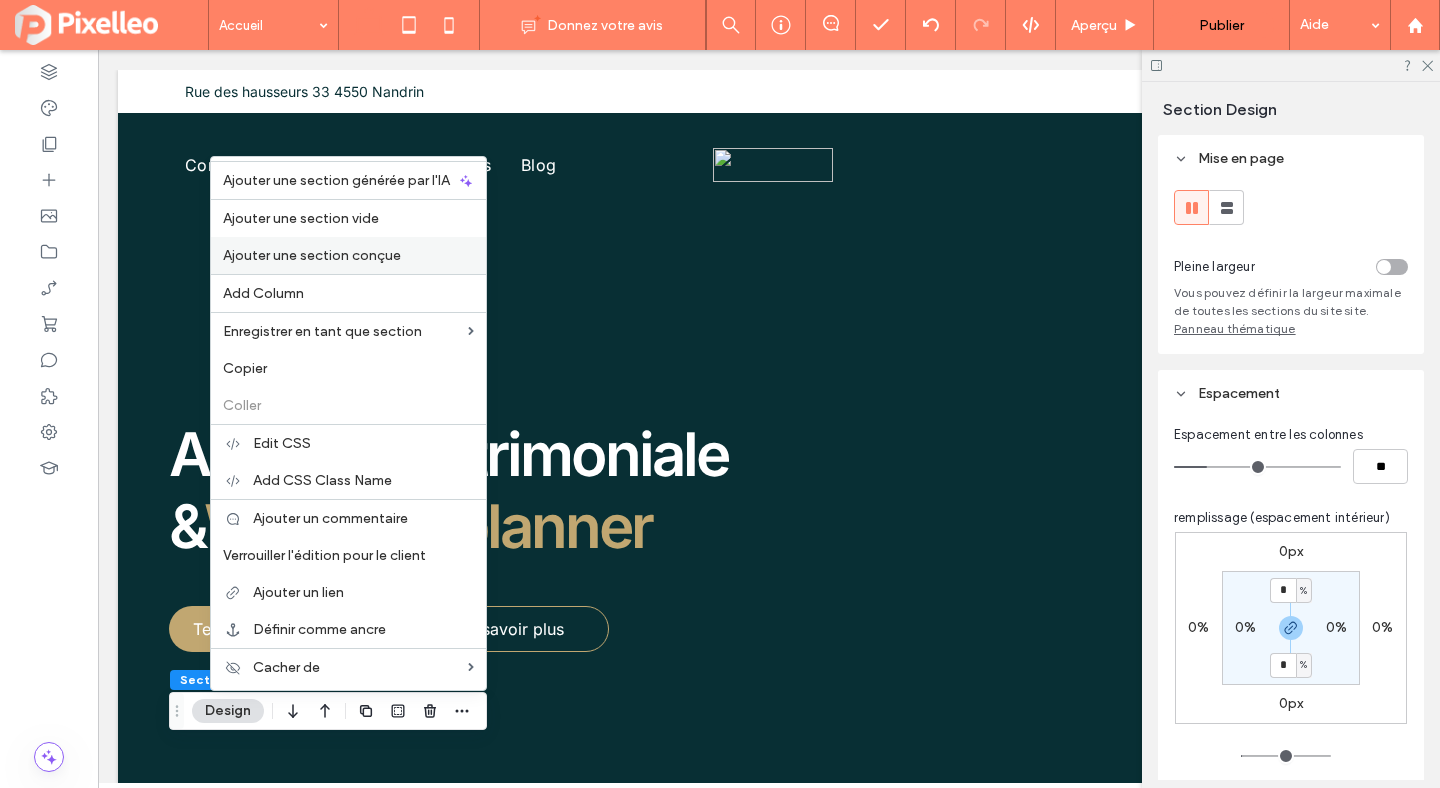 click on "Ajouter une section conçue" at bounding box center (312, 255) 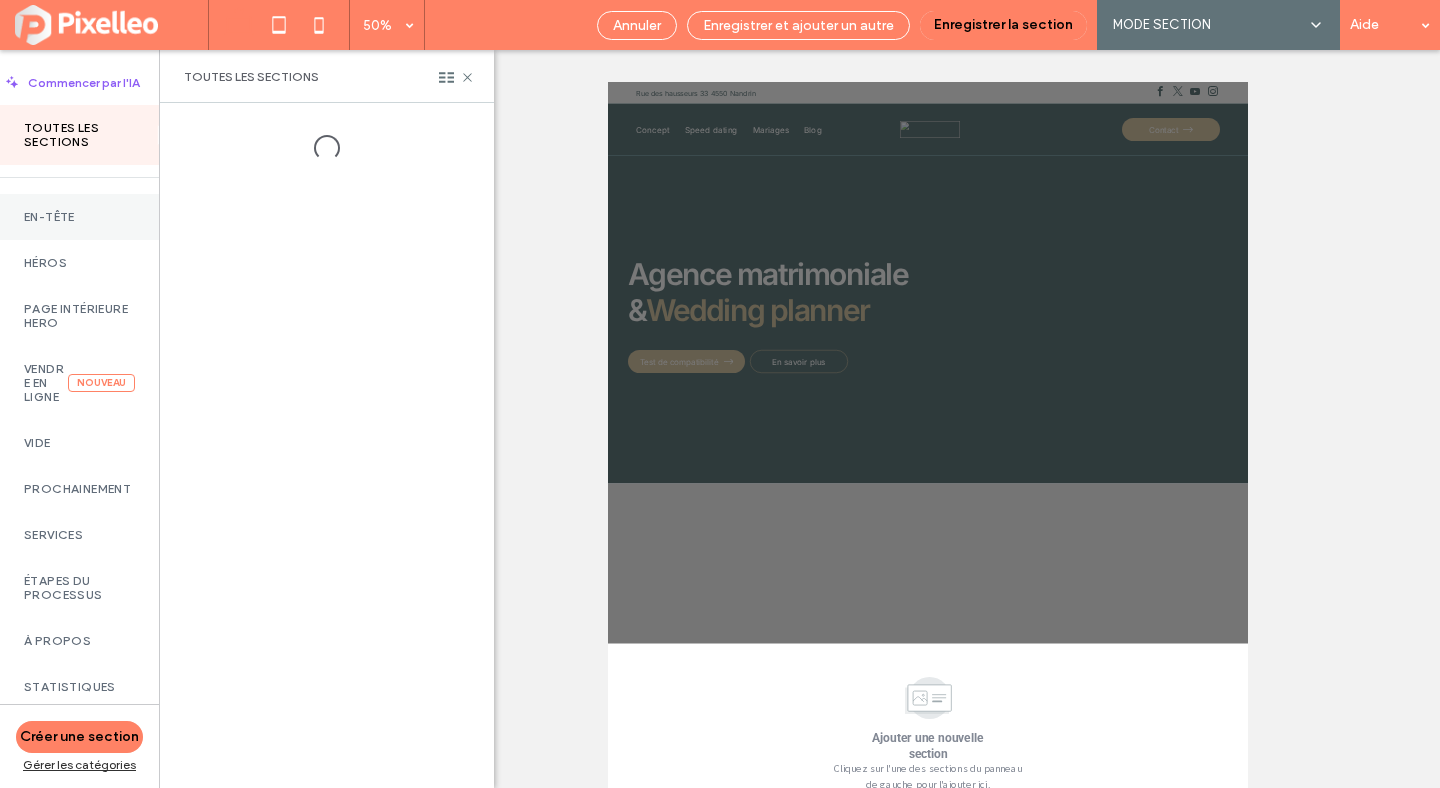 click on "En-tête" at bounding box center [79, 217] 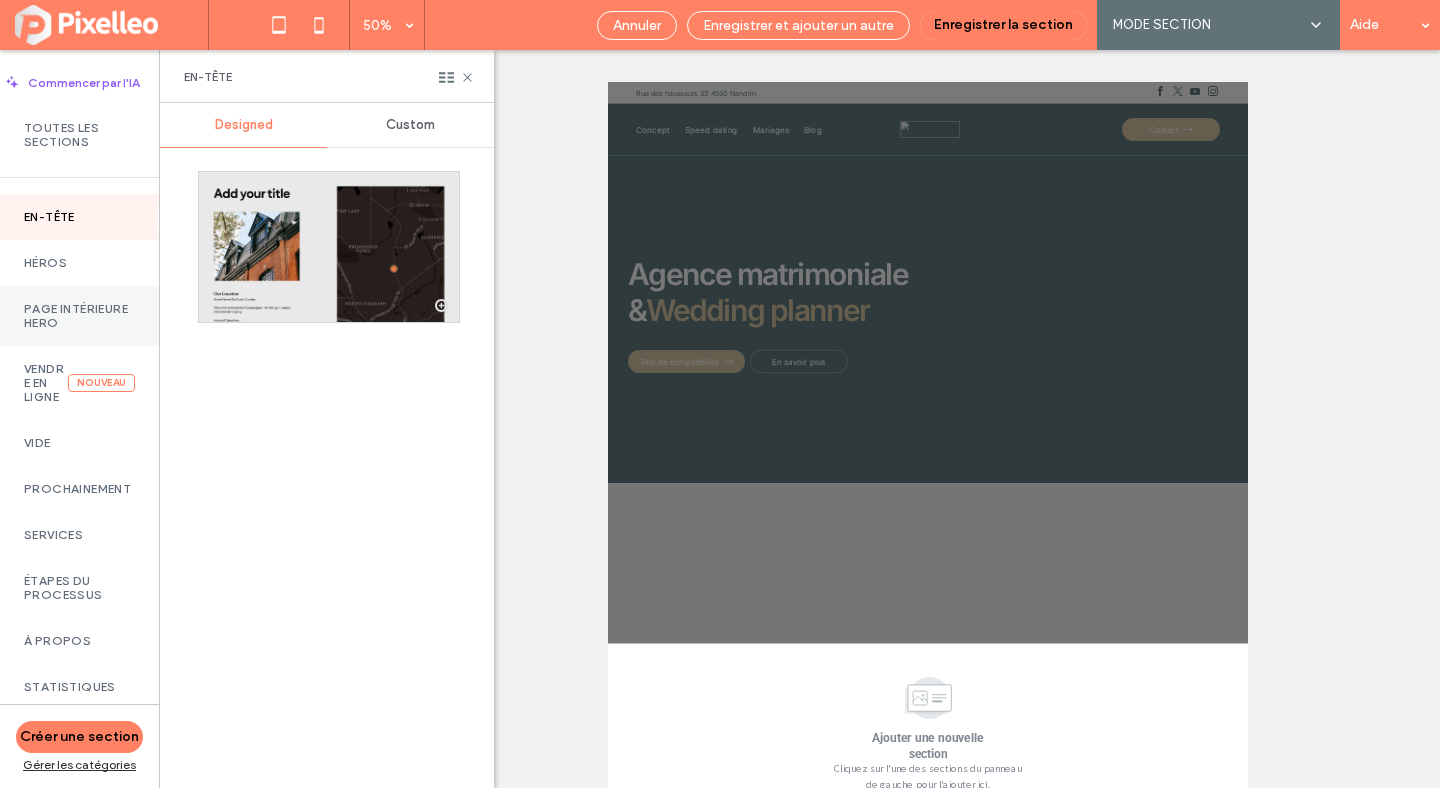 click on "Page intérieure Hero" at bounding box center (79, 316) 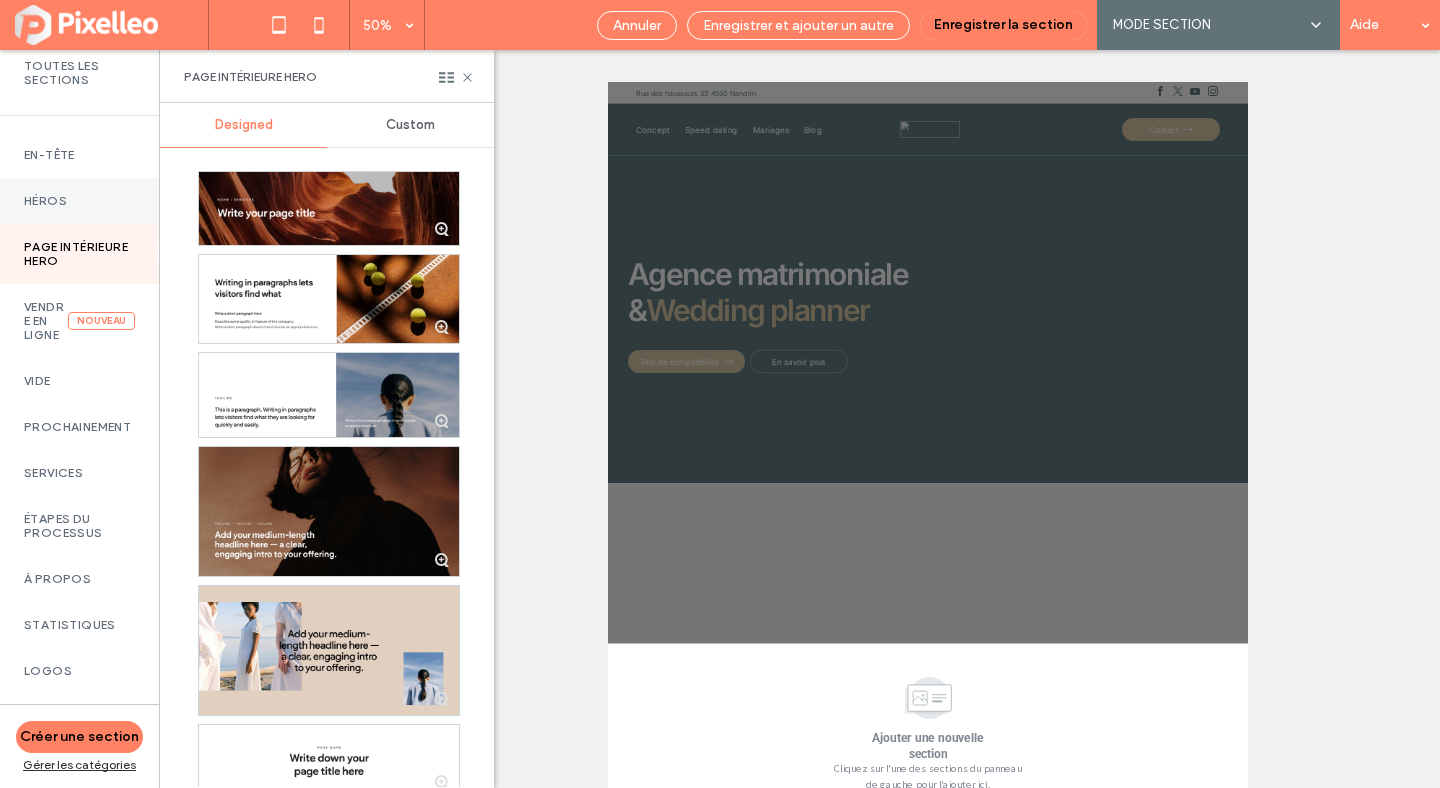 scroll, scrollTop: 111, scrollLeft: 0, axis: vertical 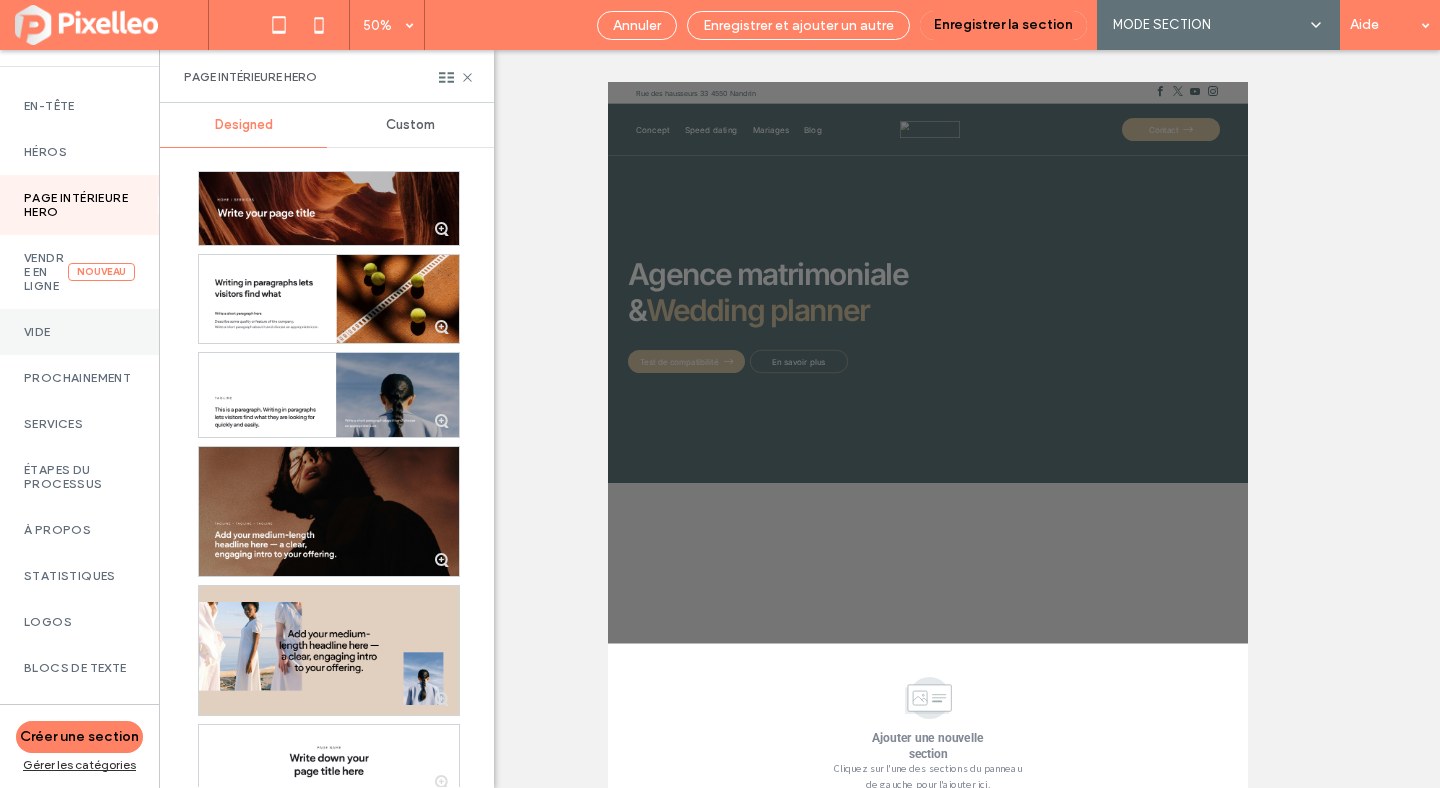 click on "Vide" at bounding box center [79, 332] 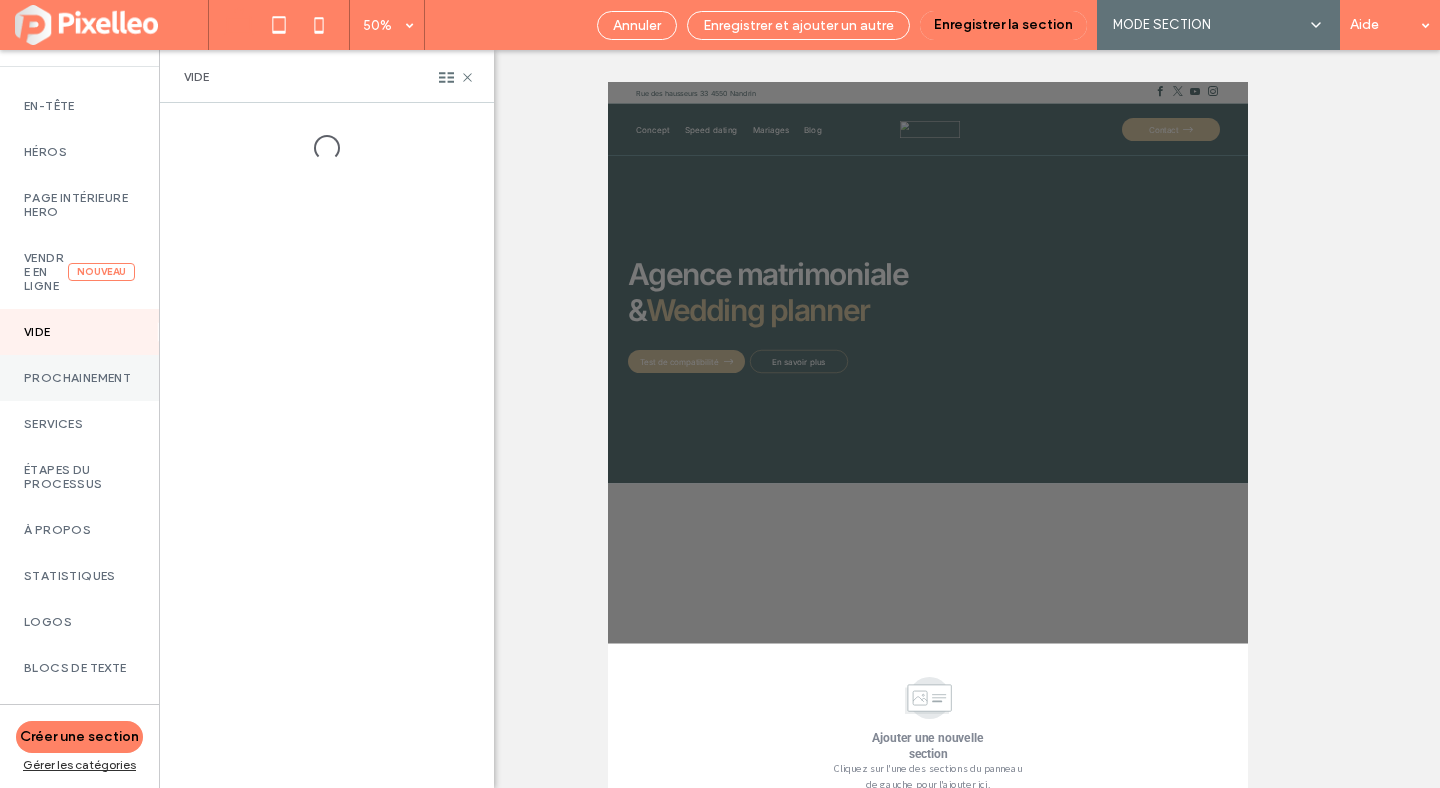 click on "Prochainement" at bounding box center (79, 378) 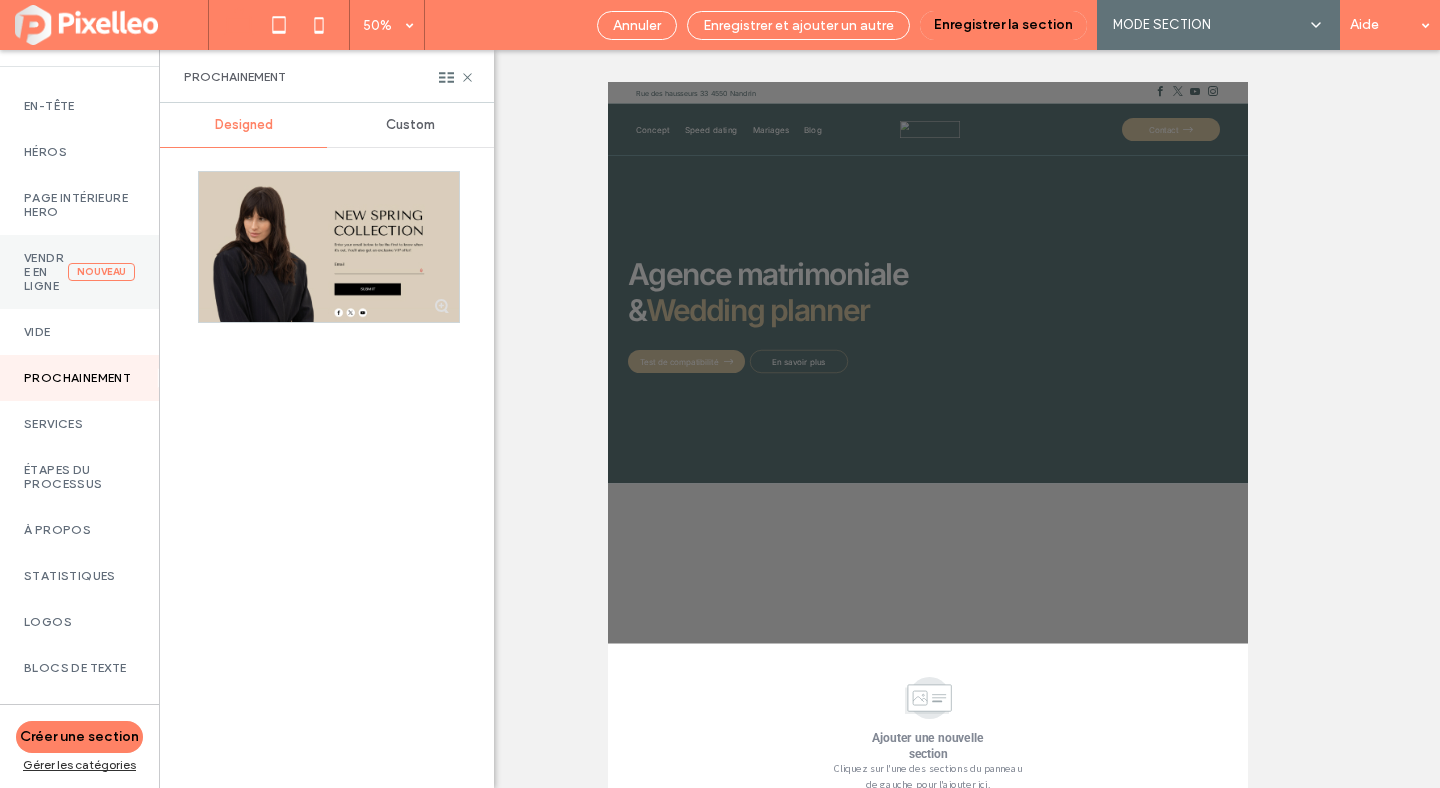 click on "Vendre en ligne Nouveau" at bounding box center [79, 272] 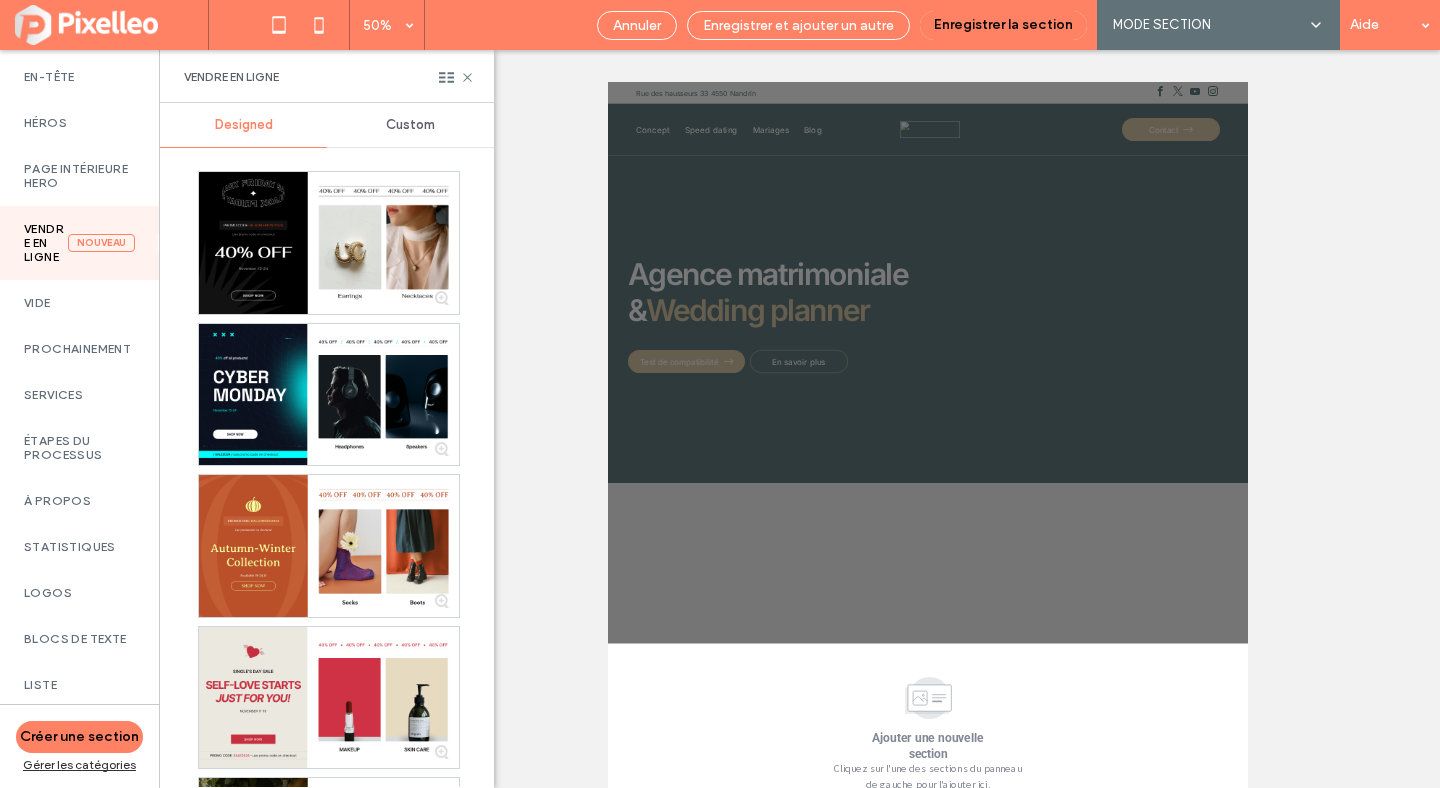 scroll, scrollTop: 148, scrollLeft: 0, axis: vertical 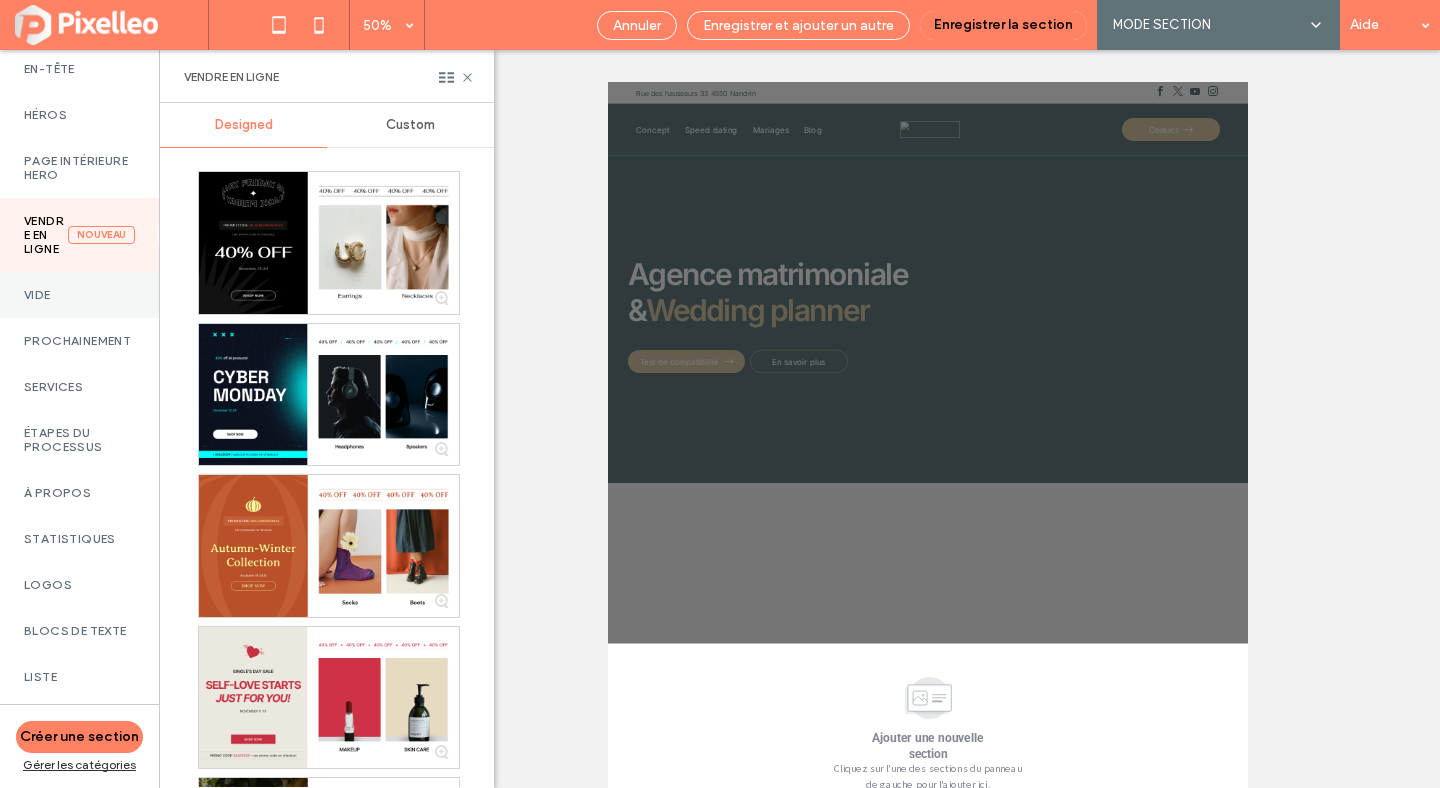 click on "Vide" at bounding box center [79, 295] 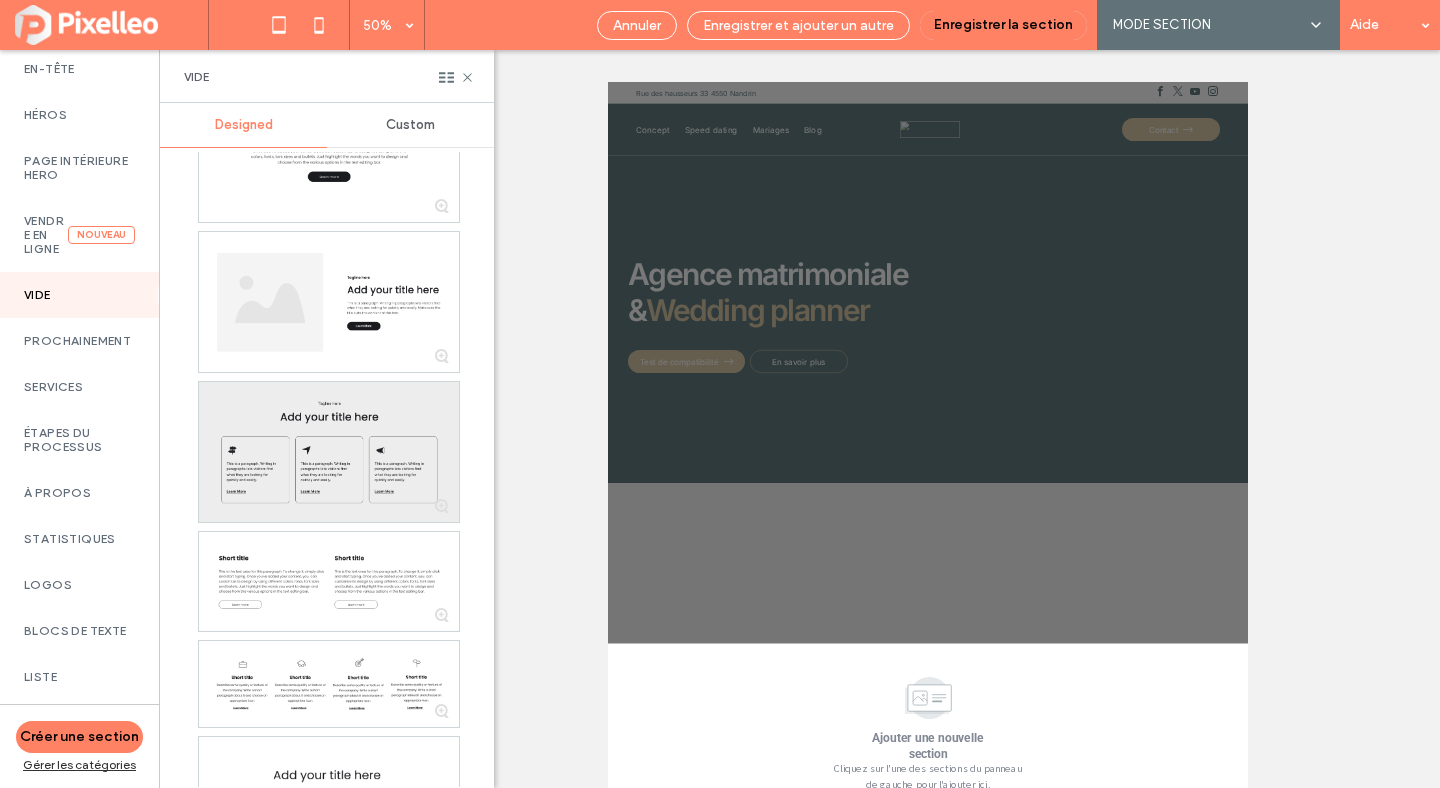 scroll, scrollTop: 36, scrollLeft: 0, axis: vertical 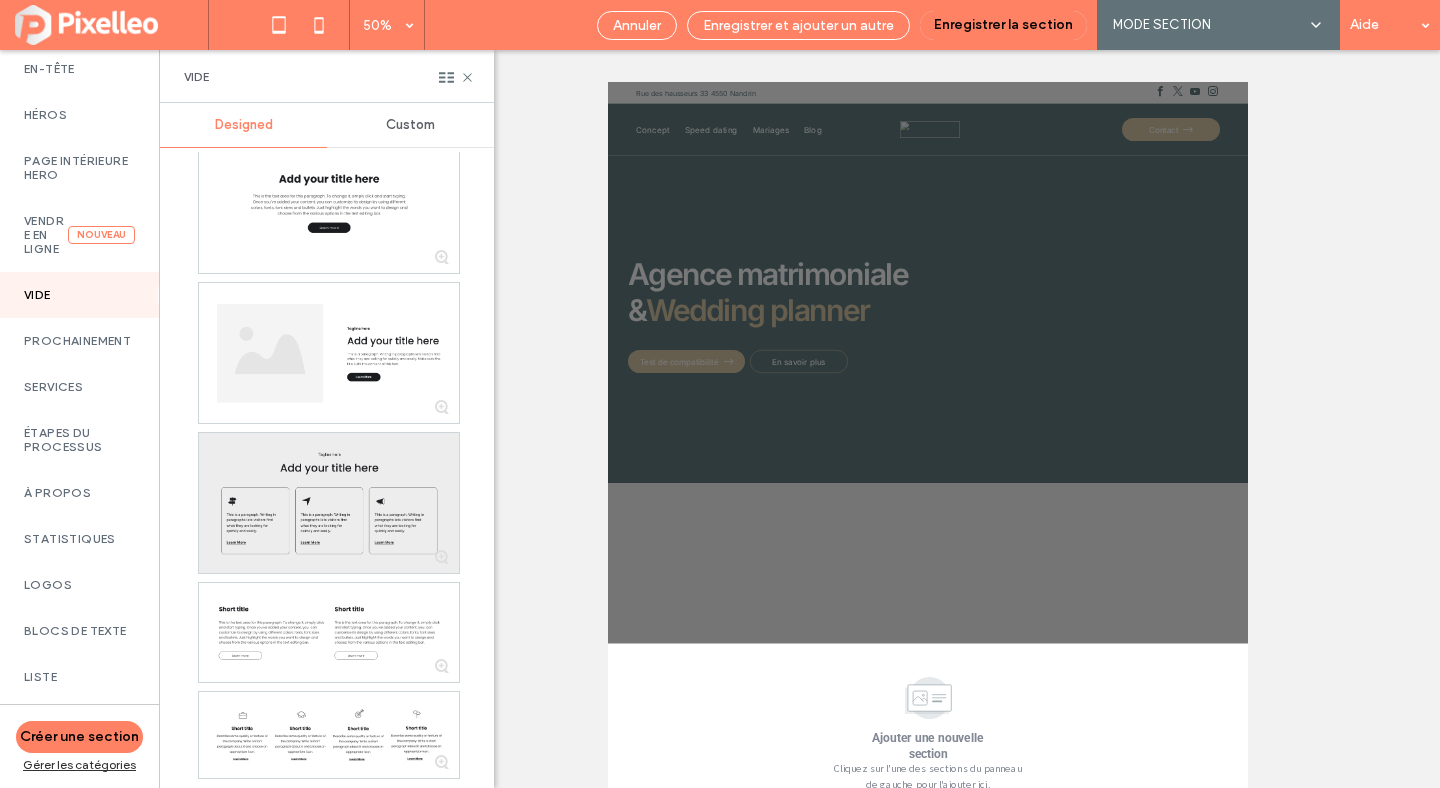 click at bounding box center (329, 503) 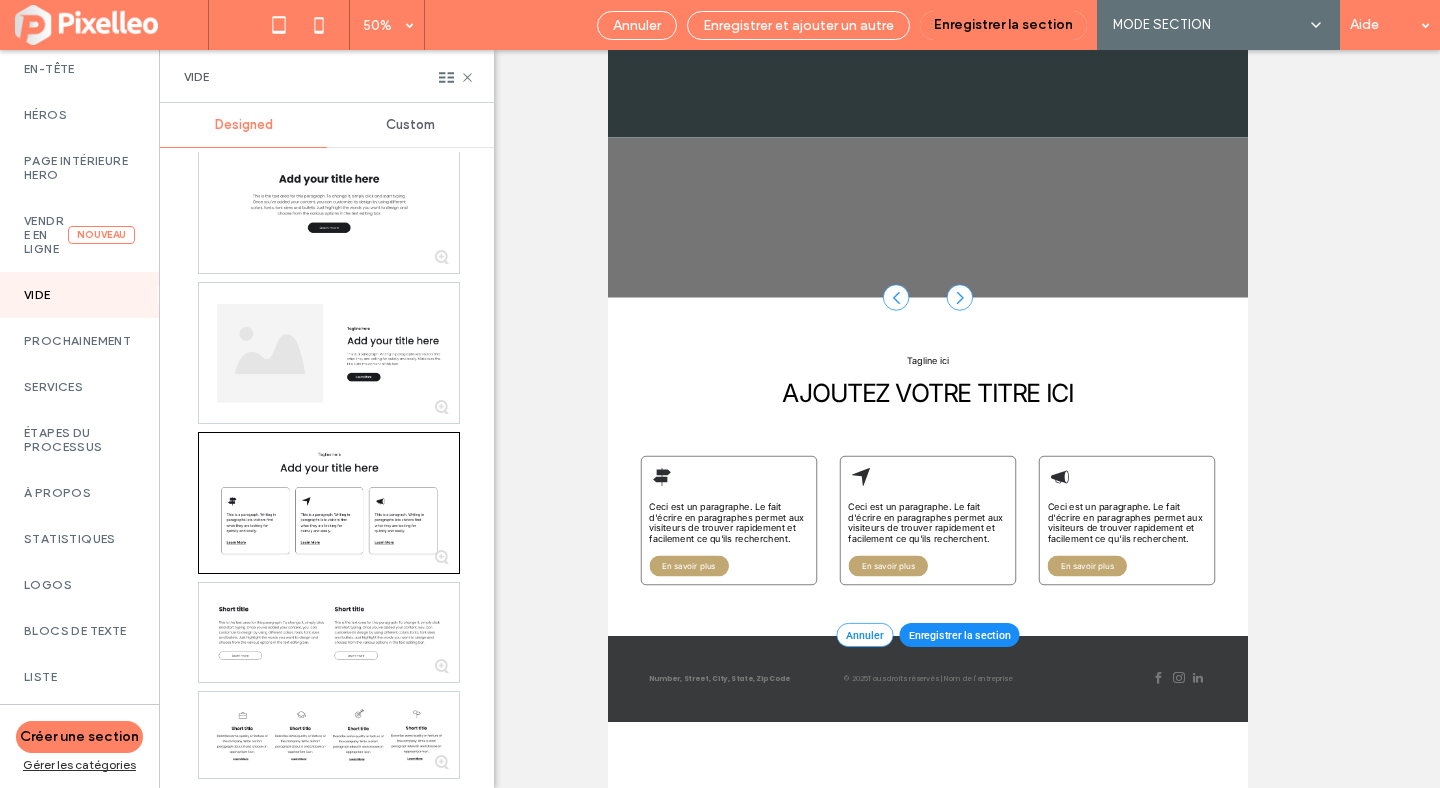 scroll, scrollTop: 382, scrollLeft: 0, axis: vertical 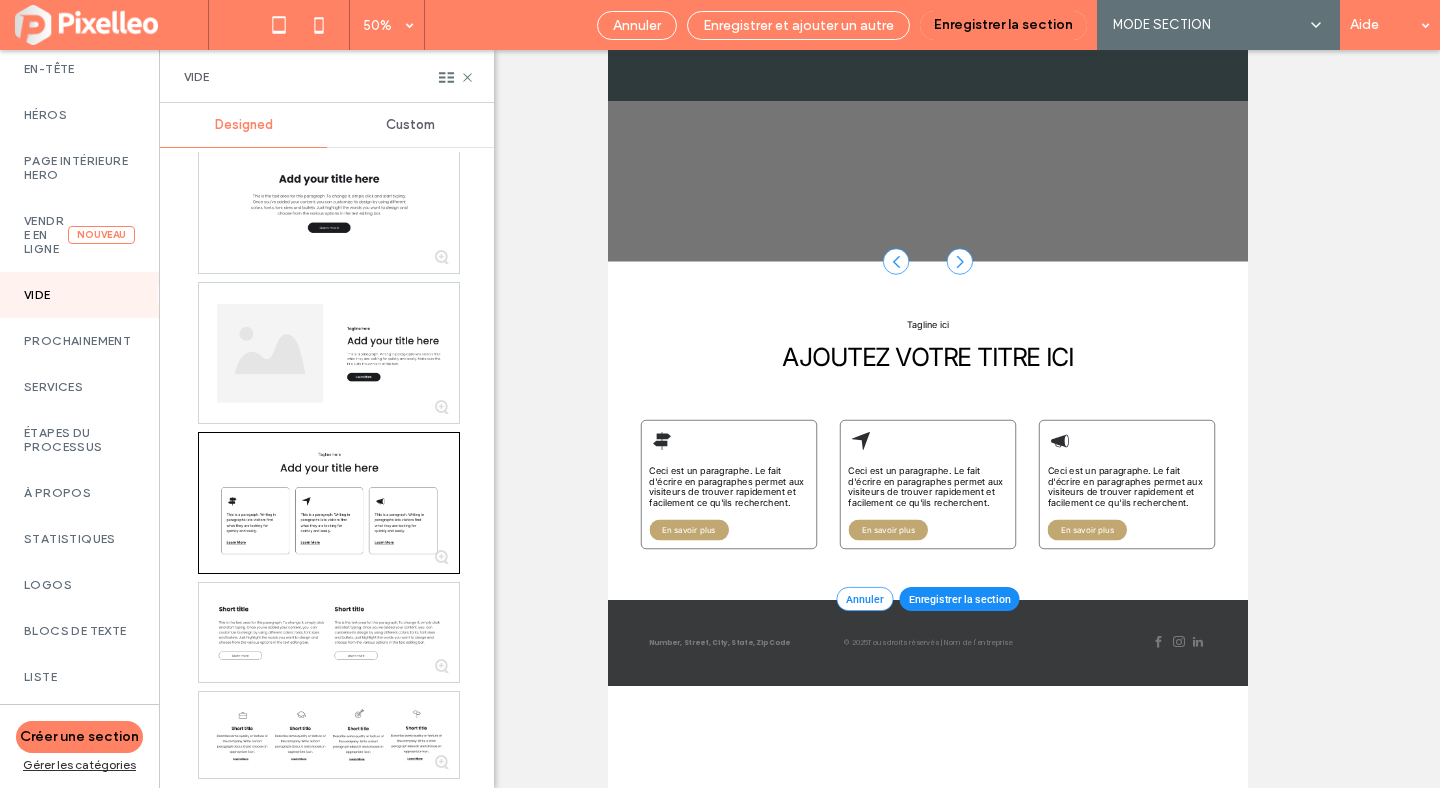 click on "Ceci est un paragraphe. Le fait d'écrire en paragraphes permet aux visiteurs de trouver rapidement et facilement ce qu'ils recherchent.
En savoir plus" at bounding box center (1248, 1269) 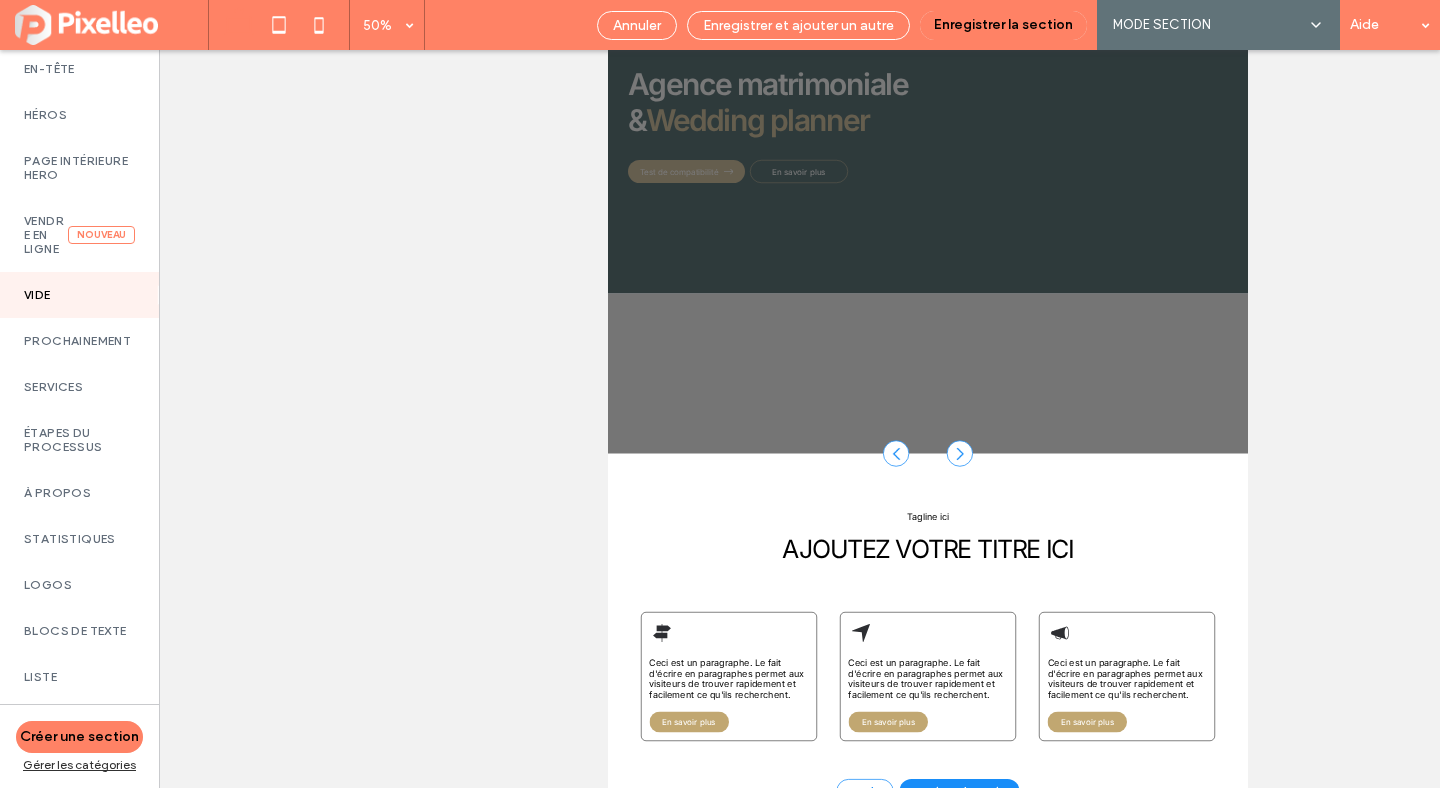 scroll, scrollTop: 189, scrollLeft: 0, axis: vertical 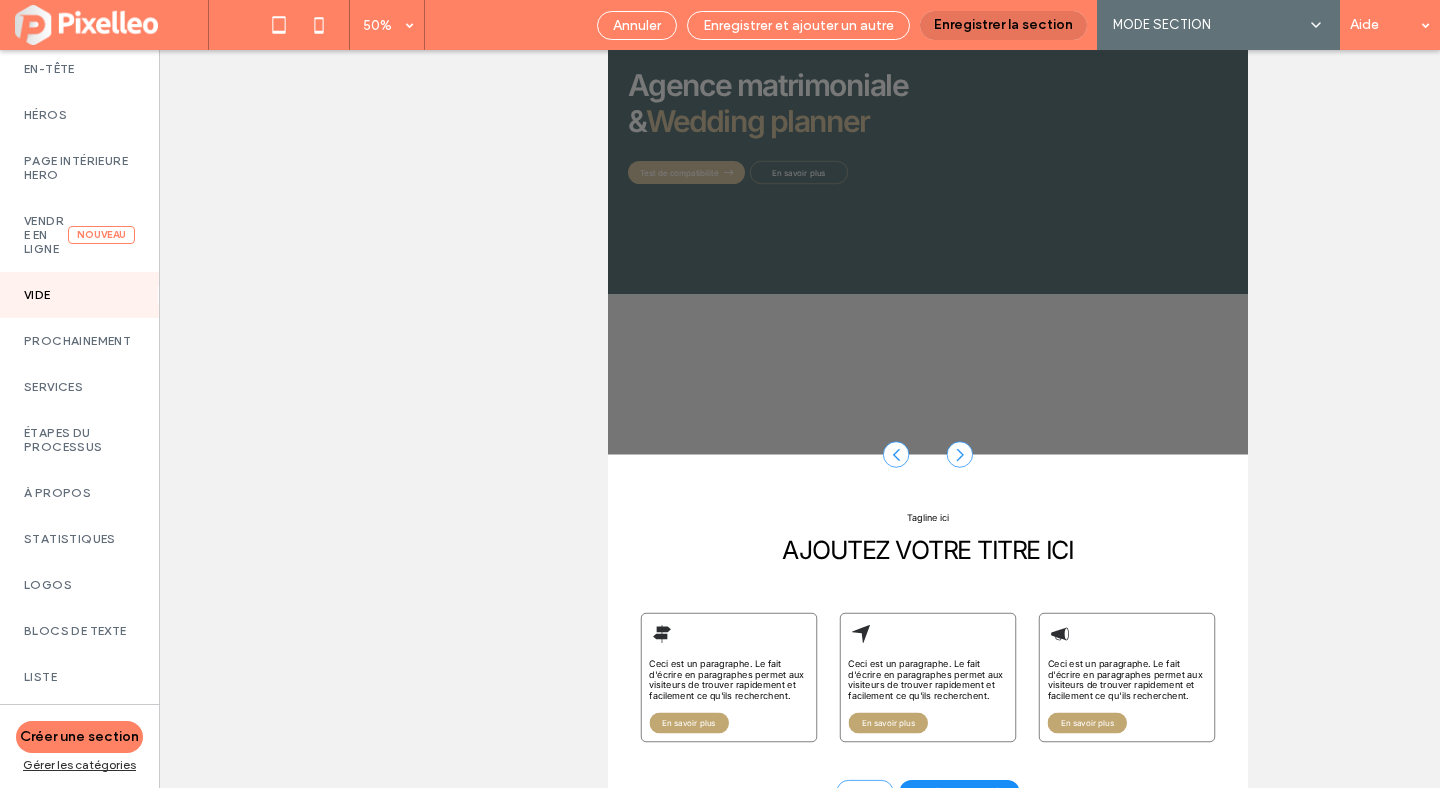 click on "Enregistrer la section" at bounding box center [1003, 25] 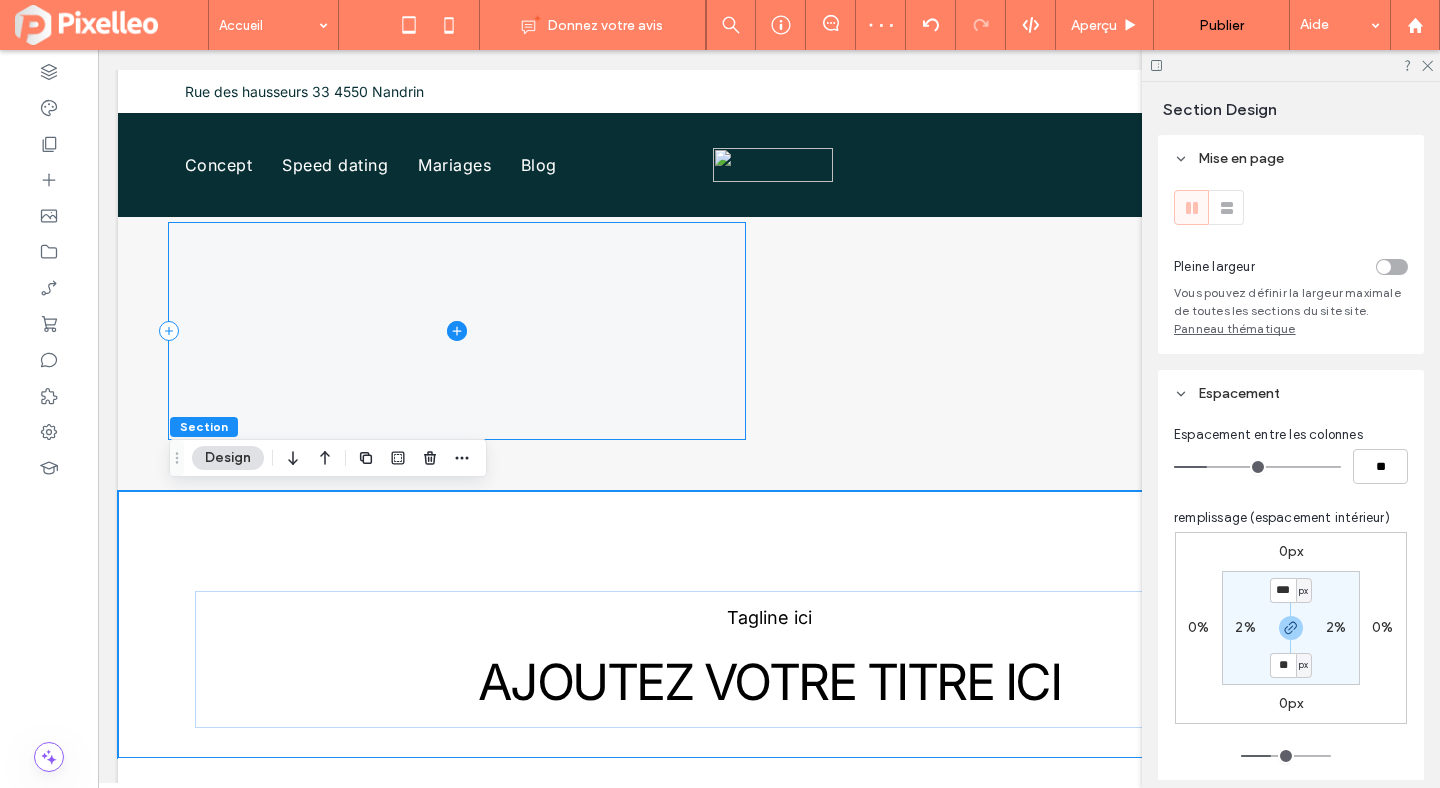 scroll, scrollTop: 611, scrollLeft: 0, axis: vertical 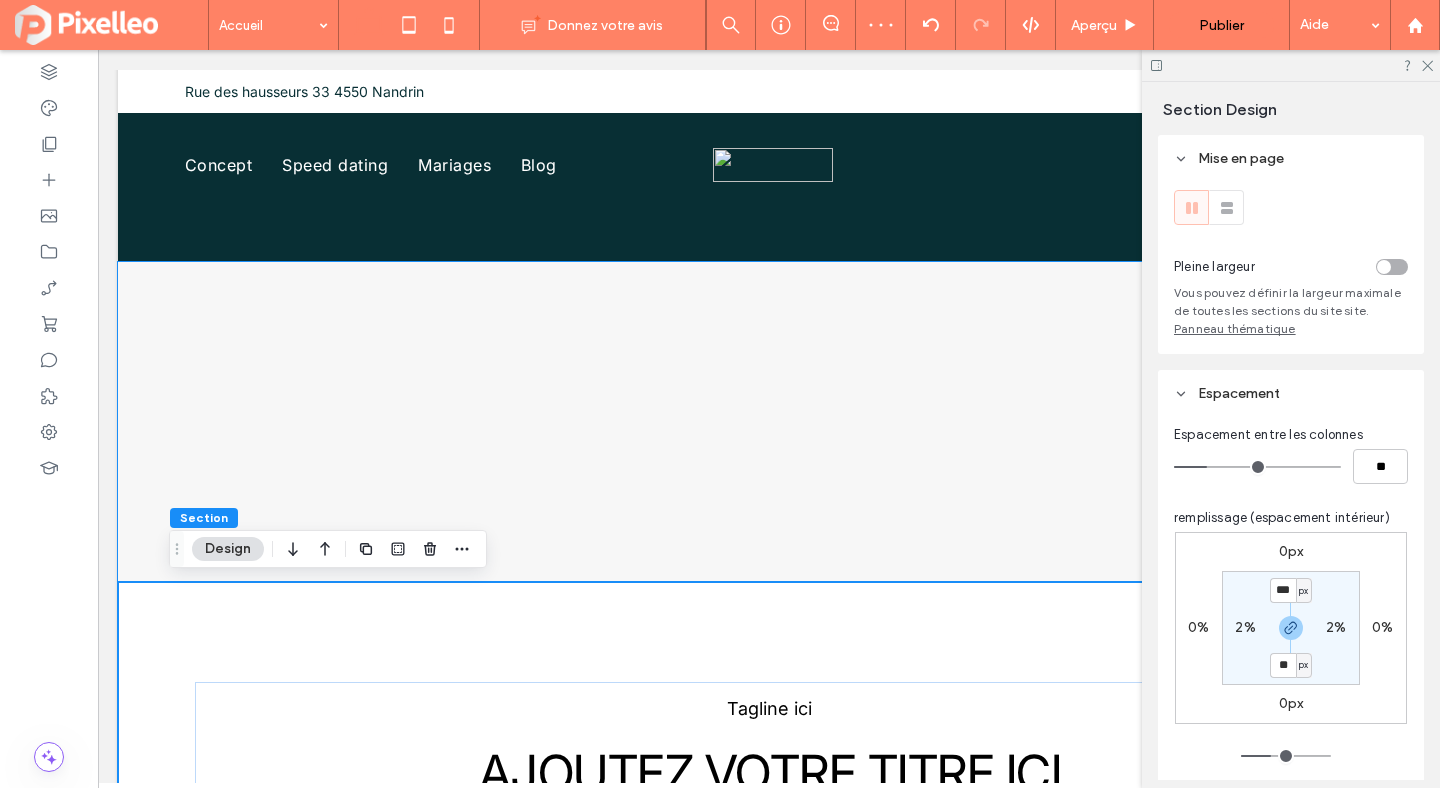 click at bounding box center [769, 422] 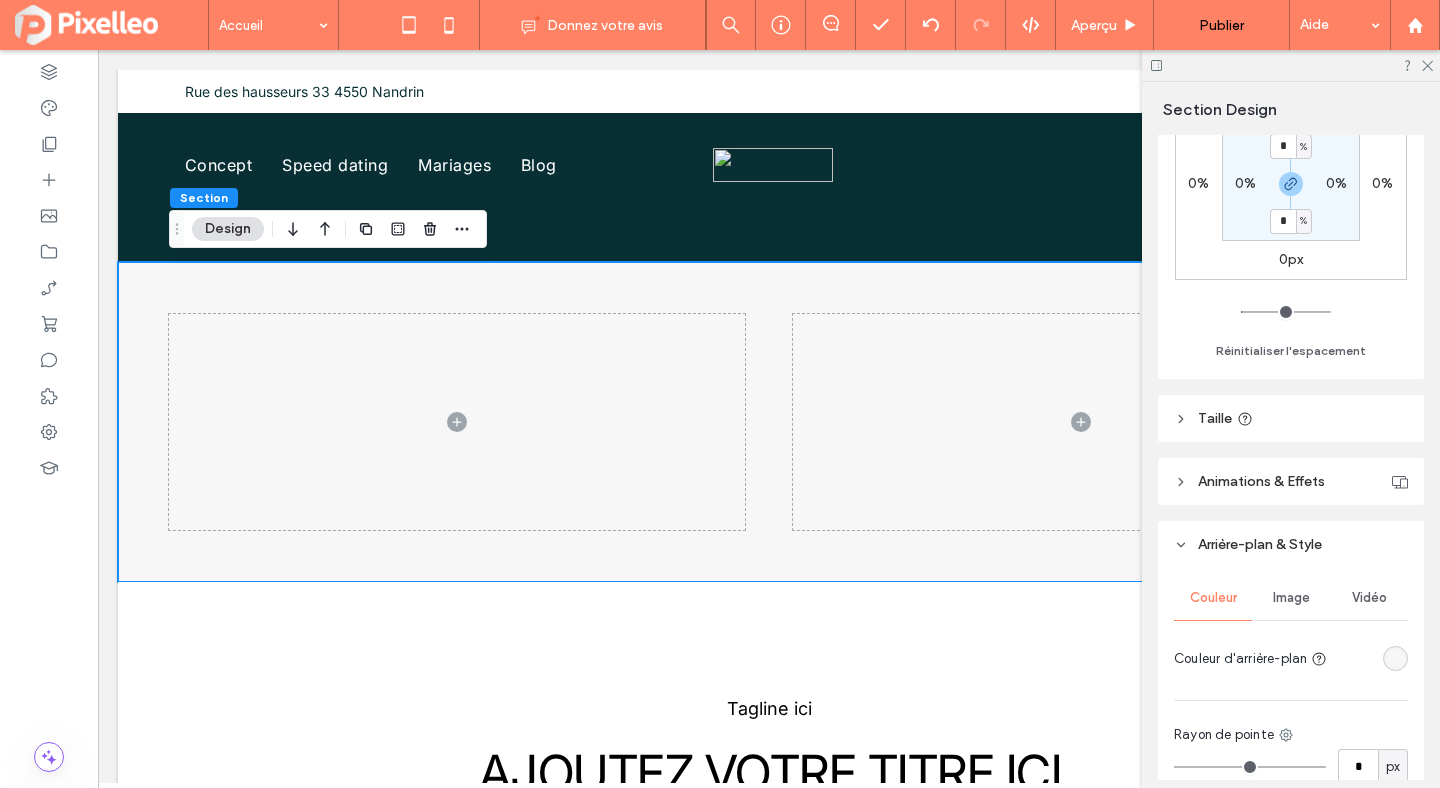 scroll, scrollTop: 553, scrollLeft: 0, axis: vertical 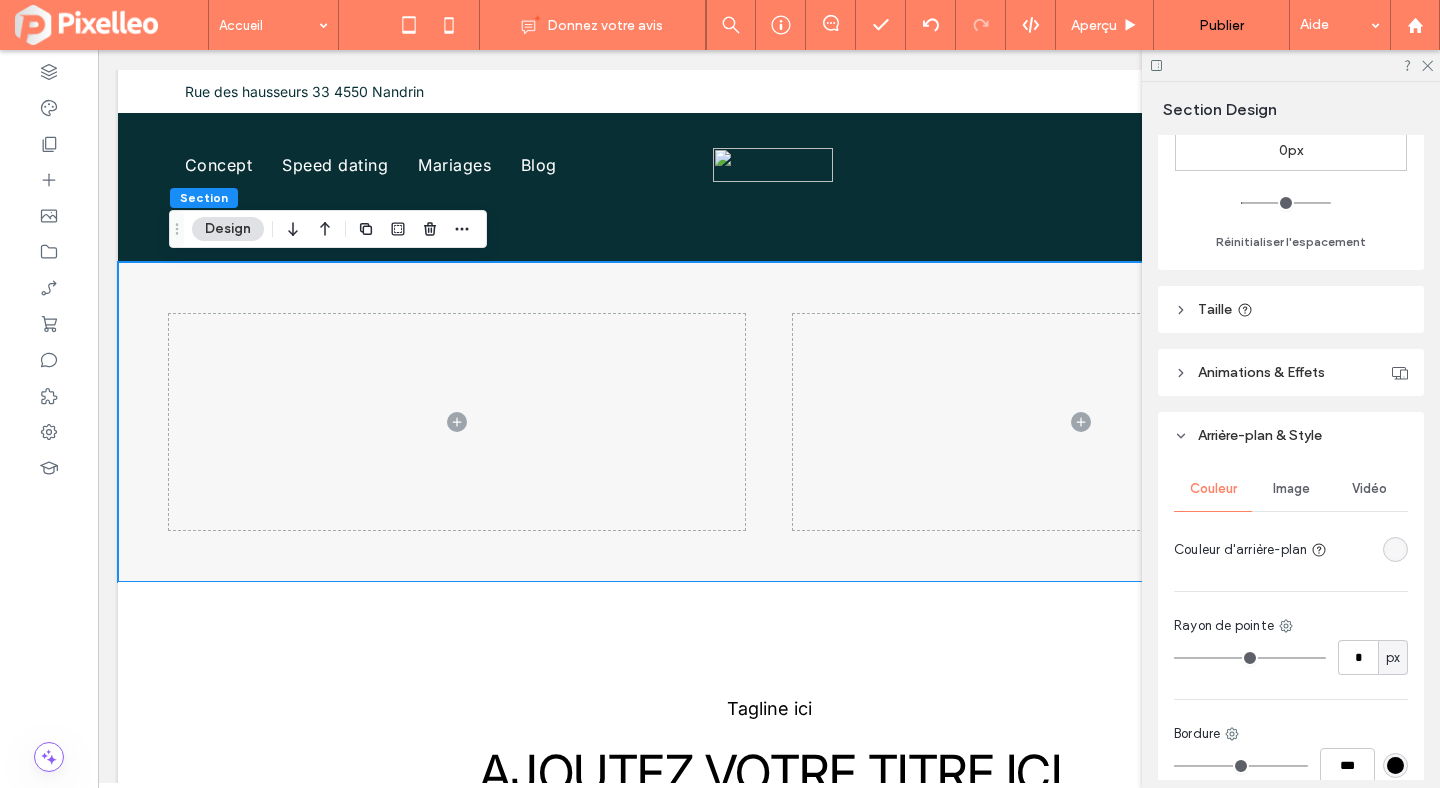 click at bounding box center [1395, 549] 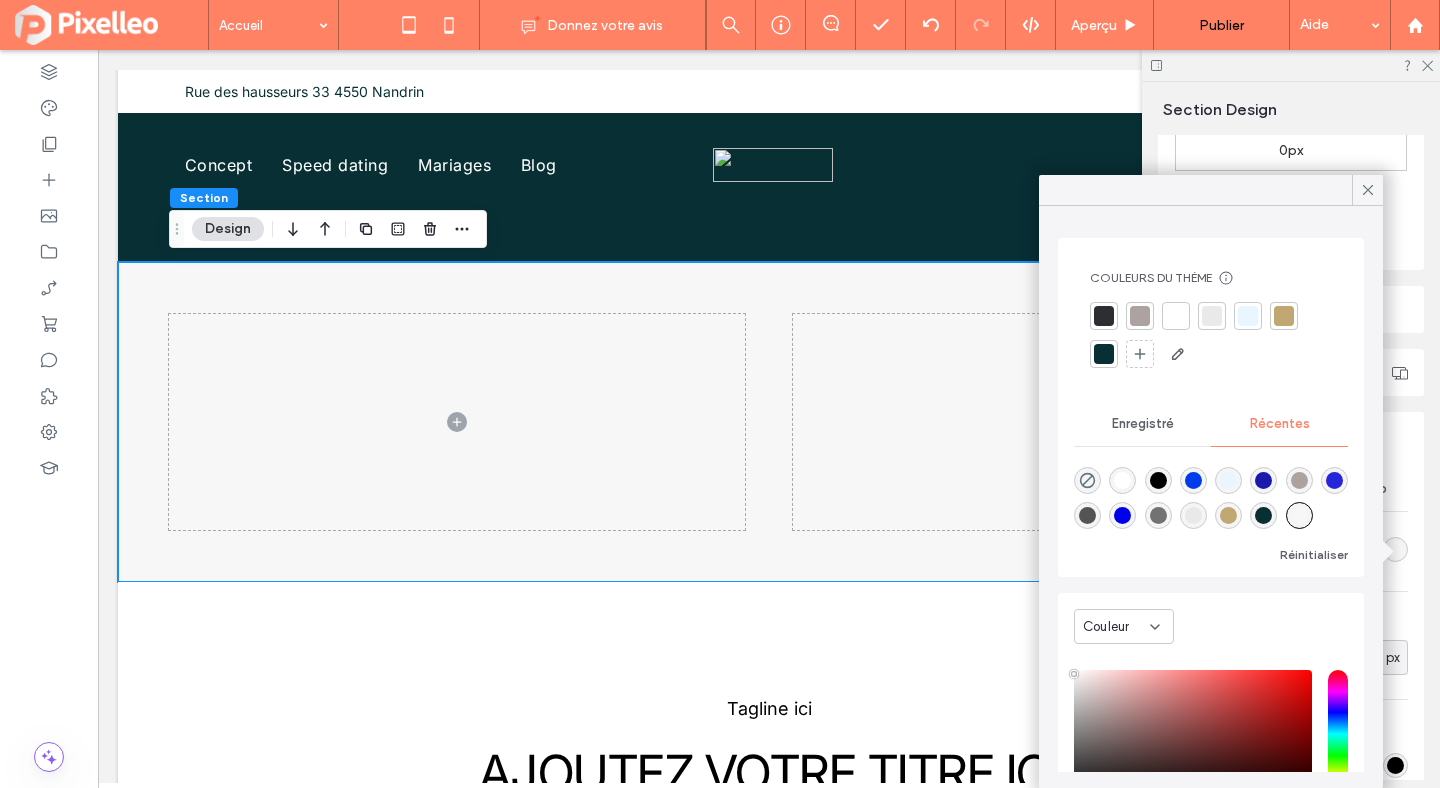 scroll, scrollTop: 153, scrollLeft: 0, axis: vertical 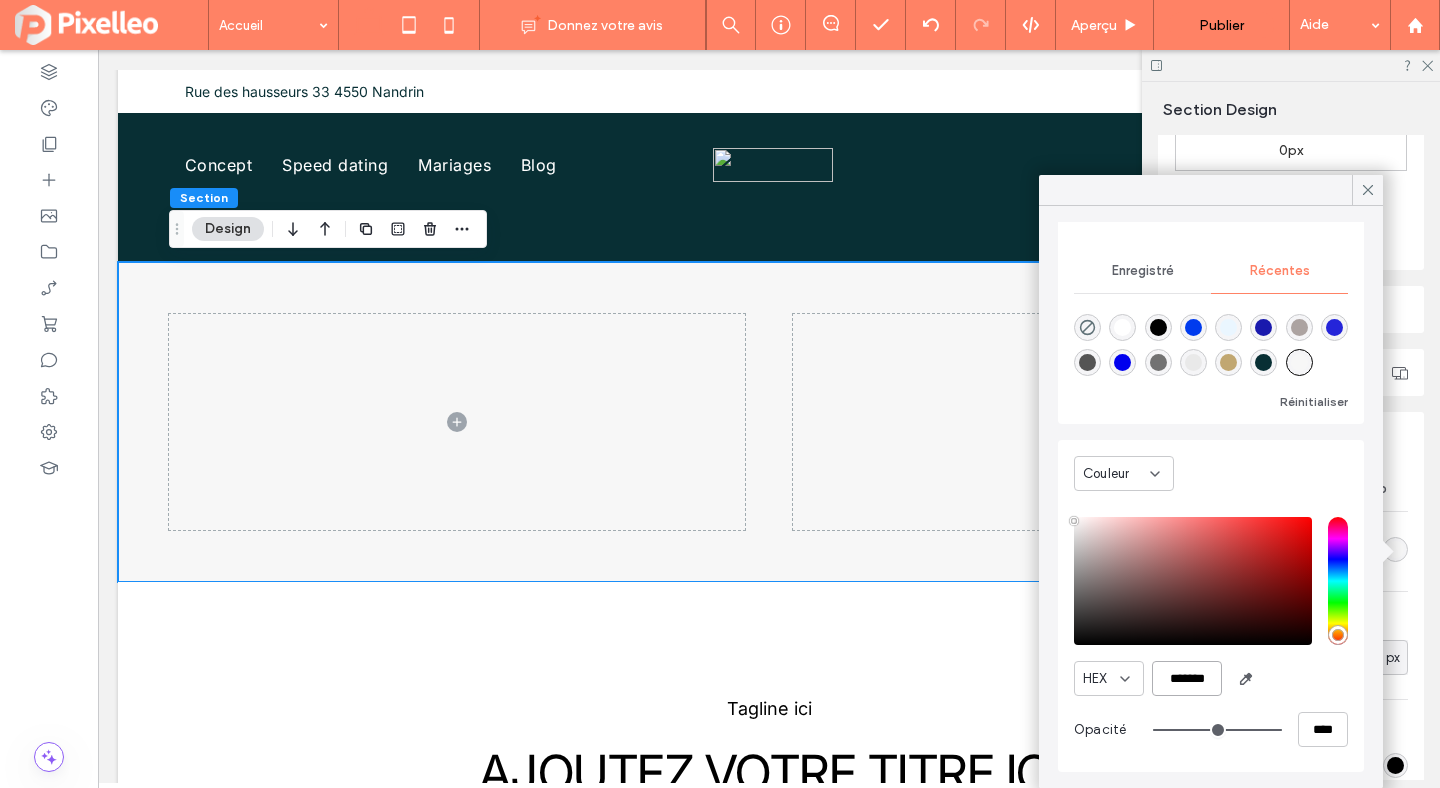 click on "*******" at bounding box center [1187, 678] 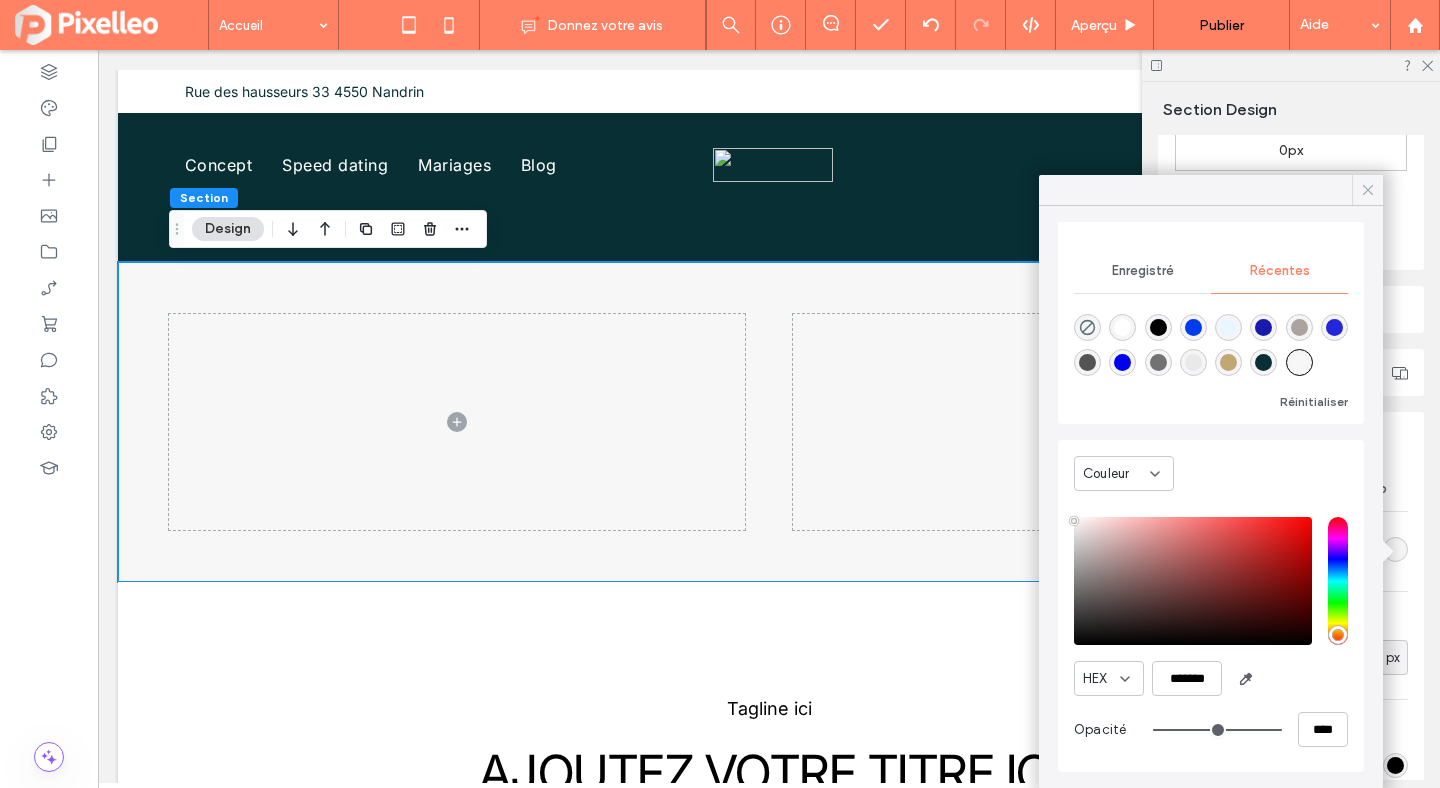 click 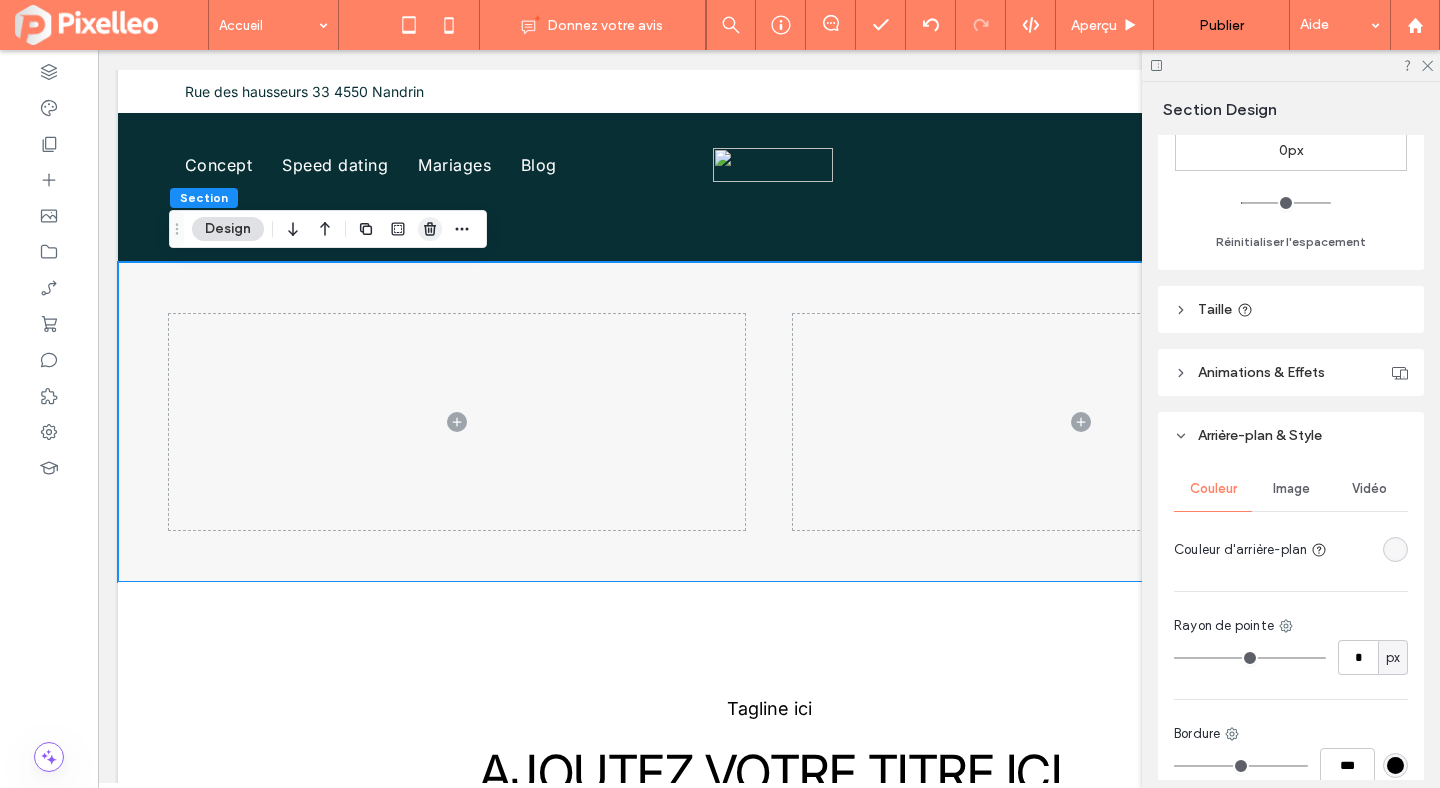 click 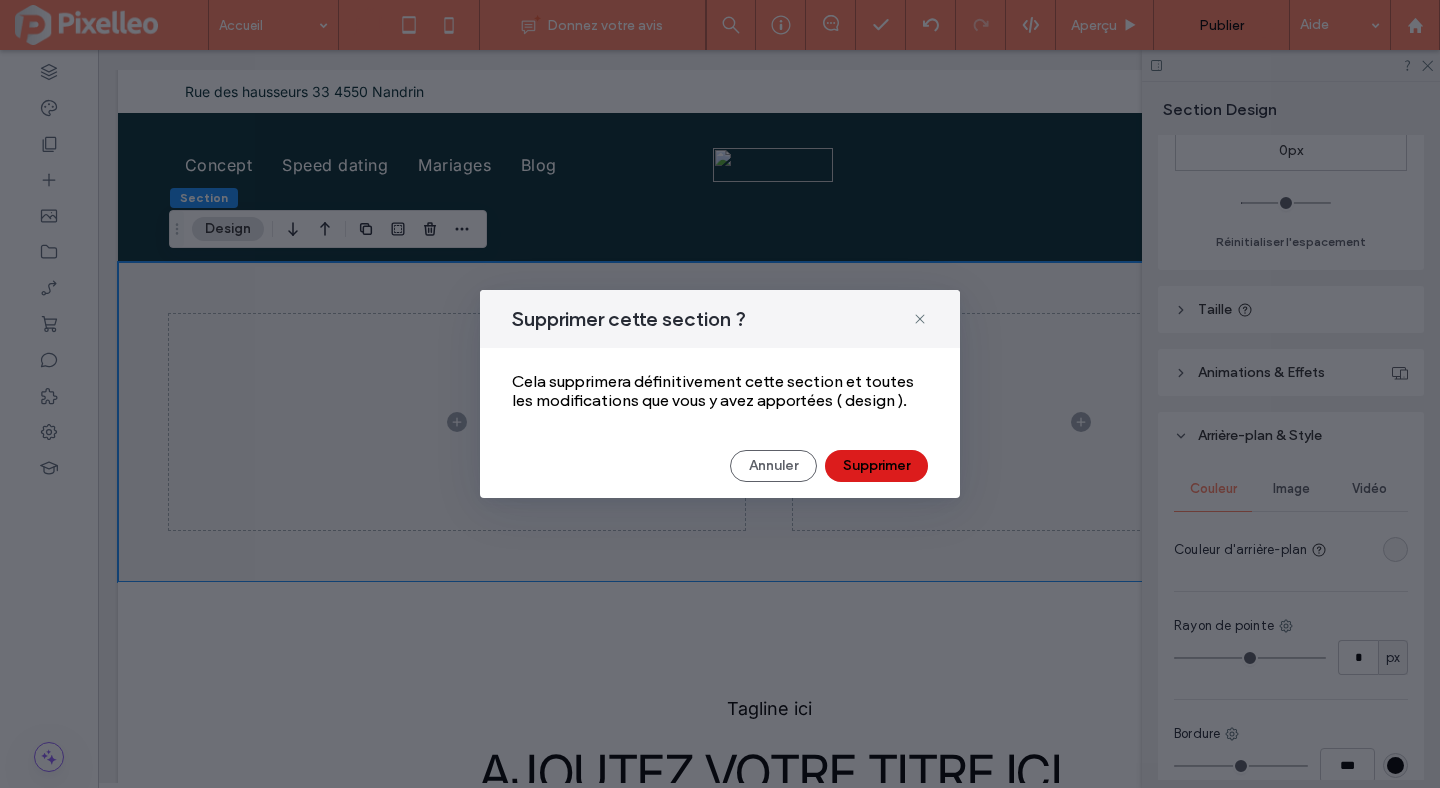 click on "Supprimer cette section ? Cela supprimera définitivement cette section et toutes les modifications que vous y avez apportées ( design ). Annuler Supprimer" at bounding box center [720, 394] 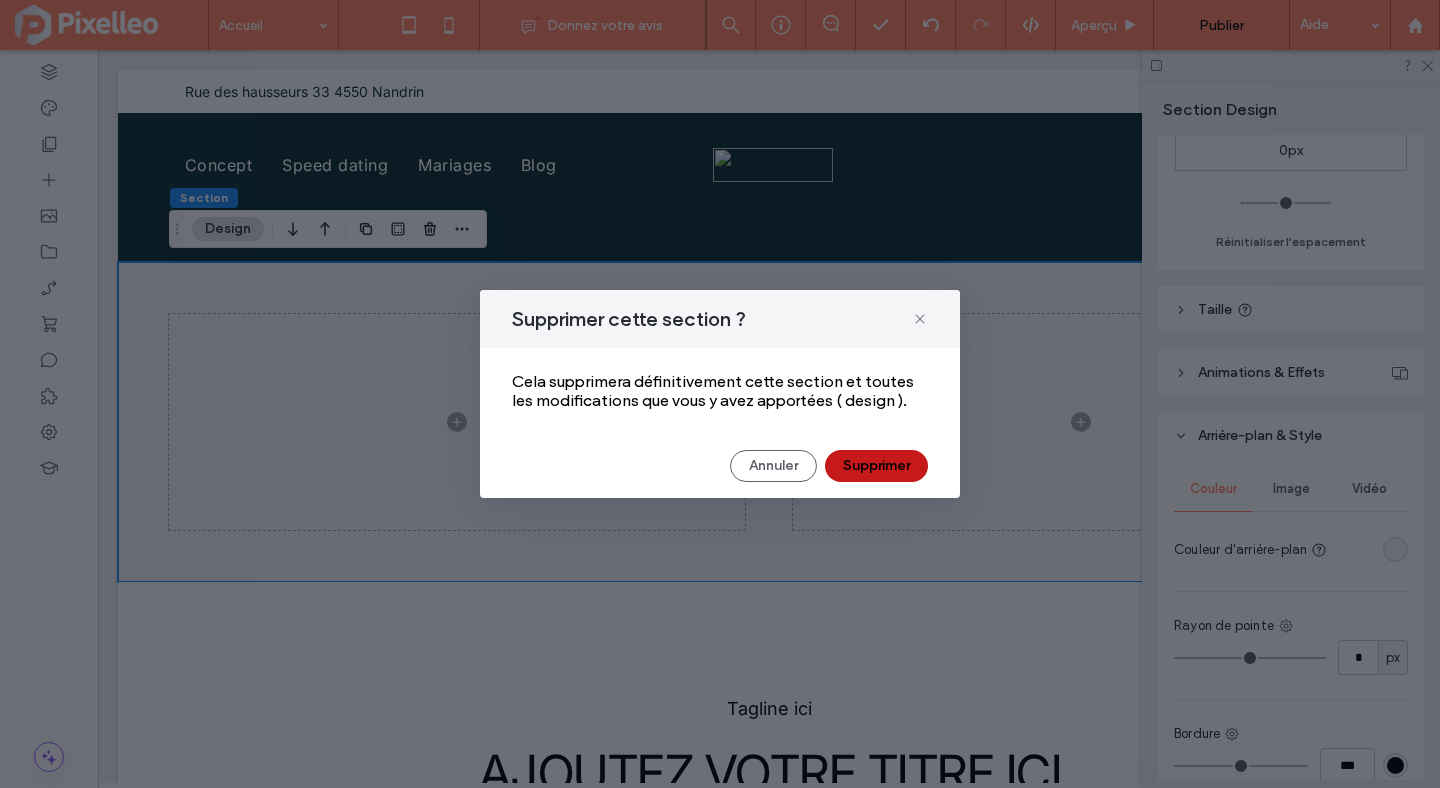 click on "Supprimer" at bounding box center (876, 466) 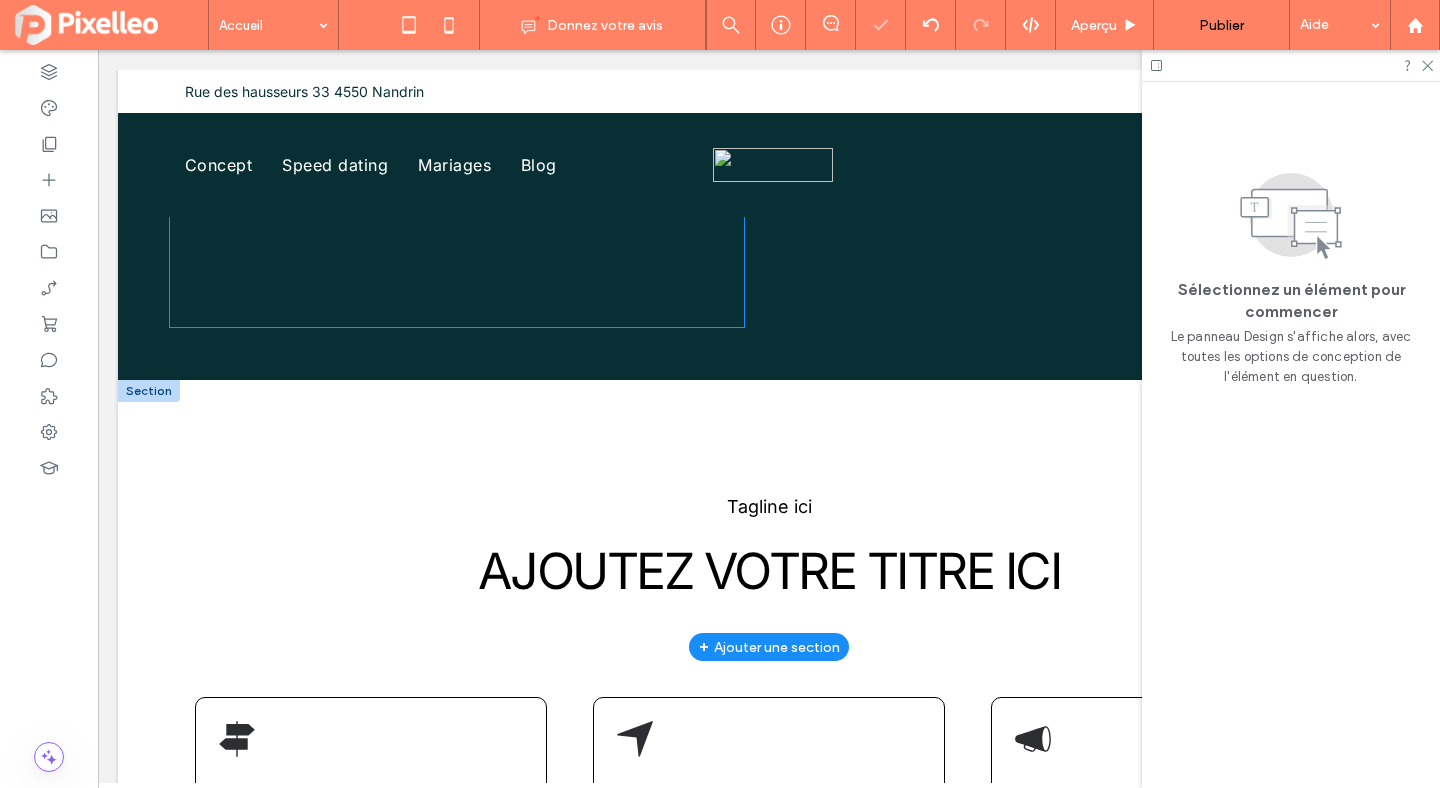 scroll, scrollTop: 428, scrollLeft: 0, axis: vertical 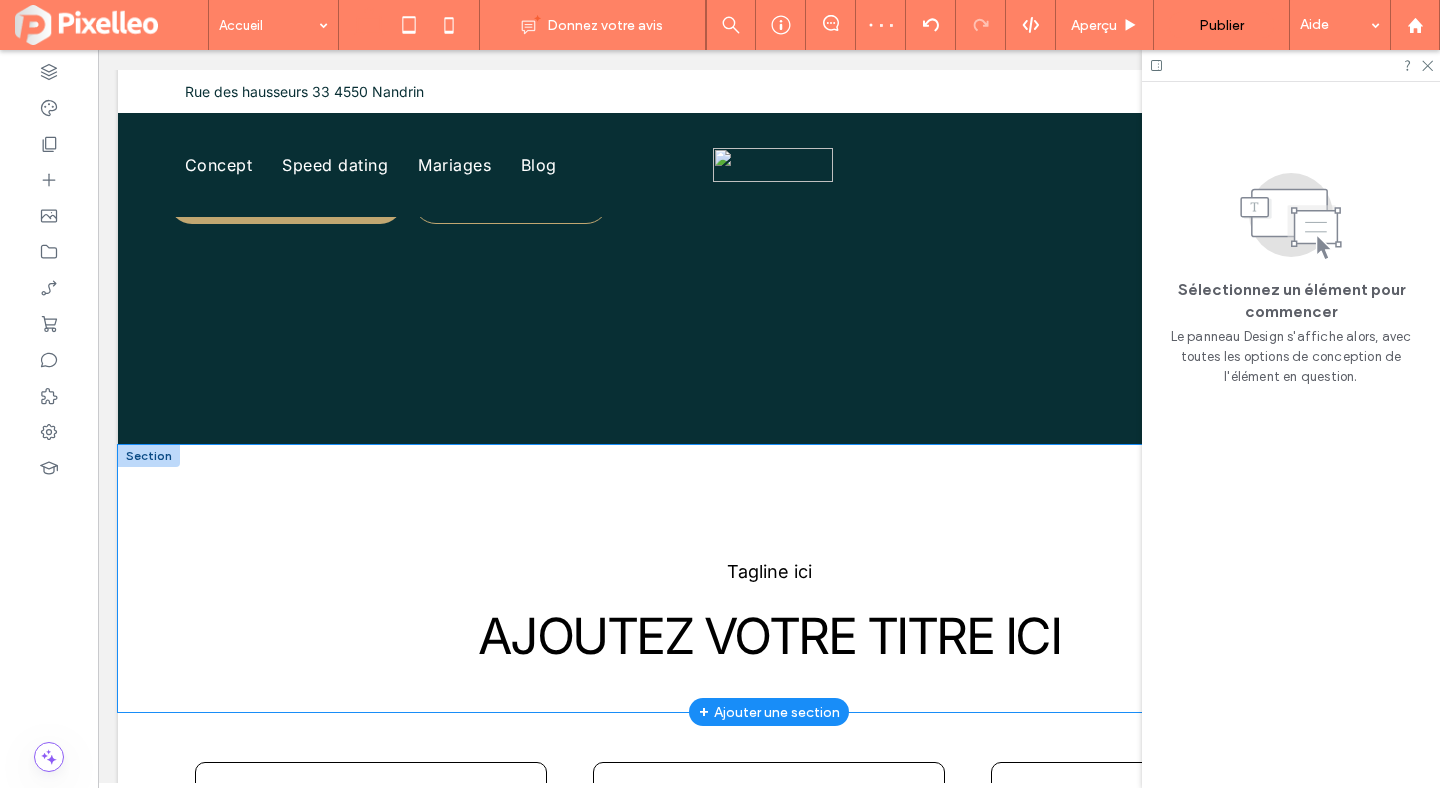 click on "Tagline ici
AJOUTEZ VOTRE TITRE ICI" at bounding box center [769, 578] 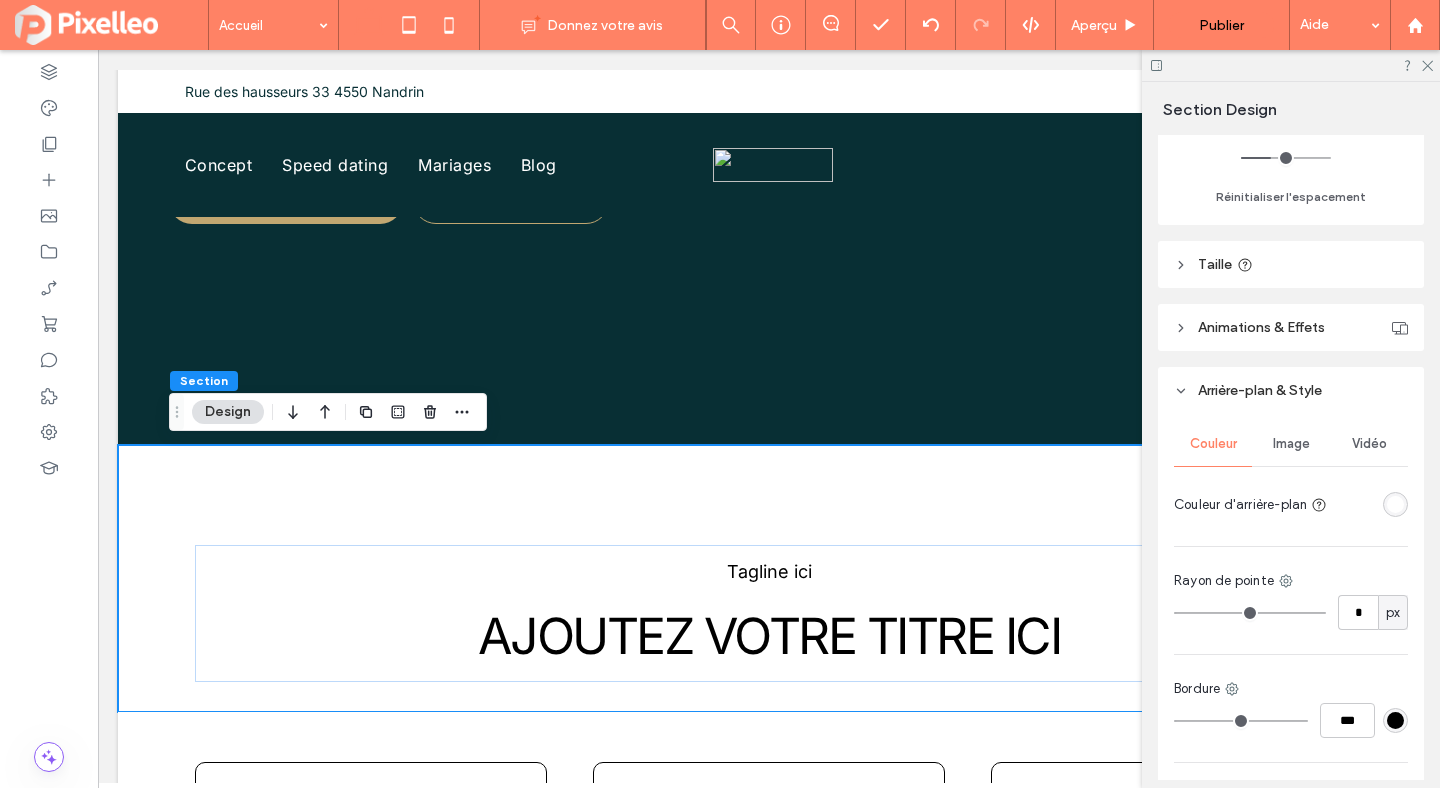 scroll, scrollTop: 625, scrollLeft: 0, axis: vertical 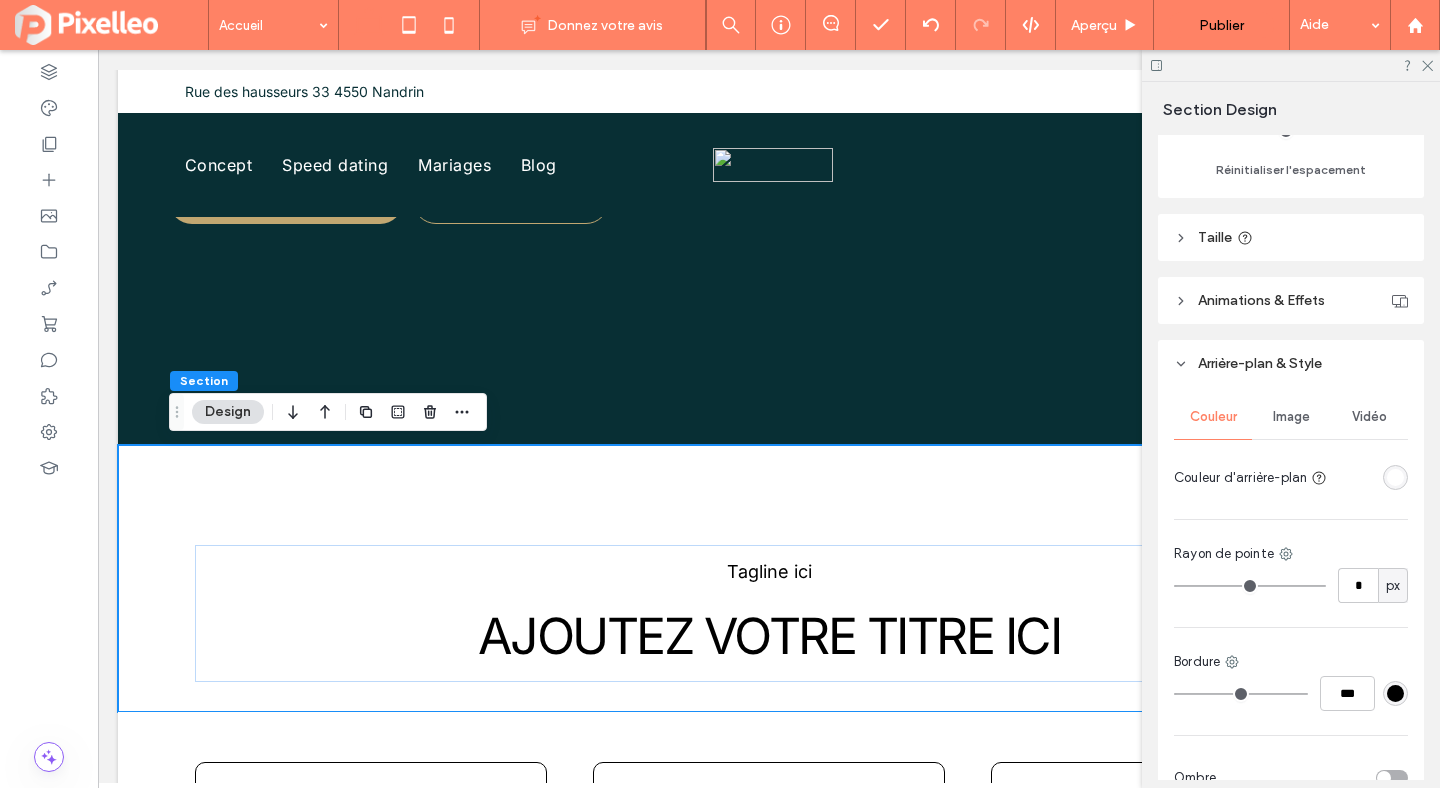 click at bounding box center (1371, 477) 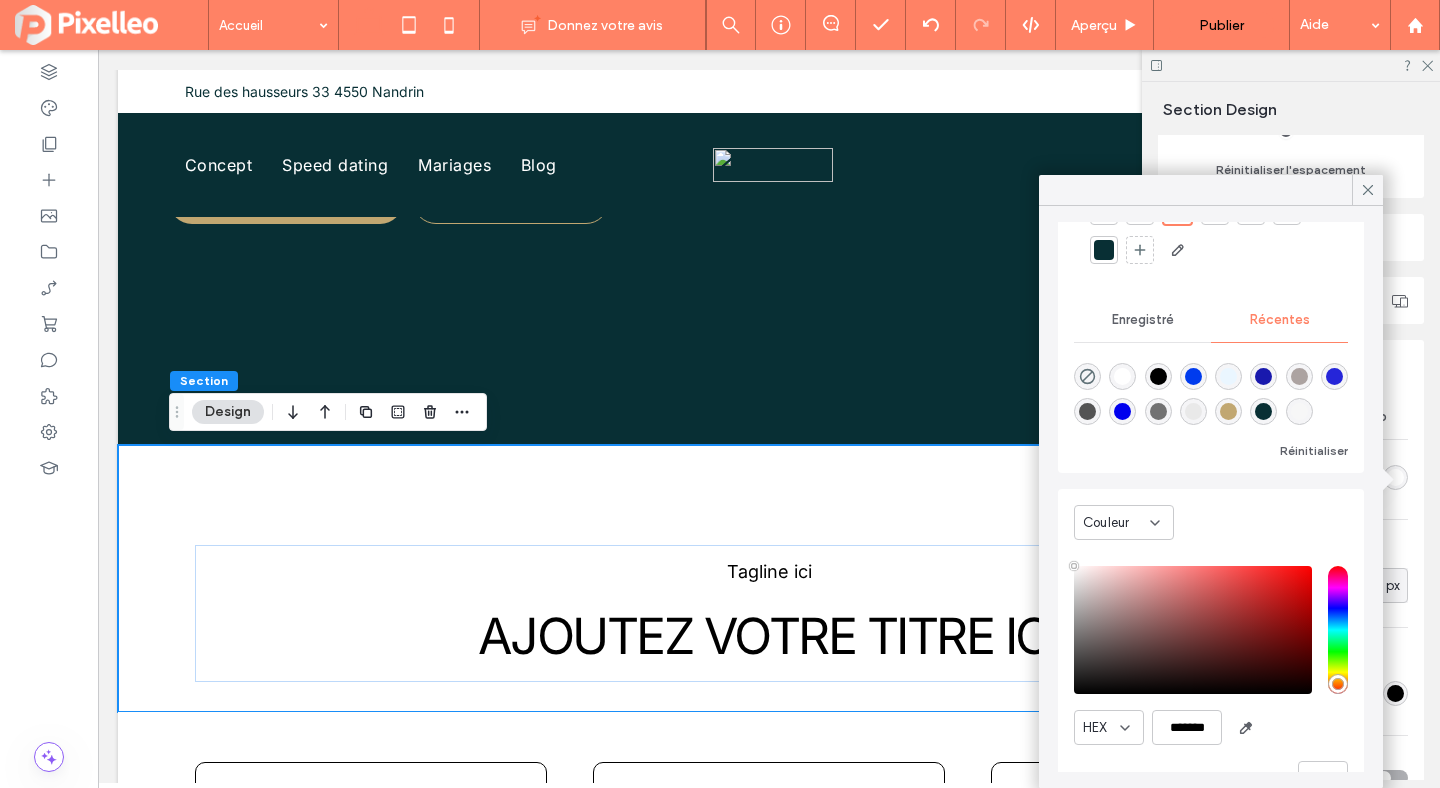 scroll, scrollTop: 156, scrollLeft: 0, axis: vertical 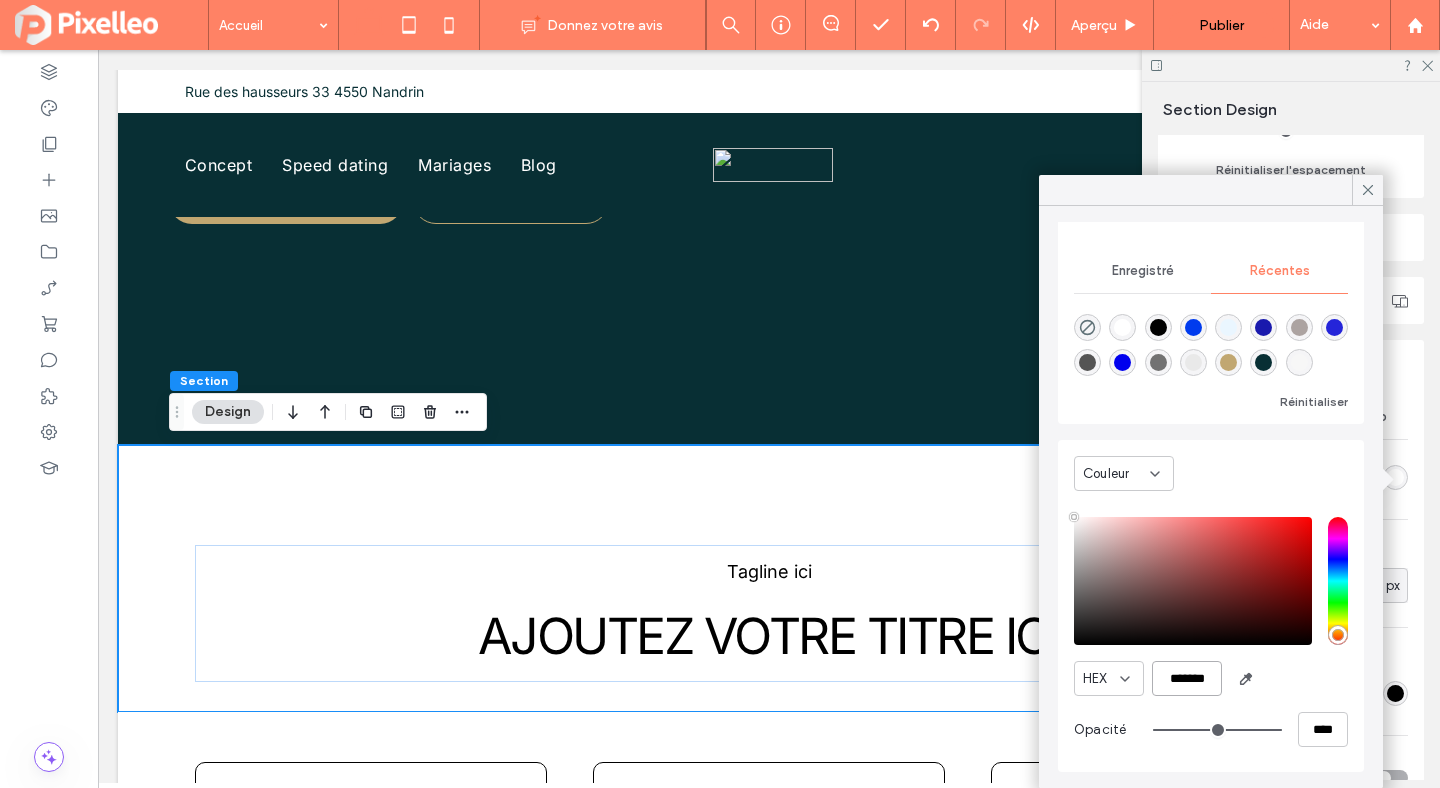 click on "*******" at bounding box center (1187, 678) 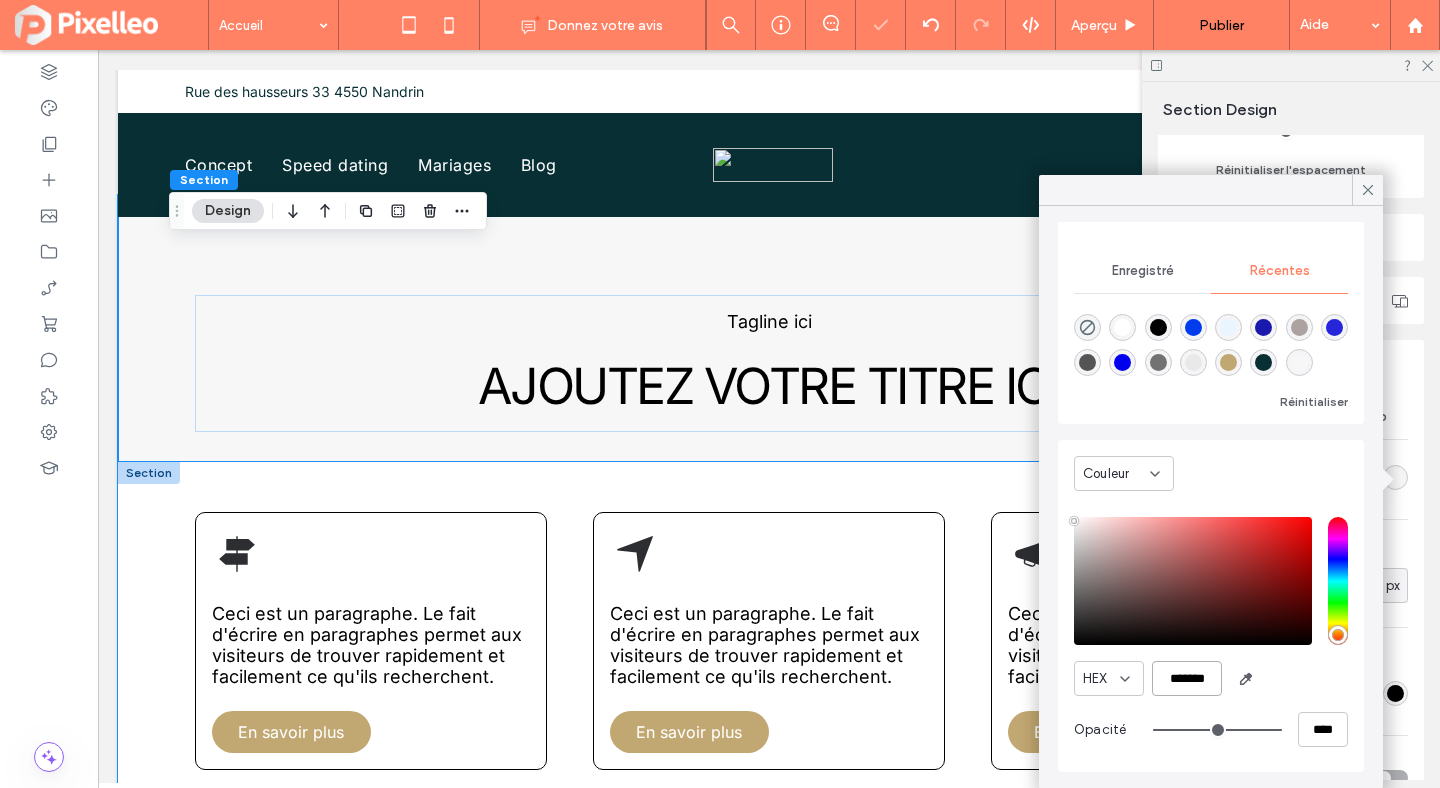 scroll, scrollTop: 720, scrollLeft: 0, axis: vertical 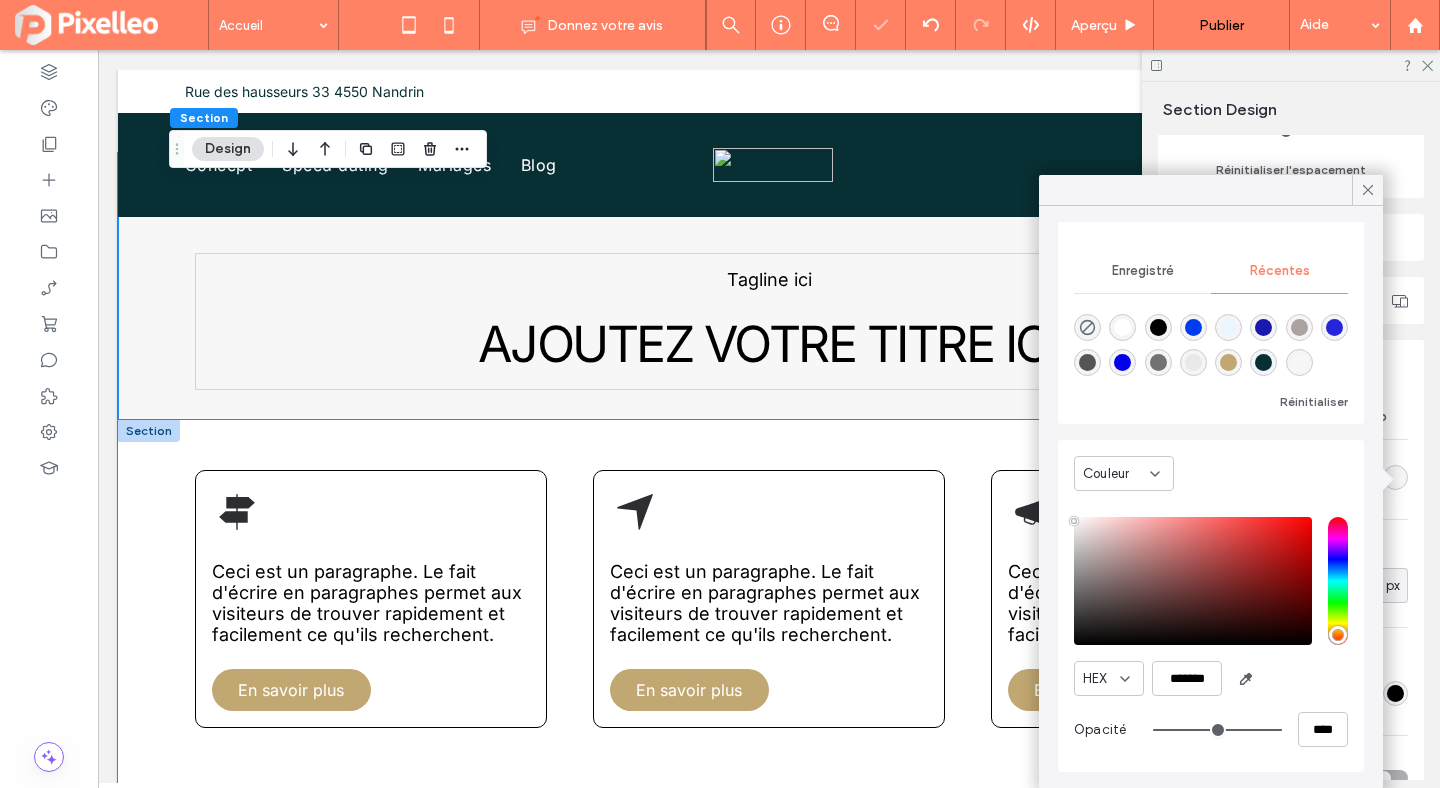 click on "Ceci est un paragraphe. Le fait d'écrire en paragraphes permet aux visiteurs de trouver rapidement et facilement ce qu'ils recherchent.
En savoir plus
Ceci est un paragraphe. Le fait d'écrire en paragraphes permet aux visiteurs de trouver rapidement et facilement ce qu'ils recherchent.
En savoir plus
Ceci est un paragraphe. Le fait d'écrire en paragraphes permet aux visiteurs de trouver rapidement et facilement ce qu'ils recherchent.
En savoir plus" at bounding box center (769, 624) 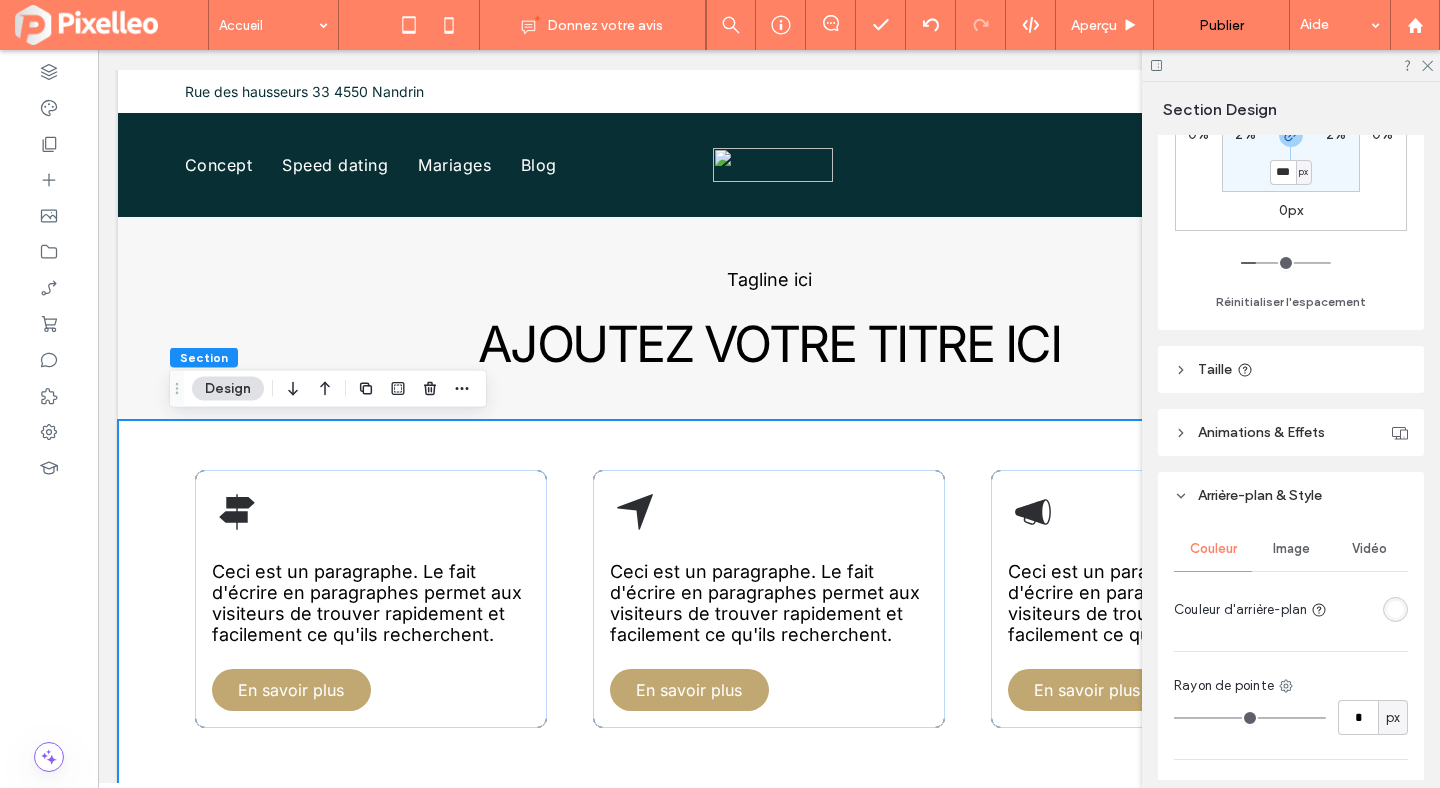 scroll, scrollTop: 541, scrollLeft: 0, axis: vertical 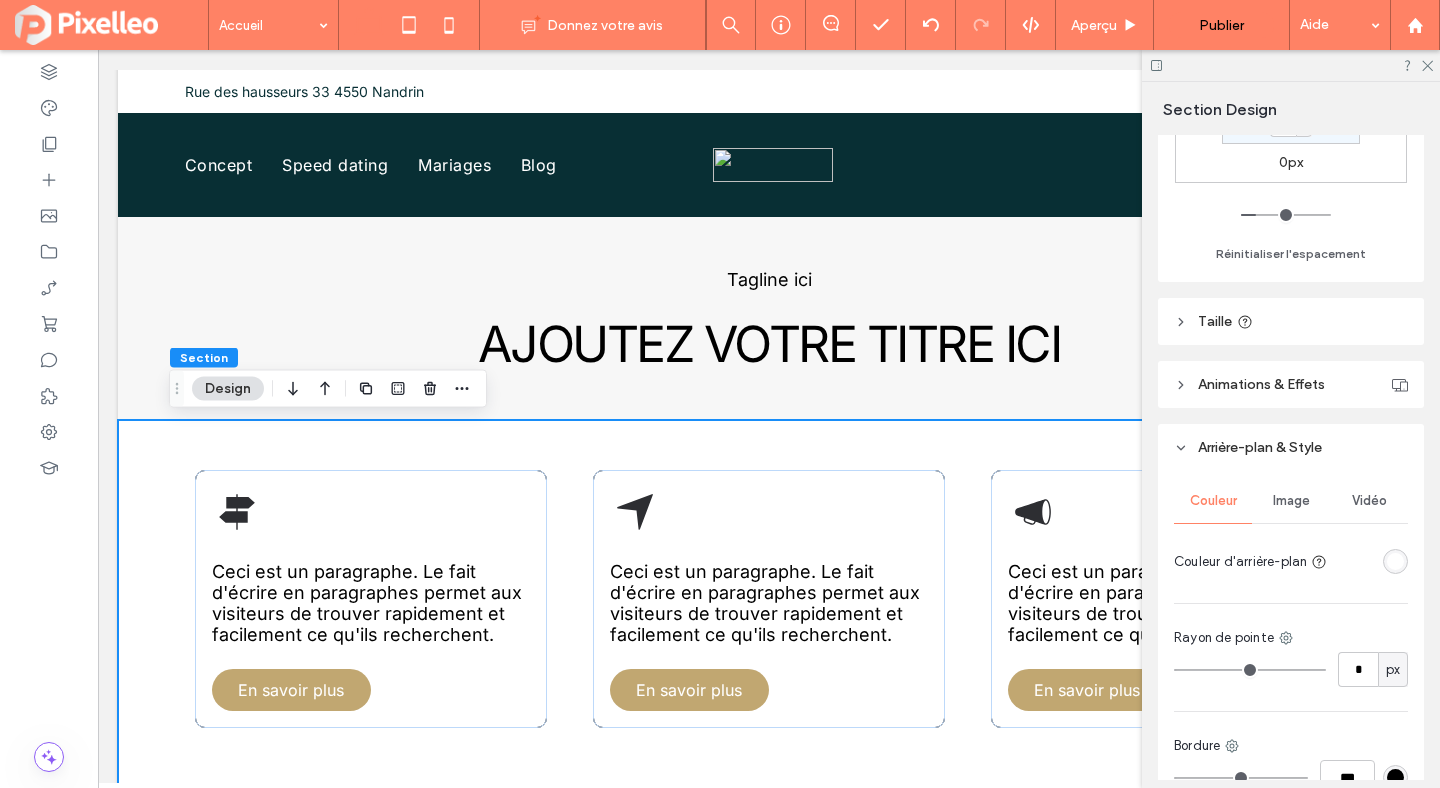 click at bounding box center (1395, 561) 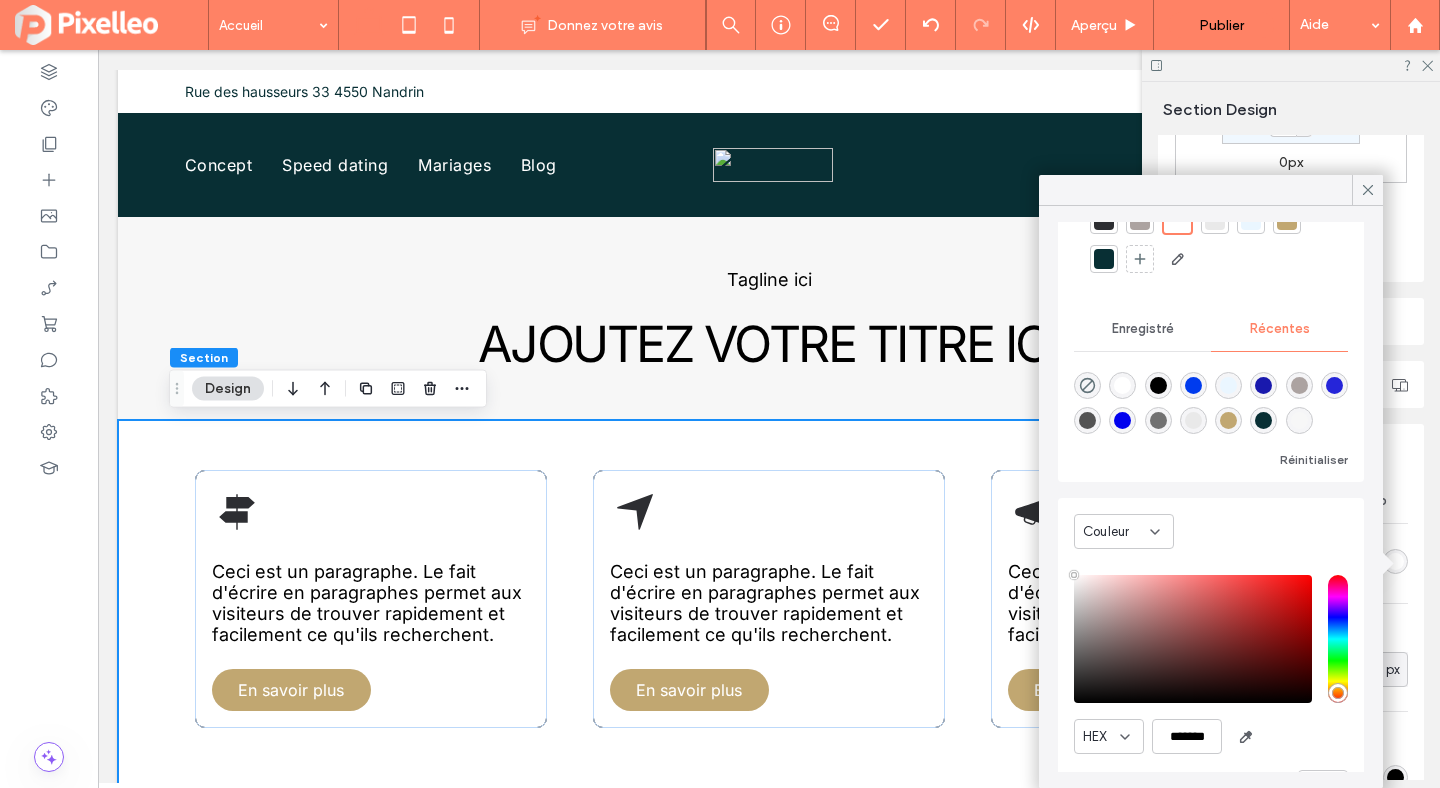 scroll, scrollTop: 156, scrollLeft: 0, axis: vertical 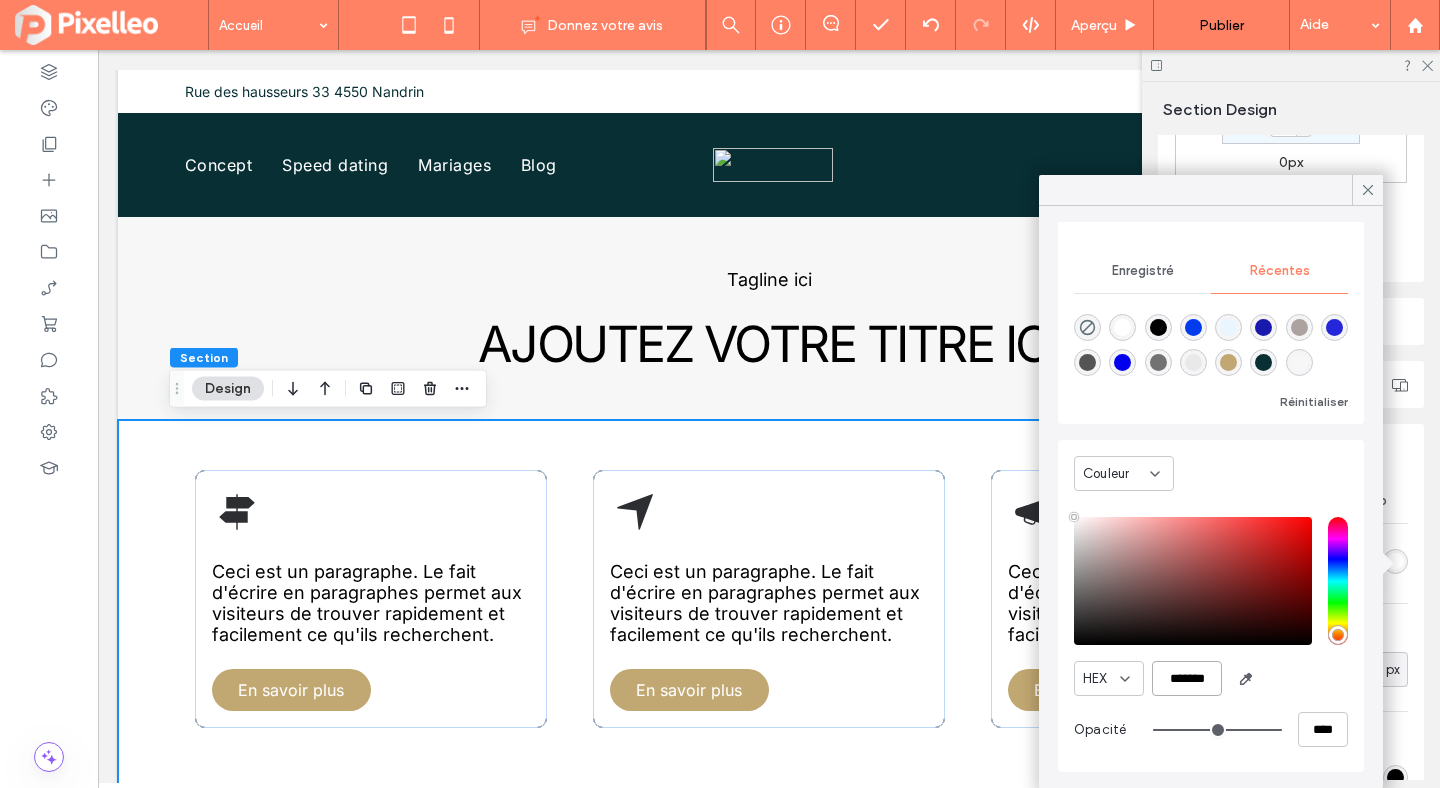 click on "*******" at bounding box center [1187, 678] 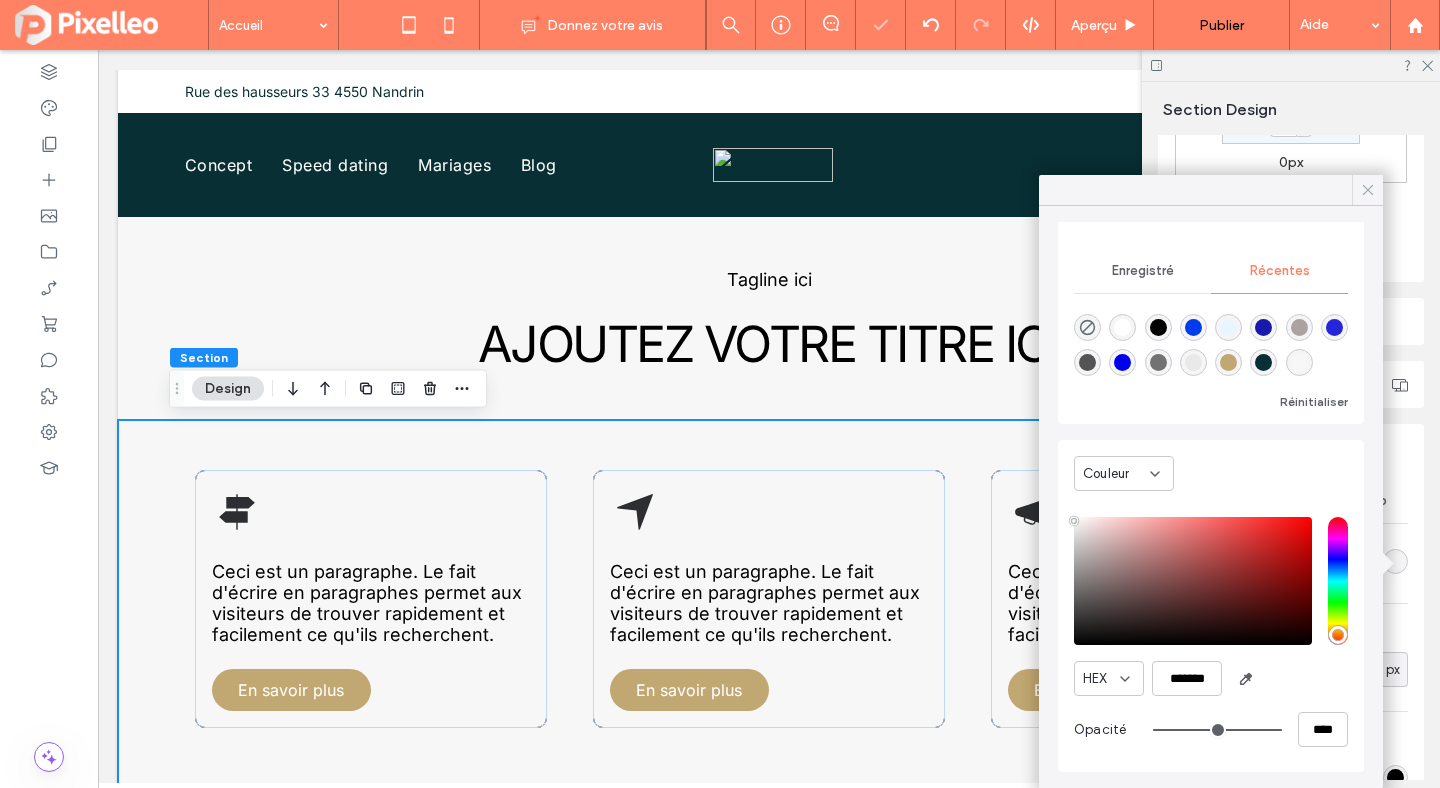 click 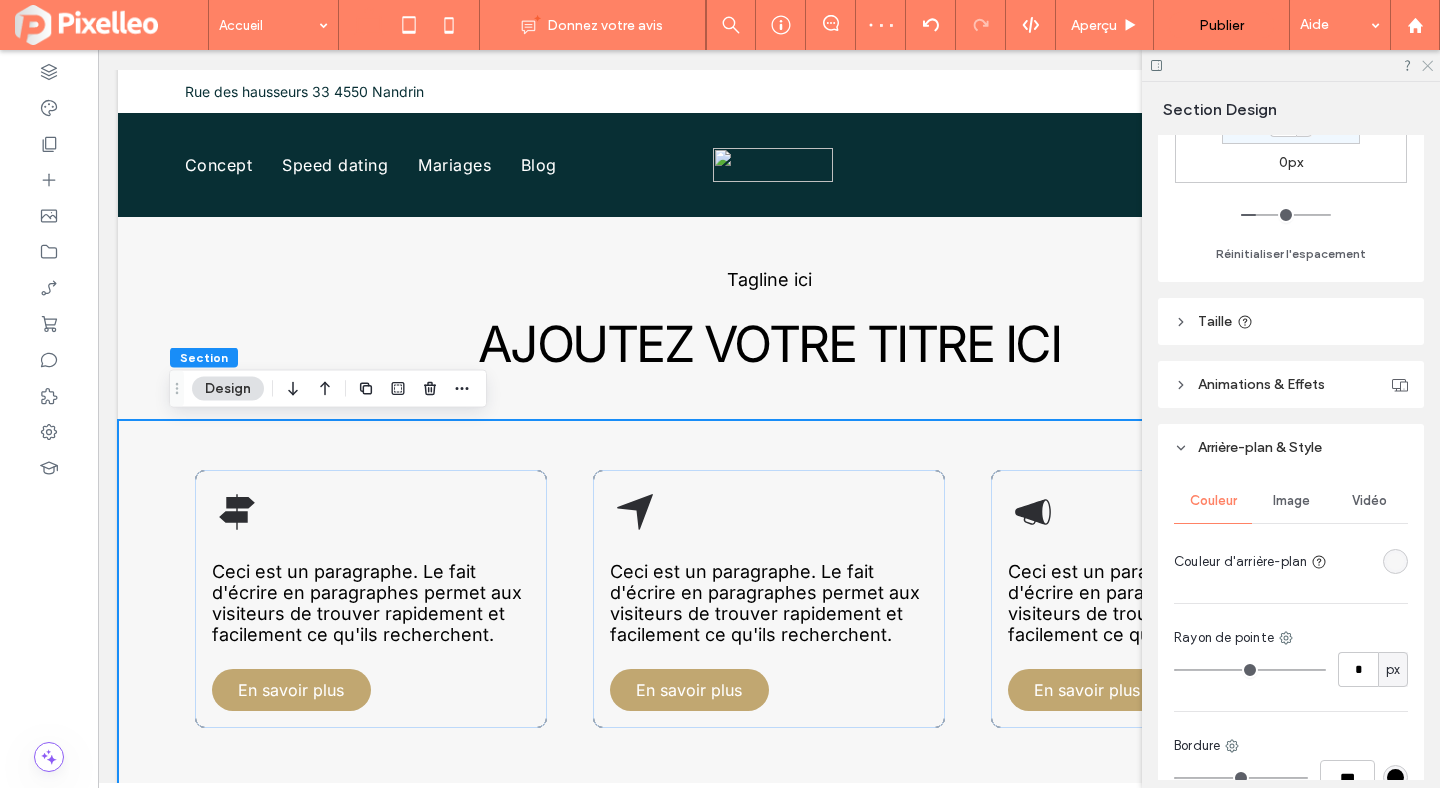 click 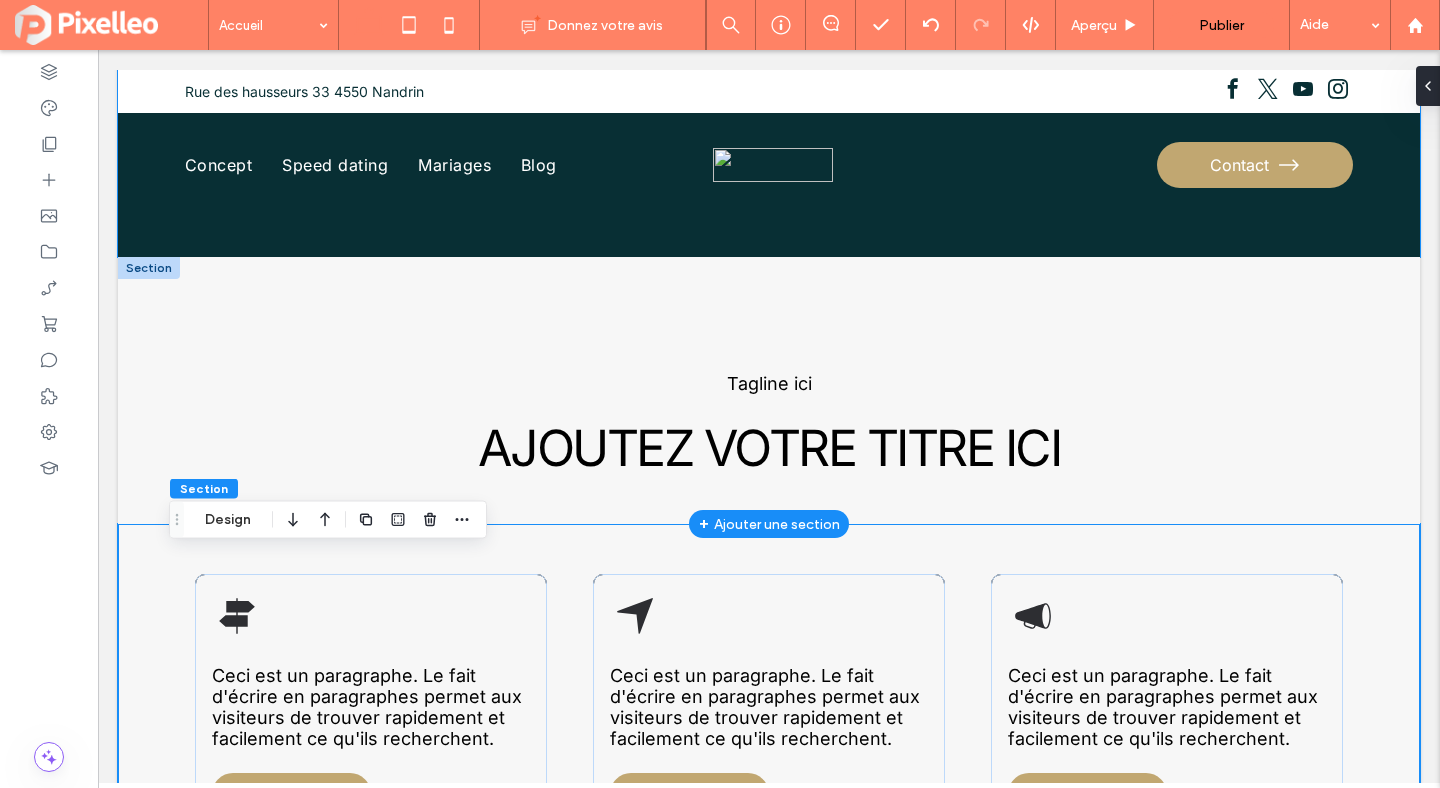 scroll, scrollTop: 632, scrollLeft: 0, axis: vertical 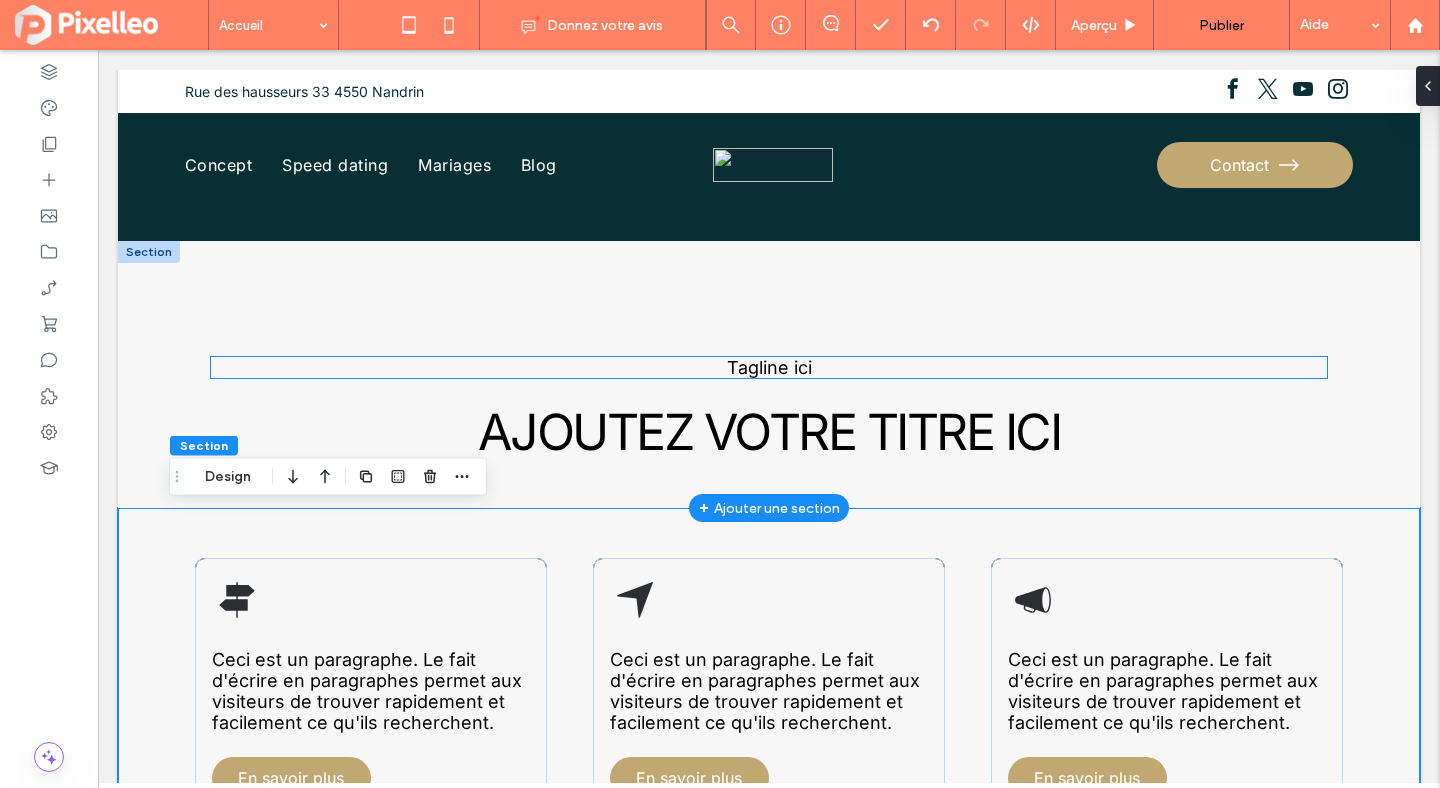 click on "Tagline ici" at bounding box center (769, 367) 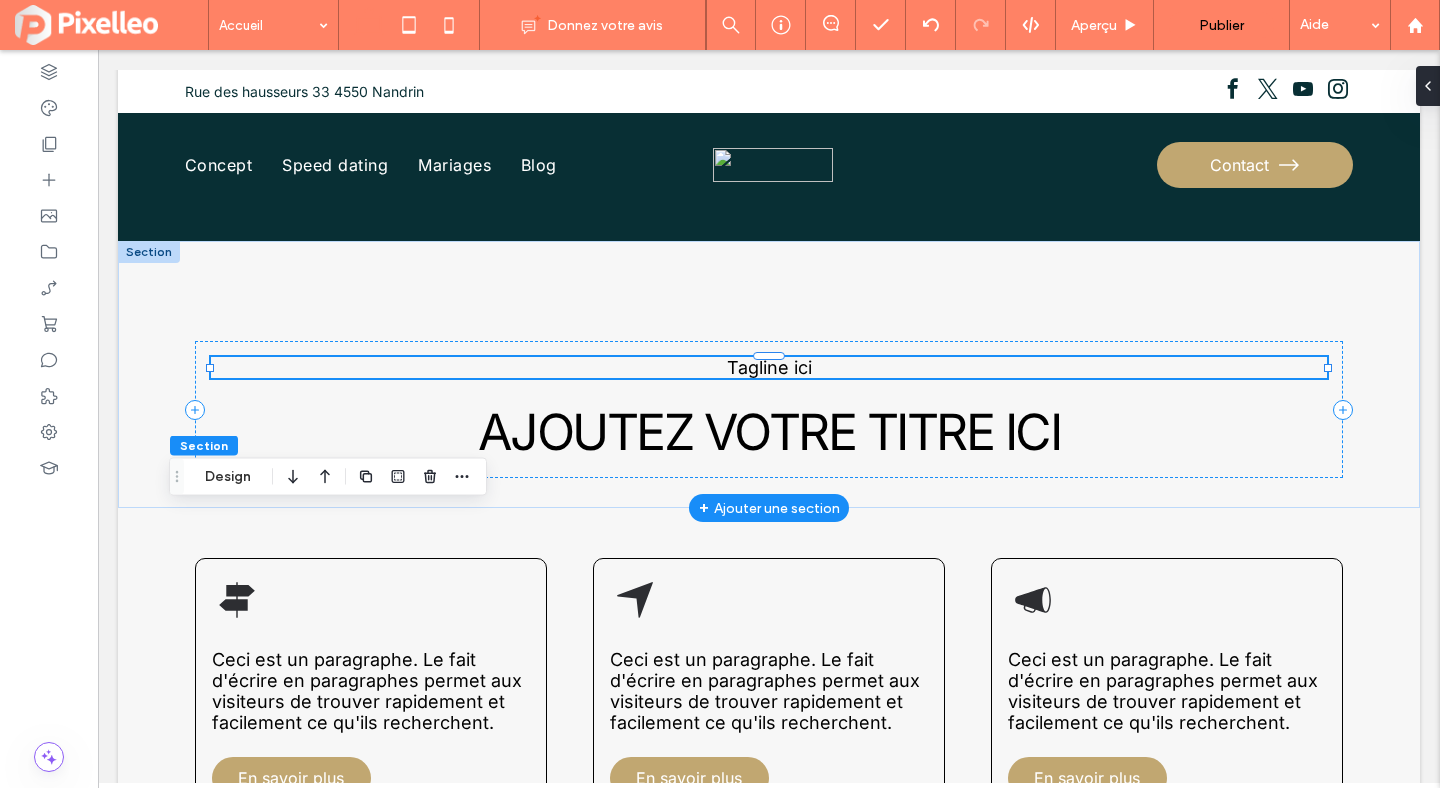 click on "Tagline ici" at bounding box center [769, 367] 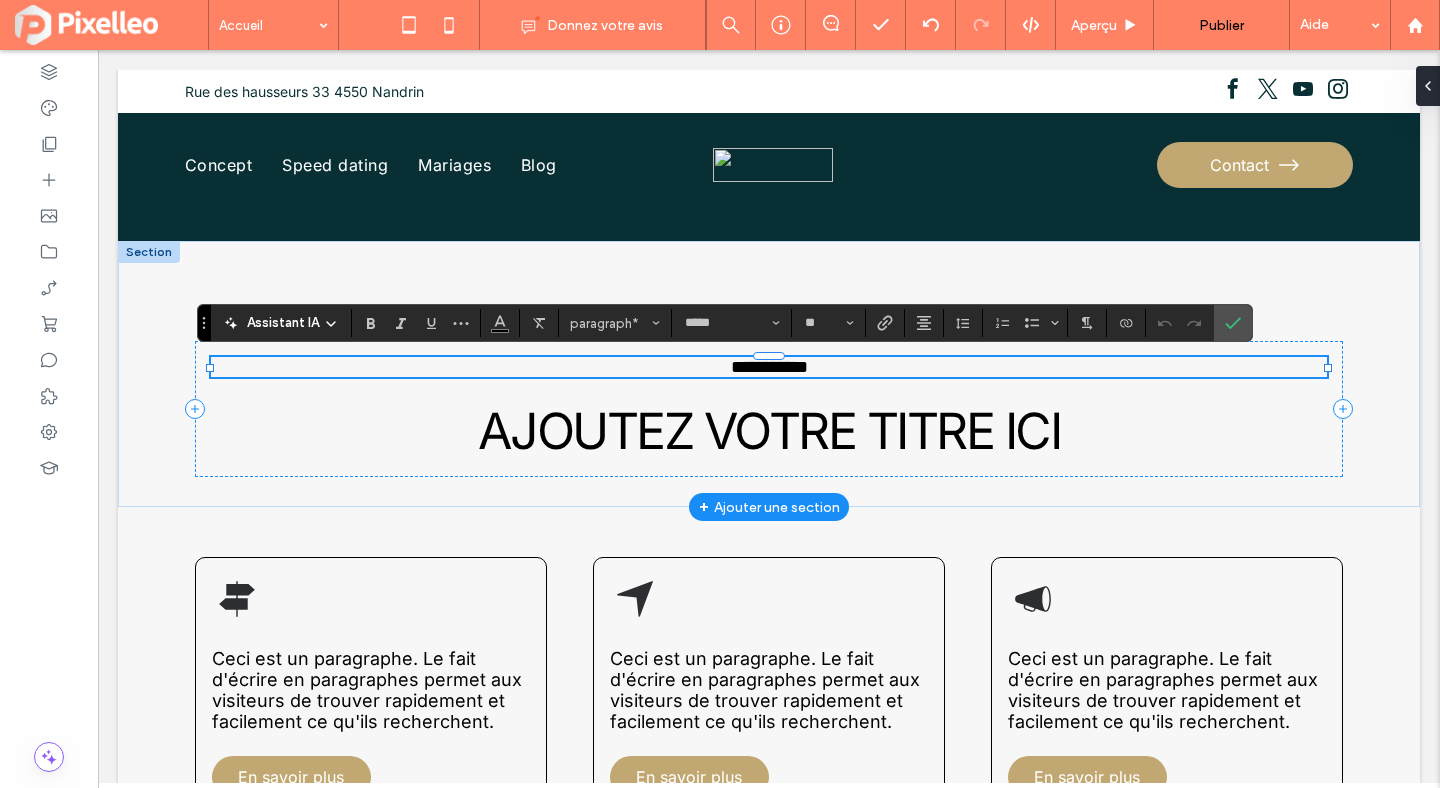 type 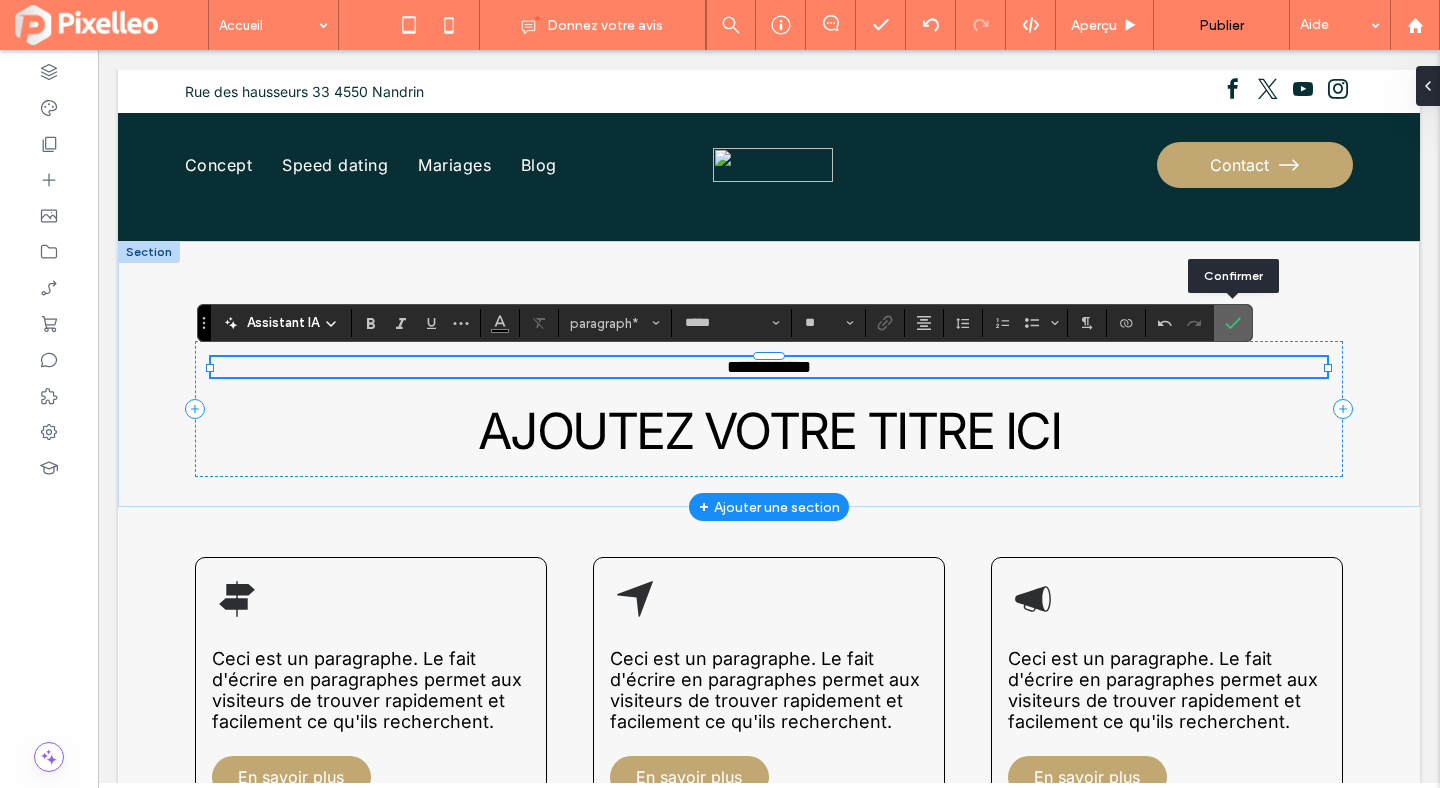 click 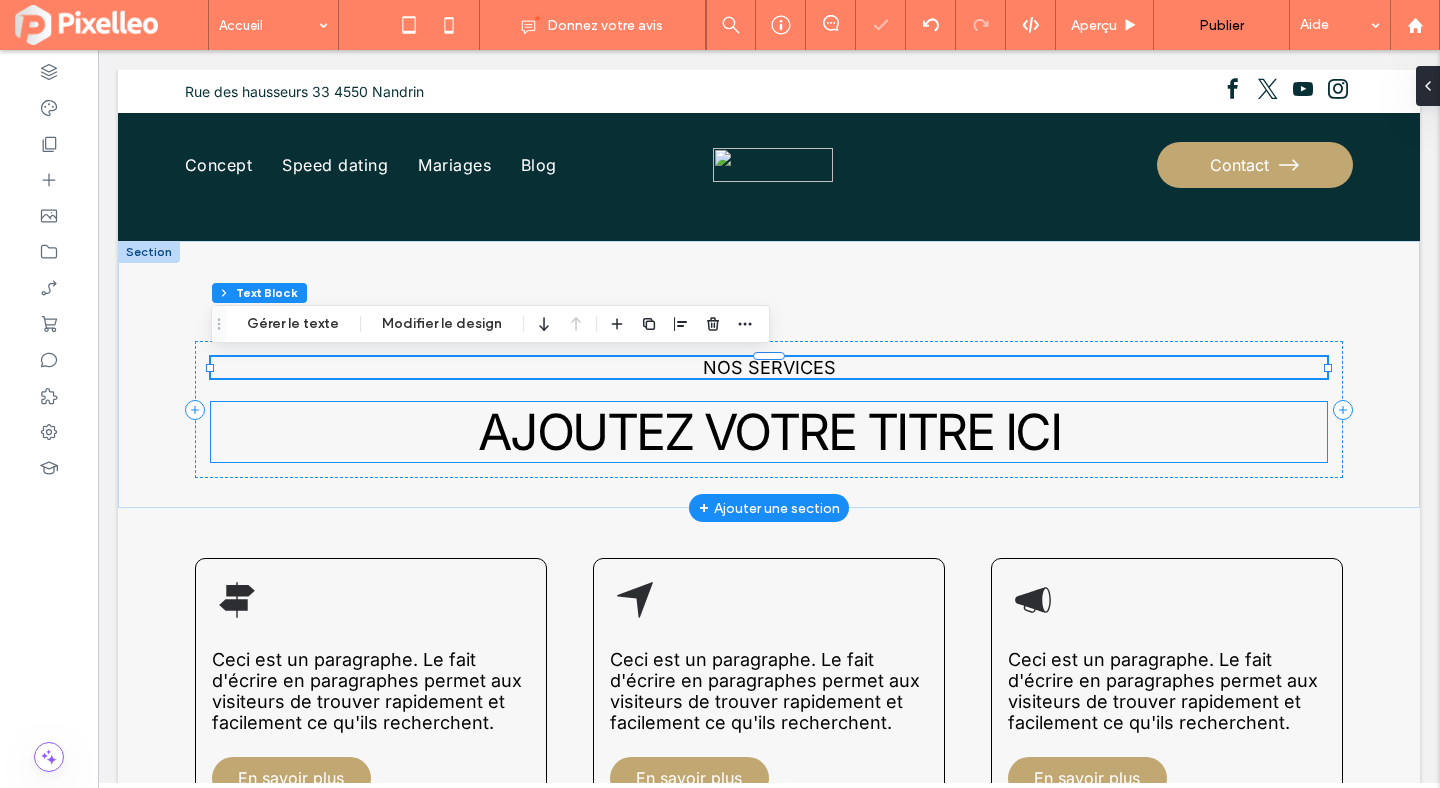 click on "AJOUTEZ VOTRE TITRE ICI" at bounding box center [769, 432] 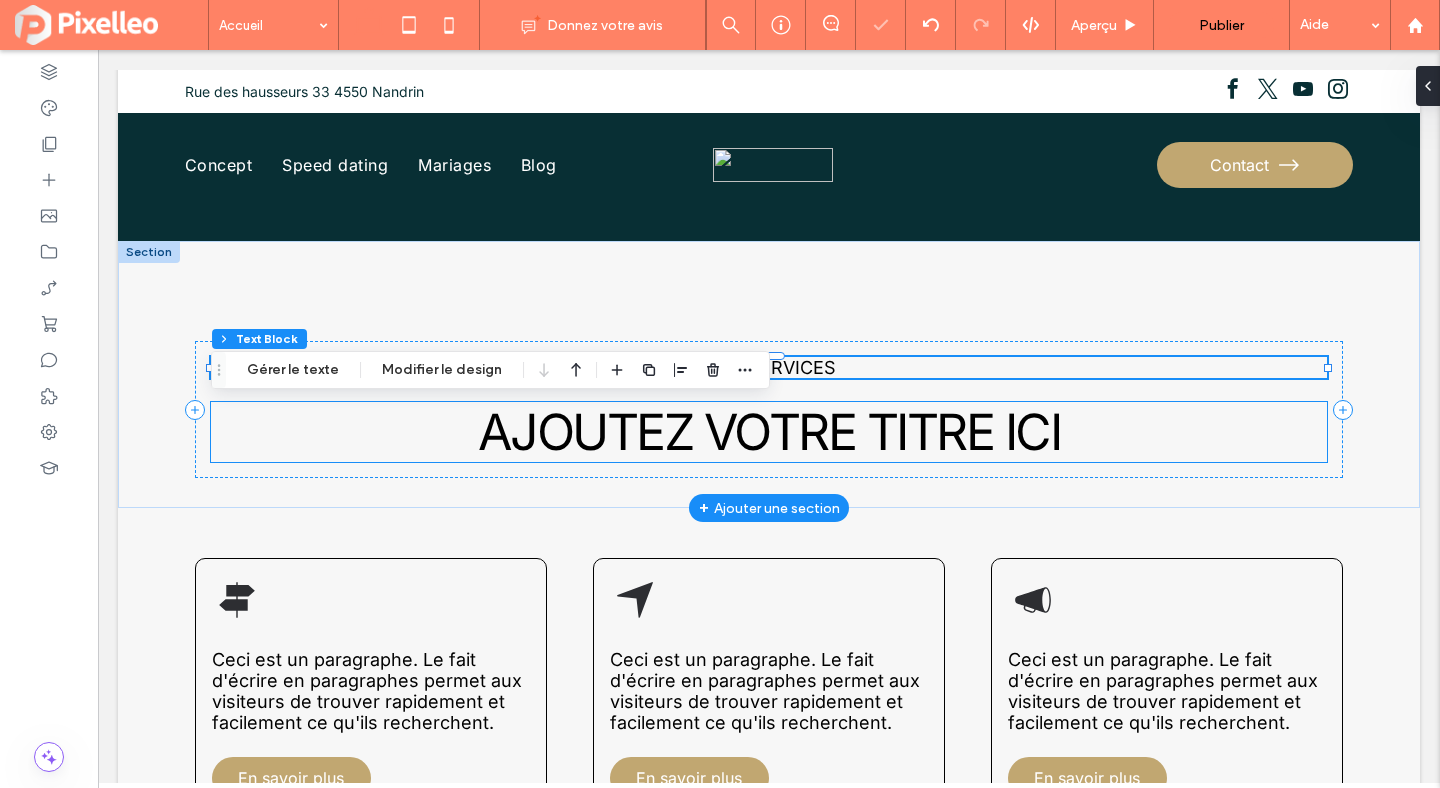click on "AJOUTEZ VOTRE TITRE ICI" at bounding box center [769, 432] 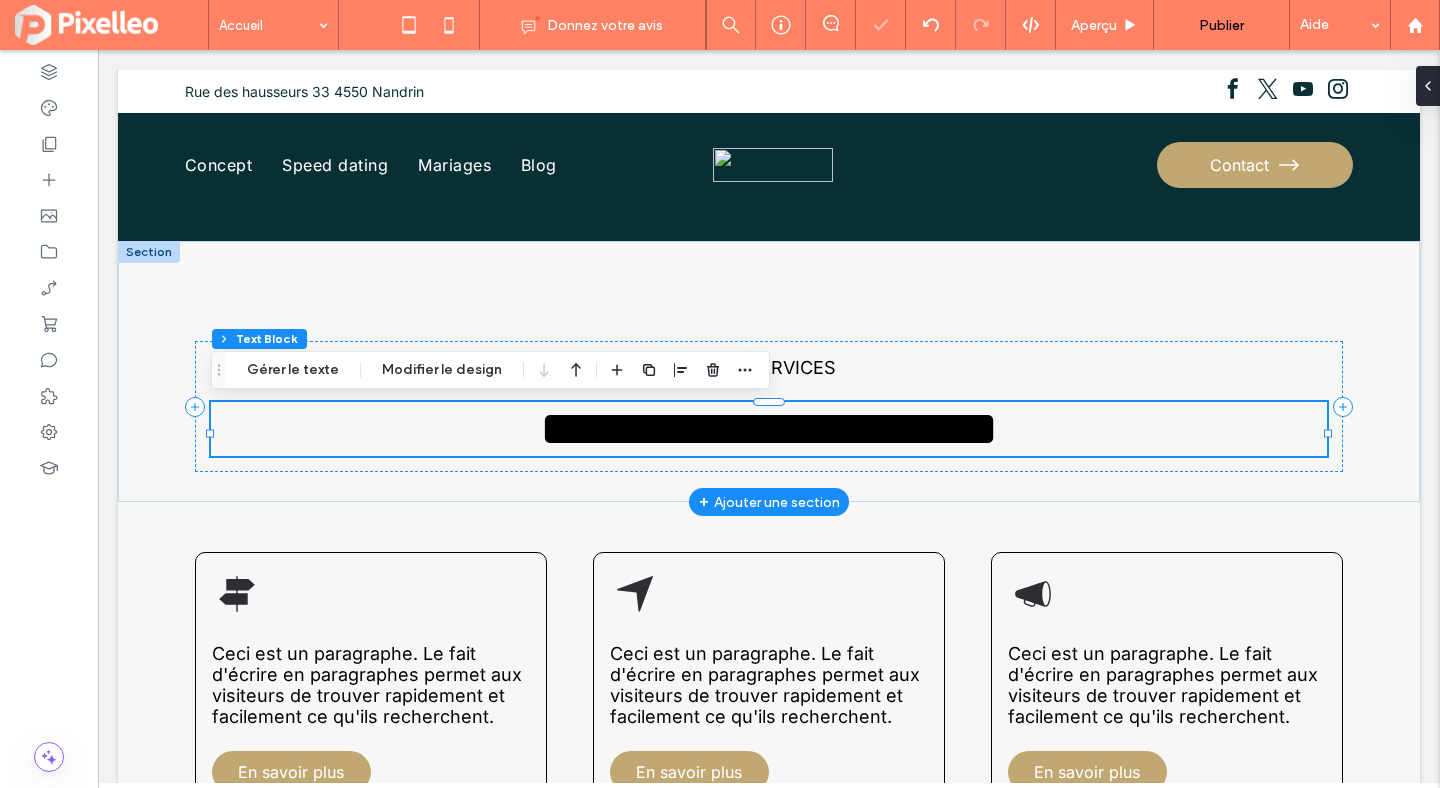 click on "**********" at bounding box center [769, 428] 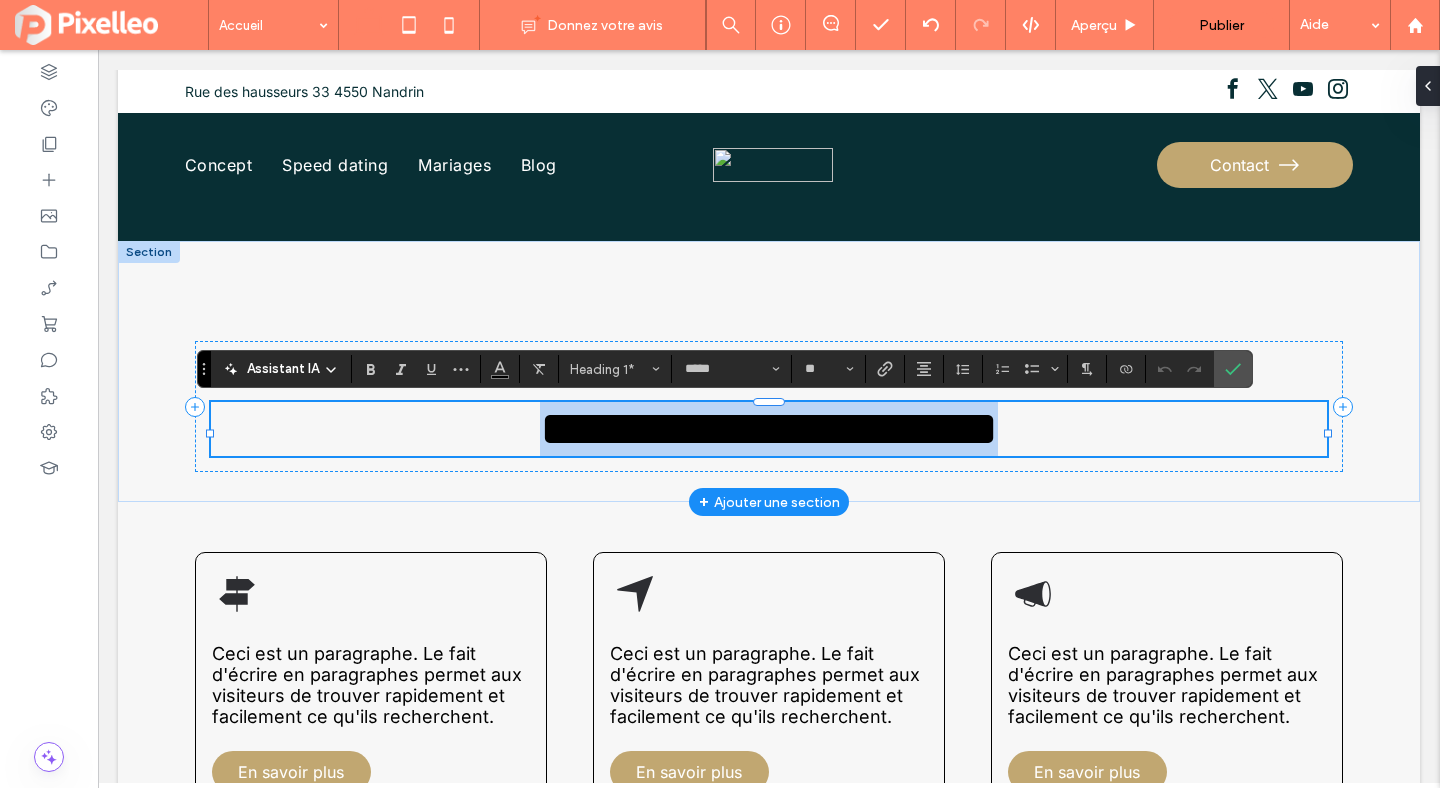 click on "**********" at bounding box center [769, 428] 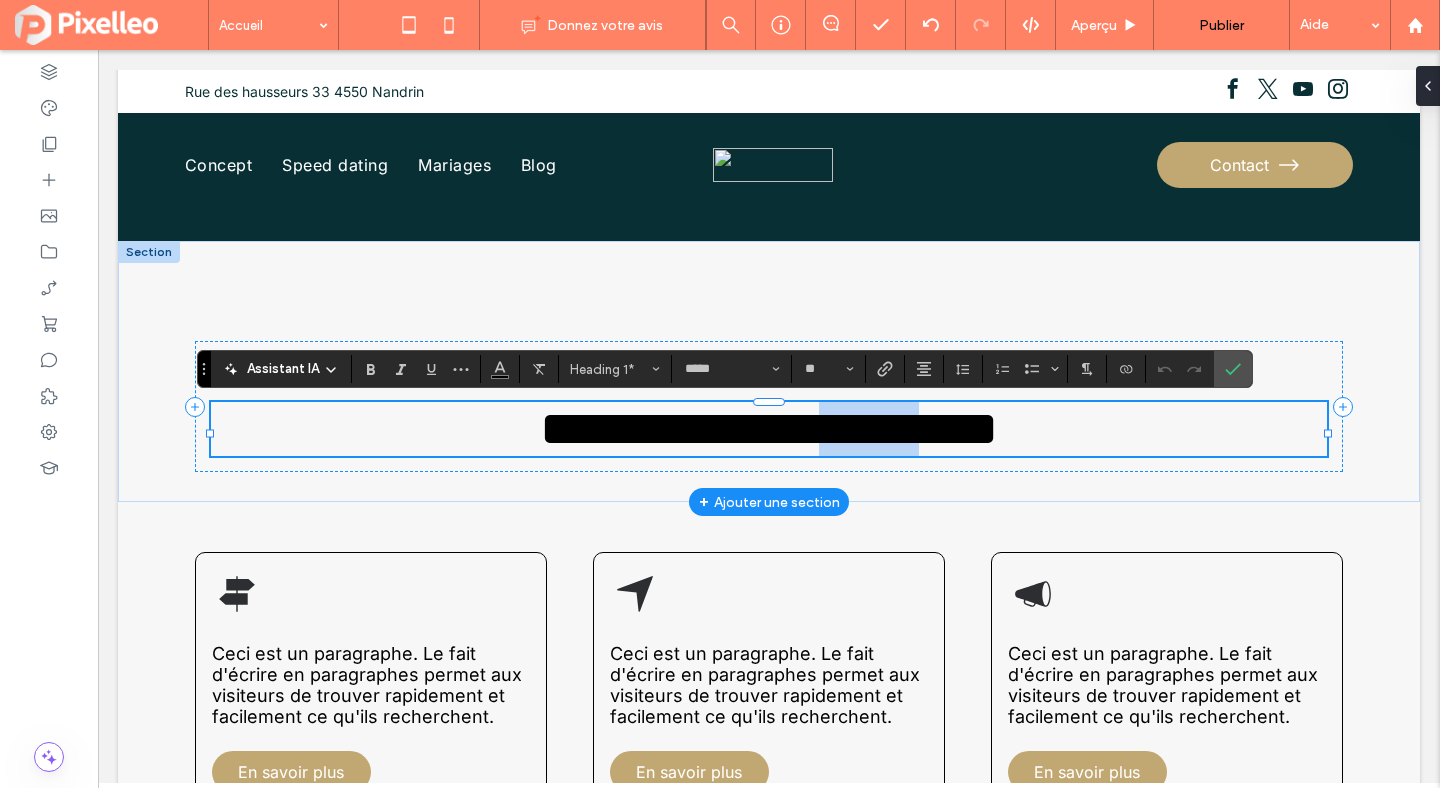 click on "**********" at bounding box center (769, 428) 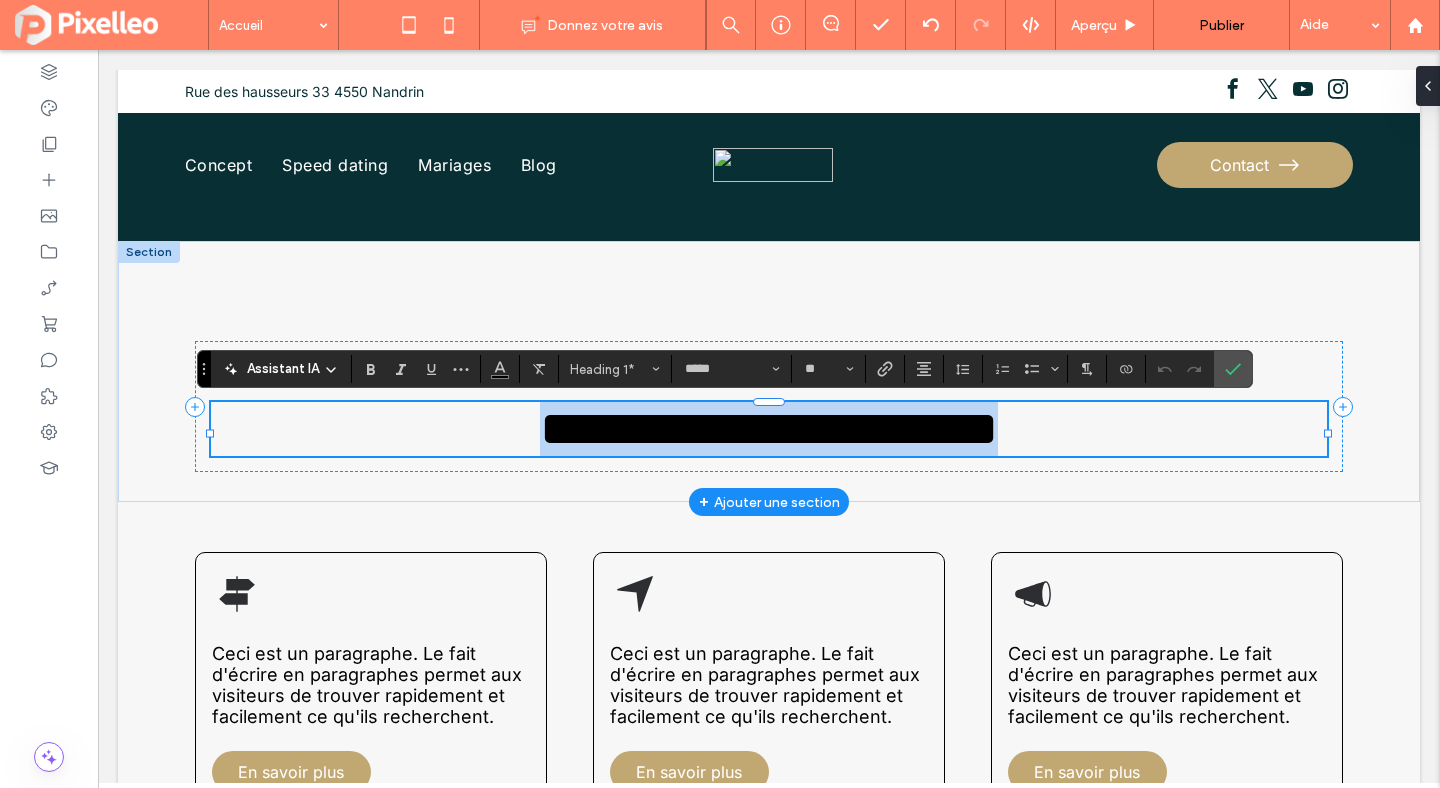 click on "**********" at bounding box center (769, 428) 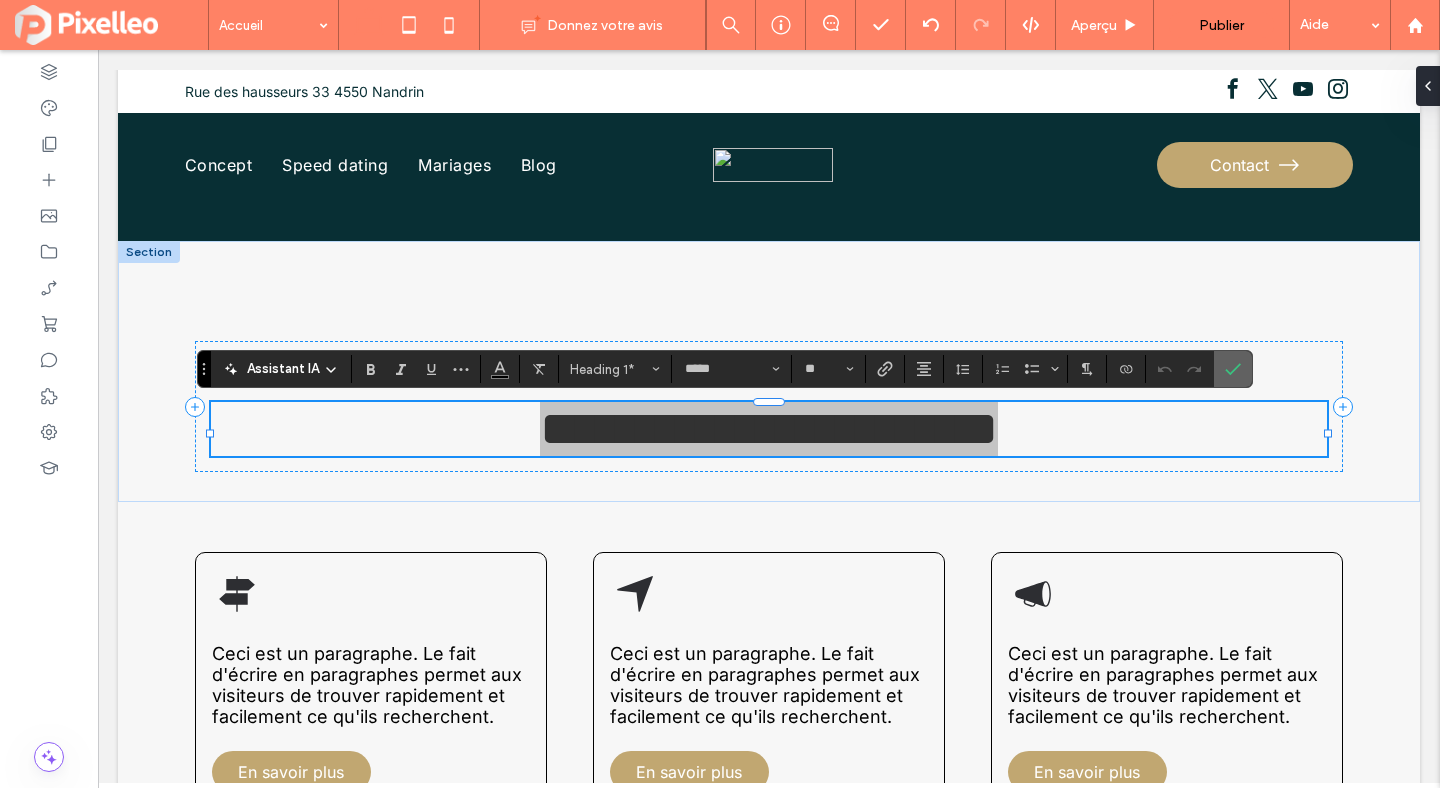 click 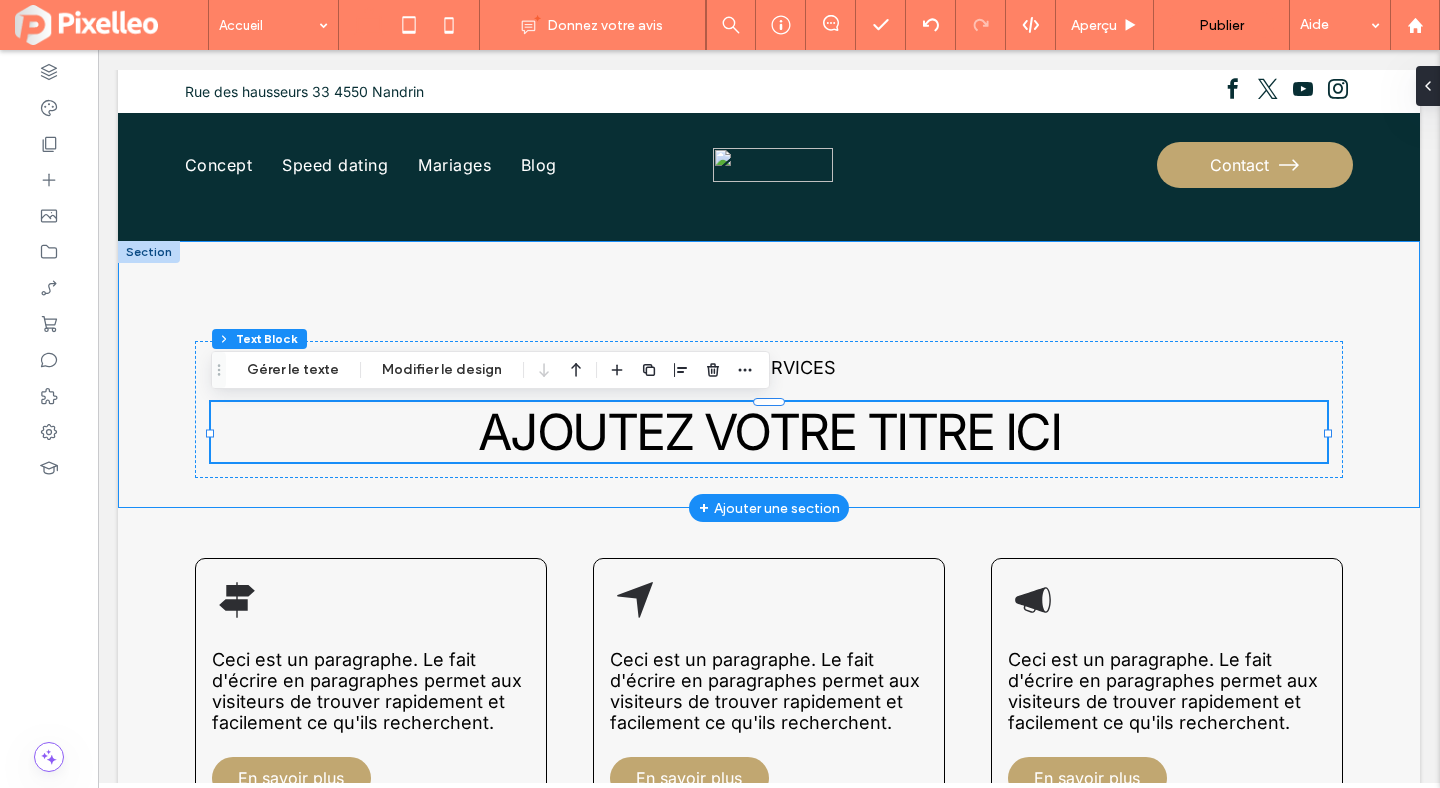 click on "NOS SERVICES
AJOUTEZ VOTRE TITRE ICI" at bounding box center [769, 374] 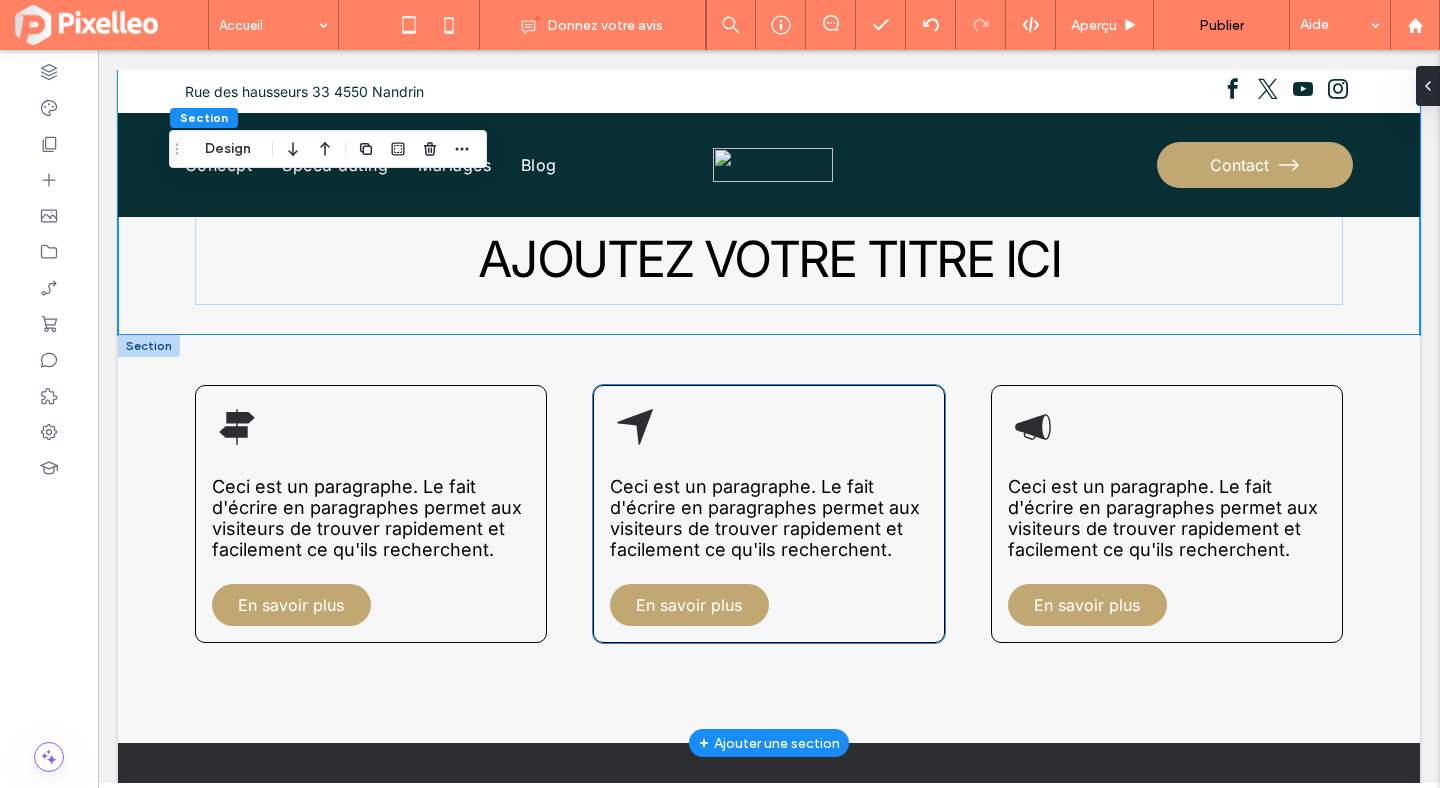 scroll, scrollTop: 851, scrollLeft: 0, axis: vertical 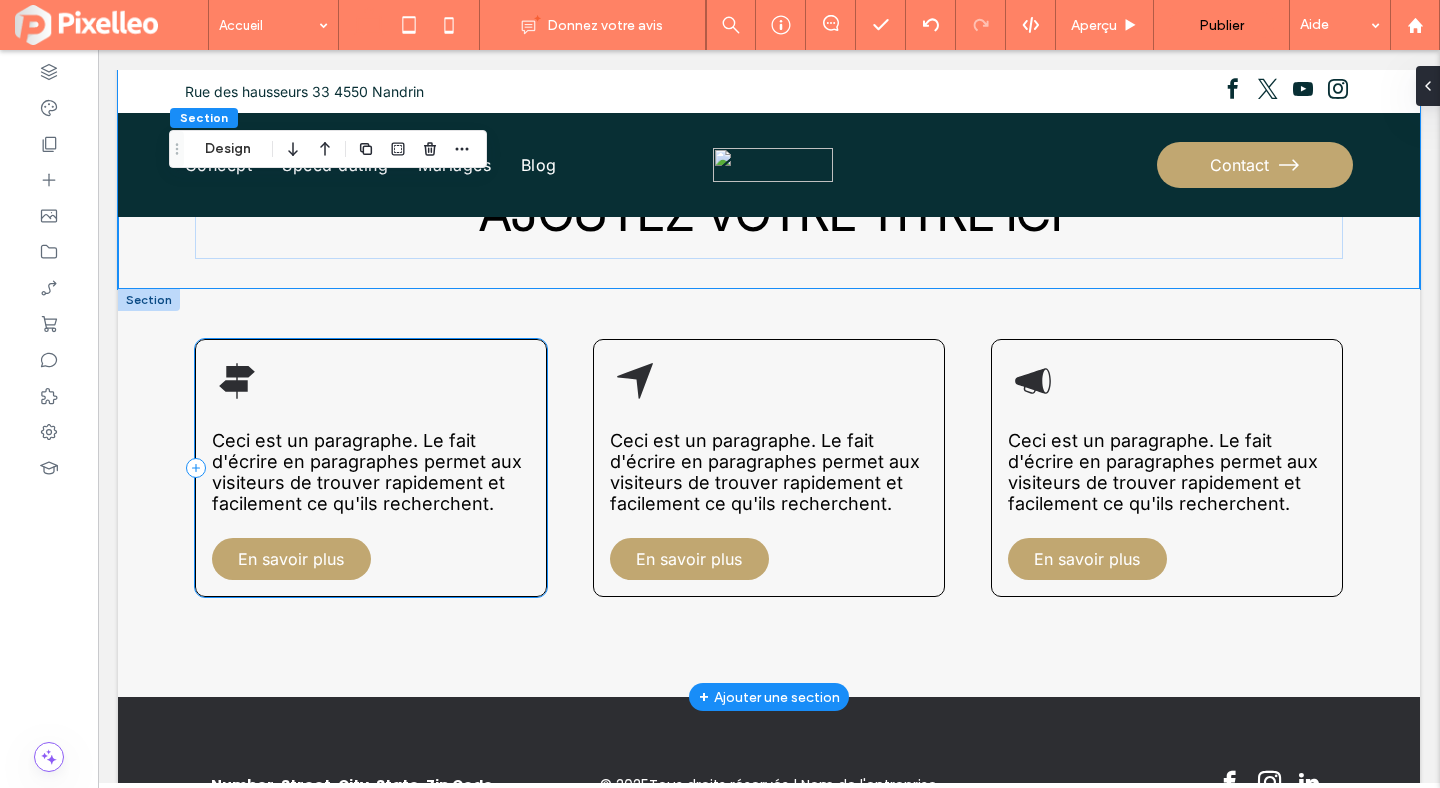 click on "Ceci est un paragraphe. Le fait d'écrire en paragraphes permet aux visiteurs de trouver rapidement et facilement ce qu'ils recherchent.
En savoir plus" at bounding box center (371, 468) 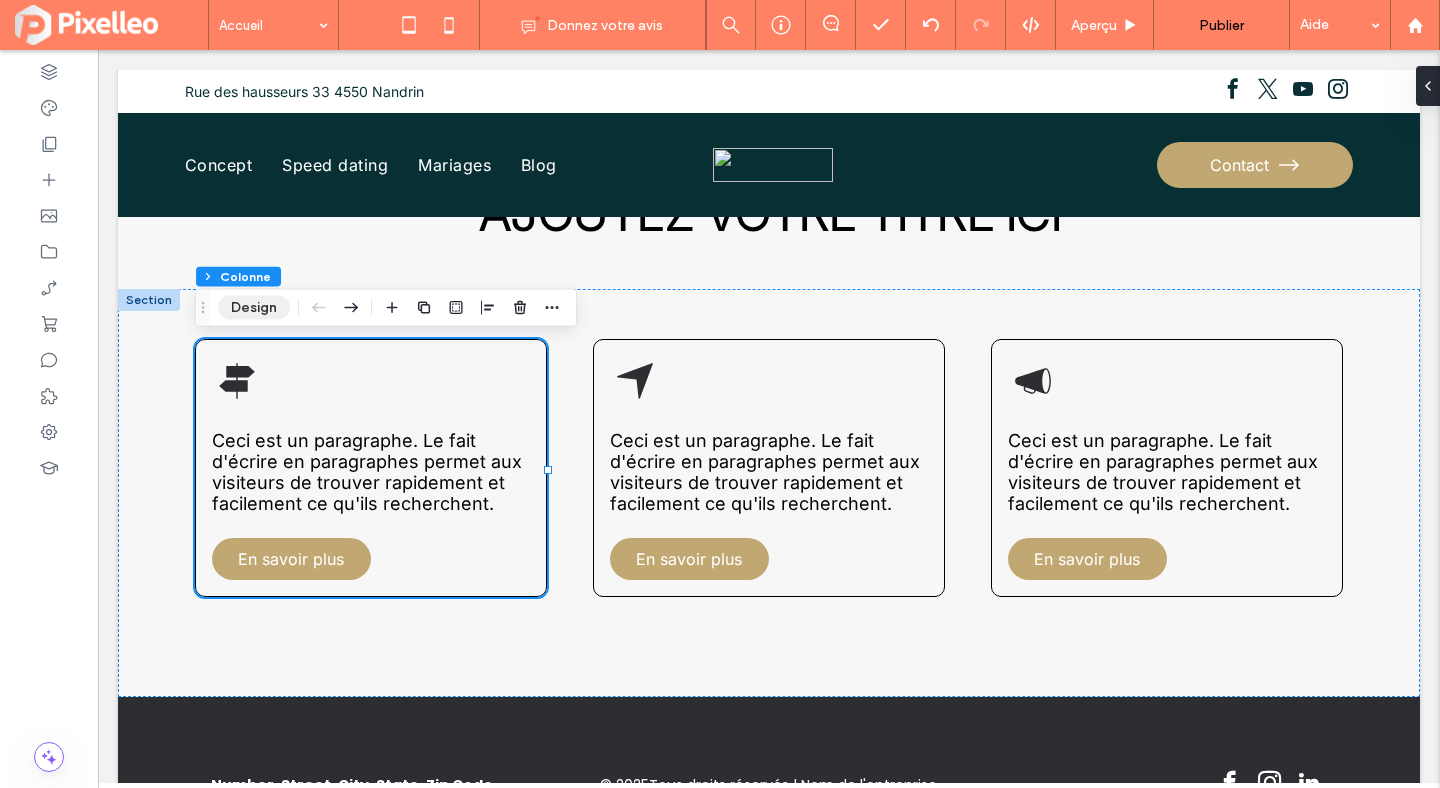 click on "Design" at bounding box center [254, 308] 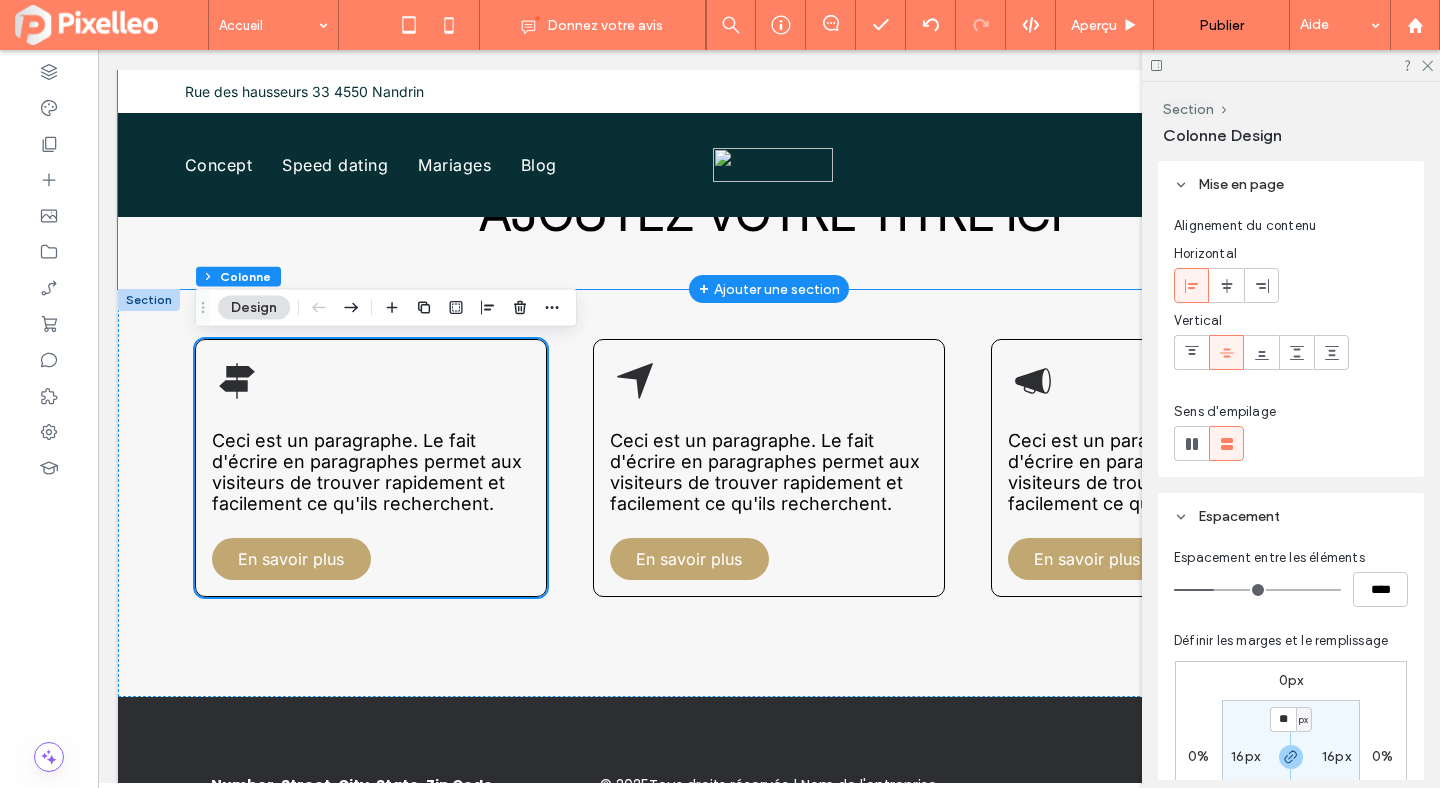 scroll, scrollTop: 848, scrollLeft: 0, axis: vertical 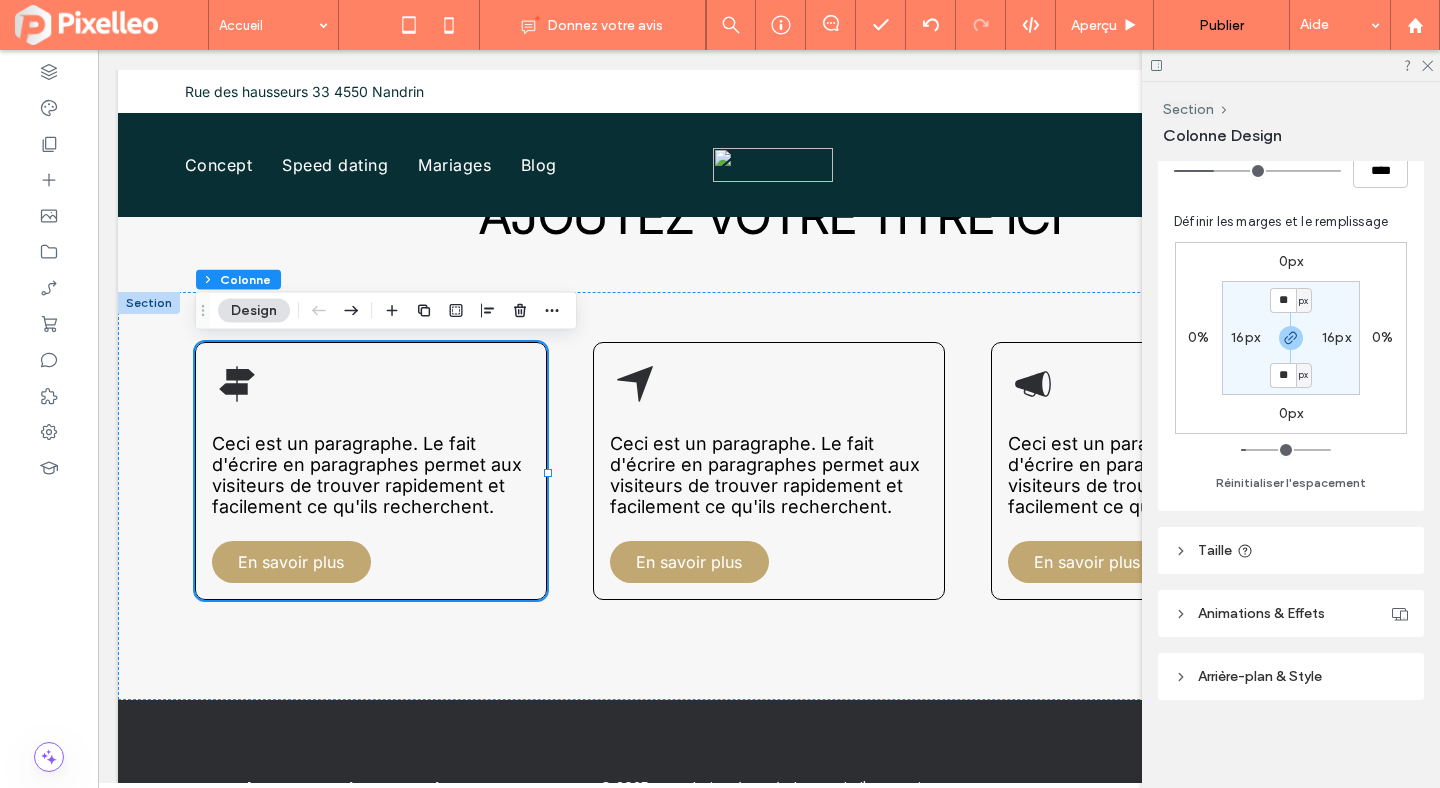 click on "Arrière-plan & Style" at bounding box center (1260, 676) 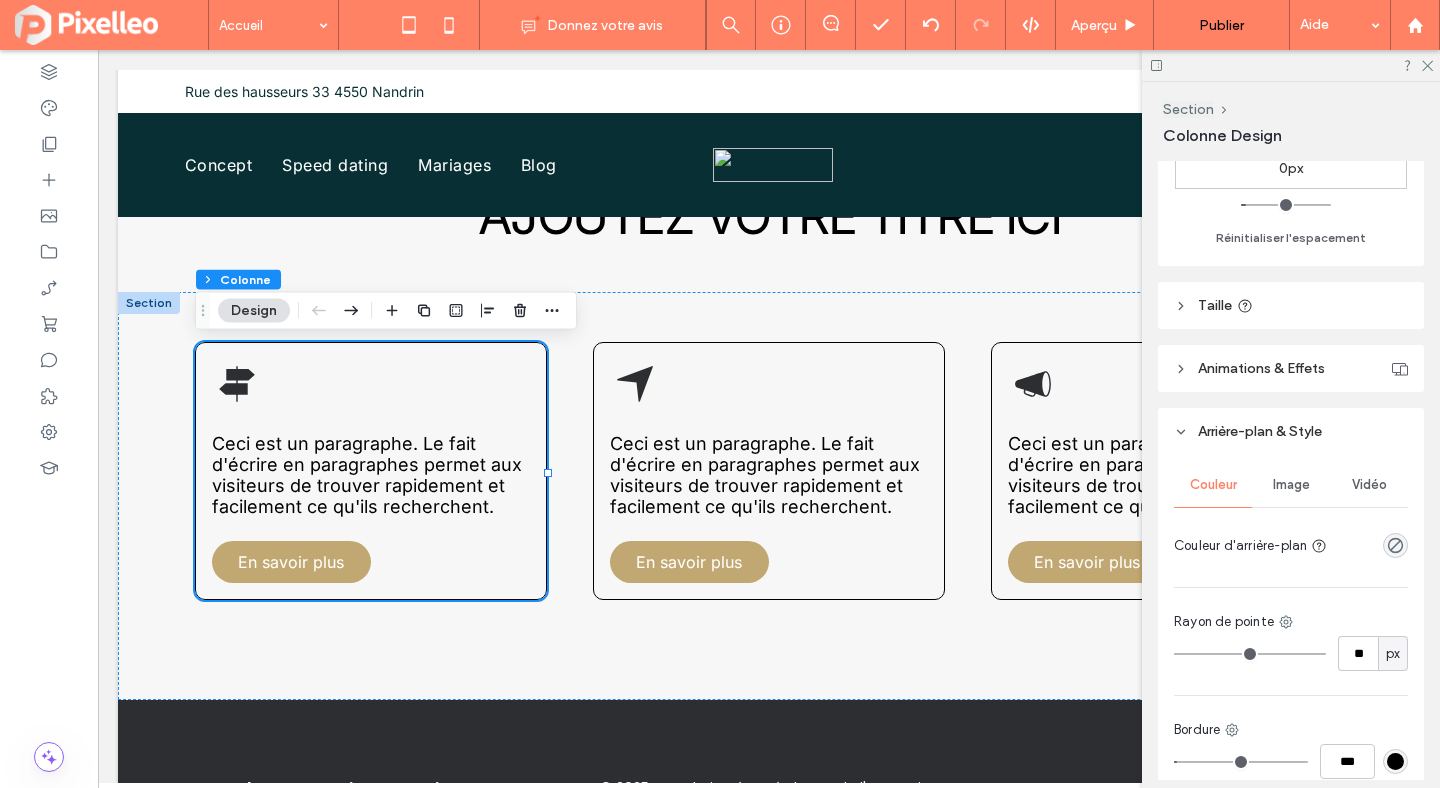 scroll, scrollTop: 760, scrollLeft: 0, axis: vertical 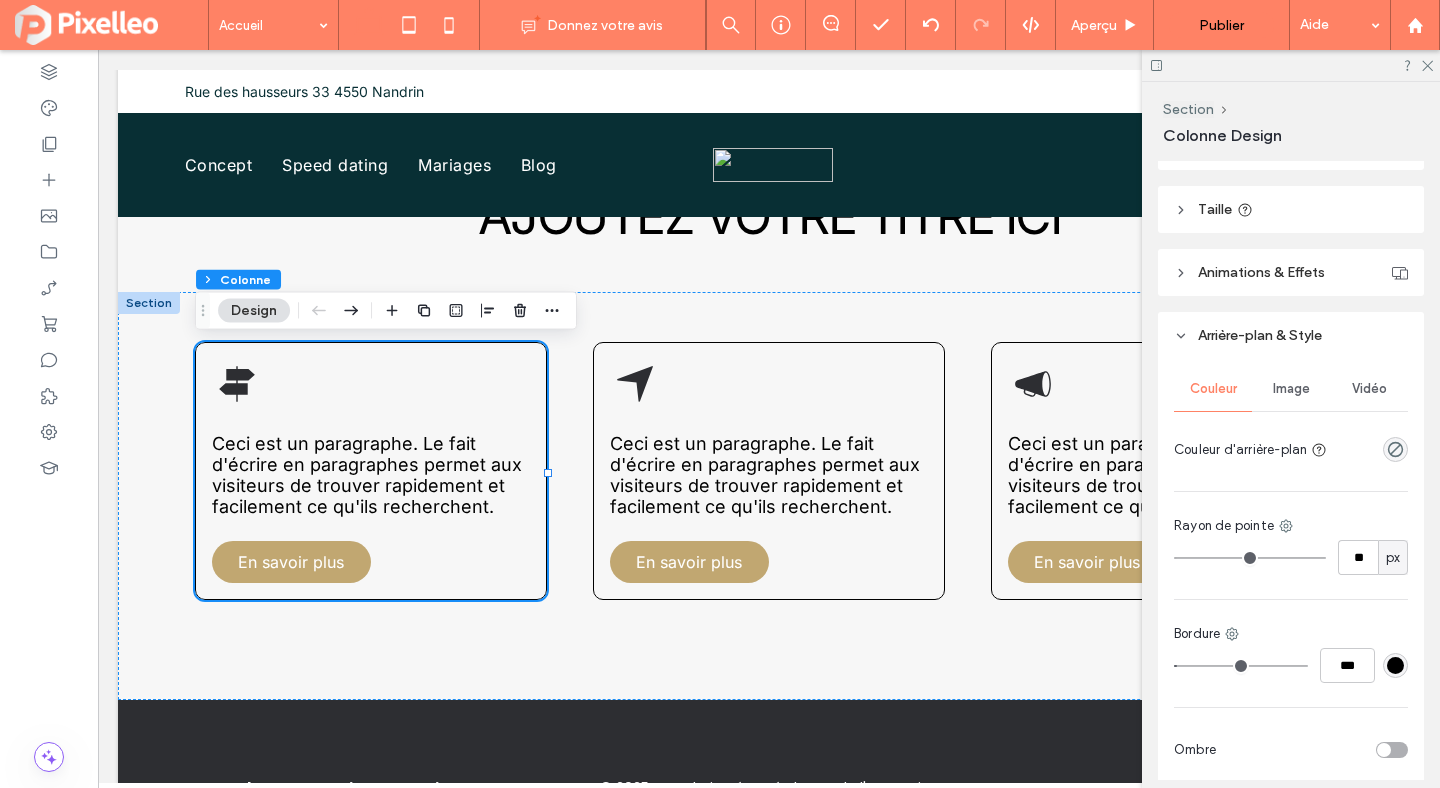 type on "*" 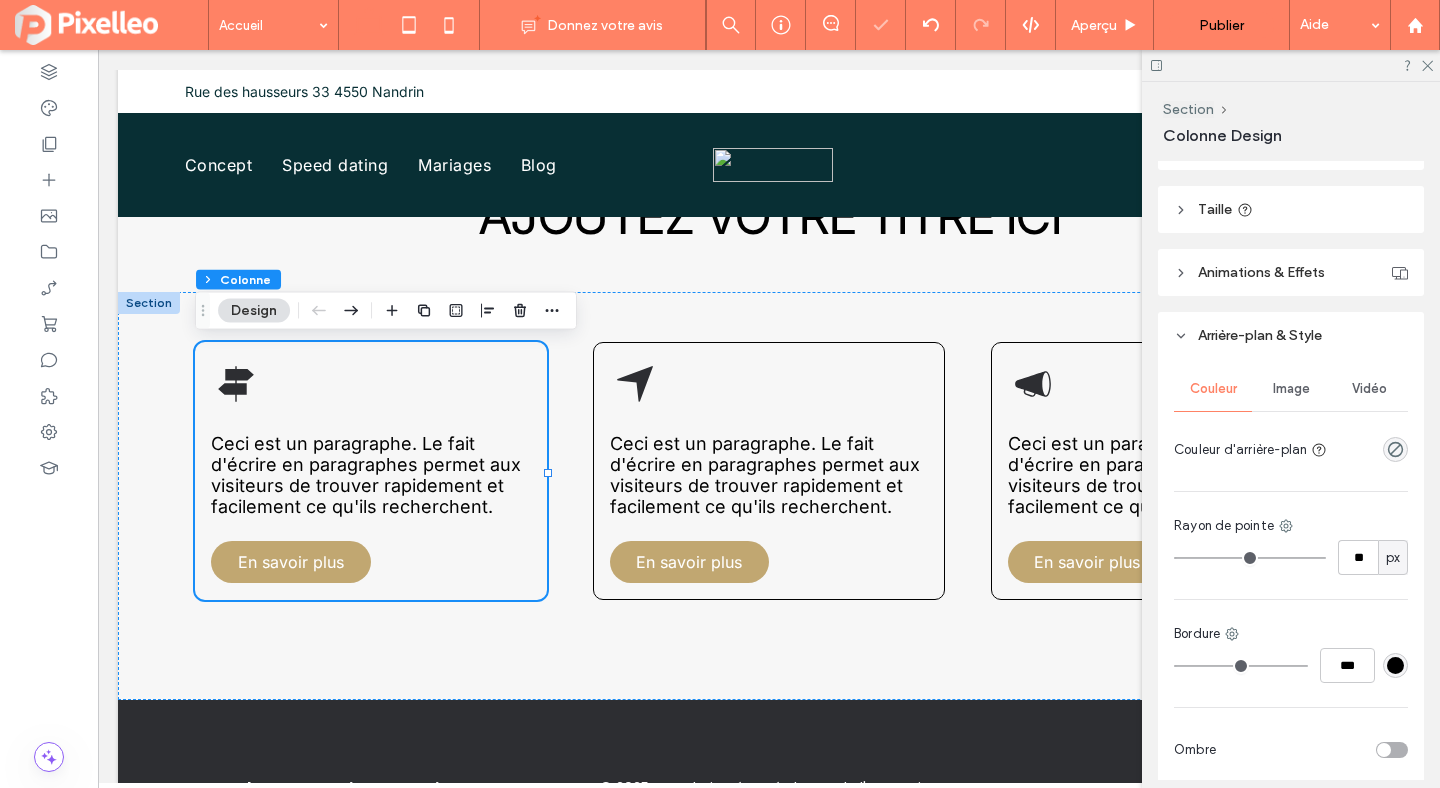 click at bounding box center [1371, 449] 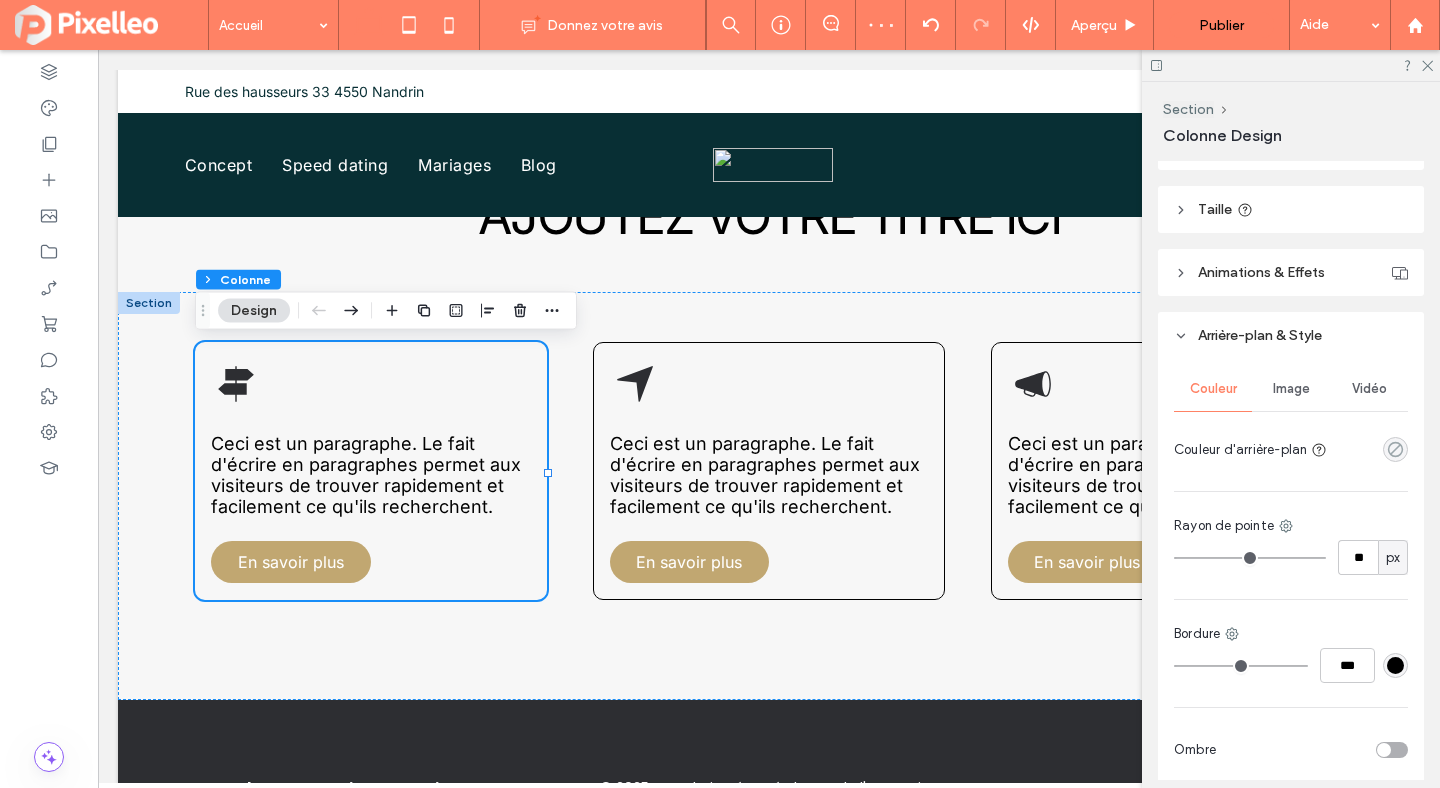 click 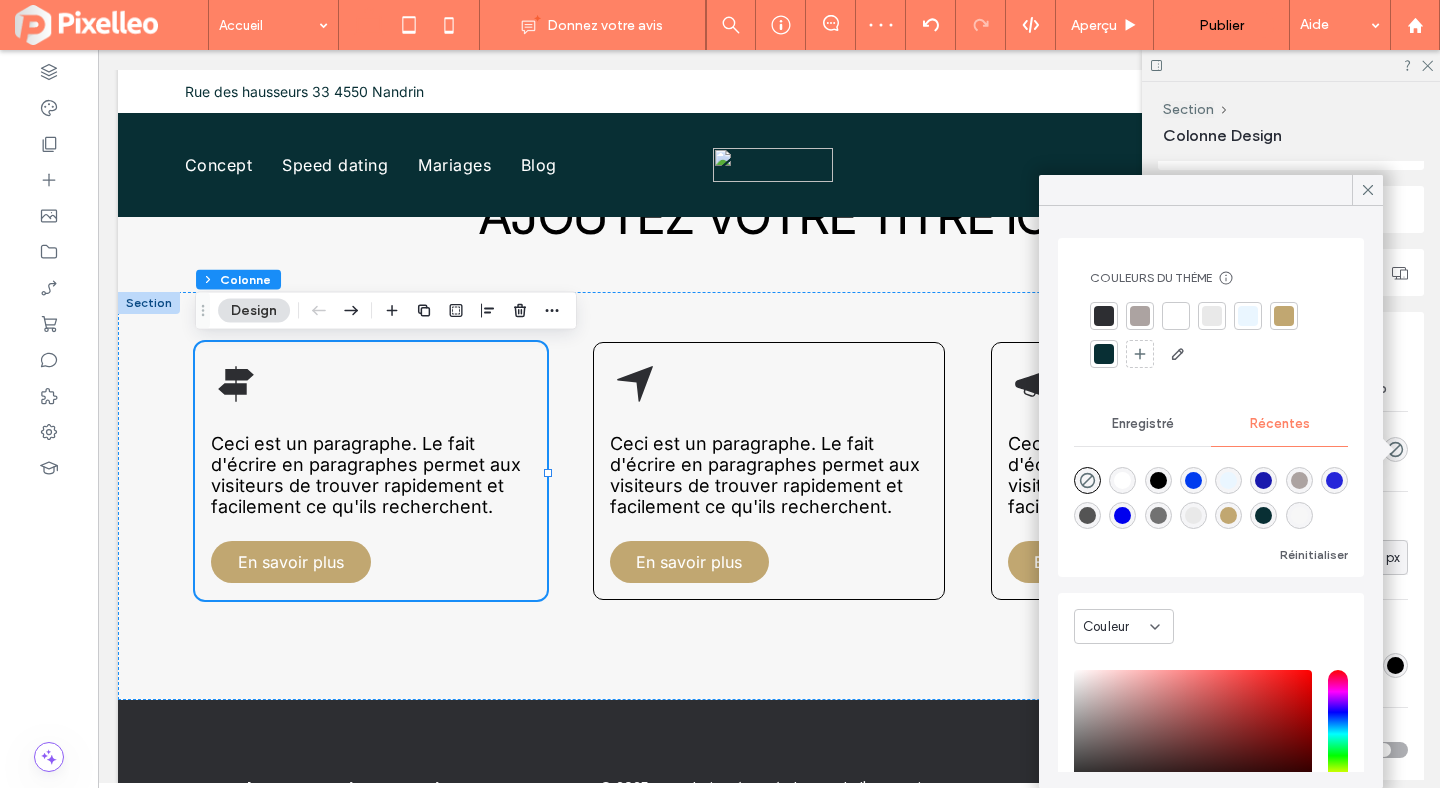 click at bounding box center (1122, 480) 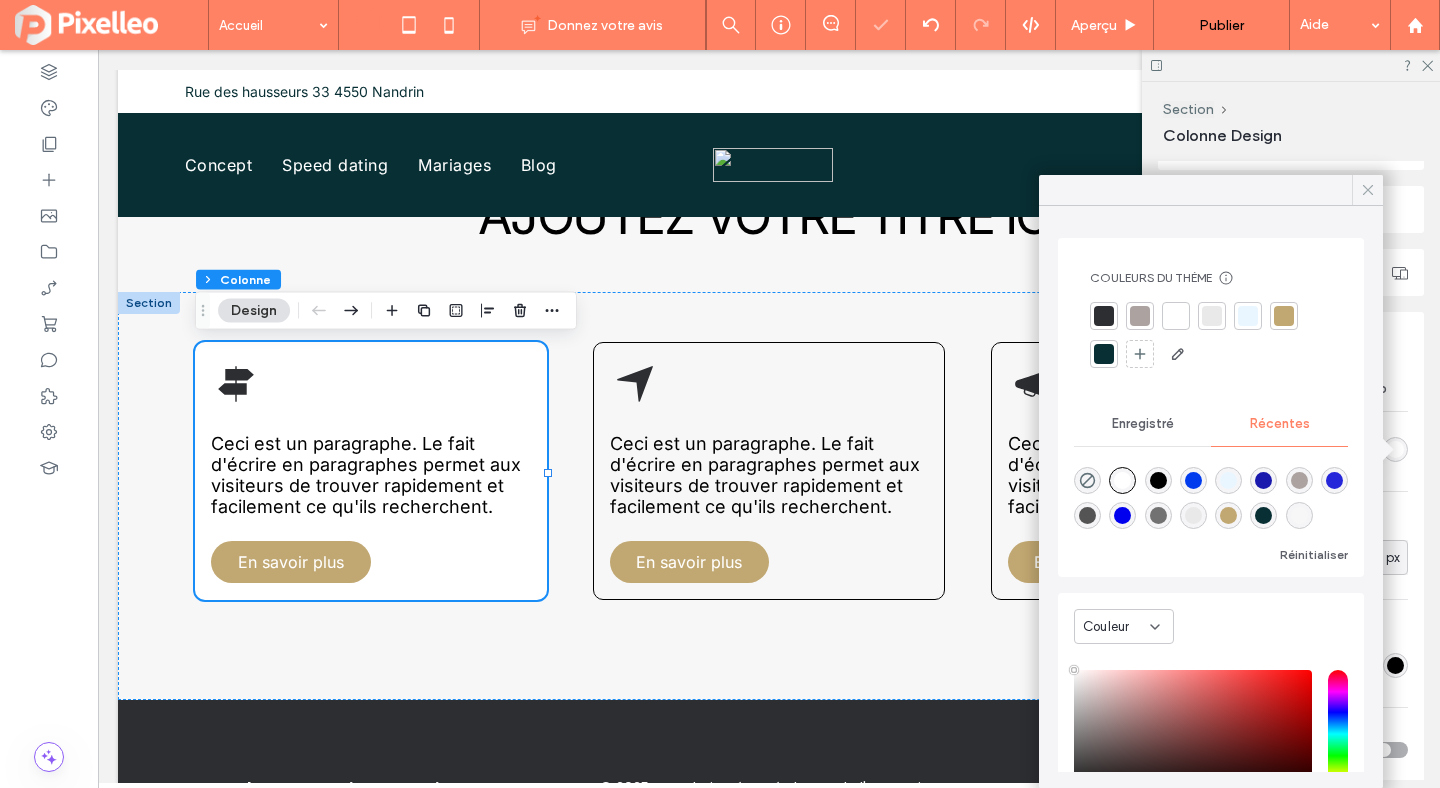 click 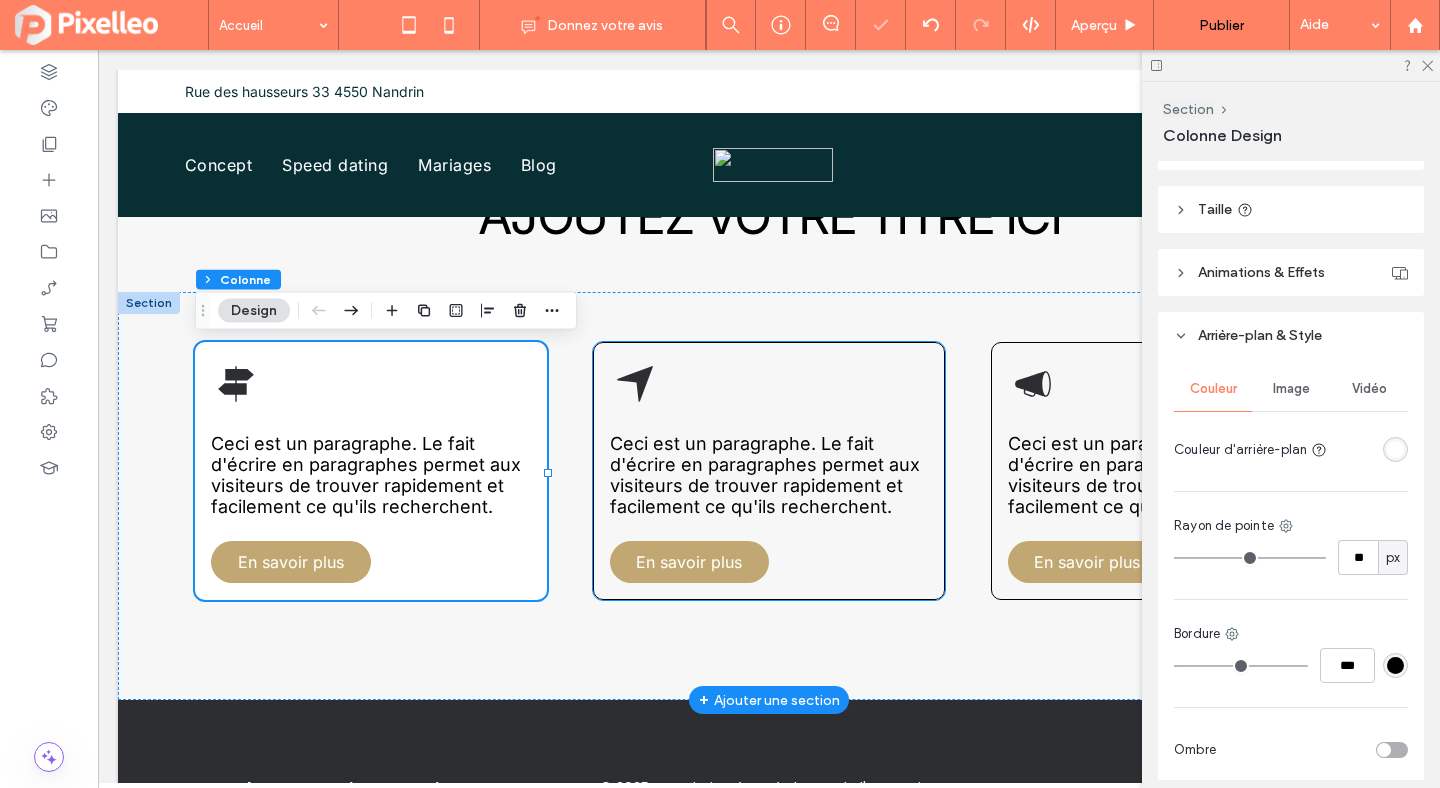 click on "Ceci est un paragraphe. Le fait d'écrire en paragraphes permet aux visiteurs de trouver rapidement et facilement ce qu'ils recherchent.
En savoir plus" at bounding box center (769, 471) 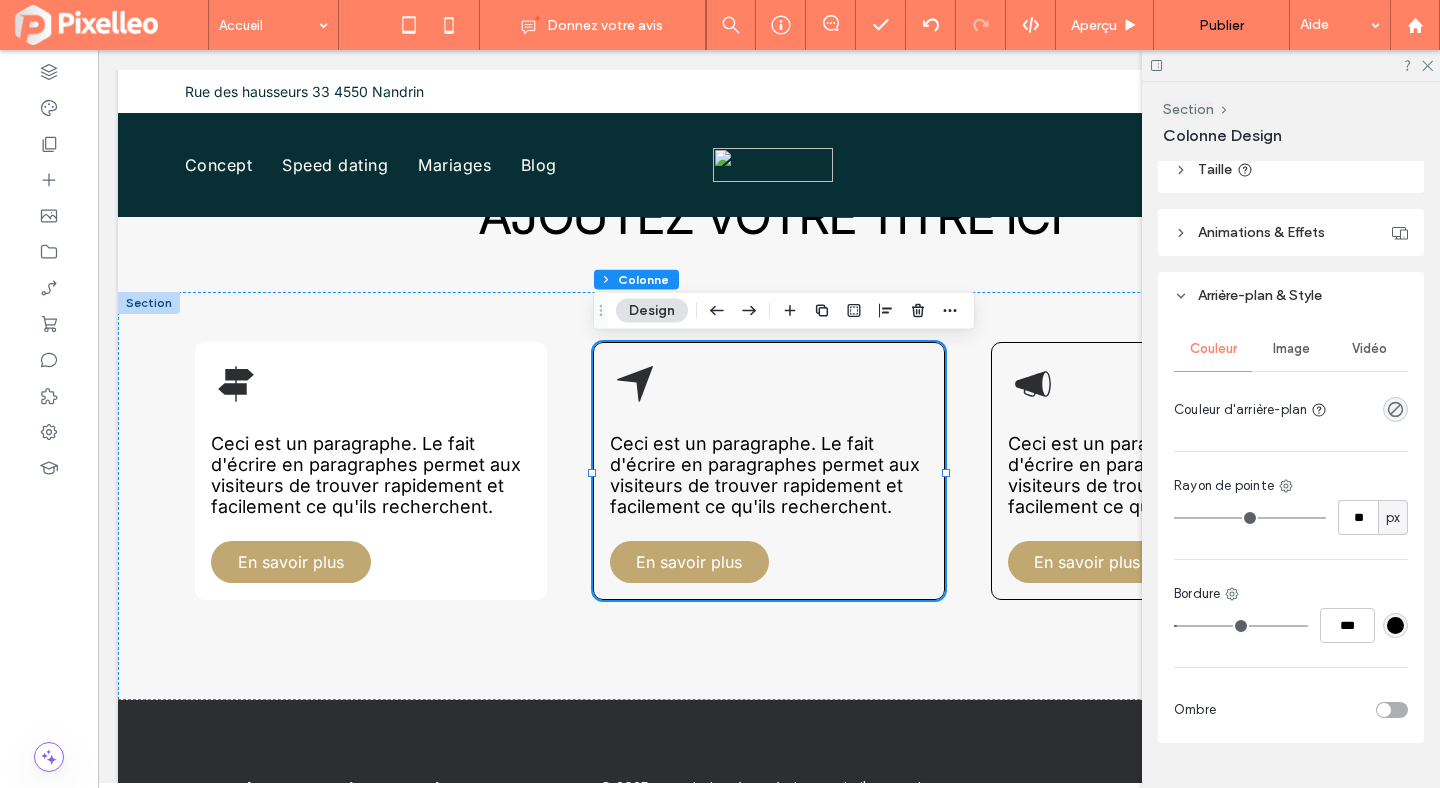 scroll, scrollTop: 810, scrollLeft: 0, axis: vertical 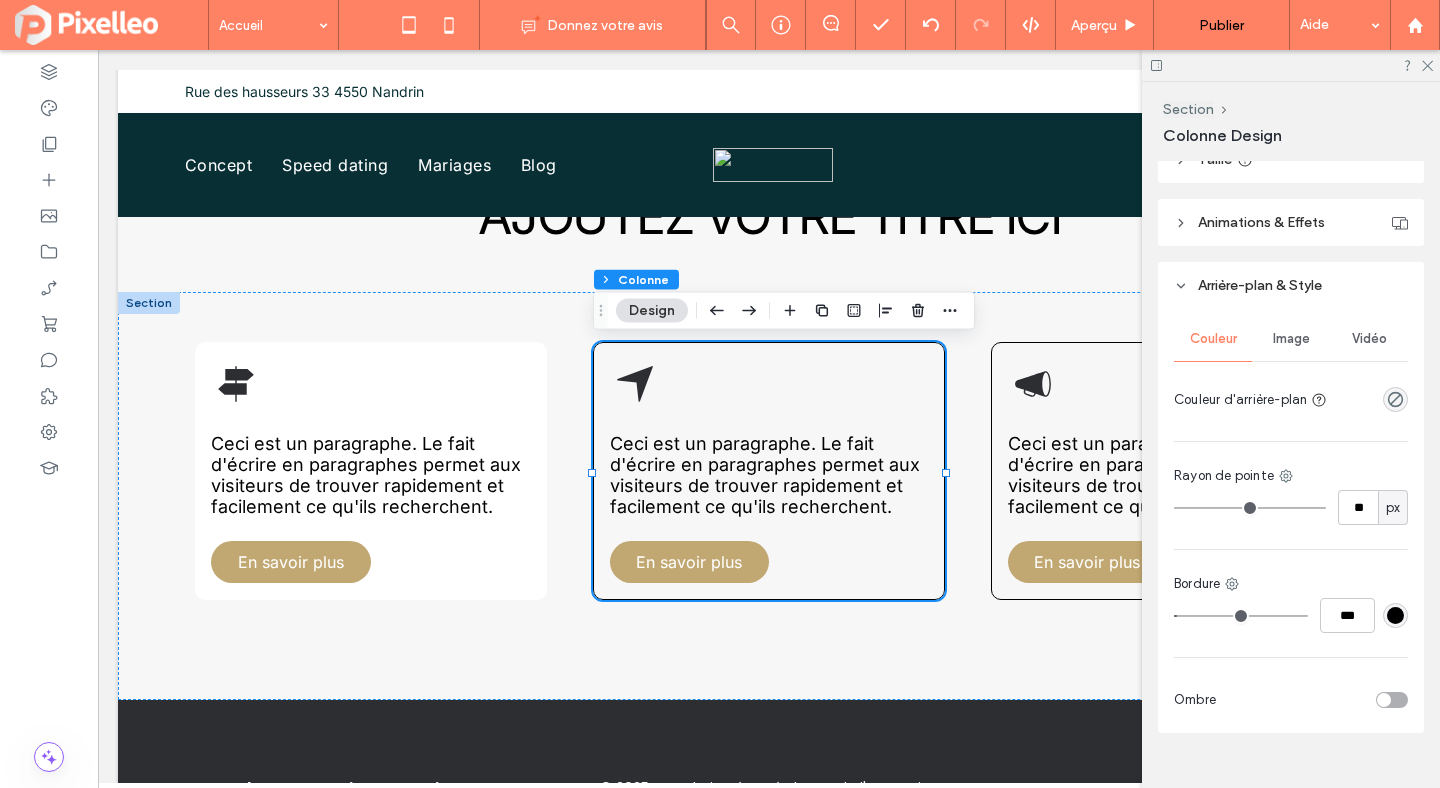 type on "*" 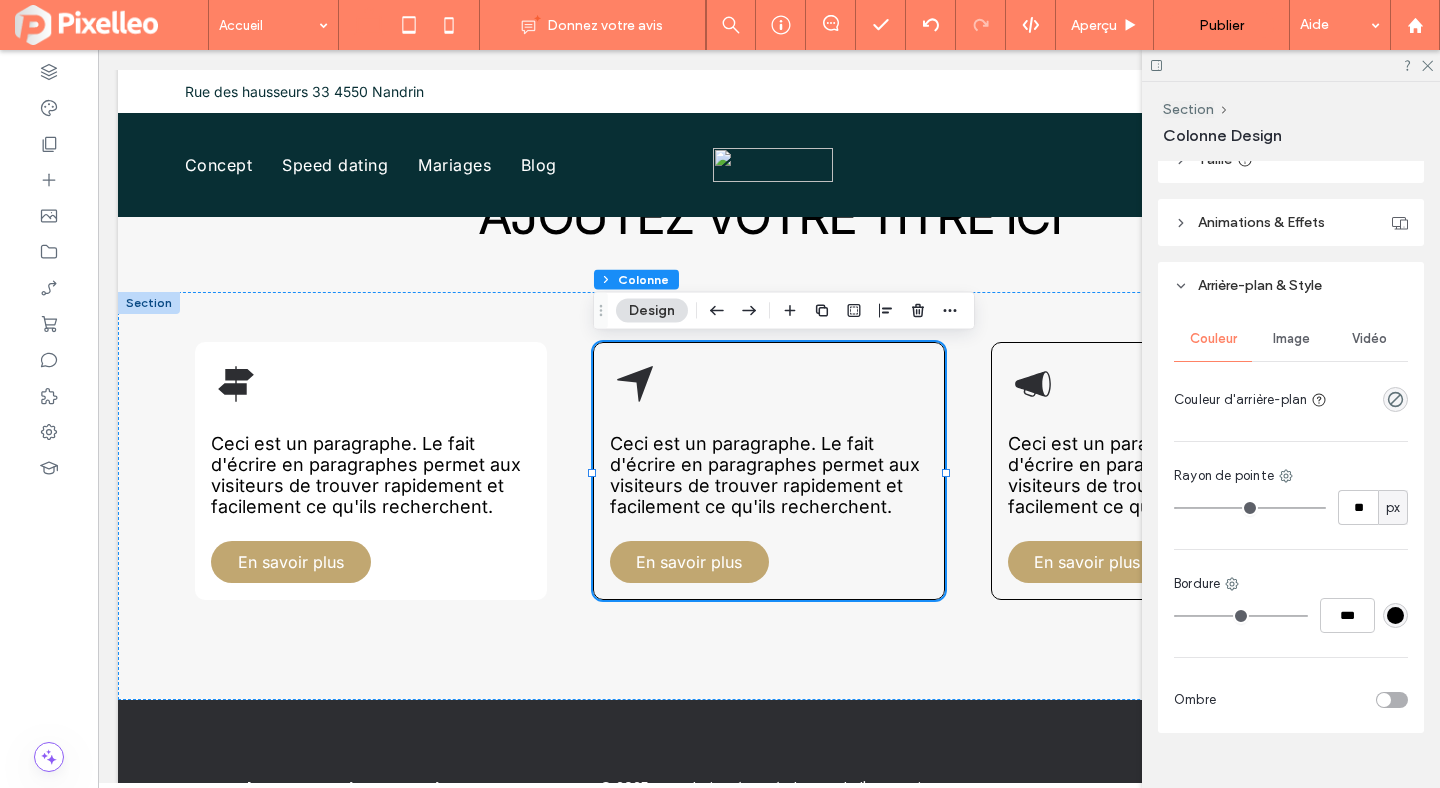 type on "*" 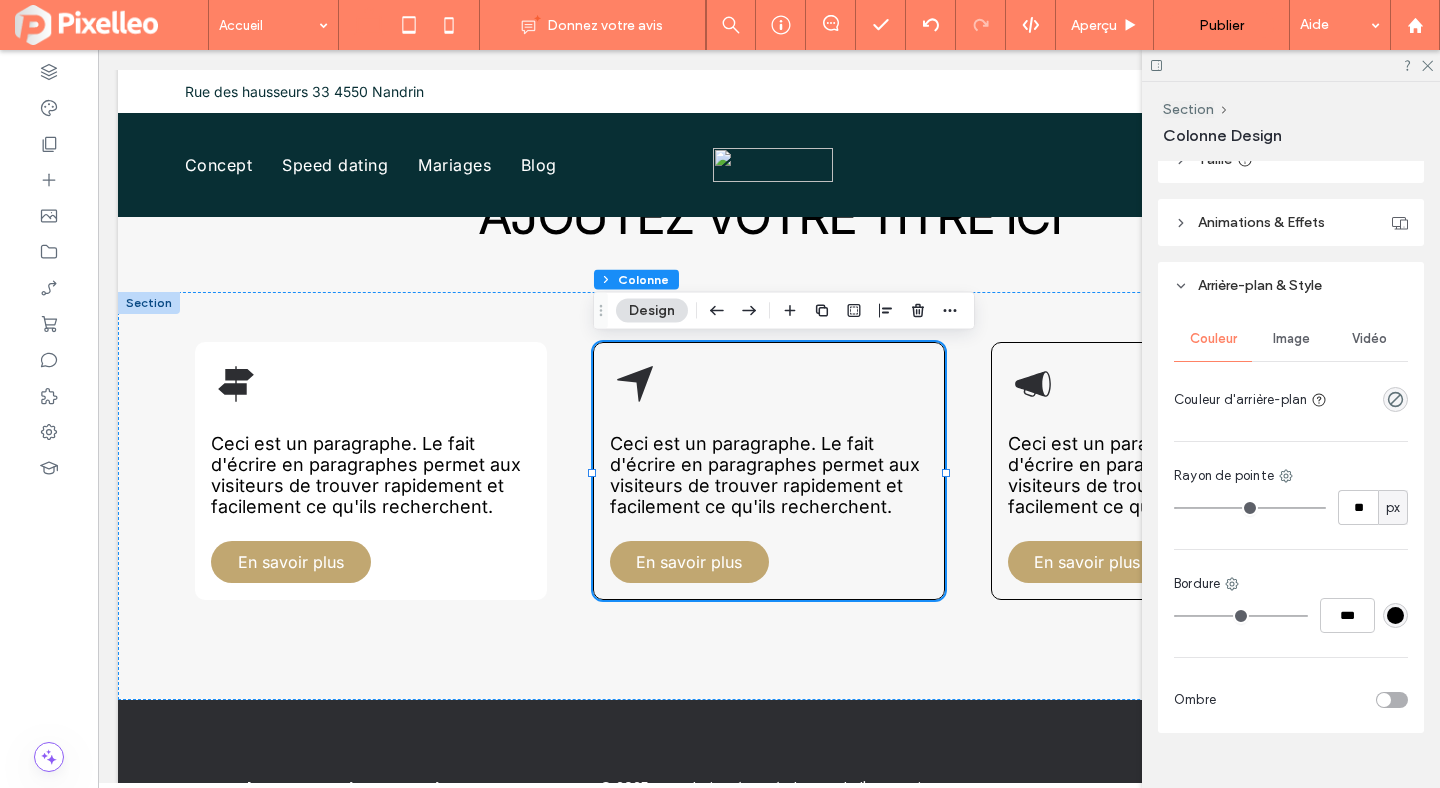 drag, startPoint x: 1277, startPoint y: 665, endPoint x: 1220, endPoint y: 663, distance: 57.035076 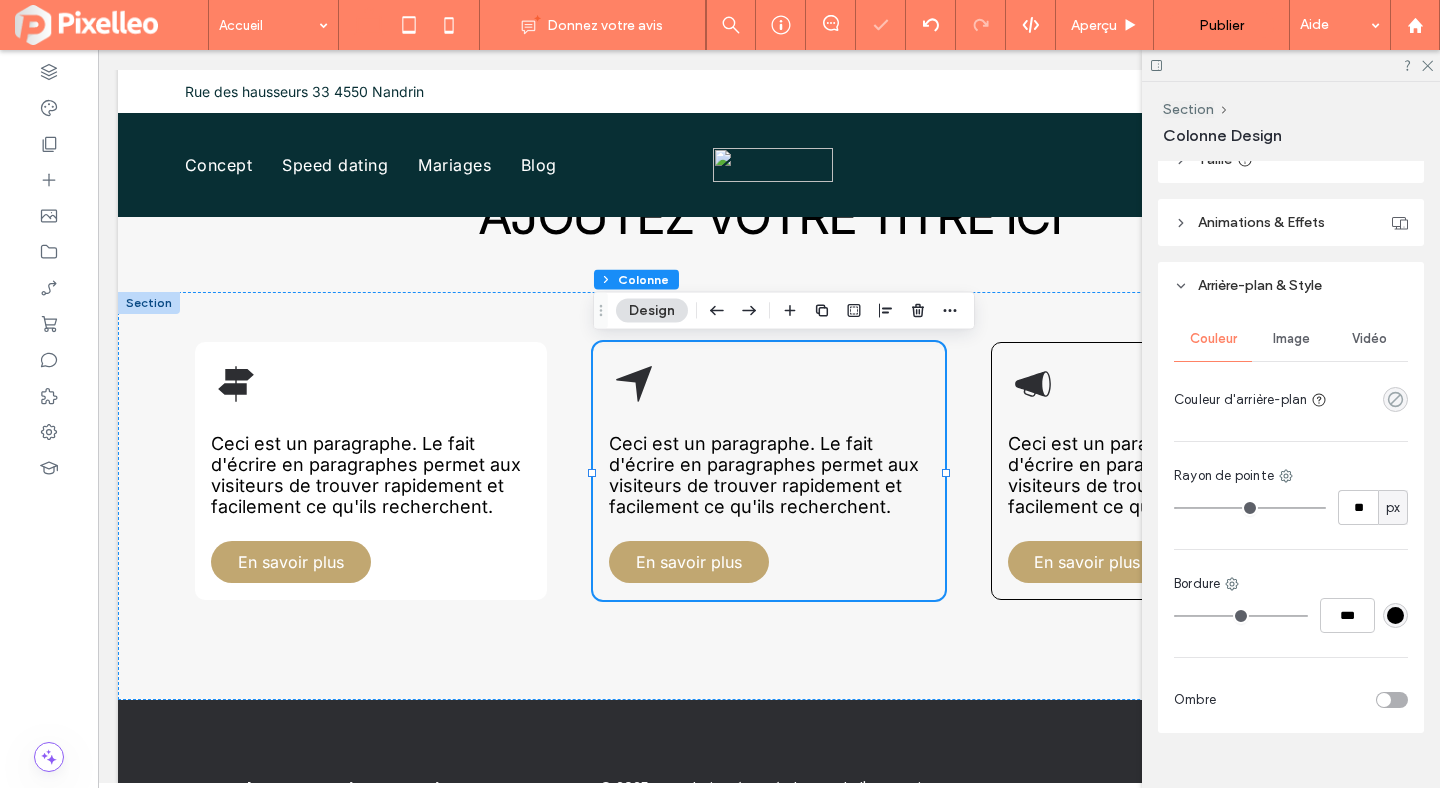 click 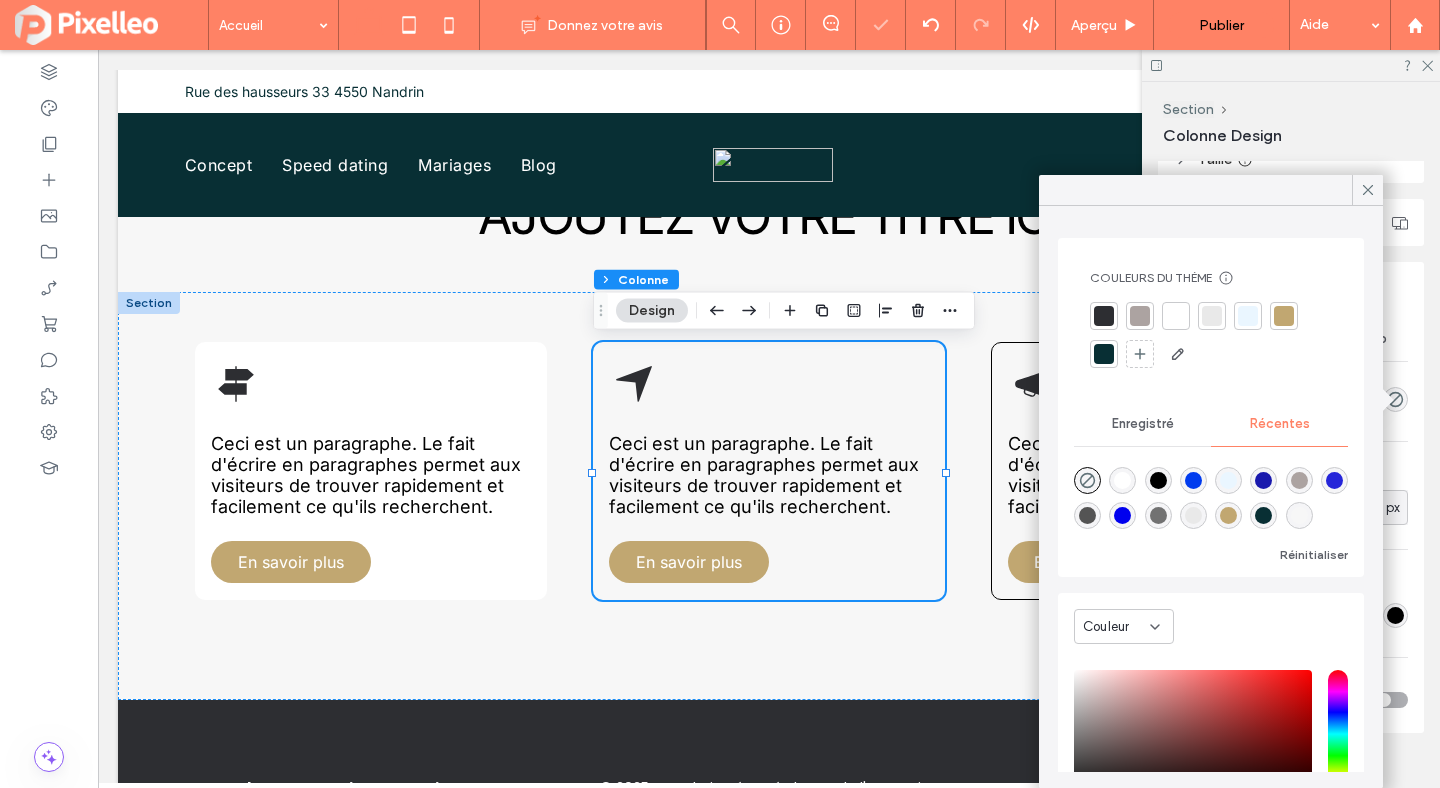 click at bounding box center [1122, 480] 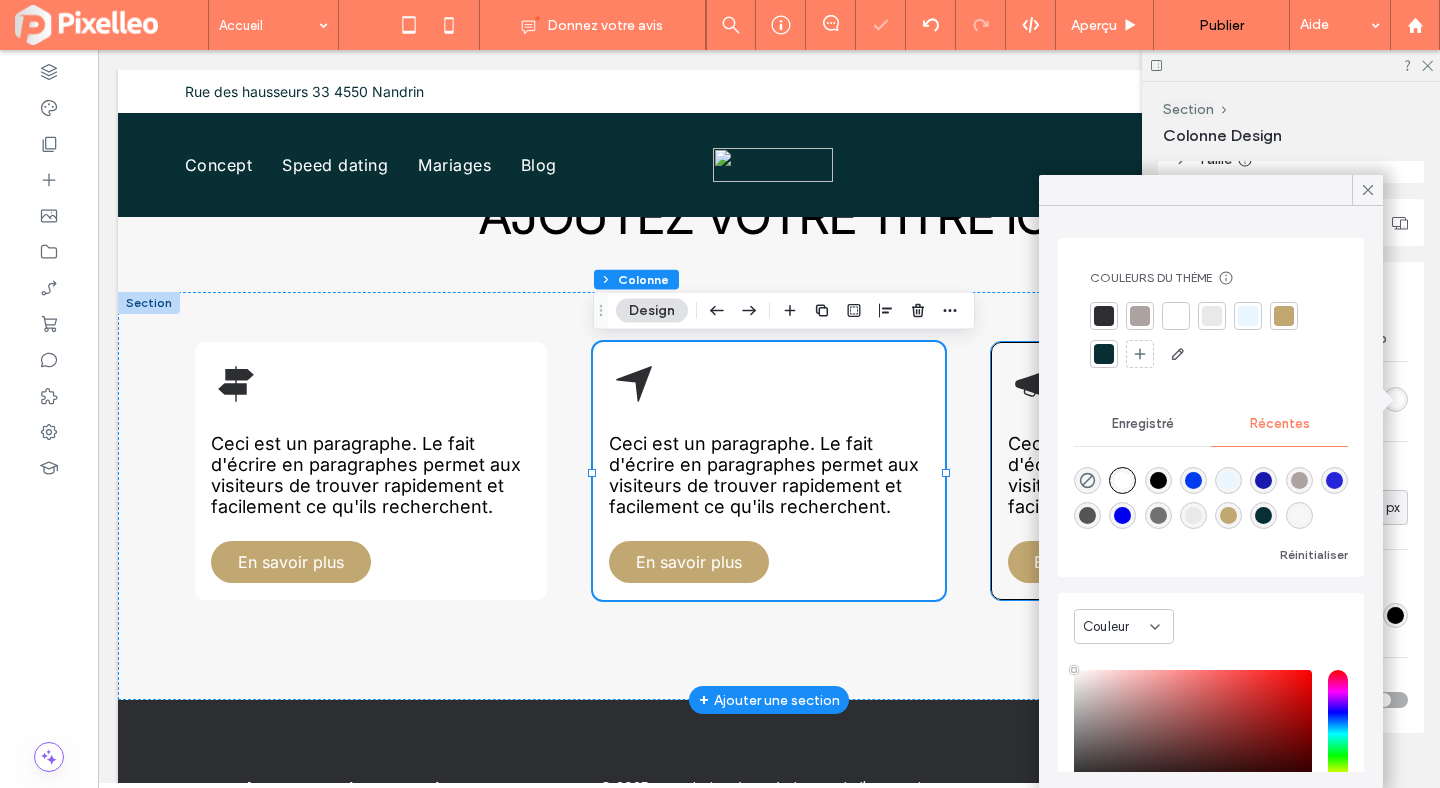 click on "Ceci est un paragraphe. Le fait d'écrire en paragraphes permet aux visiteurs de trouver rapidement et facilement ce qu'ils recherchent.
En savoir plus" at bounding box center (1167, 471) 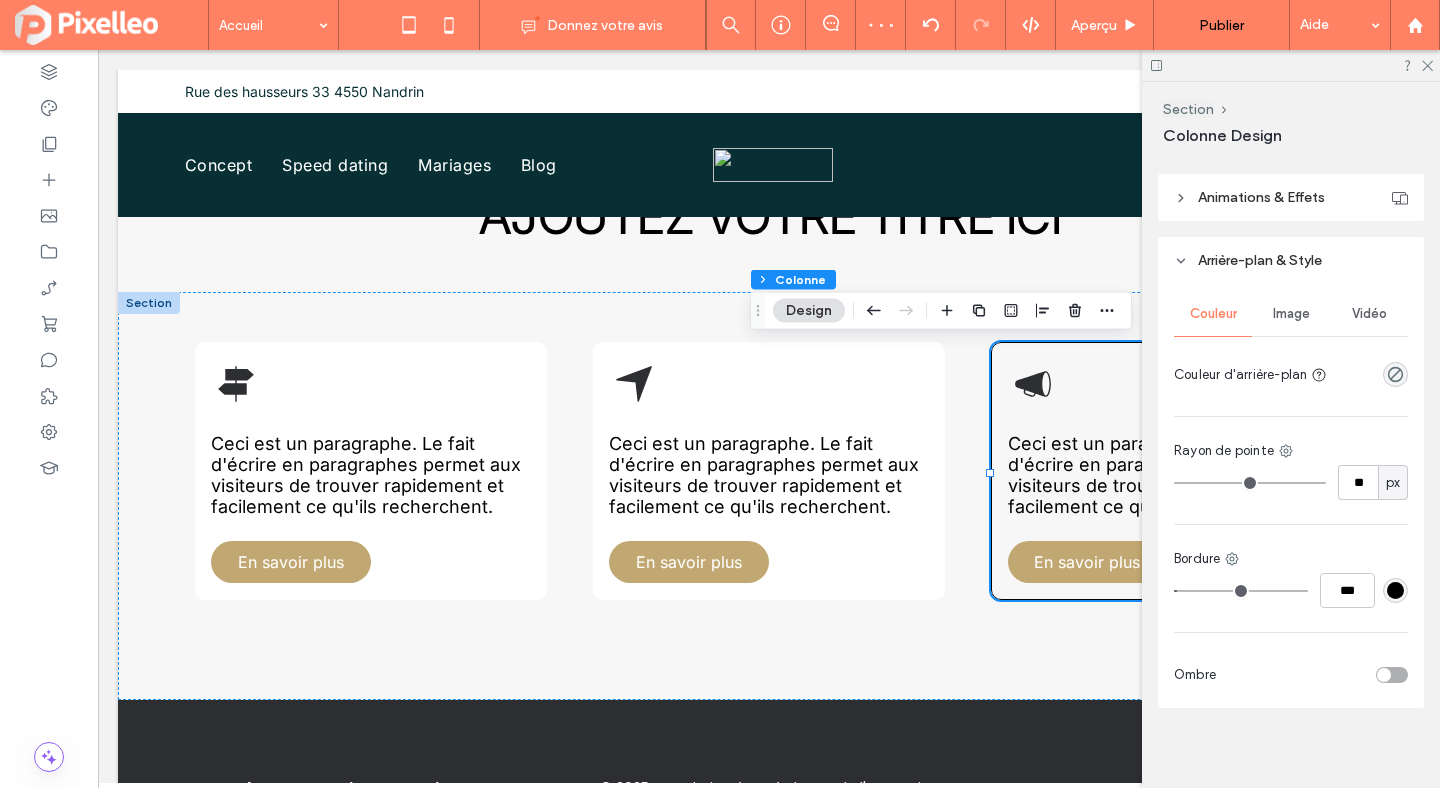 scroll, scrollTop: 843, scrollLeft: 0, axis: vertical 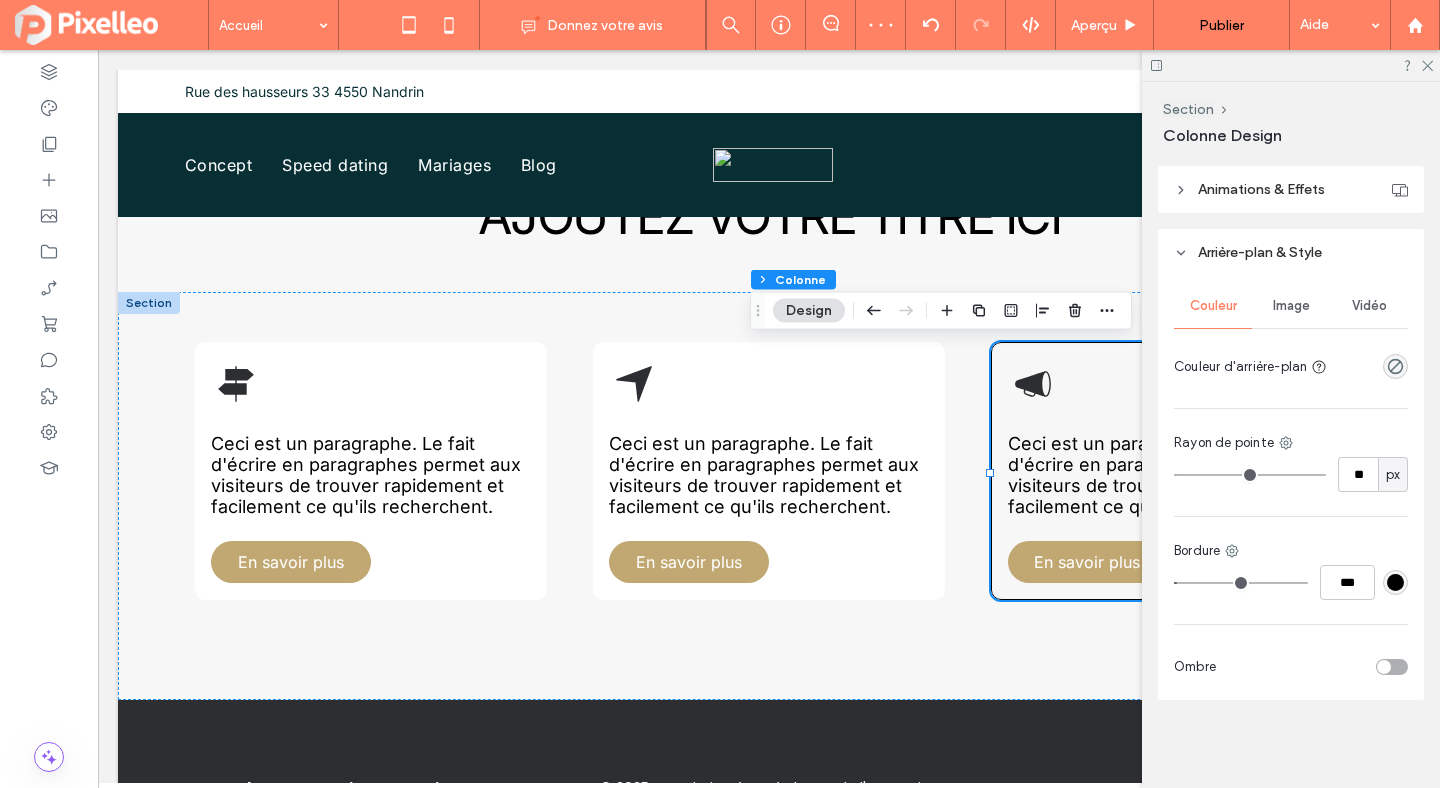 type on "*" 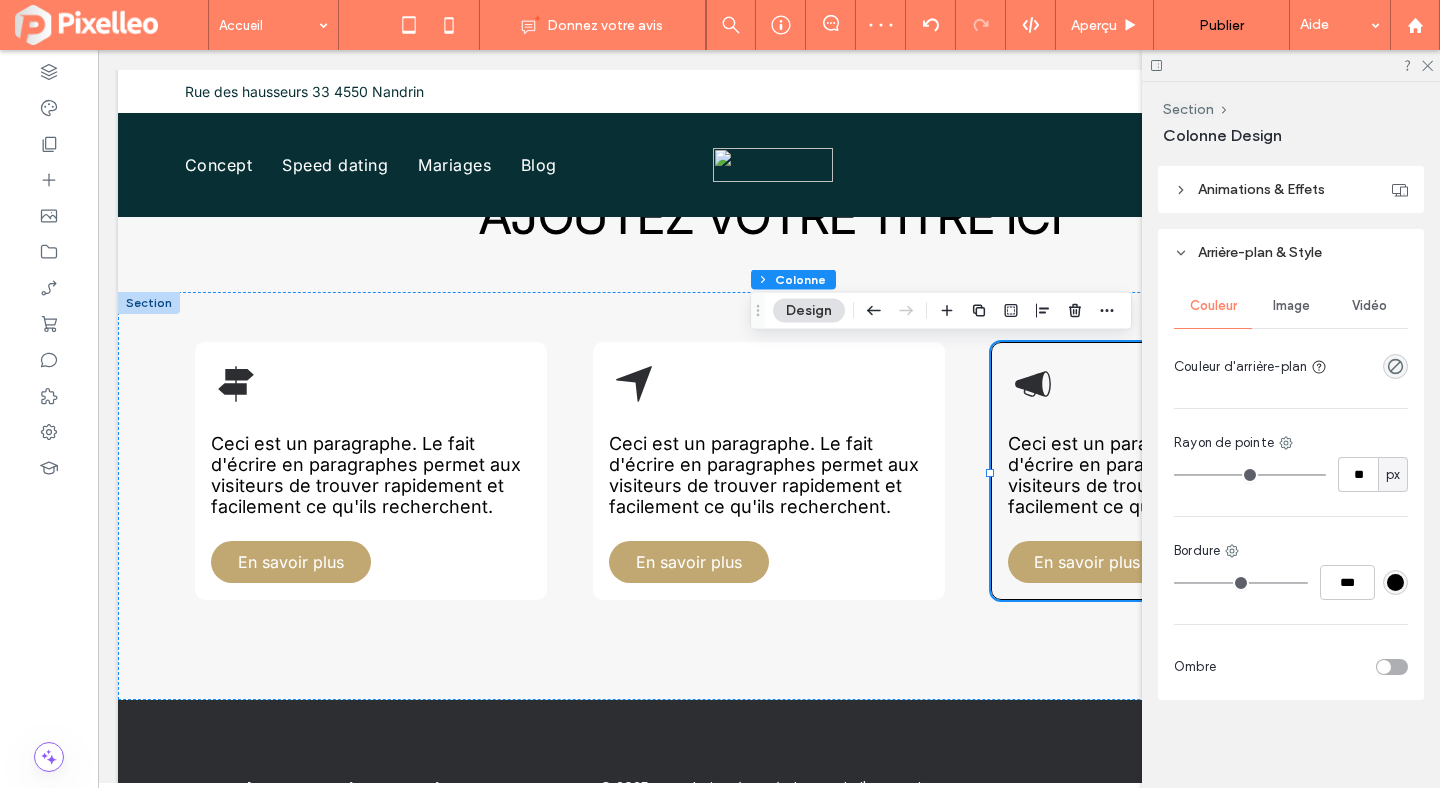 drag, startPoint x: 1185, startPoint y: 579, endPoint x: 1149, endPoint y: 576, distance: 36.124783 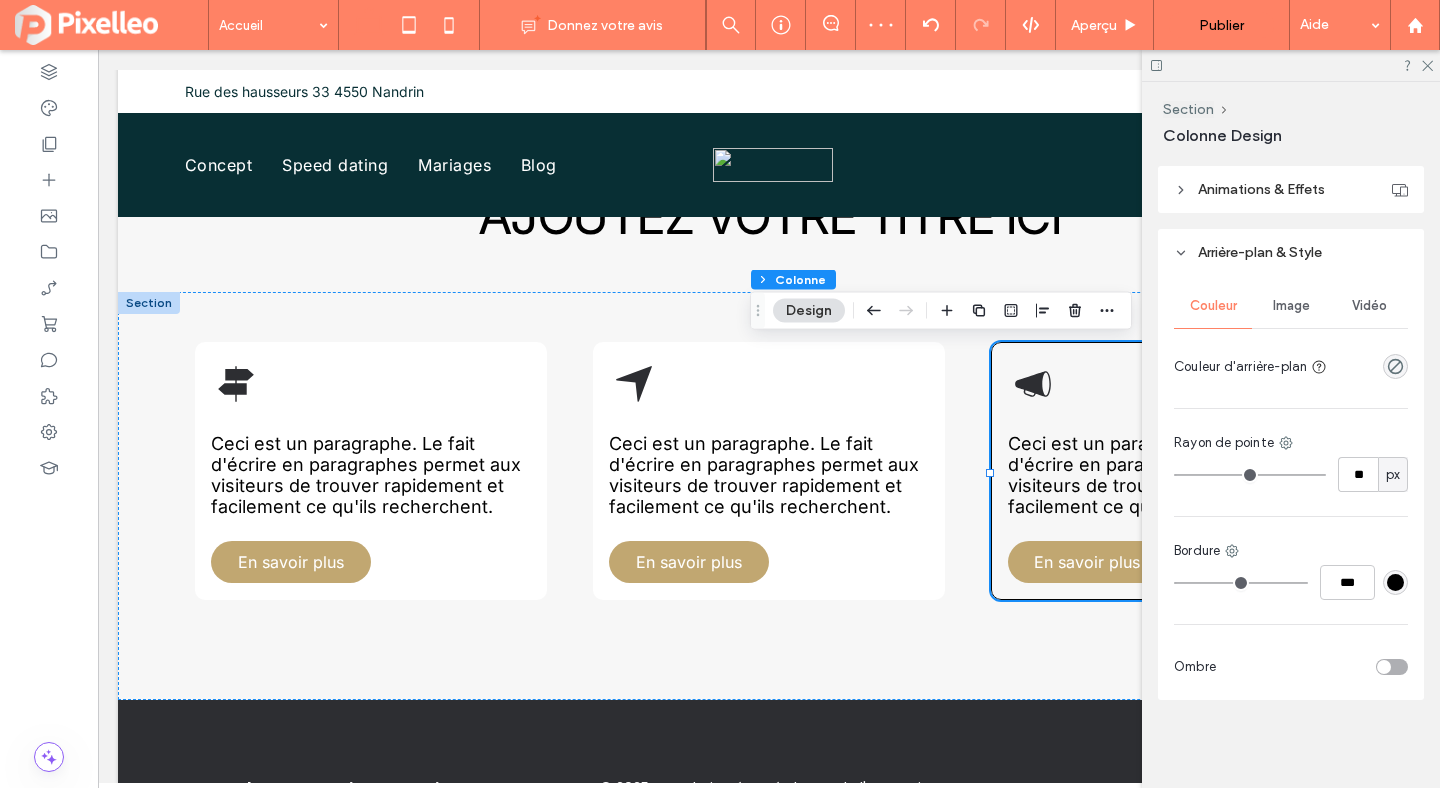 type on "*" 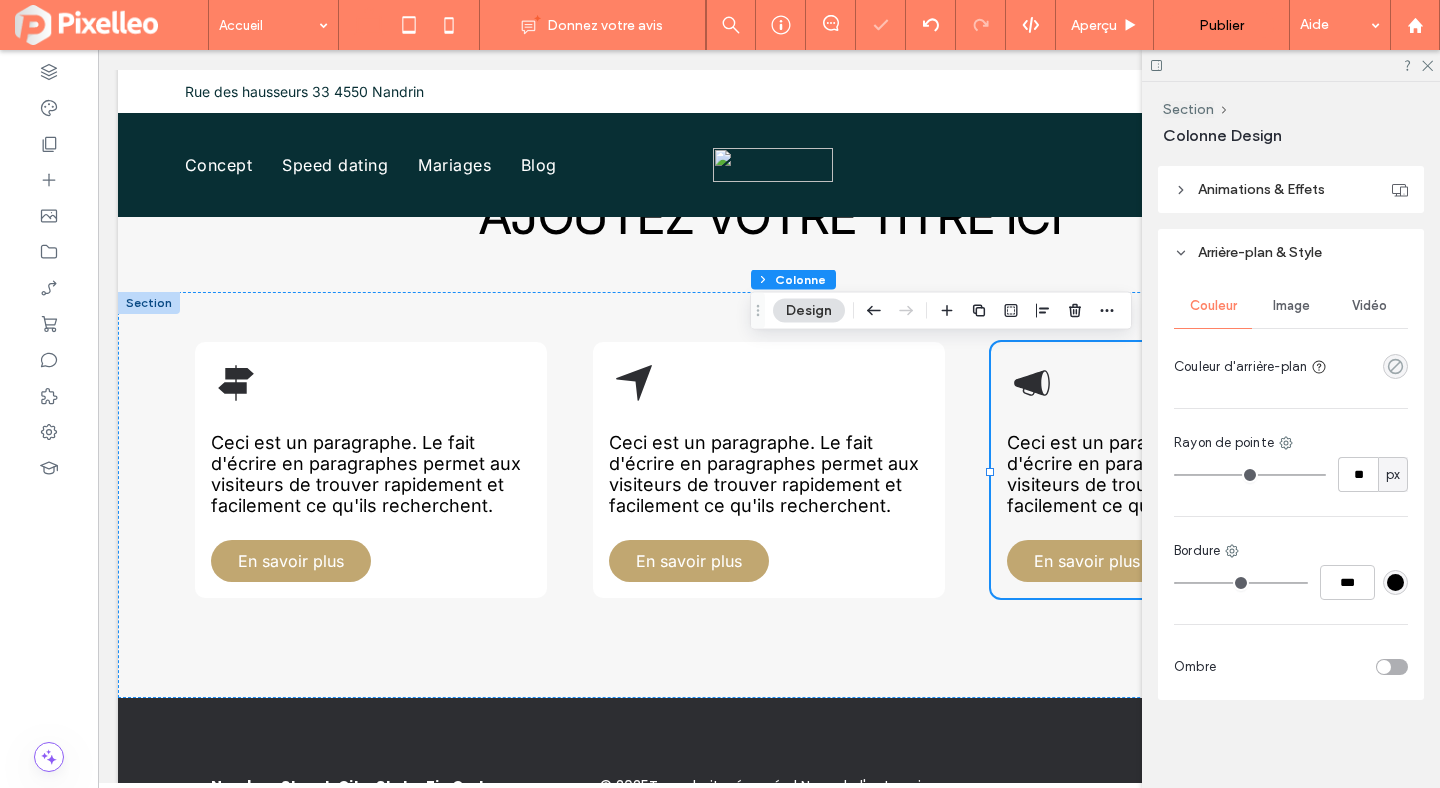 click 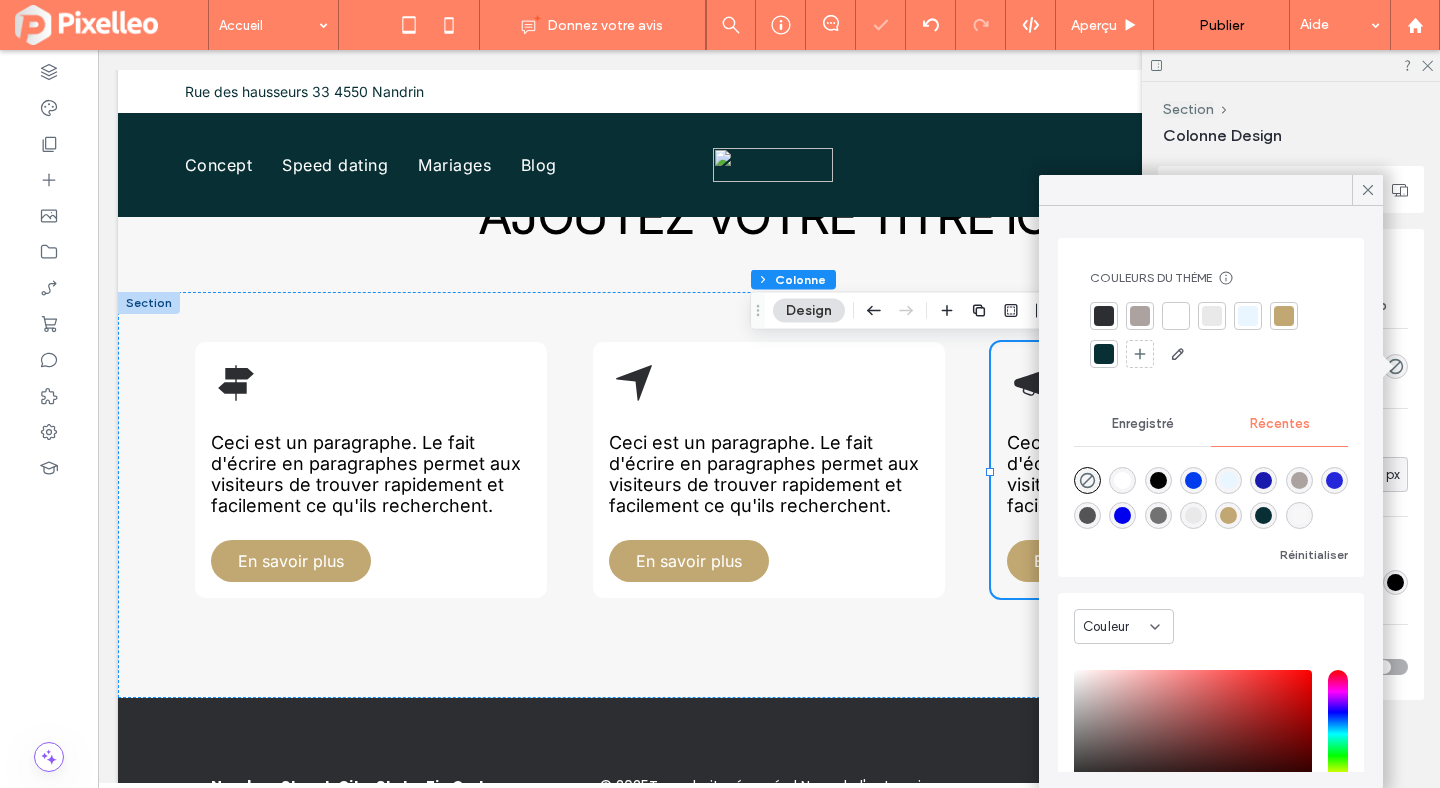 click at bounding box center [1122, 480] 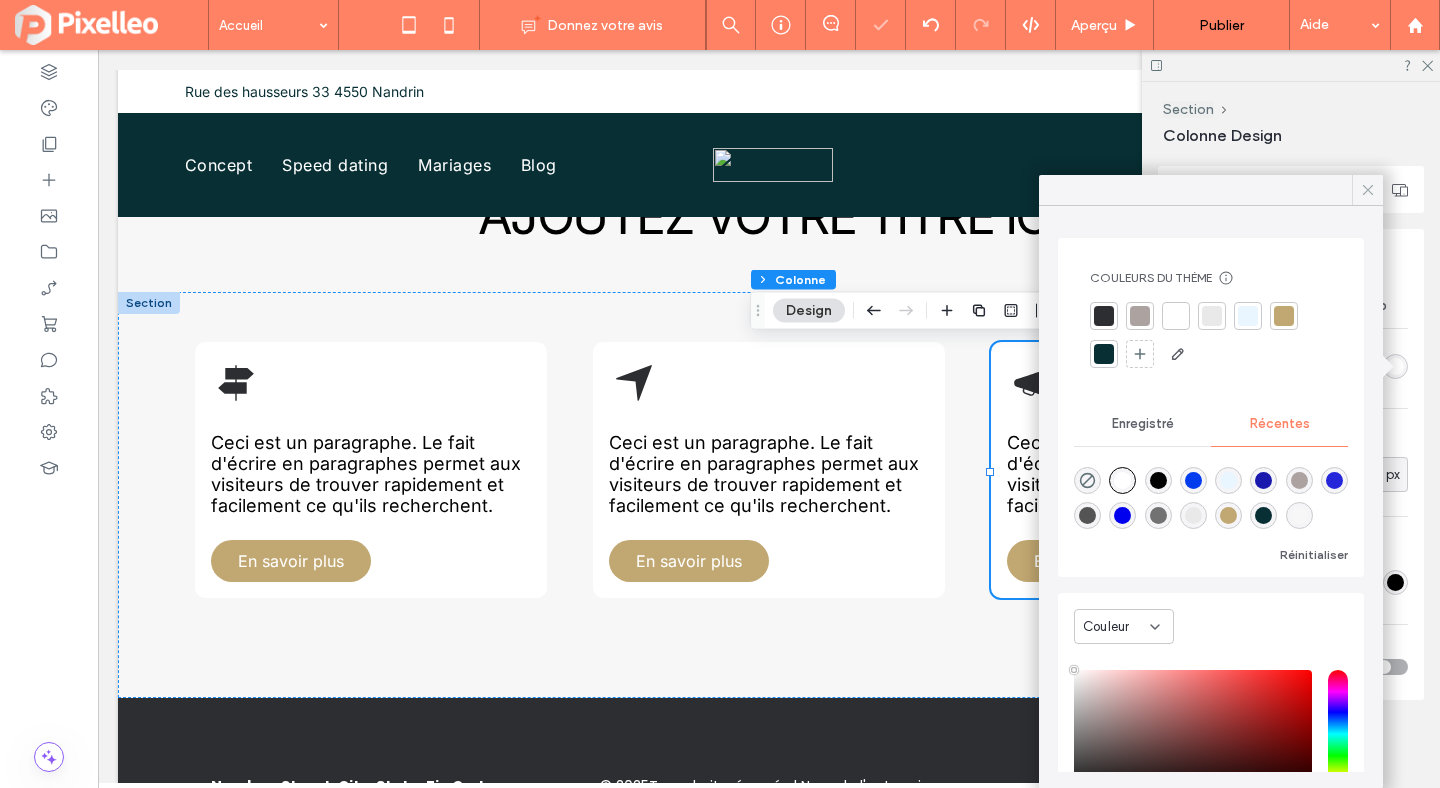 click at bounding box center (1368, 190) 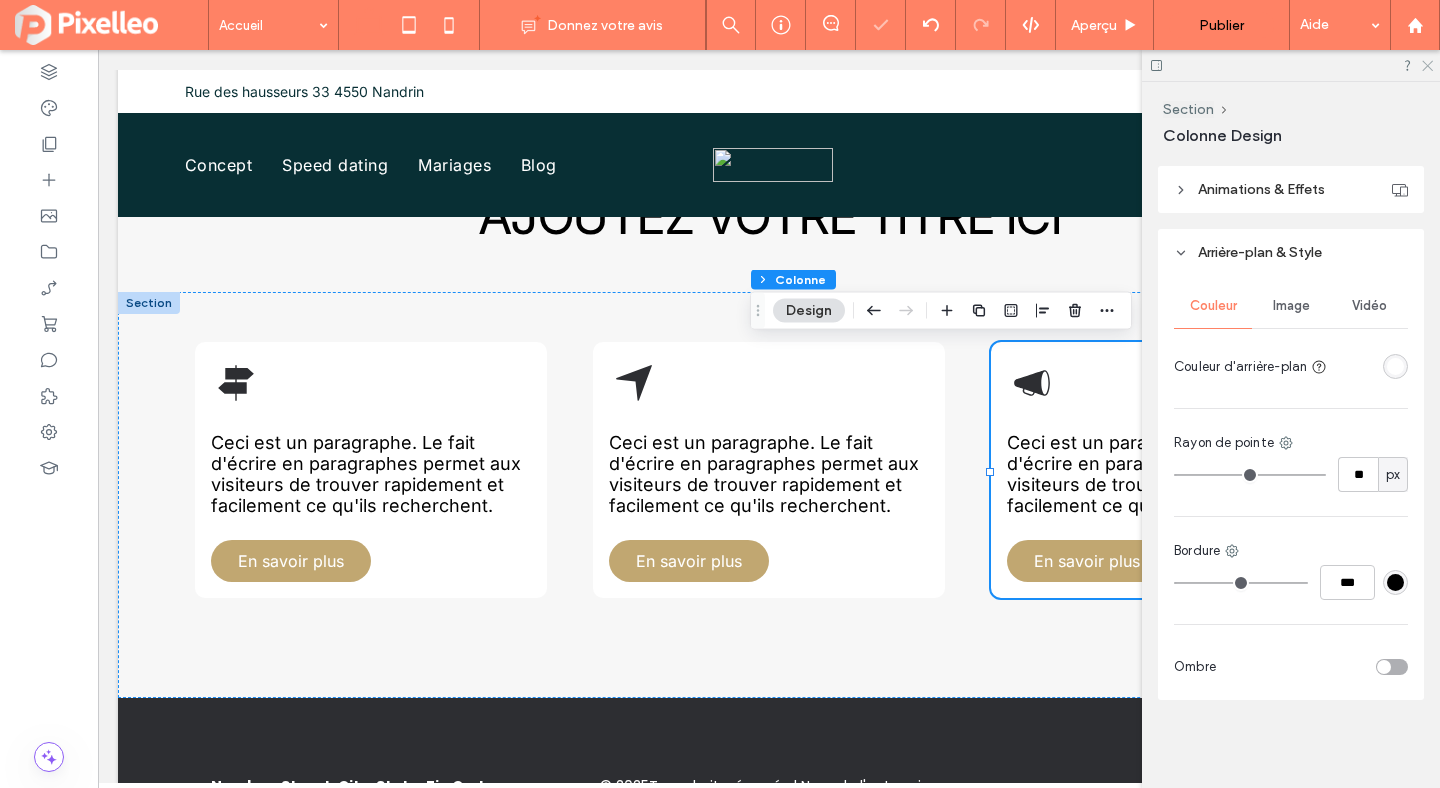 click 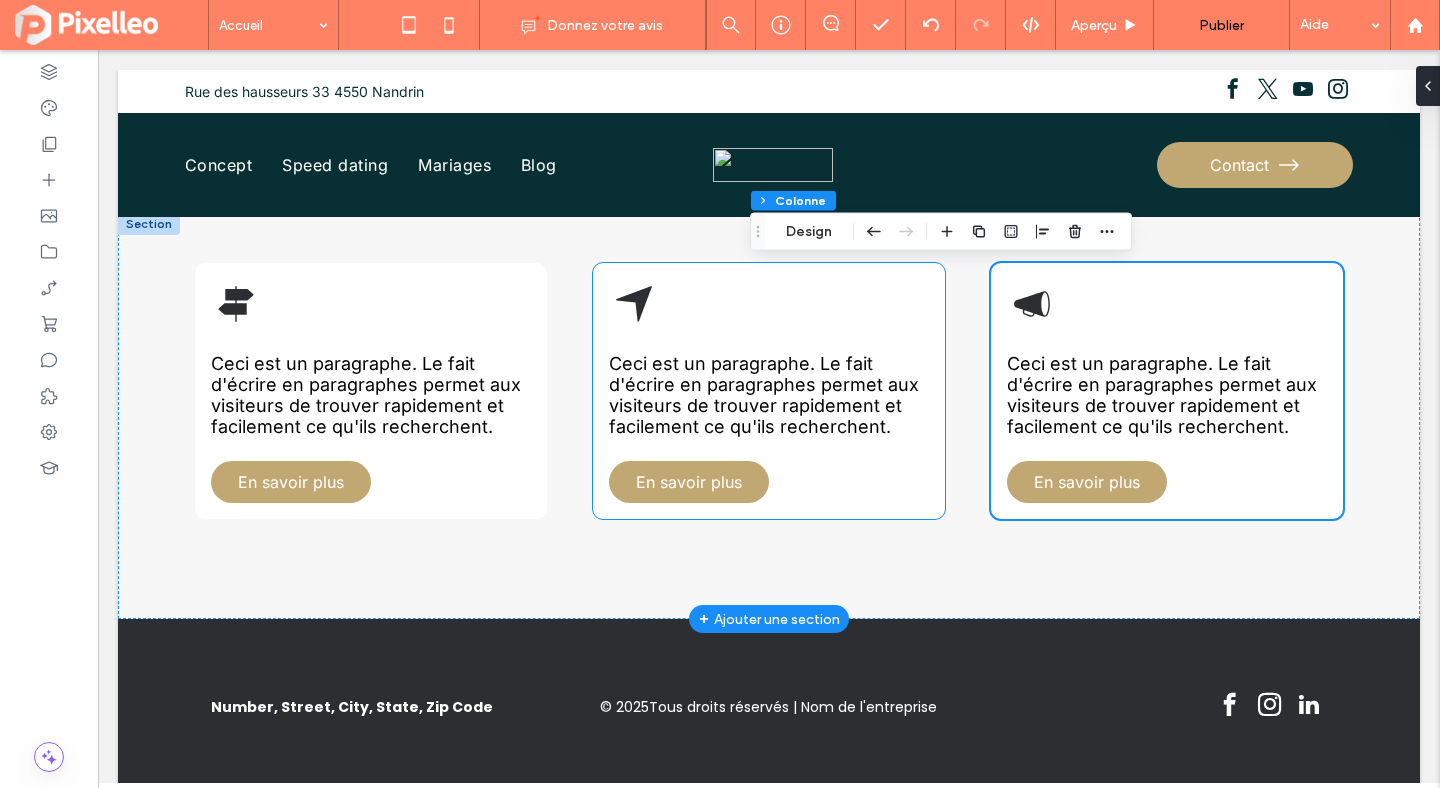 scroll, scrollTop: 929, scrollLeft: 0, axis: vertical 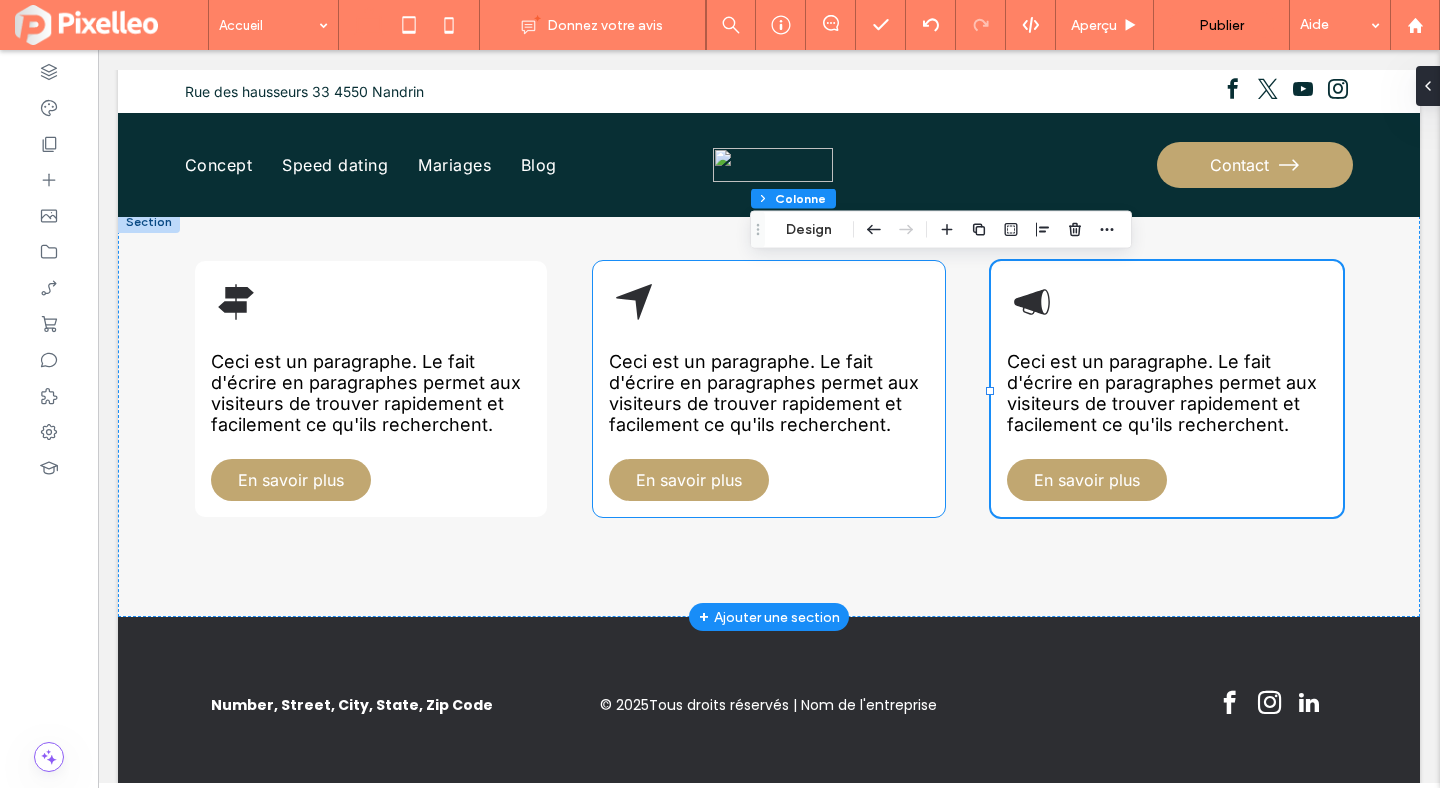 click on "Ceci est un paragraphe. Le fait d'écrire en paragraphes permet aux visiteurs de trouver rapidement et facilement ce qu'ils recherchent.
En savoir plus" at bounding box center (769, 389) 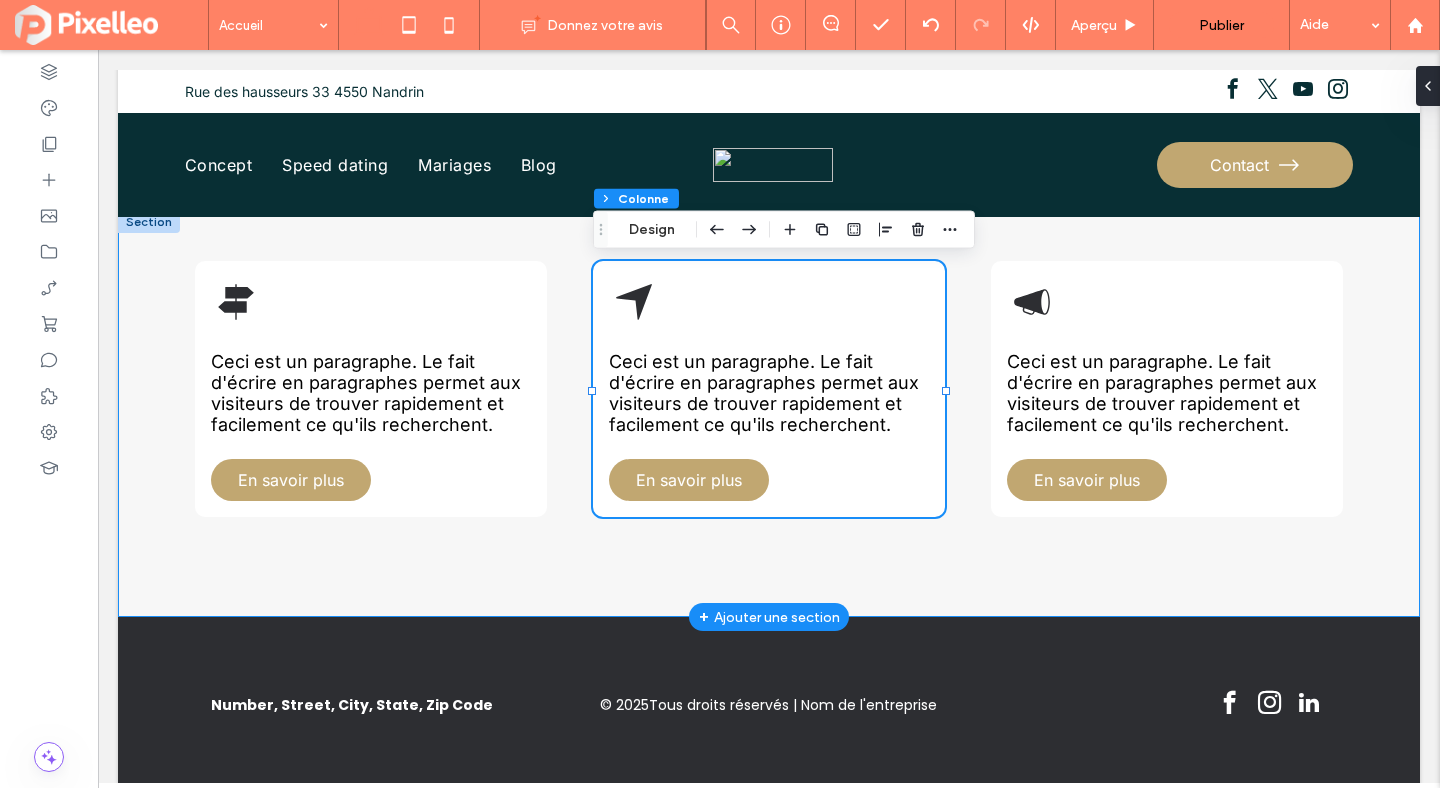 click on "Ceci est un paragraphe. Le fait d'écrire en paragraphes permet aux visiteurs de trouver rapidement et facilement ce qu'ils recherchent.
En savoir plus
Ceci est un paragraphe. Le fait d'écrire en paragraphes permet aux visiteurs de trouver rapidement et facilement ce qu'ils recherchent.
En savoir plus
Ceci est un paragraphe. Le fait d'écrire en paragraphes permet aux visiteurs de trouver rapidement et facilement ce qu'ils recherchent.
En savoir plus" at bounding box center (769, 414) 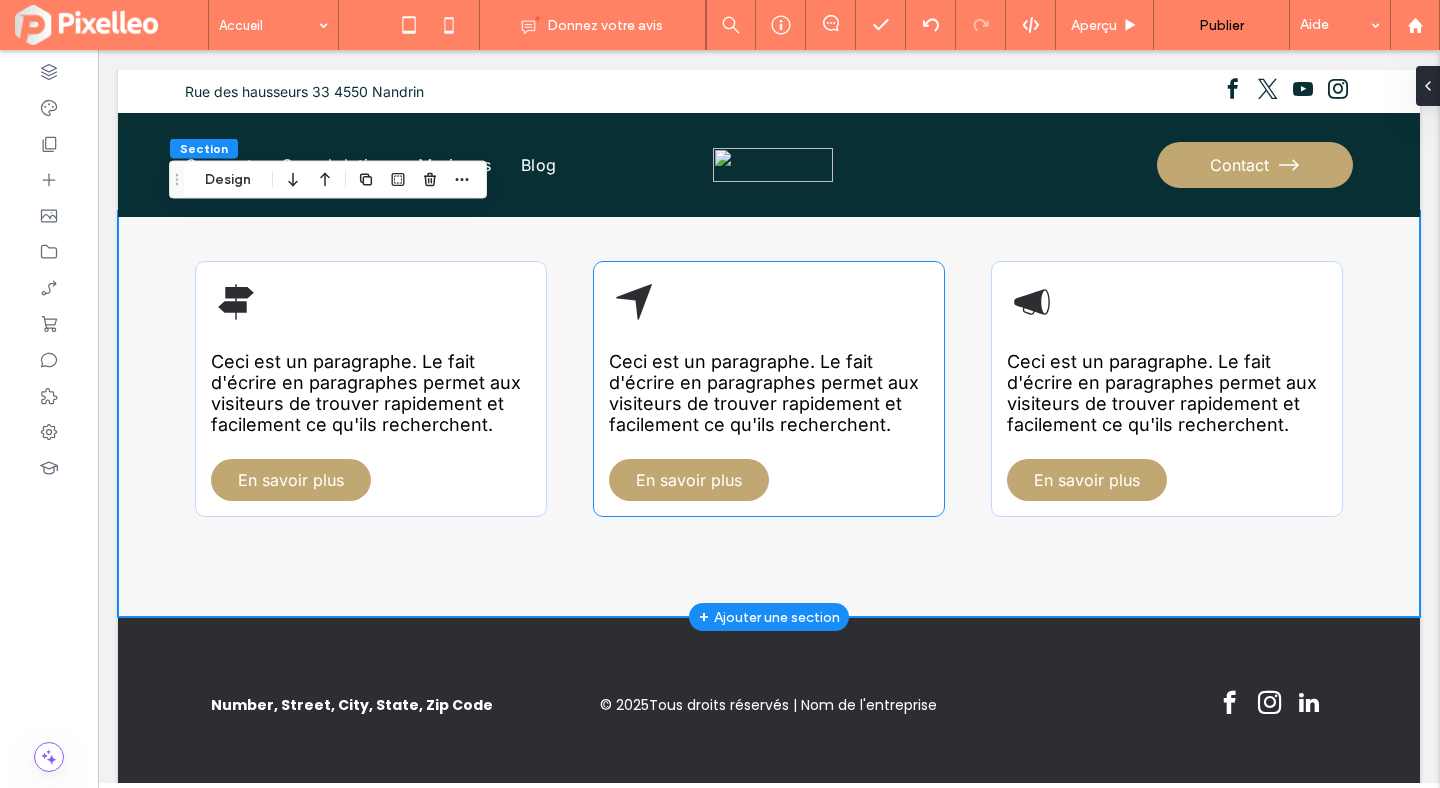 click on "Ceci est un paragraphe. Le fait d'écrire en paragraphes permet aux visiteurs de trouver rapidement et facilement ce qu'ils recherchent.
En savoir plus" at bounding box center (769, 389) 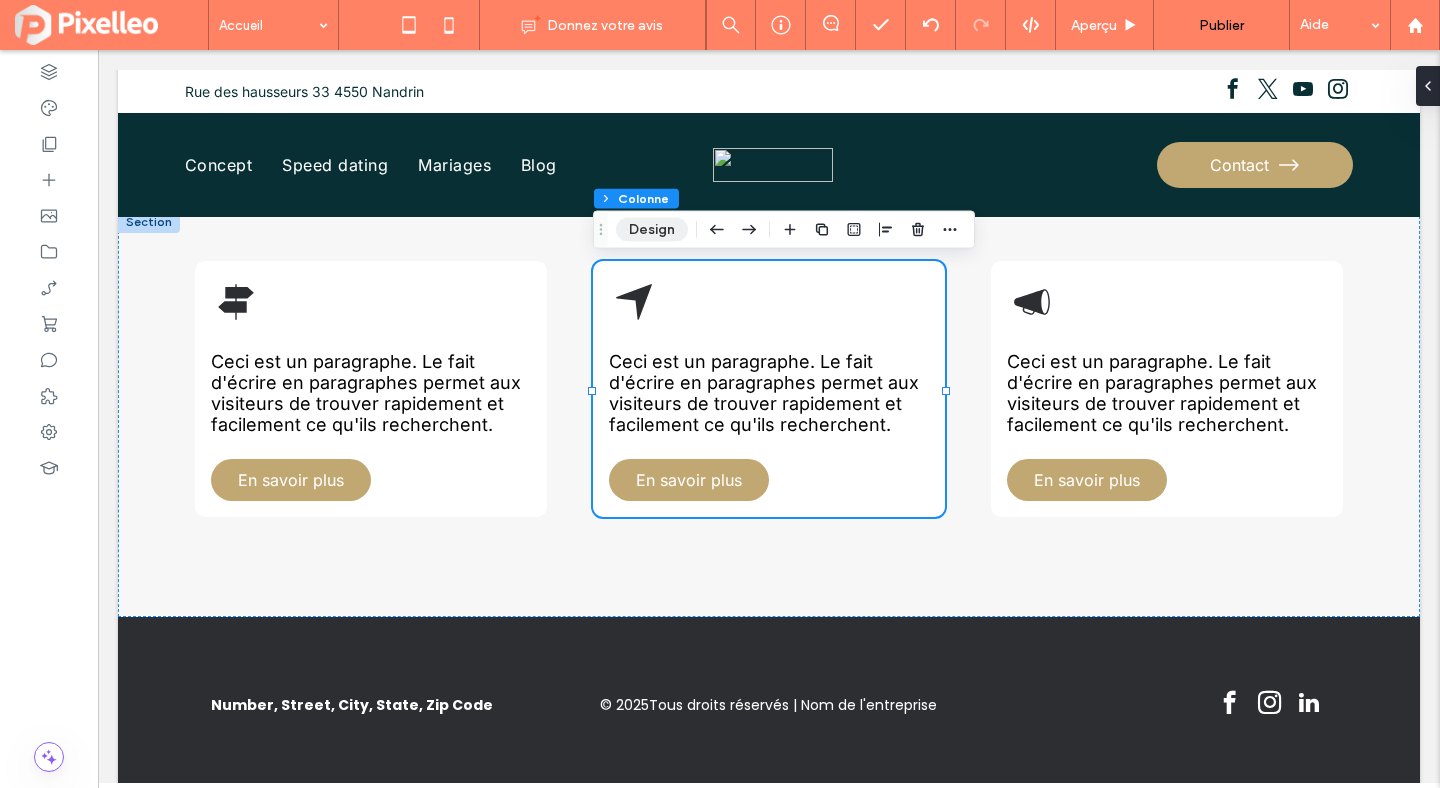 click on "Design" at bounding box center (652, 230) 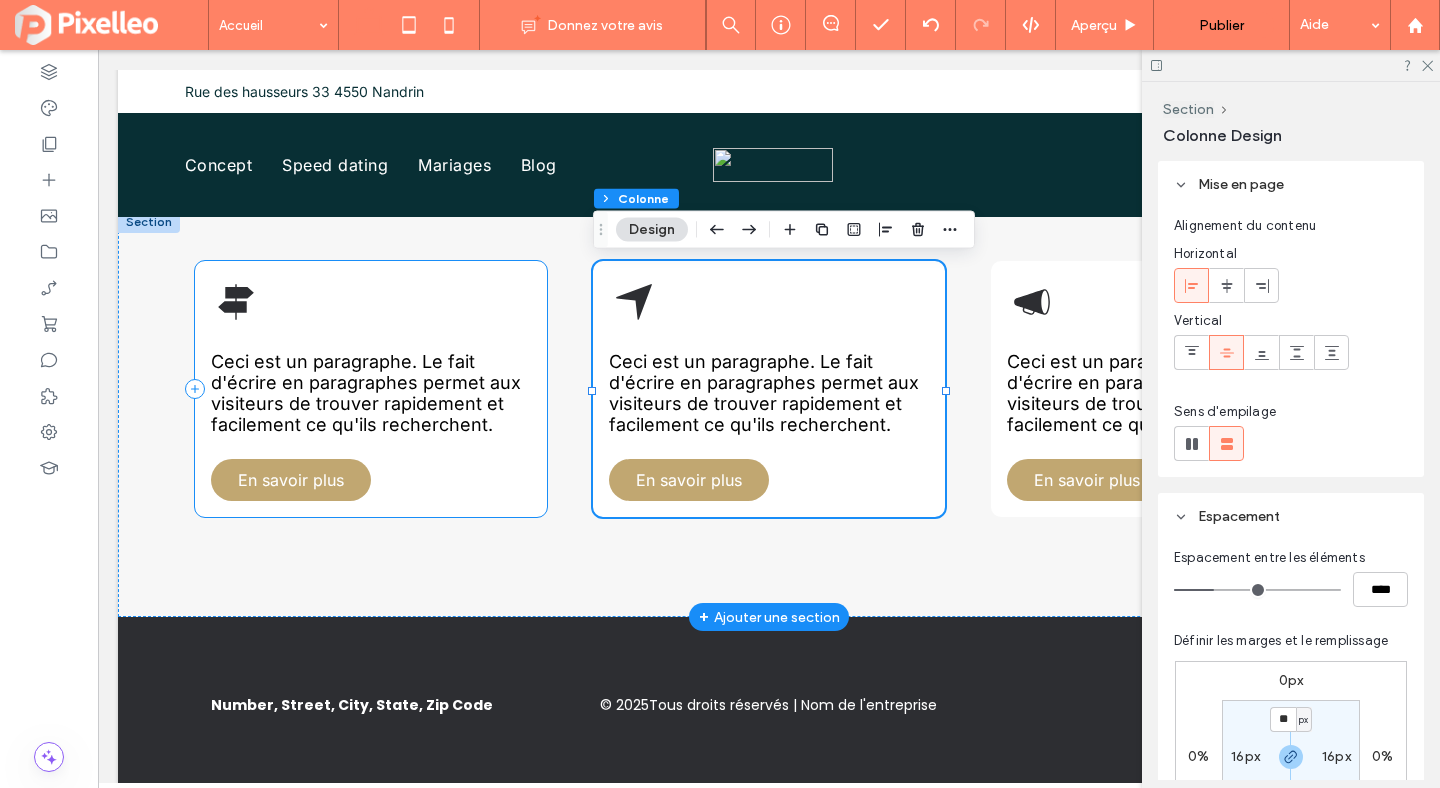 click on "Ceci est un paragraphe. Le fait d'écrire en paragraphes permet aux visiteurs de trouver rapidement et facilement ce qu'ils recherchent.
En savoir plus" at bounding box center (371, 389) 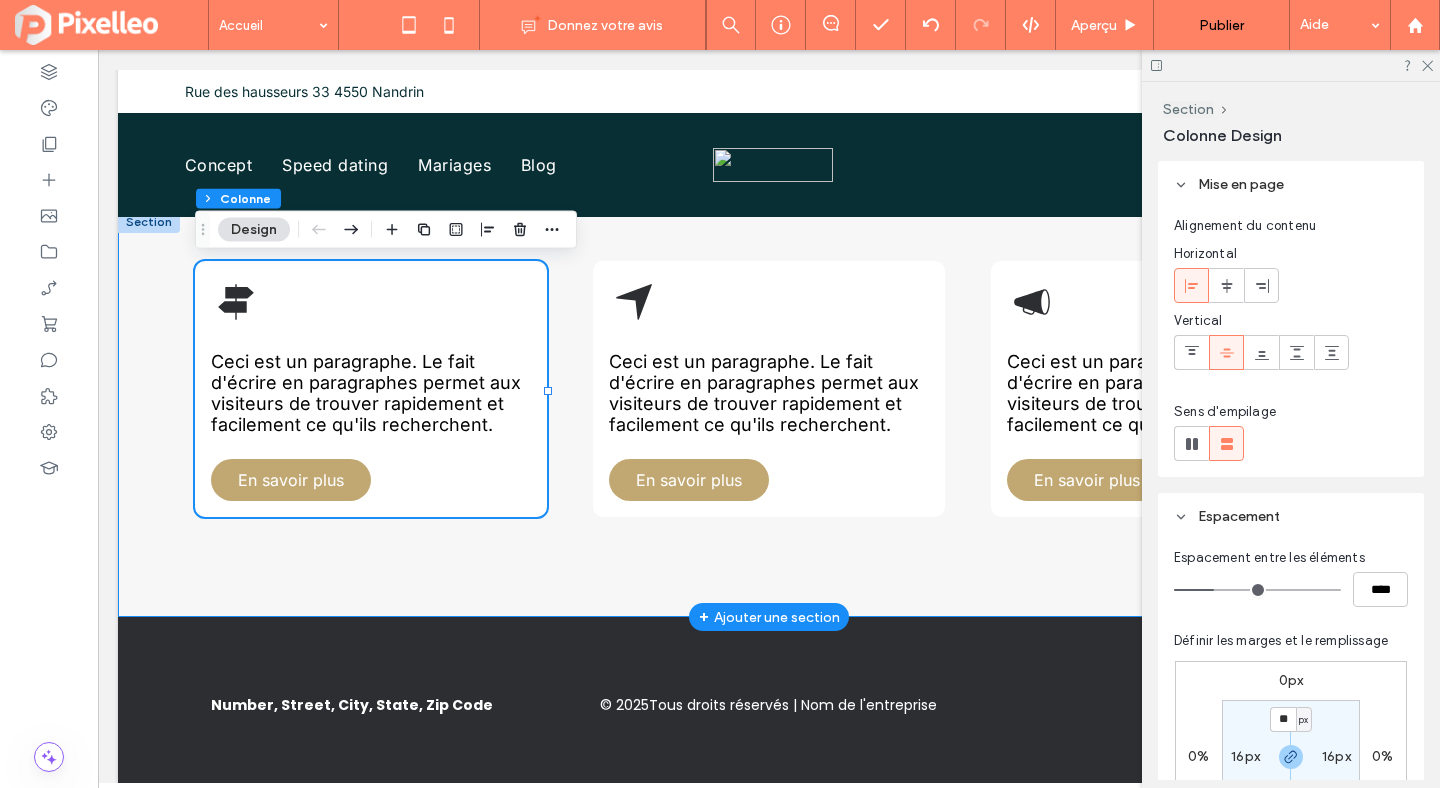 click on "Ceci est un paragraphe. Le fait d'écrire en paragraphes permet aux visiteurs de trouver rapidement et facilement ce qu'ils recherchent.
En savoir plus
Ceci est un paragraphe. Le fait d'écrire en paragraphes permet aux visiteurs de trouver rapidement et facilement ce qu'ils recherchent.
En savoir plus
Ceci est un paragraphe. Le fait d'écrire en paragraphes permet aux visiteurs de trouver rapidement et facilement ce qu'ils recherchent.
En savoir plus" at bounding box center [769, 414] 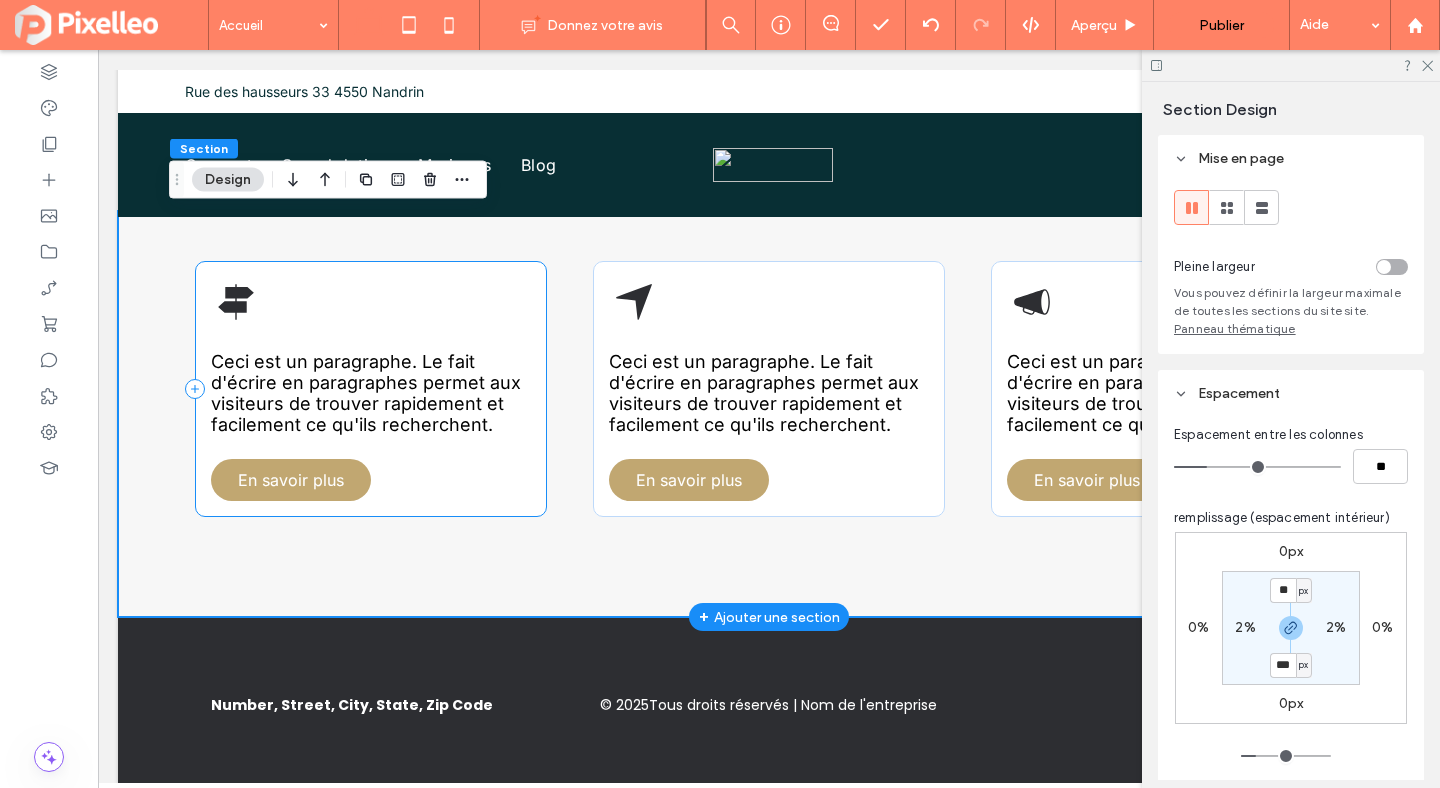 click on "Ceci est un paragraphe. Le fait d'écrire en paragraphes permet aux visiteurs de trouver rapidement et facilement ce qu'ils recherchent.
En savoir plus" at bounding box center [371, 389] 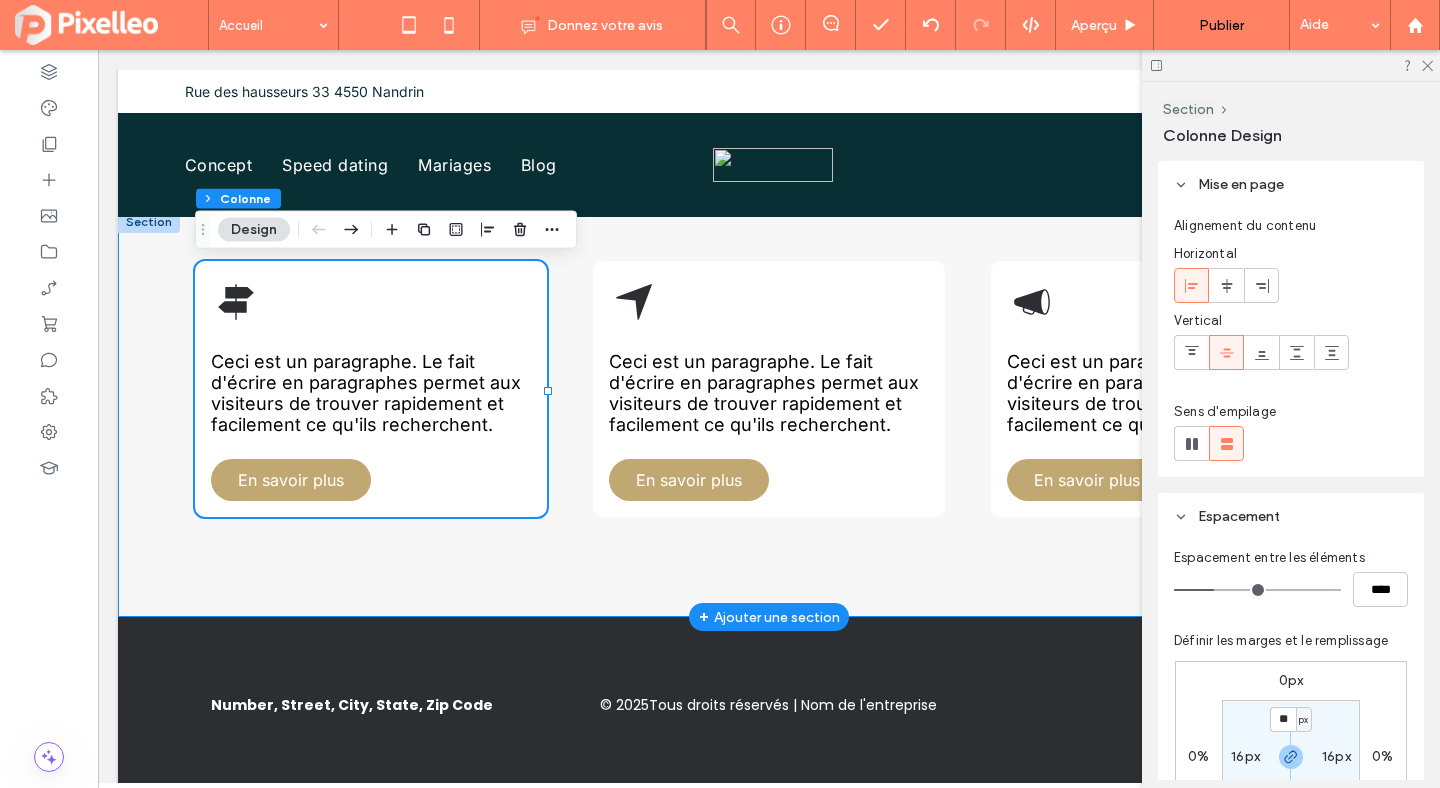 click on "Ceci est un paragraphe. Le fait d'écrire en paragraphes permet aux visiteurs de trouver rapidement et facilement ce qu'ils recherchent.
En savoir plus
Ceci est un paragraphe. Le fait d'écrire en paragraphes permet aux visiteurs de trouver rapidement et facilement ce qu'ils recherchent.
En savoir plus
Ceci est un paragraphe. Le fait d'écrire en paragraphes permet aux visiteurs de trouver rapidement et facilement ce qu'ils recherchent.
En savoir plus" at bounding box center [769, 414] 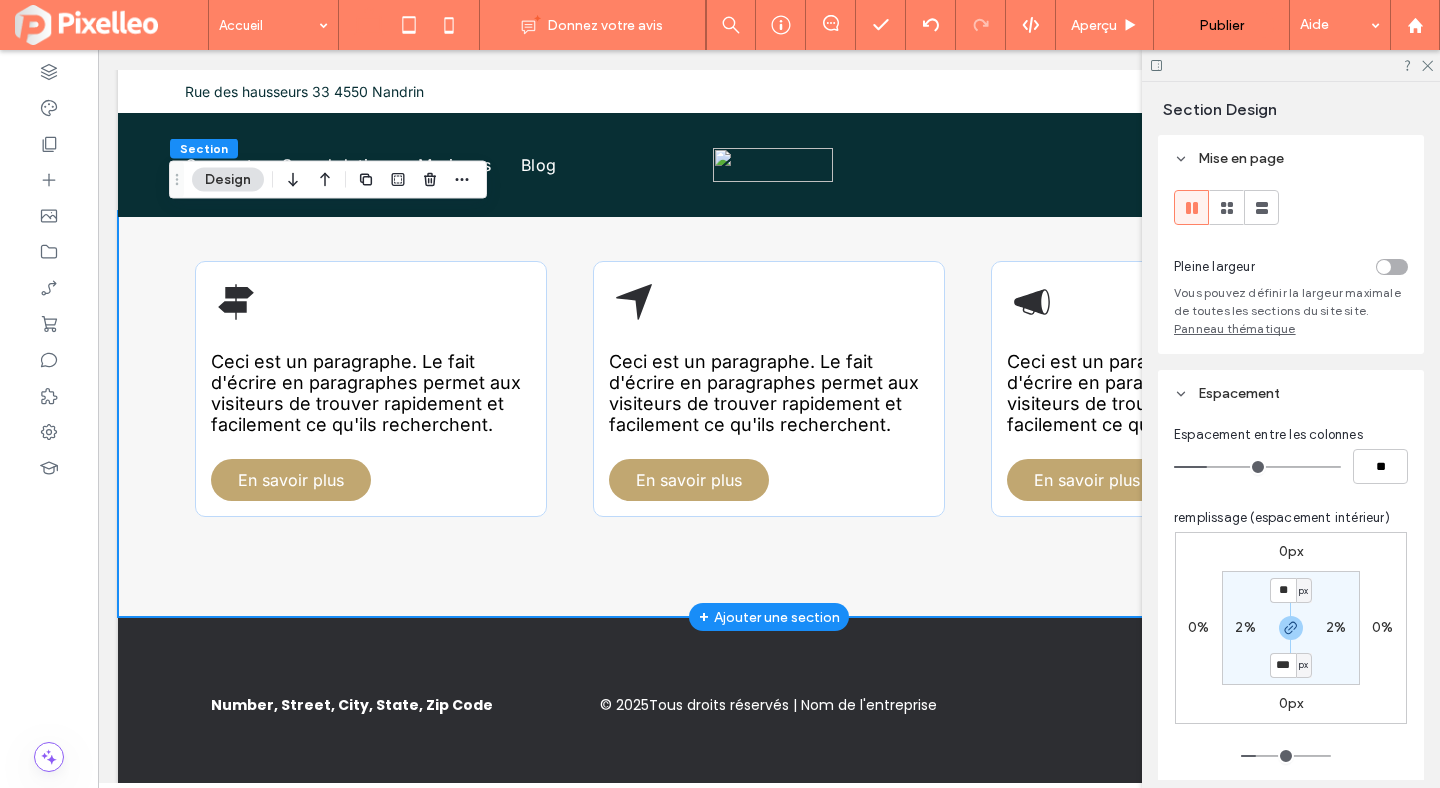 click on "Ceci est un paragraphe. Le fait d'écrire en paragraphes permet aux visiteurs de trouver rapidement et facilement ce qu'ils recherchent.
En savoir plus
Ceci est un paragraphe. Le fait d'écrire en paragraphes permet aux visiteurs de trouver rapidement et facilement ce qu'ils recherchent.
En savoir plus
Ceci est un paragraphe. Le fait d'écrire en paragraphes permet aux visiteurs de trouver rapidement et facilement ce qu'ils recherchent.
En savoir plus" at bounding box center (769, 414) 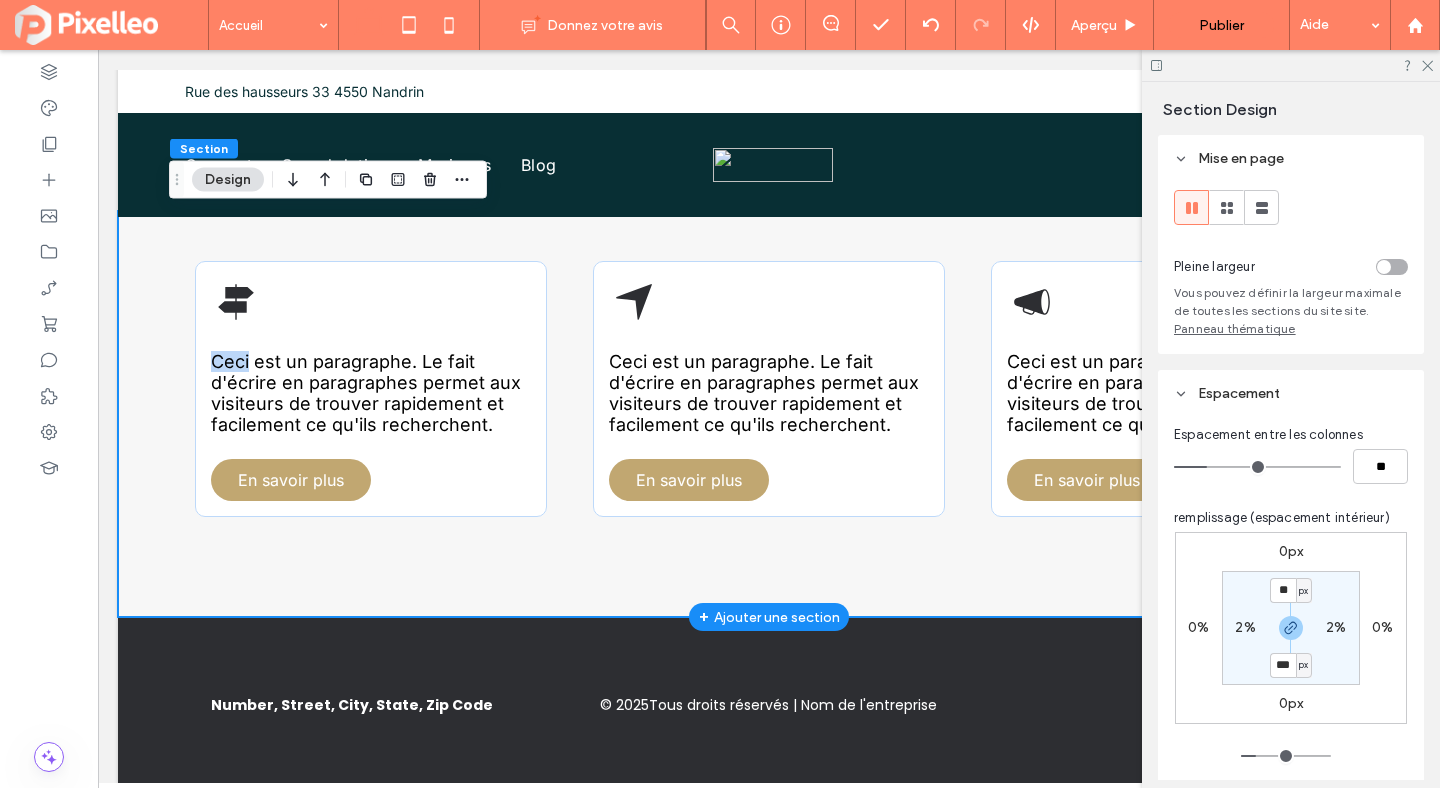 click on "Ceci est un paragraphe. Le fait d'écrire en paragraphes permet aux visiteurs de trouver rapidement et facilement ce qu'ils recherchent.
En savoir plus
Ceci est un paragraphe. Le fait d'écrire en paragraphes permet aux visiteurs de trouver rapidement et facilement ce qu'ils recherchent.
En savoir plus
Ceci est un paragraphe. Le fait d'écrire en paragraphes permet aux visiteurs de trouver rapidement et facilement ce qu'ils recherchent.
En savoir plus" at bounding box center [769, 414] 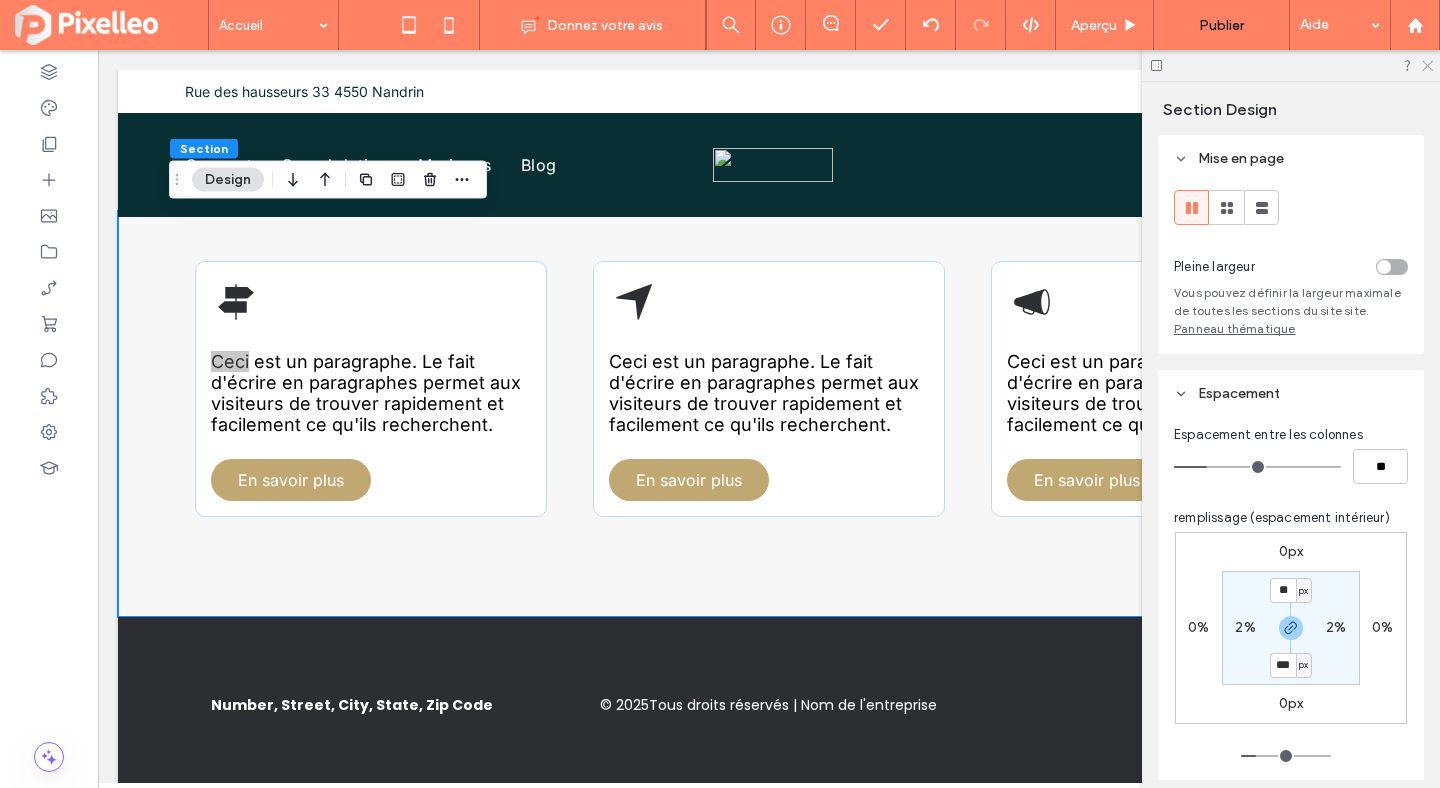 click 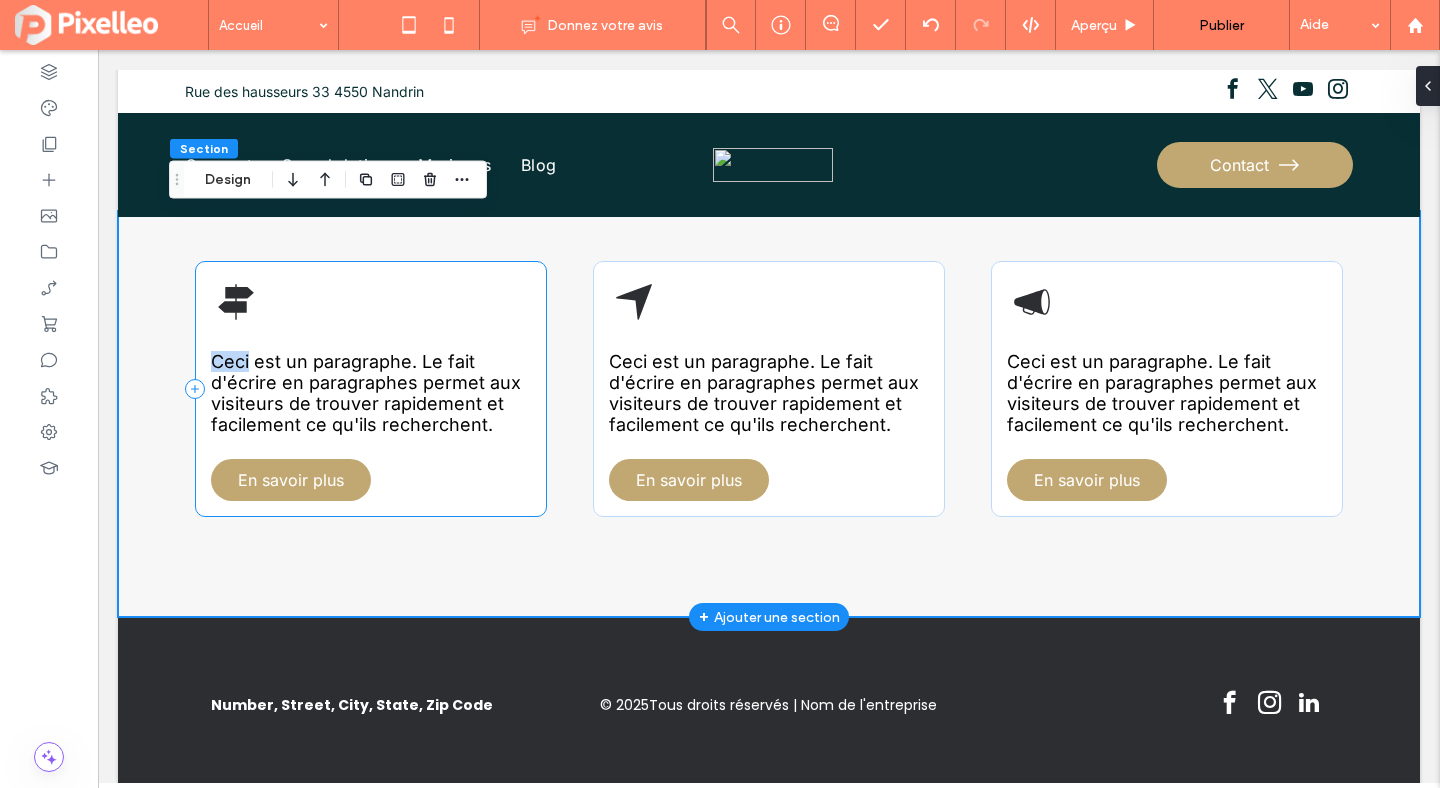 click on "Ceci est un paragraphe. Le fait d'écrire en paragraphes permet aux visiteurs de trouver rapidement et facilement ce qu'ils recherchent.
En savoir plus" at bounding box center [371, 389] 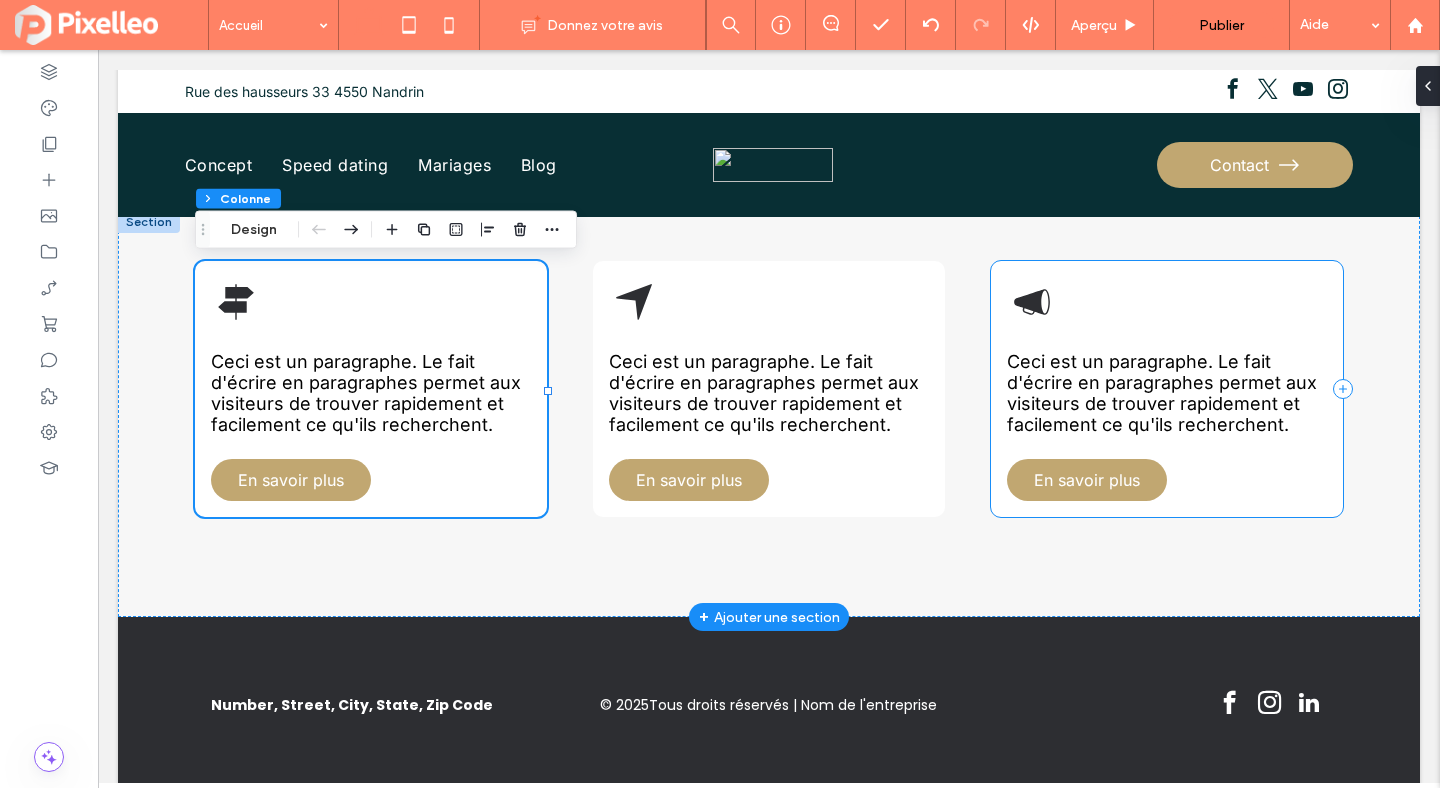 click on "Ceci est un paragraphe. Le fait d'écrire en paragraphes permet aux visiteurs de trouver rapidement et facilement ce qu'ils recherchent.
En savoir plus" at bounding box center [1167, 389] 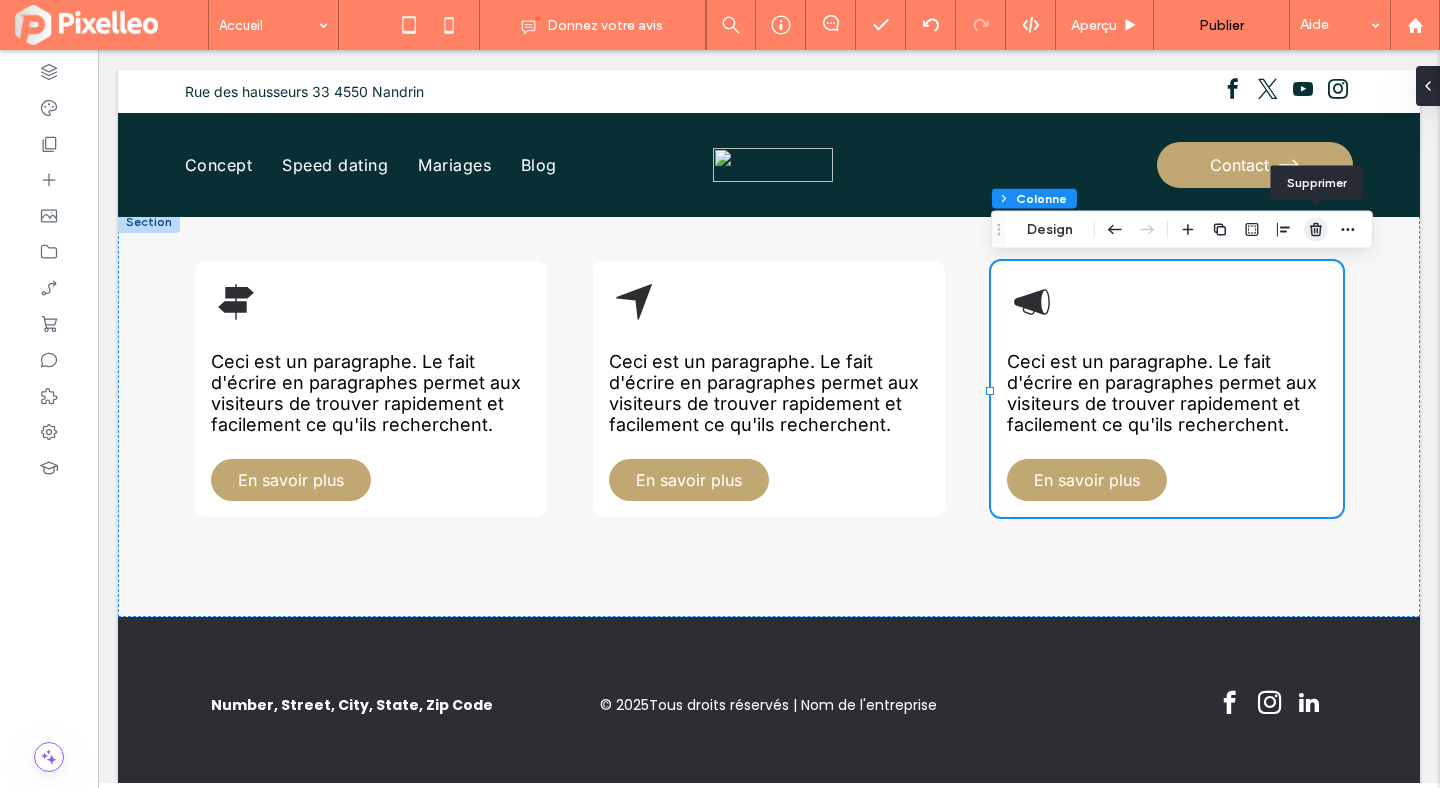 click 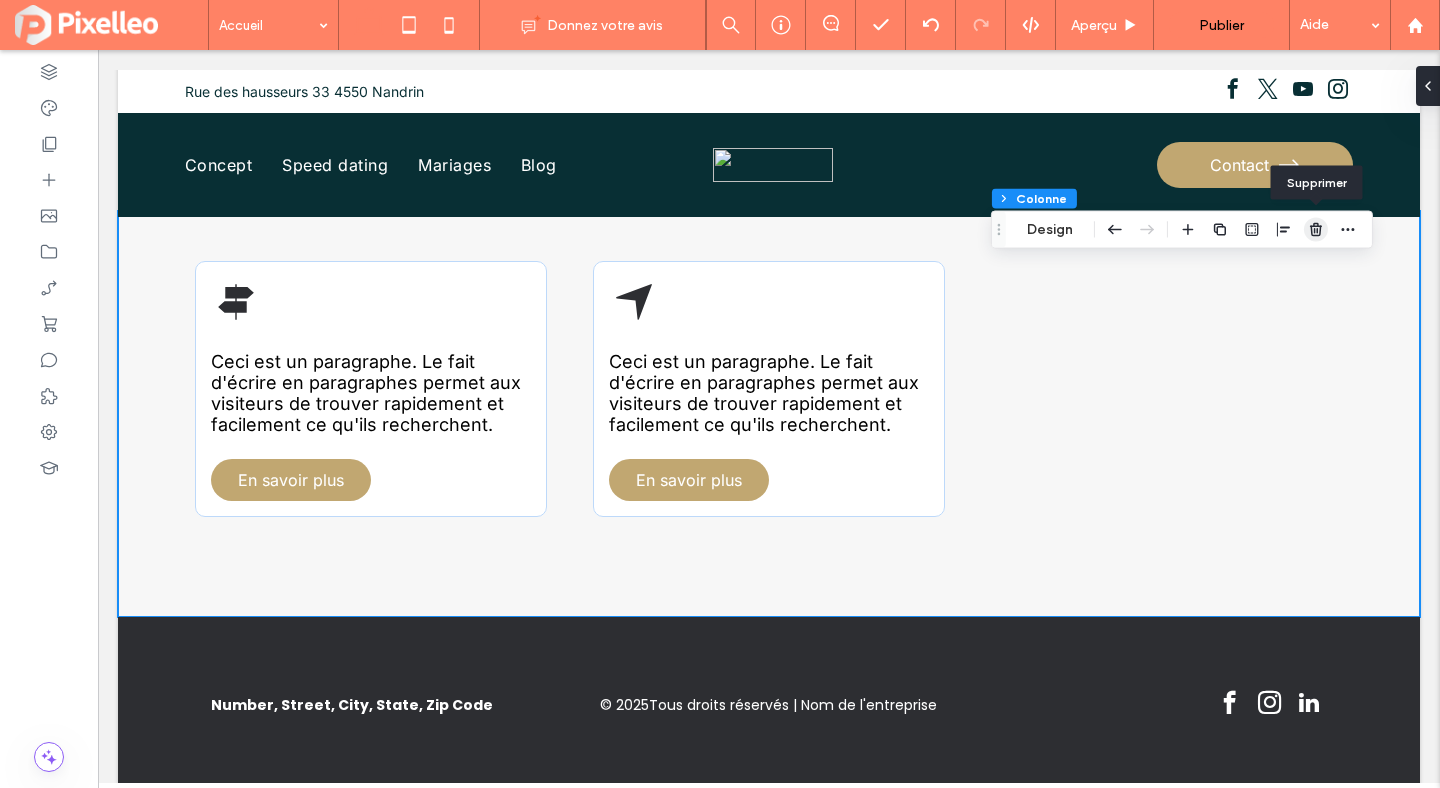 scroll, scrollTop: 927, scrollLeft: 0, axis: vertical 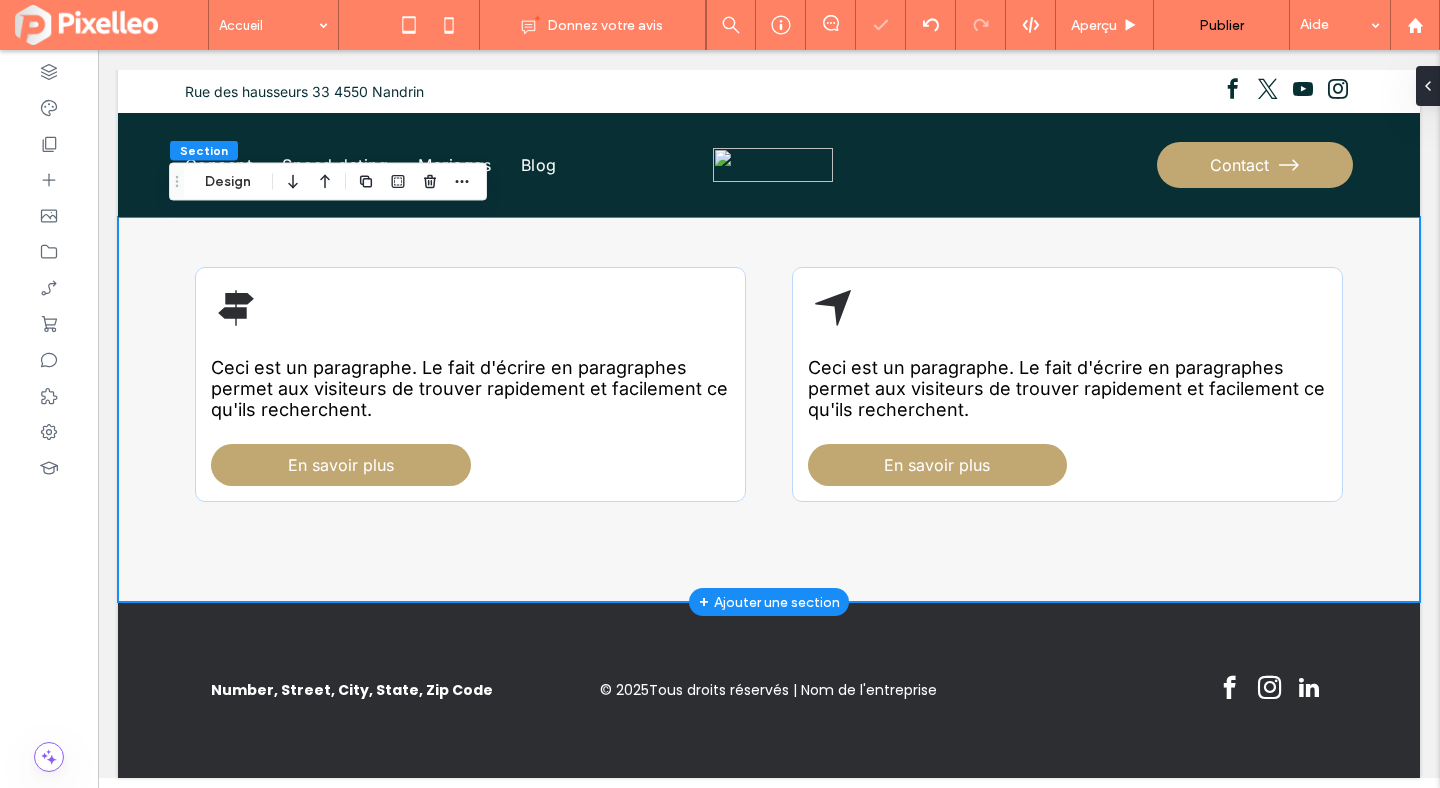 click on "Ceci est un paragraphe. Le fait d'écrire en paragraphes permet aux visiteurs de trouver rapidement et facilement ce qu'ils recherchent.
En savoir plus
Ceci est un paragraphe. Le fait d'écrire en paragraphes permet aux visiteurs de trouver rapidement et facilement ce qu'ils recherchent.
En savoir plus" at bounding box center (769, 409) 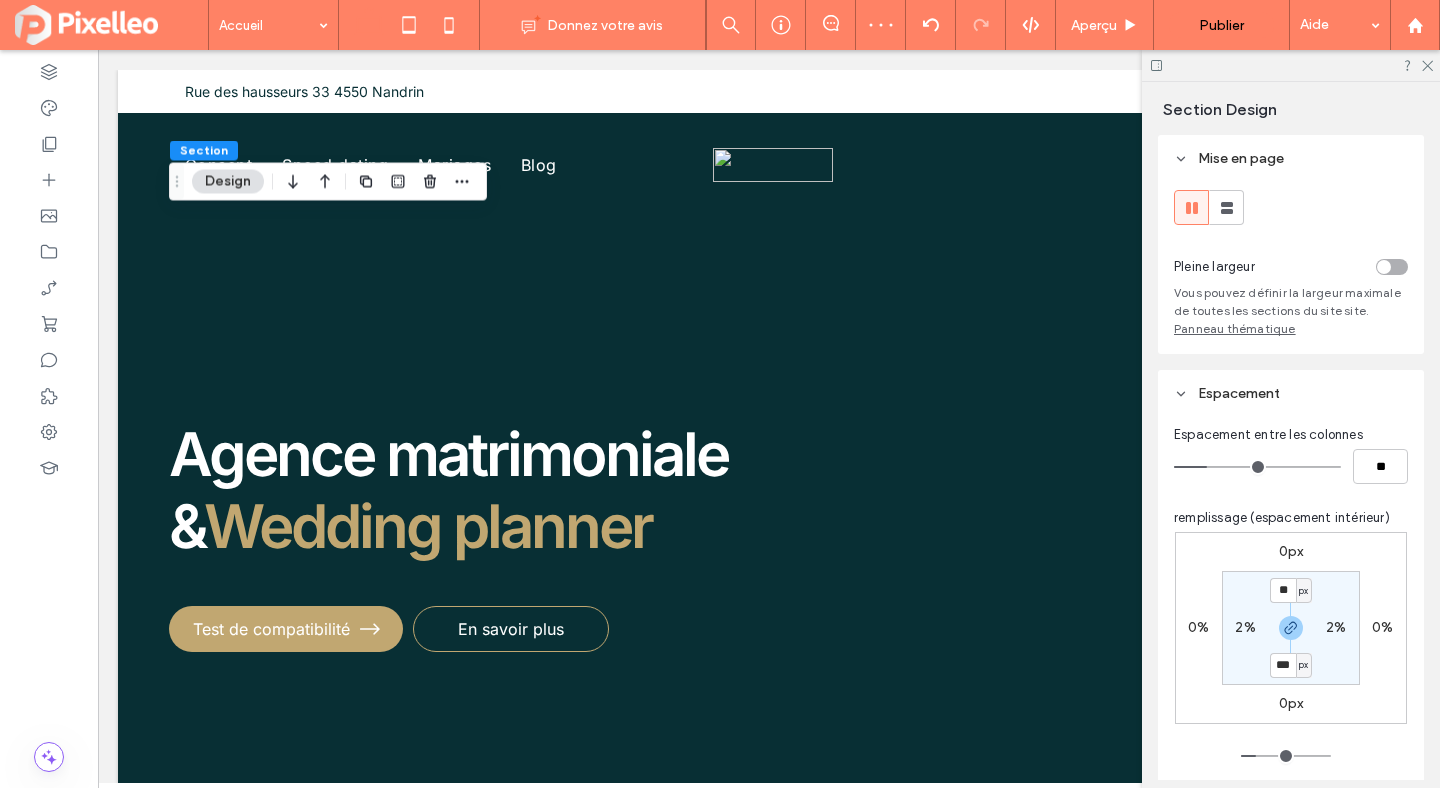 scroll, scrollTop: 927, scrollLeft: 0, axis: vertical 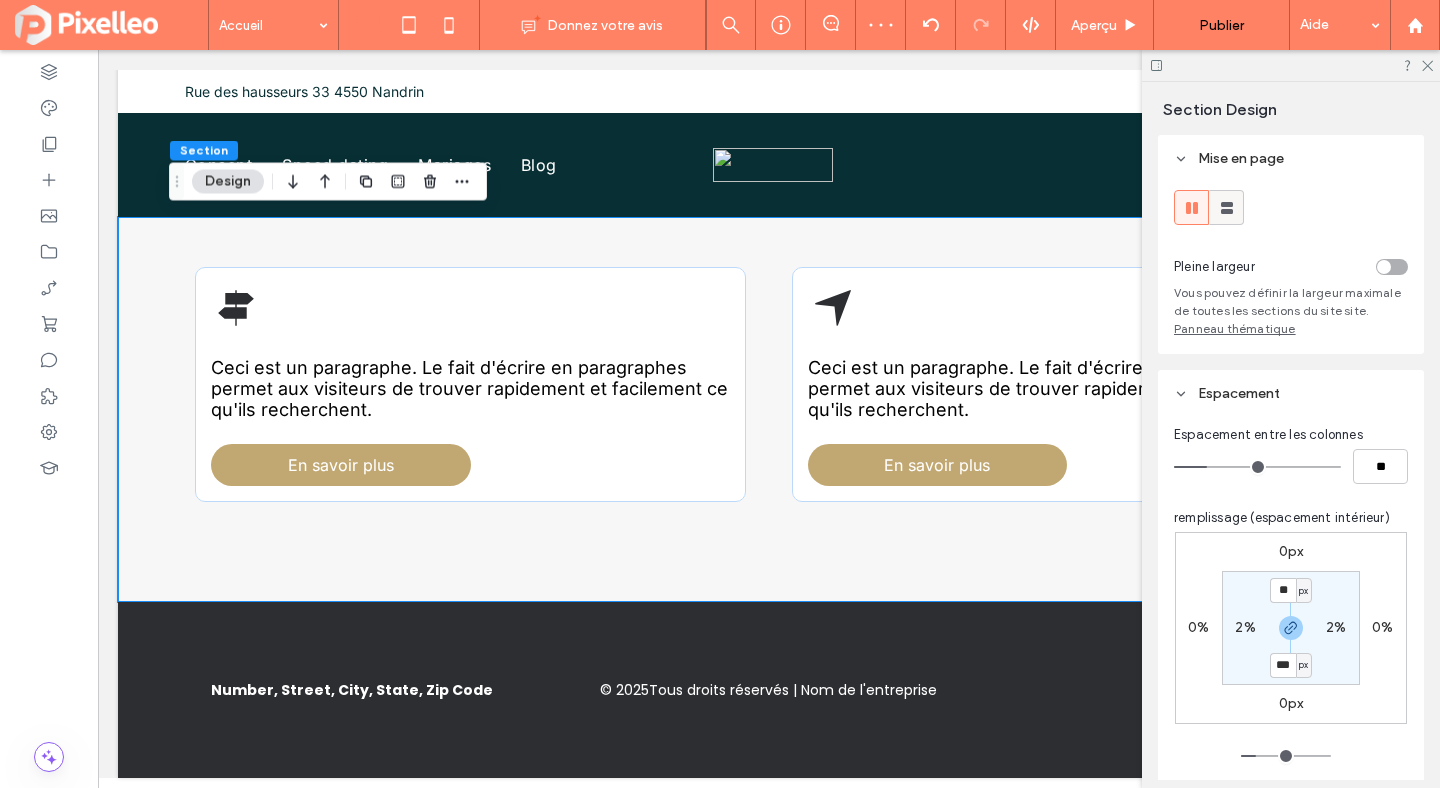click 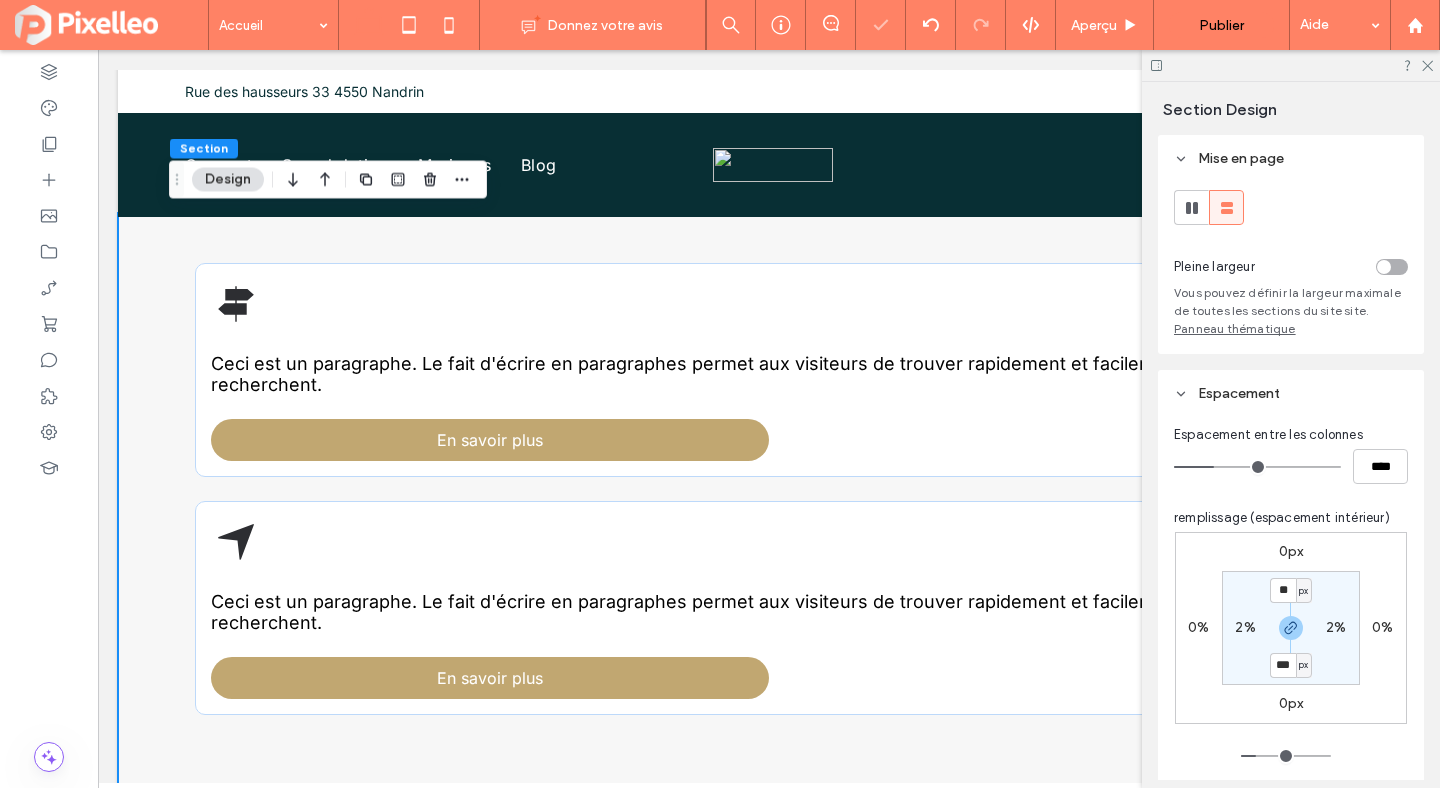 scroll, scrollTop: 929, scrollLeft: 0, axis: vertical 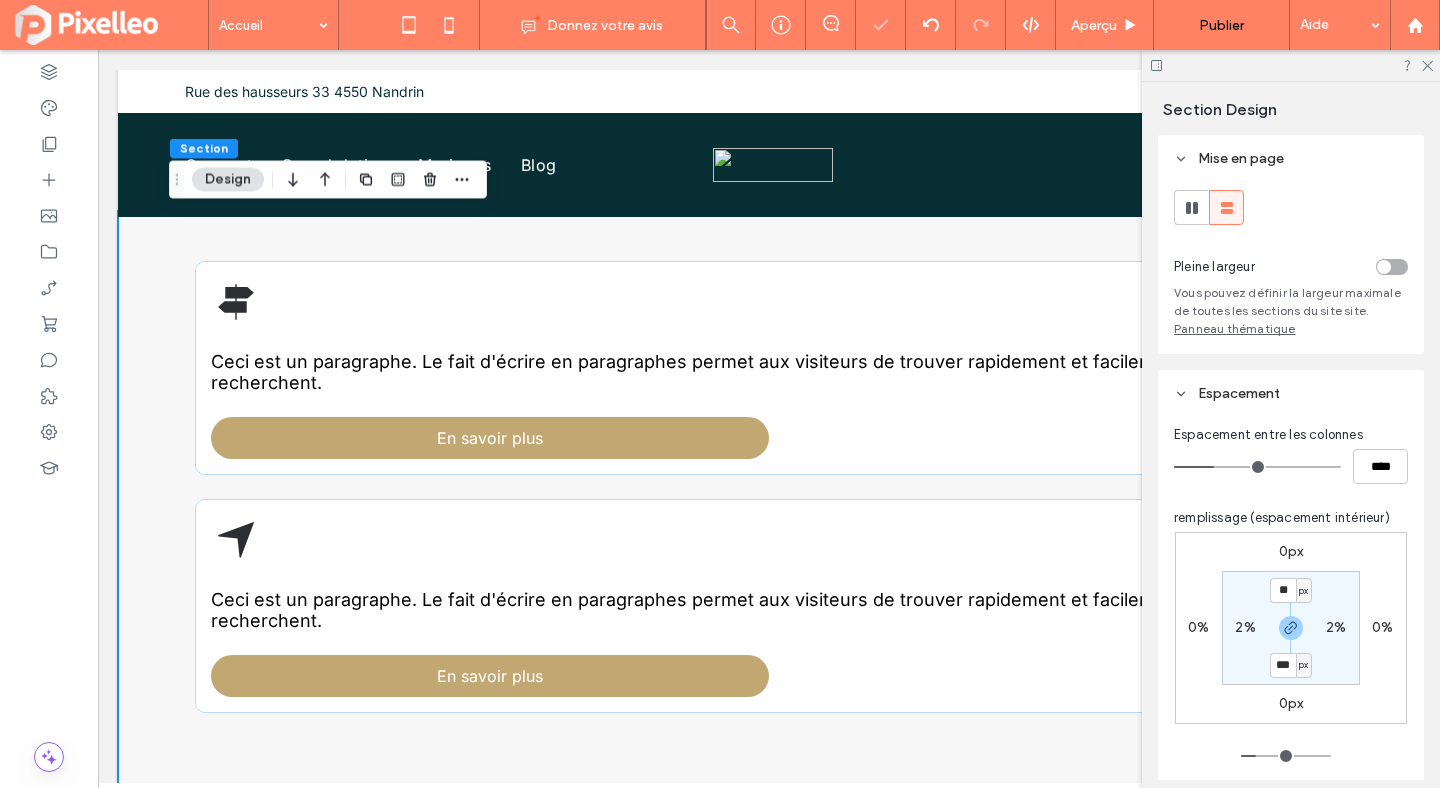 click at bounding box center (1291, 65) 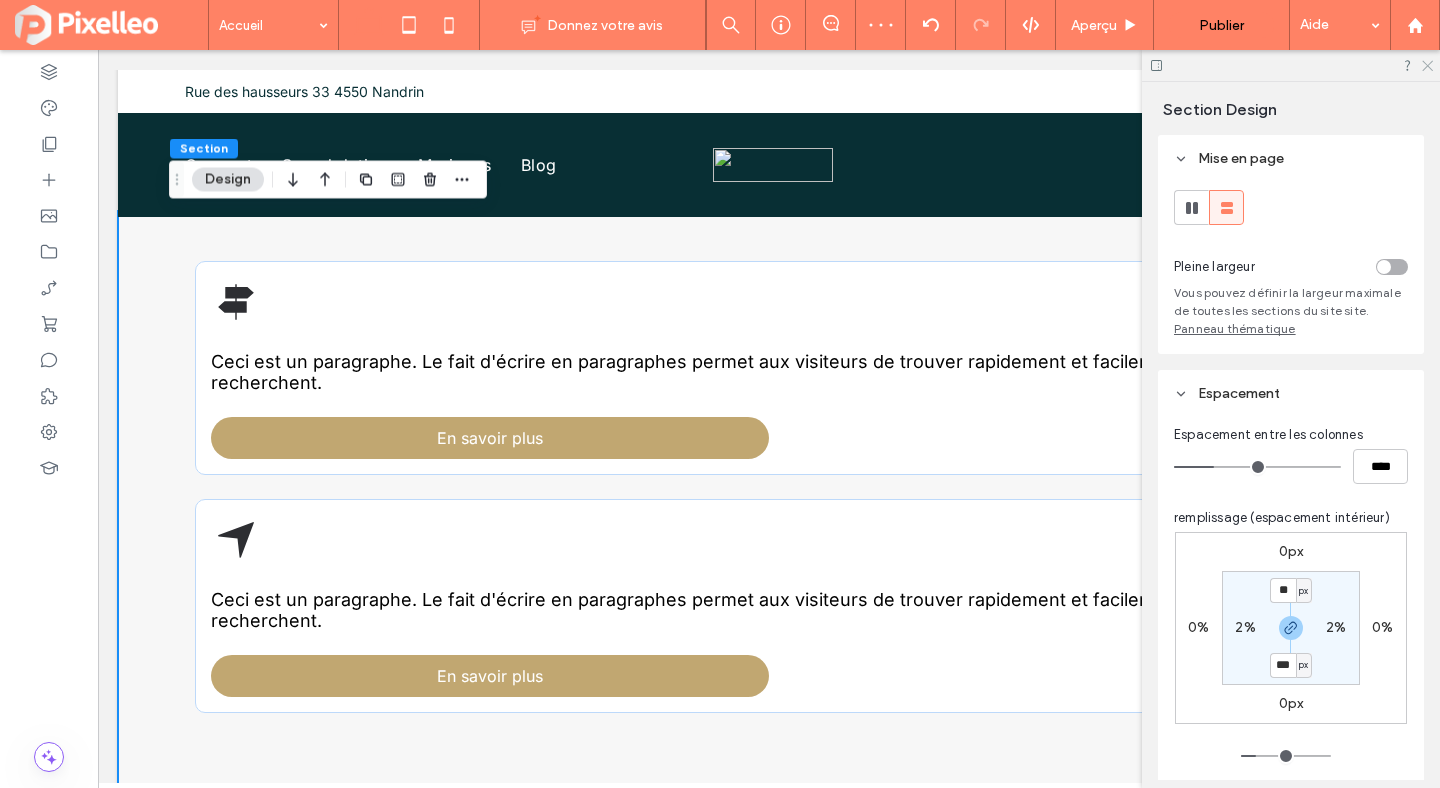 click 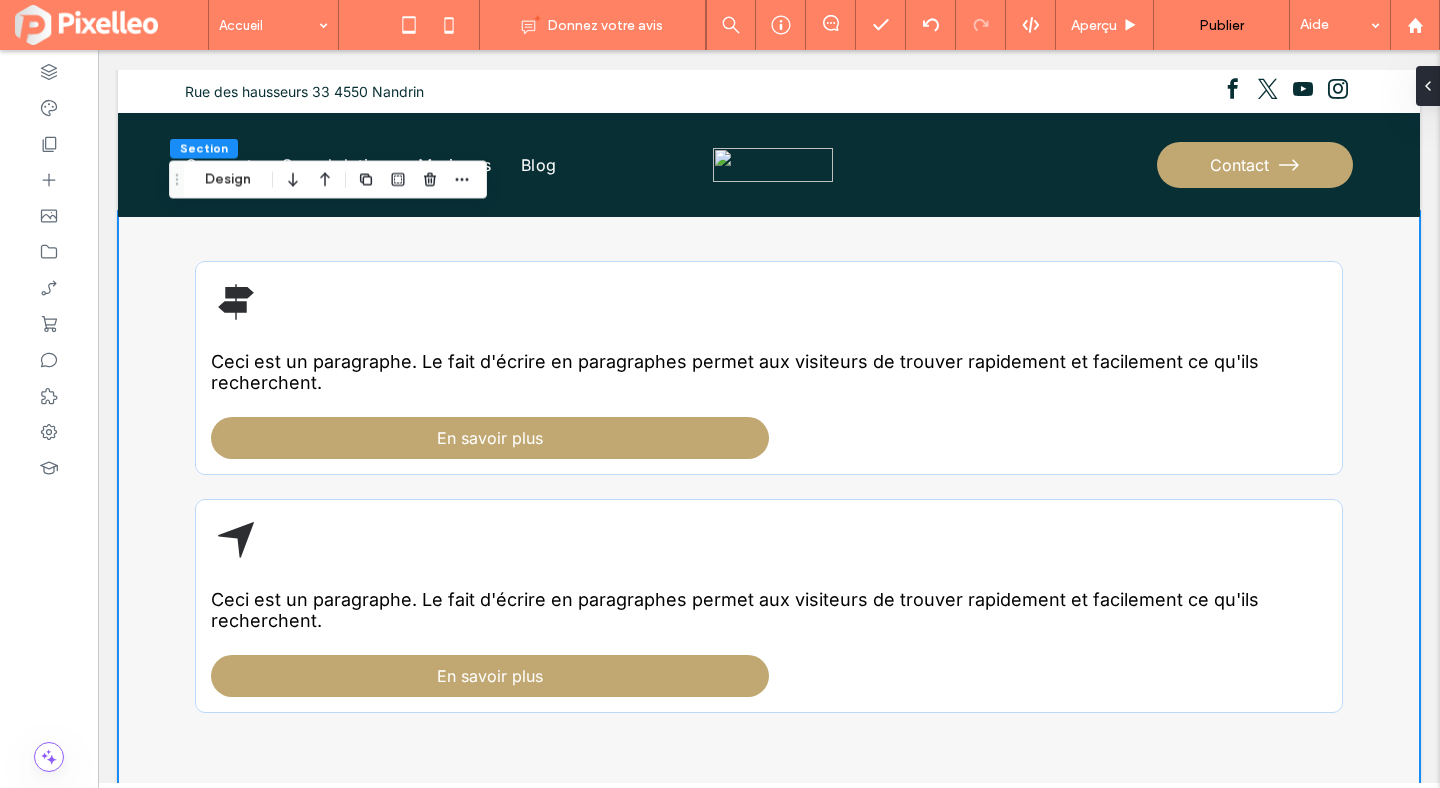 click on "Ceci est un paragraphe. Le fait d'écrire en paragraphes permet aux visiteurs de trouver rapidement et facilement ce qu'ils recherchent.
En savoir plus
Ceci est un paragraphe. Le fait d'écrire en paragraphes permet aux visiteurs de trouver rapidement et facilement ce qu'ils recherchent.
En savoir plus" at bounding box center [769, 512] 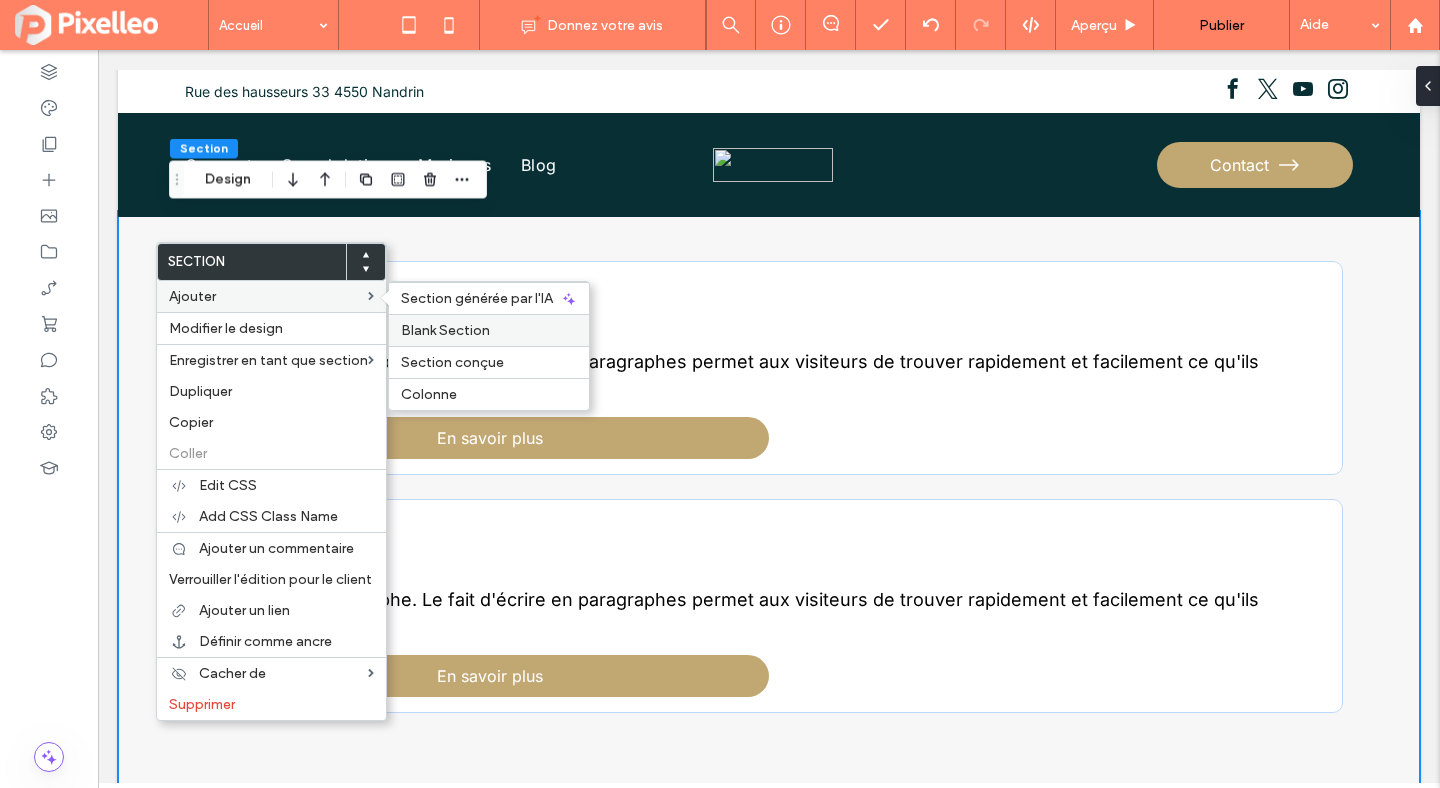 click on "Blank Section" at bounding box center (445, 330) 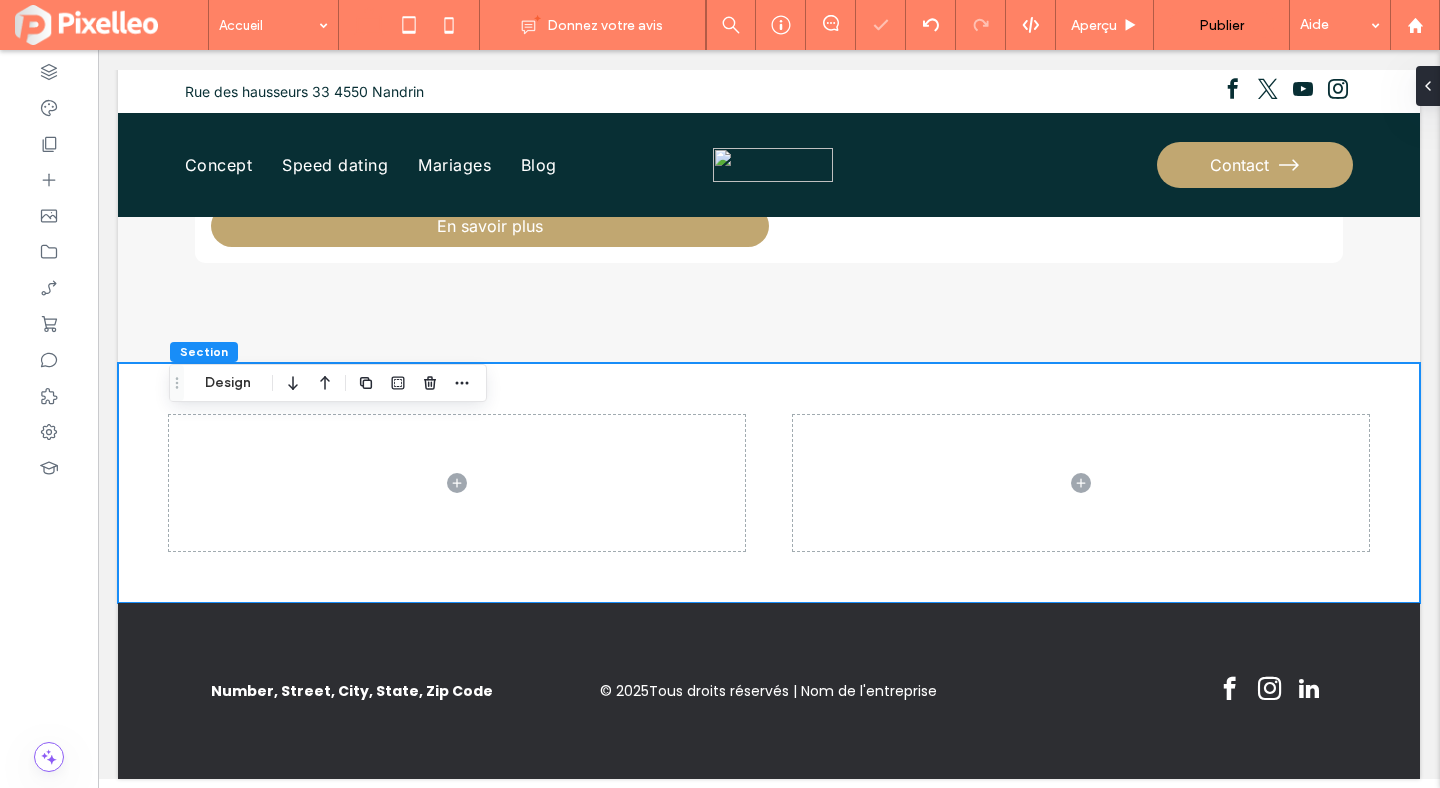 scroll, scrollTop: 1384, scrollLeft: 0, axis: vertical 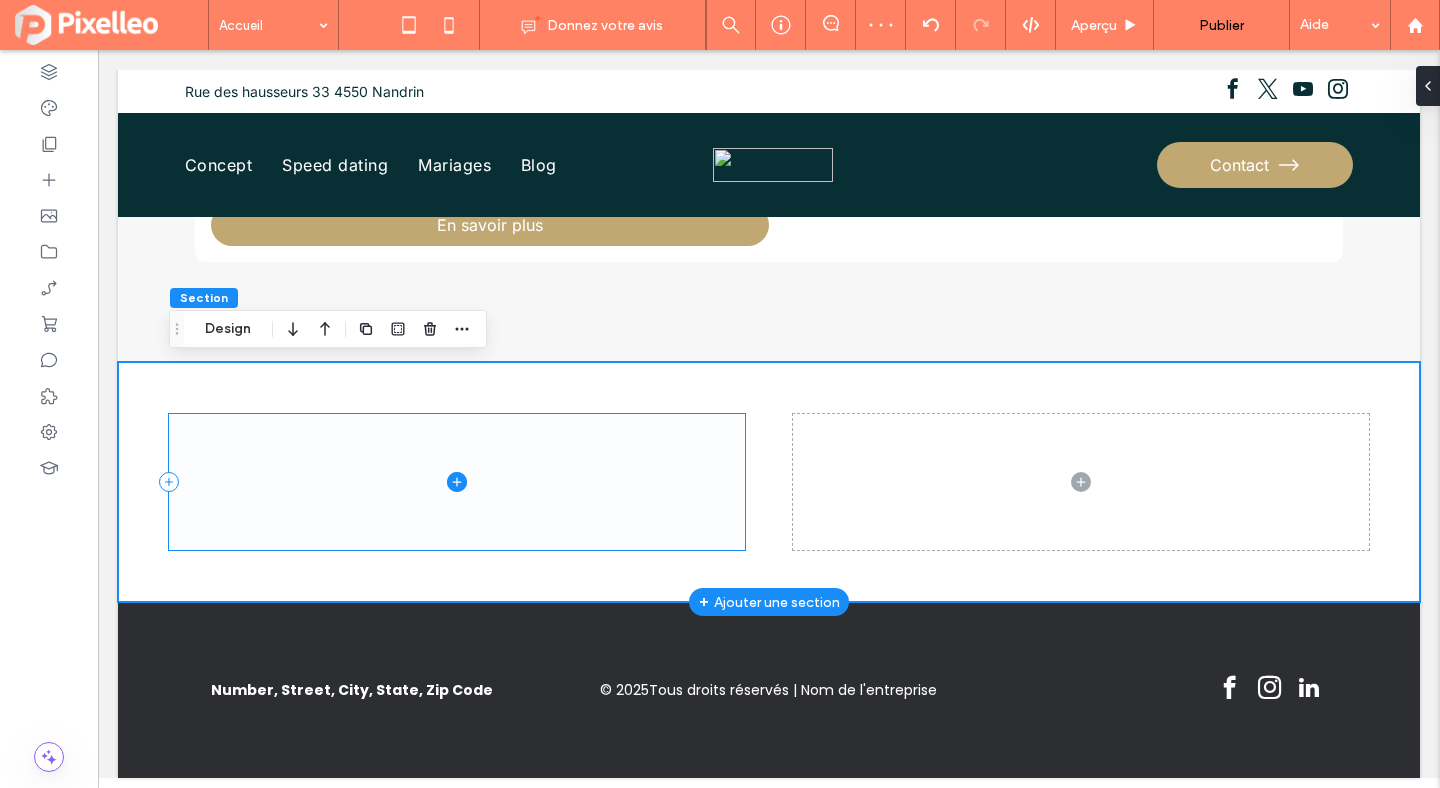 click at bounding box center (457, 482) 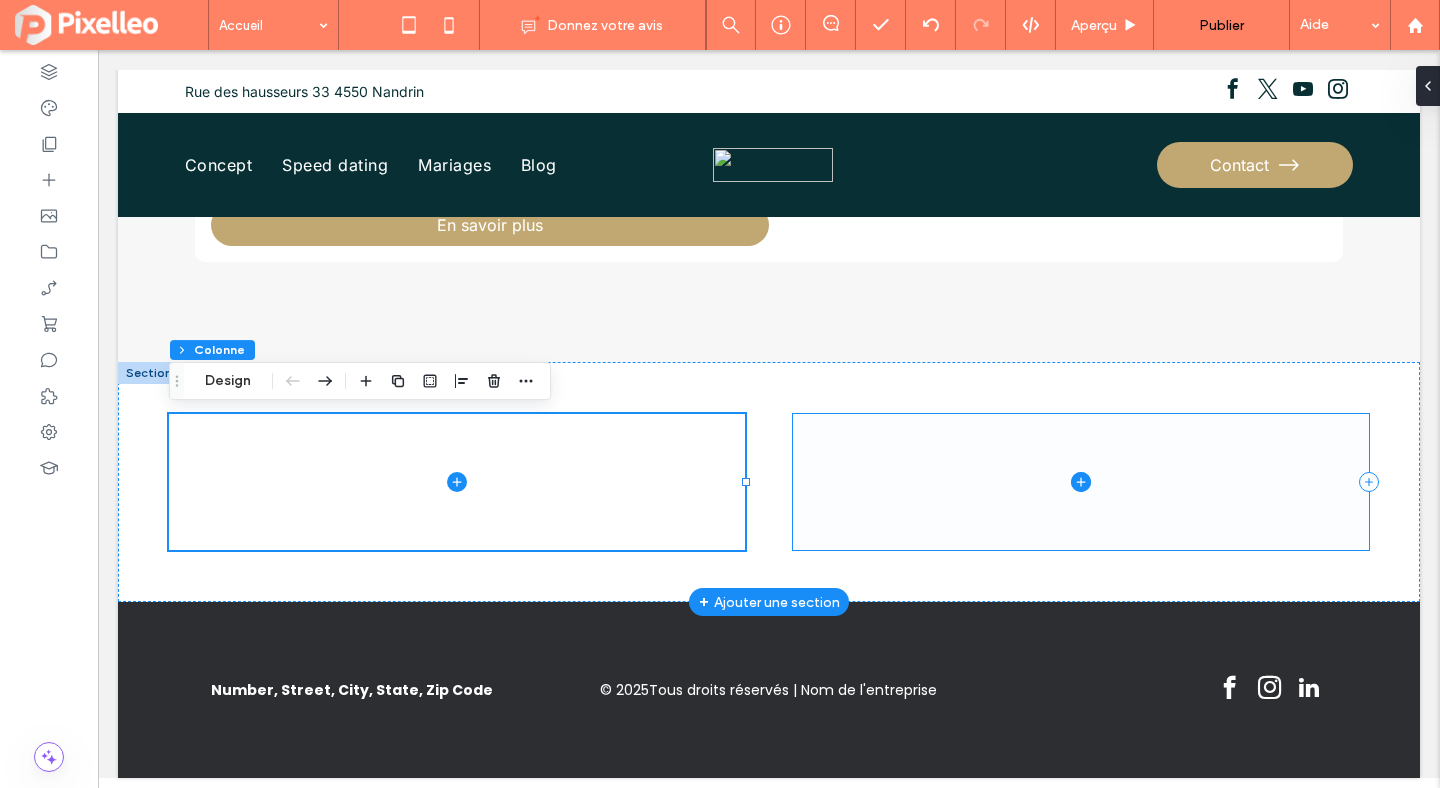 click at bounding box center [1081, 482] 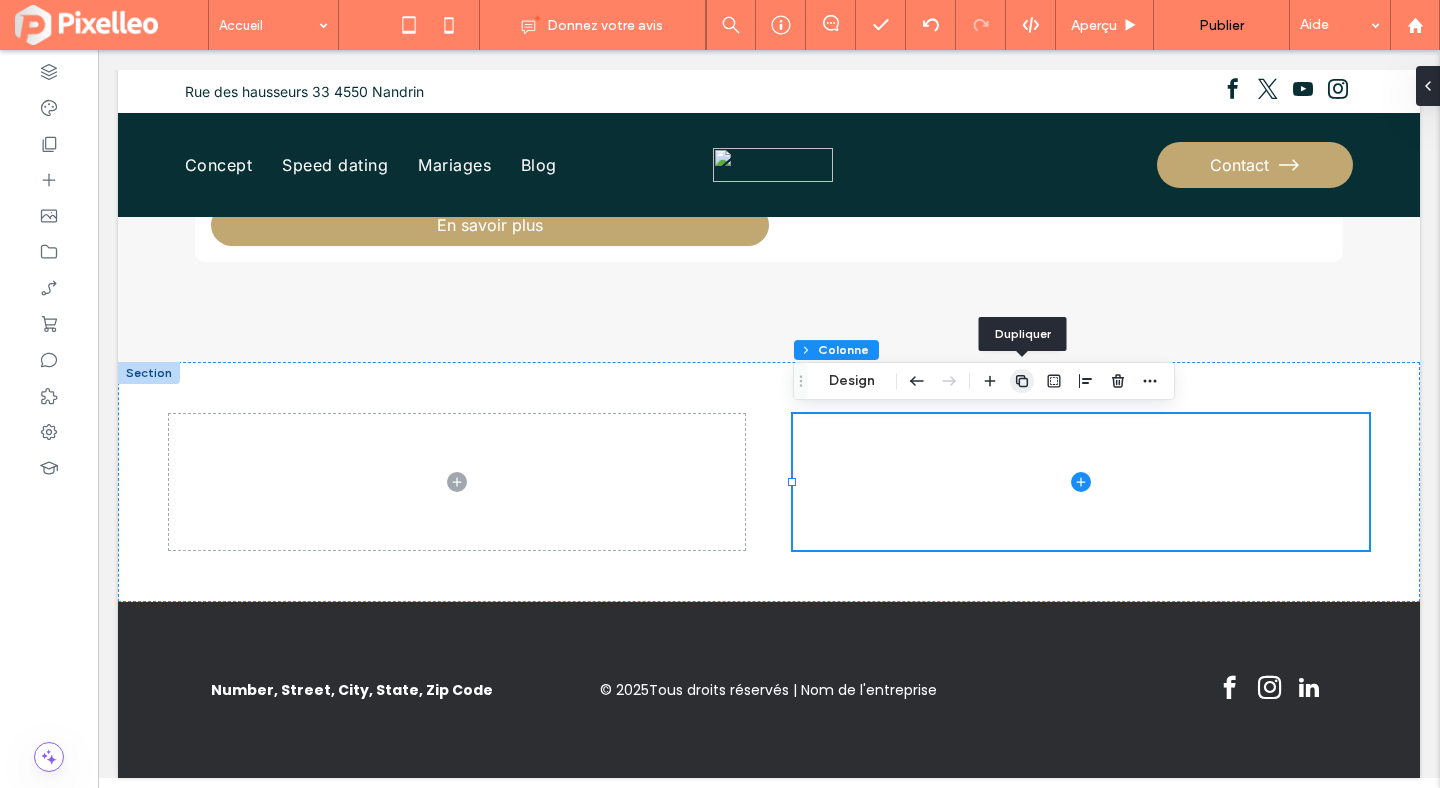 click 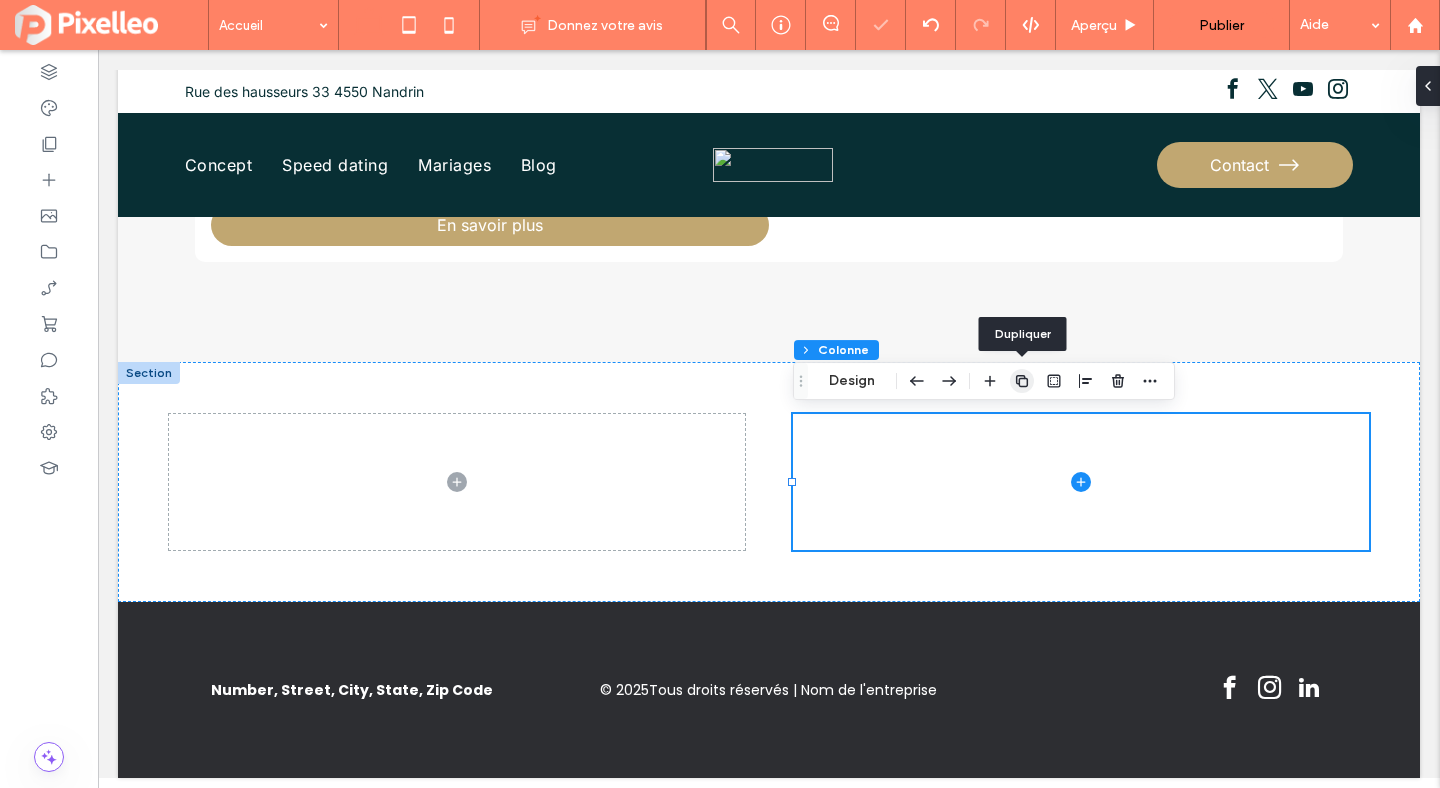 type on "**" 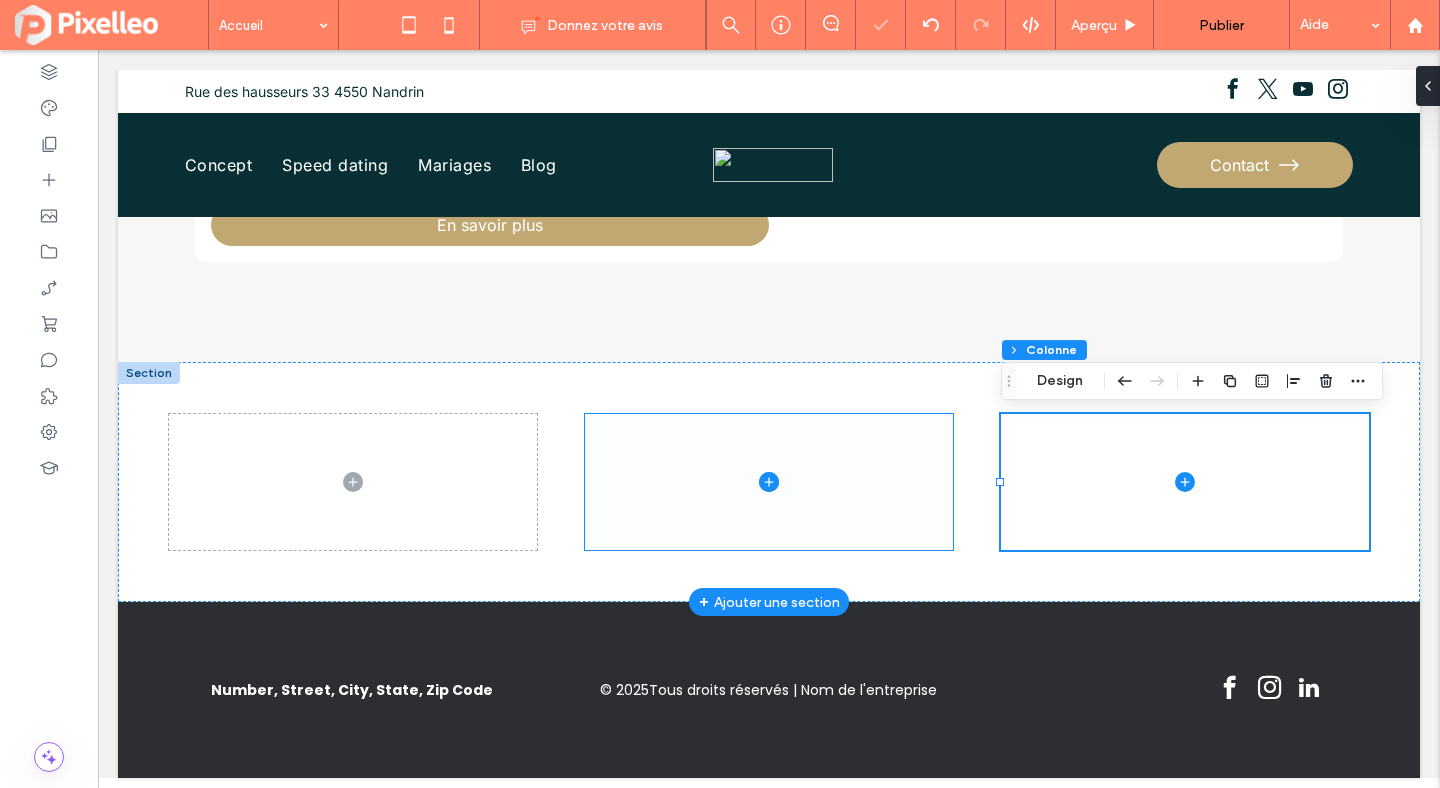 click at bounding box center [769, 482] 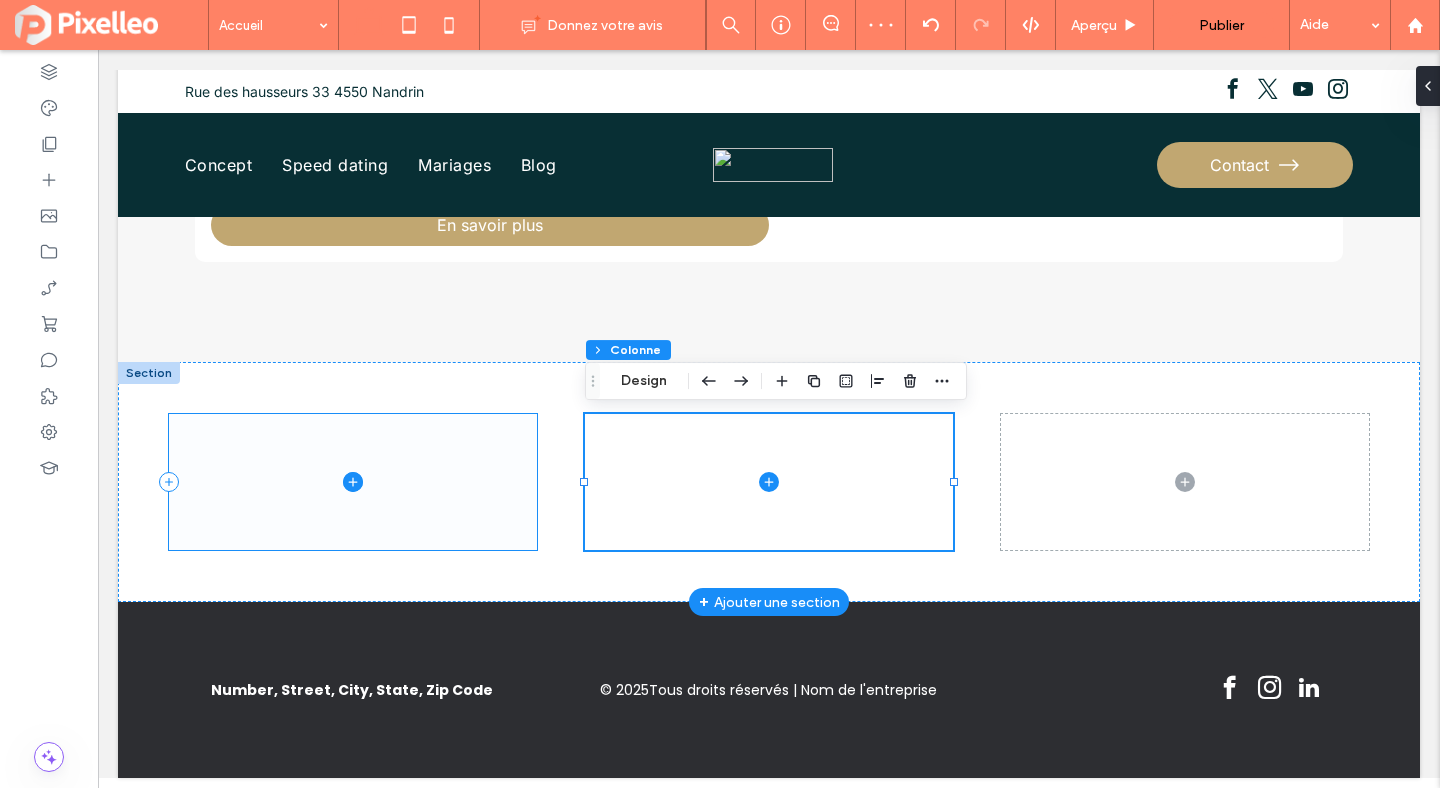 click at bounding box center (353, 482) 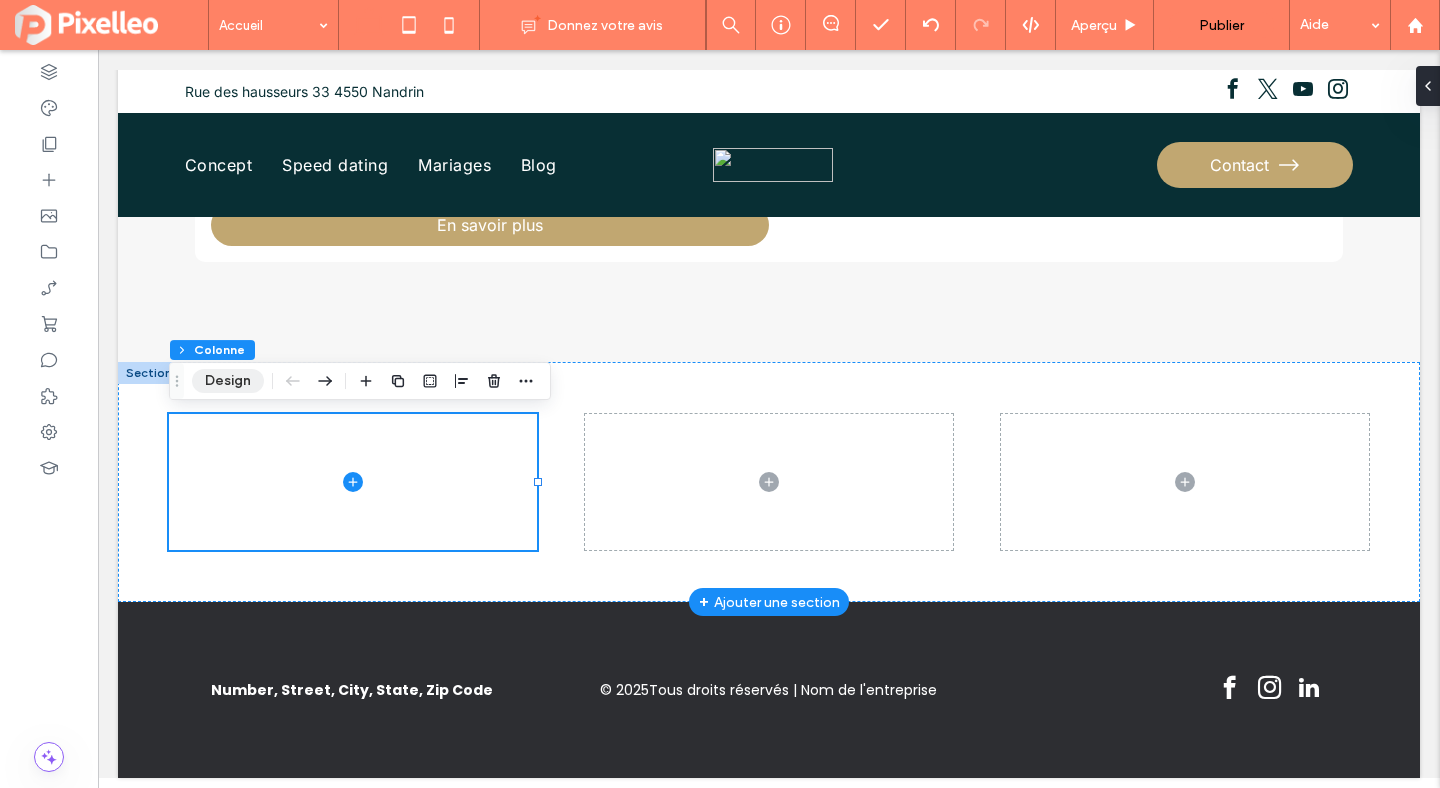 click on "Design" at bounding box center [228, 381] 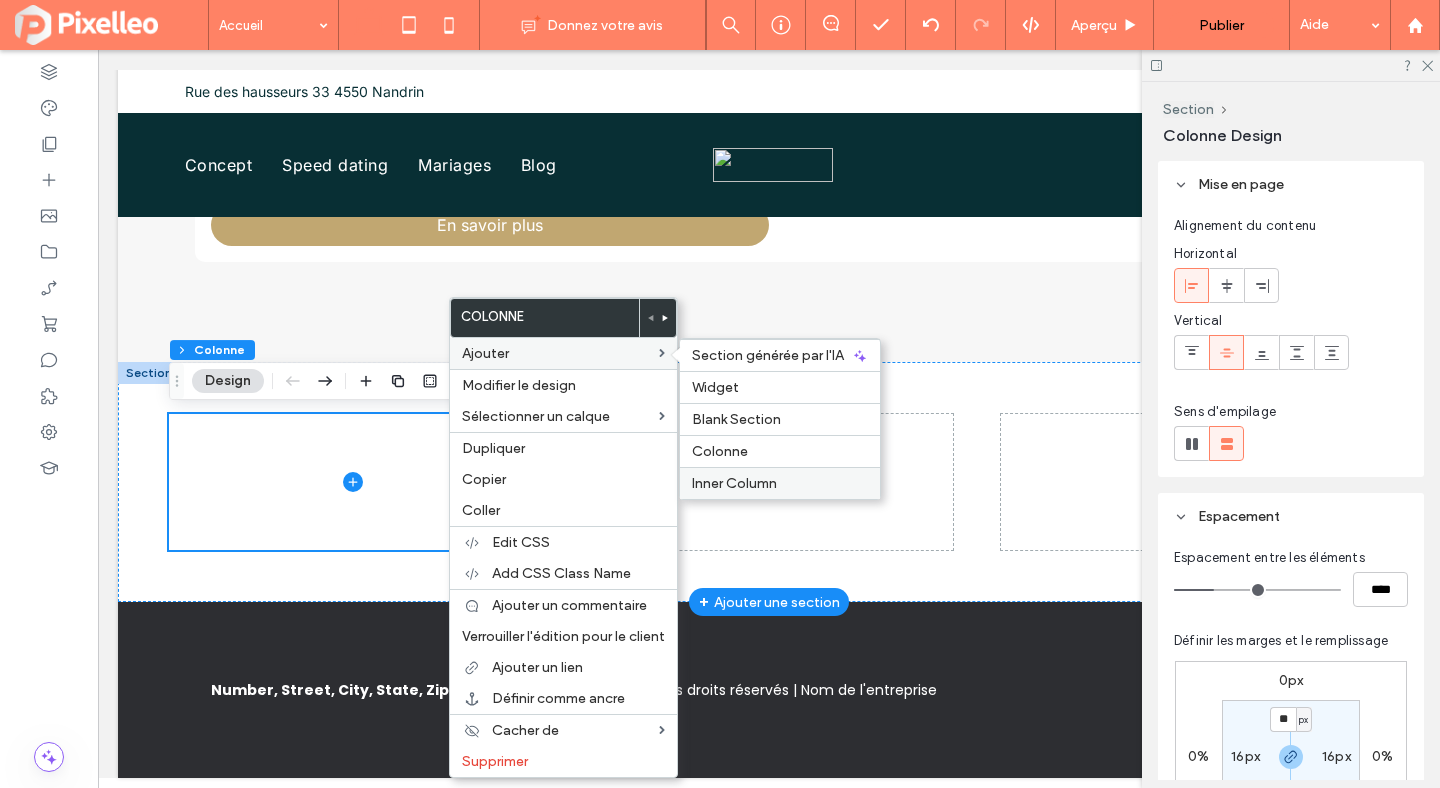 click on "Inner Column" at bounding box center (780, 483) 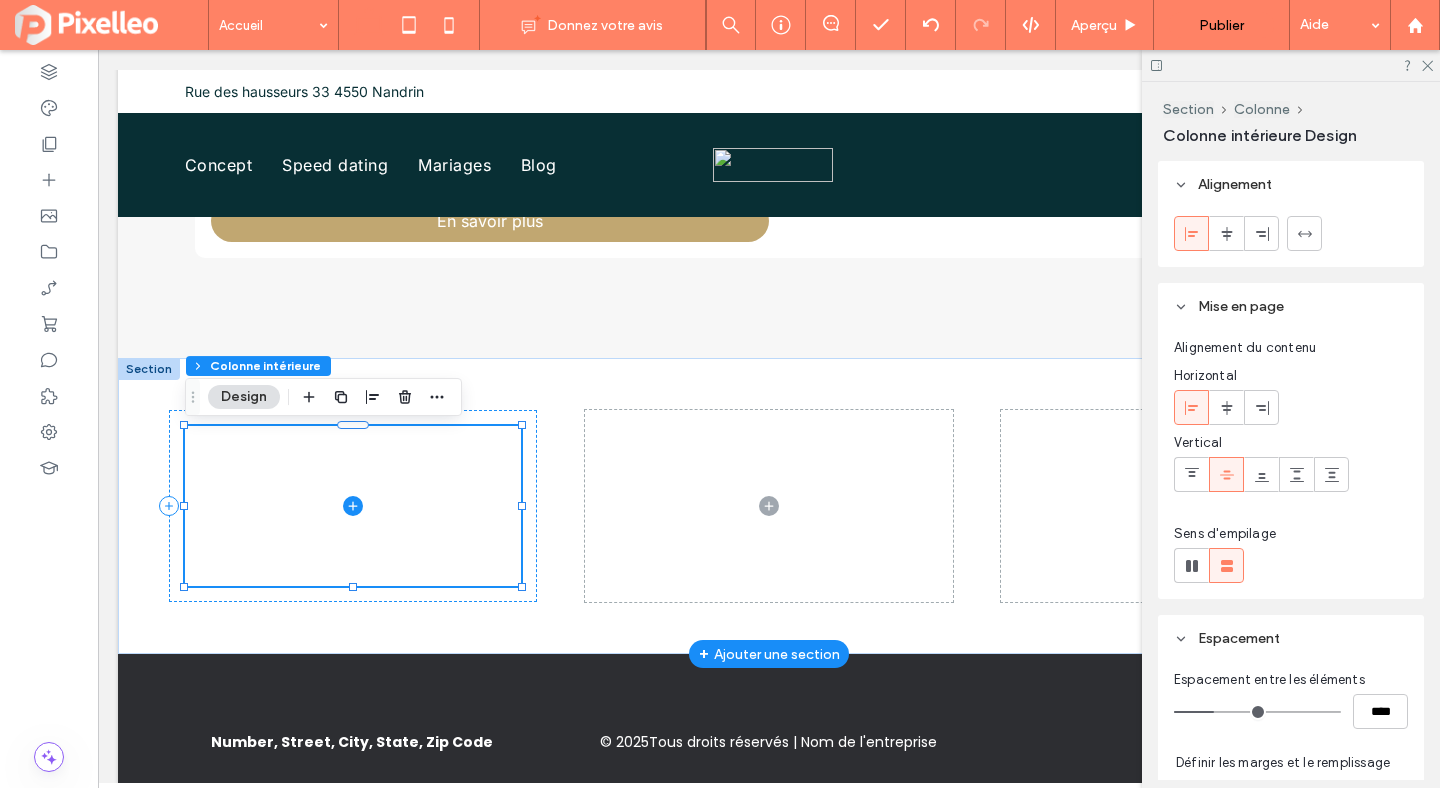 click at bounding box center [353, 506] 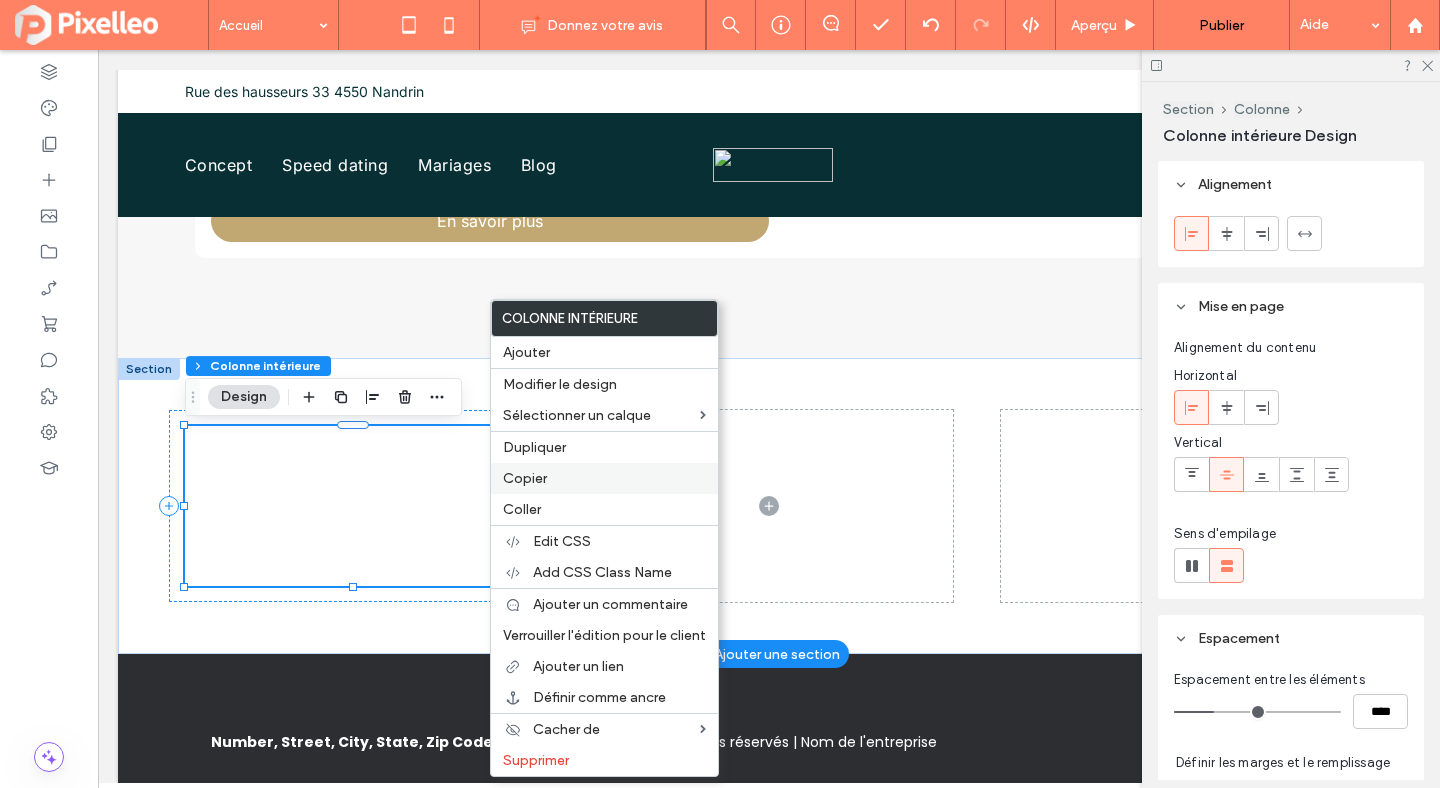 click on "Copier" at bounding box center [604, 478] 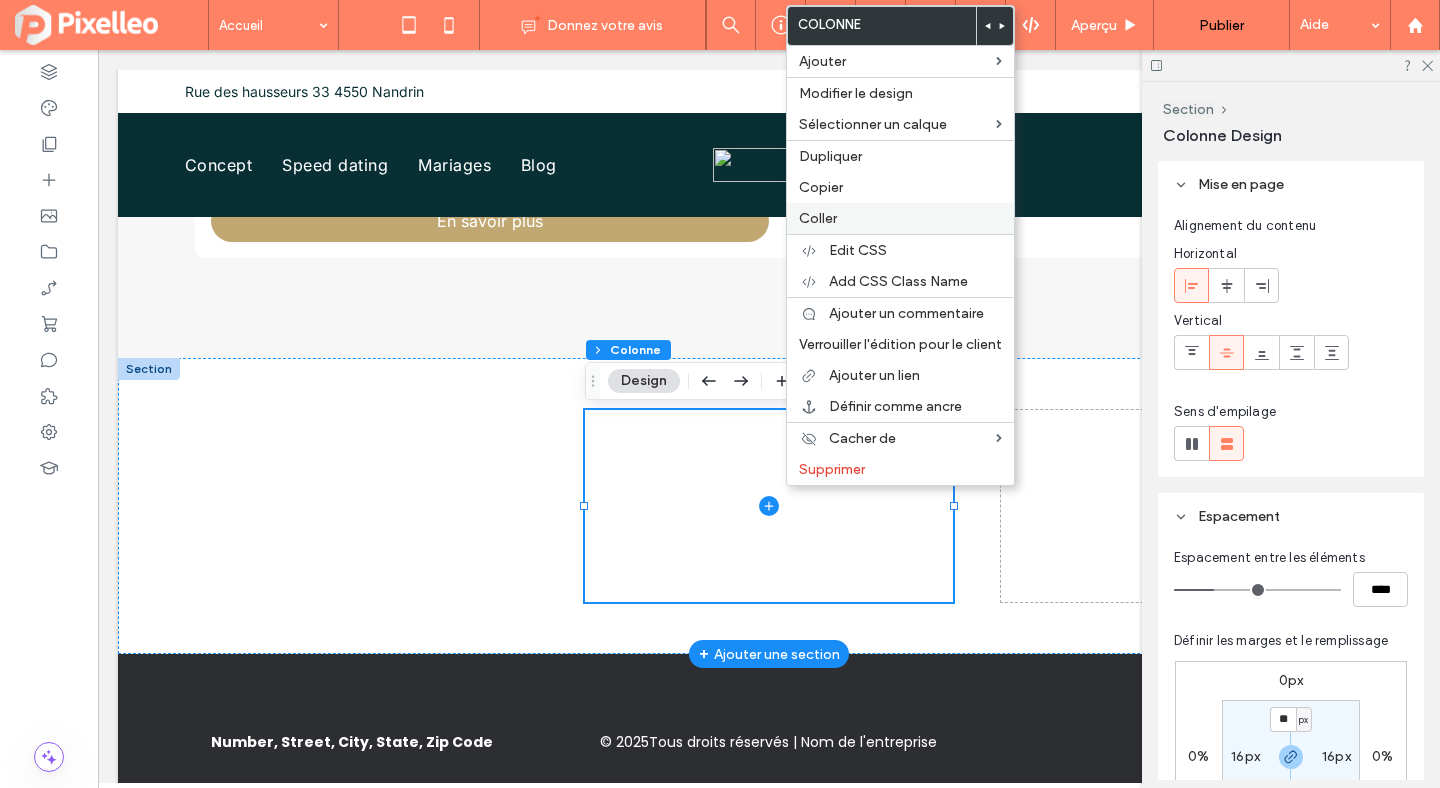 click on "Coller" at bounding box center [818, 218] 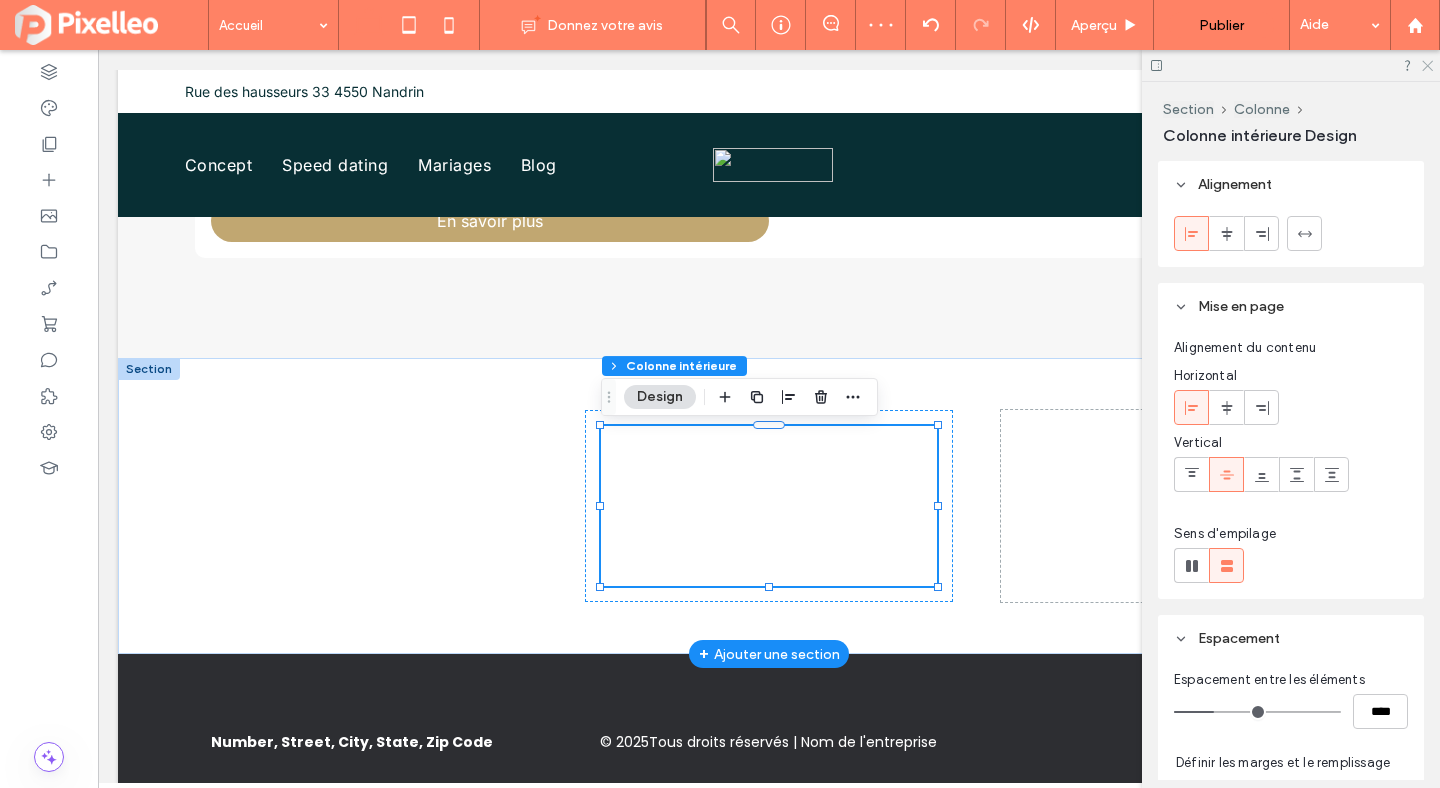click 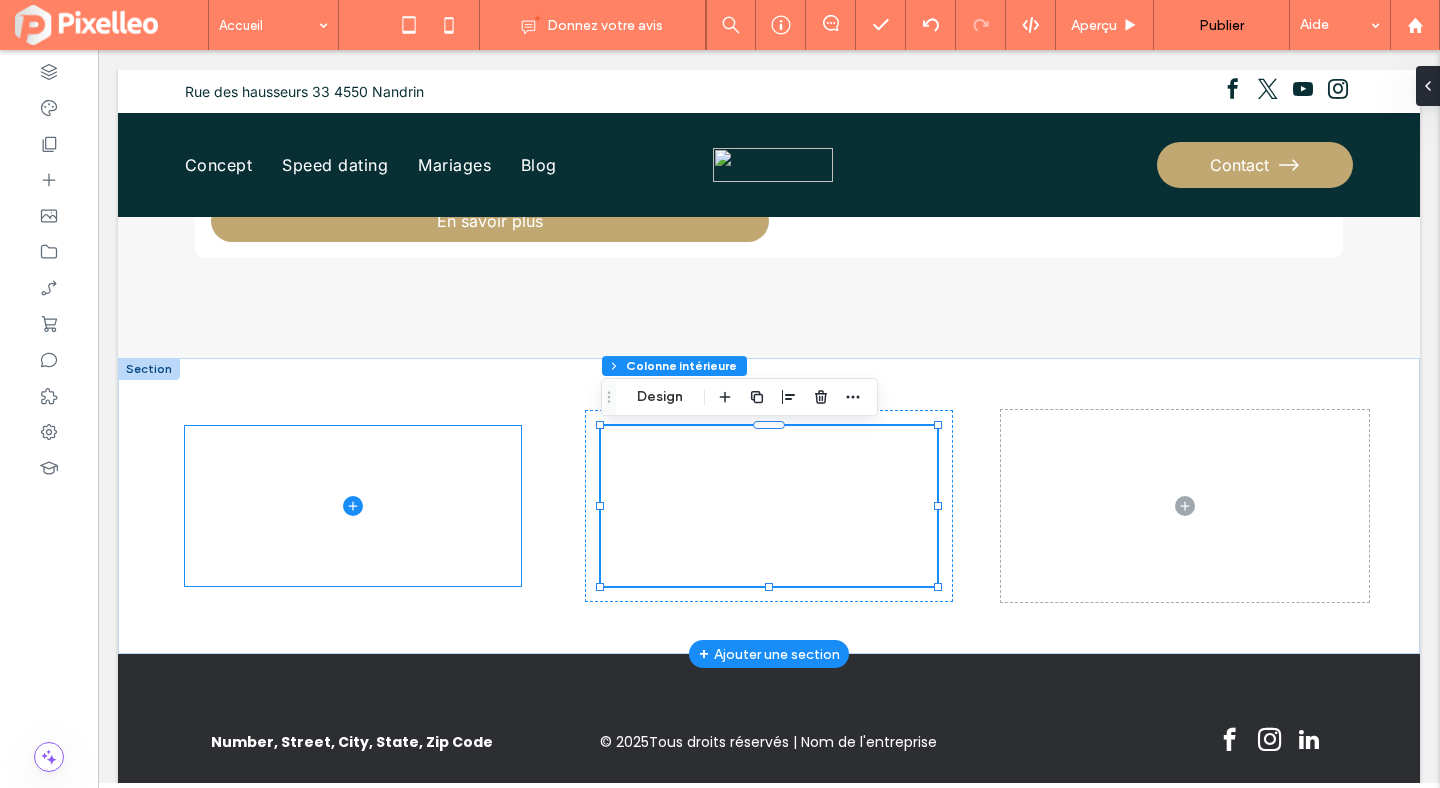 click at bounding box center [353, 506] 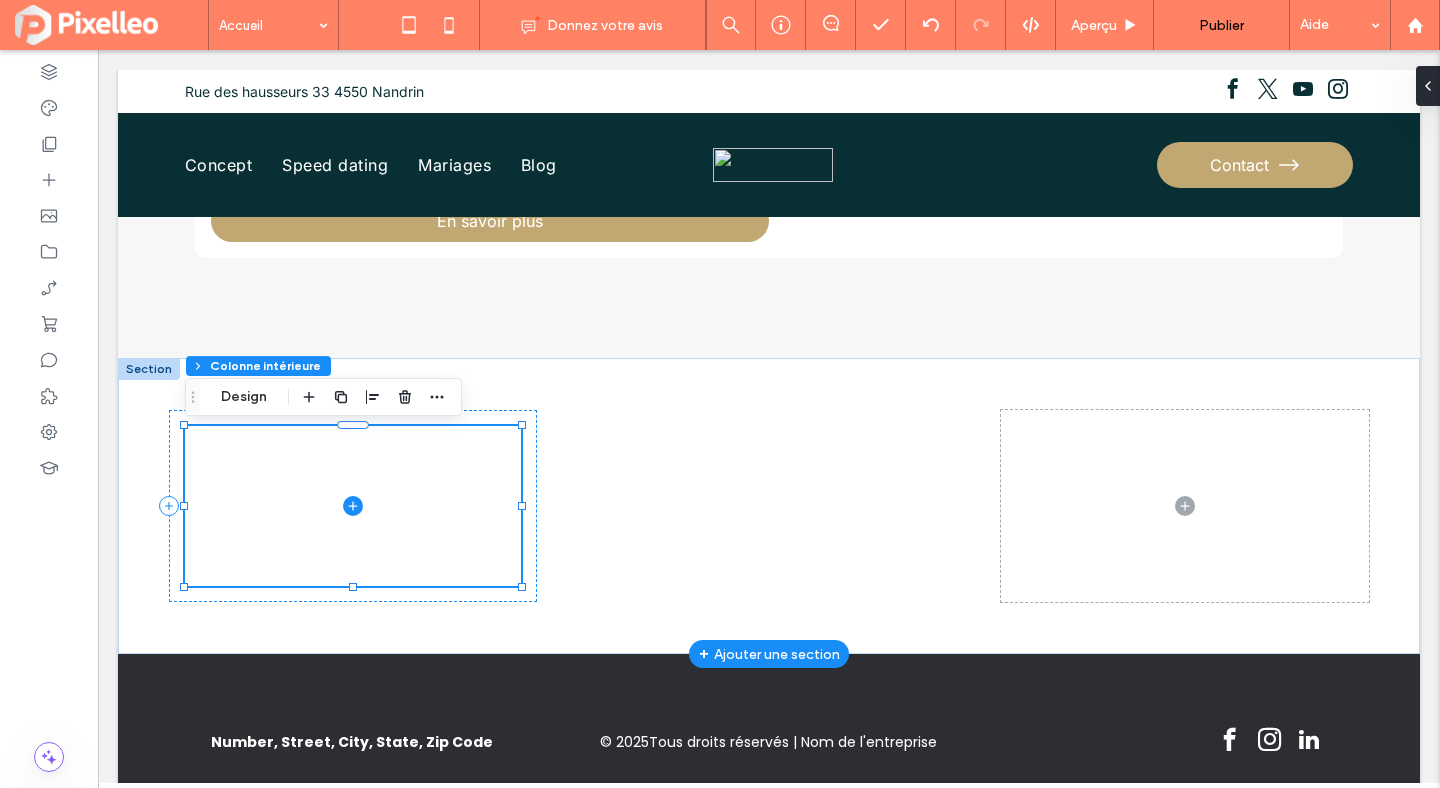 click at bounding box center [353, 506] 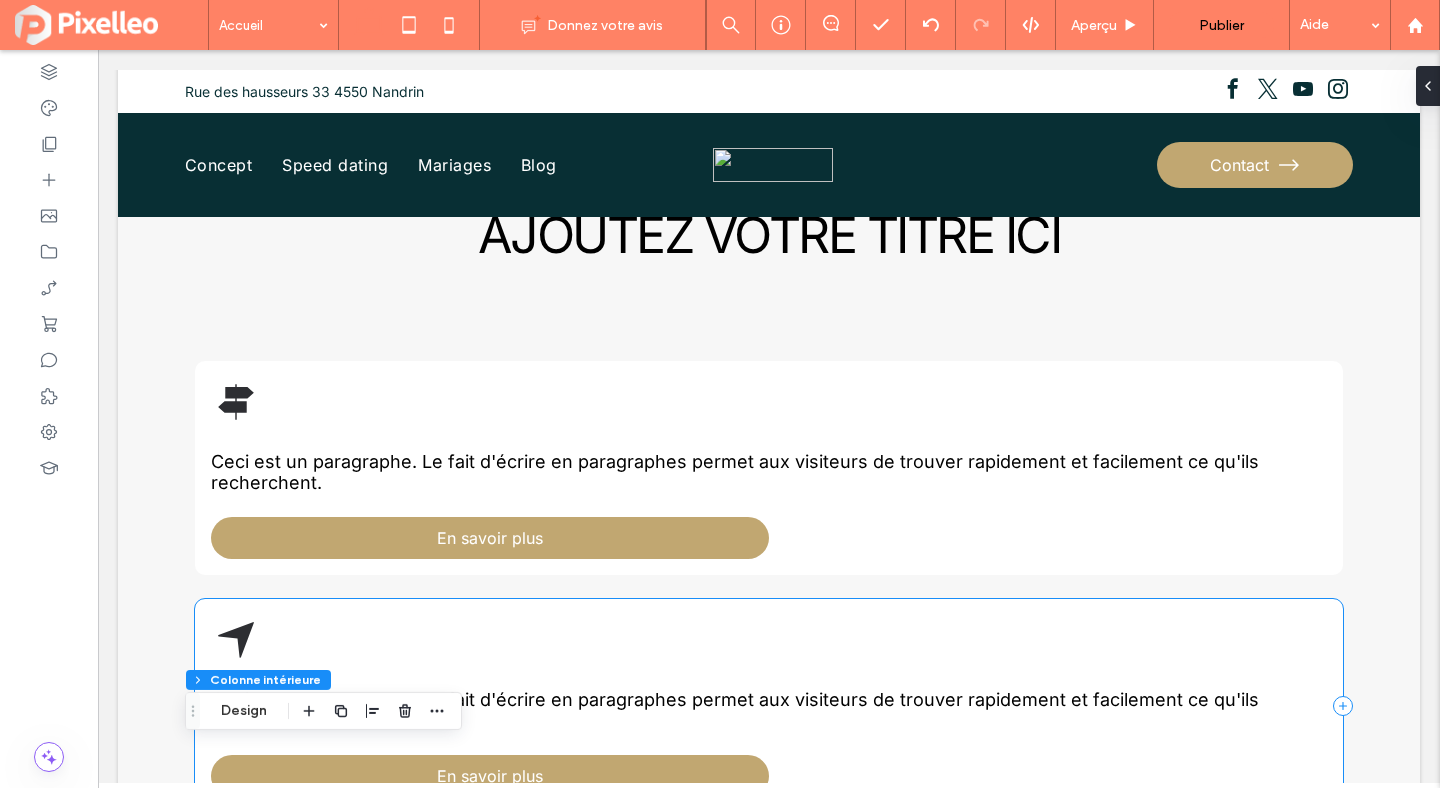 scroll, scrollTop: 786, scrollLeft: 0, axis: vertical 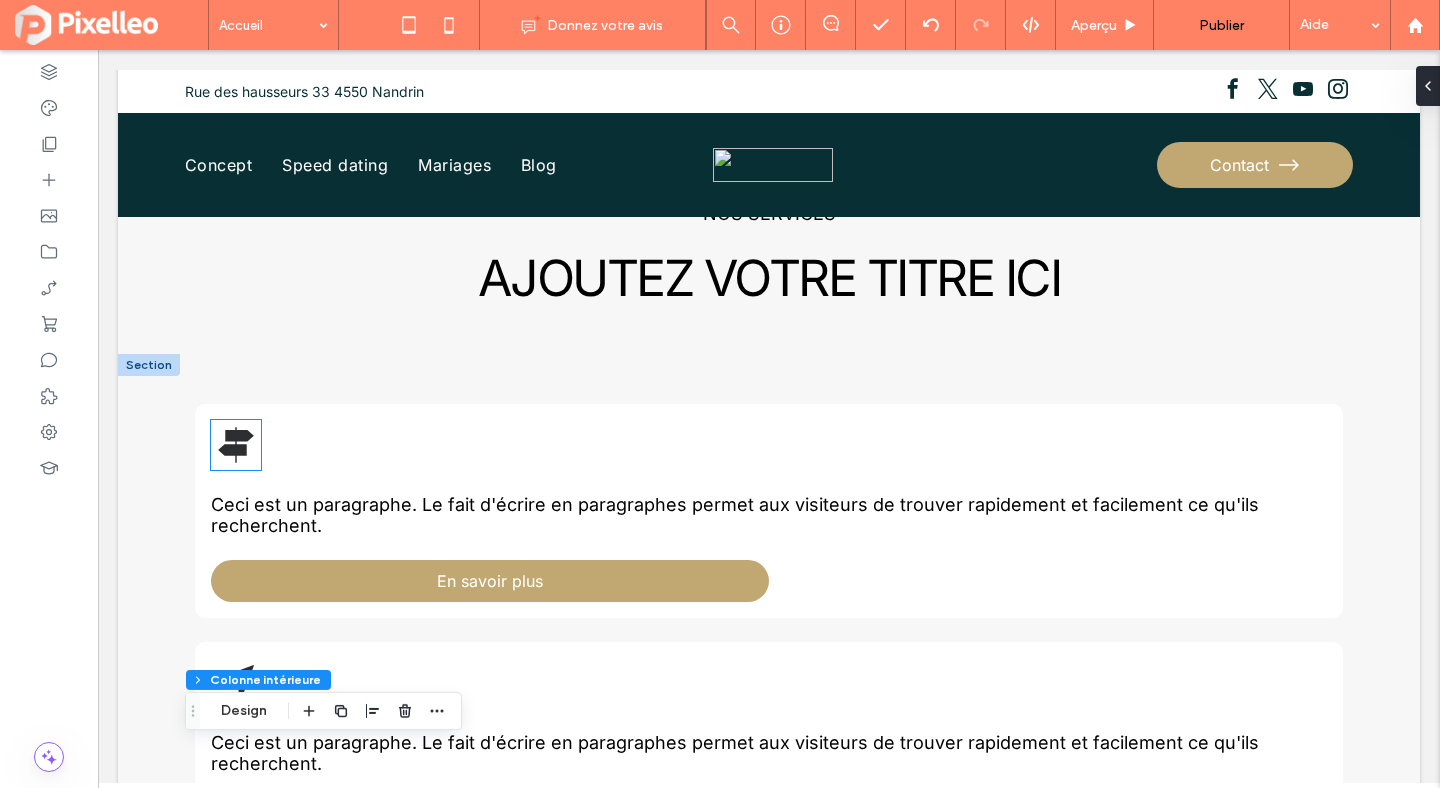 click 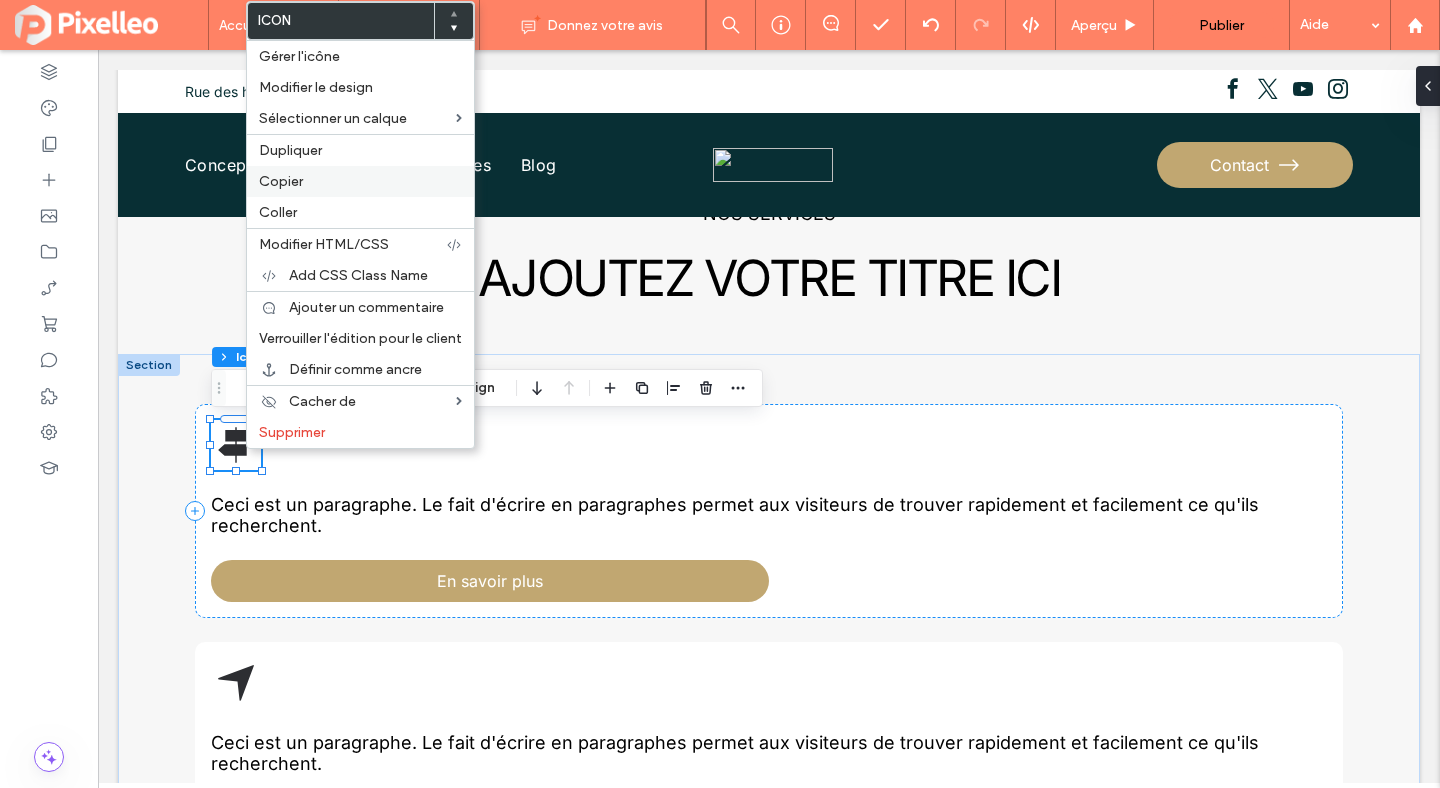 click on "Copier" at bounding box center (281, 181) 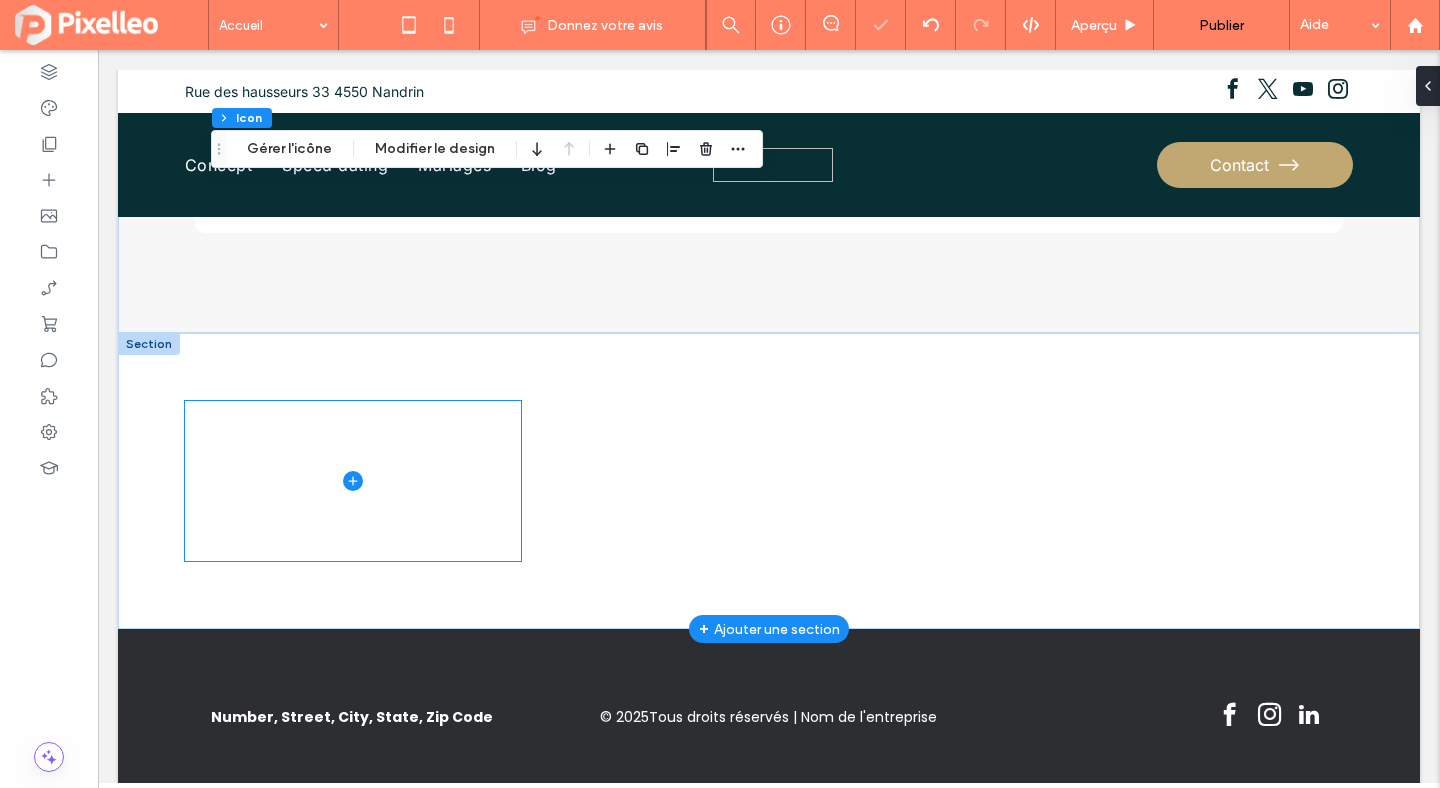 scroll, scrollTop: 1441, scrollLeft: 0, axis: vertical 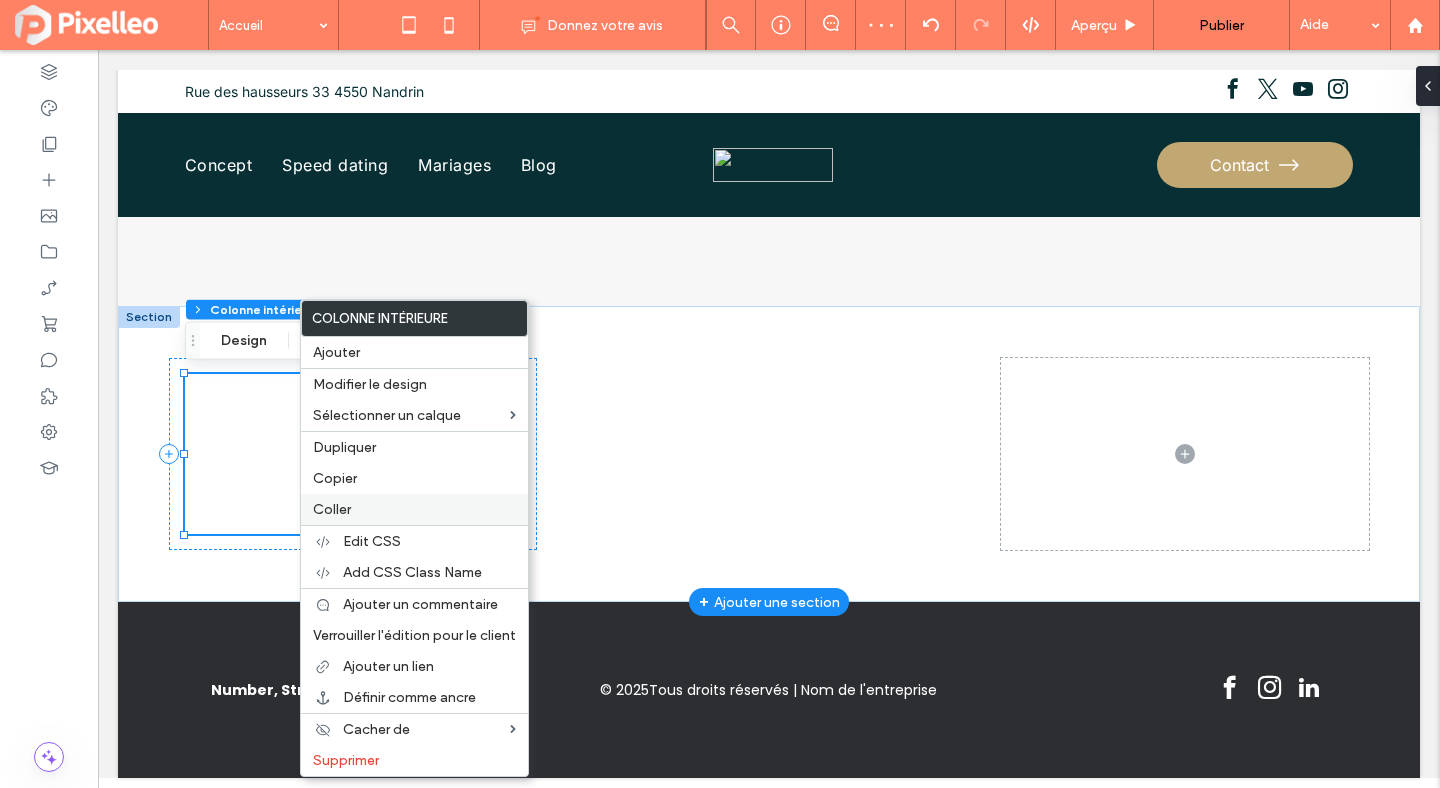 click on "Coller" at bounding box center (332, 509) 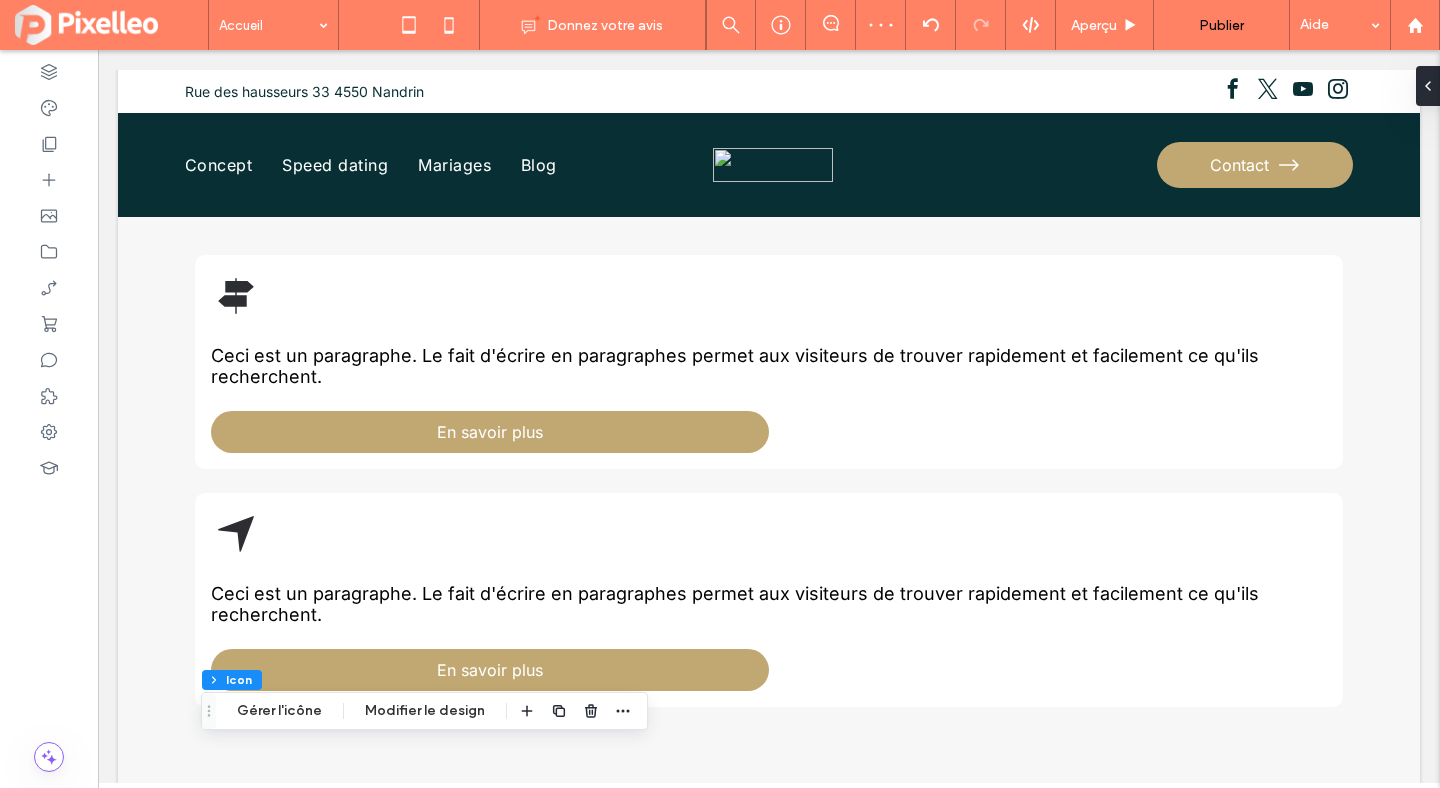 scroll, scrollTop: 931, scrollLeft: 0, axis: vertical 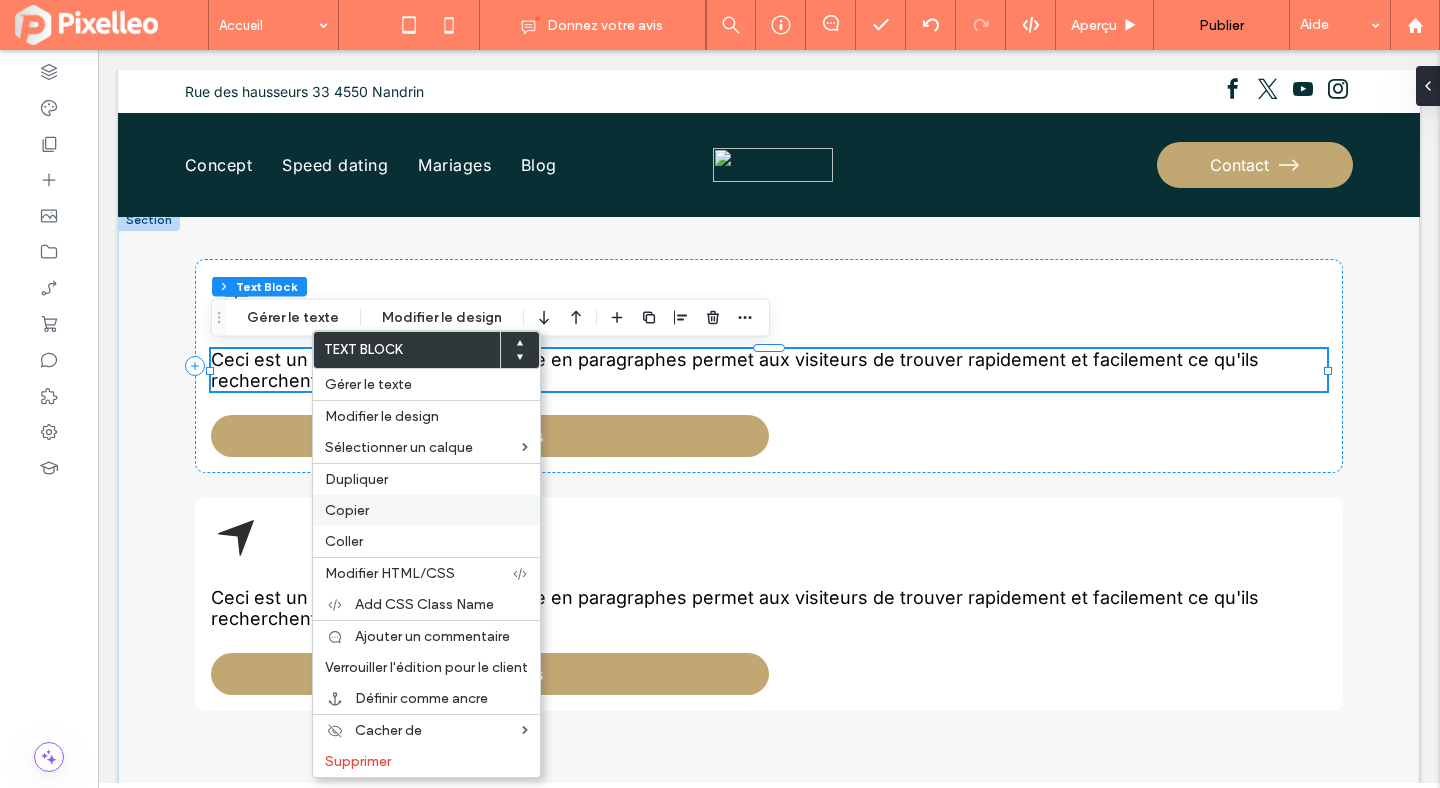 click on "Copier" at bounding box center (426, 510) 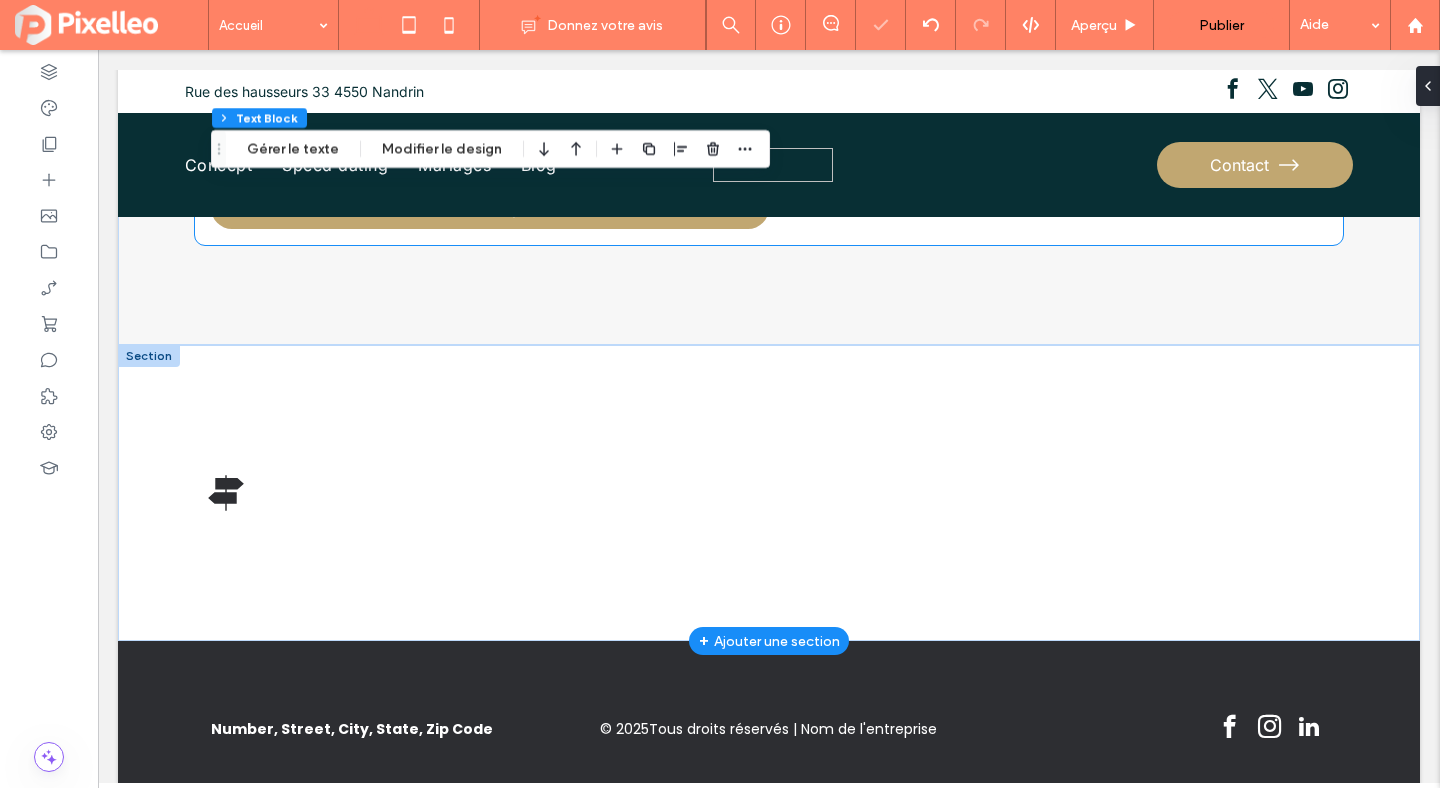 scroll, scrollTop: 1441, scrollLeft: 0, axis: vertical 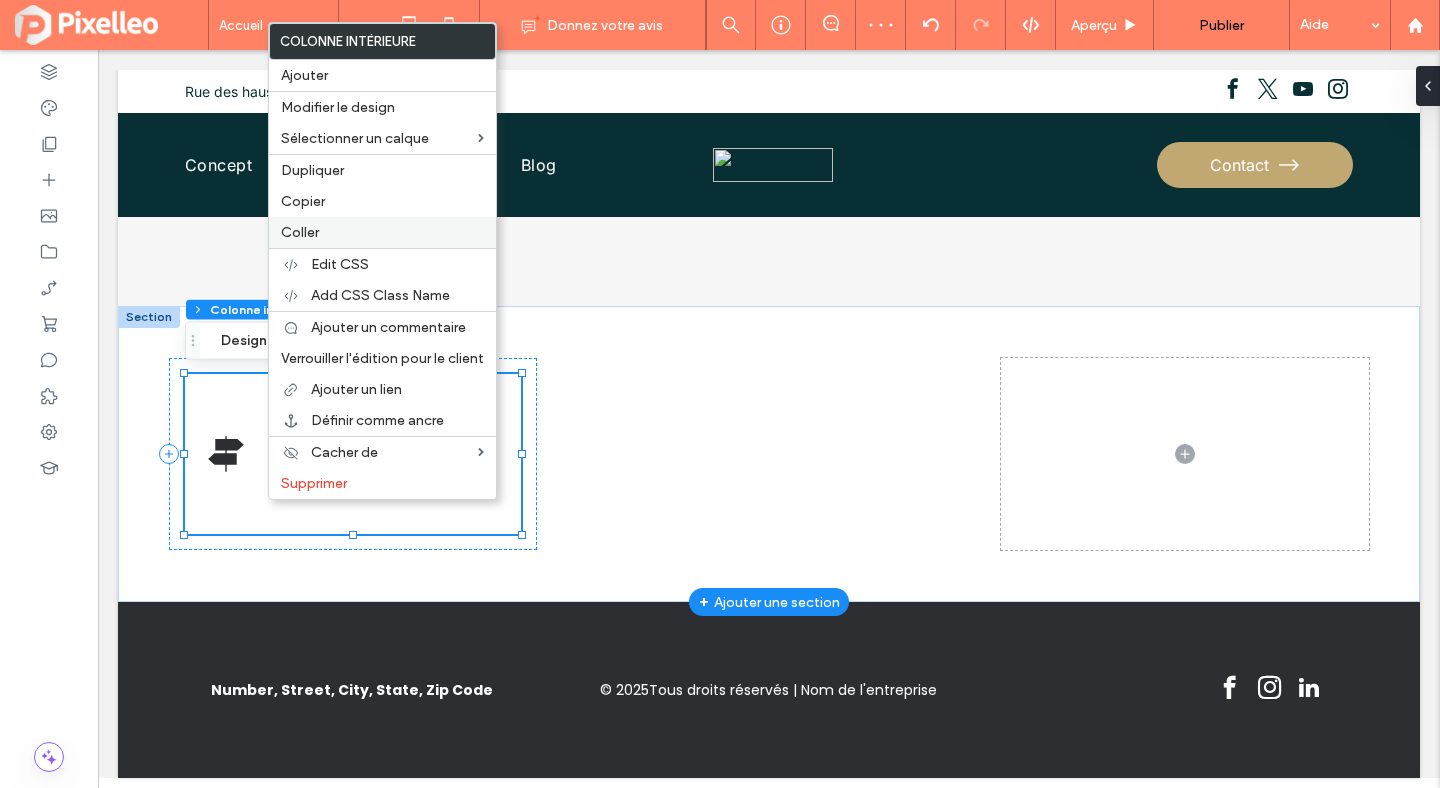 click on "Coller" at bounding box center [300, 232] 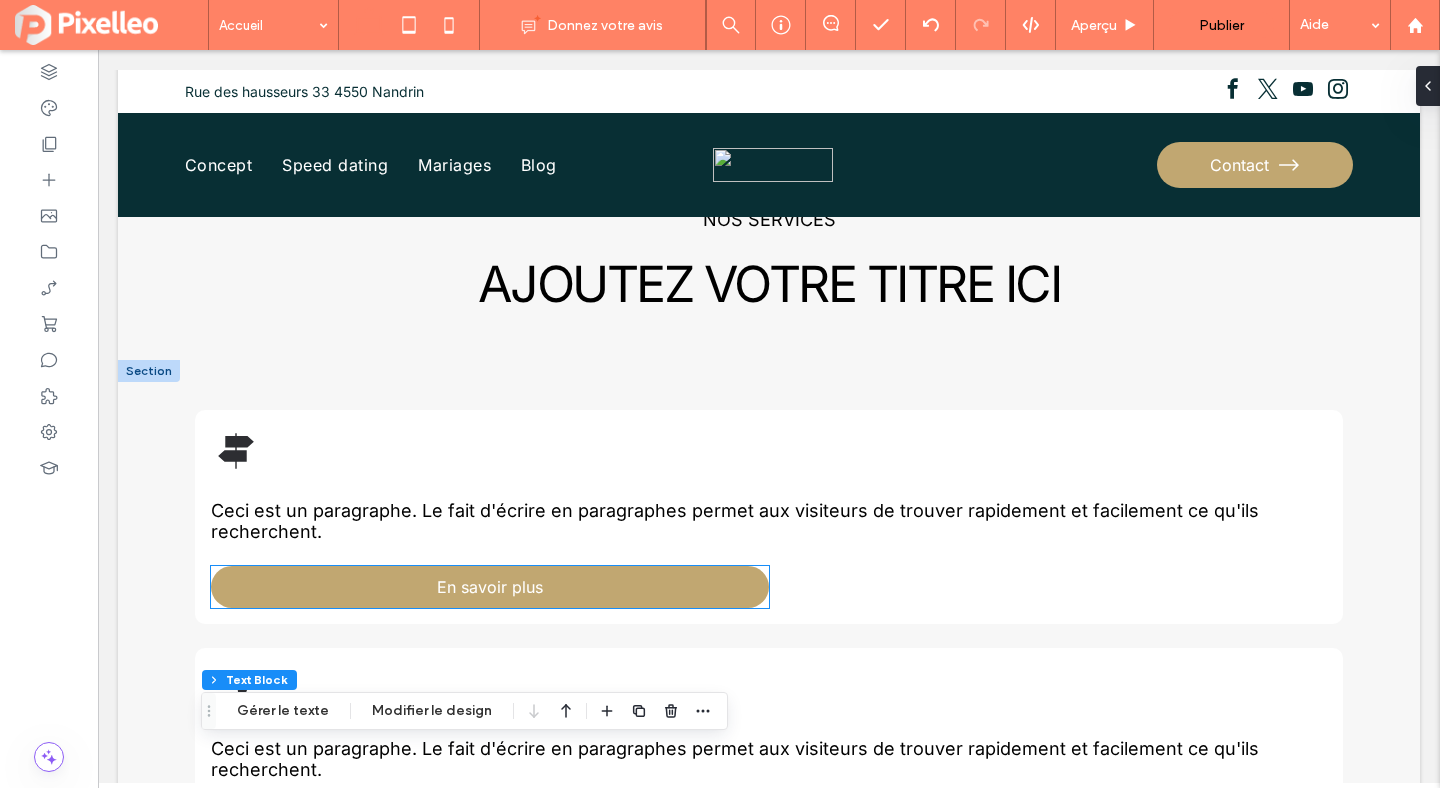 scroll, scrollTop: 838, scrollLeft: 0, axis: vertical 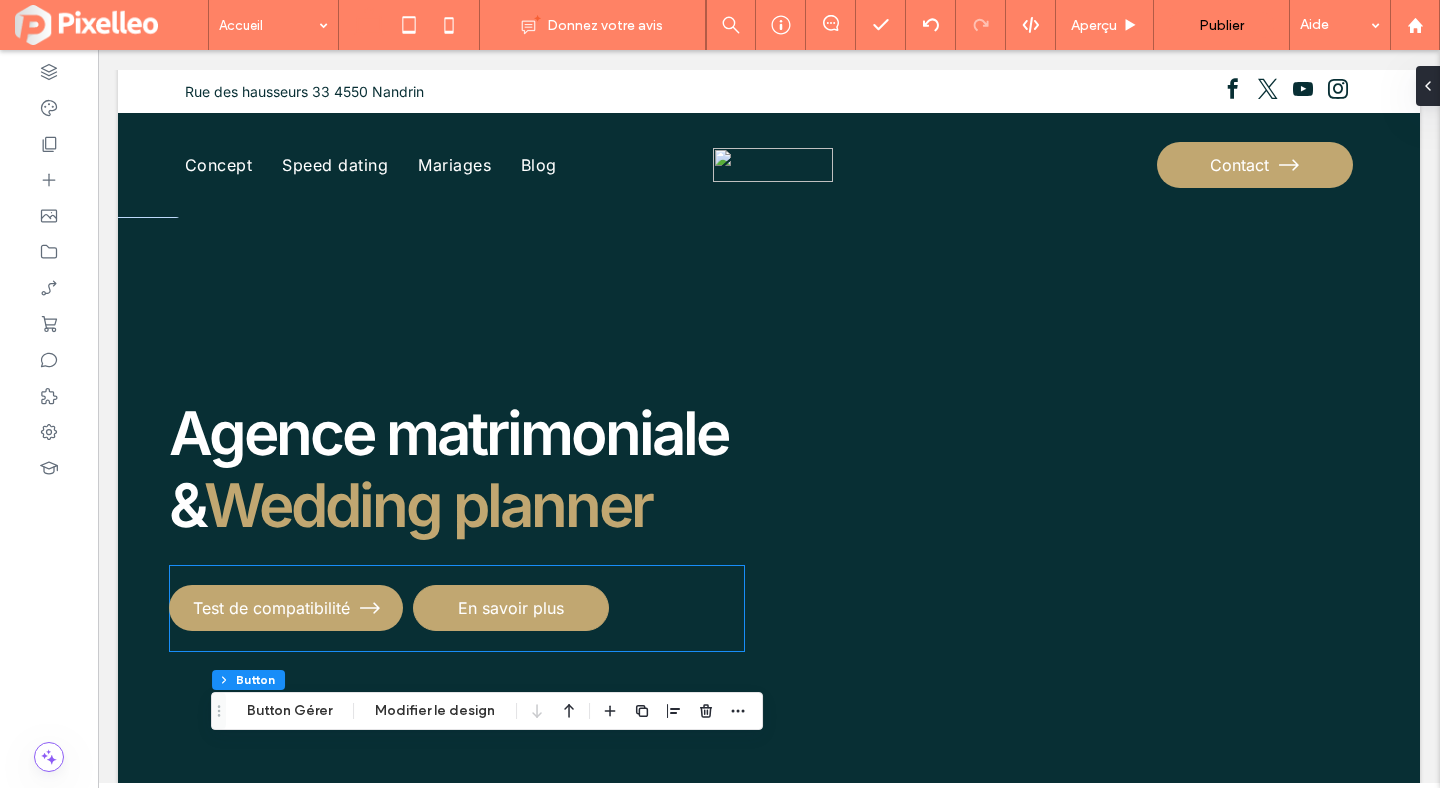 click on "En savoir plus" at bounding box center (511, 608) 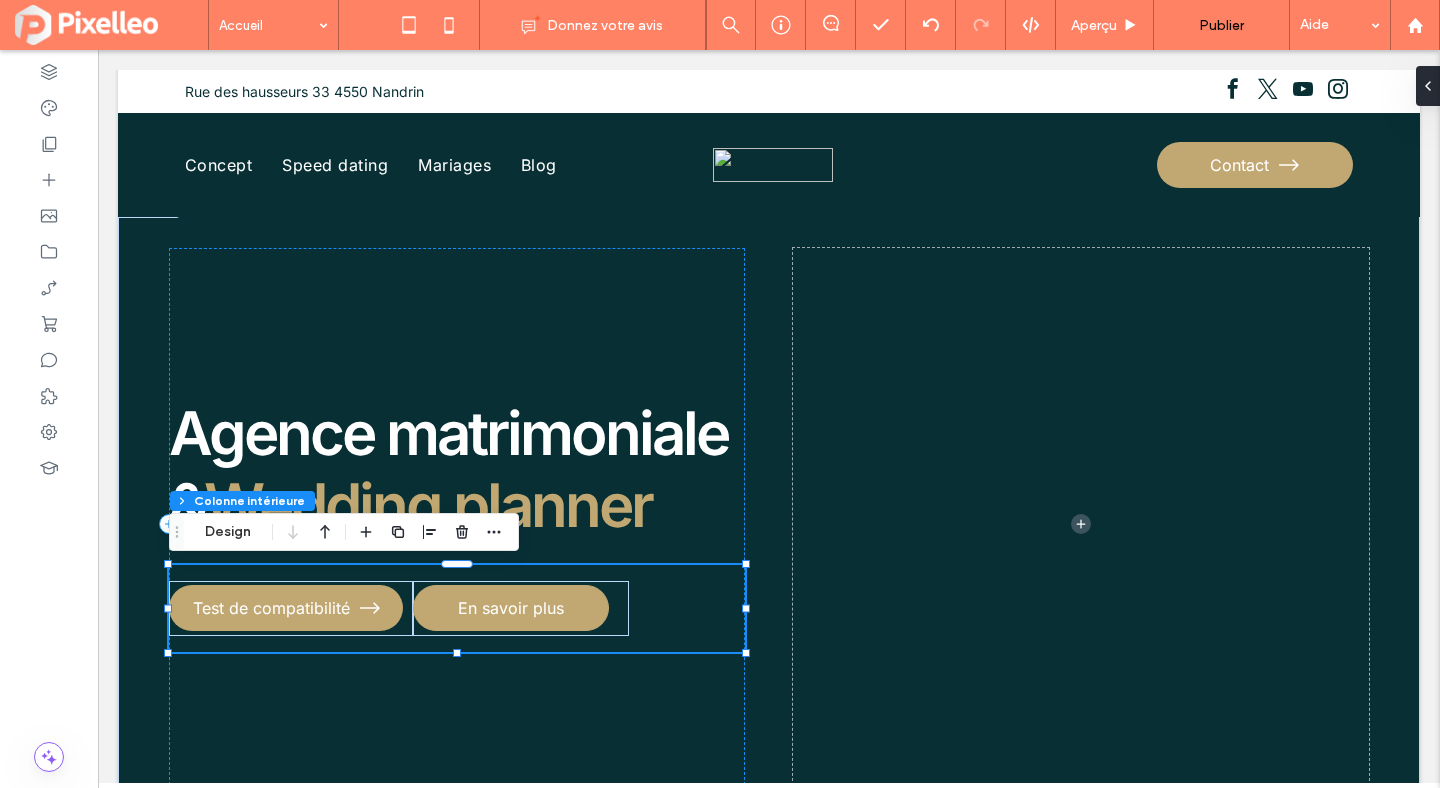 click on "En savoir plus" at bounding box center [511, 608] 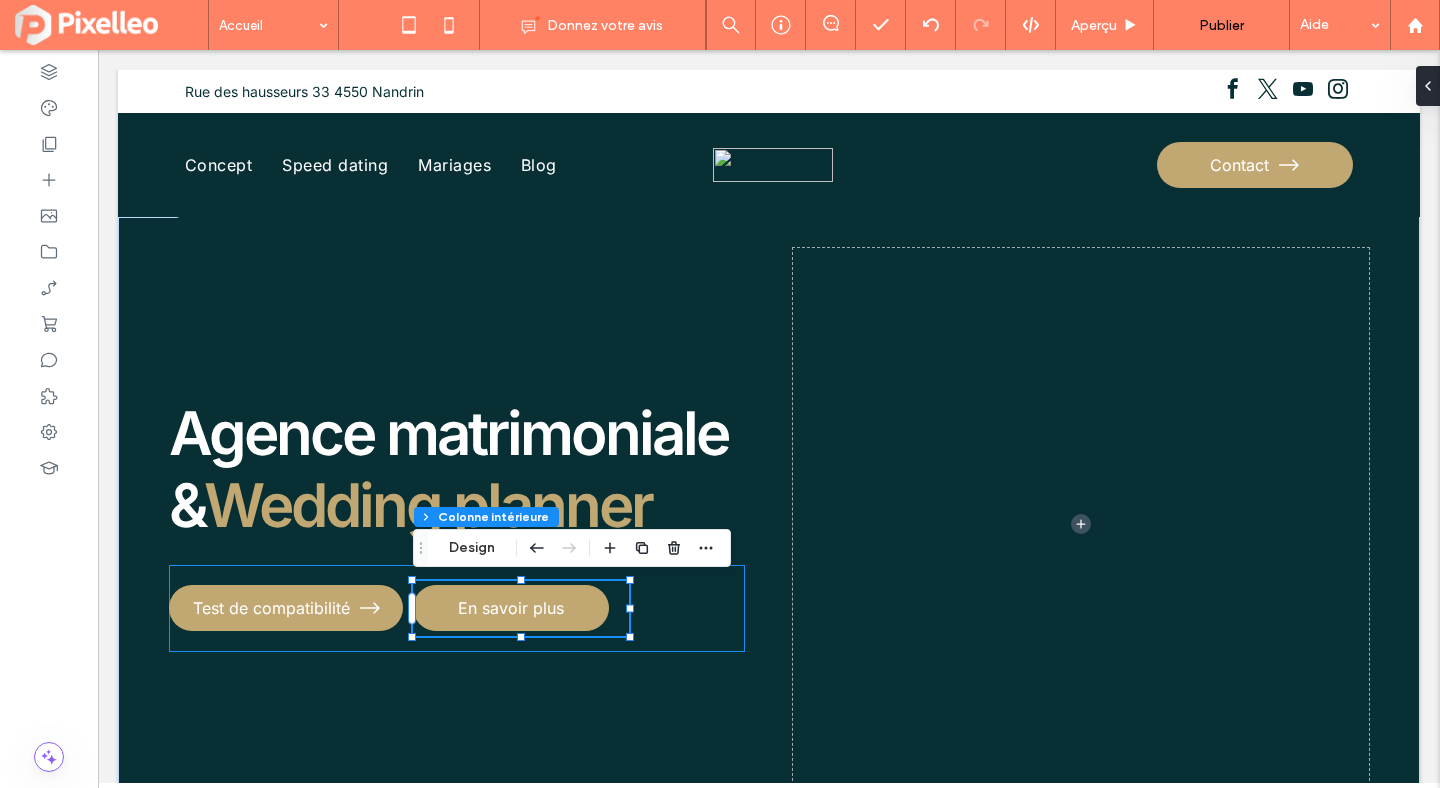 click on "En savoir plus" at bounding box center (511, 608) 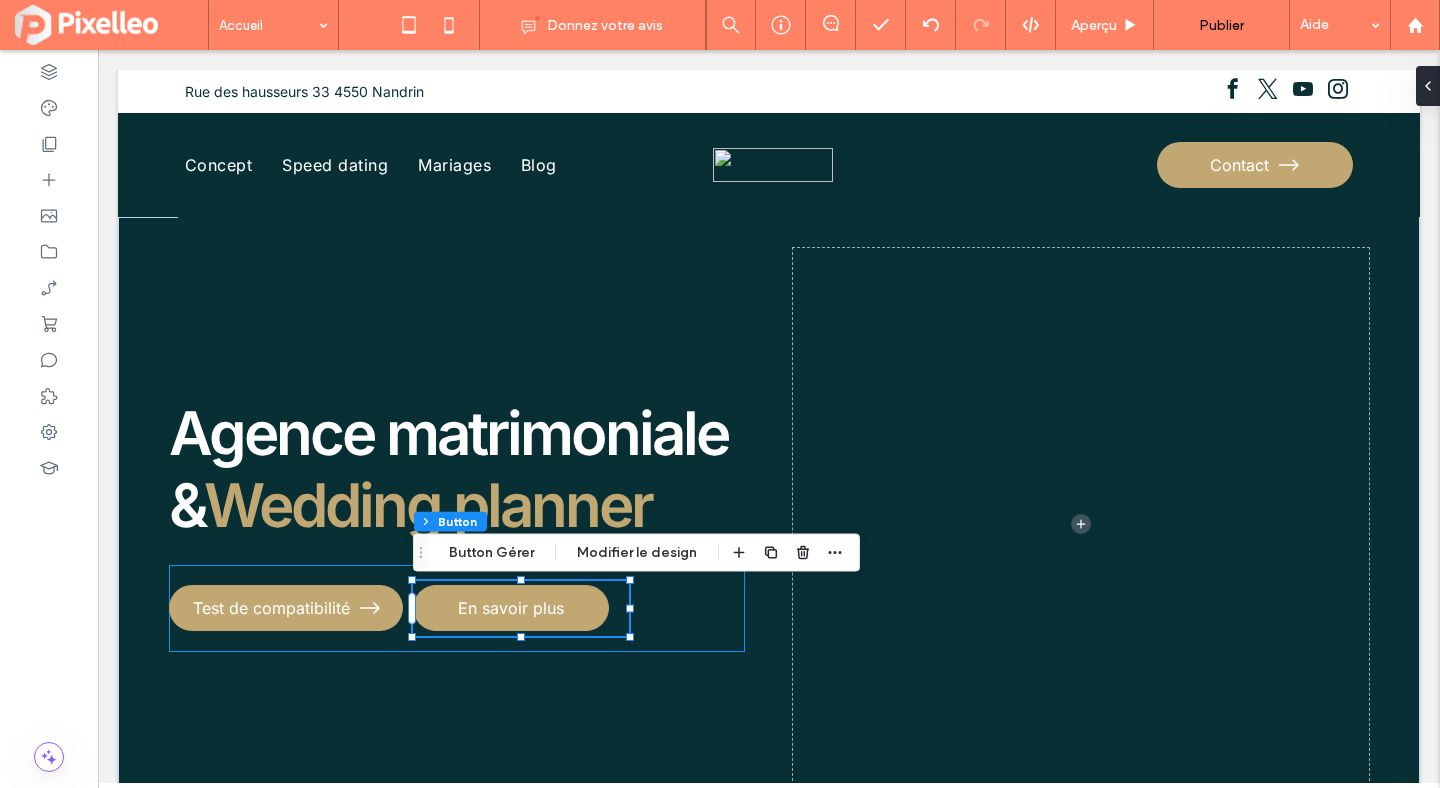 type on "**" 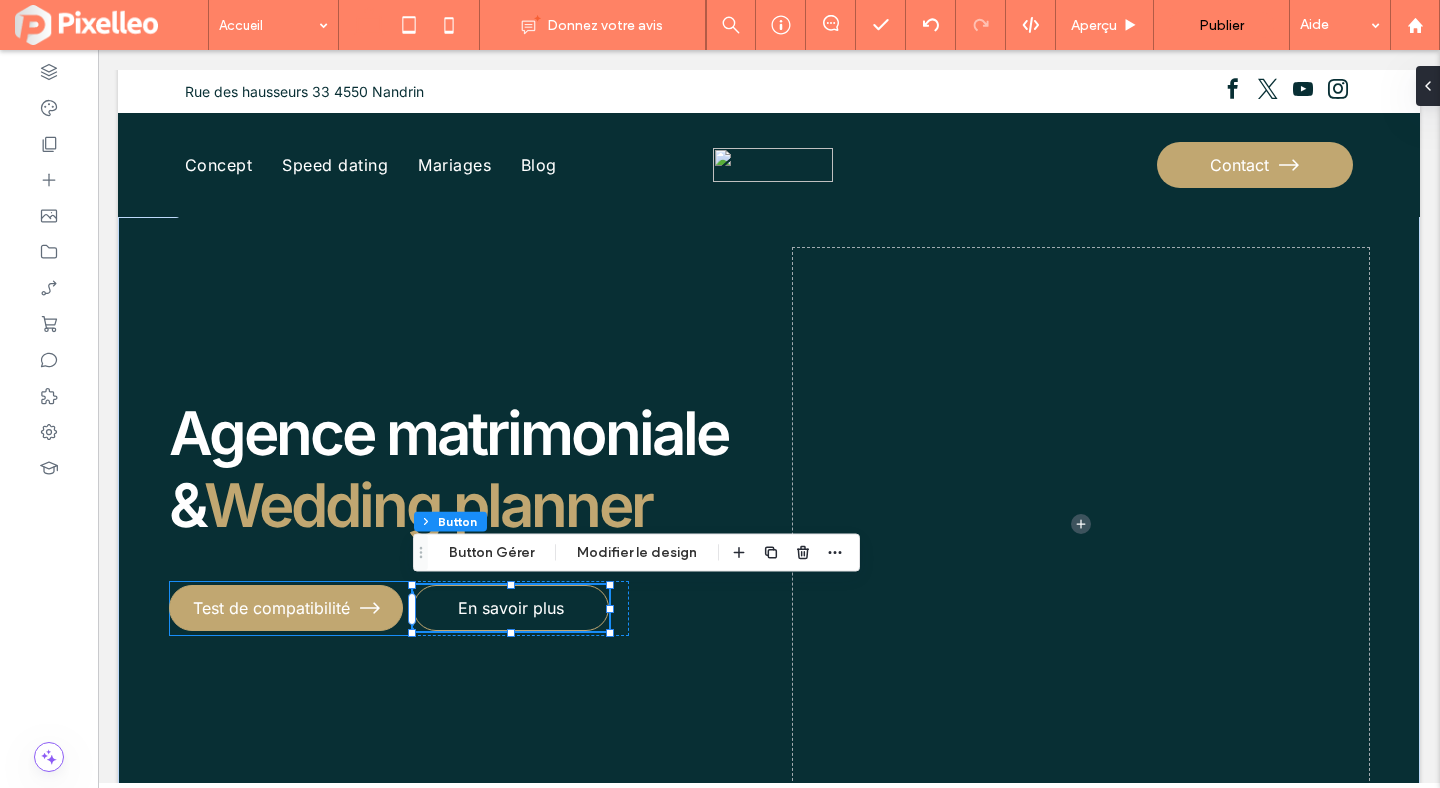 click on "Test de compatibilité" at bounding box center (286, 608) 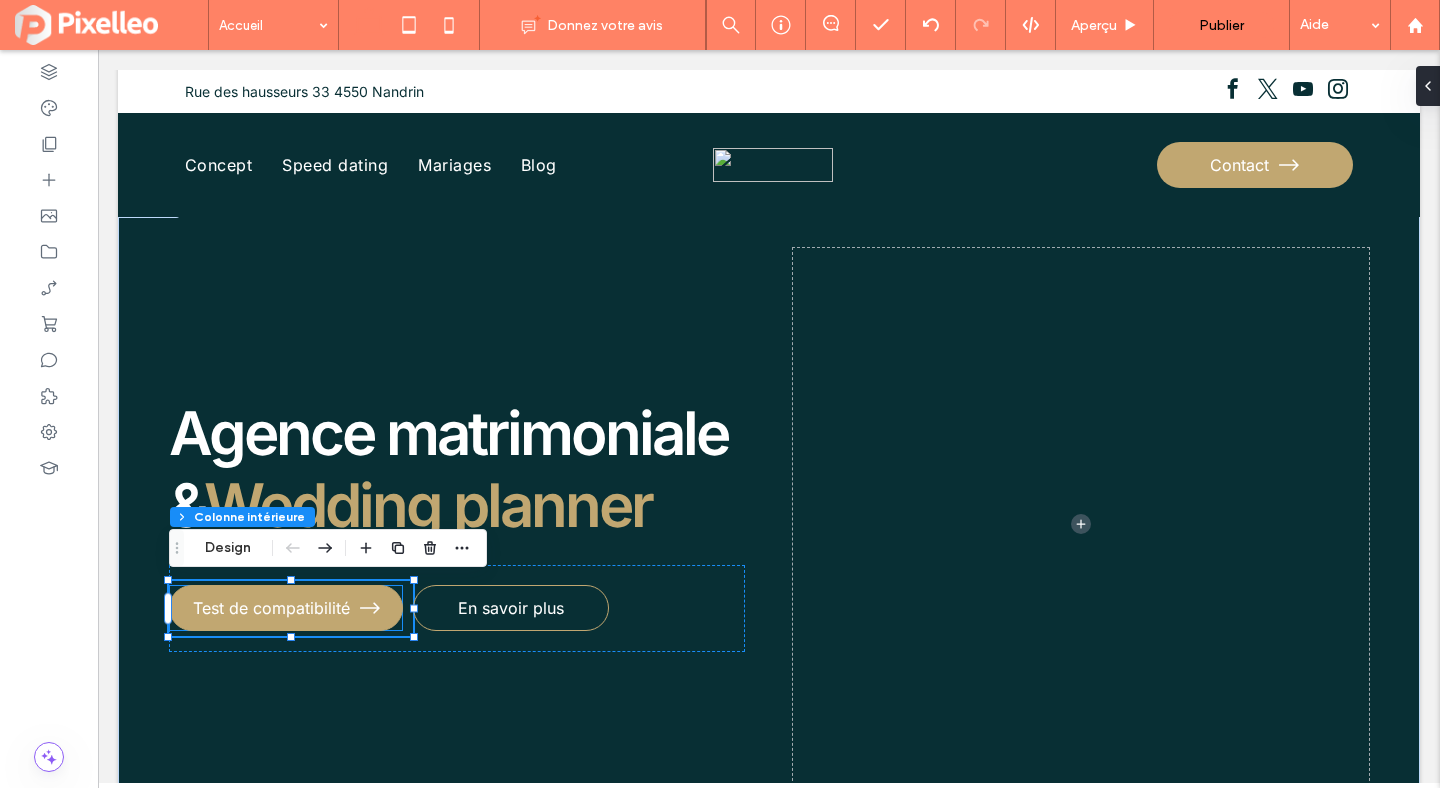 click on "Test de compatibilité" at bounding box center [271, 608] 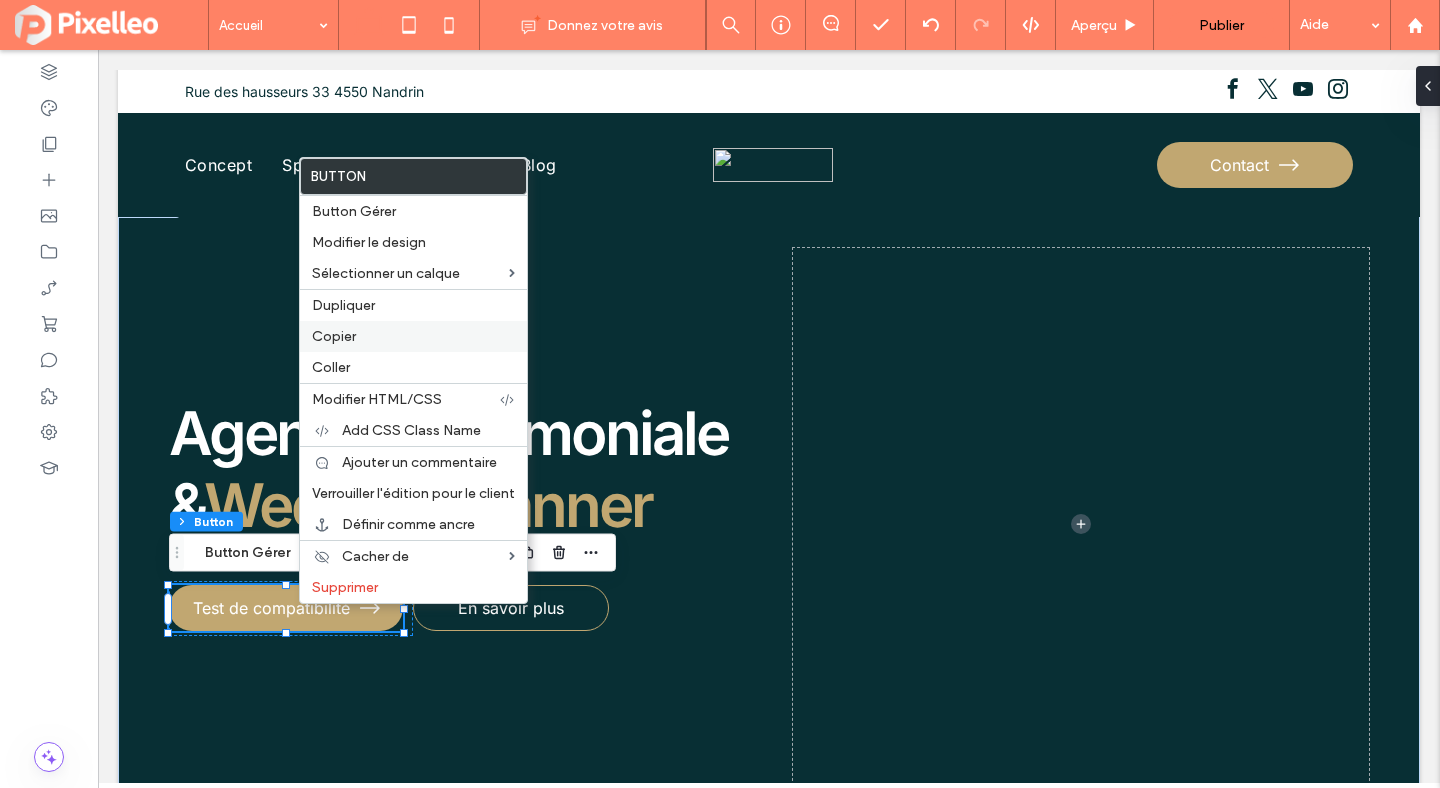 click on "Copier" at bounding box center (334, 336) 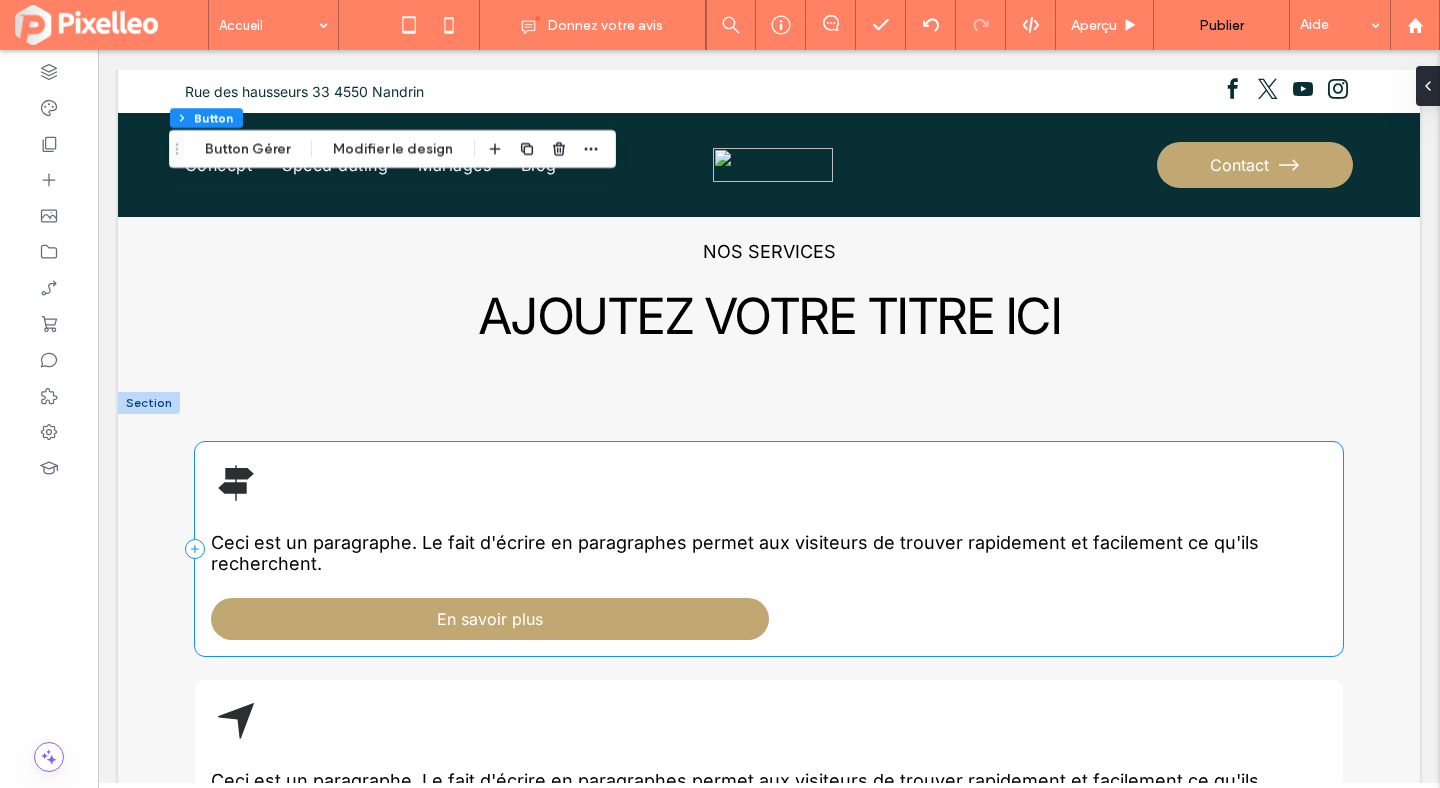 scroll, scrollTop: 753, scrollLeft: 0, axis: vertical 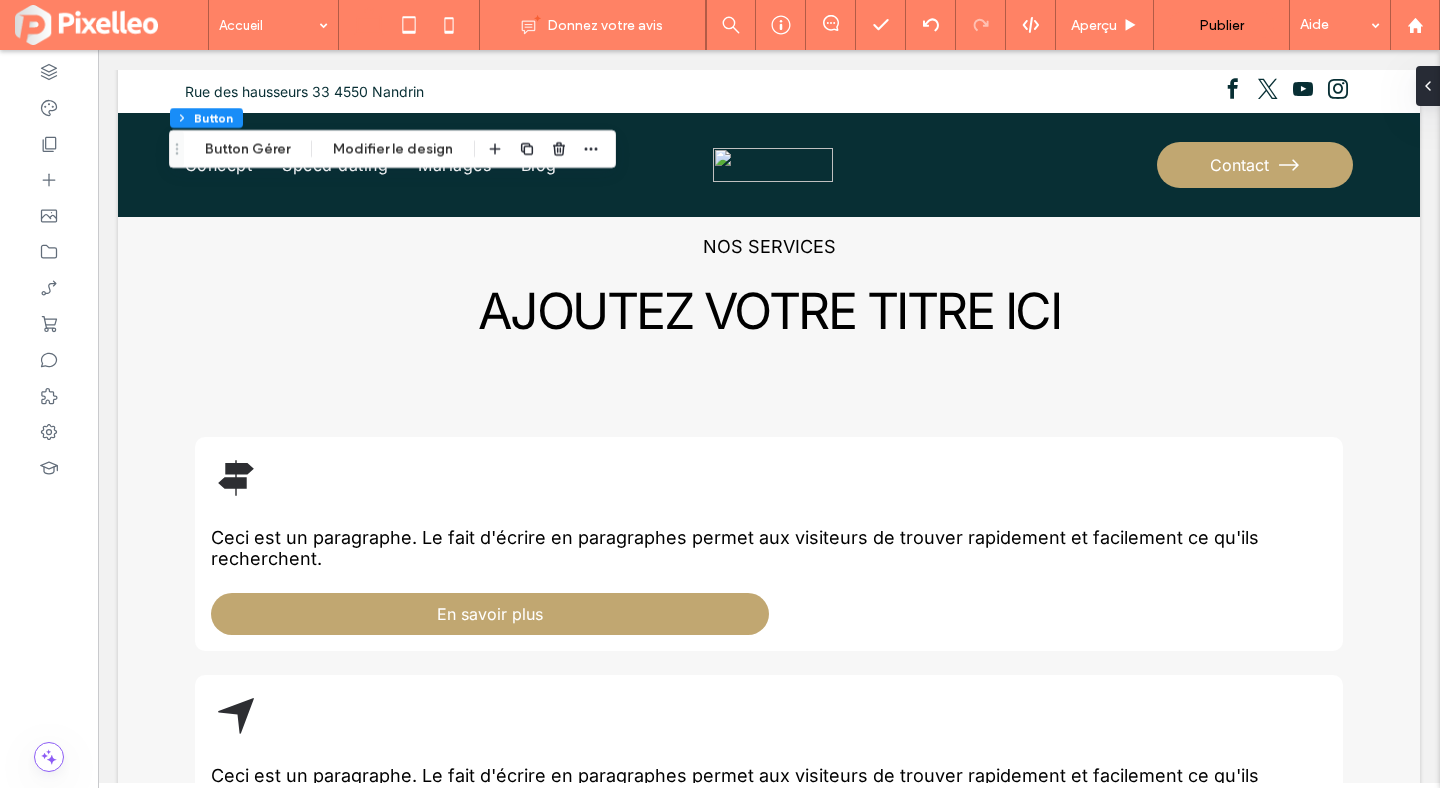 click on "[STREET] [NUMBER] [CITY] [POSTAL_CODE]
Section
Concept
Speed dating
Mariages
Blog
Contact
Section
En-tête avancé
Section
Accueil
Services
À propos
contact
Section
NOUS CONTACTER
[PHONE]
[EMAIL]
Section
Menu
Agence matrimoniale &  Wedding planner
Test de compatibilité
En savoir plus" at bounding box center [769, 404] 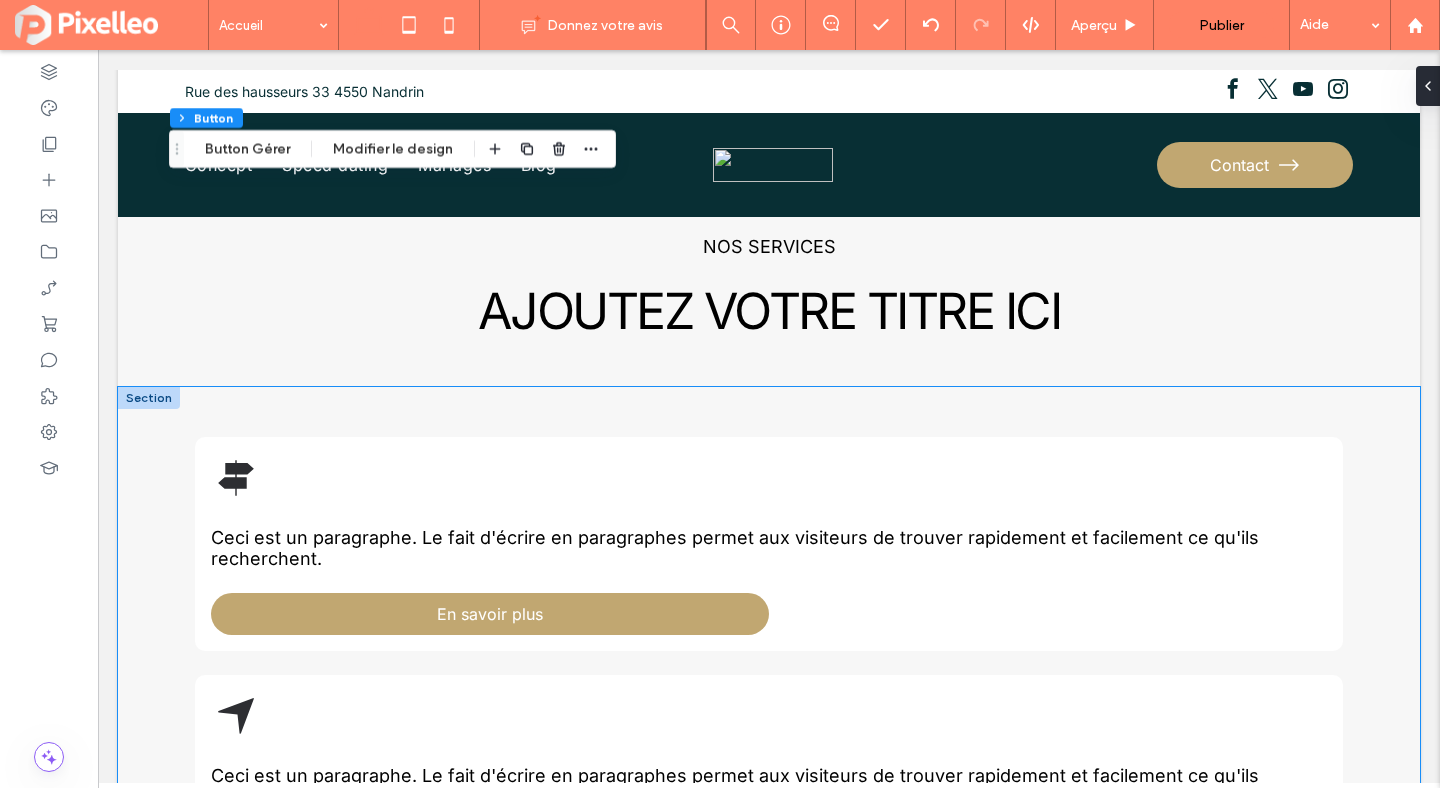 click on "Ceci est un paragraphe. Le fait d'écrire en paragraphes permet aux visiteurs de trouver rapidement et facilement ce qu'ils recherchent.
En savoir plus
Ceci est un paragraphe. Le fait d'écrire en paragraphes permet aux visiteurs de trouver rapidement et facilement ce qu'ils recherchent.
En savoir plus" at bounding box center [769, 688] 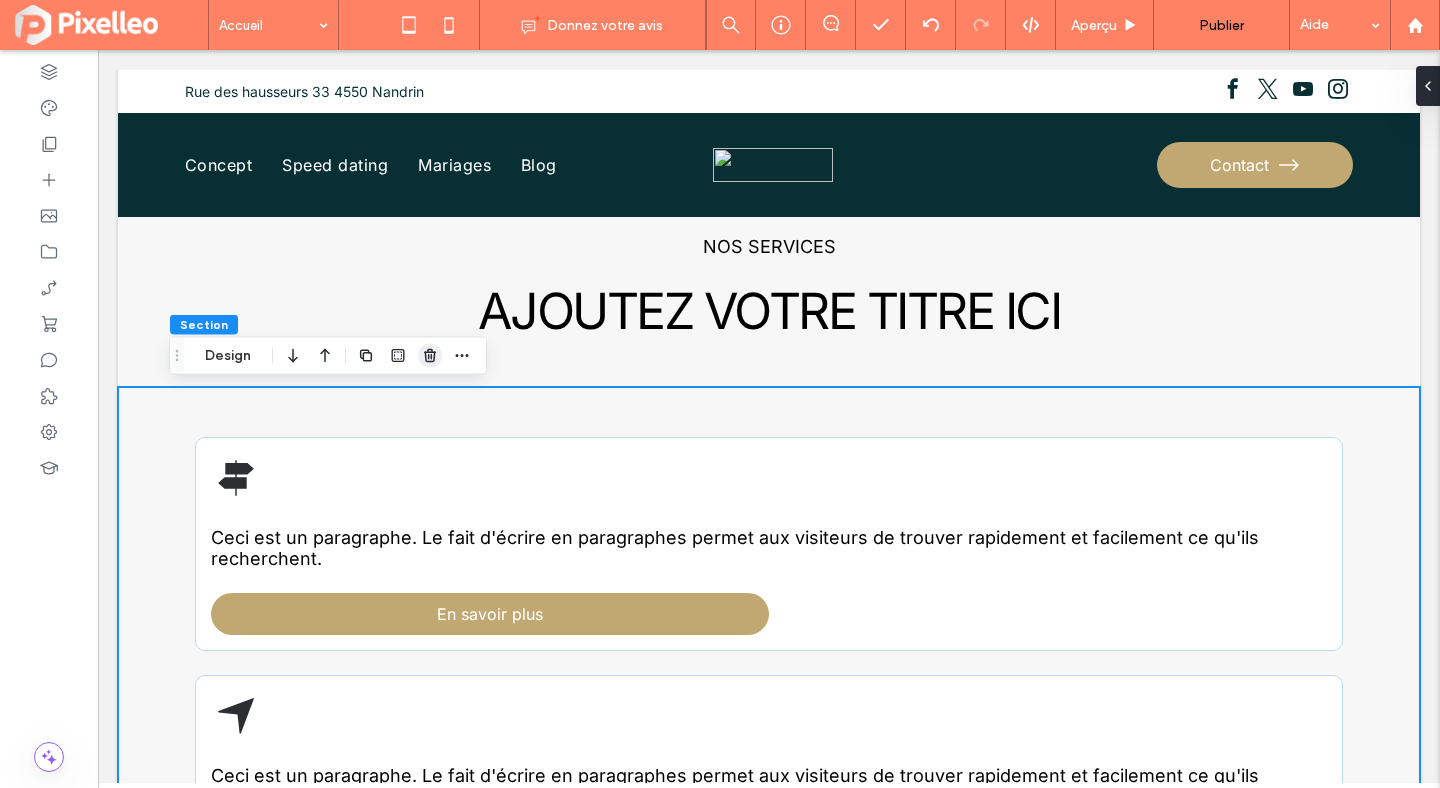click 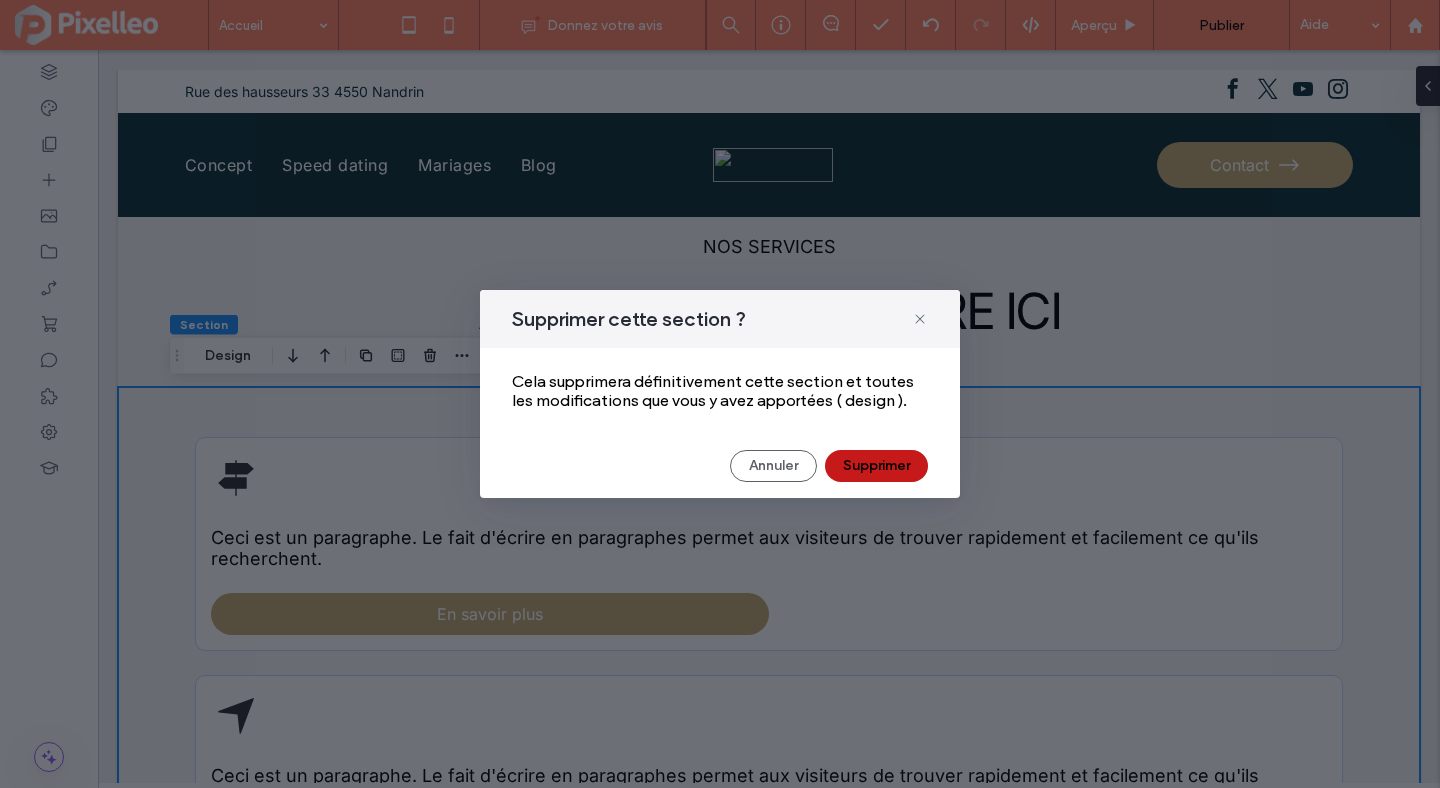 click on "Supprimer" at bounding box center [876, 466] 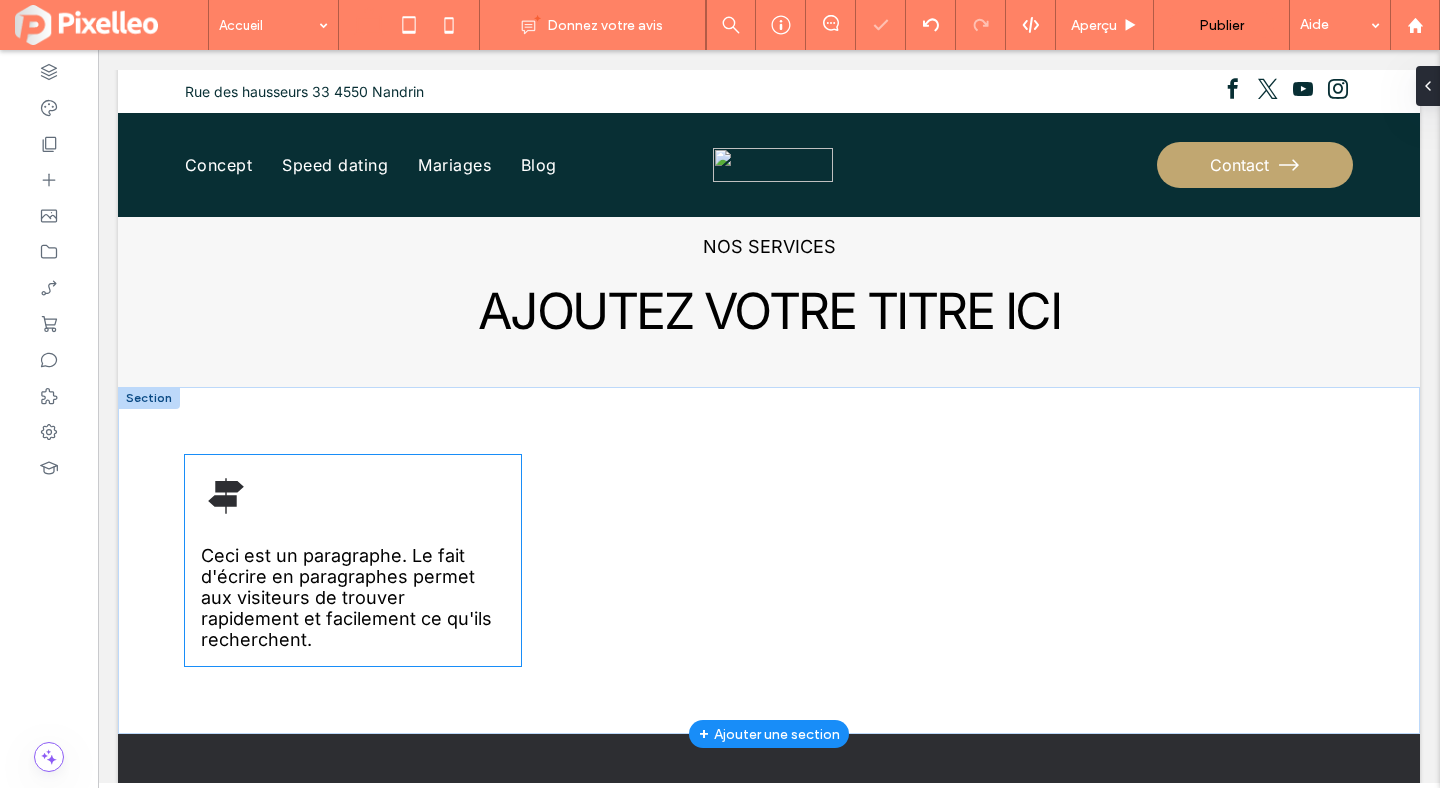 click on "Ceci est un paragraphe. Le fait d'écrire en paragraphes permet aux visiteurs de trouver rapidement et facilement ce qu'ils recherchent." at bounding box center [346, 597] 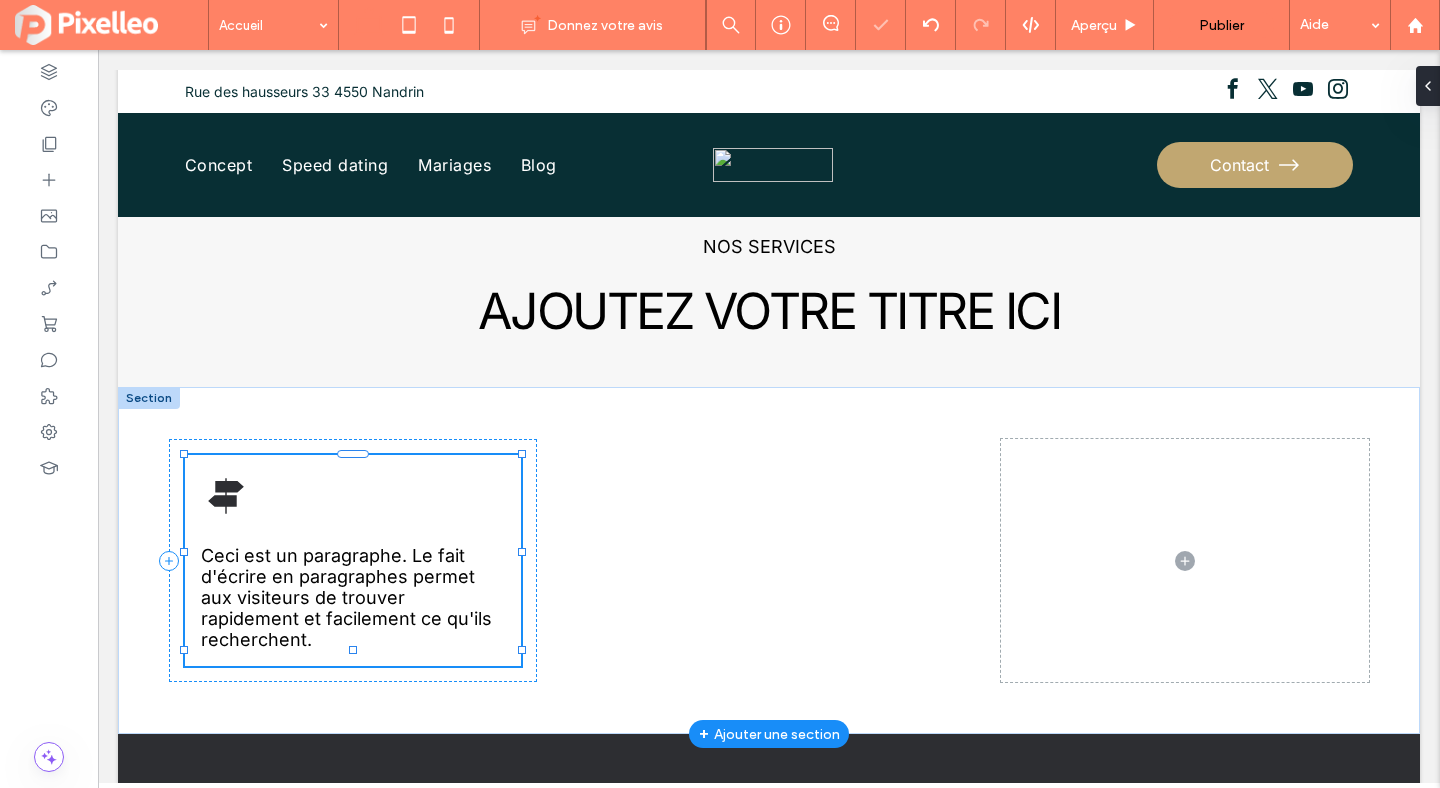 click on "Ceci est un paragraphe. Le fait d'écrire en paragraphes permet aux visiteurs de trouver rapidement et facilement ce qu'ils recherchent." at bounding box center [346, 597] 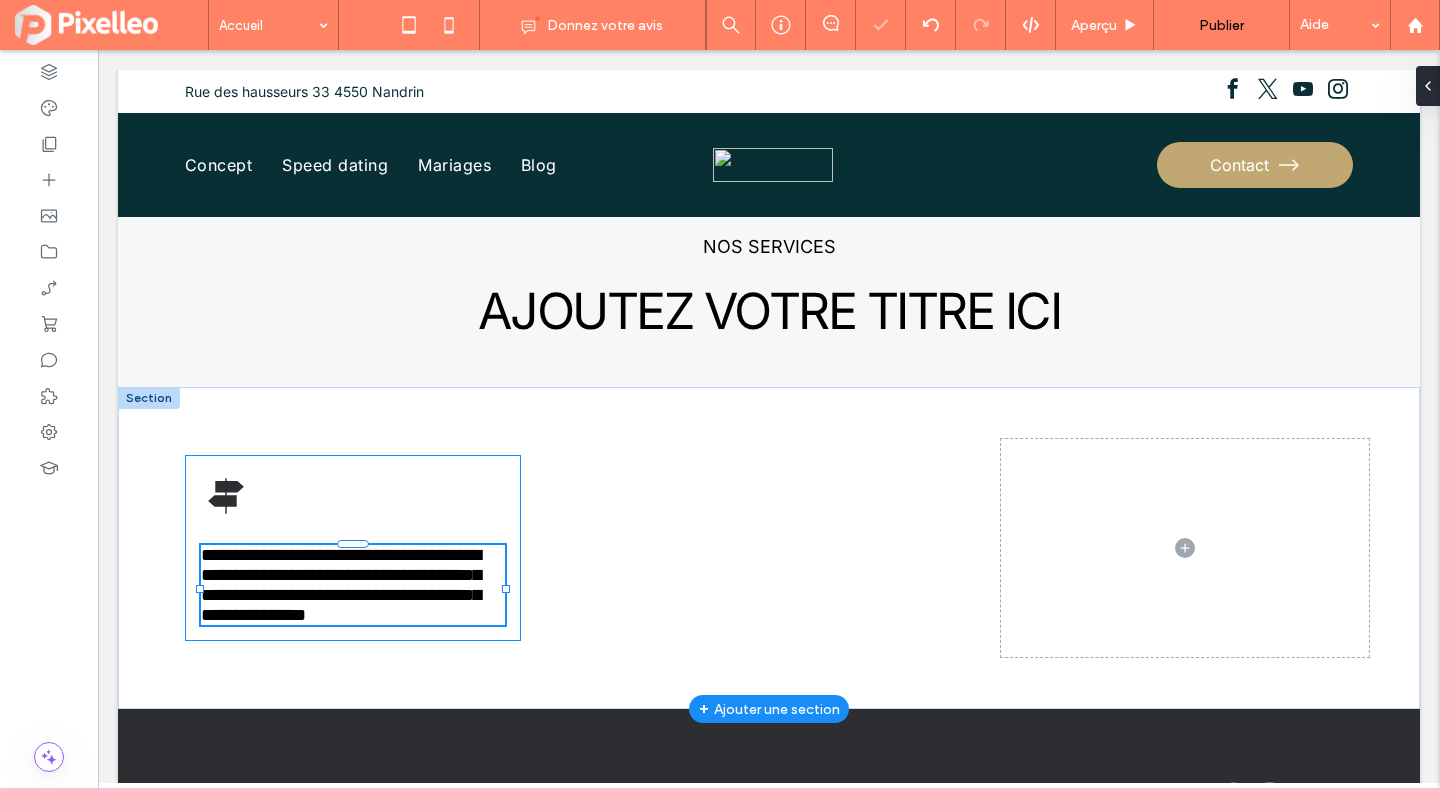 type on "*****" 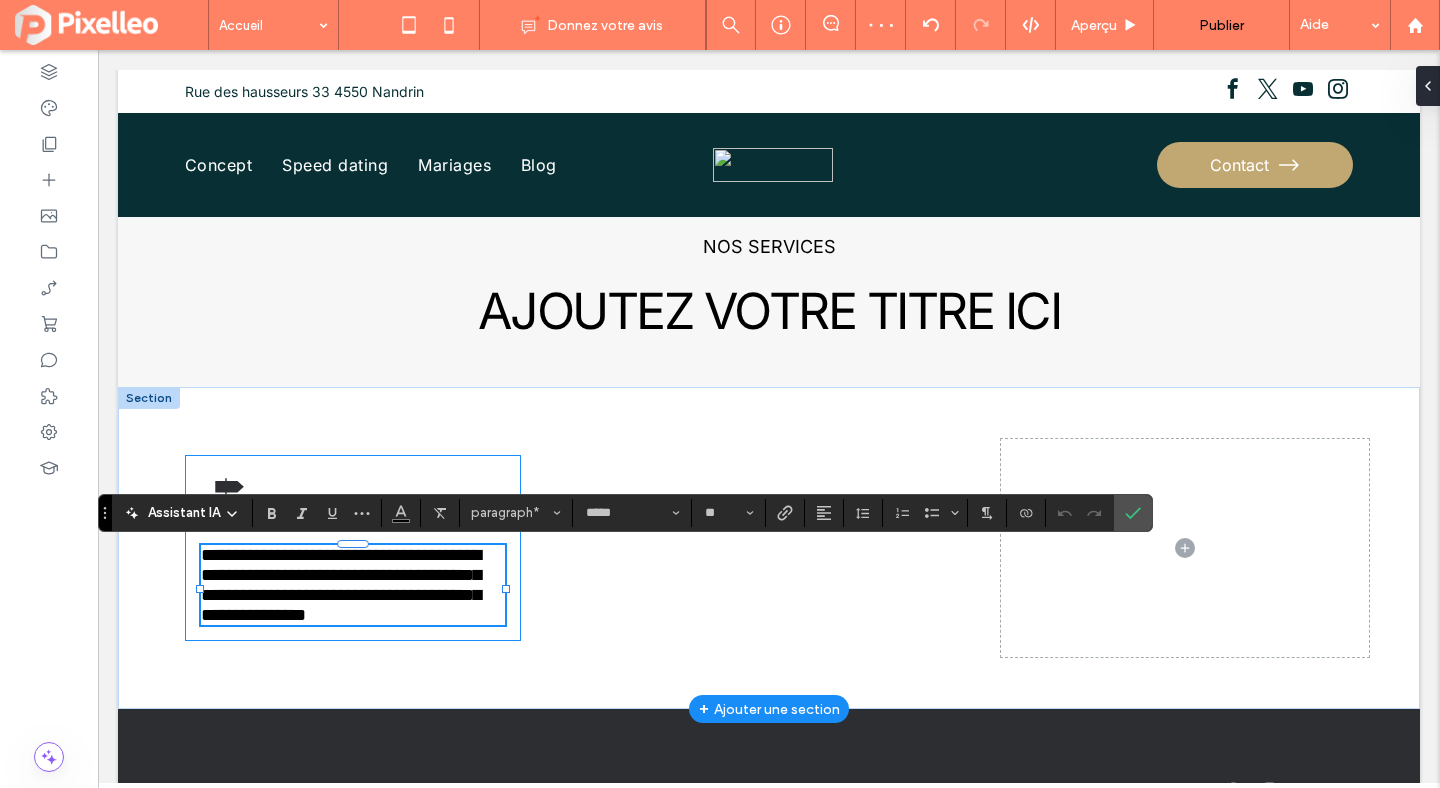 click on "**********" at bounding box center (341, 585) 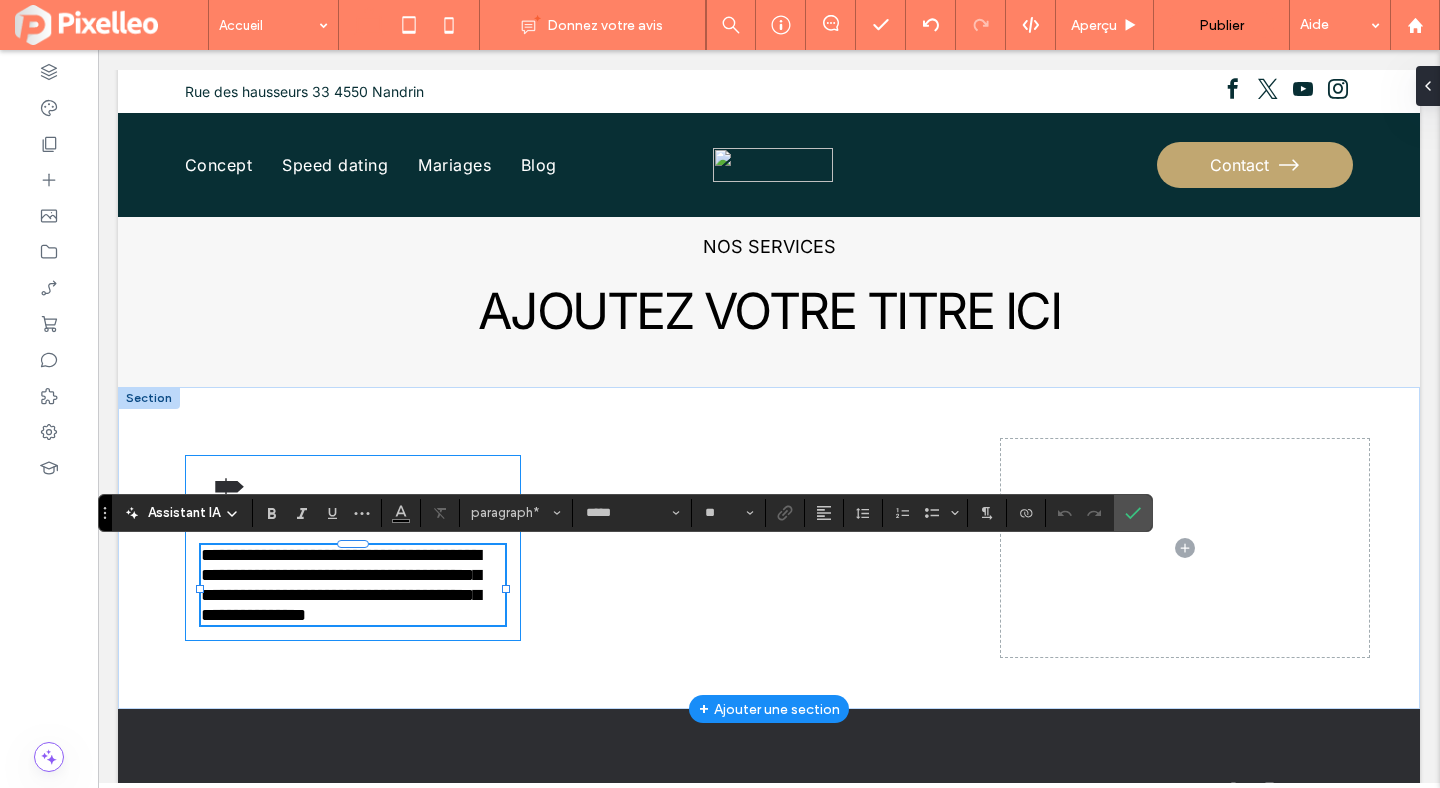 click on "**********" at bounding box center (341, 585) 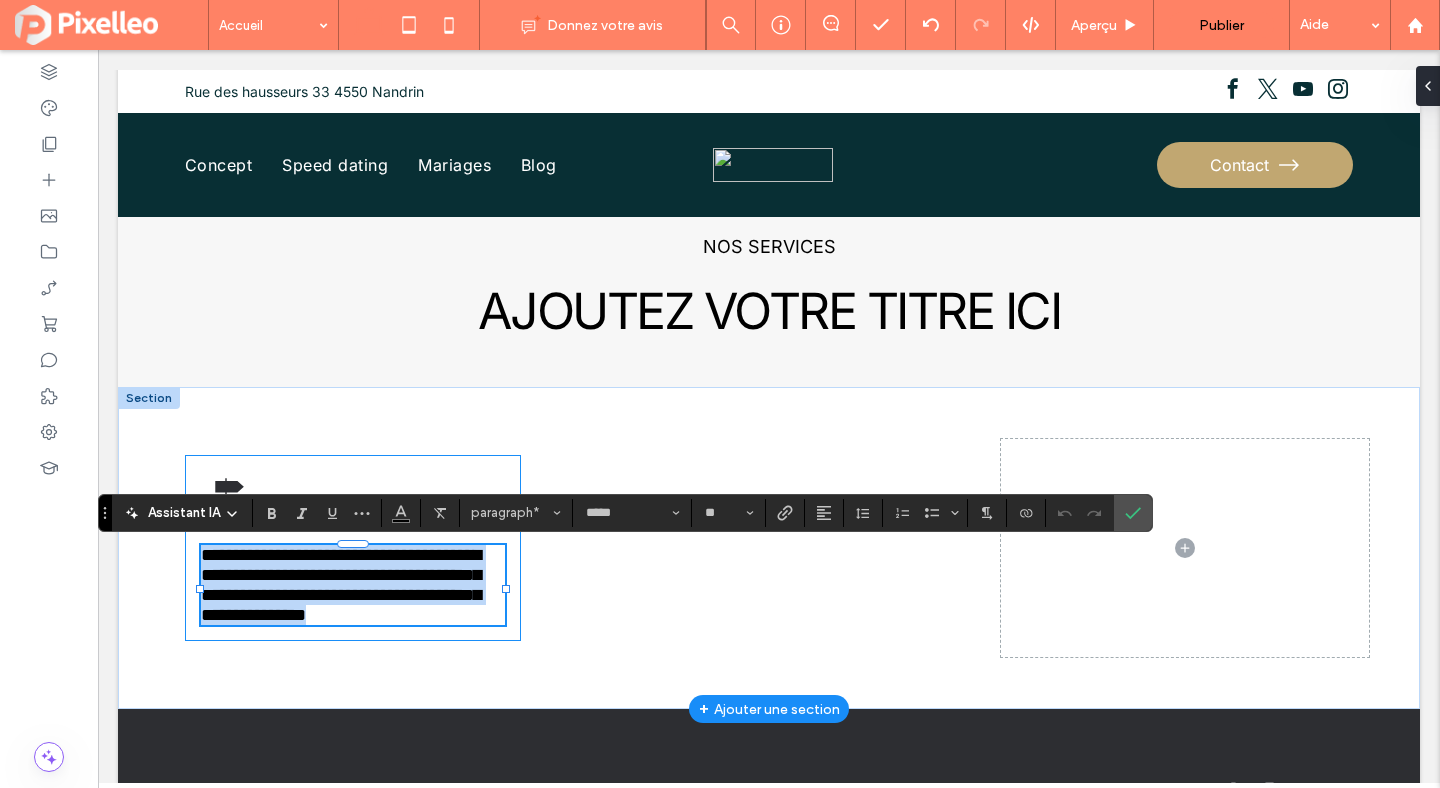 click on "**********" at bounding box center (341, 585) 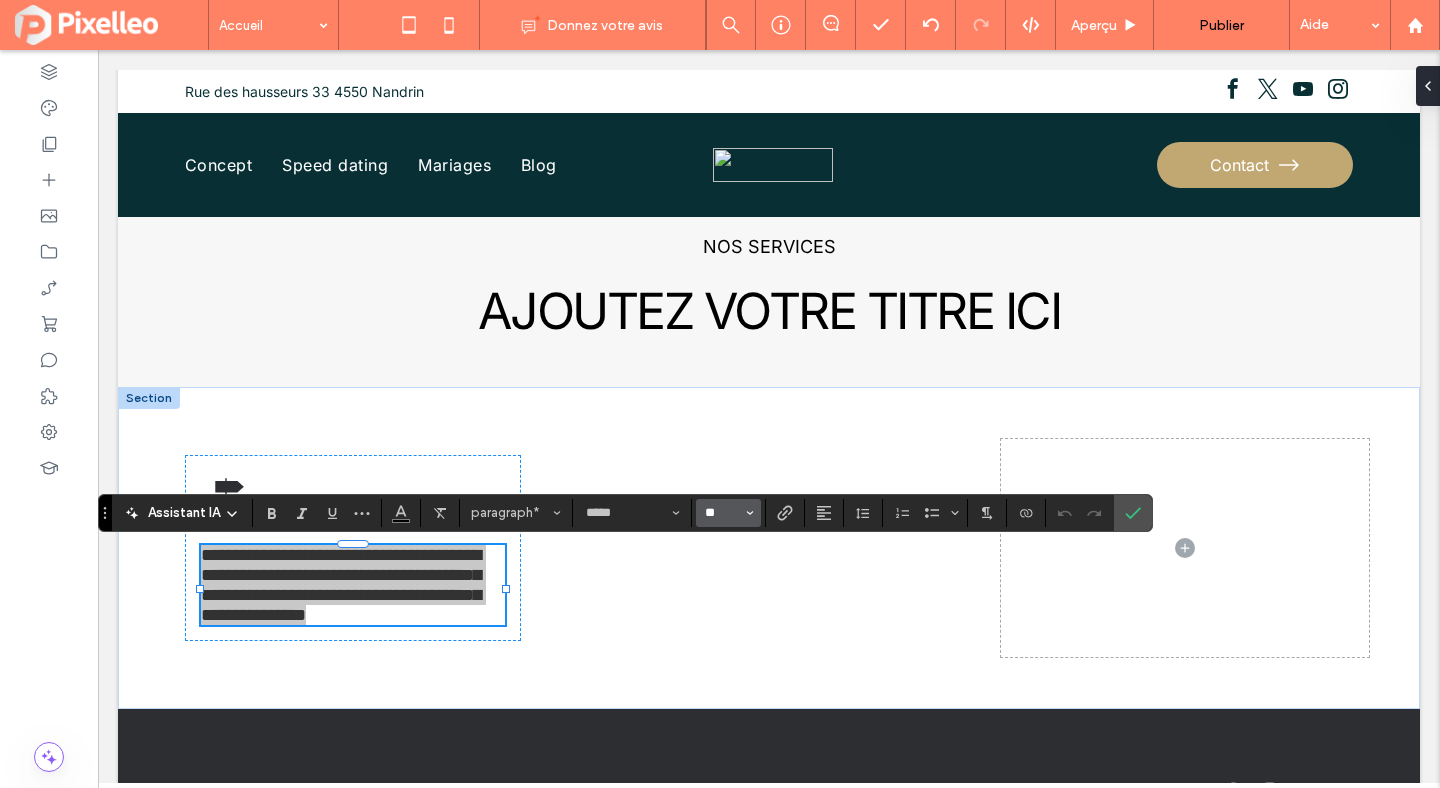 click on "**" at bounding box center (722, 513) 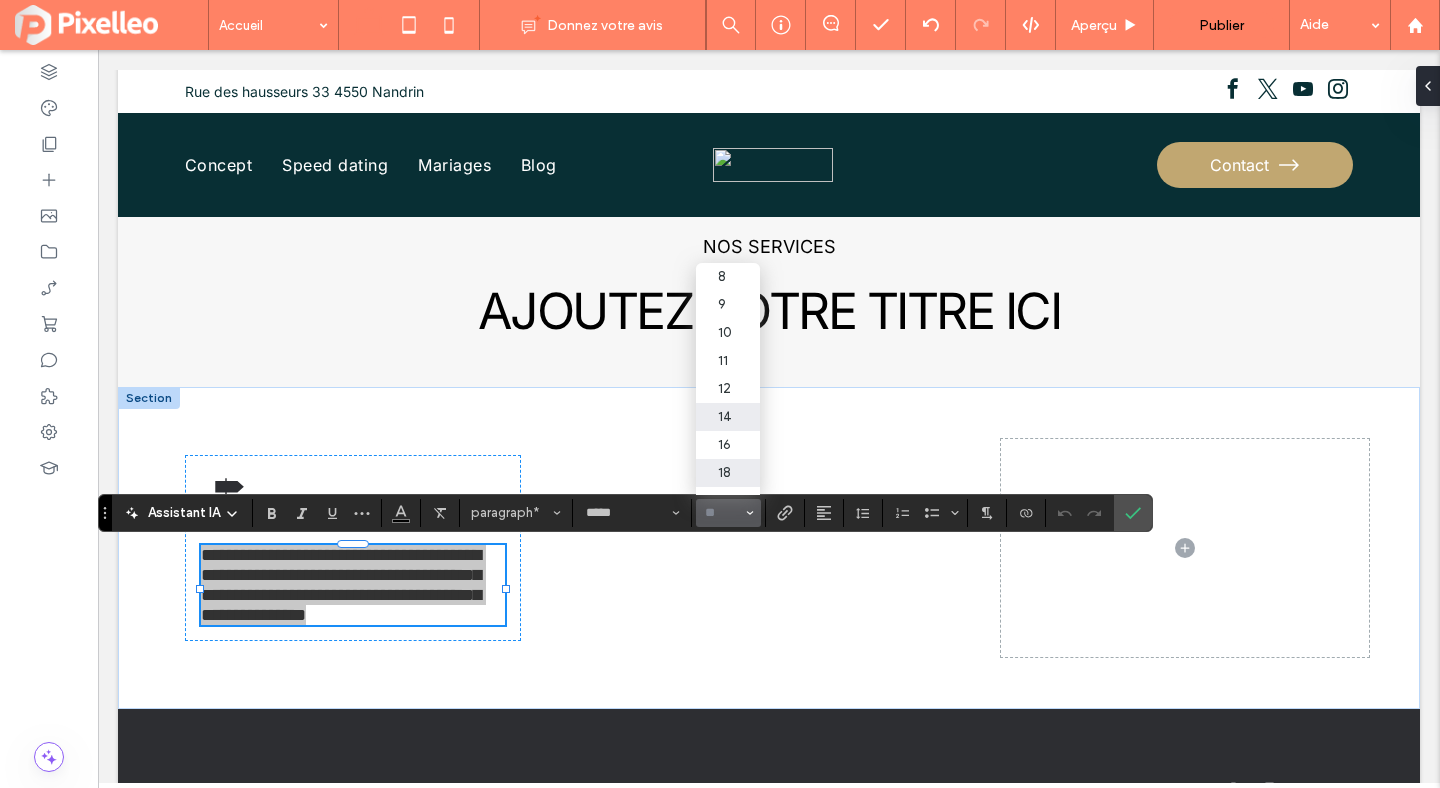 click on "14" at bounding box center [728, 417] 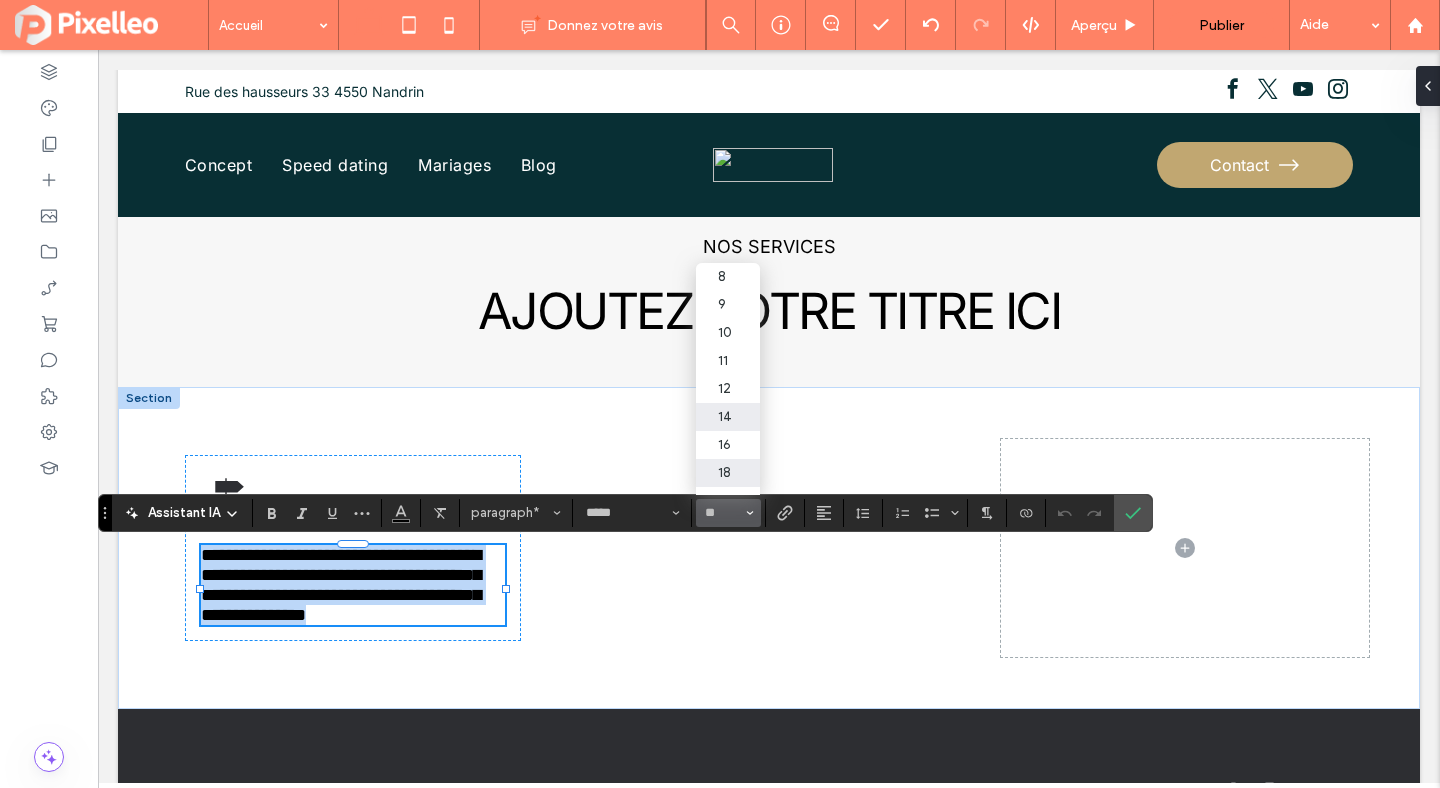 type on "**" 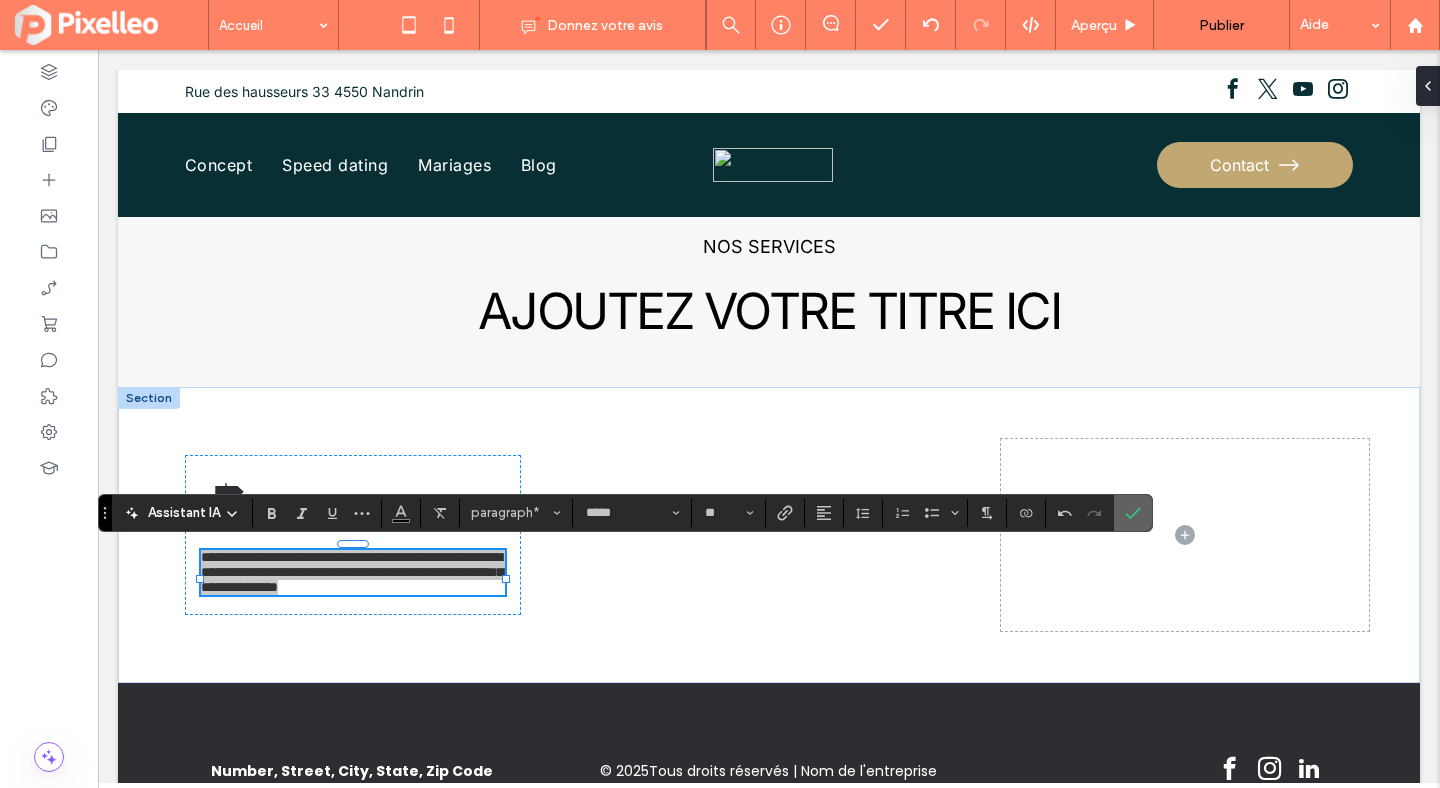 click 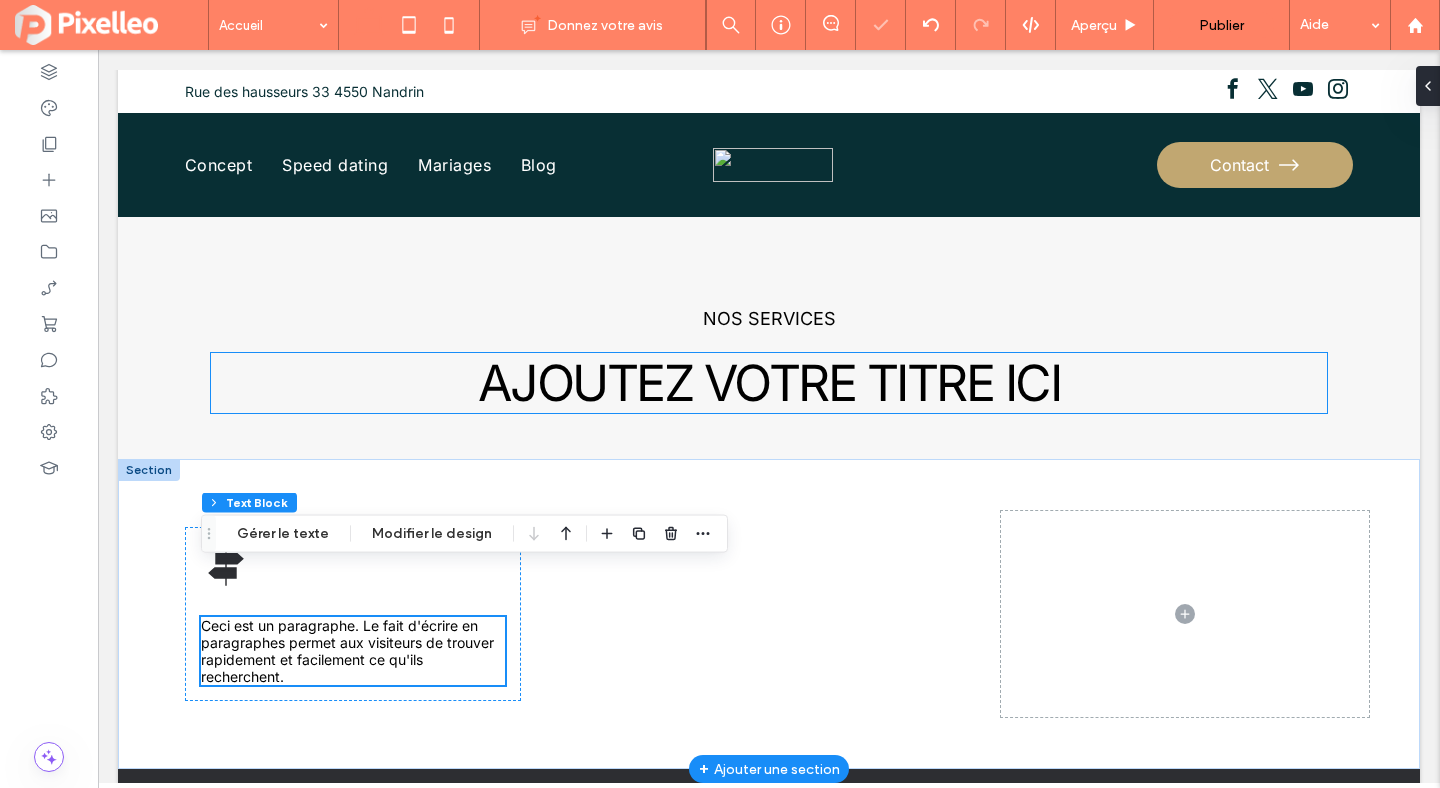 scroll, scrollTop: 844, scrollLeft: 0, axis: vertical 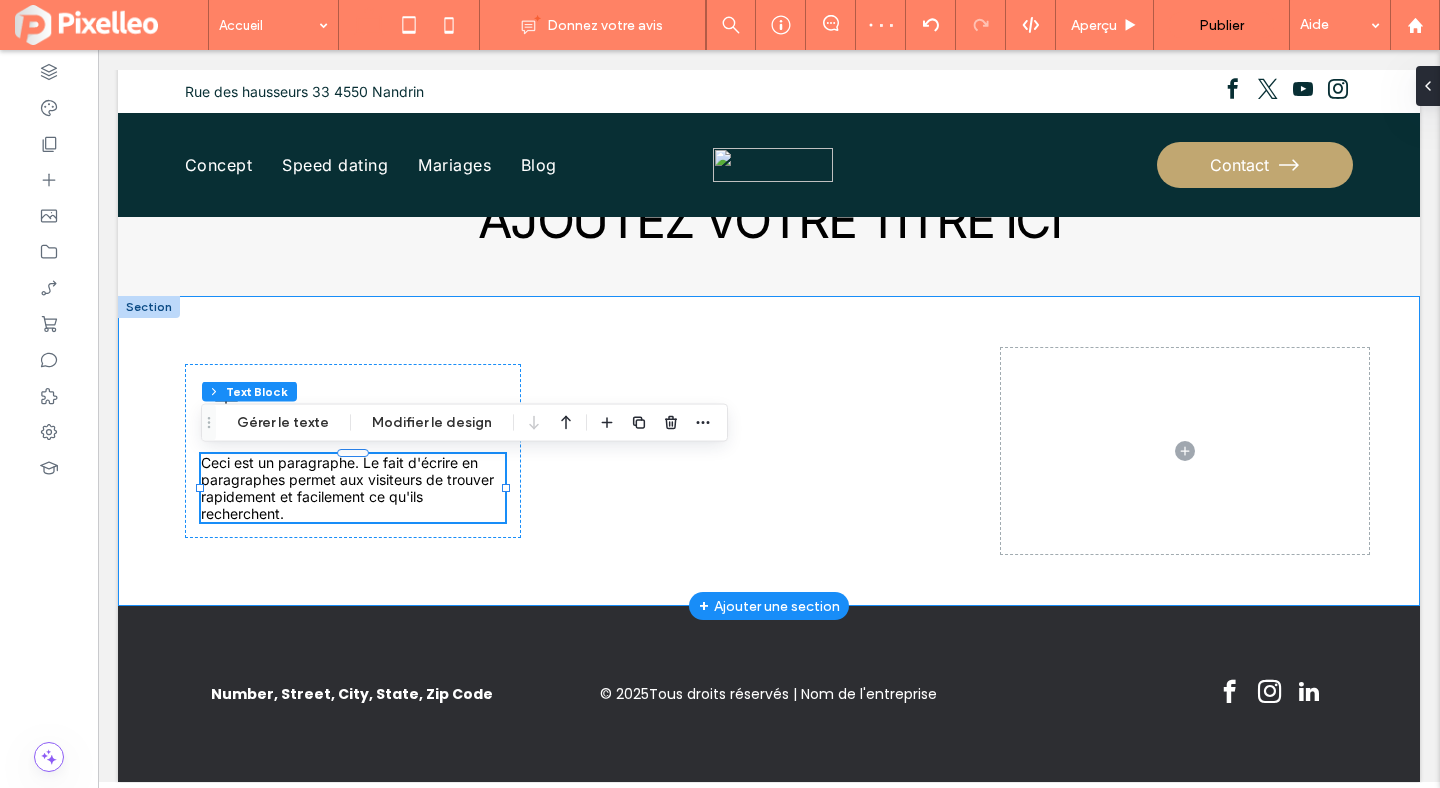 click on "Ceci est un paragraphe. Le fait d'écrire en paragraphes permet aux visiteurs de trouver rapidement et facilement ce qu'ils recherchent." at bounding box center (769, 451) 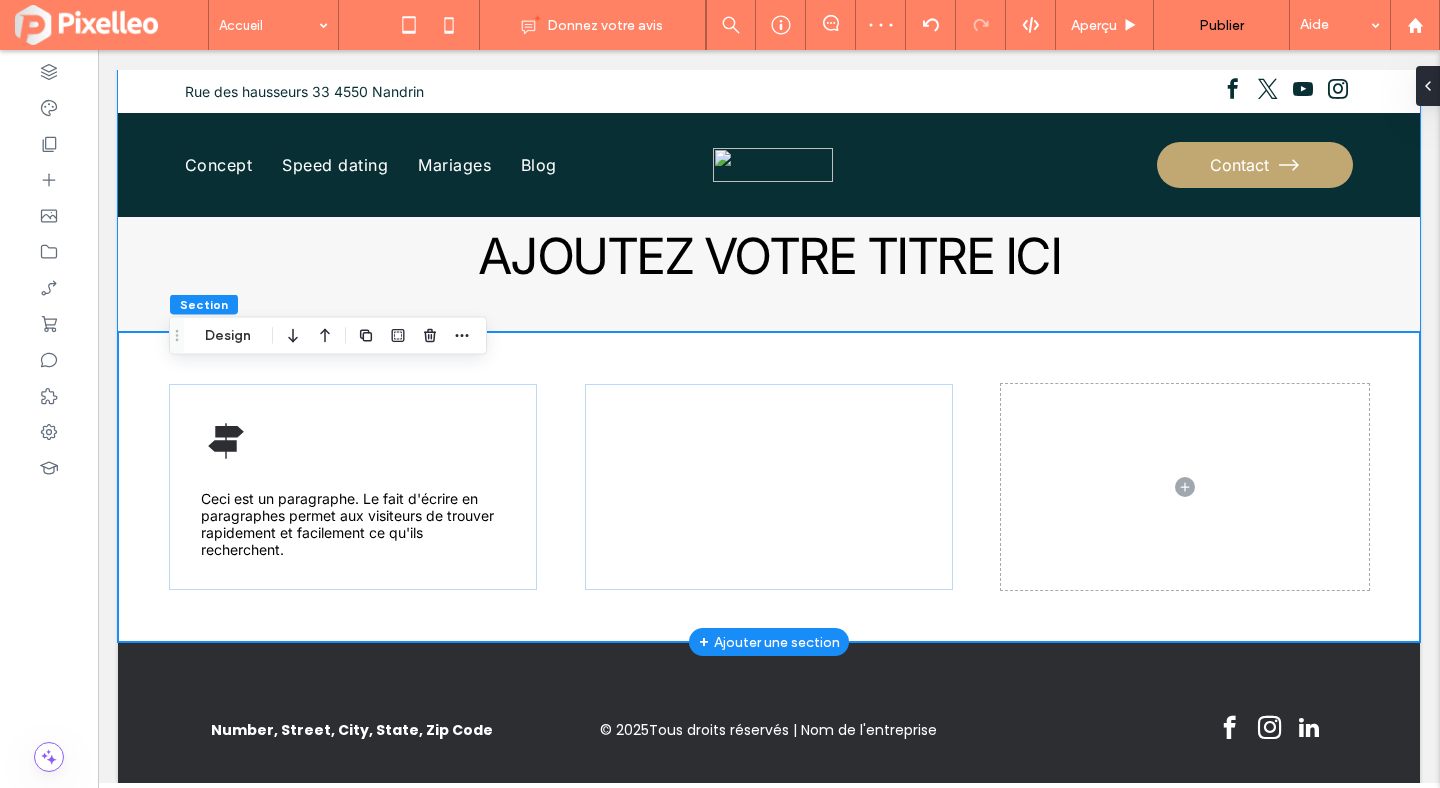 scroll, scrollTop: 753, scrollLeft: 0, axis: vertical 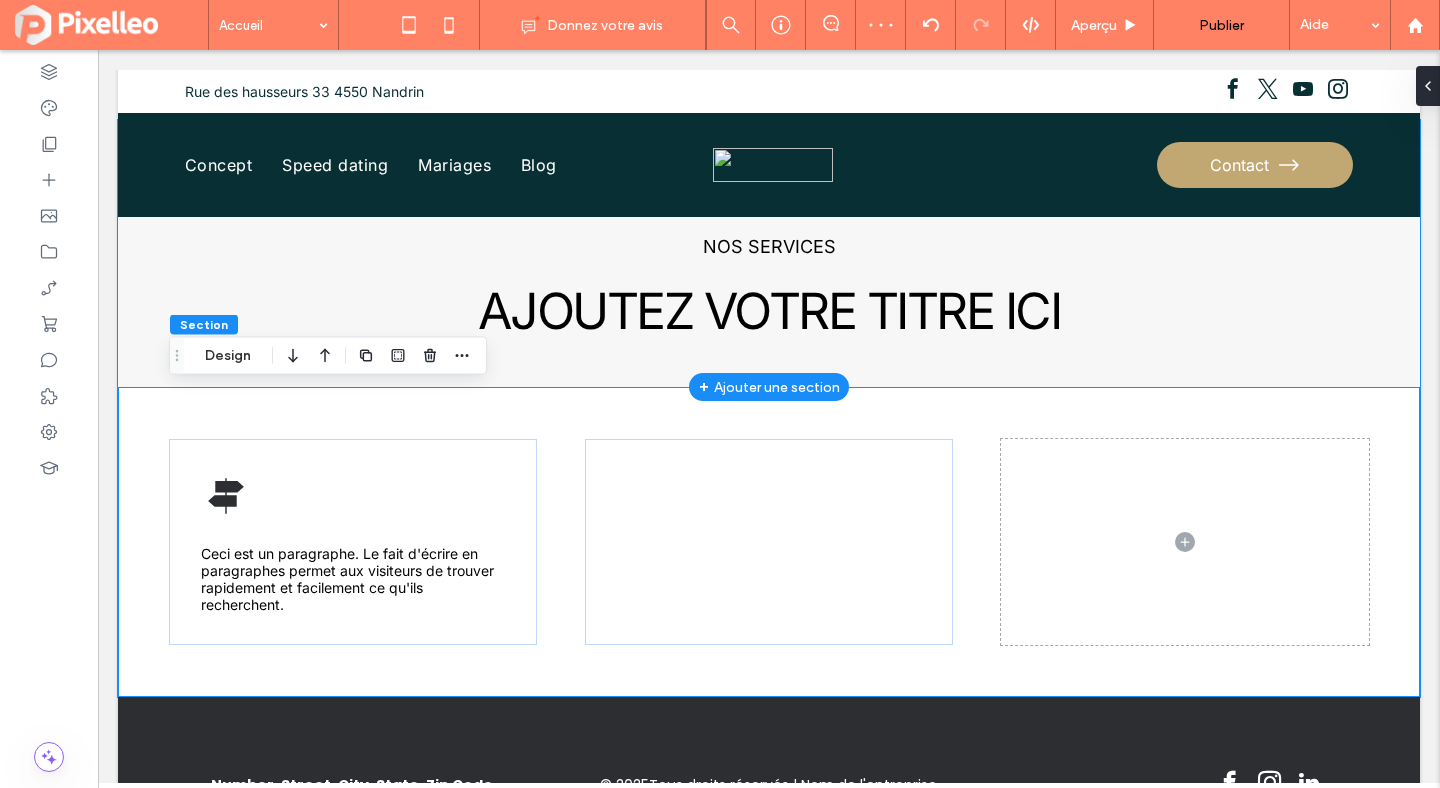 click on "NOS SERVICES
AJOUTEZ VOTRE TITRE ICI" at bounding box center (769, 253) 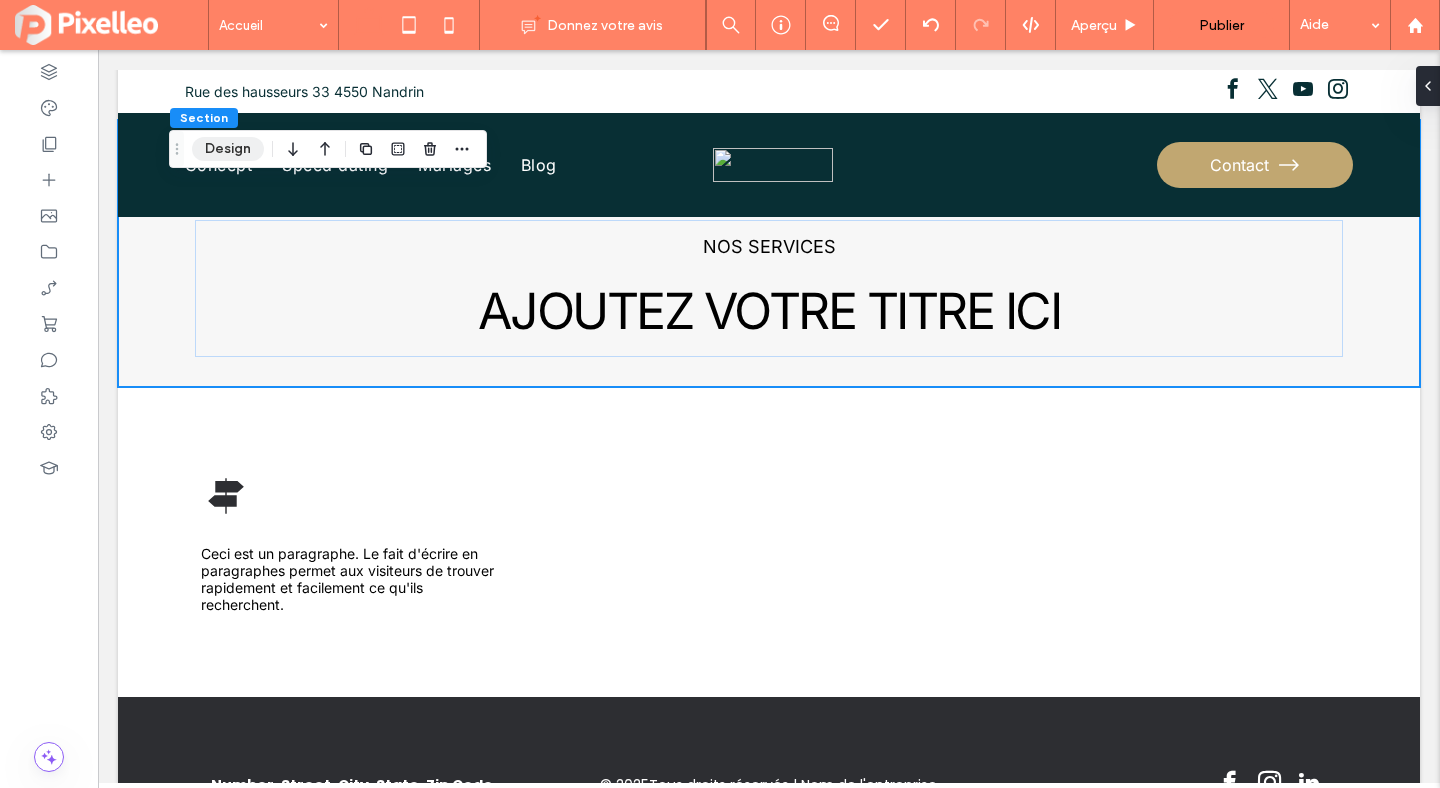 click on "Design" at bounding box center (228, 149) 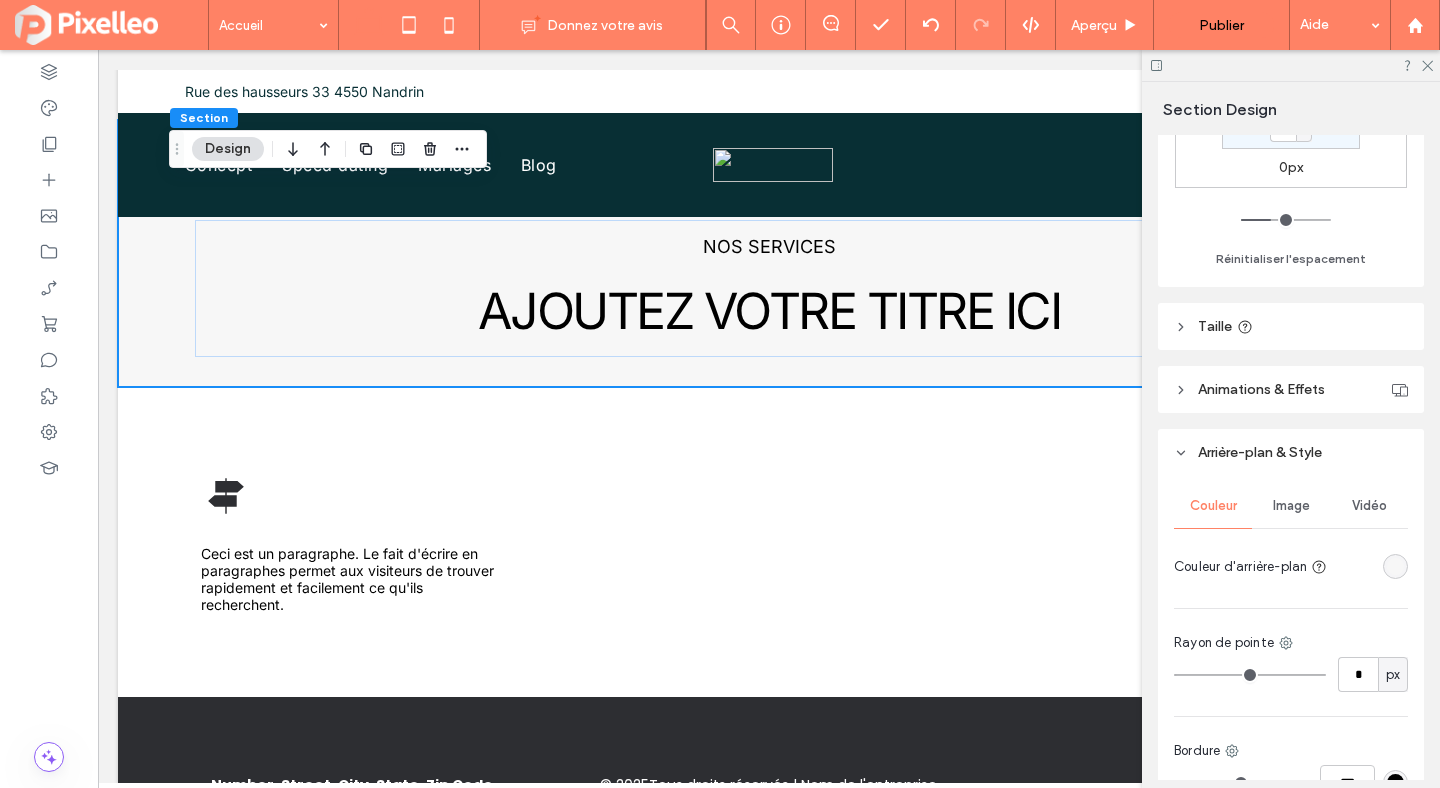 scroll, scrollTop: 738, scrollLeft: 0, axis: vertical 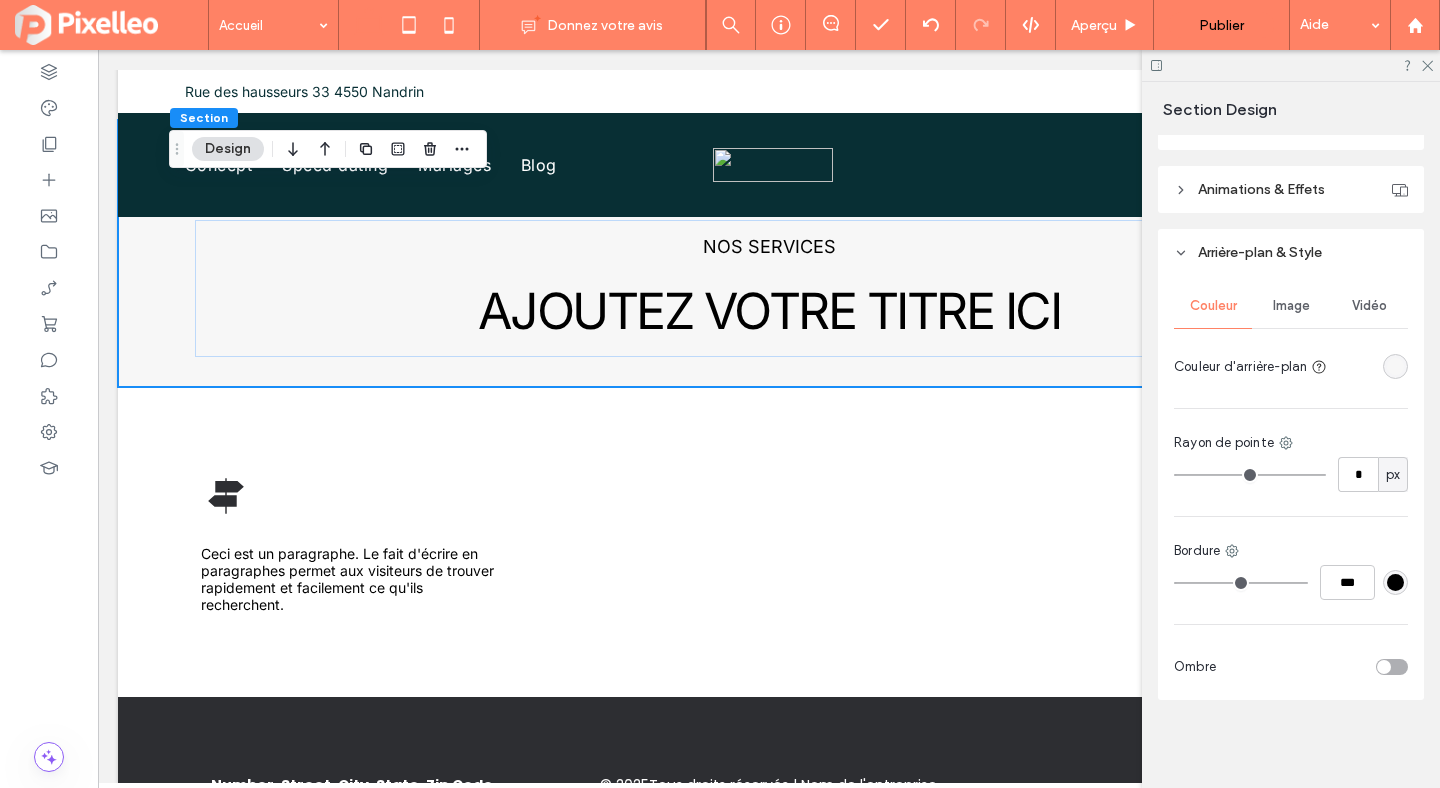 click at bounding box center [1395, 366] 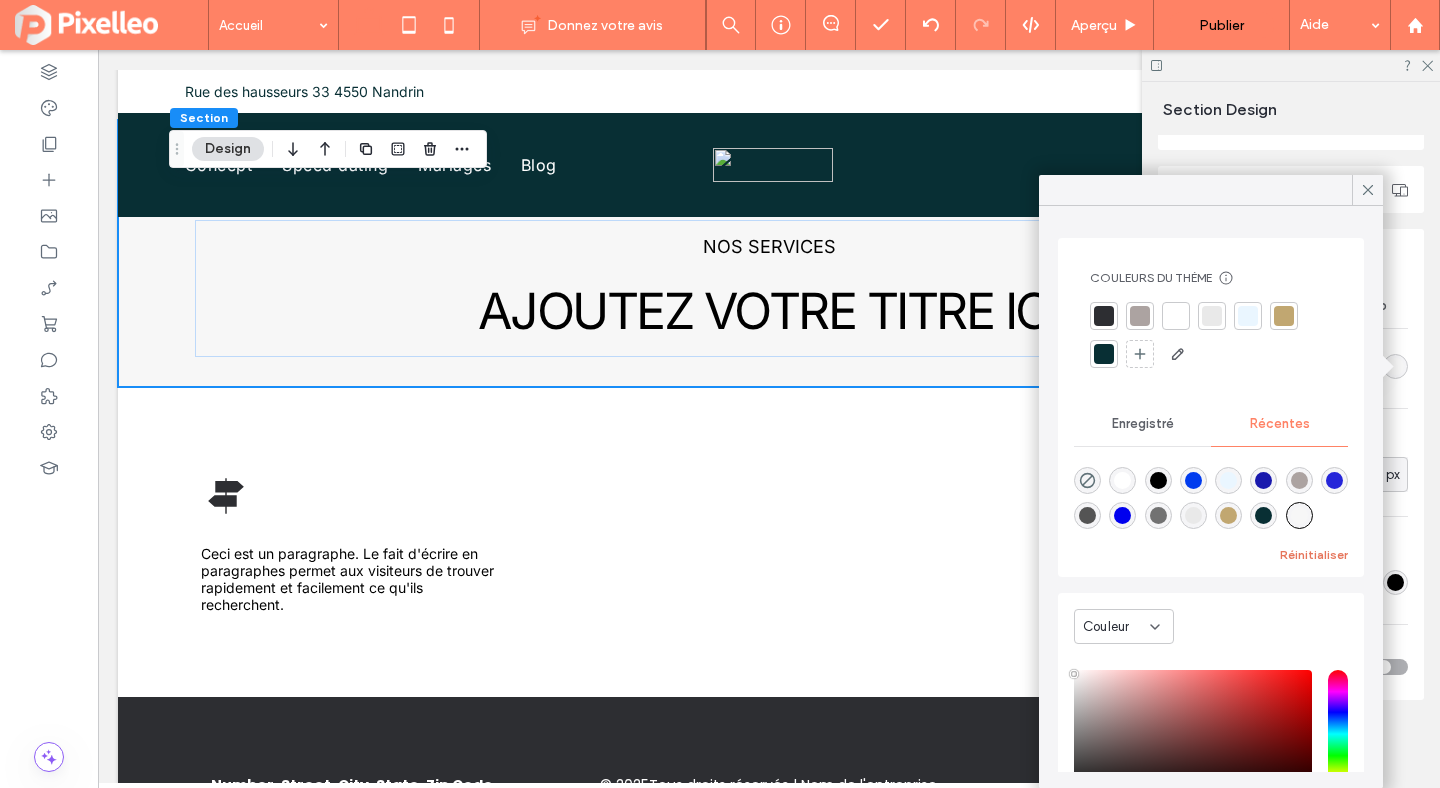 scroll, scrollTop: 153, scrollLeft: 0, axis: vertical 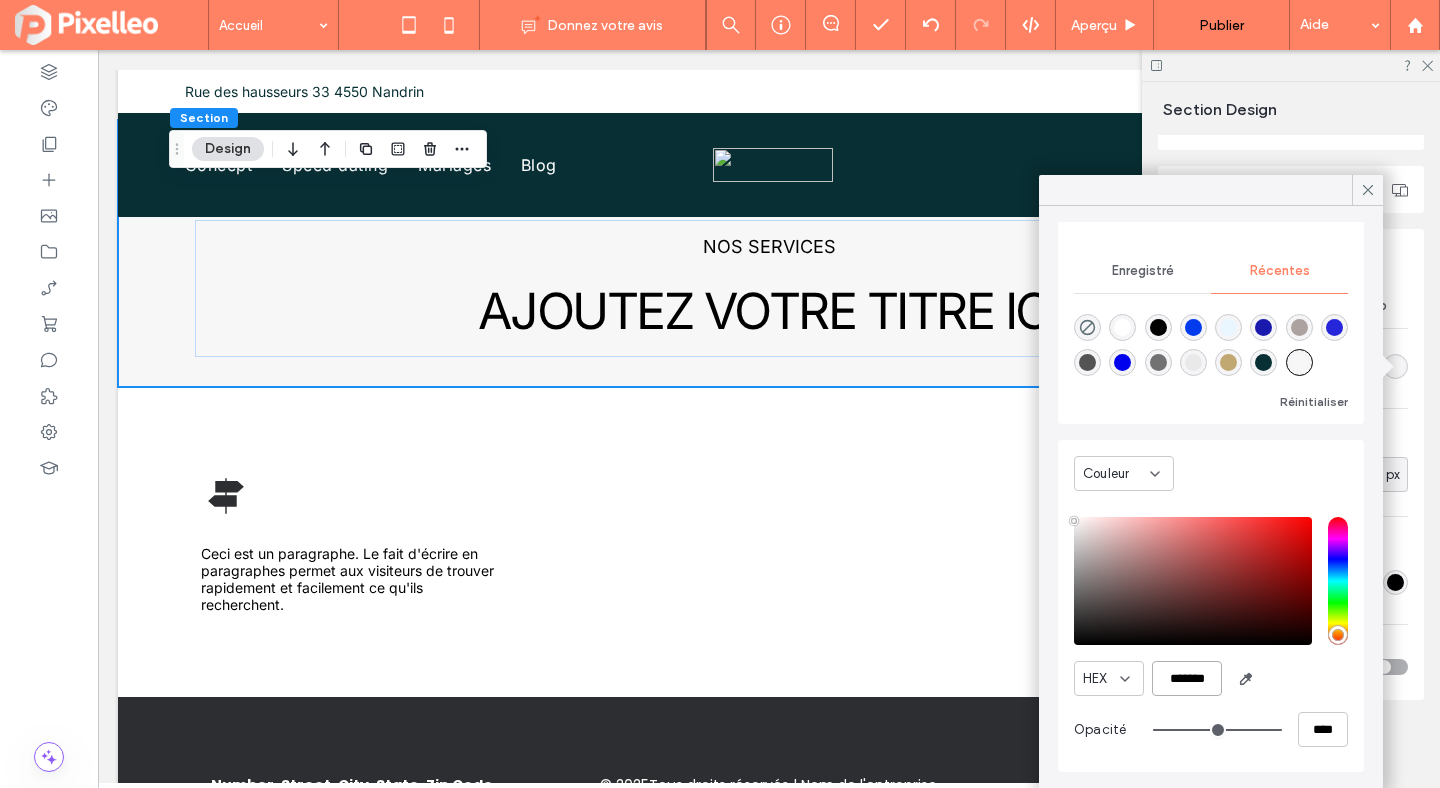 click on "*******" at bounding box center [1187, 678] 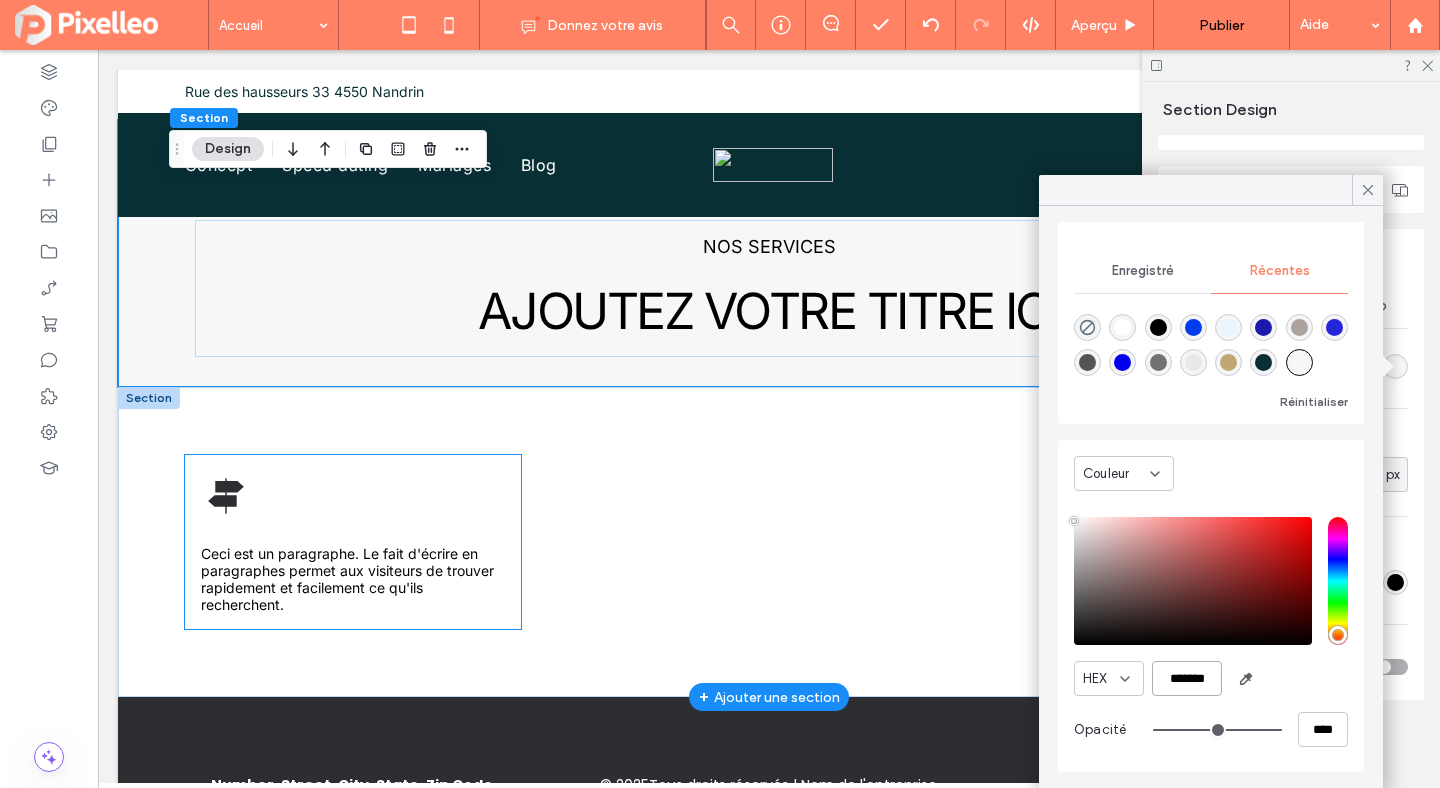 scroll, scrollTop: 744, scrollLeft: 0, axis: vertical 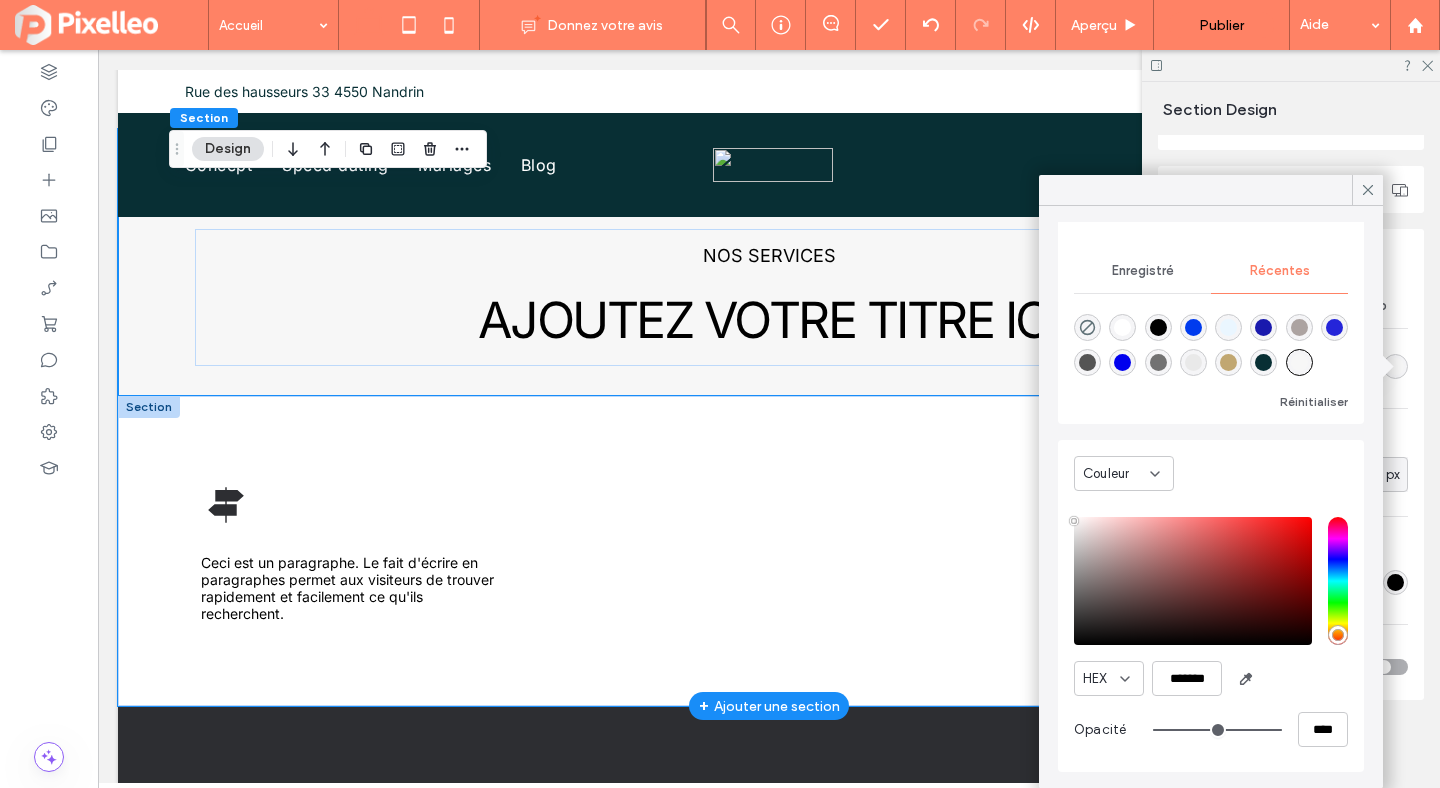 click on "Ceci est un paragraphe. Le fait d'écrire en paragraphes permet aux visiteurs de trouver rapidement et facilement ce qu'ils recherchent." at bounding box center (769, 551) 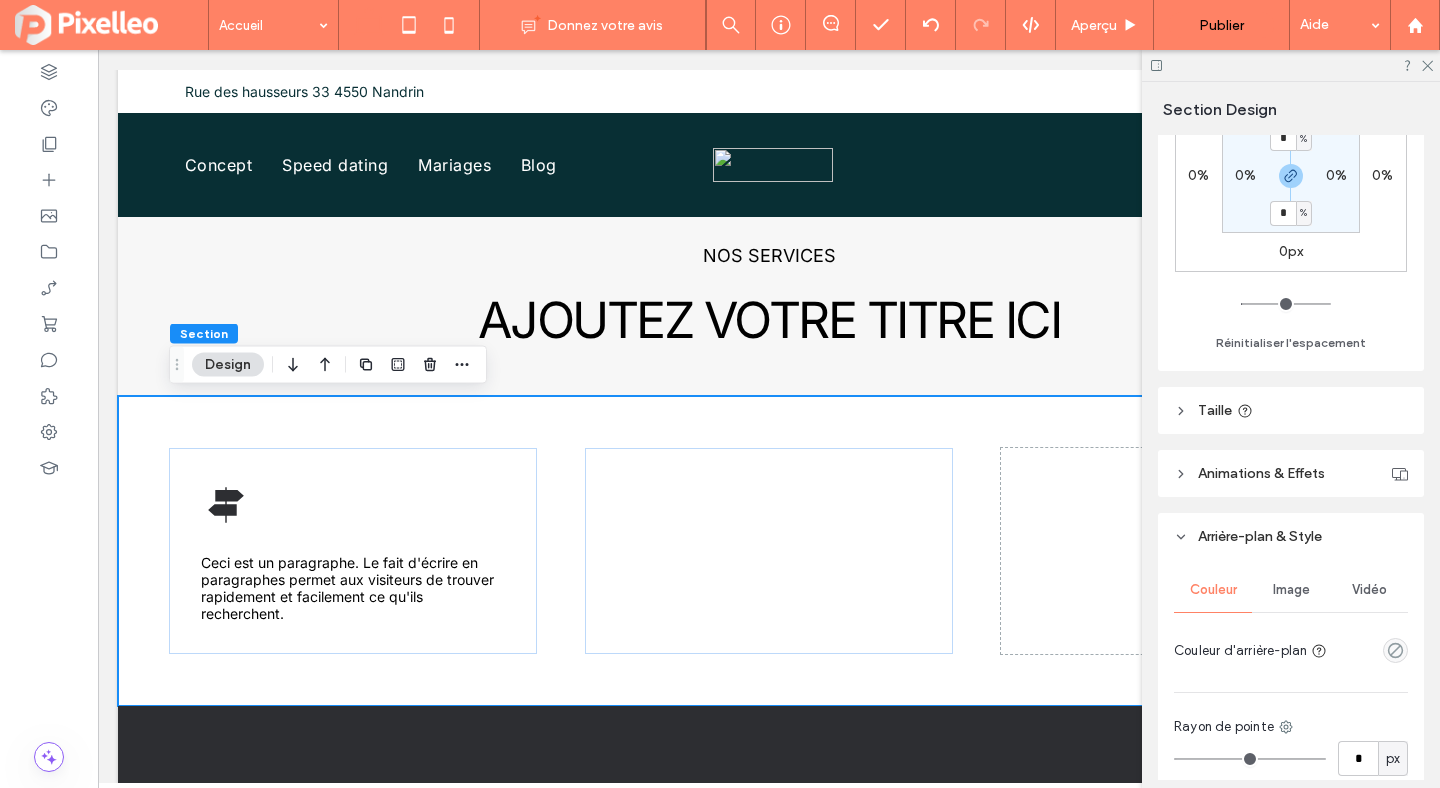 scroll, scrollTop: 474, scrollLeft: 0, axis: vertical 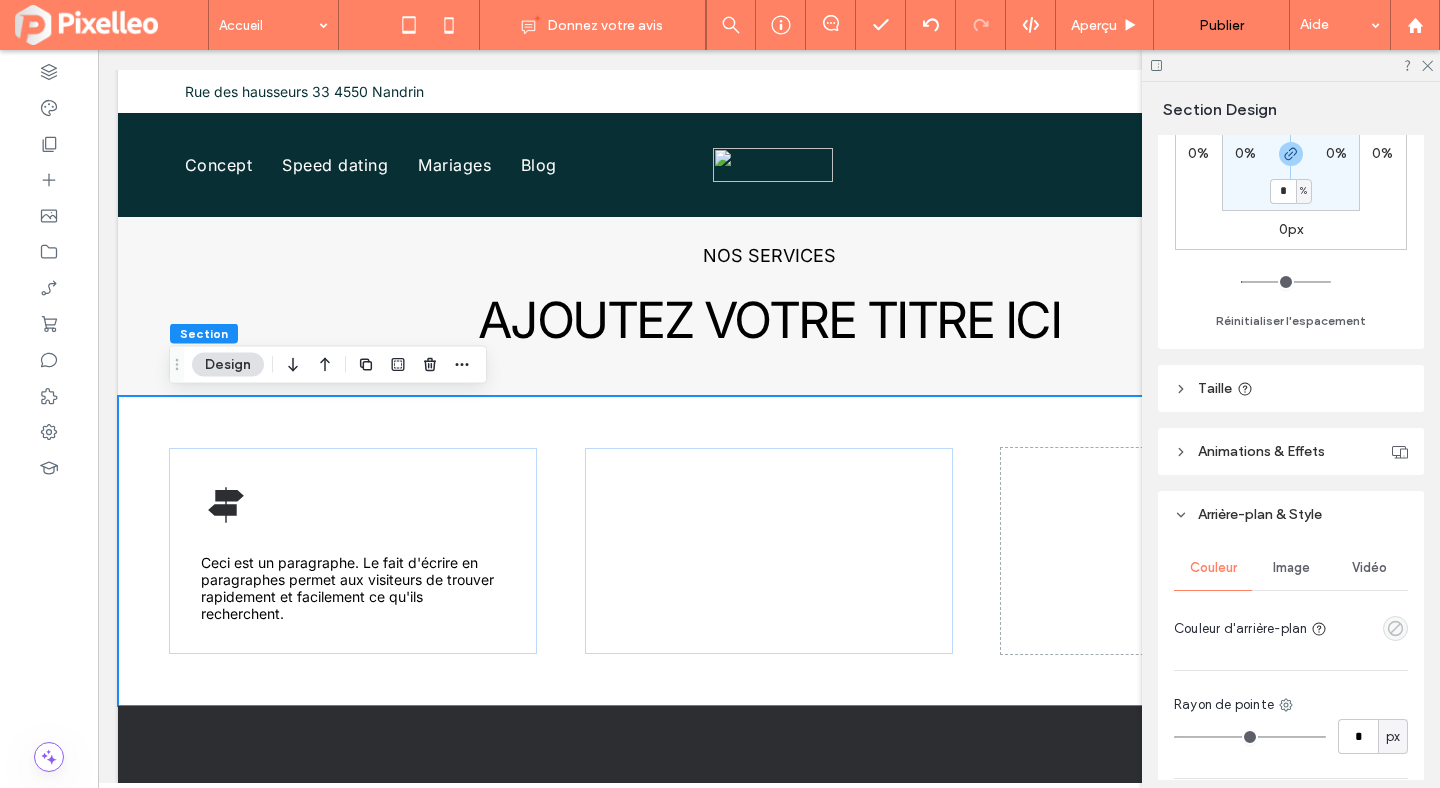 click 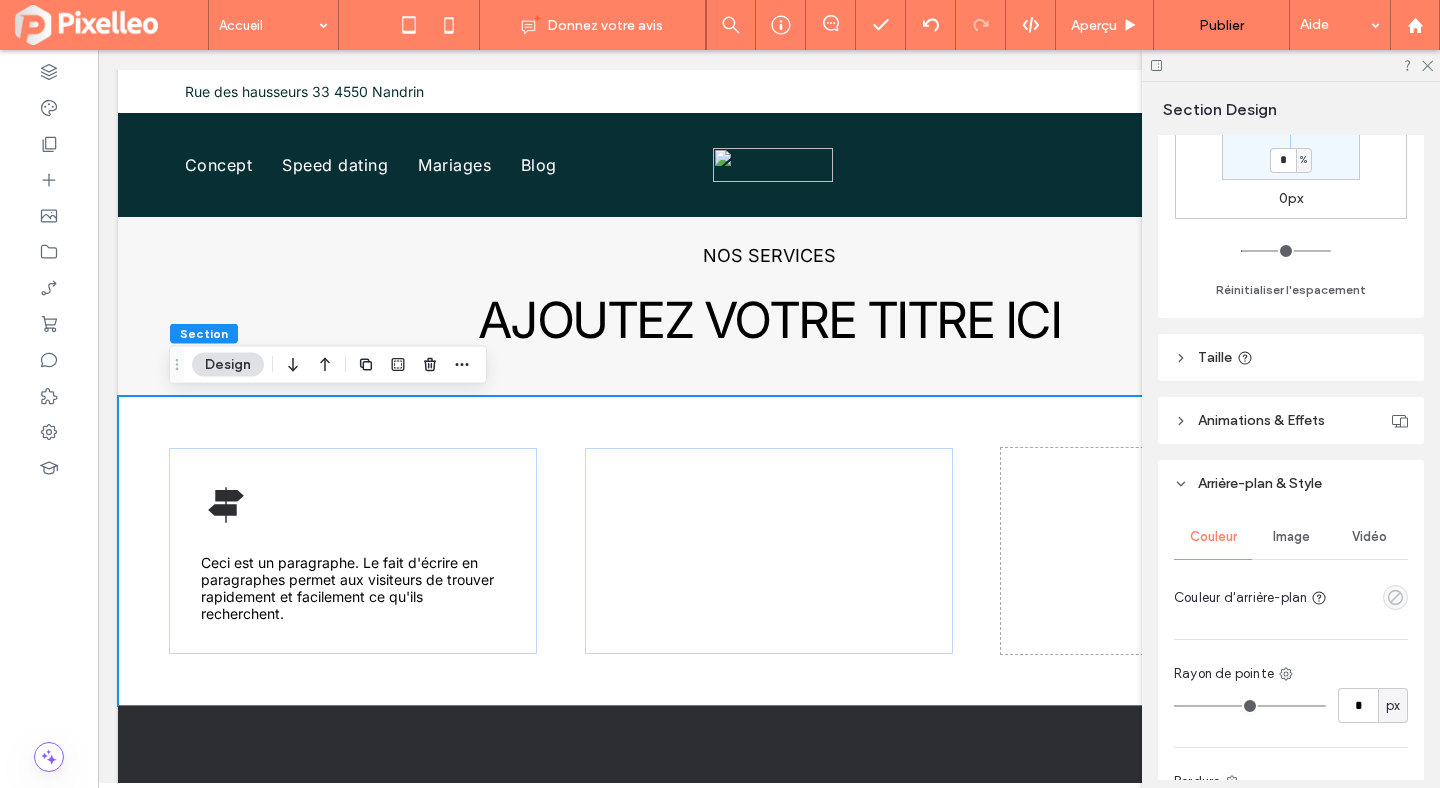 click 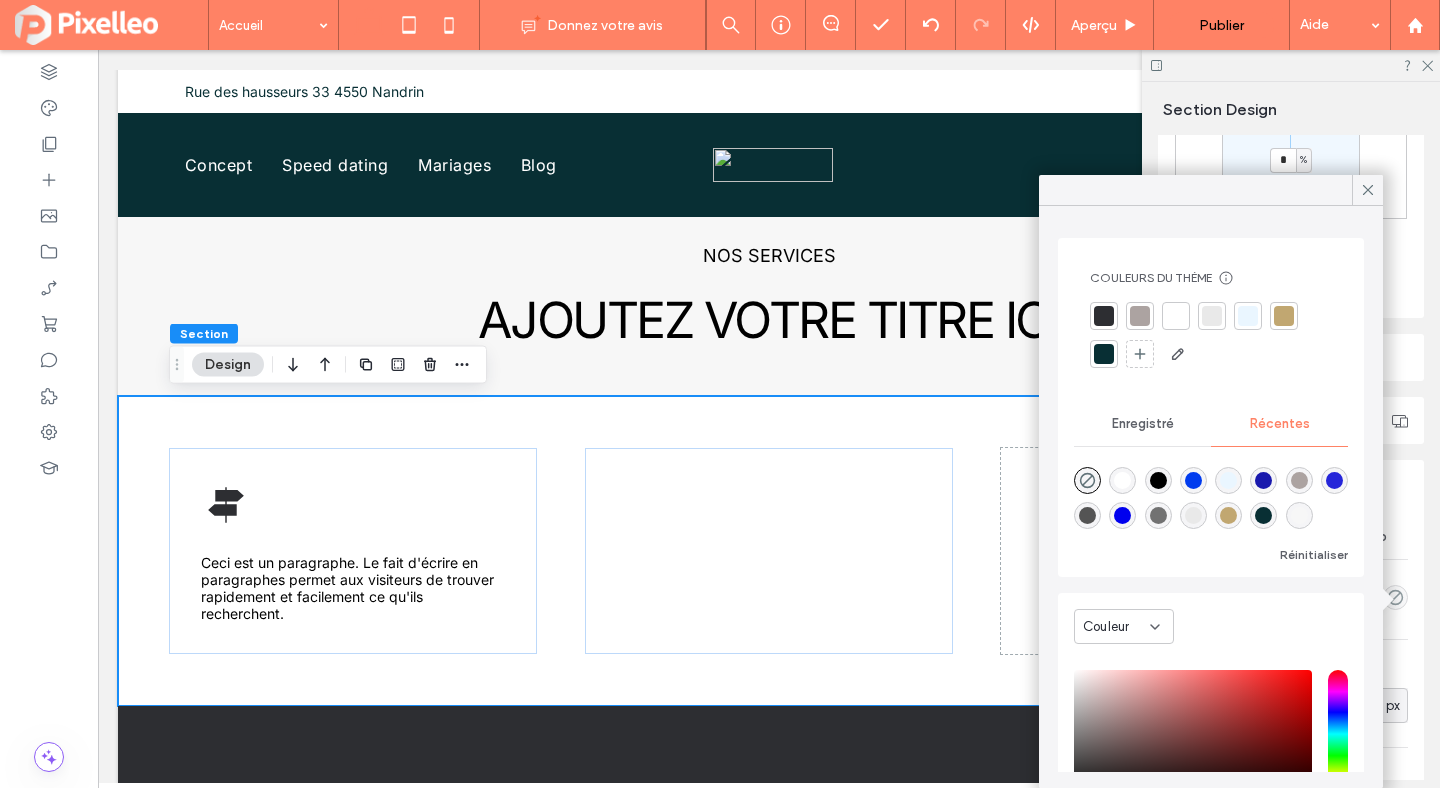 scroll, scrollTop: 153, scrollLeft: 0, axis: vertical 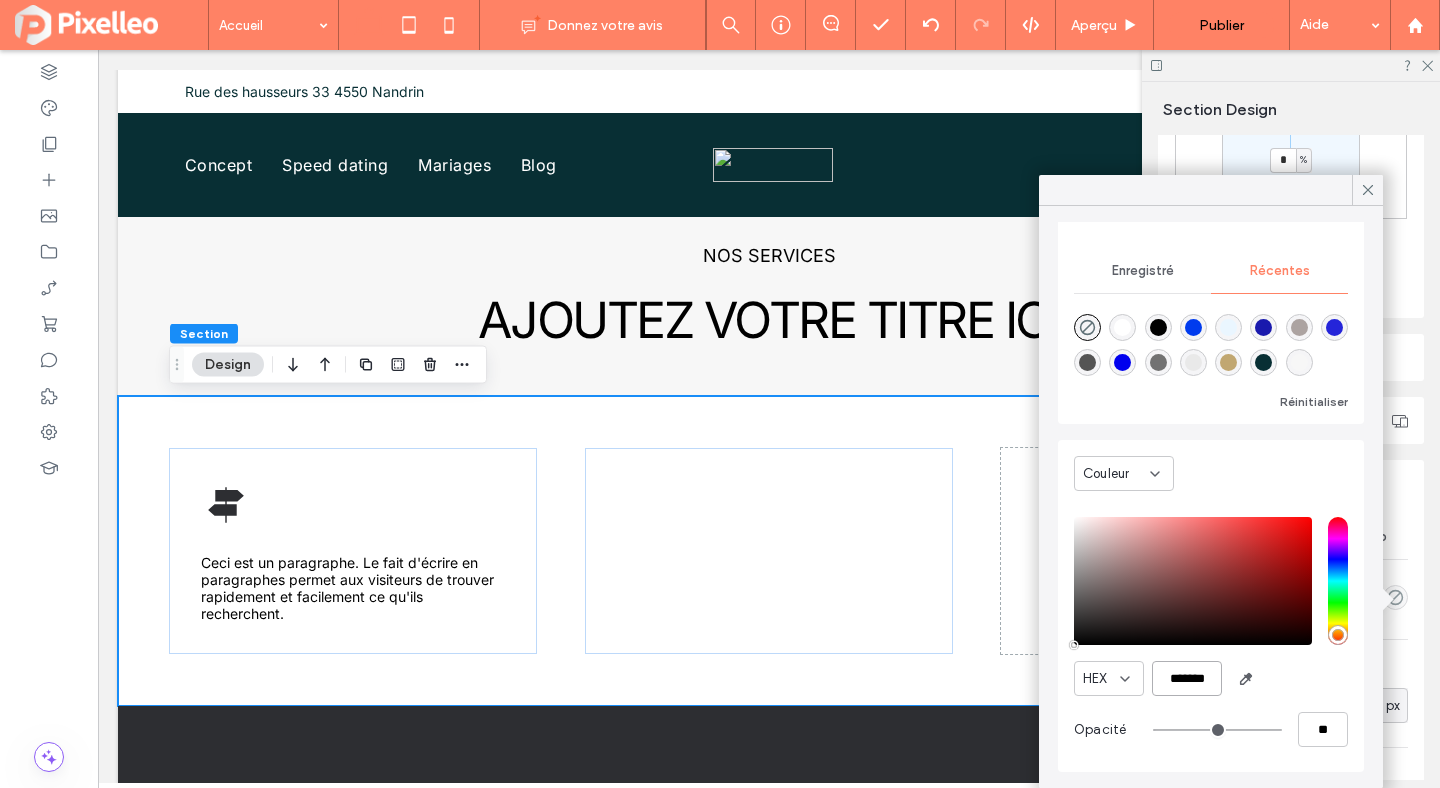 click on "*******" at bounding box center [1187, 678] 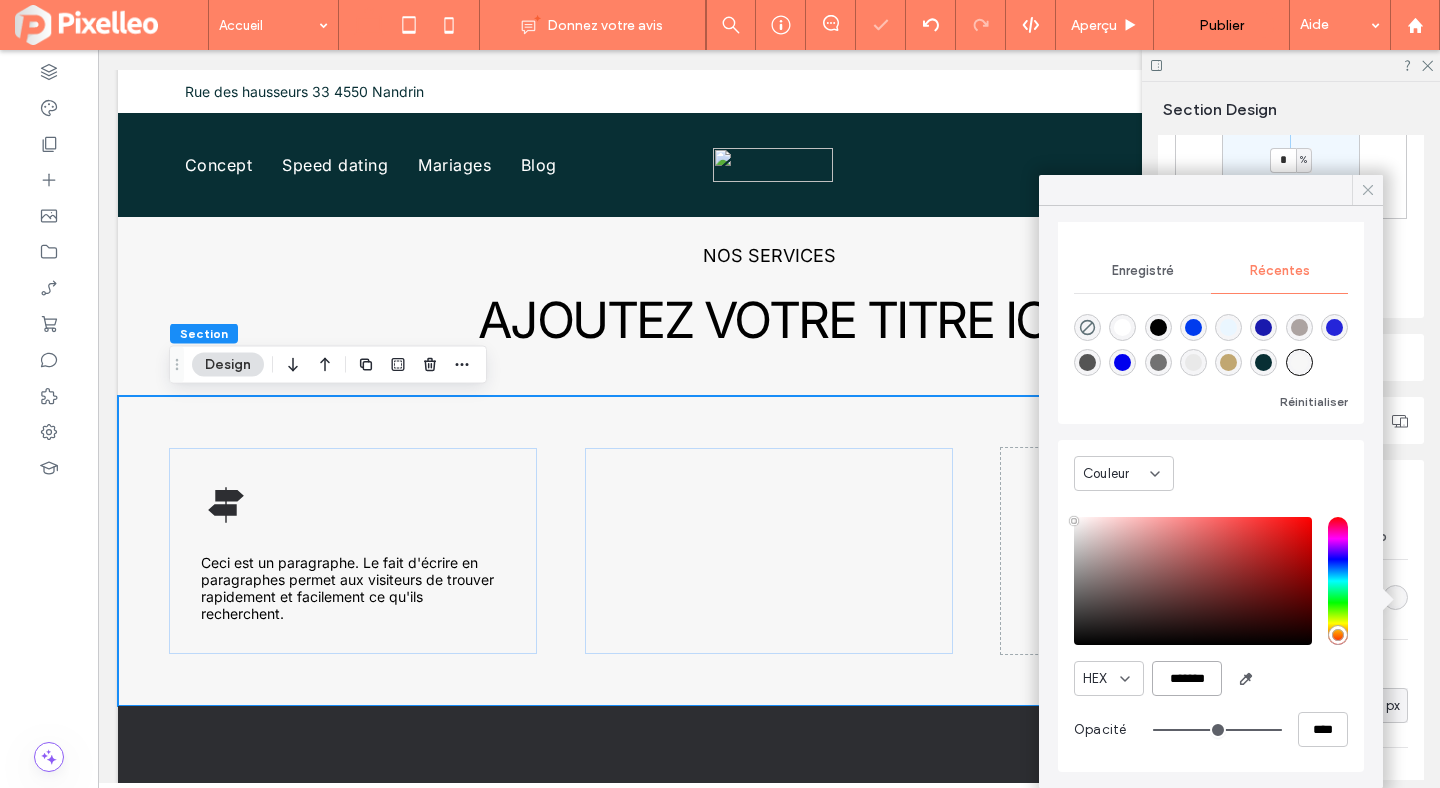 type on "*******" 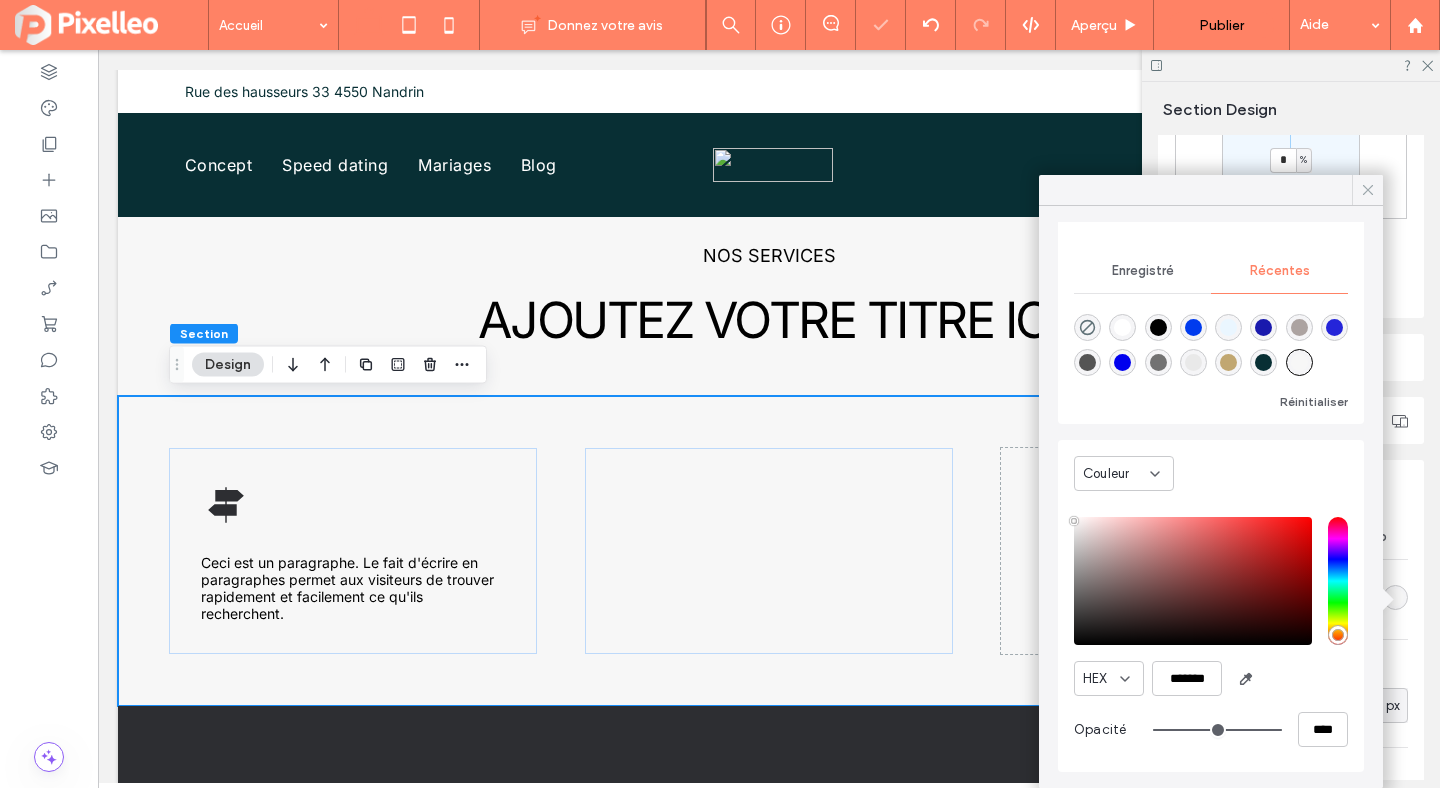 click 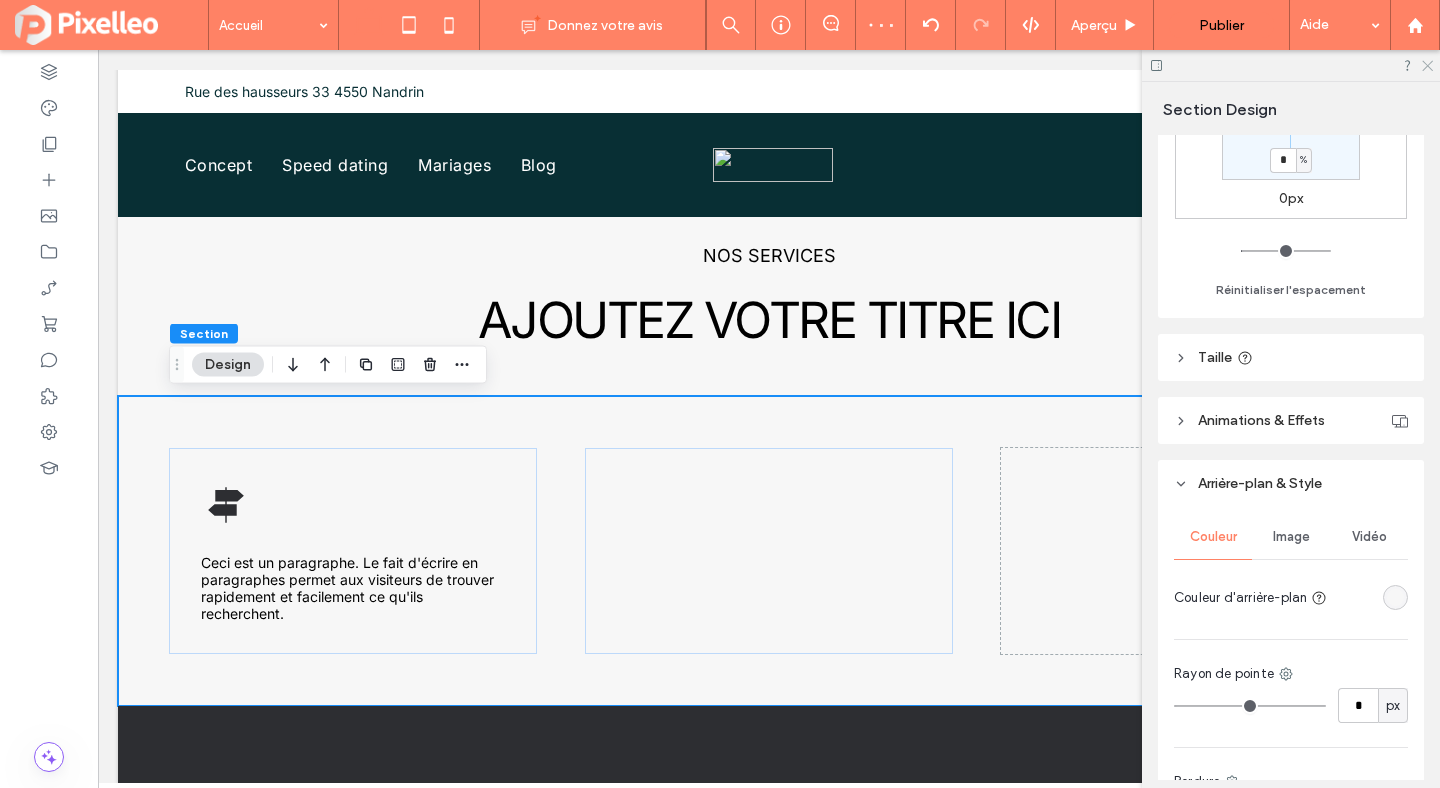 click 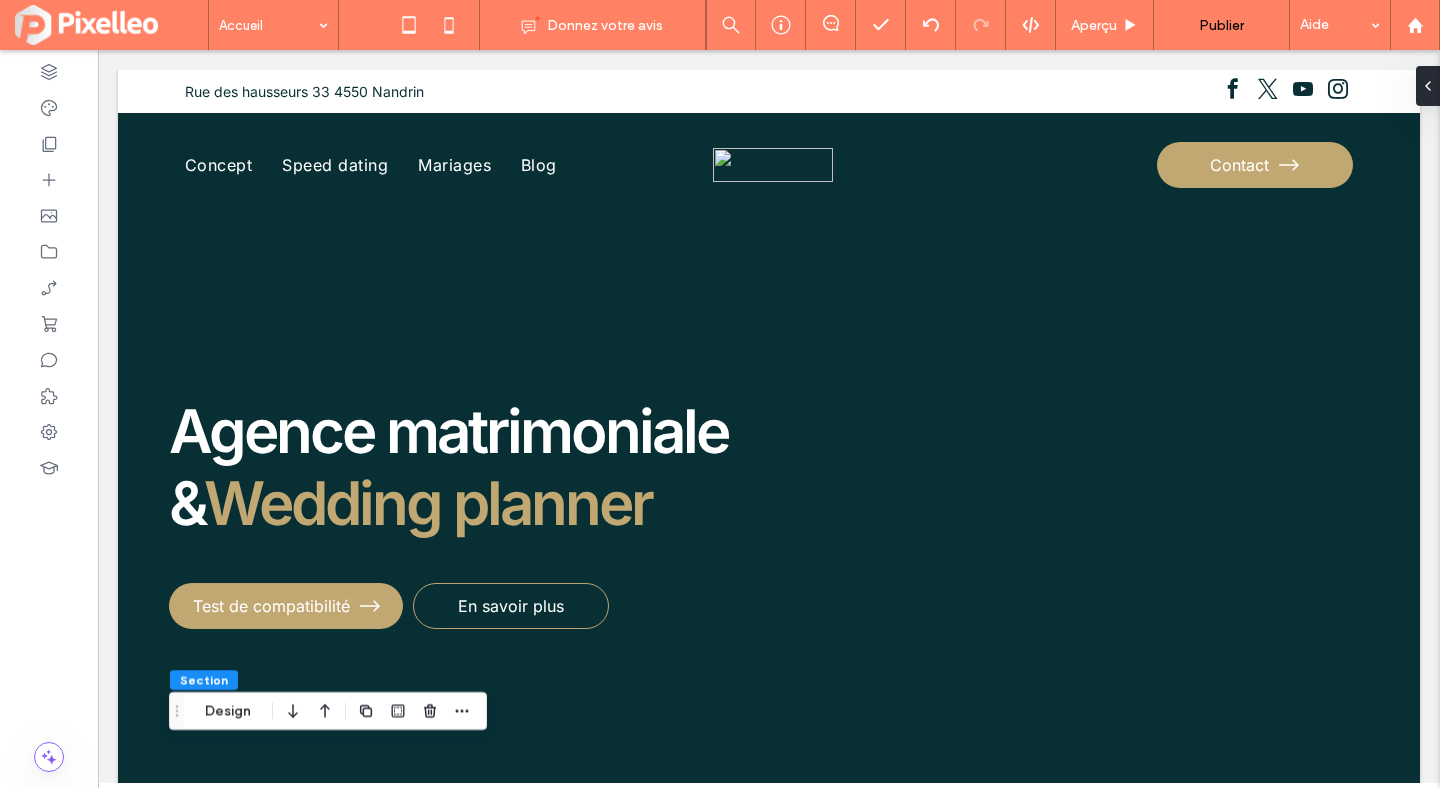 scroll, scrollTop: 0, scrollLeft: 0, axis: both 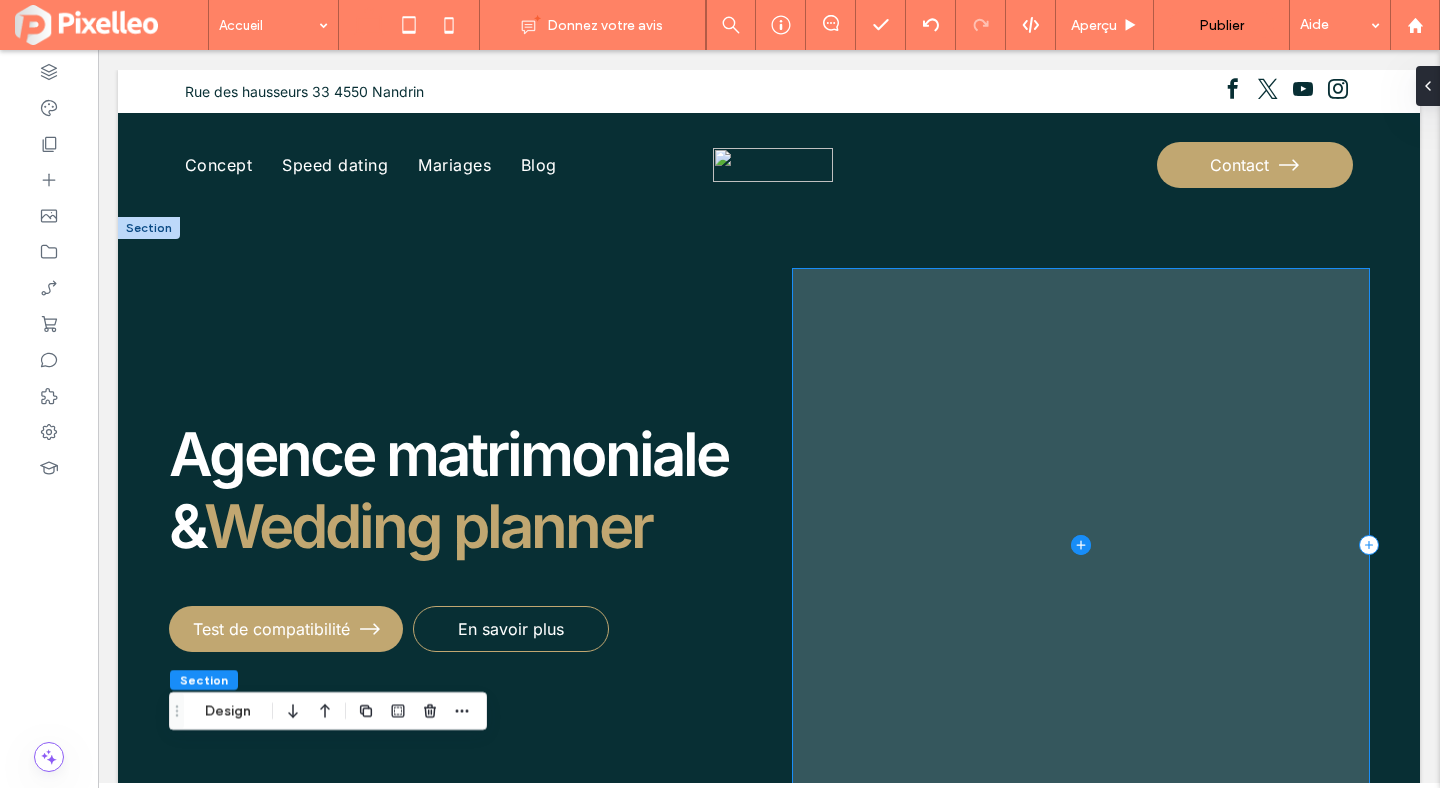 click 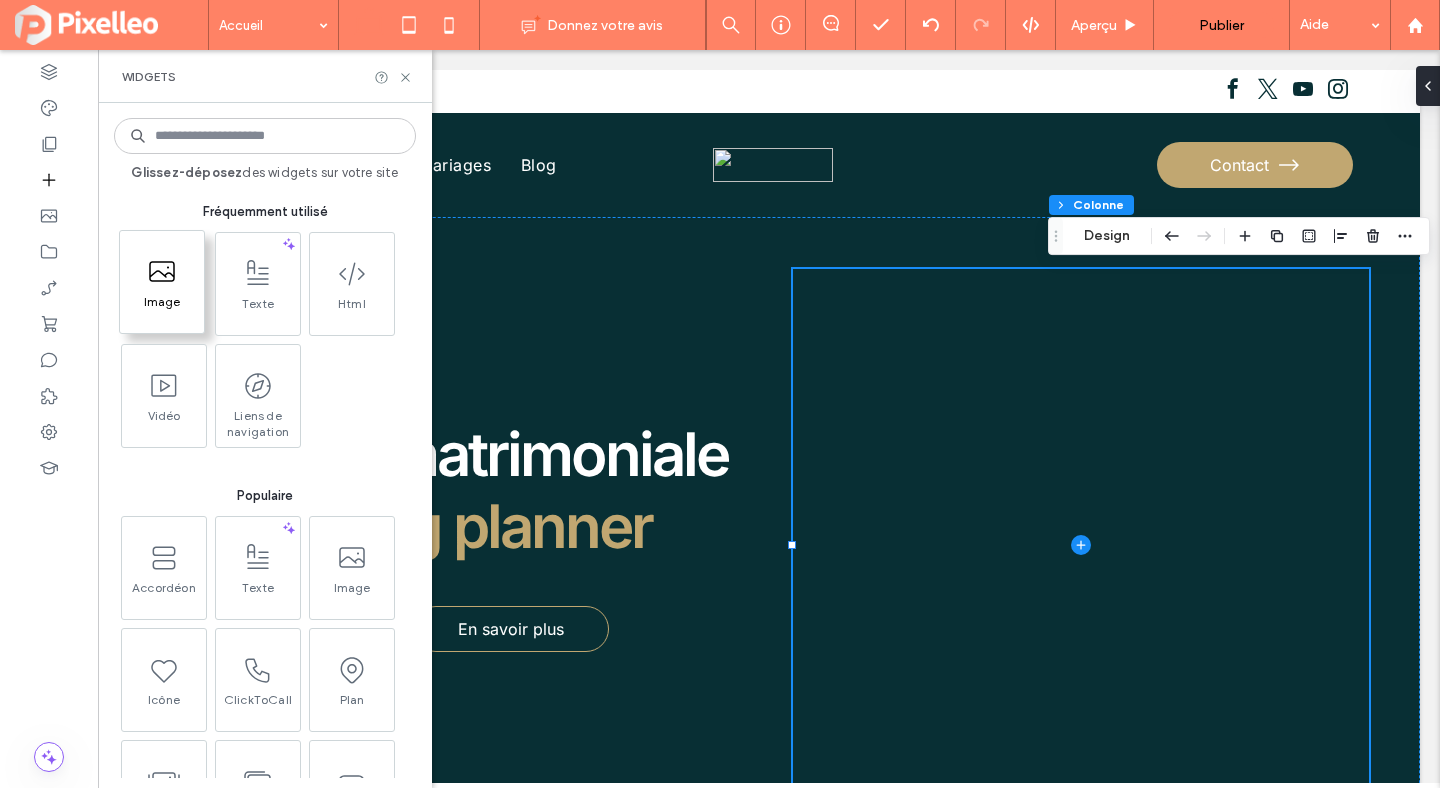 click 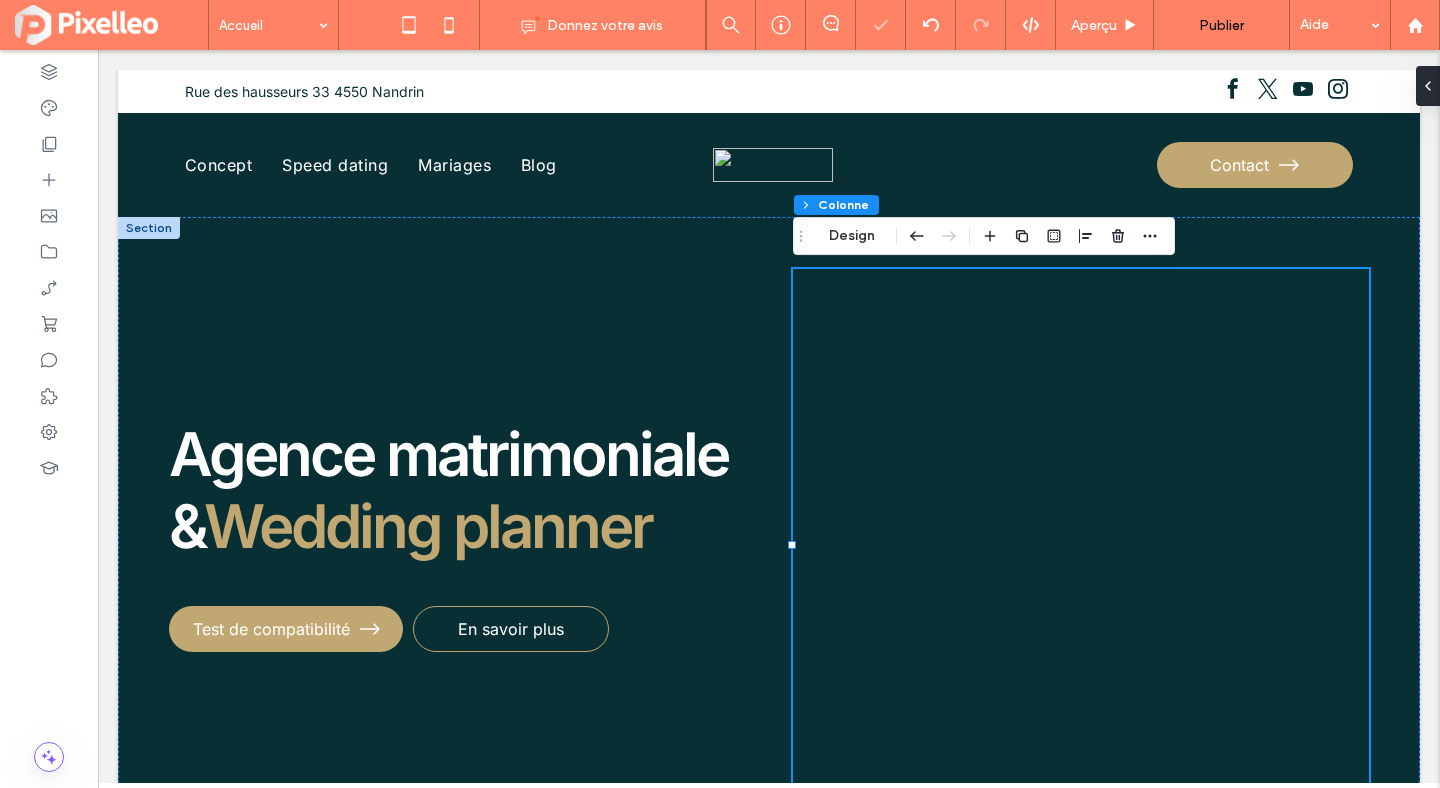 click at bounding box center [720, 394] 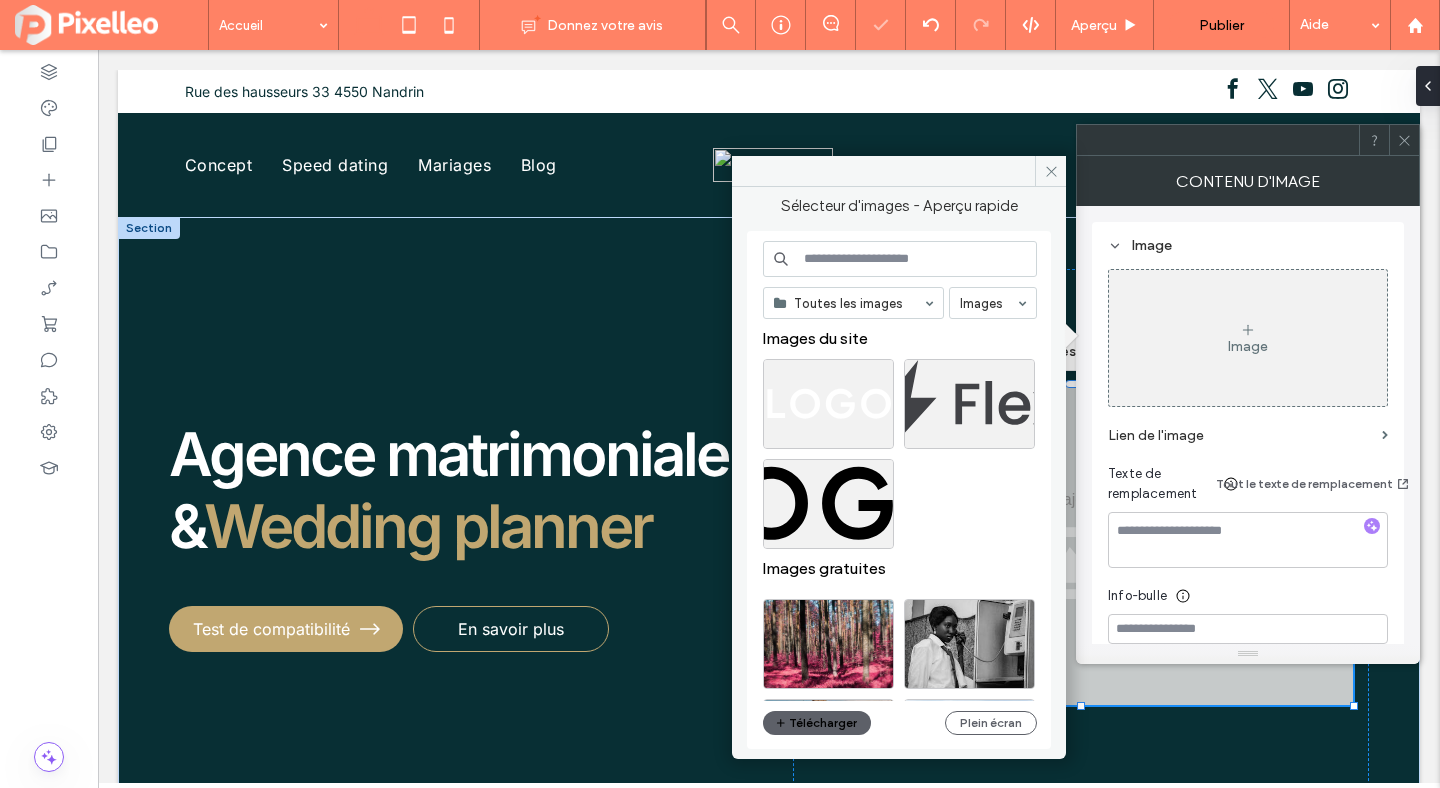 click at bounding box center (900, 259) 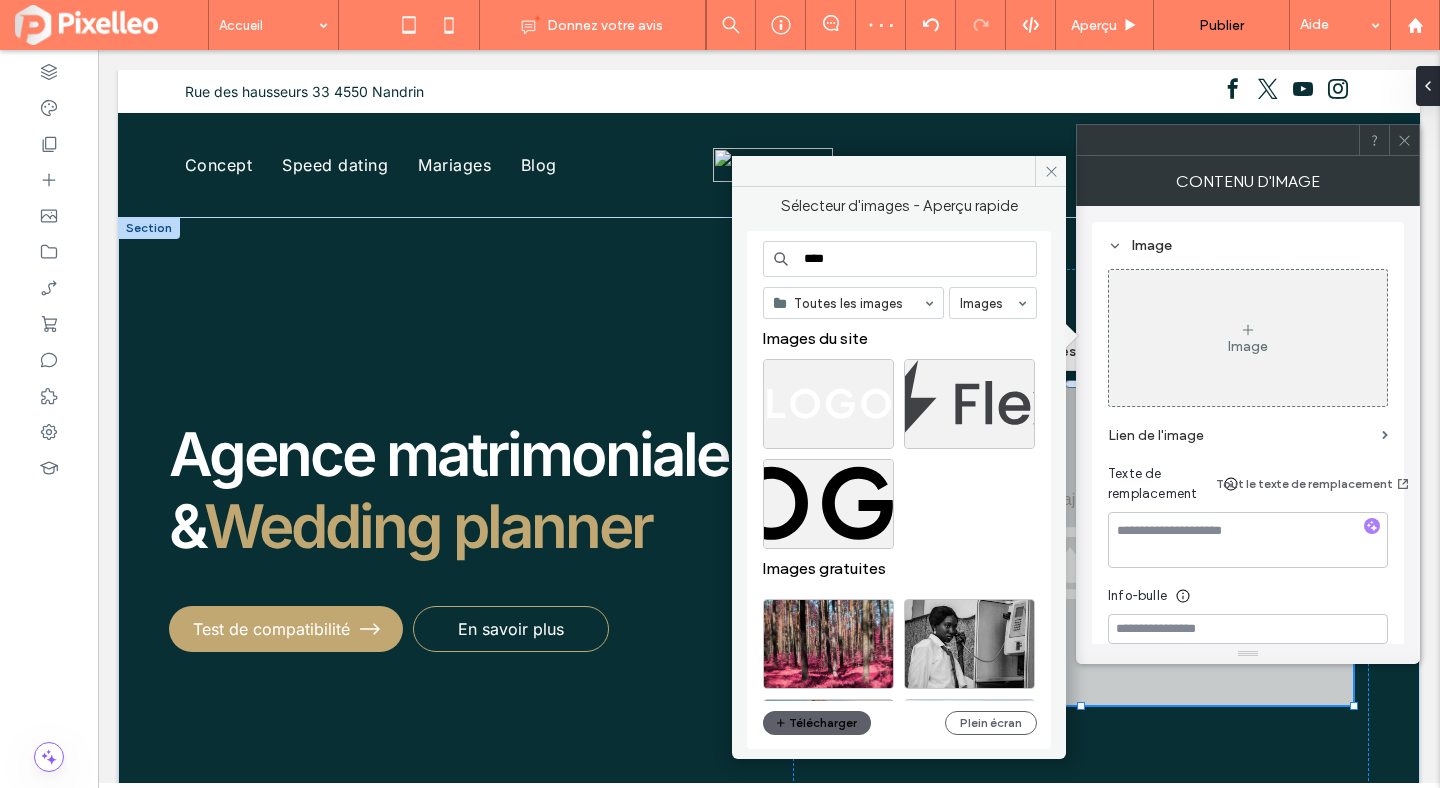 type on "****" 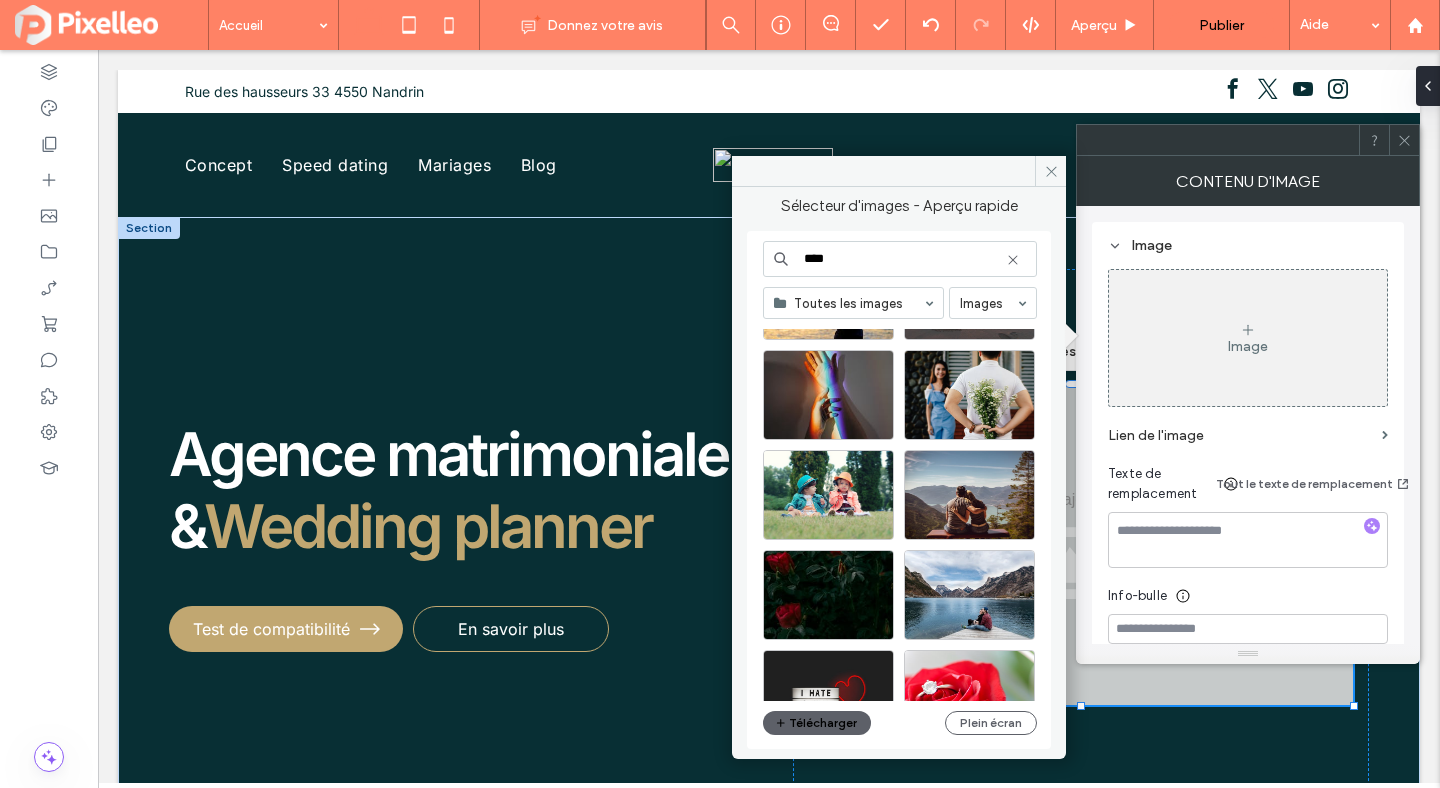 scroll, scrollTop: 1105, scrollLeft: 0, axis: vertical 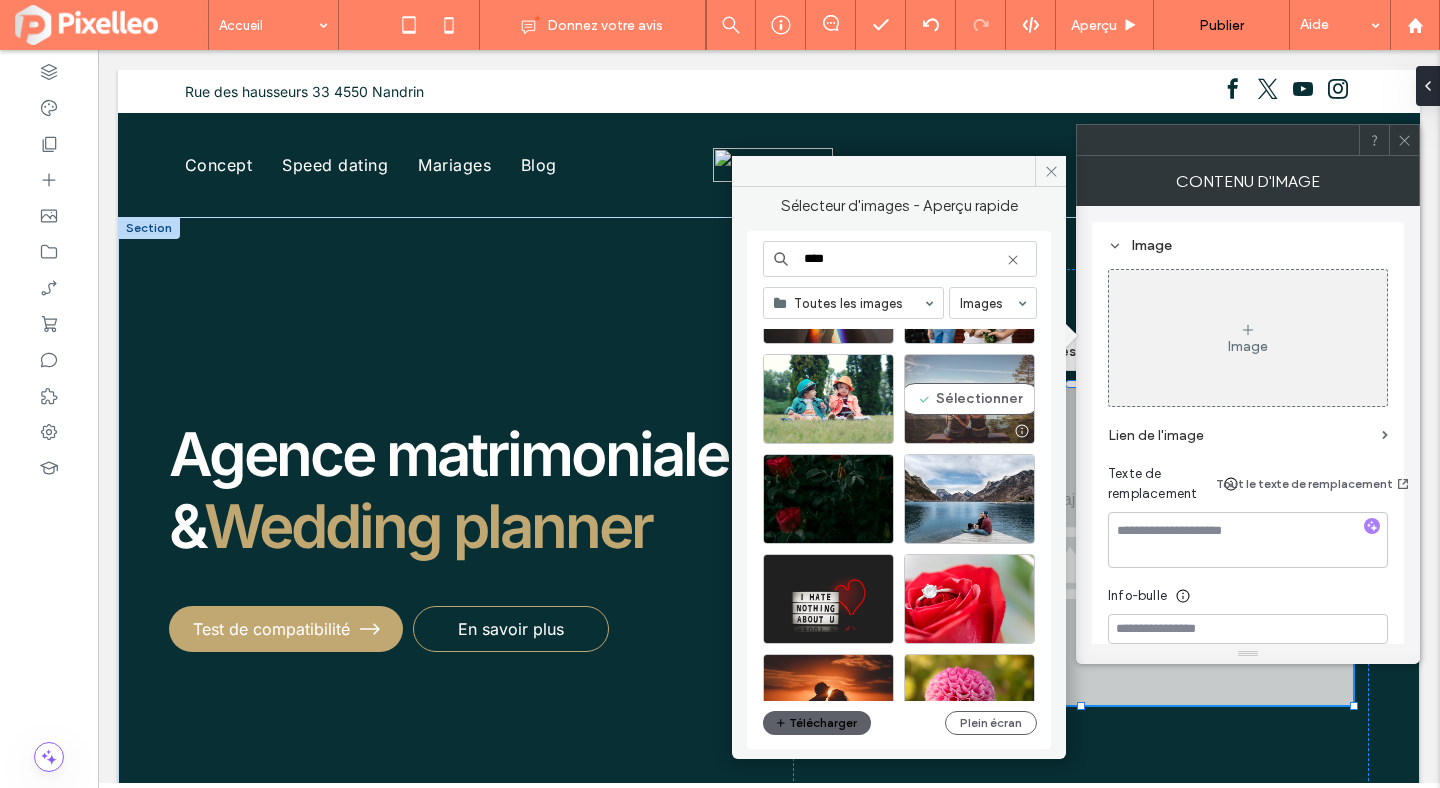click on "Sélectionner" at bounding box center (969, 399) 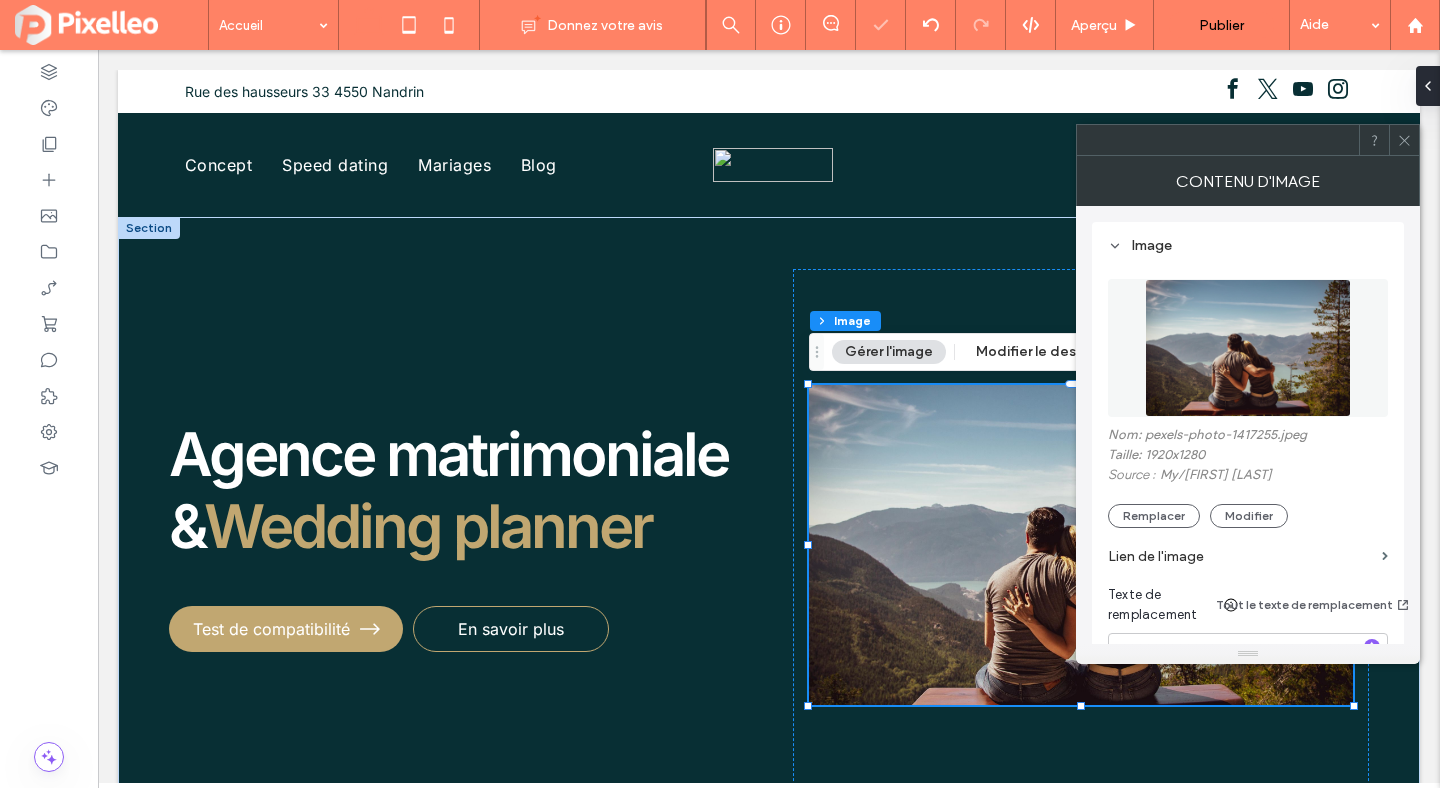 click 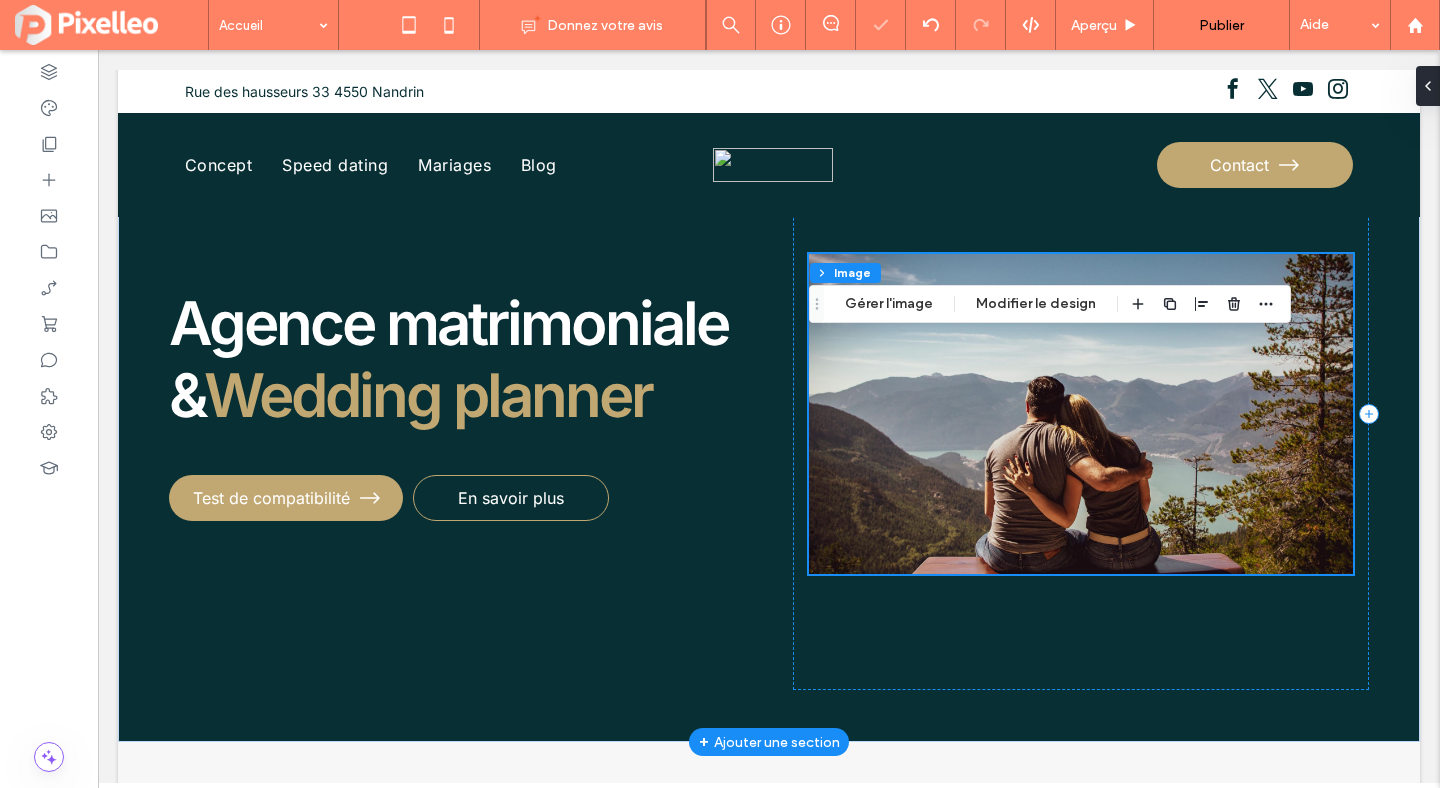 scroll, scrollTop: 157, scrollLeft: 0, axis: vertical 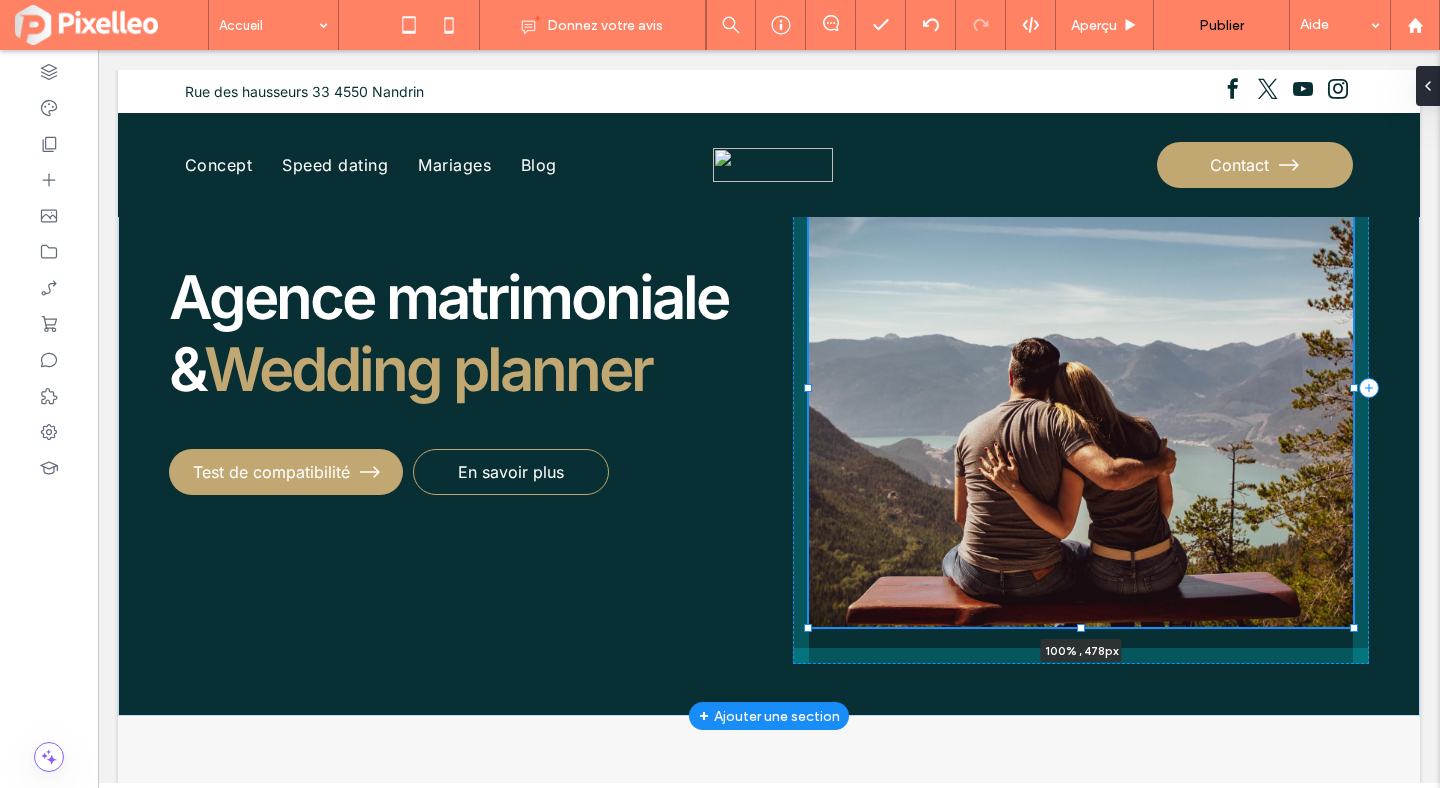 drag, startPoint x: 1080, startPoint y: 548, endPoint x: 1076, endPoint y: 627, distance: 79.101204 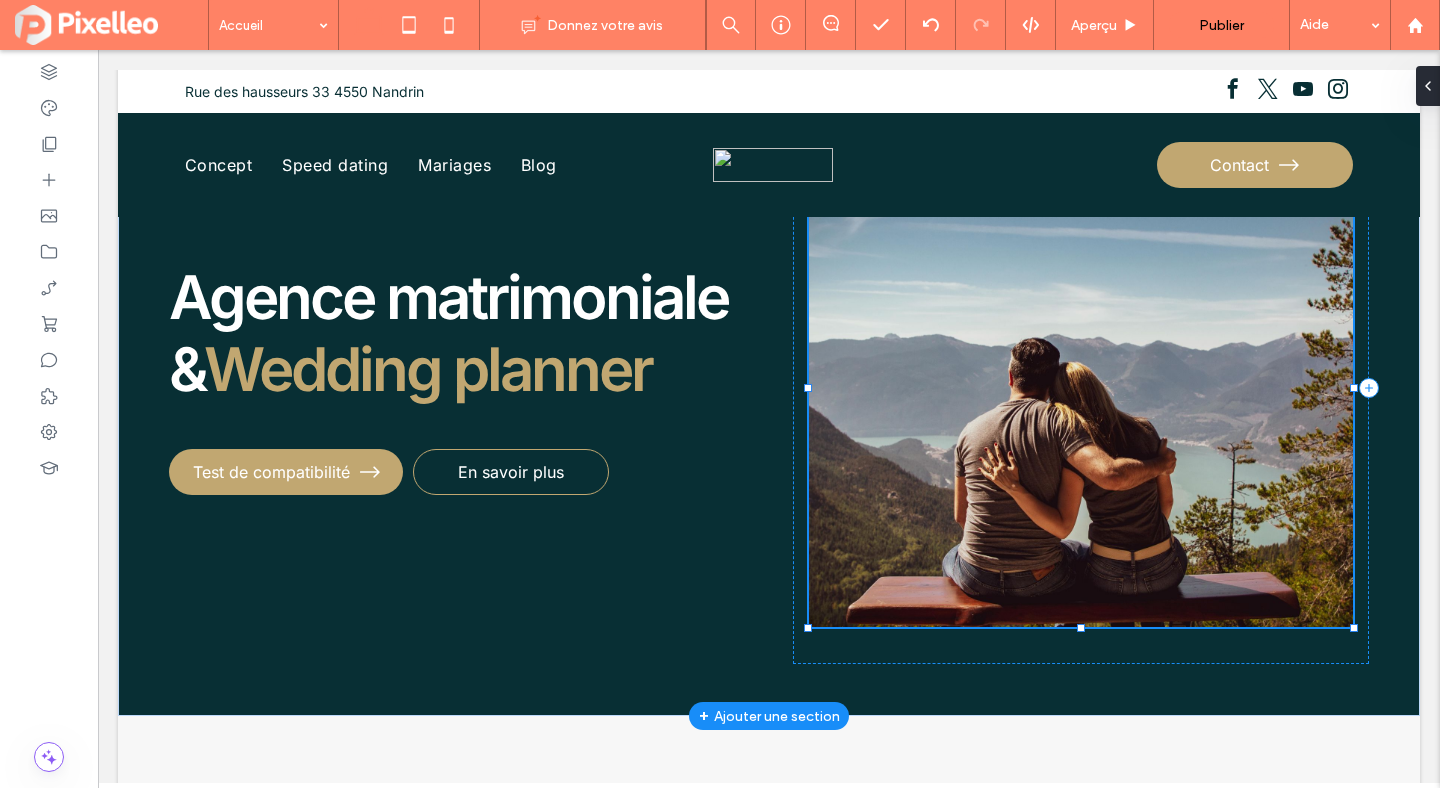 type on "***" 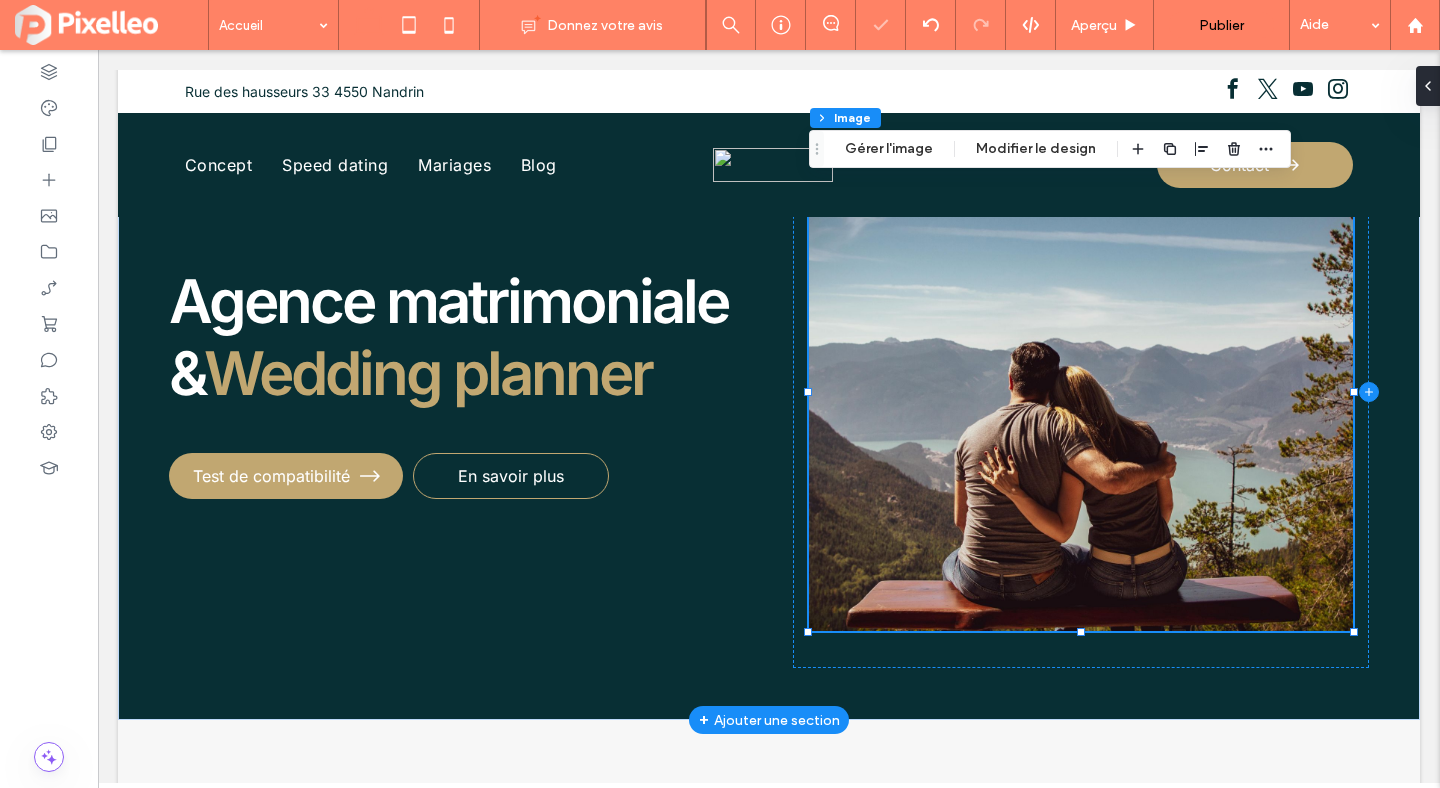 scroll, scrollTop: 0, scrollLeft: 0, axis: both 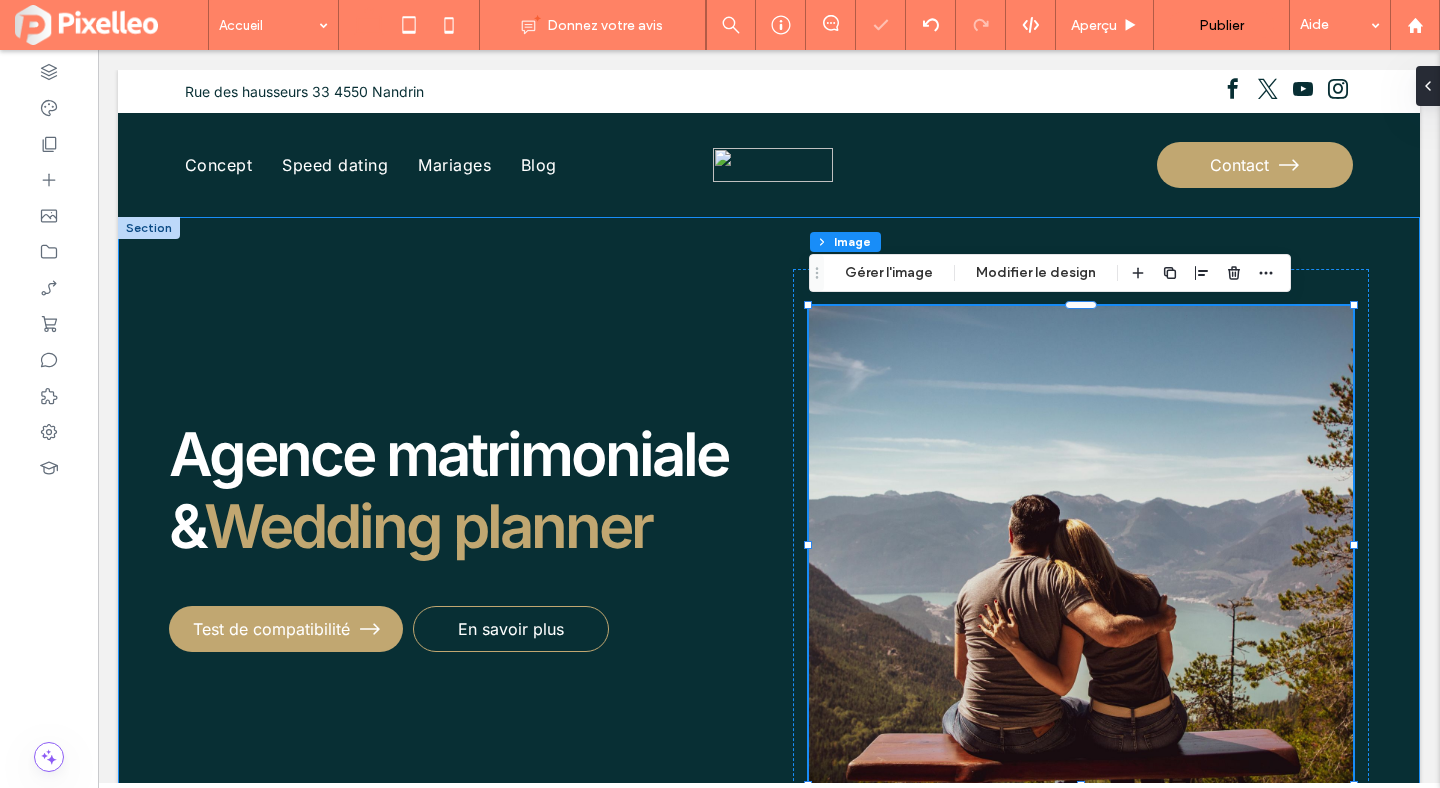 click on "Agence matrimoniale &  Wedding planner
Test de compatibilité
En savoir plus
100% , [PIXEL_VALUE]px" at bounding box center [769, 545] 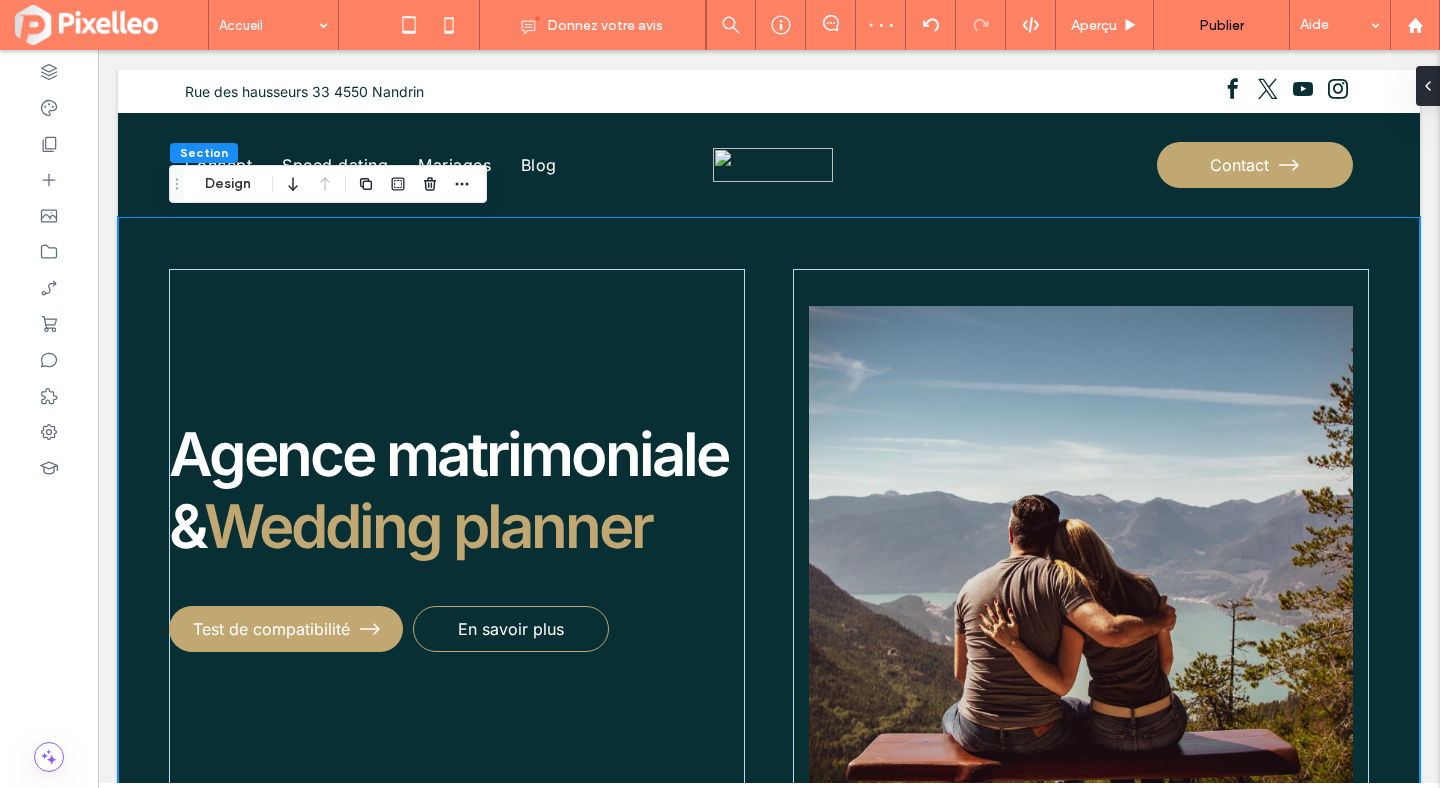 click on "Agence matrimoniale &  Wedding planner
Test de compatibilité
En savoir plus" at bounding box center [769, 545] 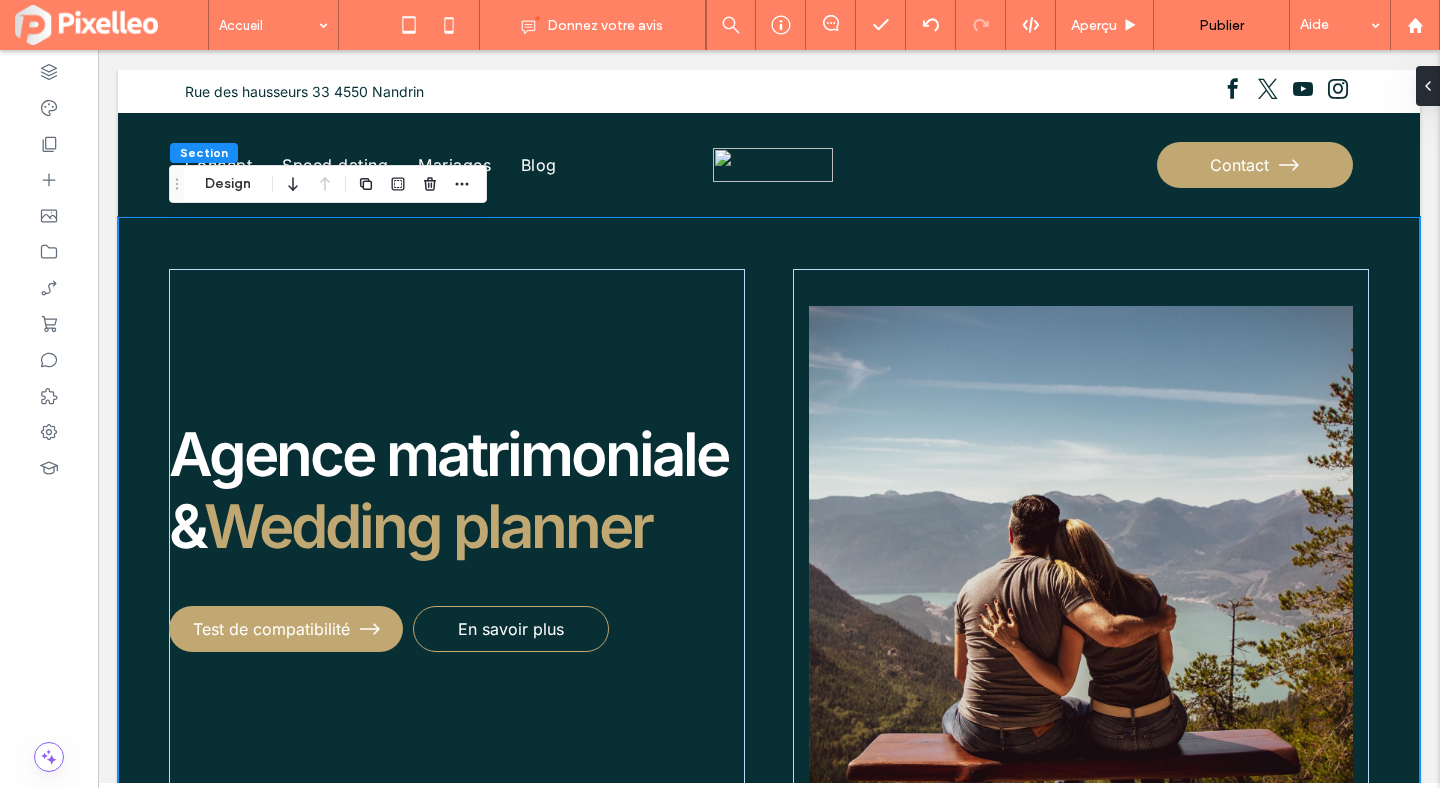 click on "Agence matrimoniale &  Wedding planner
Test de compatibilité
En savoir plus" at bounding box center [769, 545] 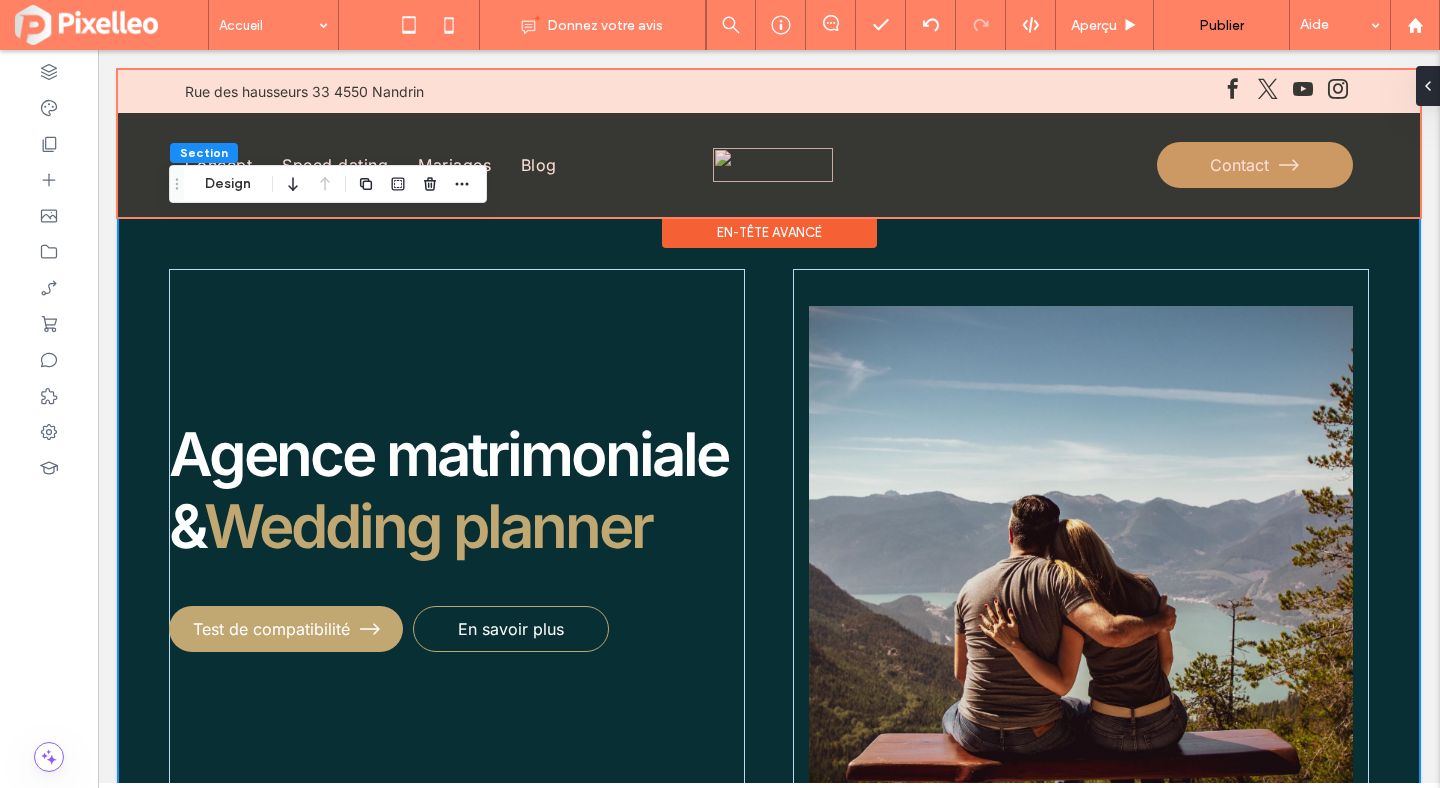 click on "En-tête avancé" at bounding box center [769, 232] 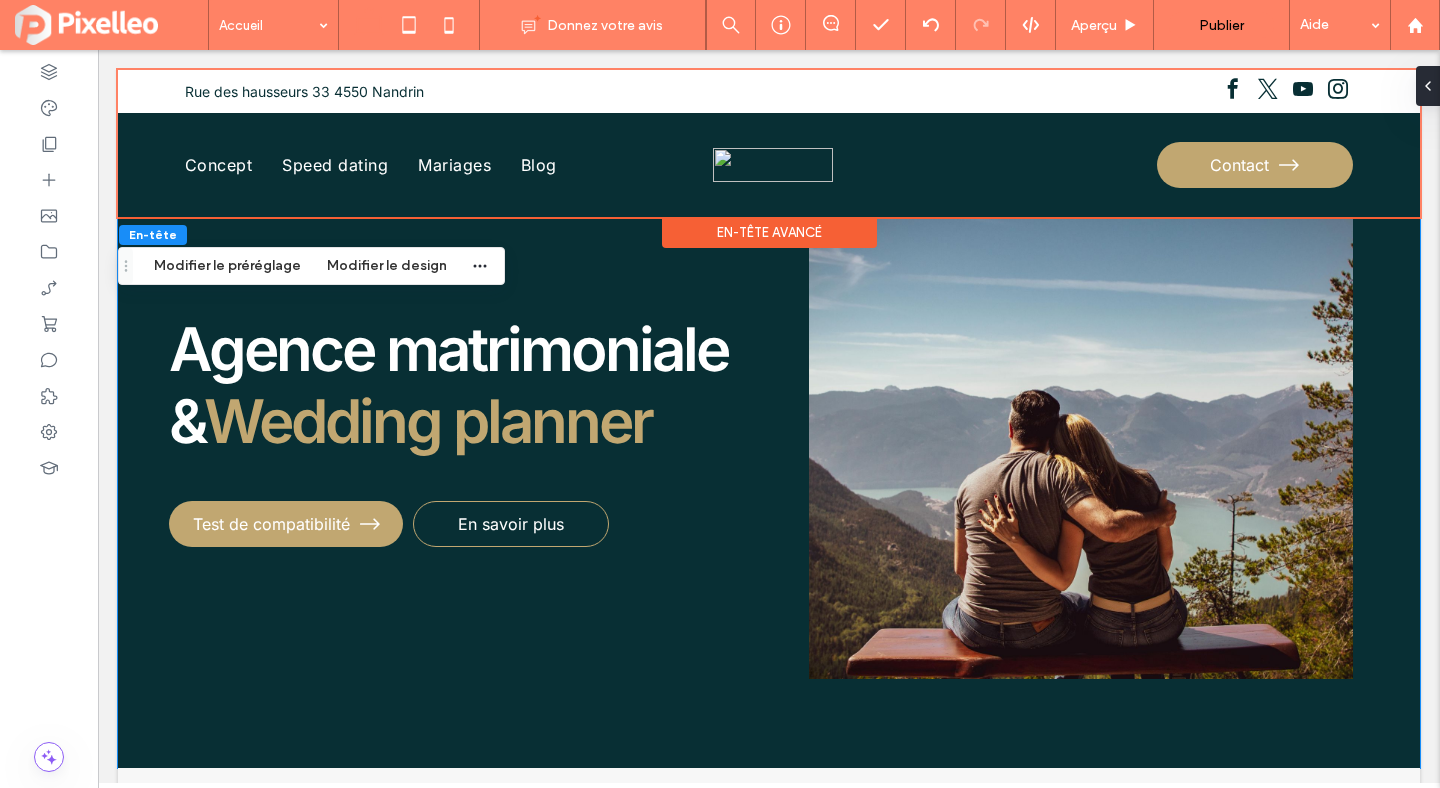 scroll, scrollTop: 58, scrollLeft: 0, axis: vertical 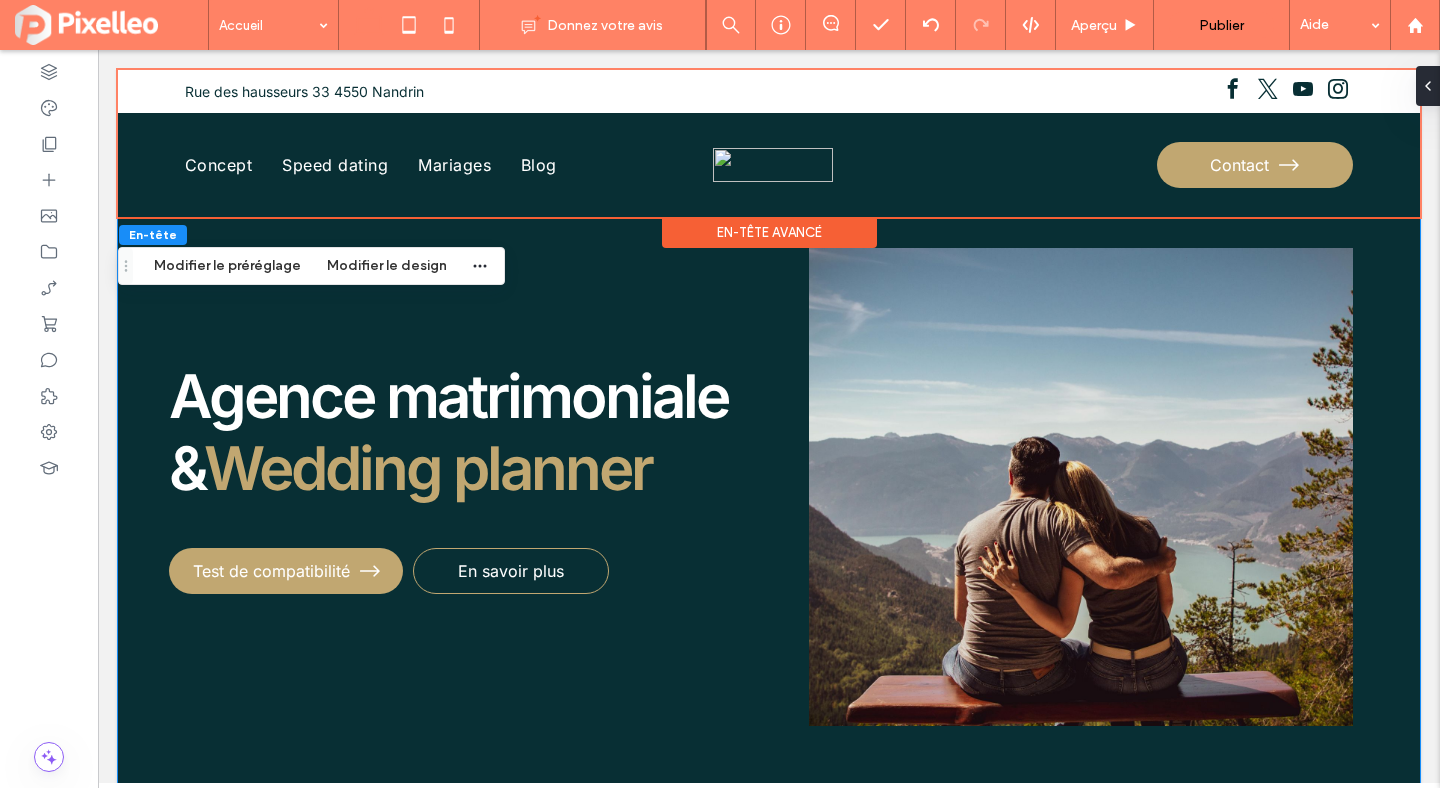 click on "Agence matrimoniale &  Wedding planner
Test de compatibilité
En savoir plus" at bounding box center (769, 487) 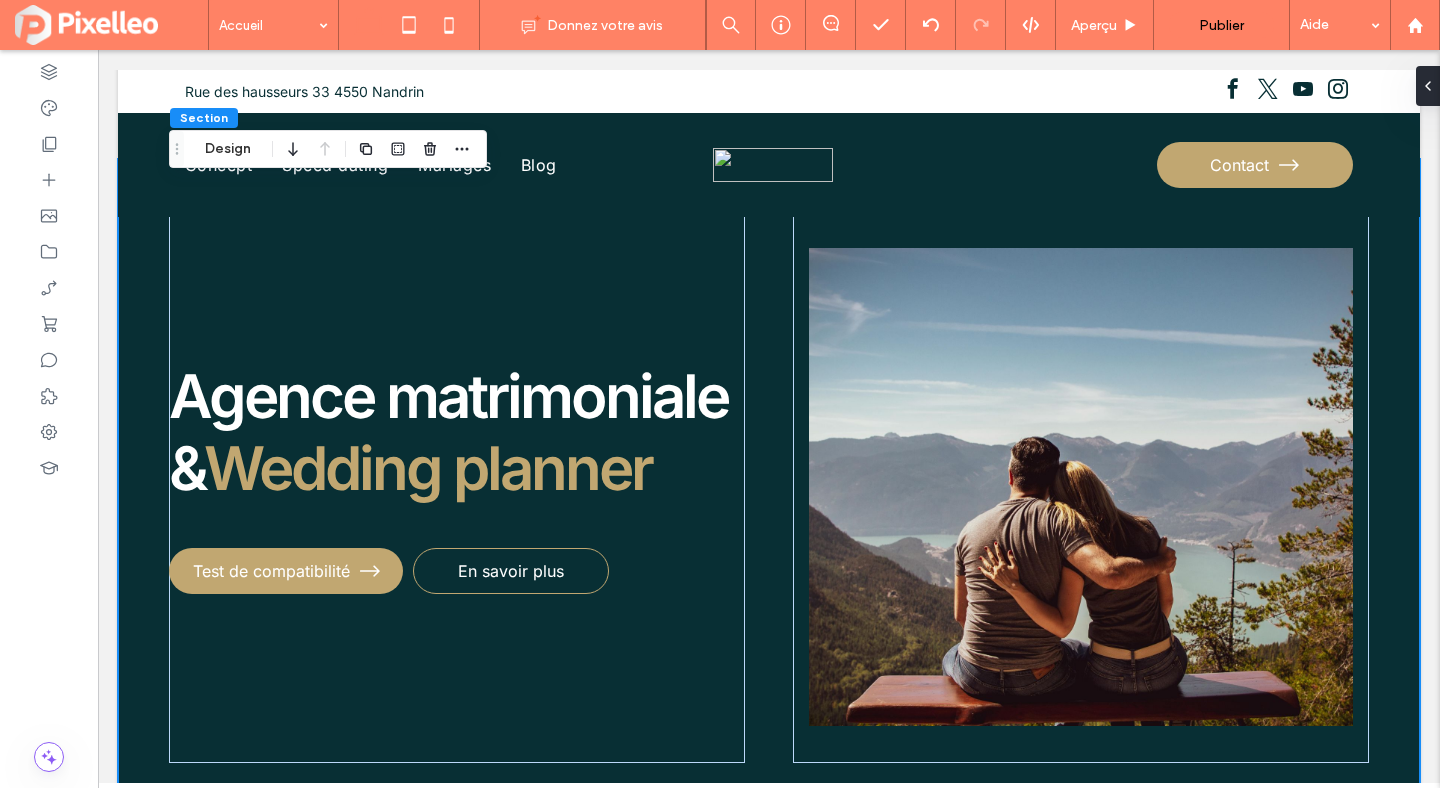 click on "Agence matrimoniale &  Wedding planner
Test de compatibilité
En savoir plus" at bounding box center [769, 487] 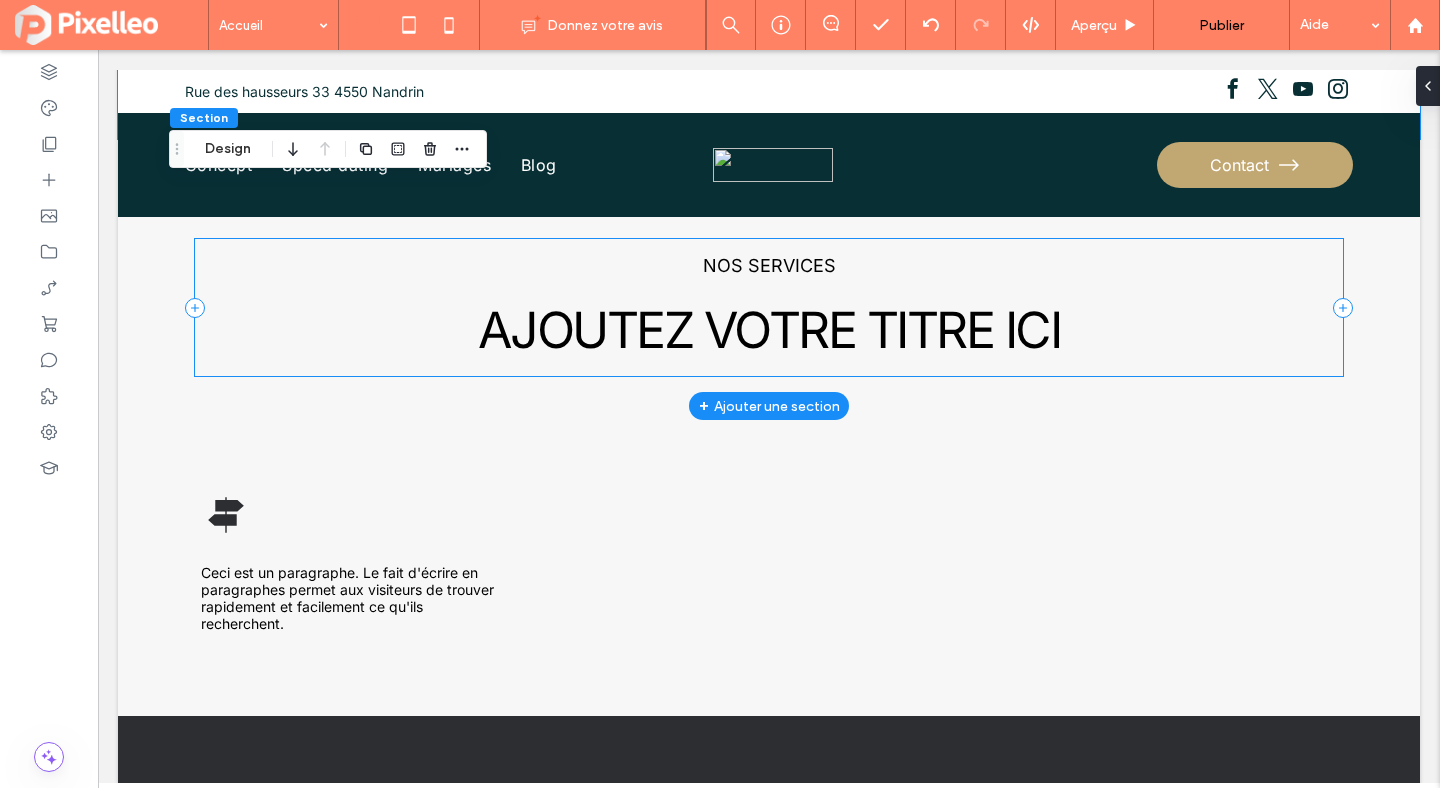 scroll, scrollTop: 725, scrollLeft: 0, axis: vertical 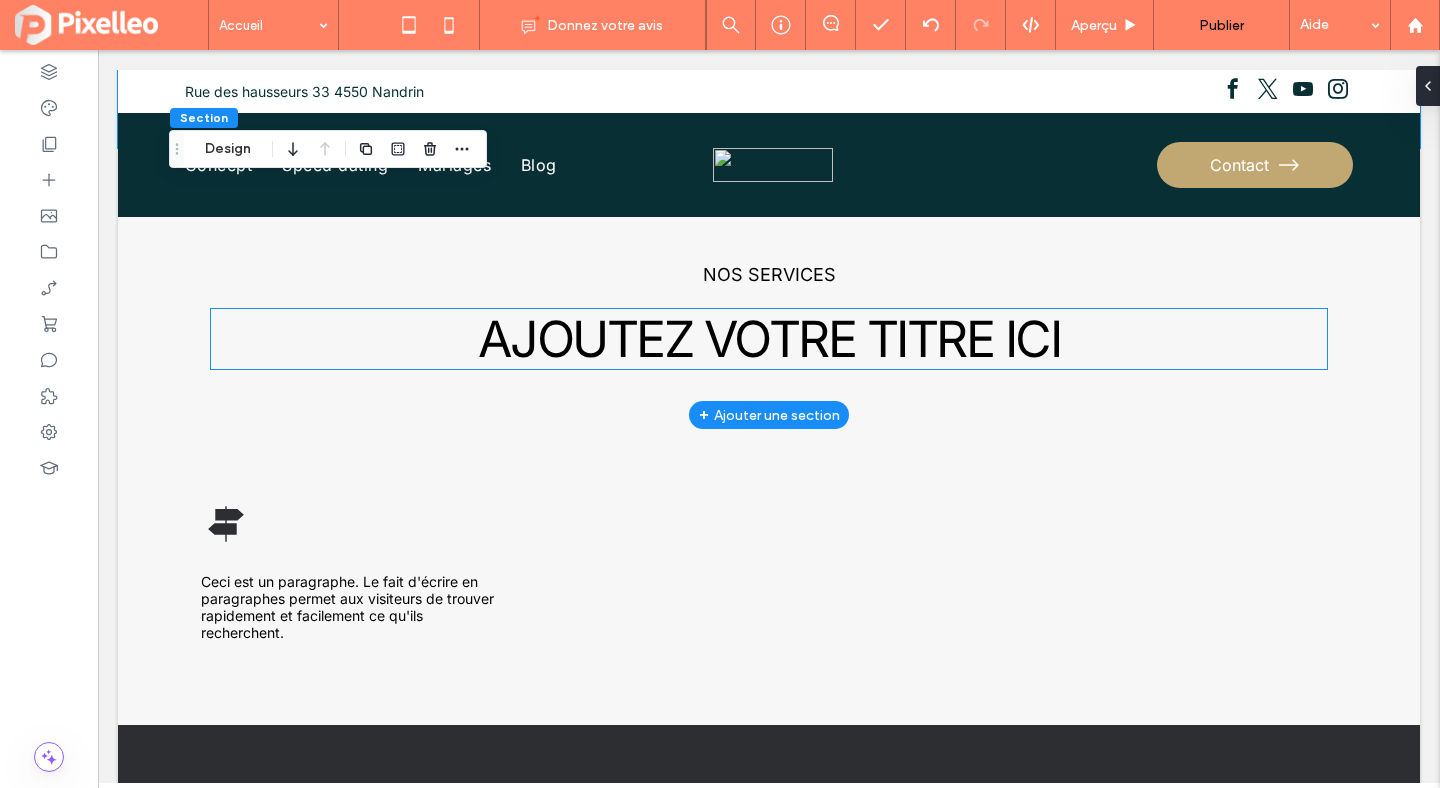 click on "AJOUTEZ VOTRE TITRE ICI" at bounding box center [769, 339] 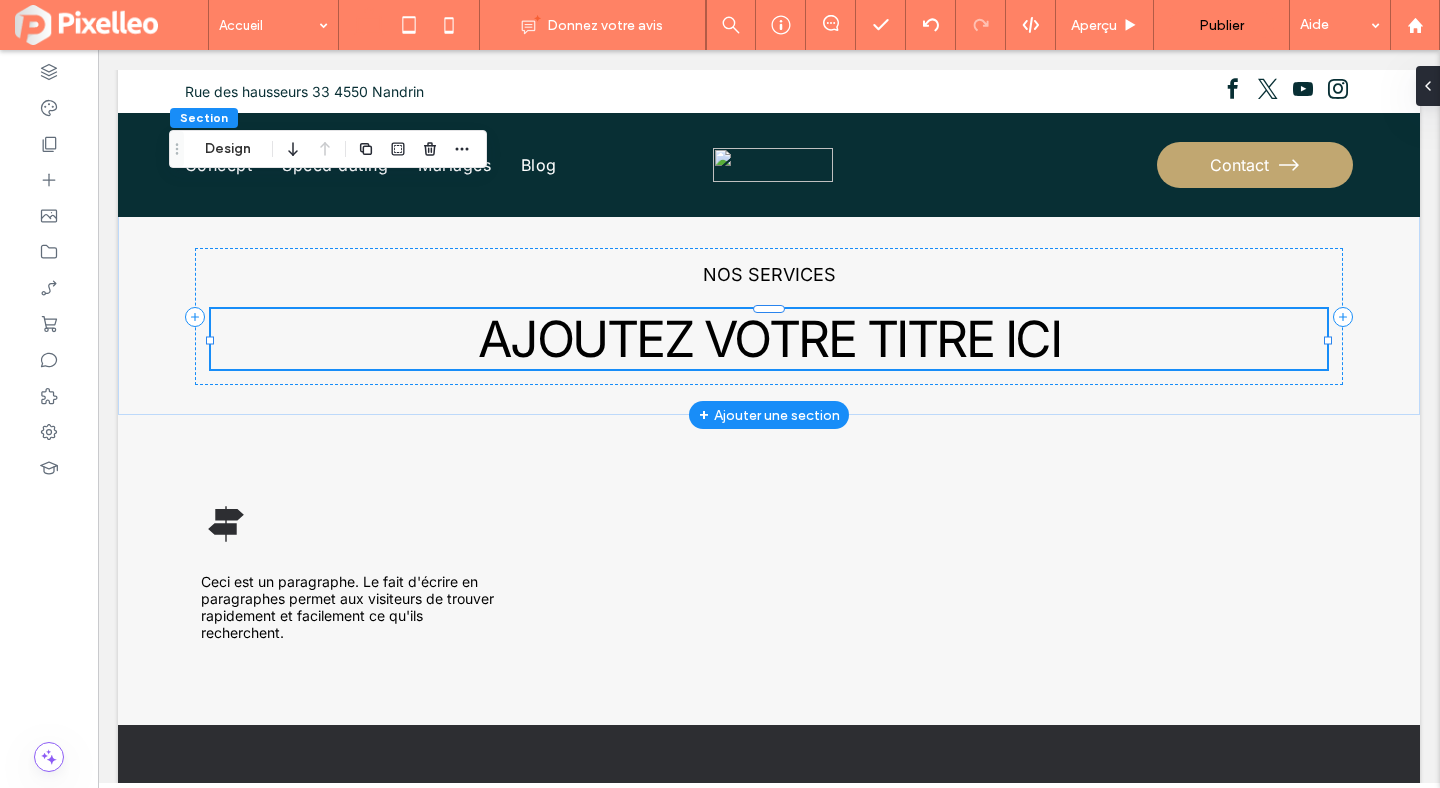 click on "AJOUTEZ VOTRE TITRE ICI" at bounding box center (769, 339) 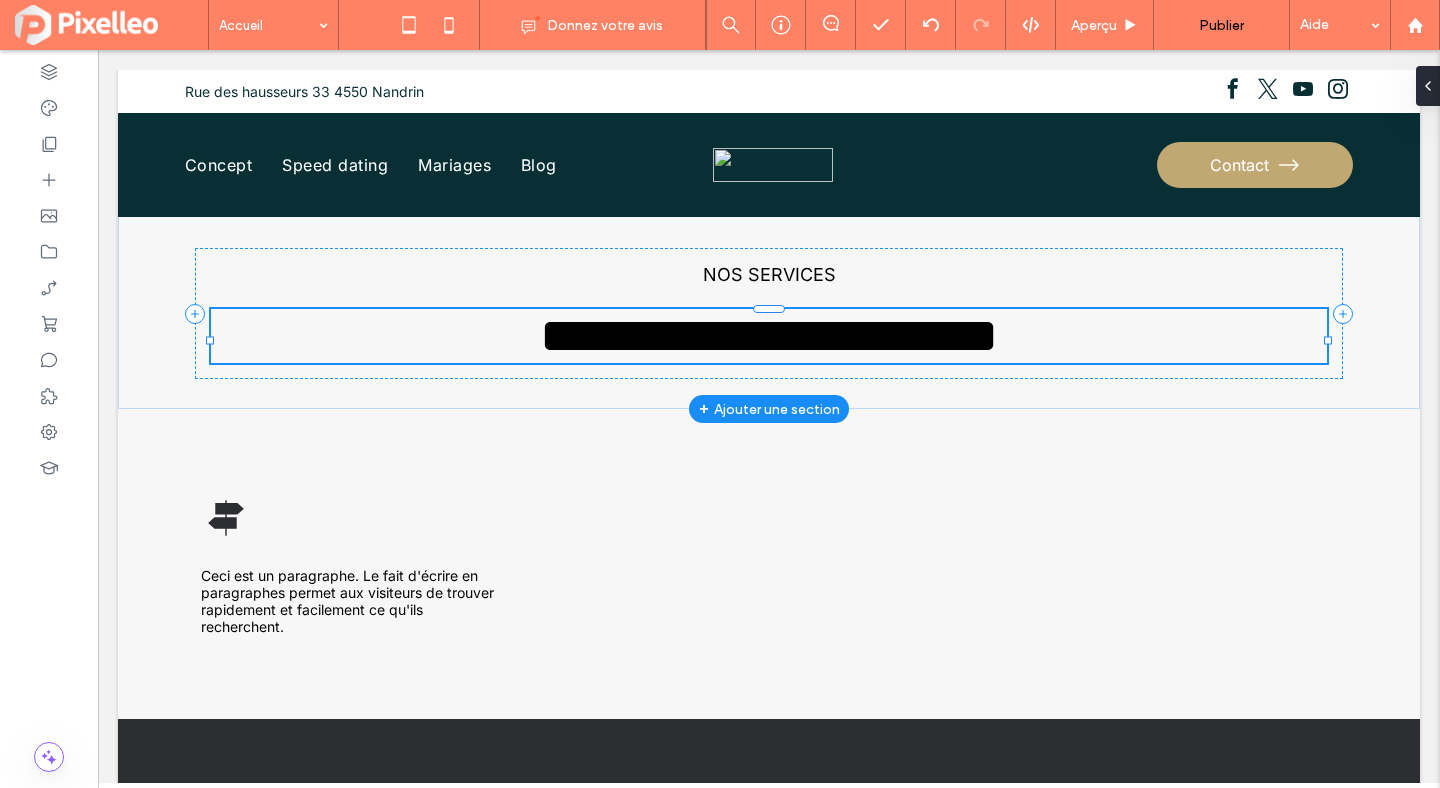 type on "*****" 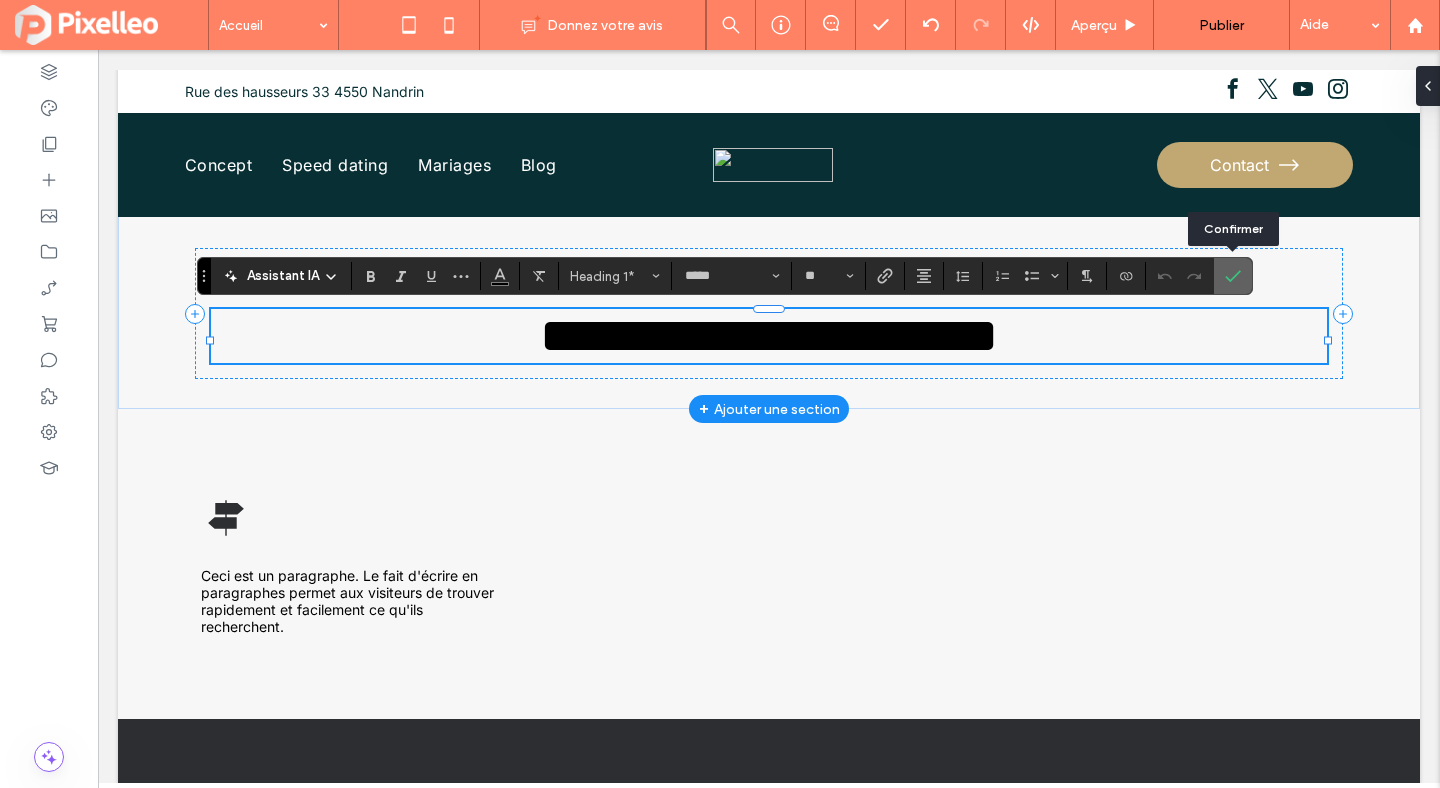 click at bounding box center [1233, 276] 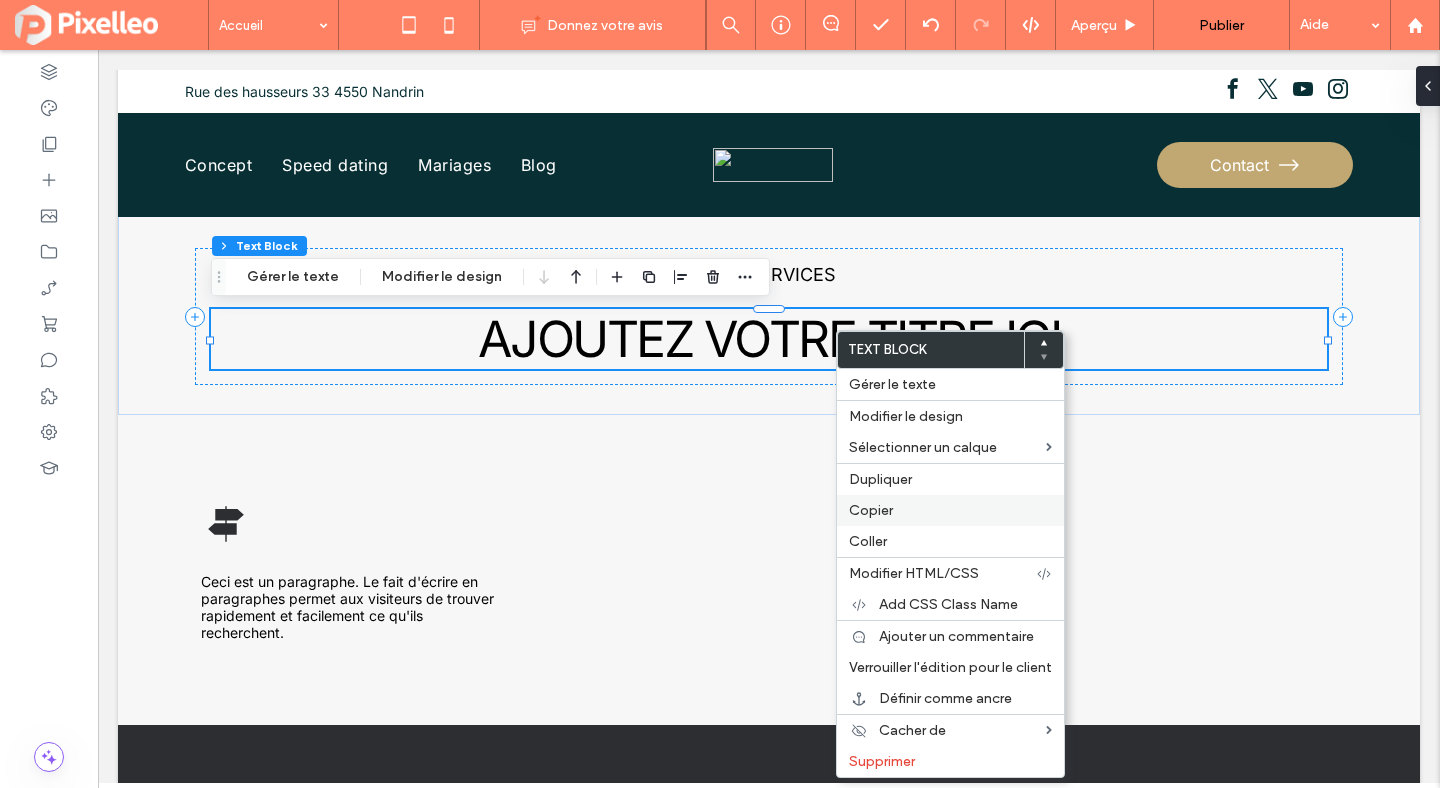 click on "Copier" at bounding box center (871, 510) 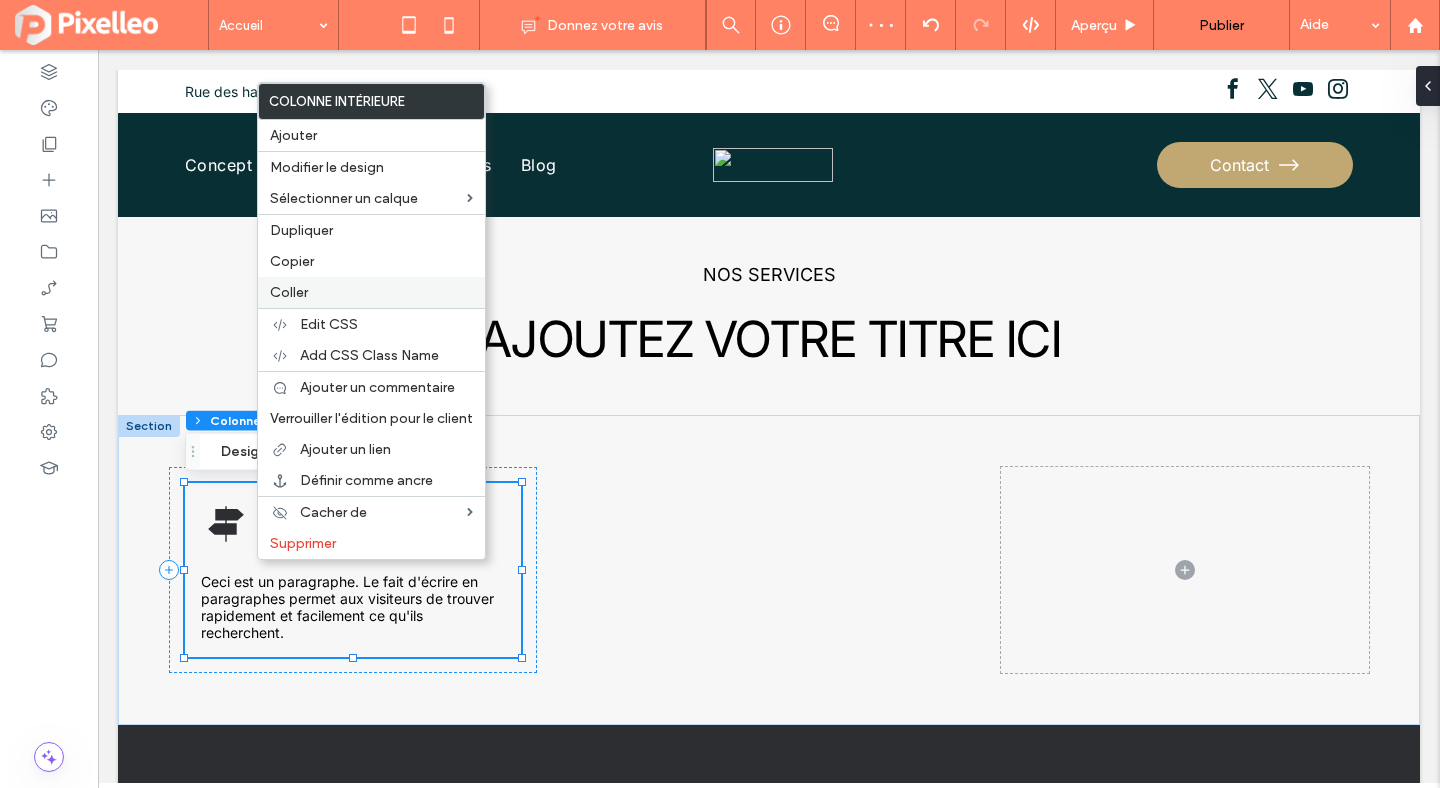 click on "Coller" at bounding box center [371, 292] 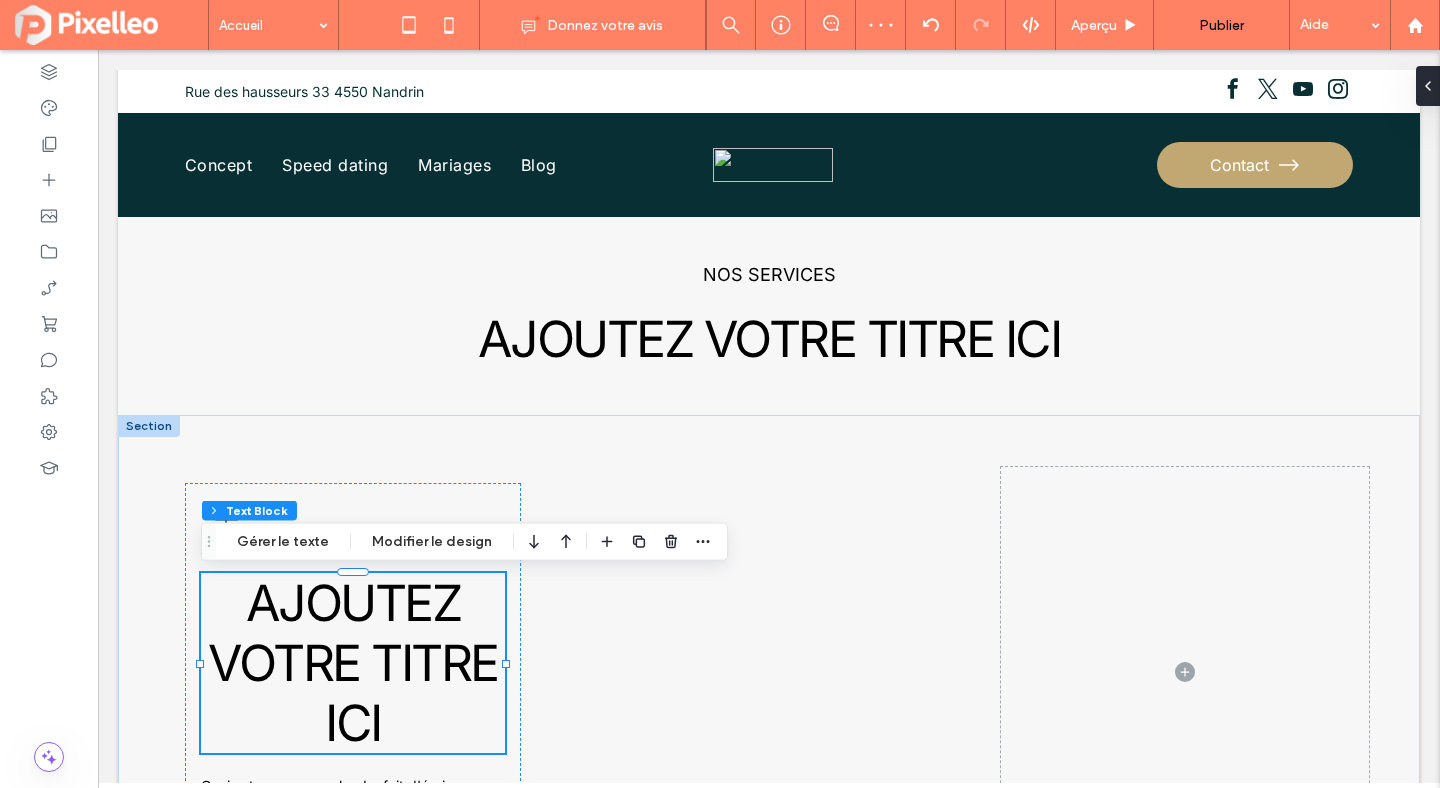 click on "AJOUTEZ VOTRE TITRE ICI" at bounding box center (353, 663) 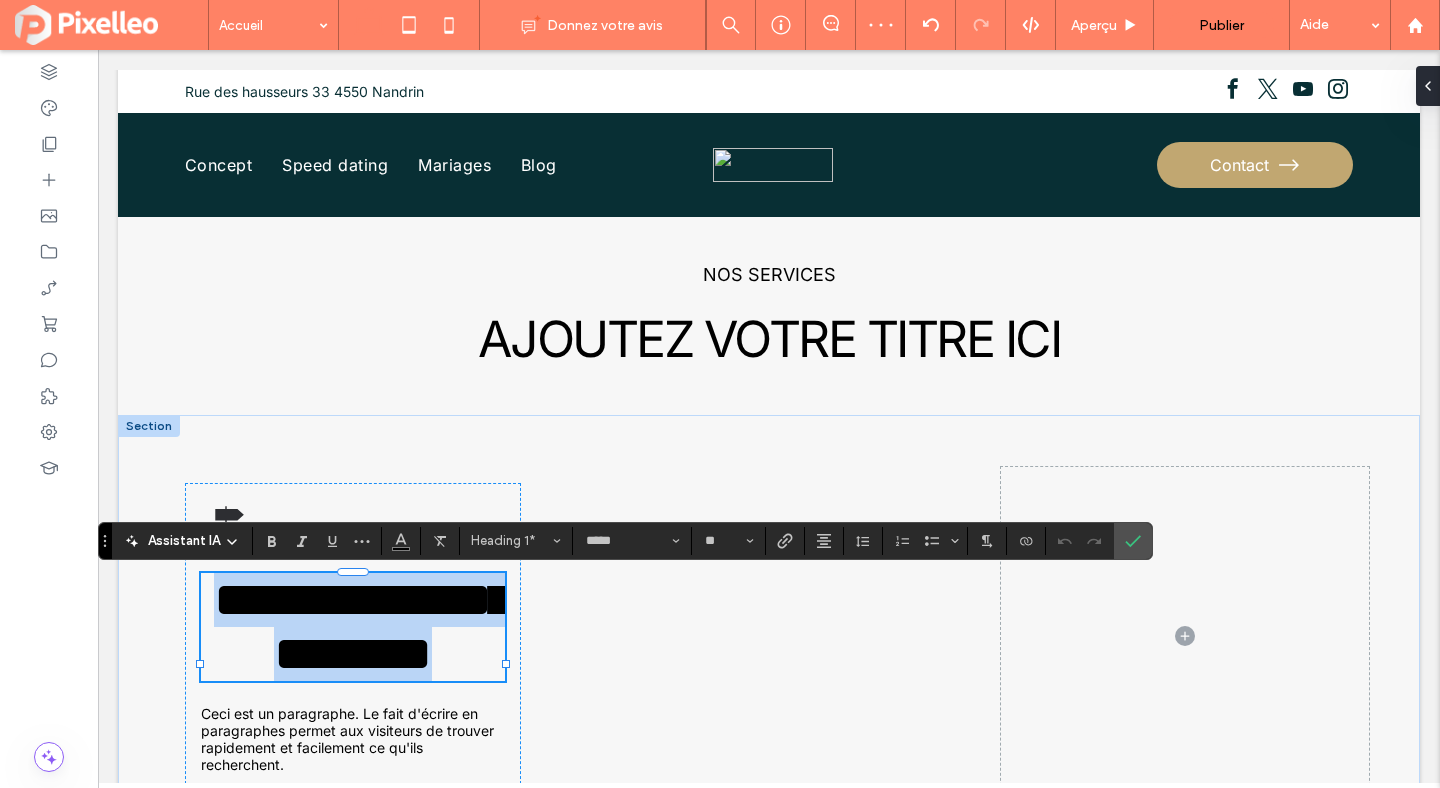 click on "**********" at bounding box center [363, 626] 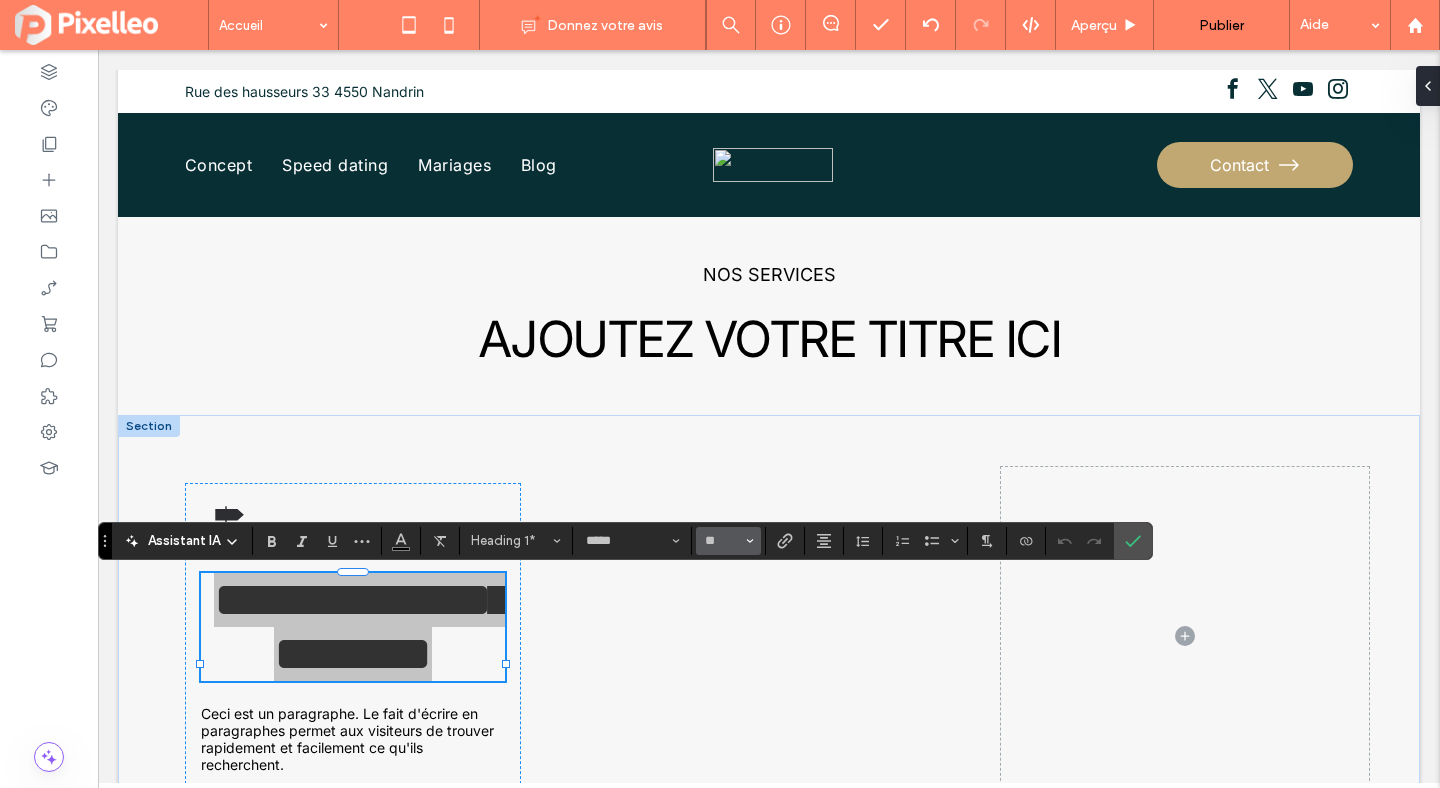 click on "**" at bounding box center (722, 541) 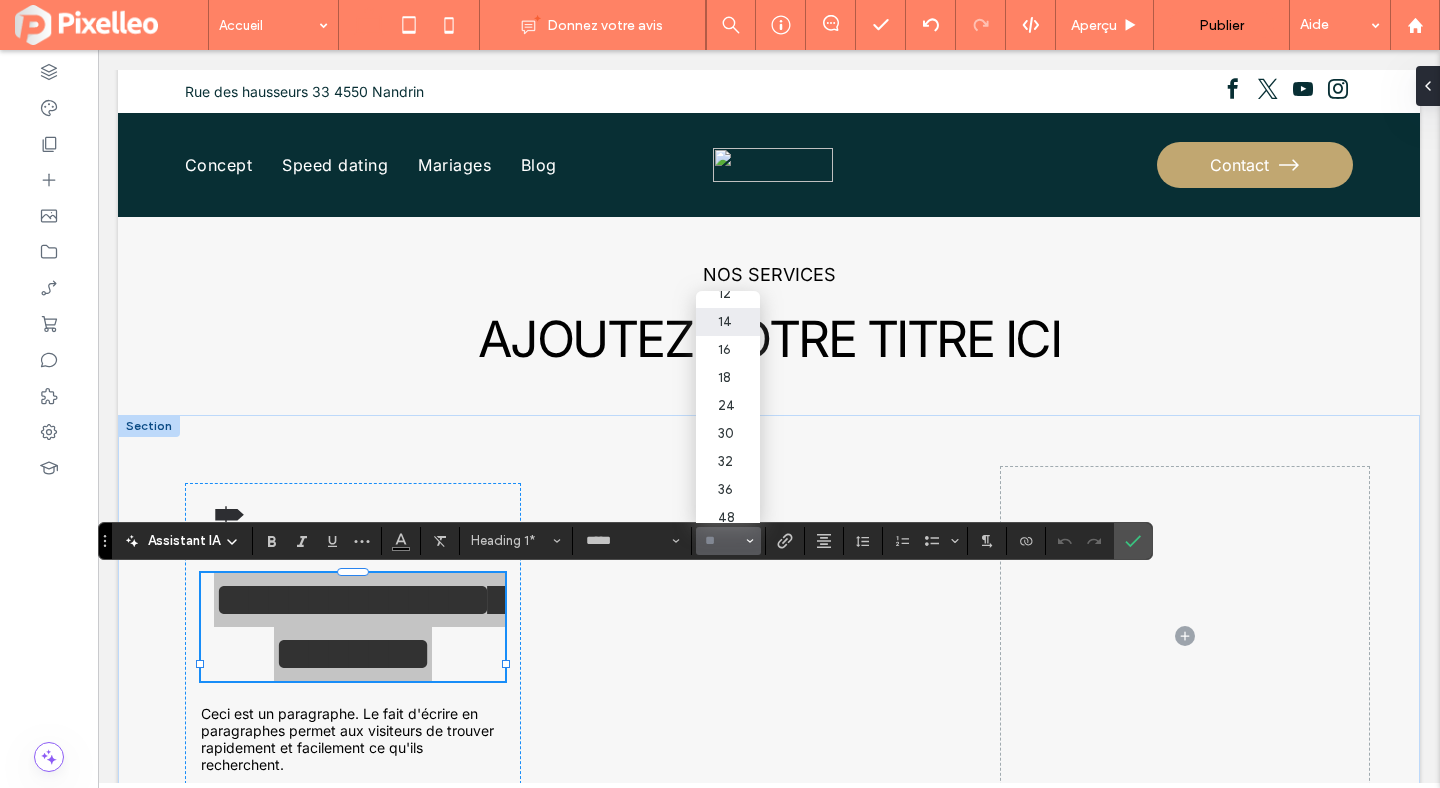 scroll, scrollTop: 147, scrollLeft: 0, axis: vertical 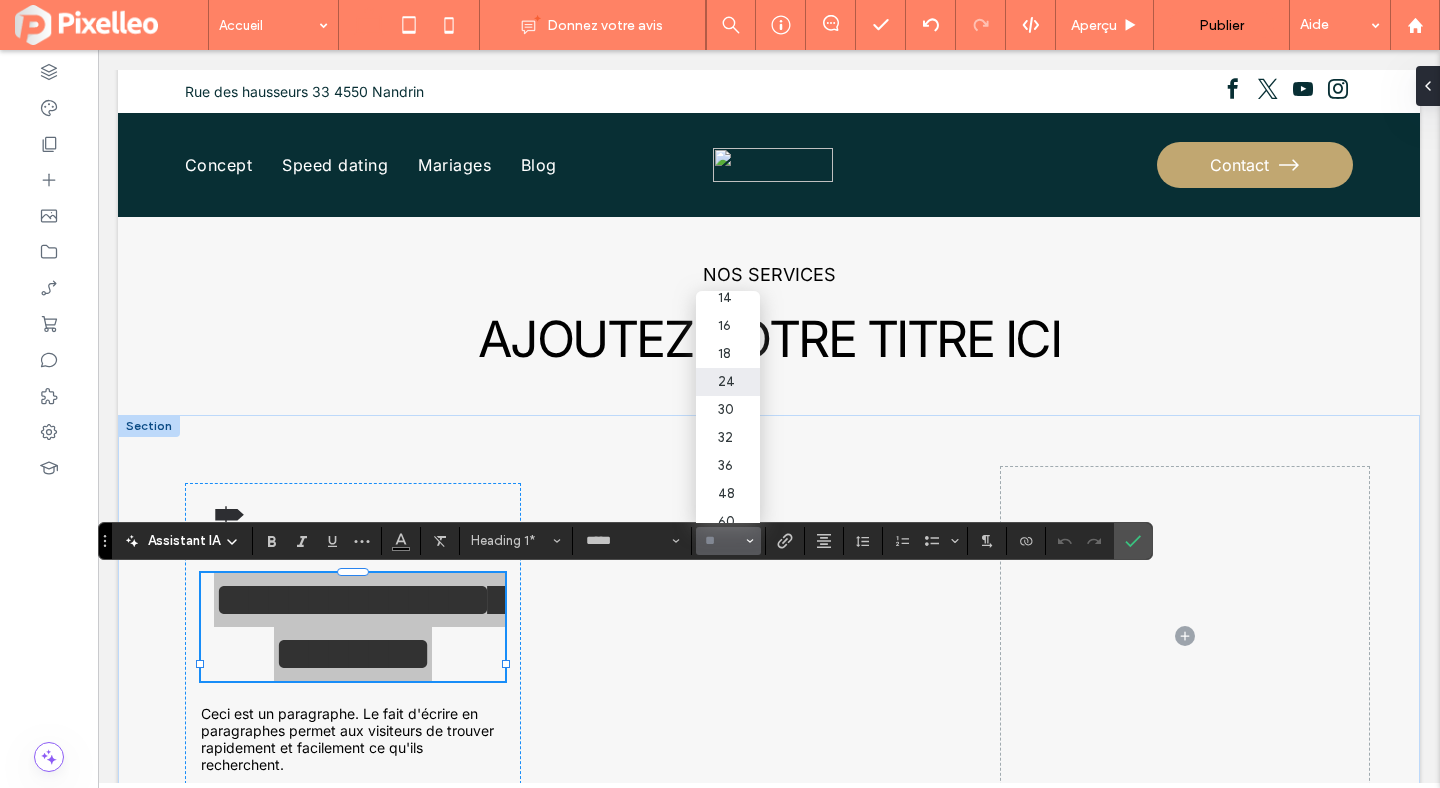 click on "24" at bounding box center (728, 382) 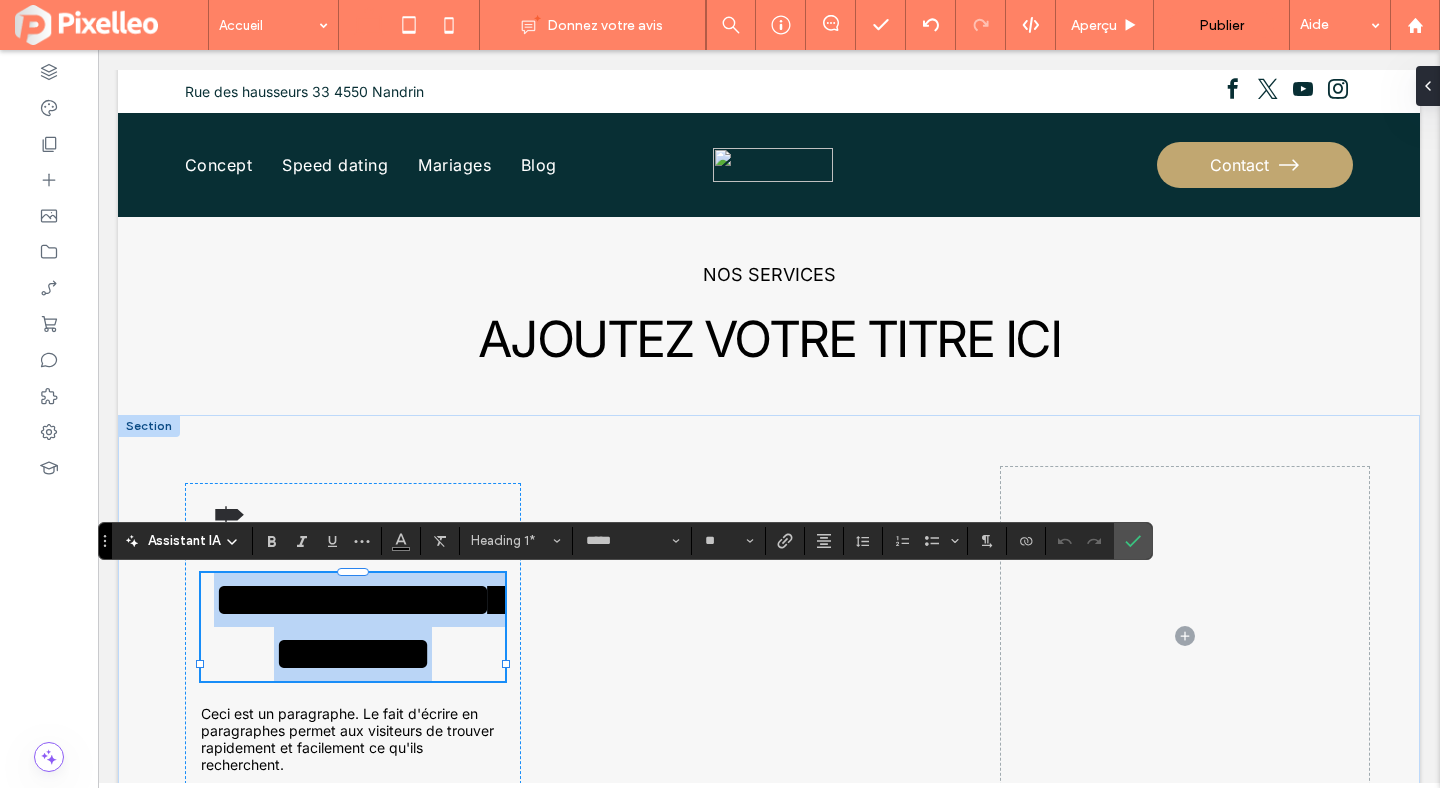 type on "**" 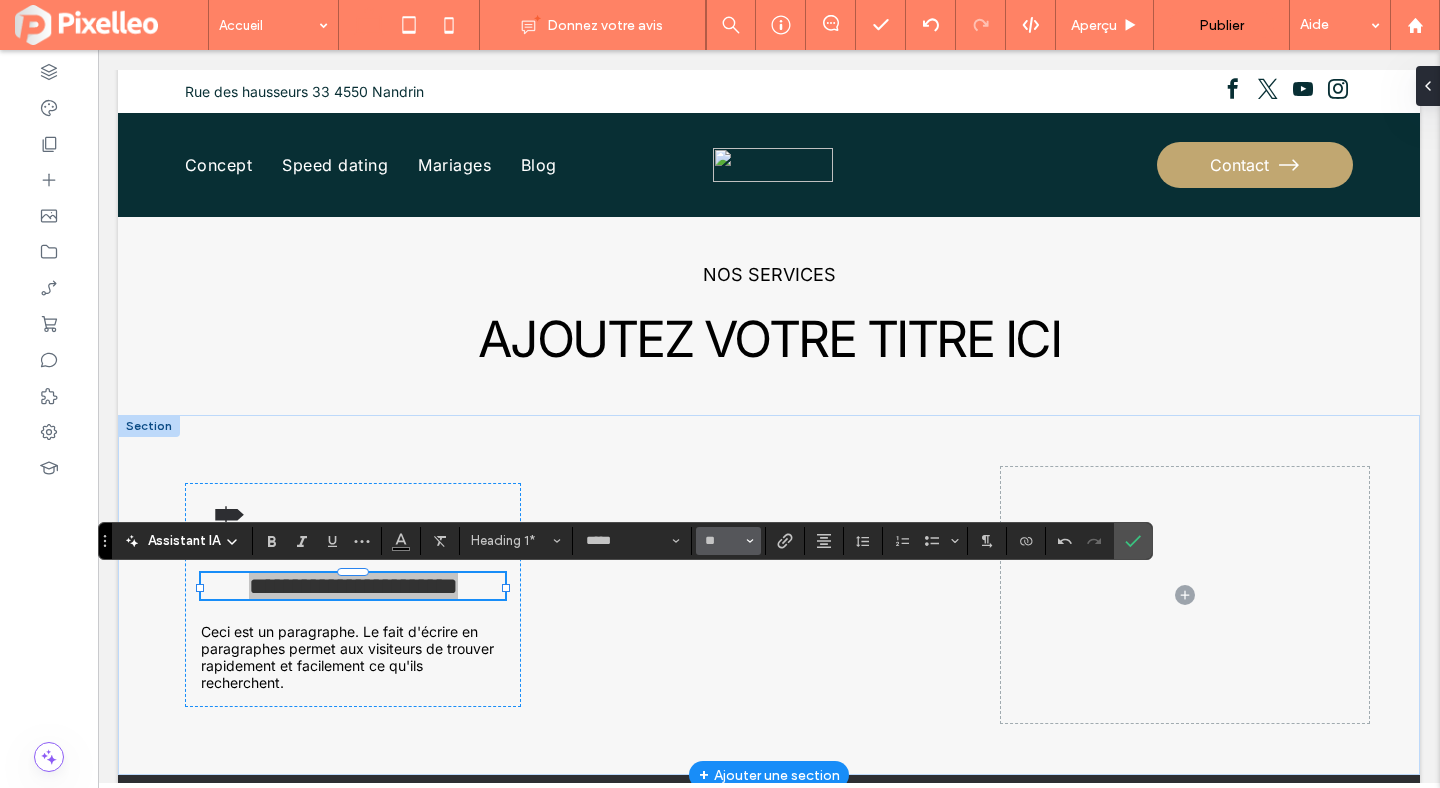 click on "**" at bounding box center [722, 541] 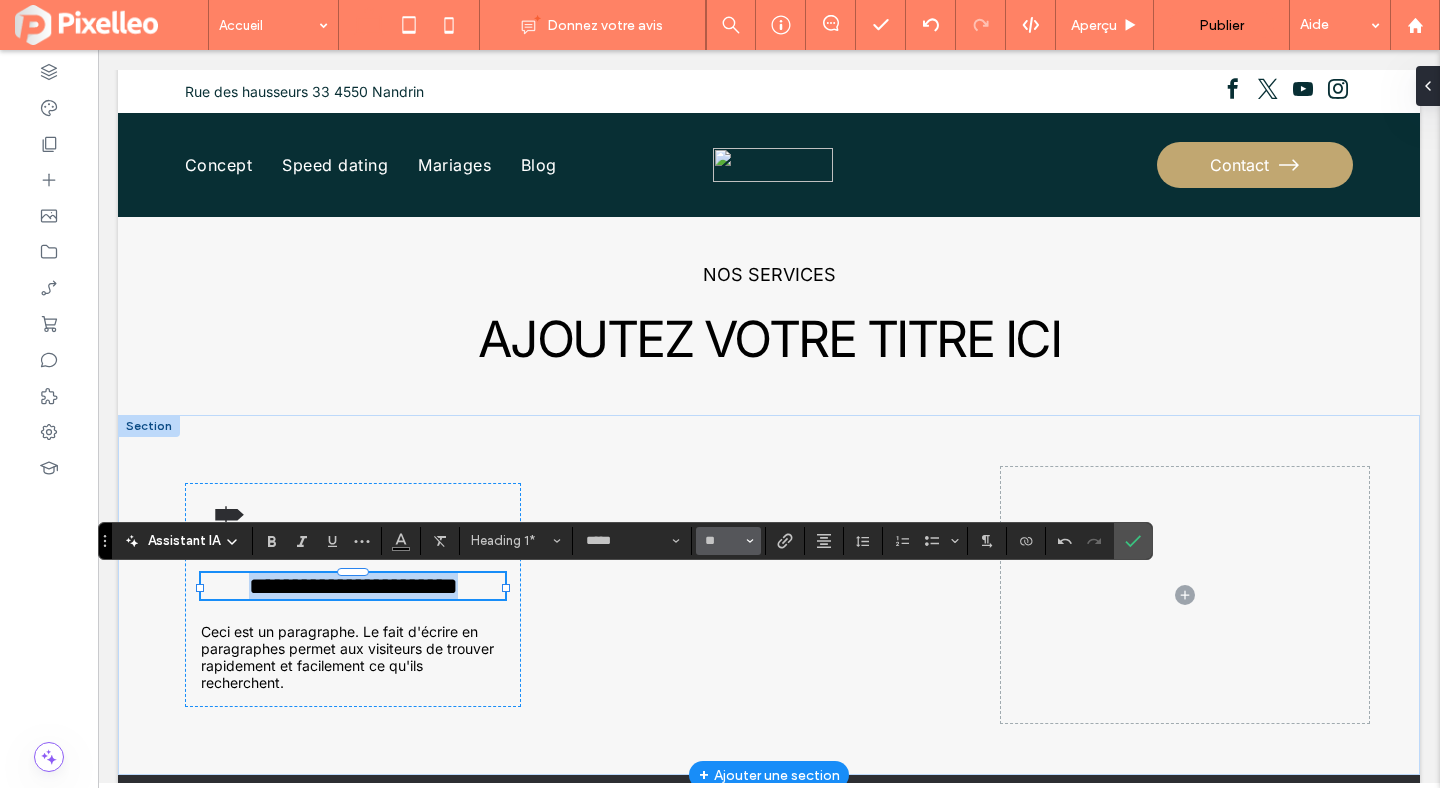 type on "**" 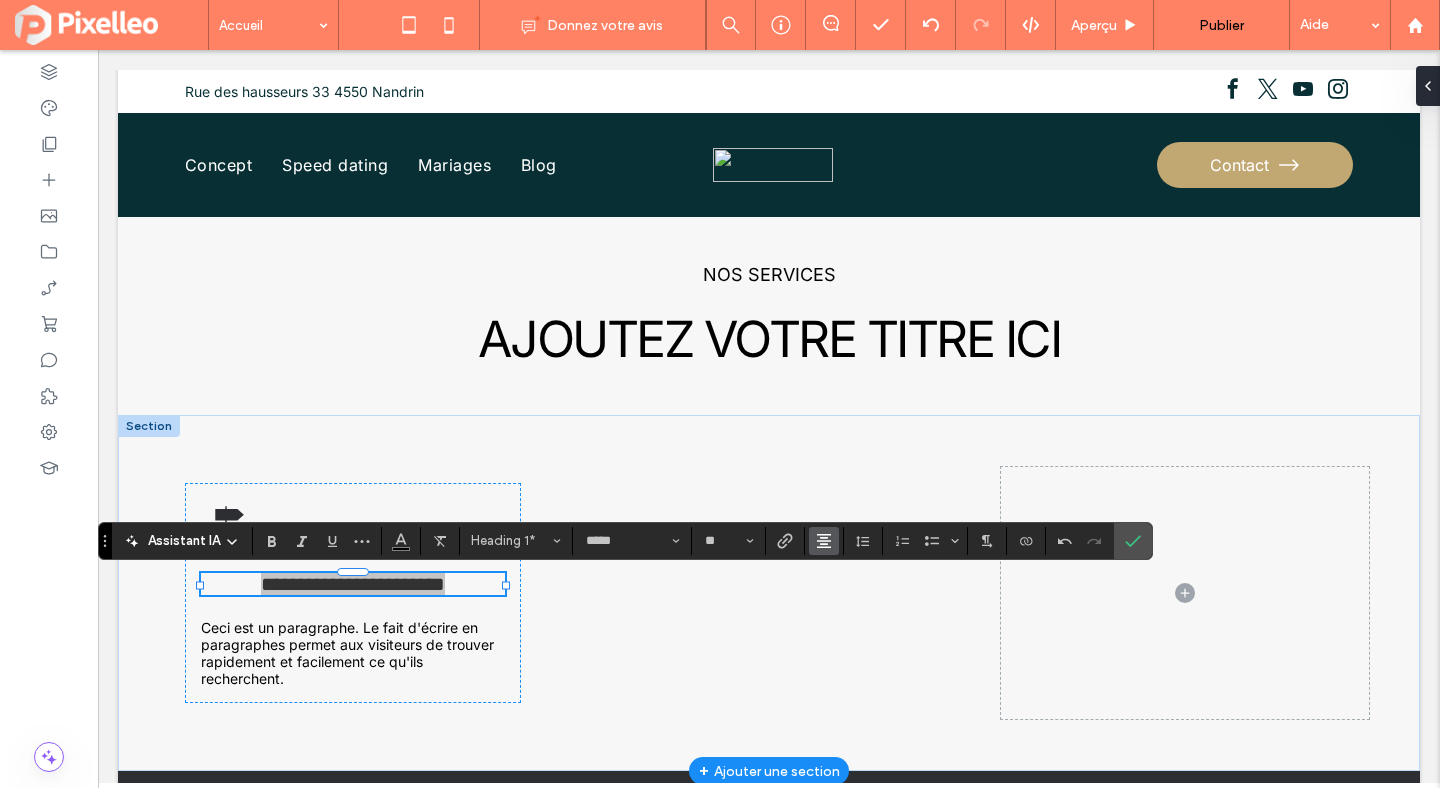 click 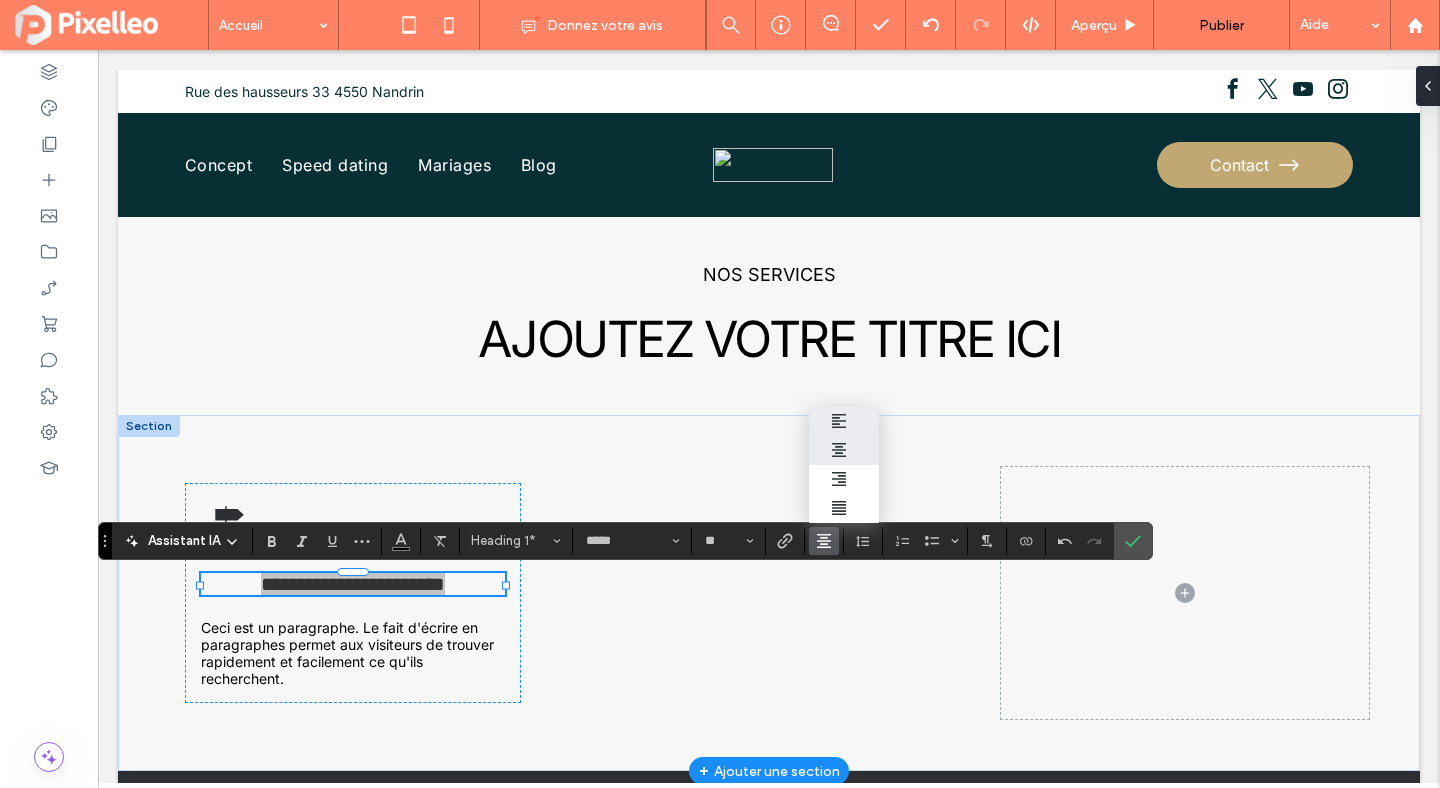 click at bounding box center [844, 421] 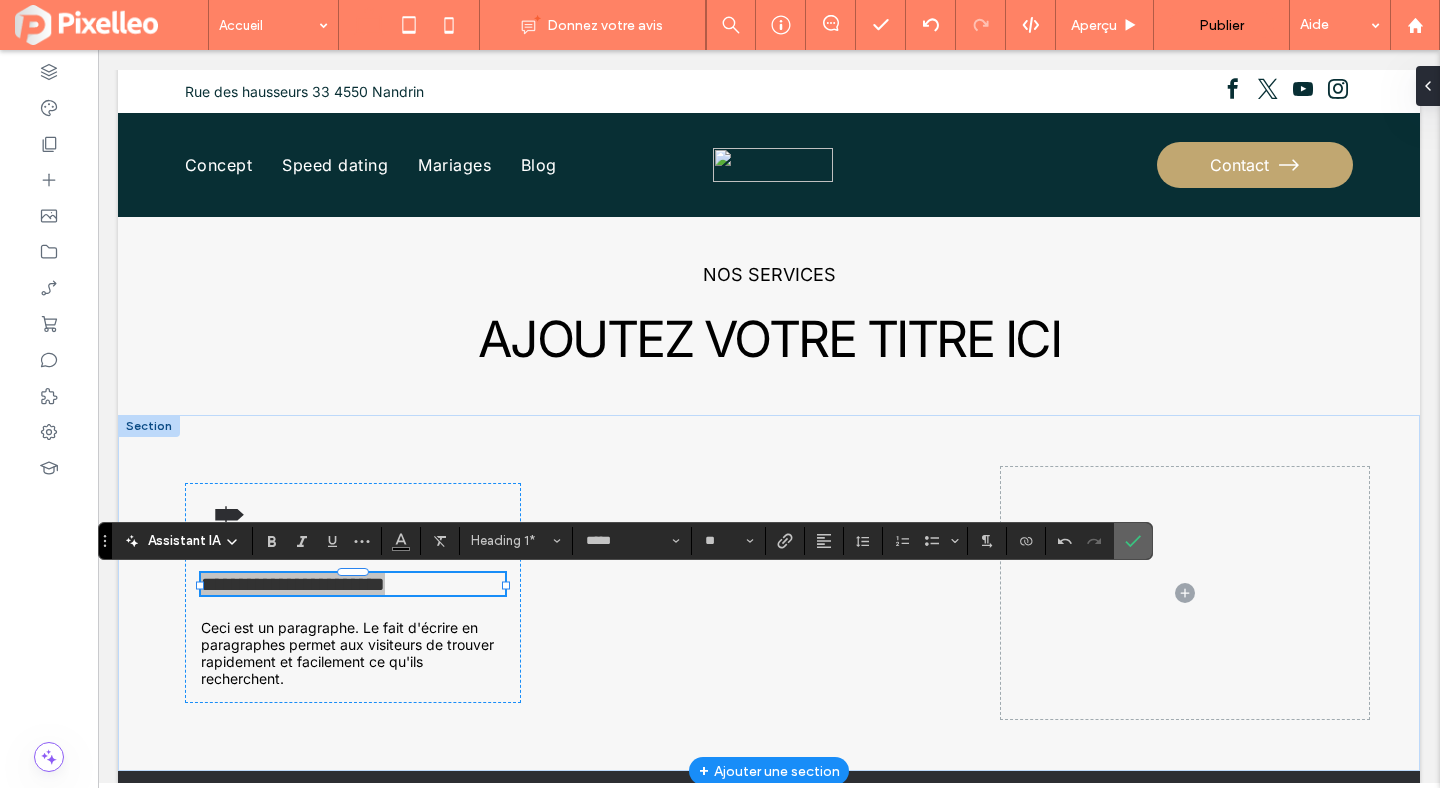 click 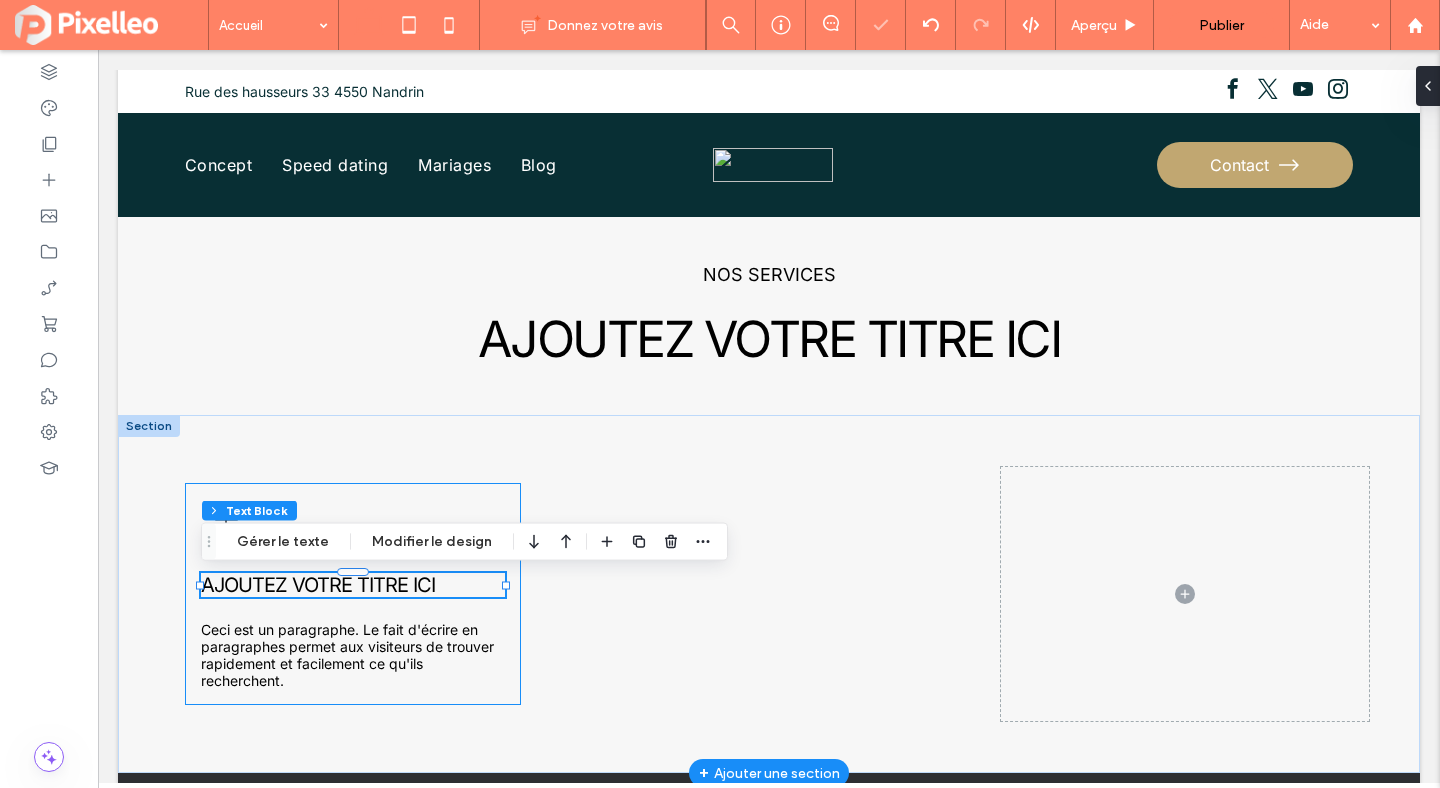 click on "AJOUTEZ VOTRE TITRE ICI
Ceci est un paragraphe. Le fait d'écrire en paragraphes permet aux visiteurs de trouver rapidement et facilement ce qu'ils recherchent." at bounding box center (353, 594) 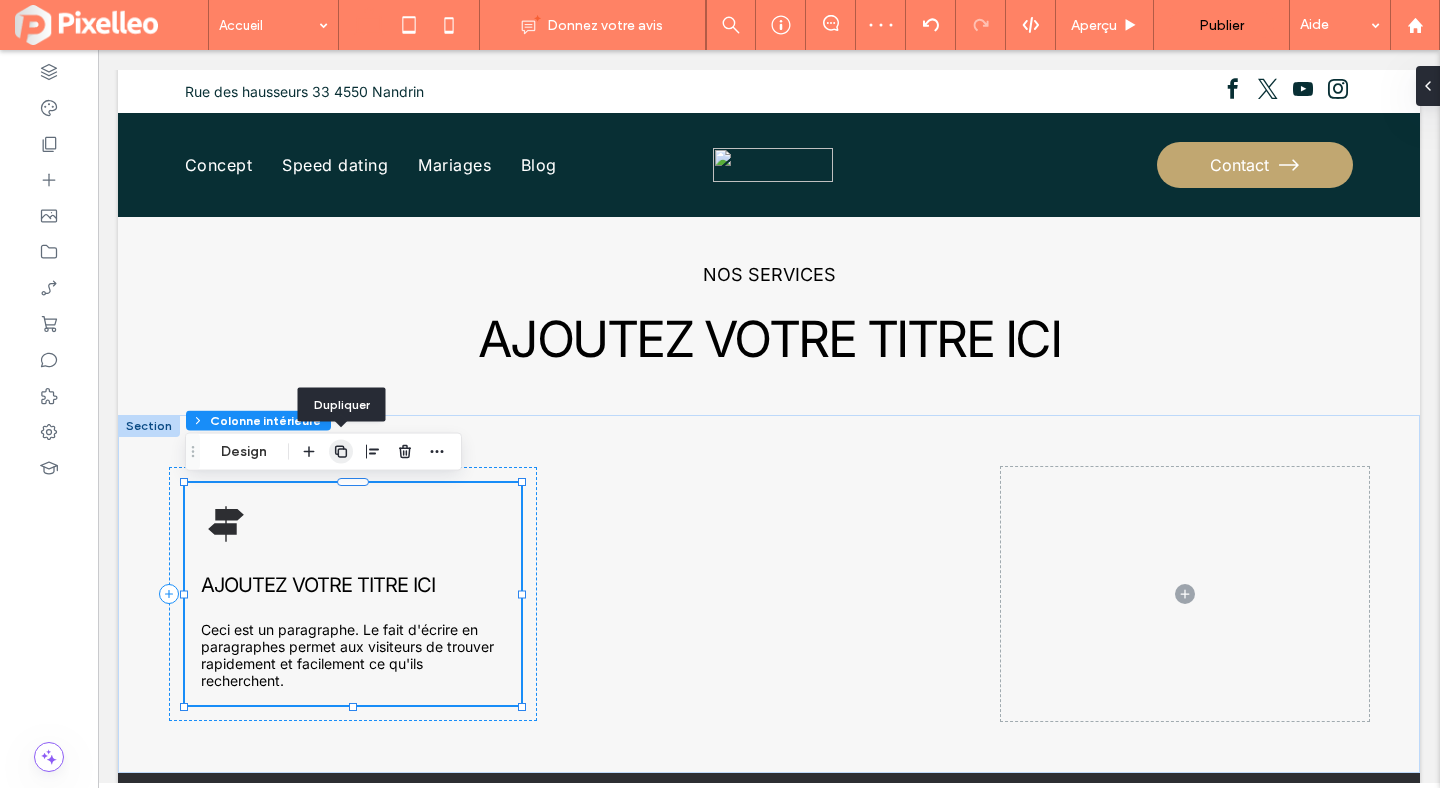 click 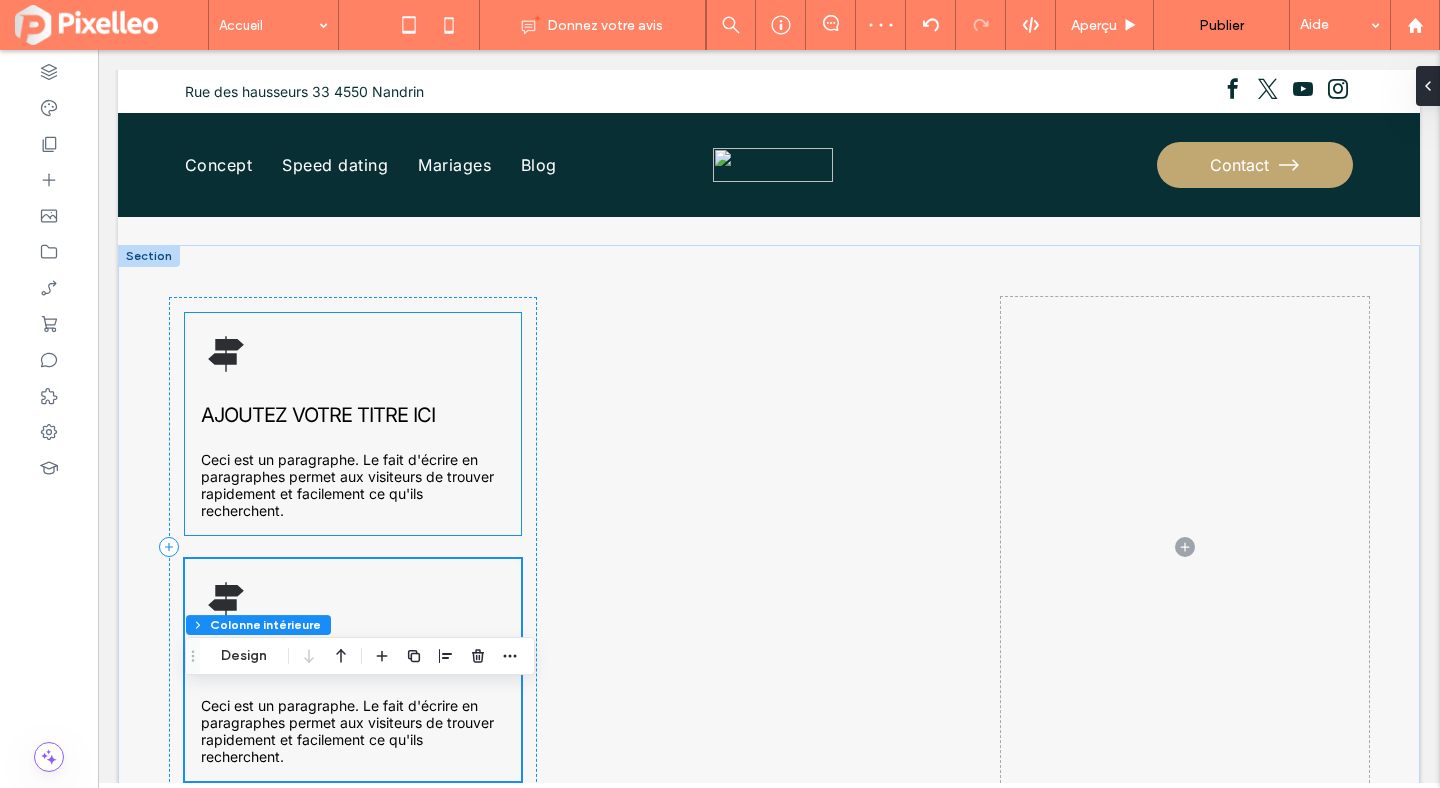 scroll, scrollTop: 953, scrollLeft: 0, axis: vertical 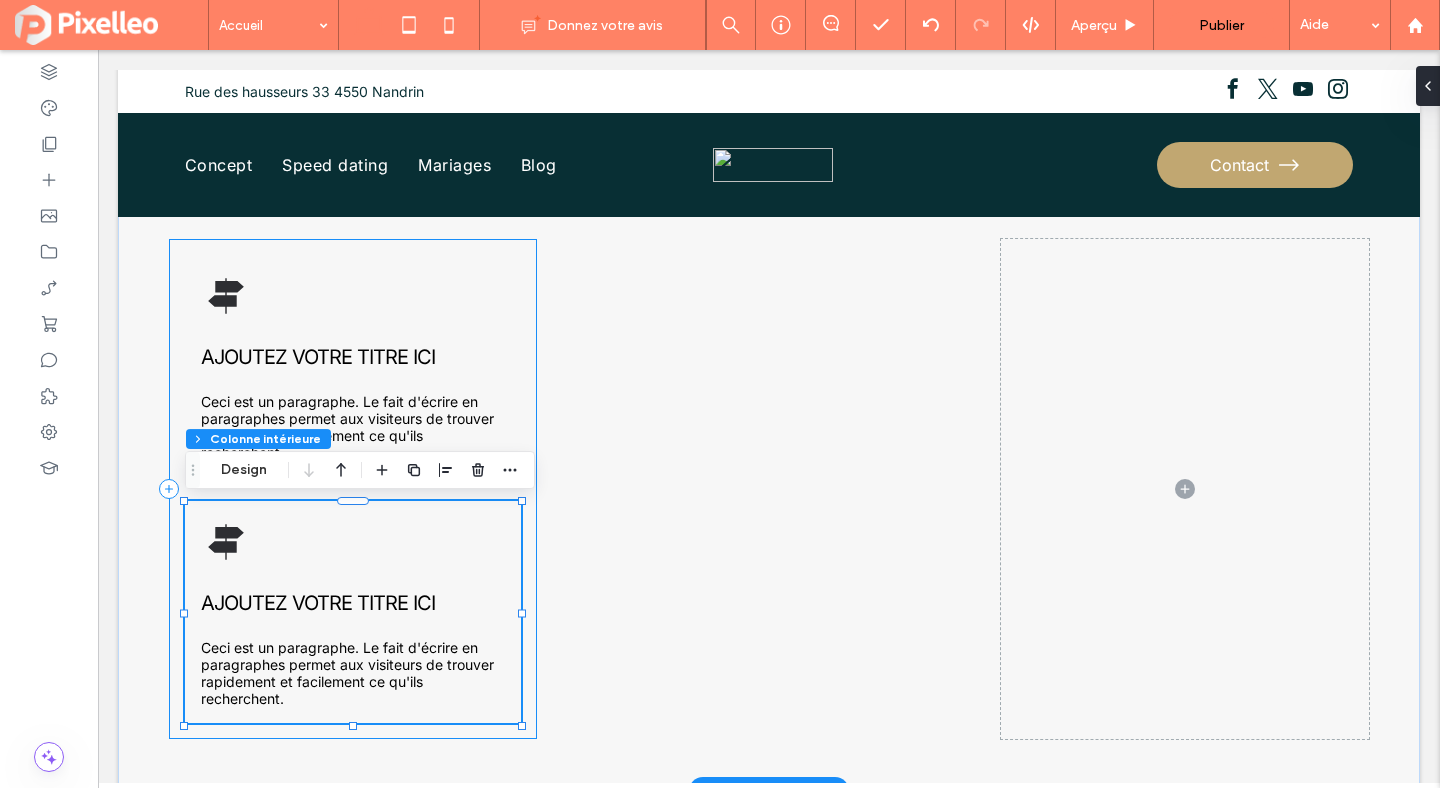 click on "AJOUTEZ VOTRE TITRE ICI Ceci est un paragraphe. Le fait d'écrire en paragraphes permet aux visiteurs de trouver rapidement et facilement ce qu'ils recherchent.
AJOUTEZ VOTRE TITRE ICI
Ceci est un paragraphe. Le fait d'écrire en paragraphes permet aux visiteurs de trouver rapidement et facilement ce qu'ils recherchent." at bounding box center (353, 489) 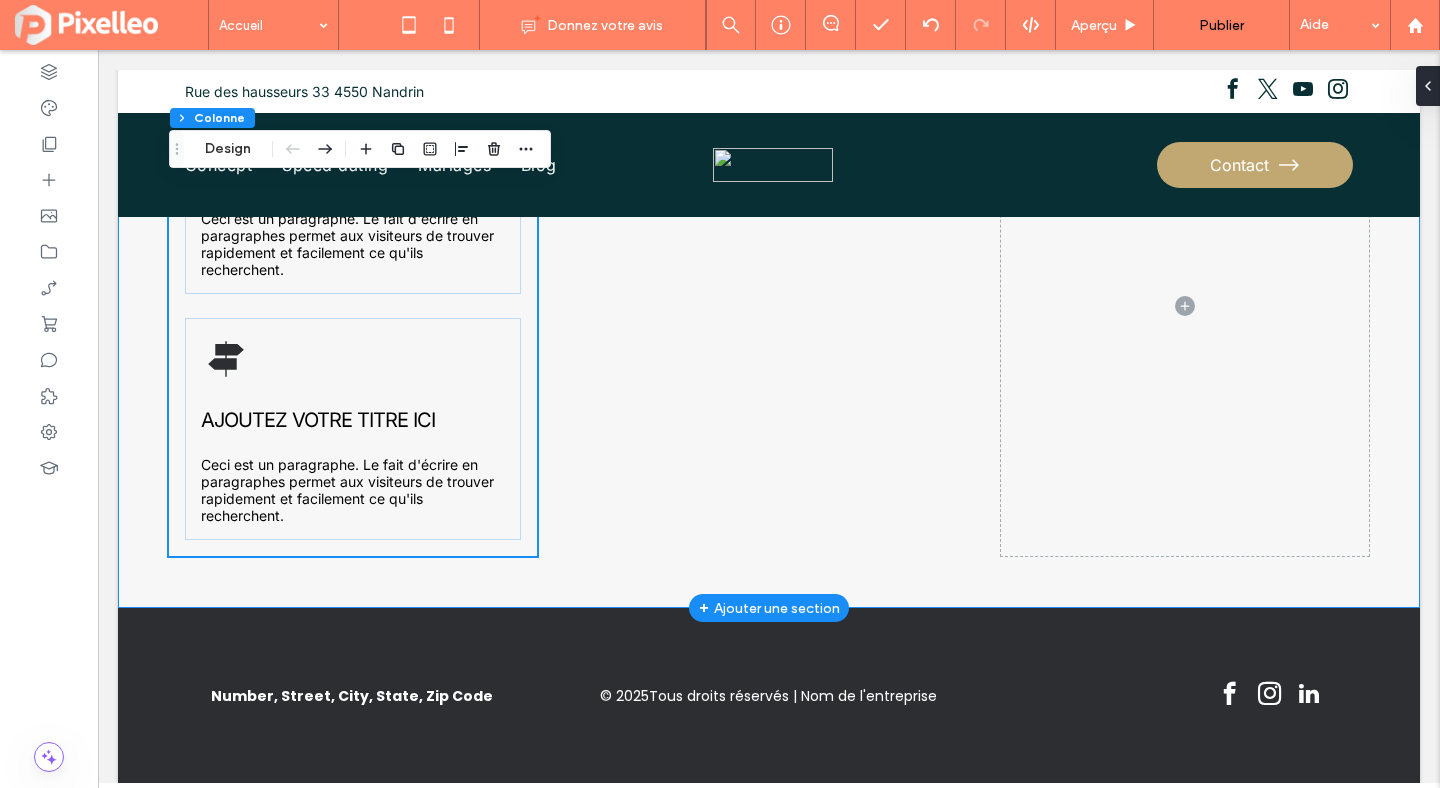 scroll, scrollTop: 1145, scrollLeft: 0, axis: vertical 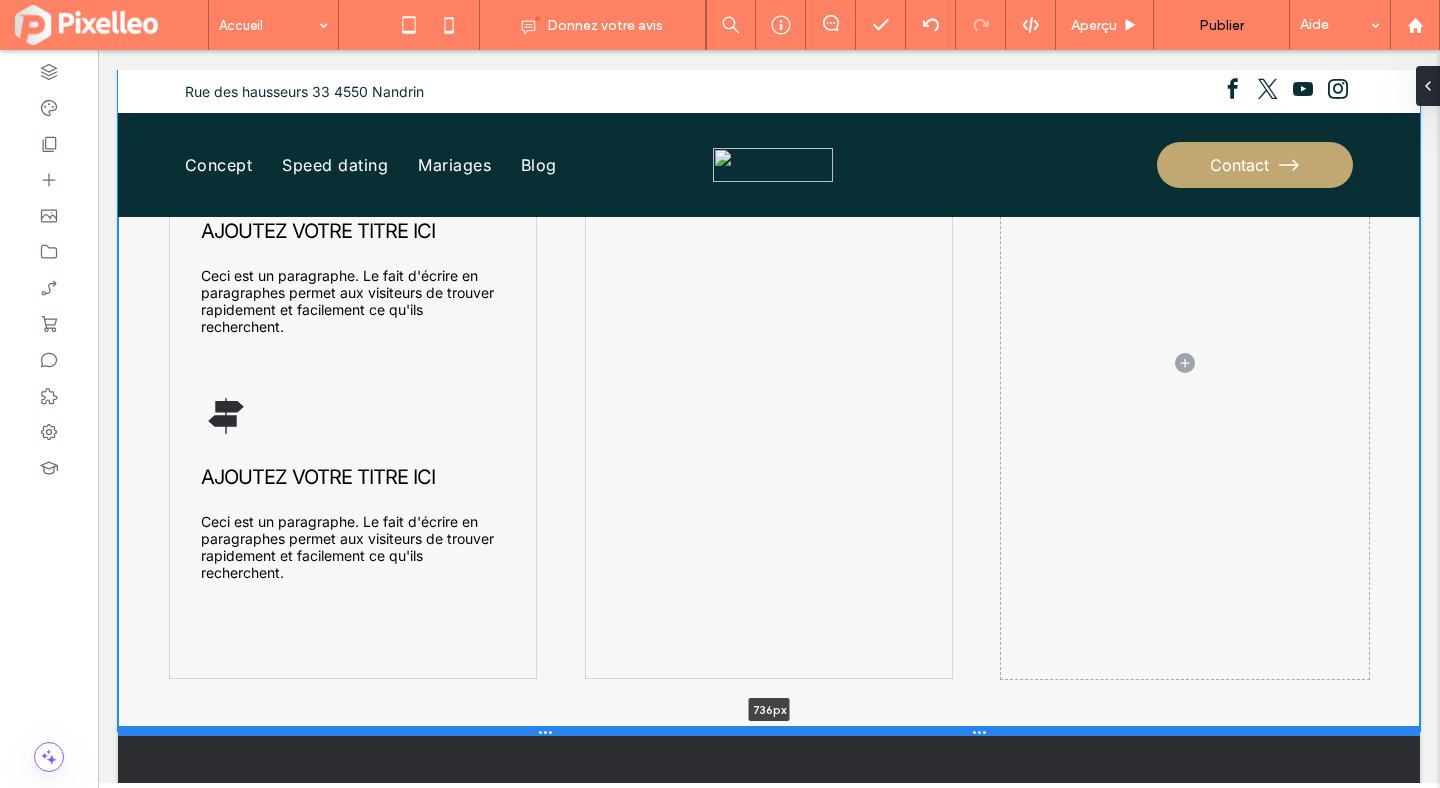 drag, startPoint x: 517, startPoint y: 596, endPoint x: 500, endPoint y: 727, distance: 132.09845 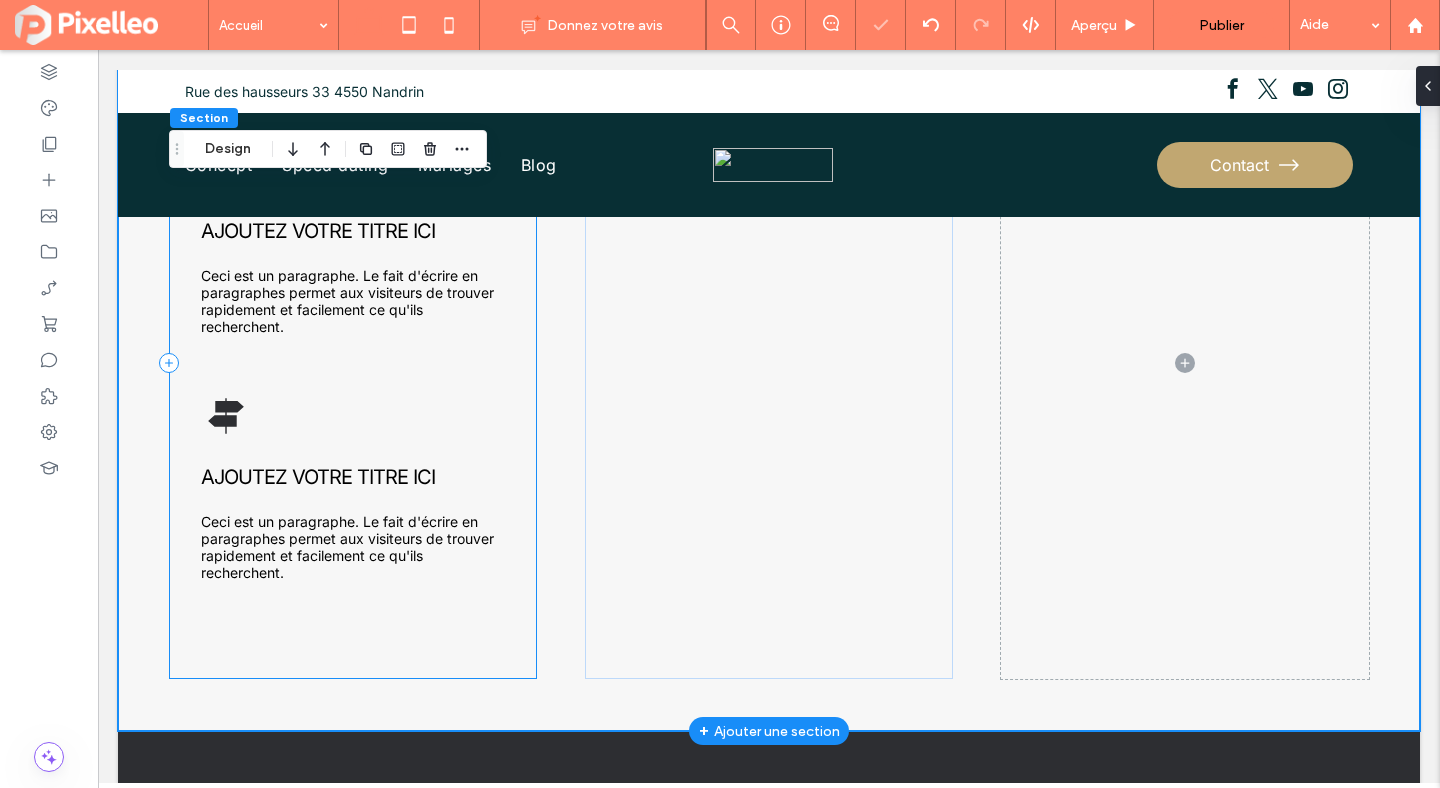 click on "AJOUTEZ VOTRE TITRE ICI Ceci est un paragraphe. Le fait d'écrire en paragraphes permet aux visiteurs de trouver rapidement et facilement ce qu'ils recherchent.
AJOUTEZ VOTRE TITRE ICI
Ceci est un paragraphe. Le fait d'écrire en paragraphes permet aux visiteurs de trouver rapidement et facilement ce qu'ils recherchent." at bounding box center (353, 363) 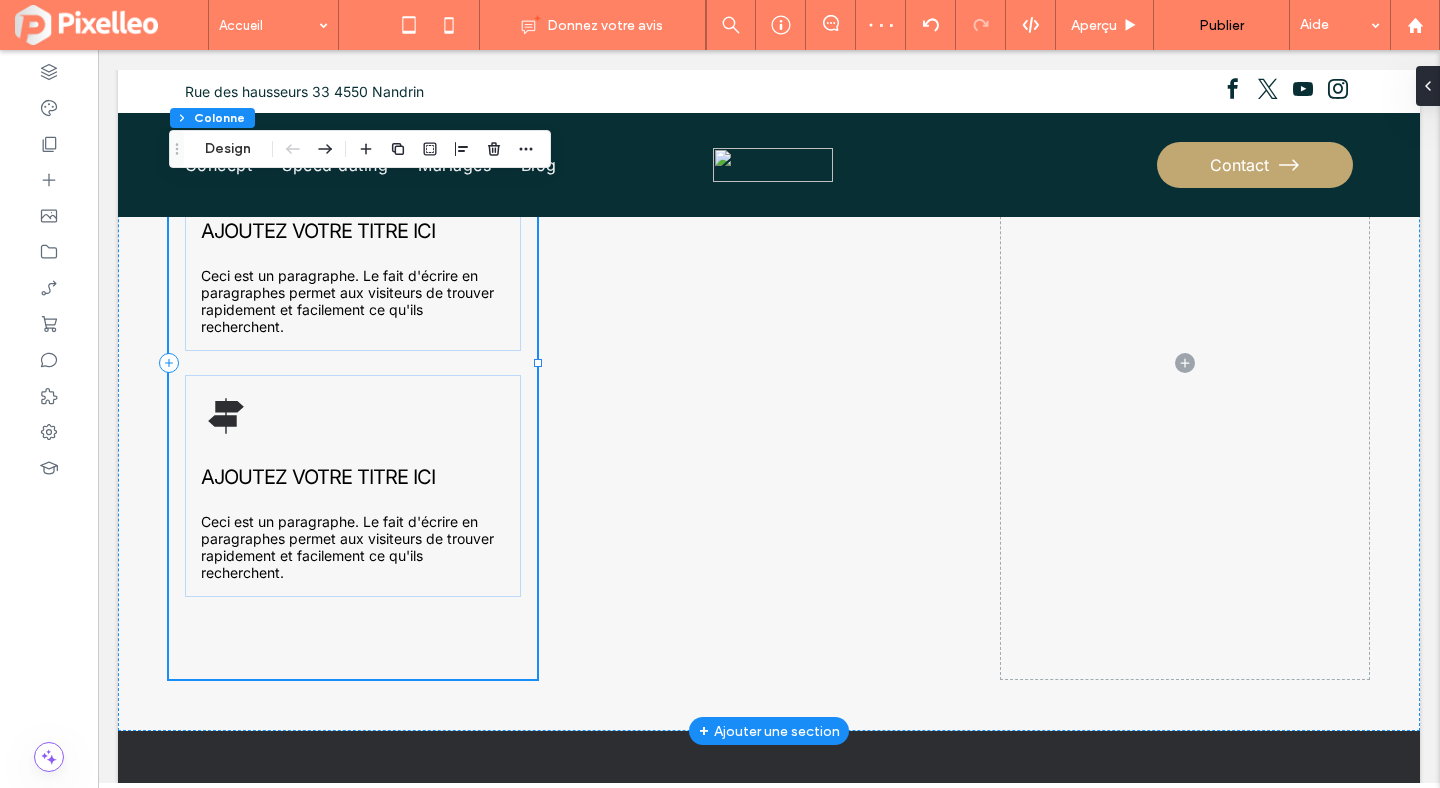 click on "AJOUTEZ VOTRE TITRE ICI Ceci est un paragraphe. Le fait d'écrire en paragraphes permet aux visiteurs de trouver rapidement et facilement ce qu'ils recherchent.
AJOUTEZ VOTRE TITRE ICI
Ceci est un paragraphe. Le fait d'écrire en paragraphes permet aux visiteurs de trouver rapidement et facilement ce qu'ils recherchent." at bounding box center (353, 363) 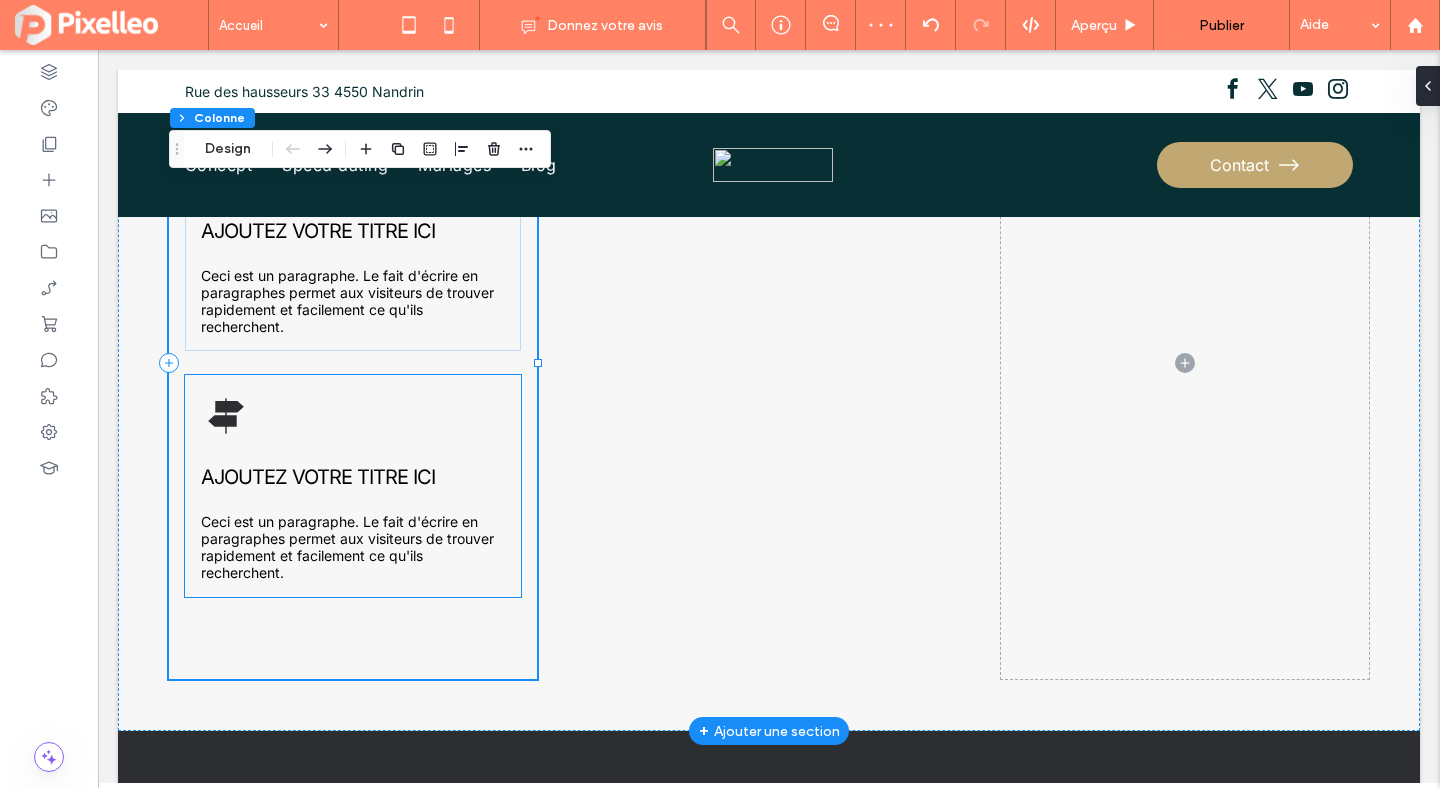 click on "AJOUTEZ VOTRE TITRE ICI
Ceci est un paragraphe. Le fait d'écrire en paragraphes permet aux visiteurs de trouver rapidement et facilement ce qu'ils recherchent." at bounding box center [353, 486] 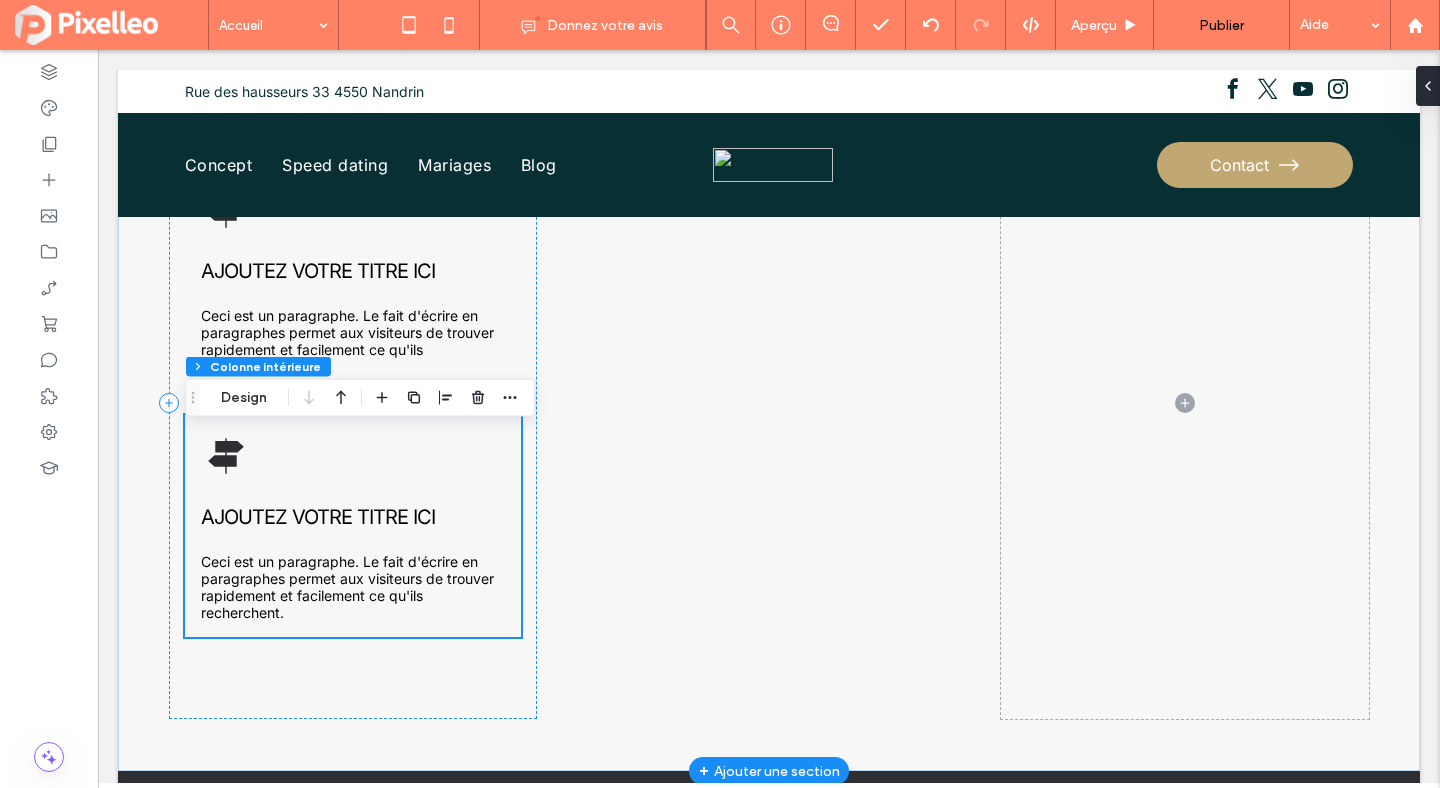 scroll, scrollTop: 1036, scrollLeft: 0, axis: vertical 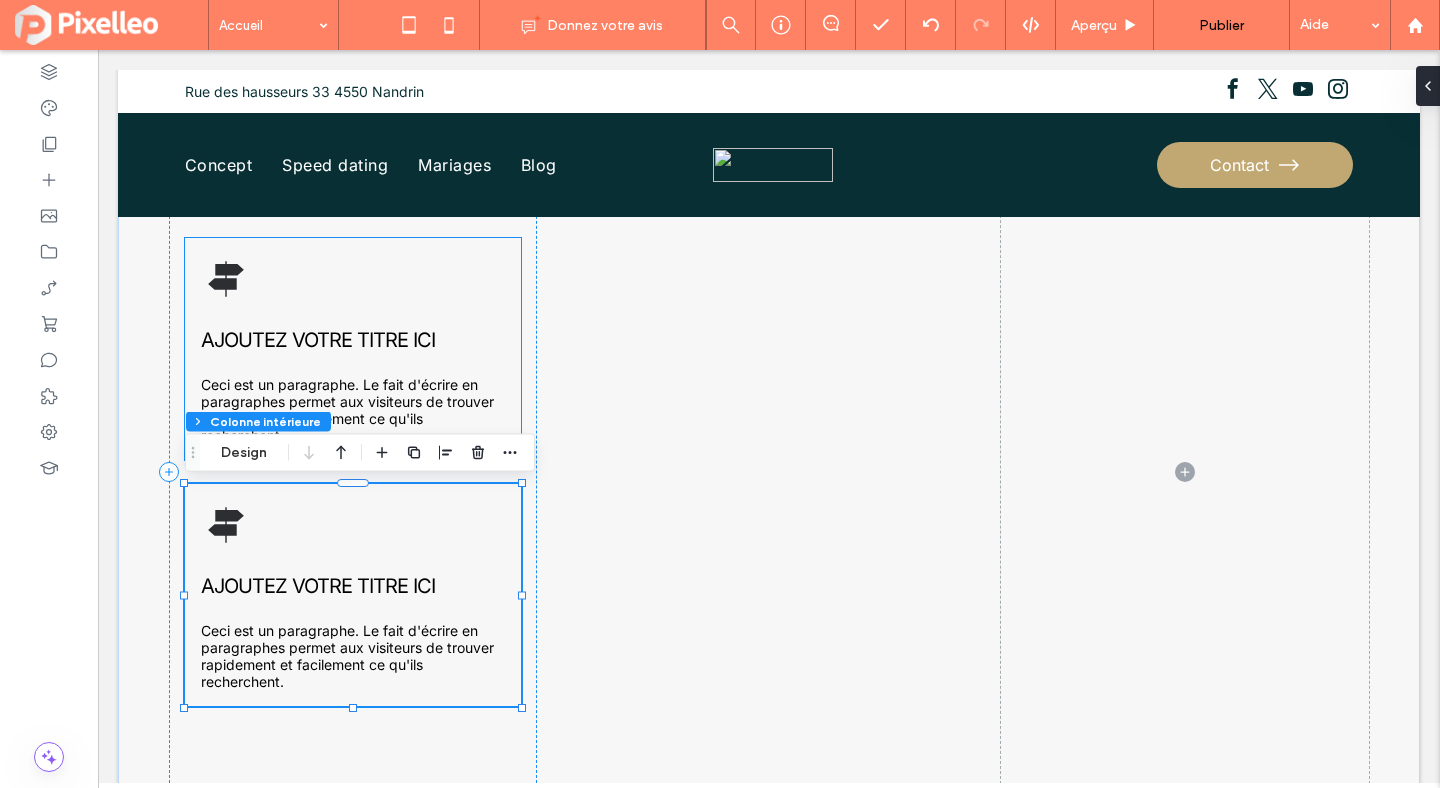 click on "AJOUTEZ VOTRE TITRE ICI Ceci est un paragraphe. Le fait d'écrire en paragraphes permet aux visiteurs de trouver rapidement et facilement ce qu'ils recherchent." at bounding box center (353, 349) 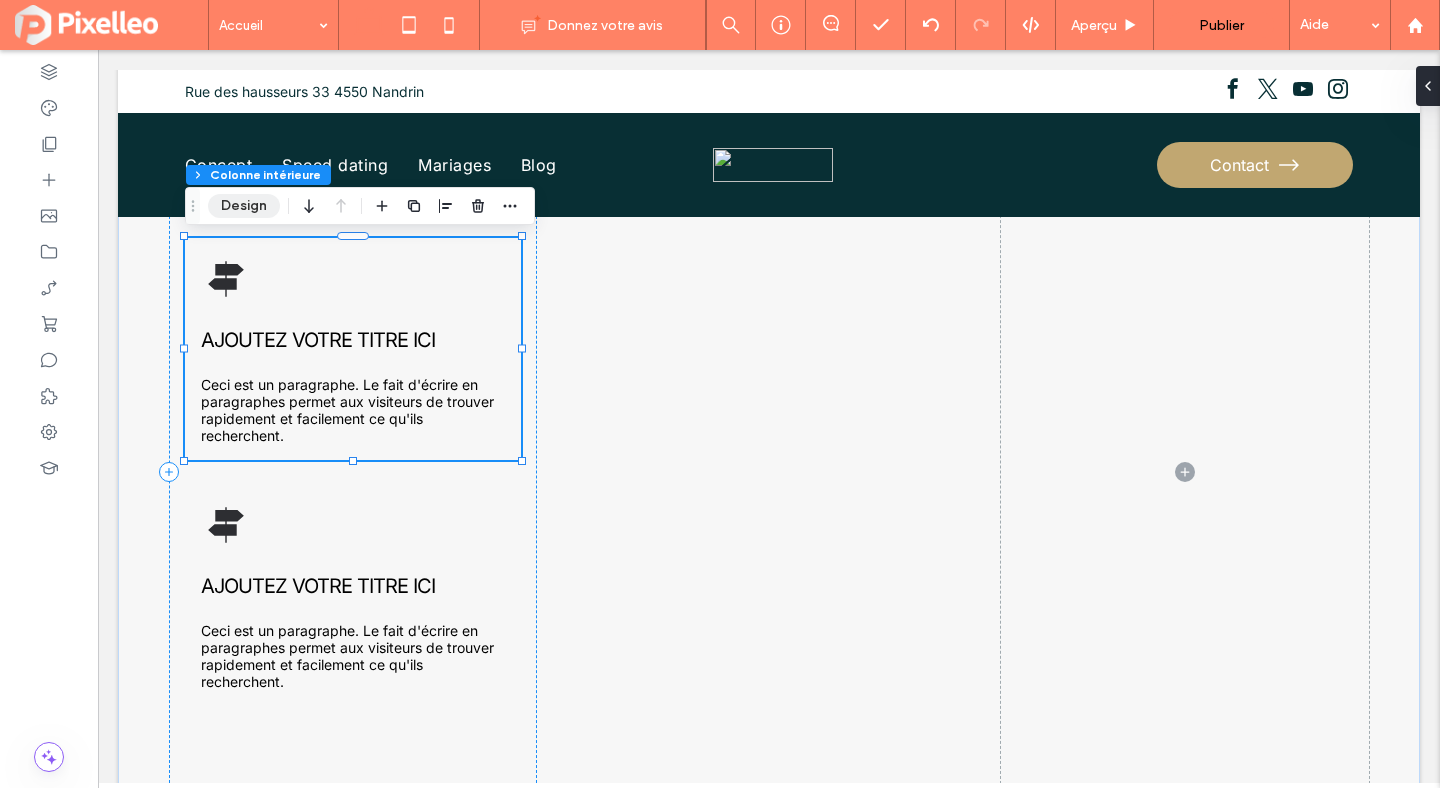 click on "Design" at bounding box center [244, 206] 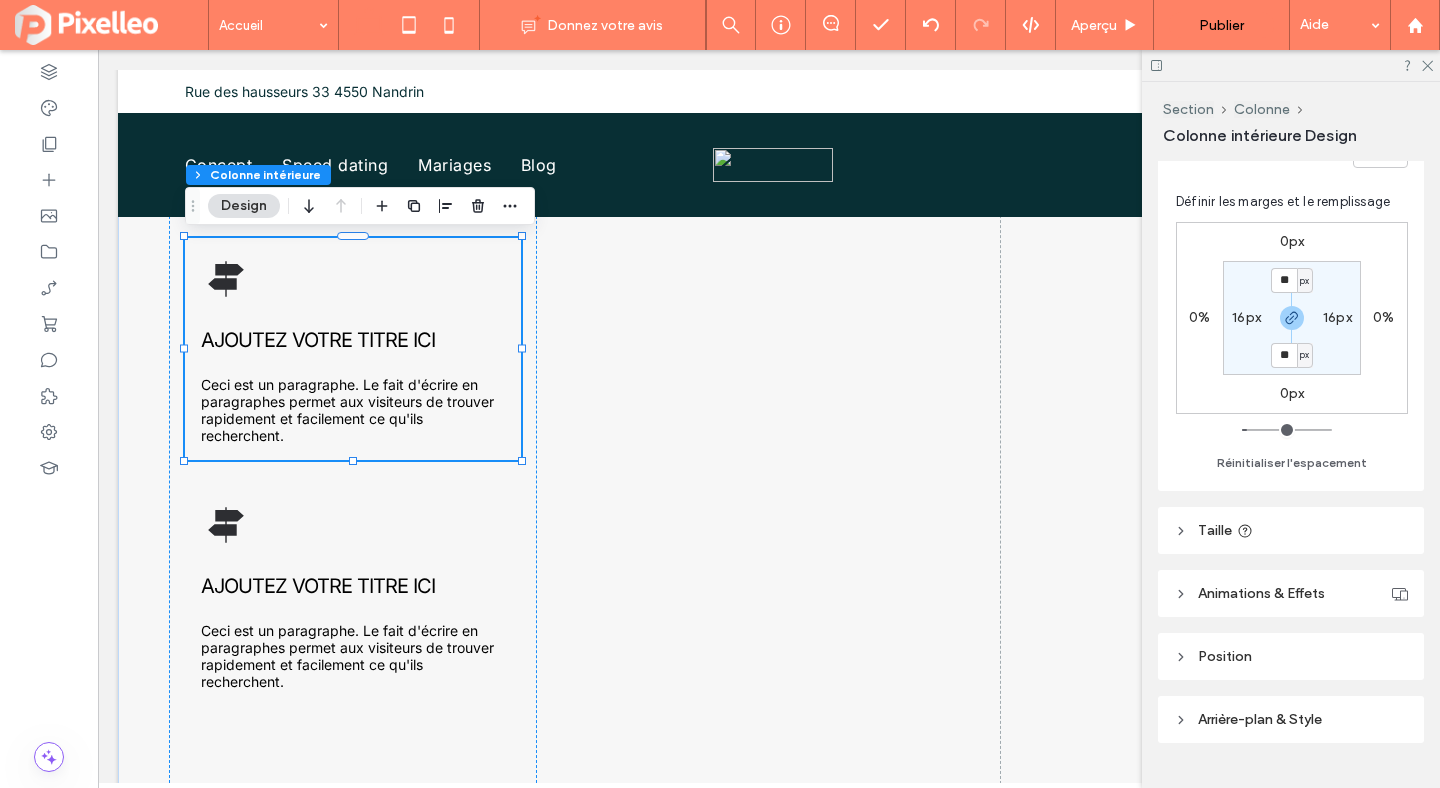 scroll, scrollTop: 604, scrollLeft: 0, axis: vertical 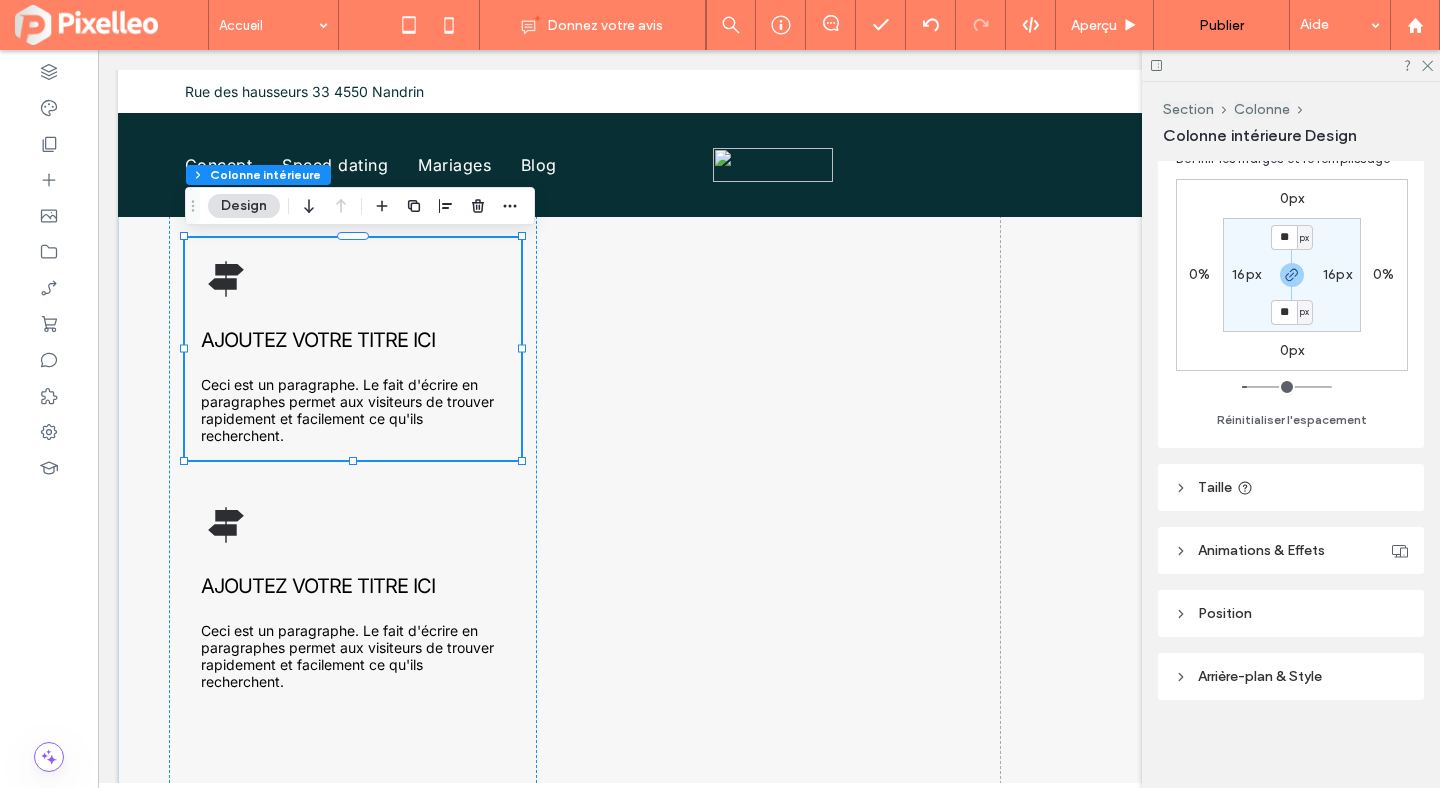click on "Arrière-plan & Style" at bounding box center [1291, 676] 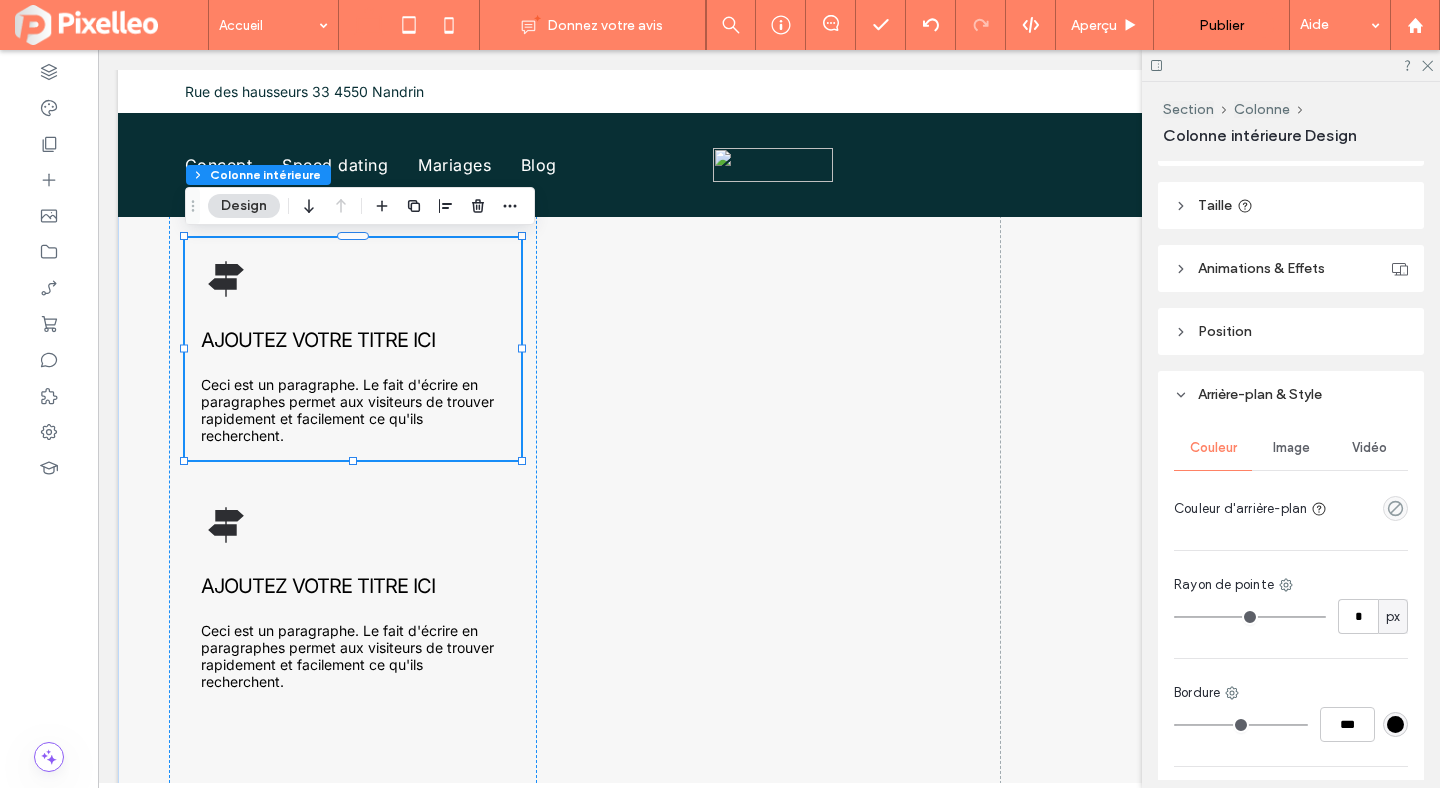 scroll, scrollTop: 967, scrollLeft: 0, axis: vertical 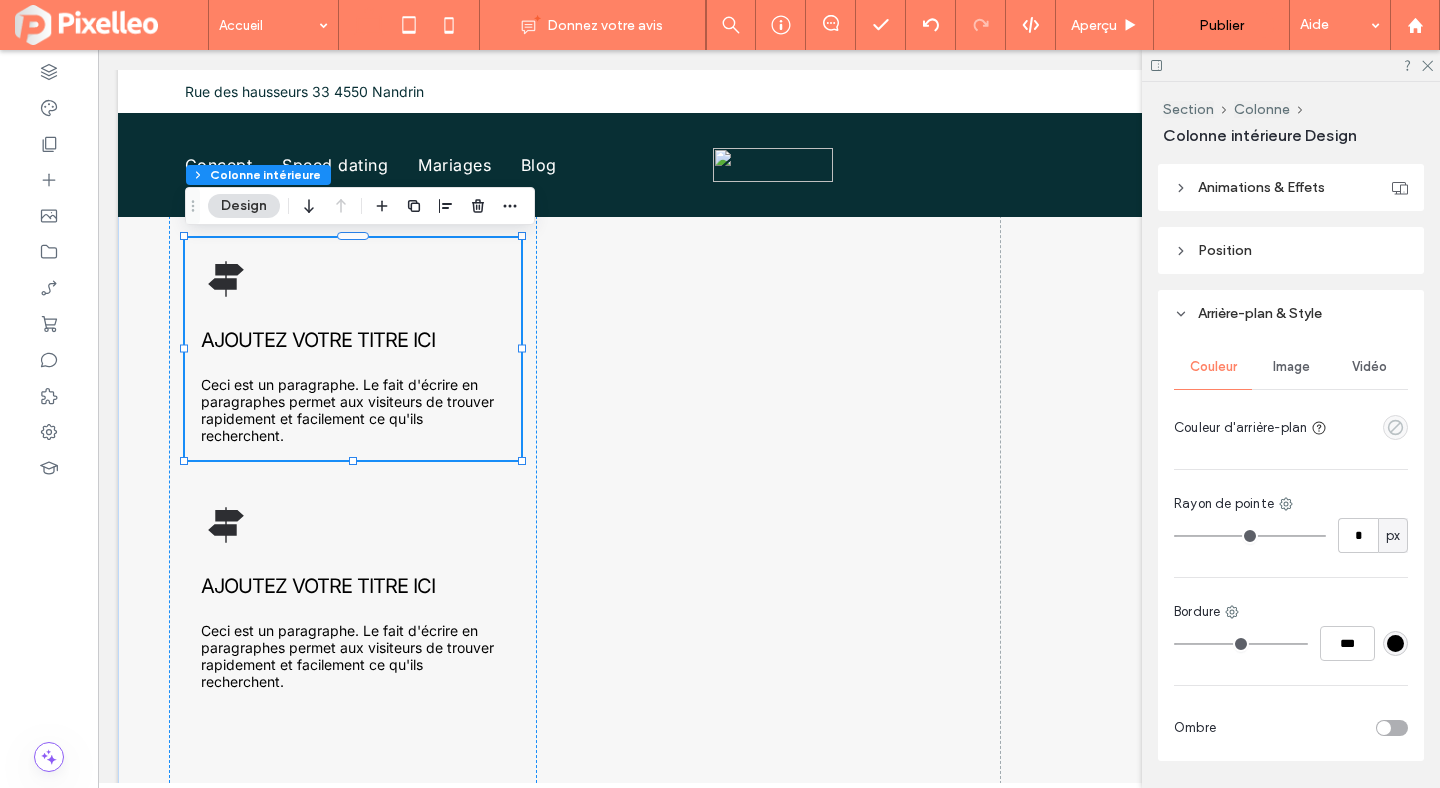 click 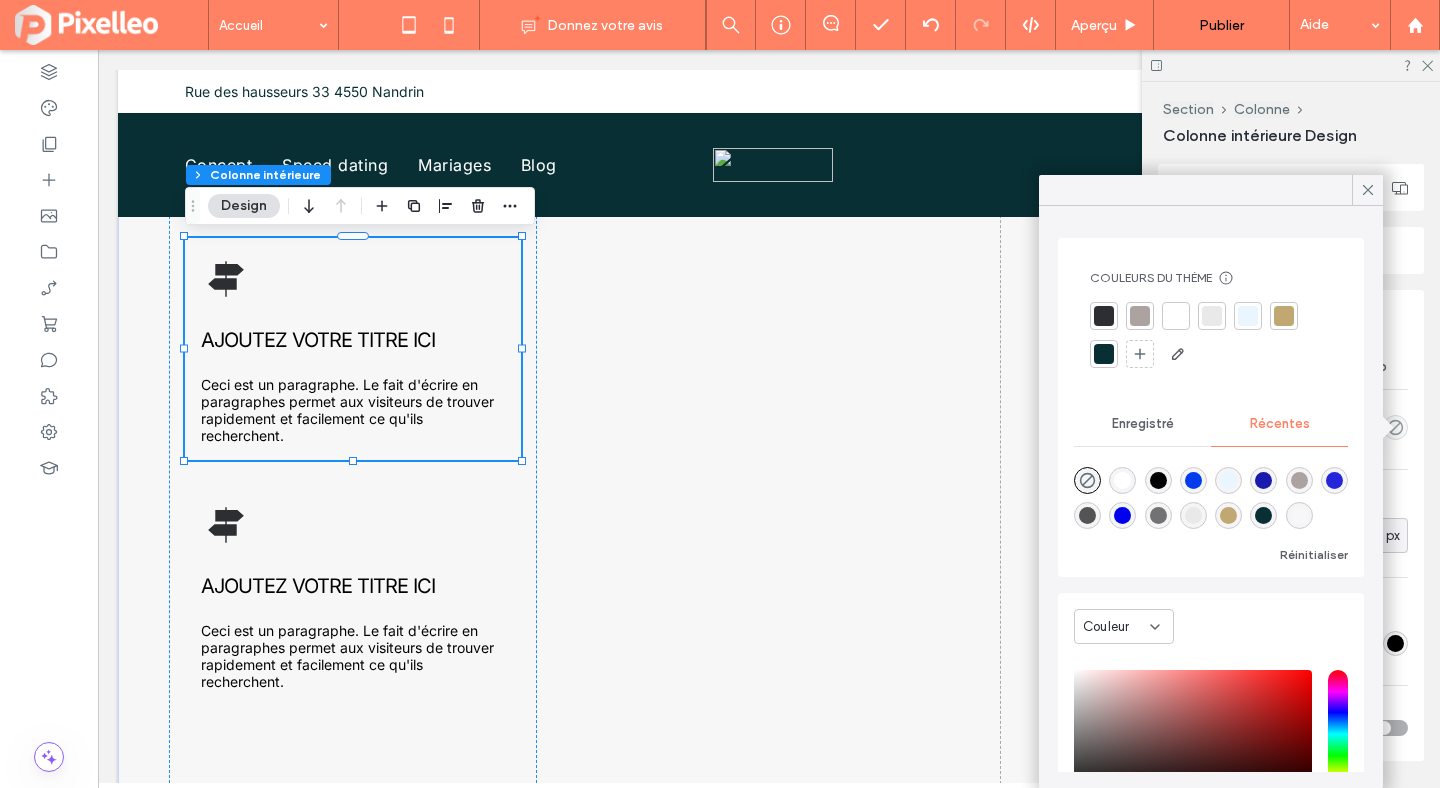 click at bounding box center [1122, 480] 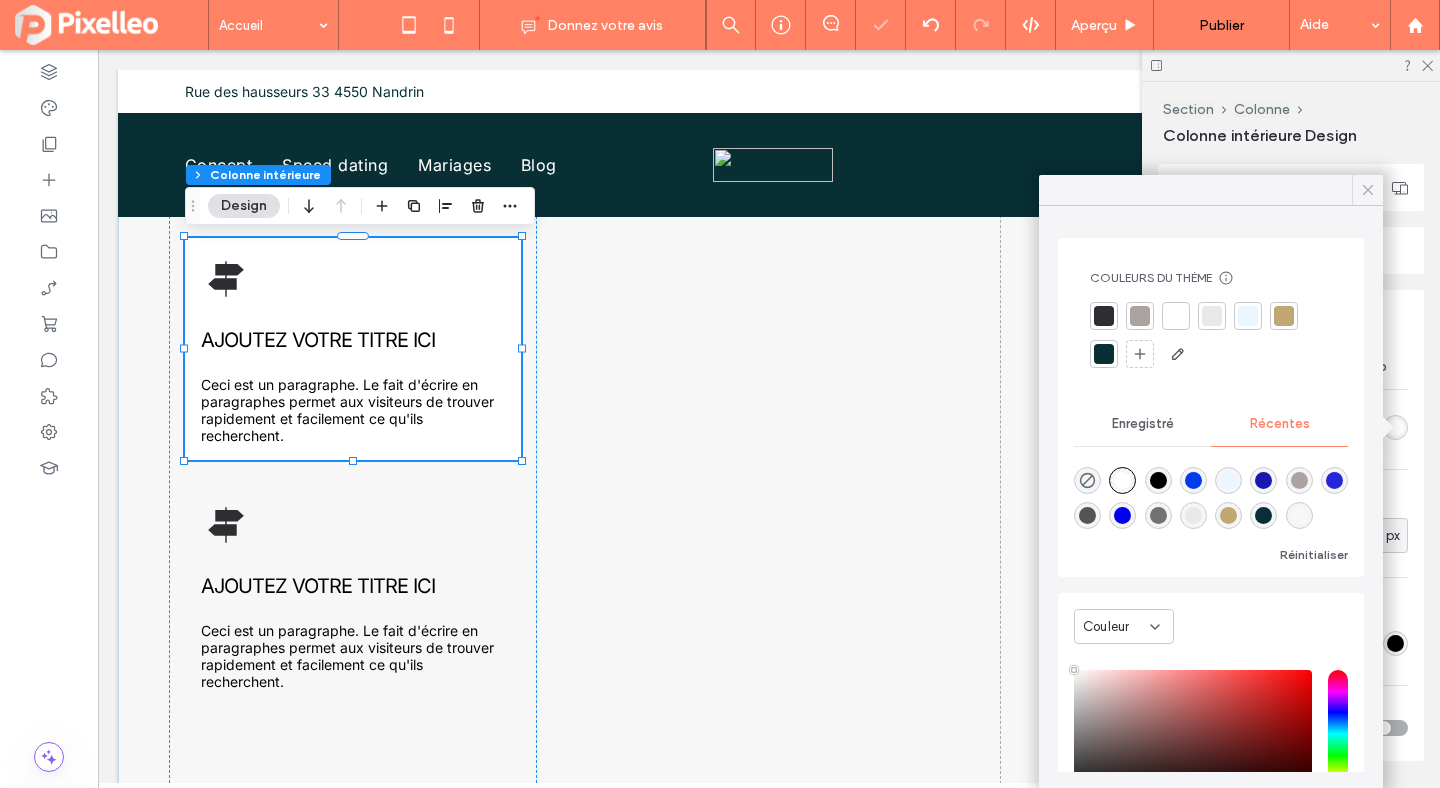 click 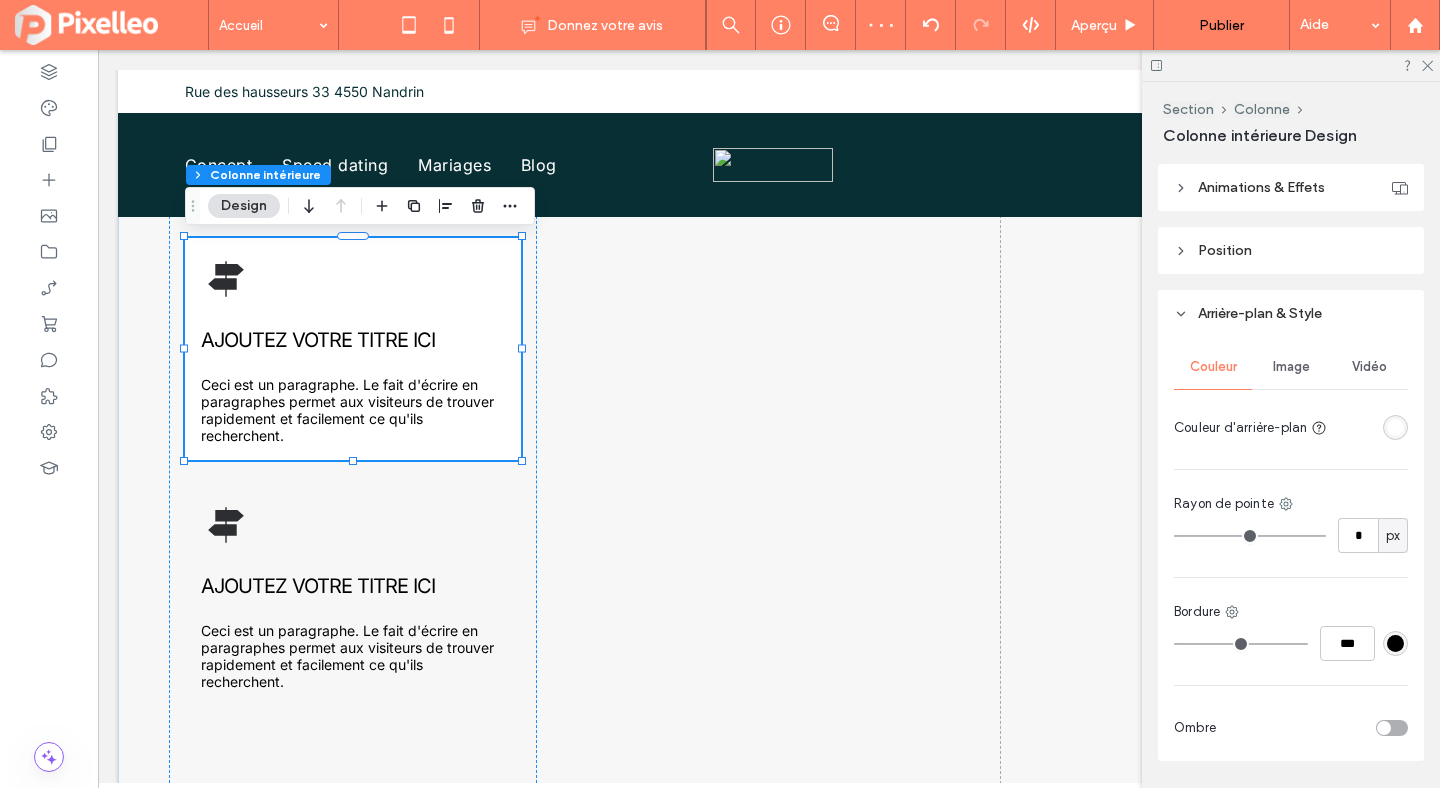 scroll, scrollTop: 980, scrollLeft: 0, axis: vertical 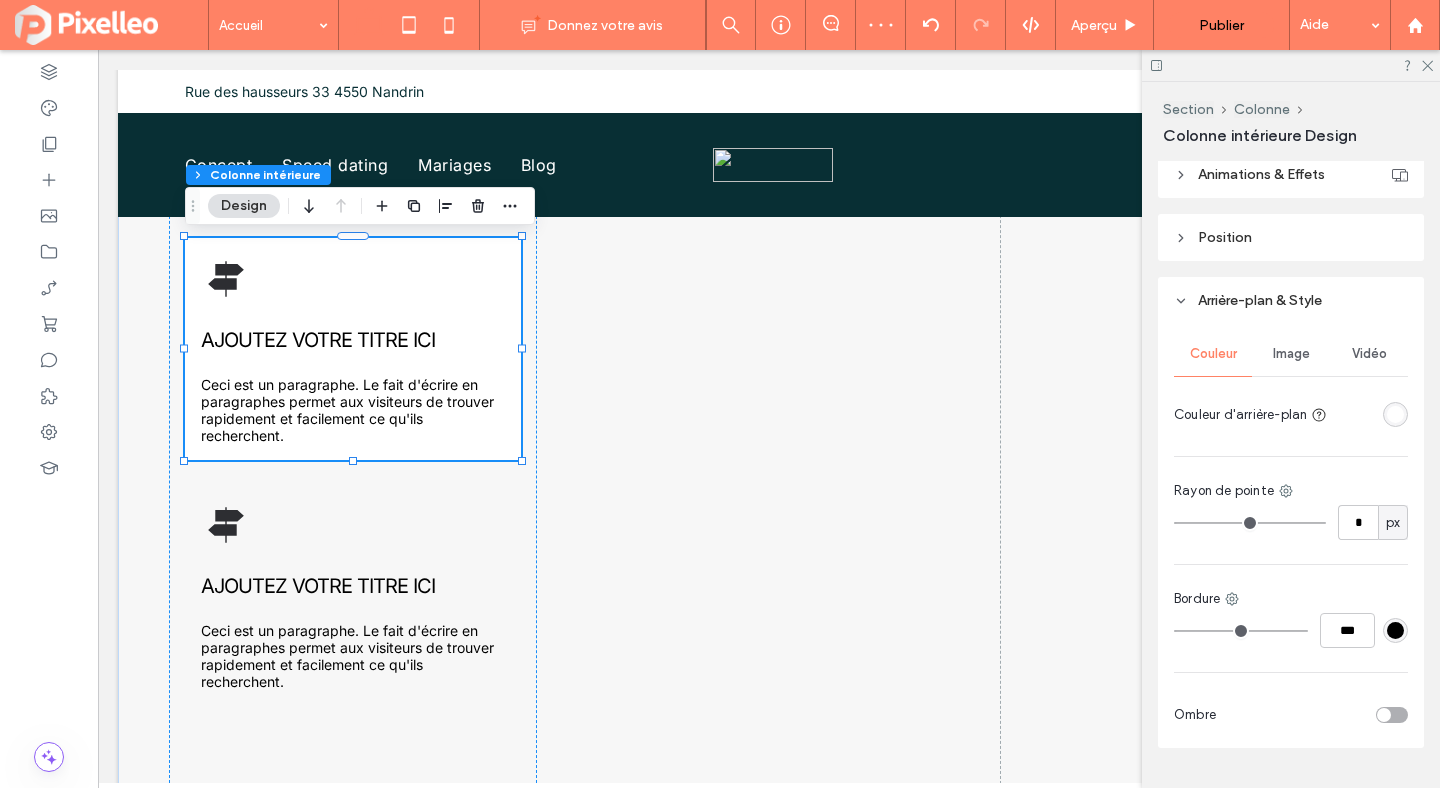 type on "*" 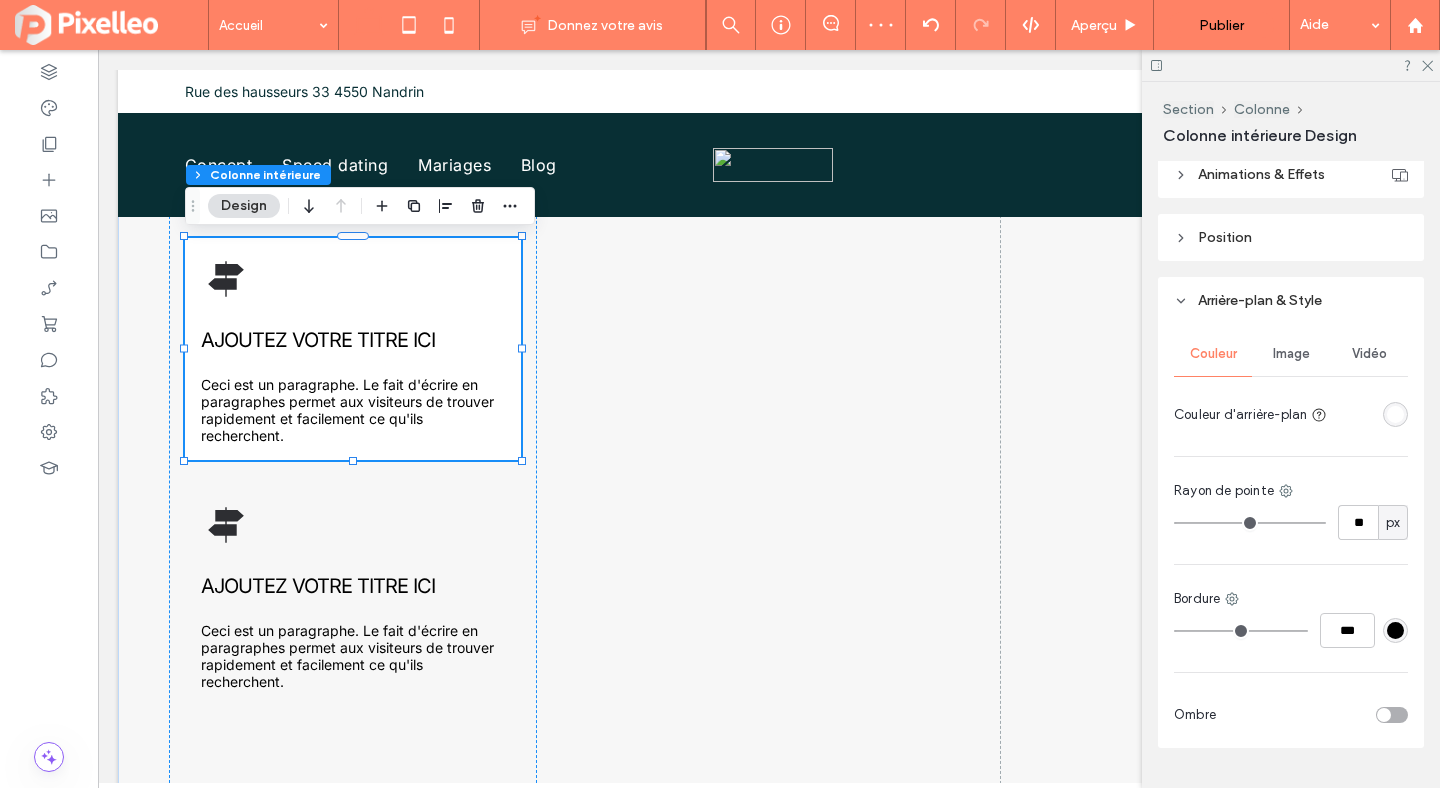 type on "**" 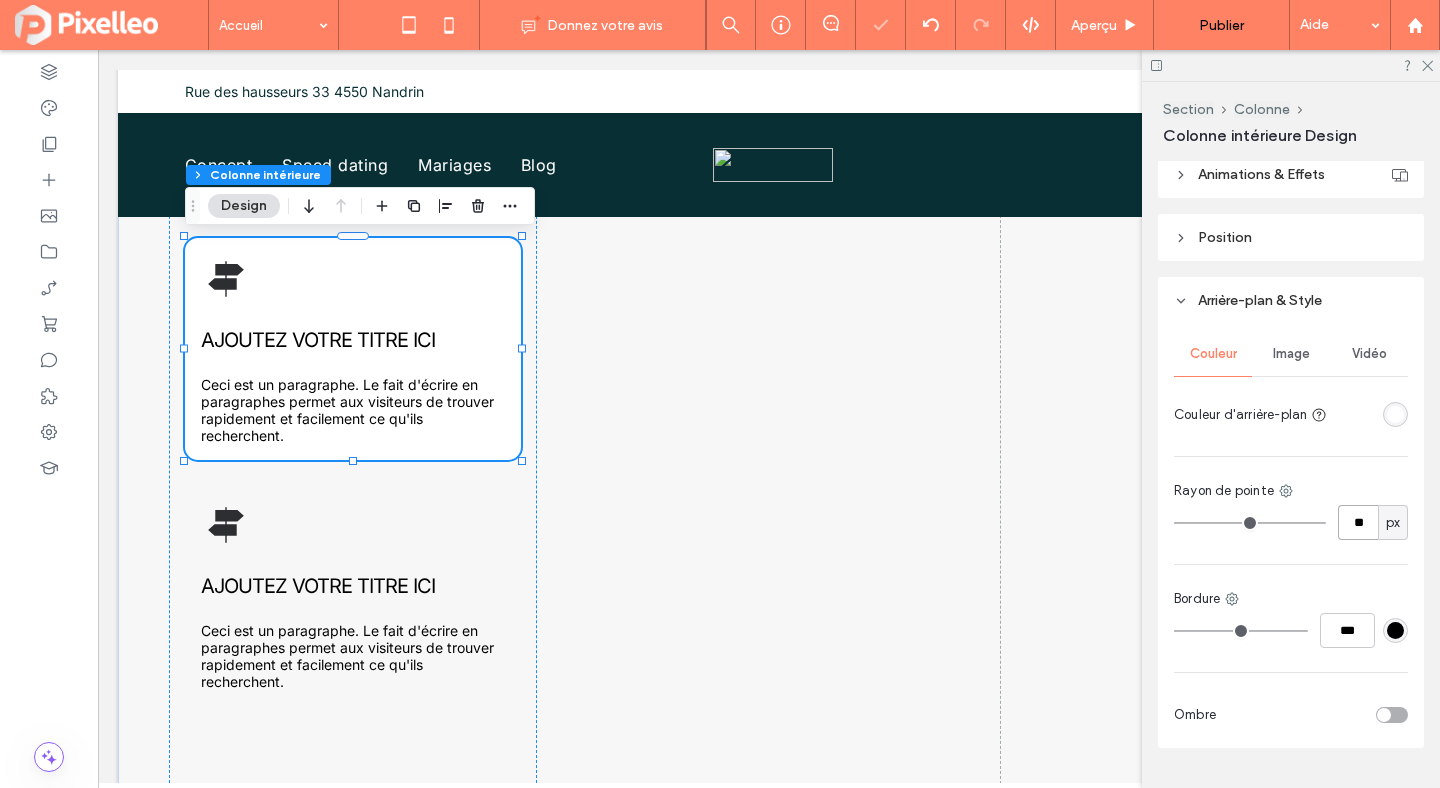 click on "**" at bounding box center [1358, 522] 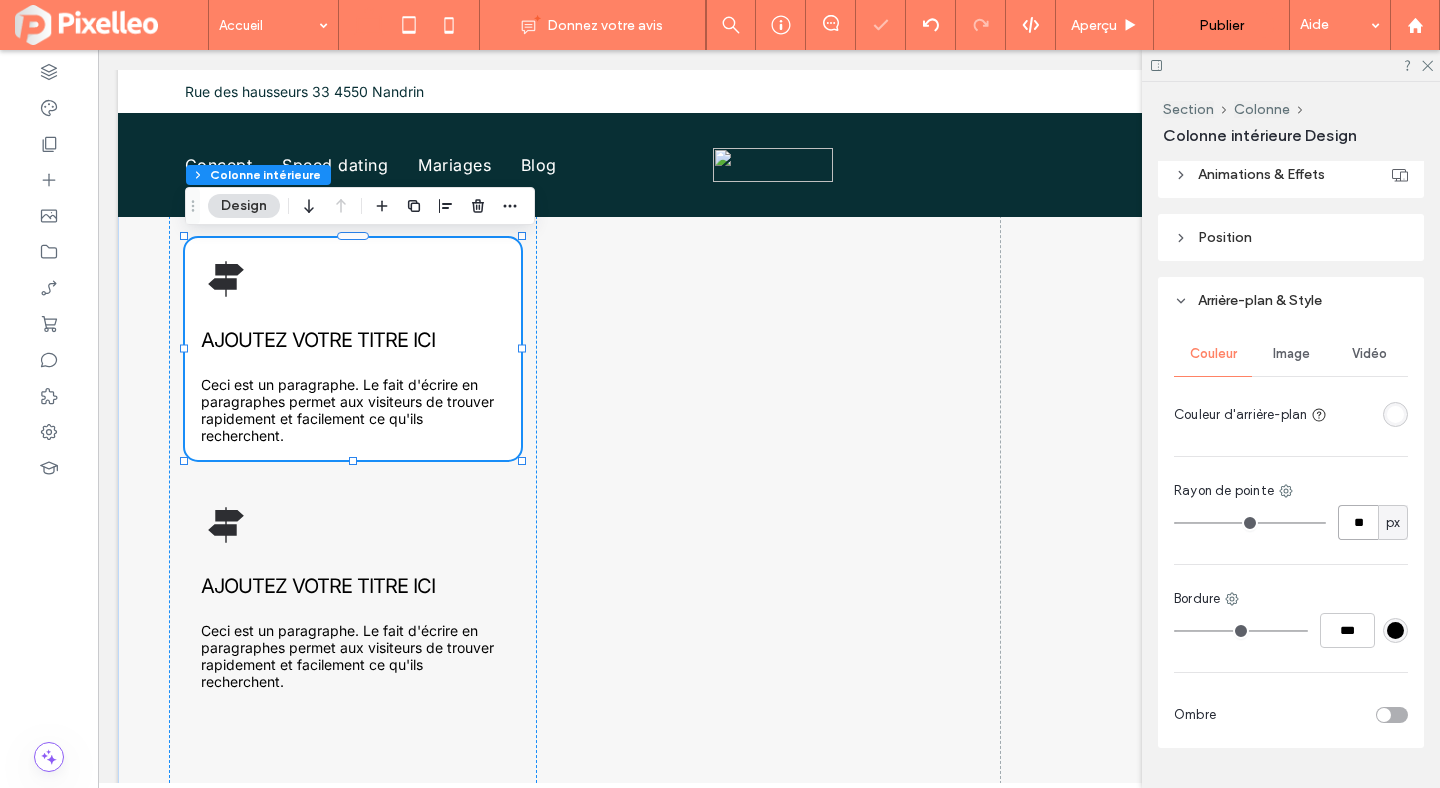 click on "**" at bounding box center [1358, 522] 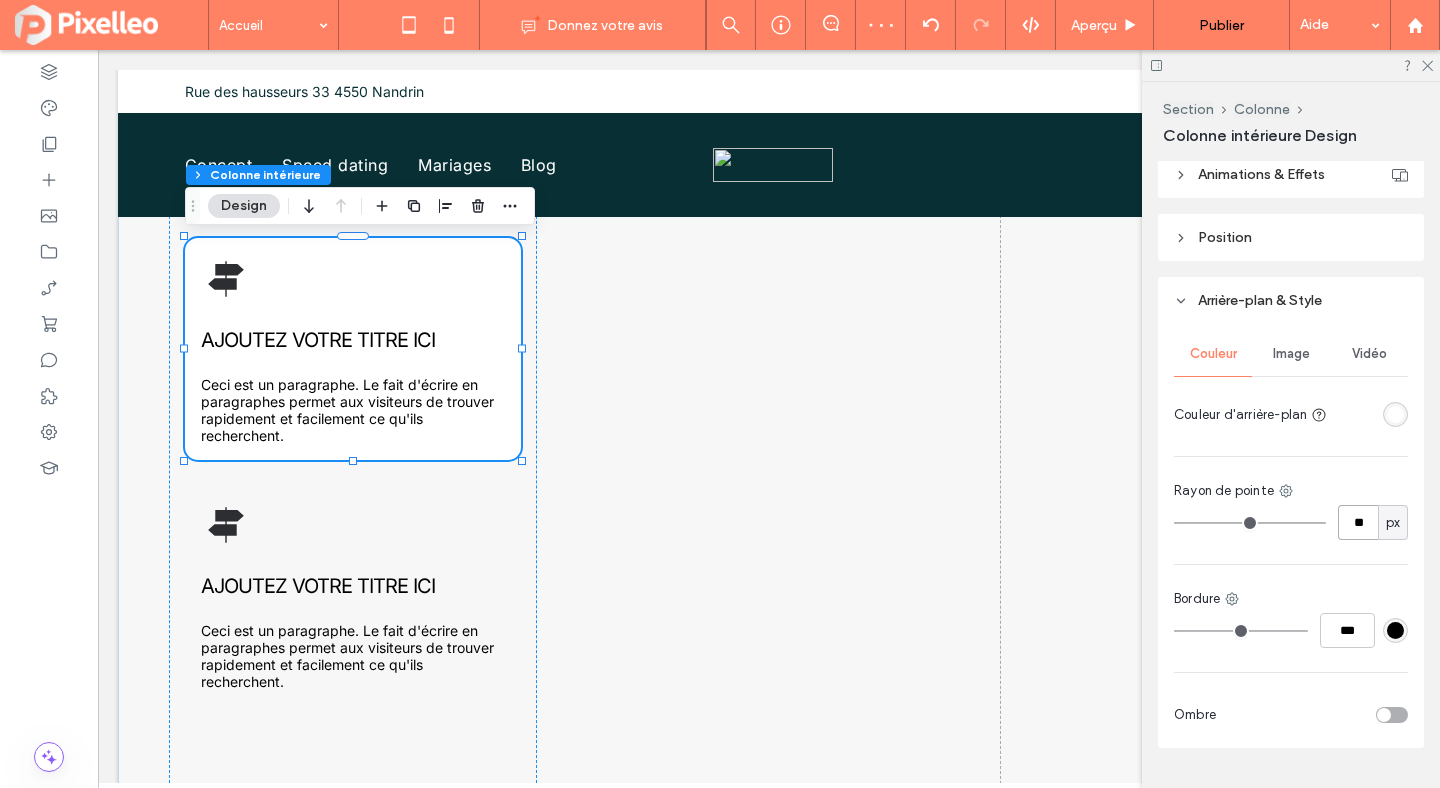type on "**" 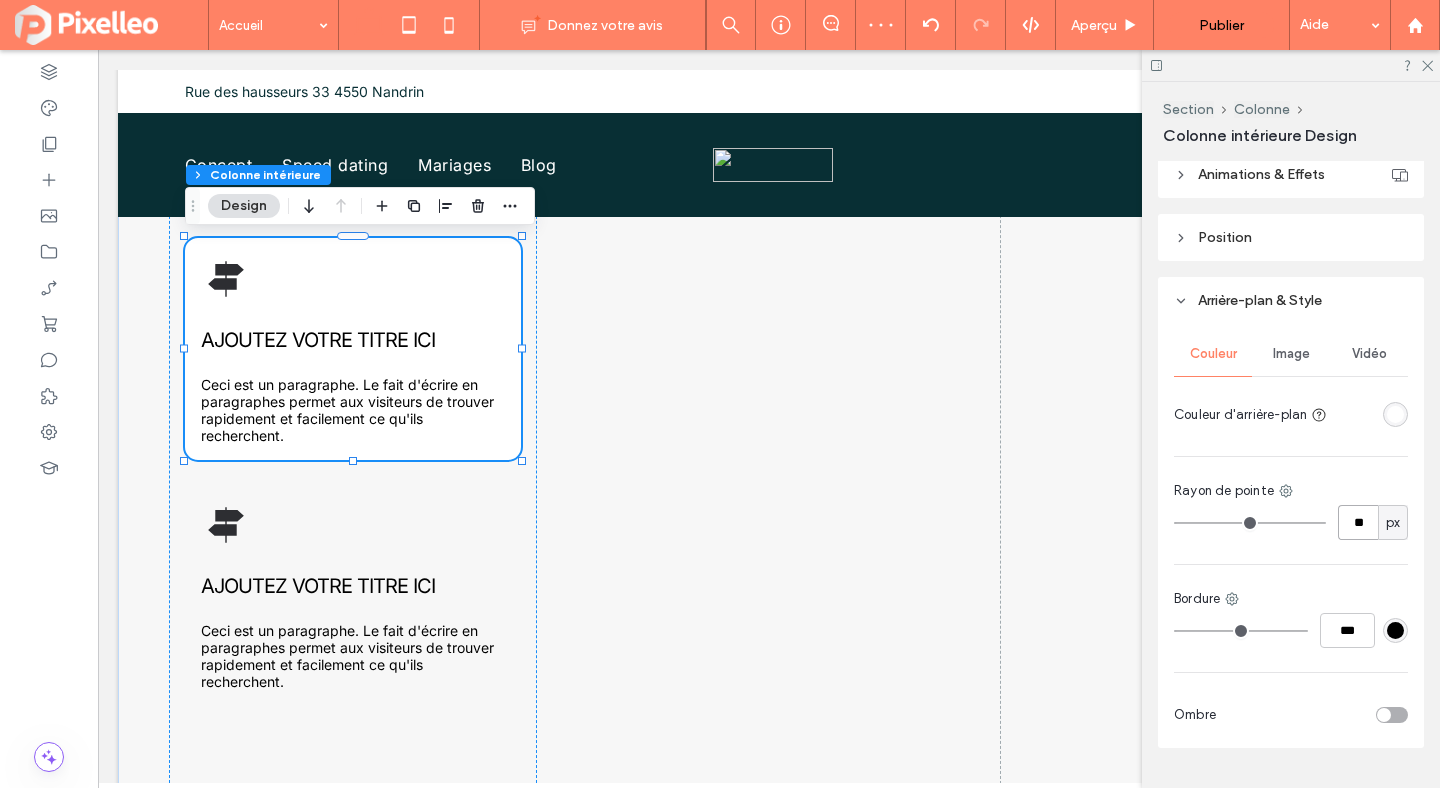 type on "**" 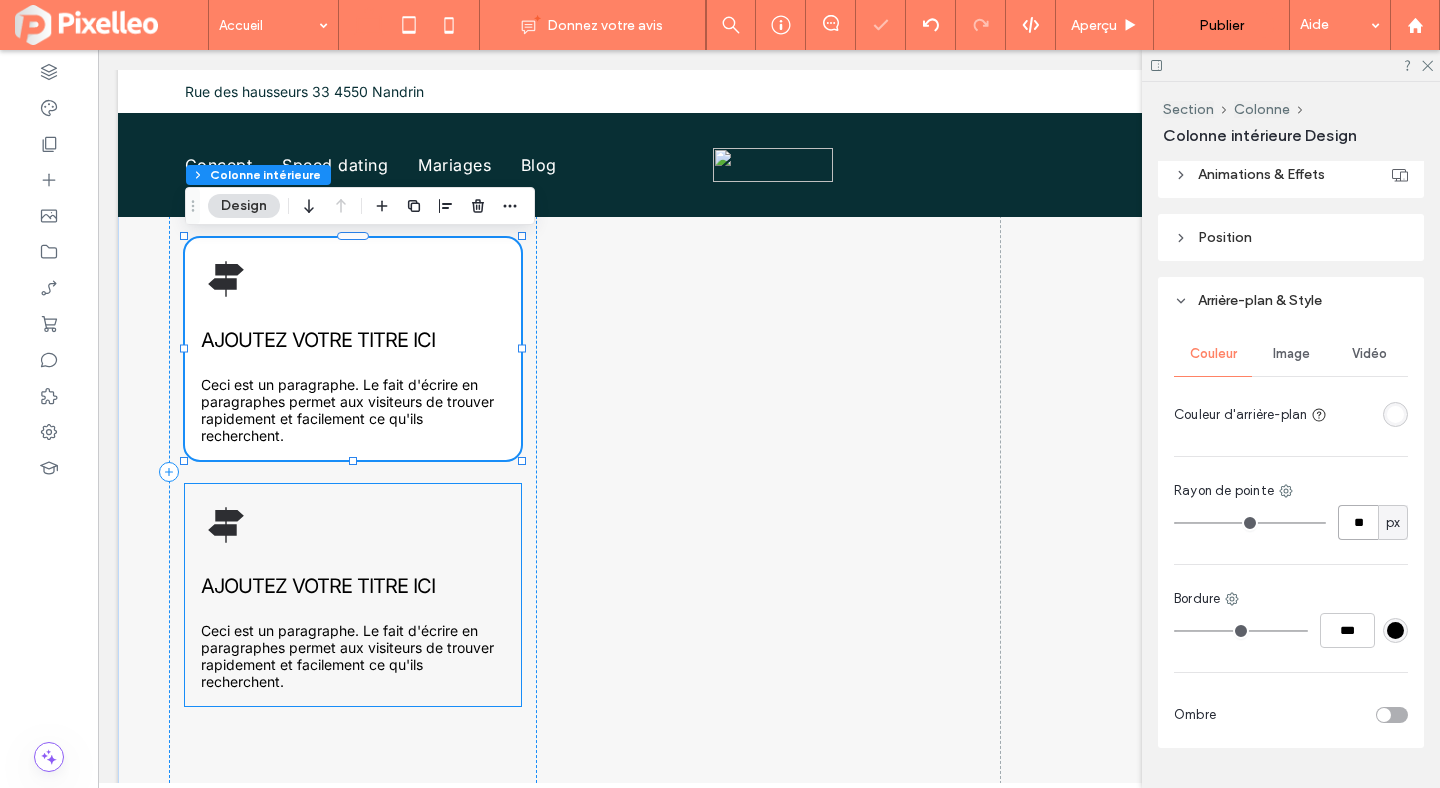 click on "AJOUTEZ VOTRE TITRE ICI
Ceci est un paragraphe. Le fait d'écrire en paragraphes permet aux visiteurs de trouver rapidement et facilement ce qu'ils recherchent." at bounding box center [353, 595] 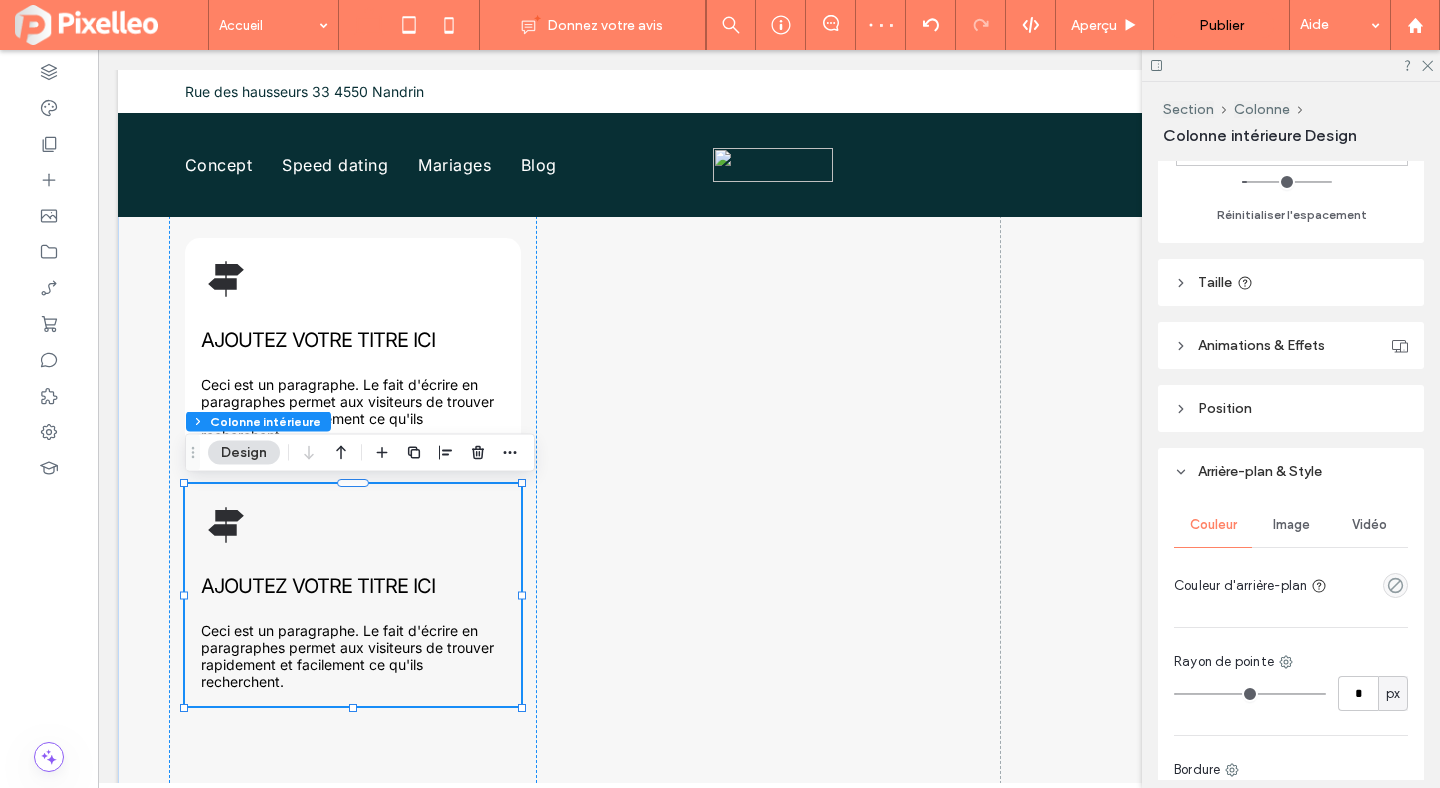 scroll, scrollTop: 1028, scrollLeft: 0, axis: vertical 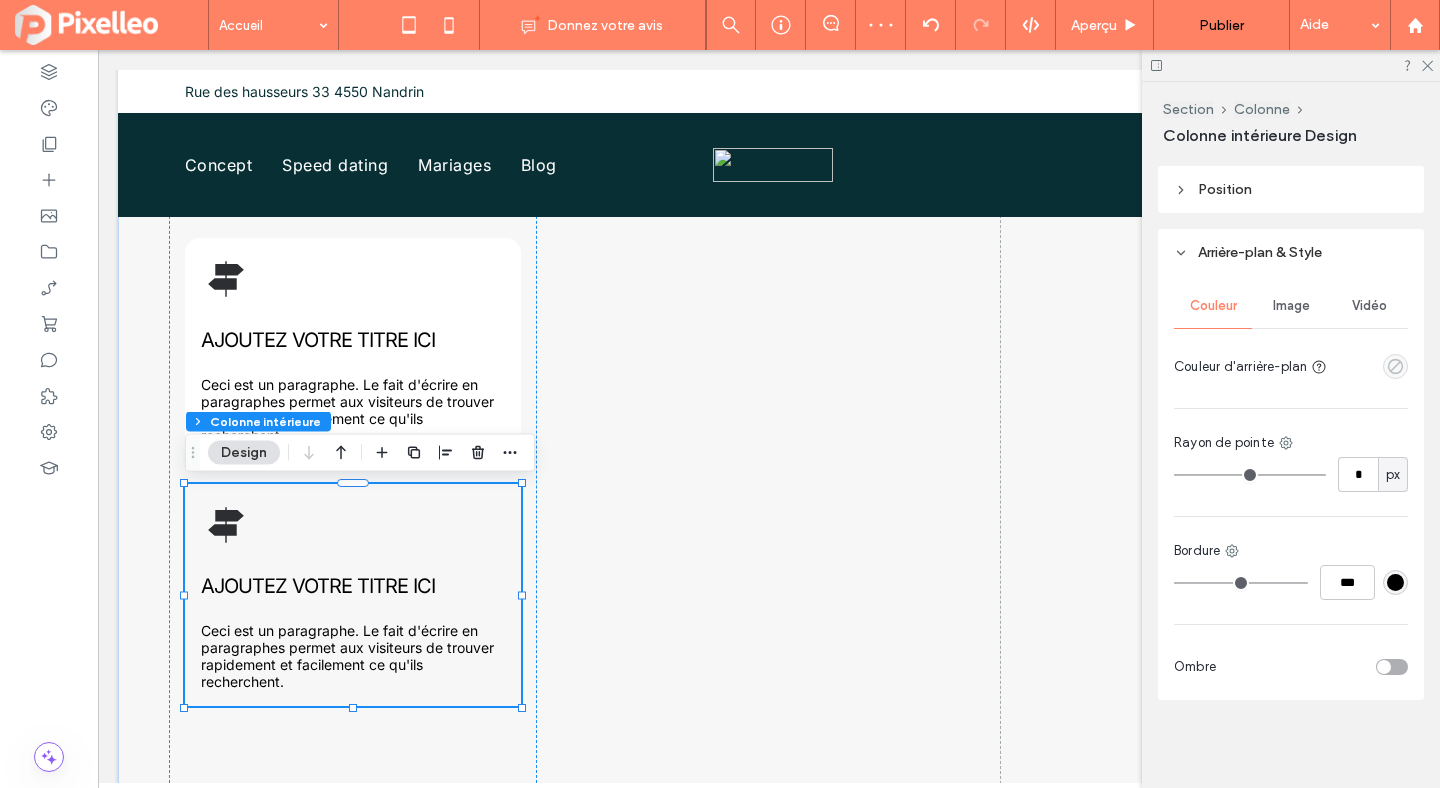 click 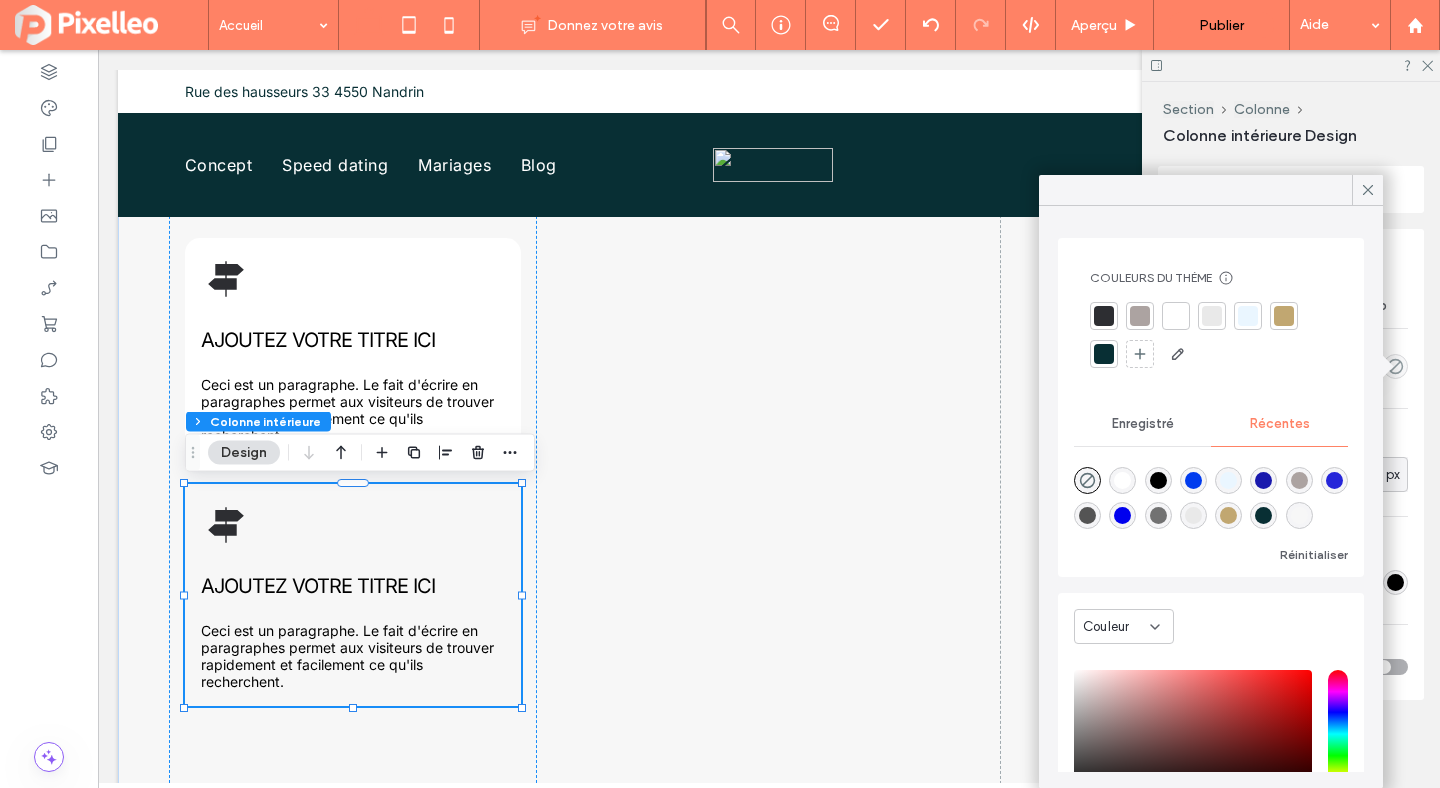 click at bounding box center [1122, 480] 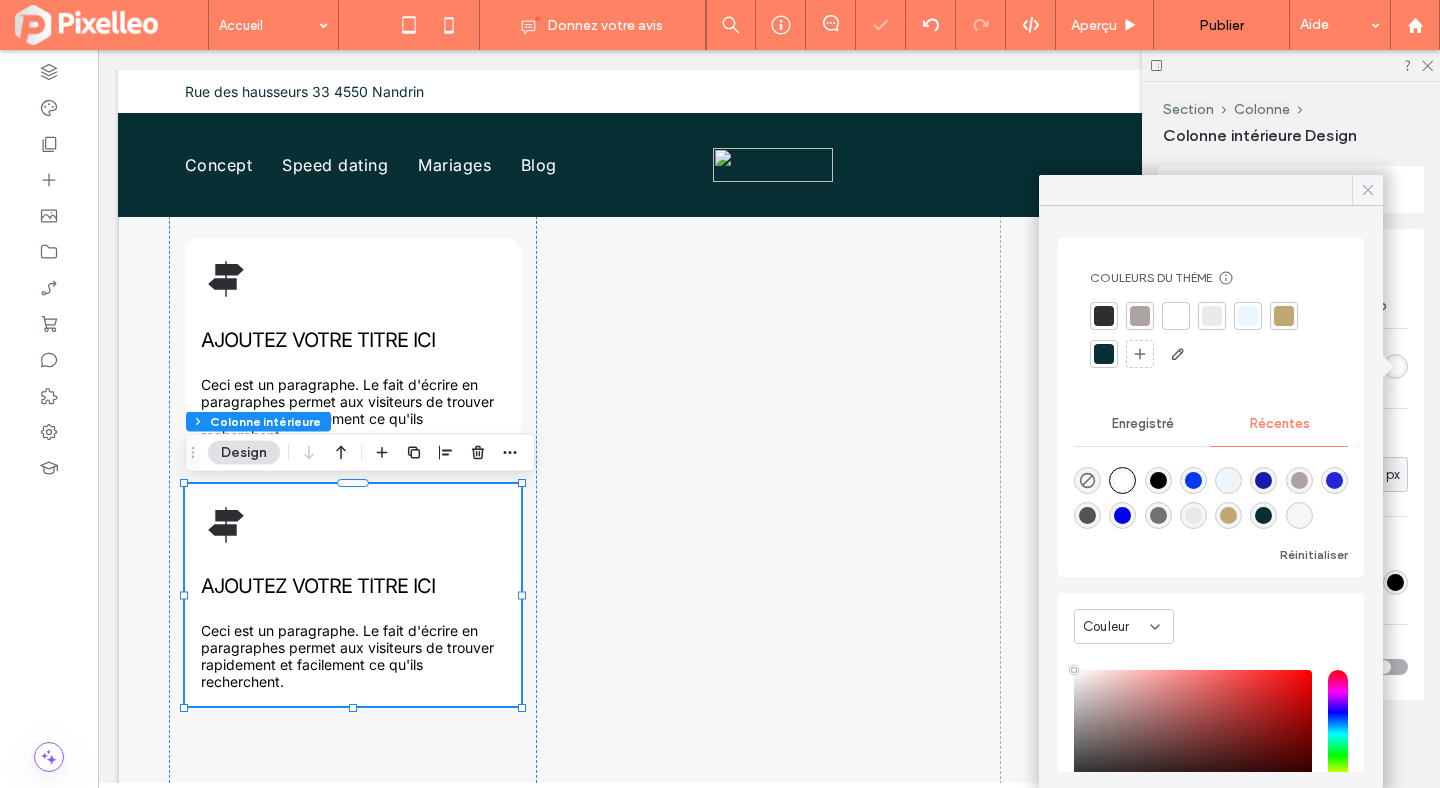 click at bounding box center (1368, 190) 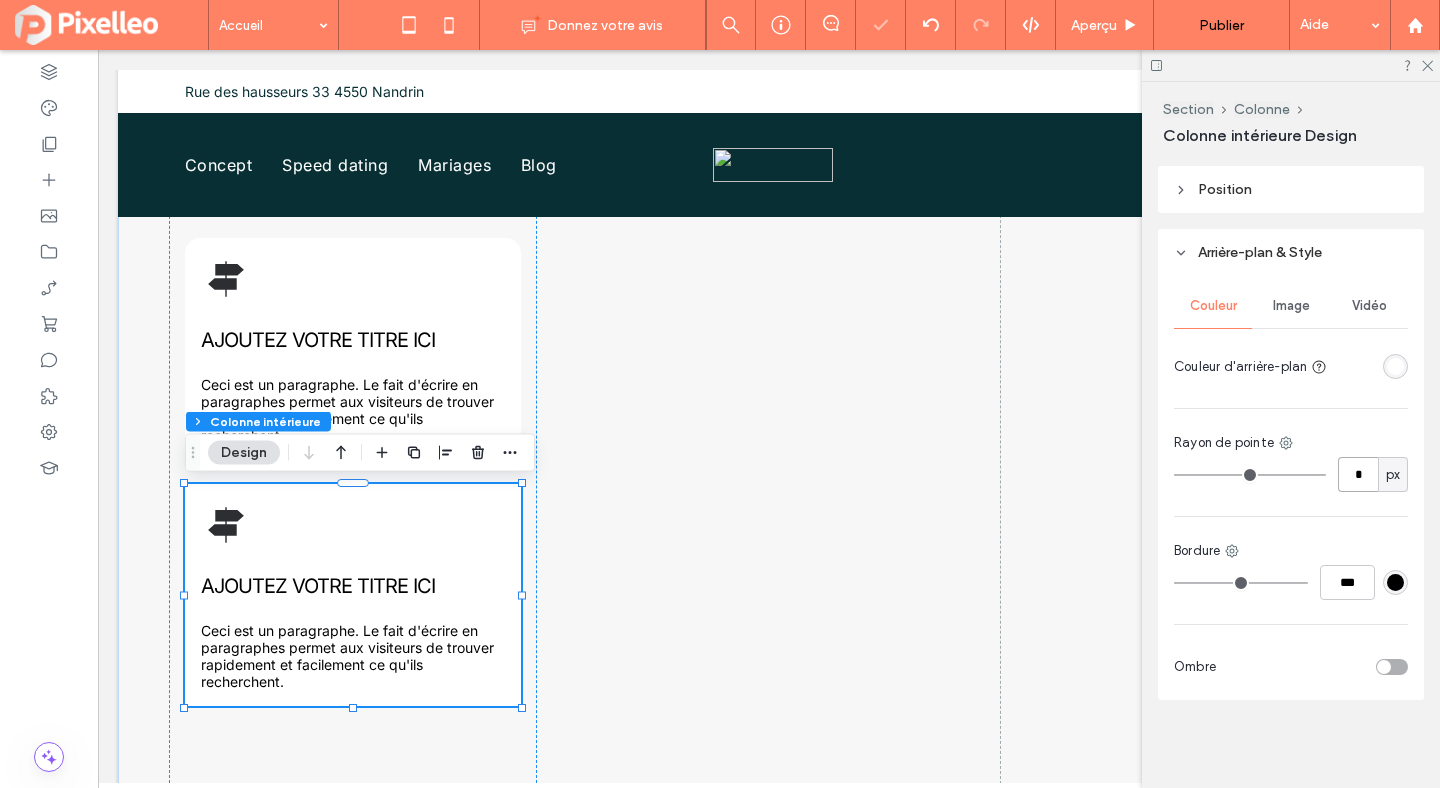 click on "*" at bounding box center [1358, 474] 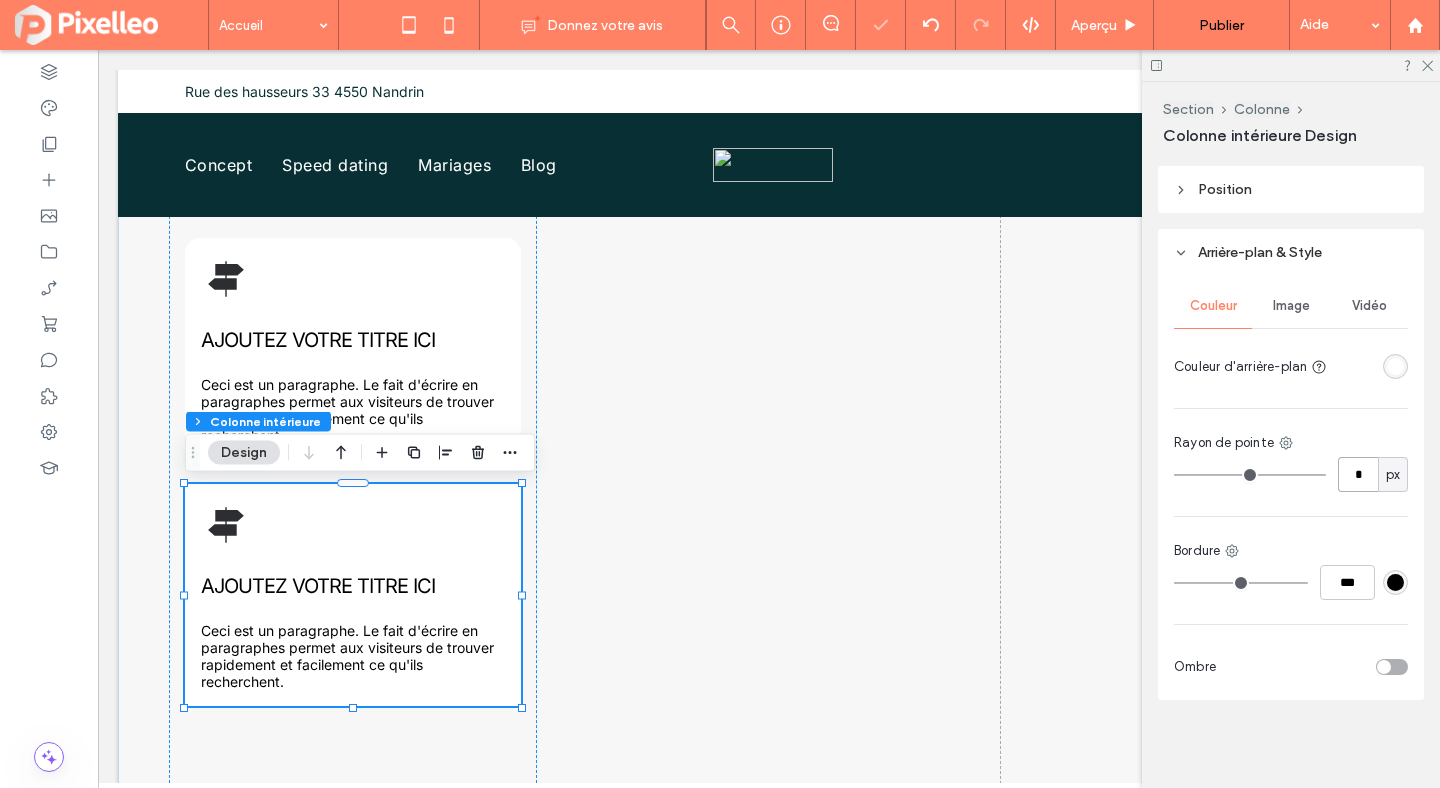 click on "*" at bounding box center [1358, 474] 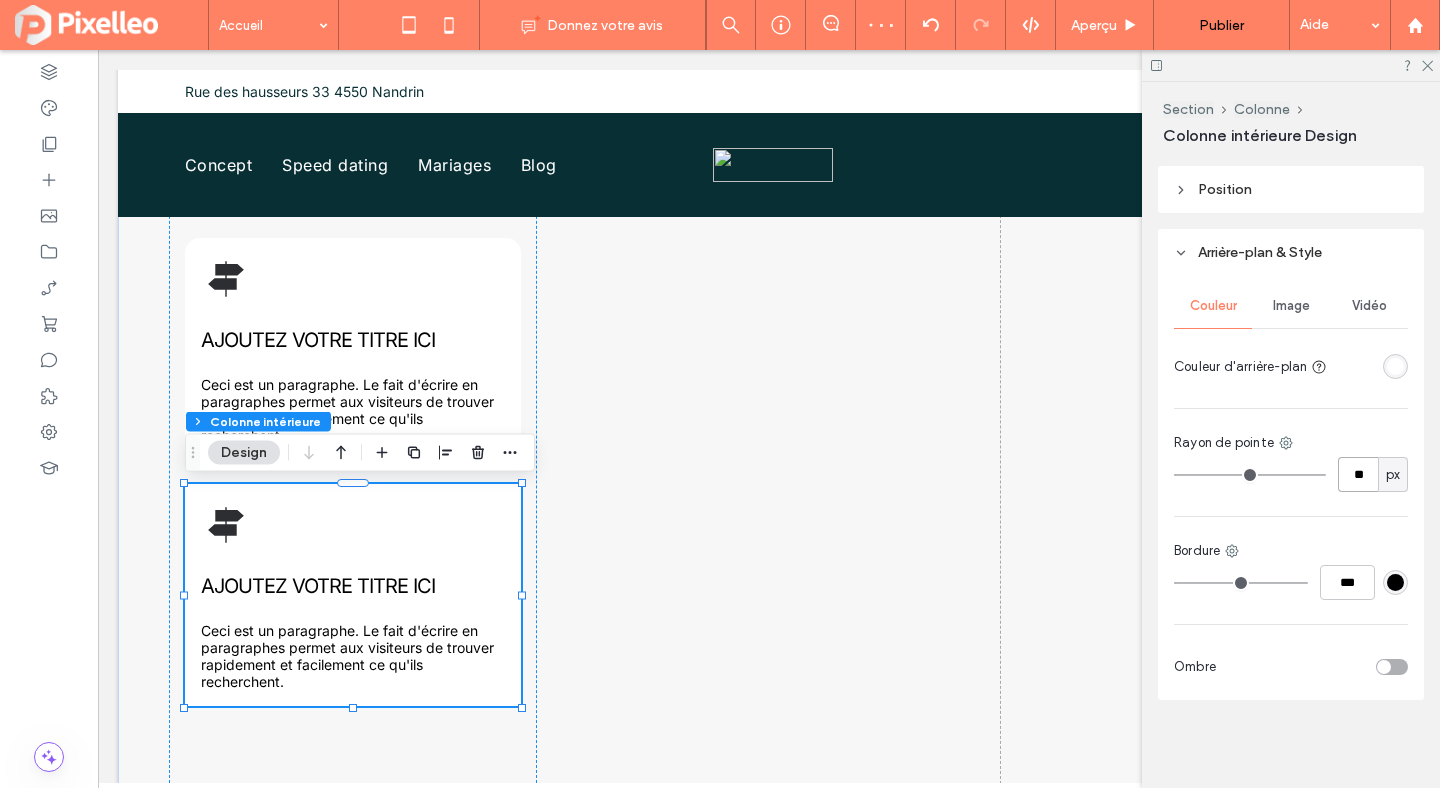 type on "**" 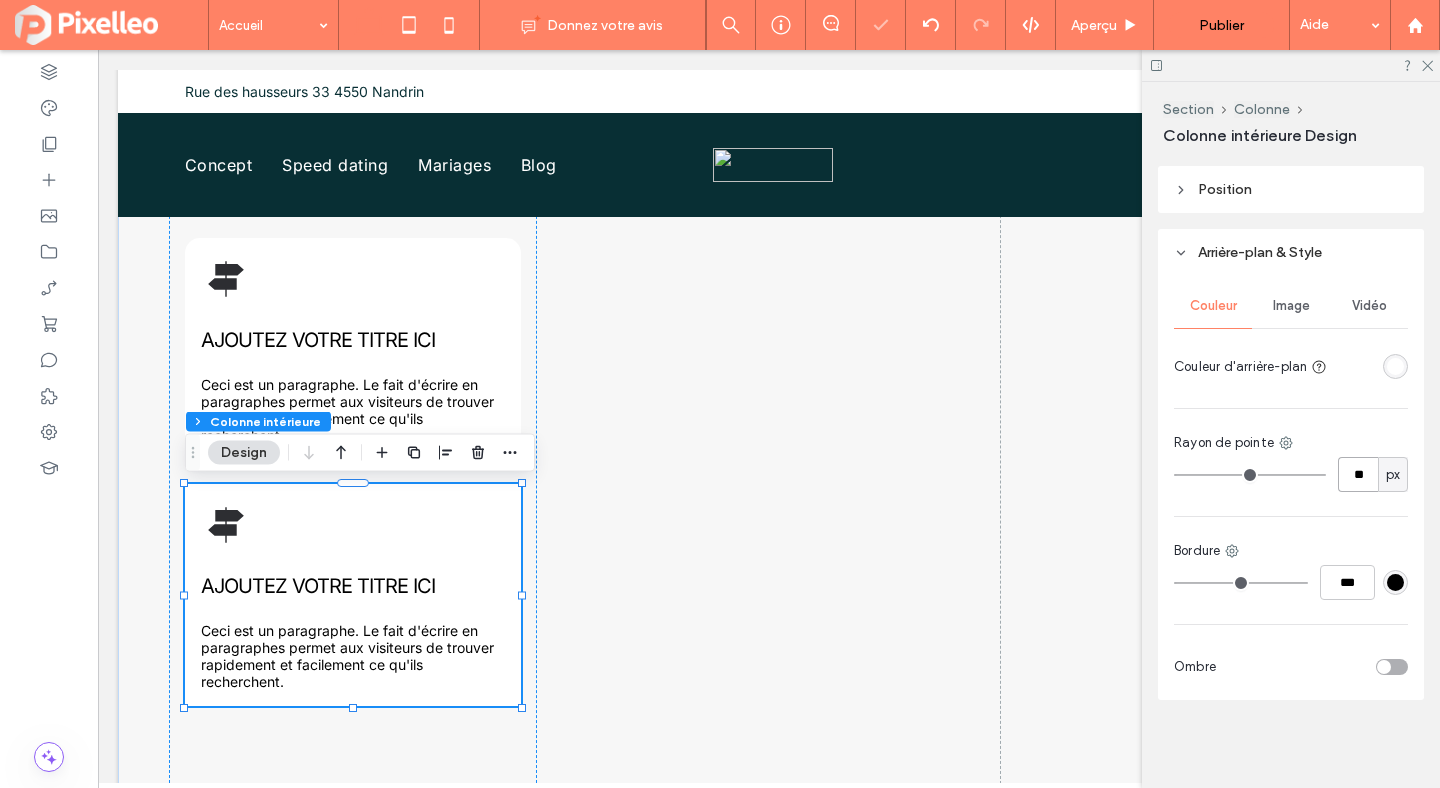 type on "**" 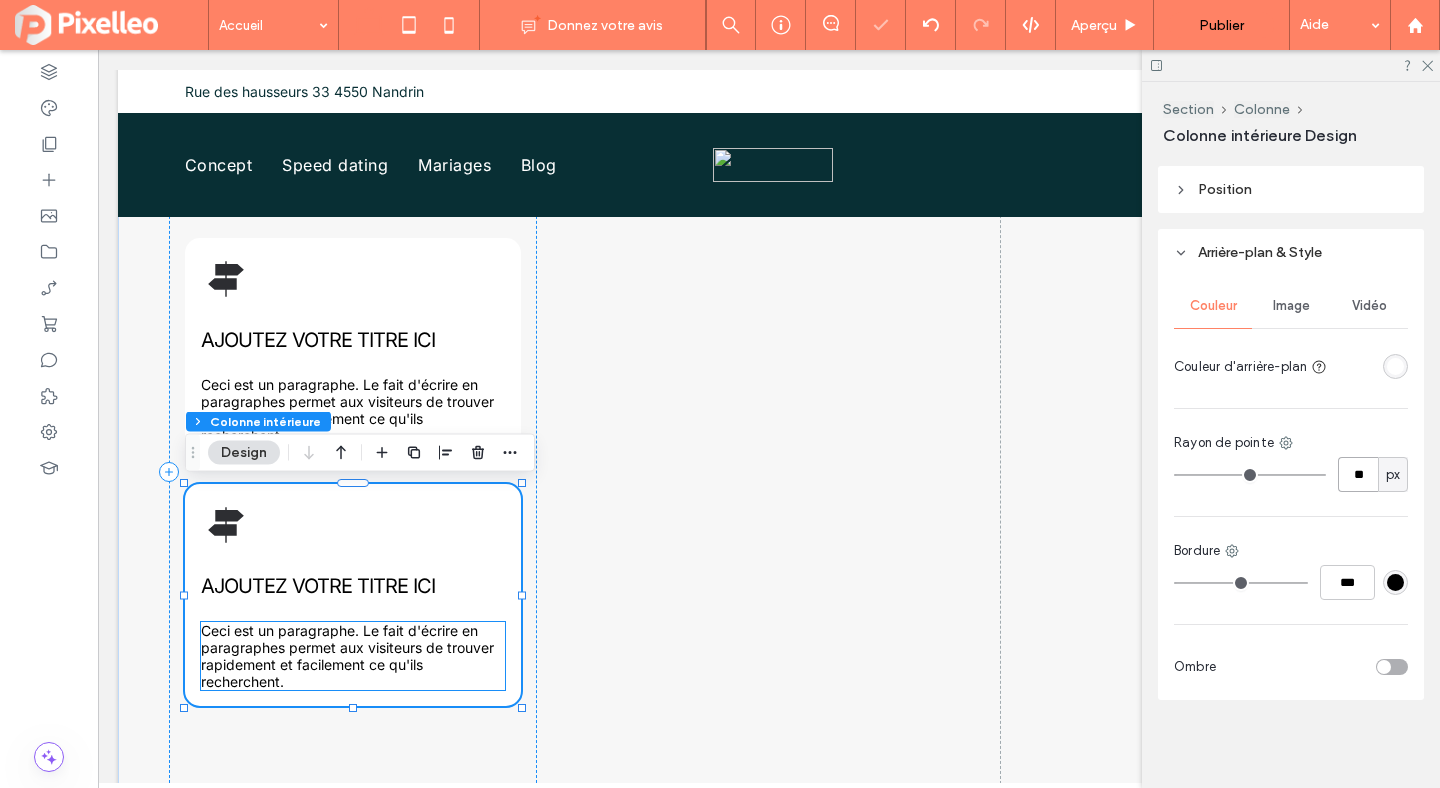 click on "Ceci est un paragraphe. Le fait d'écrire en paragraphes permet aux visiteurs de trouver rapidement et facilement ce qu'ils recherchent." at bounding box center [347, 656] 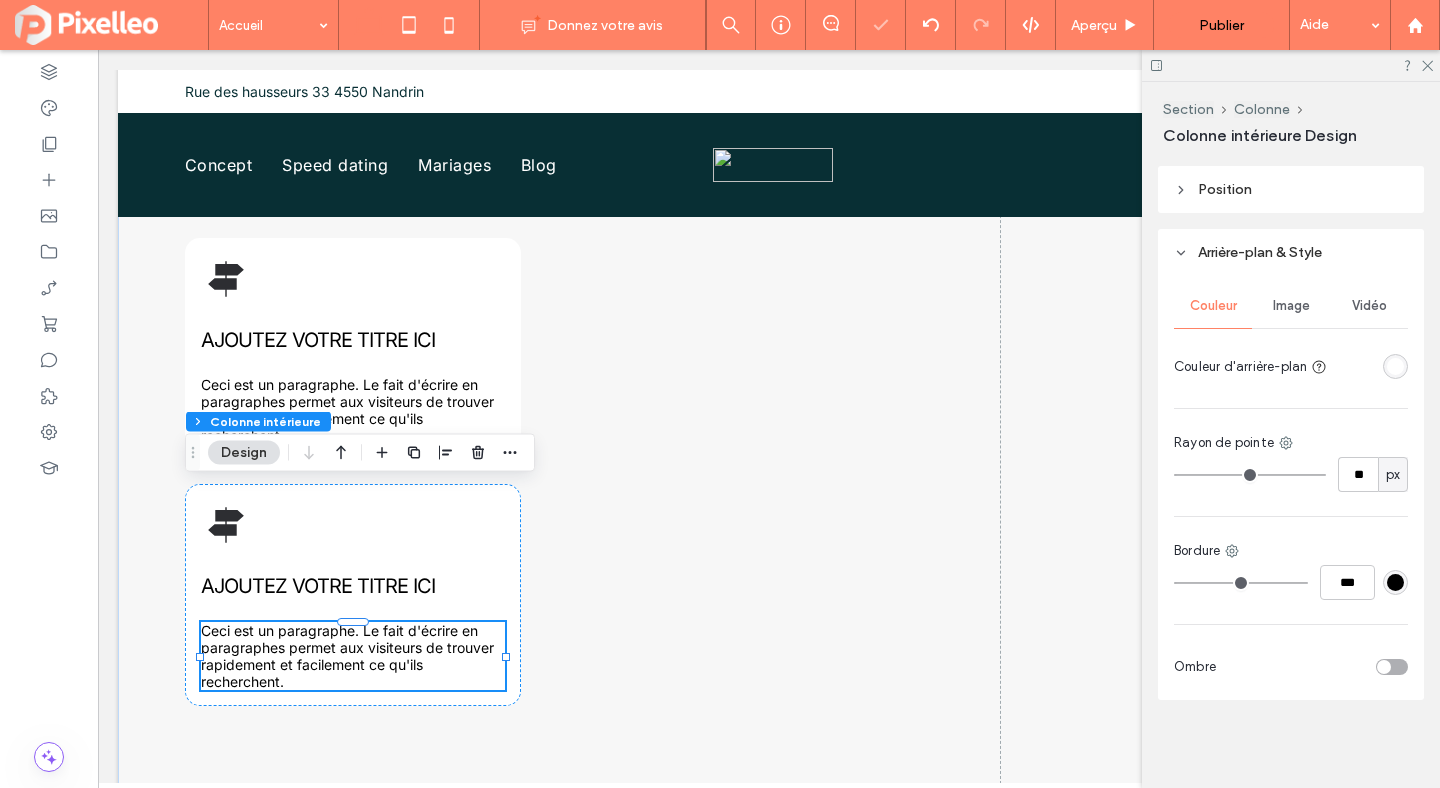 click on "Ceci est un paragraphe. Le fait d'écrire en paragraphes permet aux visiteurs de trouver rapidement et facilement ce qu'ils recherchent." at bounding box center (347, 656) 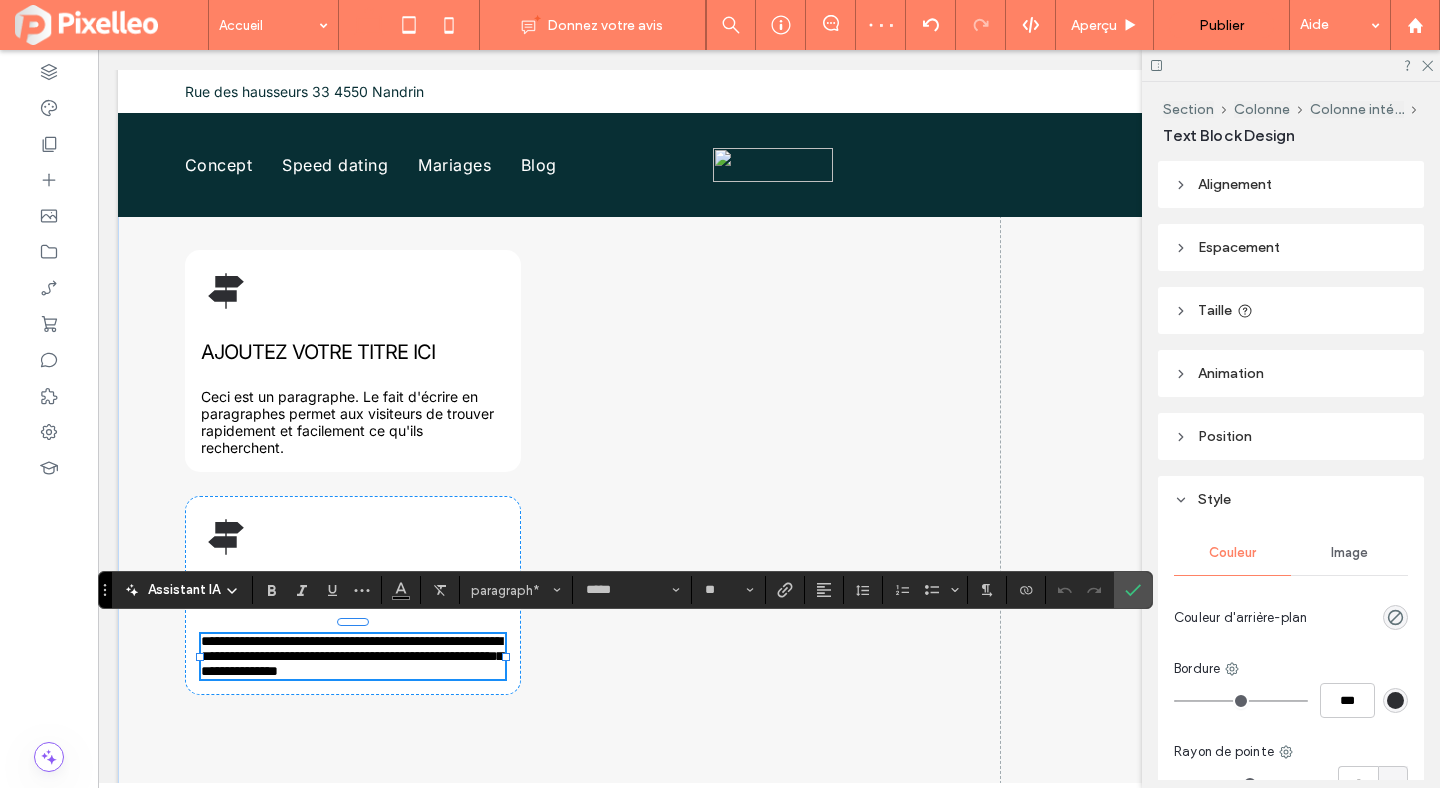 click on "**********" at bounding box center [353, 656] 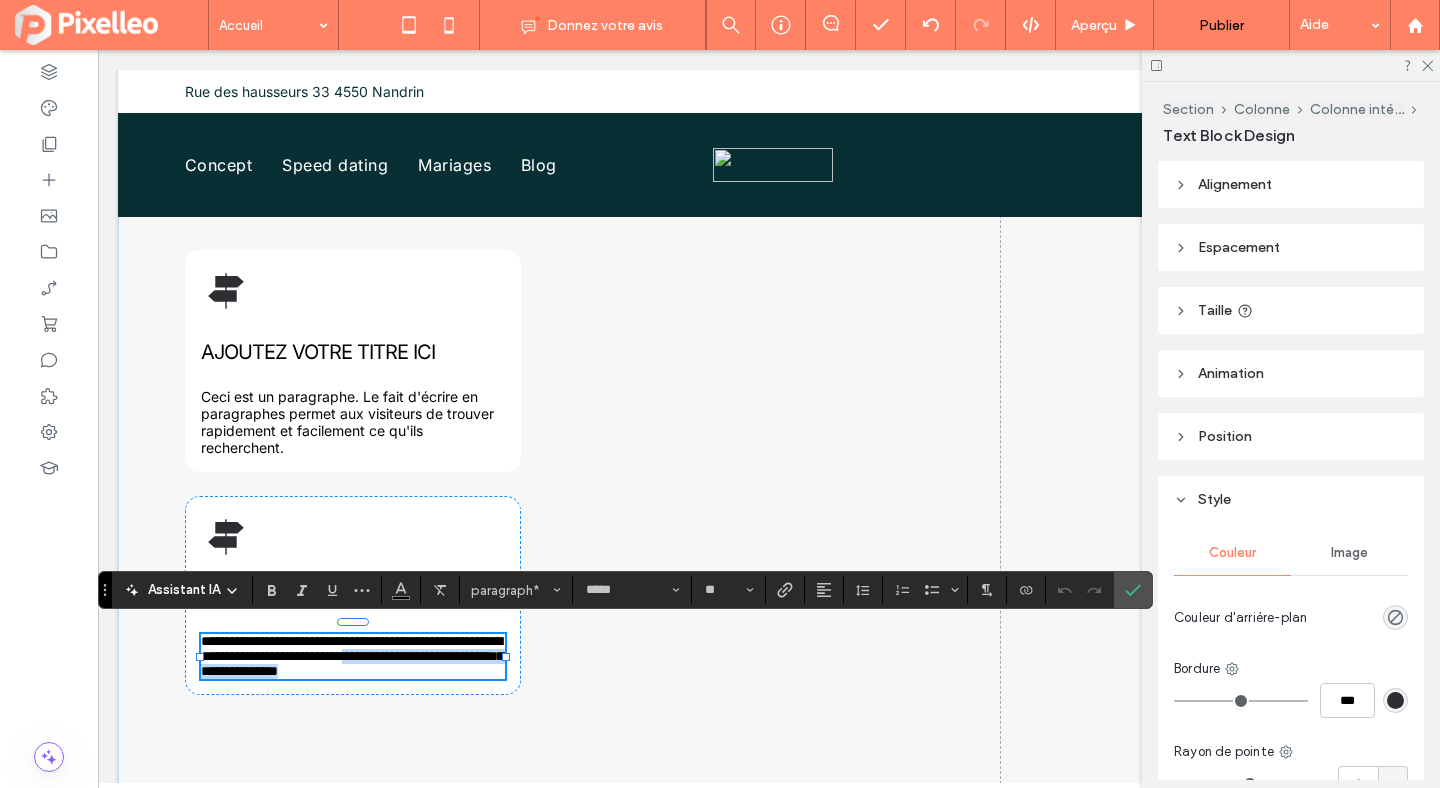 drag, startPoint x: 339, startPoint y: 682, endPoint x: 203, endPoint y: 662, distance: 137.46272 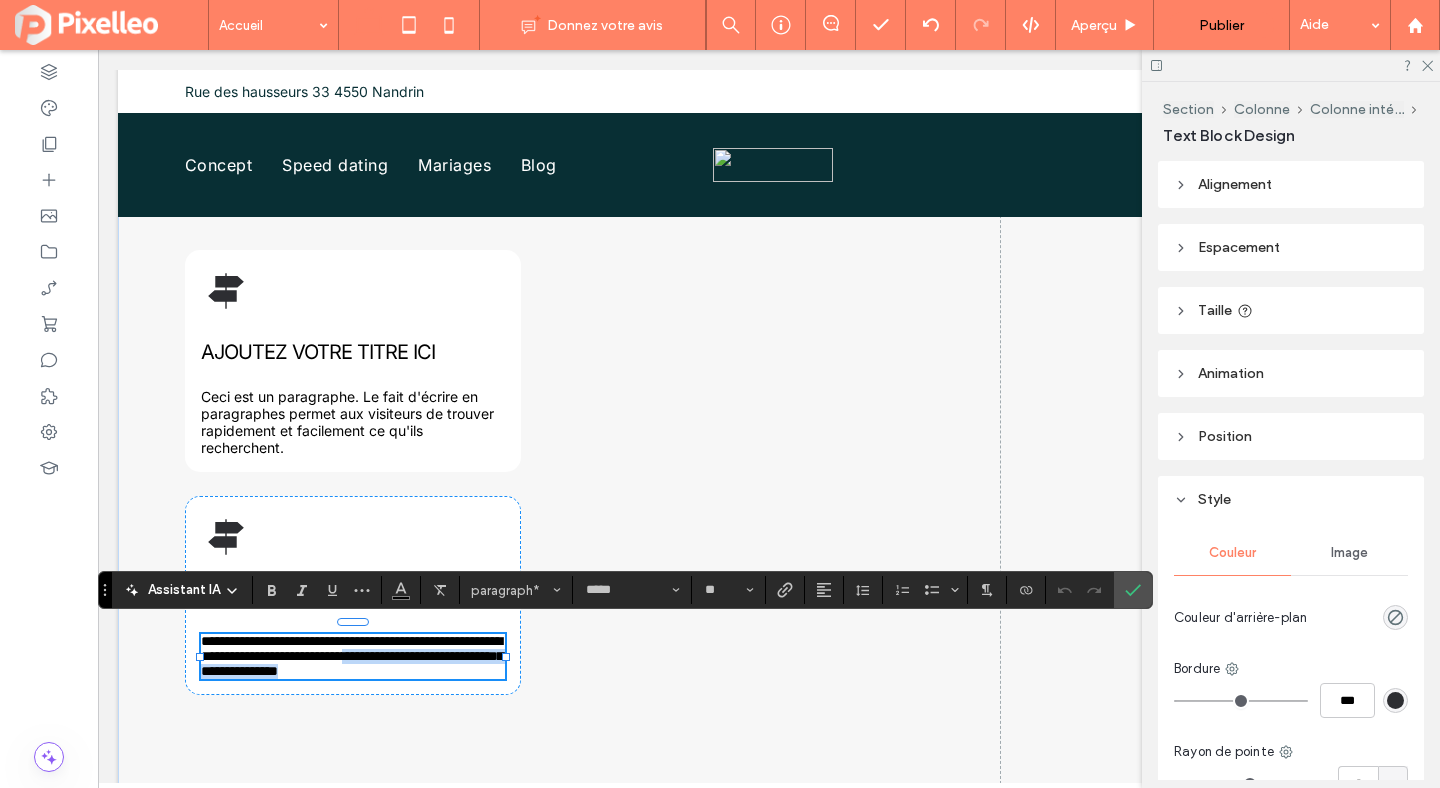 click on "**********" at bounding box center (353, 656) 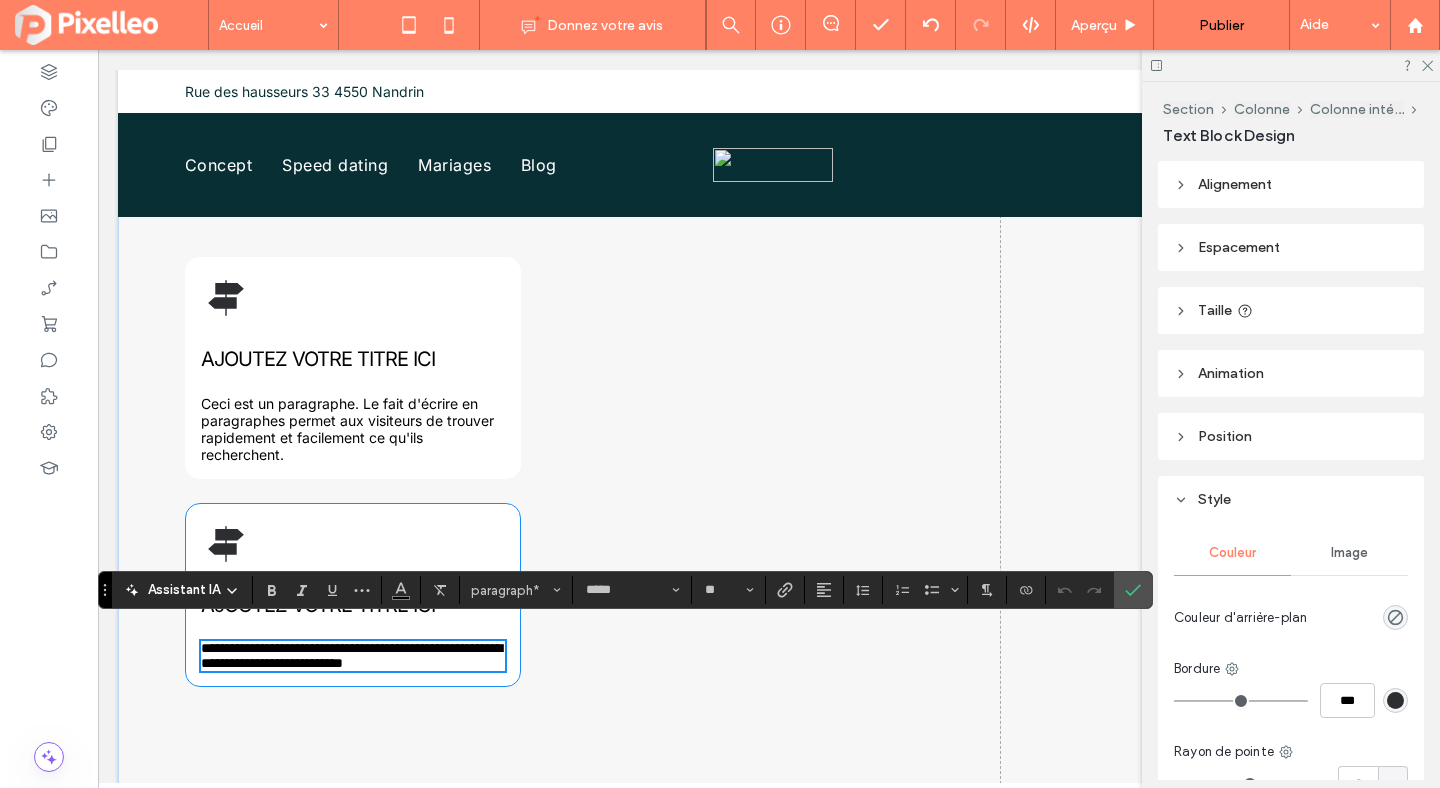 scroll, scrollTop: 1053, scrollLeft: 0, axis: vertical 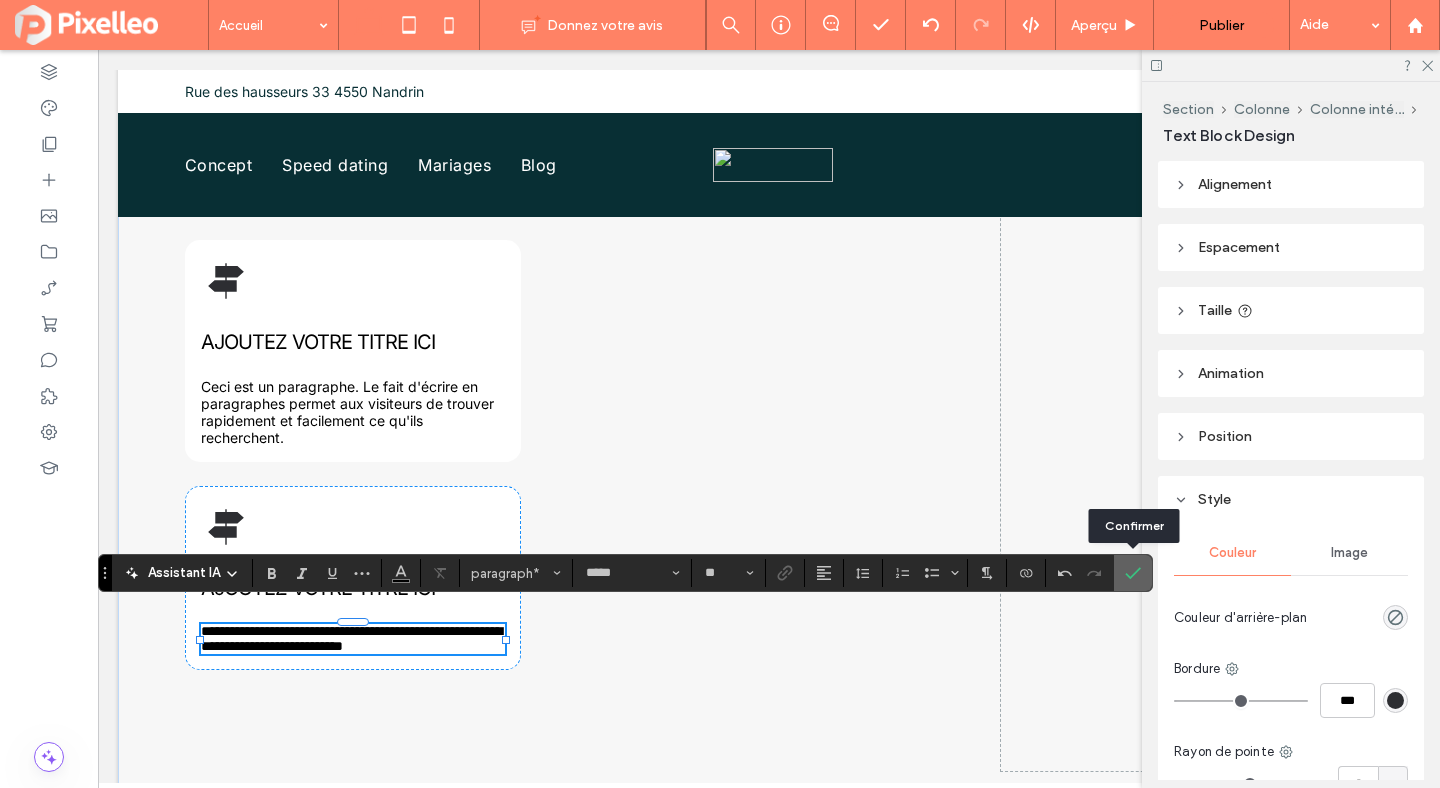 click at bounding box center [1129, 573] 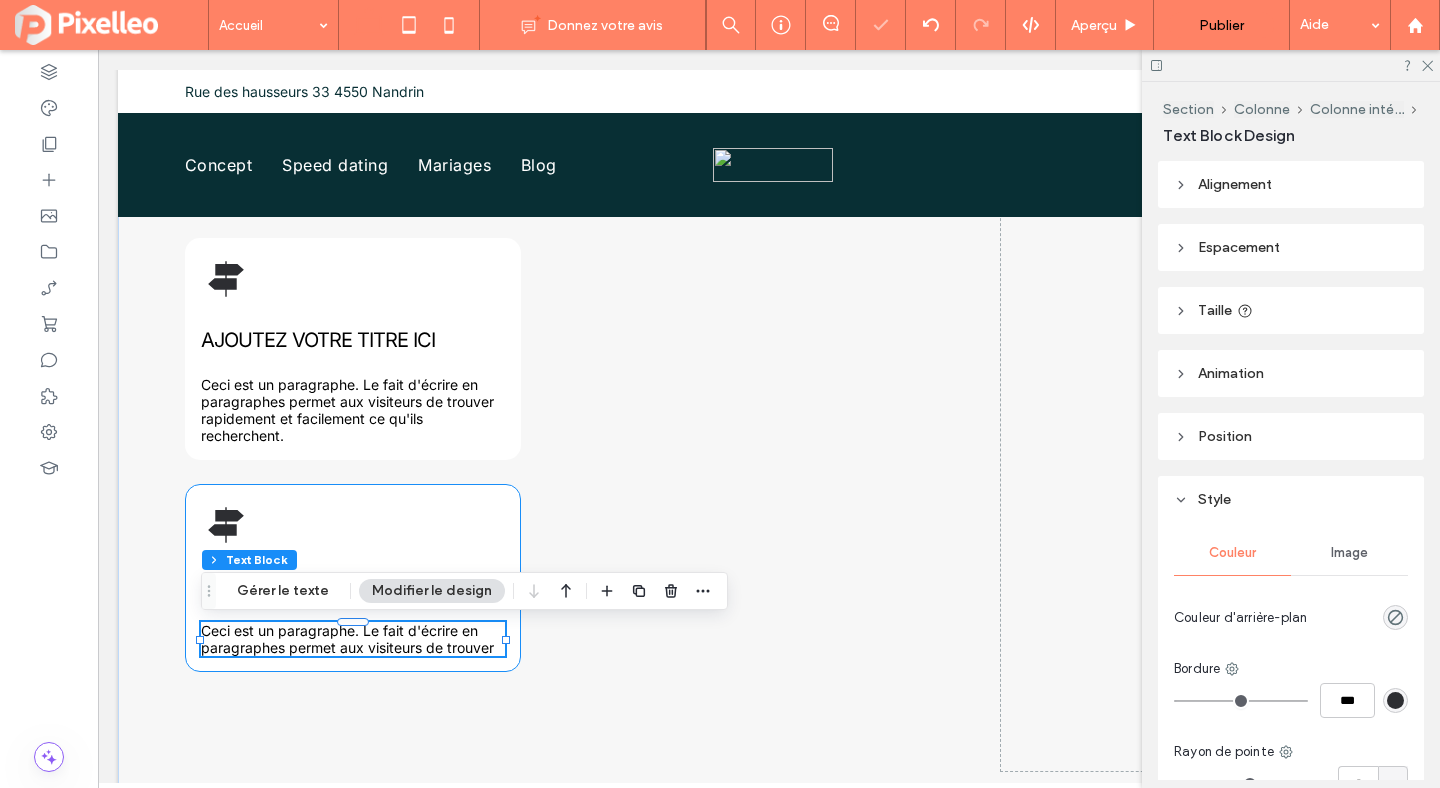 click on "AJOUTEZ VOTRE TITRE ICI
Ceci est un paragraphe. Le fait d'écrire en paragraphes permet aux visiteurs de trouver" at bounding box center [353, 578] 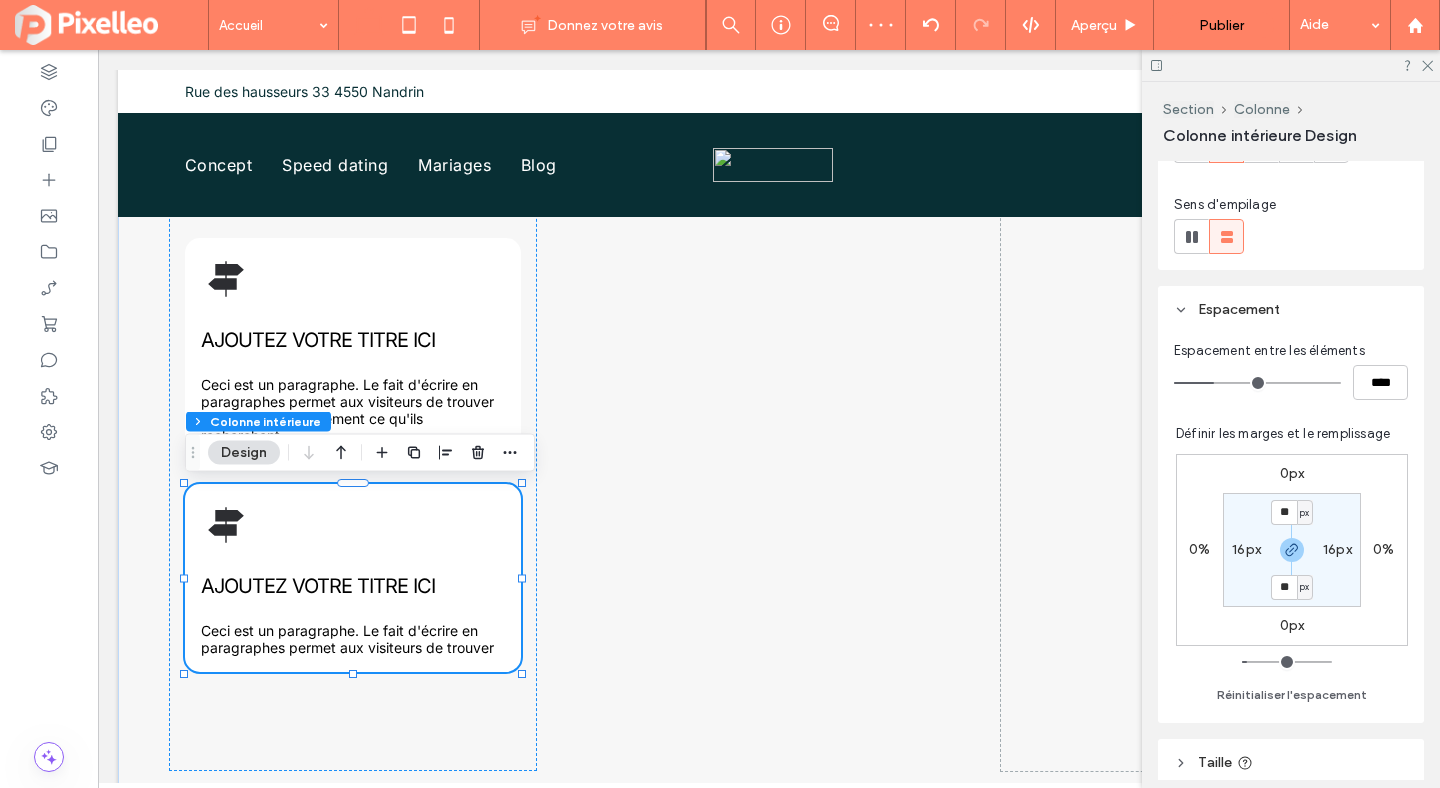 scroll, scrollTop: 335, scrollLeft: 0, axis: vertical 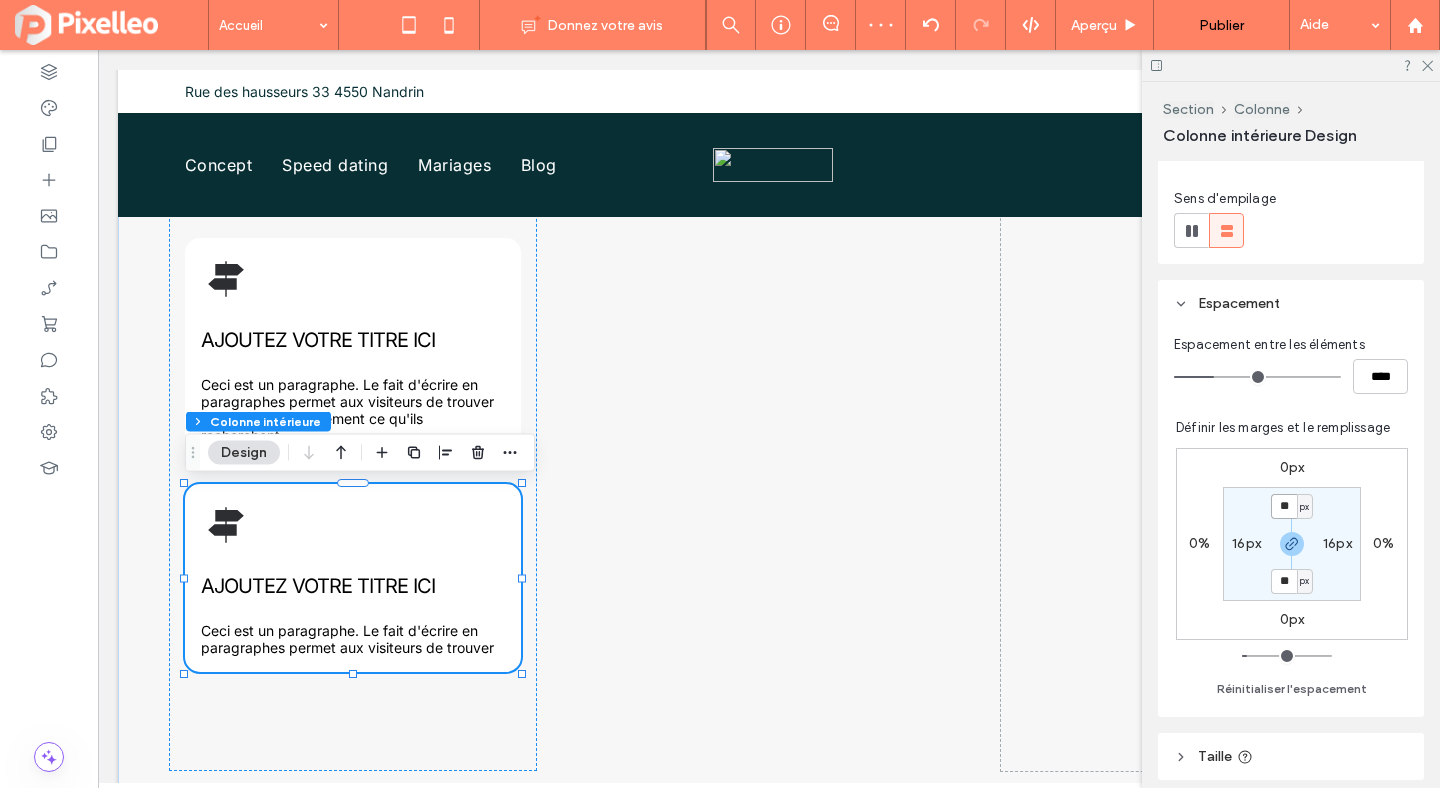 click on "**" at bounding box center (1284, 506) 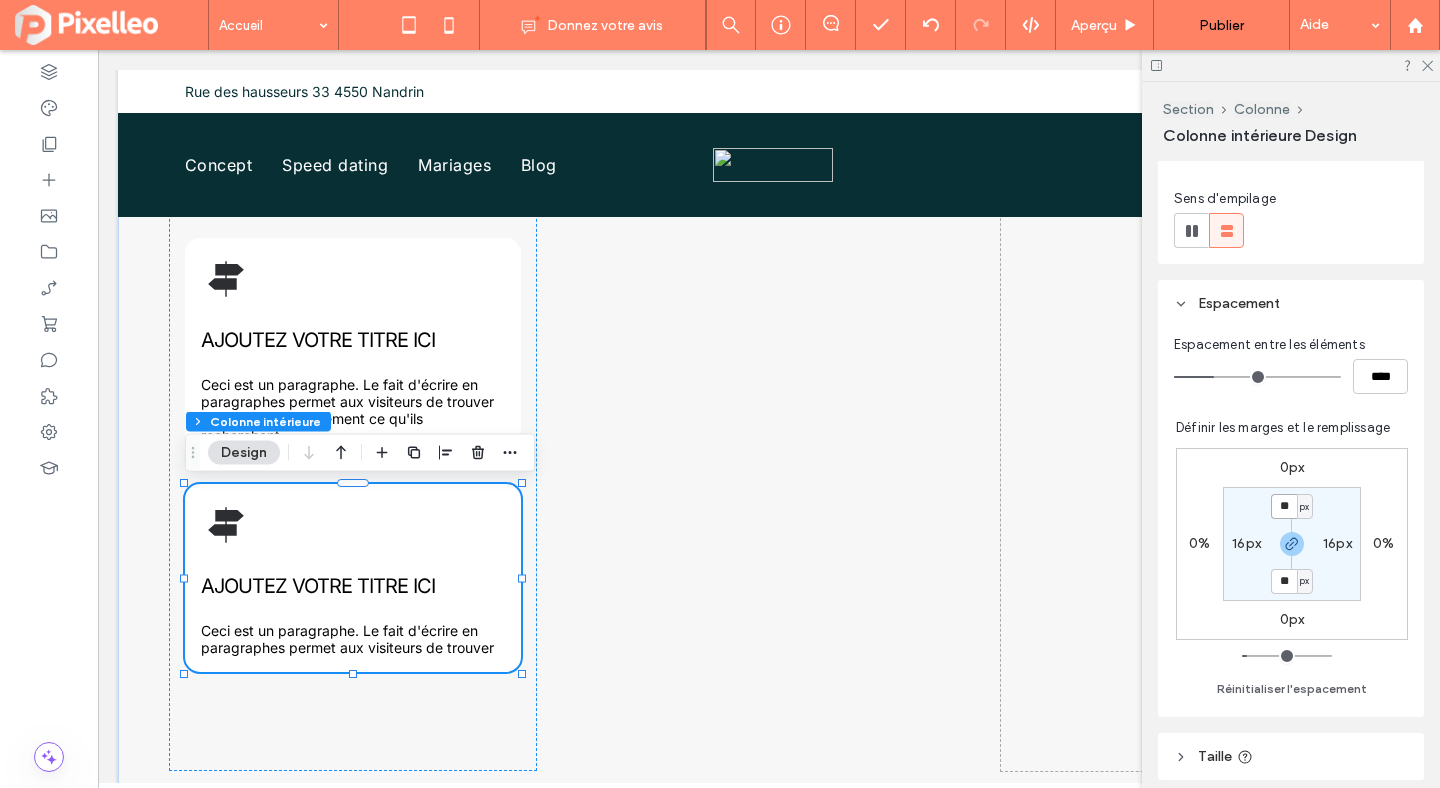 type on "**" 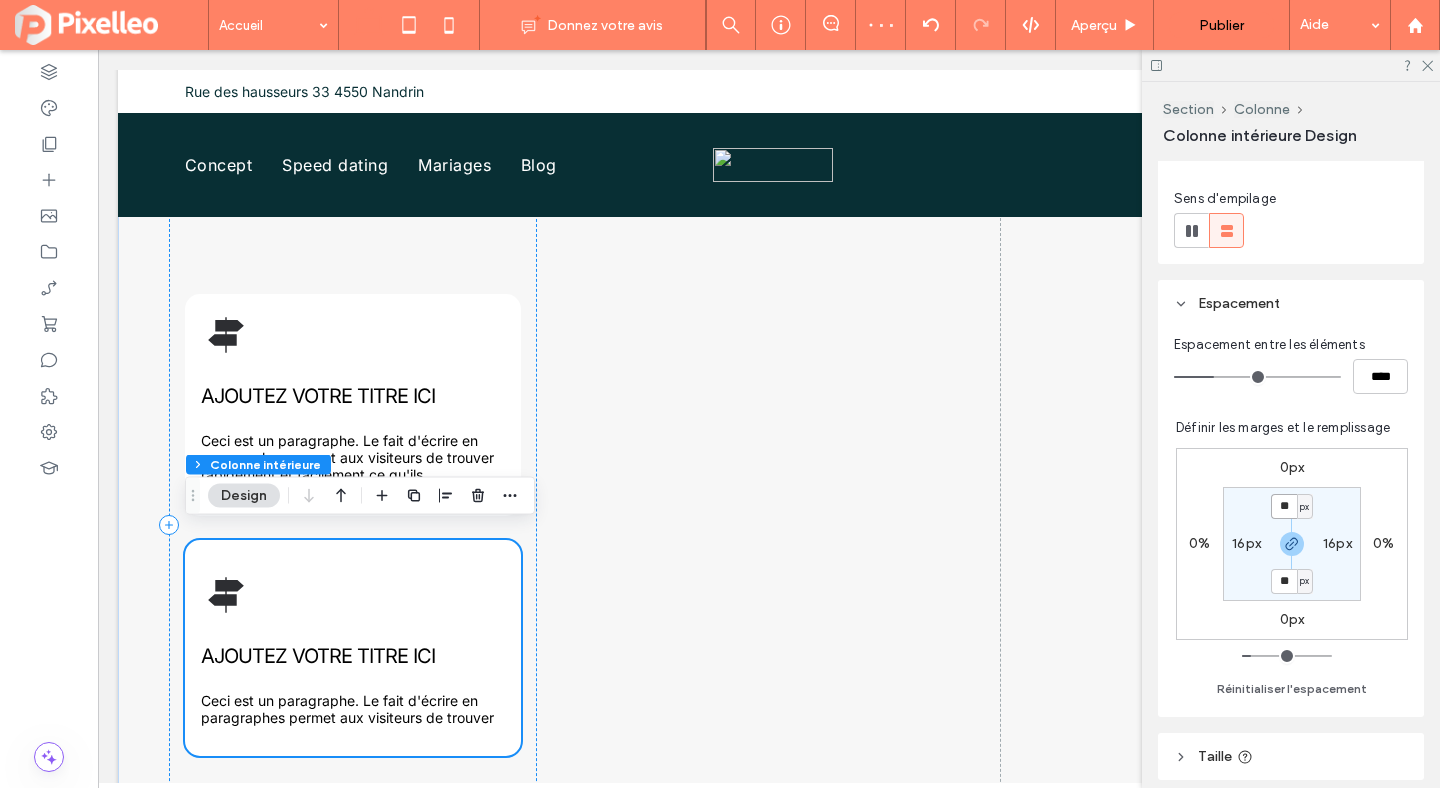 scroll, scrollTop: 979, scrollLeft: 0, axis: vertical 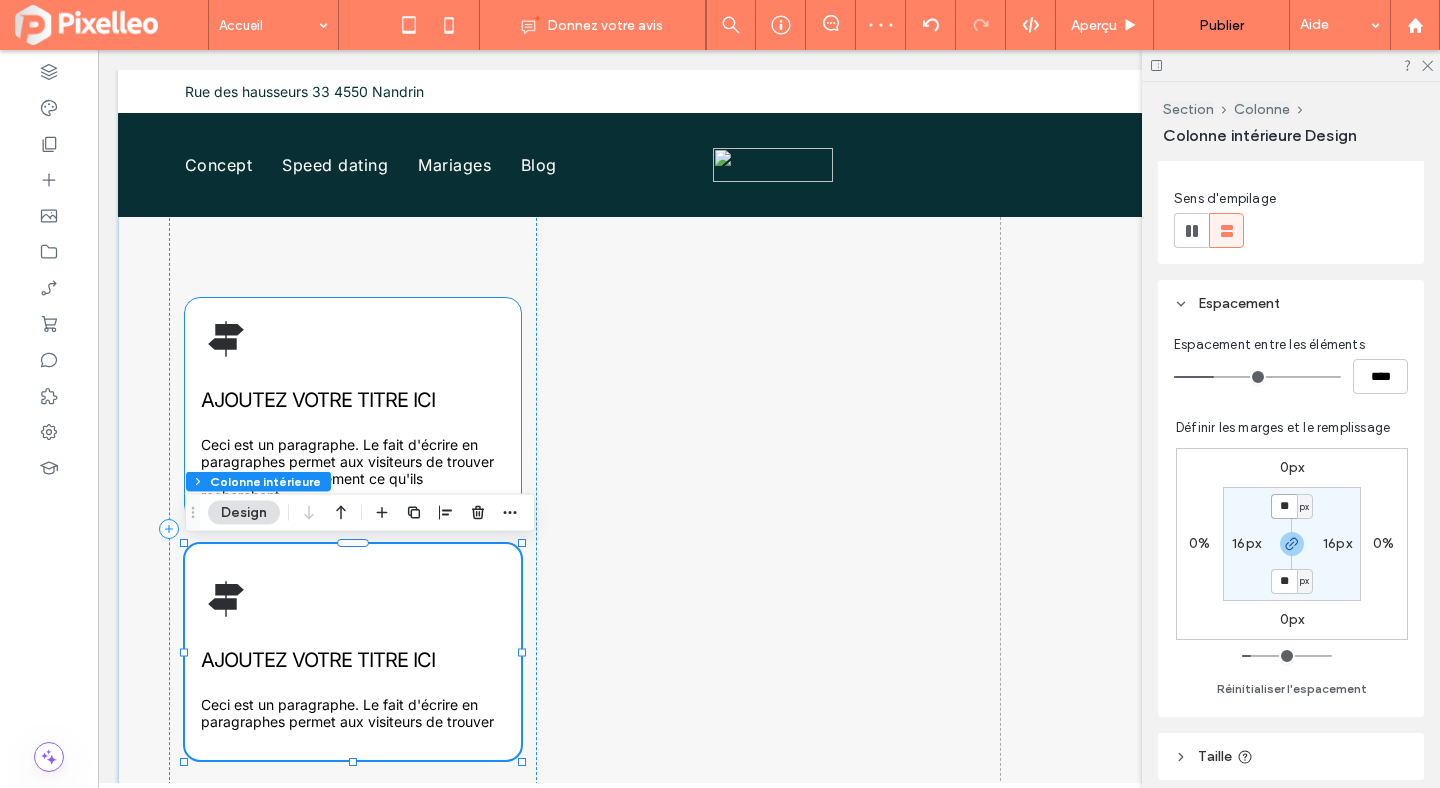 click on "AJOUTEZ VOTRE TITRE ICI Ceci est un paragraphe. Le fait d'écrire en paragraphes permet aux visiteurs de trouver rapidement et facilement ce qu'ils recherchent." at bounding box center [353, 409] 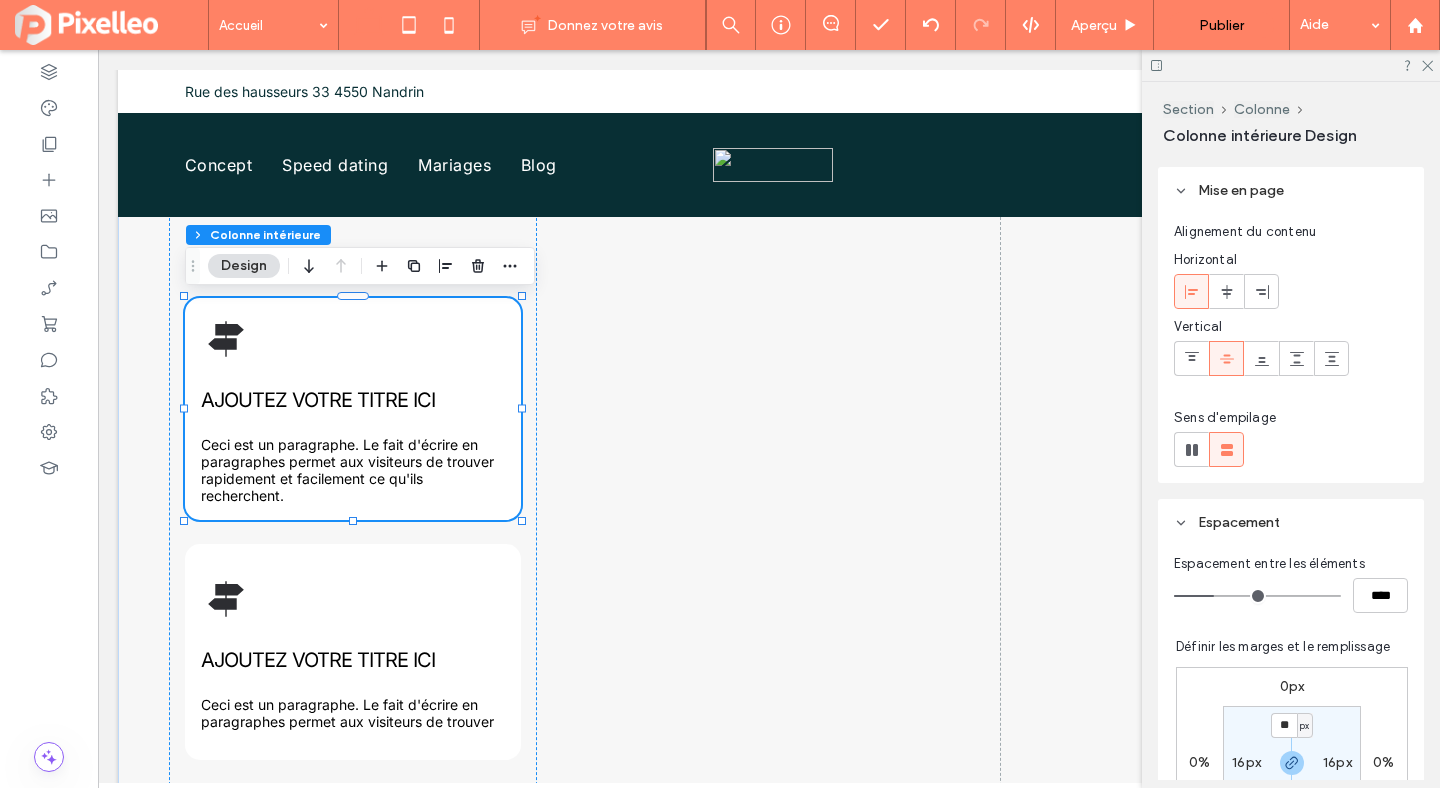 scroll, scrollTop: 281, scrollLeft: 0, axis: vertical 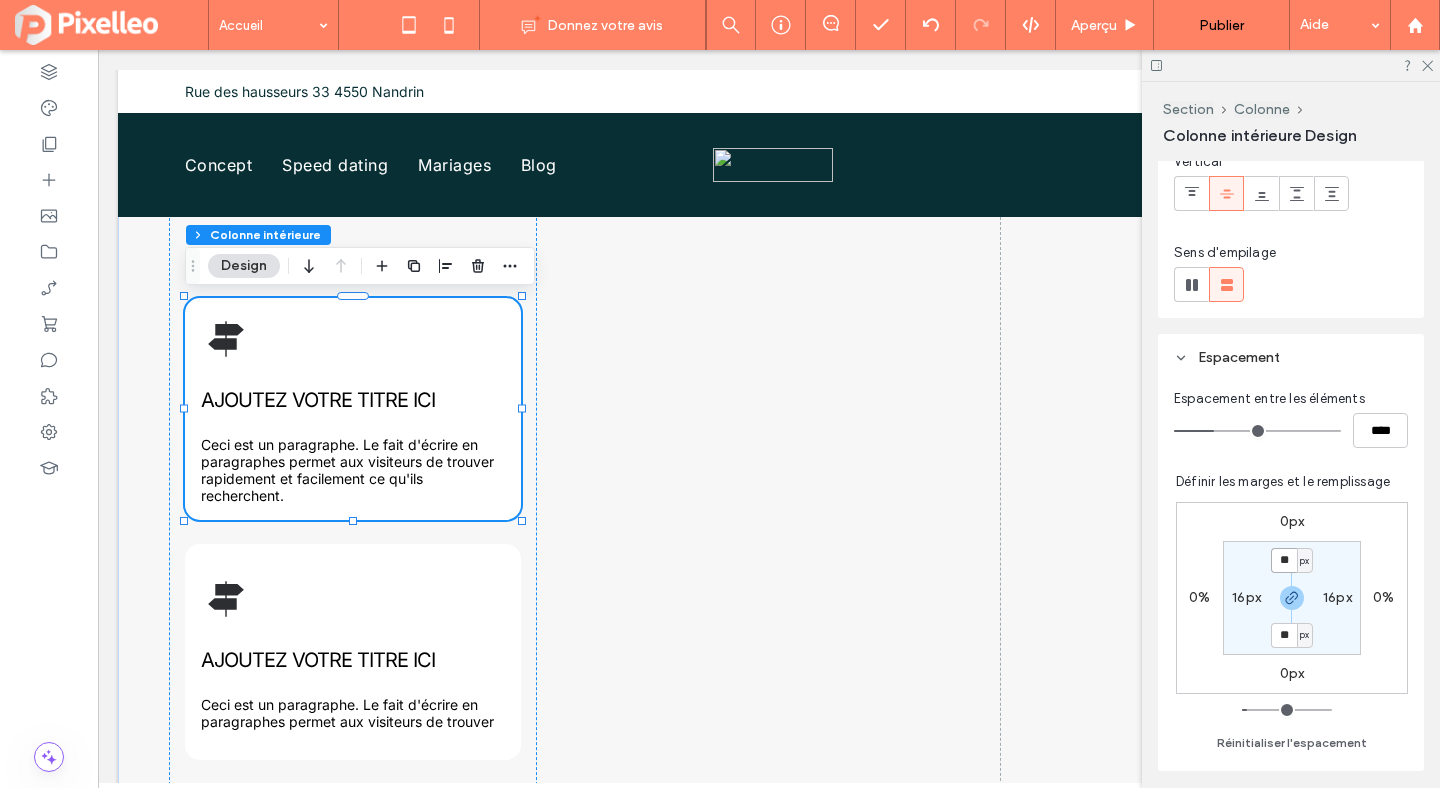 click on "**" at bounding box center (1284, 560) 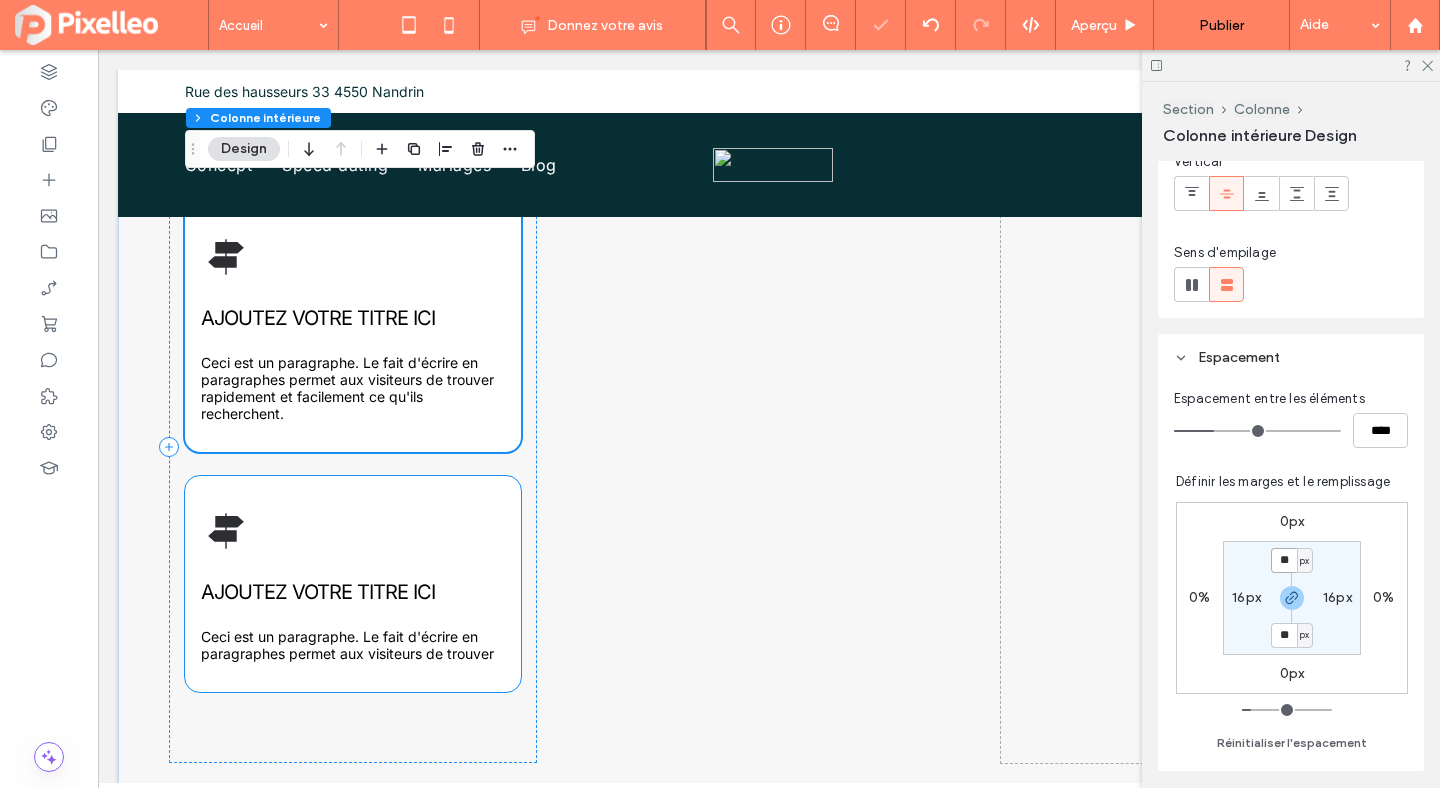 scroll, scrollTop: 1159, scrollLeft: 0, axis: vertical 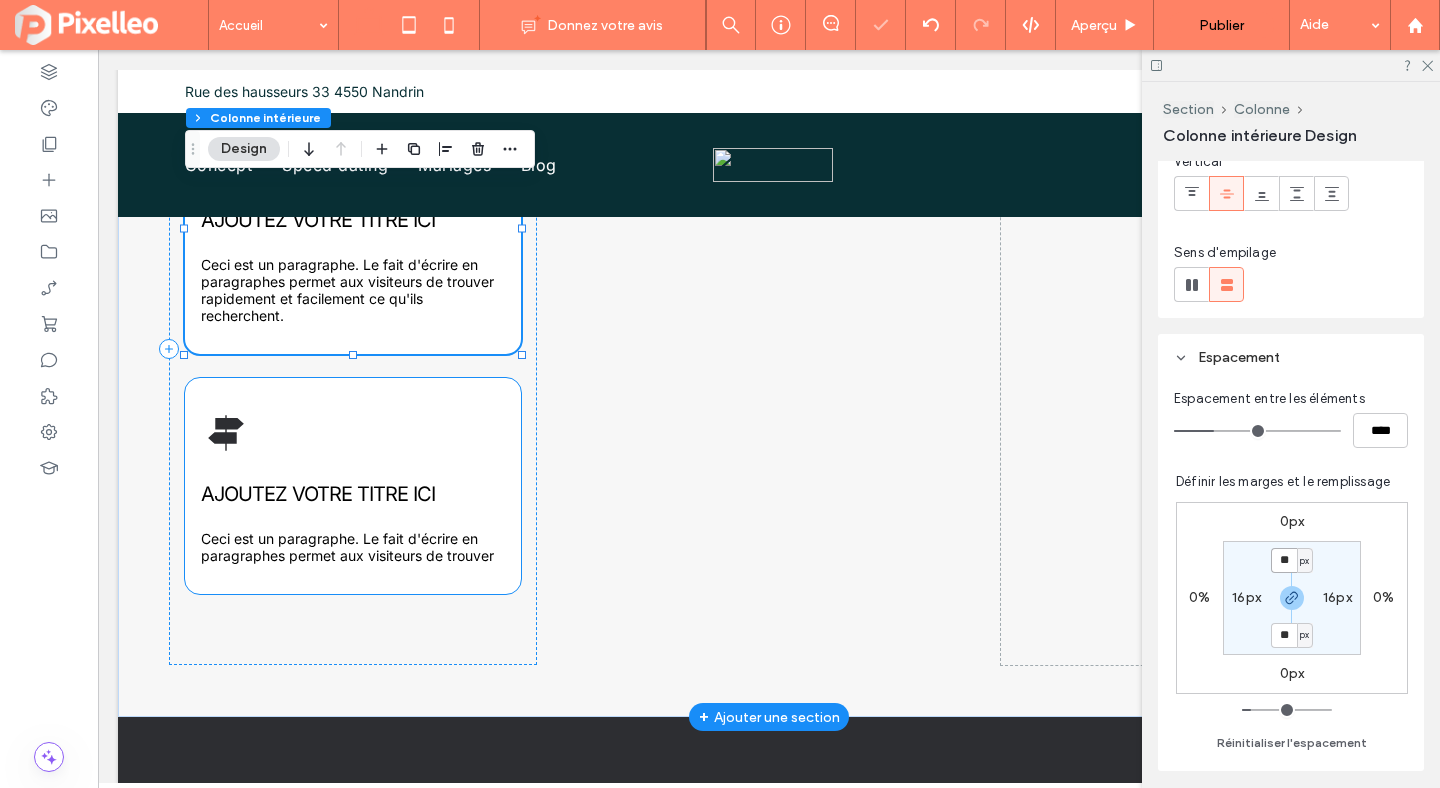 click on "Ceci est un paragraphe. Le fait d'écrire en paragraphes permet aux visiteurs de trouver" at bounding box center (347, 547) 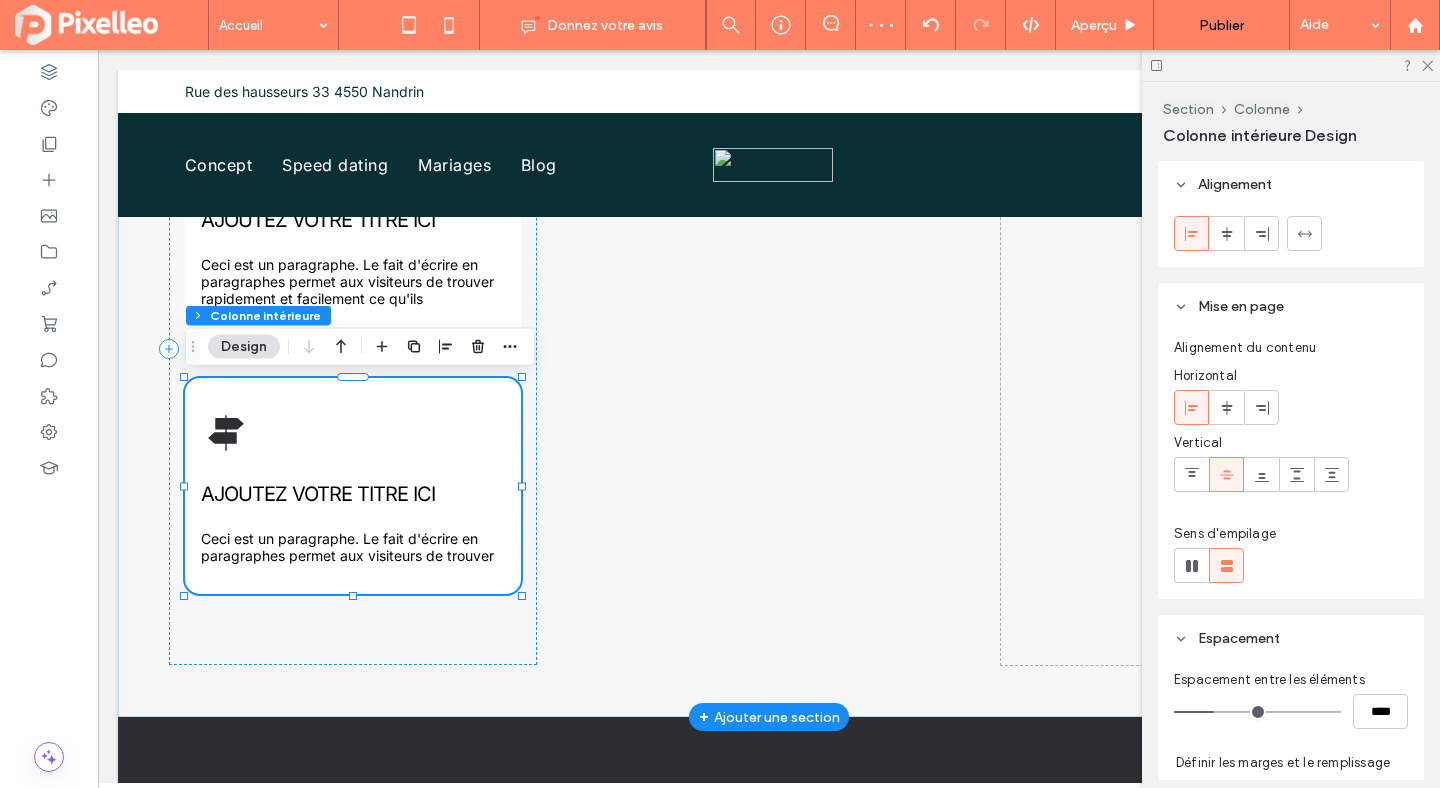 click on "Ceci est un paragraphe. Le fait d'écrire en paragraphes permet aux visiteurs de trouver" at bounding box center [347, 547] 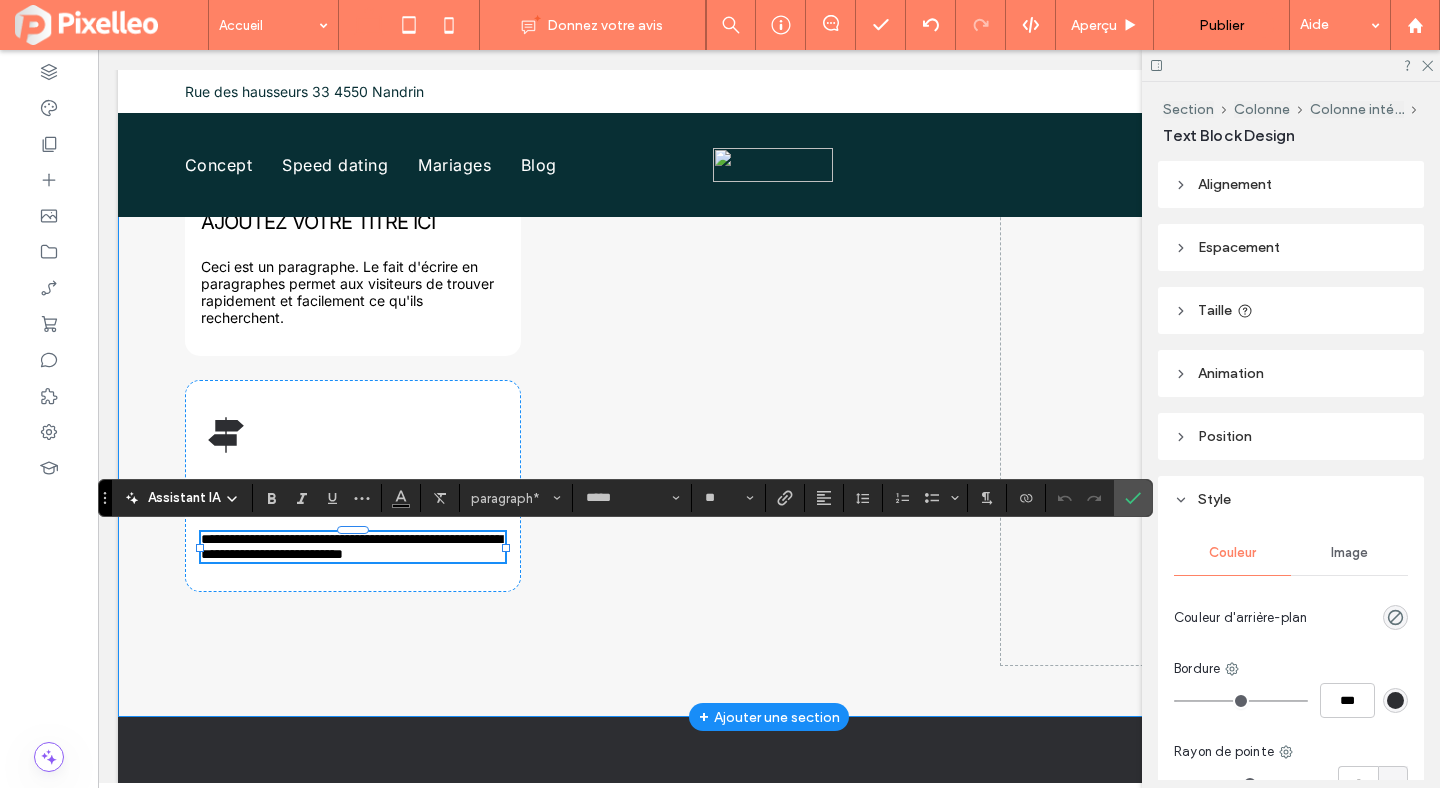 click on "**********" at bounding box center [769, 349] 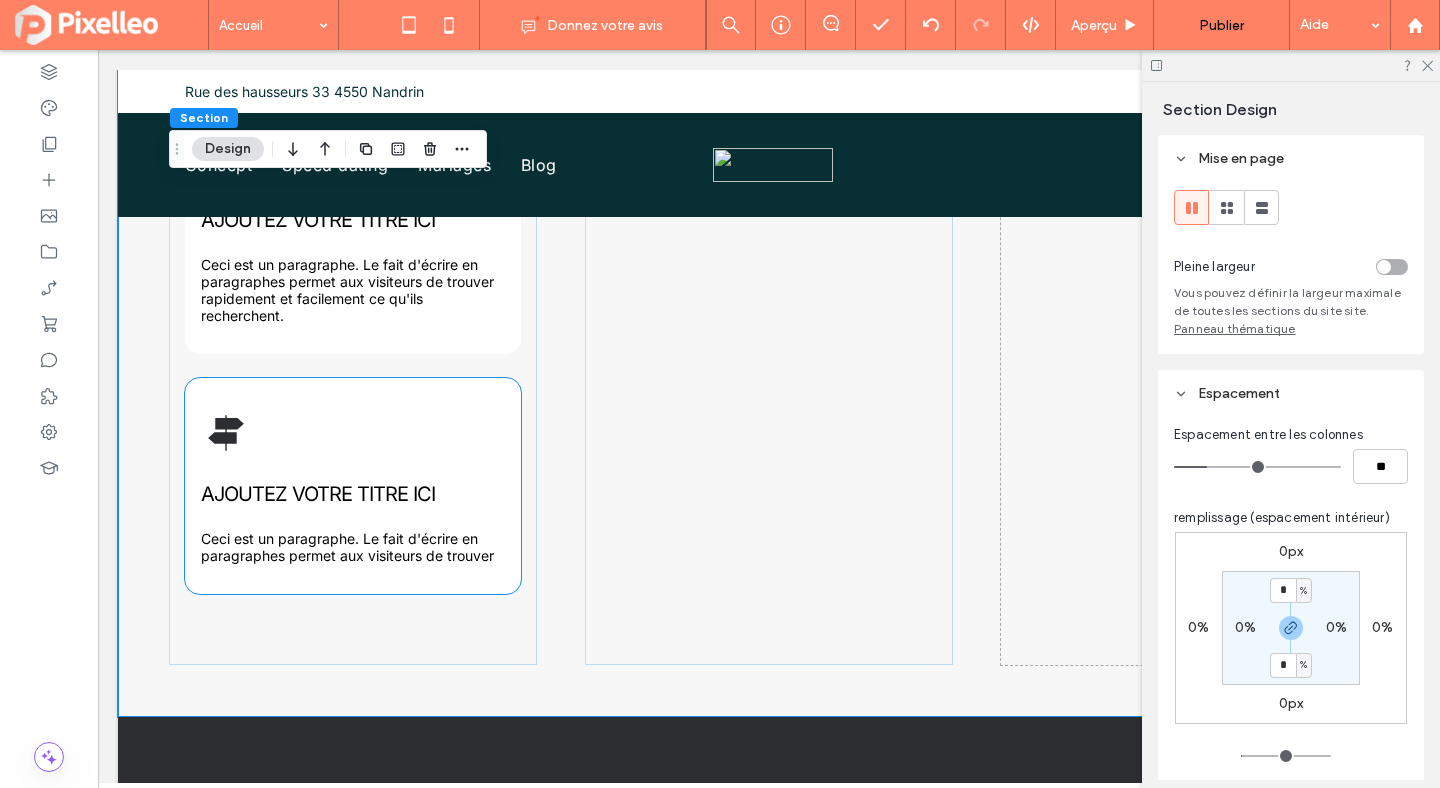 click on "Ceci est un paragraphe. Le fait d'écrire en paragraphes permet aux visiteurs de trouver" at bounding box center (347, 547) 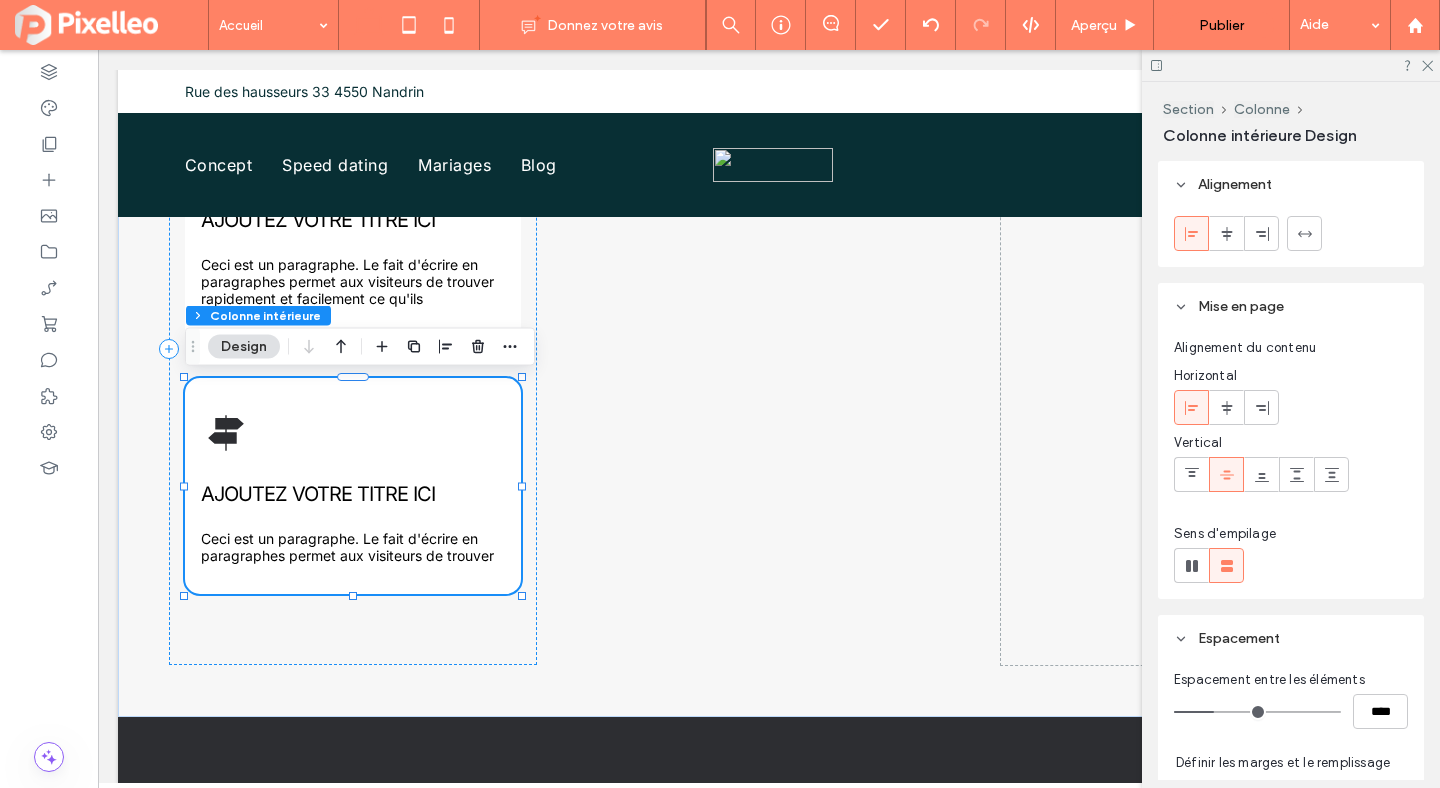 click on "Ceci est un paragraphe. Le fait d'écrire en paragraphes permet aux visiteurs de trouver" at bounding box center [347, 547] 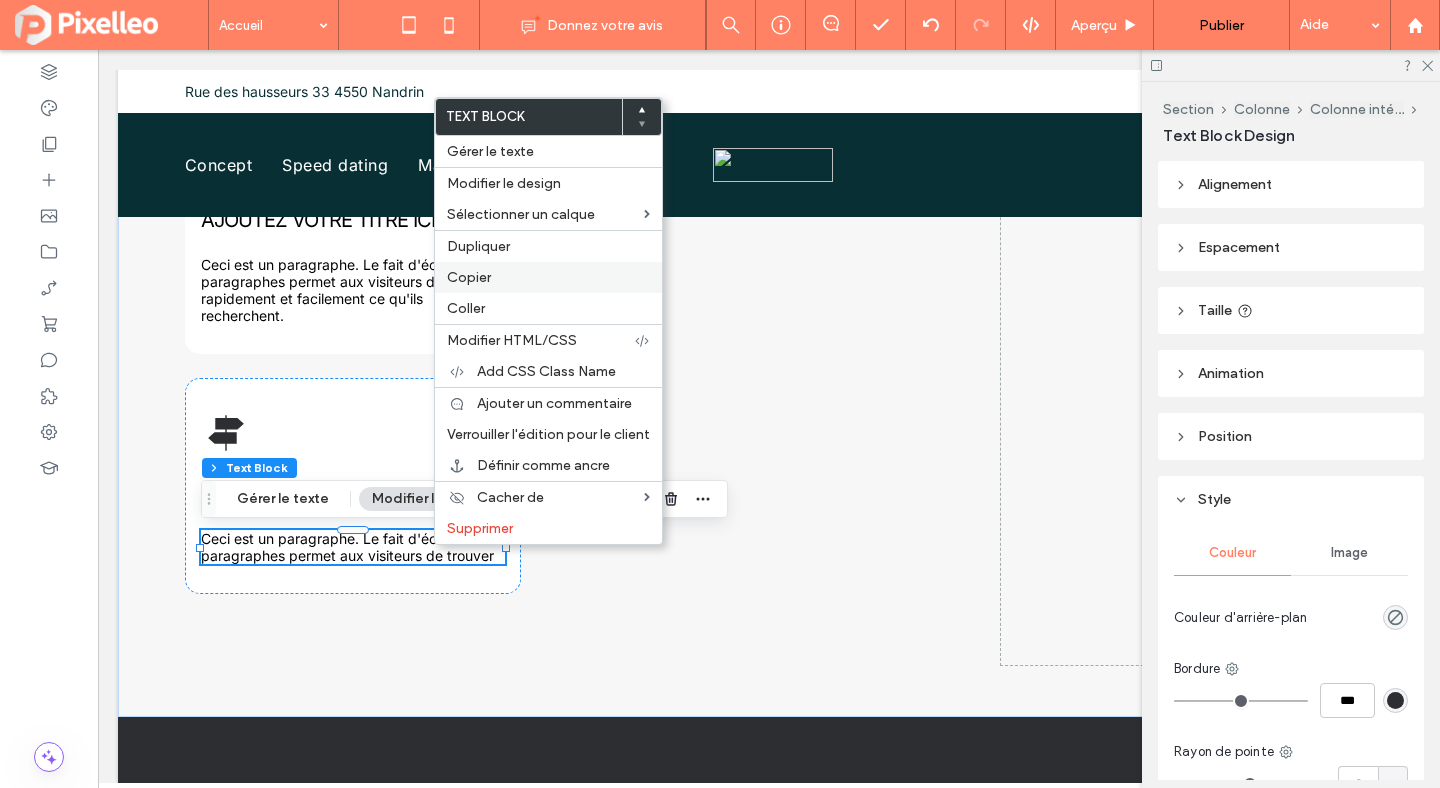 click on "Copier" at bounding box center (548, 277) 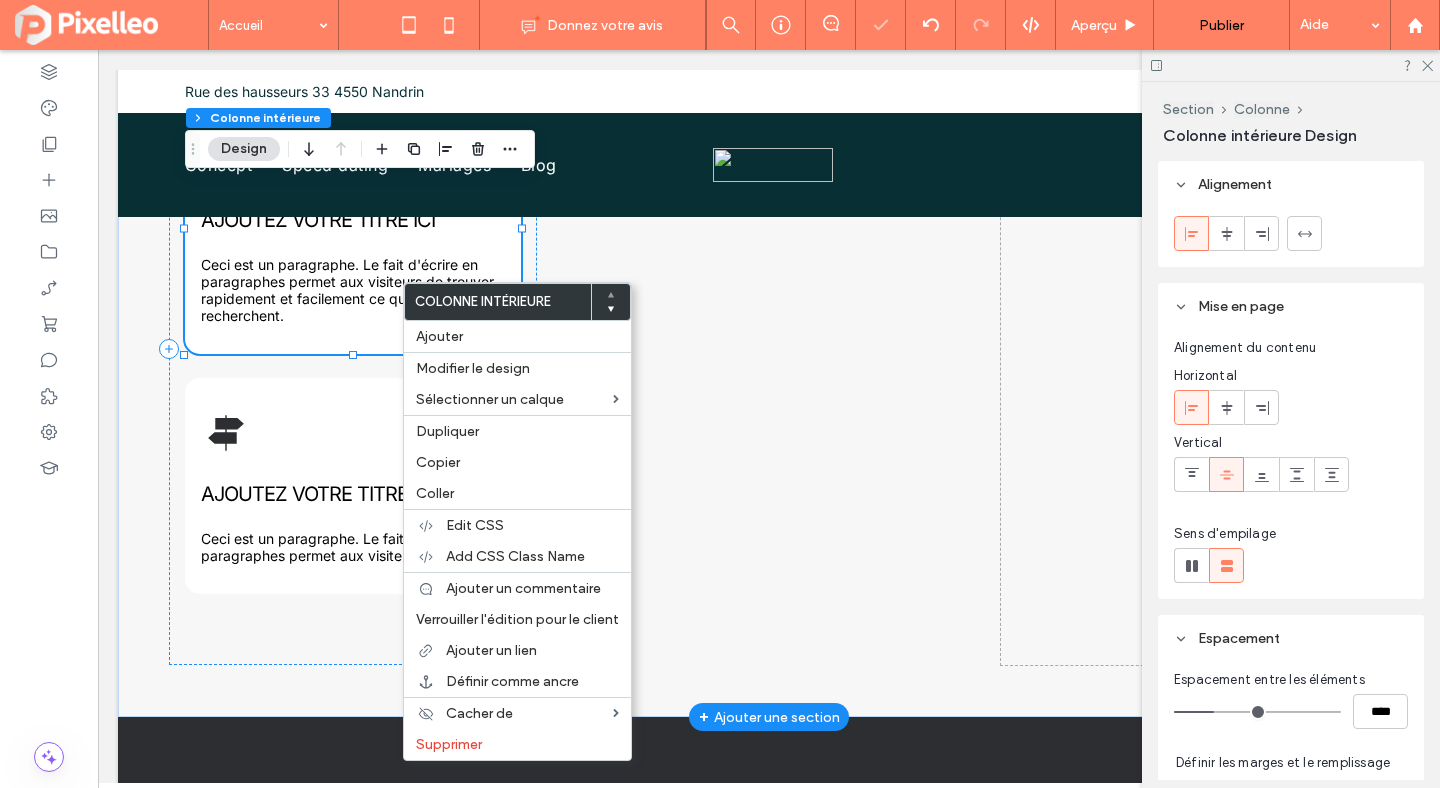 click on "Ceci est un paragraphe. Le fait d'écrire en paragraphes permet aux visiteurs de trouver rapidement et facilement ce qu'ils recherchent." at bounding box center (347, 290) 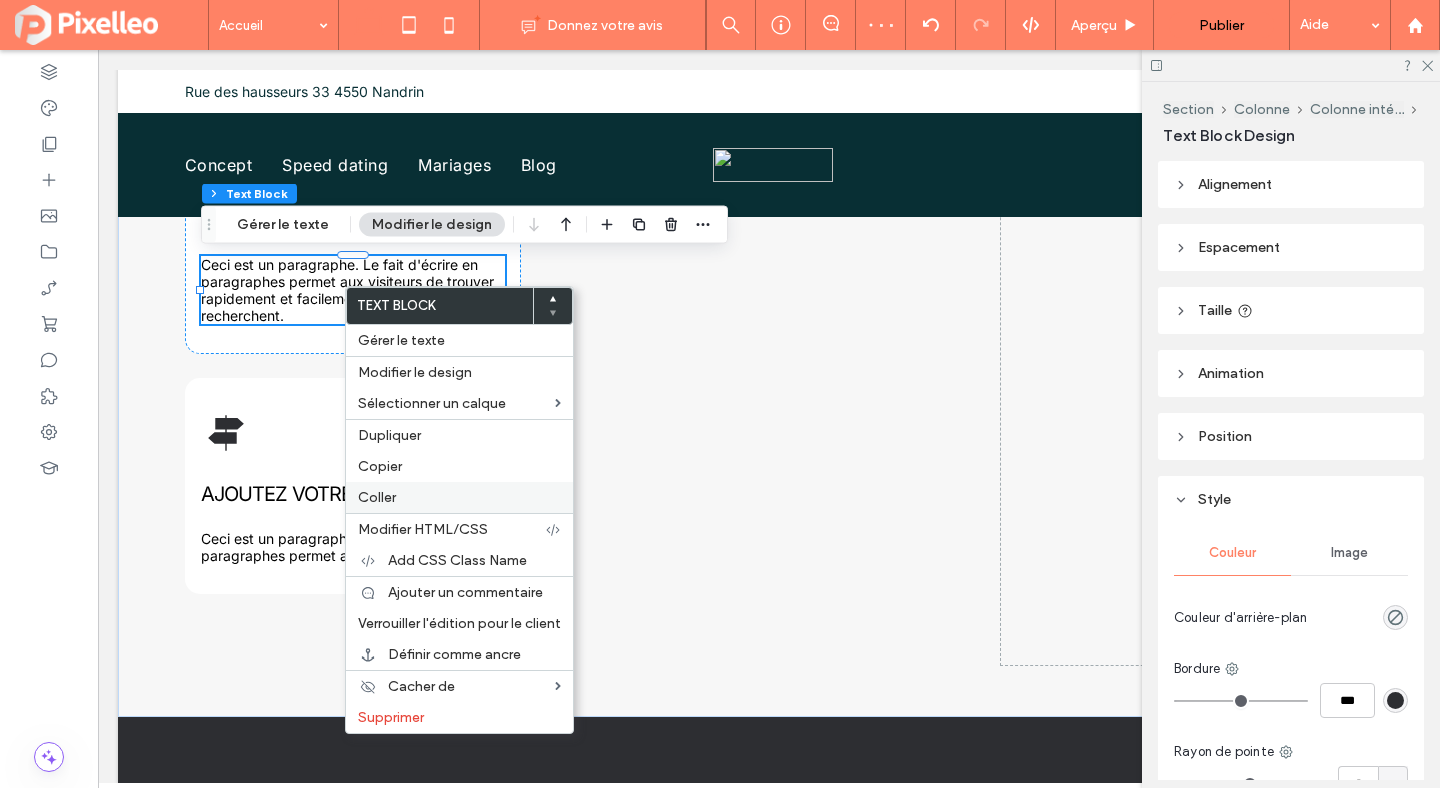 click on "Coller" at bounding box center [377, 497] 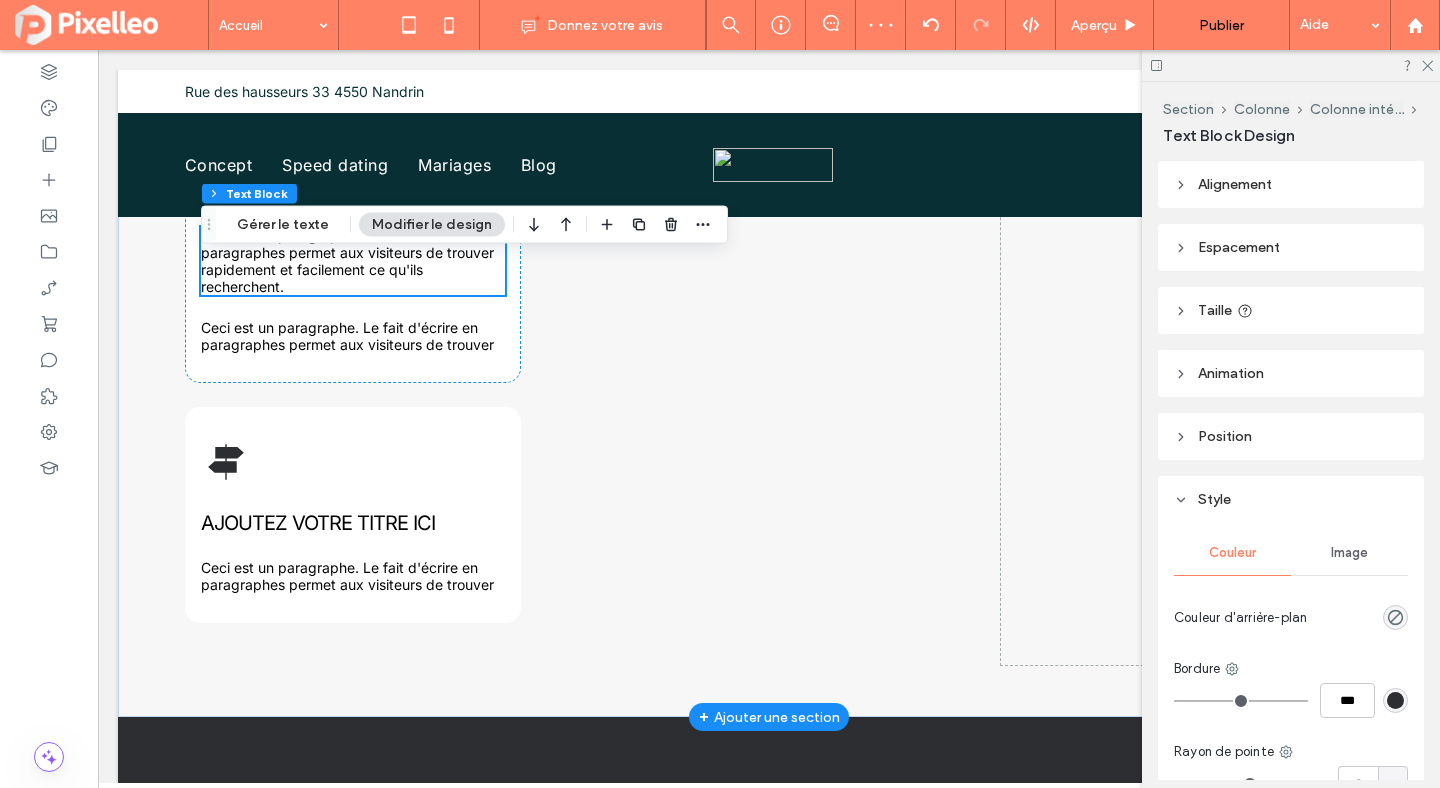 scroll, scrollTop: 1130, scrollLeft: 0, axis: vertical 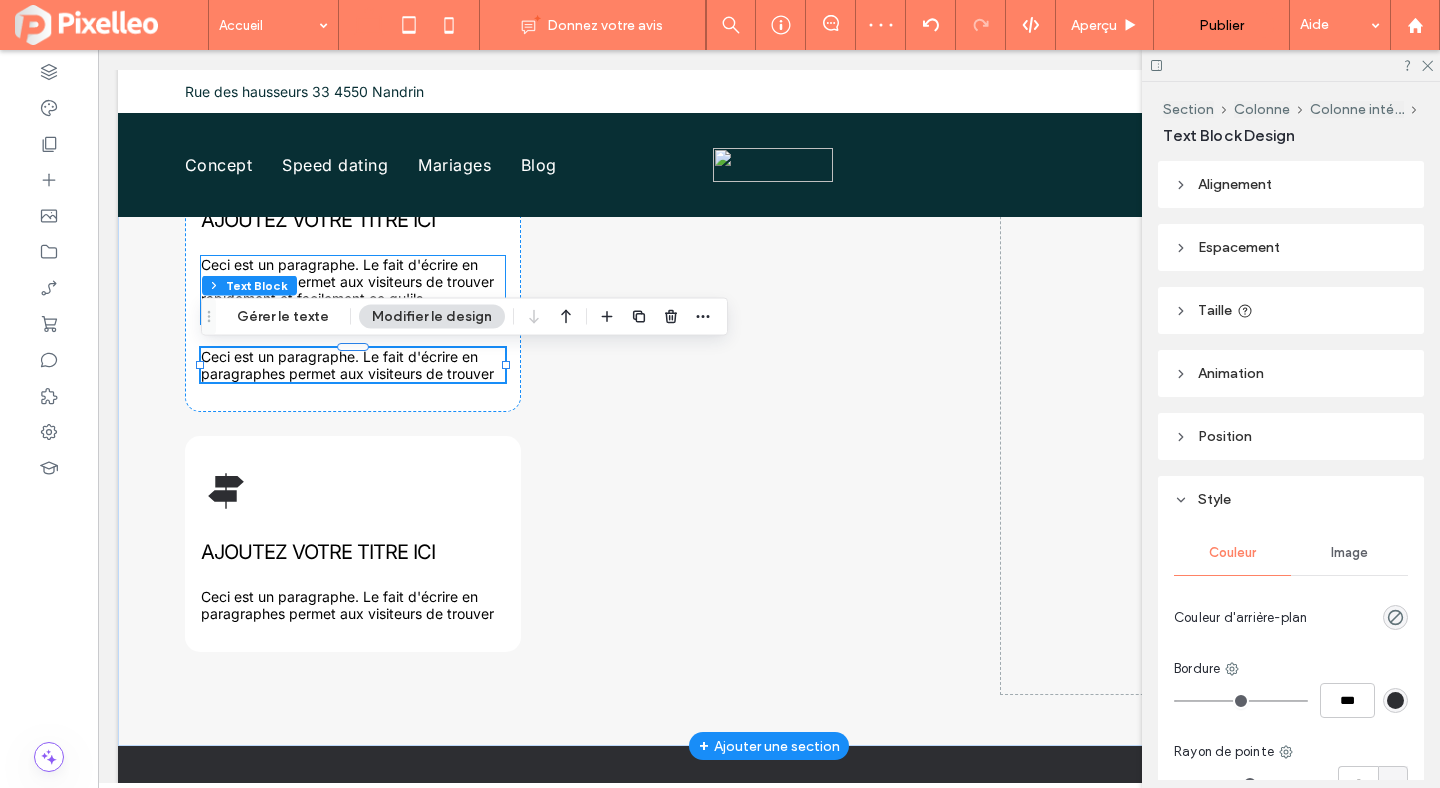 click on "Ceci est un paragraphe. Le fait d'écrire en paragraphes permet aux visiteurs de trouver rapidement et facilement ce qu'ils recherchent." at bounding box center [347, 290] 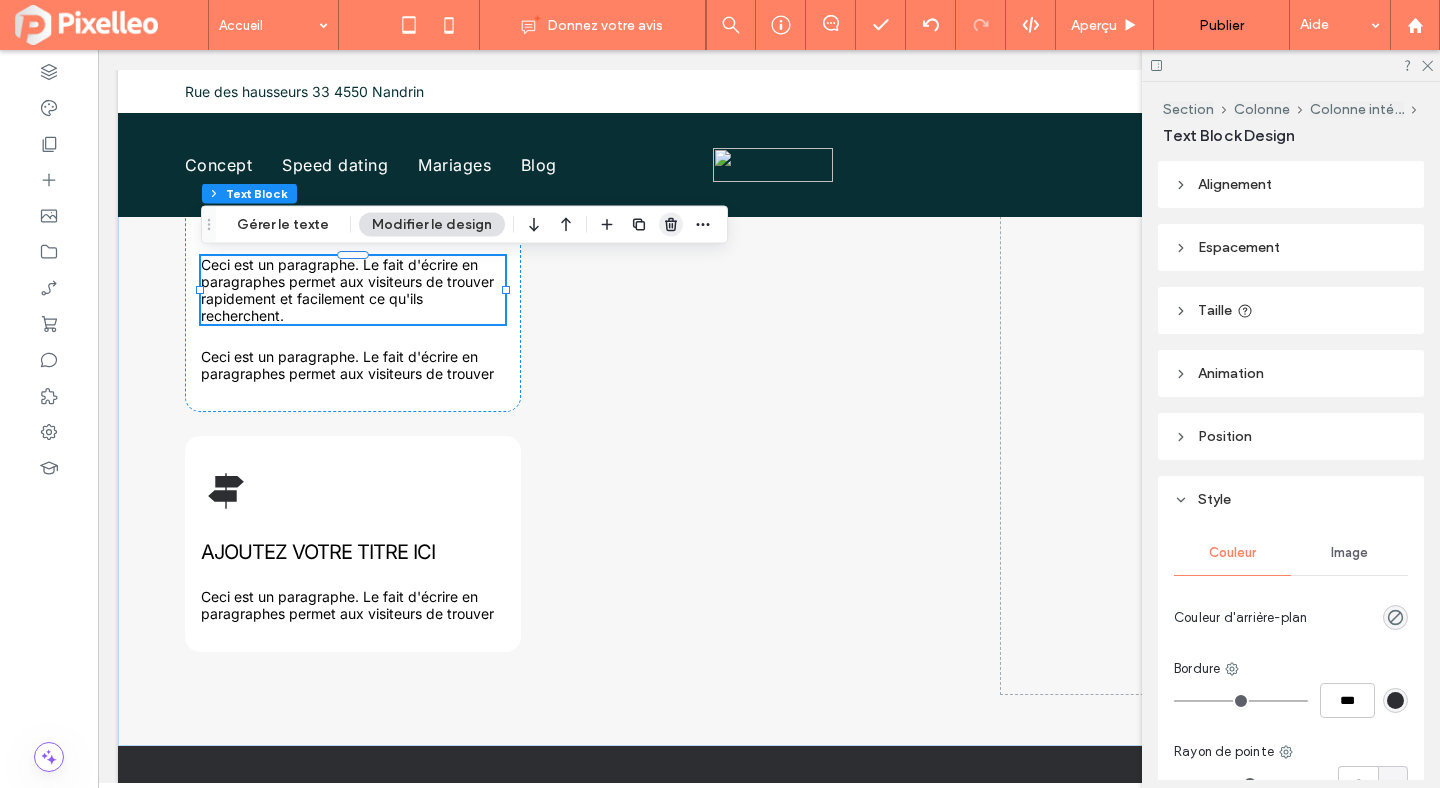 click 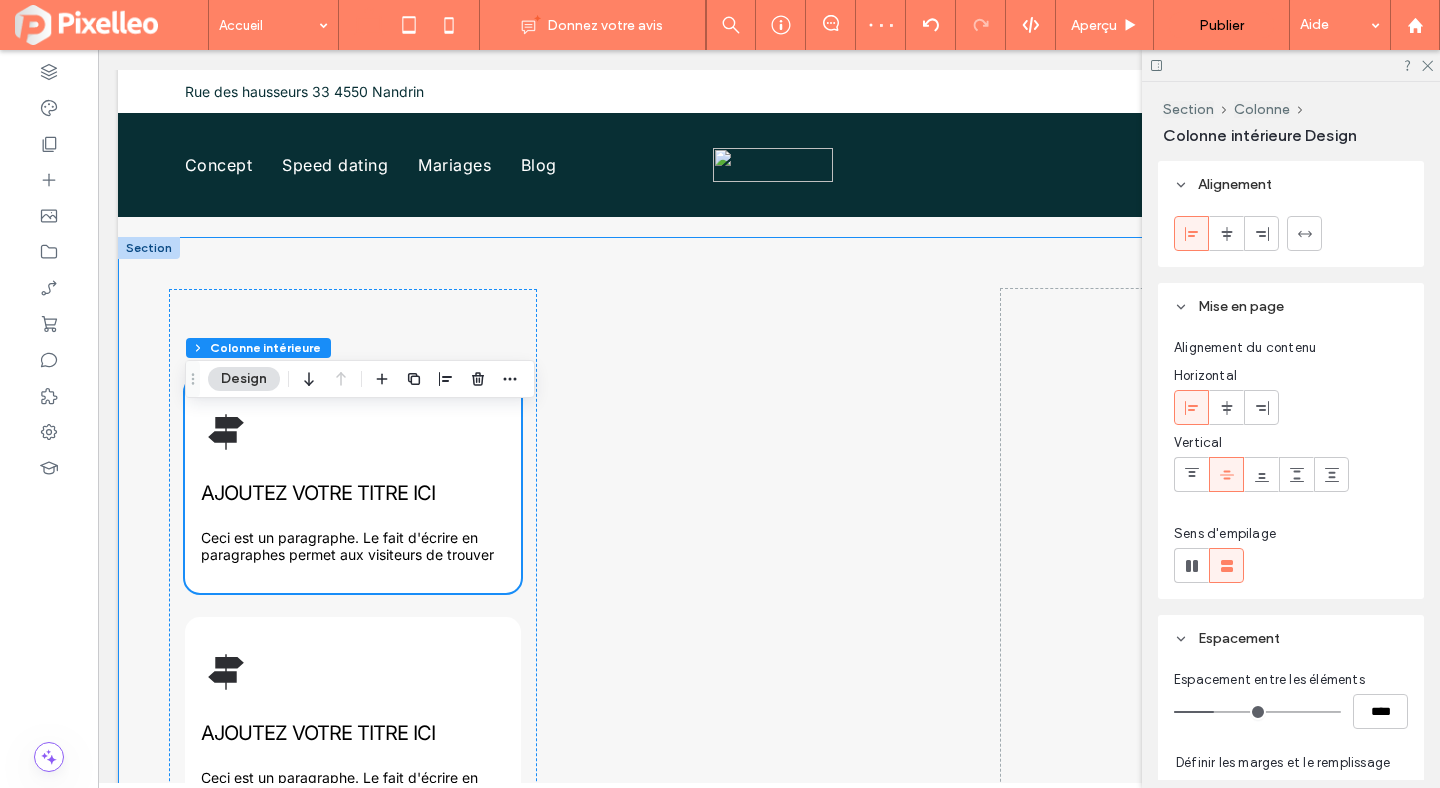 scroll, scrollTop: 924, scrollLeft: 0, axis: vertical 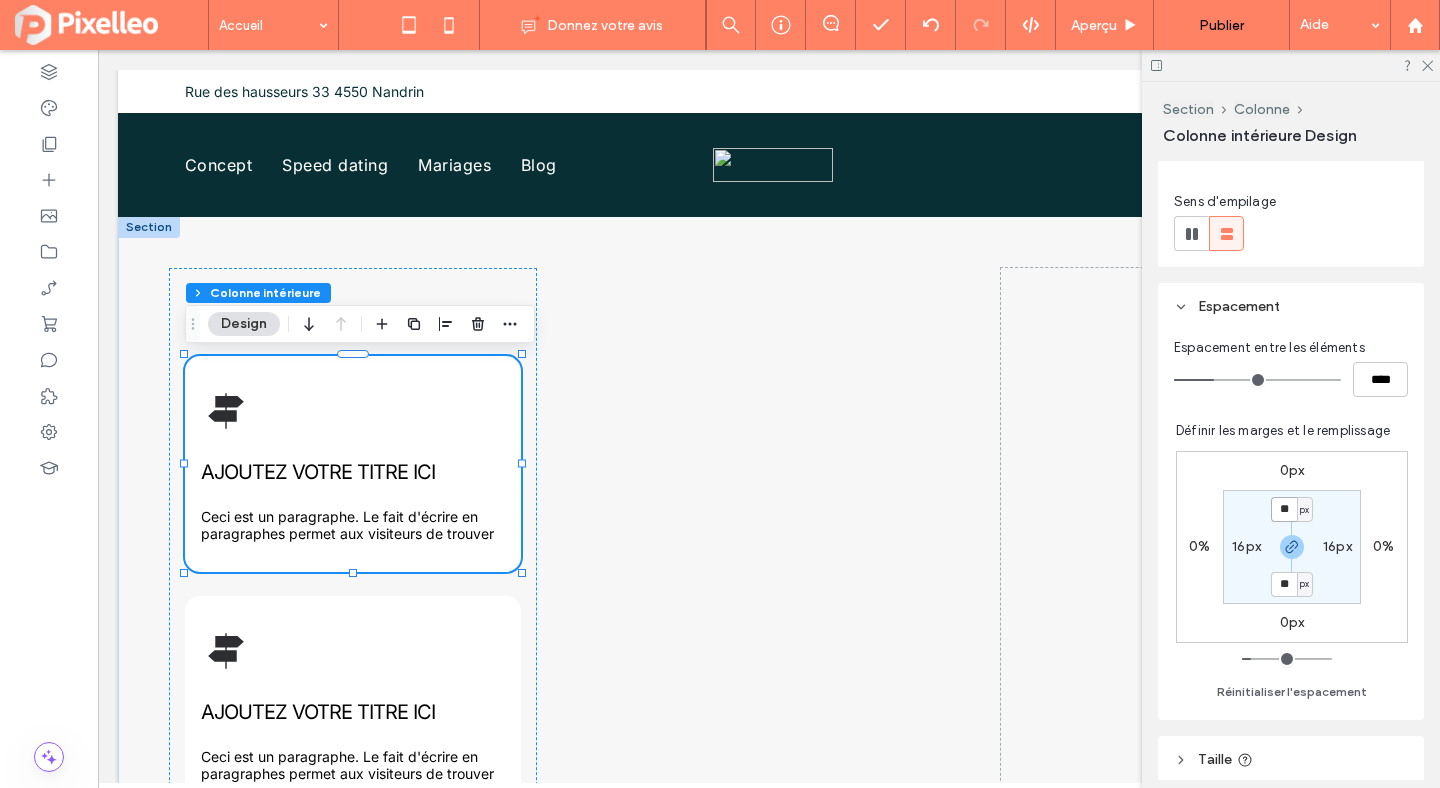 click on "**" at bounding box center (1284, 509) 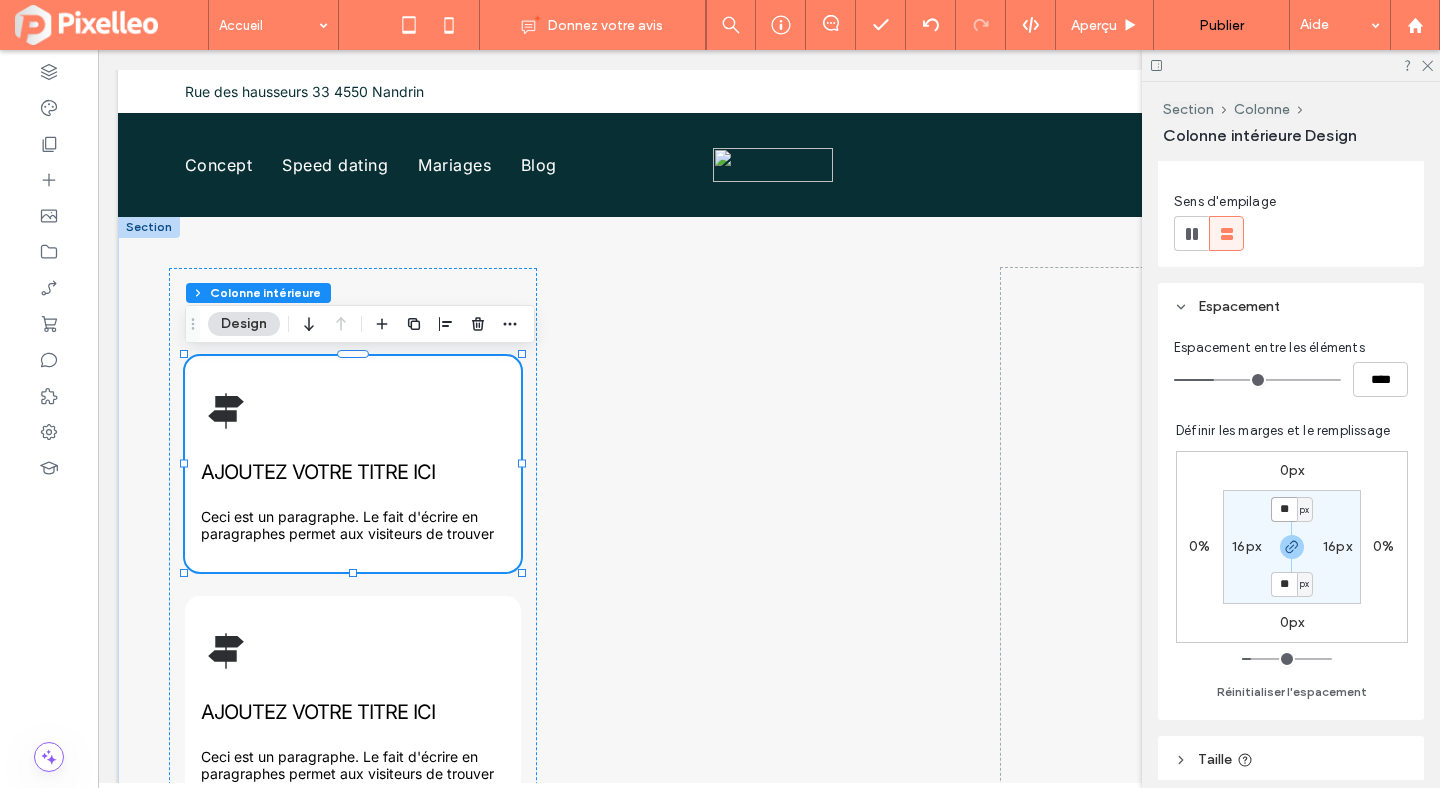 type on "**" 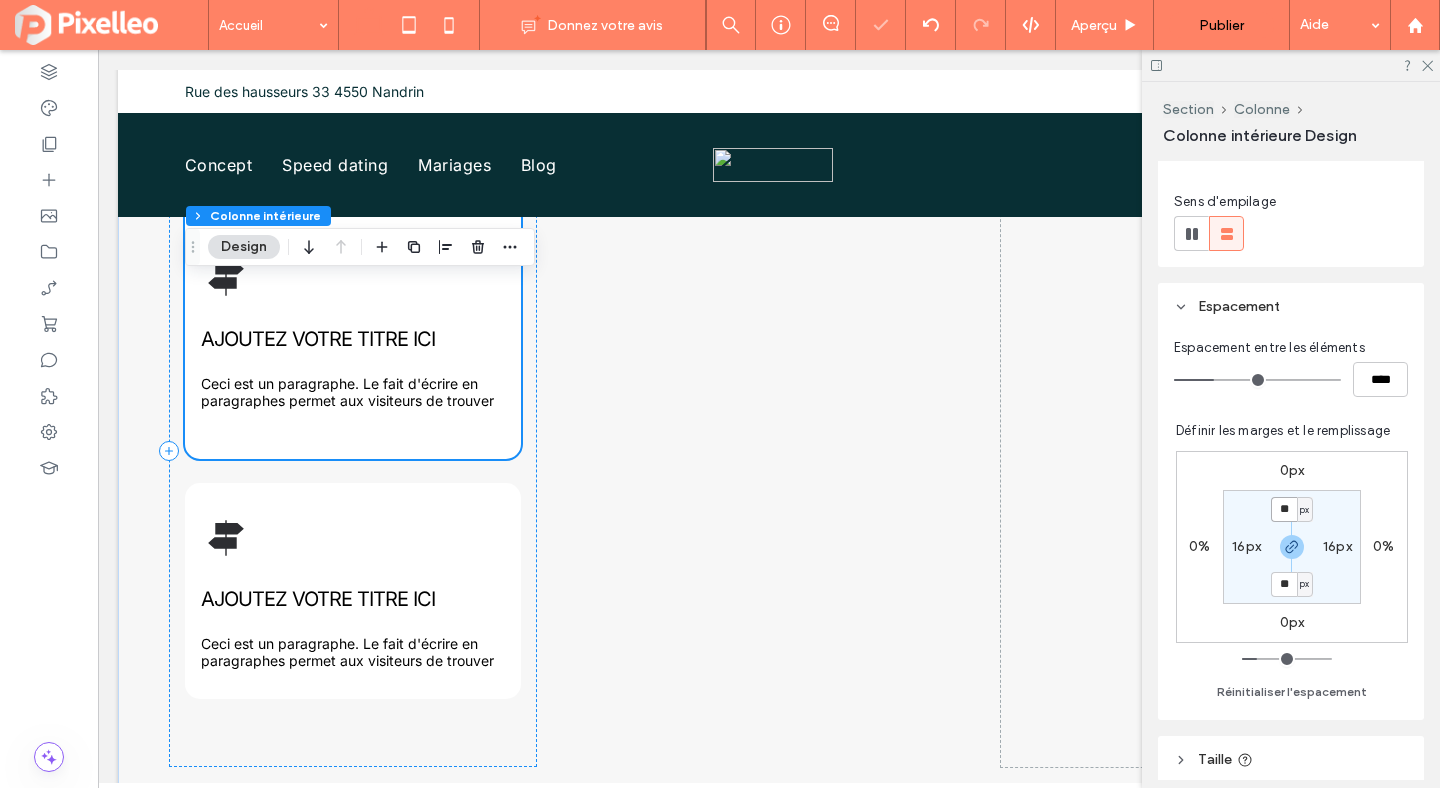 scroll, scrollTop: 1084, scrollLeft: 0, axis: vertical 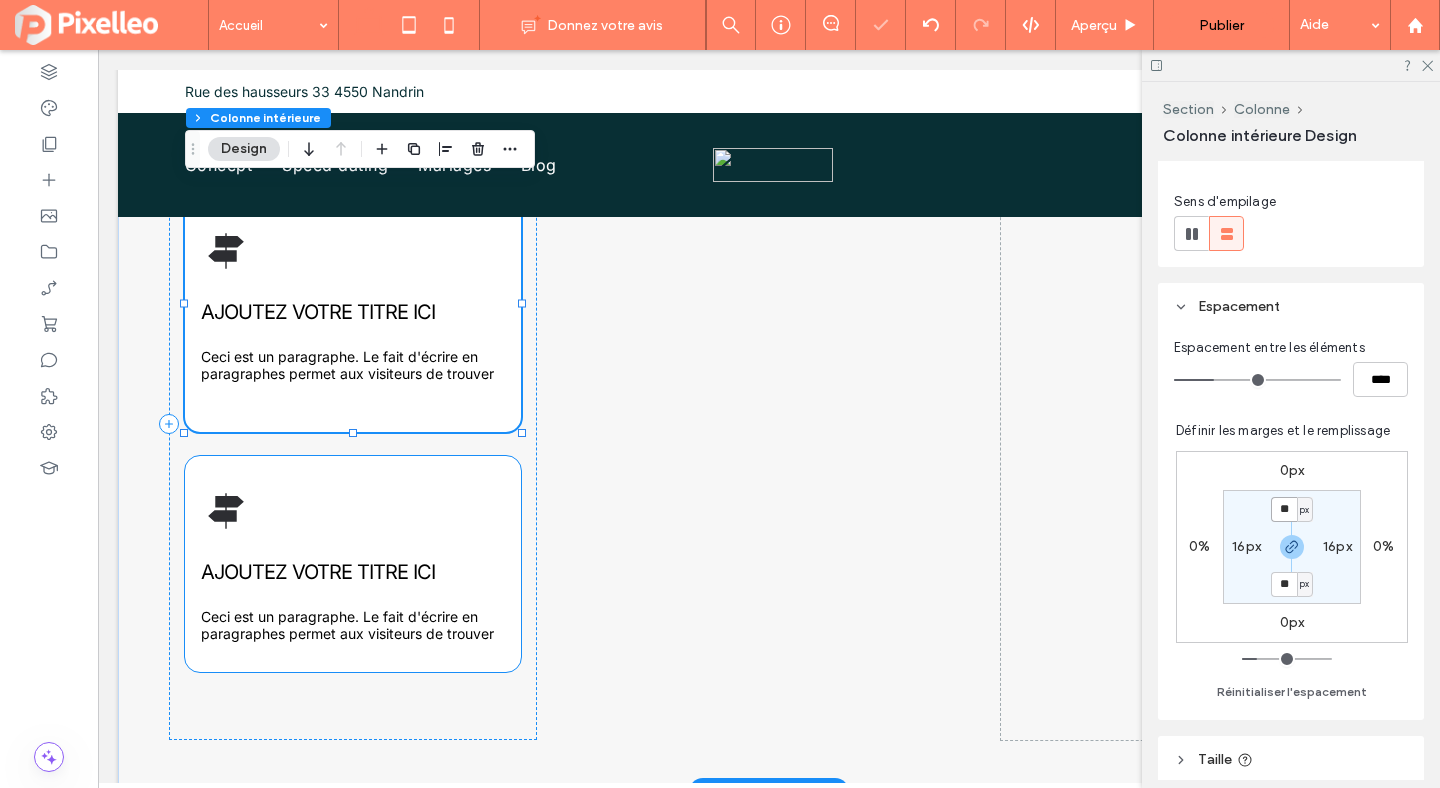 click on "AJOUTEZ VOTRE TITRE ICI
Ceci est un paragraphe. Le fait d'écrire en paragraphes permet aux visiteurs de trouver" at bounding box center (353, 564) 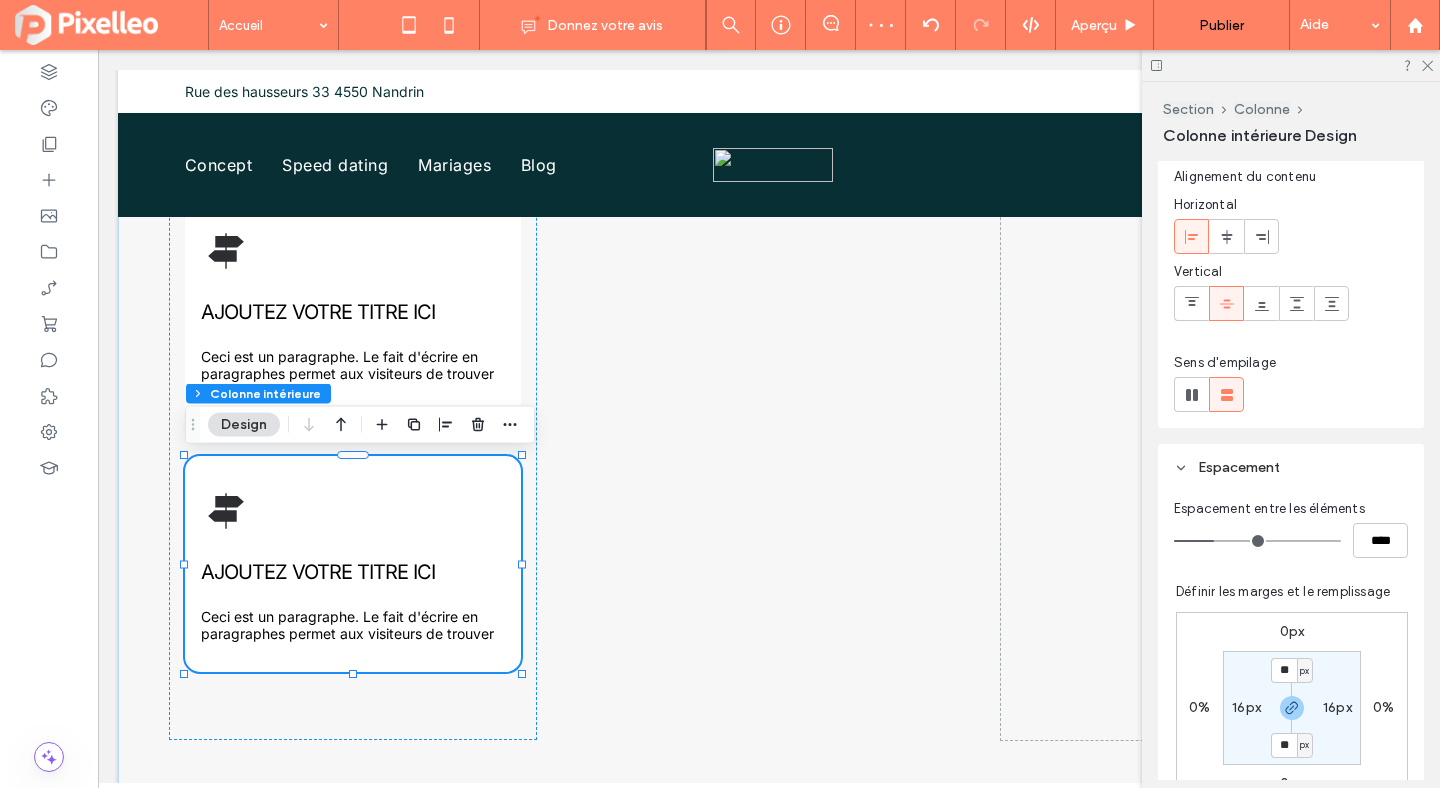 scroll, scrollTop: 549, scrollLeft: 0, axis: vertical 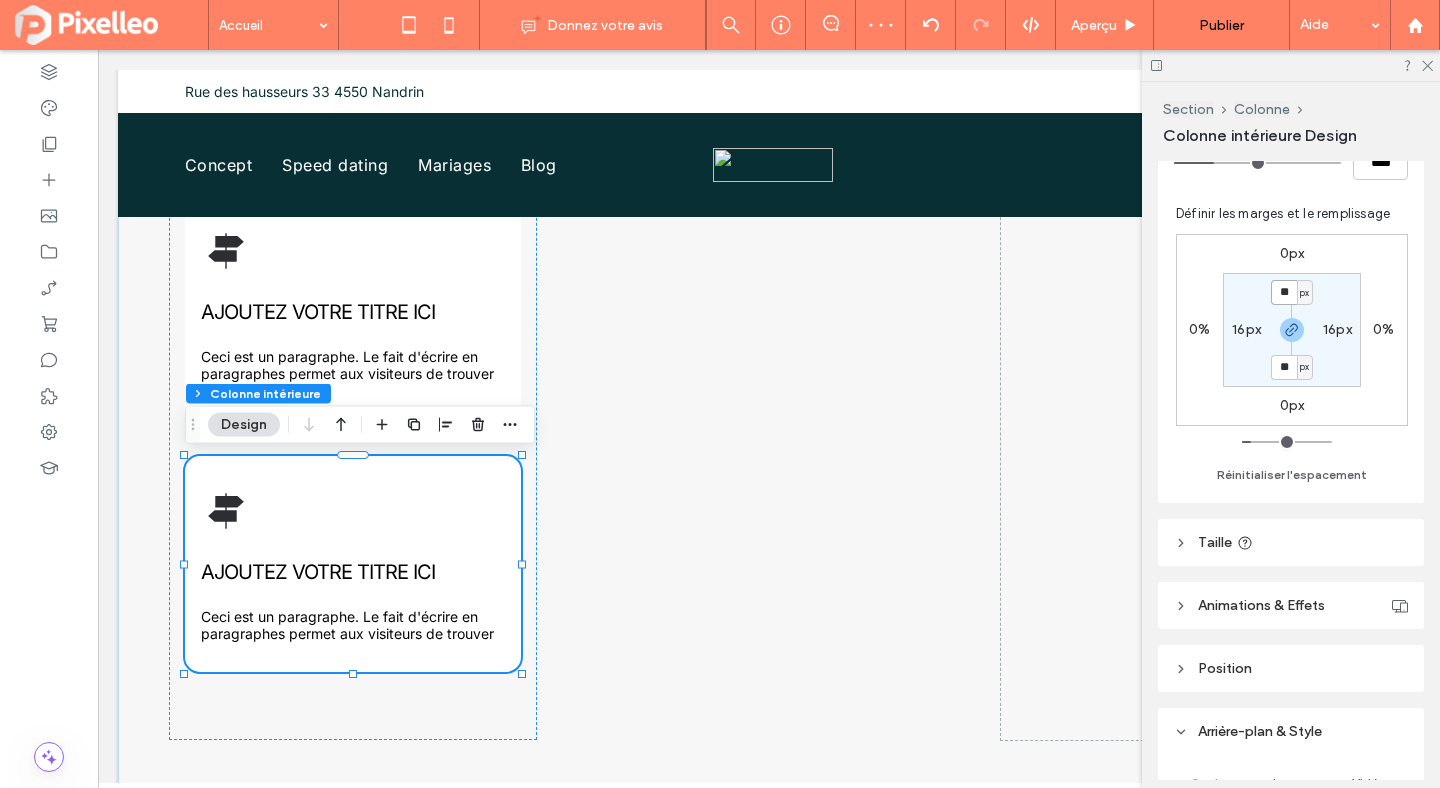 click on "**" at bounding box center [1284, 292] 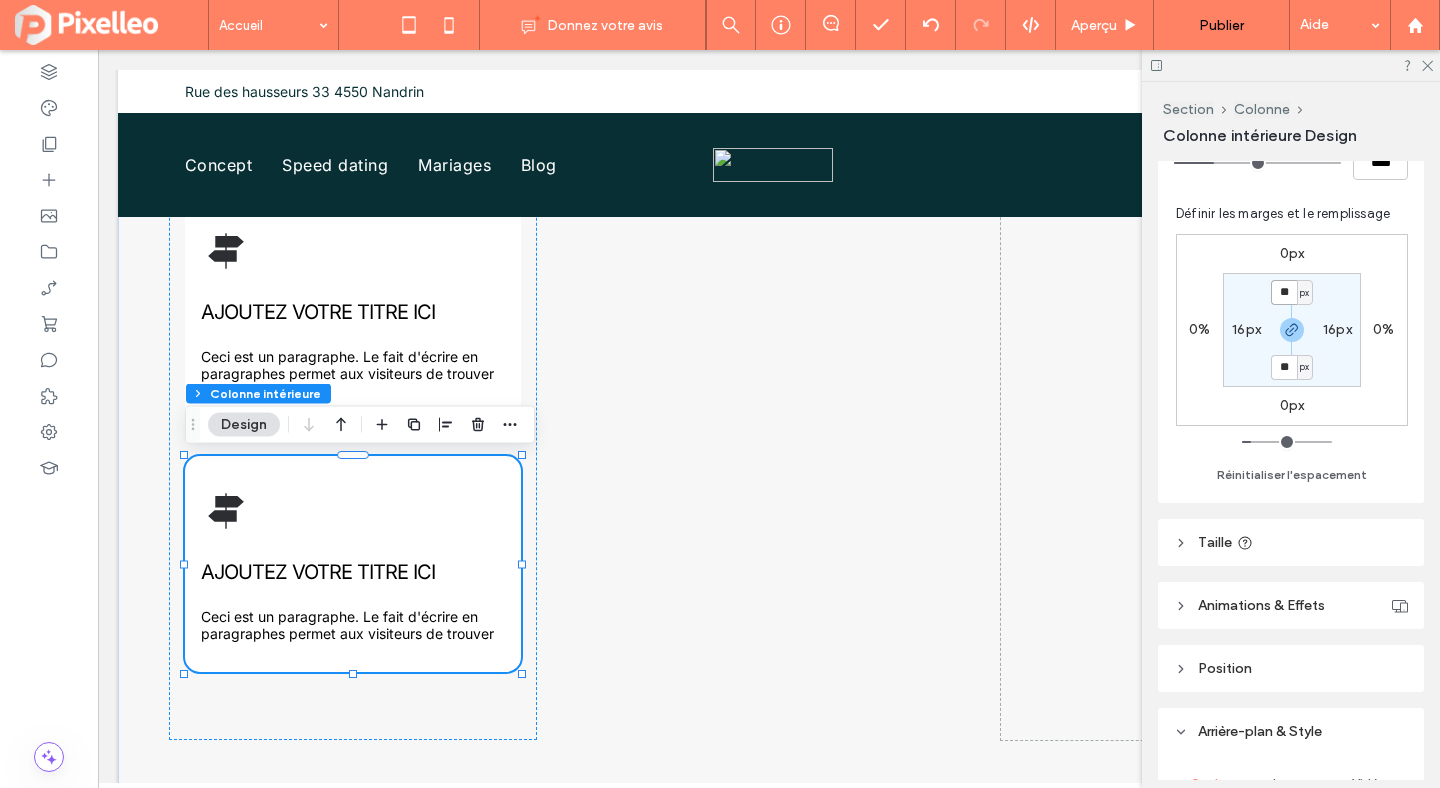 type on "**" 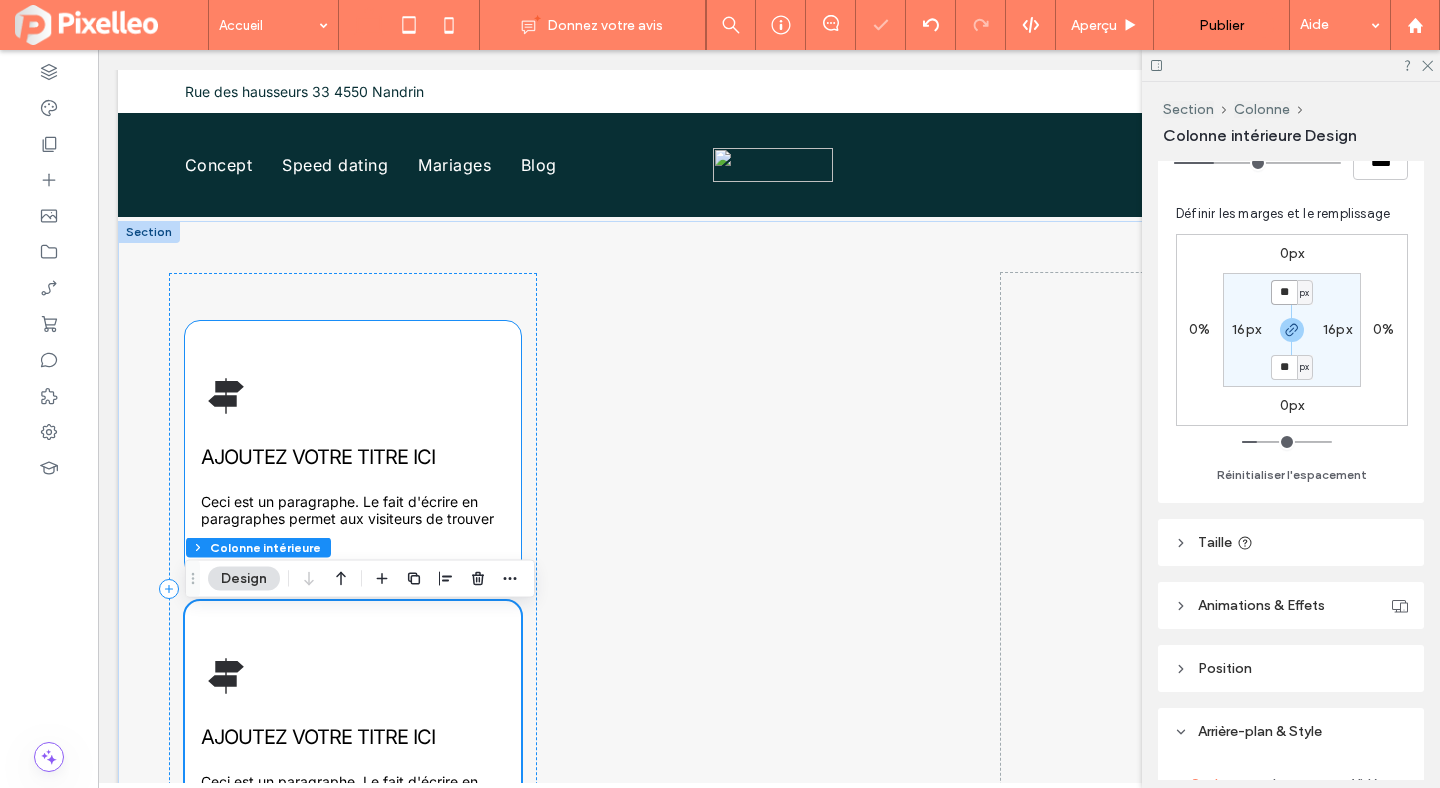 scroll, scrollTop: 881, scrollLeft: 0, axis: vertical 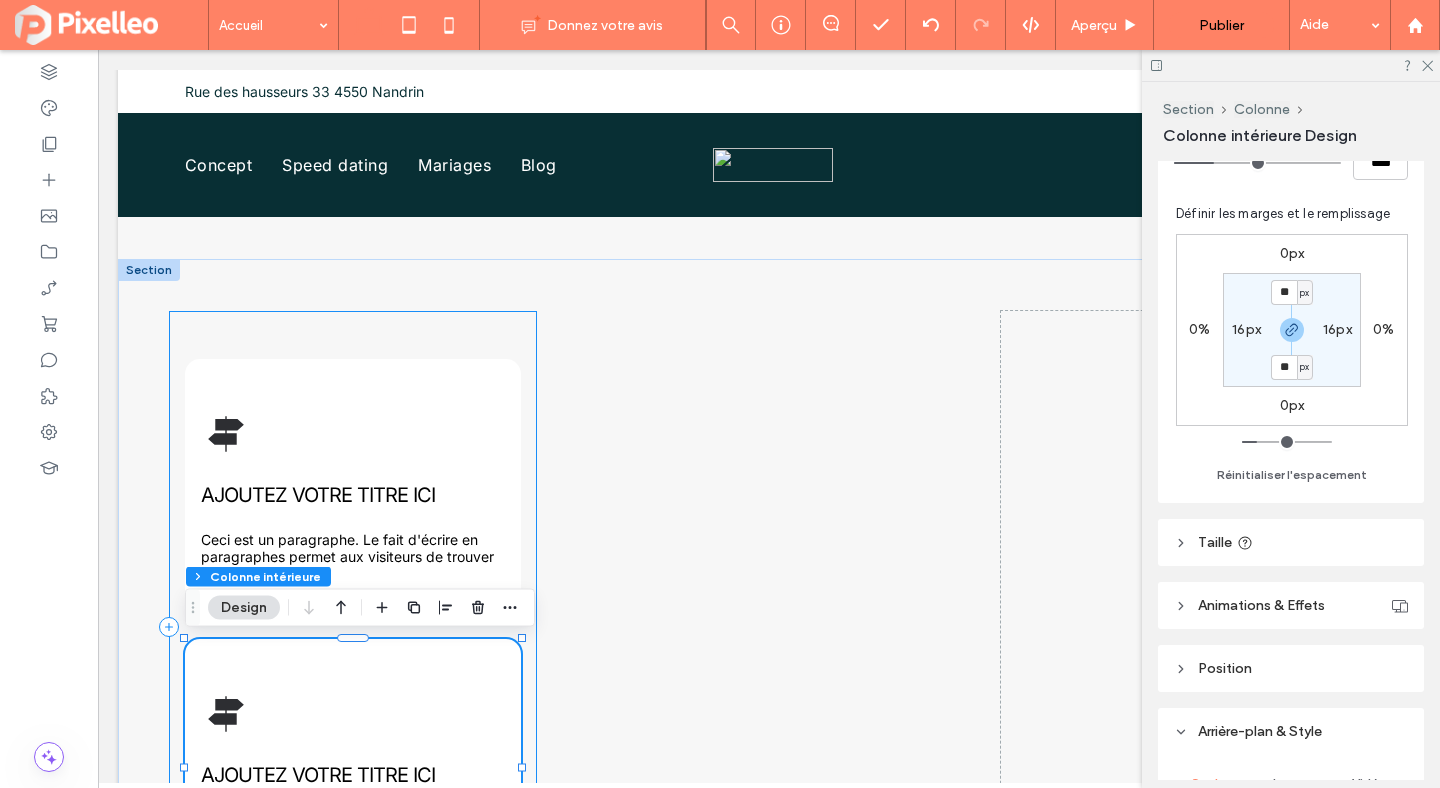 click on "AJOUTEZ VOTRE TITRE ICI Ceci est un paragraphe. Le fait d'écrire en paragraphes permet aux visiteurs de trouver
AJOUTEZ VOTRE TITRE ICI
Ceci est un paragraphe. Le fait d'écrire en paragraphes permet aux visiteurs de trouver" at bounding box center [353, 627] 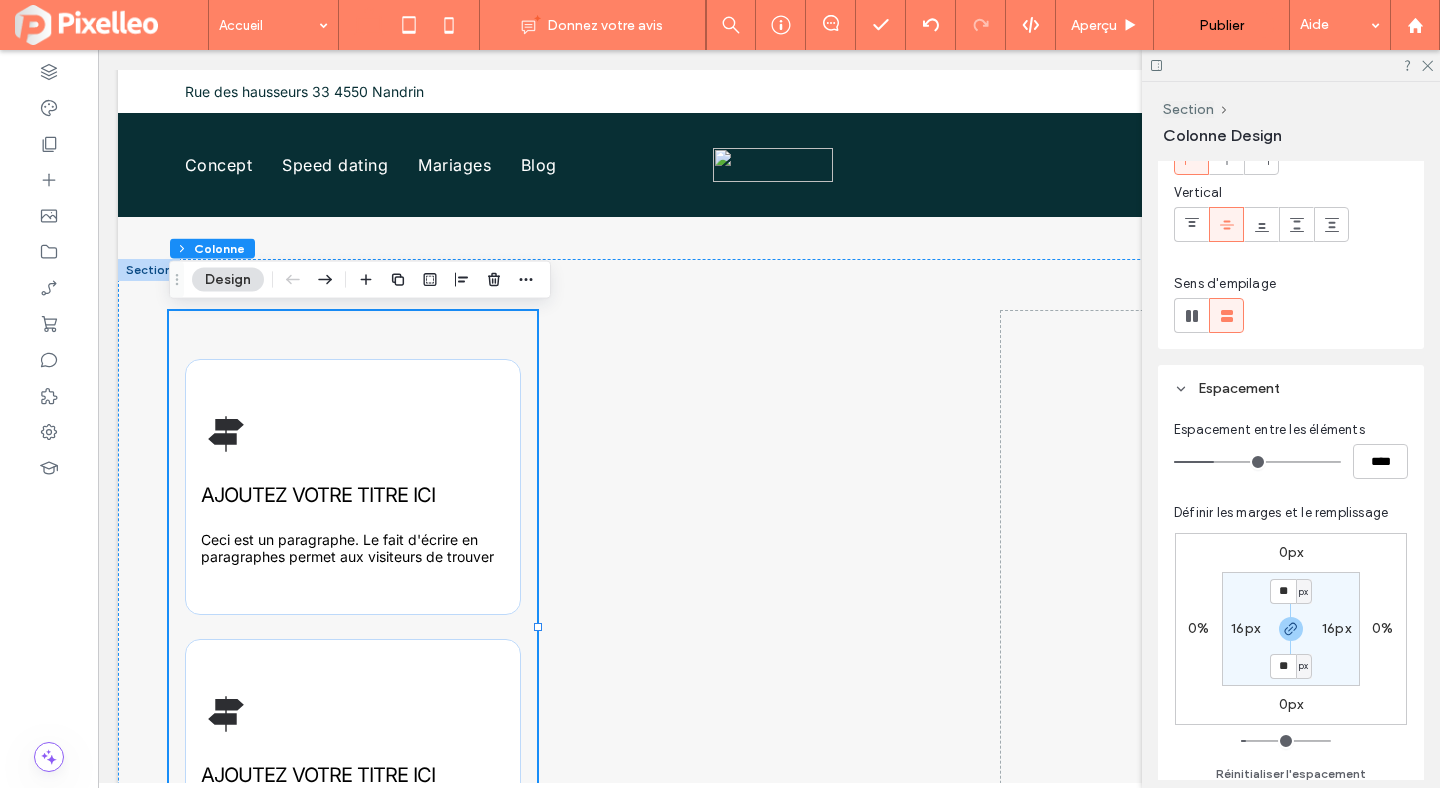 scroll, scrollTop: 241, scrollLeft: 0, axis: vertical 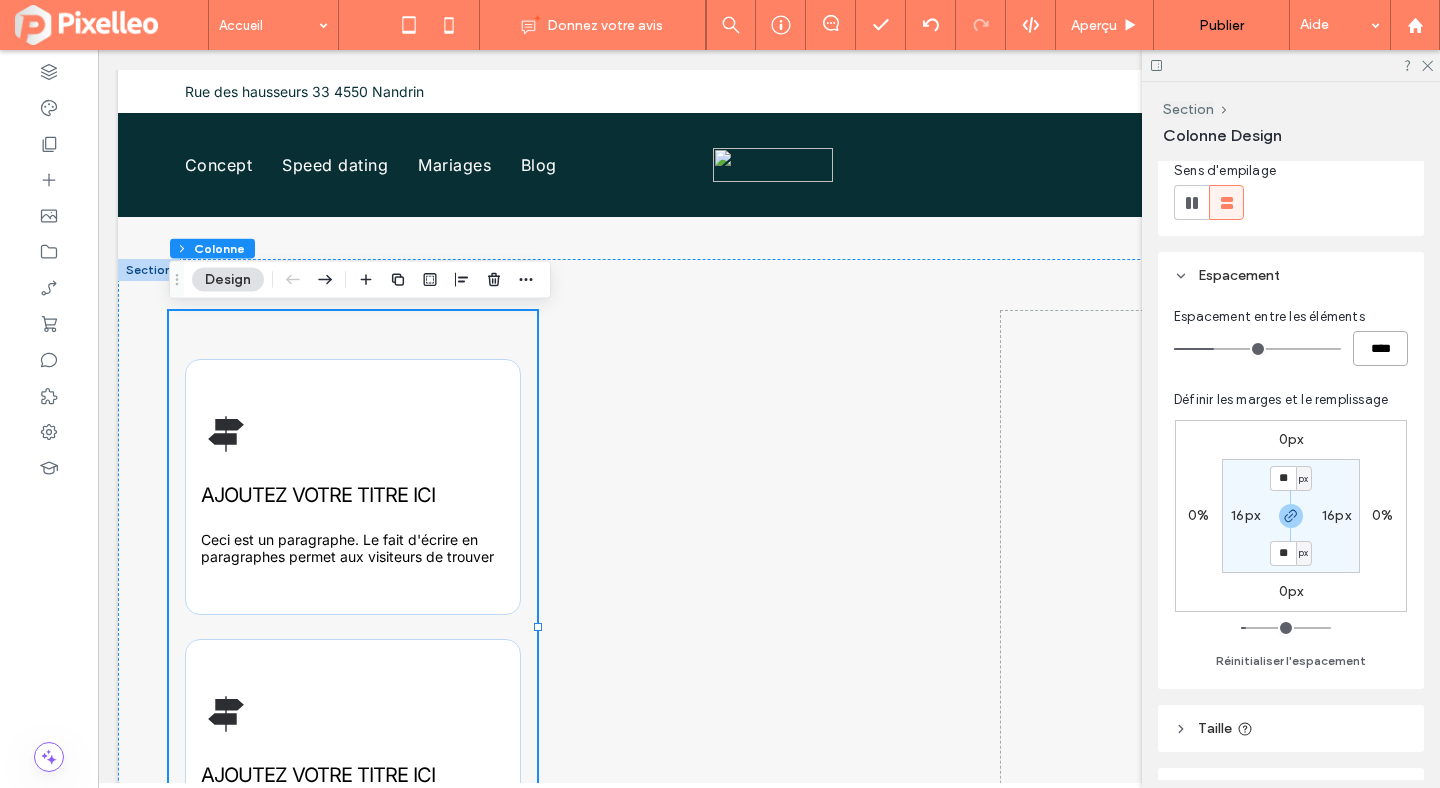 click on "****" at bounding box center [1380, 348] 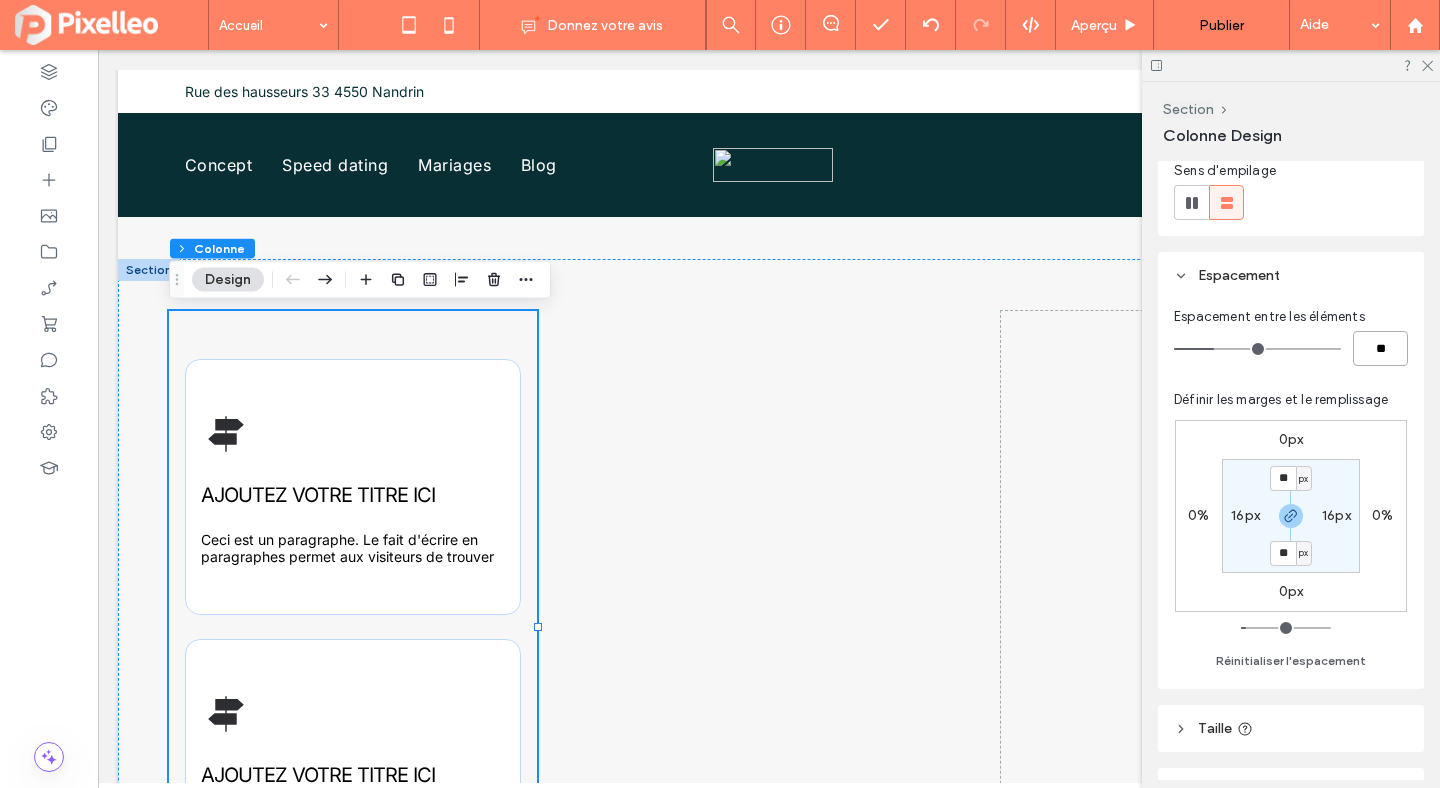 type on "**" 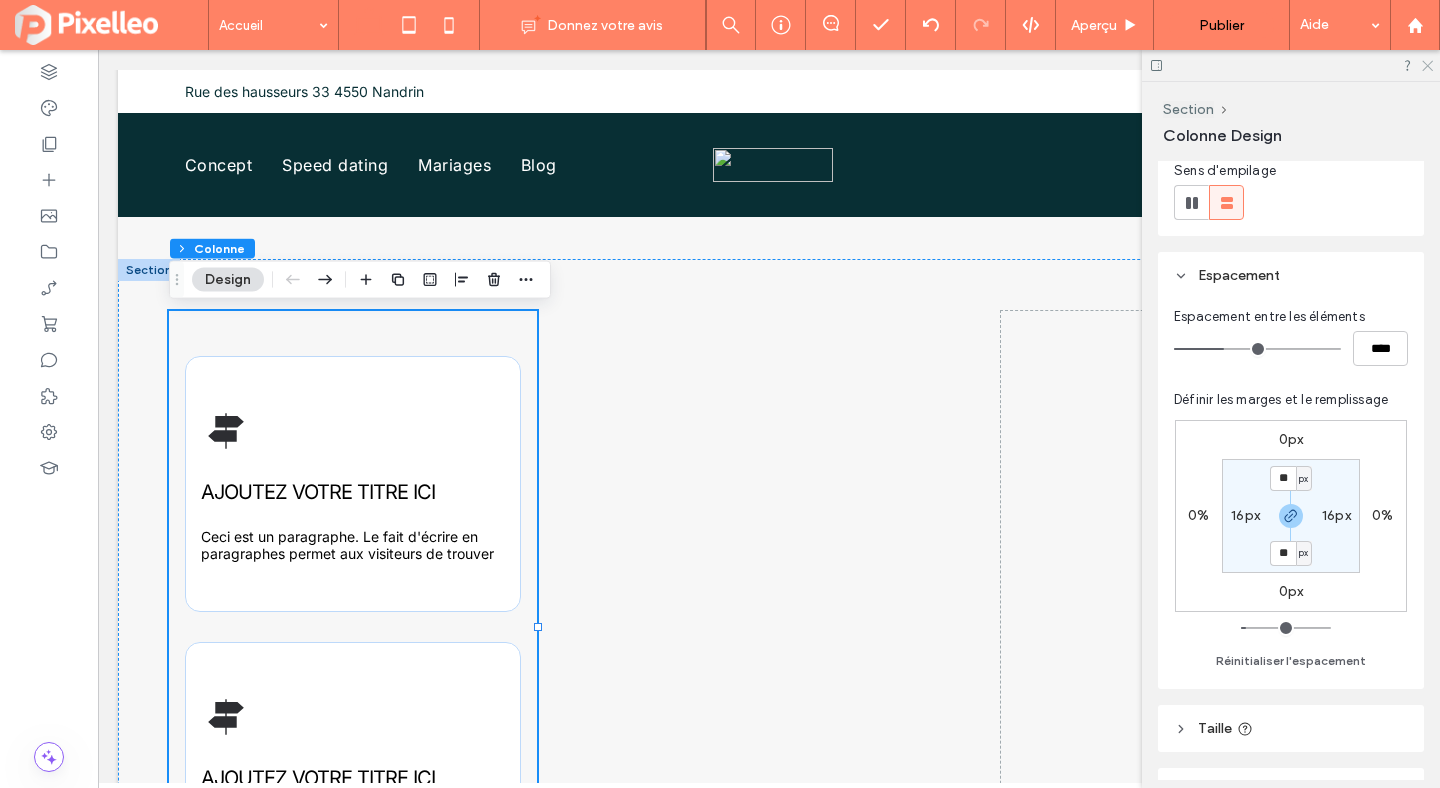 click 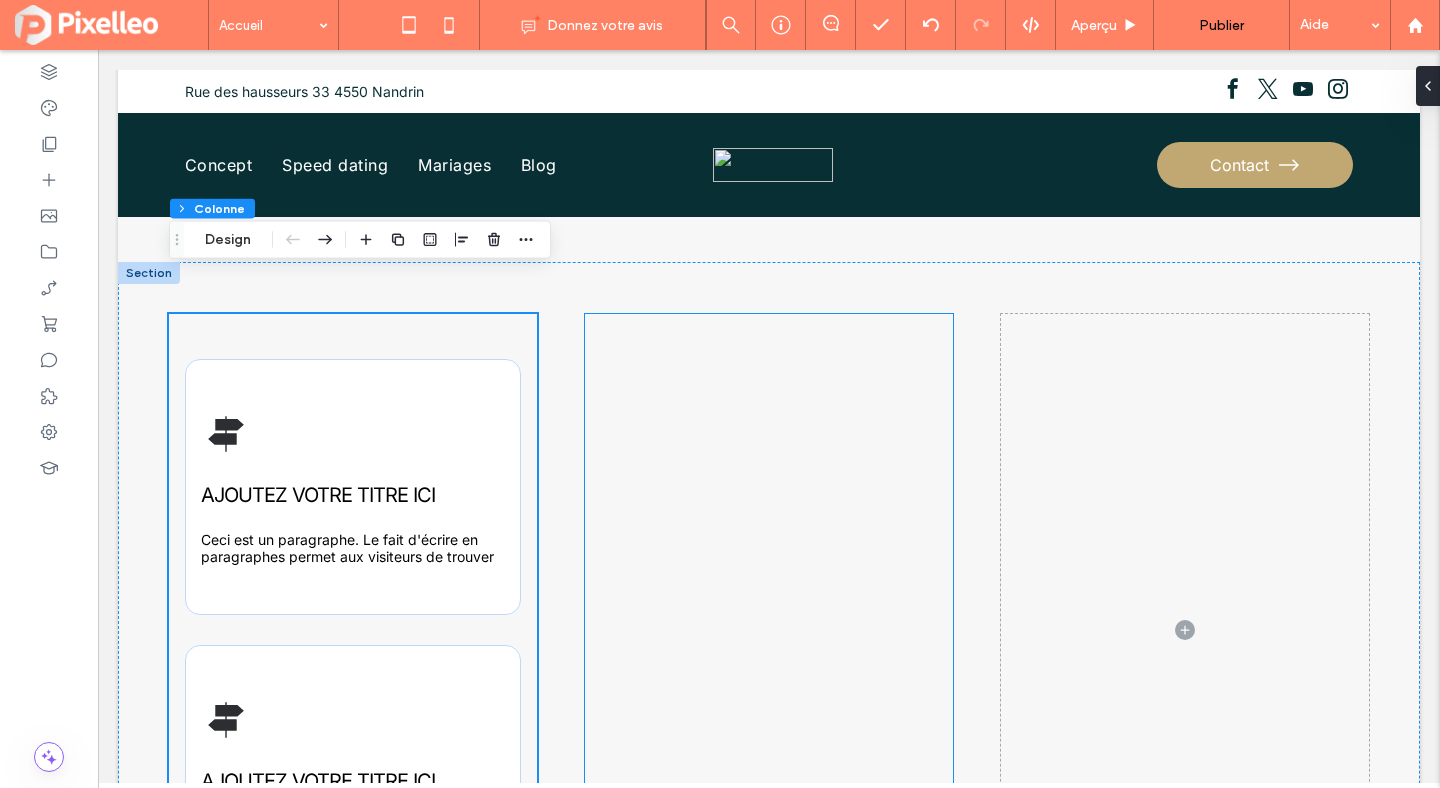 scroll, scrollTop: 937, scrollLeft: 0, axis: vertical 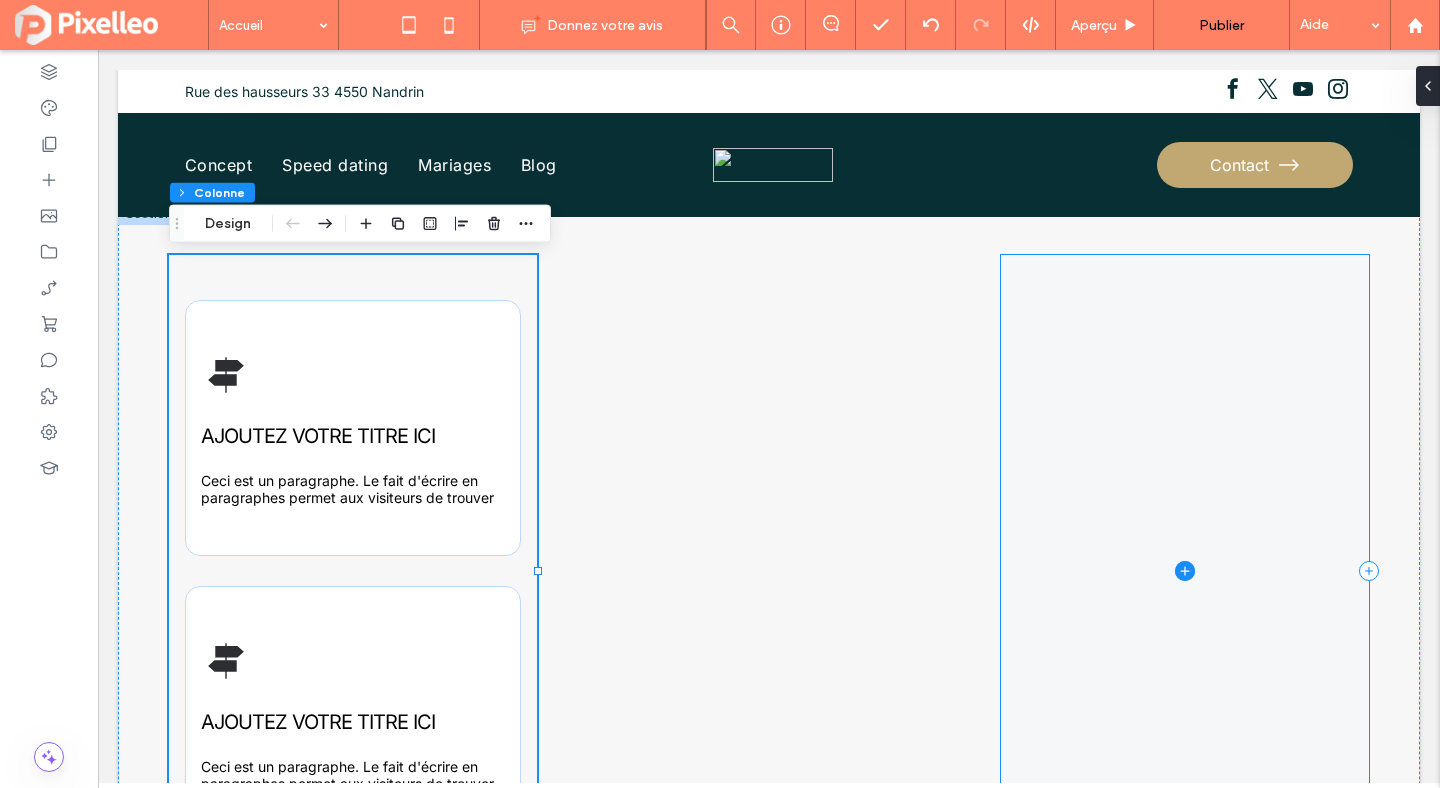 click at bounding box center (1185, 571) 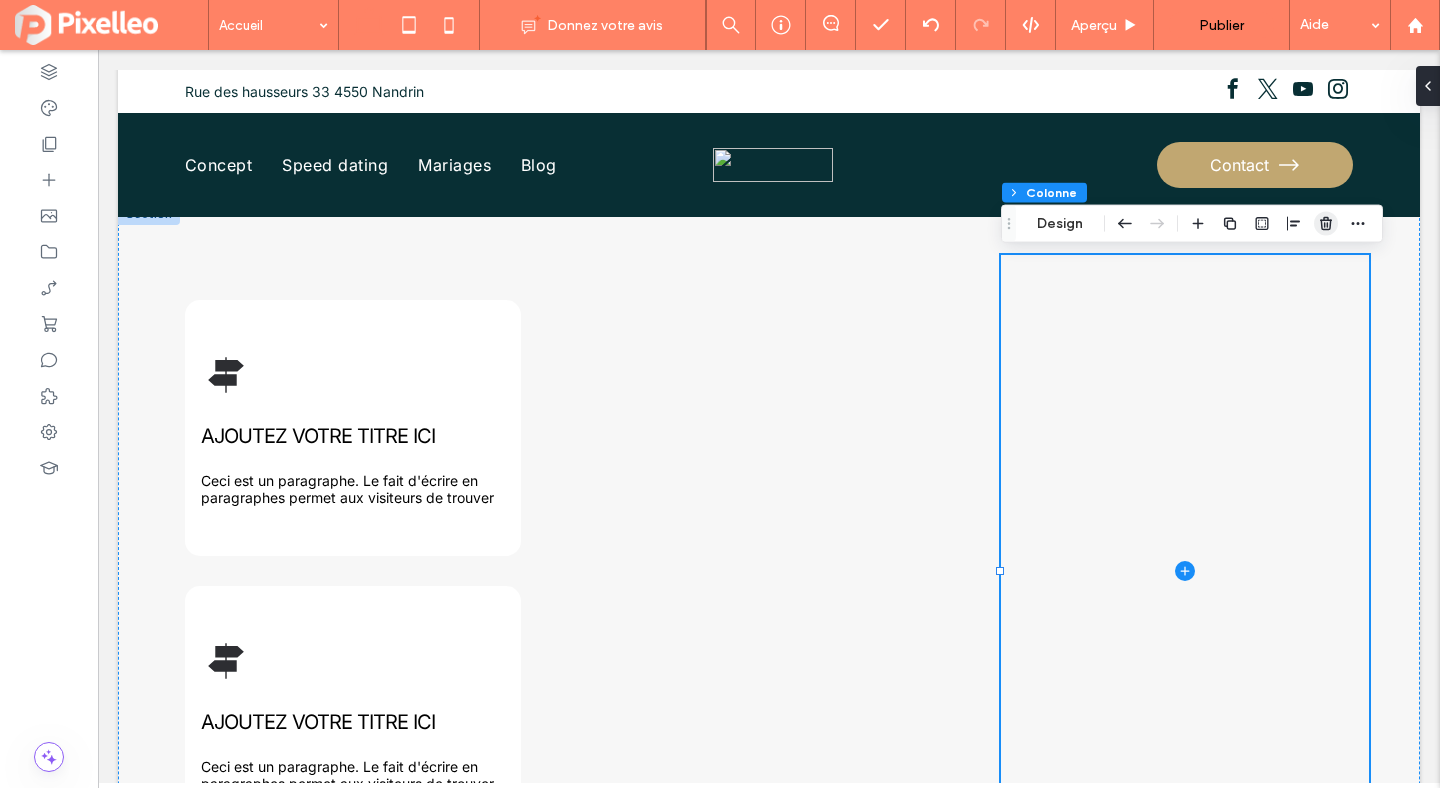 click 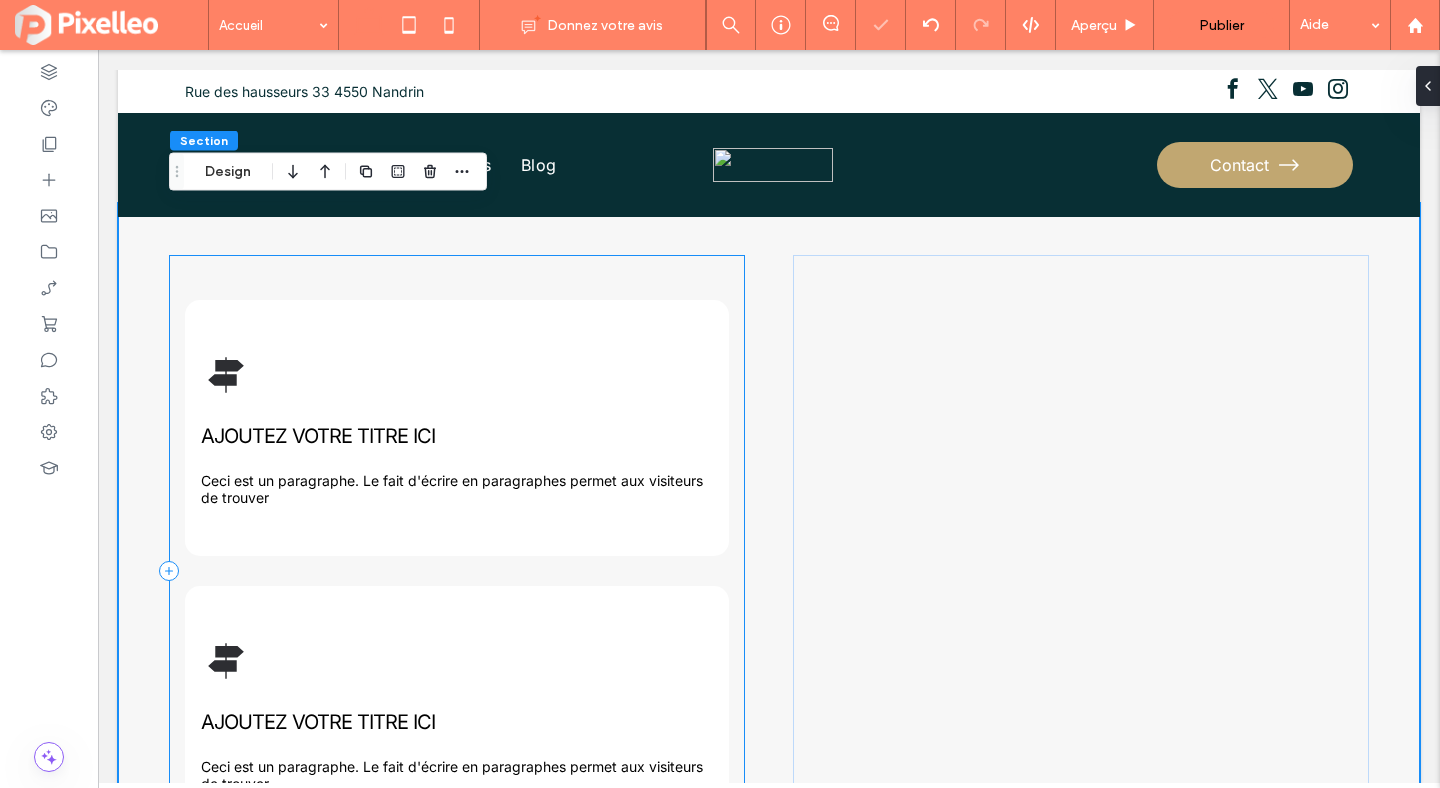 click on "AJOUTEZ VOTRE TITRE ICI Ceci est un paragraphe. Le fait d'écrire en paragraphes permet aux visiteurs de trouver
AJOUTEZ VOTRE TITRE ICI
Ceci est un paragraphe. Le fait d'écrire en paragraphes permet aux visiteurs de trouver" at bounding box center (457, 571) 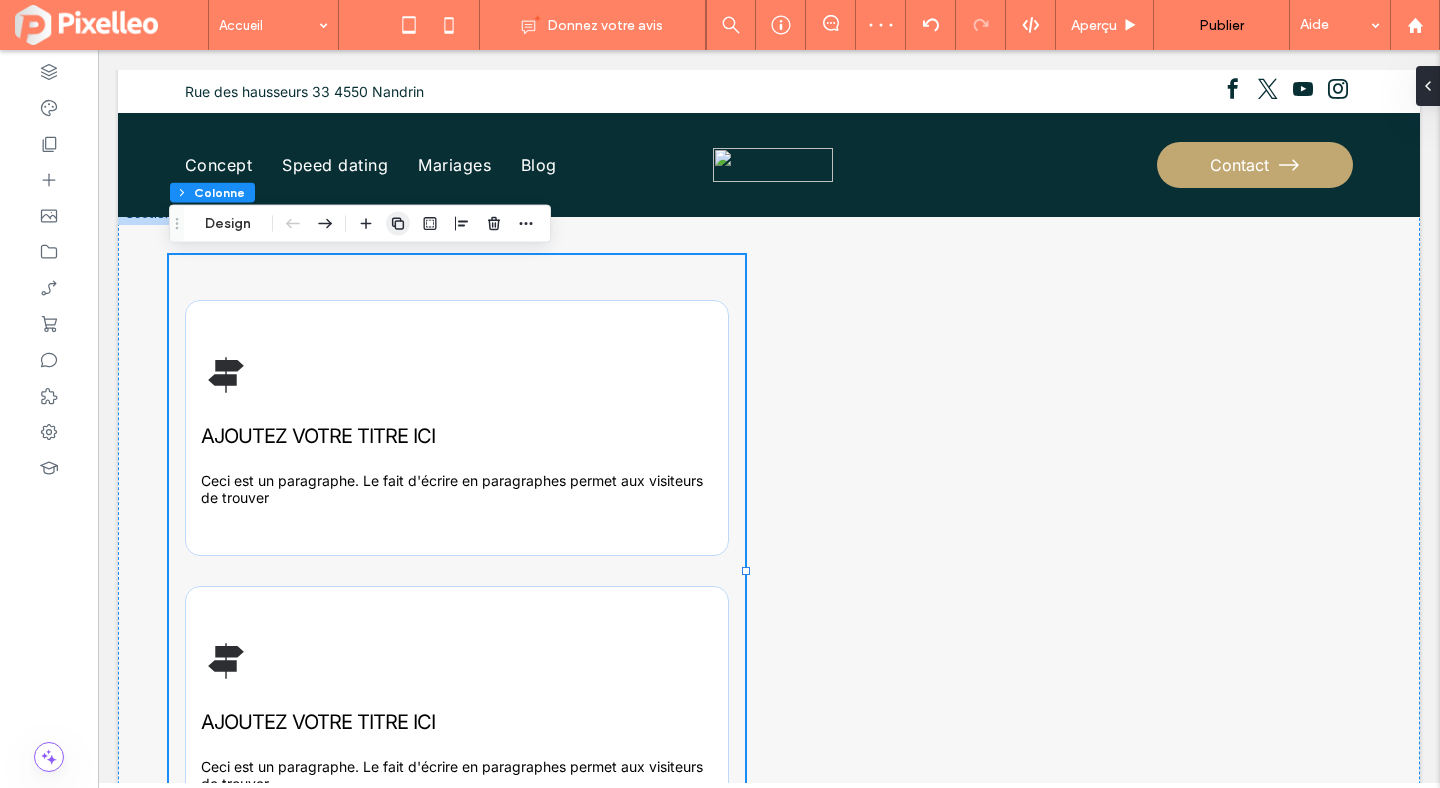 click 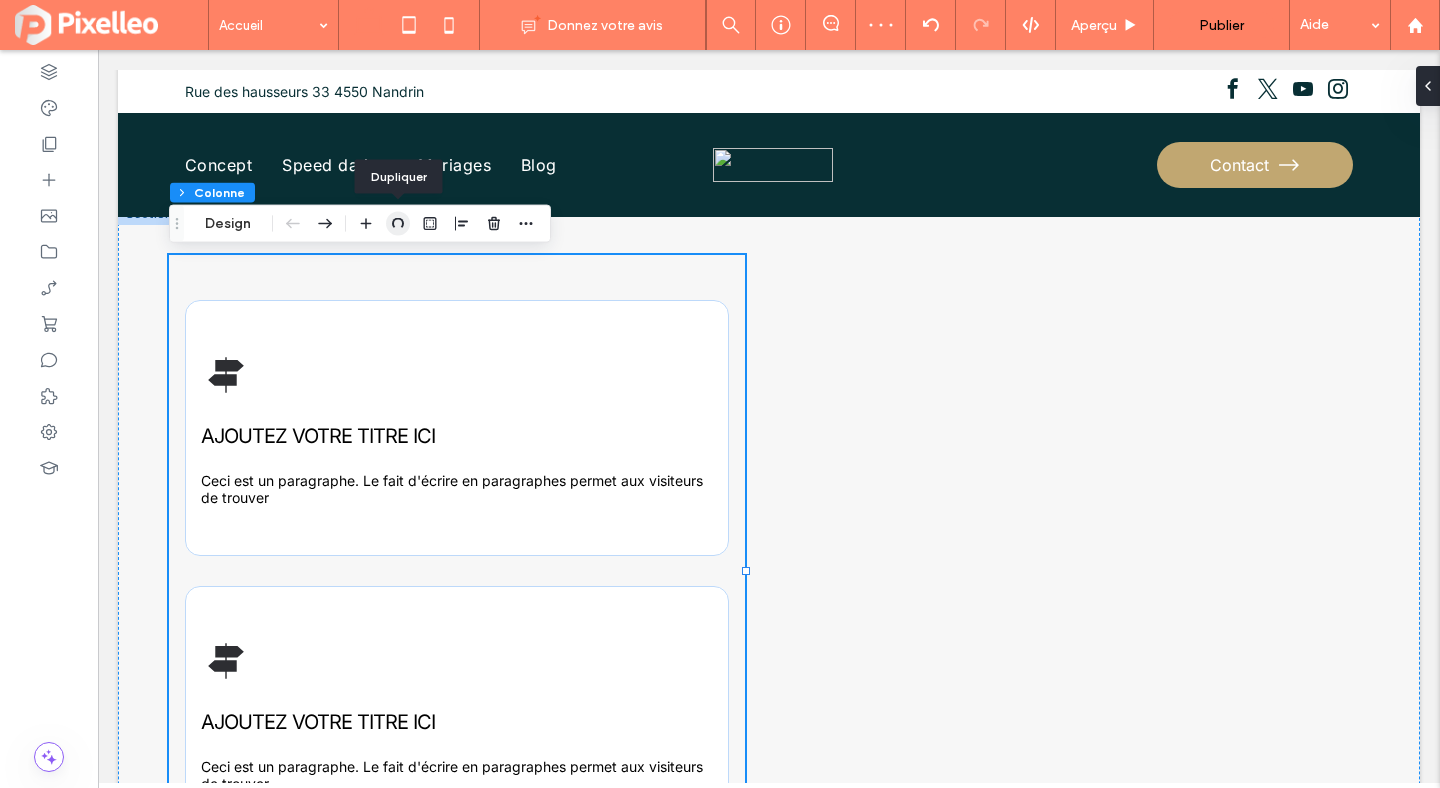 type on "**" 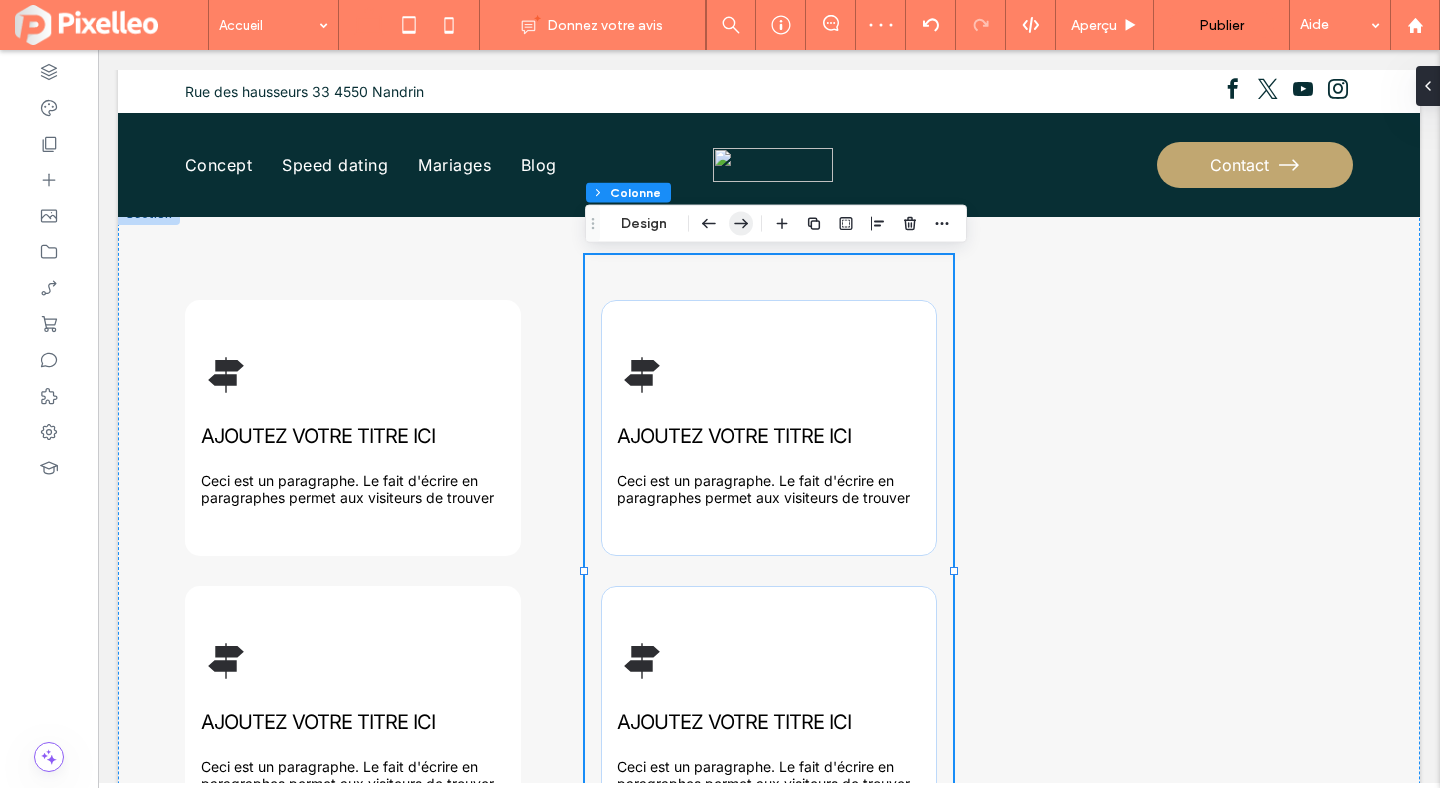 click 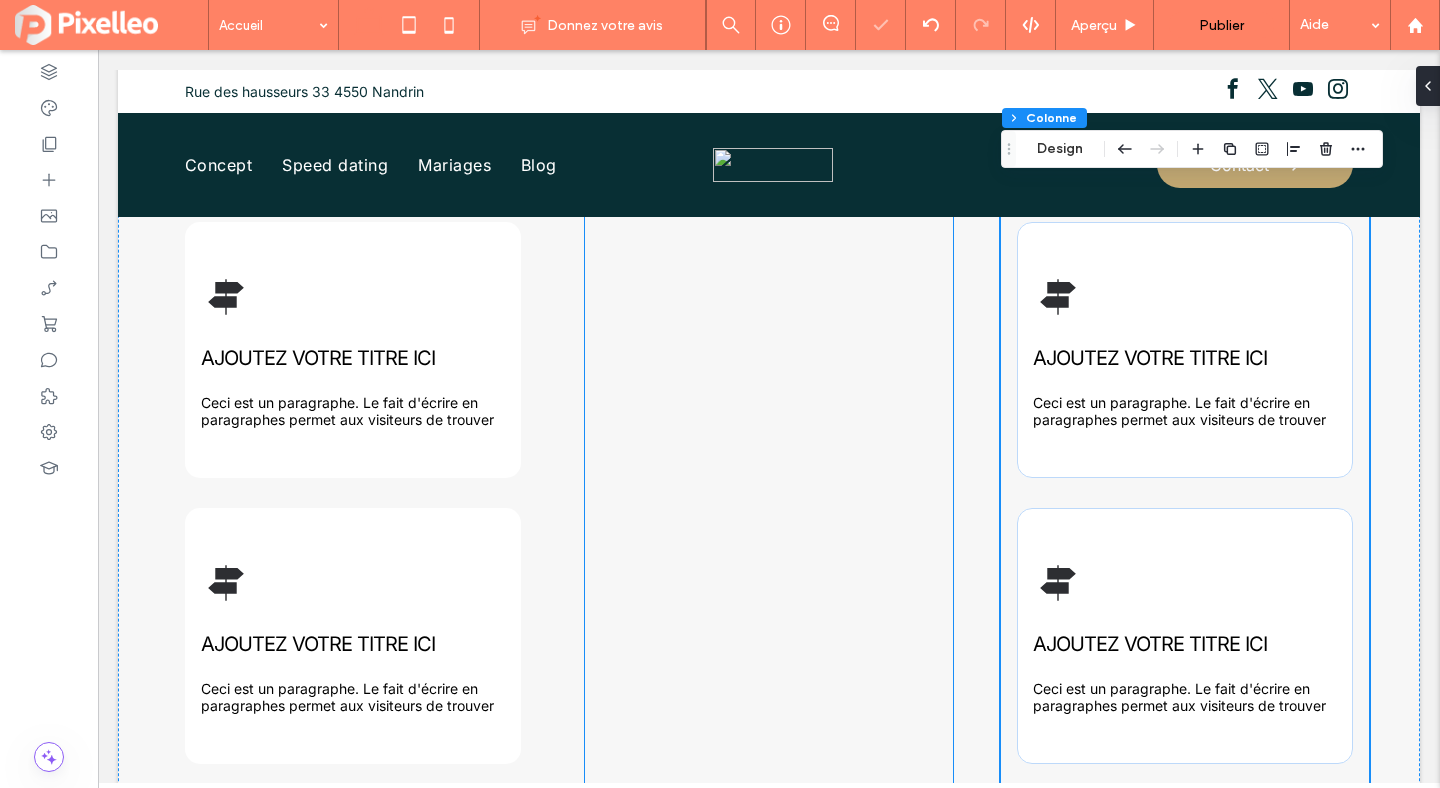 scroll, scrollTop: 1037, scrollLeft: 0, axis: vertical 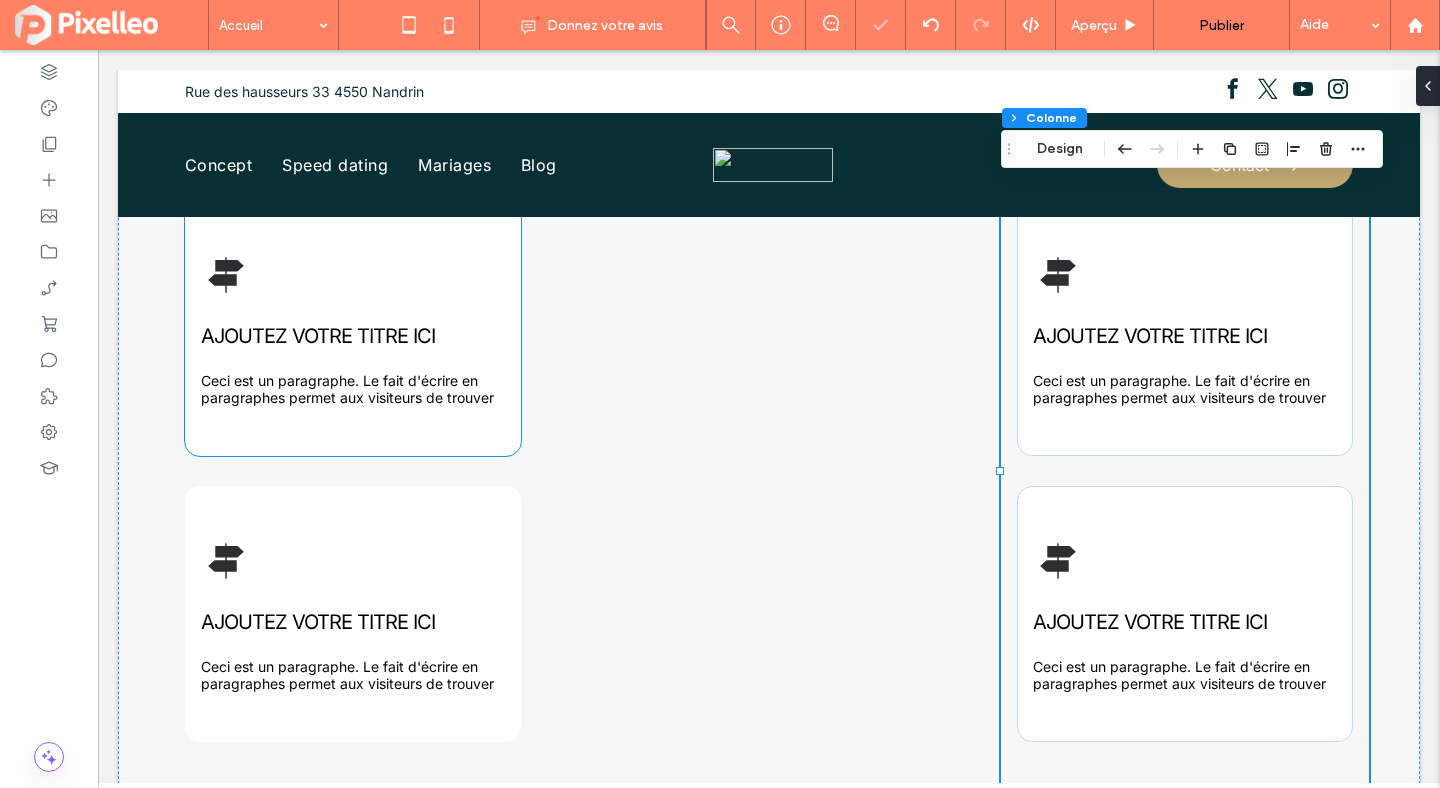 click on "AJOUTEZ VOTRE TITRE ICI Ceci est un paragraphe. Le fait d'écrire en paragraphes permet aux visiteurs de trouver" at bounding box center [353, 328] 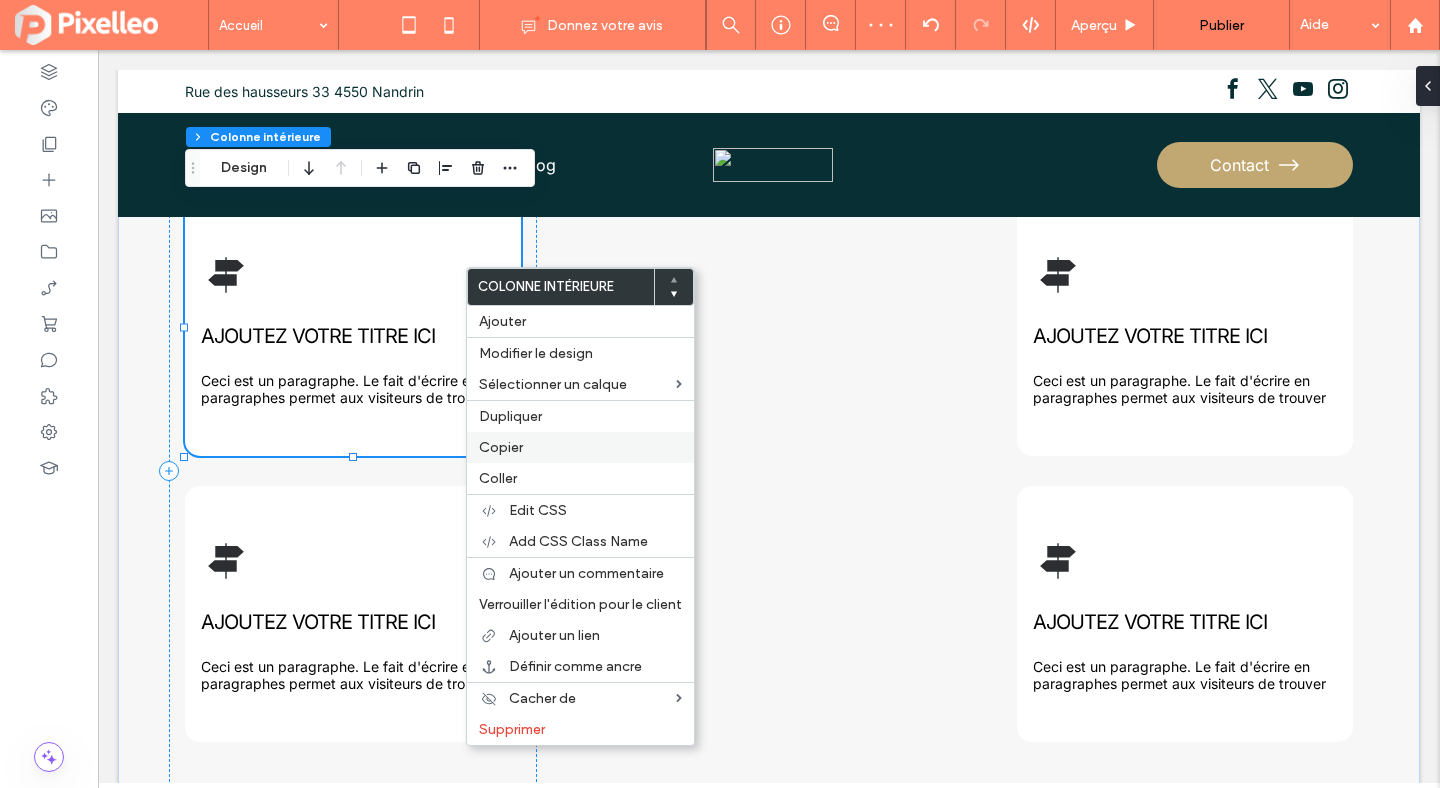 click on "Copier" at bounding box center [580, 447] 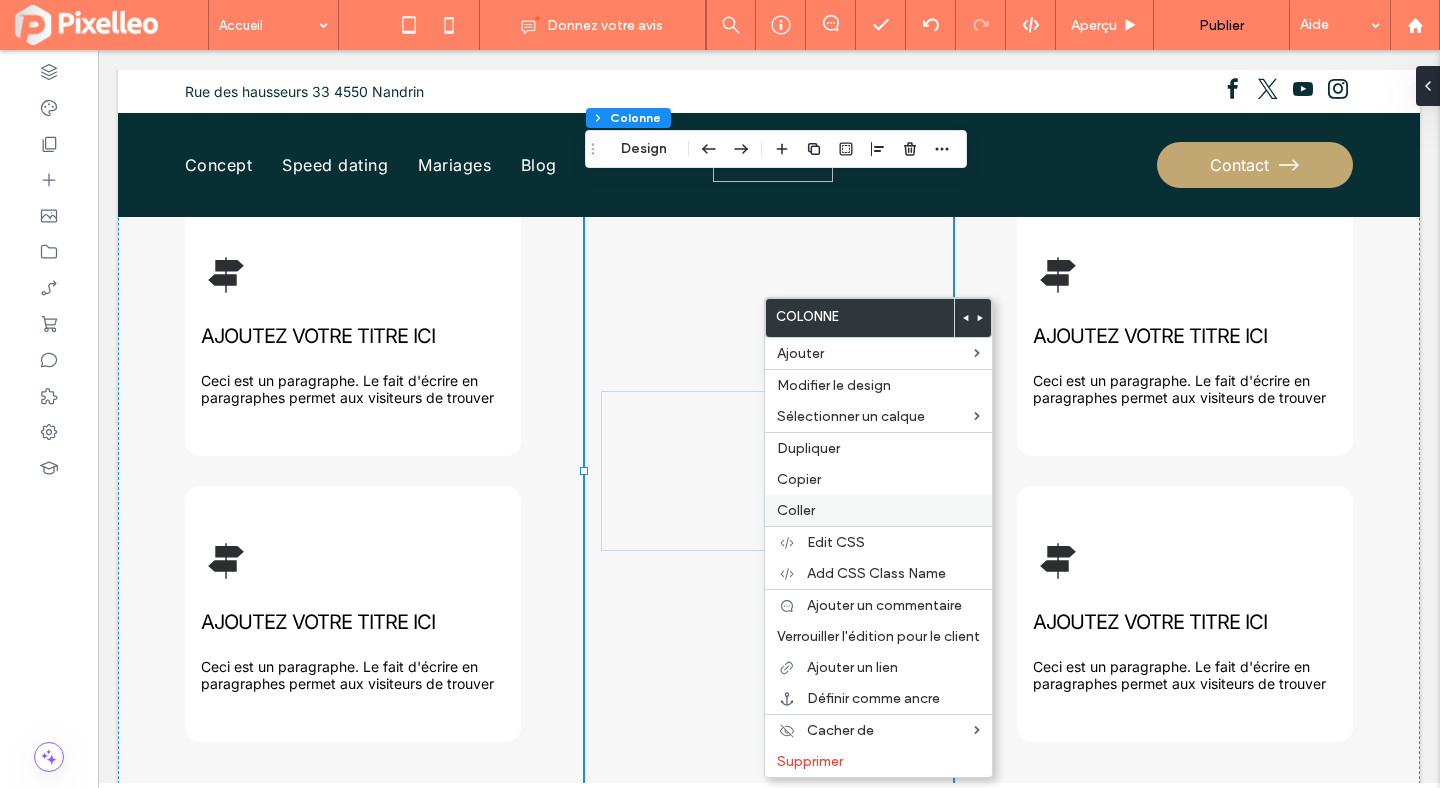 click on "Coller" at bounding box center [878, 510] 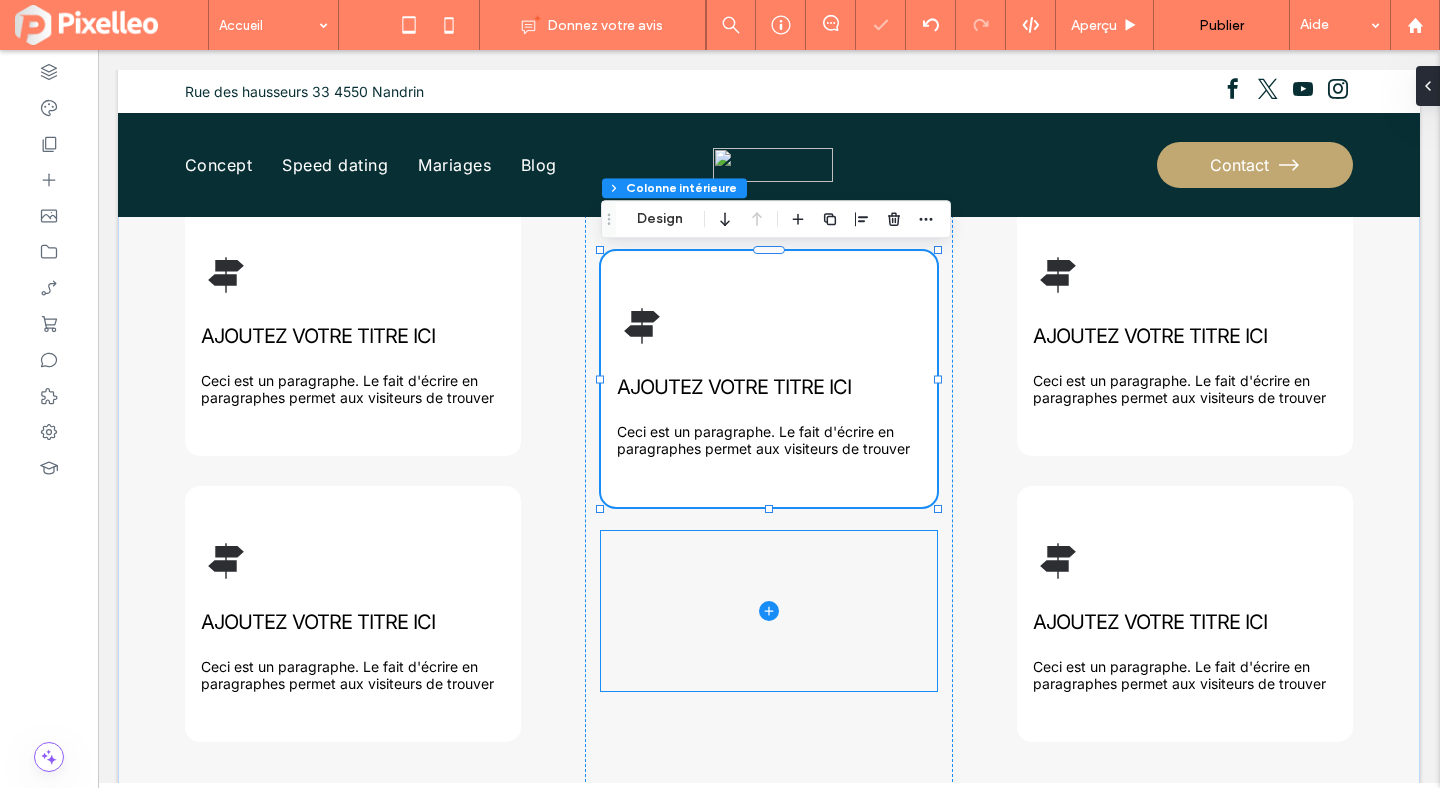 click at bounding box center (769, 611) 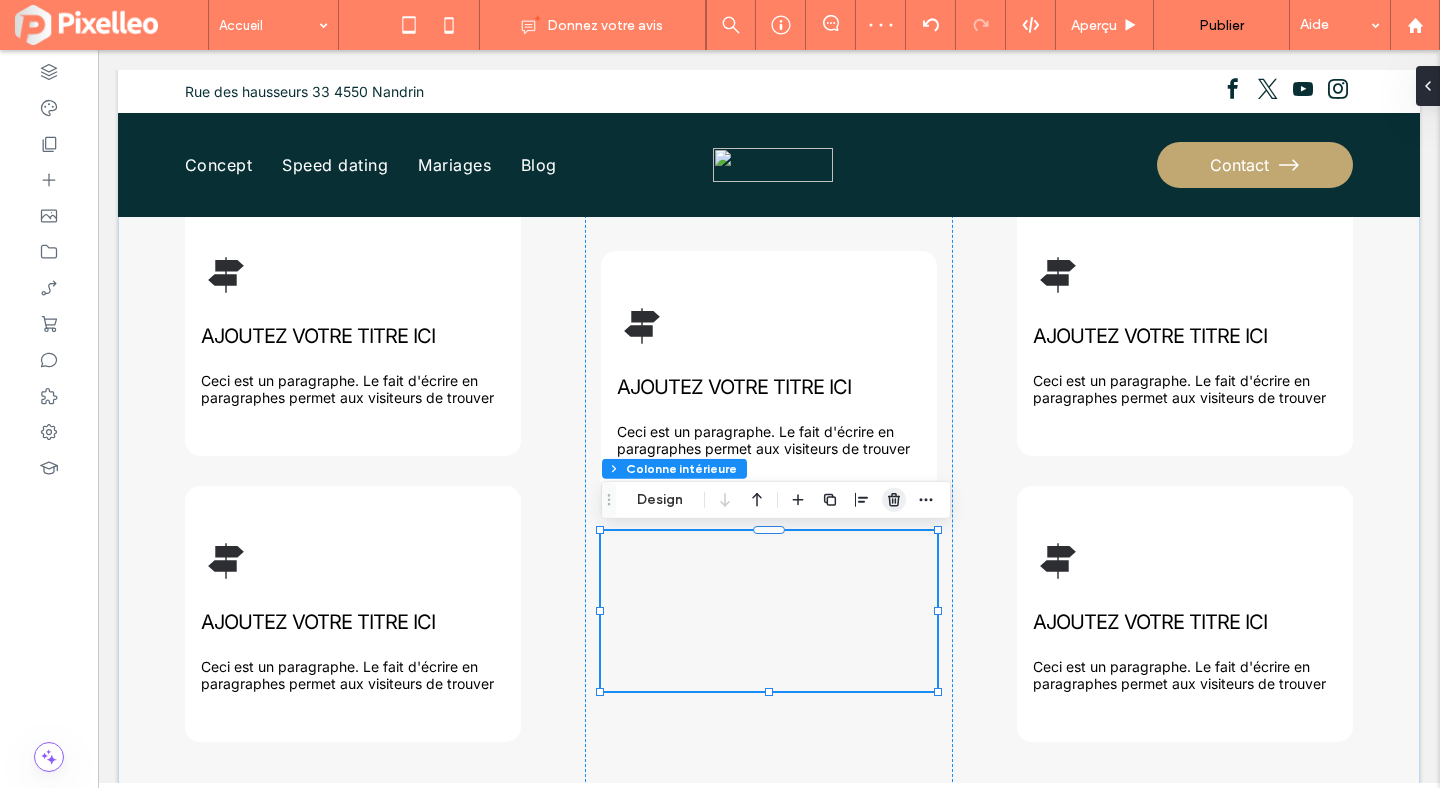 click at bounding box center [894, 500] 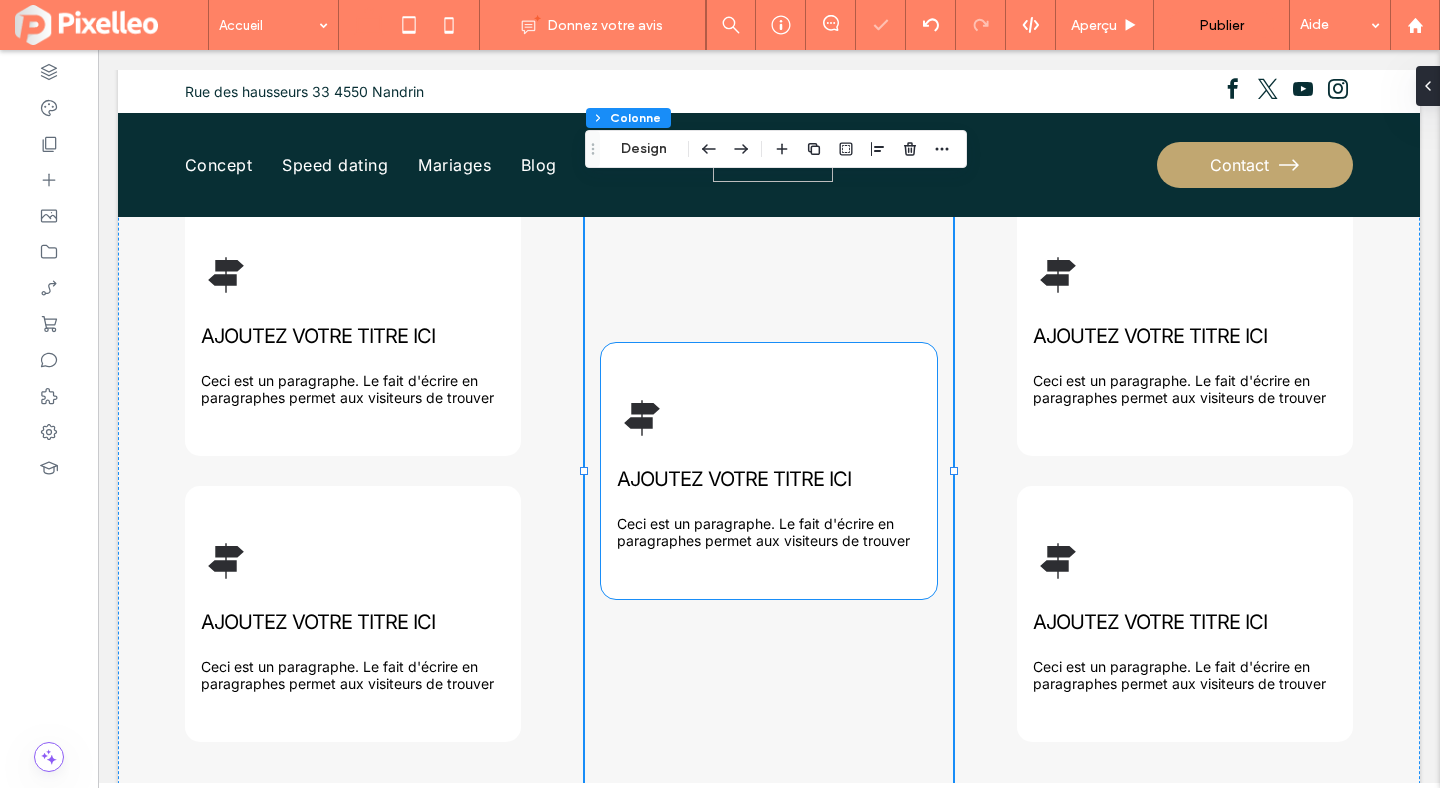 click on "AJOUTEZ VOTRE TITRE ICI
Ceci est un paragraphe. Le fait d'écrire en paragraphes permet aux visiteurs de trouver" at bounding box center [769, 471] 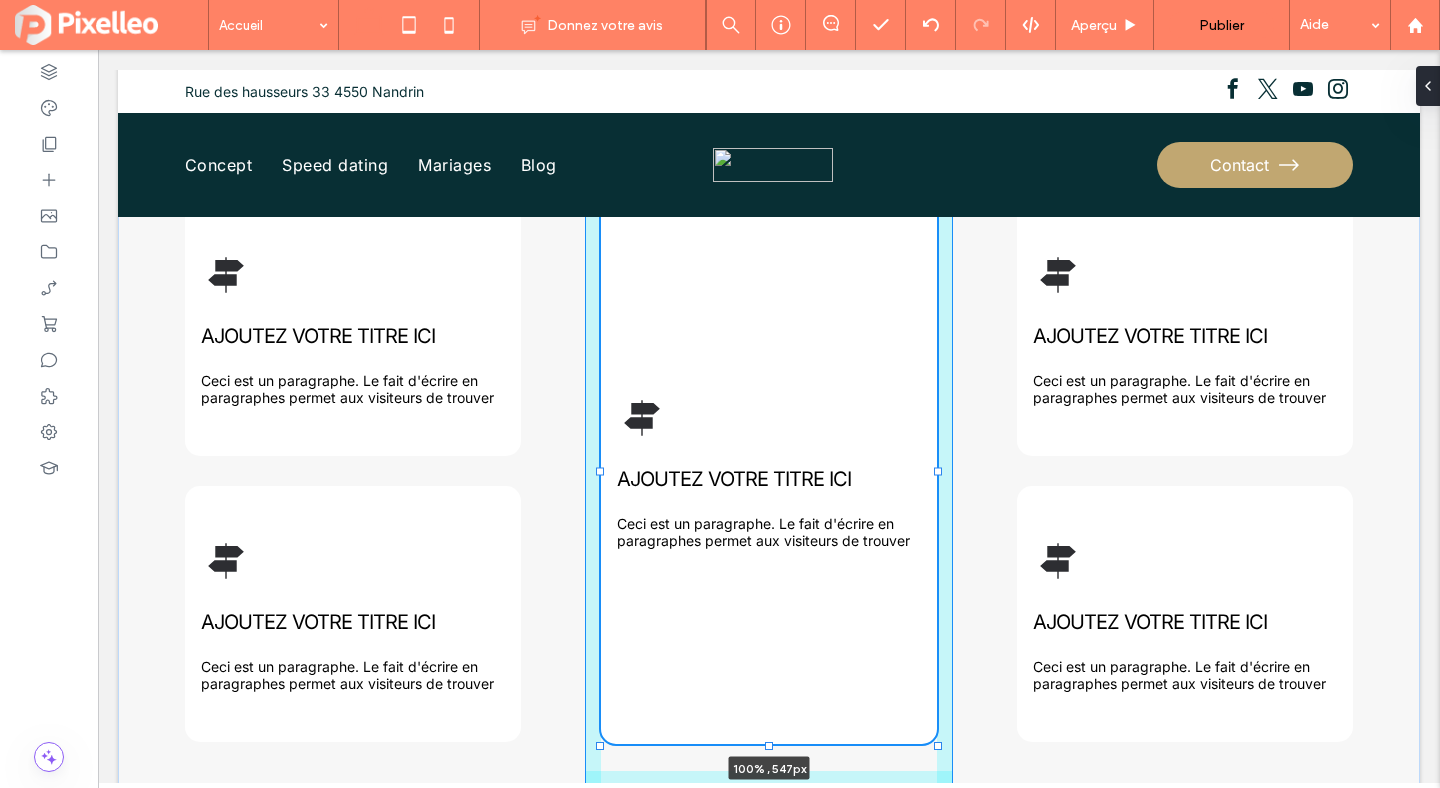 drag, startPoint x: 771, startPoint y: 604, endPoint x: 772, endPoint y: 749, distance: 145.00345 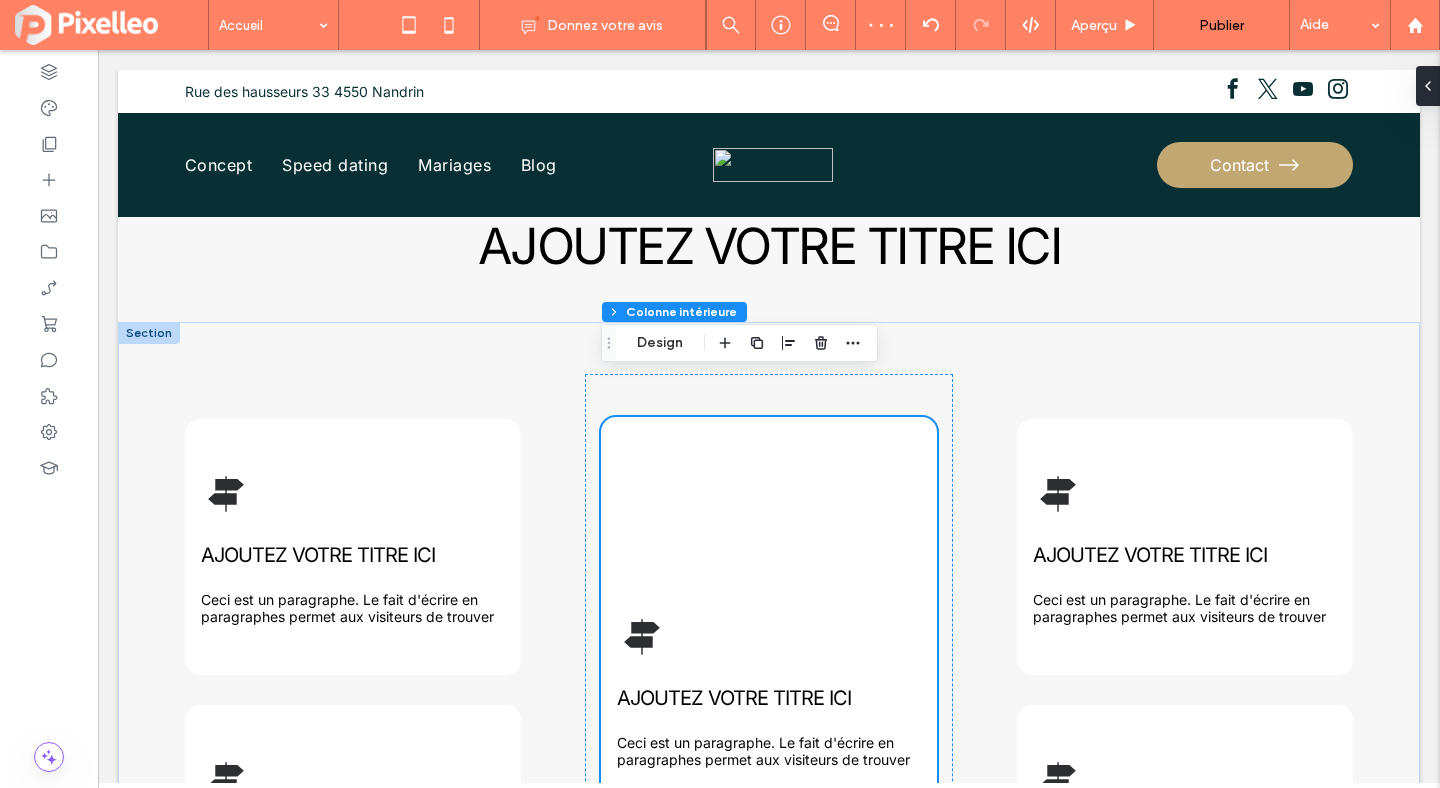 scroll, scrollTop: 1006, scrollLeft: 0, axis: vertical 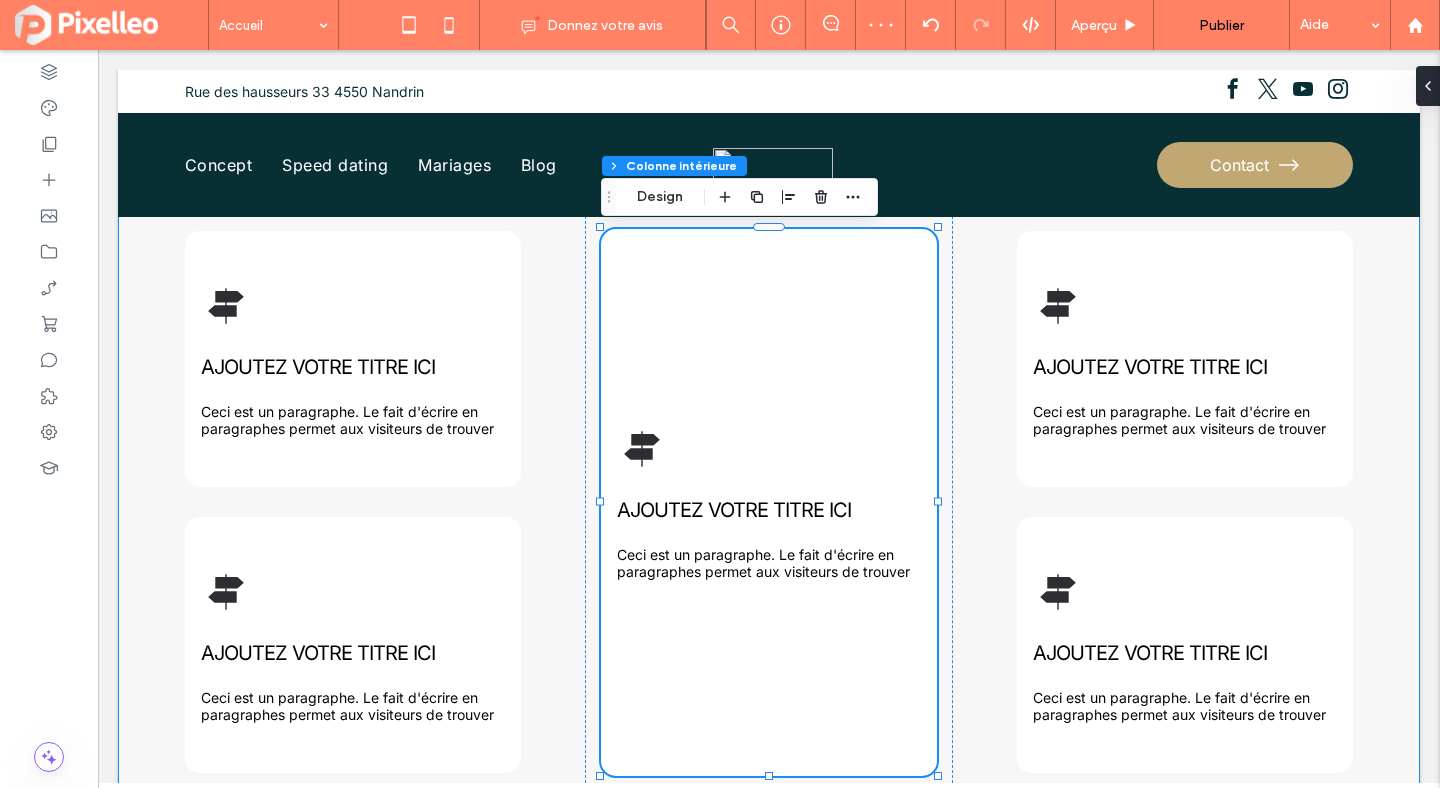 click on "AJOUTEZ VOTRE TITRE ICI Ceci est un paragraphe. Le fait d'écrire en paragraphes permet aux visiteurs de trouver
AJOUTEZ VOTRE TITRE ICI
Ceci est un paragraphe. Le fait d'écrire en paragraphes permet aux visiteurs de trouver
AJOUTEZ VOTRE TITRE ICI
Ceci est un paragraphe. Le fait d'écrire en paragraphes permet aux visiteurs de trouver
100% , 547px
AJOUTEZ VOTRE TITRE ICI
Ceci est un paragraphe. Le fait d'écrire en paragraphes permet aux visiteurs de trouver
AJOUTEZ VOTRE TITRE ICI
Ceci est un paragraphe. Le fait d'écrire en paragraphes permet aux visiteurs de trouver" at bounding box center (769, 502) 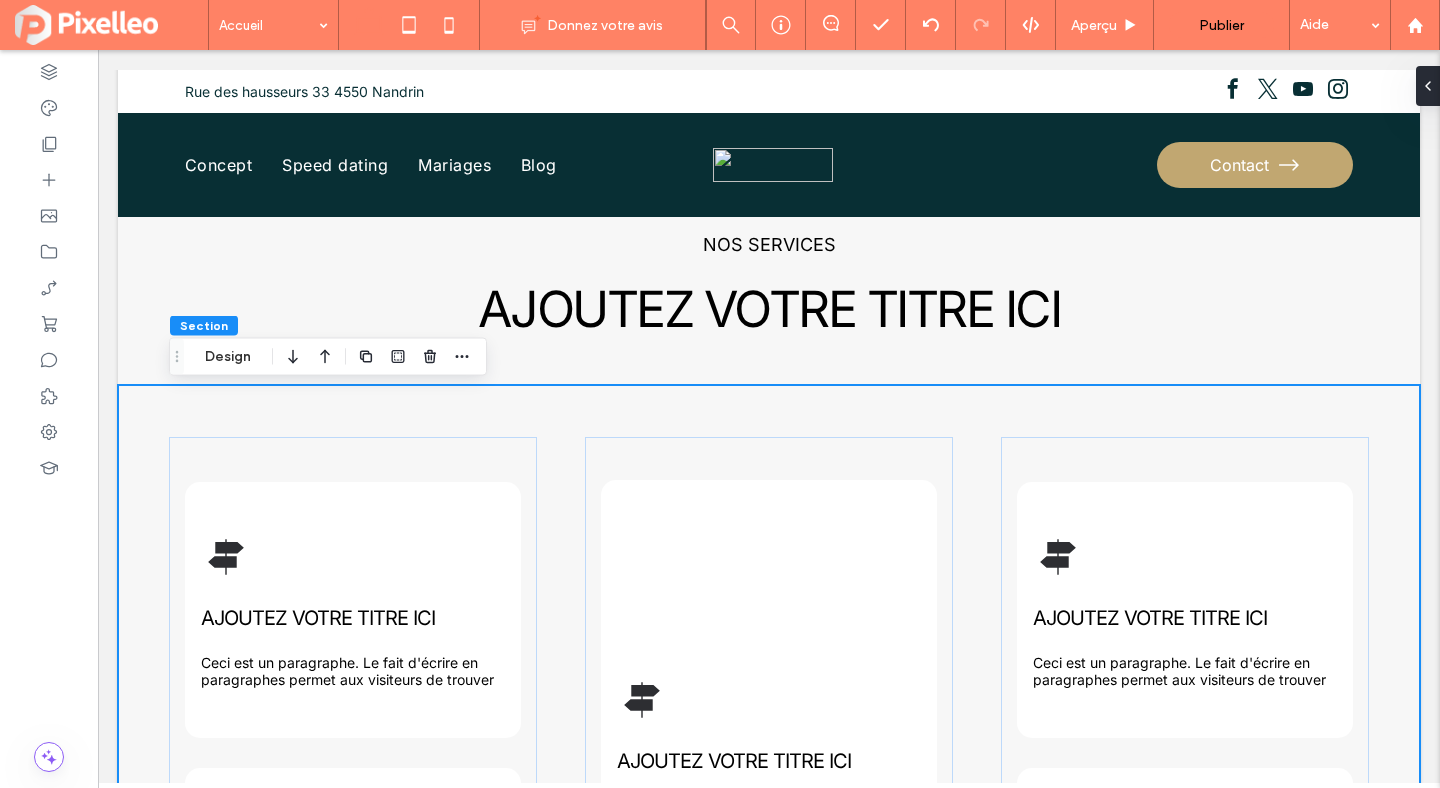 scroll, scrollTop: 752, scrollLeft: 0, axis: vertical 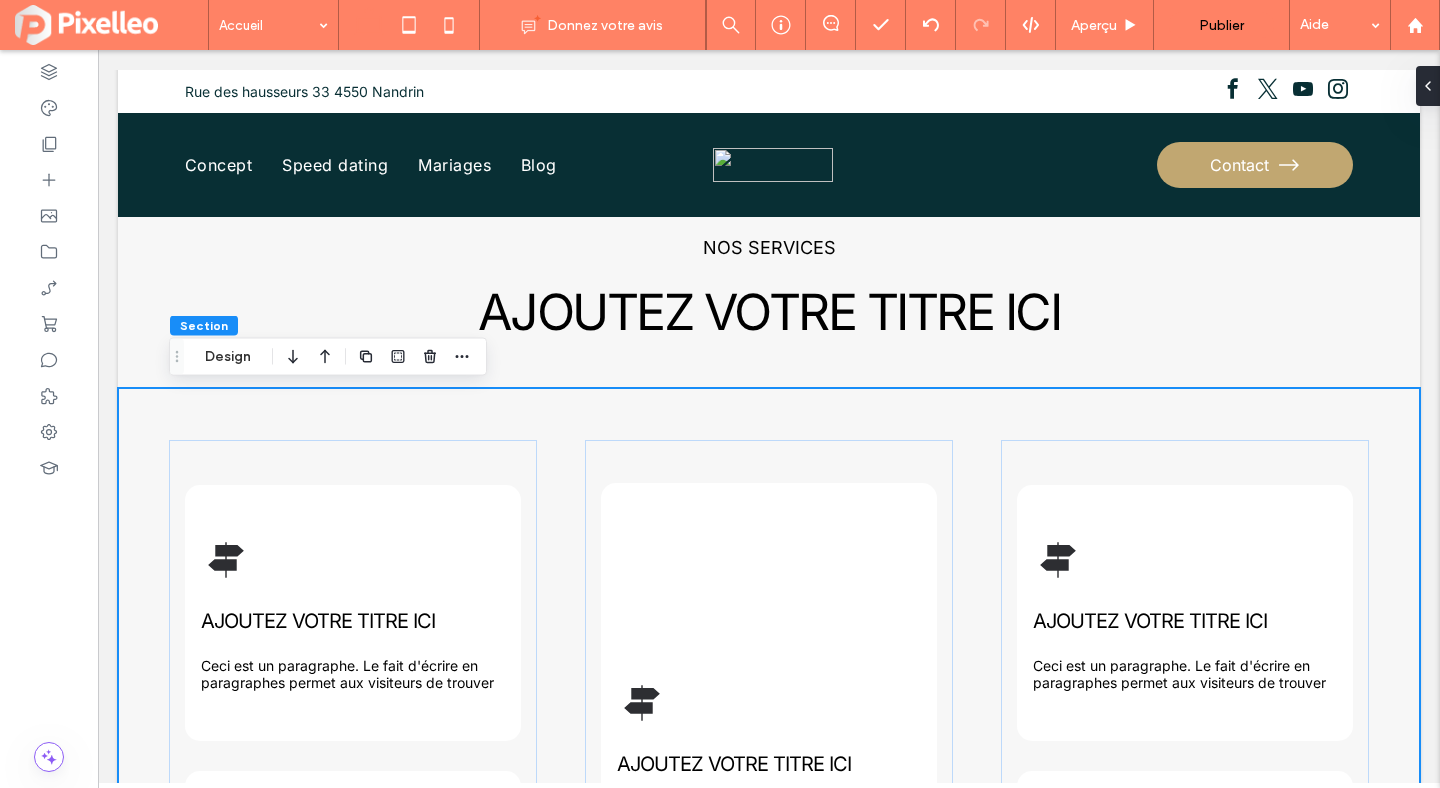 click on "AJOUTEZ VOTRE TITRE ICI Ceci est un paragraphe. Le fait d'écrire en paragraphes permet aux visiteurs de trouver
AJOUTEZ VOTRE TITRE ICI
Ceci est un paragraphe. Le fait d'écrire en paragraphes permet aux visiteurs de trouver
AJOUTEZ VOTRE TITRE ICI
Ceci est un paragraphe. Le fait d'écrire en paragraphes permet aux visiteurs de trouver
AJOUTEZ VOTRE TITRE ICI
Ceci est un paragraphe. Le fait d'écrire en paragraphes permet aux visiteurs de trouver
AJOUTEZ VOTRE TITRE ICI
Ceci est un paragraphe. Le fait d'écrire en paragraphes permet aux visiteurs de trouver" at bounding box center [769, 756] 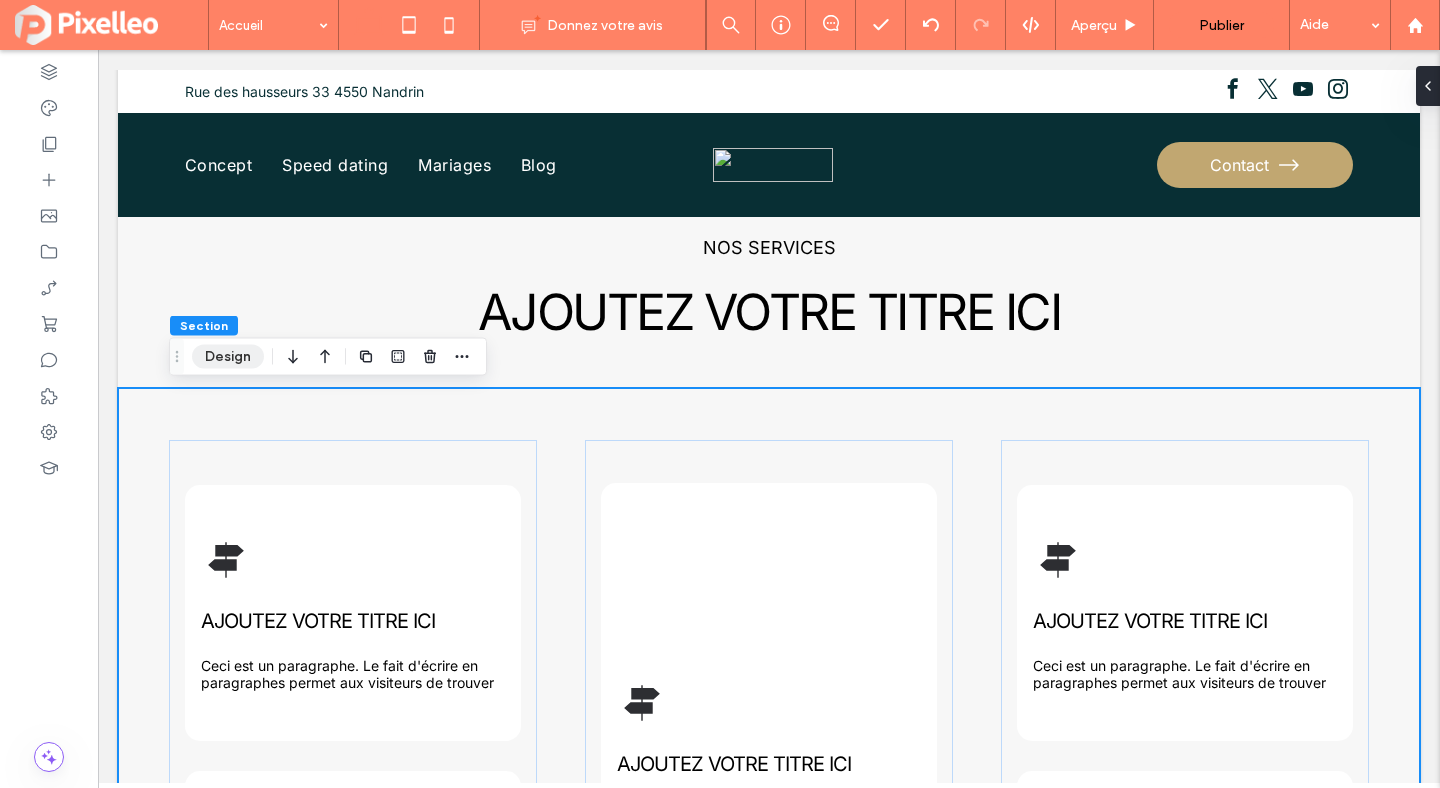 click on "Design" at bounding box center (228, 357) 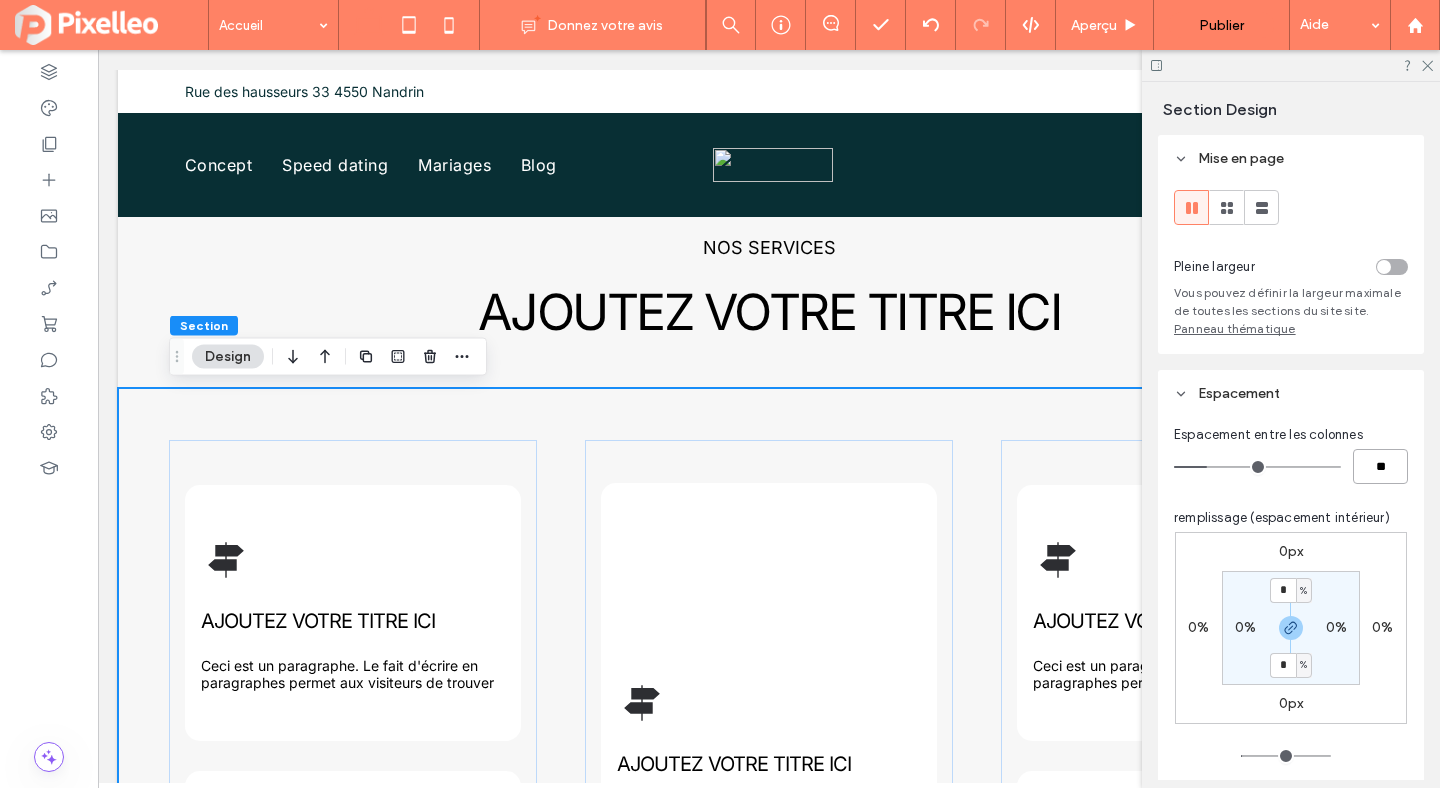 click on "**" at bounding box center [1380, 466] 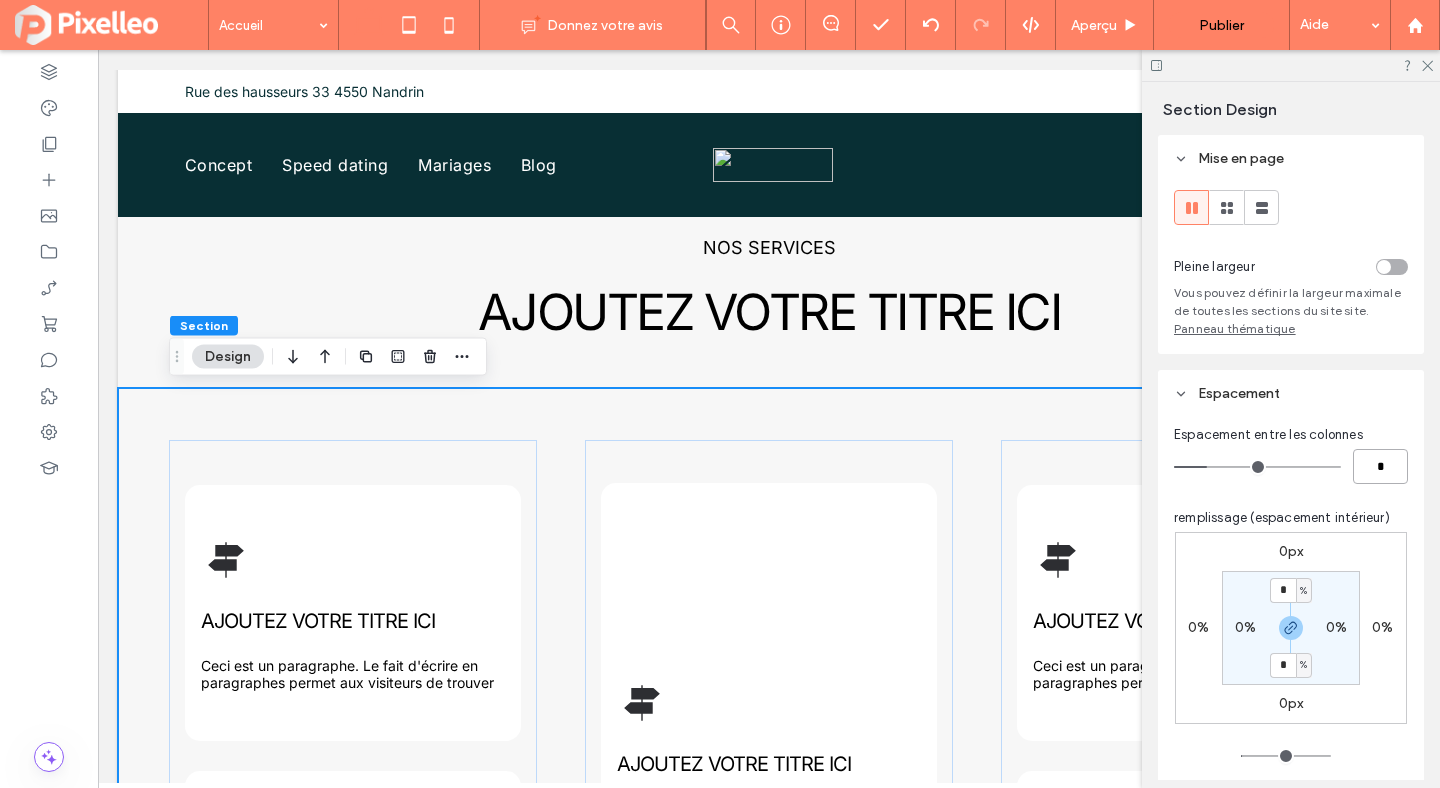 type on "*" 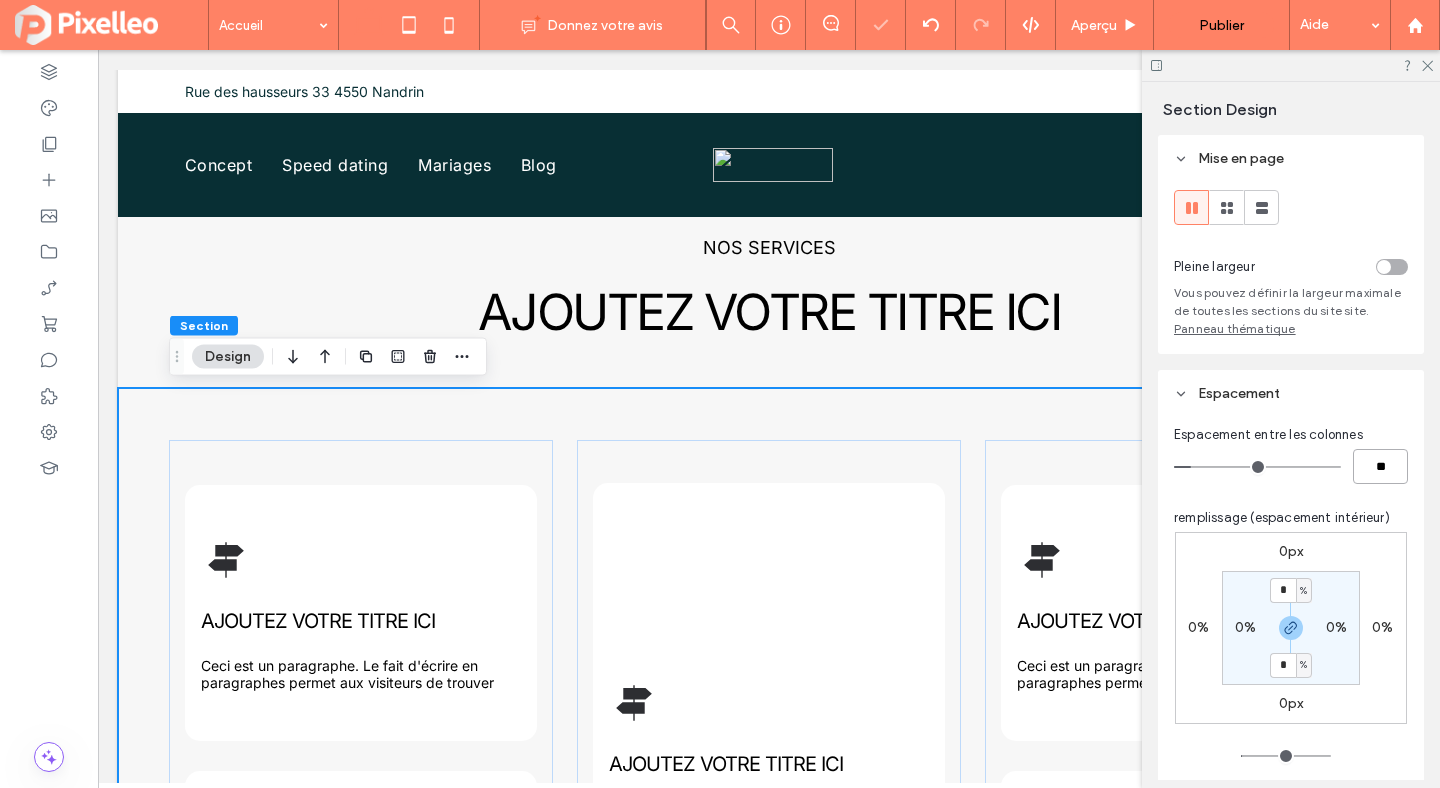 click on "**" at bounding box center [1380, 466] 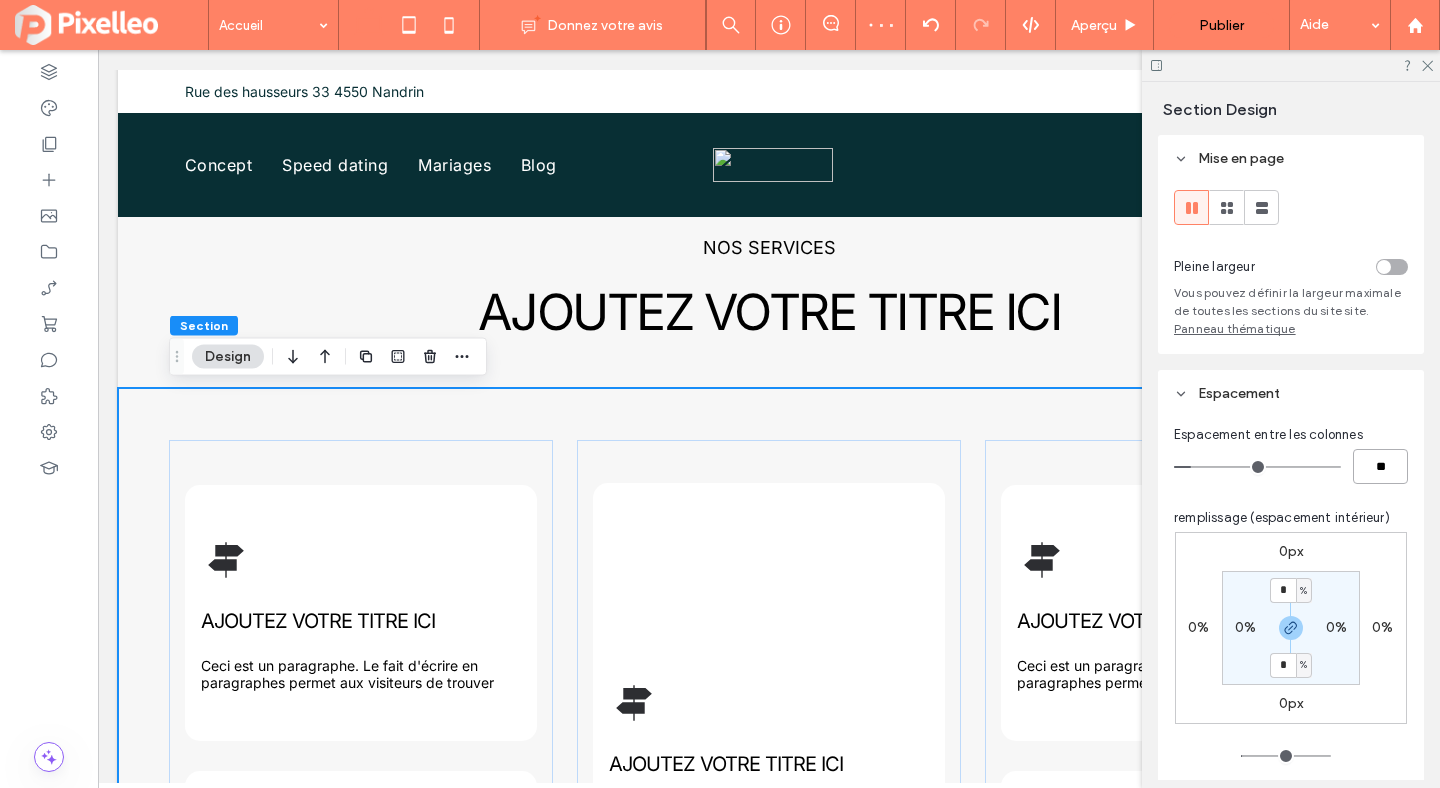 type on "**" 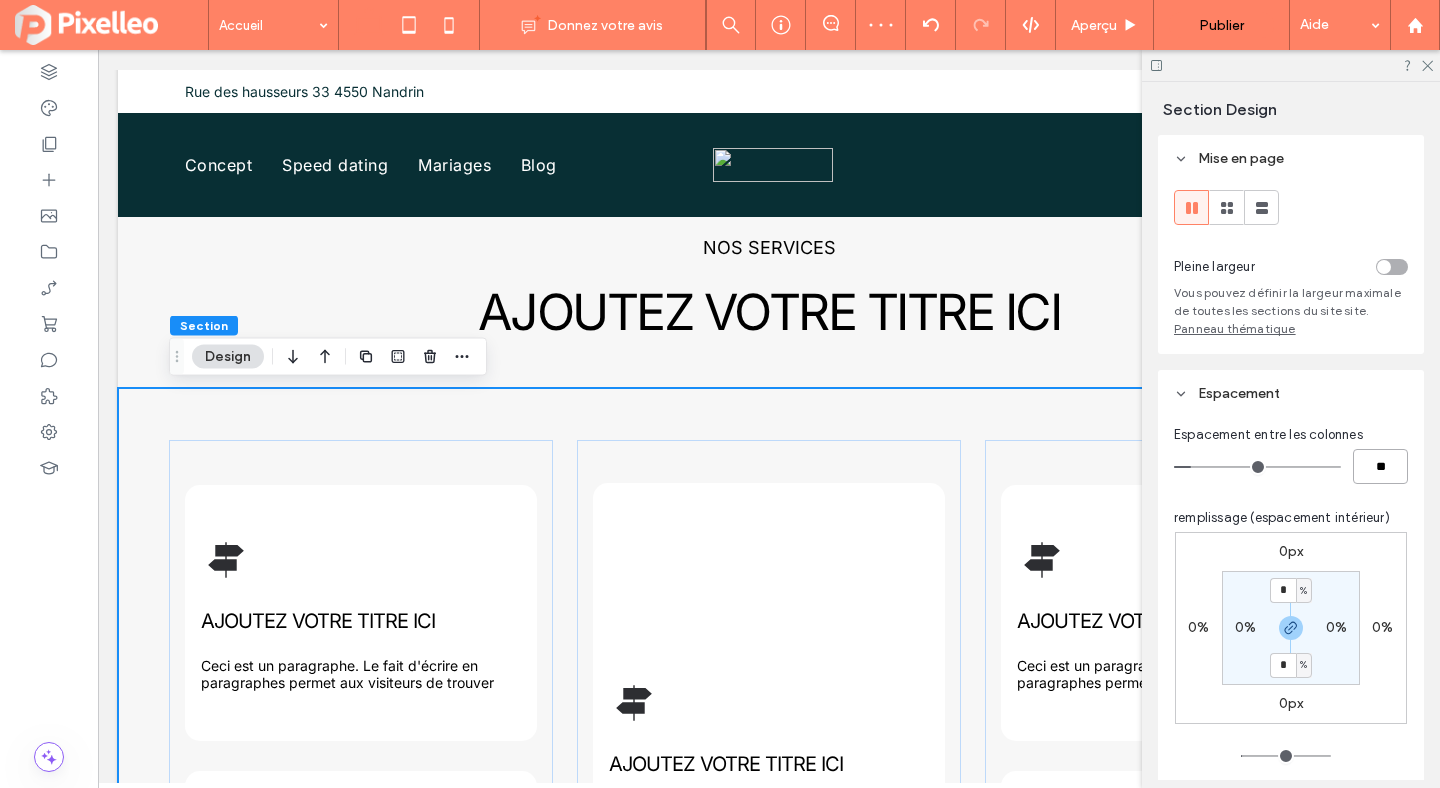 type on "*" 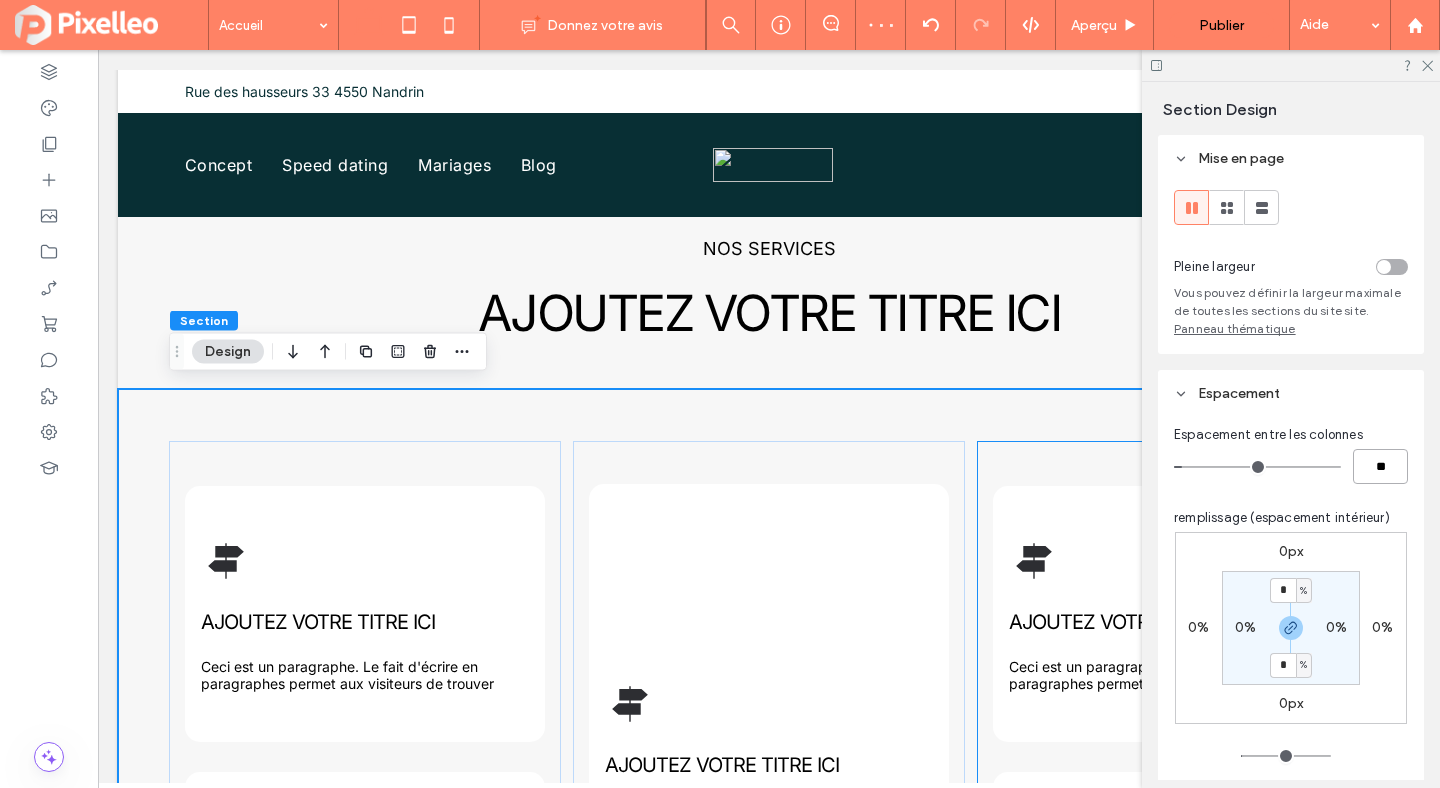 scroll, scrollTop: 746, scrollLeft: 0, axis: vertical 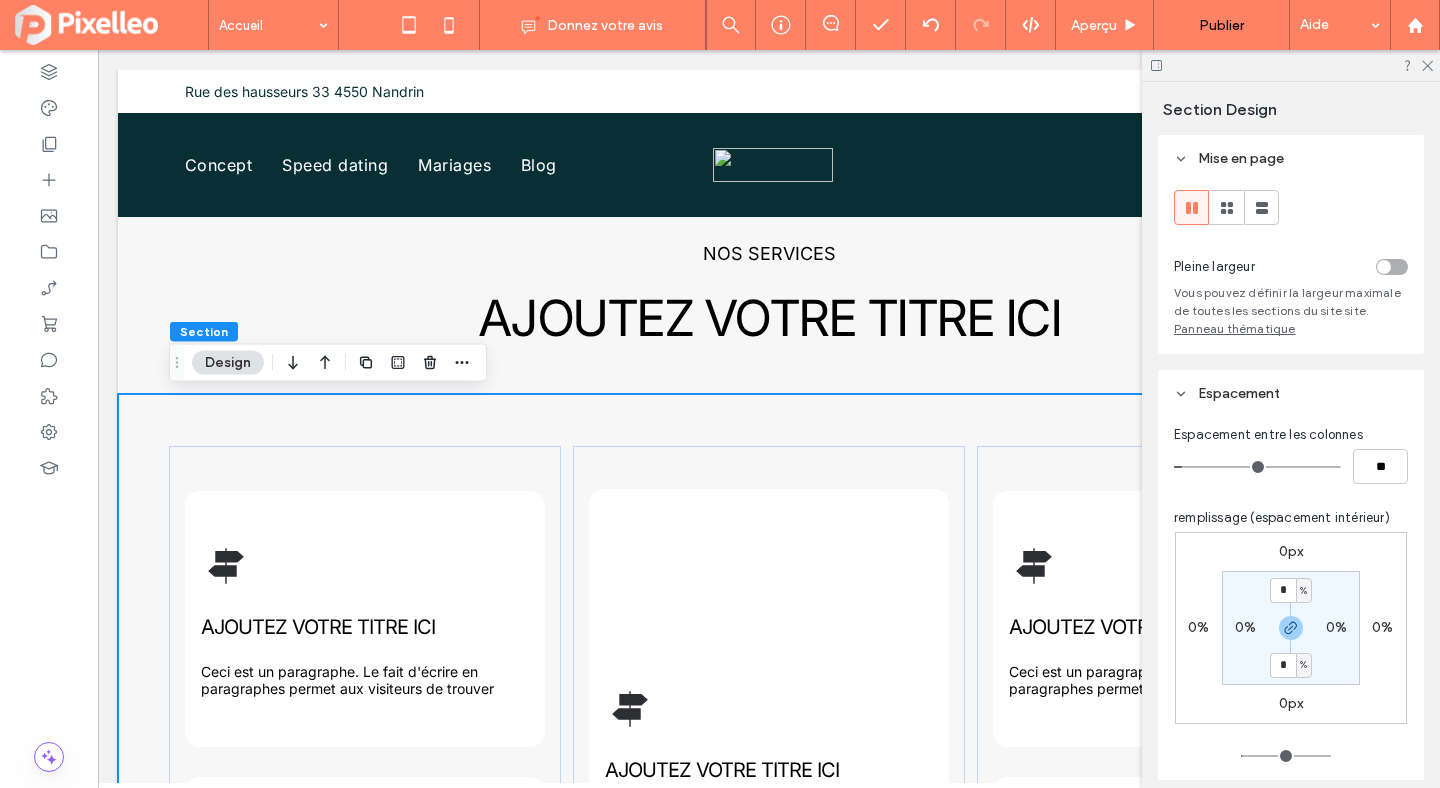 click at bounding box center (1291, 65) 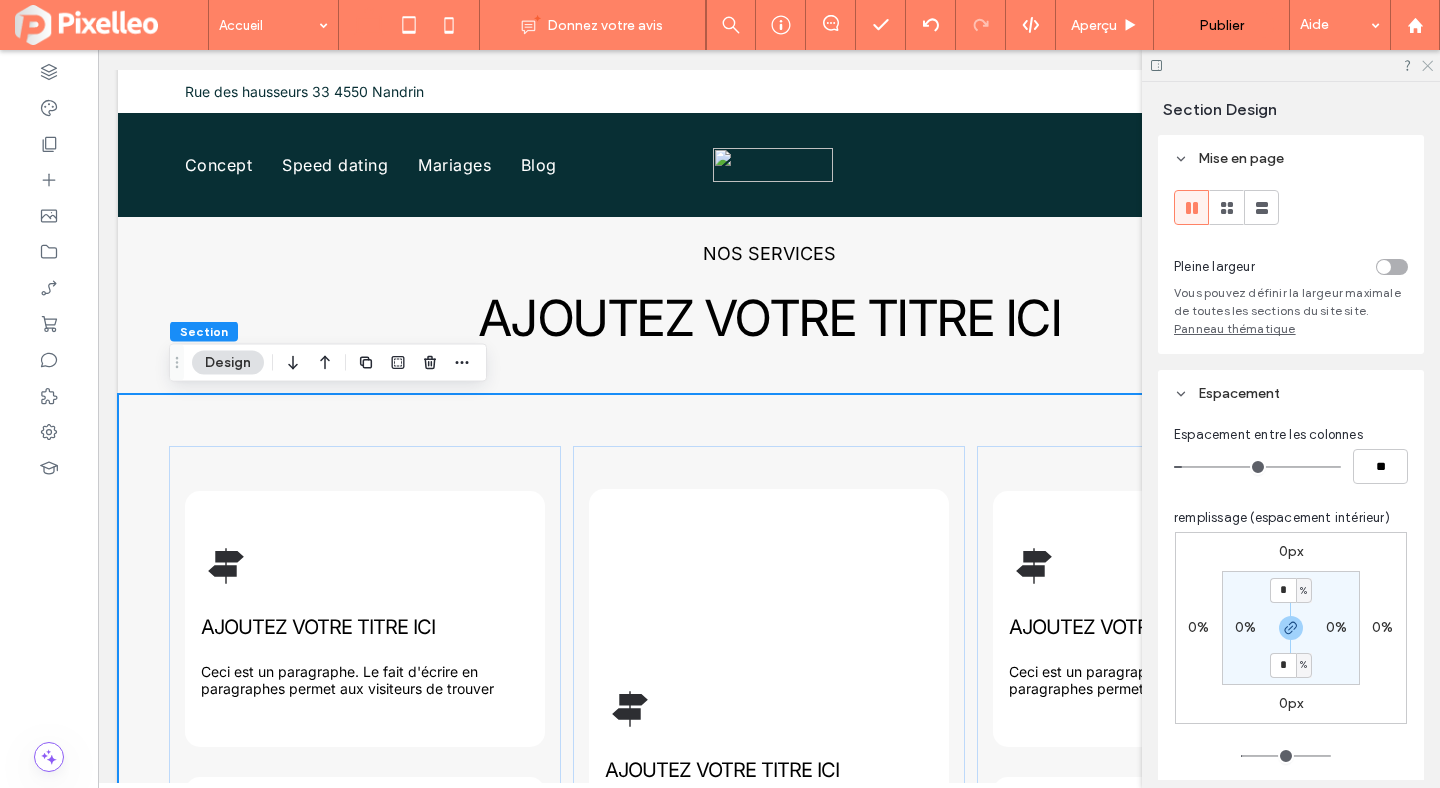 click 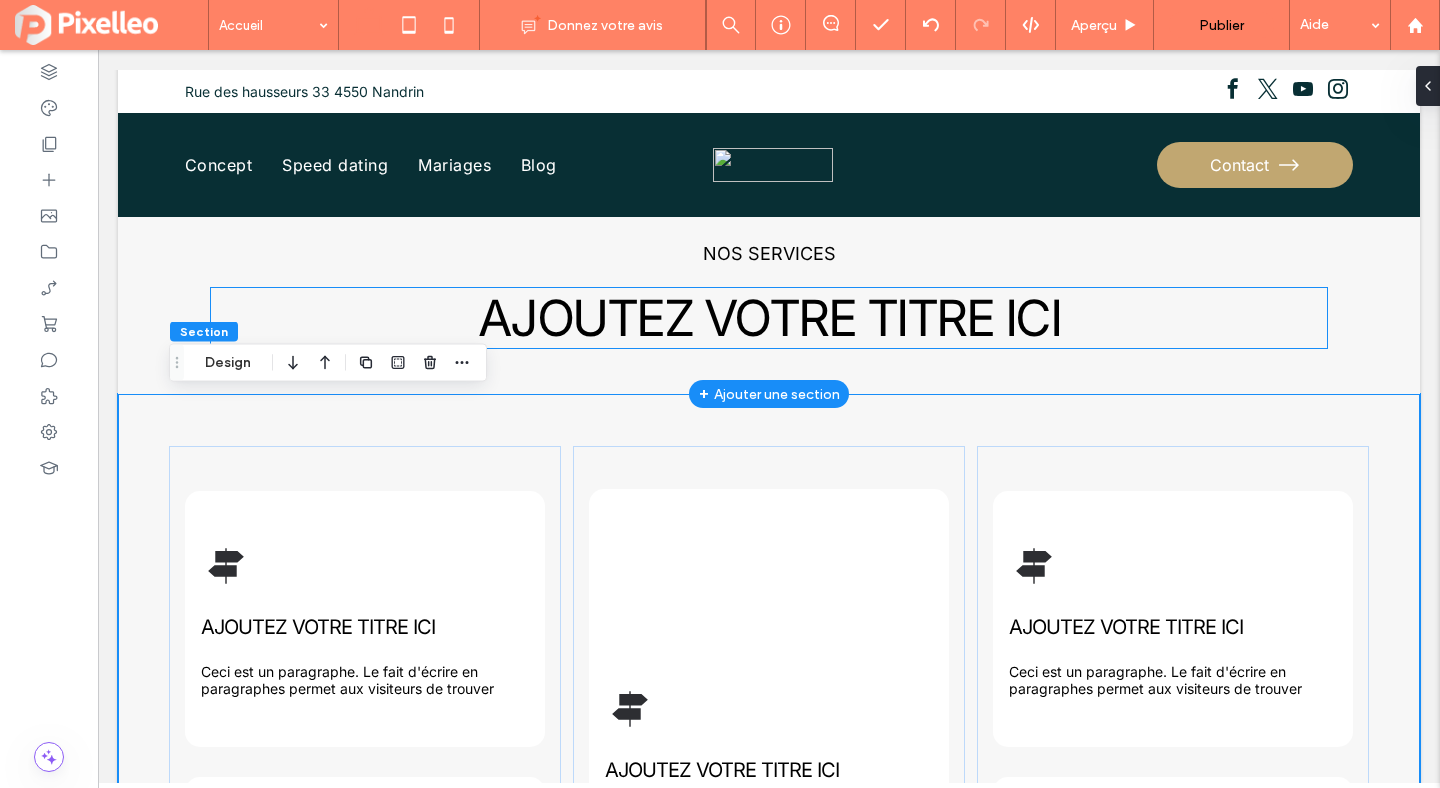click on "AJOUTEZ VOTRE TITRE ICI" at bounding box center [769, 318] 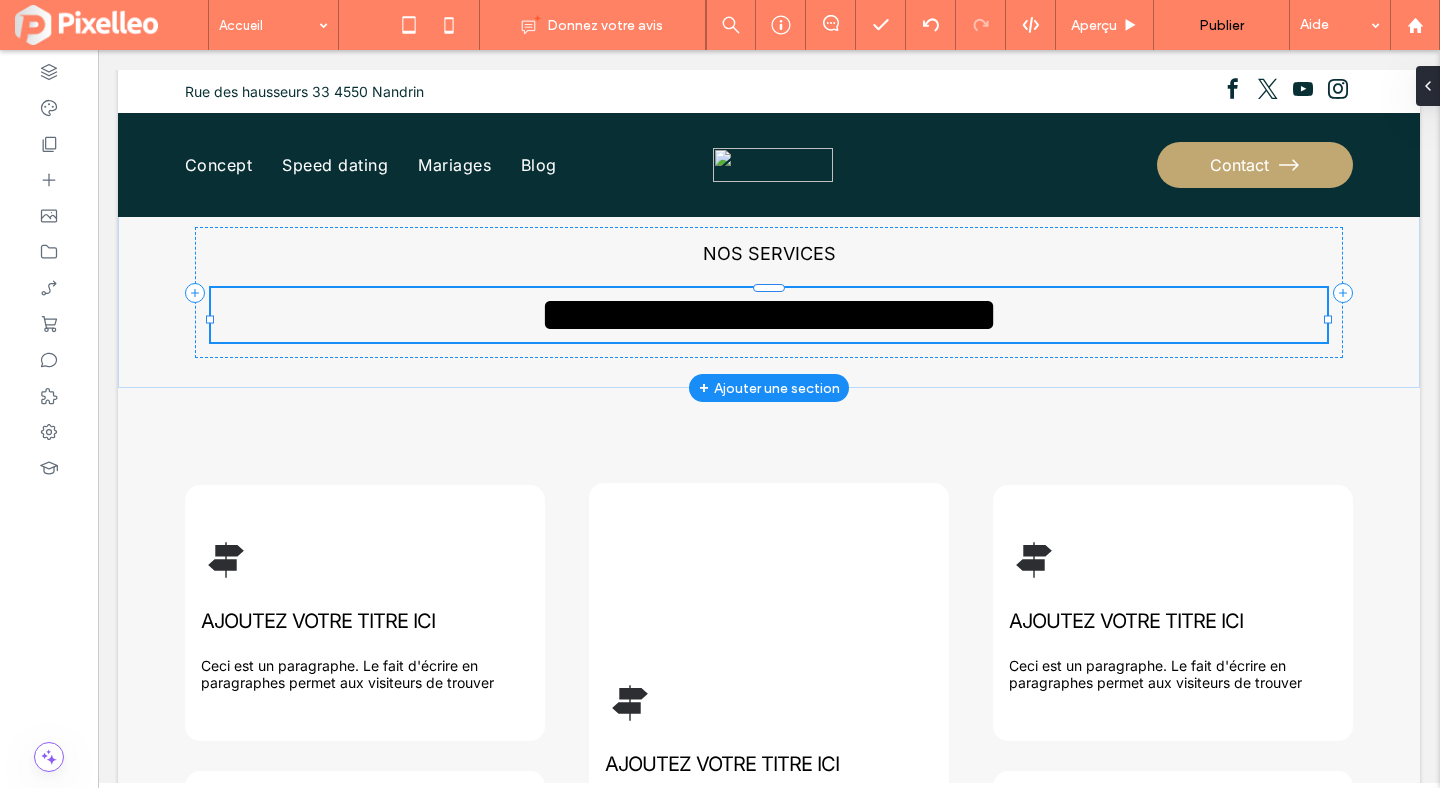 type on "*****" 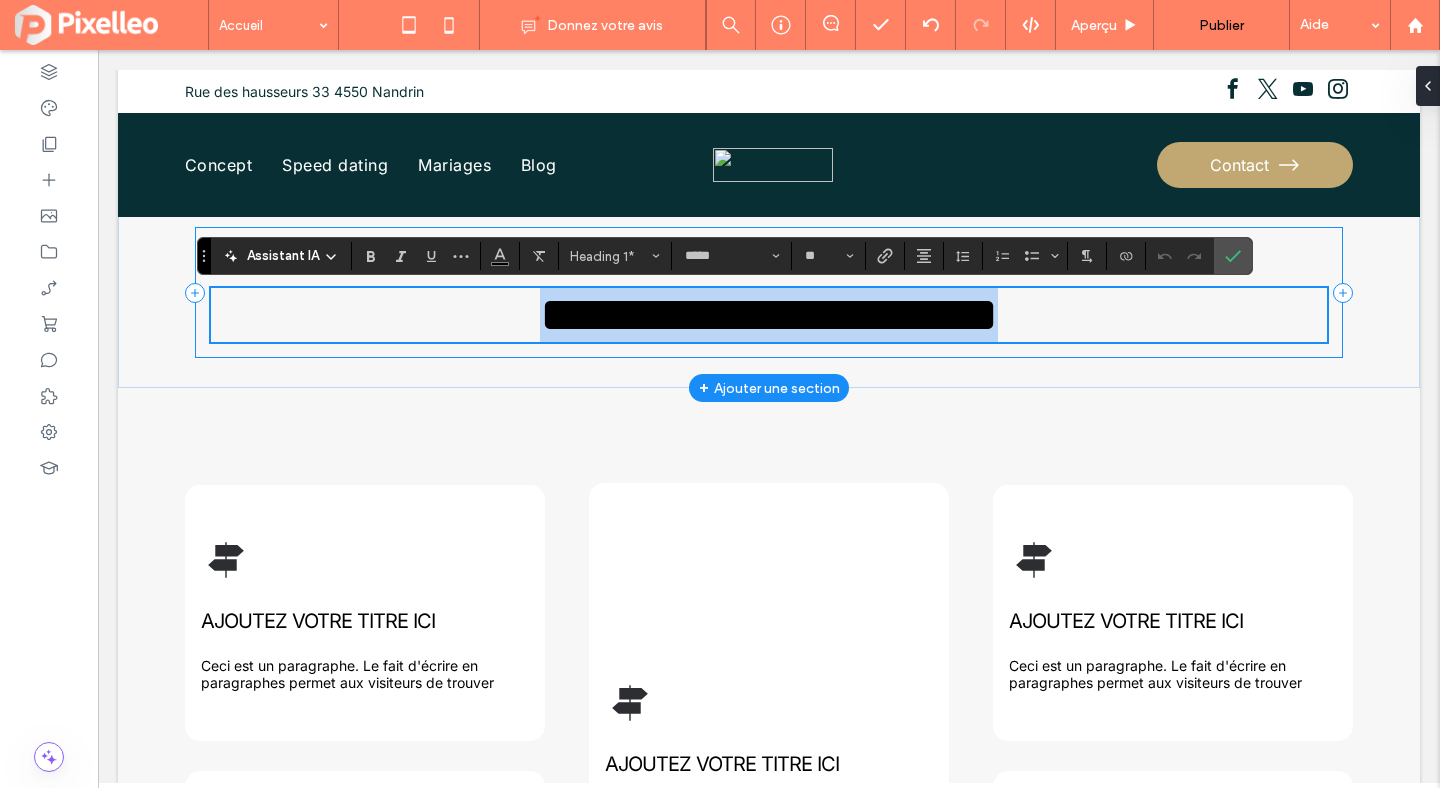 scroll, scrollTop: 717, scrollLeft: 0, axis: vertical 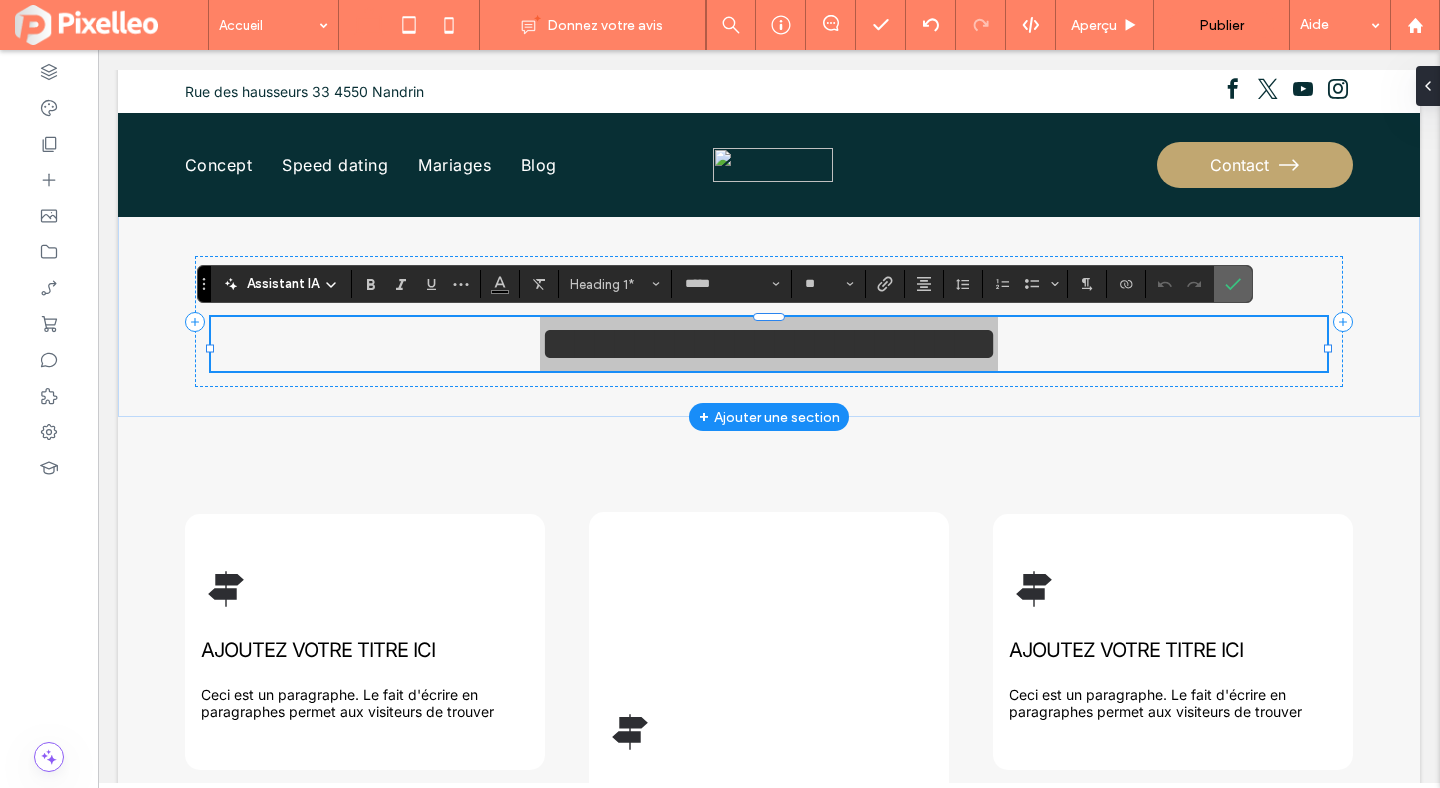click at bounding box center [1233, 284] 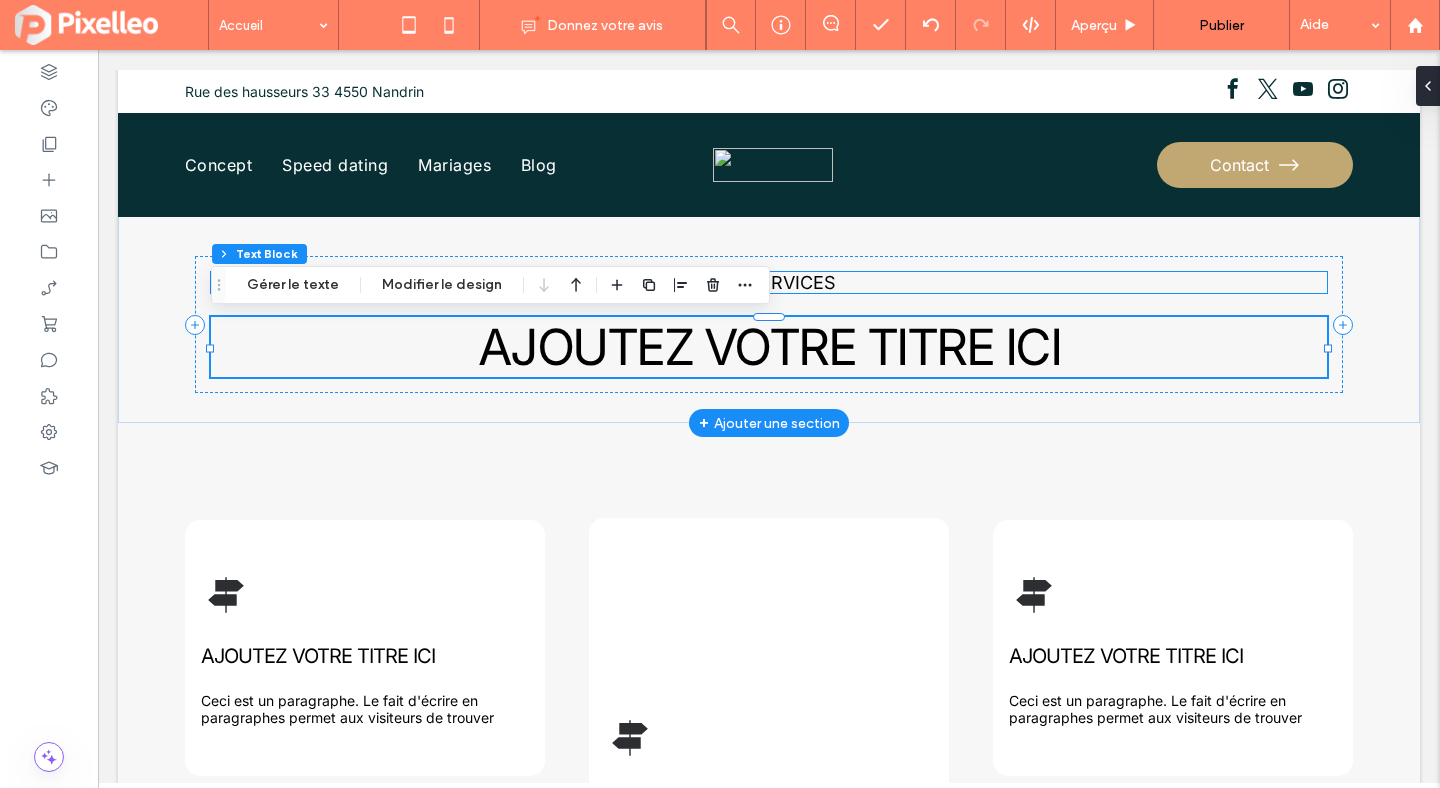 click on "NOS SERVICES" at bounding box center (769, 282) 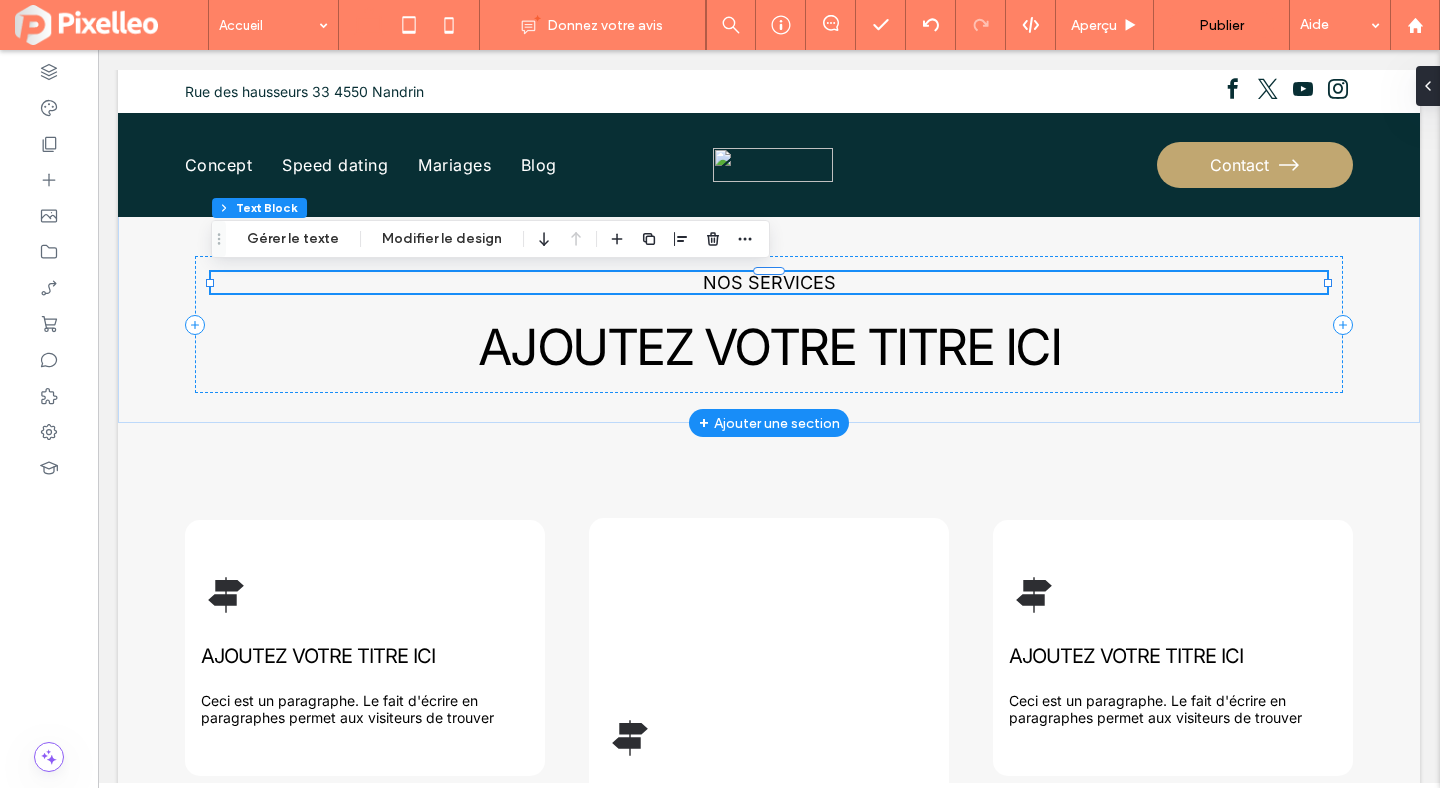 click on "NOS SERVICES" at bounding box center (769, 282) 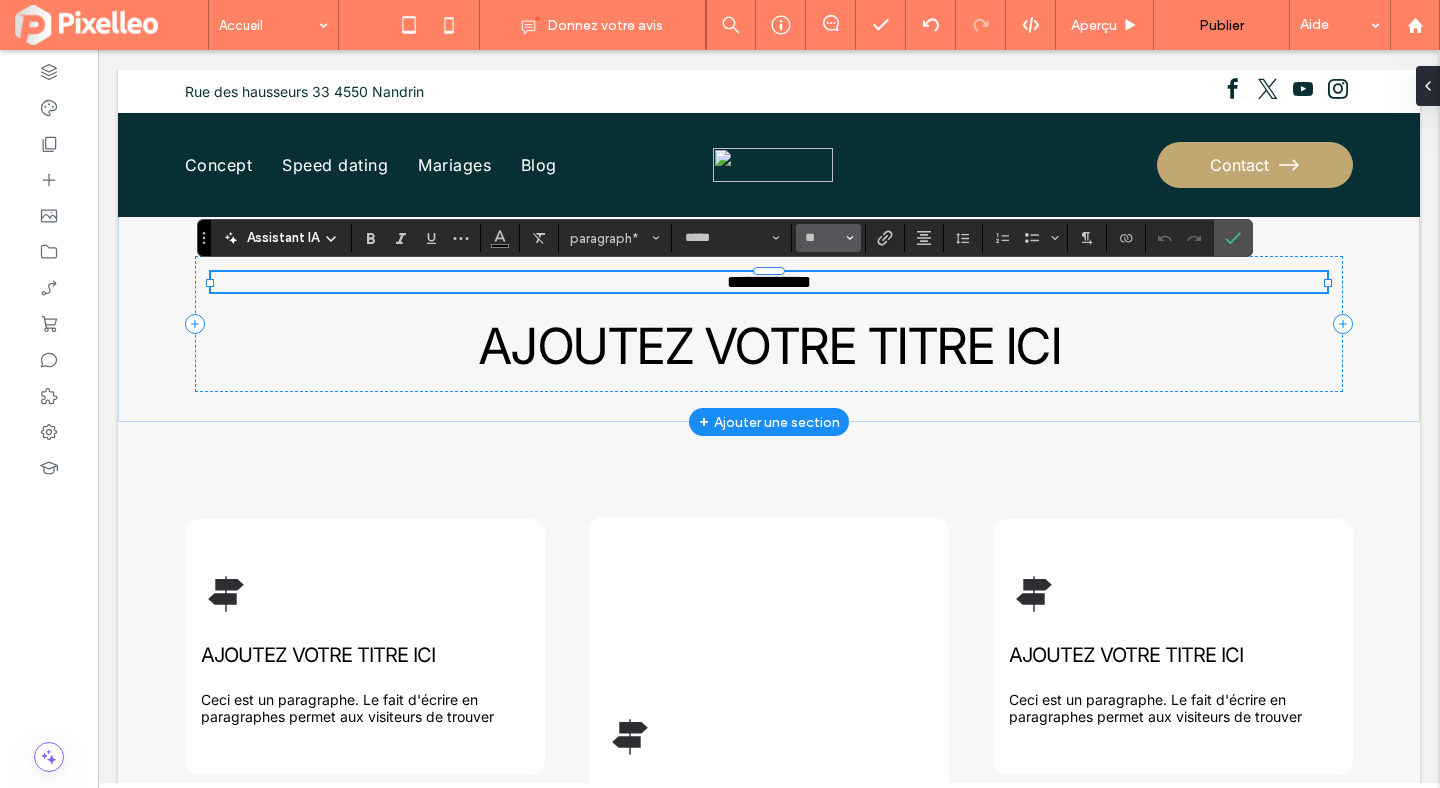 click on "**" at bounding box center (828, 238) 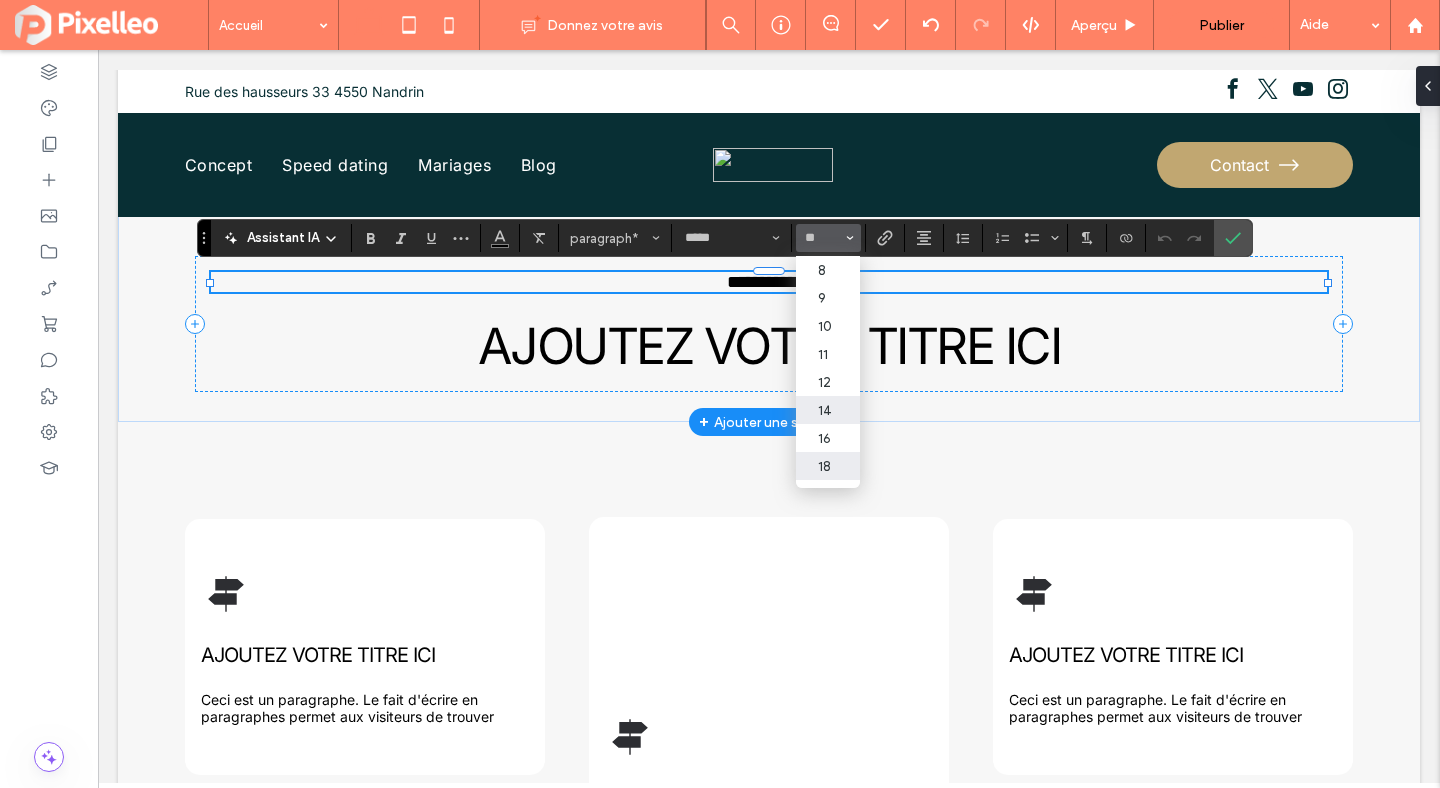 click on "14" at bounding box center (828, 410) 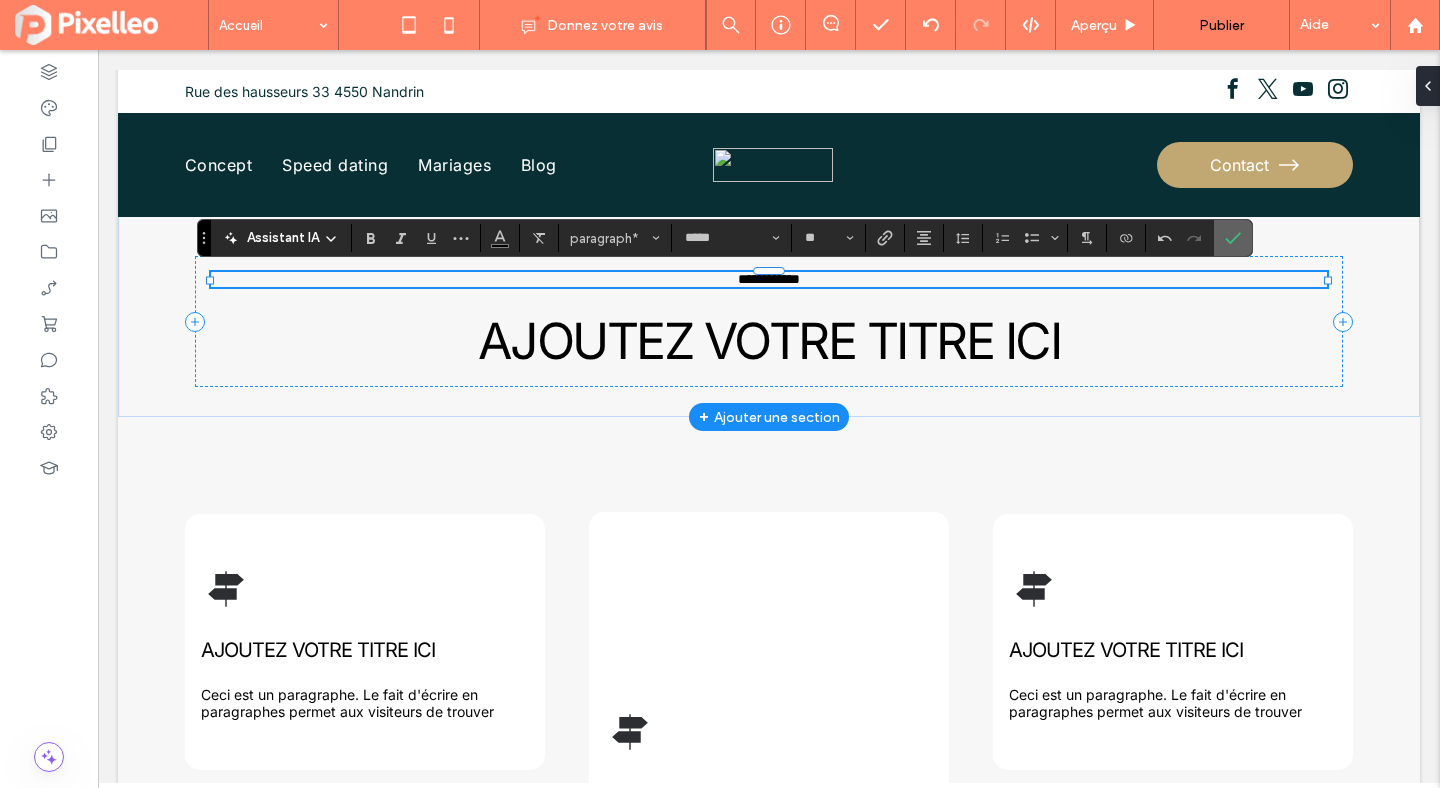 click 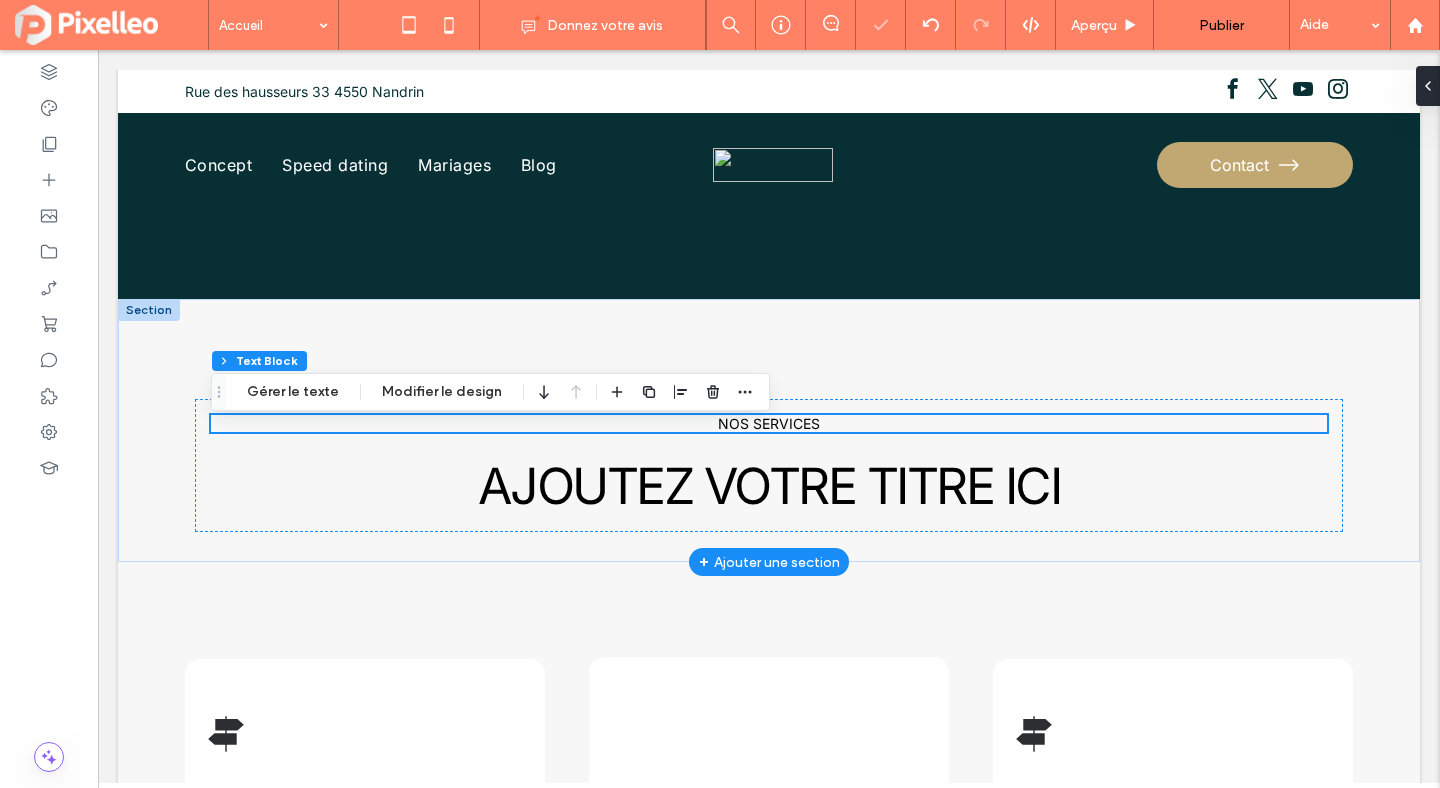 scroll, scrollTop: 581, scrollLeft: 0, axis: vertical 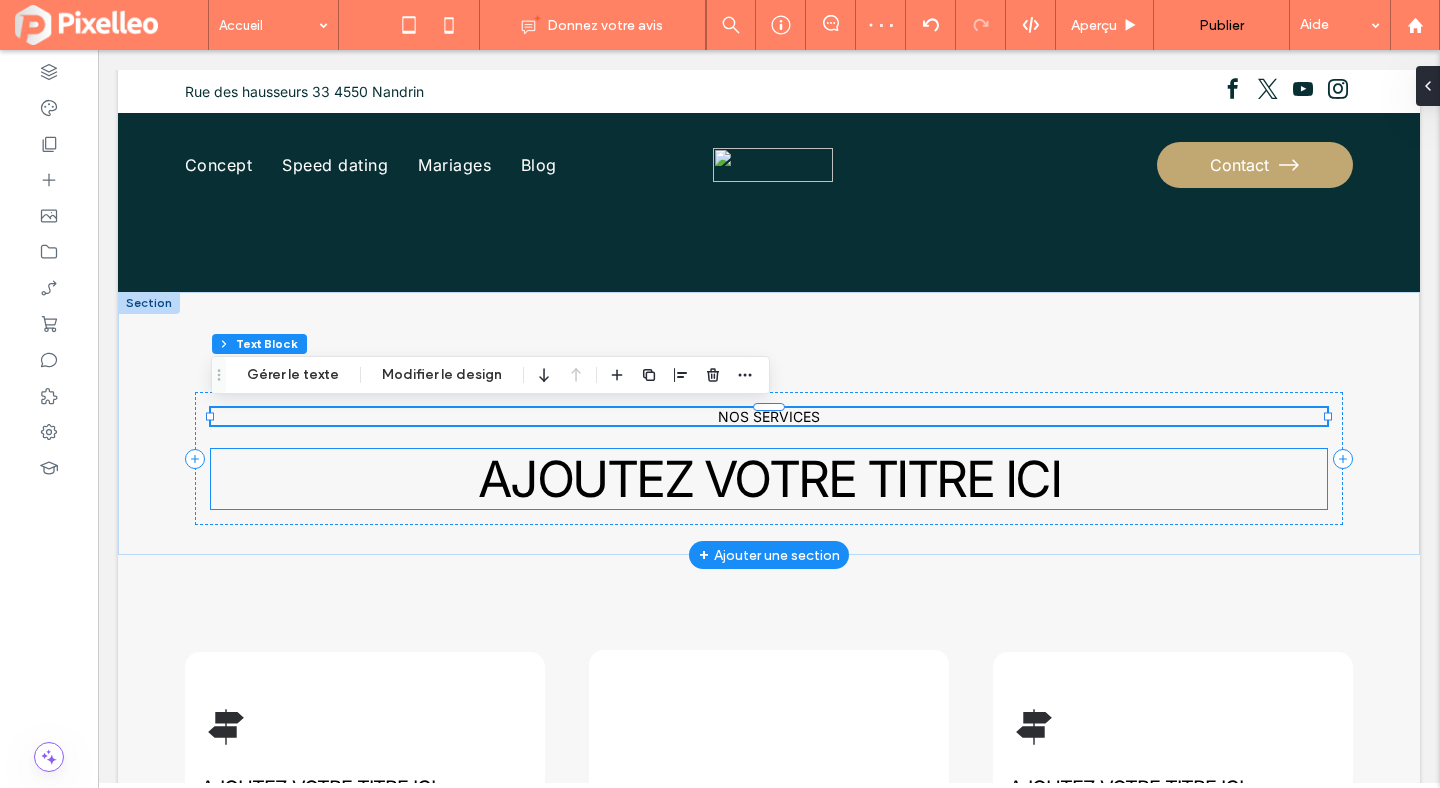 click on "AJOUTEZ VOTRE TITRE ICI" at bounding box center (769, 479) 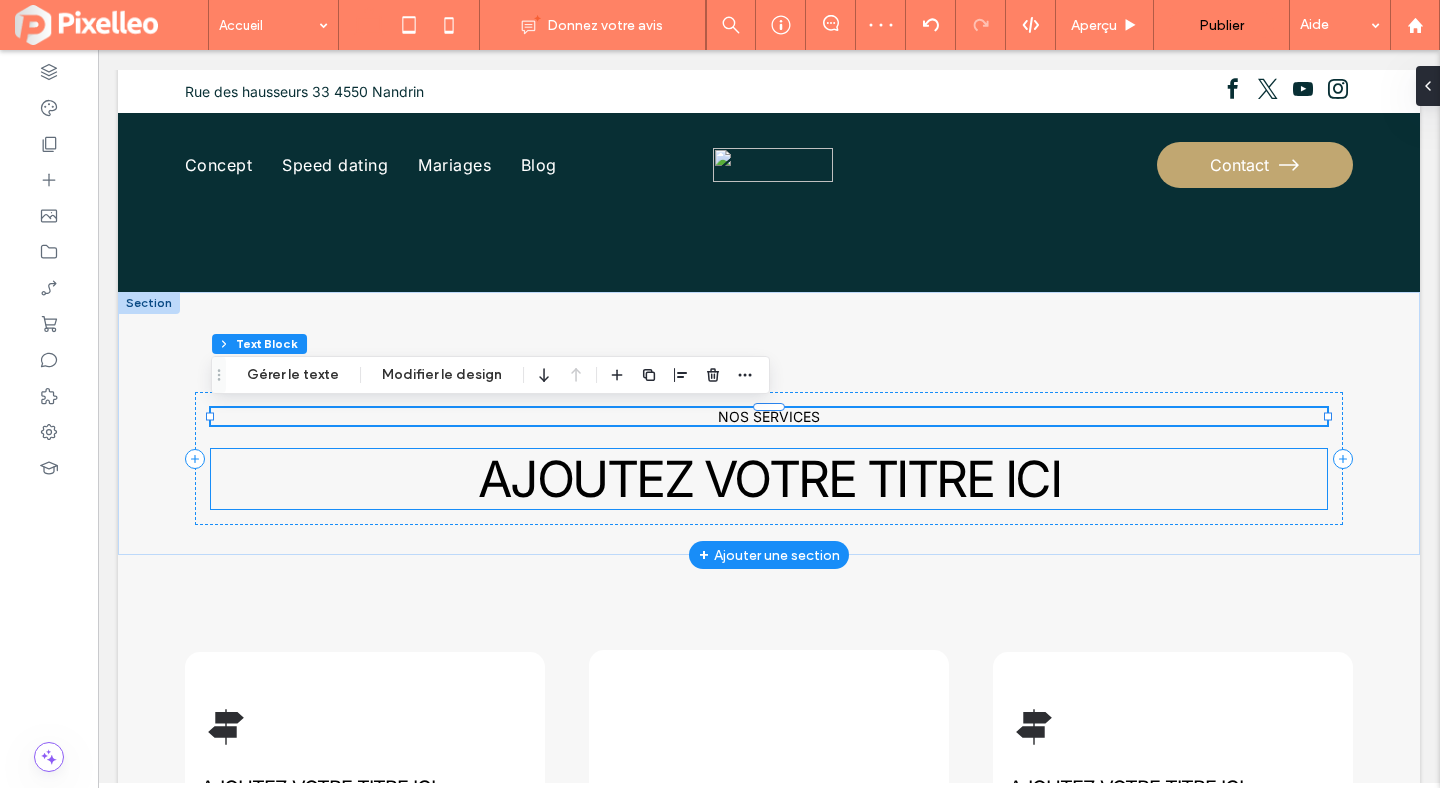 click on "AJOUTEZ VOTRE TITRE ICI" at bounding box center (769, 479) 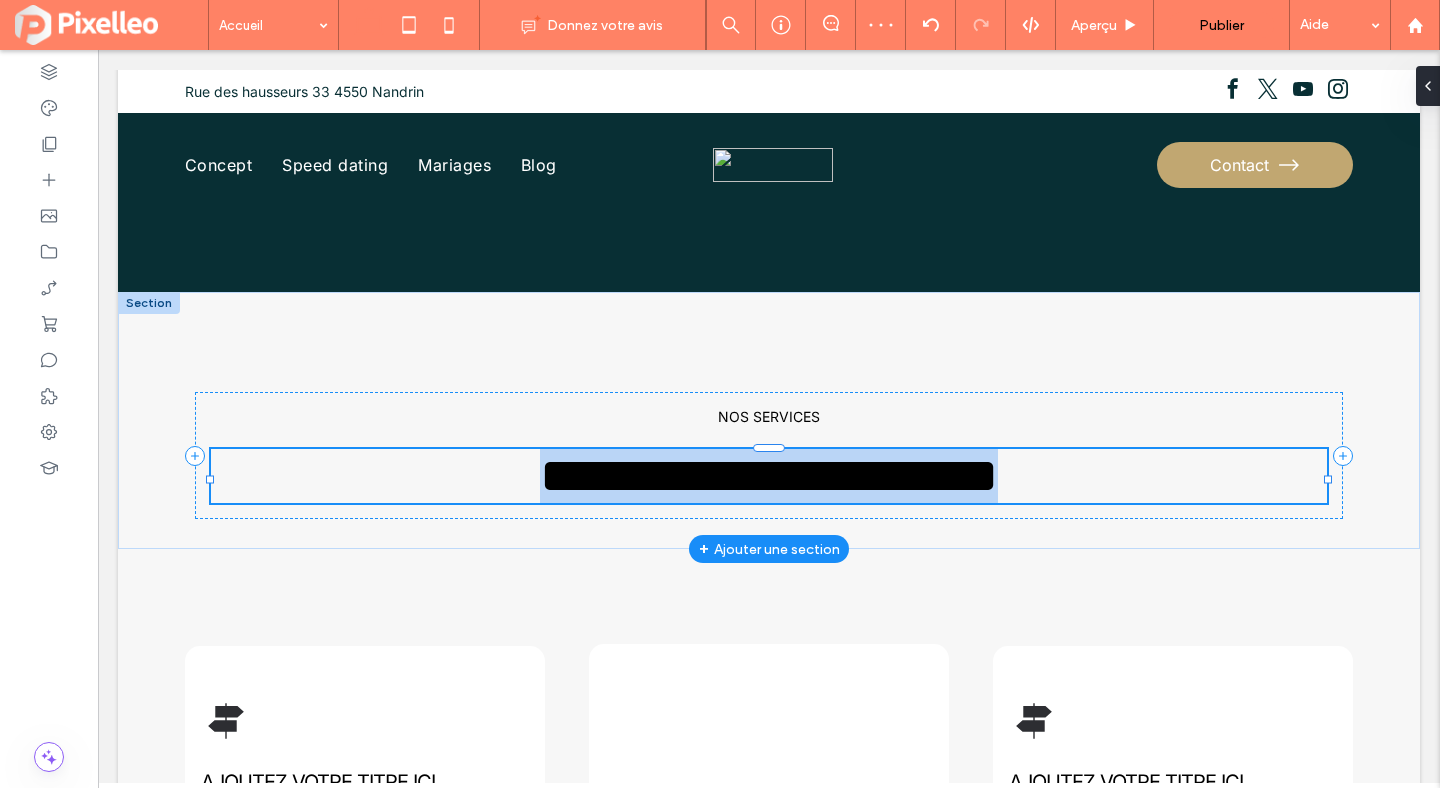 type on "*****" 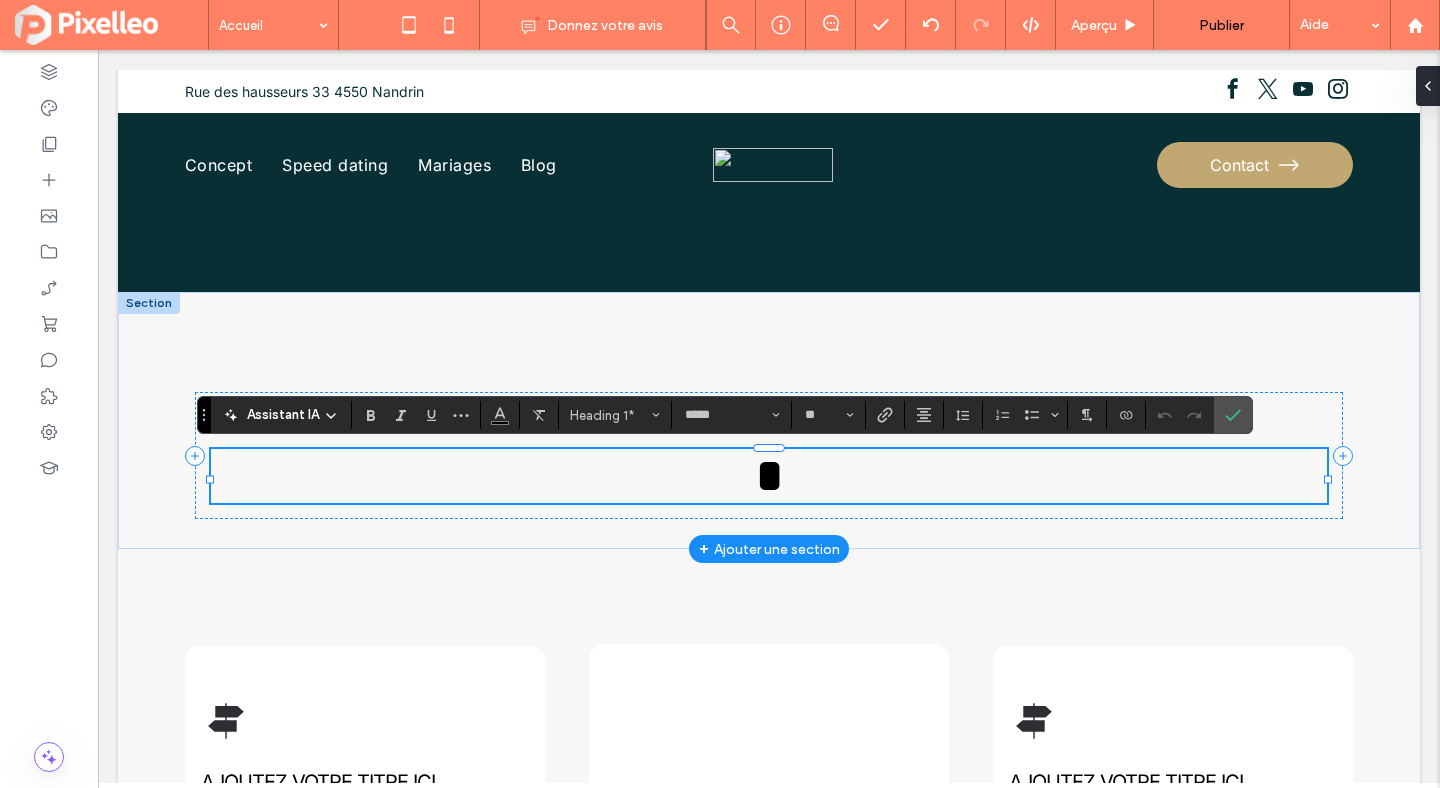 type 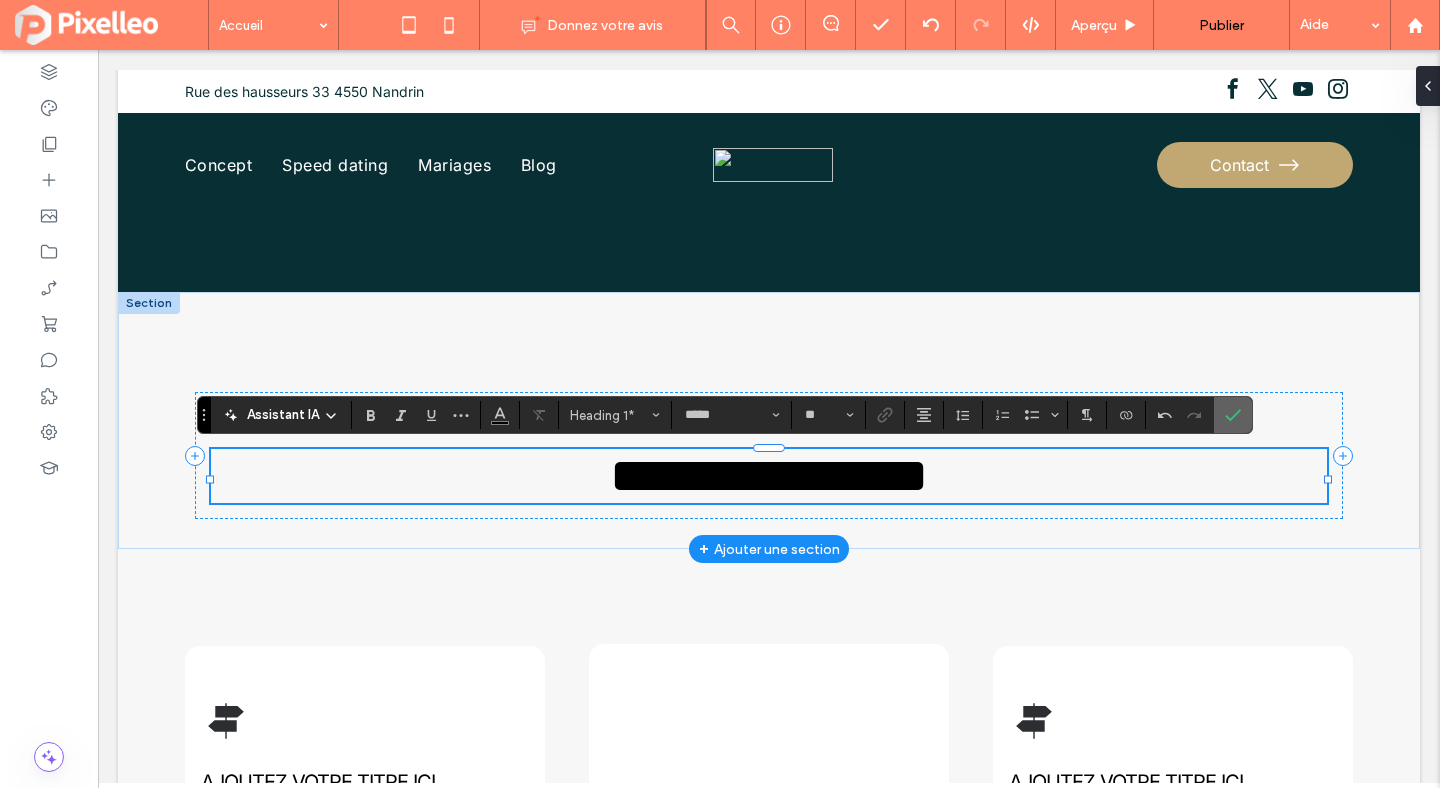 click 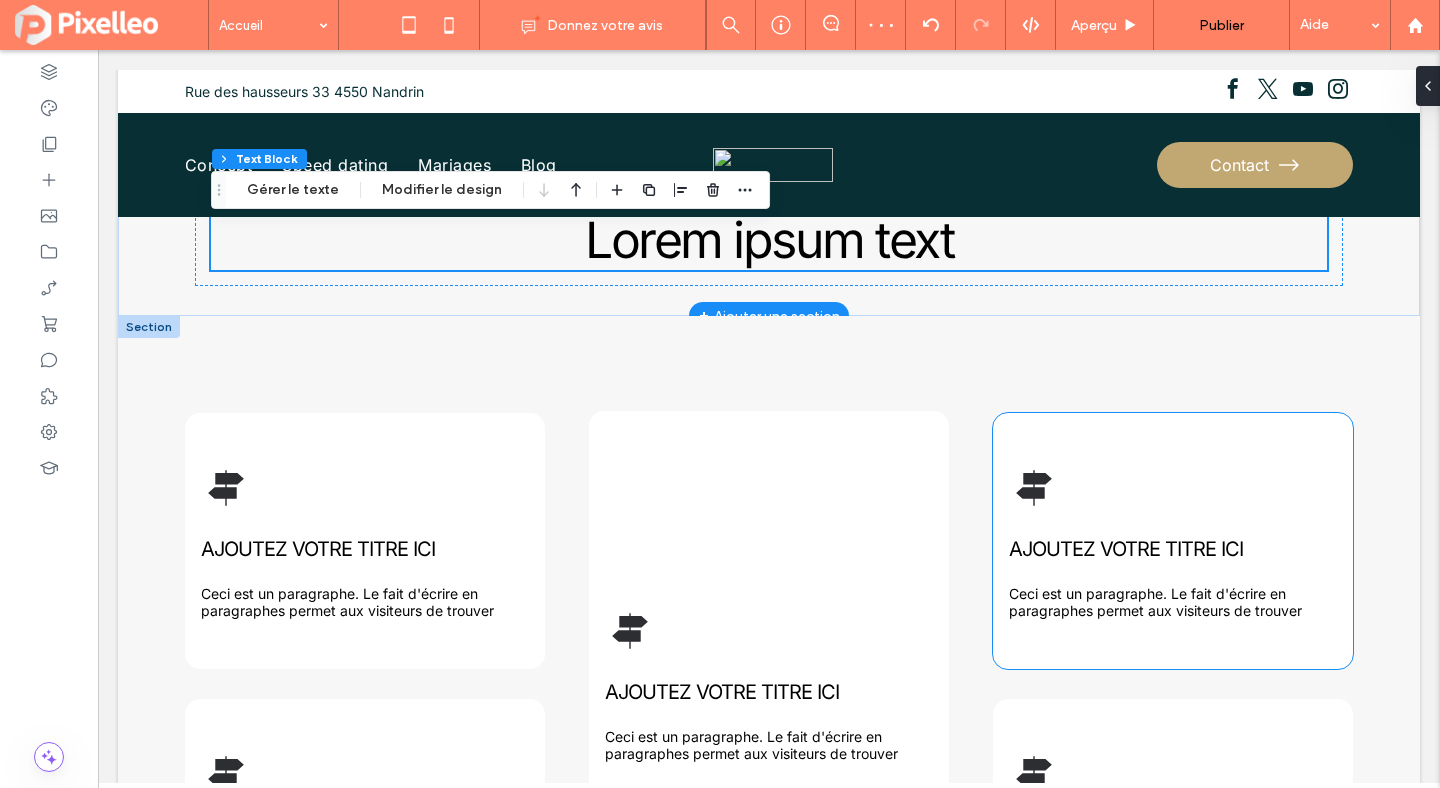 scroll, scrollTop: 831, scrollLeft: 0, axis: vertical 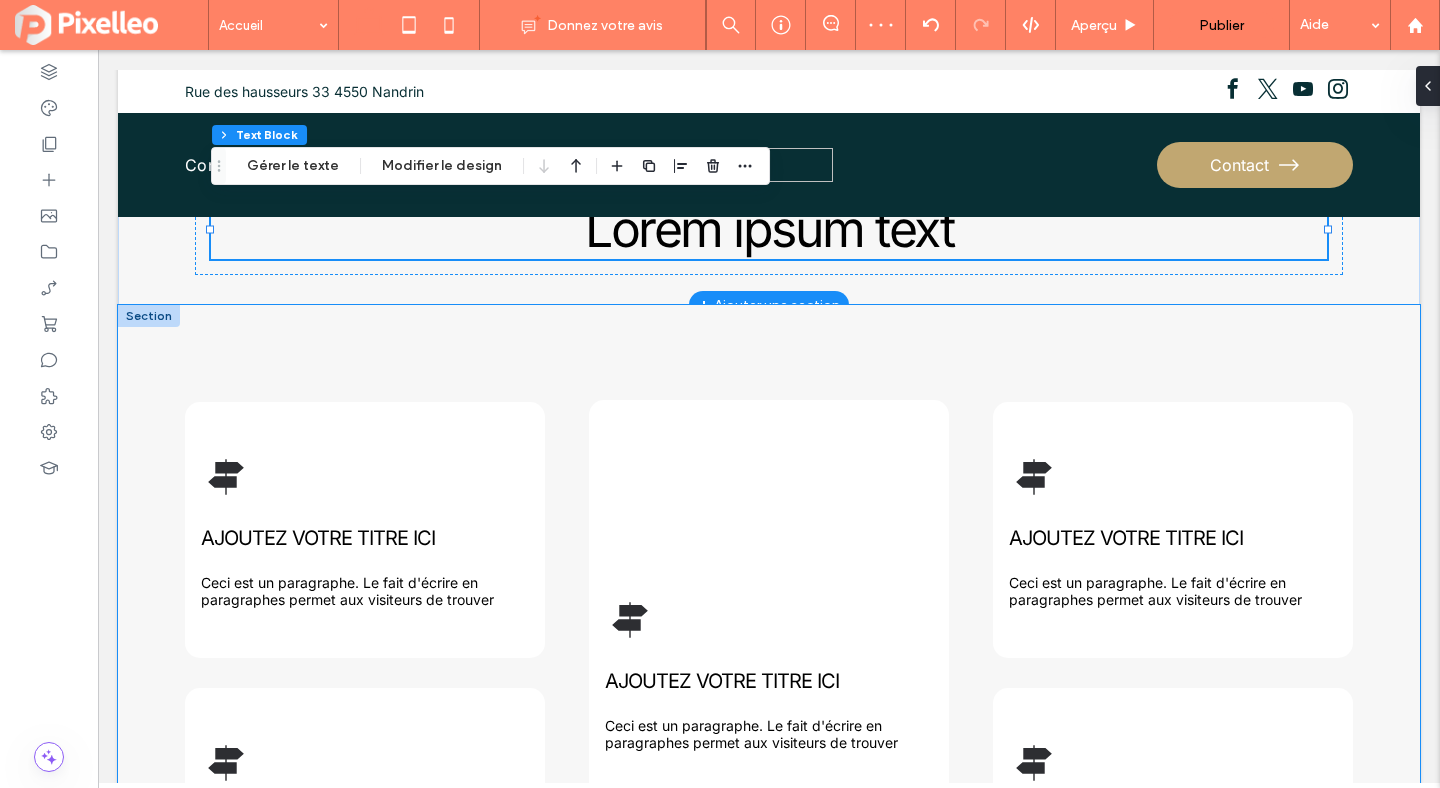 click on "AJOUTEZ VOTRE TITRE ICI Ceci est un paragraphe. Le fait d'écrire en paragraphes permet aux visiteurs de trouver
AJOUTEZ VOTRE TITRE ICI
Ceci est un paragraphe. Le fait d'écrire en paragraphes permet aux visiteurs de trouver
AJOUTEZ VOTRE TITRE ICI
Ceci est un paragraphe. Le fait d'écrire en paragraphes permet aux visiteurs de trouver
AJOUTEZ VOTRE TITRE ICI
Ceci est un paragraphe. Le fait d'écrire en paragraphes permet aux visiteurs de trouver
AJOUTEZ VOTRE TITRE ICI
Ceci est un paragraphe. Le fait d'écrire en paragraphes permet aux visiteurs de trouver" at bounding box center [769, 673] 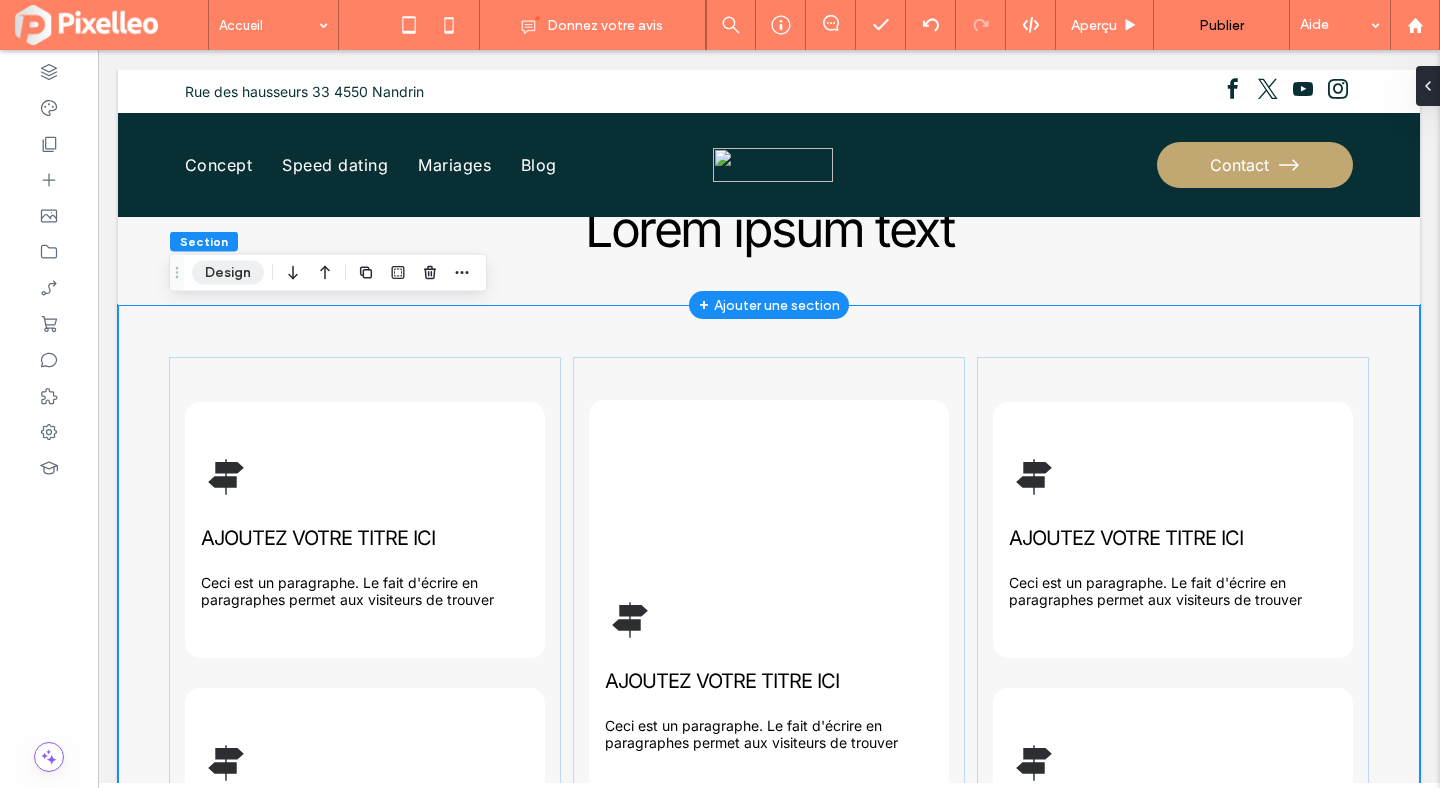 click on "Design" at bounding box center [228, 273] 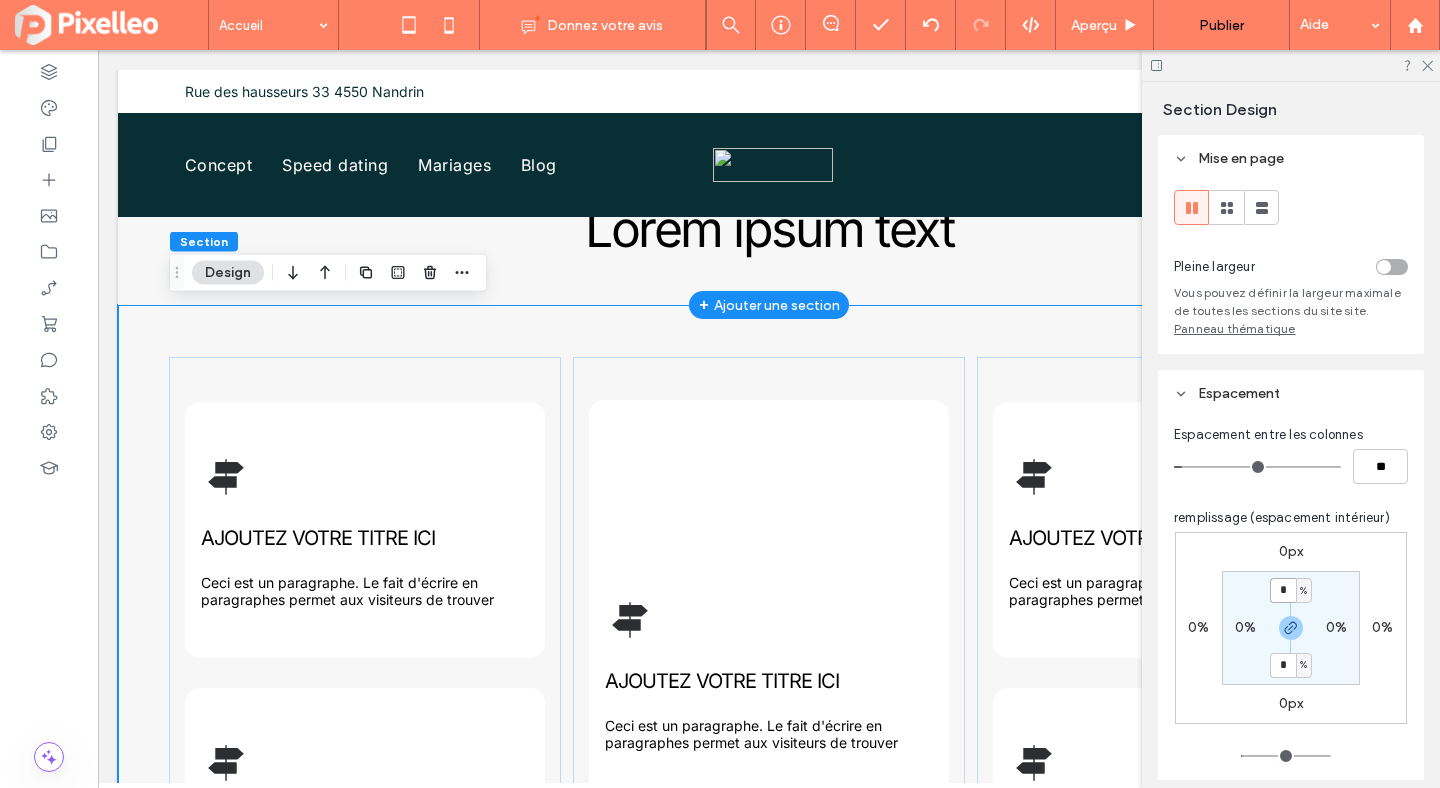 click on "*" at bounding box center (1283, 590) 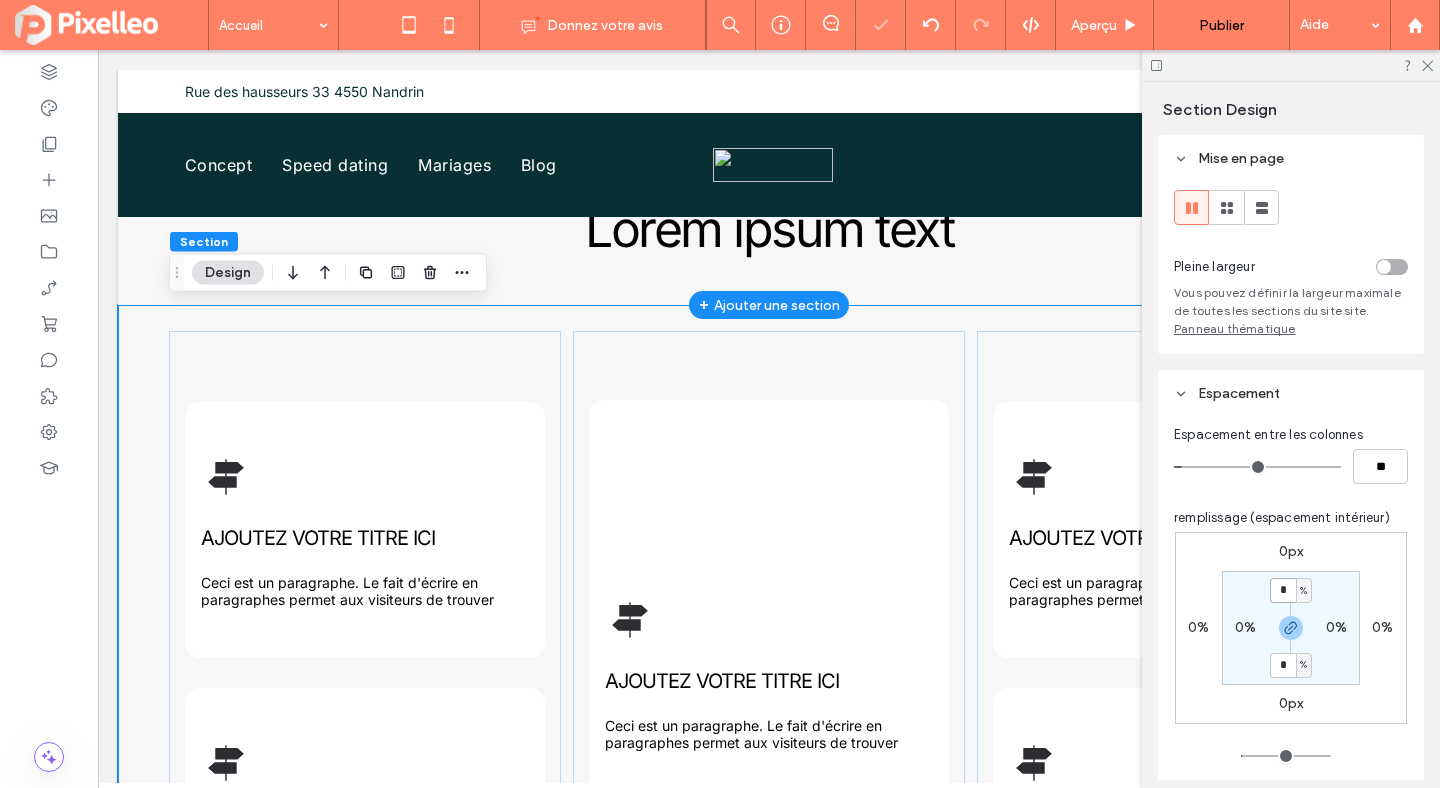 click on "*" at bounding box center [1283, 590] 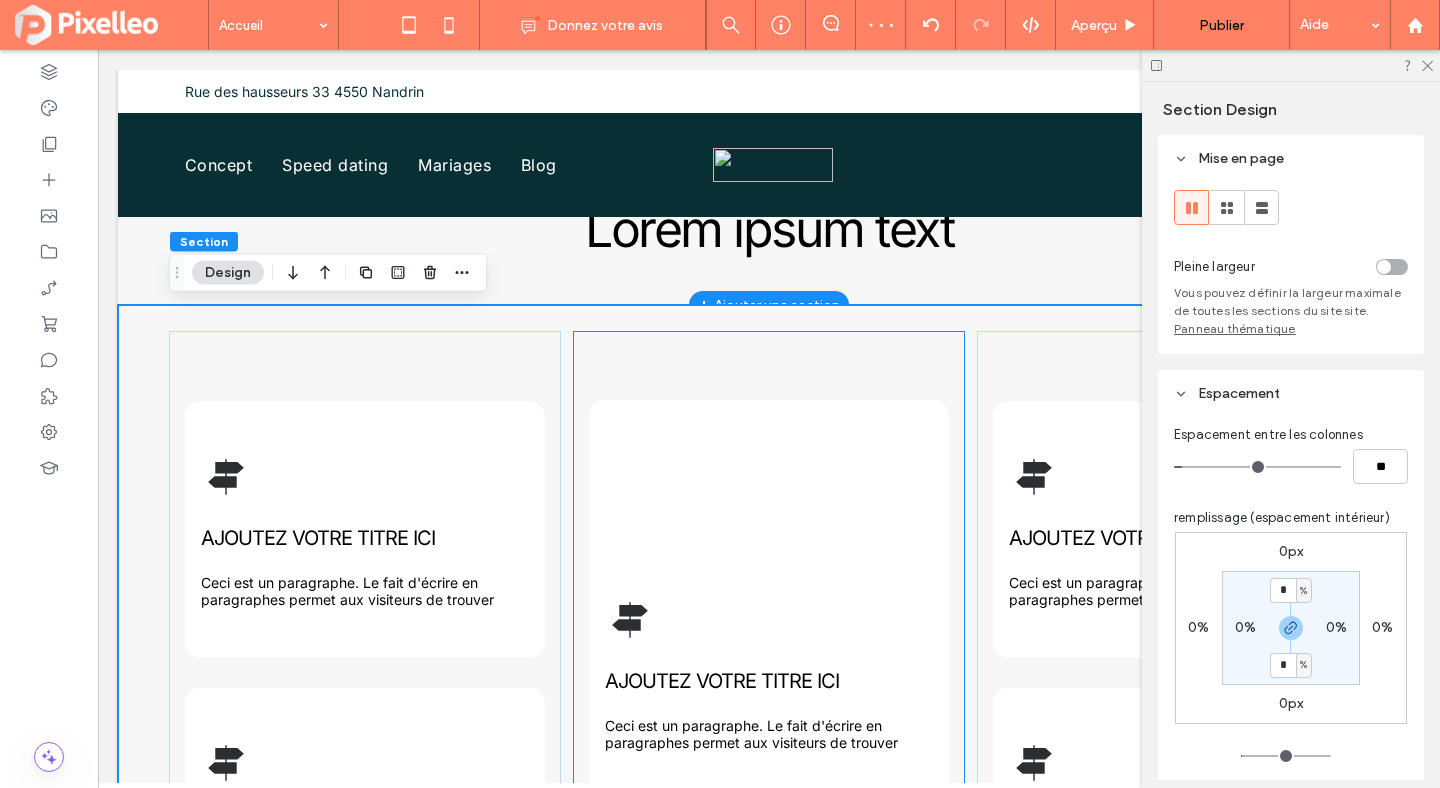 click on "AJOUTEZ VOTRE TITRE ICI
Ceci est un paragraphe. Le fait d'écrire en paragraphes permet aux visiteurs de trouver" at bounding box center (769, 673) 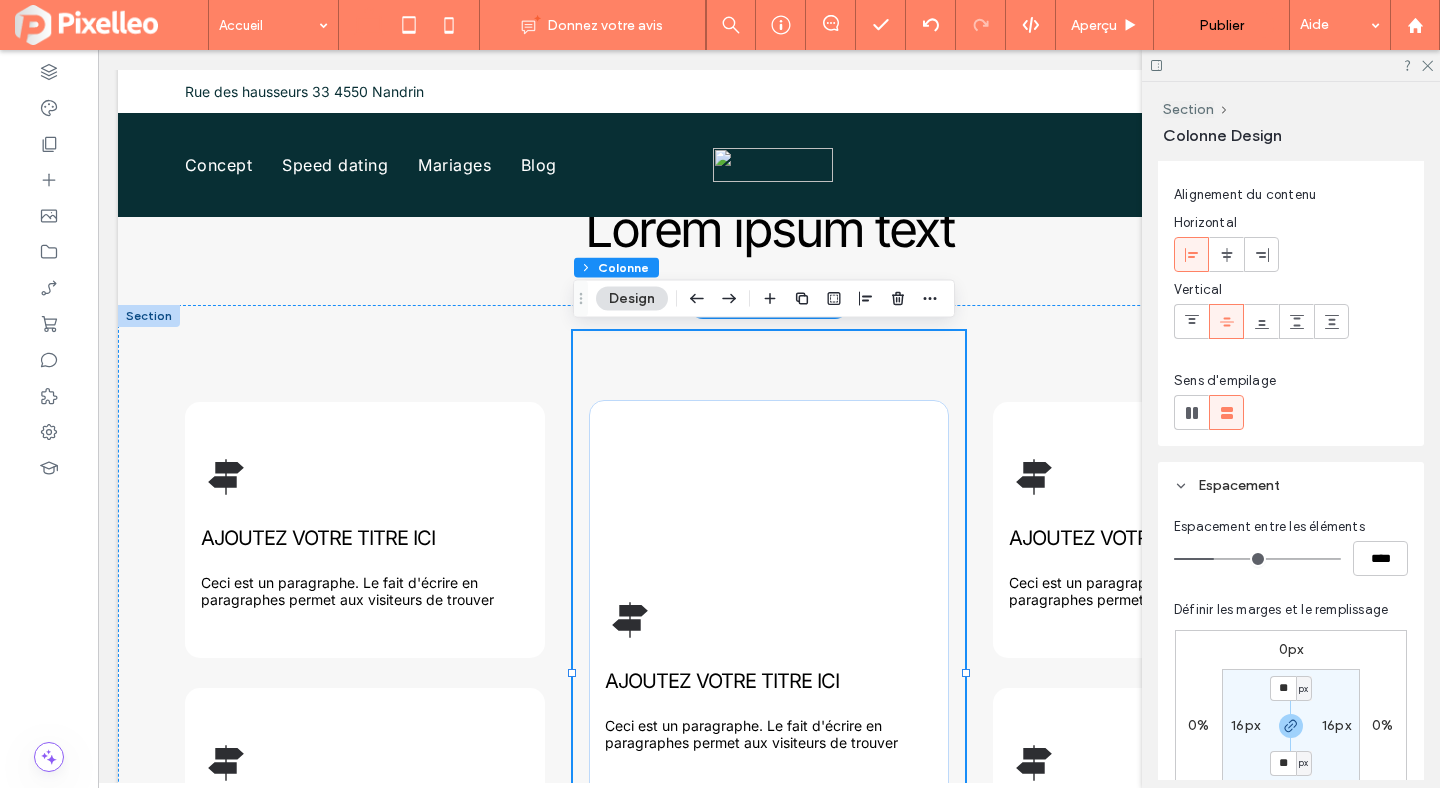scroll, scrollTop: 0, scrollLeft: 0, axis: both 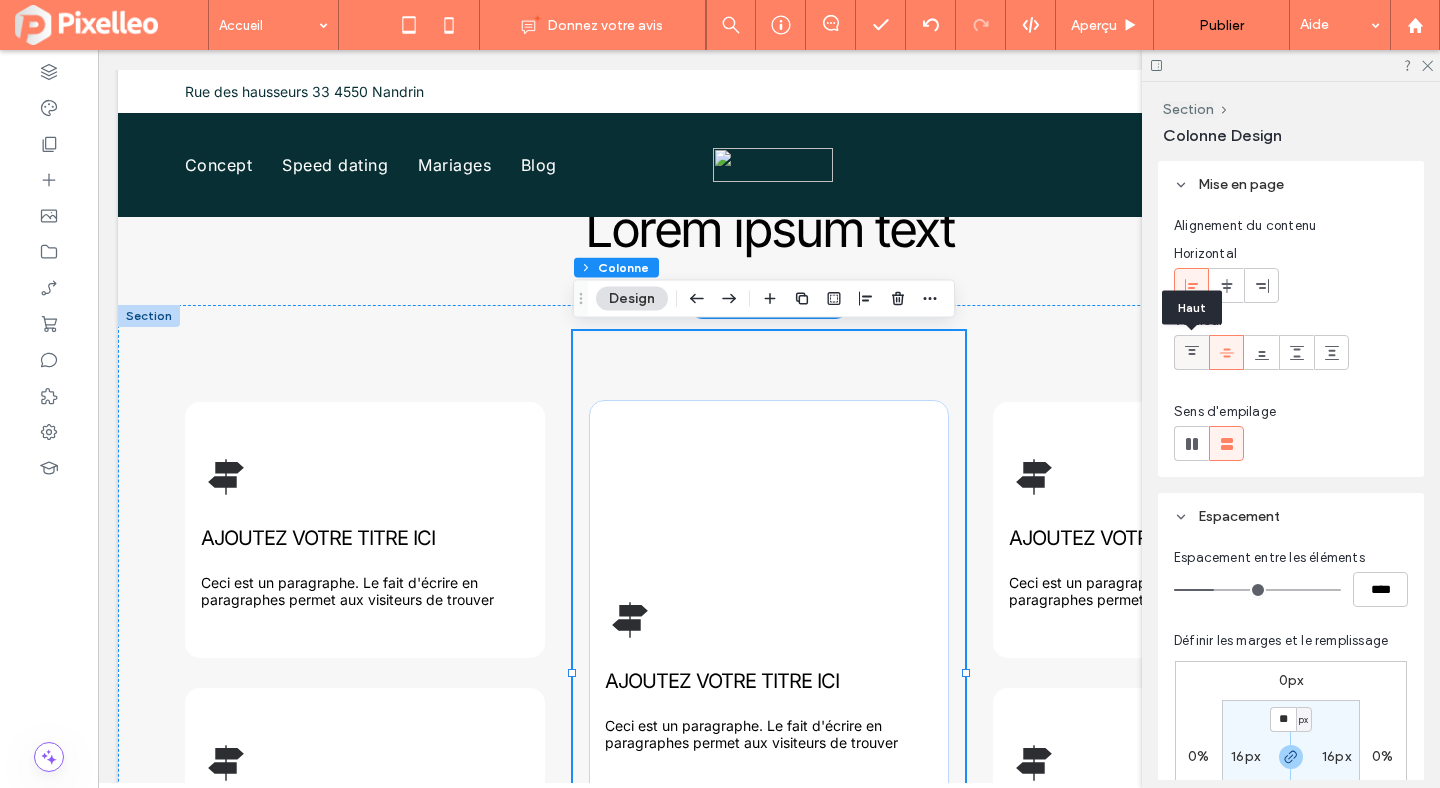 click 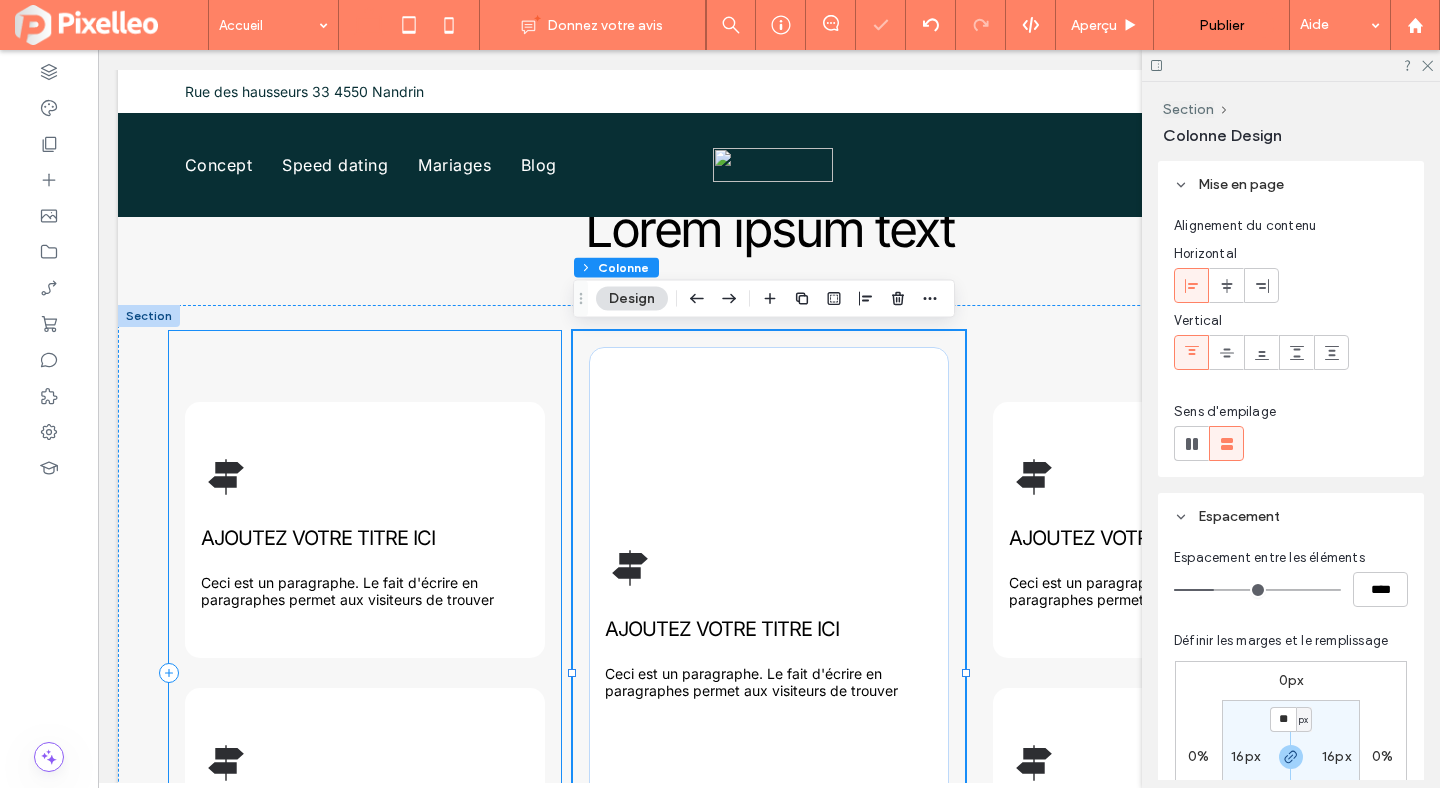 click on "AJOUTEZ VOTRE TITRE ICI Ceci est un paragraphe. Le fait d'écrire en paragraphes permet aux visiteurs de trouver
AJOUTEZ VOTRE TITRE ICI
Ceci est un paragraphe. Le fait d'écrire en paragraphes permet aux visiteurs de trouver" at bounding box center [365, 673] 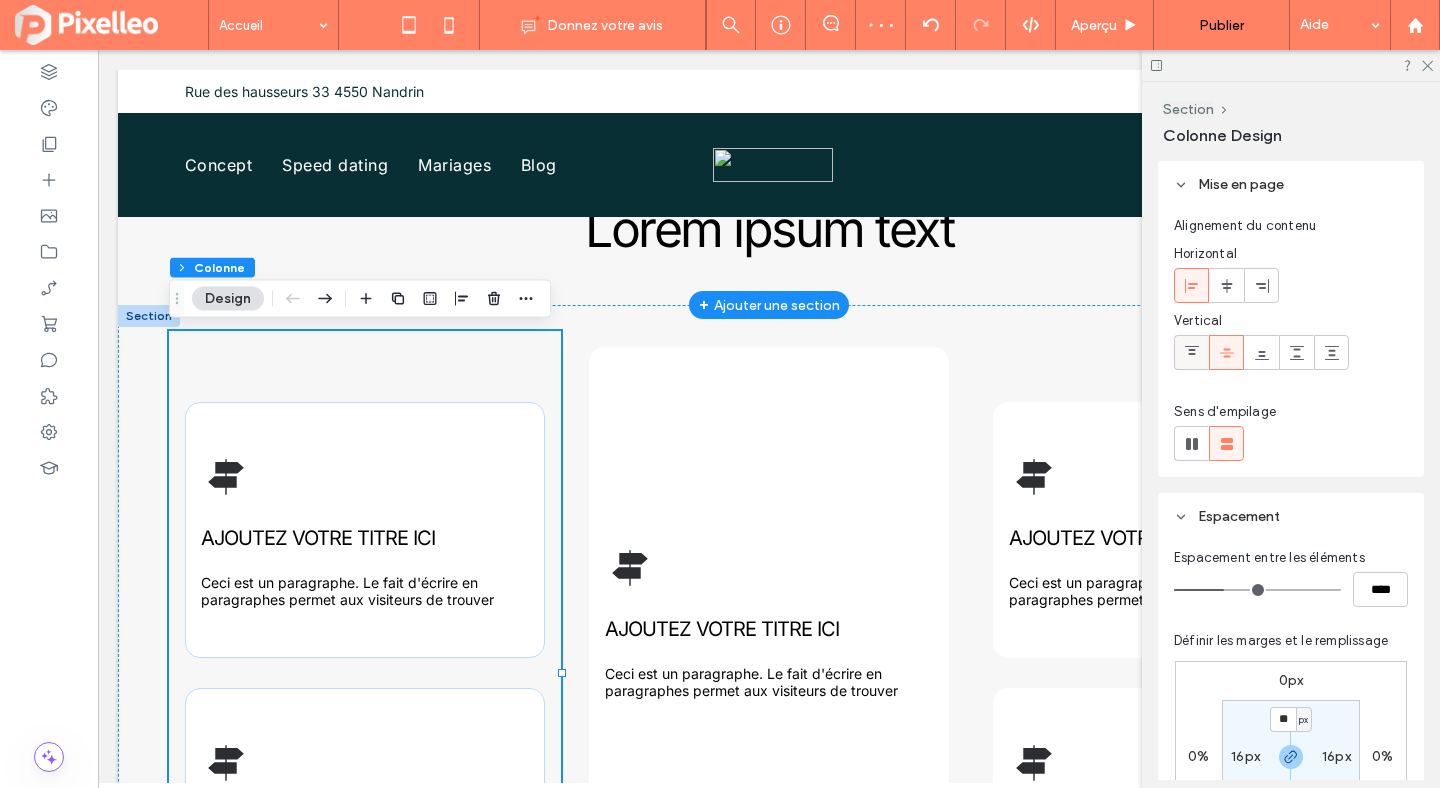 click 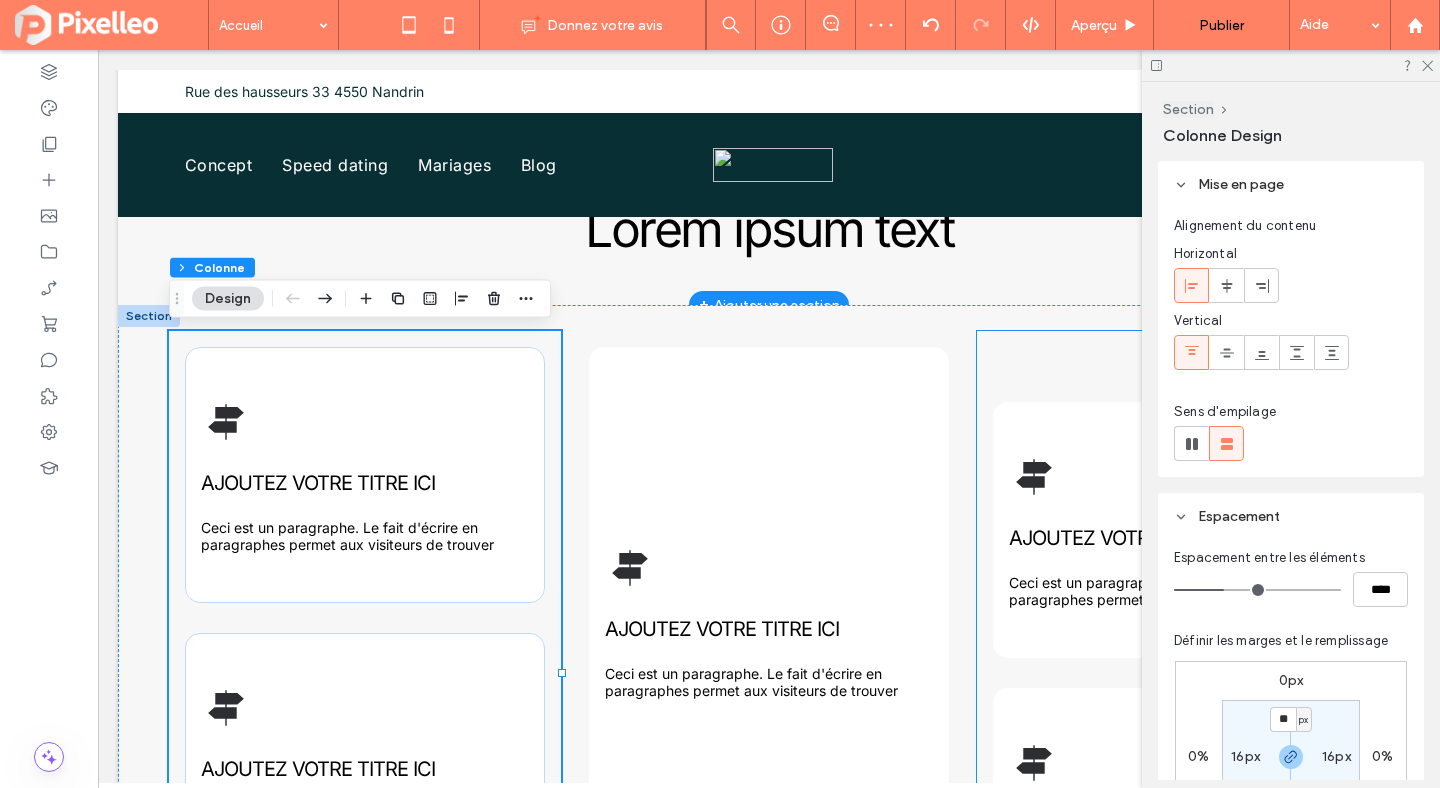 click on "AJOUTEZ VOTRE TITRE ICI
Ceci est un paragraphe. Le fait d'écrire en paragraphes permet aux visiteurs de trouver
AJOUTEZ VOTRE TITRE ICI
Ceci est un paragraphe. Le fait d'écrire en paragraphes permet aux visiteurs de trouver" at bounding box center (1173, 673) 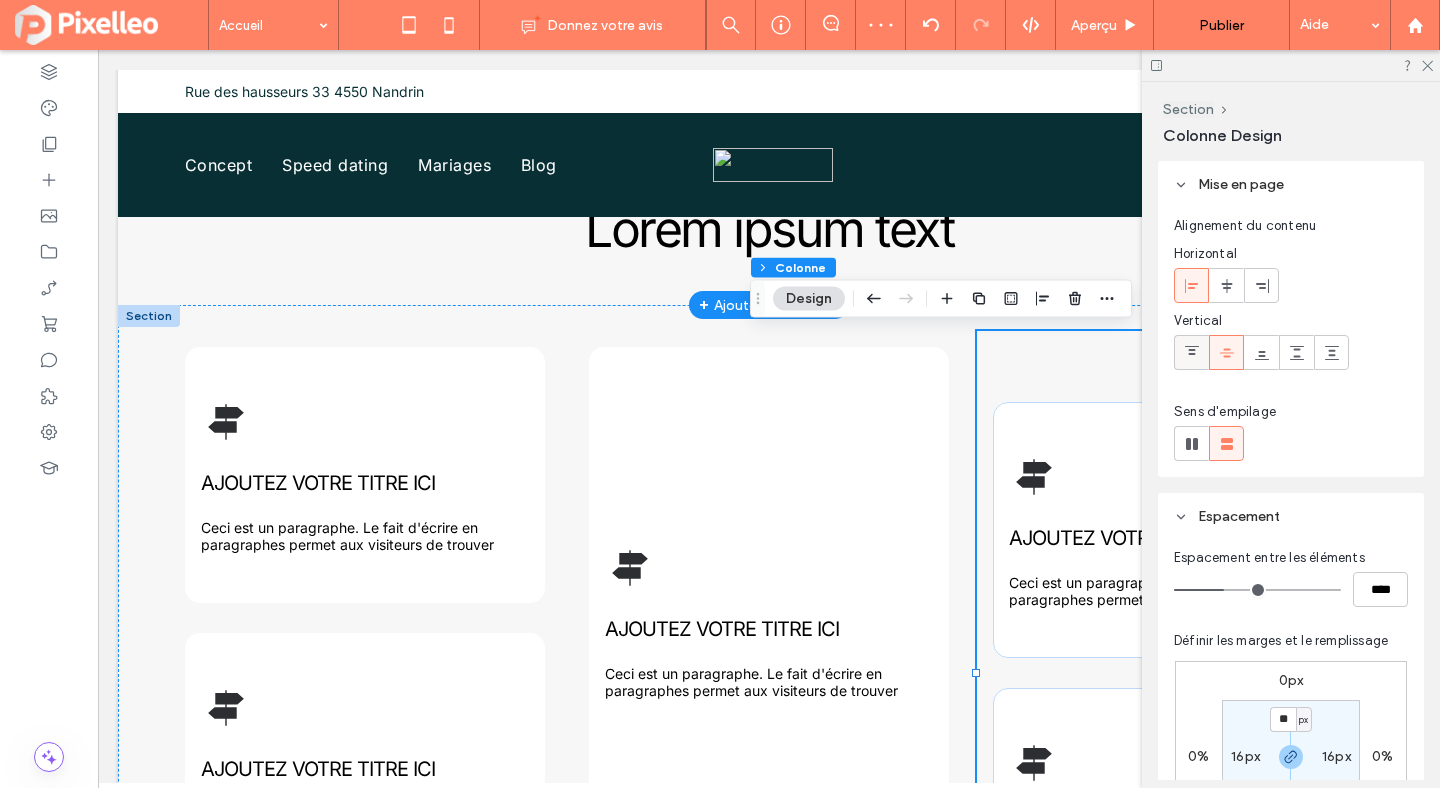 click 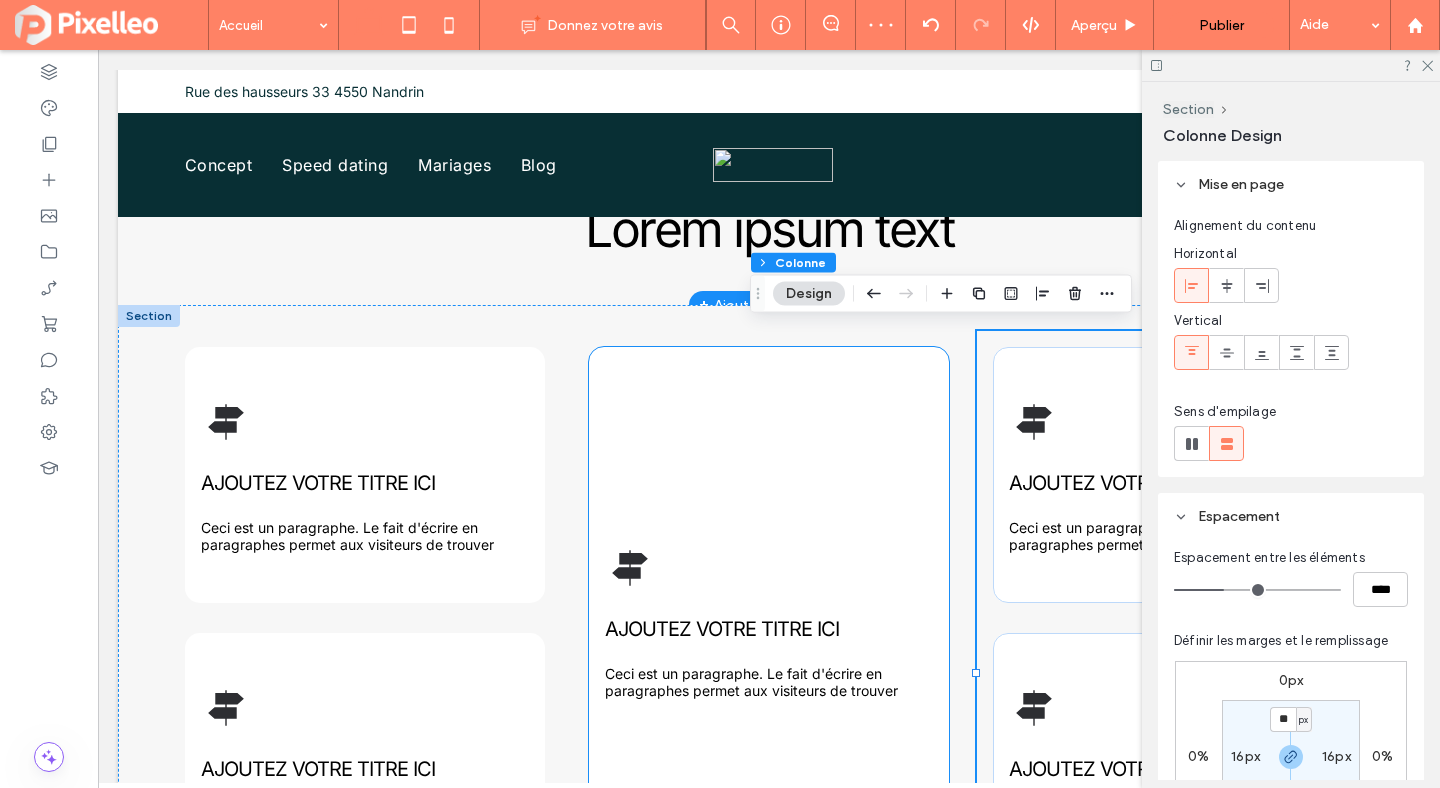 scroll, scrollTop: 876, scrollLeft: 0, axis: vertical 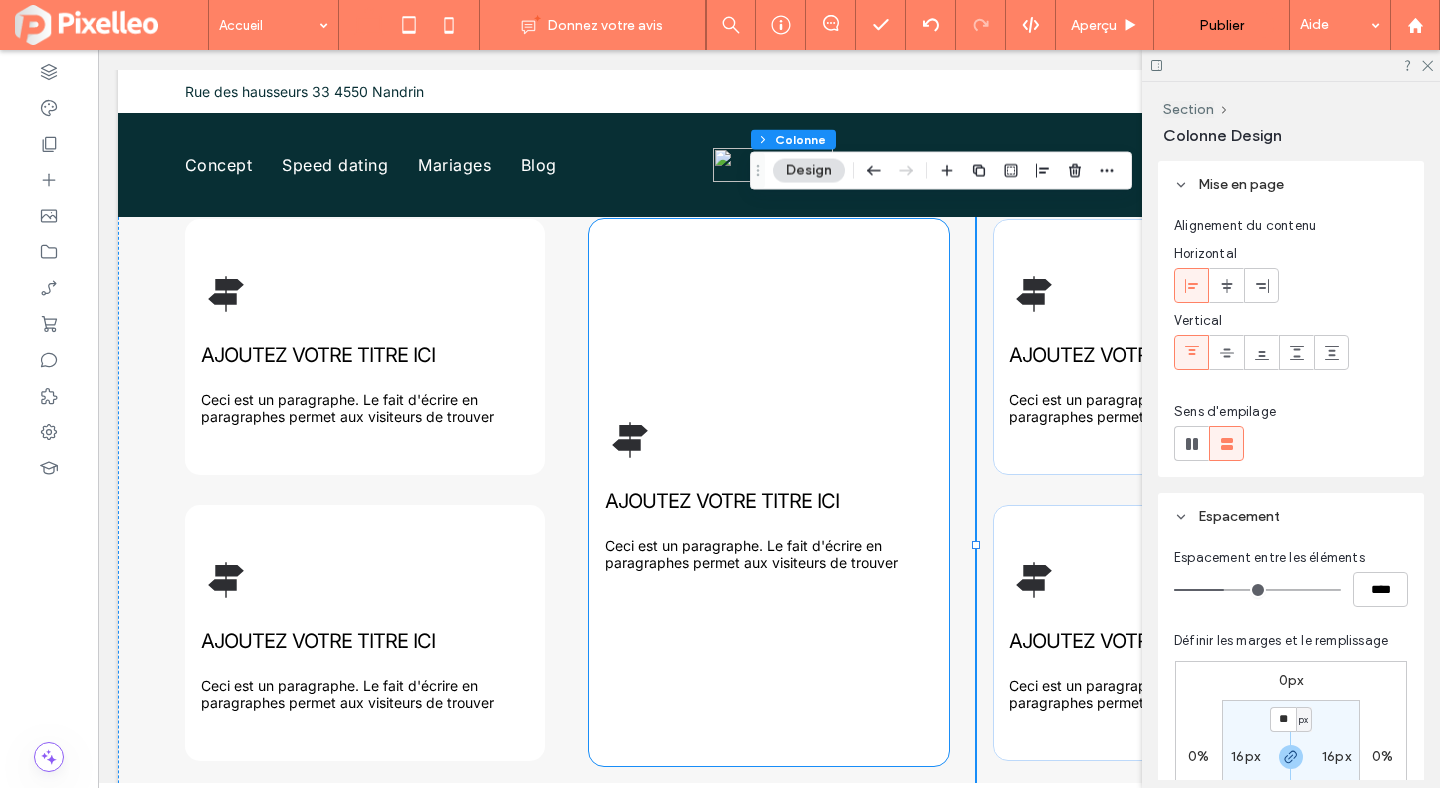 click on "AJOUTEZ VOTRE TITRE ICI
Ceci est un paragraphe. Le fait d'écrire en paragraphes permet aux visiteurs de trouver" at bounding box center [769, 492] 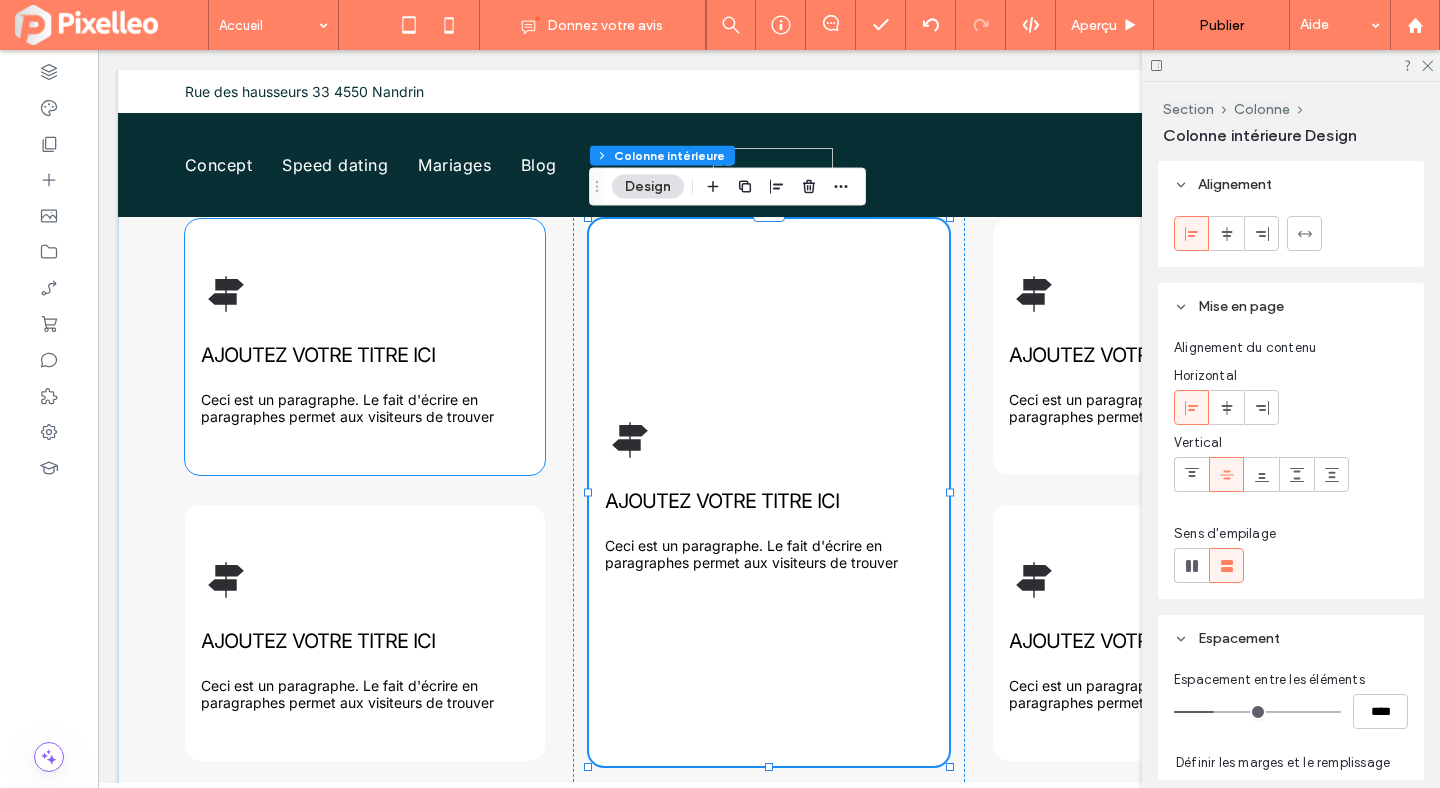 click on "AJOUTEZ VOTRE TITRE ICI" at bounding box center (318, 355) 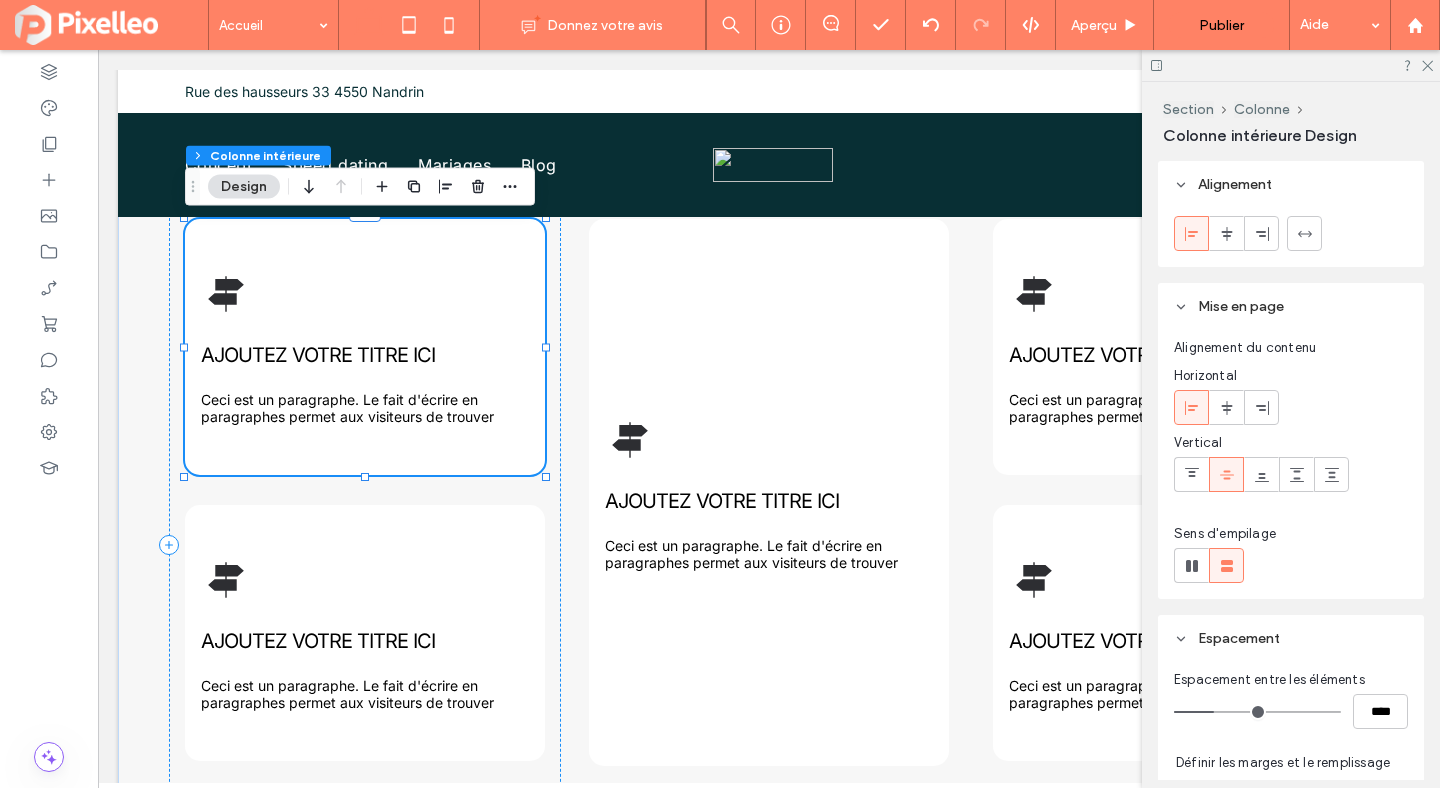 click on "AJOUTEZ VOTRE TITRE ICI" at bounding box center [318, 355] 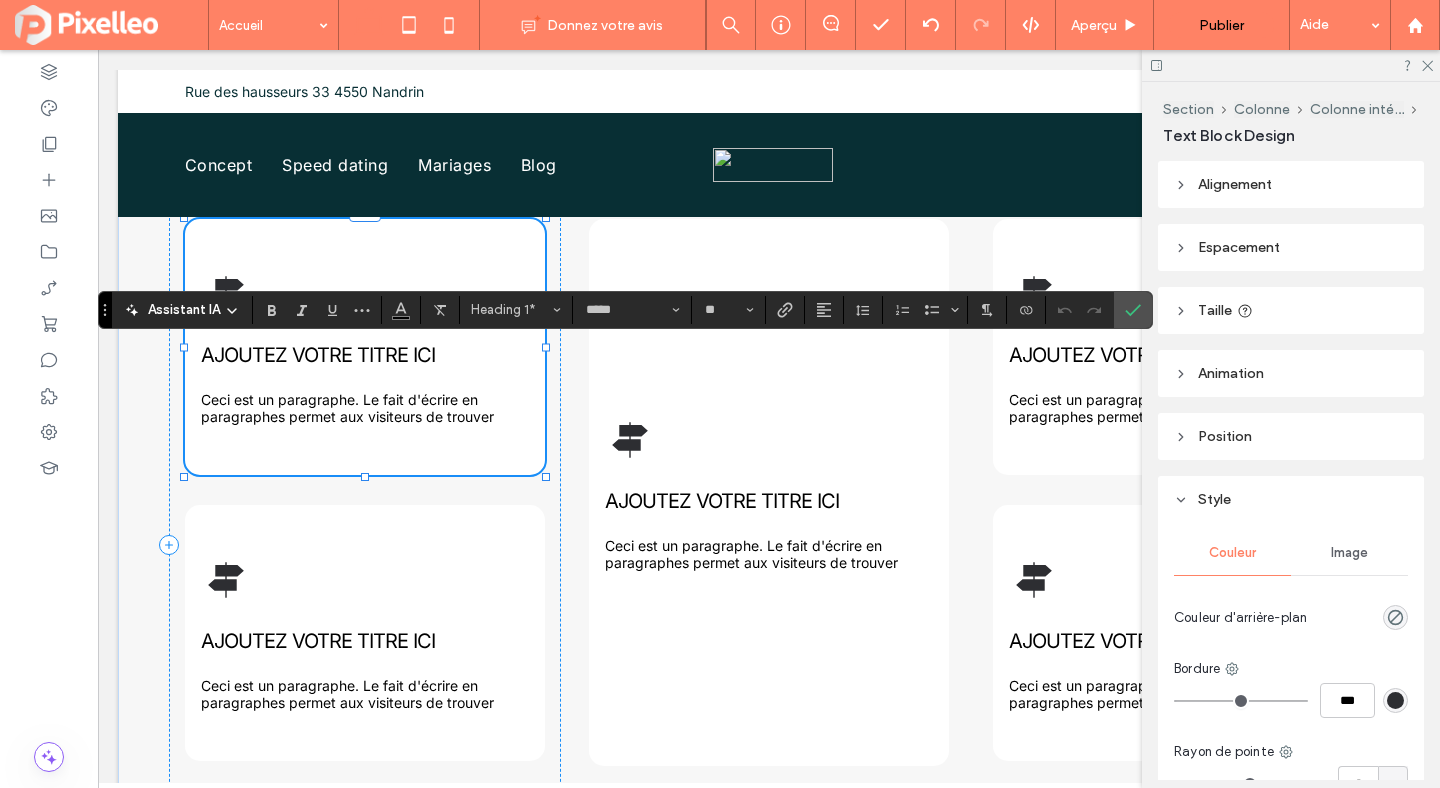 click on "AJOUTEZ VOTRE TITRE ICI" at bounding box center (365, 355) 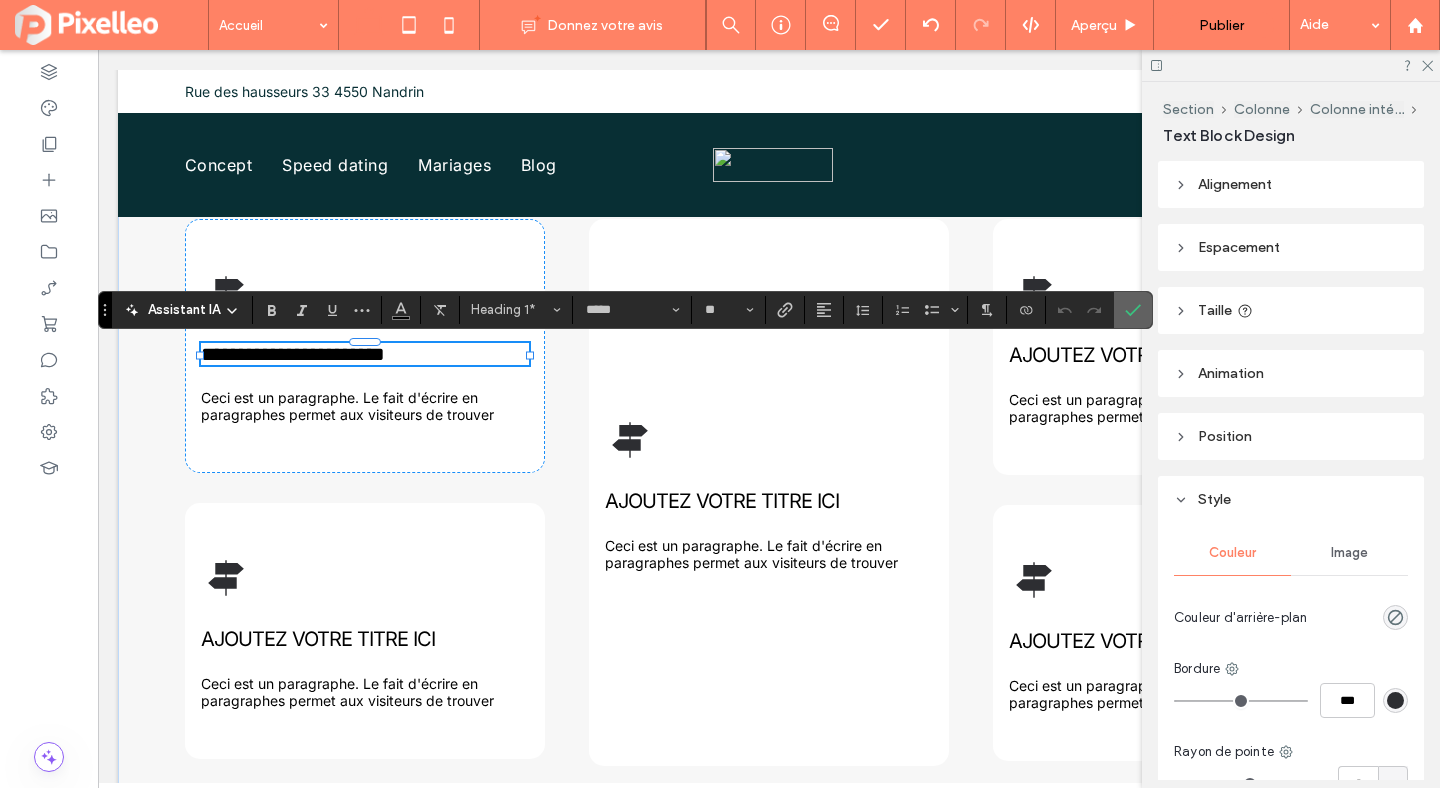click 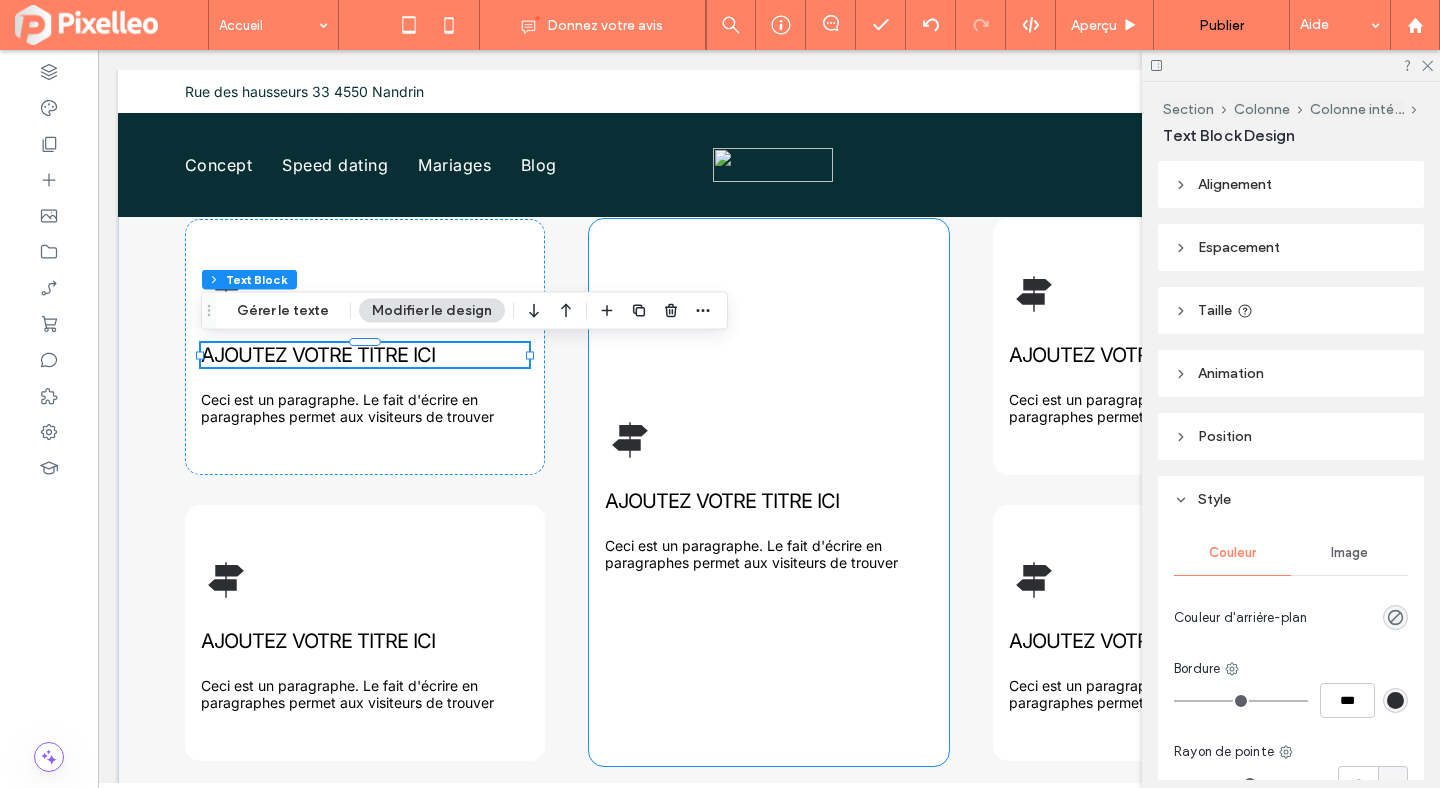 click 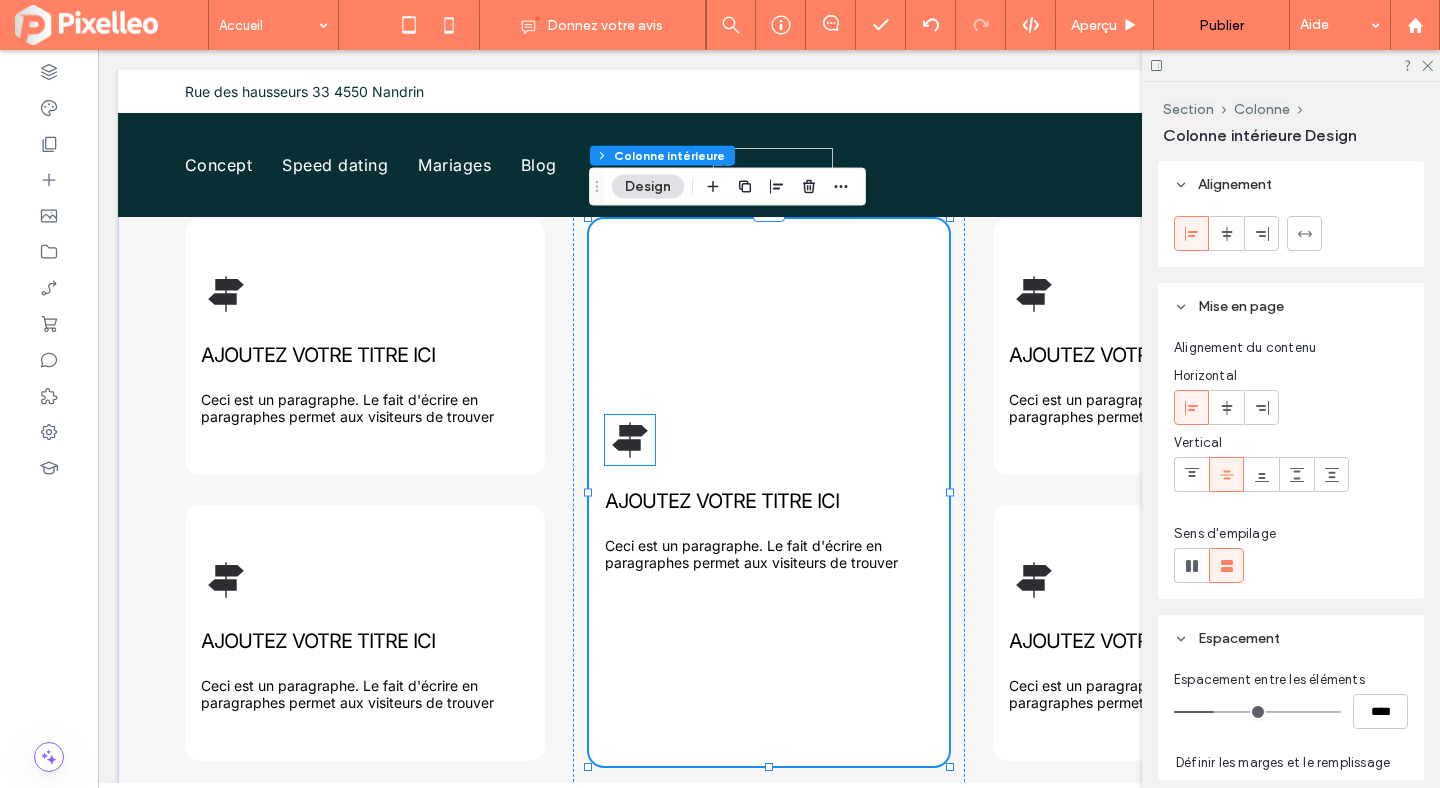 click 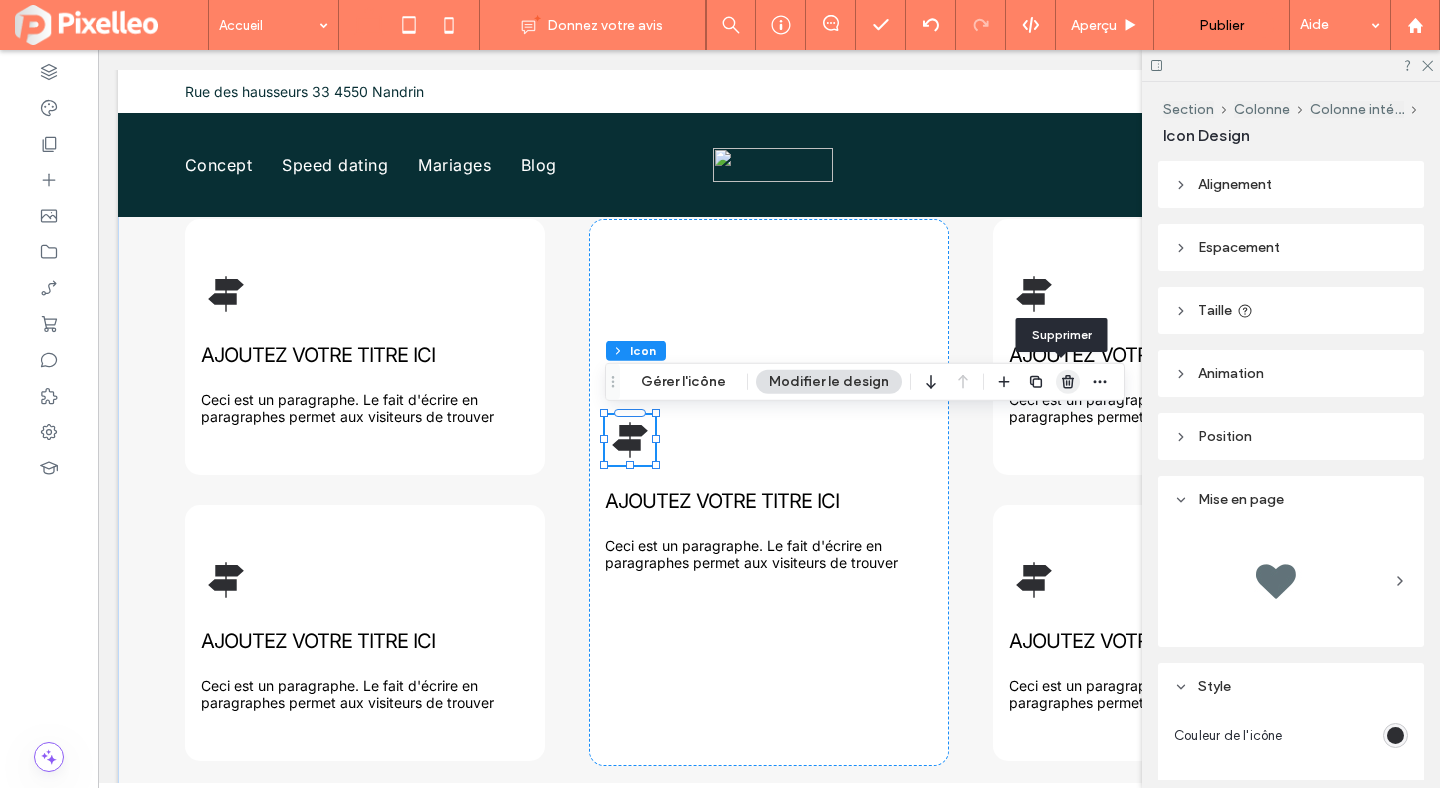 click 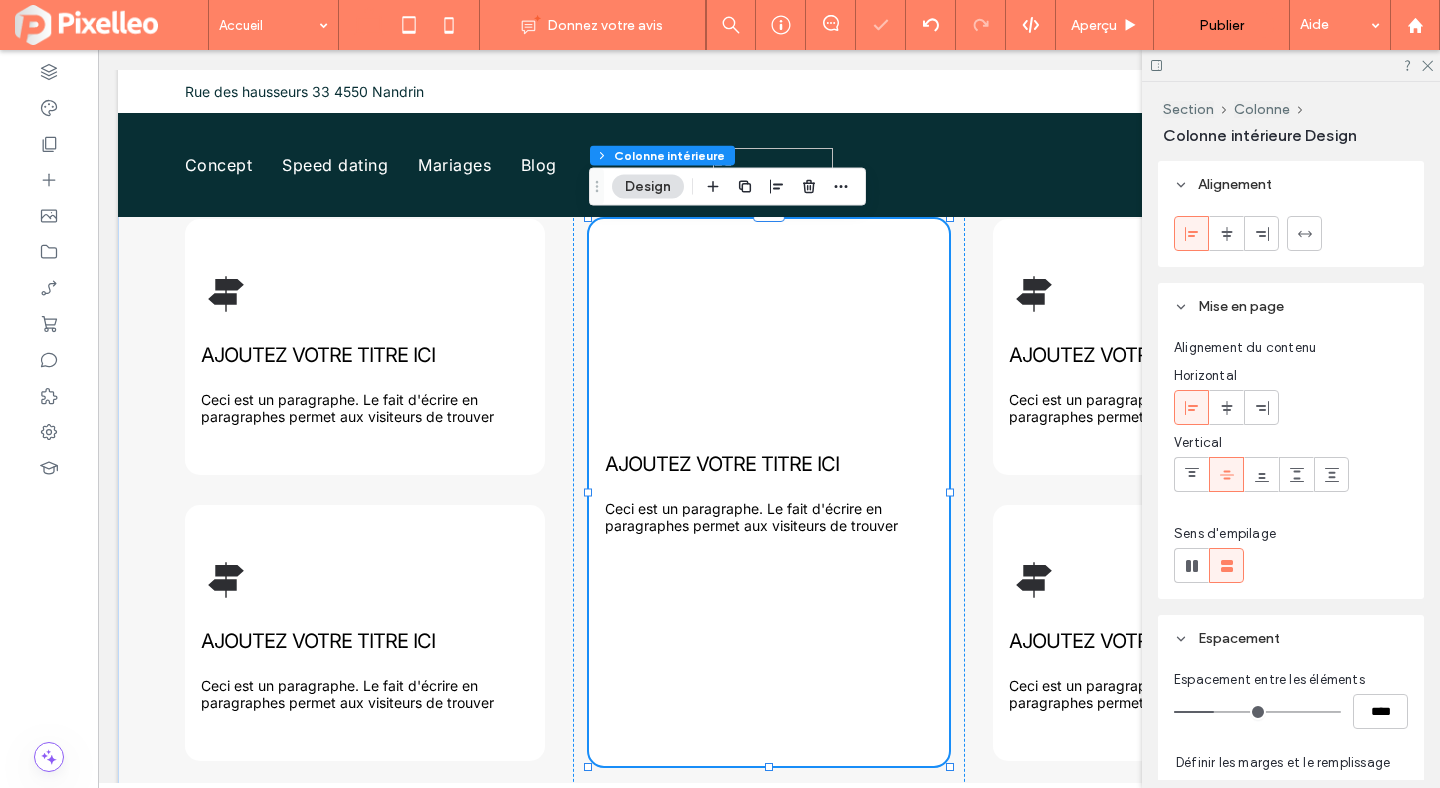 click on "AJOUTEZ VOTRE TITRE ICI
Ceci est un paragraphe. Le fait d'écrire en paragraphes permet aux visiteurs de trouver" at bounding box center (769, 492) 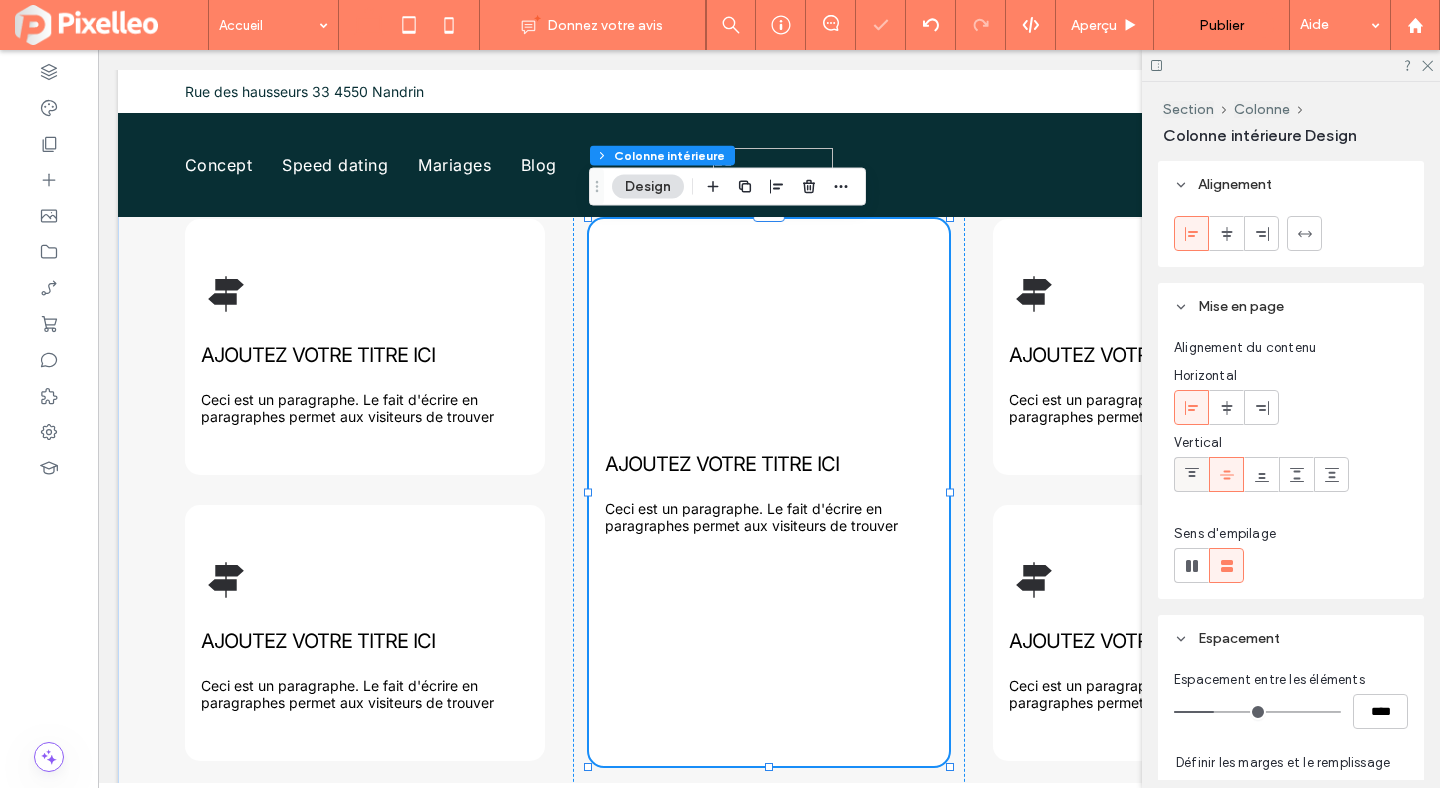 click at bounding box center (1191, 474) 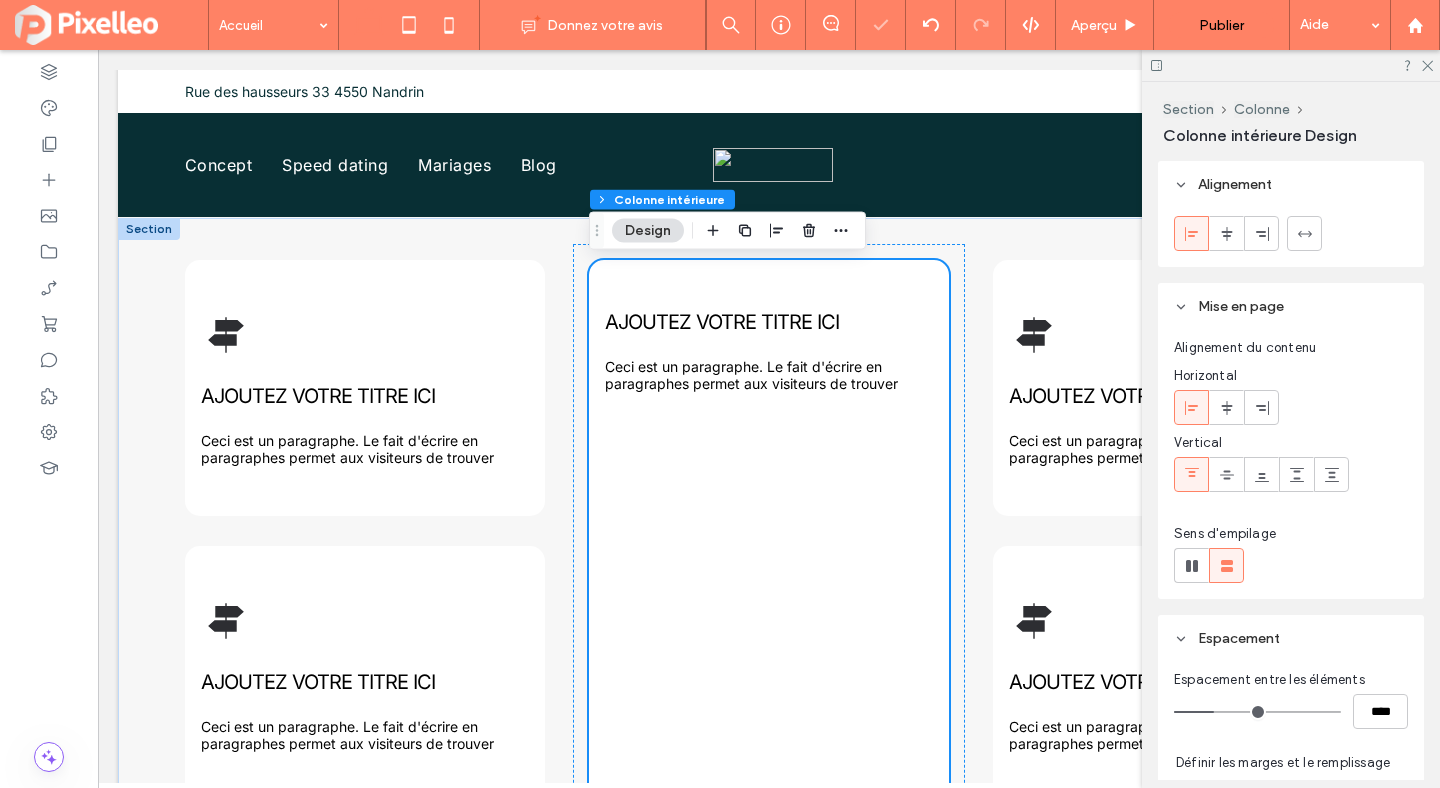 scroll, scrollTop: 913, scrollLeft: 0, axis: vertical 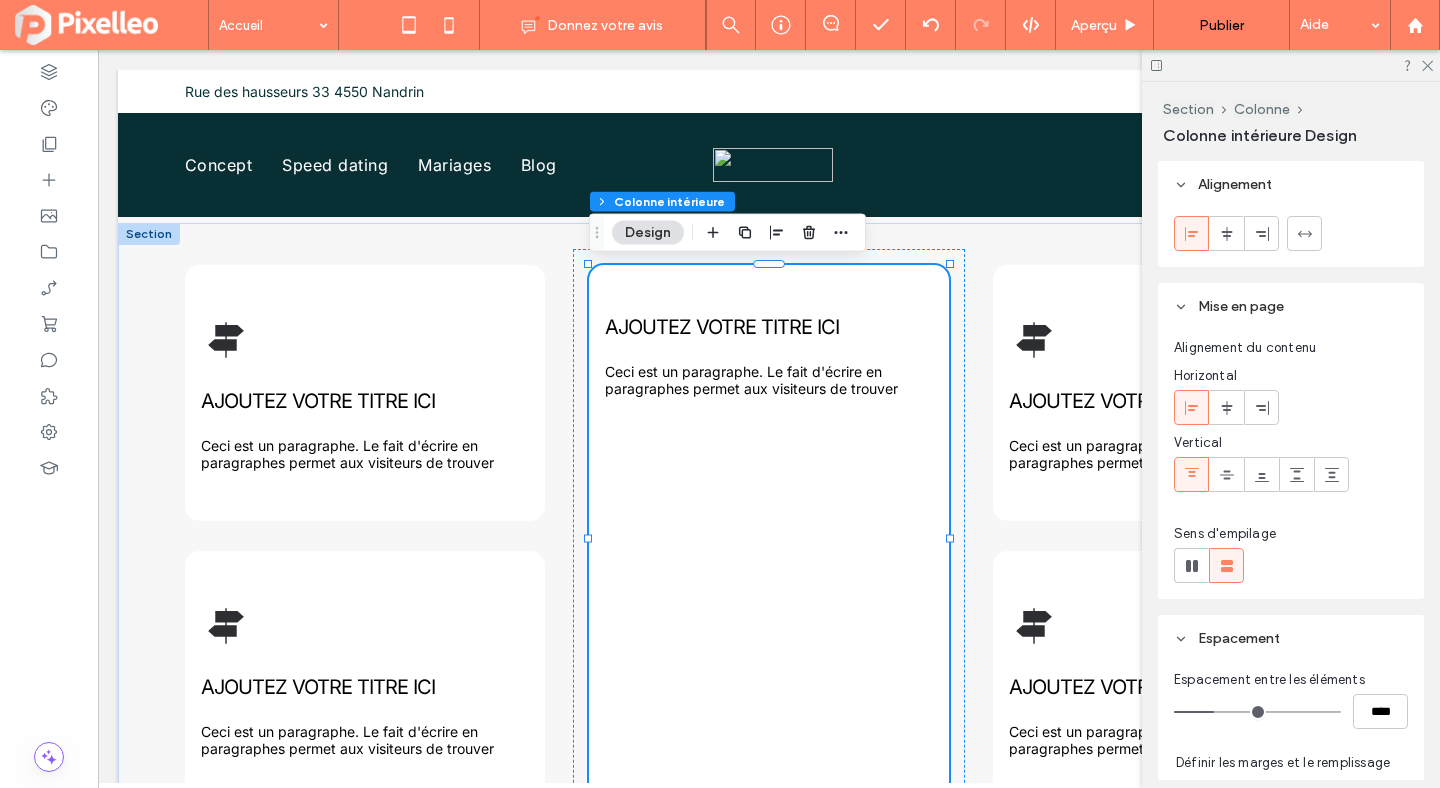 click on "AJOUTEZ VOTRE TITRE ICI
Ceci est un paragraphe. Le fait d'écrire en paragraphes permet aux visiteurs de trouver" at bounding box center (769, 538) 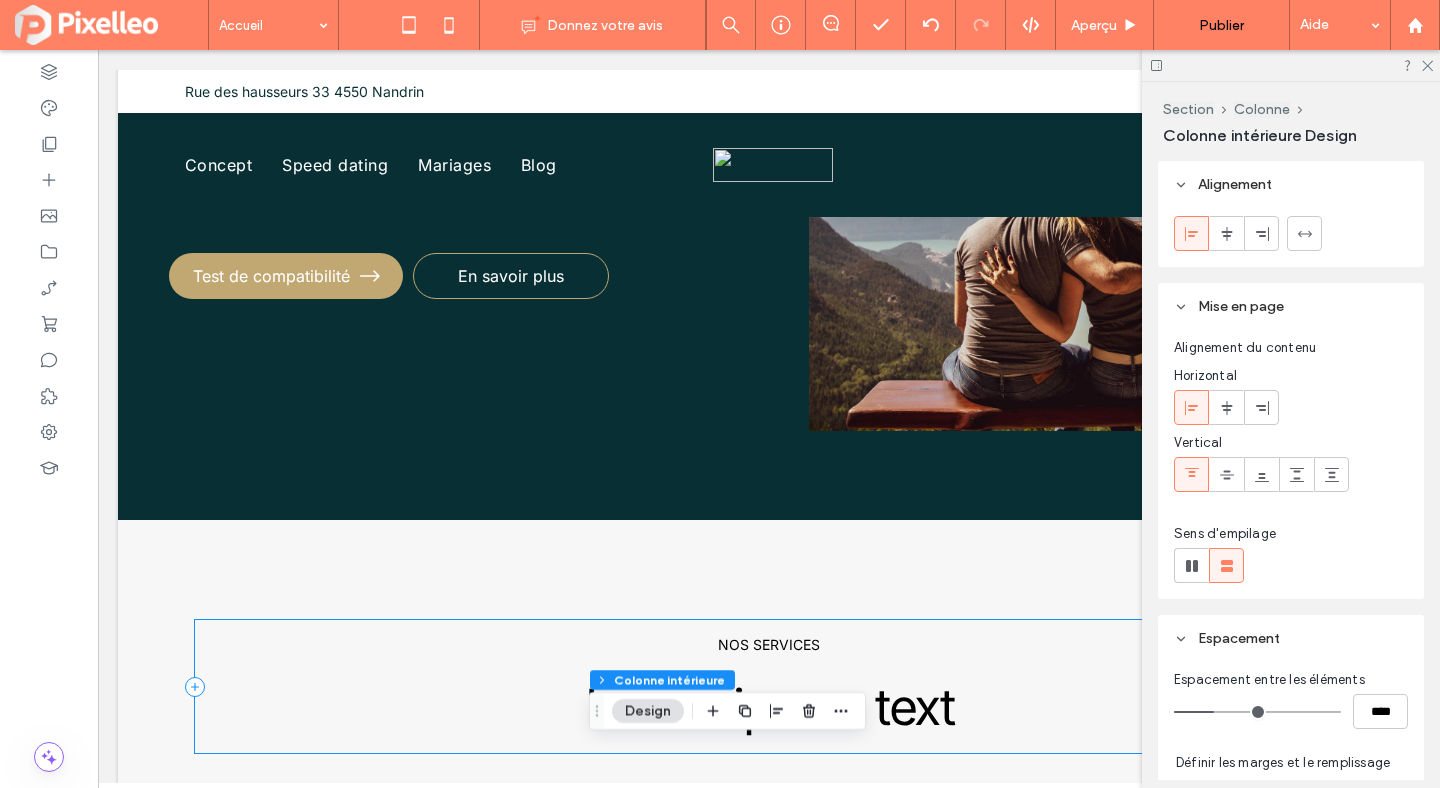 scroll, scrollTop: 0, scrollLeft: 0, axis: both 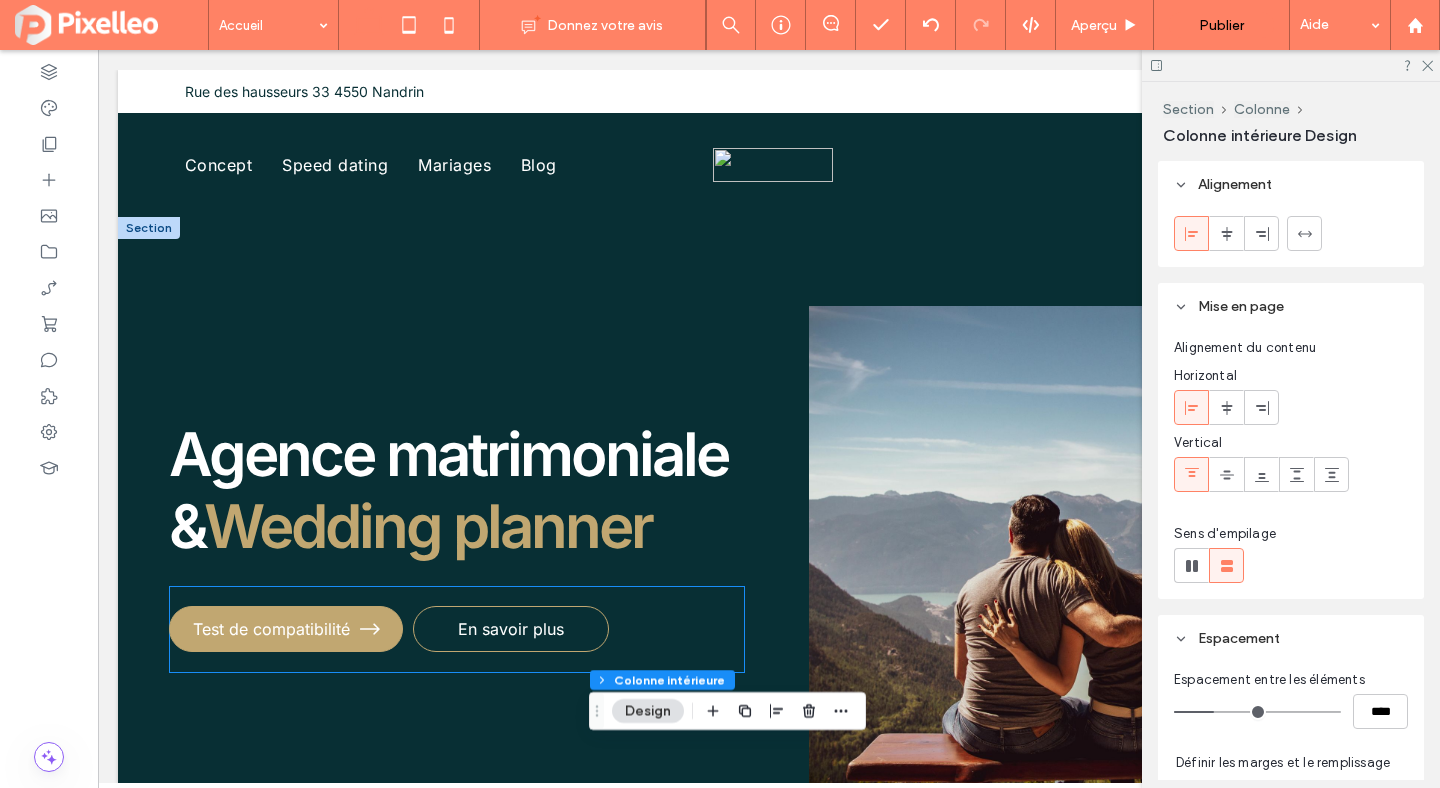 click on "Test de compatibilité" at bounding box center (286, 629) 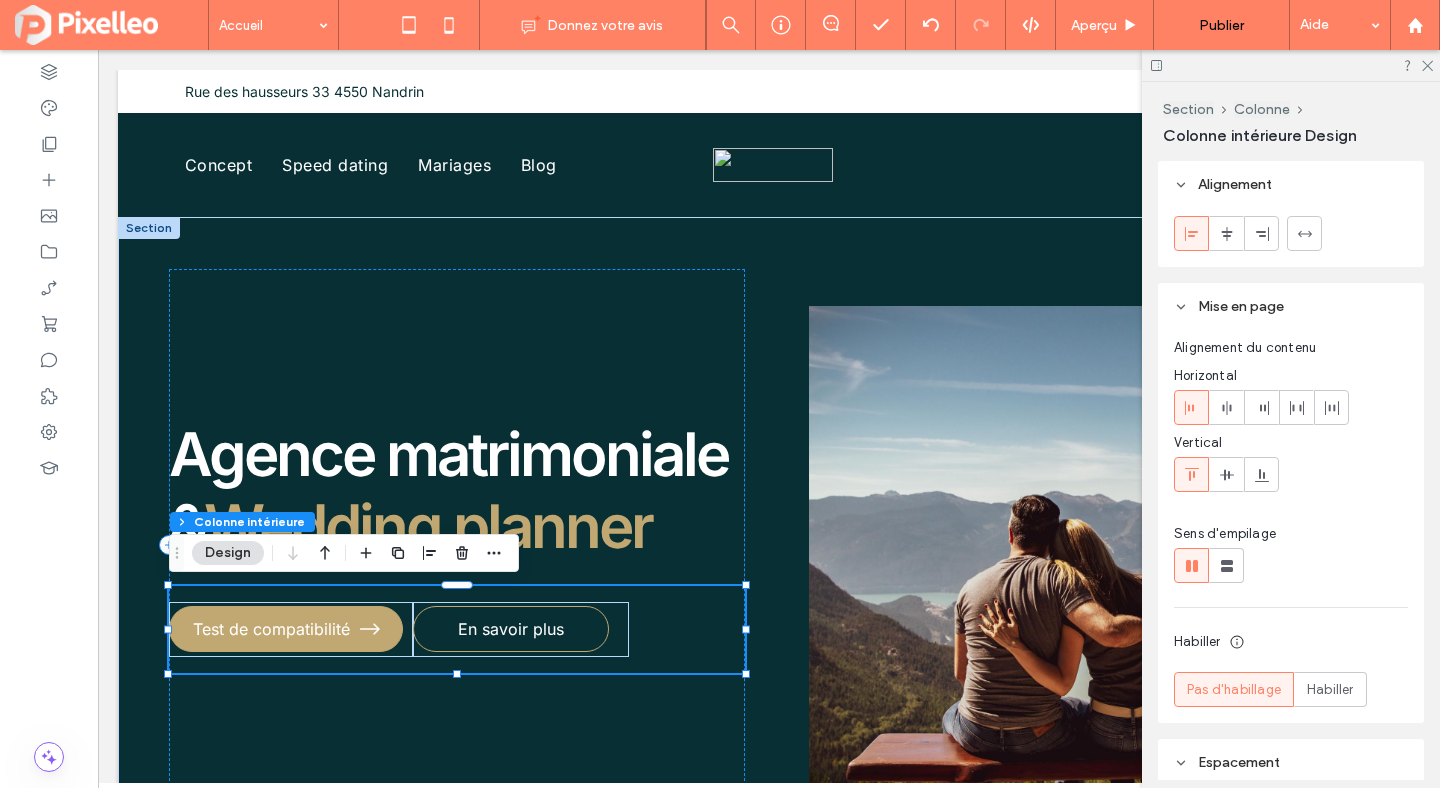 click on "Test de compatibilité" at bounding box center (286, 629) 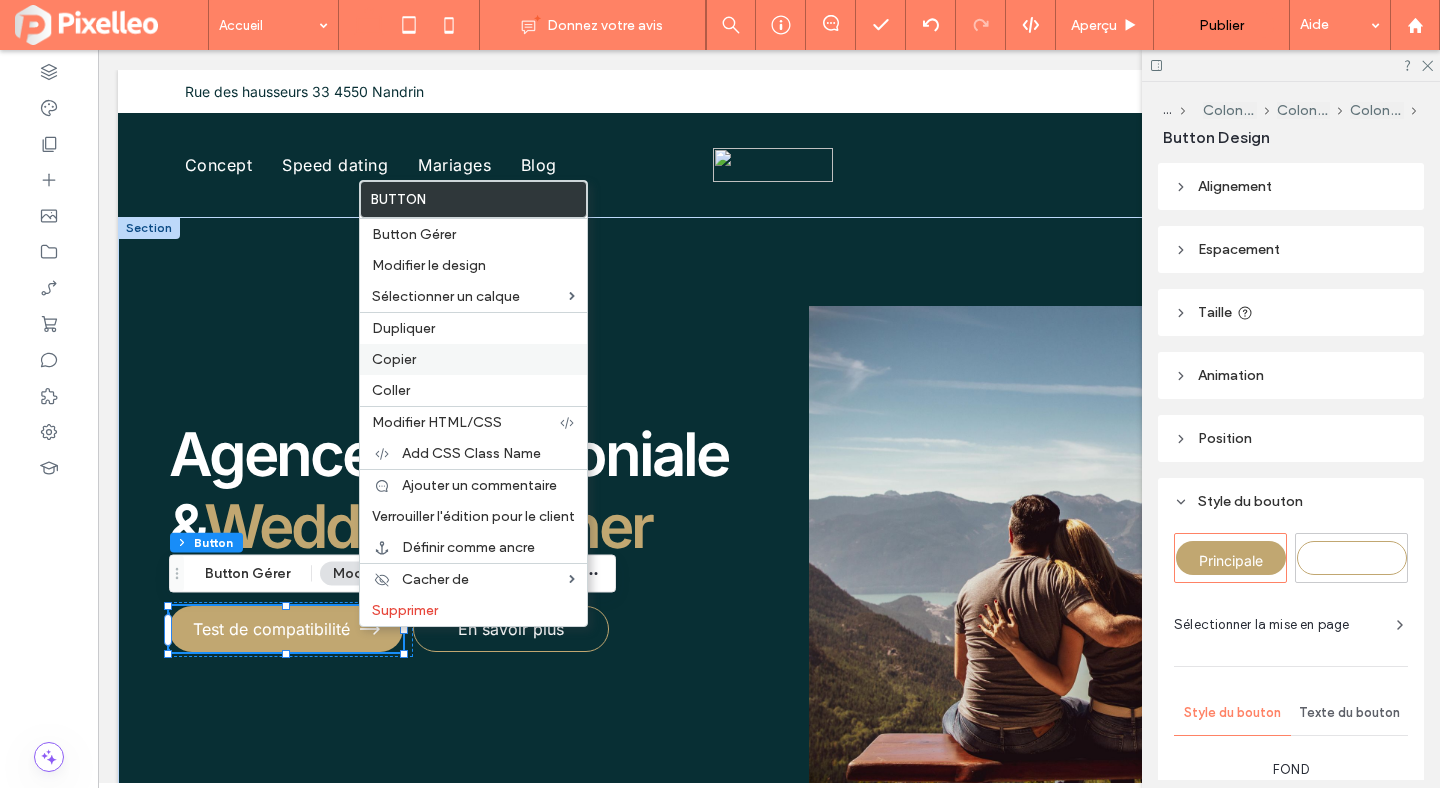 click on "Copier" at bounding box center [473, 359] 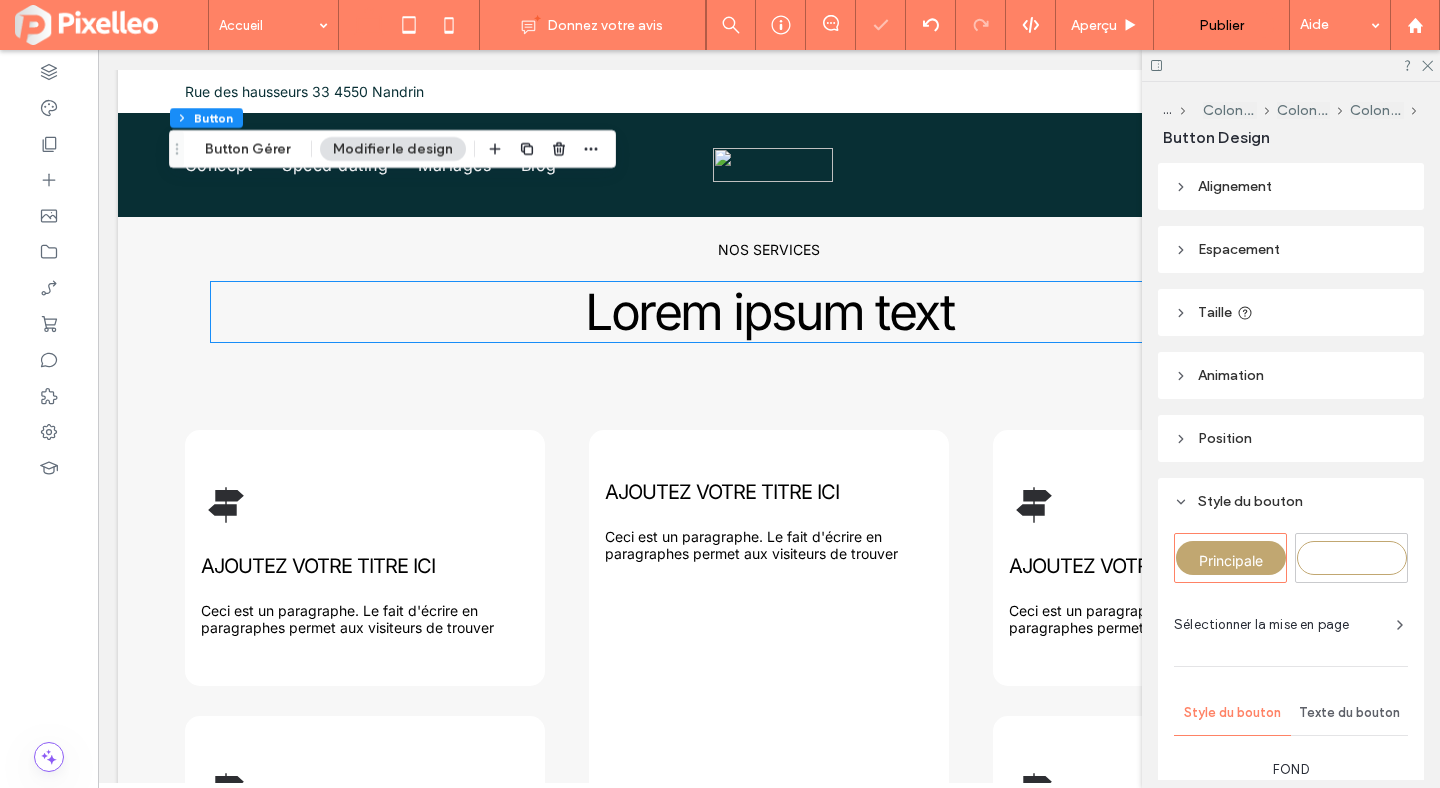 scroll, scrollTop: 1005, scrollLeft: 0, axis: vertical 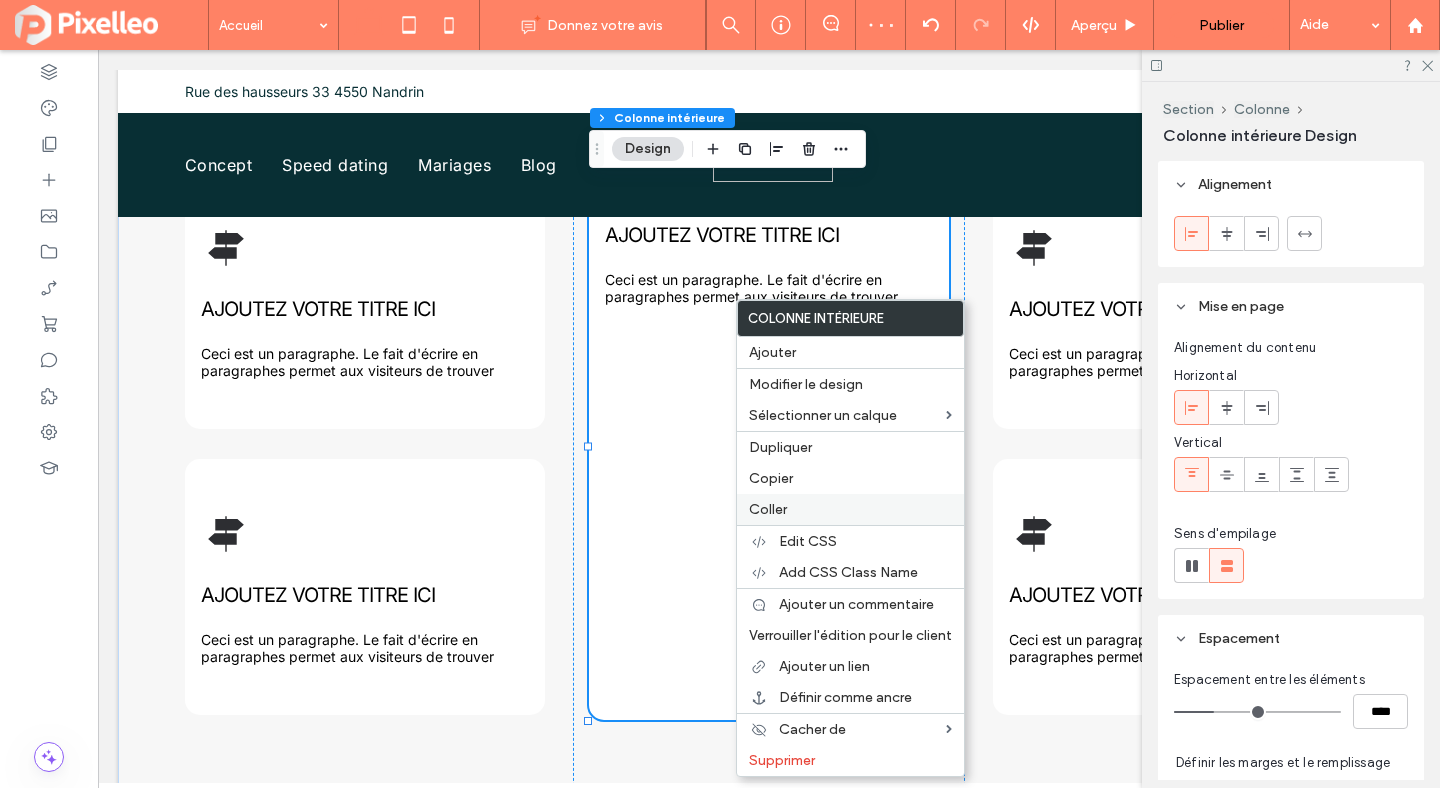 click on "Coller" at bounding box center [768, 509] 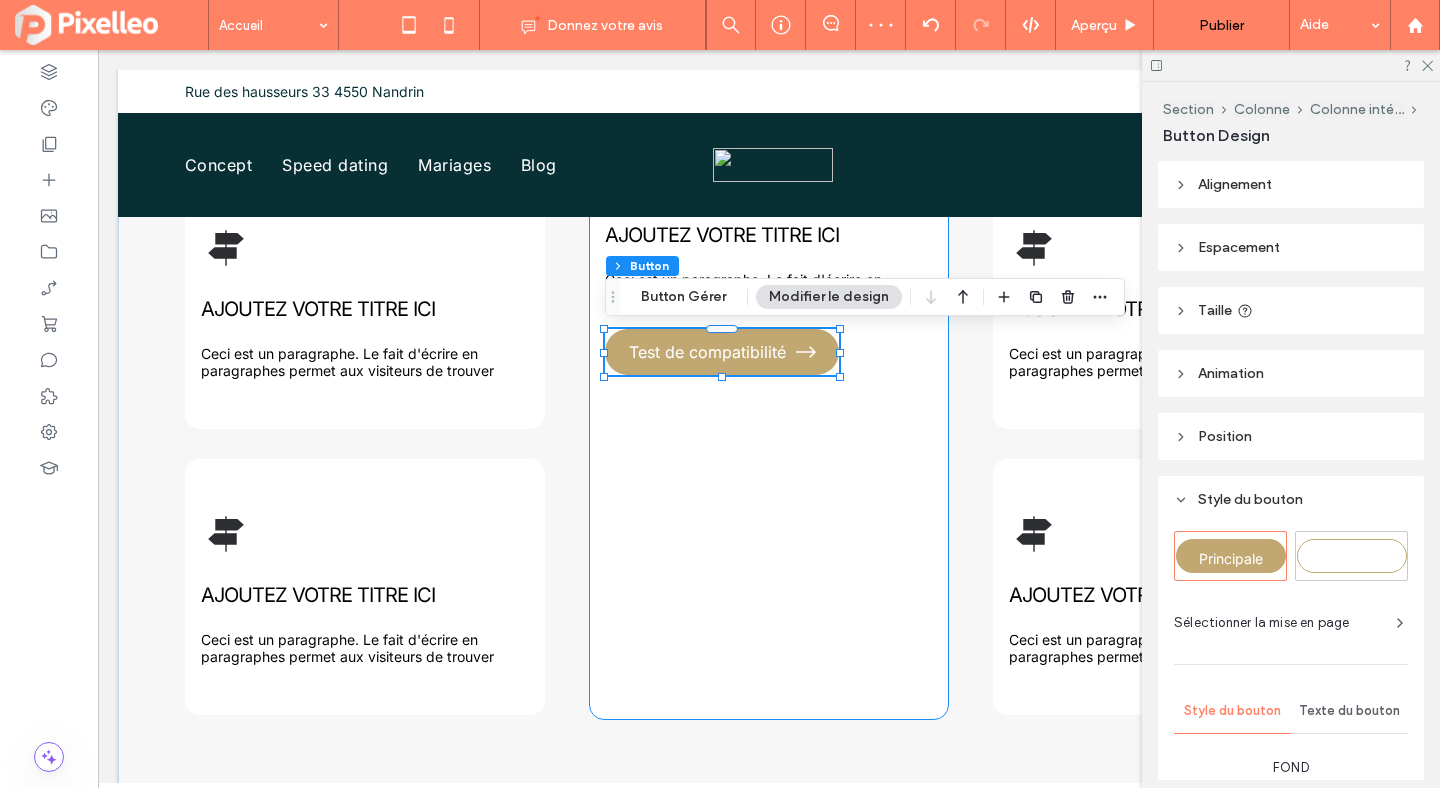 click on "AJOUTEZ VOTRE TITRE ICI
Ceci est un paragraphe. Le fait d'écrire en paragraphes permet aux visiteurs de trouver
Test de compatibilité" at bounding box center [769, 446] 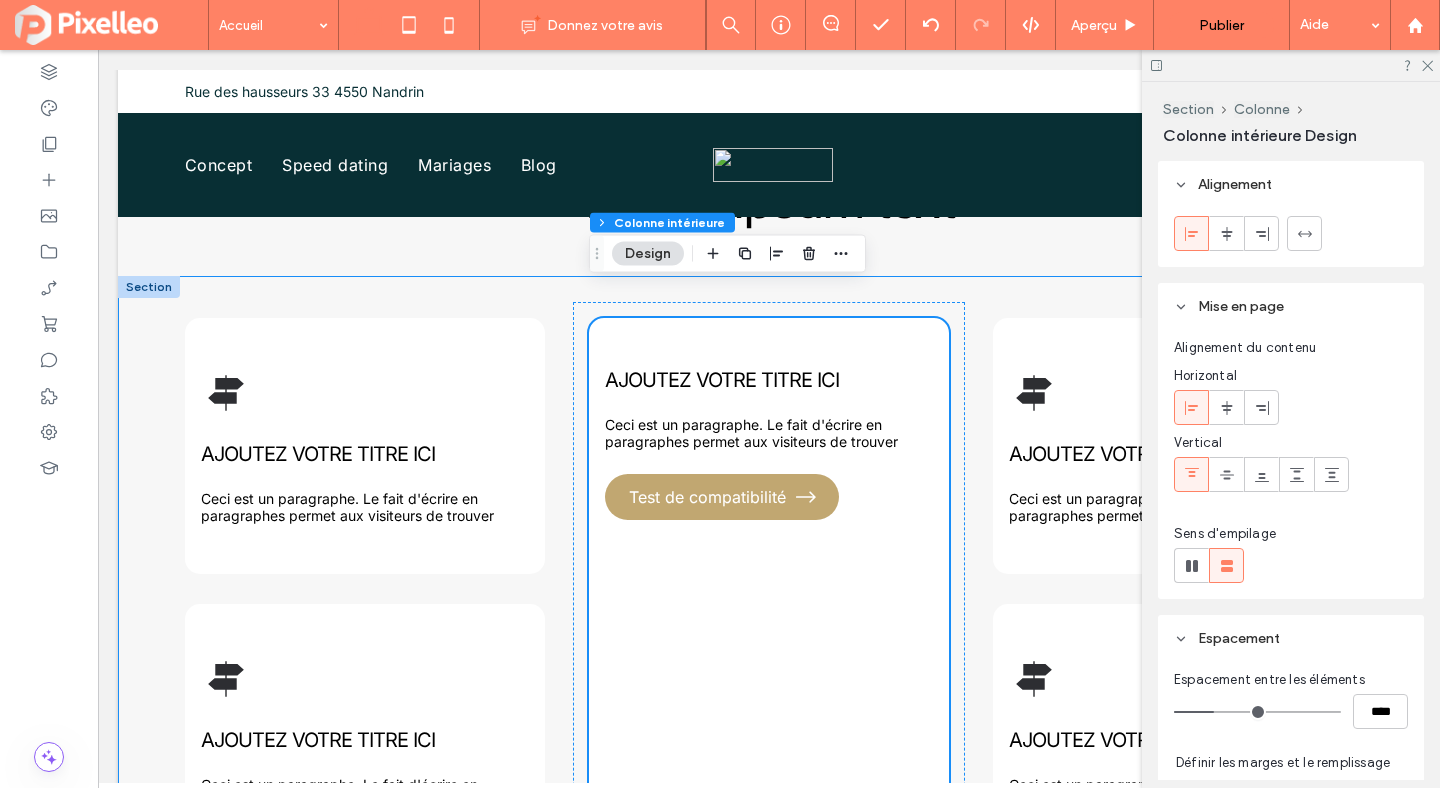 scroll, scrollTop: 919, scrollLeft: 0, axis: vertical 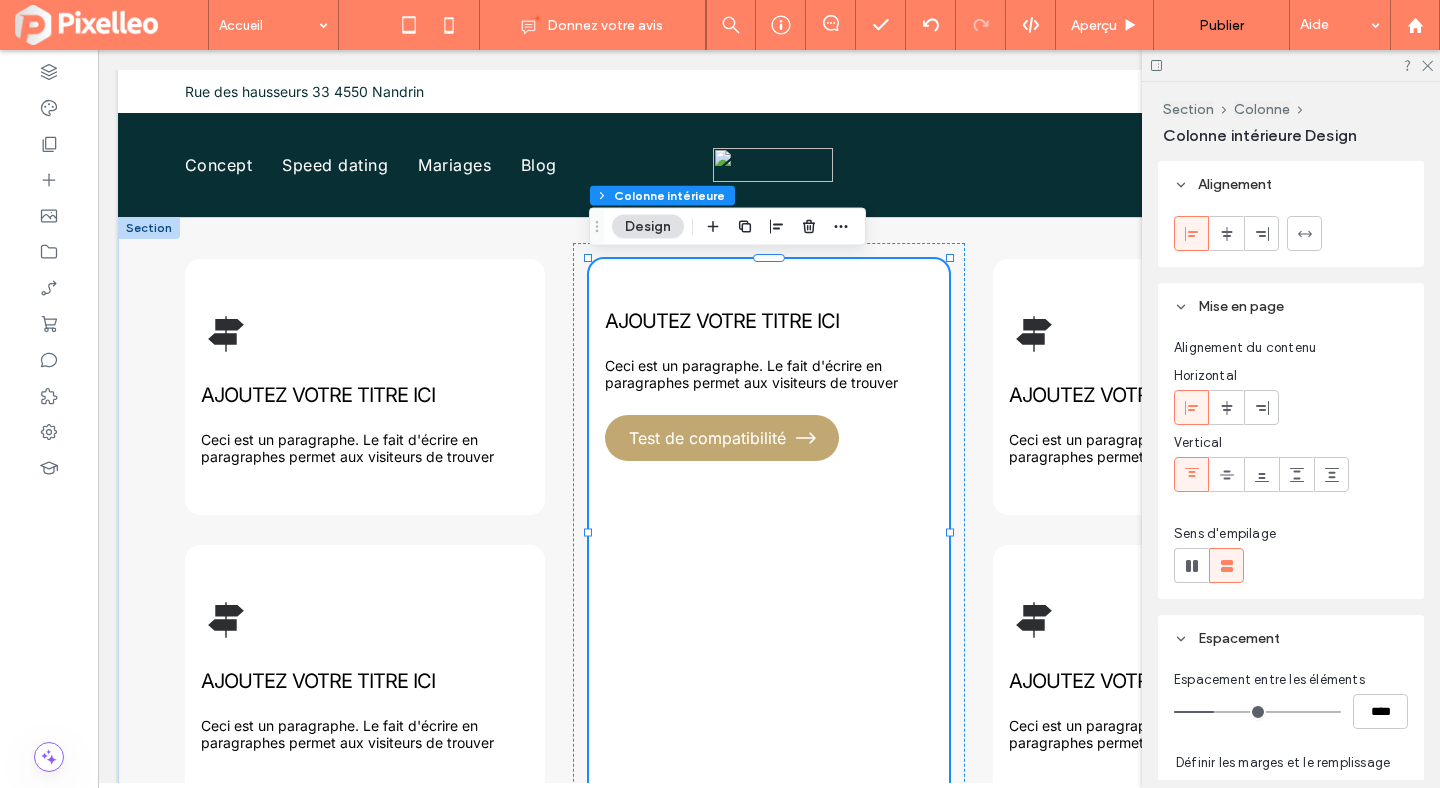 click on "AJOUTEZ VOTRE TITRE ICI
Ceci est un paragraphe. Le fait d'écrire en paragraphes permet aux visiteurs de trouver
Test de compatibilité" at bounding box center [769, 532] 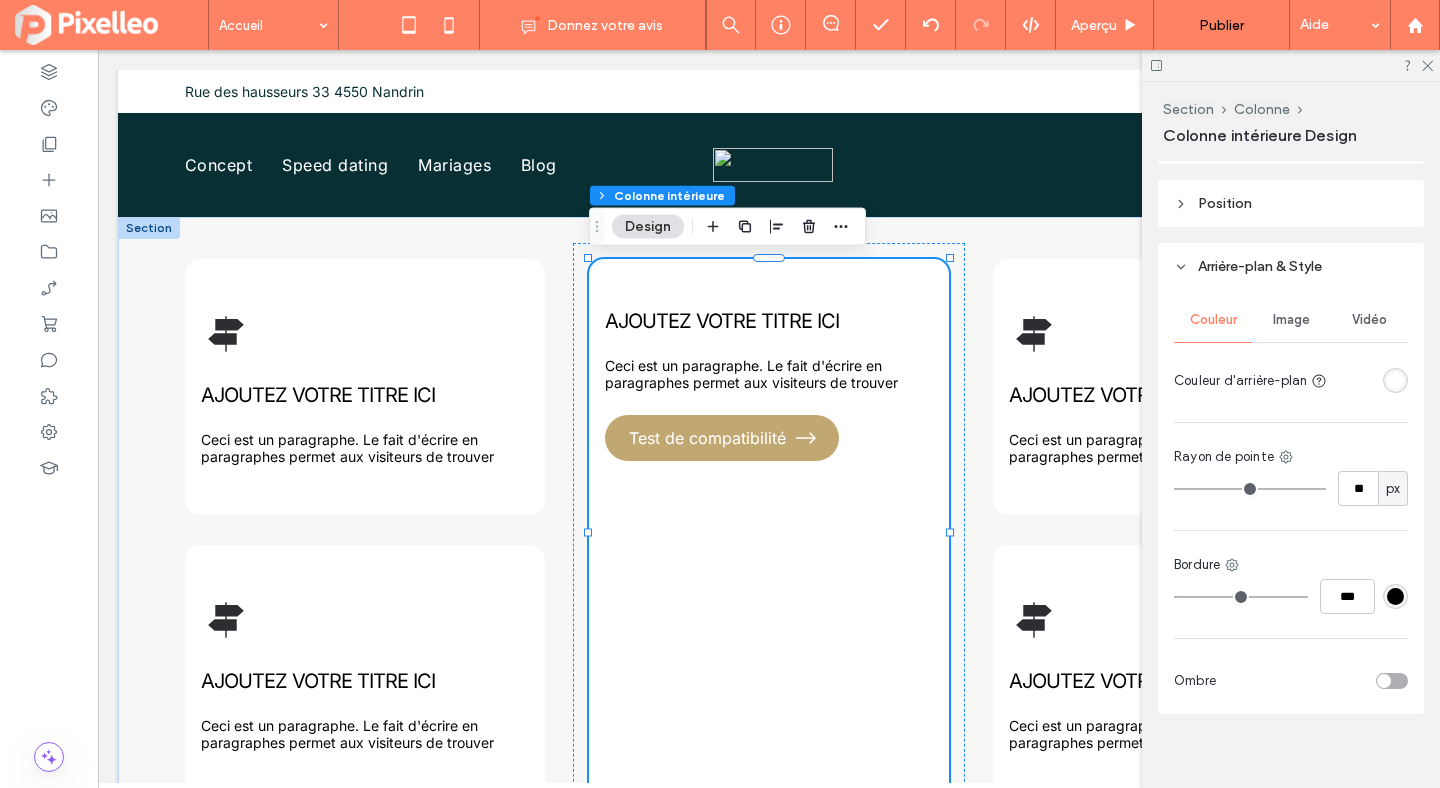 scroll, scrollTop: 1028, scrollLeft: 0, axis: vertical 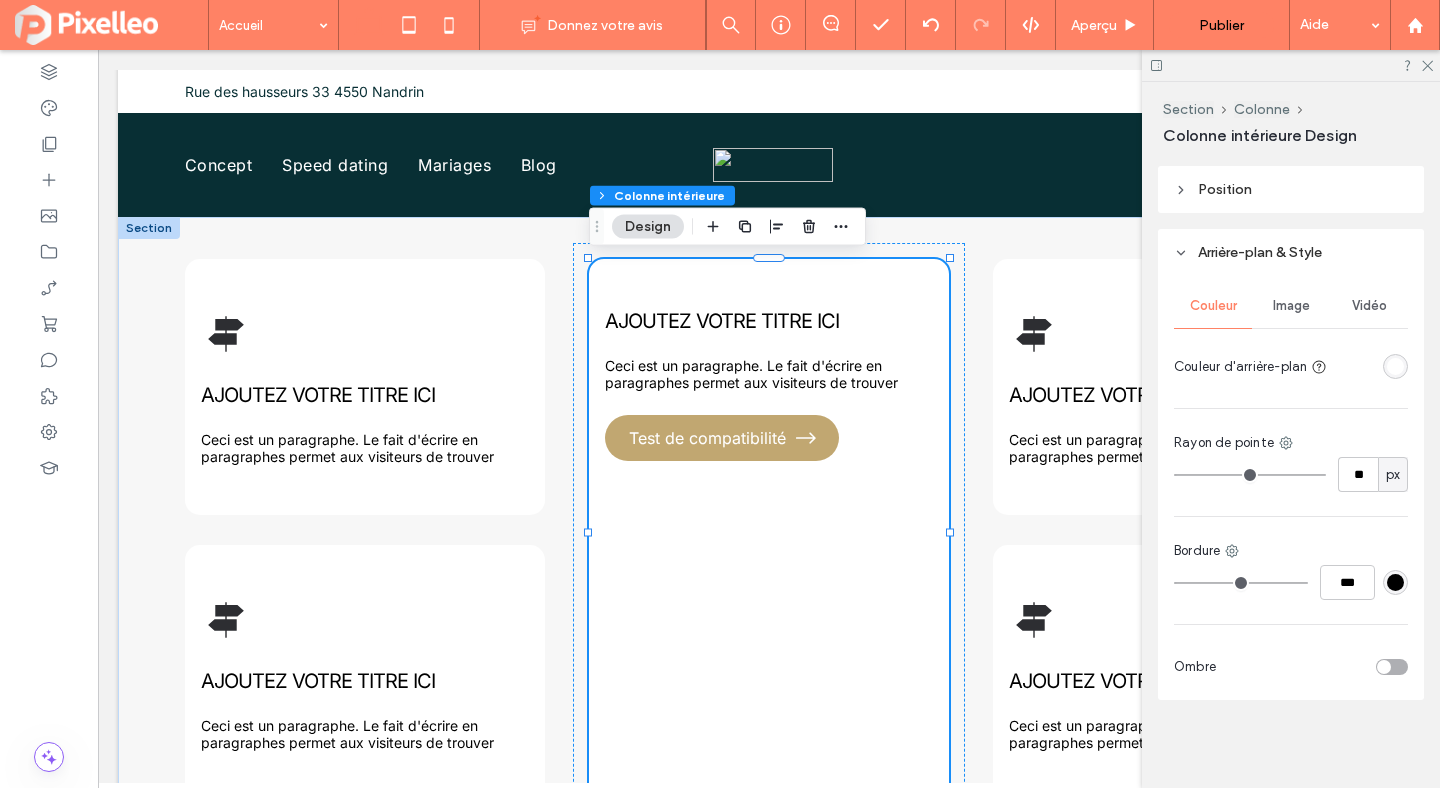click at bounding box center (1395, 366) 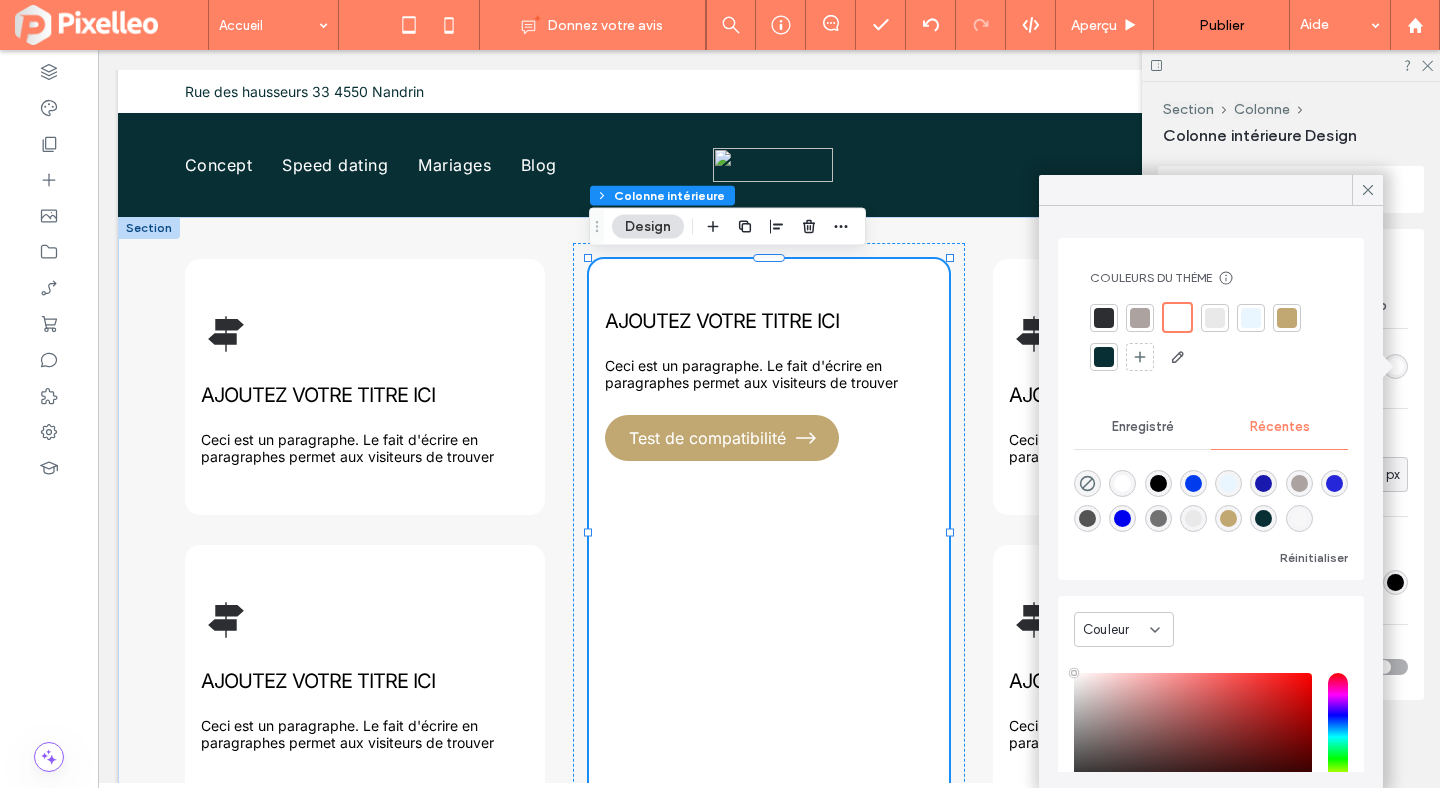 click at bounding box center [1104, 357] 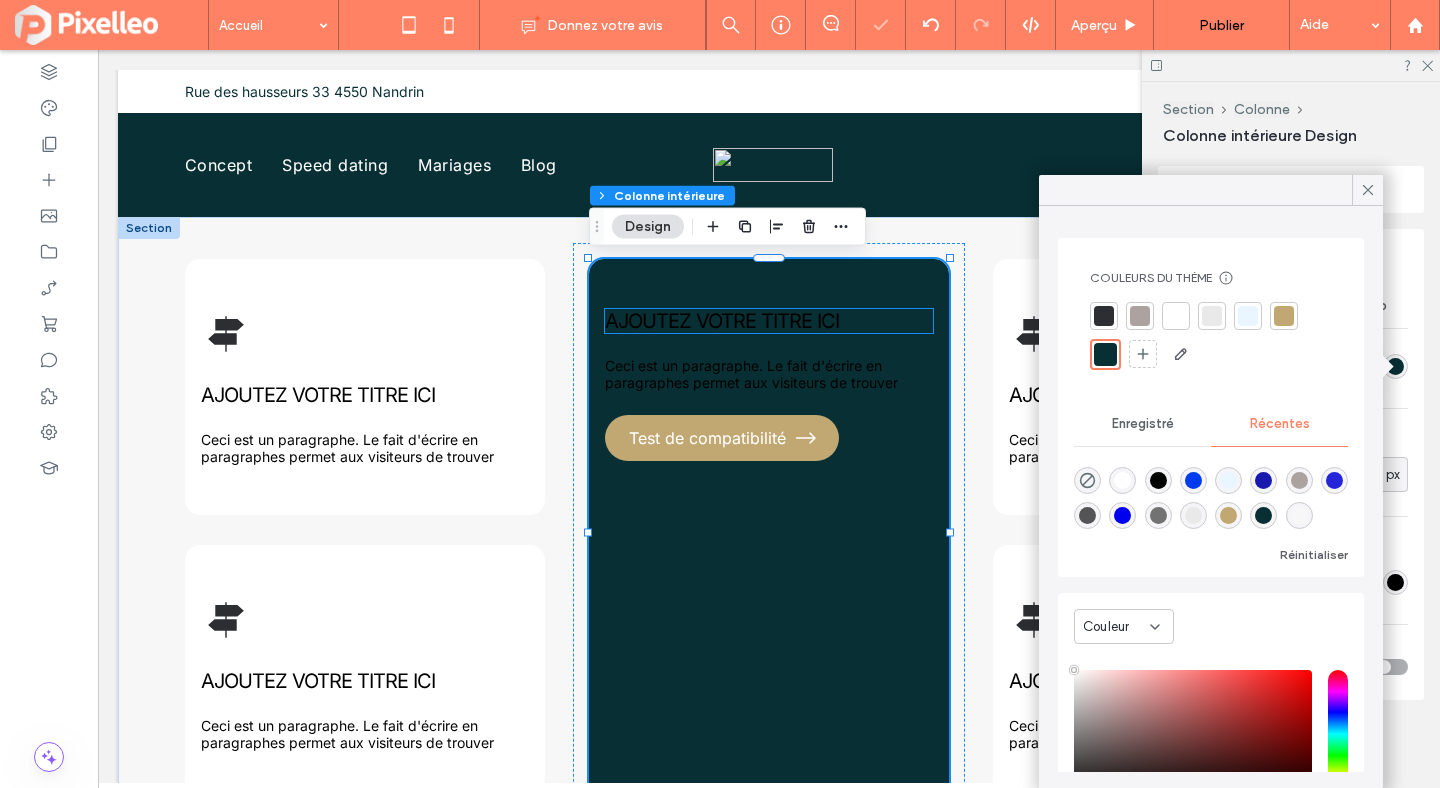 click on "AJOUTEZ VOTRE TITRE ICI" at bounding box center (722, 321) 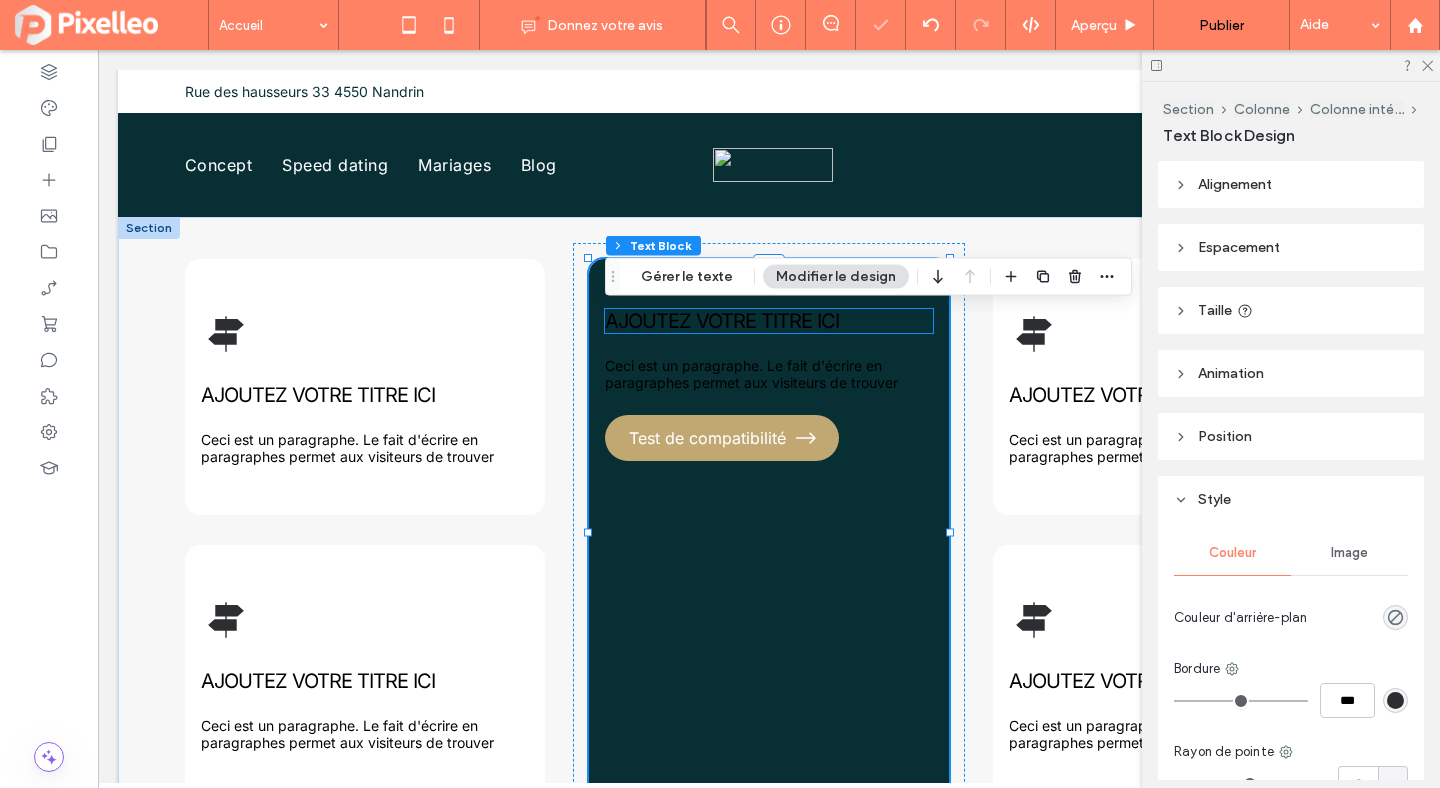 click on "AJOUTEZ VOTRE TITRE ICI" at bounding box center (722, 321) 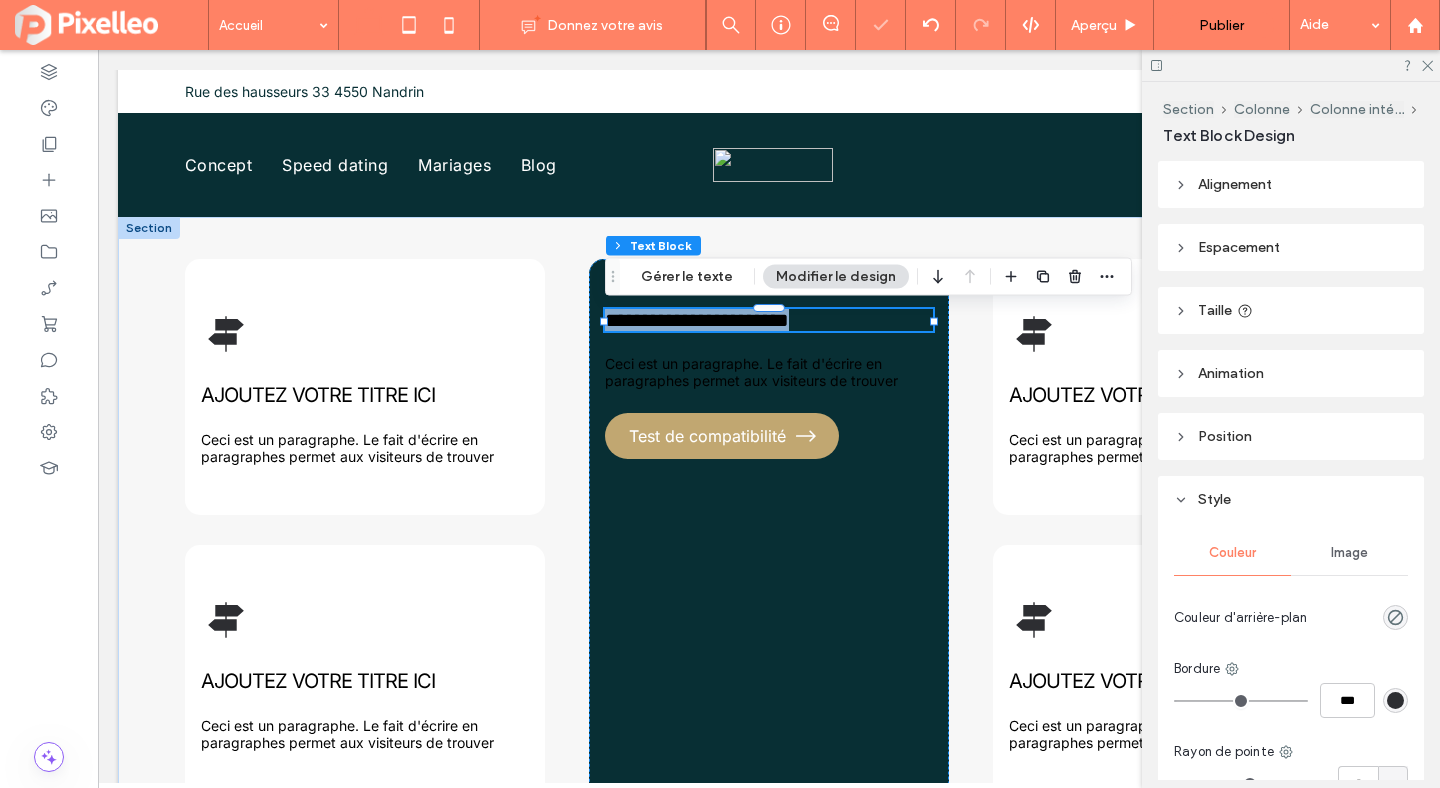 click on "**********" at bounding box center [697, 320] 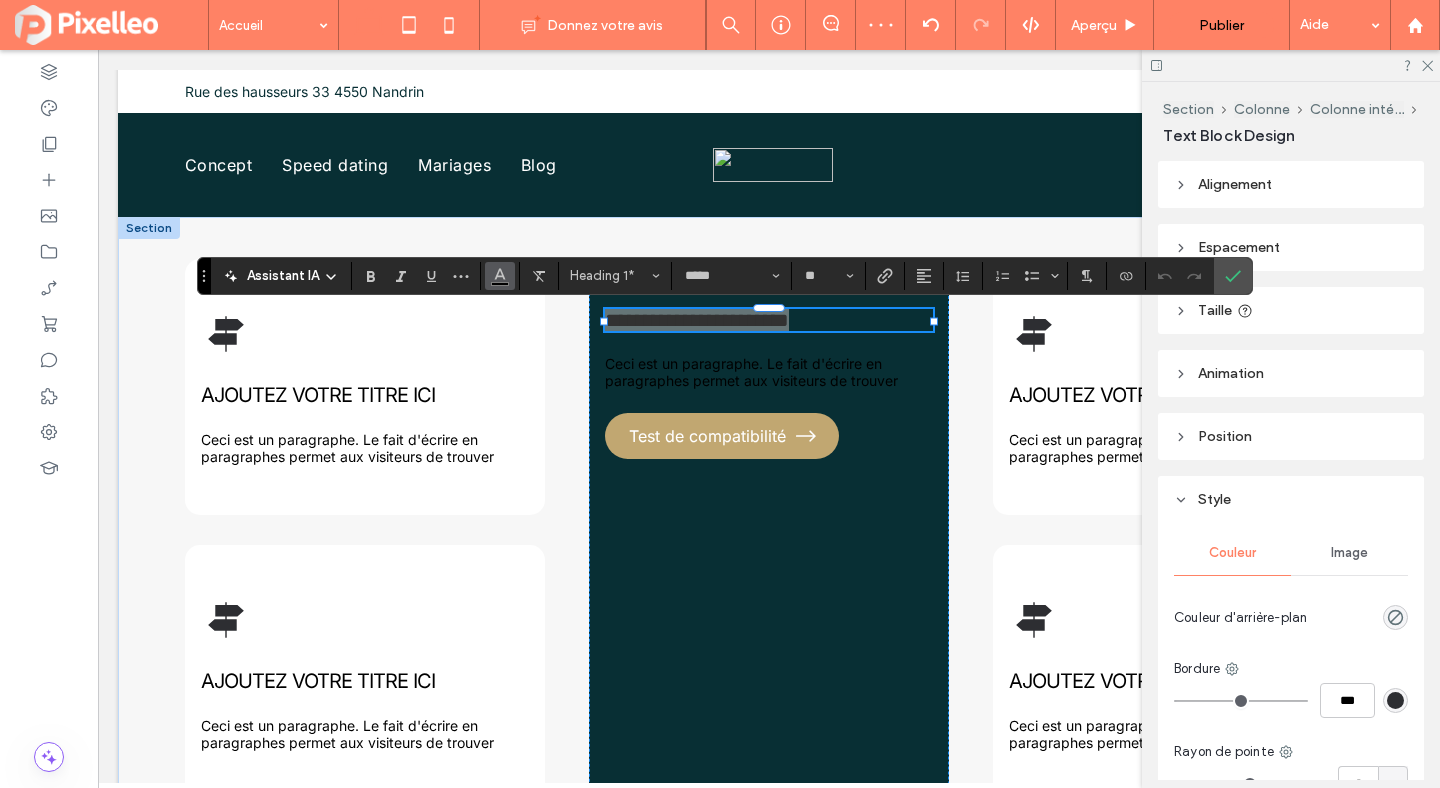 click 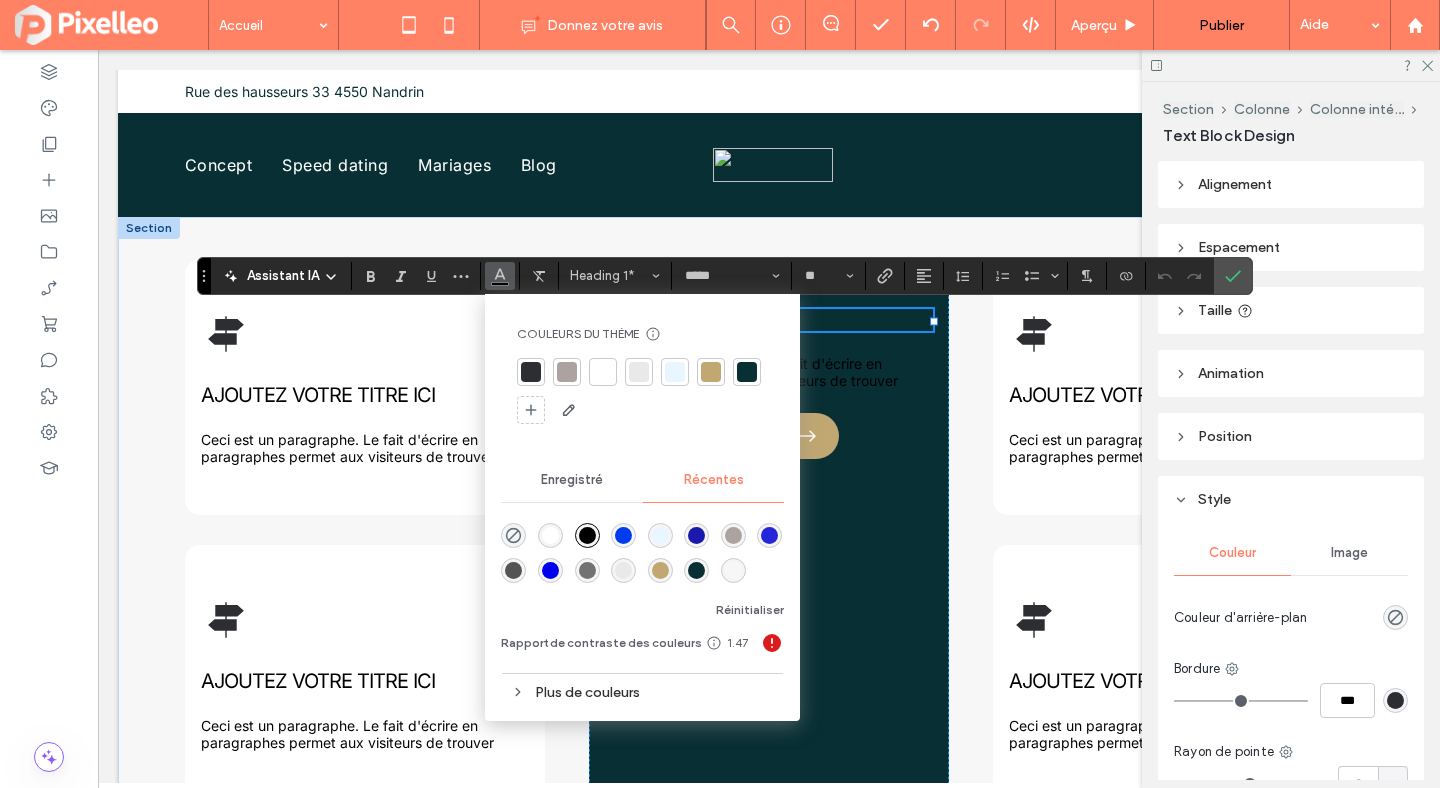 click at bounding box center [550, 535] 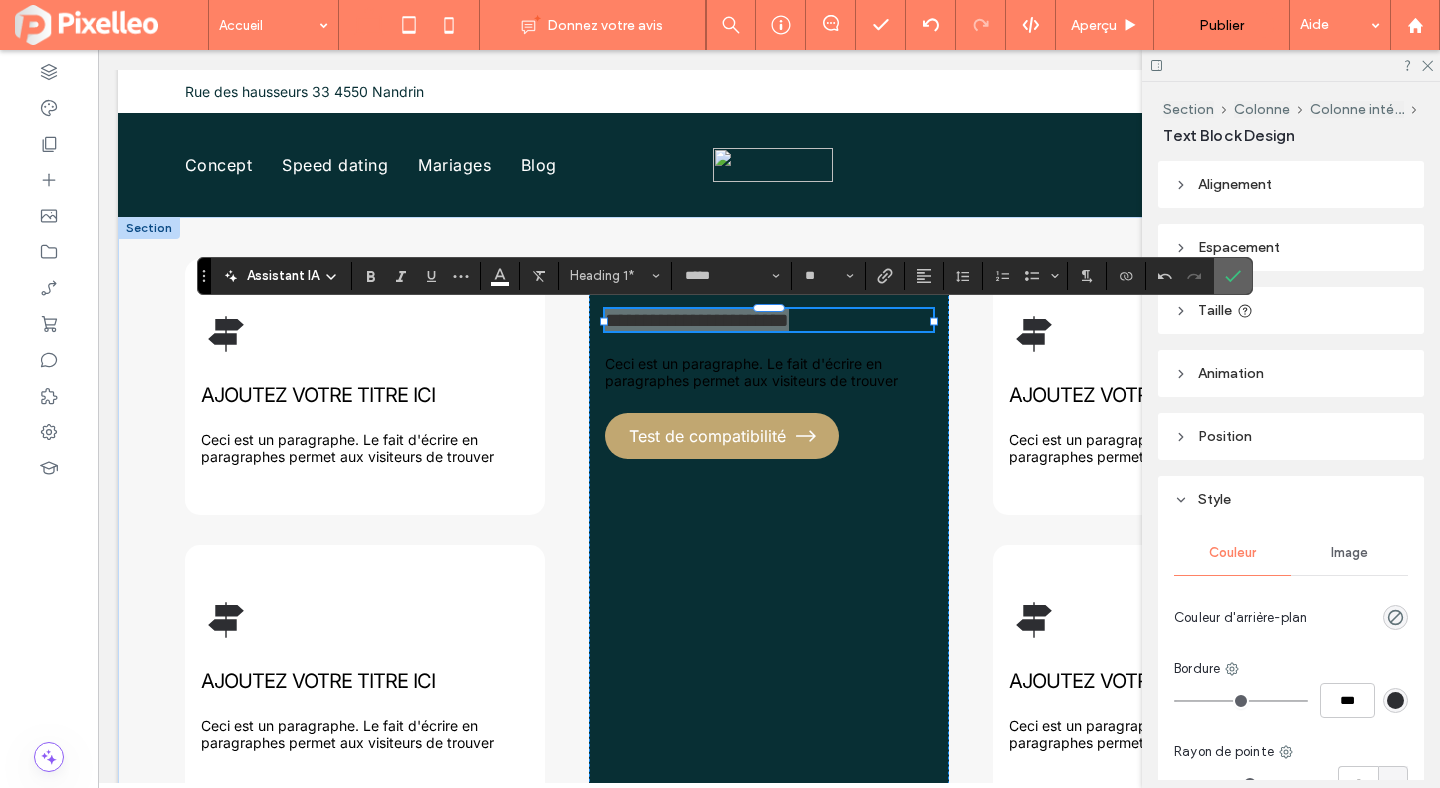 click 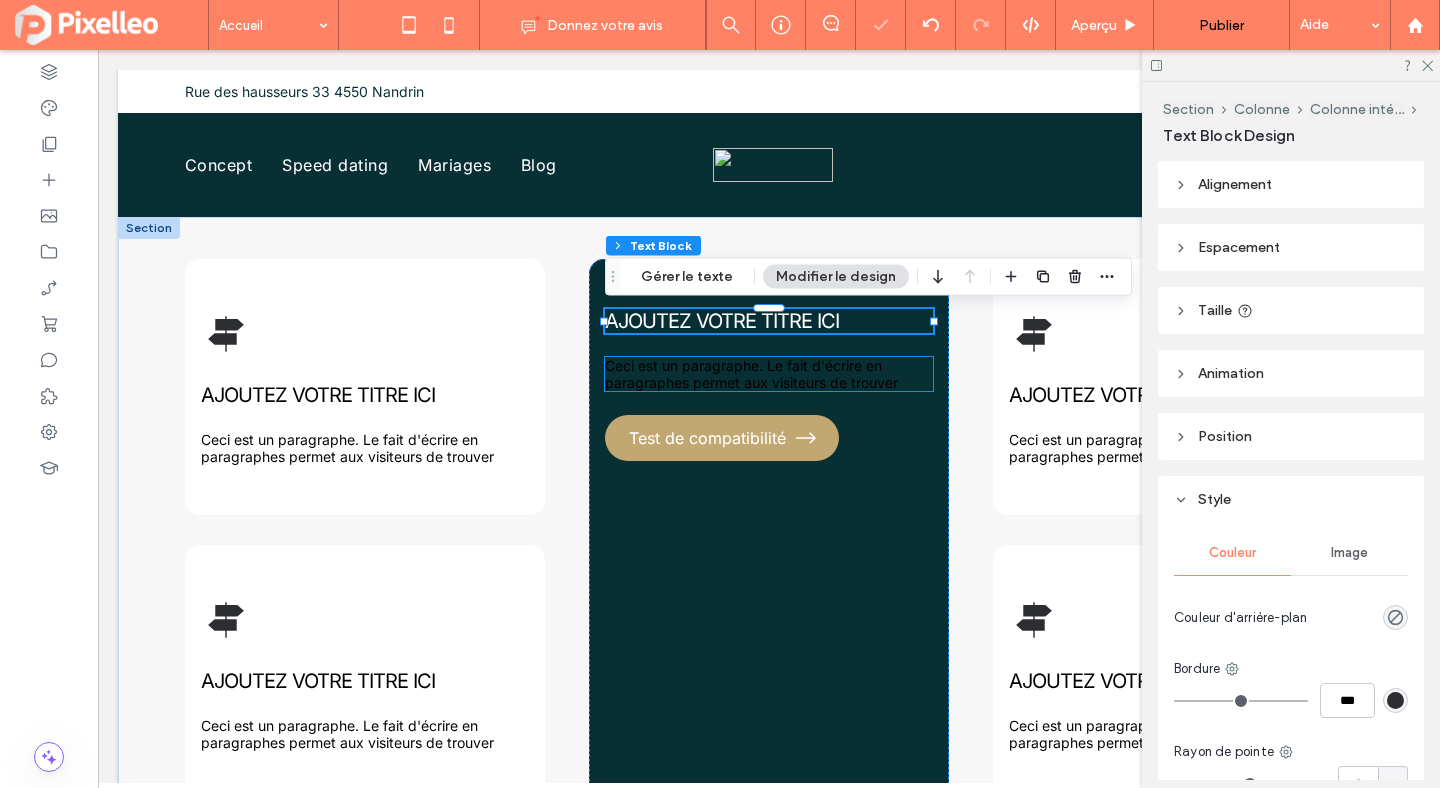 click on "Ceci est un paragraphe. Le fait d'écrire en paragraphes permet aux visiteurs de trouver" at bounding box center (751, 374) 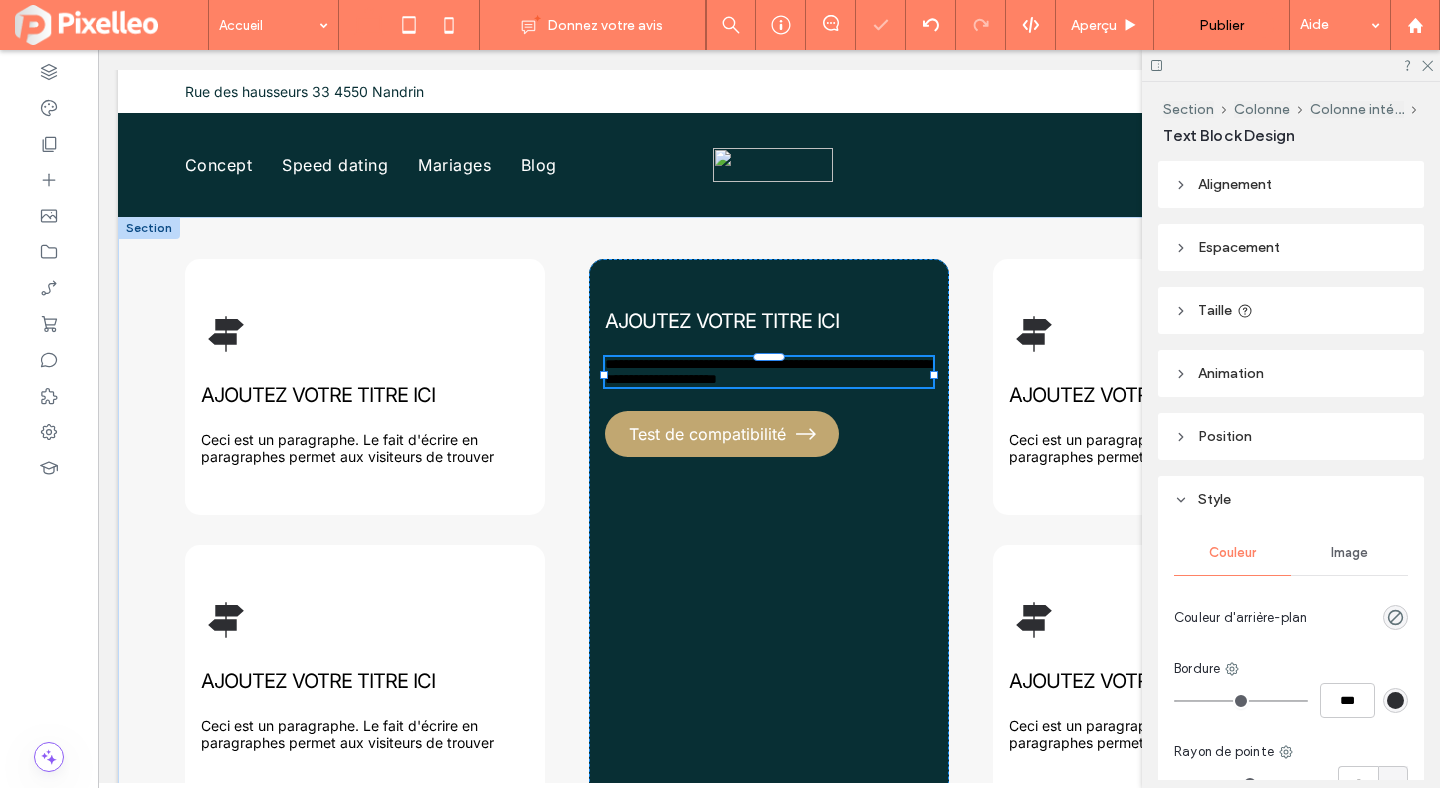 click on "**********" at bounding box center [768, 371] 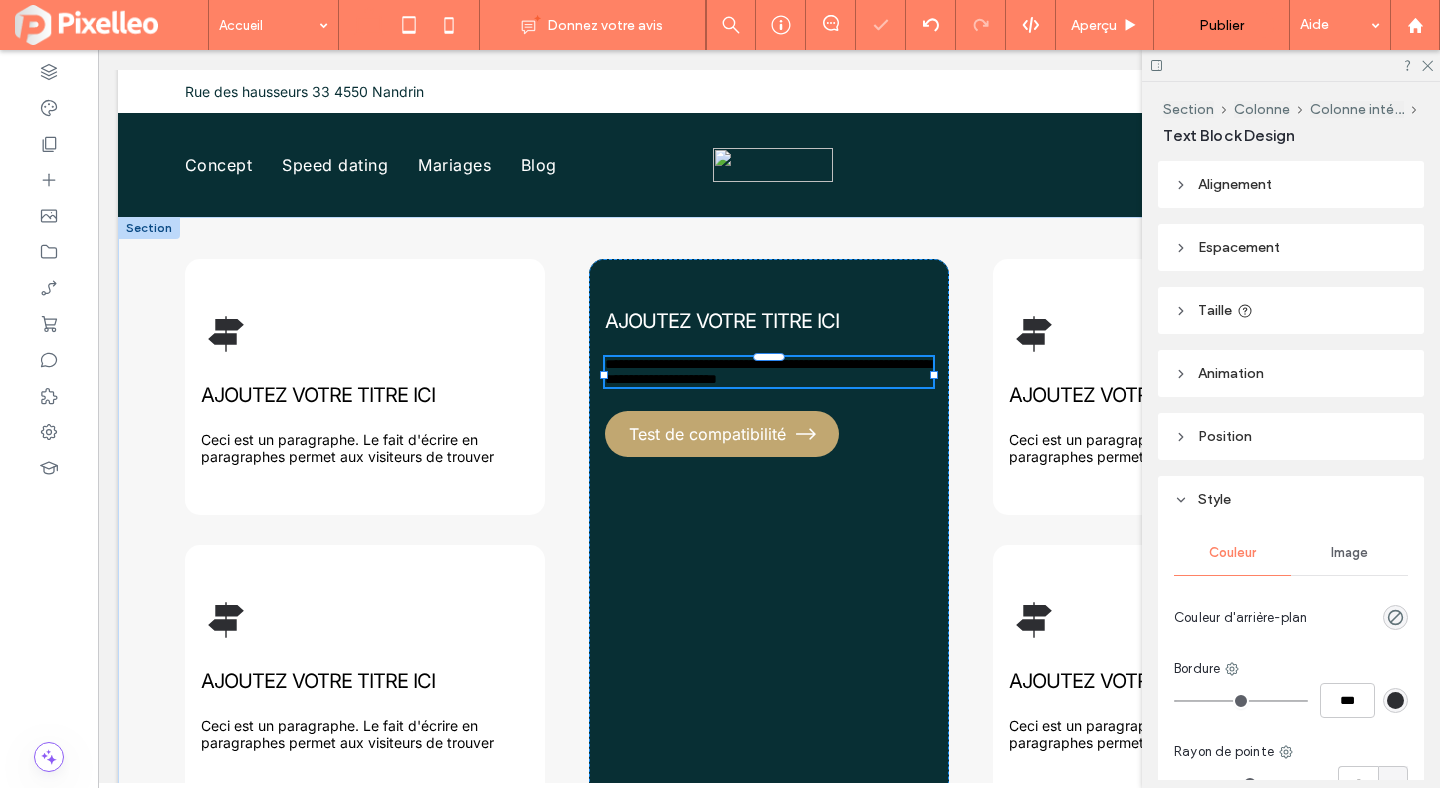 type on "*****" 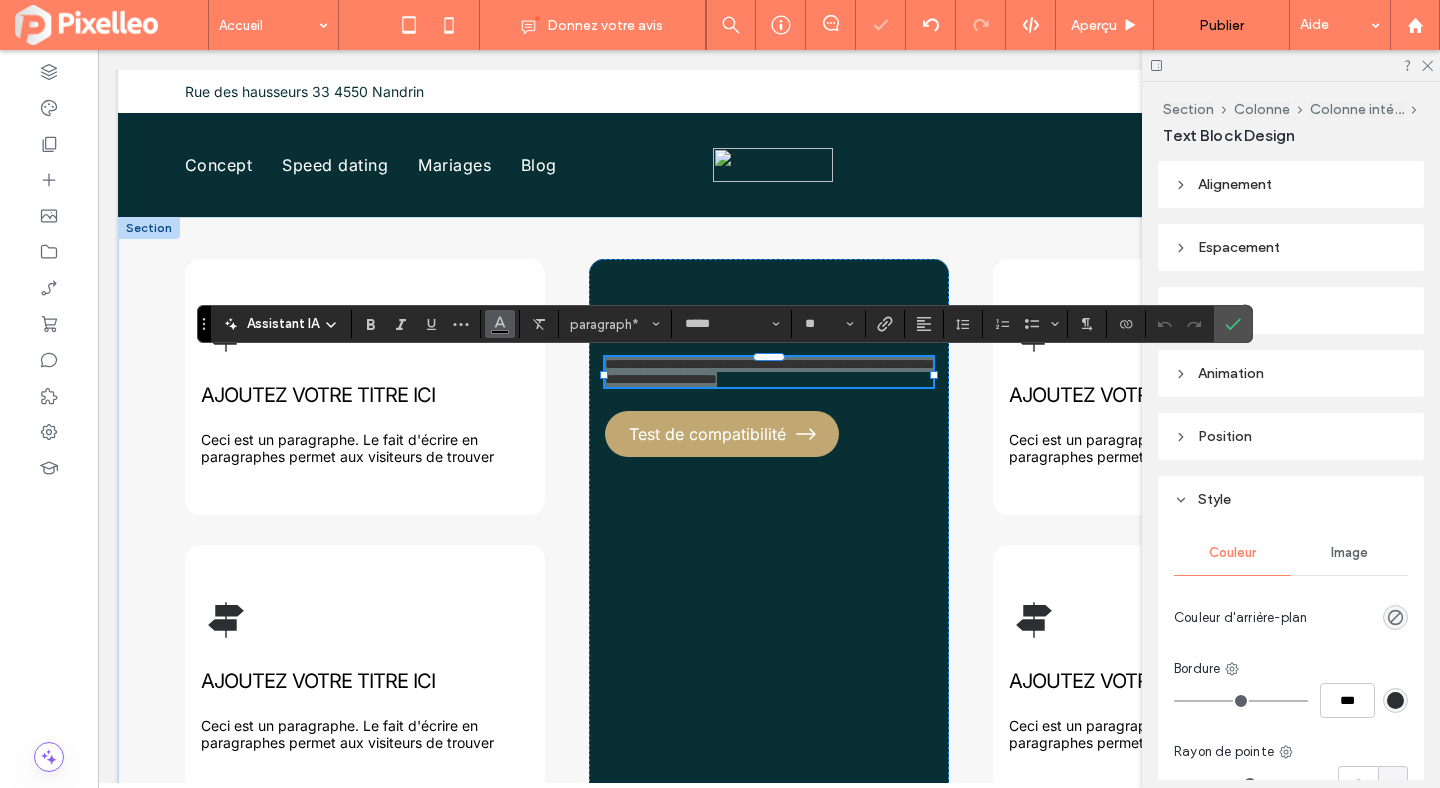 click 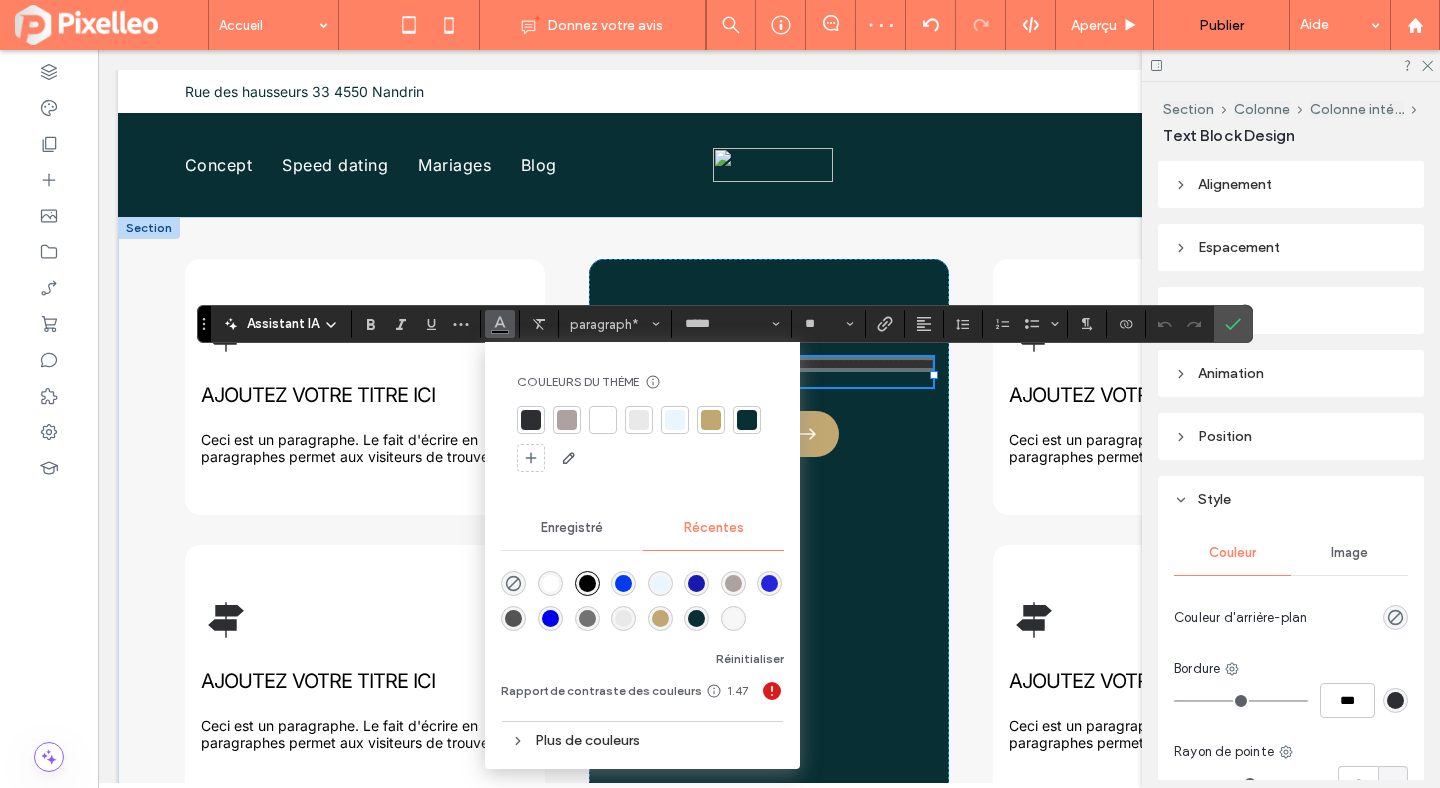 click at bounding box center [550, 583] 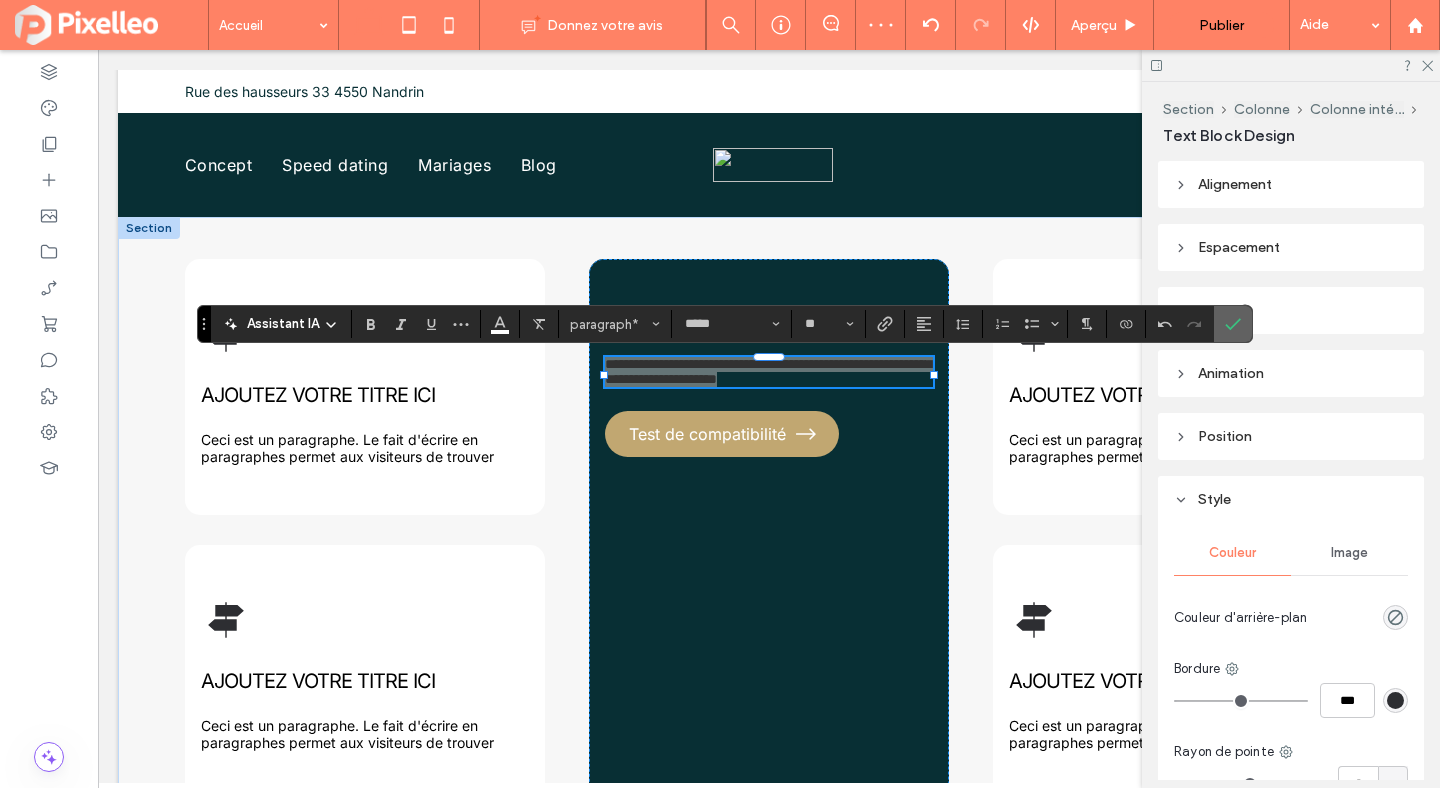 click 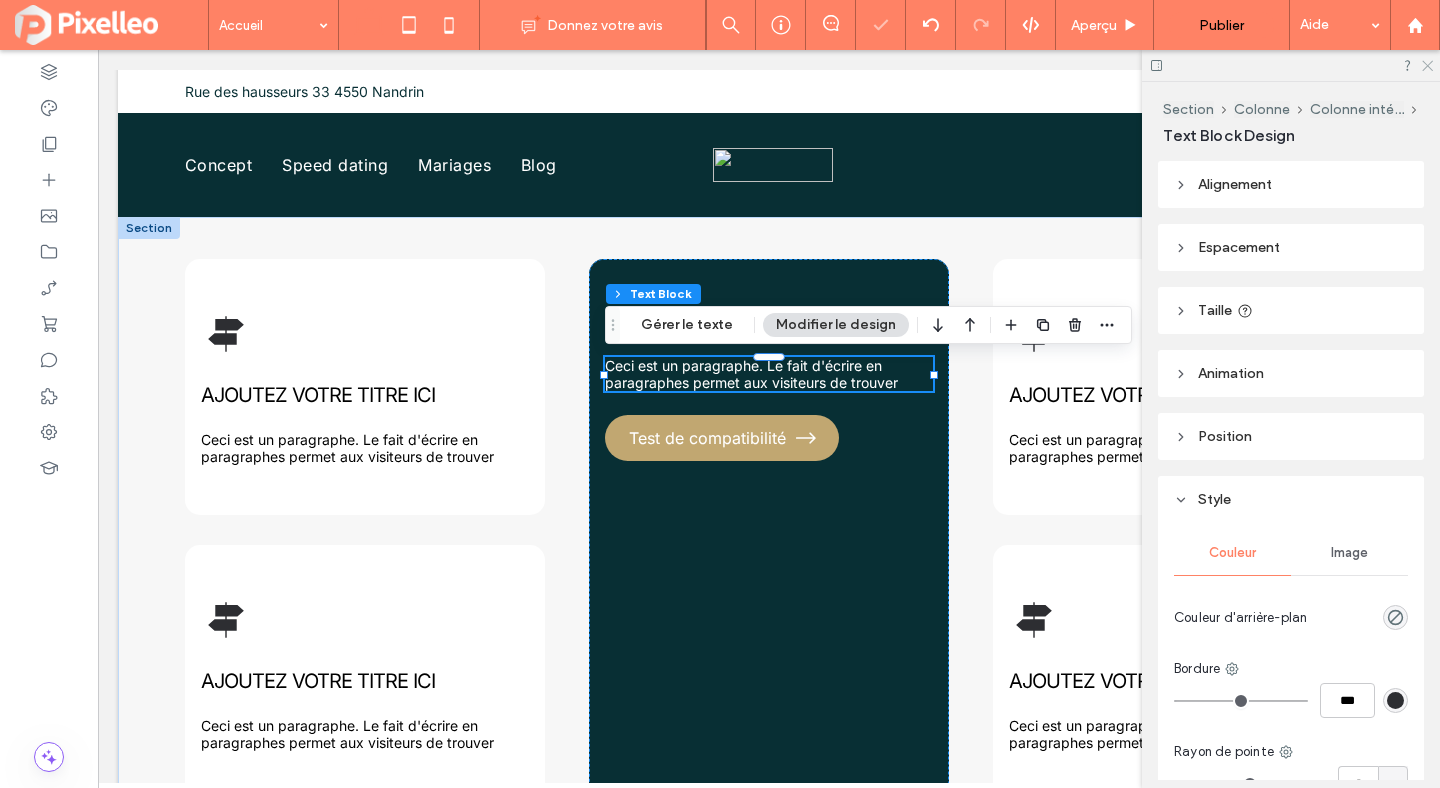 click 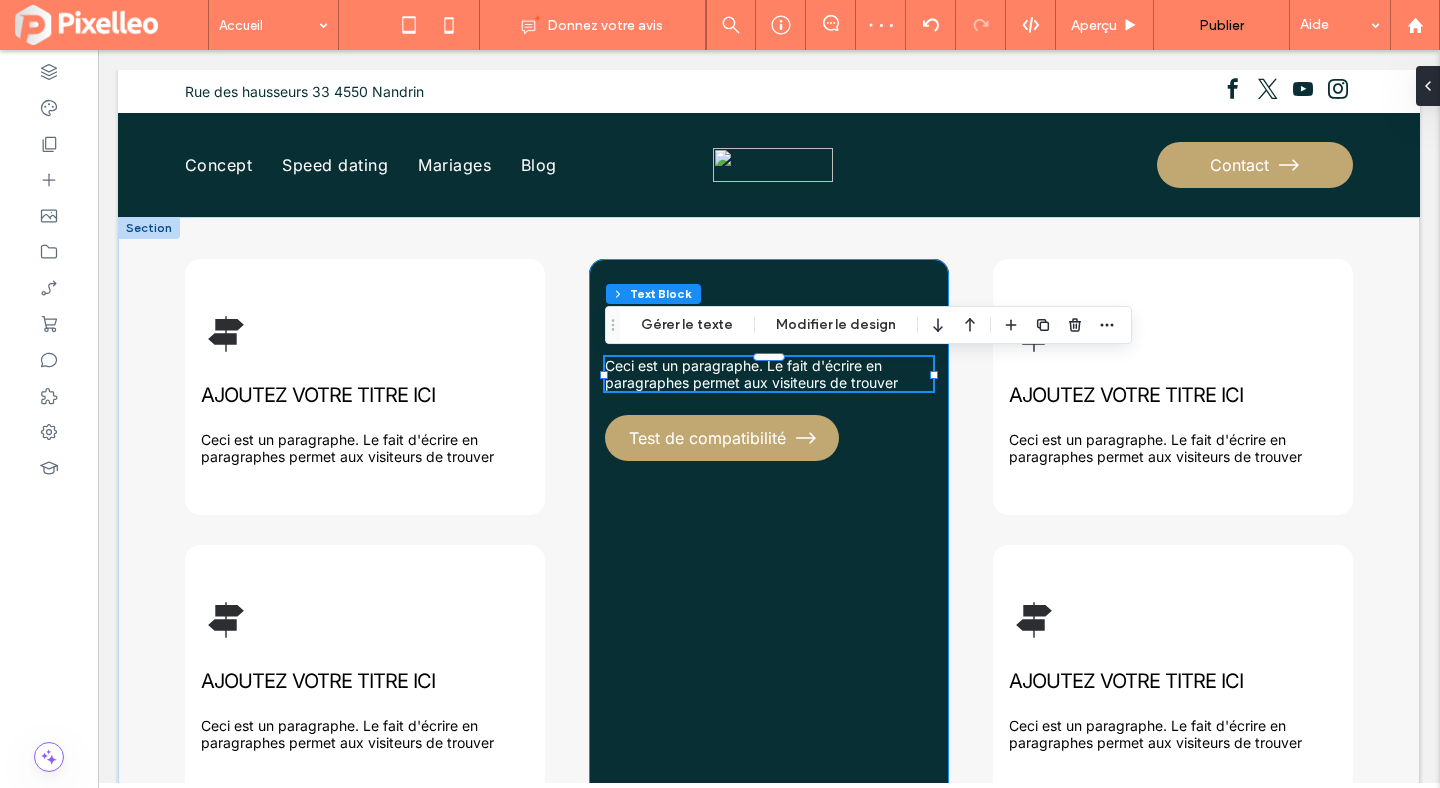 click on "AJOUTEZ VOTRE TITRE ICI Ceci est un paragraphe. Le fait d'écrire en paragraphes permet aux visiteurs de trouver
Test de compatibilité" at bounding box center [769, 532] 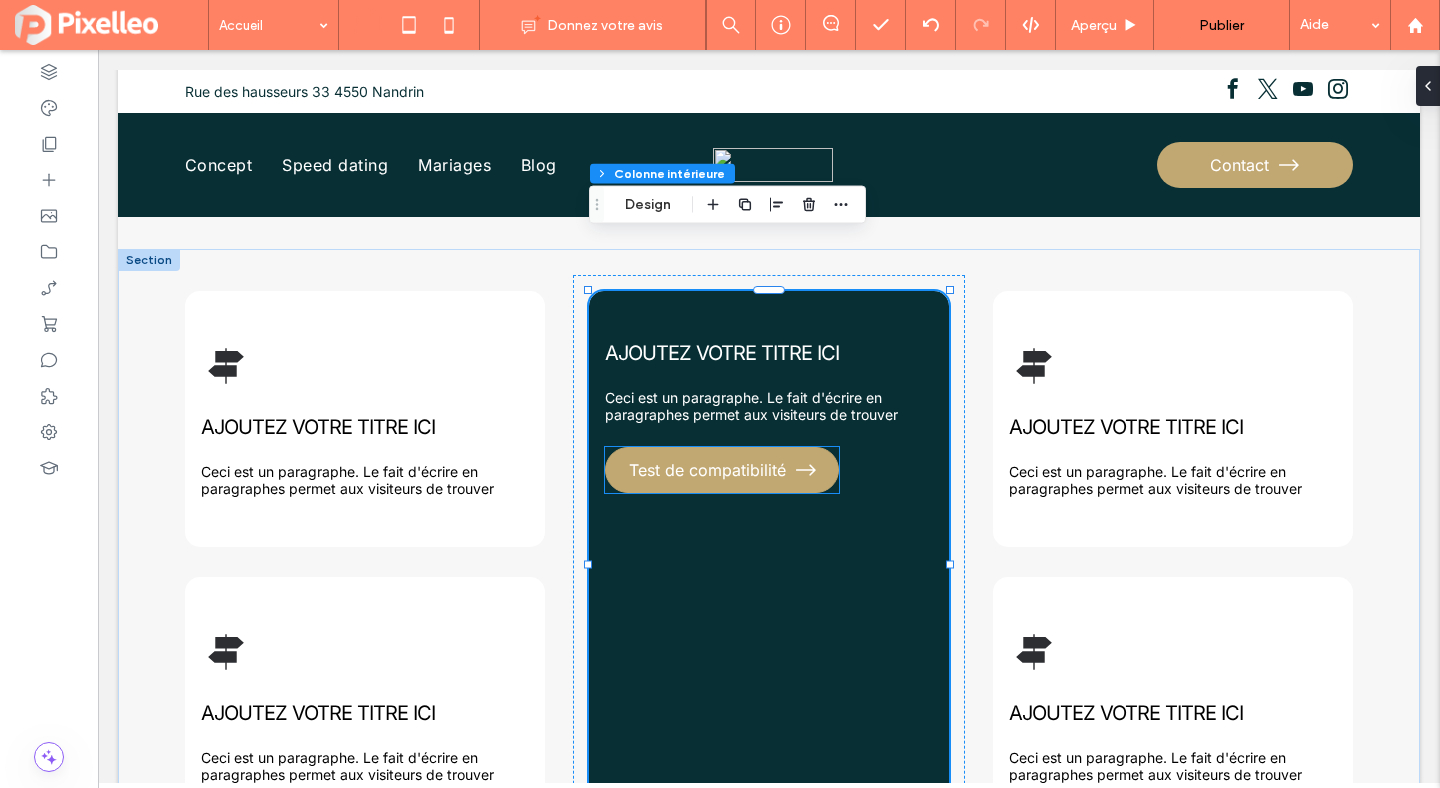 scroll, scrollTop: 976, scrollLeft: 0, axis: vertical 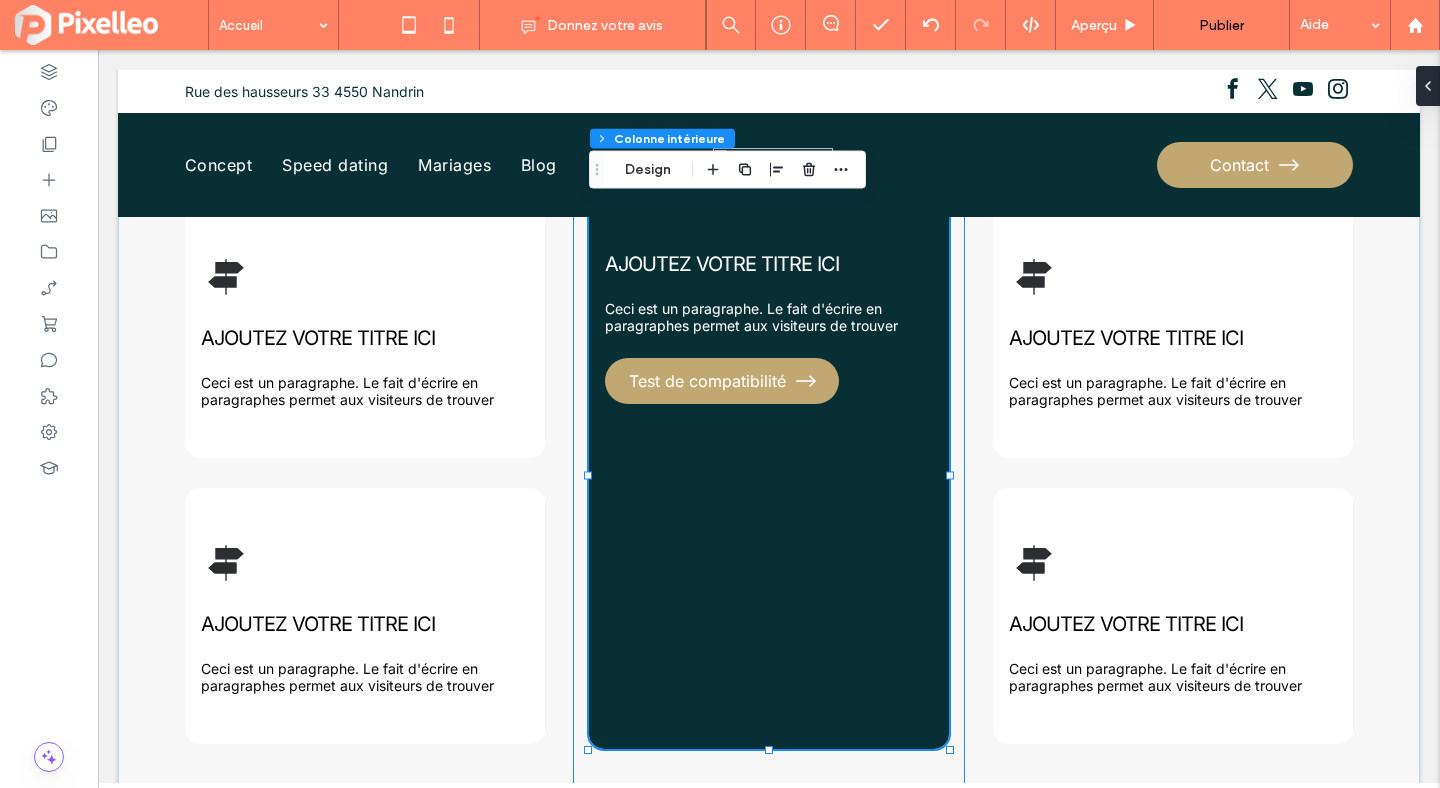 click on "AJOUTEZ VOTRE TITRE ICI Ceci est un paragraphe. Le fait d'écrire en paragraphes permet aux visiteurs de trouver
Test de compatibilité" at bounding box center [769, 528] 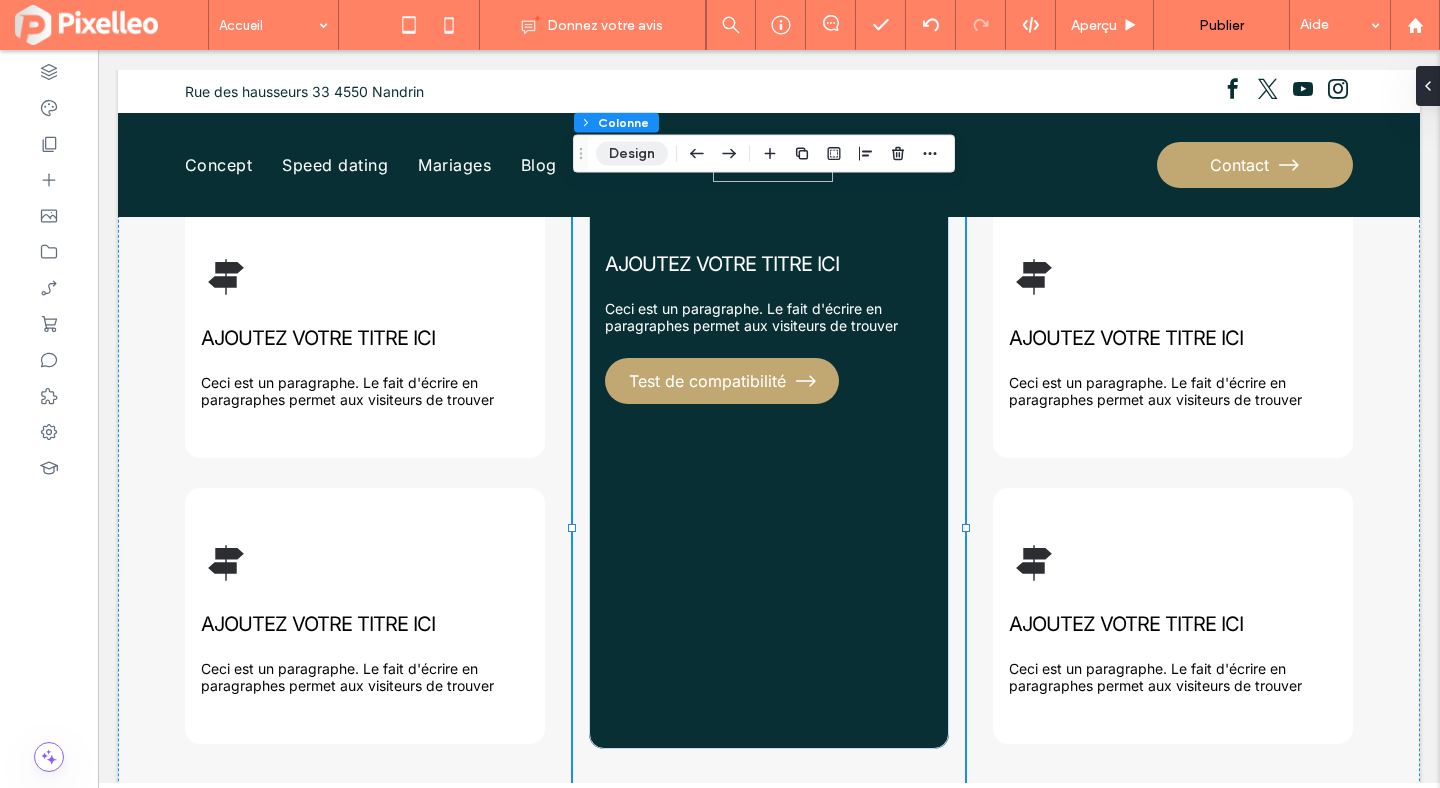 click on "Design" at bounding box center [632, 154] 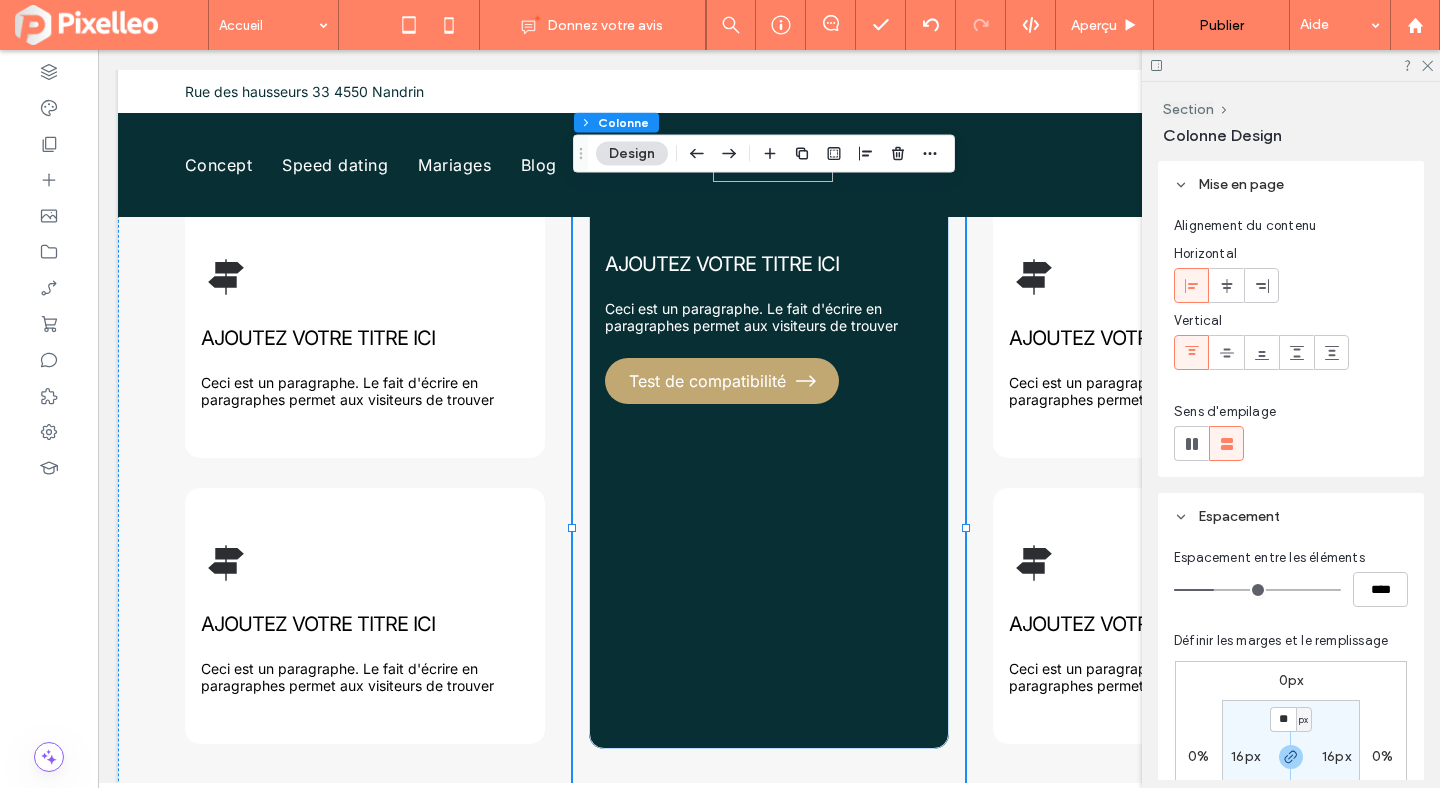 scroll, scrollTop: 275, scrollLeft: 0, axis: vertical 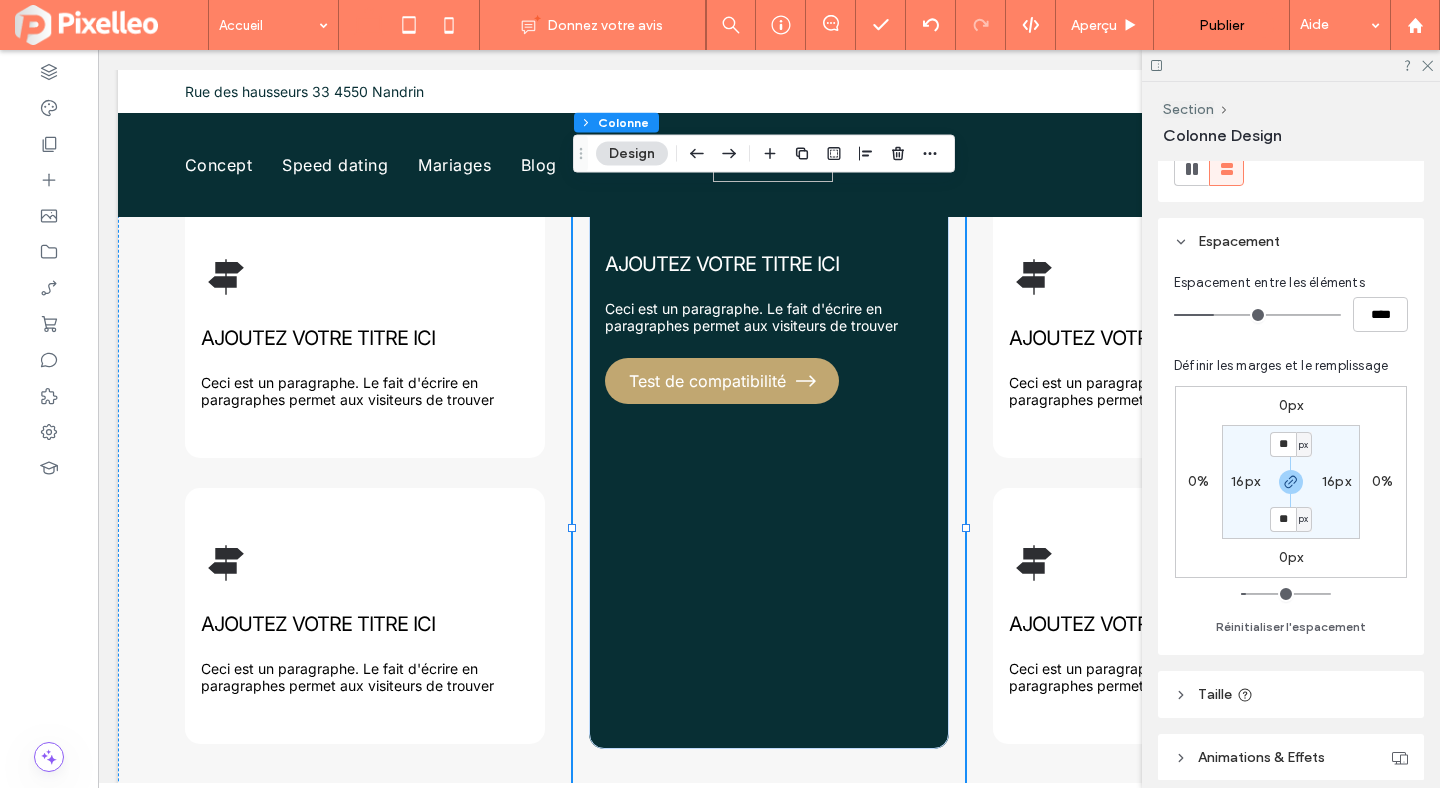 click on "16px" at bounding box center (1245, 481) 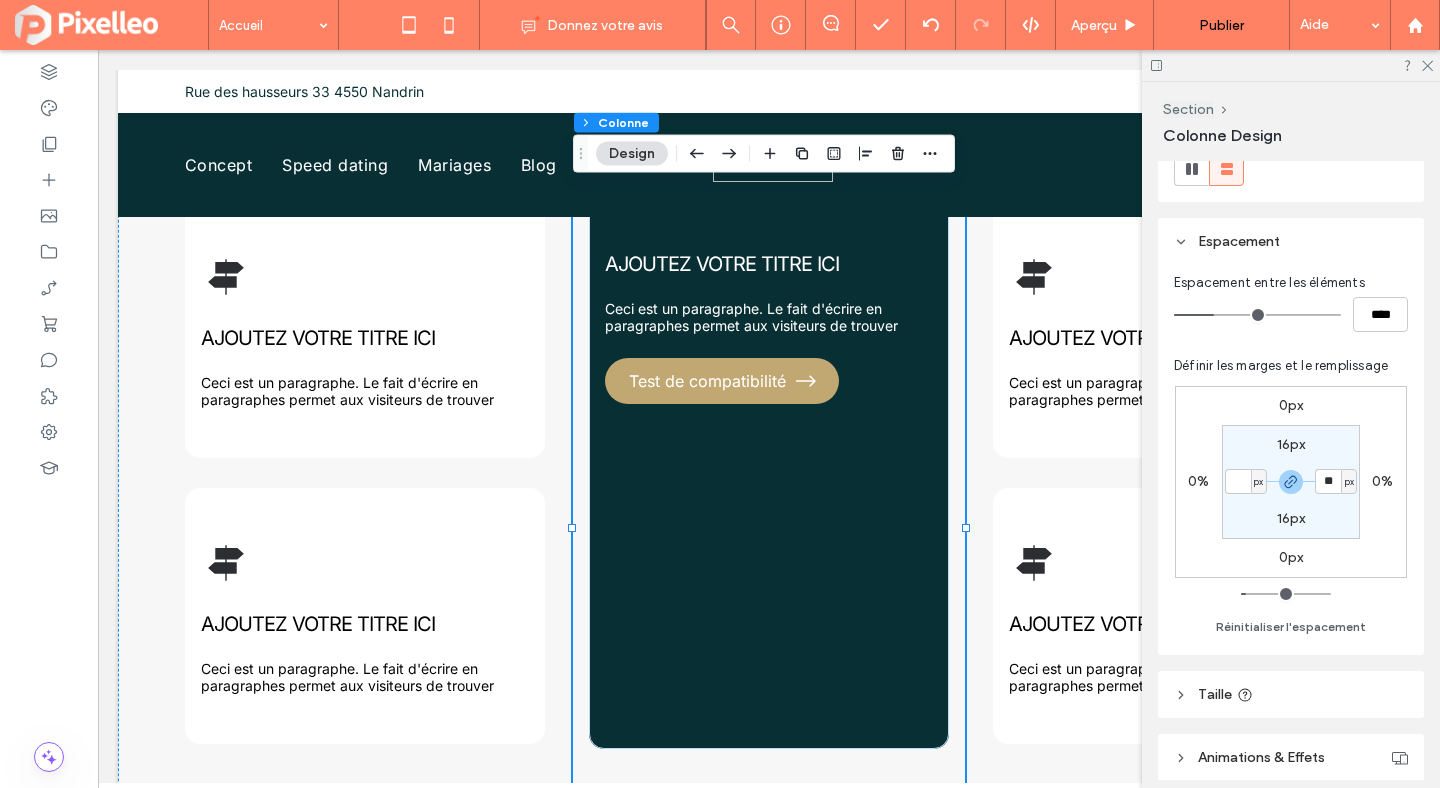 type 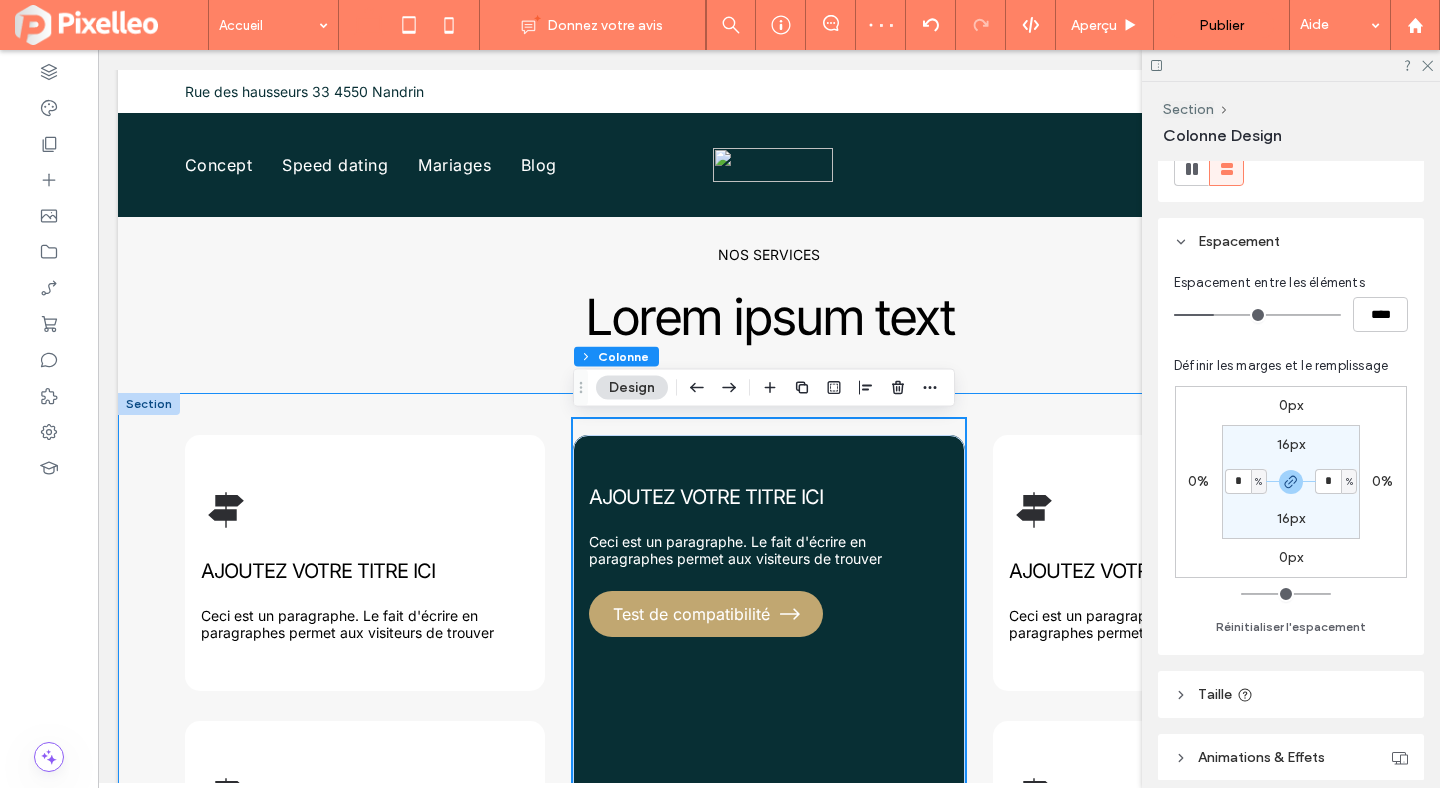 scroll, scrollTop: 741, scrollLeft: 0, axis: vertical 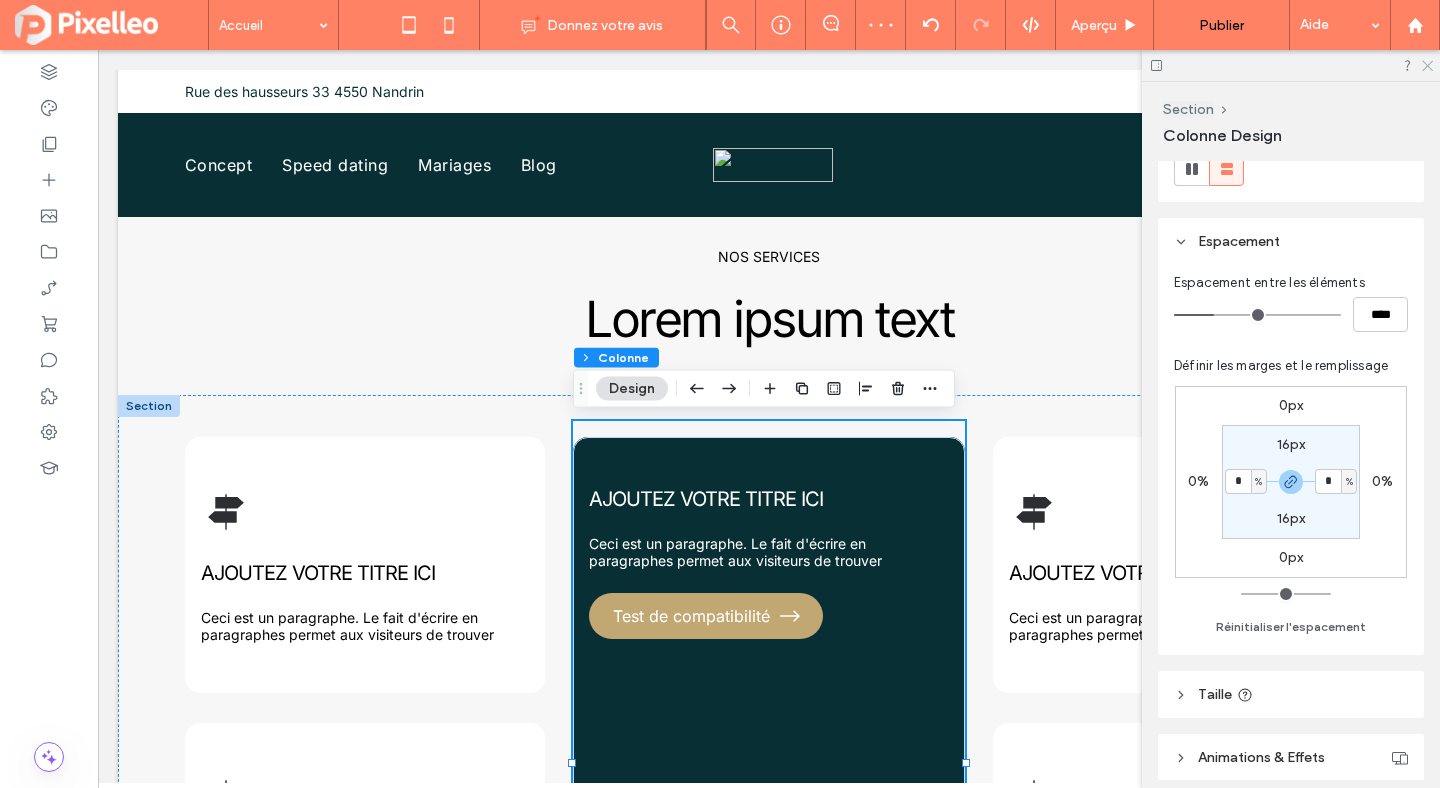 click 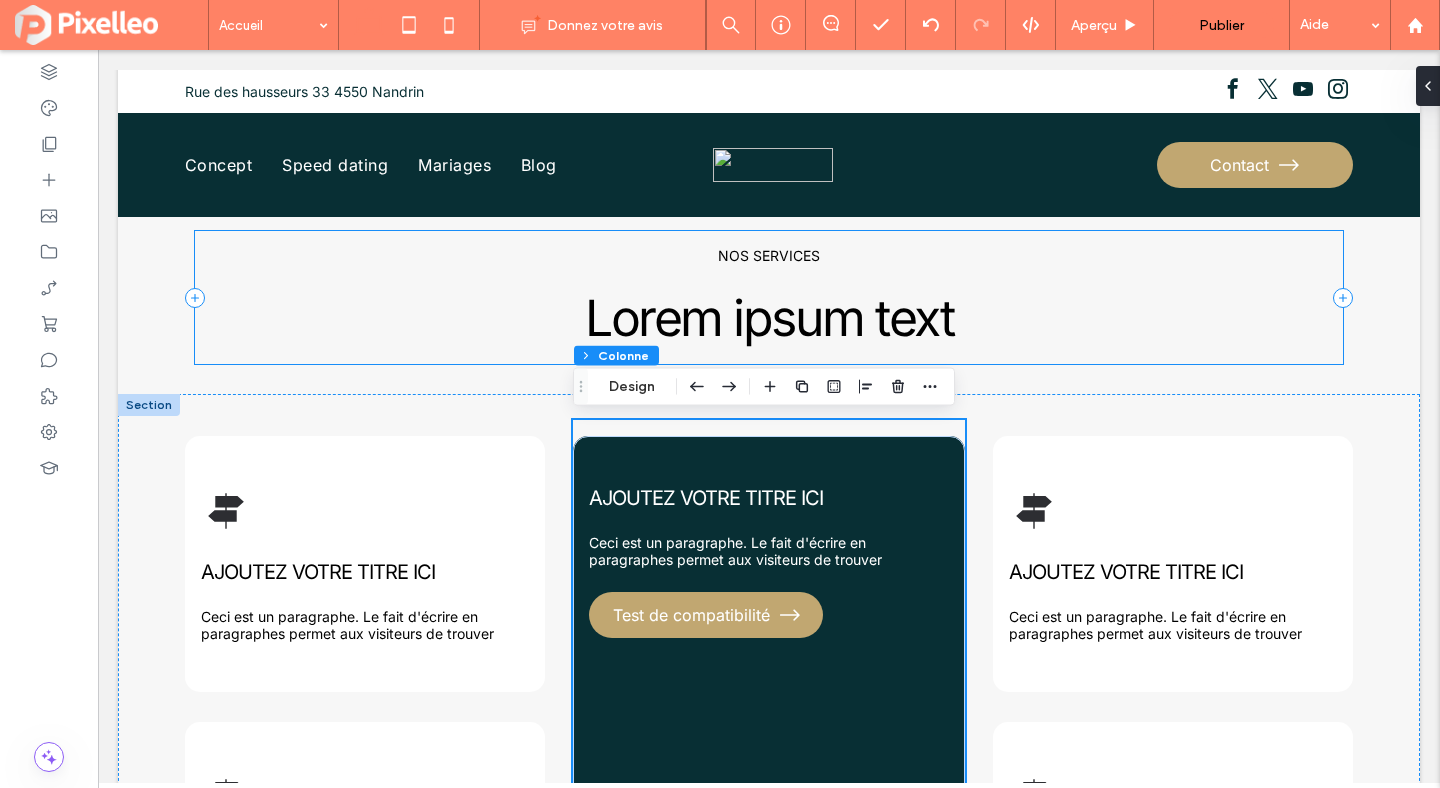 scroll, scrollTop: 743, scrollLeft: 0, axis: vertical 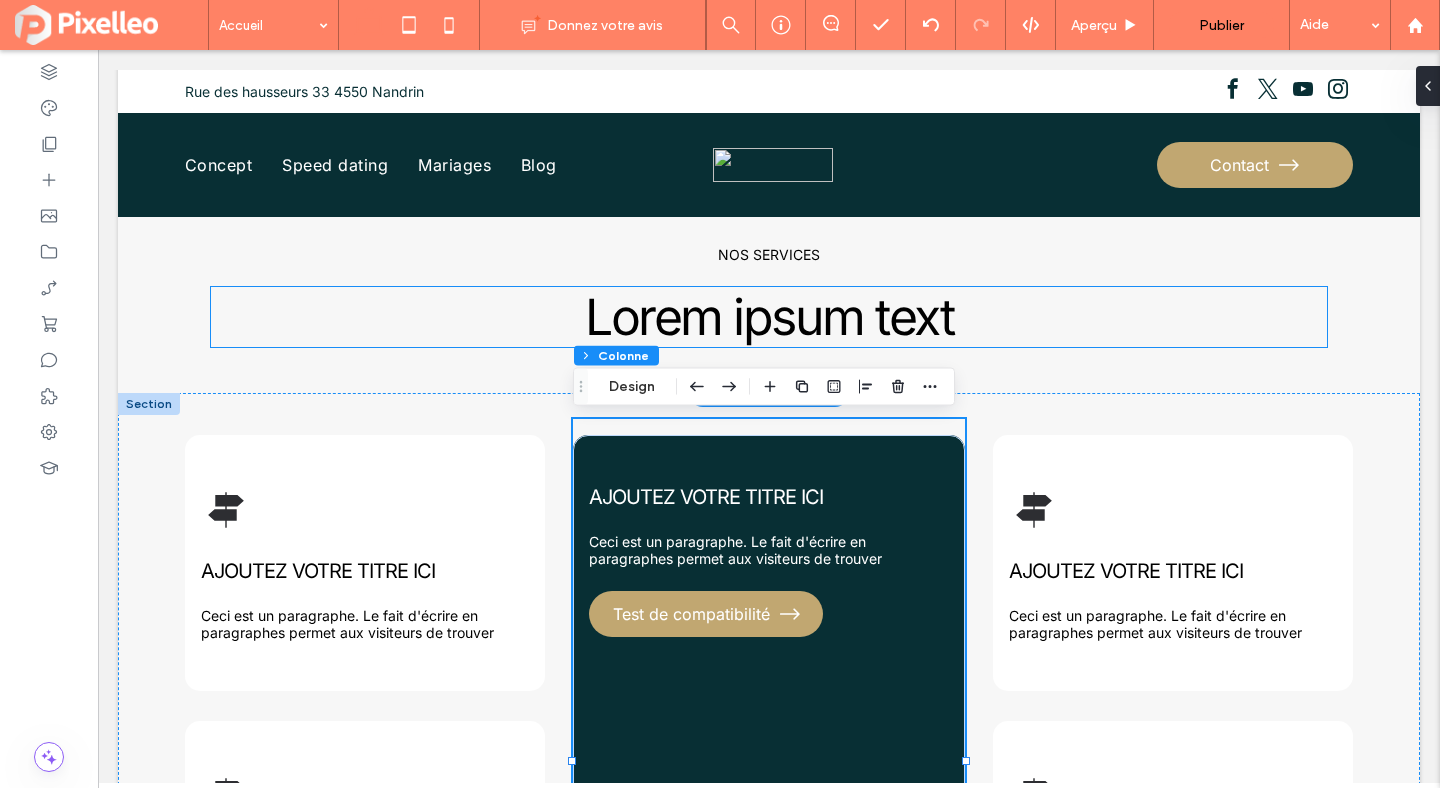 click on "Lorem ipsum text" at bounding box center (769, 317) 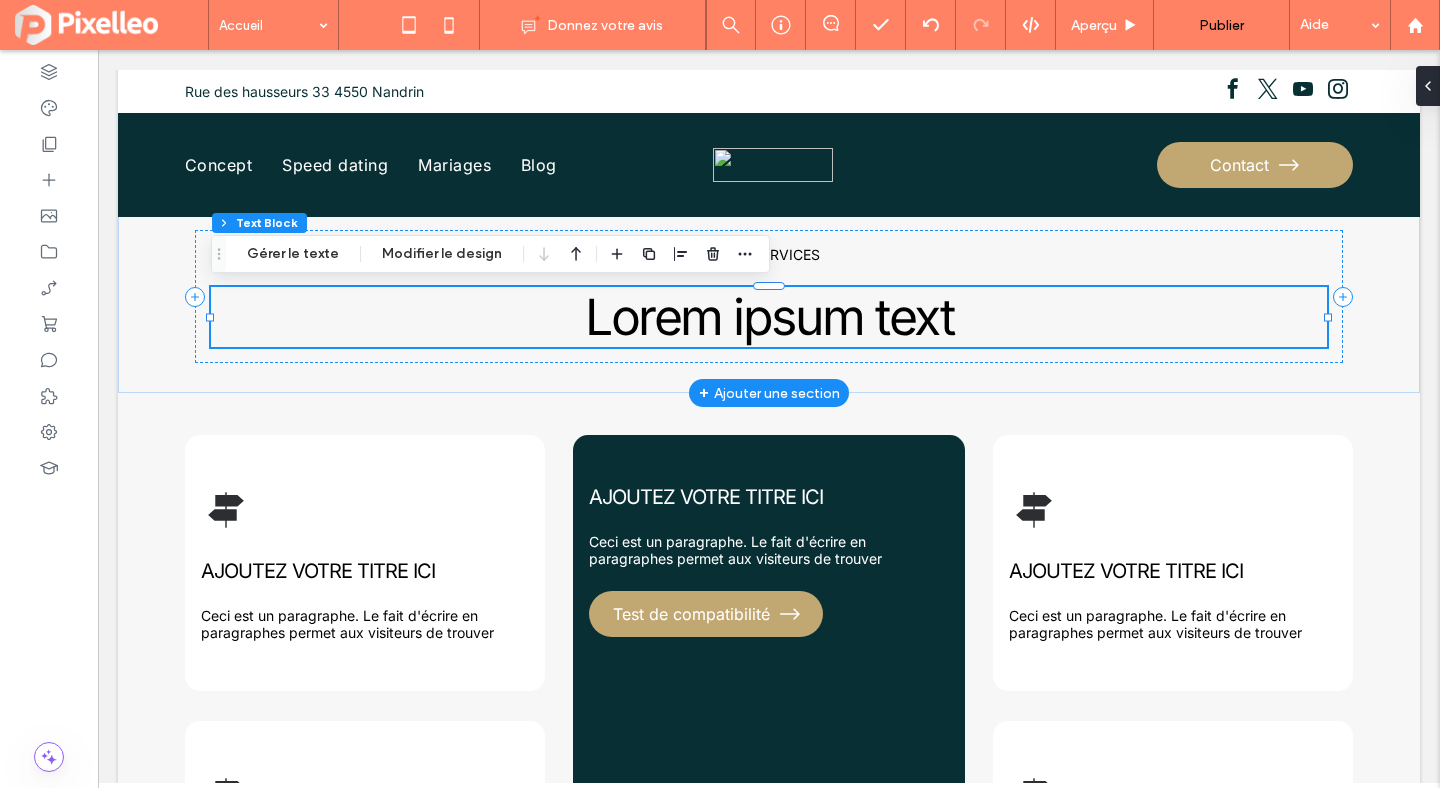 click on "Lorem ipsum text" at bounding box center (769, 317) 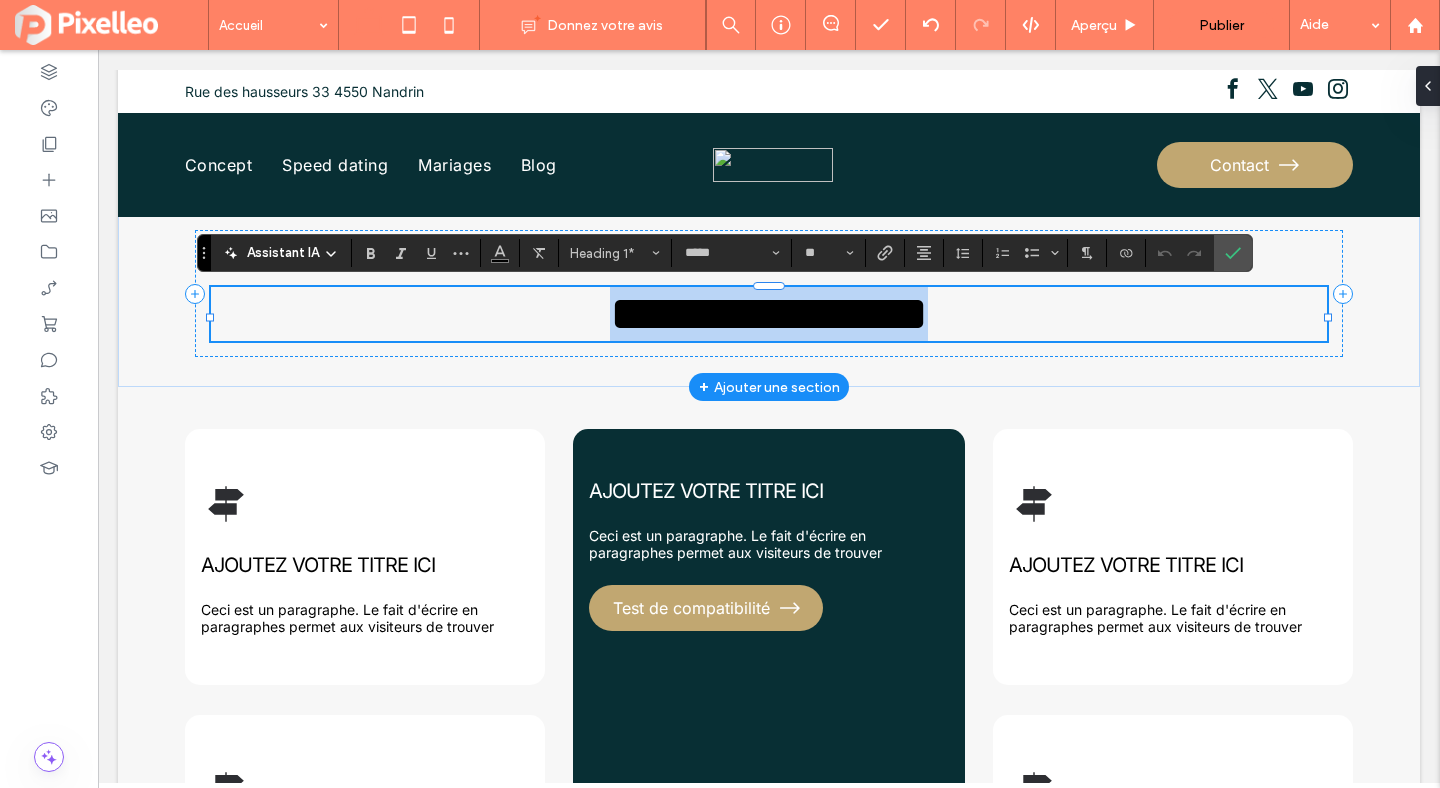 click on "**********" at bounding box center [769, 313] 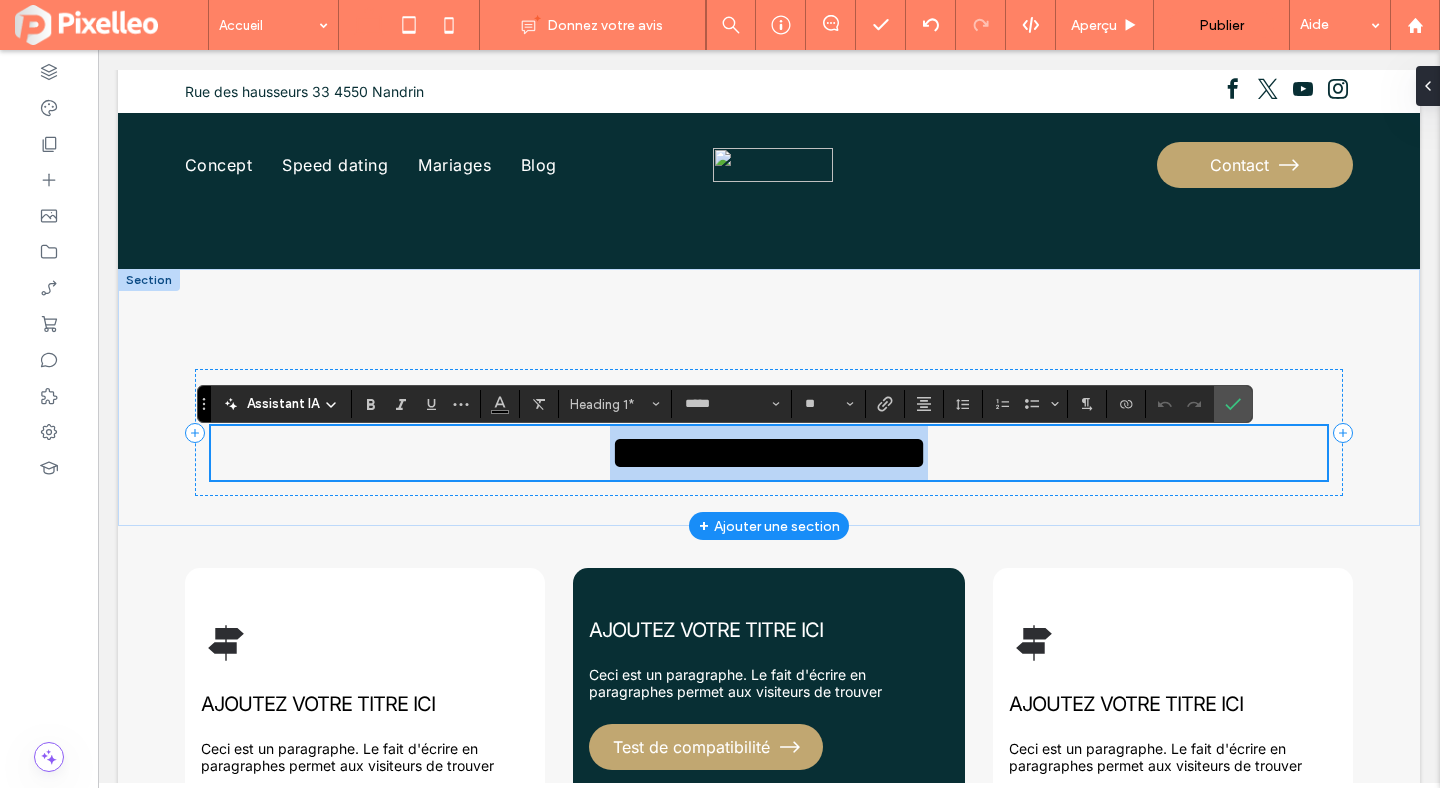 scroll, scrollTop: 592, scrollLeft: 0, axis: vertical 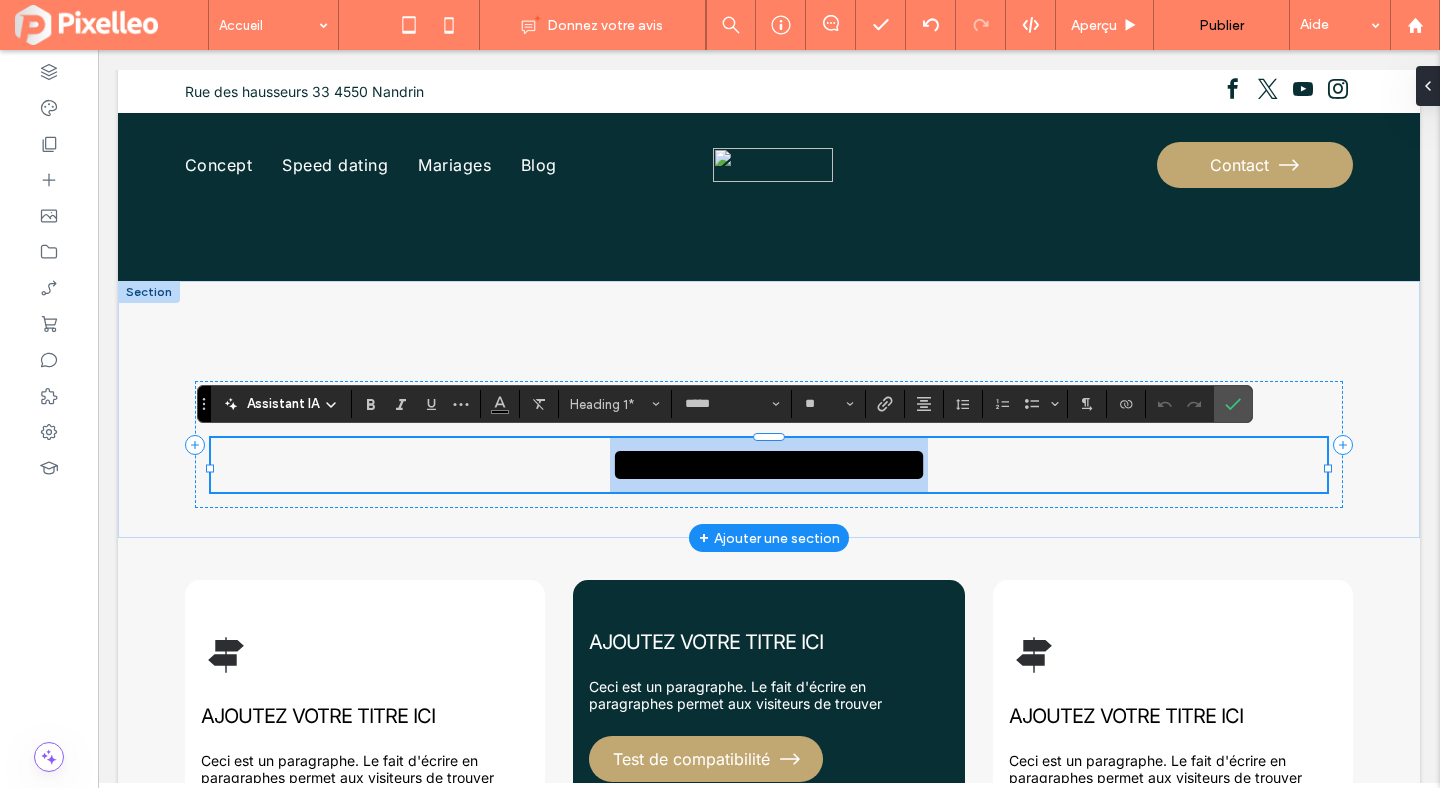 click on "**********" at bounding box center [769, 465] 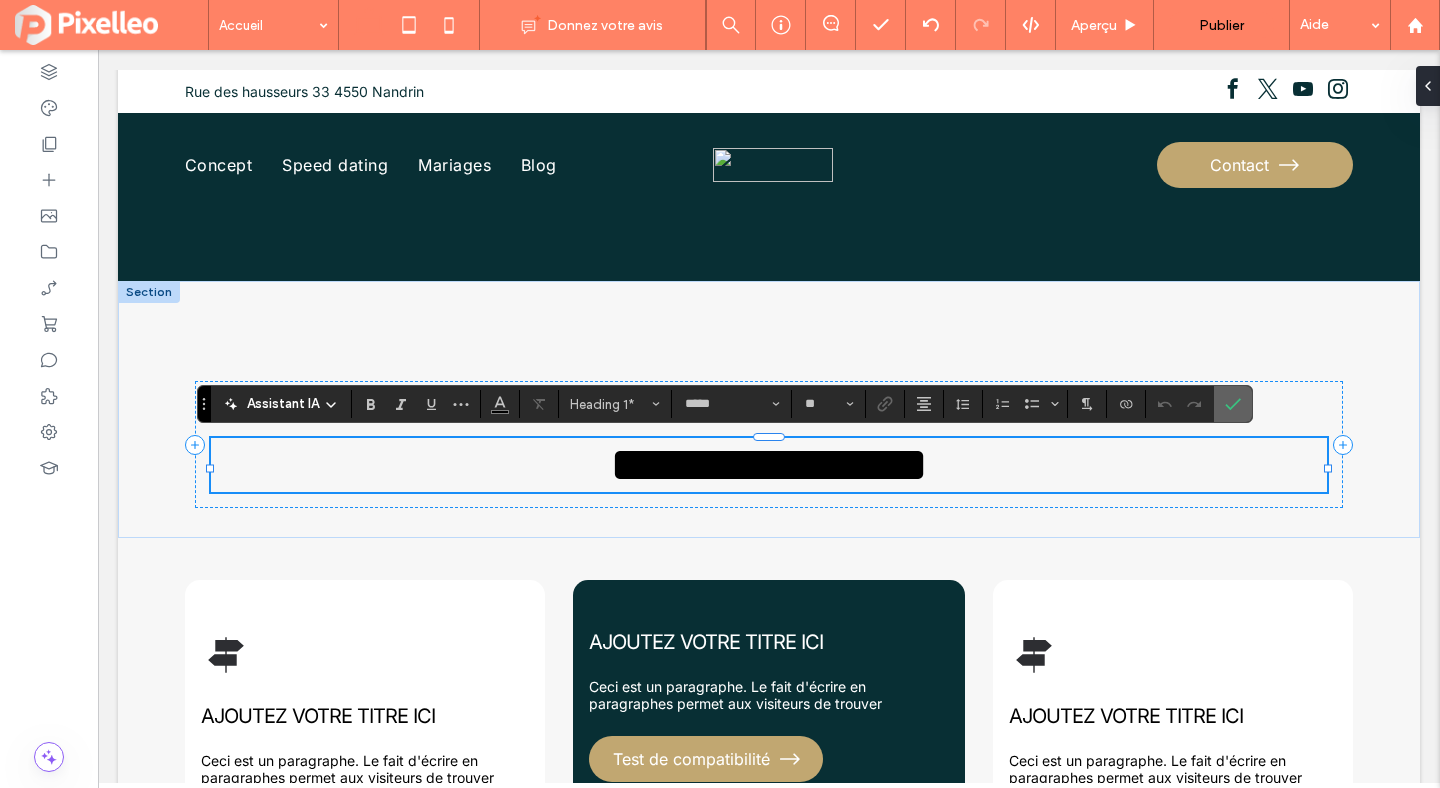 click at bounding box center (1233, 404) 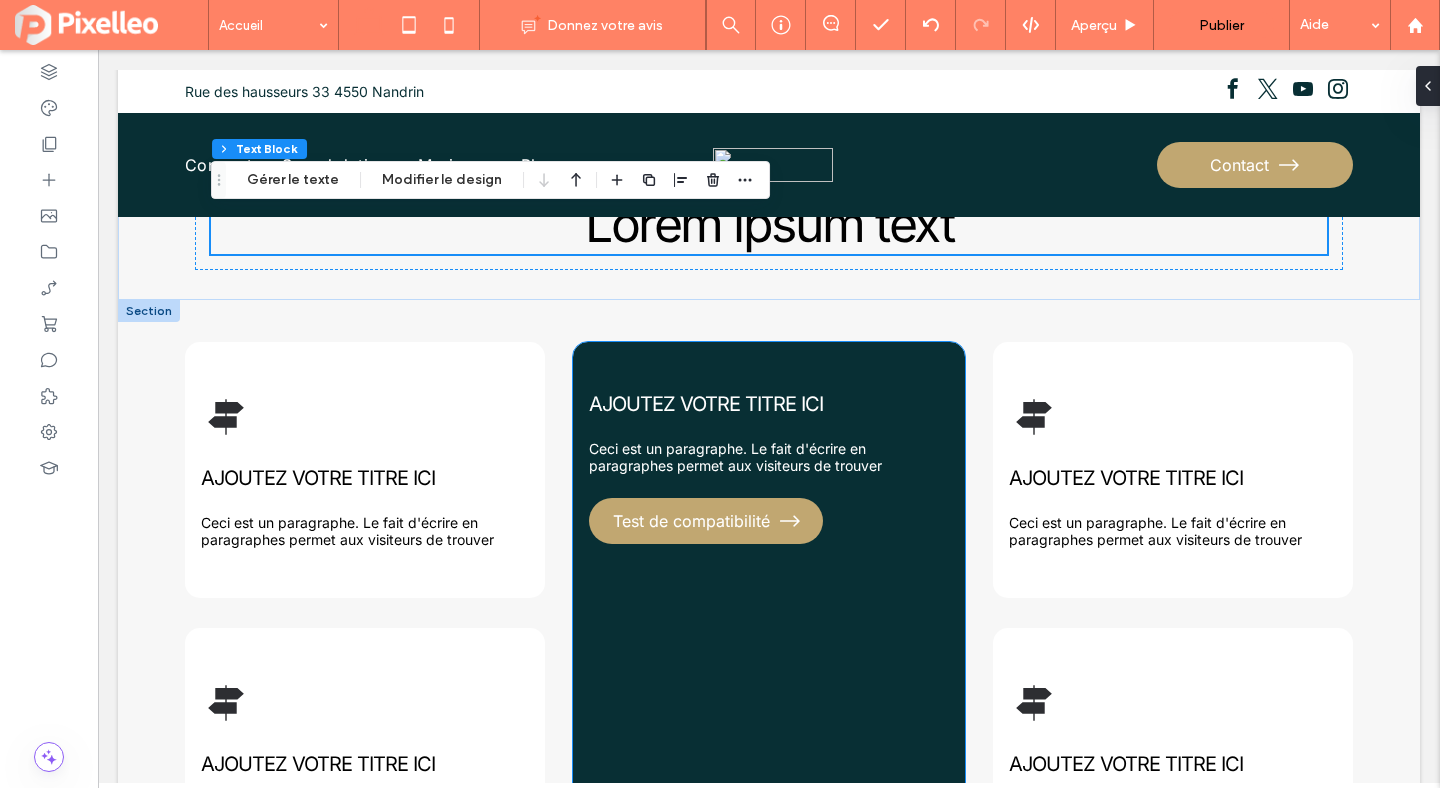 scroll, scrollTop: 817, scrollLeft: 0, axis: vertical 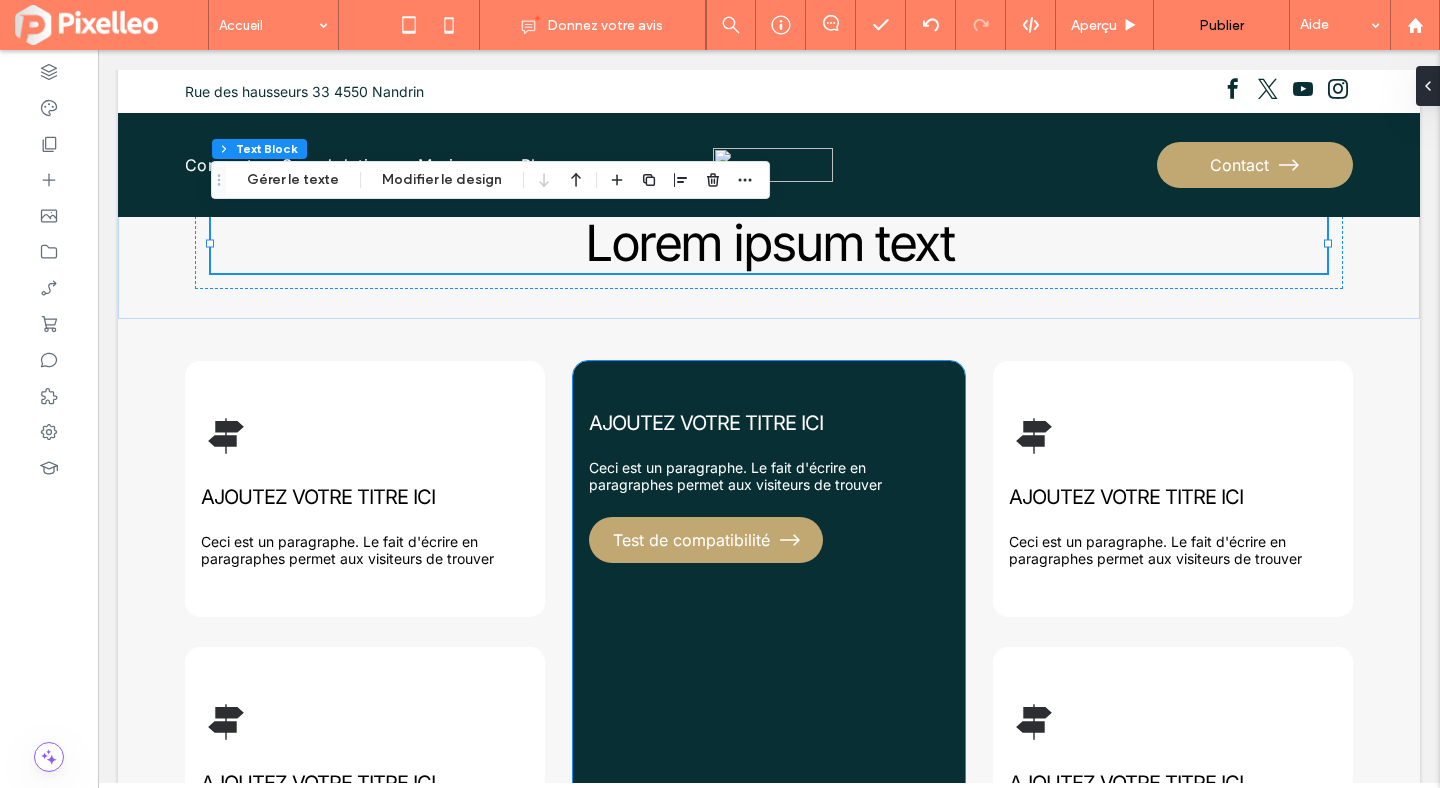 click on "AJOUTEZ VOTRE TITRE ICI" at bounding box center [706, 423] 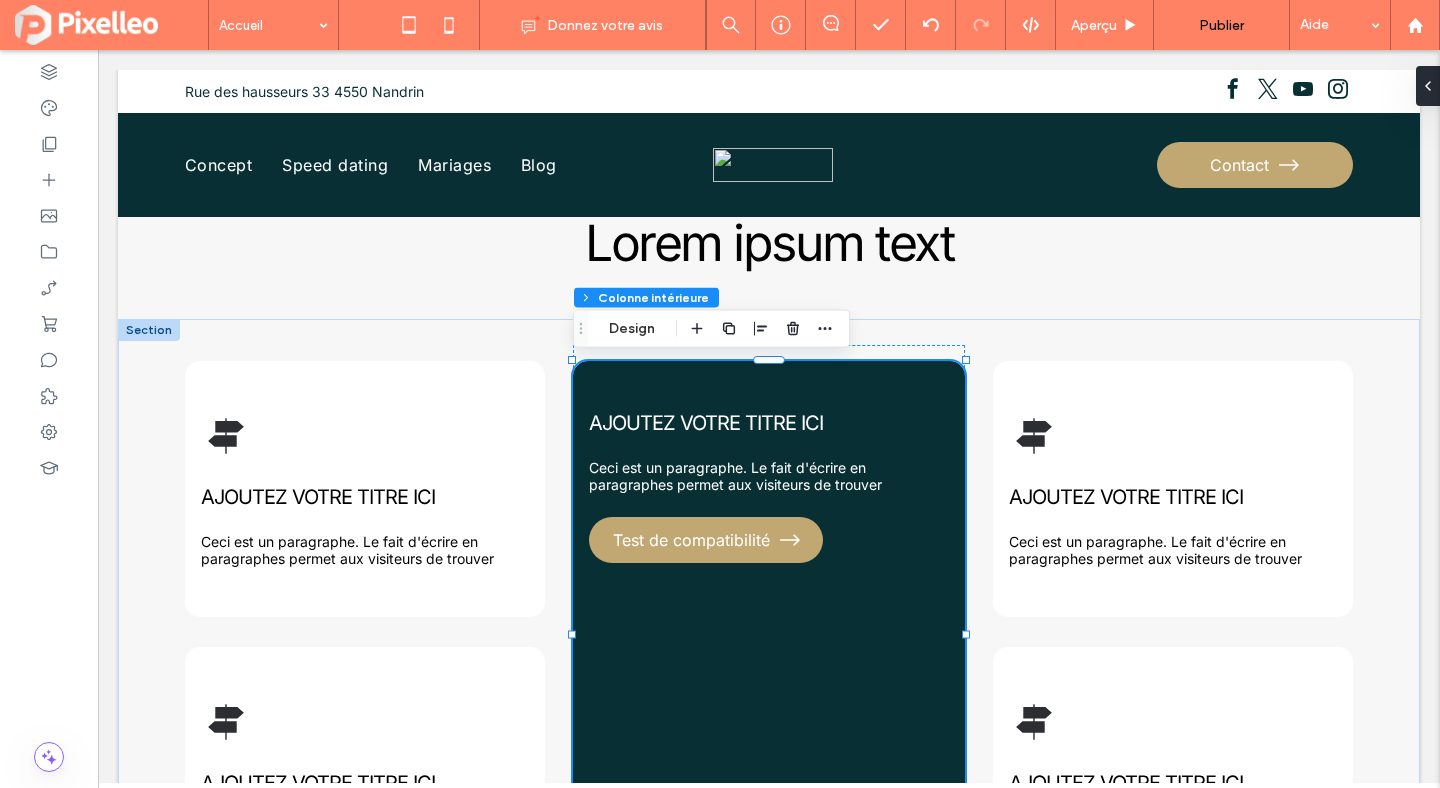click on "AJOUTEZ VOTRE TITRE ICI" at bounding box center (706, 423) 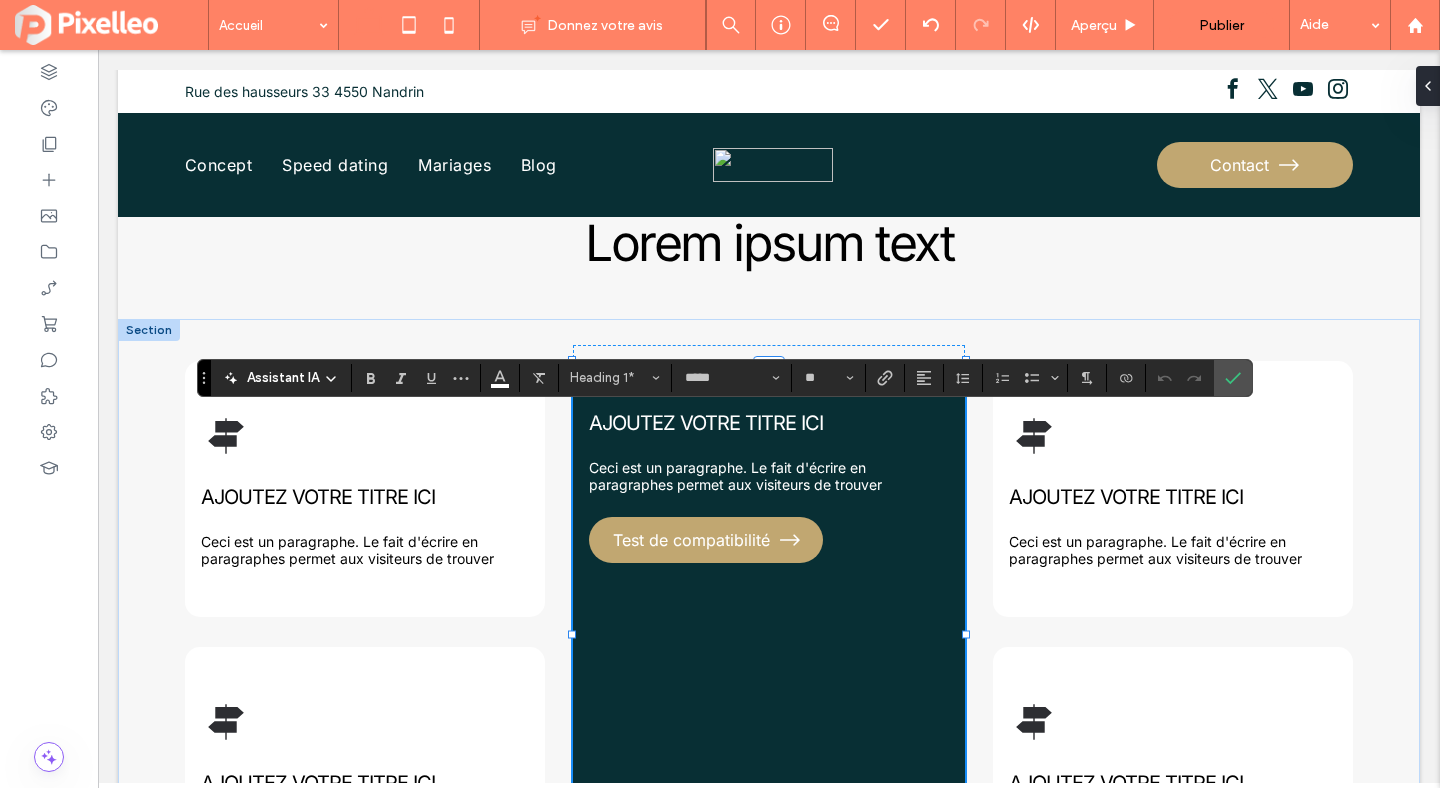 click on "AJOUTEZ VOTRE TITRE ICI" at bounding box center [769, 423] 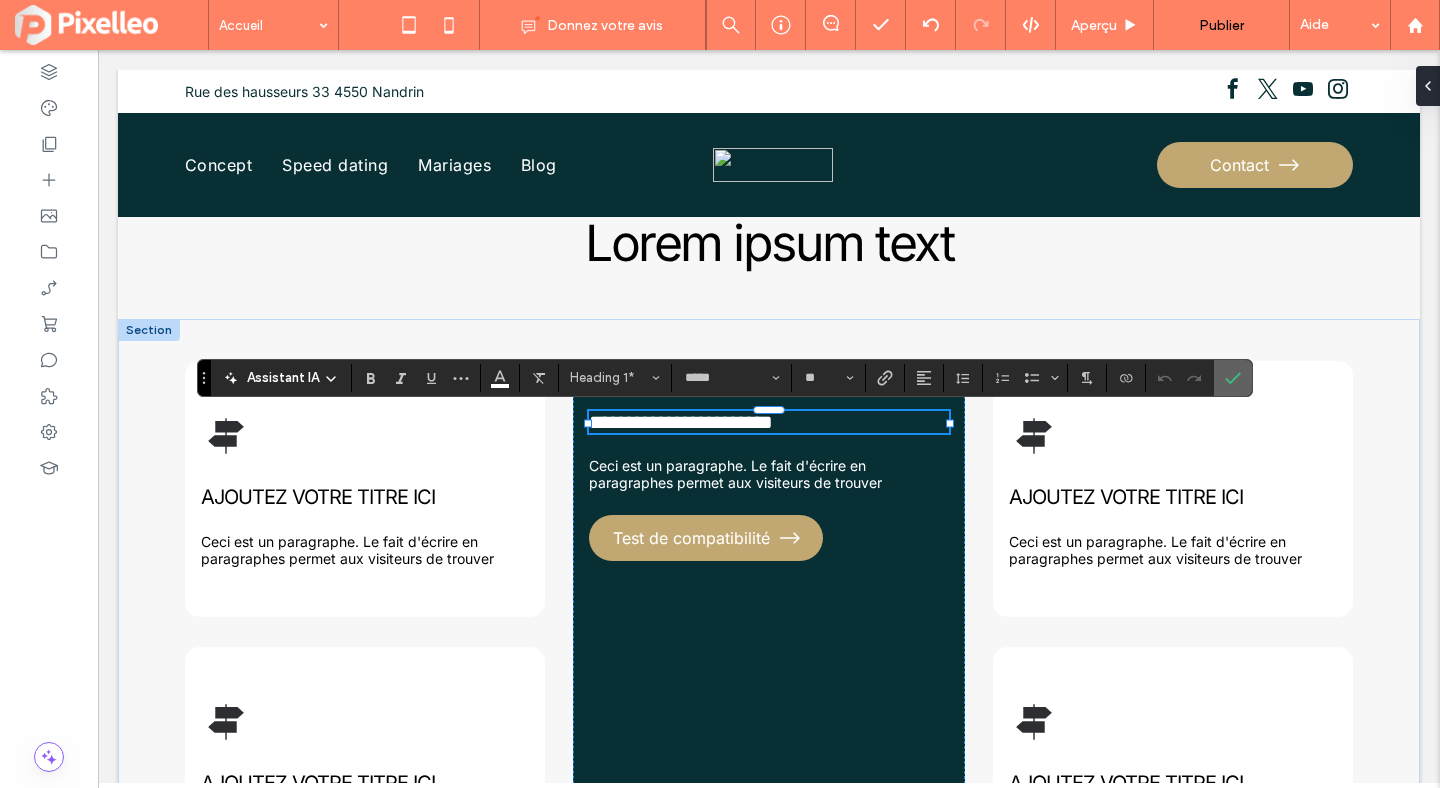 click 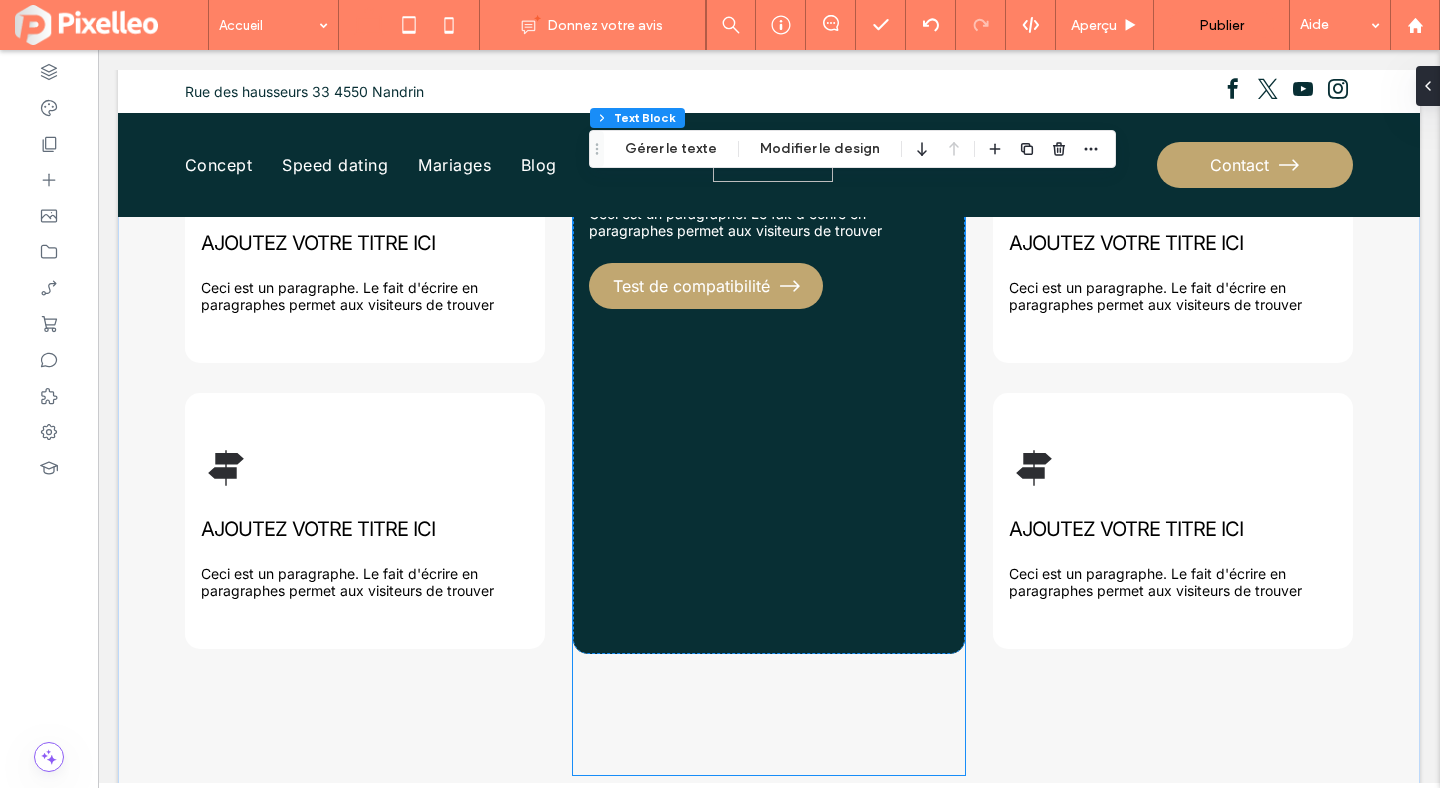 scroll, scrollTop: 1066, scrollLeft: 0, axis: vertical 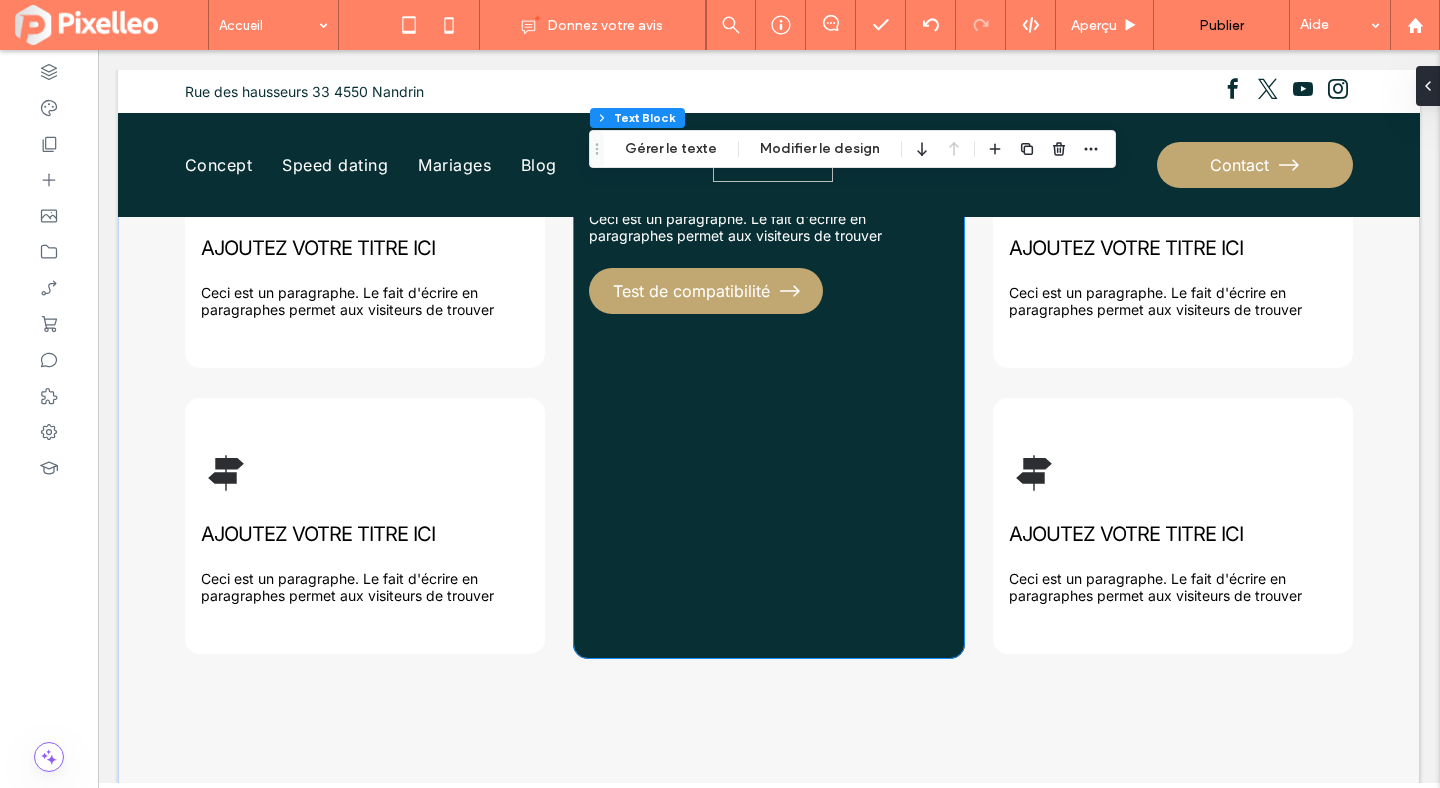 click on "AJOUTEZ VOTRE TITRE ICI
Ceci est un paragraphe. Le fait d'écrire en paragraphes permet aux visiteurs de trouver
Test de compatibilité" at bounding box center (769, 385) 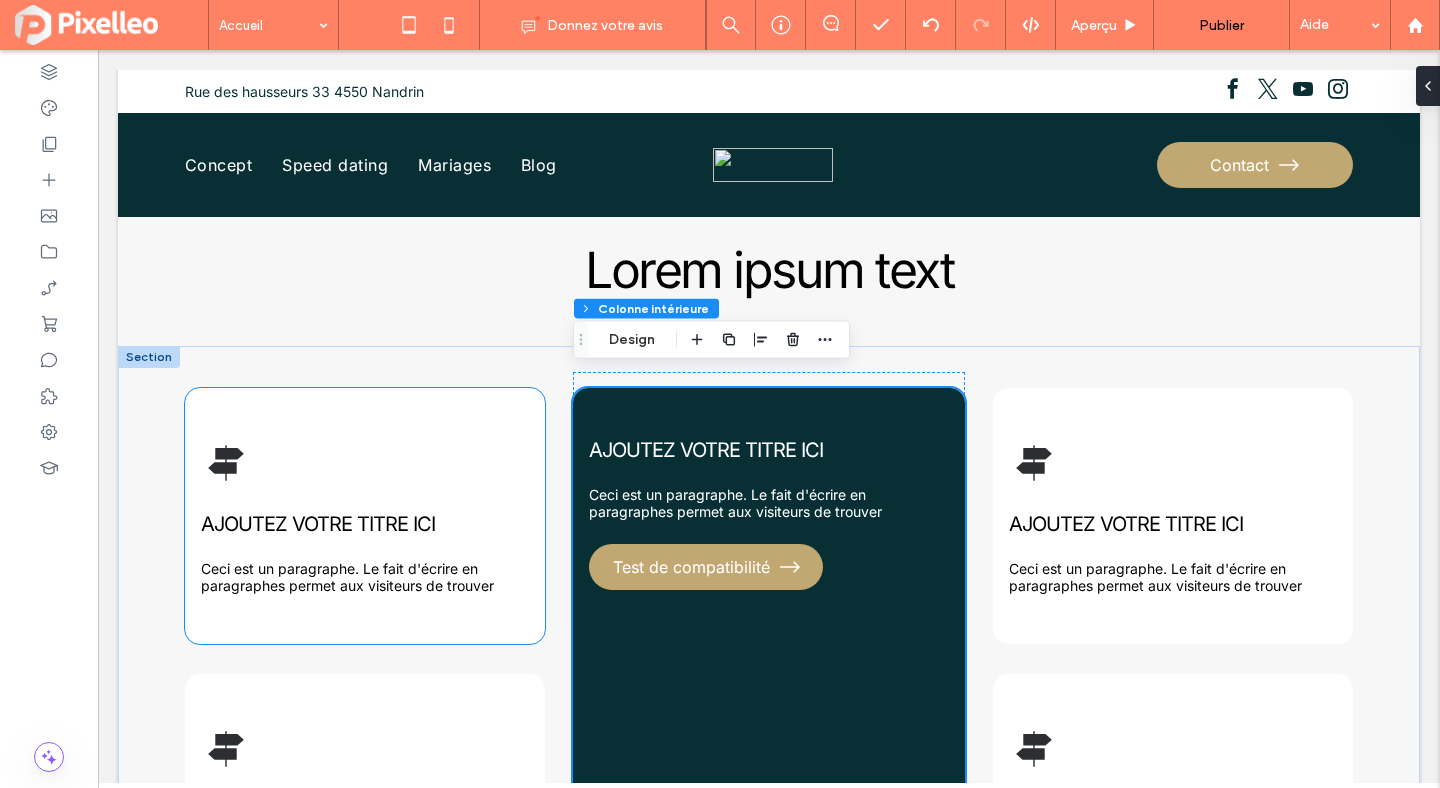 scroll, scrollTop: 825, scrollLeft: 0, axis: vertical 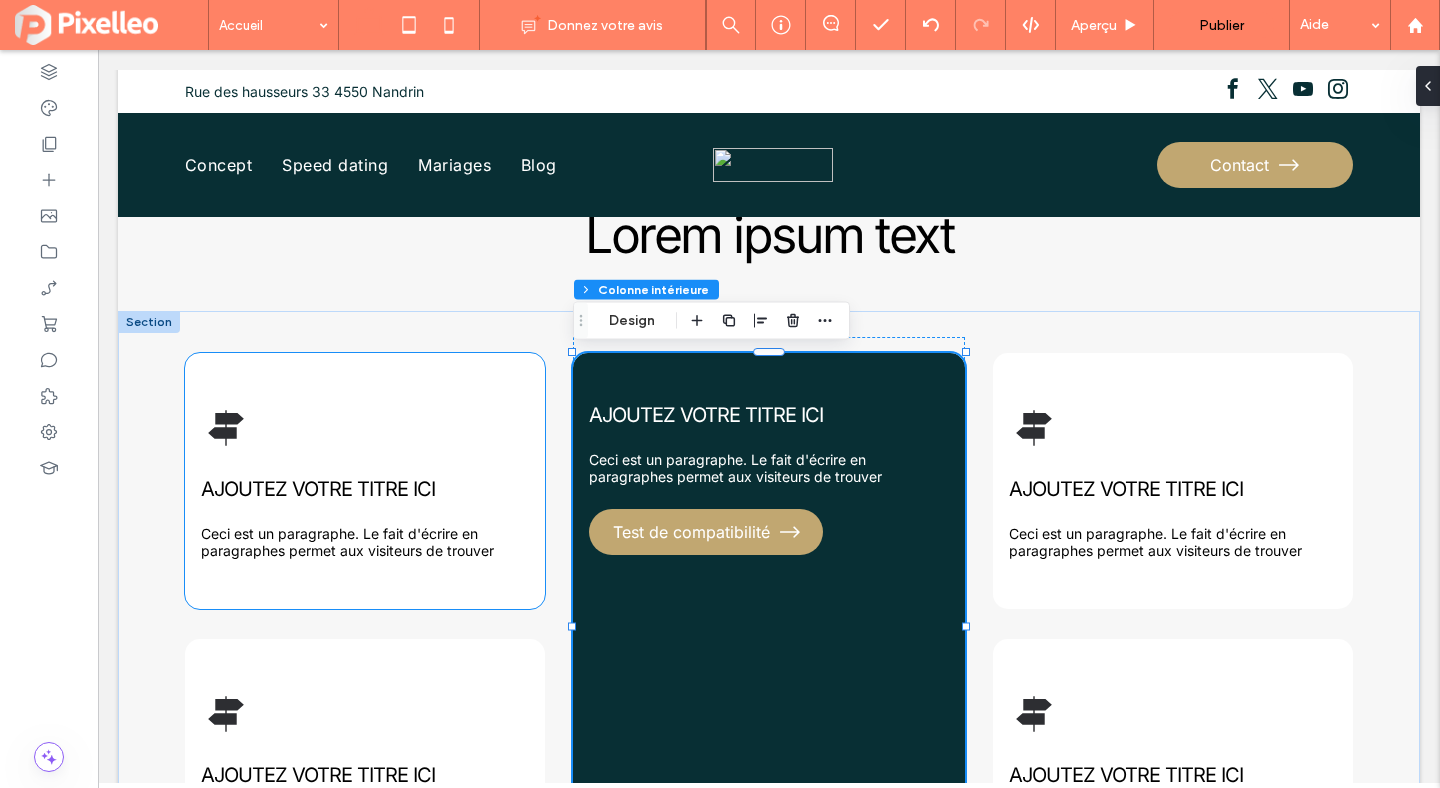 click 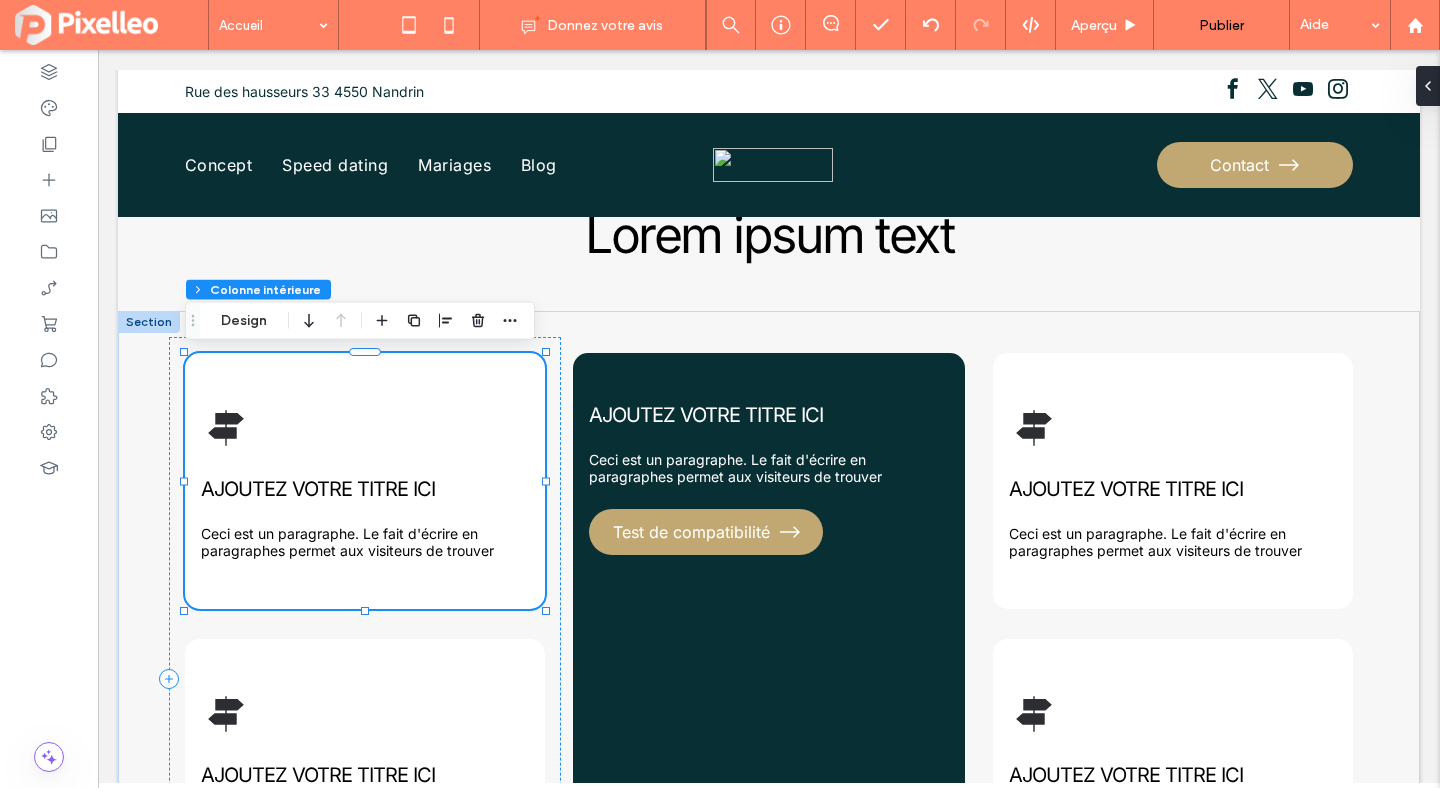 click 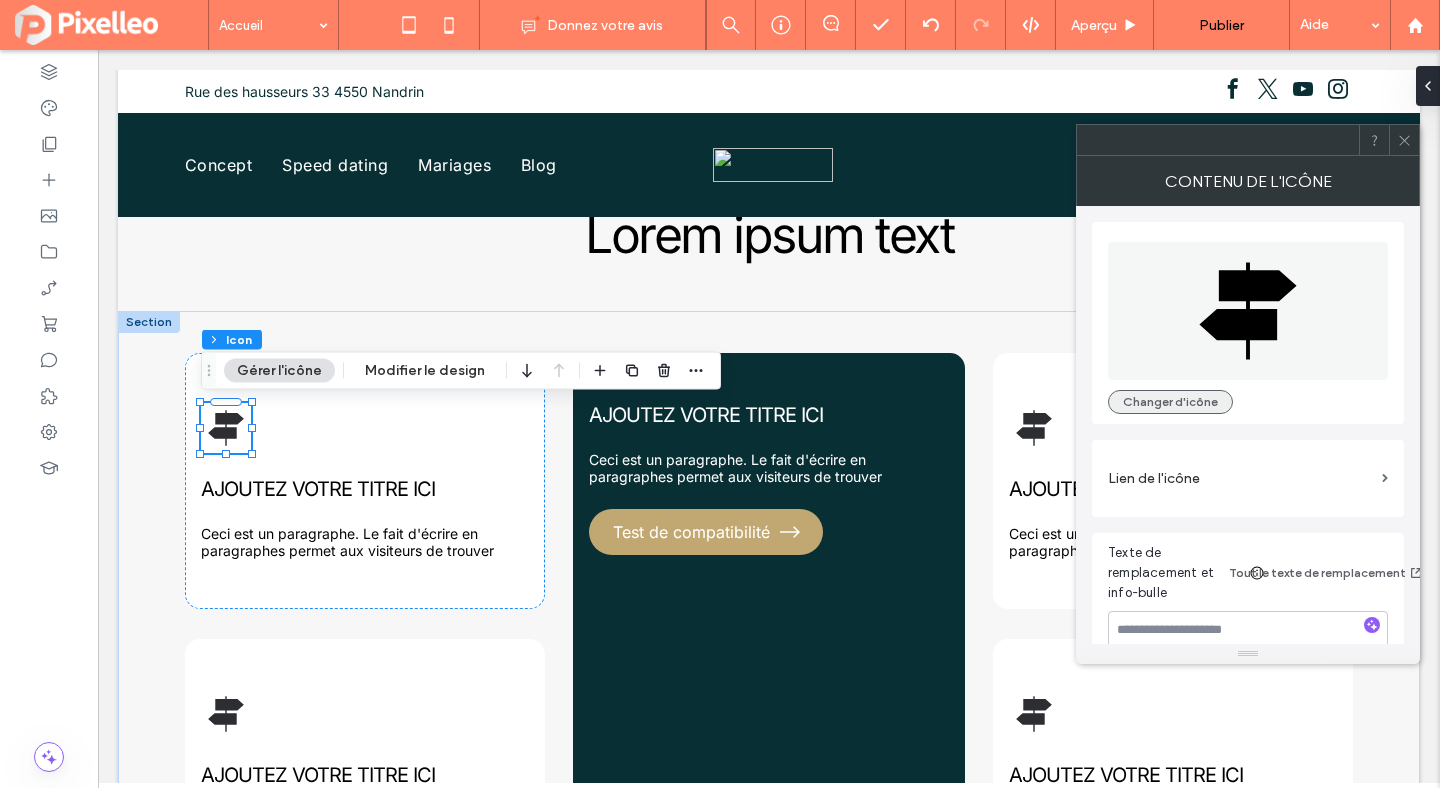 click on "Changer d'icône" at bounding box center [1170, 402] 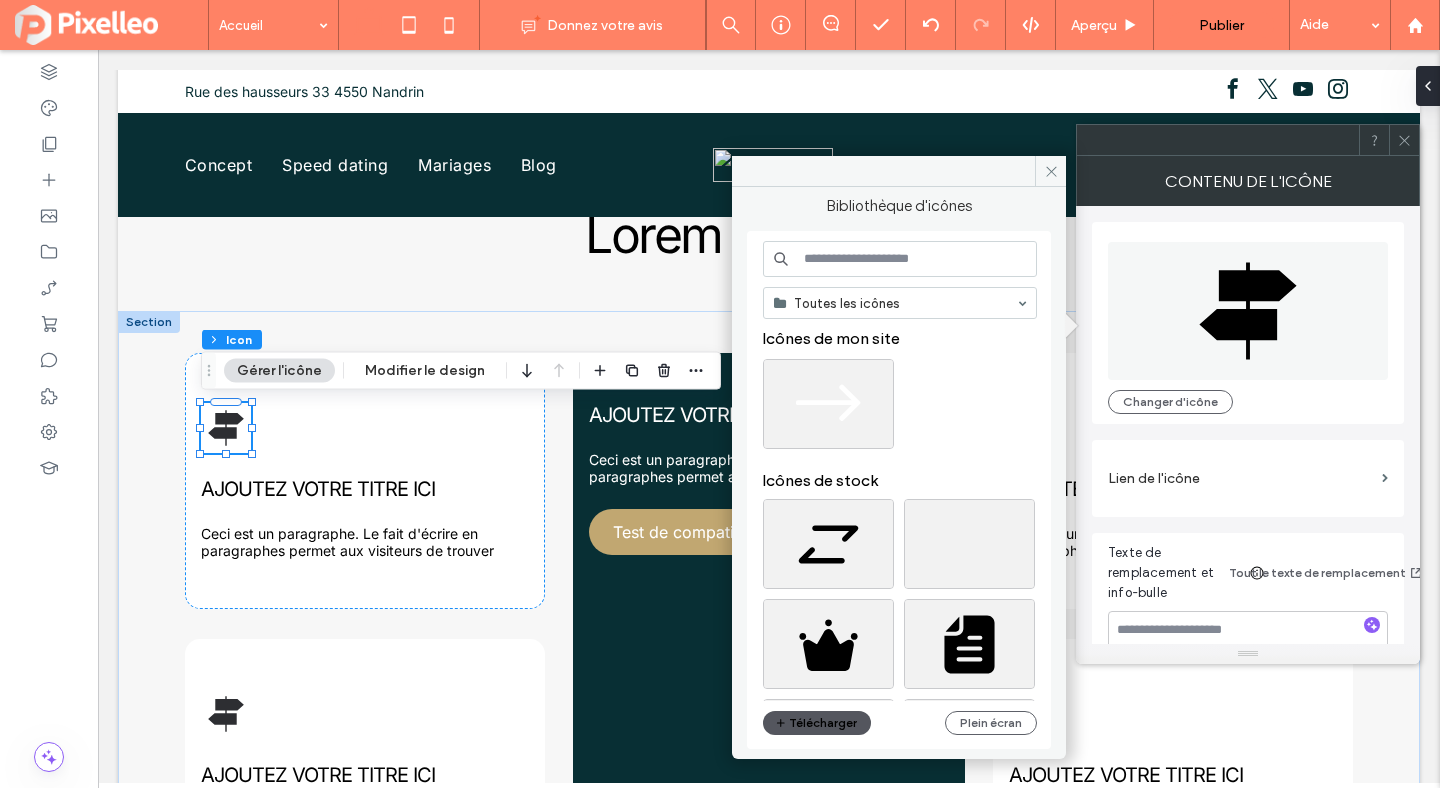 click on "Télécharger" at bounding box center [817, 723] 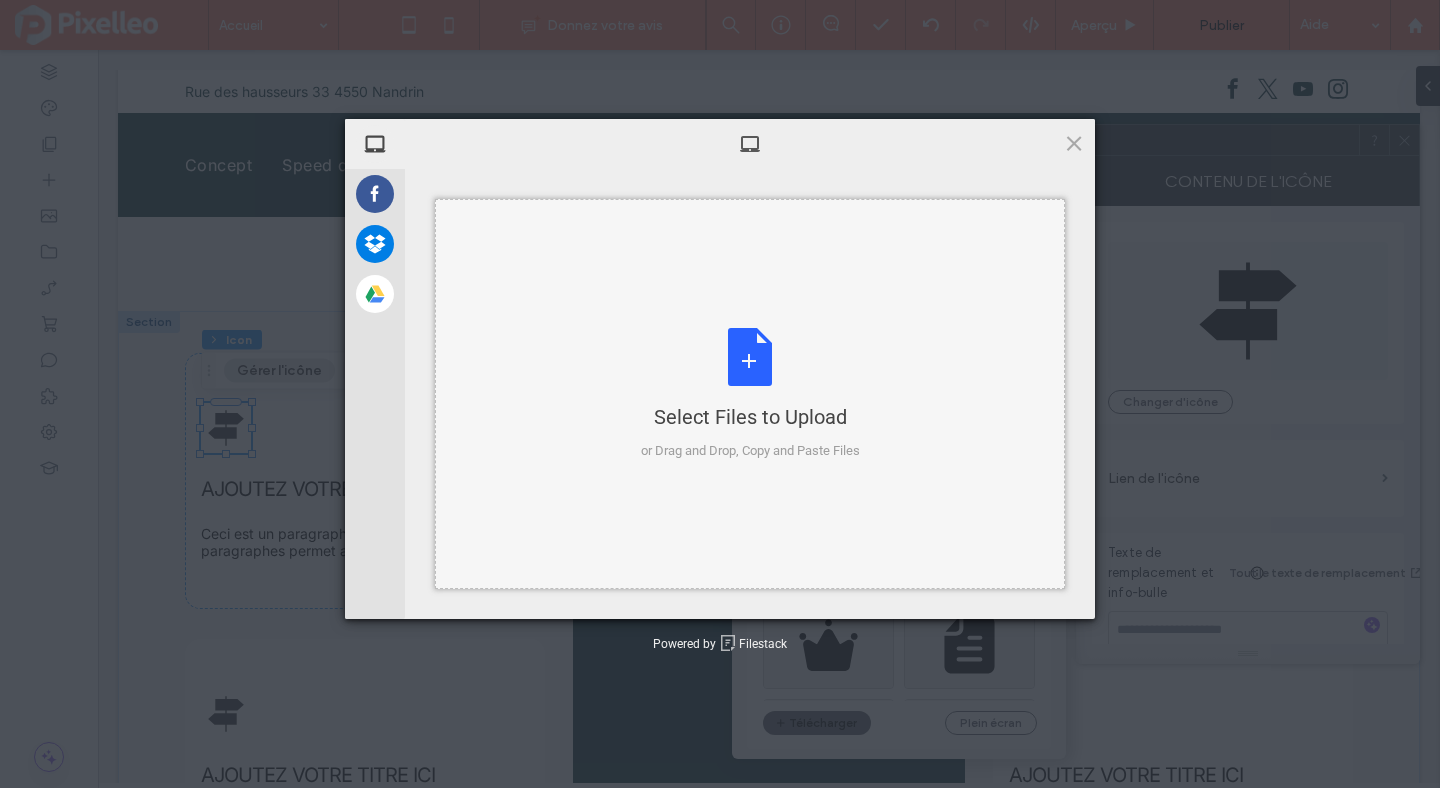 click on "Select Files to Upload
or Drag and Drop, Copy and Paste Files" at bounding box center [750, 394] 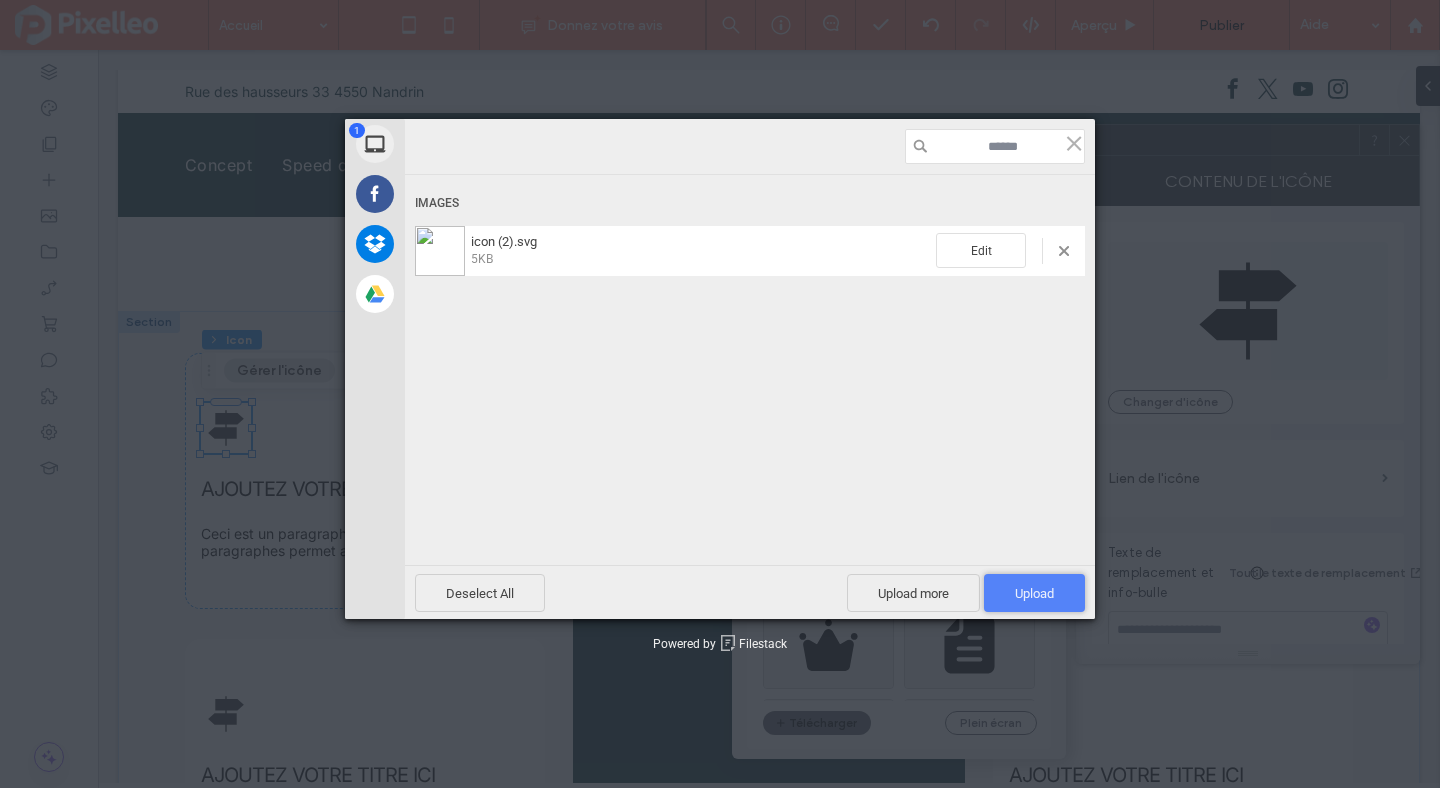 click on "Upload
1" at bounding box center (1034, 593) 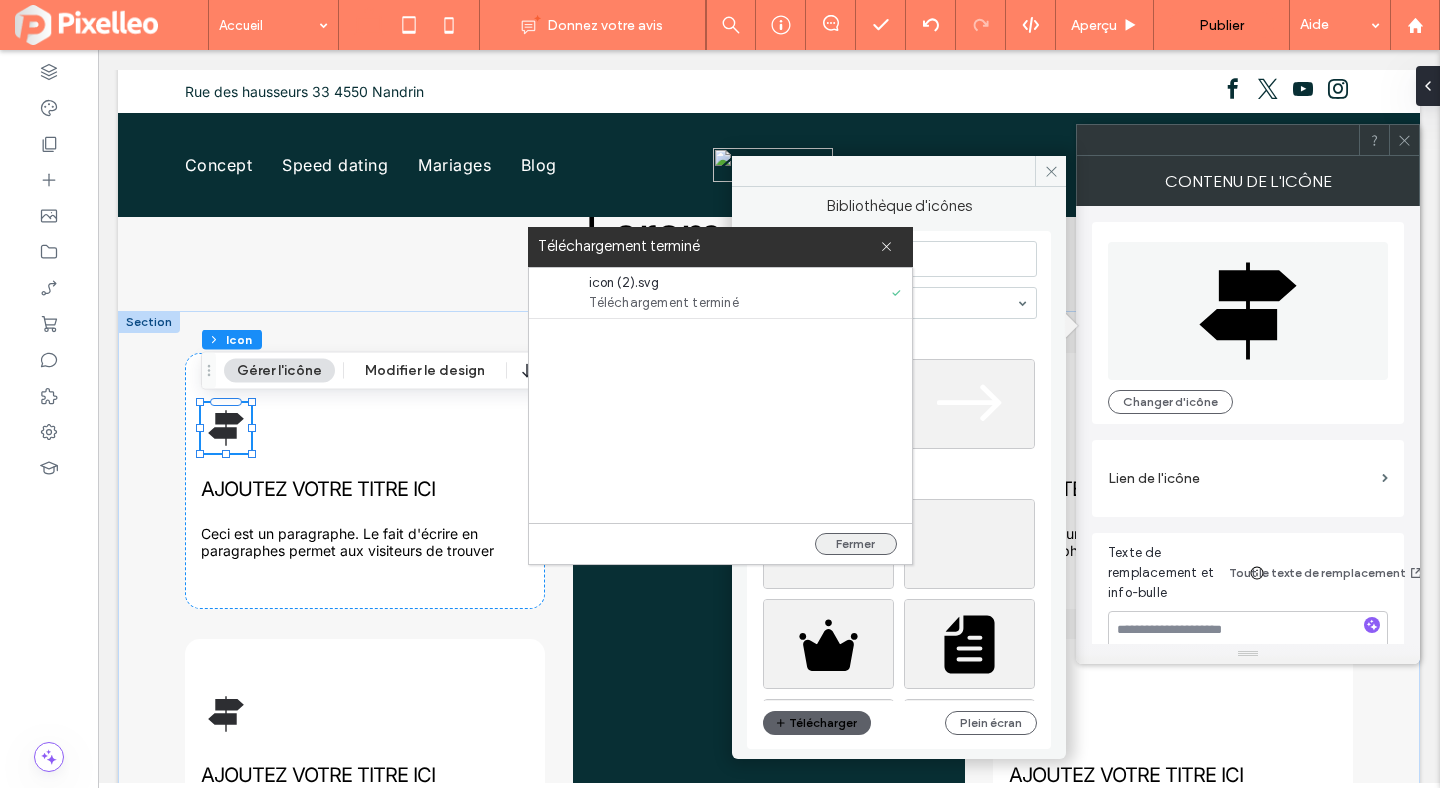 click on "Fermer" at bounding box center [856, 544] 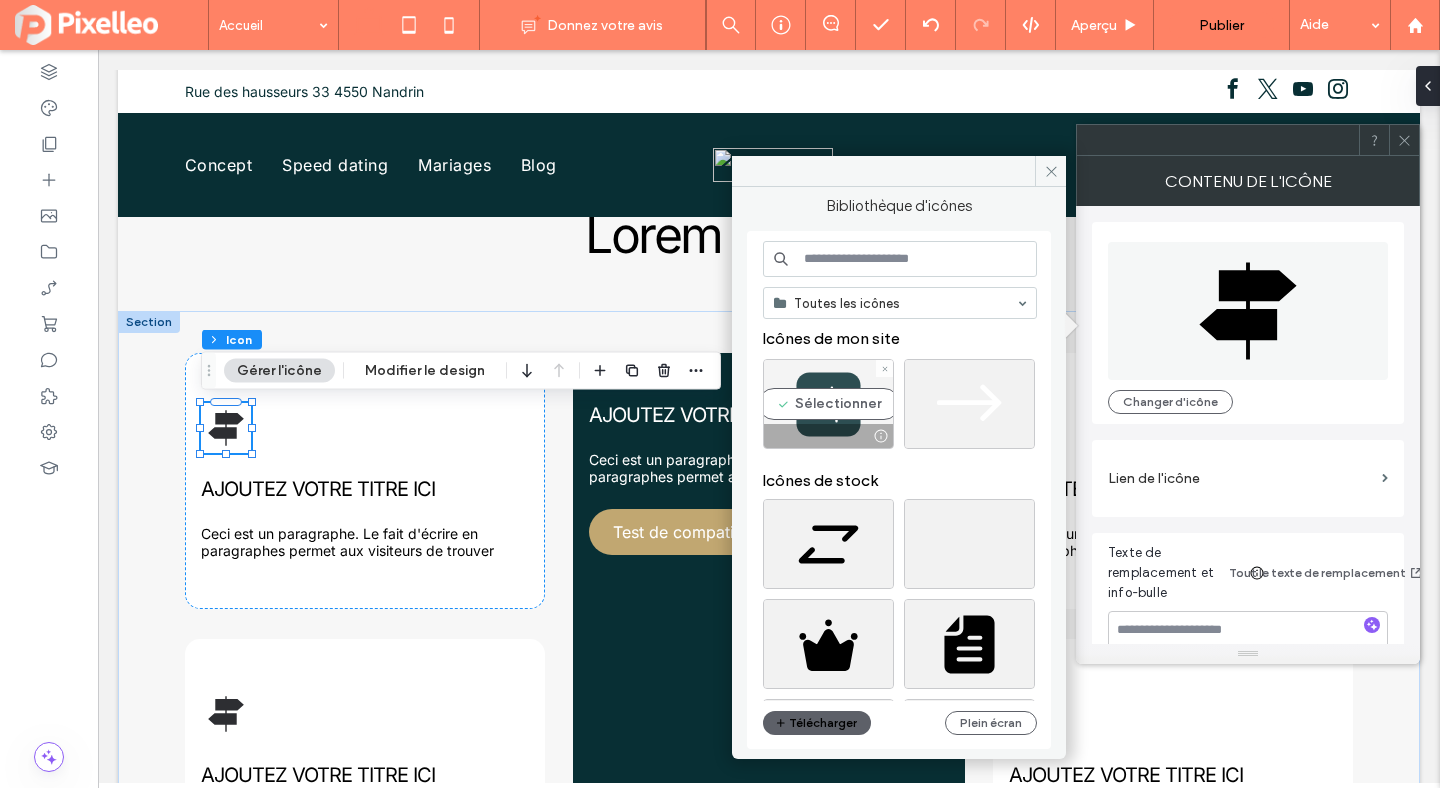 click on "Sélectionner" at bounding box center (828, 404) 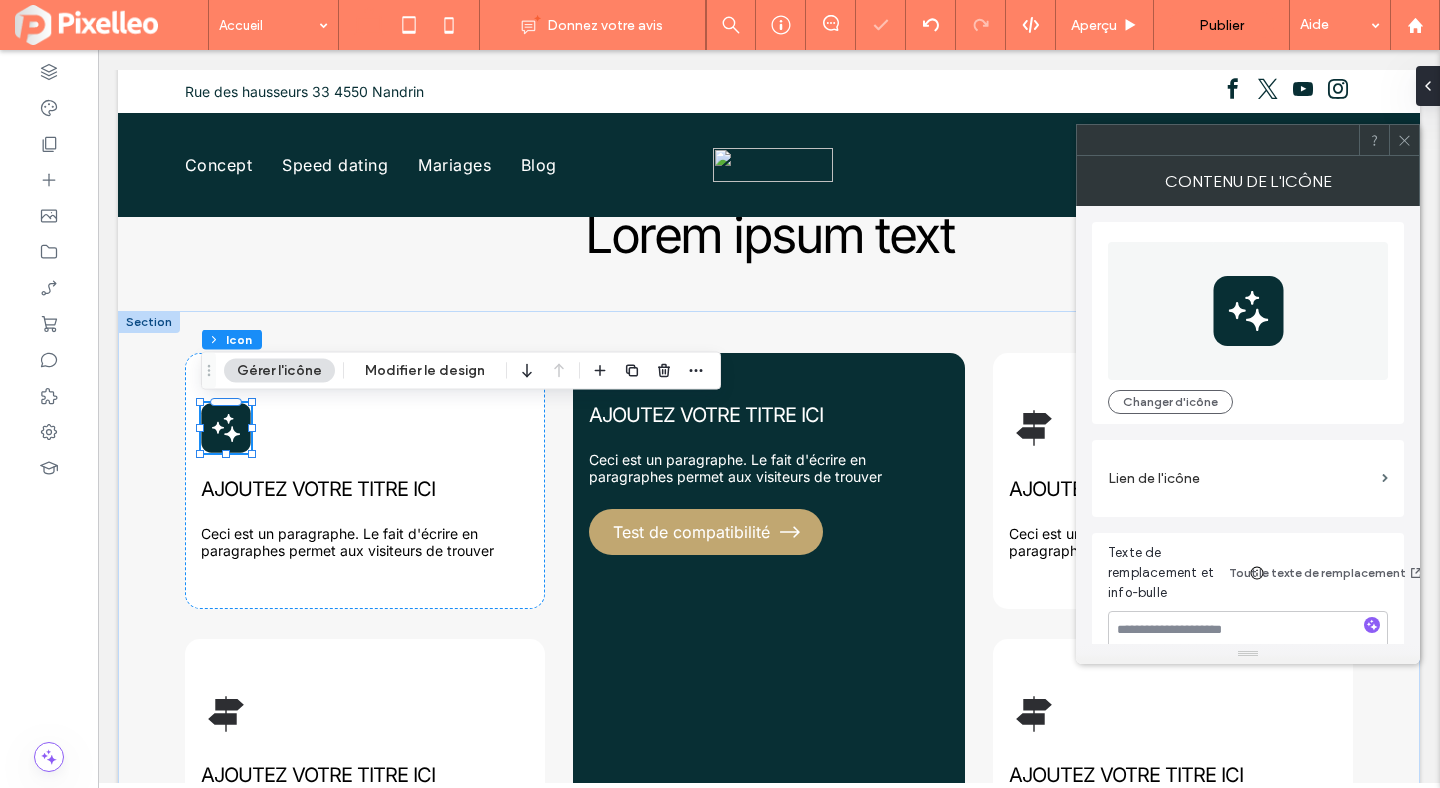 click 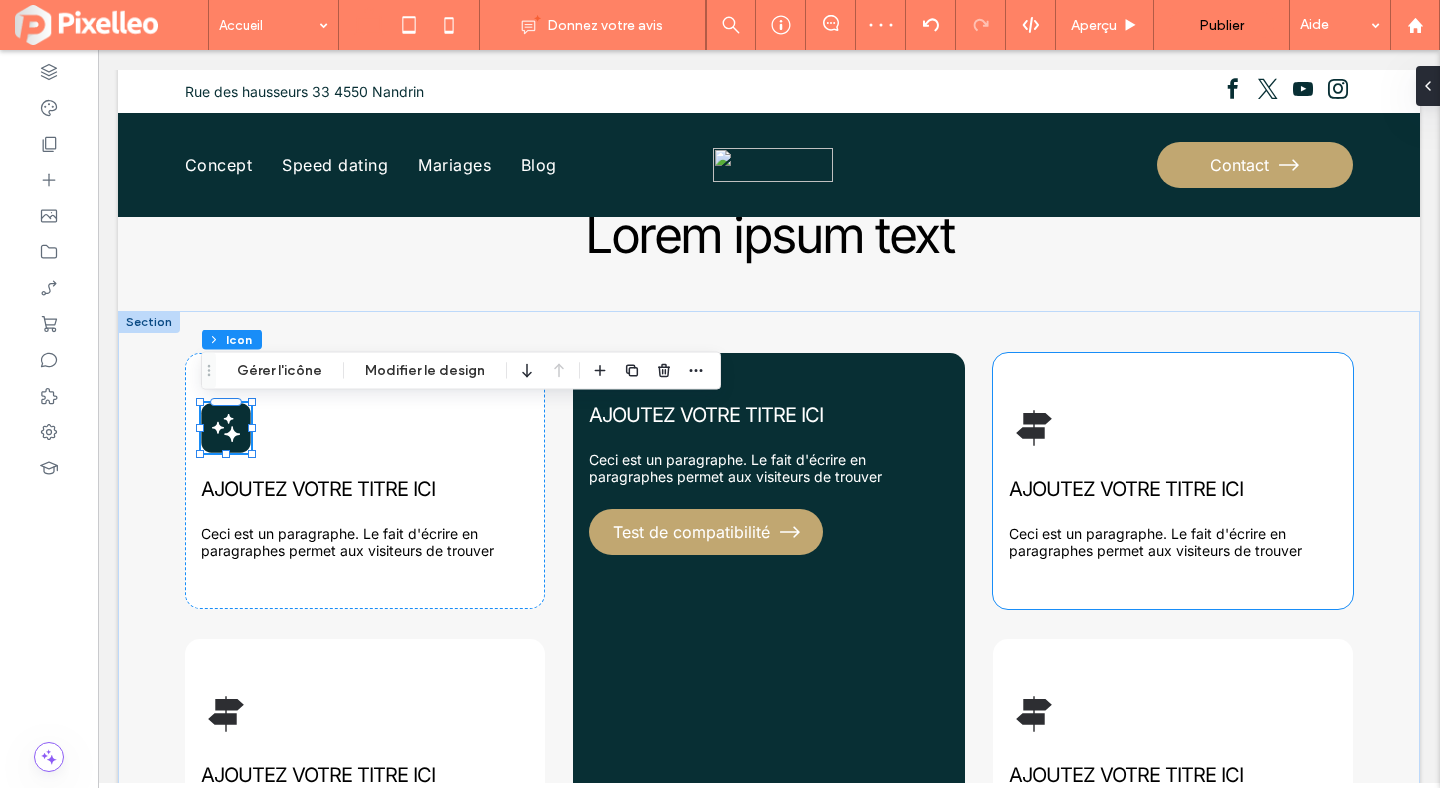 click 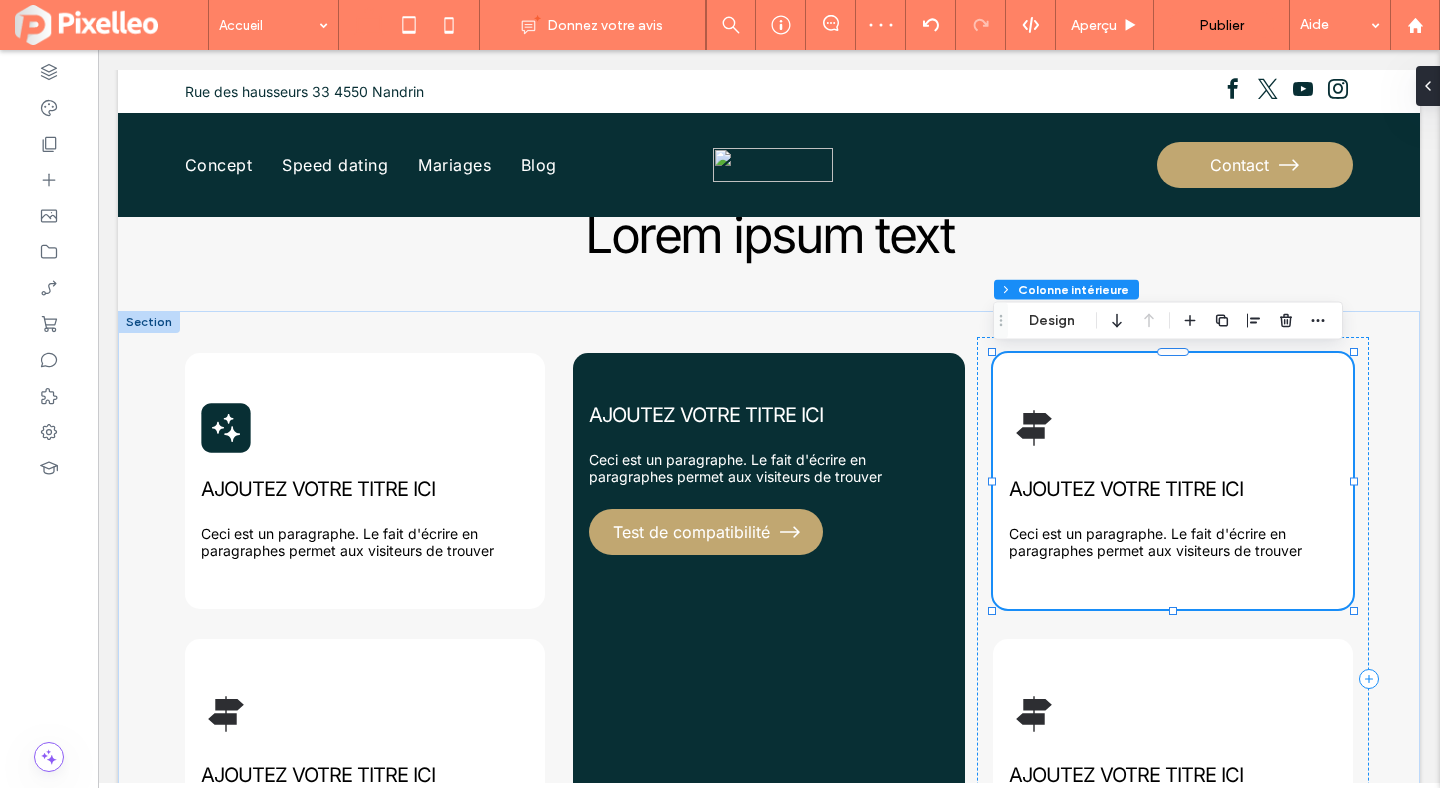 click 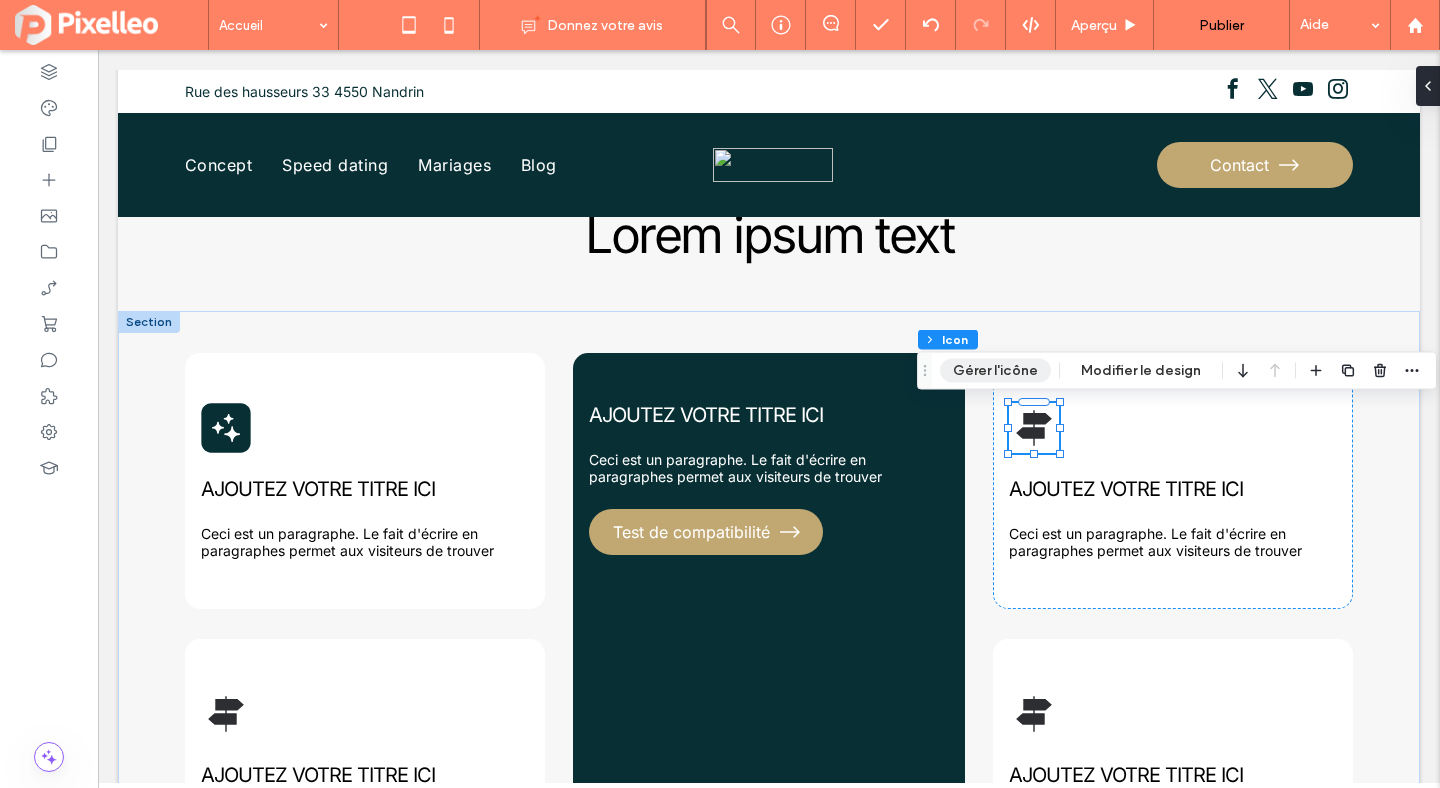 click on "Gérer l'icône" at bounding box center (995, 371) 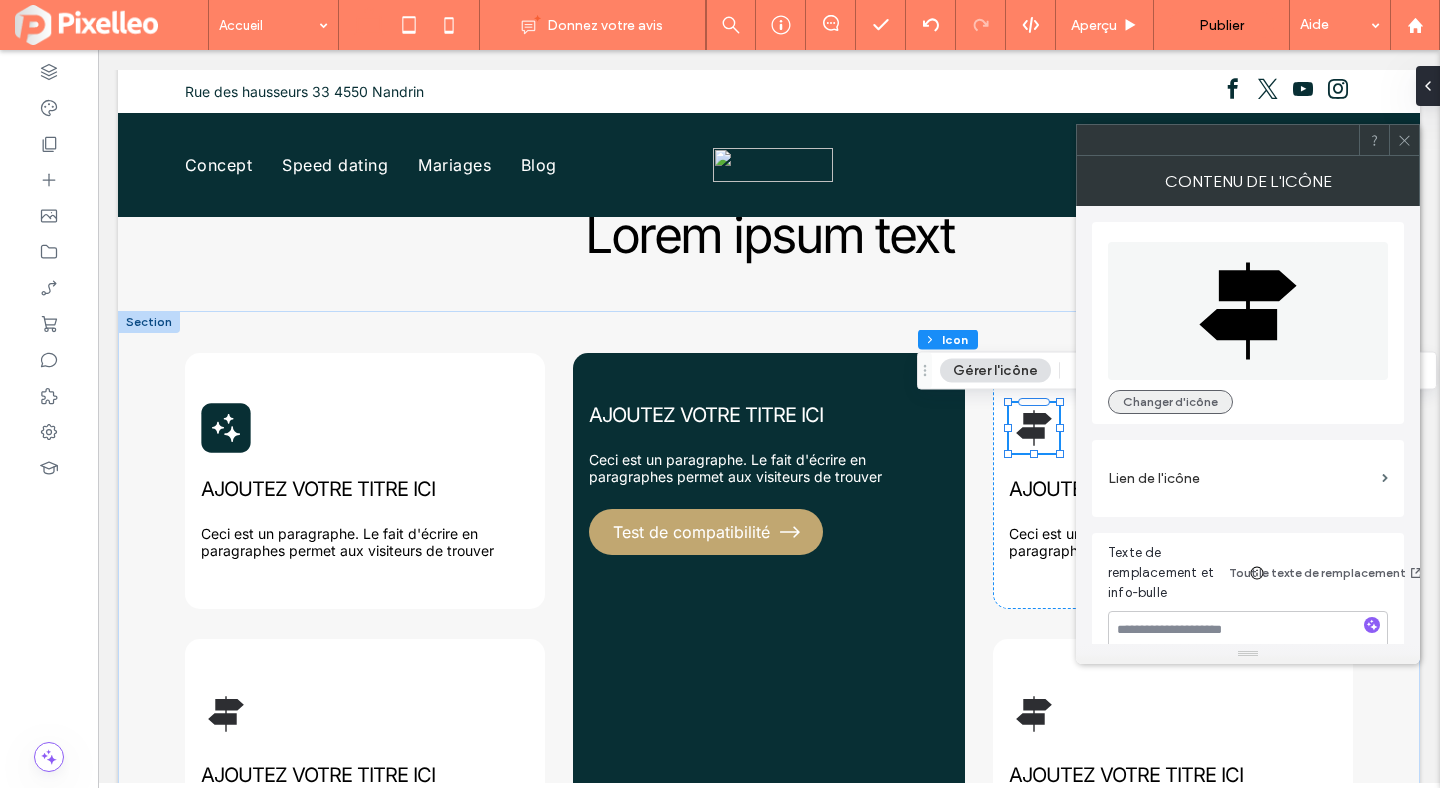click on "Changer d'icône" at bounding box center [1170, 402] 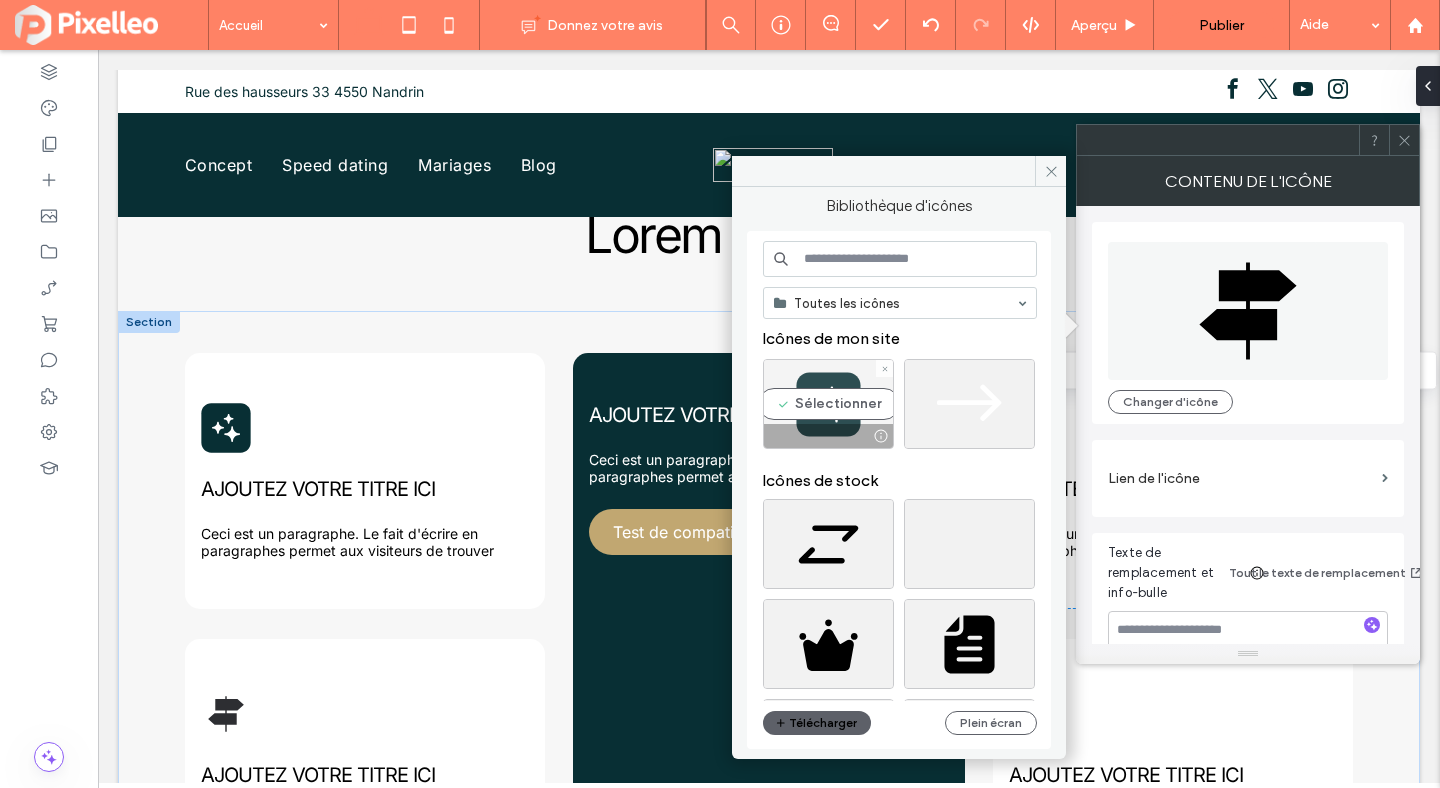 click on "Sélectionner" at bounding box center [828, 404] 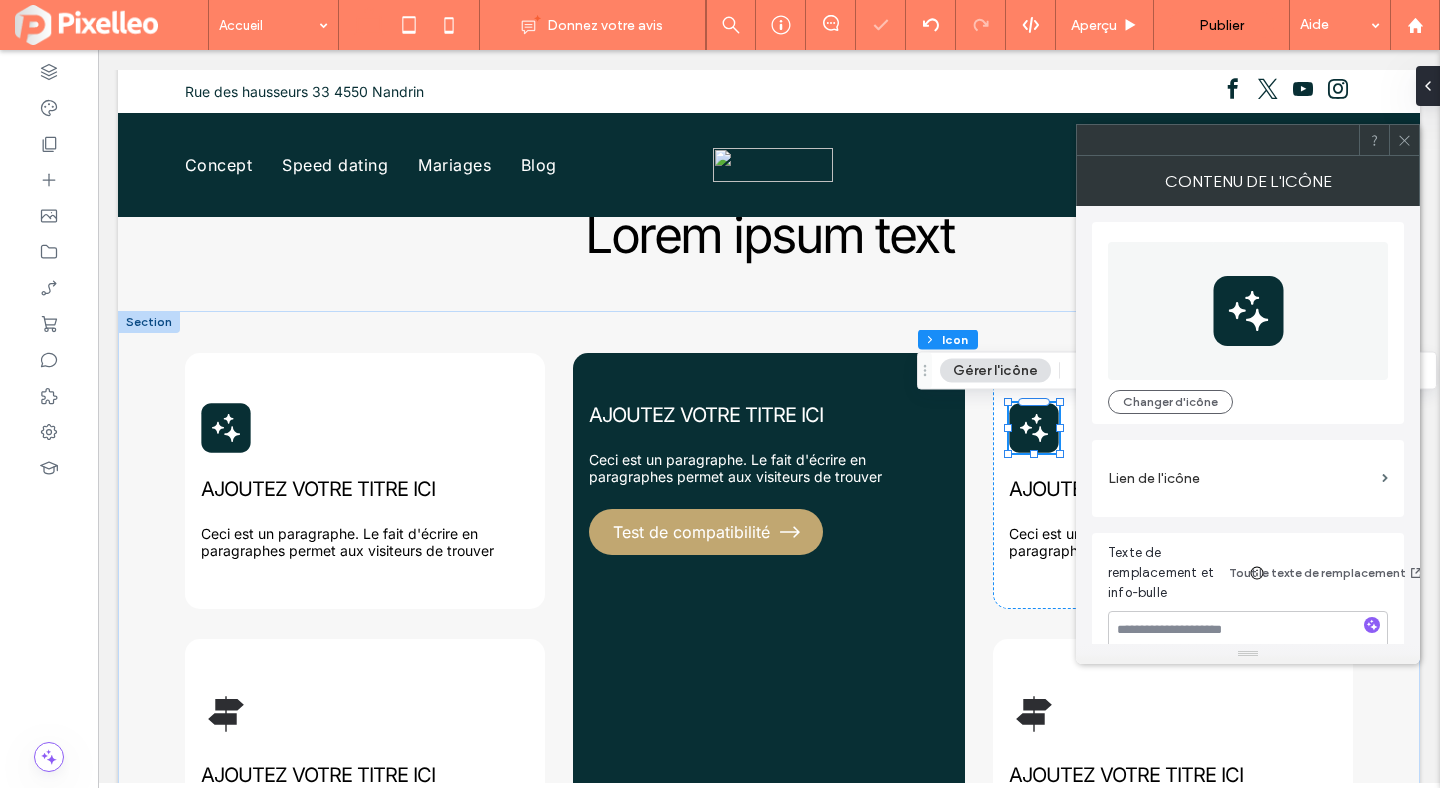 click 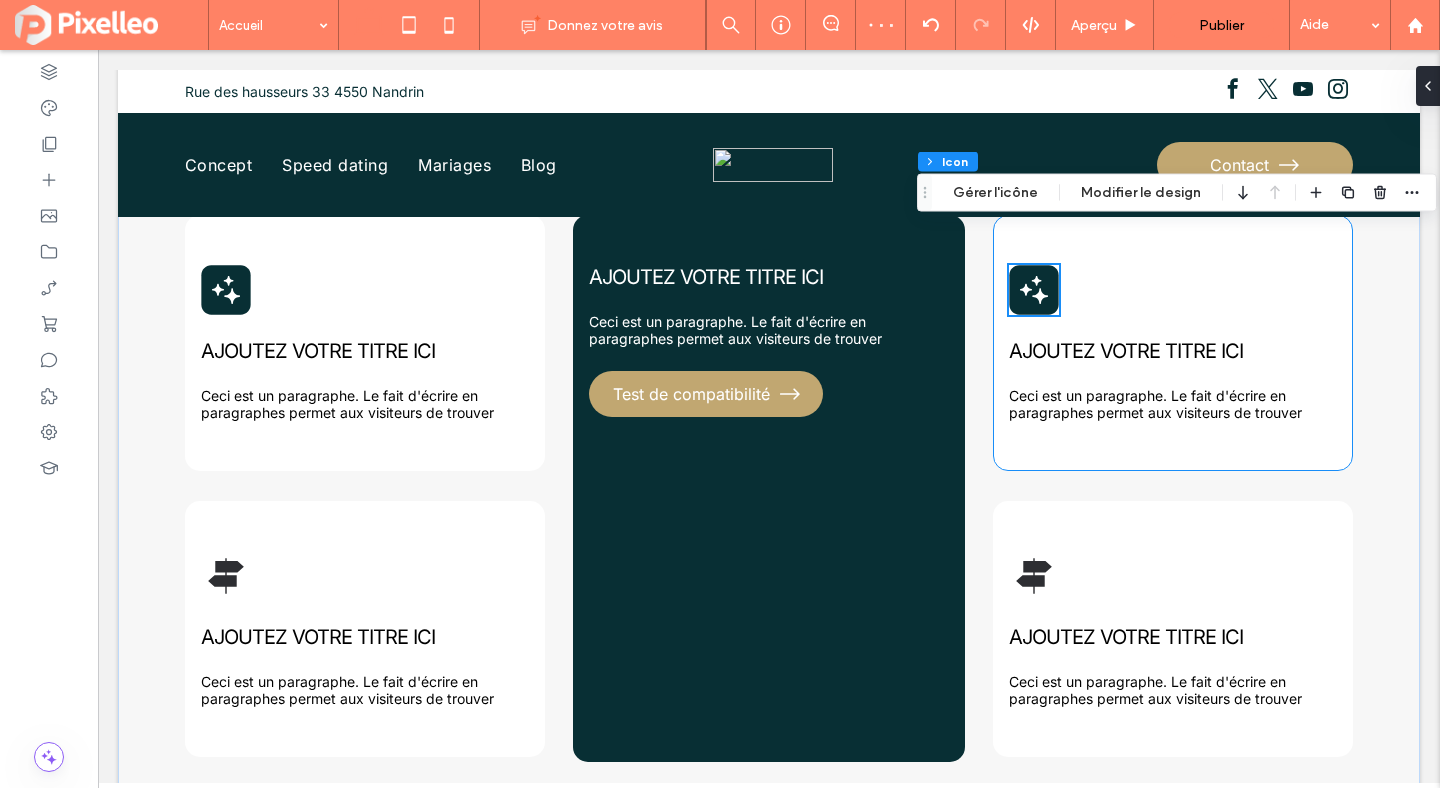 scroll, scrollTop: 1042, scrollLeft: 0, axis: vertical 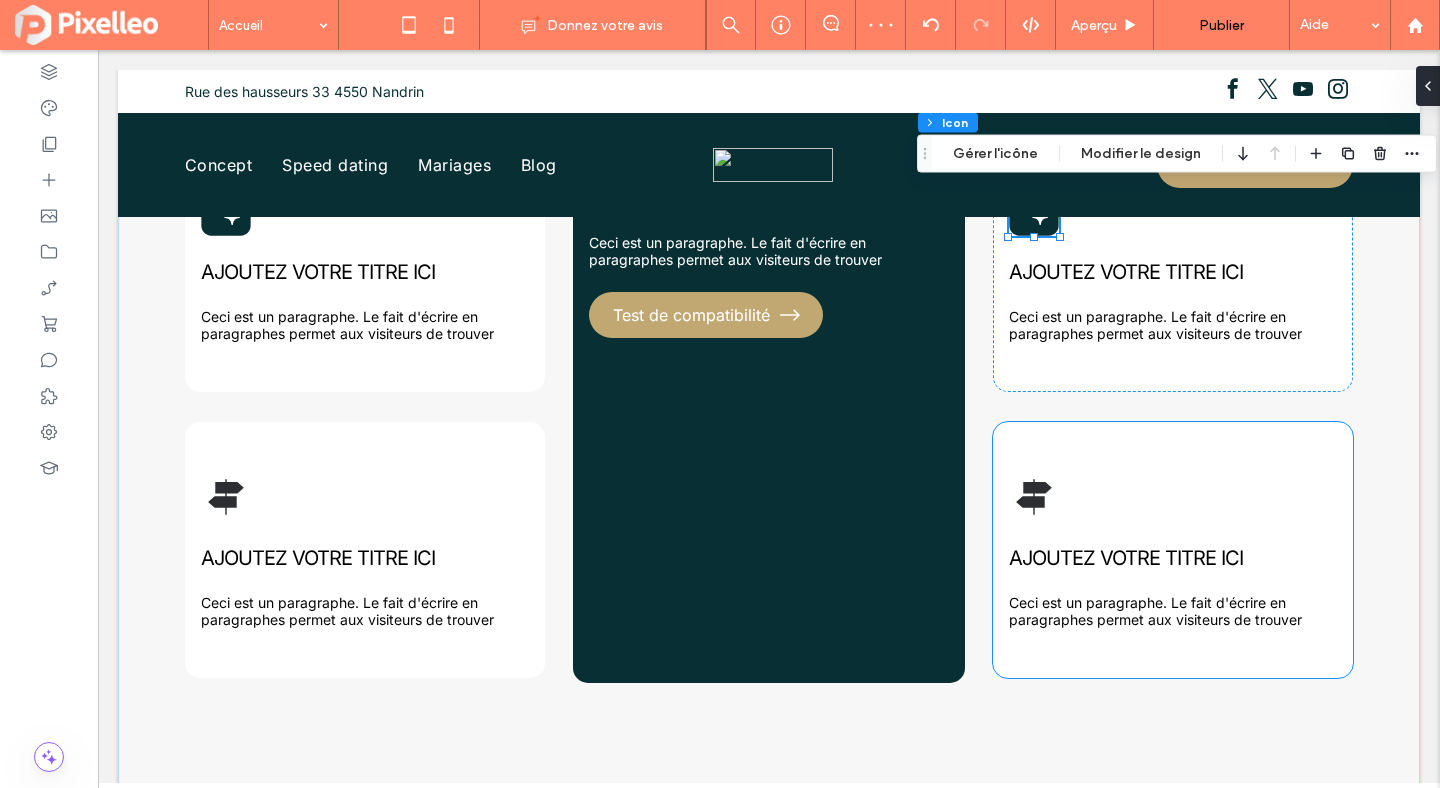 click 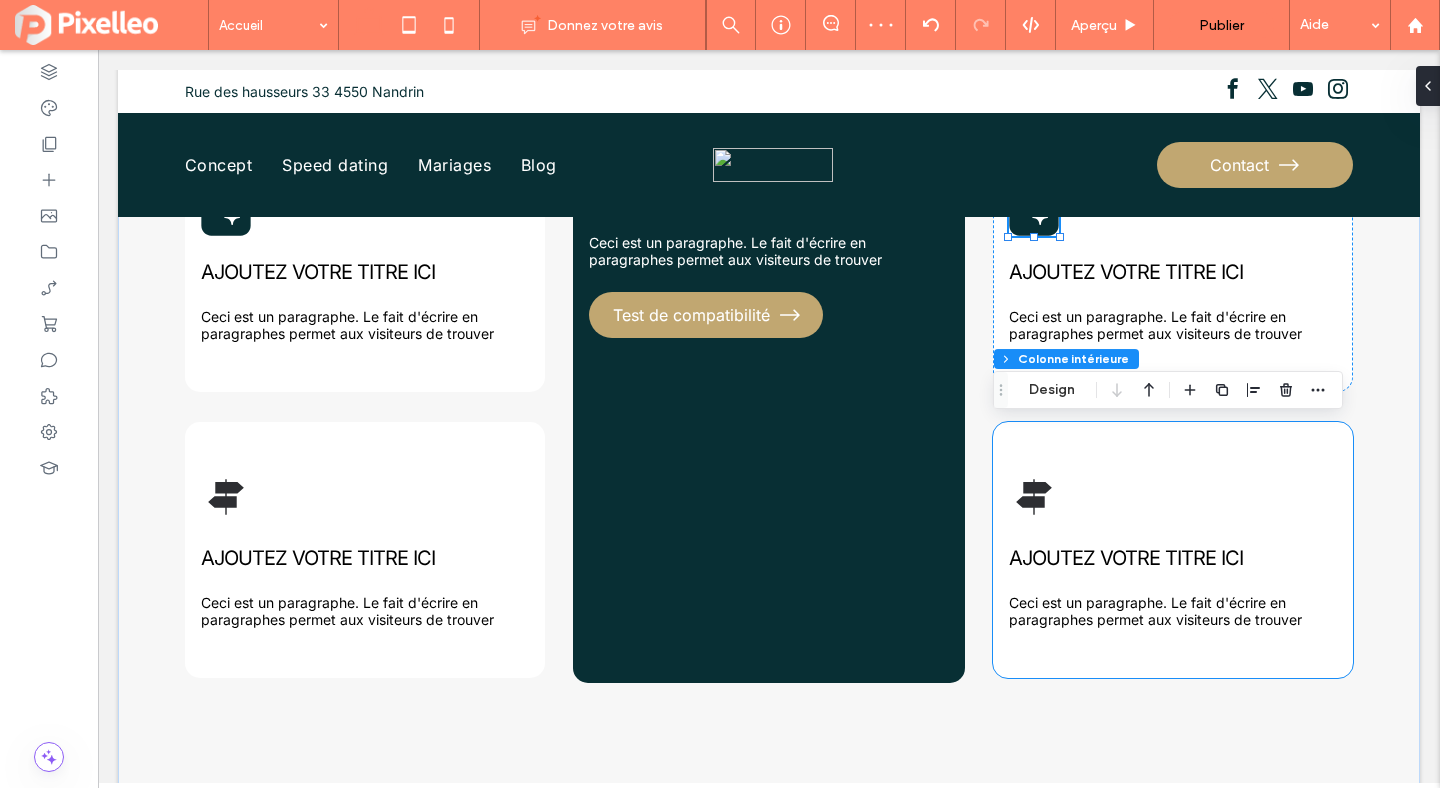 click 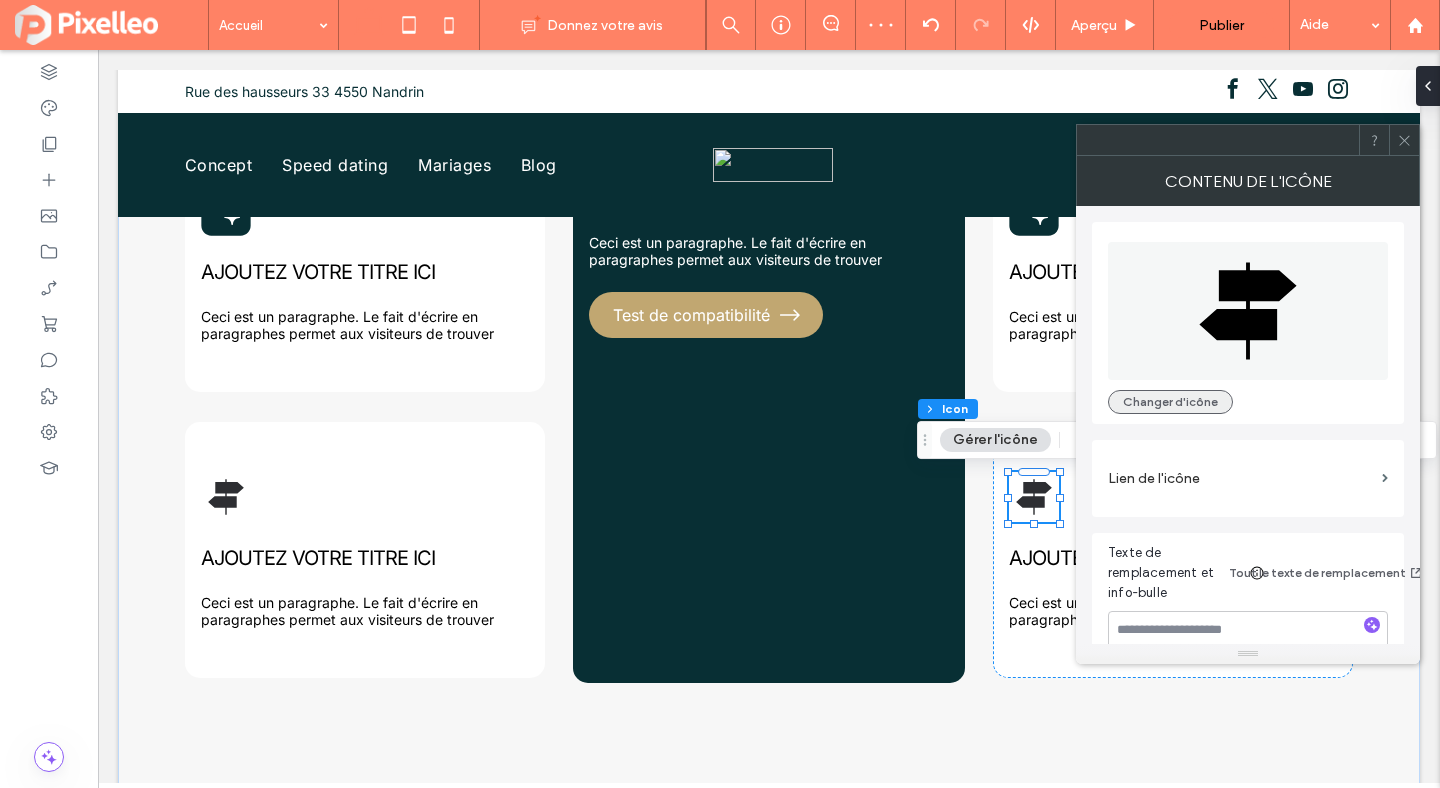 click on "Changer d'icône" at bounding box center [1170, 402] 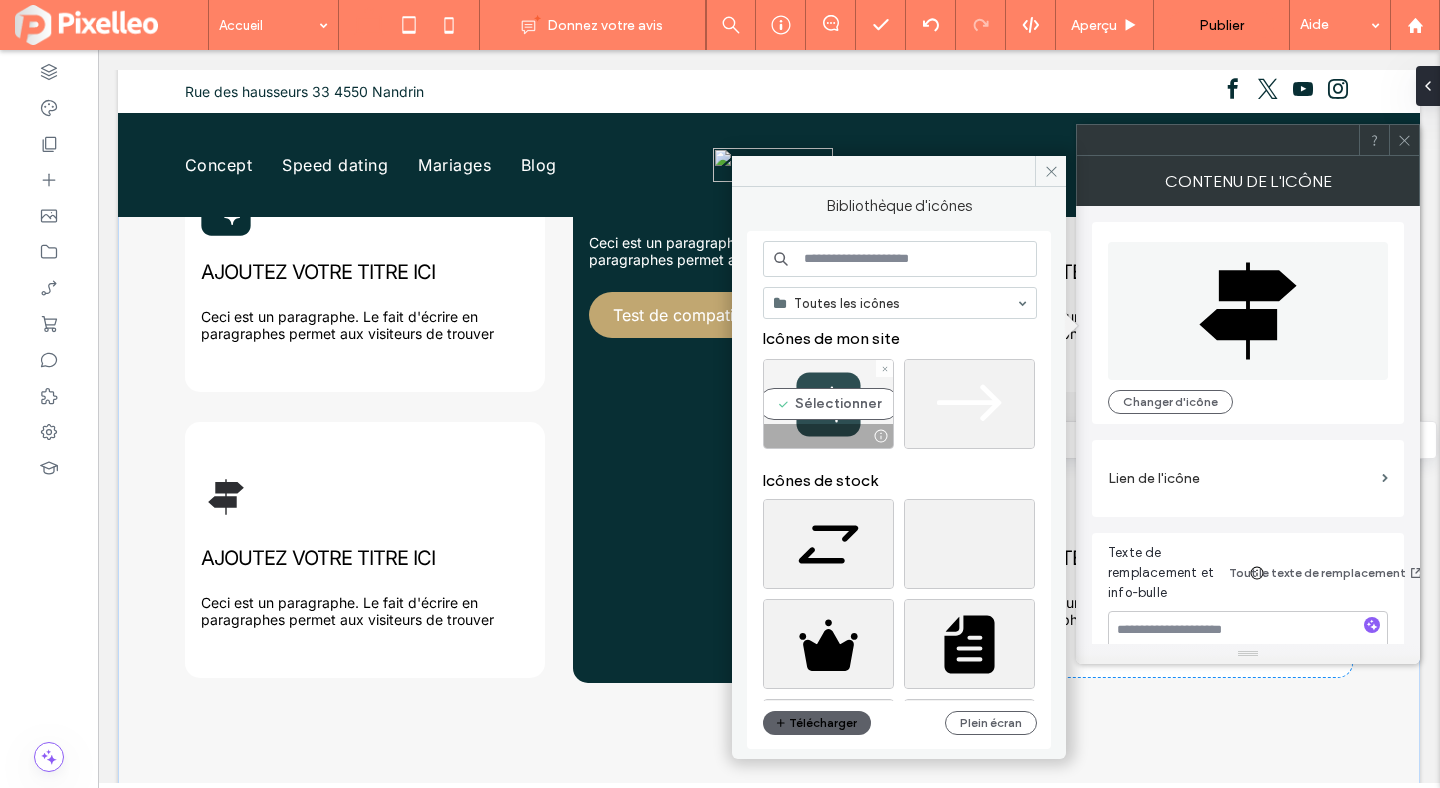 click on "Sélectionner" at bounding box center (828, 404) 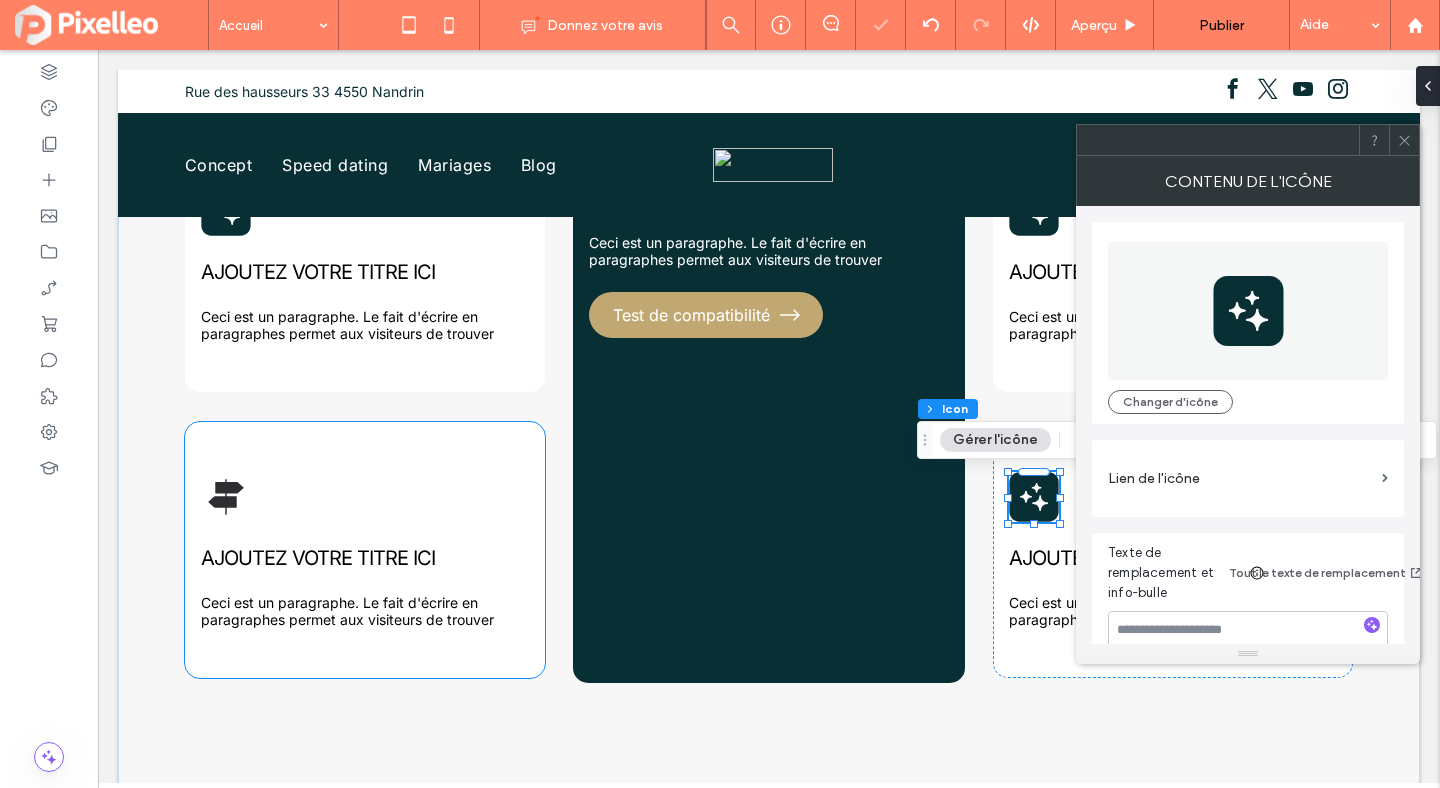 click 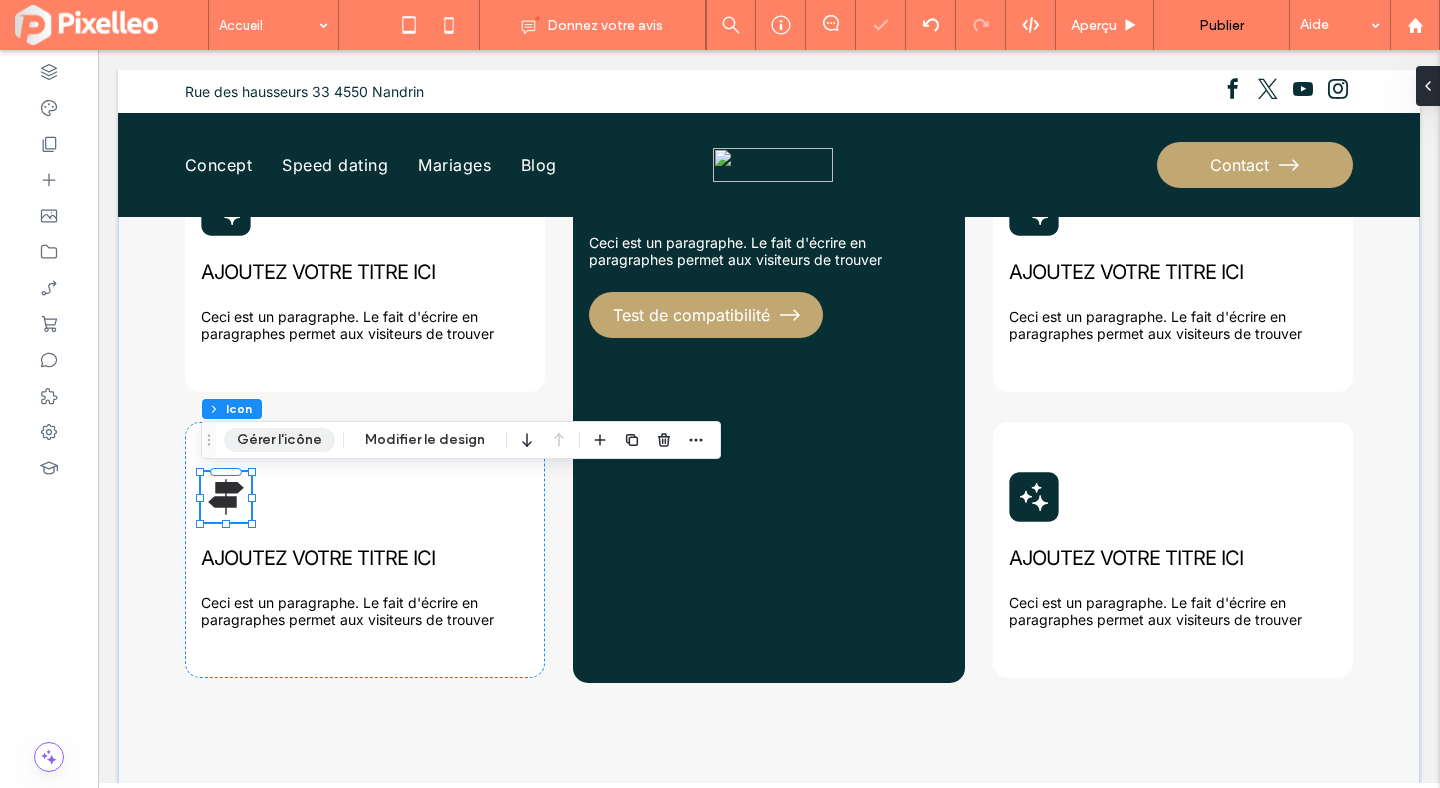 click on "Gérer l'icône" at bounding box center [279, 440] 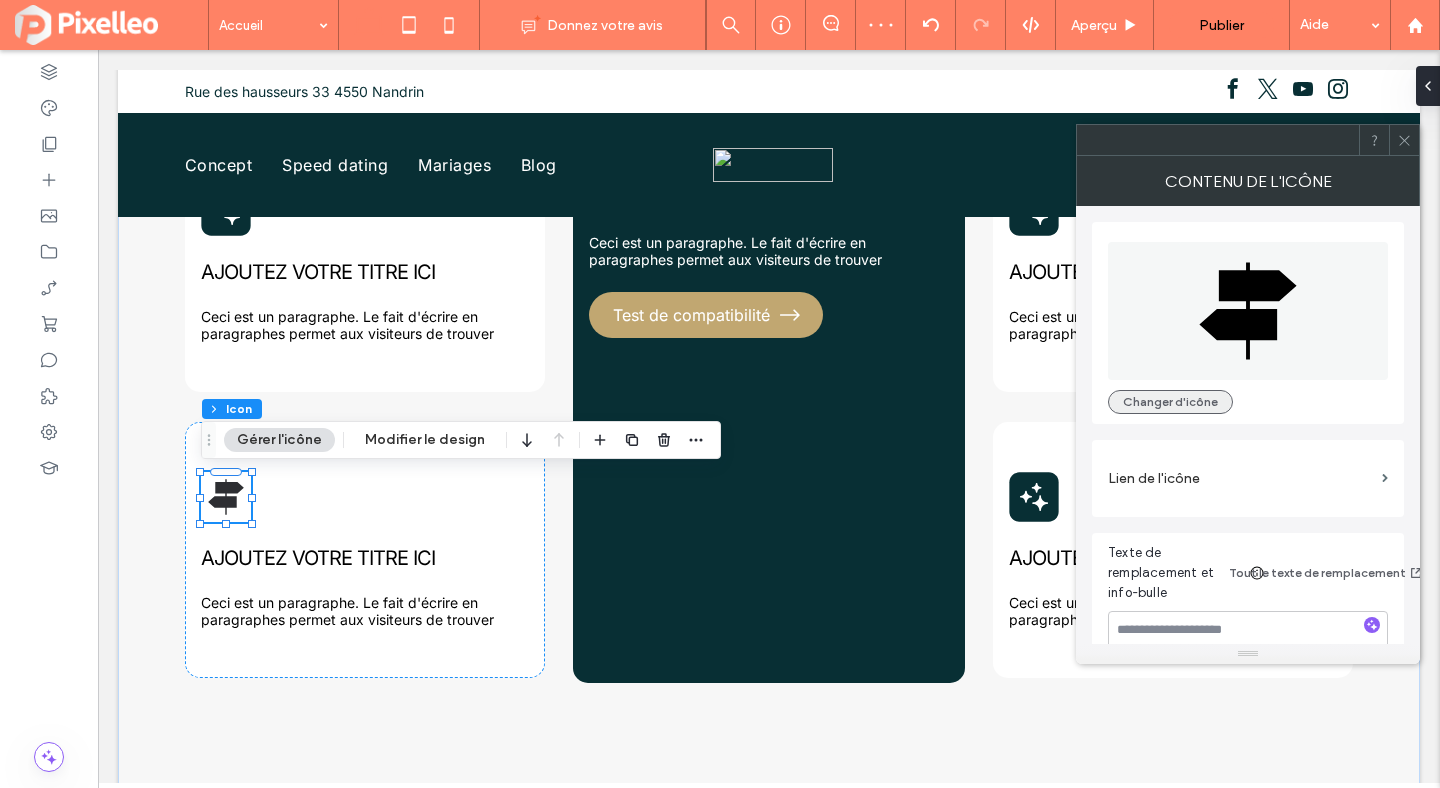 click on "Changer d'icône" at bounding box center (1170, 402) 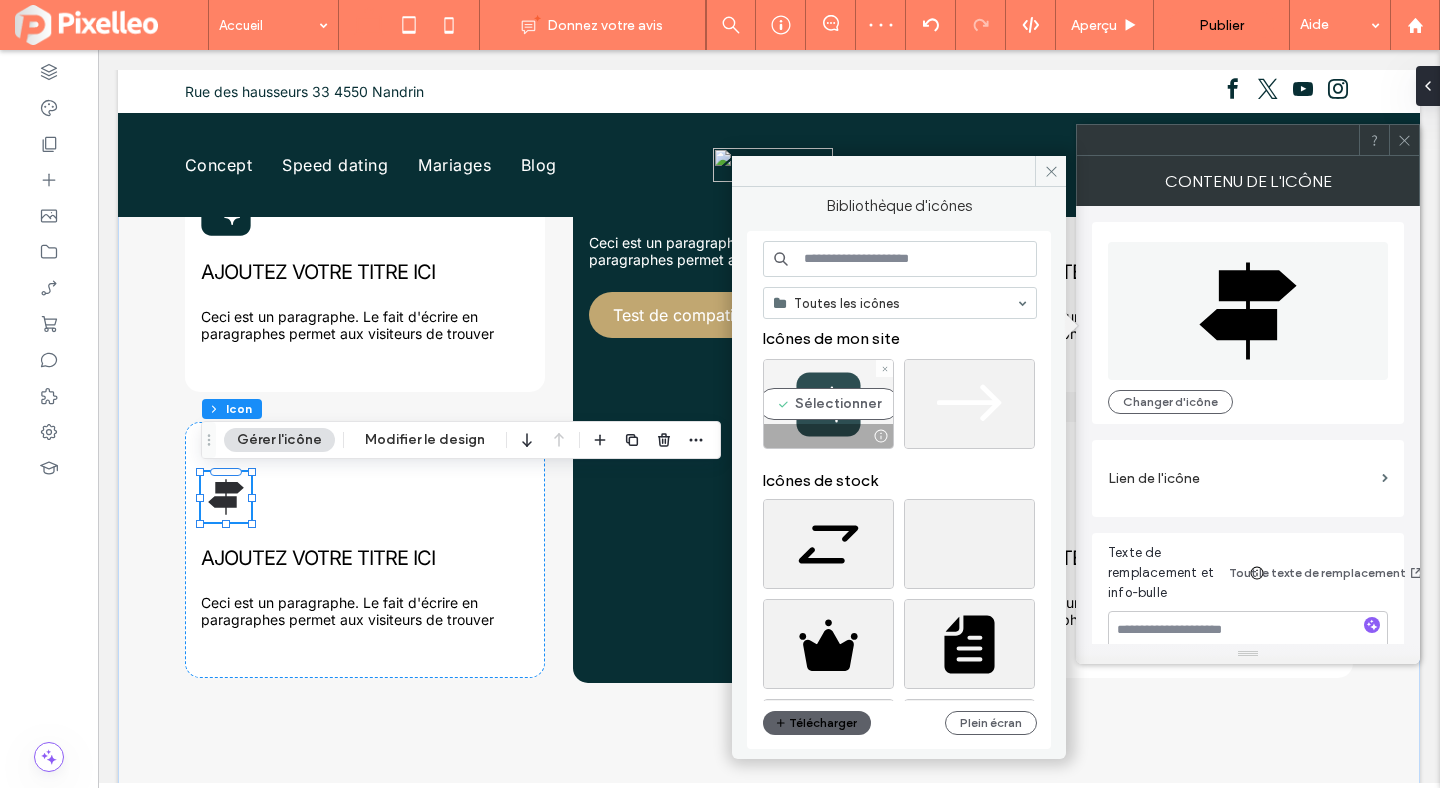 click on "Sélectionner" at bounding box center (828, 404) 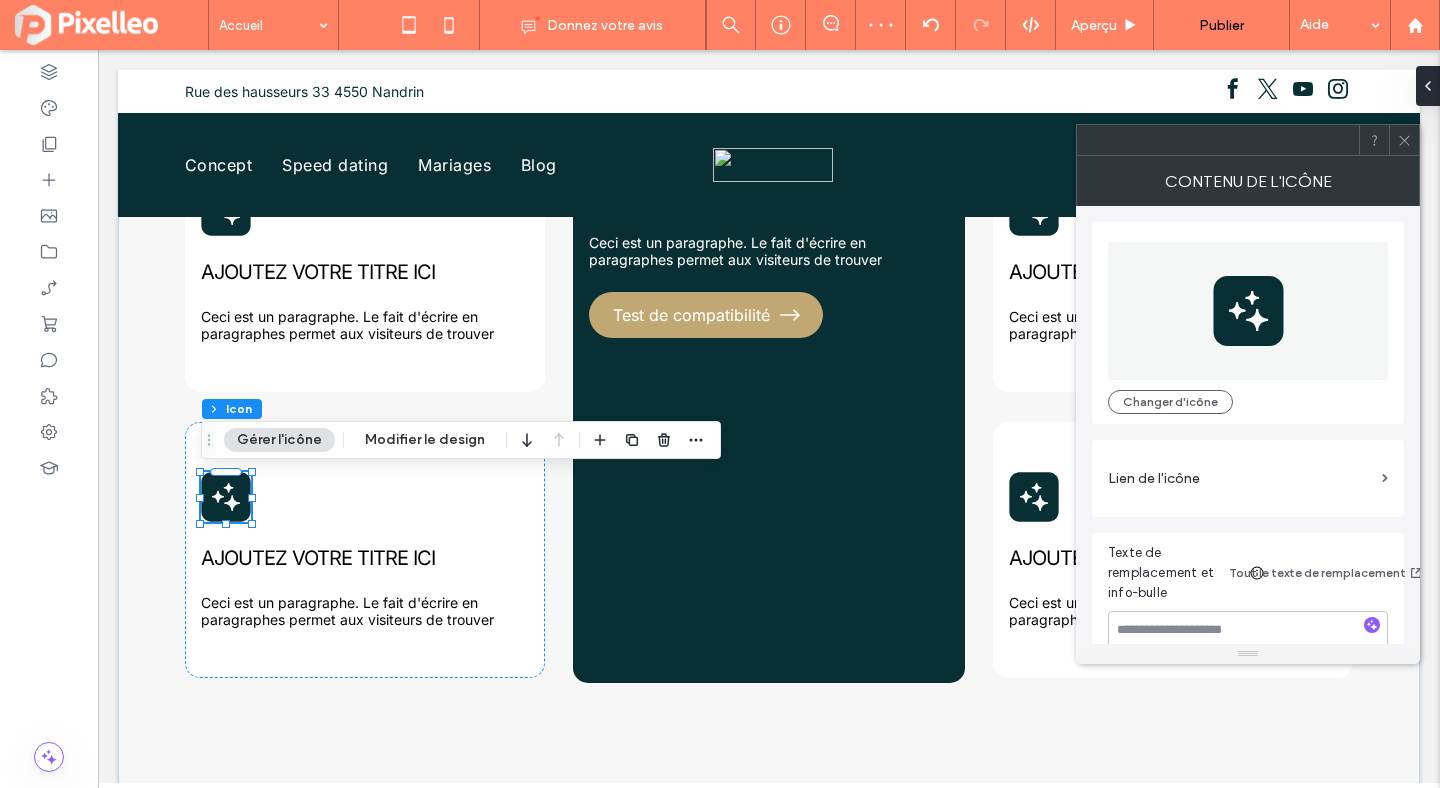 click 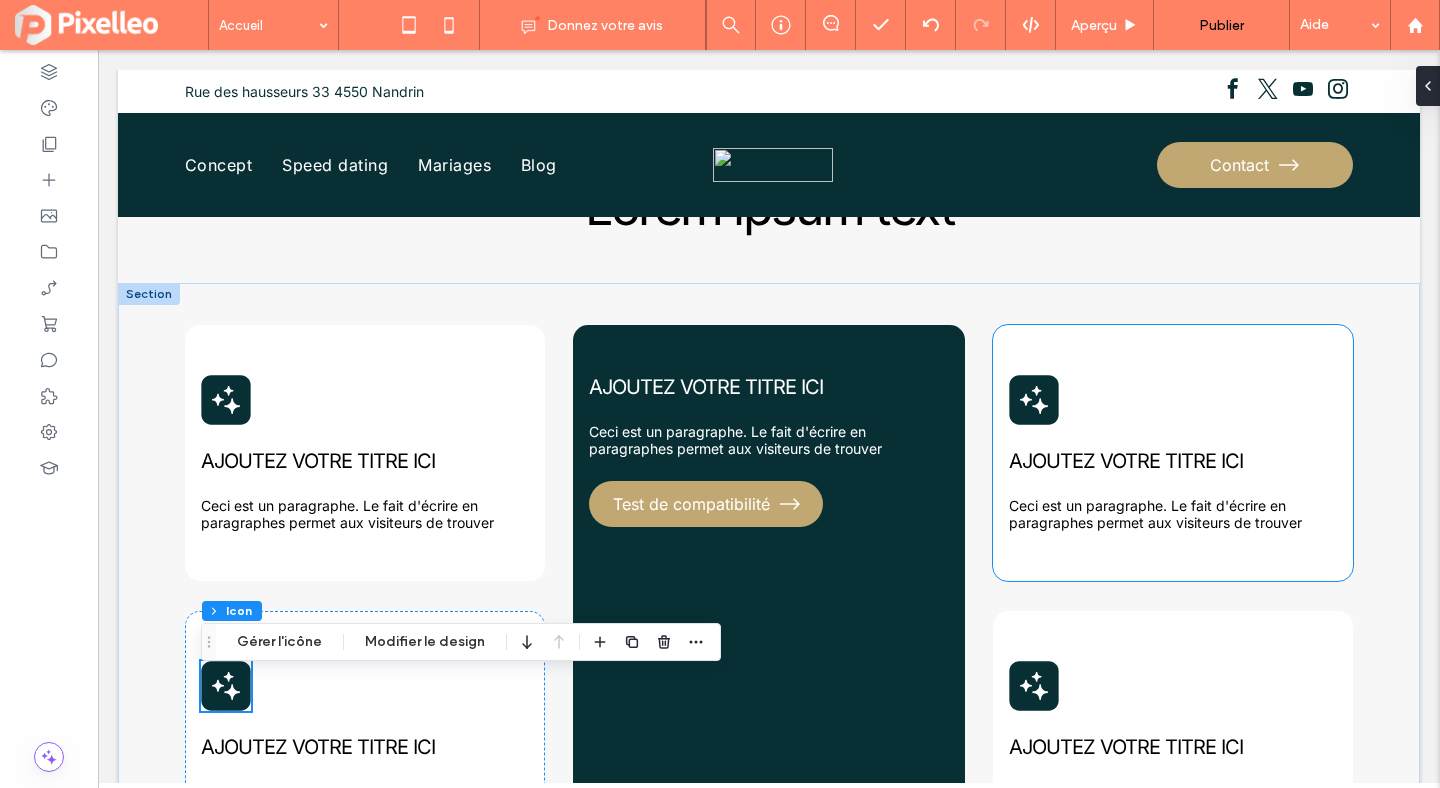 scroll, scrollTop: 840, scrollLeft: 0, axis: vertical 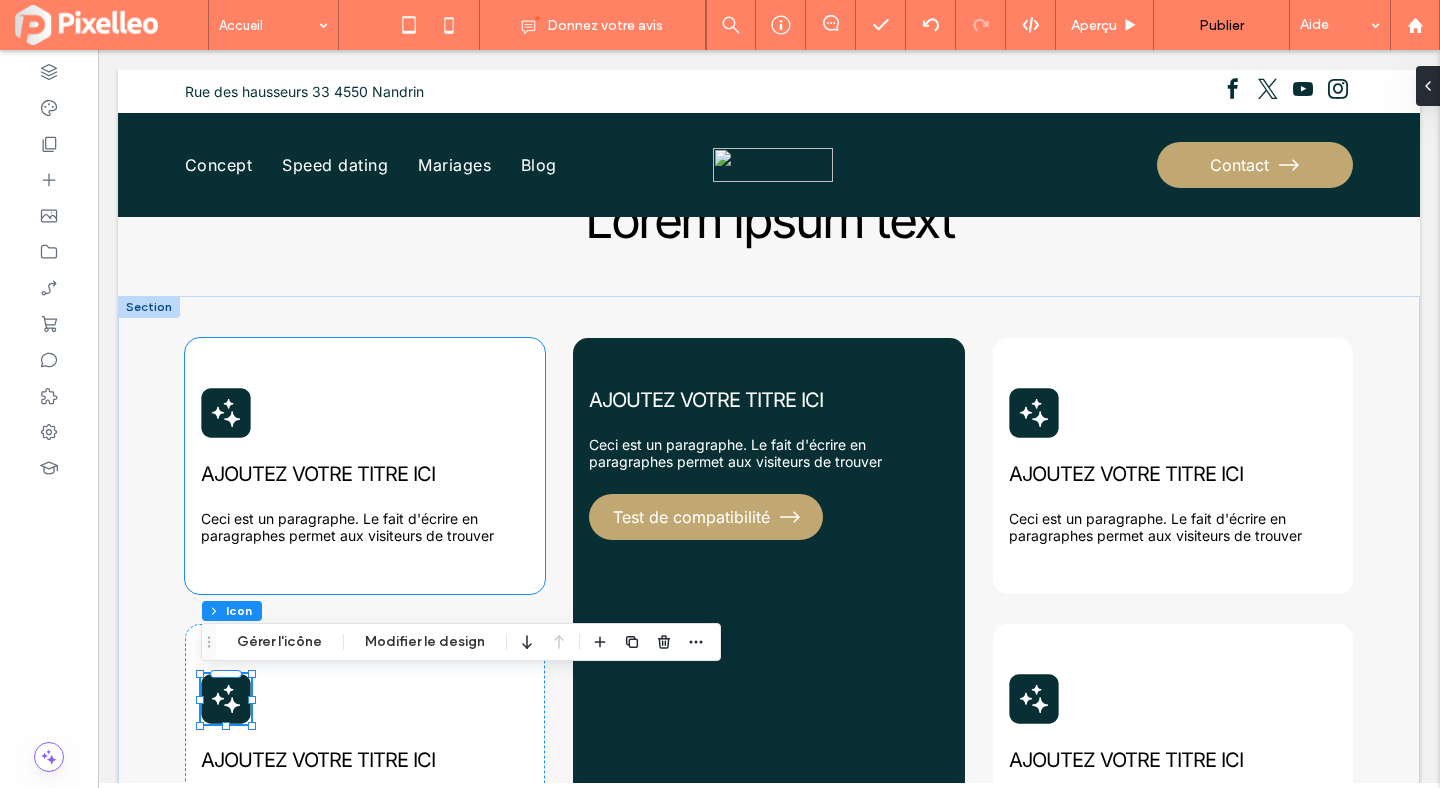 click on "AJOUTEZ VOTRE TITRE ICI Ceci est un paragraphe. Le fait d'écrire en paragraphes permet aux visiteurs de trouver" at bounding box center (365, 466) 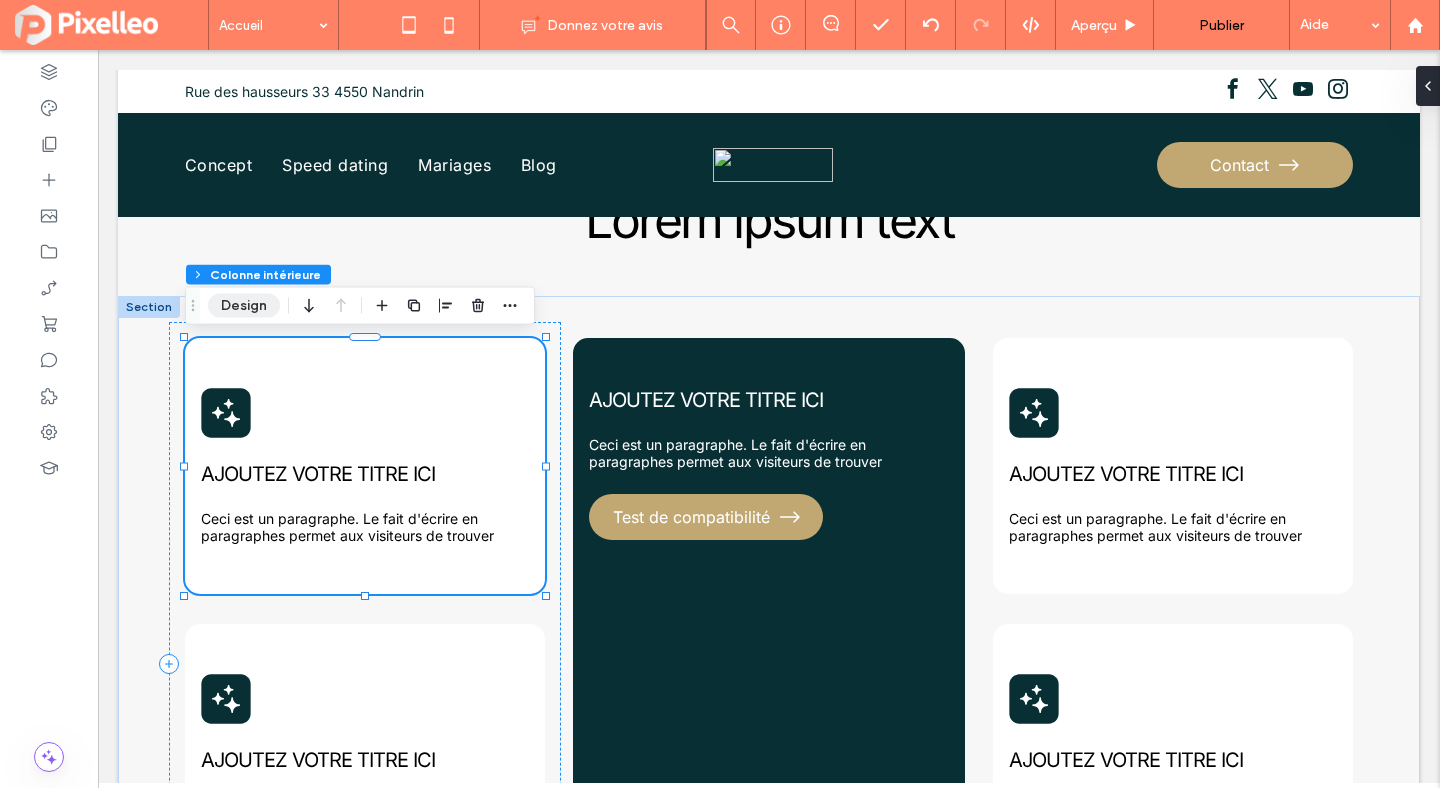 click on "Design" at bounding box center [244, 306] 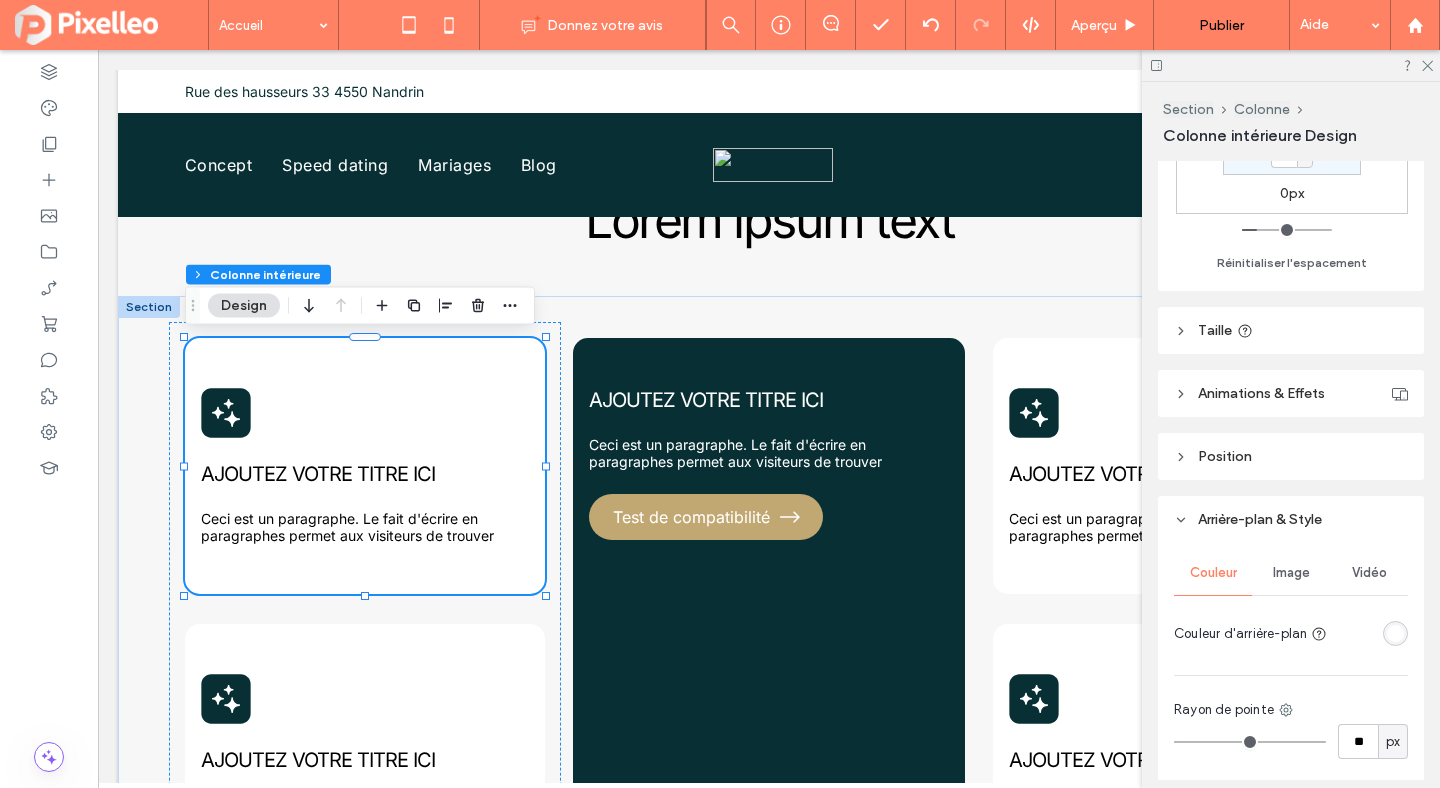 scroll, scrollTop: 771, scrollLeft: 0, axis: vertical 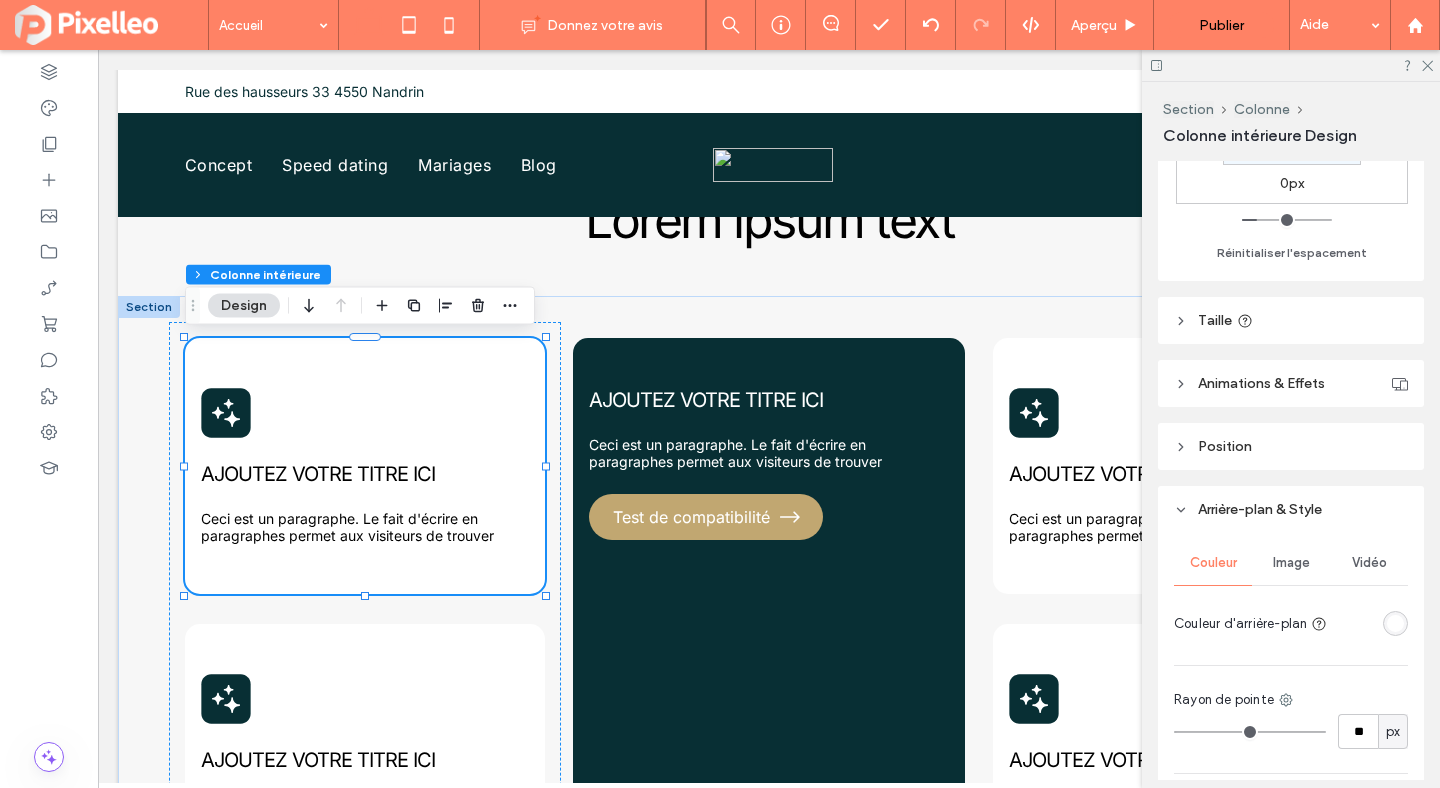 click on "Animations & Effets" at bounding box center (1261, 383) 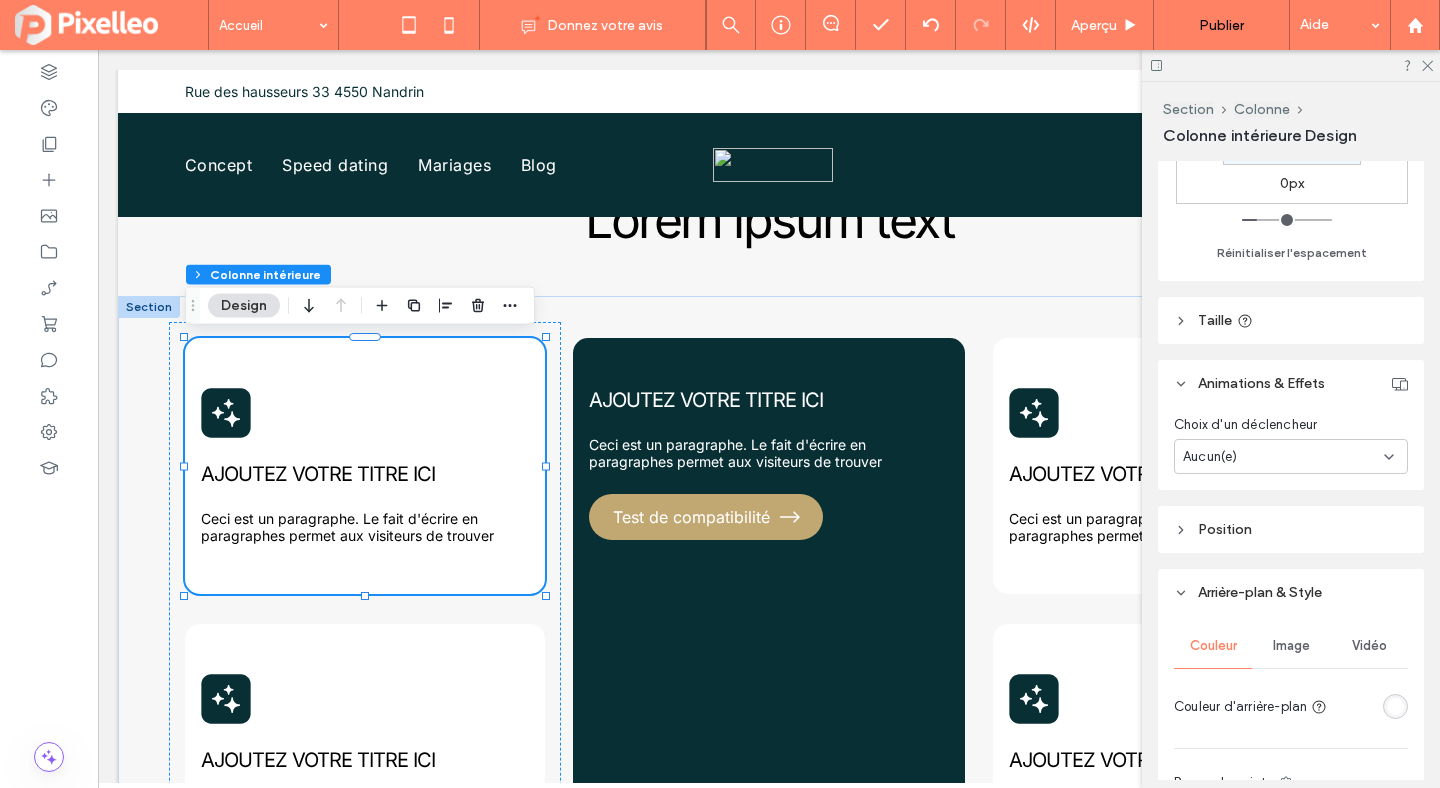 scroll, scrollTop: 877, scrollLeft: 0, axis: vertical 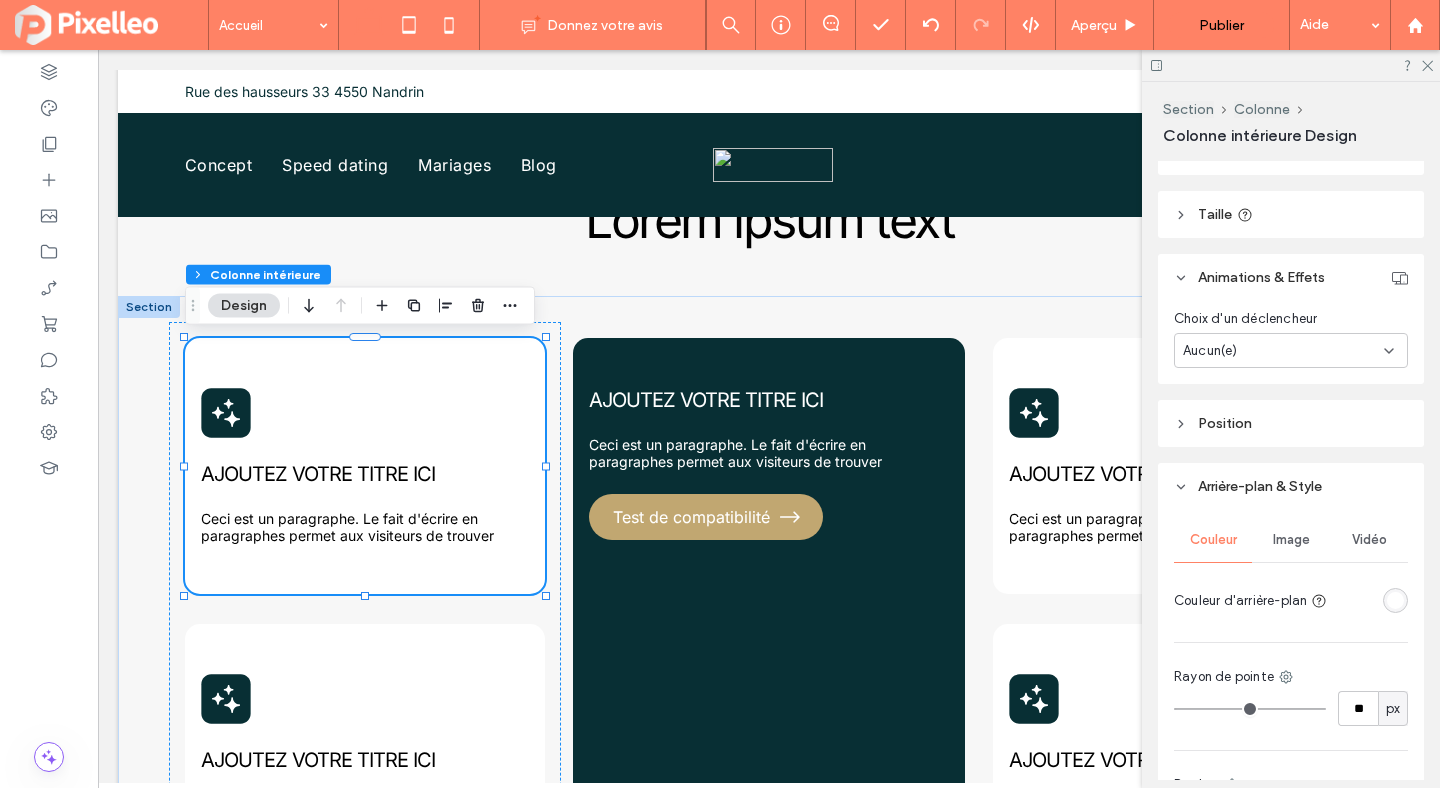 click on "Aucun(e)" at bounding box center (1283, 351) 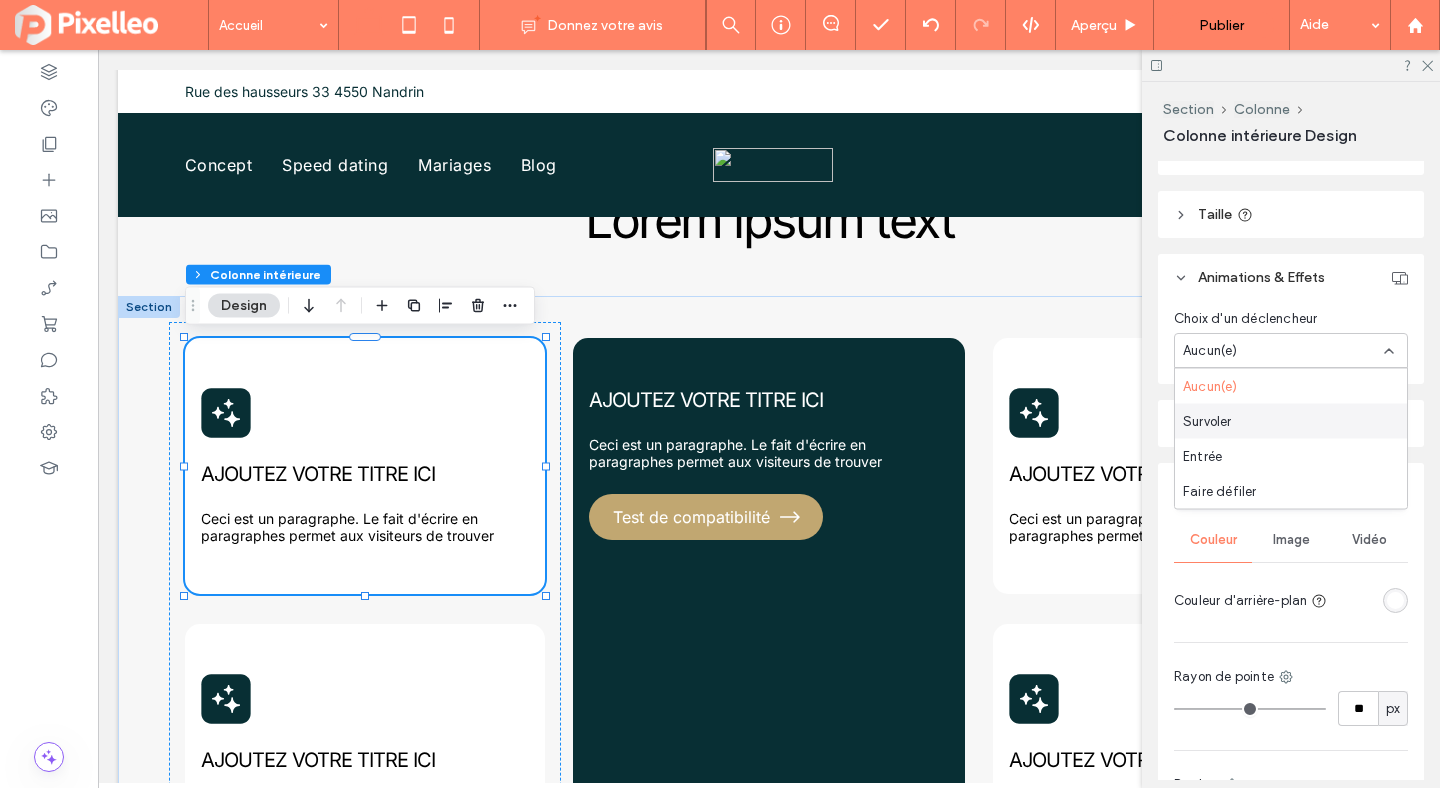 click on "Survoler" at bounding box center [1291, 421] 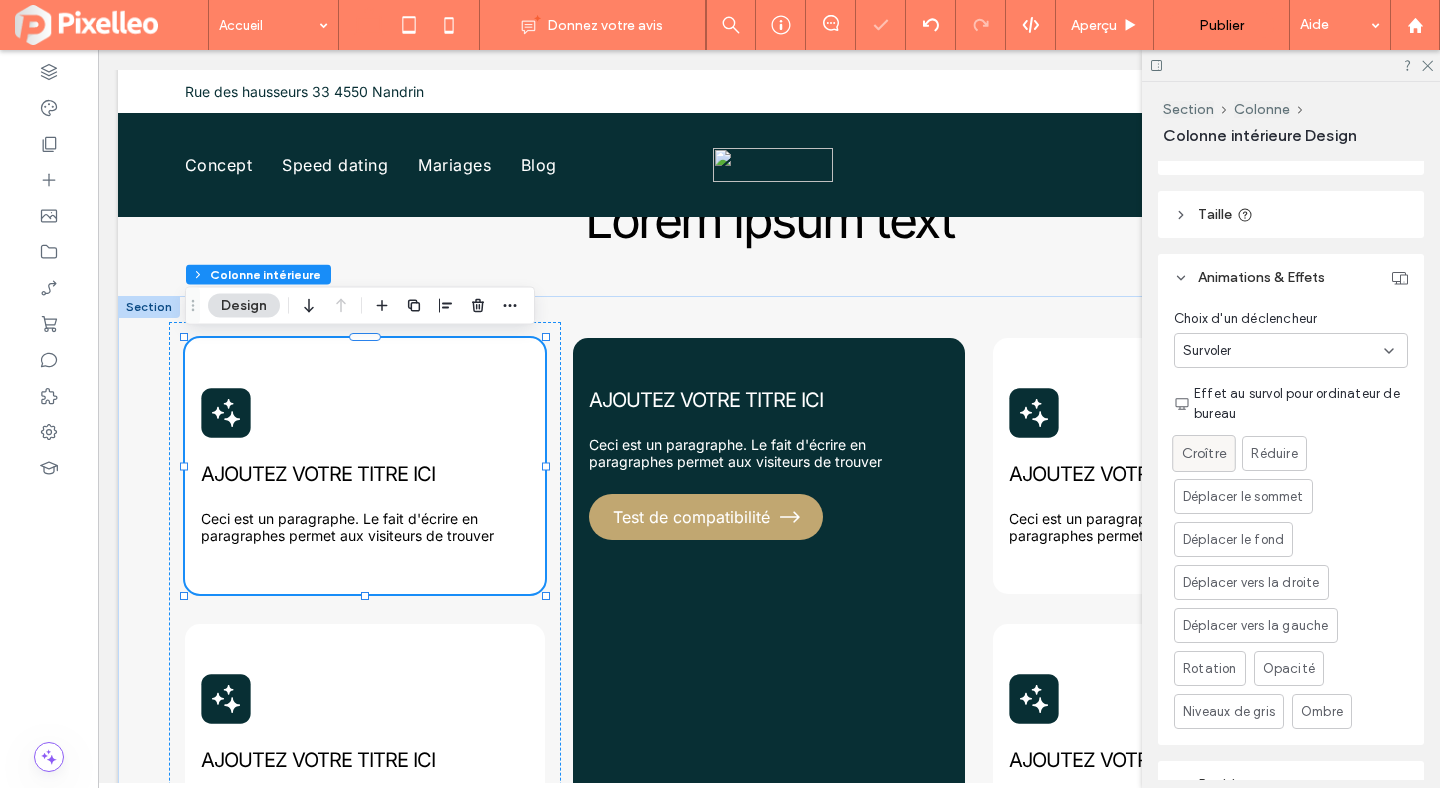 click on "Croître" at bounding box center [1204, 453] 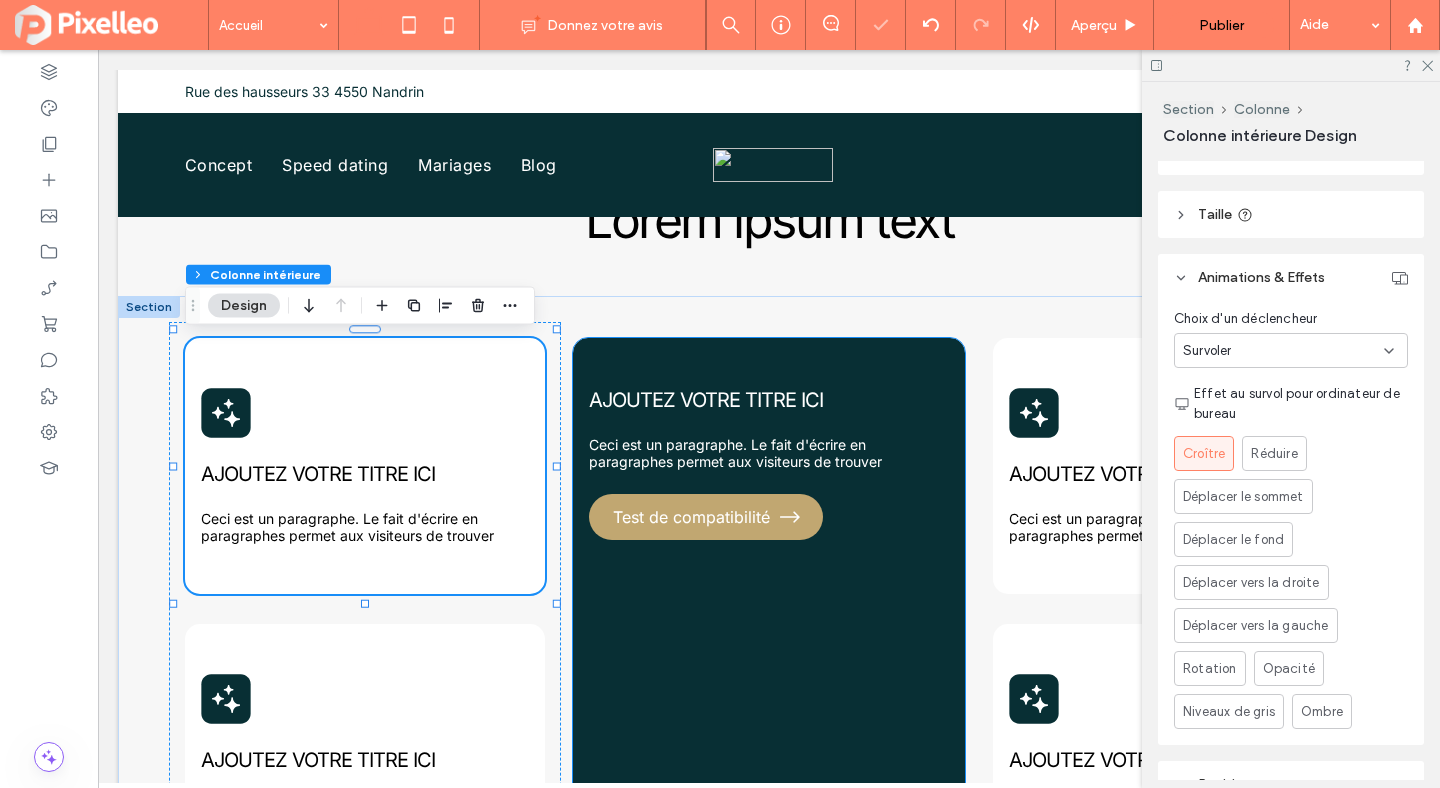 click on "AJOUTEZ VOTRE TITRE ICI Ceci est un paragraphe. Le fait d'écrire en paragraphes permet aux visiteurs de trouver
Test de compatibilité" at bounding box center [769, 611] 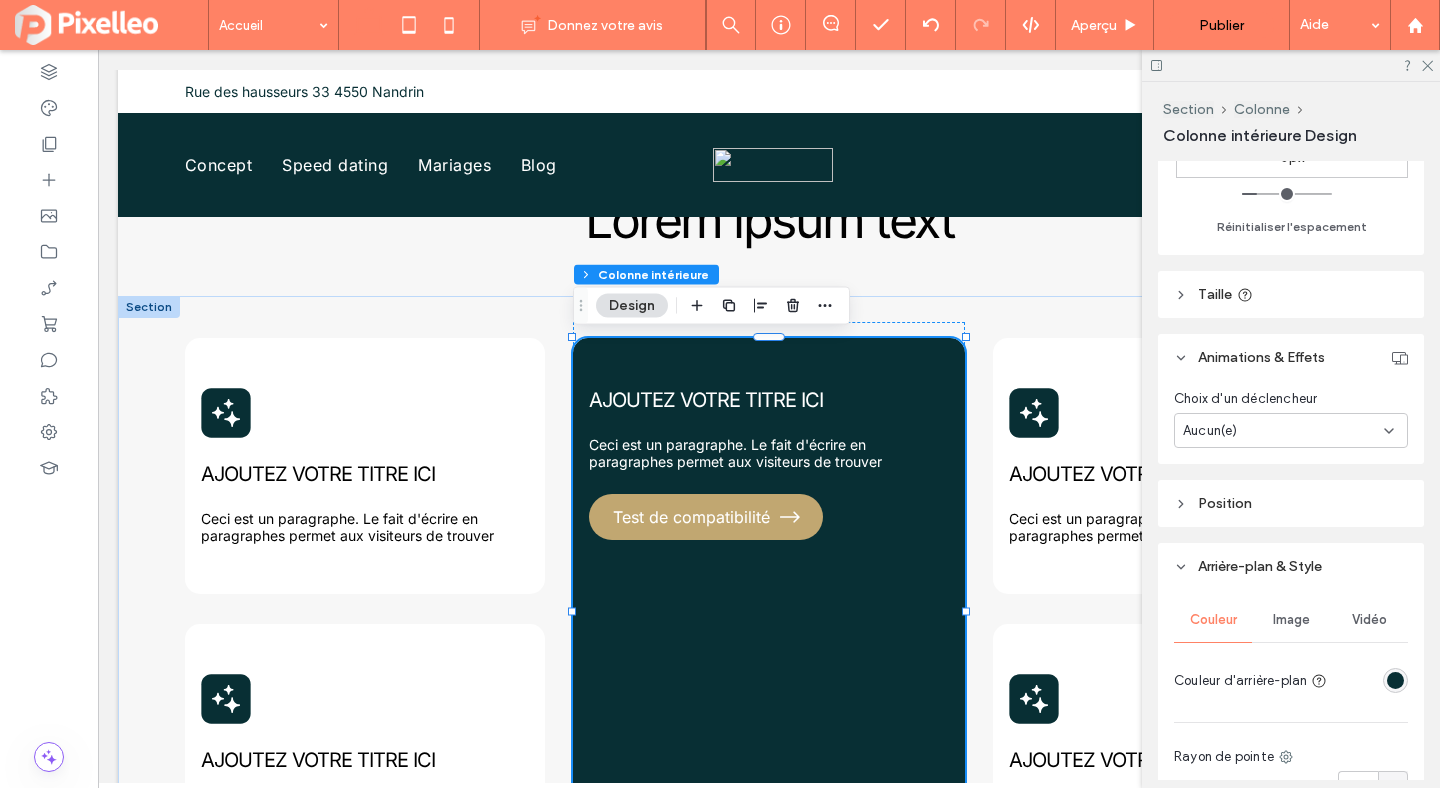 scroll, scrollTop: 806, scrollLeft: 0, axis: vertical 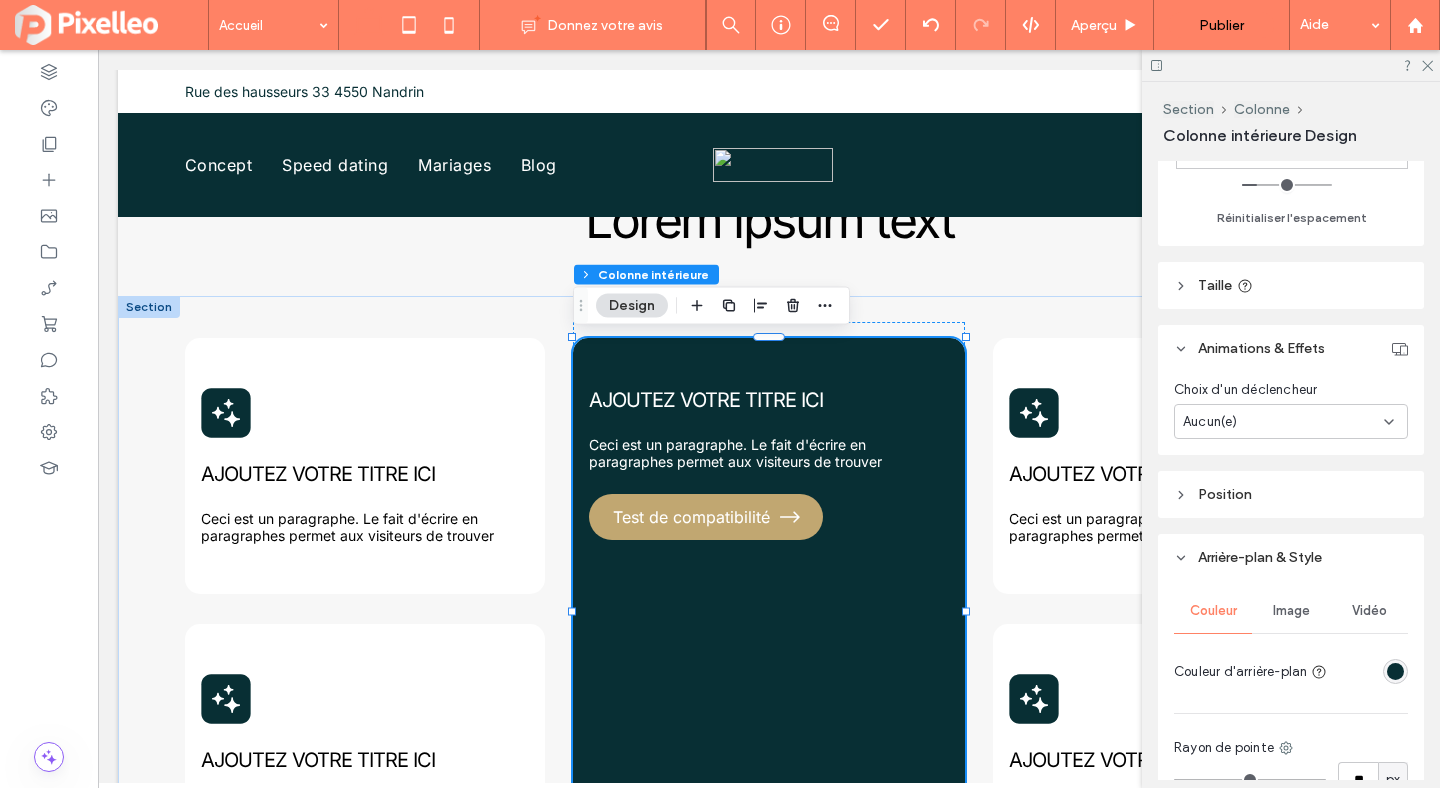 click on "Aucun(e)" at bounding box center (1283, 422) 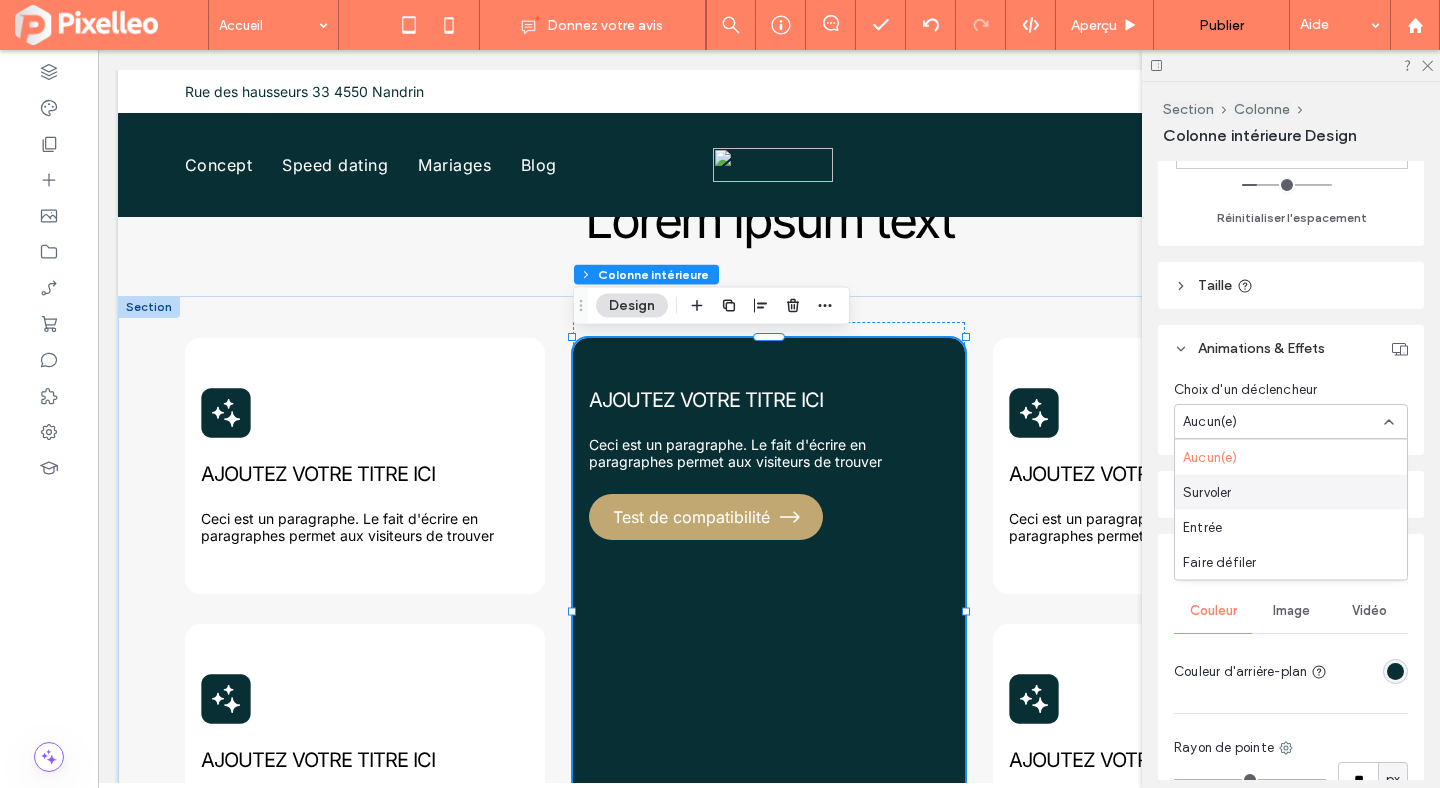 click on "Survoler" at bounding box center (1291, 492) 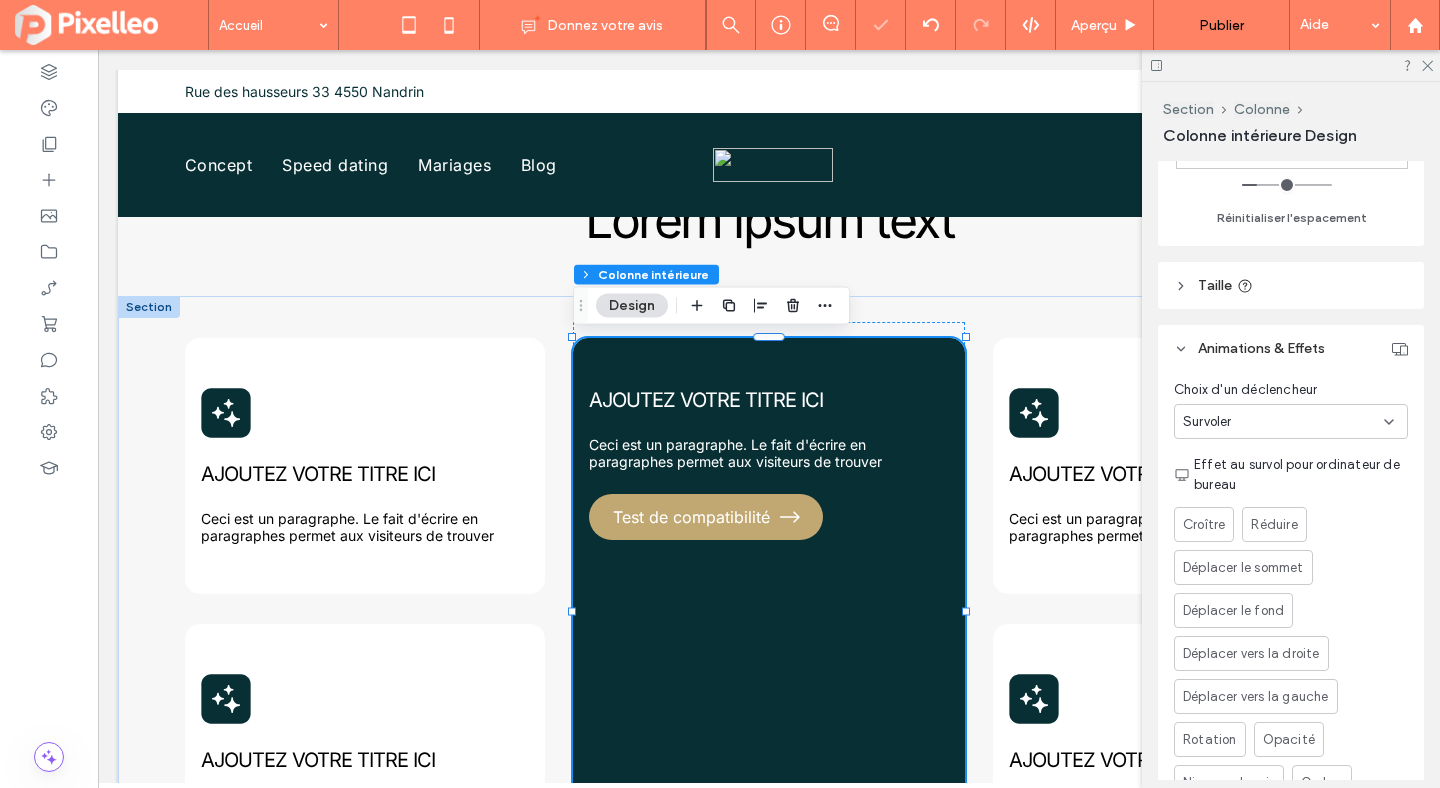 click on "Survoler" at bounding box center [1283, 422] 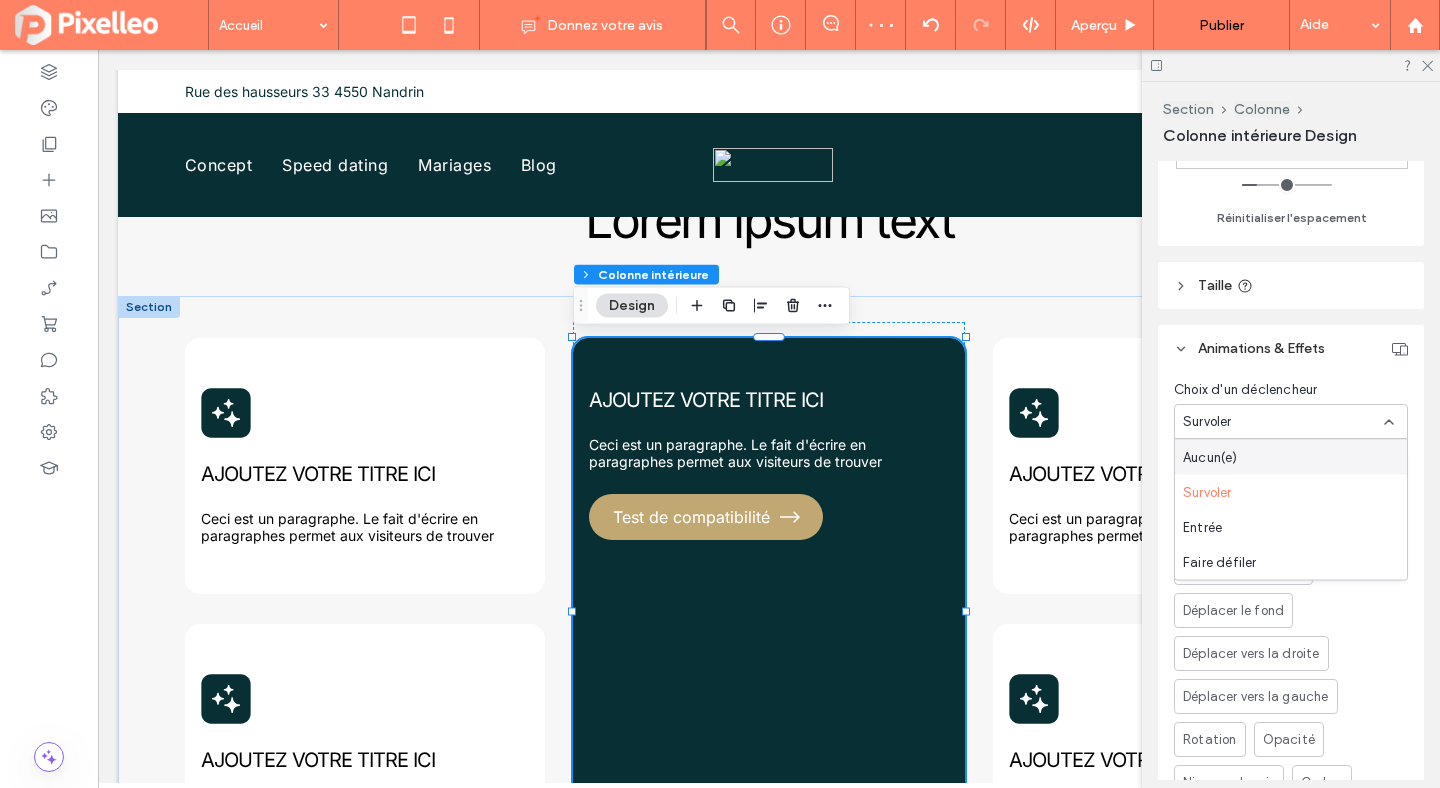 click on "Aucun(e)" at bounding box center (1291, 457) 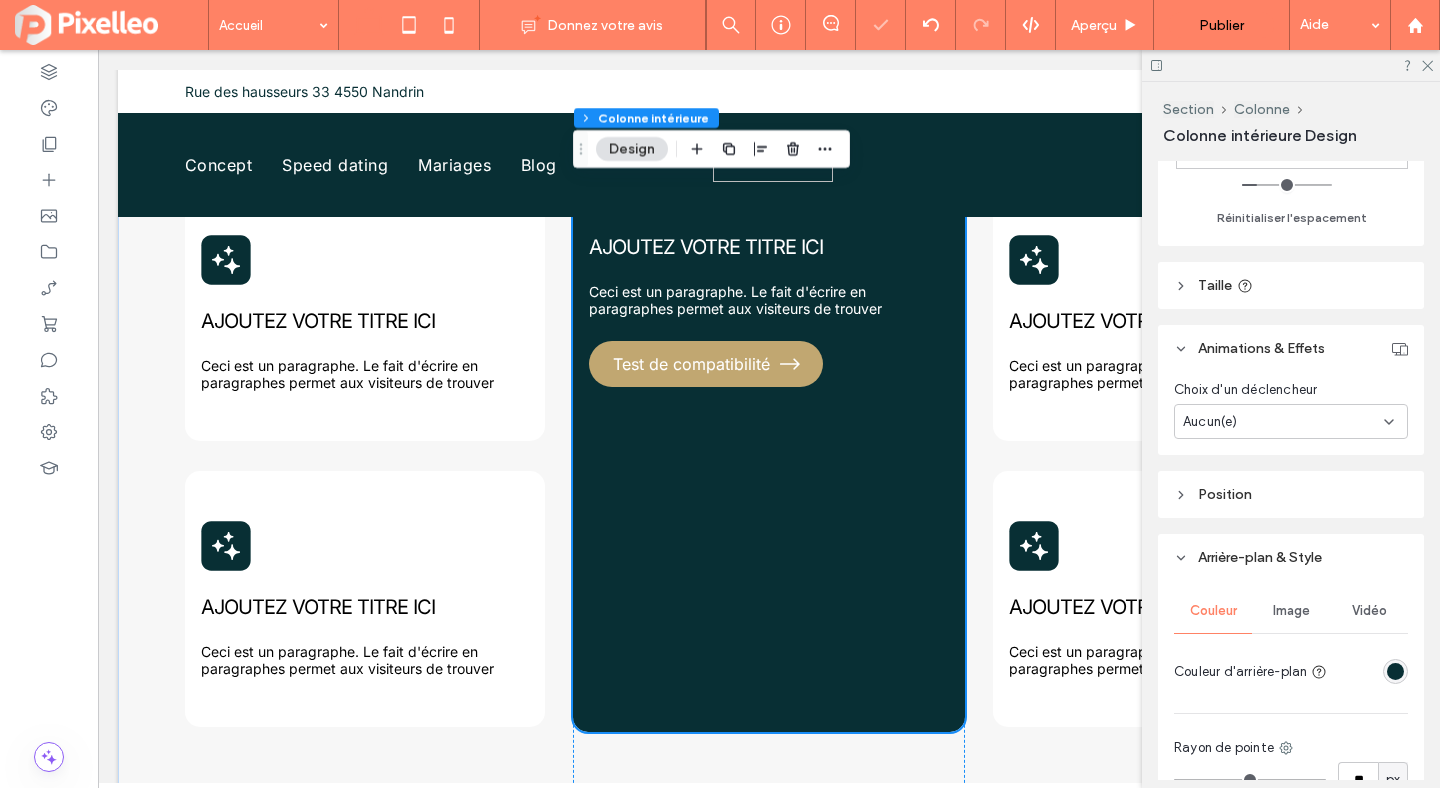 scroll, scrollTop: 1006, scrollLeft: 0, axis: vertical 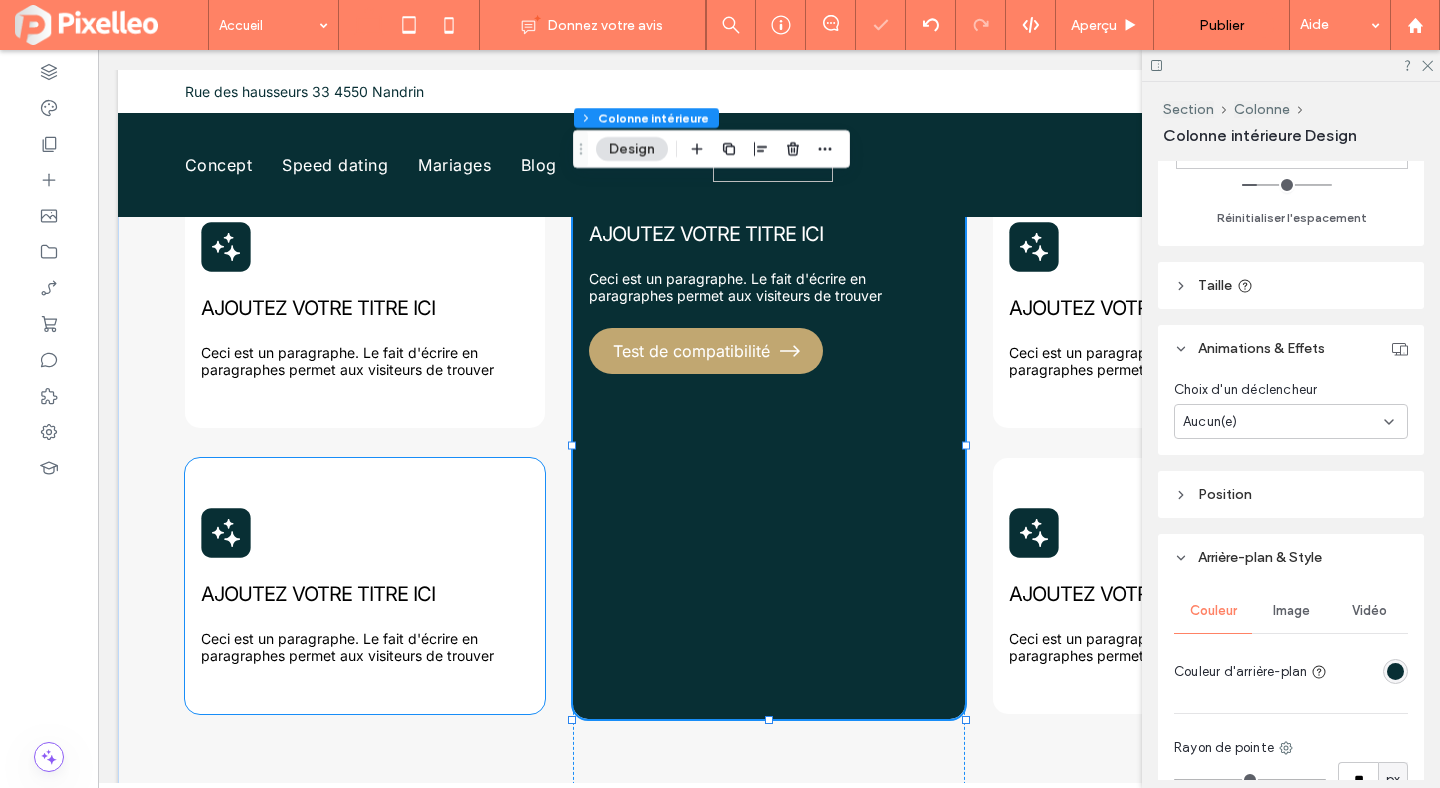 click on "AJOUTEZ VOTRE TITRE ICI
Ceci est un paragraphe. Le fait d'écrire en paragraphes permet aux visiteurs de trouver" at bounding box center (365, 586) 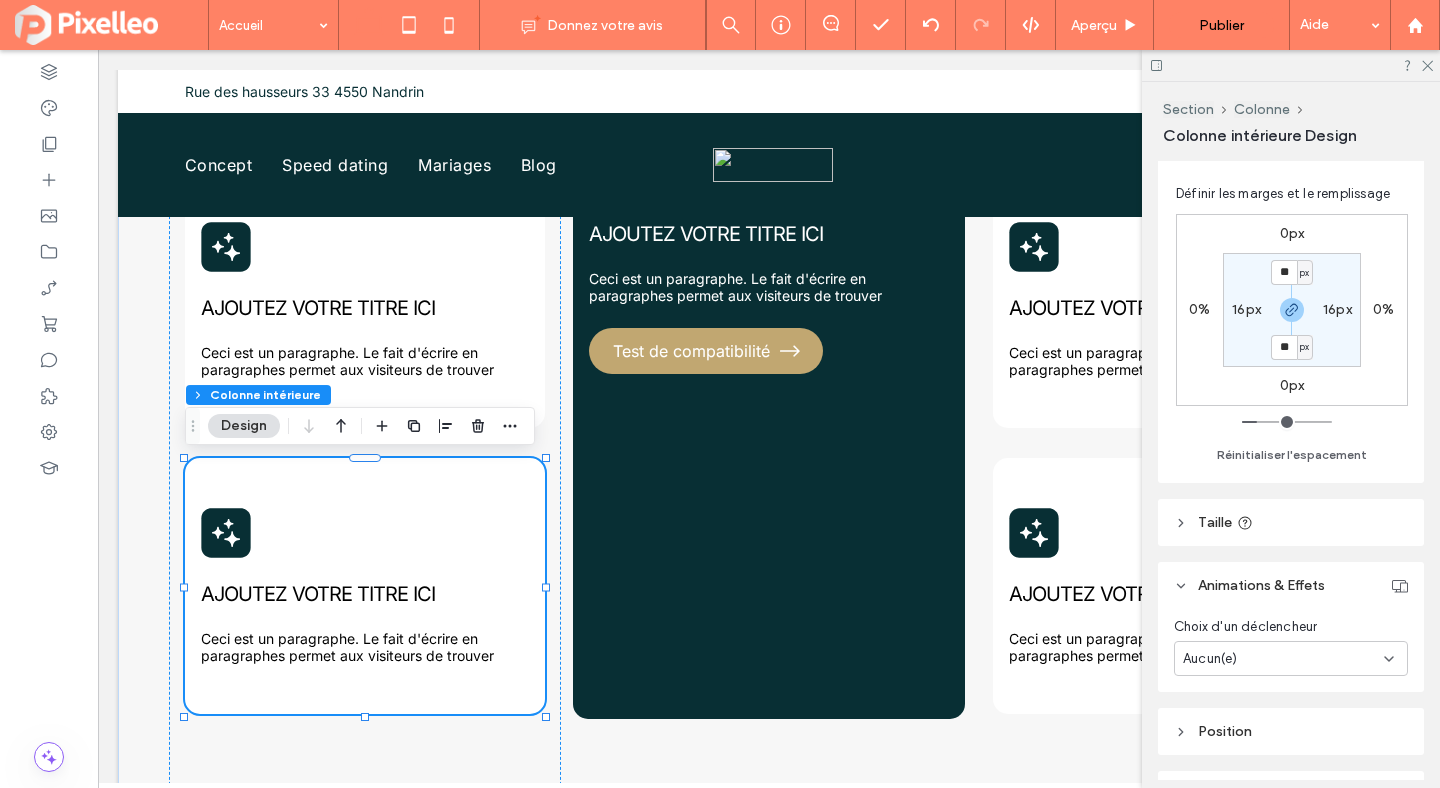 scroll, scrollTop: 605, scrollLeft: 0, axis: vertical 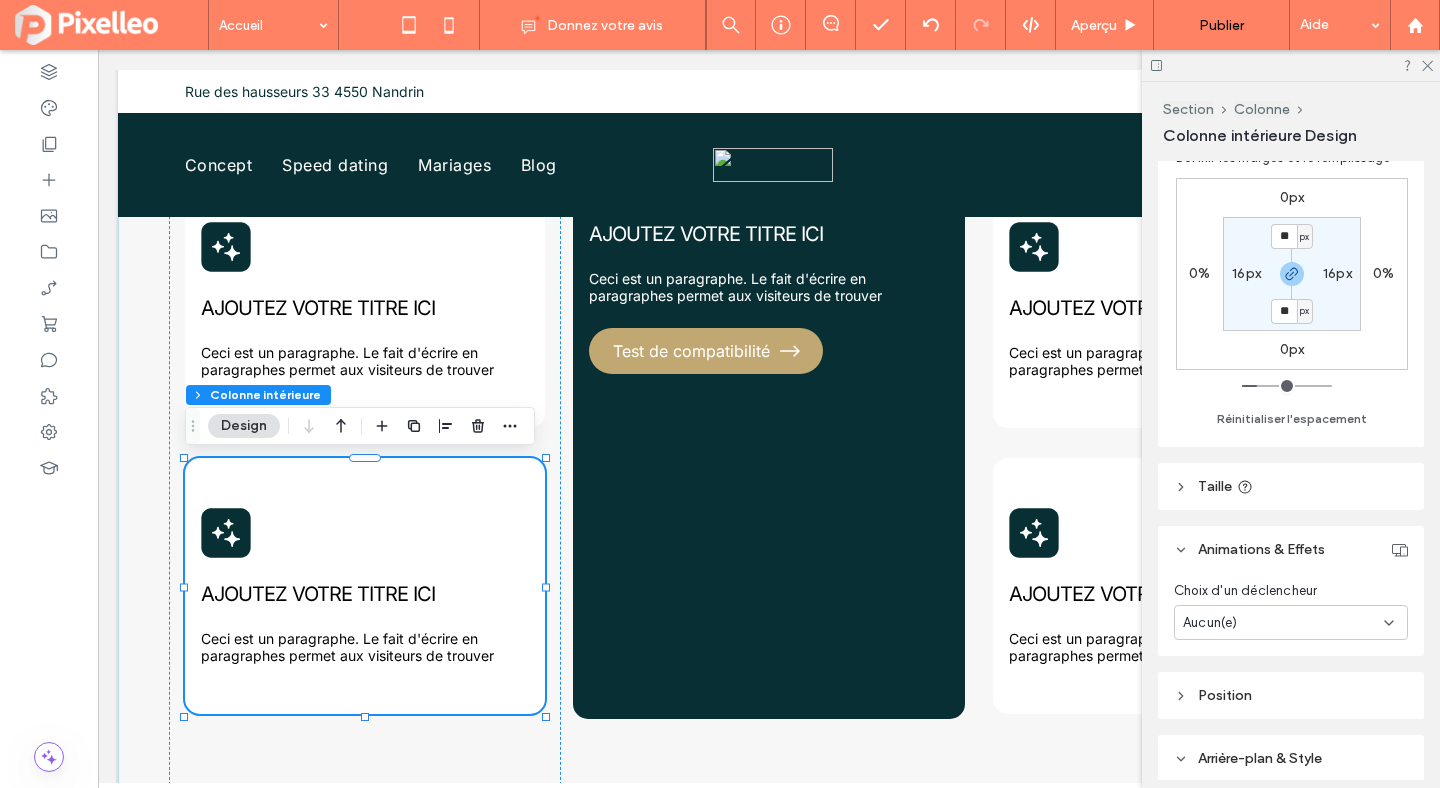 click on "Aucun(e)" at bounding box center (1210, 623) 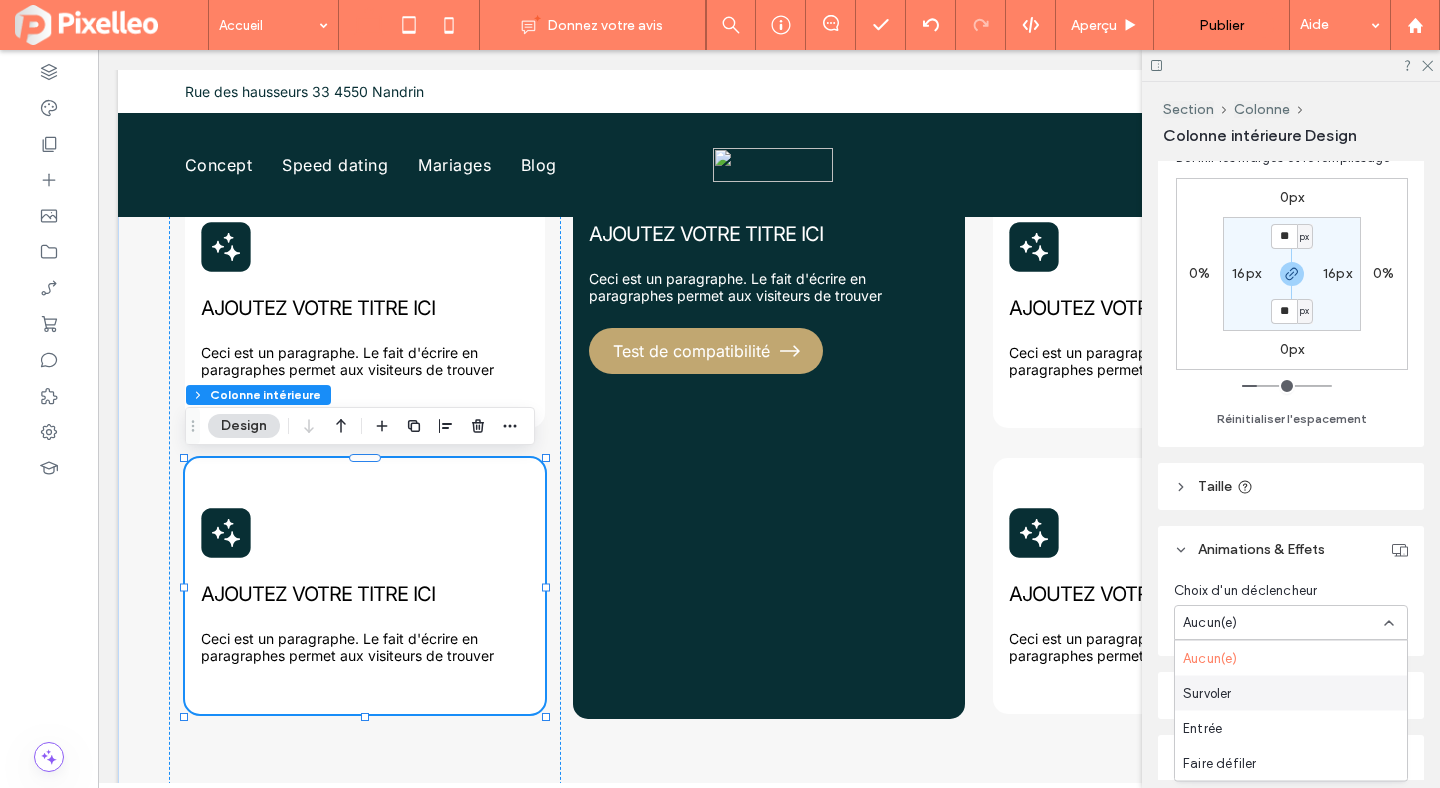 click on "Survoler" at bounding box center (1207, 693) 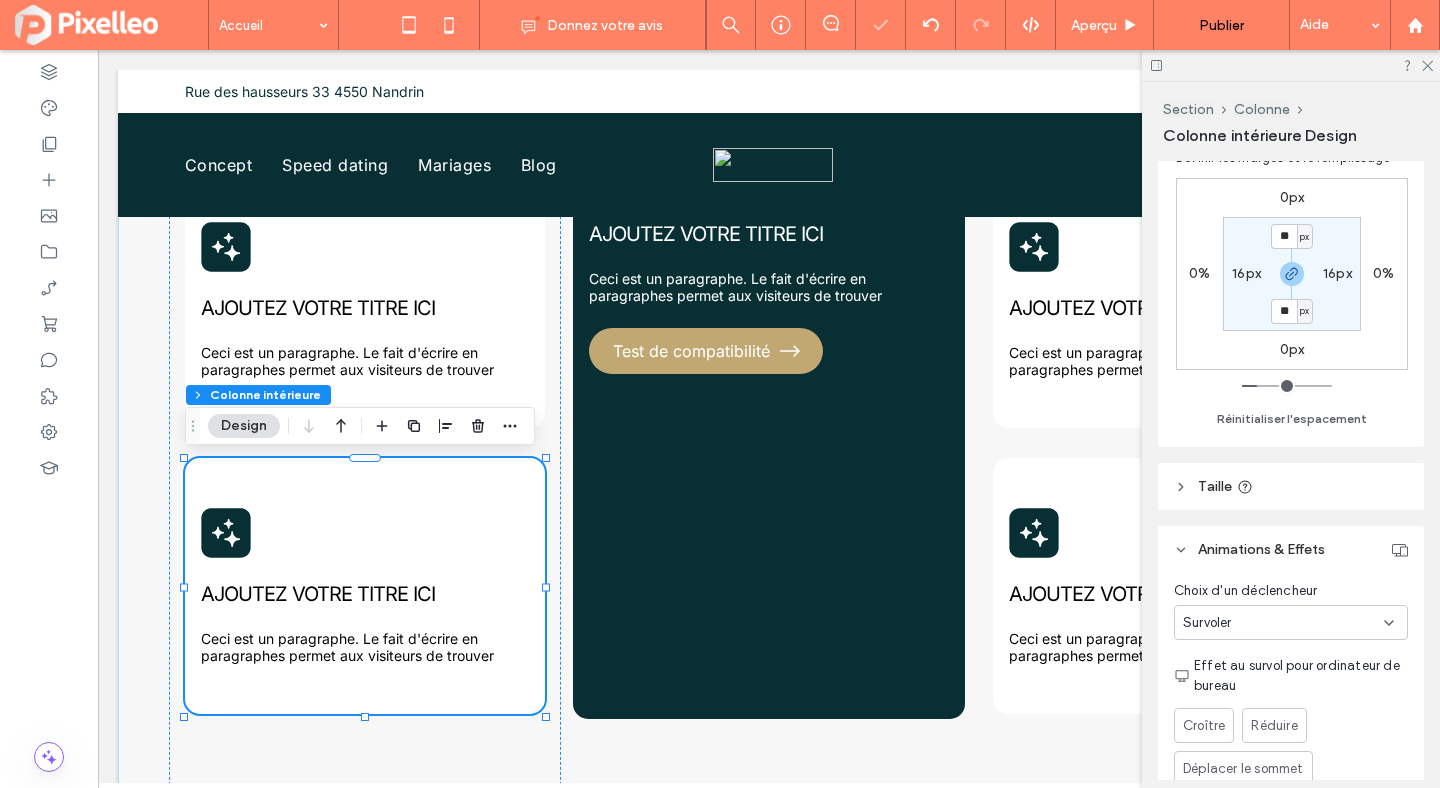 scroll, scrollTop: 734, scrollLeft: 0, axis: vertical 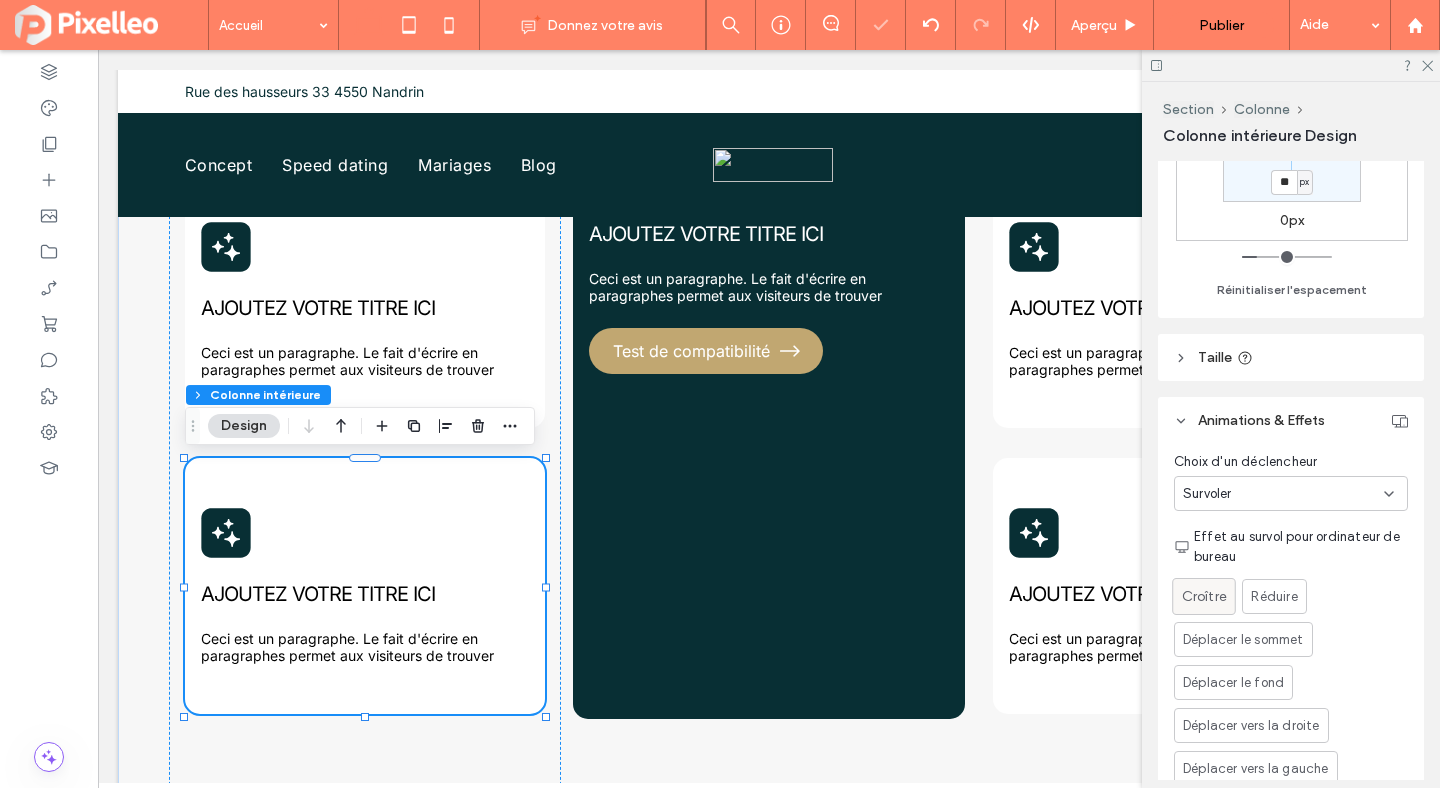 click on "Croître" at bounding box center (1204, 596) 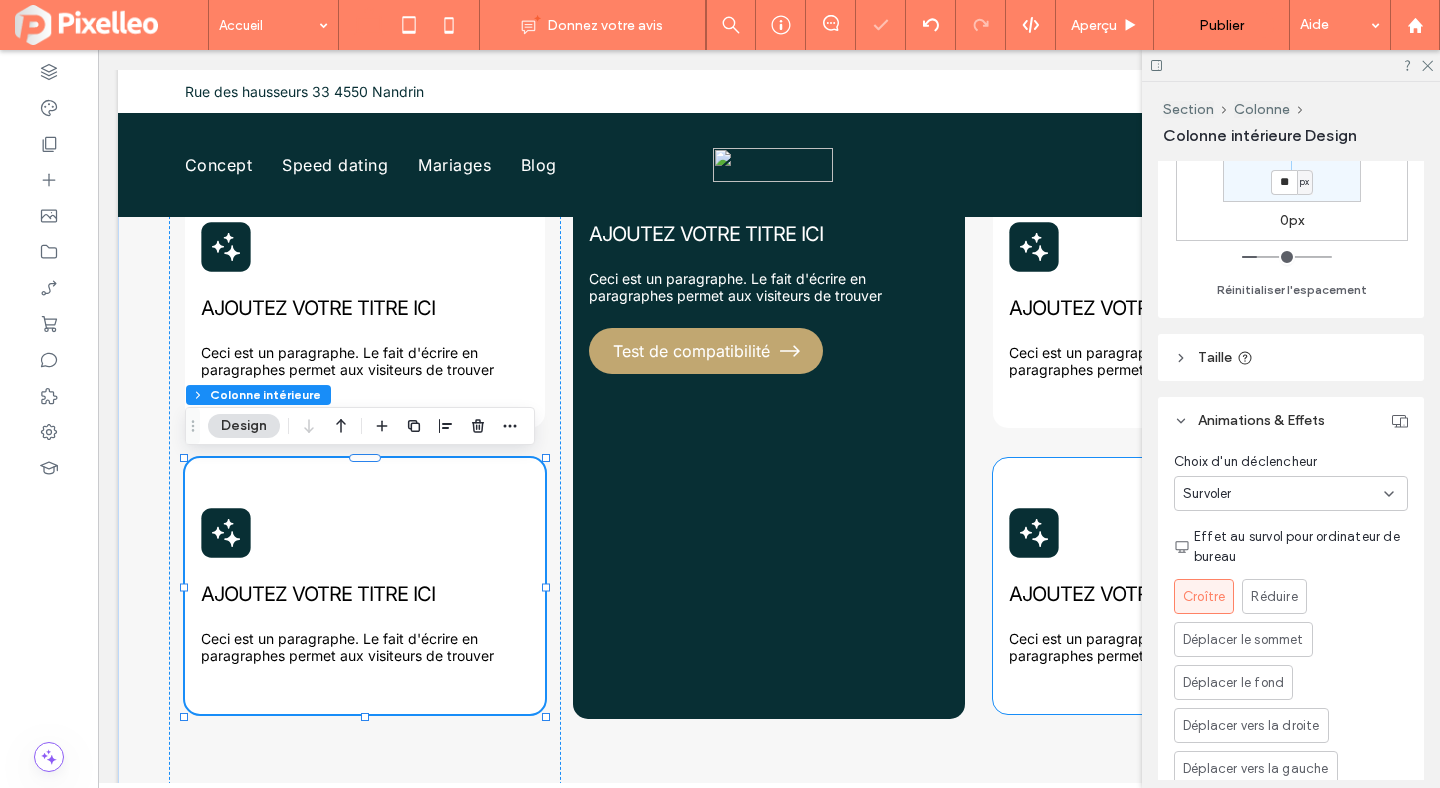 click on "AJOUTEZ VOTRE TITRE ICI
Ceci est un paragraphe. Le fait d'écrire en paragraphes permet aux visiteurs de trouver" at bounding box center (1173, 586) 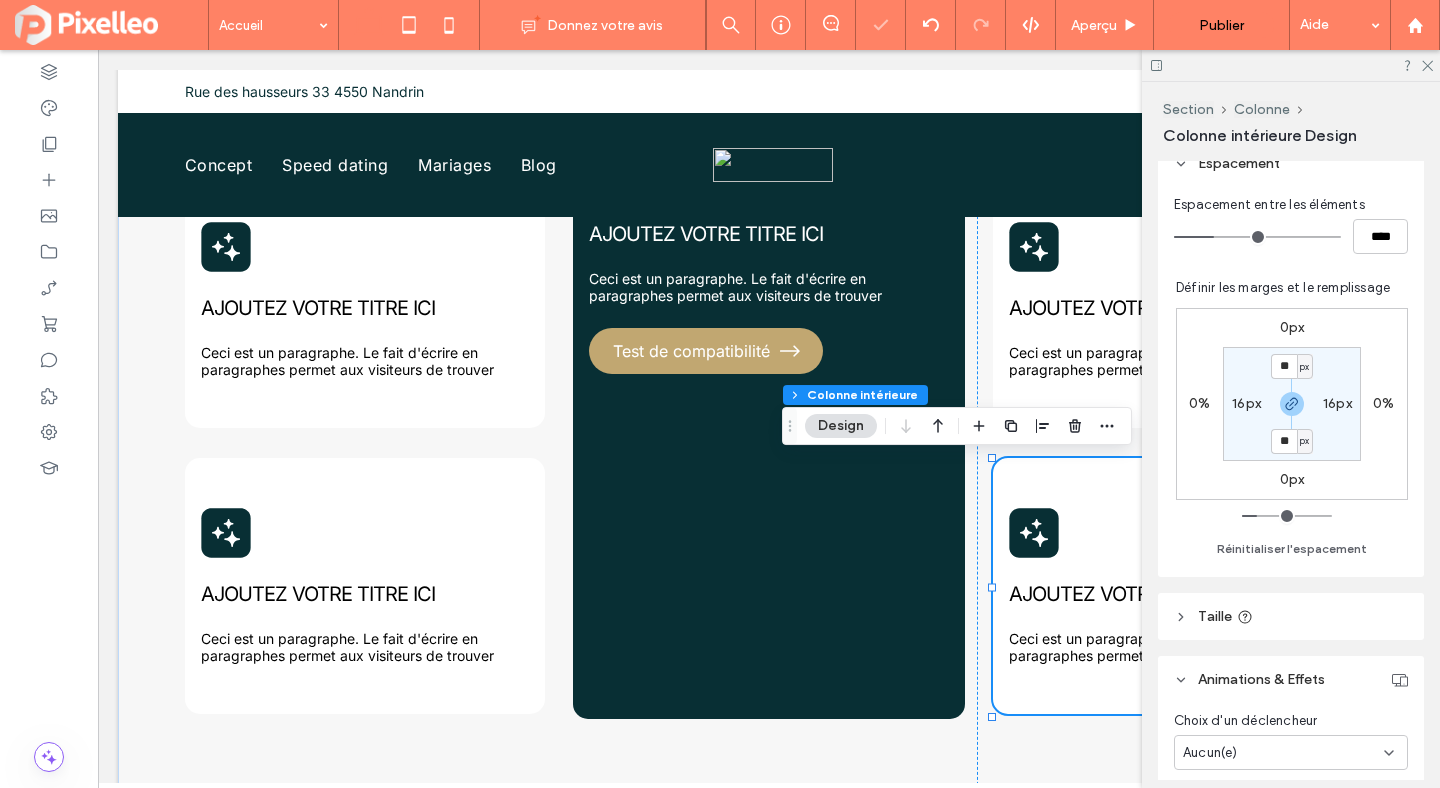 scroll, scrollTop: 750, scrollLeft: 0, axis: vertical 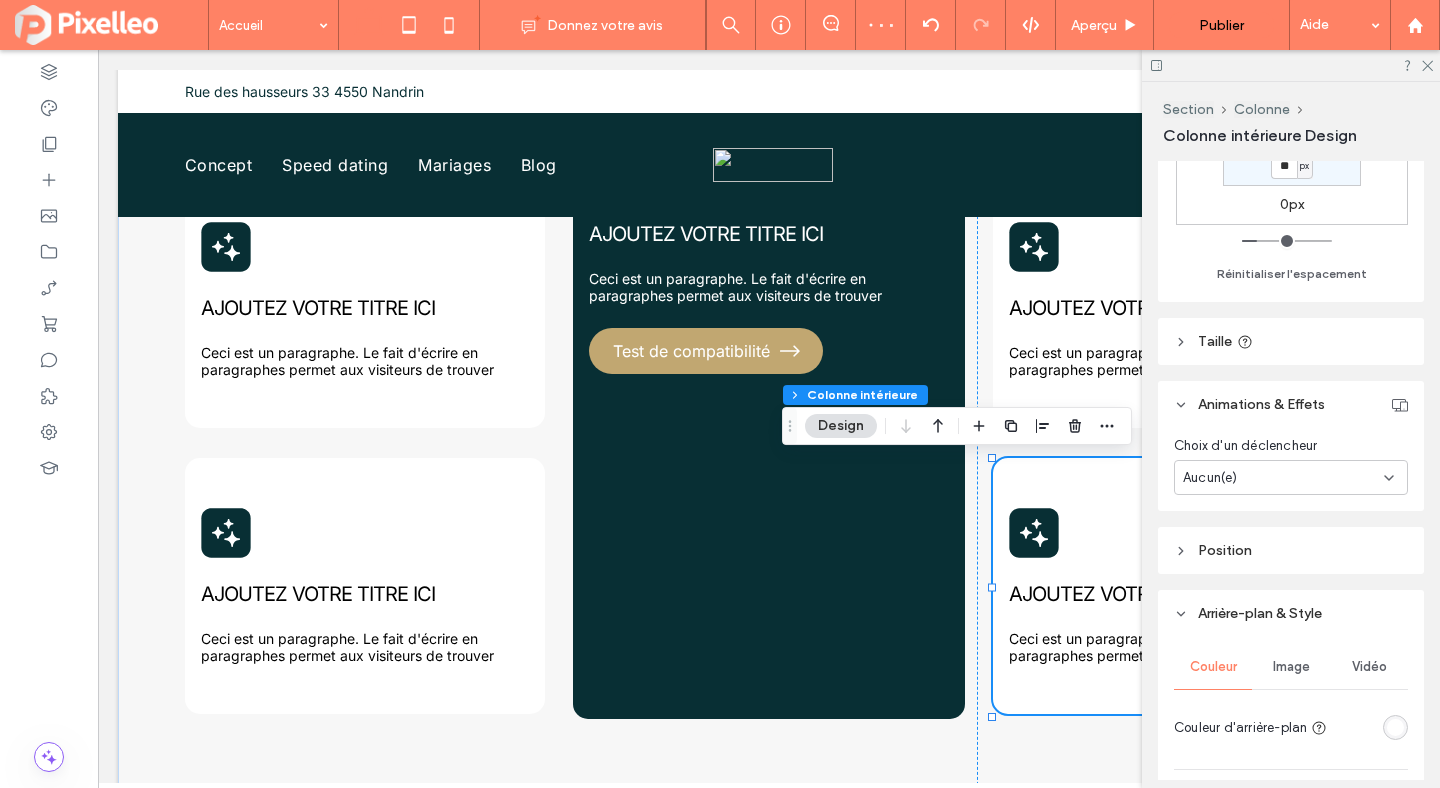 click on "Aucun(e)" at bounding box center (1283, 478) 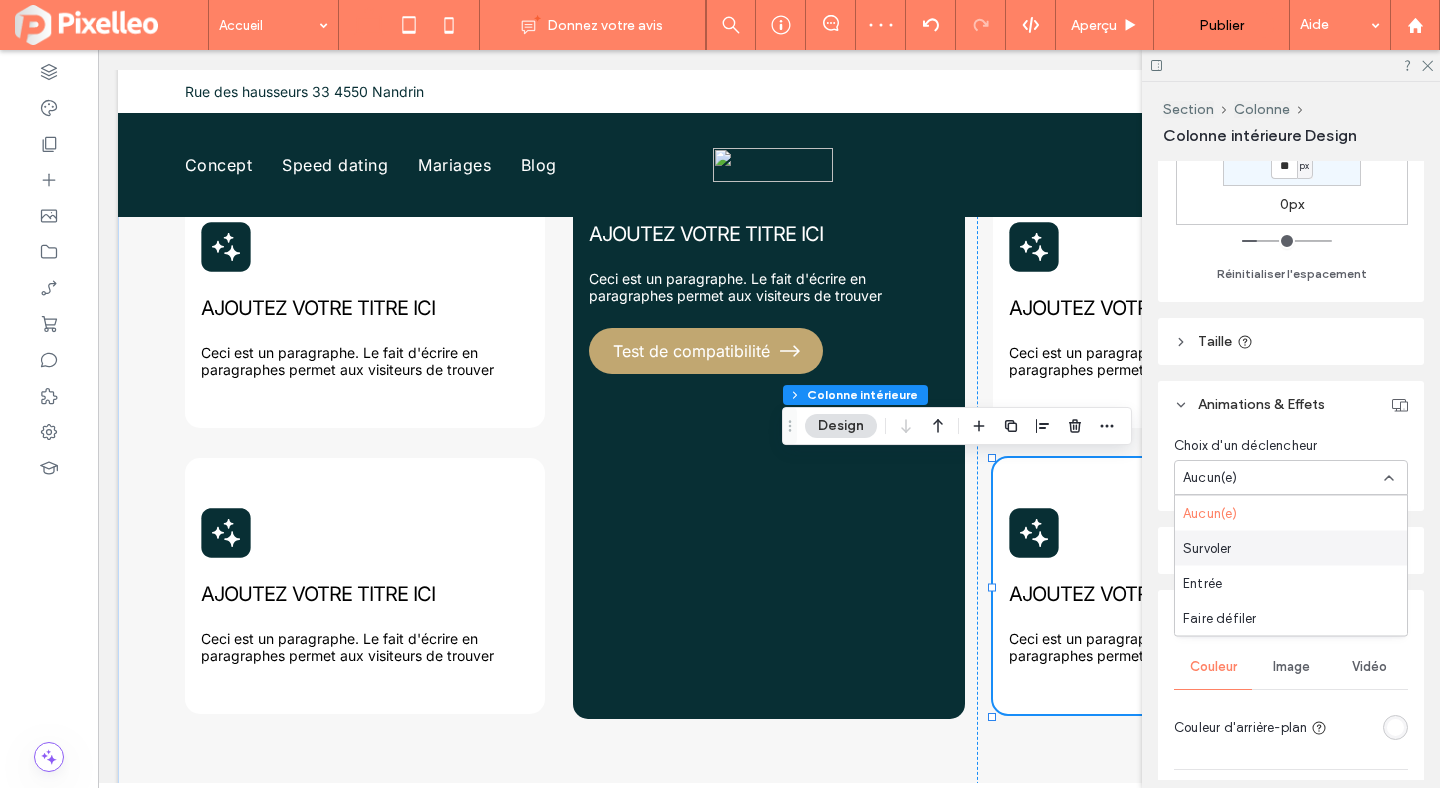 click on "Survoler" at bounding box center [1291, 548] 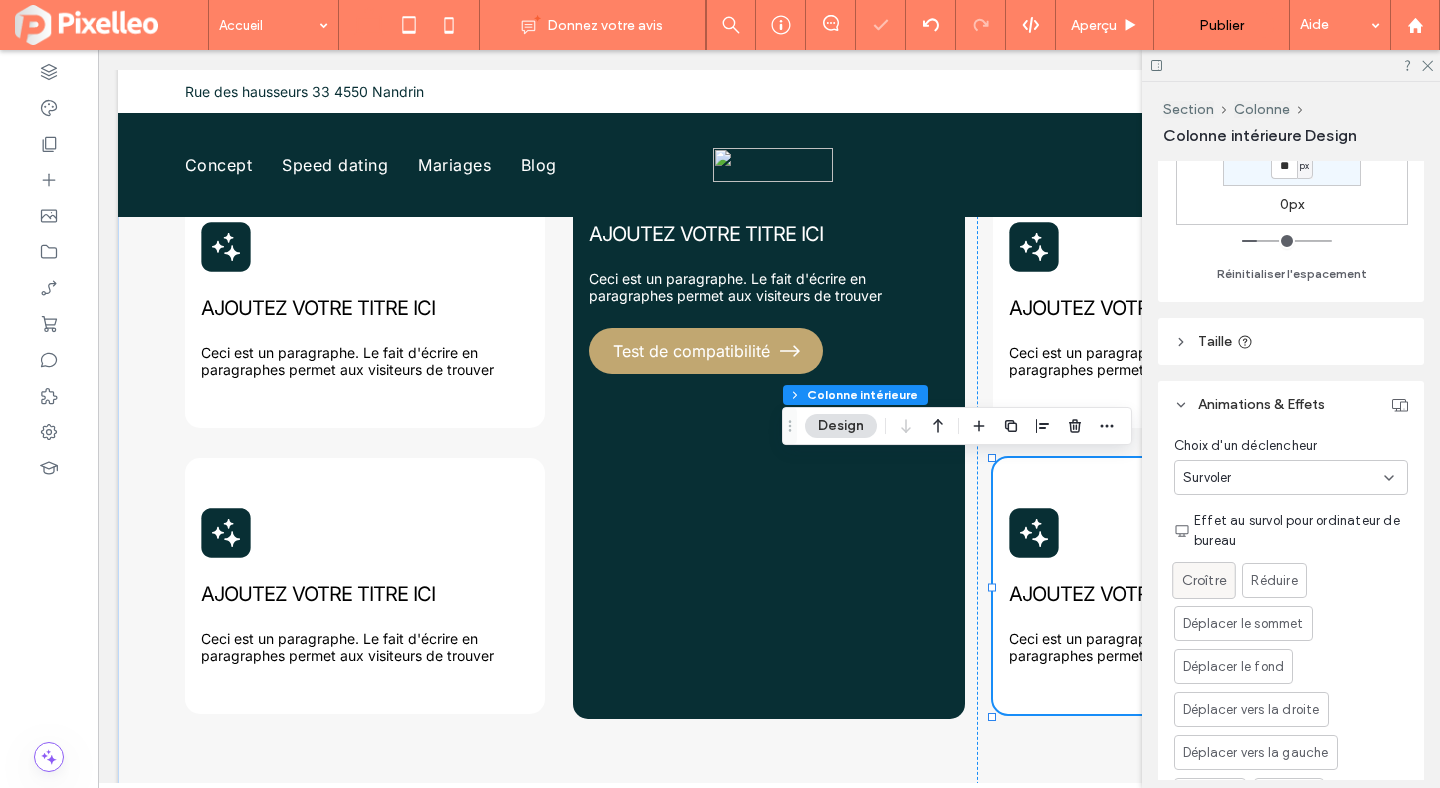 click on "Croître" at bounding box center [1204, 580] 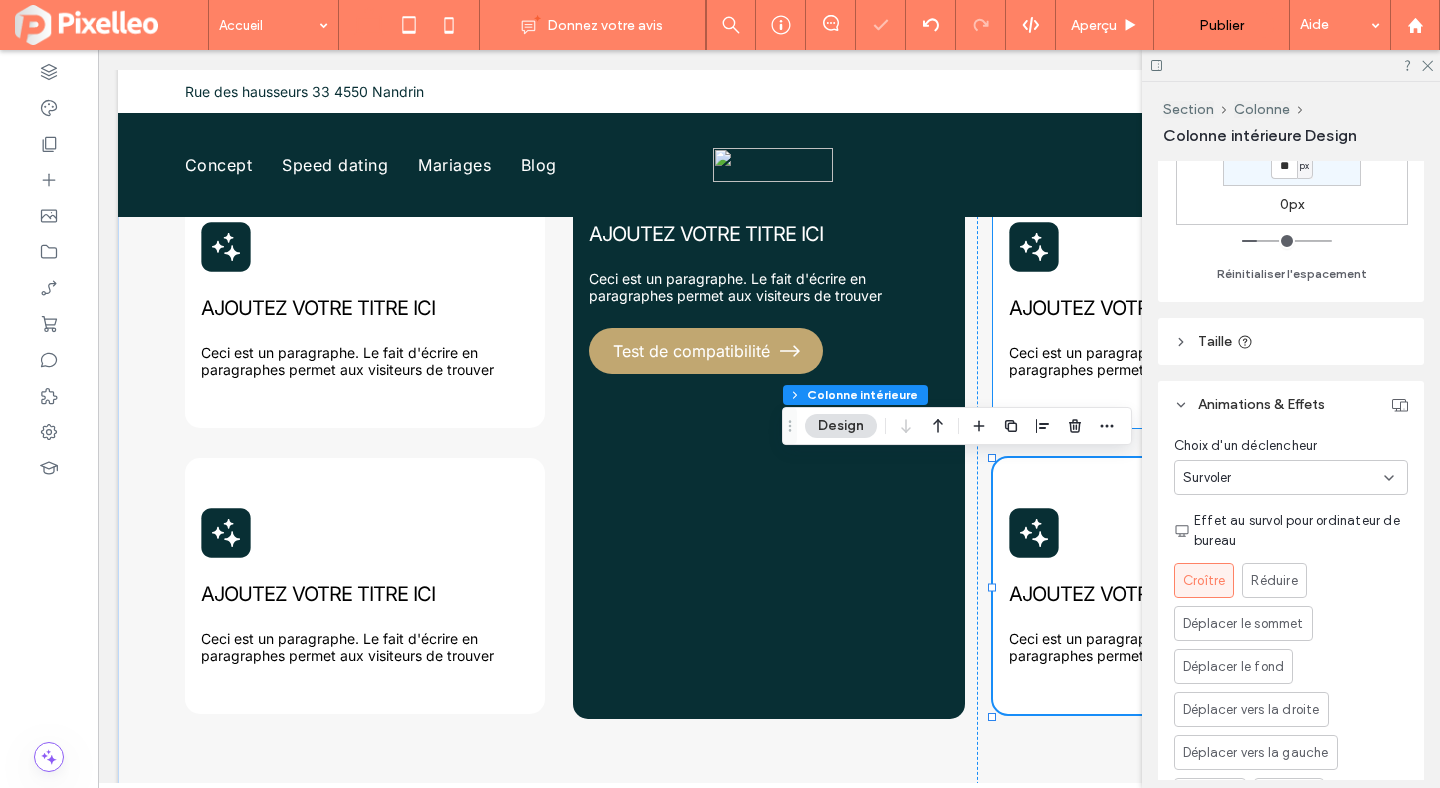 click on "AJOUTEZ VOTRE TITRE ICI
Ceci est un paragraphe. Le fait d'écrire en paragraphes permet aux visiteurs de trouver" at bounding box center (1173, 300) 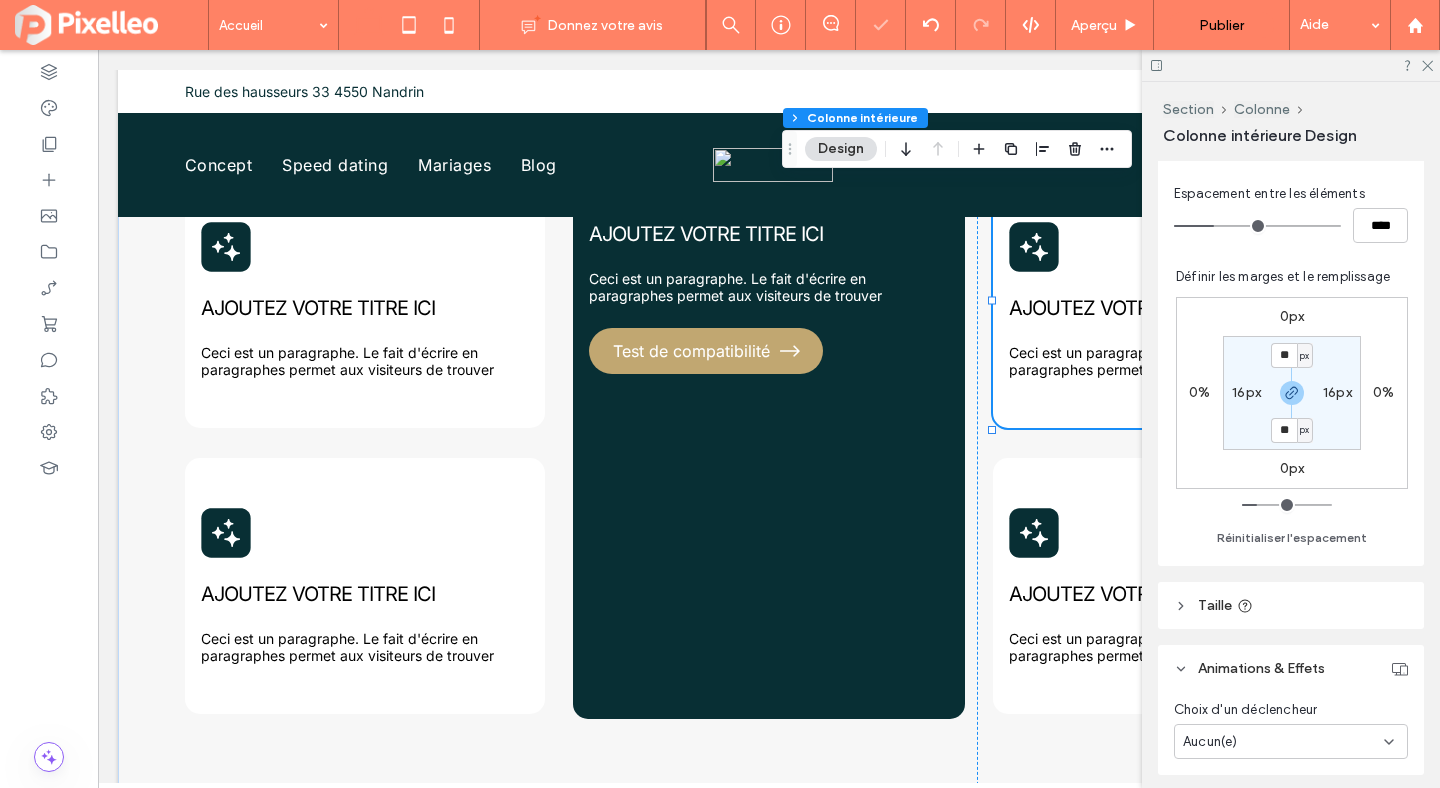 scroll, scrollTop: 671, scrollLeft: 0, axis: vertical 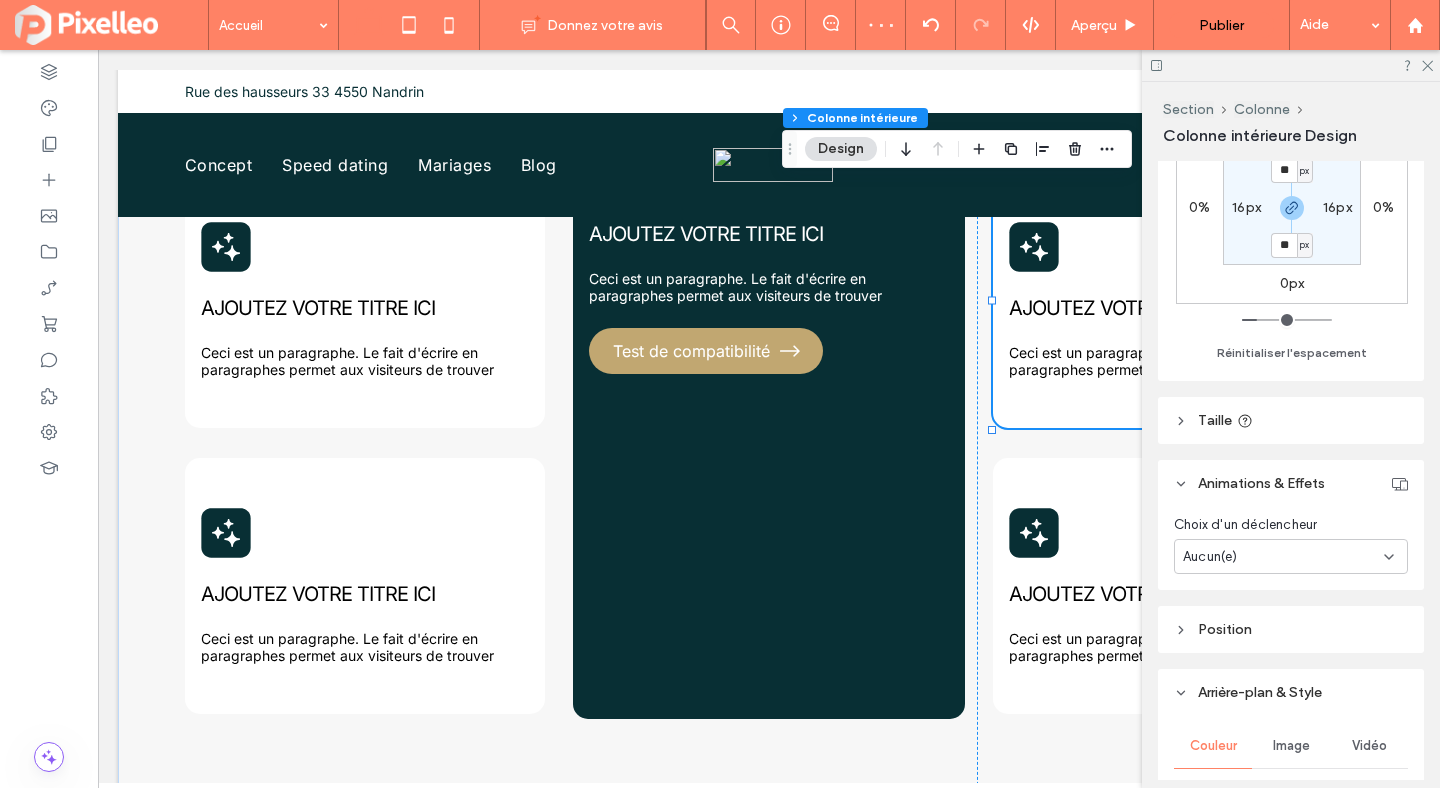 click on "Aucun(e)" at bounding box center (1283, 557) 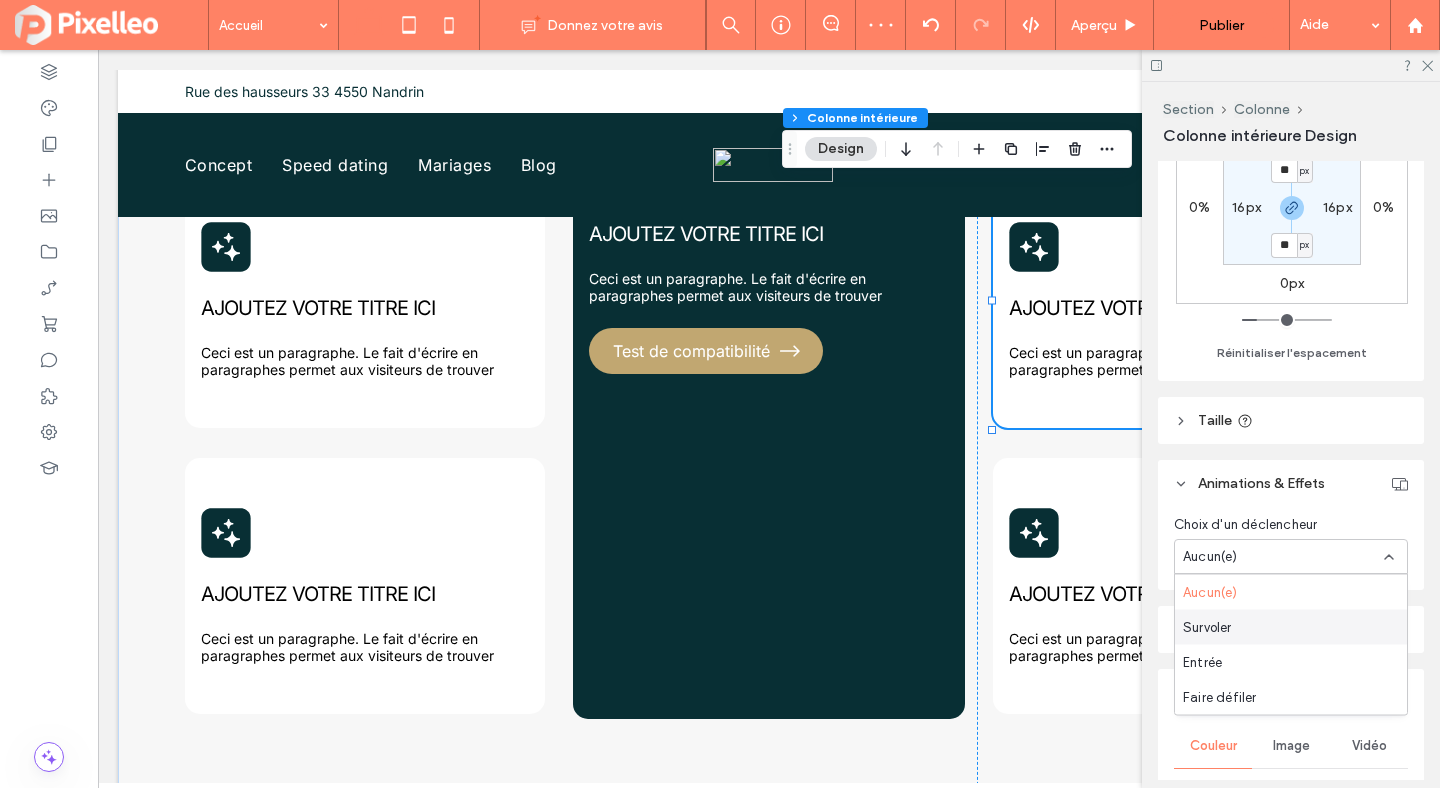 click on "Survoler" at bounding box center (1207, 627) 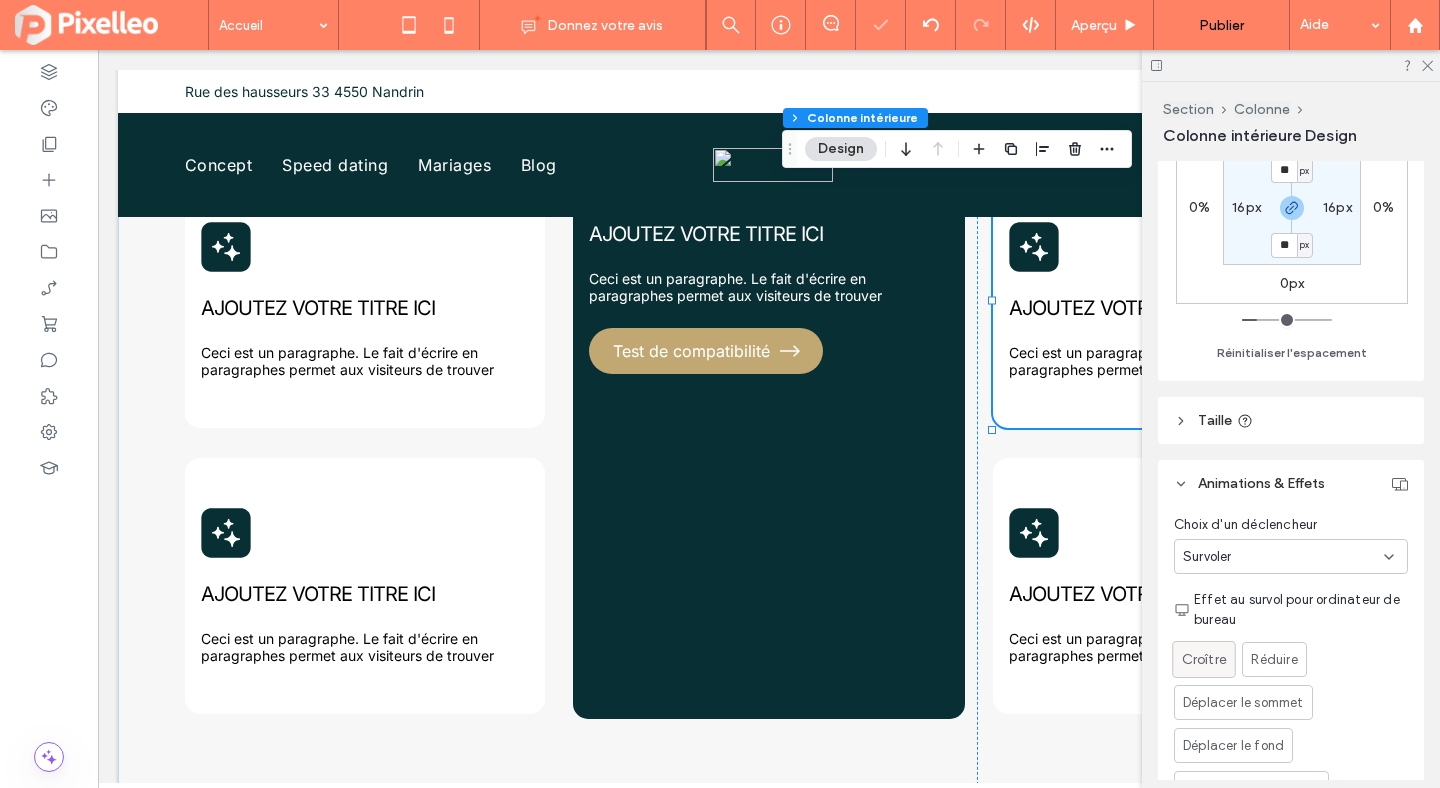 click on "Croître" at bounding box center [1204, 659] 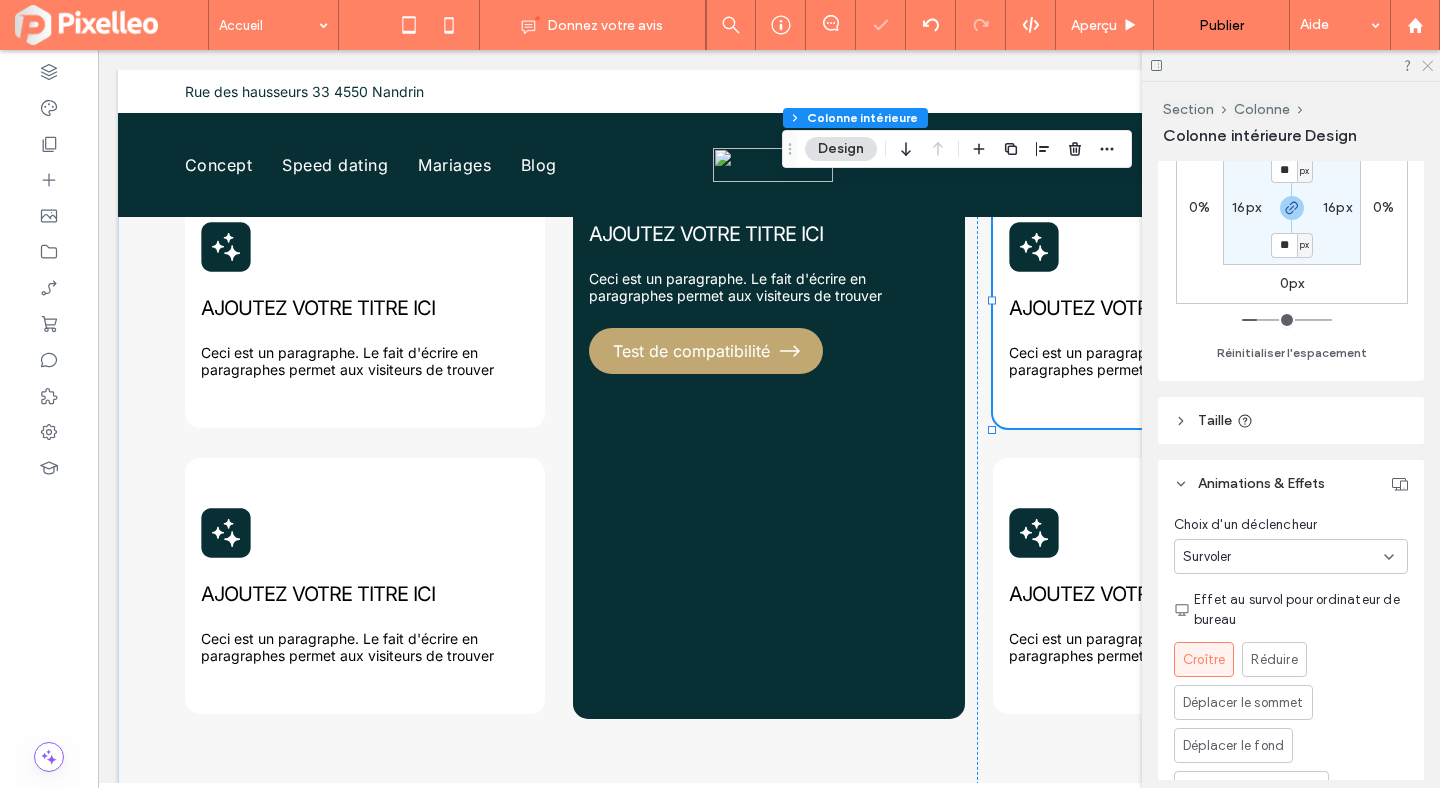 click 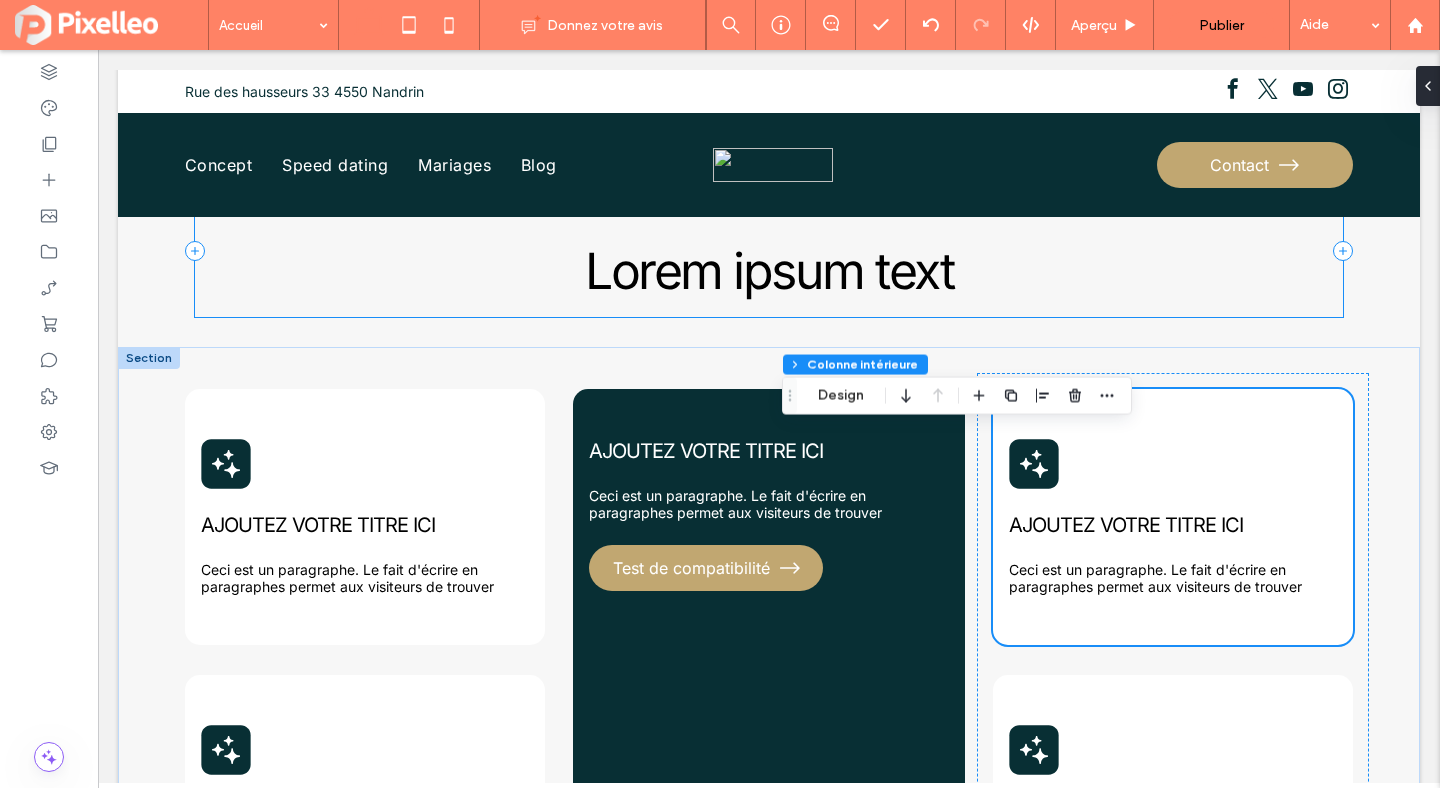 scroll, scrollTop: 827, scrollLeft: 0, axis: vertical 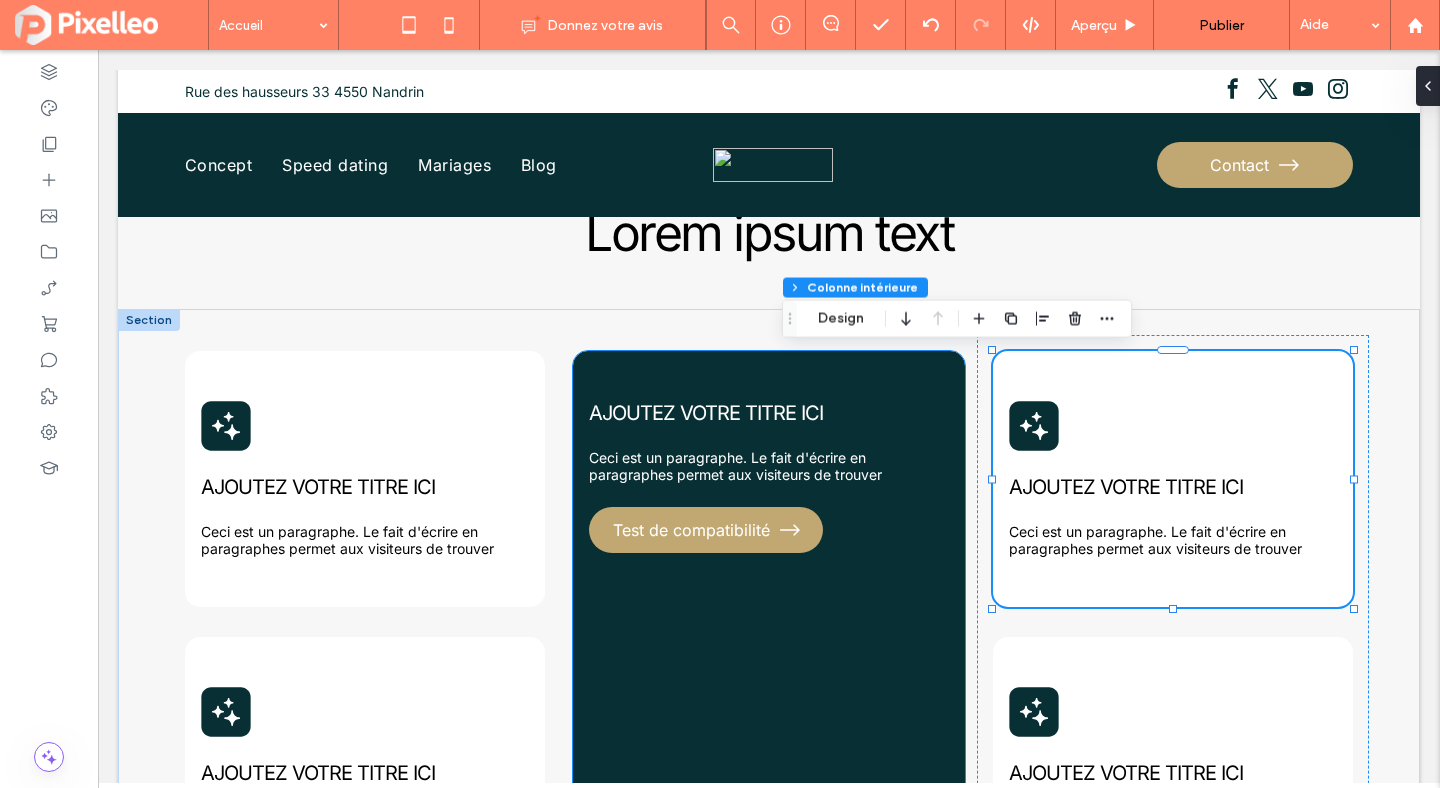 click on "AJOUTEZ VOTRE TITRE ICI Ceci est un paragraphe. Le fait d'écrire en paragraphes permet aux visiteurs de trouver
Test de compatibilité" at bounding box center (769, 624) 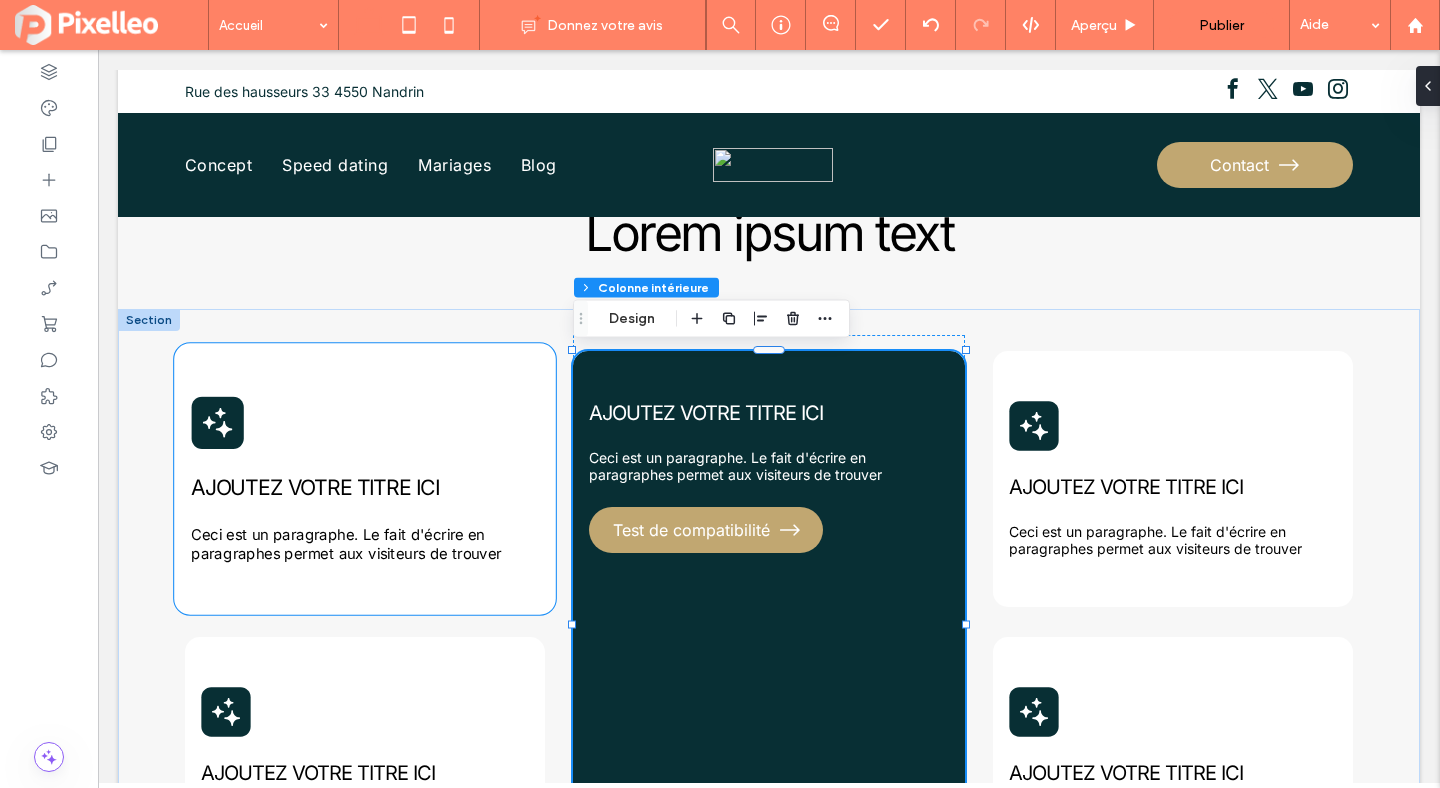 click on "AJOUTEZ VOTRE TITRE ICI Ceci est un paragraphe. Le fait d'écrire en paragraphes permet aux visiteurs de trouver" at bounding box center (365, 478) 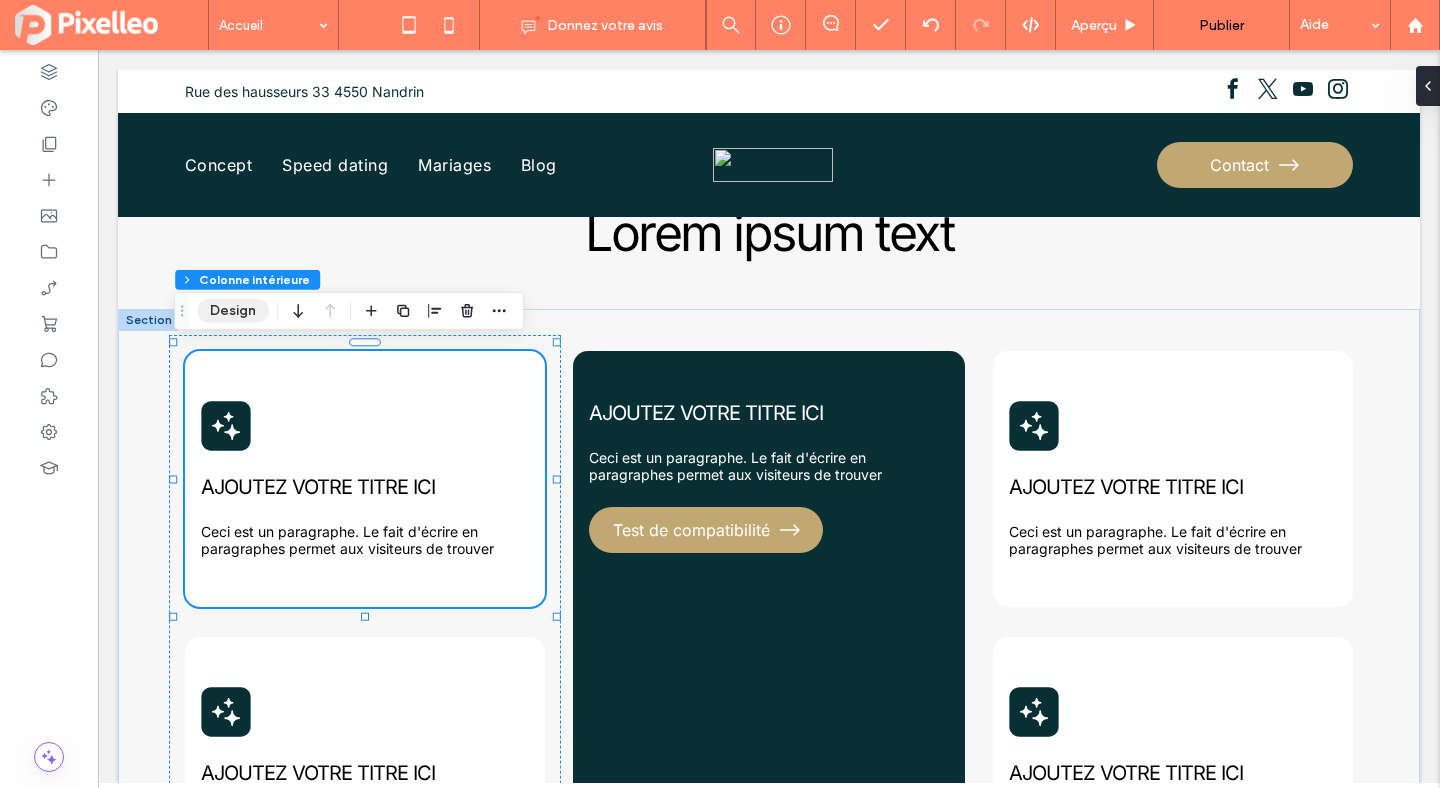 click on "Design" at bounding box center [233, 311] 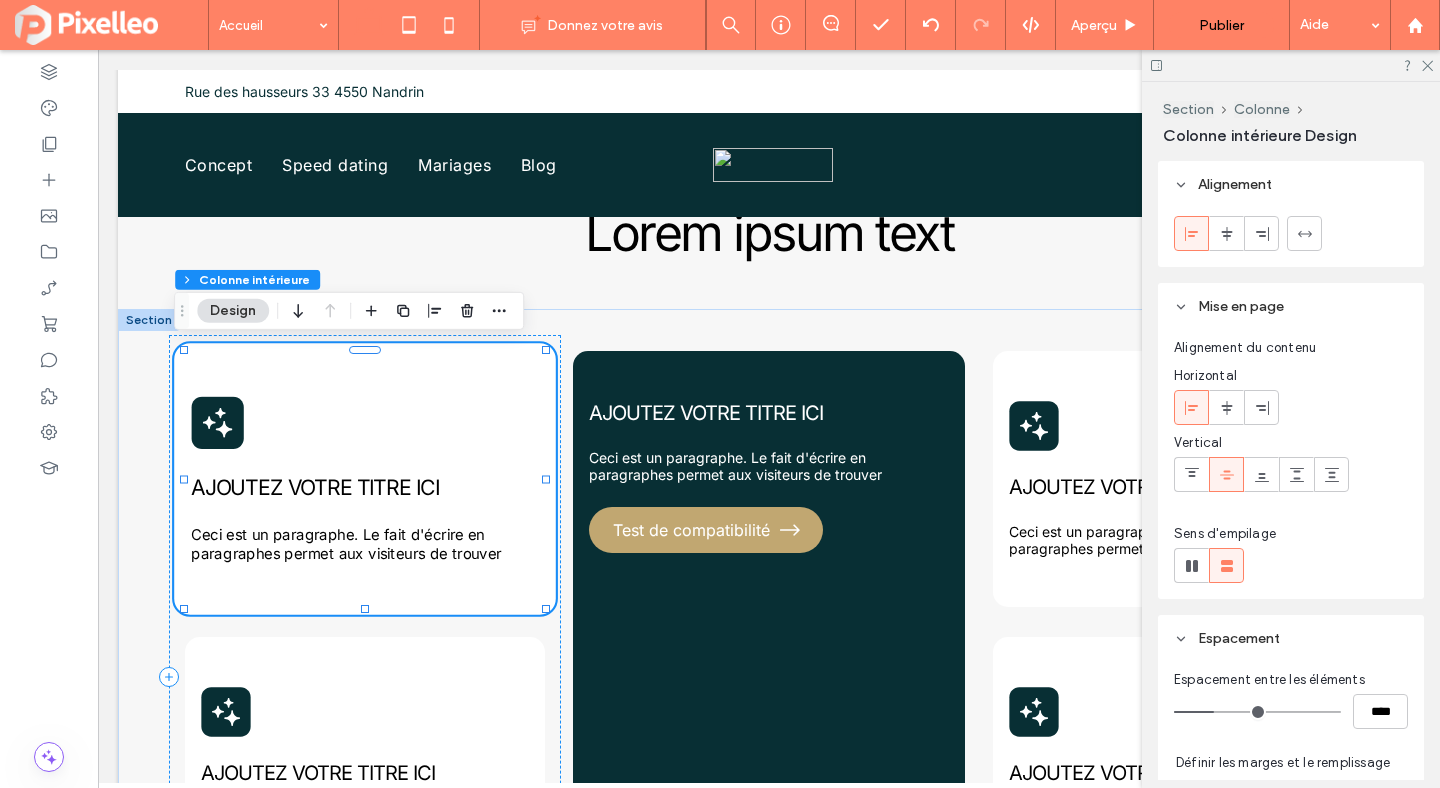 click on "AJOUTEZ VOTRE TITRE ICI Ceci est un paragraphe. Le fait d'écrire en paragraphes permet aux visiteurs de trouver" at bounding box center (365, 478) 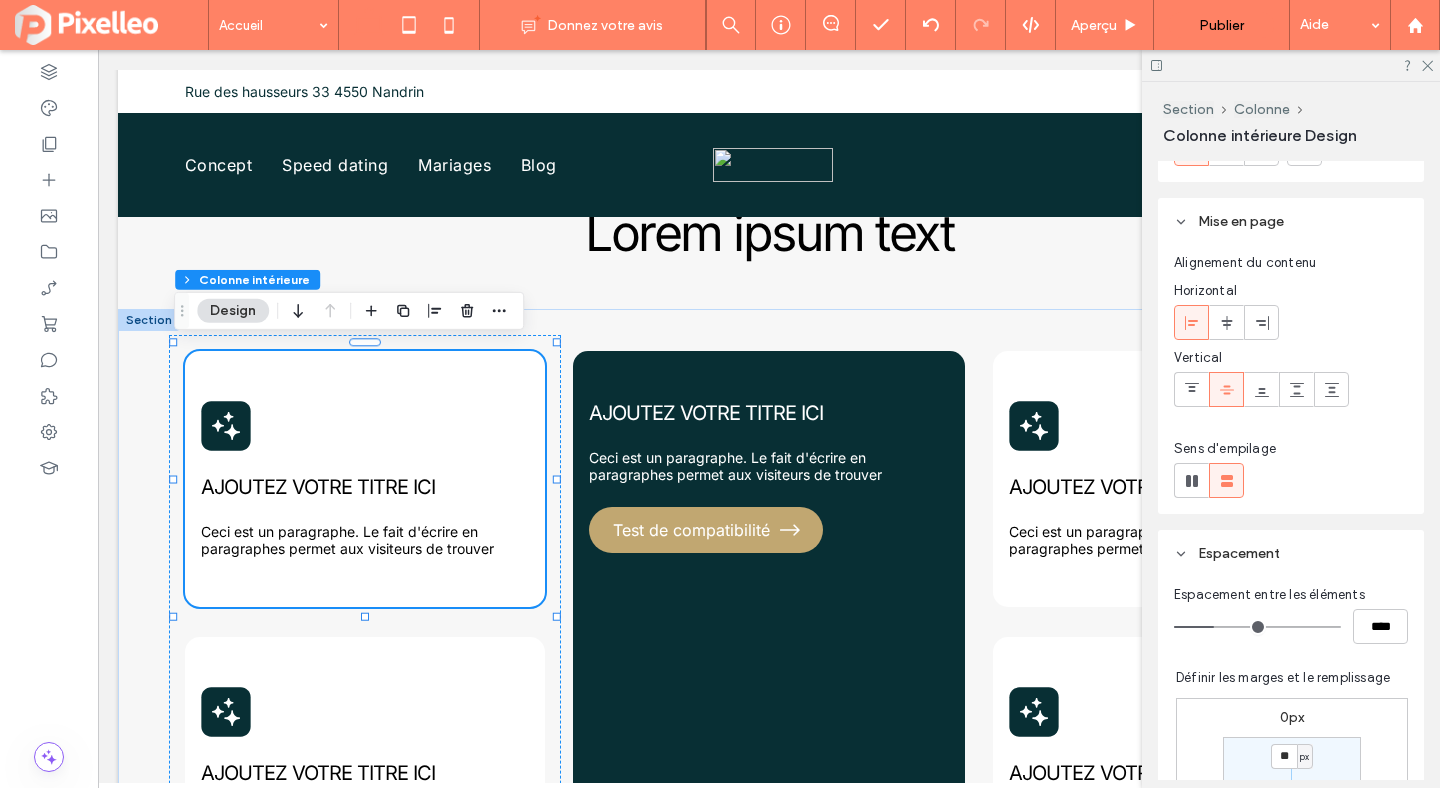 scroll, scrollTop: 296, scrollLeft: 0, axis: vertical 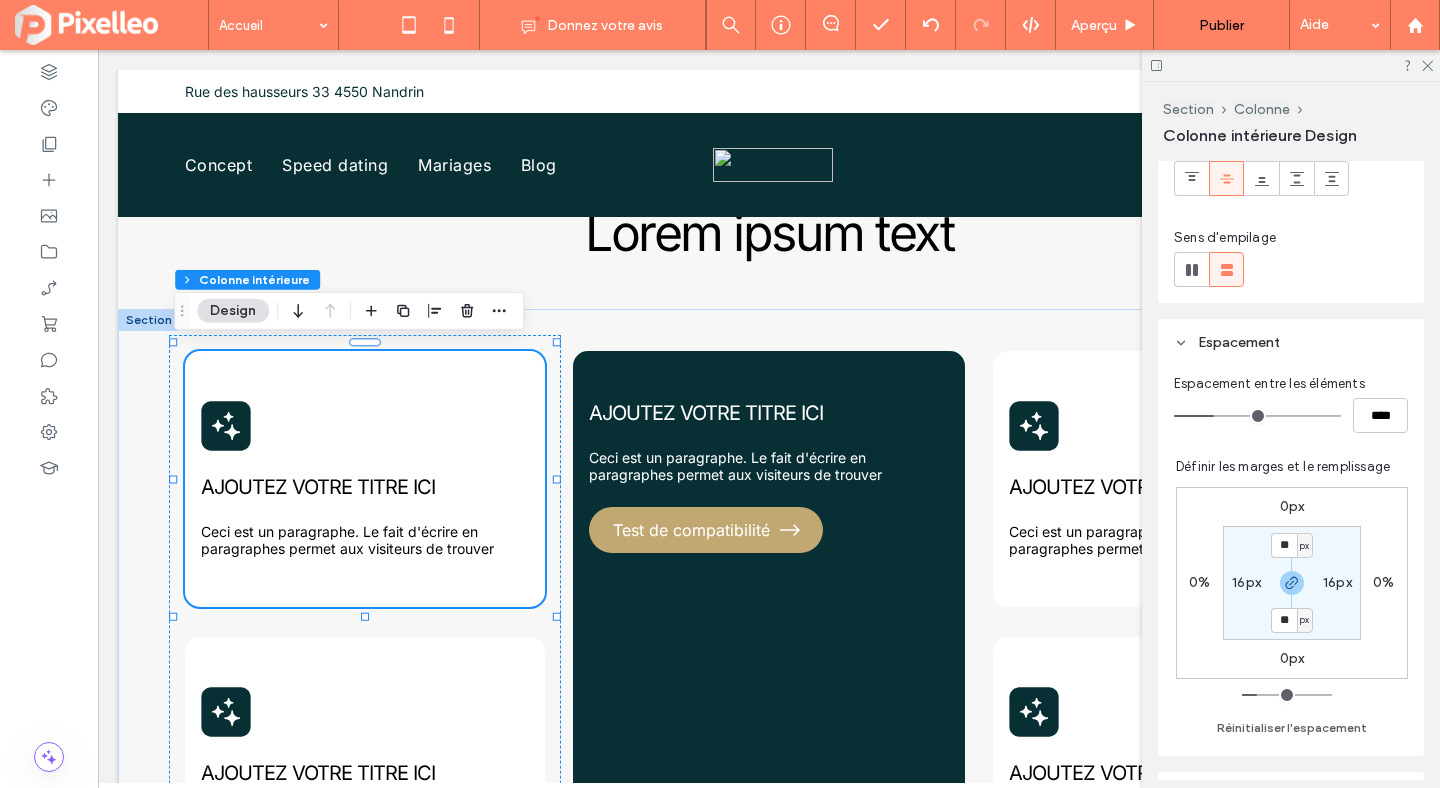 click on "16px" at bounding box center [1246, 582] 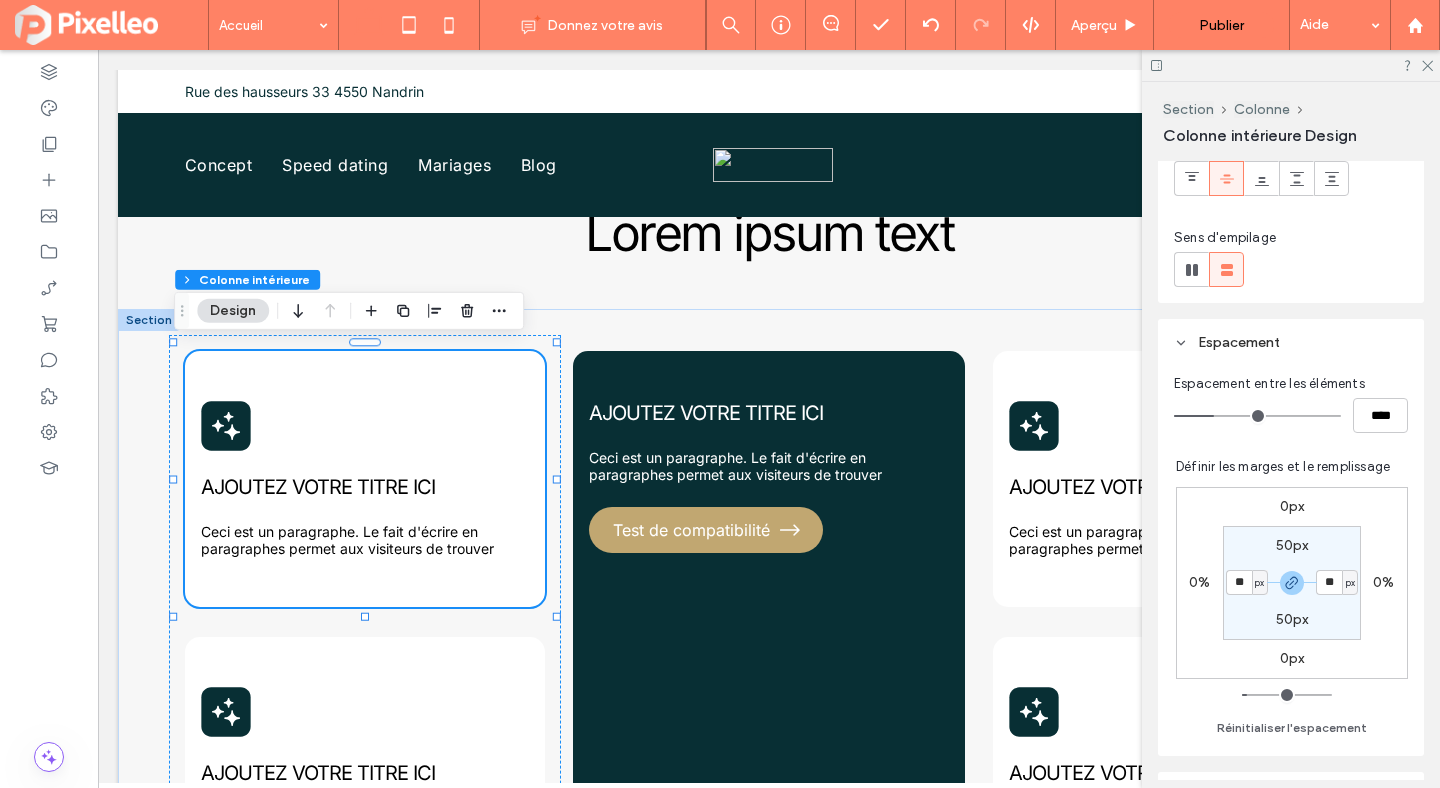 type on "**" 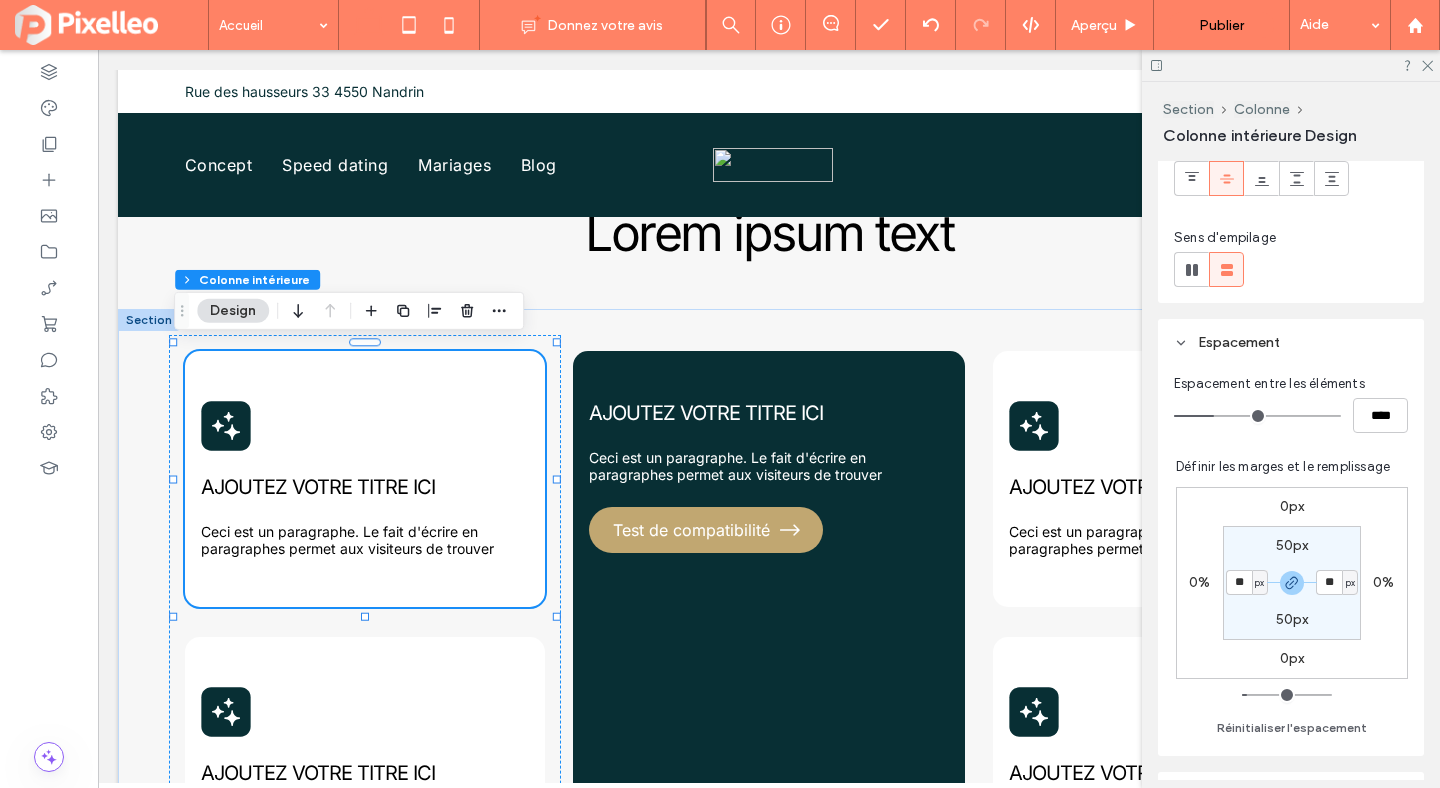 type on "**" 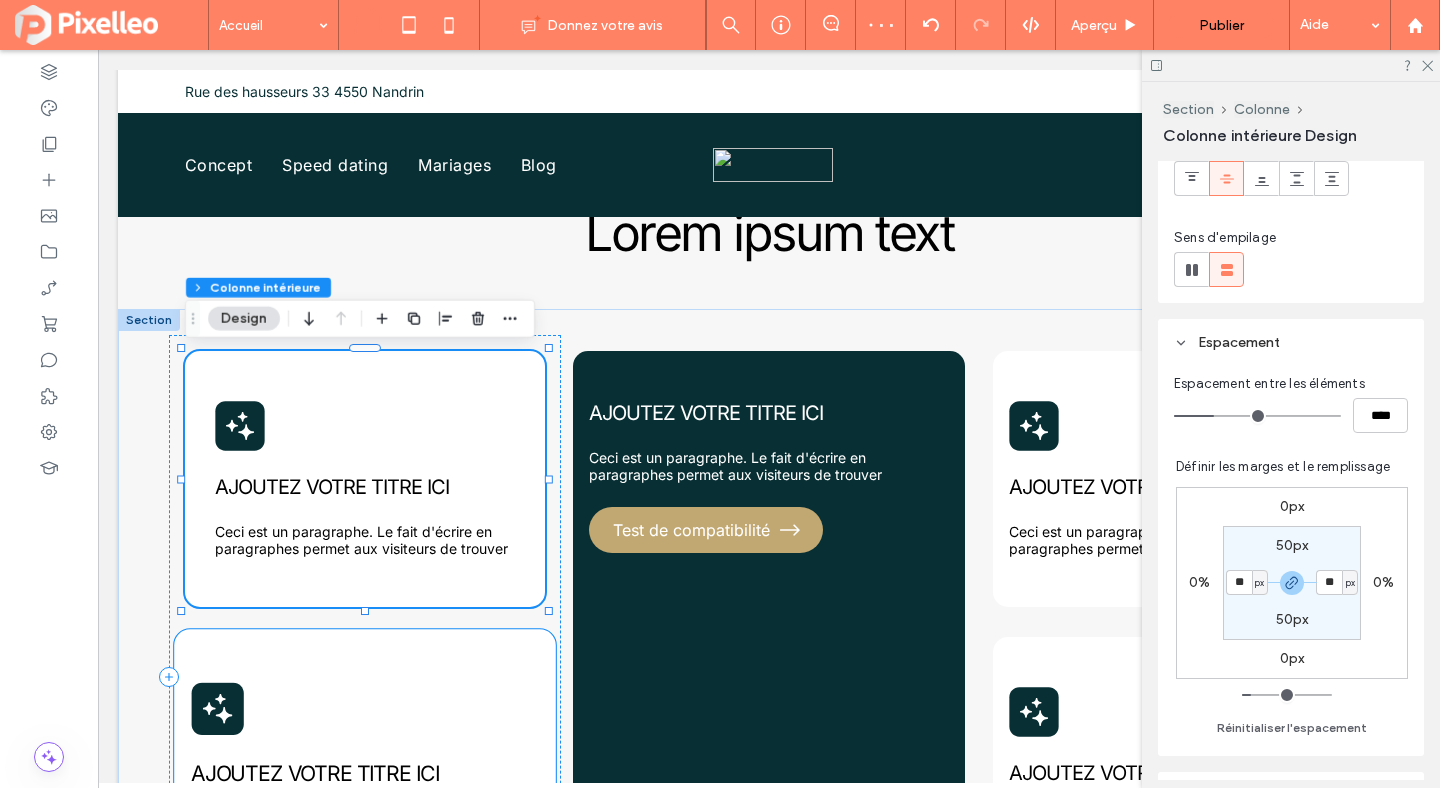click on "AJOUTEZ VOTRE TITRE ICI
Ceci est un paragraphe. Le fait d'écrire en paragraphes permet aux visiteurs de trouver" at bounding box center [365, 764] 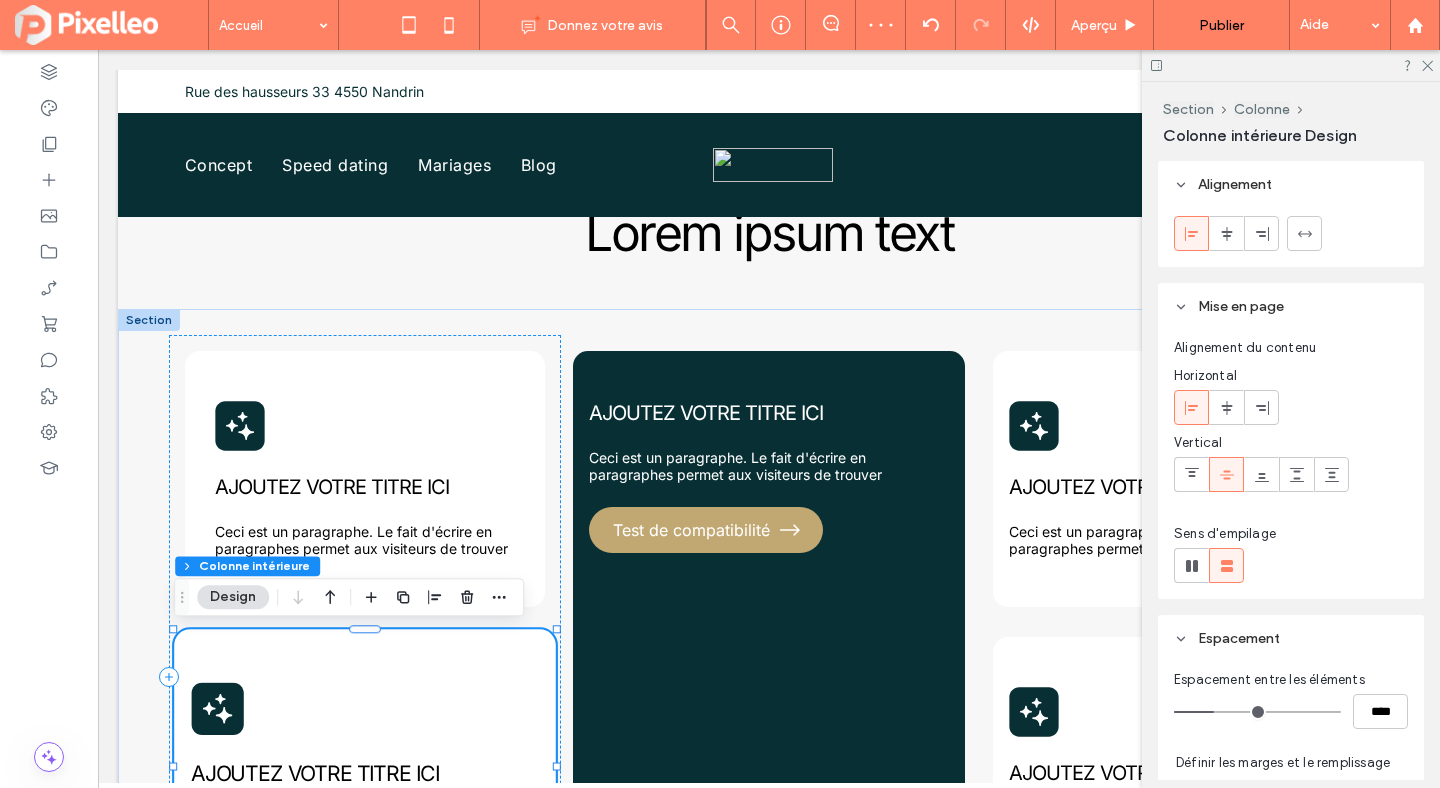 click on "AJOUTEZ VOTRE TITRE ICI
Ceci est un paragraphe. Le fait d'écrire en paragraphes permet aux visiteurs de trouver" at bounding box center (365, 764) 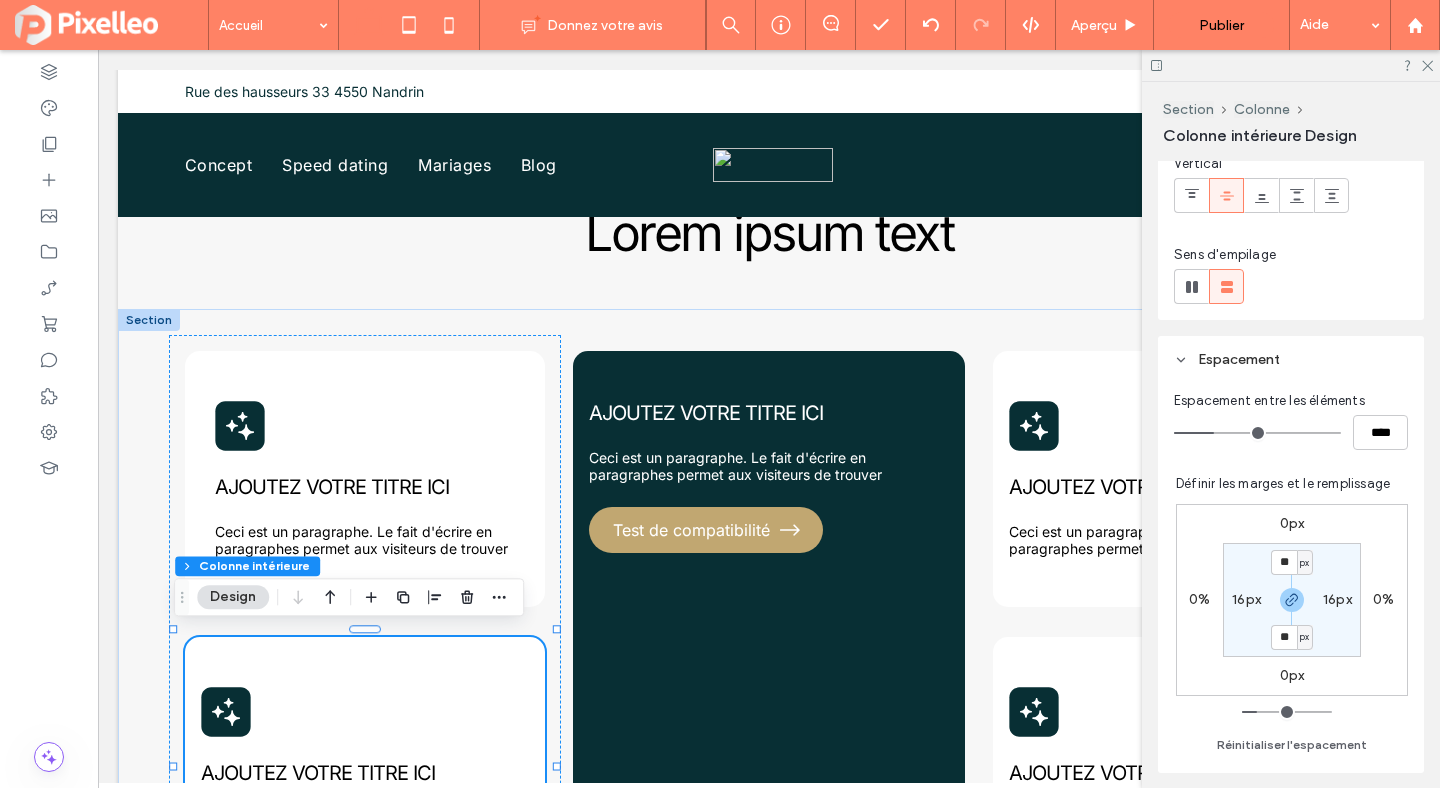 scroll, scrollTop: 340, scrollLeft: 0, axis: vertical 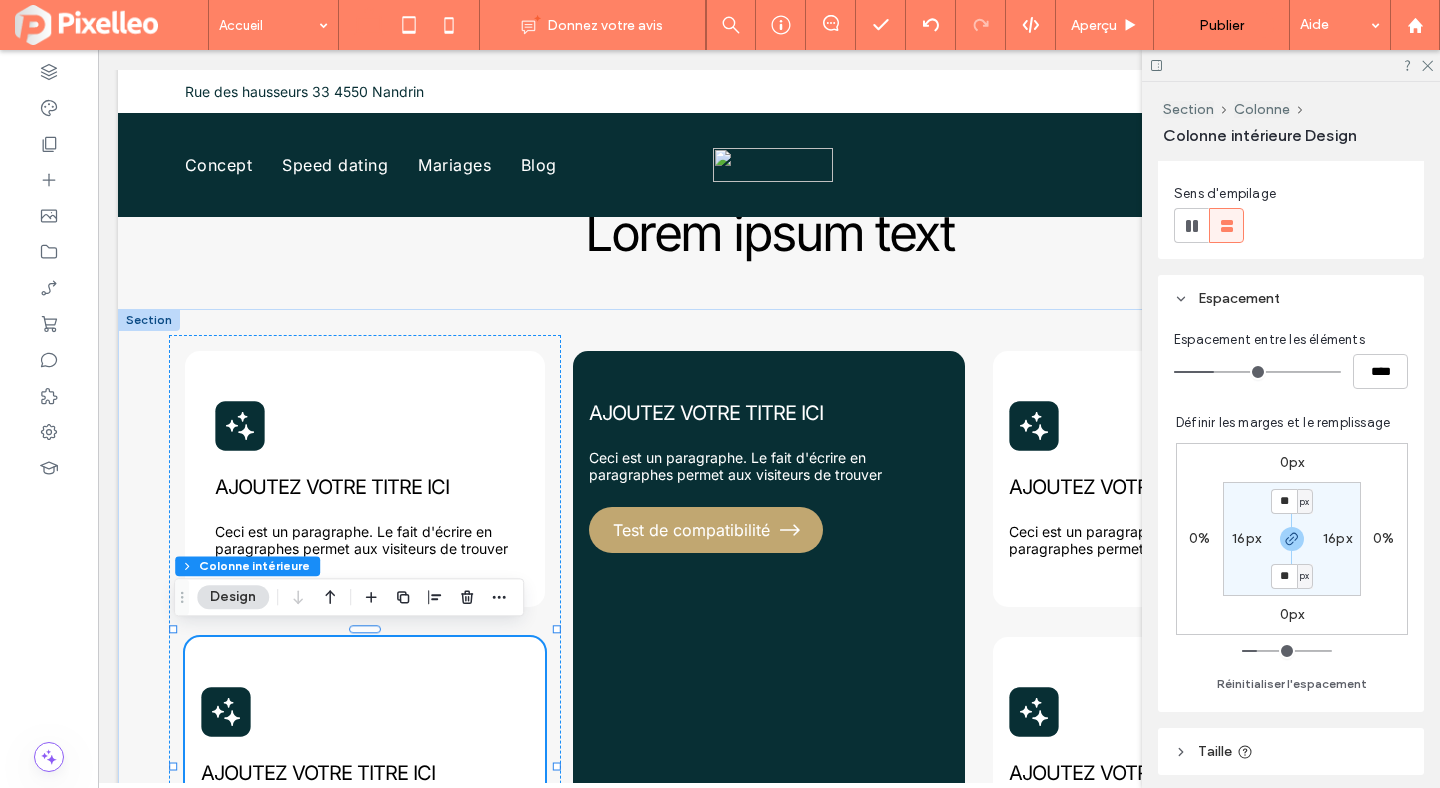 click on "16px" at bounding box center [1246, 538] 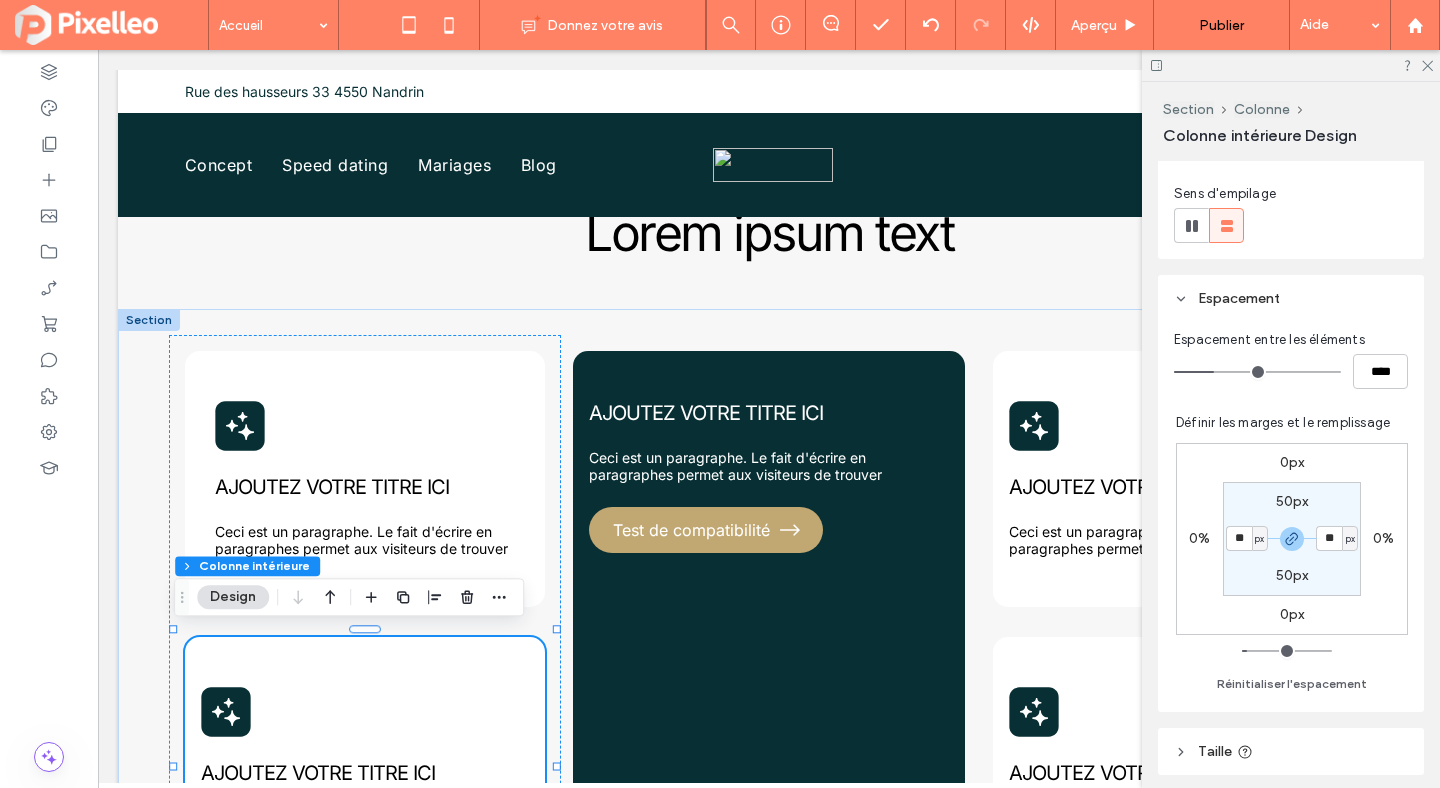 type on "**" 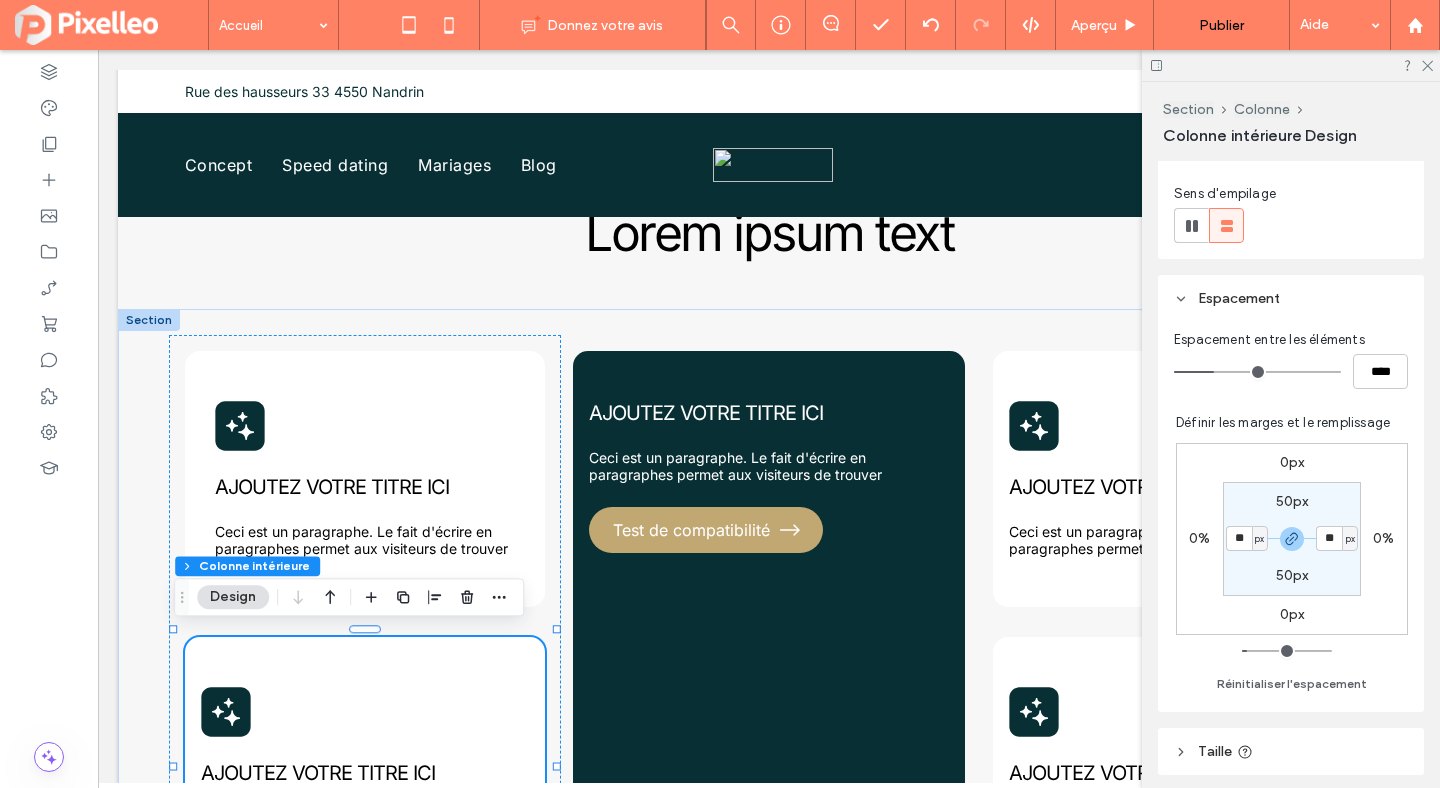 type on "**" 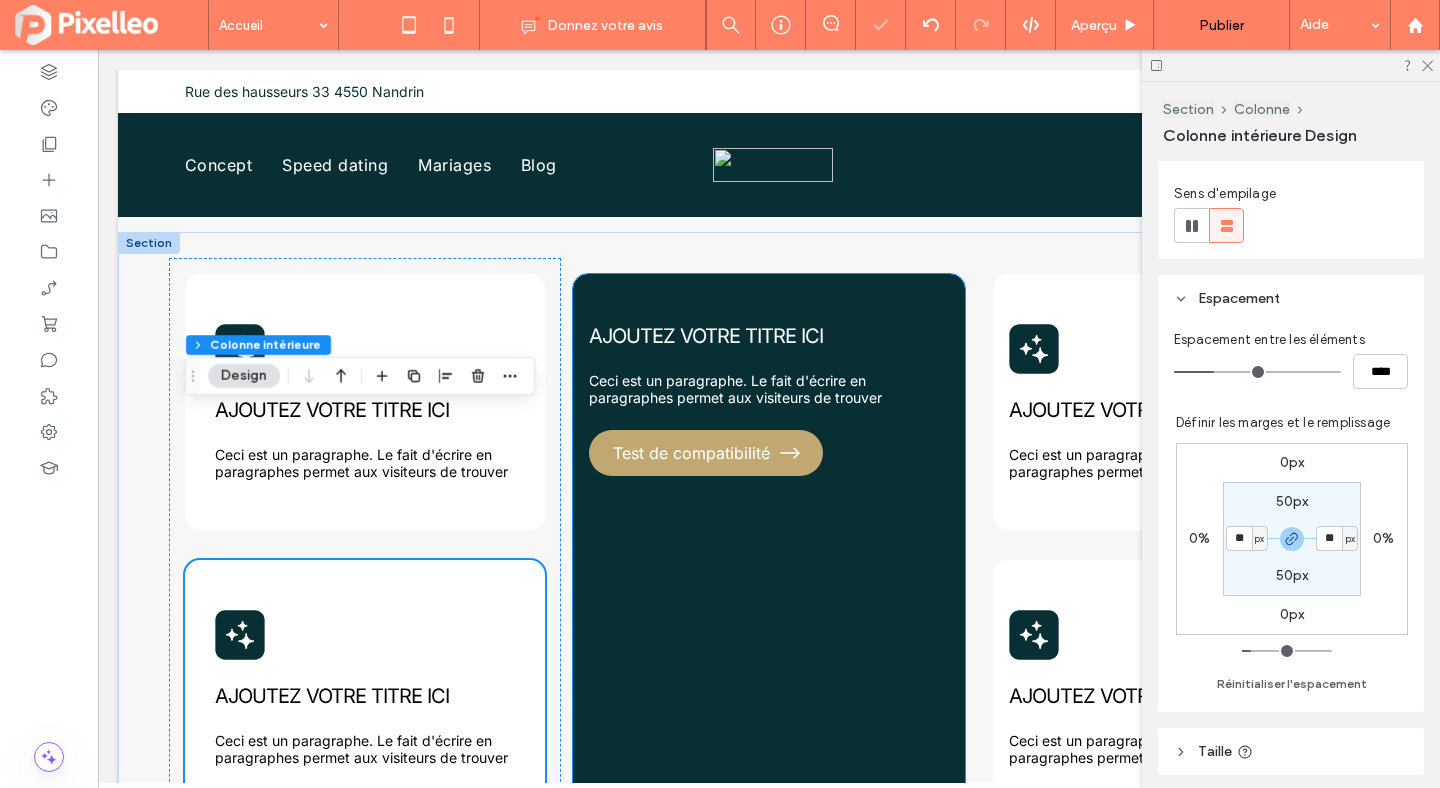 scroll, scrollTop: 1084, scrollLeft: 0, axis: vertical 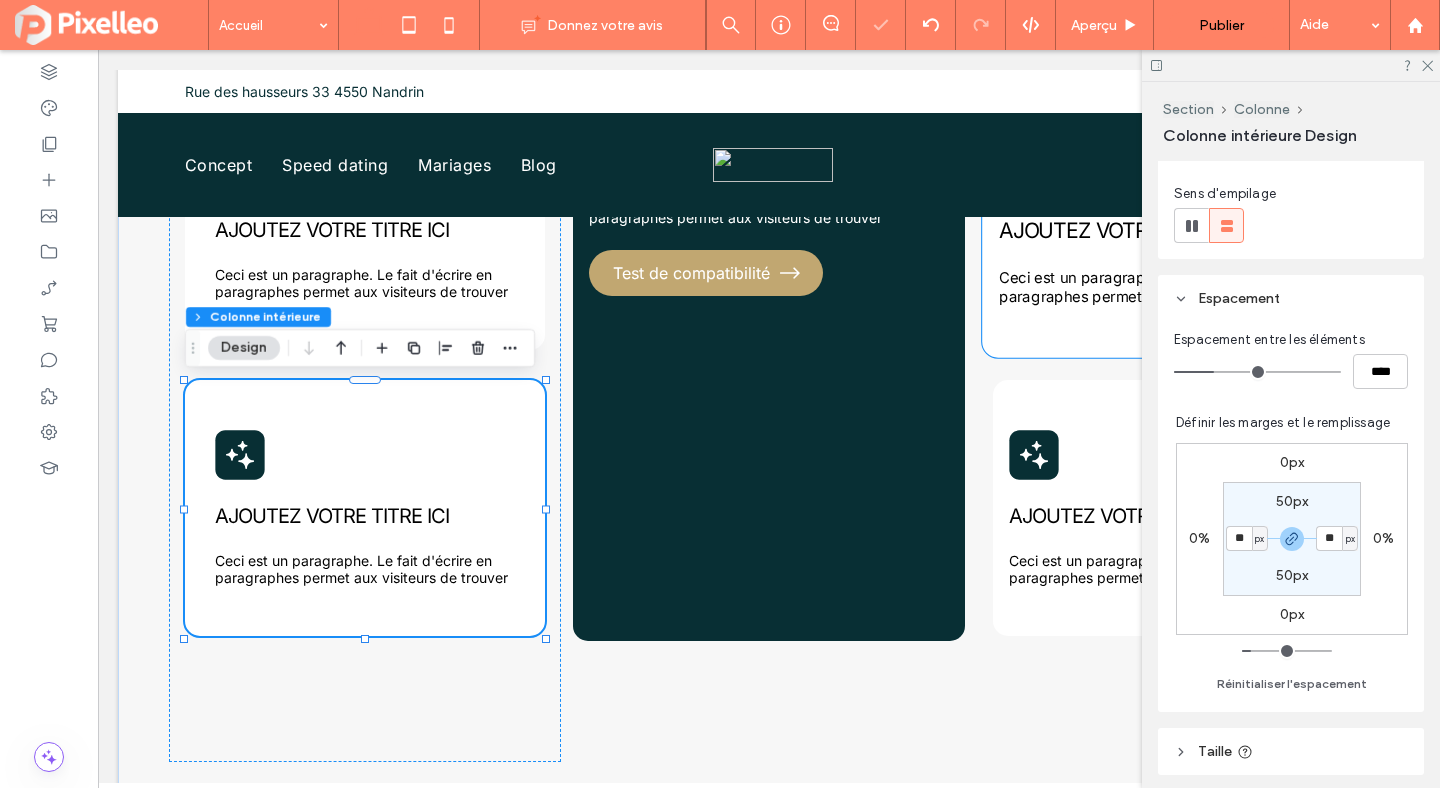 click on "AJOUTEZ VOTRE TITRE ICI
Ceci est un paragraphe. Le fait d'écrire en paragraphes permet aux visiteurs de trouver" at bounding box center [1173, 221] 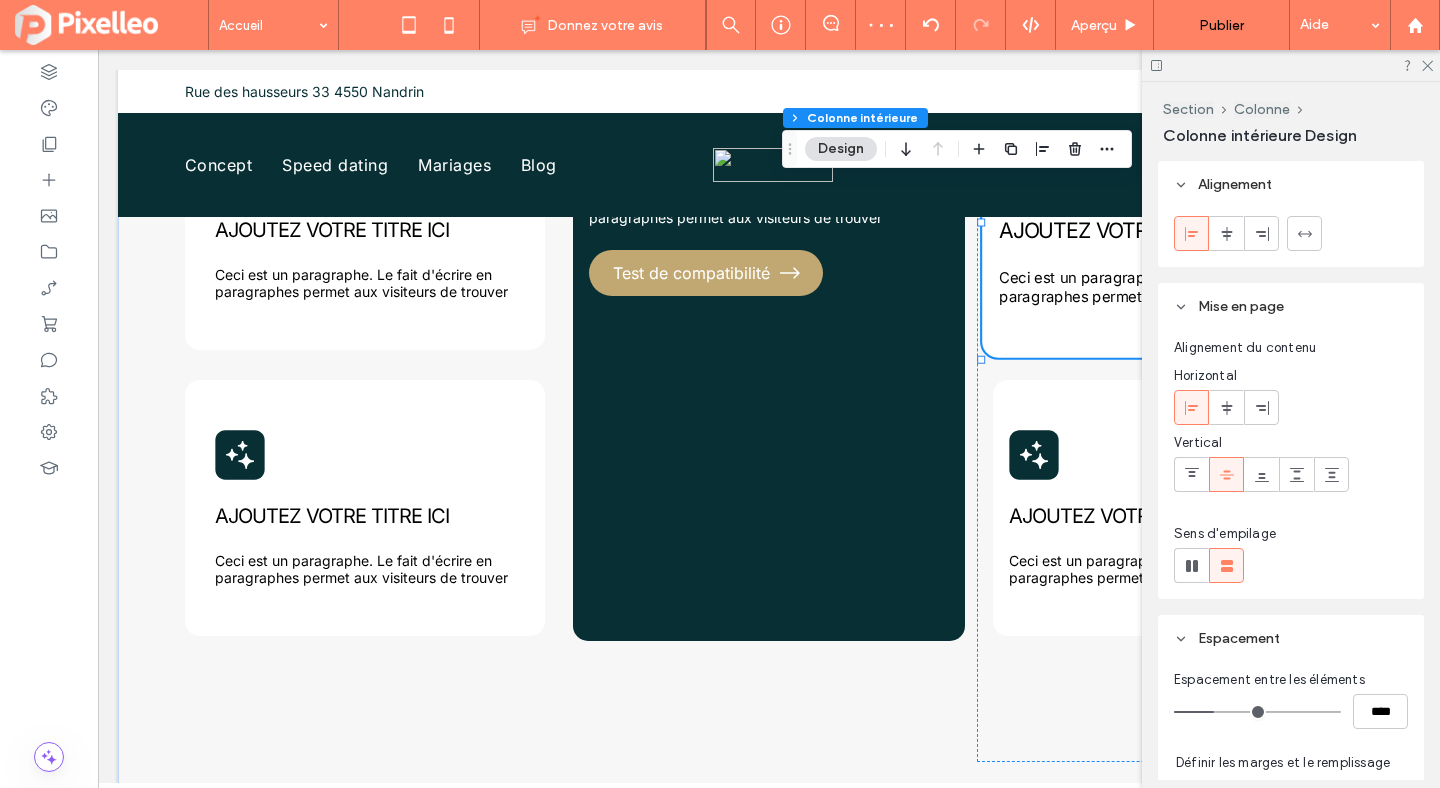 click on "AJOUTEZ VOTRE TITRE ICI
Ceci est un paragraphe. Le fait d'écrire en paragraphes permet aux visiteurs de trouver" at bounding box center [1173, 221] 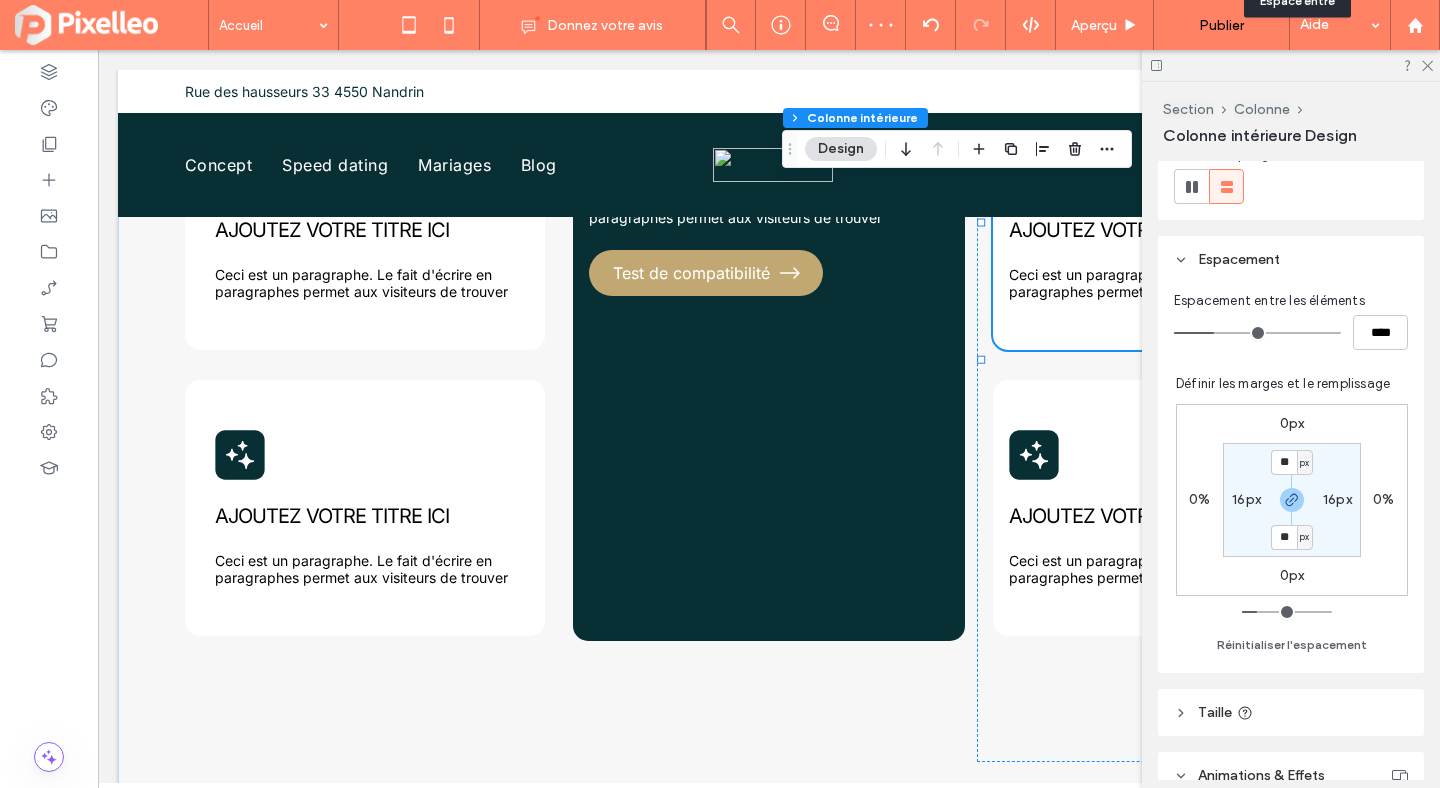 scroll, scrollTop: 520, scrollLeft: 0, axis: vertical 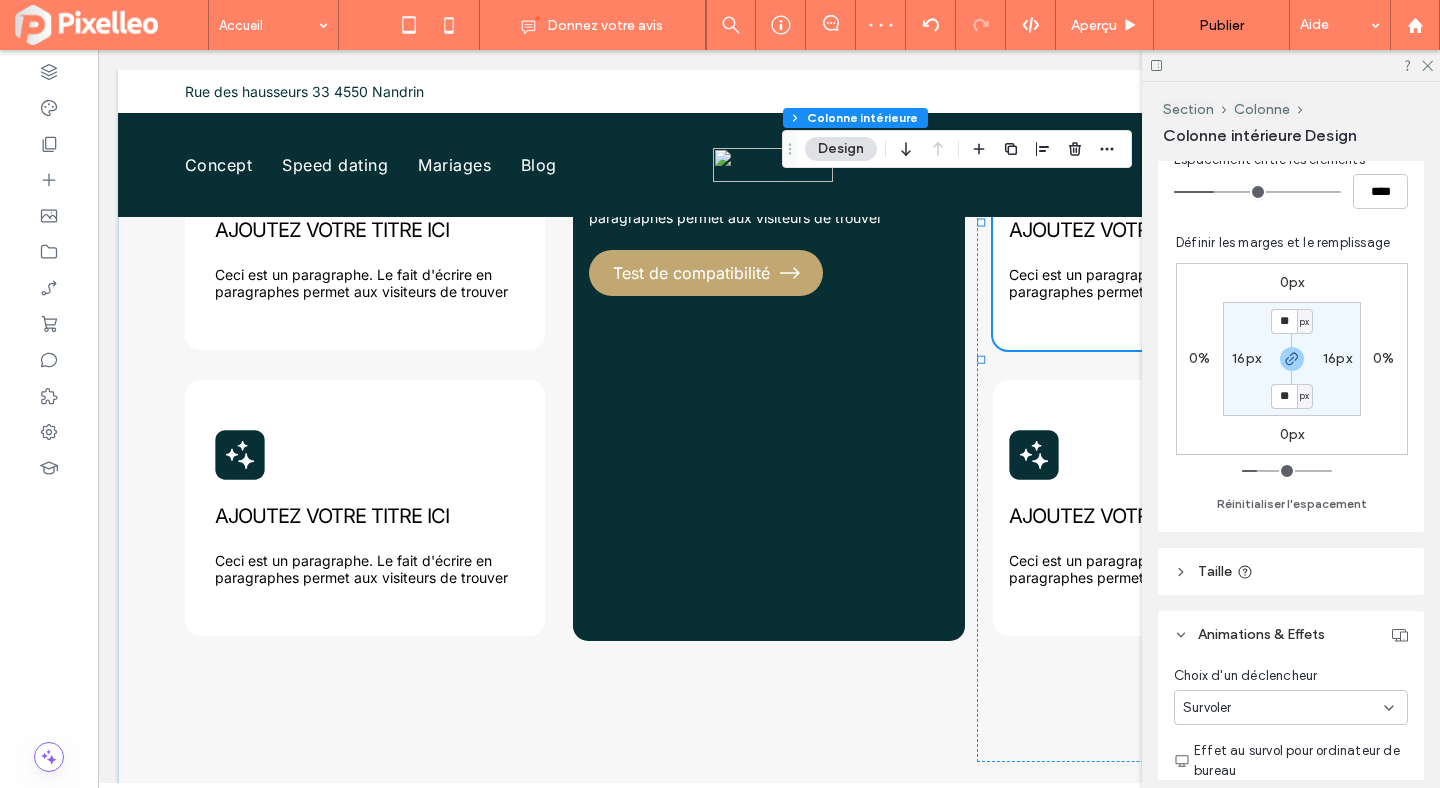 click on "** px 16px ** px 16px" at bounding box center (1292, 359) 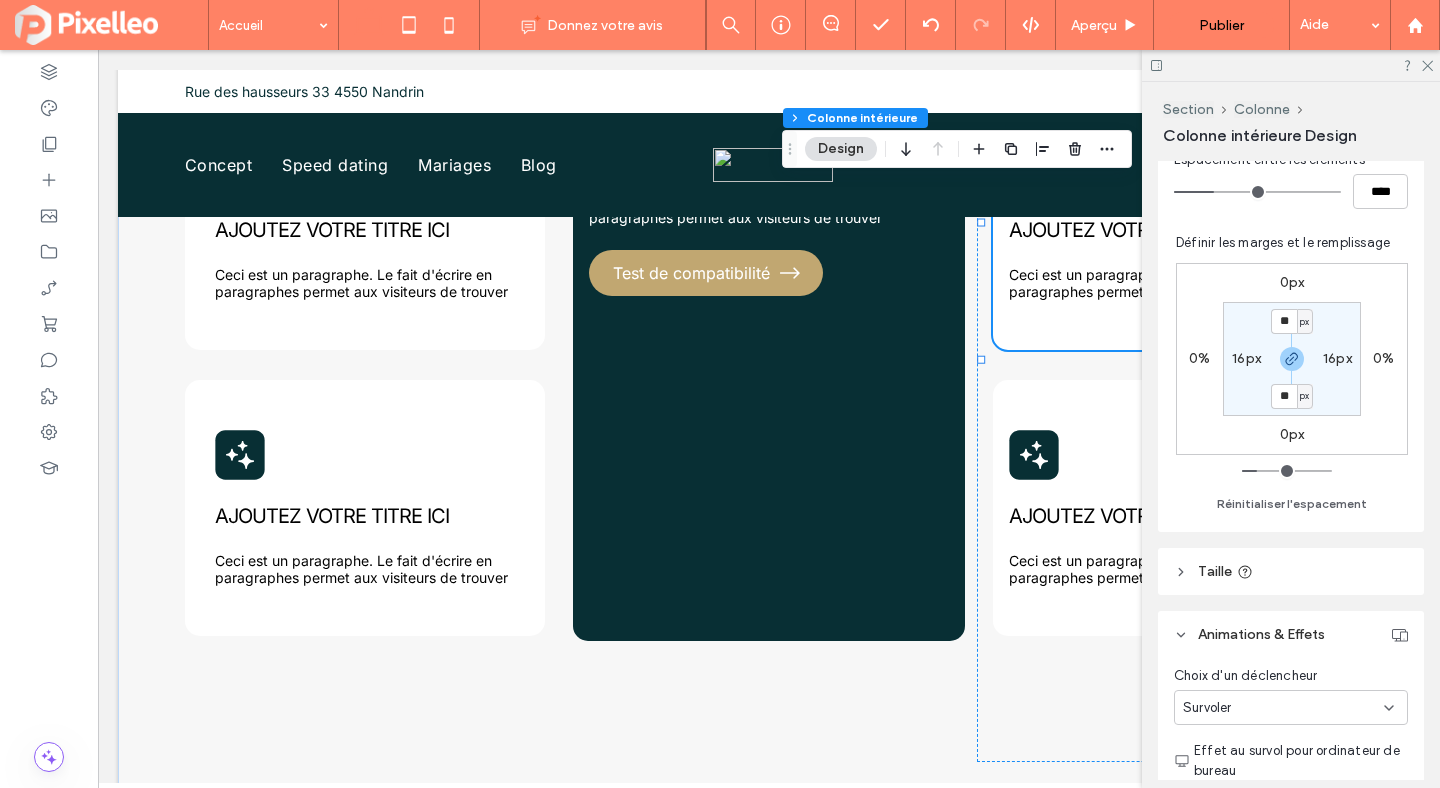 click on "16px" at bounding box center (1246, 358) 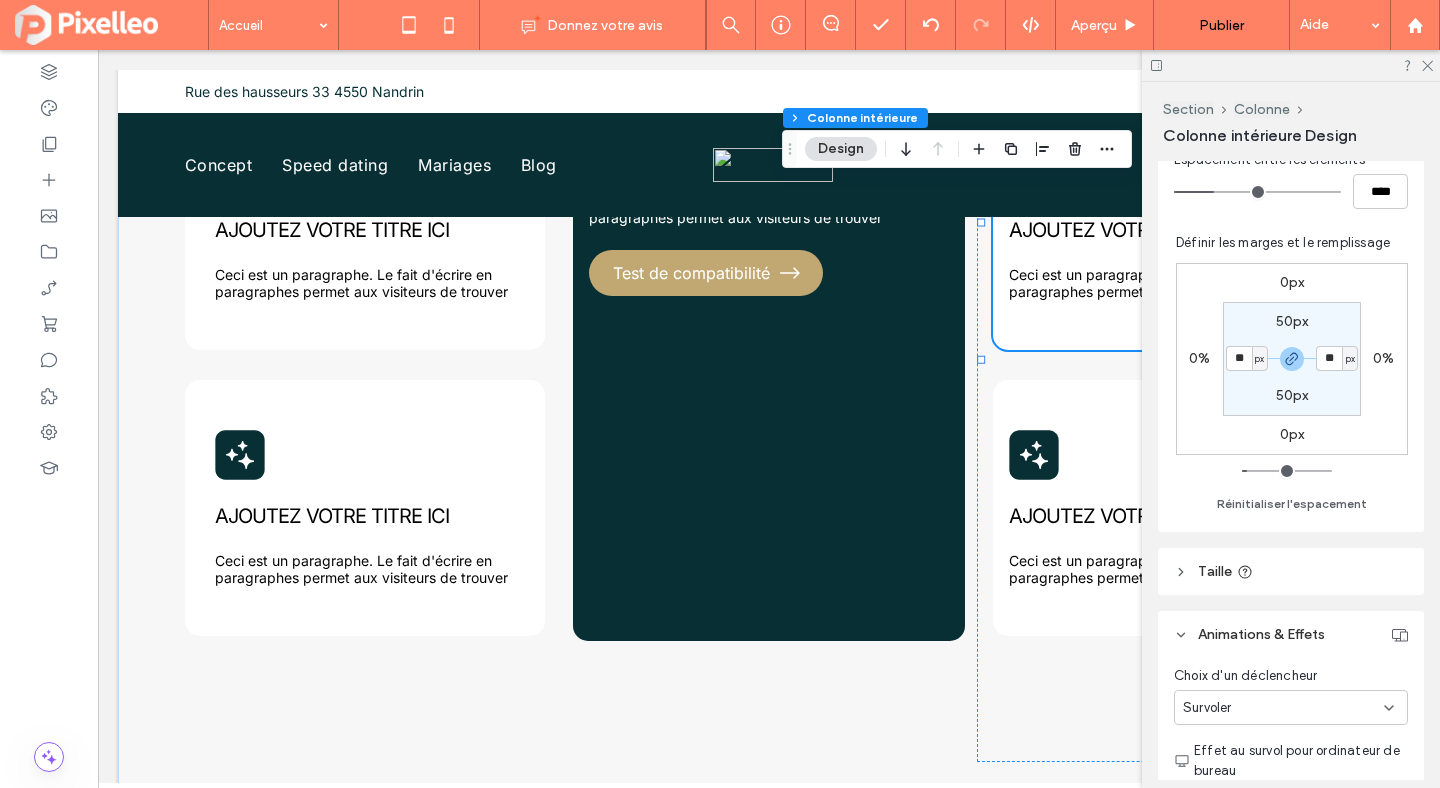 type on "**" 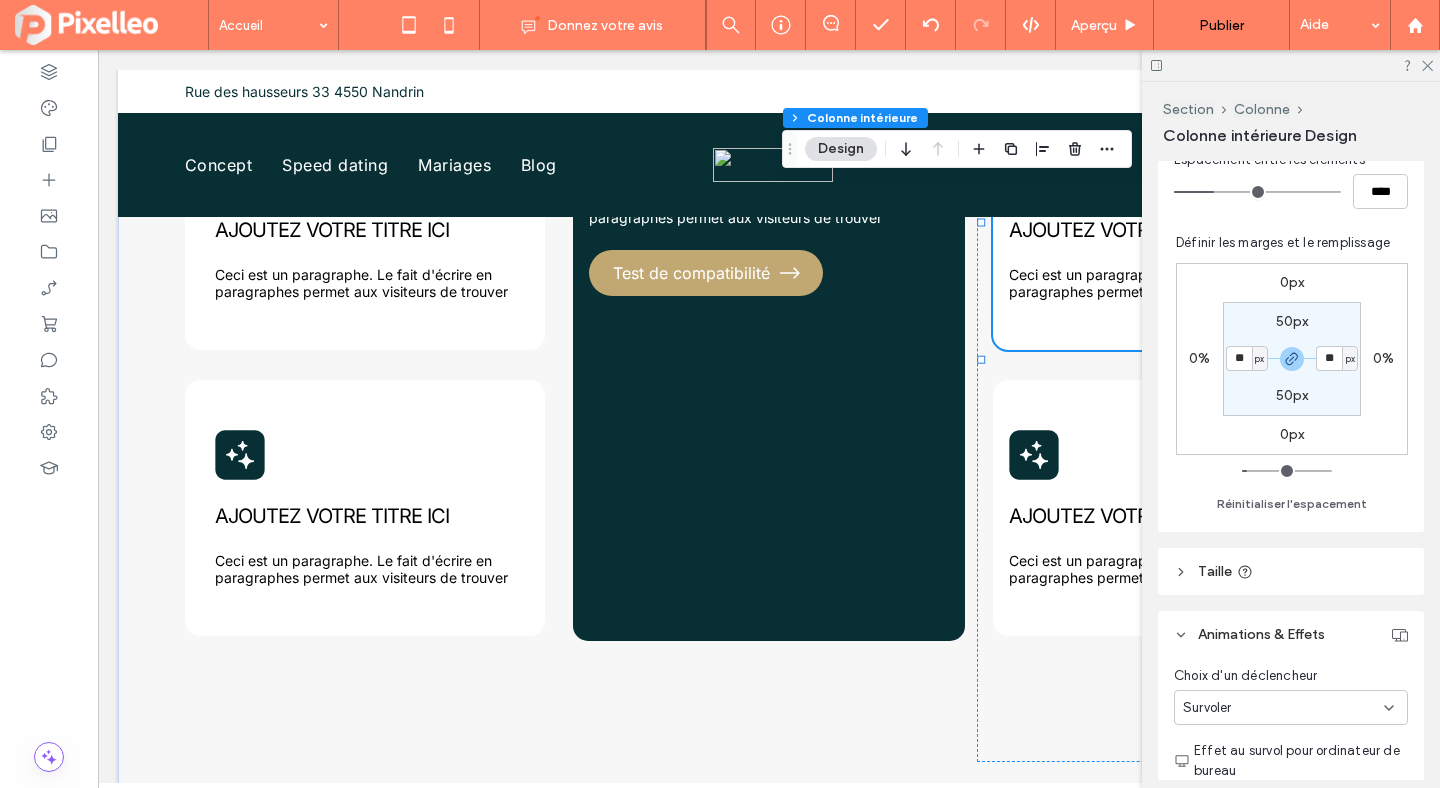 type on "**" 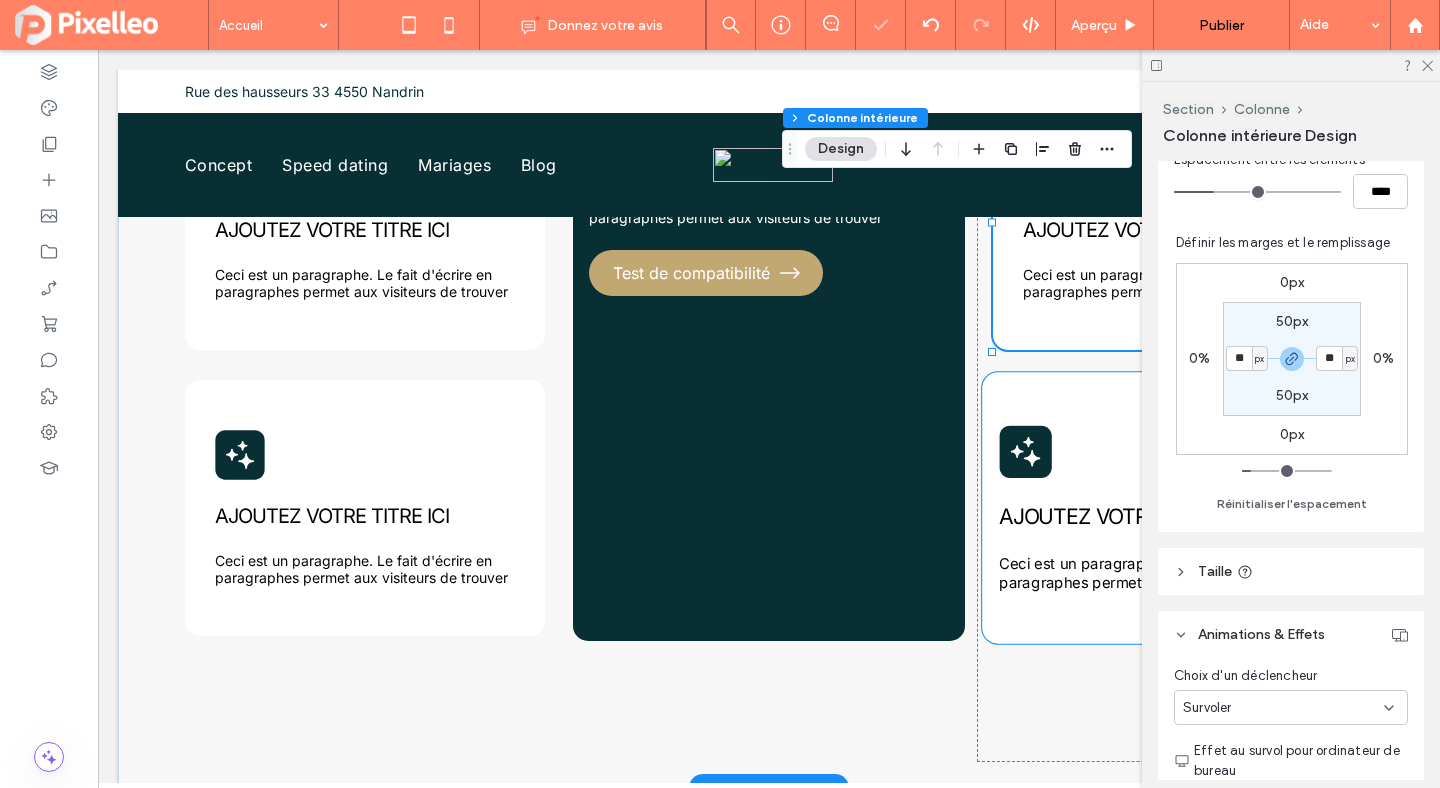 click on "AJOUTEZ VOTRE TITRE ICI
Ceci est un paragraphe. Le fait d'écrire en paragraphes permet aux visiteurs de trouver" at bounding box center [1173, 507] 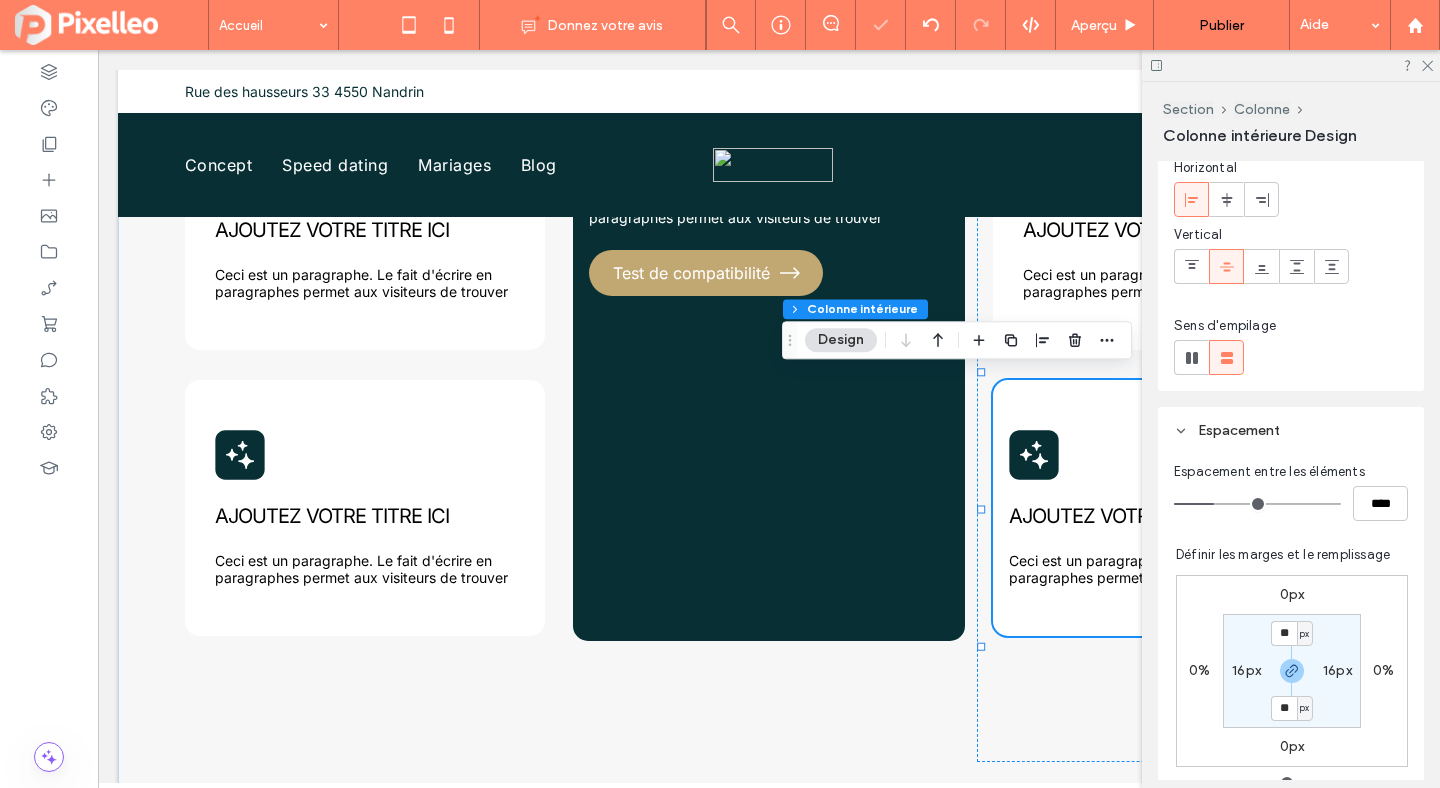 scroll, scrollTop: 494, scrollLeft: 0, axis: vertical 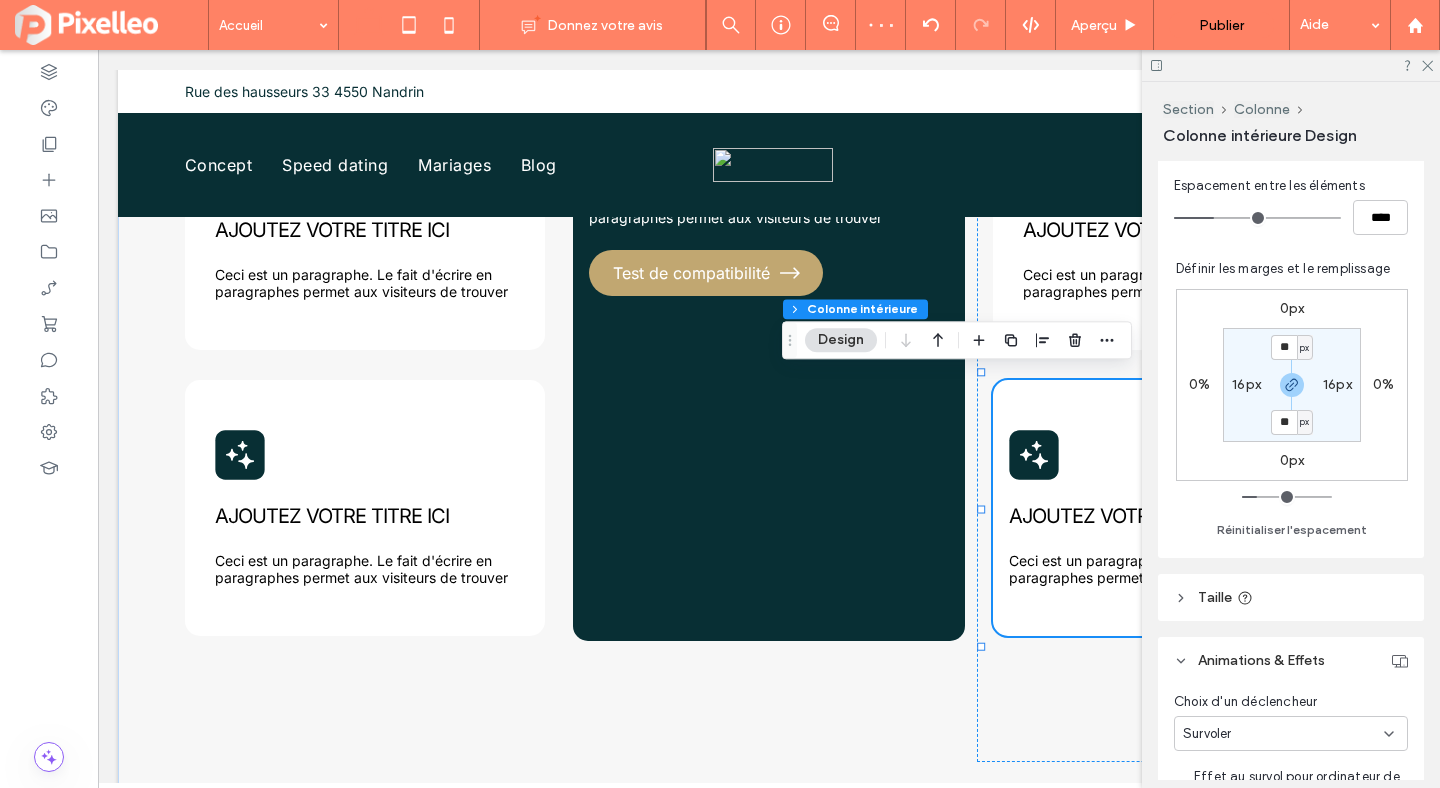 click on "16px" at bounding box center [1246, 384] 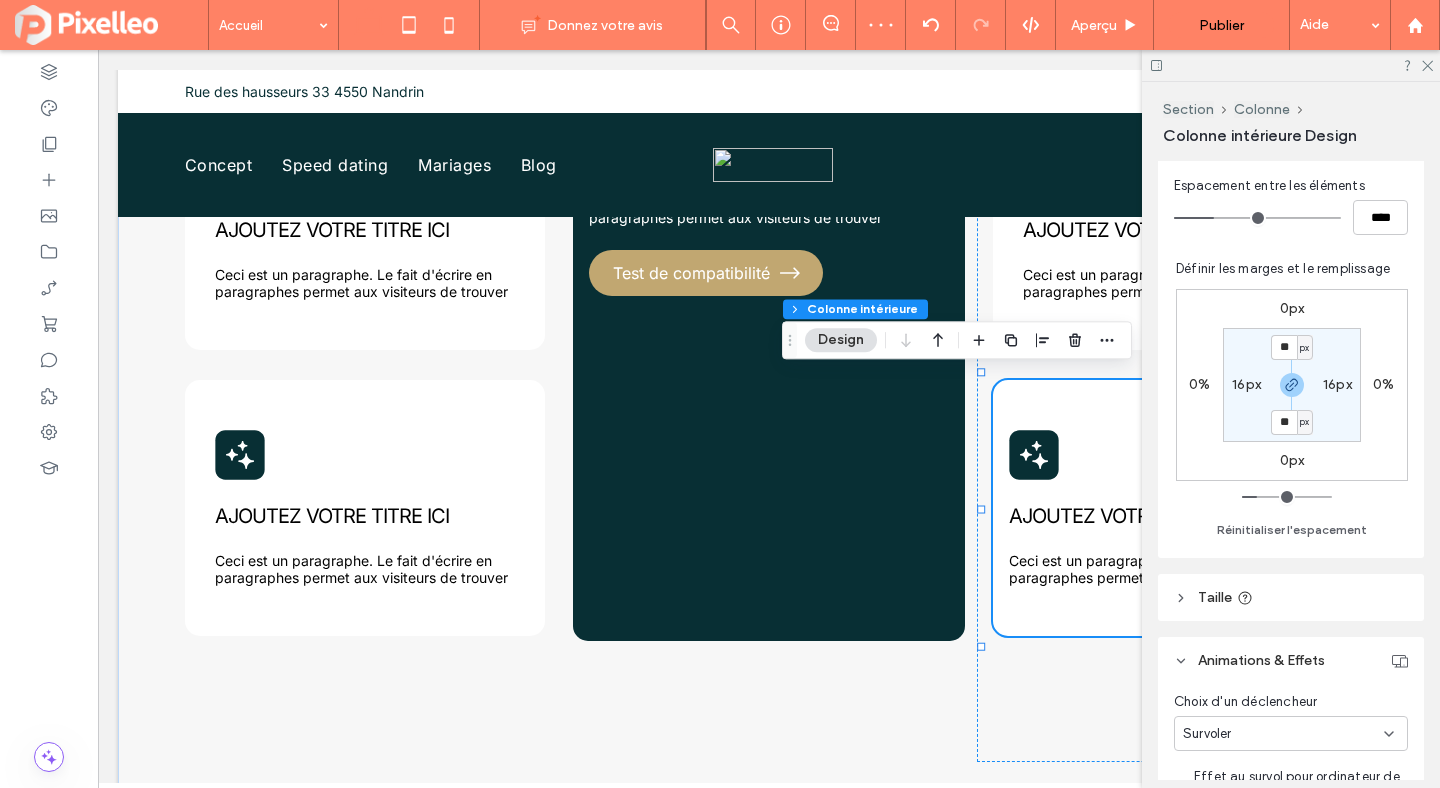 type on "**" 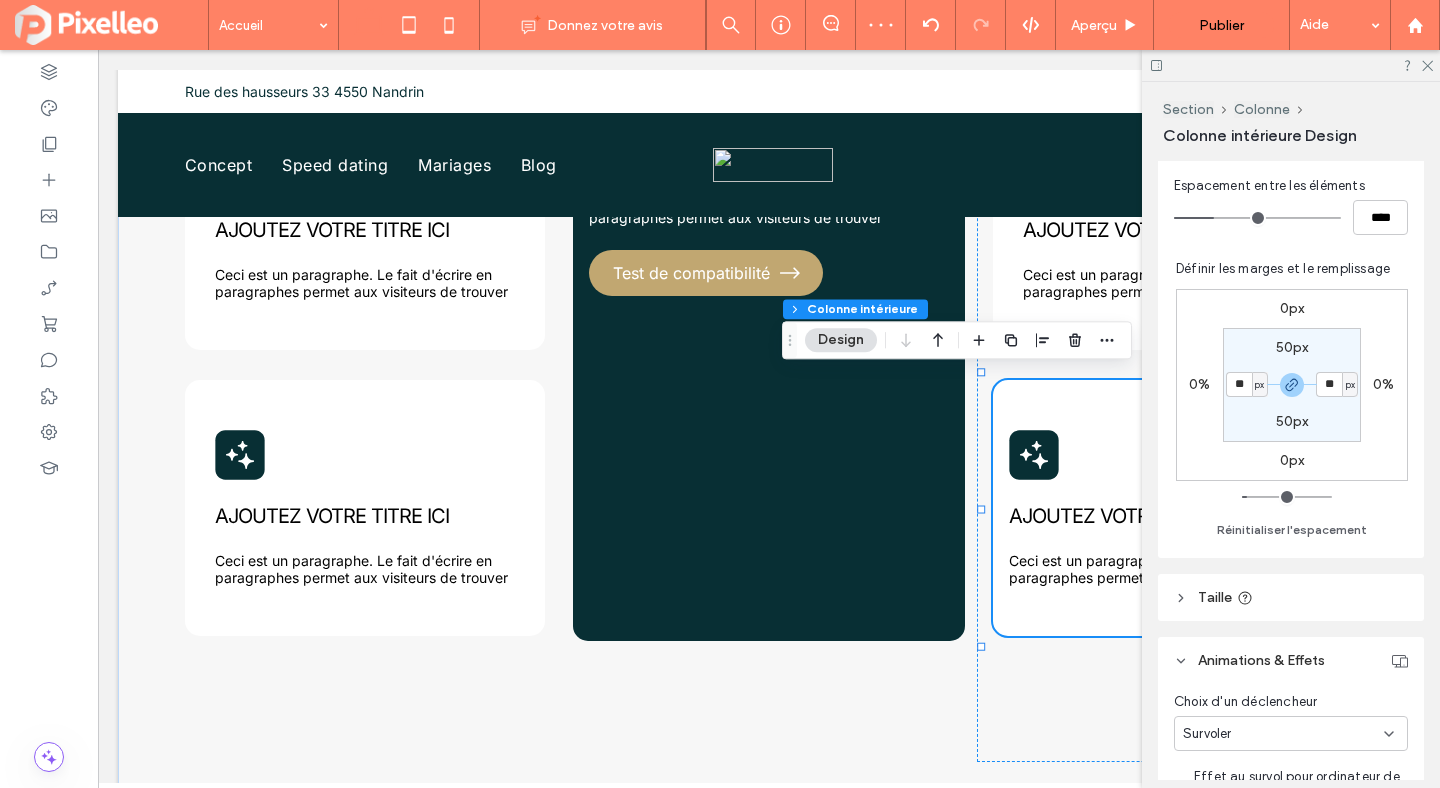 type on "**" 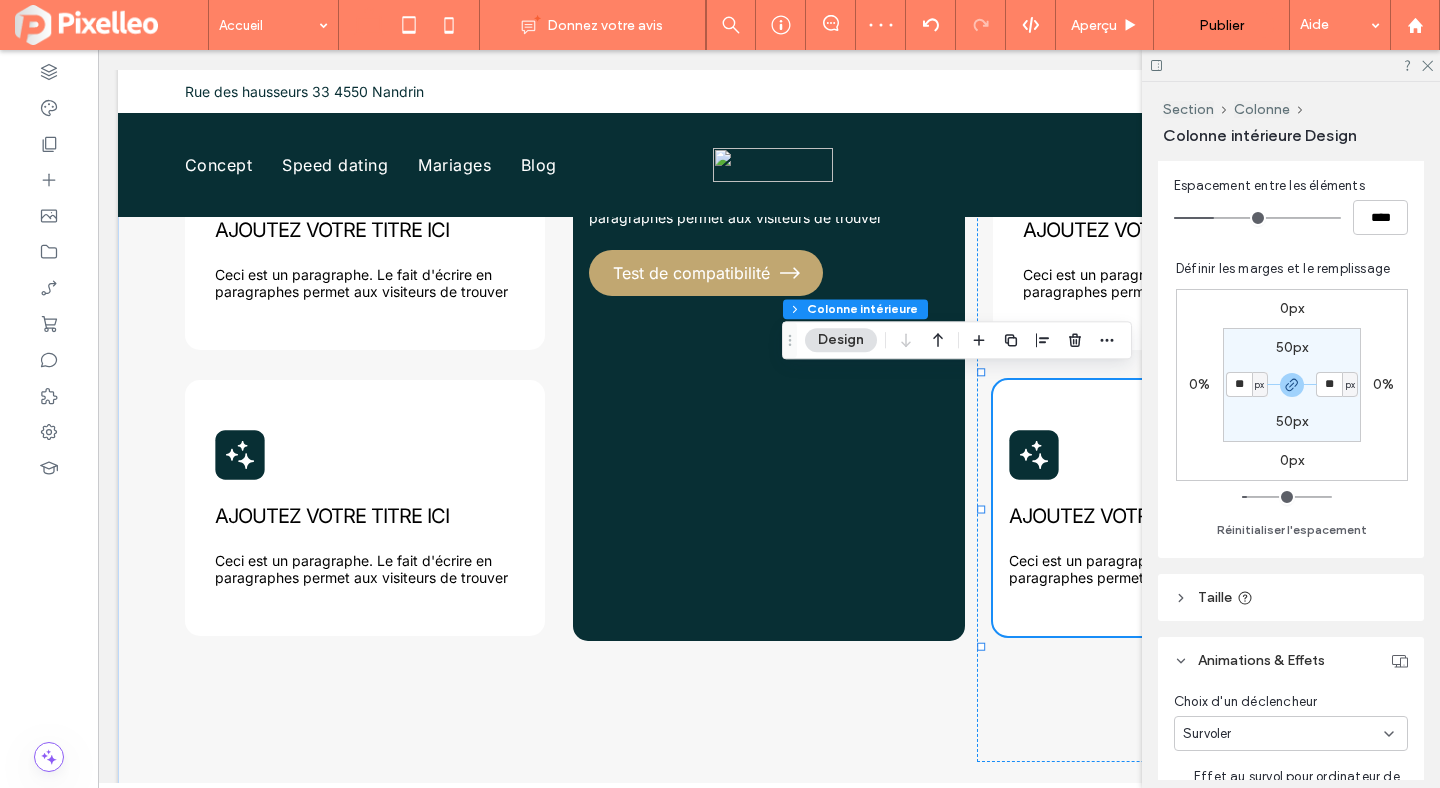 type on "**" 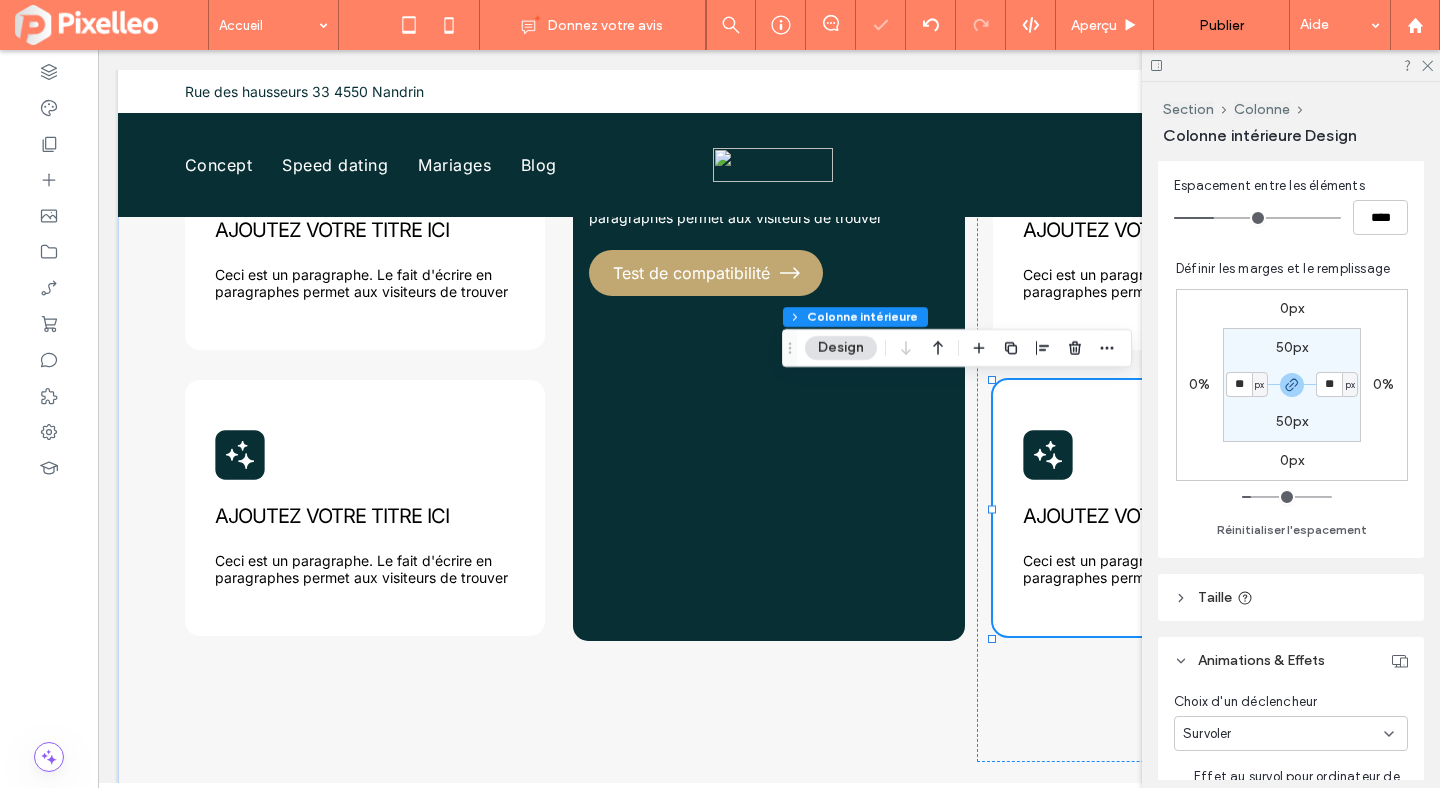 click on "Section Colonne Colonne intérieure Design" at bounding box center (957, 348) 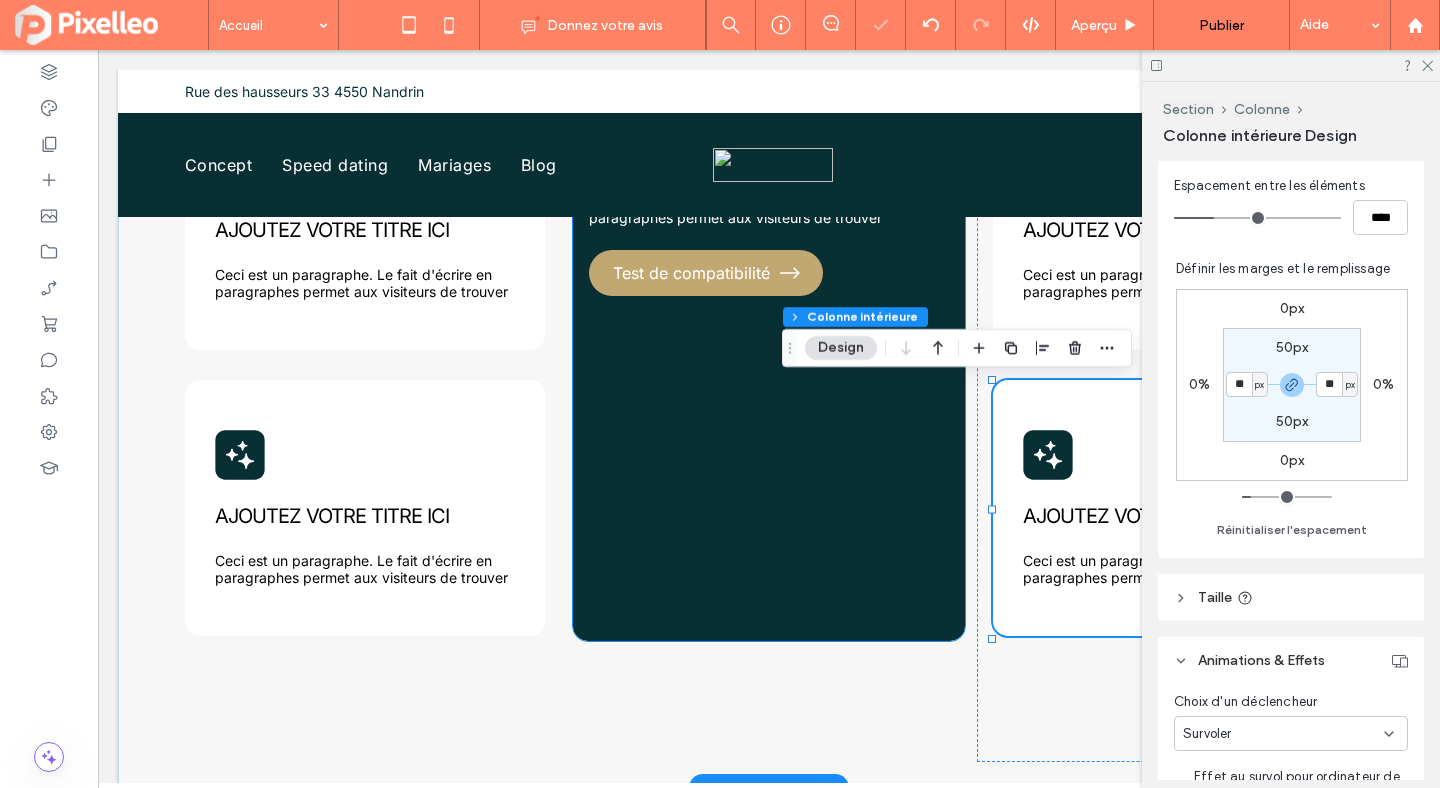 click on "AJOUTEZ VOTRE TITRE ICI Ceci est un paragraphe. Le fait d'écrire en paragraphes permet aux visiteurs de trouver
Test de compatibilité" at bounding box center (769, 367) 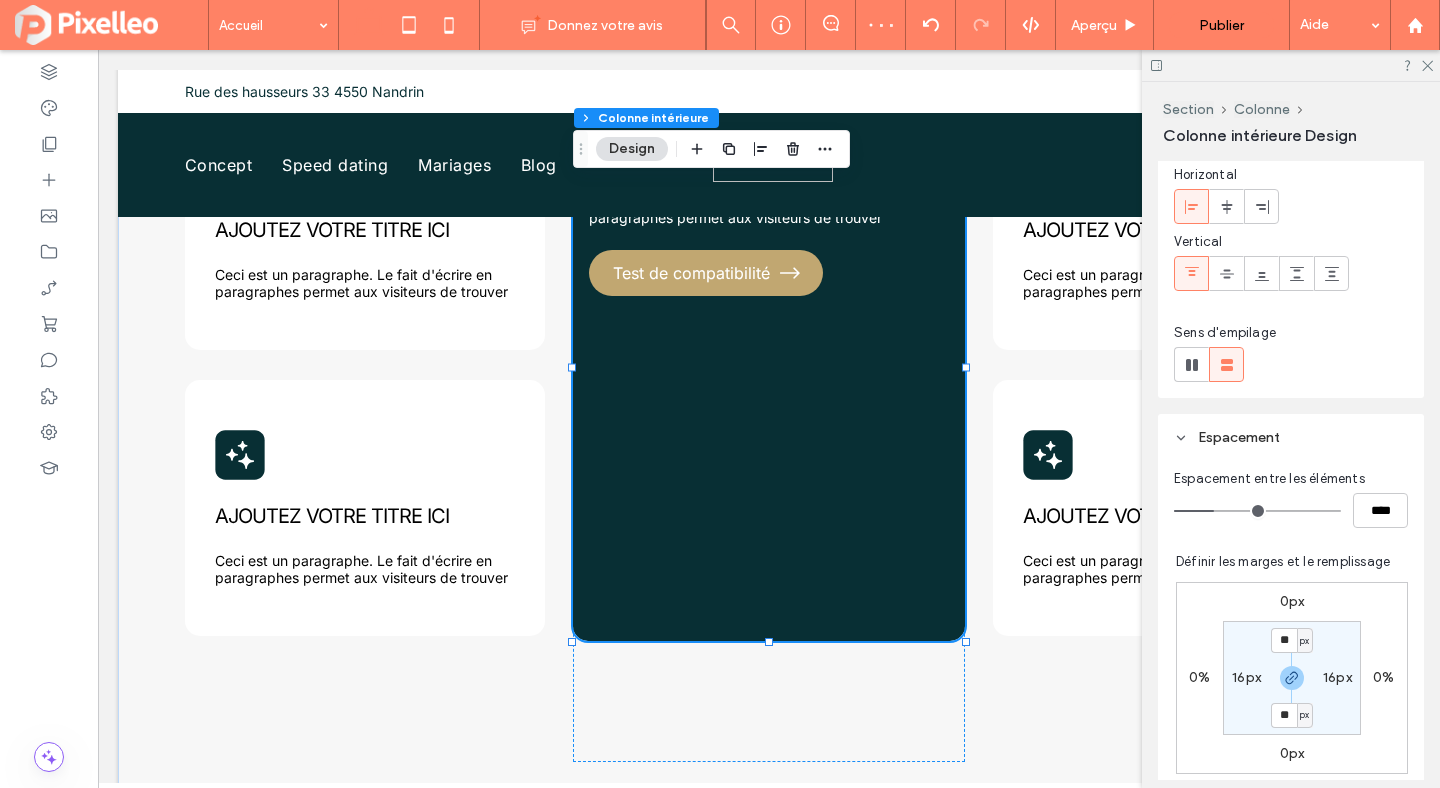 scroll, scrollTop: 396, scrollLeft: 0, axis: vertical 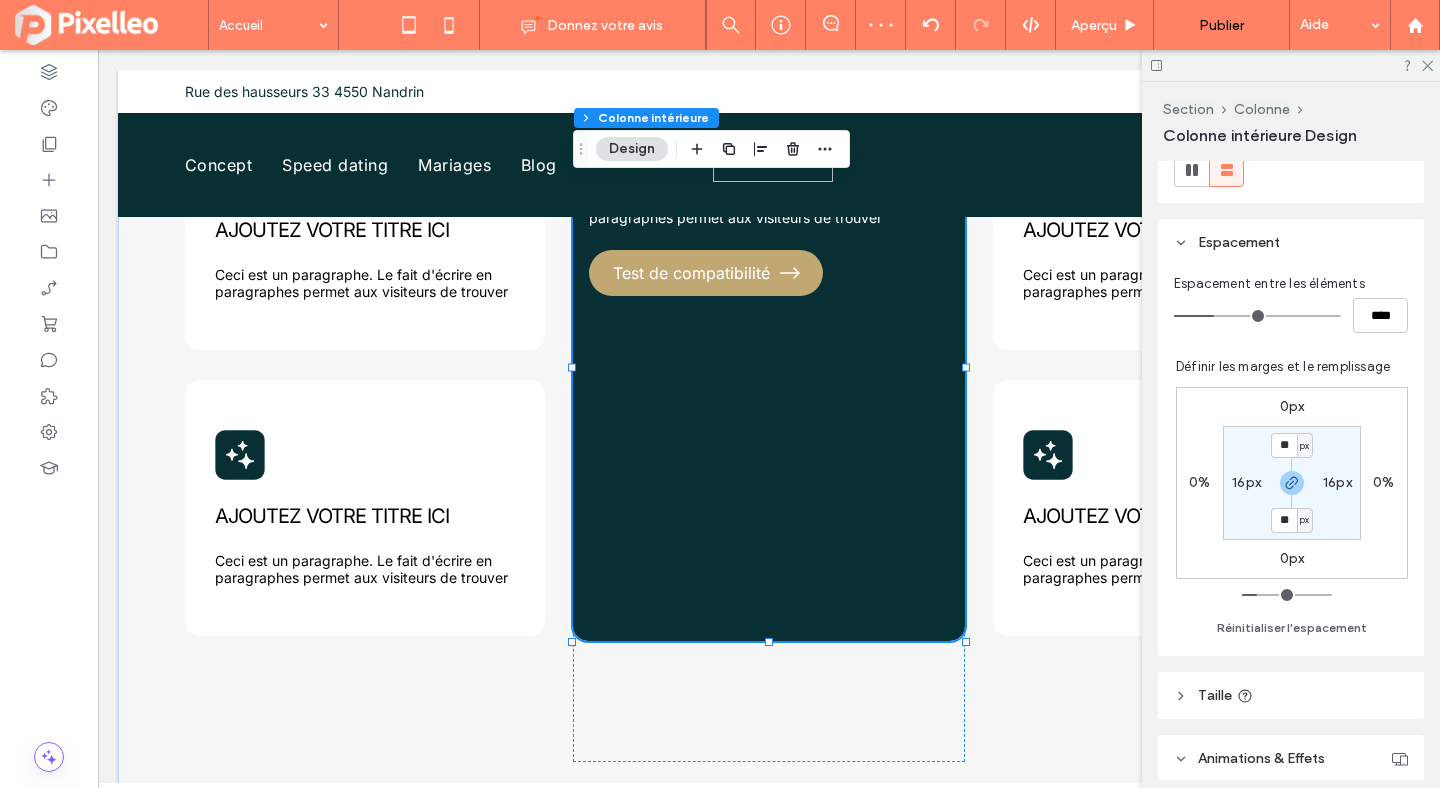 click on "16px" at bounding box center (1246, 482) 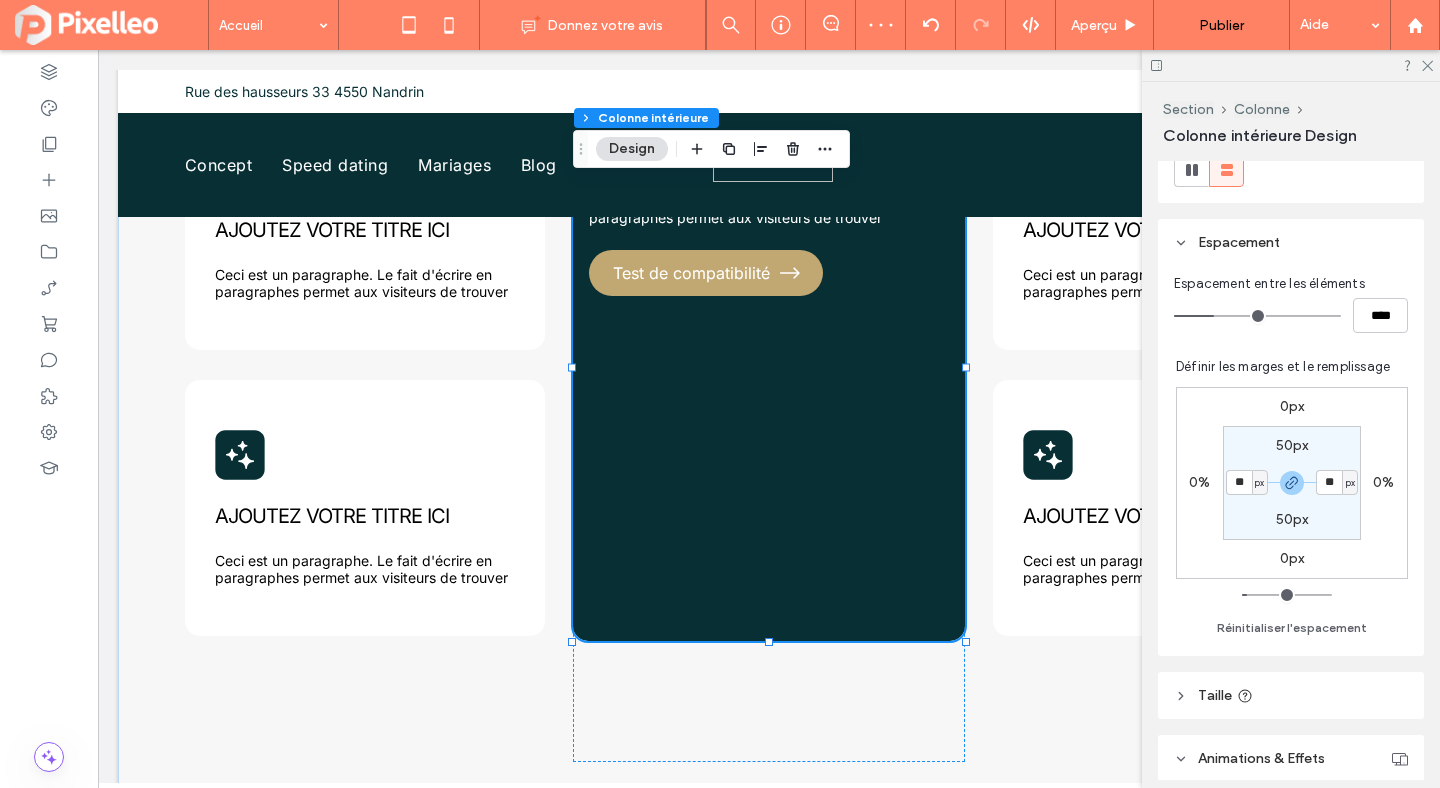 type on "**" 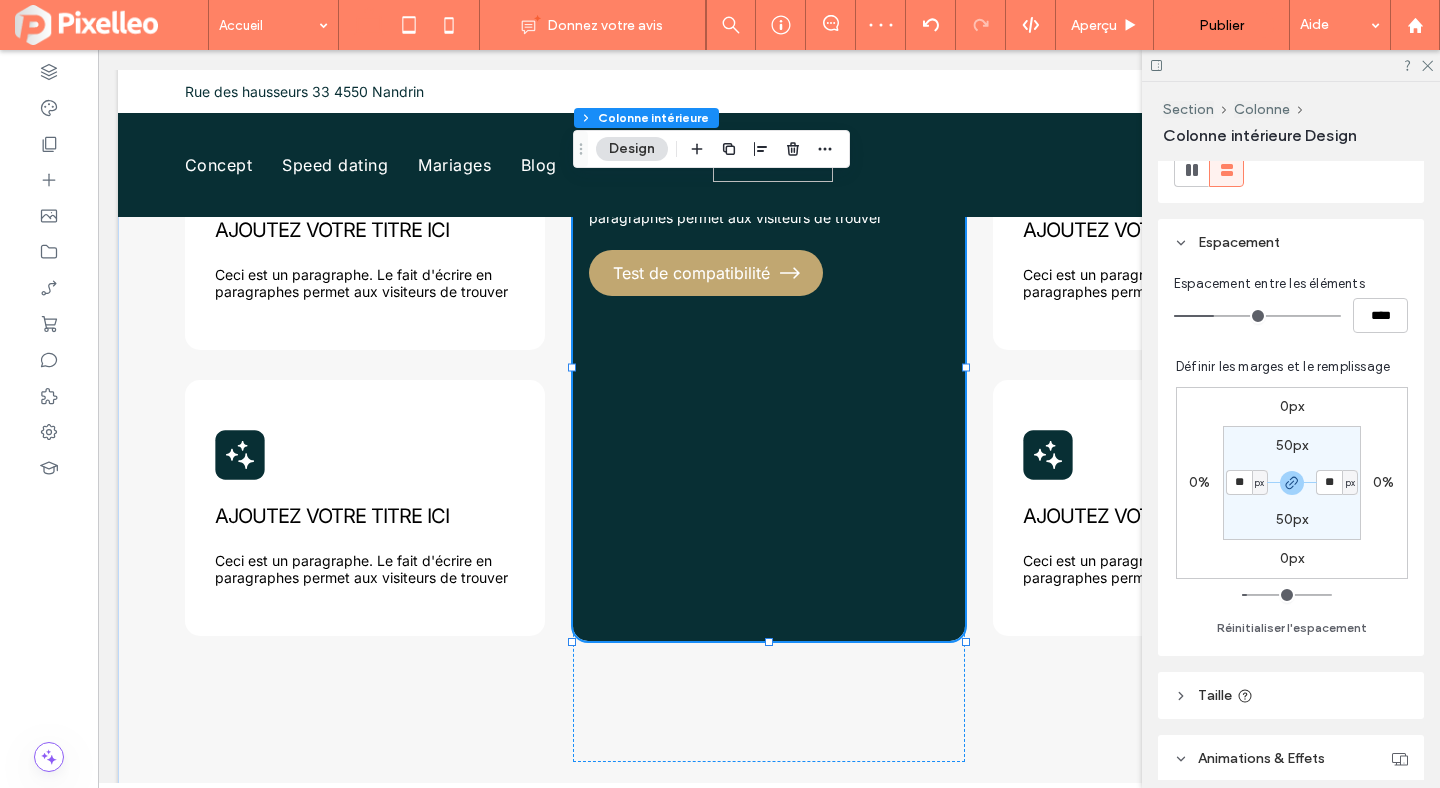 type on "**" 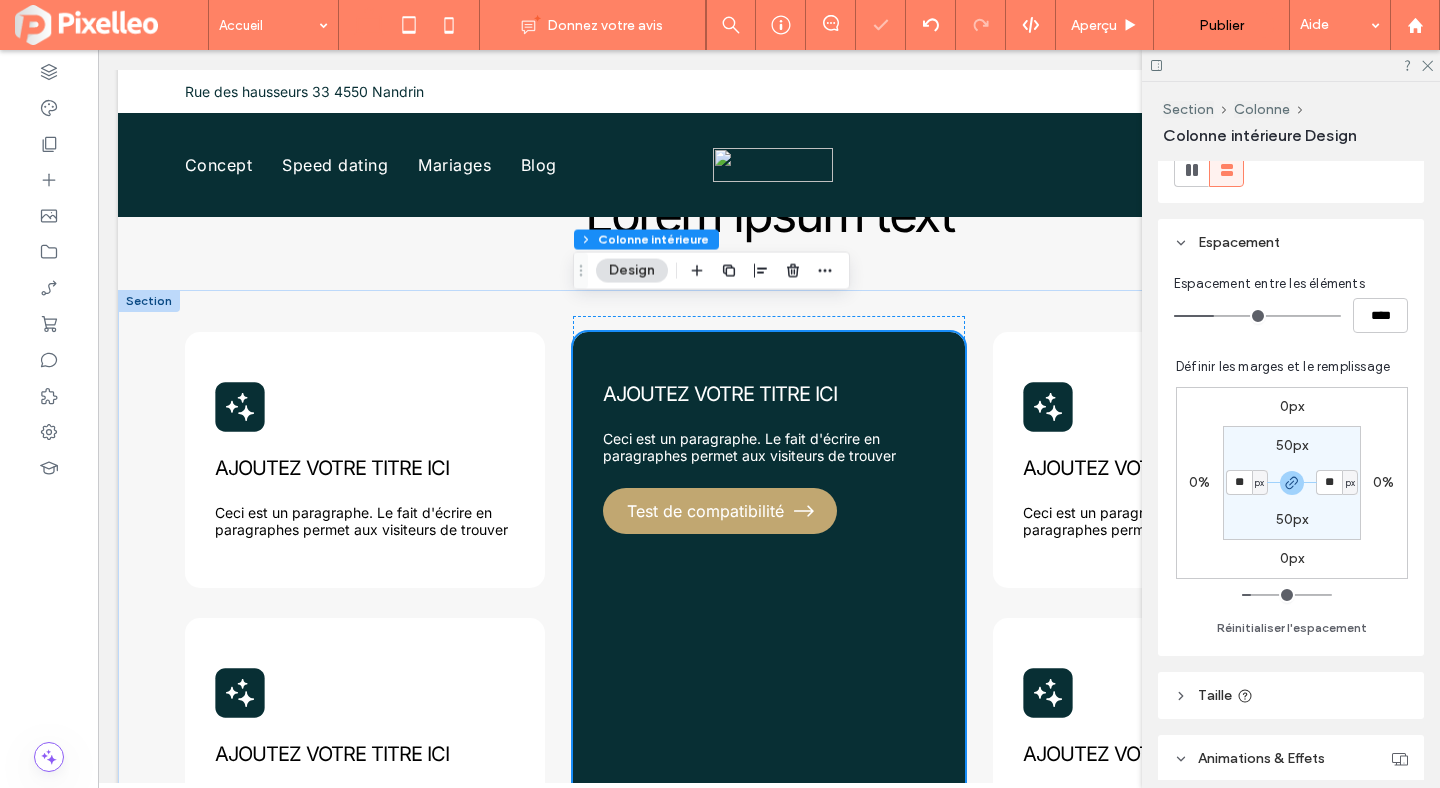scroll, scrollTop: 809, scrollLeft: 0, axis: vertical 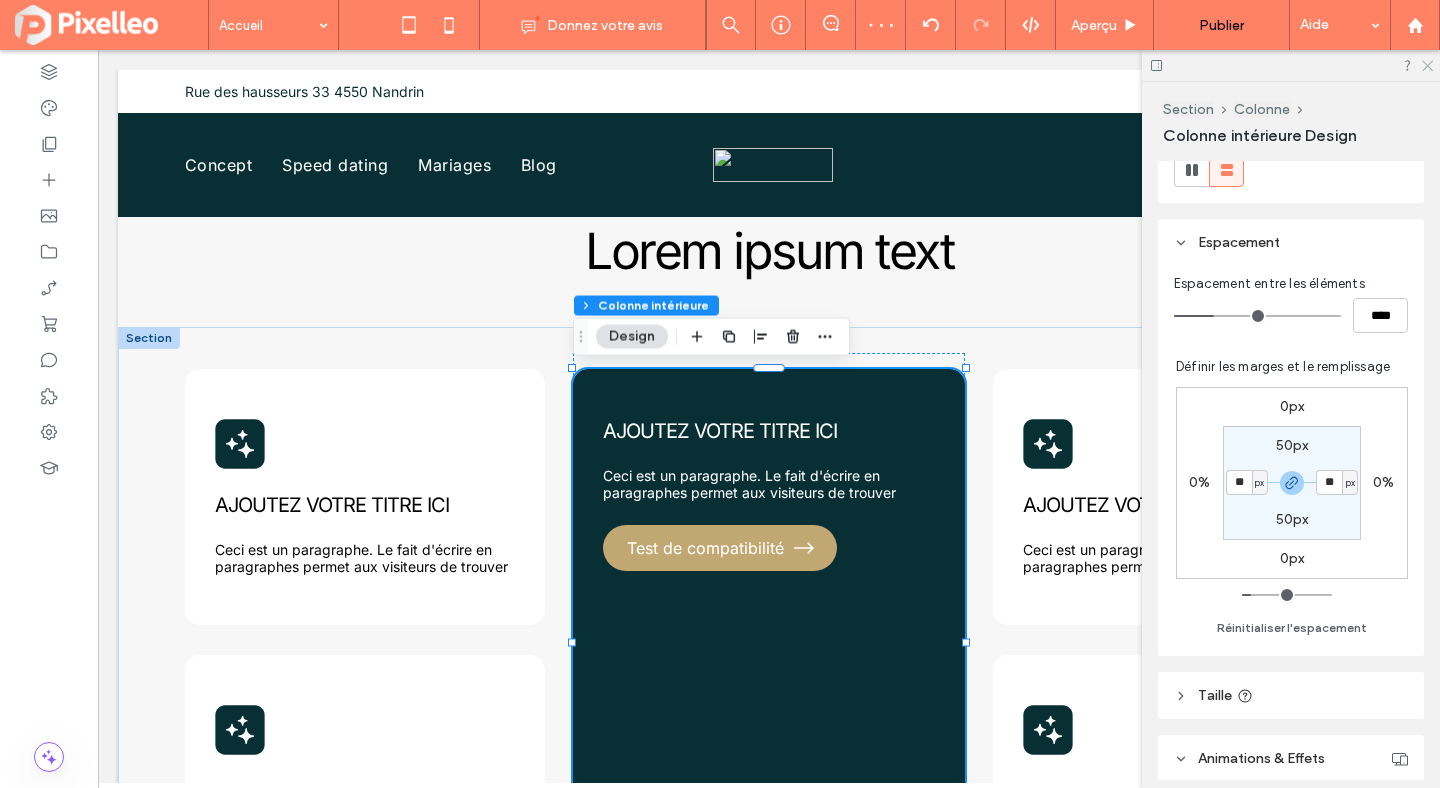click 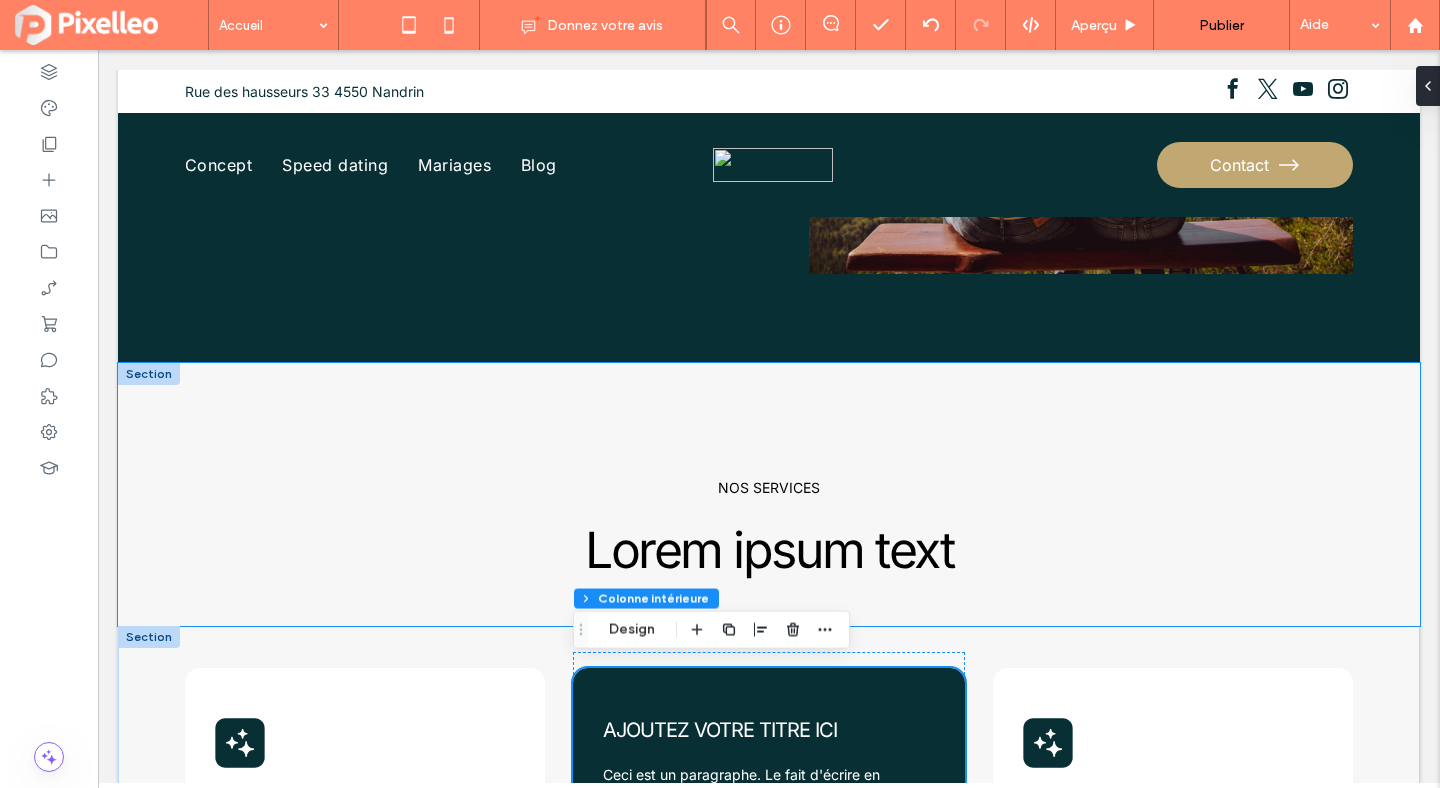 scroll, scrollTop: 618, scrollLeft: 0, axis: vertical 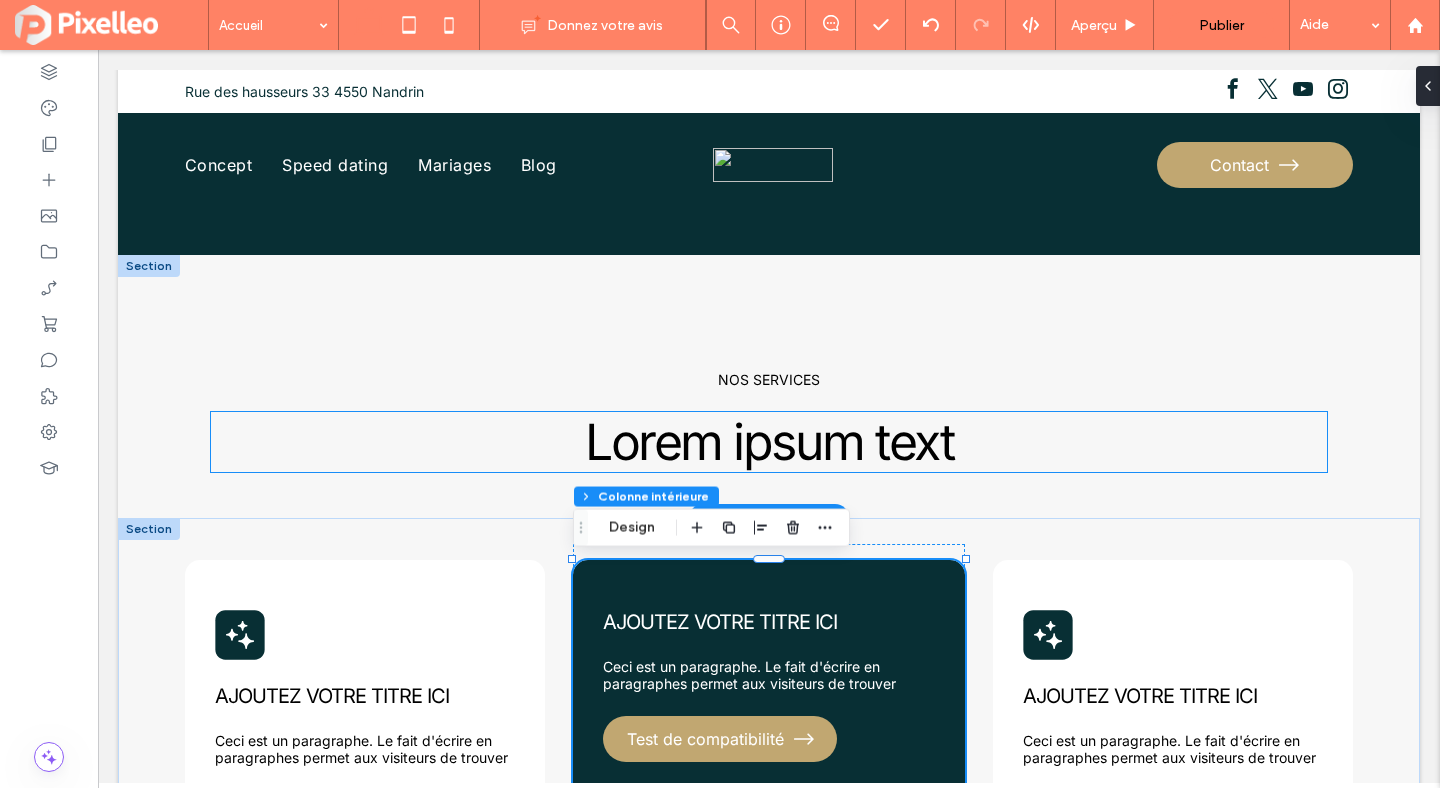click on "Lorem ipsum text" at bounding box center (769, 442) 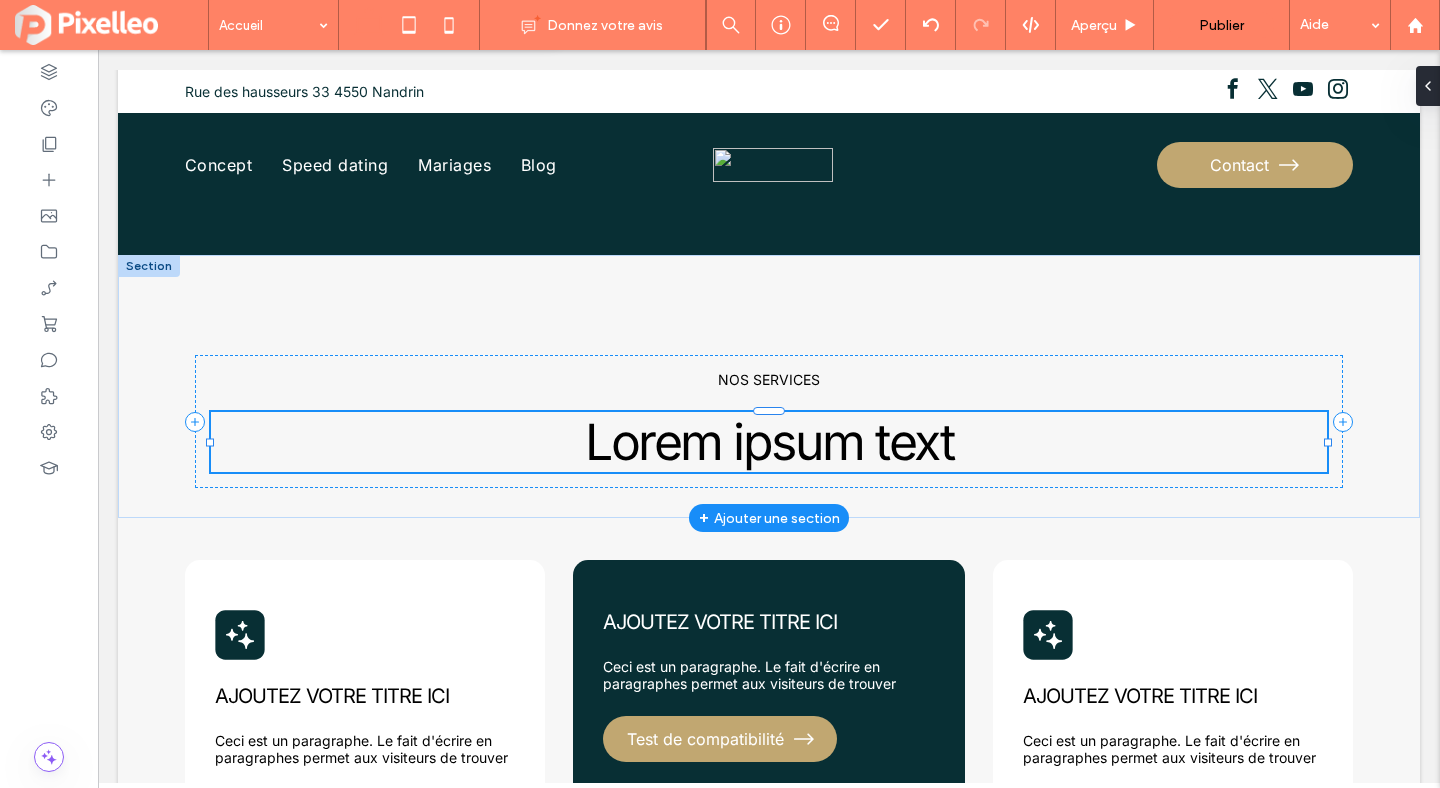 click on "Lorem ipsum text" at bounding box center (769, 442) 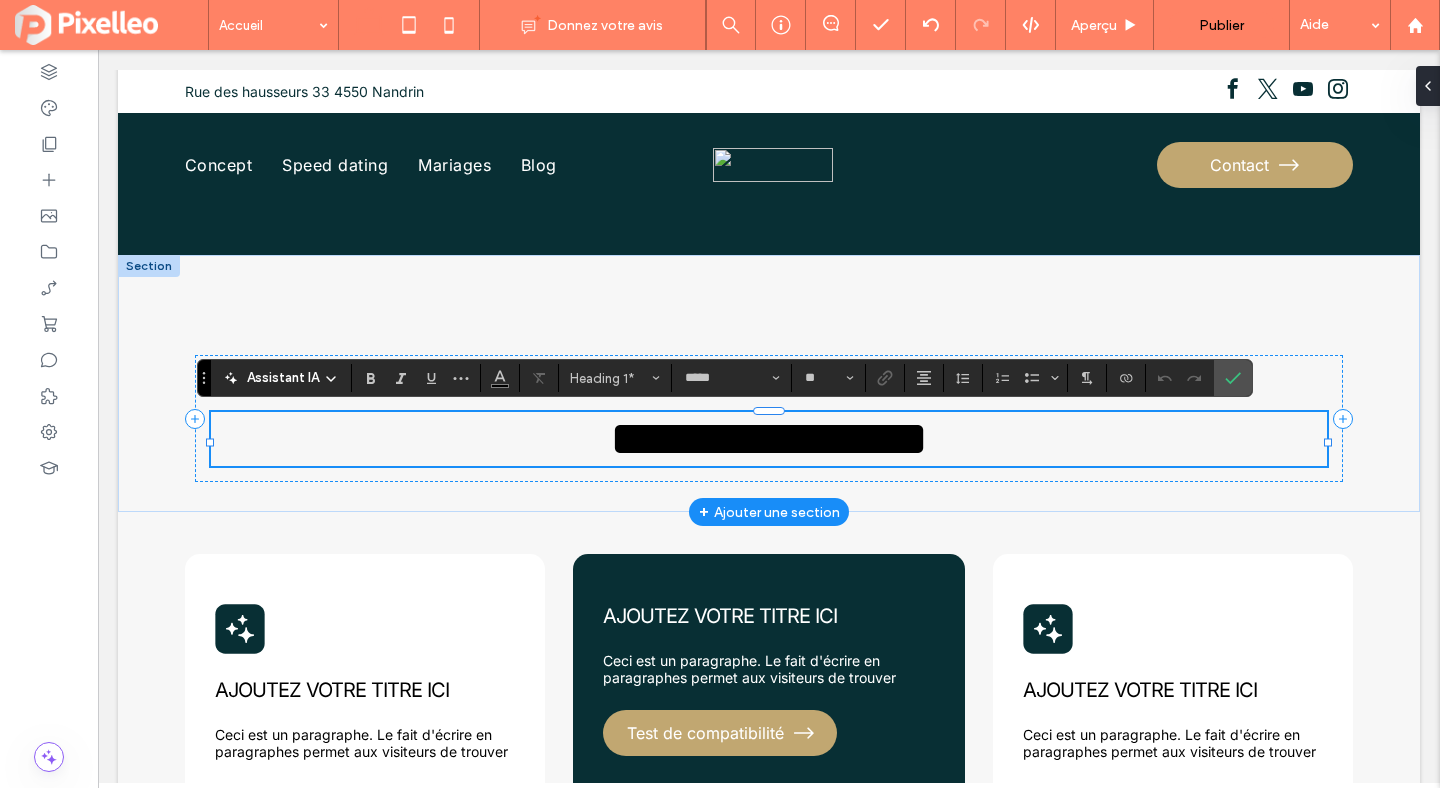 click on "**********" at bounding box center (769, 438) 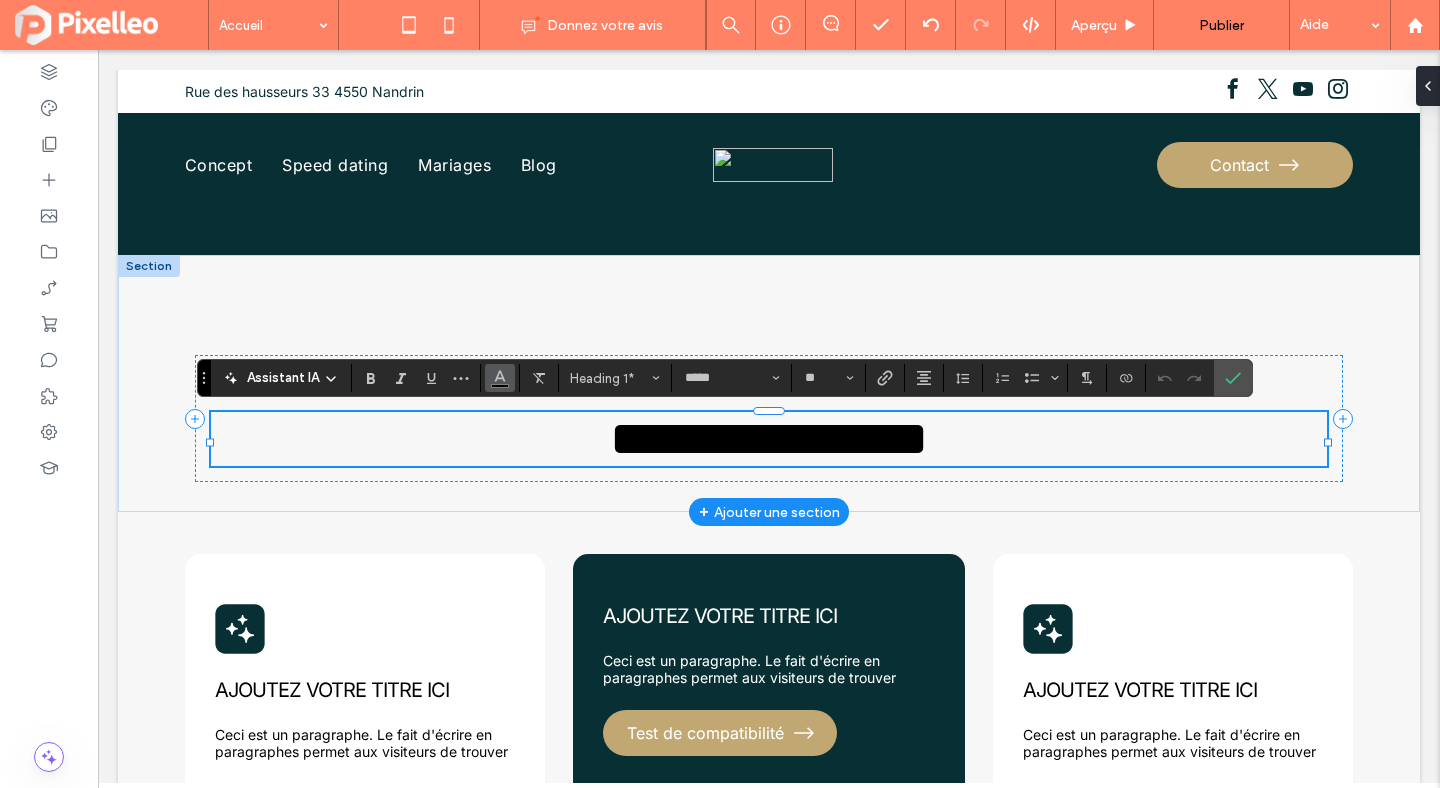 click 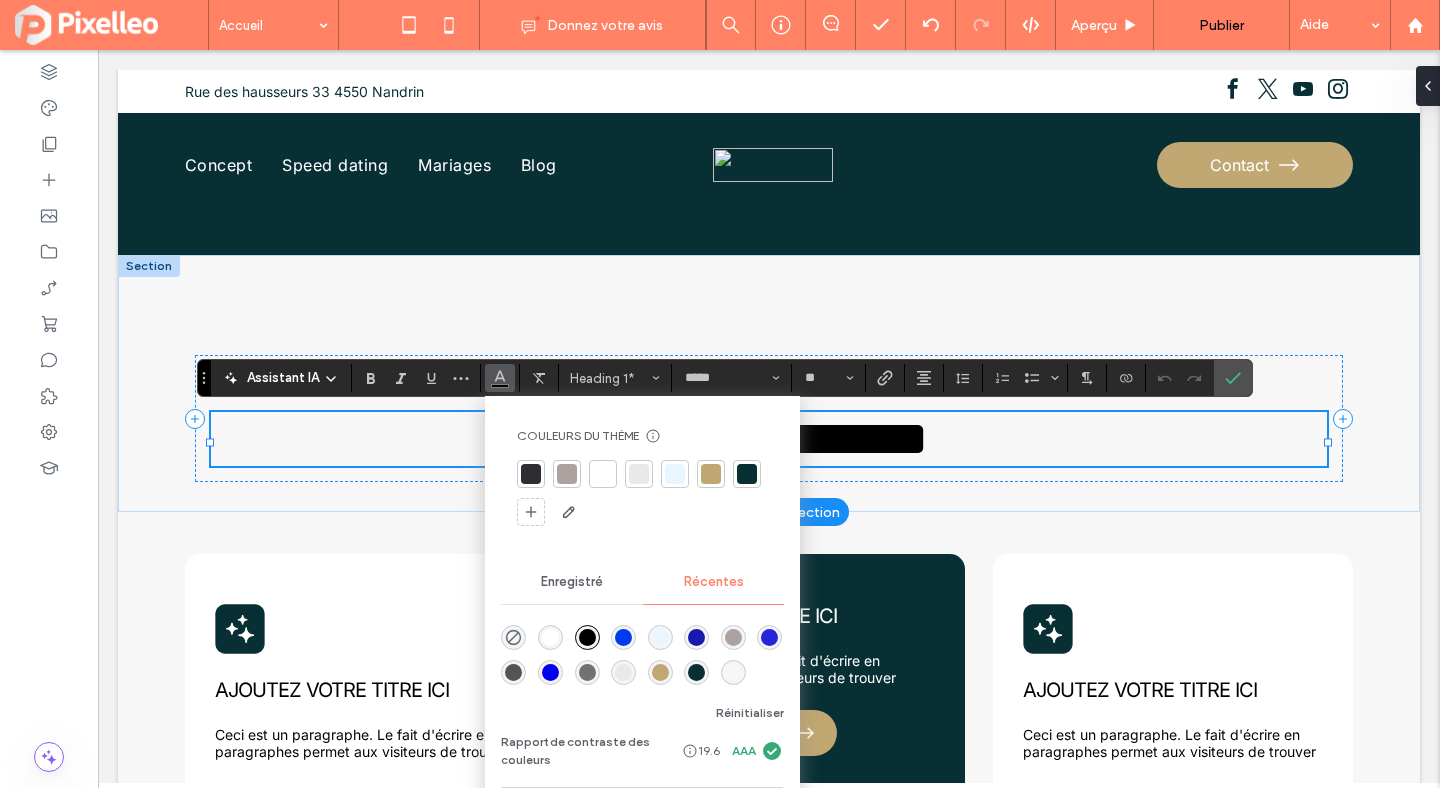 click at bounding box center [747, 474] 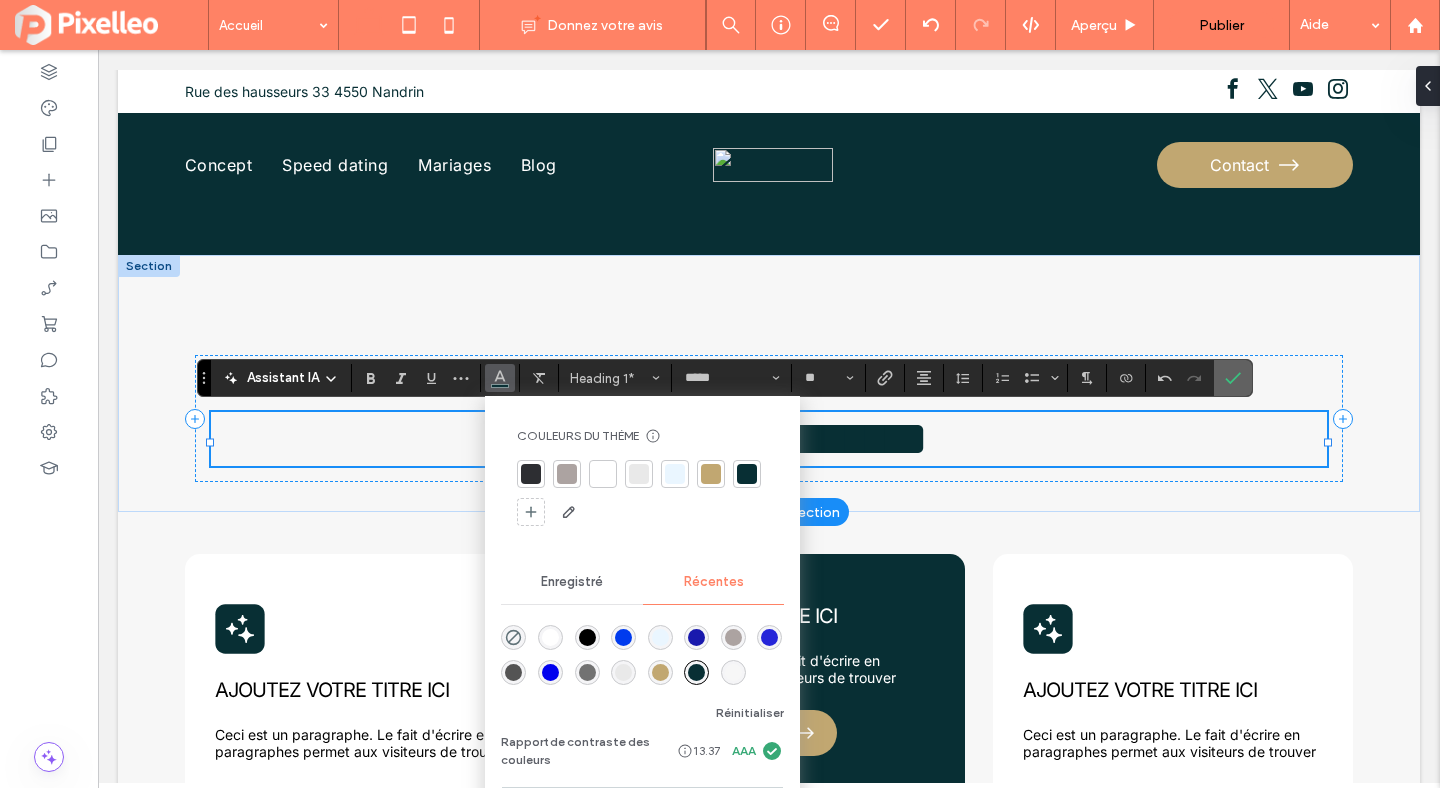 click 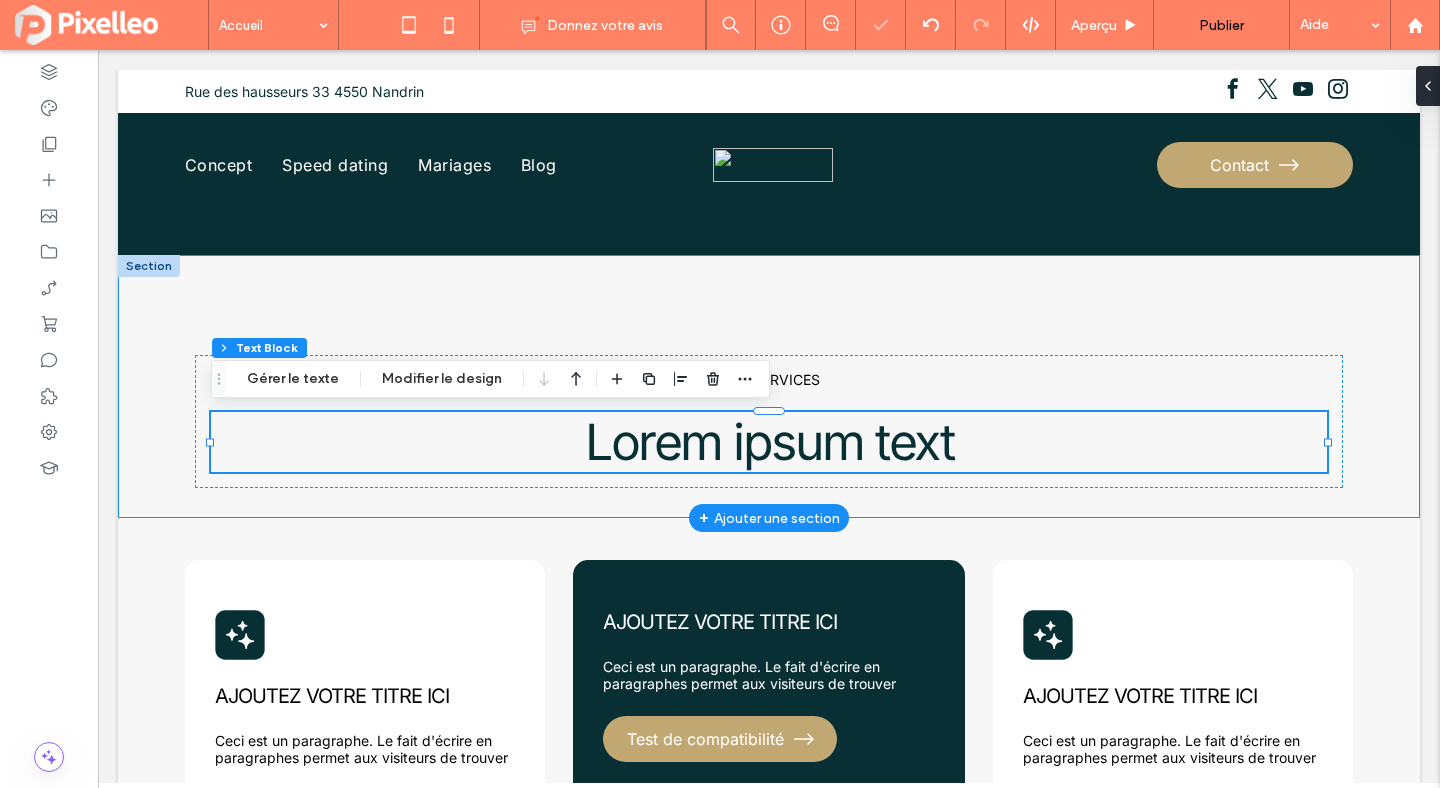 click on "NOS SERVICES
Lorem ipsum text" at bounding box center [769, 386] 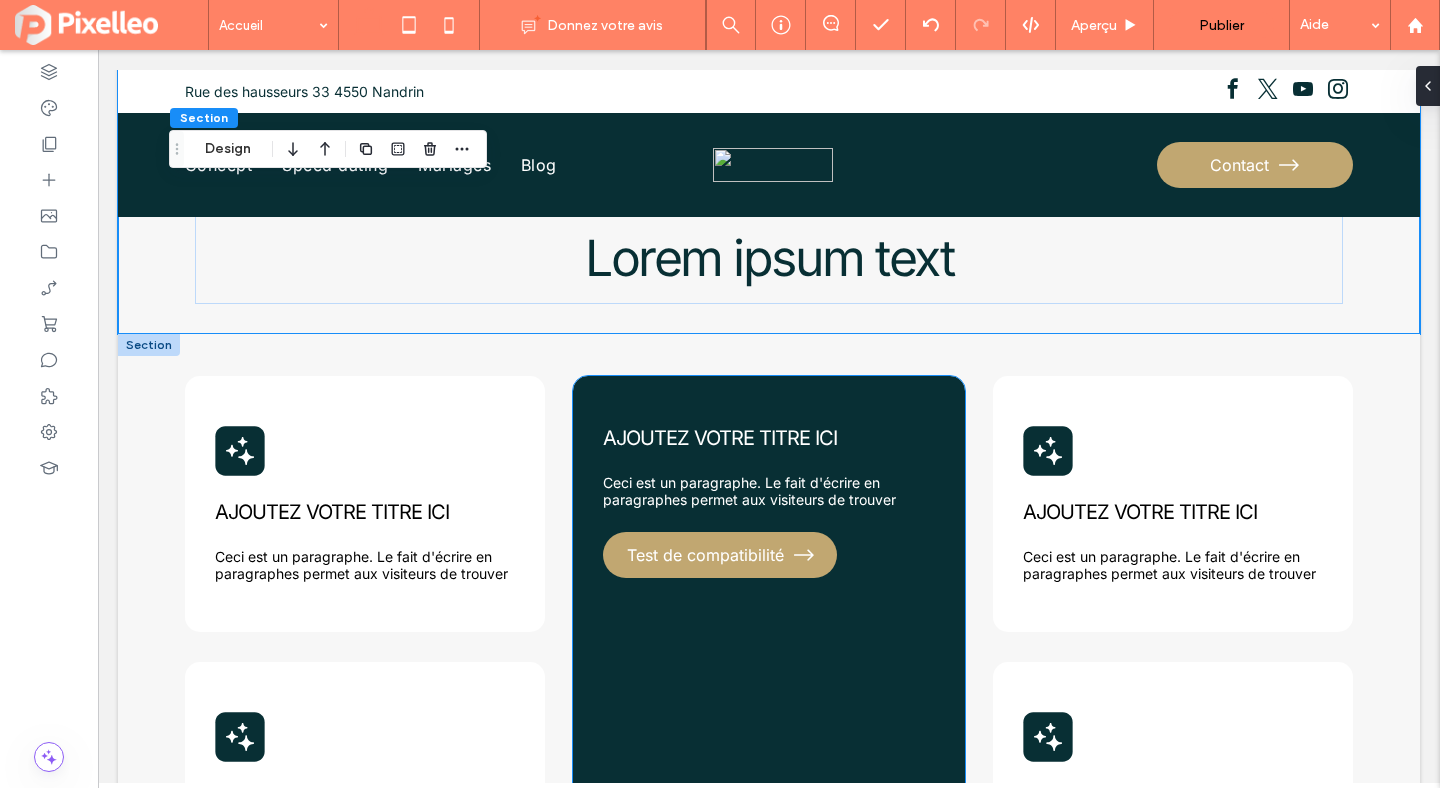 scroll, scrollTop: 778, scrollLeft: 0, axis: vertical 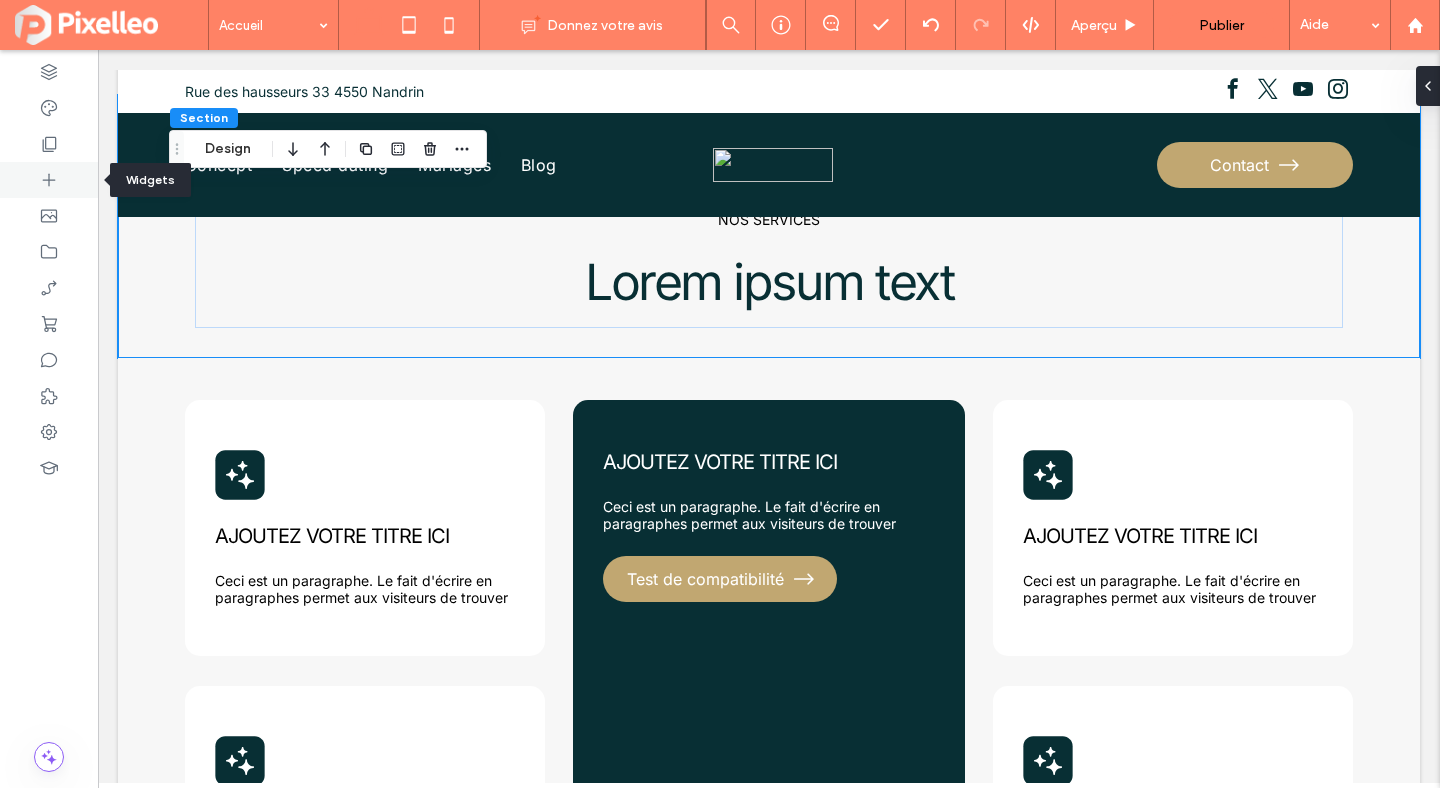 click at bounding box center (49, 180) 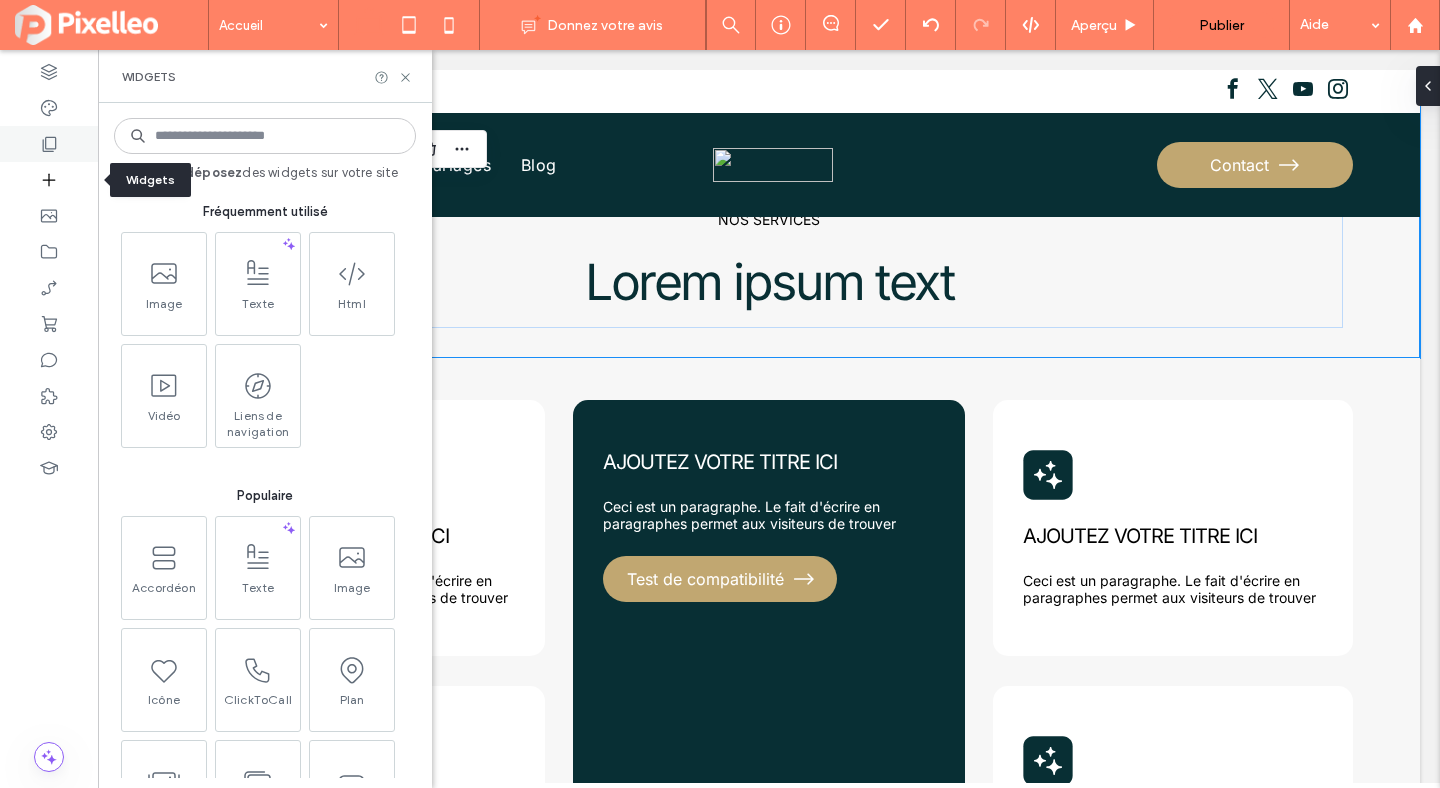 click 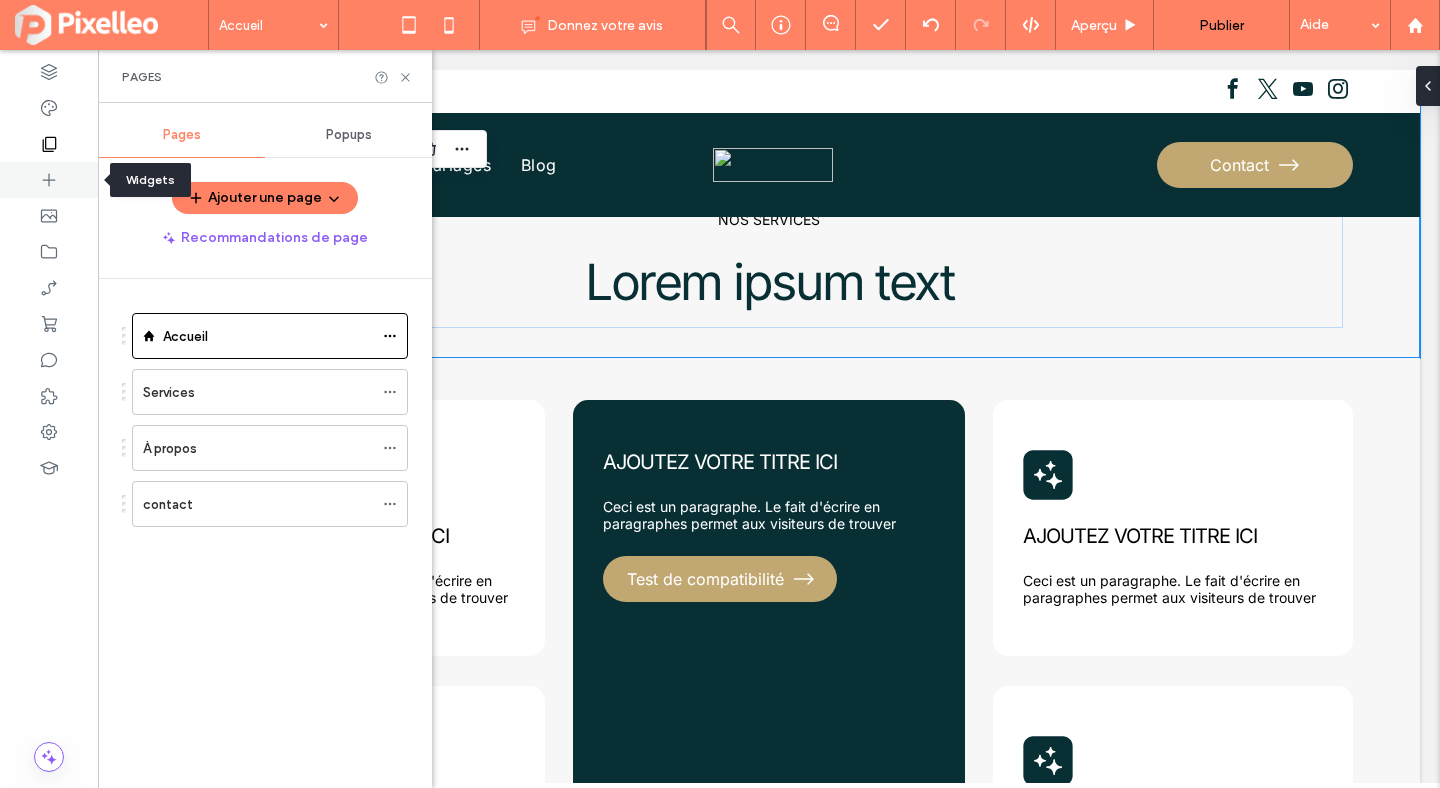 click 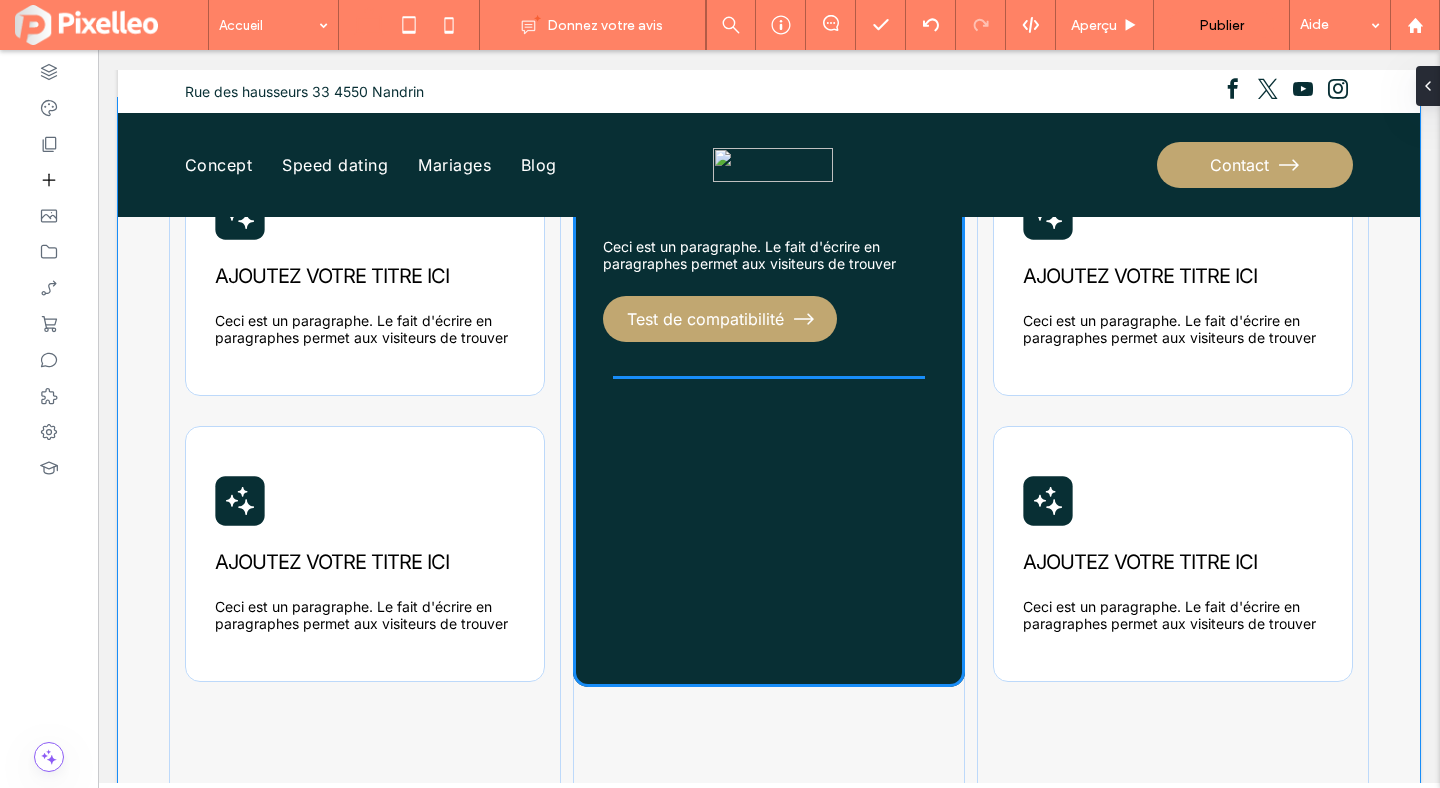 scroll, scrollTop: 1048, scrollLeft: 0, axis: vertical 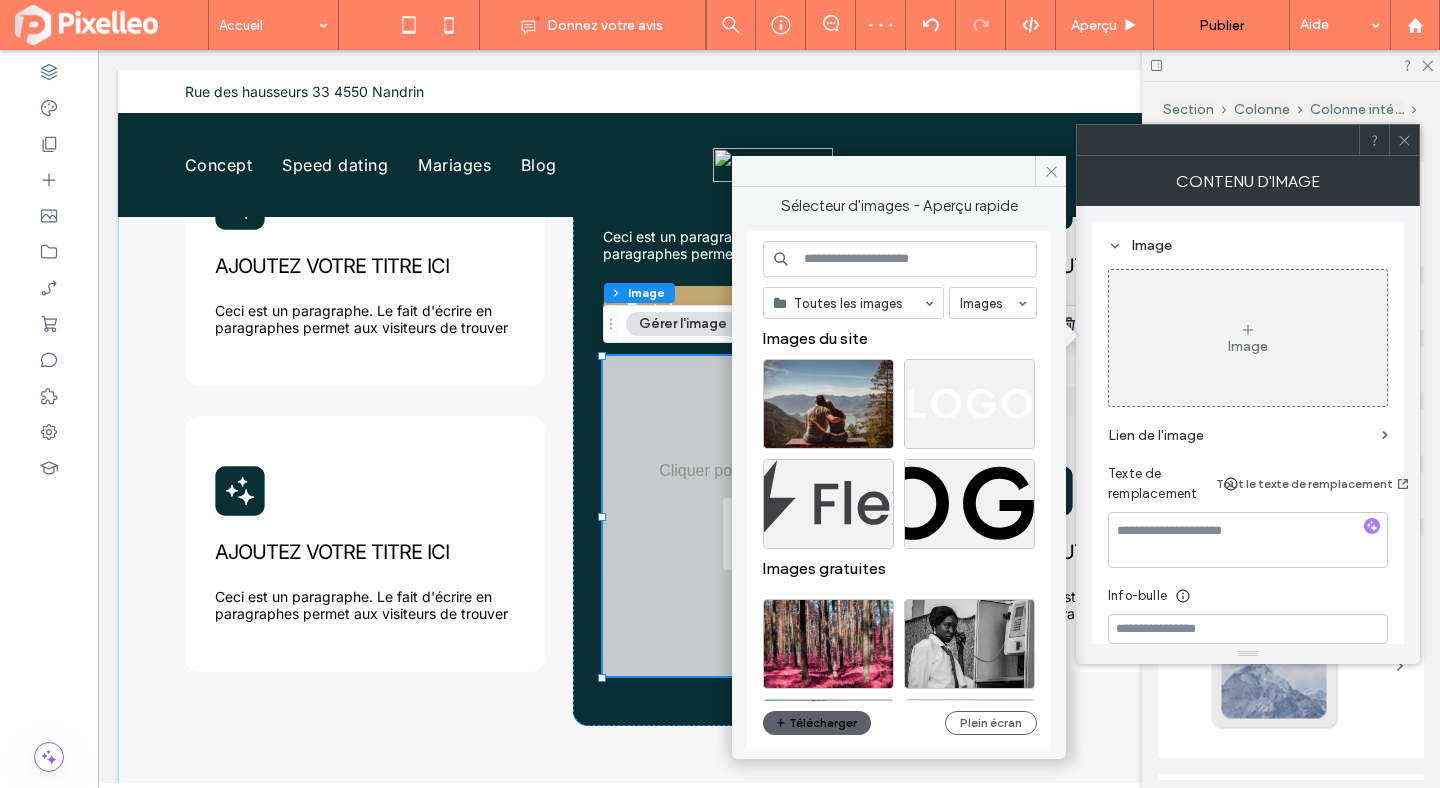 click at bounding box center [900, 259] 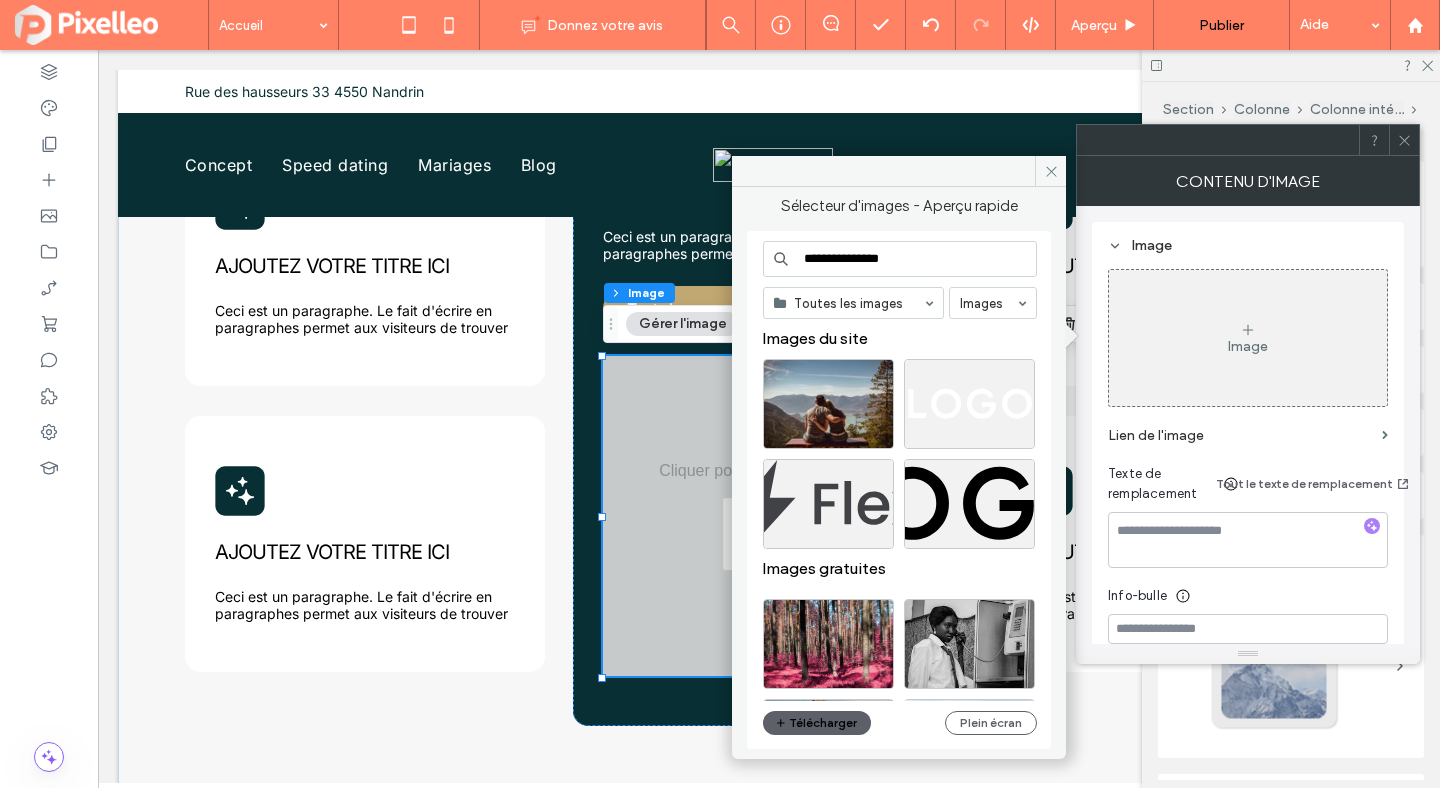 type on "**********" 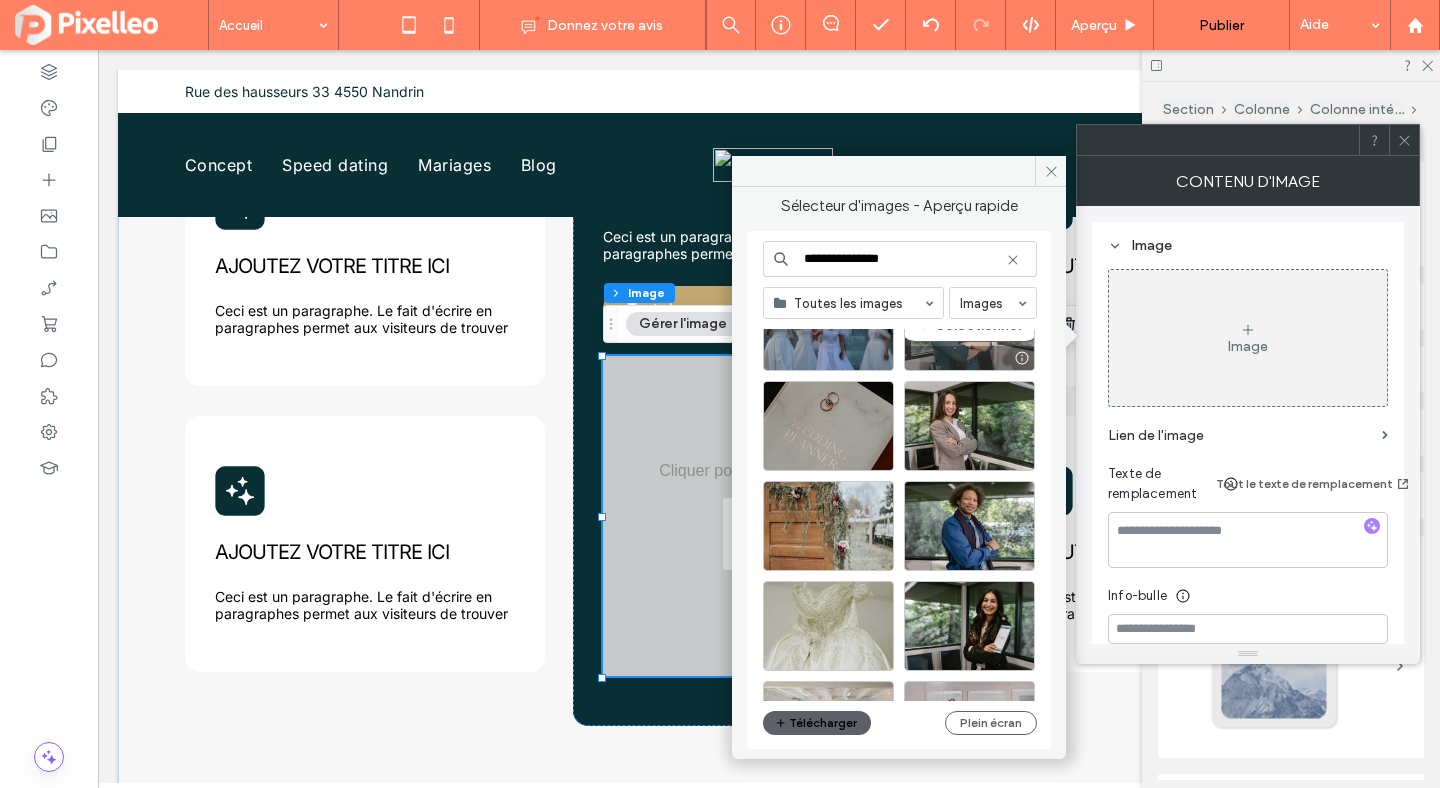 scroll, scrollTop: 4741, scrollLeft: 0, axis: vertical 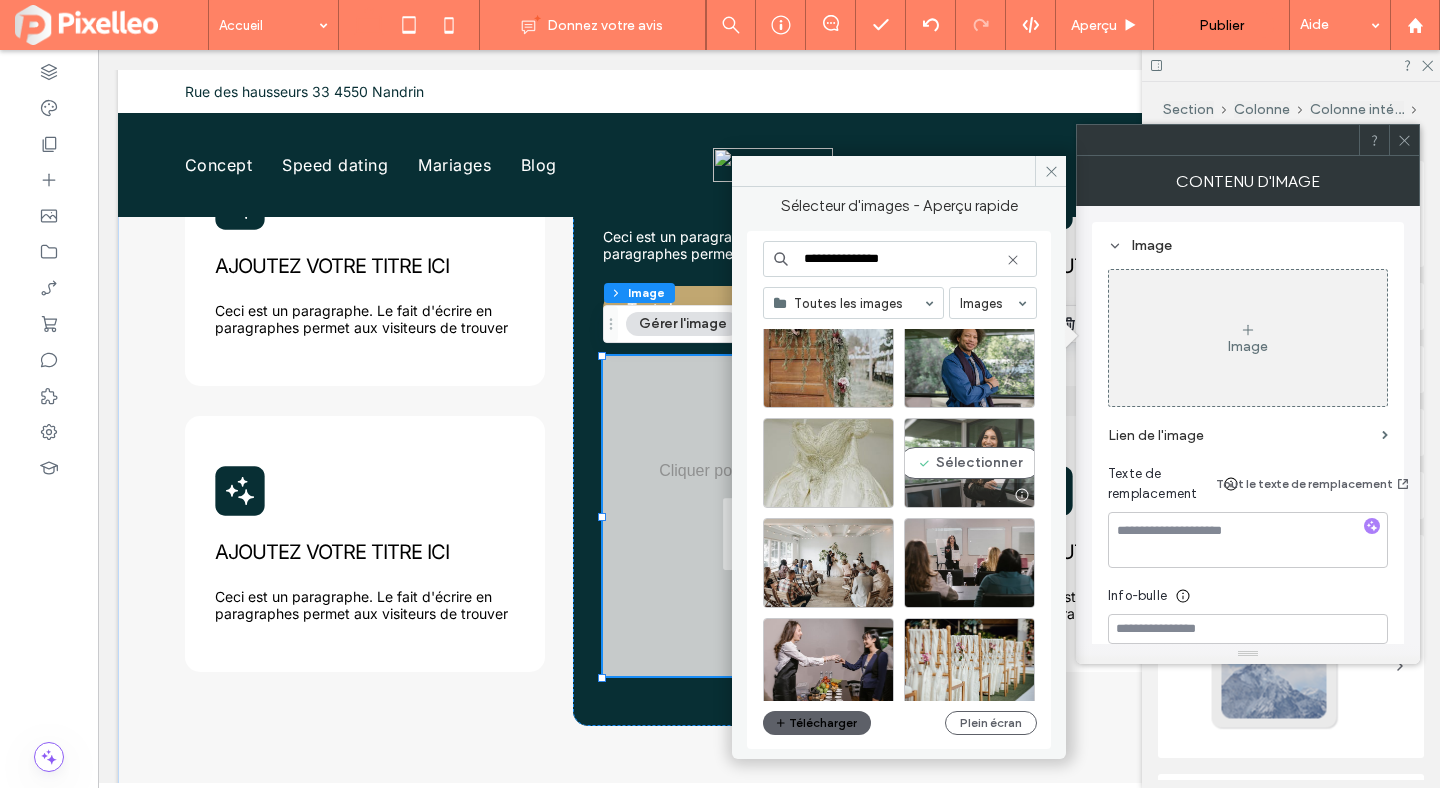 click on "Sélectionner" at bounding box center (969, 463) 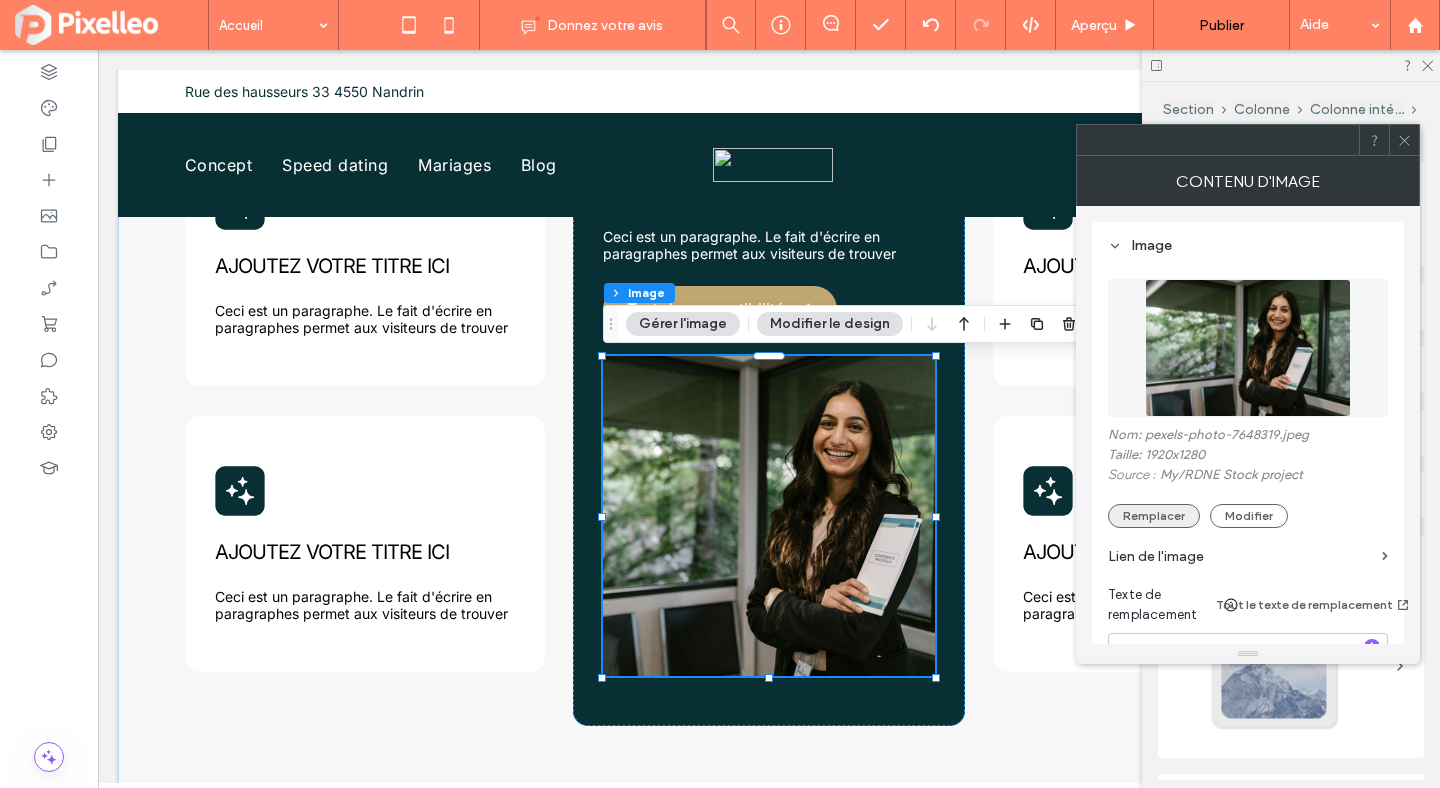 click on "Remplacer" at bounding box center [1154, 516] 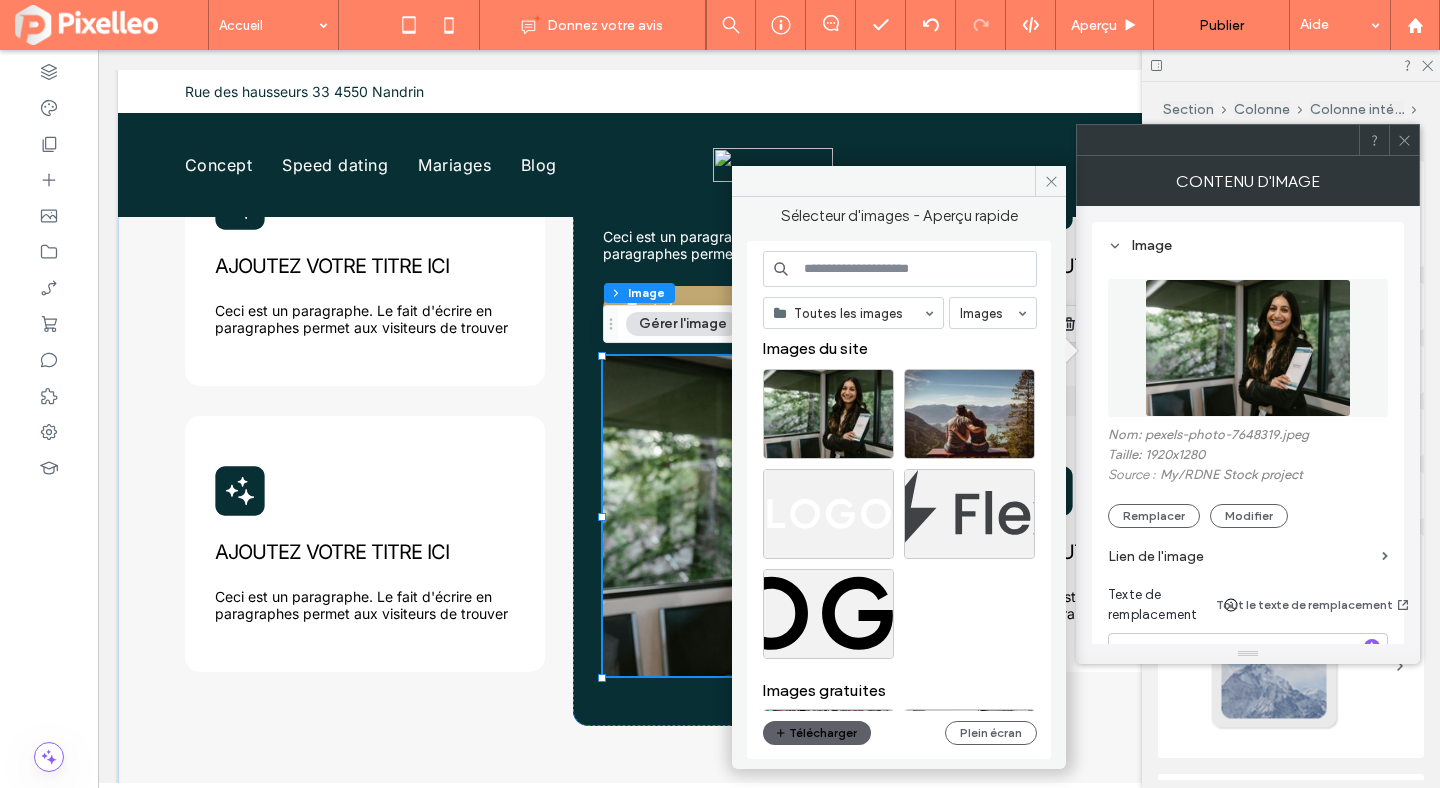click at bounding box center (900, 269) 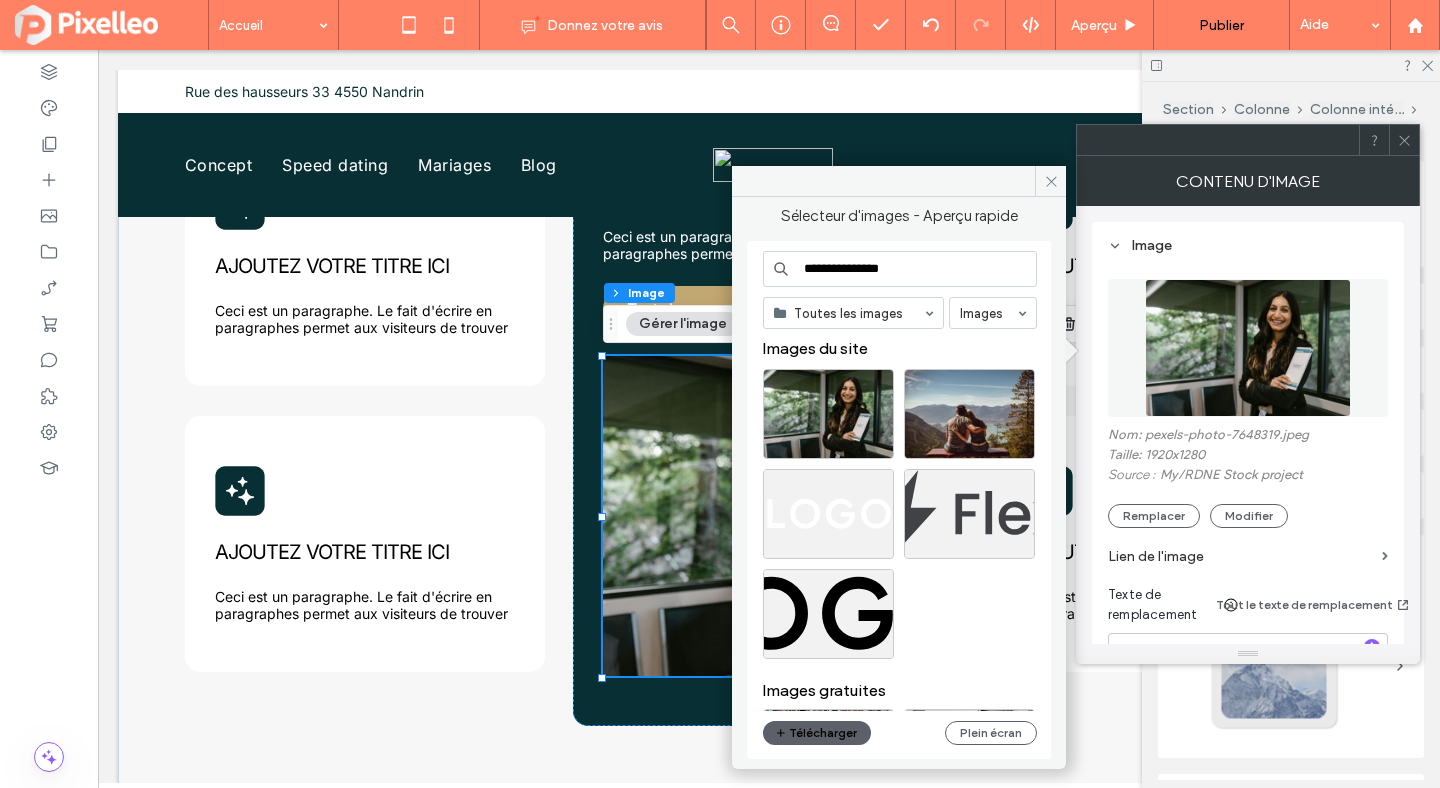 type on "**********" 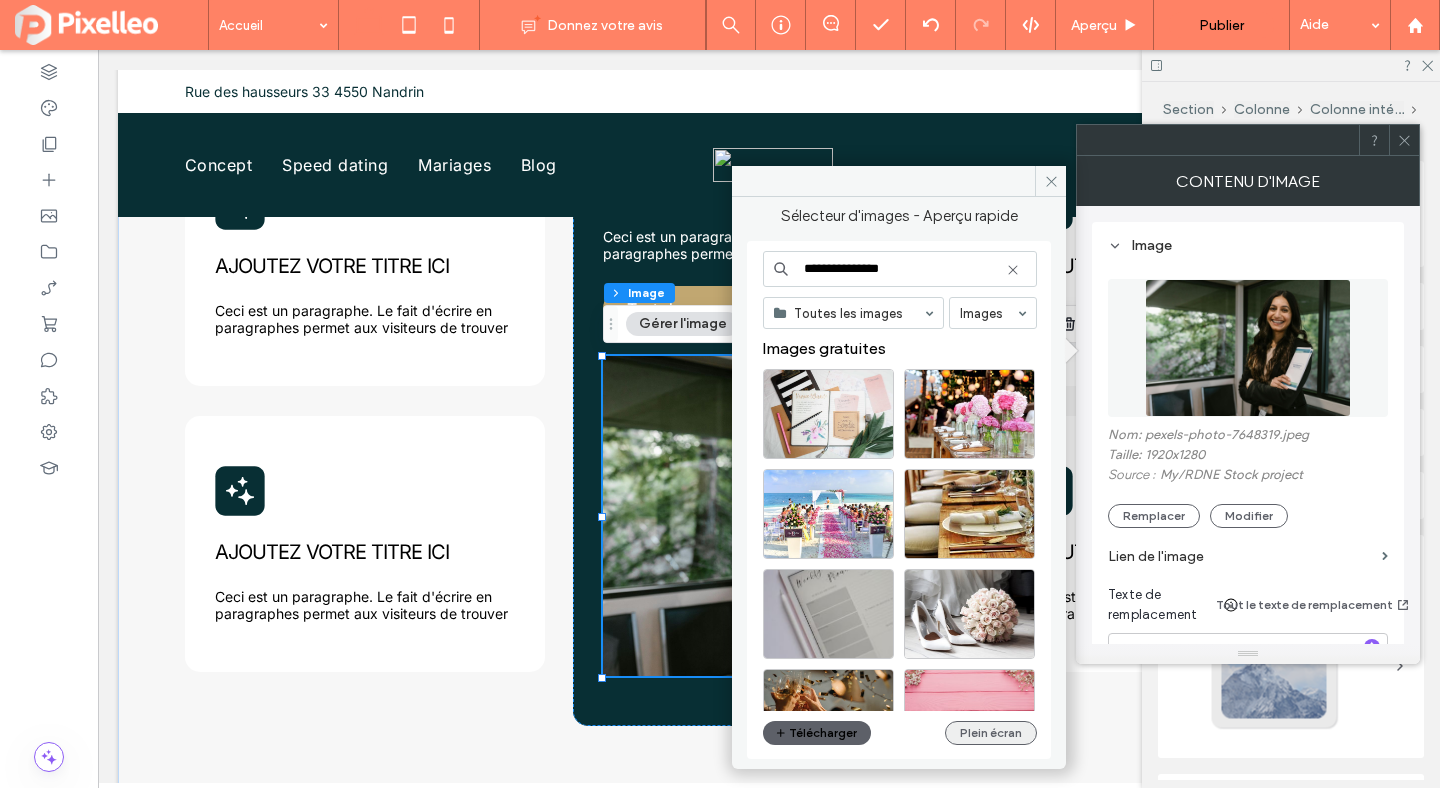 click on "Plein écran" at bounding box center [991, 733] 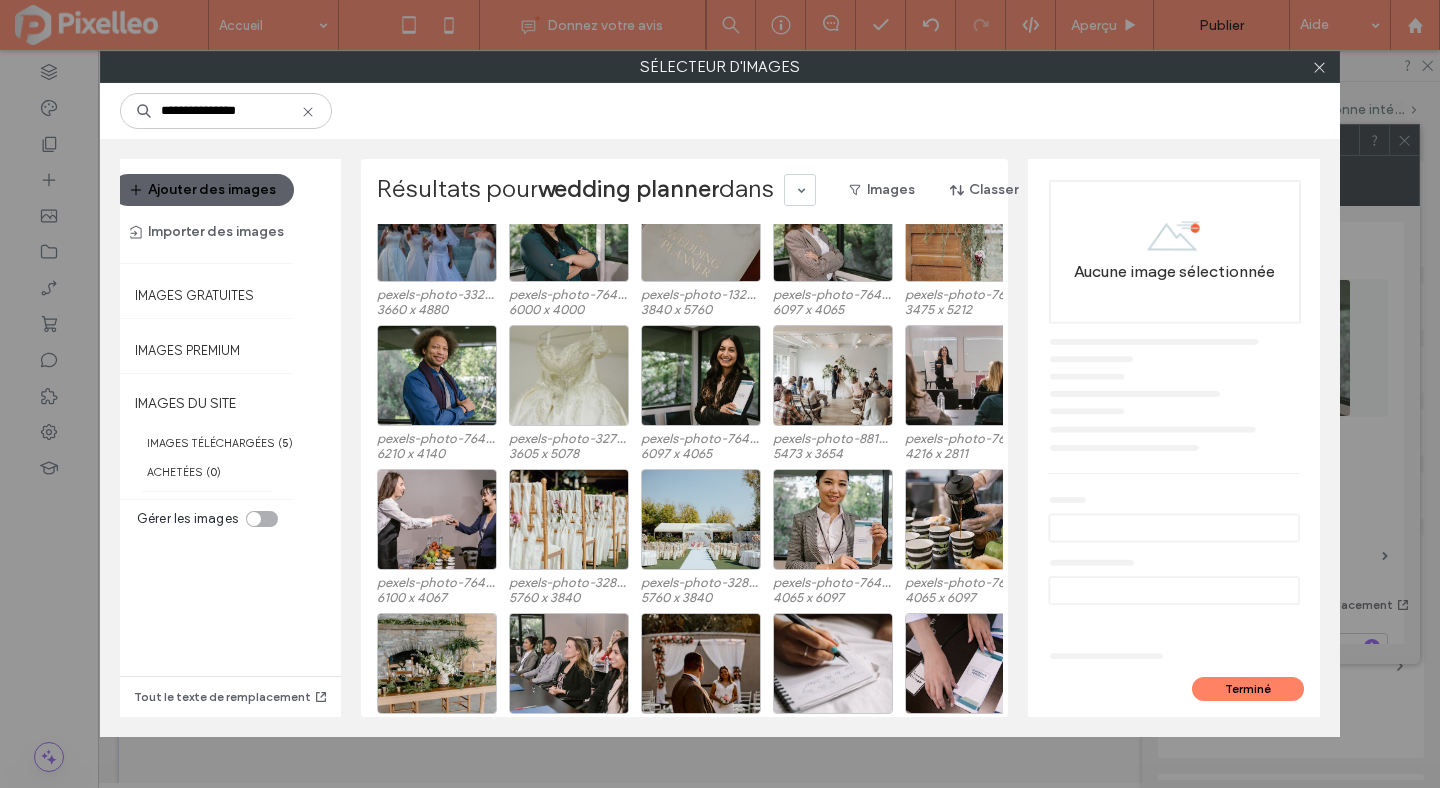 scroll, scrollTop: 2504, scrollLeft: 0, axis: vertical 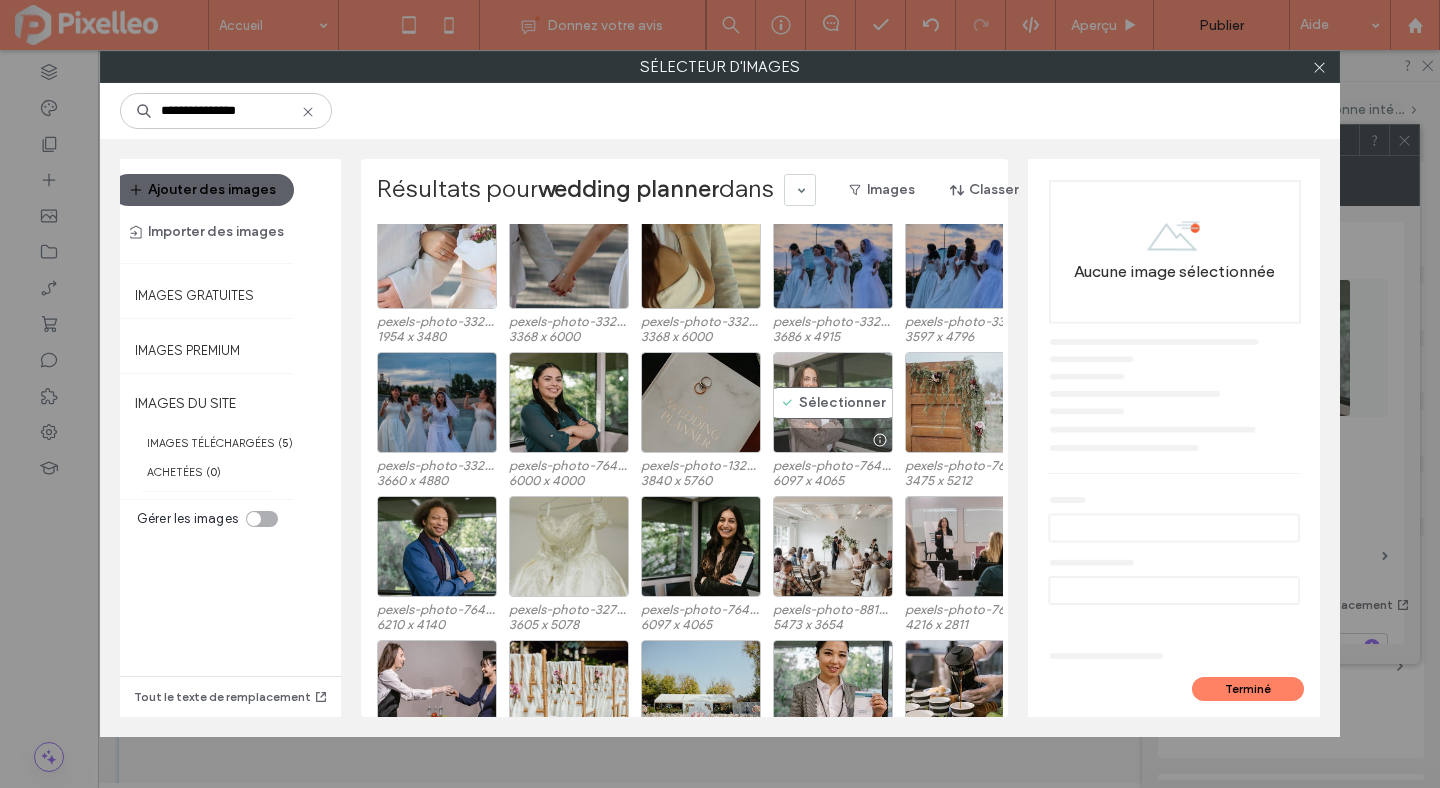 click on "Sélectionner" at bounding box center (833, 402) 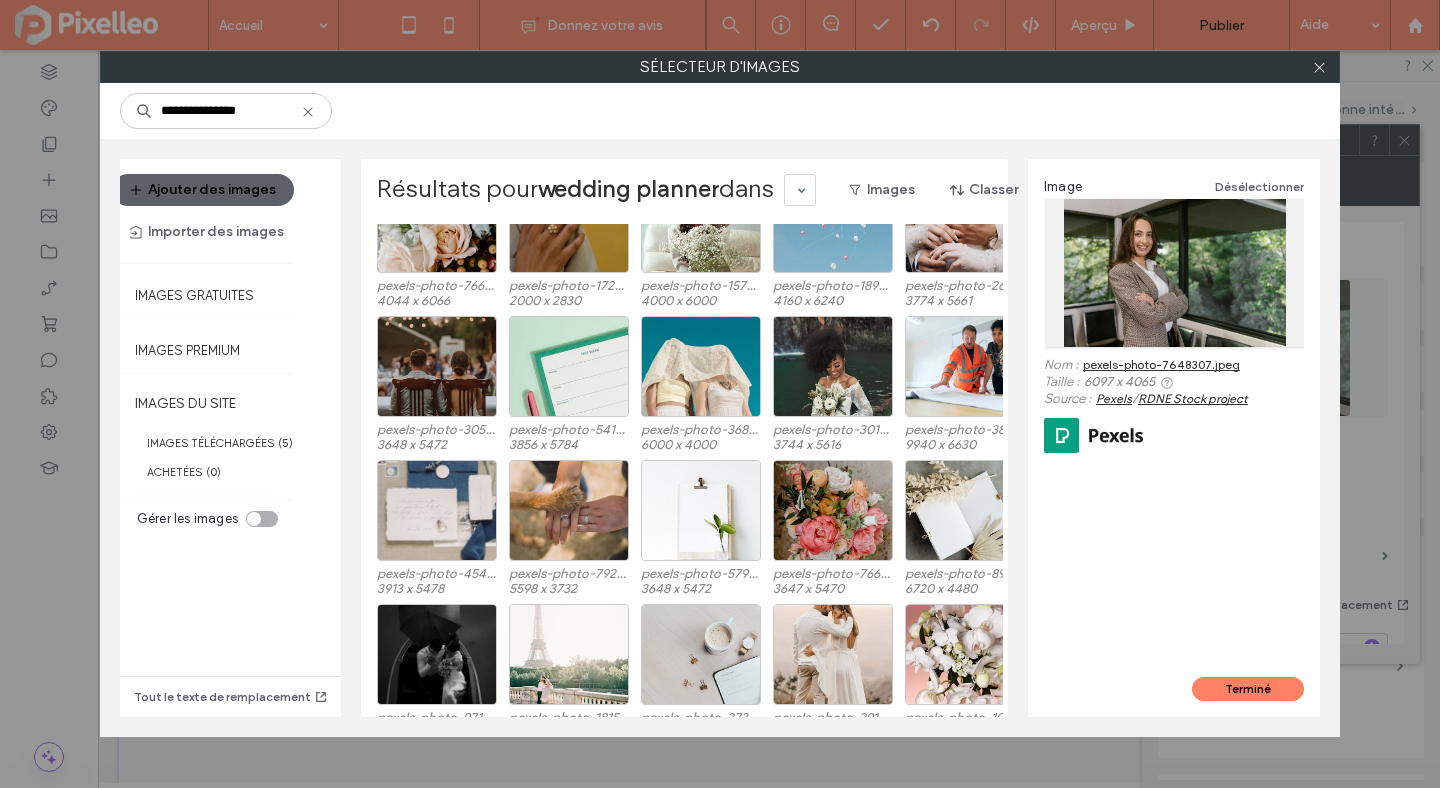 scroll, scrollTop: 12281, scrollLeft: 0, axis: vertical 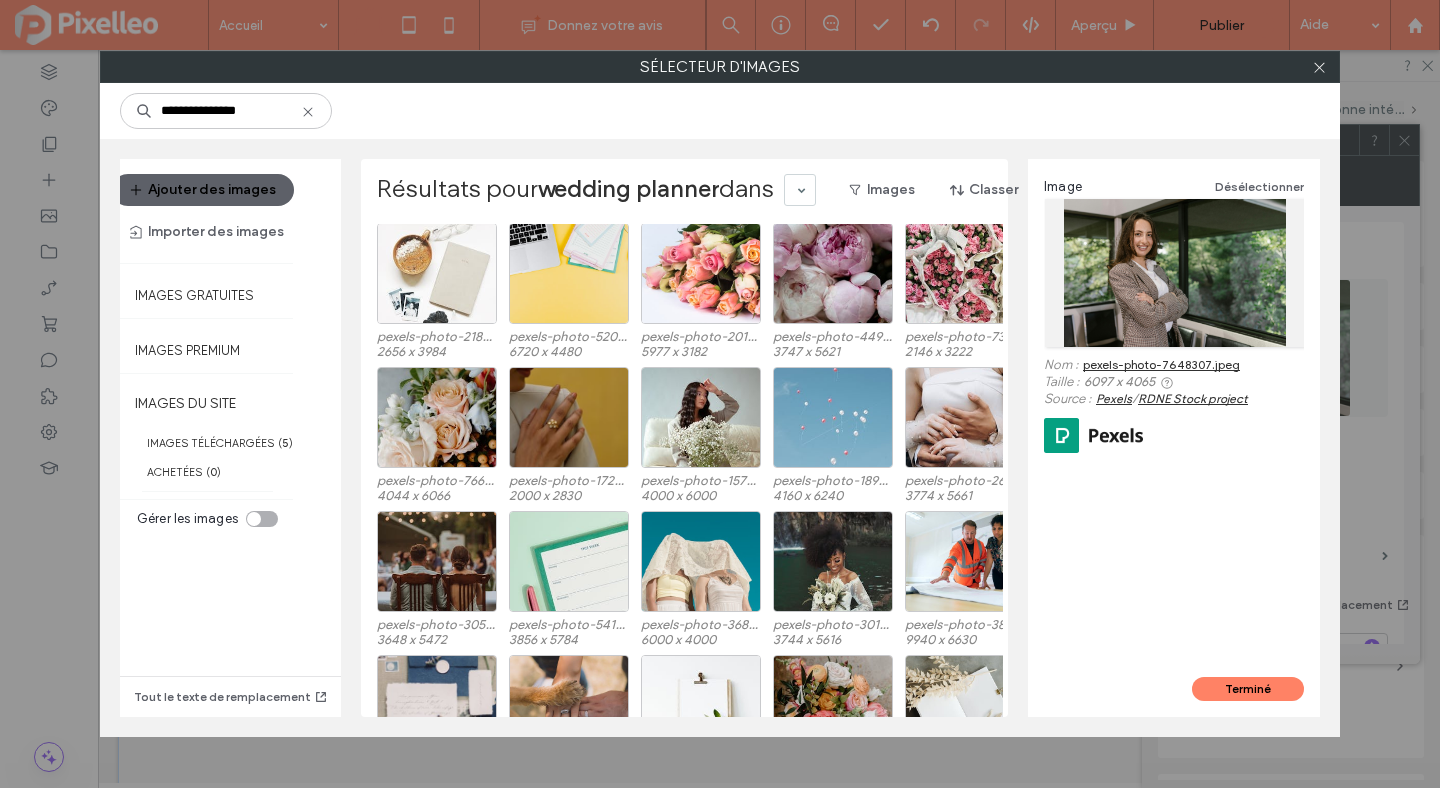 click on "Ajouter des images Importer des images" at bounding box center [207, 211] 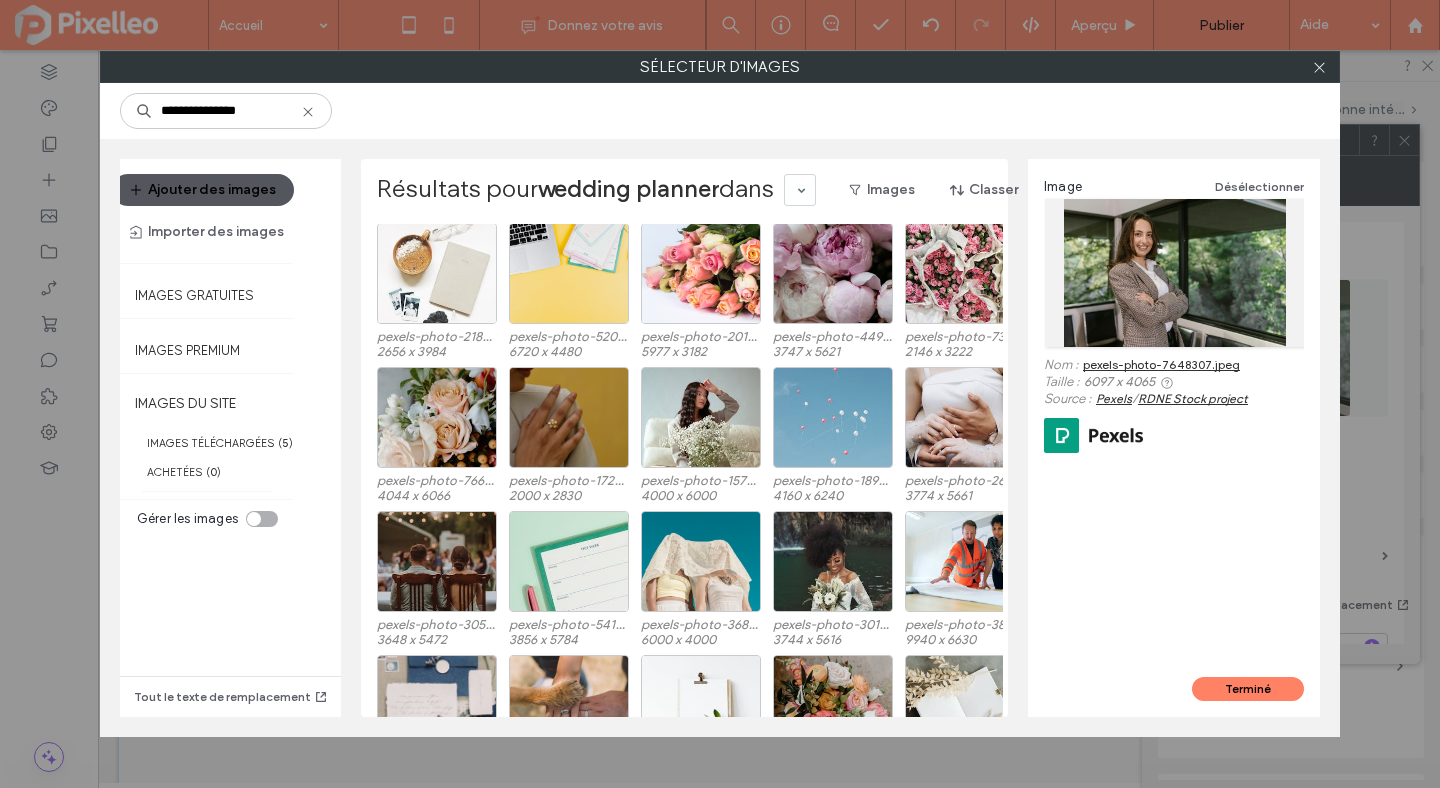 click on "Ajouter des images" at bounding box center (203, 190) 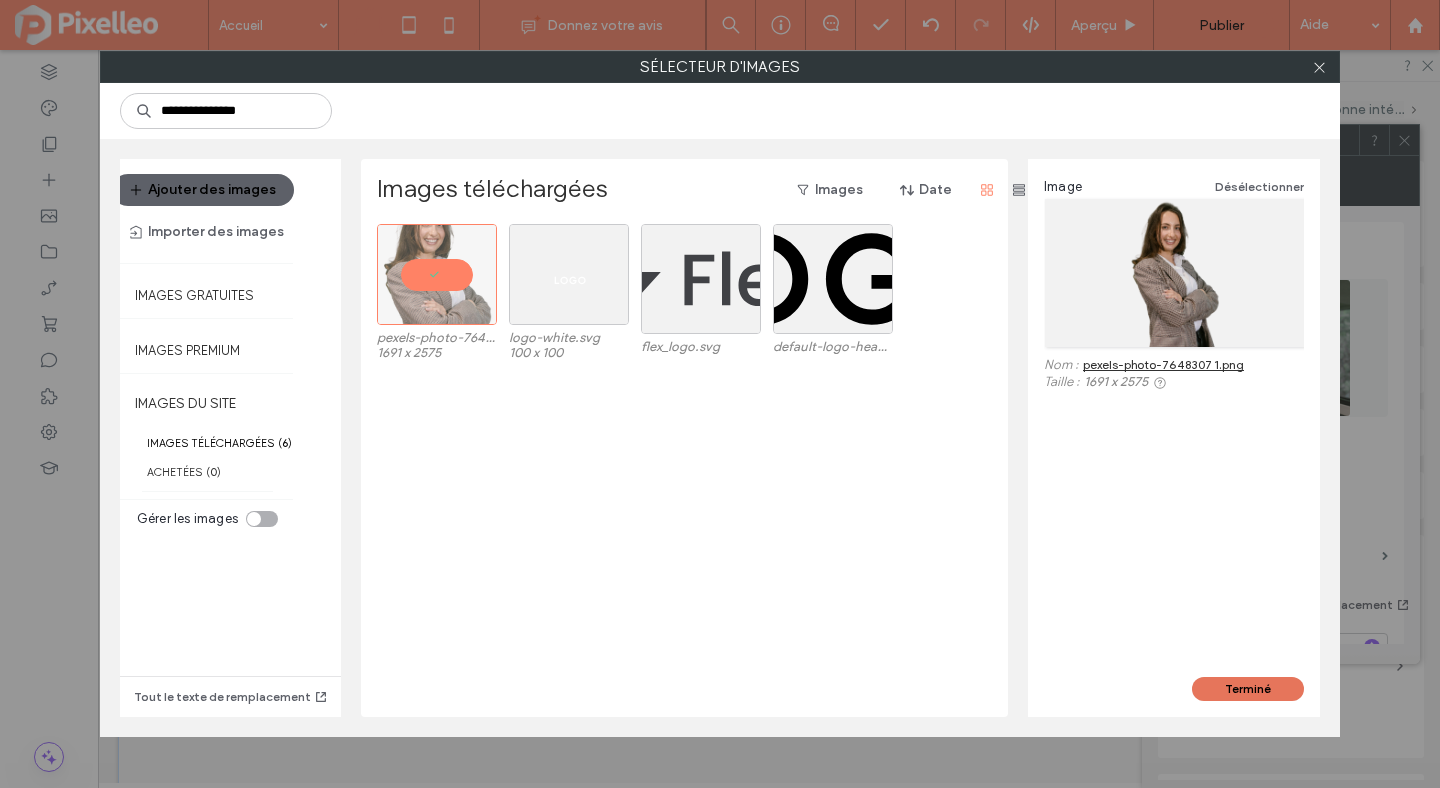 click on "Terminé" at bounding box center (1248, 689) 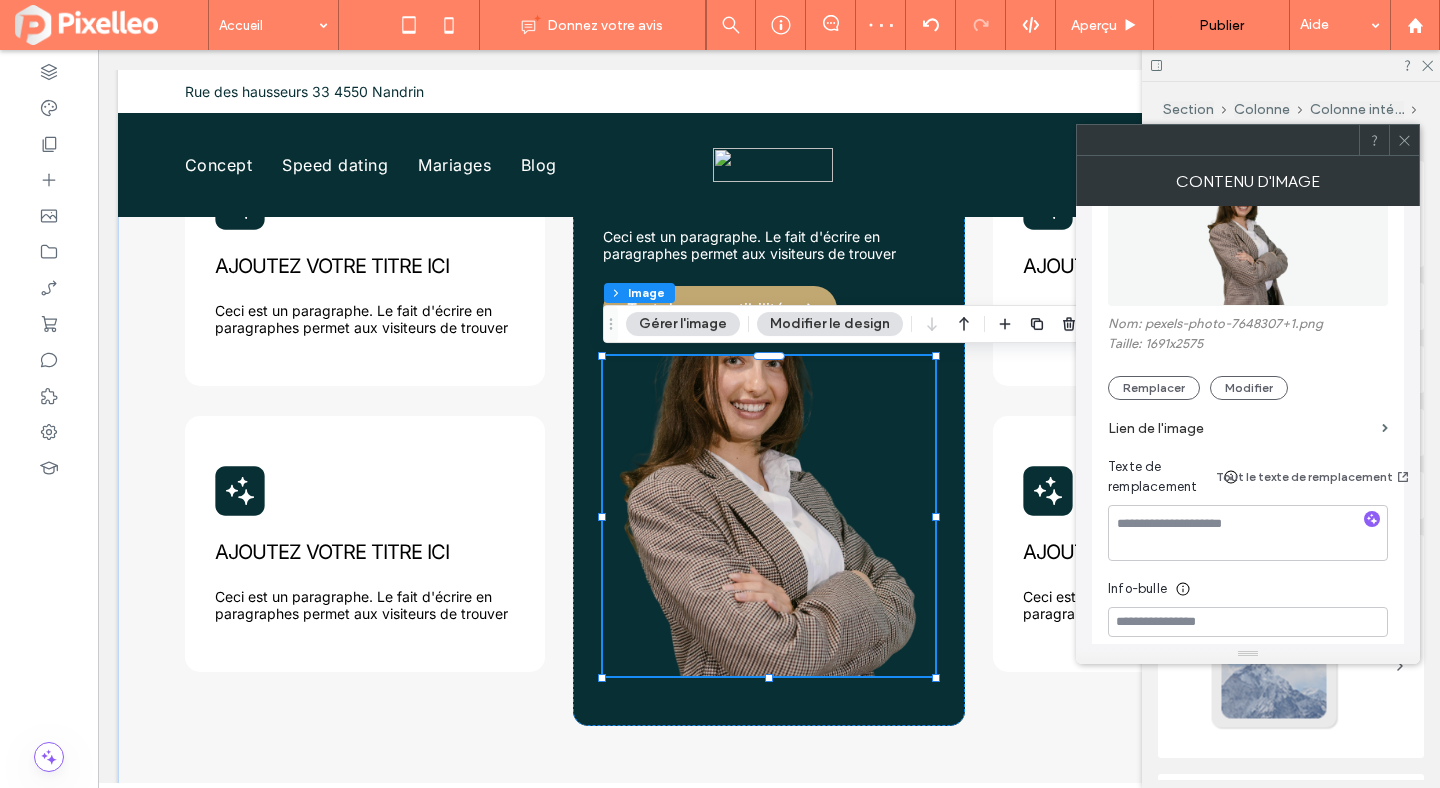 scroll, scrollTop: 204, scrollLeft: 0, axis: vertical 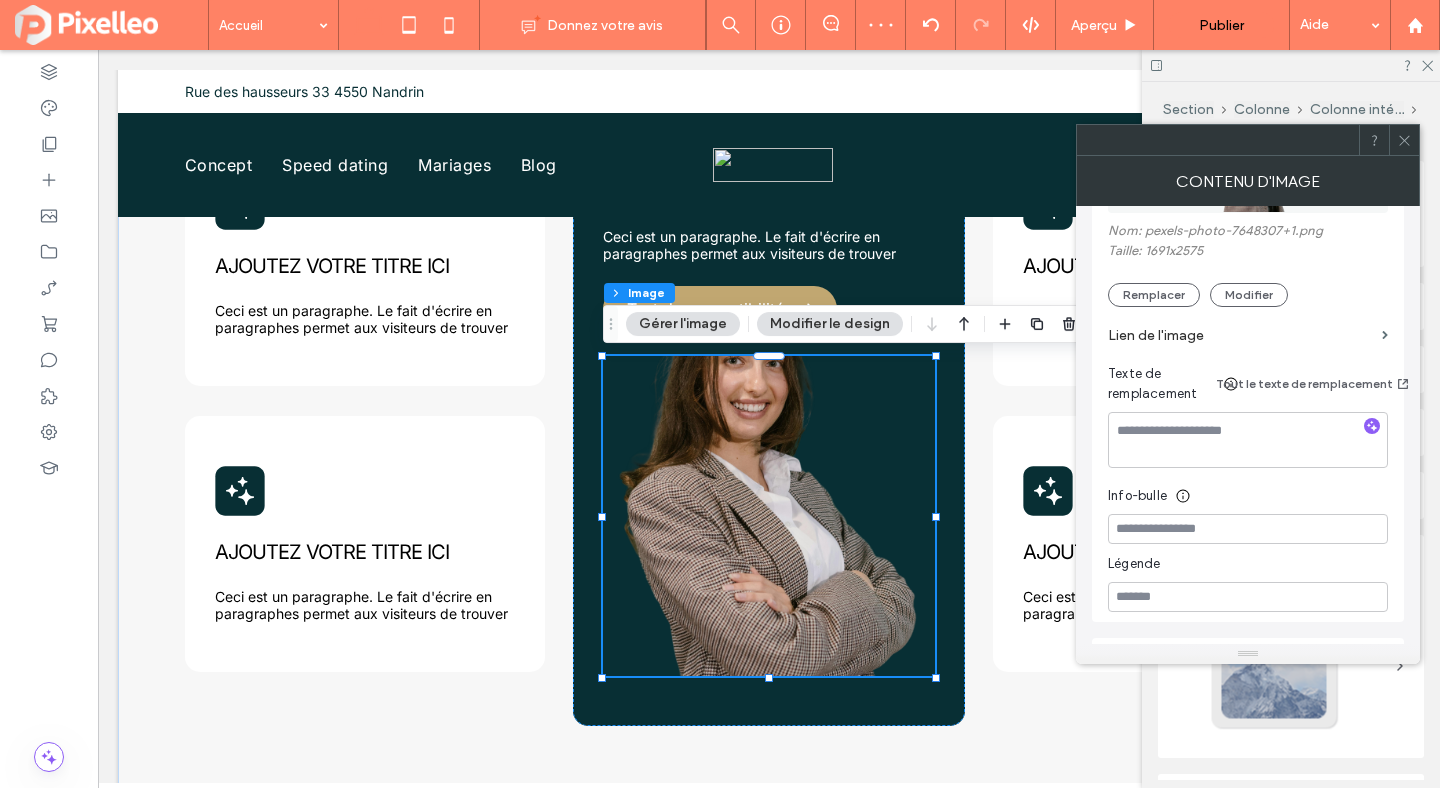 click 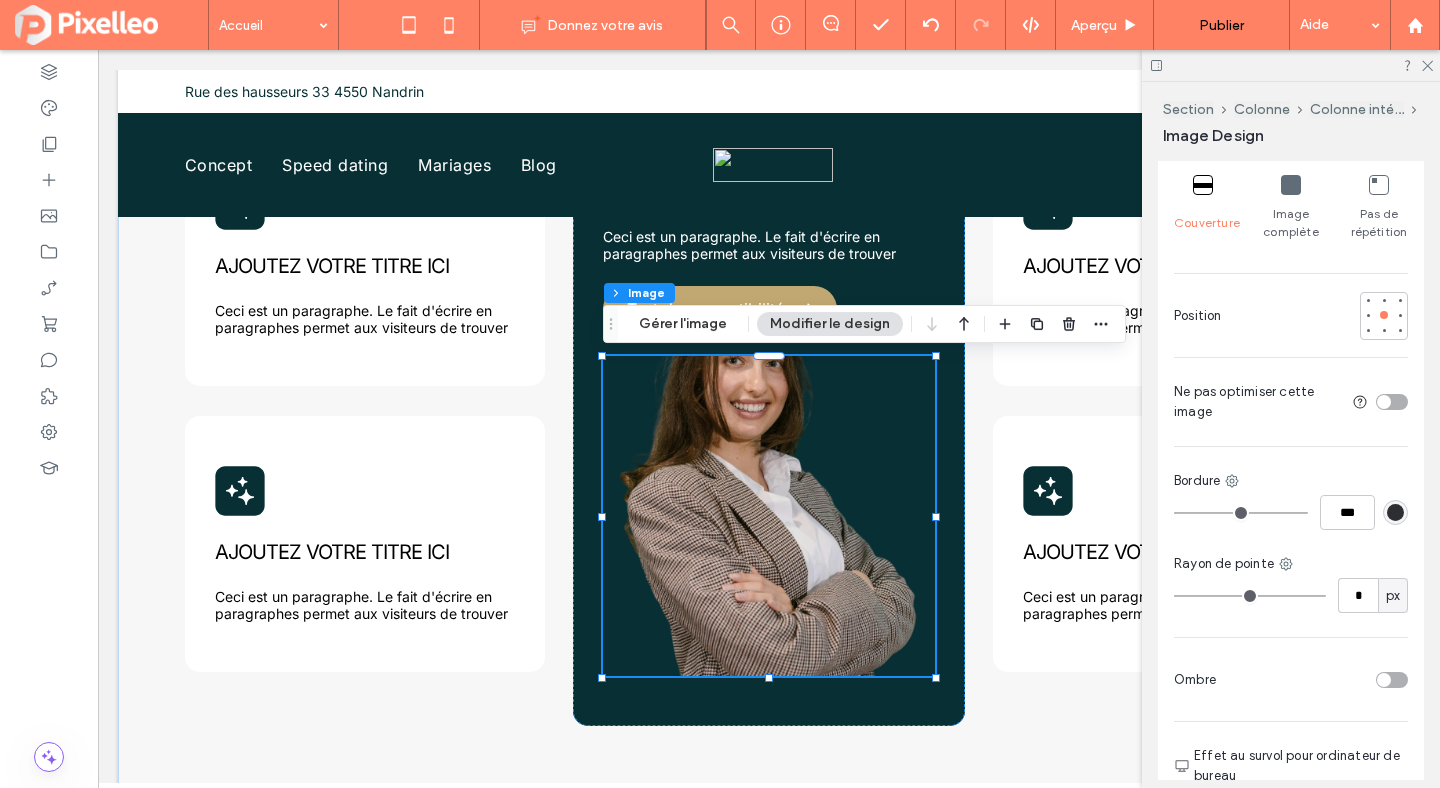 scroll, scrollTop: 657, scrollLeft: 0, axis: vertical 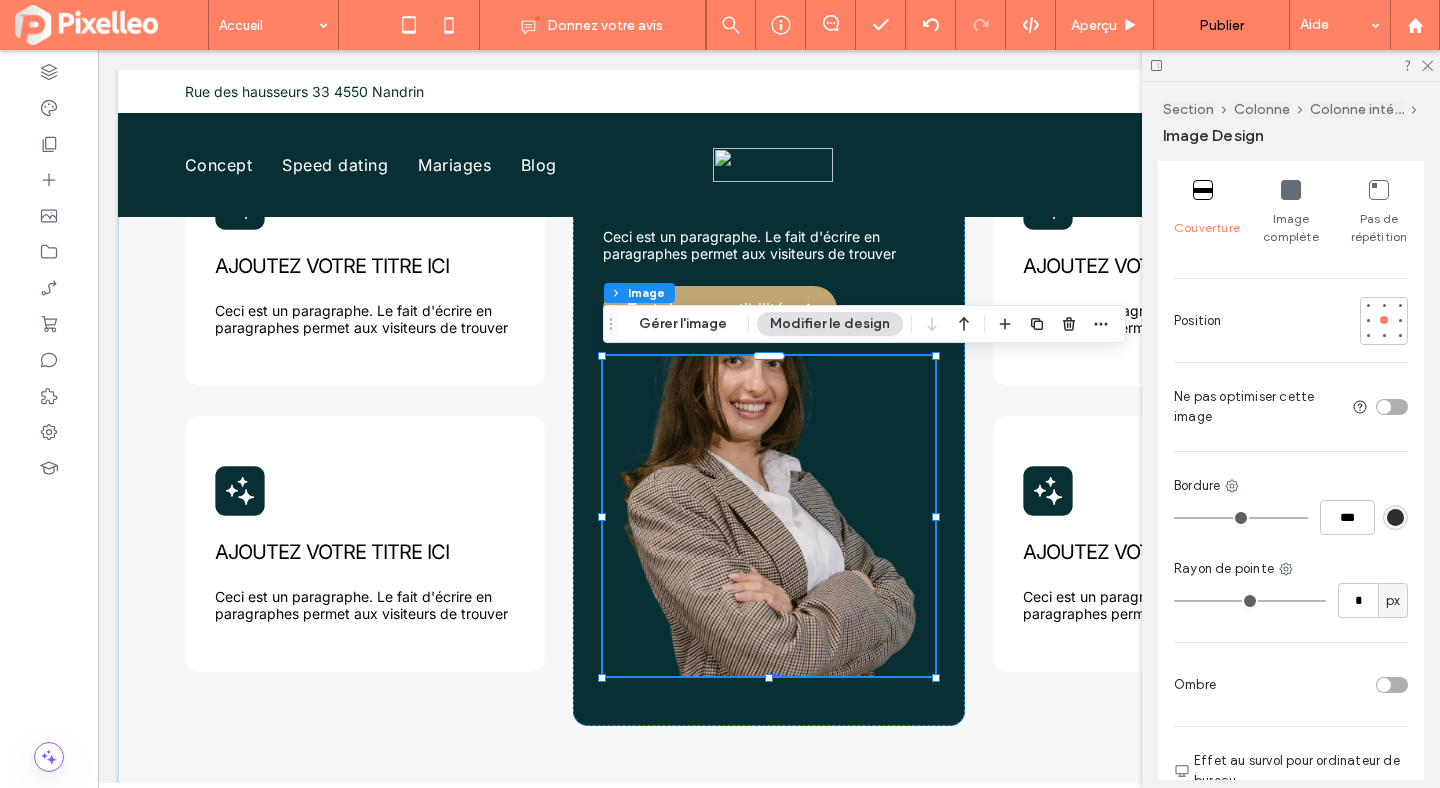 click on "Image complète" at bounding box center (1291, 213) 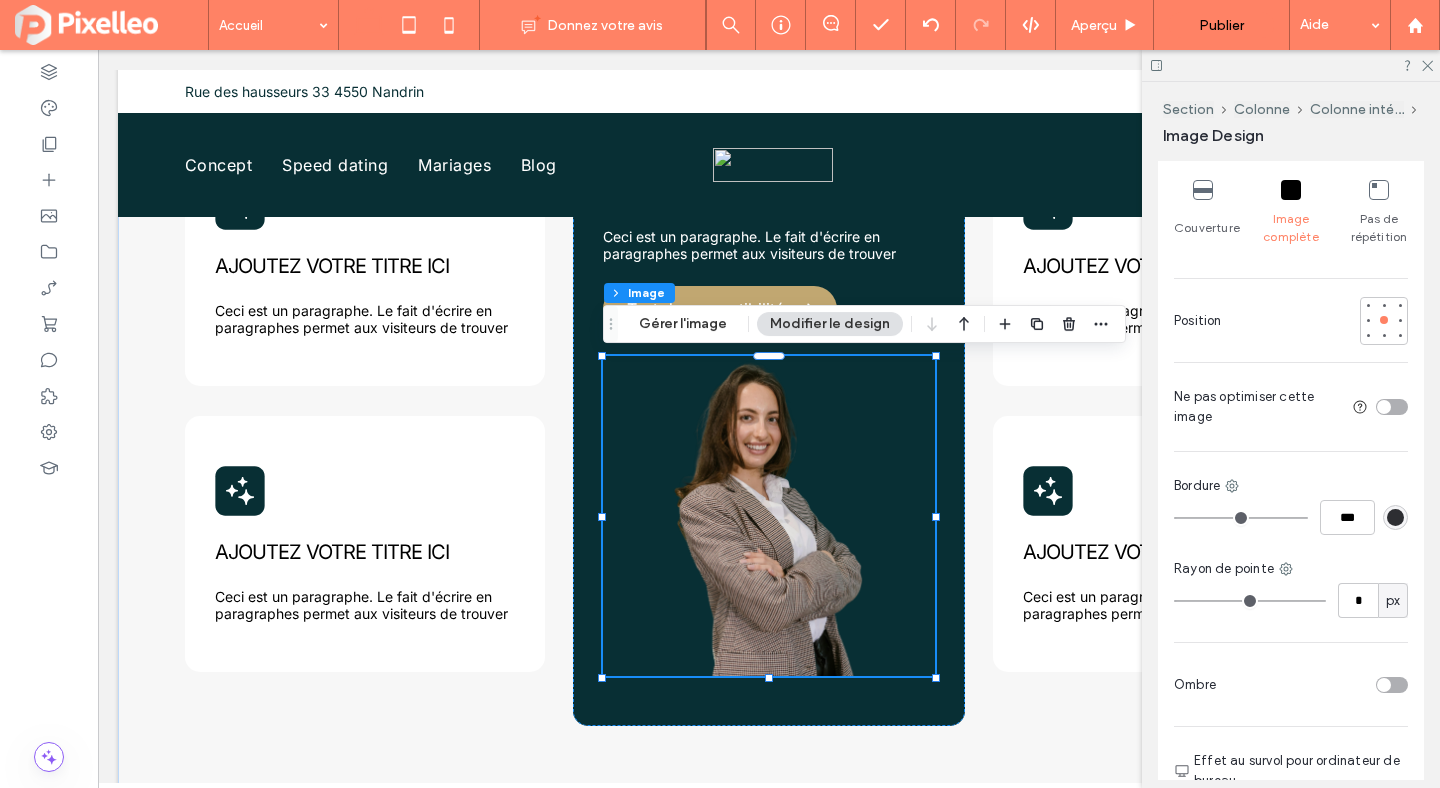 scroll, scrollTop: 940, scrollLeft: 0, axis: vertical 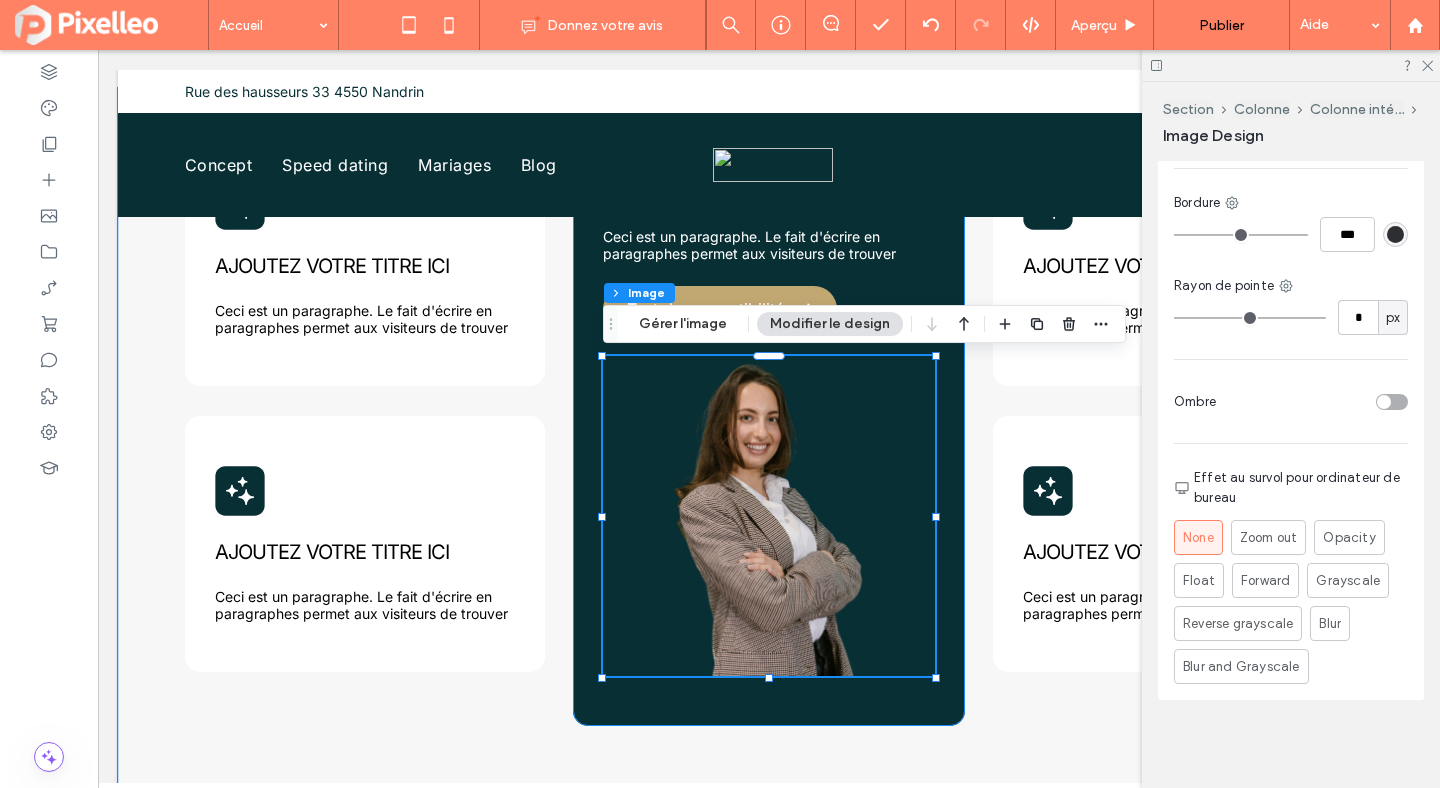 click on "AJOUTEZ VOTRE TITRE ICI Ceci est un paragraphe. Le fait d'écrire en paragraphes permet aux visiteurs de trouver
Test de compatibilité" at bounding box center [769, 428] 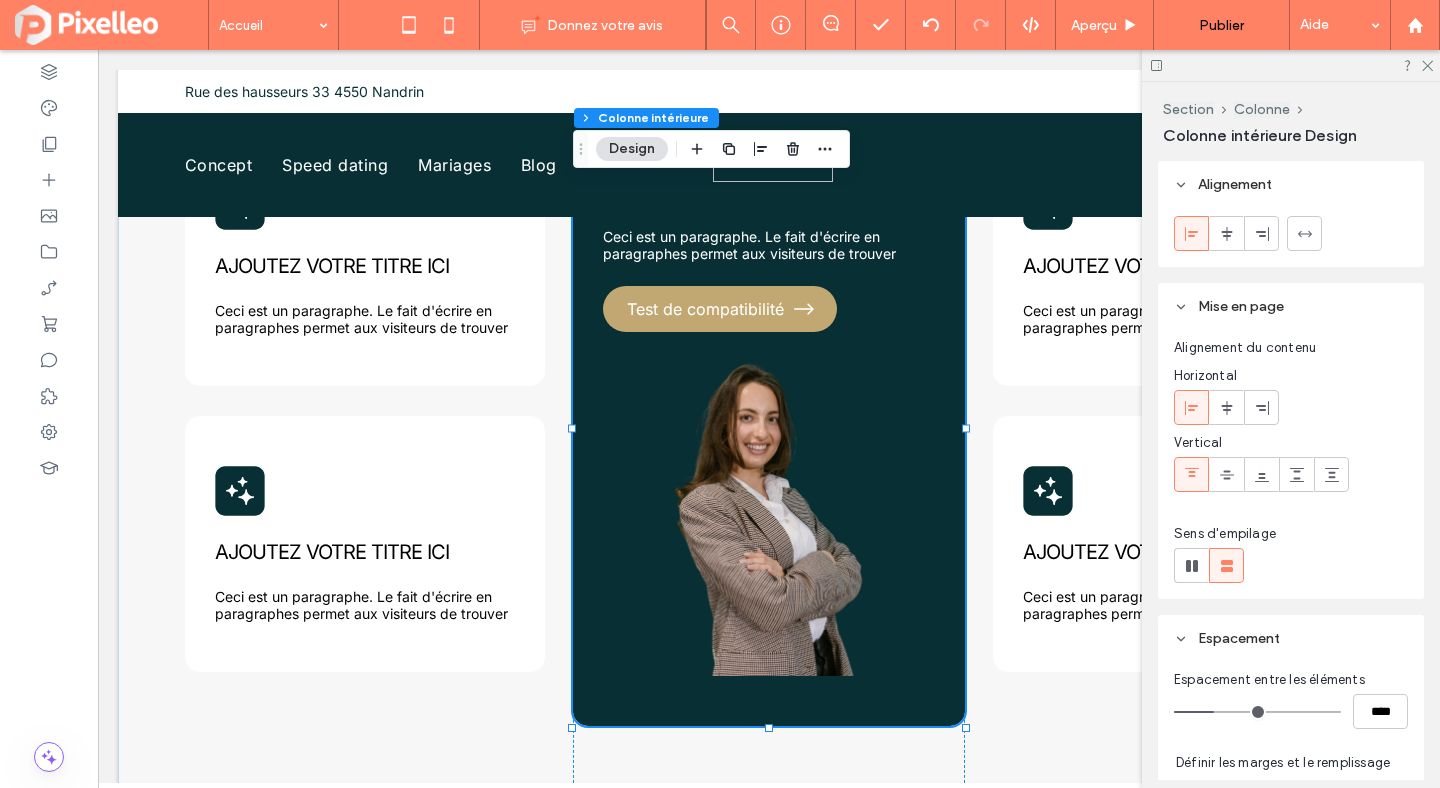 scroll, scrollTop: 504, scrollLeft: 0, axis: vertical 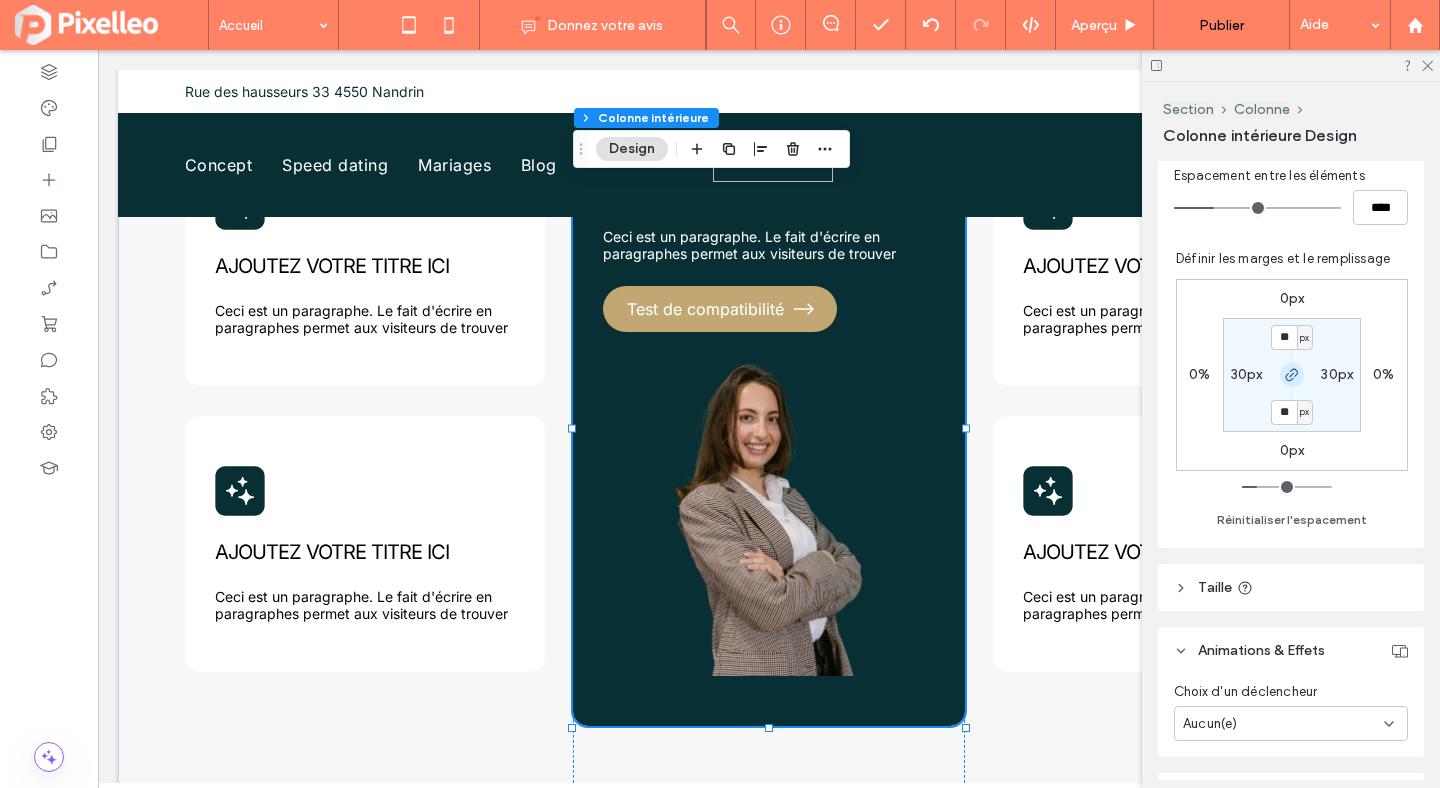 click 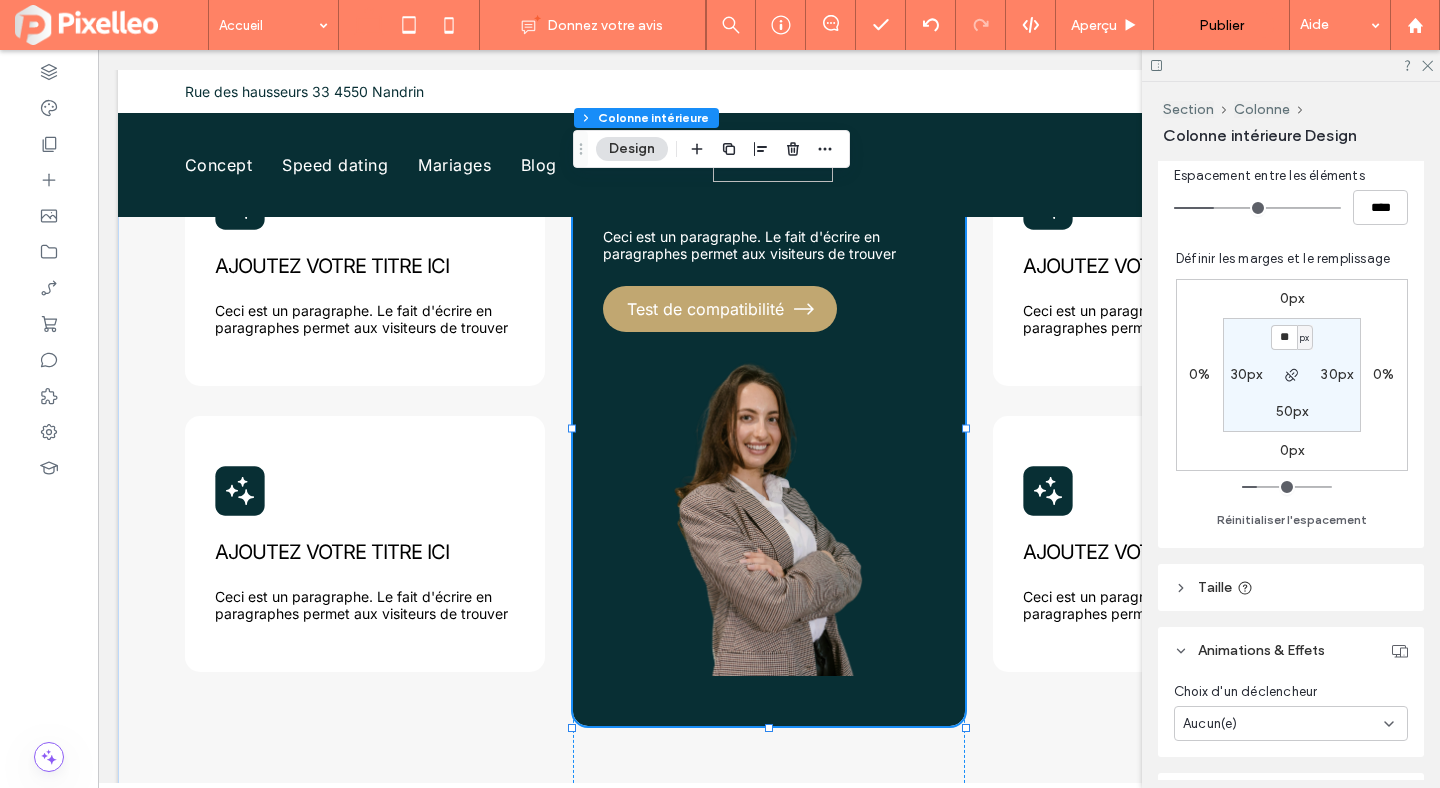 click on "50px" at bounding box center (1292, 411) 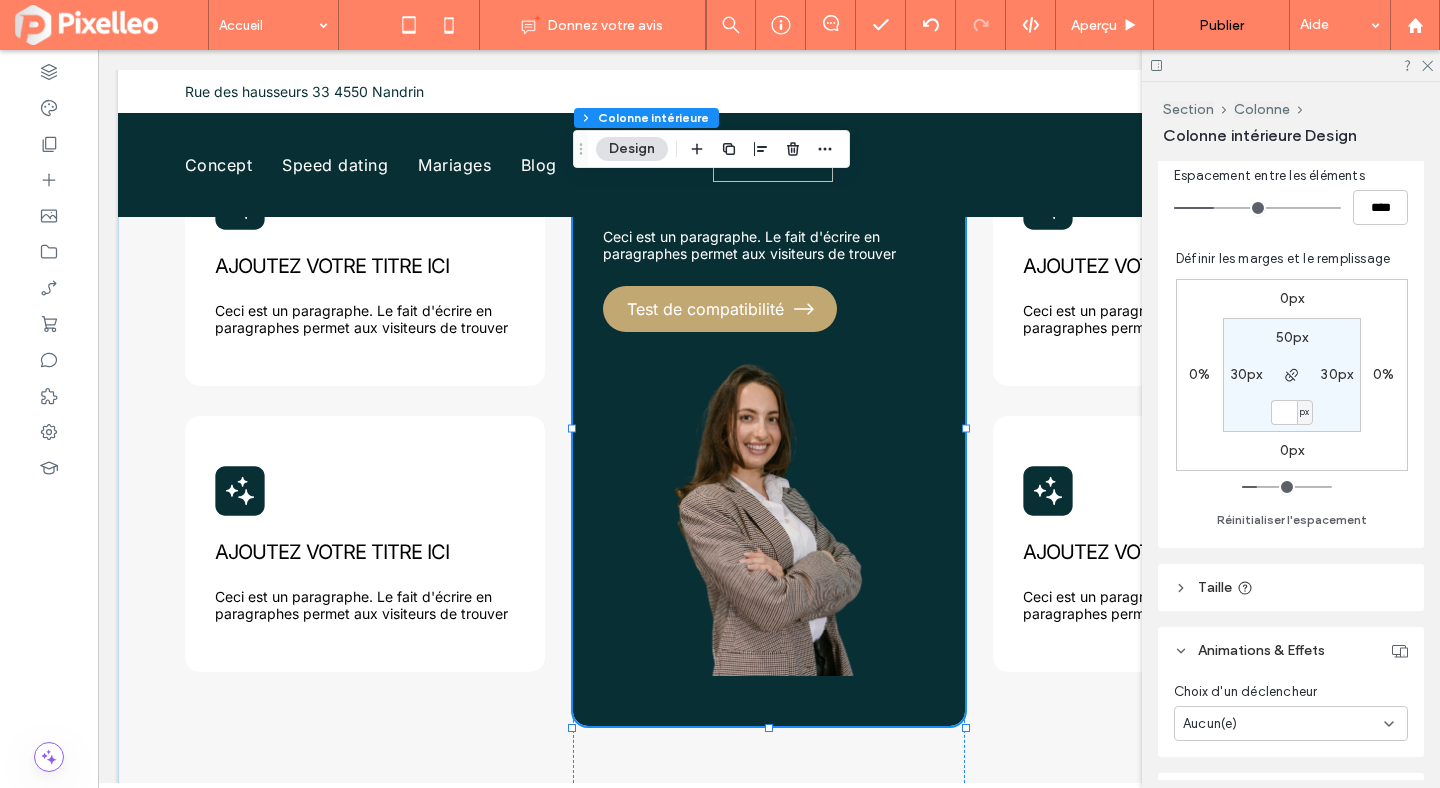 type 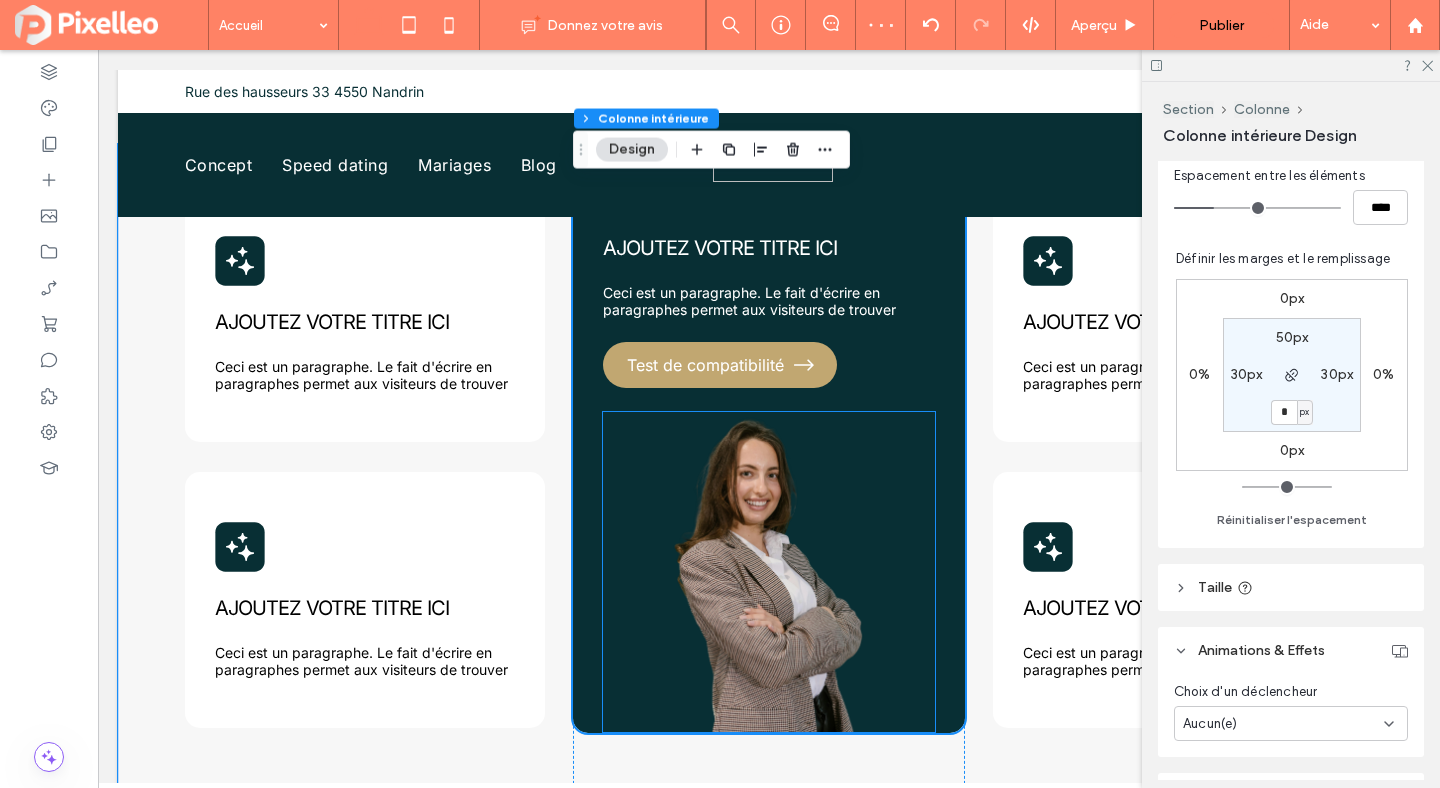 scroll, scrollTop: 1023, scrollLeft: 0, axis: vertical 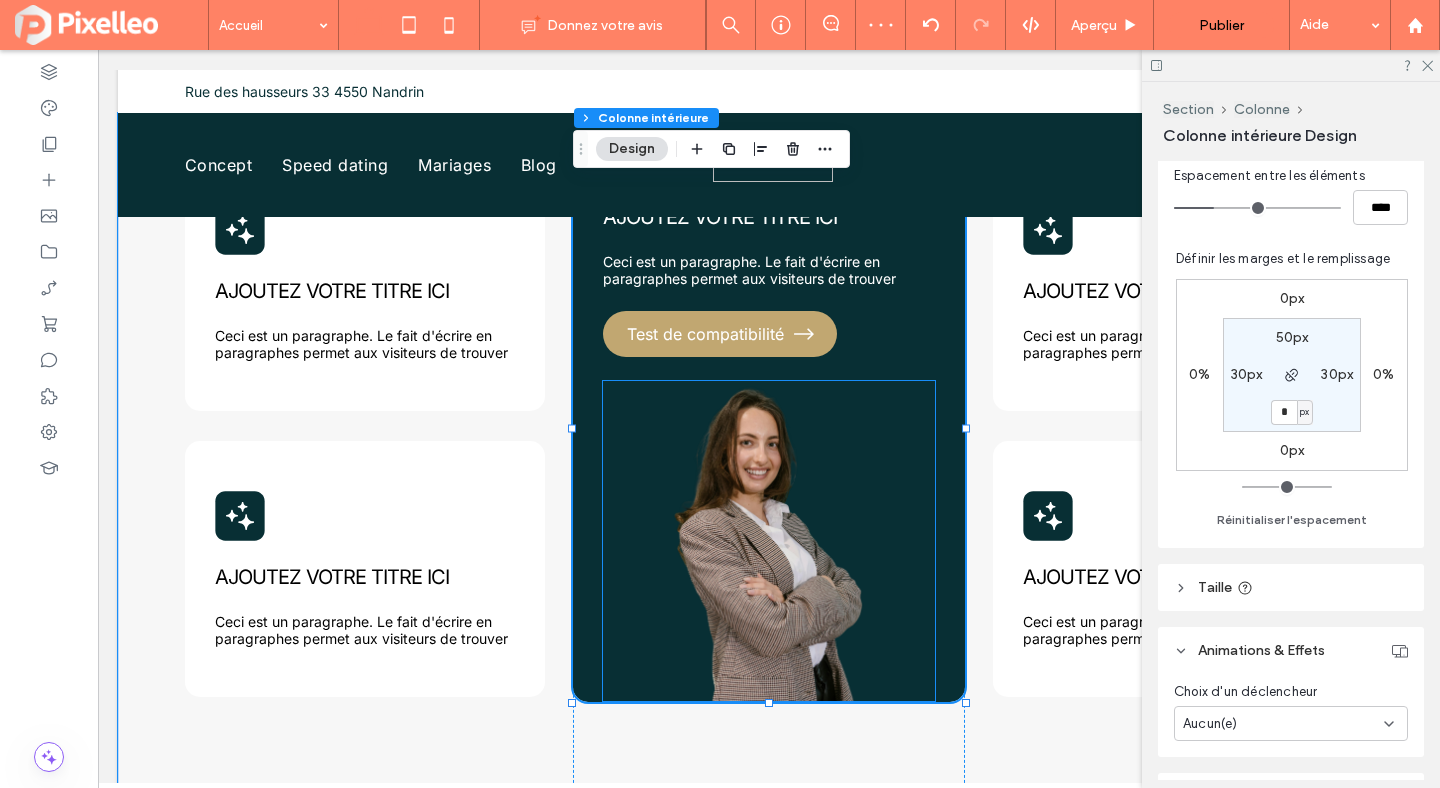click at bounding box center [769, 541] 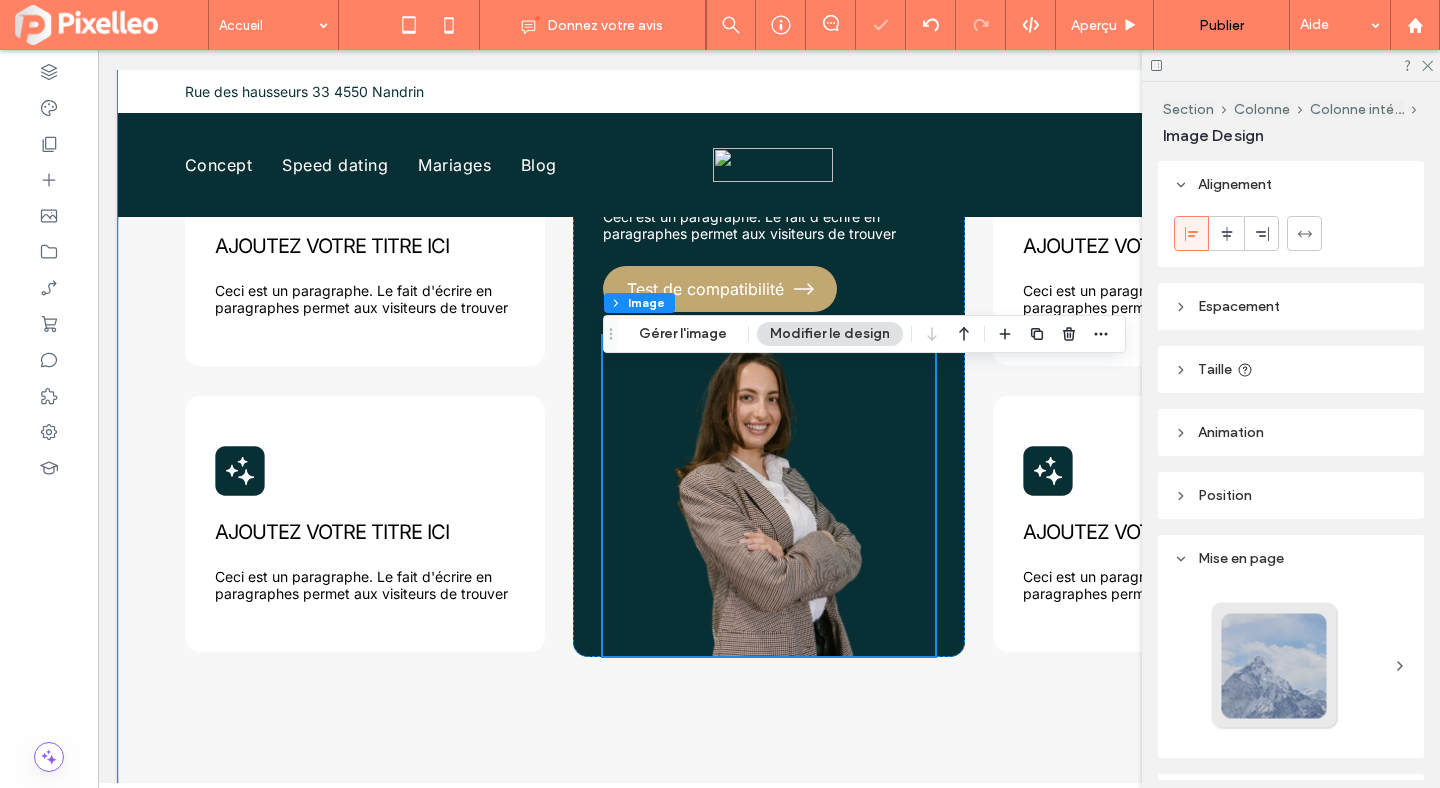 scroll, scrollTop: 1084, scrollLeft: 0, axis: vertical 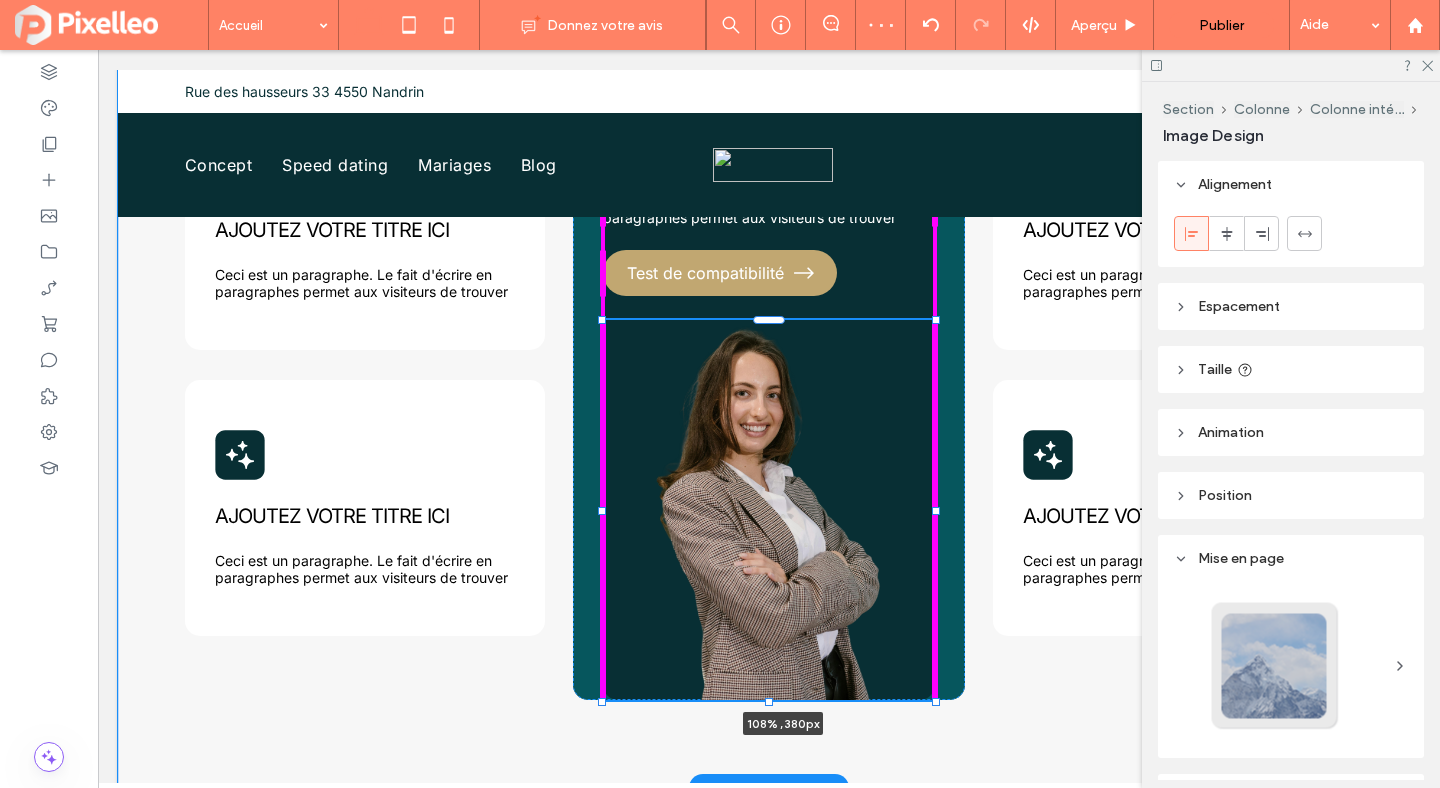 drag, startPoint x: 935, startPoint y: 641, endPoint x: 967, endPoint y: 701, distance: 68 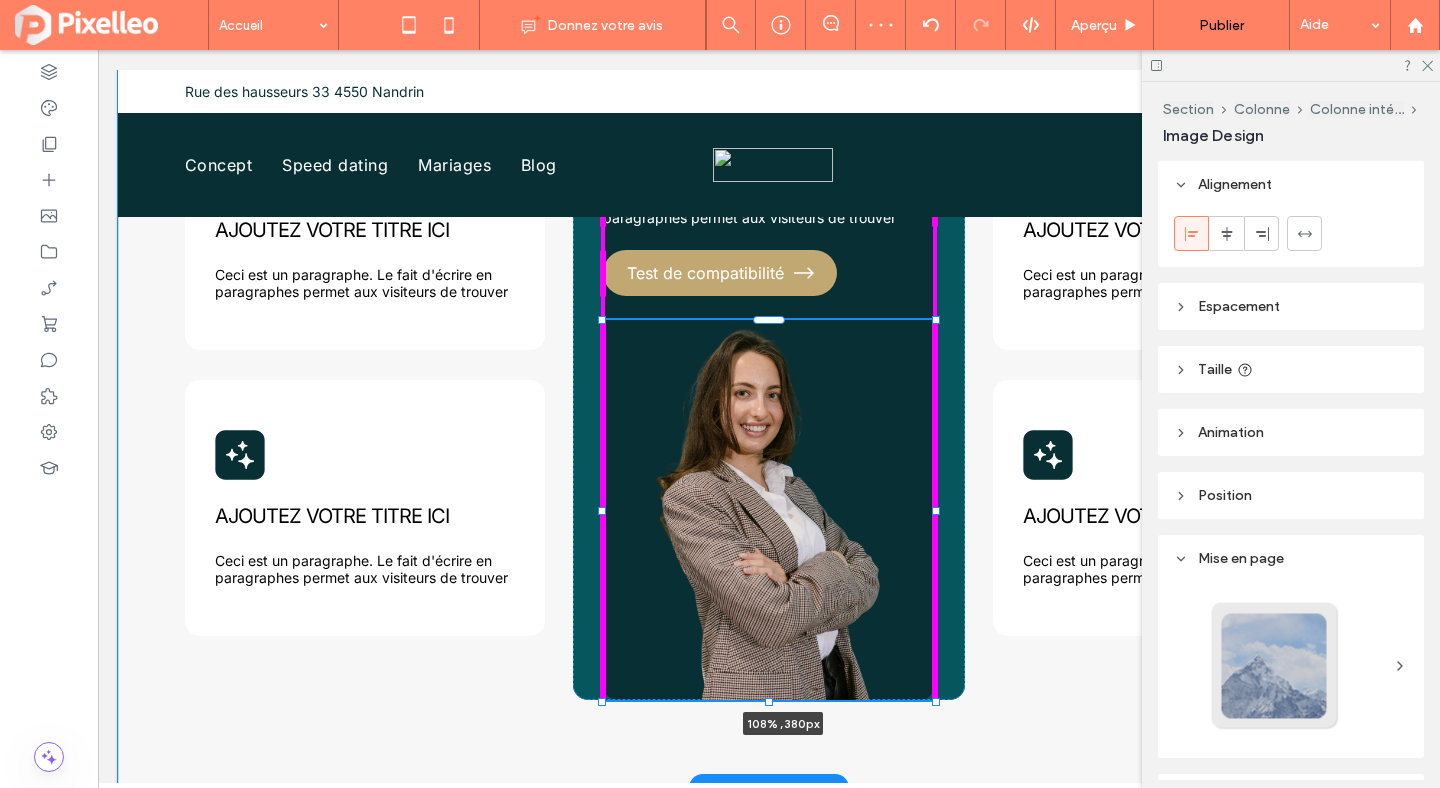 click on "AJOUTEZ VOTRE TITRE ICI Ceci est un paragraphe. Le fait d'écrire en paragraphes permet aux visiteurs de trouver
AJOUTEZ VOTRE TITRE ICI
Ceci est un paragraphe. Le fait d'écrire en paragraphes permet aux visiteurs de trouver  AJOUTEZ VOTRE TITRE ICI Ceci est un paragraphe. Le fait d'écrire en paragraphes permet aux visiteurs de trouver
Test de compatibilité
108% , 380px
AJOUTEZ VOTRE TITRE ICI
Ceci est un paragraphe. Le fait d'écrire en paragraphes permet aux visiteurs de trouver
AJOUTEZ VOTRE TITRE ICI
Ceci est un paragraphe. Le fait d'écrire en paragraphes permet aux visiteurs de trouver" at bounding box center (769, 420) 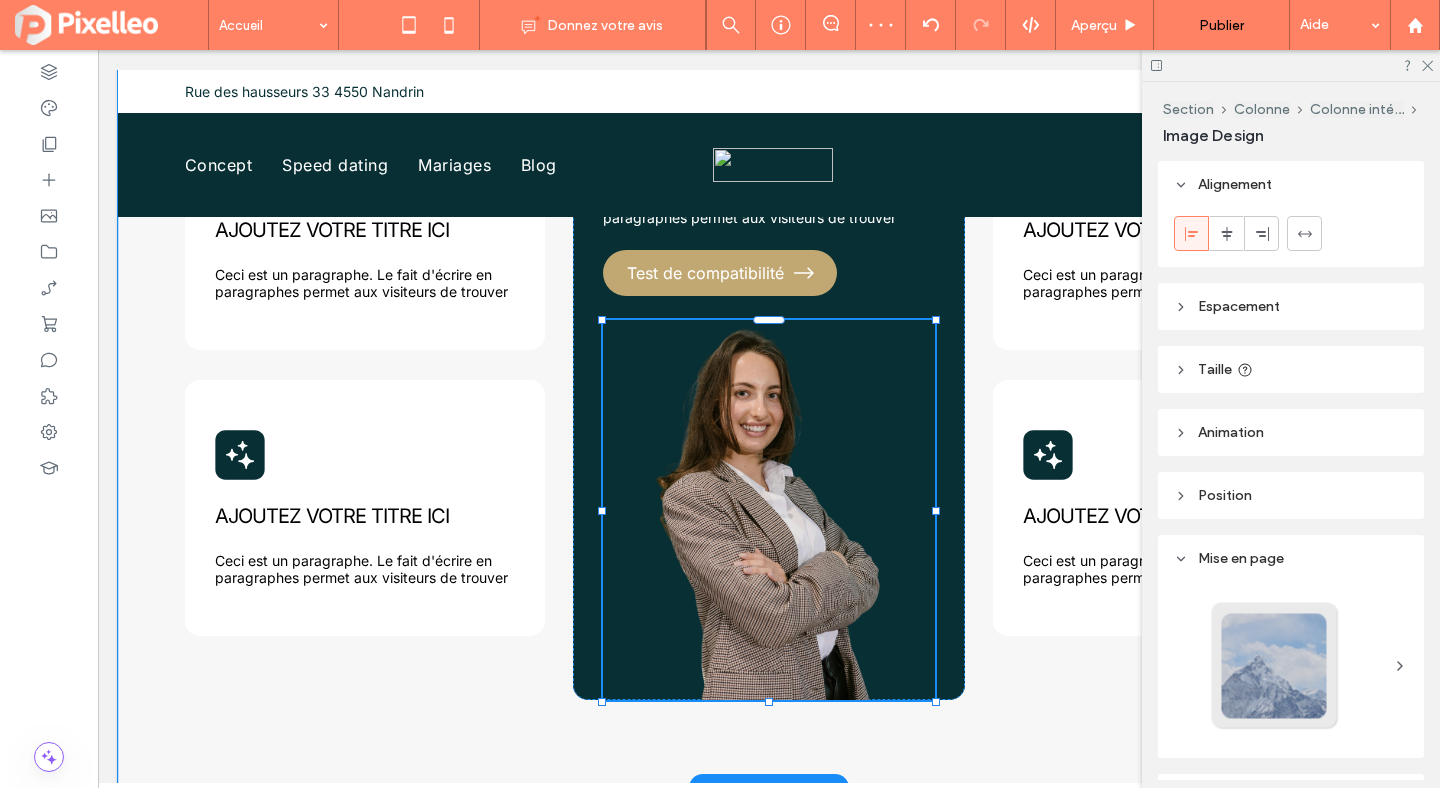 type on "***" 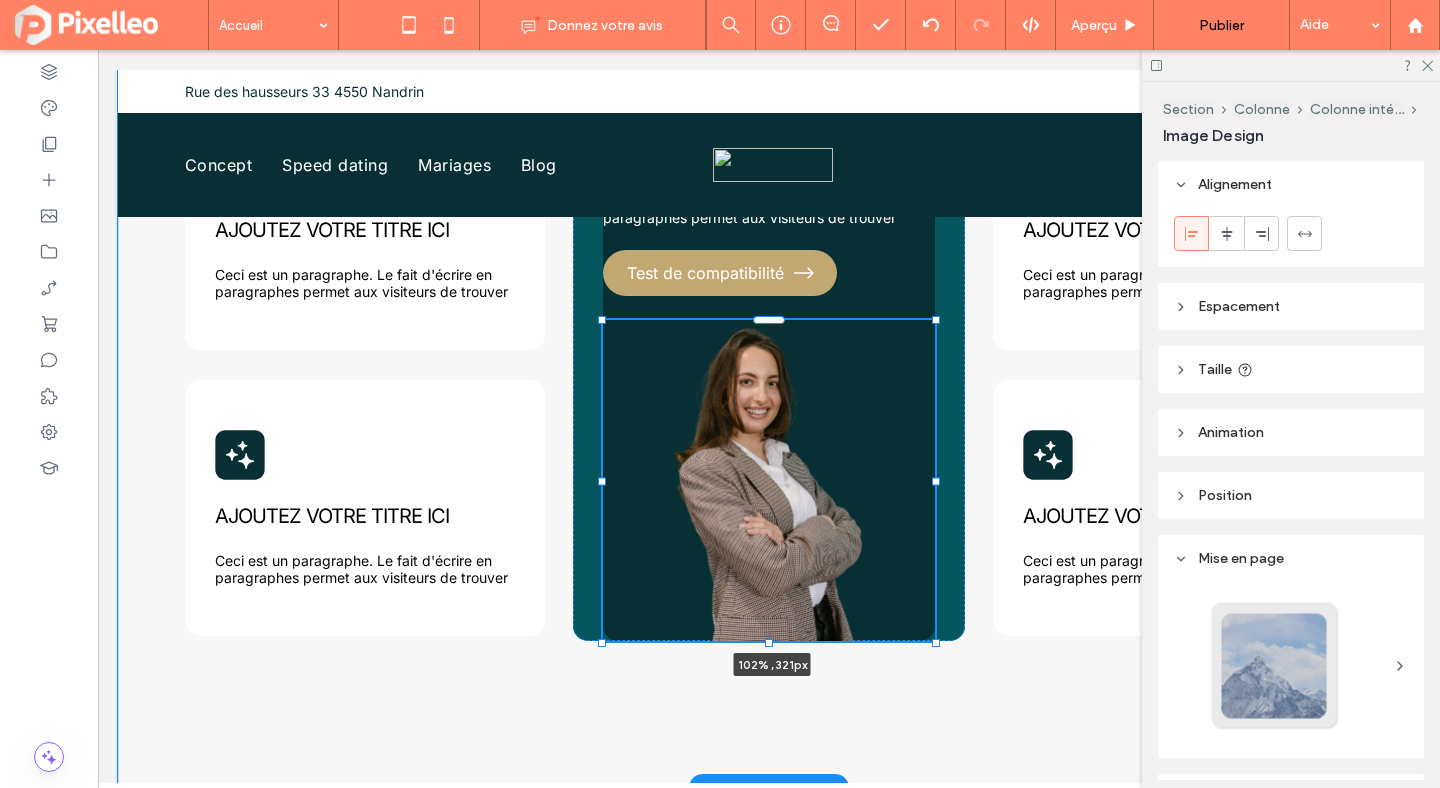 drag, startPoint x: 936, startPoint y: 701, endPoint x: 942, endPoint y: 642, distance: 59.3043 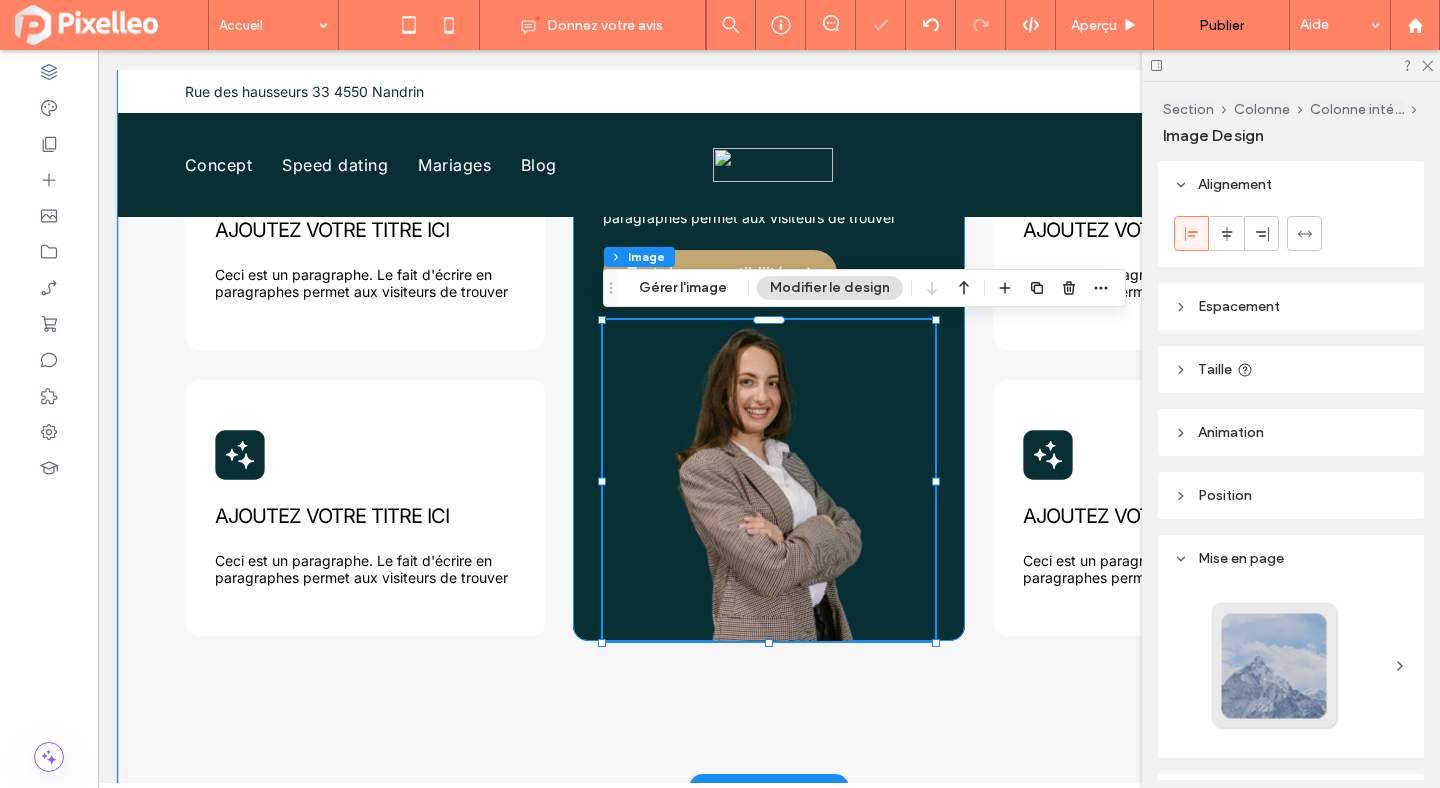 click on "AJOUTEZ VOTRE TITRE ICI Ceci est un paragraphe. Le fait d'écrire en paragraphes permet aux visiteurs de trouver
Test de compatibilité
102% , 321px" at bounding box center (769, 367) 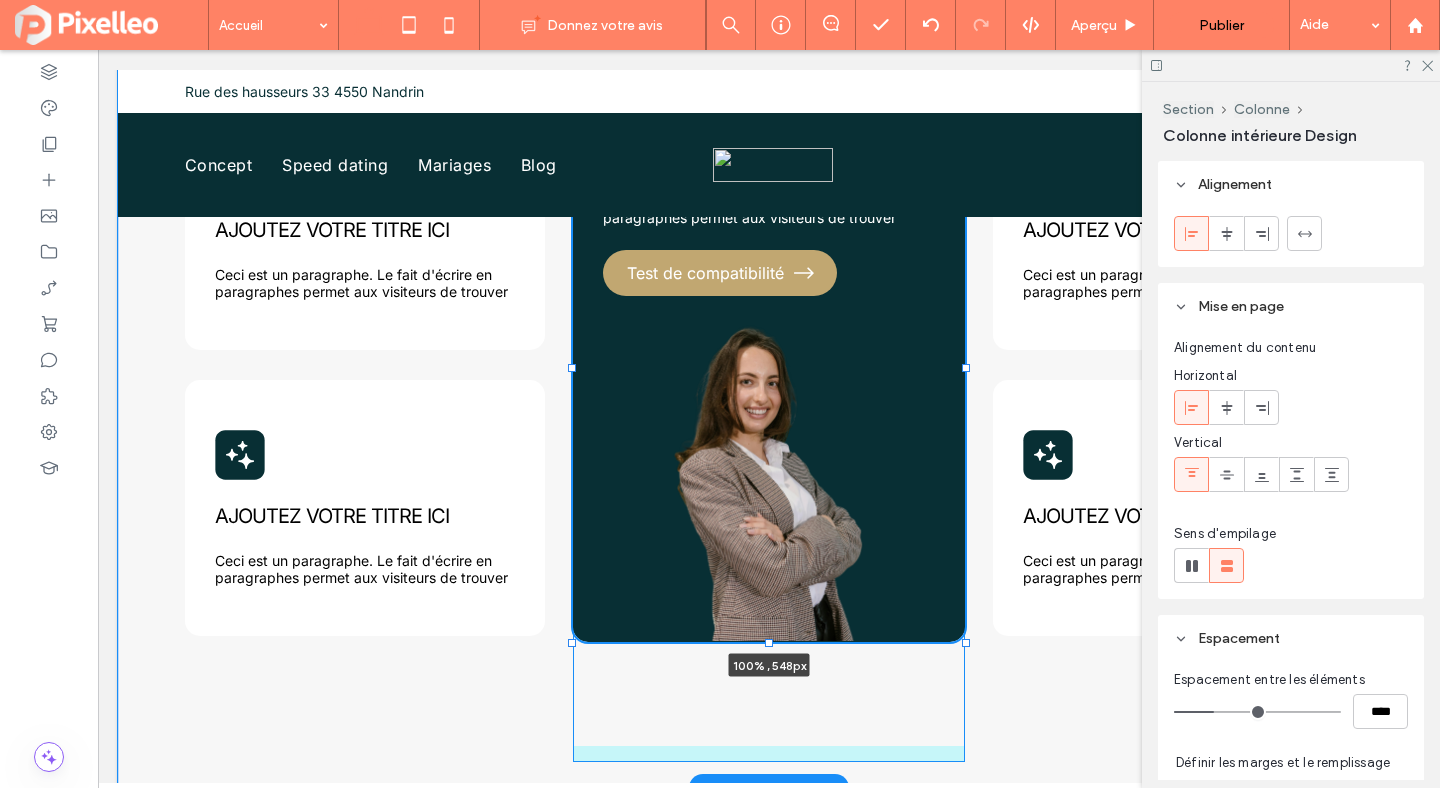 drag, startPoint x: 765, startPoint y: 639, endPoint x: 770, endPoint y: 623, distance: 16.763054 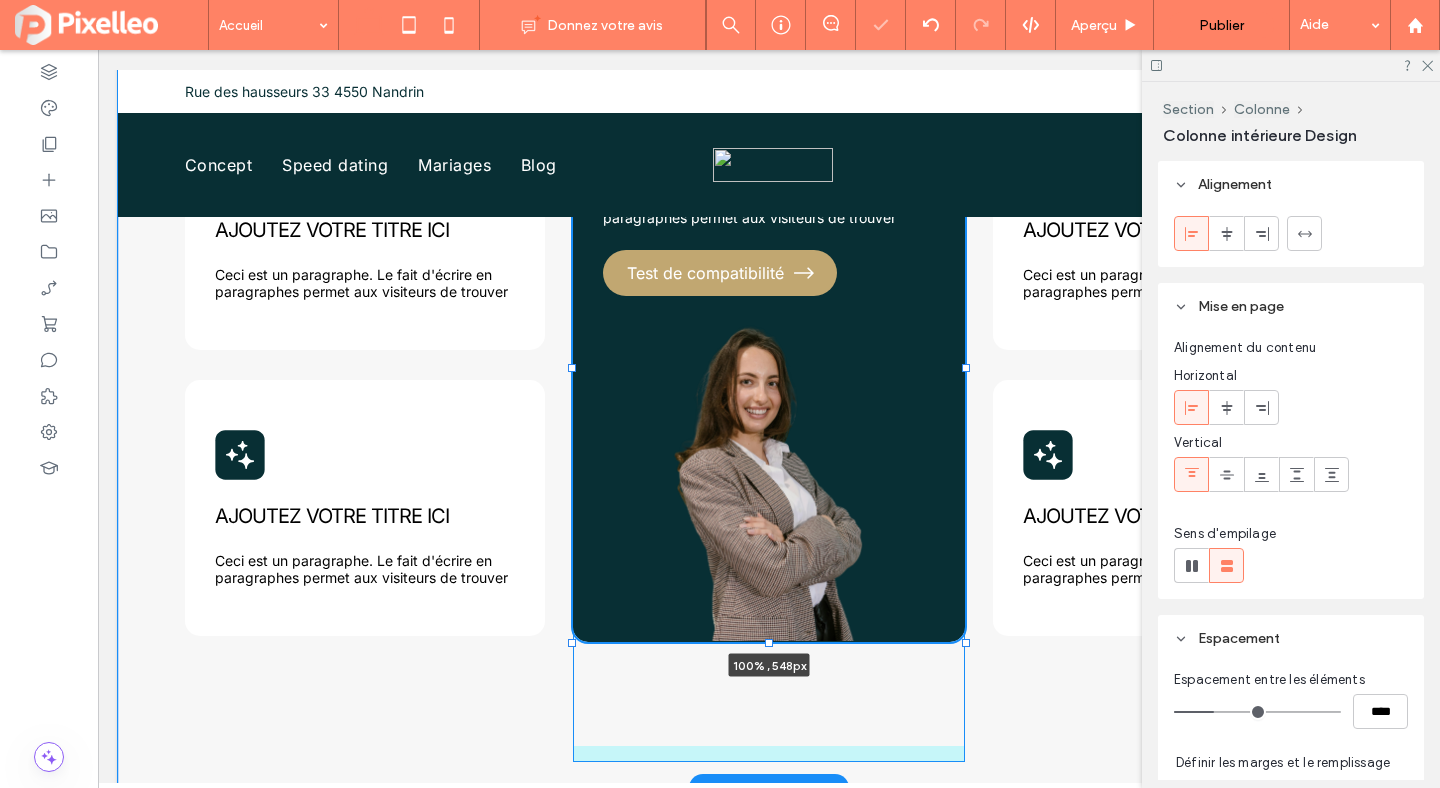type on "***" 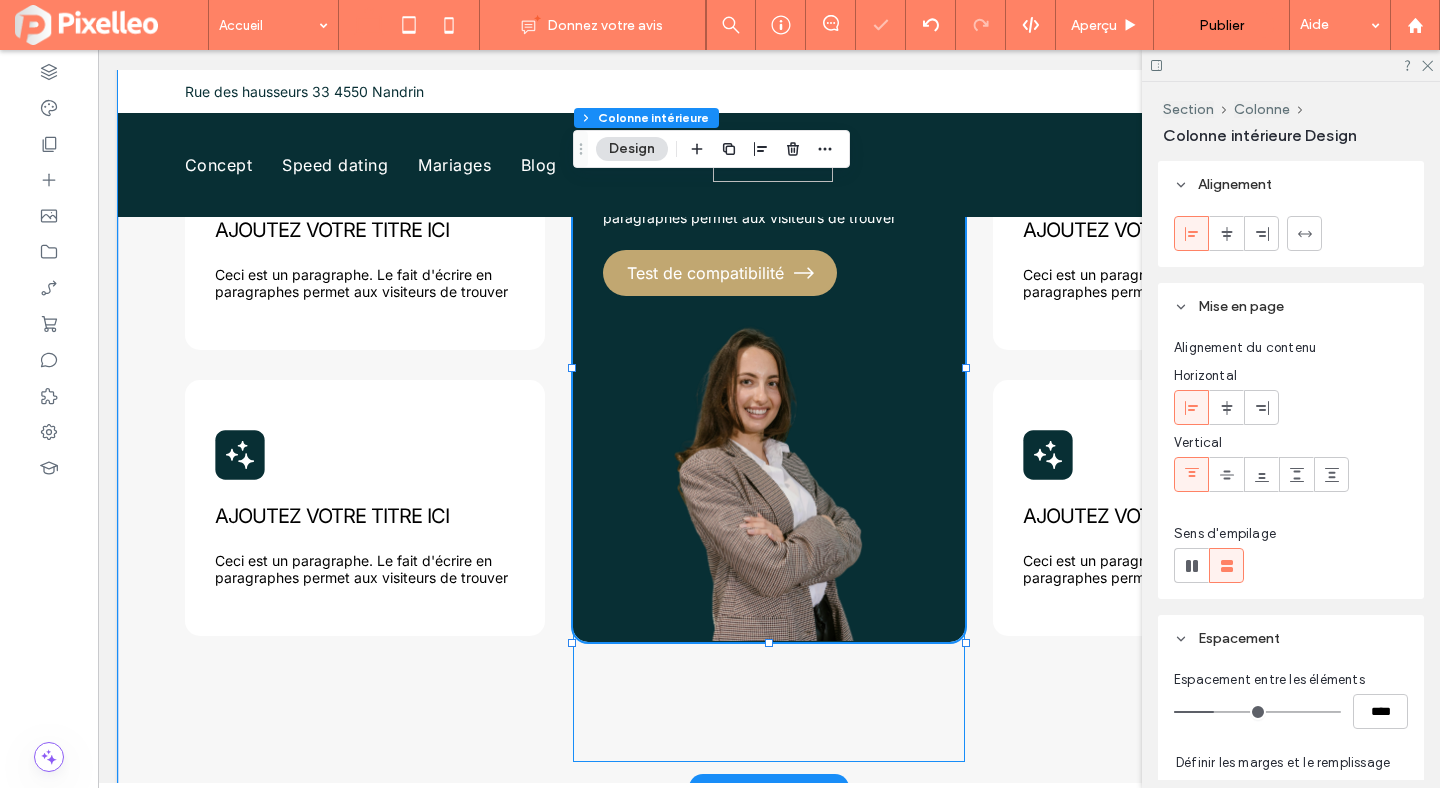 click at bounding box center (769, 480) 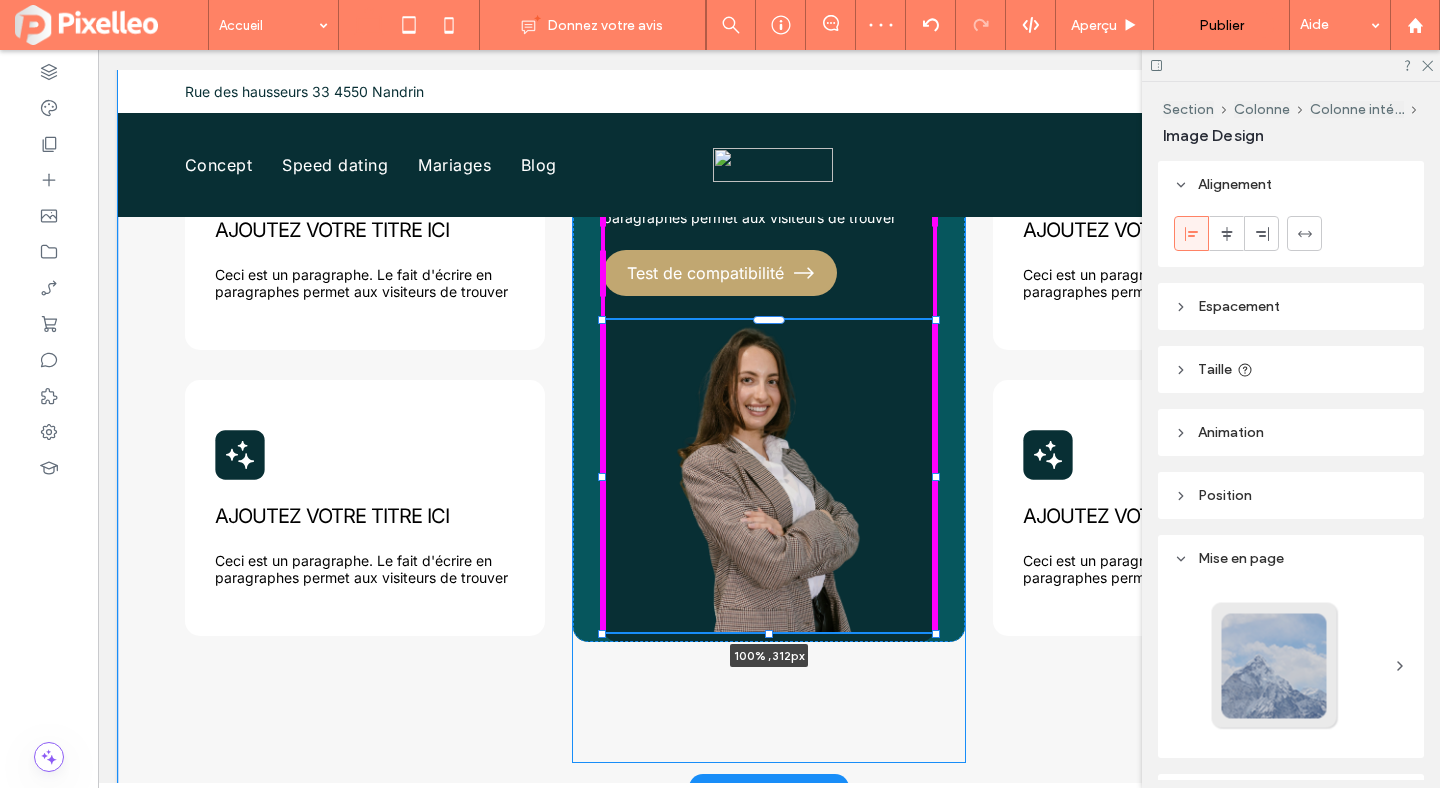 click at bounding box center (936, 634) 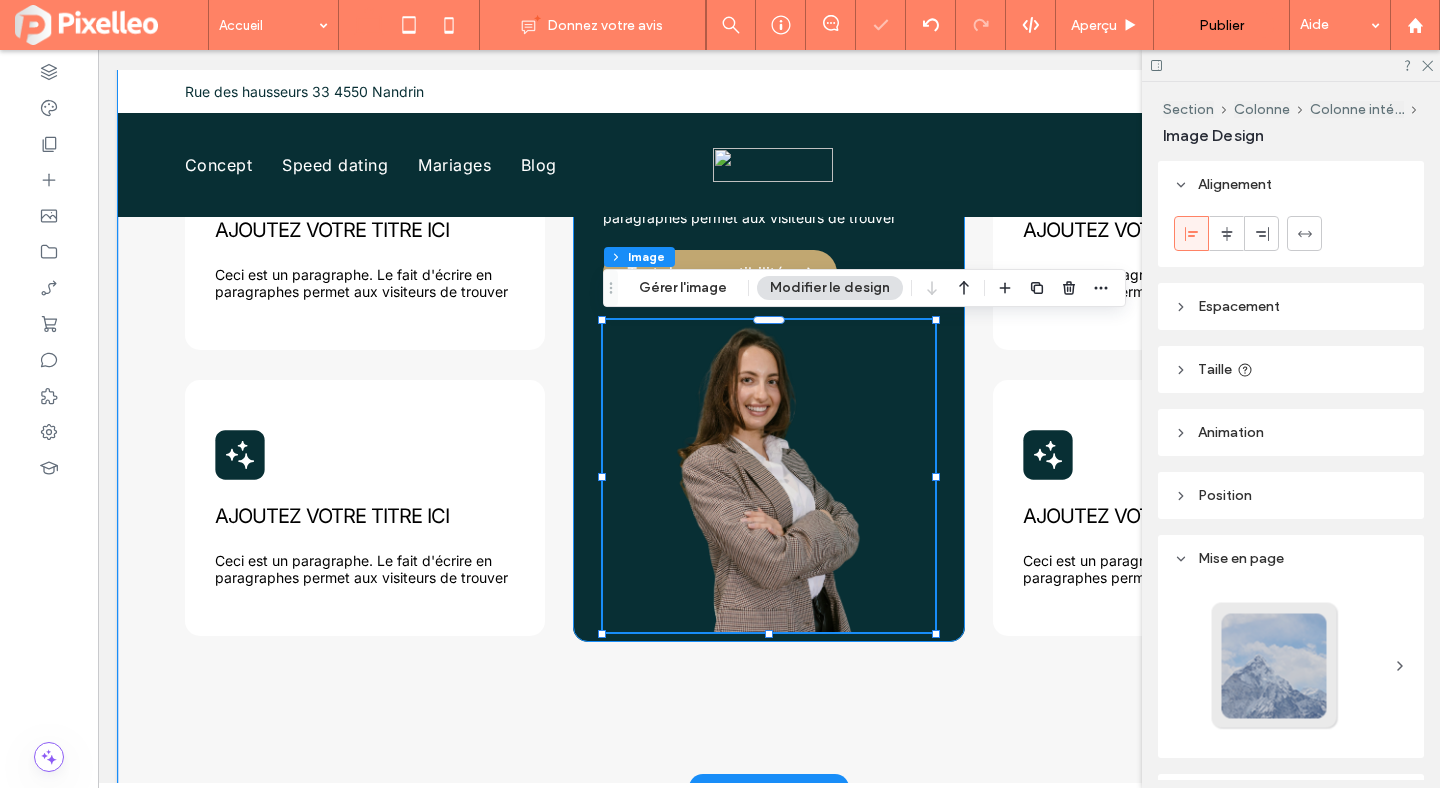 click on "AJOUTEZ VOTRE TITRE ICI Ceci est un paragraphe. Le fait d'écrire en paragraphes permet aux visiteurs de trouver
Test de compatibilité
100% , 312px" at bounding box center (769, 368) 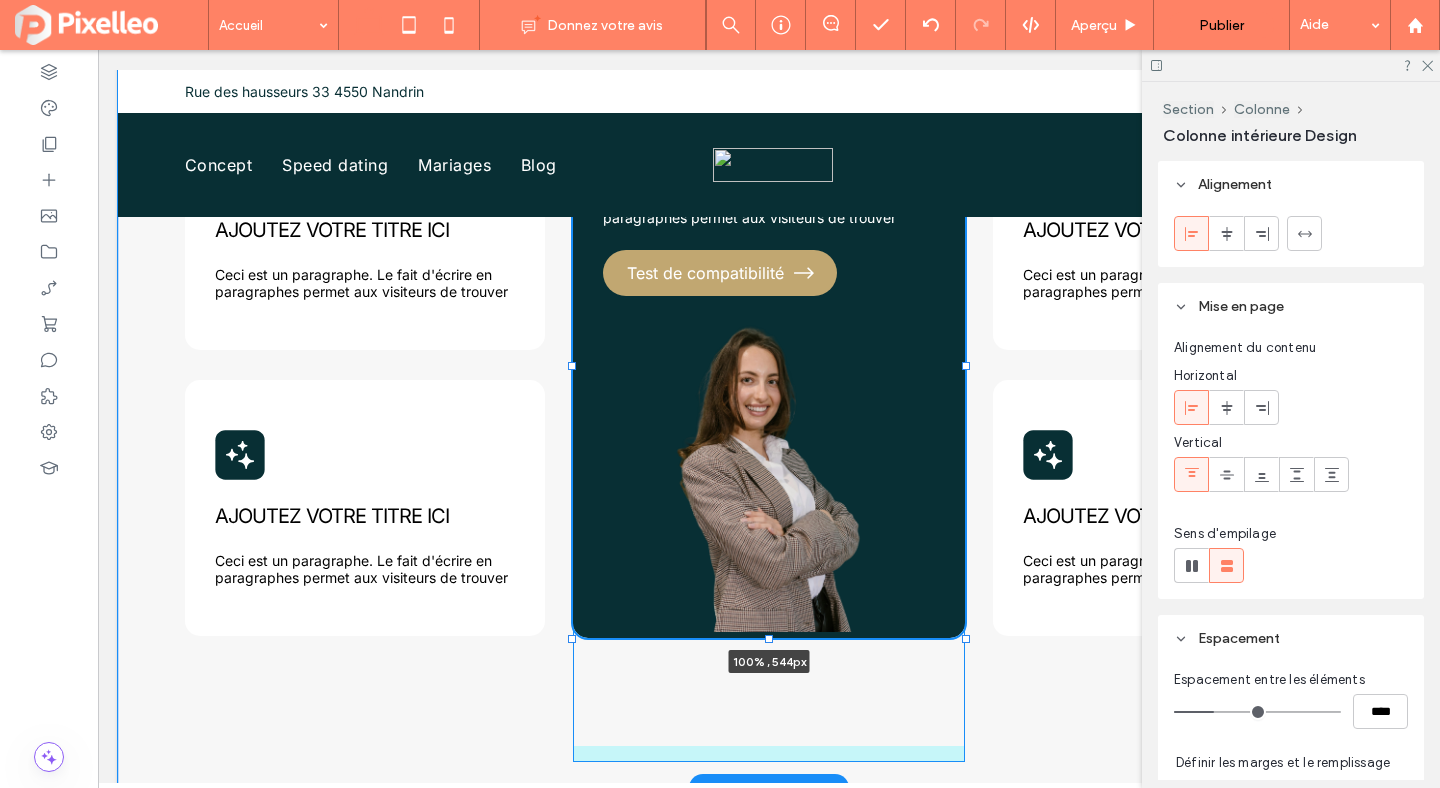 click at bounding box center (769, 639) 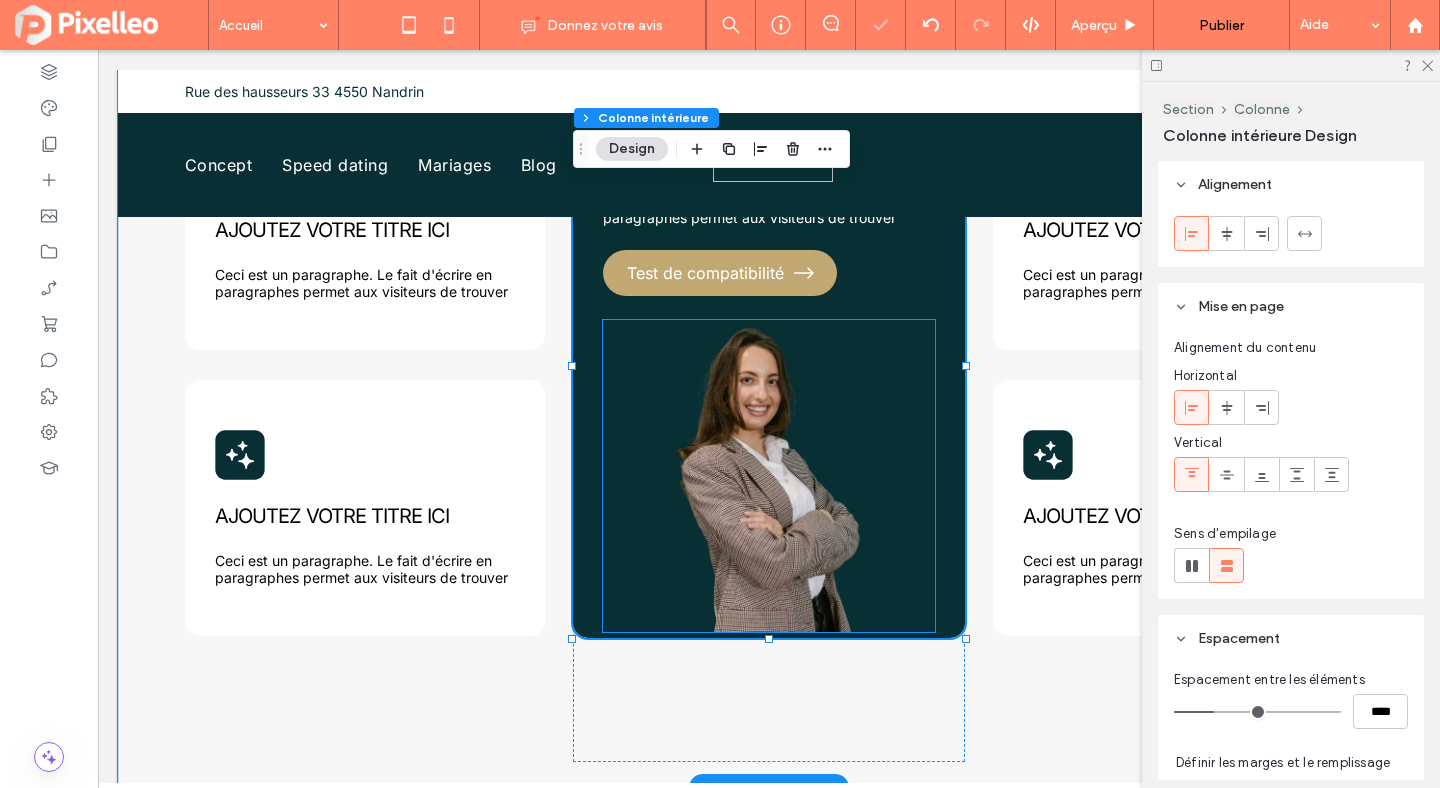 click at bounding box center [769, 476] 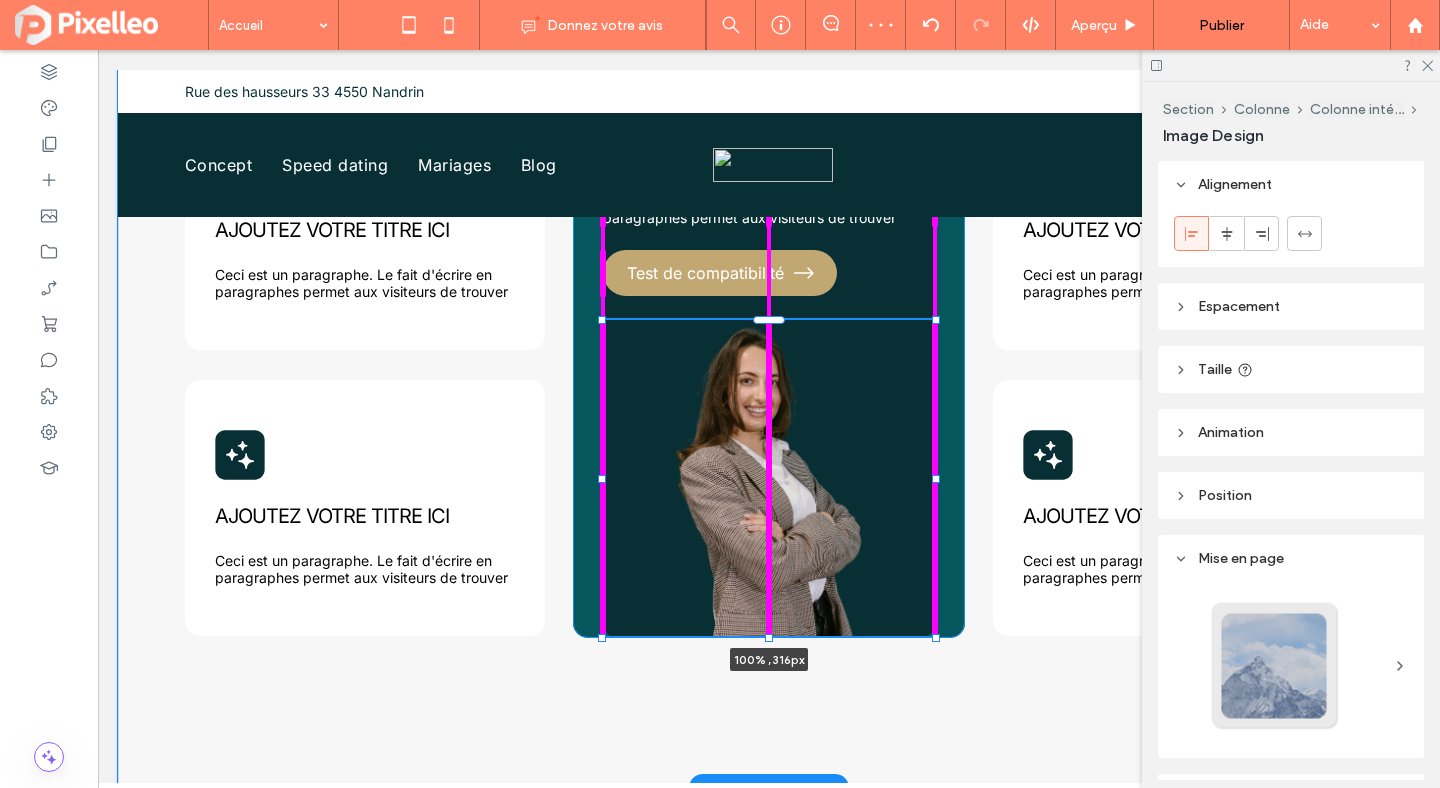 click at bounding box center (769, 638) 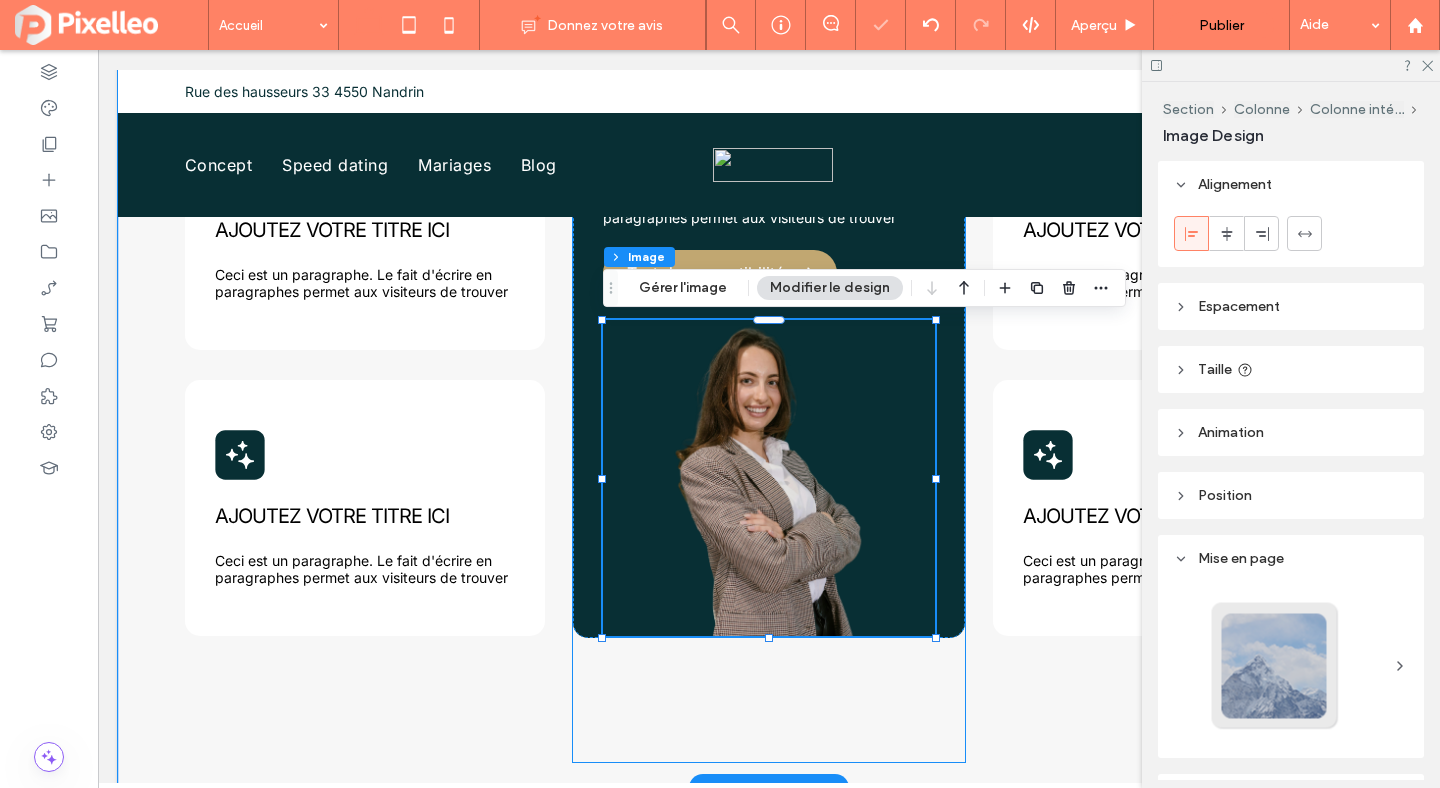 click on "AJOUTEZ VOTRE TITRE ICI Ceci est un paragraphe. Le fait d'écrire en paragraphes permet aux visiteurs de trouver
Test de compatibilité
100% , 316px" at bounding box center (769, 420) 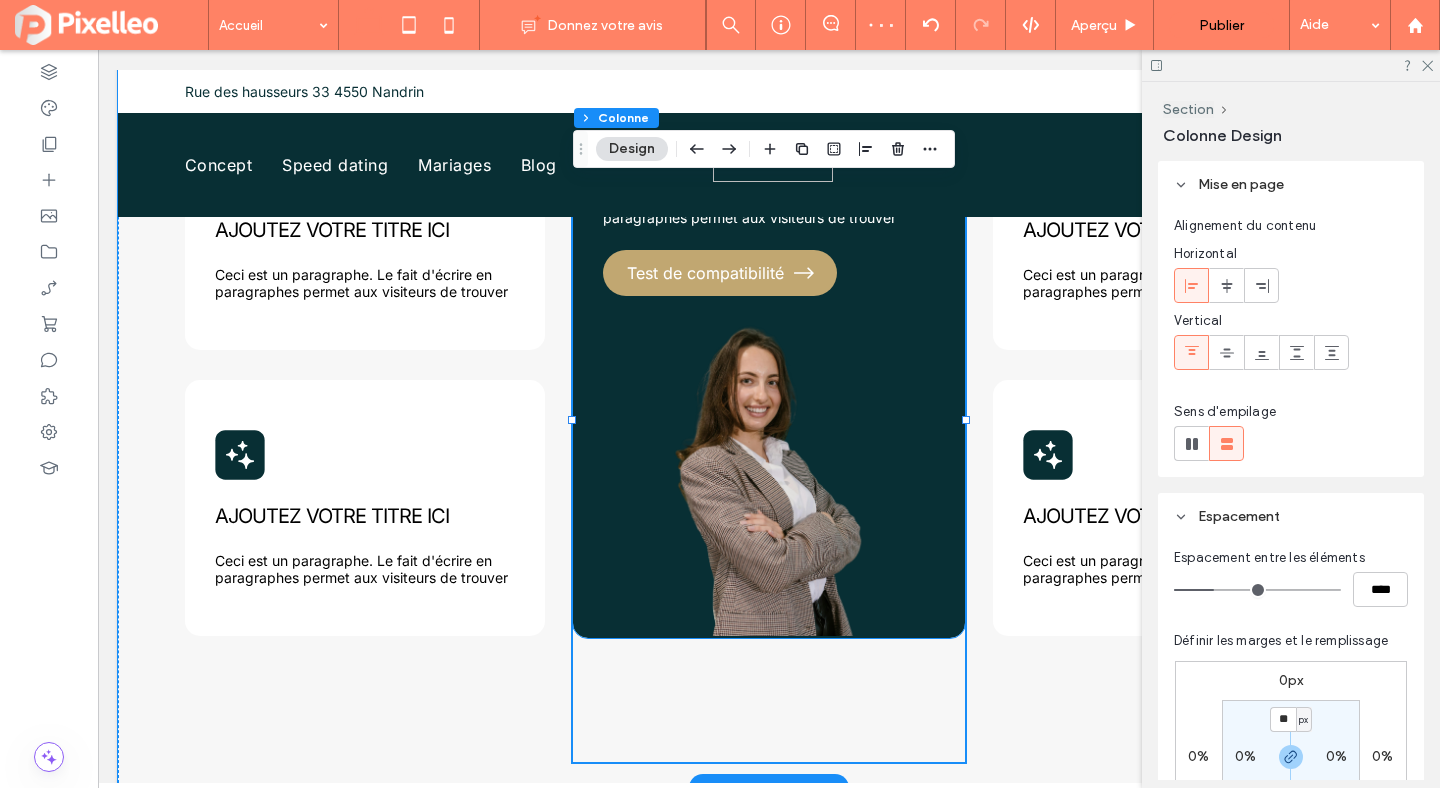click at bounding box center (769, 478) 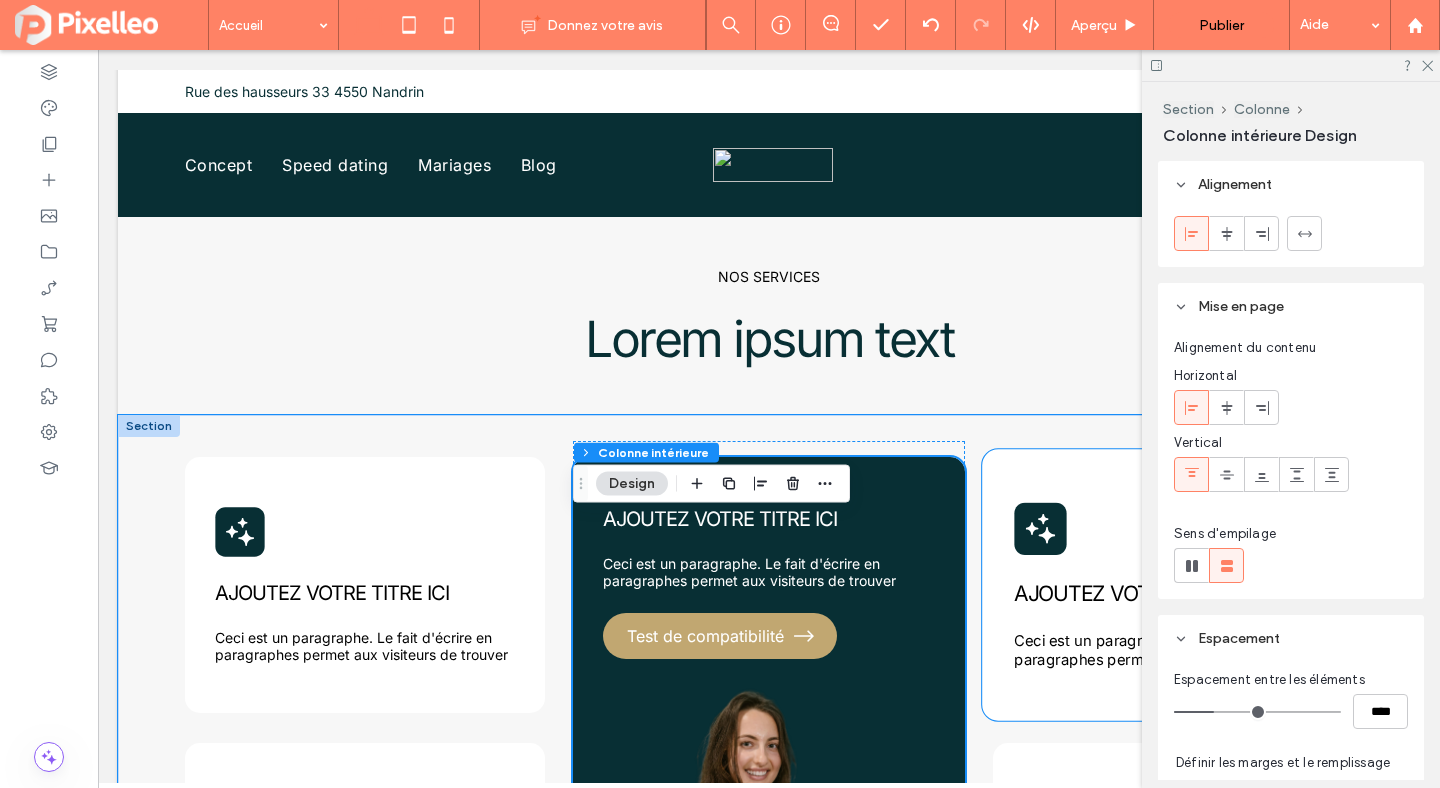 scroll, scrollTop: 767, scrollLeft: 0, axis: vertical 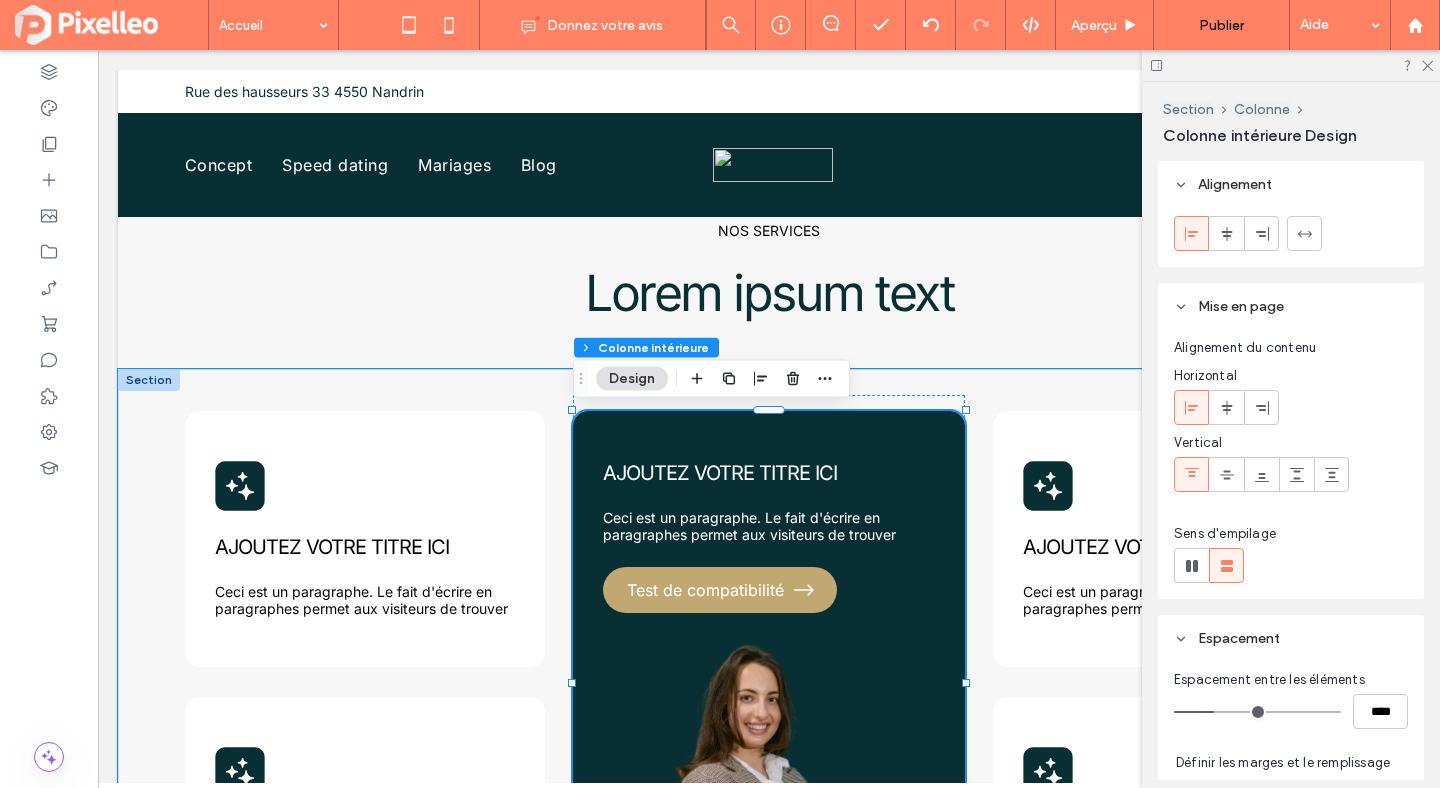 click on "AJOUTEZ VOTRE TITRE ICI Ceci est un paragraphe. Le fait d'écrire en paragraphes permet aux visiteurs de trouver
Test de compatibilité" at bounding box center [769, 683] 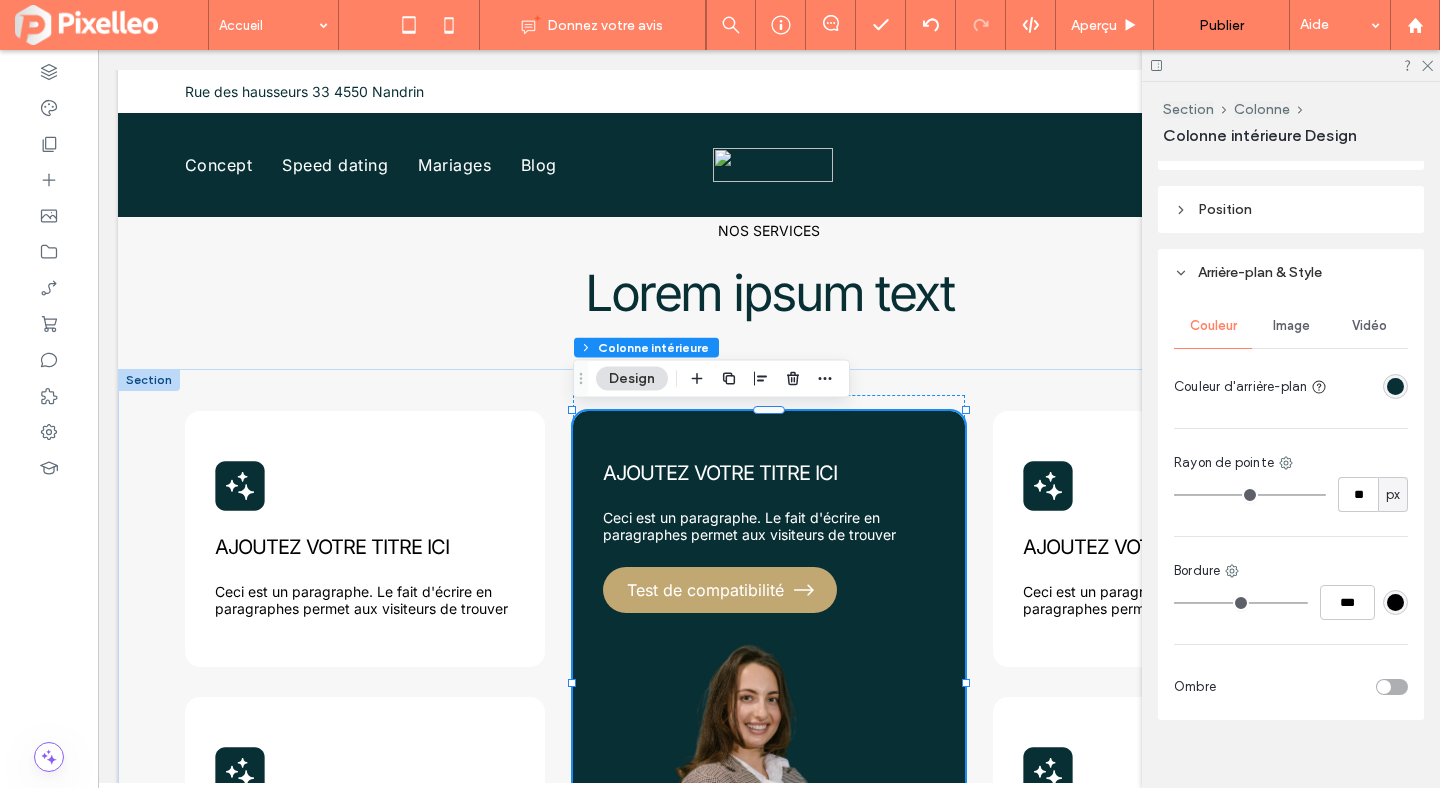 scroll, scrollTop: 1111, scrollLeft: 0, axis: vertical 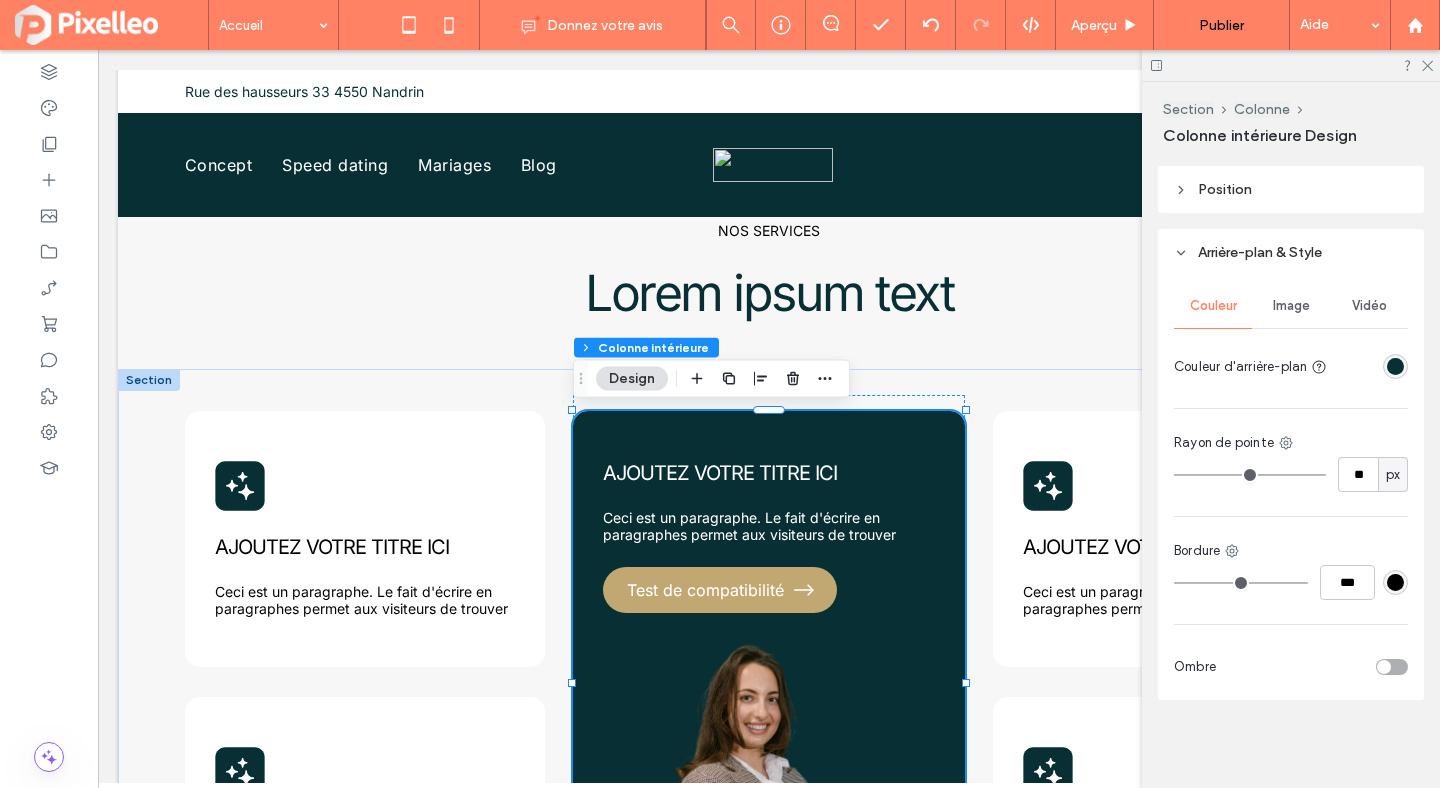 click on "Image" at bounding box center [1291, 306] 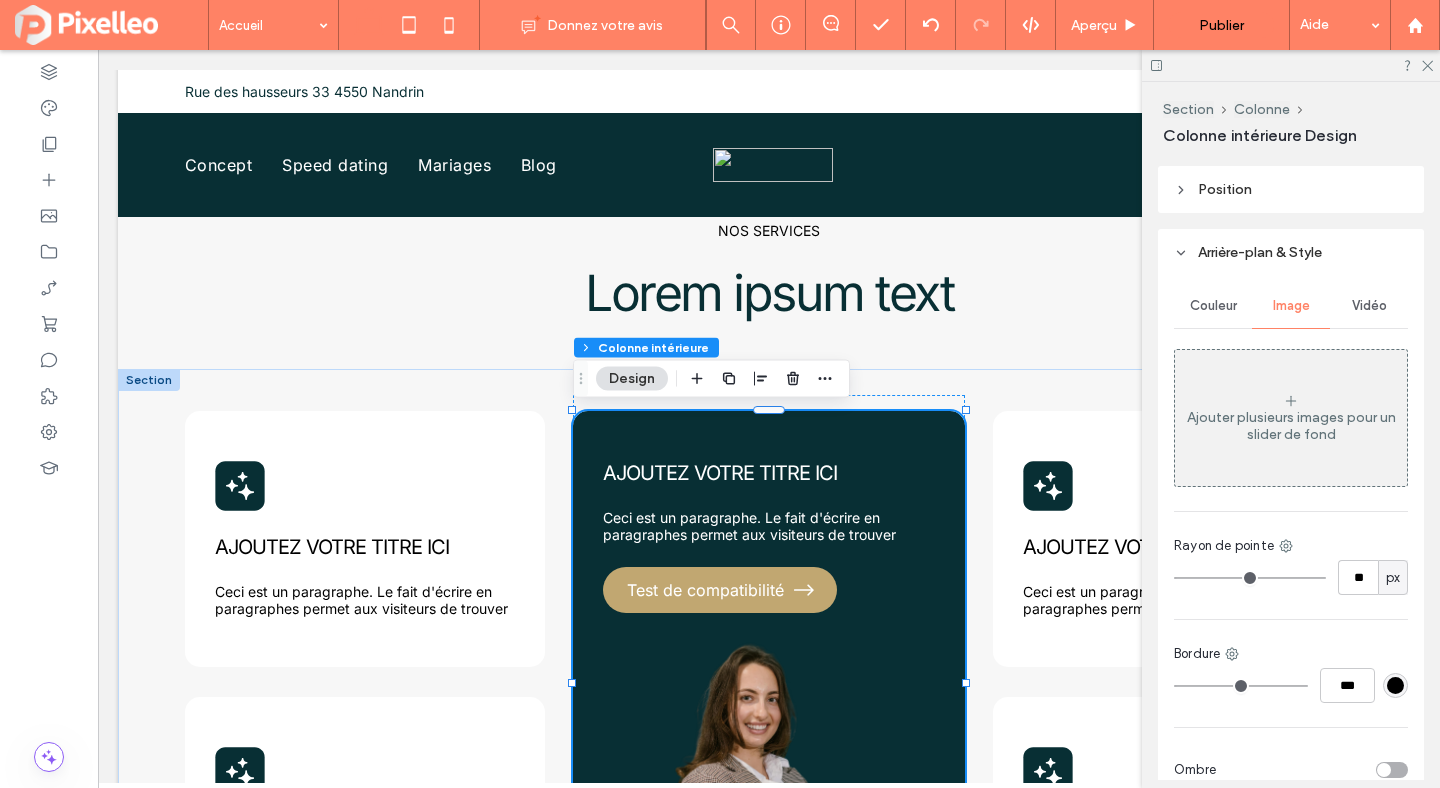 click 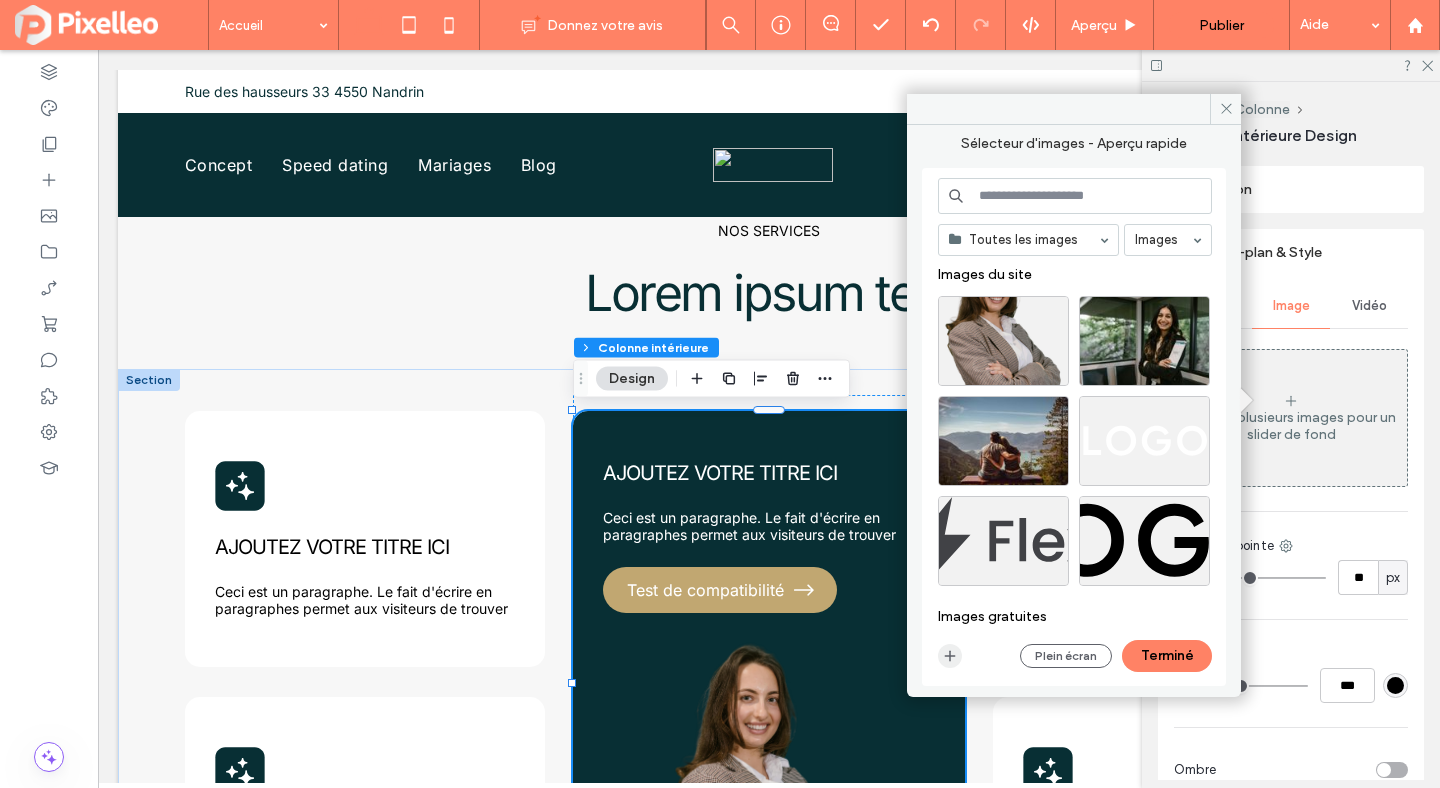 click 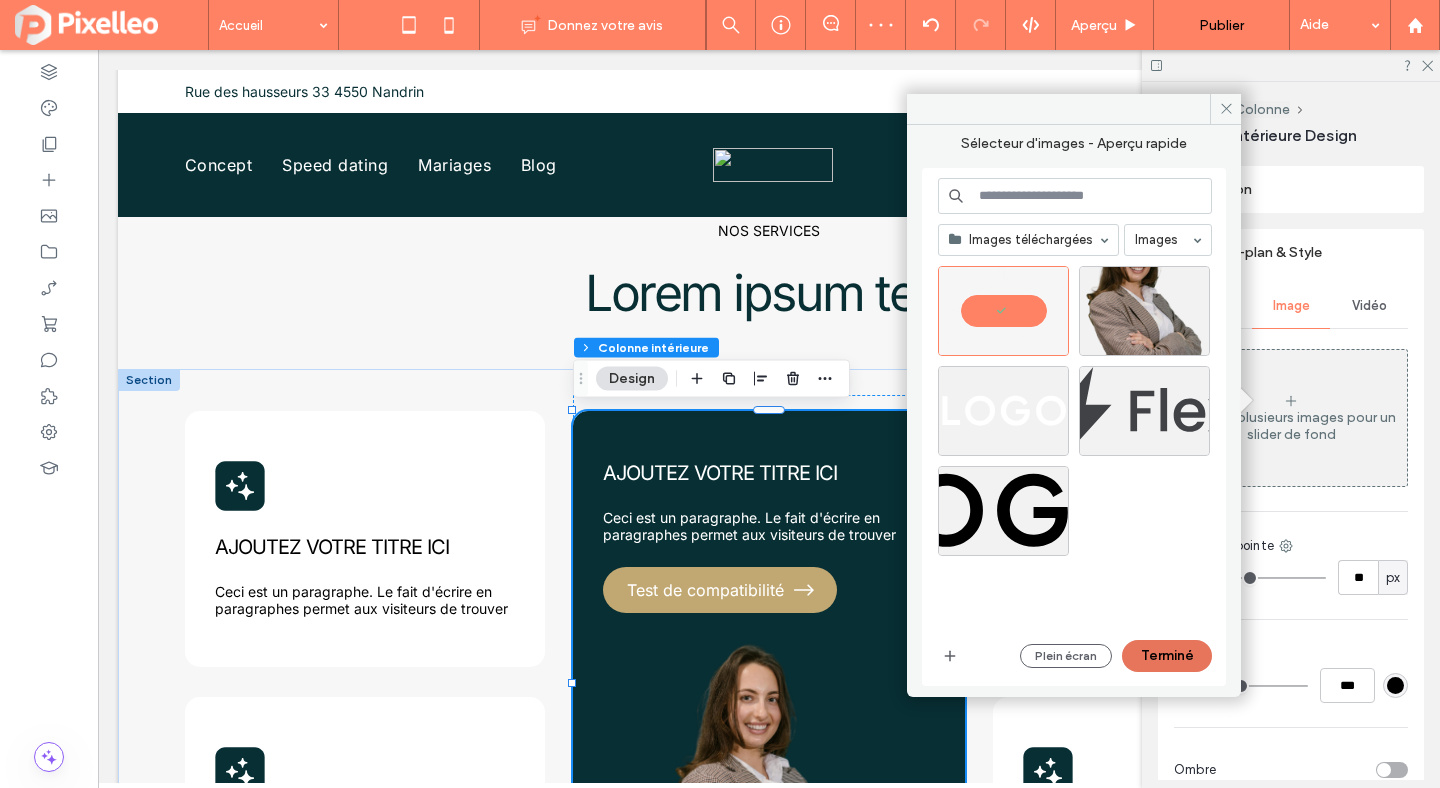 click on "Terminé" at bounding box center (1167, 656) 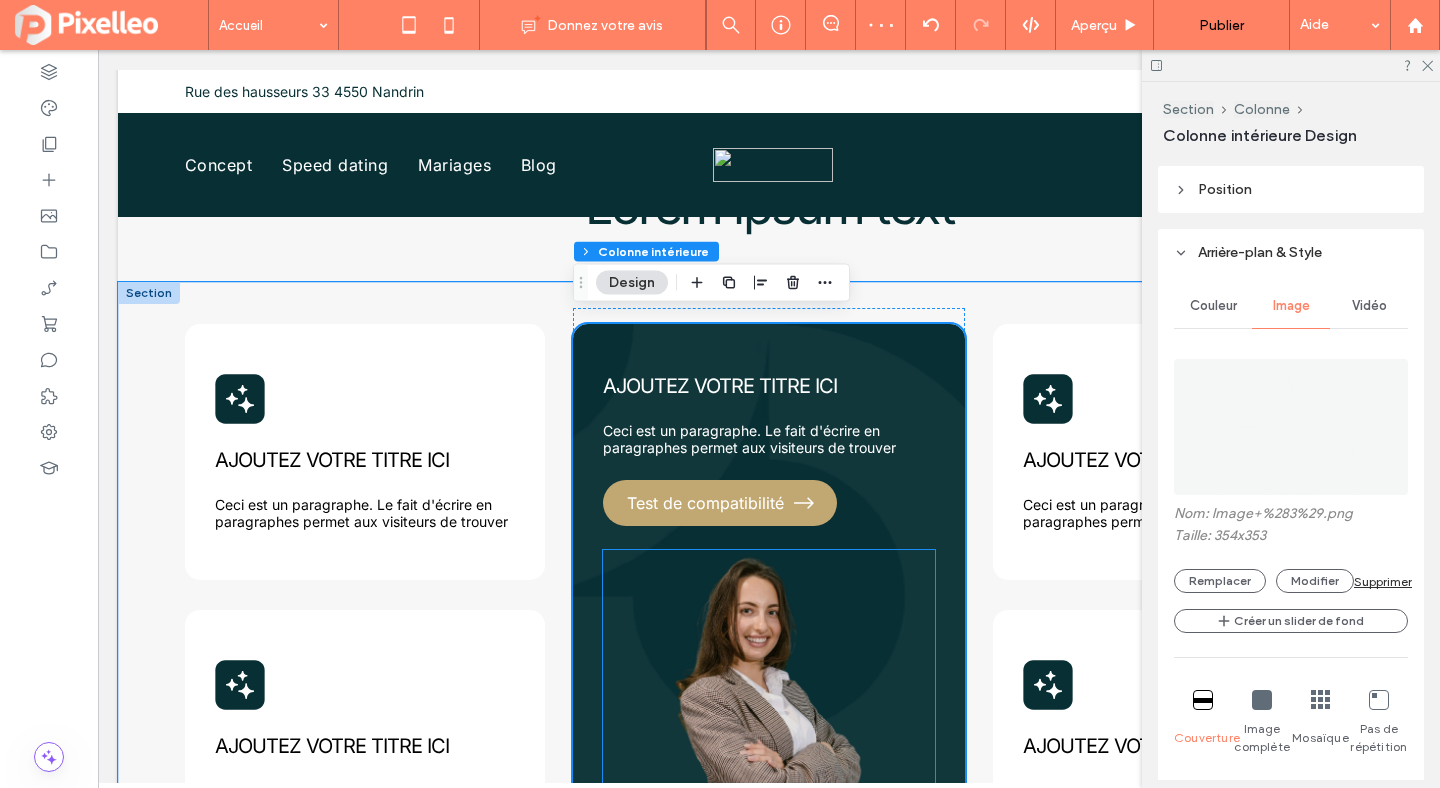 scroll, scrollTop: 850, scrollLeft: 0, axis: vertical 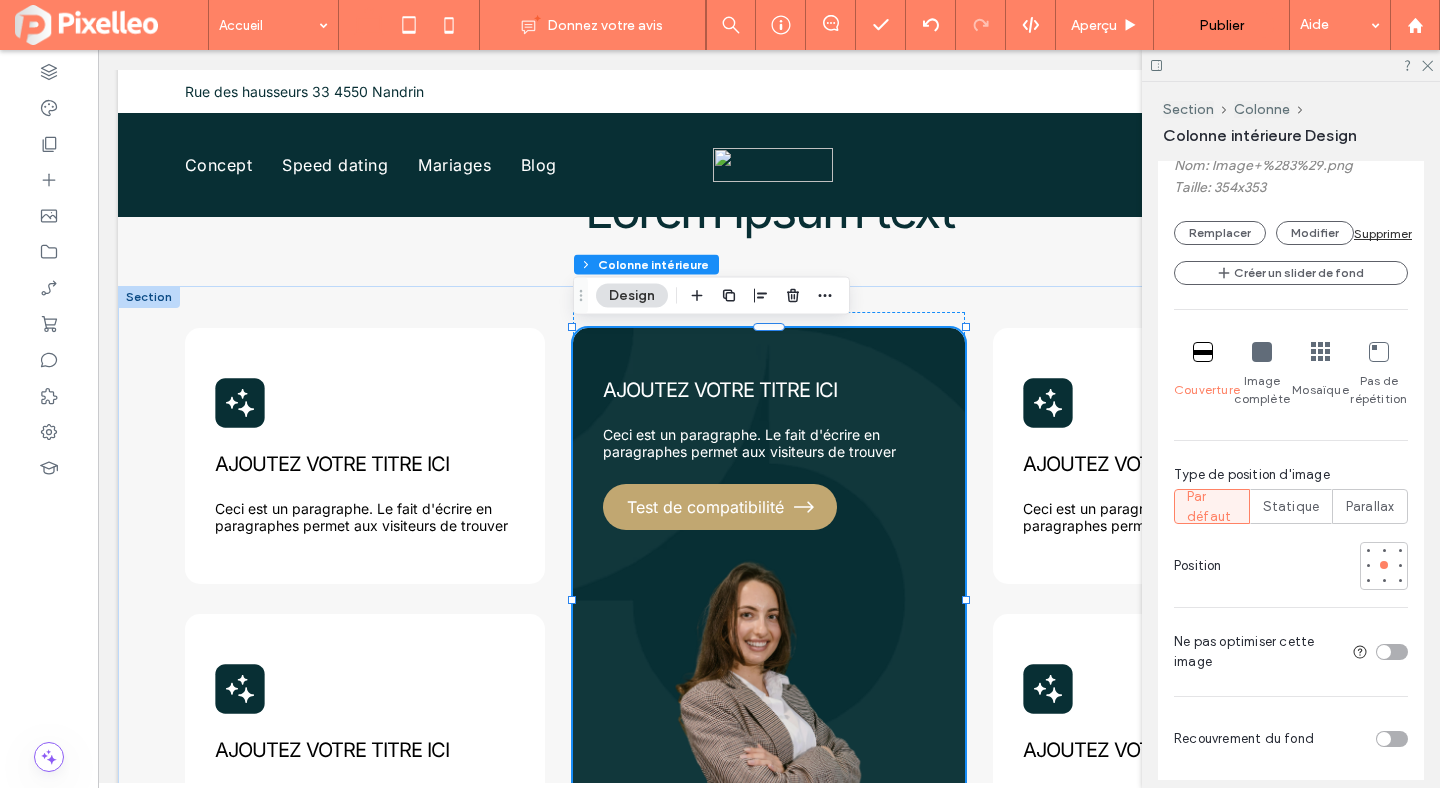 click at bounding box center [1262, 352] 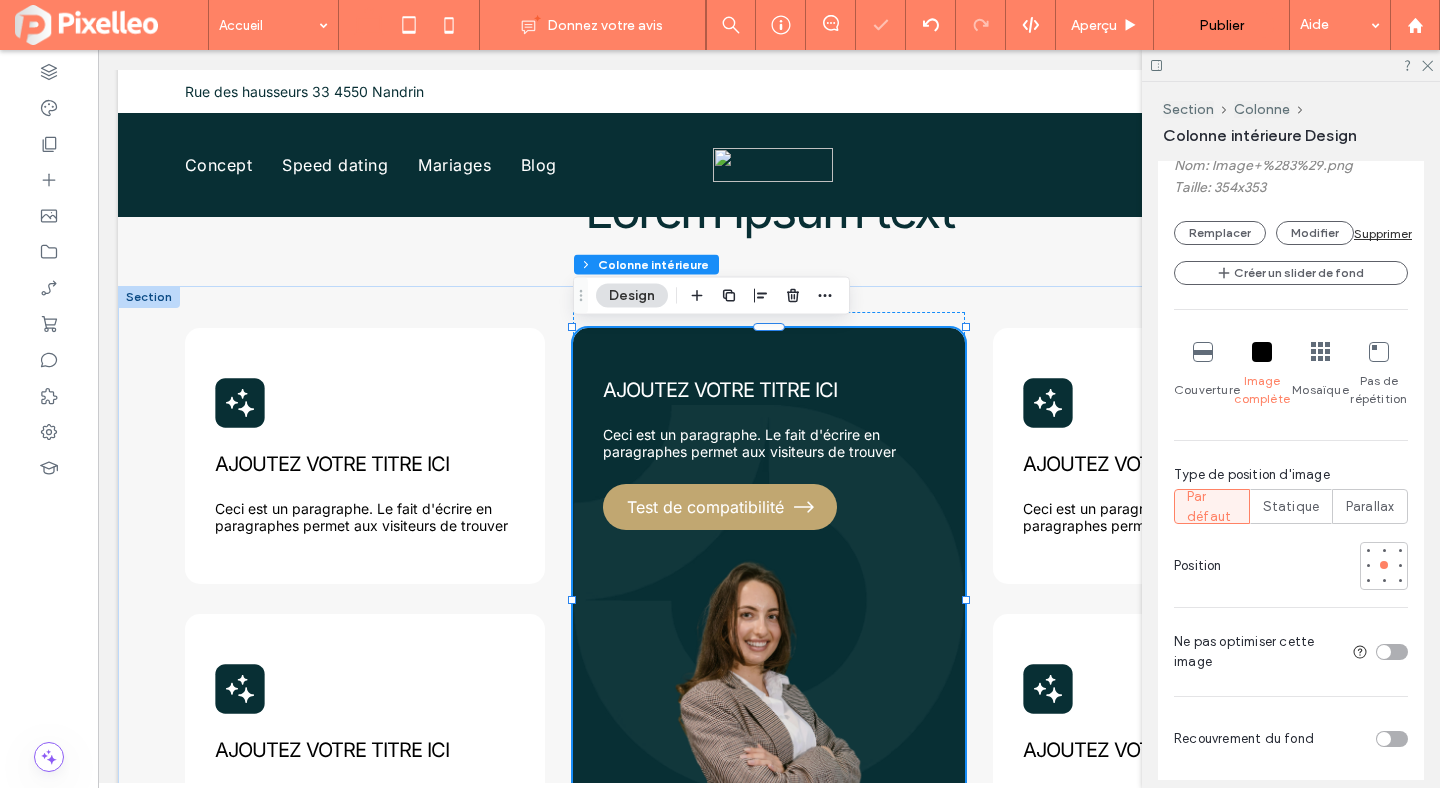 scroll, scrollTop: 1561, scrollLeft: 0, axis: vertical 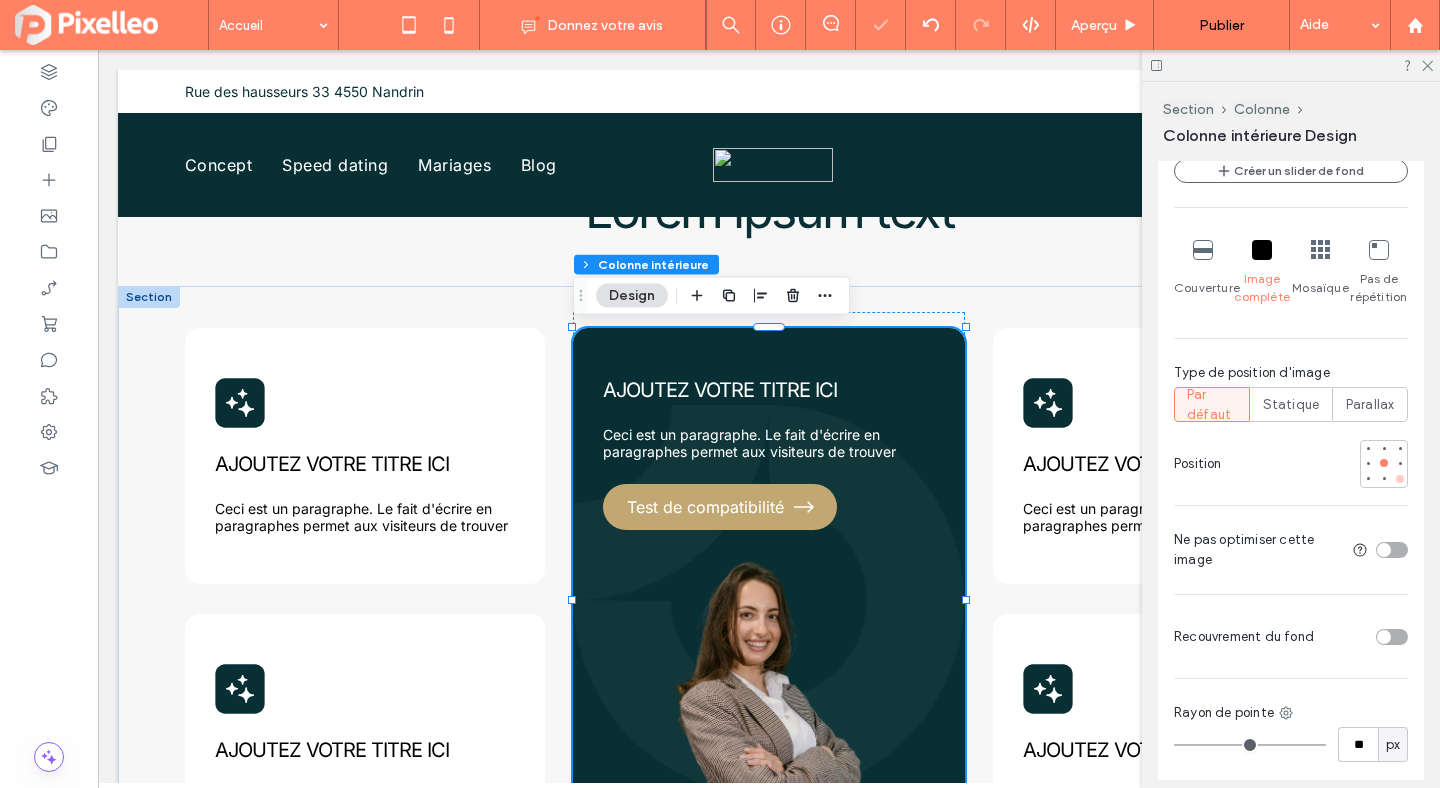 click at bounding box center (1400, 479) 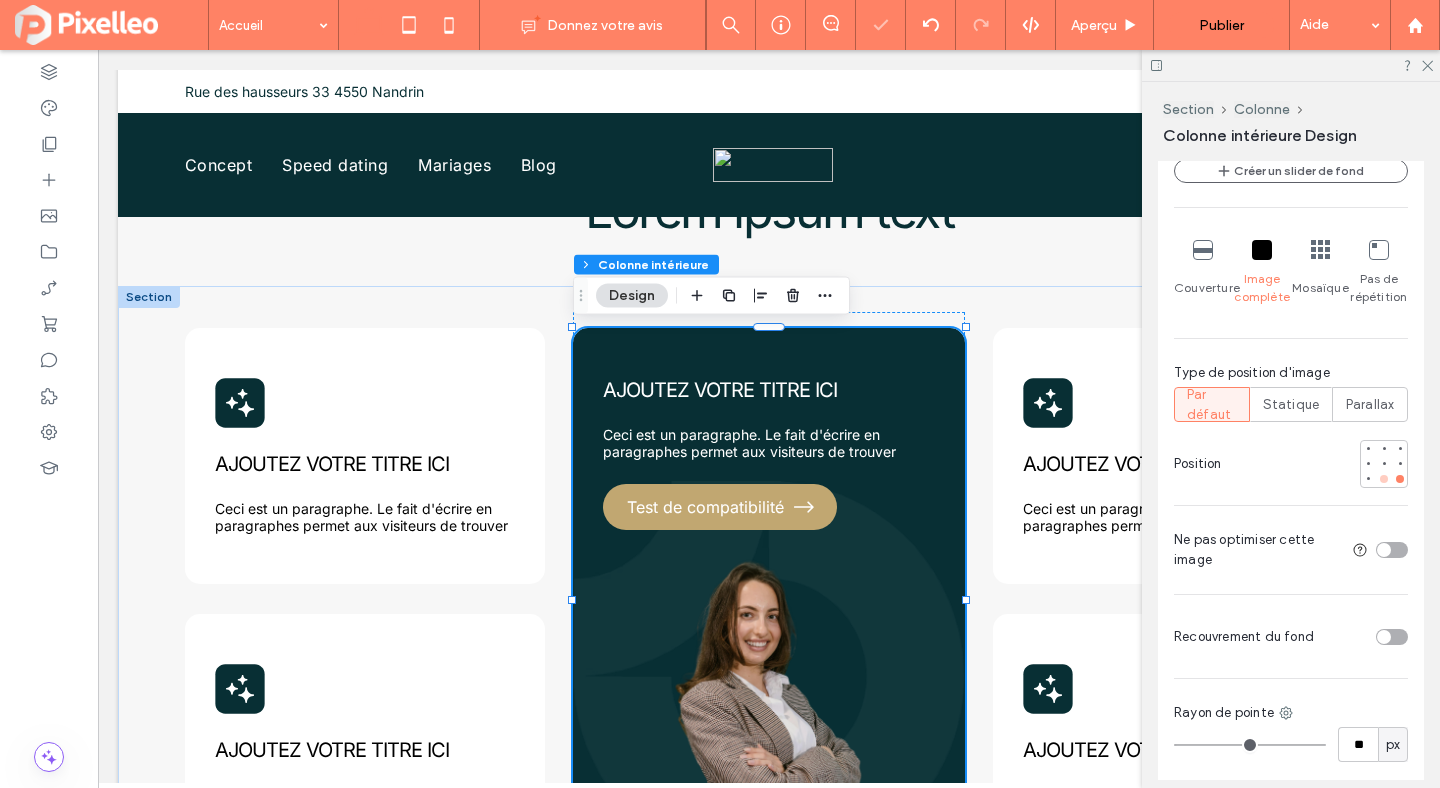 click at bounding box center [1384, 479] 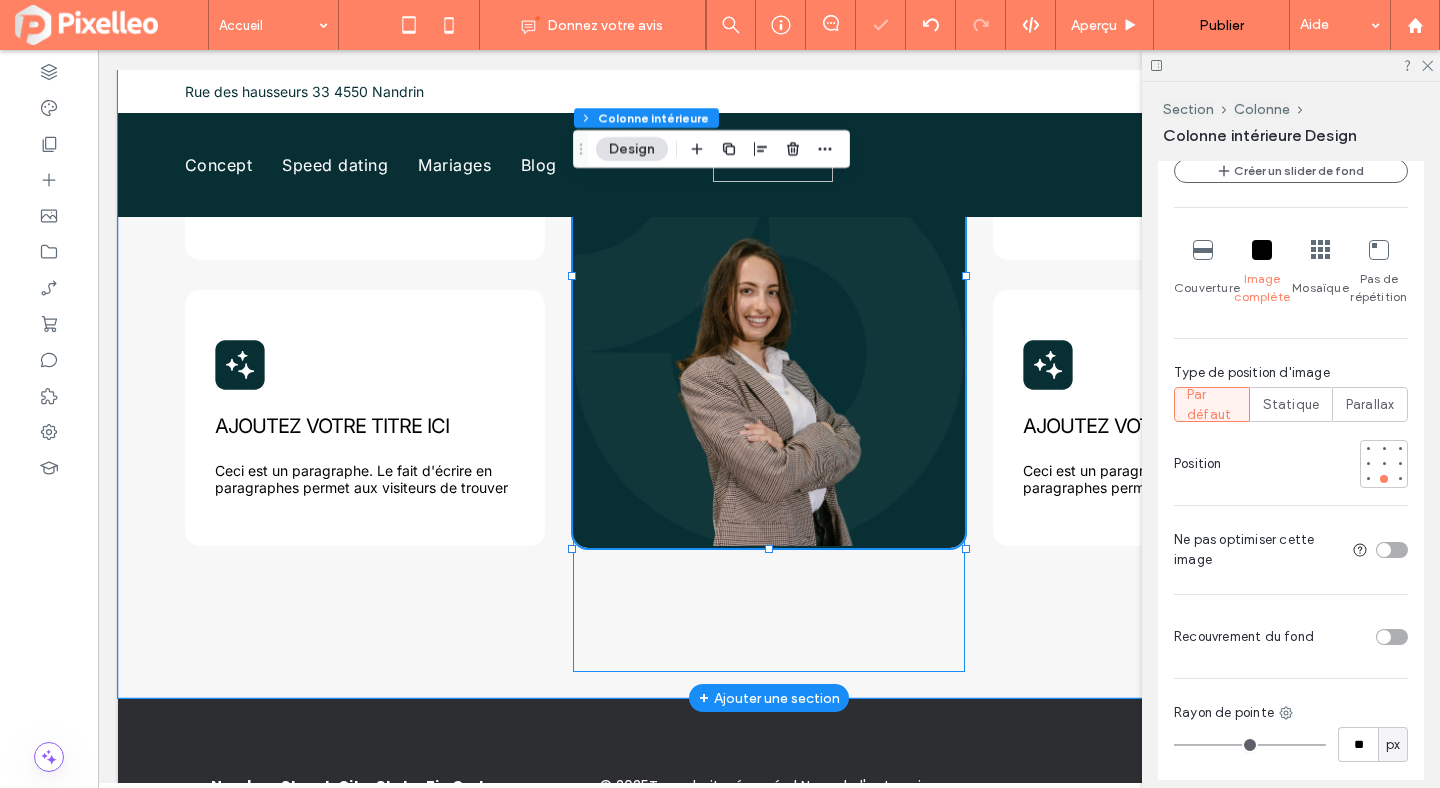 scroll, scrollTop: 1160, scrollLeft: 0, axis: vertical 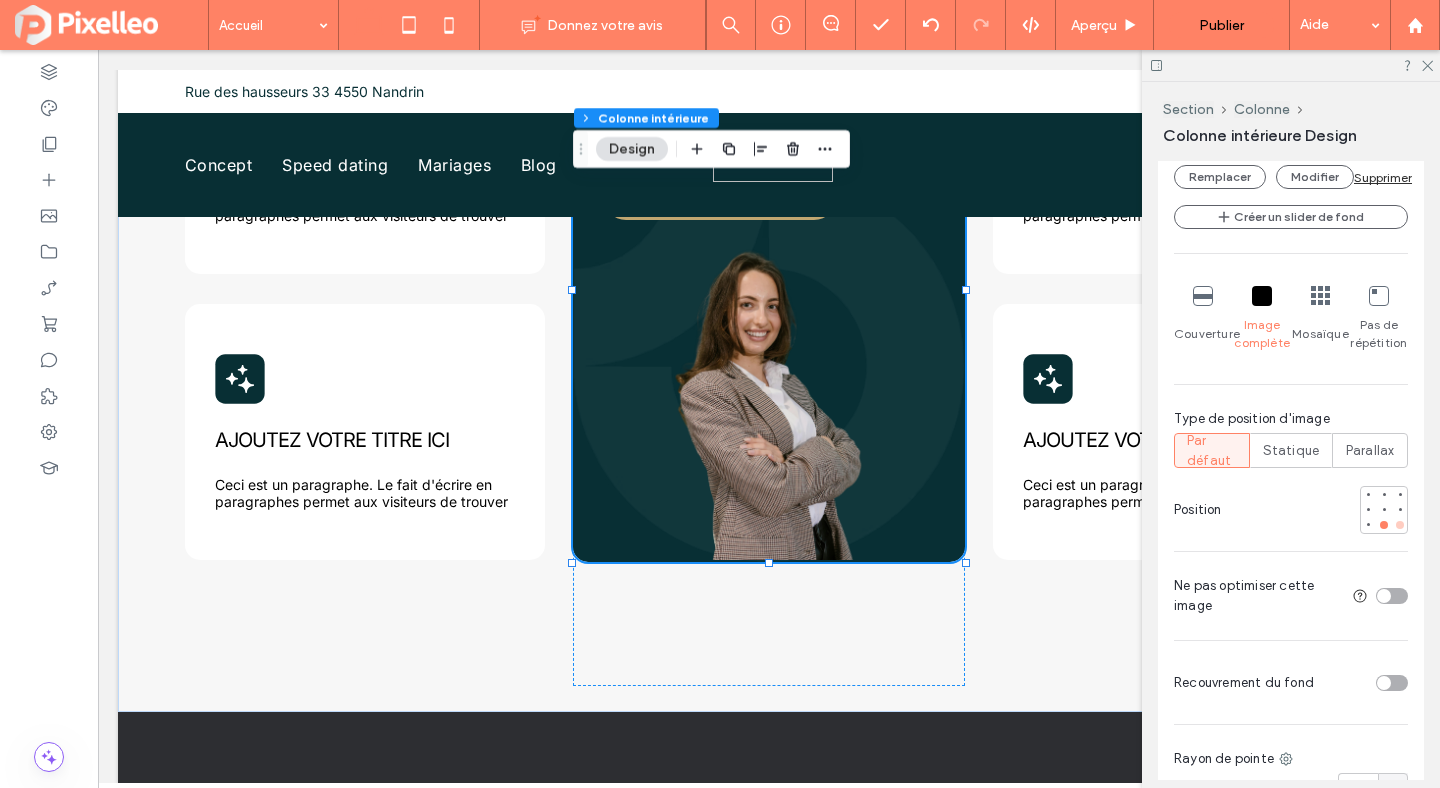 click at bounding box center (1400, 525) 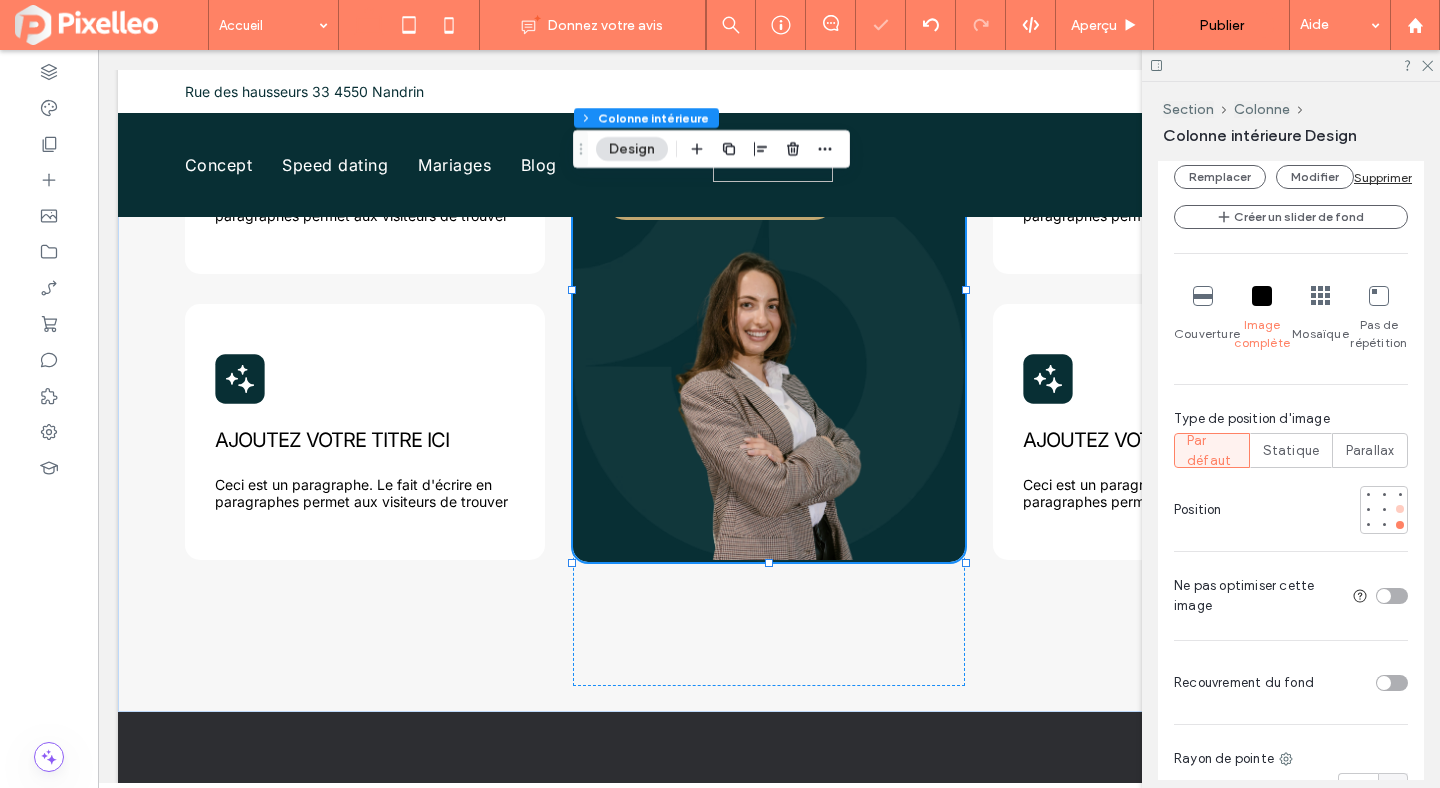click at bounding box center (1400, 509) 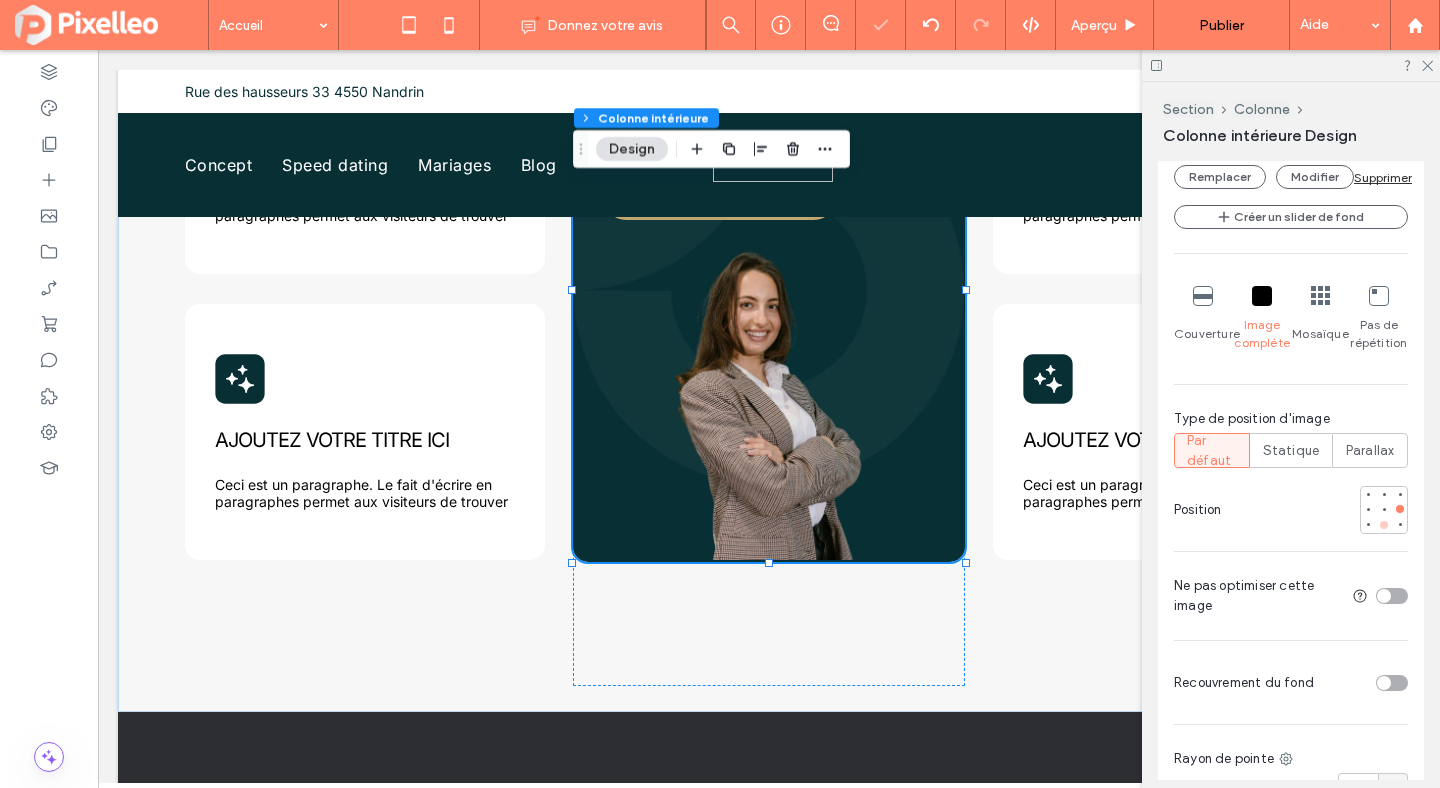 click at bounding box center [1384, 525] 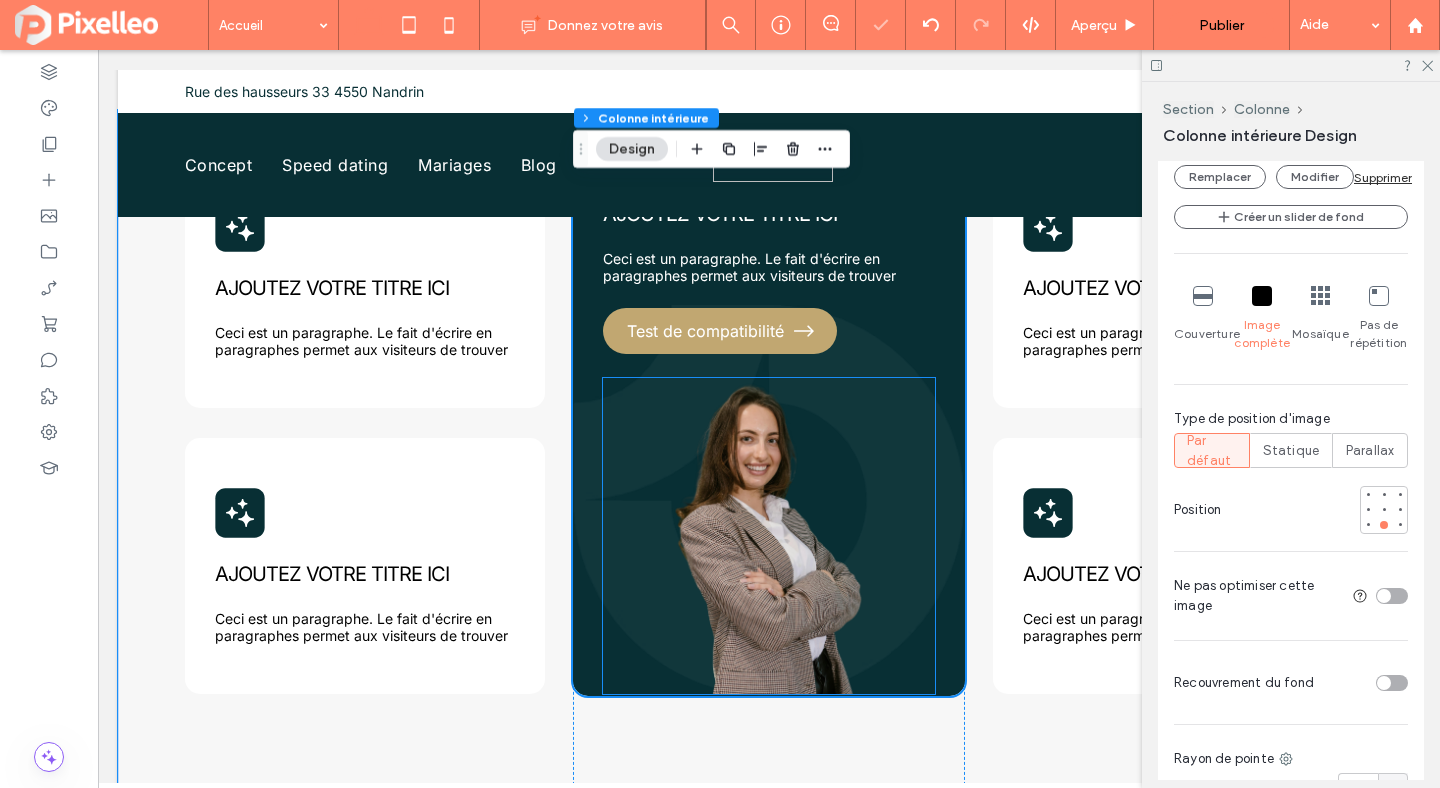 scroll, scrollTop: 976, scrollLeft: 0, axis: vertical 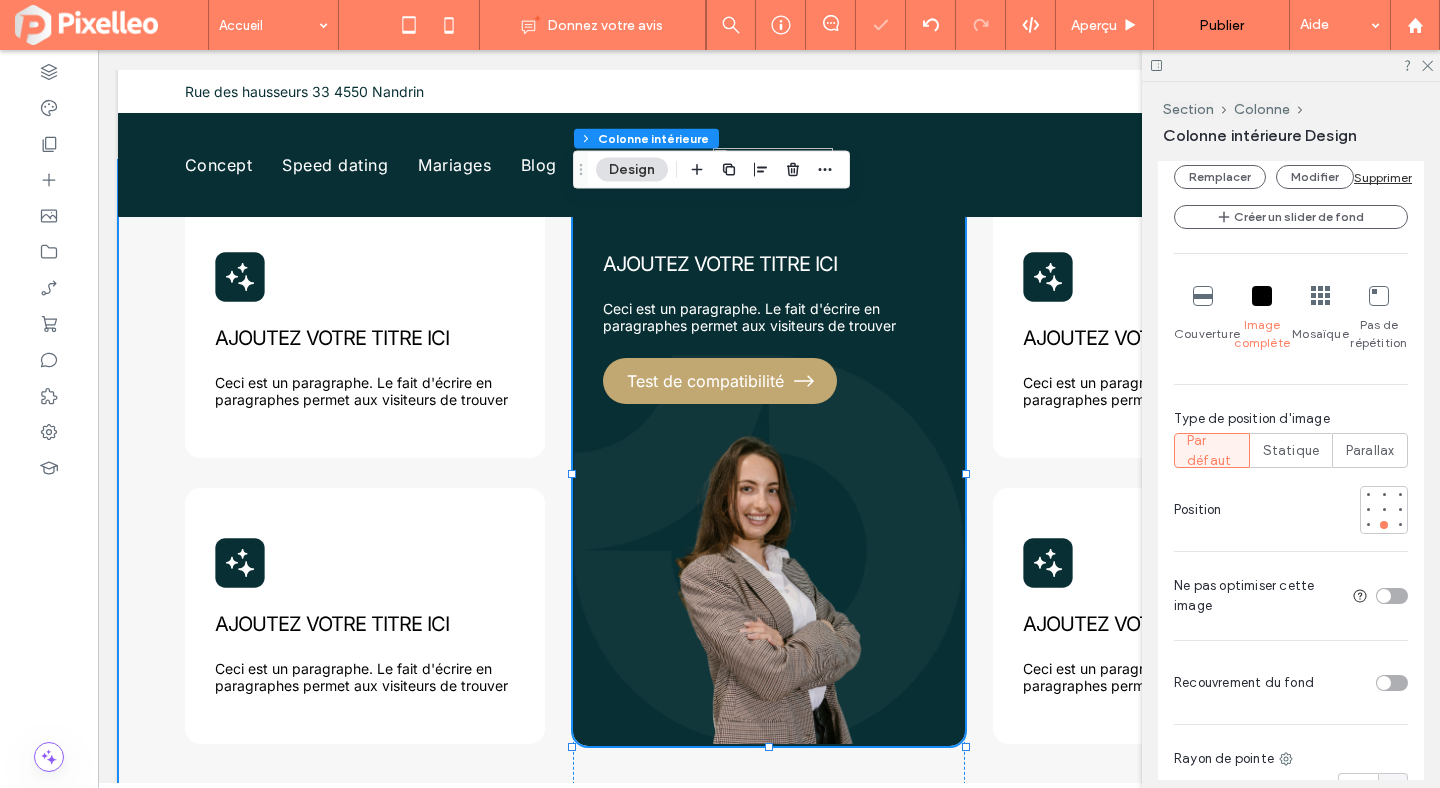 click on "AJOUTEZ VOTRE TITRE ICI Ceci est un paragraphe. Le fait d'écrire en paragraphes permet aux visiteurs de trouver
AJOUTEZ VOTRE TITRE ICI
Ceci est un paragraphe. Le fait d'écrire en paragraphes permet aux visiteurs de trouver  AJOUTEZ VOTRE TITRE ICI Ceci est un paragraphe. Le fait d'écrire en paragraphes permet aux visiteurs de trouver
Test de compatibilité
AJOUTEZ VOTRE TITRE ICI
Ceci est un paragraphe. Le fait d'écrire en paragraphes permet aux visiteurs de trouver
AJOUTEZ VOTRE TITRE ICI
Ceci est un paragraphe. Le fait d'écrire en paragraphes permet aux visiteurs de trouver" at bounding box center [769, 528] 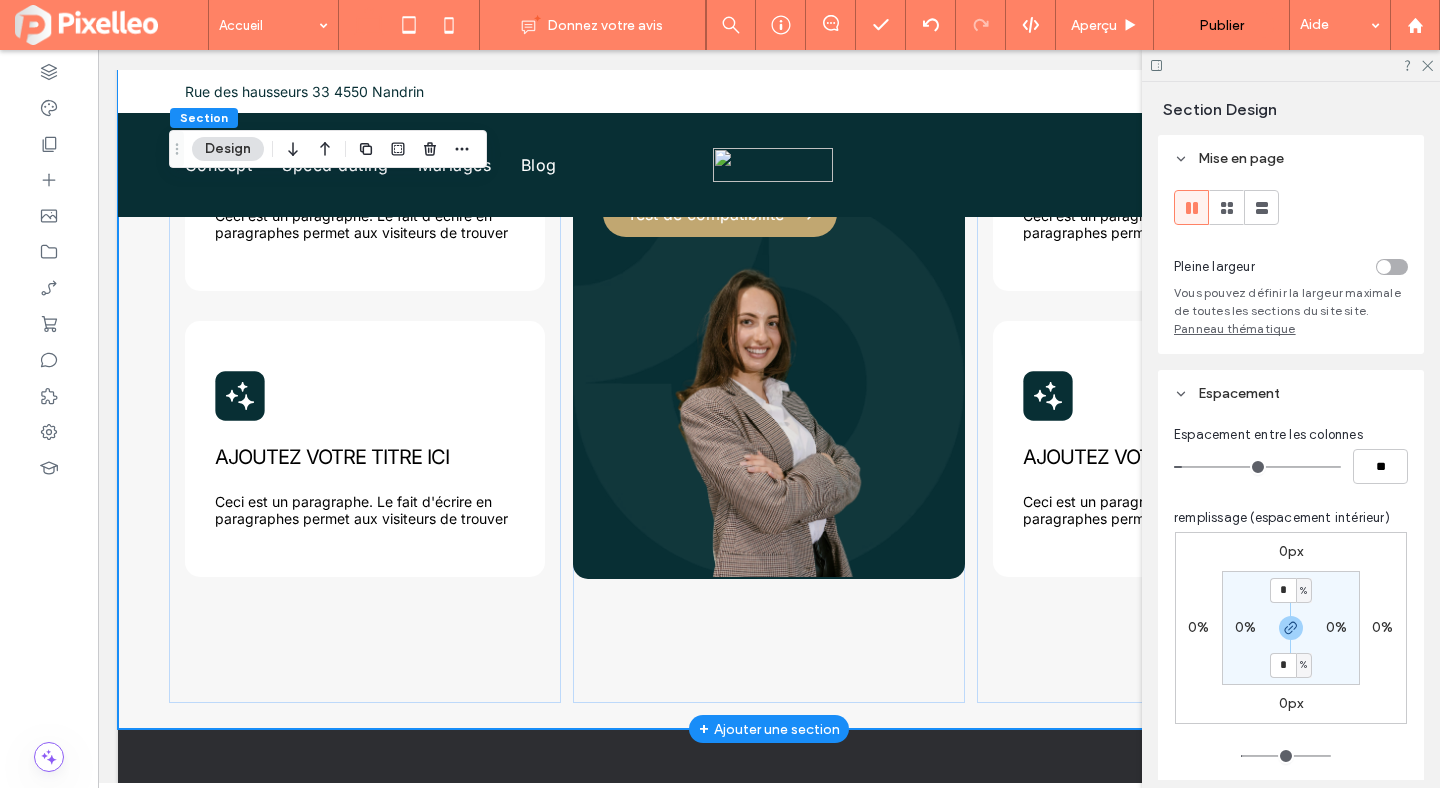 scroll, scrollTop: 1147, scrollLeft: 0, axis: vertical 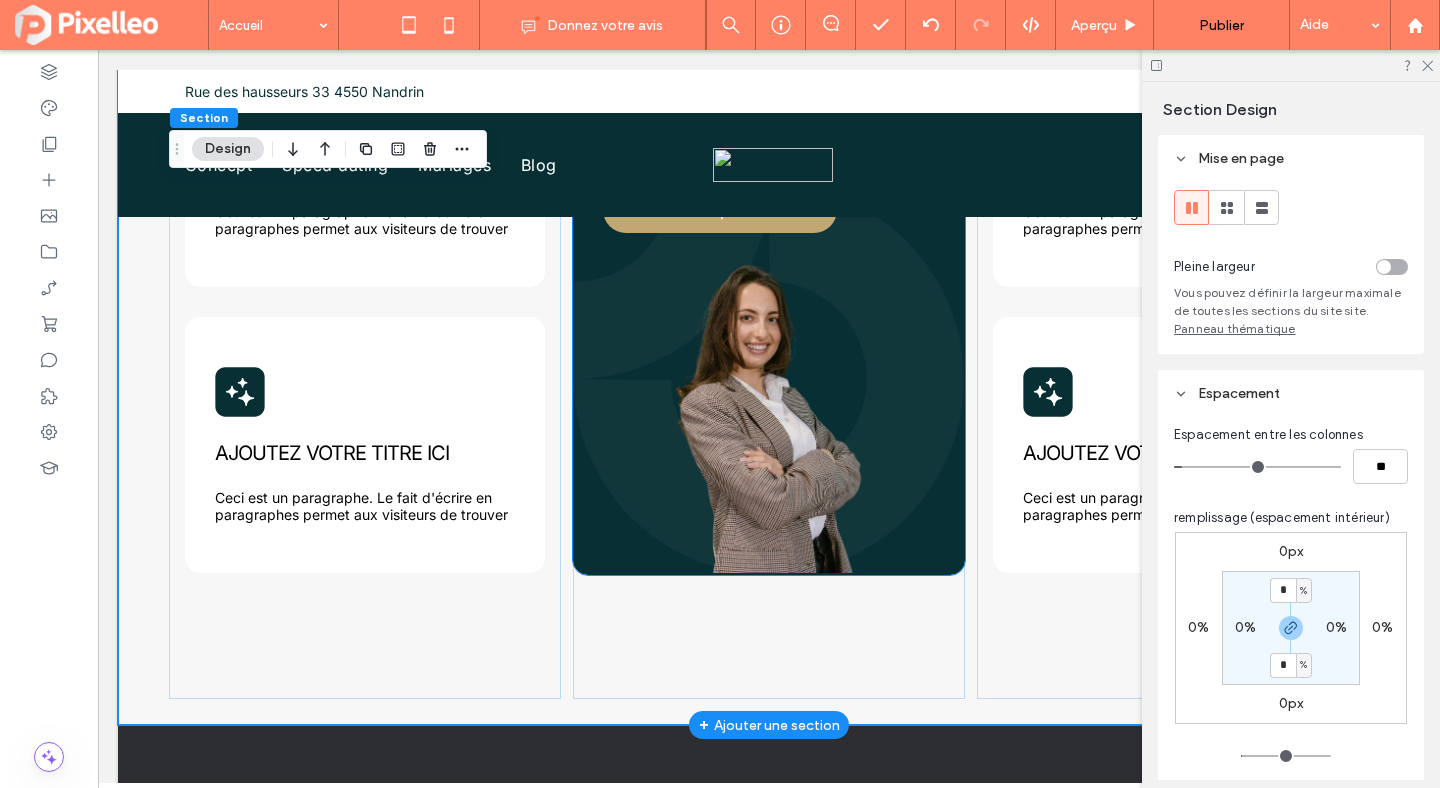 click at bounding box center (769, 415) 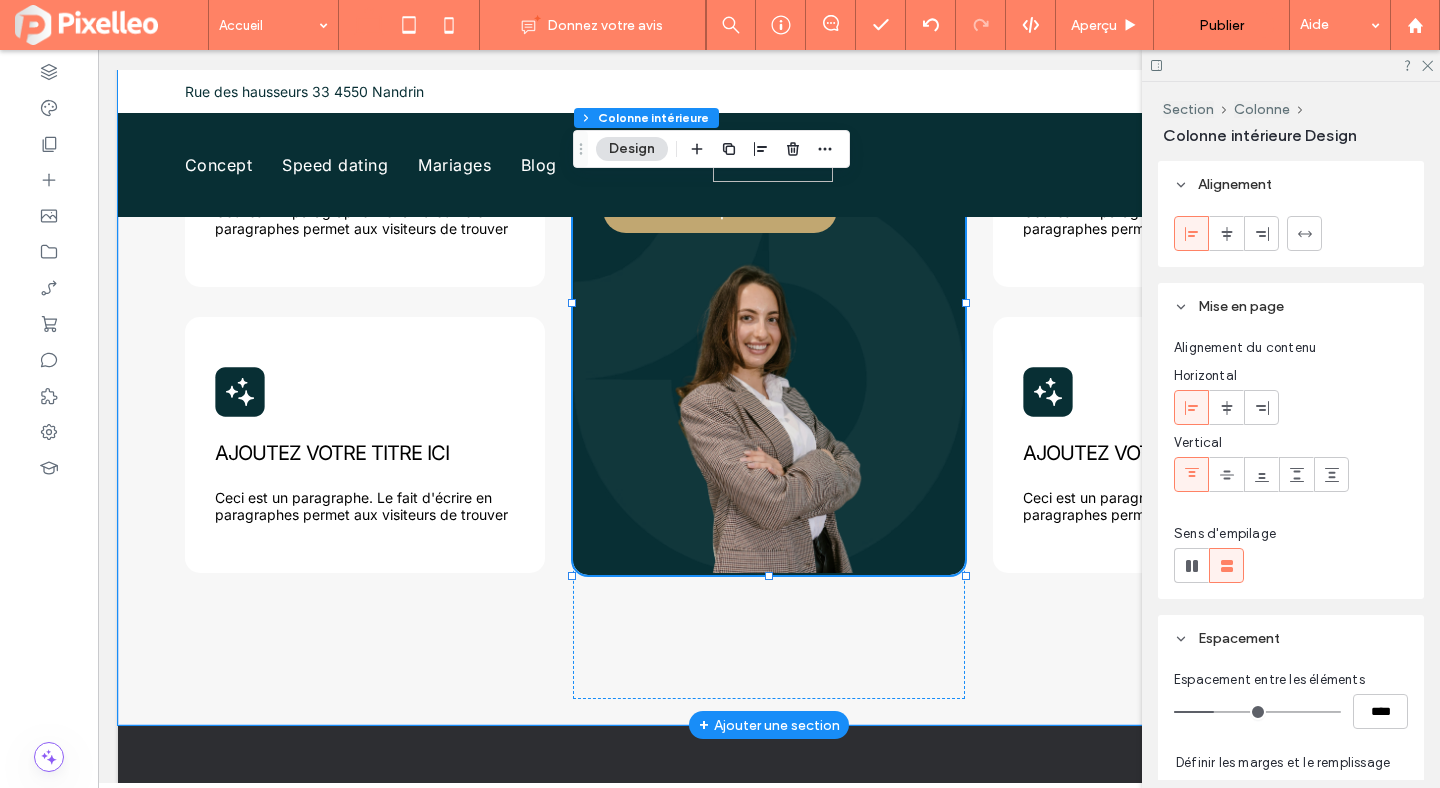 click at bounding box center [769, 415] 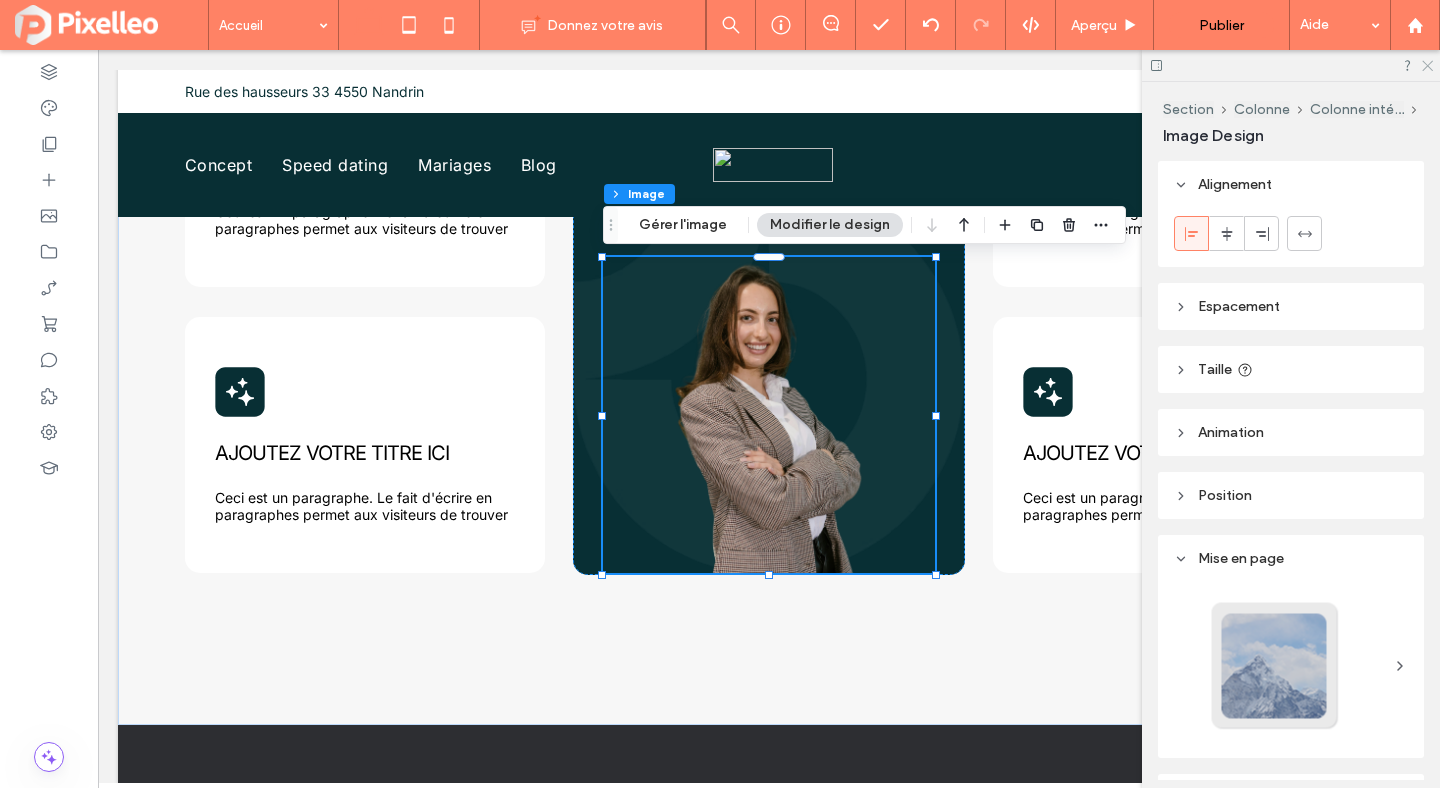 click 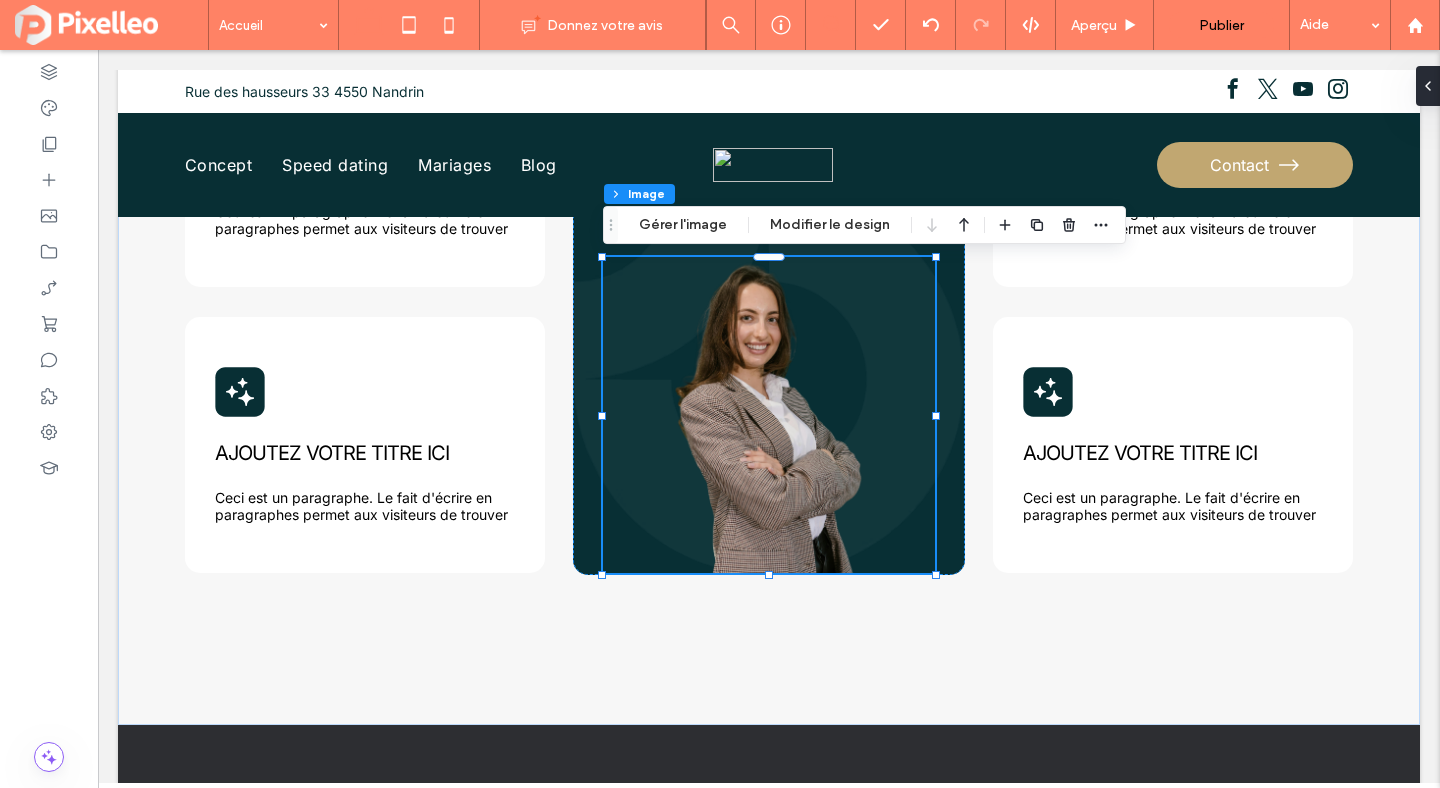 click at bounding box center (830, 23) 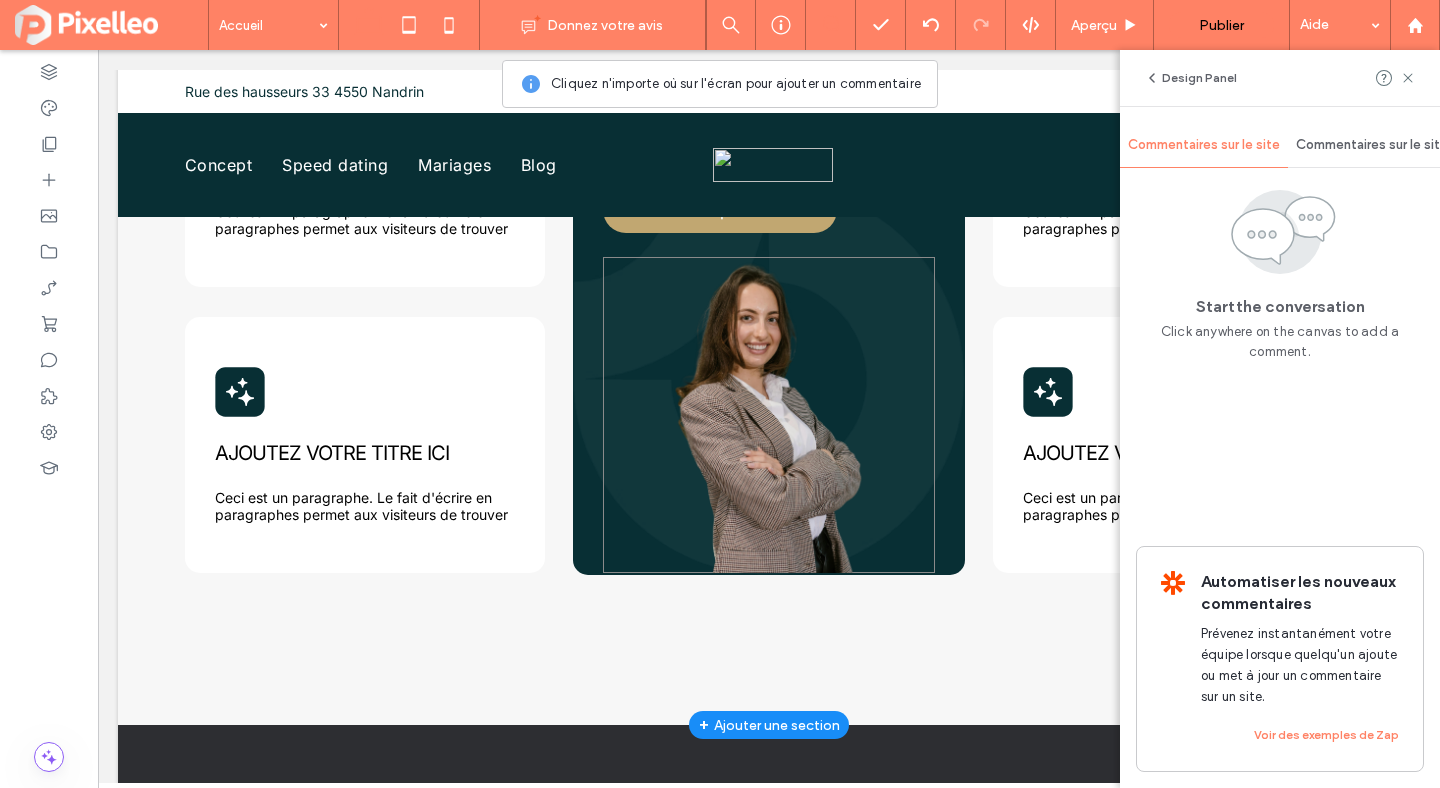 click at bounding box center [769, 415] 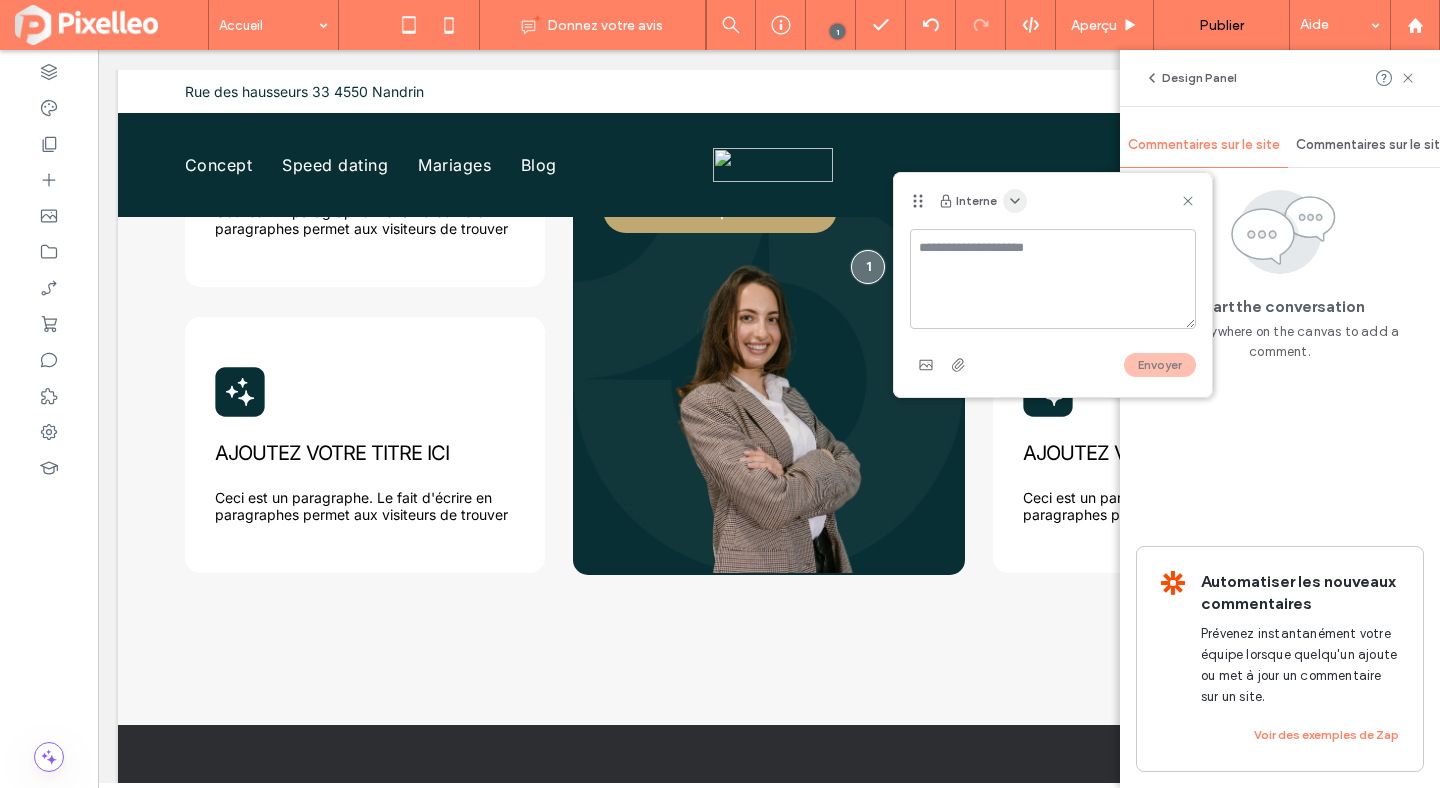 click at bounding box center [1015, 201] 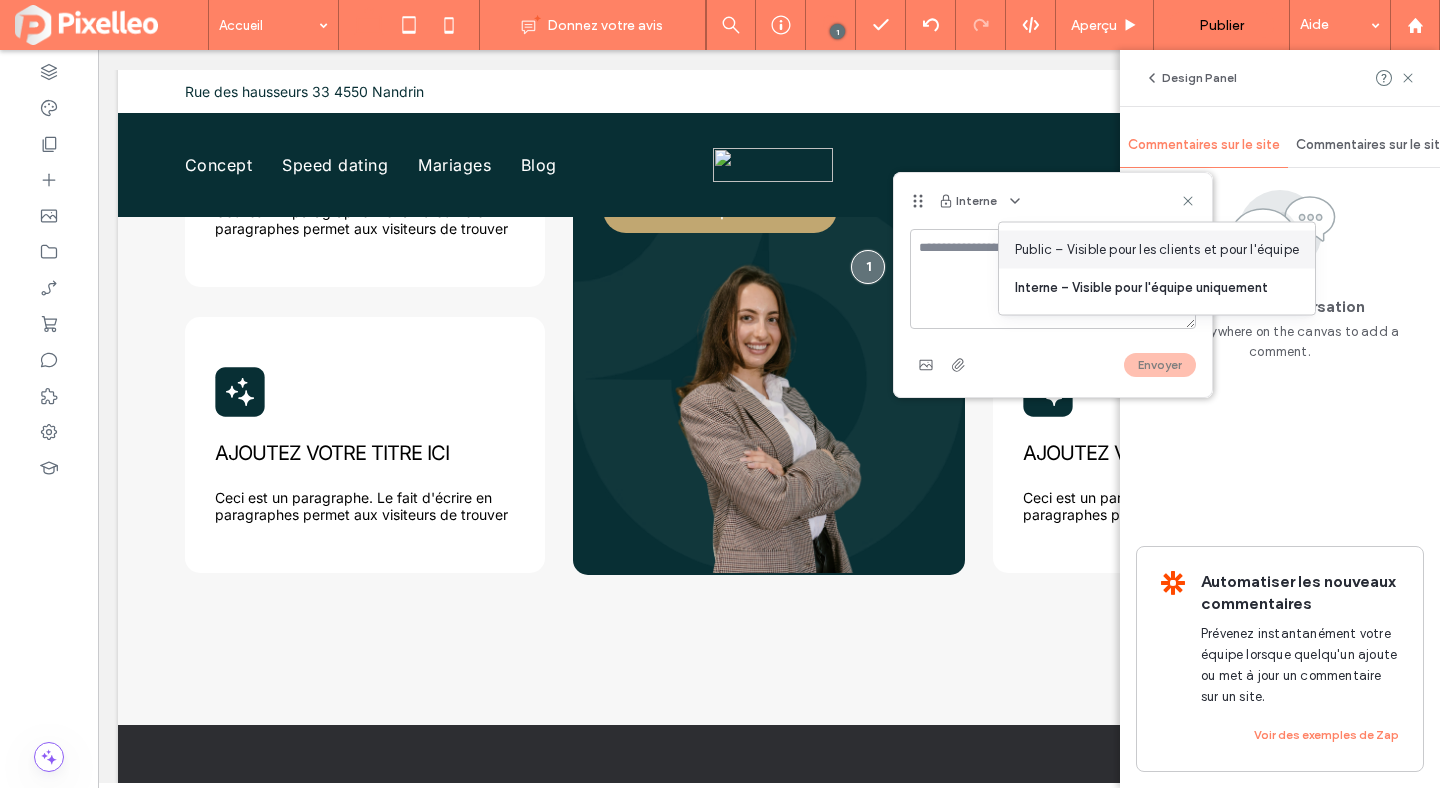 click on "Public – Visible pour les clients et pour l'équipe" at bounding box center [1157, 250] 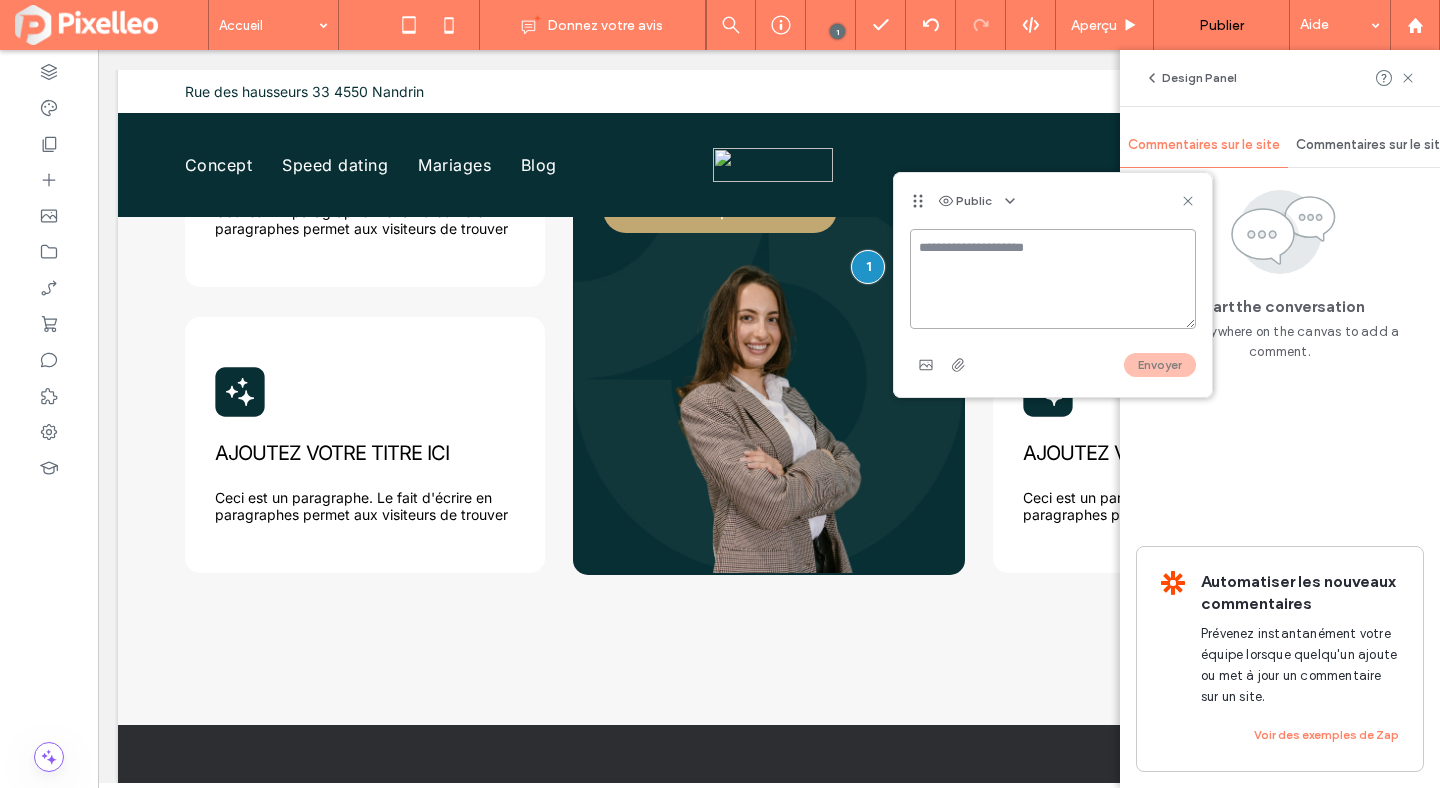 click at bounding box center (1053, 279) 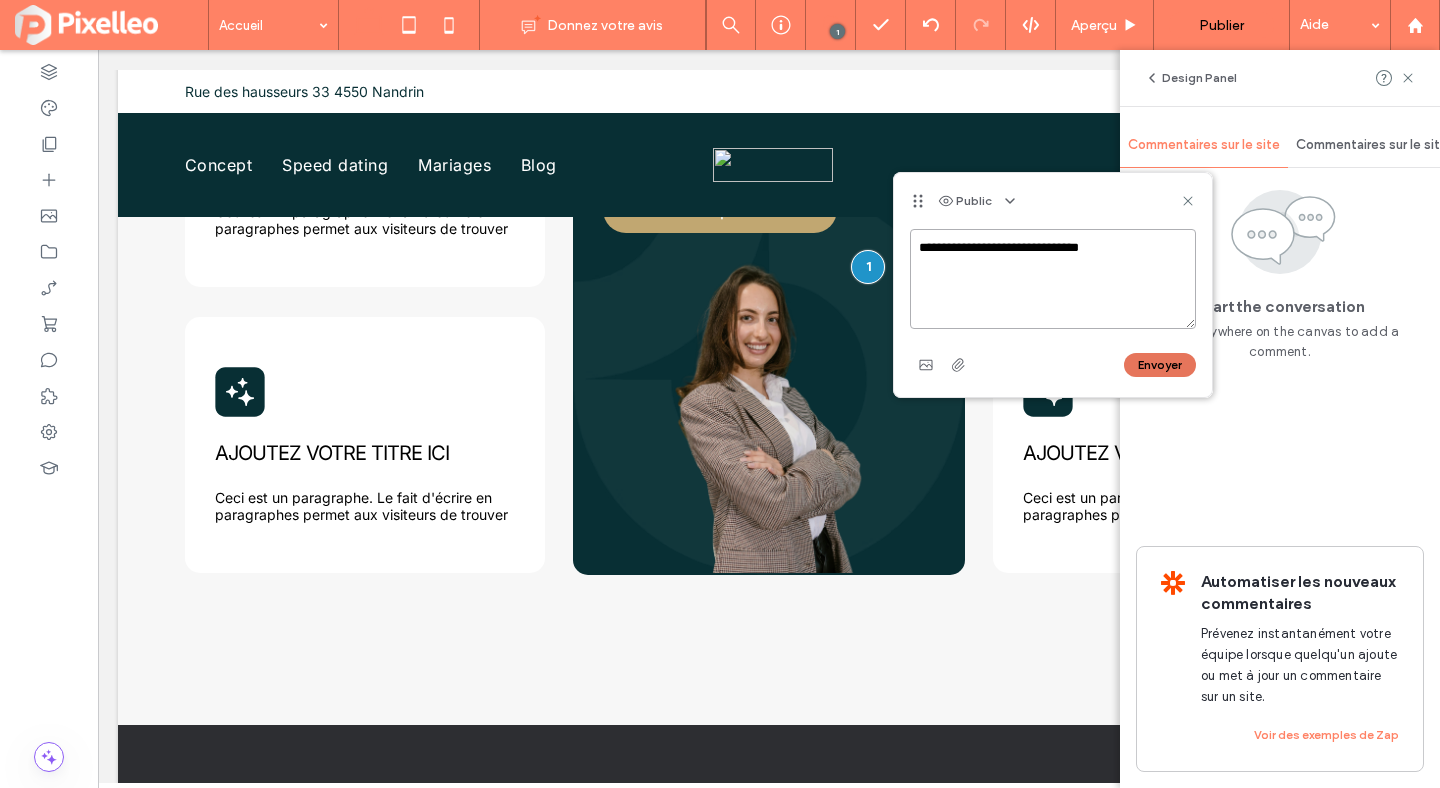 type on "**********" 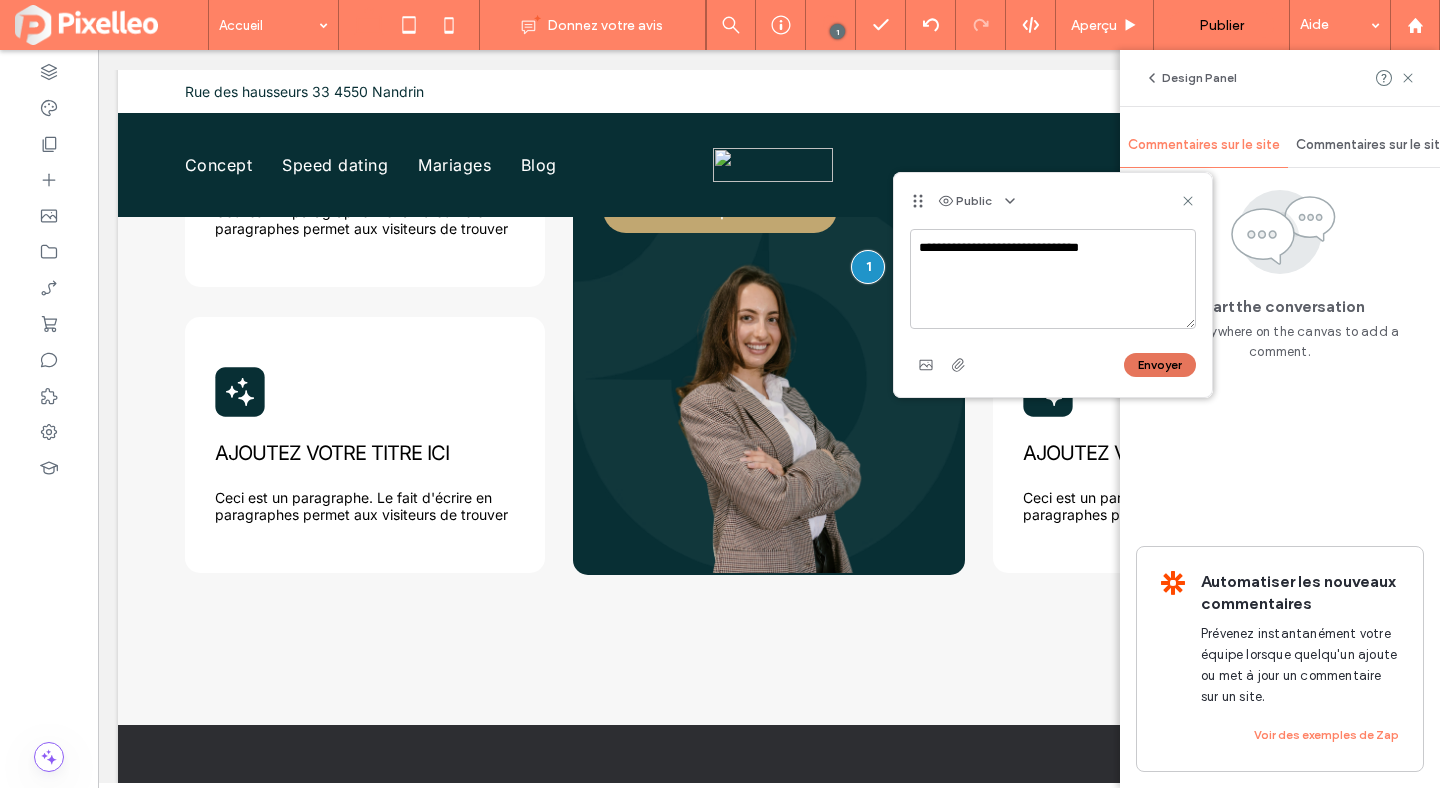 click on "Envoyer" at bounding box center [1160, 365] 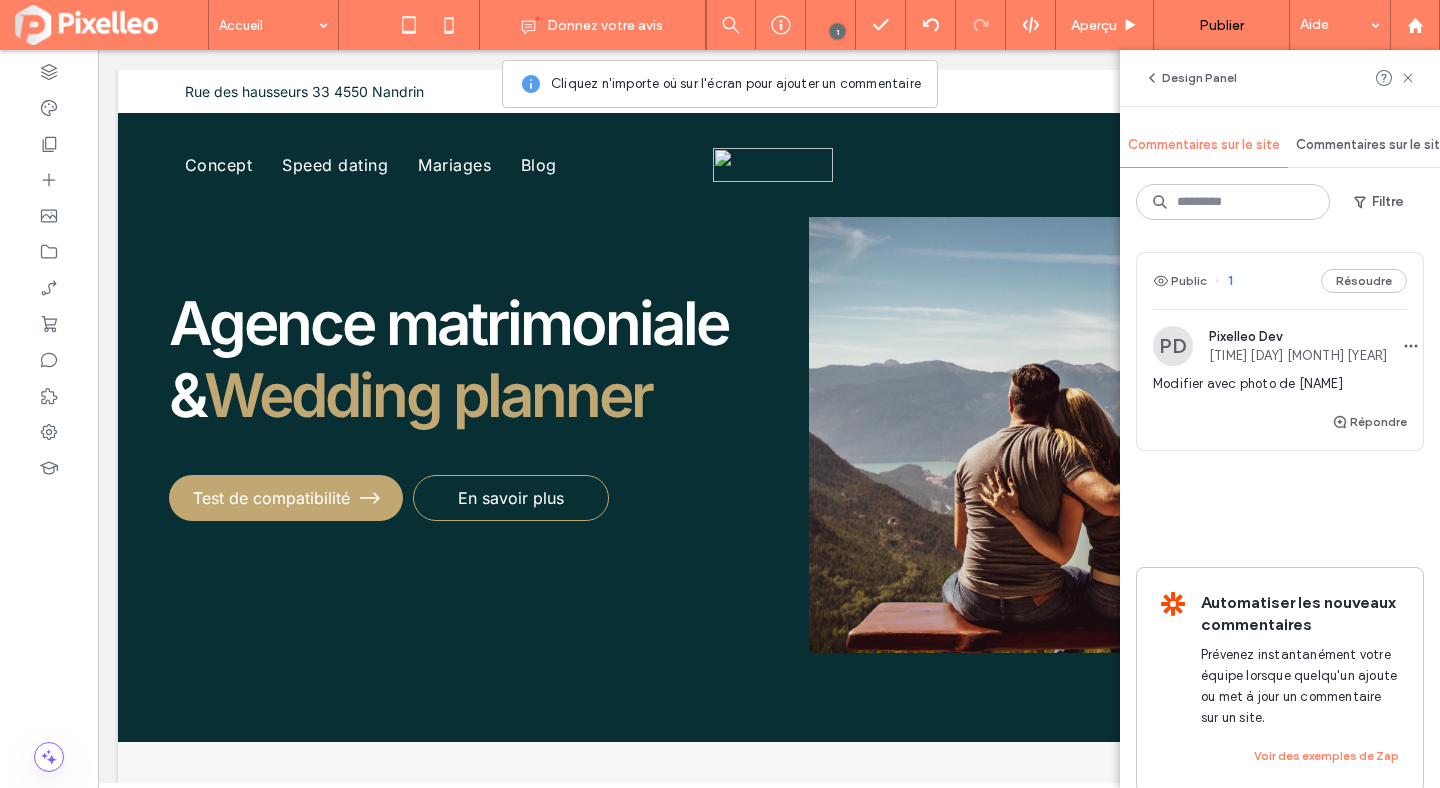 scroll, scrollTop: 0, scrollLeft: 0, axis: both 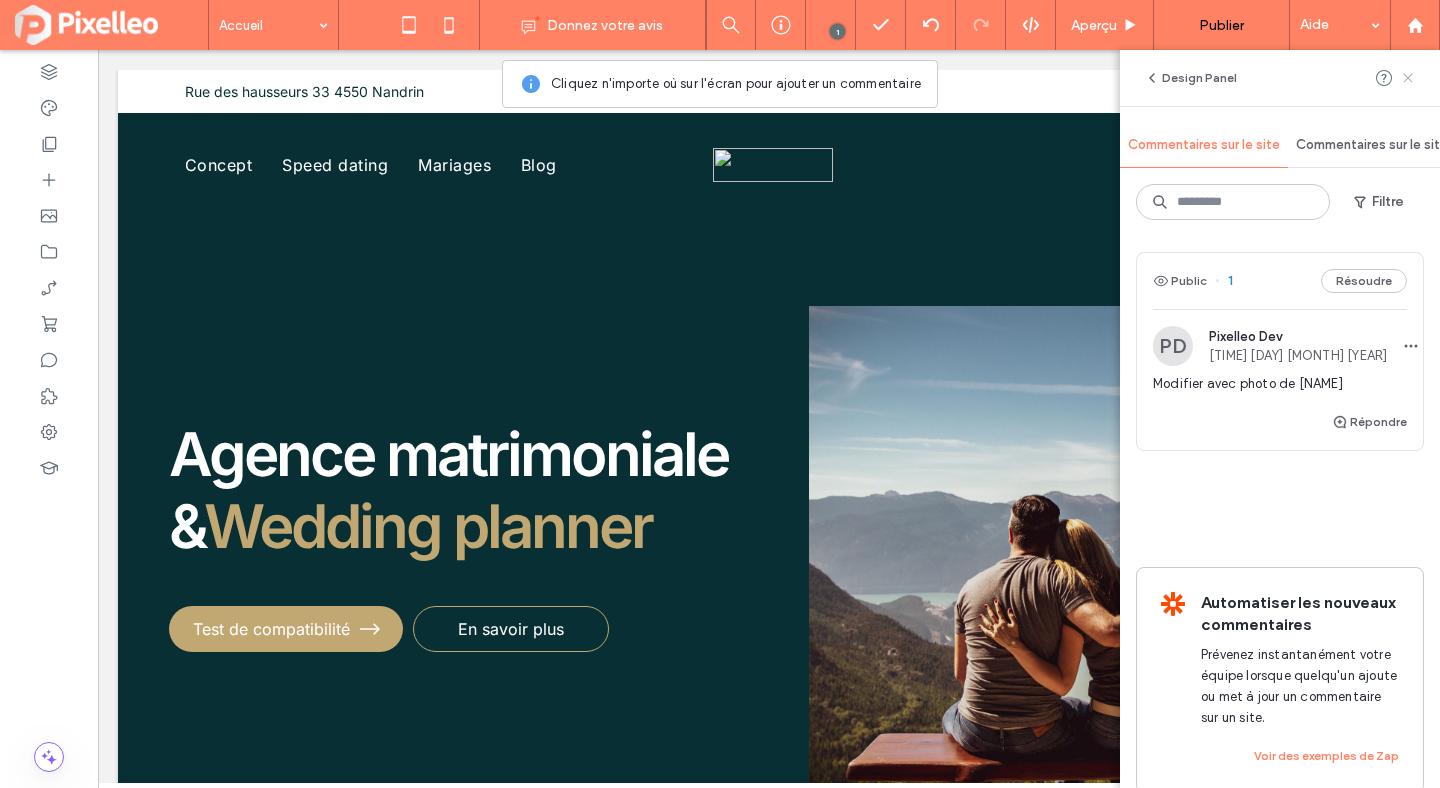 click 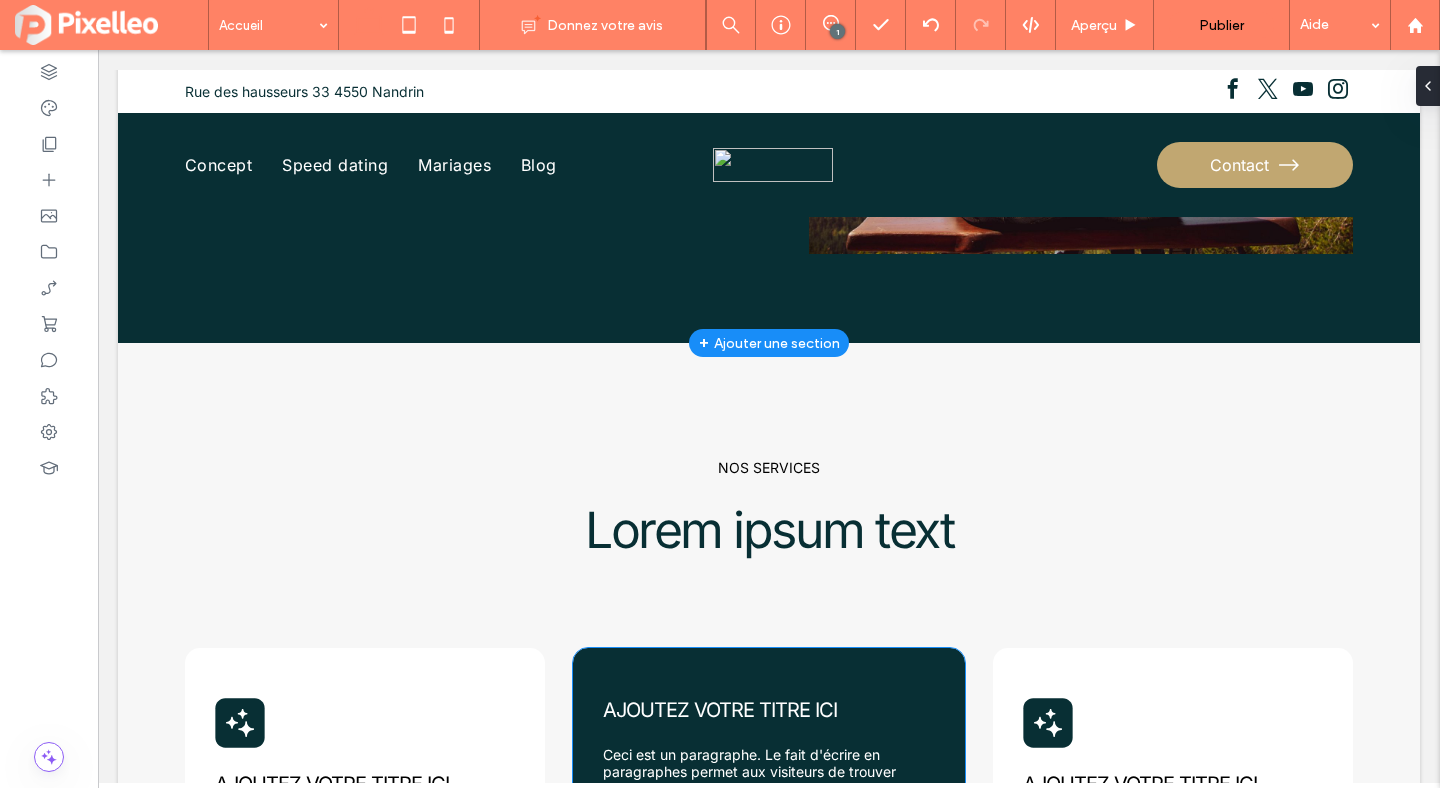 scroll, scrollTop: 511, scrollLeft: 0, axis: vertical 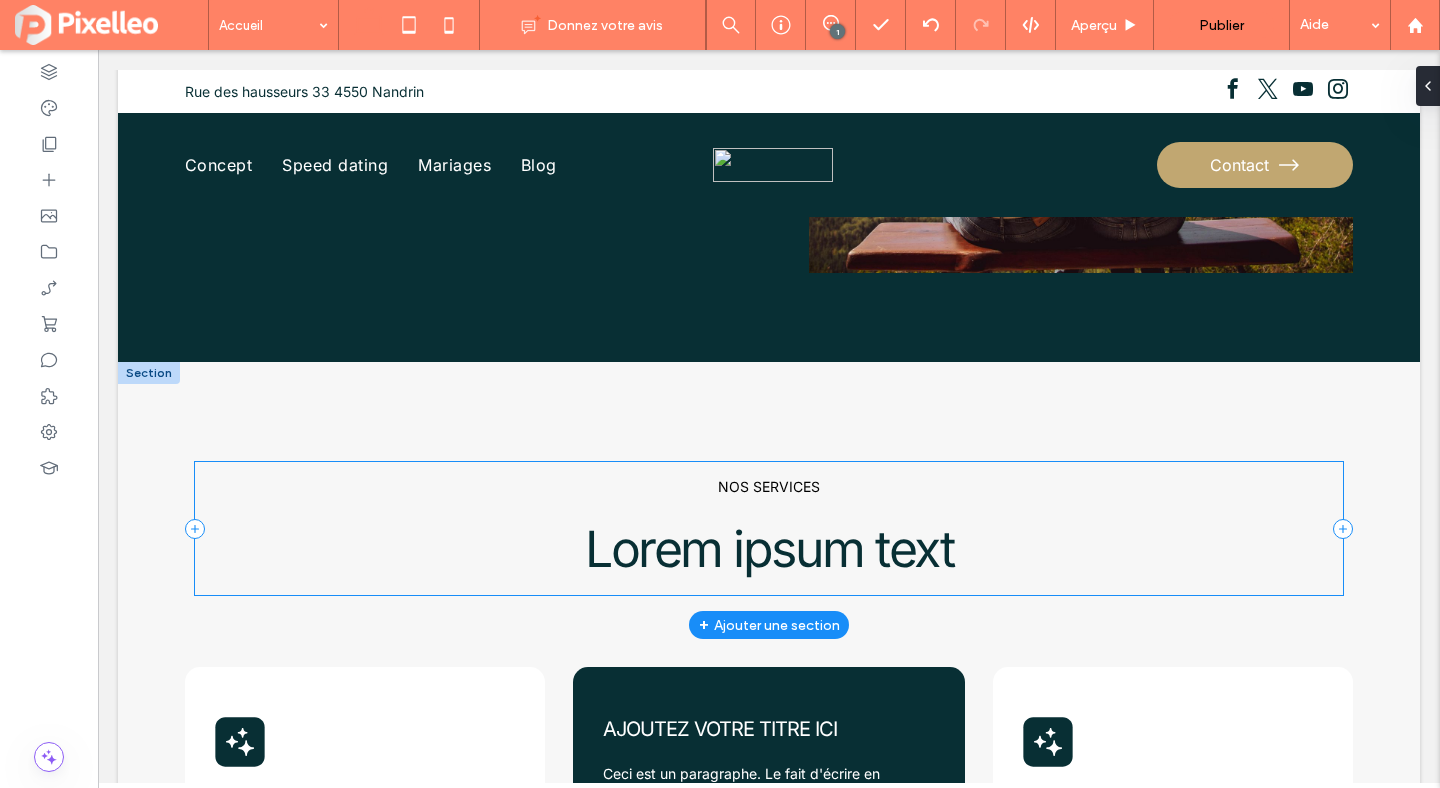 click on "NOS SERVICES
Lorem ipsum text" at bounding box center (769, 528) 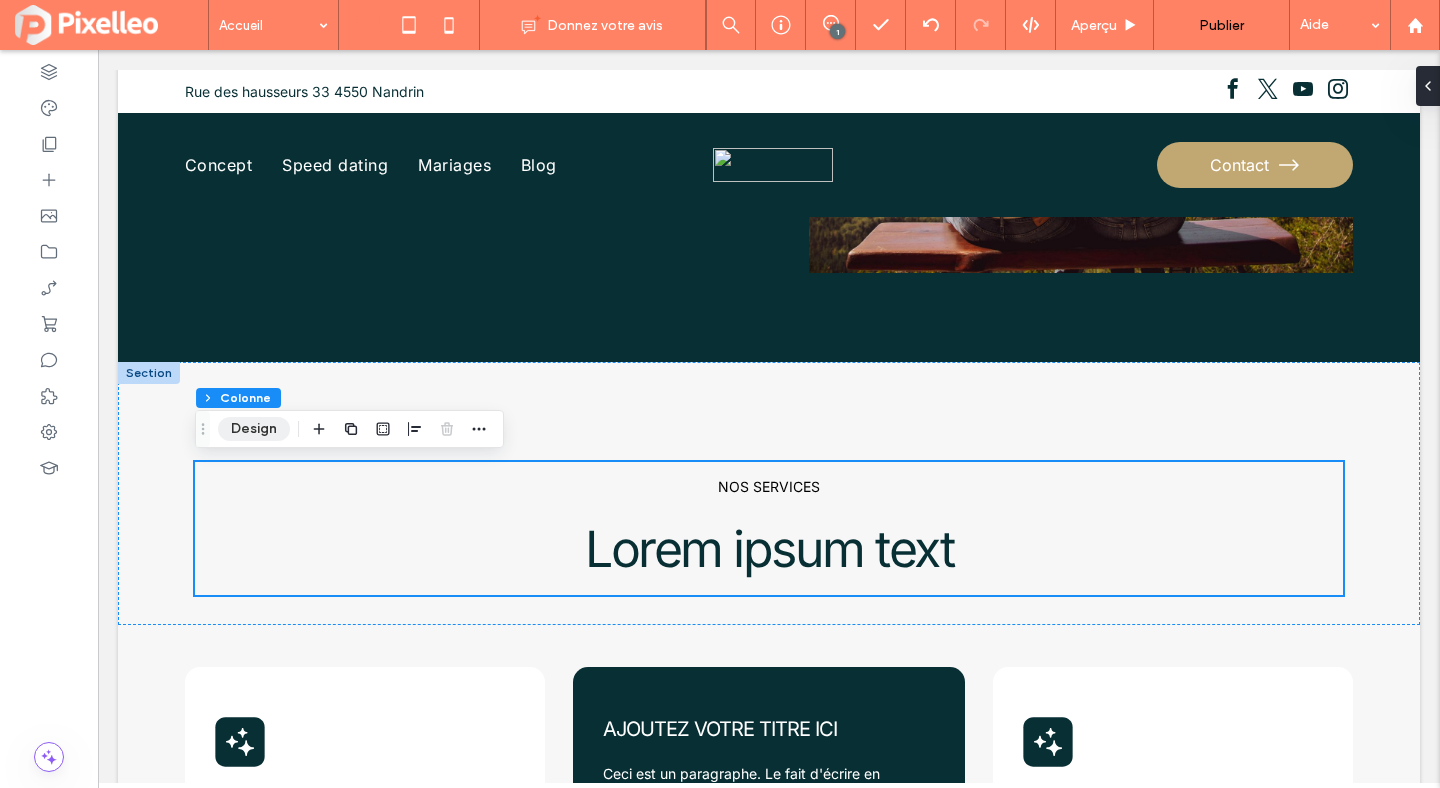 click on "Design" at bounding box center [254, 429] 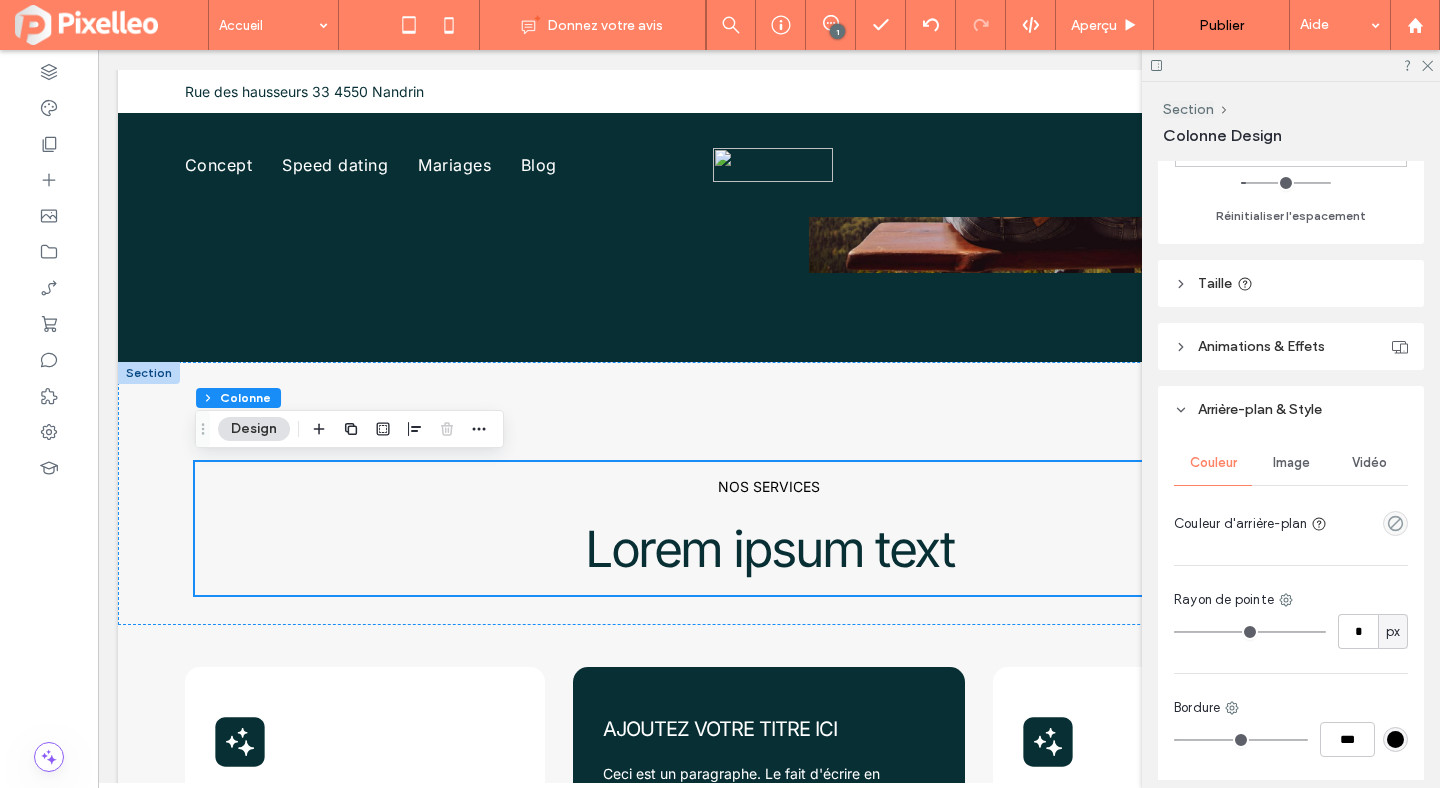 scroll, scrollTop: 668, scrollLeft: 0, axis: vertical 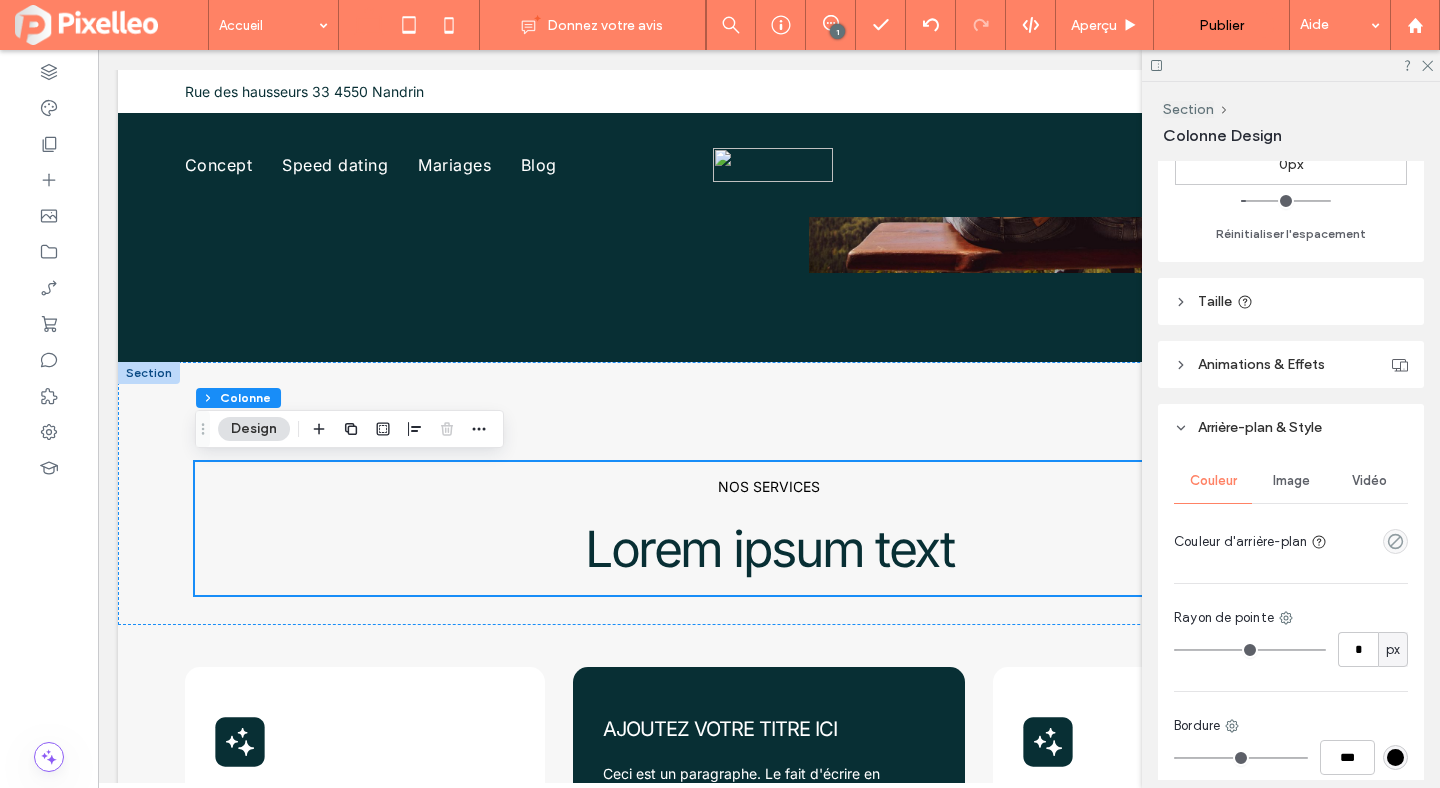 click on "Animations & Effets" at bounding box center [1291, 364] 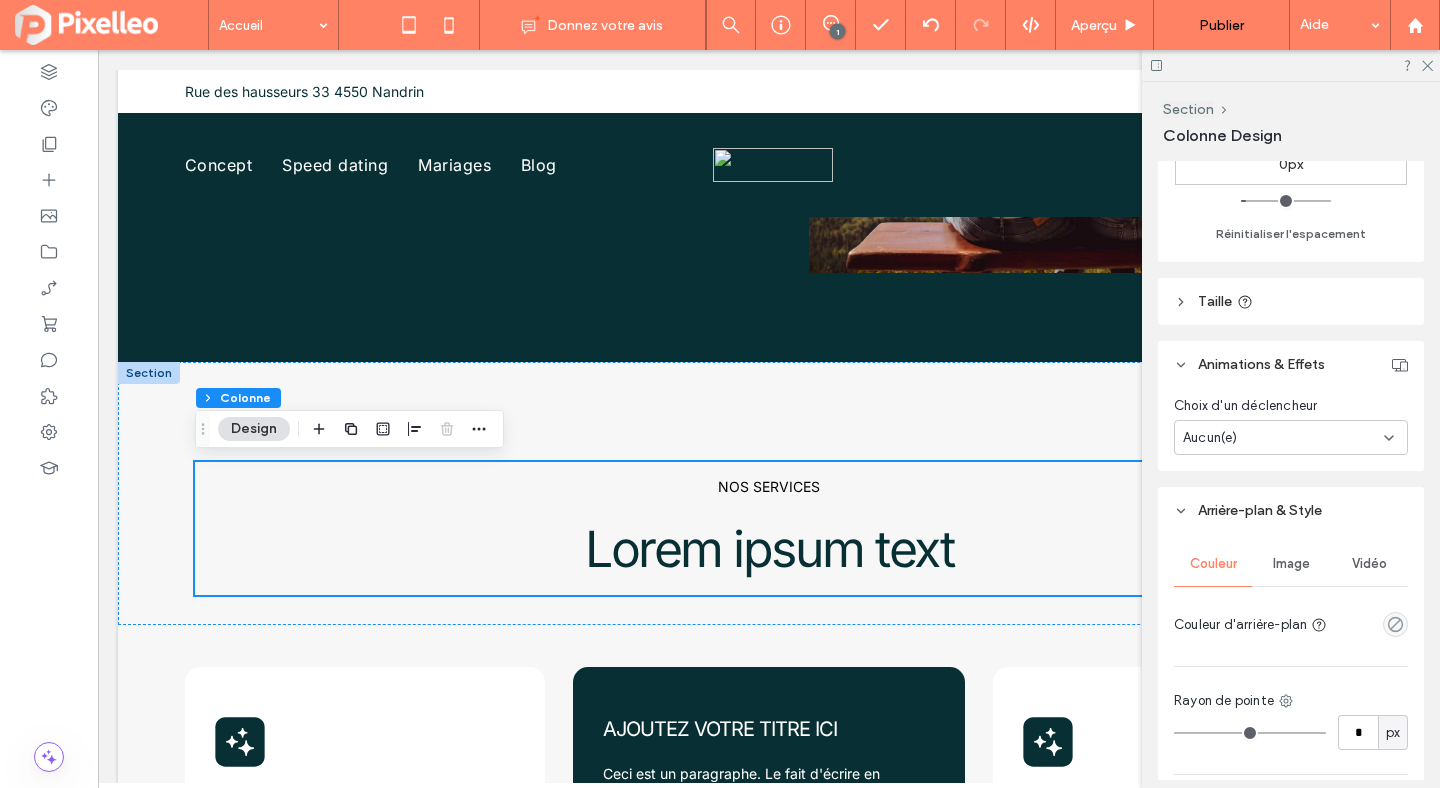 click on "Aucun(e)" at bounding box center [1283, 438] 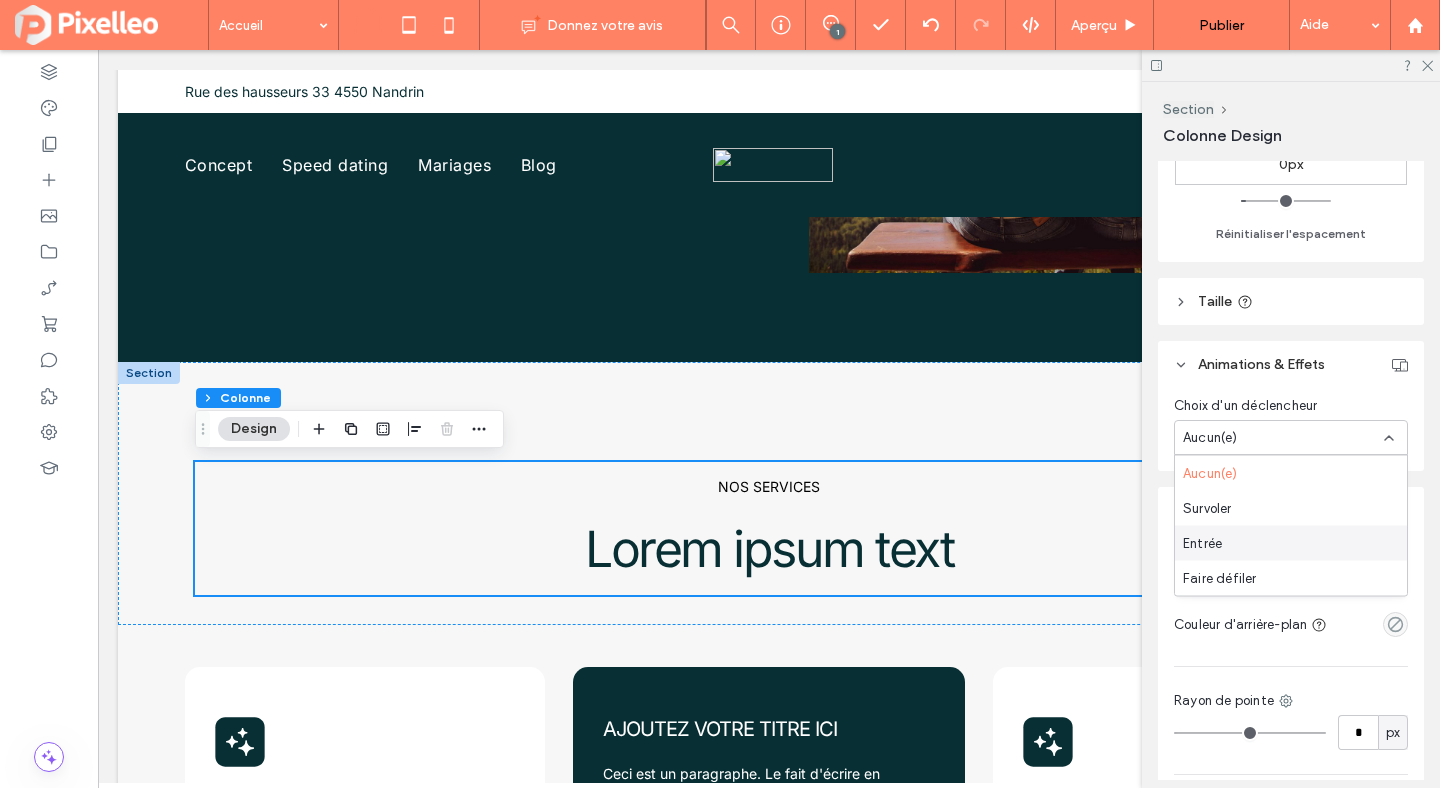 click on "Entrée" at bounding box center [1202, 543] 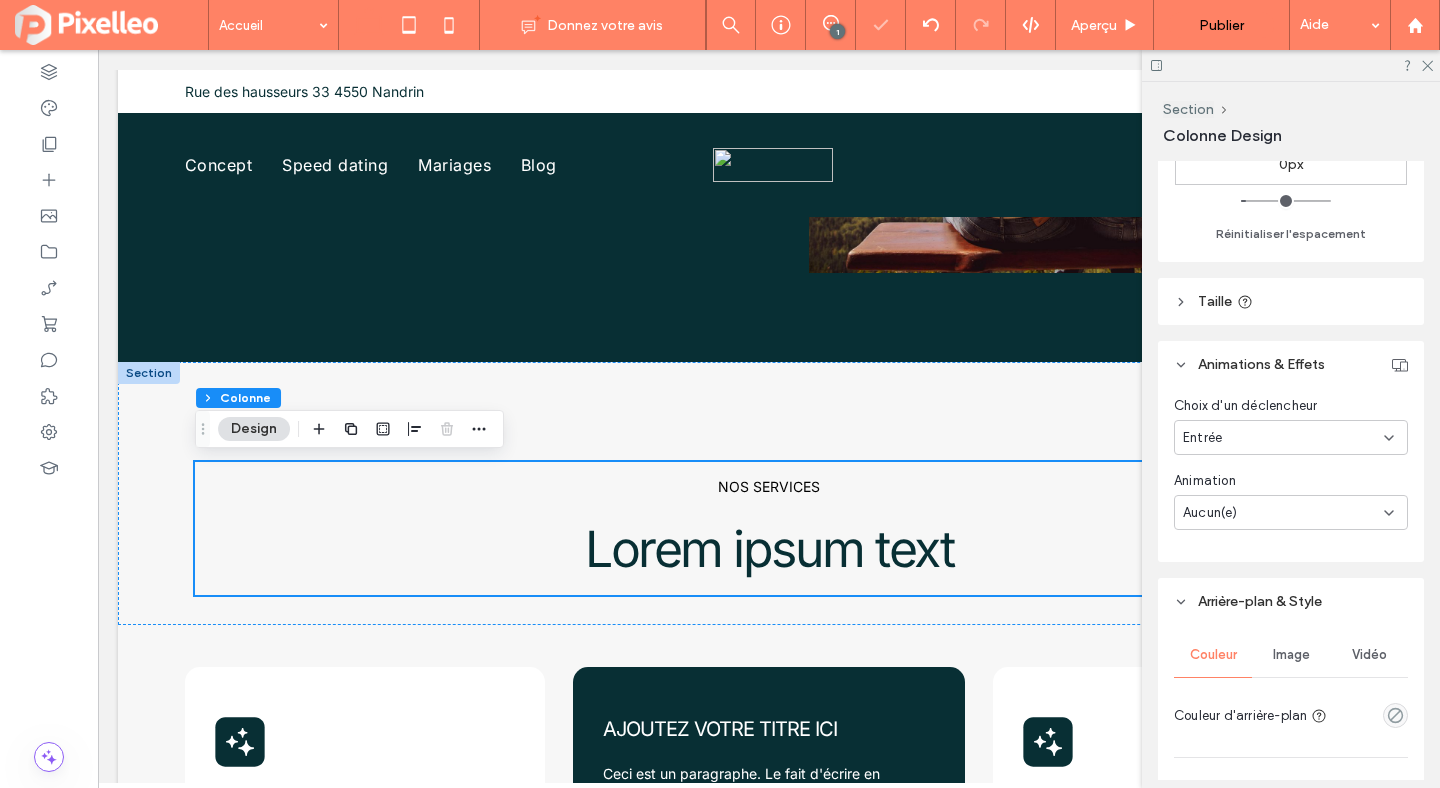click on "Aucun(e)" at bounding box center [1291, 512] 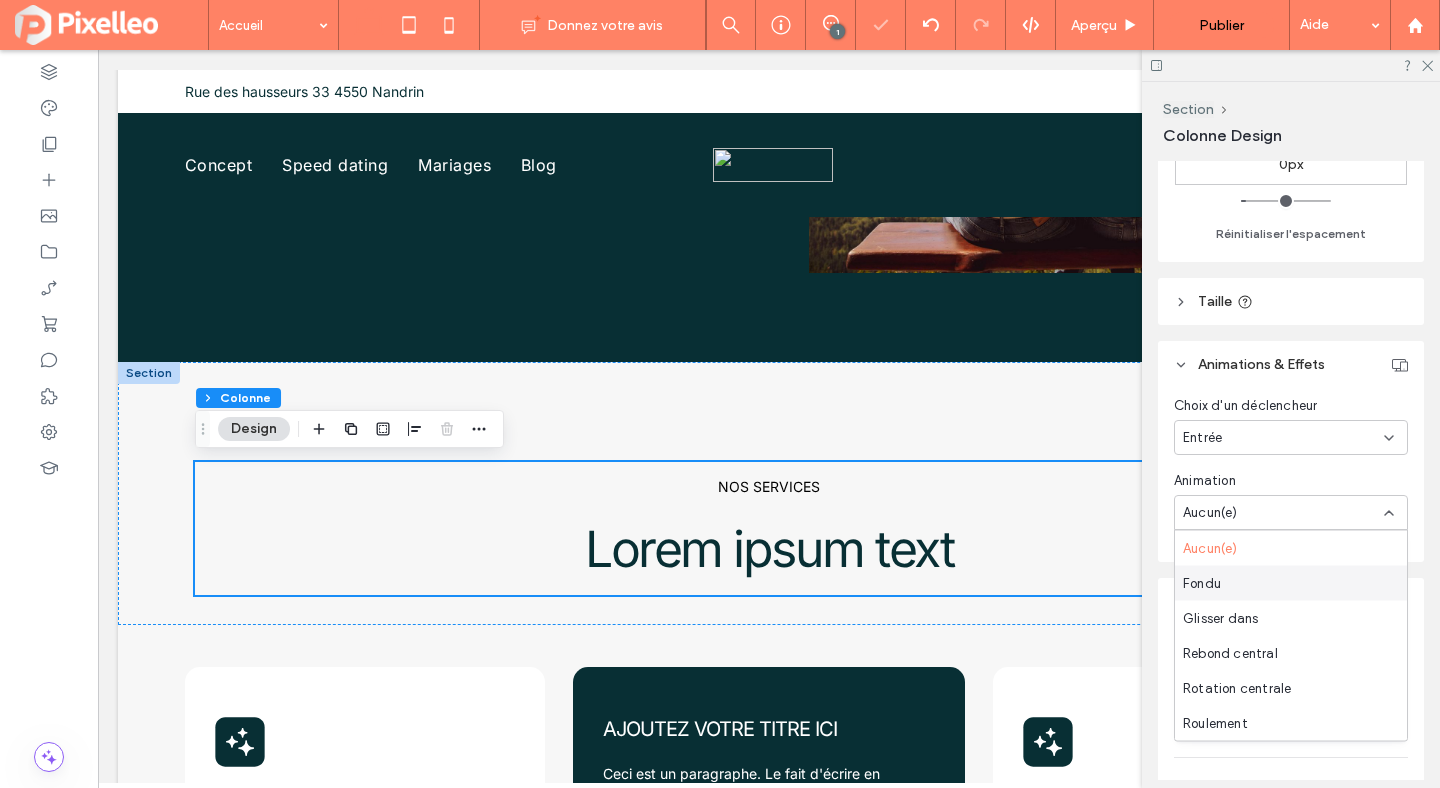 click on "Fondu" at bounding box center (1202, 583) 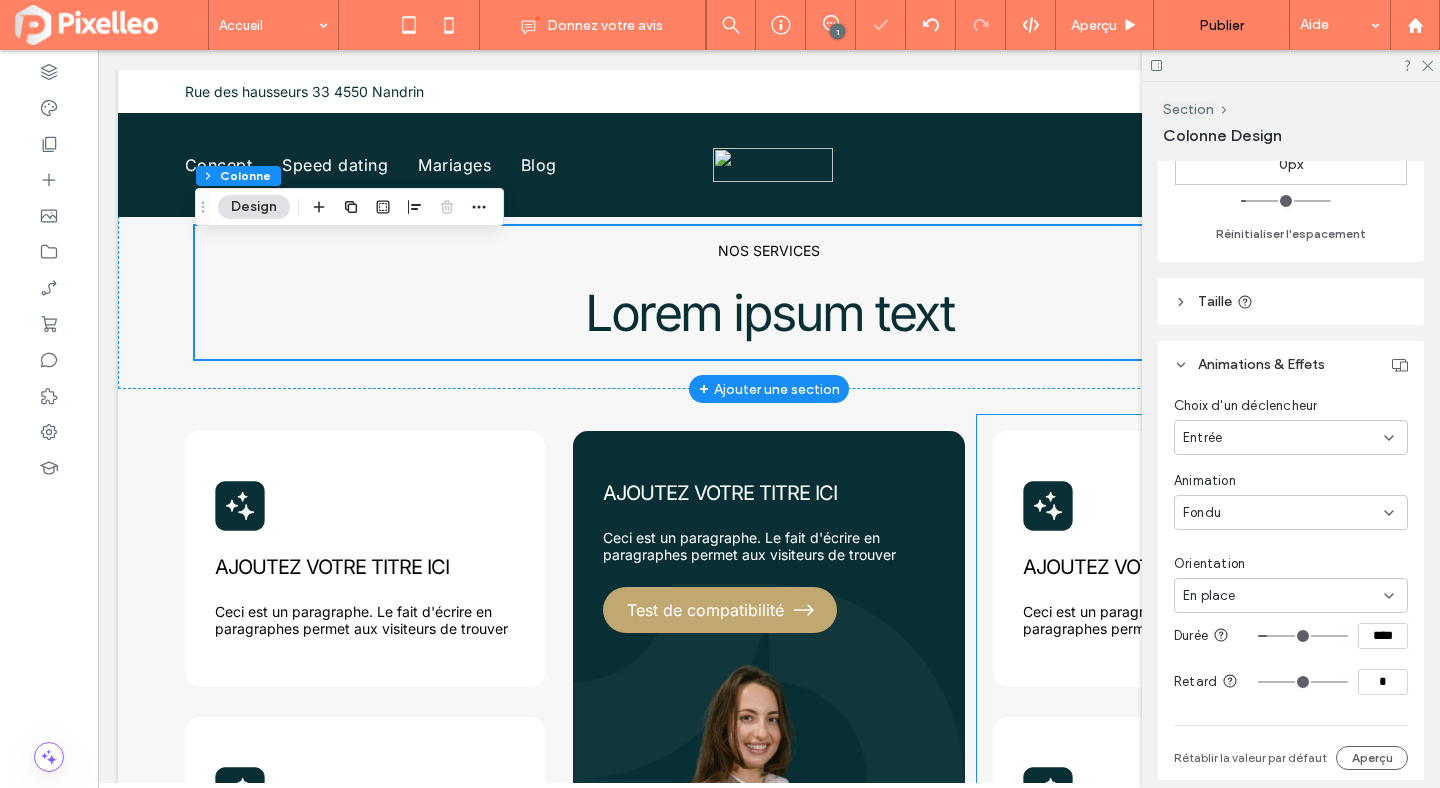 scroll, scrollTop: 754, scrollLeft: 0, axis: vertical 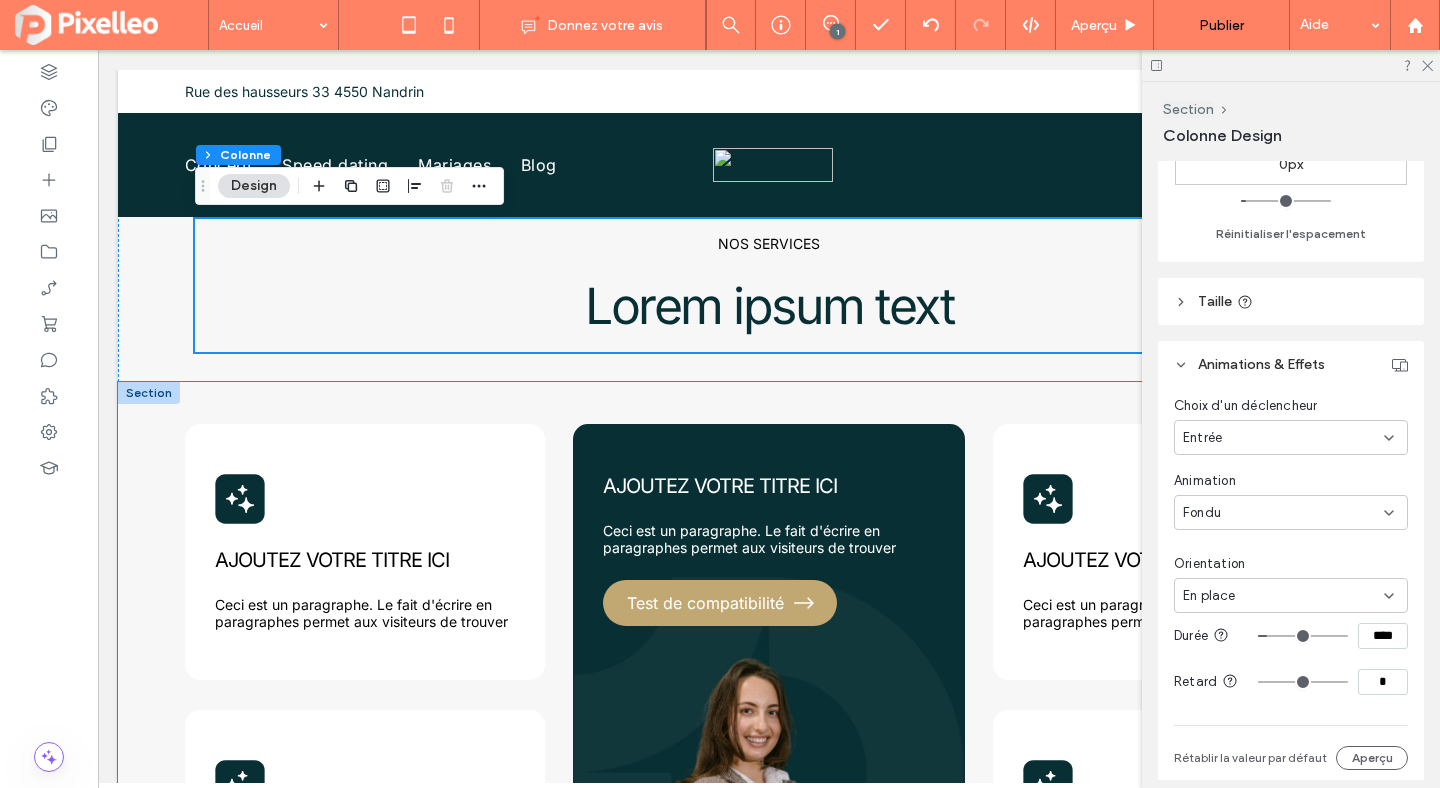 click on "AJOUTEZ VOTRE TITRE ICI Ceci est un paragraphe. Le fait d'écrire en paragraphes permet aux visiteurs de trouver
AJOUTEZ VOTRE TITRE ICI
Ceci est un paragraphe. Le fait d'écrire en paragraphes permet aux visiteurs de trouver  AJOUTEZ VOTRE TITRE ICI Ceci est un paragraphe. Le fait d'écrire en paragraphes permet aux visiteurs de trouver
Test de compatibilité
AJOUTEZ VOTRE TITRE ICI
Ceci est un paragraphe. Le fait d'écrire en paragraphes permet aux visiteurs de trouver
AJOUTEZ VOTRE TITRE ICI
Ceci est un paragraphe. Le fait d'écrire en paragraphes permet aux visiteurs de trouver" at bounding box center [769, 750] 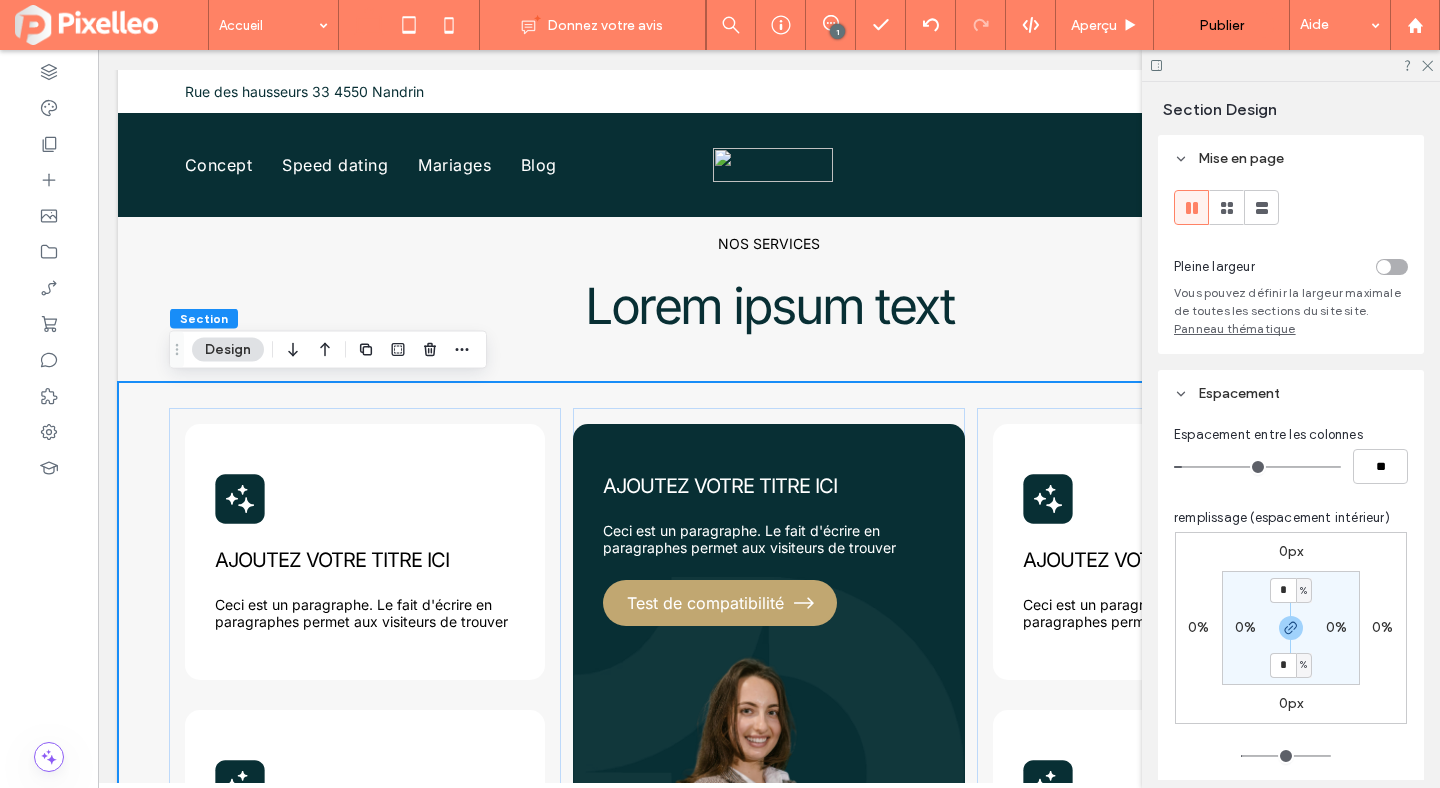 click on "AJOUTEZ VOTRE TITRE ICI Ceci est un paragraphe. Le fait d'écrire en paragraphes permet aux visiteurs de trouver
AJOUTEZ VOTRE TITRE ICI
Ceci est un paragraphe. Le fait d'écrire en paragraphes permet aux visiteurs de trouver  AJOUTEZ VOTRE TITRE ICI Ceci est un paragraphe. Le fait d'écrire en paragraphes permet aux visiteurs de trouver
Test de compatibilité
AJOUTEZ VOTRE TITRE ICI
Ceci est un paragraphe. Le fait d'écrire en paragraphes permet aux visiteurs de trouver
AJOUTEZ VOTRE TITRE ICI
Ceci est un paragraphe. Le fait d'écrire en paragraphes permet aux visiteurs de trouver" at bounding box center [769, 750] 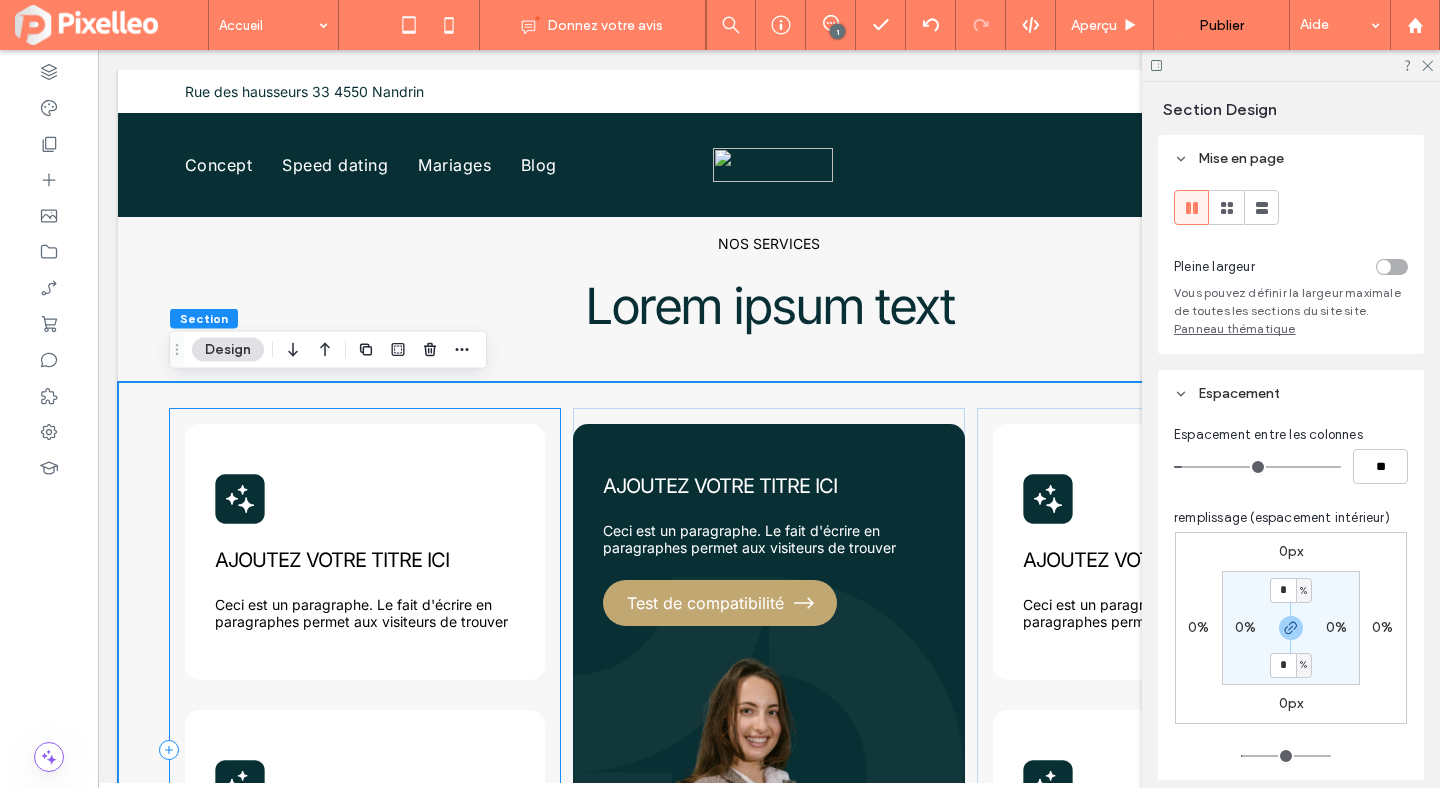 click on "AJOUTEZ VOTRE TITRE ICI Ceci est un paragraphe. Le fait d'écrire en paragraphes permet aux visiteurs de trouver
AJOUTEZ VOTRE TITRE ICI
Ceci est un paragraphe. Le fait d'écrire en paragraphes permet aux visiteurs de trouver" at bounding box center [365, 750] 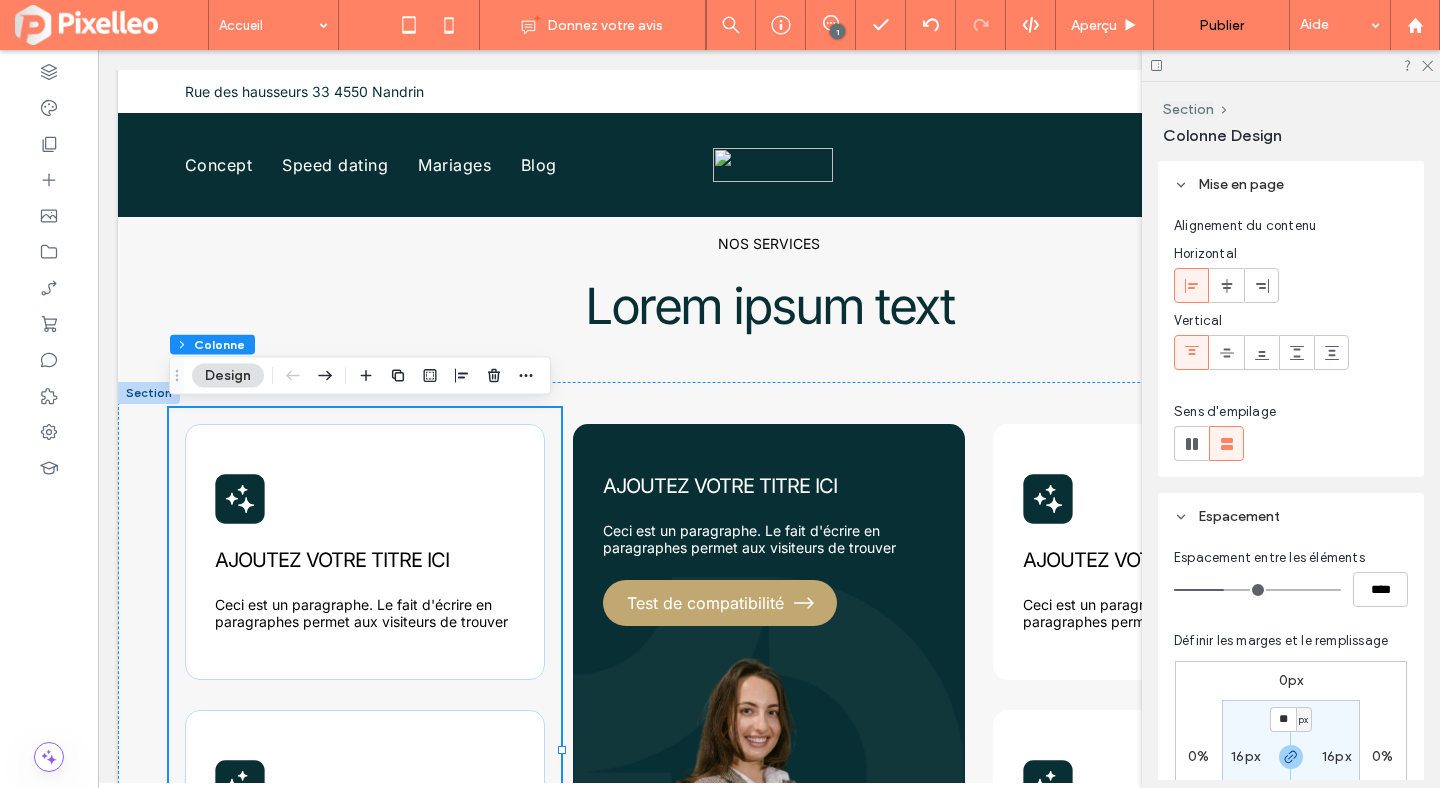 scroll, scrollTop: 633, scrollLeft: 0, axis: vertical 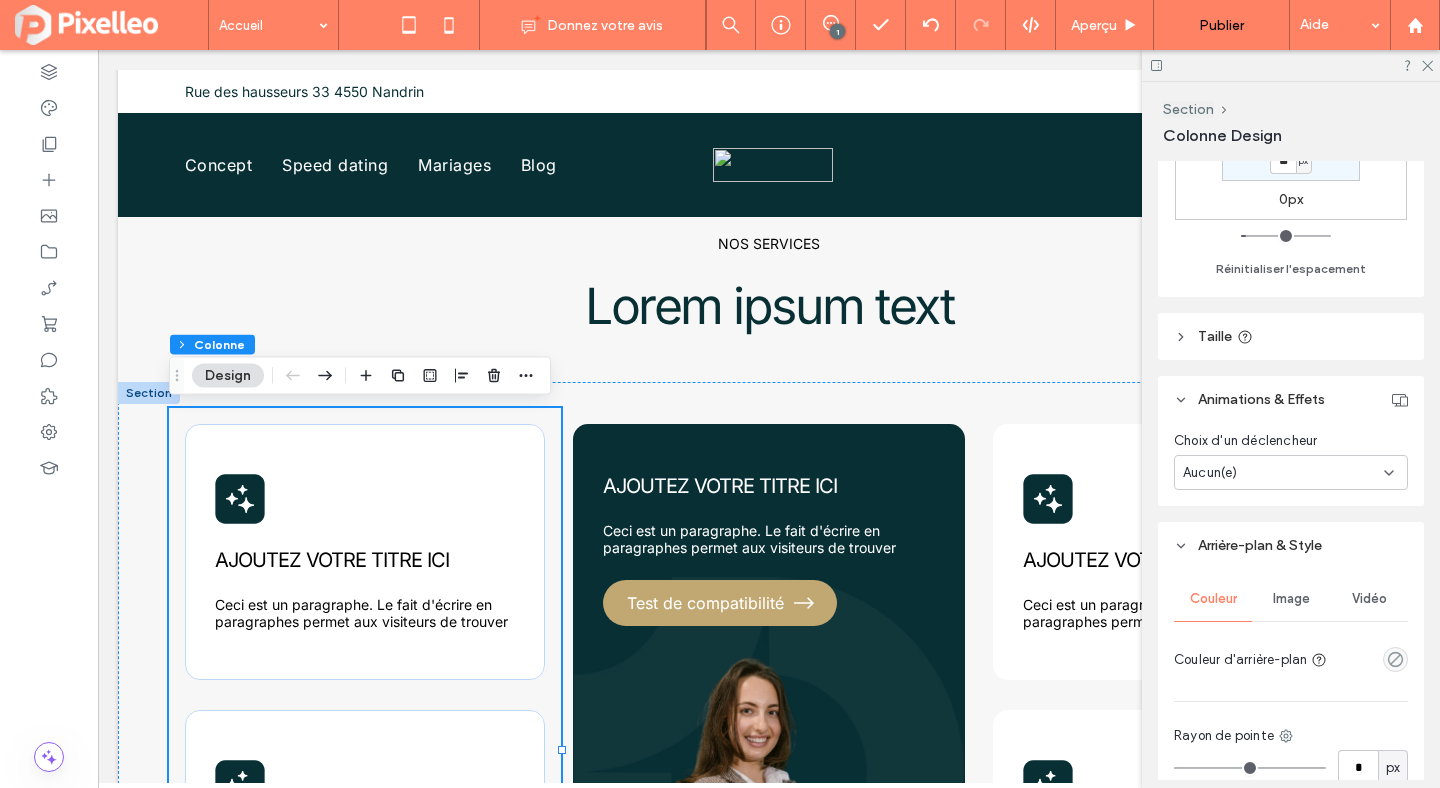 click on "Aucun(e)" at bounding box center [1283, 473] 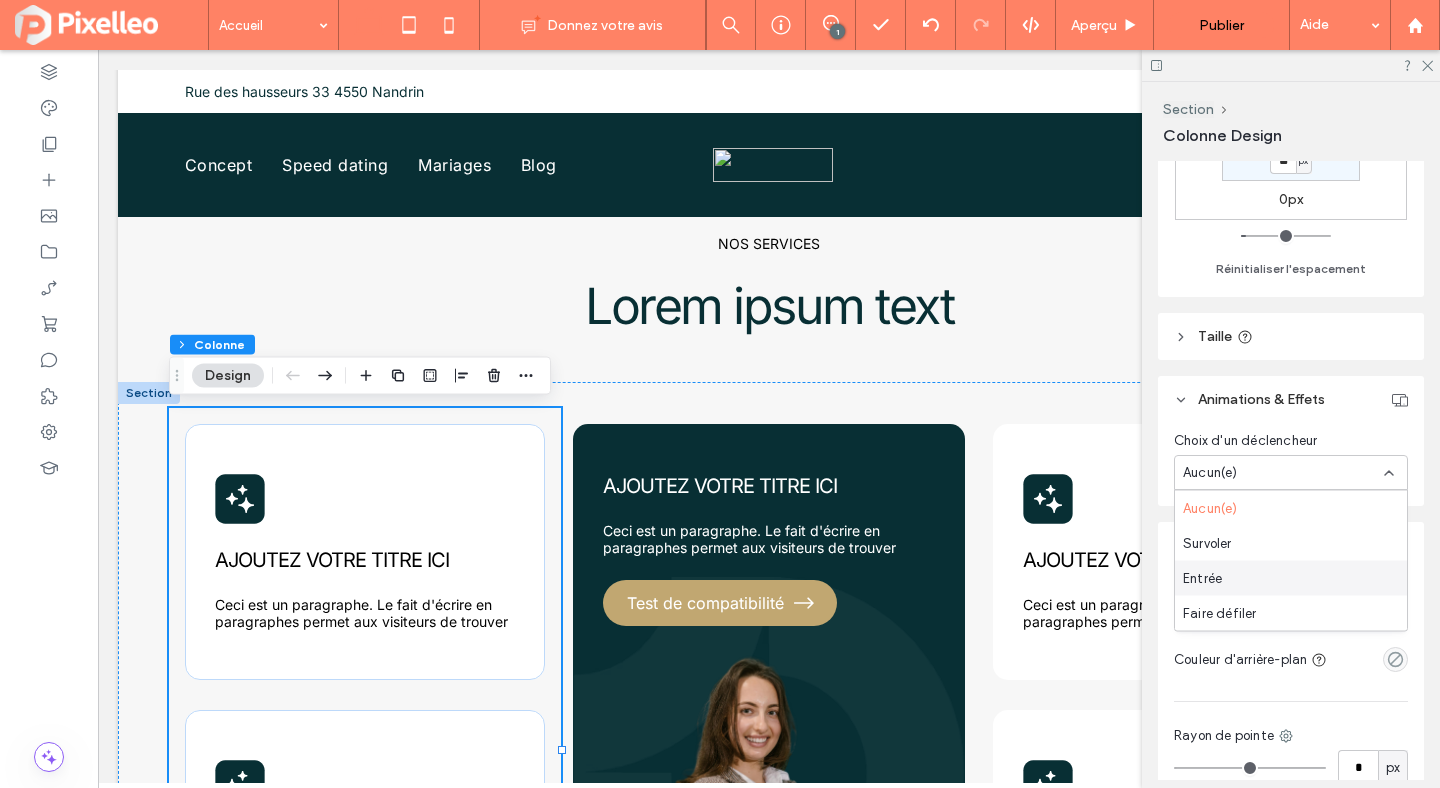 click on "Entrée" at bounding box center (1202, 578) 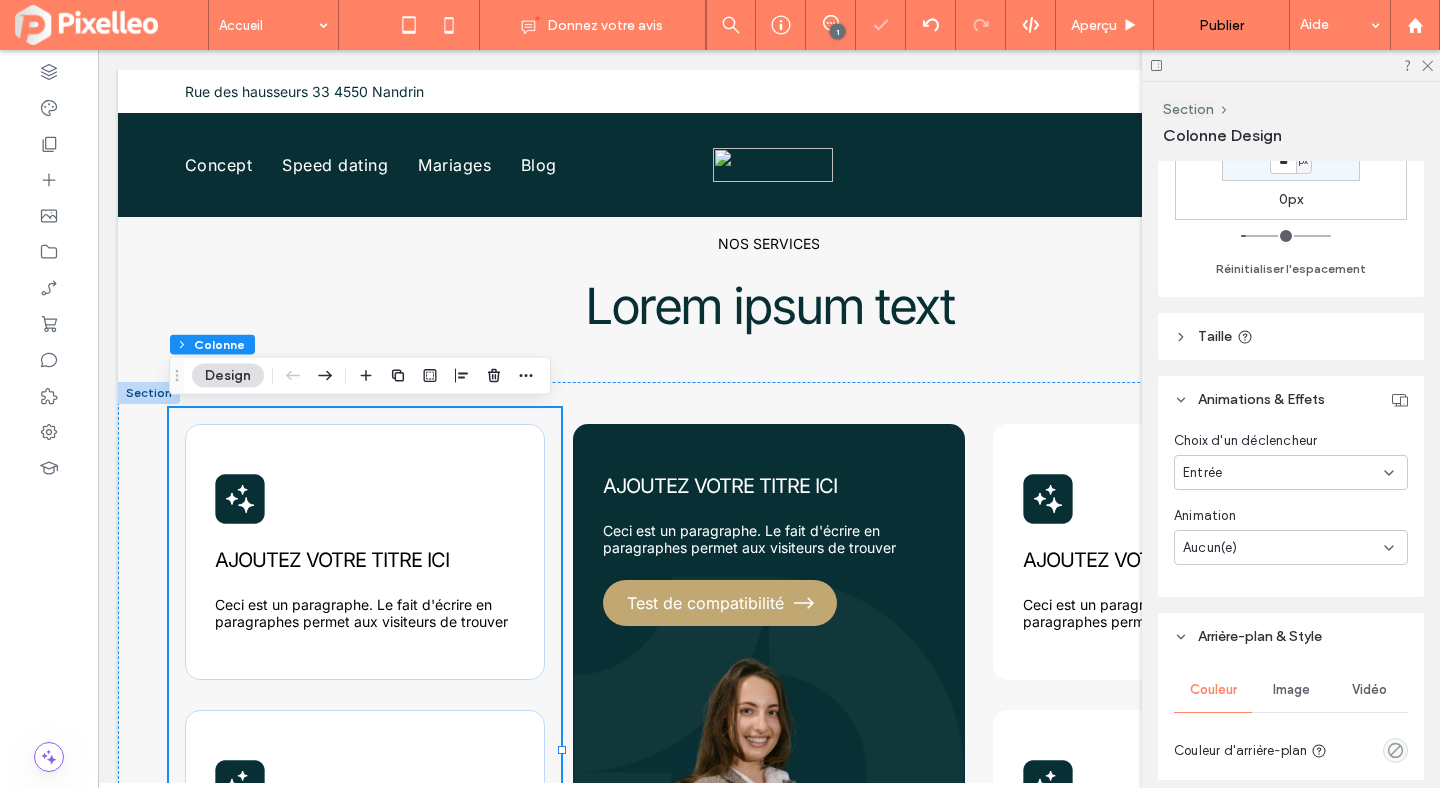 click on "Aucun(e)" at bounding box center (1210, 548) 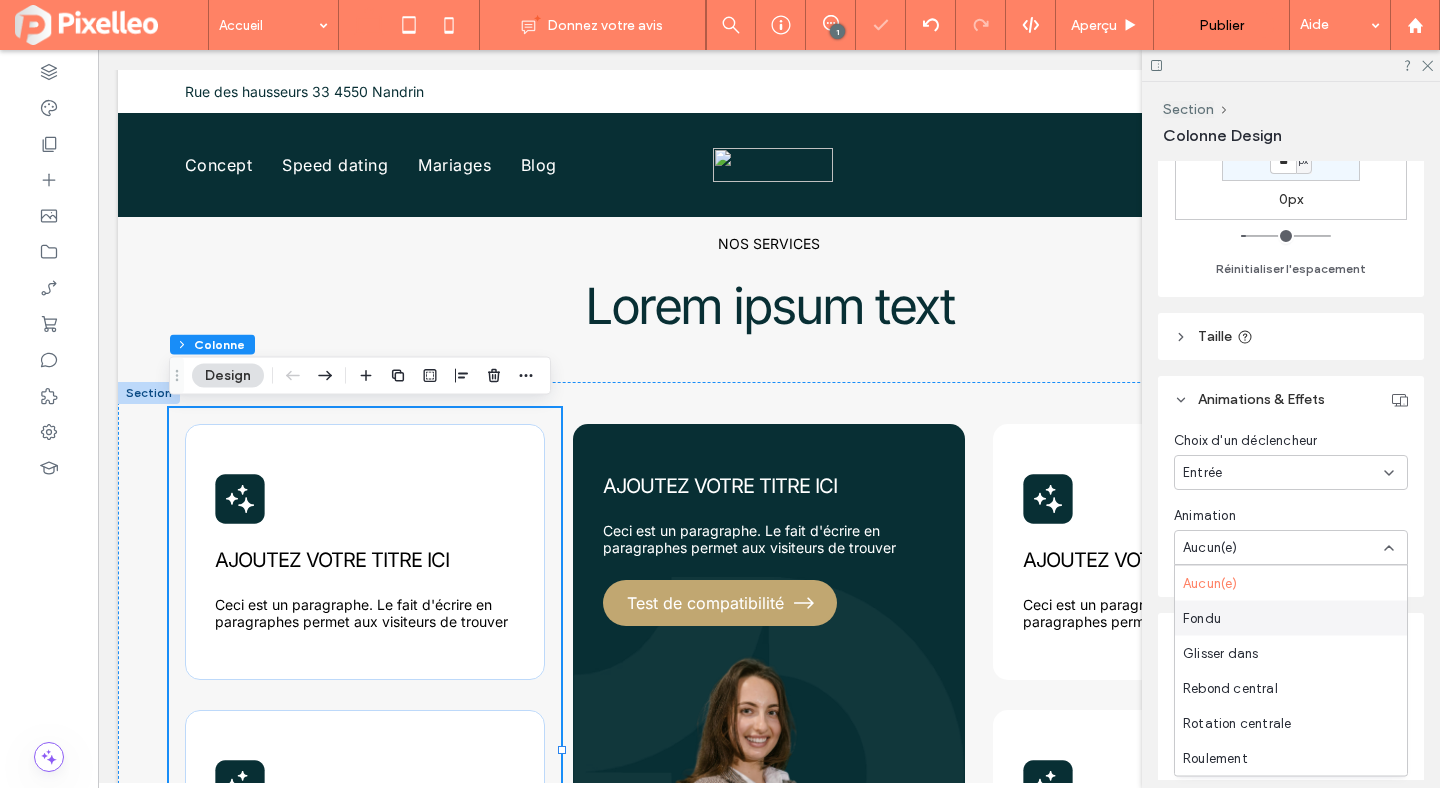 click on "Fondu" at bounding box center [1202, 618] 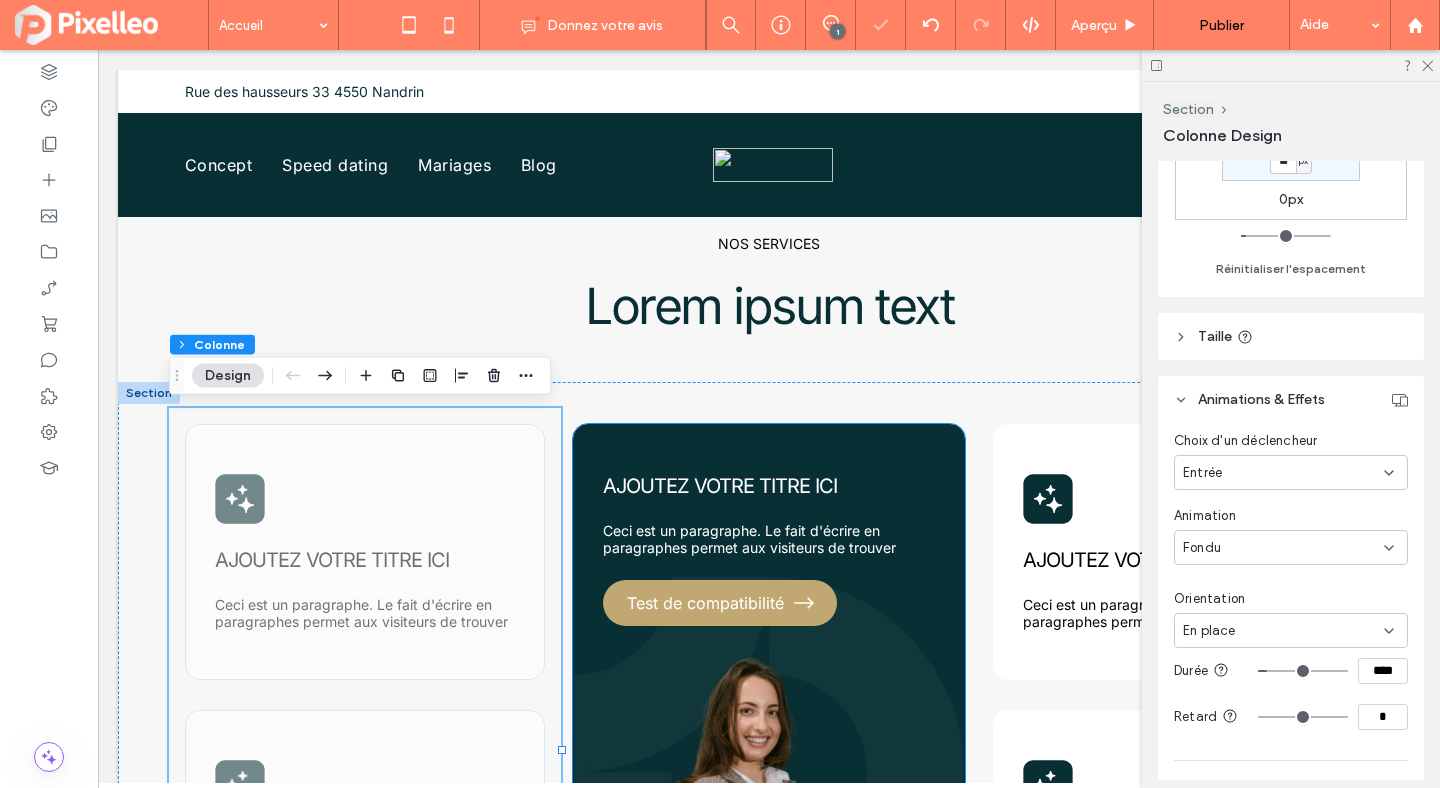 click on "AJOUTEZ VOTRE TITRE ICI Ceci est un paragraphe. Le fait d'écrire en paragraphes permet aux visiteurs de trouver
Test de compatibilité" at bounding box center [769, 696] 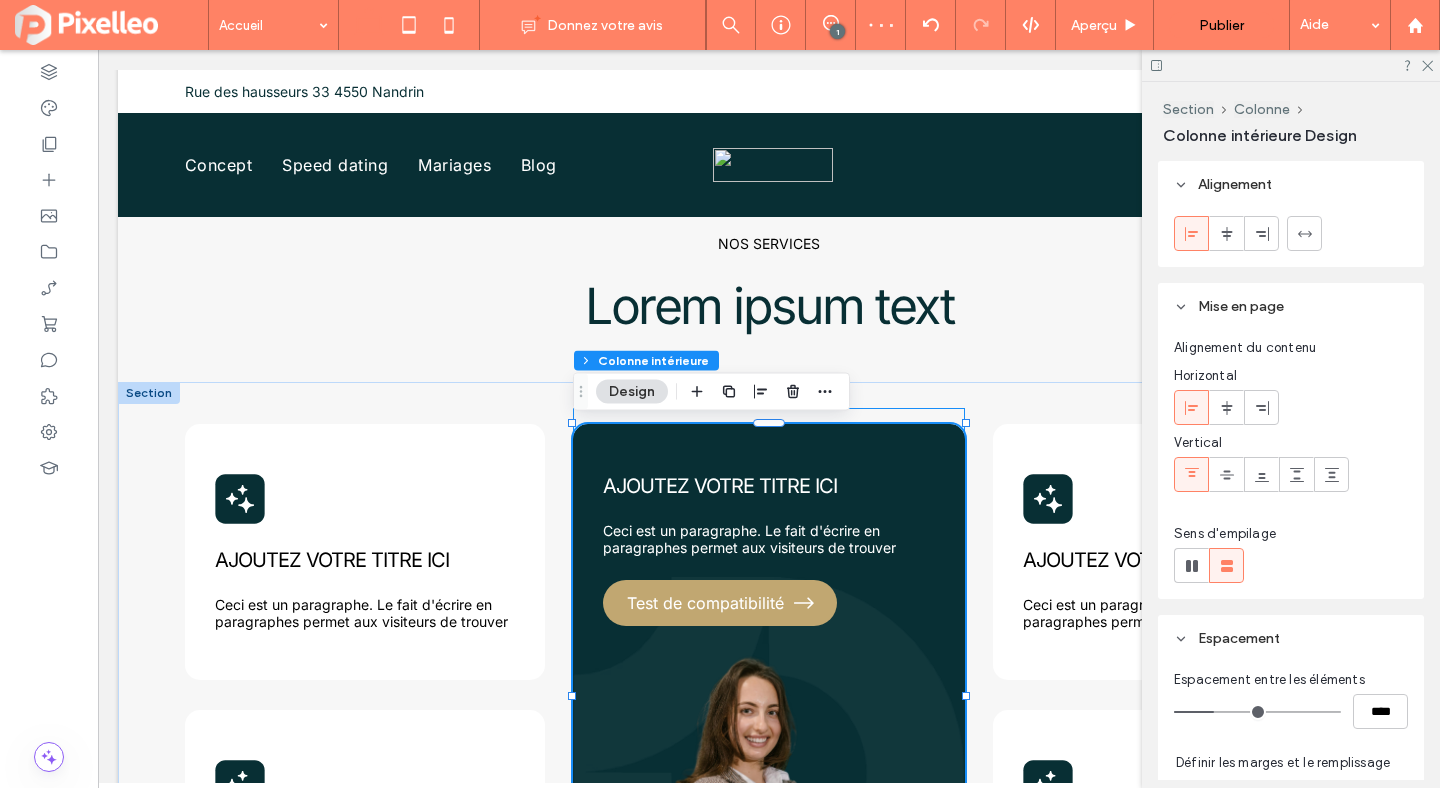 click on "AJOUTEZ VOTRE TITRE ICI Ceci est un paragraphe. Le fait d'écrire en paragraphes permet aux visiteurs de trouver
Test de compatibilité" at bounding box center (769, 750) 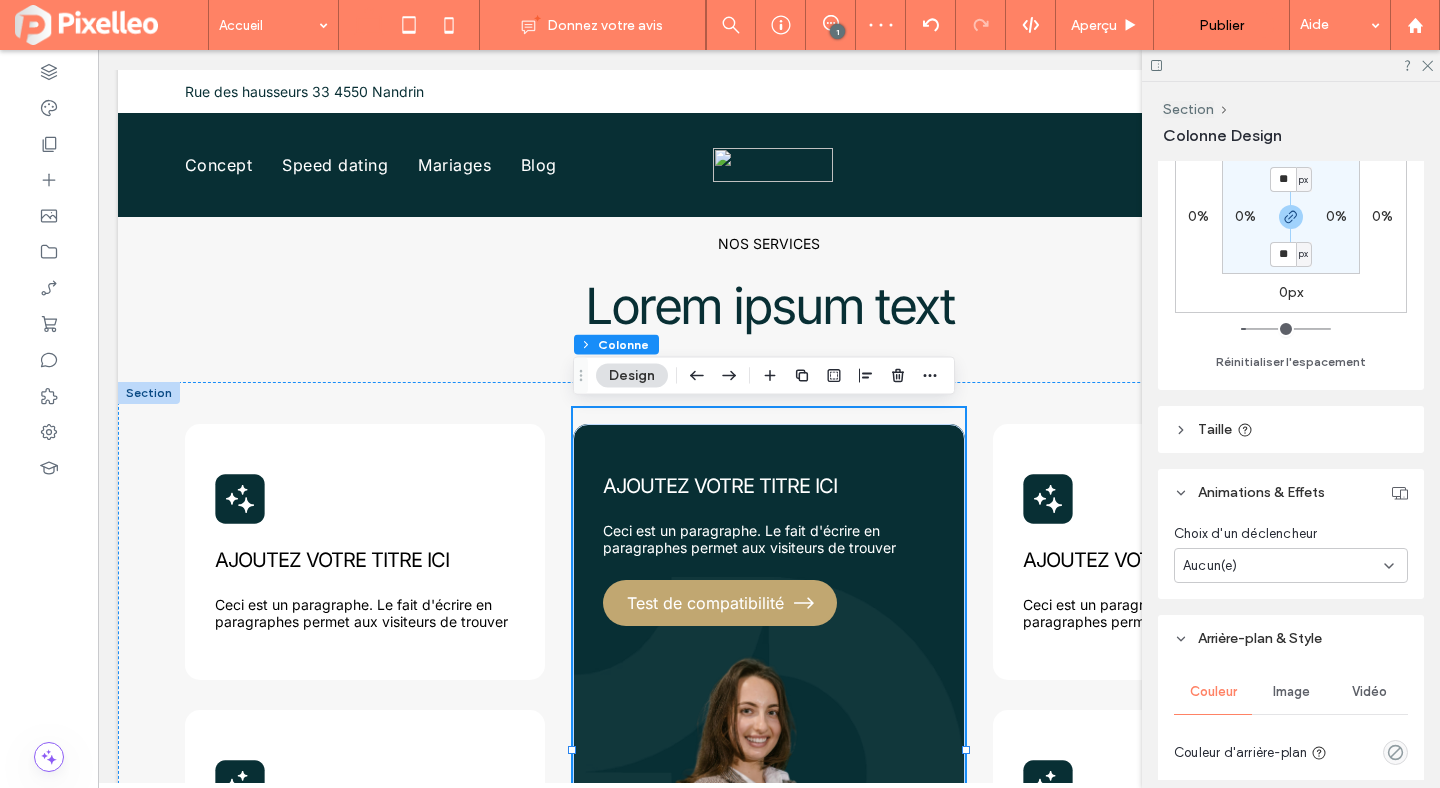 scroll, scrollTop: 569, scrollLeft: 0, axis: vertical 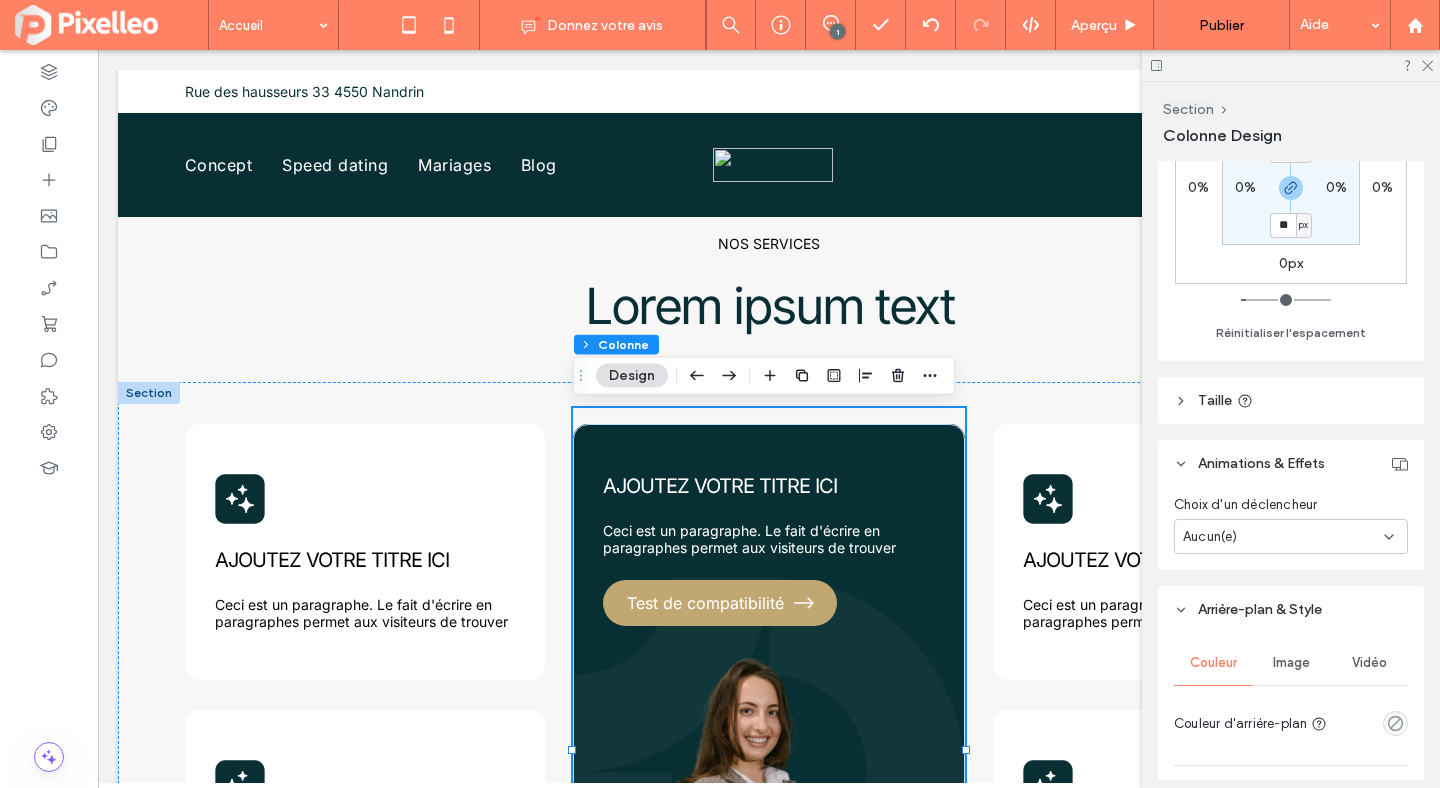 click on "Aucun(e)" at bounding box center (1283, 537) 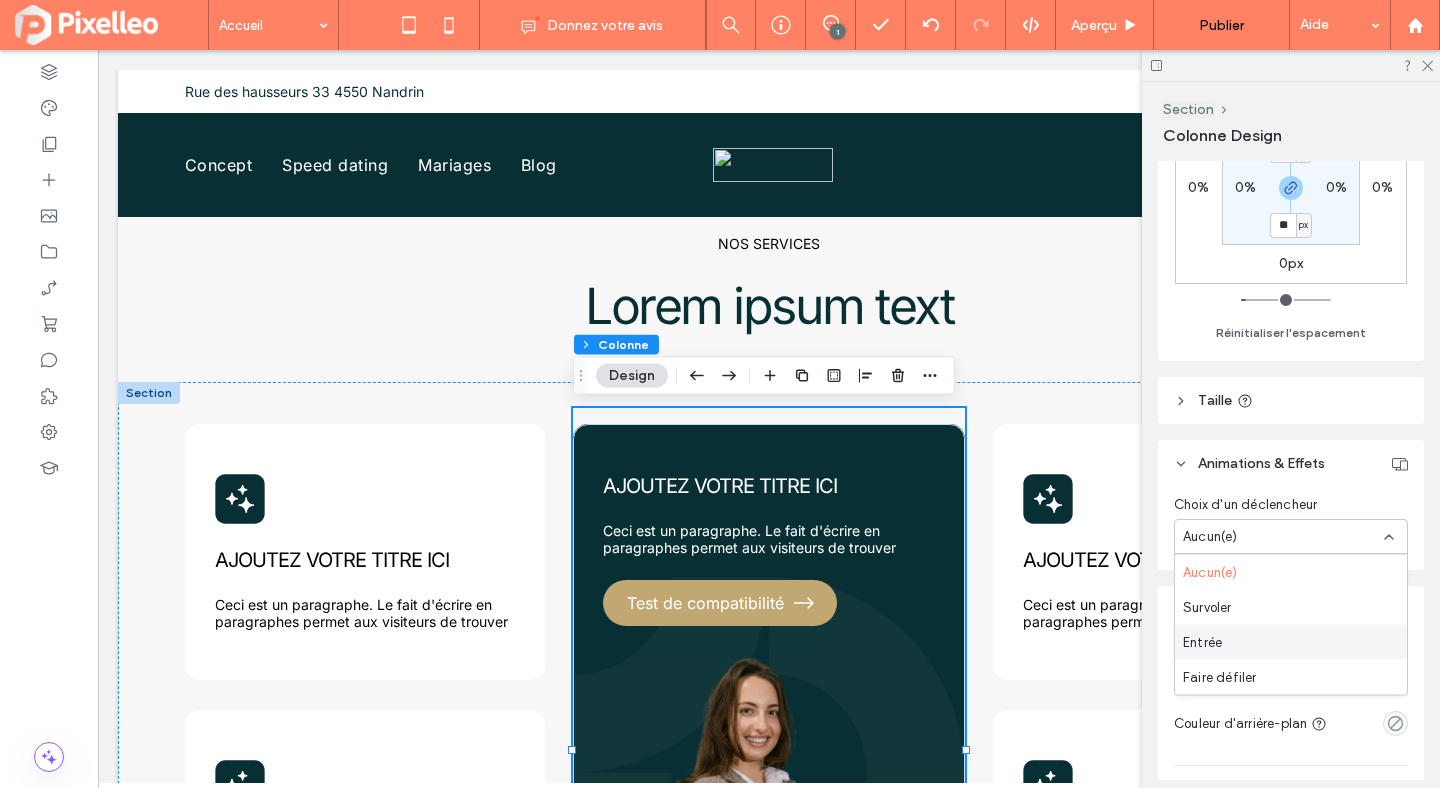 click on "Entrée" at bounding box center (1202, 642) 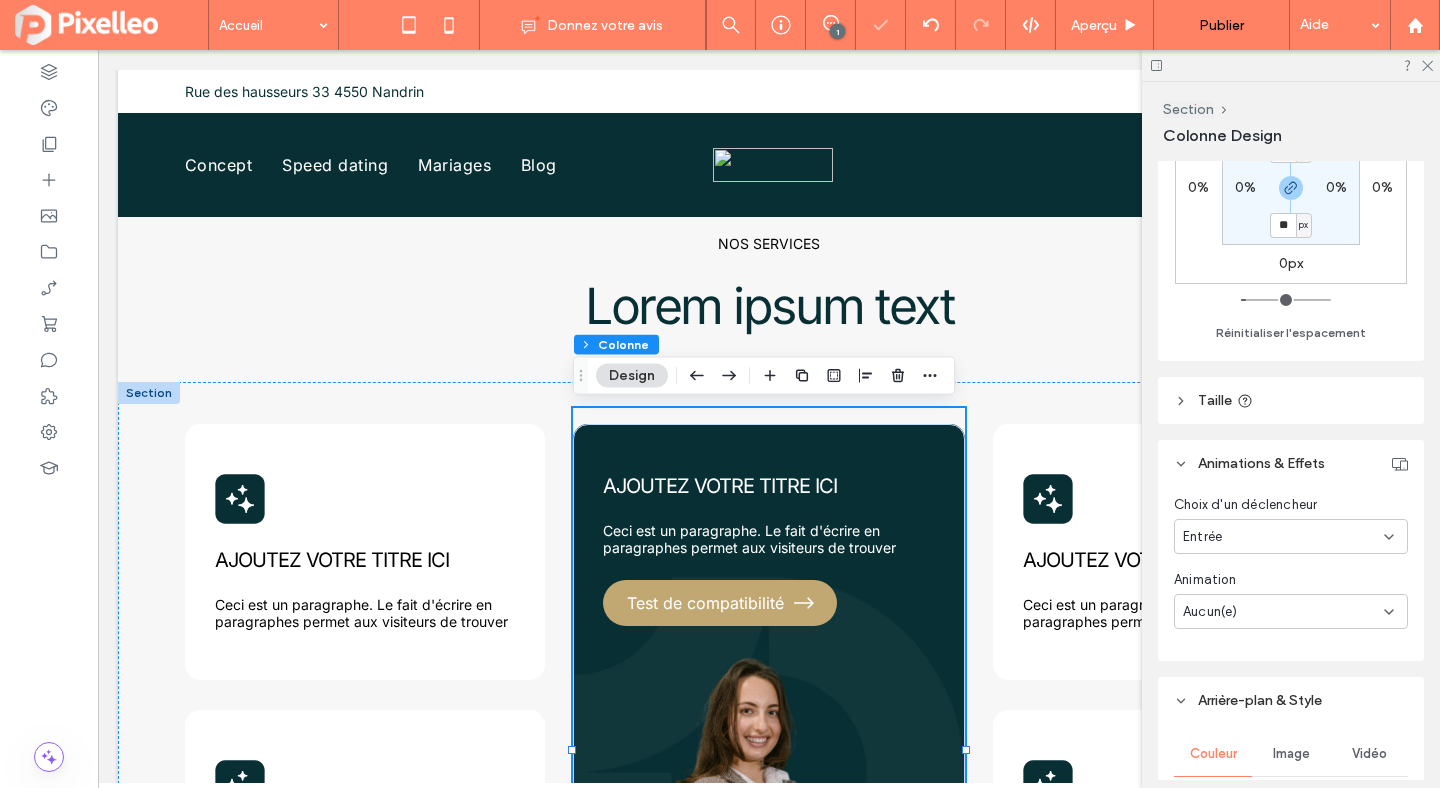 click on "Aucun(e)" at bounding box center [1283, 612] 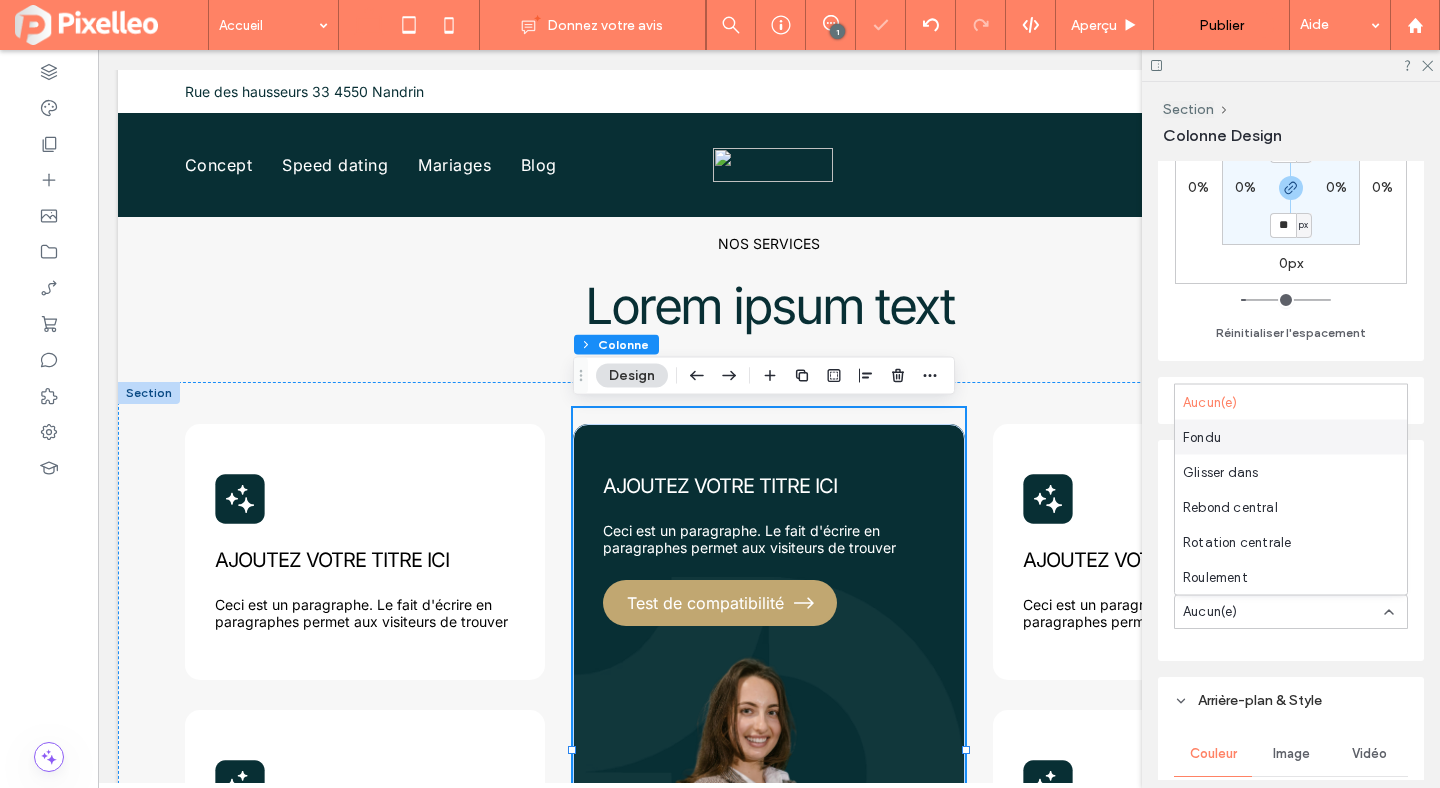 click on "Fondu" at bounding box center [1291, 437] 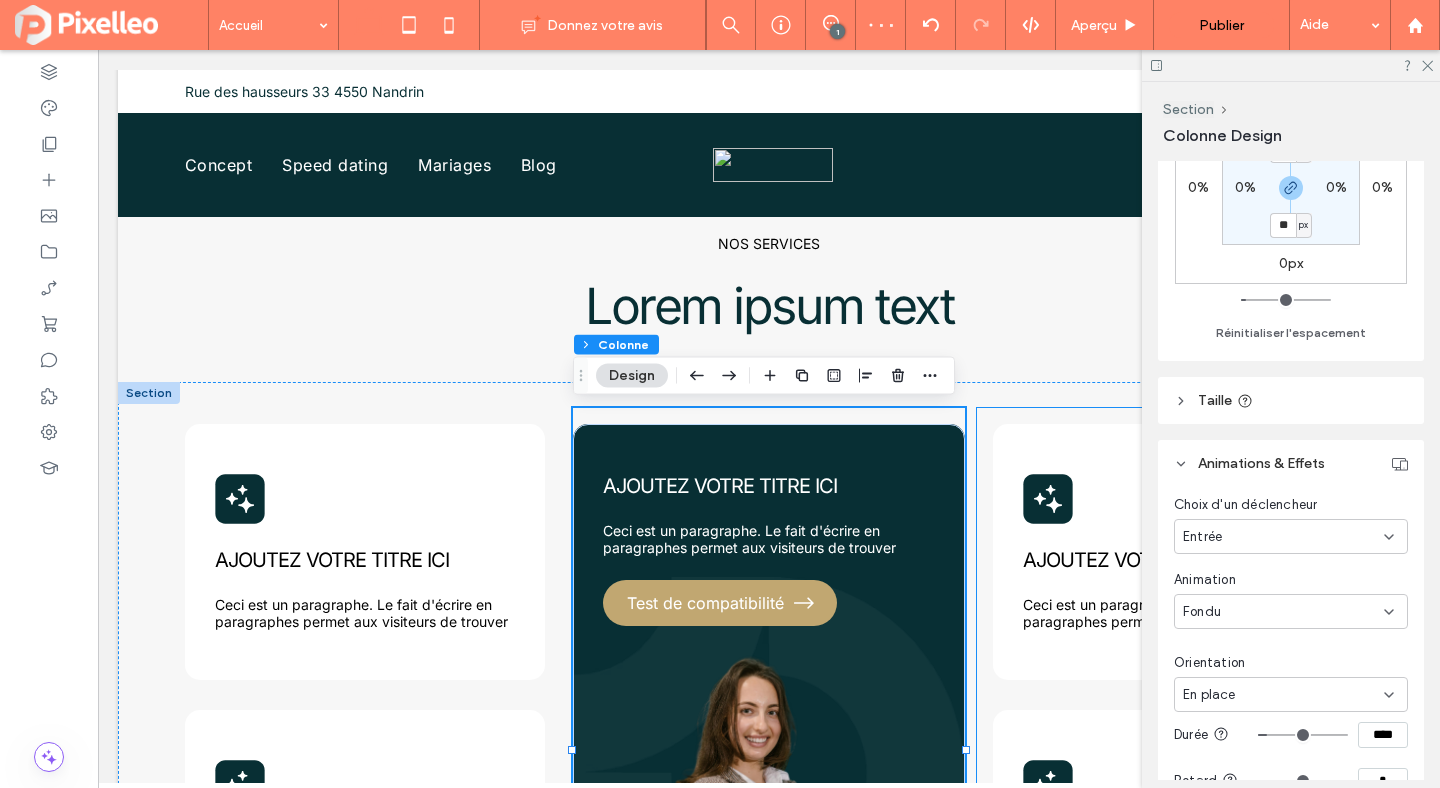 click on "AJOUTEZ VOTRE TITRE ICI
Ceci est un paragraphe. Le fait d'écrire en paragraphes permet aux visiteurs de trouver
AJOUTEZ VOTRE TITRE ICI
Ceci est un paragraphe. Le fait d'écrire en paragraphes permet aux visiteurs de trouver" at bounding box center [1173, 750] 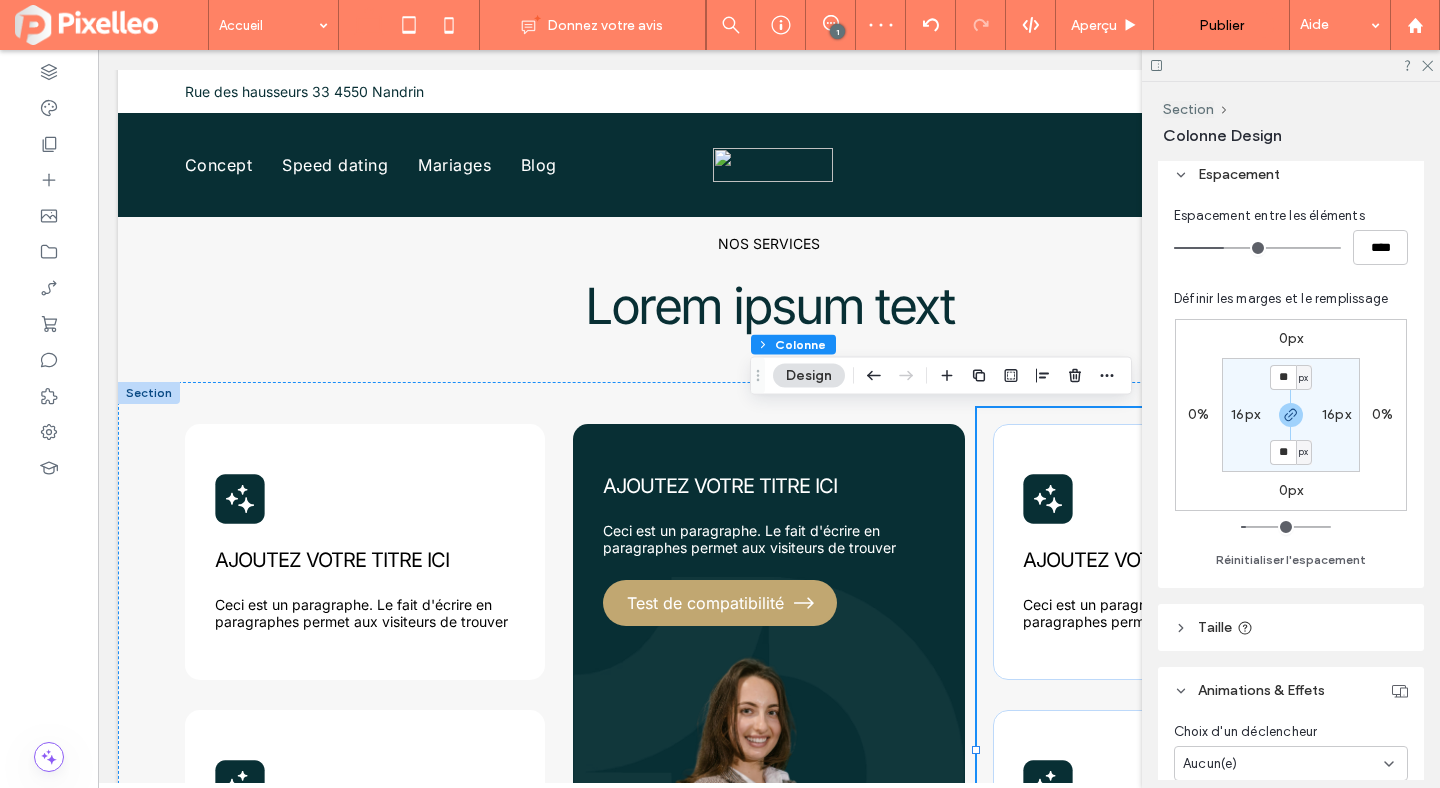 scroll, scrollTop: 547, scrollLeft: 0, axis: vertical 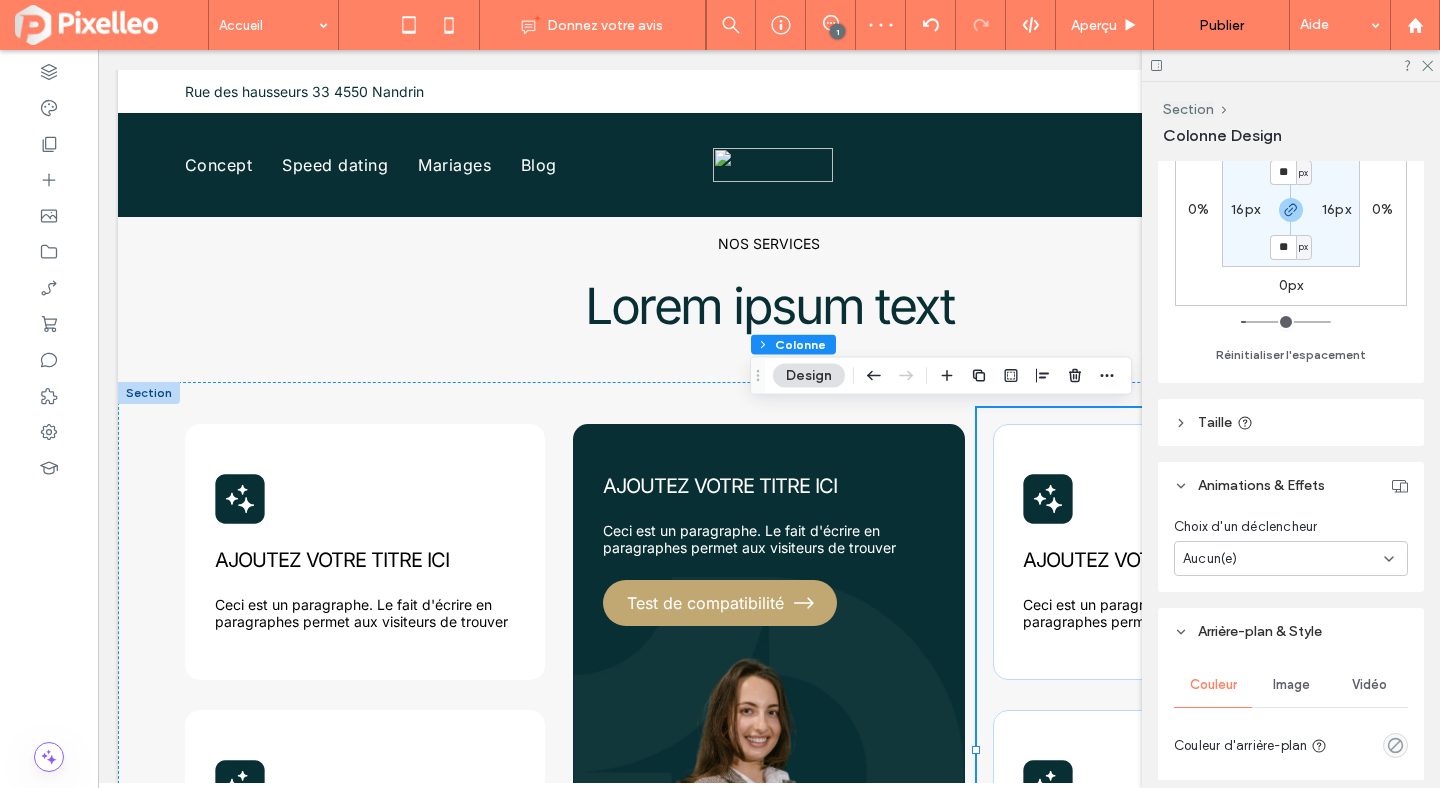 click on "Aucun(e)" at bounding box center [1283, 559] 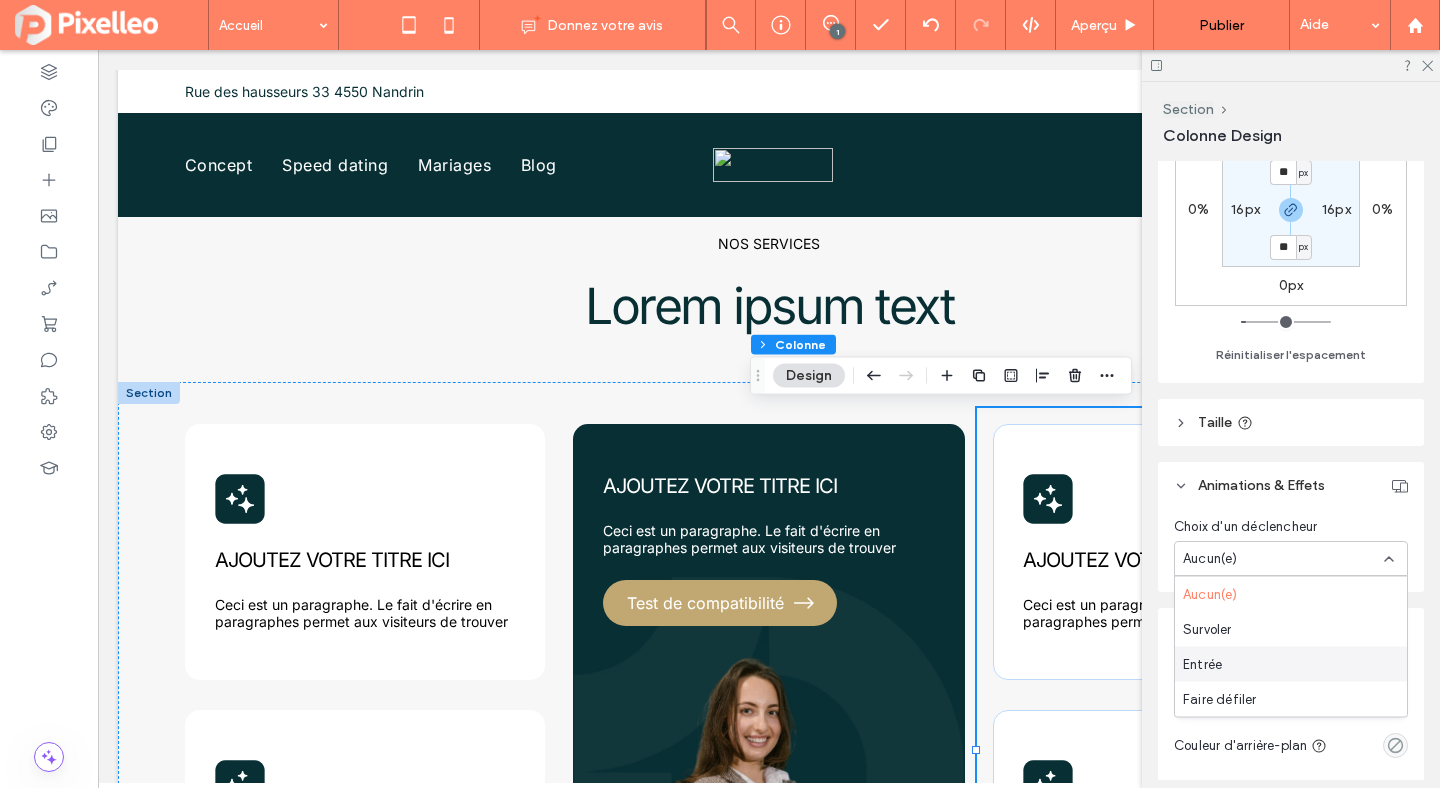 click on "Entrée" at bounding box center (1291, 664) 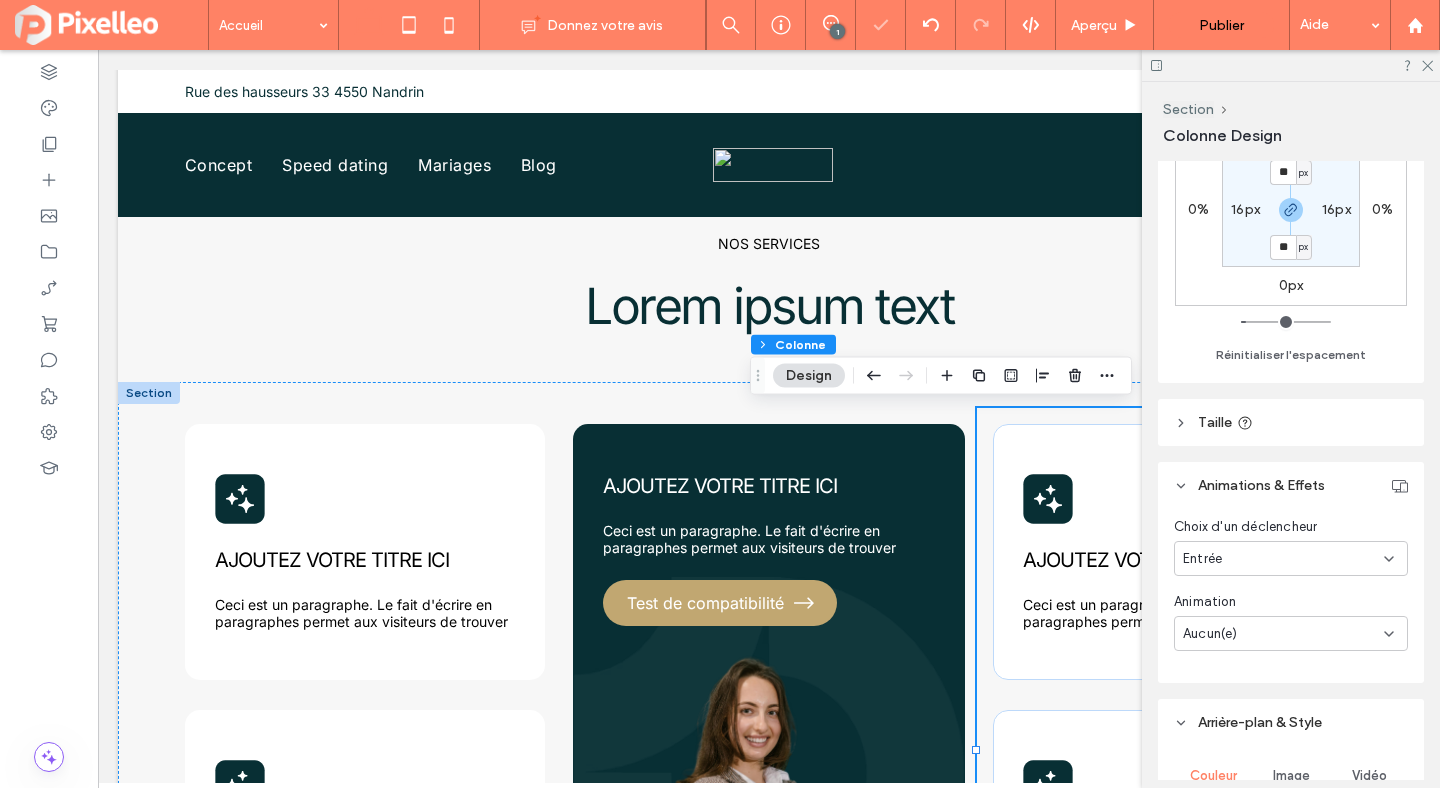 click on "Aucun(e)" at bounding box center [1210, 634] 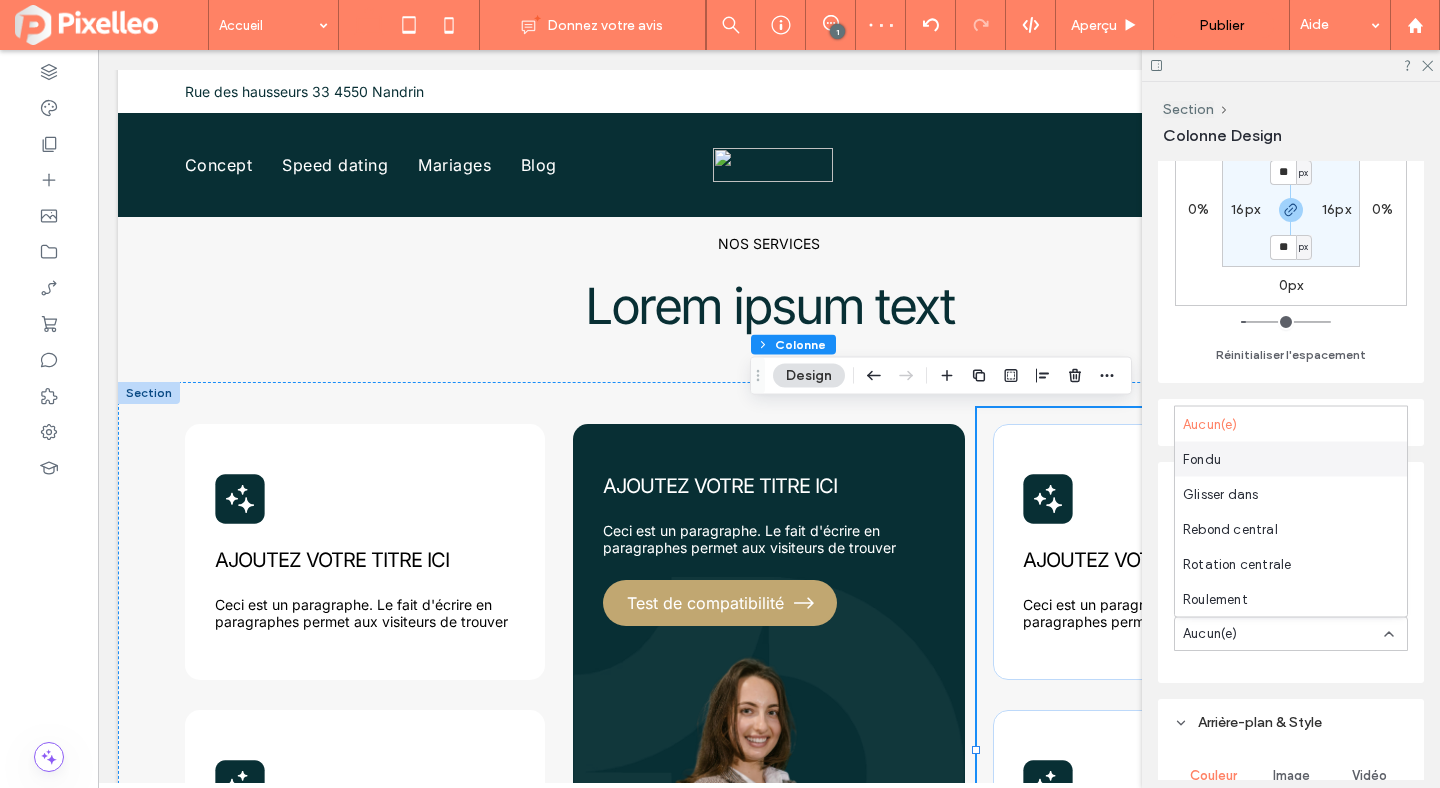 click on "Fondu" at bounding box center [1202, 459] 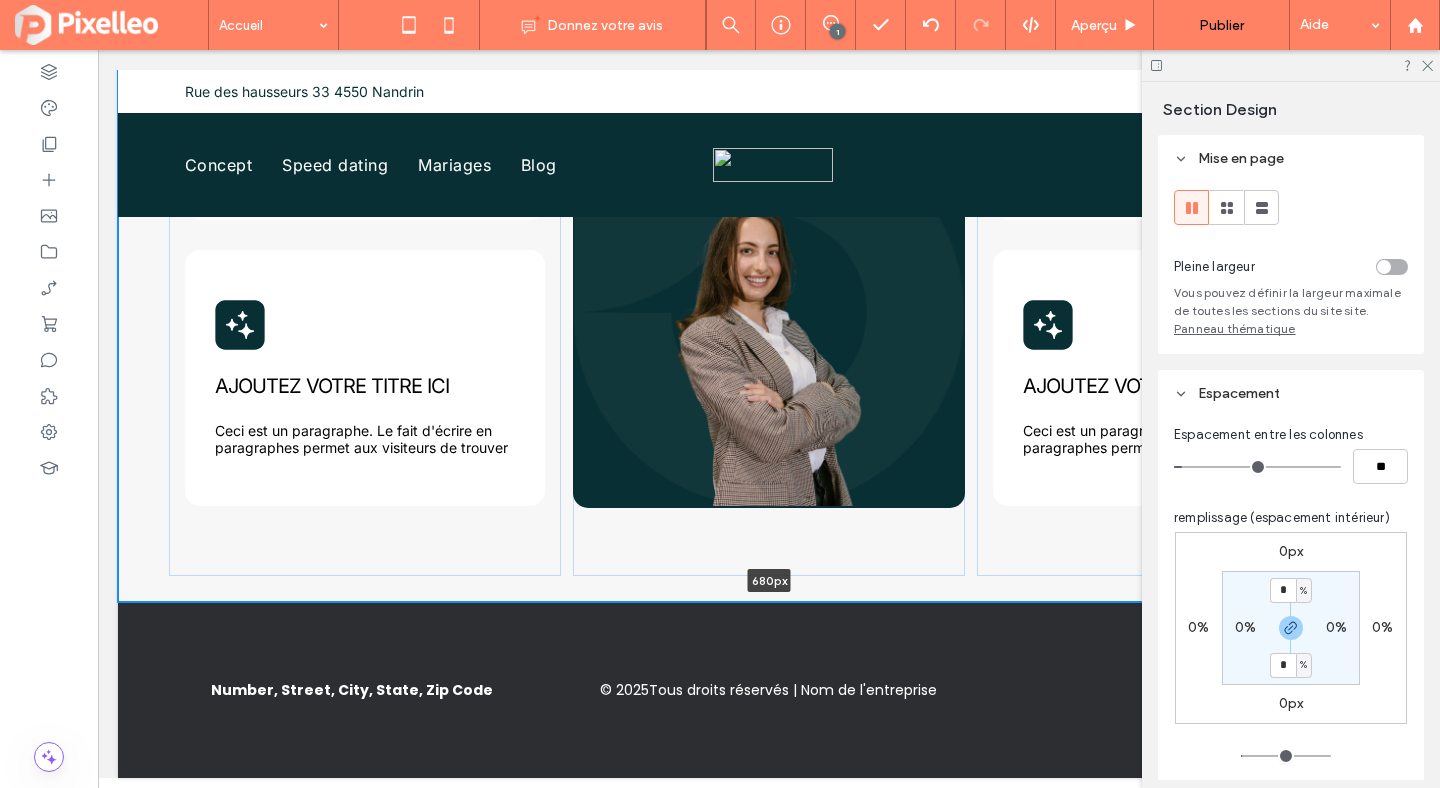 scroll, scrollTop: 1209, scrollLeft: 0, axis: vertical 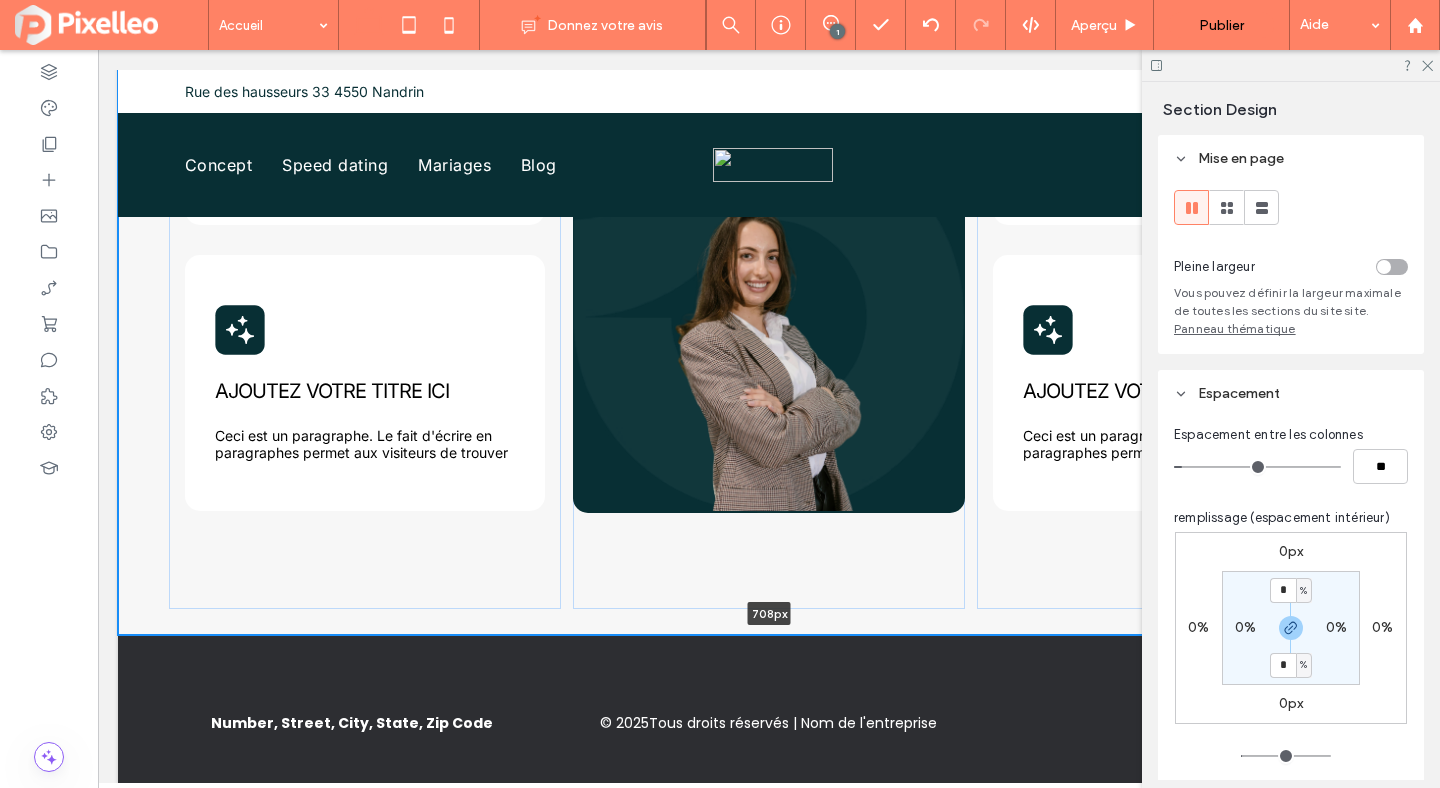 drag, startPoint x: 587, startPoint y: 643, endPoint x: 596, endPoint y: 615, distance: 29.410883 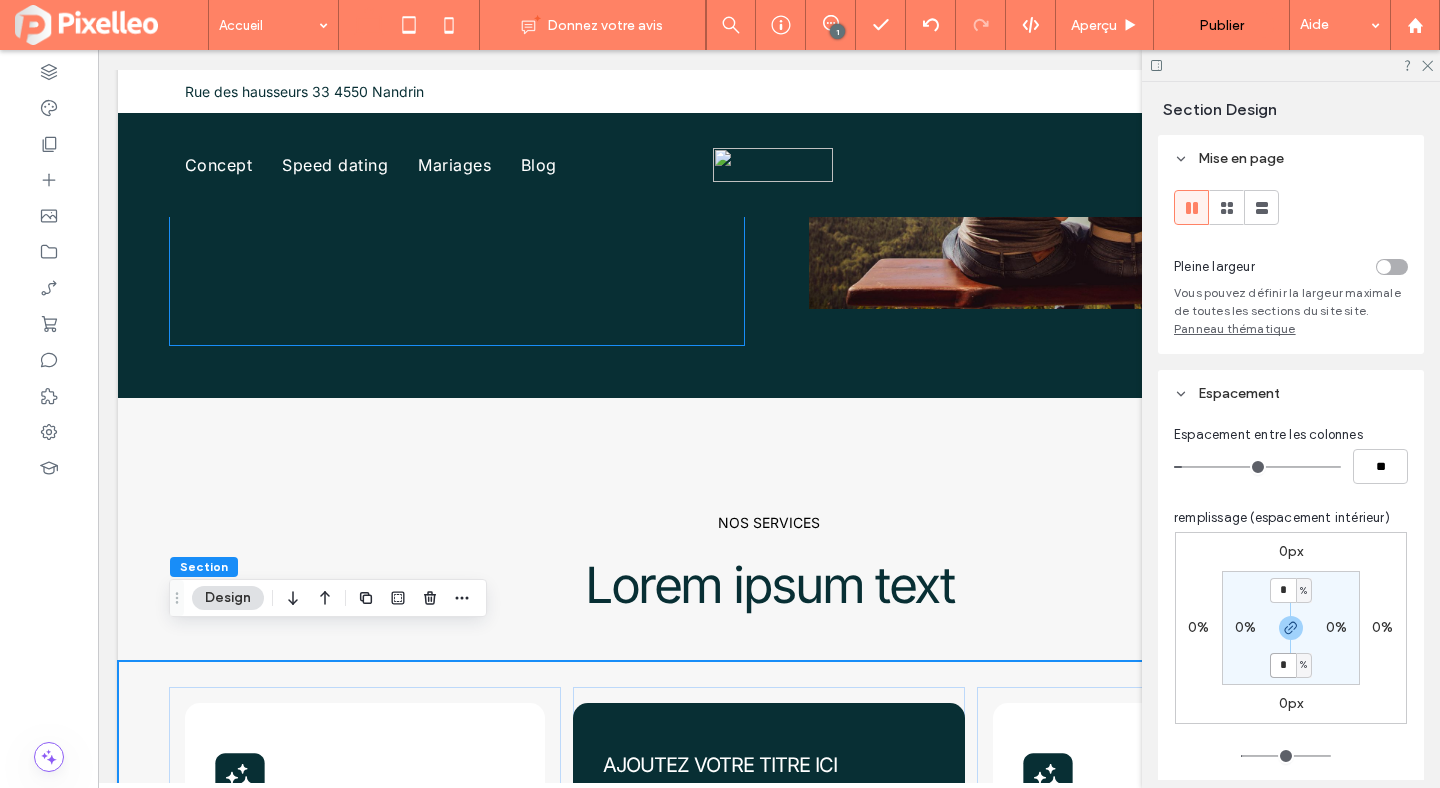 scroll, scrollTop: 460, scrollLeft: 0, axis: vertical 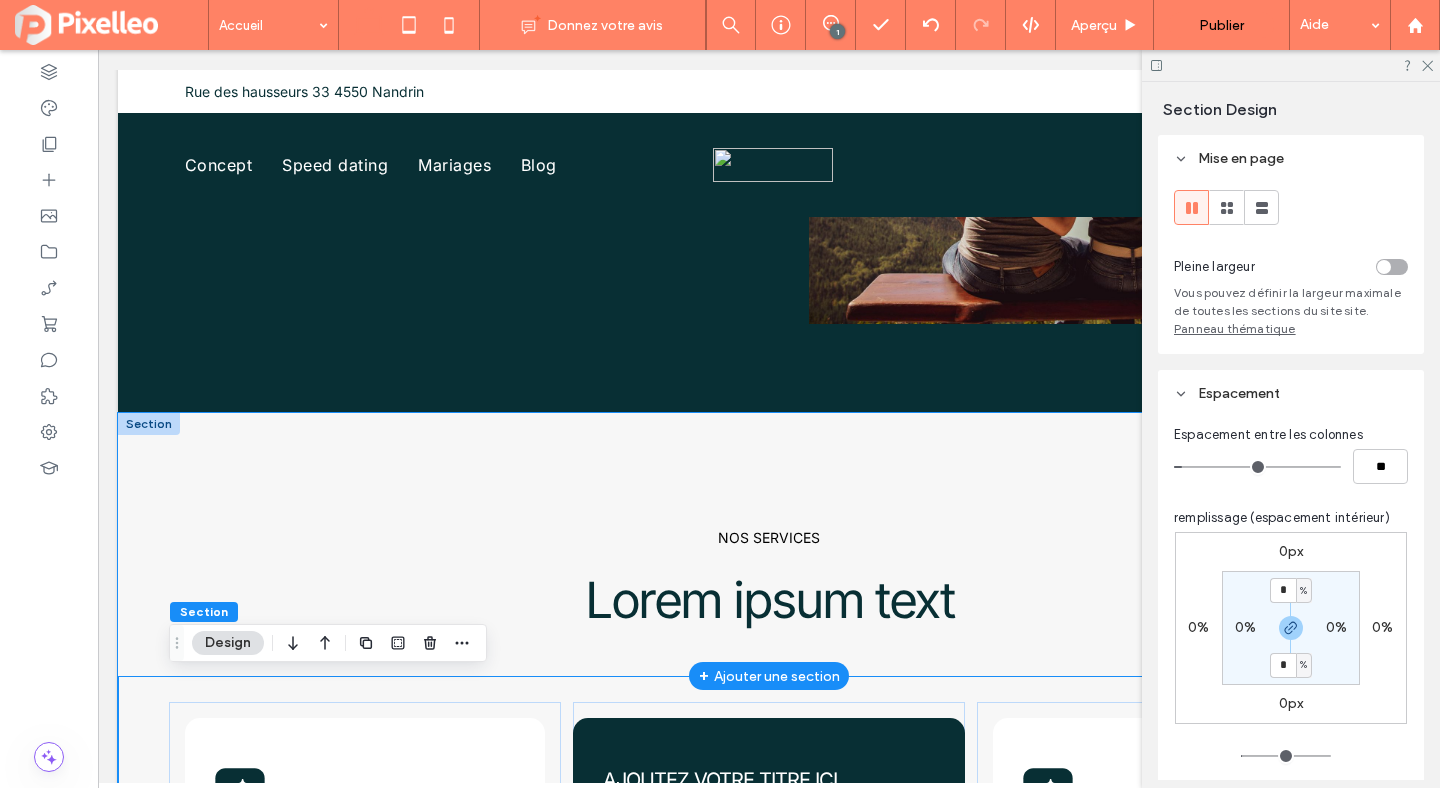 click on "NOS SERVICES
Lorem ipsum text" at bounding box center (769, 544) 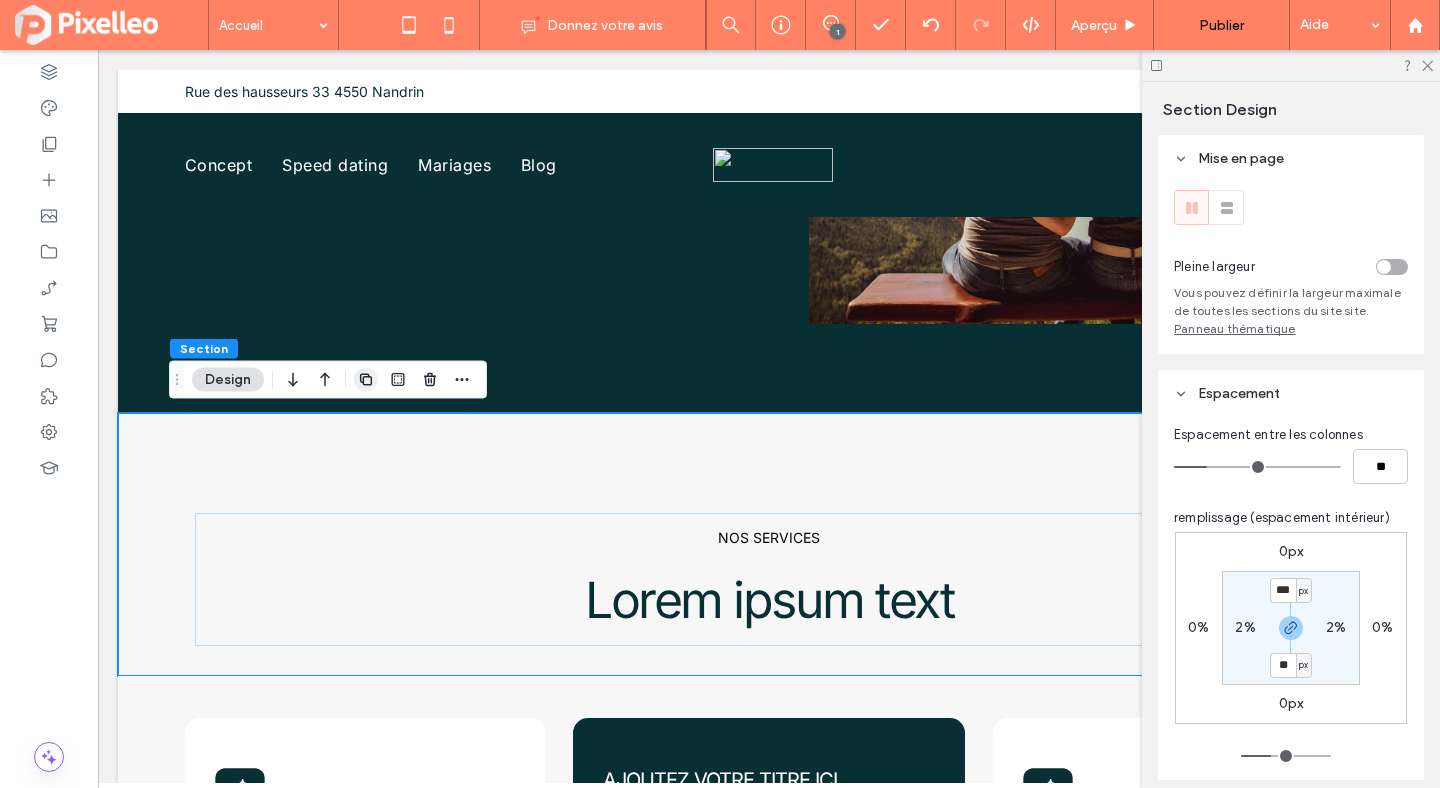 click 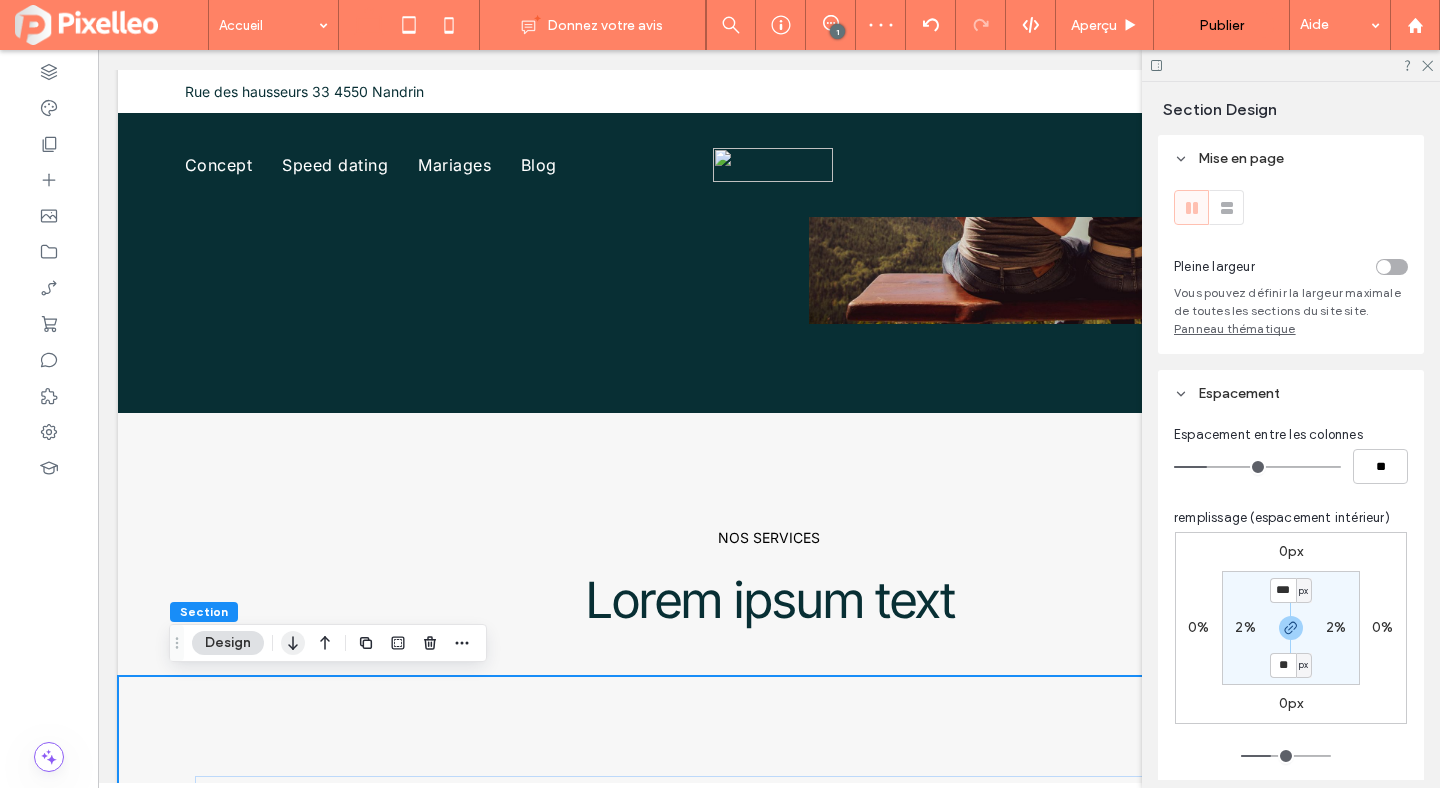 click 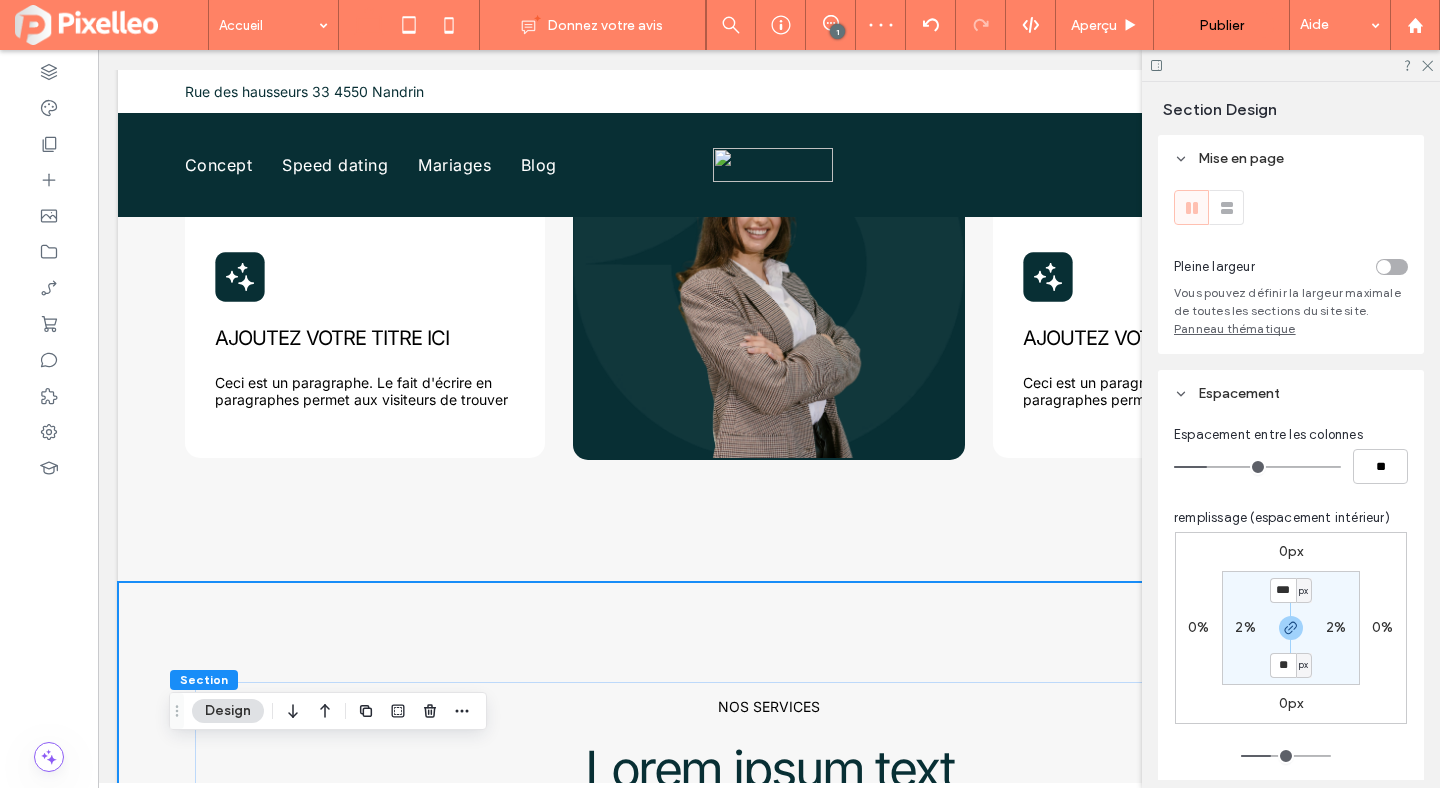 scroll, scrollTop: 1506, scrollLeft: 0, axis: vertical 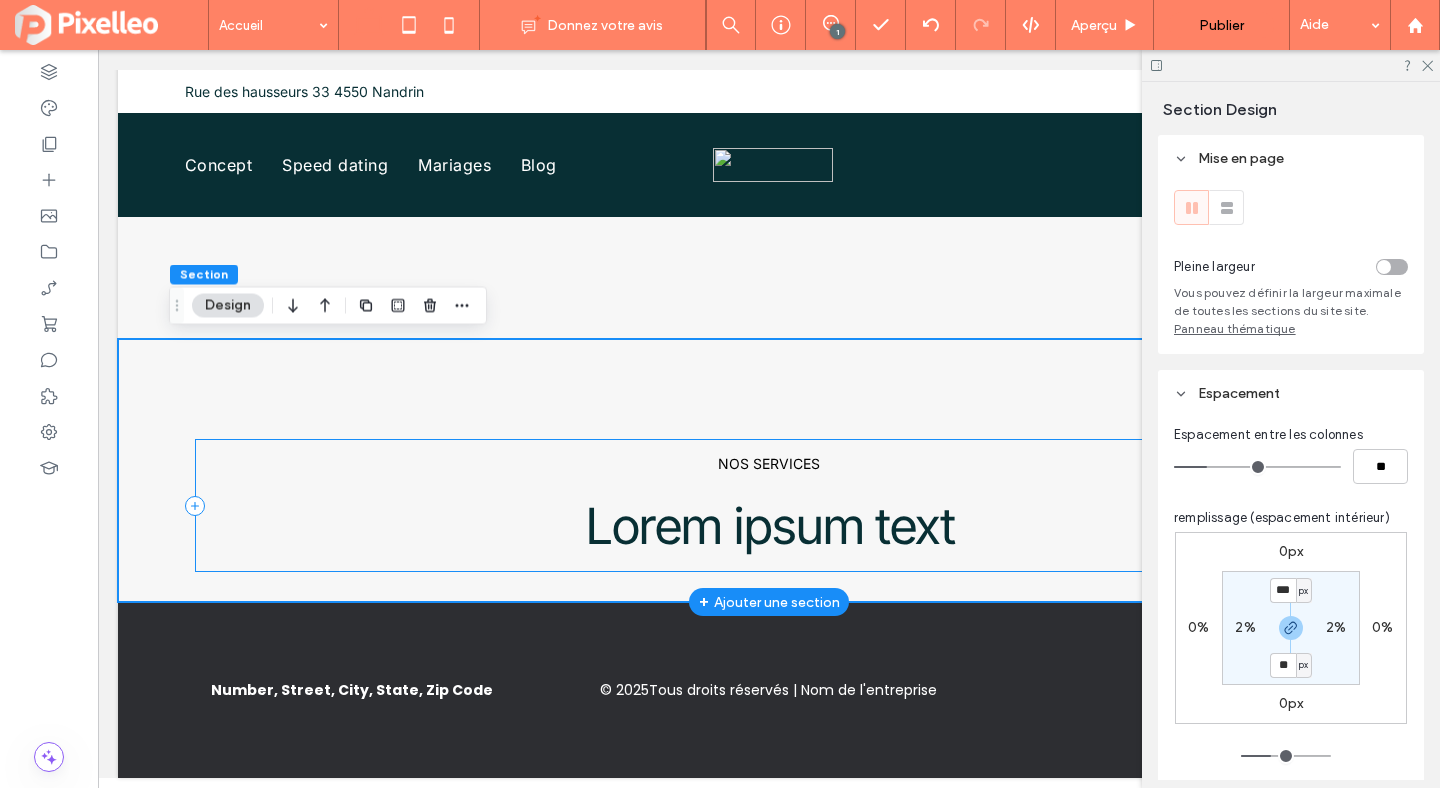 click on "NOS SERVICES
Lorem ipsum text" at bounding box center (769, 505) 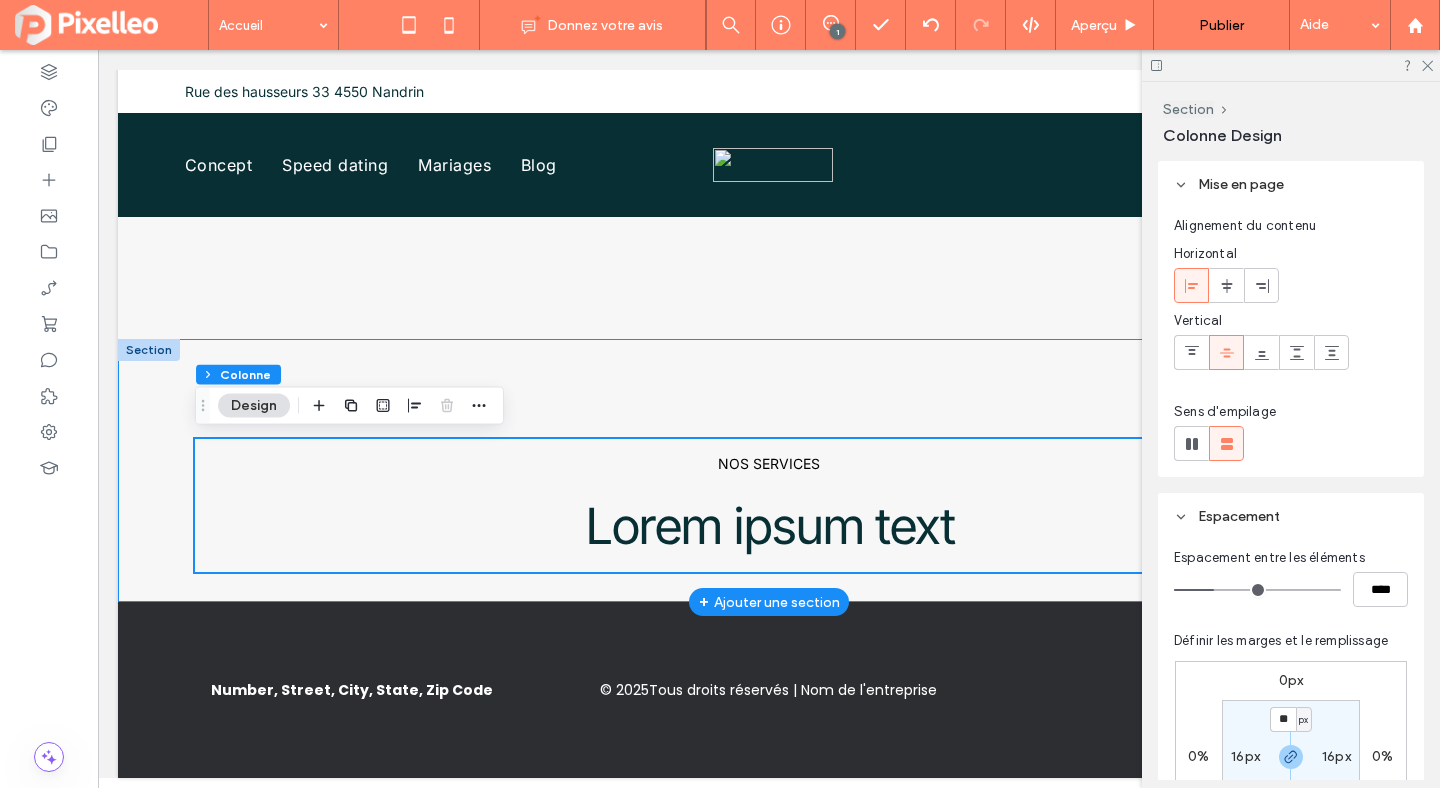 click on "NOS SERVICES
Lorem ipsum text" at bounding box center [769, 470] 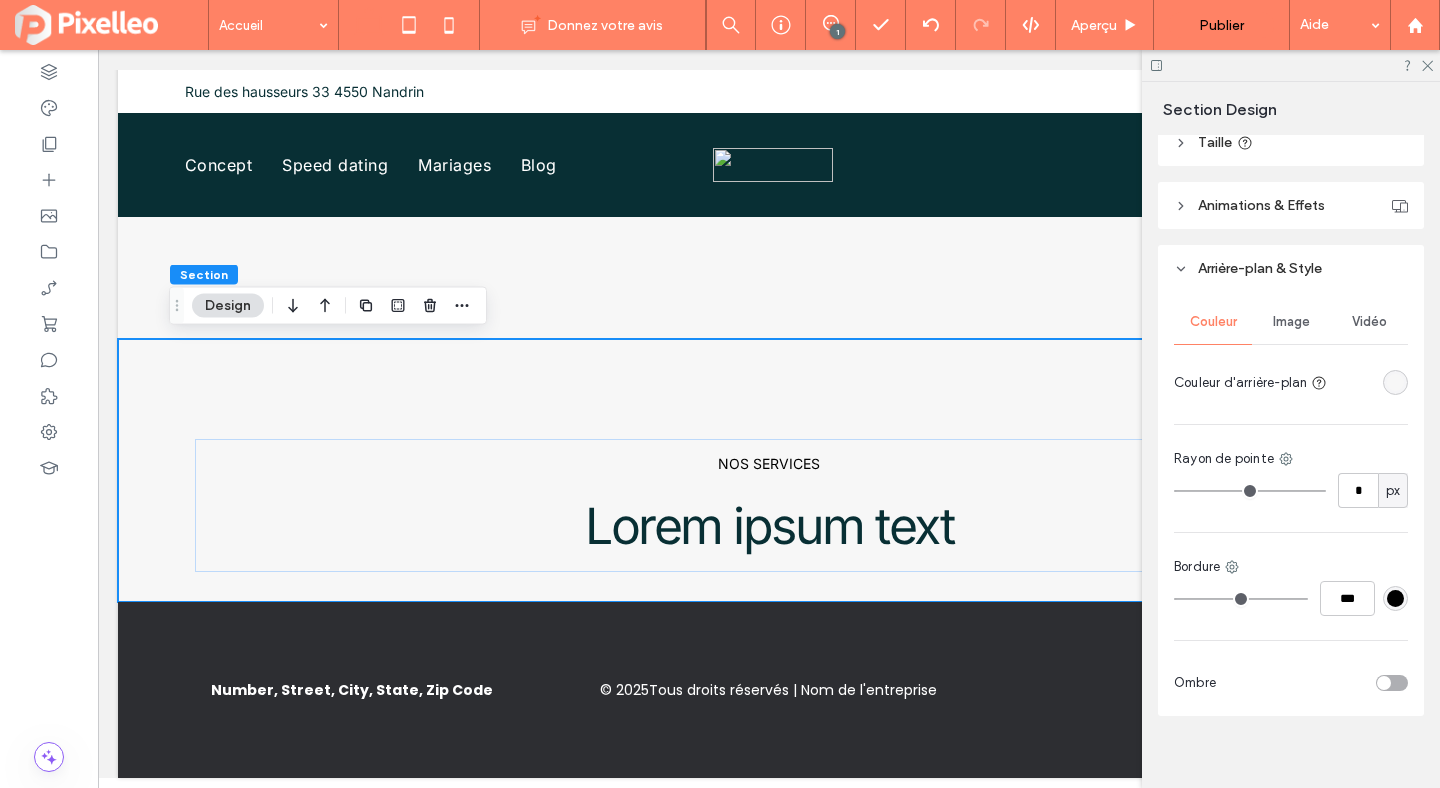 scroll, scrollTop: 738, scrollLeft: 0, axis: vertical 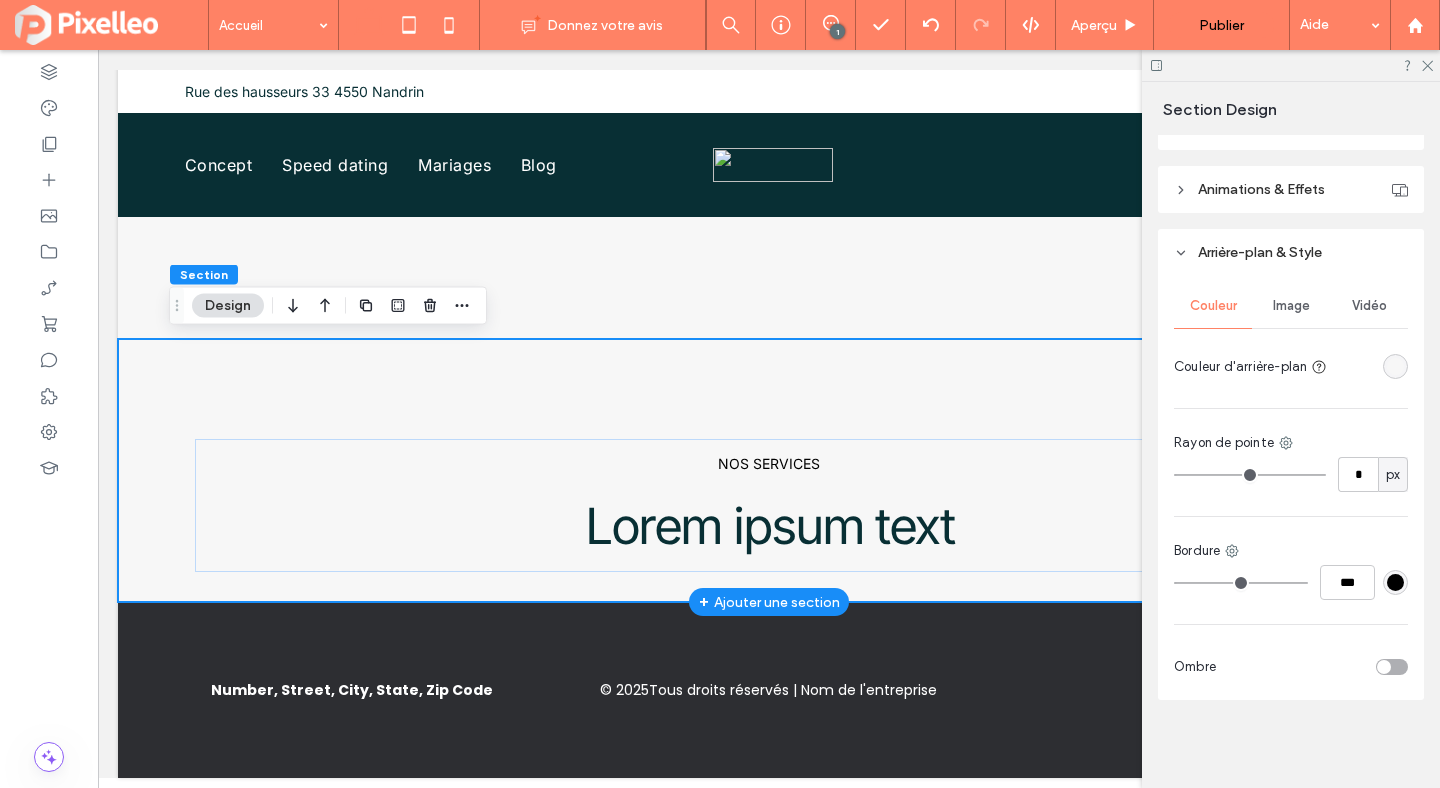 click on "NOS SERVICES
Lorem ipsum text" at bounding box center (769, 470) 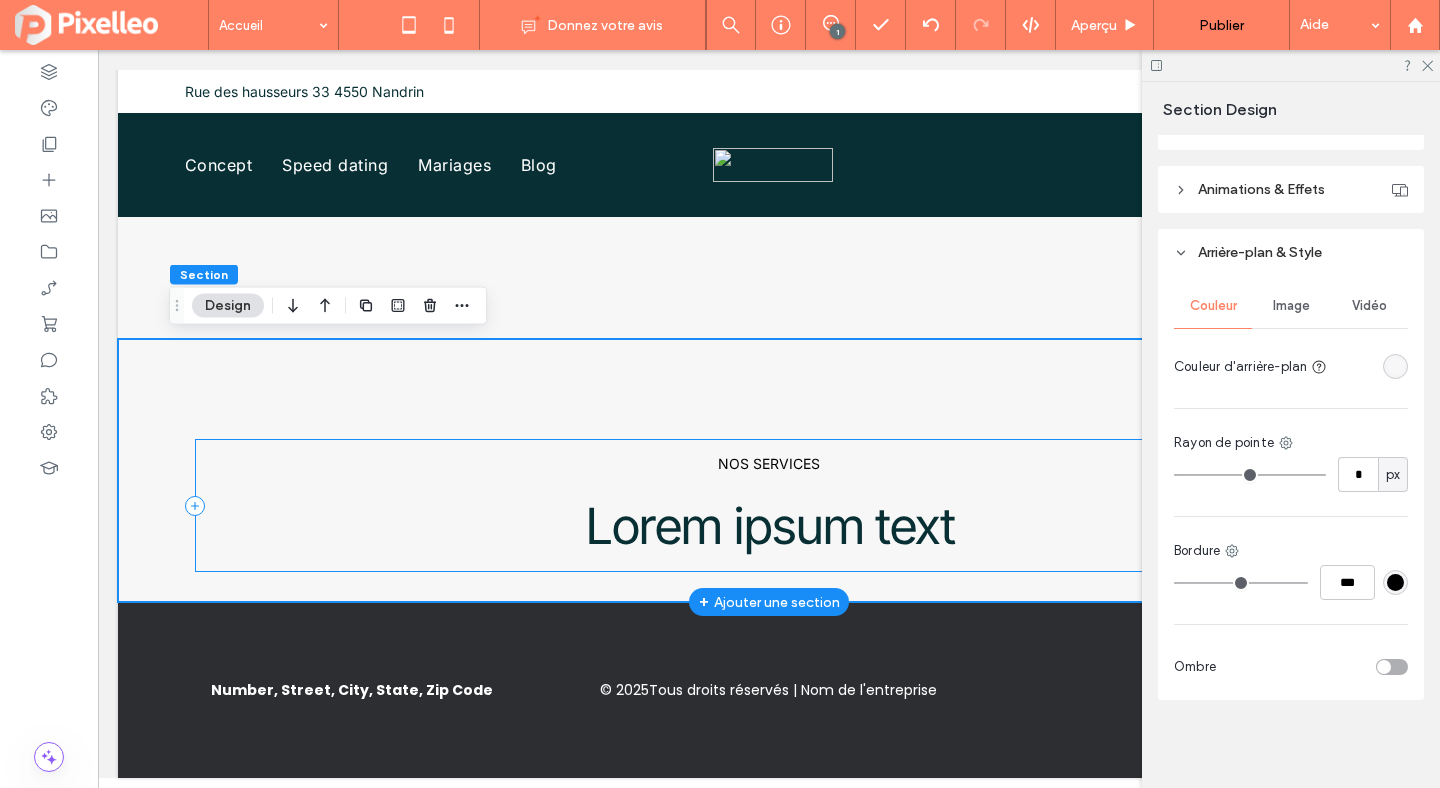click on "NOS SERVICES
Lorem ipsum text" at bounding box center (769, 505) 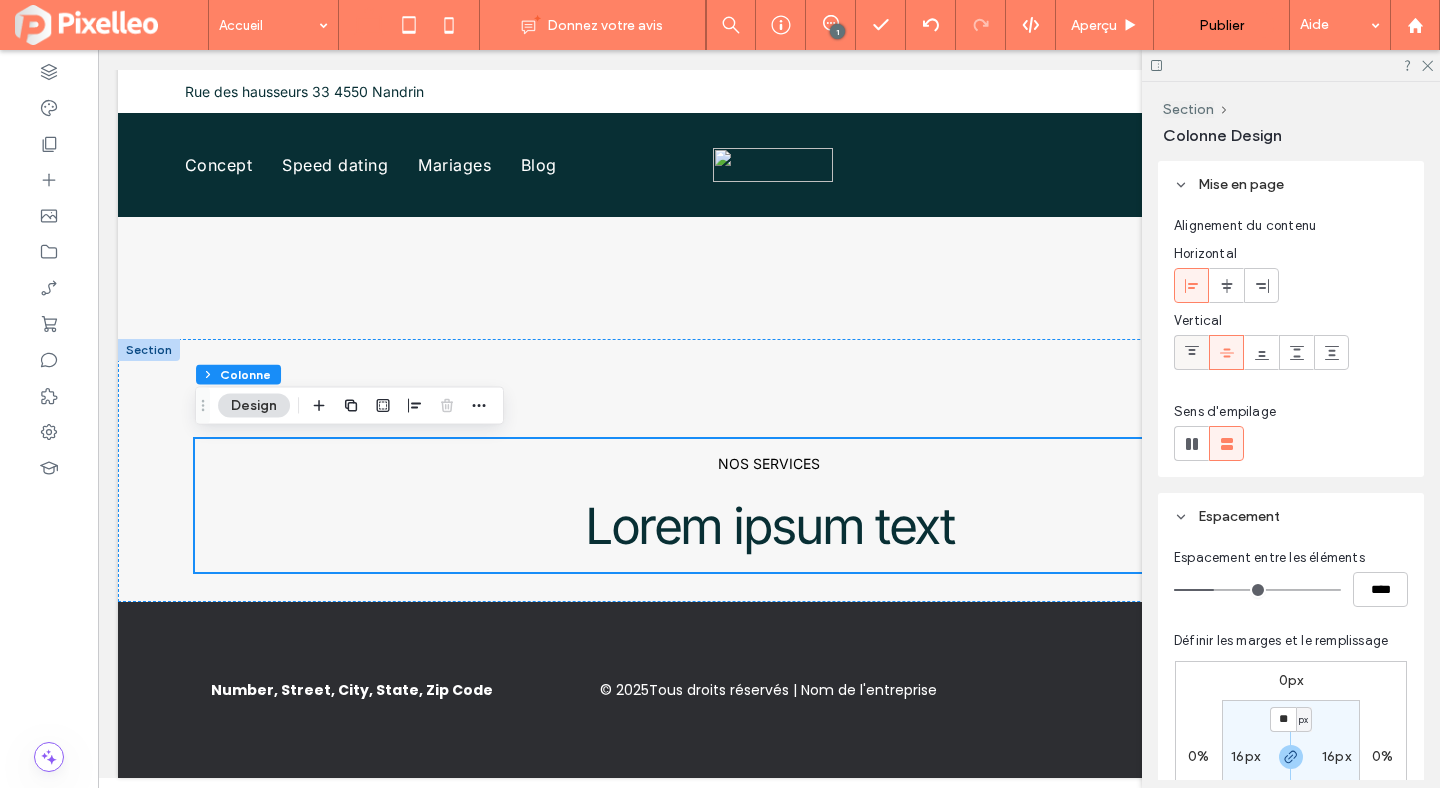 click 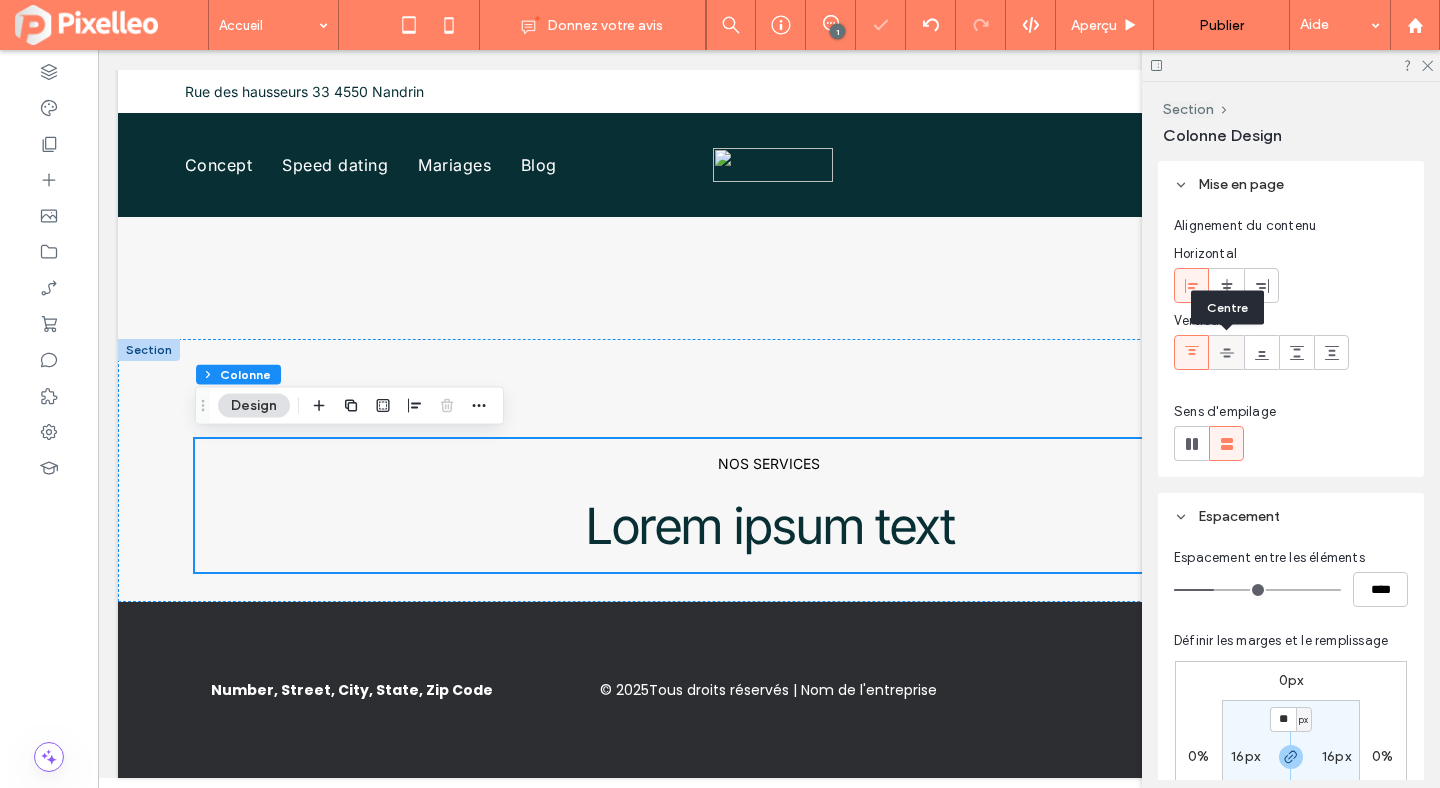 click 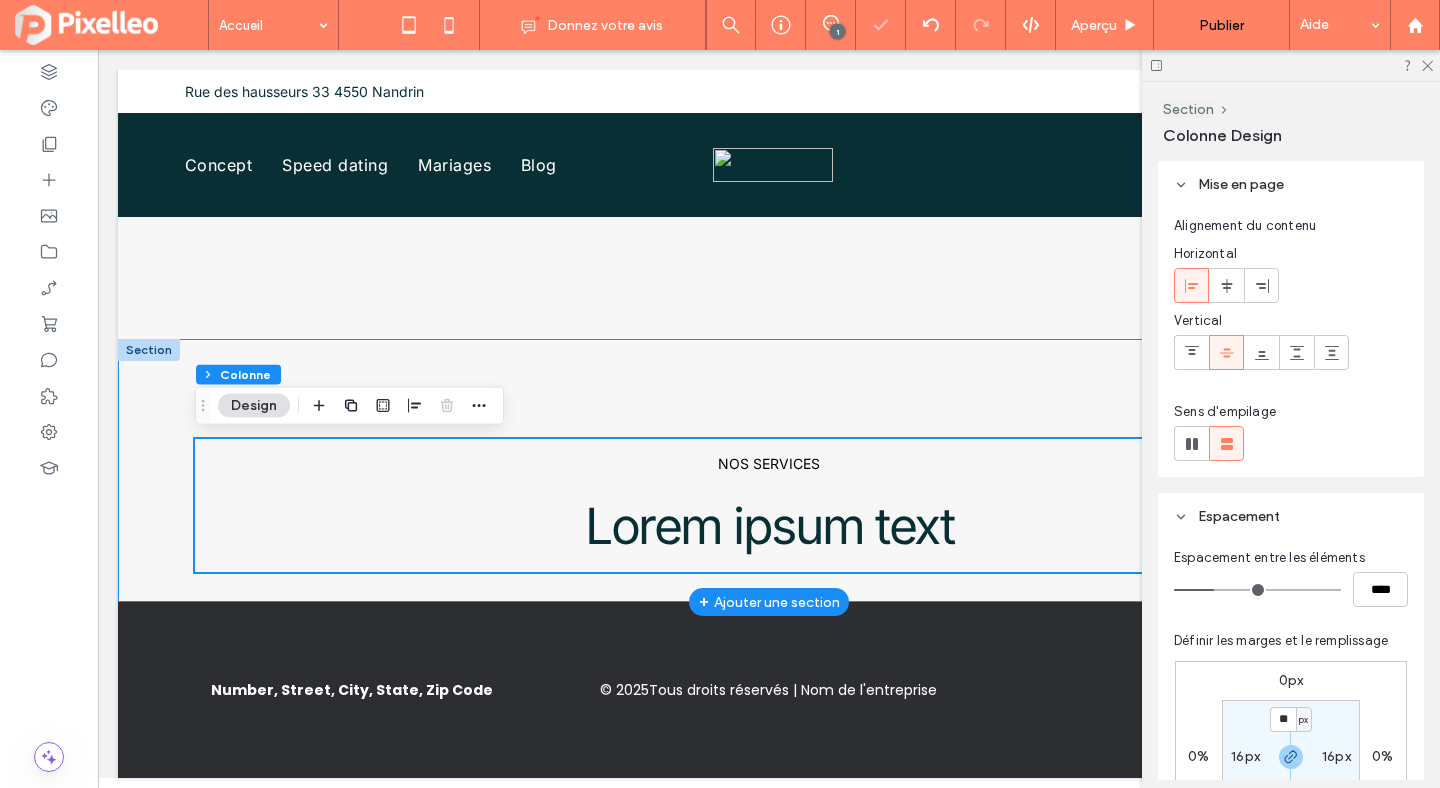 click on "NOS SERVICES
Lorem ipsum text" at bounding box center [769, 470] 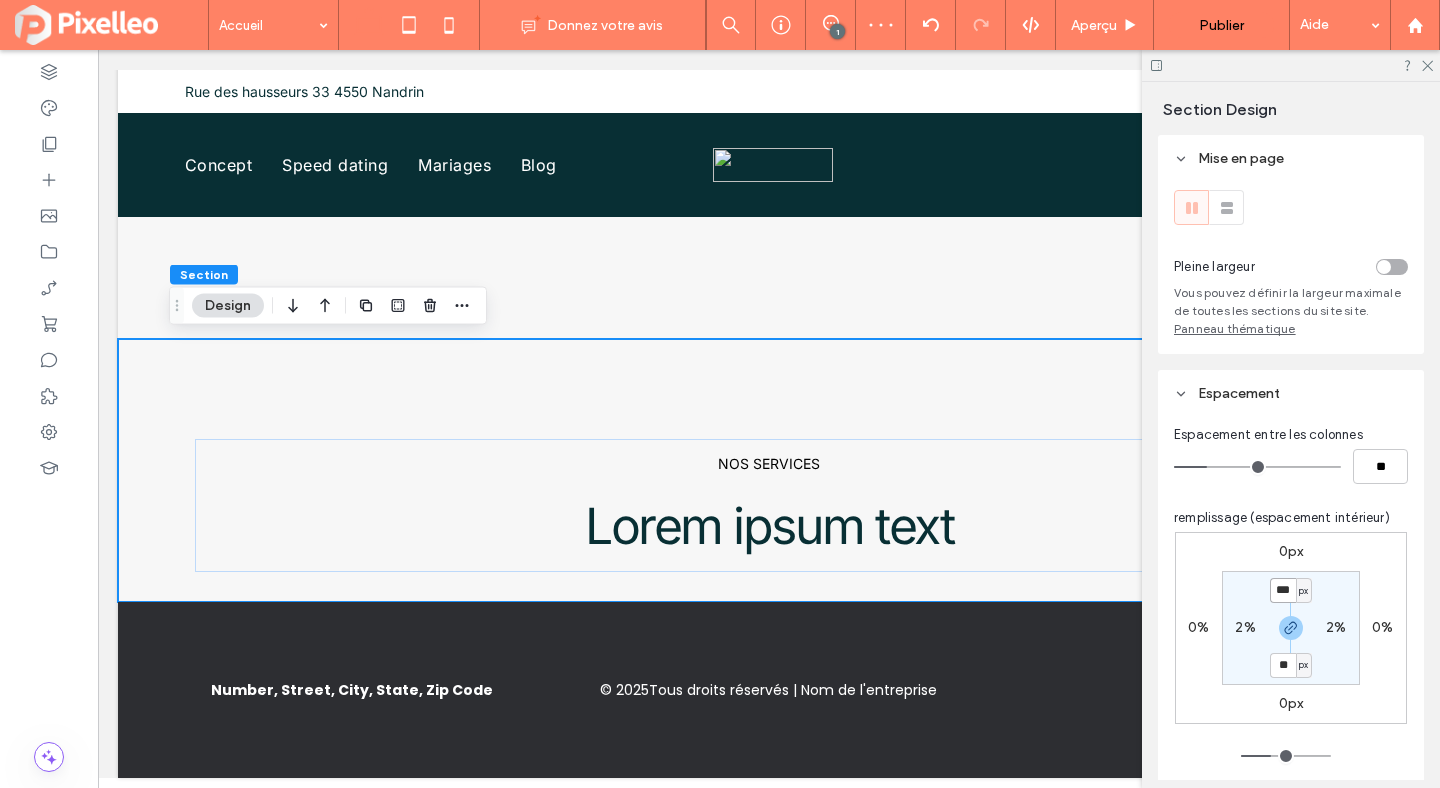 click on "***" at bounding box center (1283, 590) 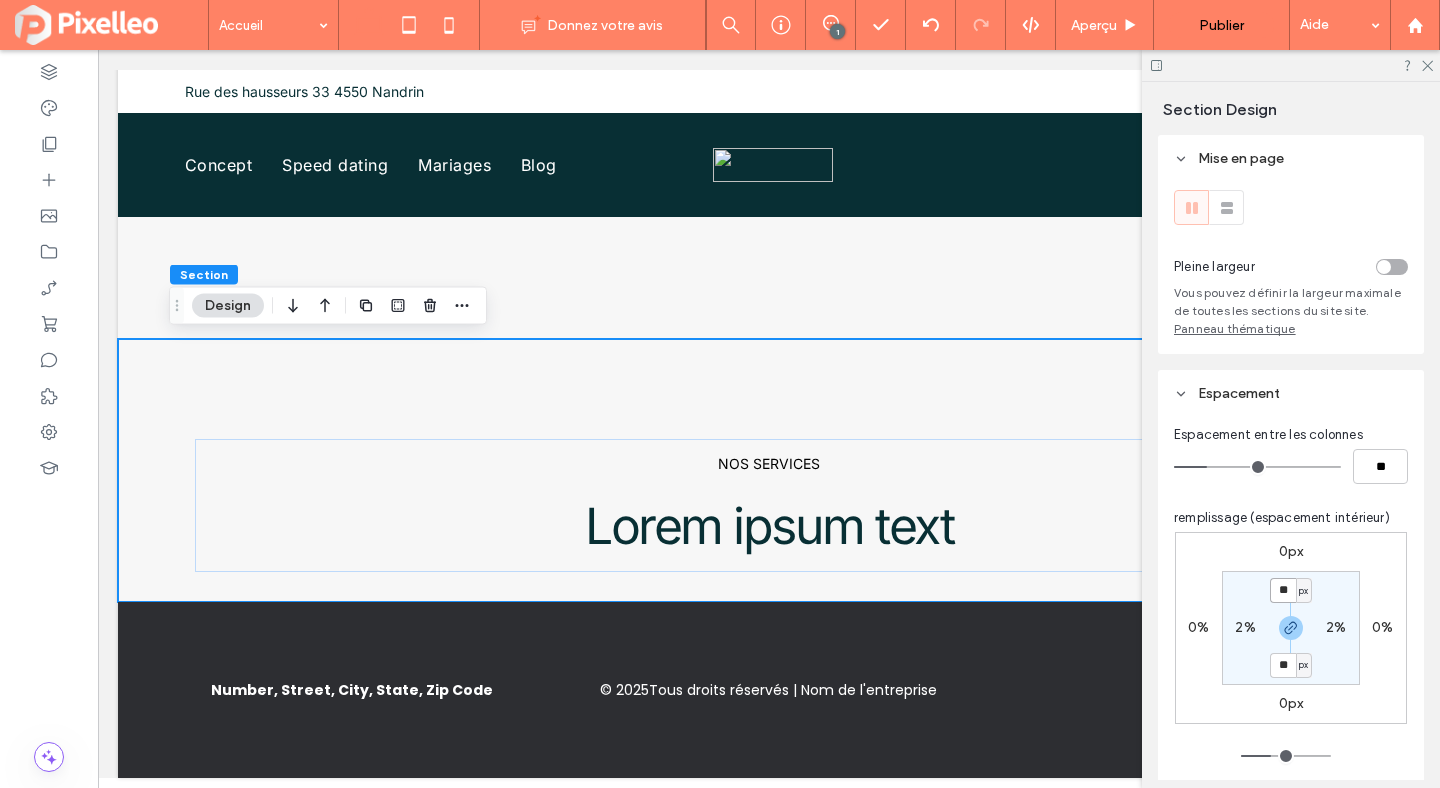 type on "**" 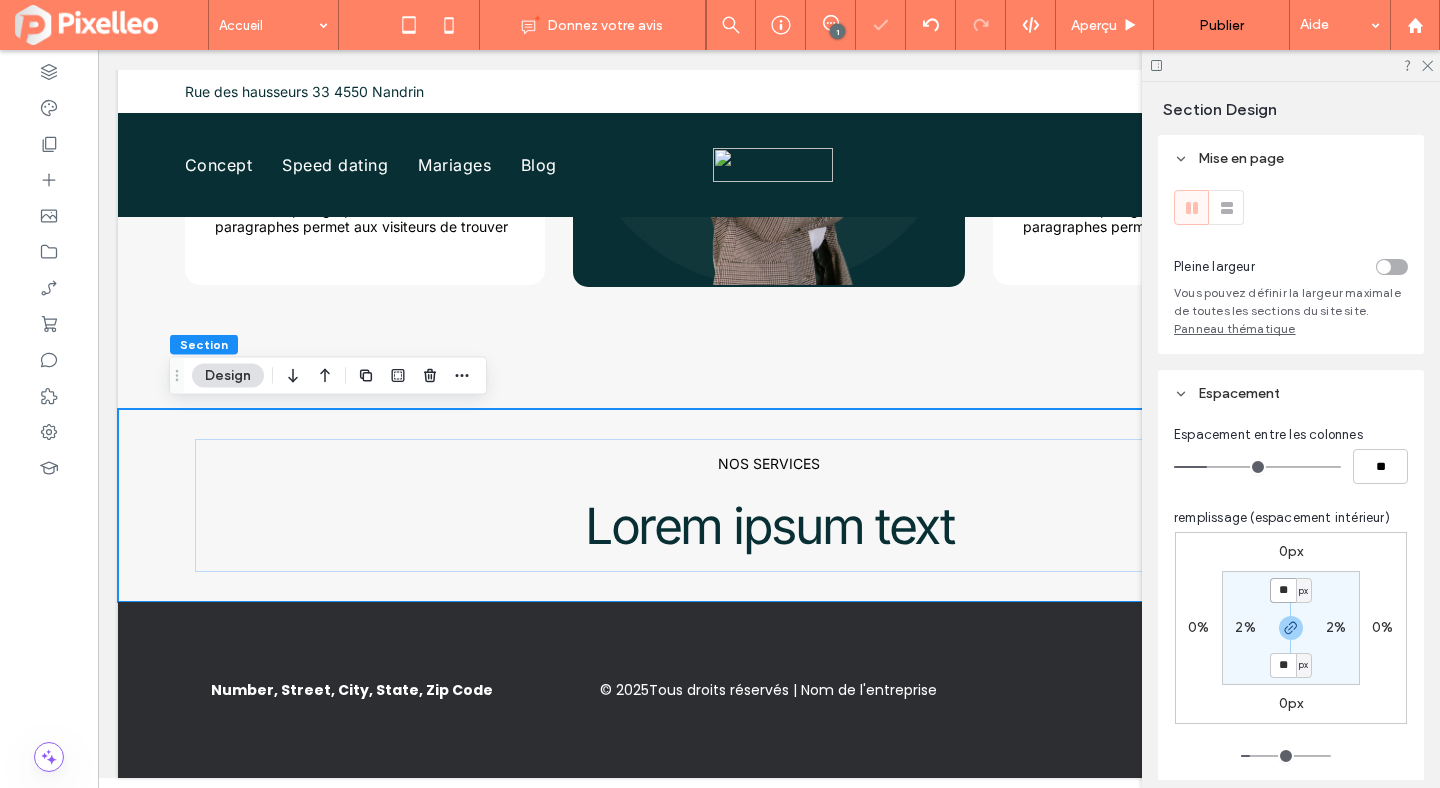 scroll, scrollTop: 1436, scrollLeft: 0, axis: vertical 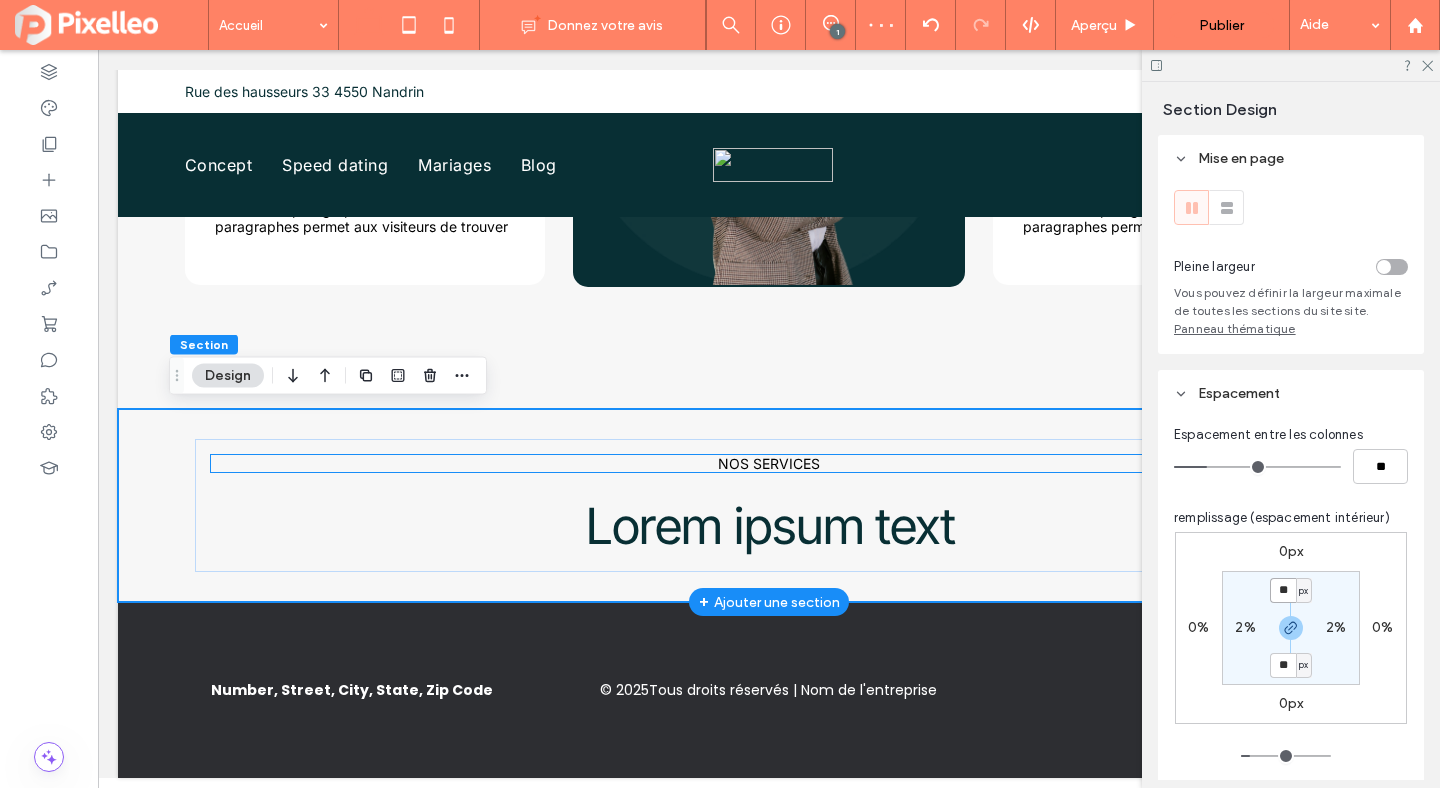 click on "NOS SERVICES" at bounding box center (769, 463) 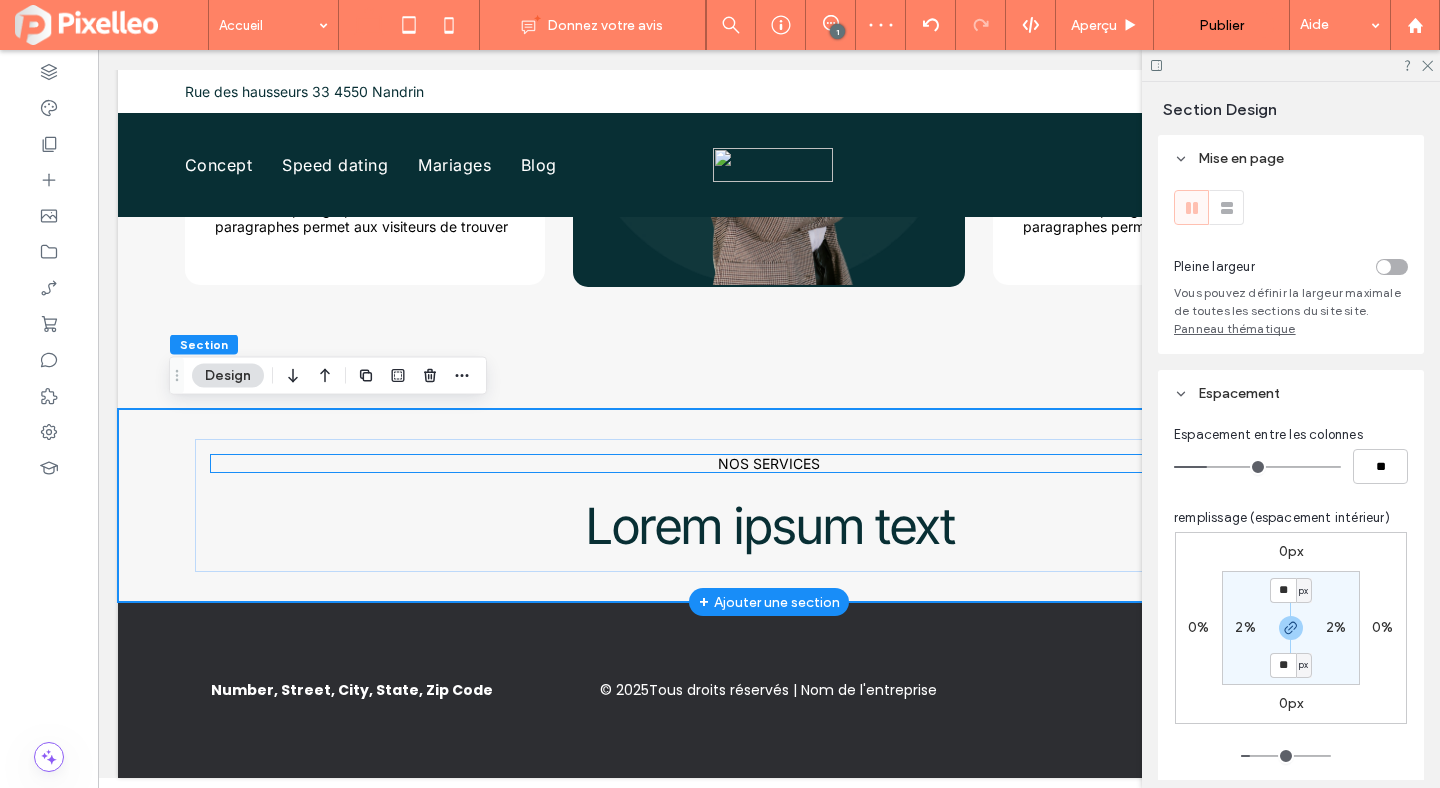 click on "NOS SERVICES" at bounding box center [769, 463] 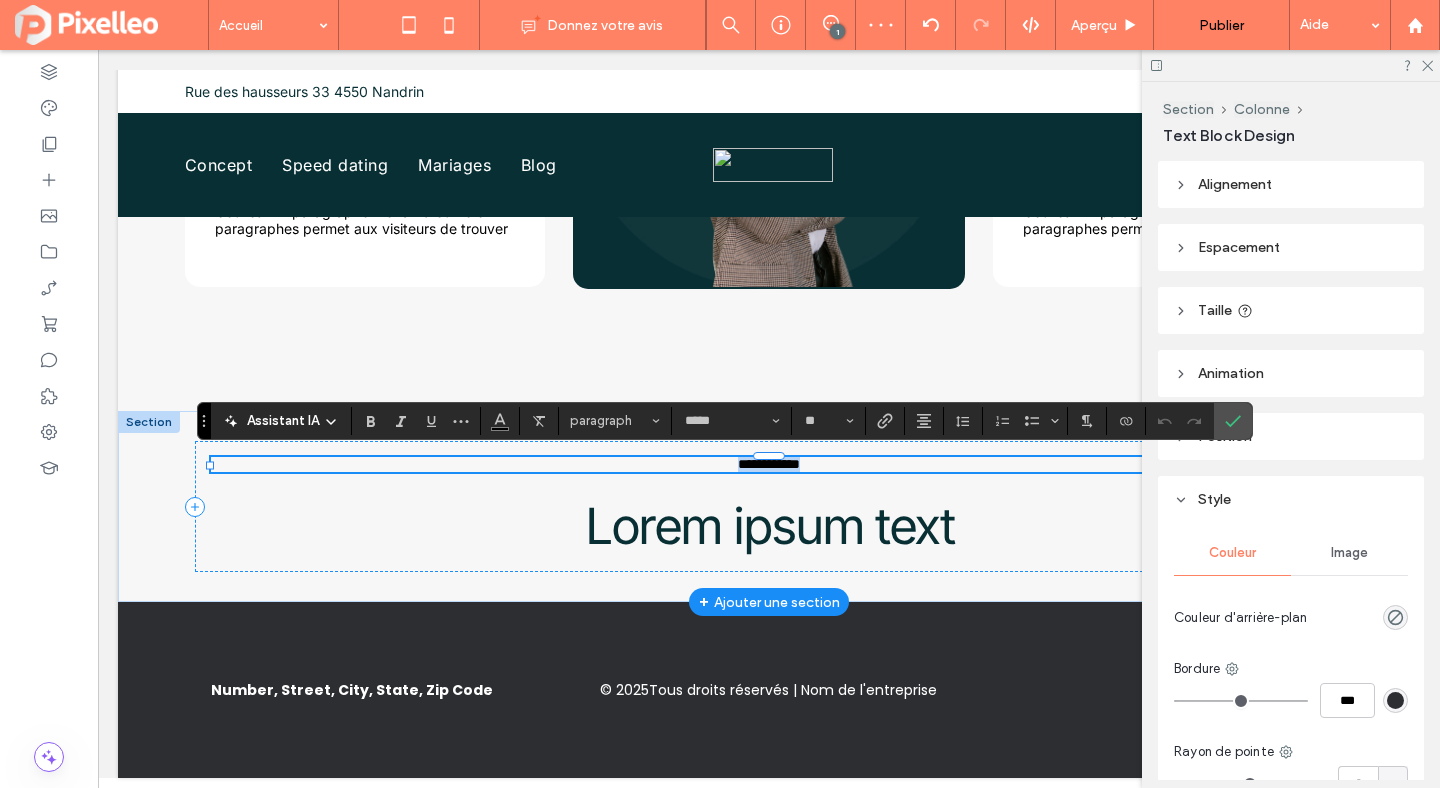 click on "**********" at bounding box center (769, 464) 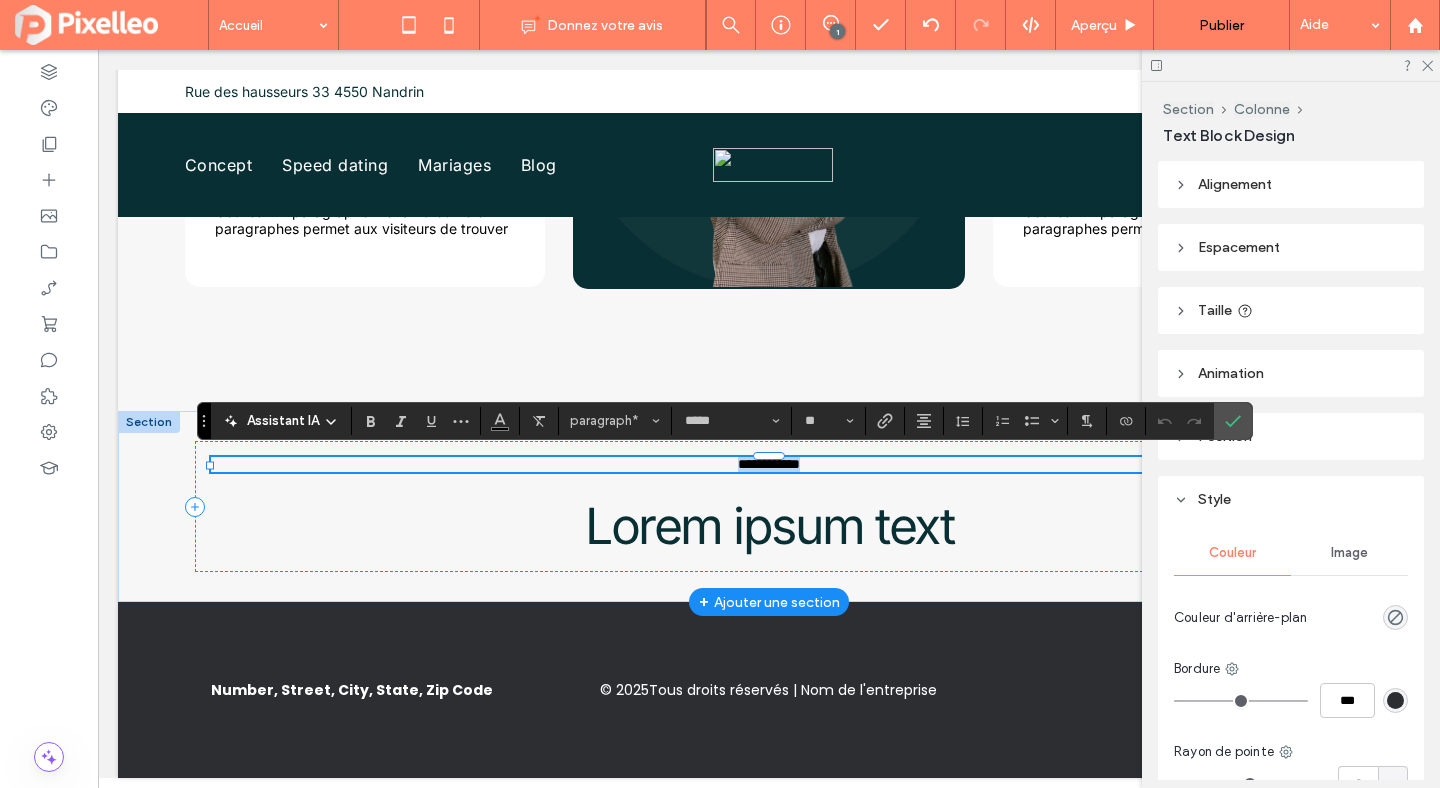 type 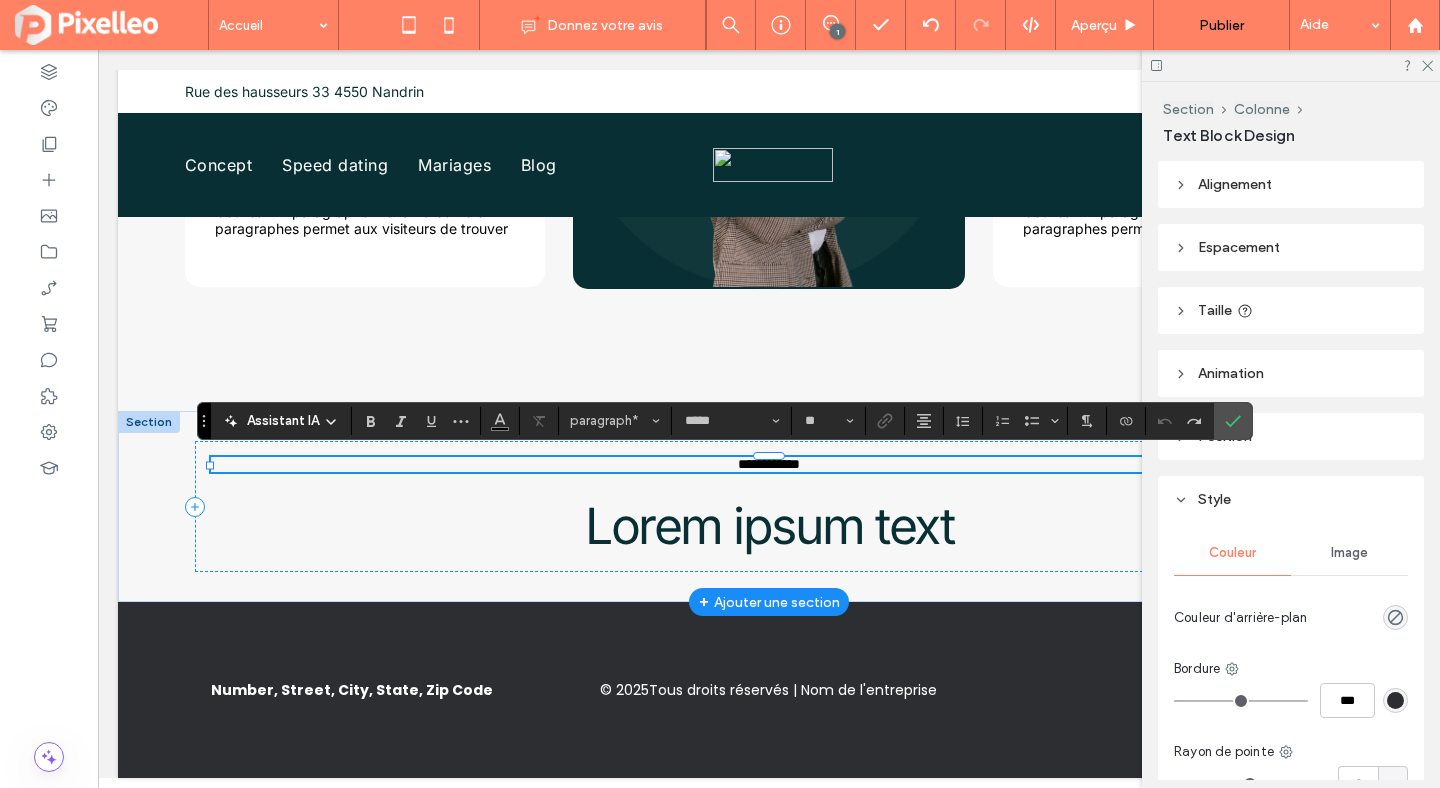 click on "**********" at bounding box center [769, 464] 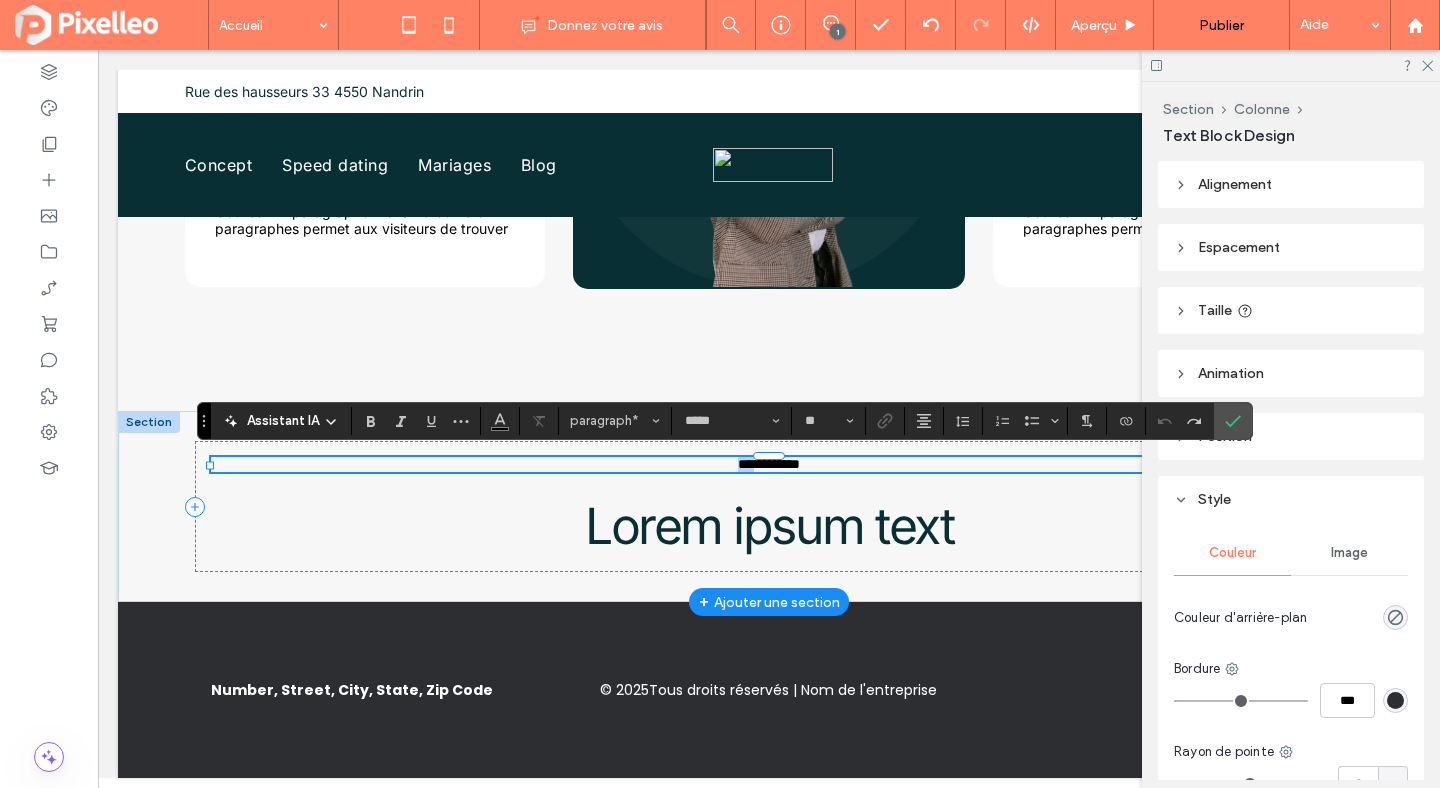 click on "**********" at bounding box center [769, 464] 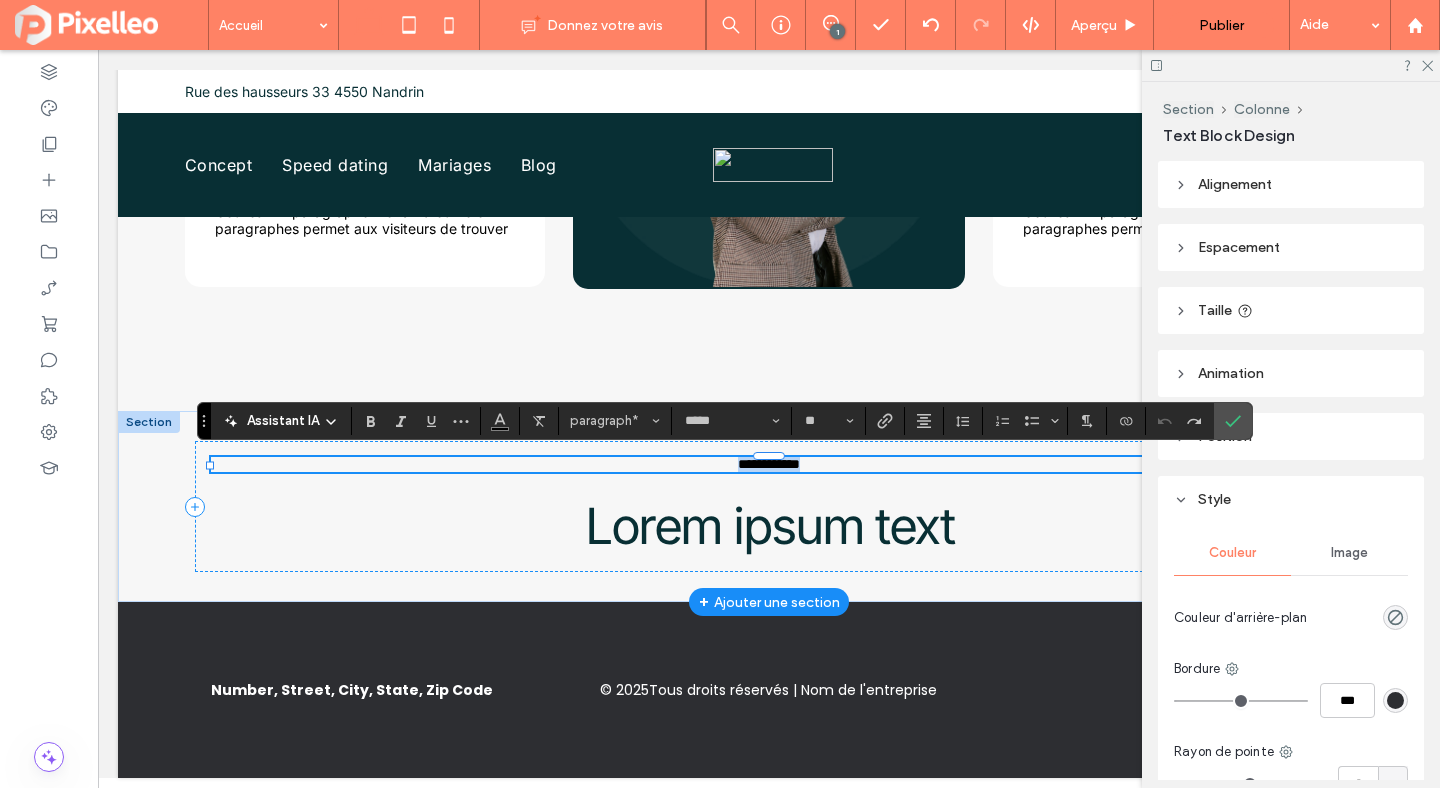 click on "**********" at bounding box center [769, 464] 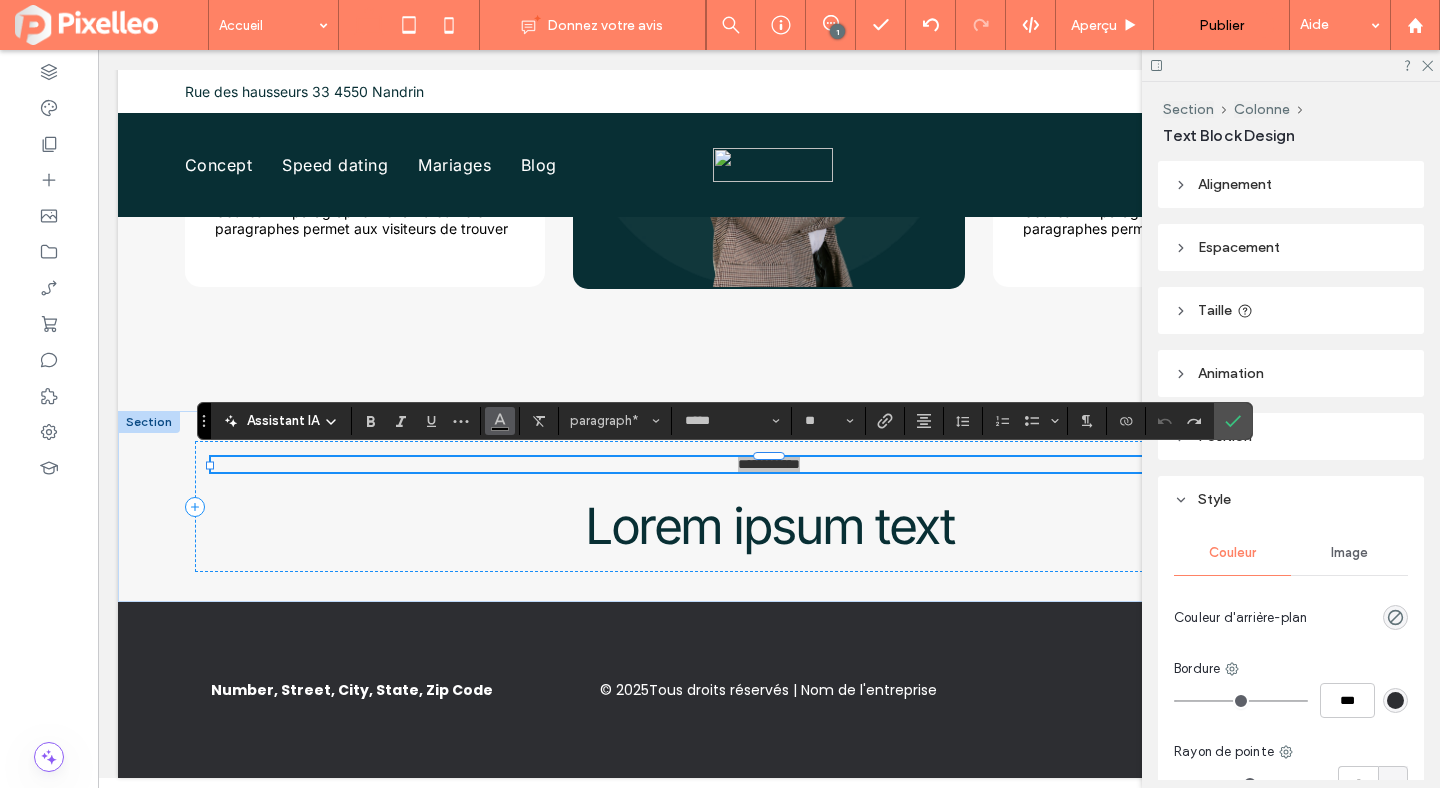 click 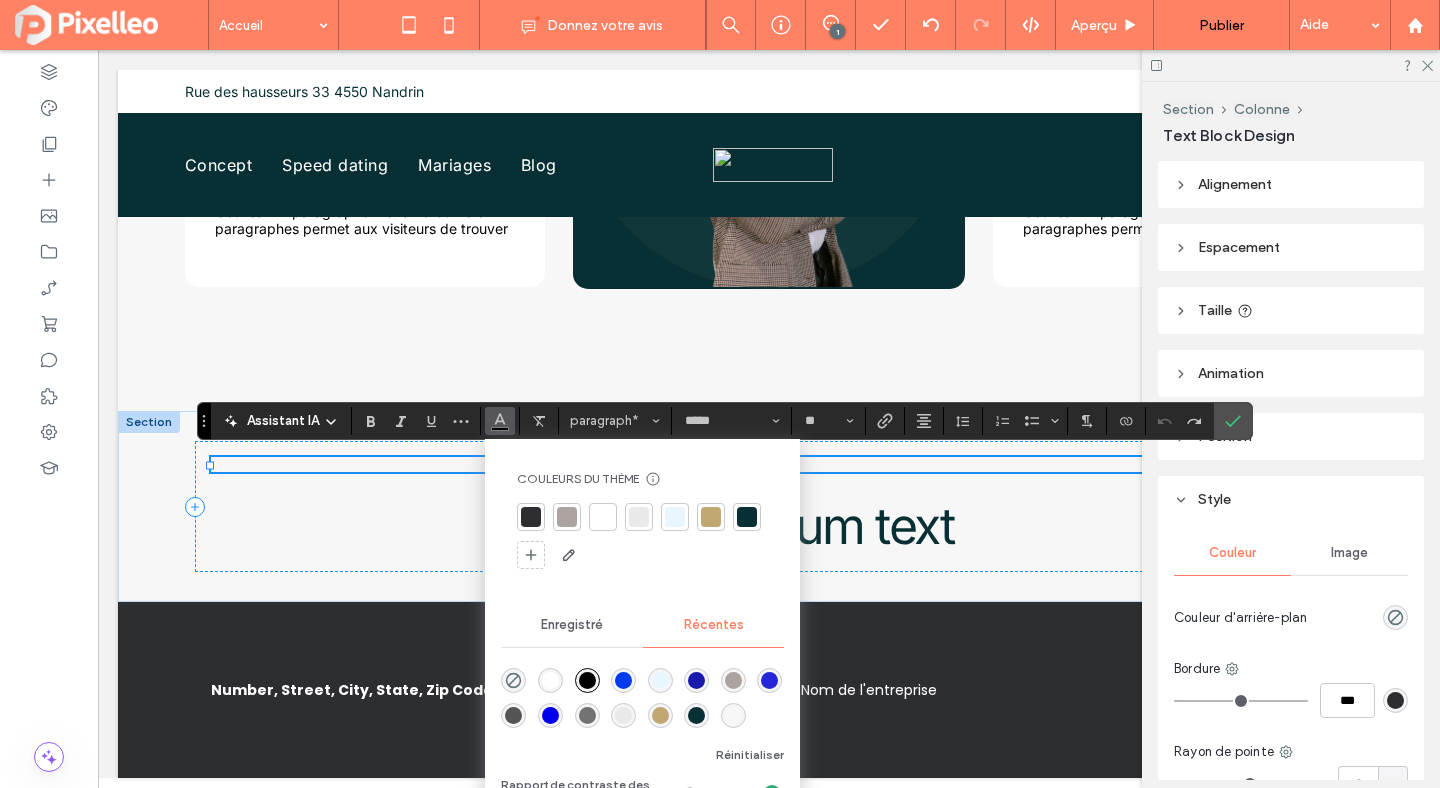 click at bounding box center [747, 517] 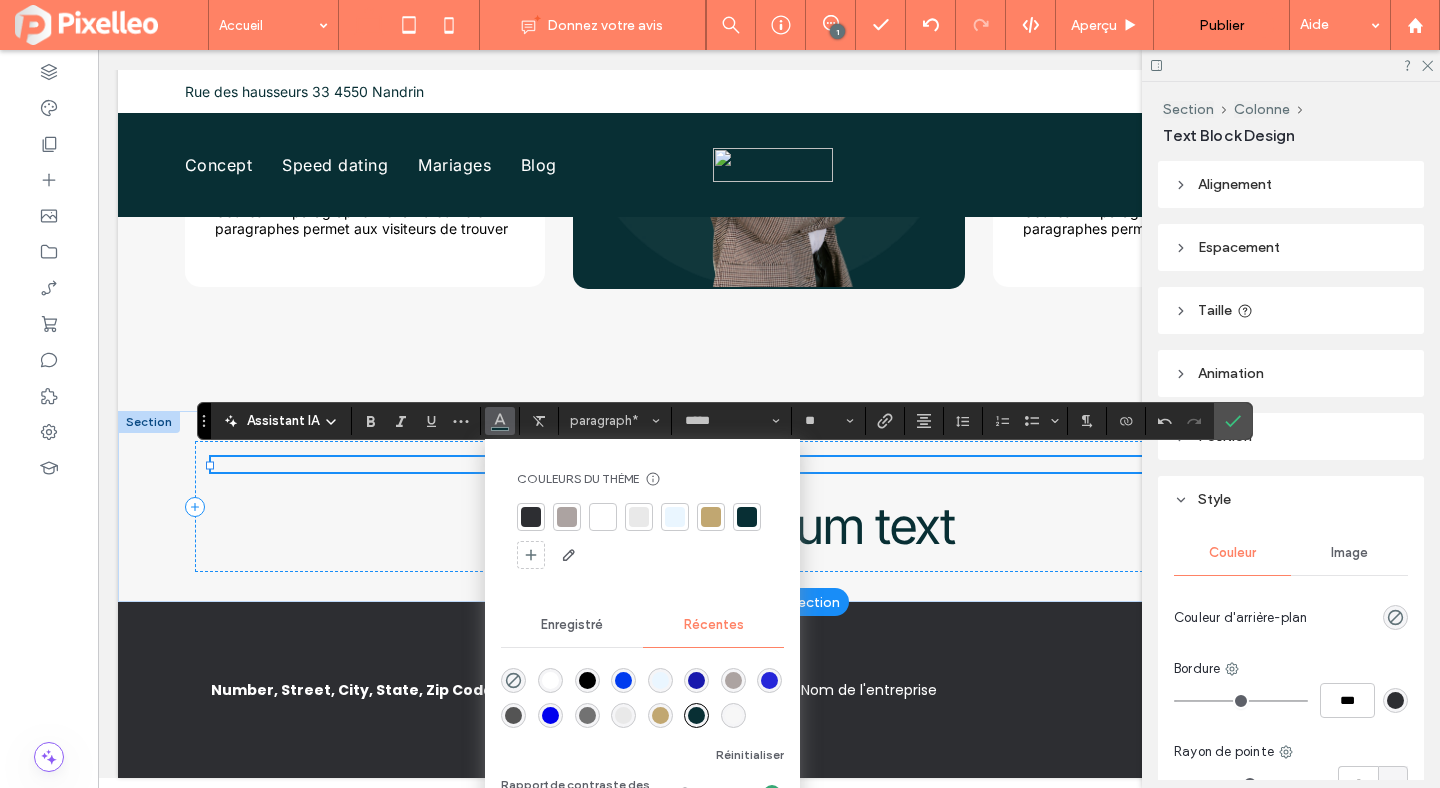 click on "**********" at bounding box center [769, 464] 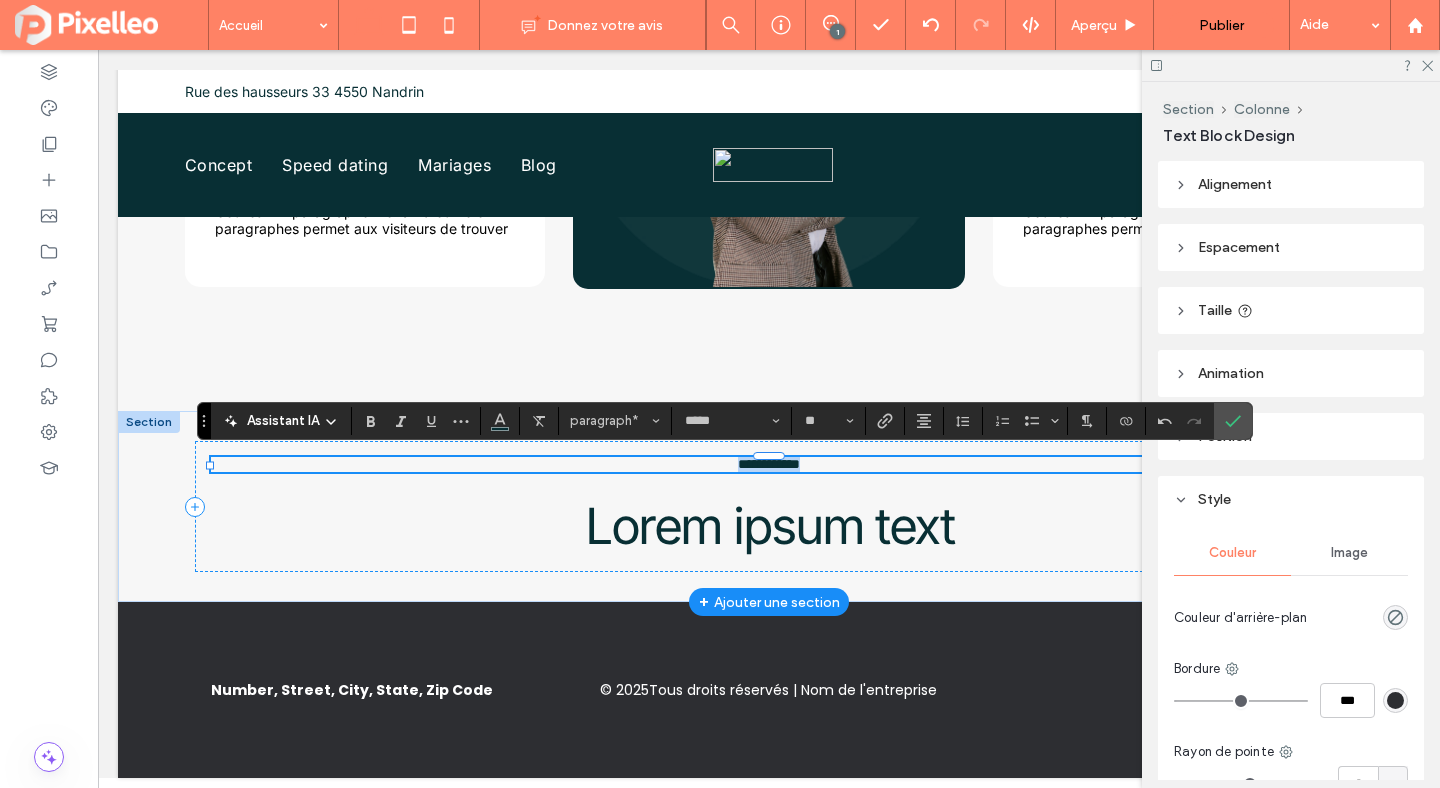 click on "**********" at bounding box center [769, 464] 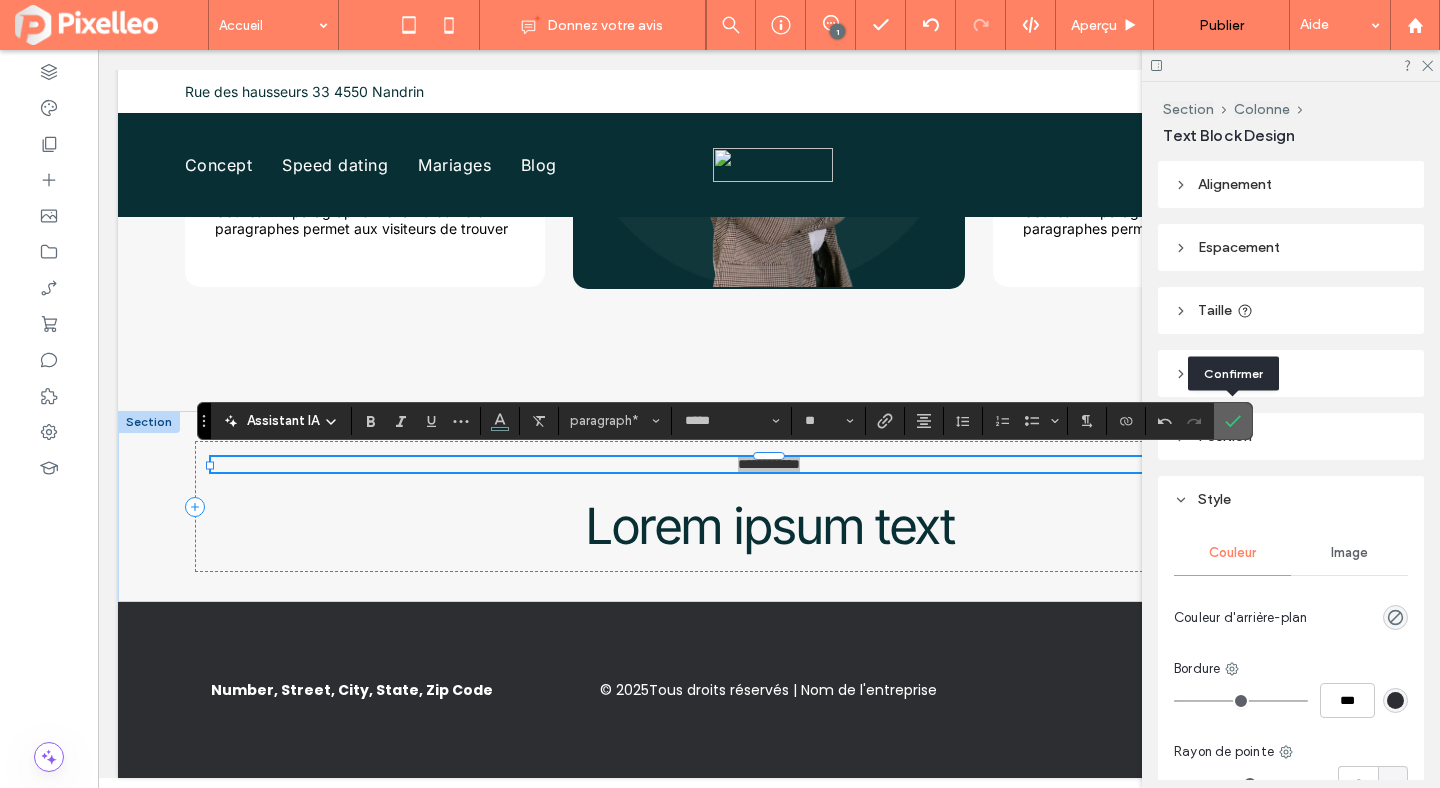 click 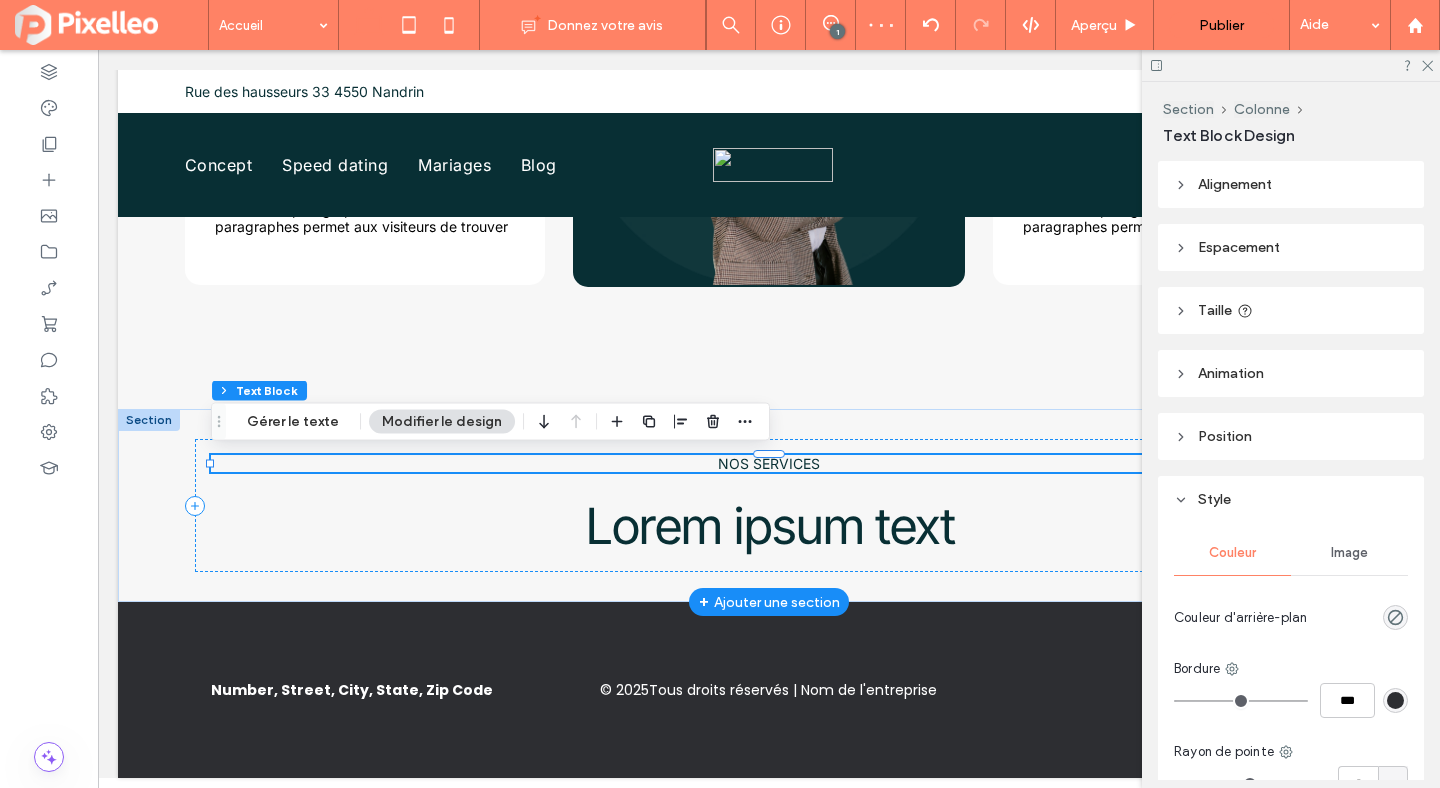 click on "NOS SERVICES" at bounding box center [769, 463] 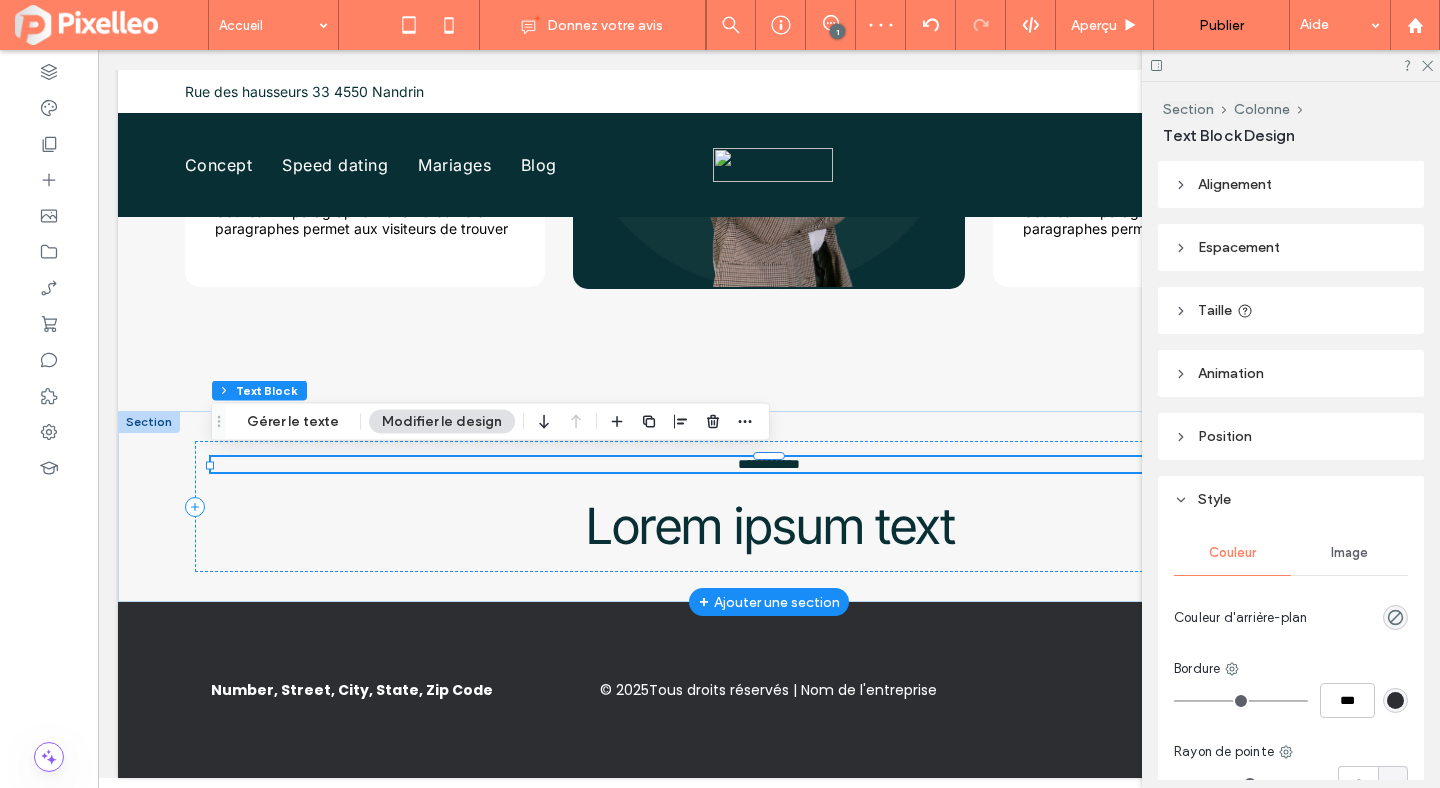 click on "**********" at bounding box center [769, 464] 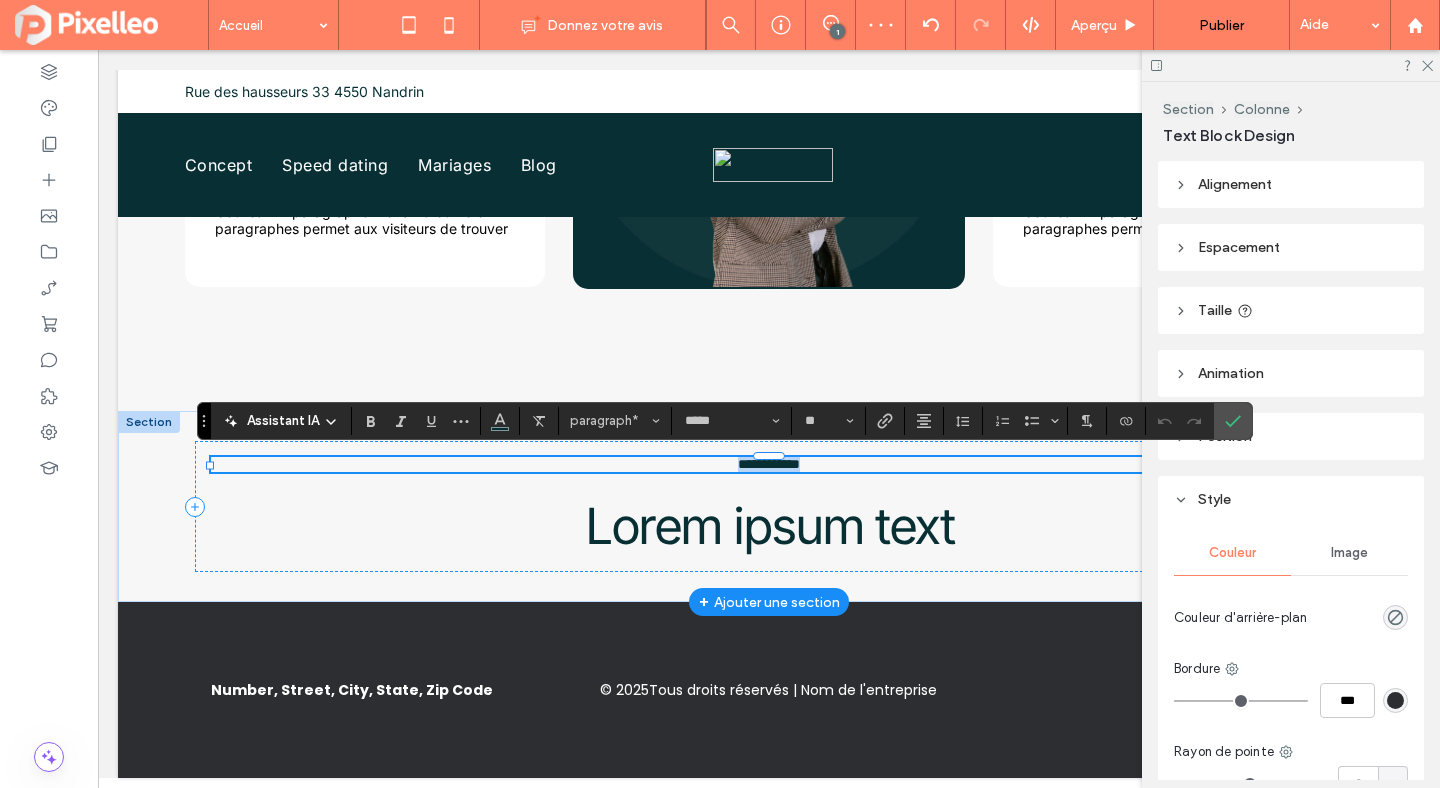 click on "**********" at bounding box center (769, 464) 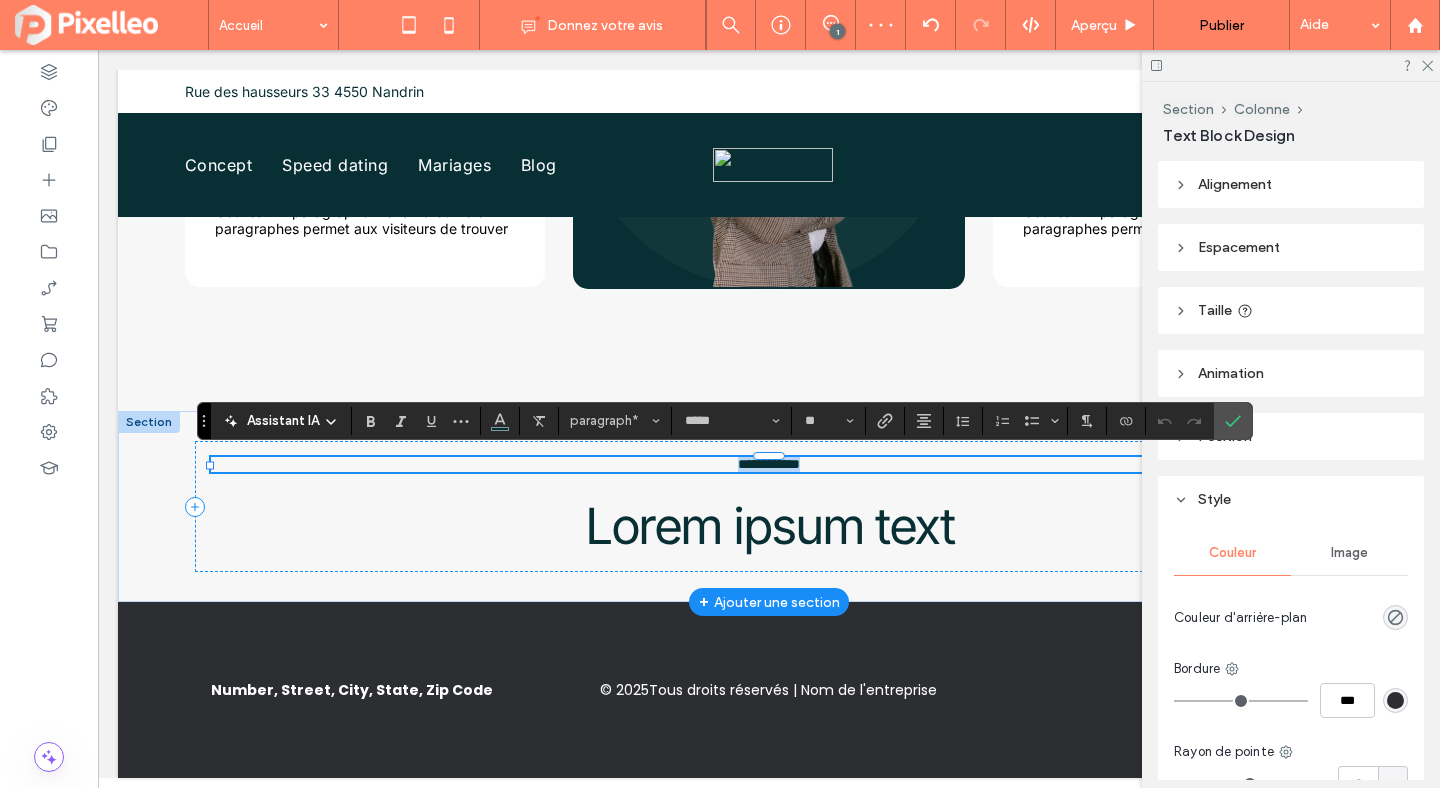 type 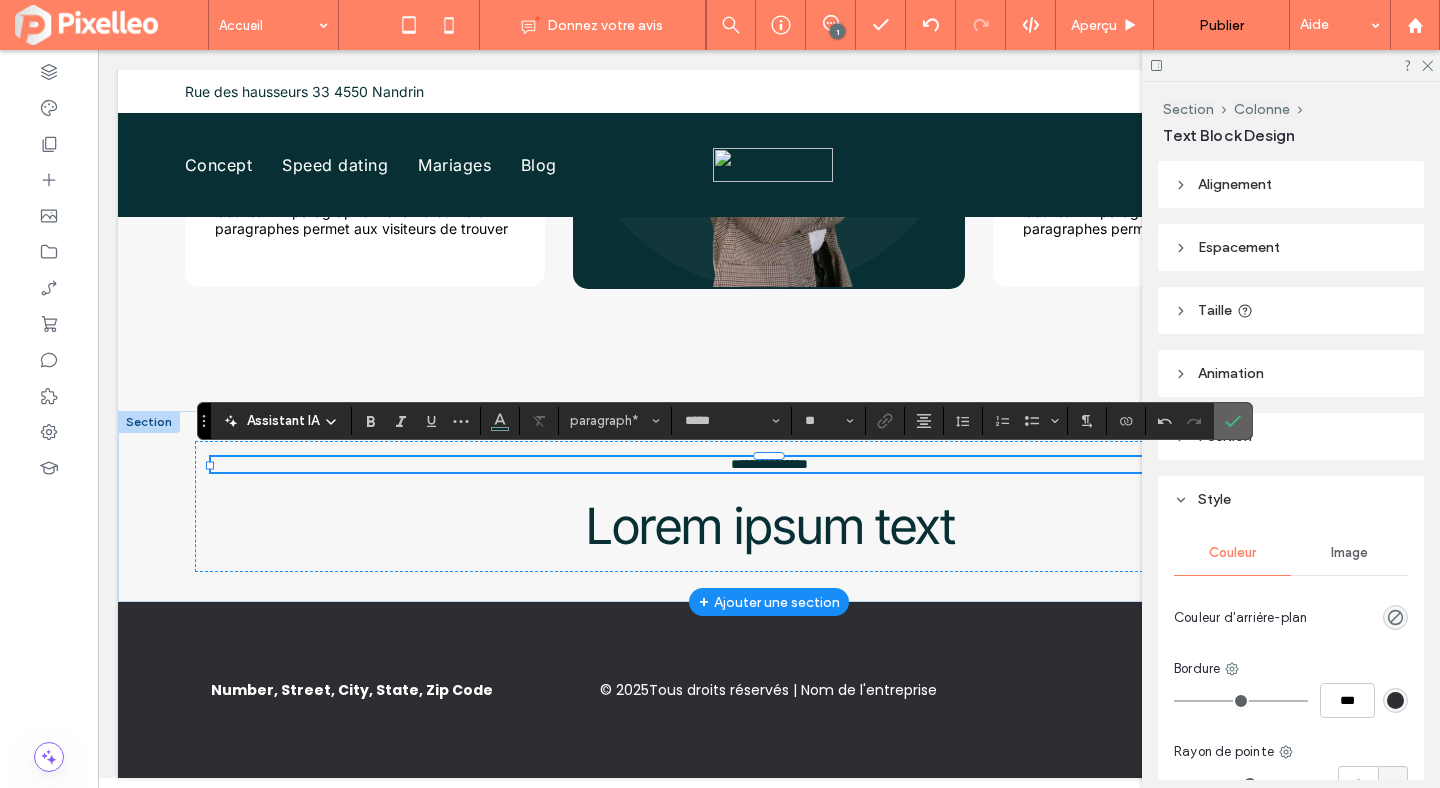 click 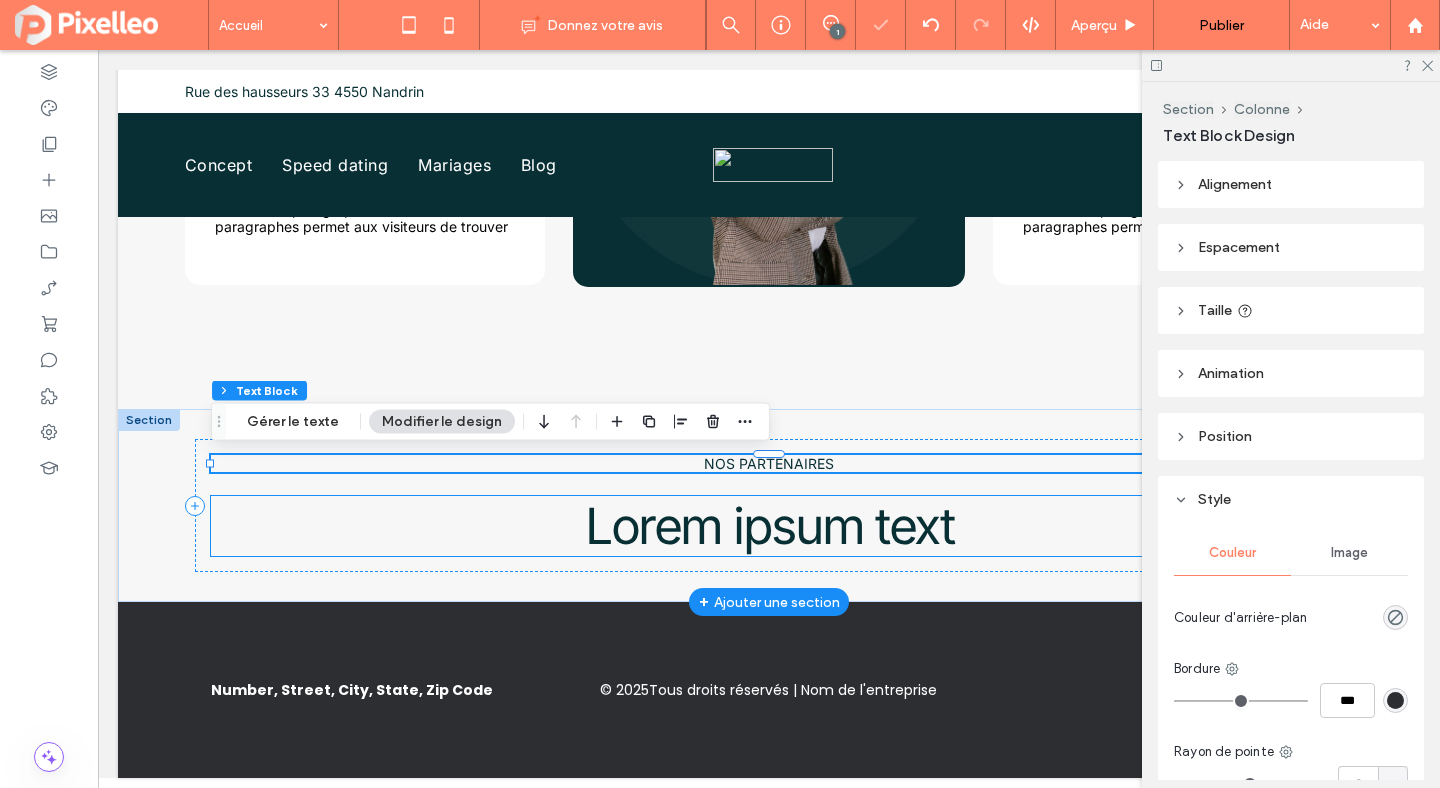 click on "Lorem ipsum text" at bounding box center [769, 526] 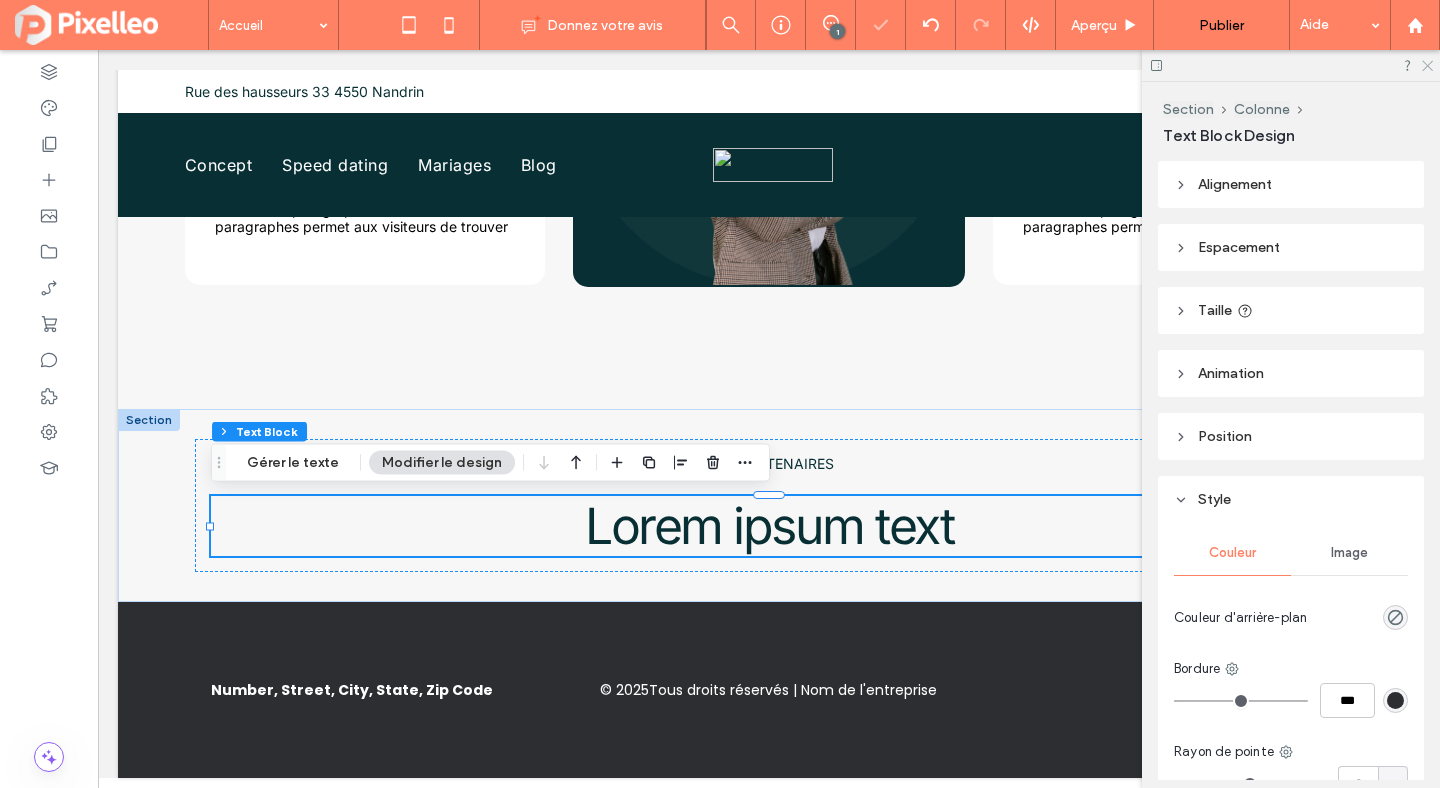 click 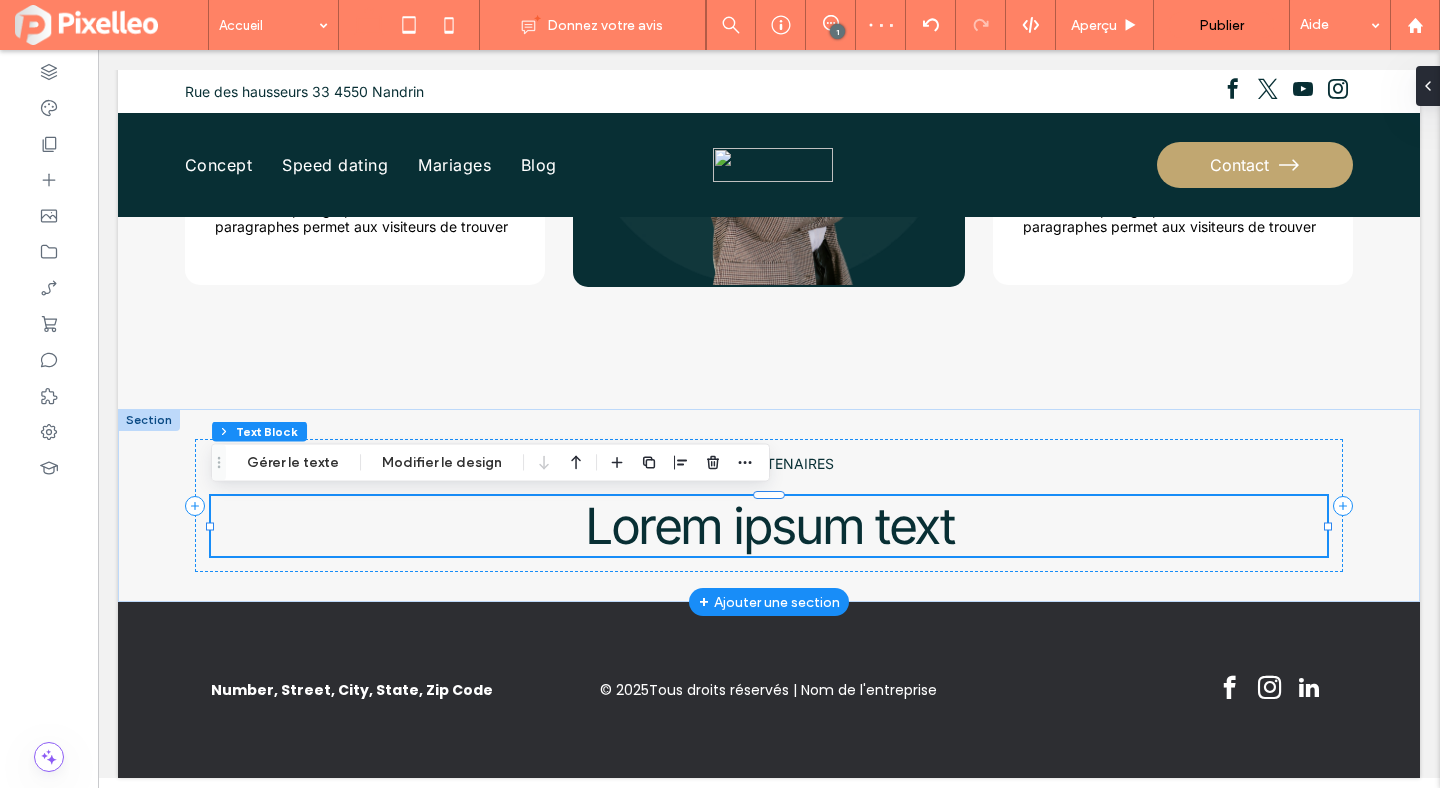 click on "Lorem ipsum text" at bounding box center (769, 526) 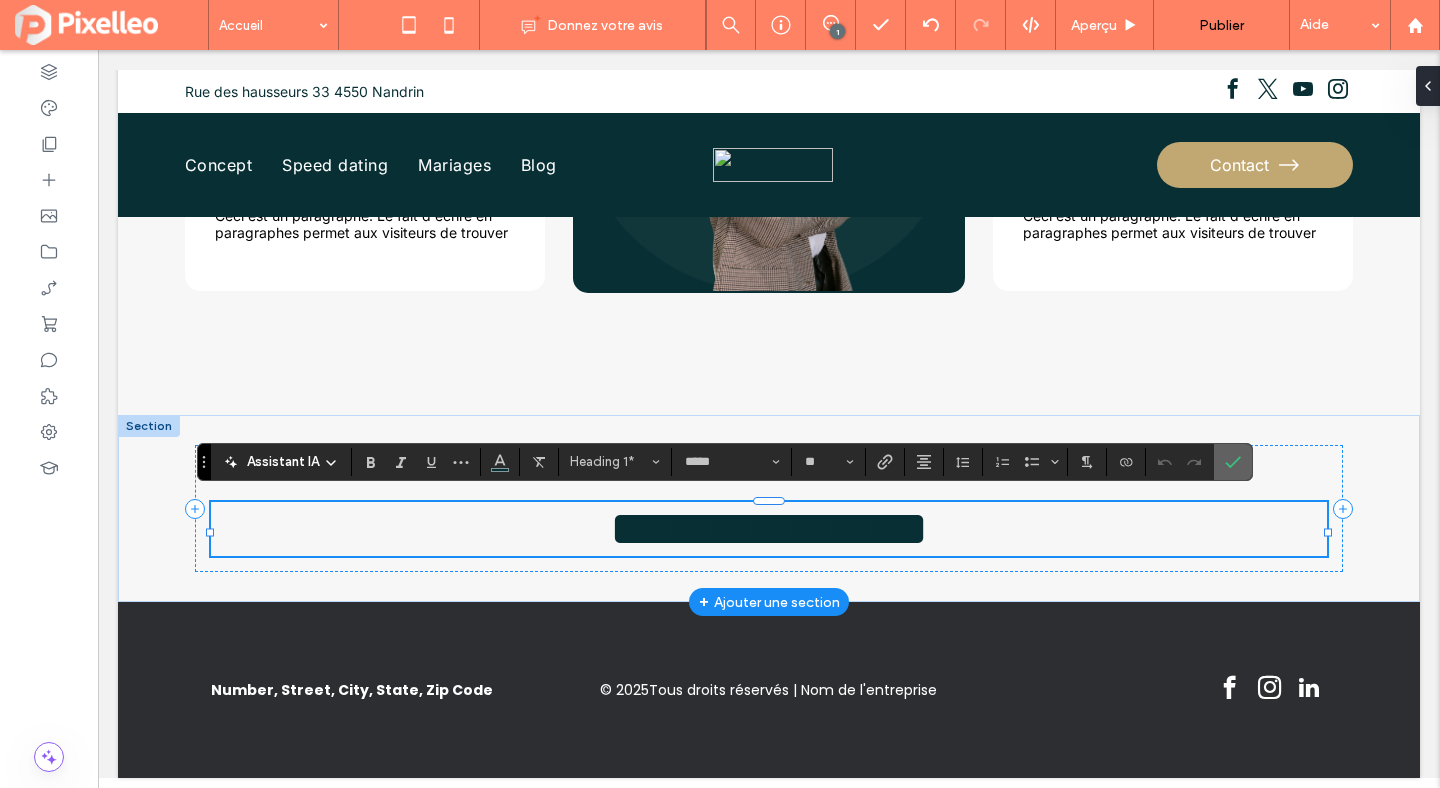 click 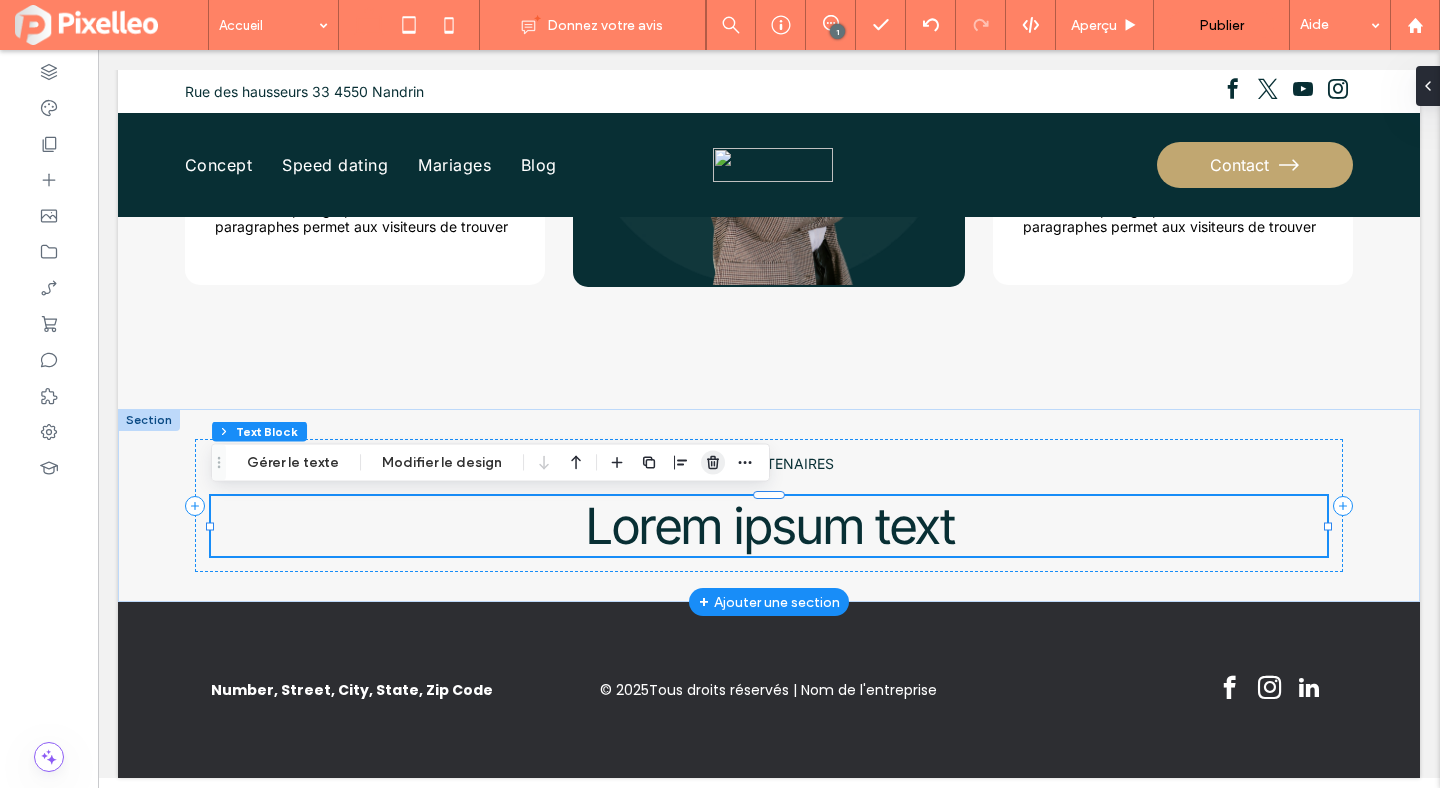 click 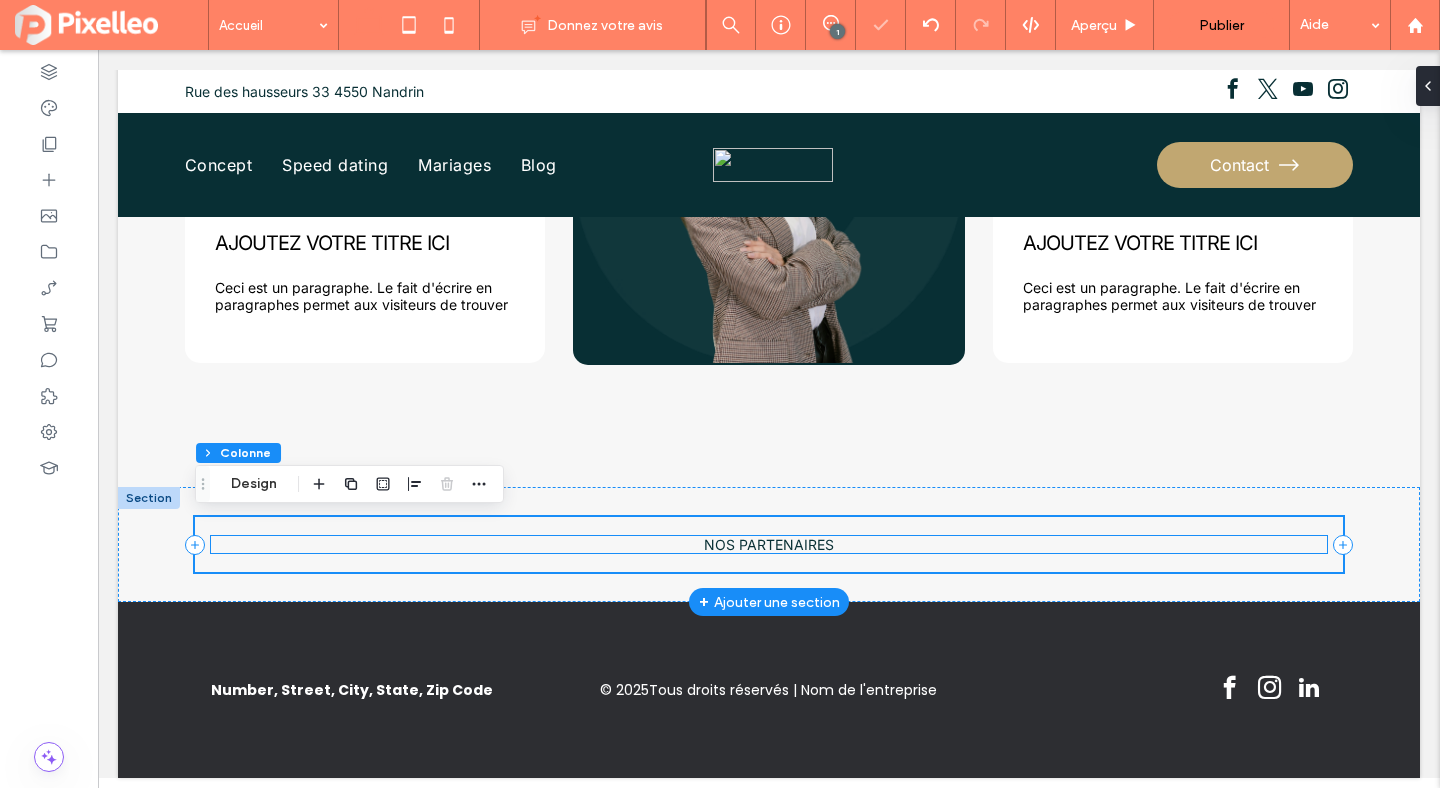 scroll, scrollTop: 1357, scrollLeft: 0, axis: vertical 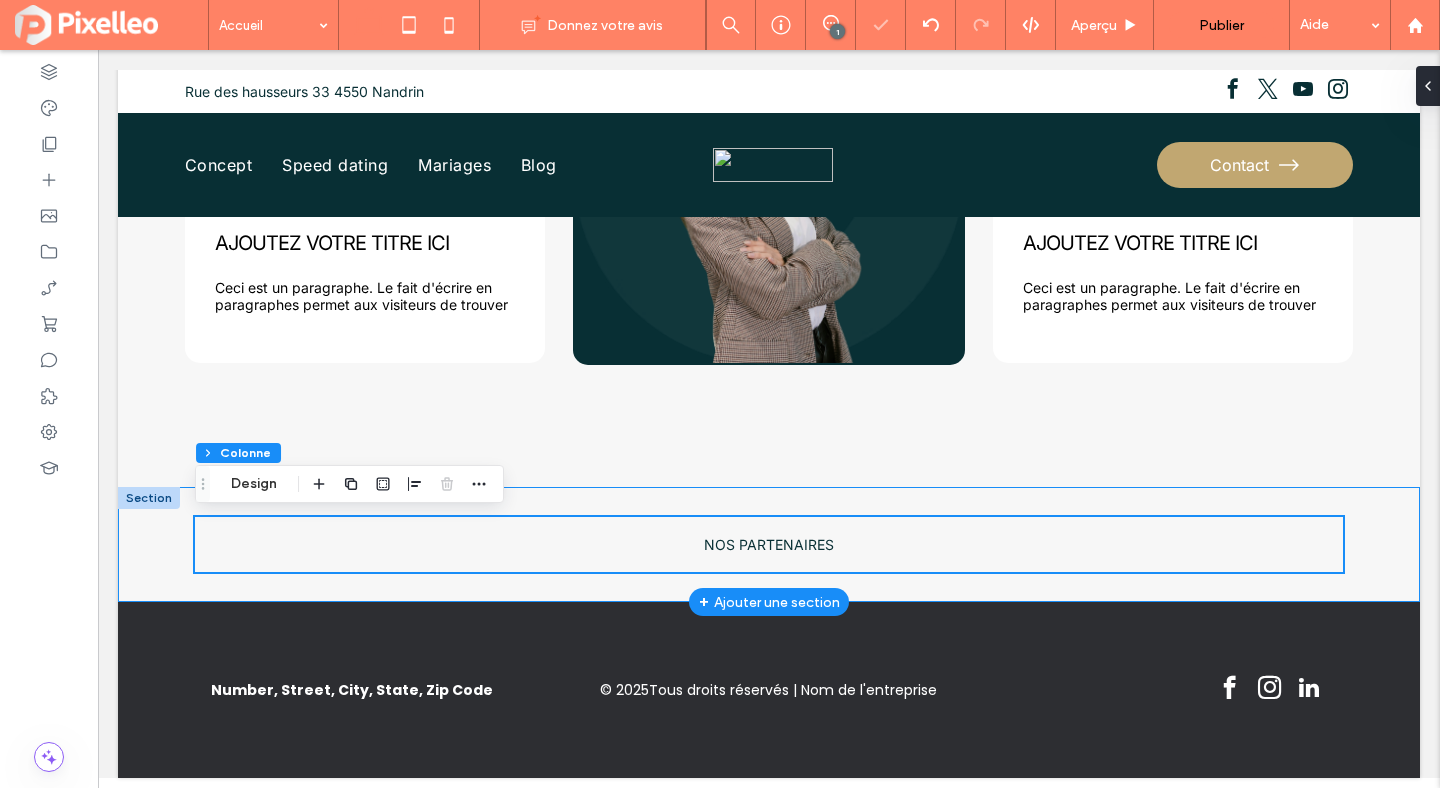click on "NOS PARTENAIRES" at bounding box center [769, 544] 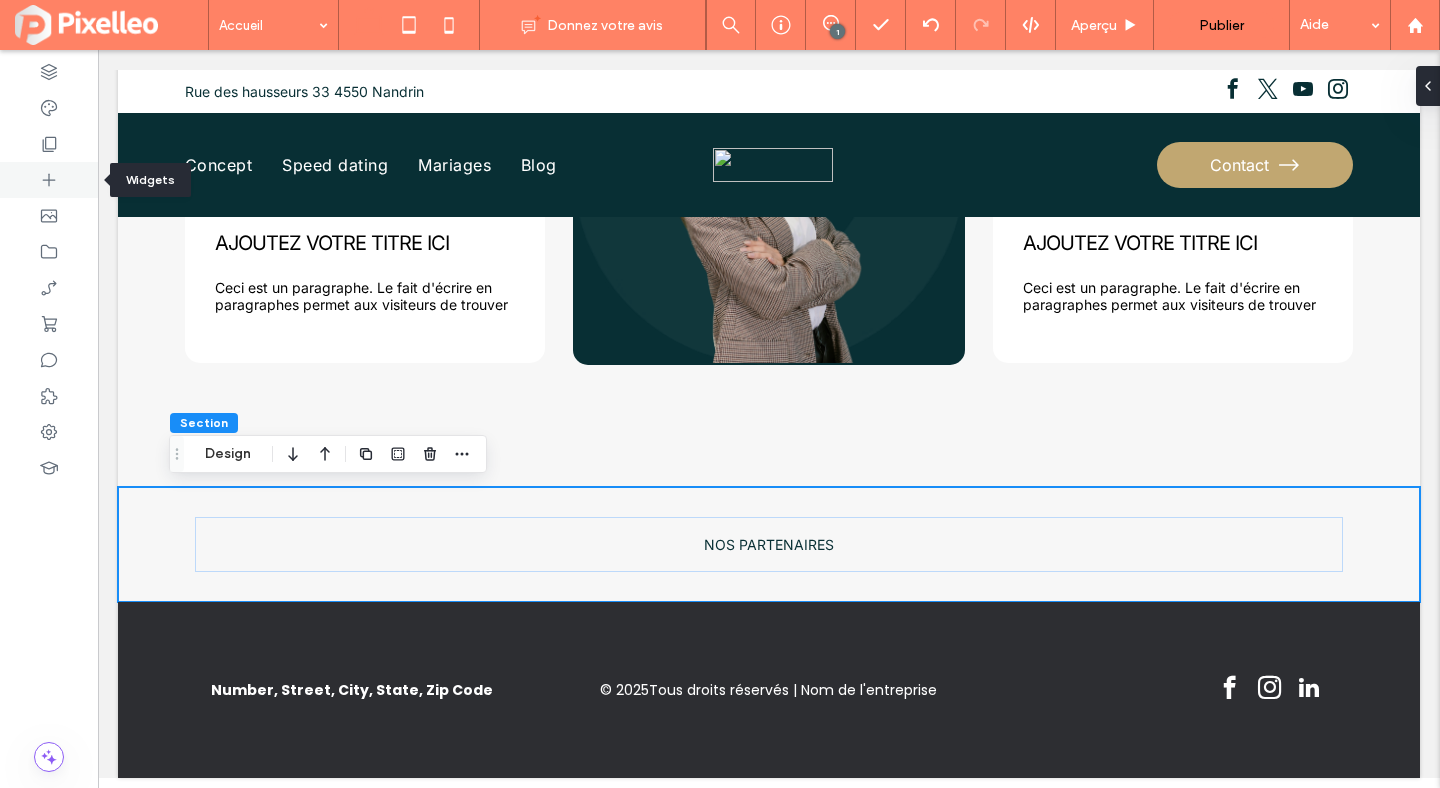 click 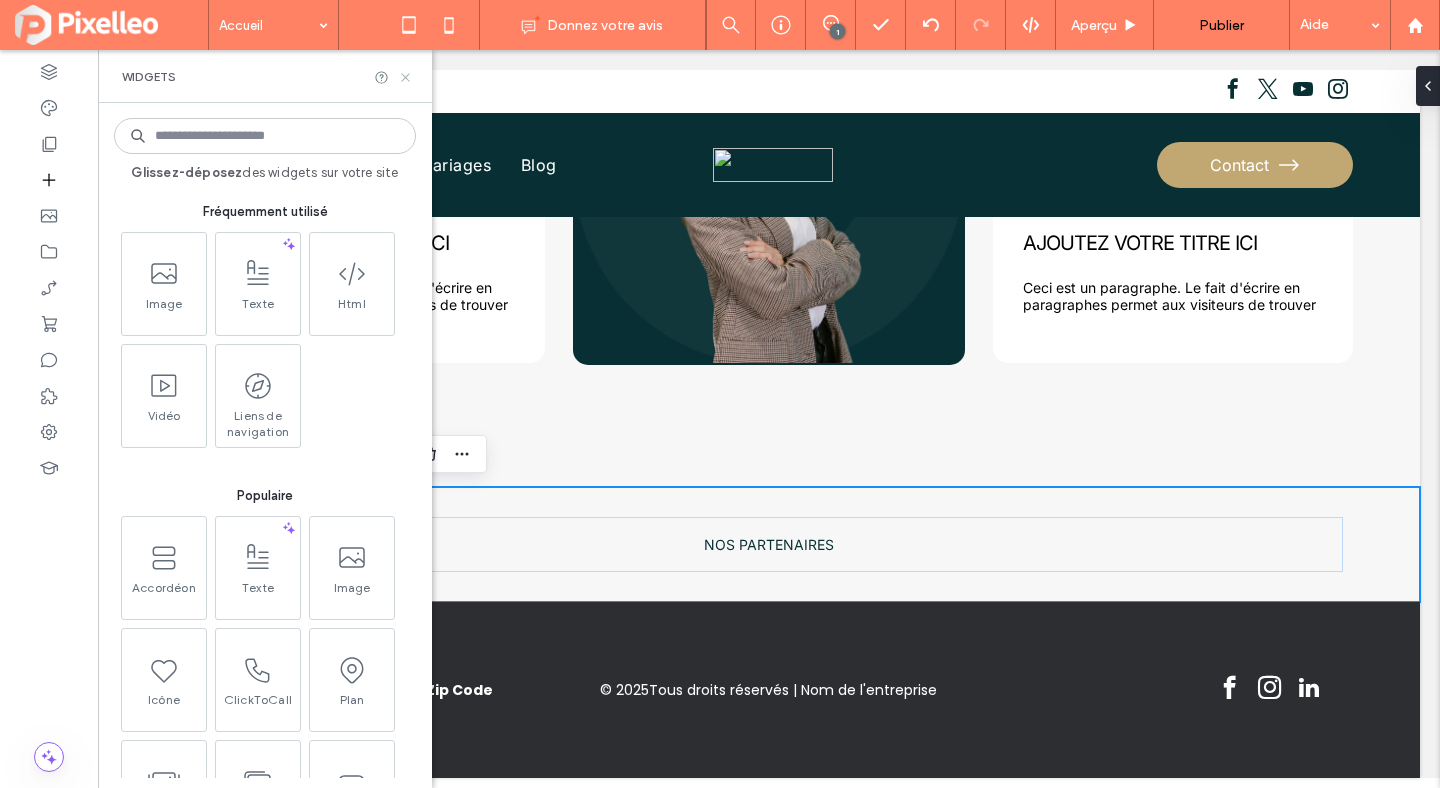 click 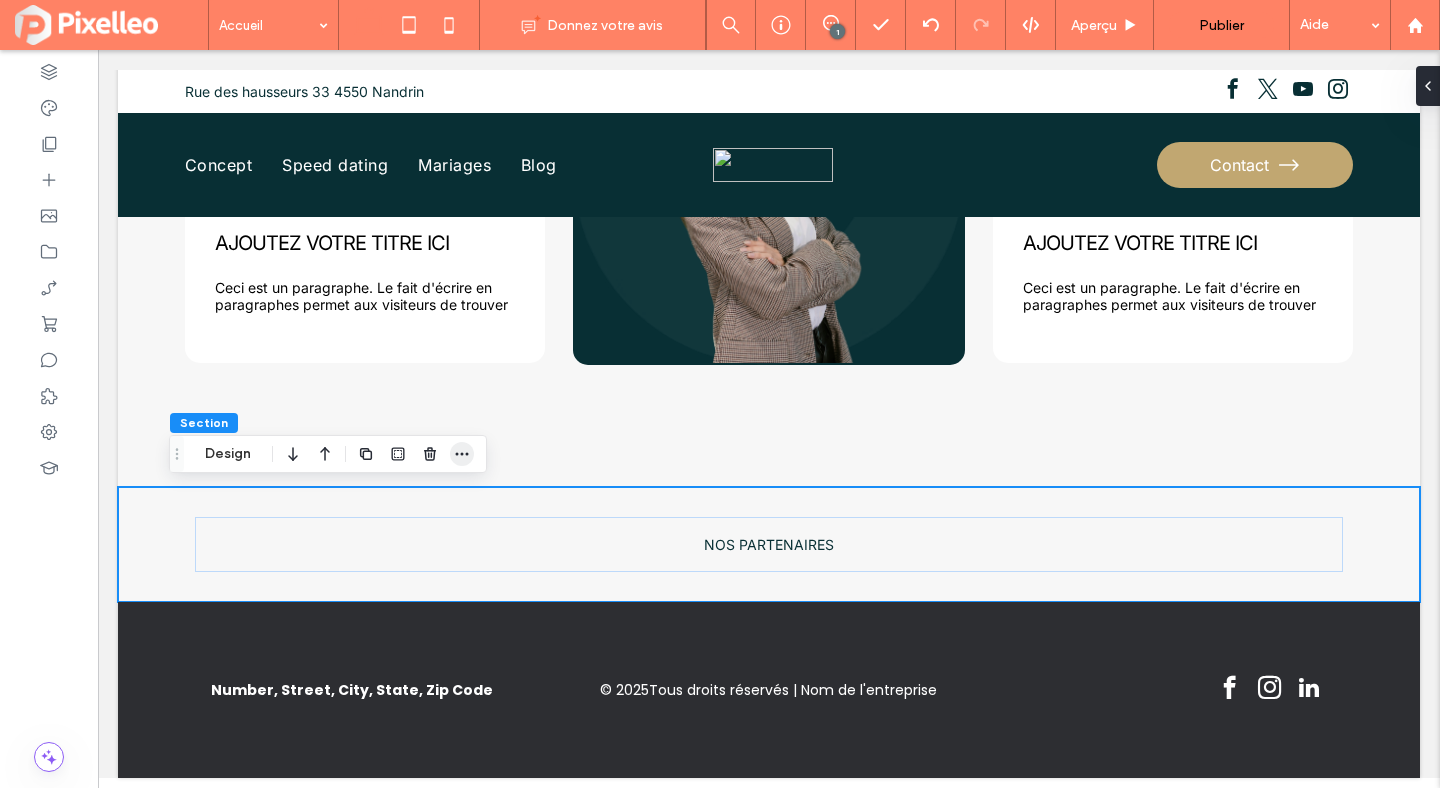 click at bounding box center [462, 454] 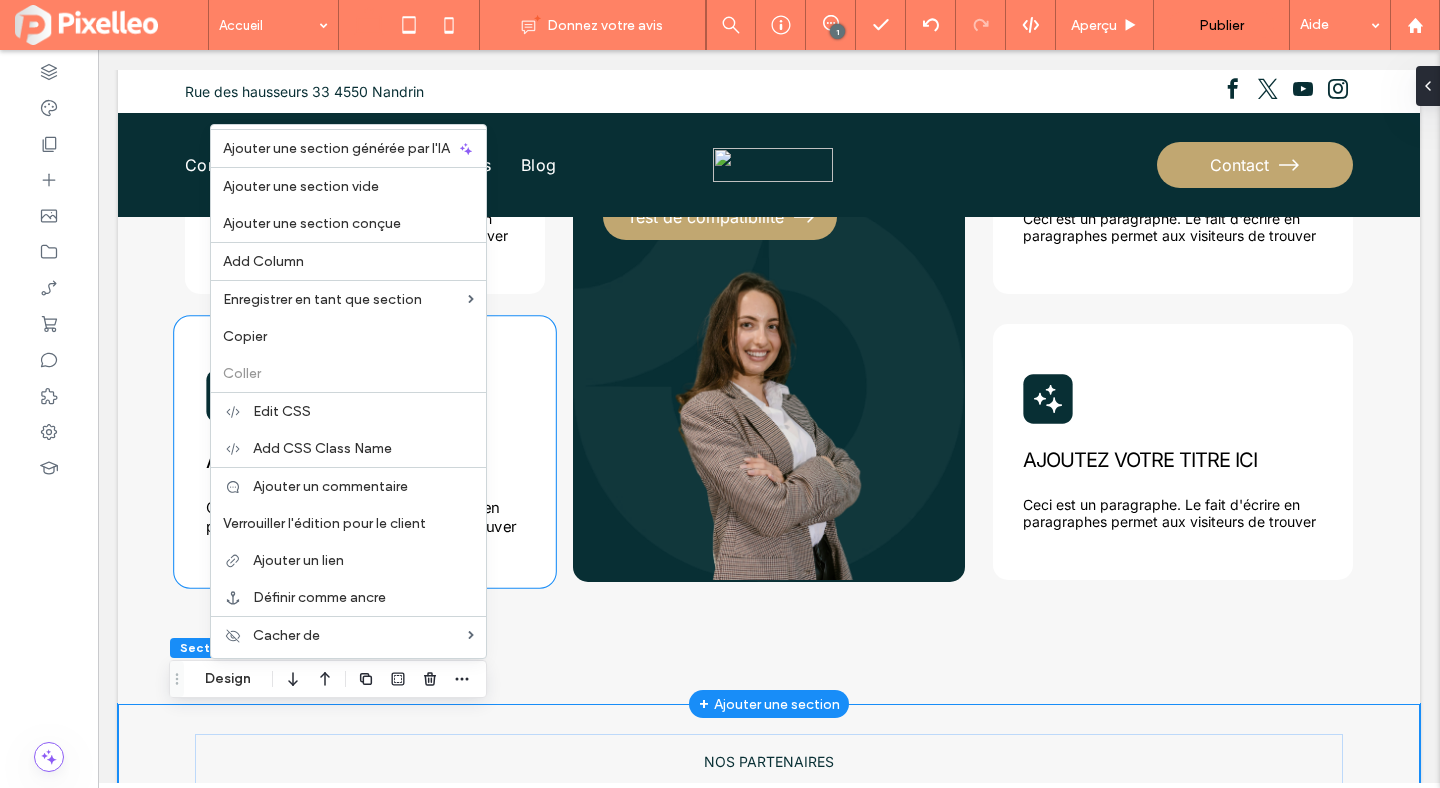 scroll, scrollTop: 1132, scrollLeft: 0, axis: vertical 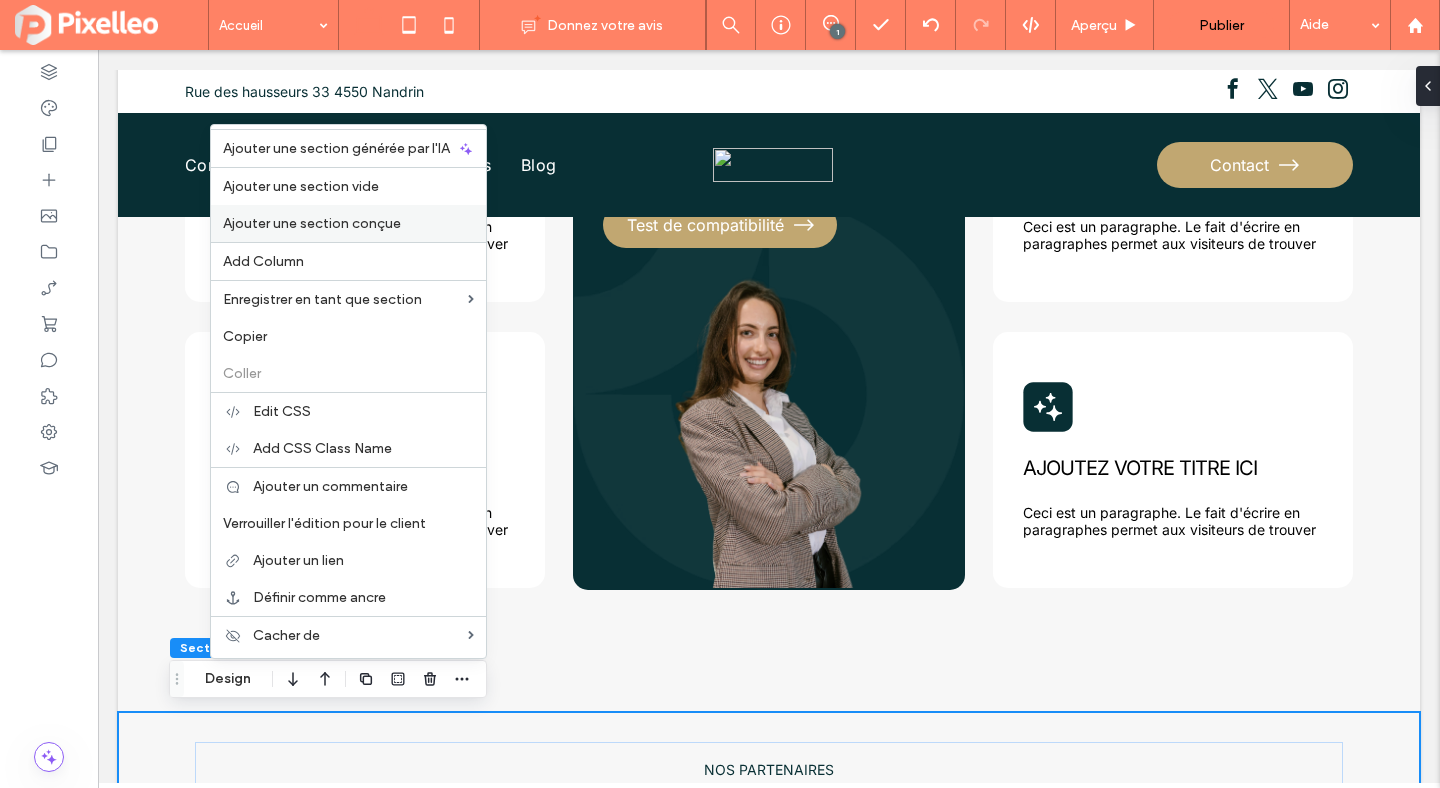 click on "Ajouter une section conçue" at bounding box center (312, 223) 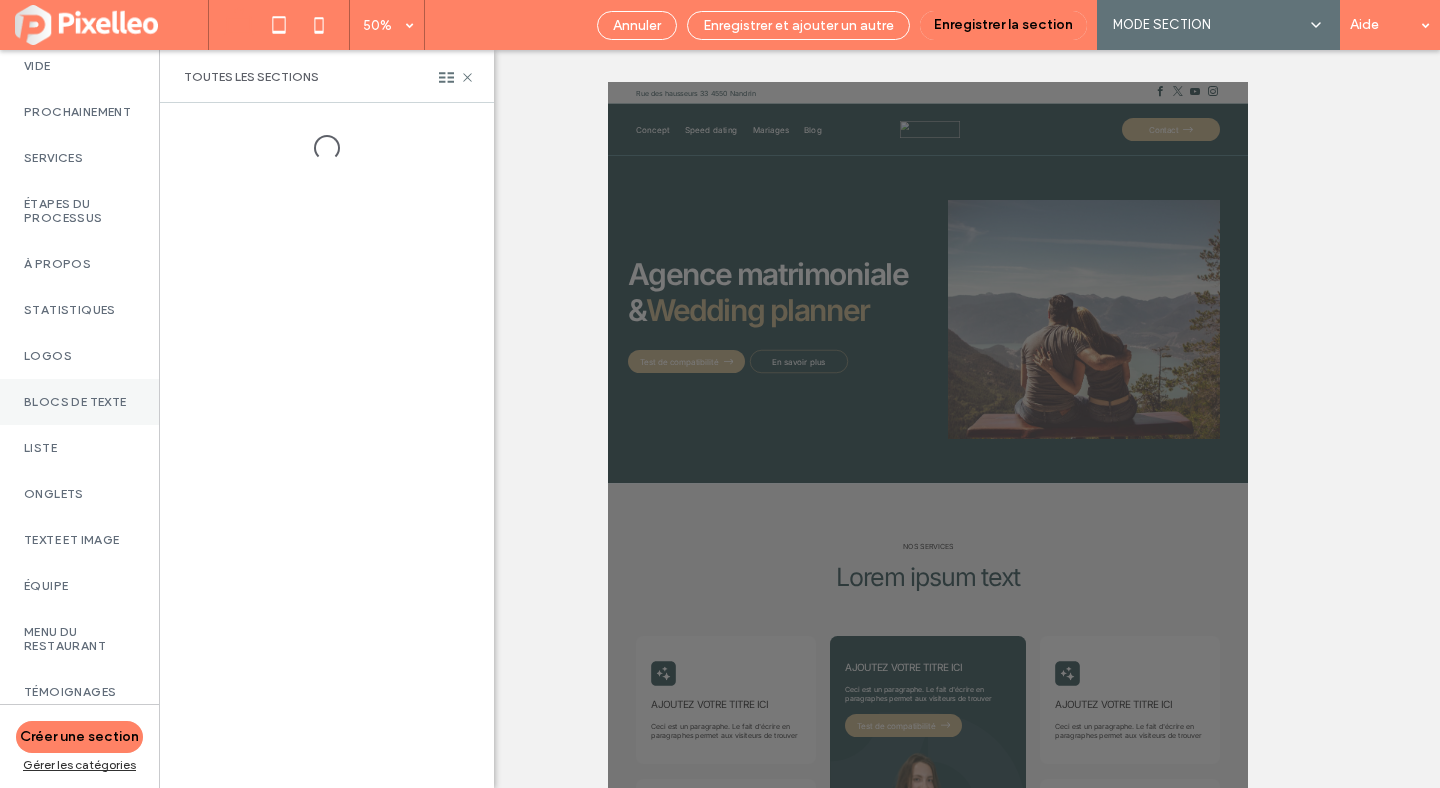 scroll, scrollTop: 403, scrollLeft: 0, axis: vertical 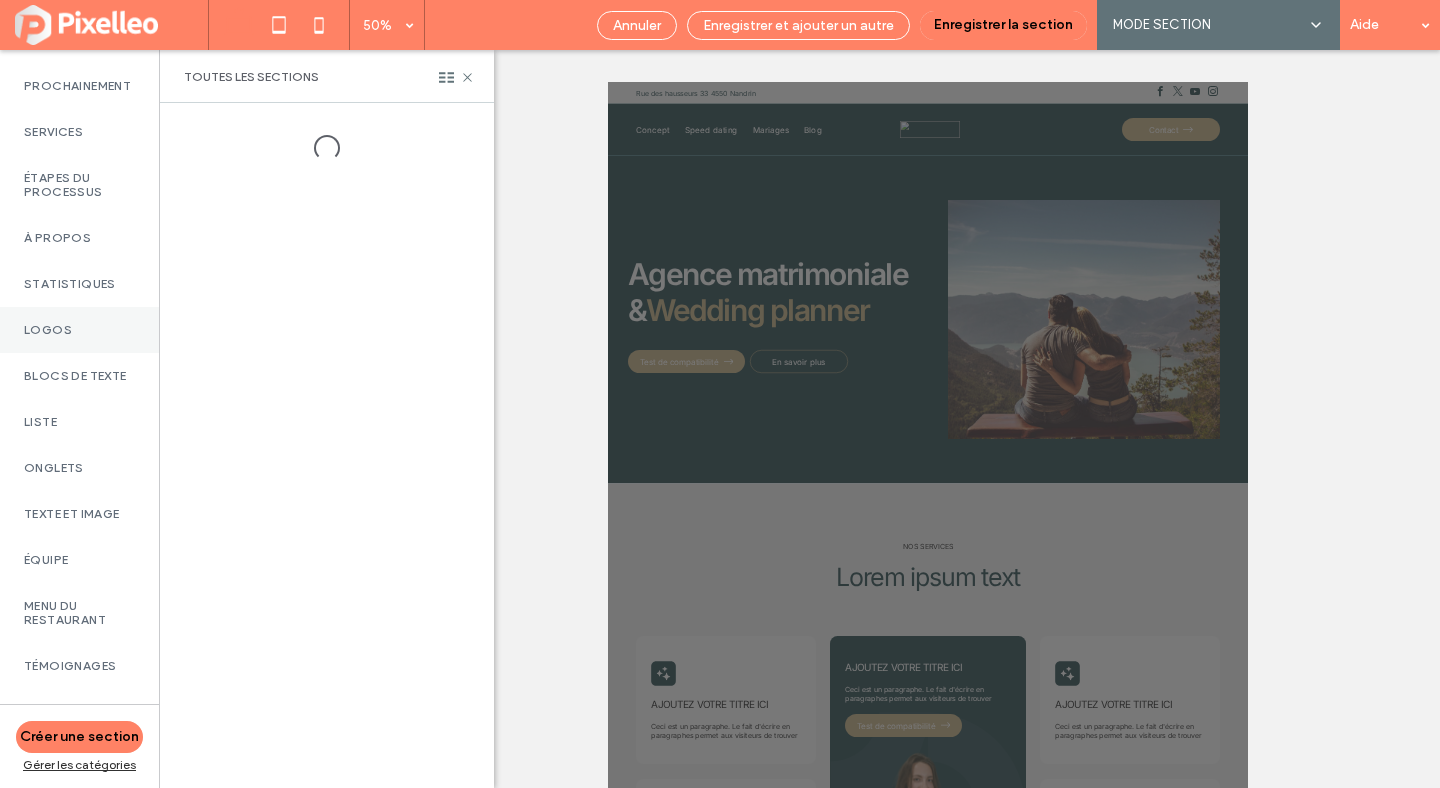 click on "Logos" at bounding box center (79, 330) 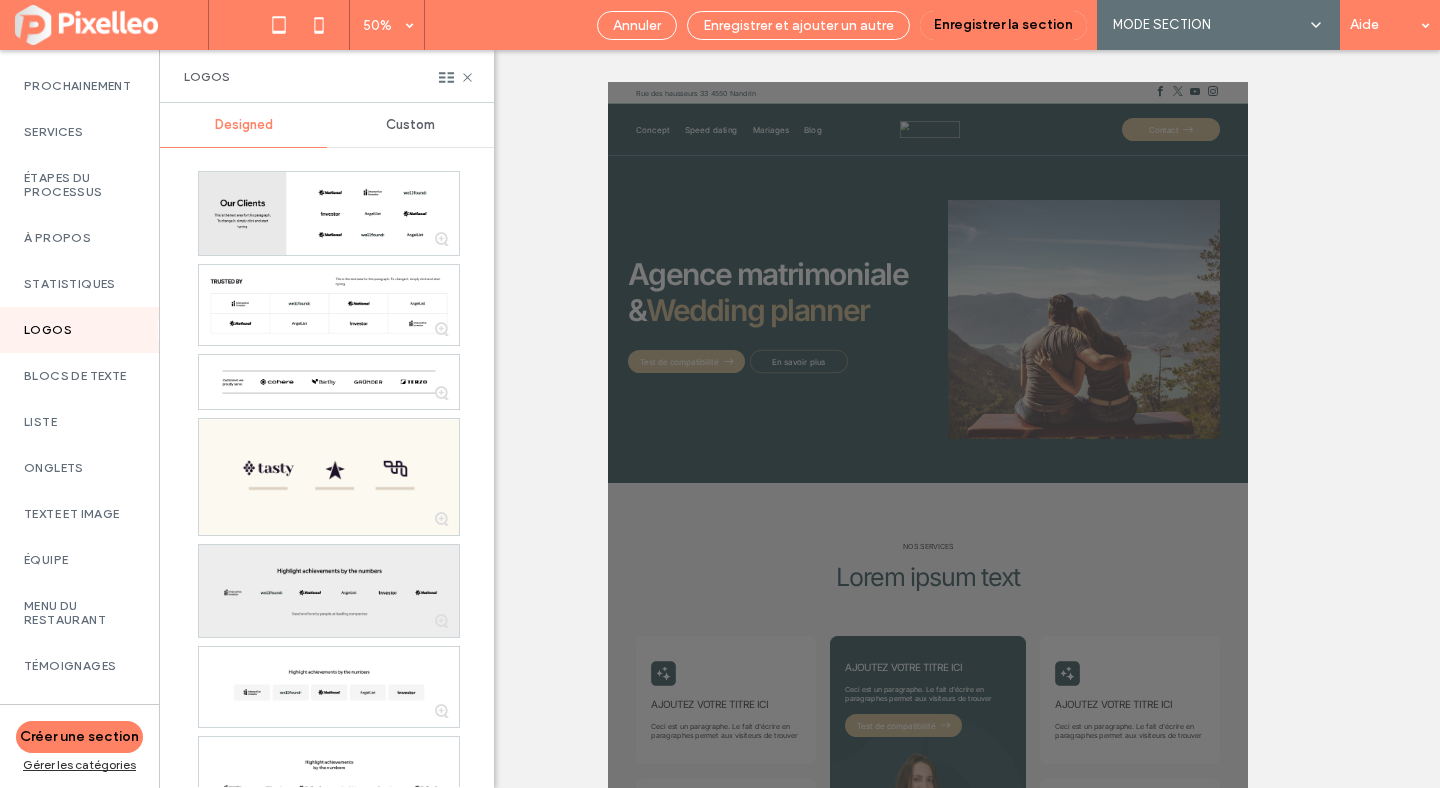click at bounding box center (329, 591) 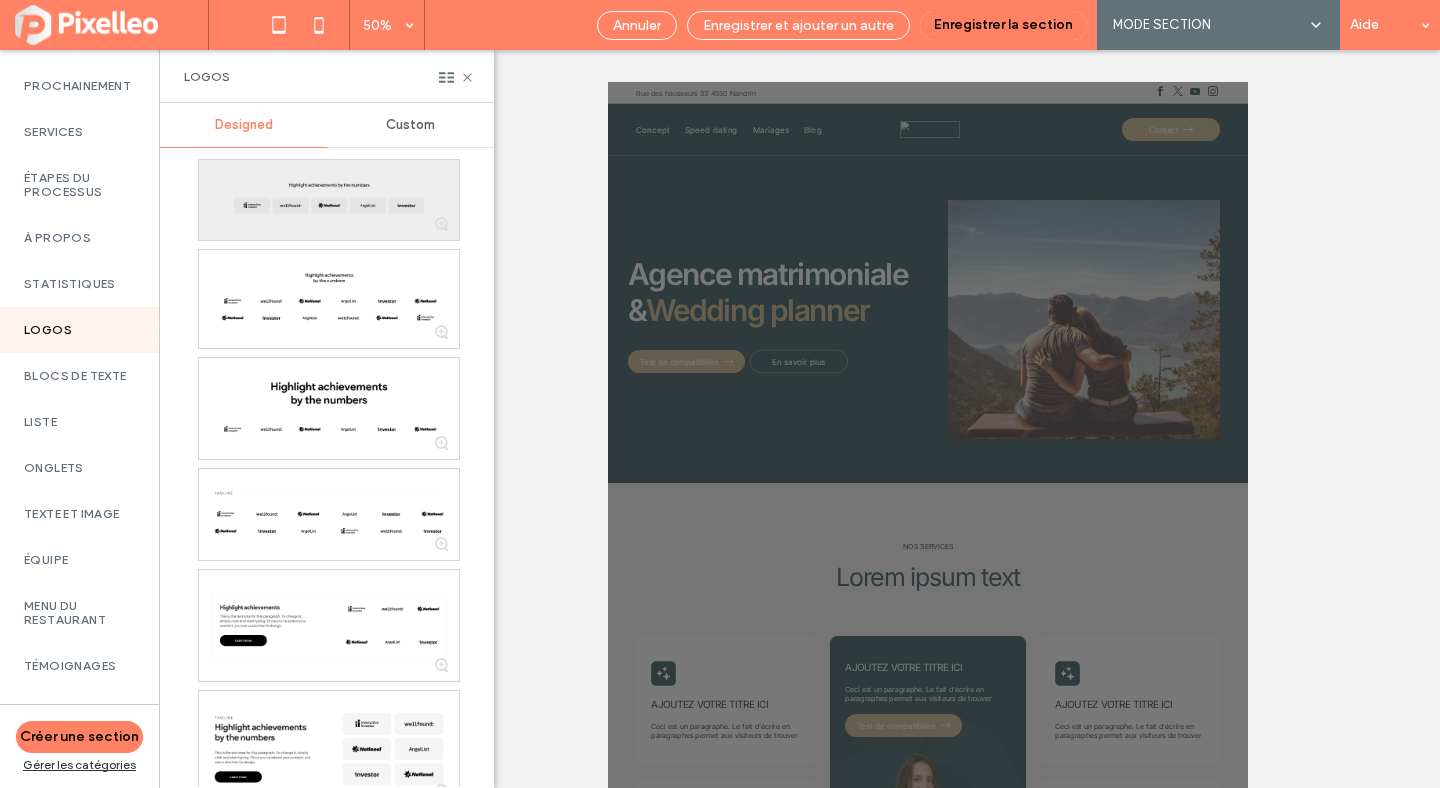 scroll, scrollTop: 430, scrollLeft: 0, axis: vertical 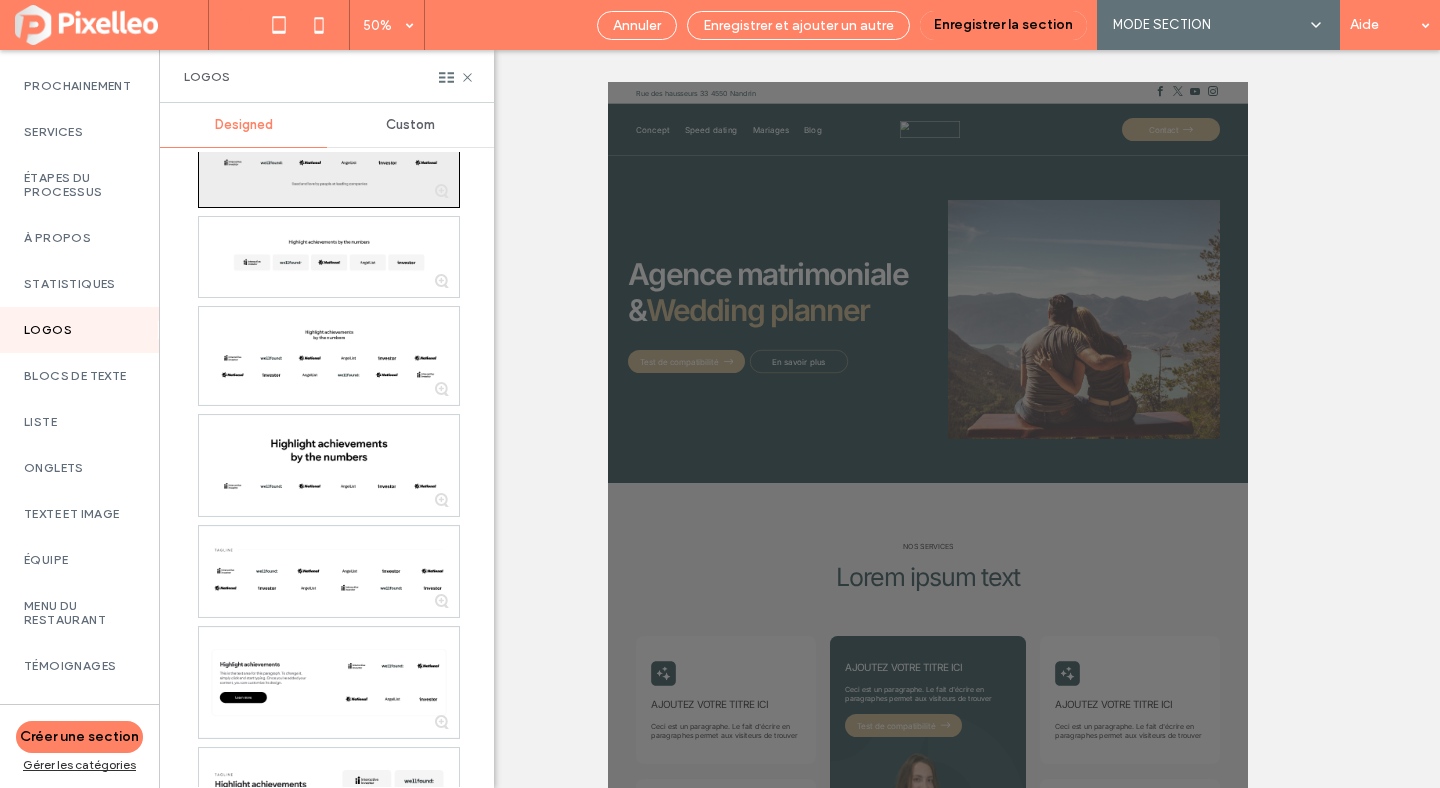 click at bounding box center [329, 161] 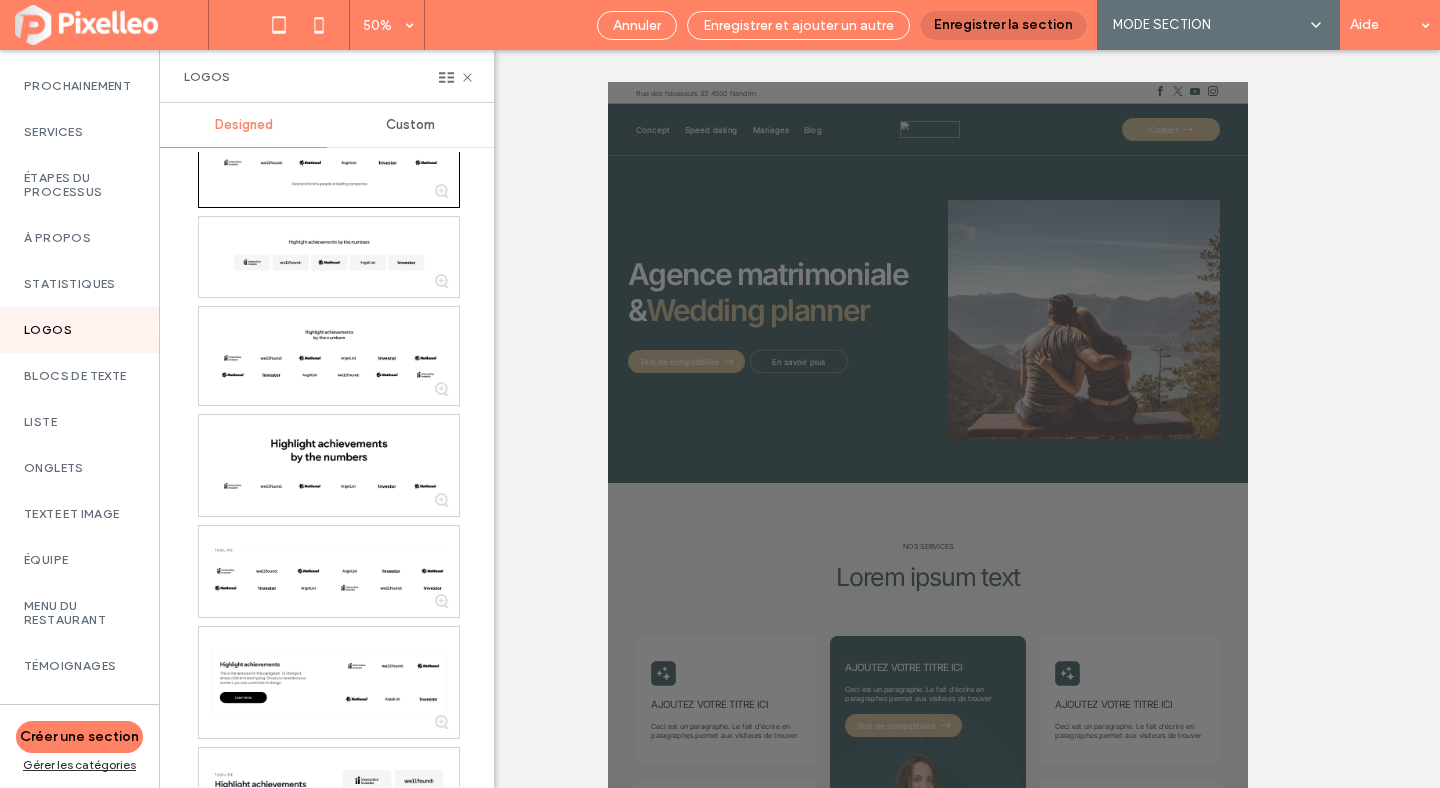 click on "Enregistrer la section" at bounding box center [1003, 25] 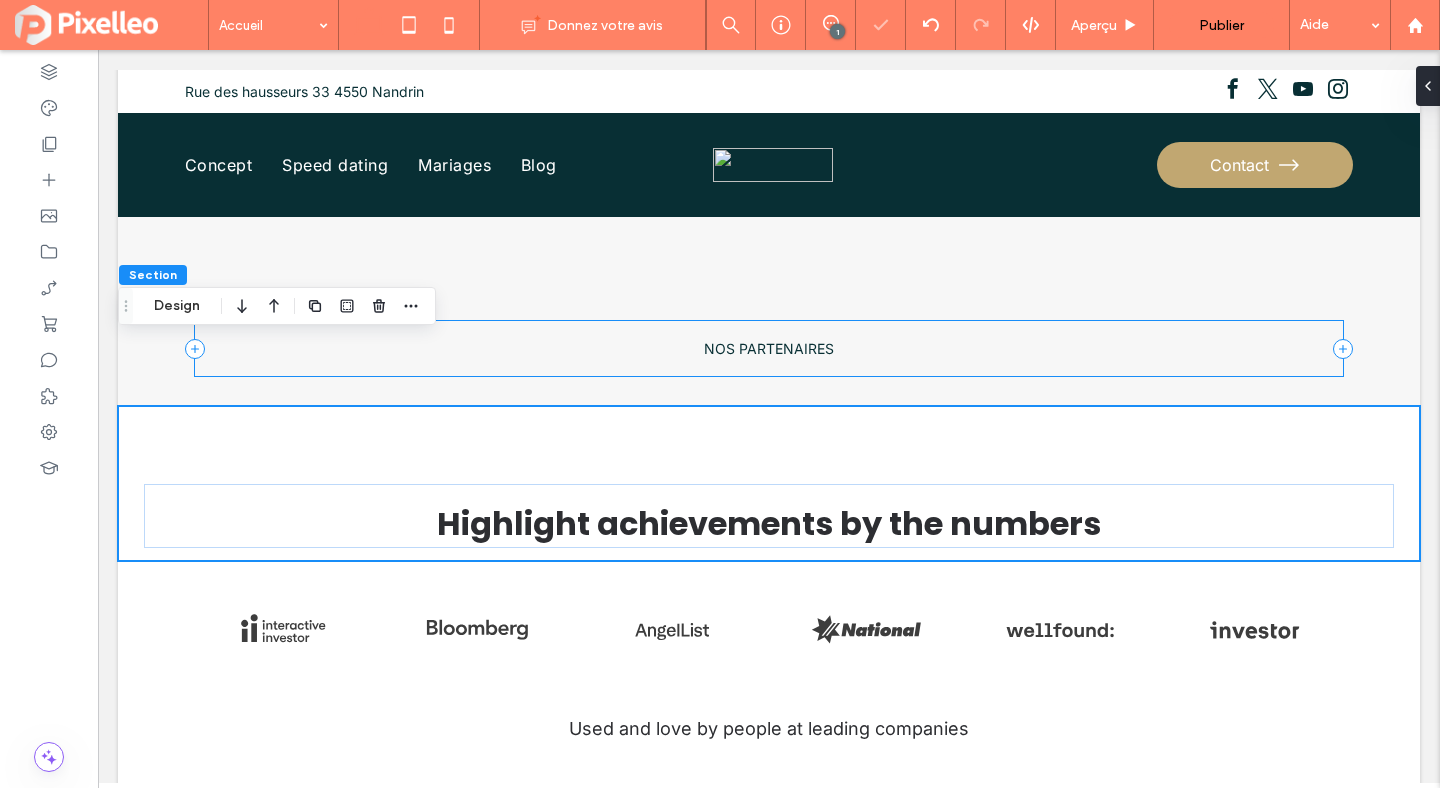 scroll, scrollTop: 1620, scrollLeft: 0, axis: vertical 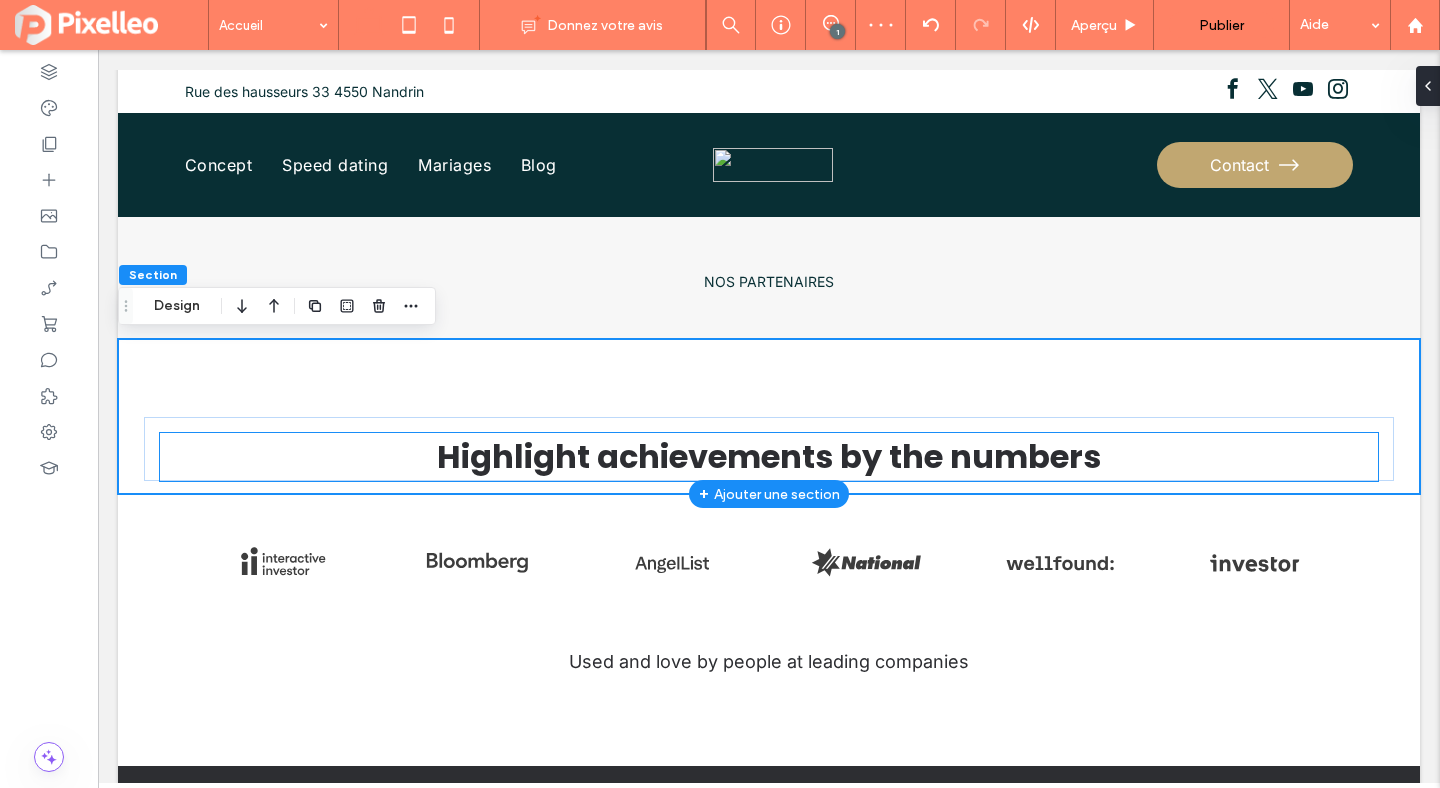 click on "Highlight achievements by the numbers" at bounding box center [769, 456] 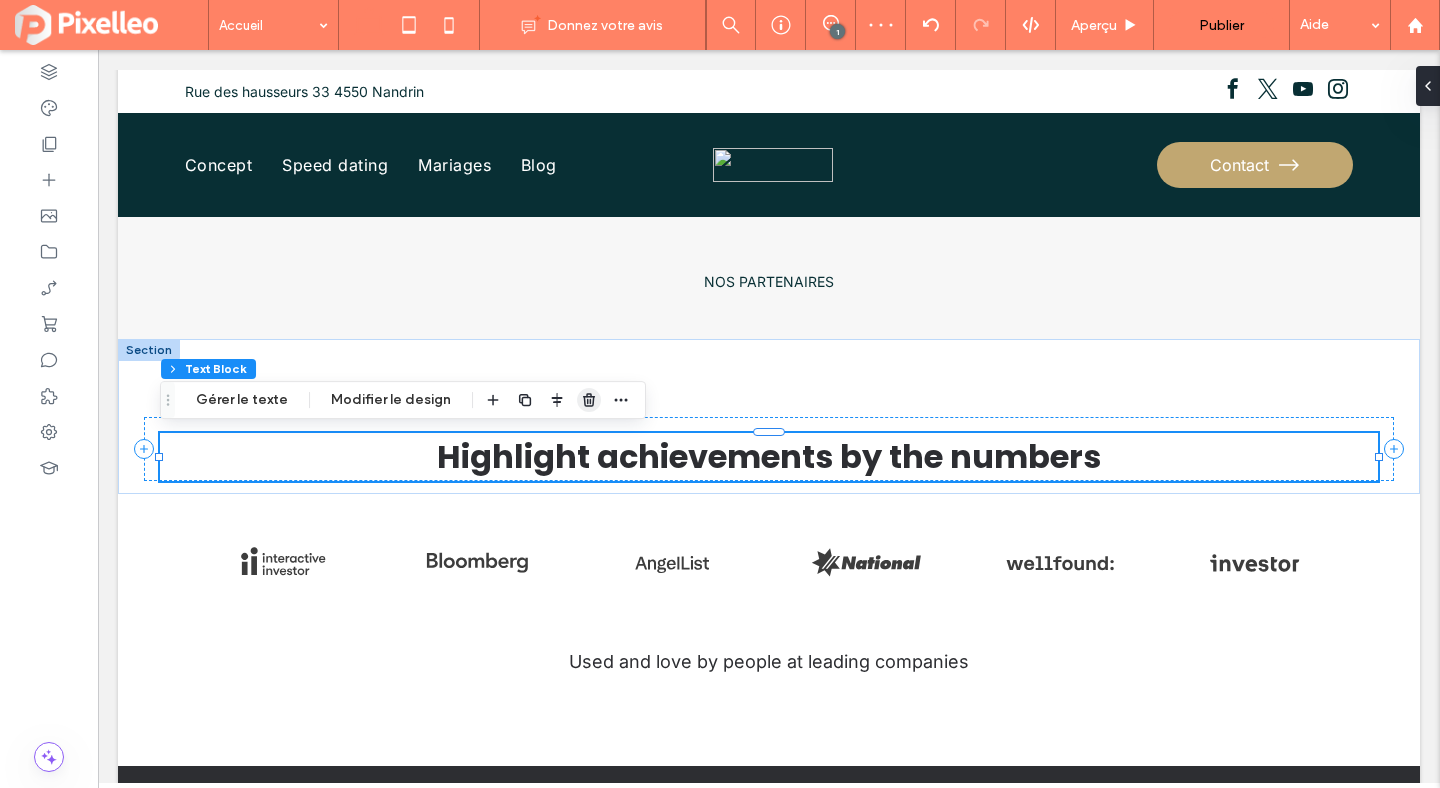 click at bounding box center [589, 400] 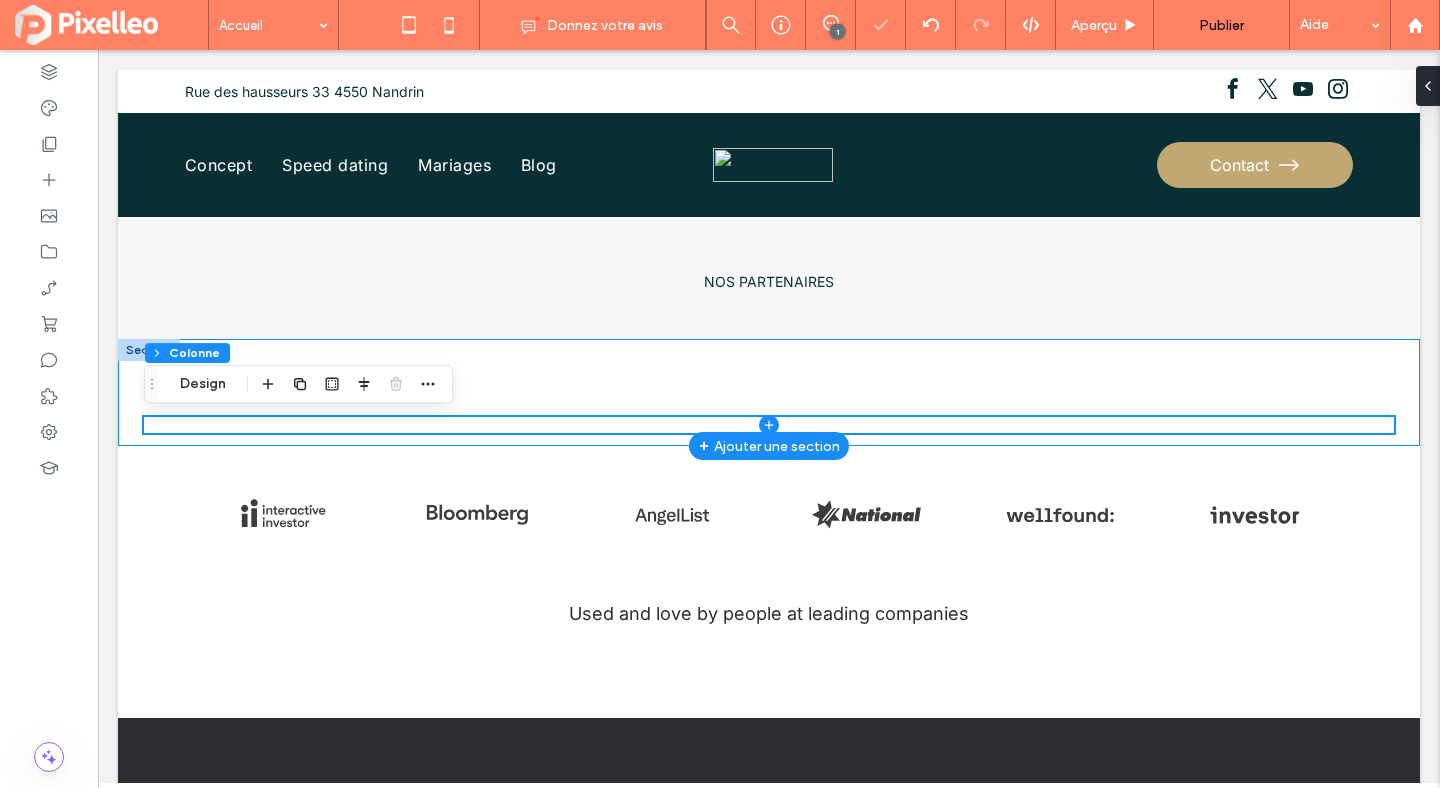 click at bounding box center (769, 392) 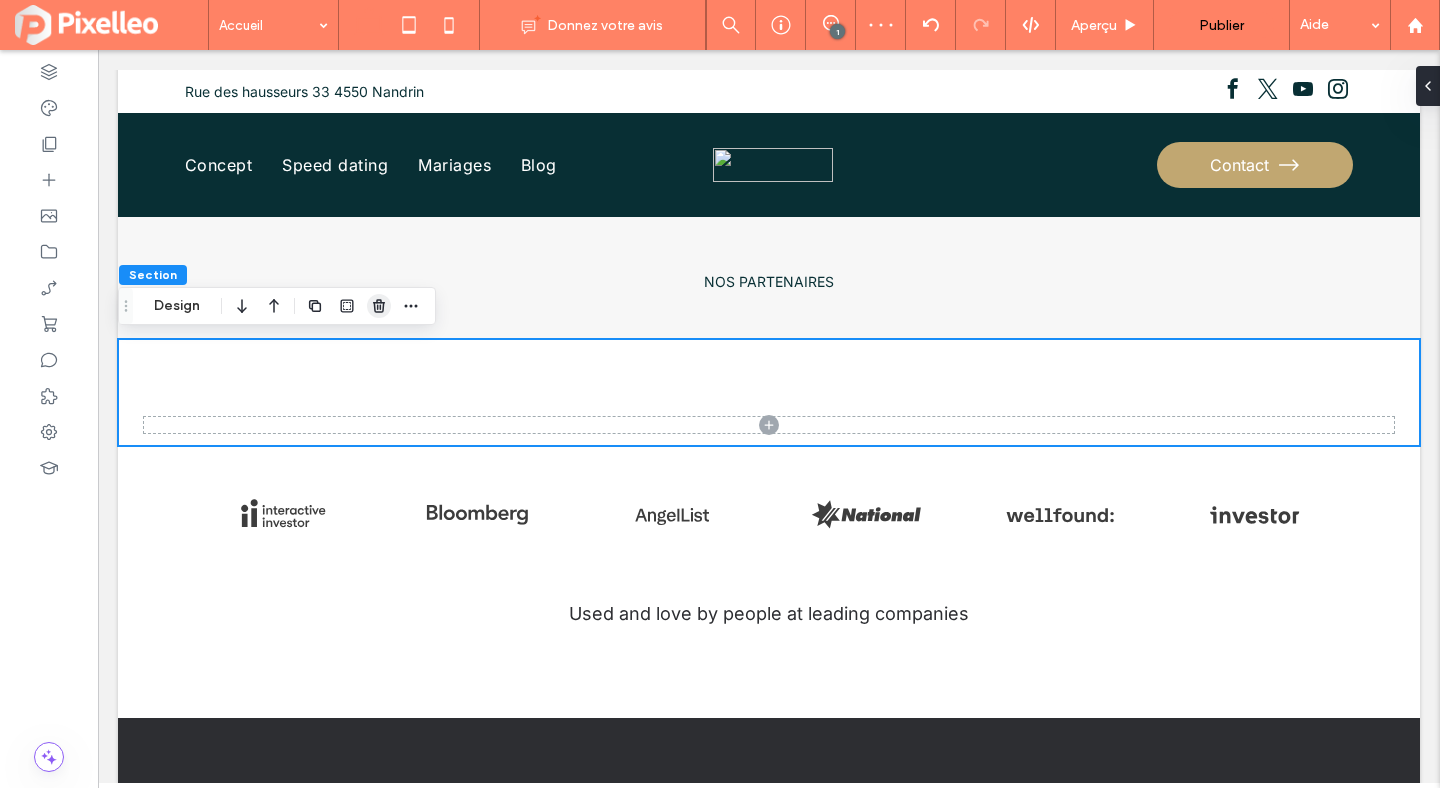 click at bounding box center (379, 306) 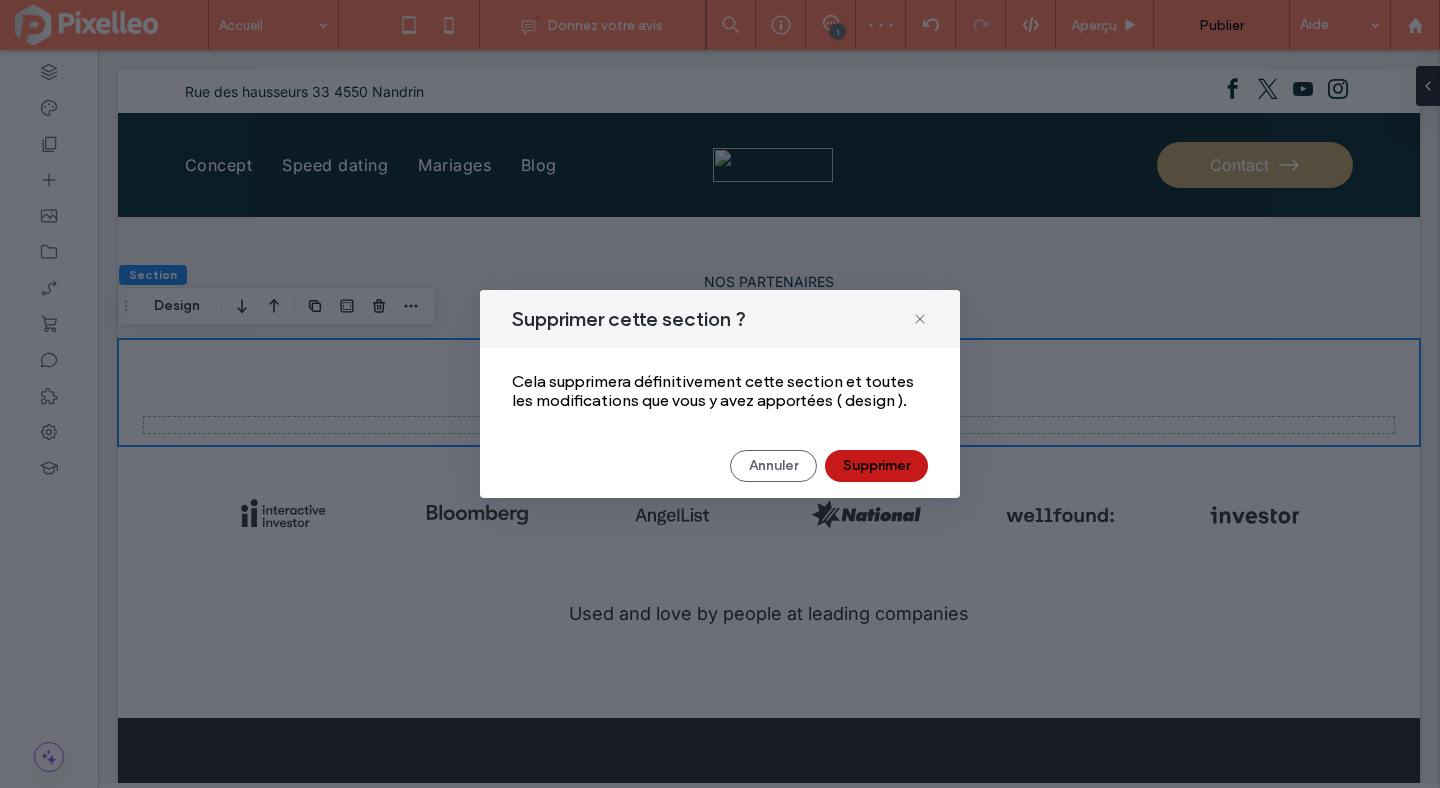 click on "Supprimer" at bounding box center [876, 466] 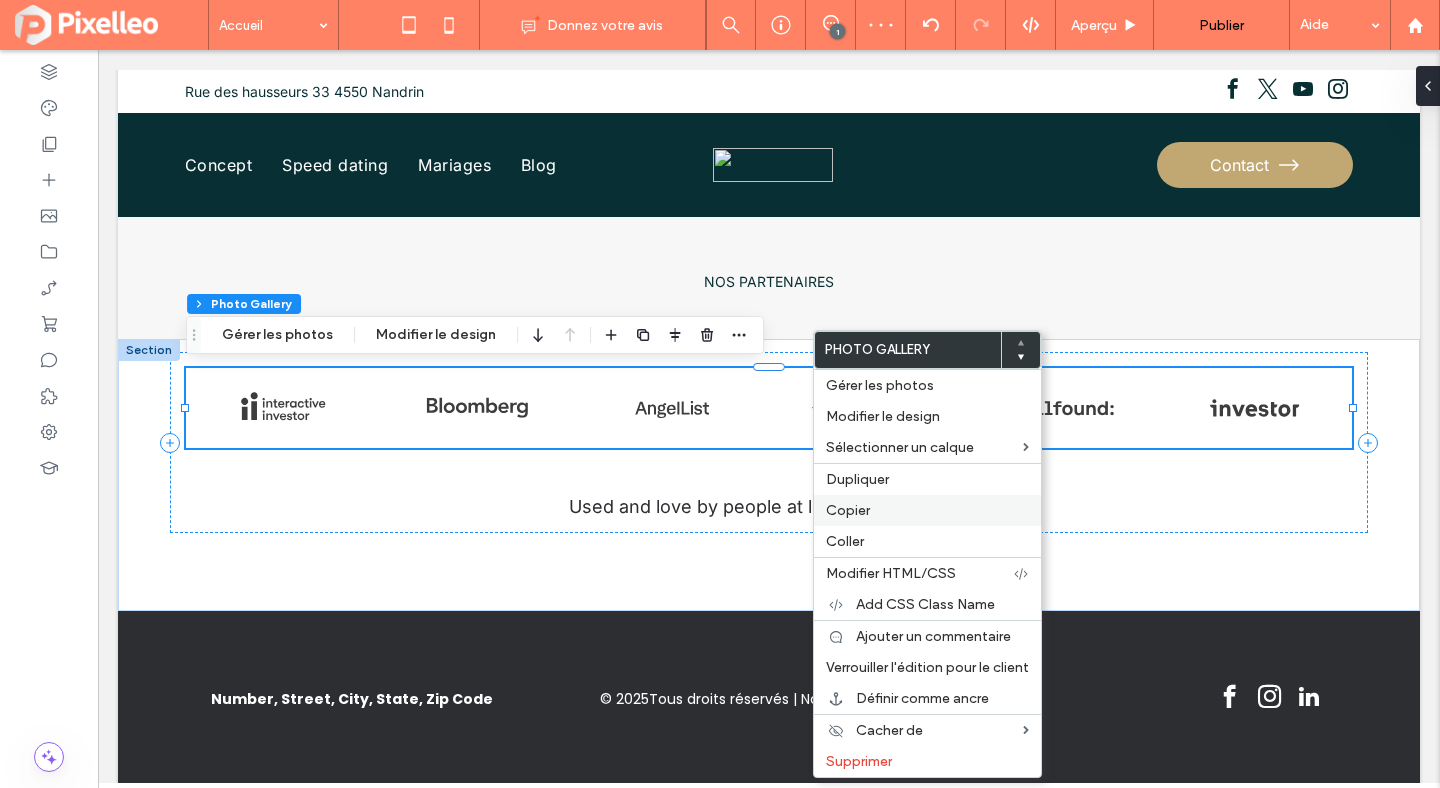 click on "Copier" at bounding box center [927, 510] 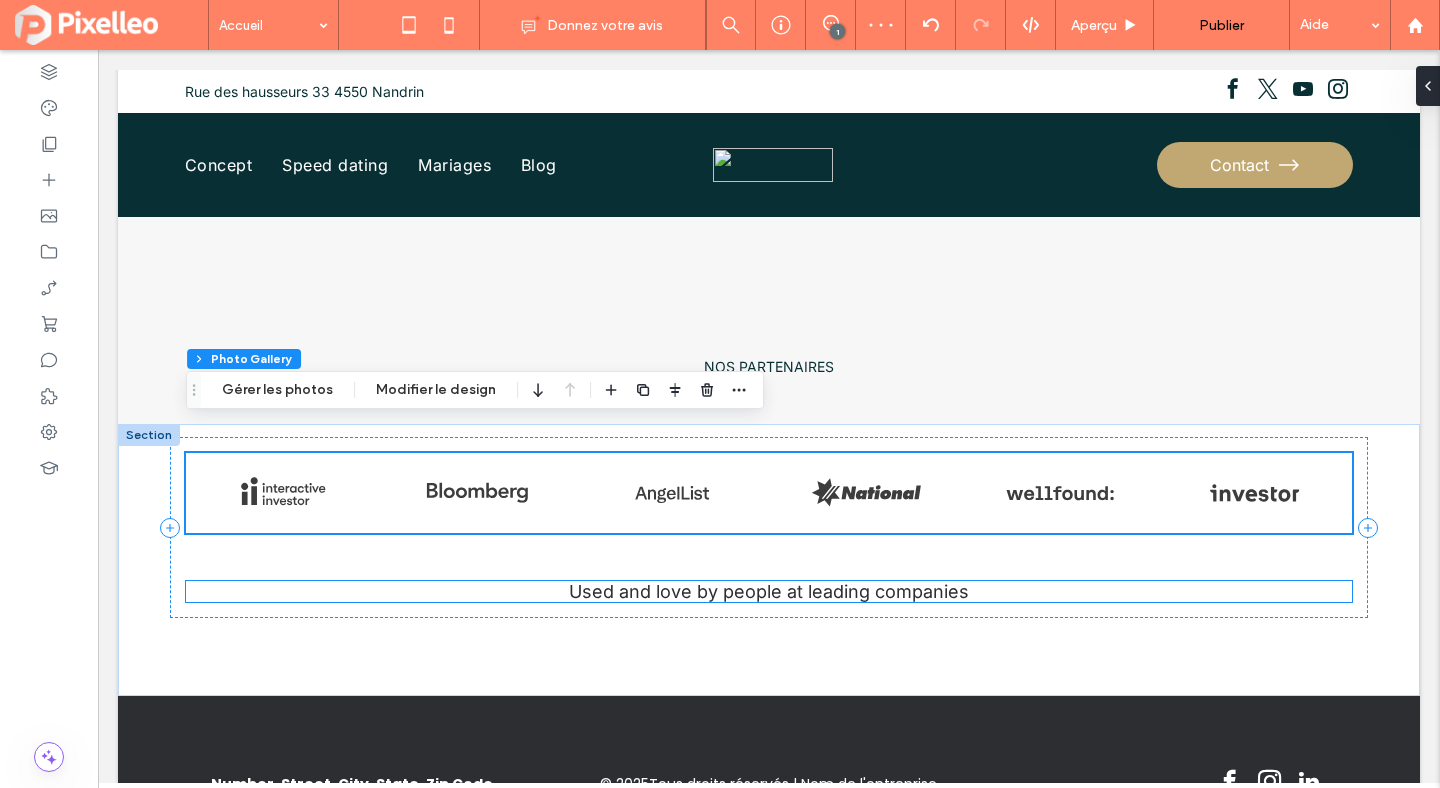 scroll, scrollTop: 1512, scrollLeft: 0, axis: vertical 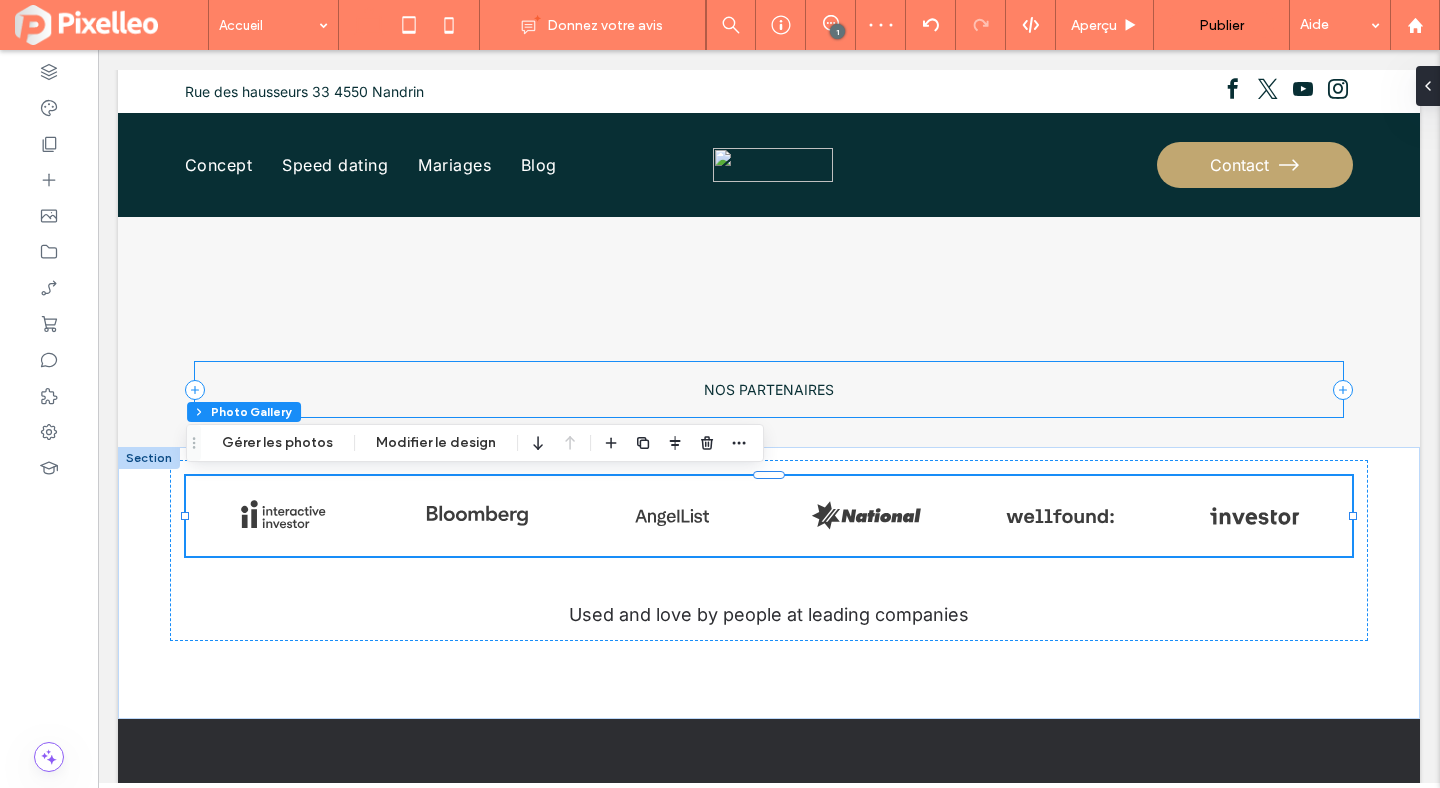 click on "NOS PARTENAIRES" at bounding box center [769, 389] 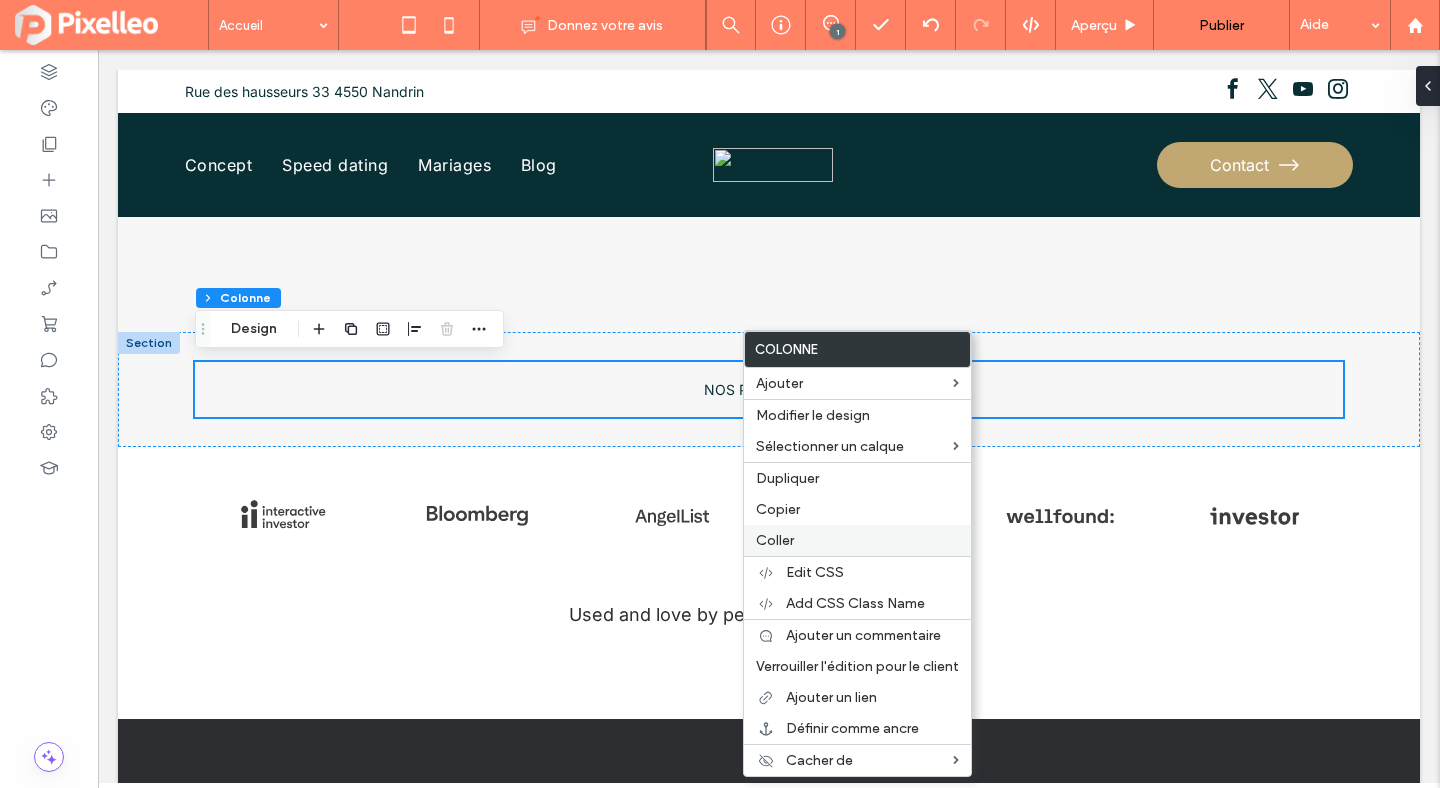 click on "Coller" at bounding box center (857, 540) 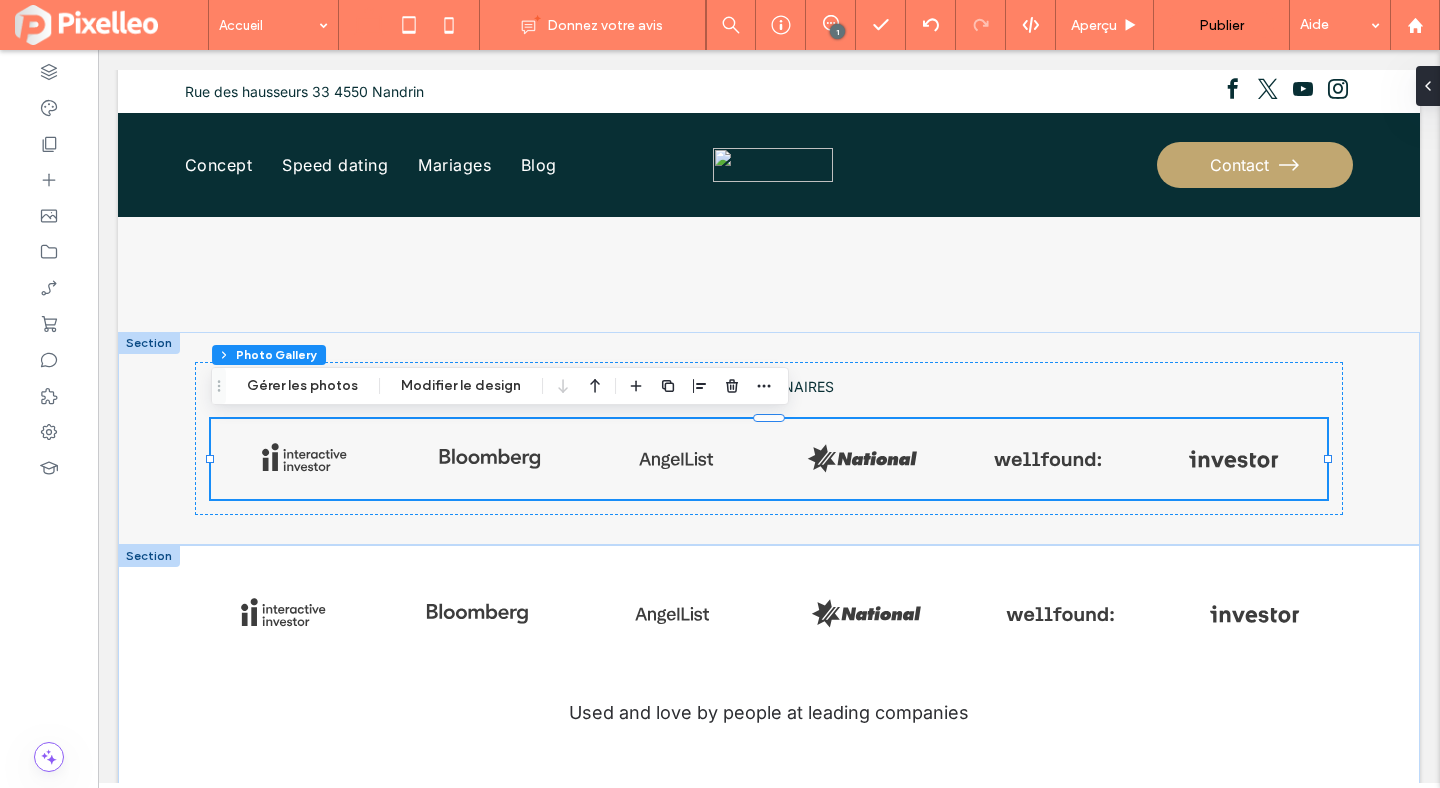 click at bounding box center [149, 556] 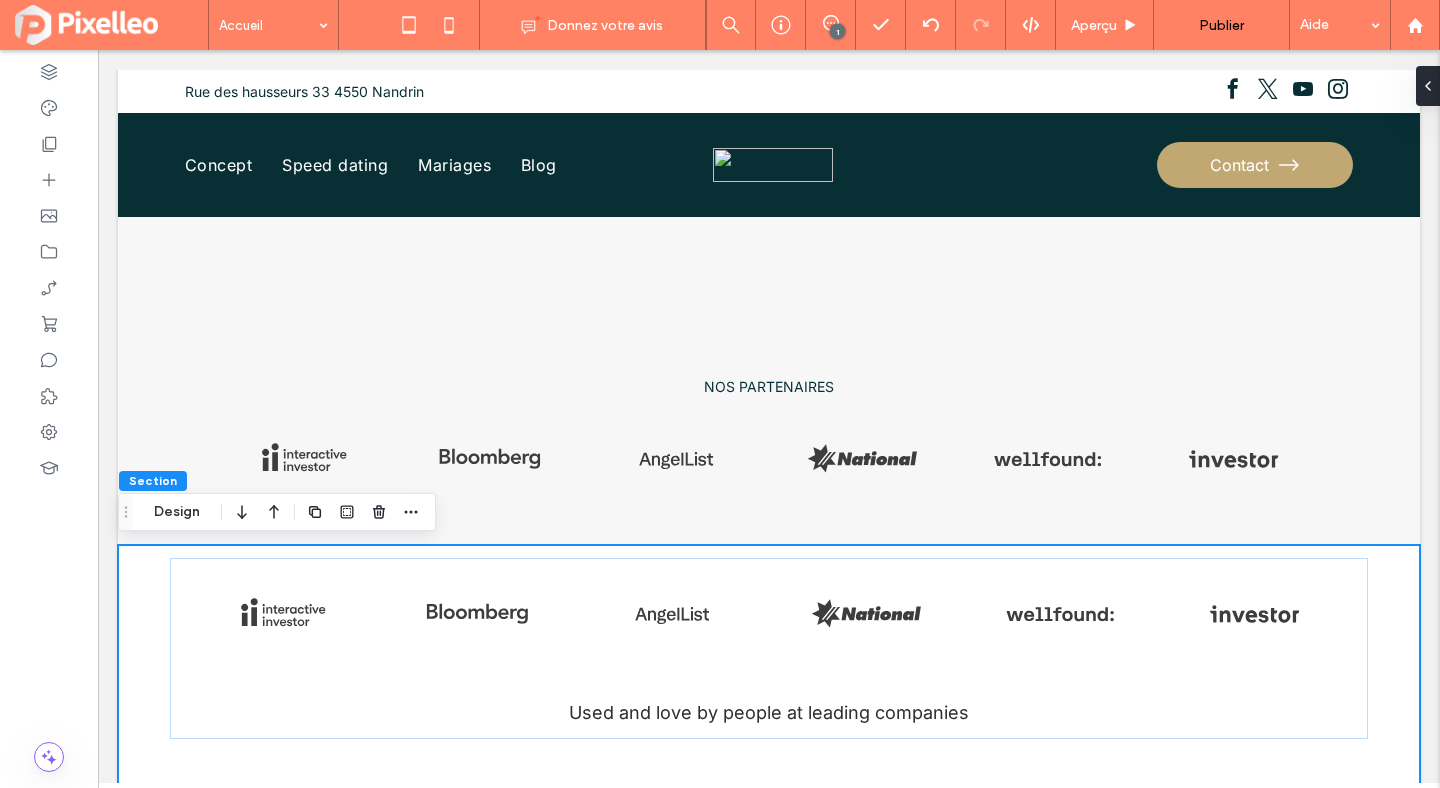 click at bounding box center [363, 512] 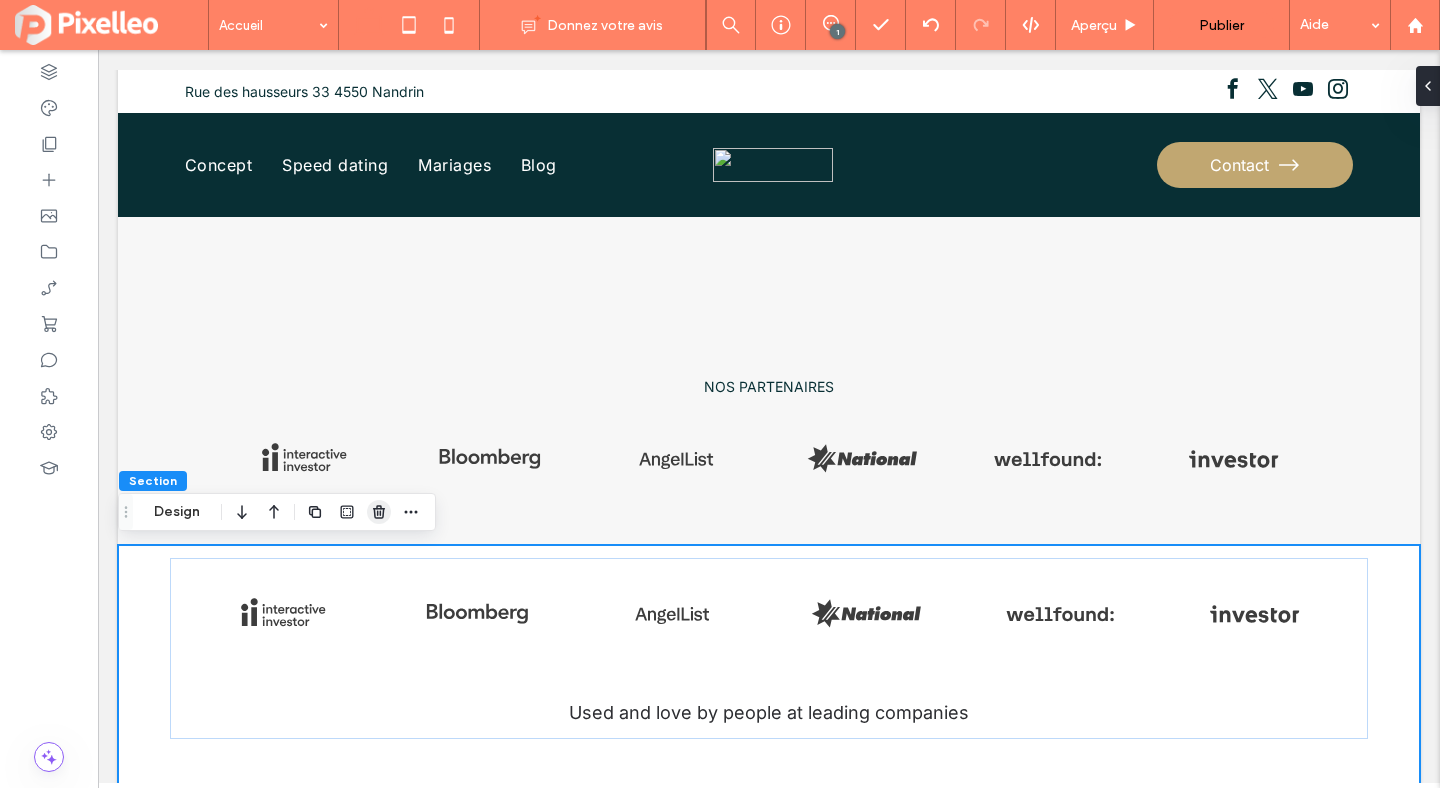 click 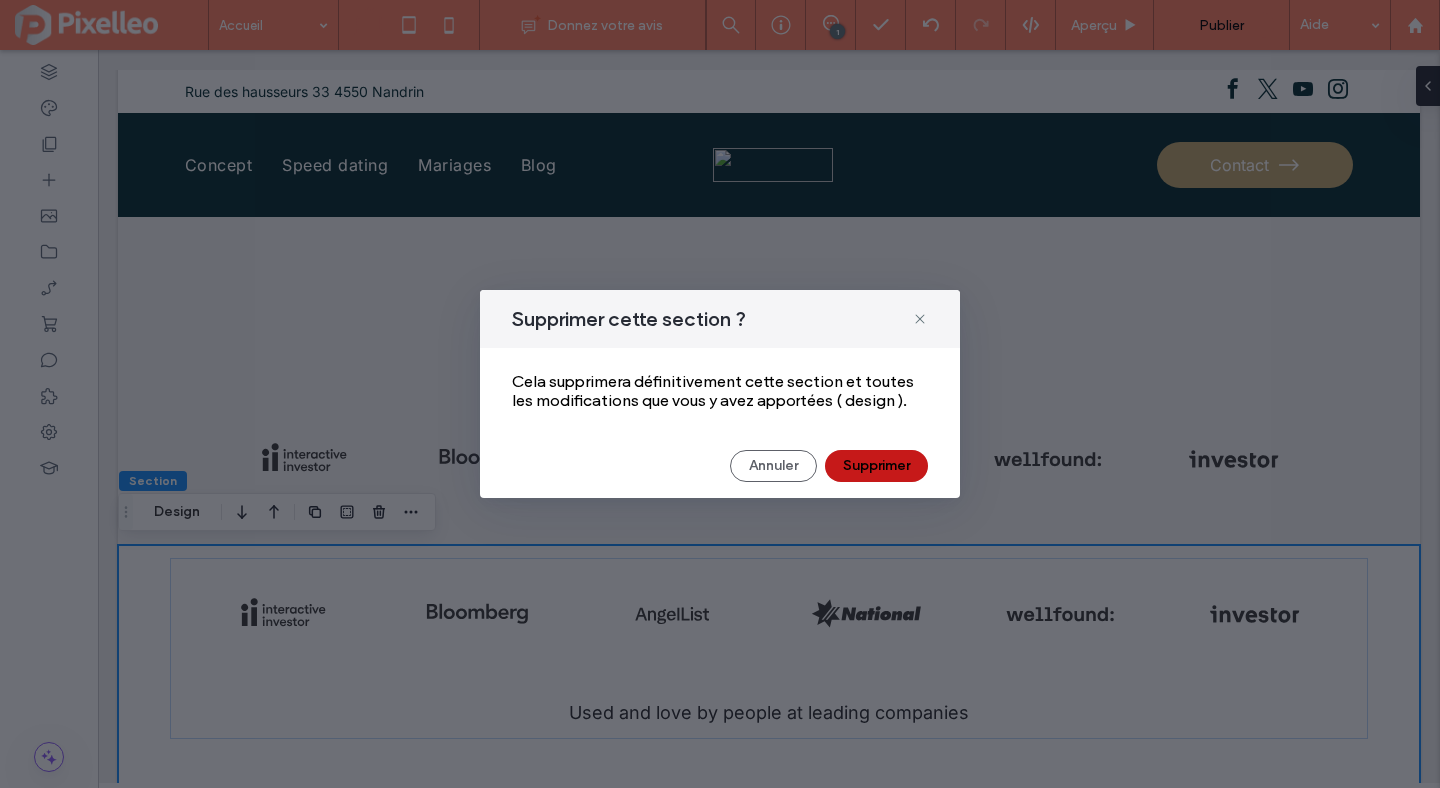 click on "Supprimer" at bounding box center [876, 466] 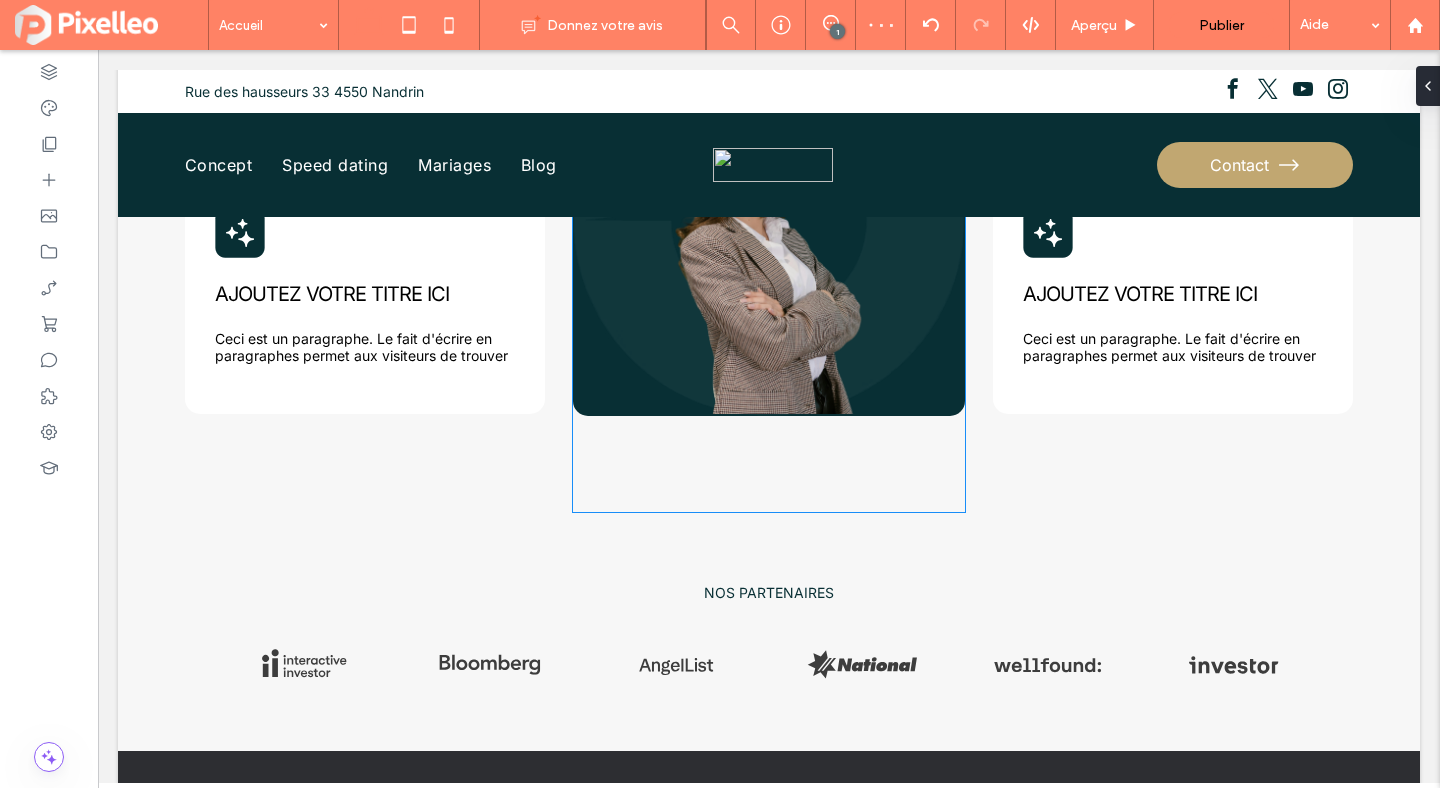 scroll, scrollTop: 1292, scrollLeft: 0, axis: vertical 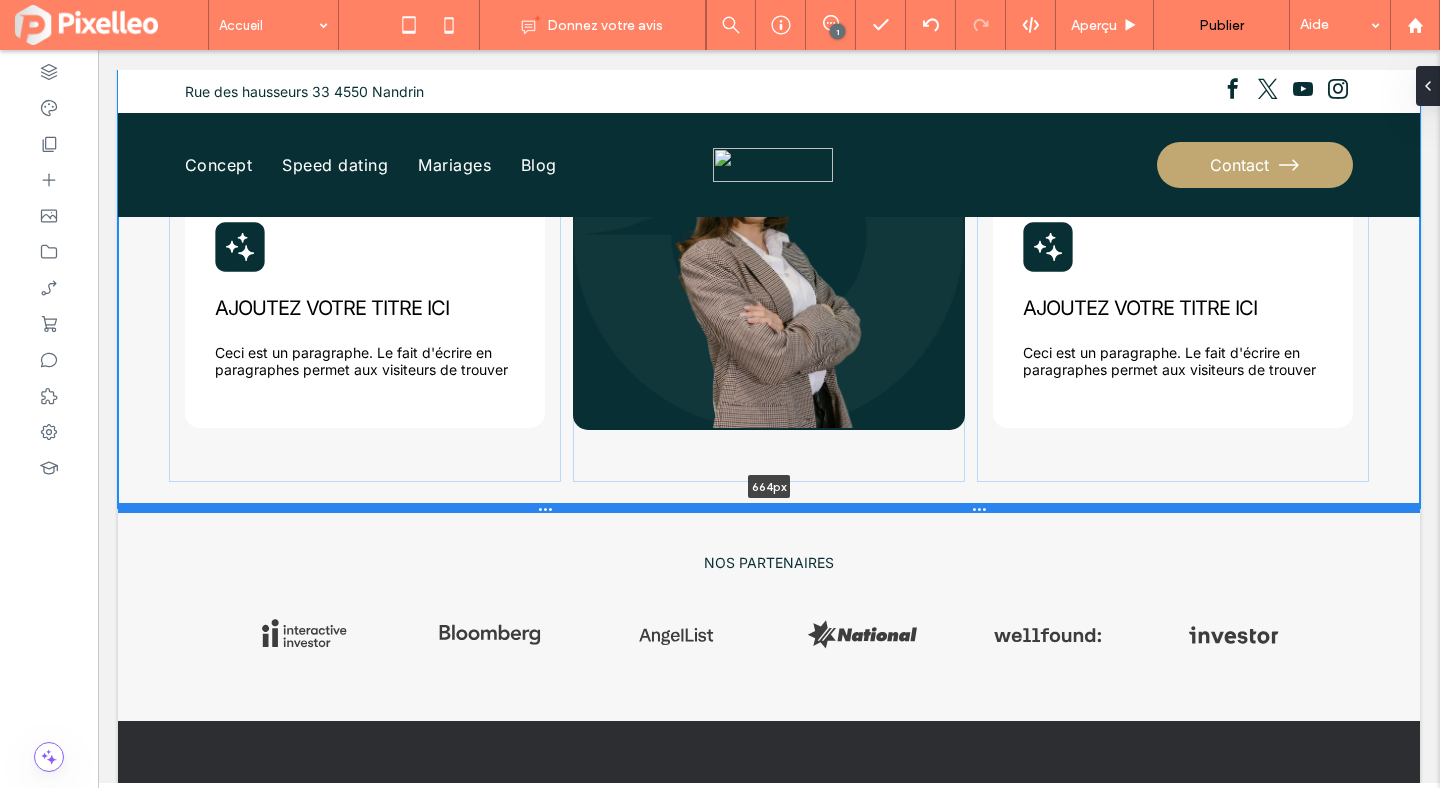 drag, startPoint x: 640, startPoint y: 549, endPoint x: 648, endPoint y: 505, distance: 44.72136 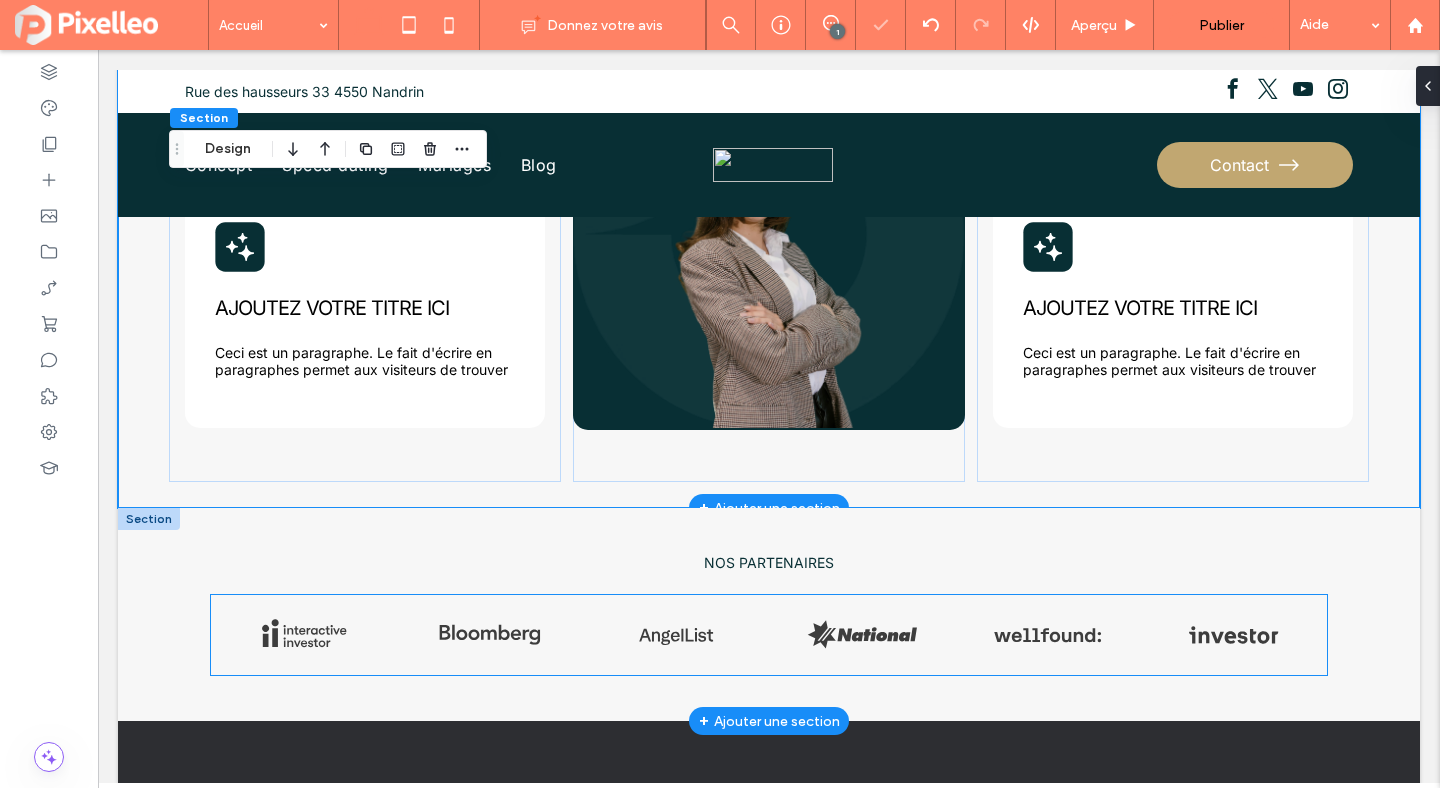click at bounding box center [304, 635] 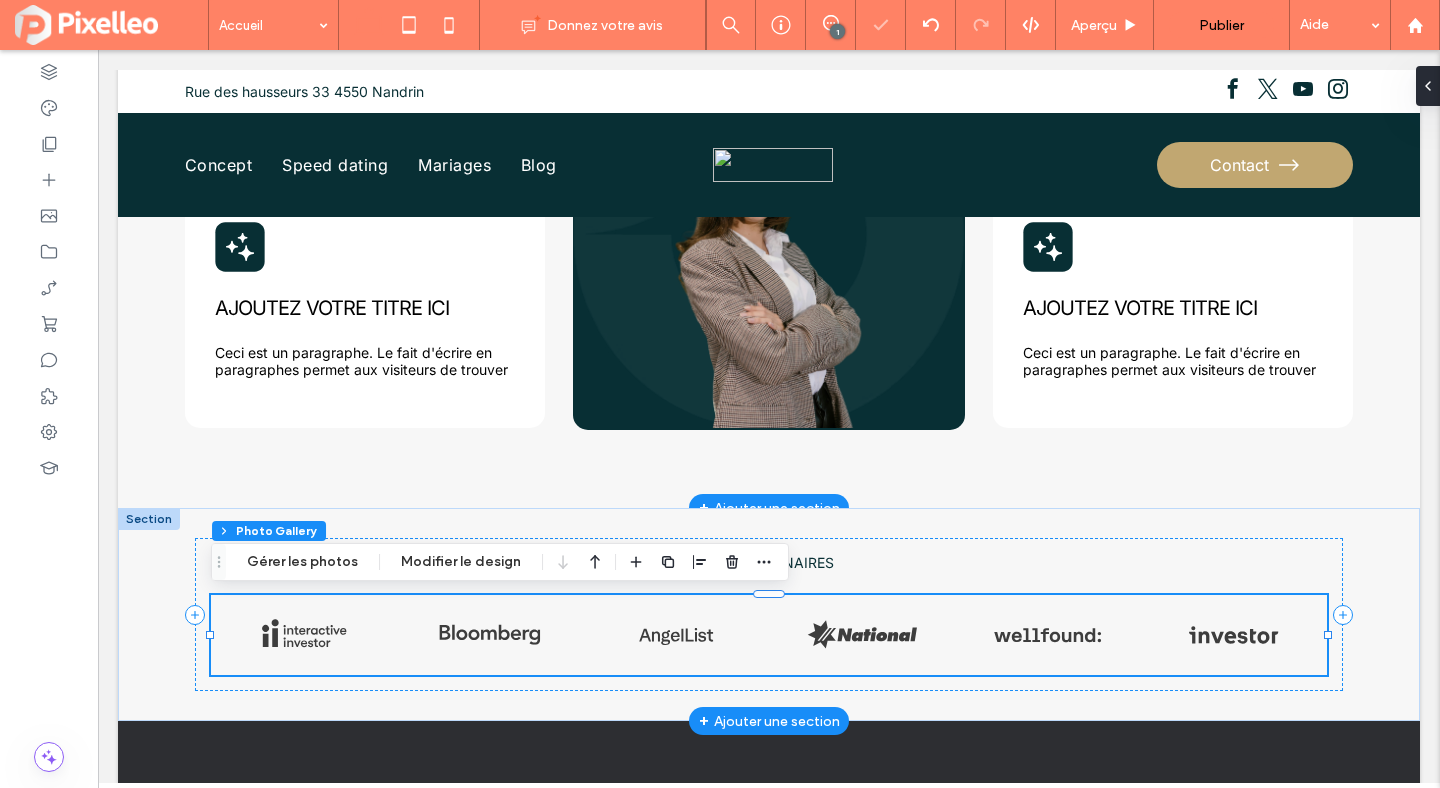 click at bounding box center (304, 635) 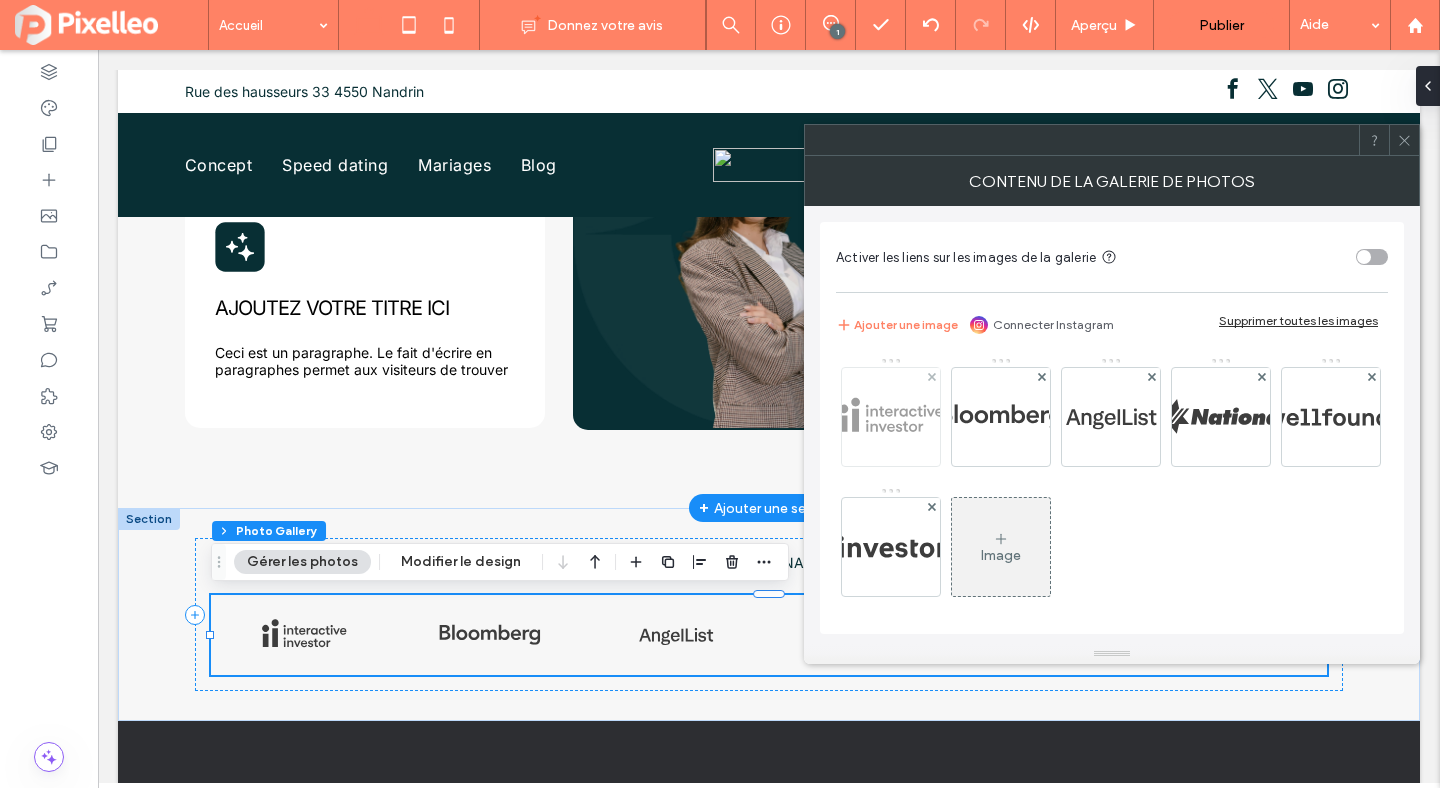 click at bounding box center (891, 417) 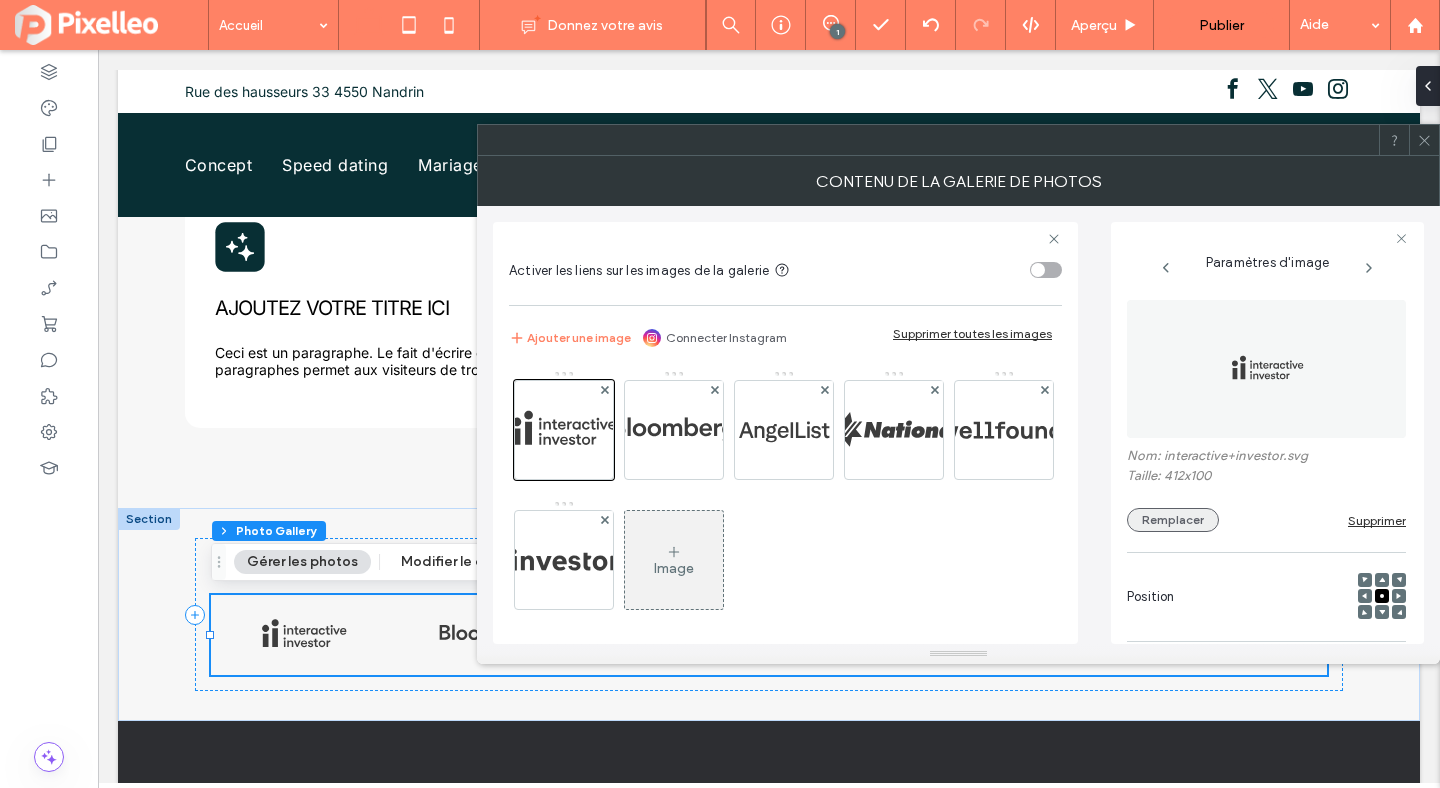 click on "Remplacer" at bounding box center [1173, 520] 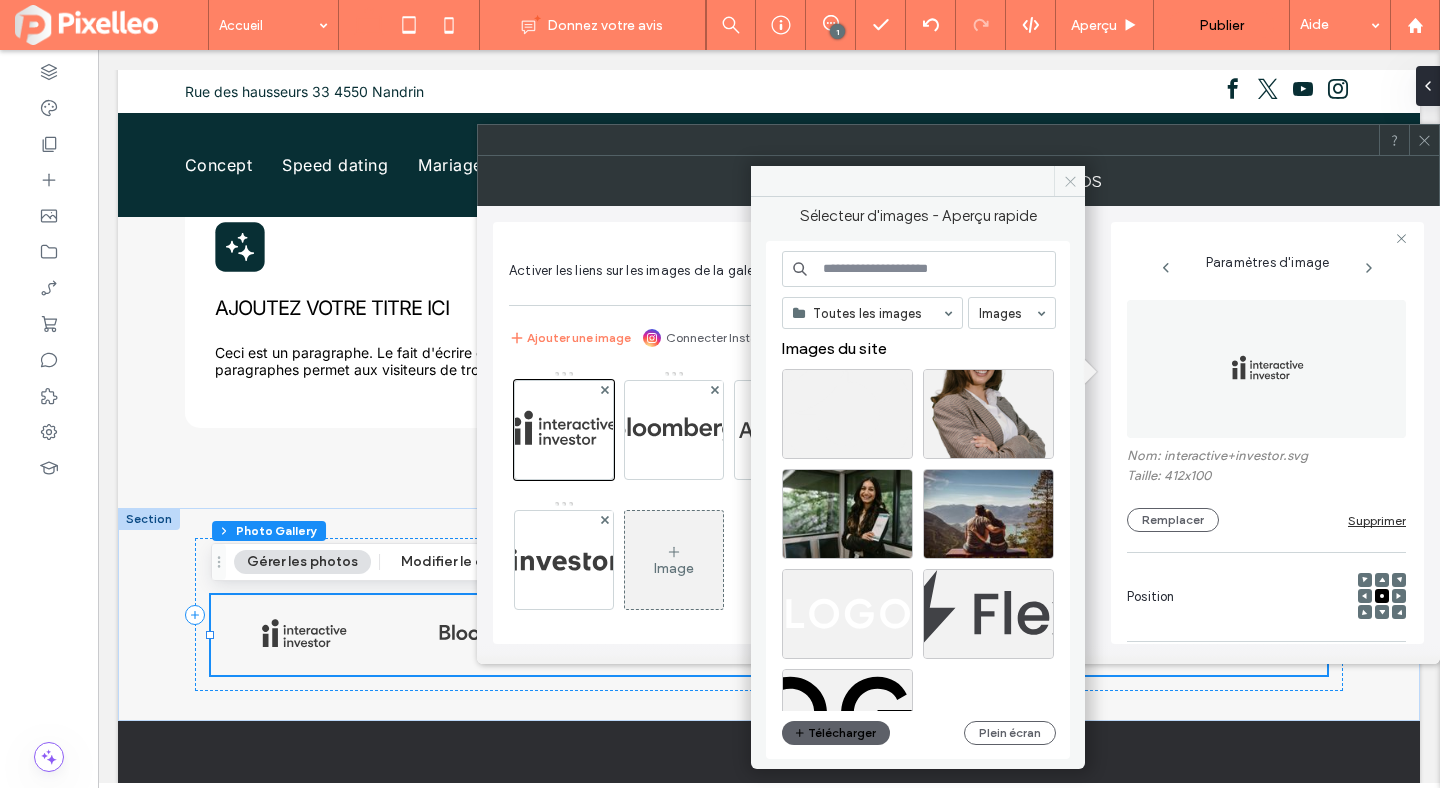 click at bounding box center (1069, 181) 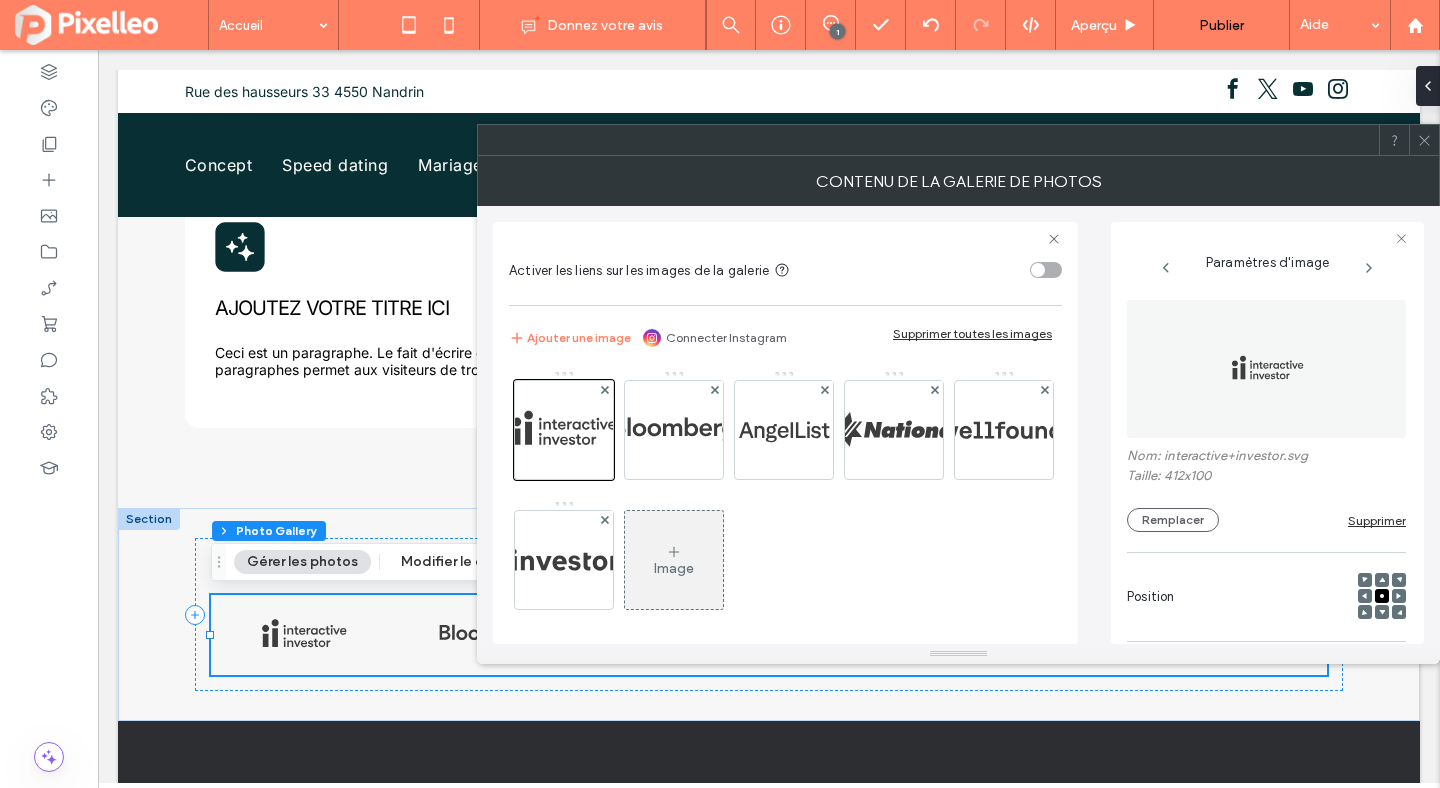 click at bounding box center (1424, 140) 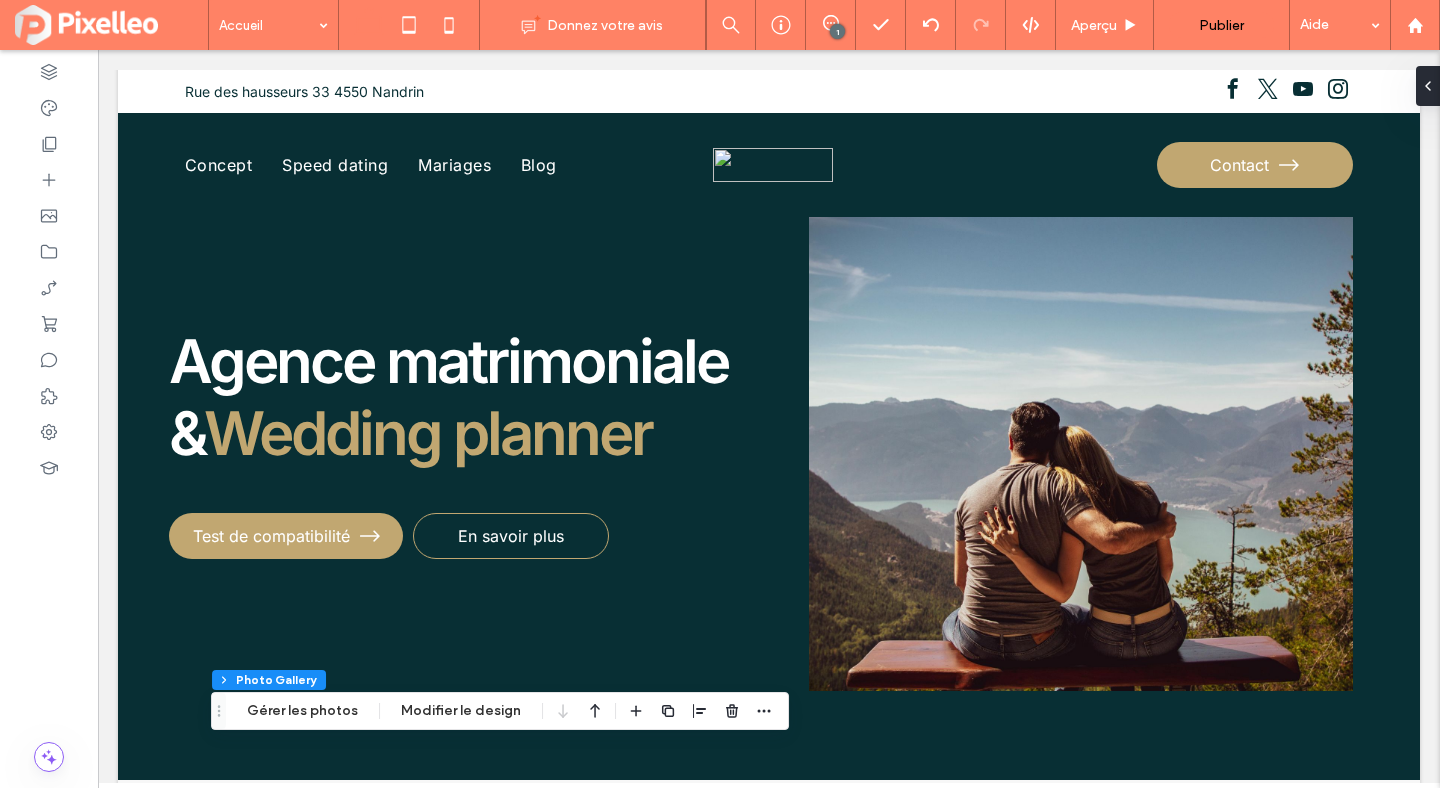 scroll, scrollTop: 0, scrollLeft: 0, axis: both 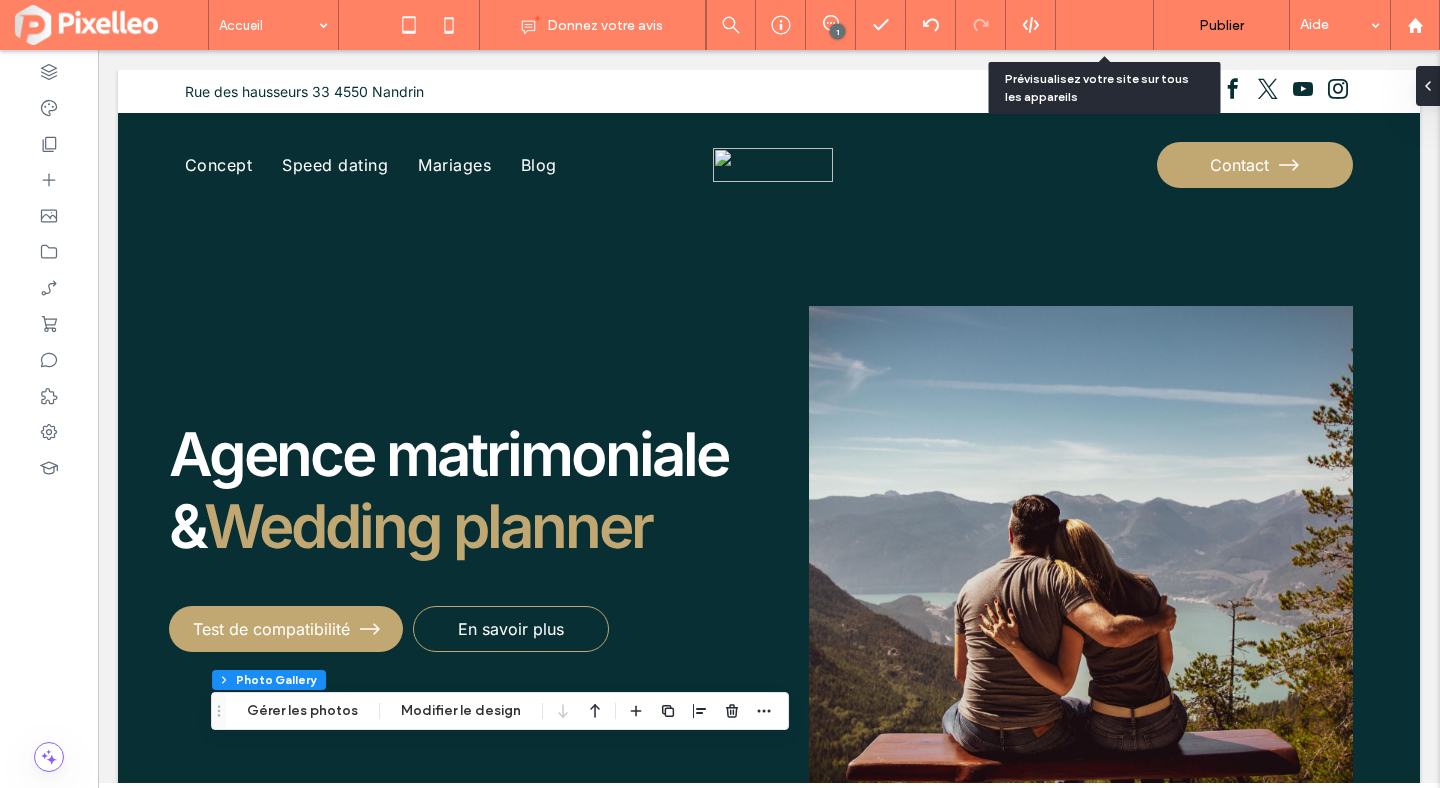 click on "Aperçu" at bounding box center (1094, 25) 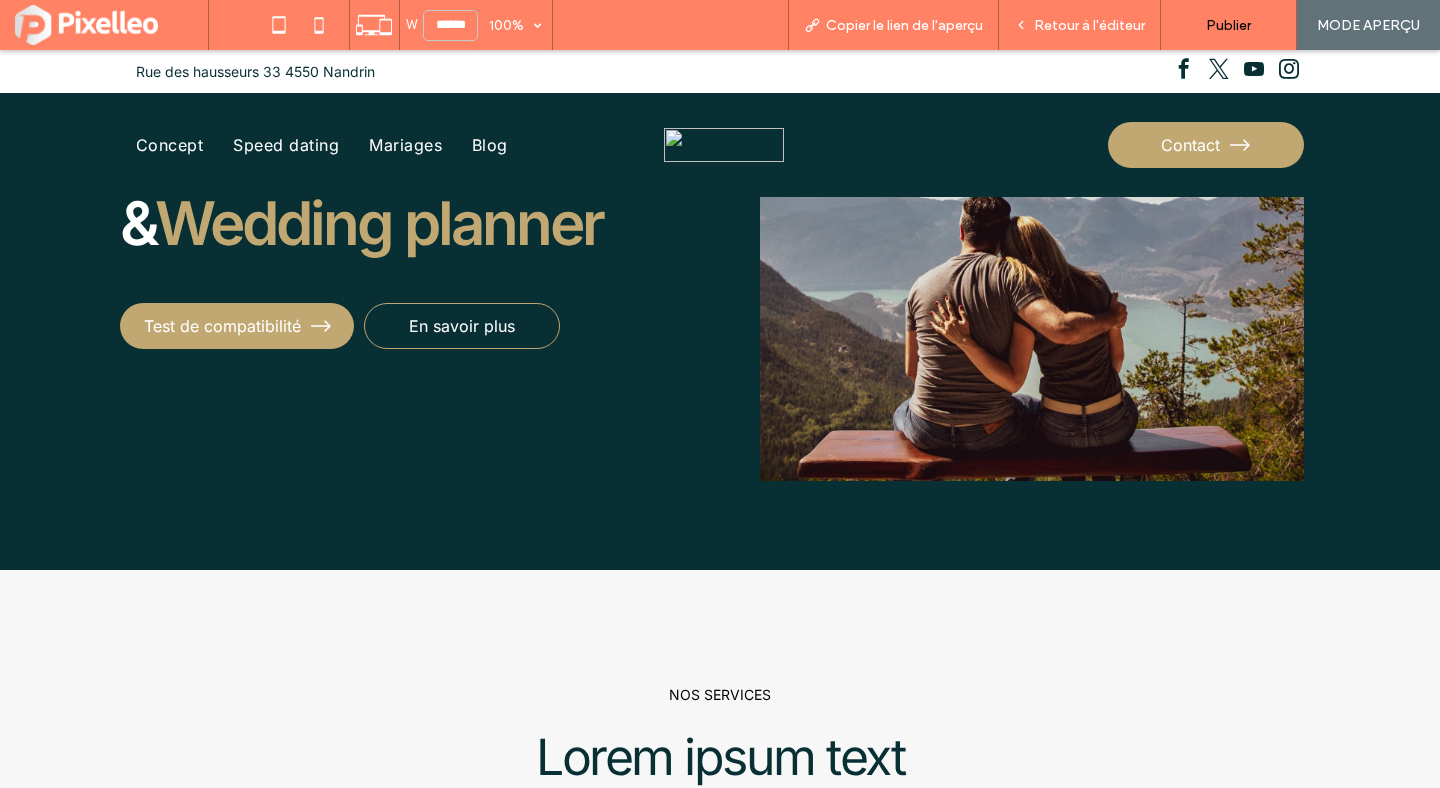 scroll, scrollTop: 0, scrollLeft: 0, axis: both 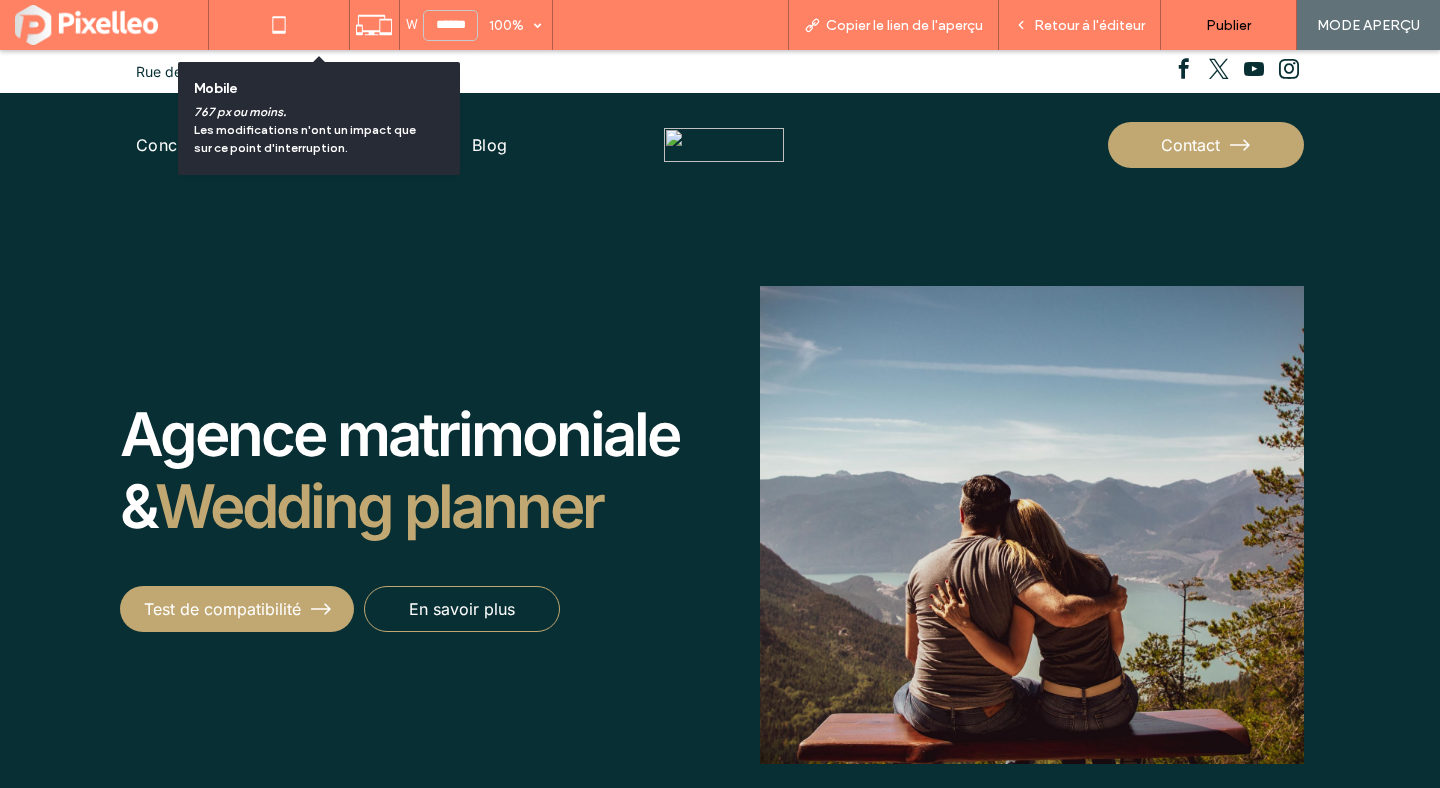 click 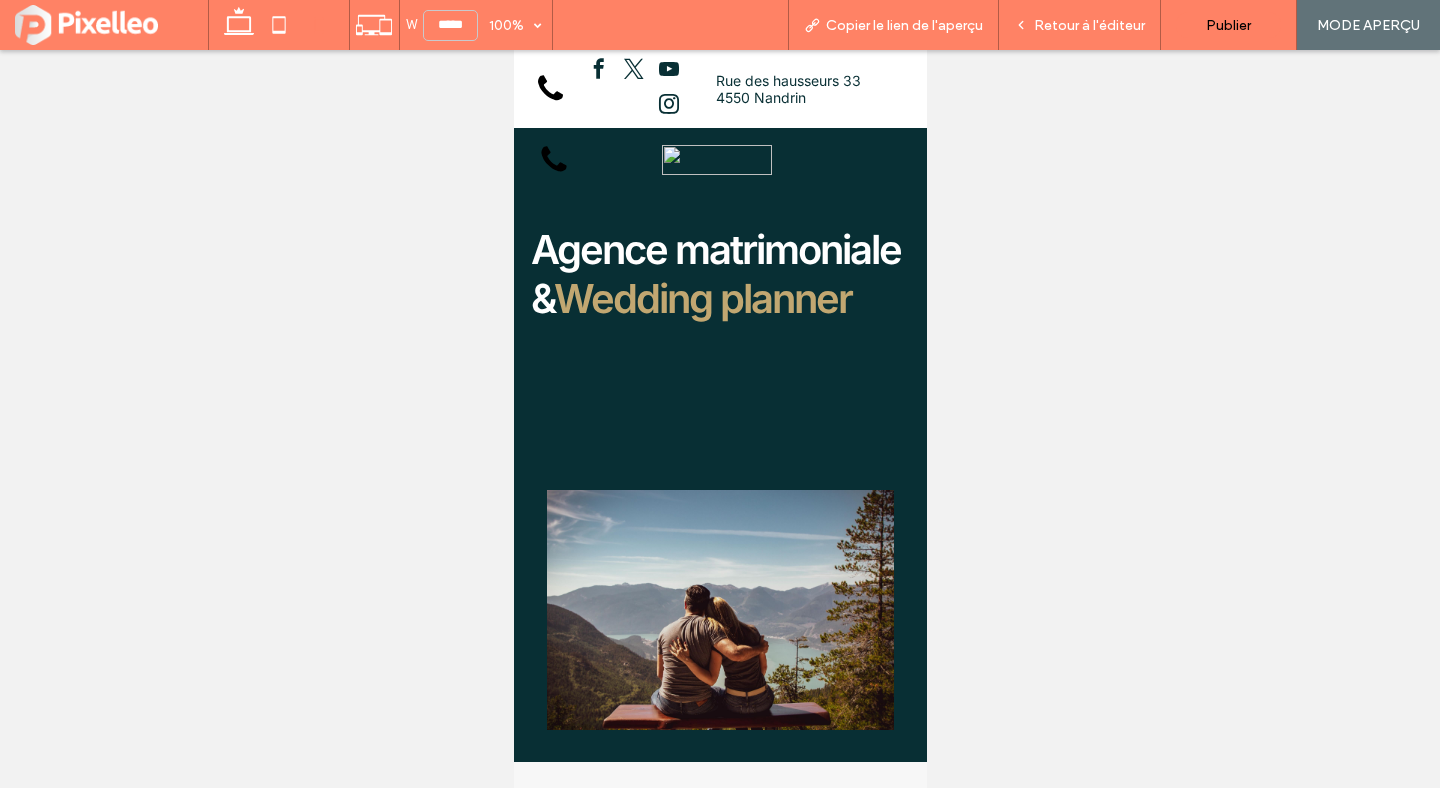 click on "Contact" at bounding box center (565, 160) 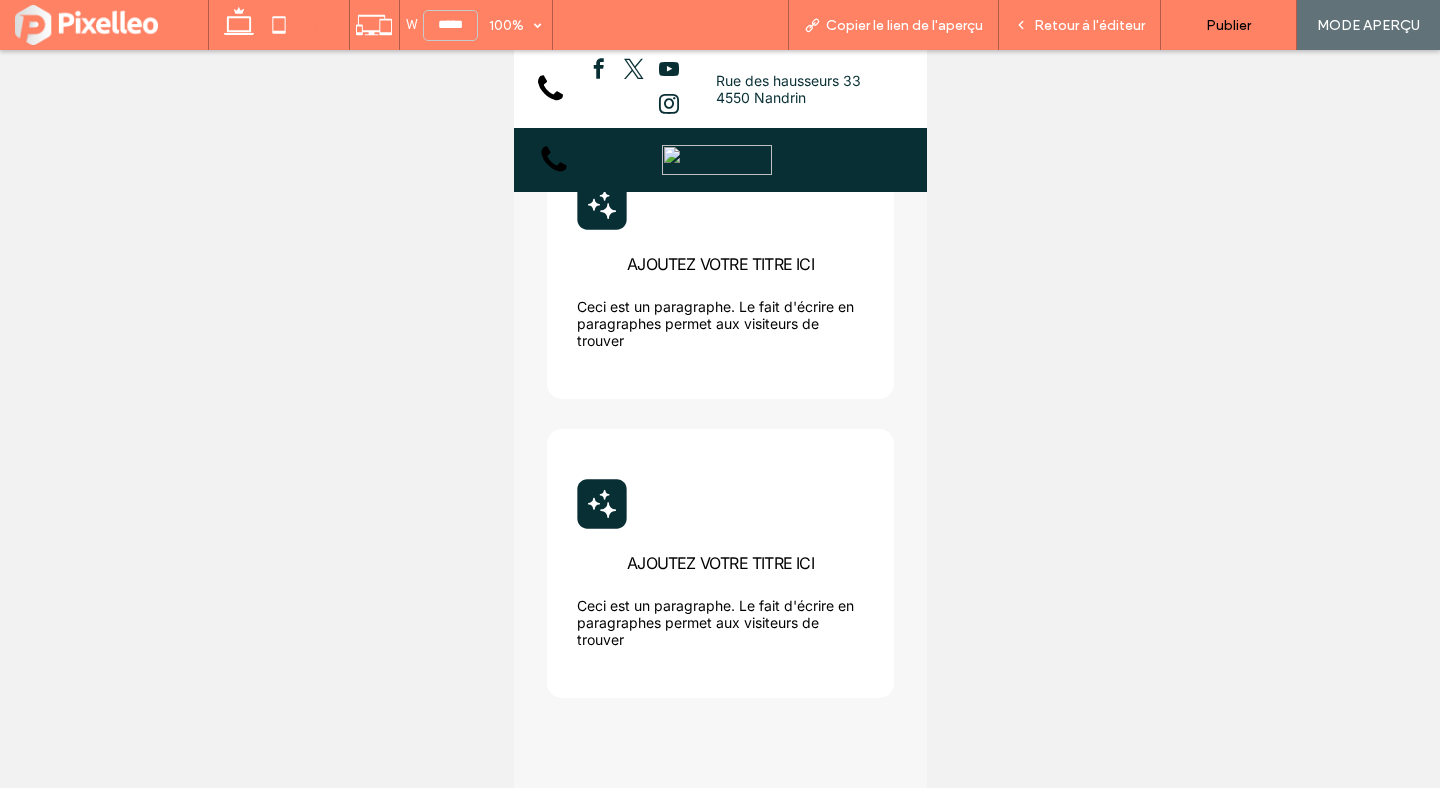 scroll, scrollTop: 2016, scrollLeft: 0, axis: vertical 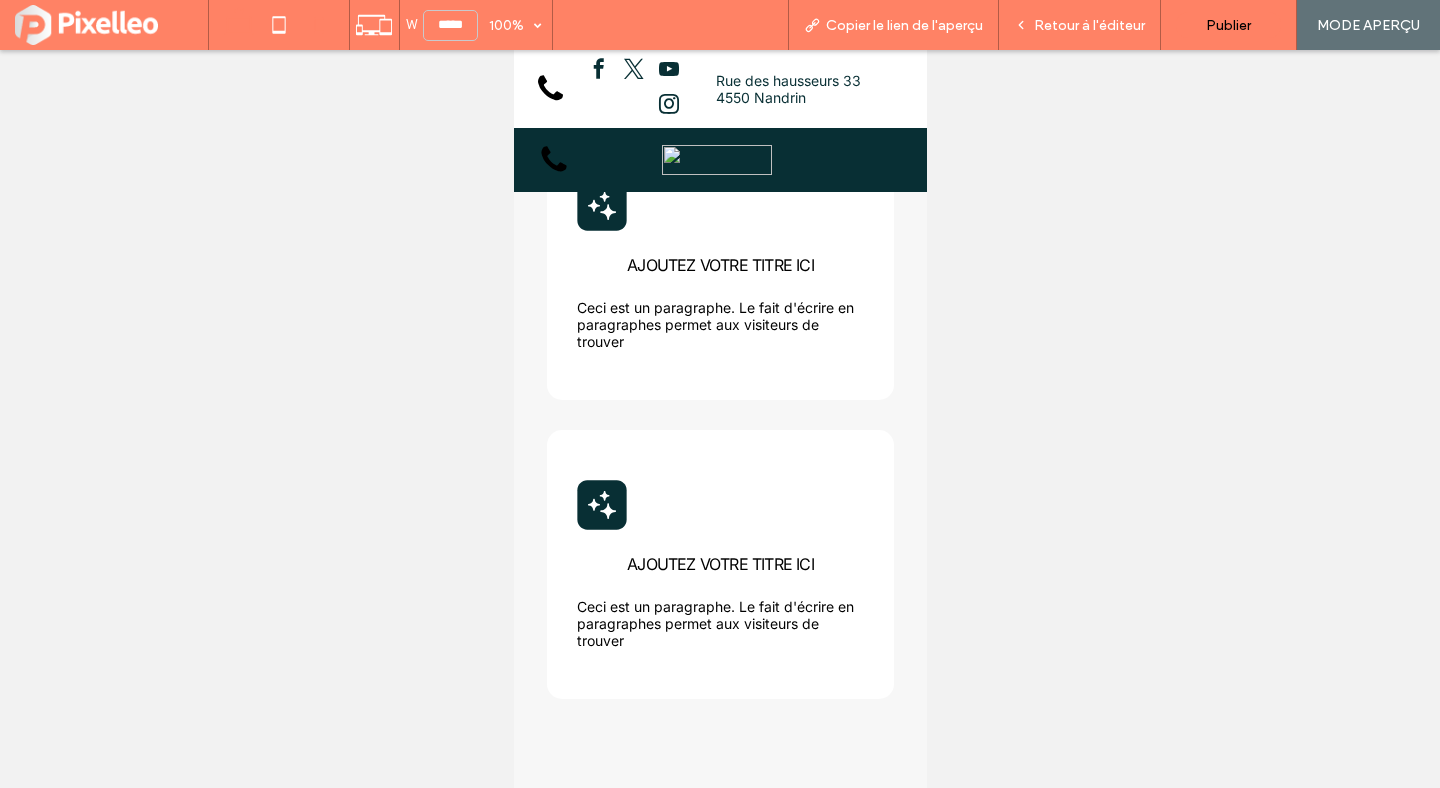 click 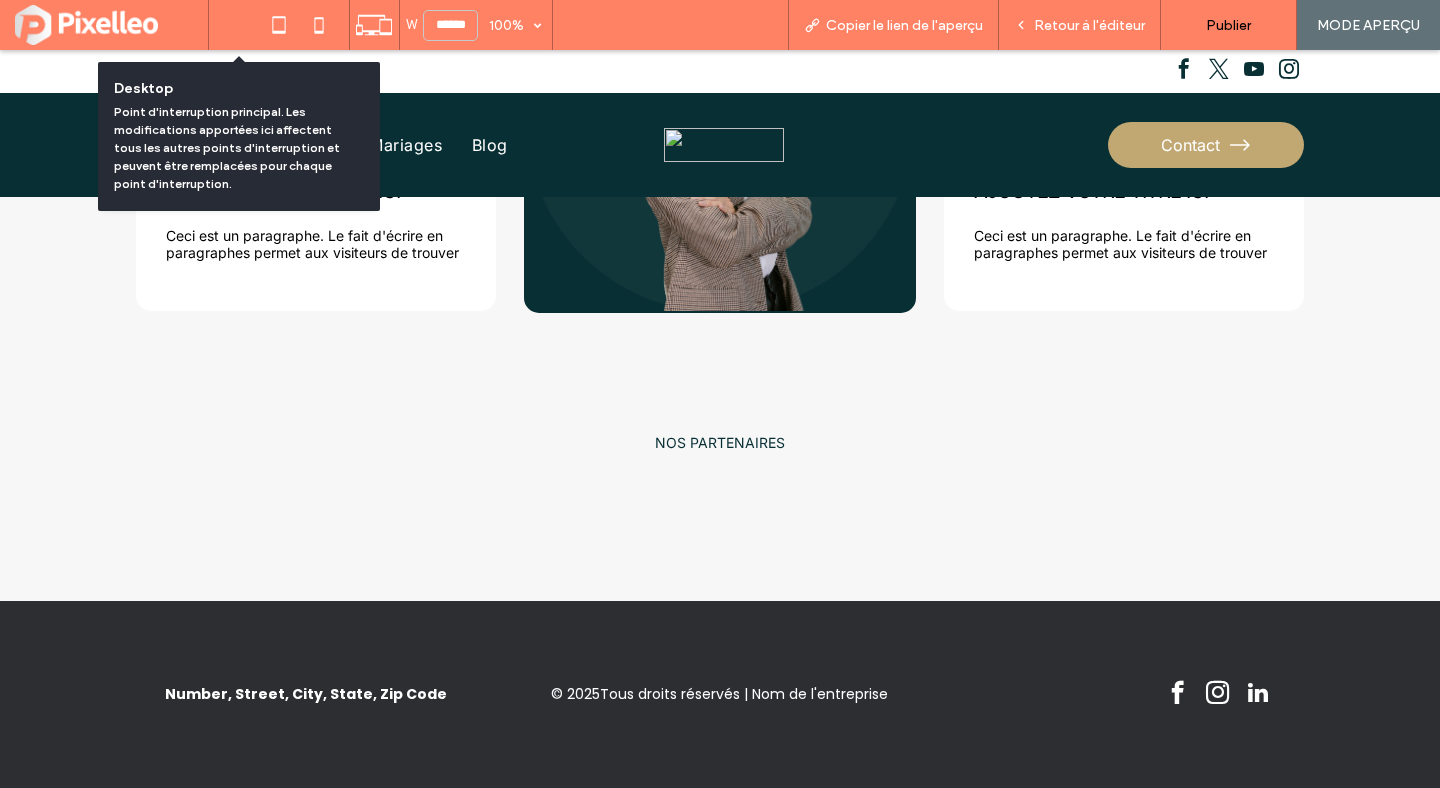 scroll, scrollTop: 0, scrollLeft: 0, axis: both 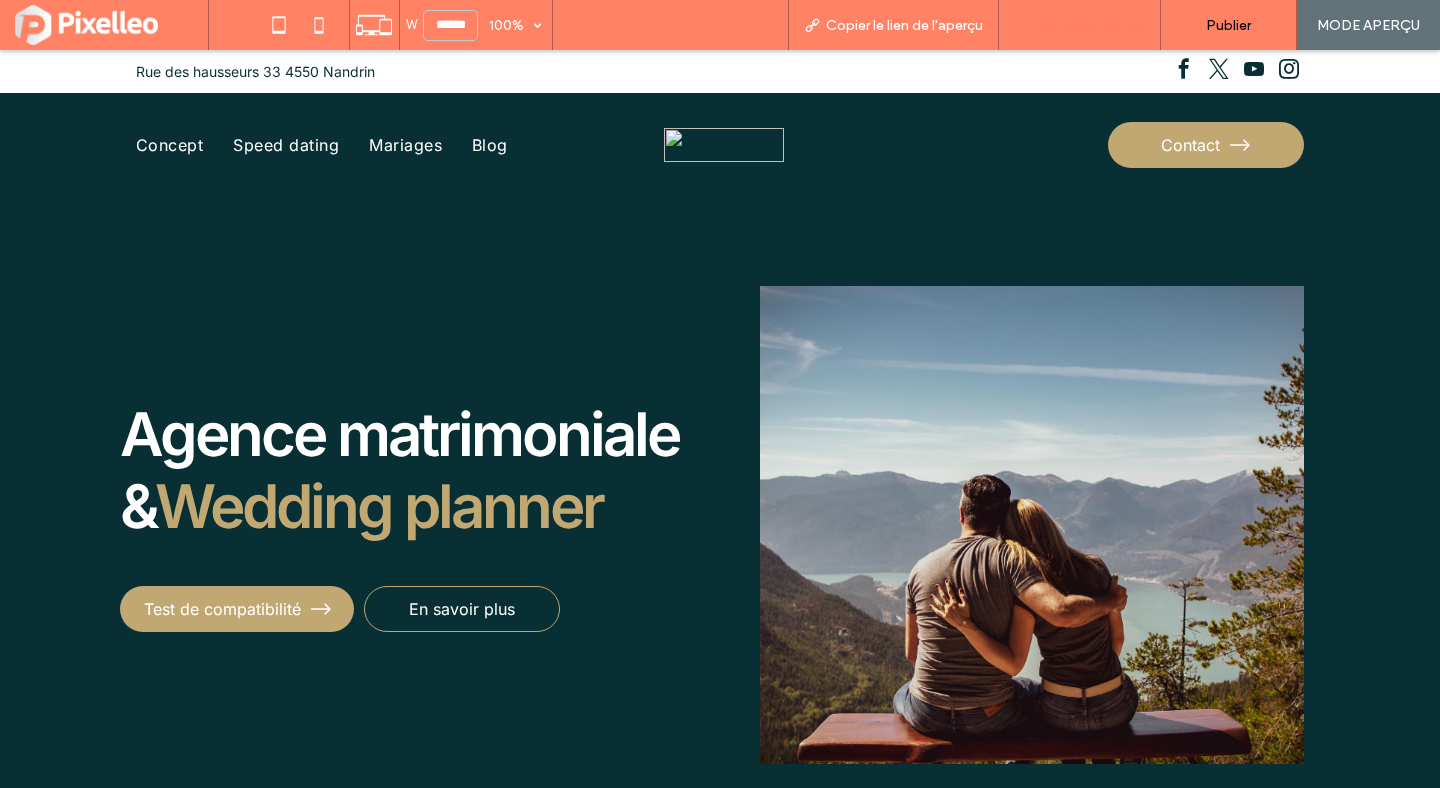 click on "Retour à l'éditeur" at bounding box center (1089, 25) 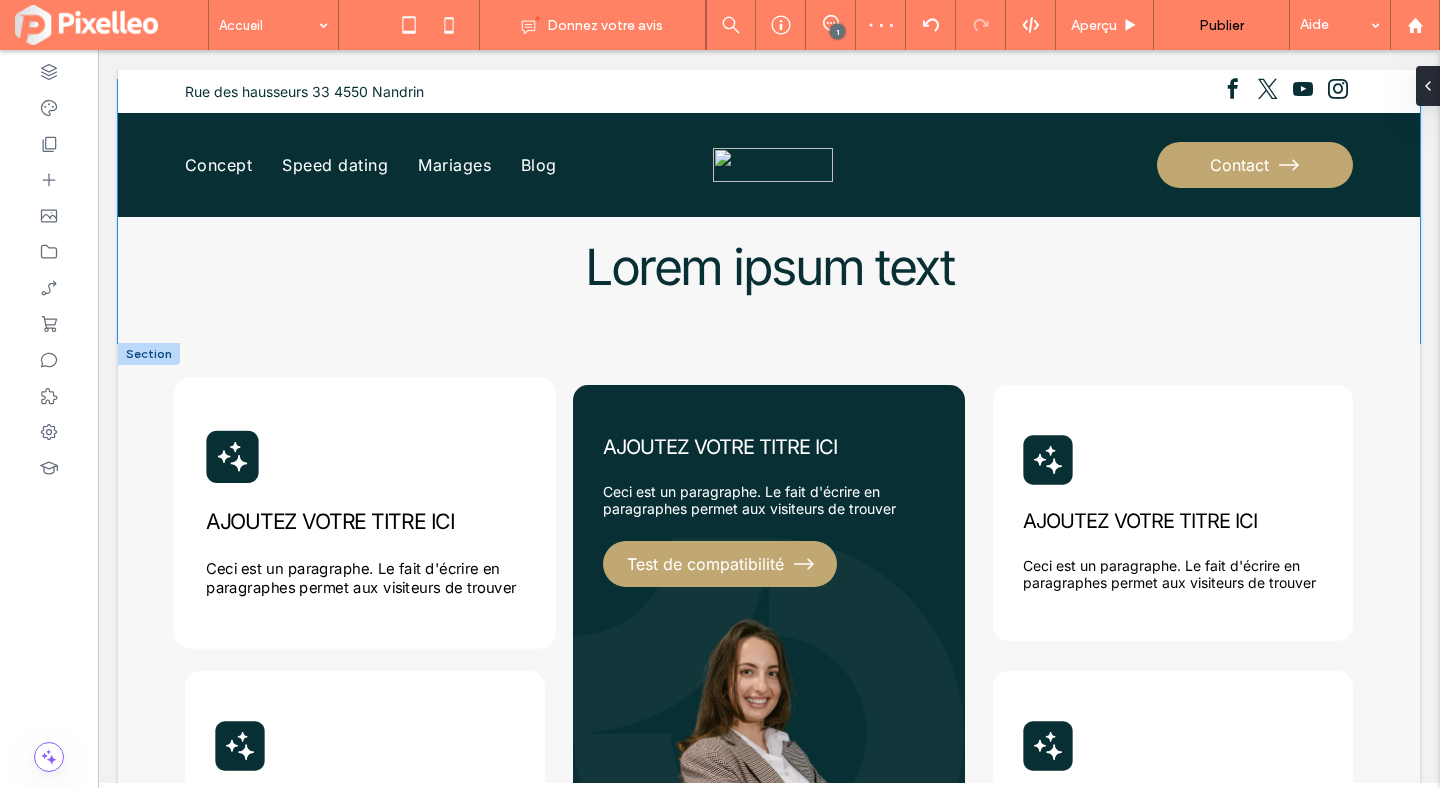 scroll, scrollTop: 807, scrollLeft: 0, axis: vertical 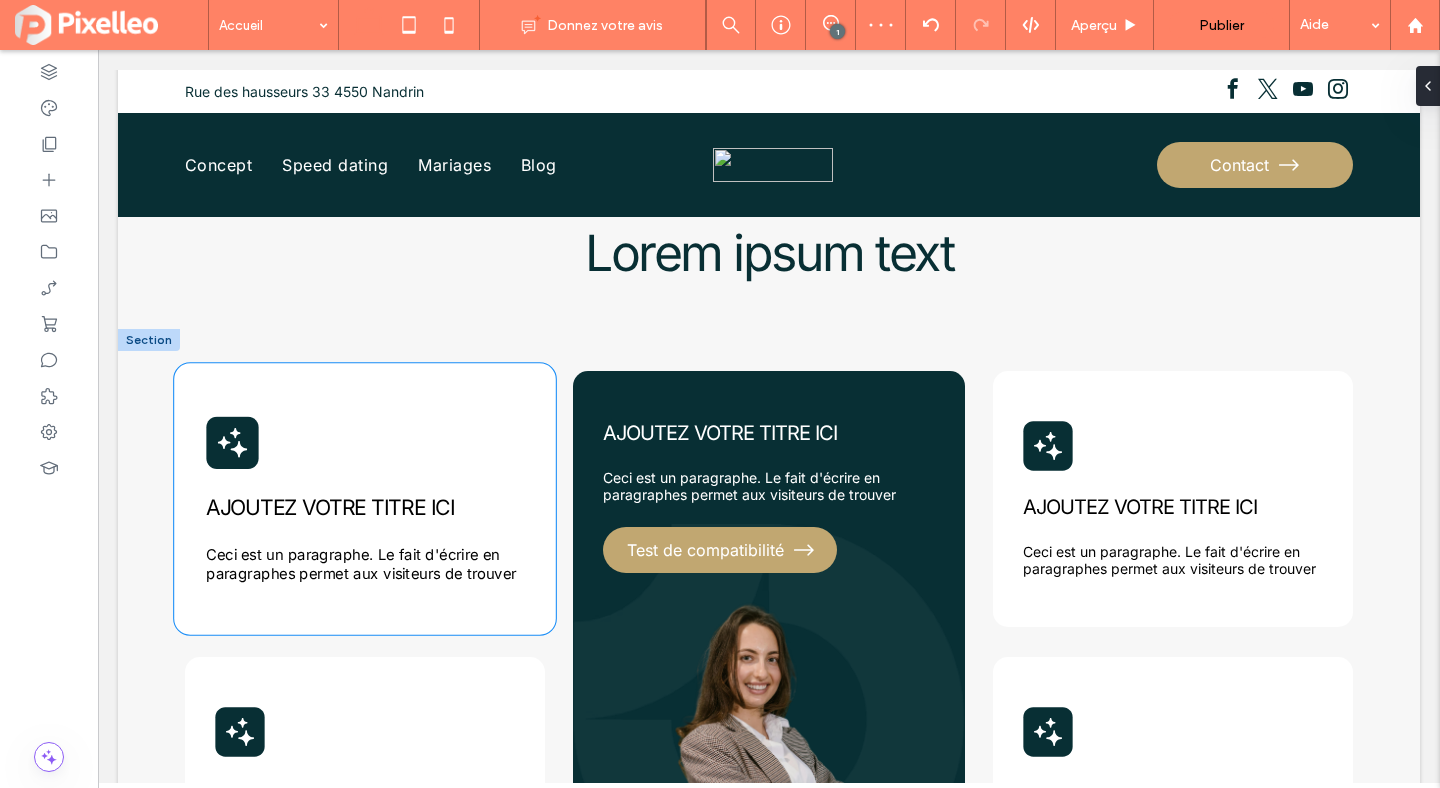 click on "AJOUTEZ VOTRE TITRE ICI Ceci est un paragraphe. Le fait d'écrire en paragraphes permet aux visiteurs de trouver" at bounding box center (365, 498) 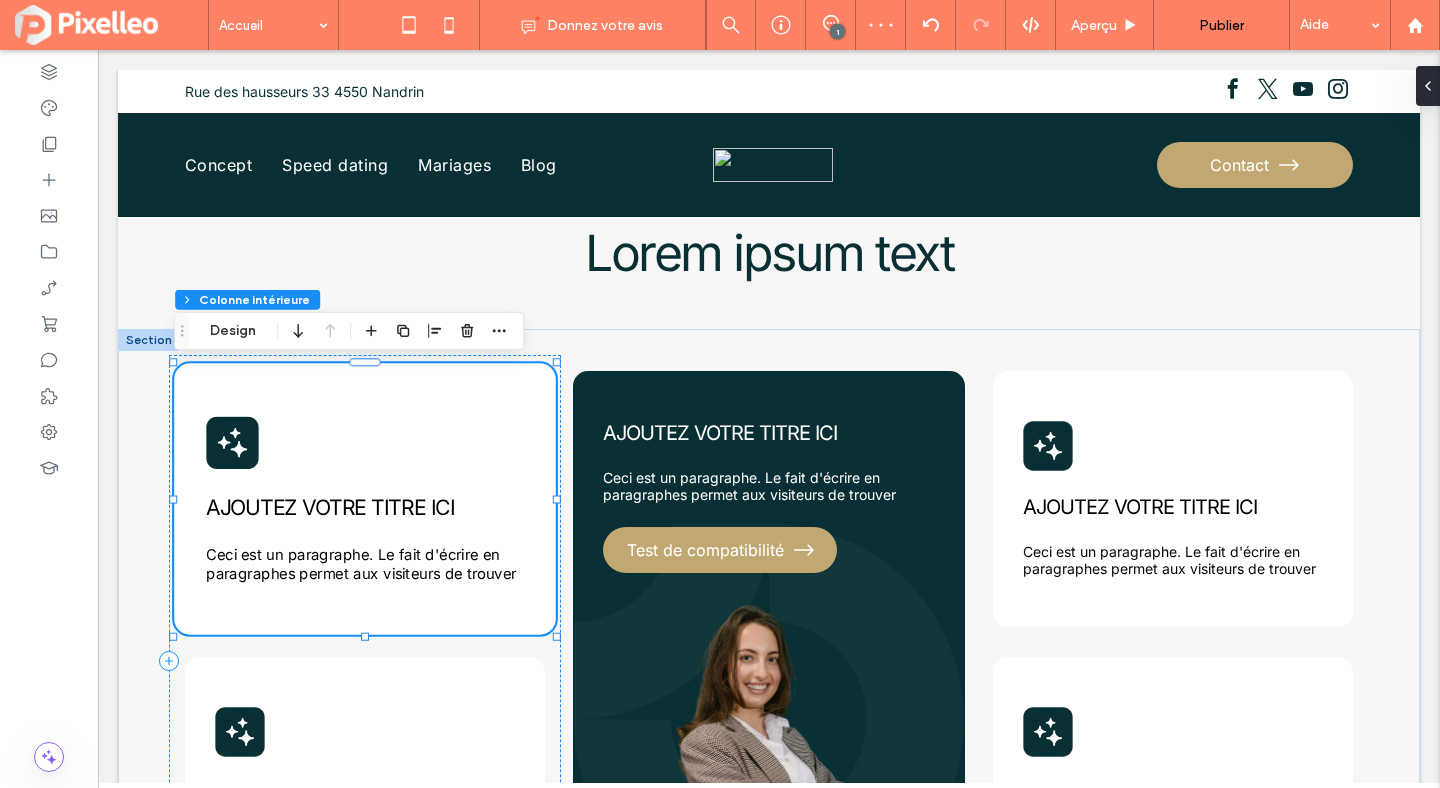 click on "AJOUTEZ VOTRE TITRE ICI Ceci est un paragraphe. Le fait d'écrire en paragraphes permet aux visiteurs de trouver" at bounding box center [365, 498] 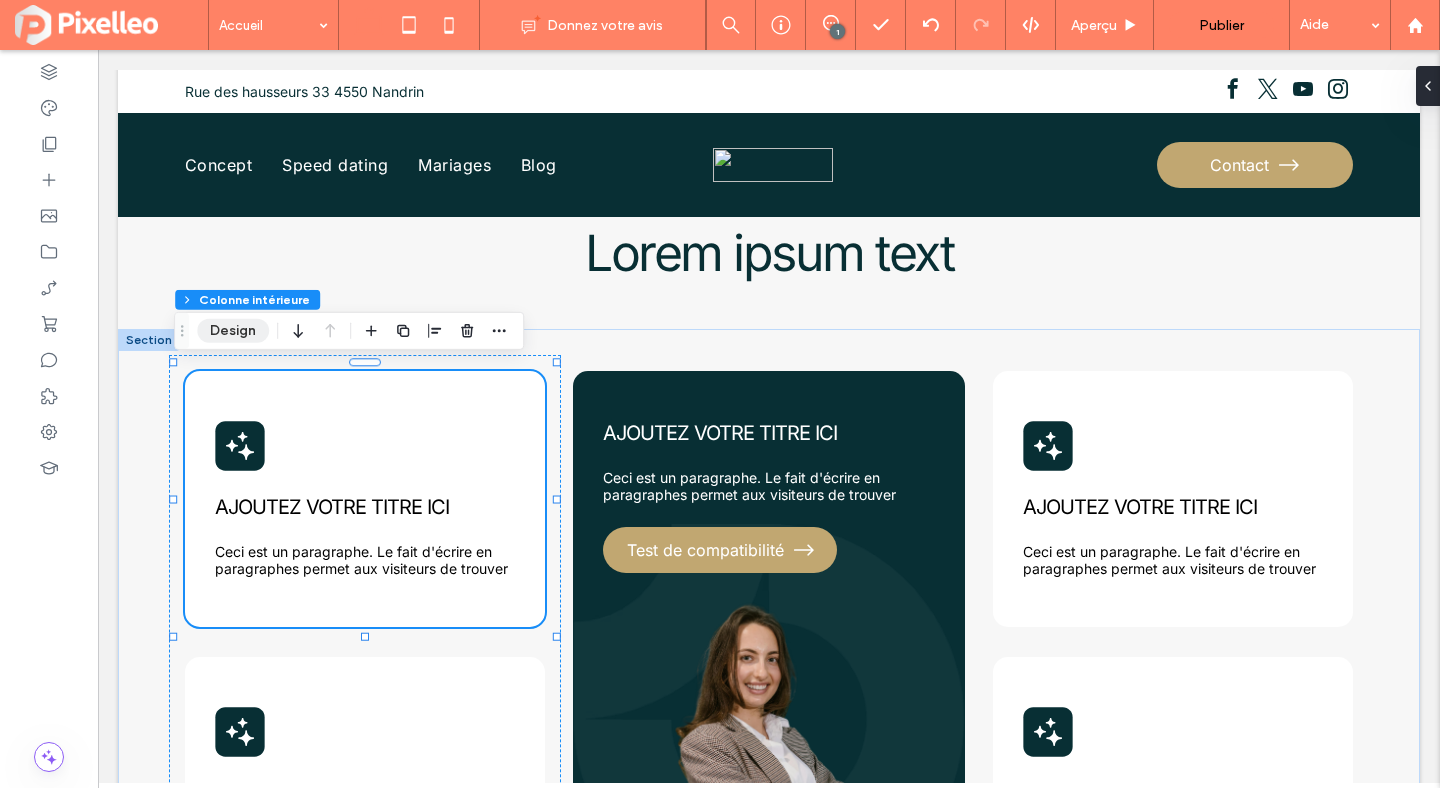 click on "Design" at bounding box center (233, 331) 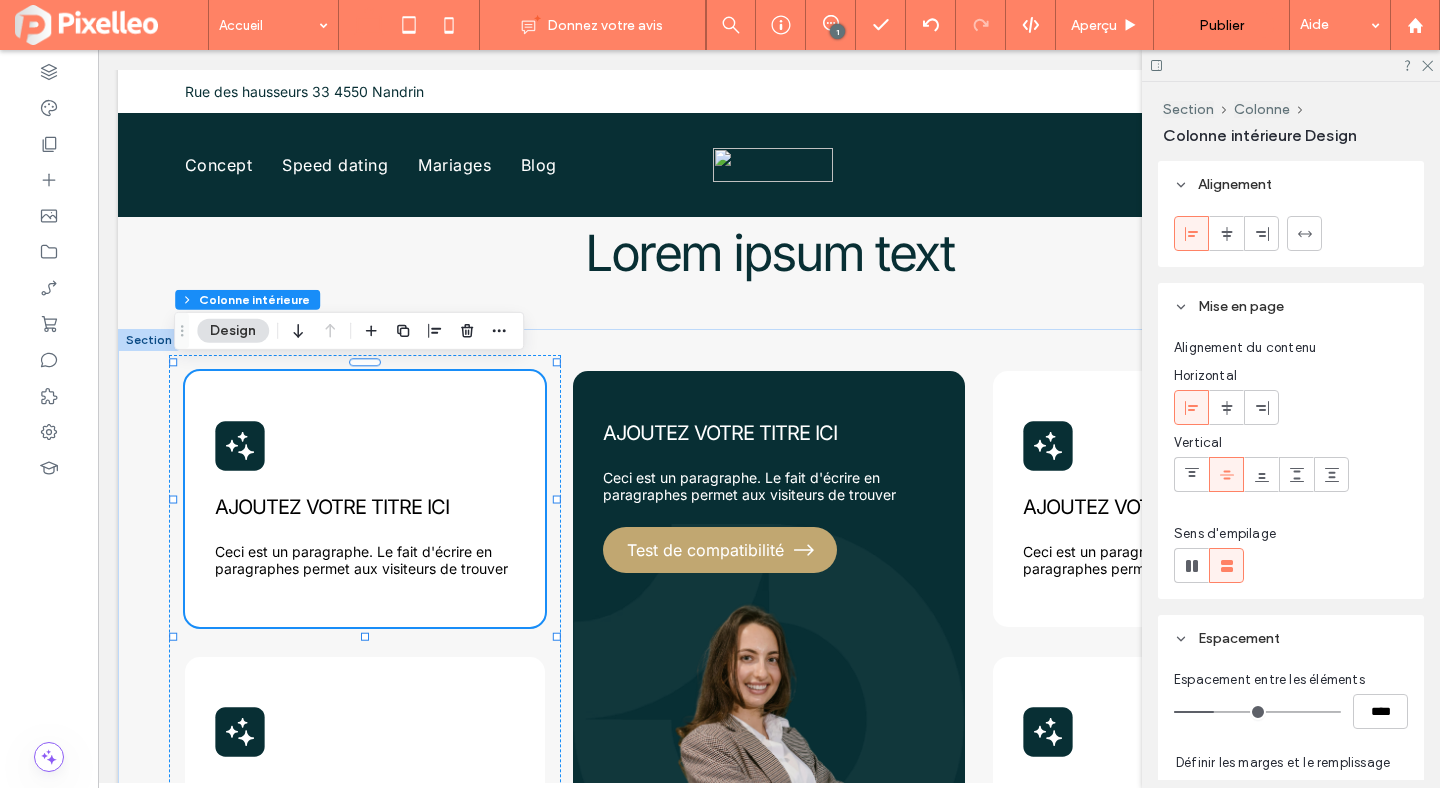 click at bounding box center (1192, 407) 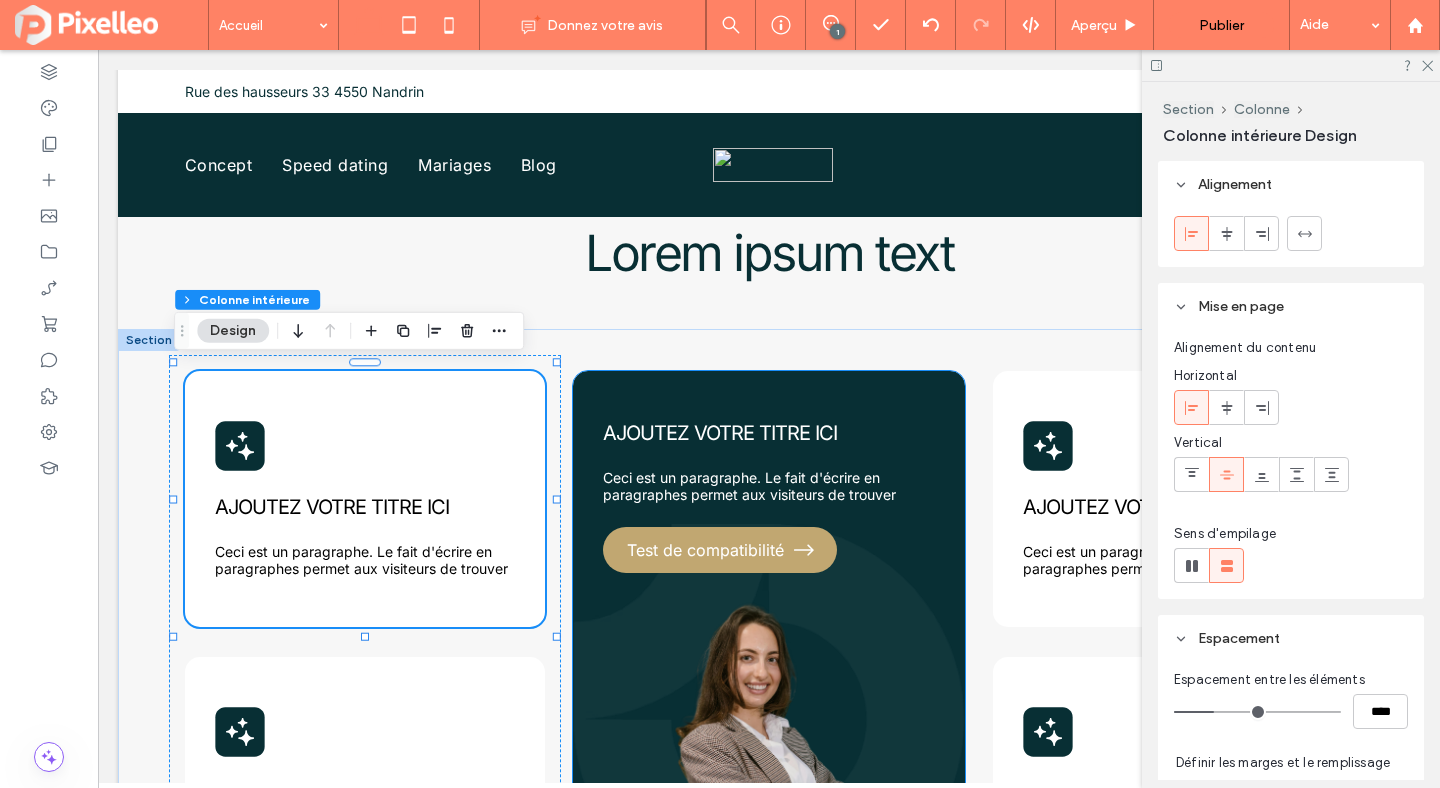 click on "AJOUTEZ VOTRE TITRE ICI Ceci est un paragraphe. Le fait d'écrire en paragraphes permet aux visiteurs de trouver
Test de compatibilité" at bounding box center (769, 643) 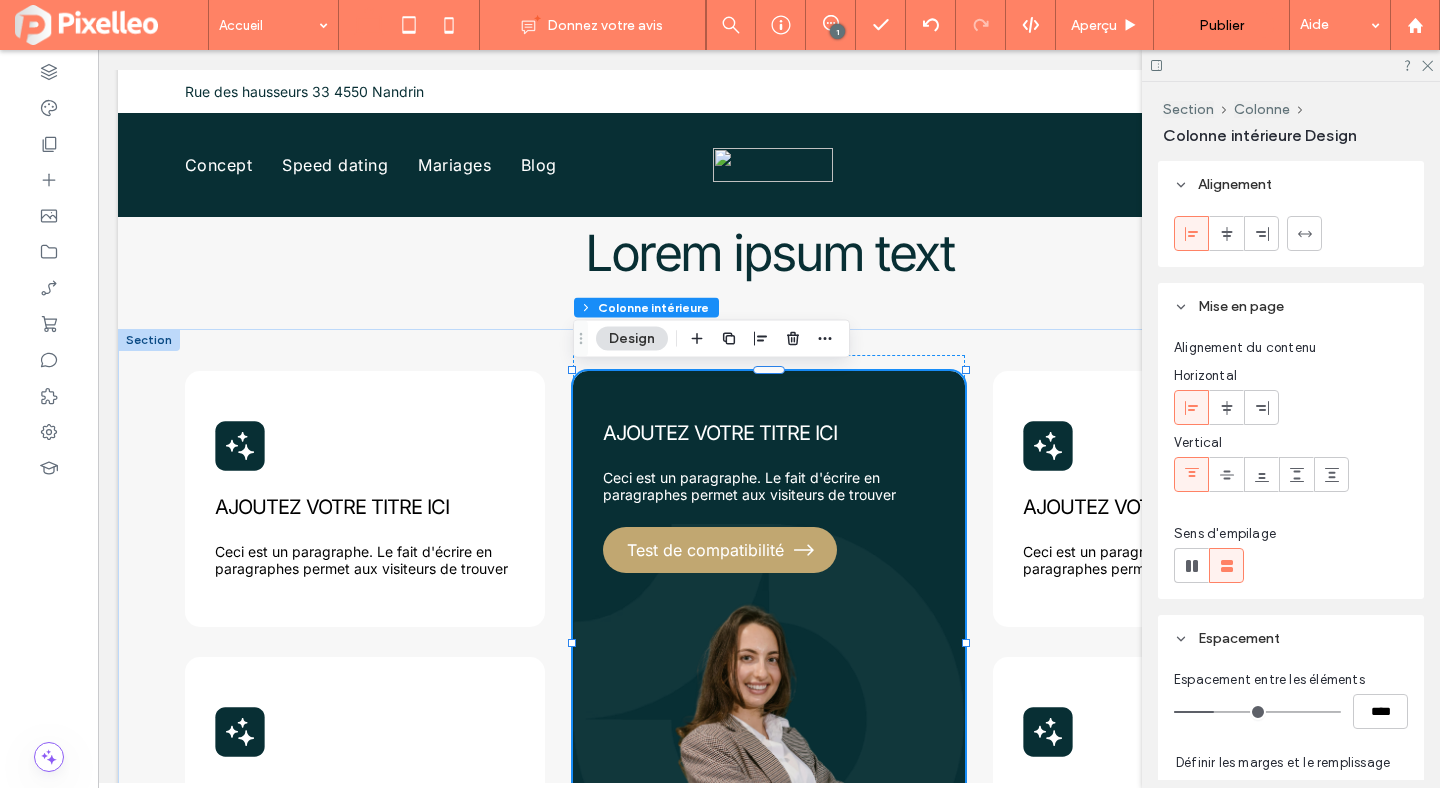 click 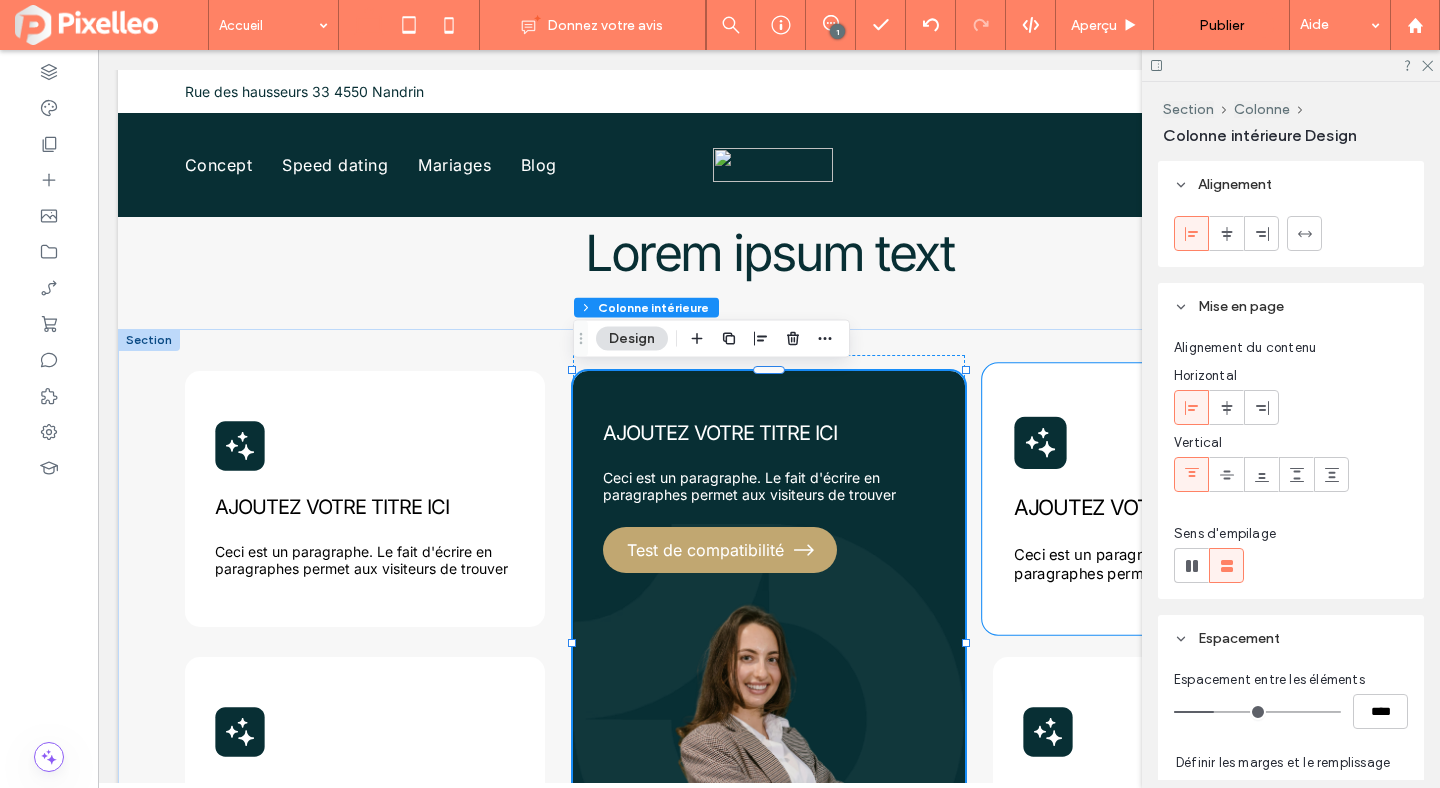 click on "AJOUTEZ VOTRE TITRE ICI
Ceci est un paragraphe. Le fait d'écrire en paragraphes permet aux visiteurs de trouver" at bounding box center (1173, 498) 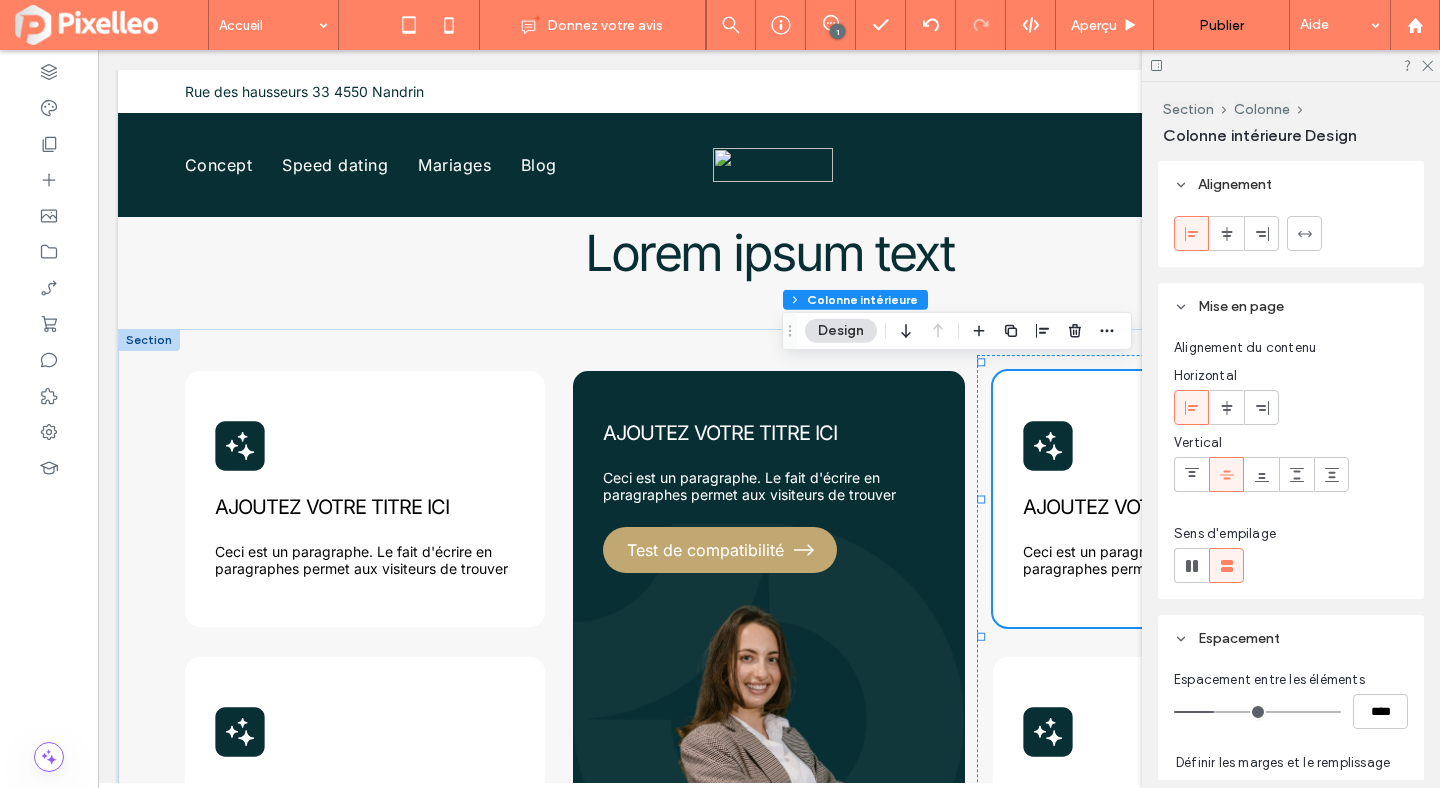 click 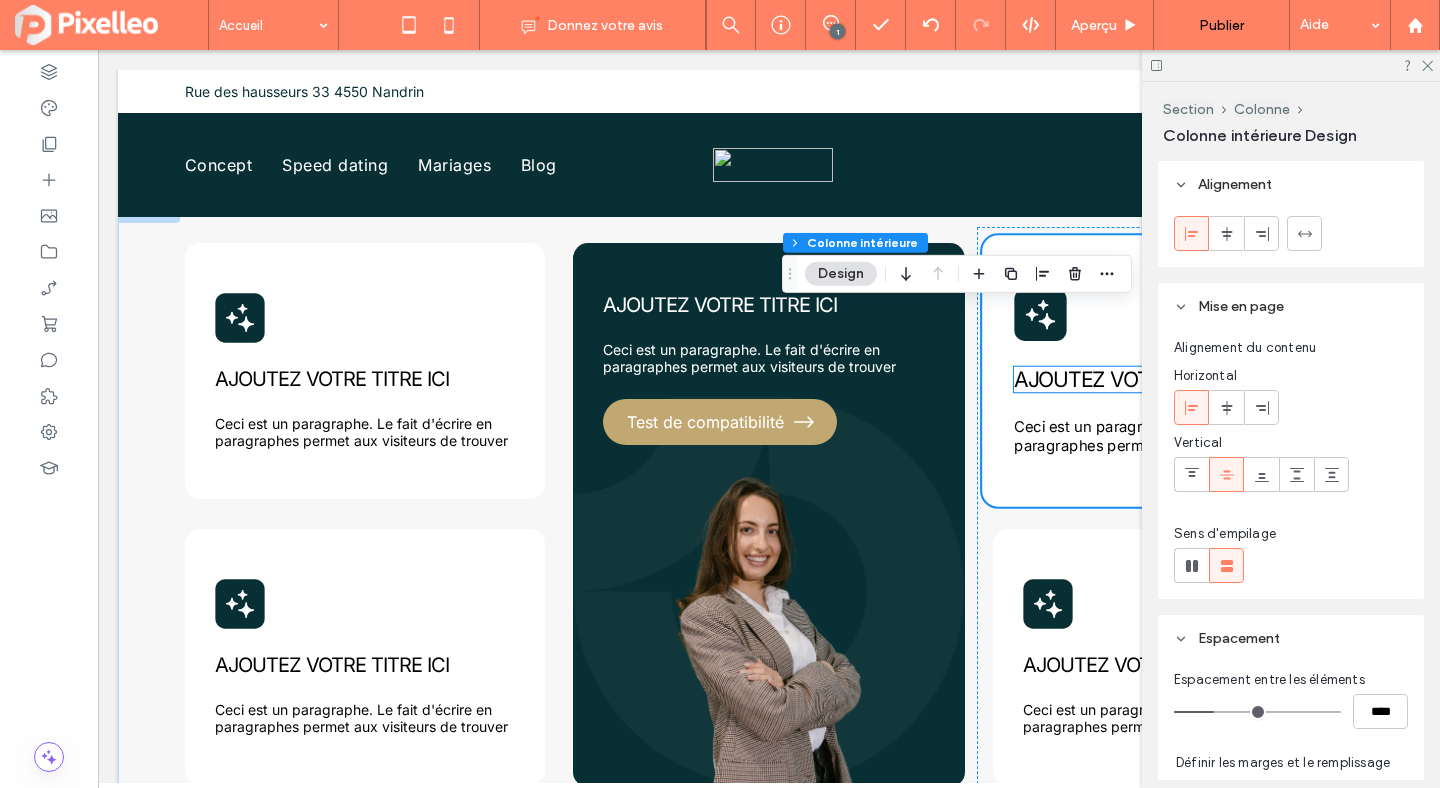 scroll, scrollTop: 958, scrollLeft: 0, axis: vertical 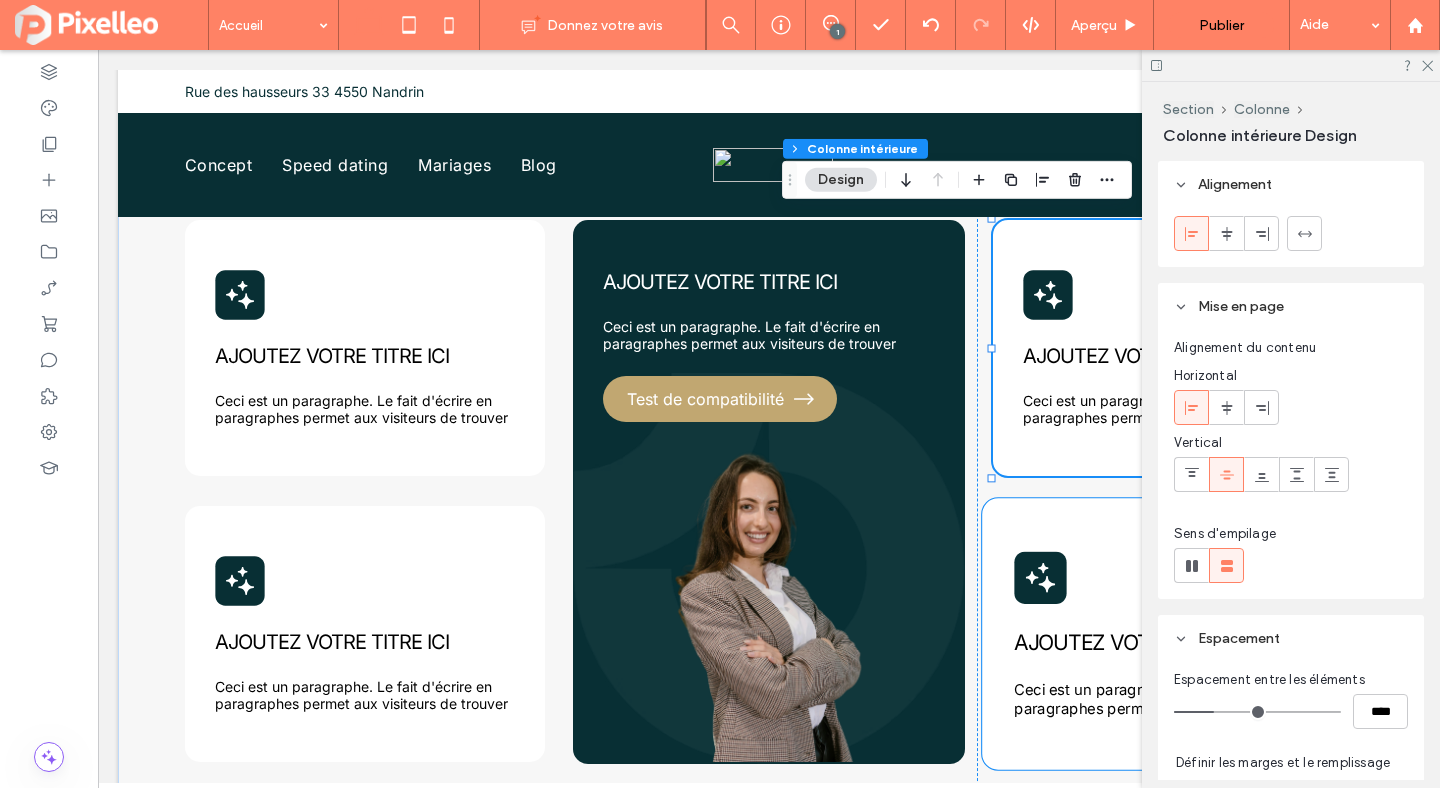 click on "AJOUTEZ VOTRE TITRE ICI
Ceci est un paragraphe. Le fait d'écrire en paragraphes permet aux visiteurs de trouver" at bounding box center (1173, 633) 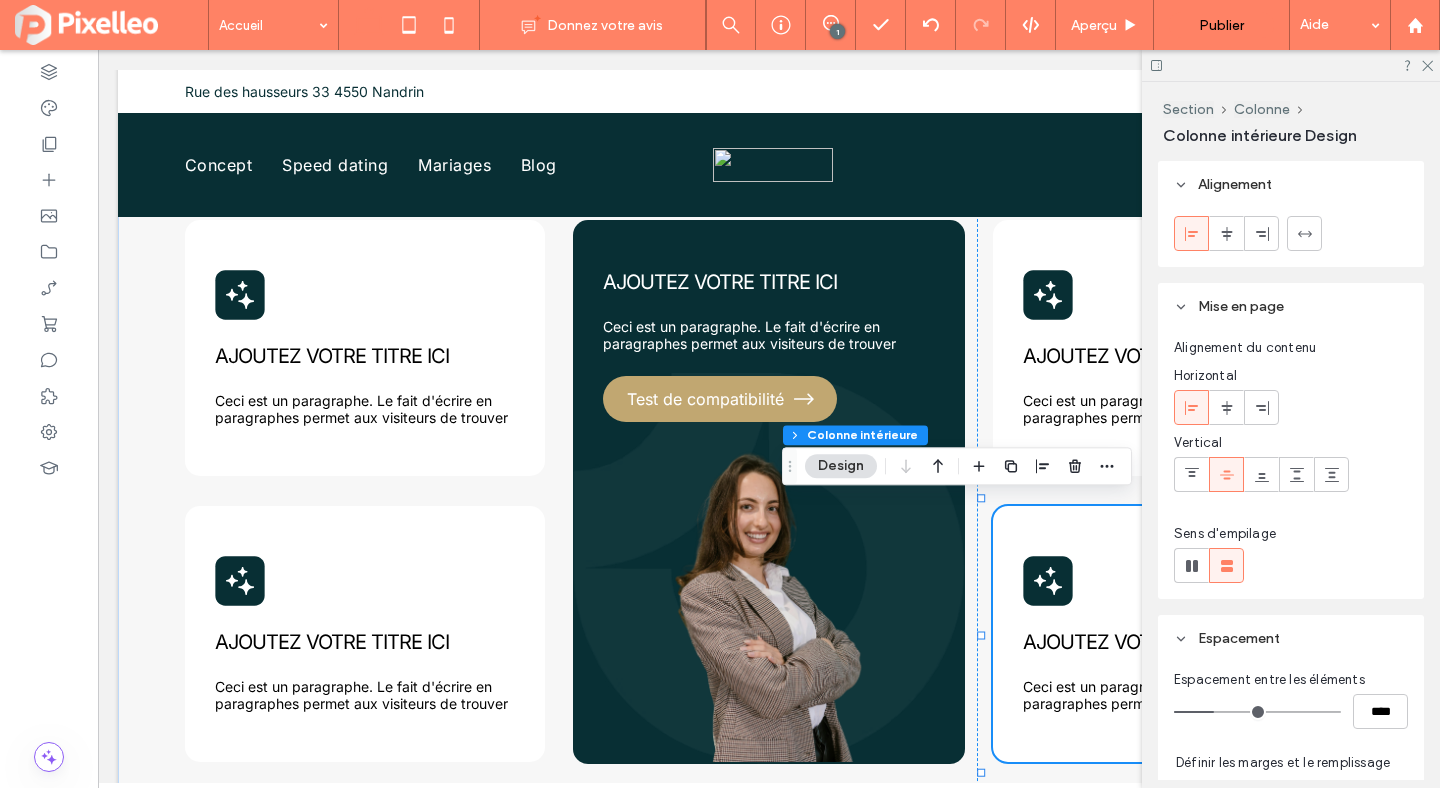 click 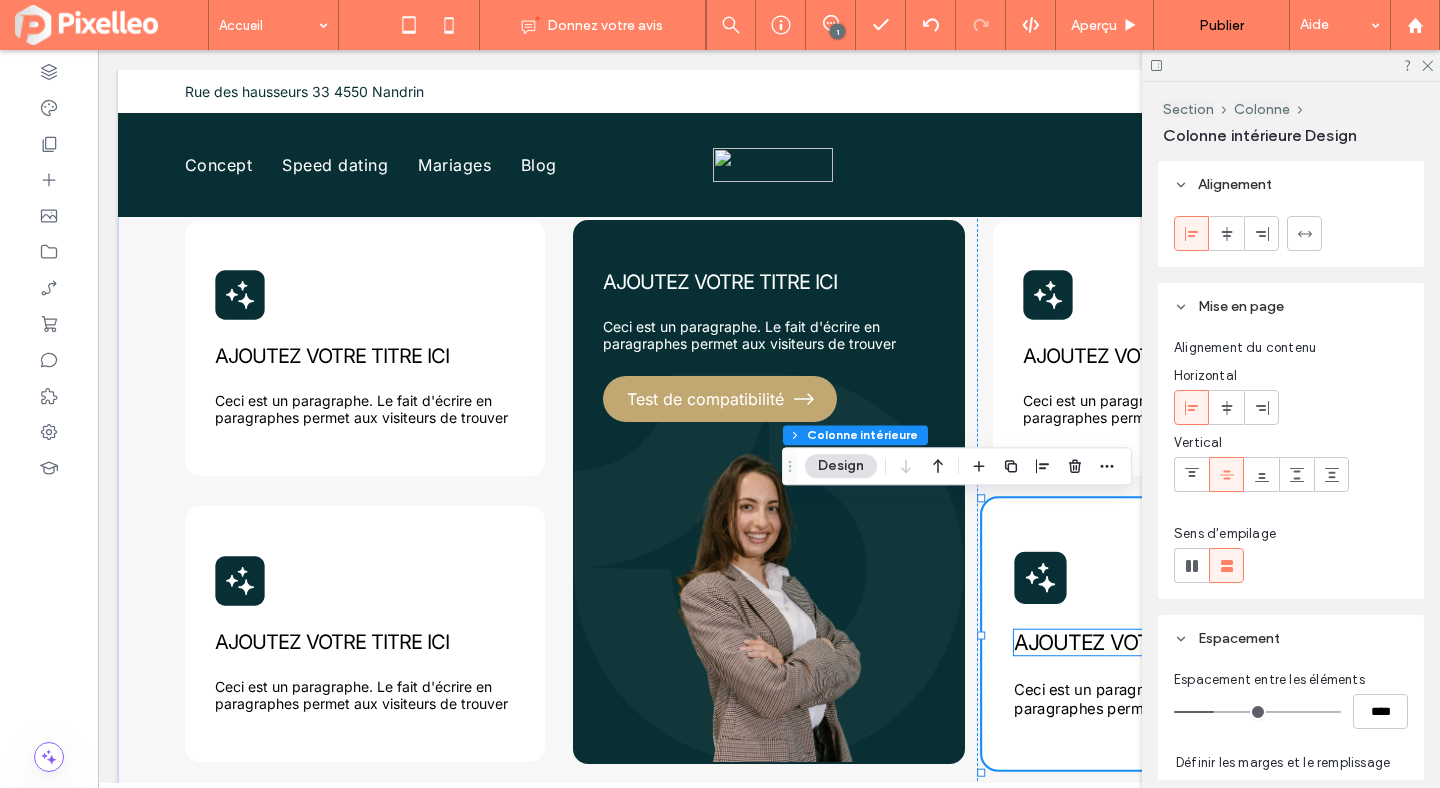 click on "AJOUTEZ VOTRE TITRE ICI" at bounding box center (1138, 642) 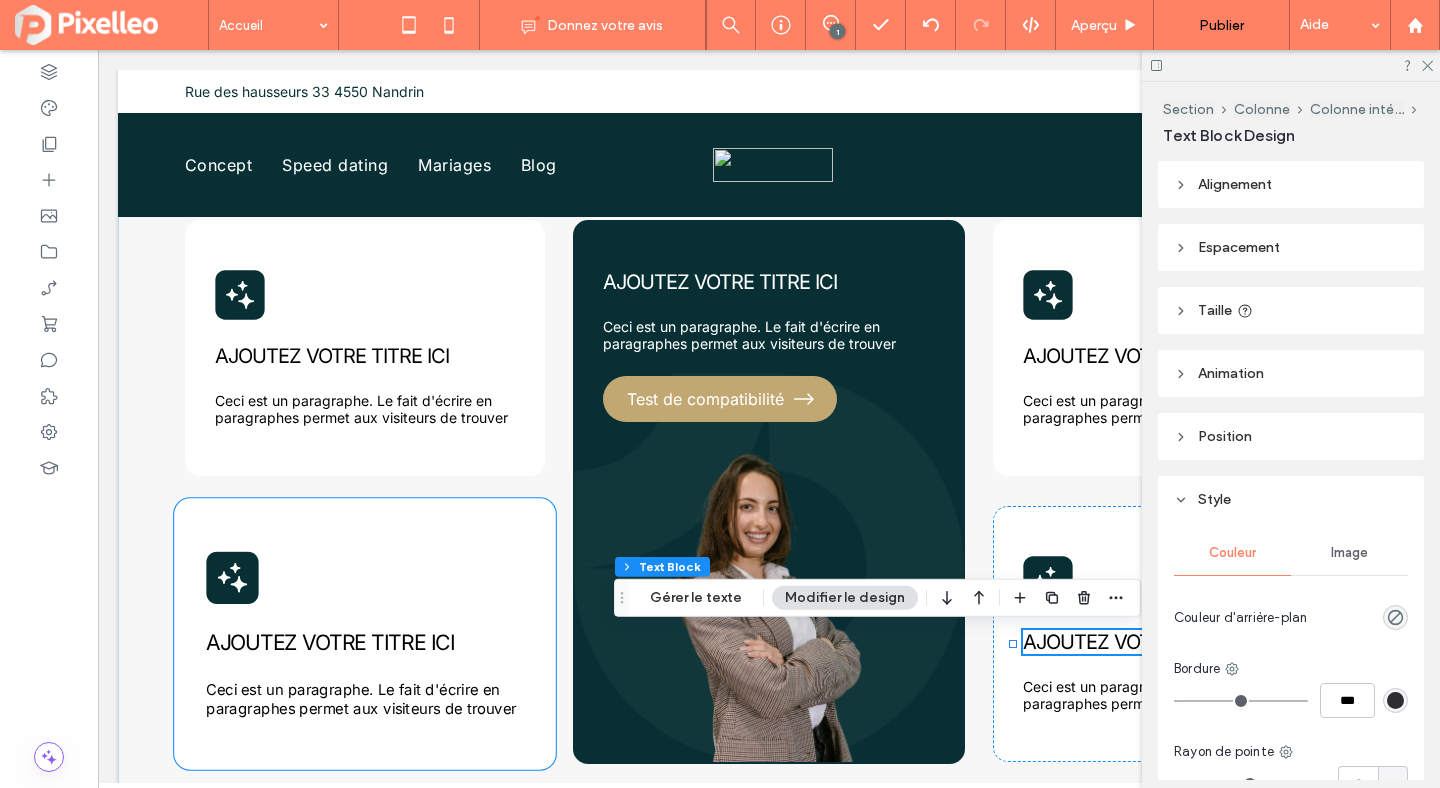 click on "AJOUTEZ VOTRE TITRE ICI
Ceci est un paragraphe. Le fait d'écrire en paragraphes permet aux visiteurs de trouver" at bounding box center (365, 633) 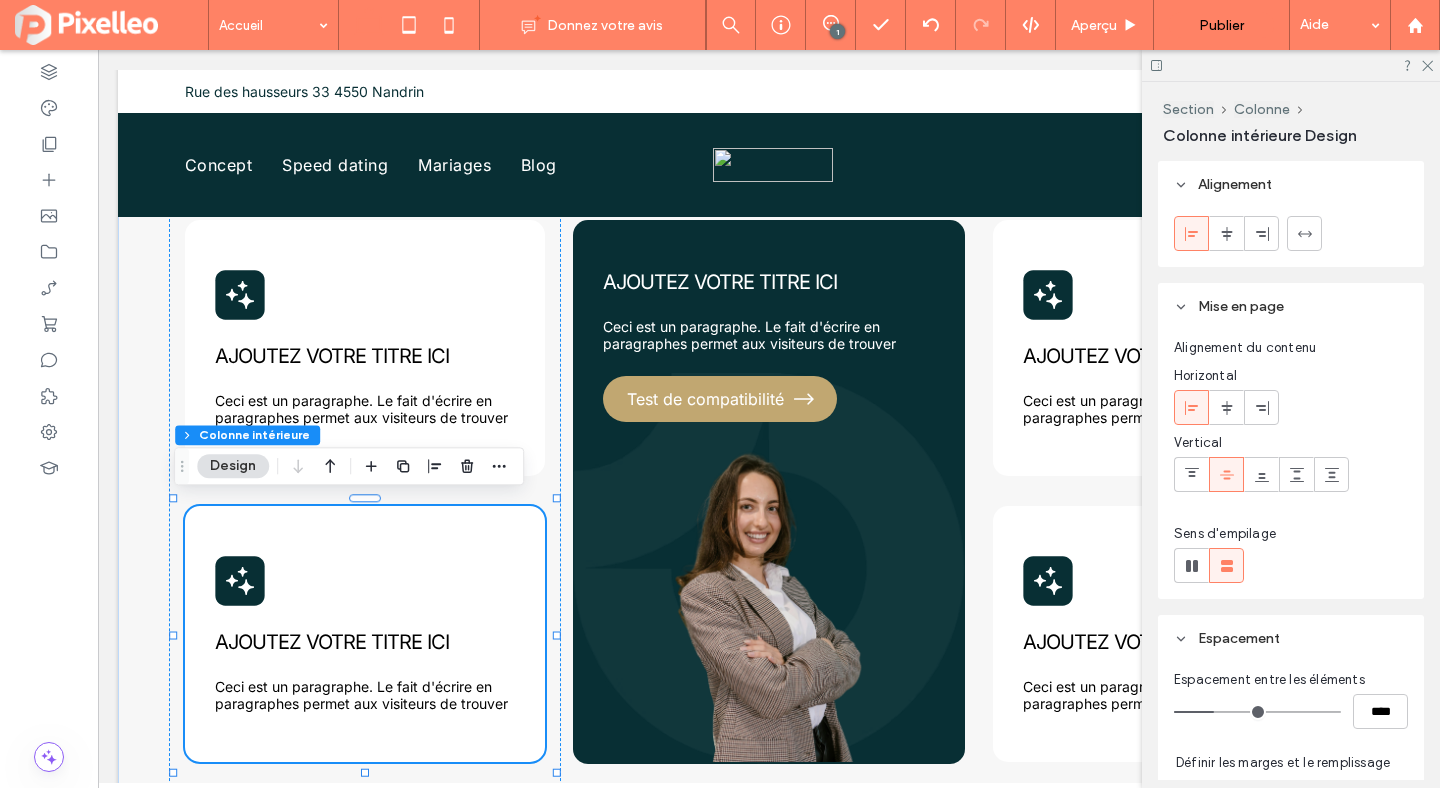 click 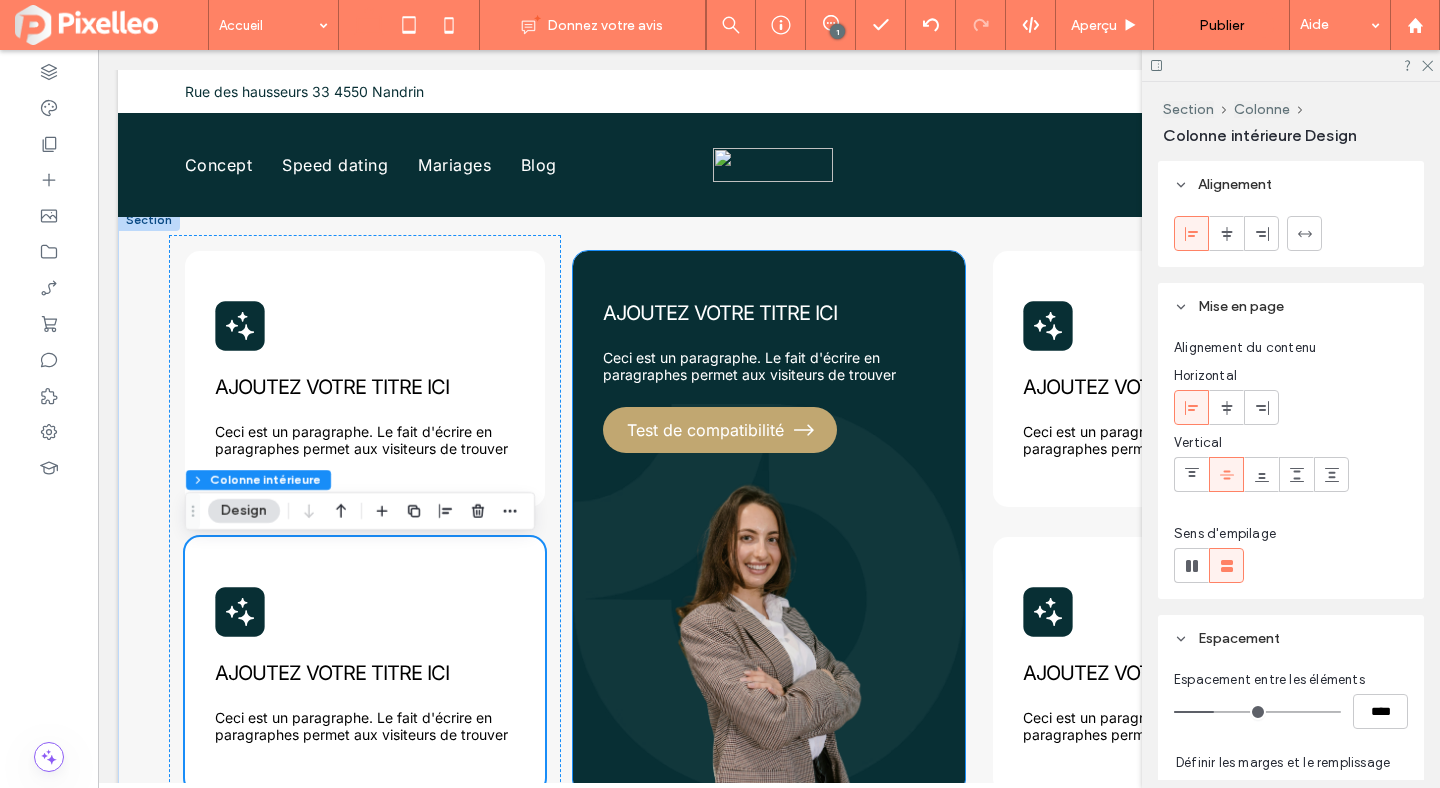 scroll, scrollTop: 915, scrollLeft: 0, axis: vertical 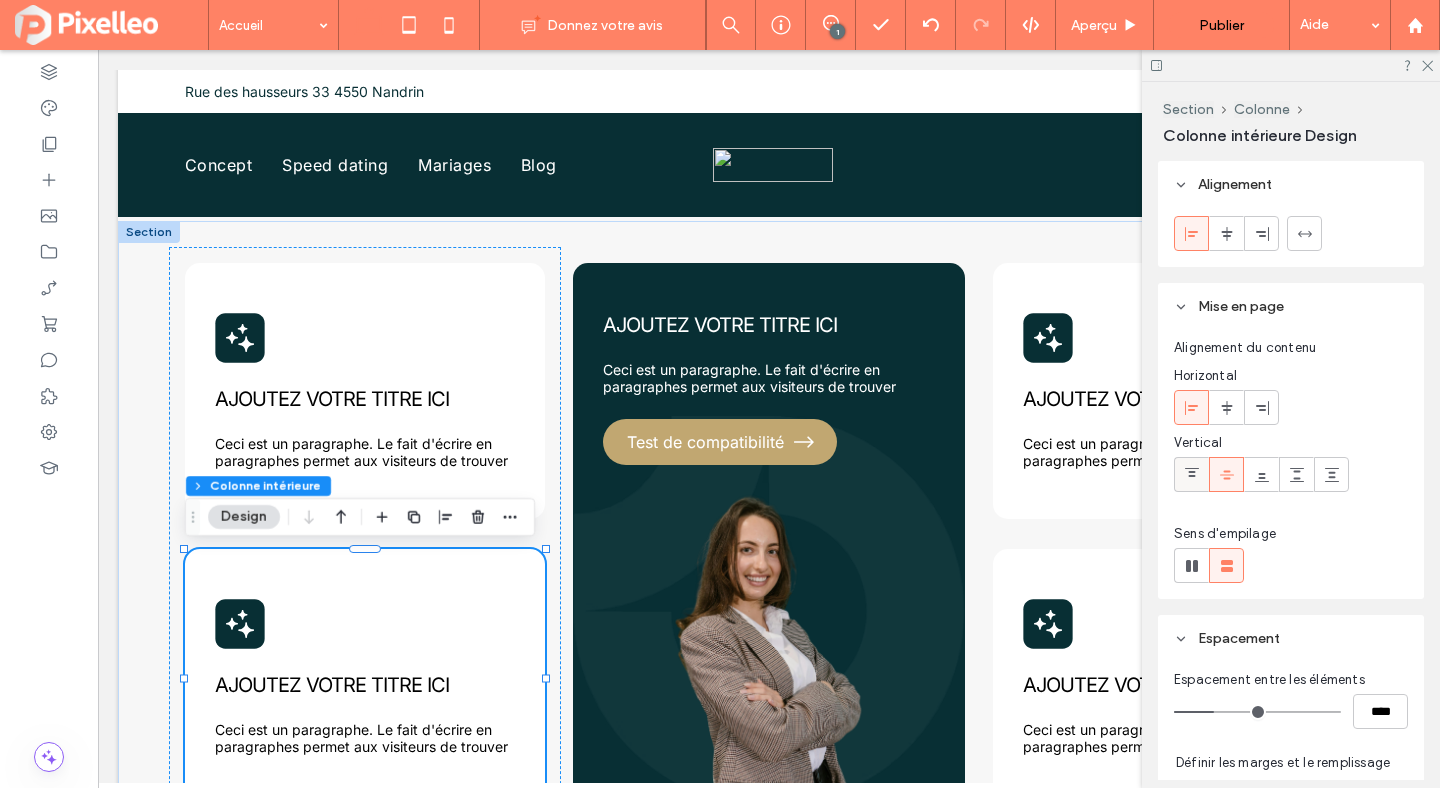 click 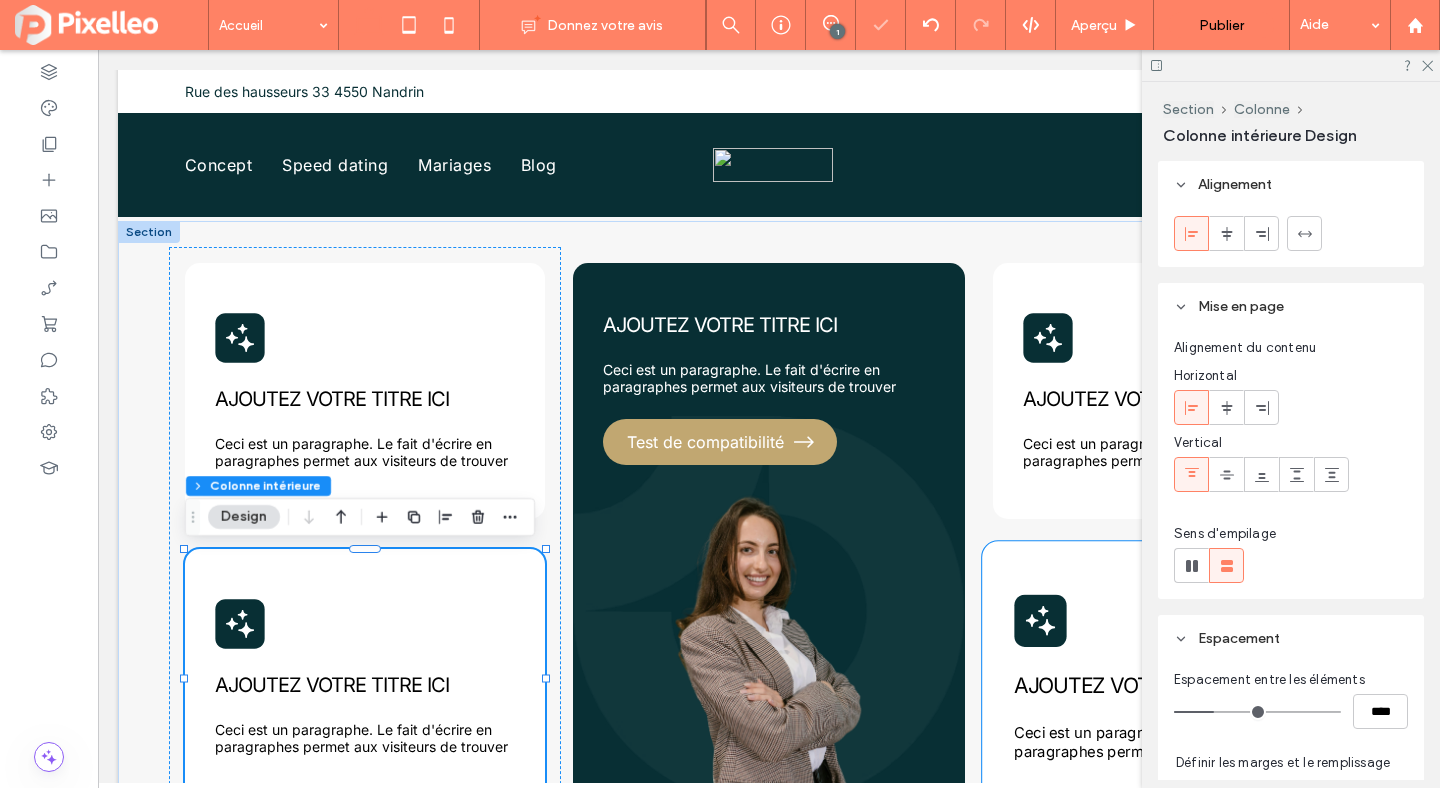 click on "AJOUTEZ VOTRE TITRE ICI
Ceci est un paragraphe. Le fait d'écrire en paragraphes permet aux visiteurs de trouver" at bounding box center [1173, 676] 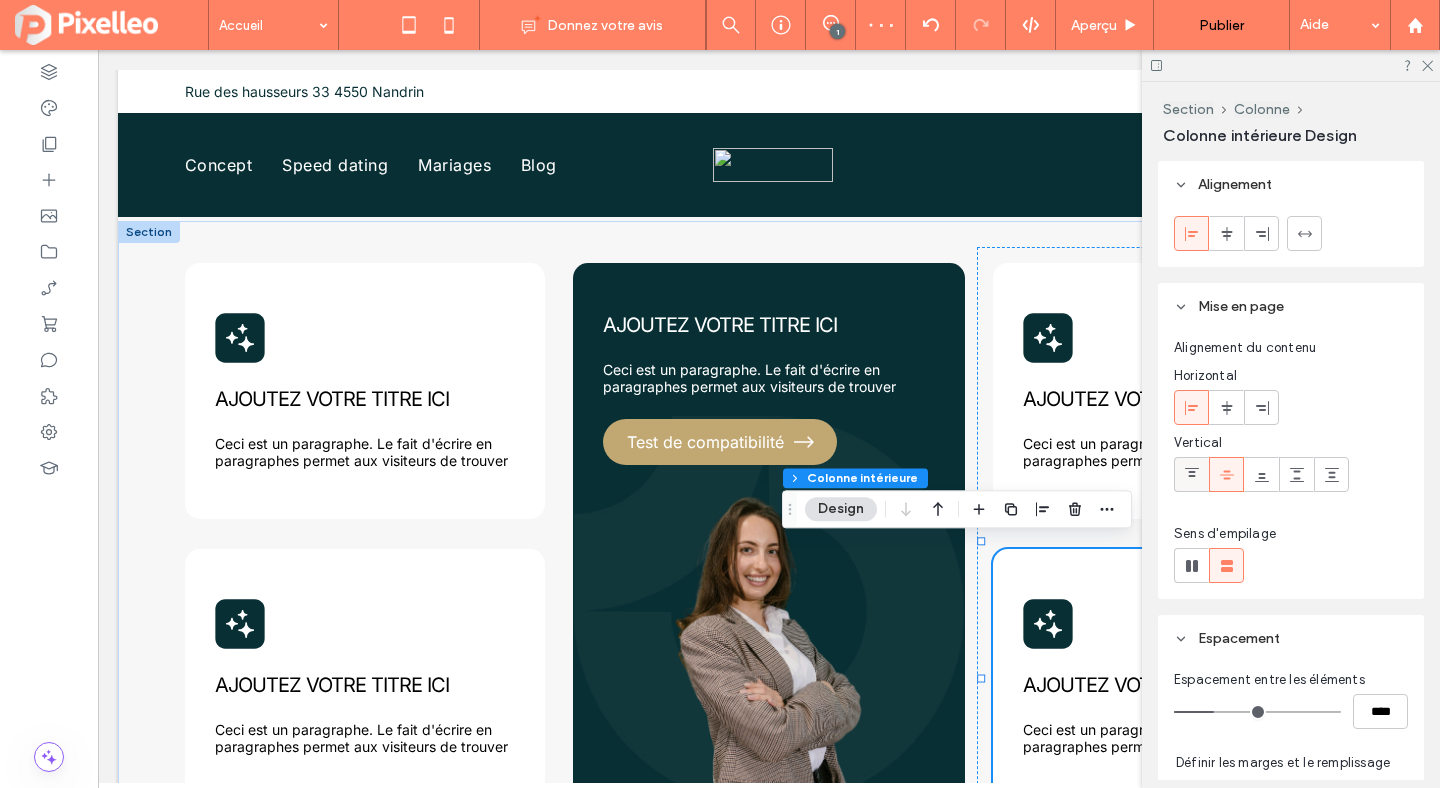 click at bounding box center (1191, 474) 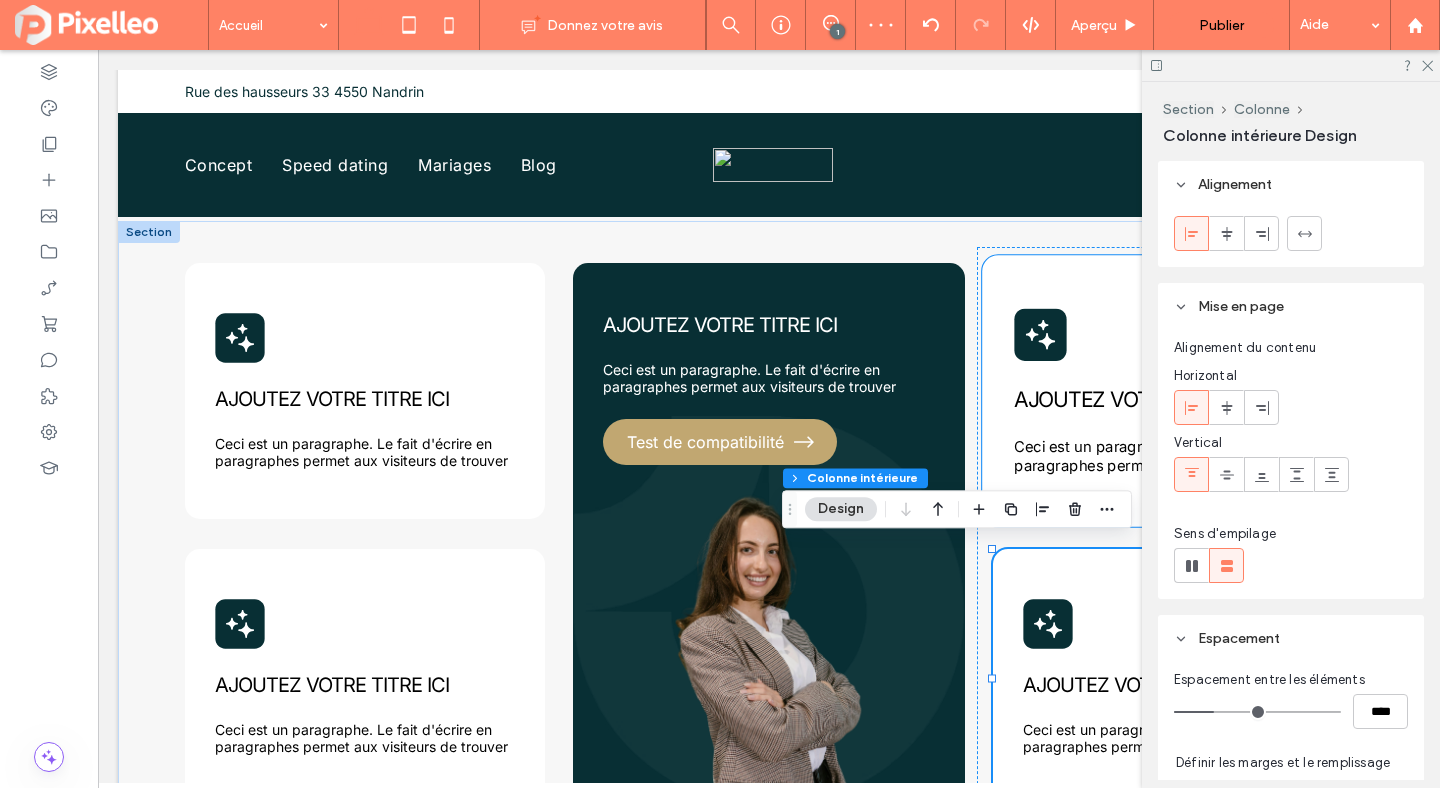 click on "AJOUTEZ VOTRE TITRE ICI
Ceci est un paragraphe. Le fait d'écrire en paragraphes permet aux visiteurs de trouver" at bounding box center (1173, 390) 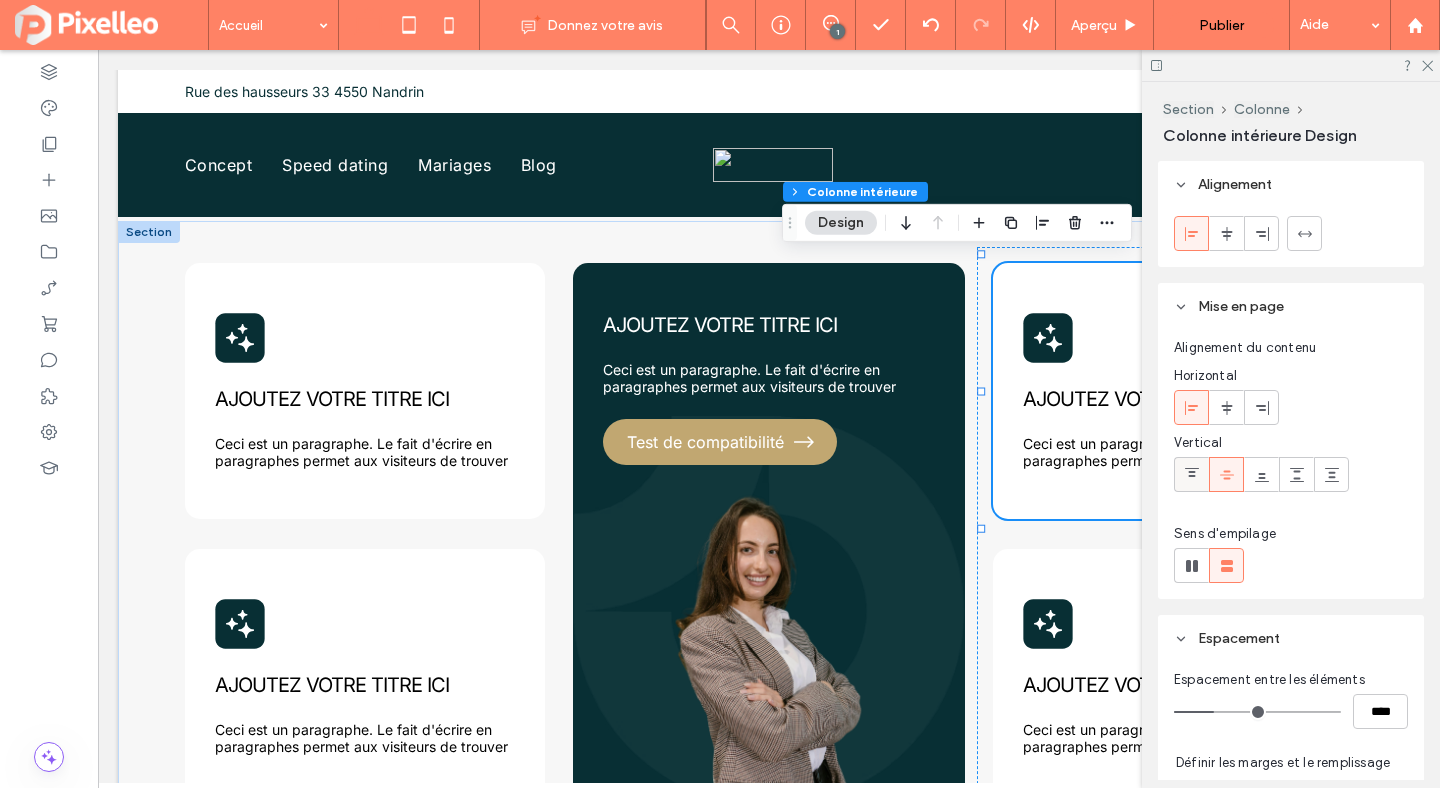 click 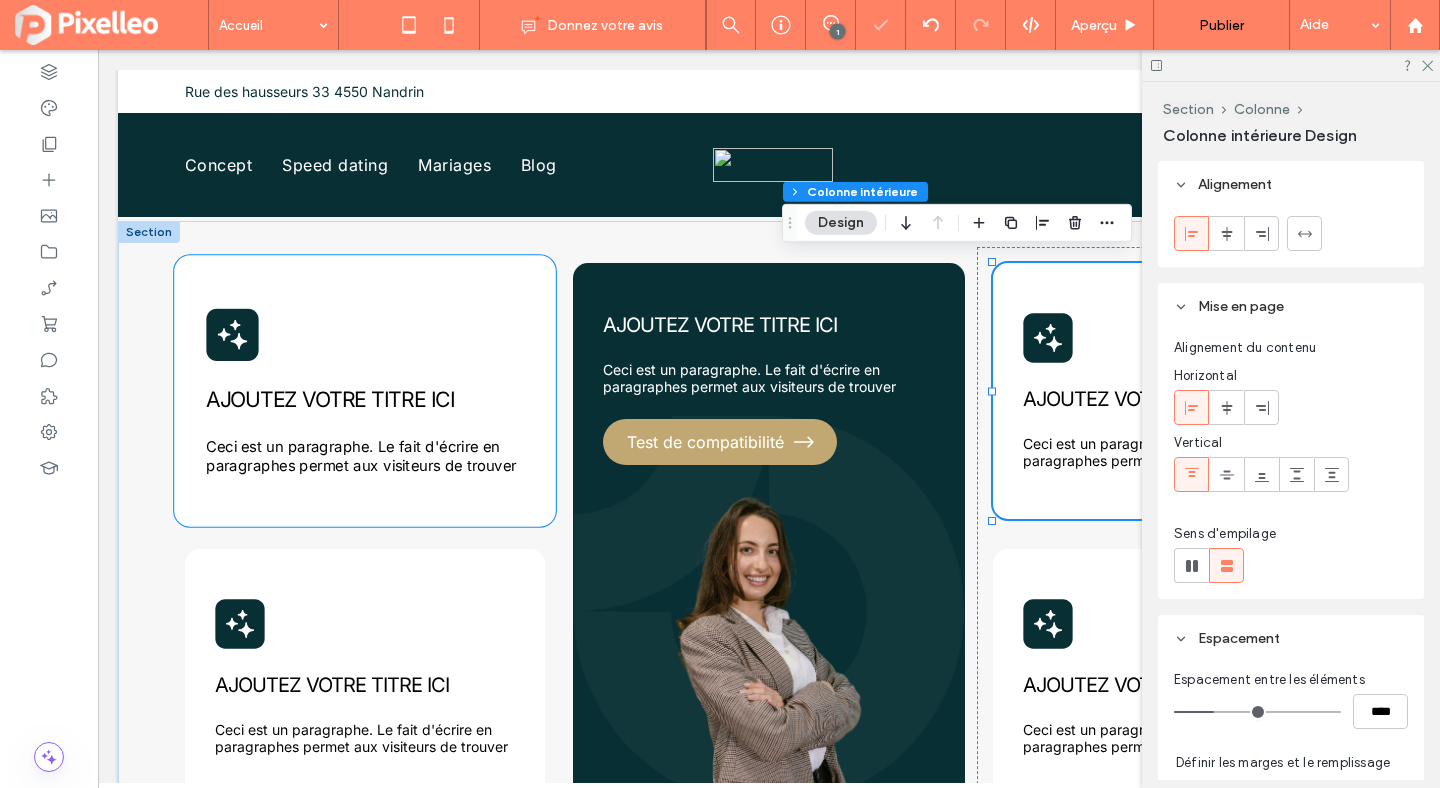 click on "AJOUTEZ VOTRE TITRE ICI Ceci est un paragraphe. Le fait d'écrire en paragraphes permet aux visiteurs de trouver" at bounding box center [365, 390] 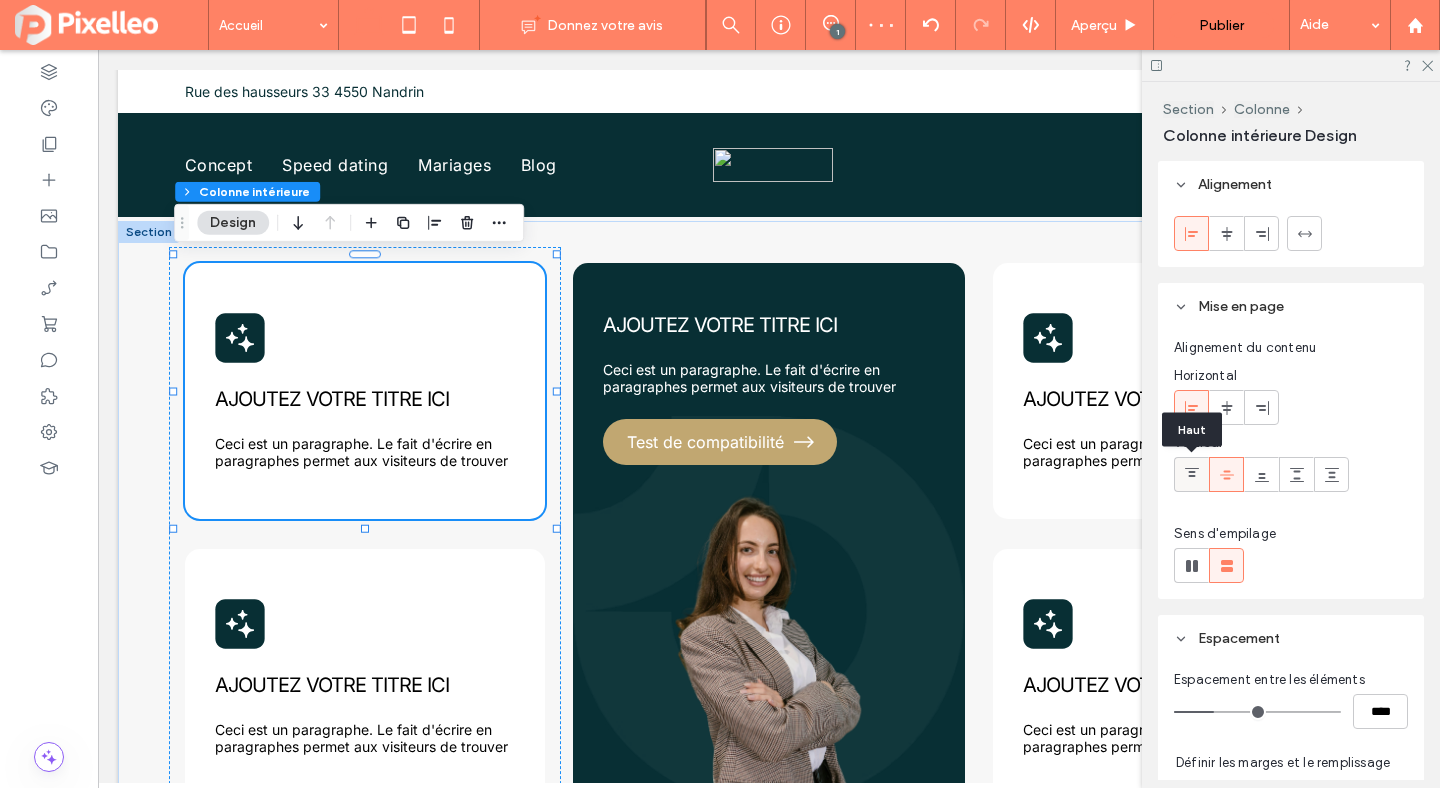 click 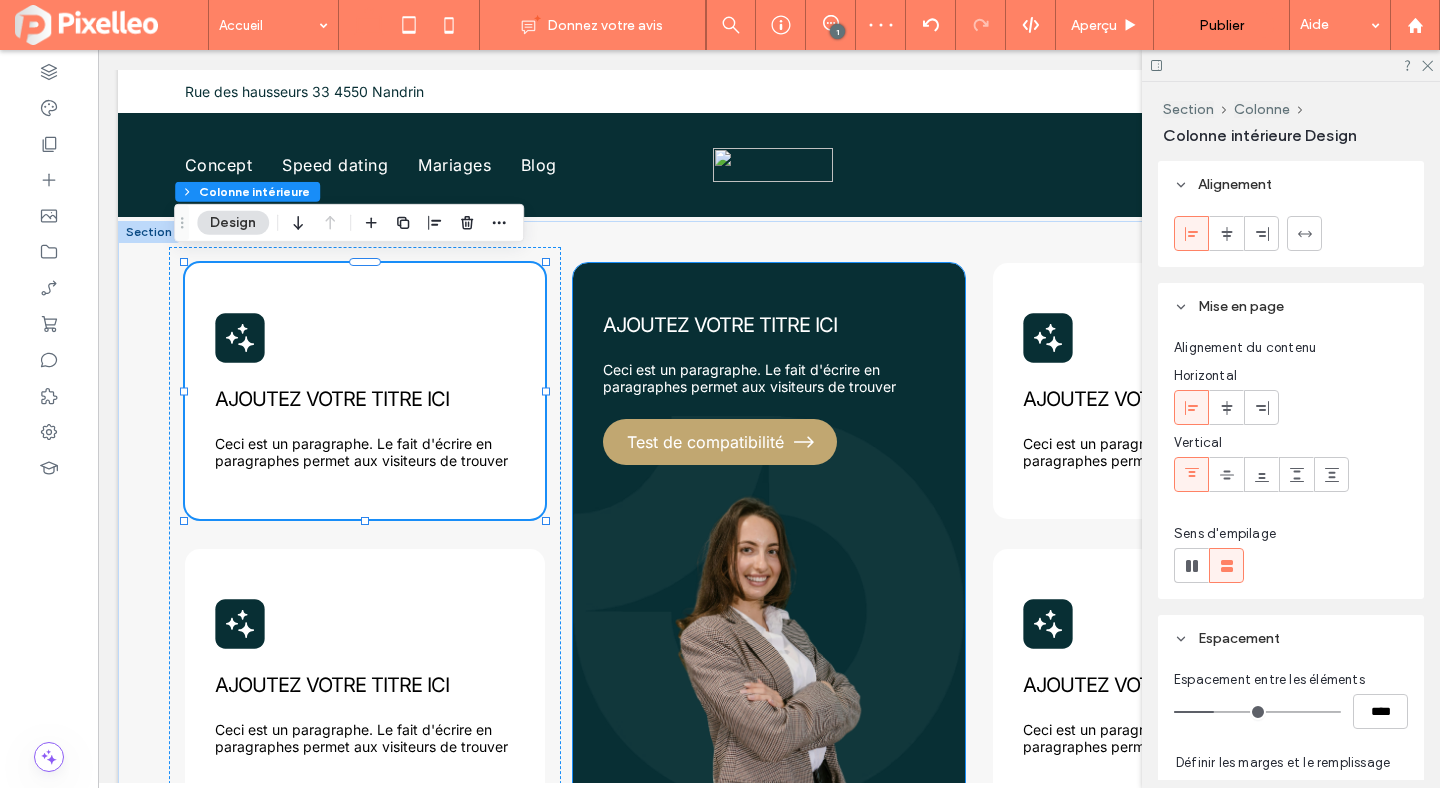 click on "AJOUTEZ VOTRE TITRE ICI Ceci est un paragraphe. Le fait d'écrire en paragraphes permet aux visiteurs de trouver
Test de compatibilité" at bounding box center (769, 535) 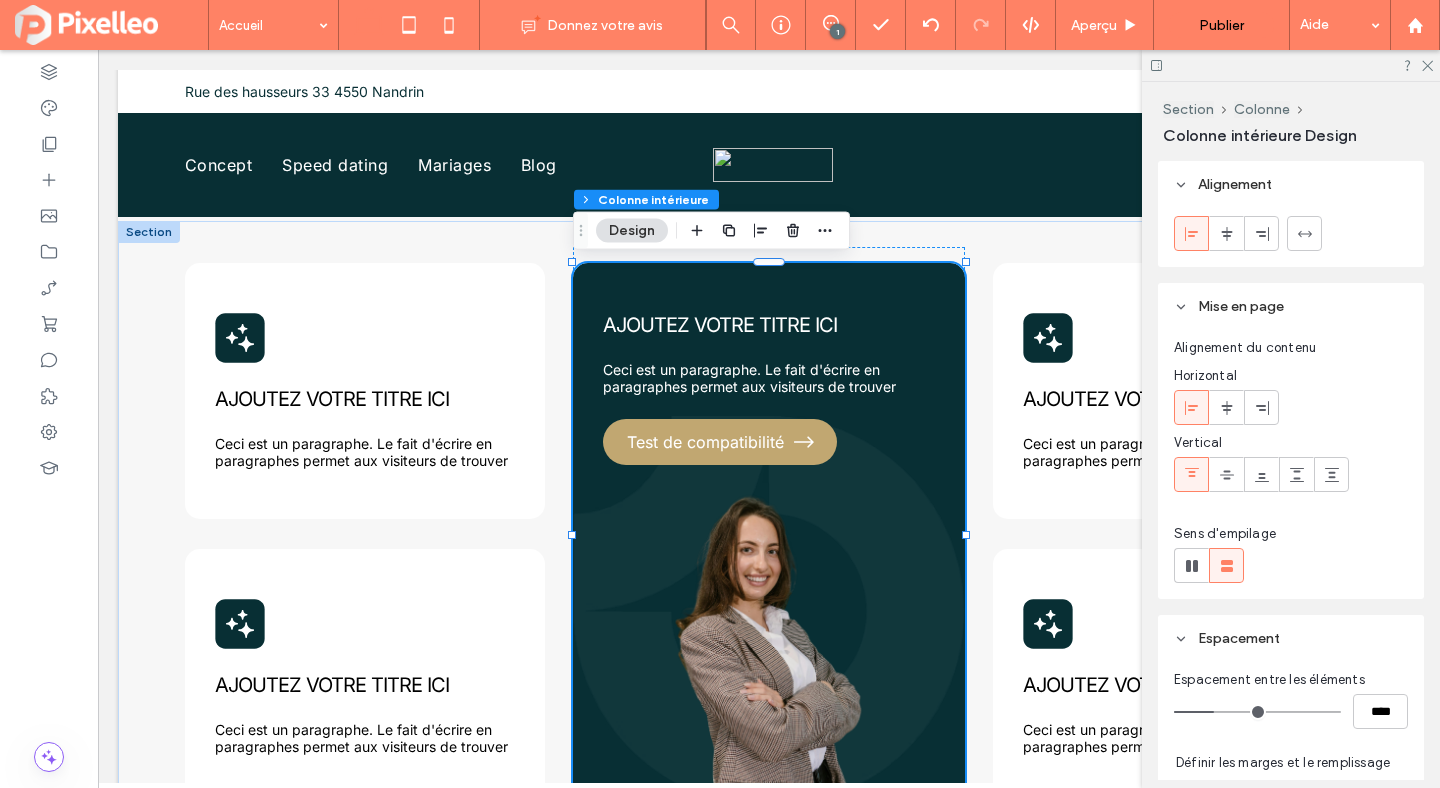 click 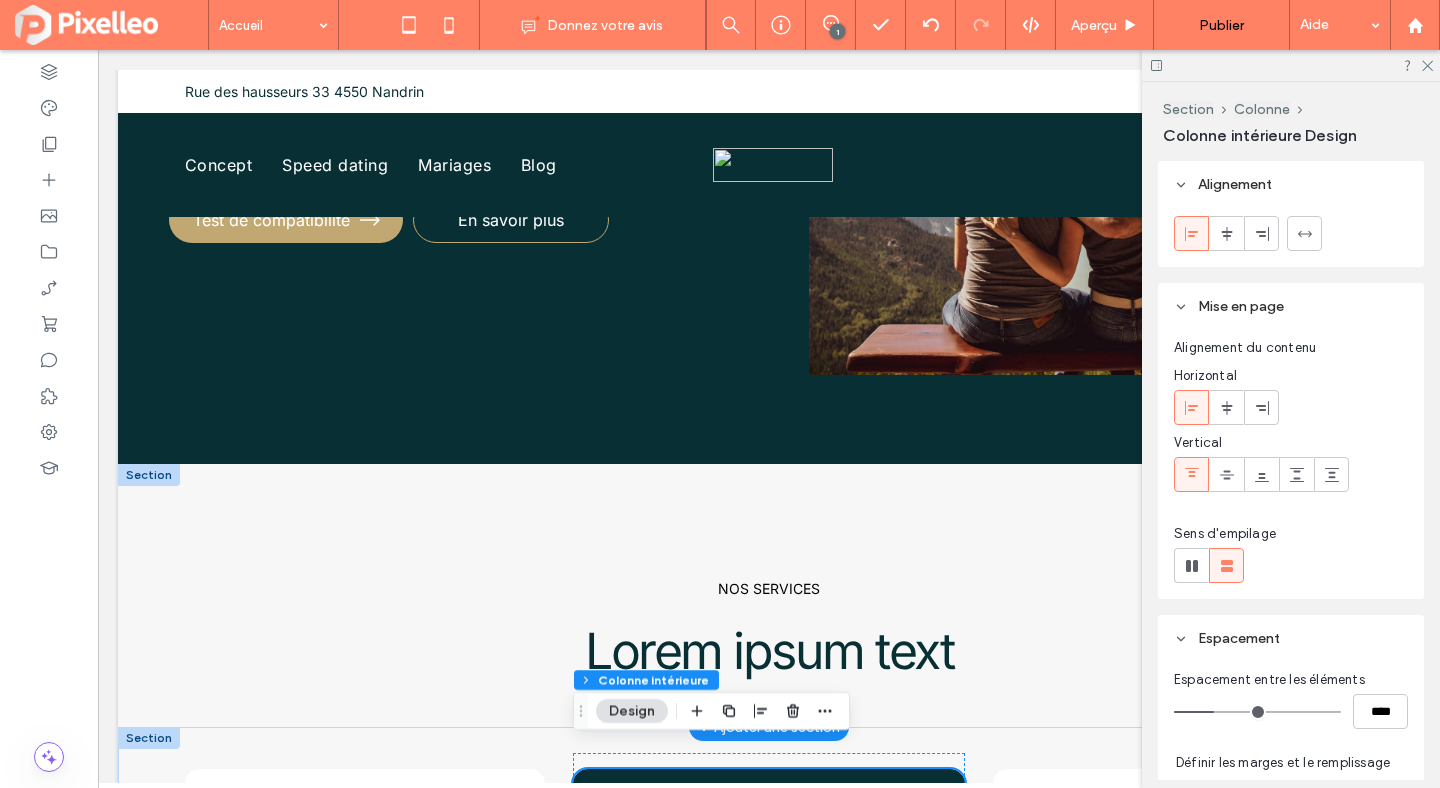 scroll, scrollTop: 0, scrollLeft: 0, axis: both 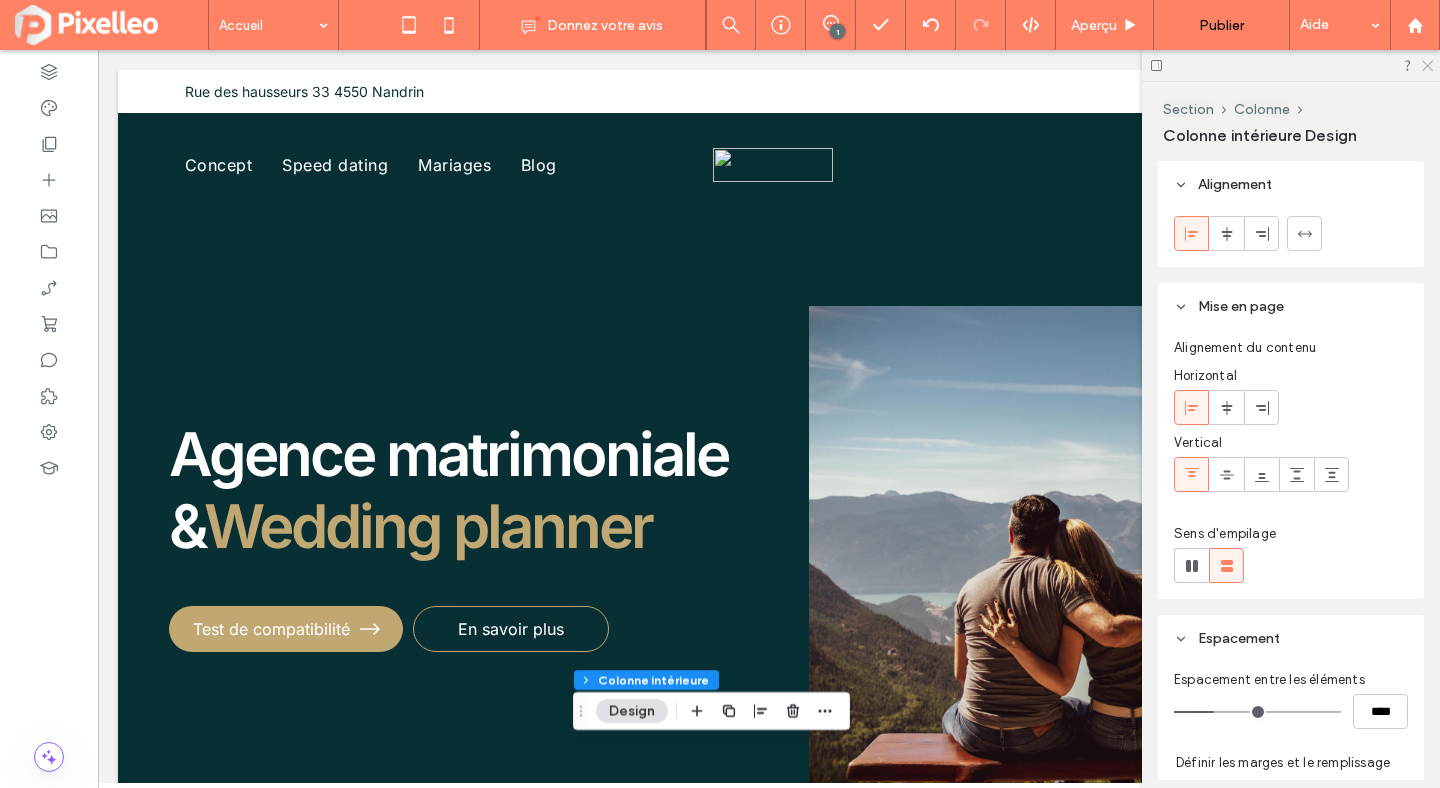 click 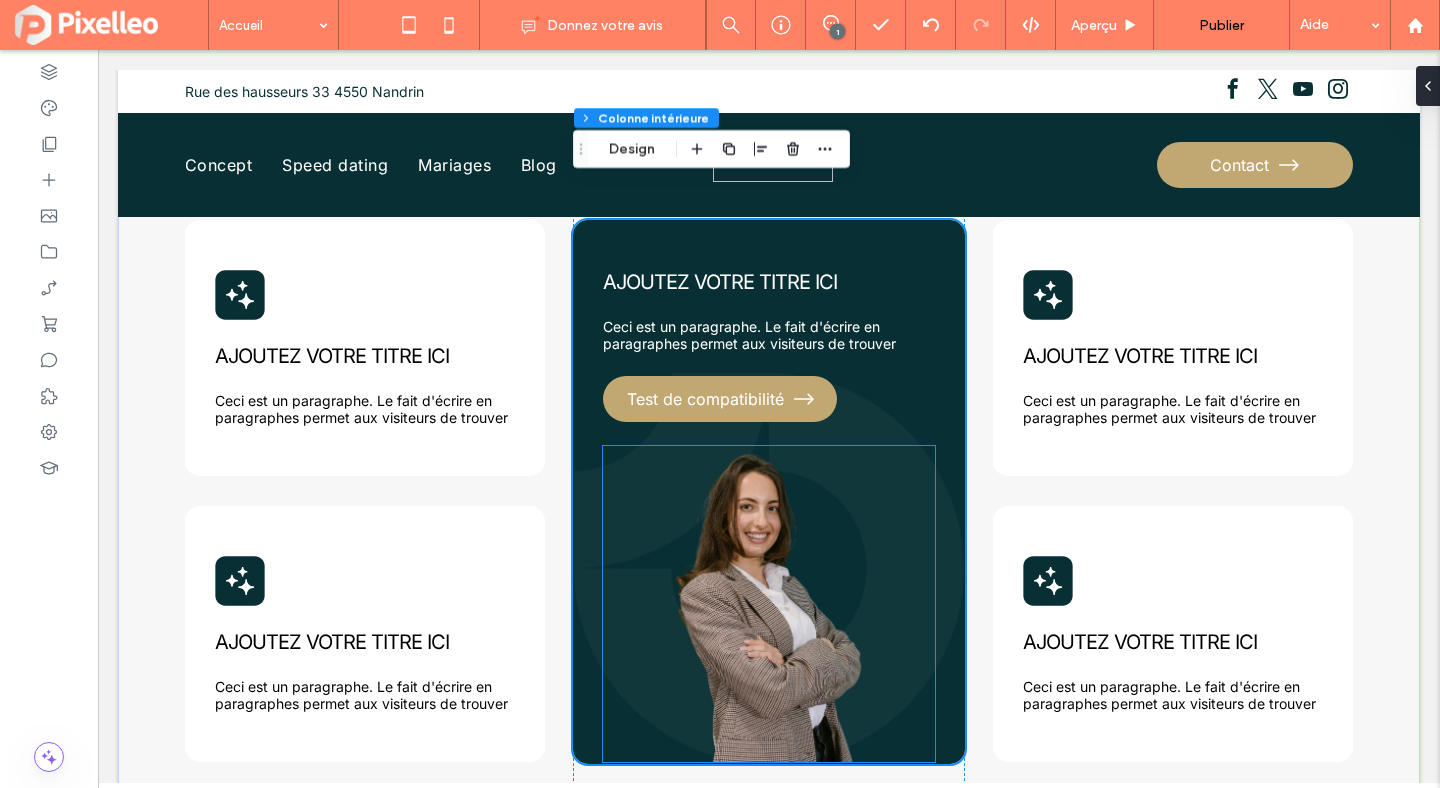 scroll, scrollTop: 1009, scrollLeft: 0, axis: vertical 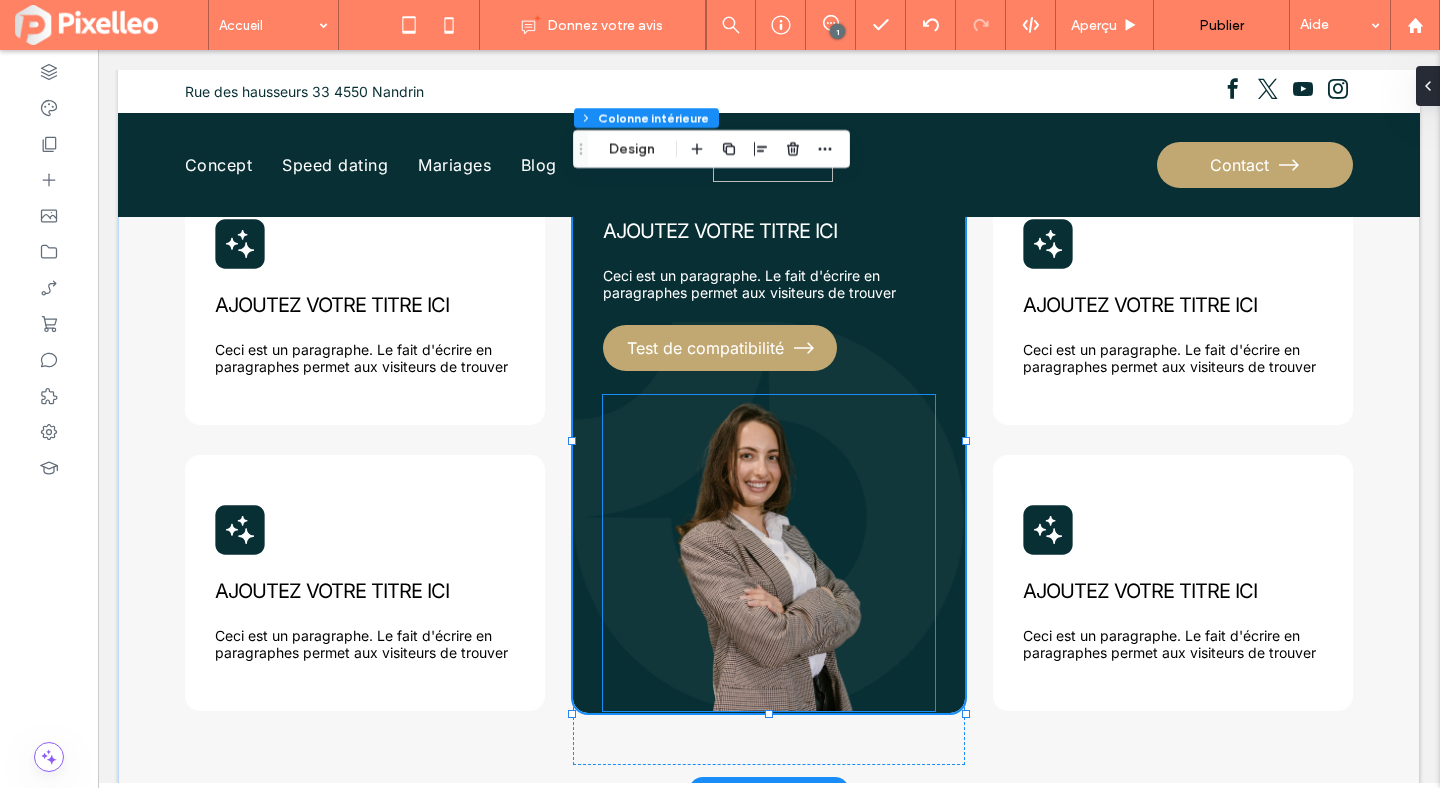 click at bounding box center [769, 553] 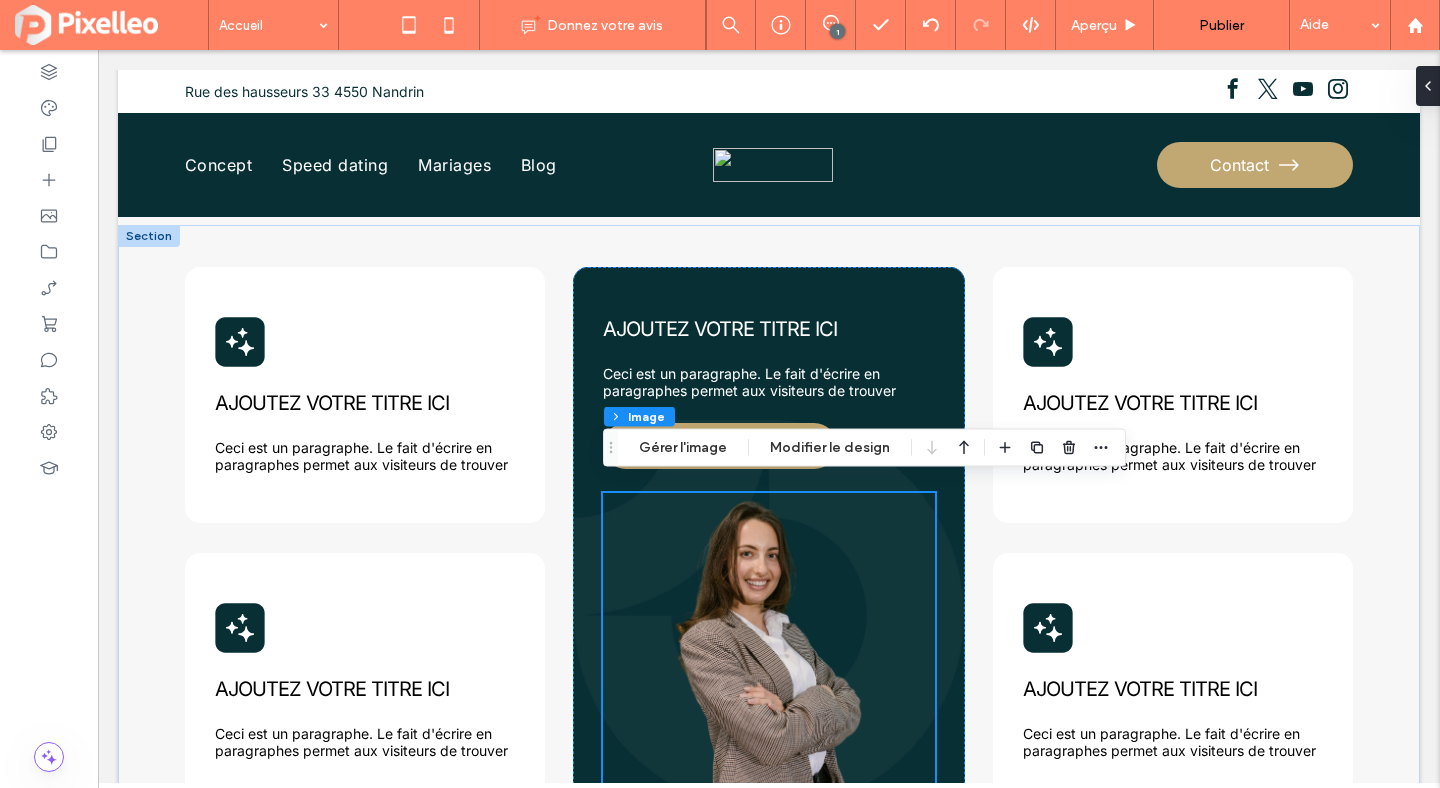 scroll, scrollTop: 902, scrollLeft: 0, axis: vertical 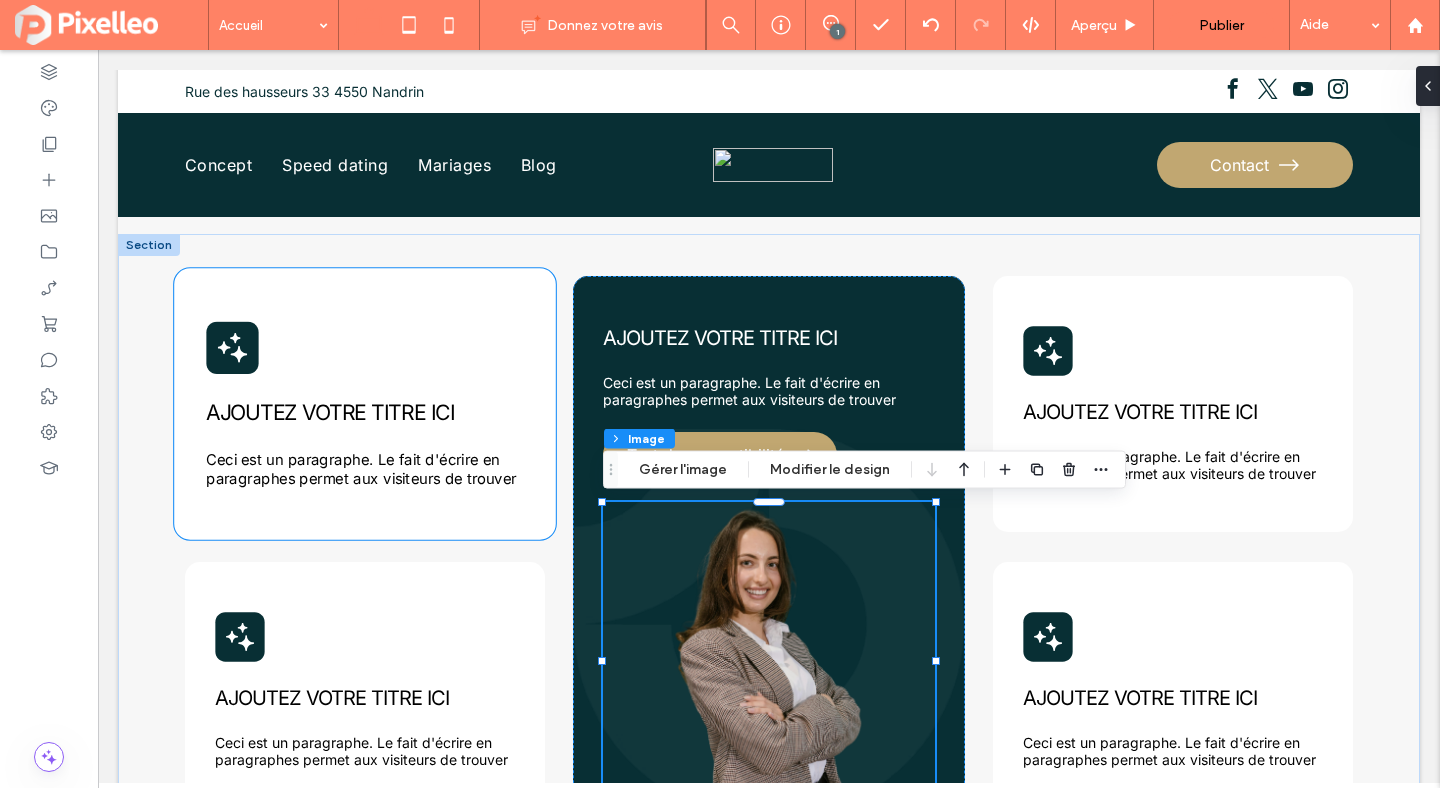 click on "AJOUTEZ VOTRE TITRE ICI" at bounding box center [330, 412] 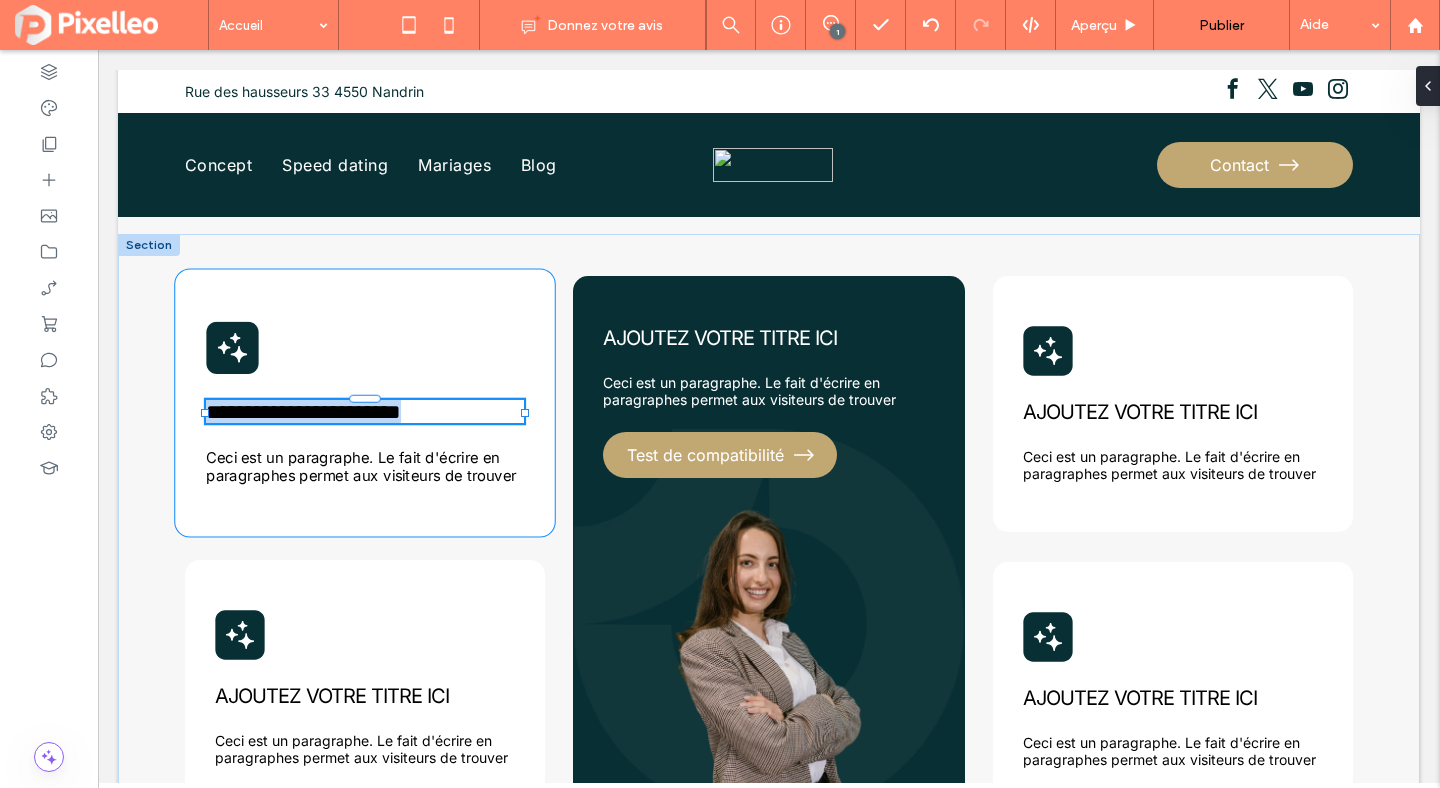 click on "**********" at bounding box center (303, 411) 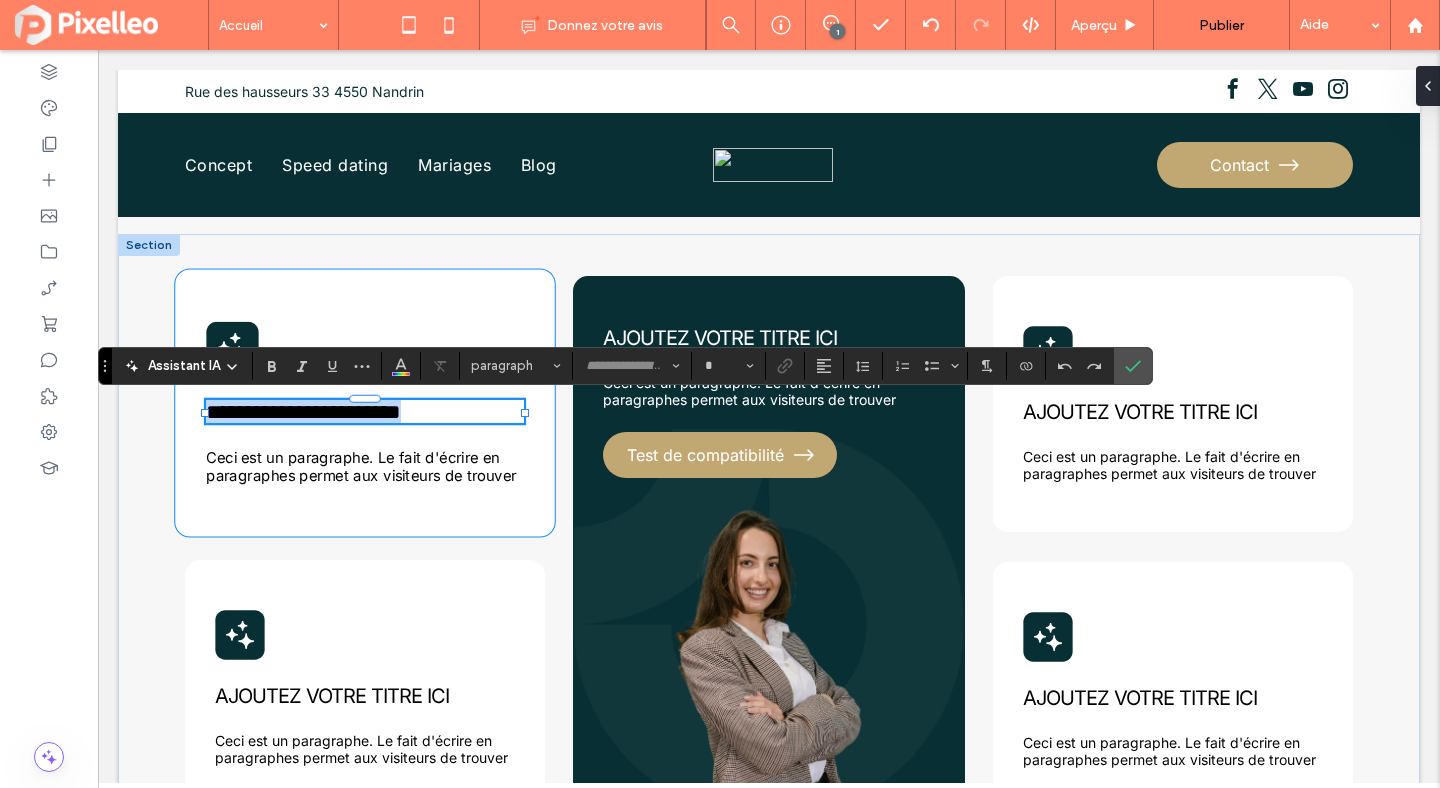 type on "*****" 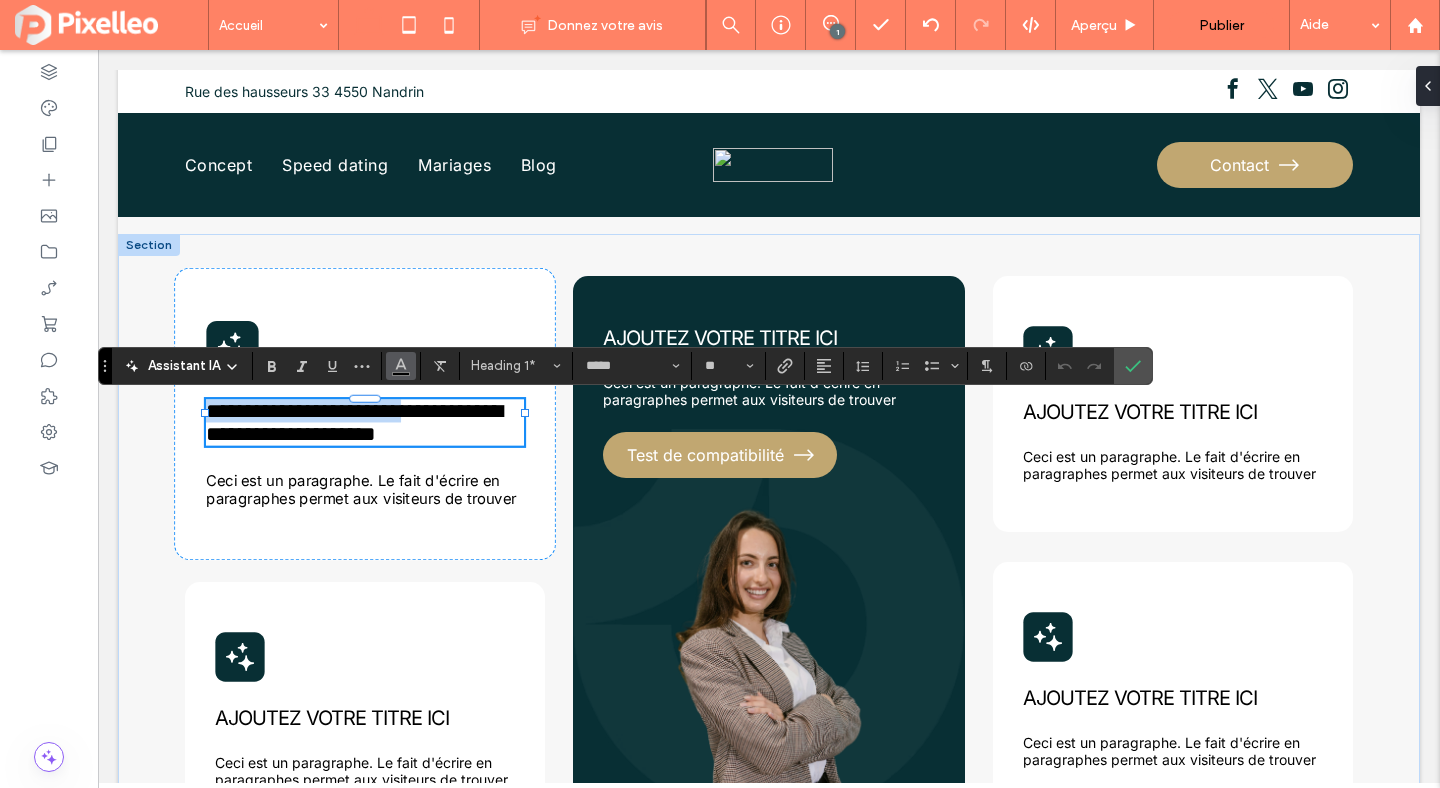 type on "*******" 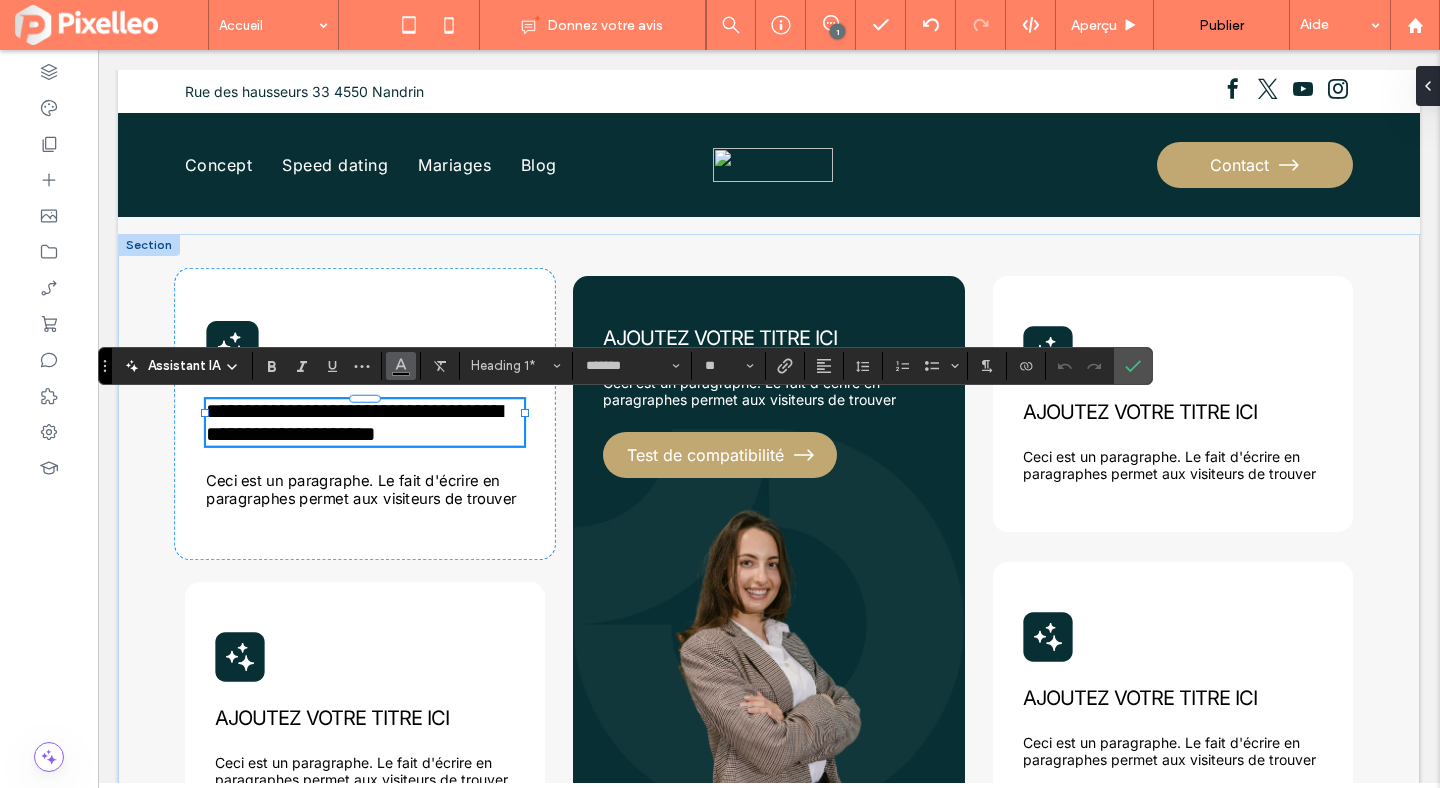scroll, scrollTop: 0, scrollLeft: 0, axis: both 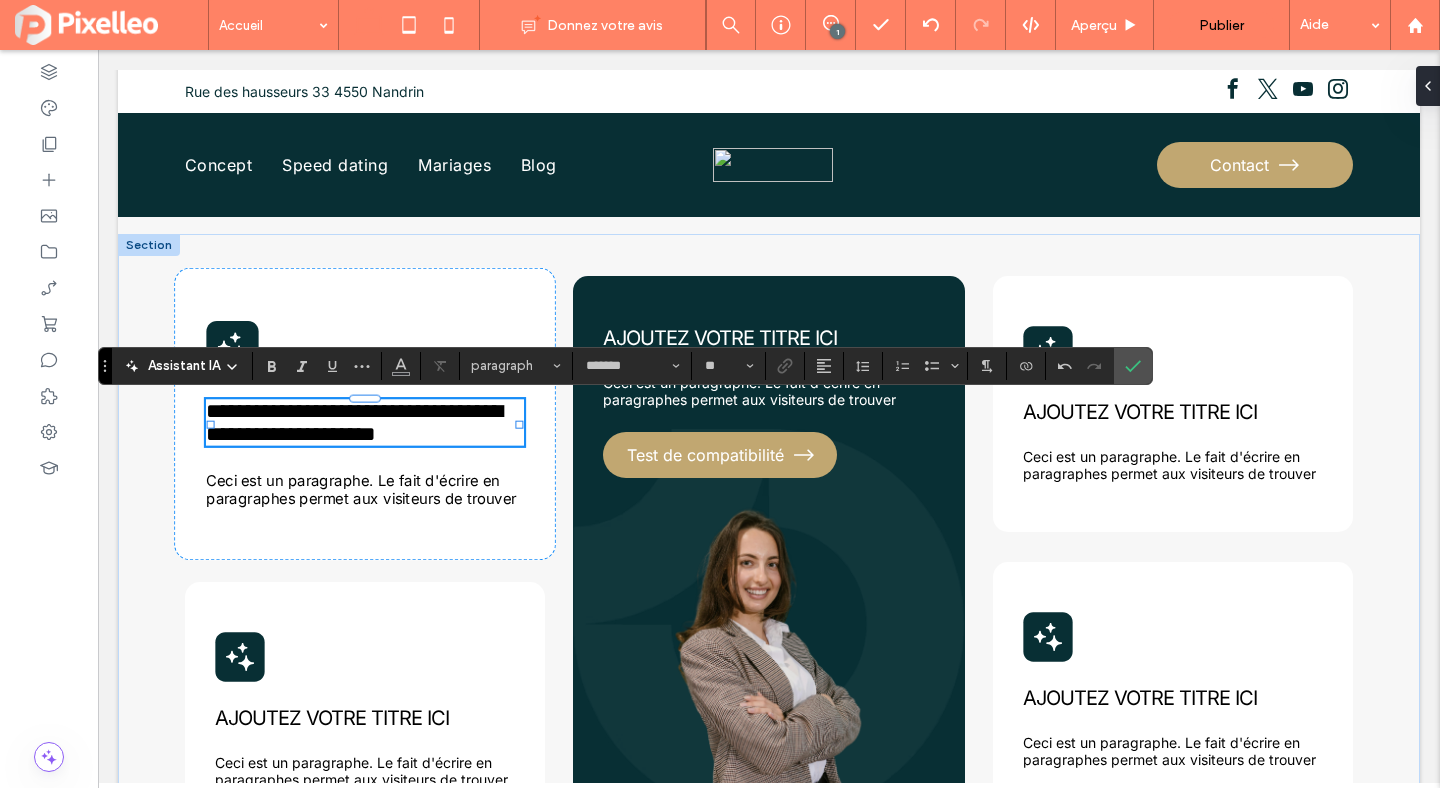 type on "*****" 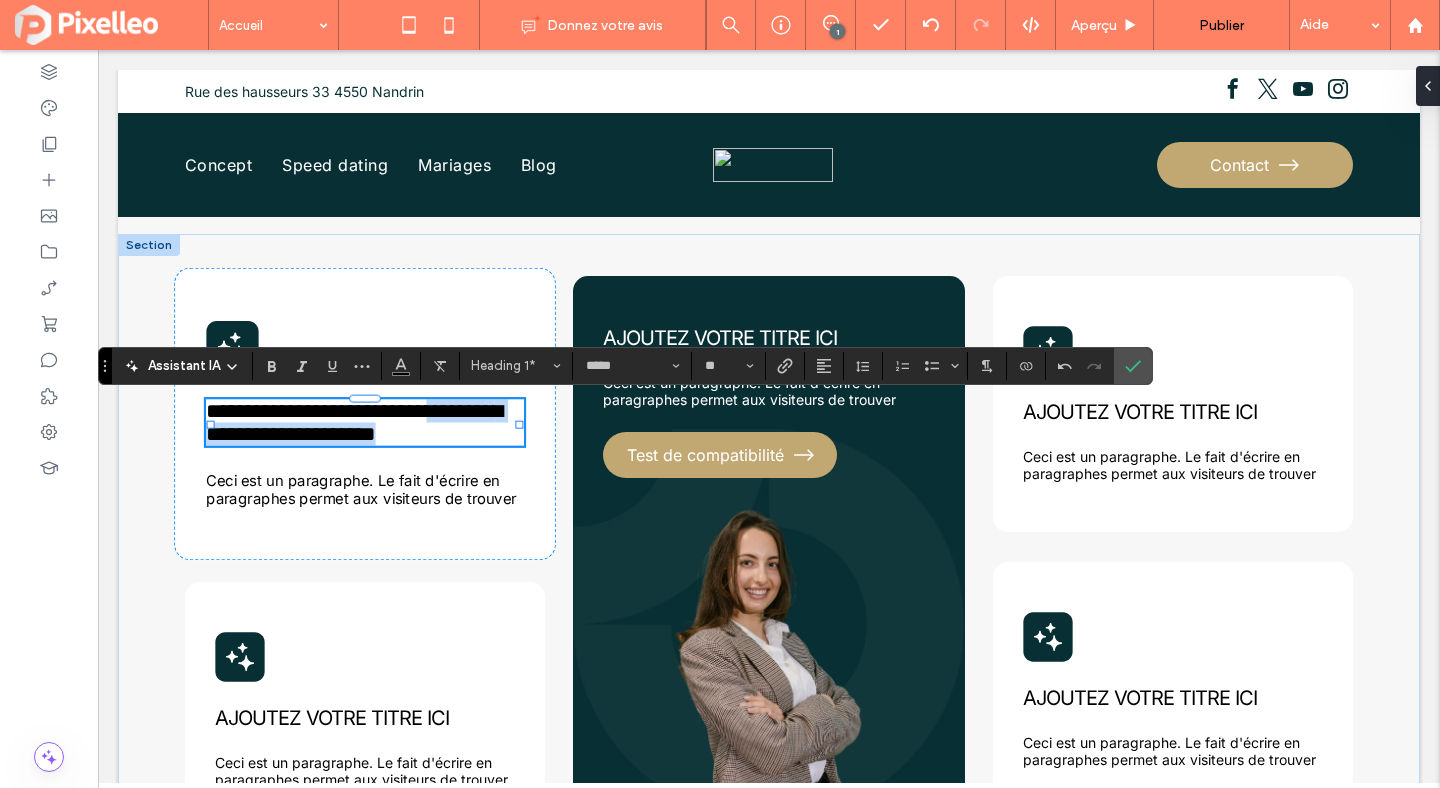 drag, startPoint x: 455, startPoint y: 442, endPoint x: 453, endPoint y: 422, distance: 20.09975 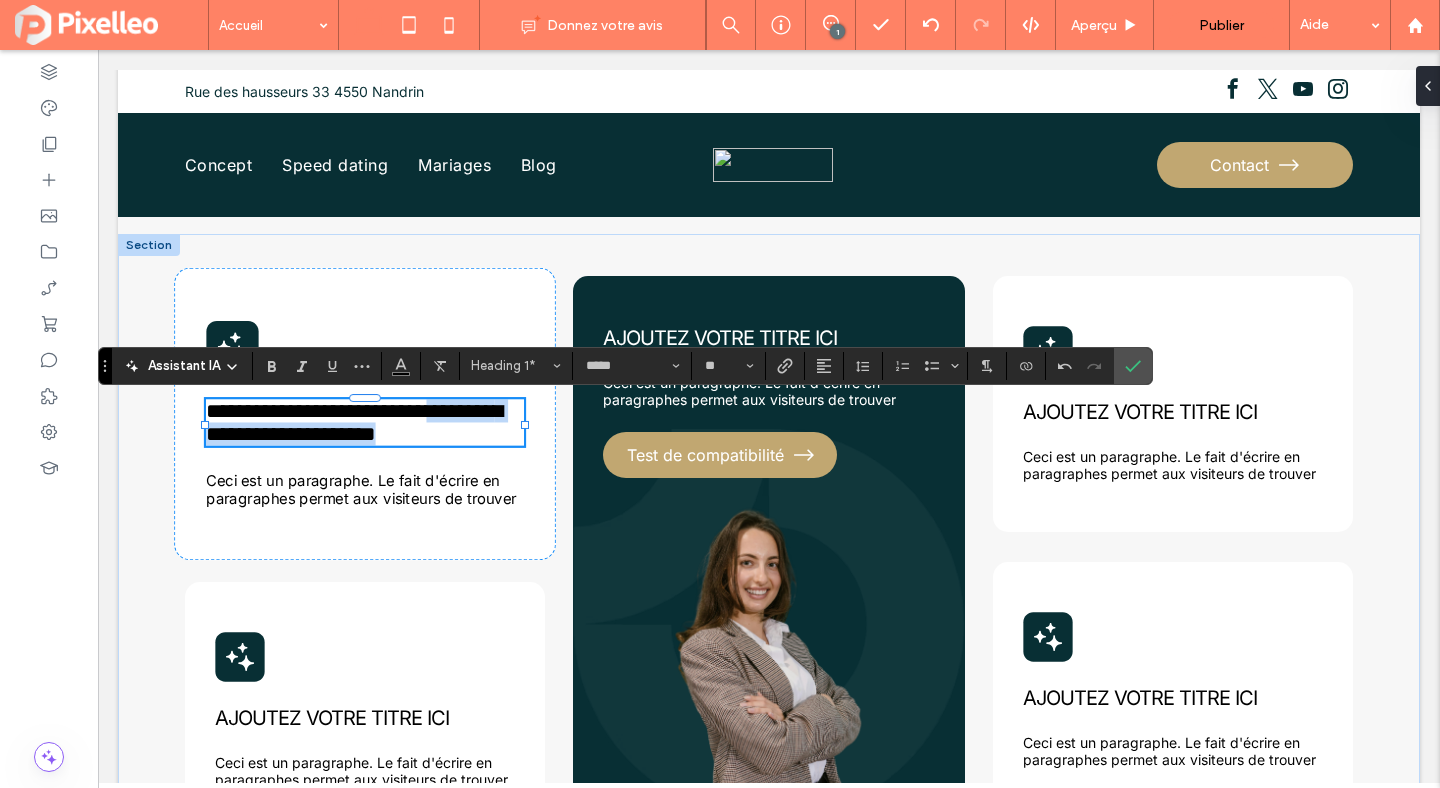 scroll, scrollTop: 903, scrollLeft: 0, axis: vertical 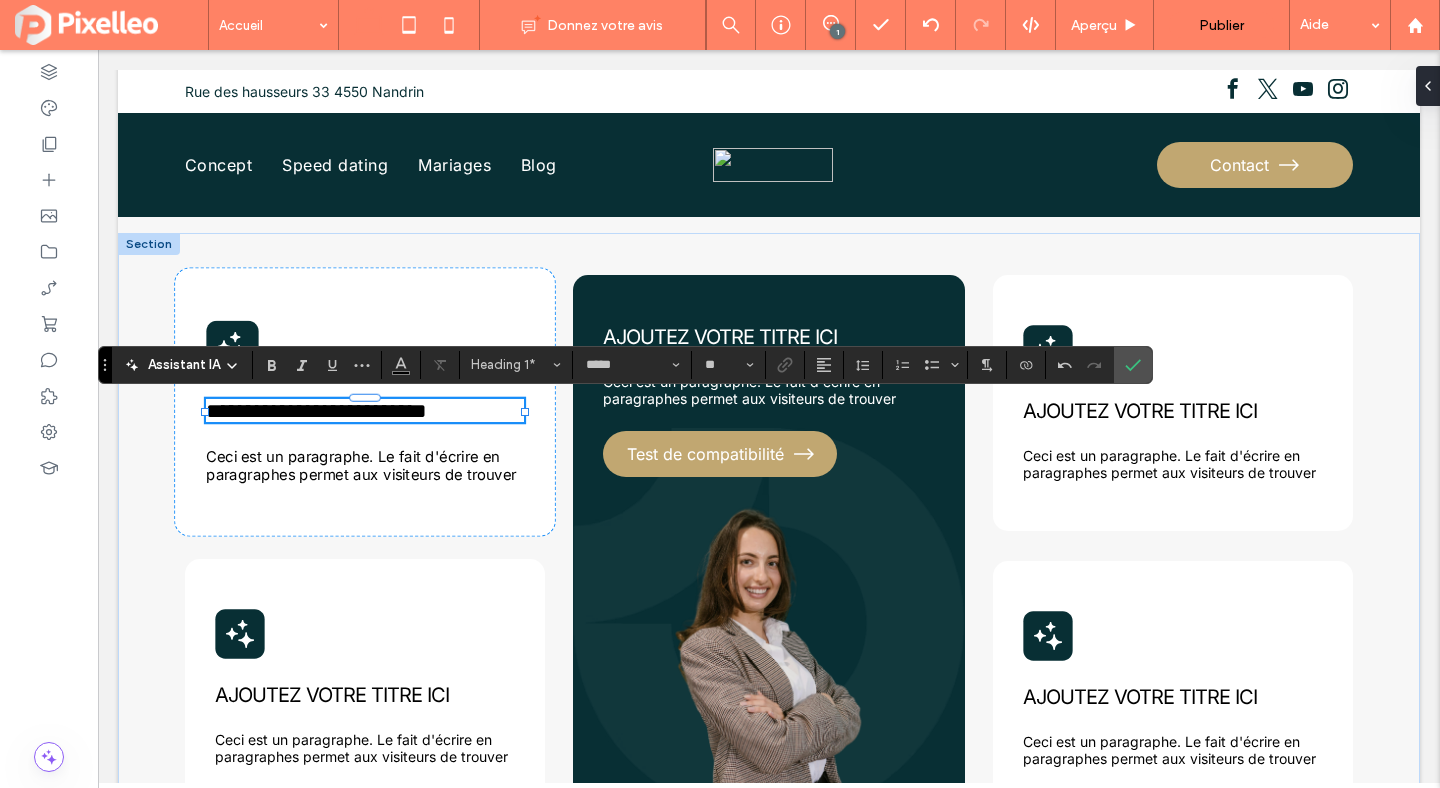 click on "**********" at bounding box center (316, 410) 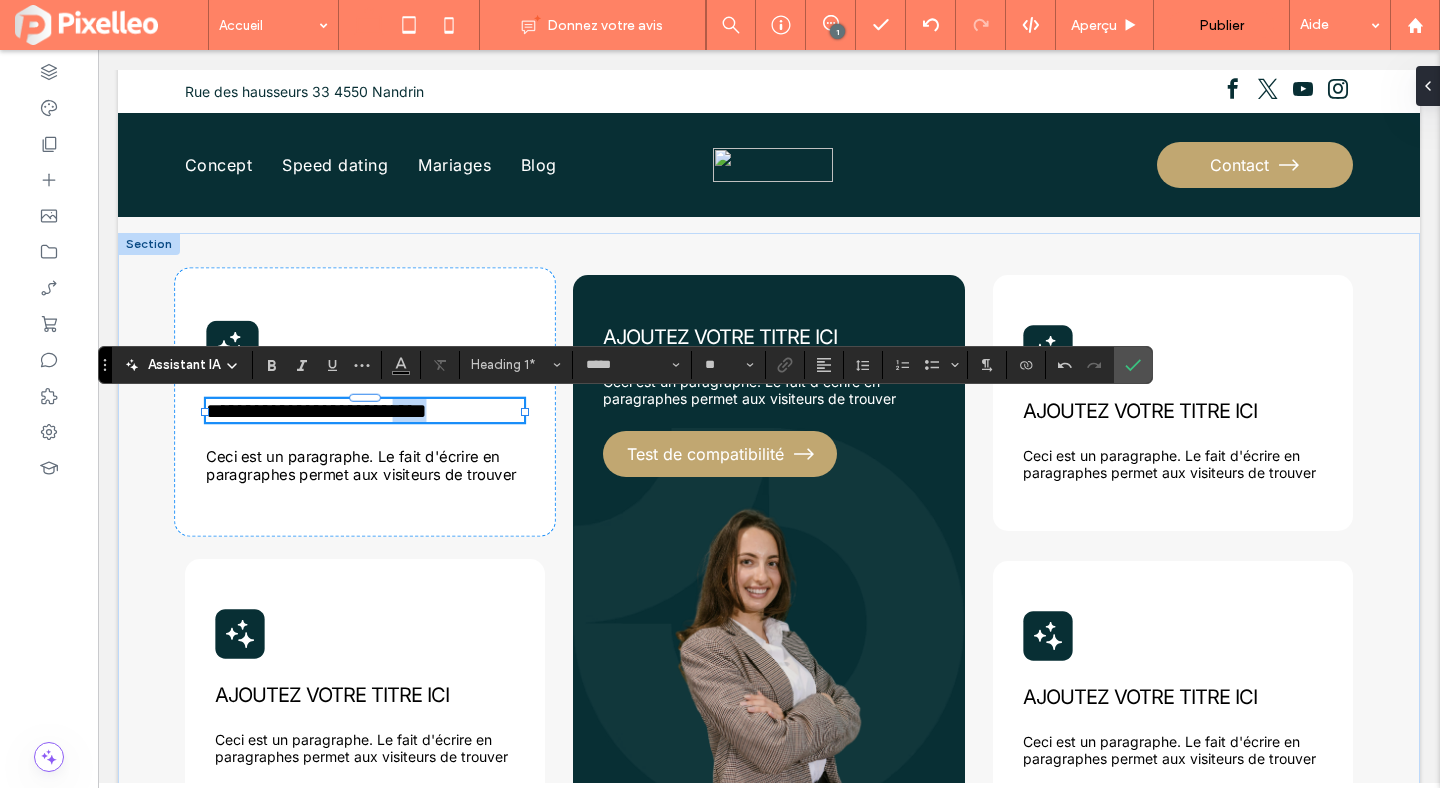 click on "**********" at bounding box center (316, 410) 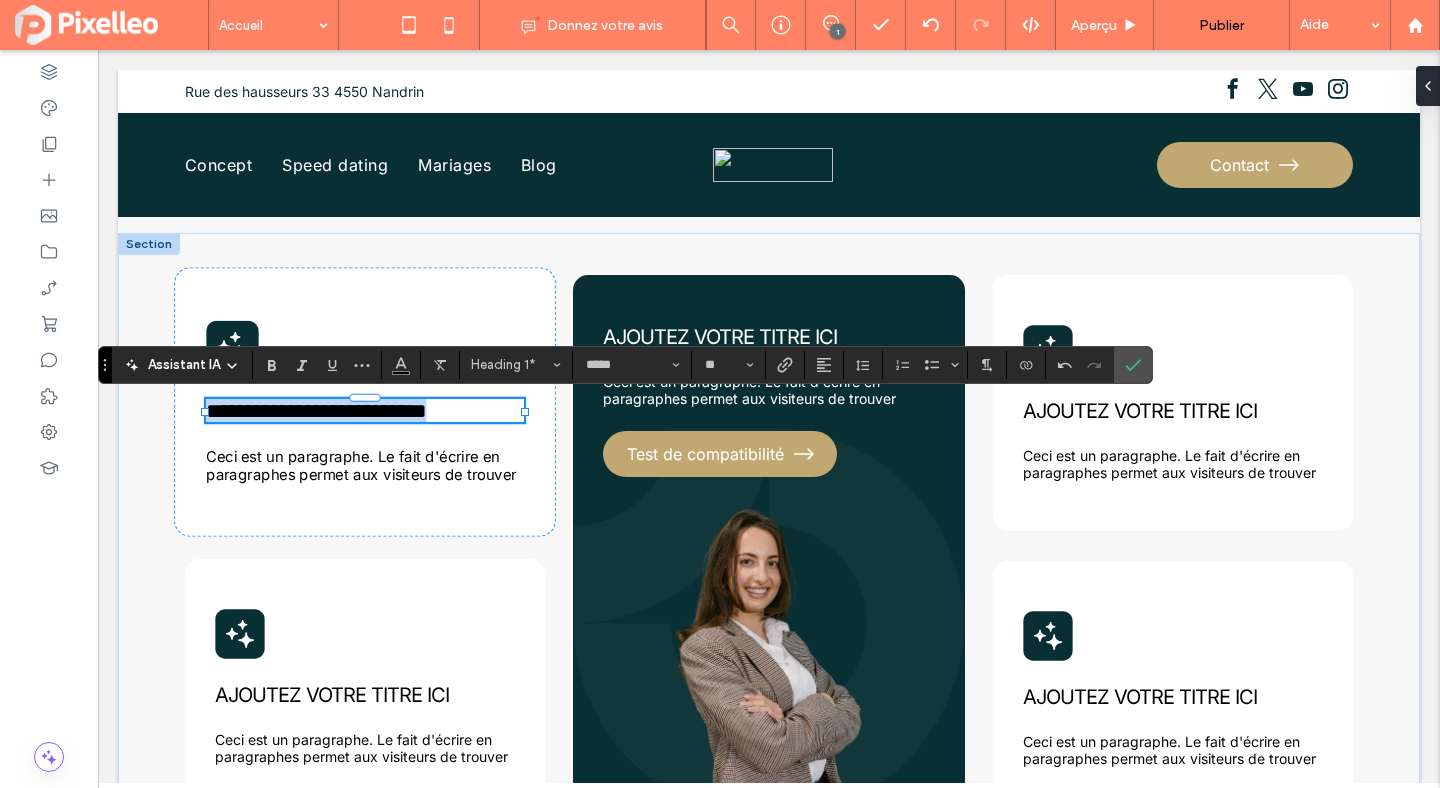 click on "**********" at bounding box center (316, 410) 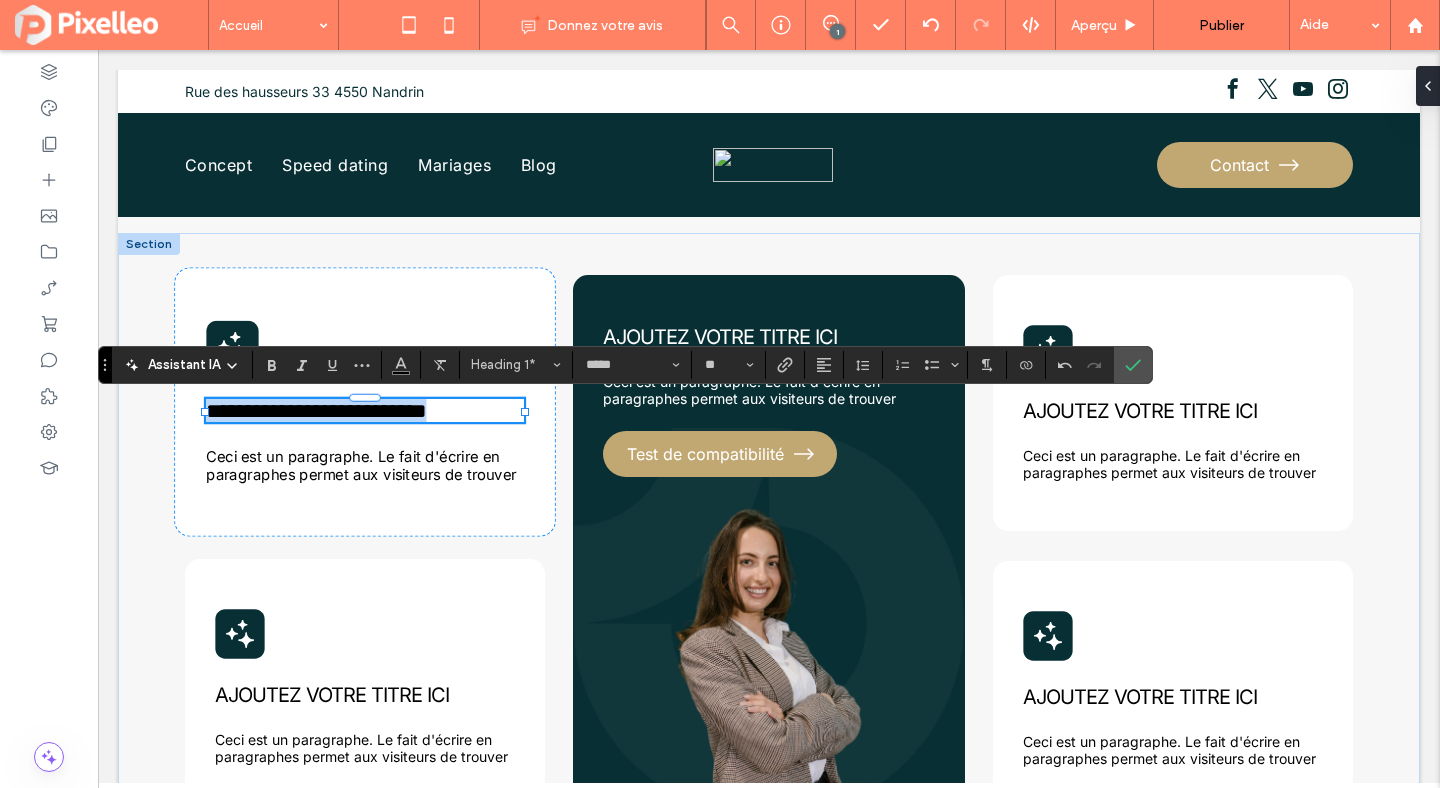 copy on "**********" 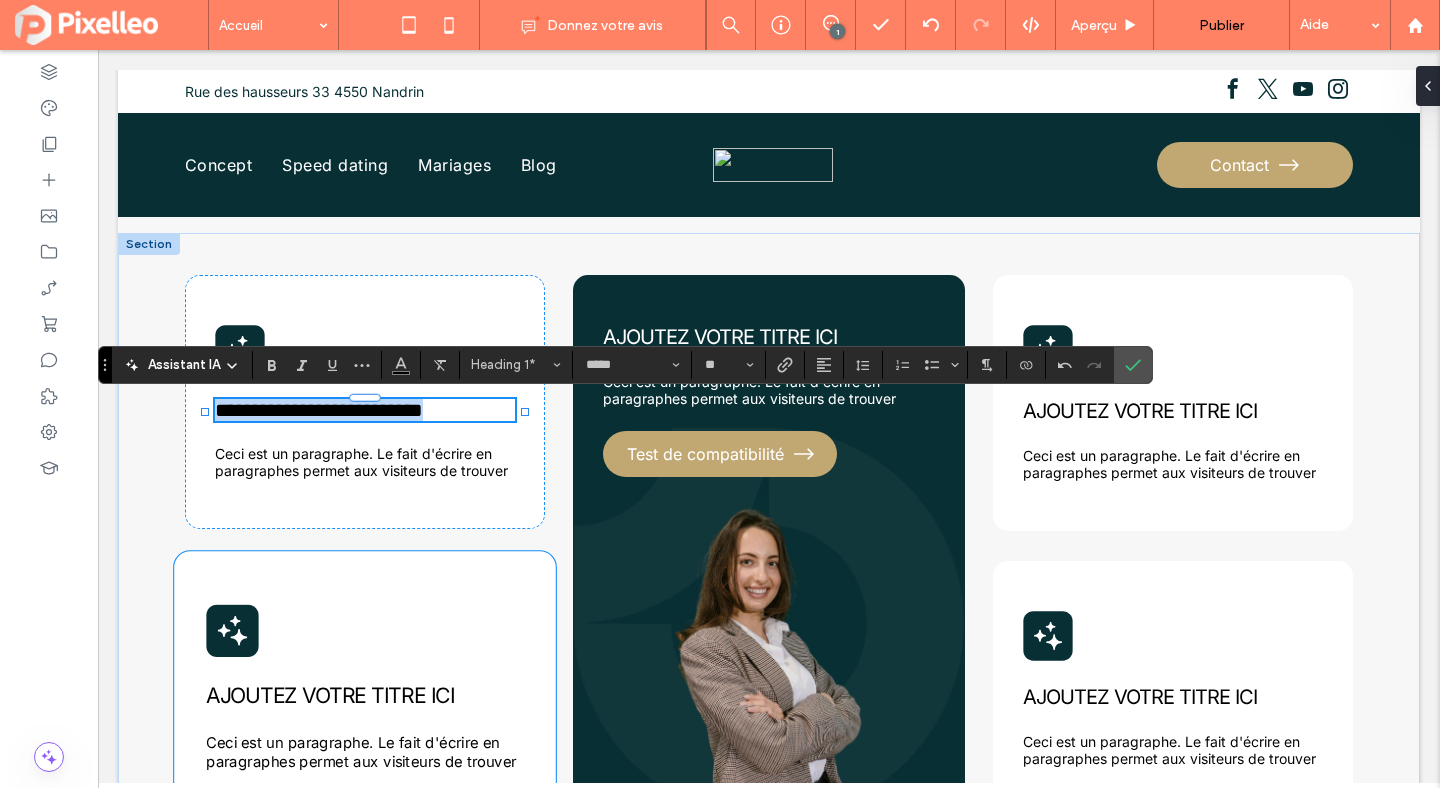 click on "AJOUTEZ VOTRE TITRE ICI" at bounding box center [330, 695] 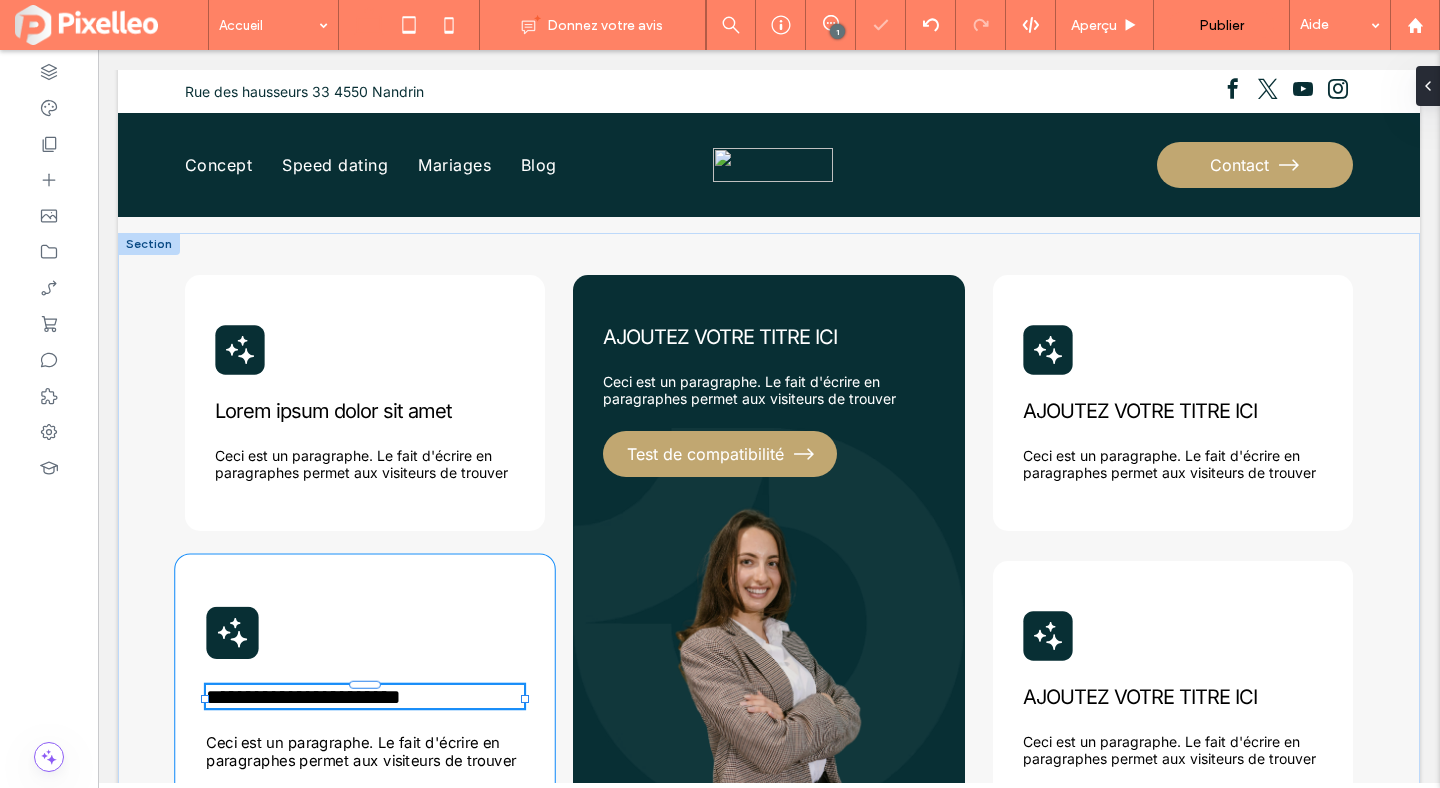click on "**********" at bounding box center (365, 696) 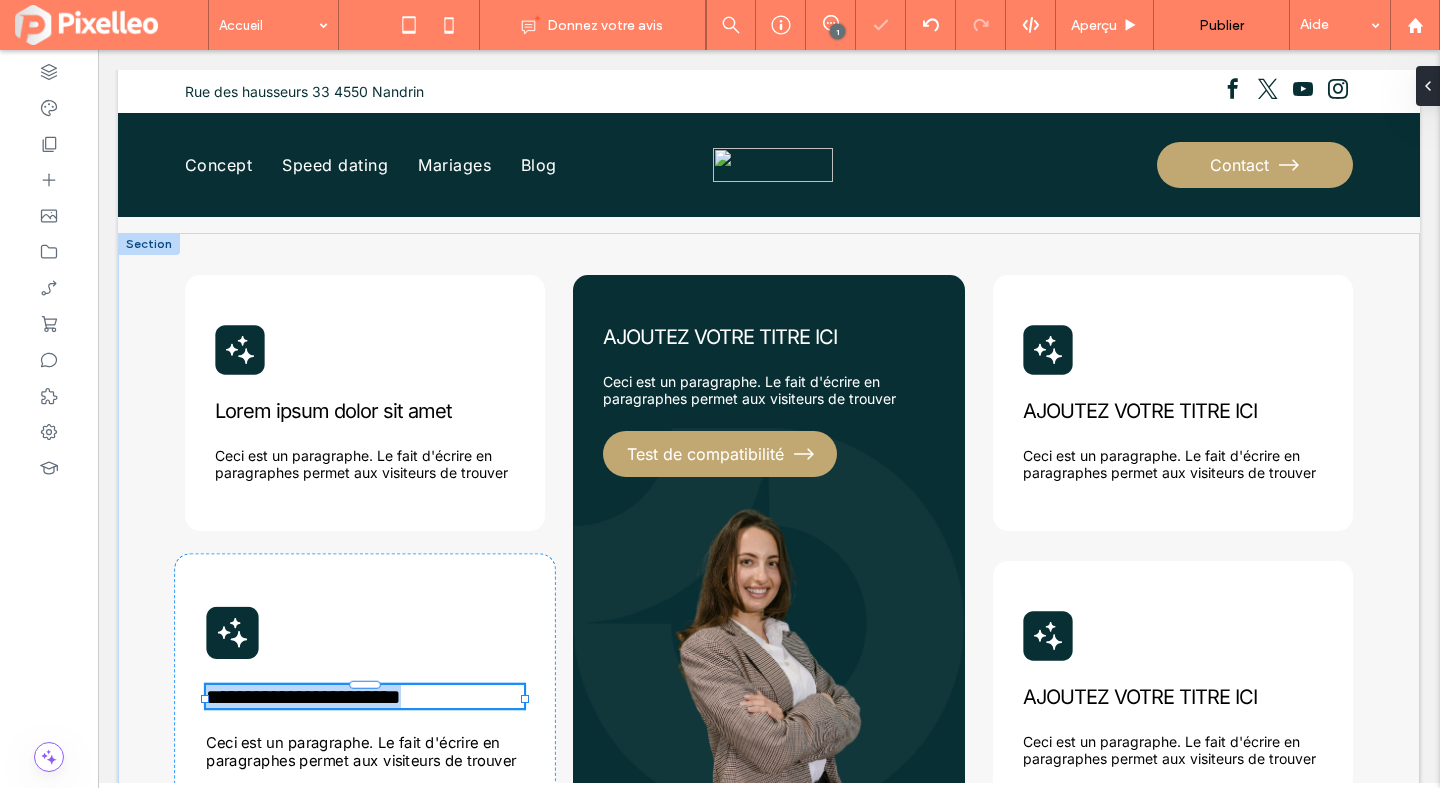 type on "*****" 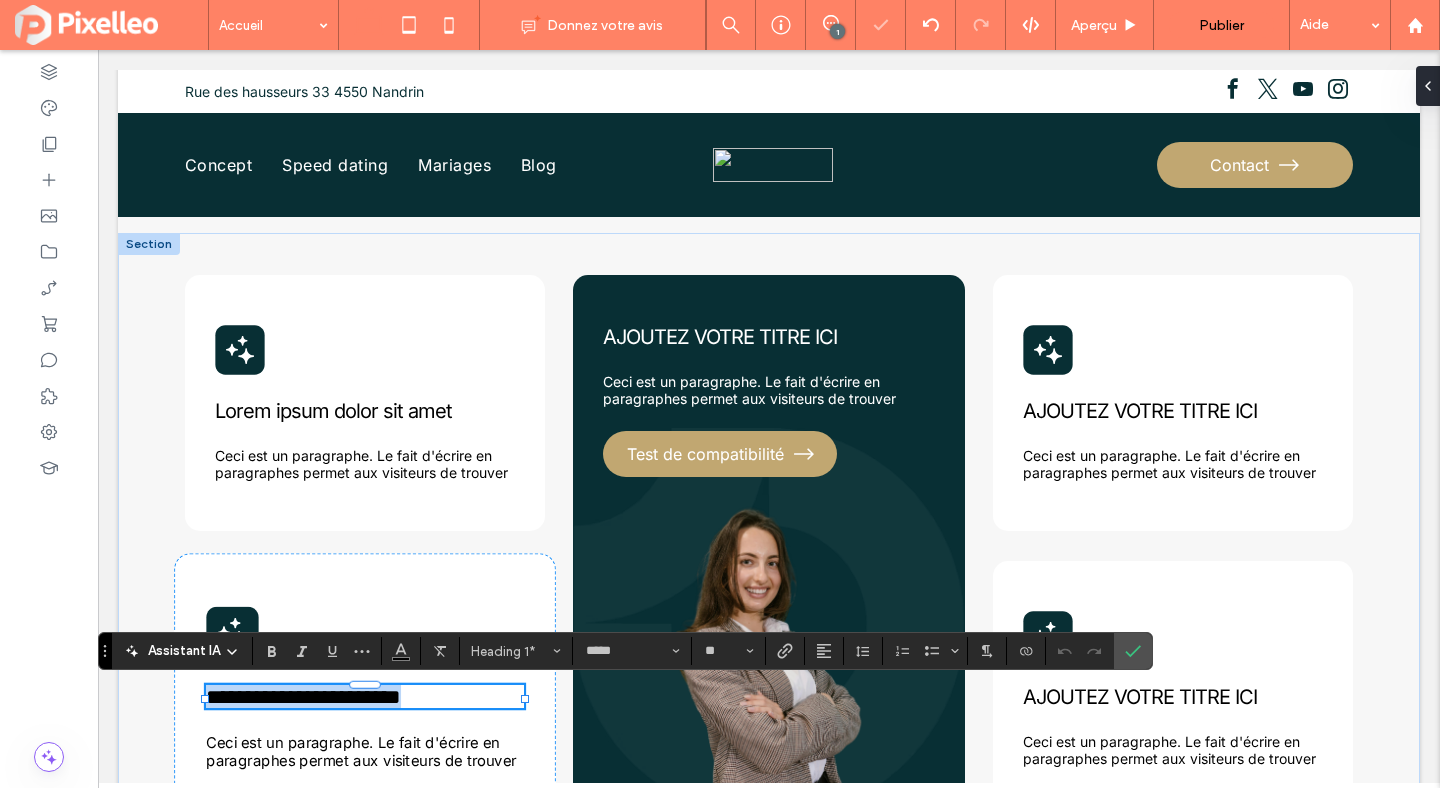 click on "**********" at bounding box center [365, 696] 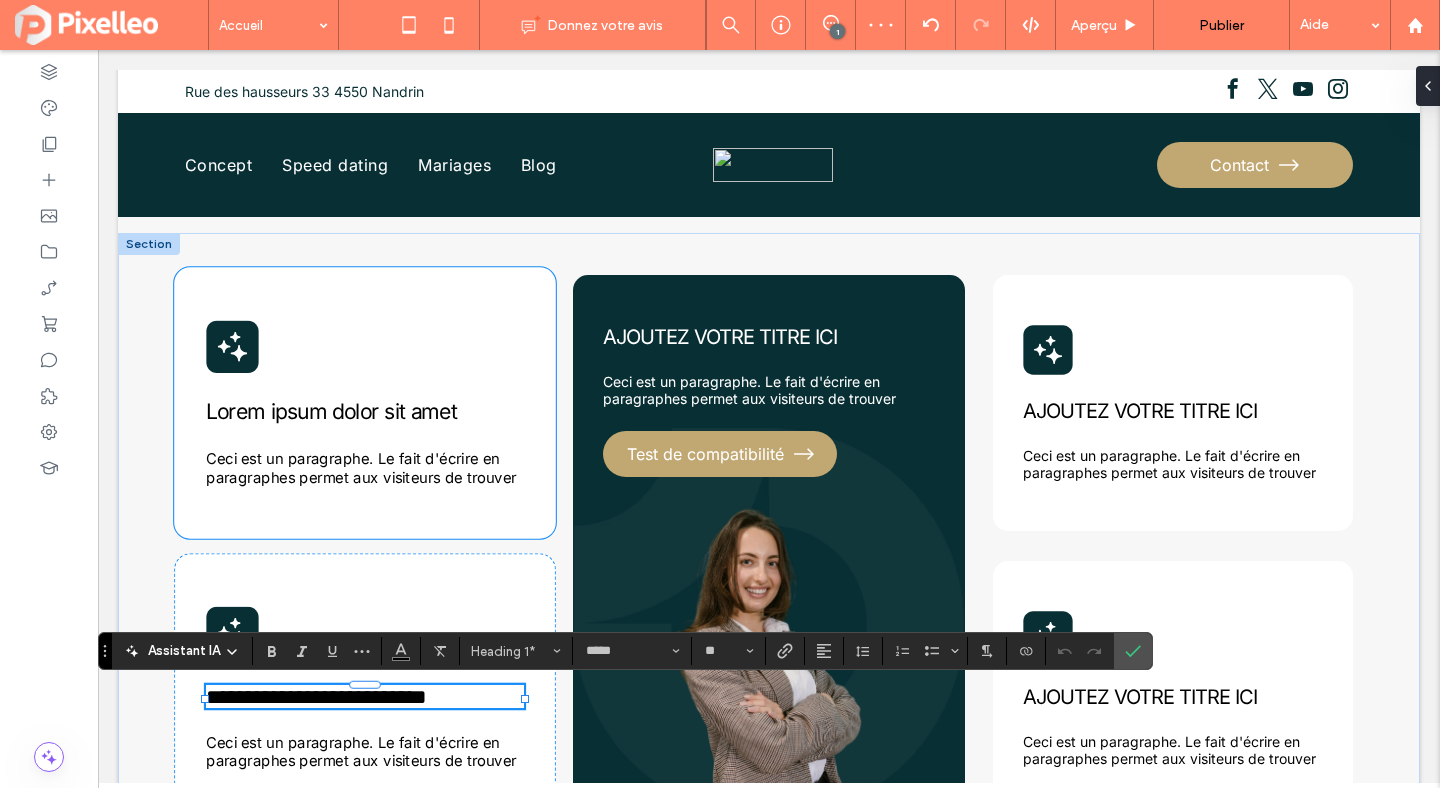scroll, scrollTop: 0, scrollLeft: 0, axis: both 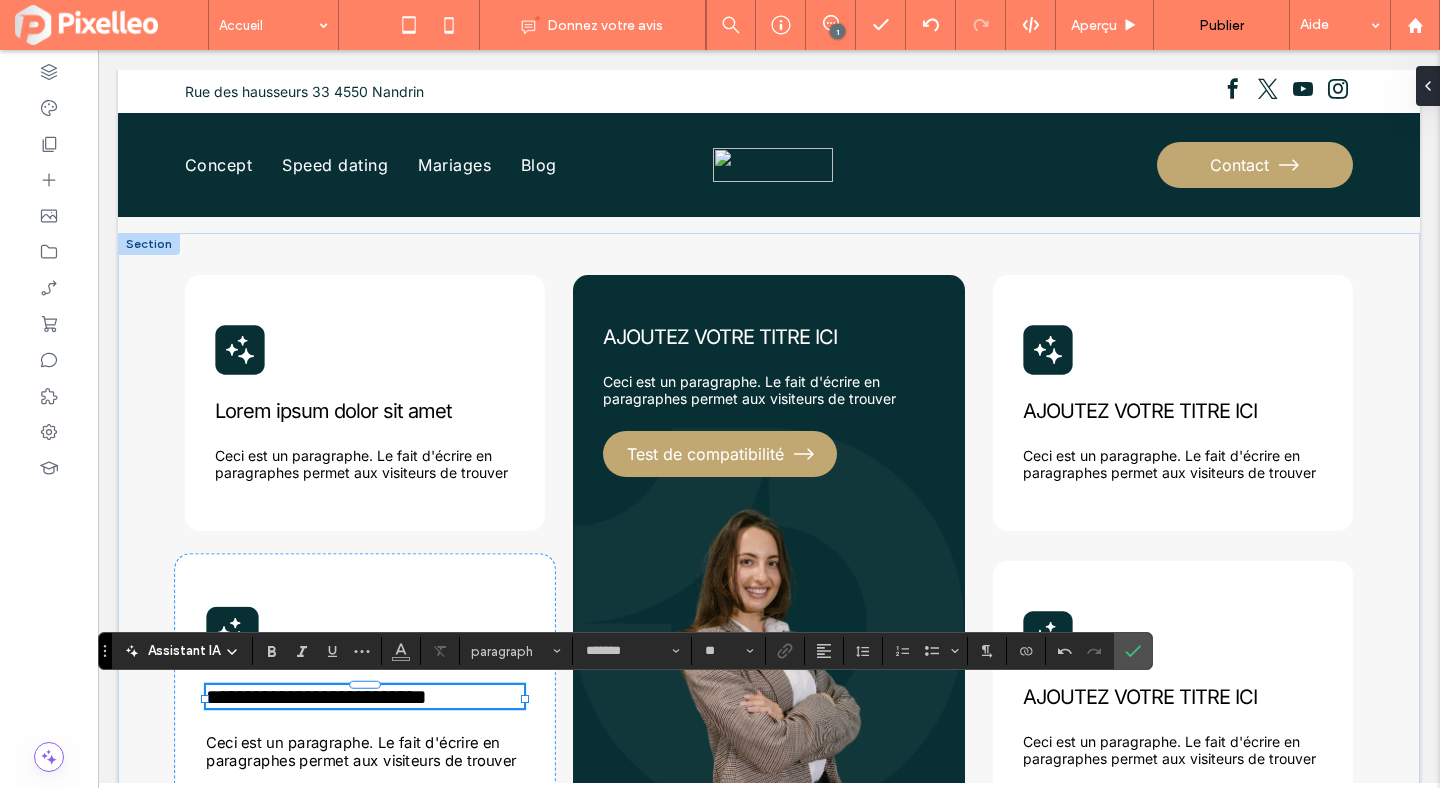 type on "*****" 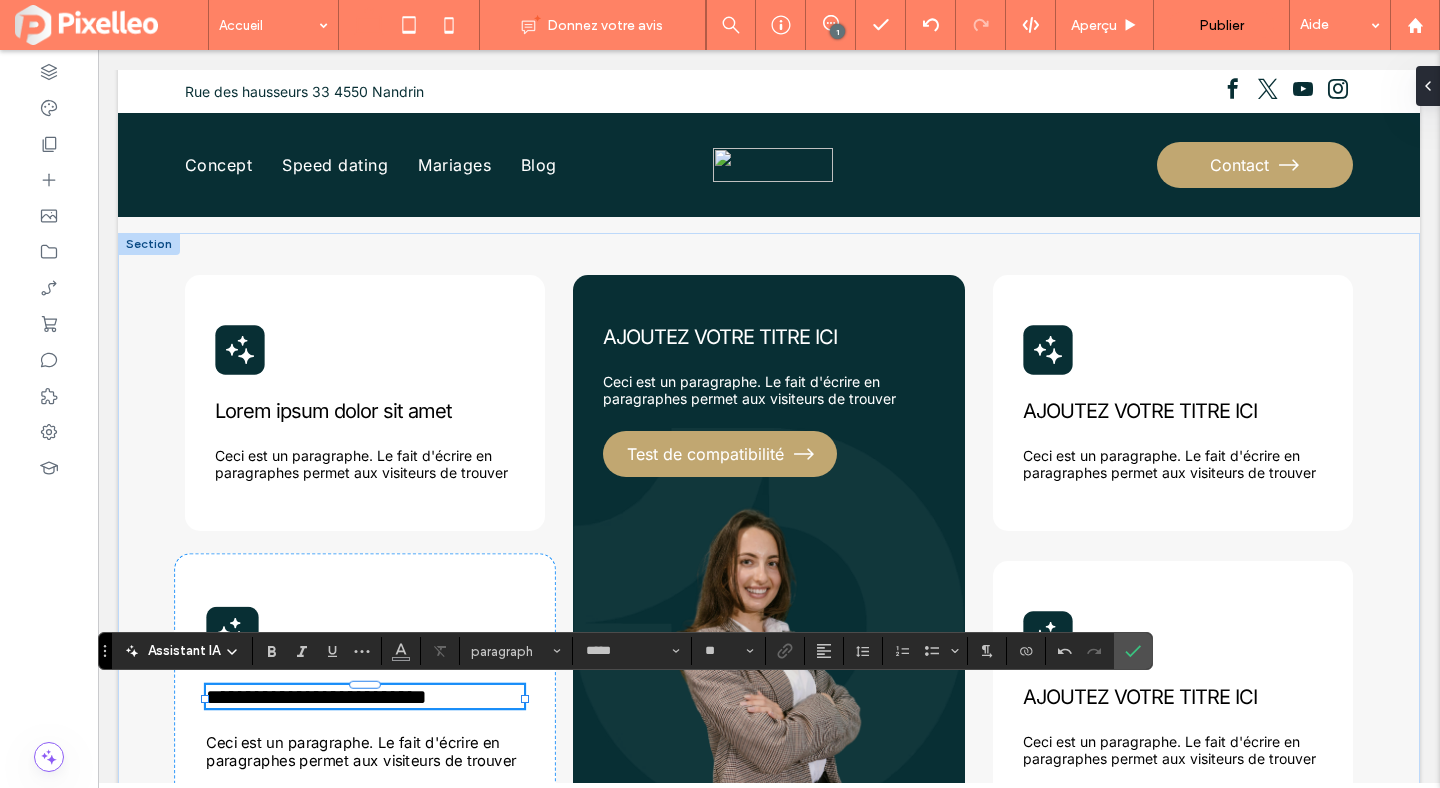 click on "**********" at bounding box center (316, 696) 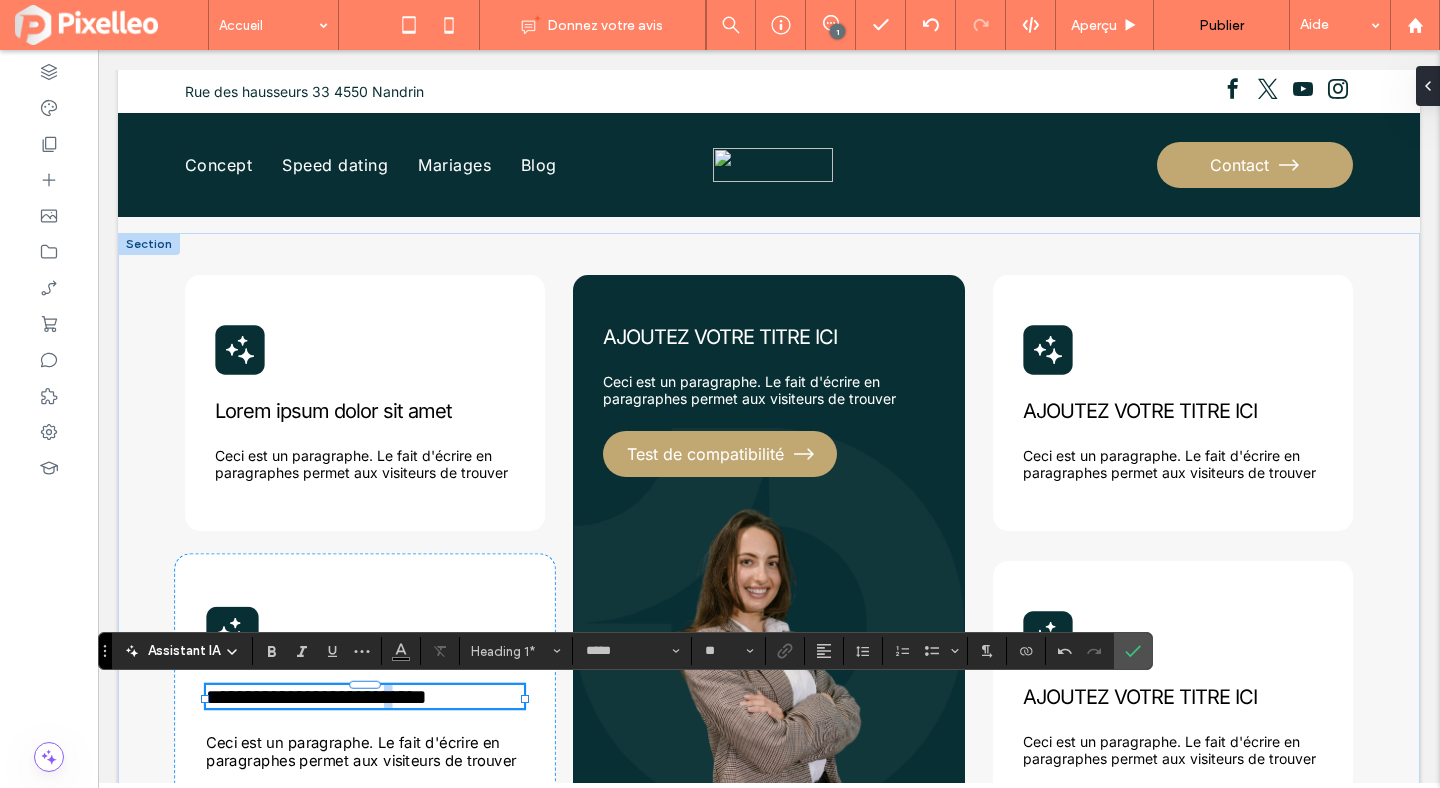 click on "**********" at bounding box center (316, 696) 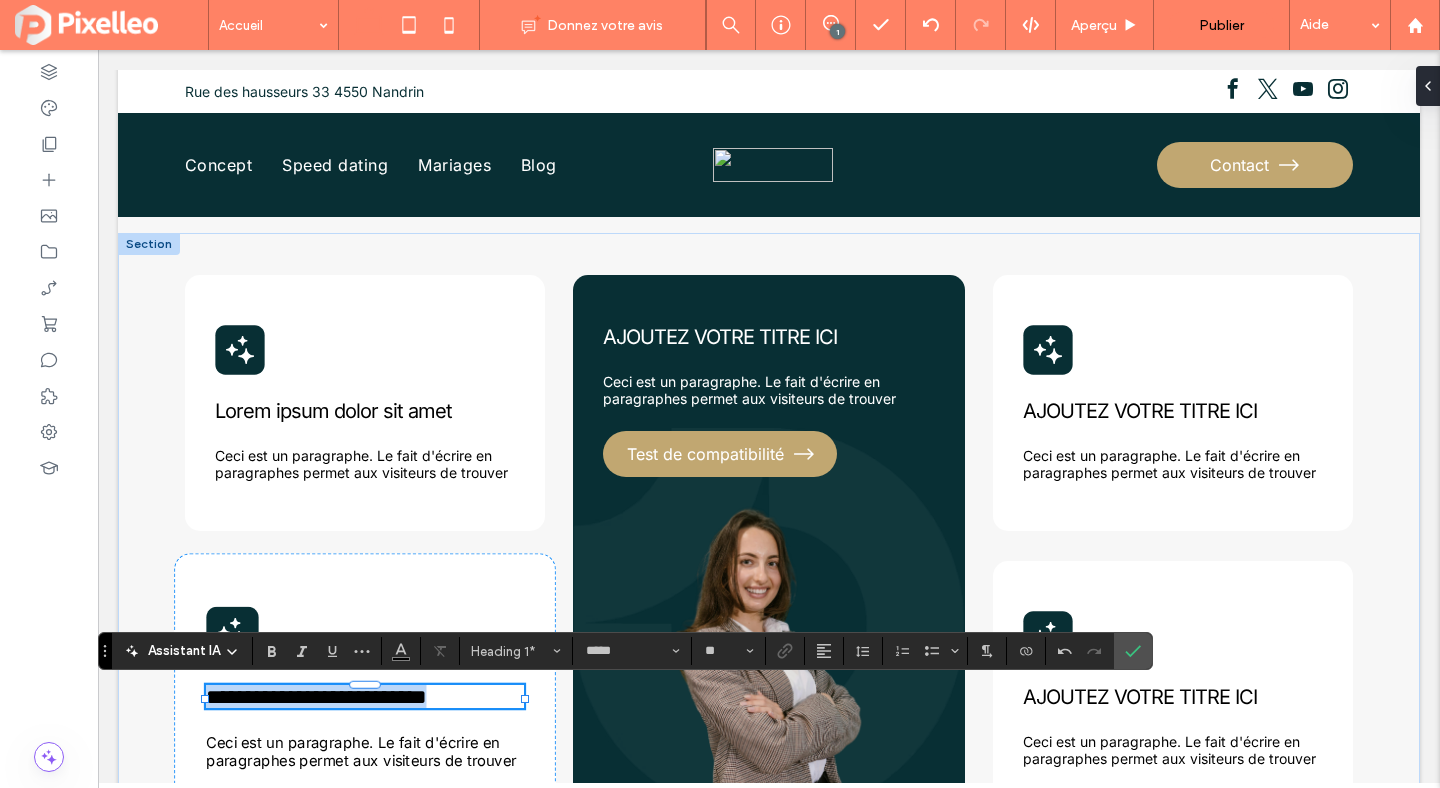 click on "**********" at bounding box center (316, 696) 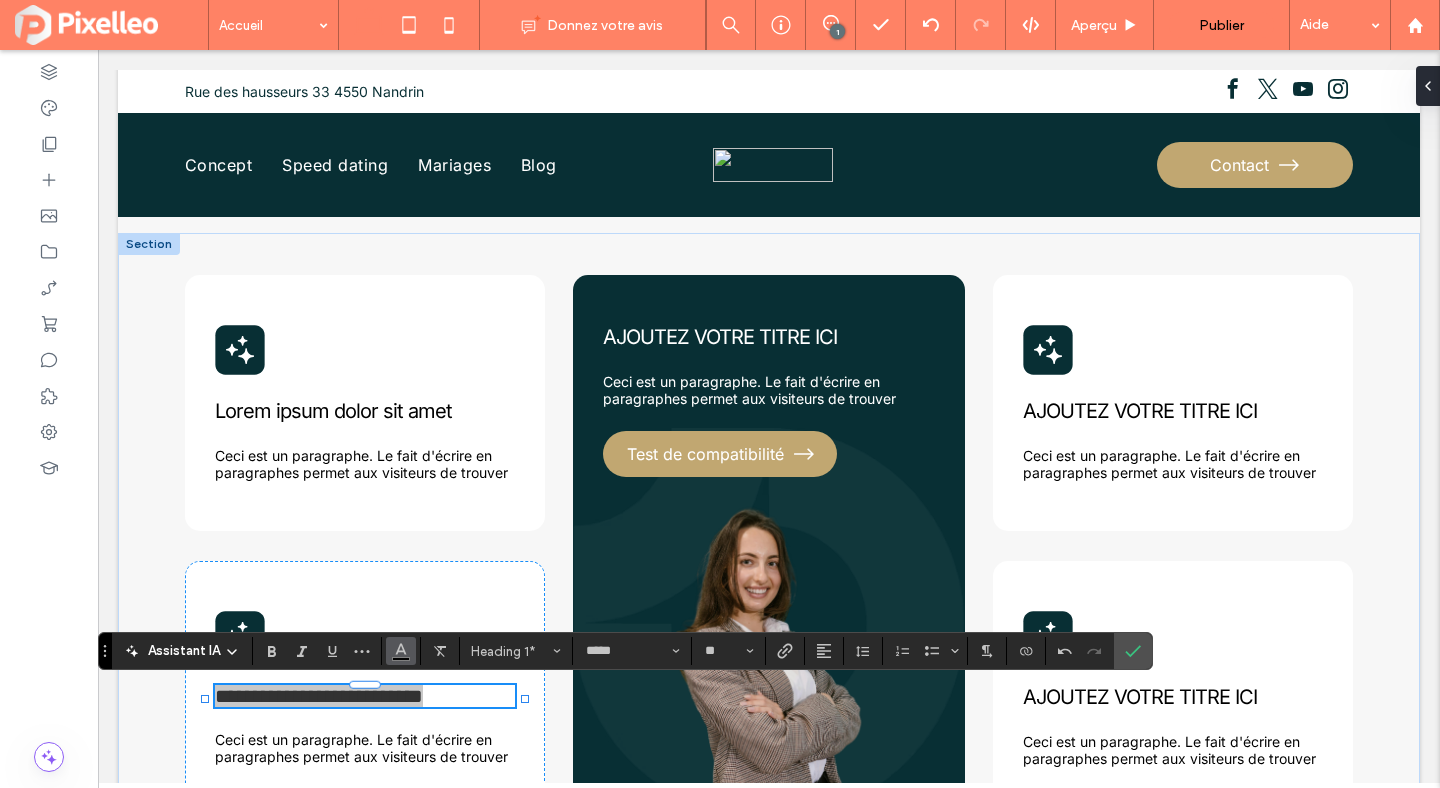 click 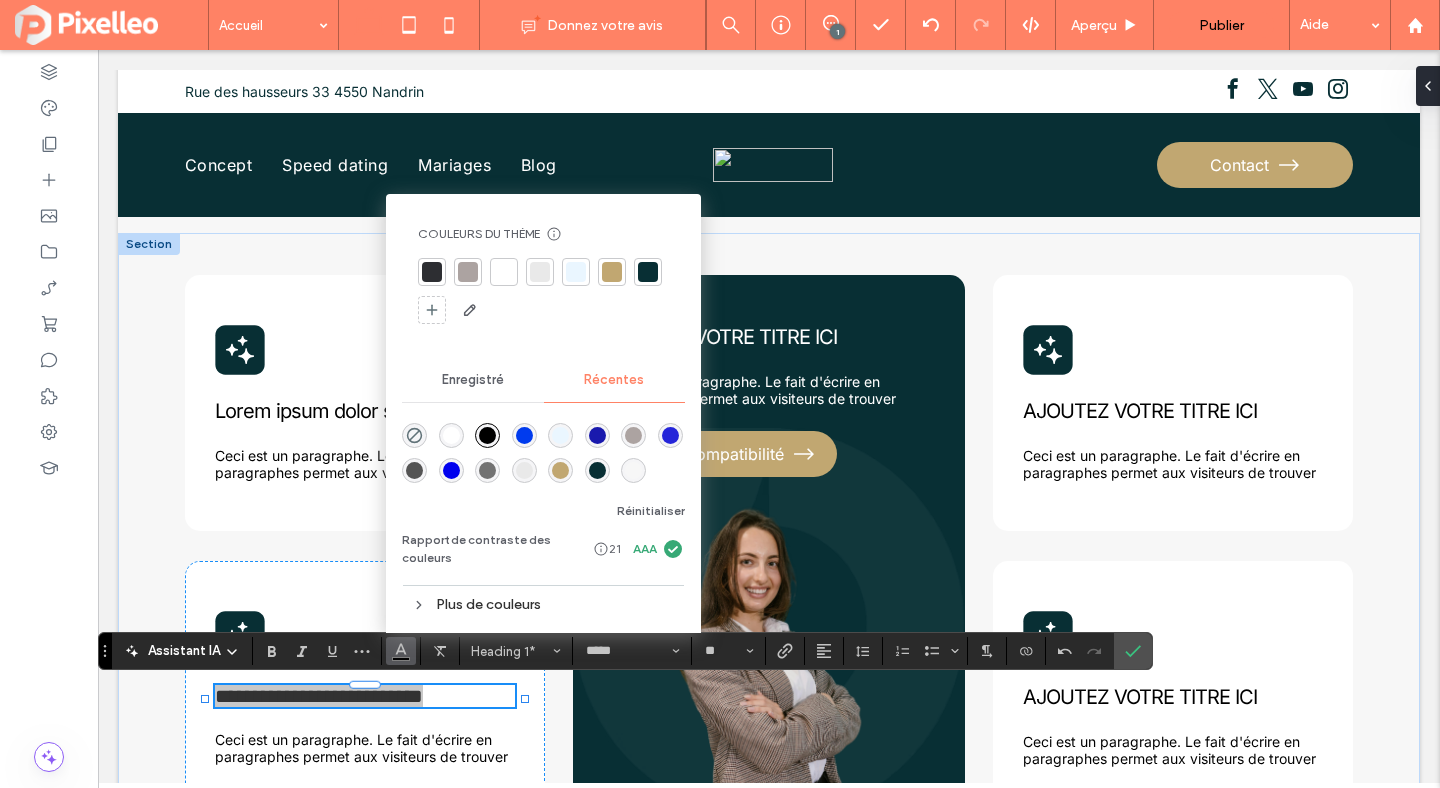 click at bounding box center [648, 272] 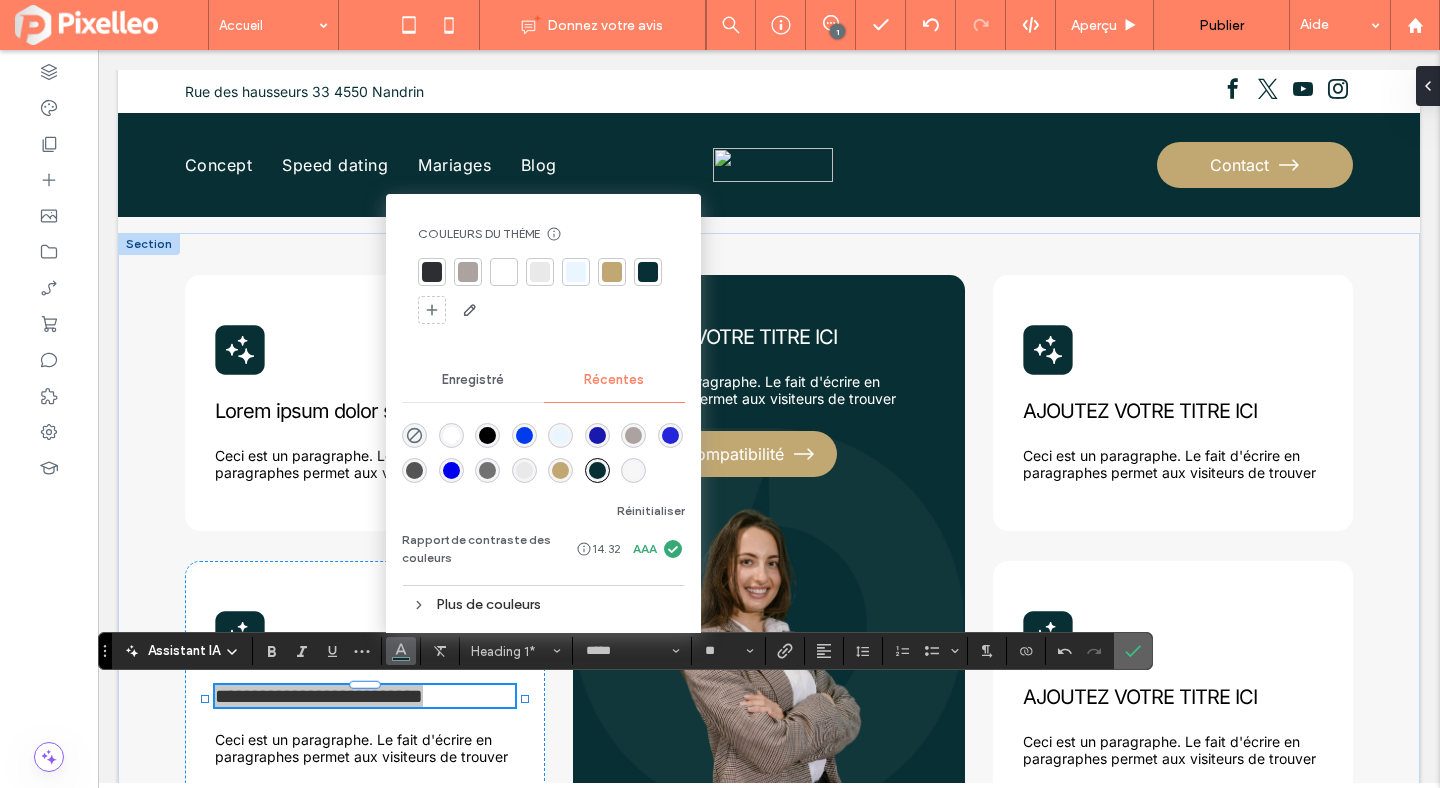 click at bounding box center [1133, 651] 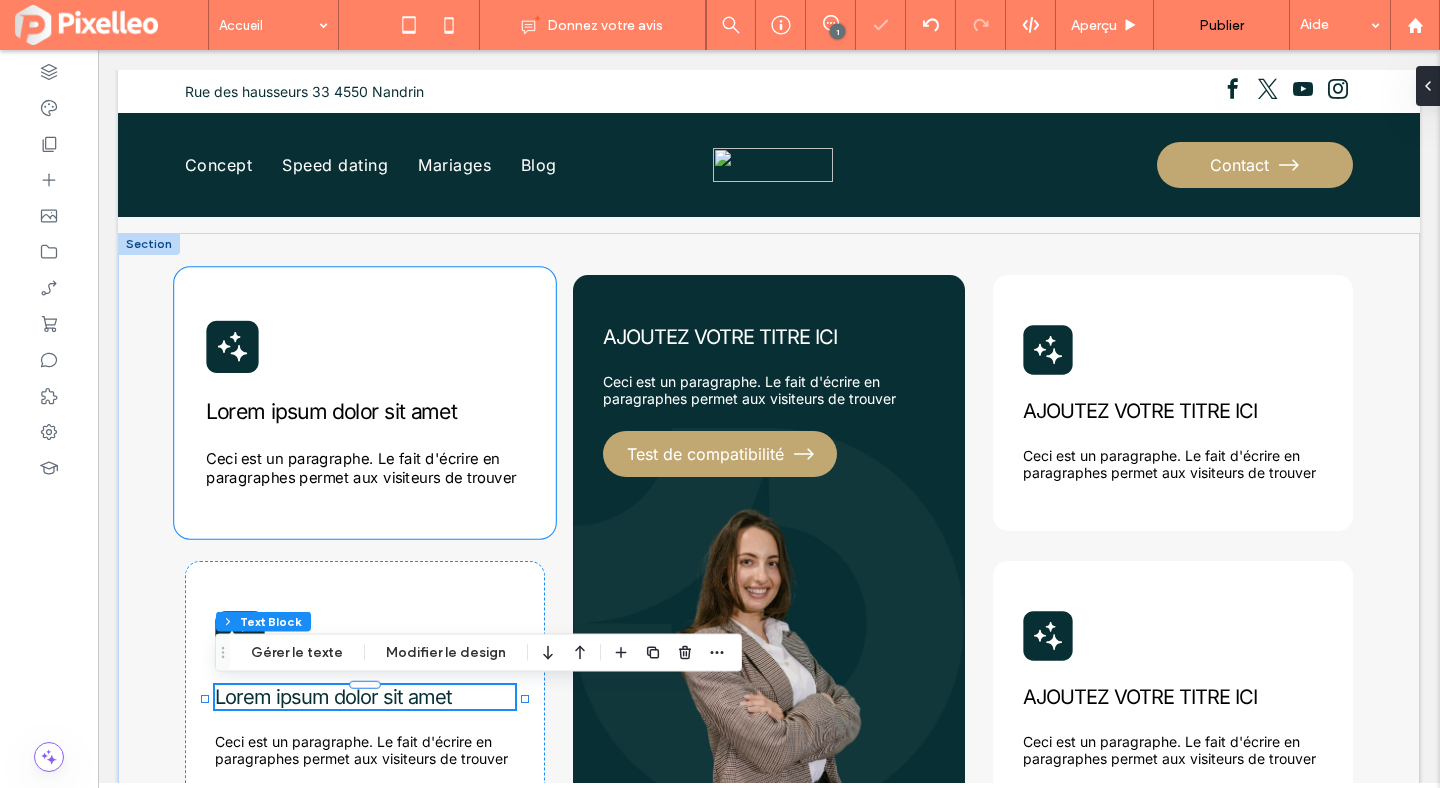 click on "Lorem ipsum dolor sit amet" at bounding box center (331, 411) 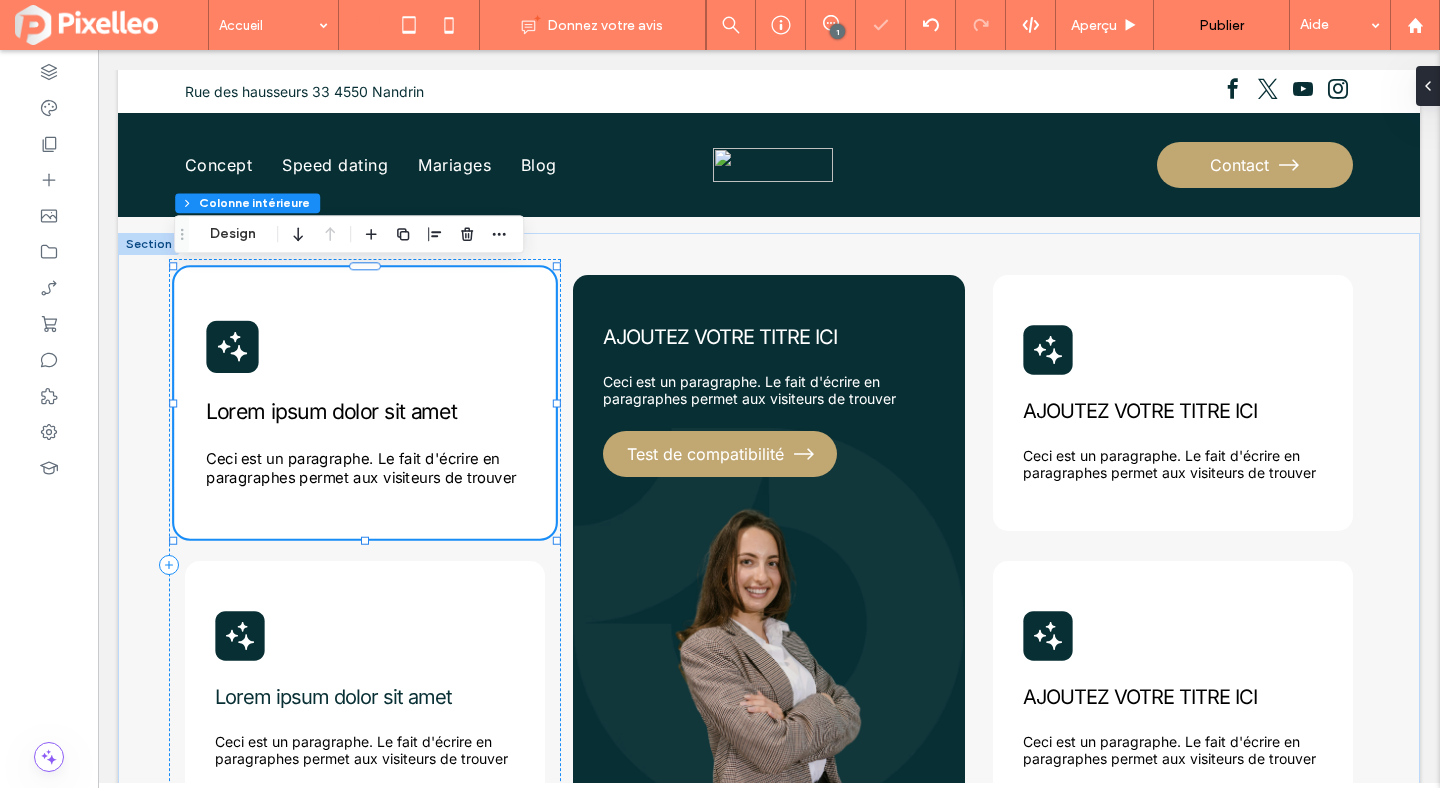 click on "Lorem ipsum dolor sit amet" at bounding box center [331, 411] 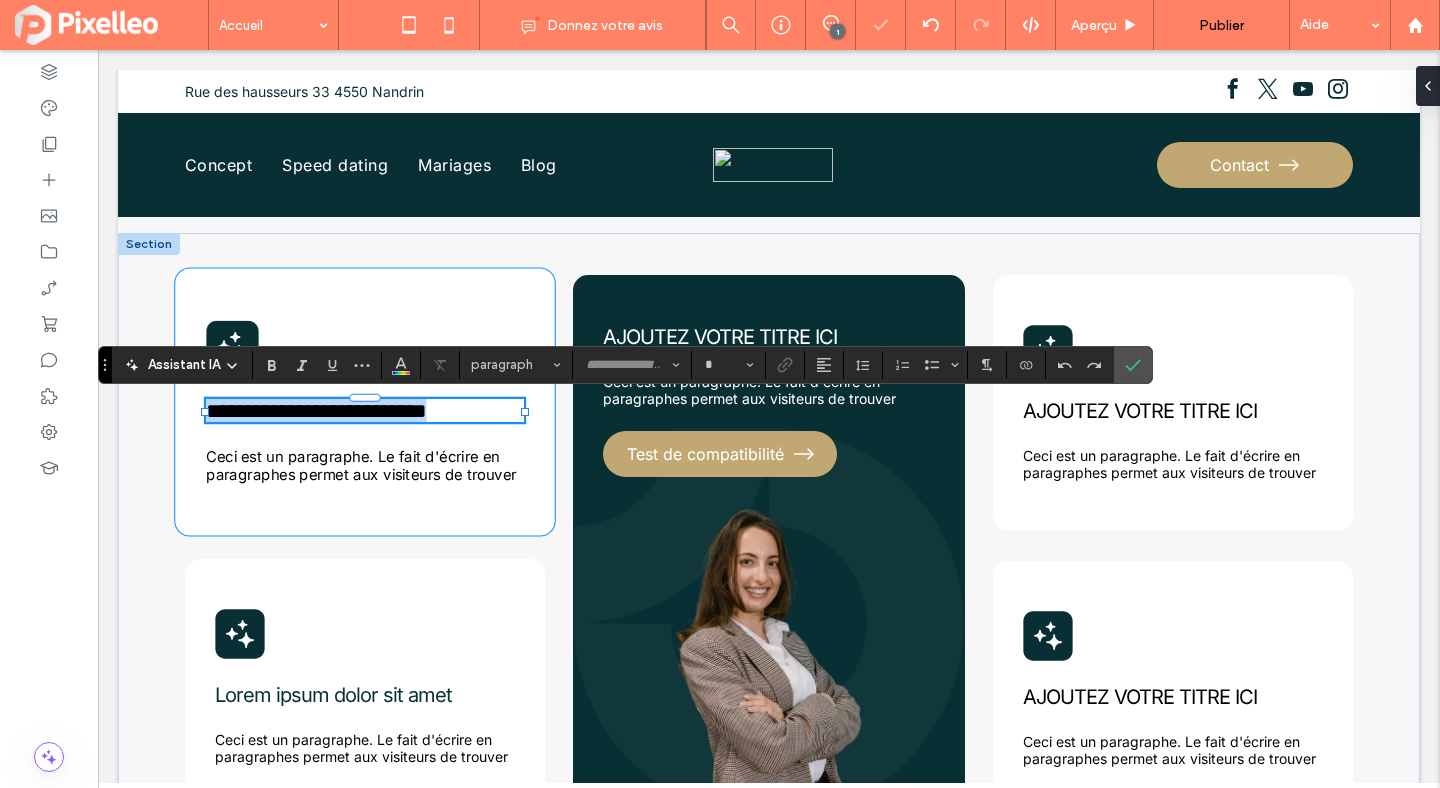 type on "*****" 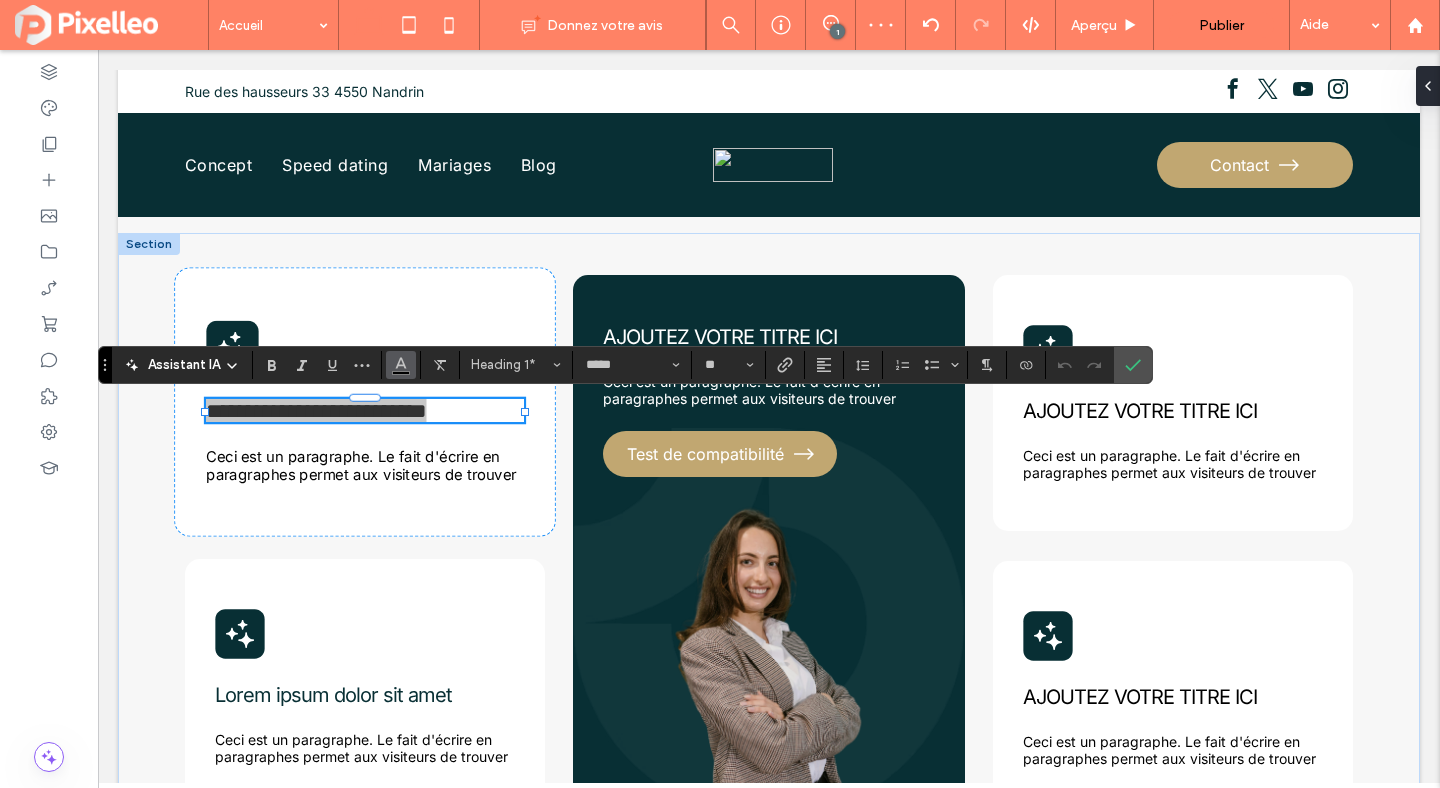 click at bounding box center [401, 363] 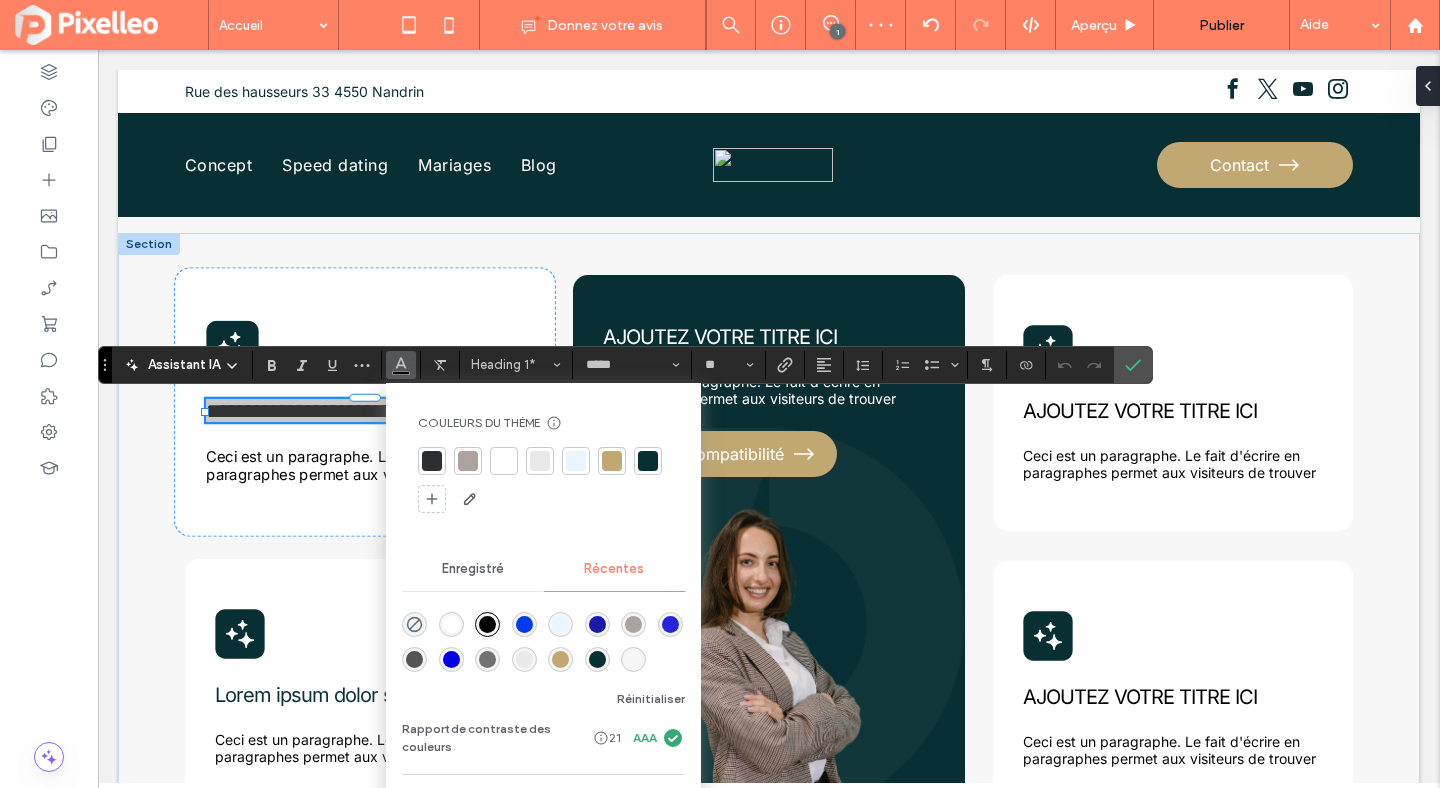 click at bounding box center (648, 461) 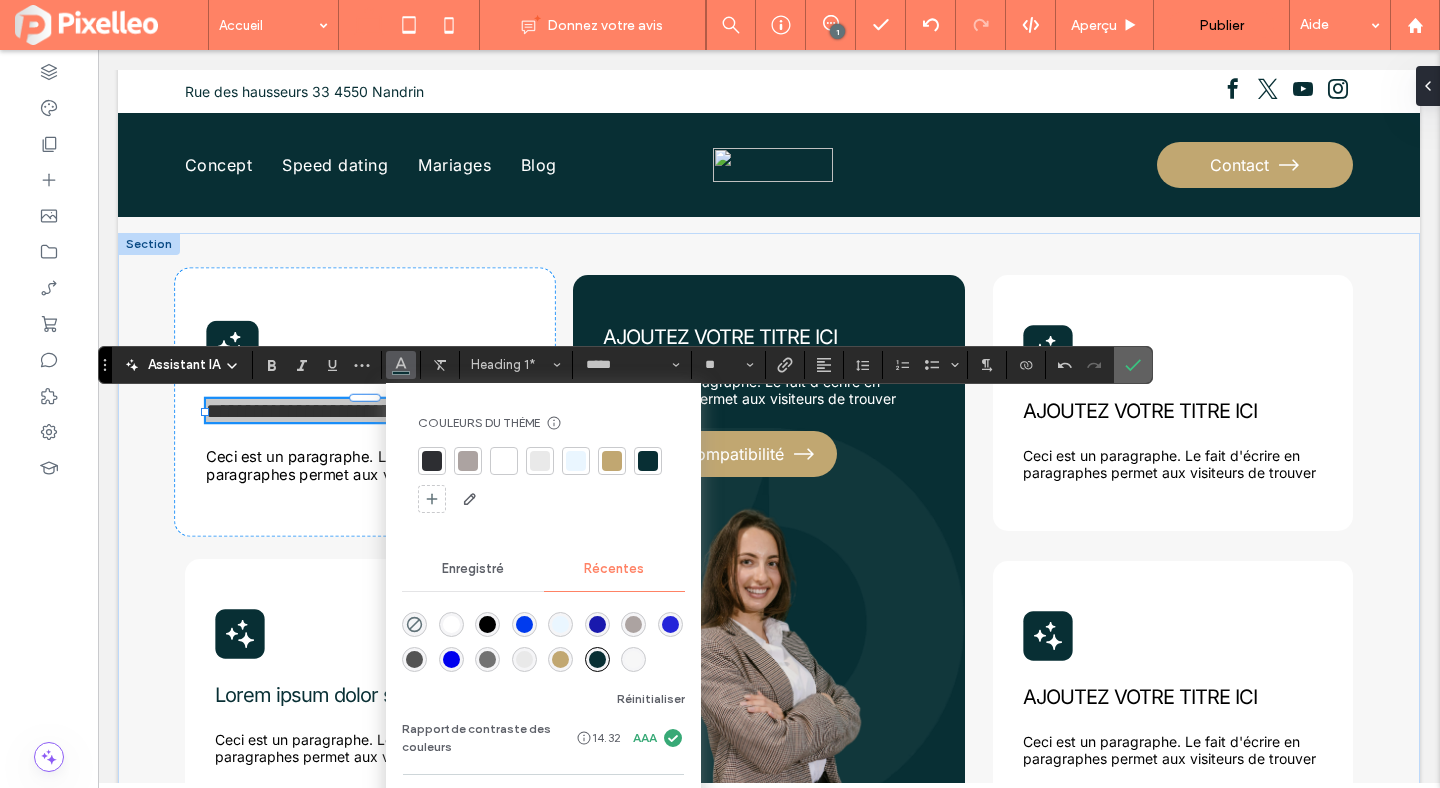 click 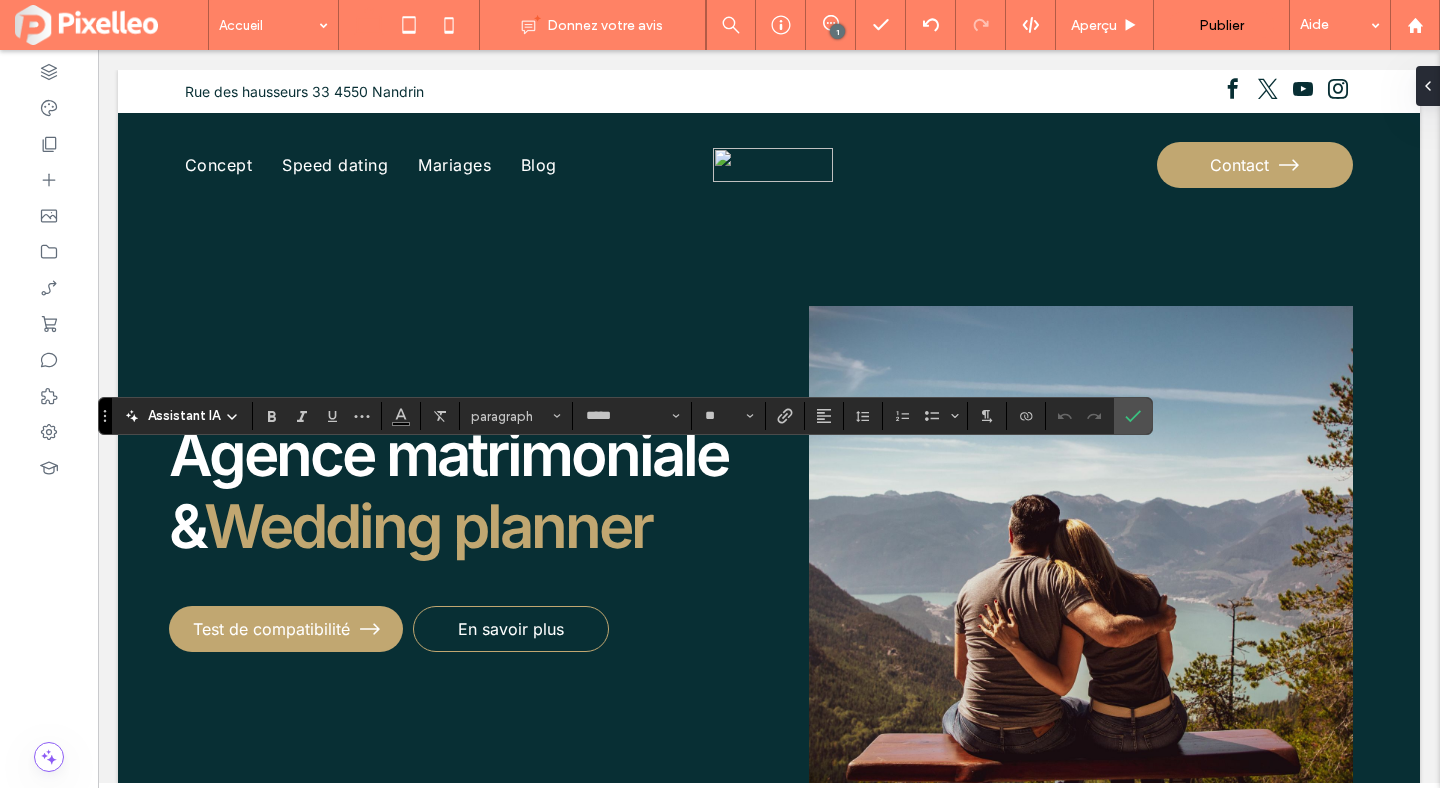 scroll, scrollTop: 903, scrollLeft: 0, axis: vertical 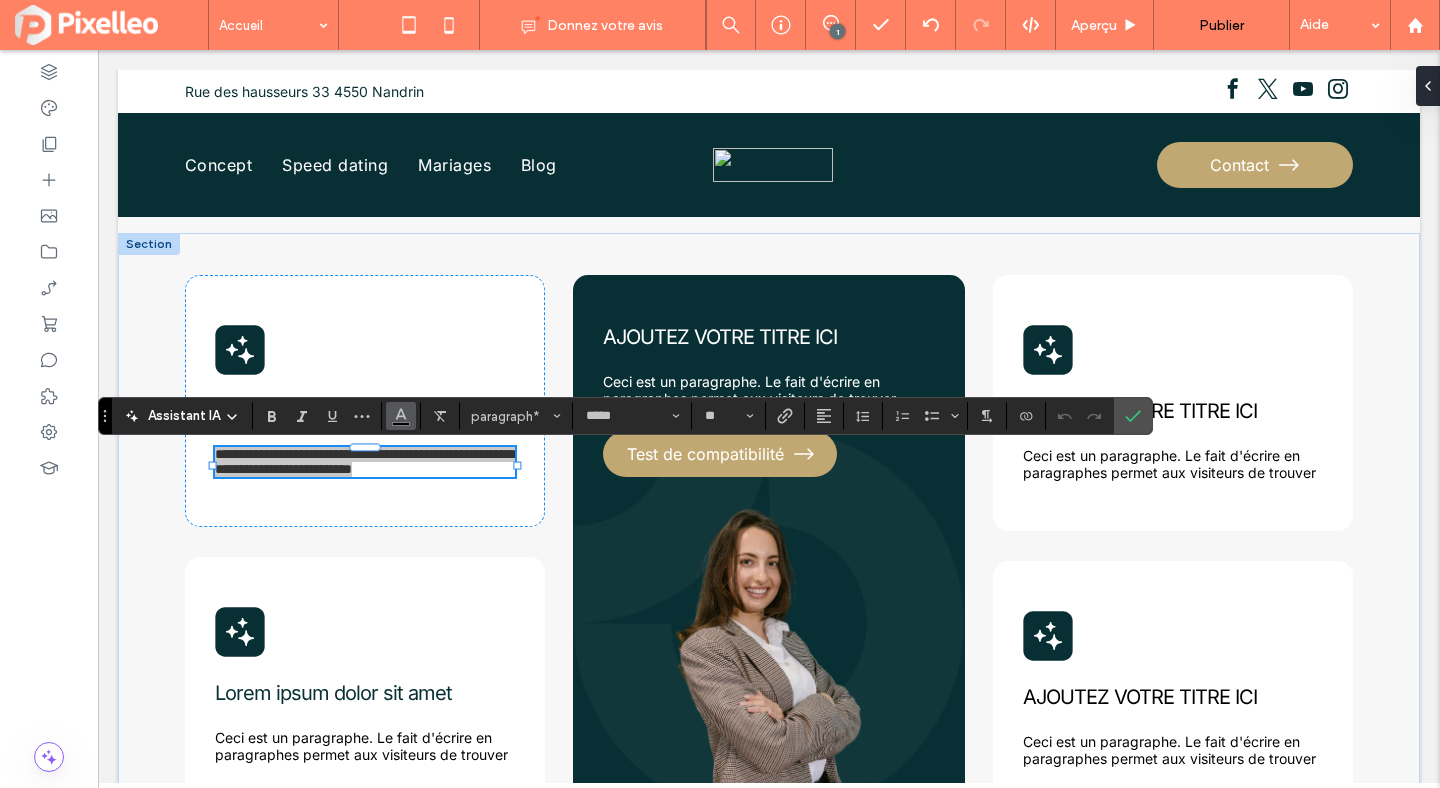 click at bounding box center (401, 416) 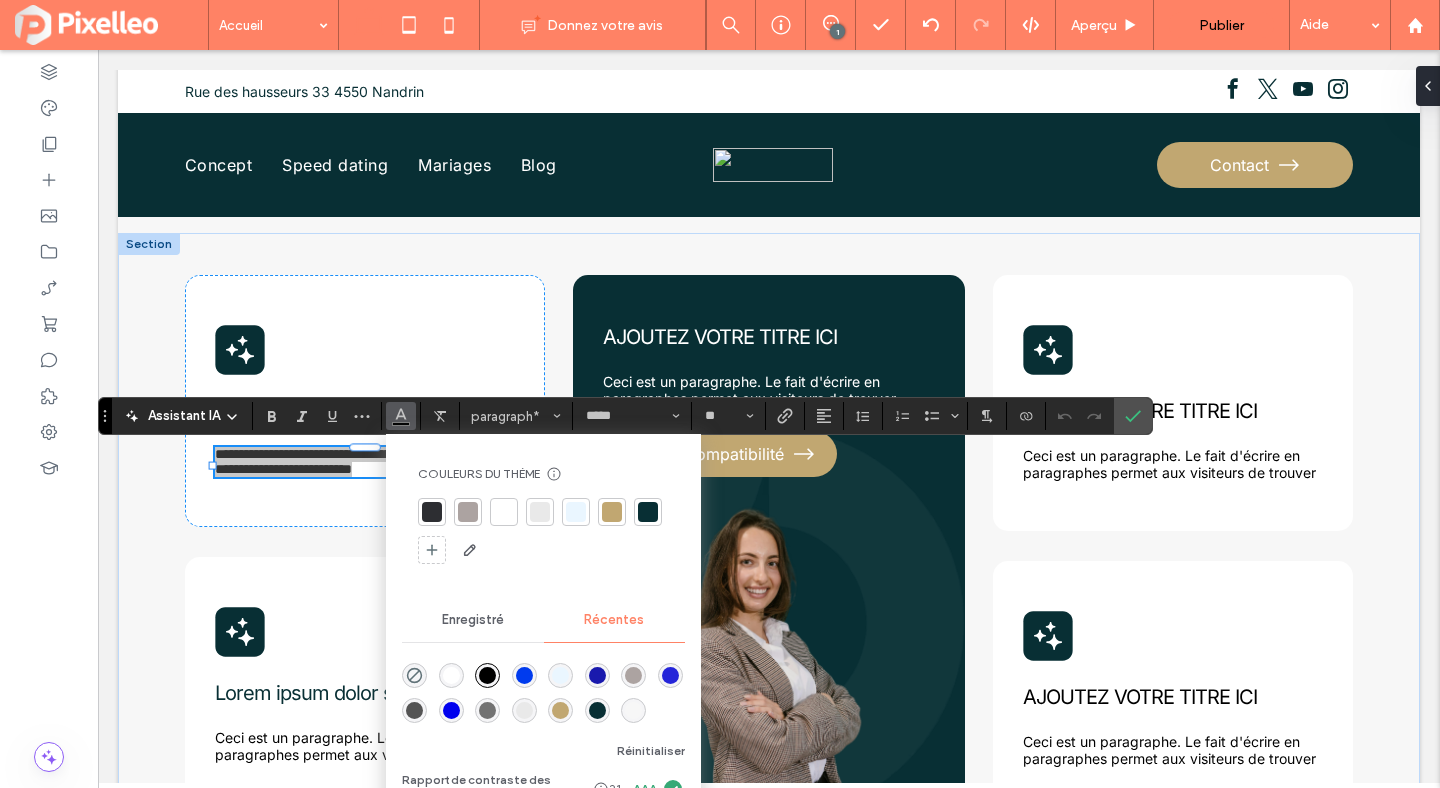 click at bounding box center (648, 512) 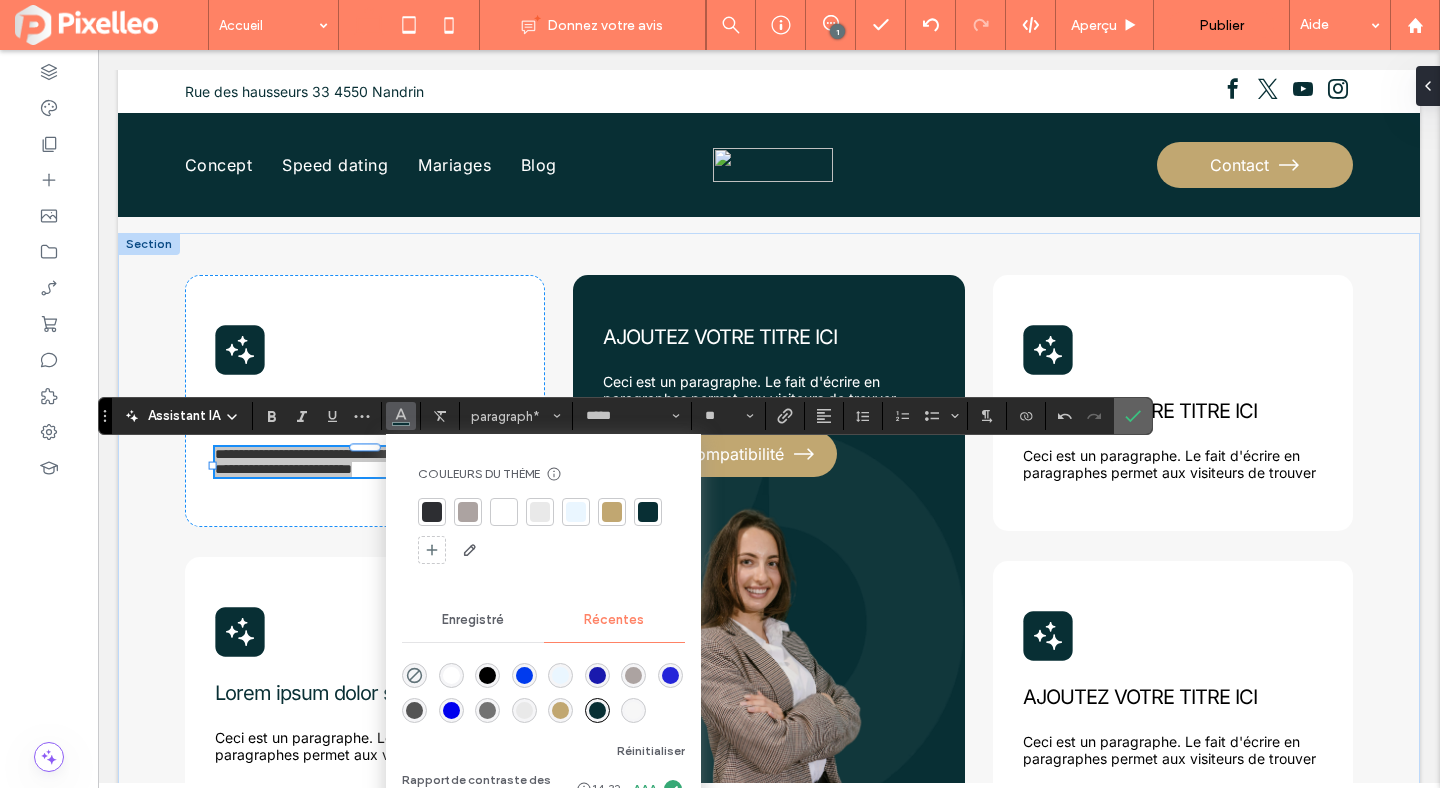 click 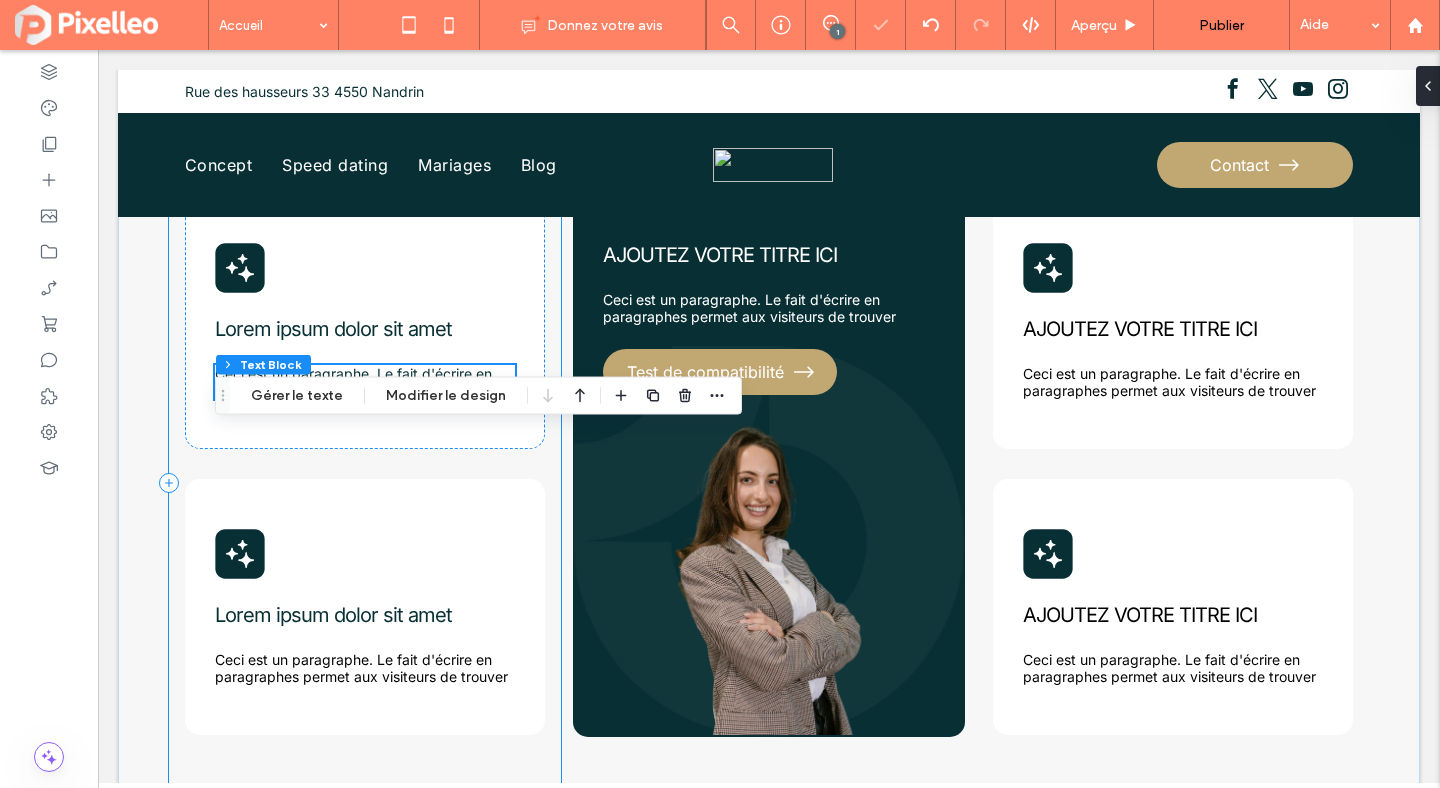 scroll, scrollTop: 1025, scrollLeft: 0, axis: vertical 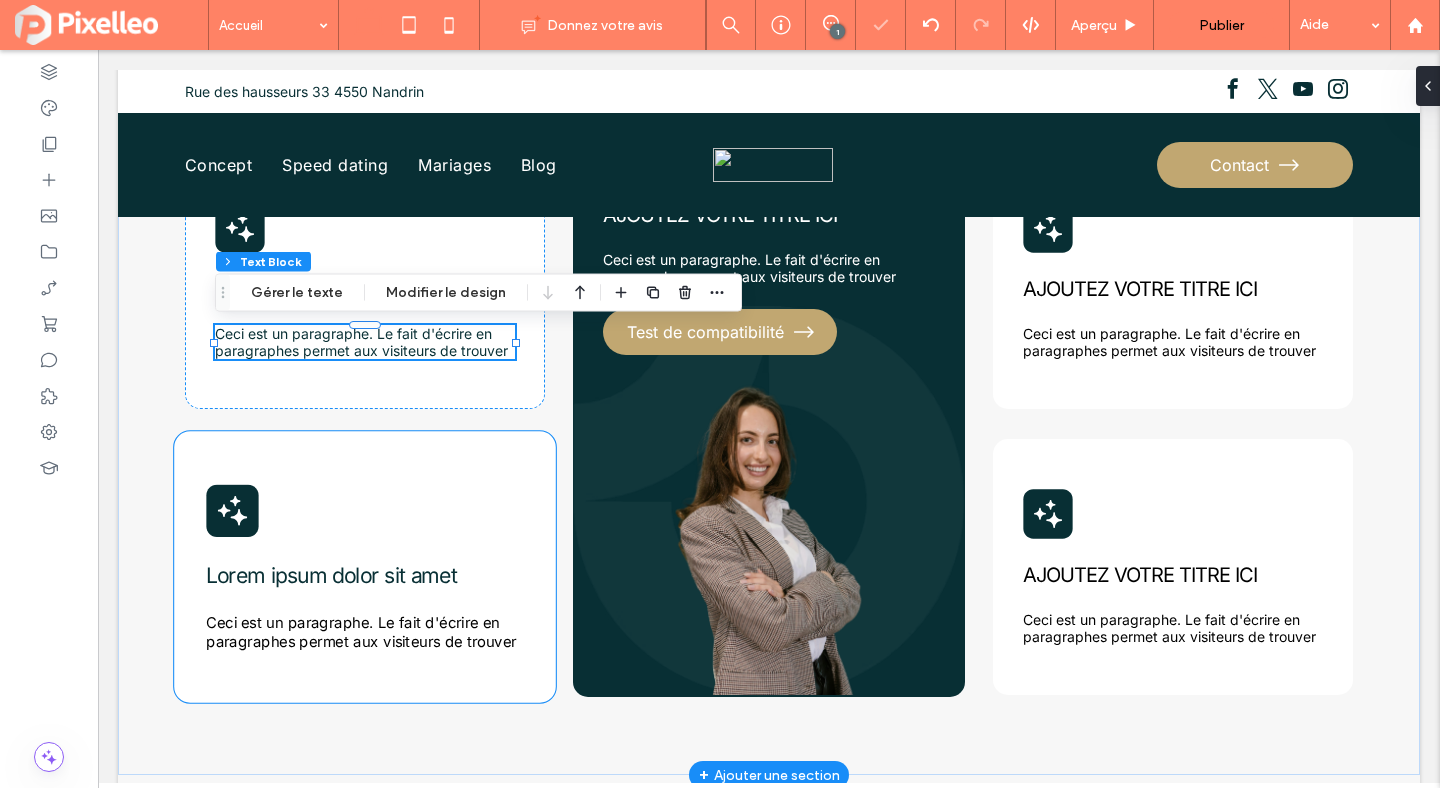 click on "Ceci est un paragraphe. Le fait d'écrire en paragraphes permet aux visiteurs de trouver" at bounding box center [361, 632] 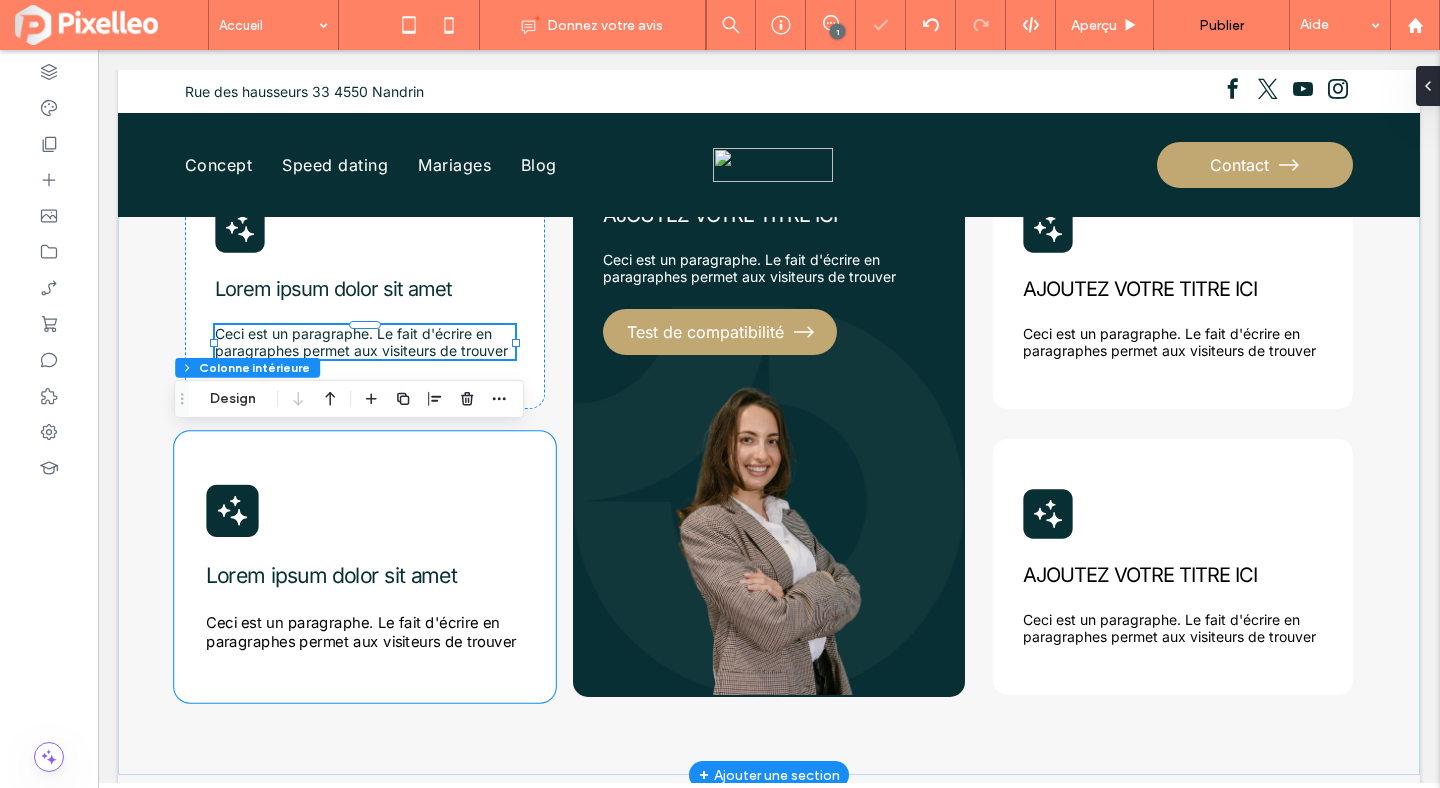 click on "Ceci est un paragraphe. Le fait d'écrire en paragraphes permet aux visiteurs de trouver" at bounding box center [361, 632] 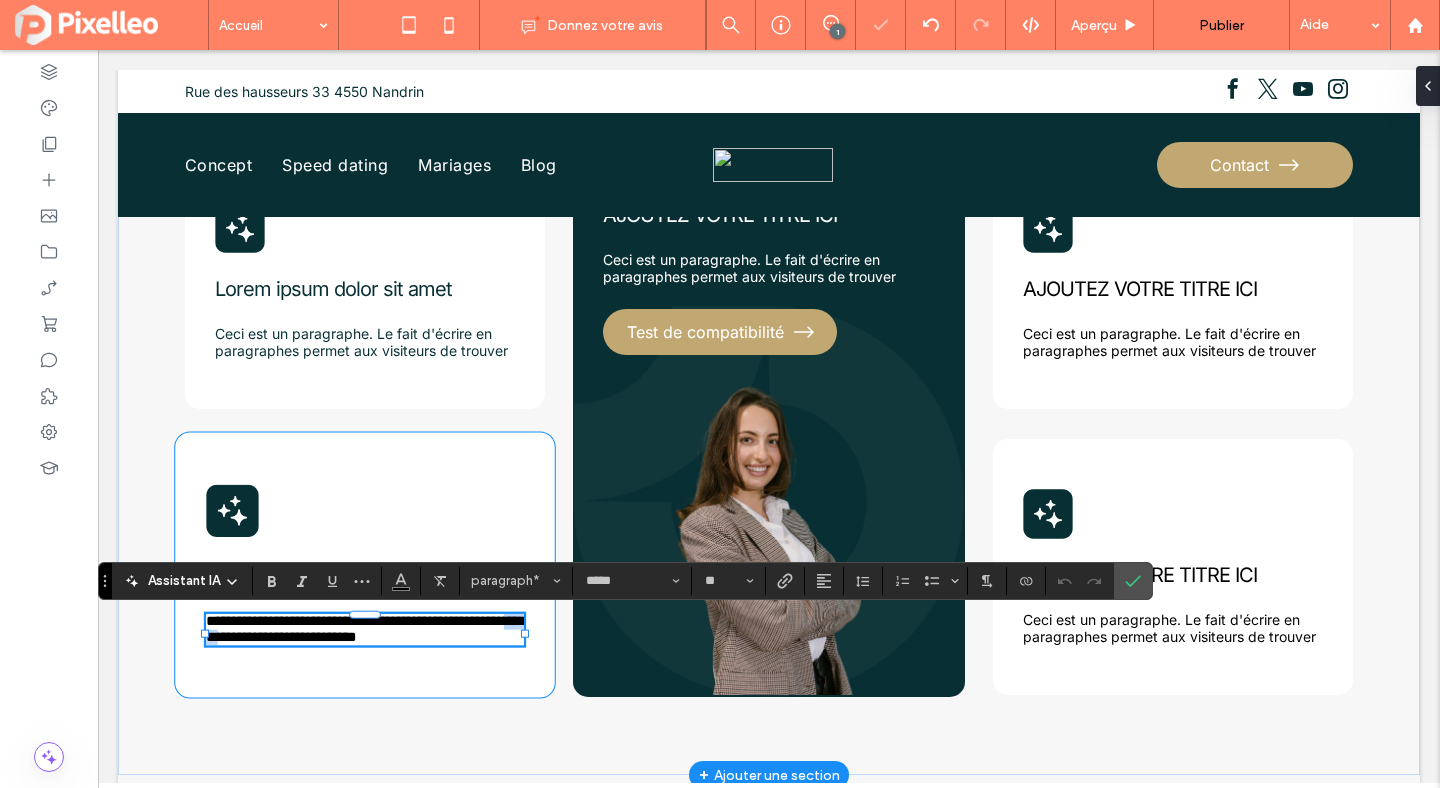 click on "**********" at bounding box center [365, 630] 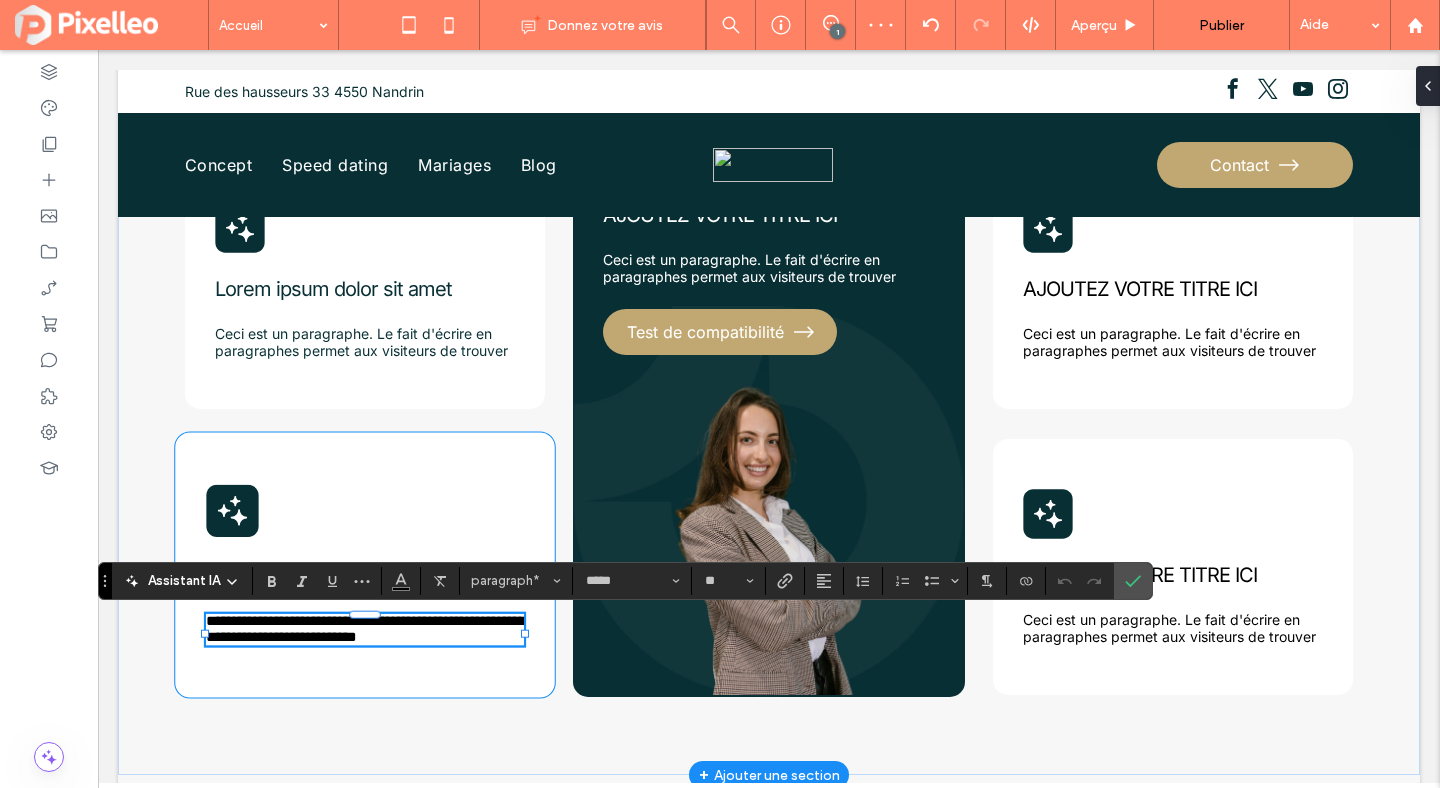 click on "**********" at bounding box center (365, 629) 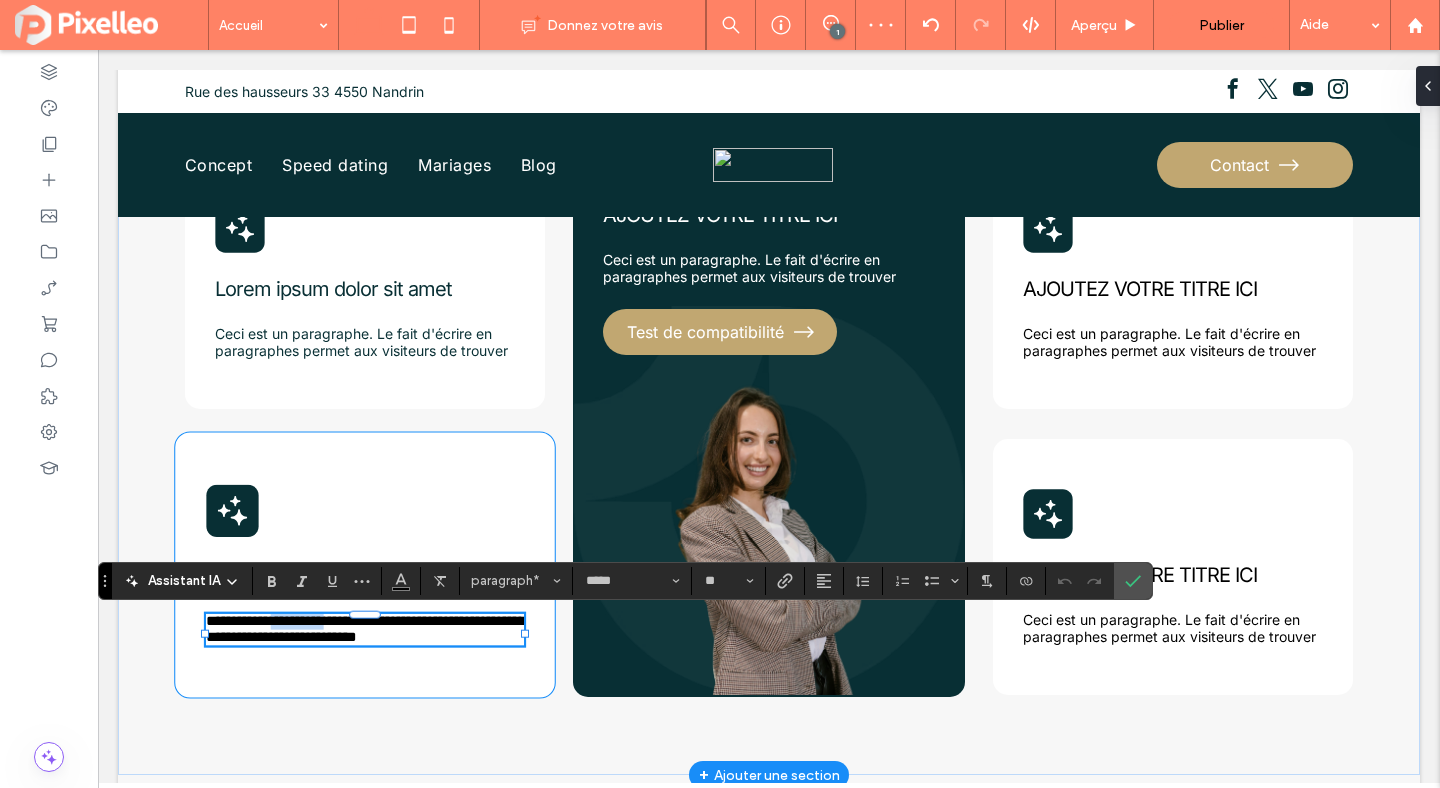 click on "**********" at bounding box center (365, 629) 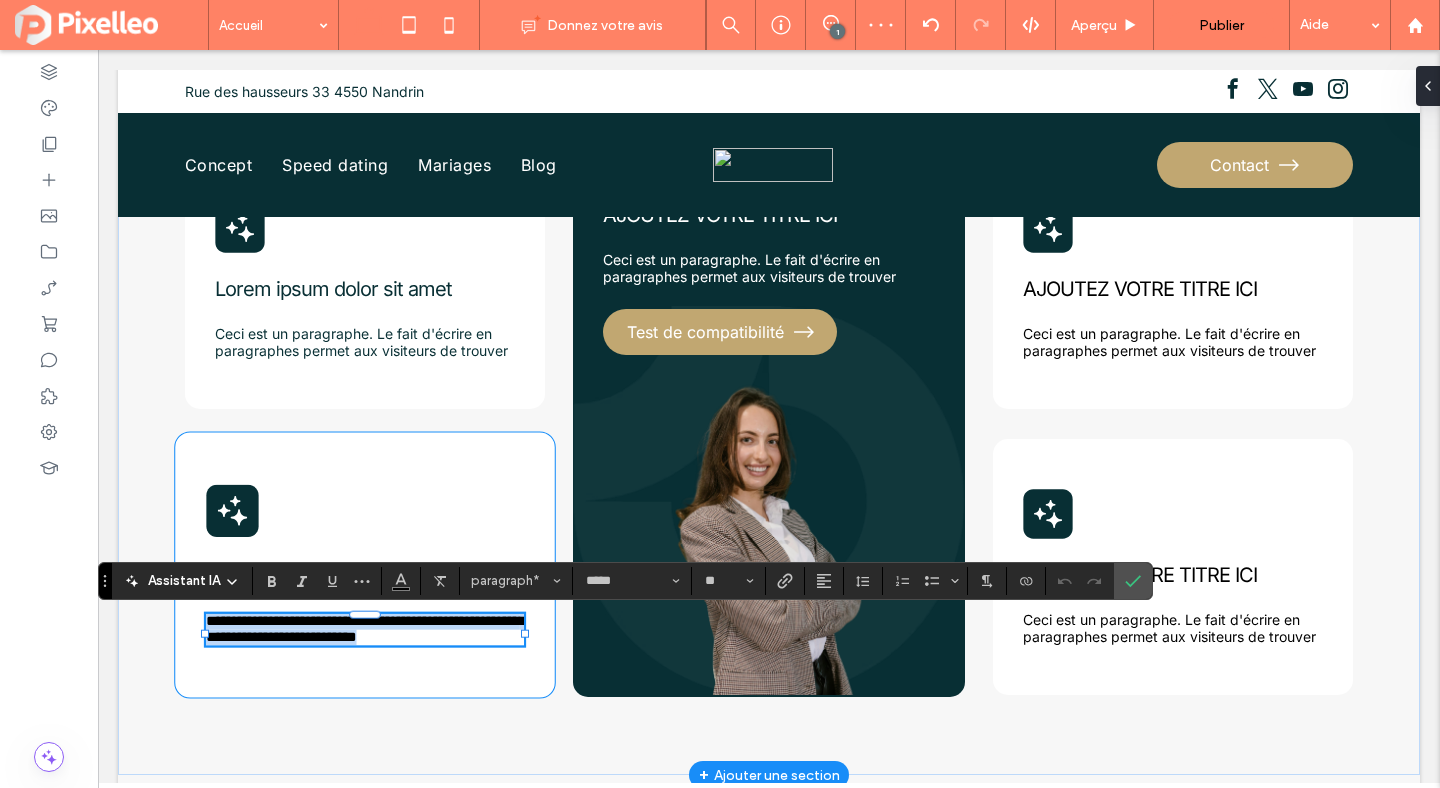 click on "**********" at bounding box center (365, 629) 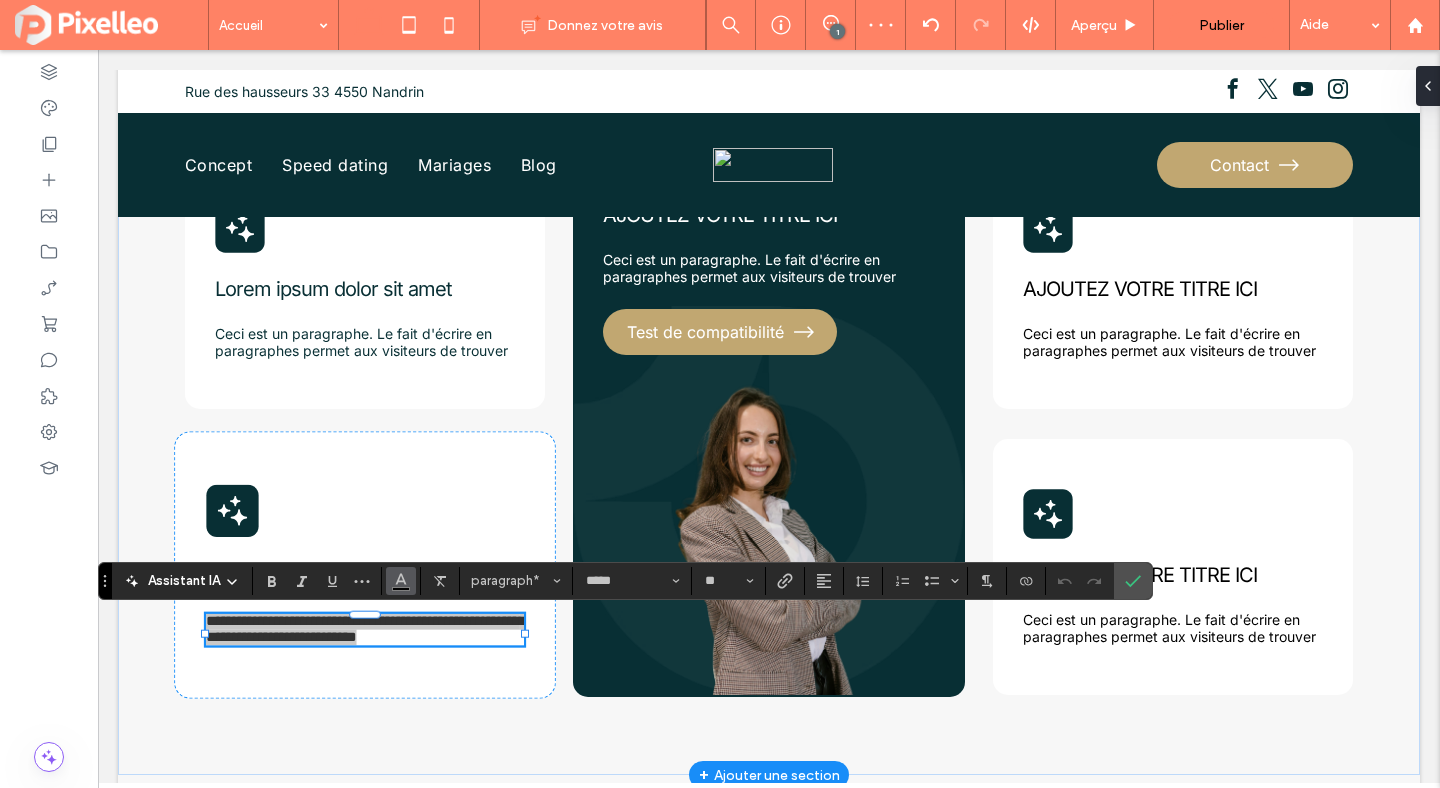 click 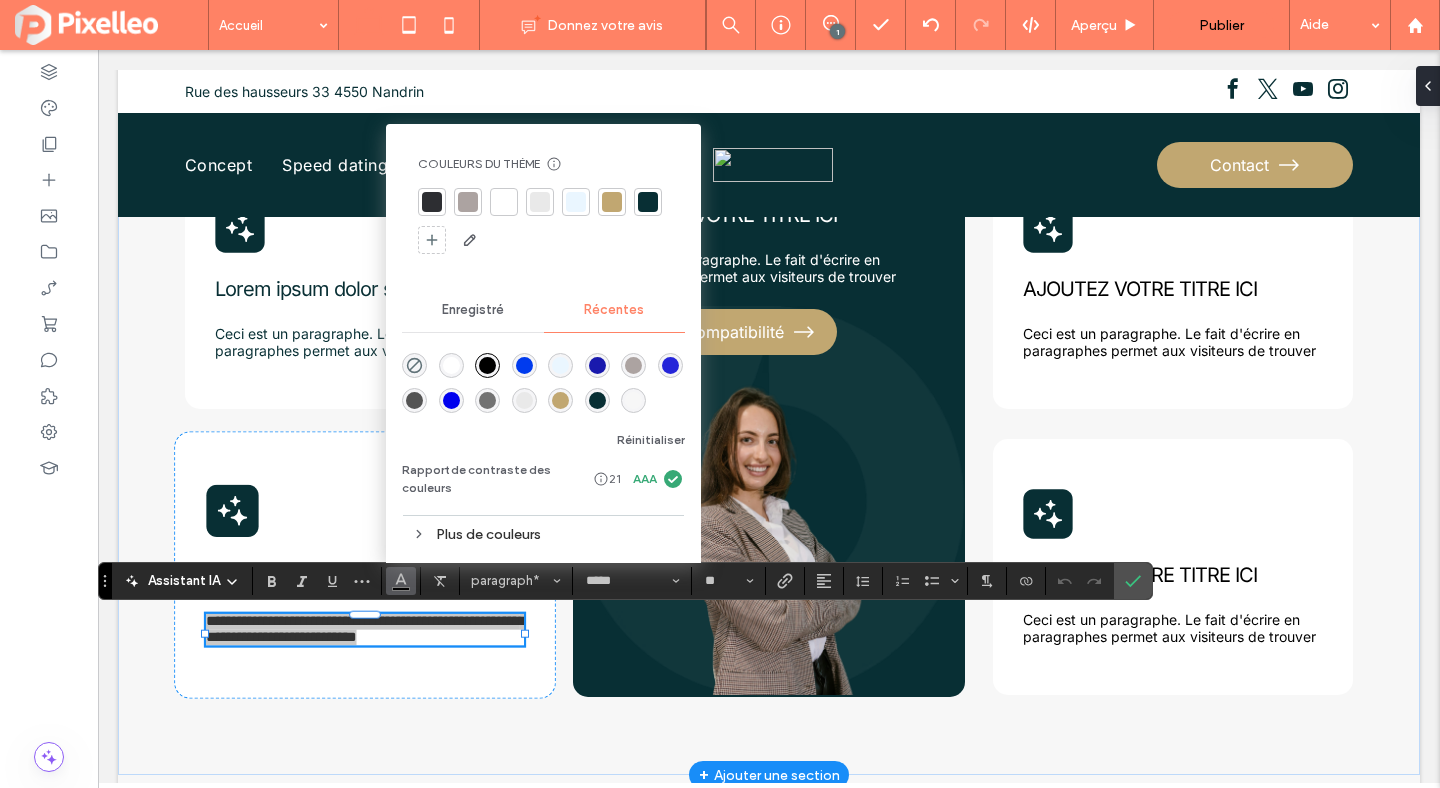 click at bounding box center [648, 202] 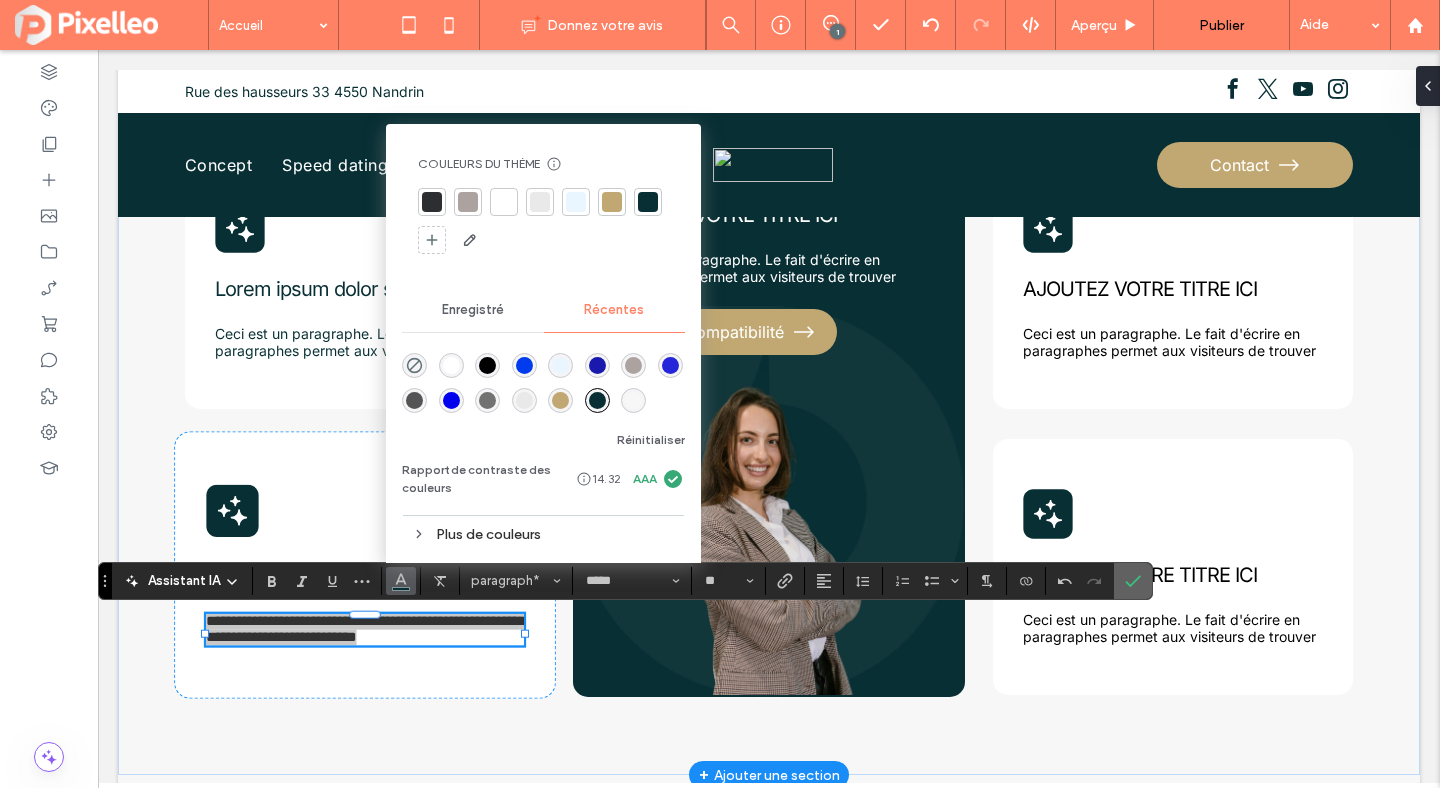 click 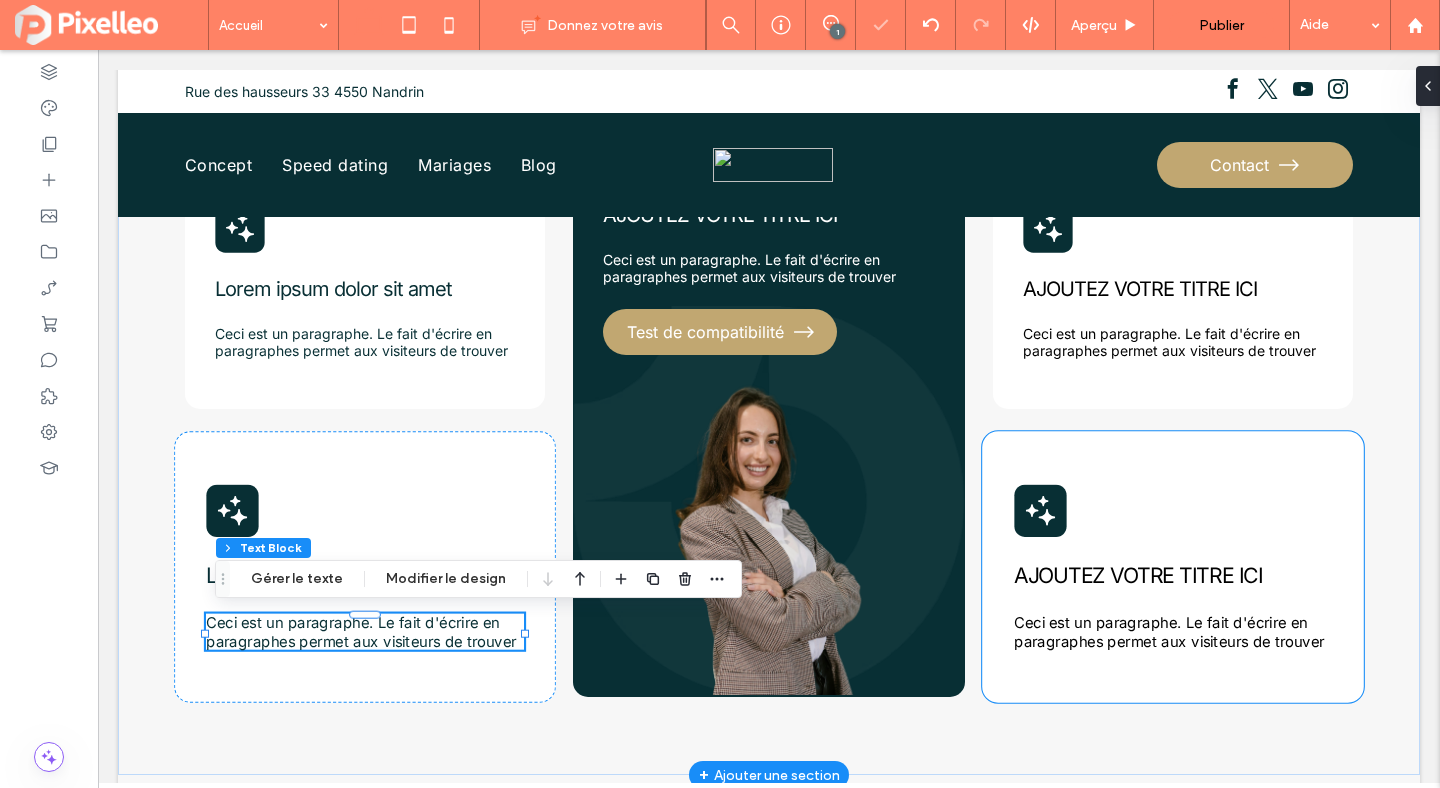 click on "Ceci est un paragraphe. Le fait d'écrire en paragraphes permet aux visiteurs de trouver" at bounding box center (1169, 632) 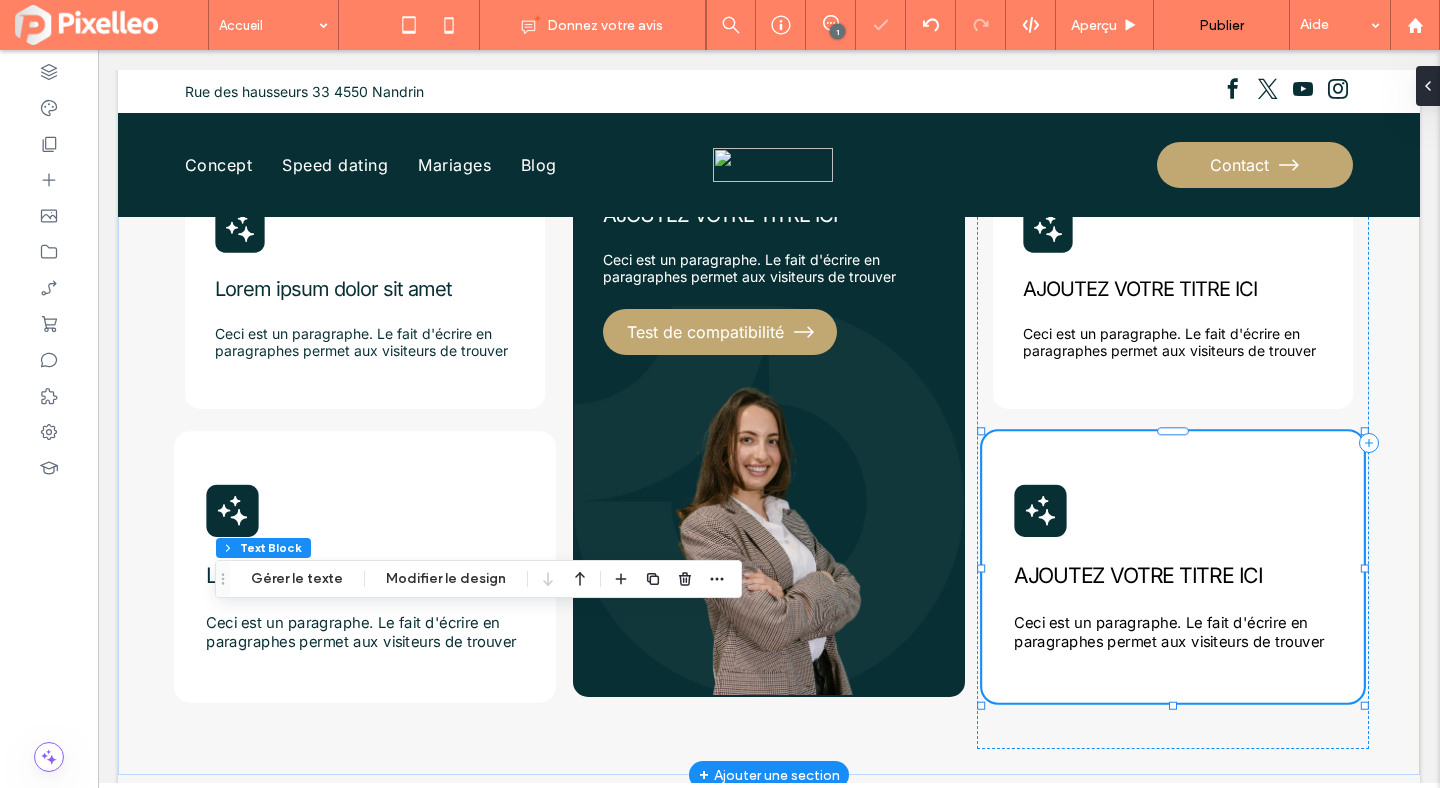 click on "Ceci est un paragraphe. Le fait d'écrire en paragraphes permet aux visiteurs de trouver" at bounding box center [1169, 632] 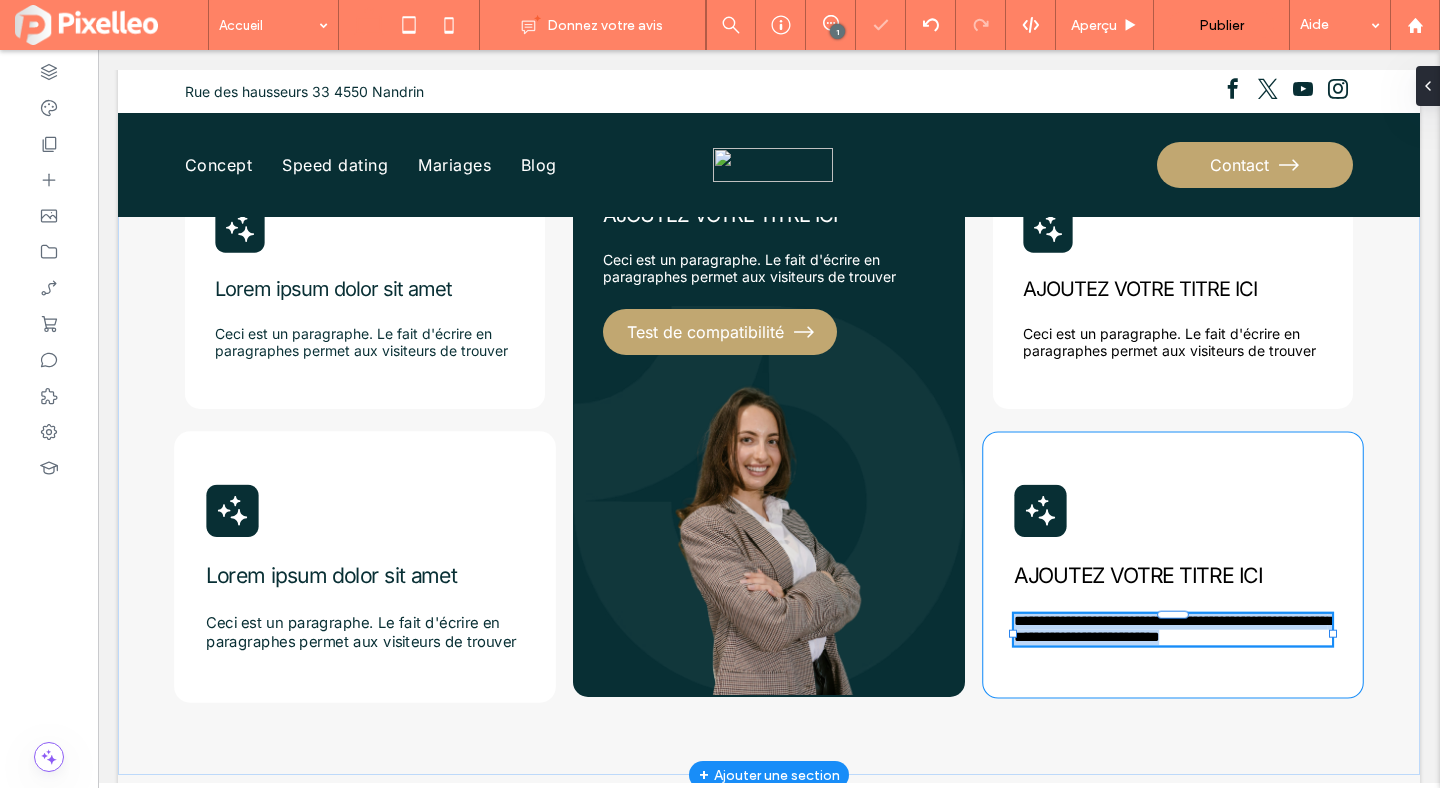 click on "**********" at bounding box center [1173, 630] 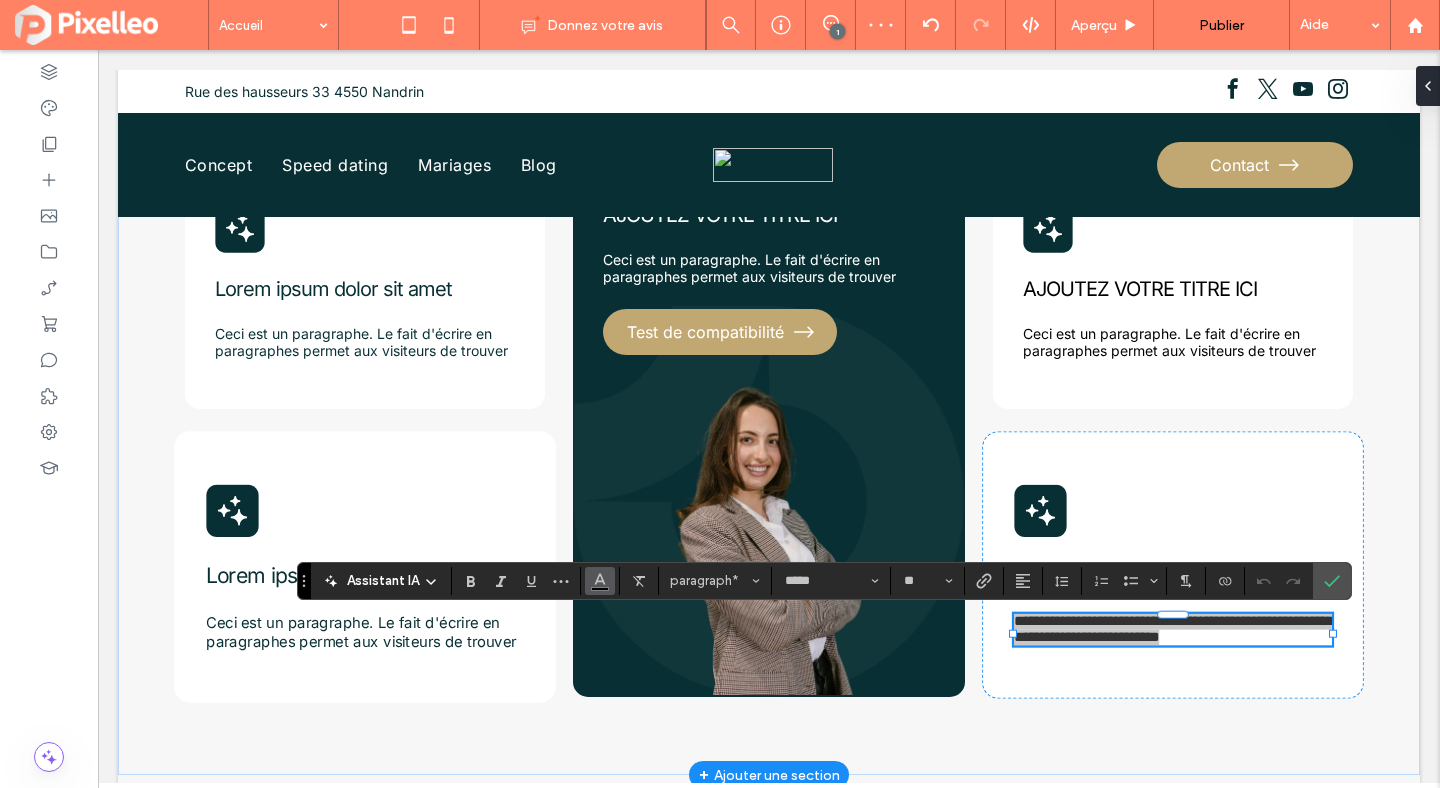 click at bounding box center [600, 581] 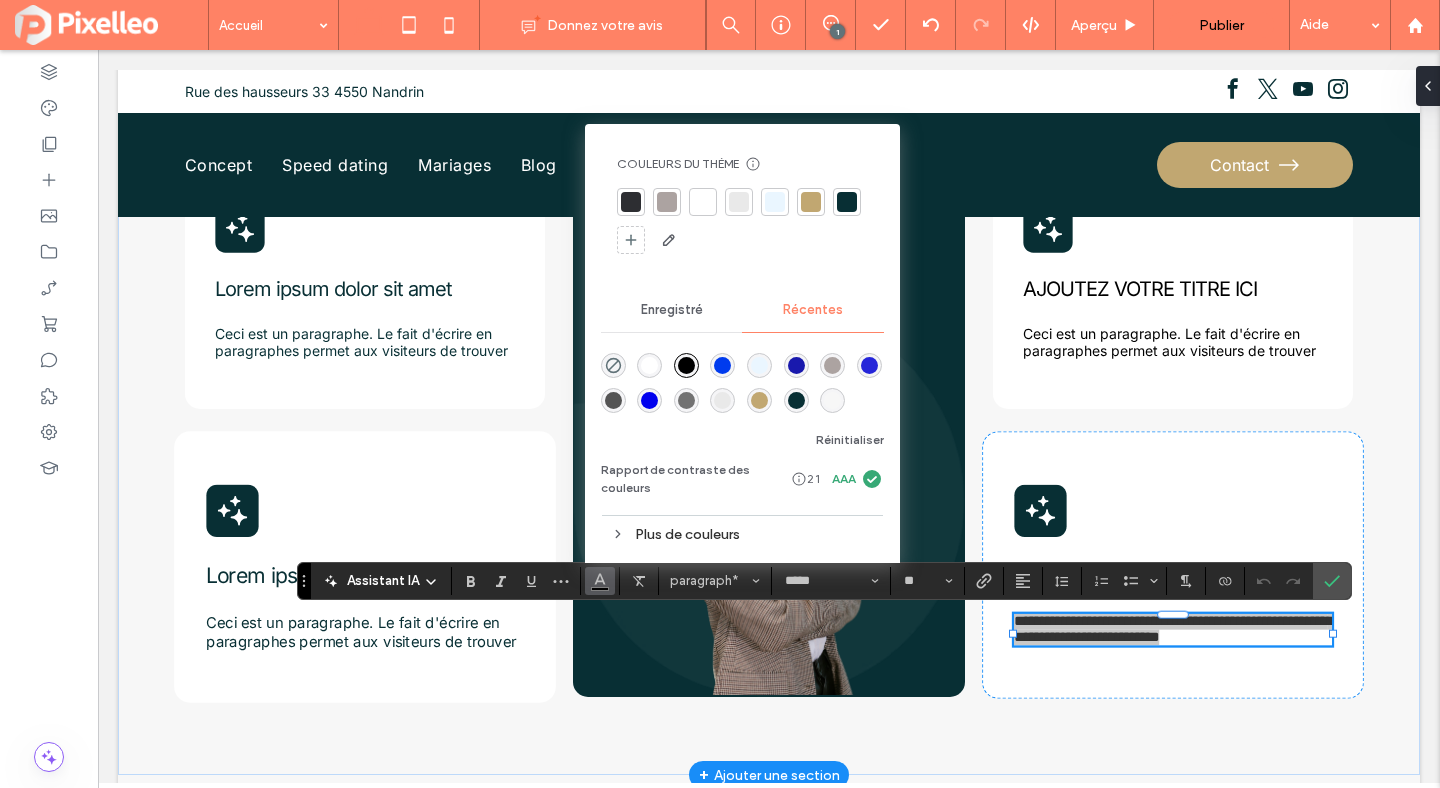 click at bounding box center [847, 202] 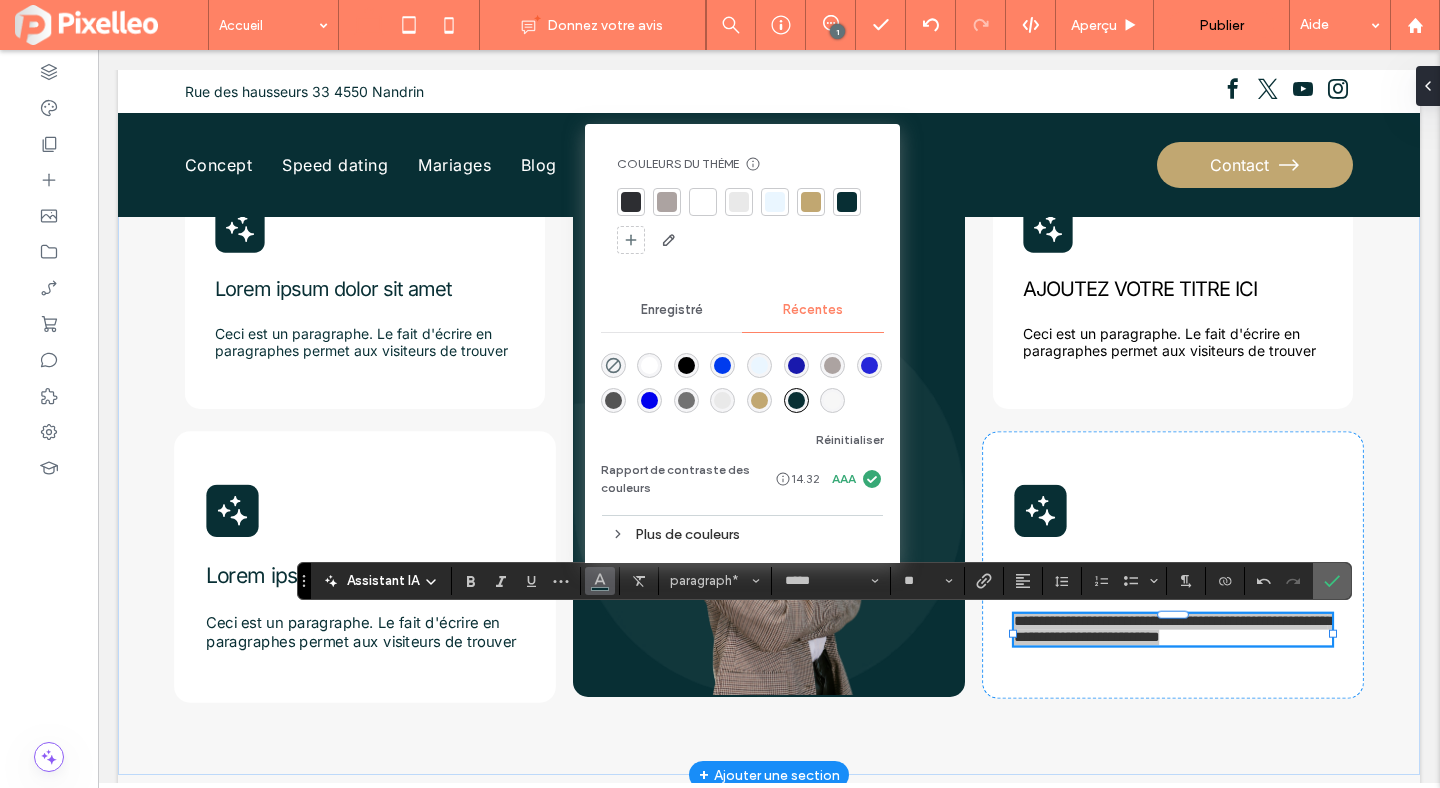 click 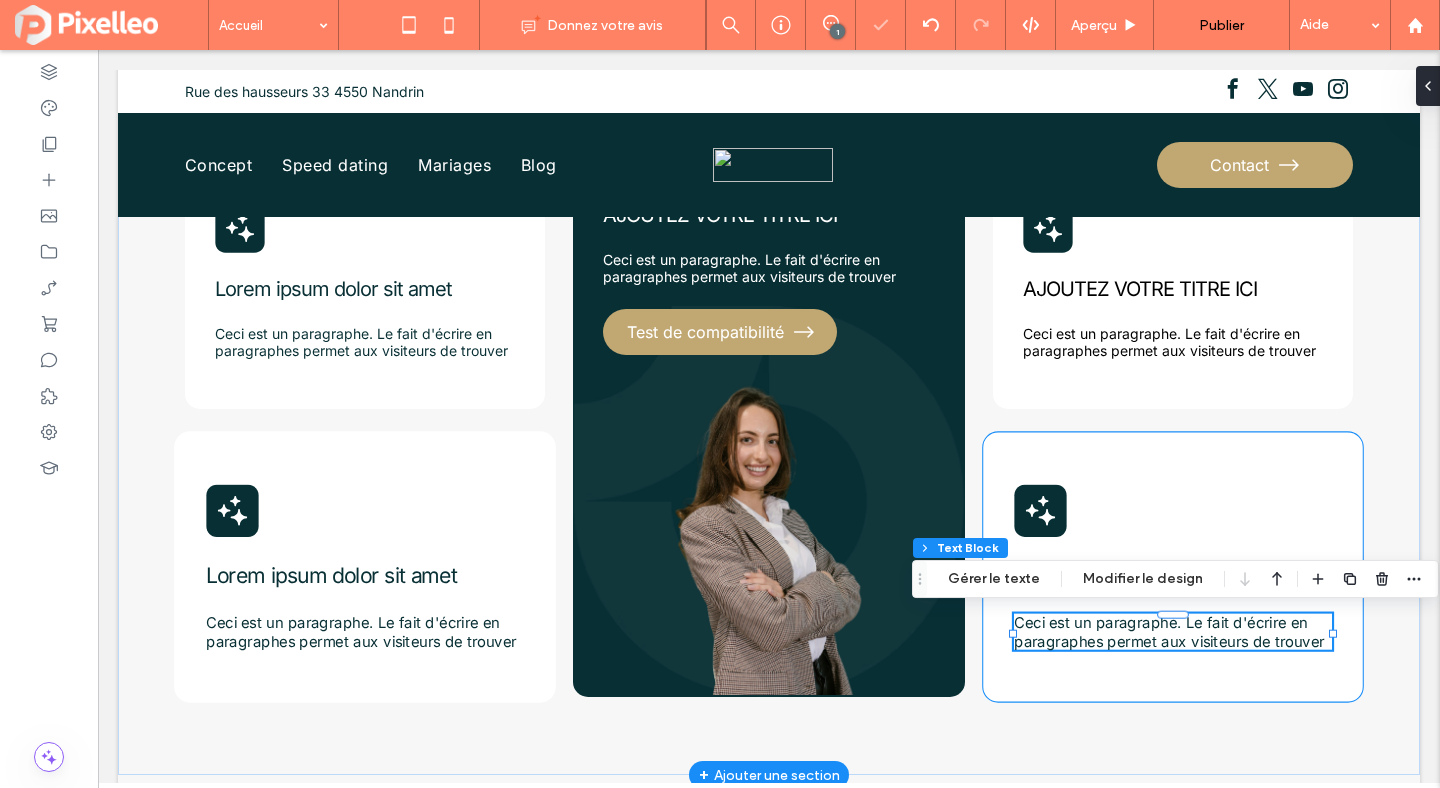 click on "AJOUTEZ VOTRE TITRE ICI
Ceci est un paragraphe. Le fait d'écrire en paragraphes permet aux visiteurs de trouver" at bounding box center (1173, 566) 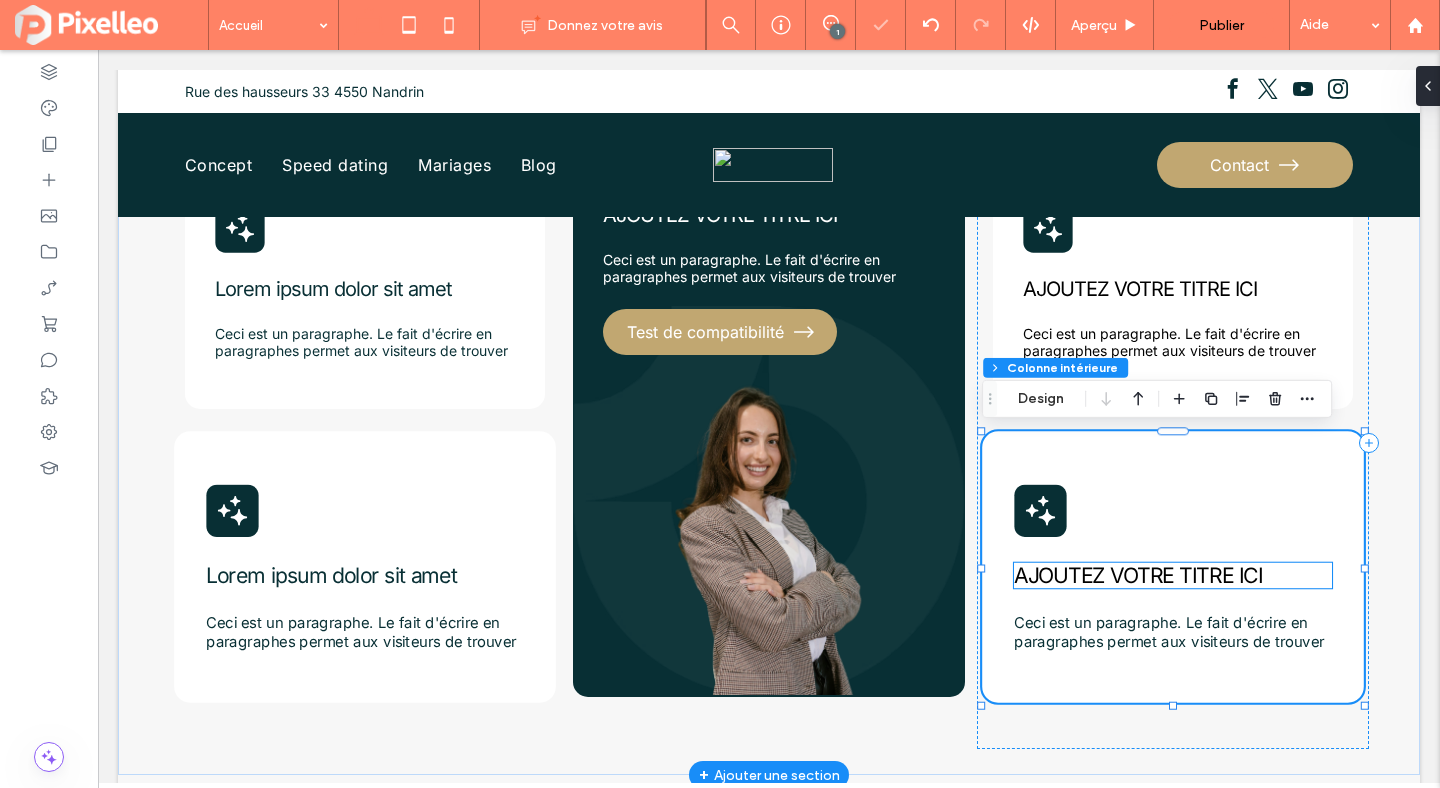 click on "AJOUTEZ VOTRE TITRE ICI" at bounding box center [1138, 575] 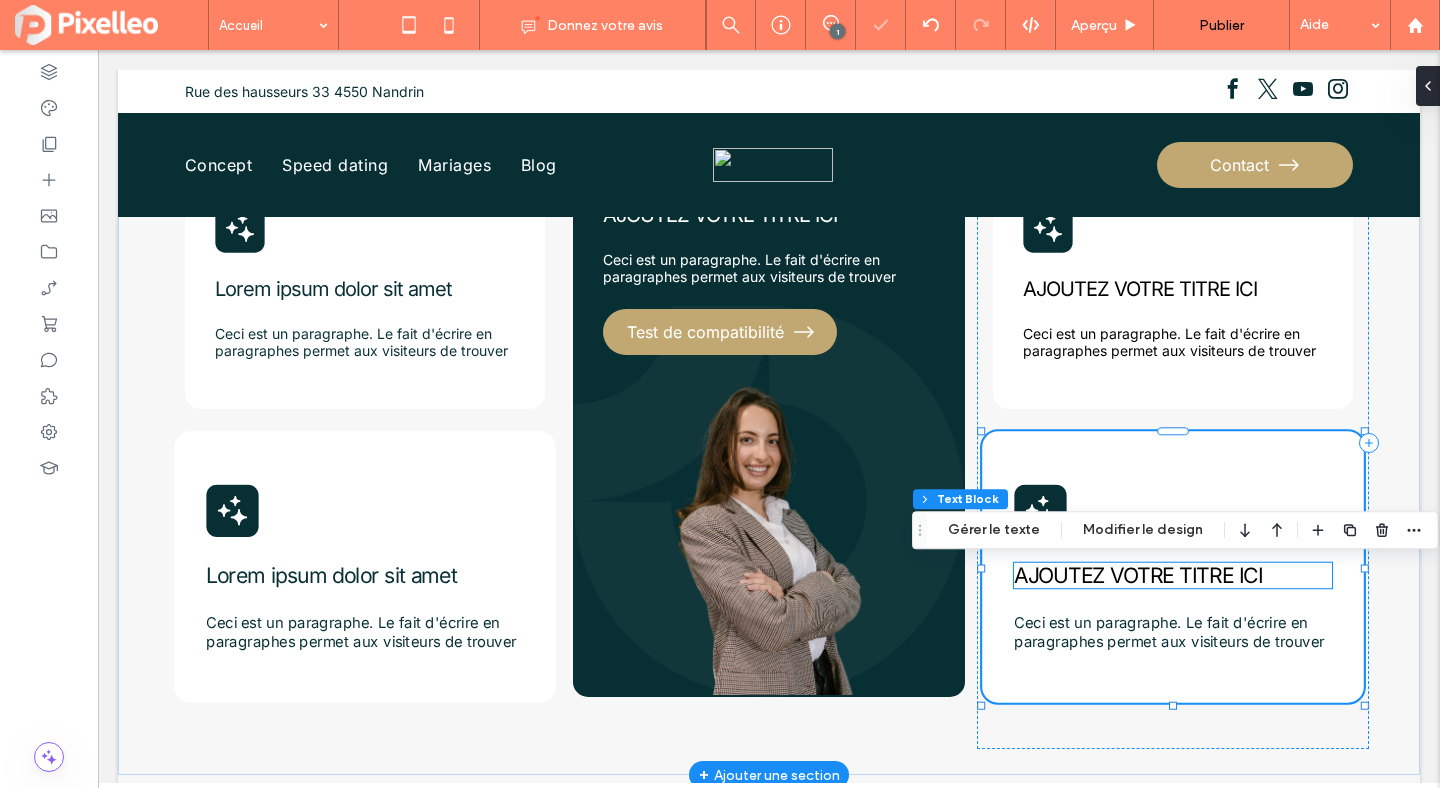 click on "AJOUTEZ VOTRE TITRE ICI" at bounding box center (1138, 575) 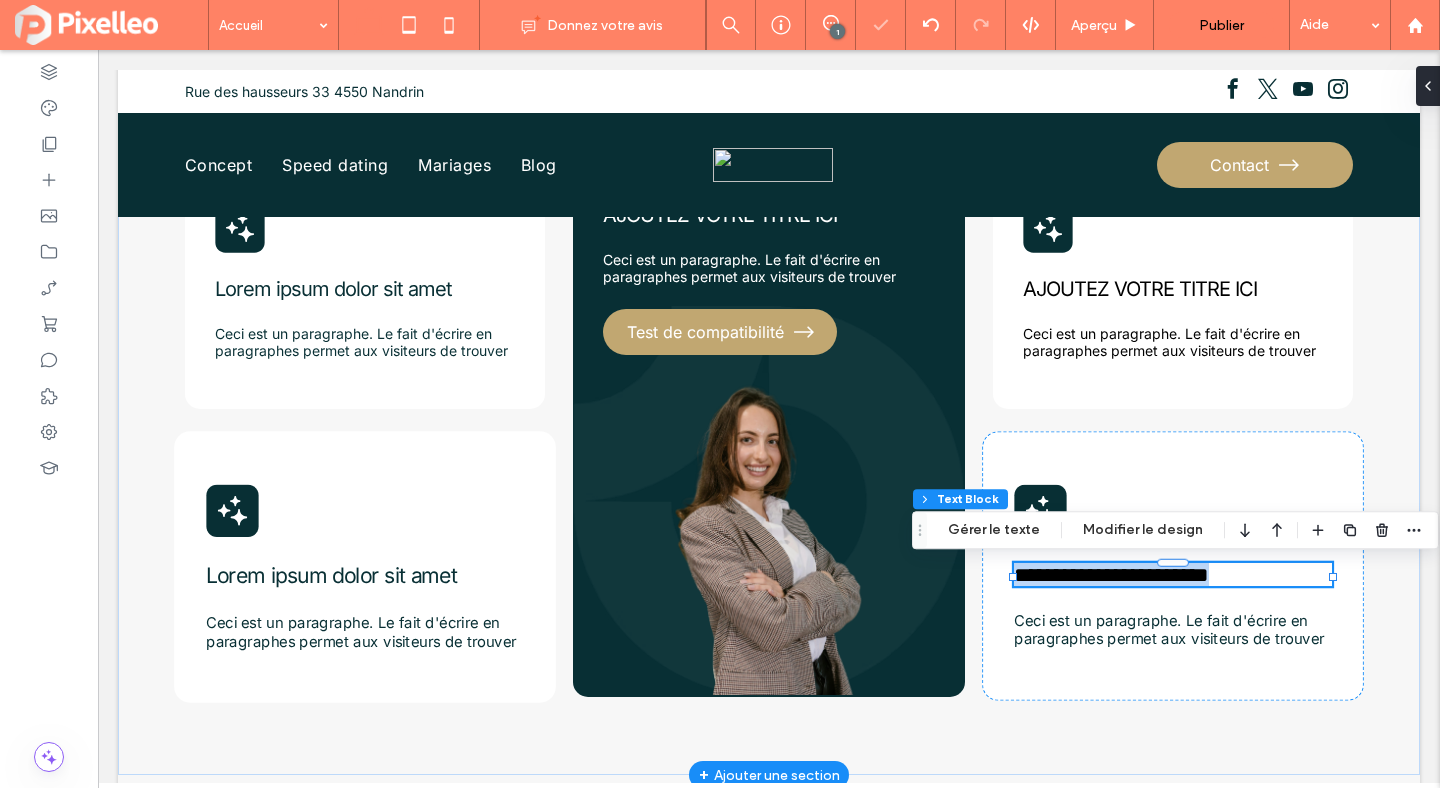 click on "**********" at bounding box center (1111, 574) 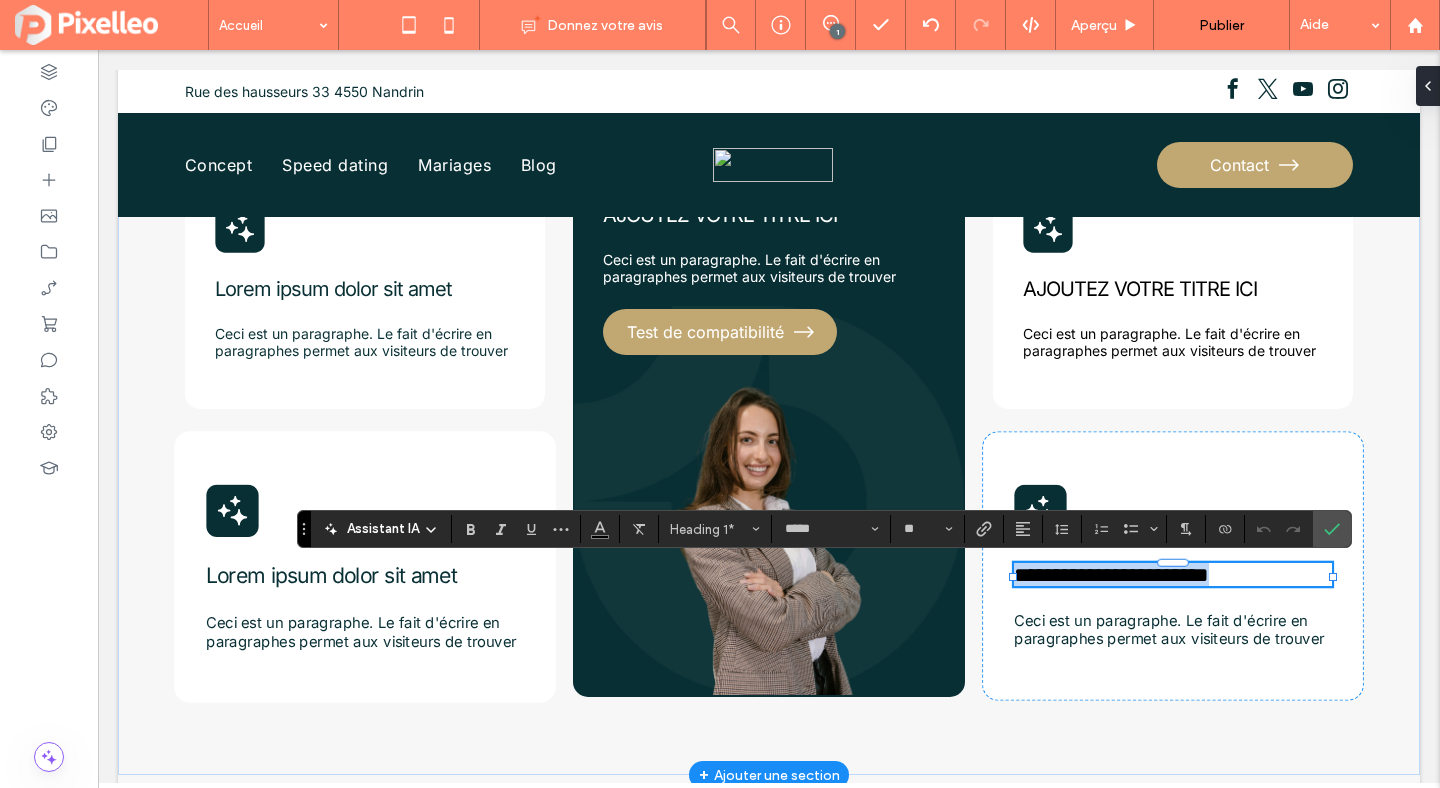 type on "*******" 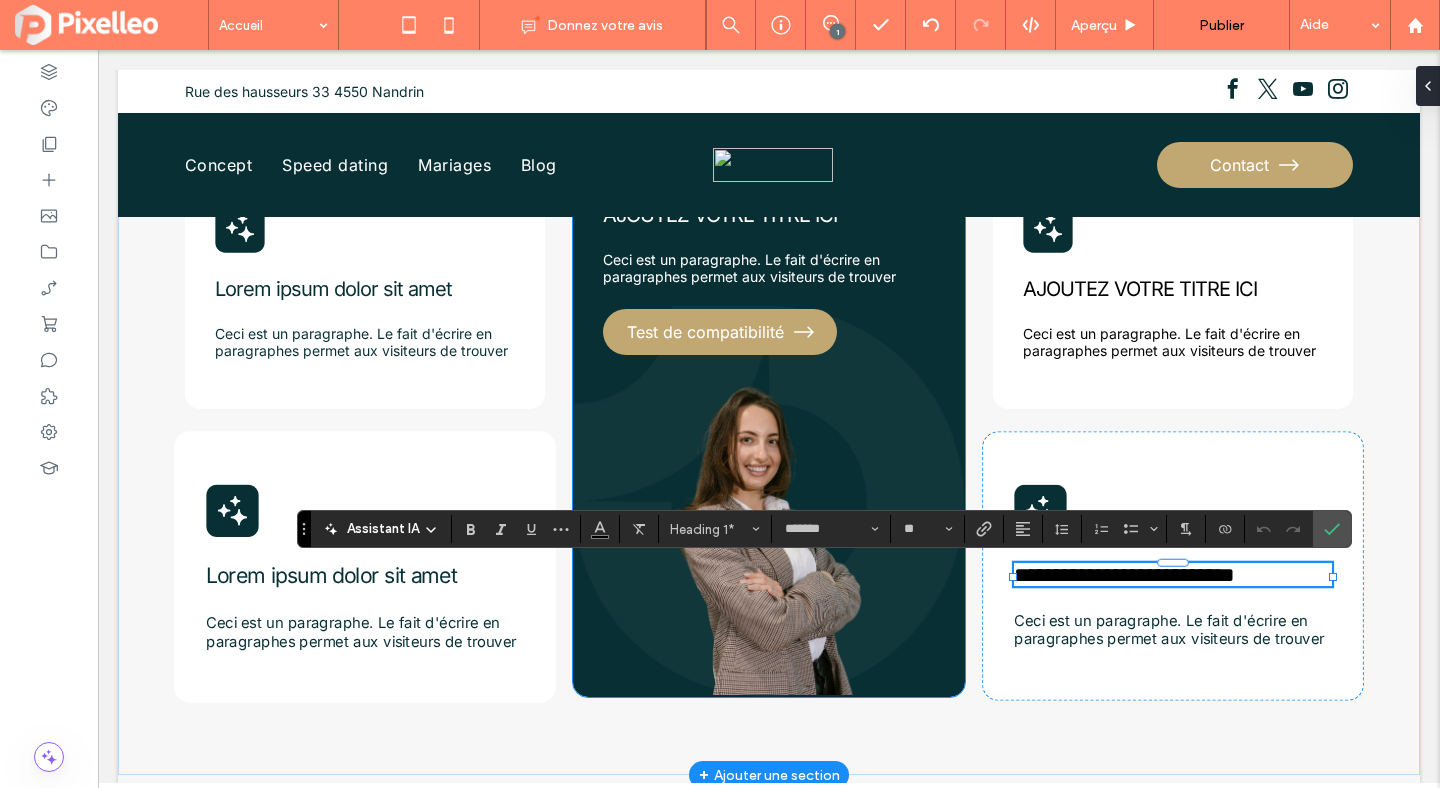 scroll, scrollTop: 0, scrollLeft: 0, axis: both 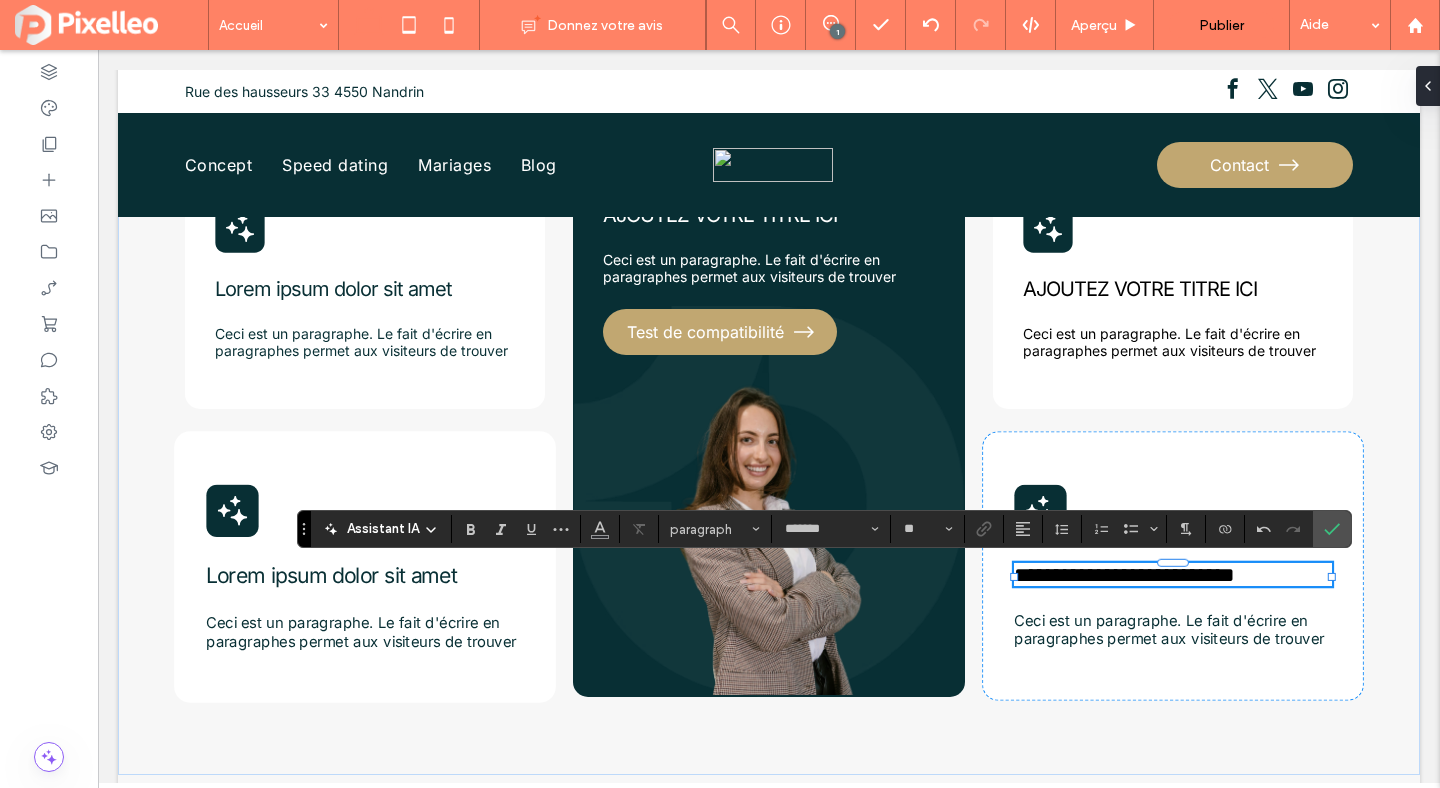 type on "*****" 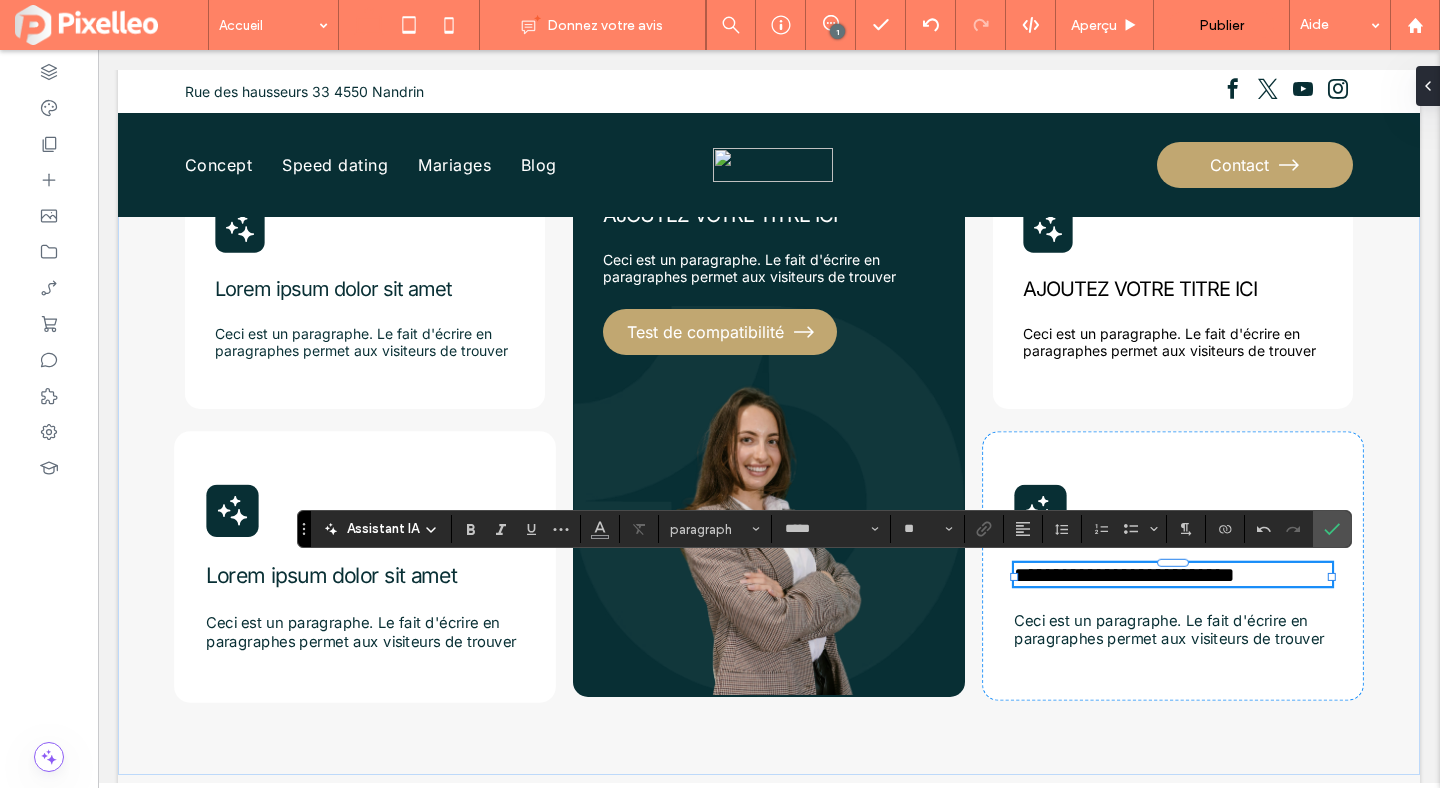 click on "**********" at bounding box center (1124, 574) 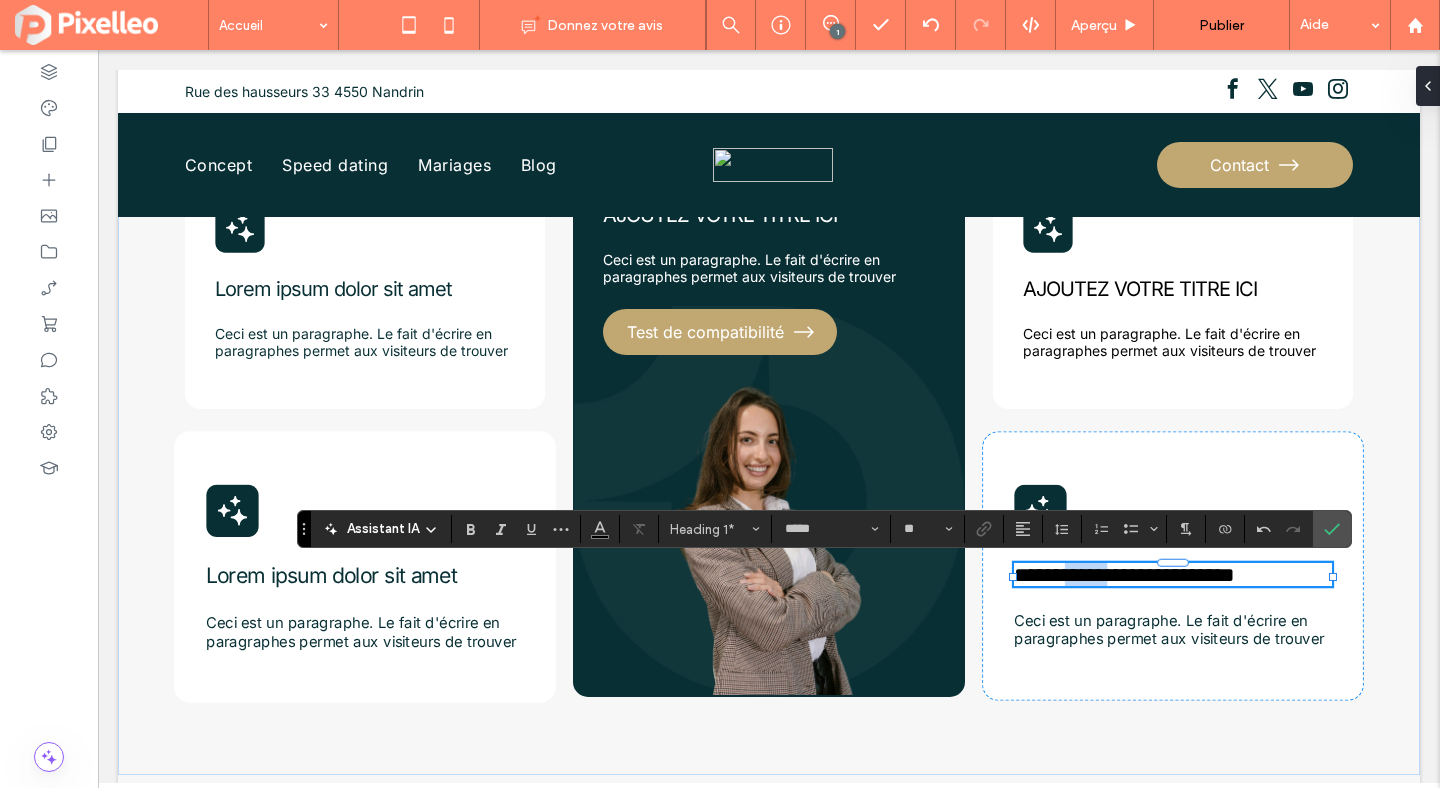 click on "**********" at bounding box center [1124, 574] 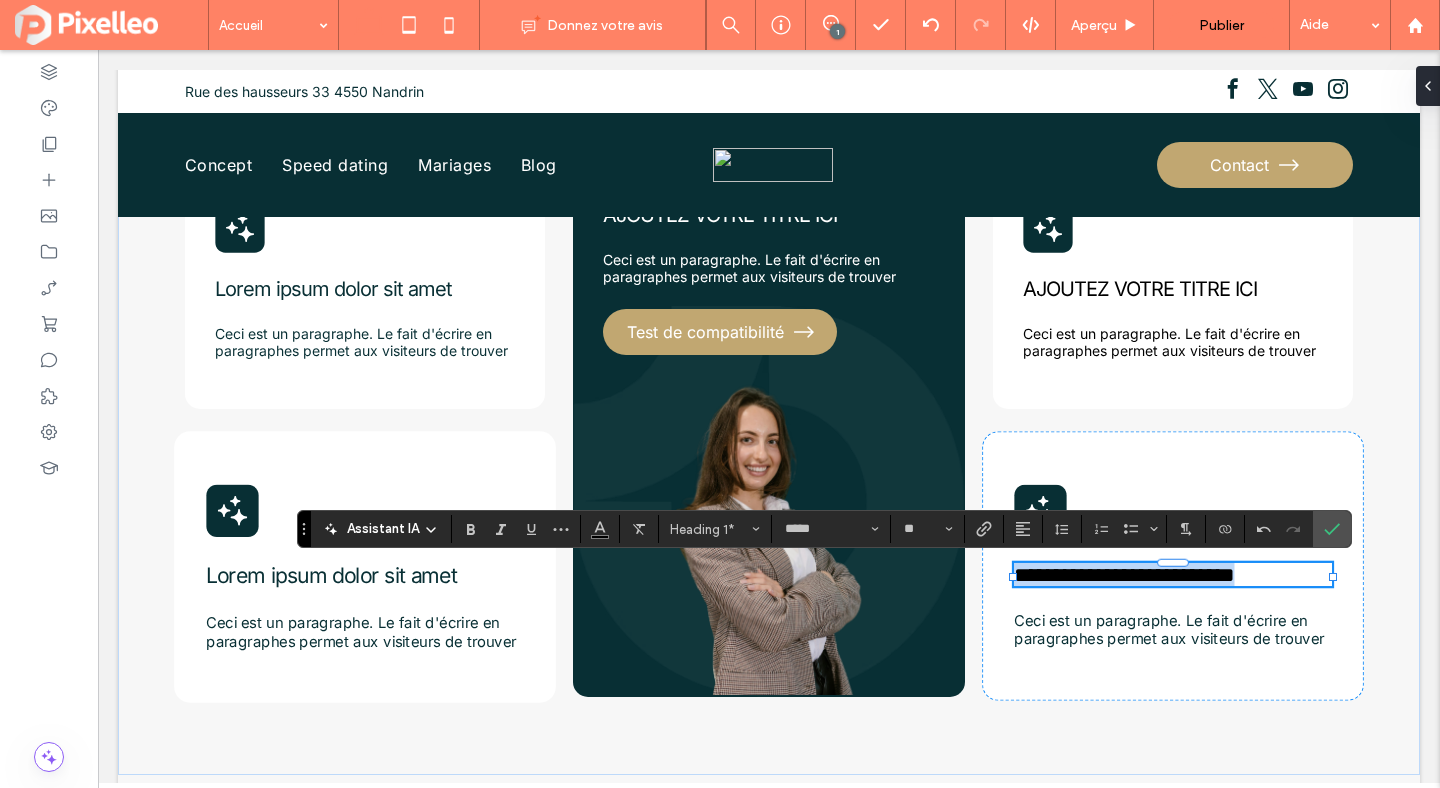 click on "**********" at bounding box center [1124, 574] 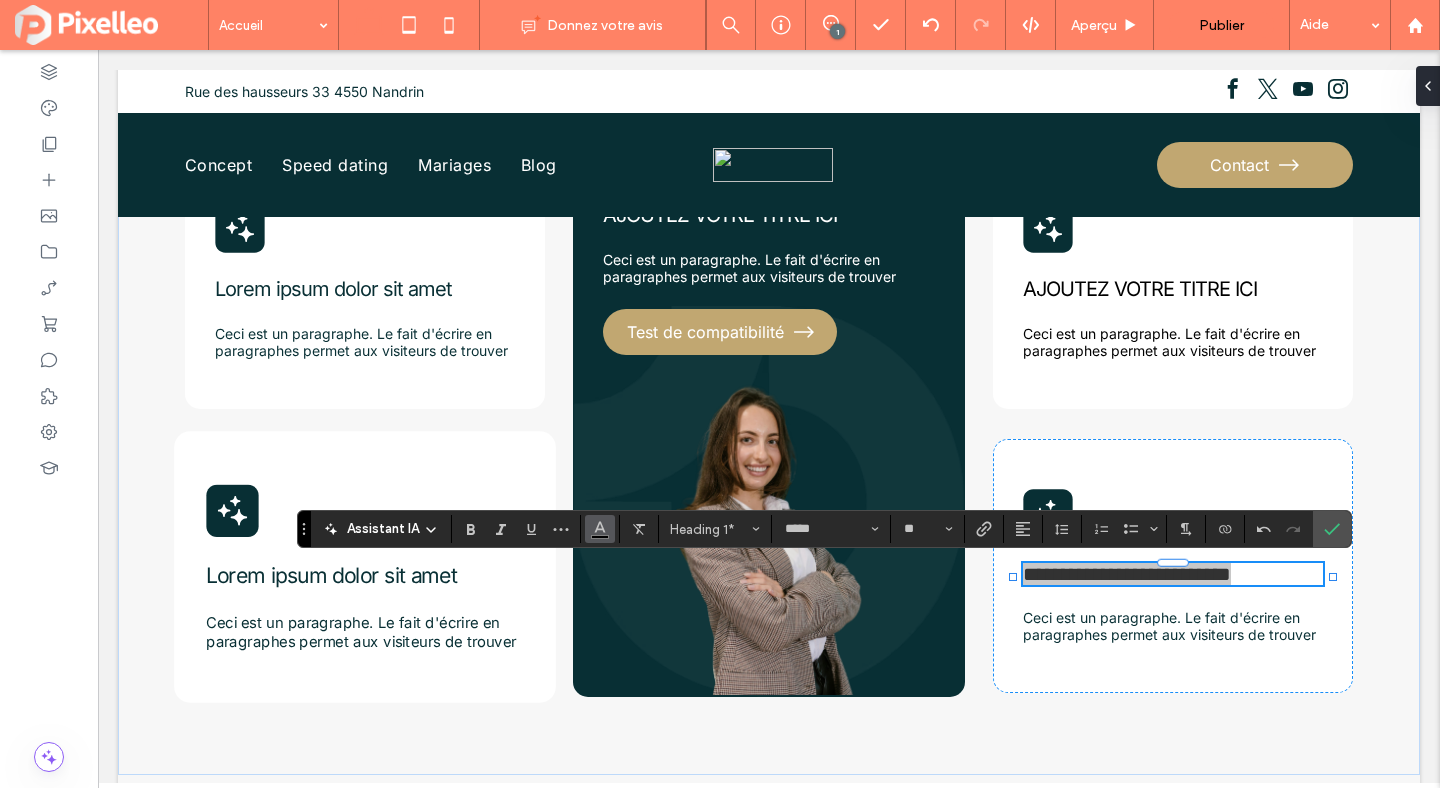 click at bounding box center (600, 529) 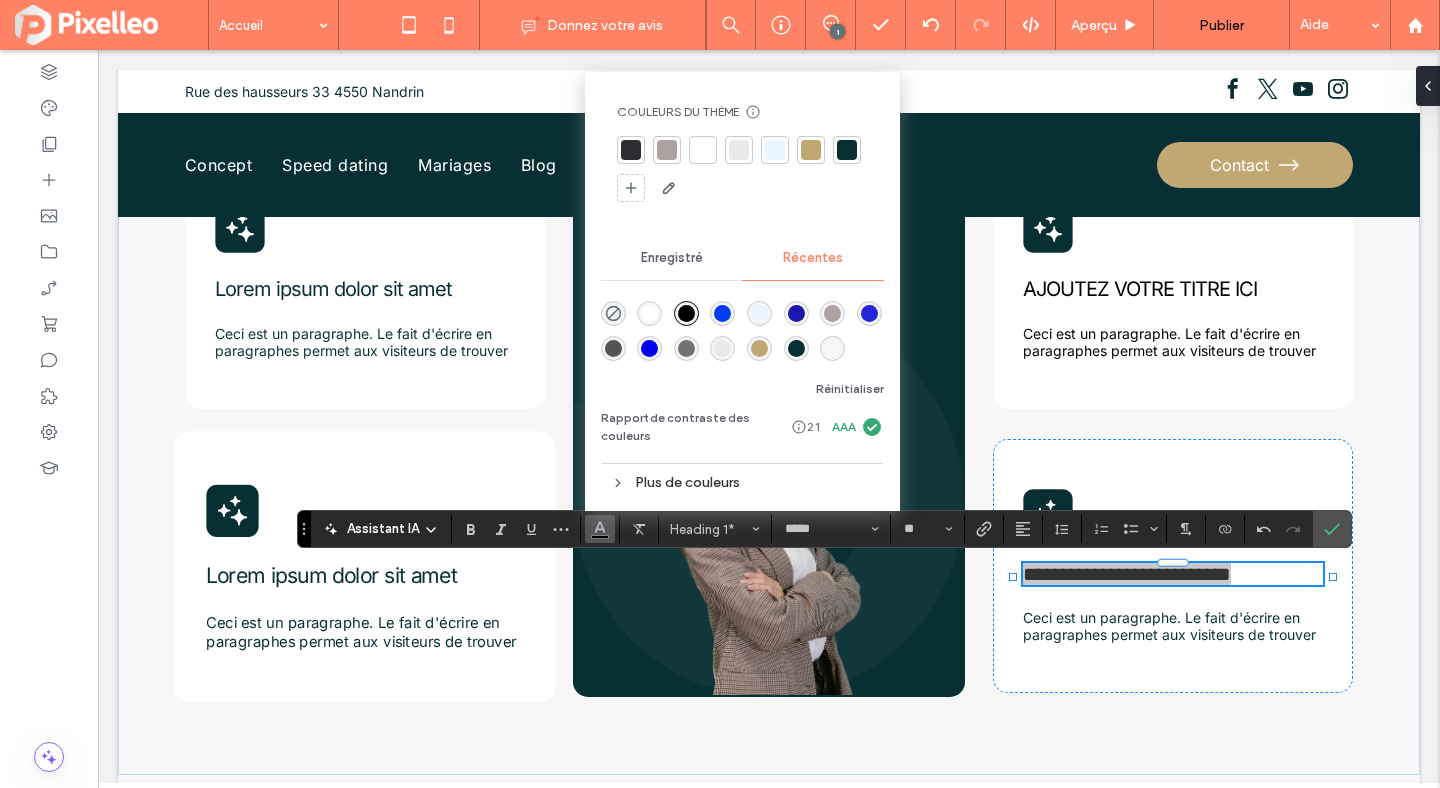 click at bounding box center (847, 150) 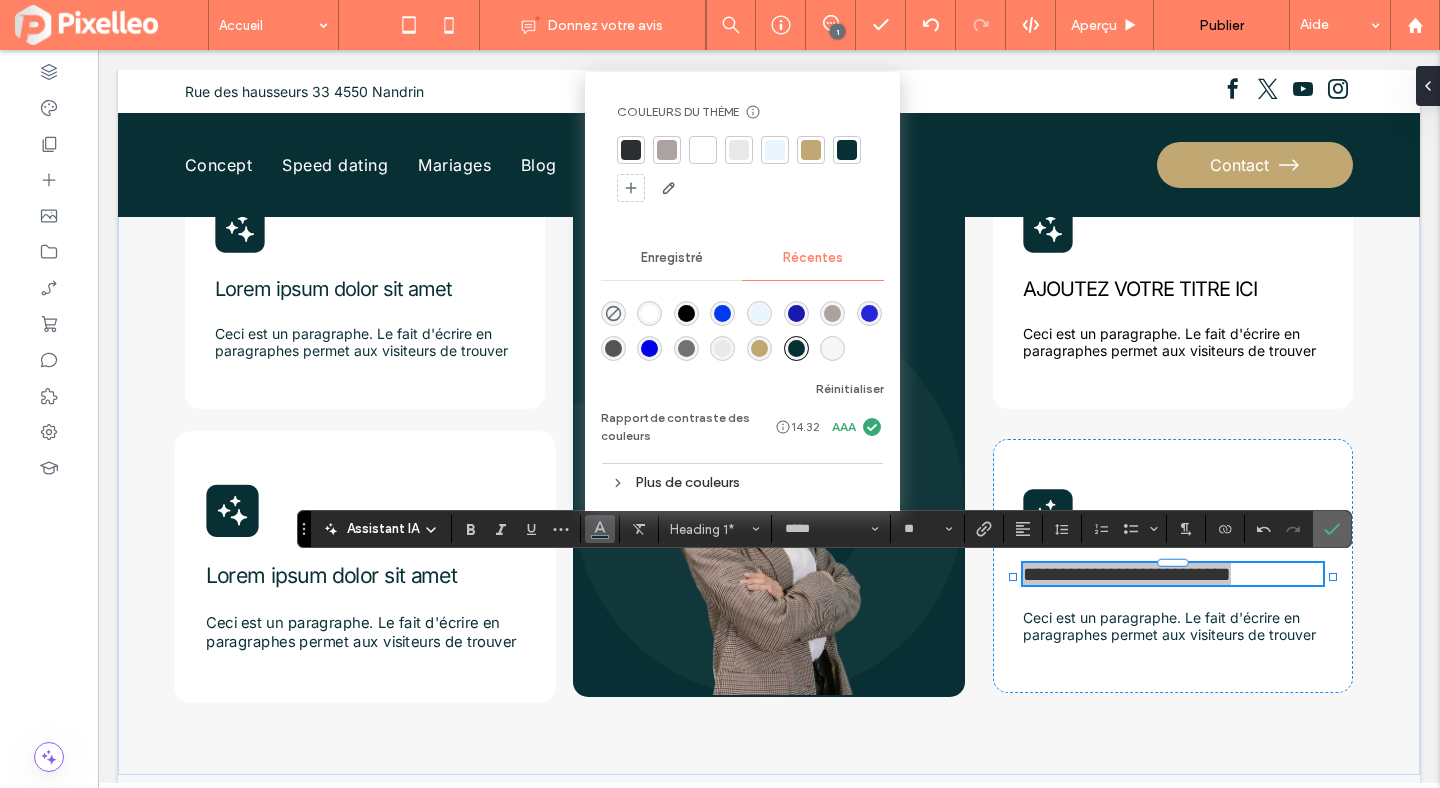 click 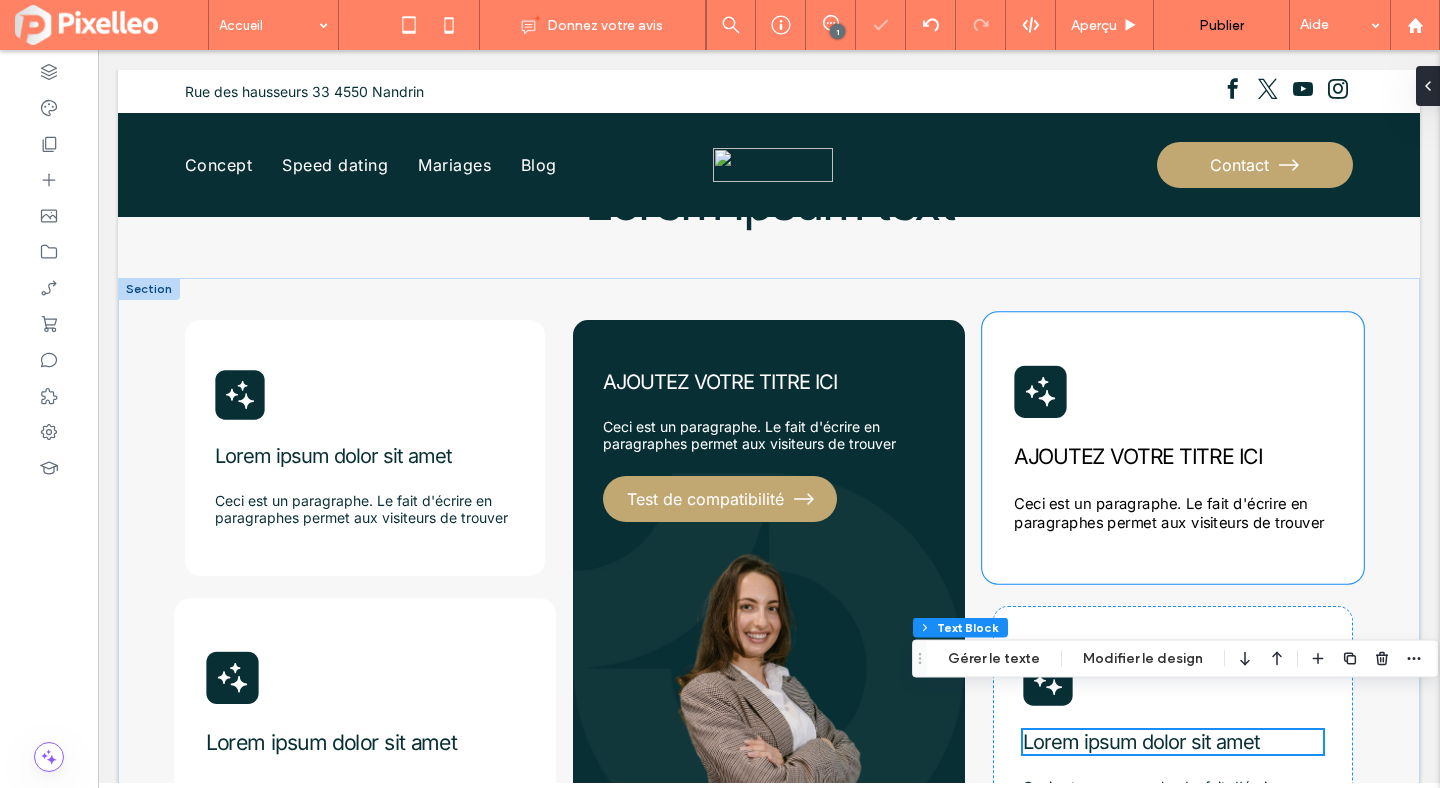 scroll, scrollTop: 848, scrollLeft: 0, axis: vertical 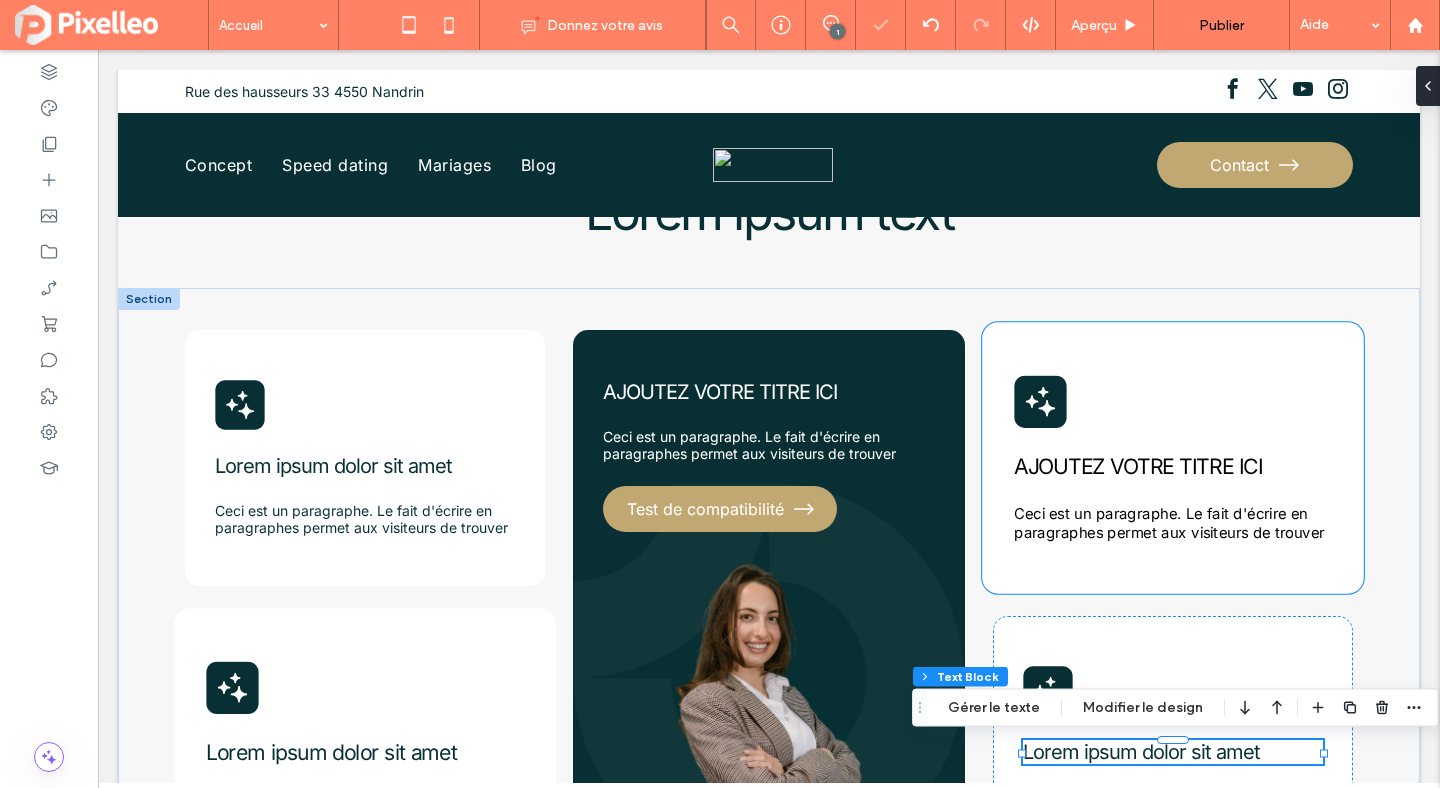 click on "AJOUTEZ VOTRE TITRE ICI" at bounding box center (1138, 466) 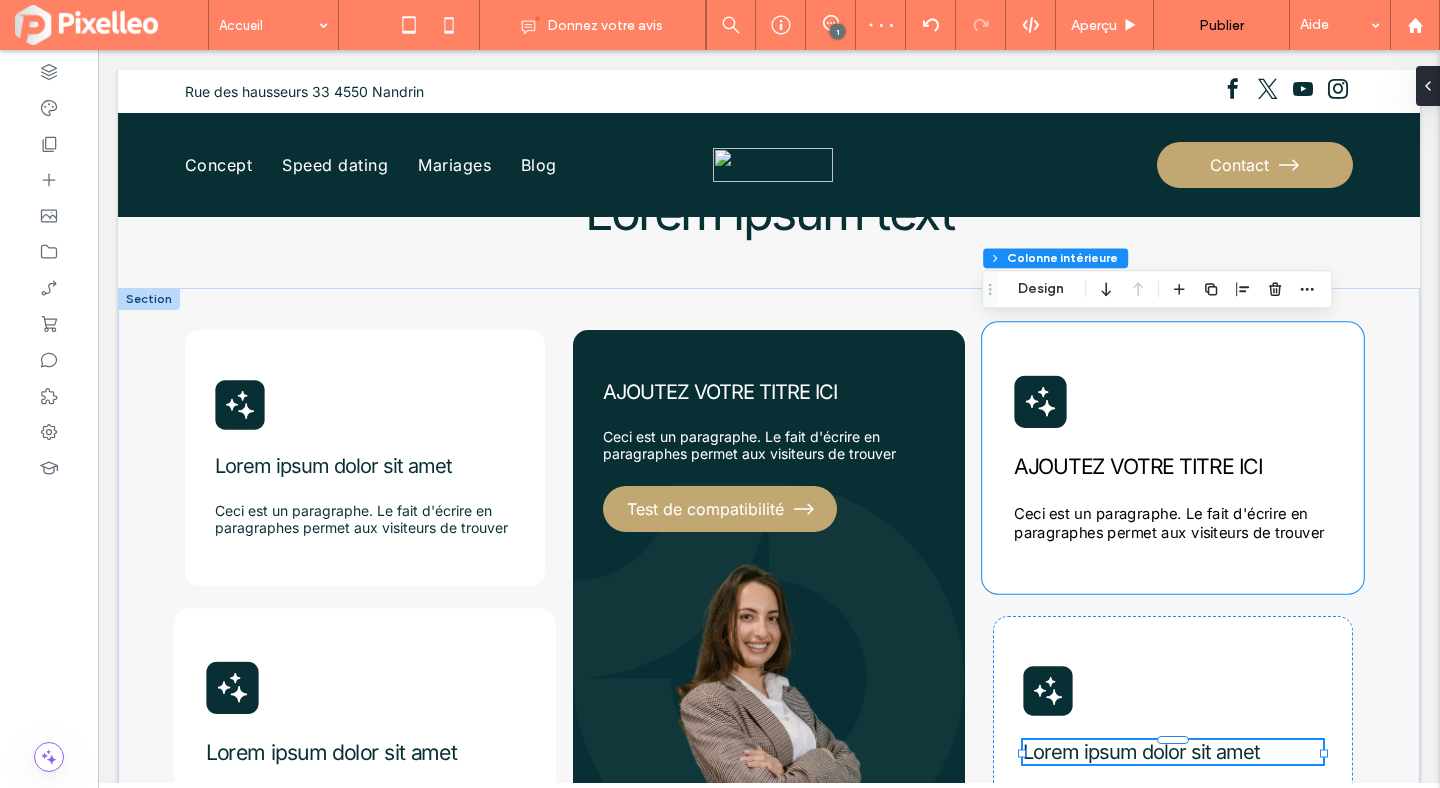 click on "AJOUTEZ VOTRE TITRE ICI" at bounding box center (1138, 466) 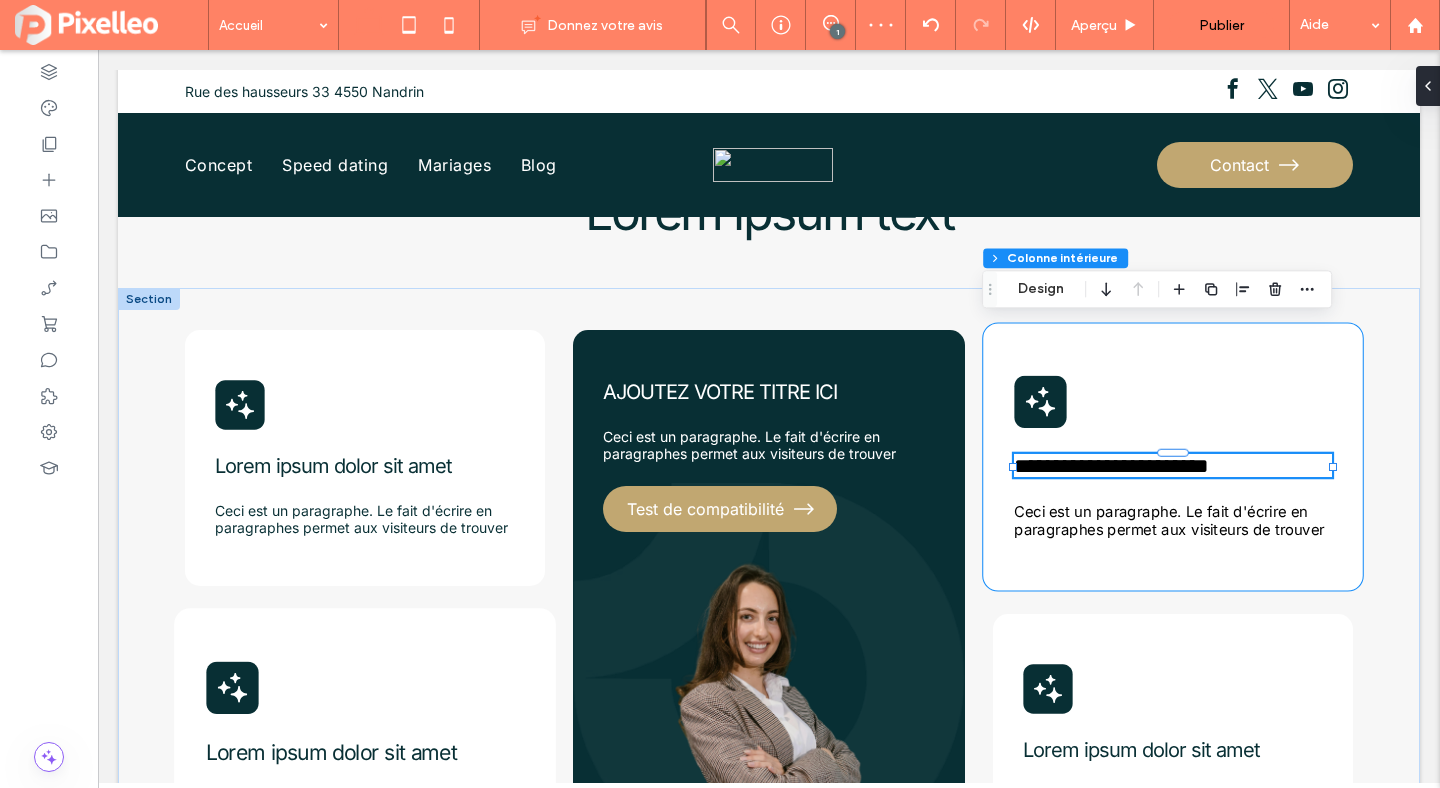click on "**********" at bounding box center (1173, 465) 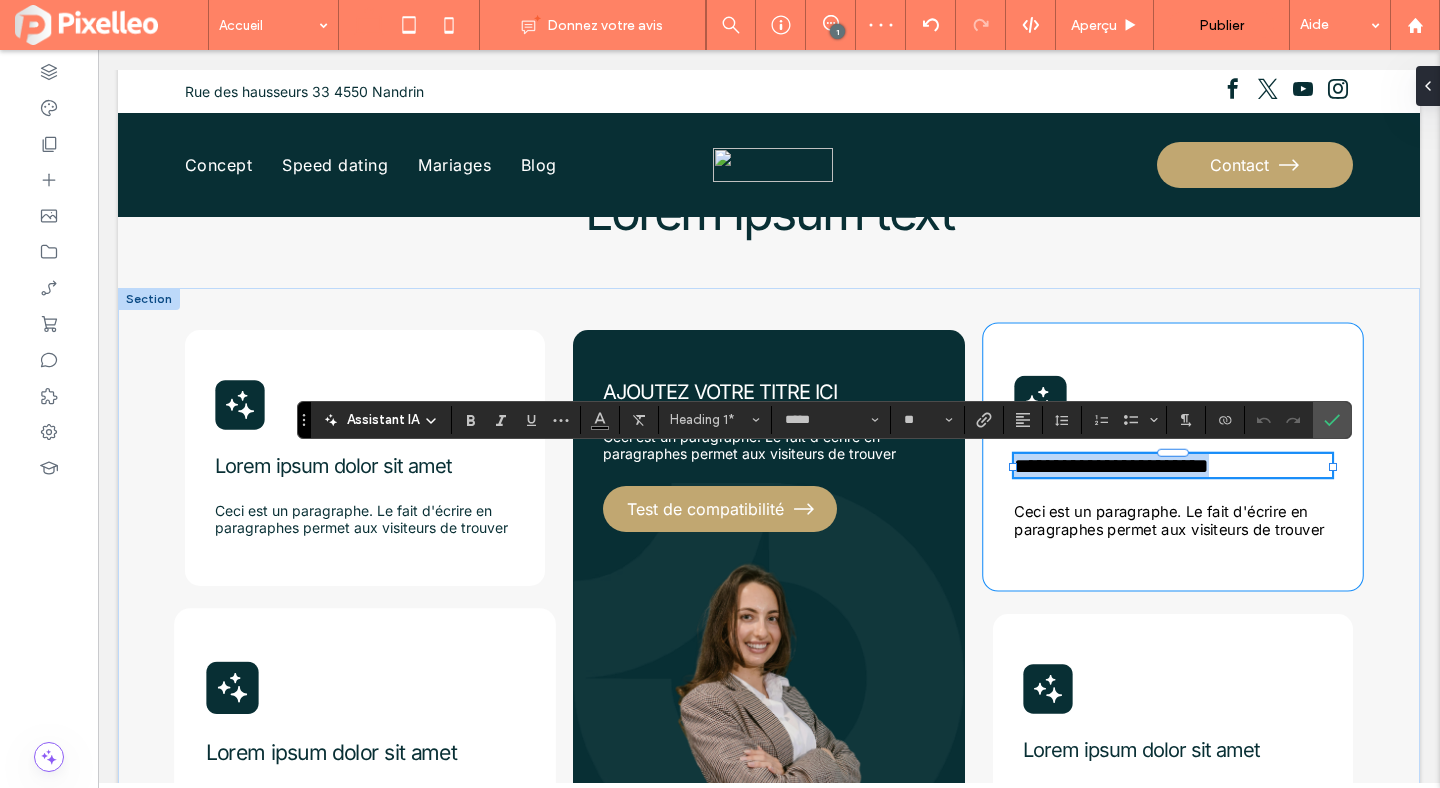 click on "**********" at bounding box center [1111, 465] 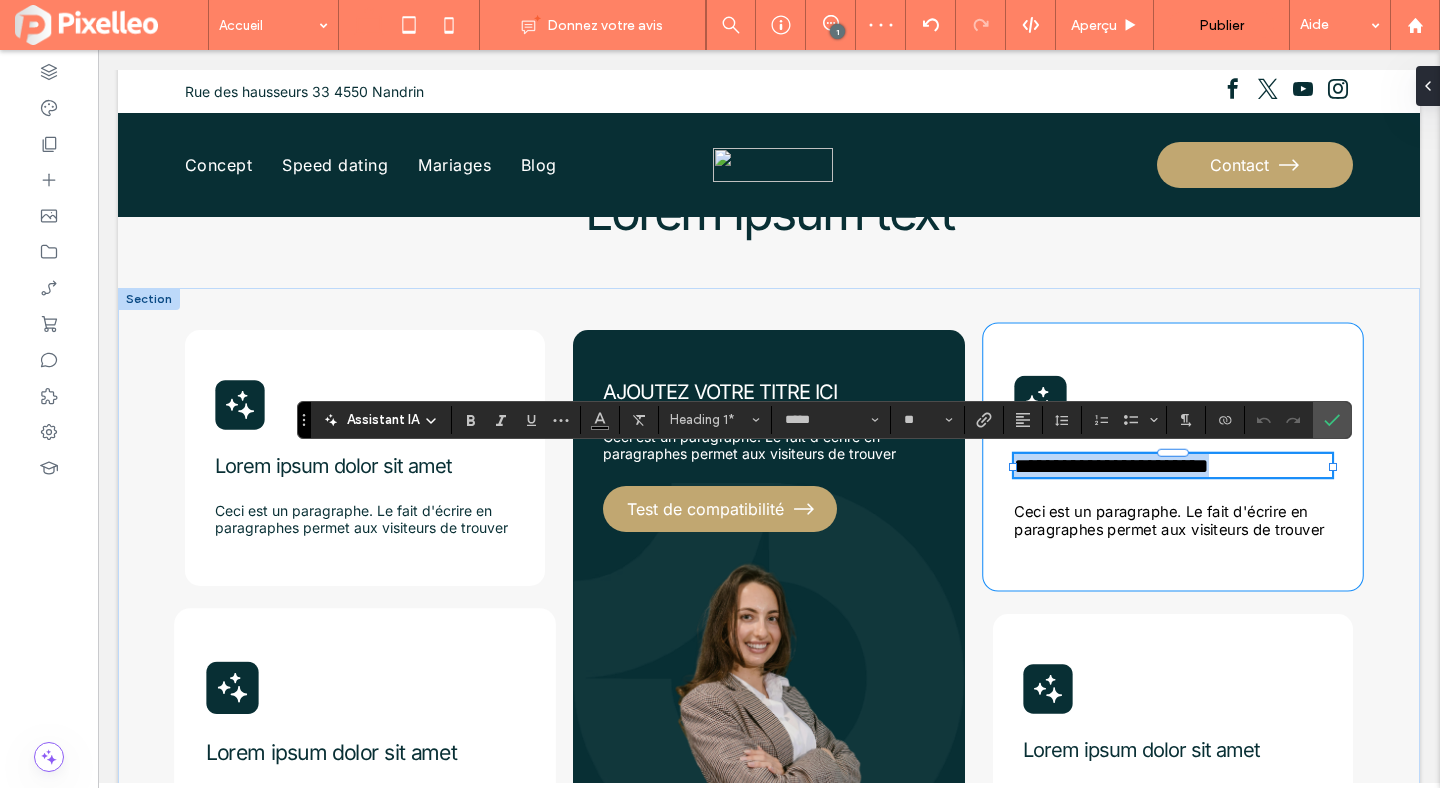 type on "*******" 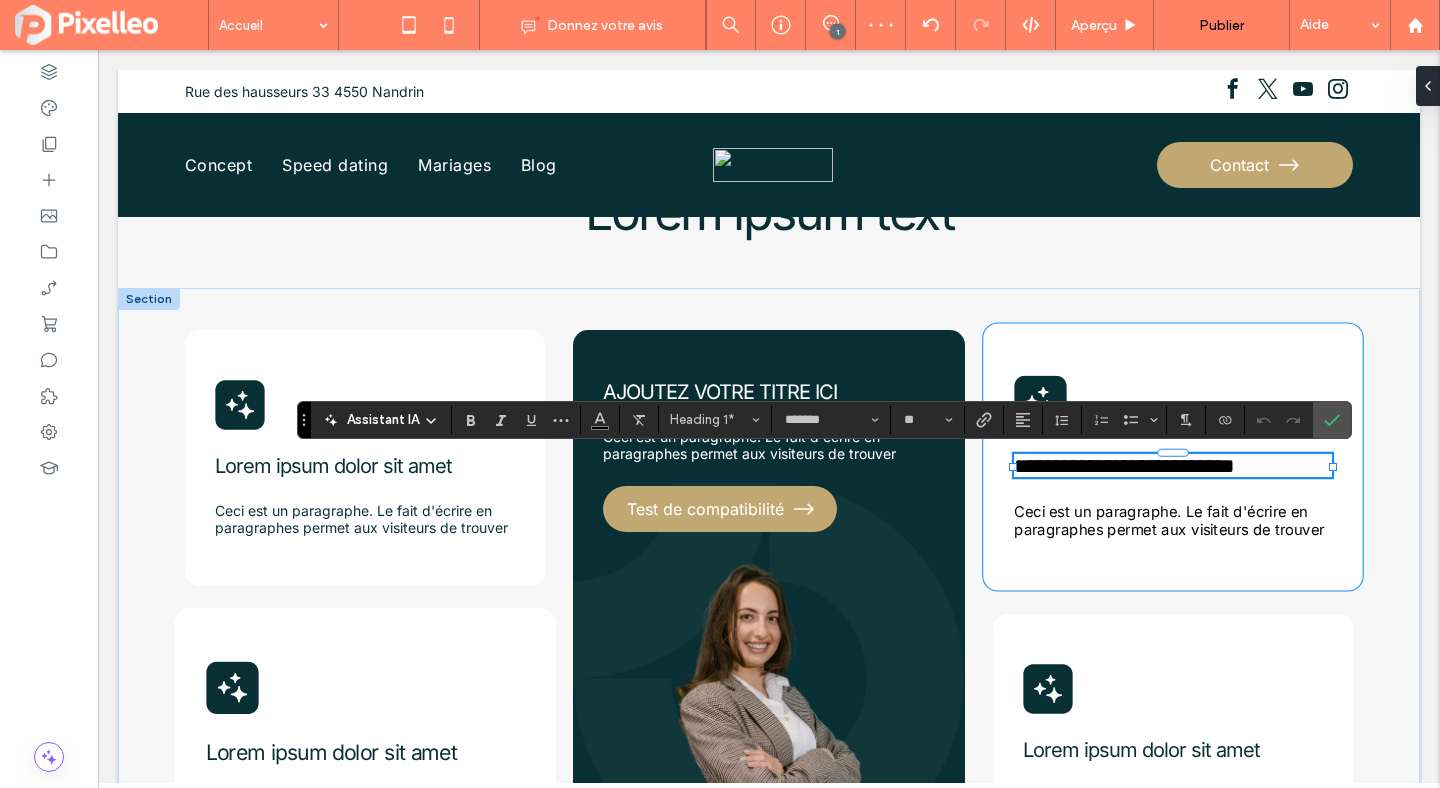 scroll, scrollTop: 0, scrollLeft: 0, axis: both 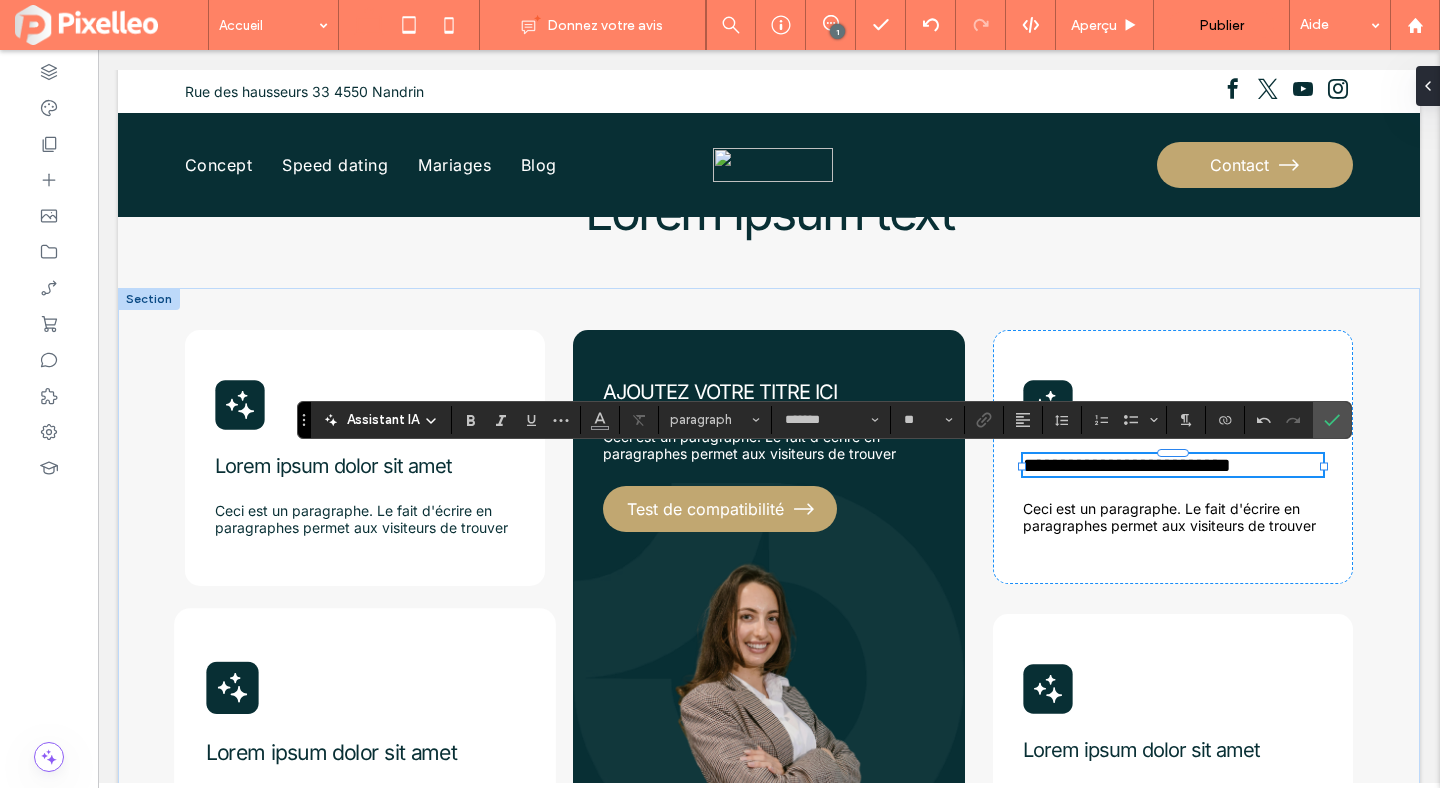 type on "*****" 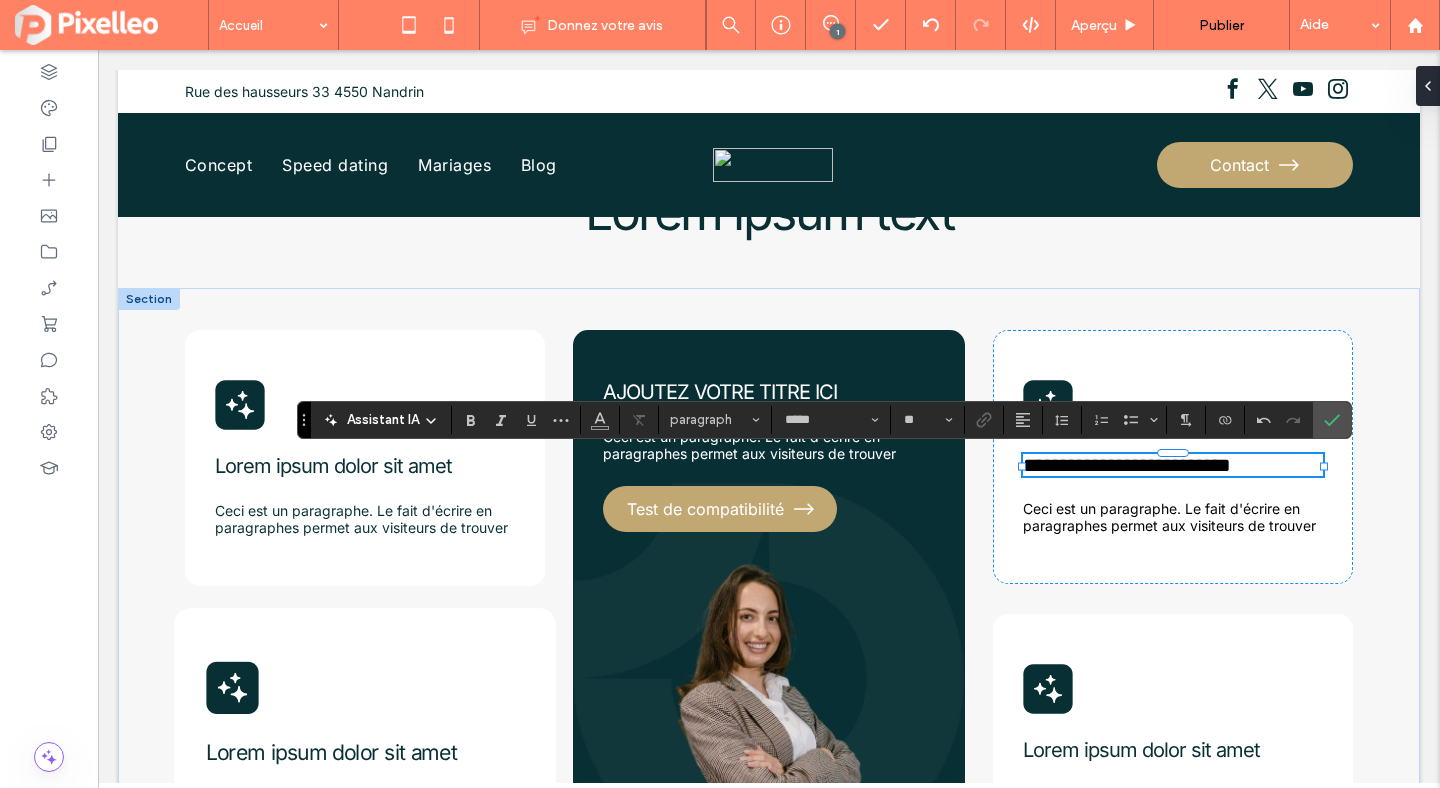 click on "**********" at bounding box center (1127, 465) 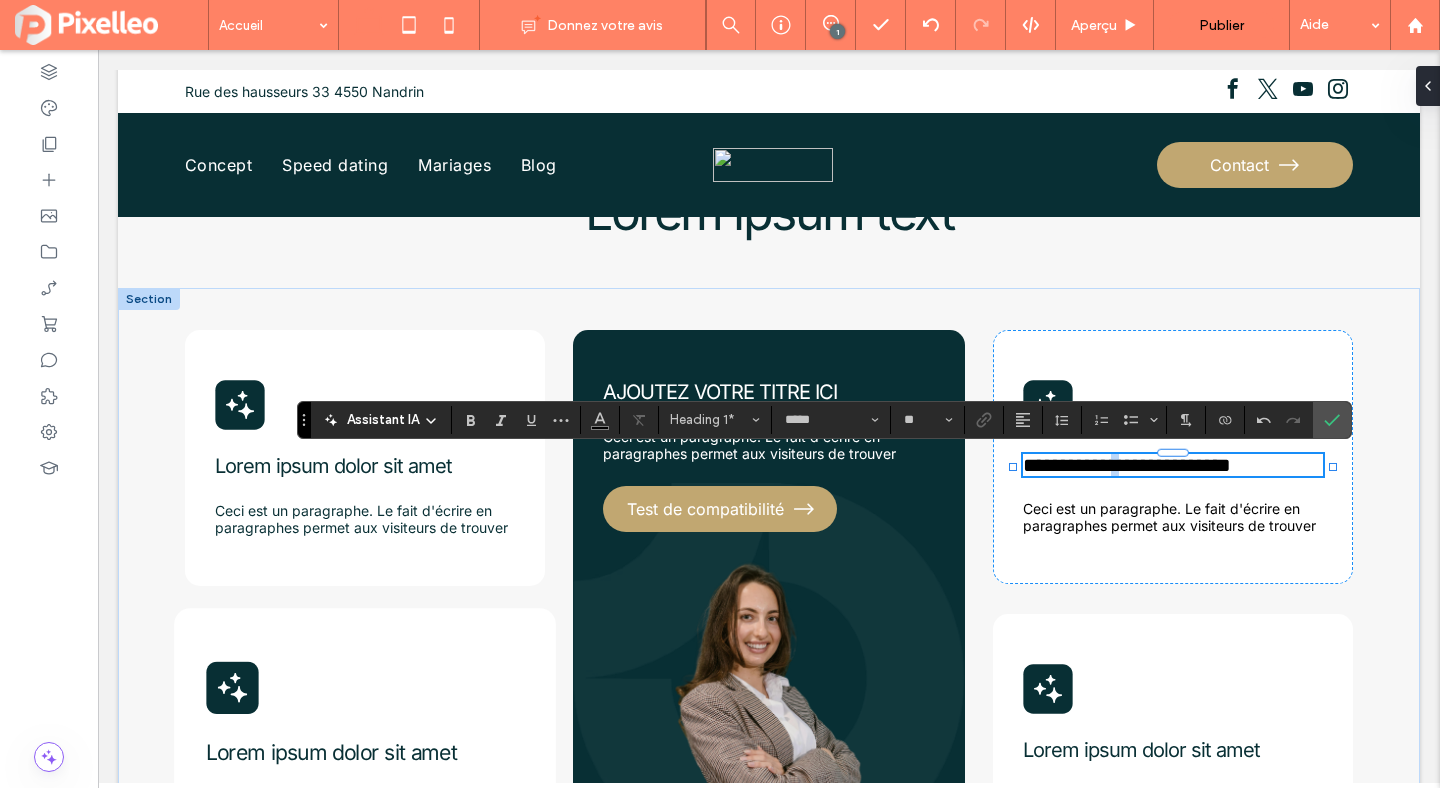 click on "**********" at bounding box center (1127, 465) 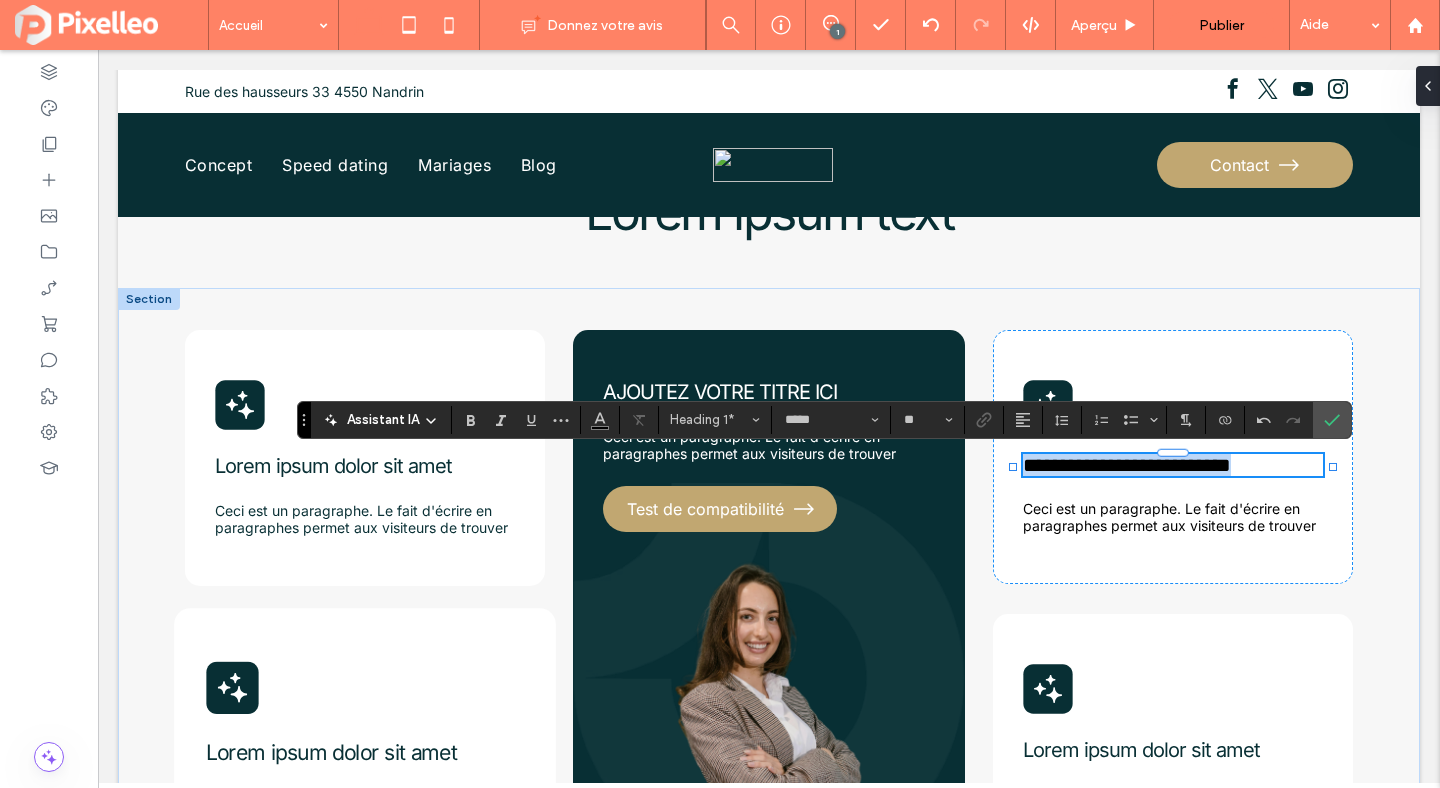 click on "**********" at bounding box center (1127, 465) 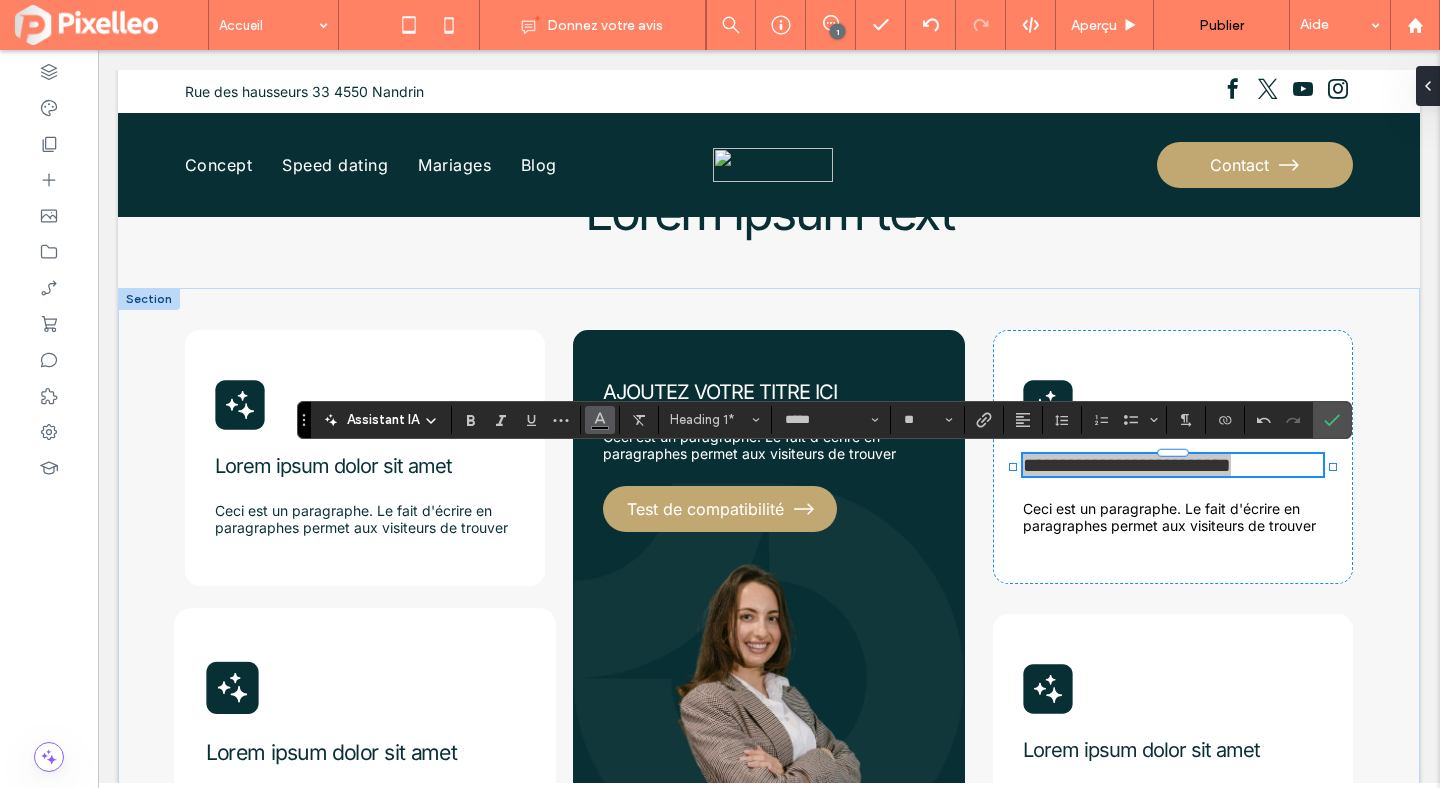 click 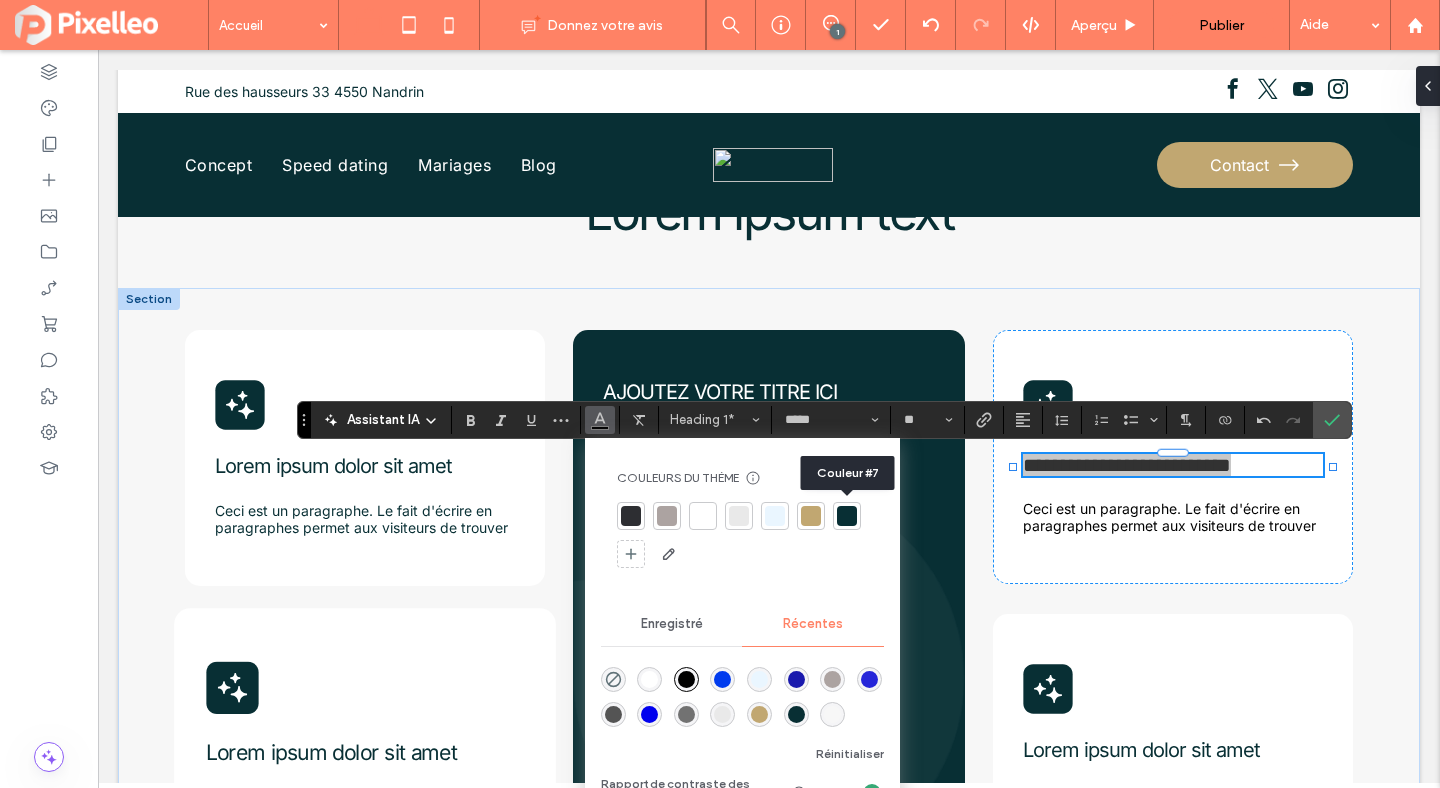 click at bounding box center [847, 516] 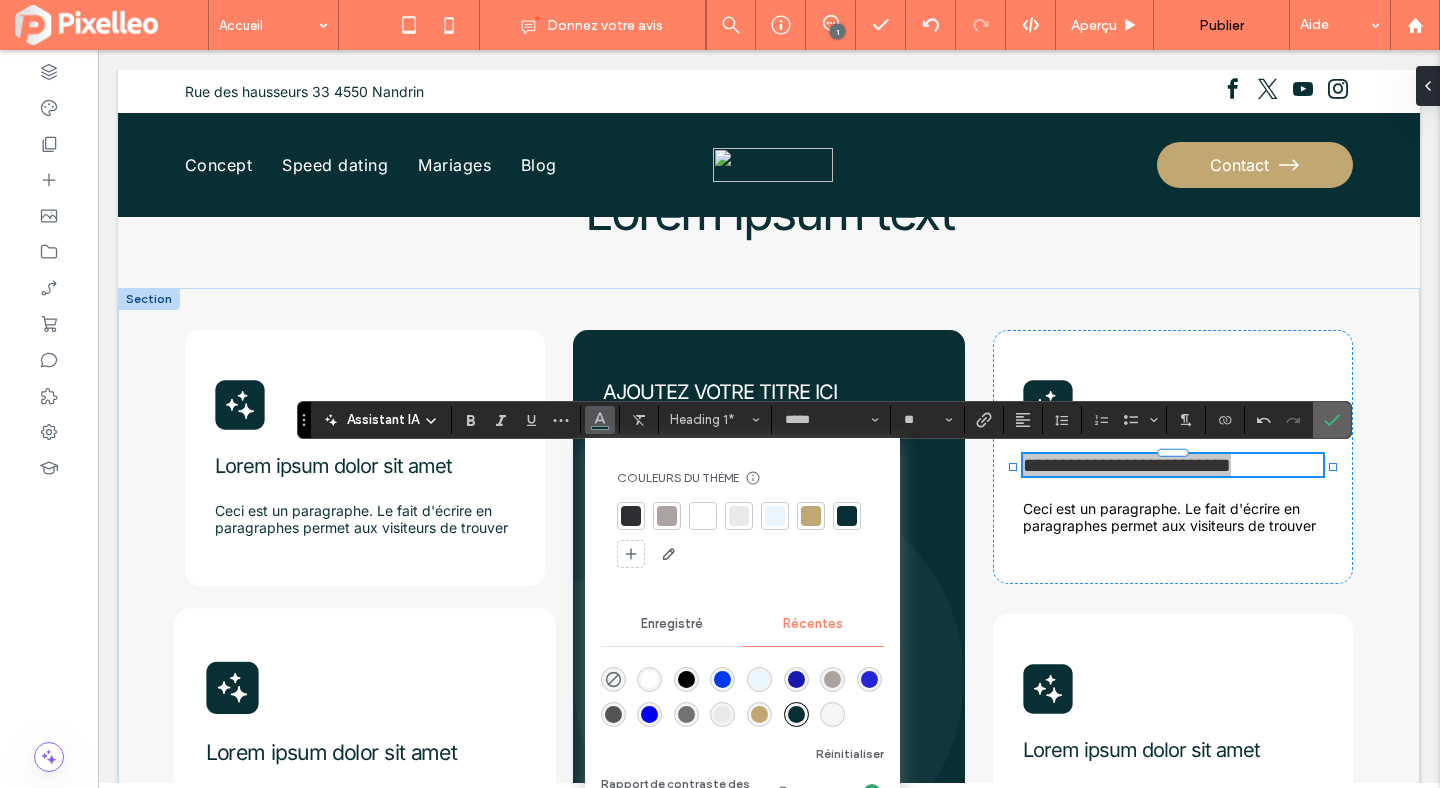 click 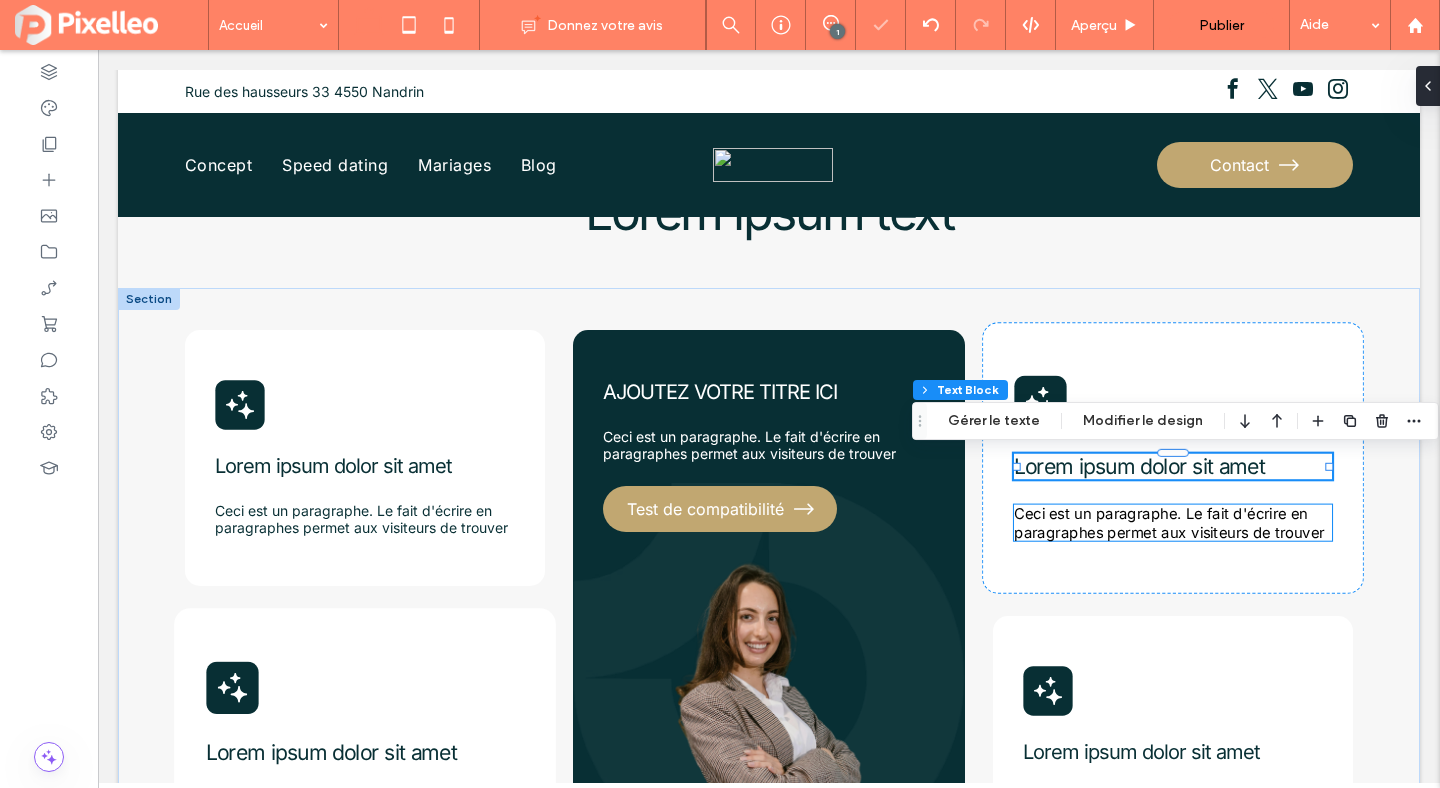 click on "Ceci est un paragraphe. Le fait d'écrire en paragraphes permet aux visiteurs de trouver" at bounding box center (1169, 523) 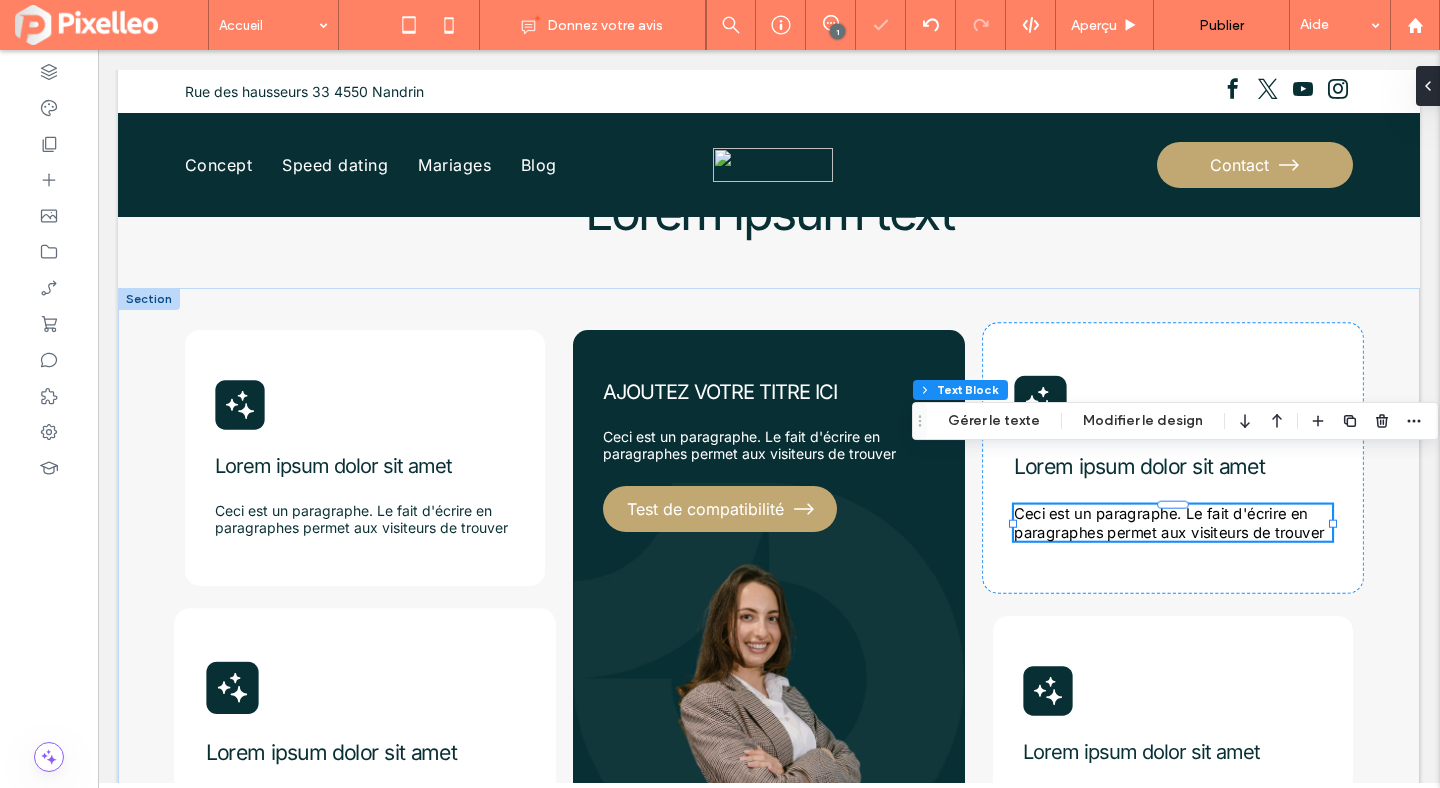 click on "Ceci est un paragraphe. Le fait d'écrire en paragraphes permet aux visiteurs de trouver" at bounding box center [1173, 523] 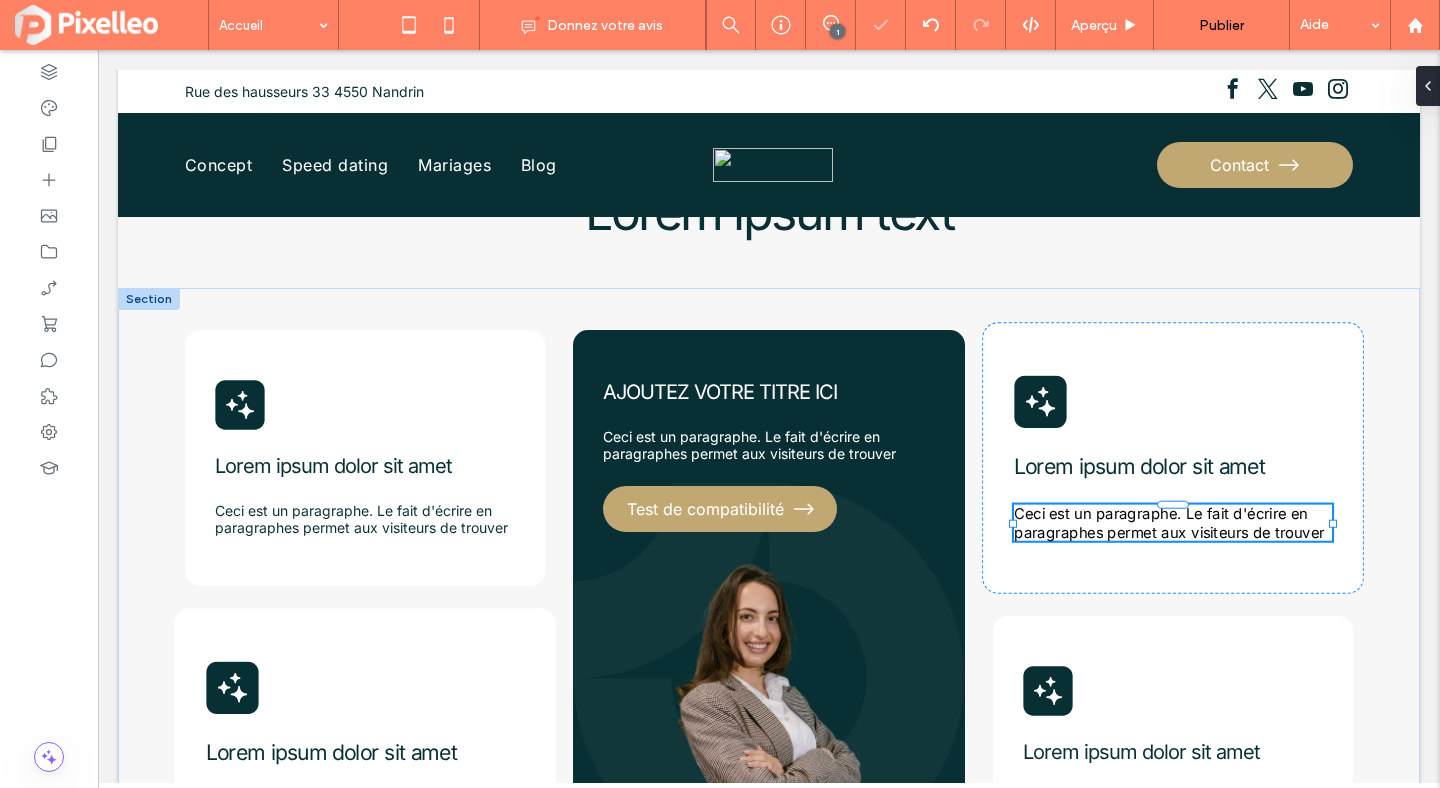 type on "*****" 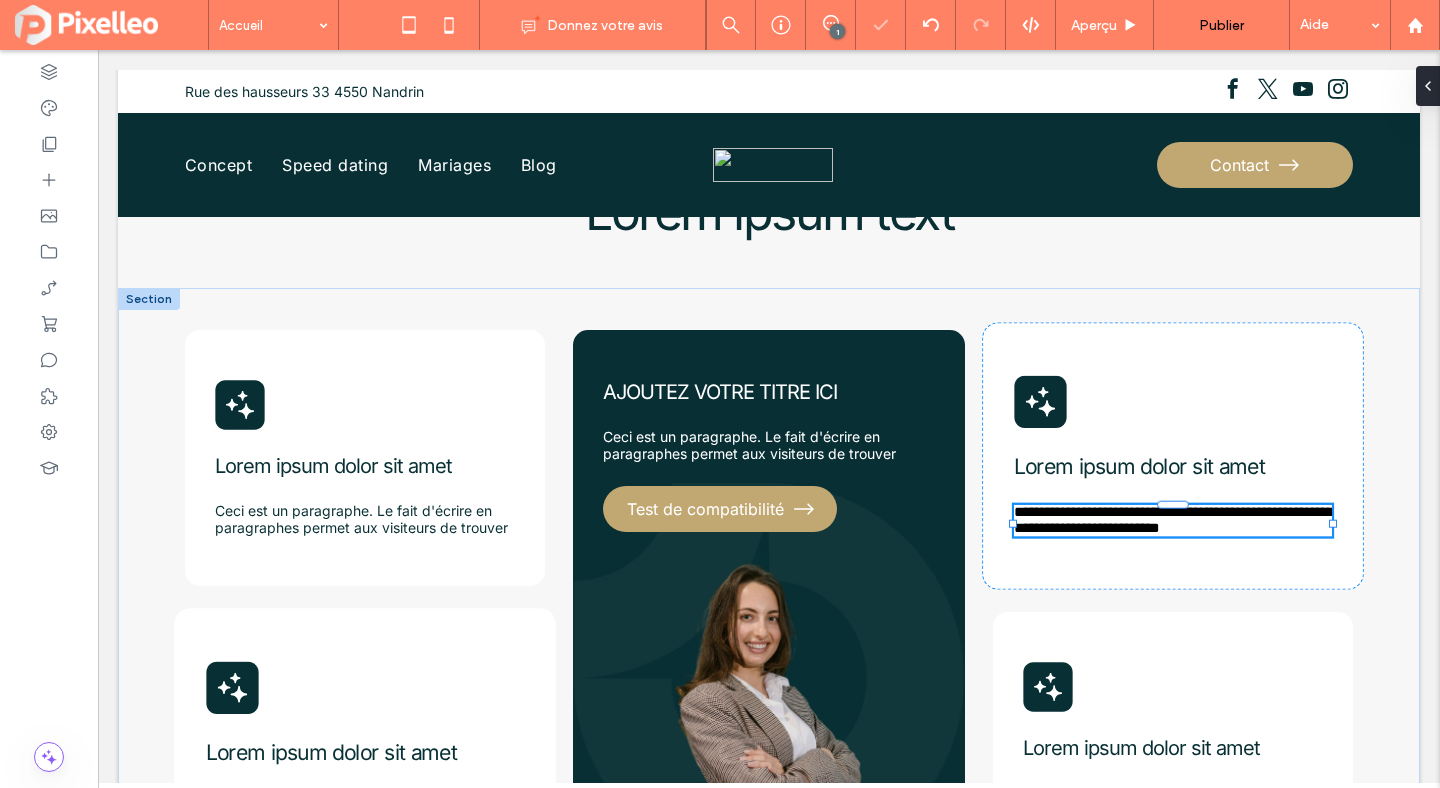 click on "**********" at bounding box center (1173, 520) 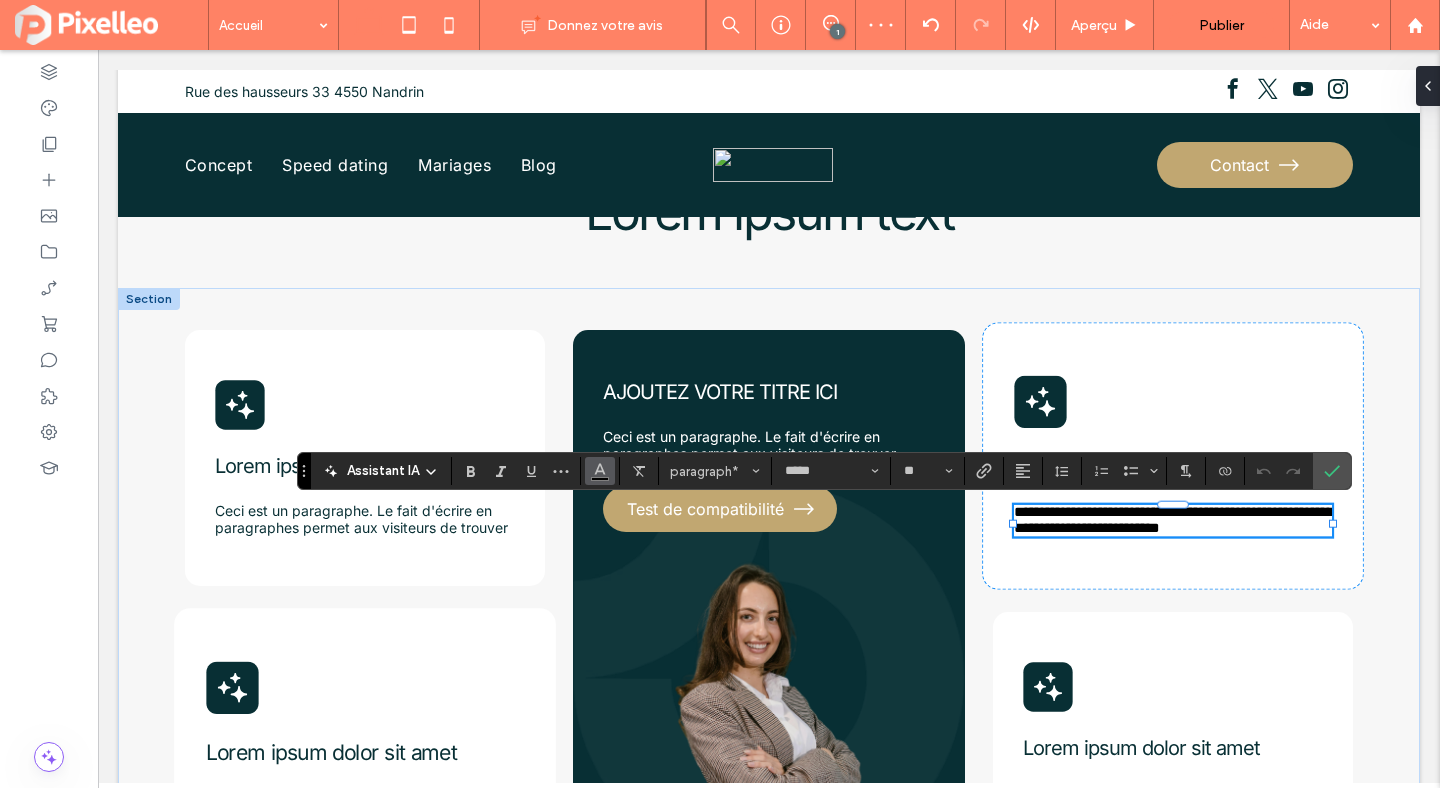 click 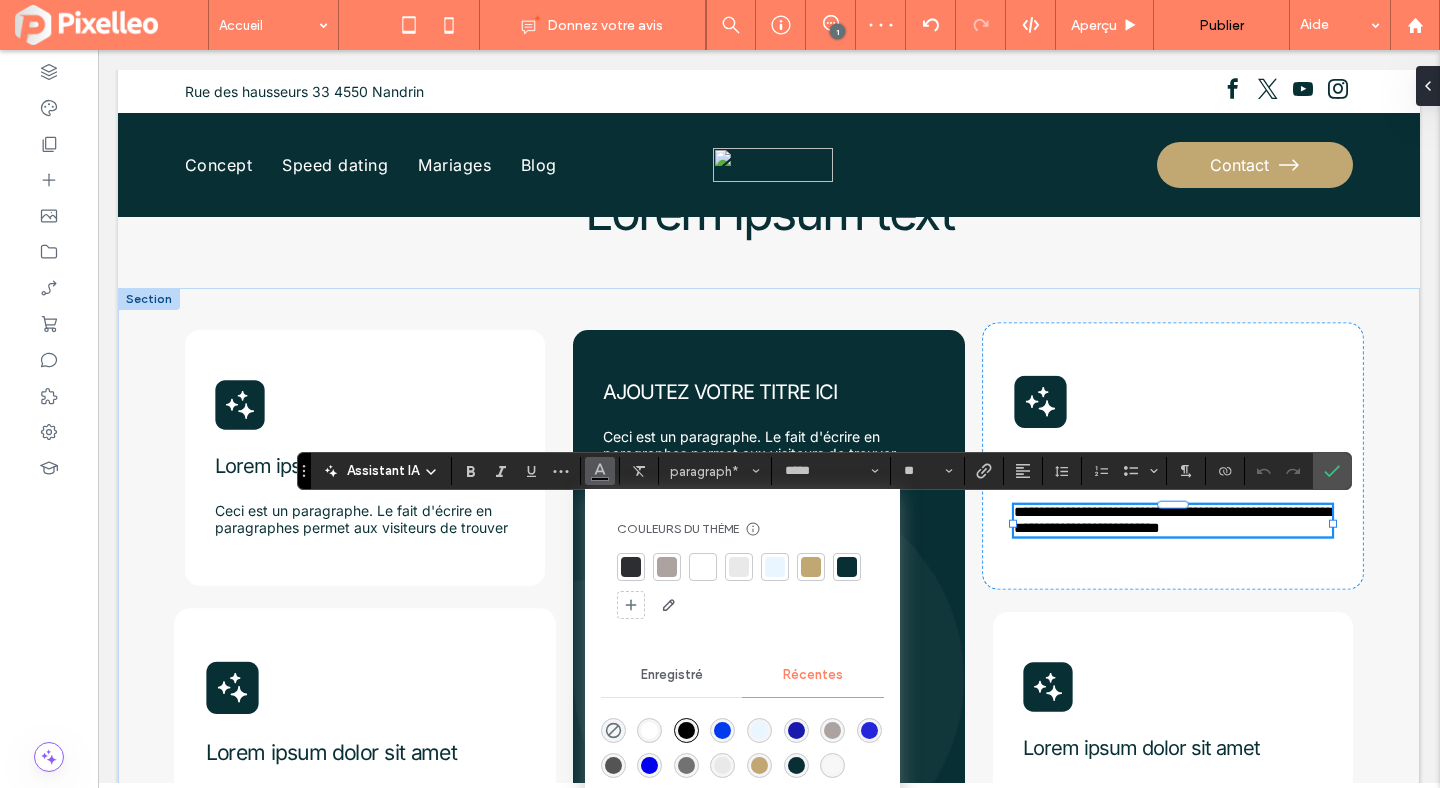 click at bounding box center (847, 567) 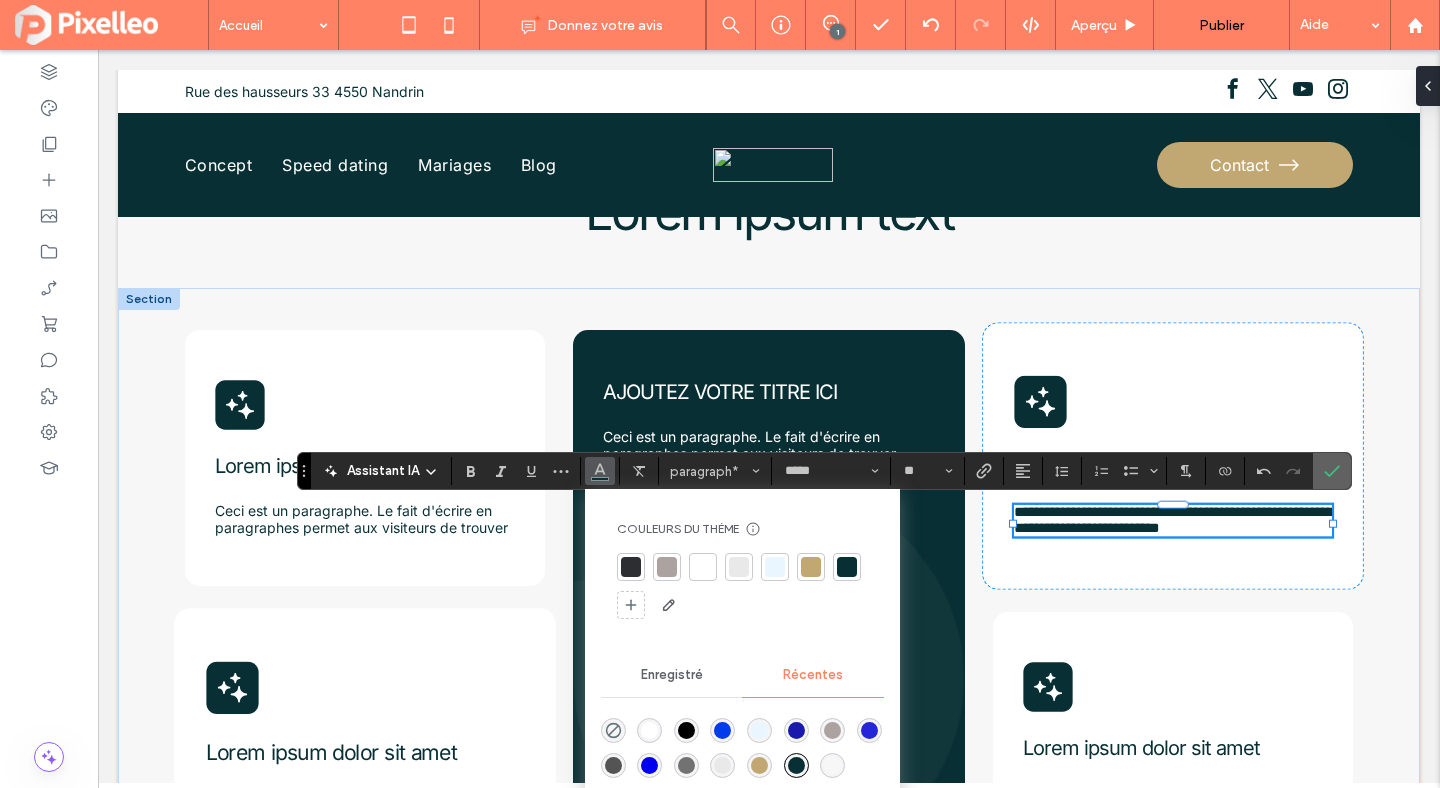 click at bounding box center [1332, 471] 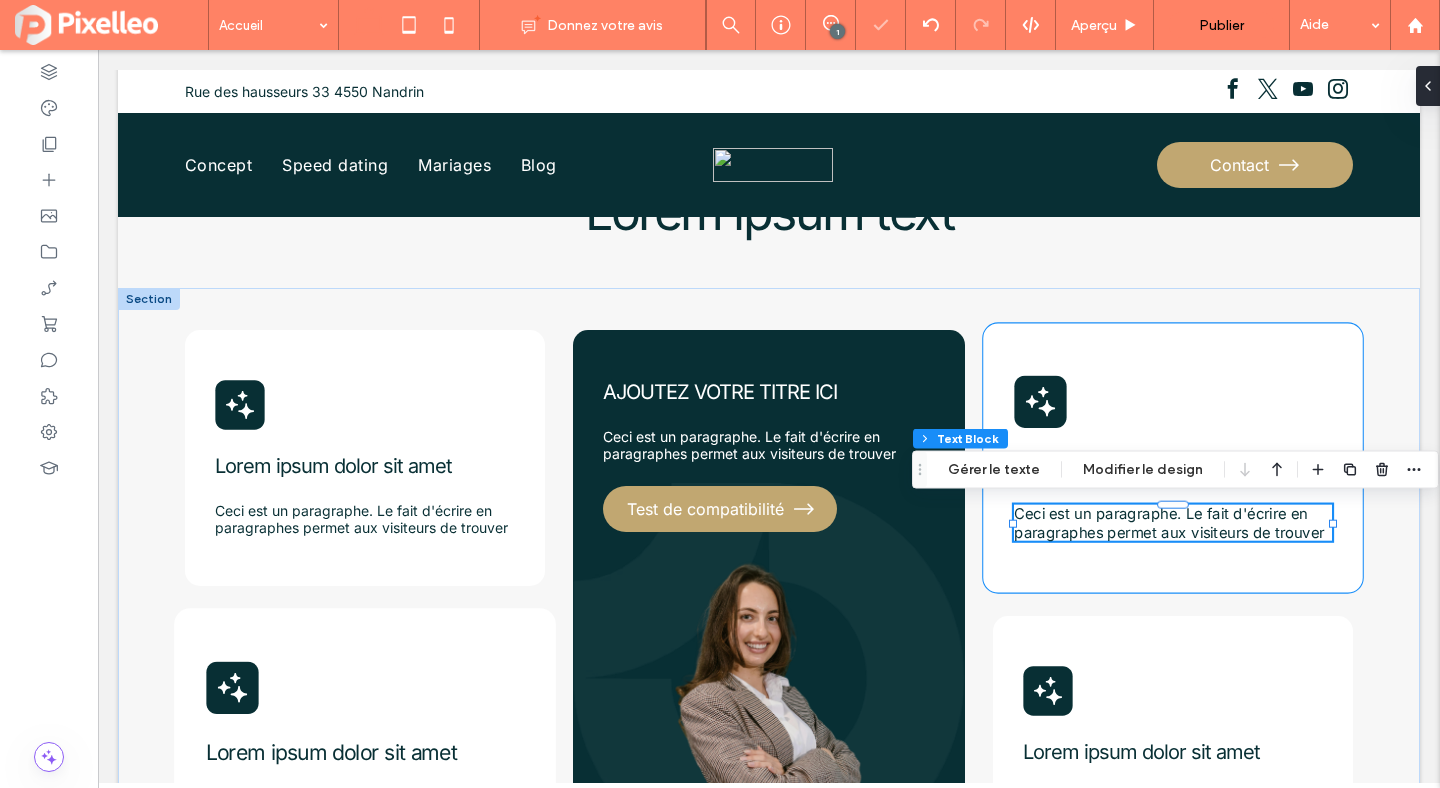 click on "Lorem ipsum dolor sit amet Ceci est un paragraphe. Le fait d'écrire en paragraphes permet aux visiteurs de trouver" at bounding box center (1173, 457) 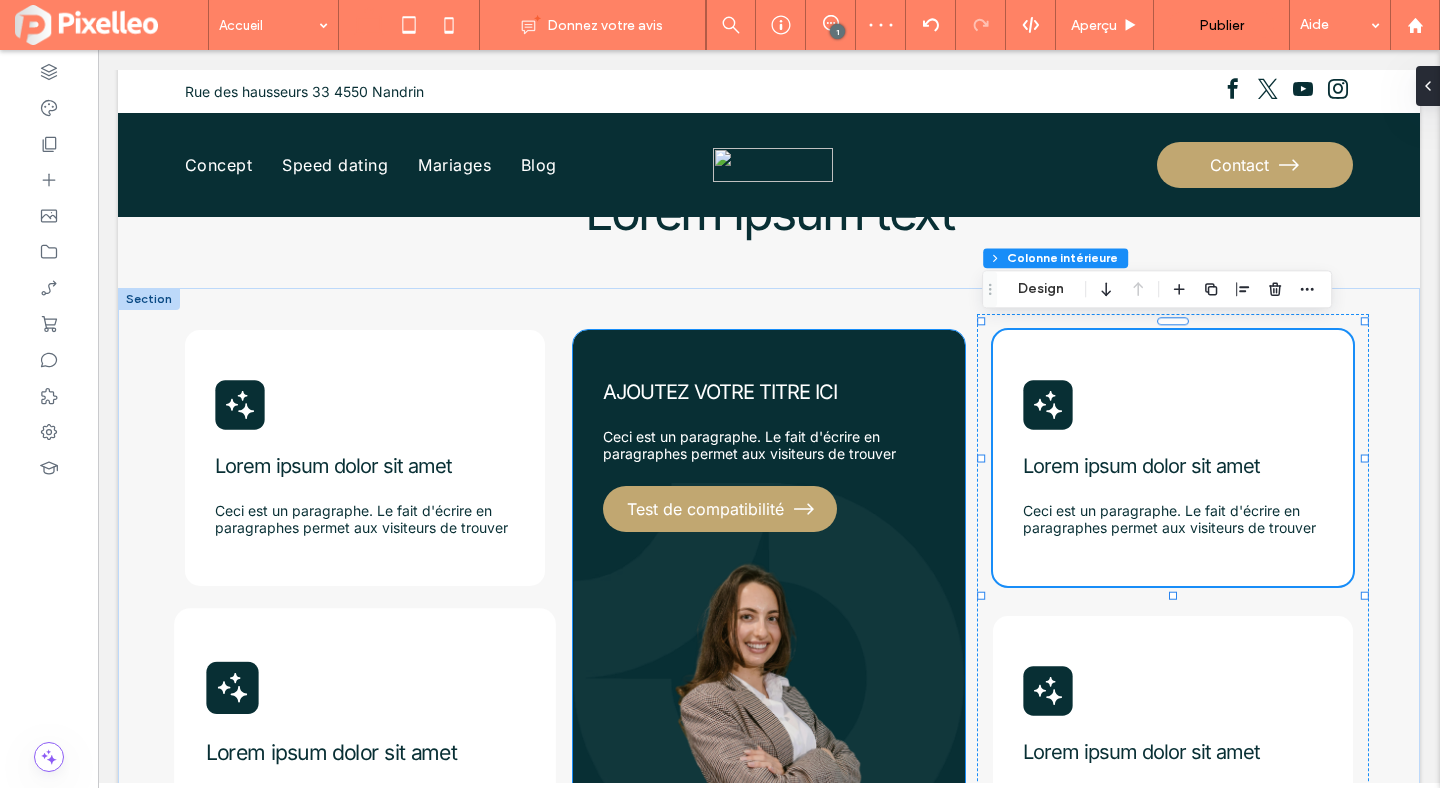 click on "AJOUTEZ VOTRE TITRE ICI" at bounding box center [720, 392] 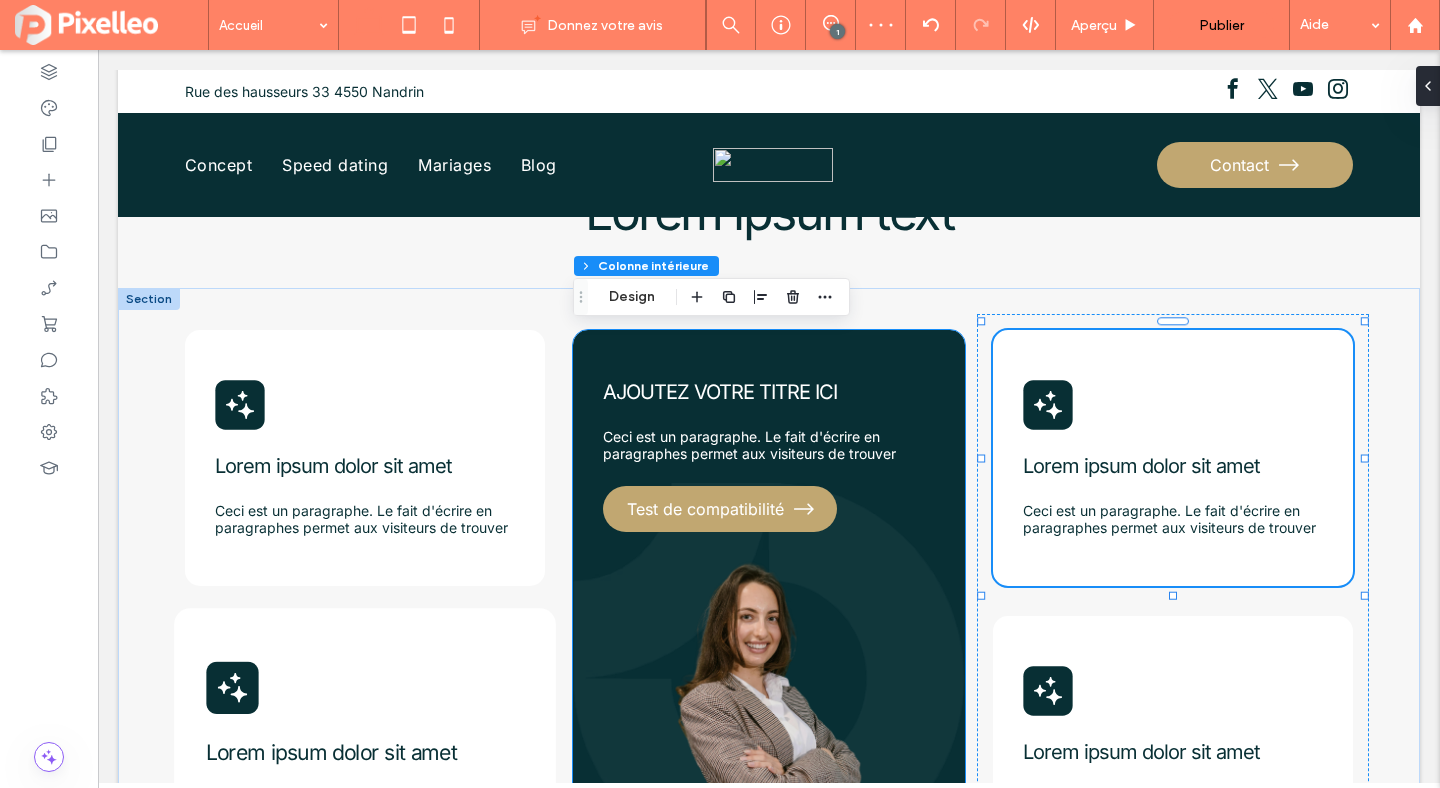 click on "AJOUTEZ VOTRE TITRE ICI" at bounding box center (720, 392) 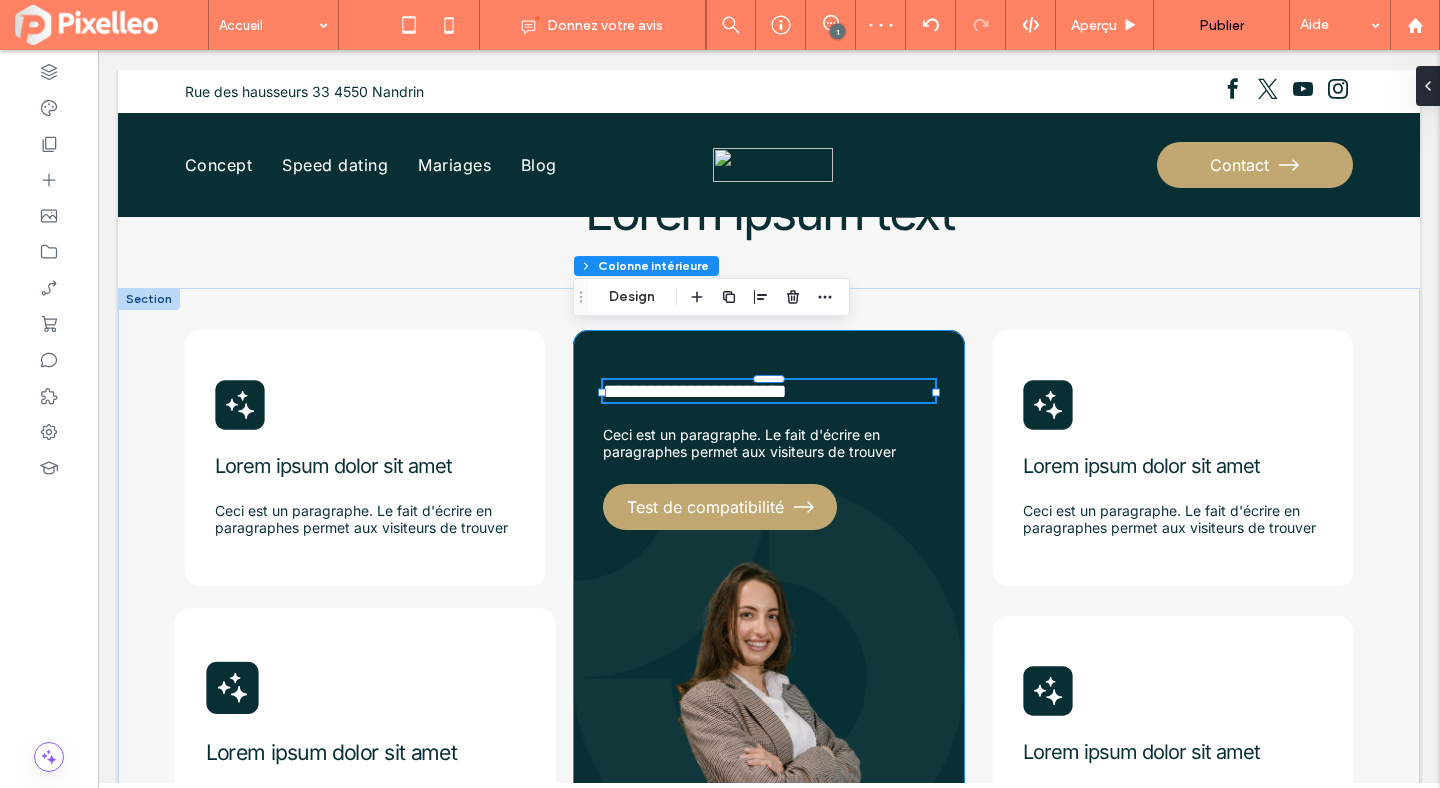 click at bounding box center (769, 380) 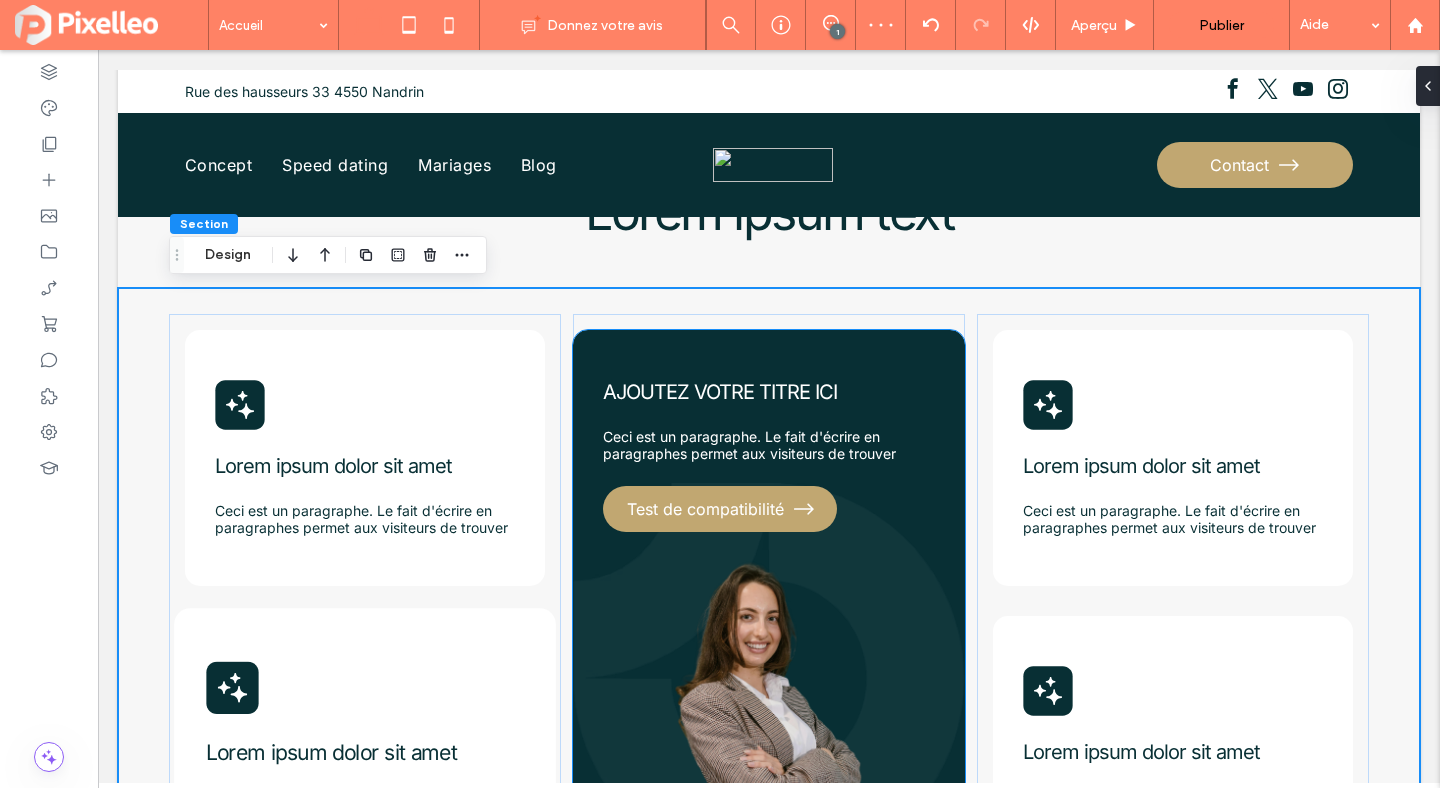 click on "AJOUTEZ VOTRE TITRE ICI" at bounding box center (720, 392) 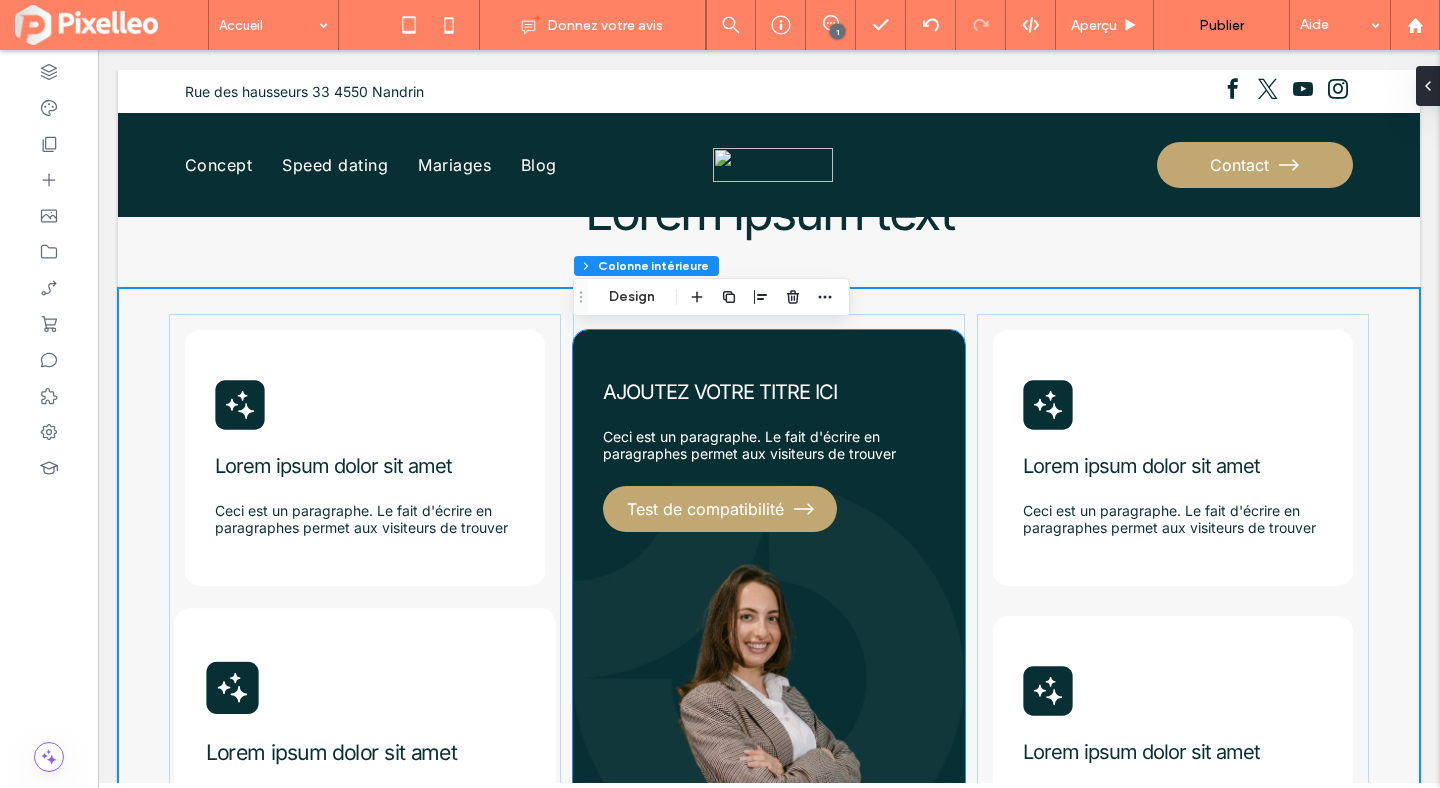 click on "AJOUTEZ VOTRE TITRE ICI" at bounding box center (720, 392) 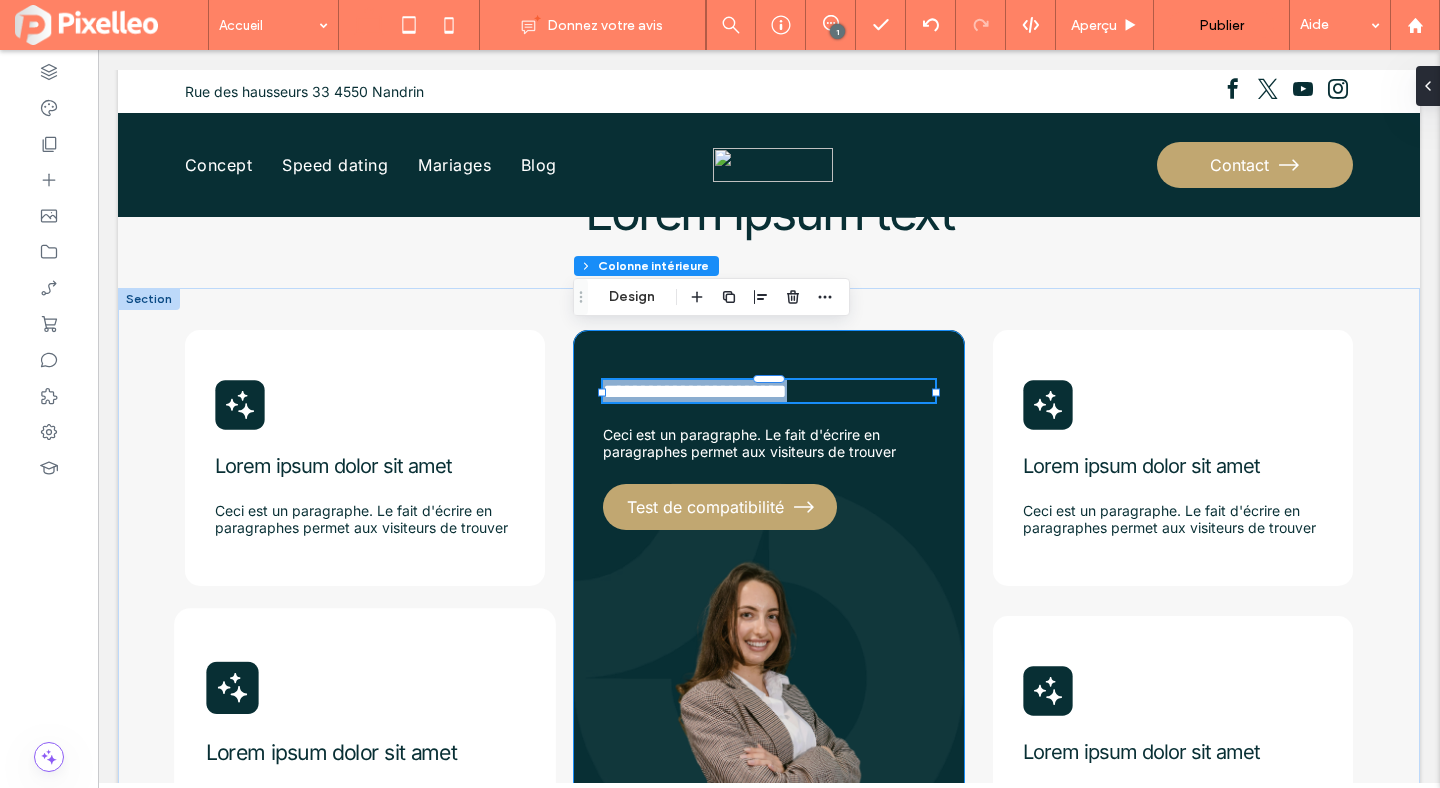 click on "**********" at bounding box center [769, 391] 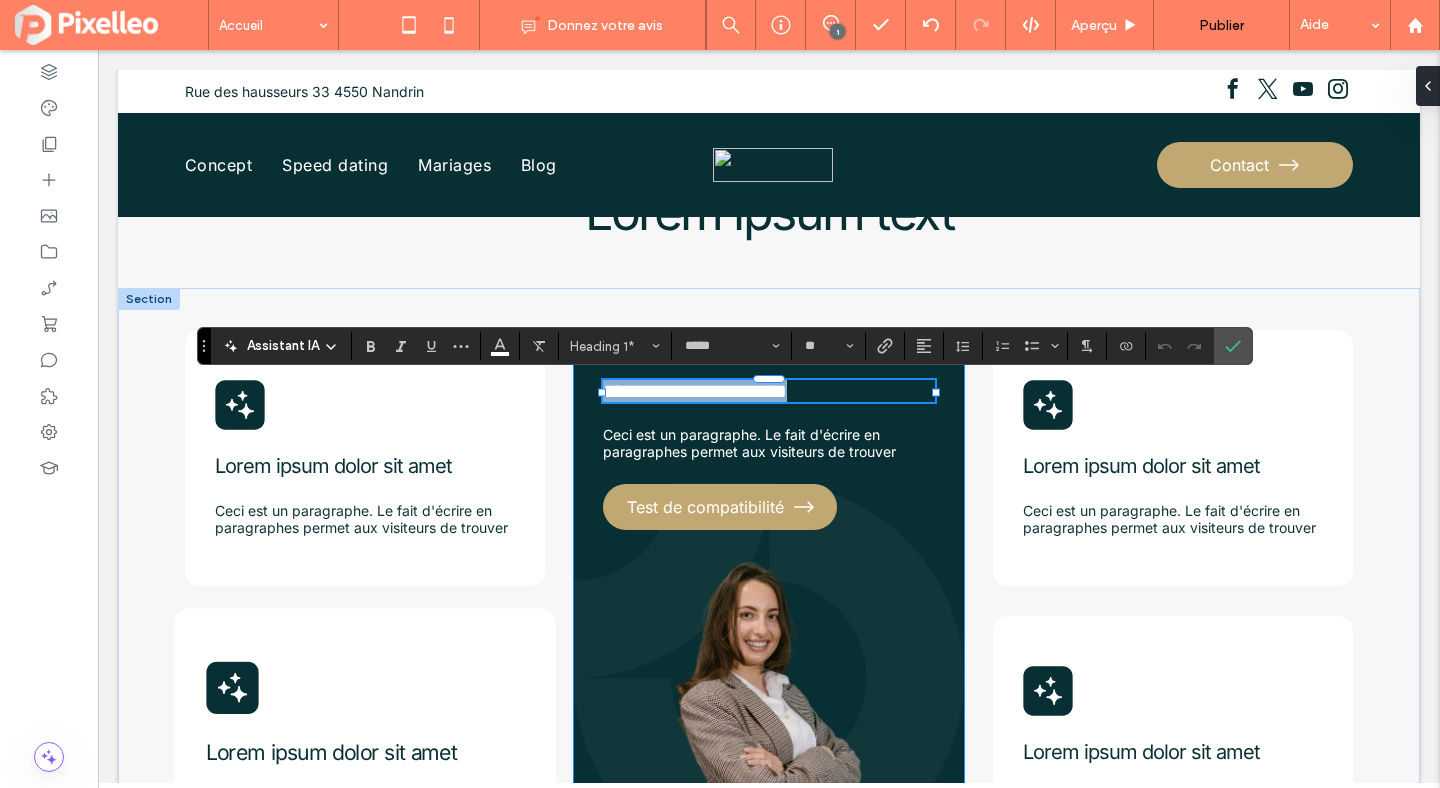 paste 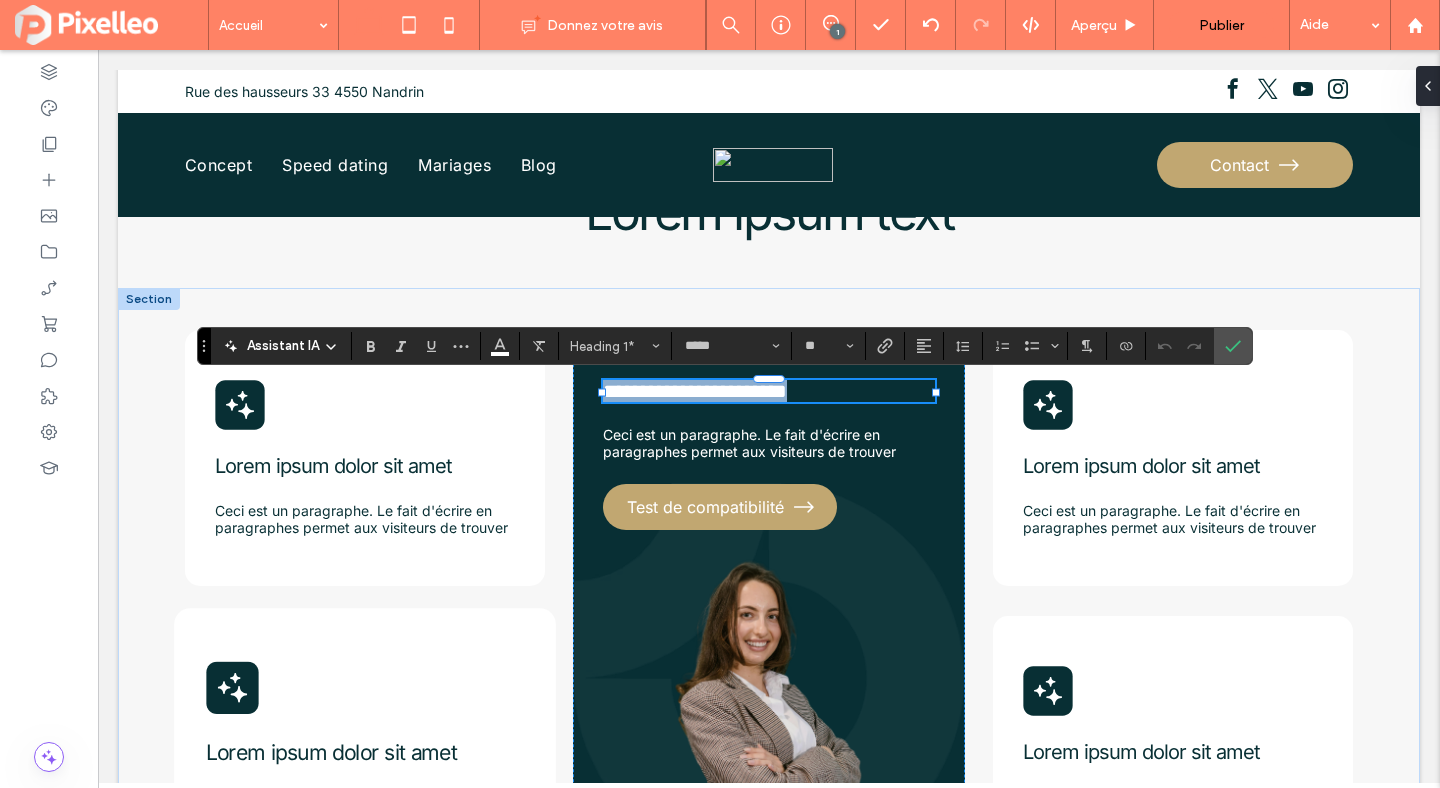 type on "*******" 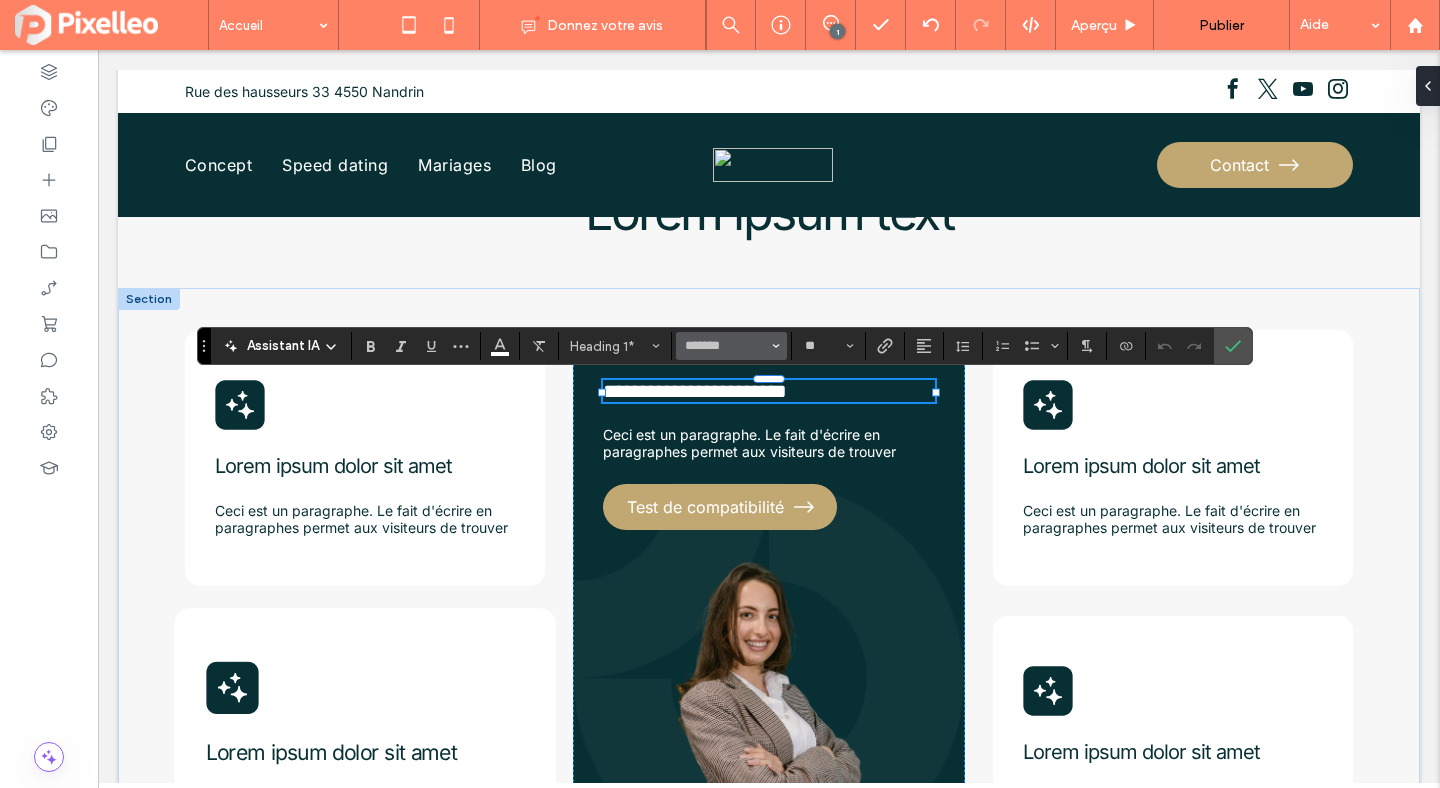 scroll, scrollTop: 0, scrollLeft: 0, axis: both 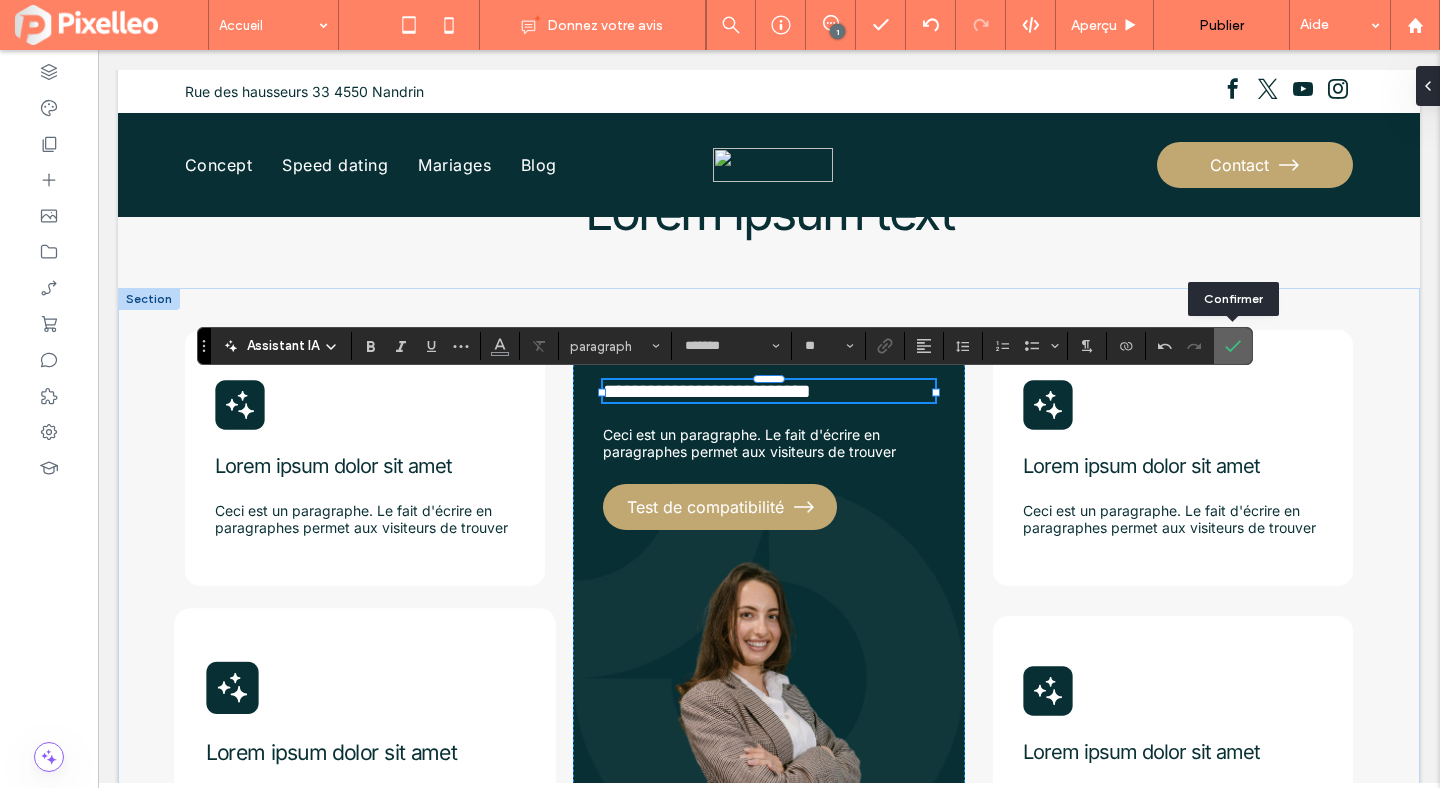 click at bounding box center [1233, 346] 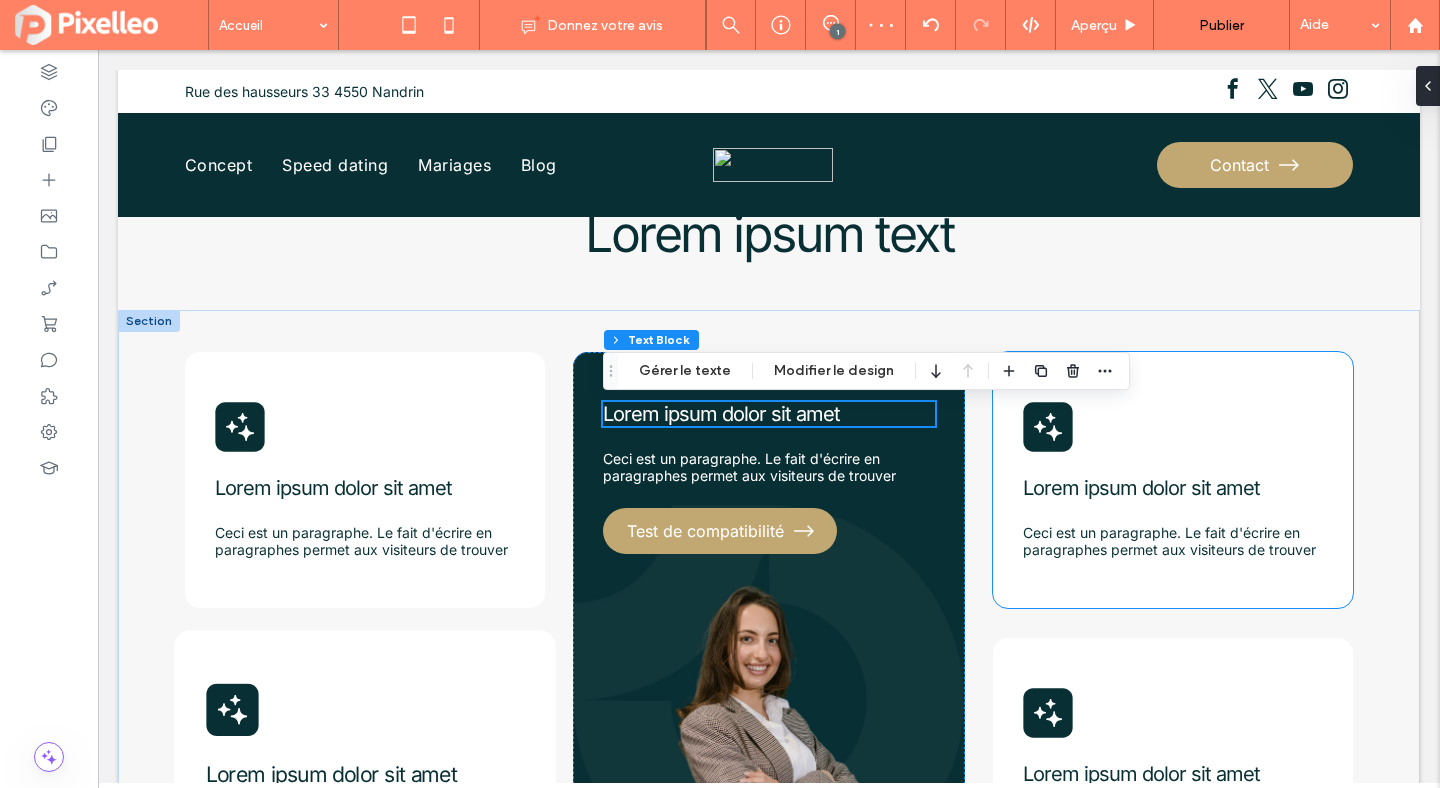 scroll, scrollTop: 823, scrollLeft: 0, axis: vertical 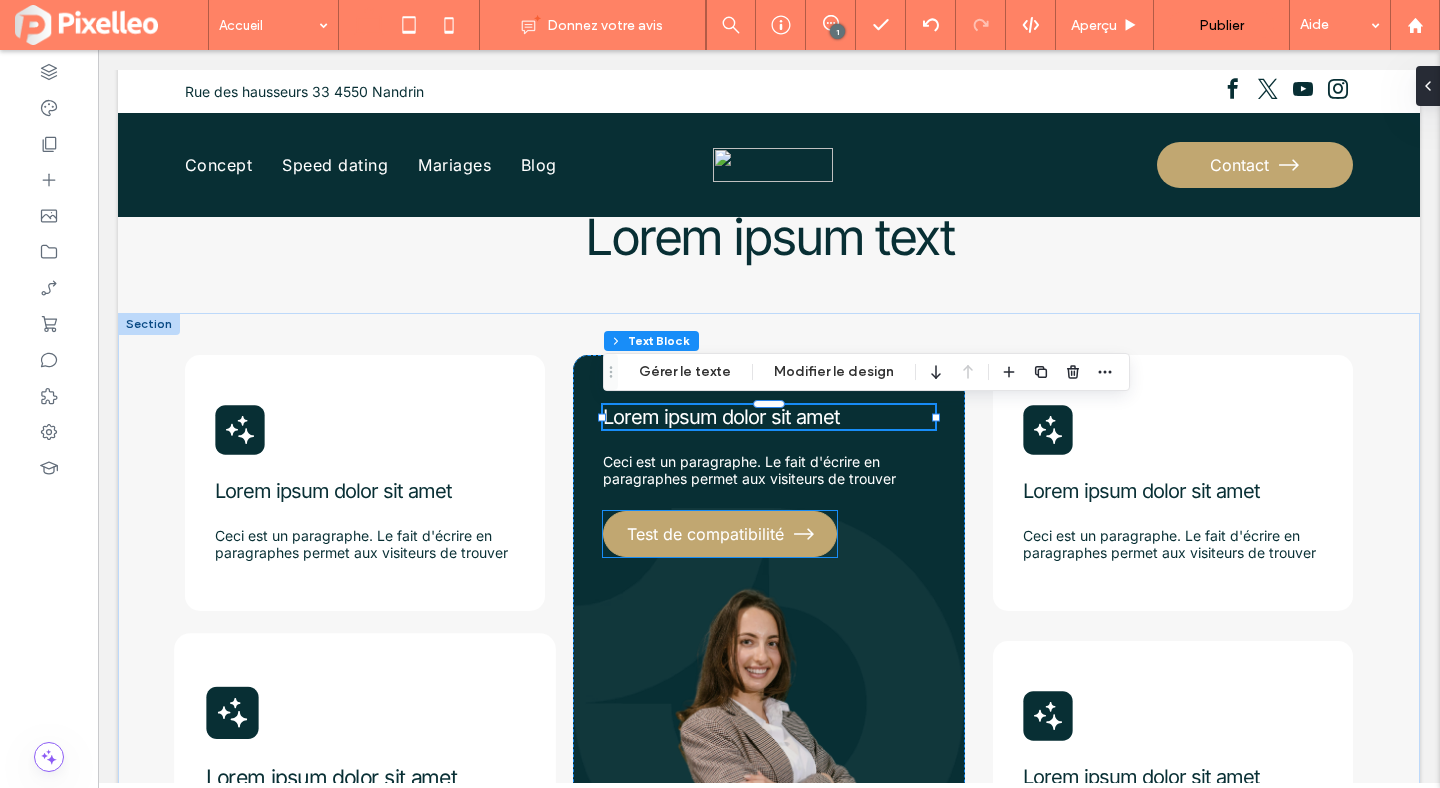 click on "Test de compatibilité" at bounding box center [720, 534] 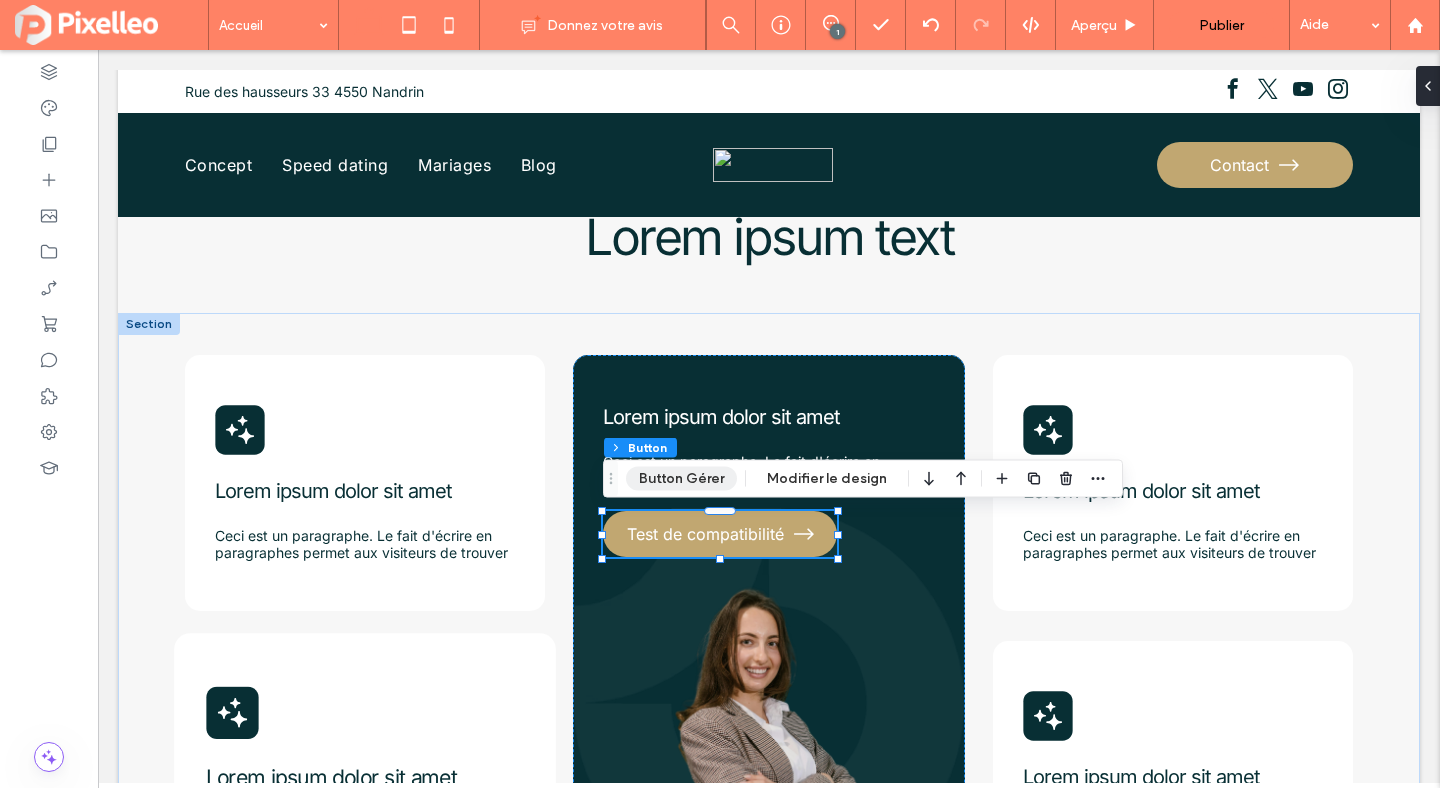 click on "Button Gérer" at bounding box center (681, 479) 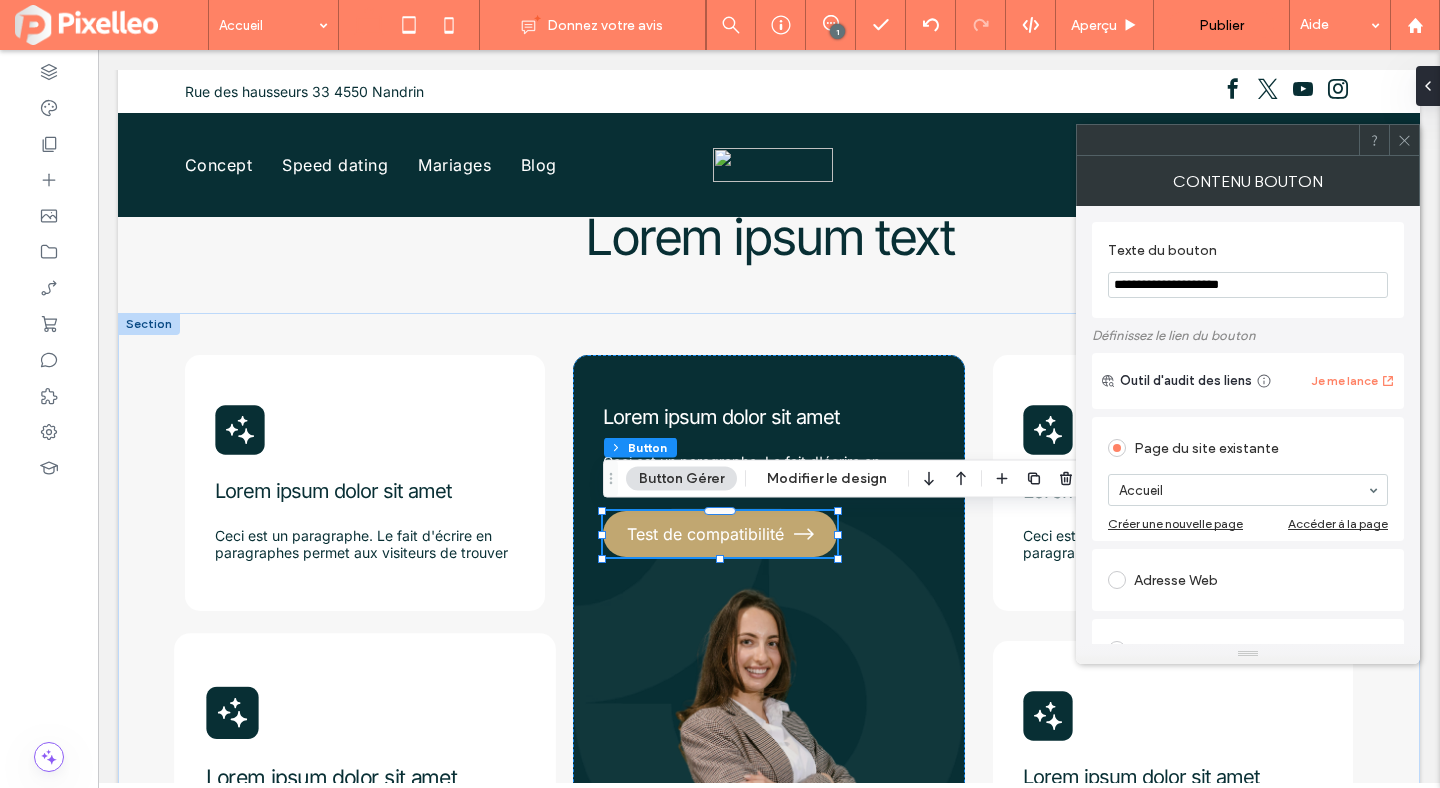 drag, startPoint x: 1241, startPoint y: 288, endPoint x: 1098, endPoint y: 288, distance: 143 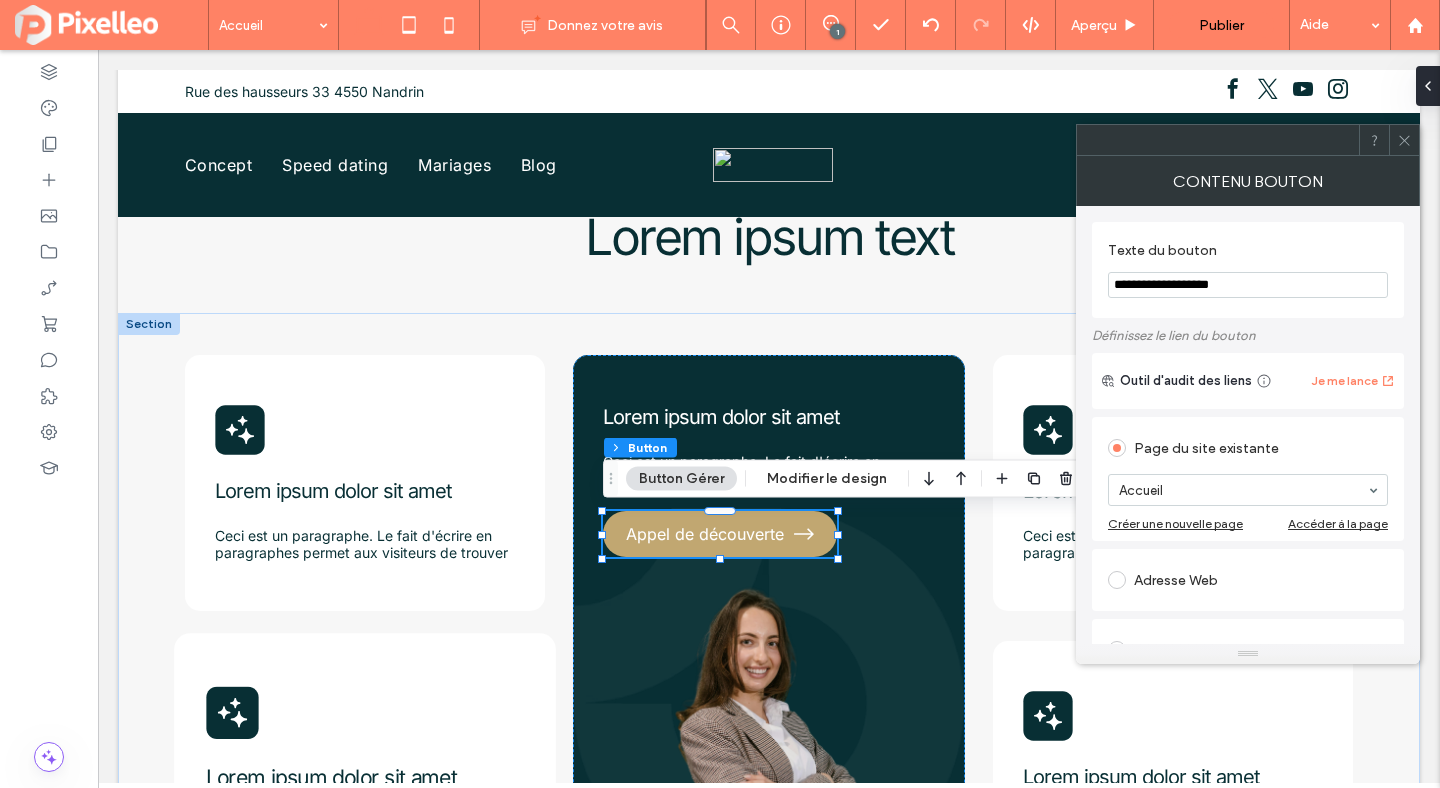 type on "**********" 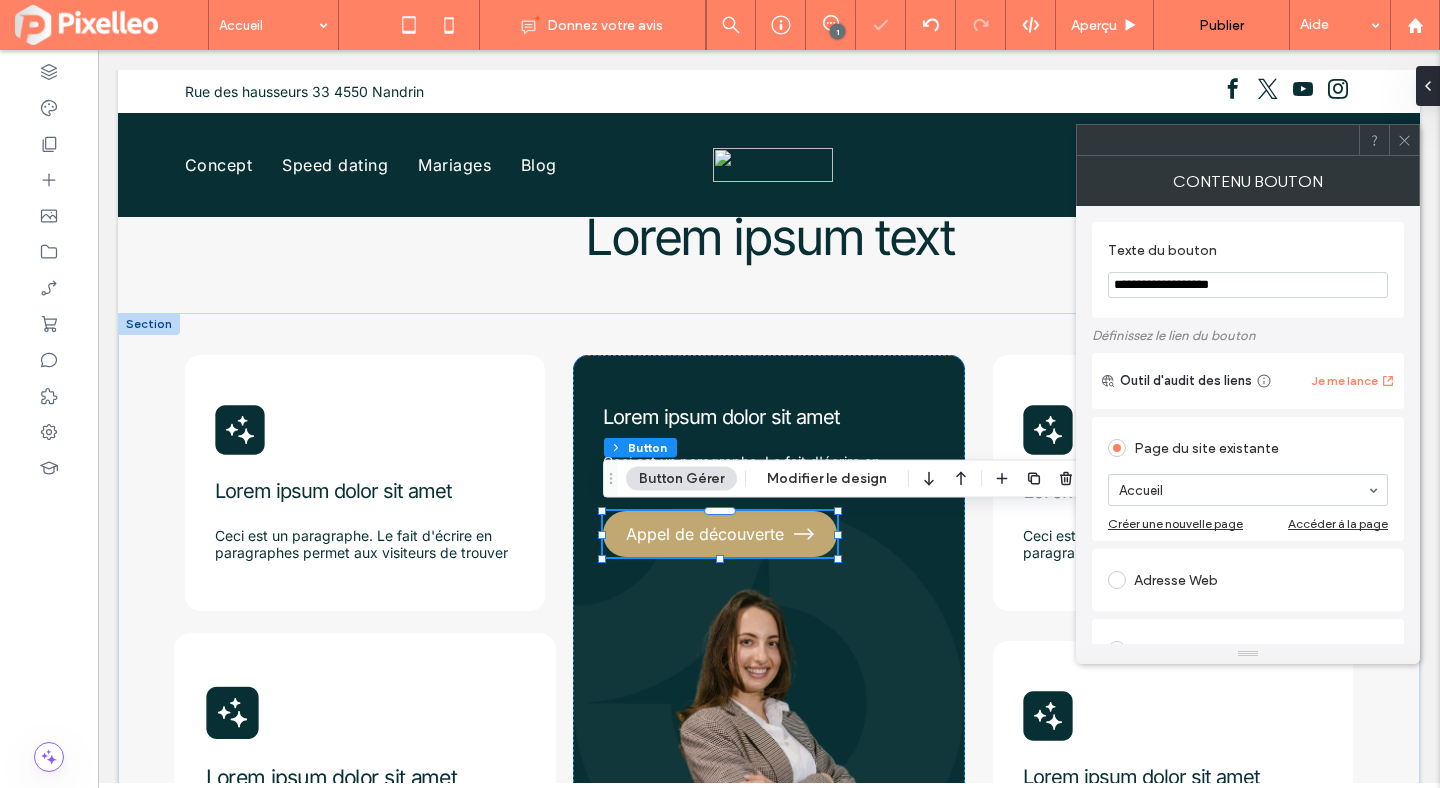 click at bounding box center (1404, 140) 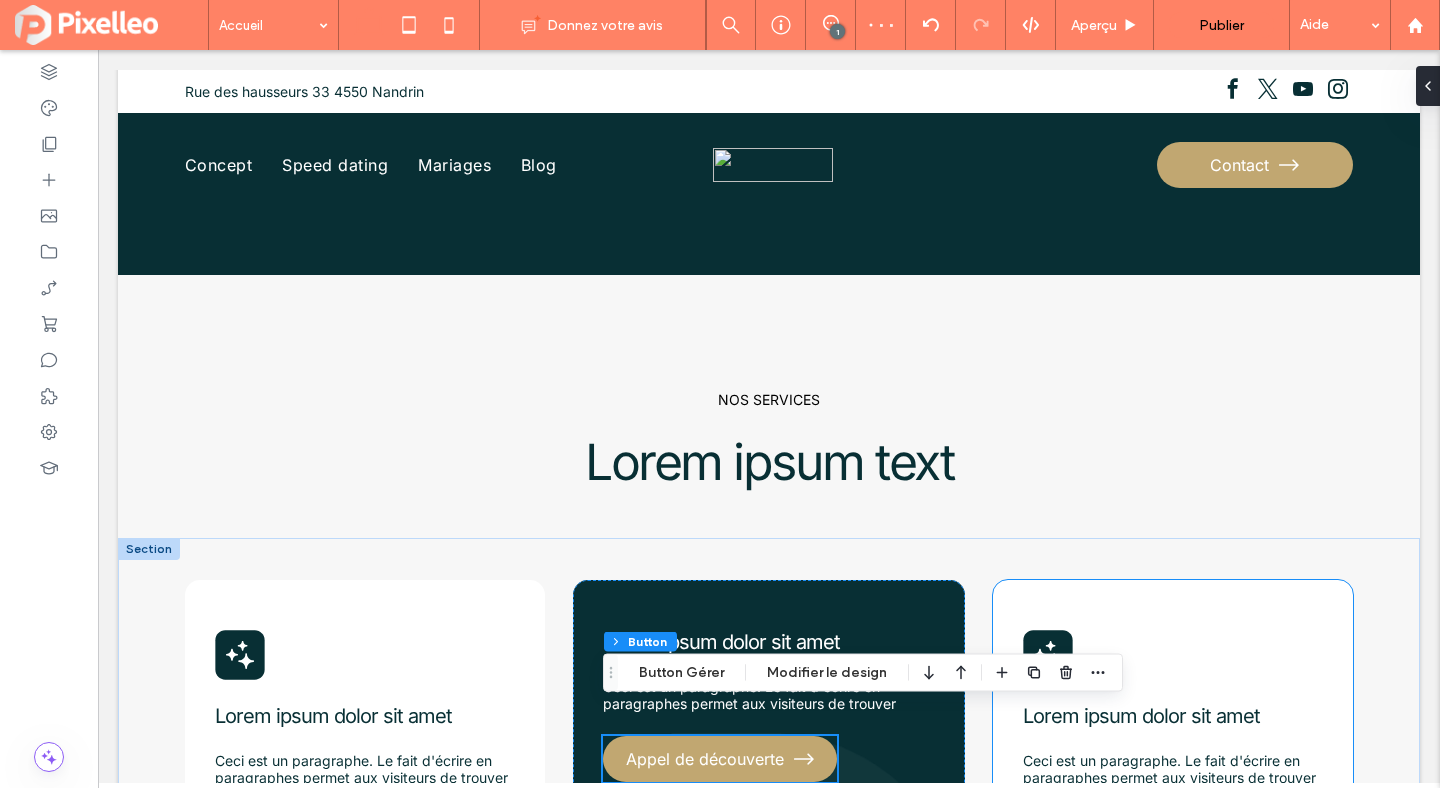 scroll, scrollTop: 566, scrollLeft: 0, axis: vertical 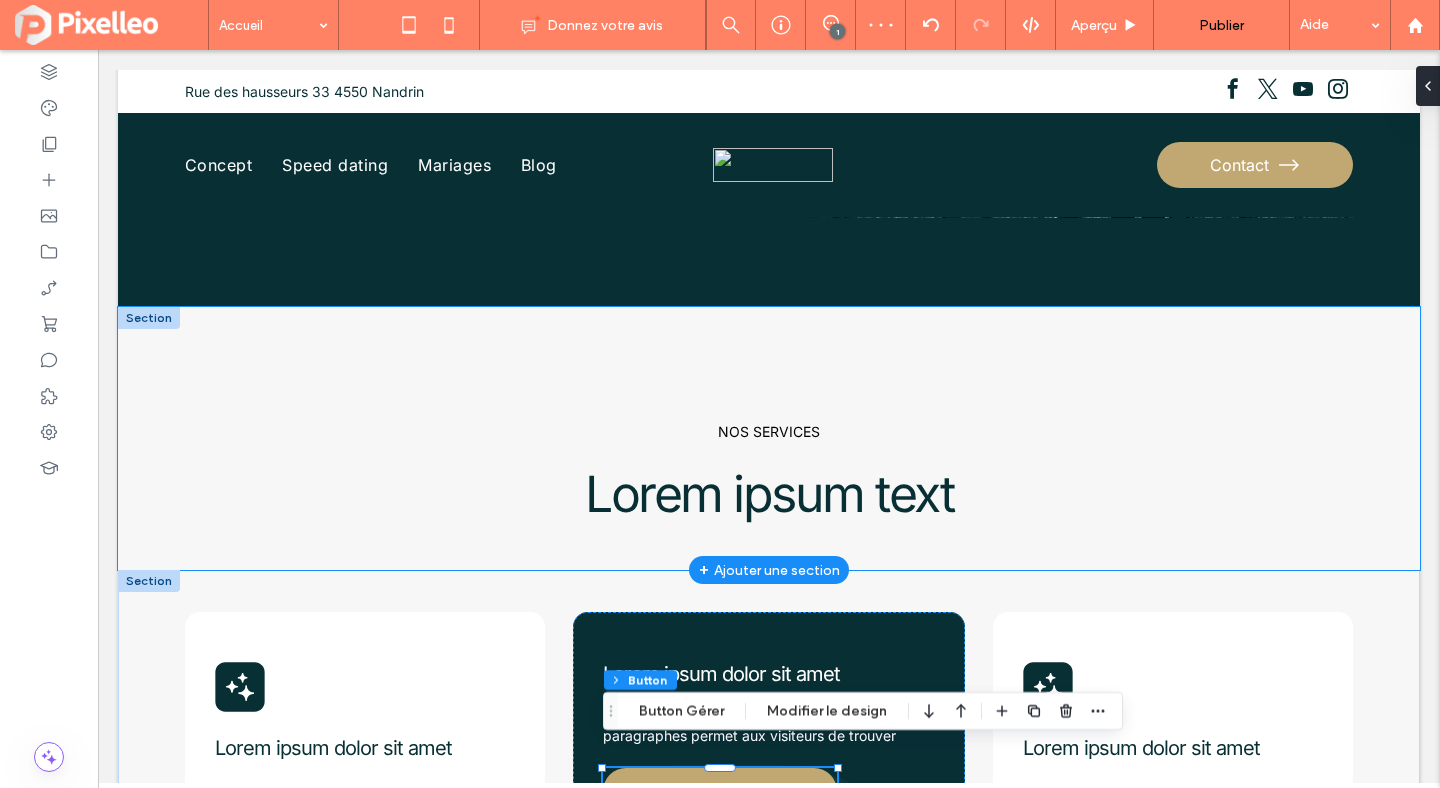 click on "NOS SERVICES
Lorem ipsum text" at bounding box center (769, 438) 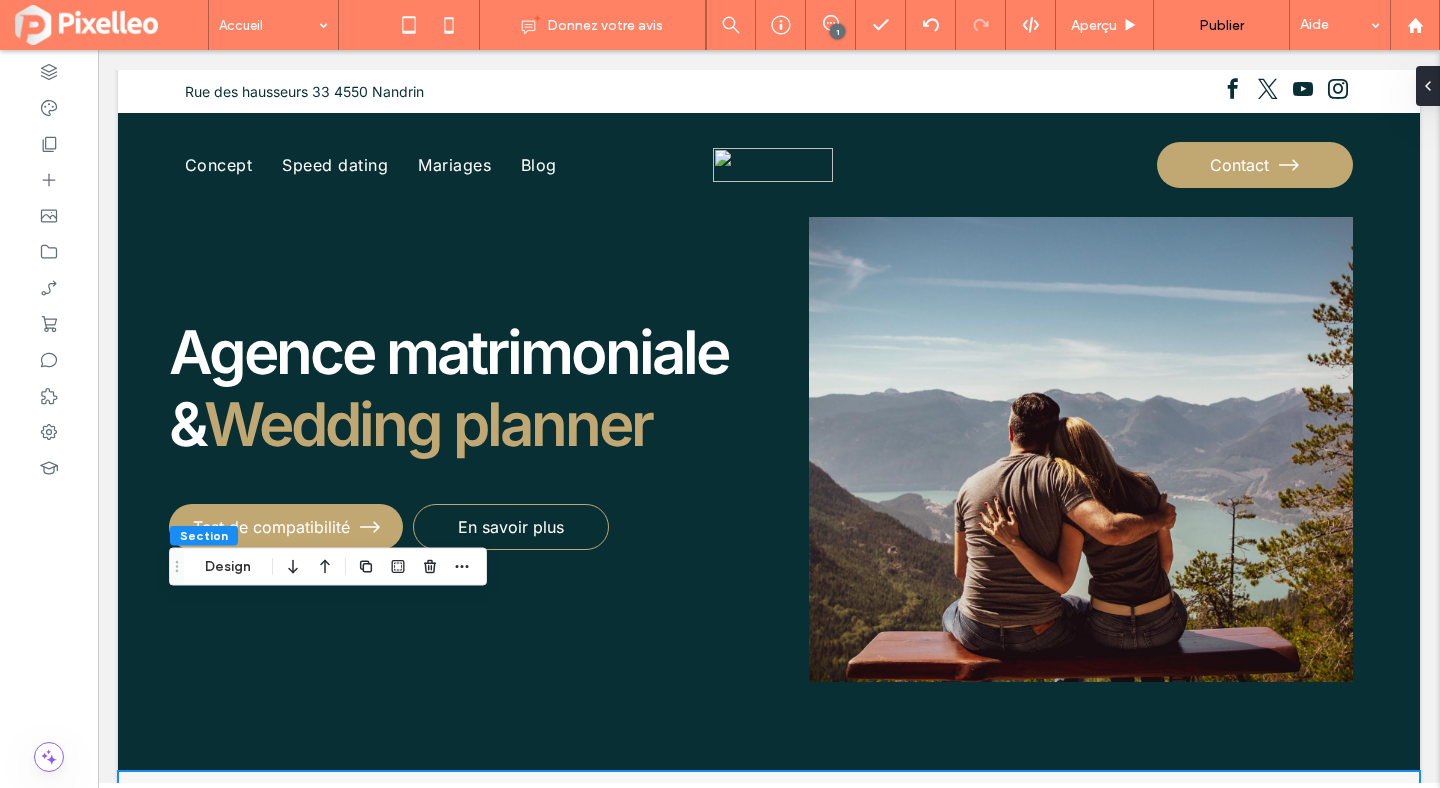 scroll, scrollTop: 0, scrollLeft: 0, axis: both 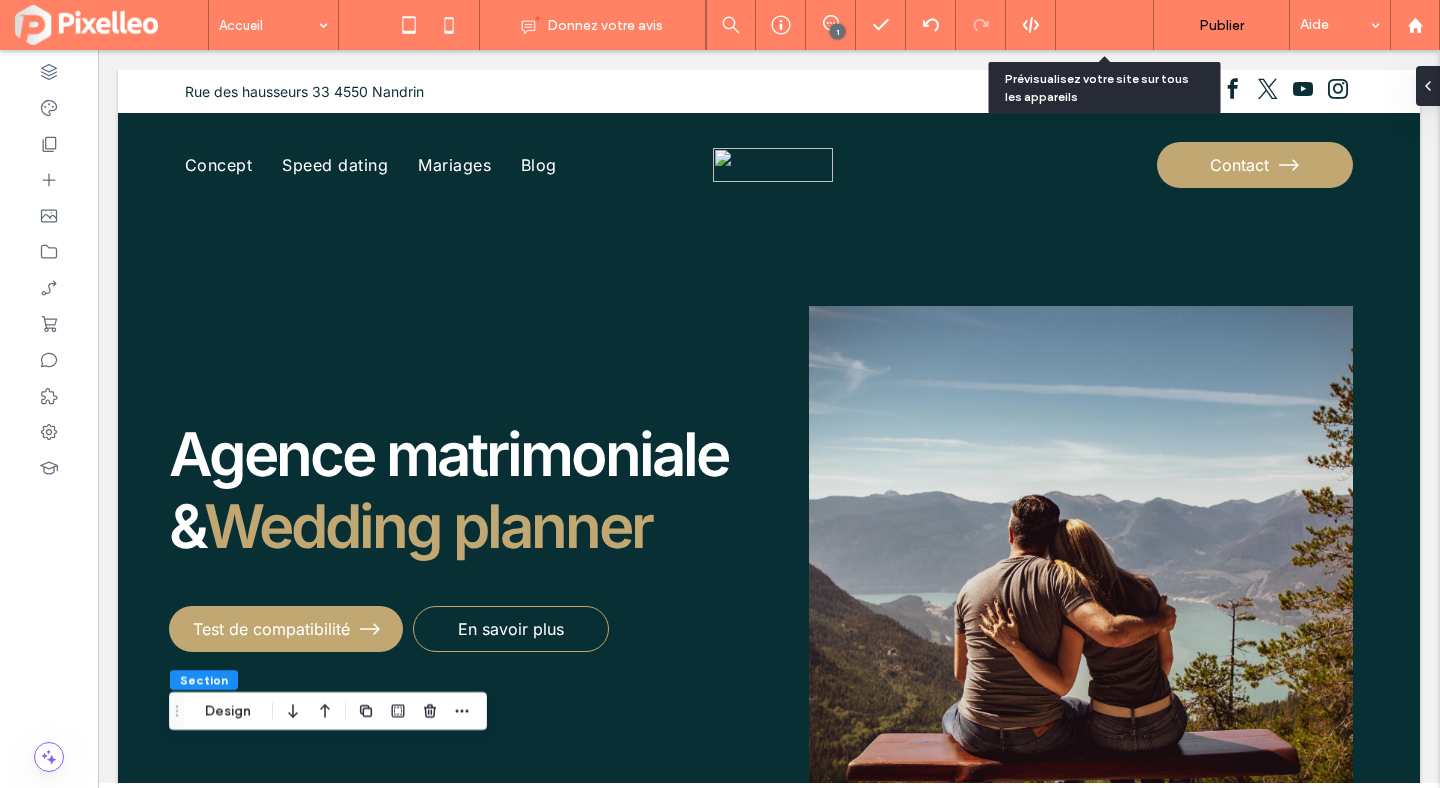 click on "Aperçu" at bounding box center (1094, 25) 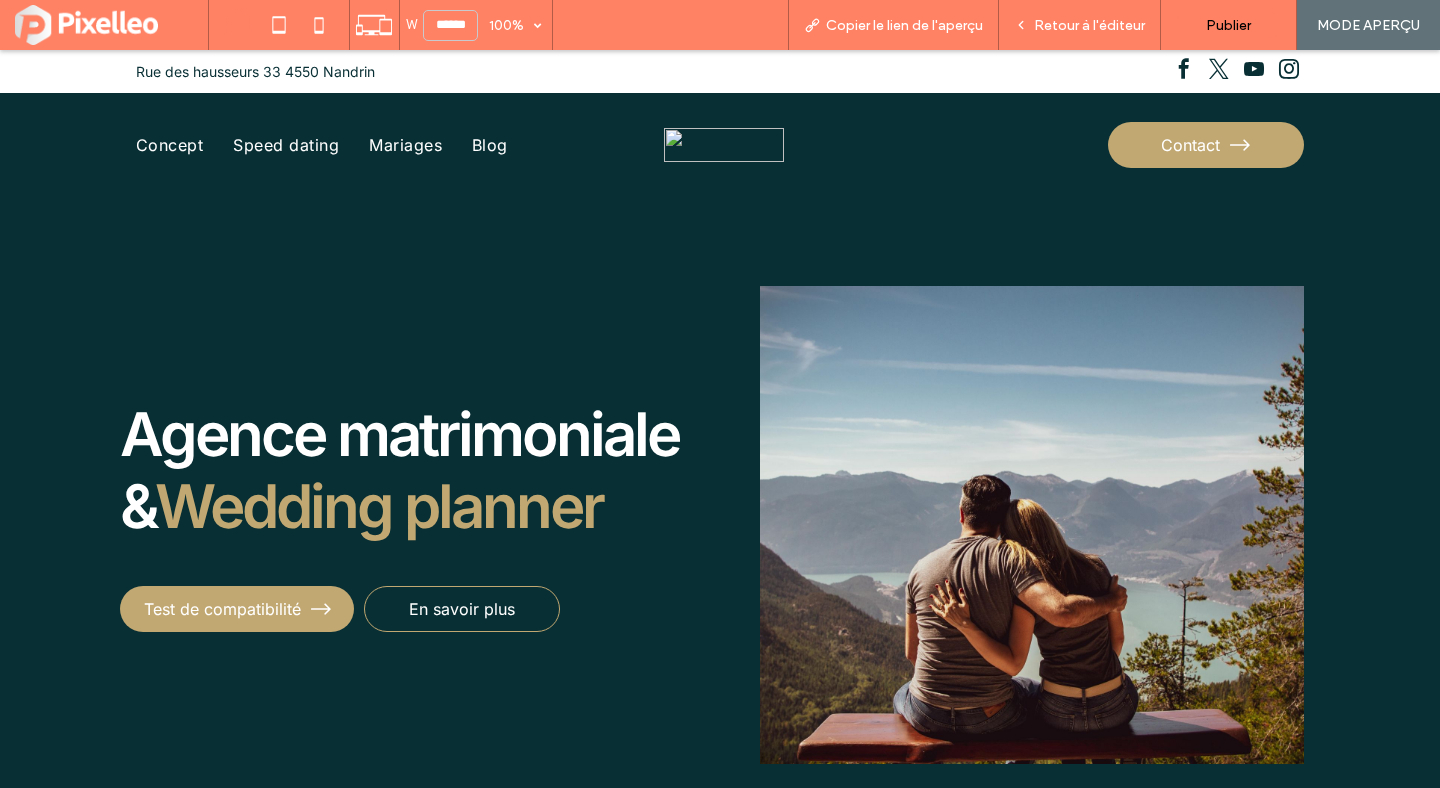 click at bounding box center (724, 145) 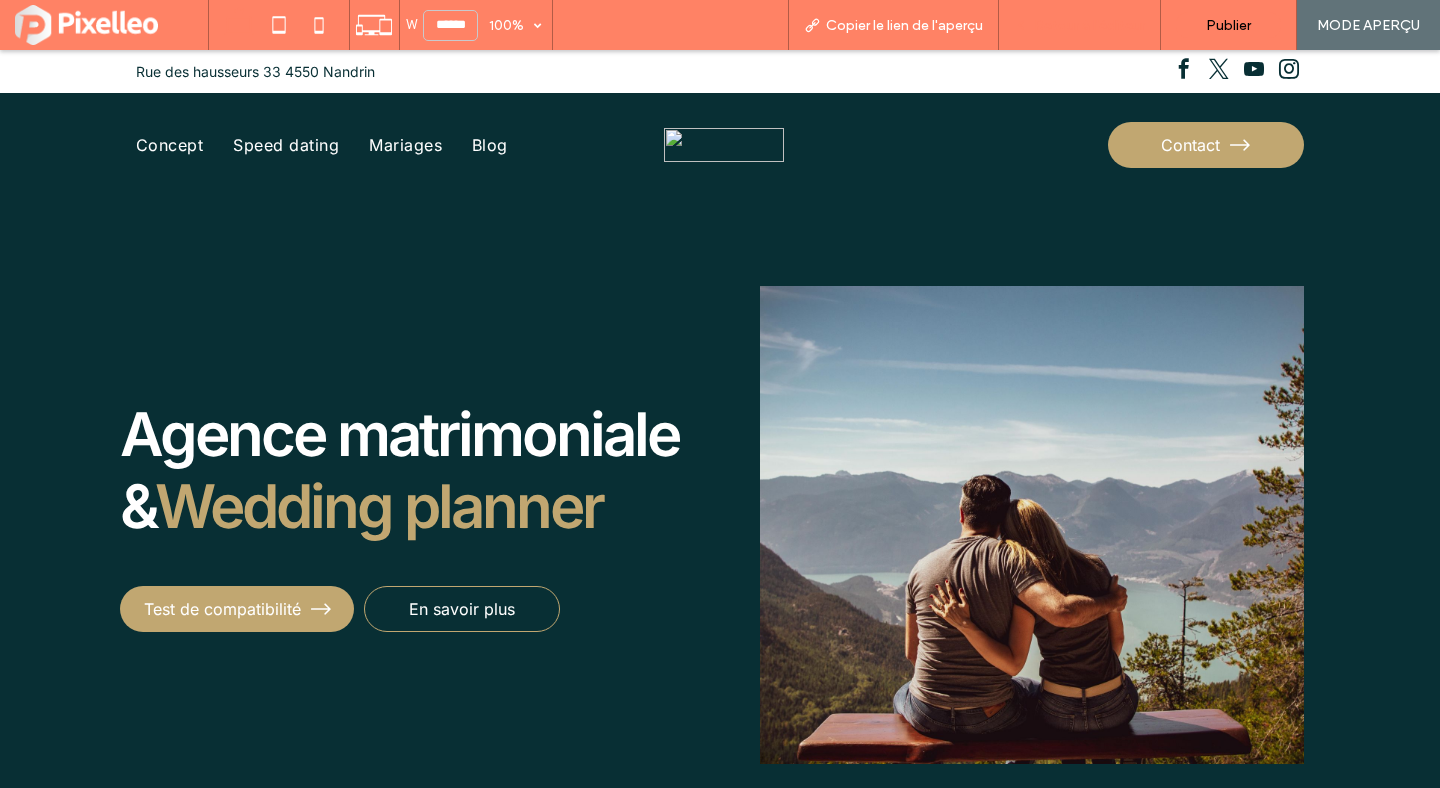 click on "Retour à l'éditeur" at bounding box center [1080, 25] 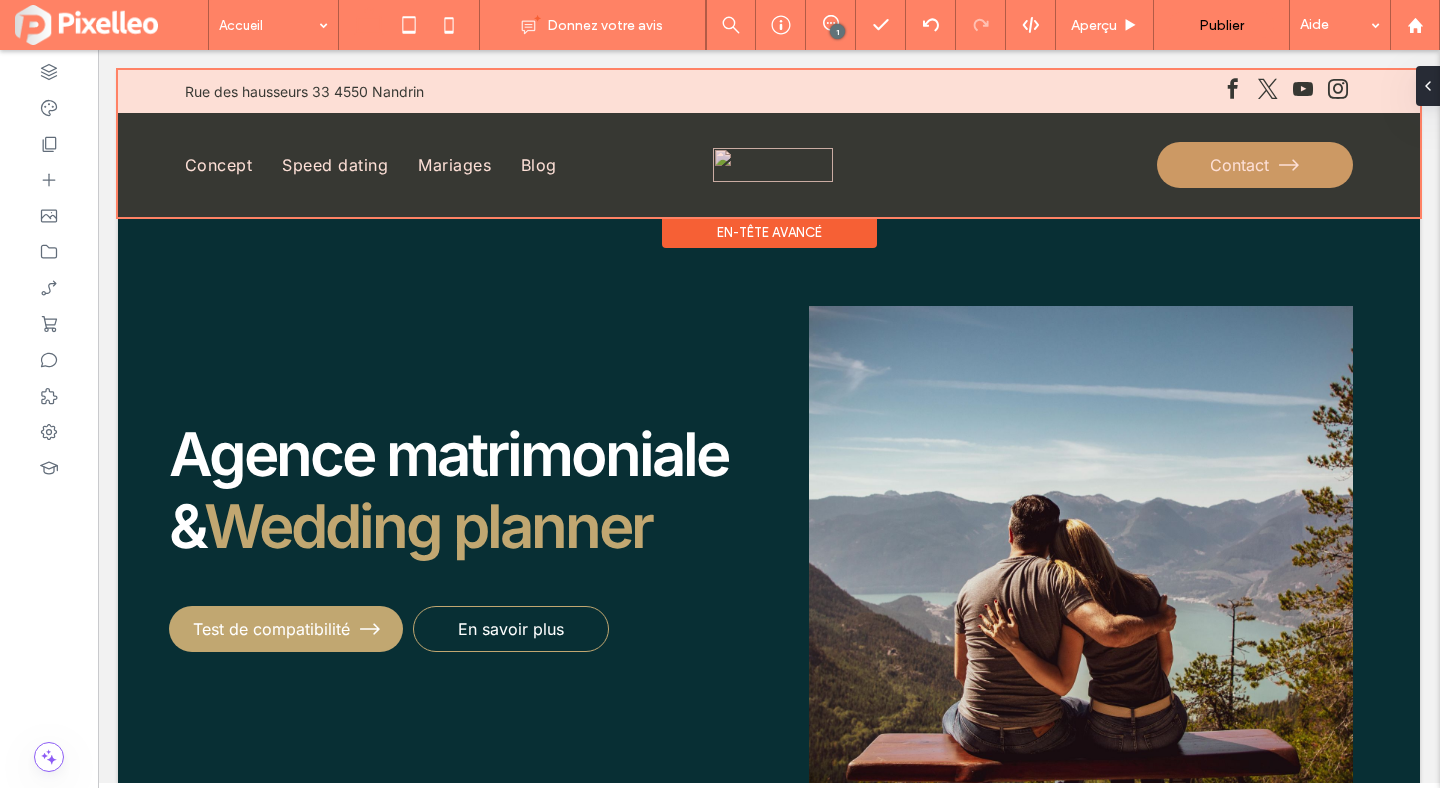 click at bounding box center (769, 143) 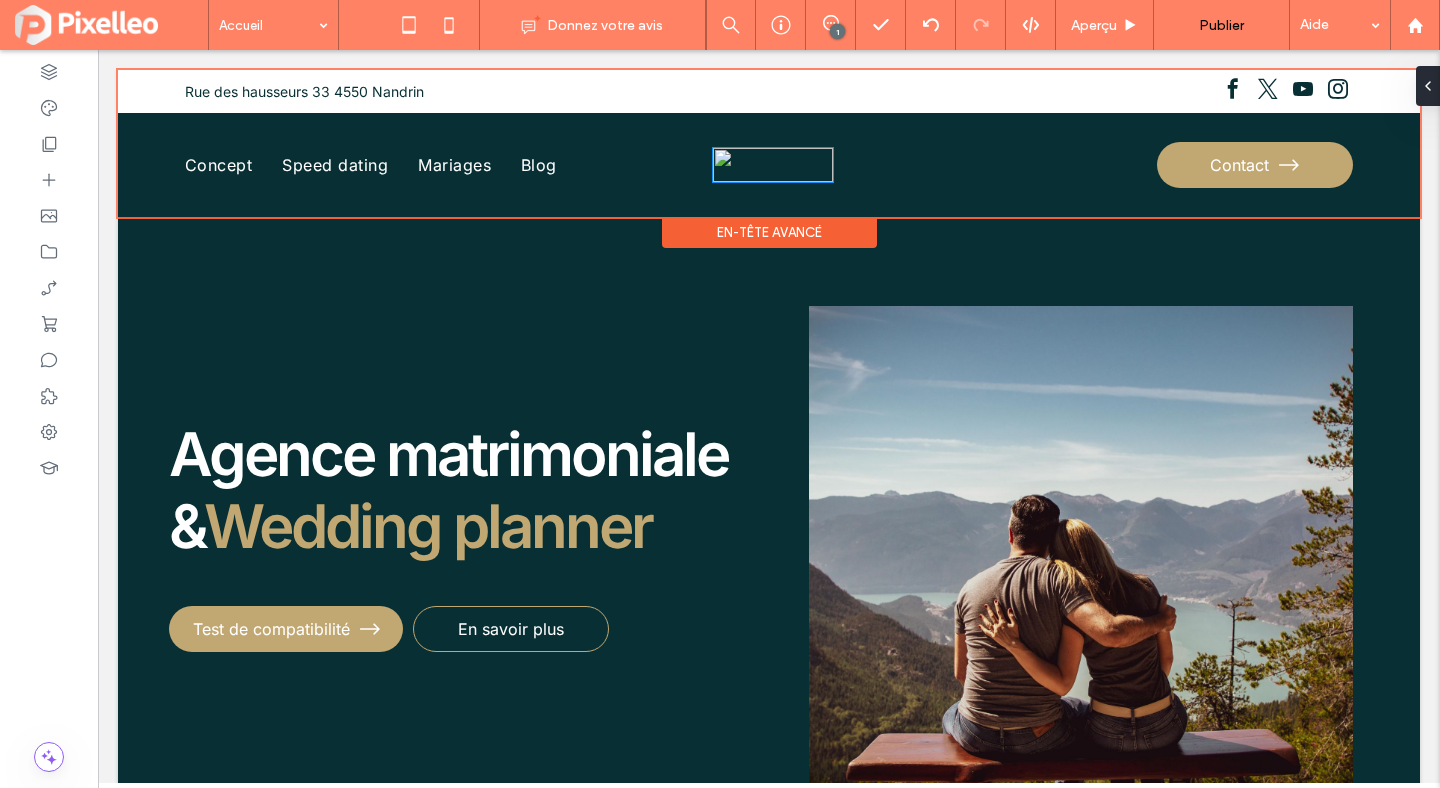 click at bounding box center [773, 165] 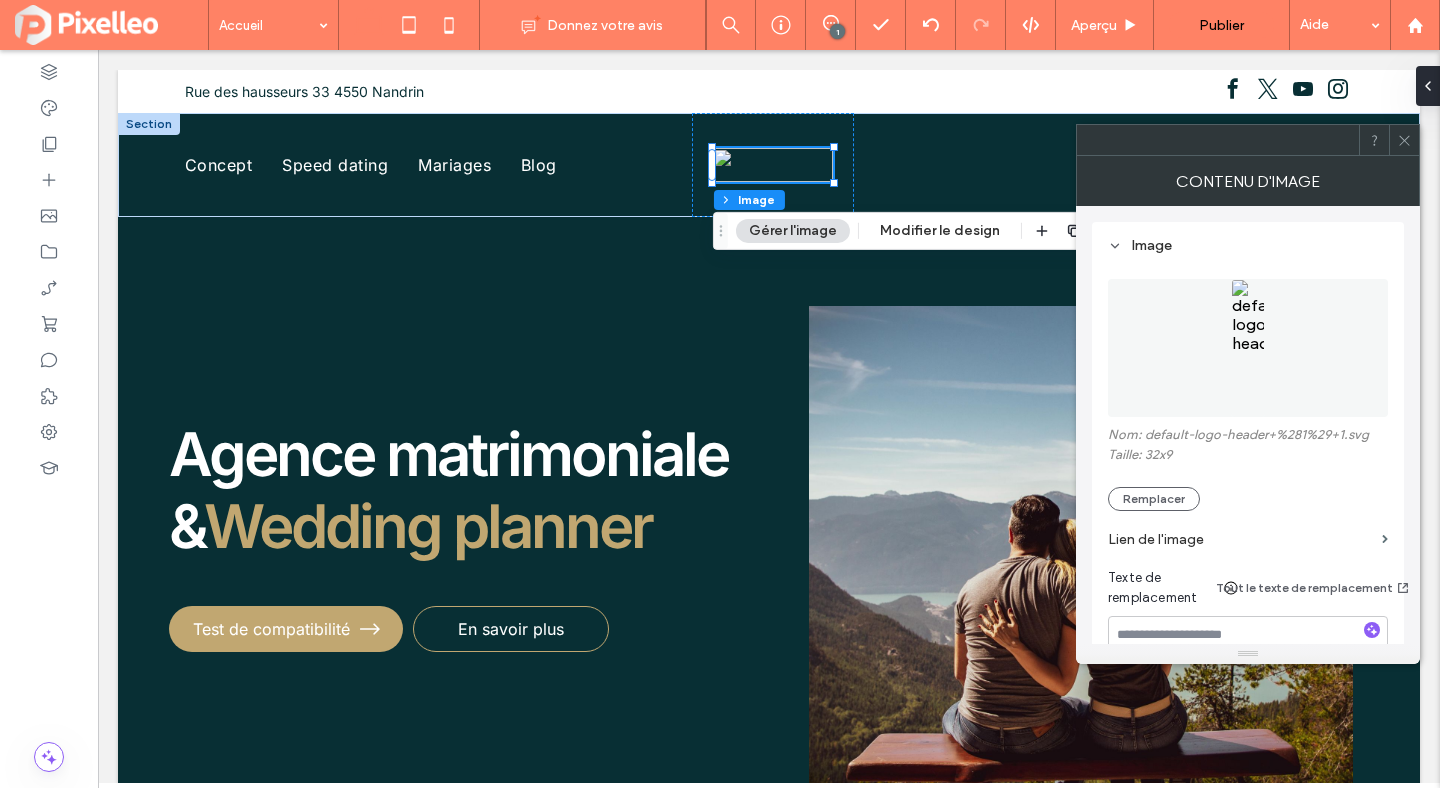 click on "Lien de l'image" at bounding box center (1241, 539) 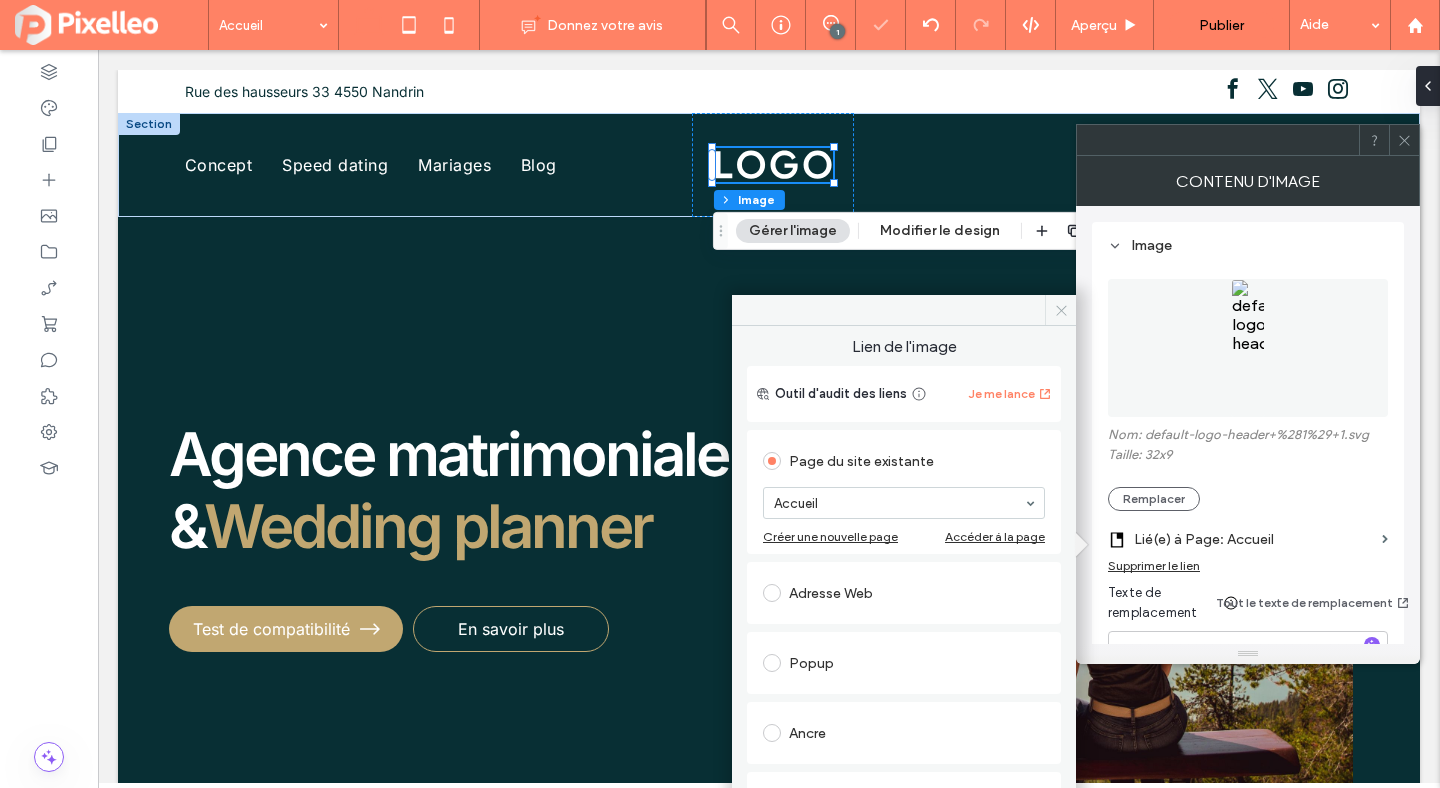 click at bounding box center (1060, 310) 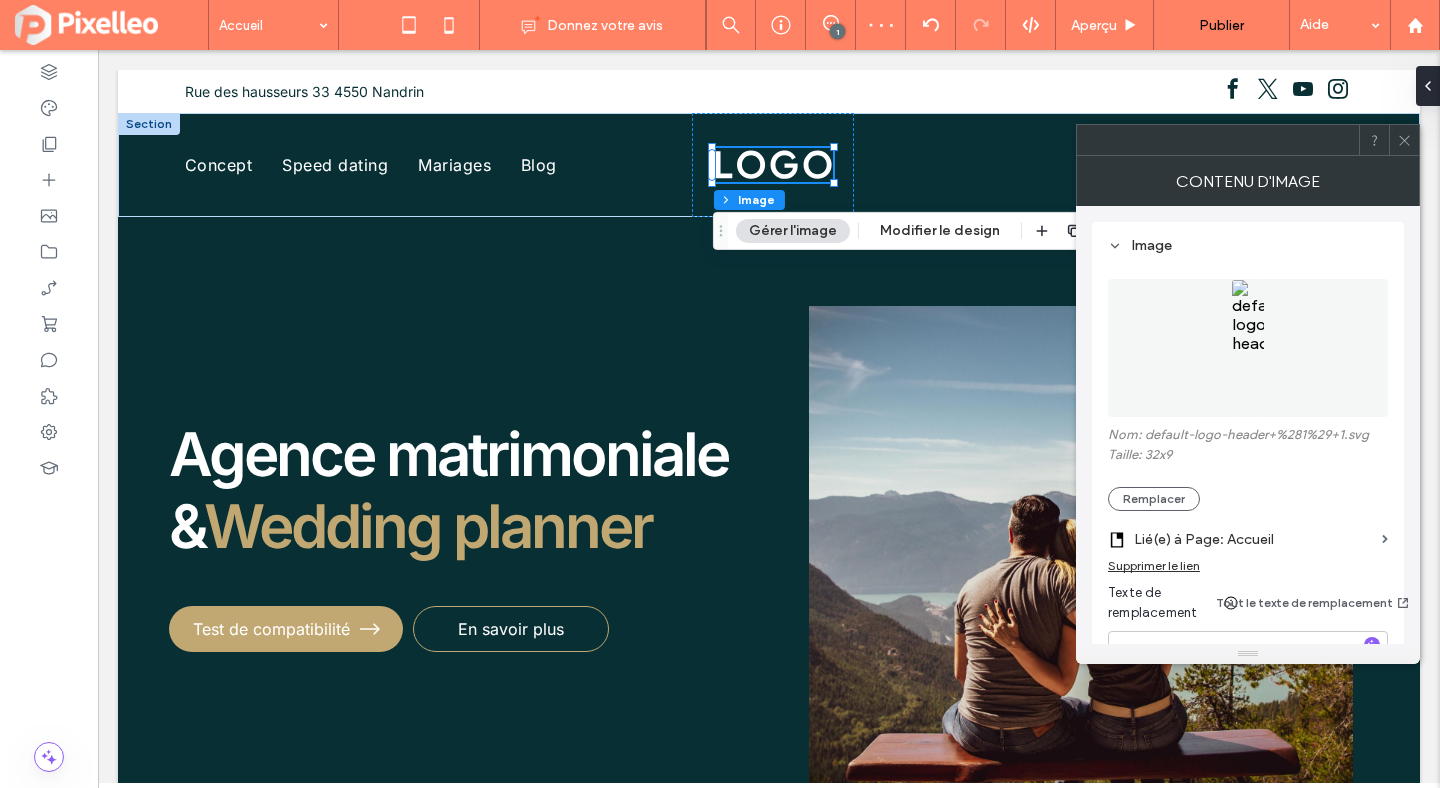 click 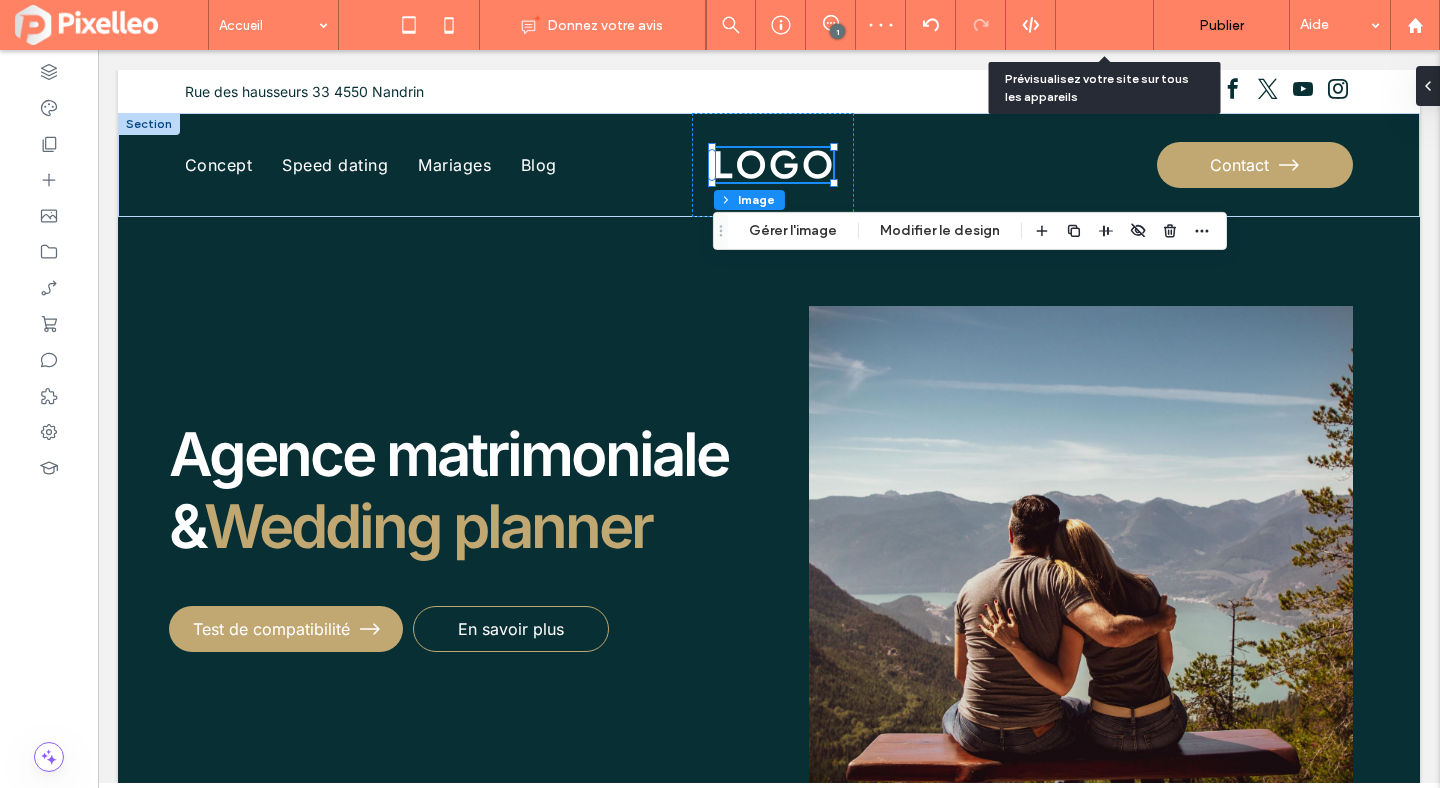 click on "Aperçu" at bounding box center [1105, 25] 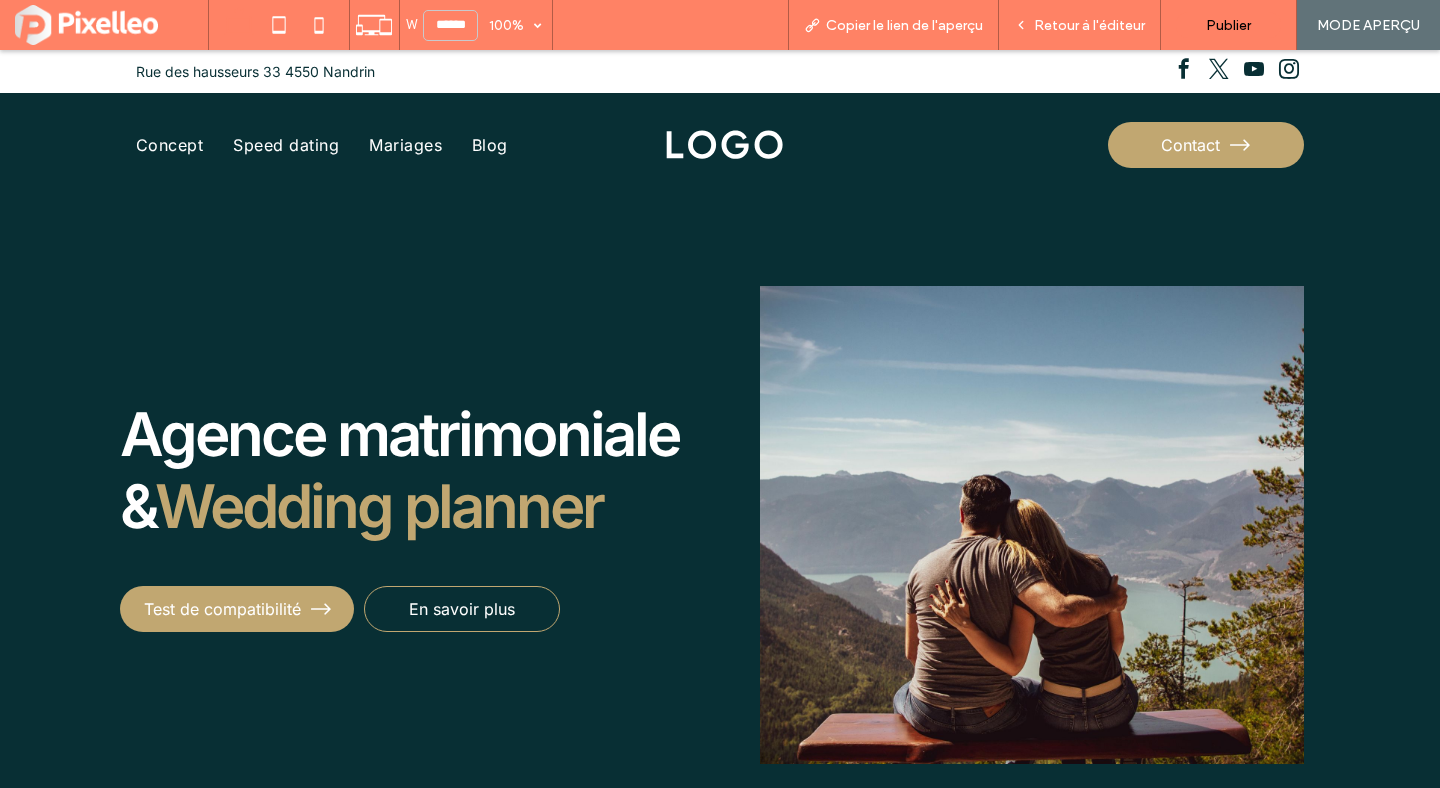 click at bounding box center [724, 145] 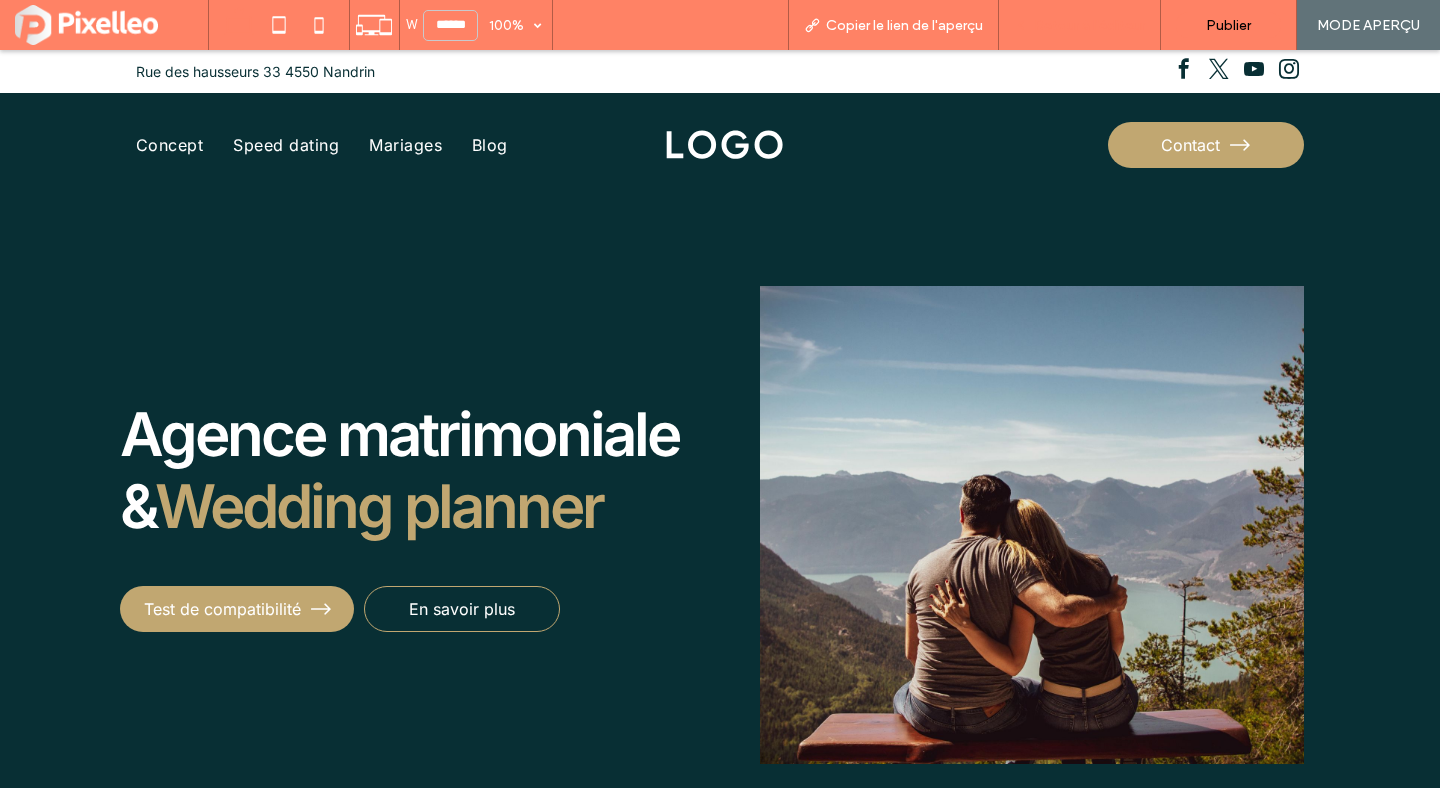 click on "Retour à l'éditeur" at bounding box center [1089, 25] 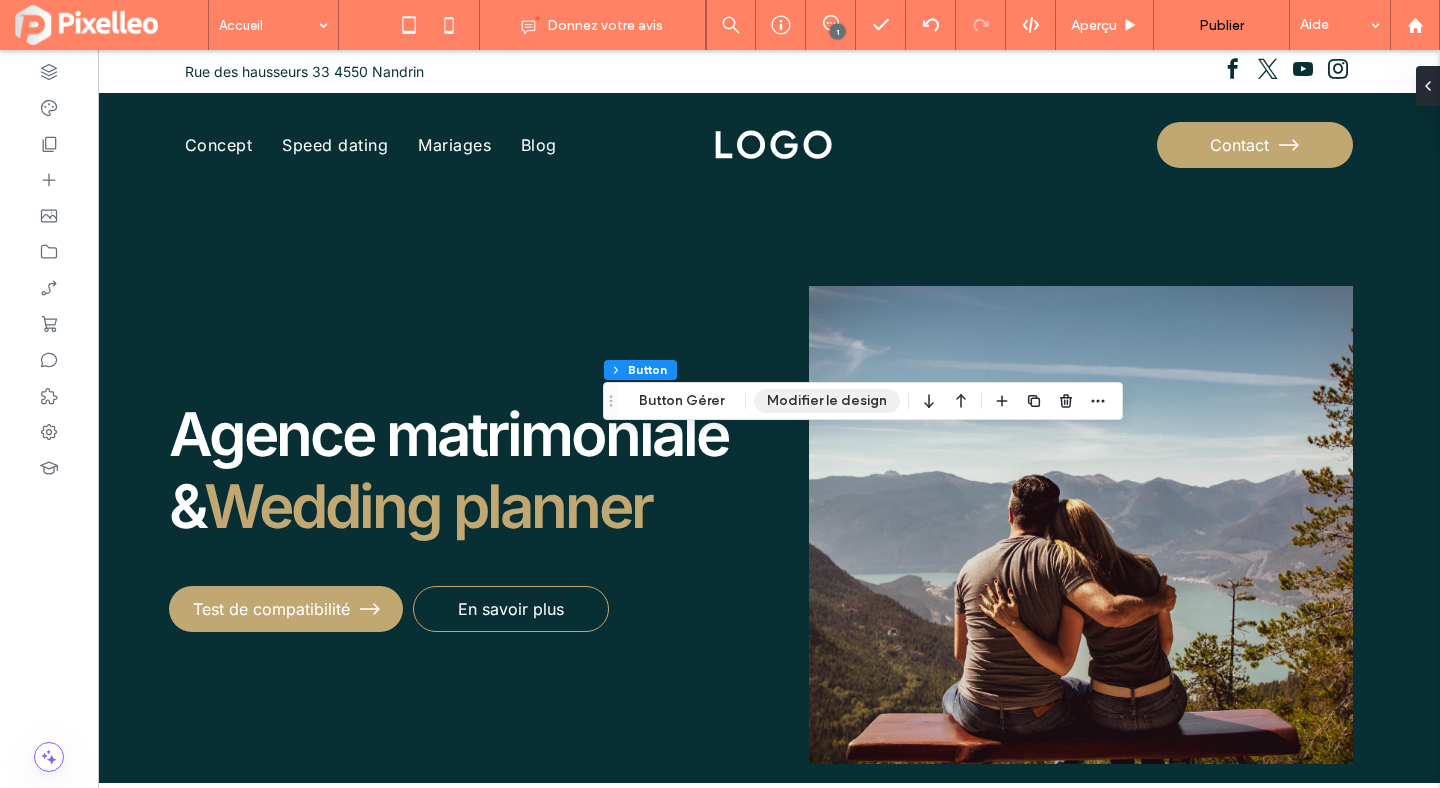 click on "Modifier le design" at bounding box center [827, 401] 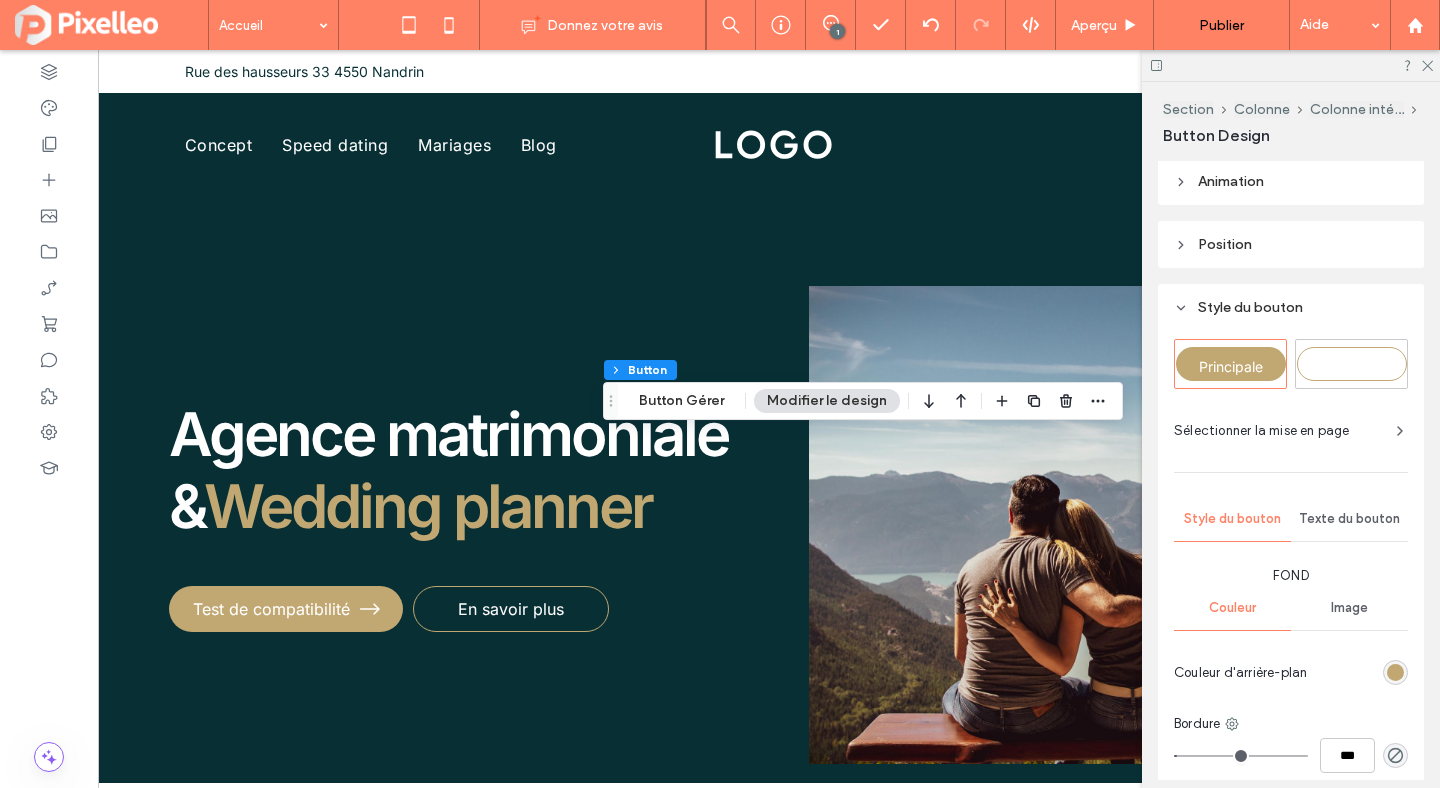 scroll, scrollTop: 0, scrollLeft: 0, axis: both 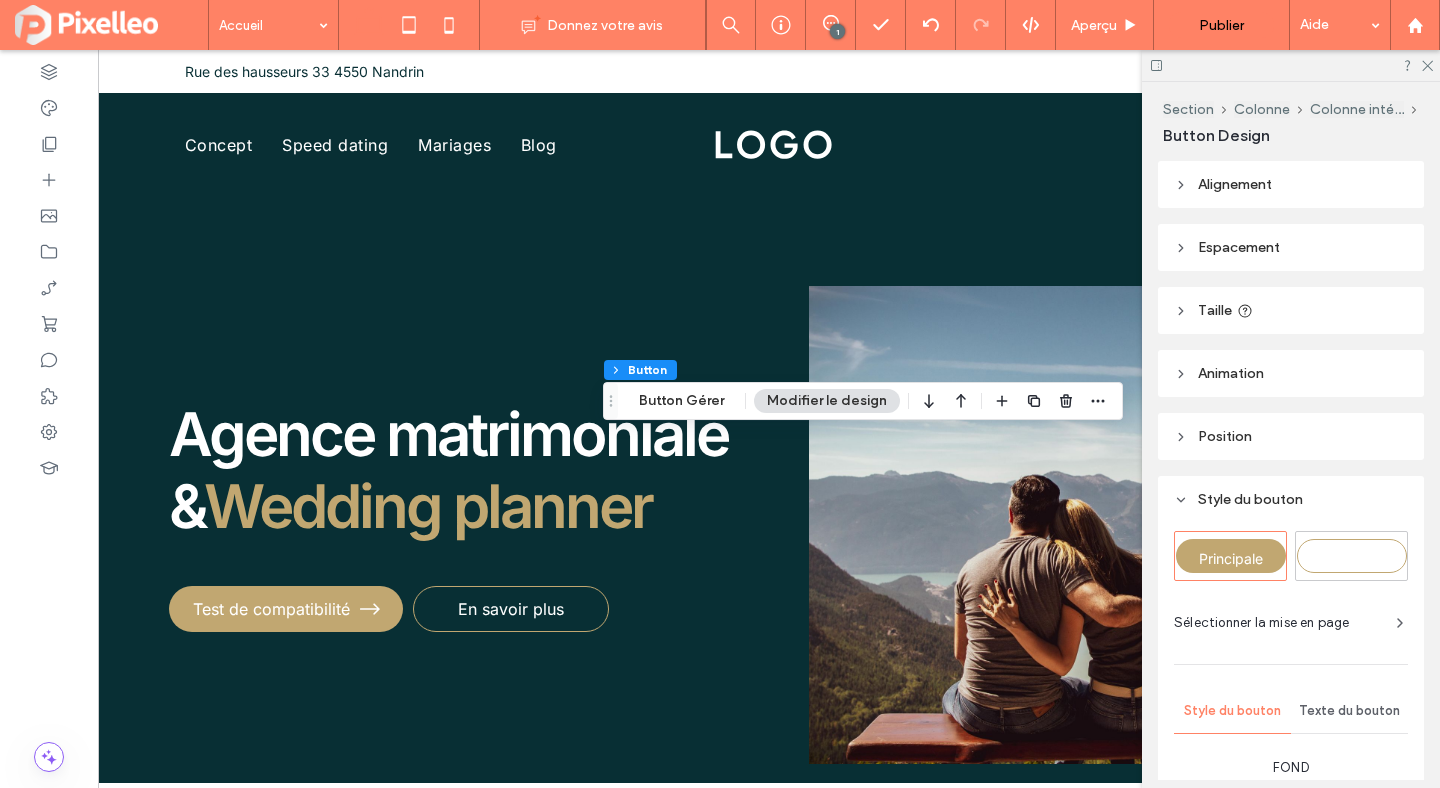 click on "Animation" at bounding box center (1291, 373) 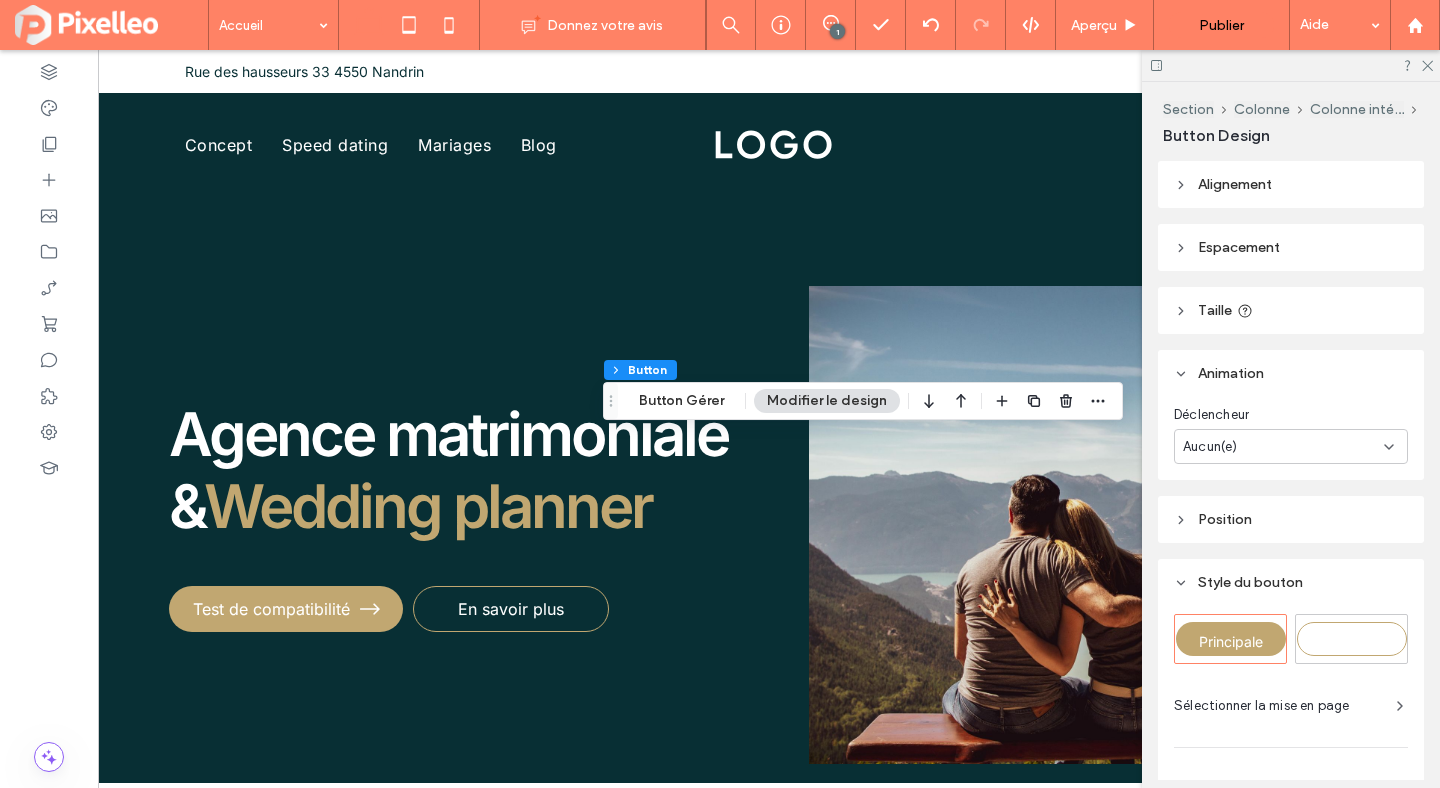 click on "Aucun(e)" at bounding box center (1283, 447) 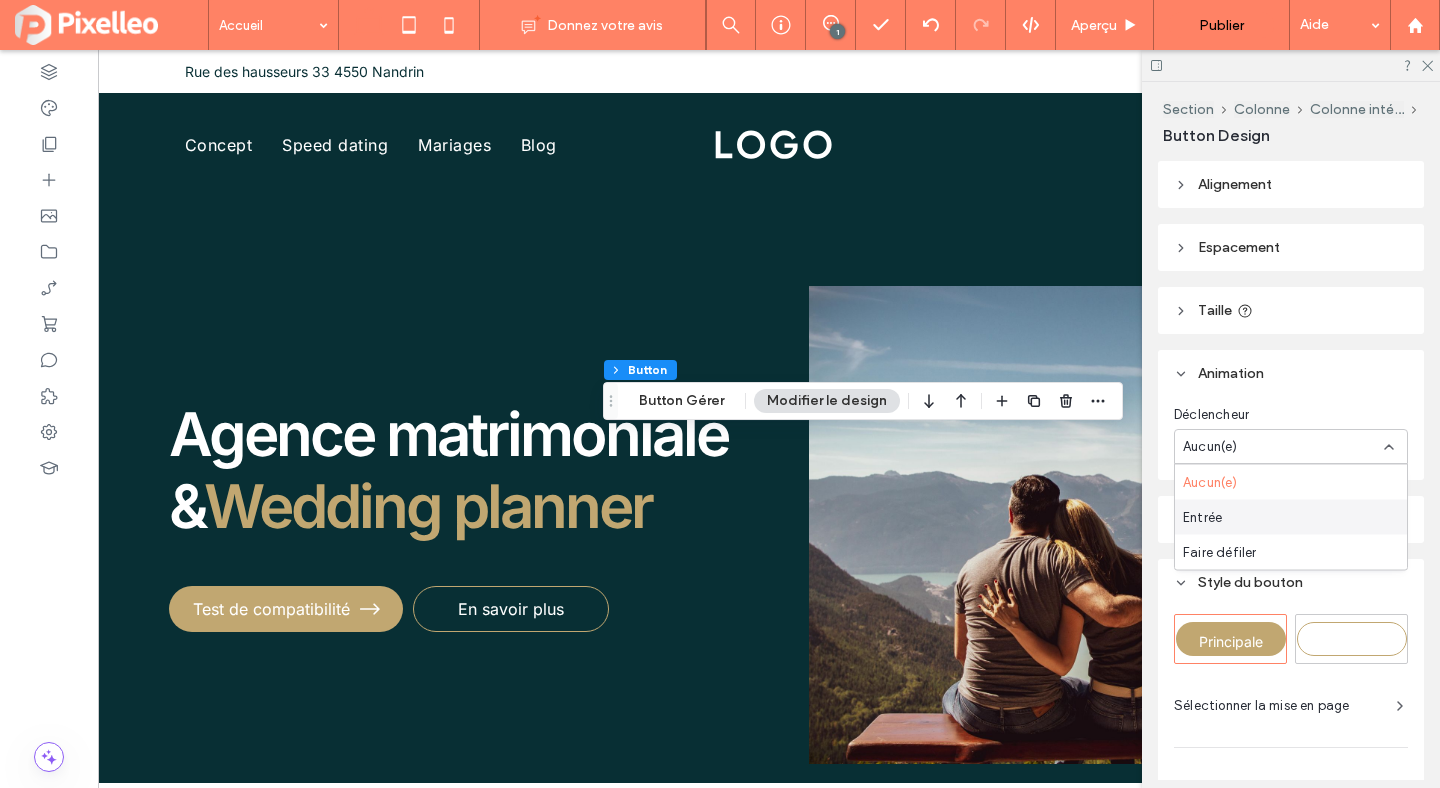 click on "Entrée" at bounding box center [1291, 517] 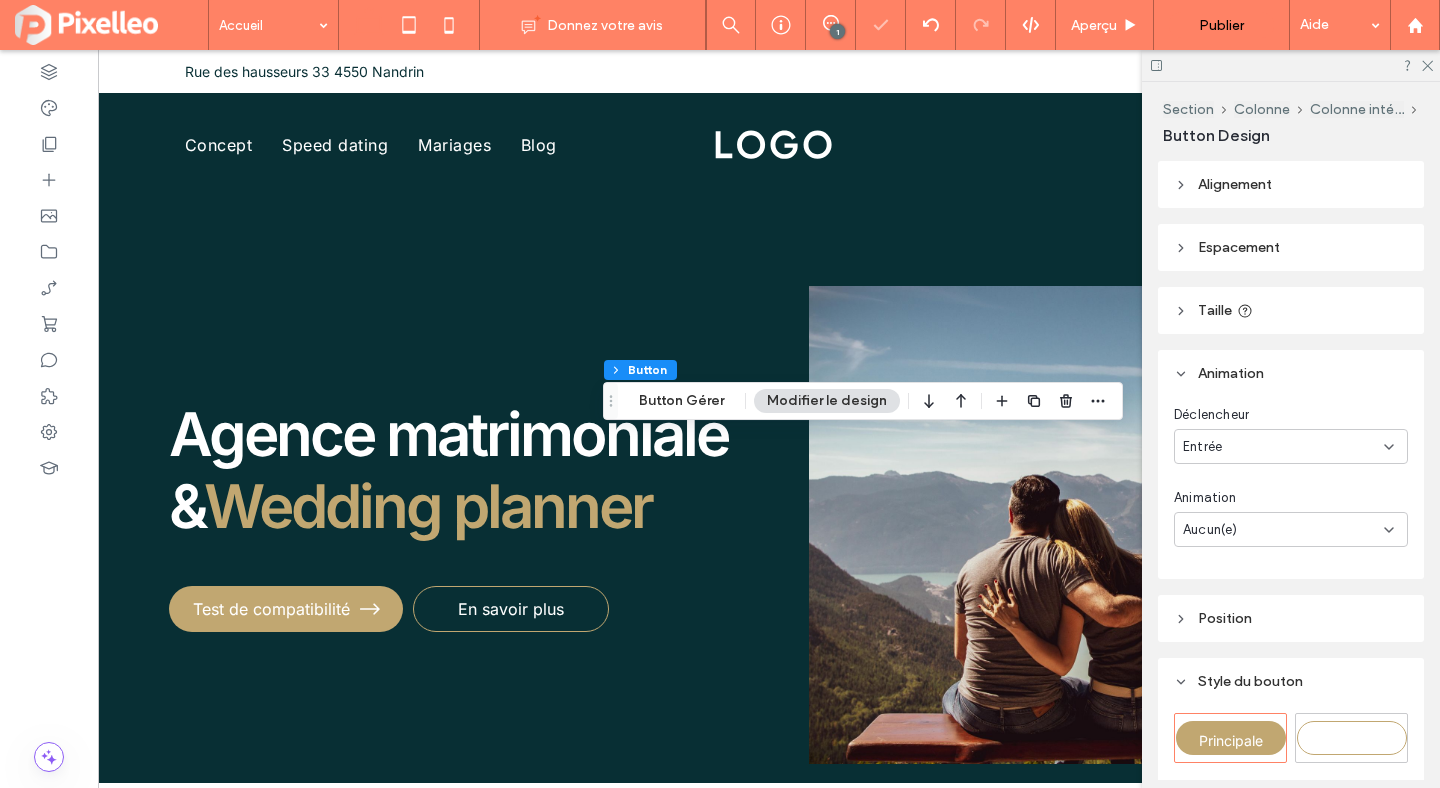 click on "Aucun(e)" at bounding box center [1210, 530] 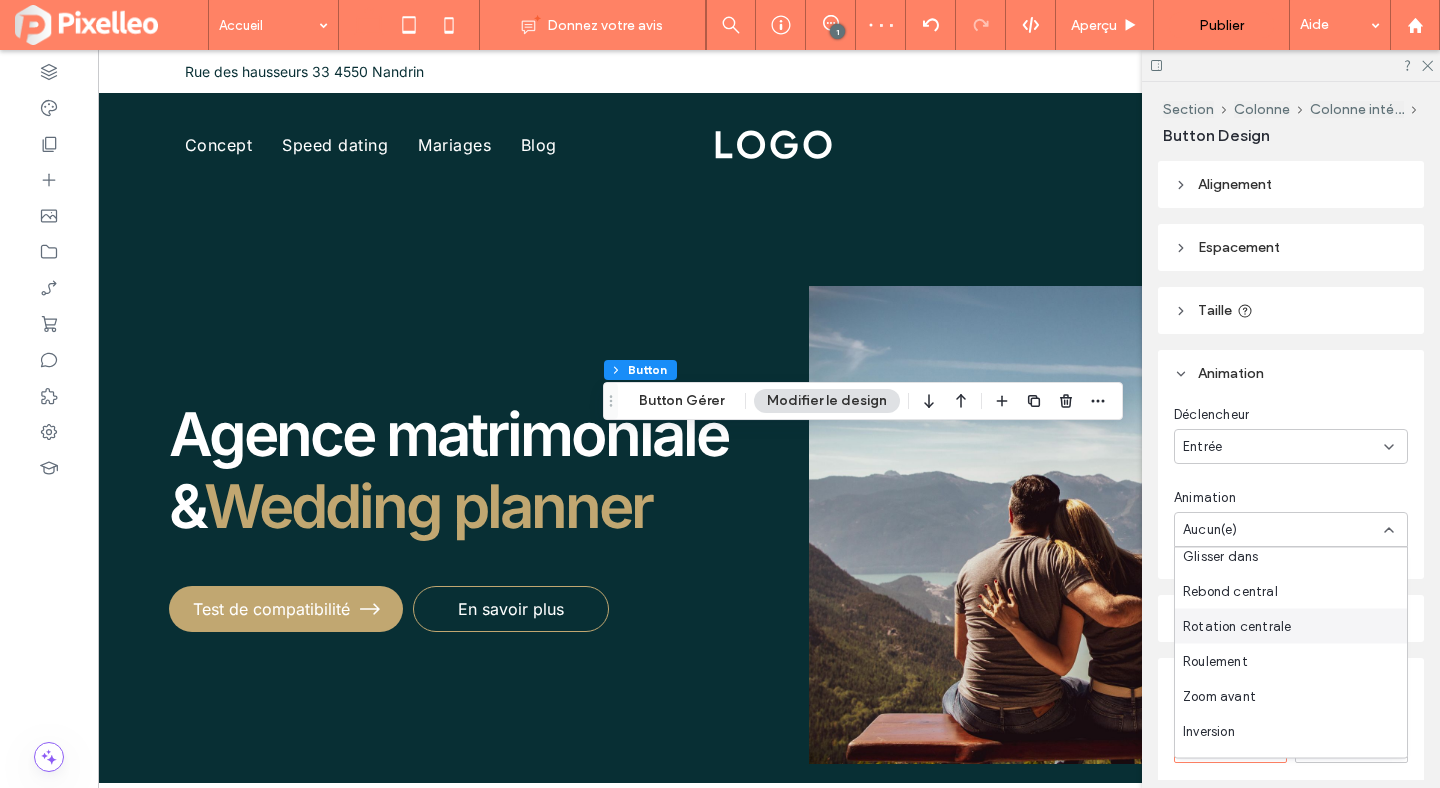 scroll, scrollTop: 97, scrollLeft: 0, axis: vertical 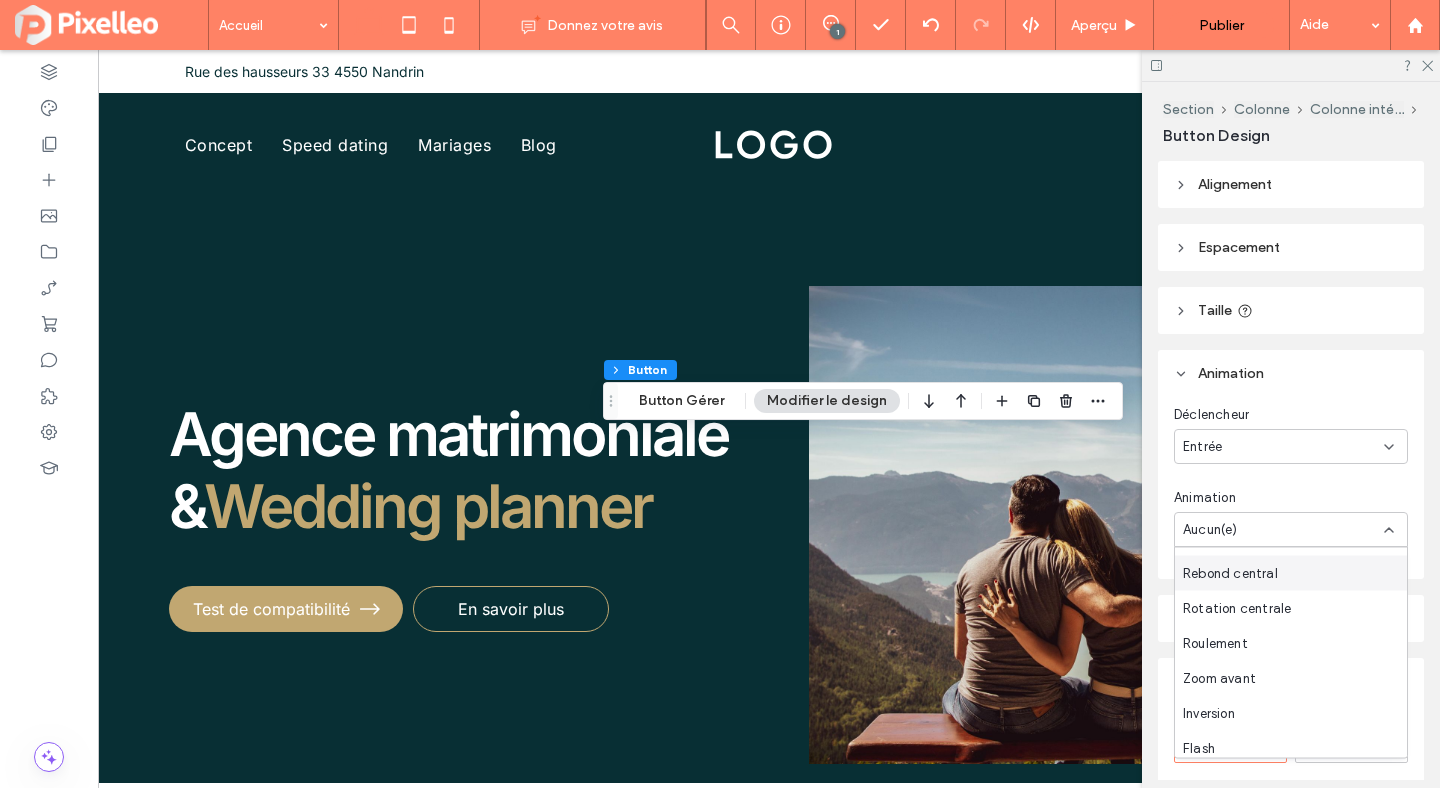 click on "Entrée" at bounding box center [1283, 447] 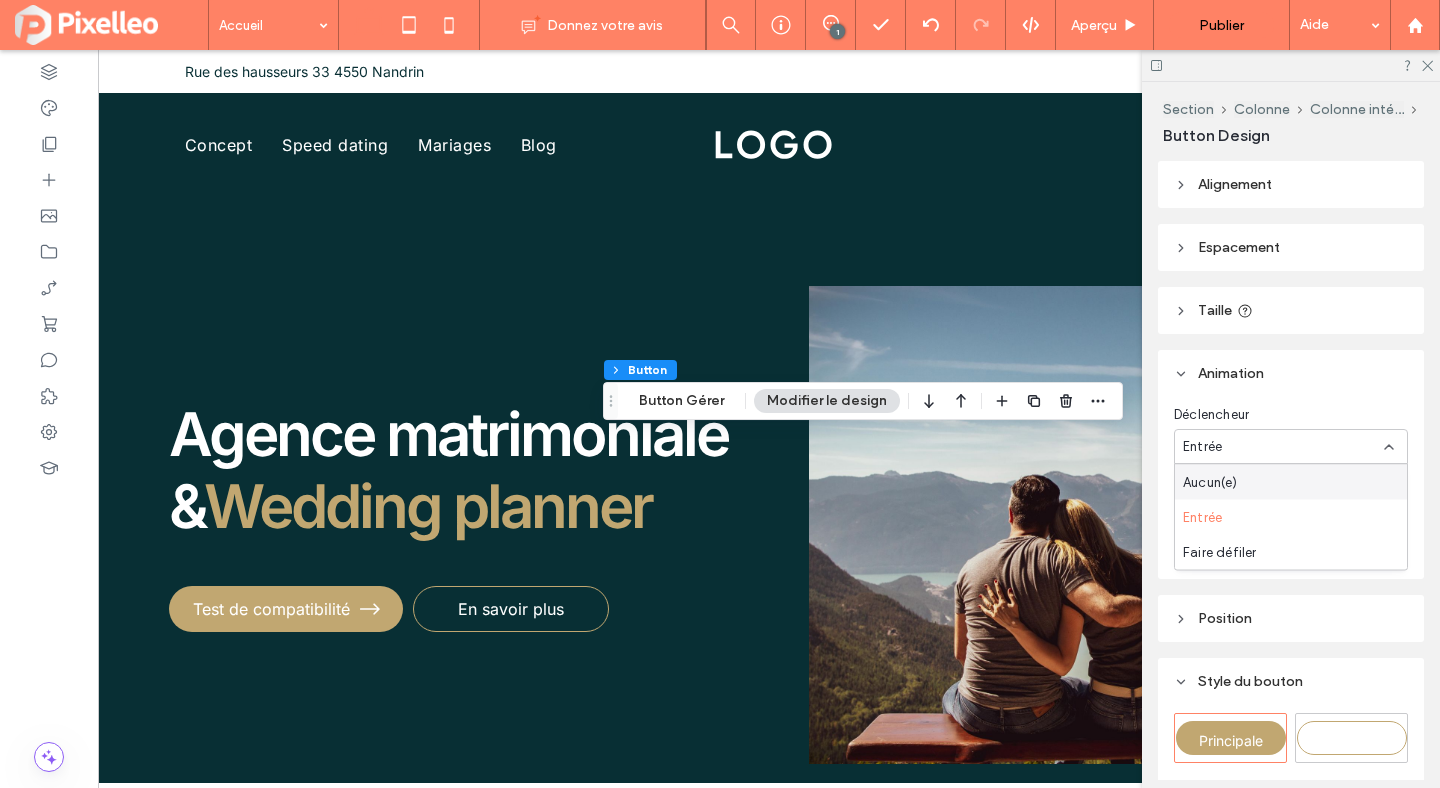 click on "Aucun(e)" at bounding box center (1291, 482) 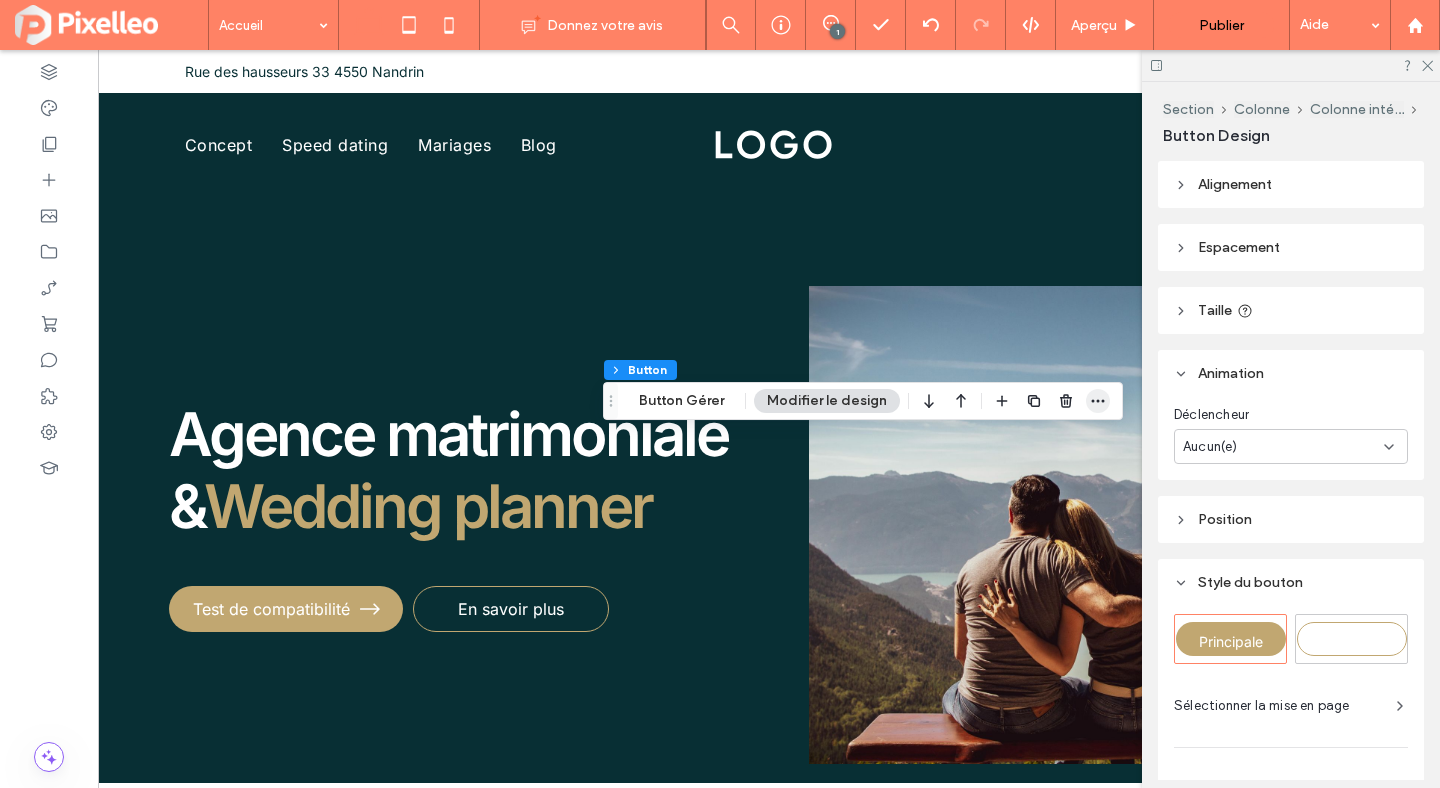 click 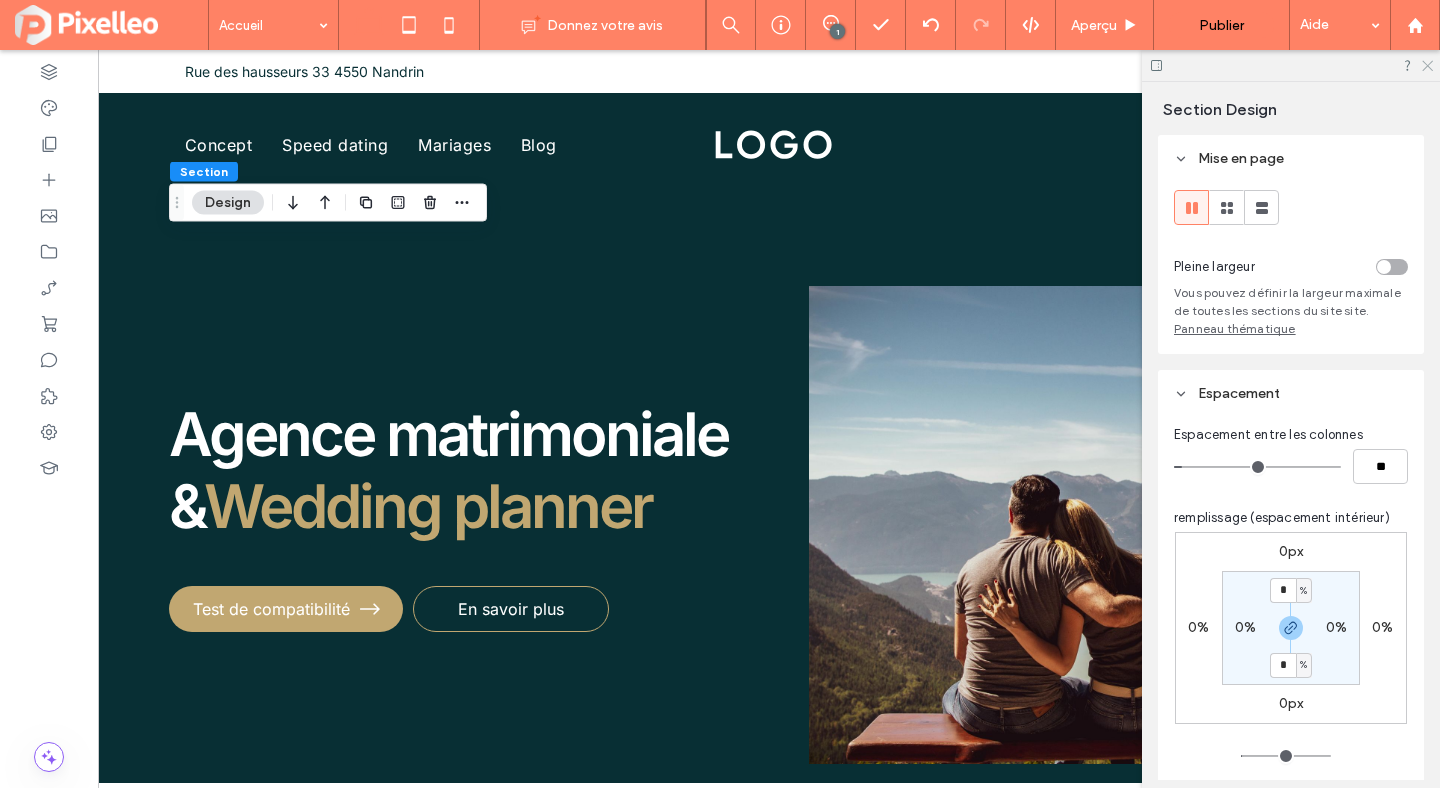 click 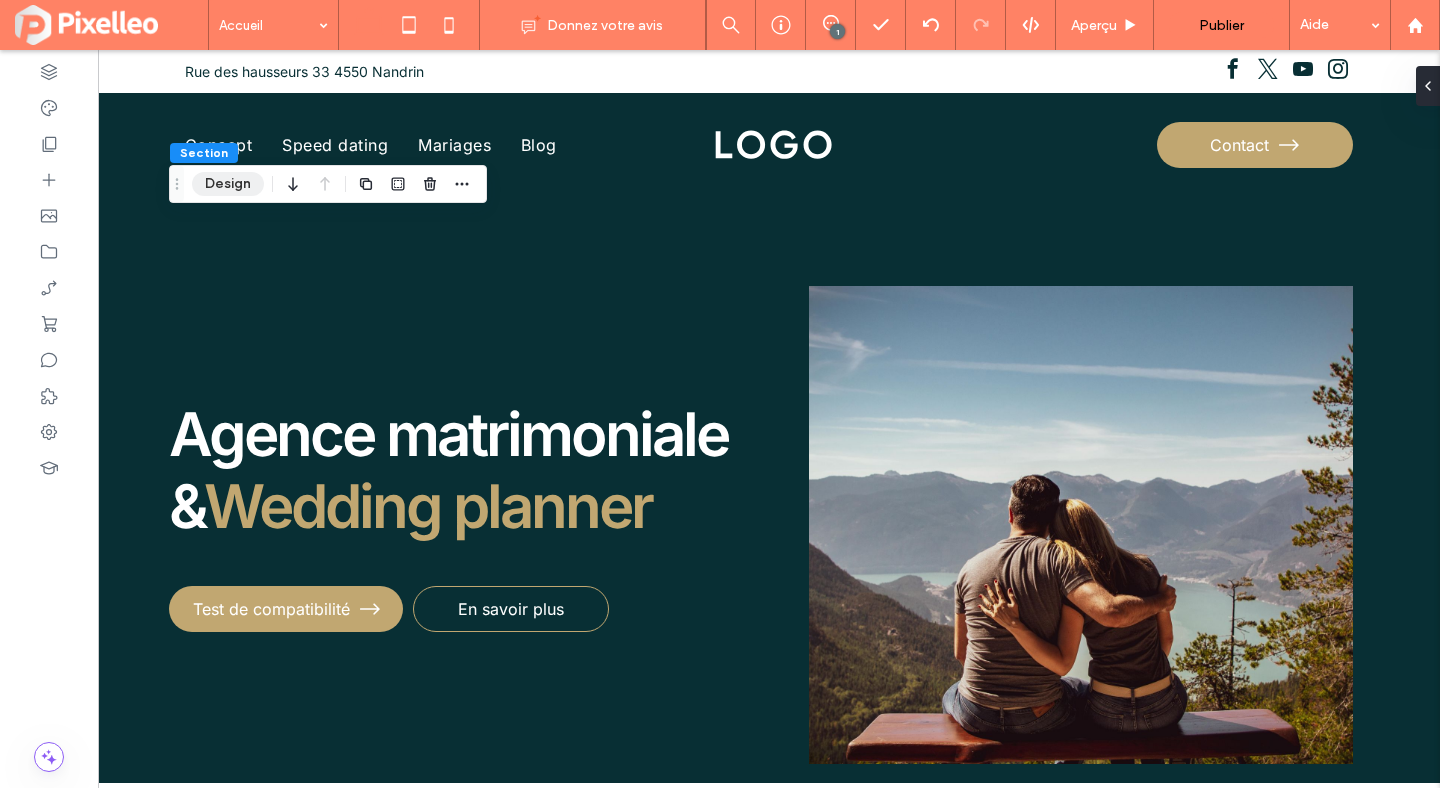 click on "Design" at bounding box center (228, 184) 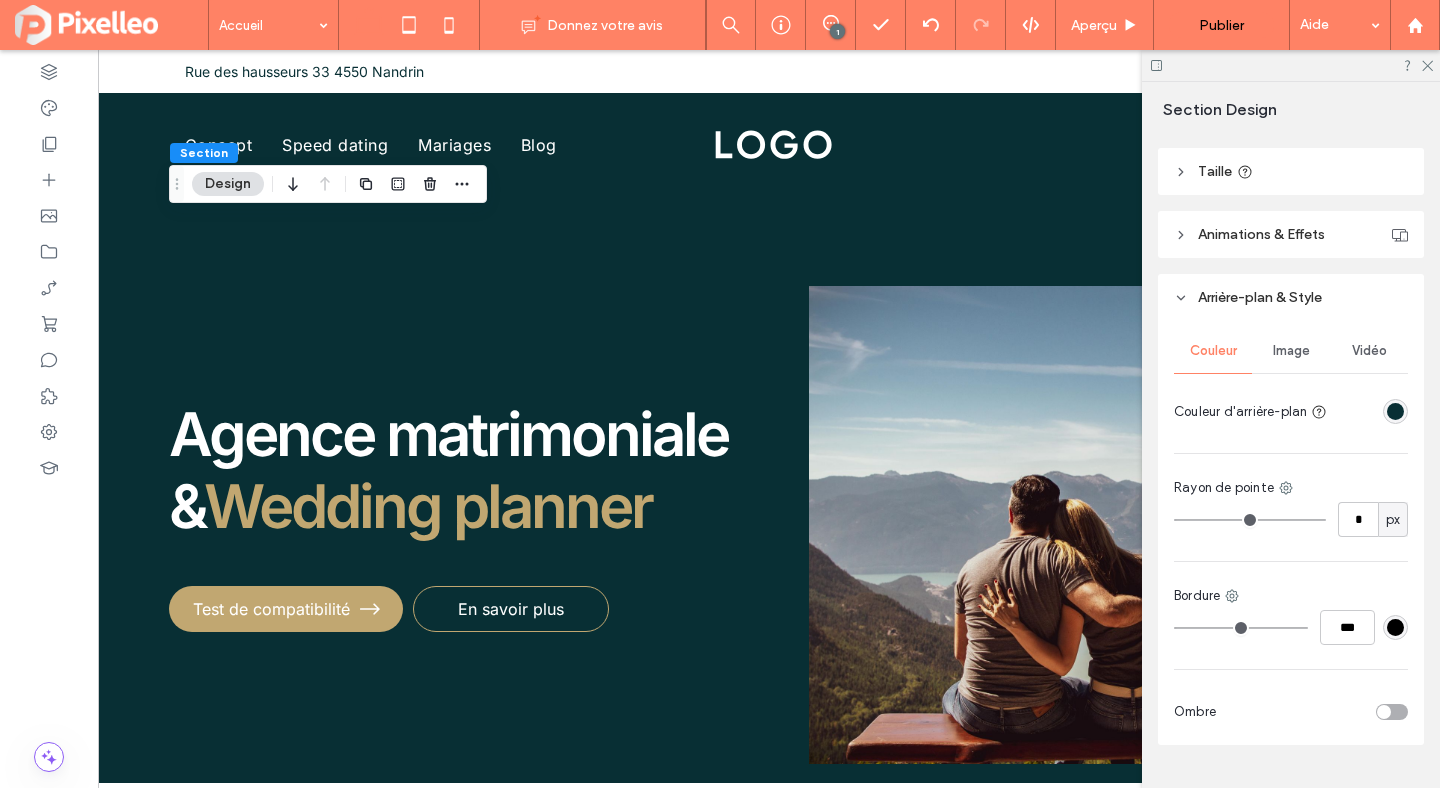 scroll, scrollTop: 696, scrollLeft: 0, axis: vertical 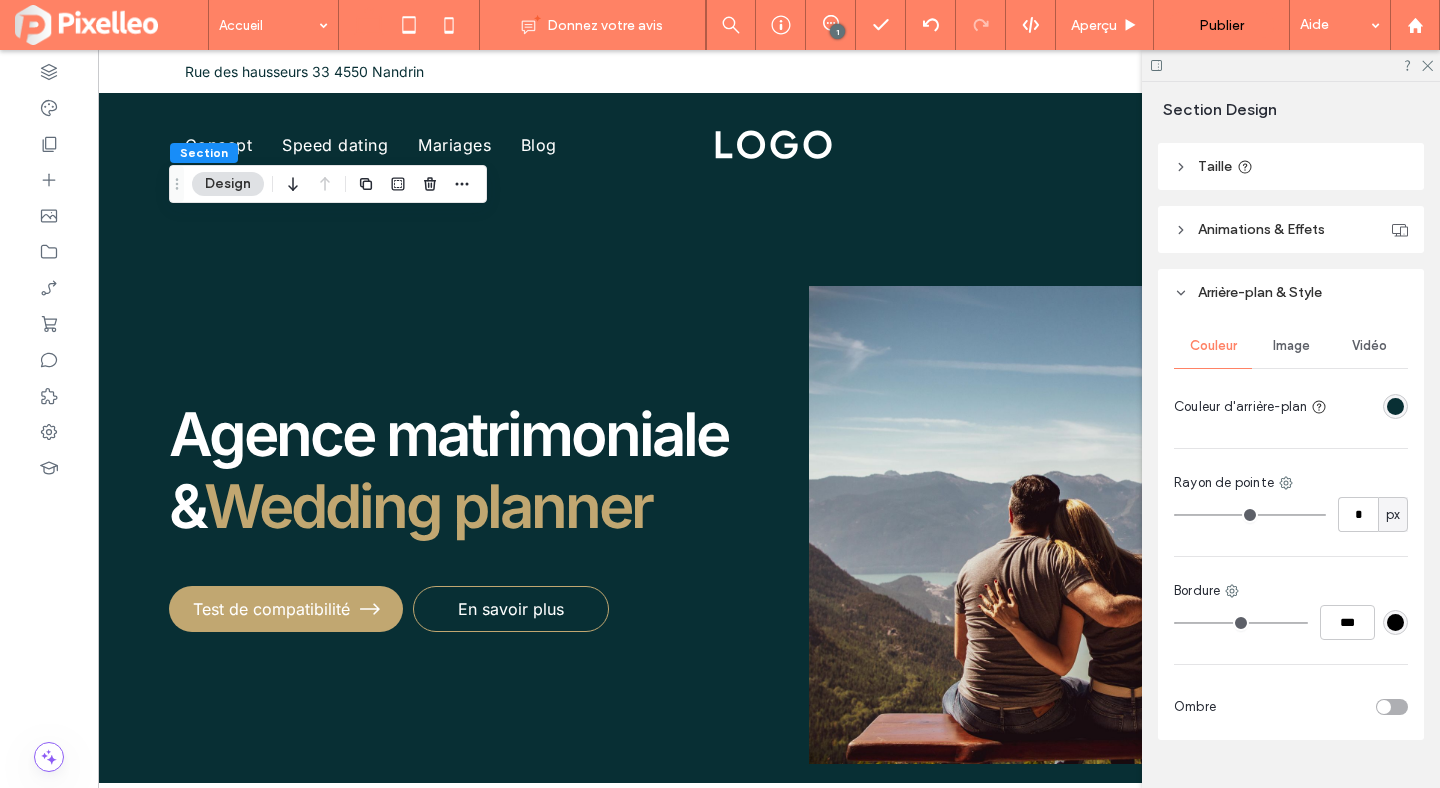 click on "Image" at bounding box center [1291, 346] 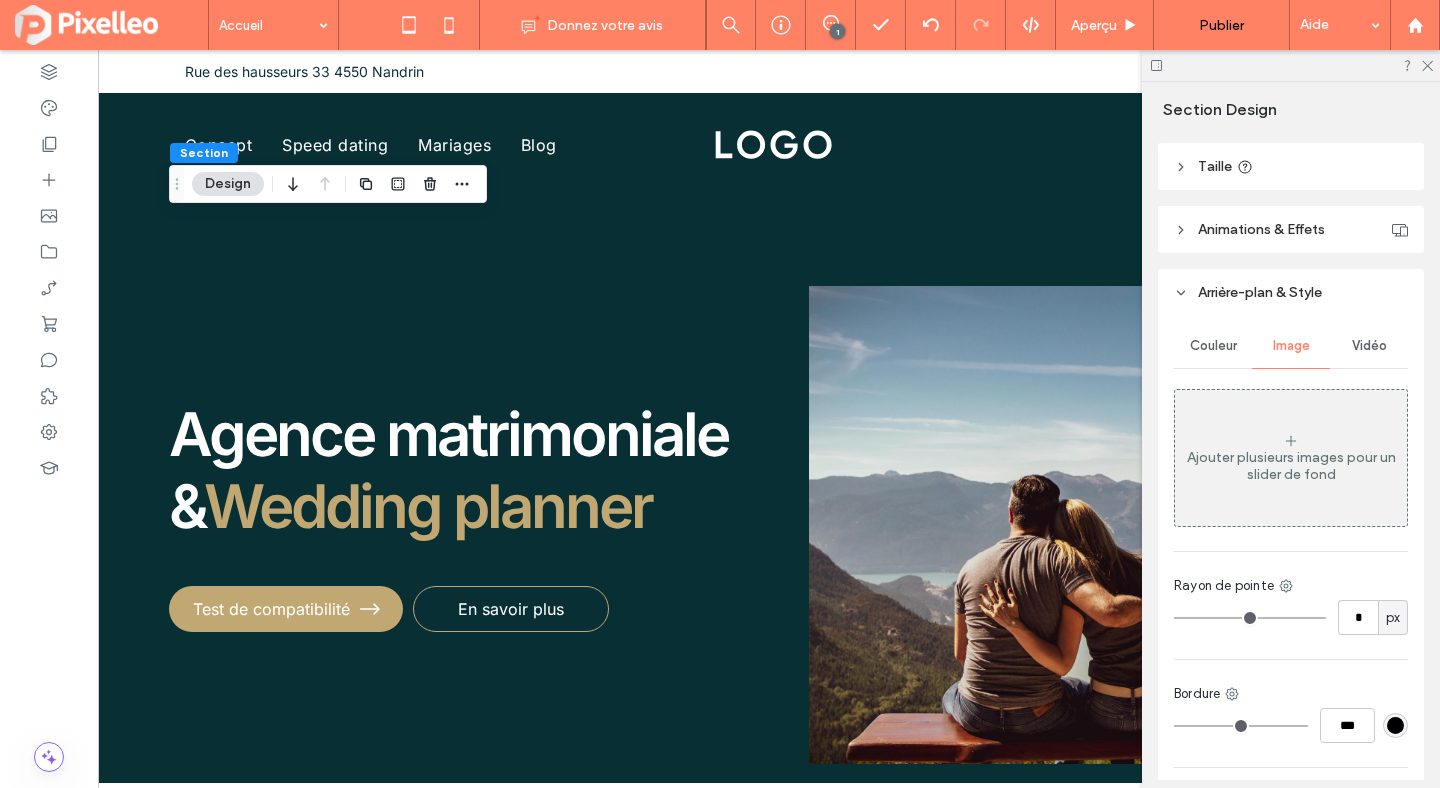 click on "Ajouter plusieurs images pour un slider de fond" at bounding box center [1291, 466] 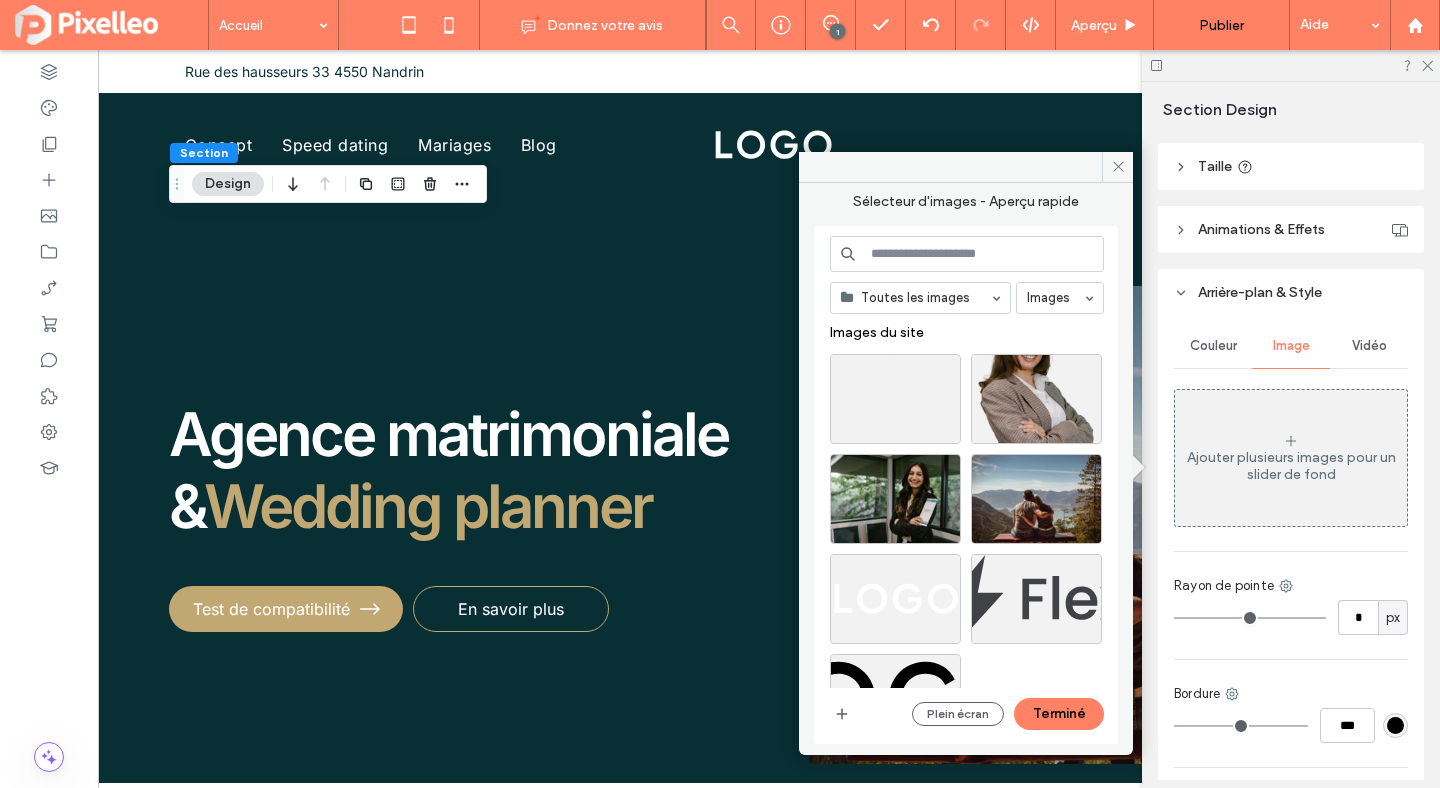 click on "Toutes les images Images Images du site Images gratuites Plein écran Terminé" at bounding box center [966, 485] 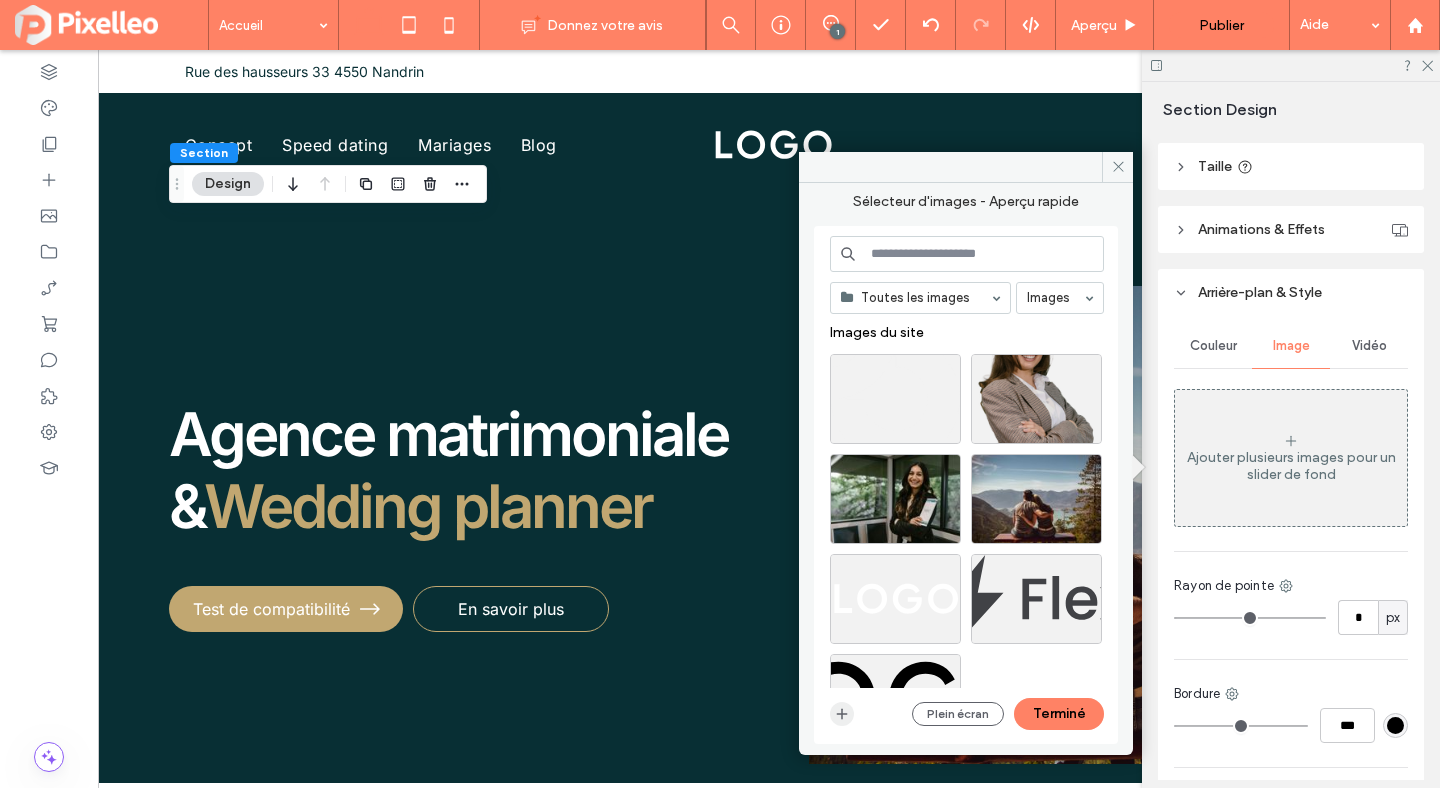 click 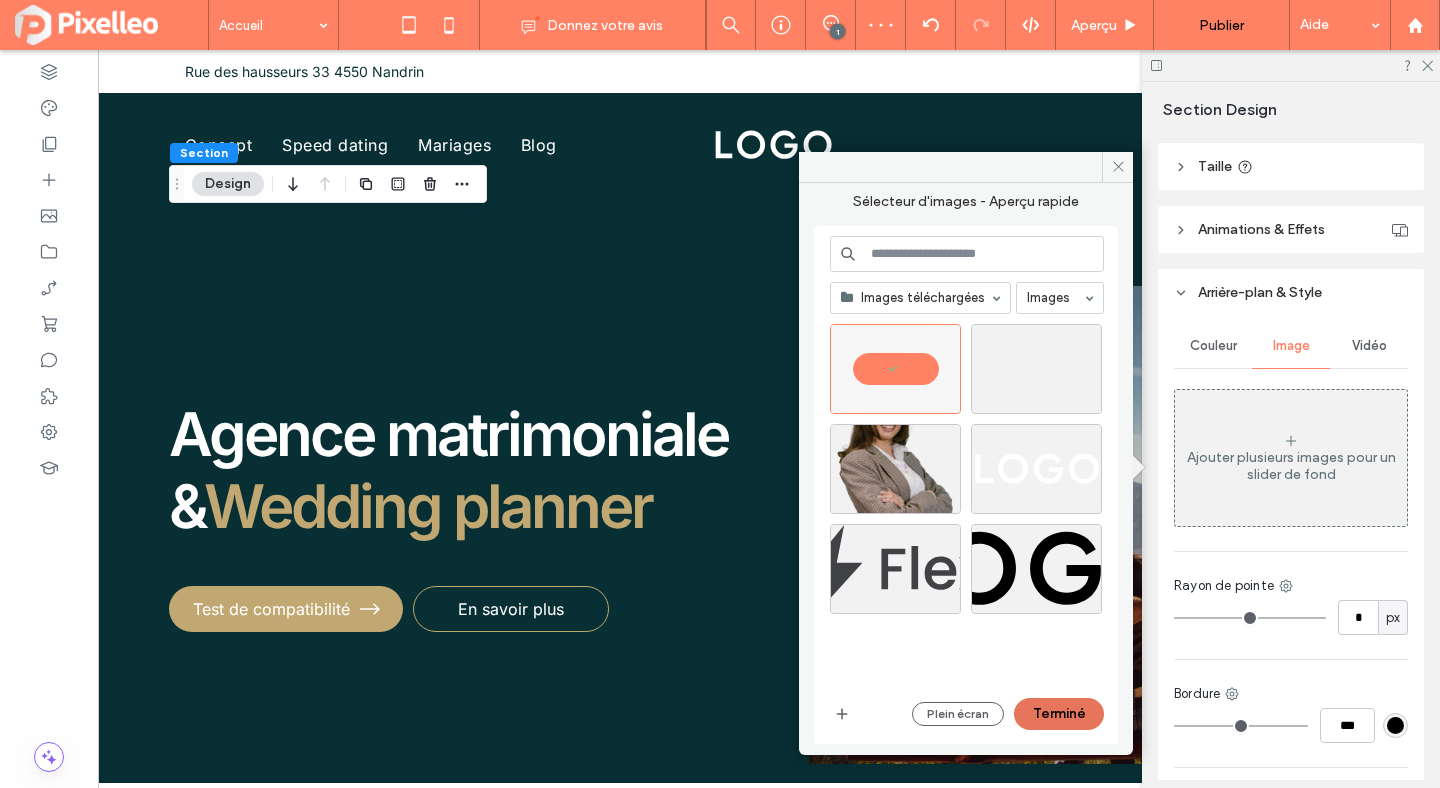 click on "Terminé" at bounding box center [1059, 714] 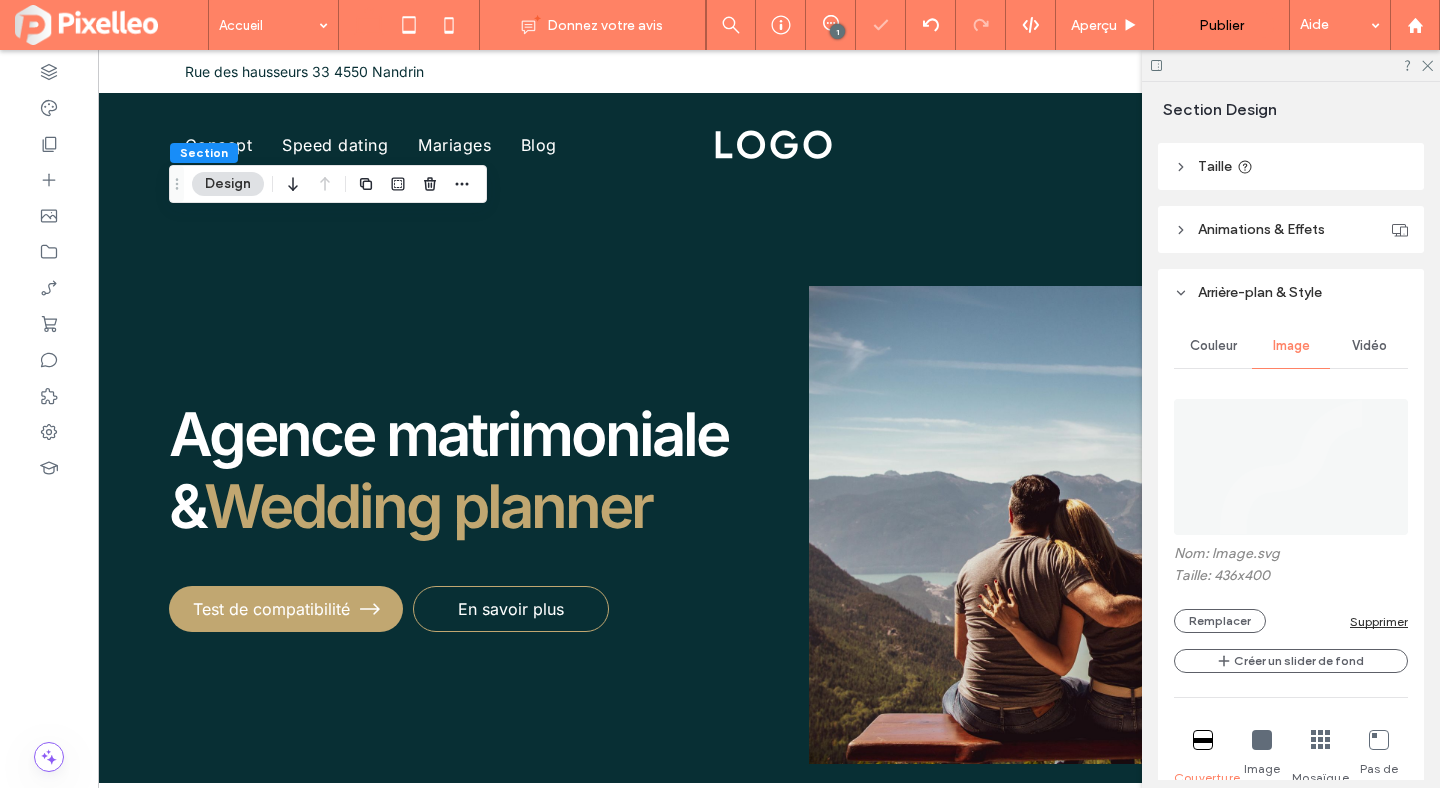 scroll, scrollTop: 1060, scrollLeft: 0, axis: vertical 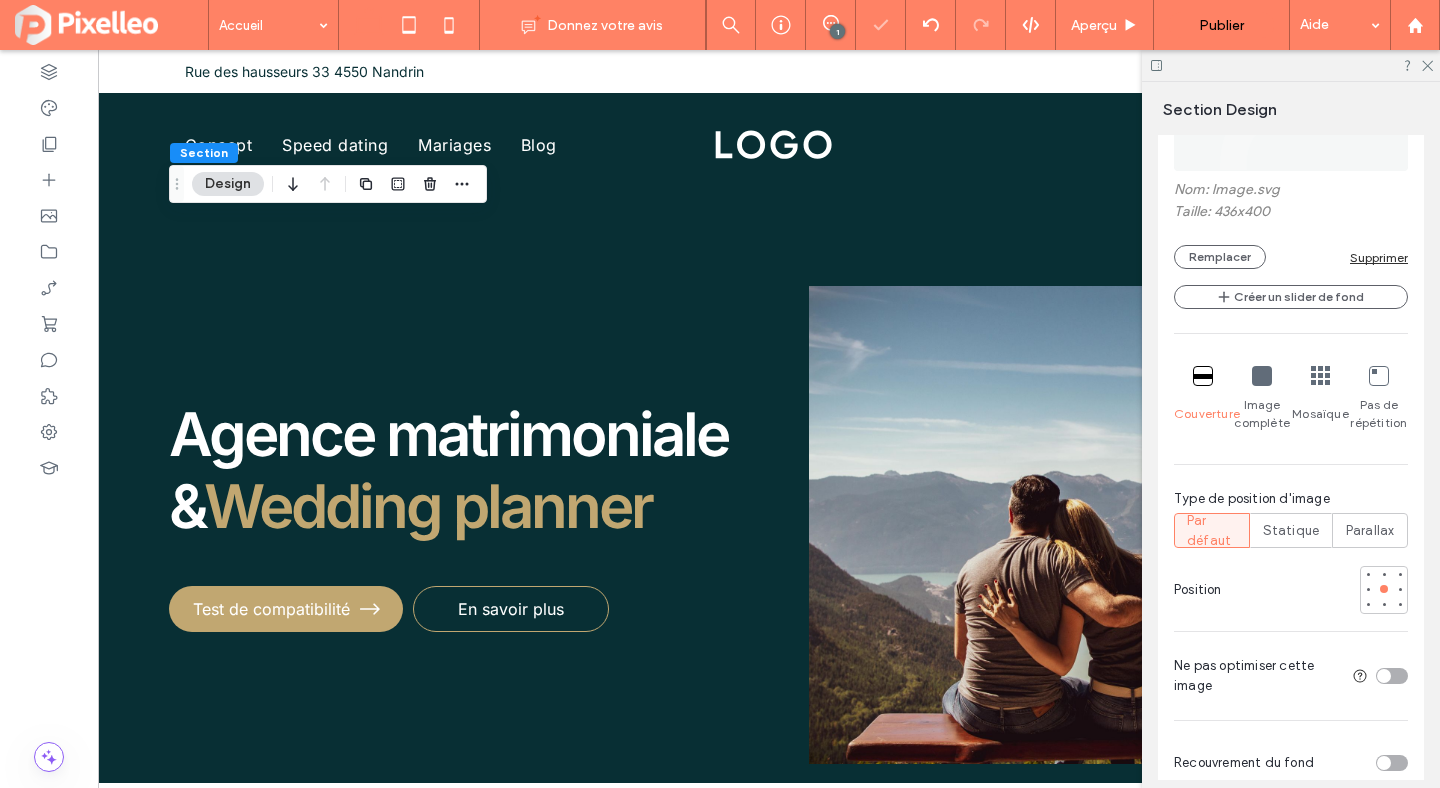 click at bounding box center [1262, 376] 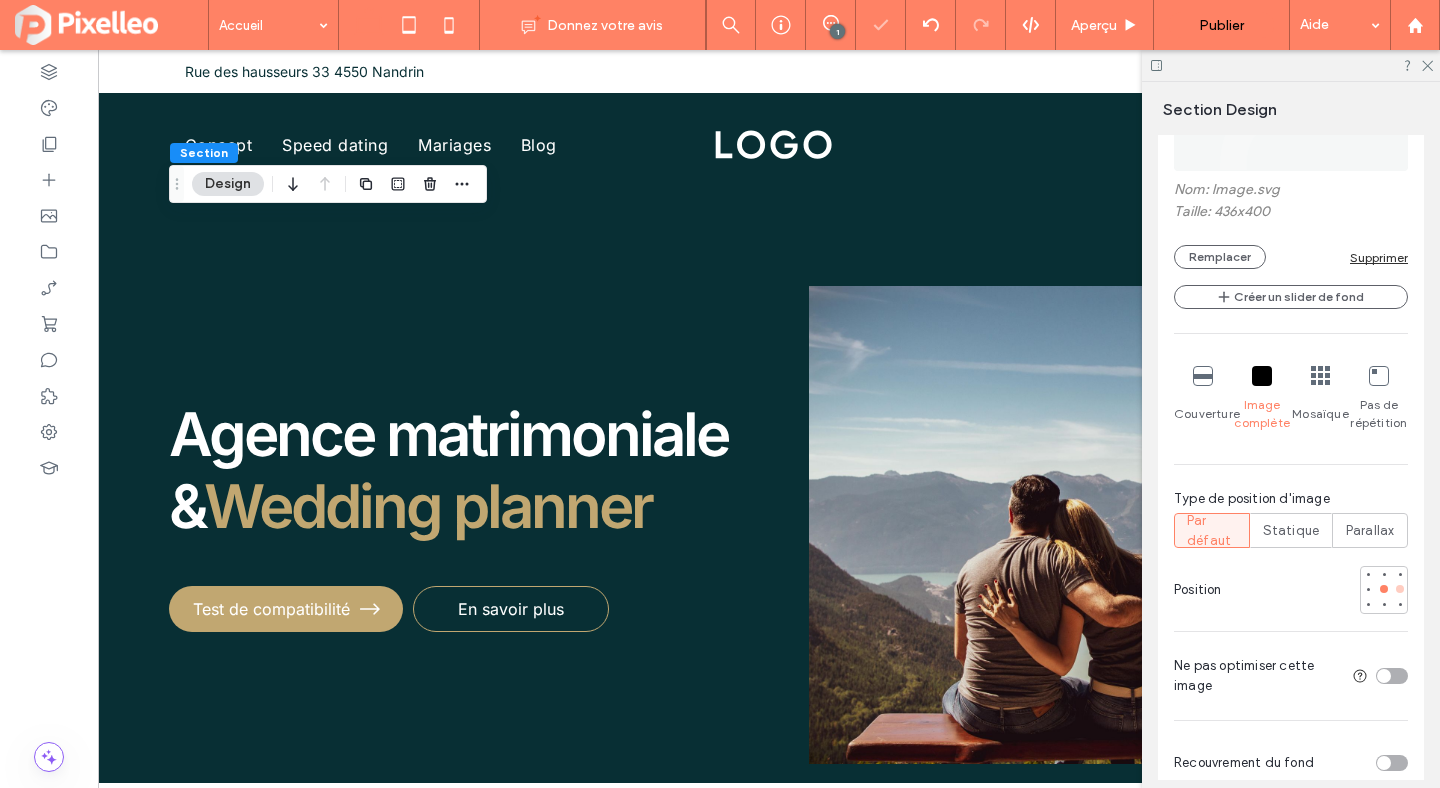 click at bounding box center [1400, 589] 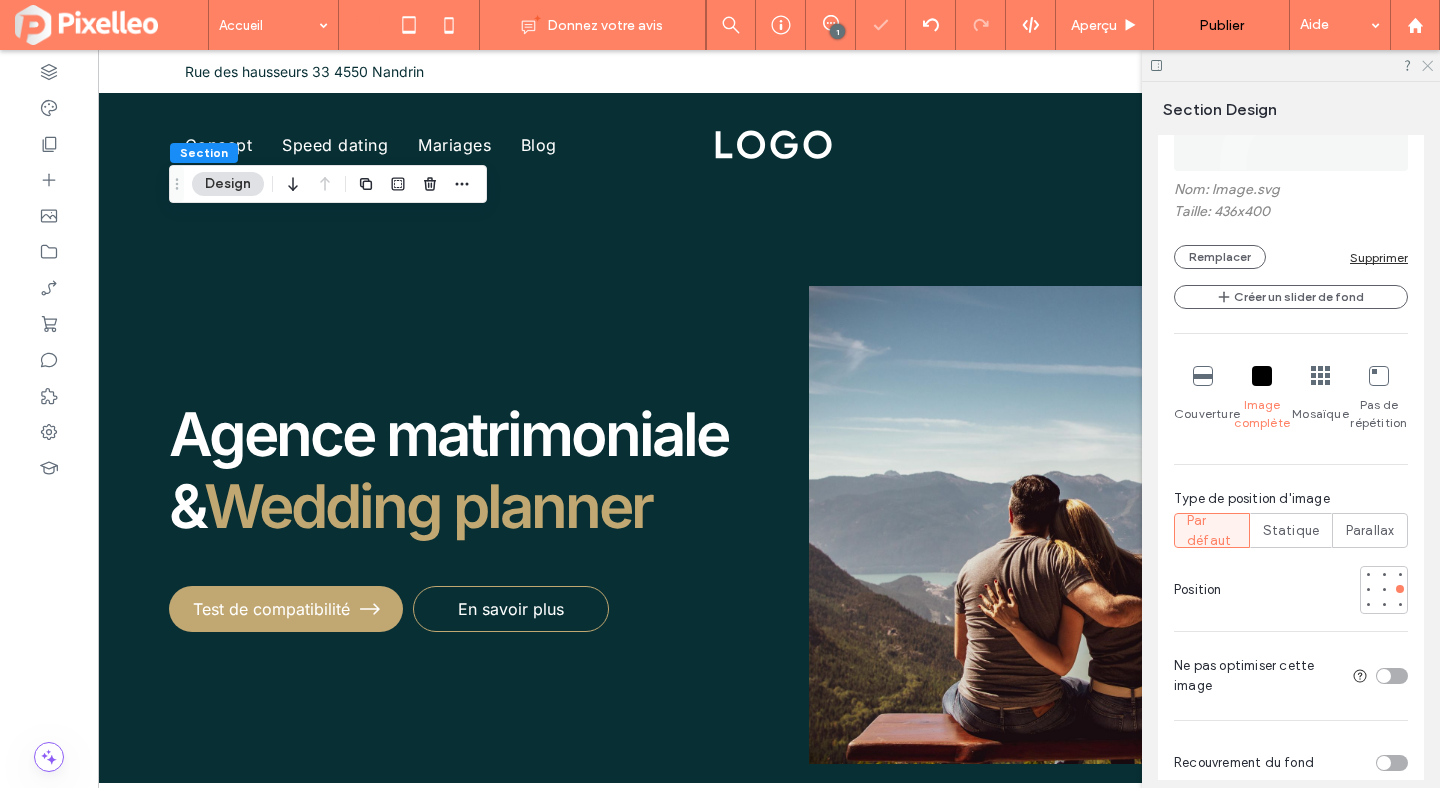 click 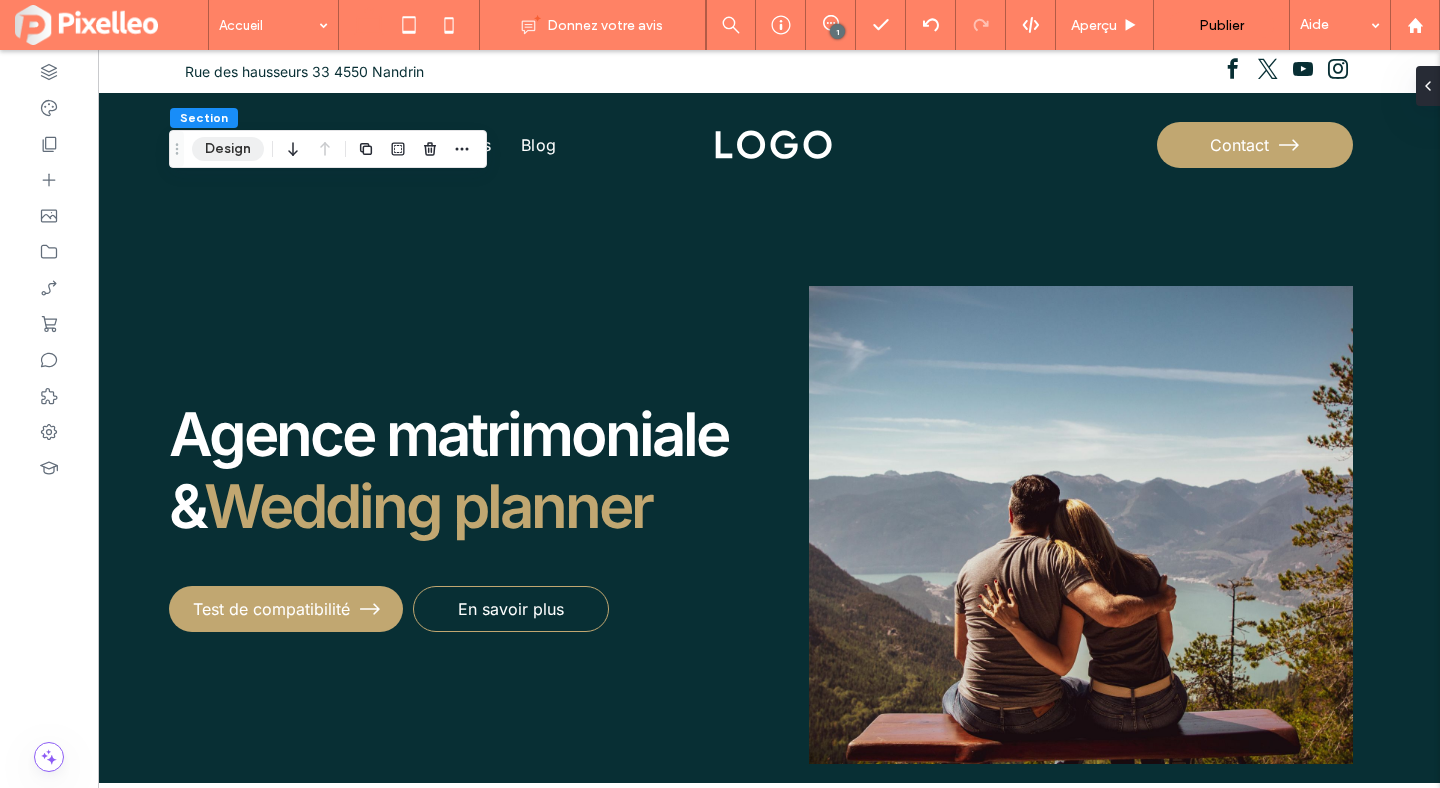 click on "Design" at bounding box center (228, 149) 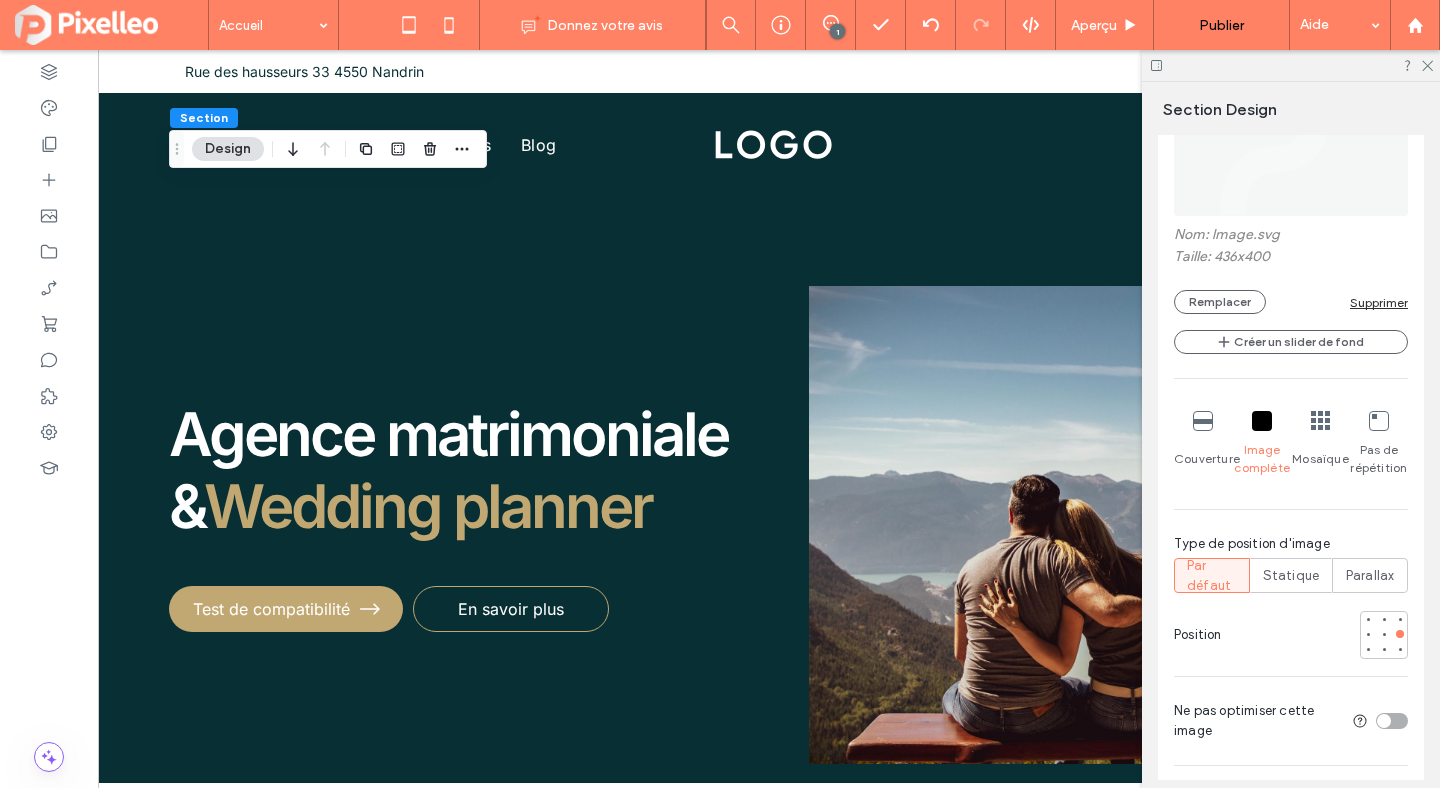 scroll, scrollTop: 999, scrollLeft: 0, axis: vertical 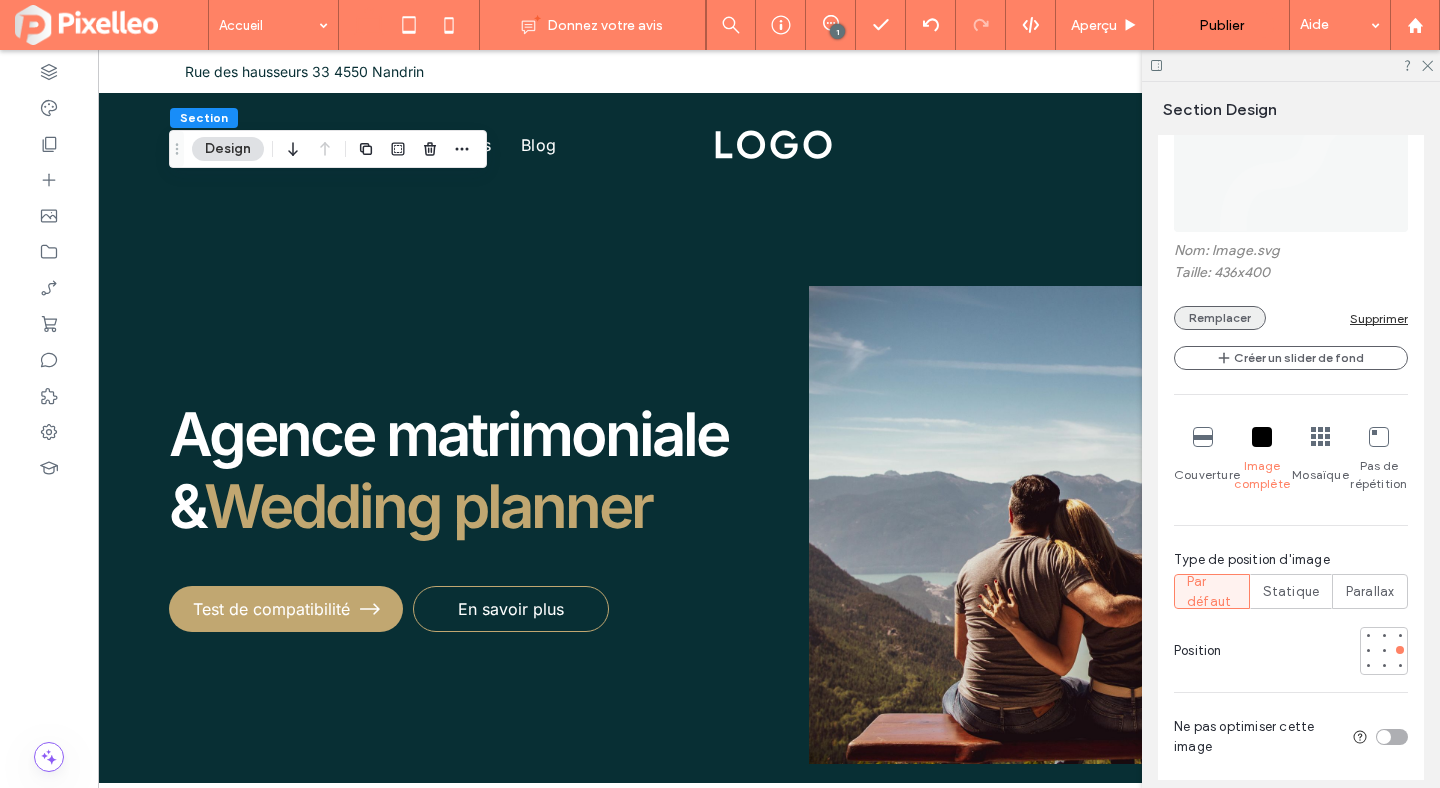 click on "Remplacer" at bounding box center (1220, 318) 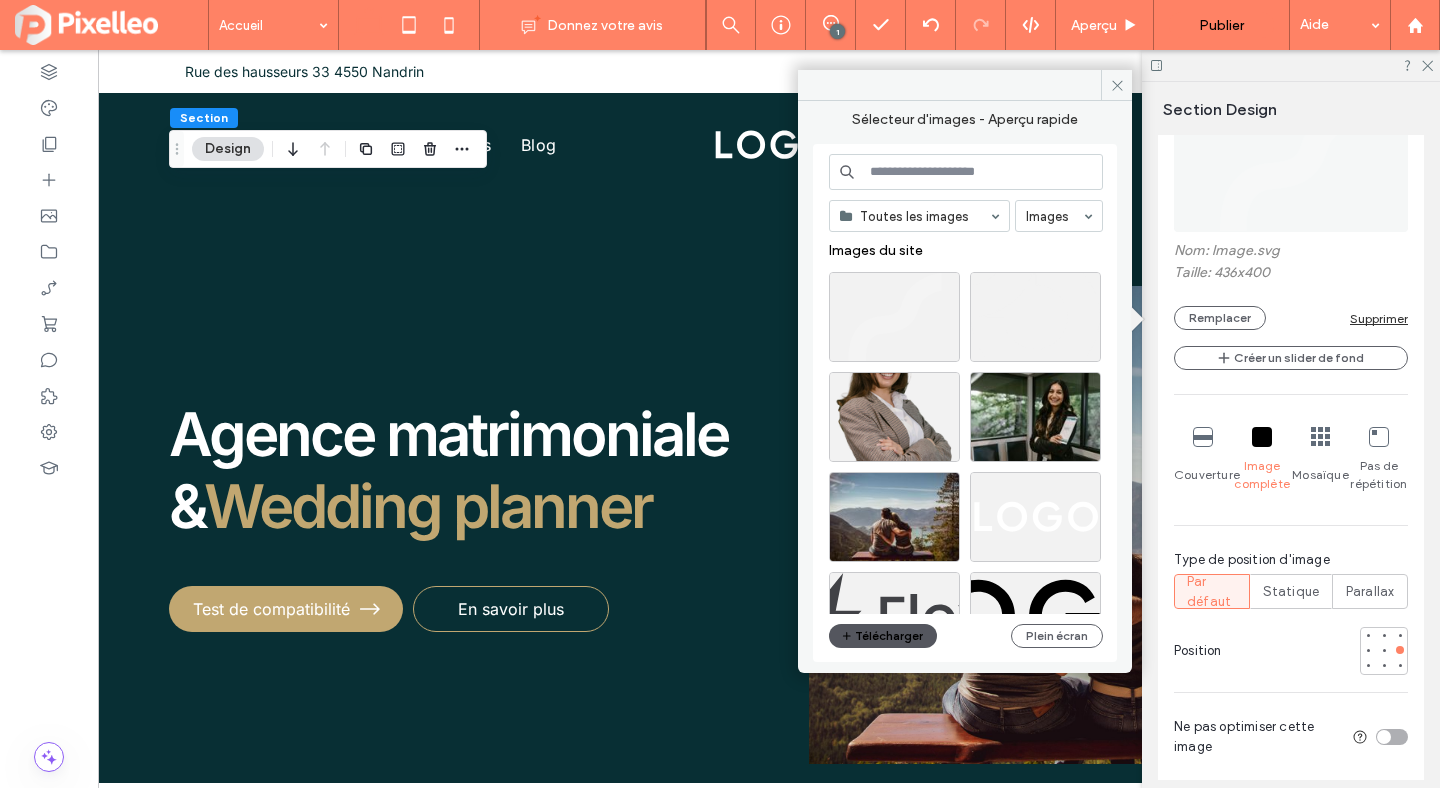 click on "Télécharger" at bounding box center [883, 636] 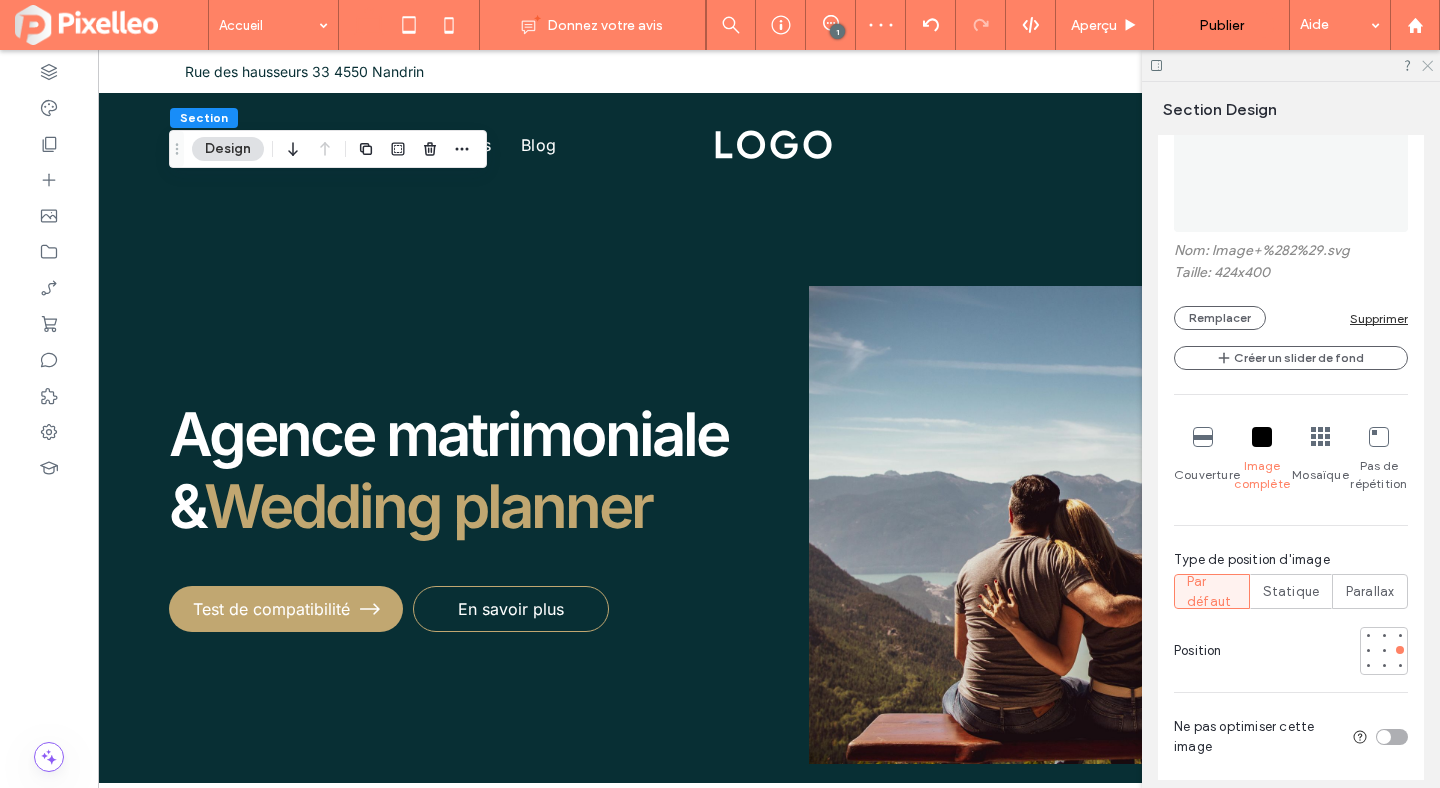 click 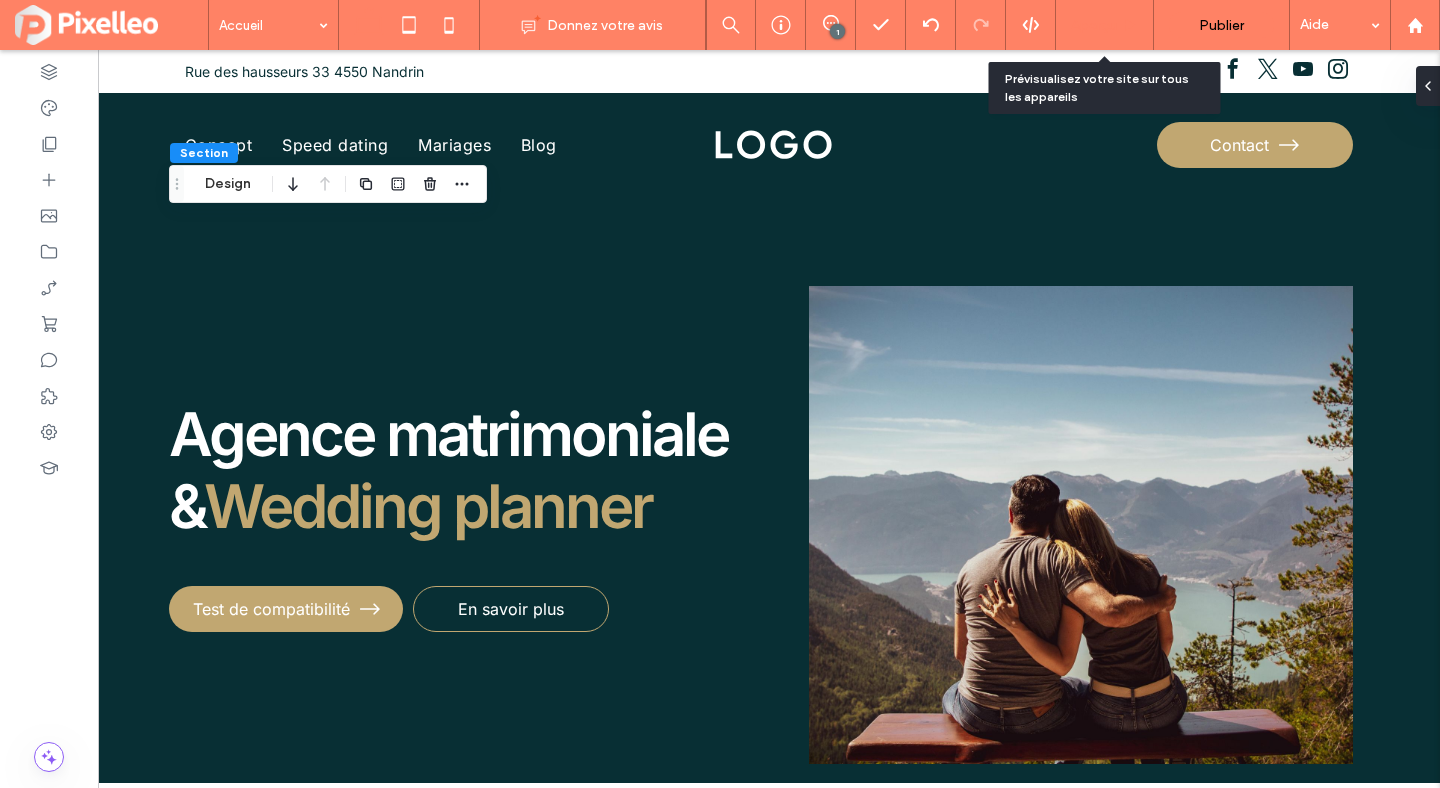 click on "Aperçu" at bounding box center [1105, 25] 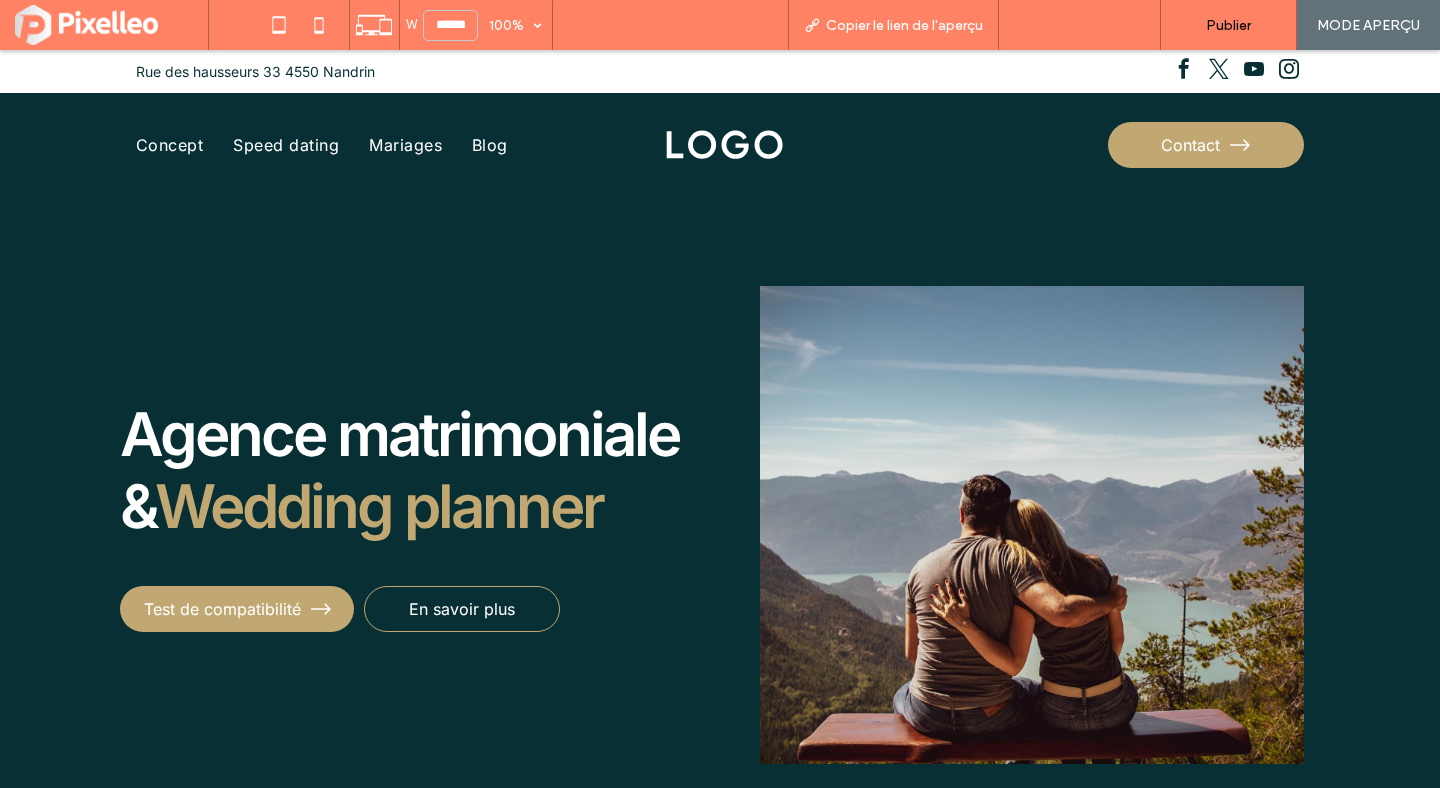 click on "Retour à l'éditeur" at bounding box center [1089, 25] 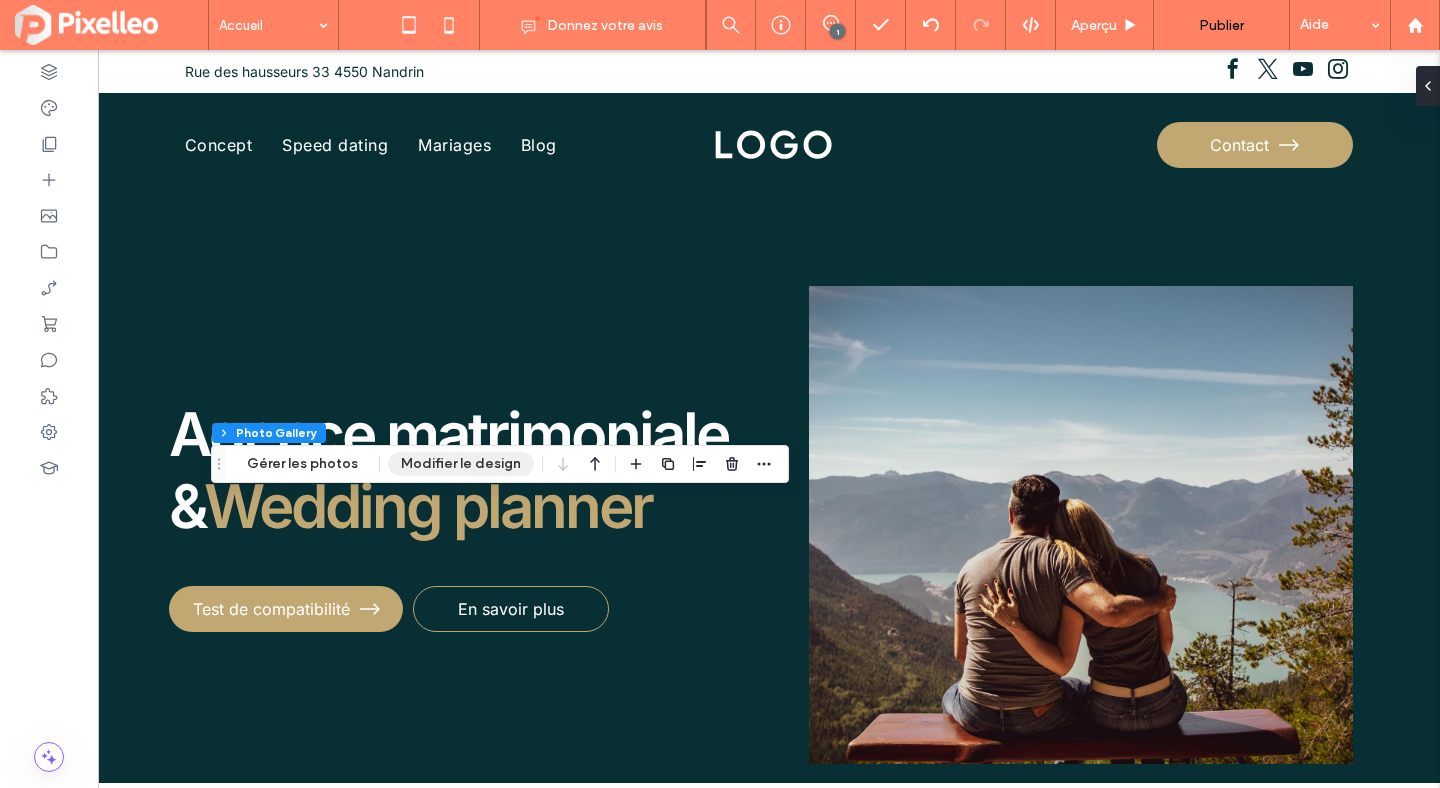 click on "Modifier le design" at bounding box center [461, 464] 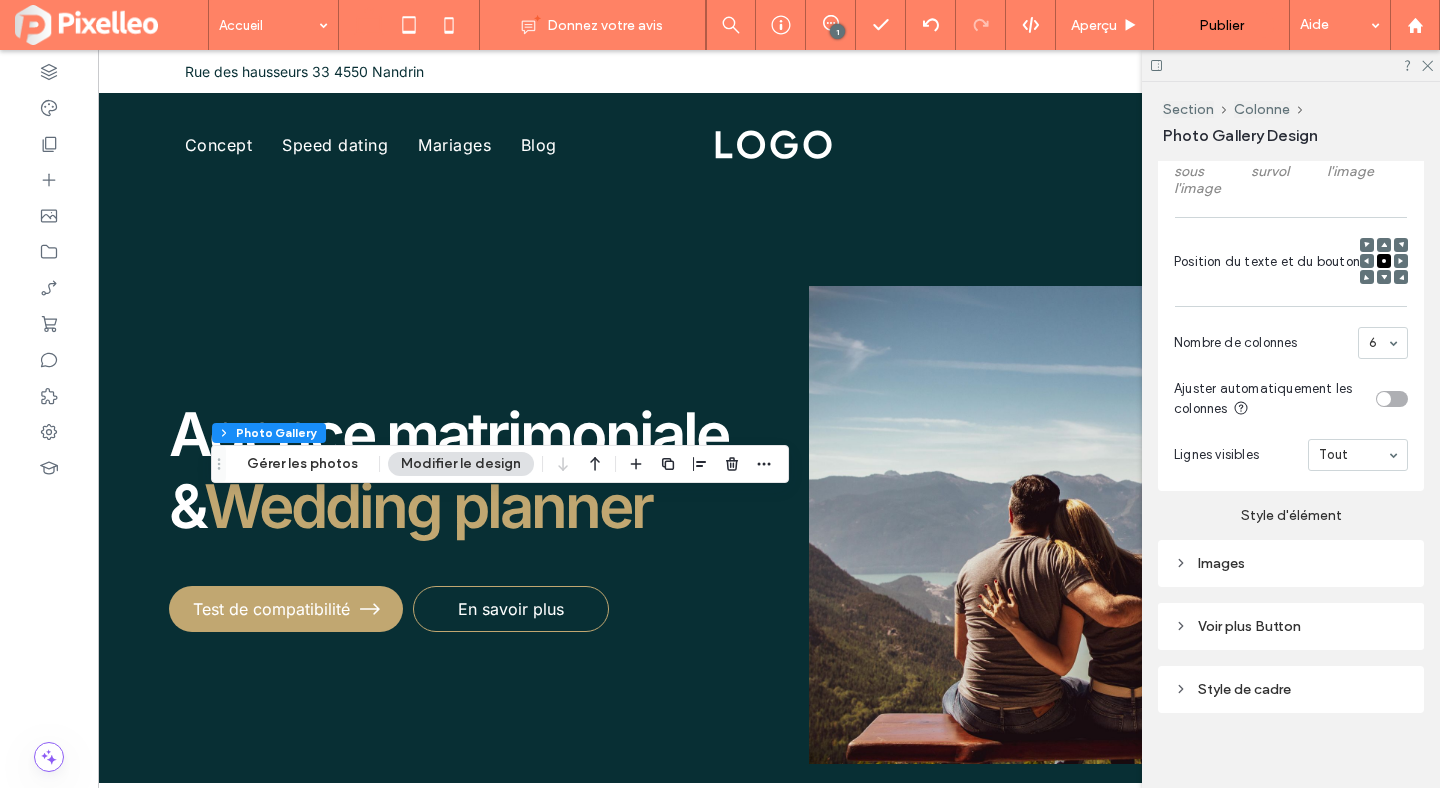 scroll, scrollTop: 738, scrollLeft: 0, axis: vertical 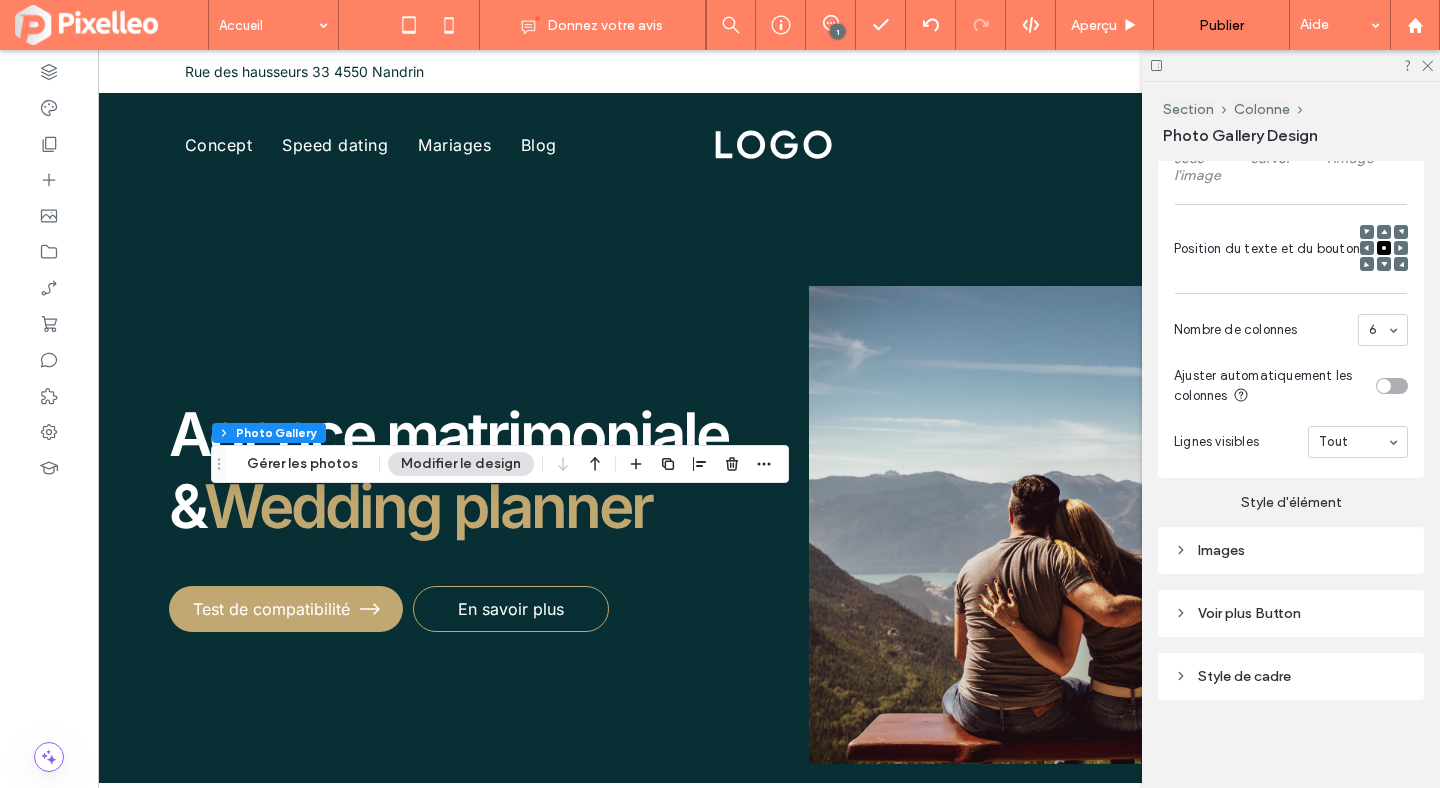click on "Images" at bounding box center [1291, 550] 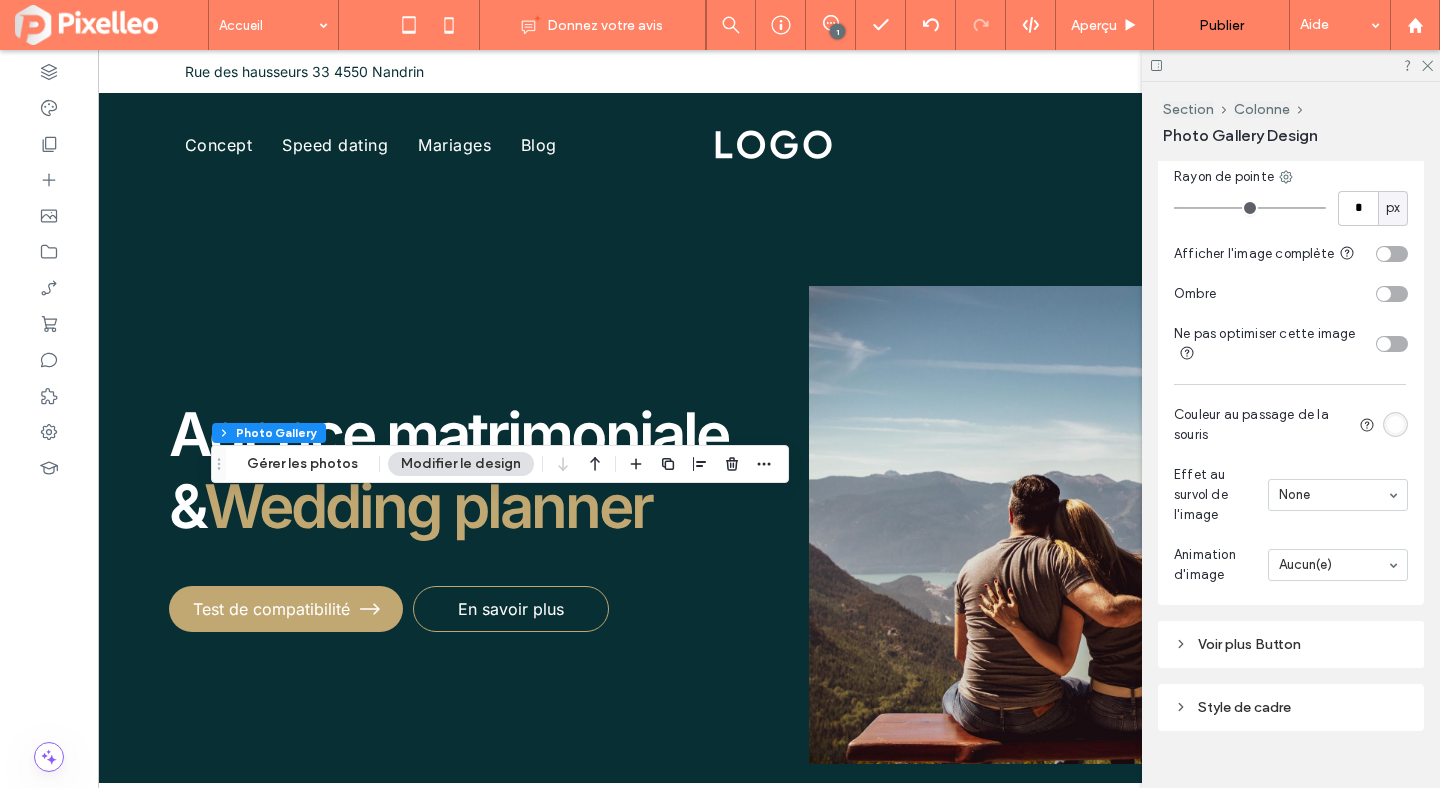 scroll, scrollTop: 1347, scrollLeft: 0, axis: vertical 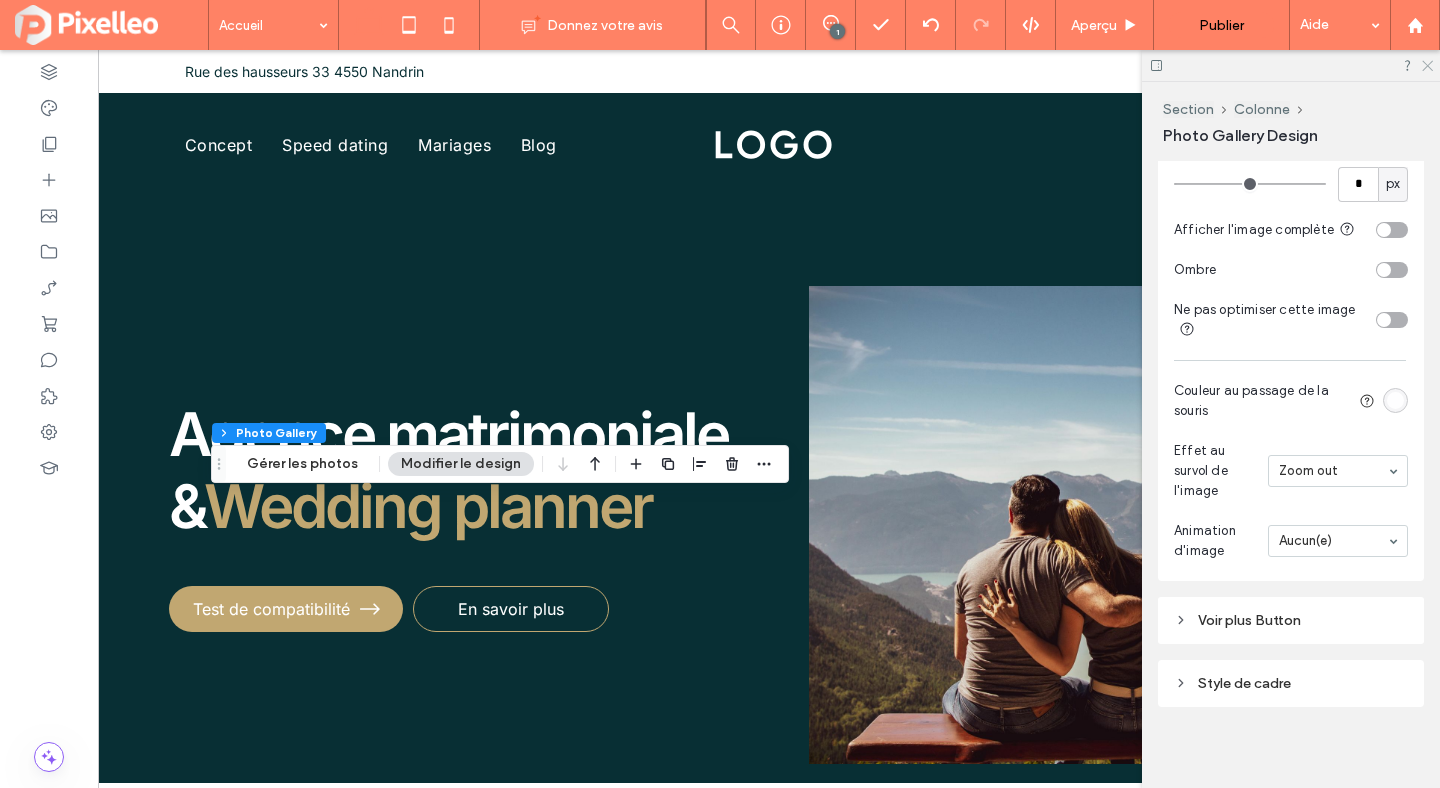 click 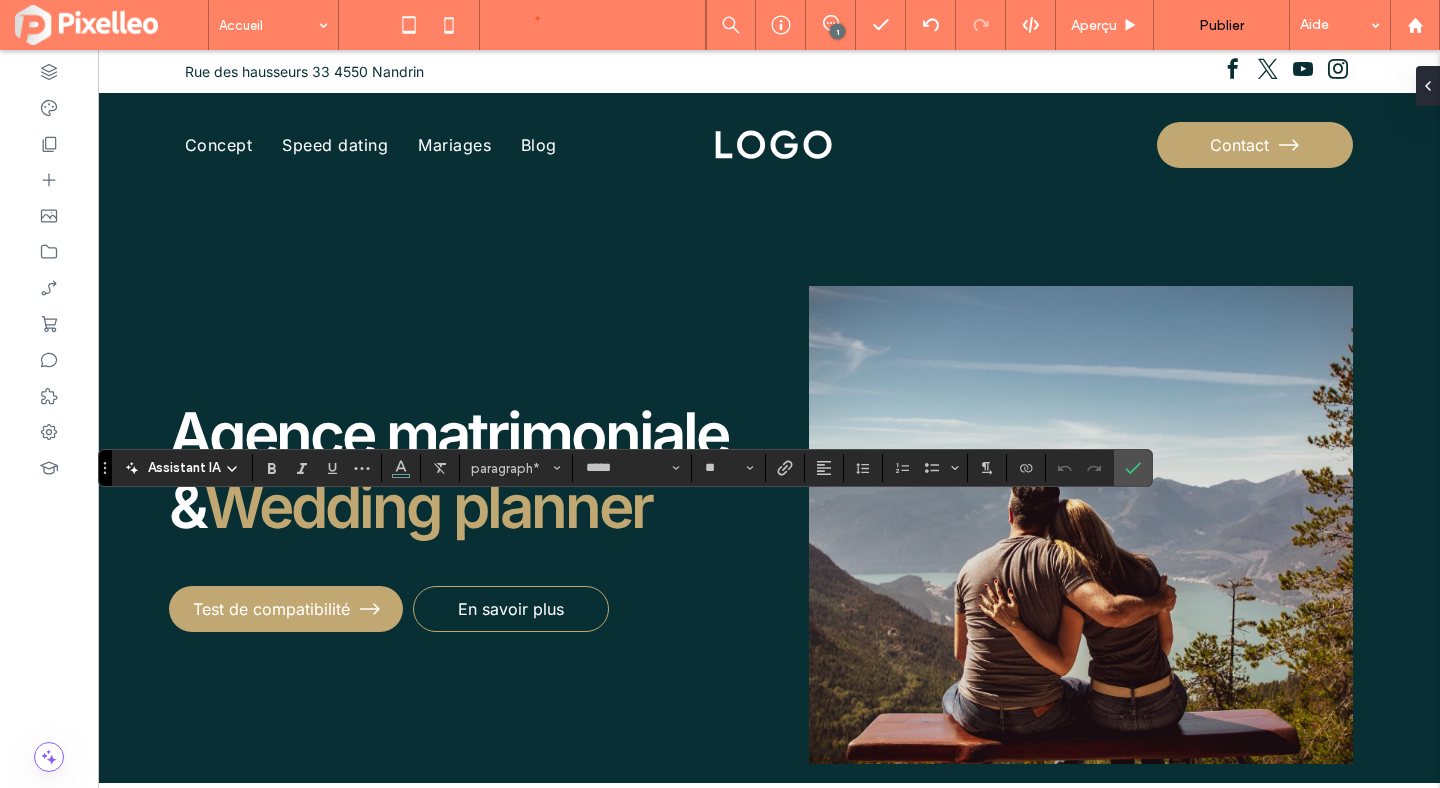 type on "*******" 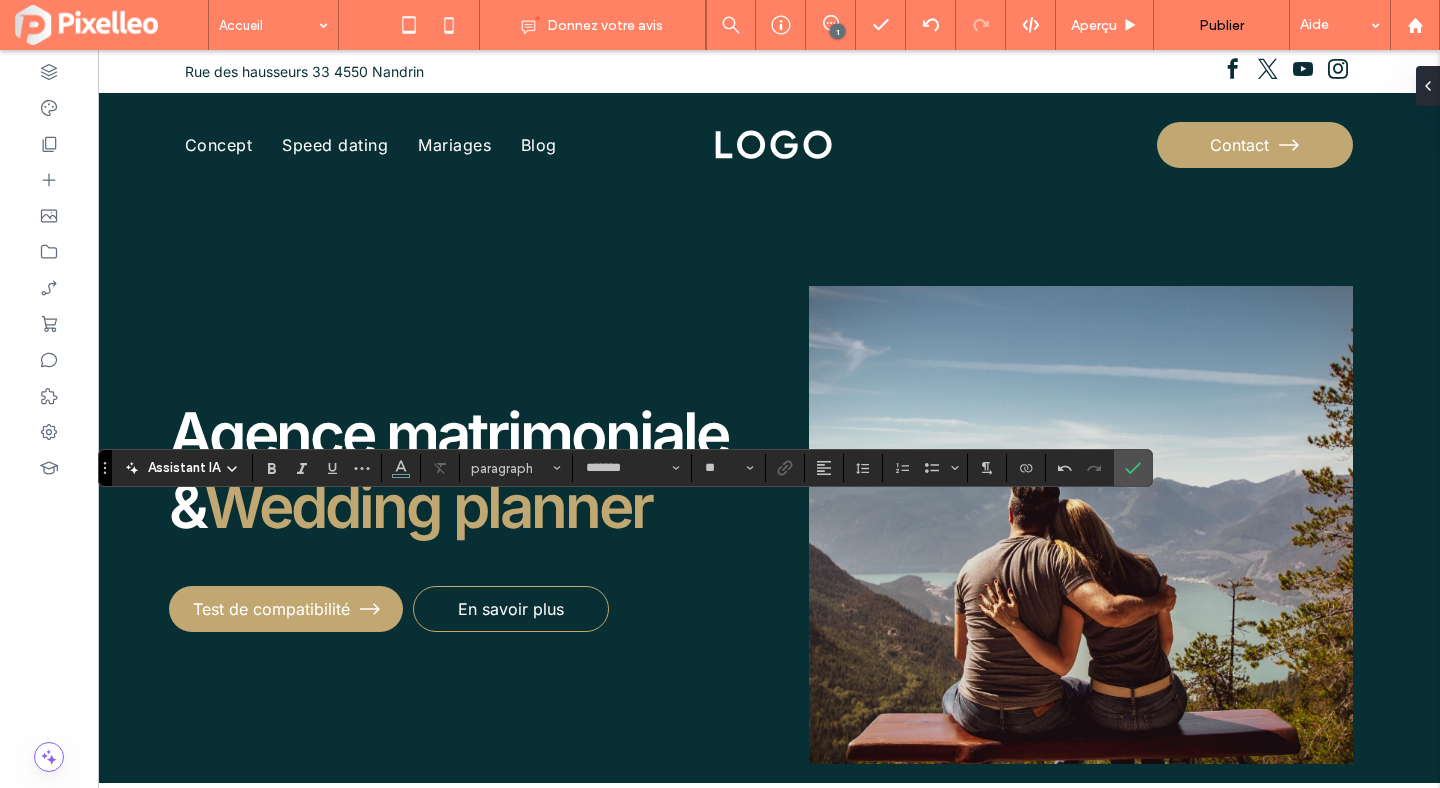 type on "*****" 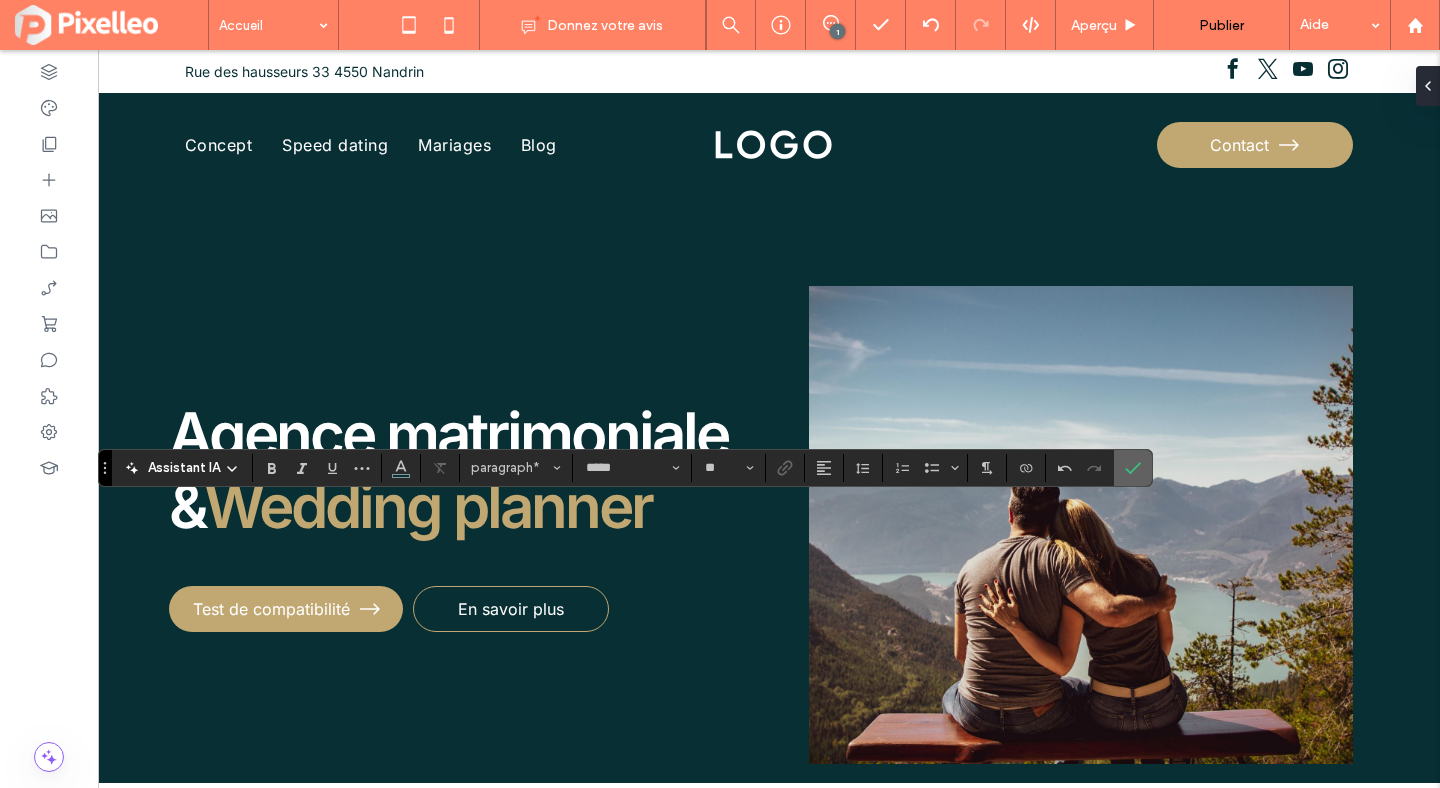 click 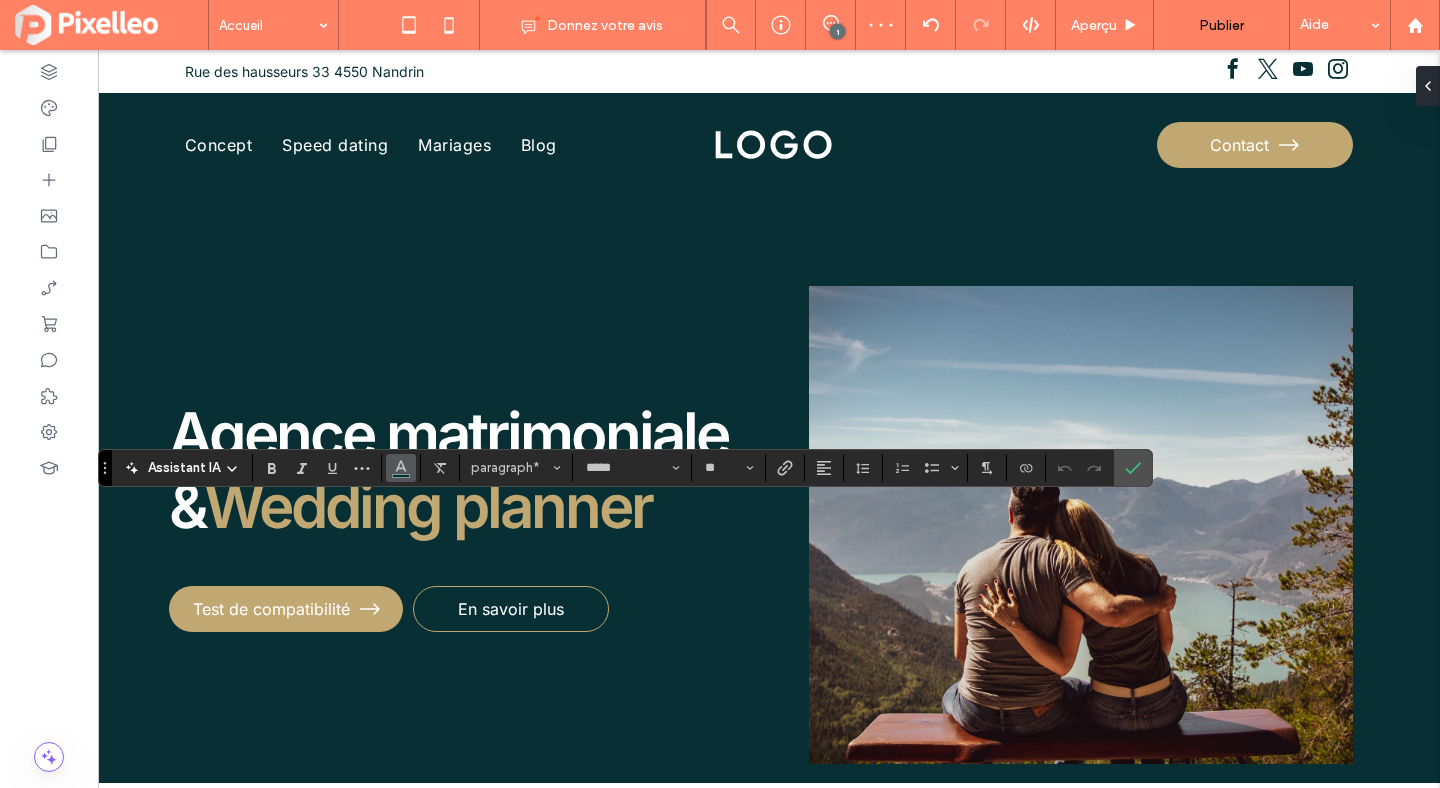 click 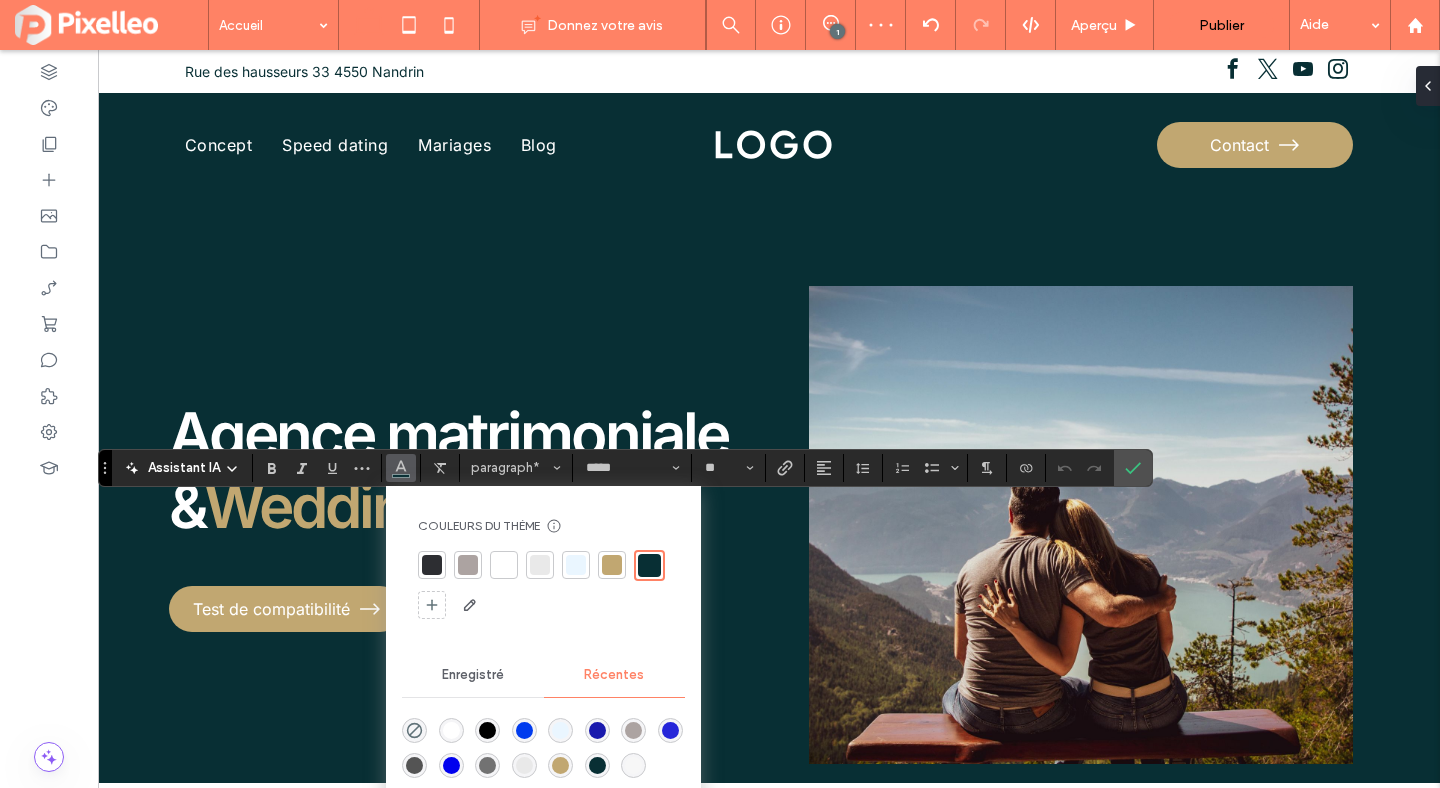 click at bounding box center (649, 565) 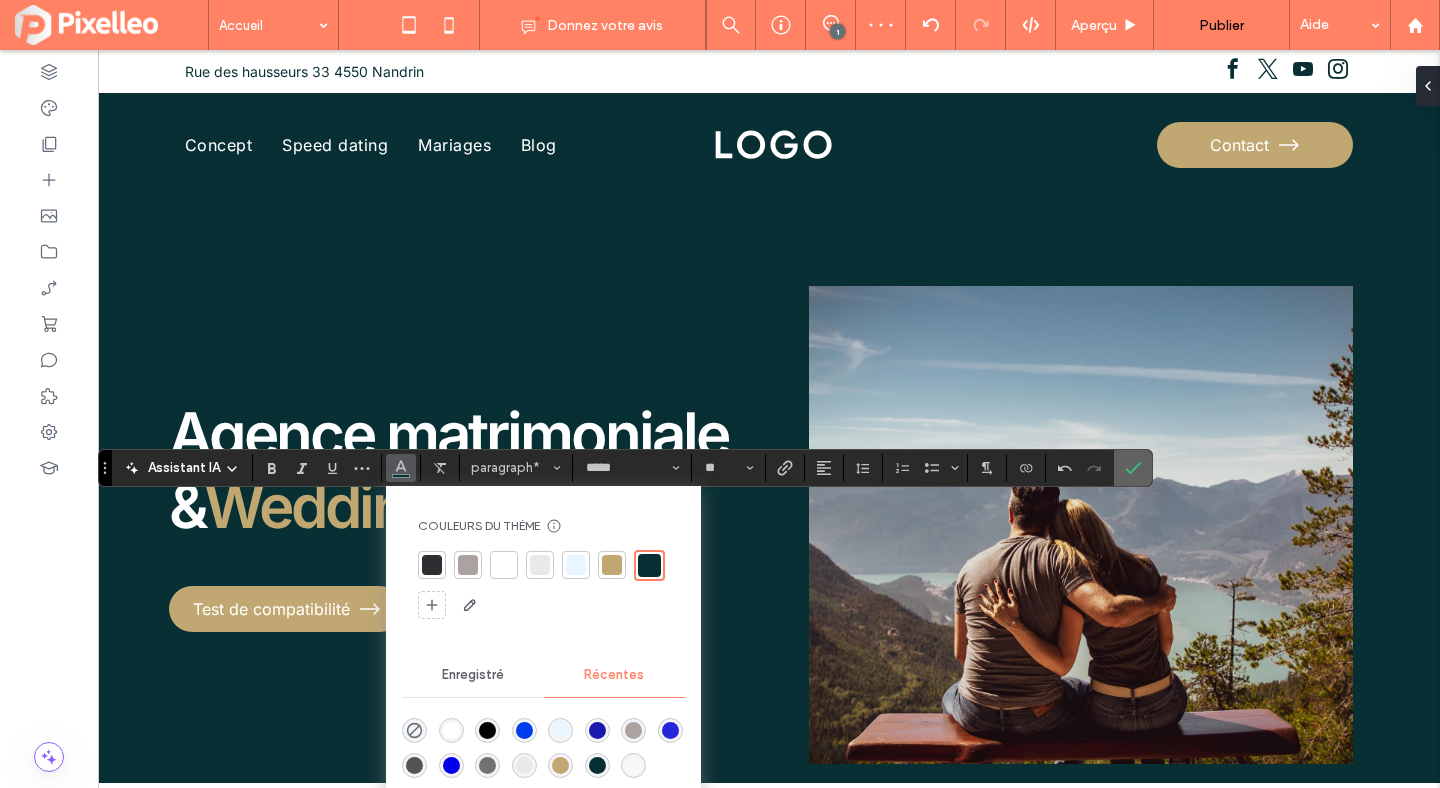 click 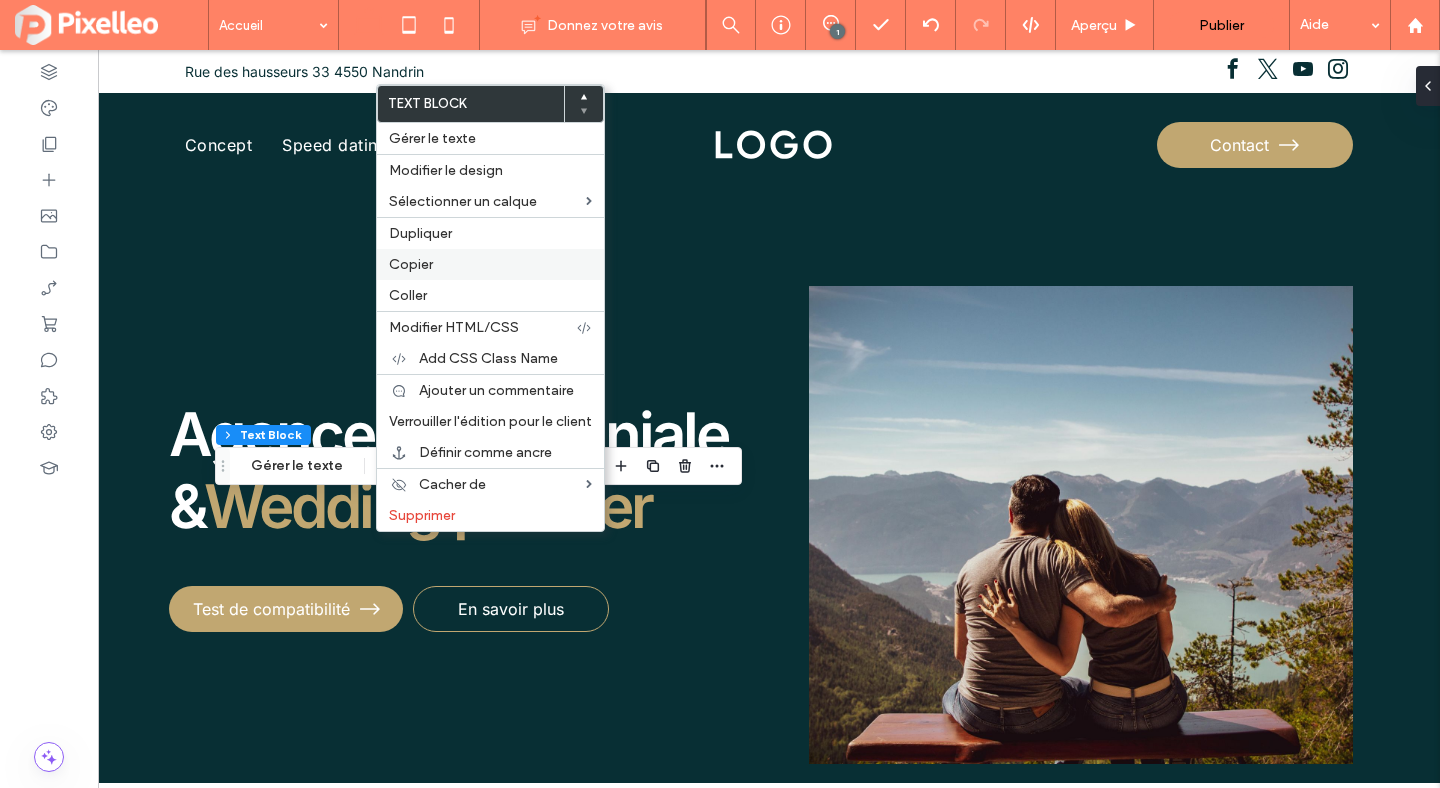 click on "Copier" at bounding box center [411, 264] 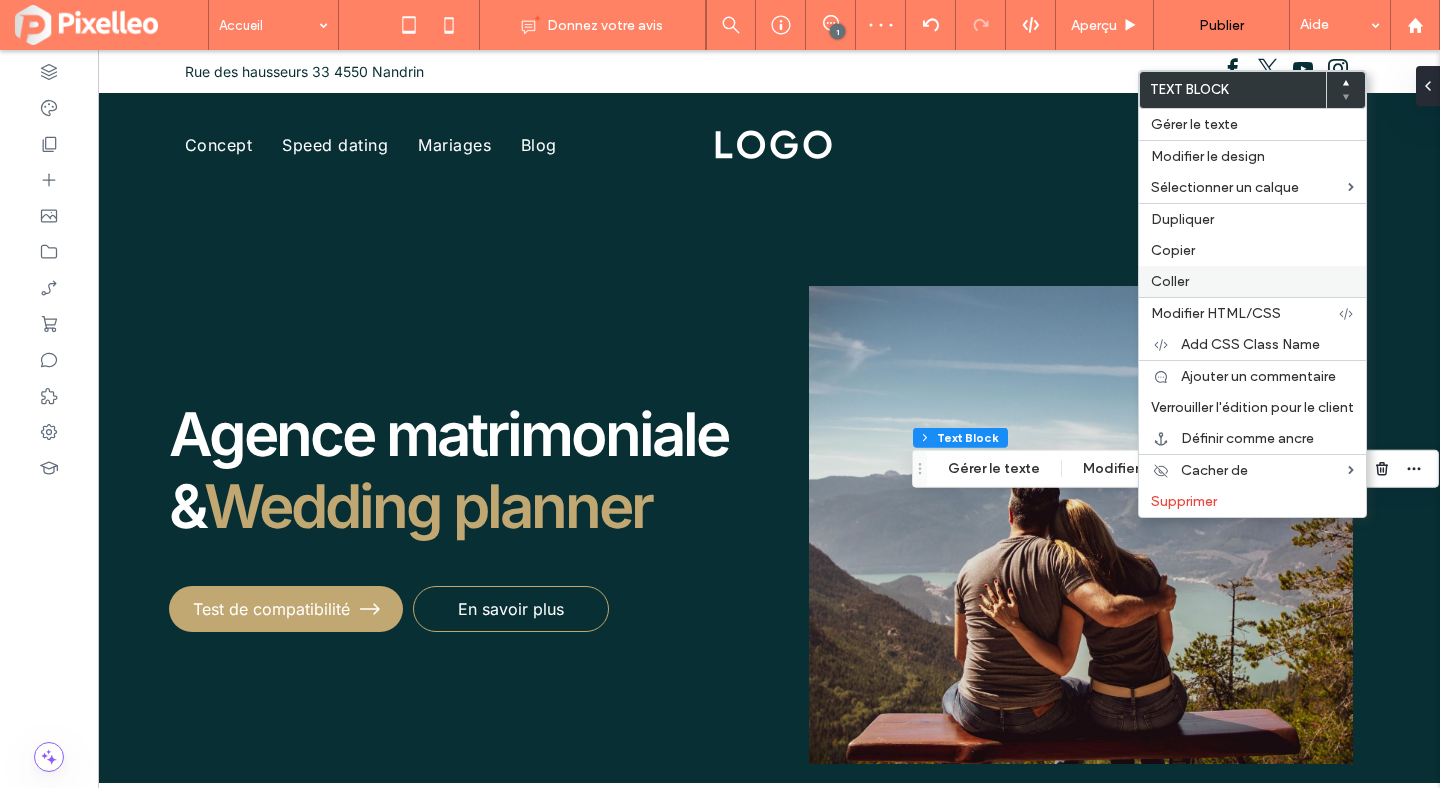 click on "Coller" at bounding box center [1252, 281] 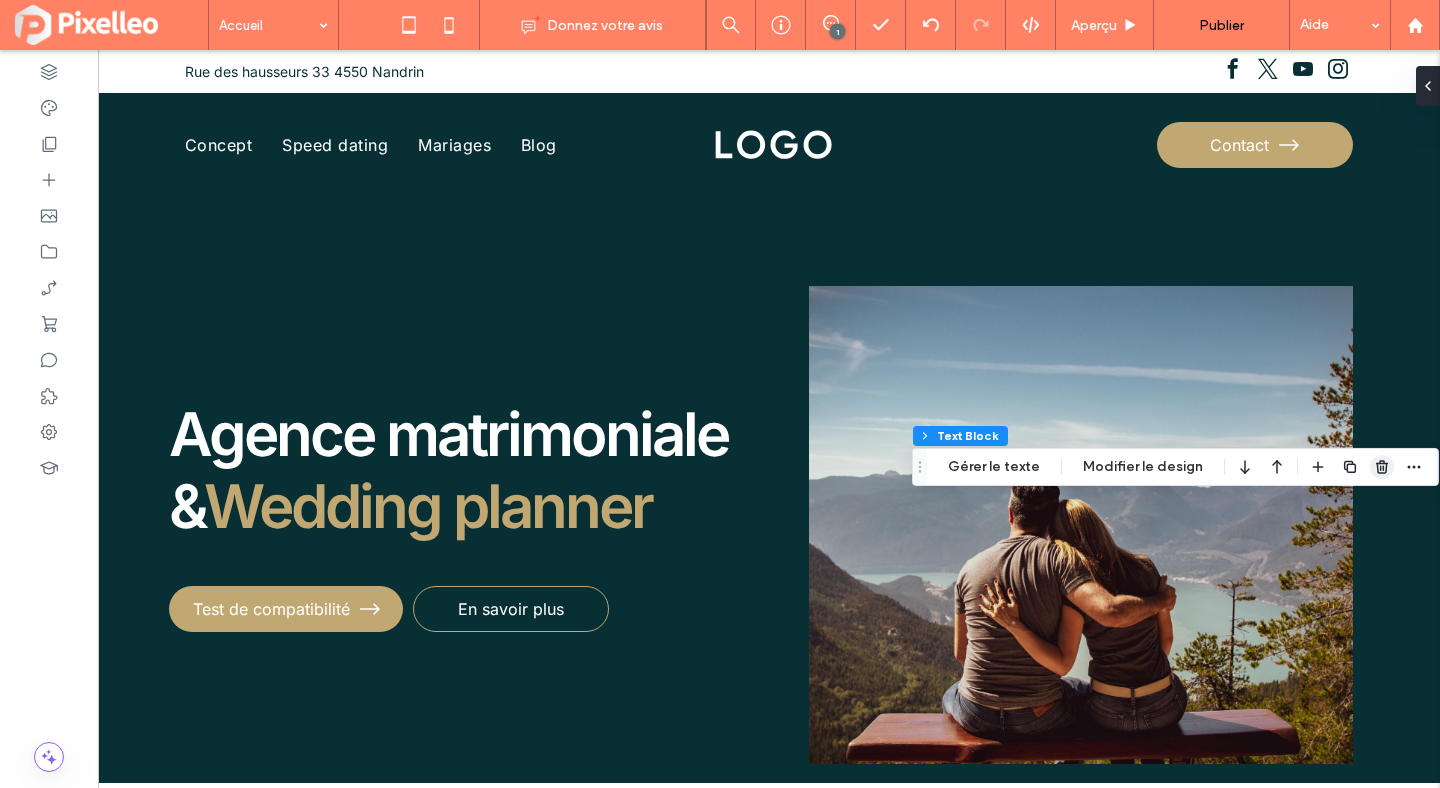 click at bounding box center (1382, 467) 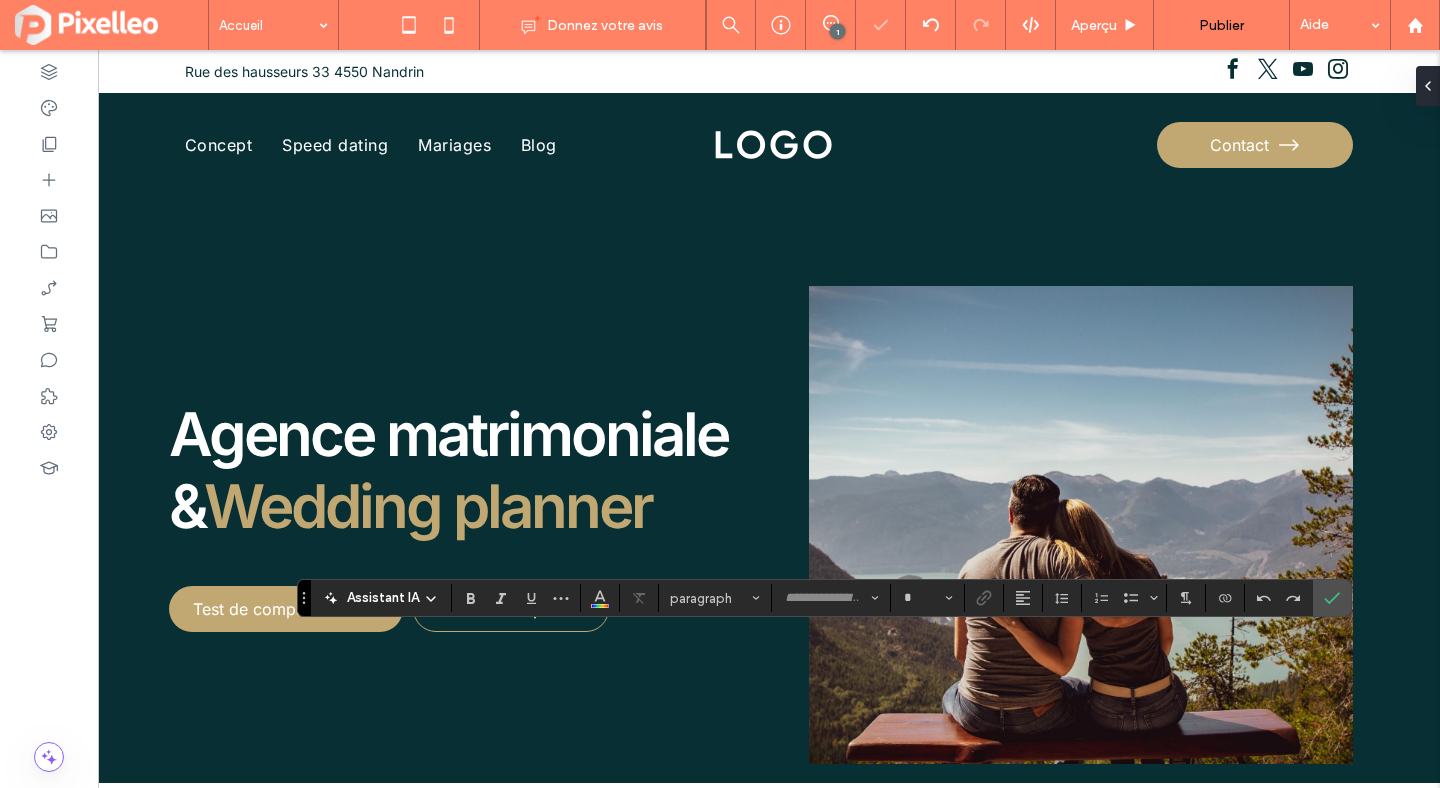 type on "*****" 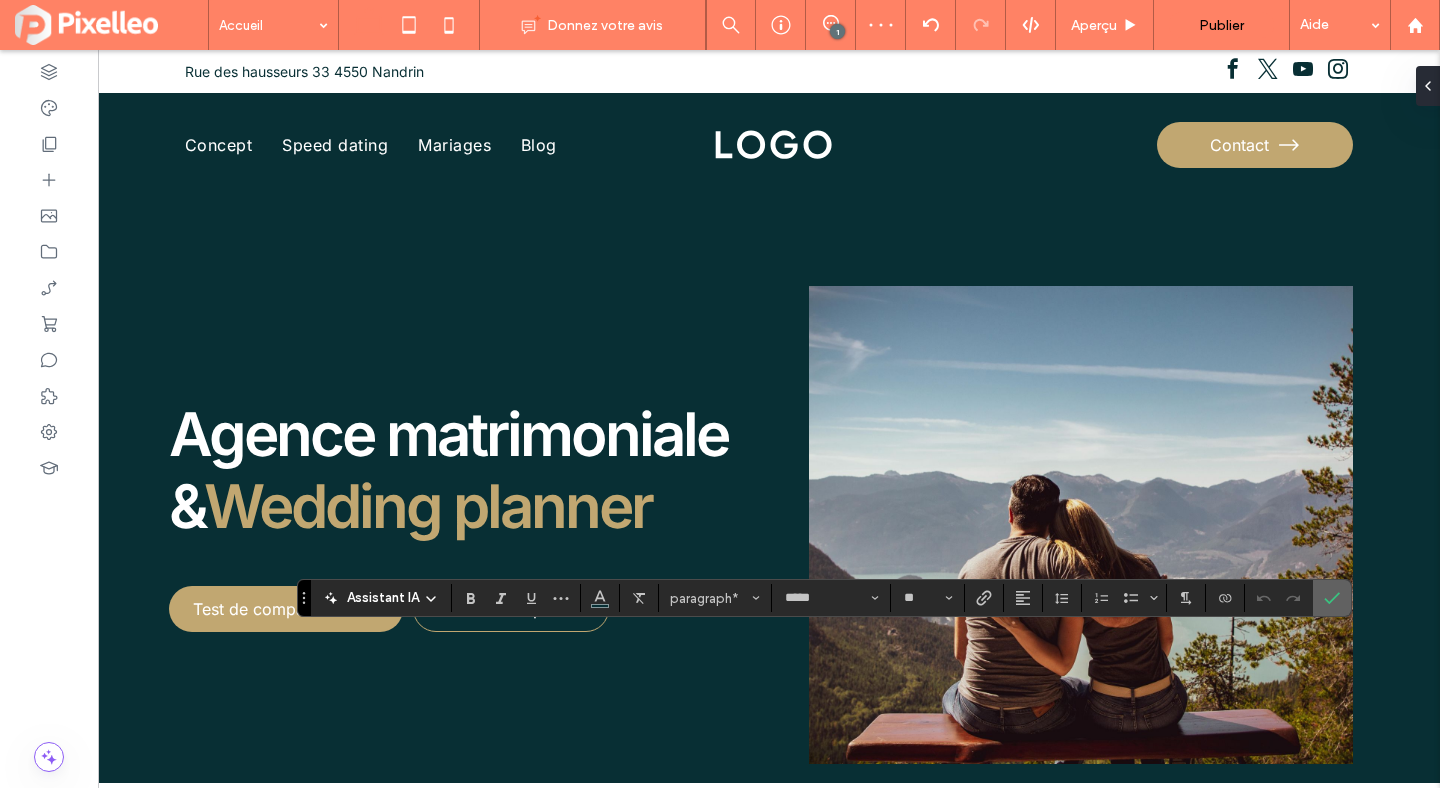 click 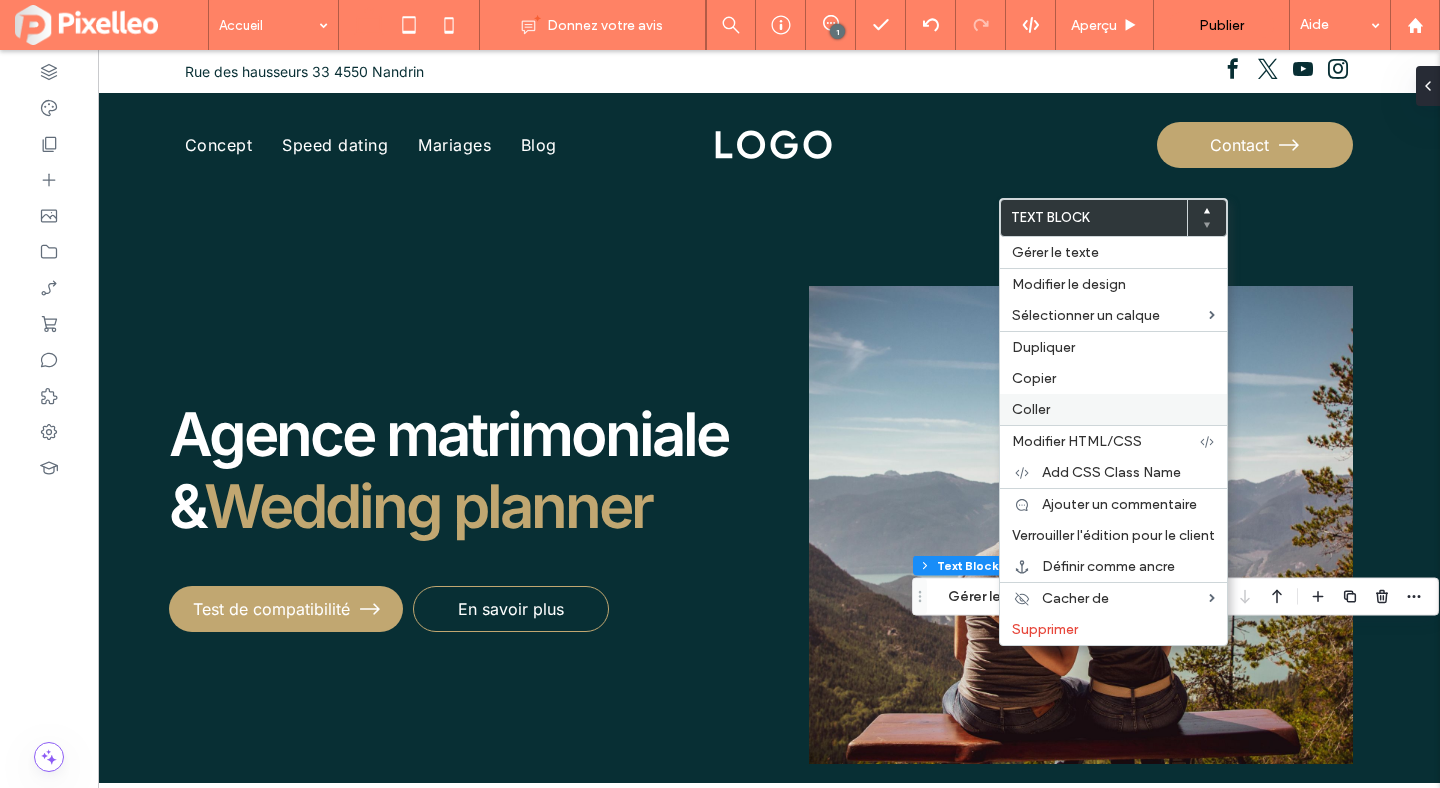 click on "Coller" at bounding box center (1113, 409) 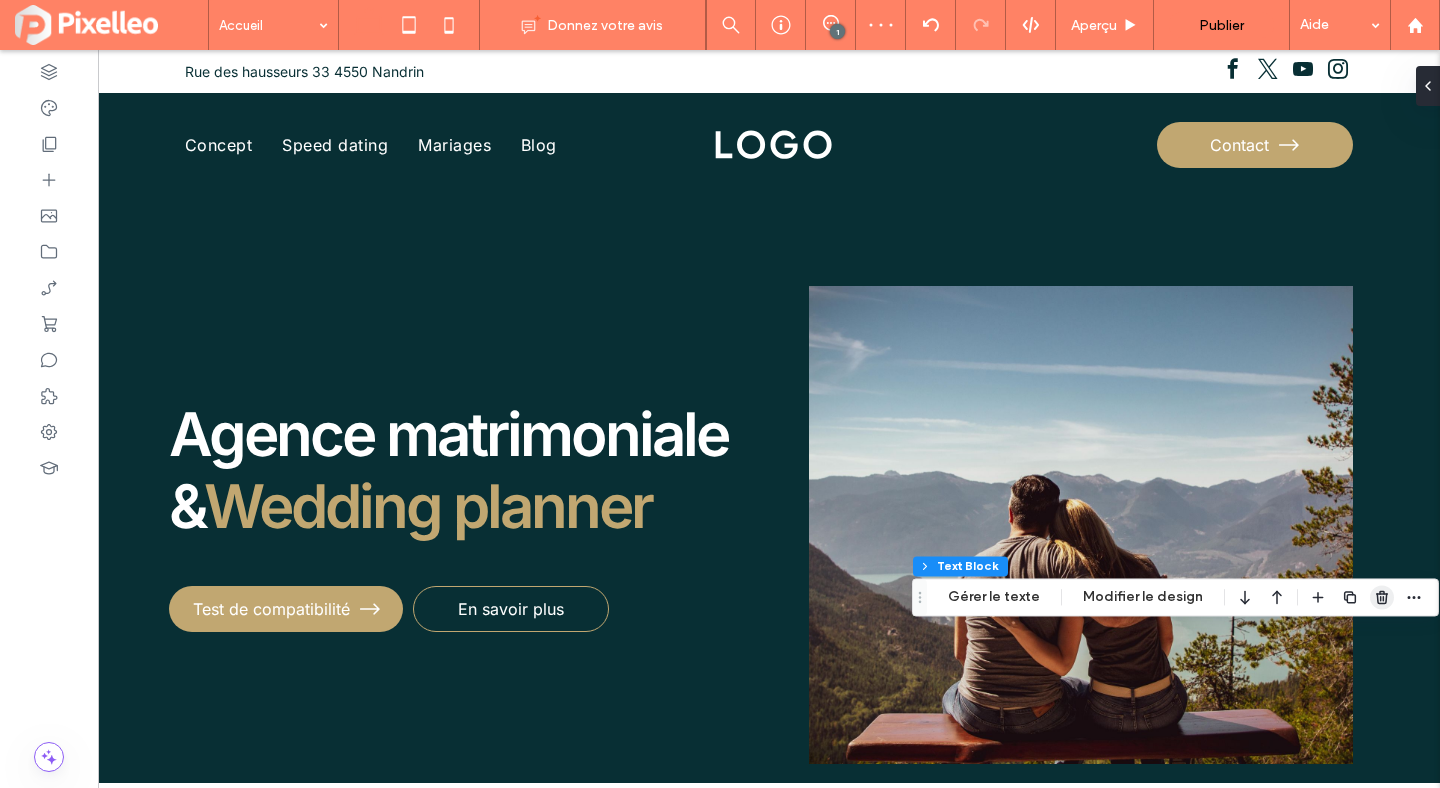click 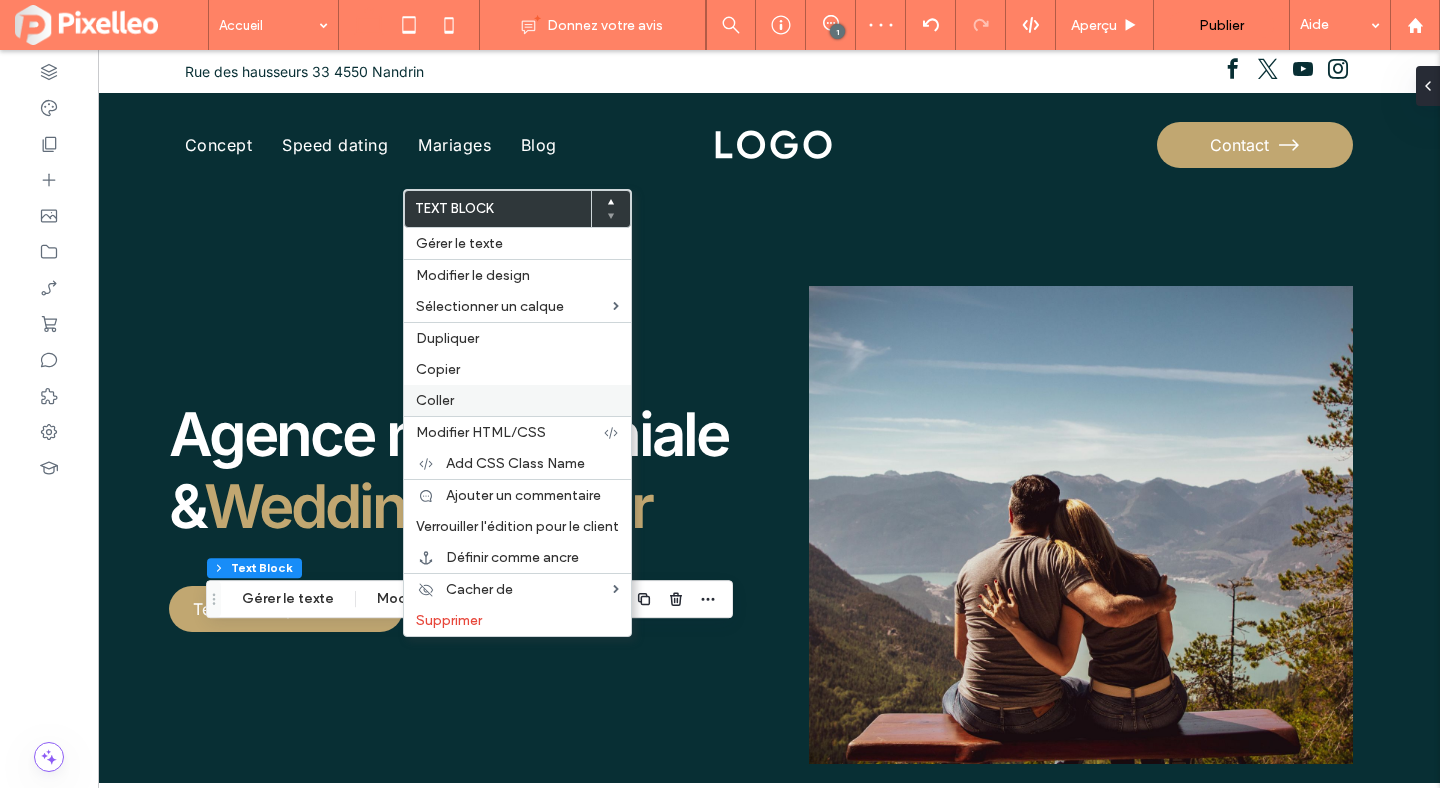 click on "Coller" at bounding box center [517, 400] 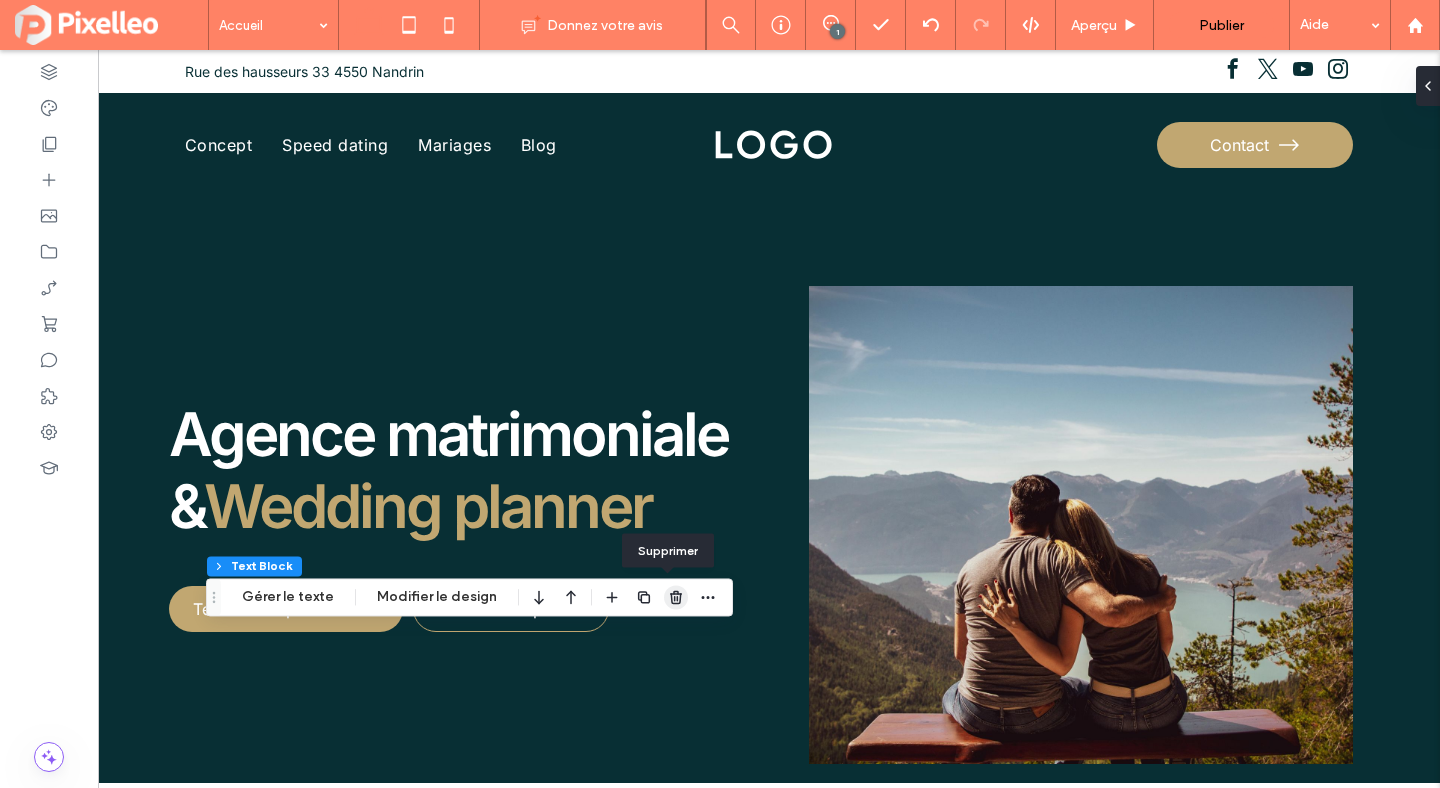 click at bounding box center [676, 597] 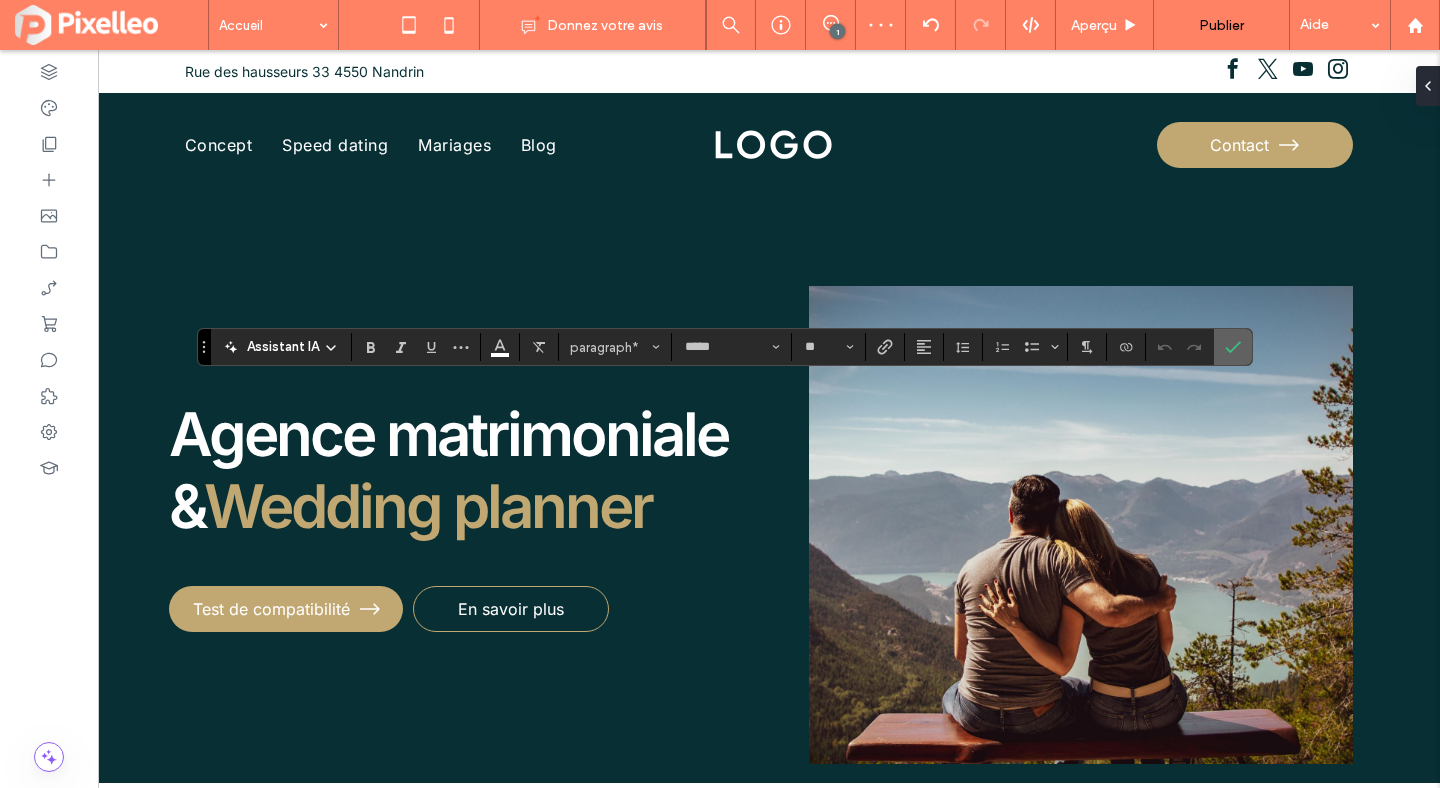 click 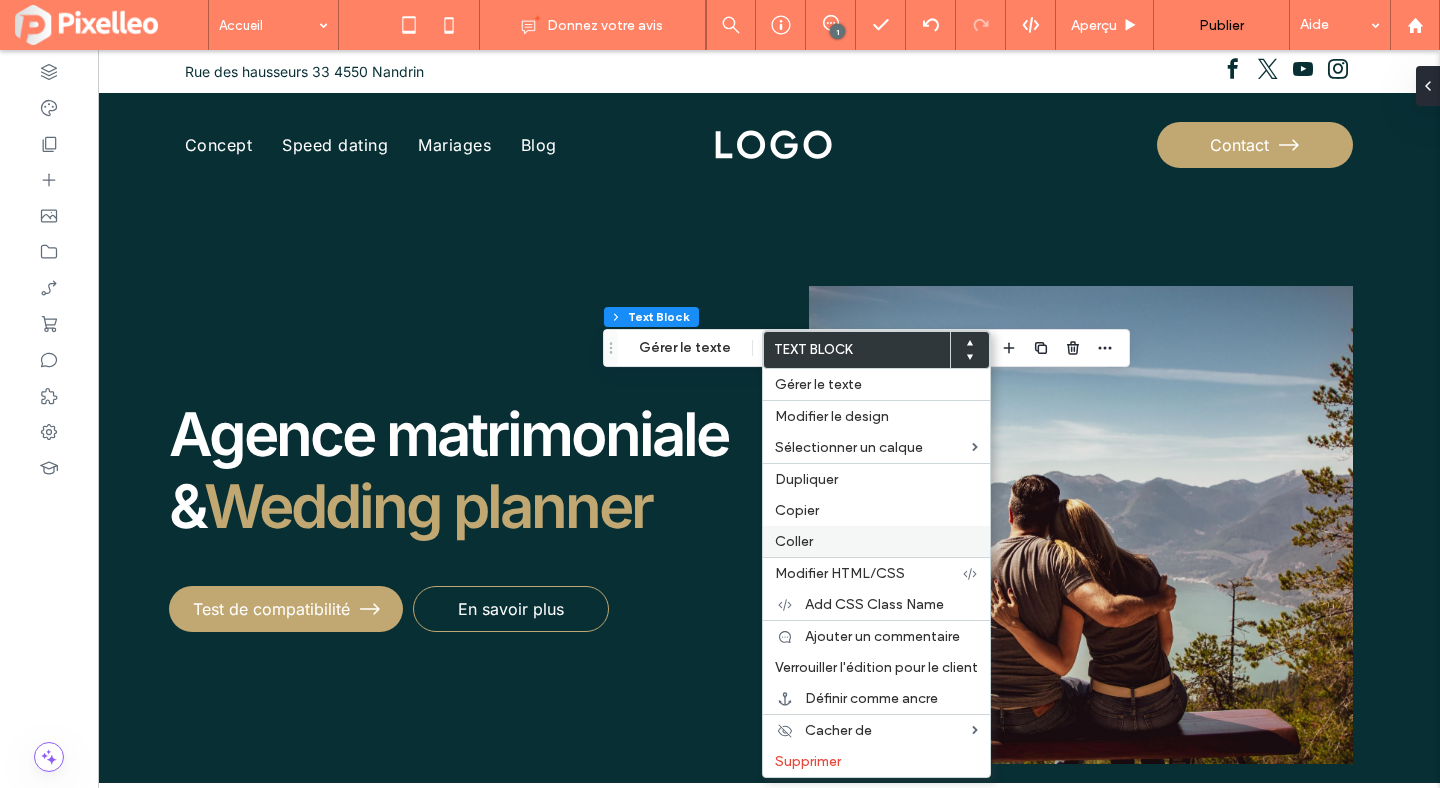 click on "Coller" at bounding box center (794, 541) 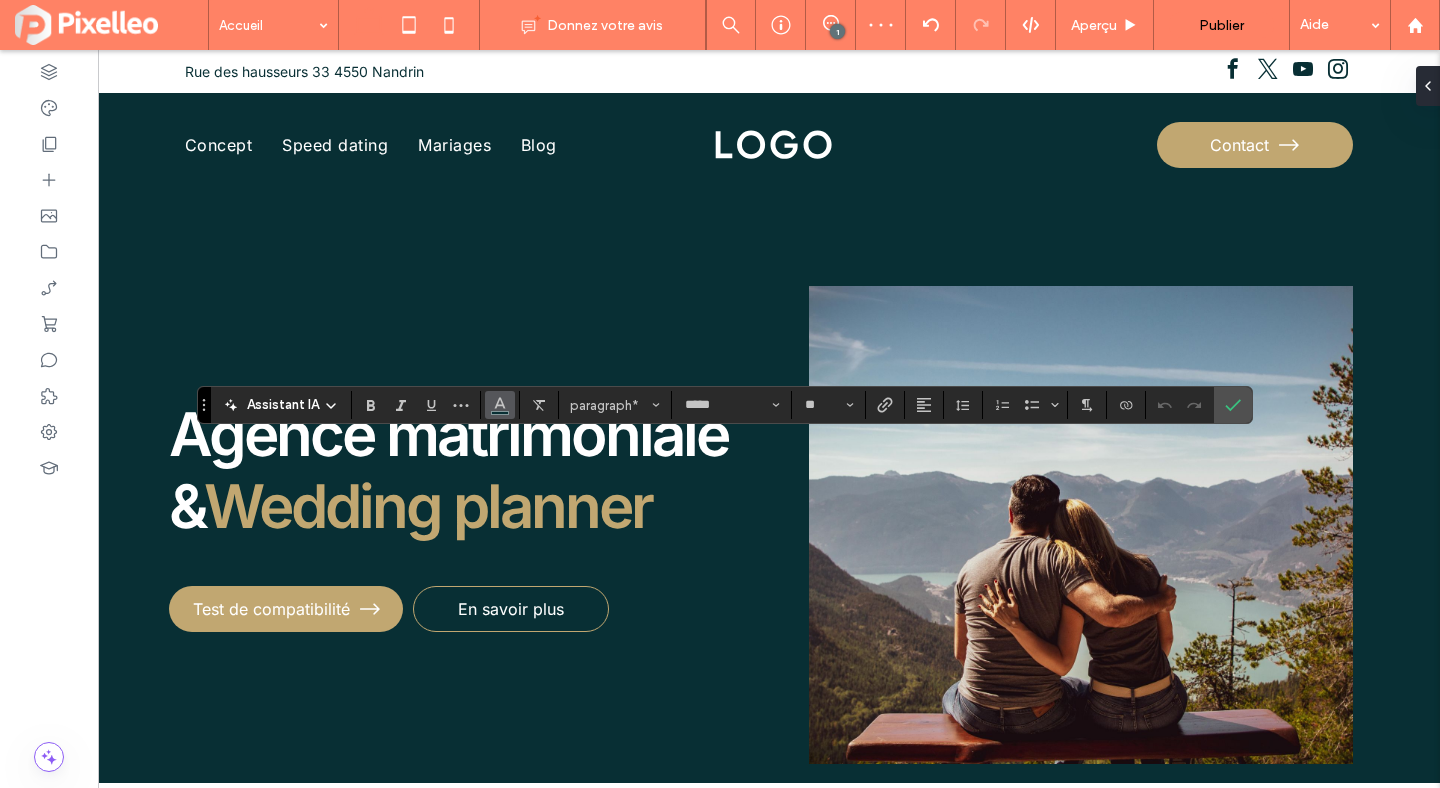 click 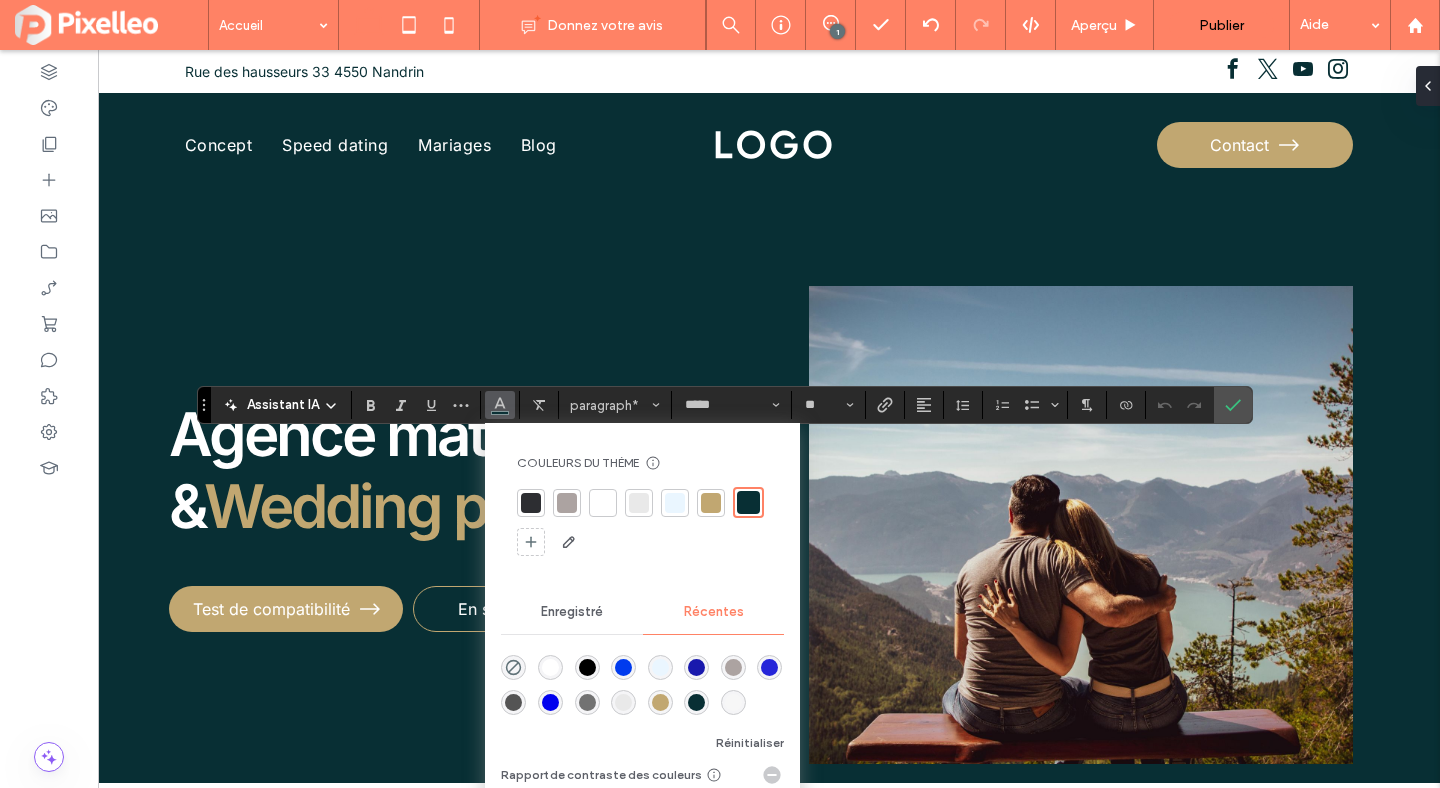 click at bounding box center (550, 667) 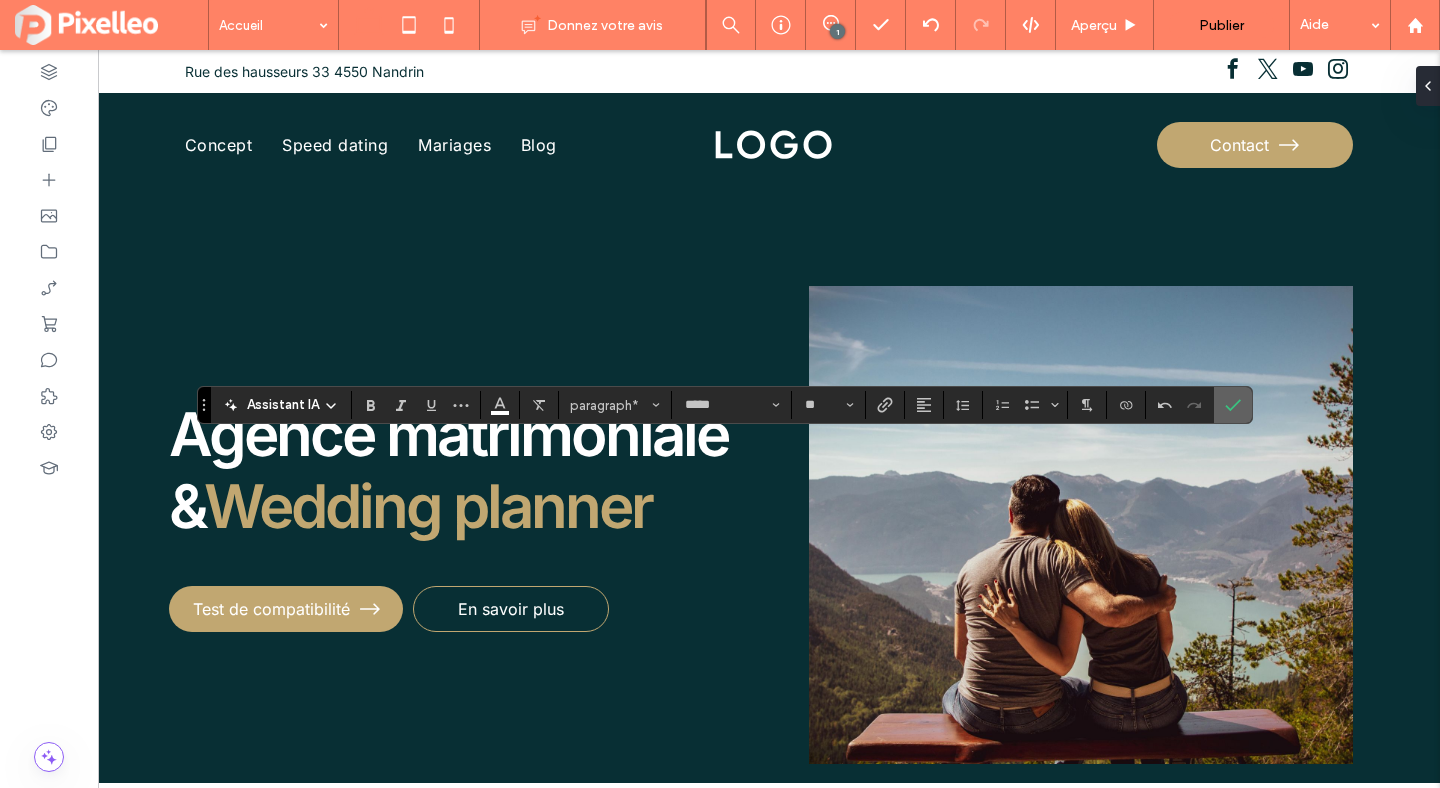 click 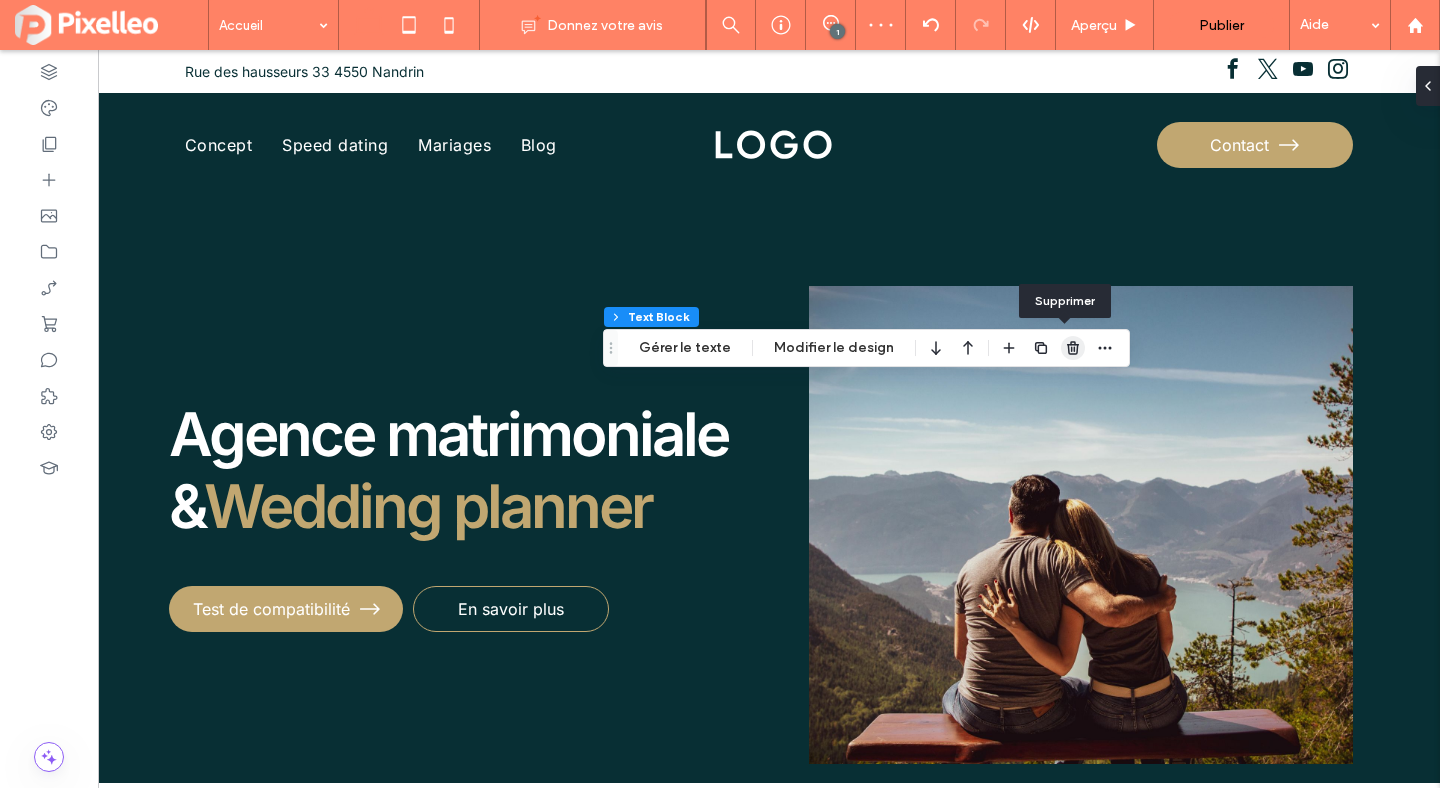 click 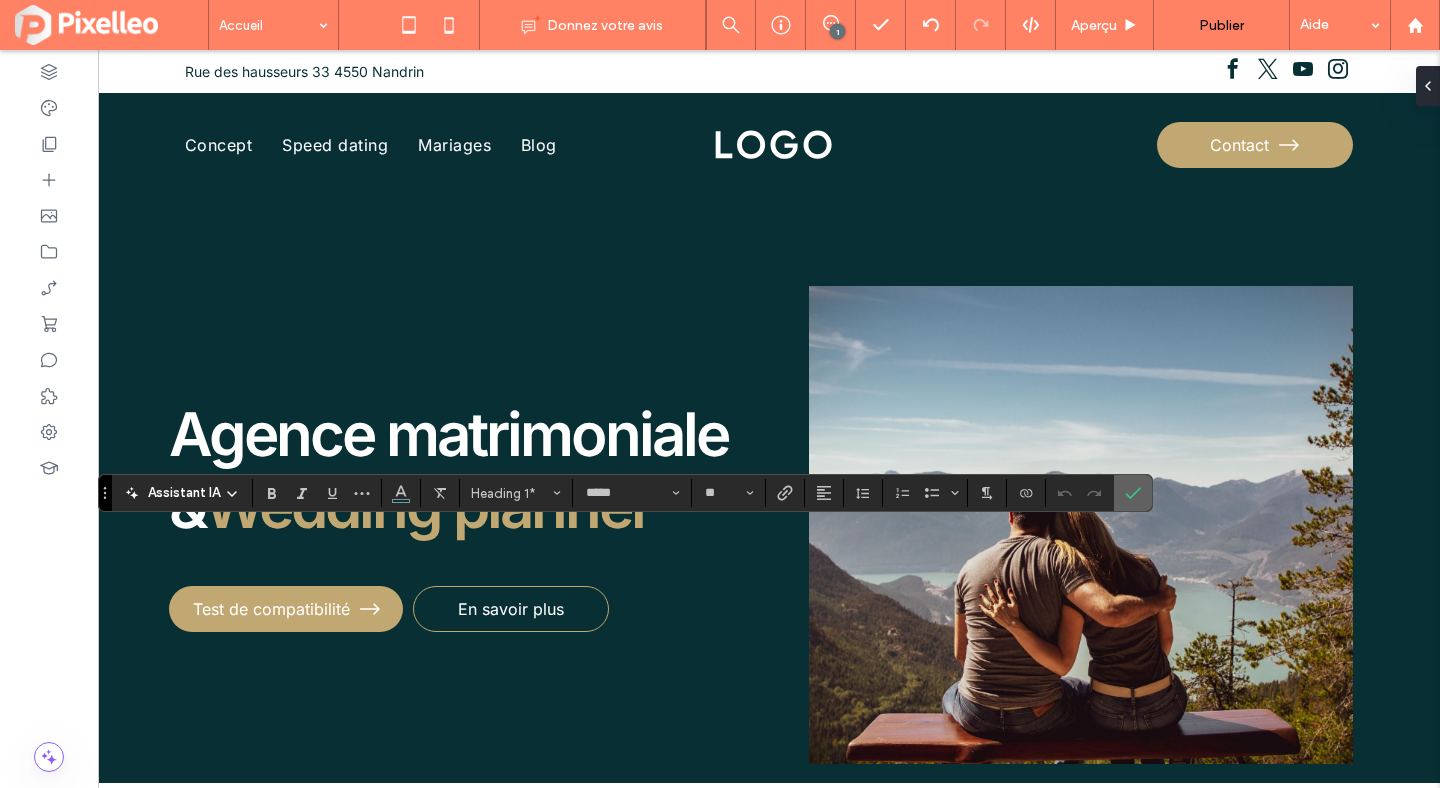 click 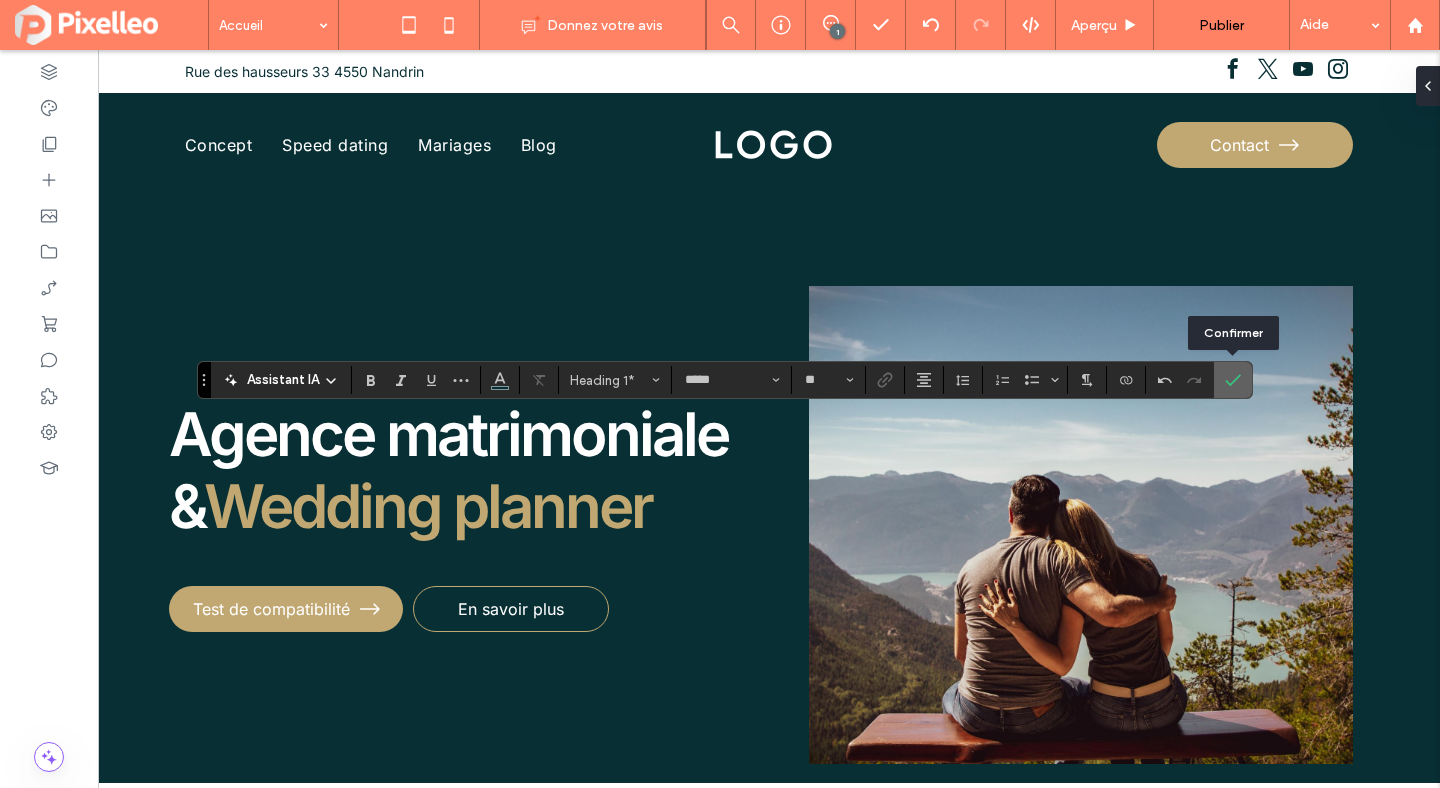 click 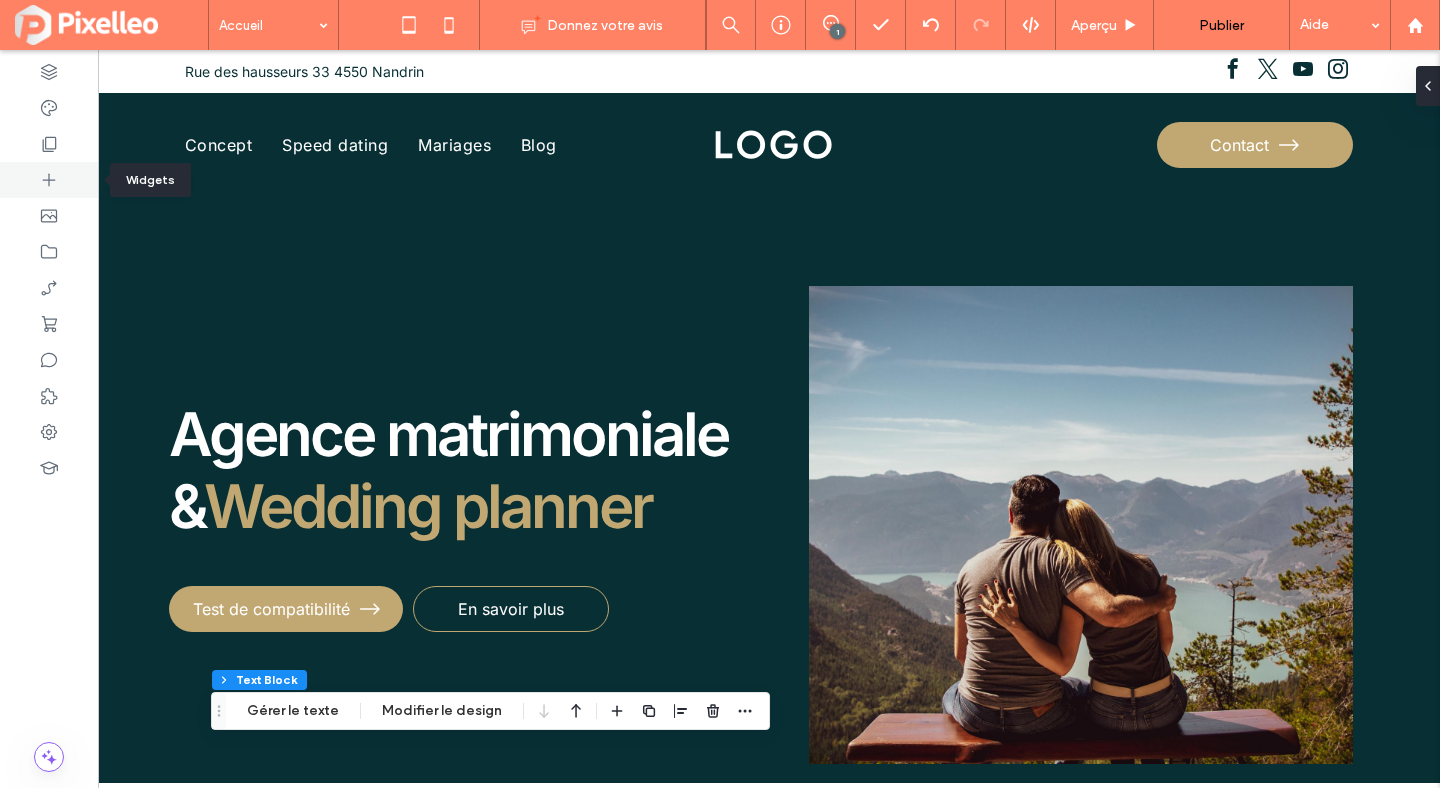 click 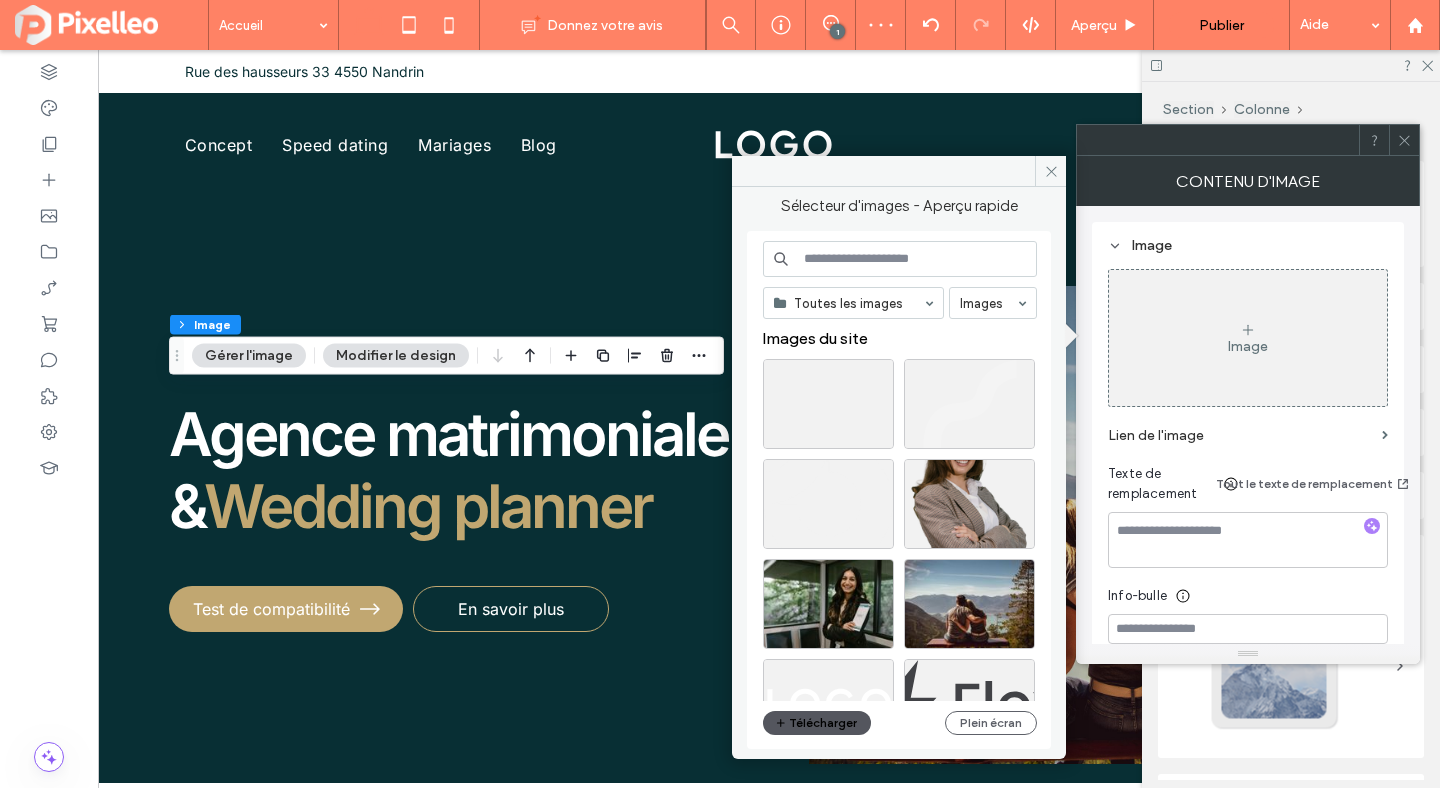 click on "Télécharger" at bounding box center [817, 723] 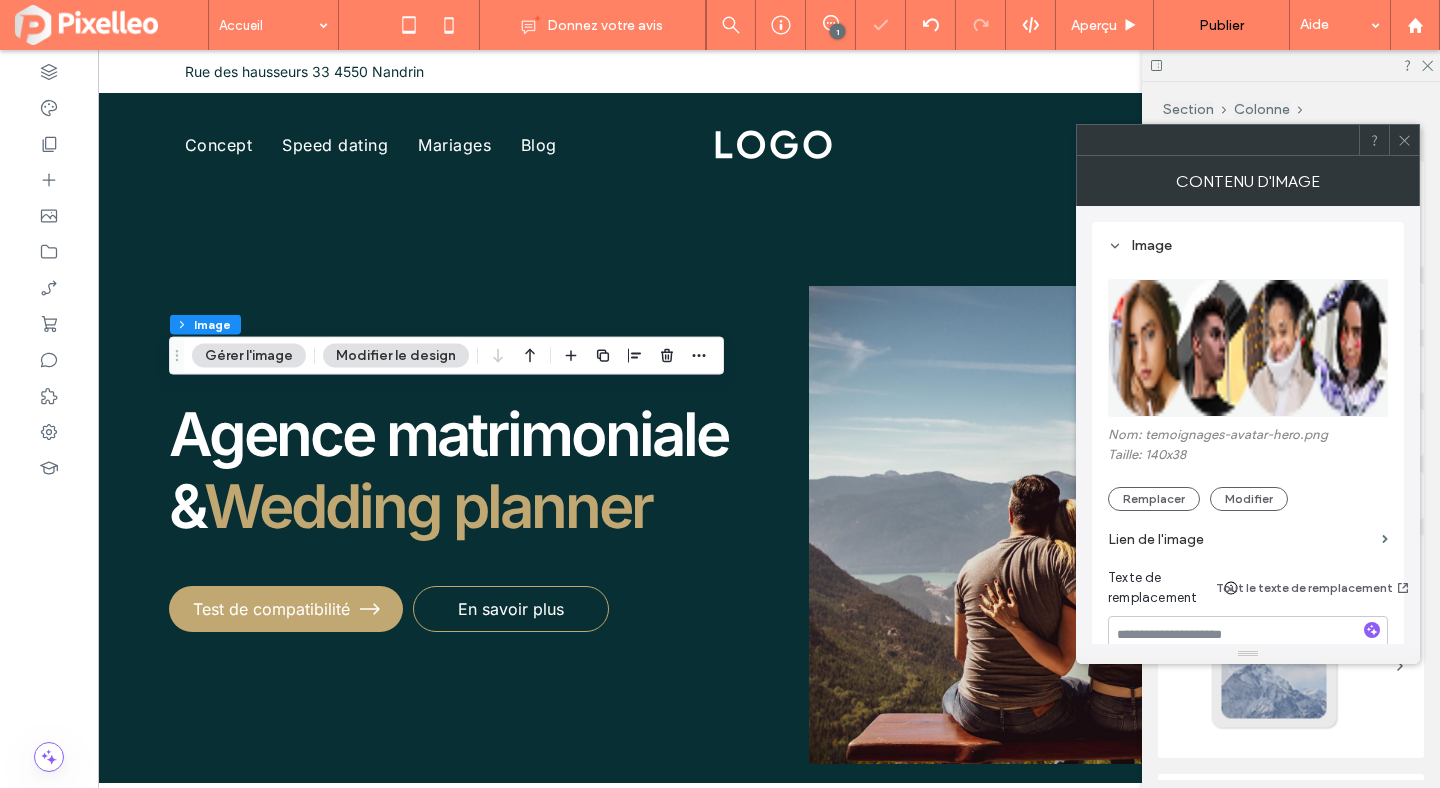 click 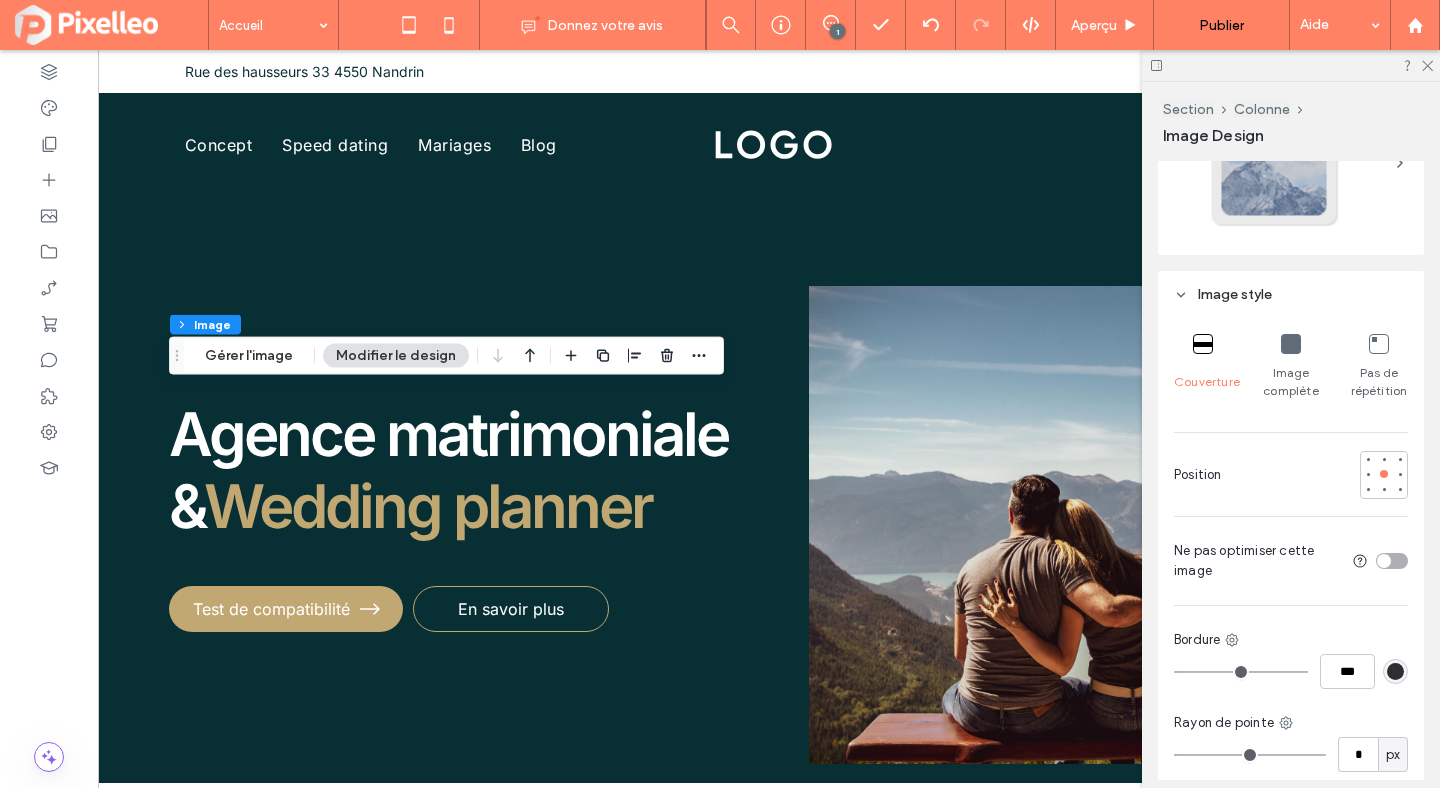 scroll, scrollTop: 632, scrollLeft: 0, axis: vertical 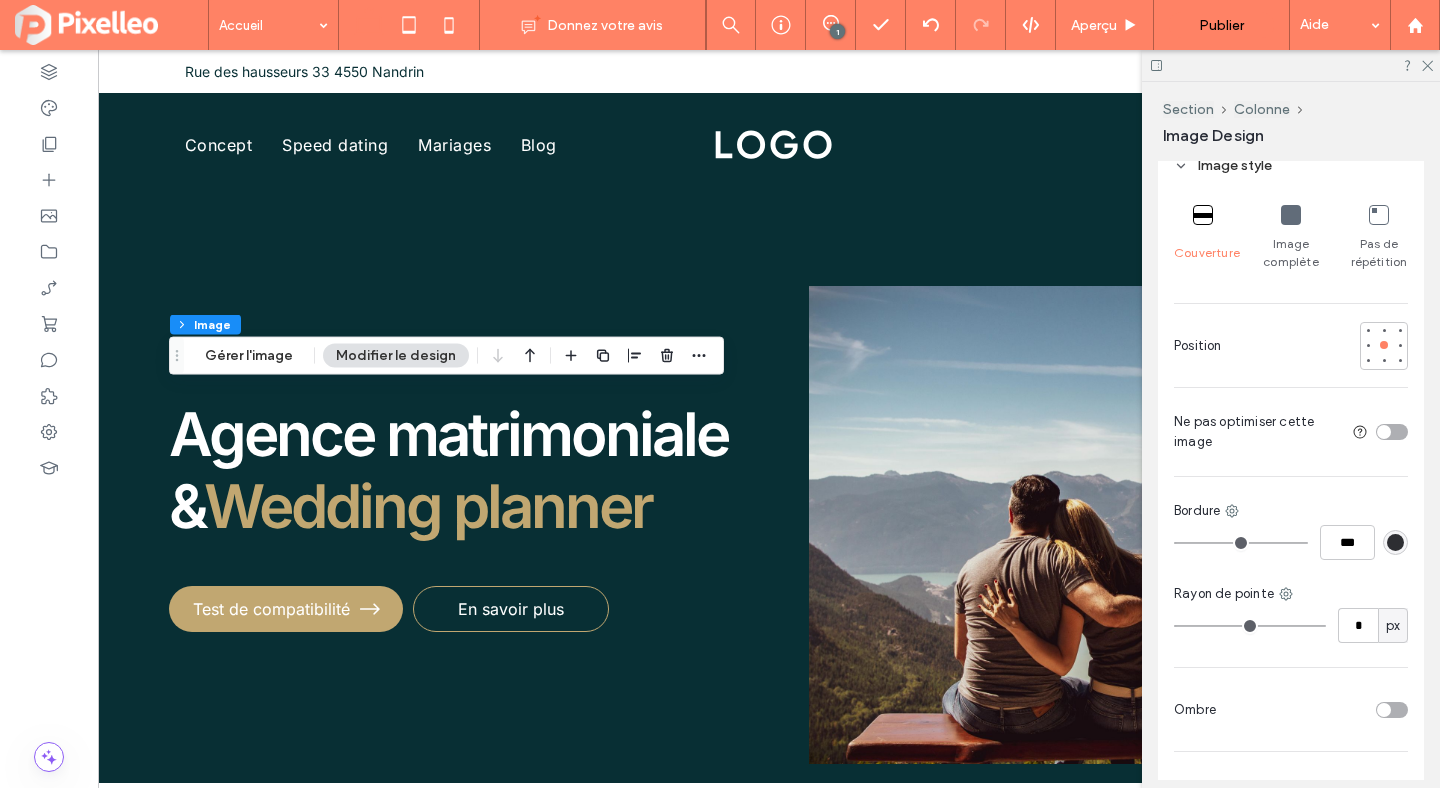 click at bounding box center [1291, 215] 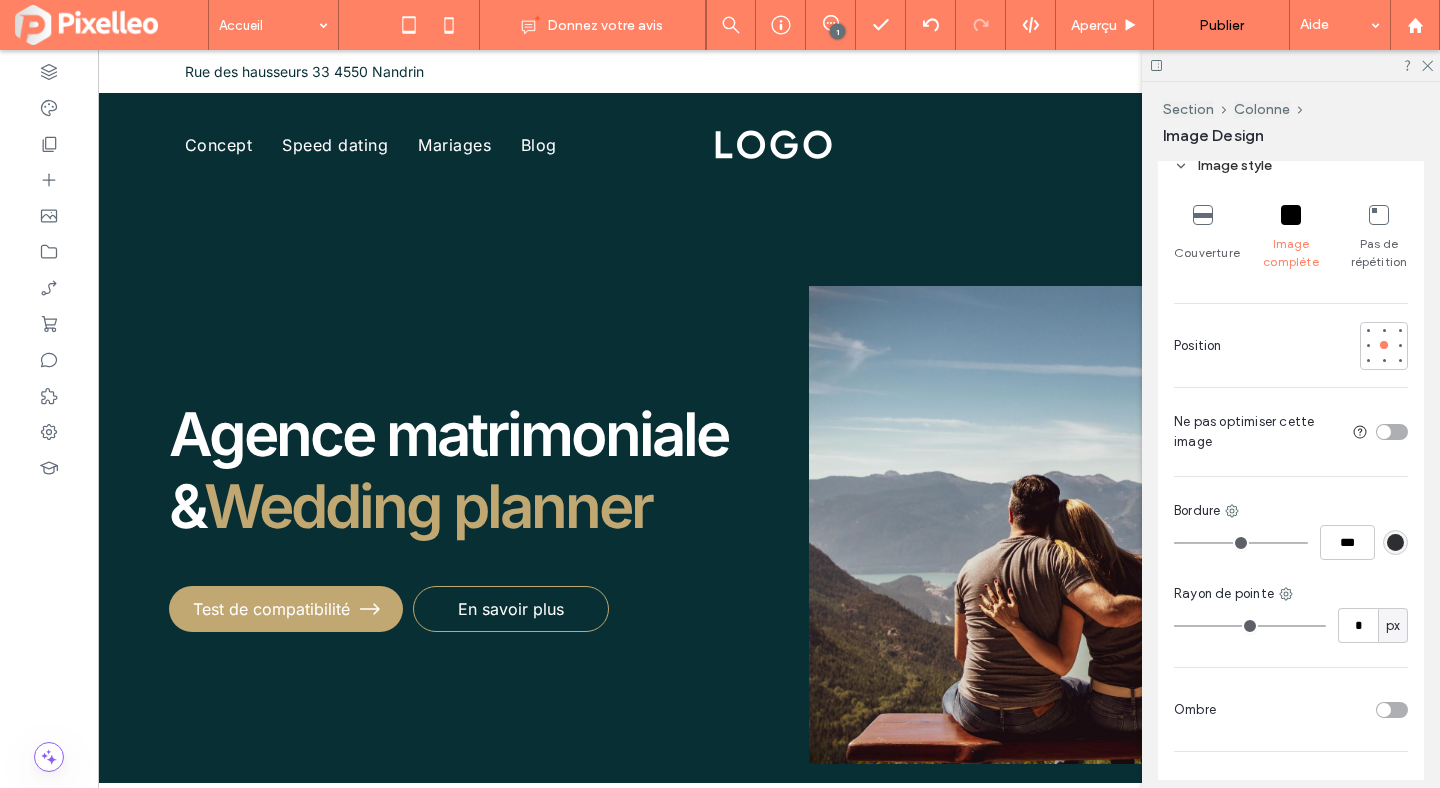 type on "**" 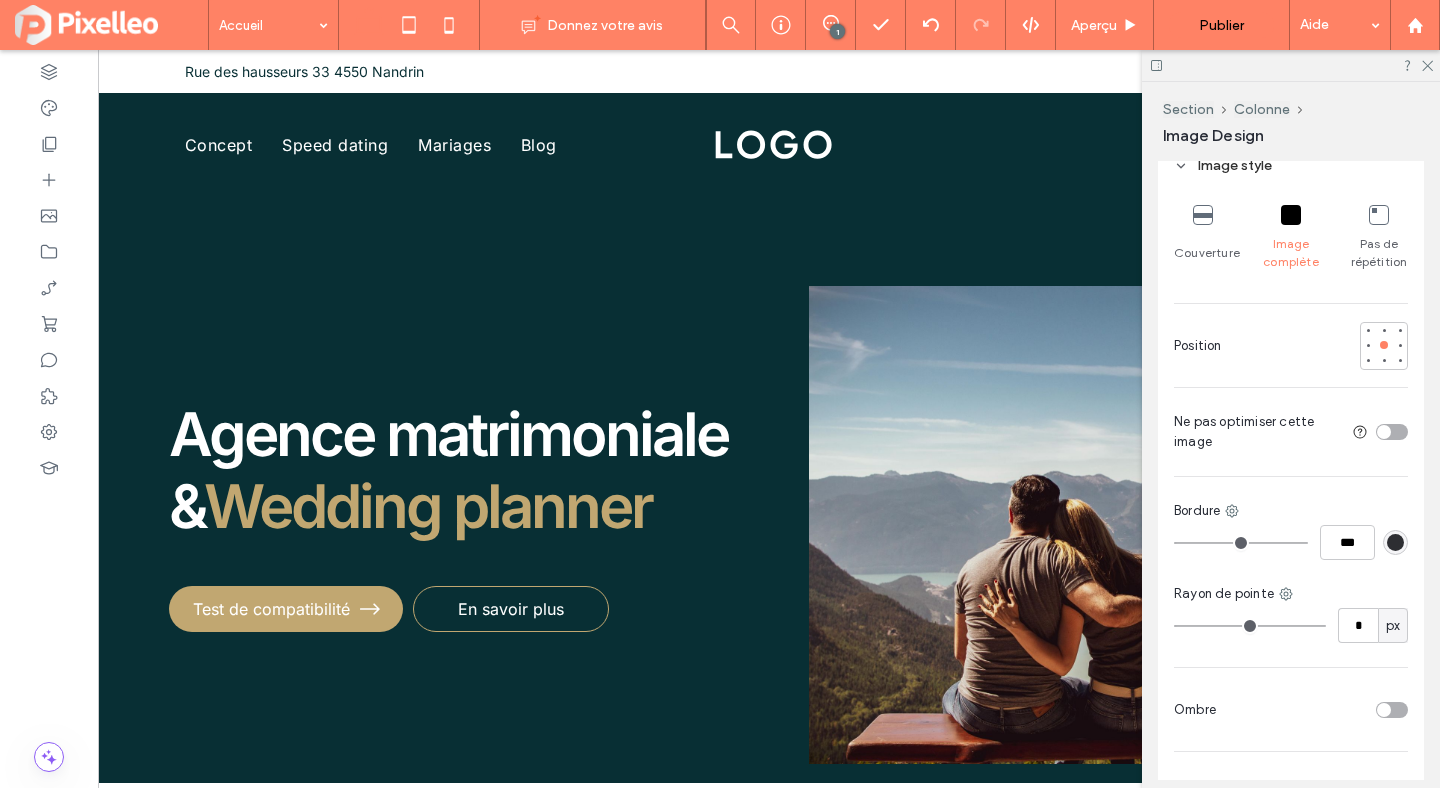 type on "****" 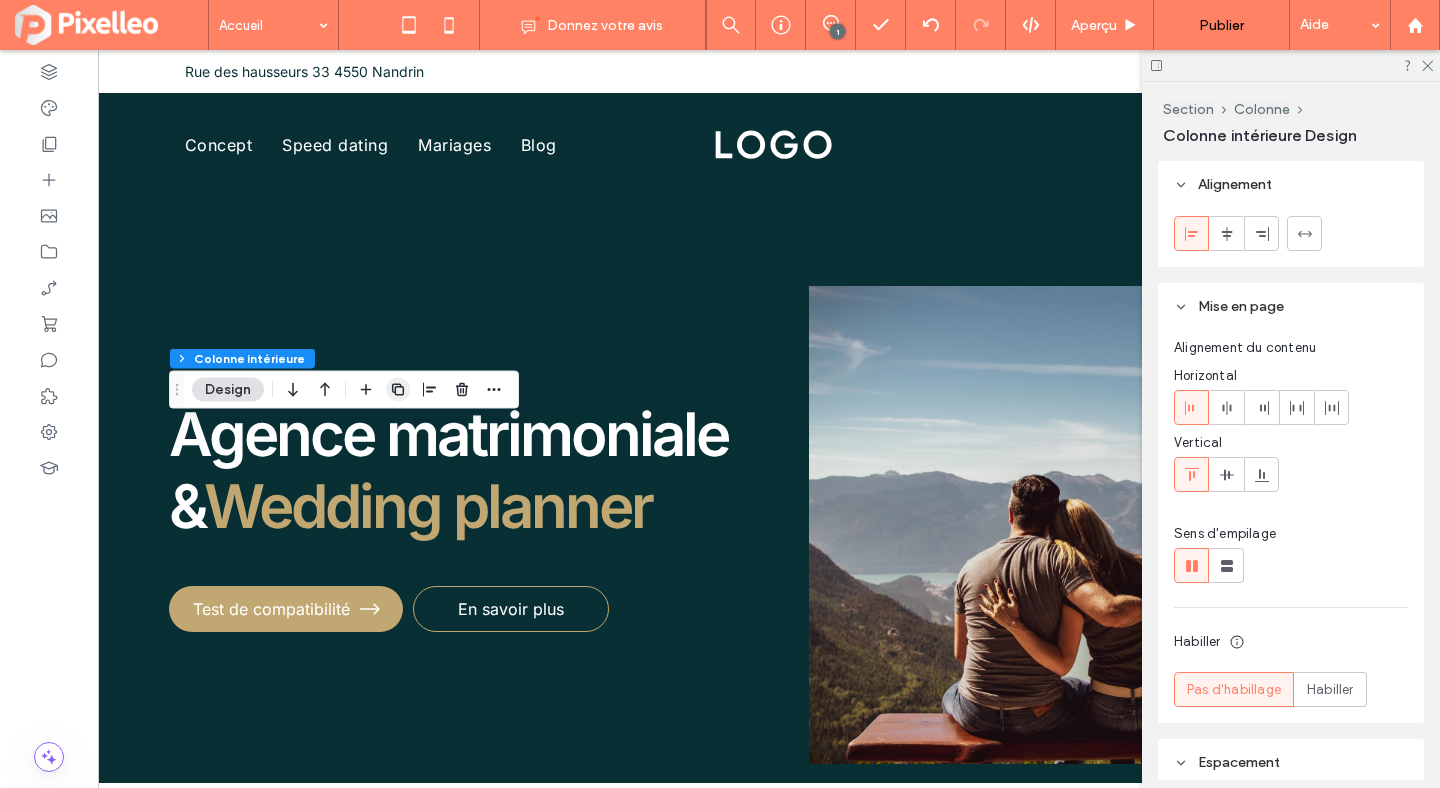 click 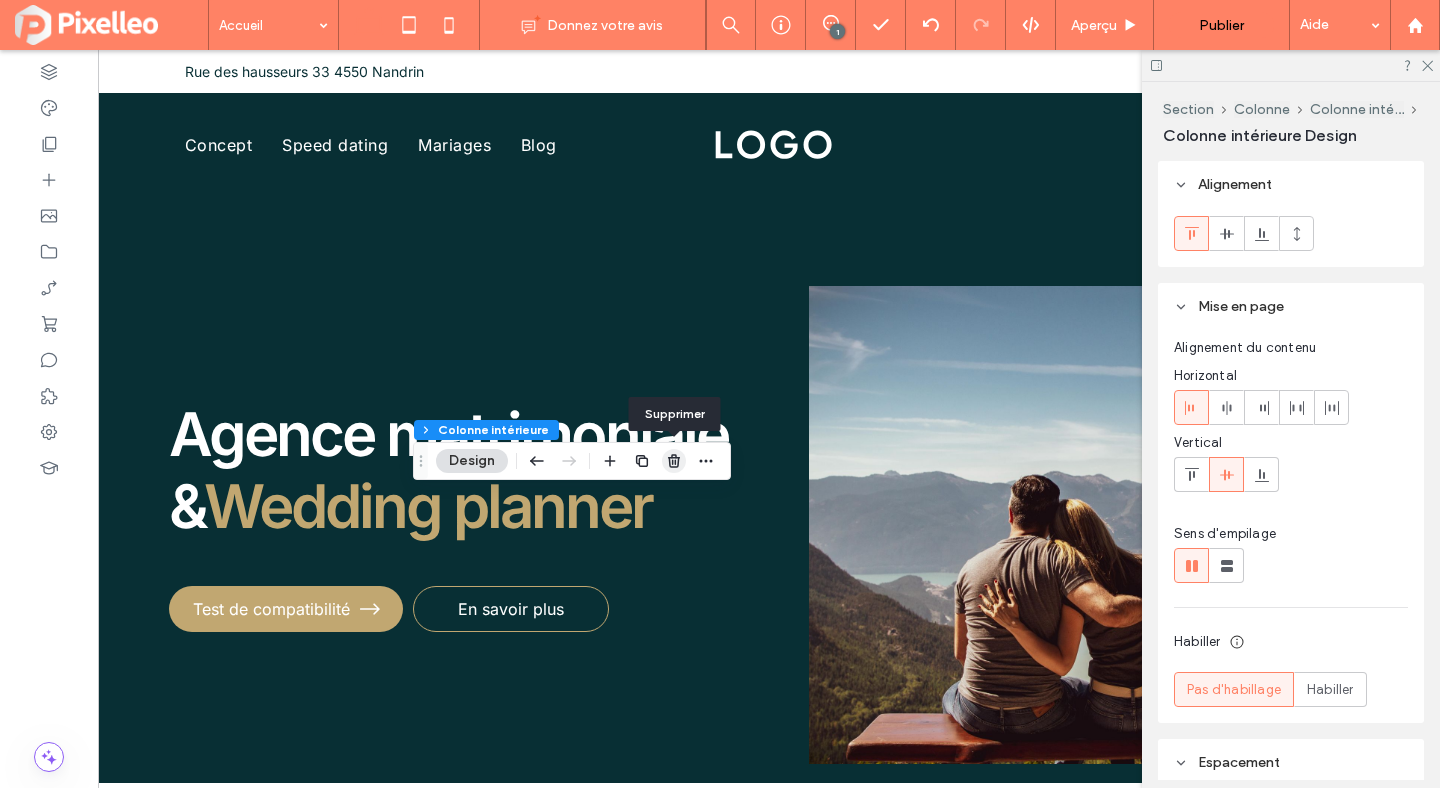 click 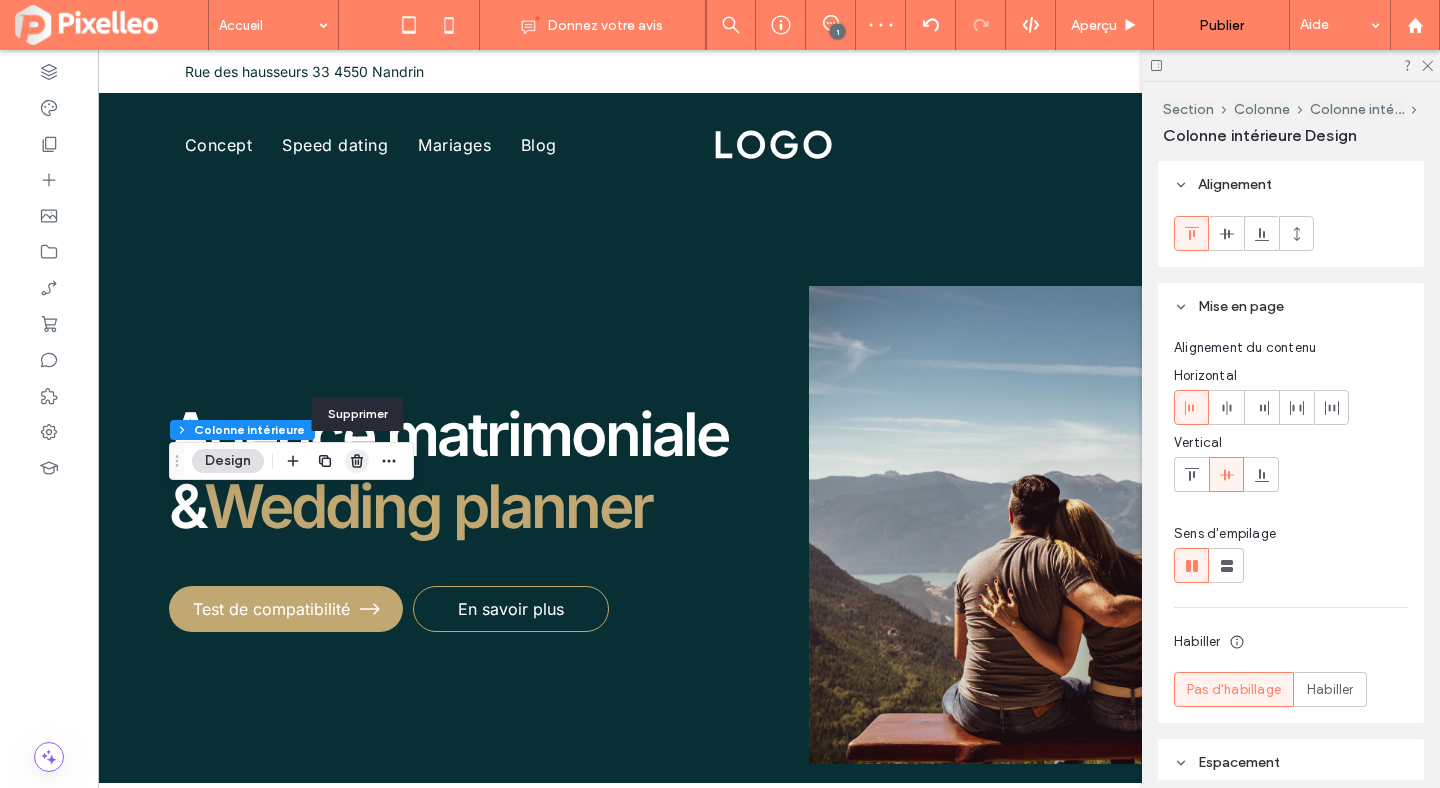 click 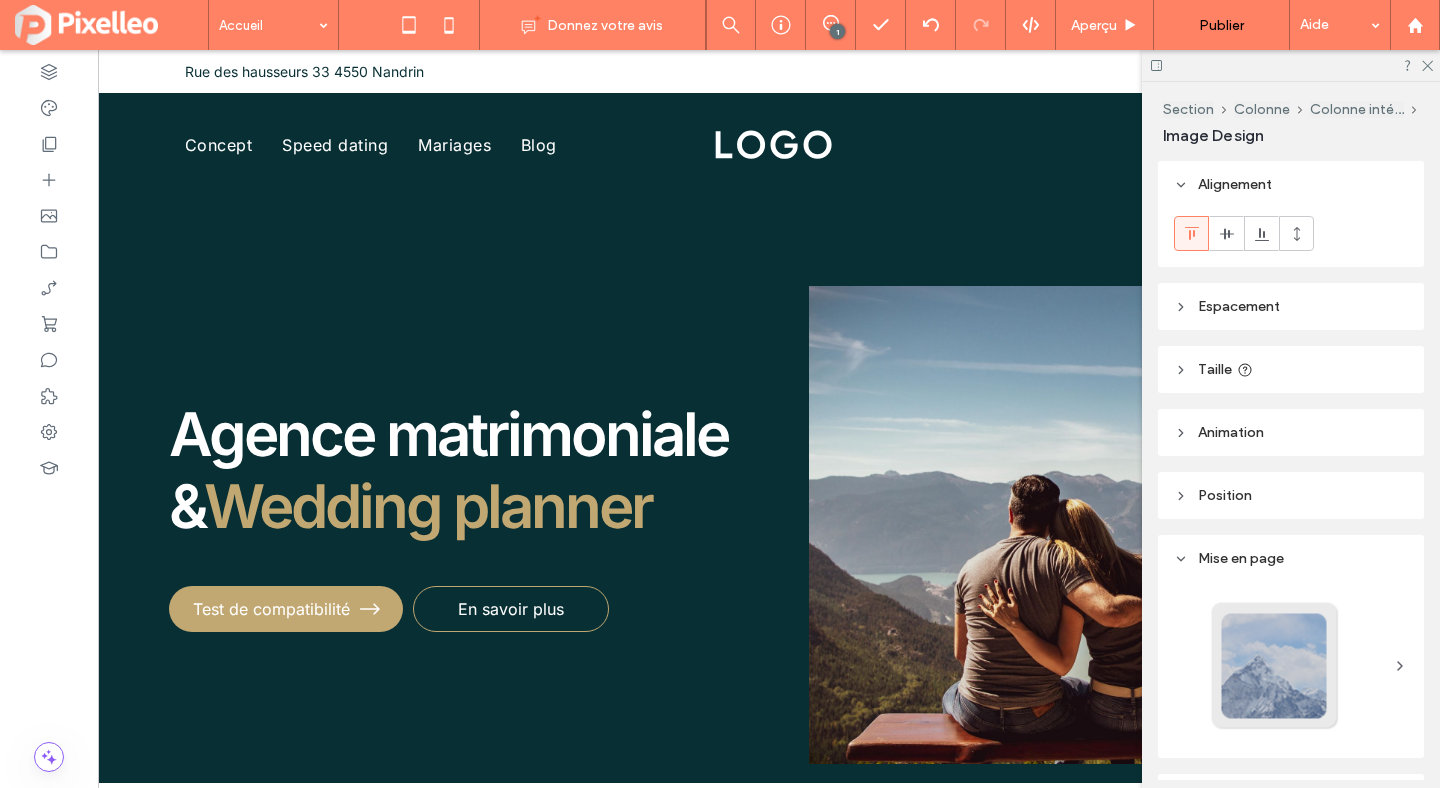 type on "**" 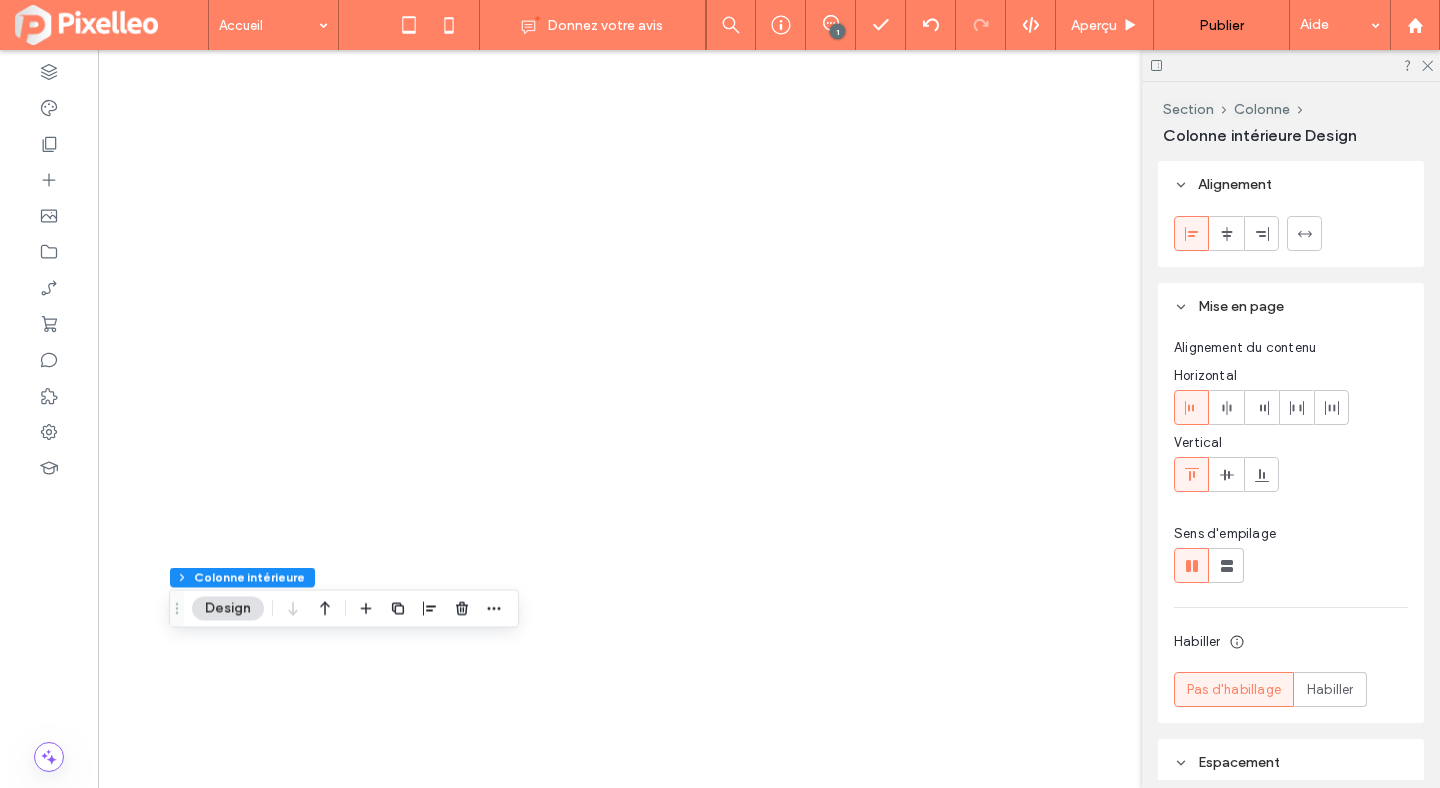 scroll, scrollTop: 0, scrollLeft: 0, axis: both 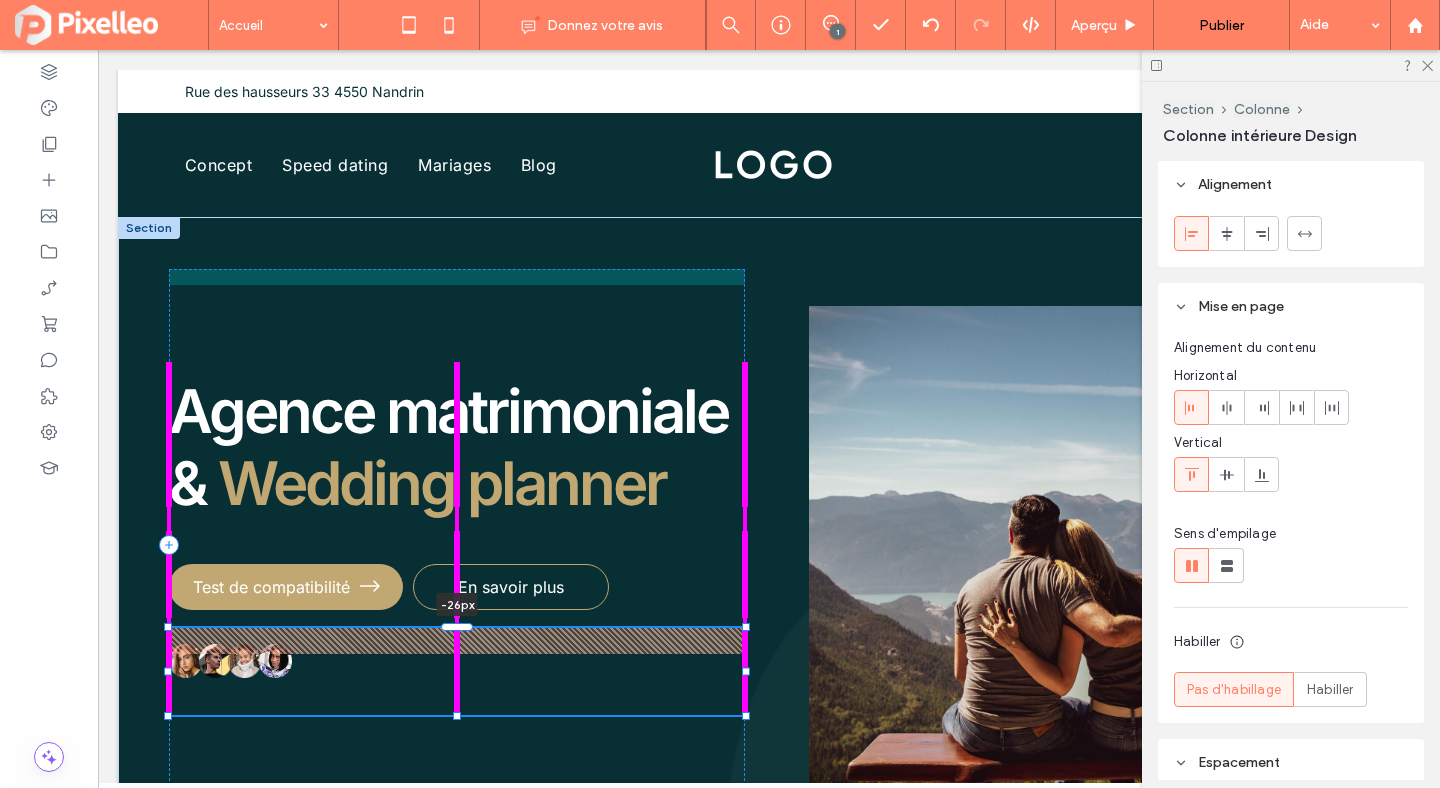 drag, startPoint x: 459, startPoint y: 641, endPoint x: 463, endPoint y: 615, distance: 26.305893 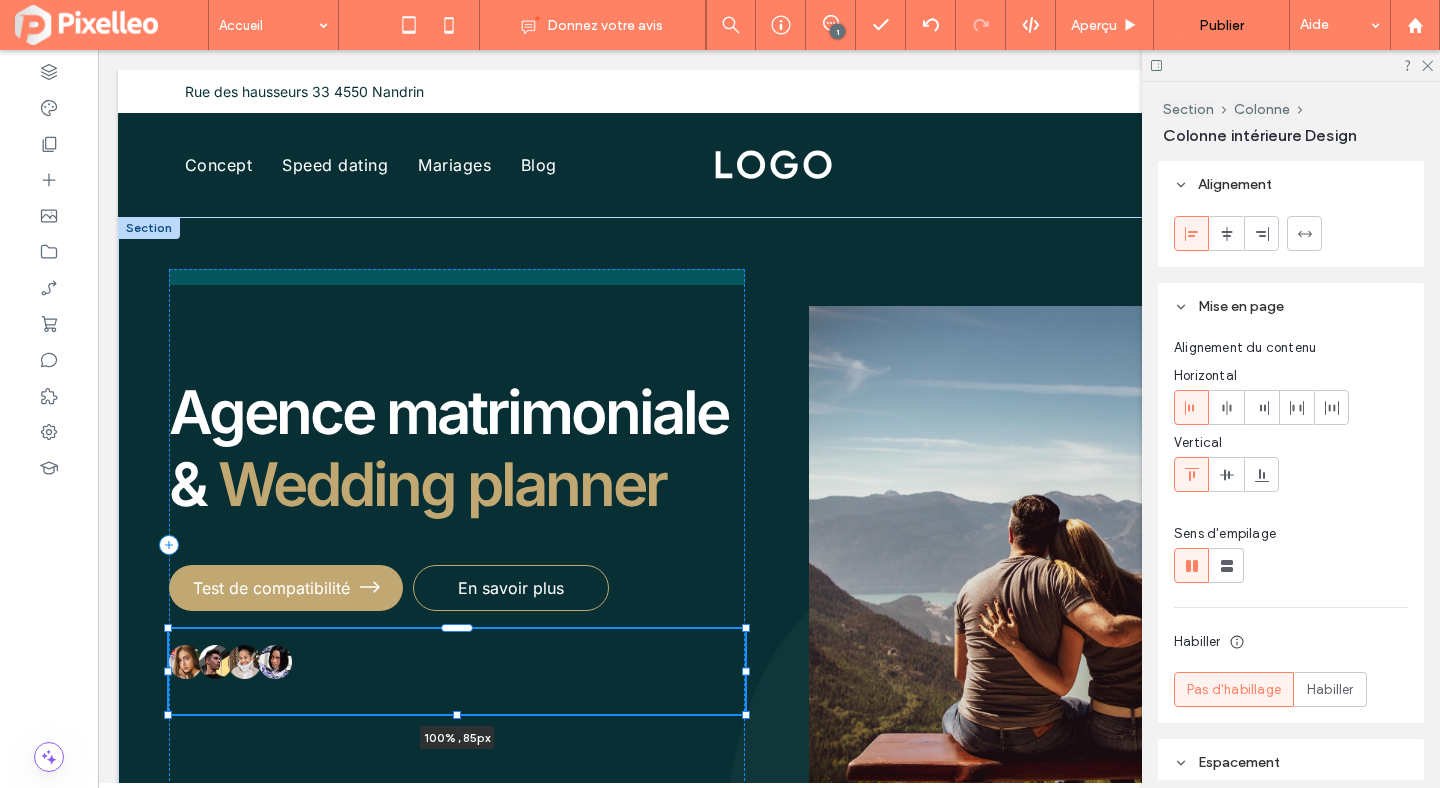 click at bounding box center (457, 715) 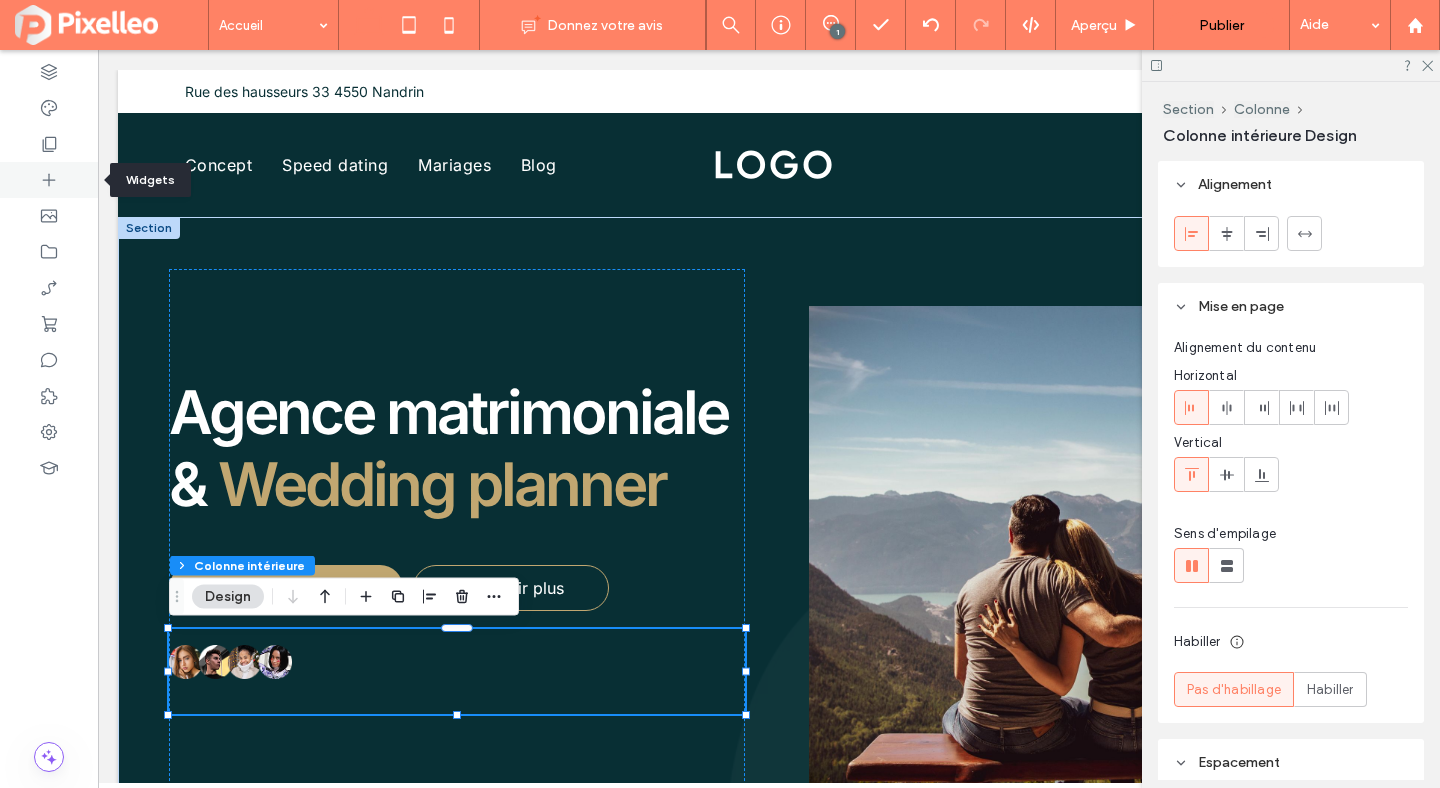 click 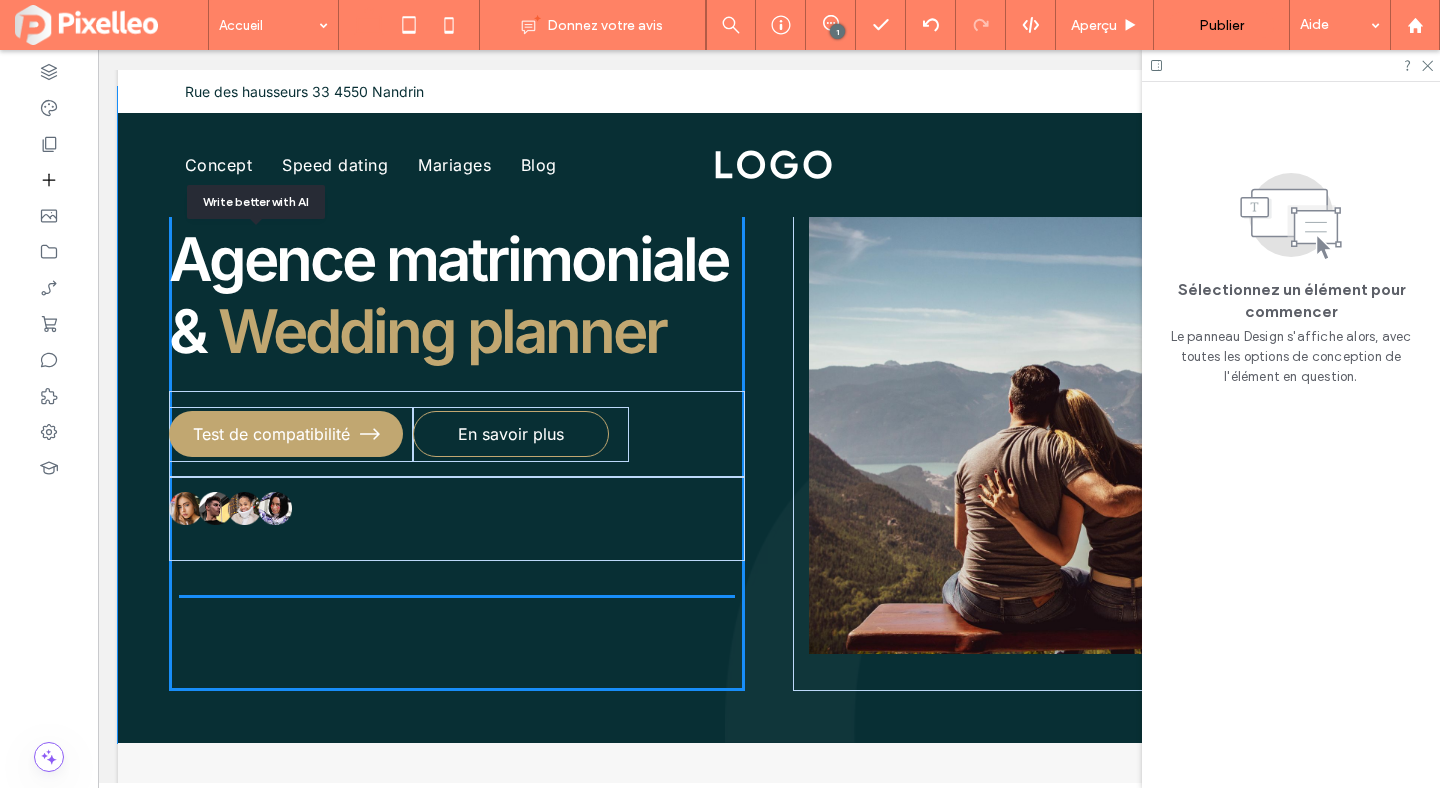 scroll, scrollTop: 160, scrollLeft: 0, axis: vertical 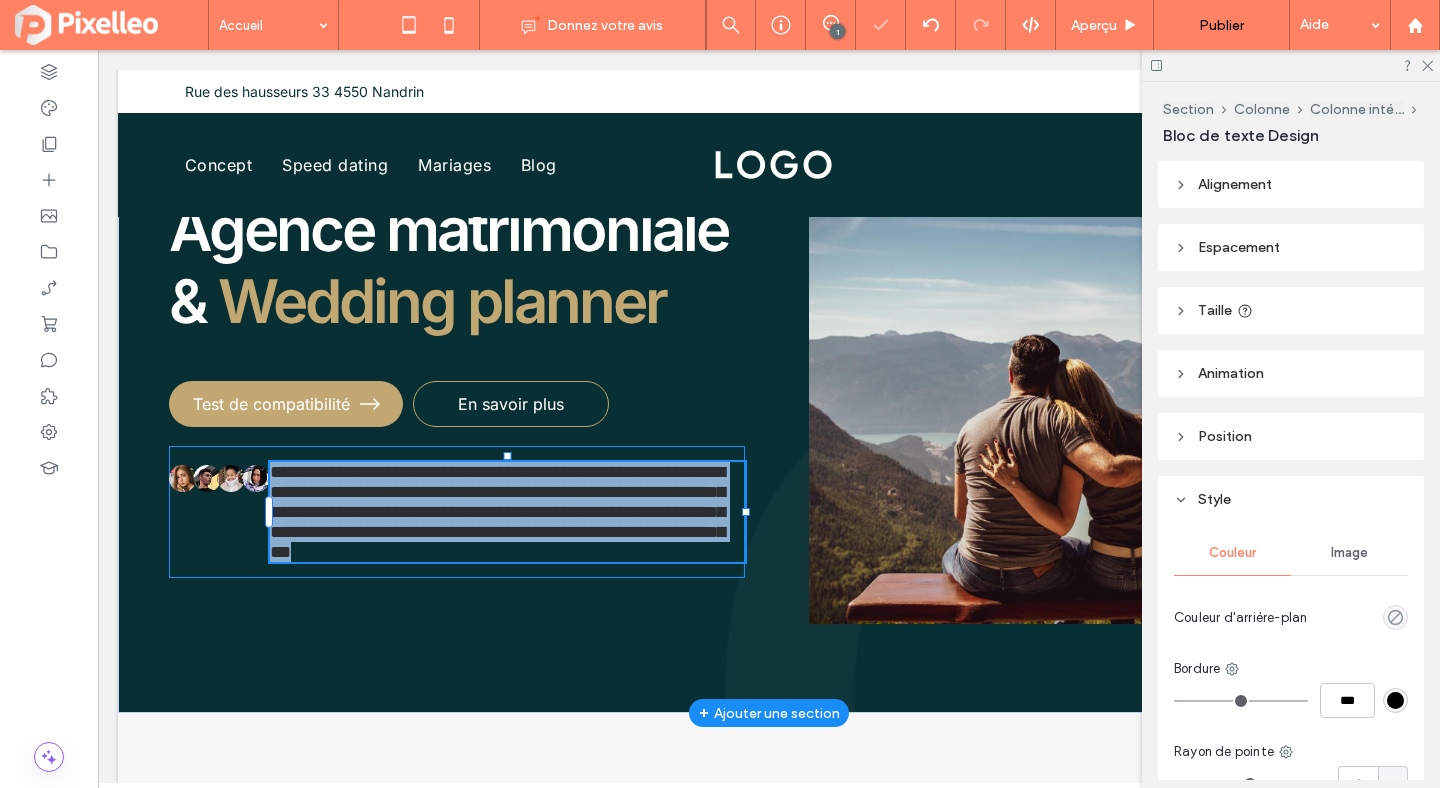 type on "*****" 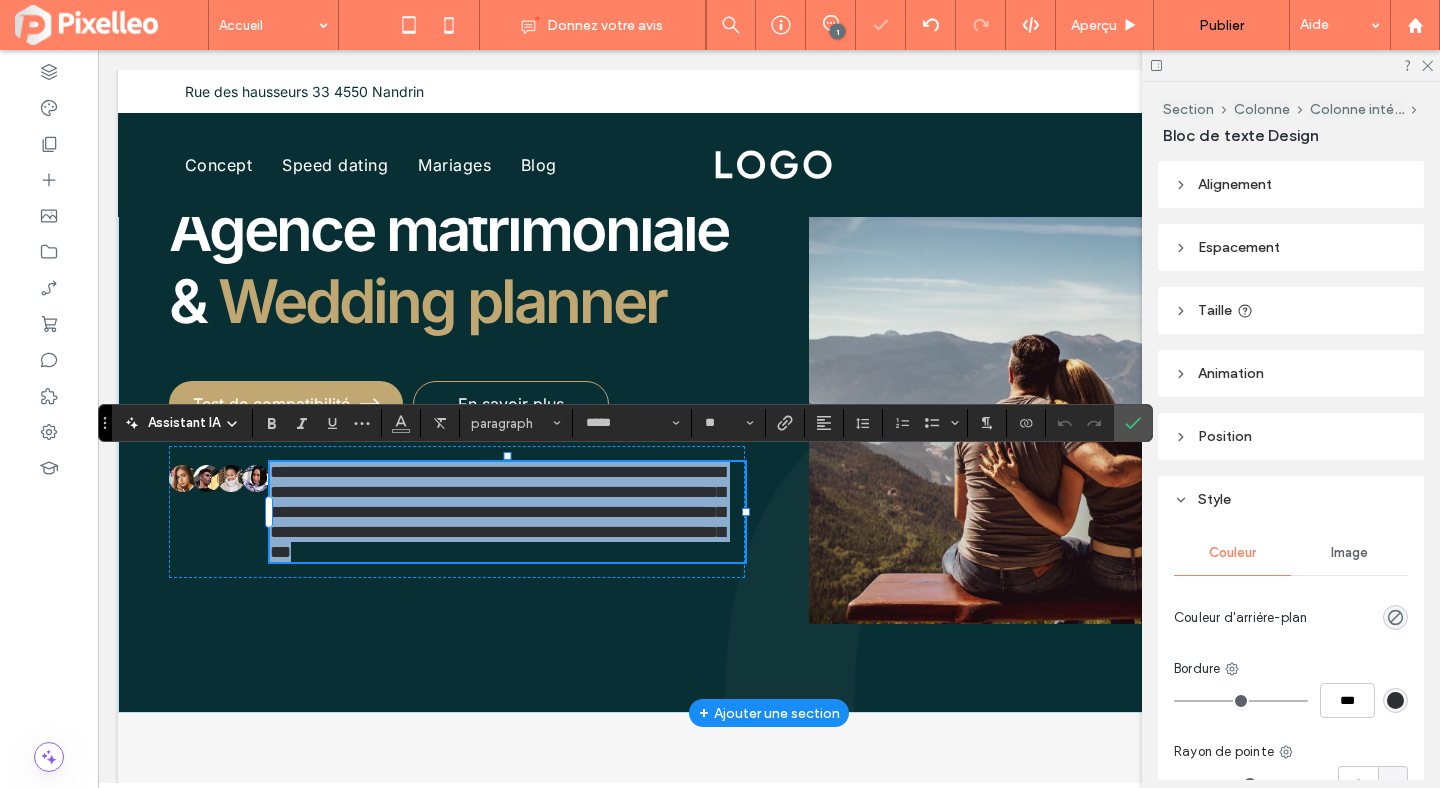 click on "**********" at bounding box center (497, 512) 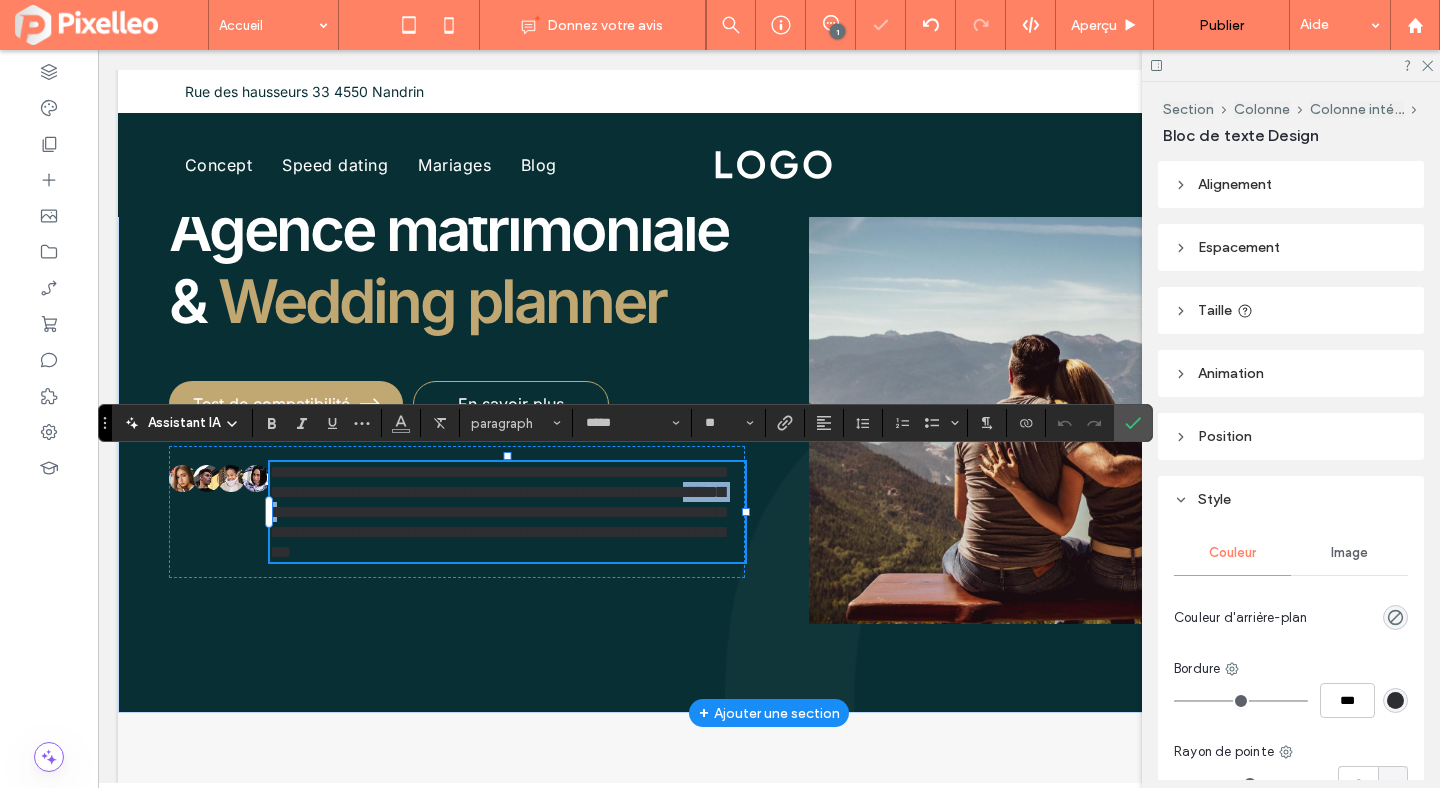 click on "**********" at bounding box center [497, 512] 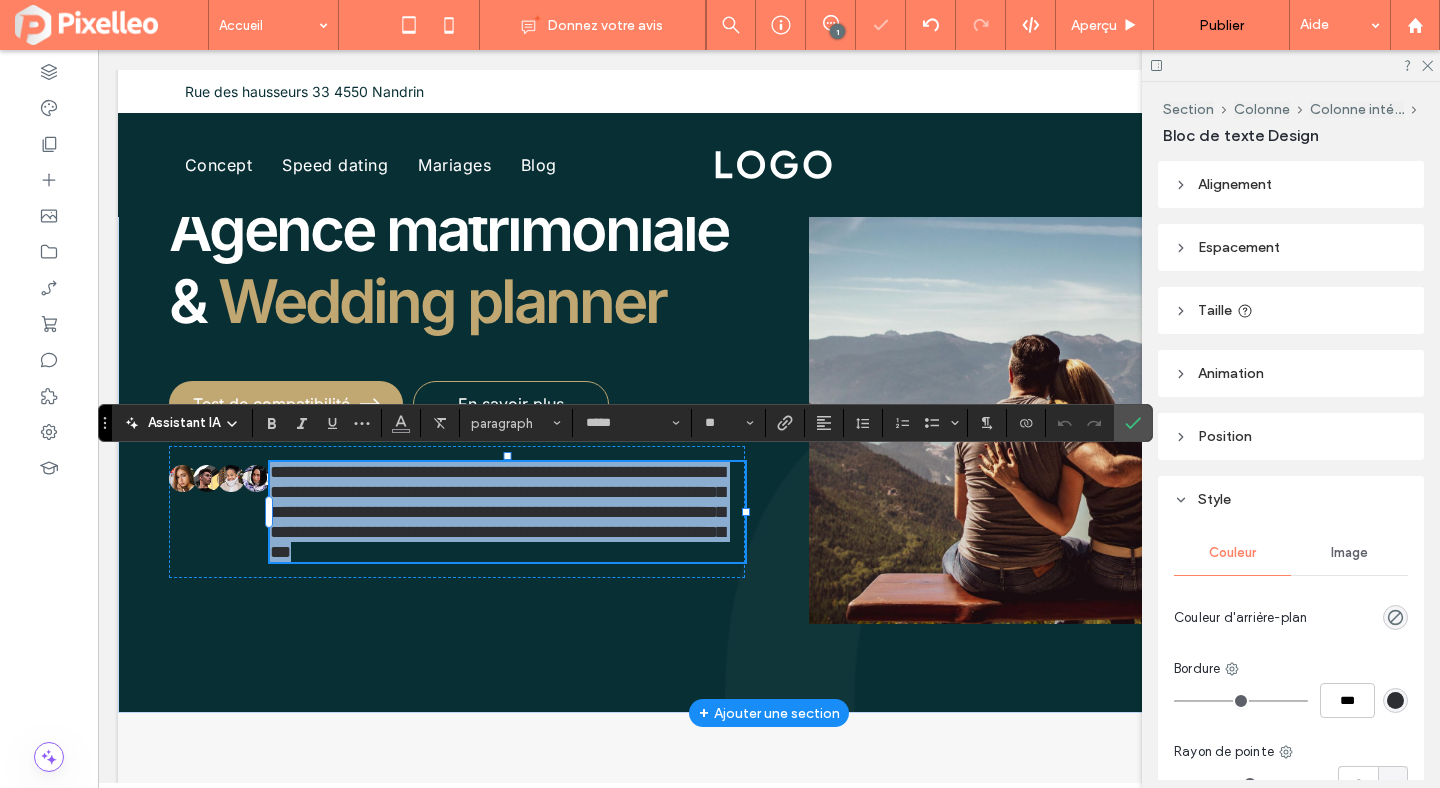 click on "**********" at bounding box center (497, 512) 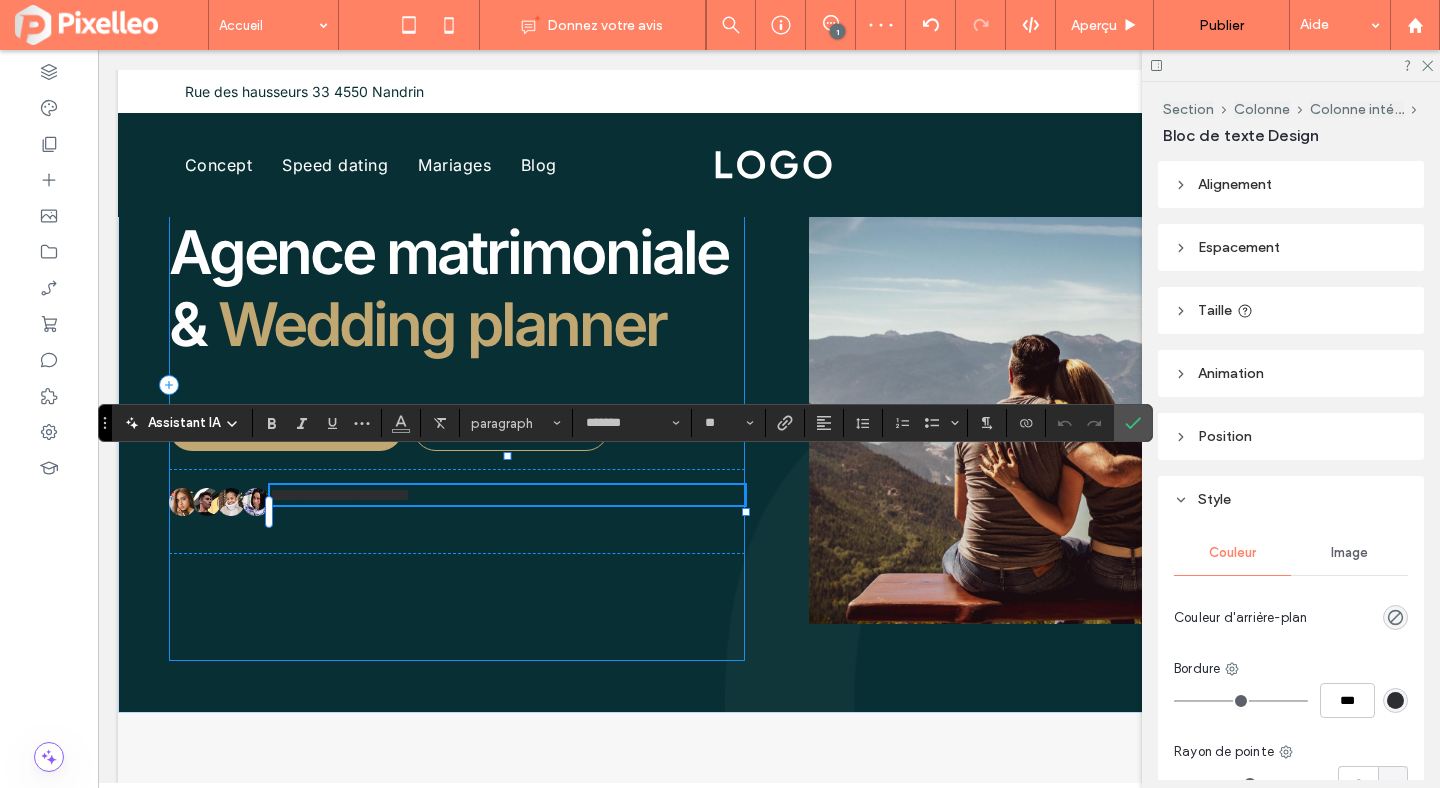 scroll, scrollTop: 0, scrollLeft: 0, axis: both 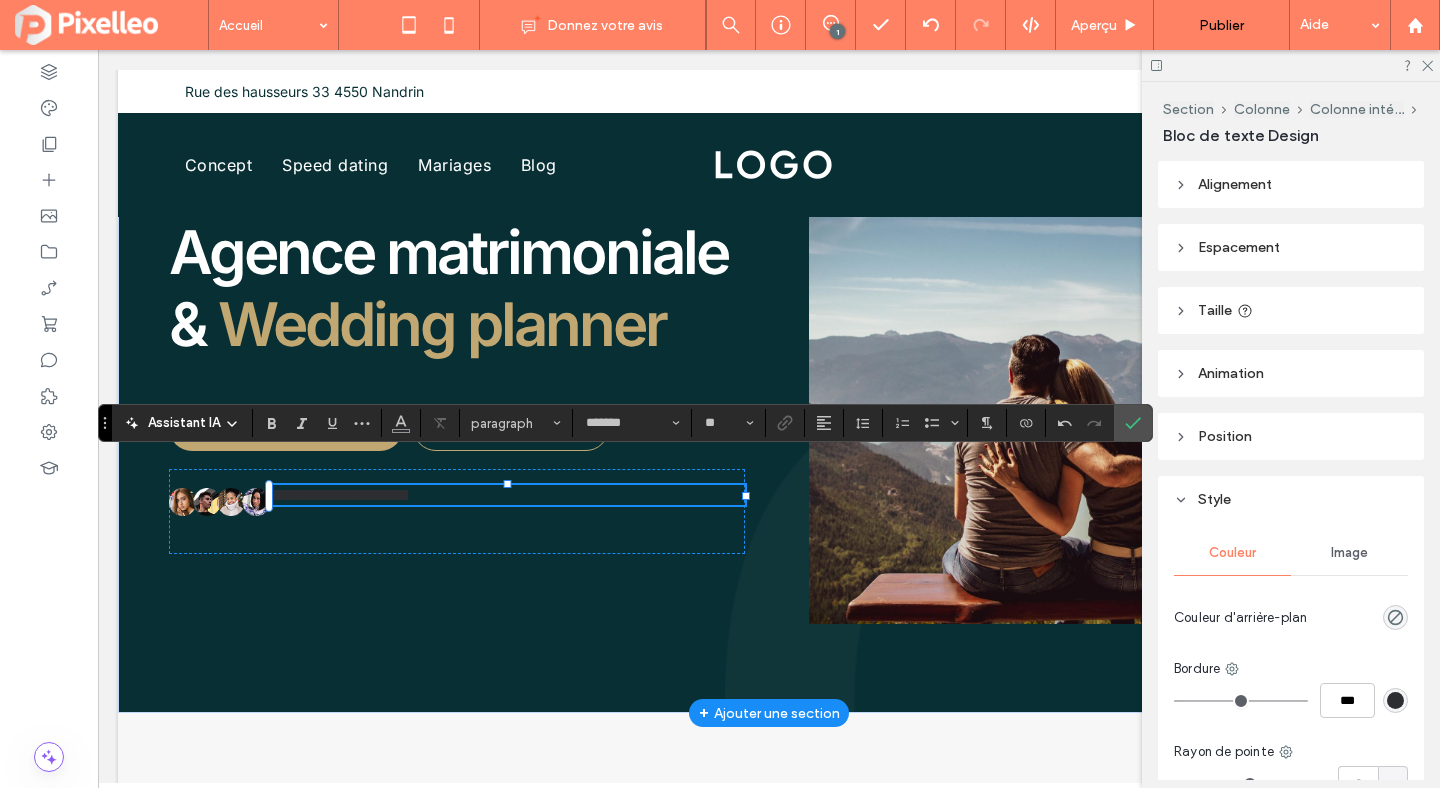 type on "*****" 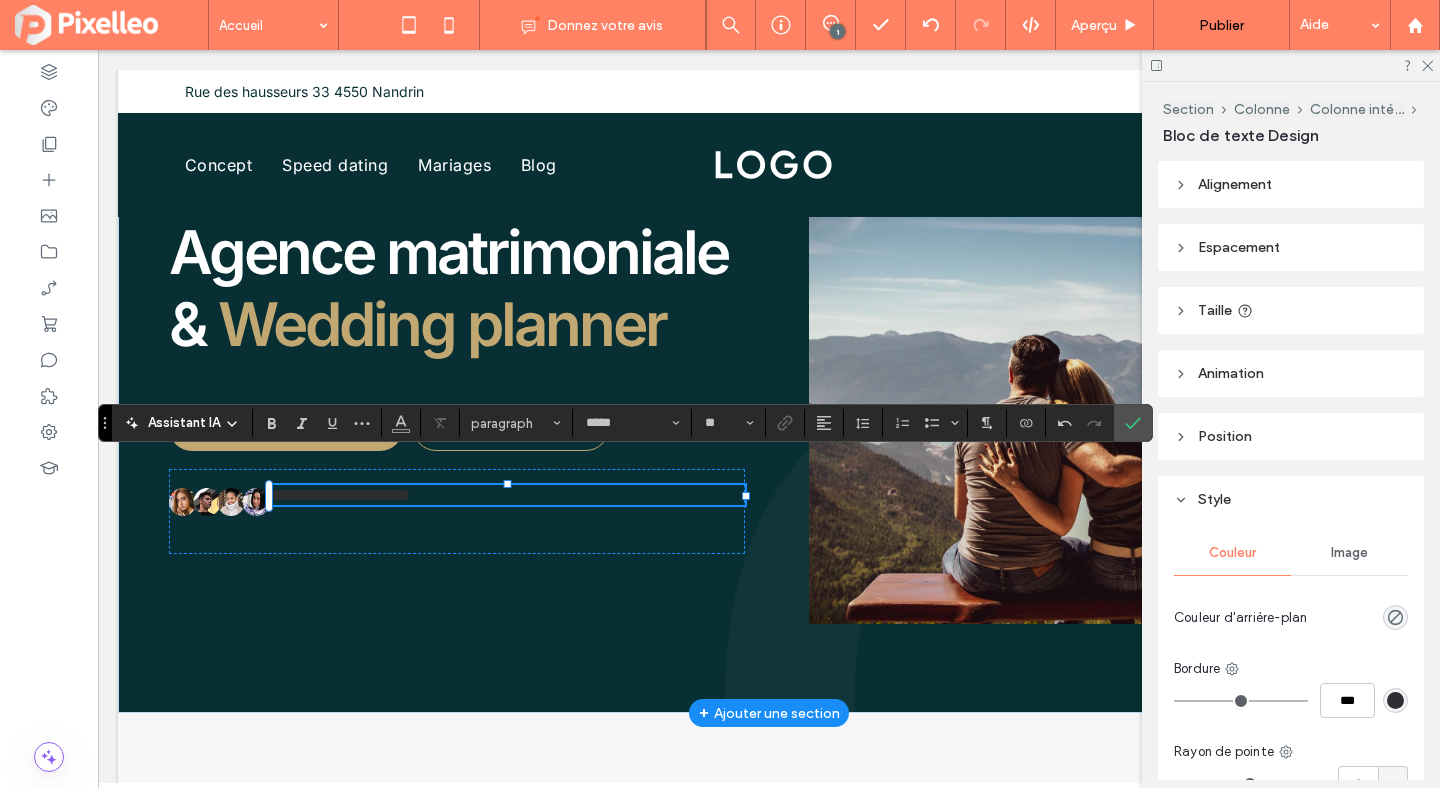 click on "**********" at bounding box center (340, 495) 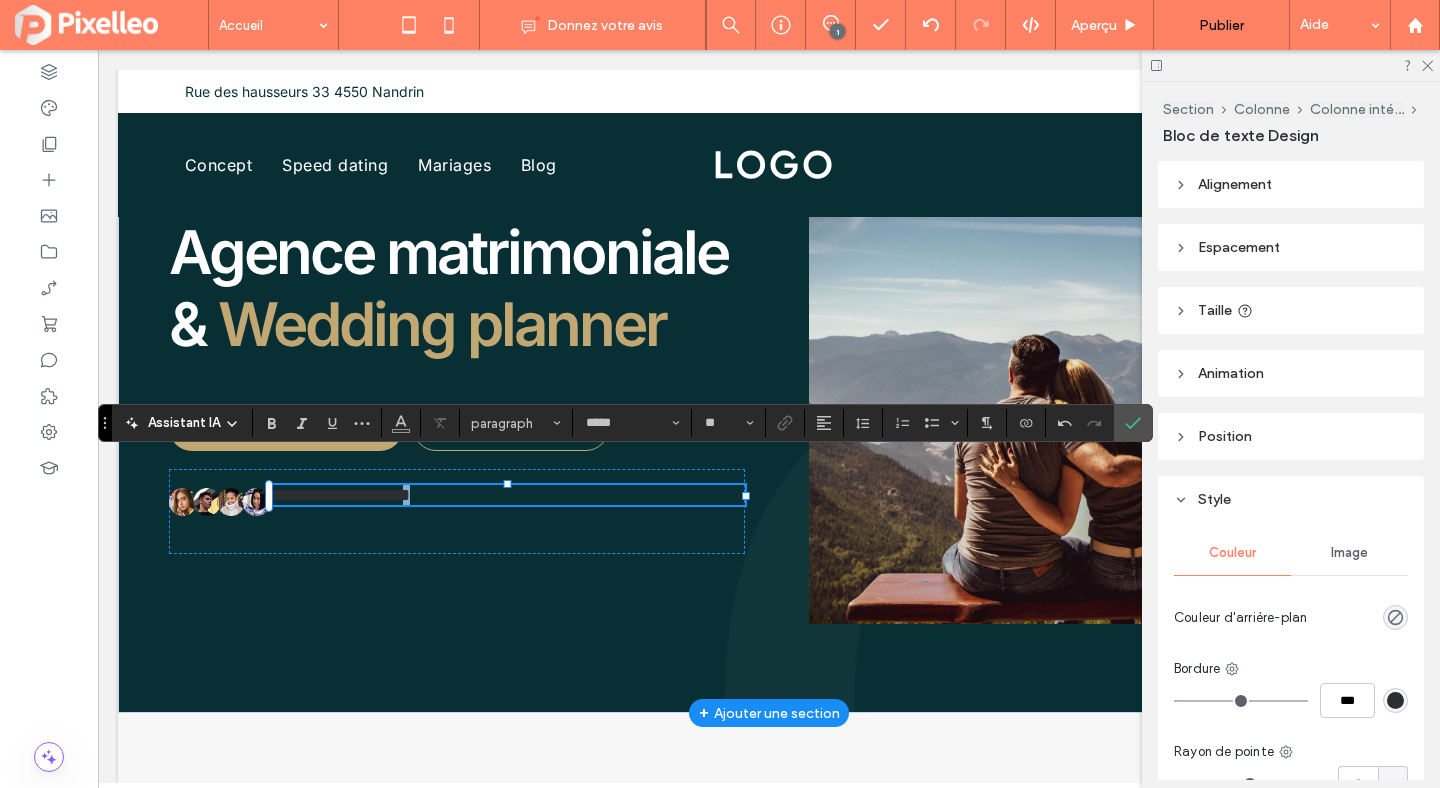 click on "**********" at bounding box center (340, 495) 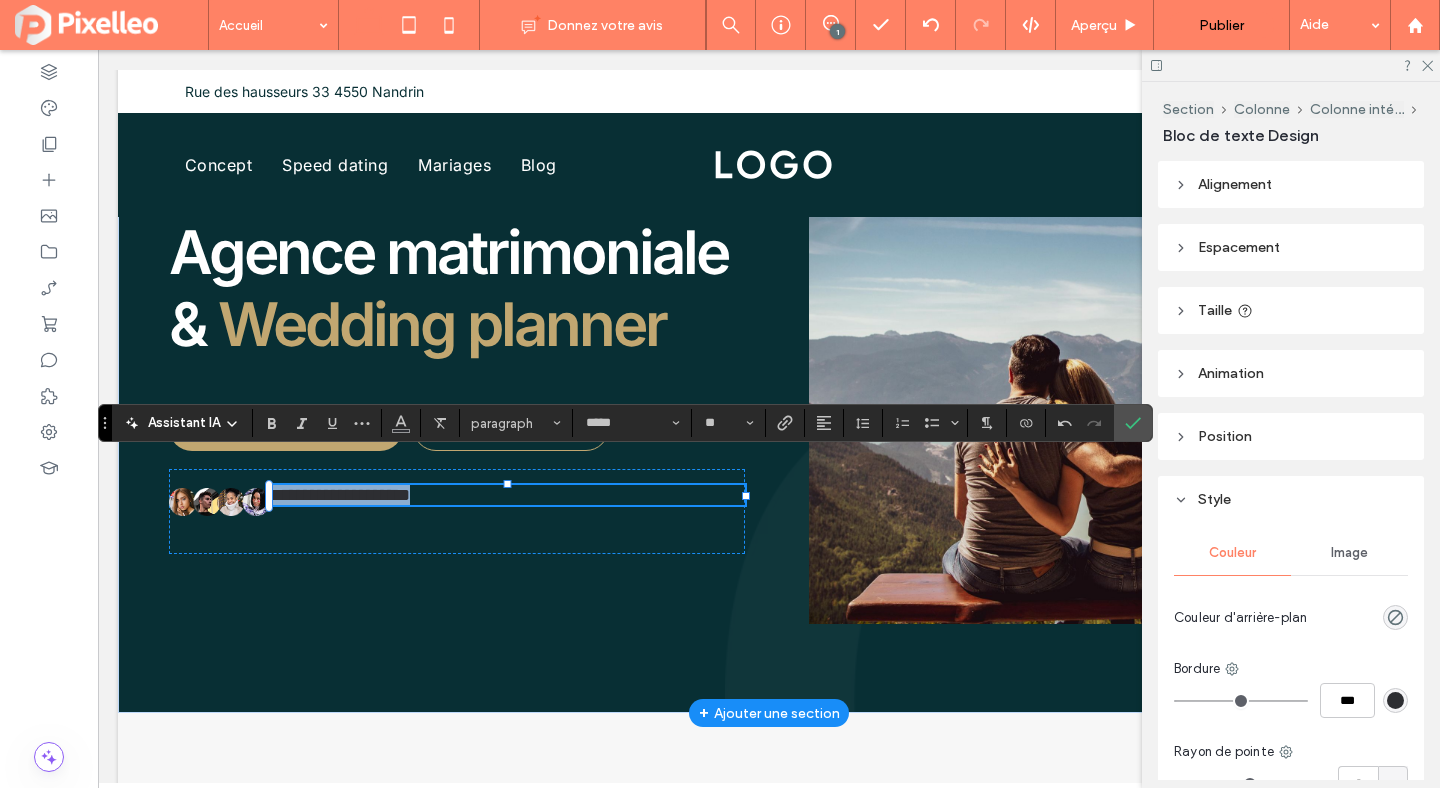 click on "**********" at bounding box center [340, 495] 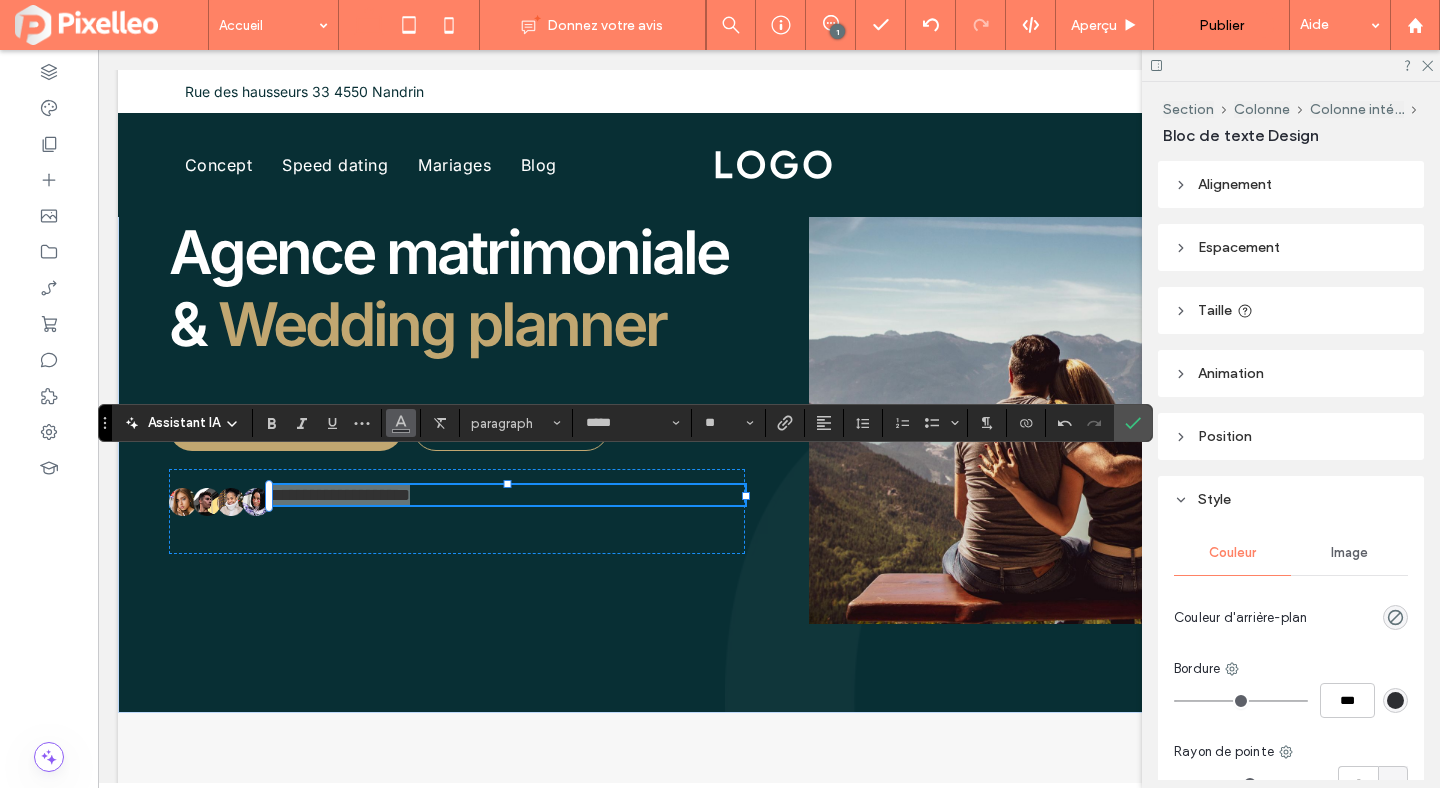 click at bounding box center (401, 423) 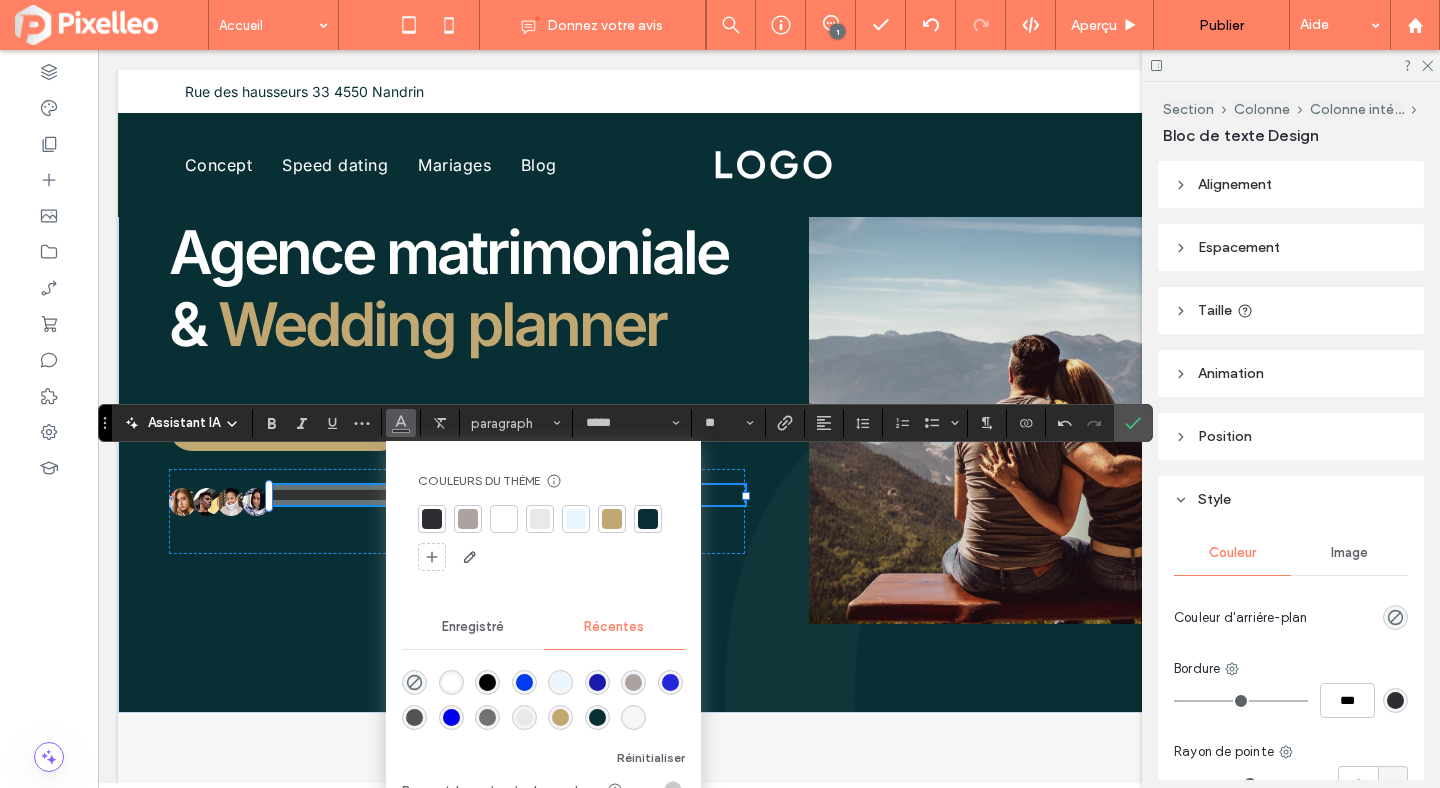 click at bounding box center [451, 682] 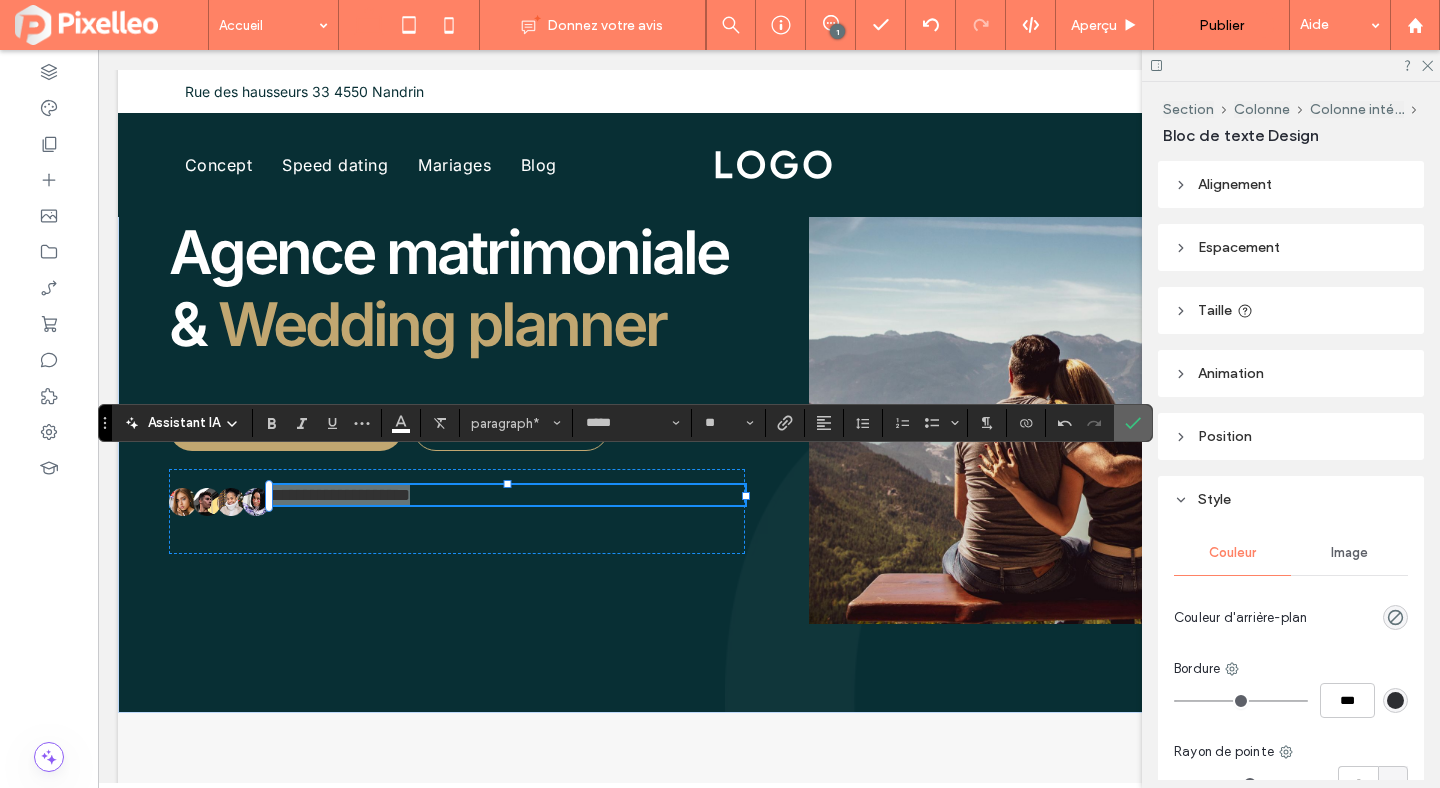 click 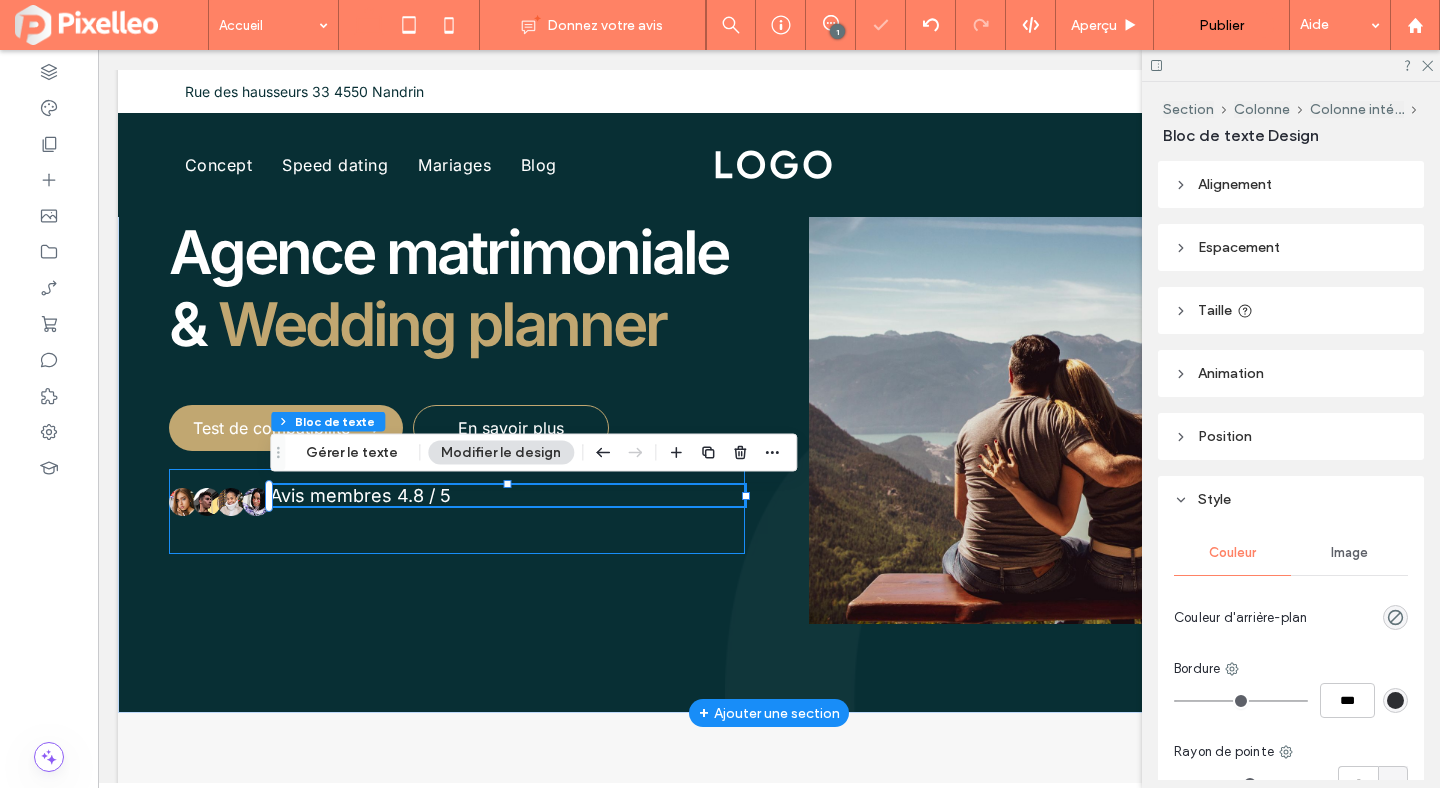 click on "Avis membres 4.8 / 5" at bounding box center (457, 511) 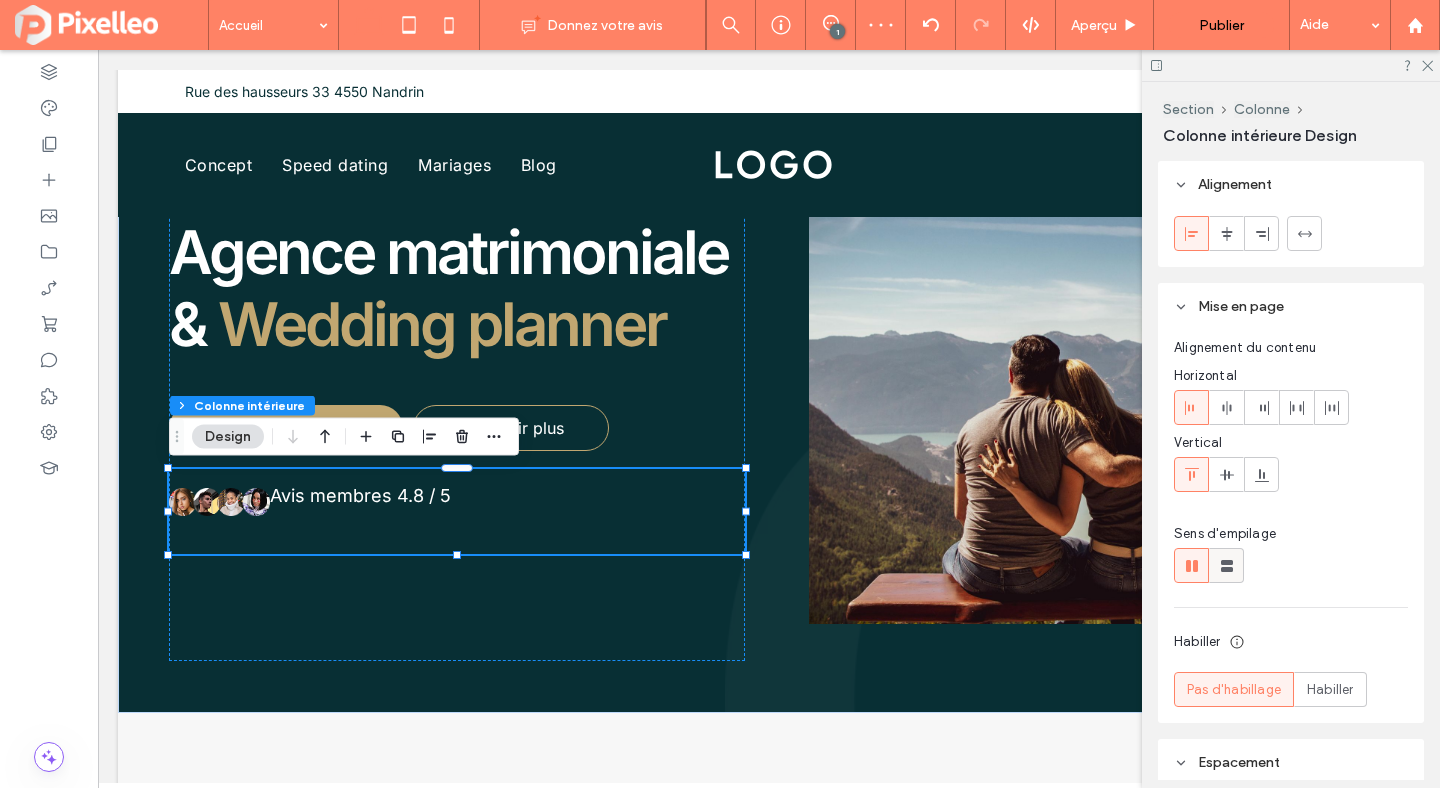 click at bounding box center [1226, 565] 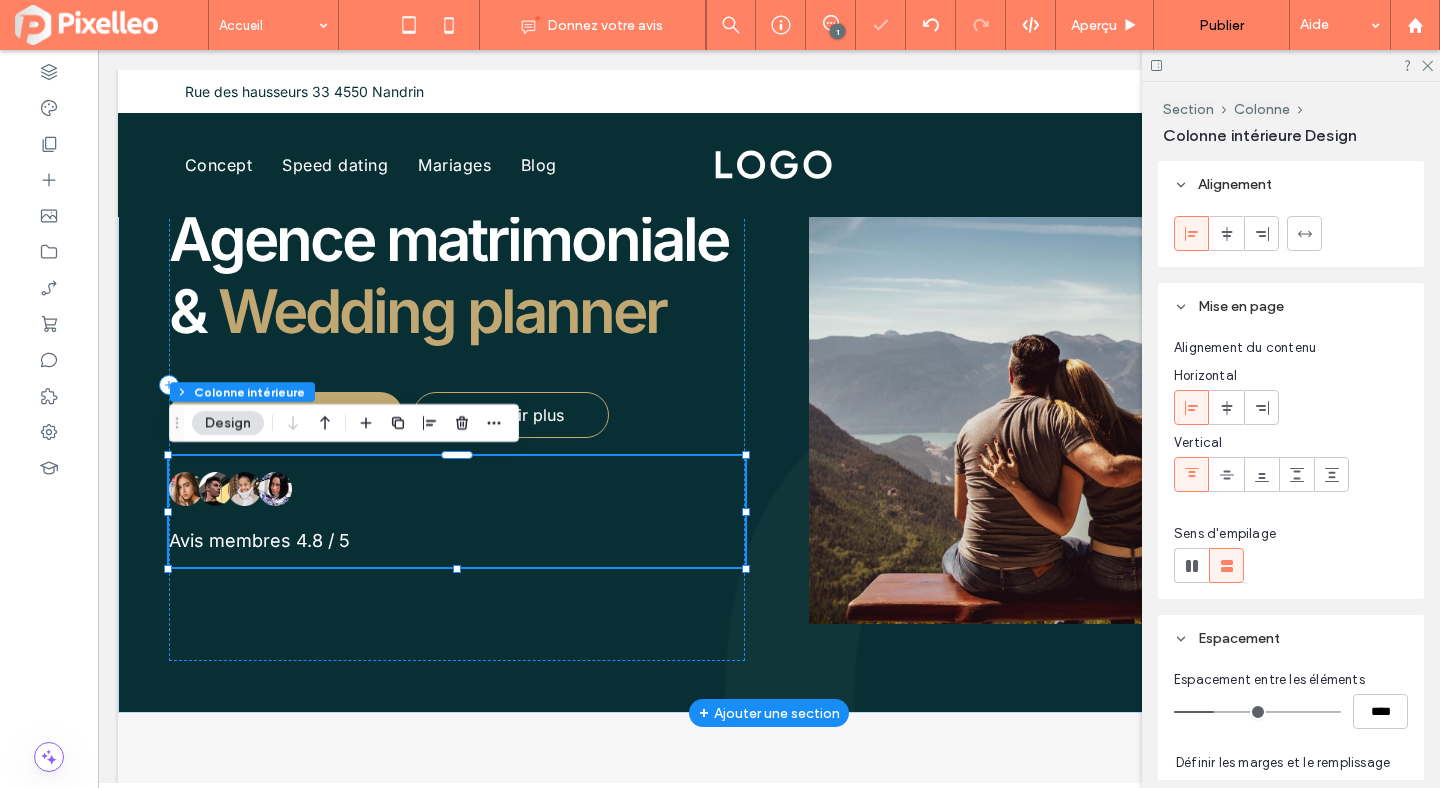 click on "Avis membres 4.8 / 5" at bounding box center (457, 511) 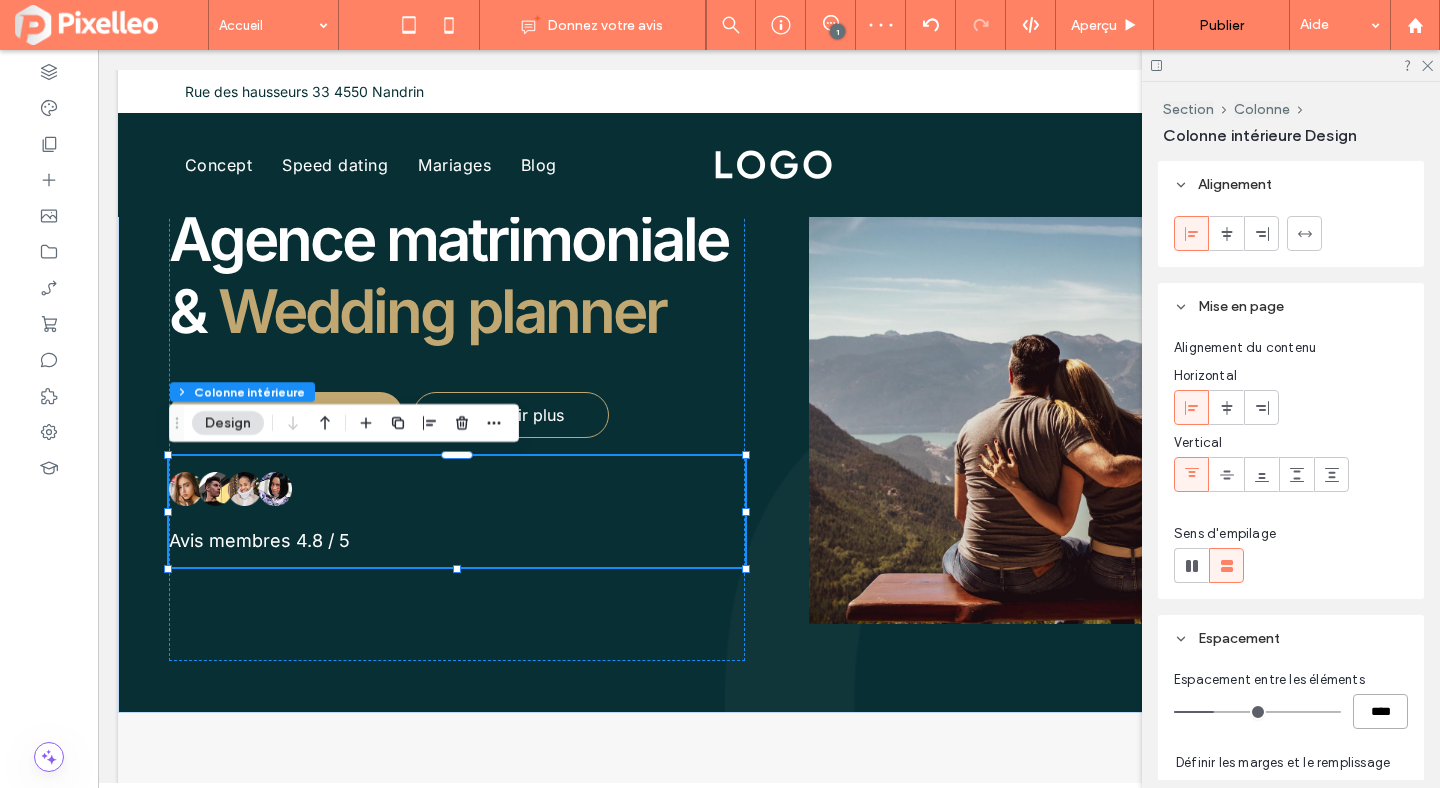 click on "****" at bounding box center (1380, 711) 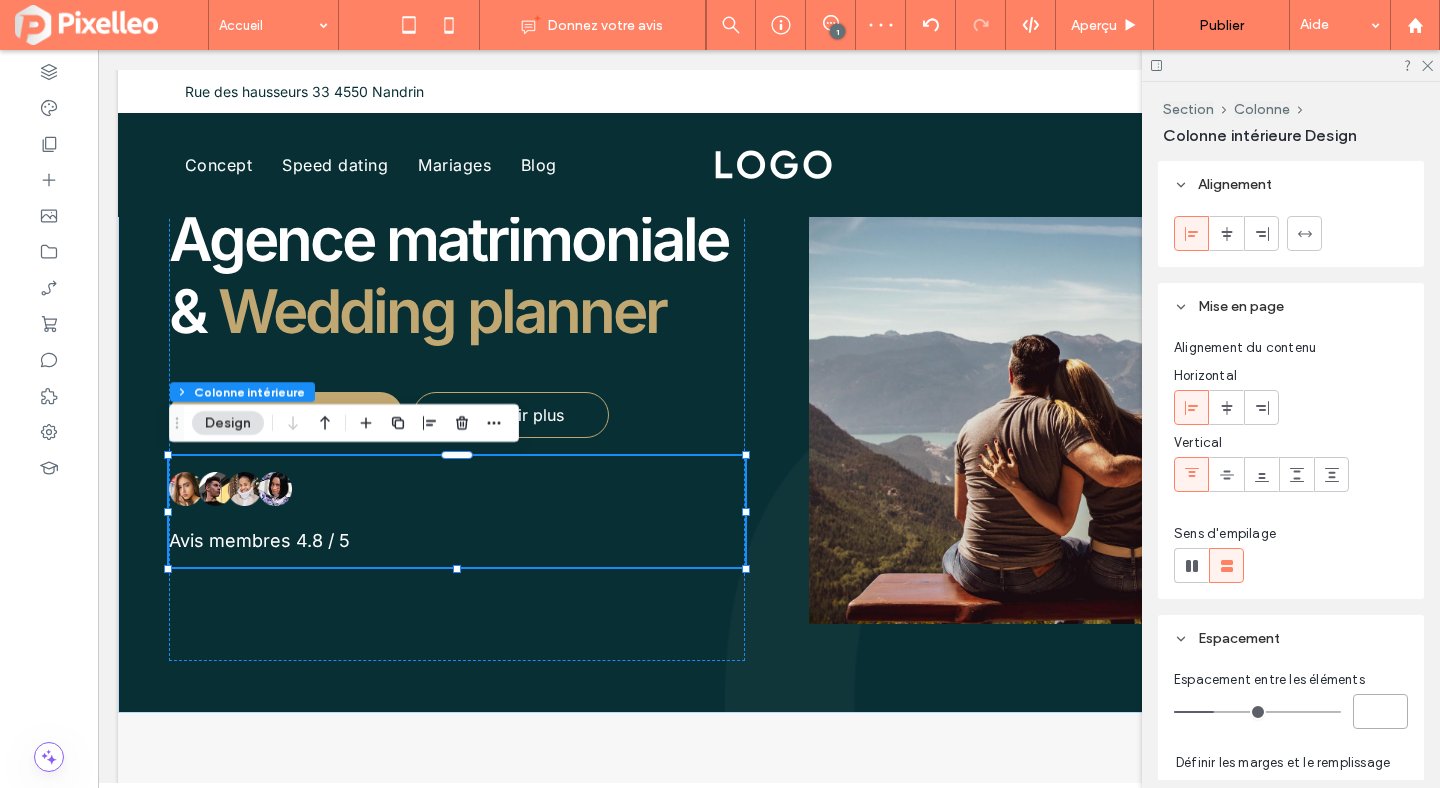 type 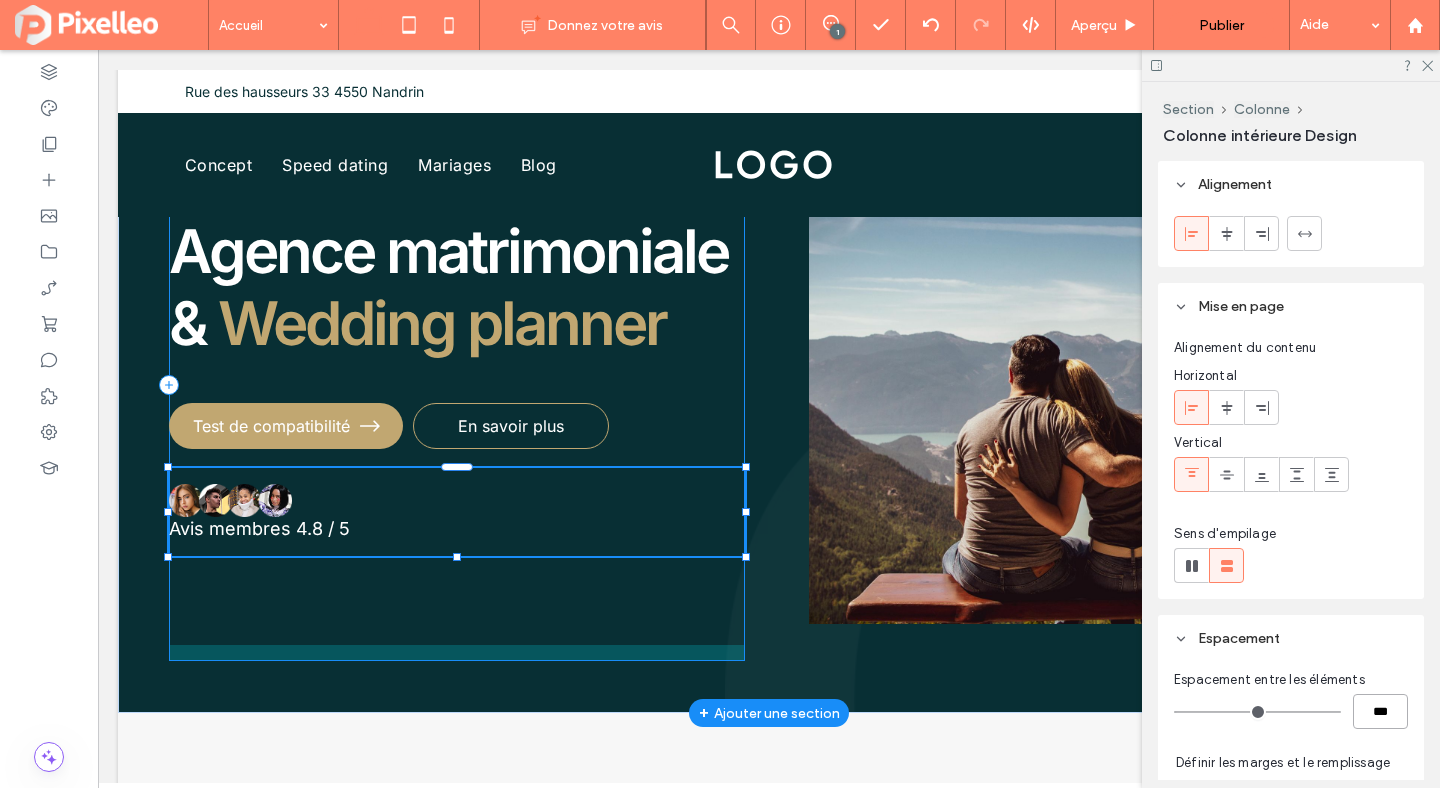 drag, startPoint x: 453, startPoint y: 557, endPoint x: 439, endPoint y: 503, distance: 55.7853 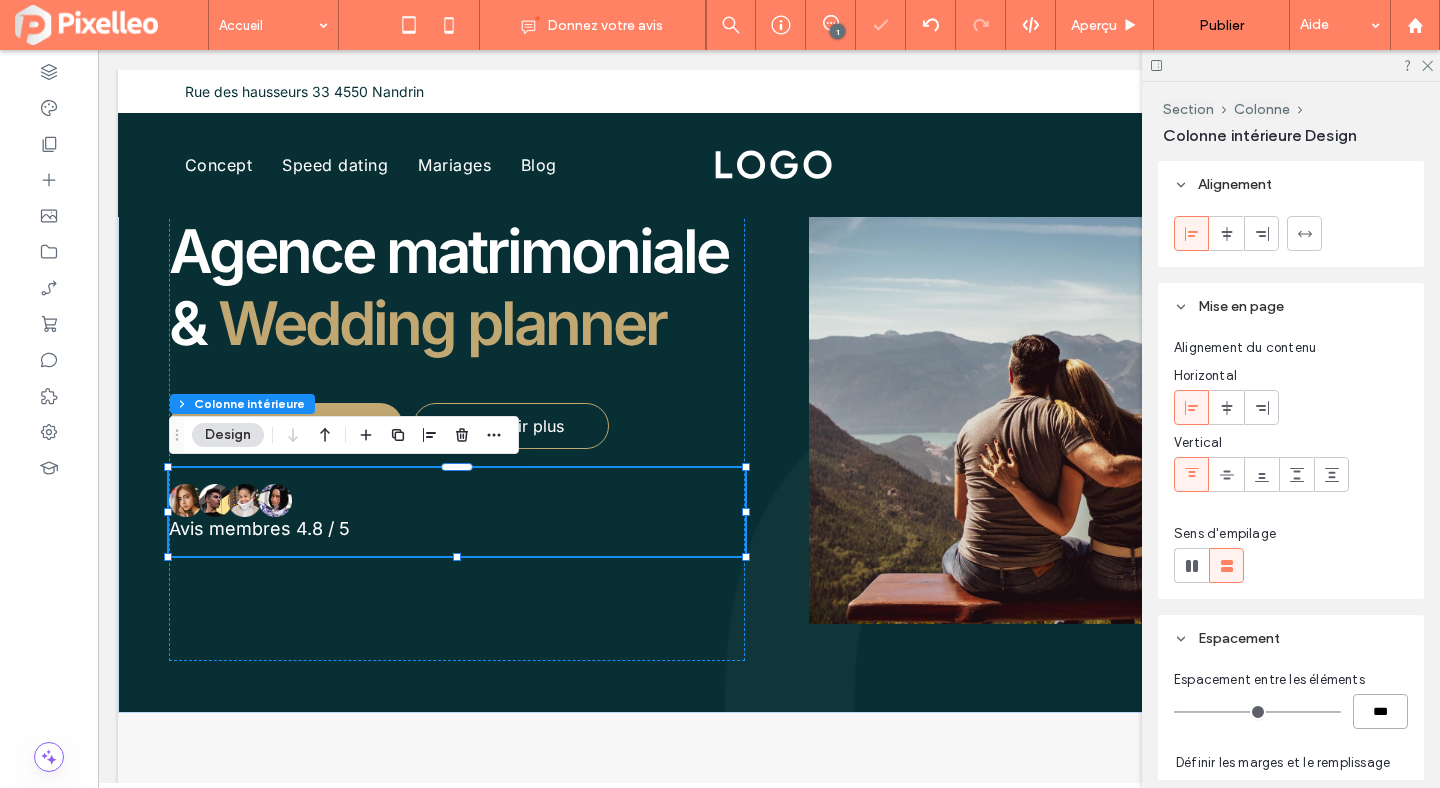 scroll, scrollTop: 479, scrollLeft: 0, axis: vertical 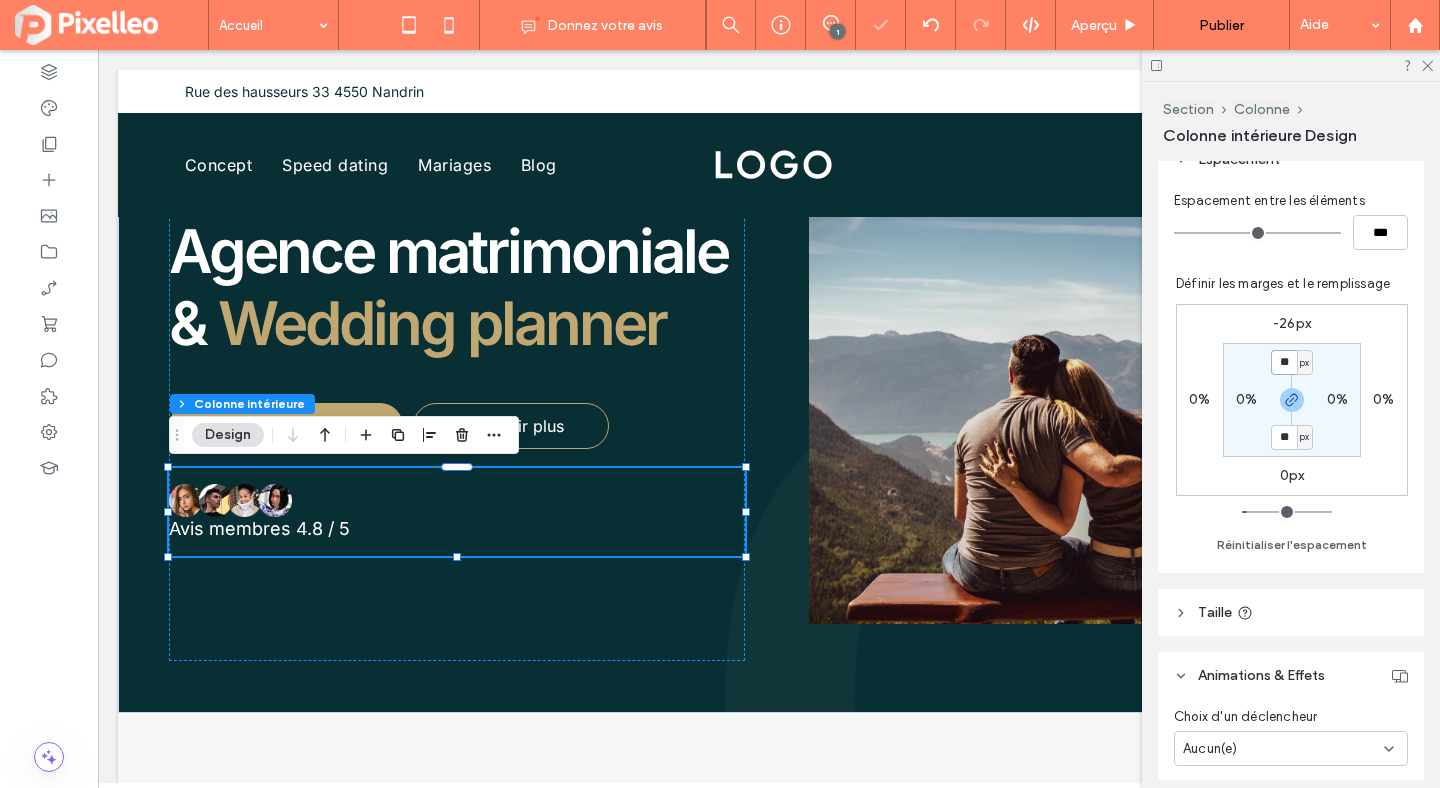 click on "**" at bounding box center [1284, 362] 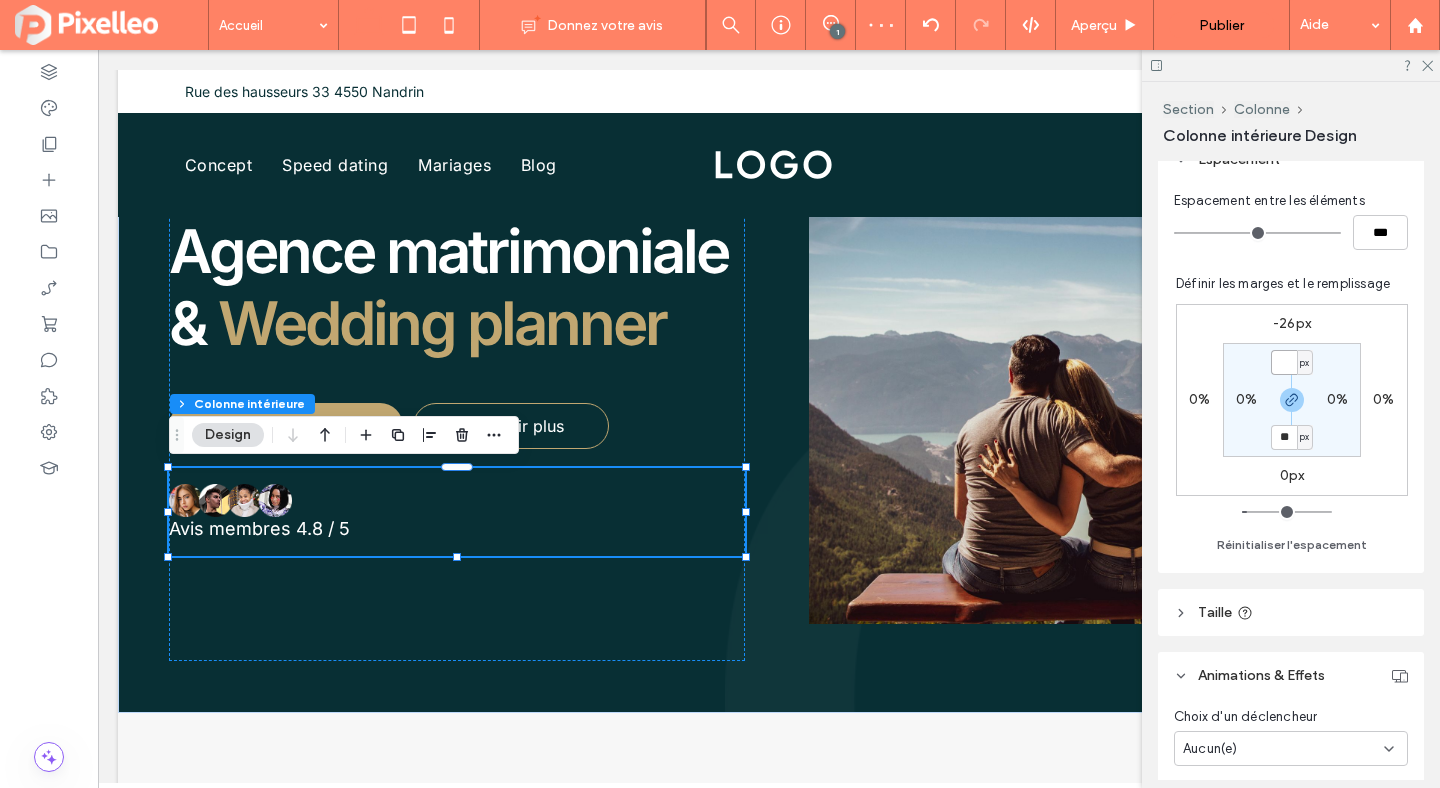 type on "*" 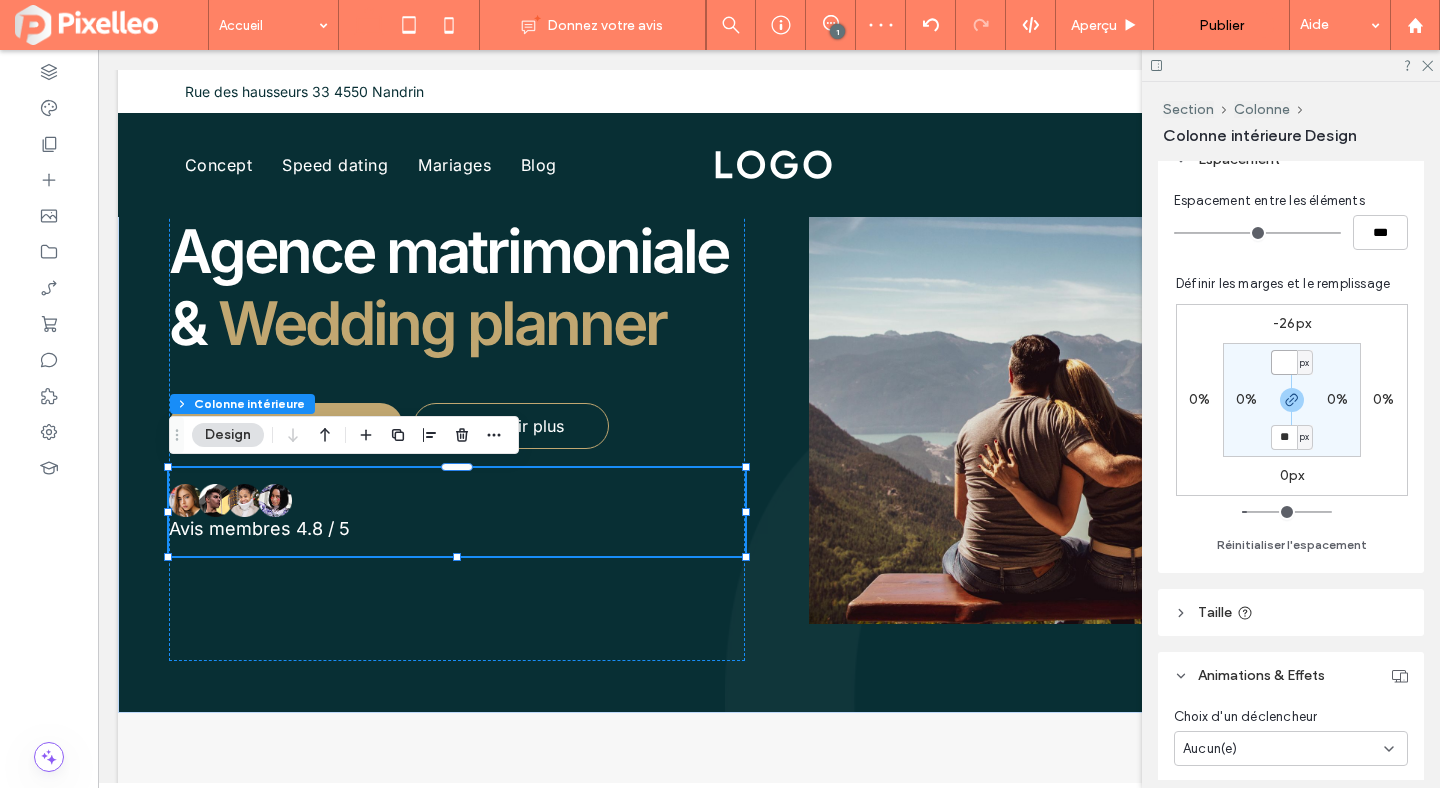 type on "*" 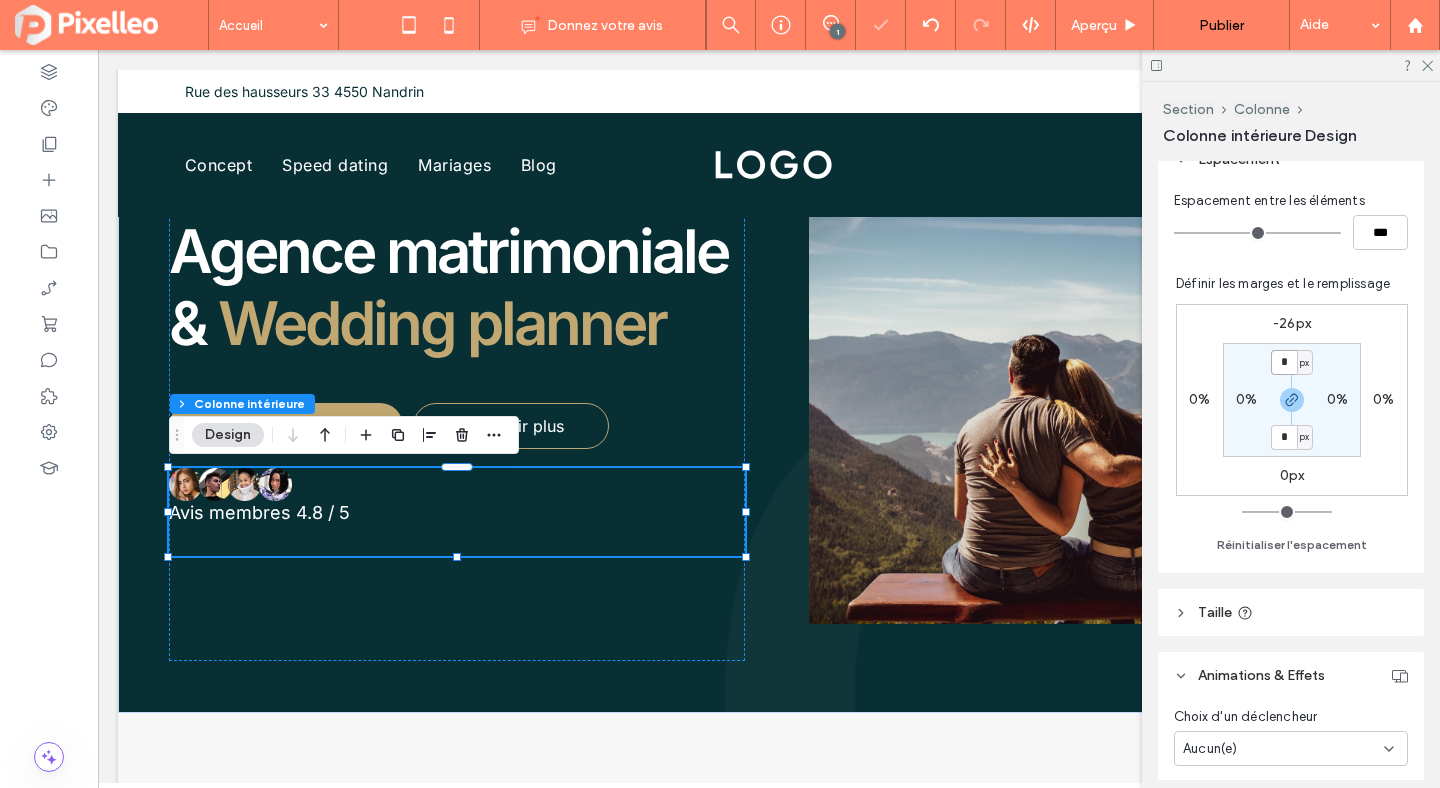 scroll, scrollTop: 0, scrollLeft: 0, axis: both 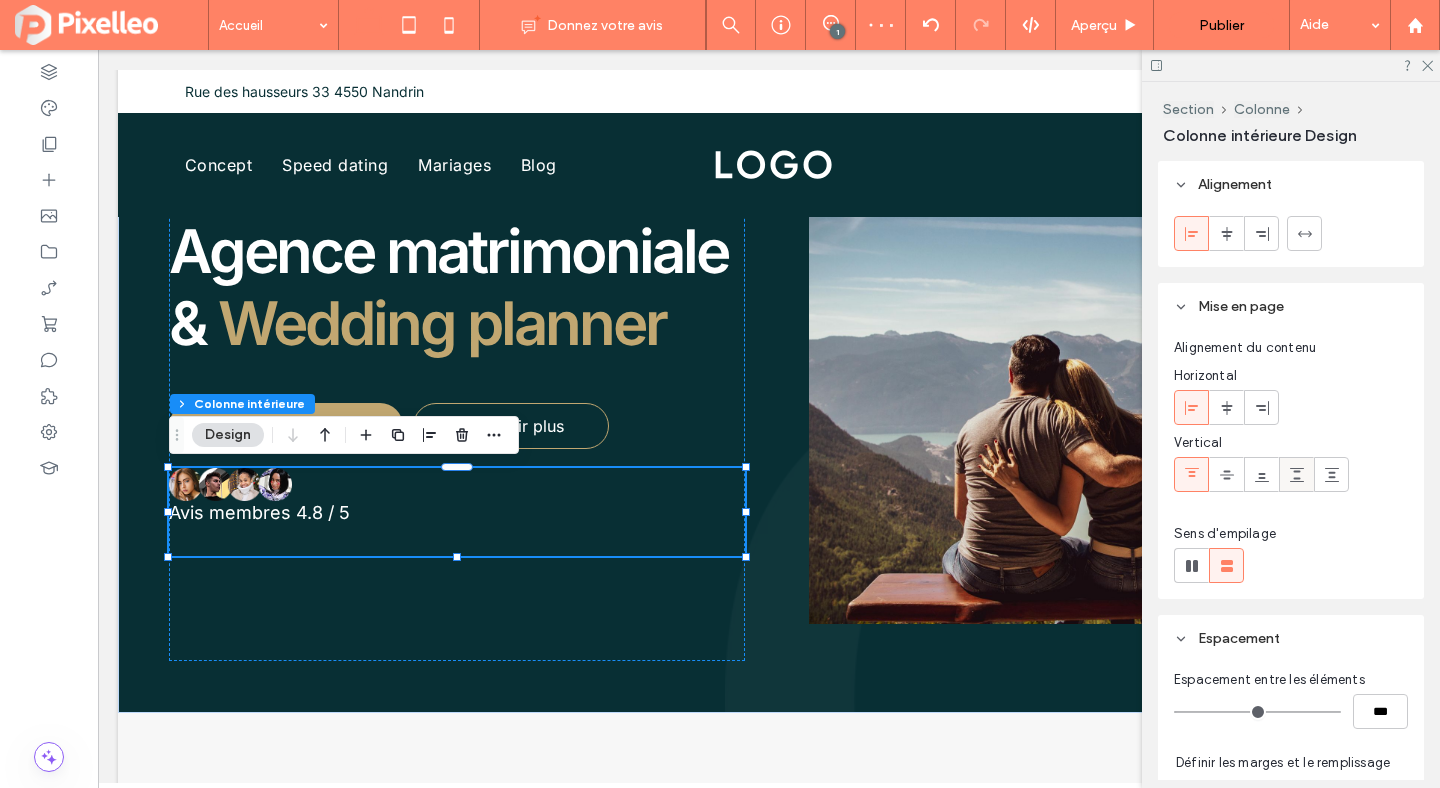 click at bounding box center [1296, 474] 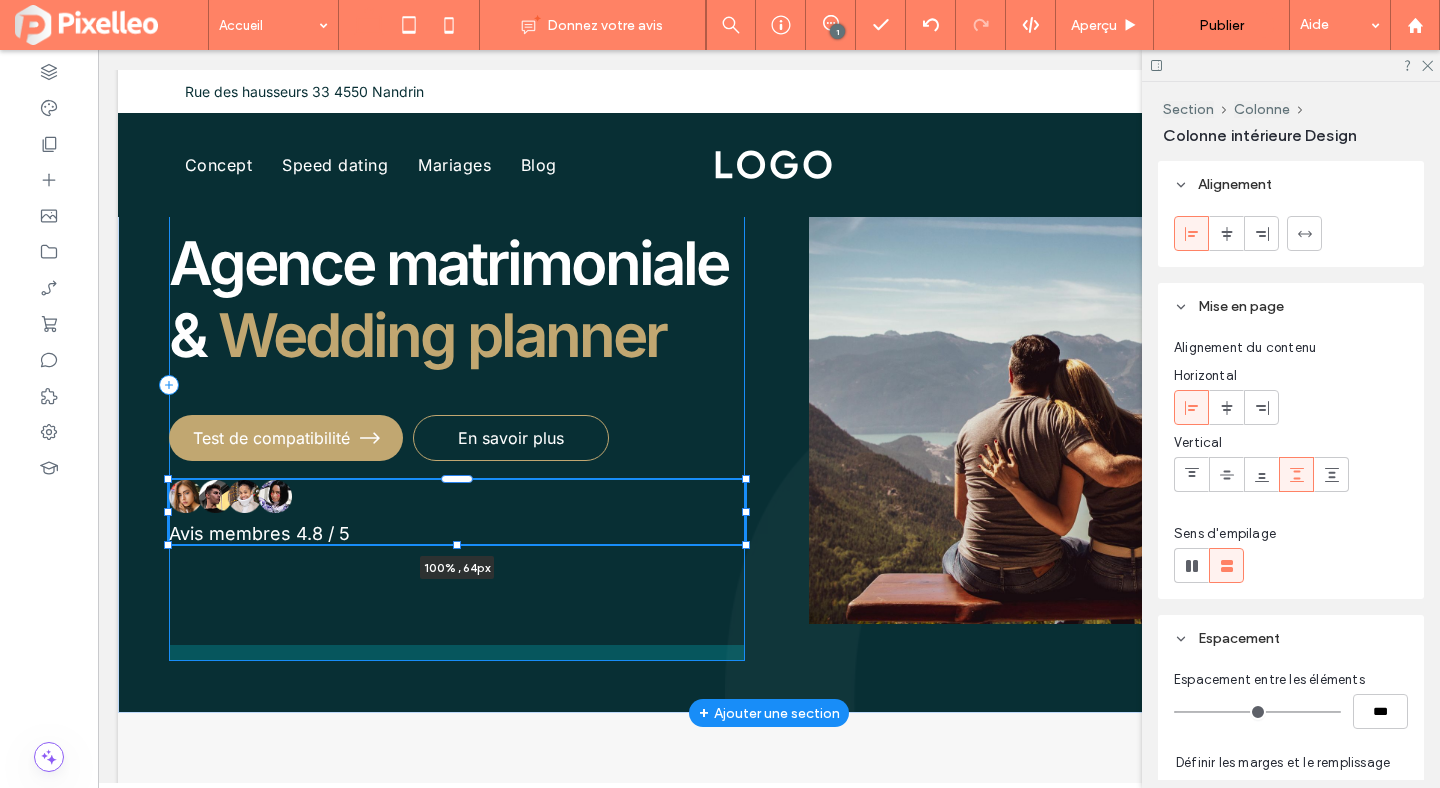 drag, startPoint x: 456, startPoint y: 556, endPoint x: 457, endPoint y: 544, distance: 12.0415945 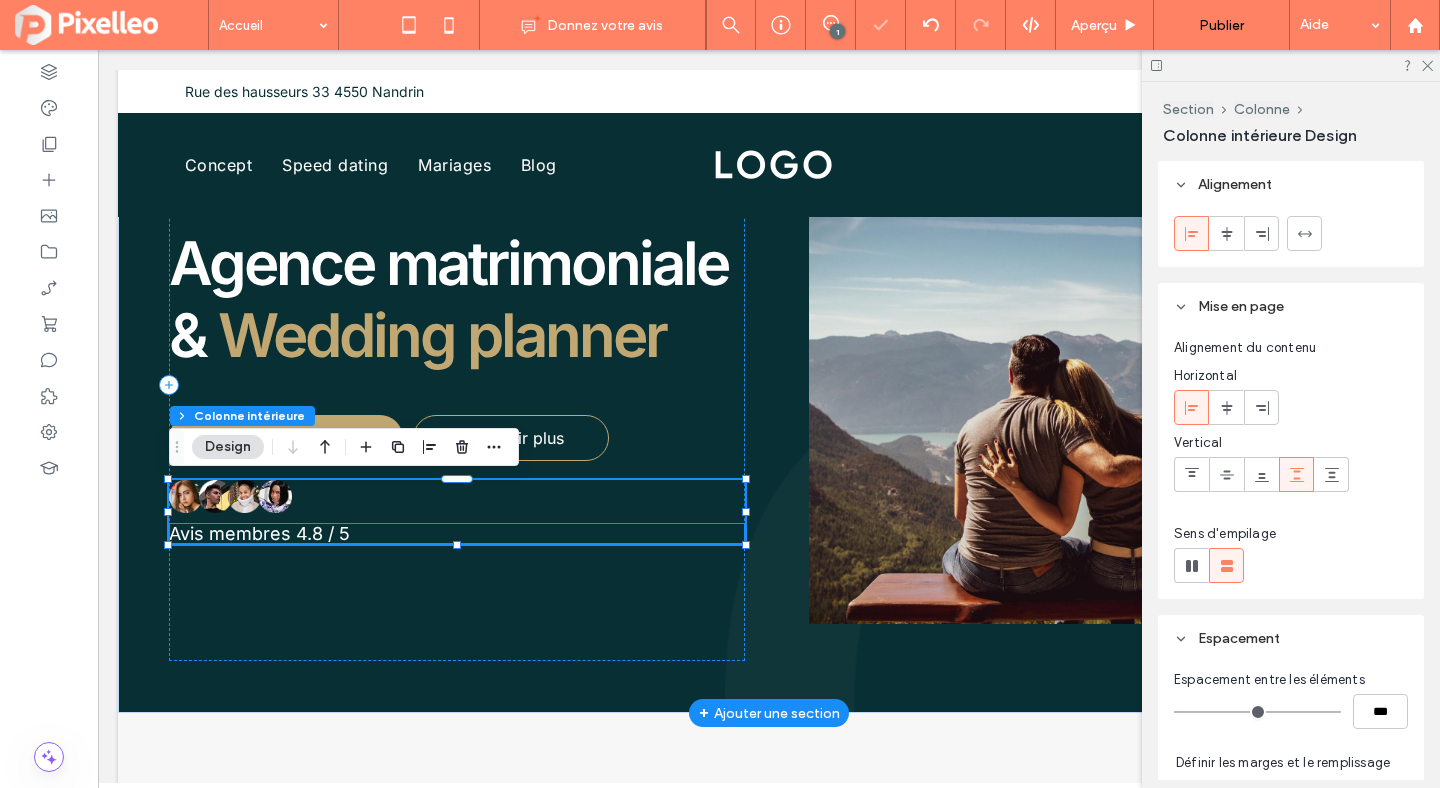 click on "Avis membres 4.8 / 5" at bounding box center (259, 533) 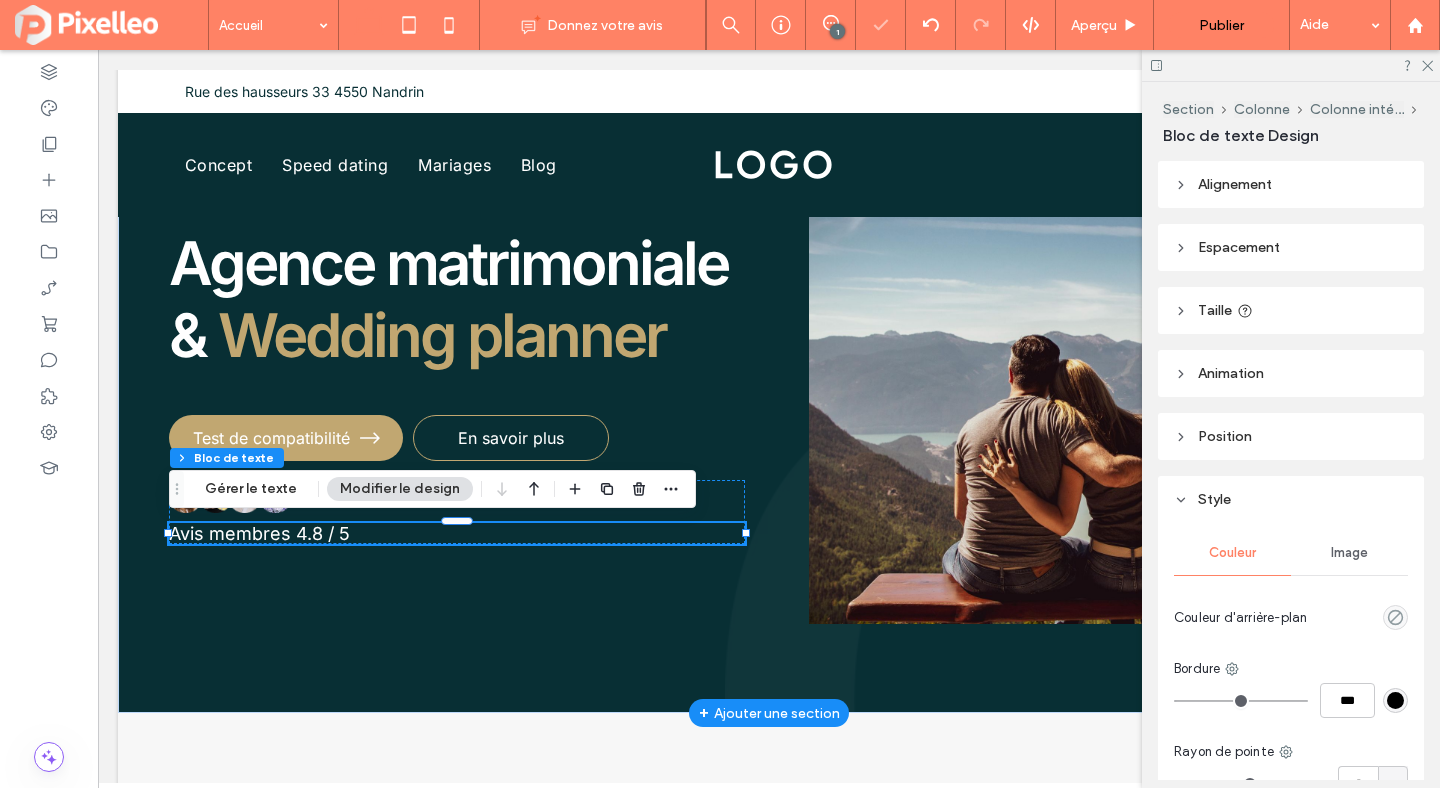 click on "Avis membres 4.8 / 5" at bounding box center [259, 533] 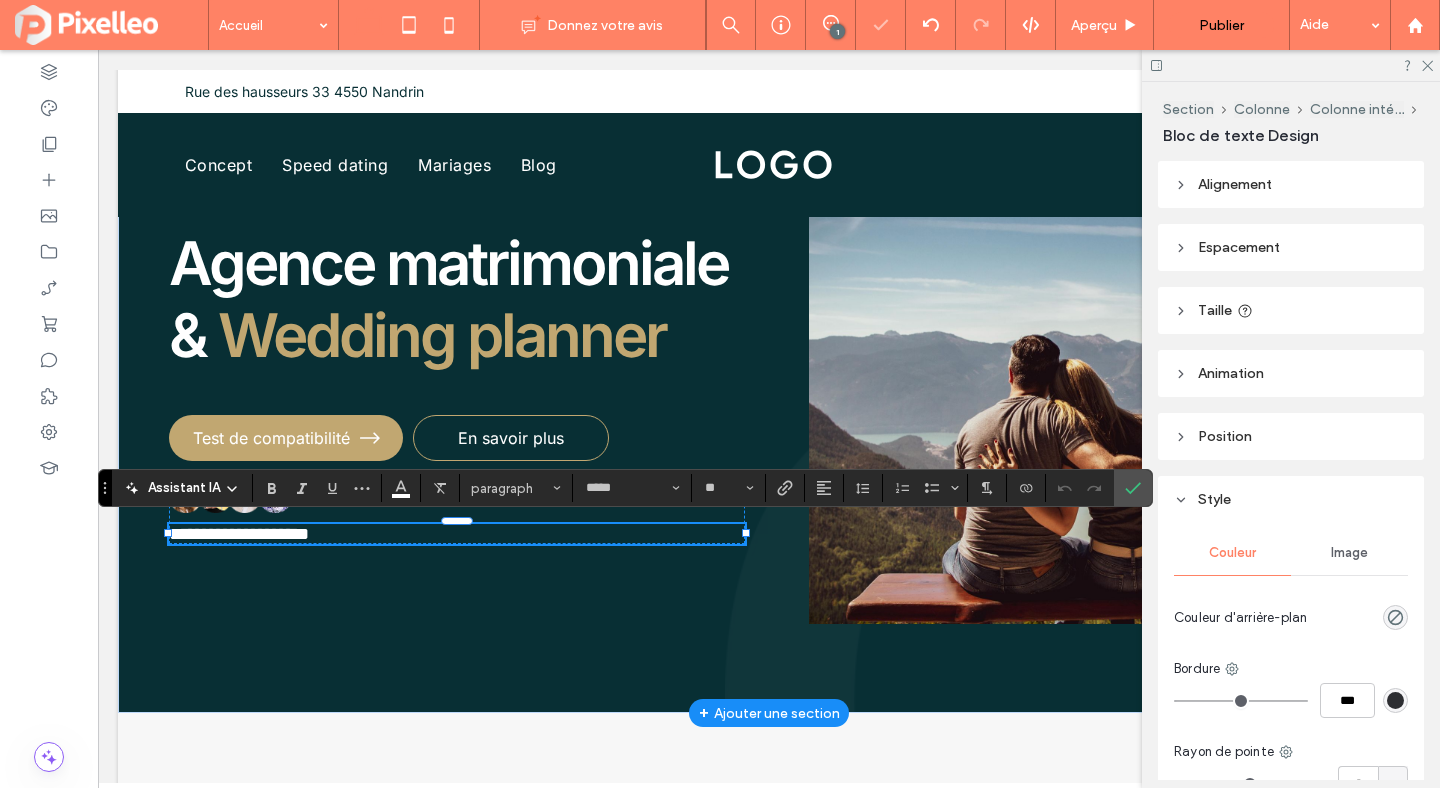 click on "**********" at bounding box center (239, 534) 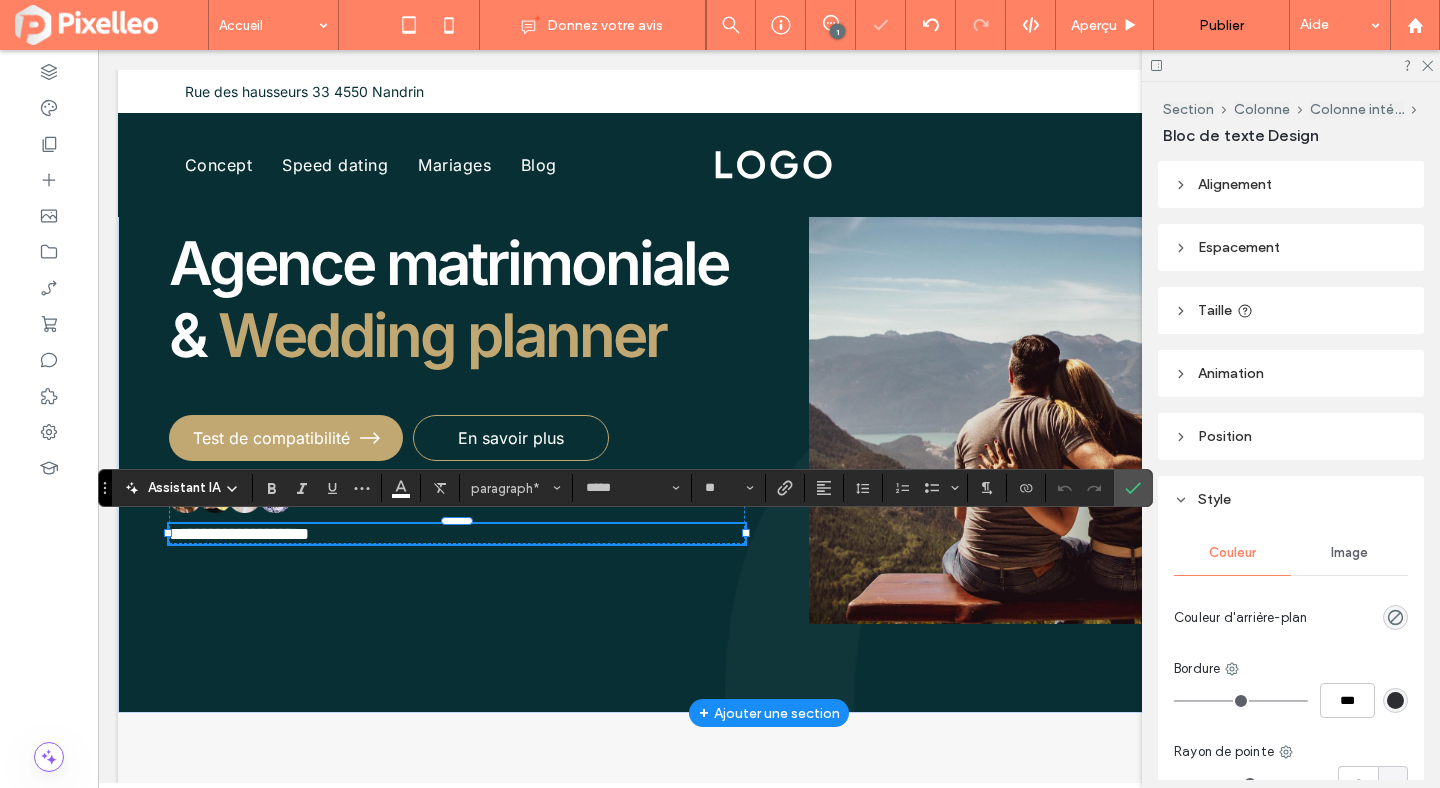click on "**********" at bounding box center [239, 534] 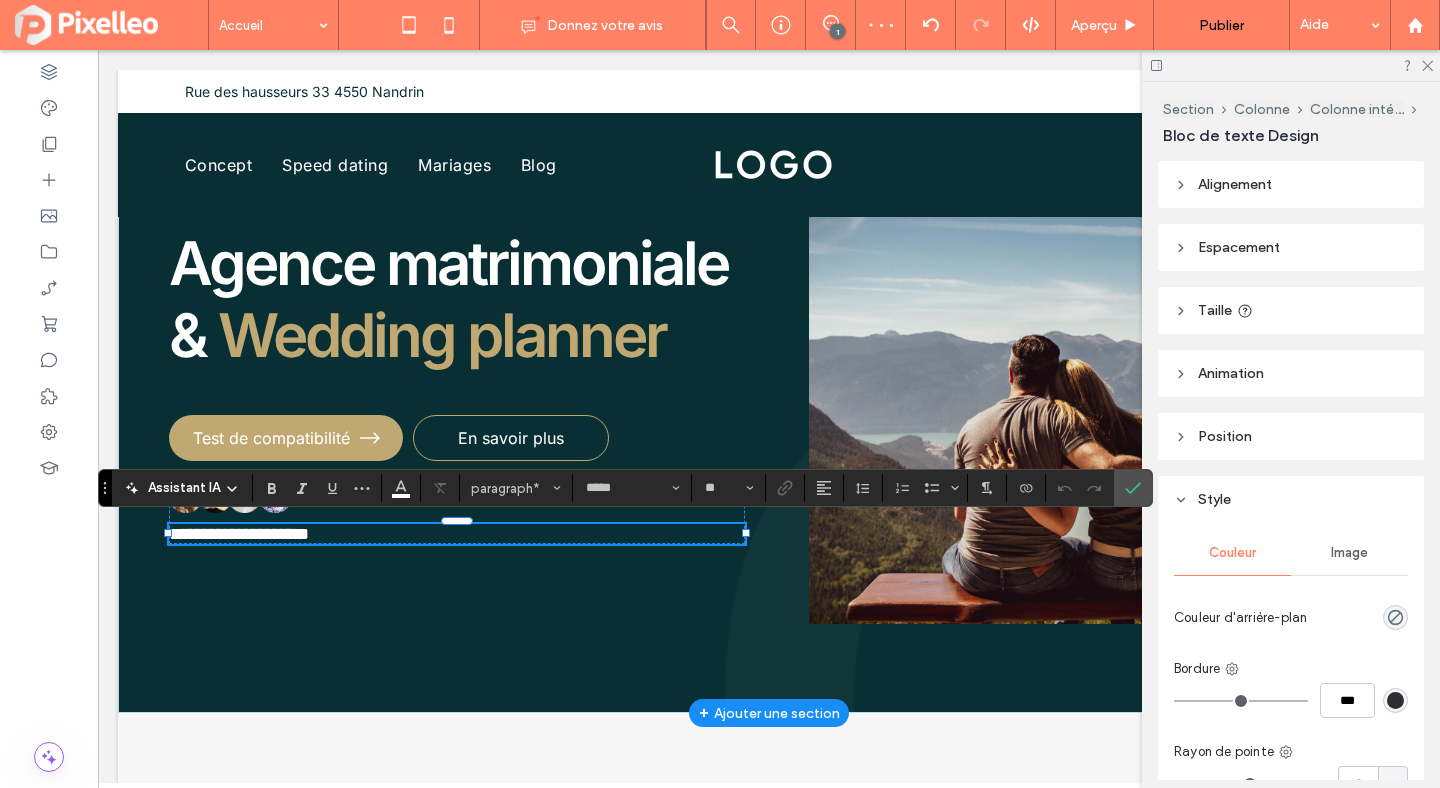 click on "**********" at bounding box center [239, 534] 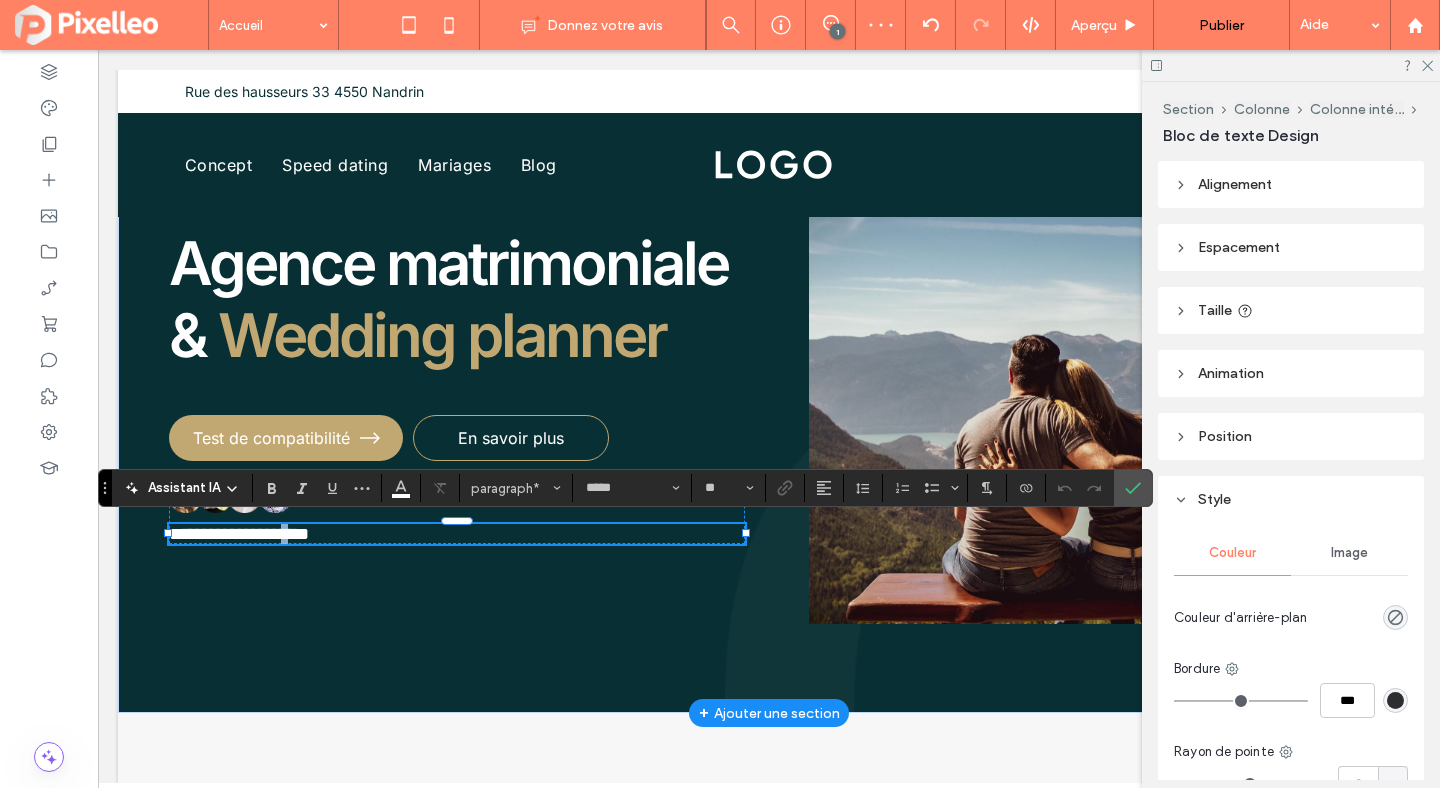 click on "**********" at bounding box center (239, 534) 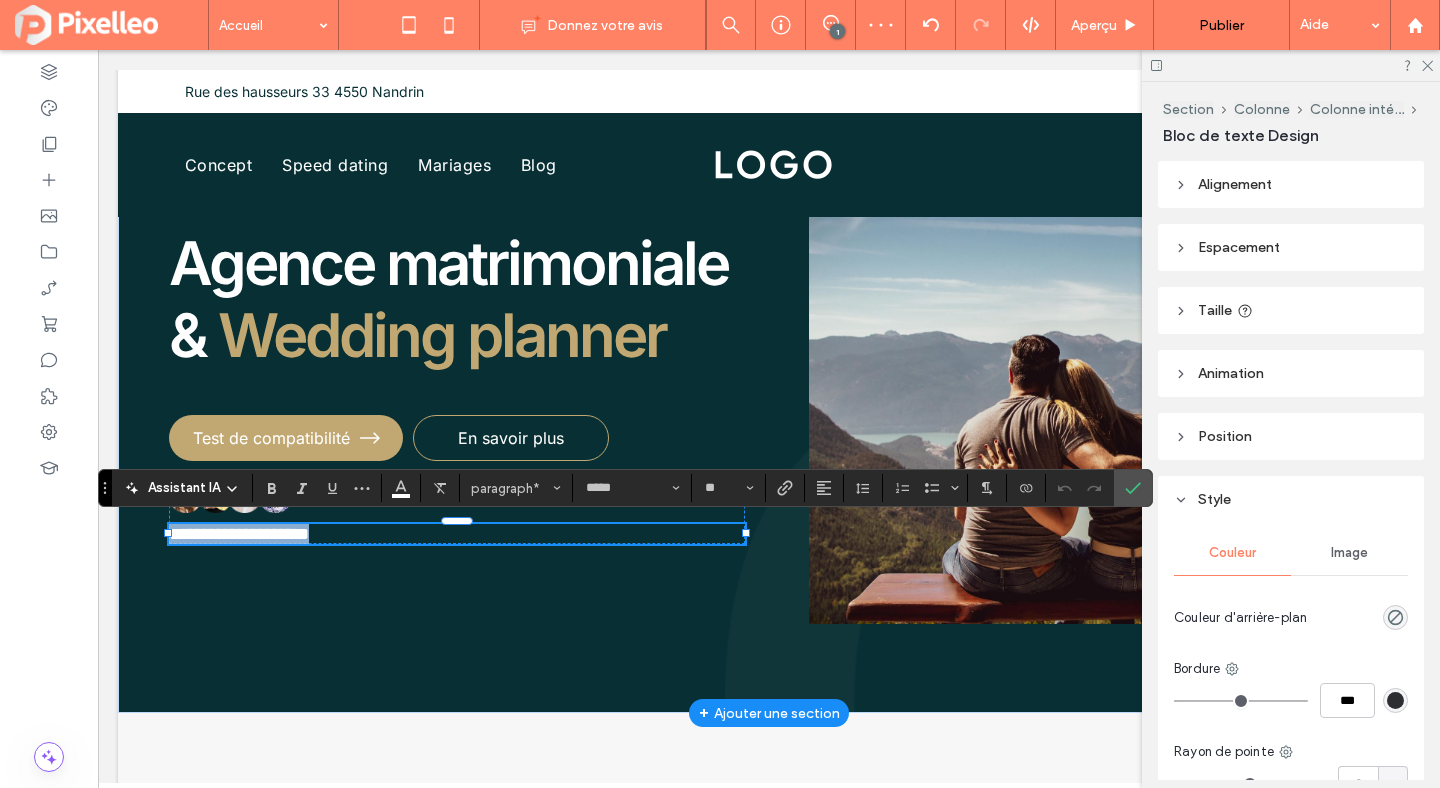 click on "**********" at bounding box center (239, 534) 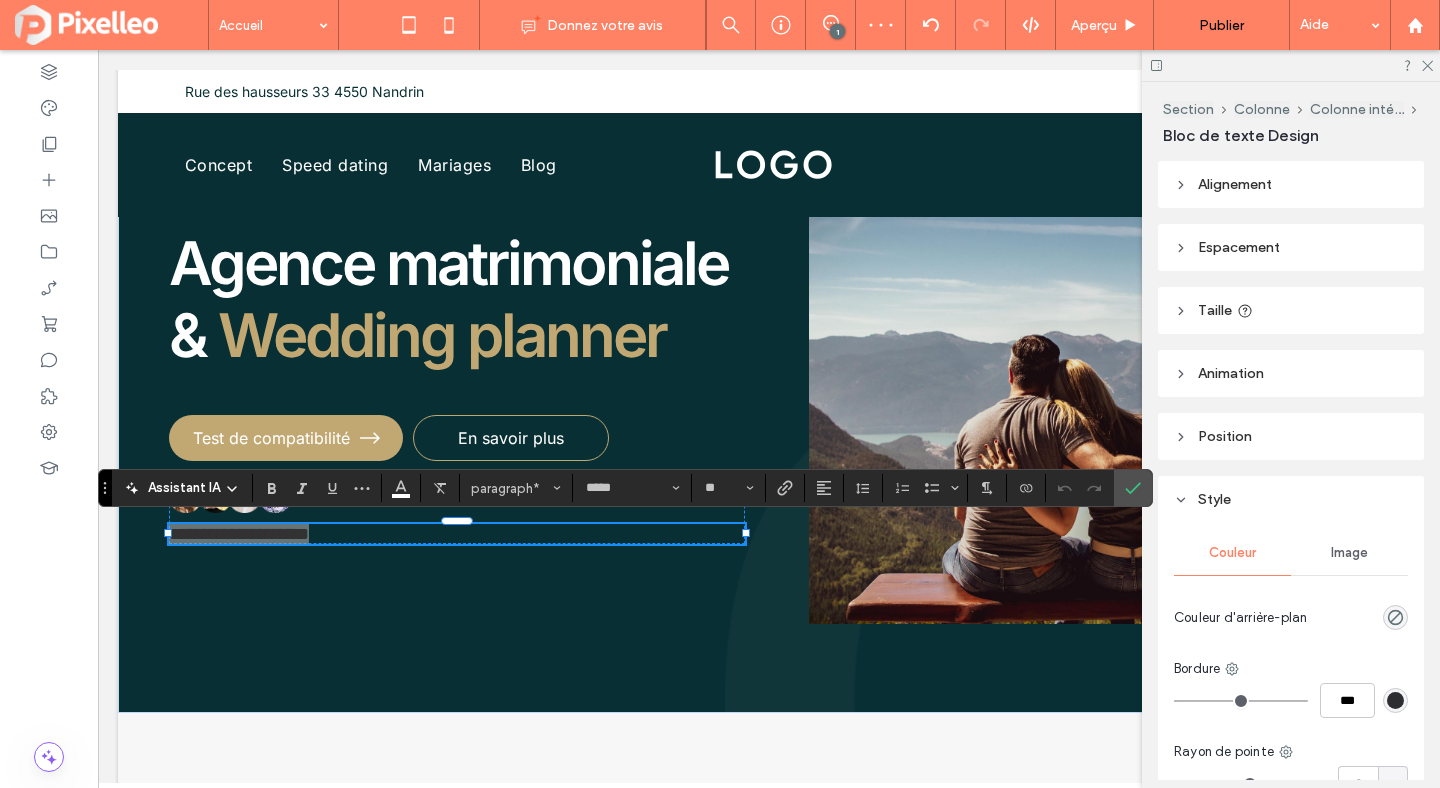 click on "Assistant IA paragraph* ***** **" at bounding box center (625, 488) 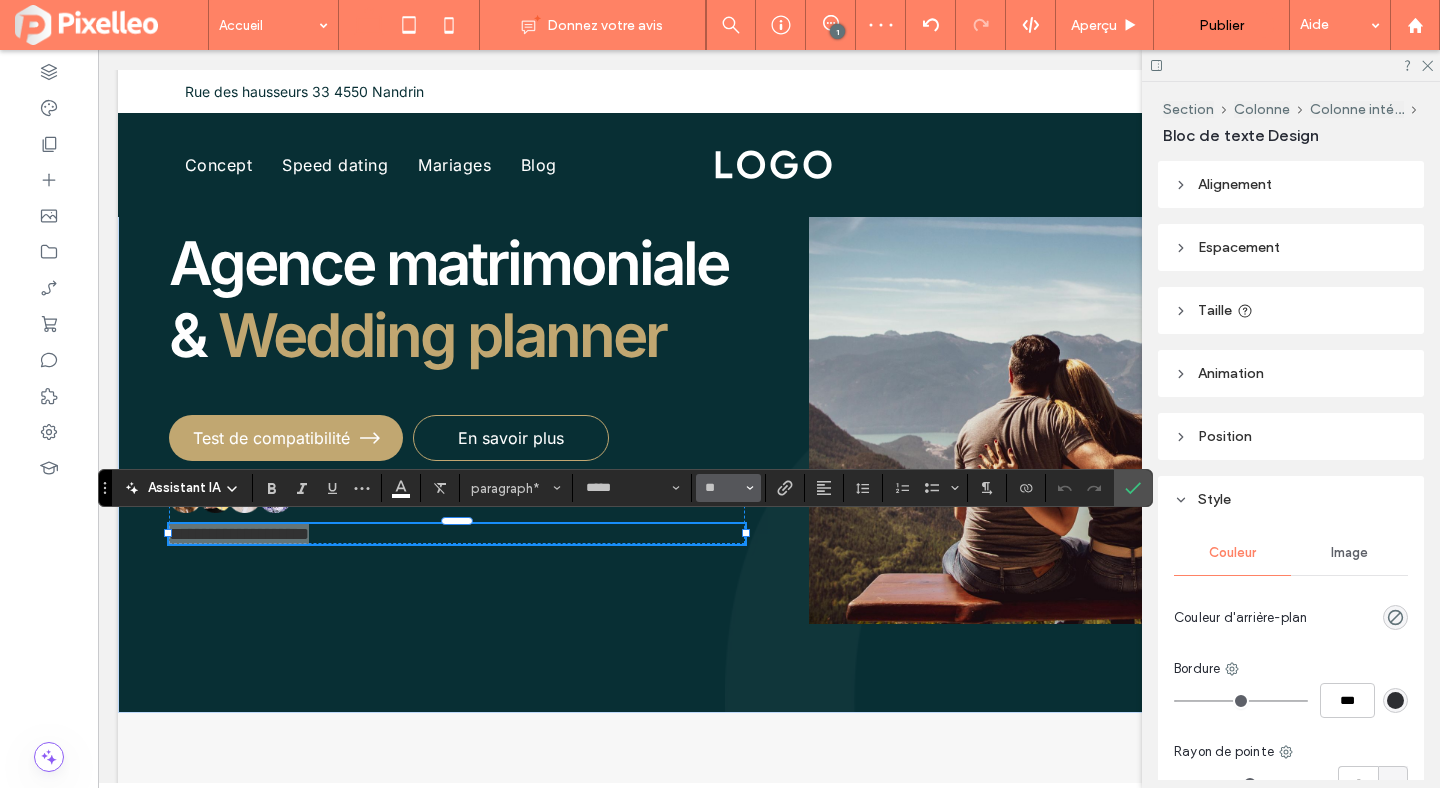 click on "**" at bounding box center [728, 488] 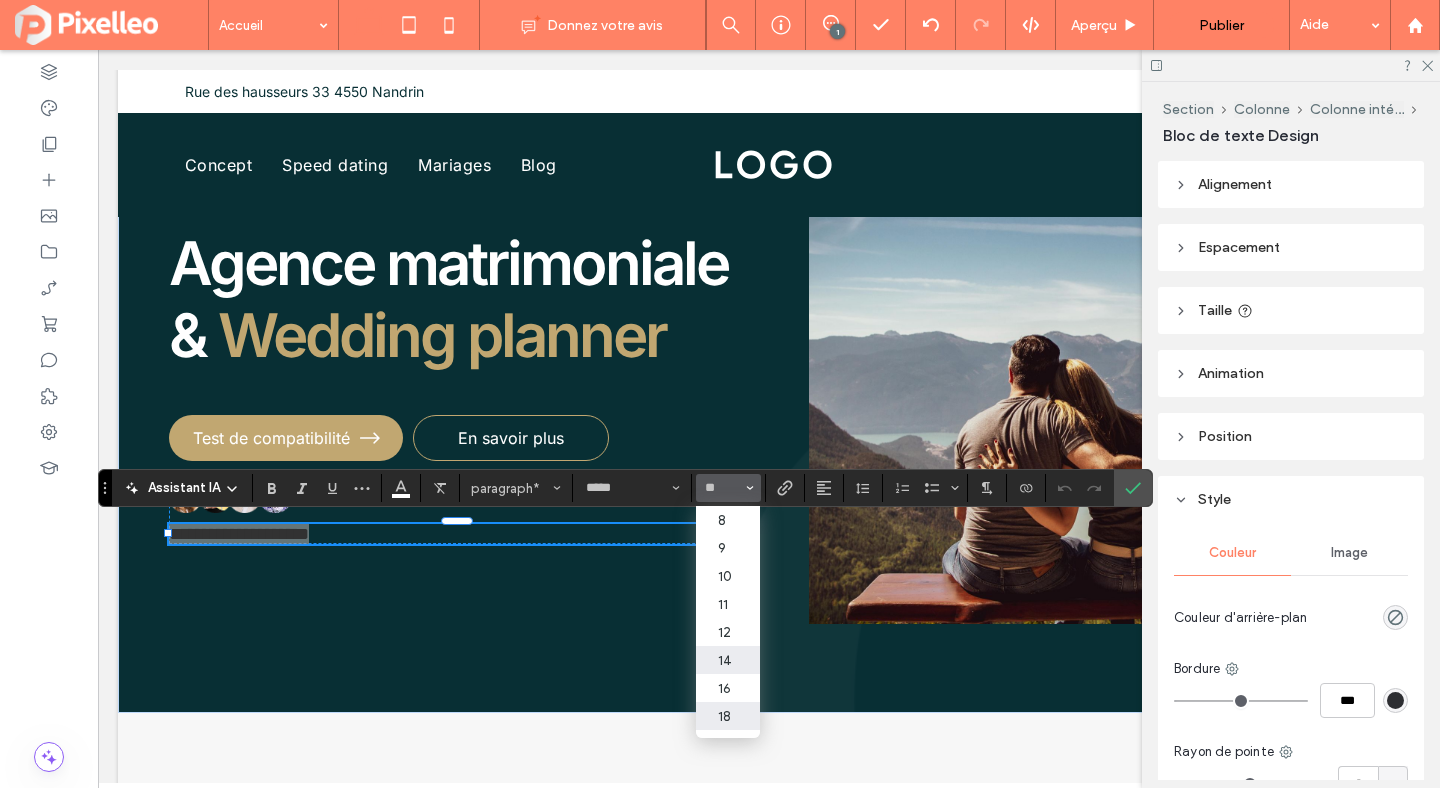 click on "14" at bounding box center [728, 660] 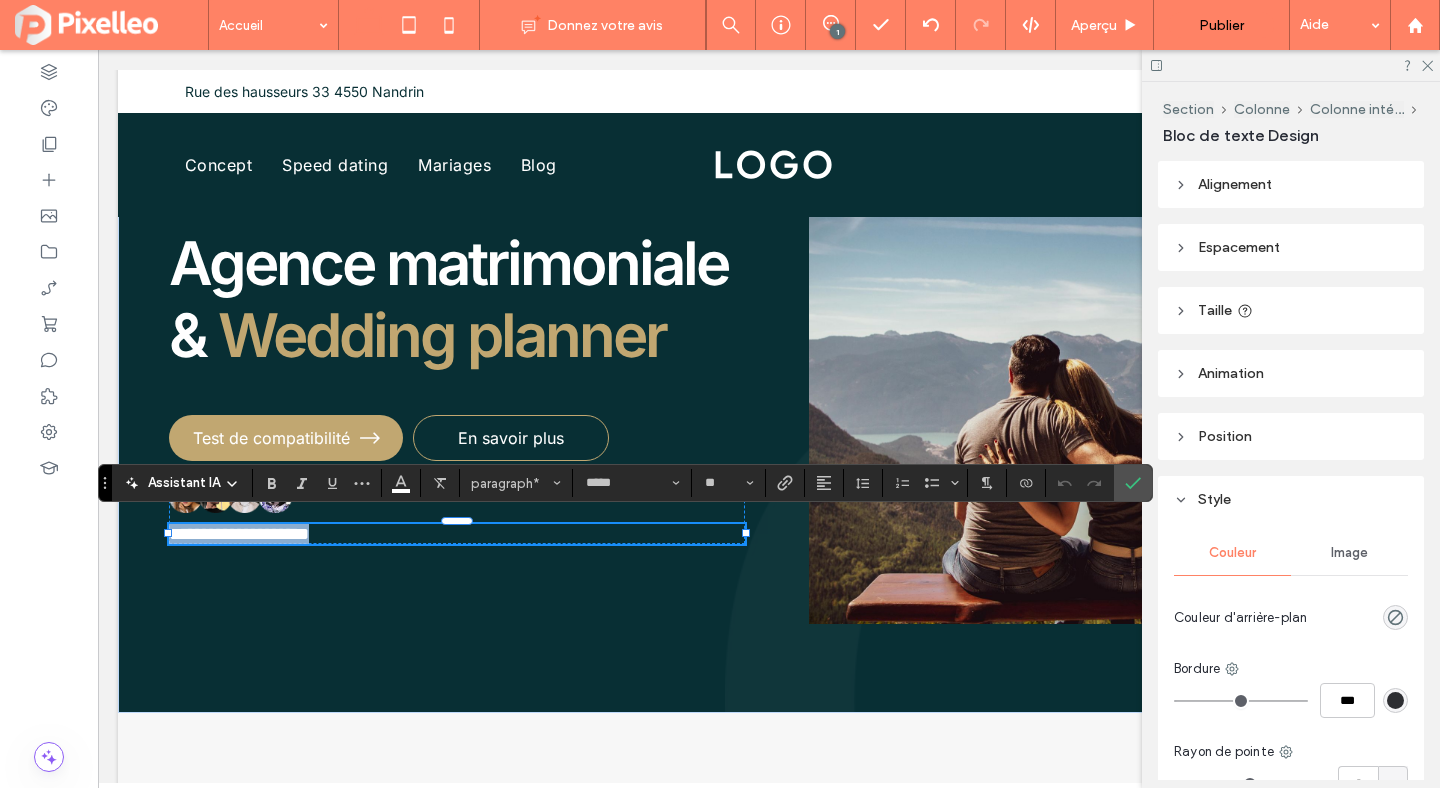 type on "**" 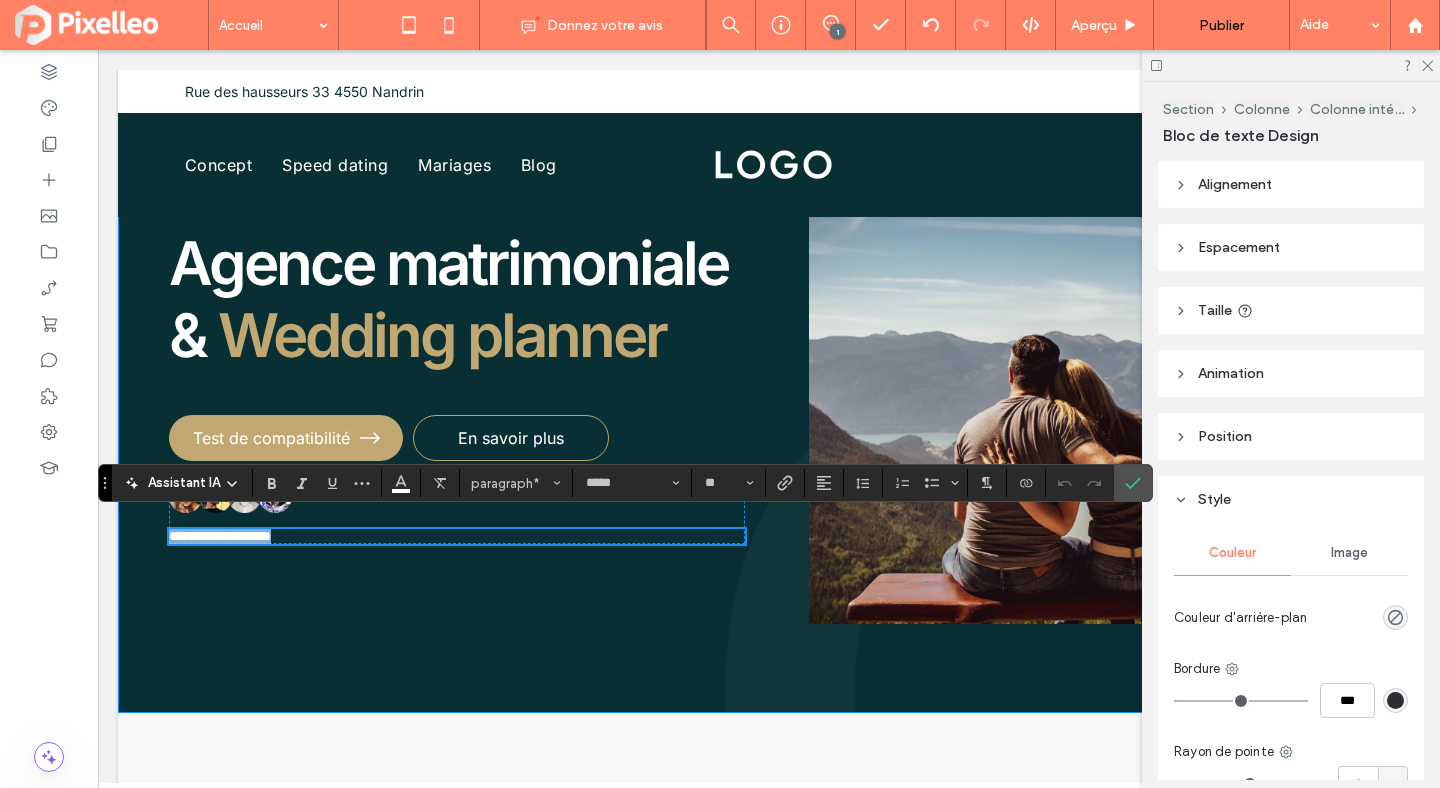 scroll, scrollTop: 165, scrollLeft: 0, axis: vertical 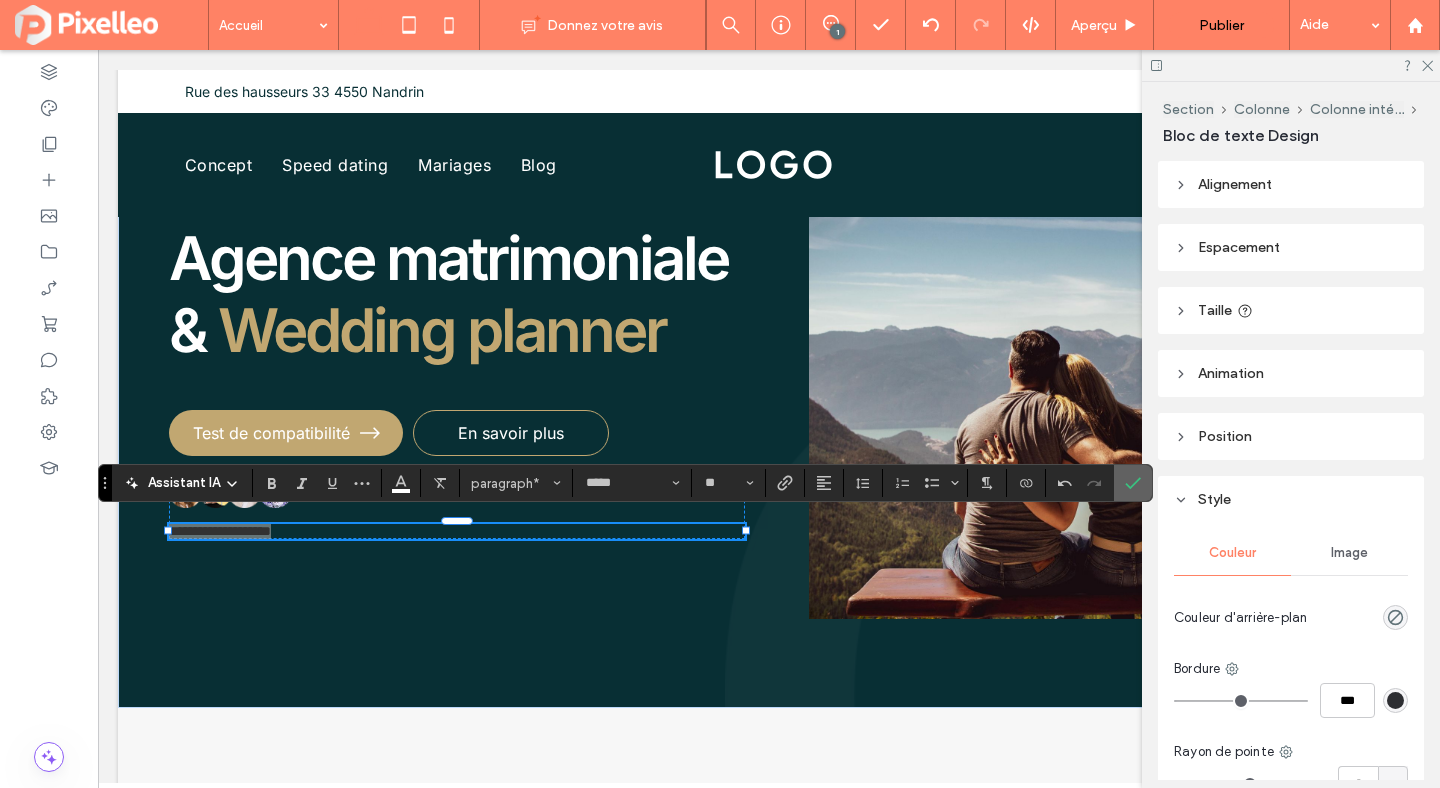 click at bounding box center [1133, 483] 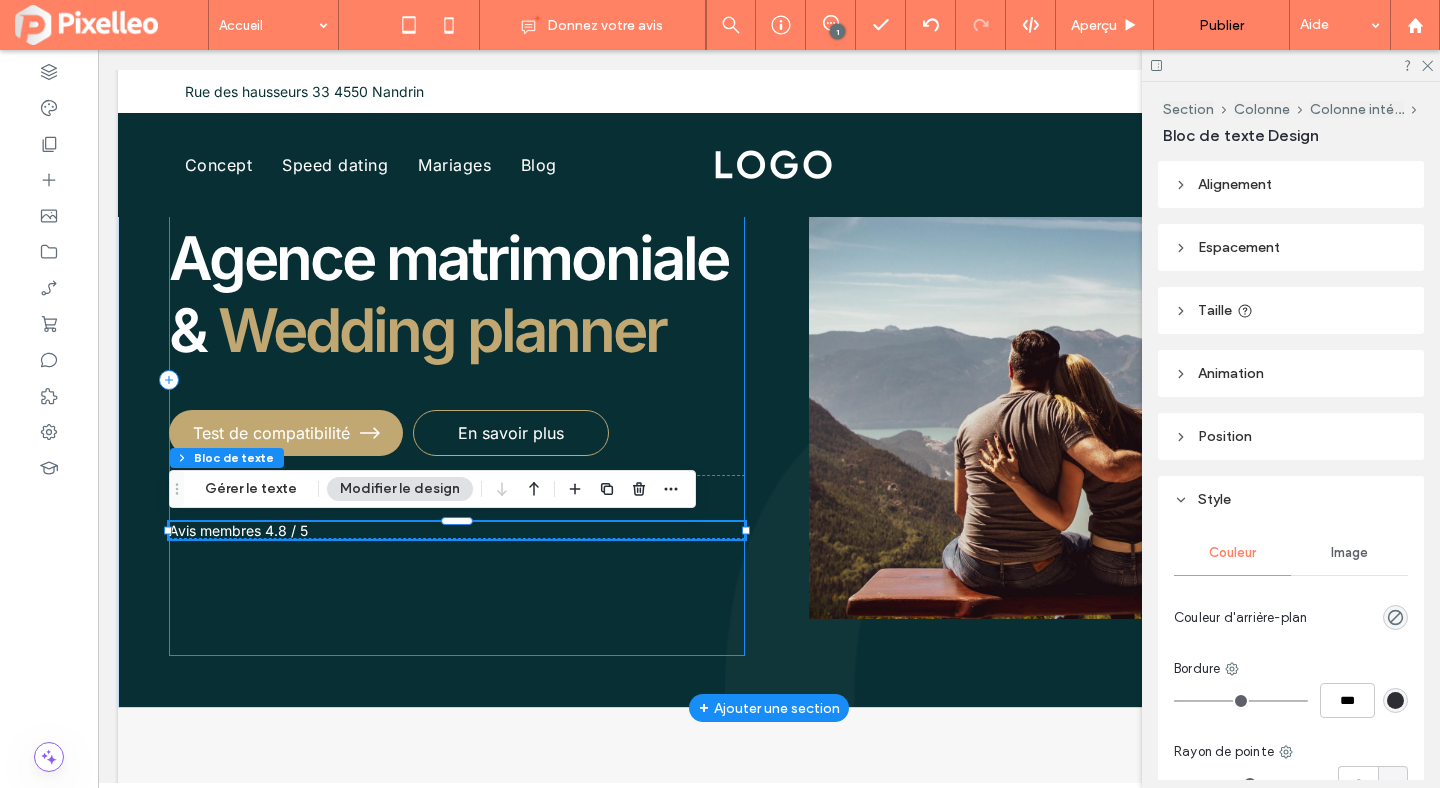 click on "Agence matrimoniale
&
Wedding planner
Test de compatibilité
En savoir plus
Avis membres 4.8 / 5" at bounding box center [457, 380] 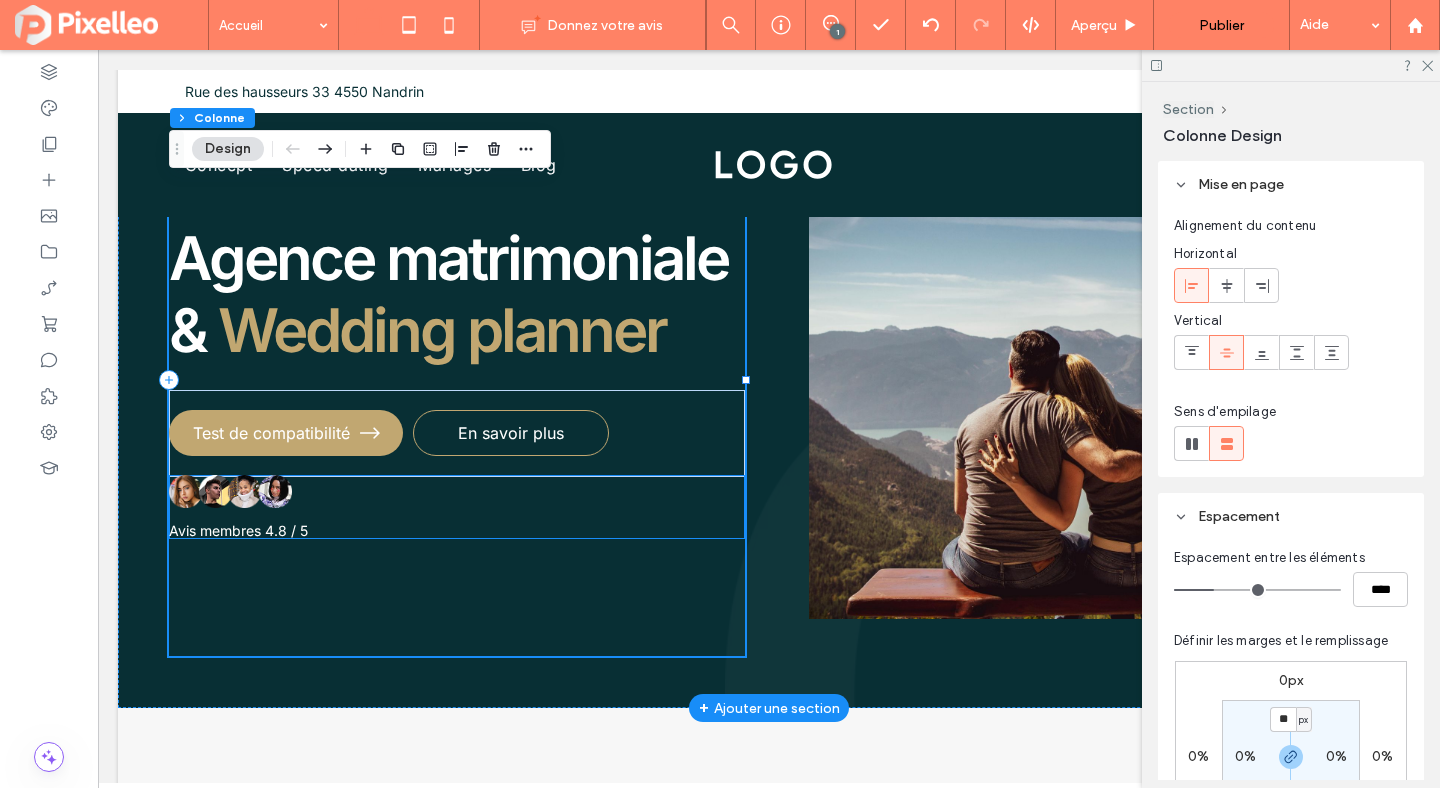 click on "Avis membres 4.8 / 5" at bounding box center (457, 507) 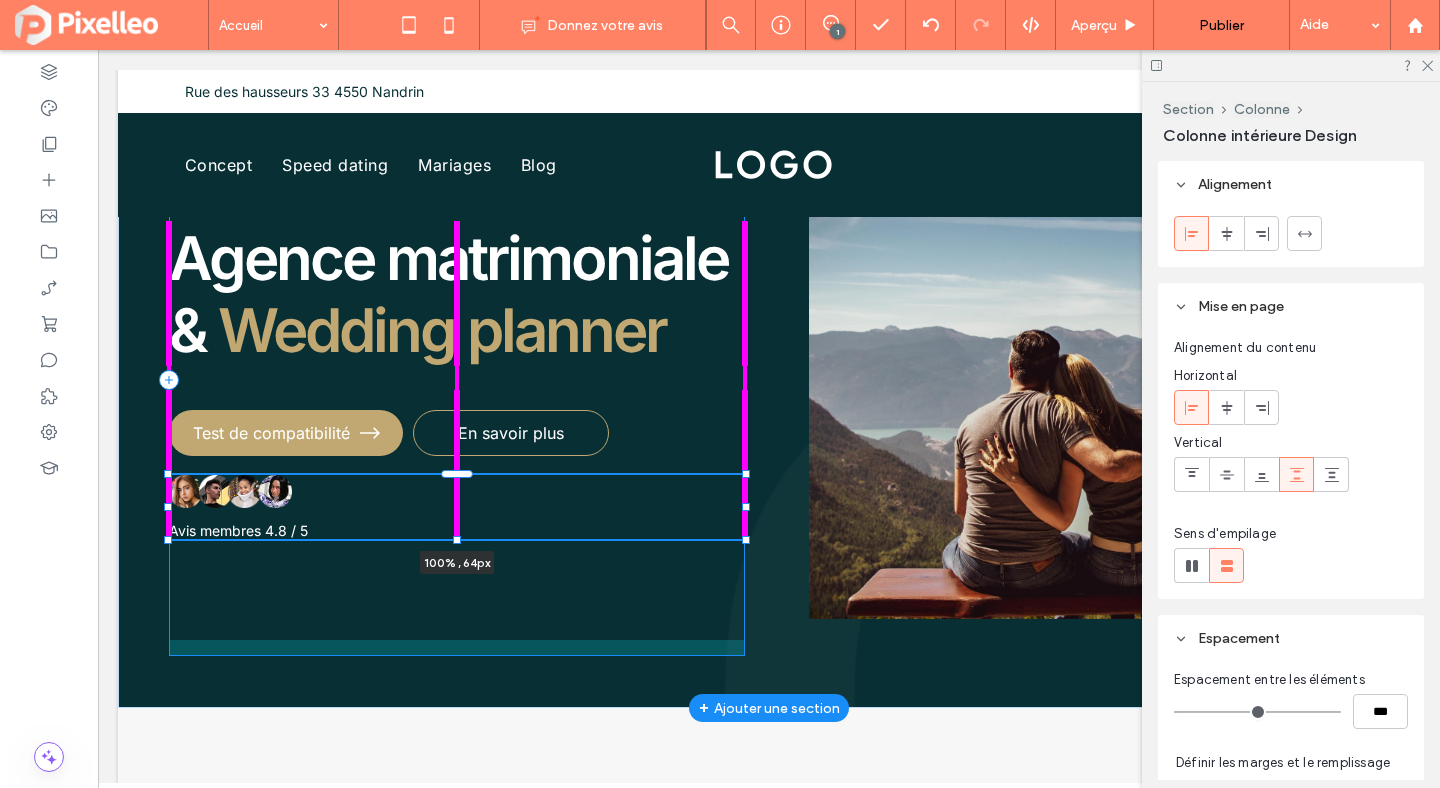click at bounding box center (457, 540) 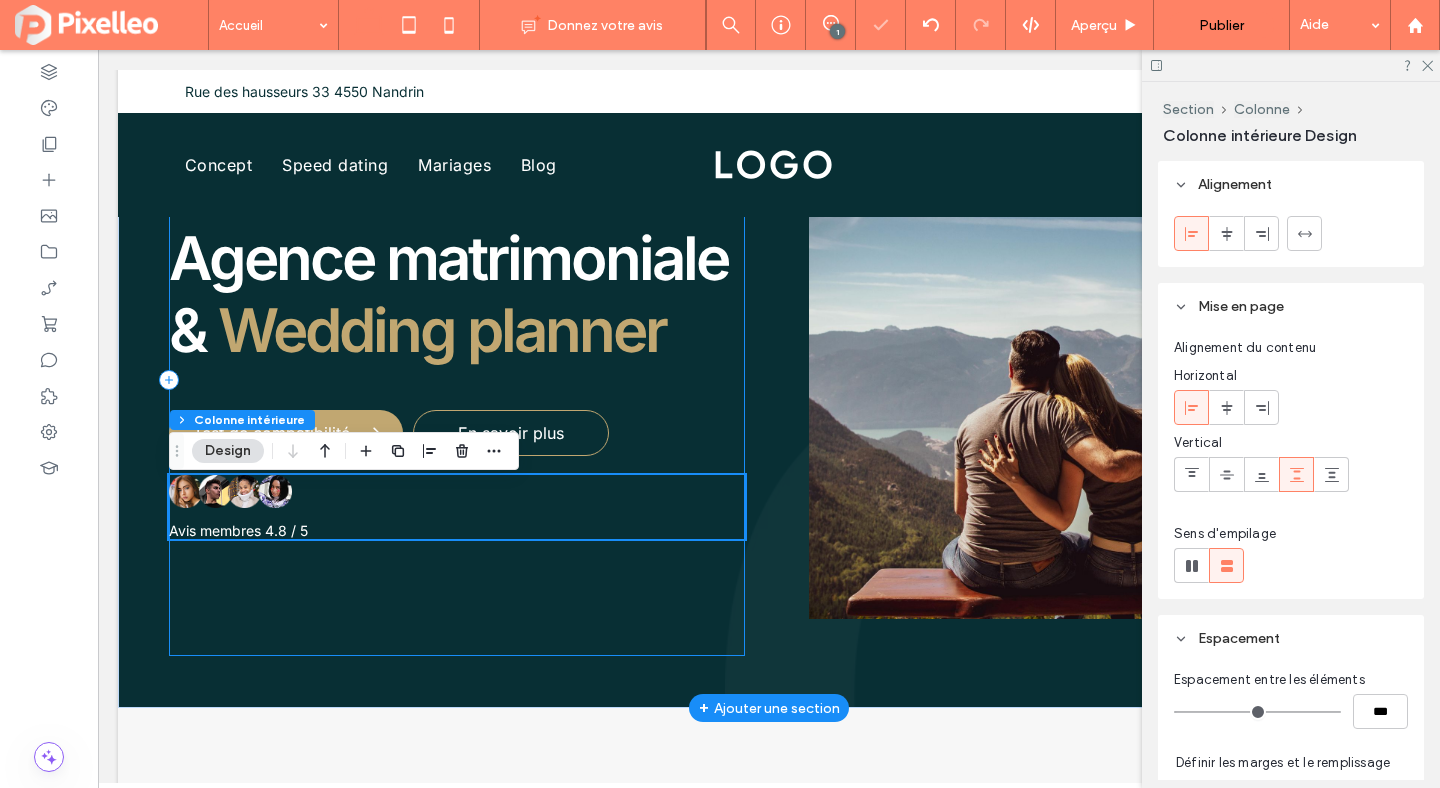 scroll, scrollTop: 0, scrollLeft: 0, axis: both 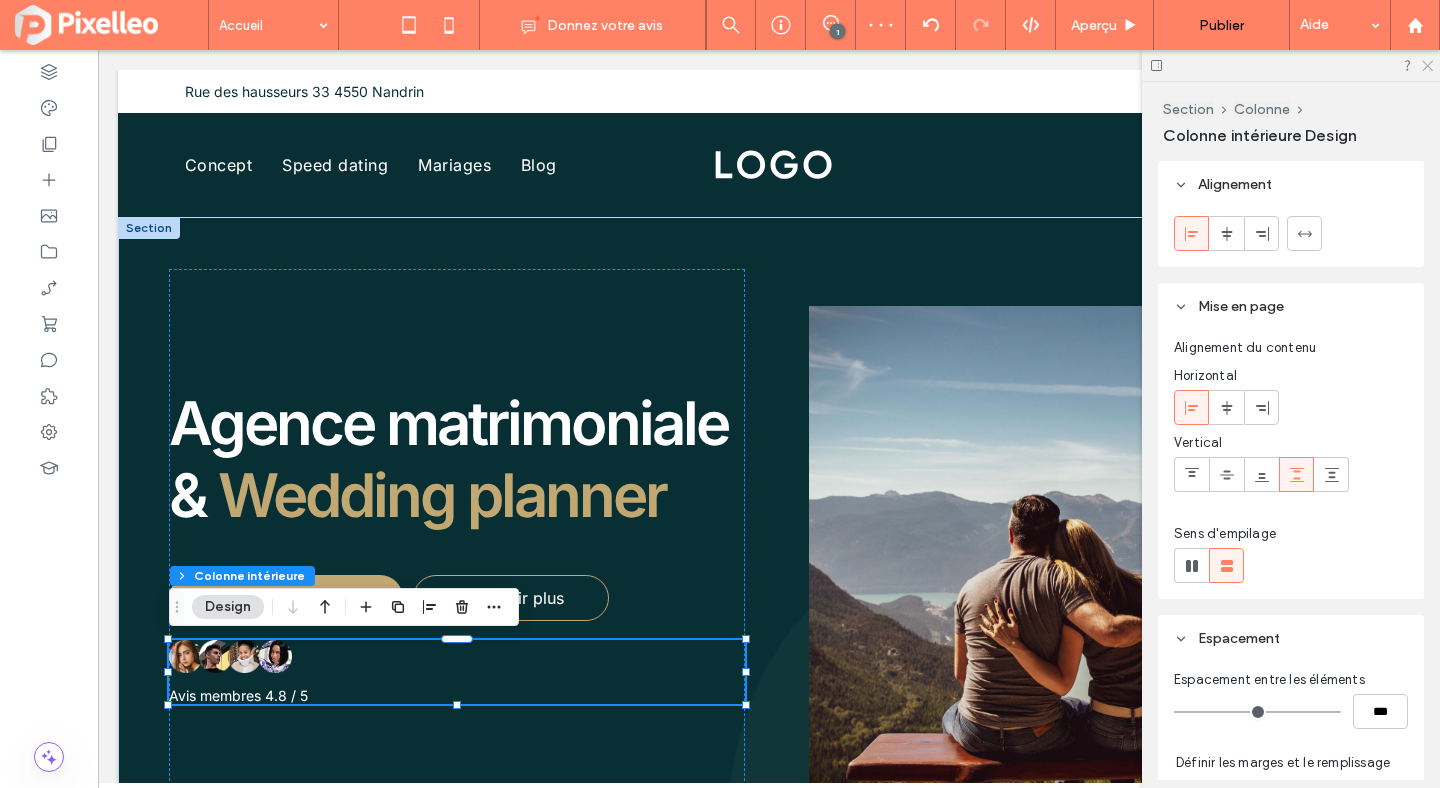 click 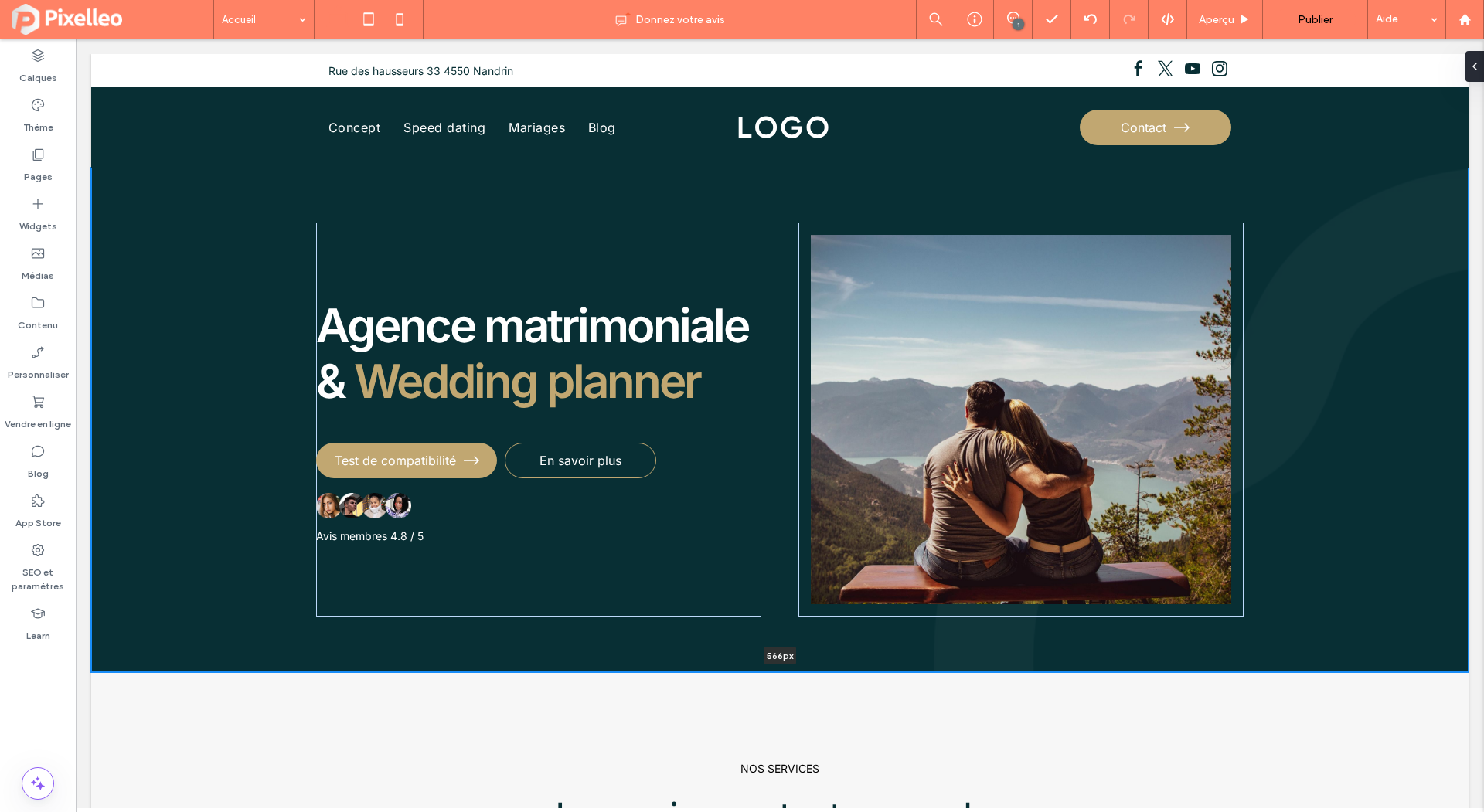 drag, startPoint x: 594, startPoint y: 674, endPoint x: 597, endPoint y: 604, distance: 70.064256 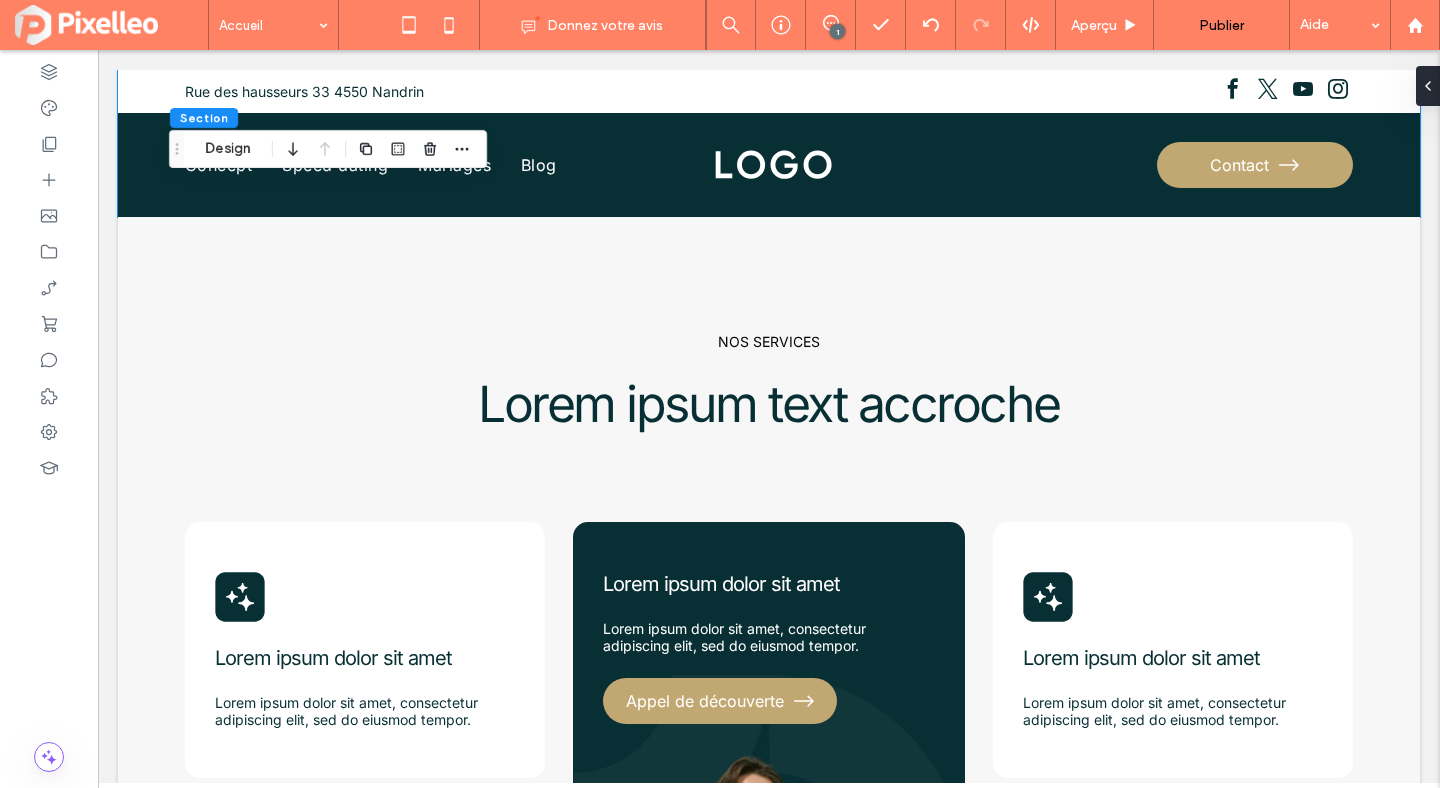 scroll, scrollTop: 0, scrollLeft: 0, axis: both 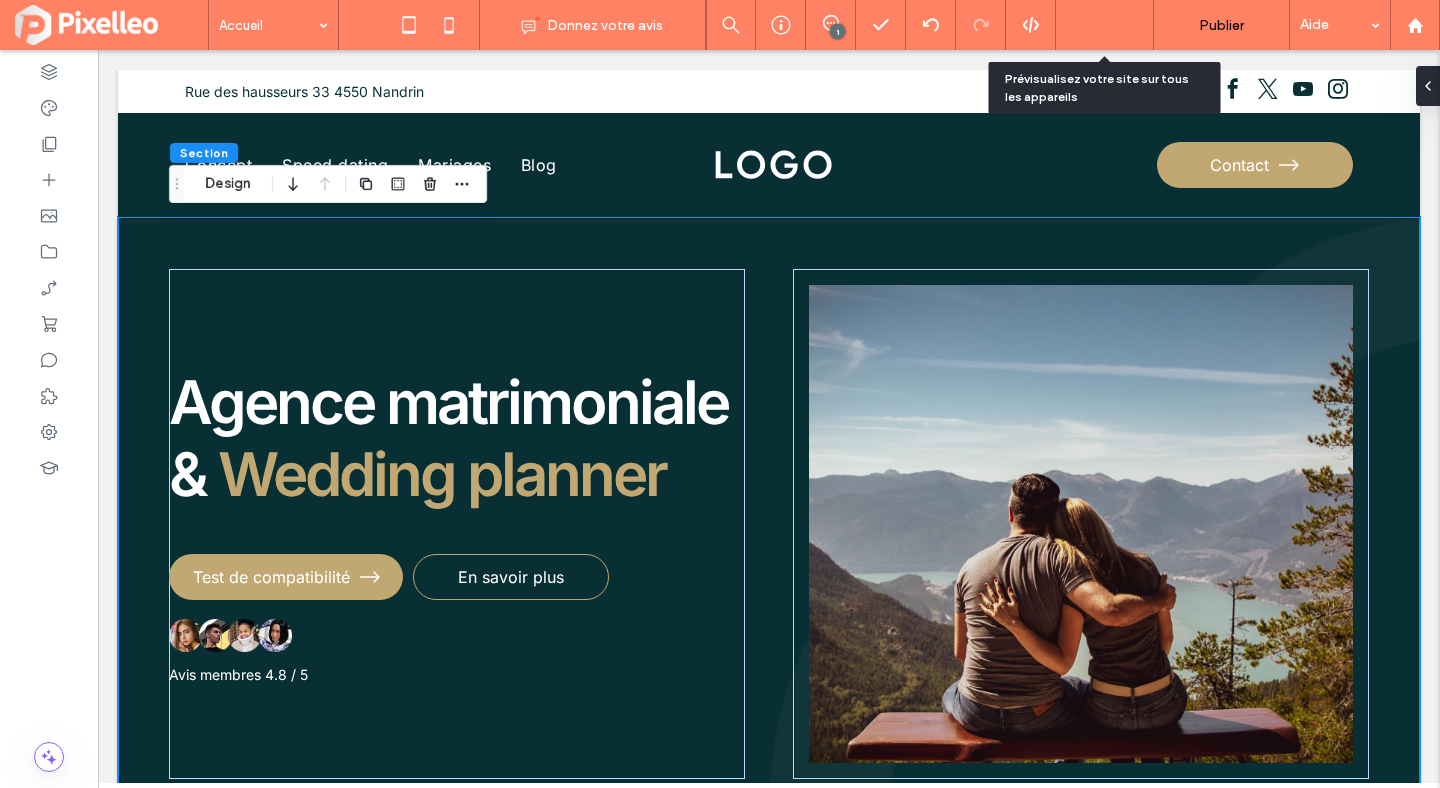 click on "Aperçu" at bounding box center (1094, 25) 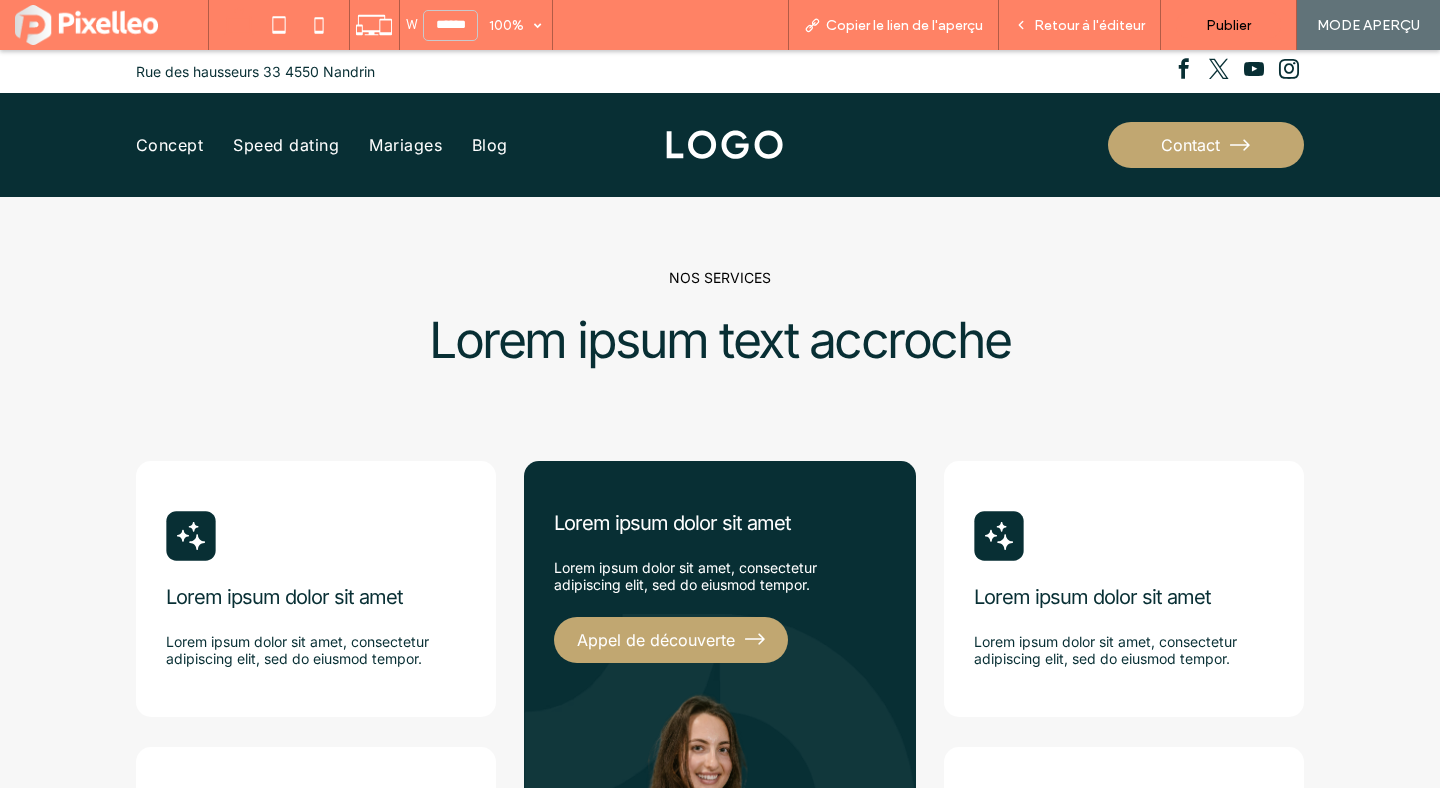 scroll, scrollTop: 672, scrollLeft: 0, axis: vertical 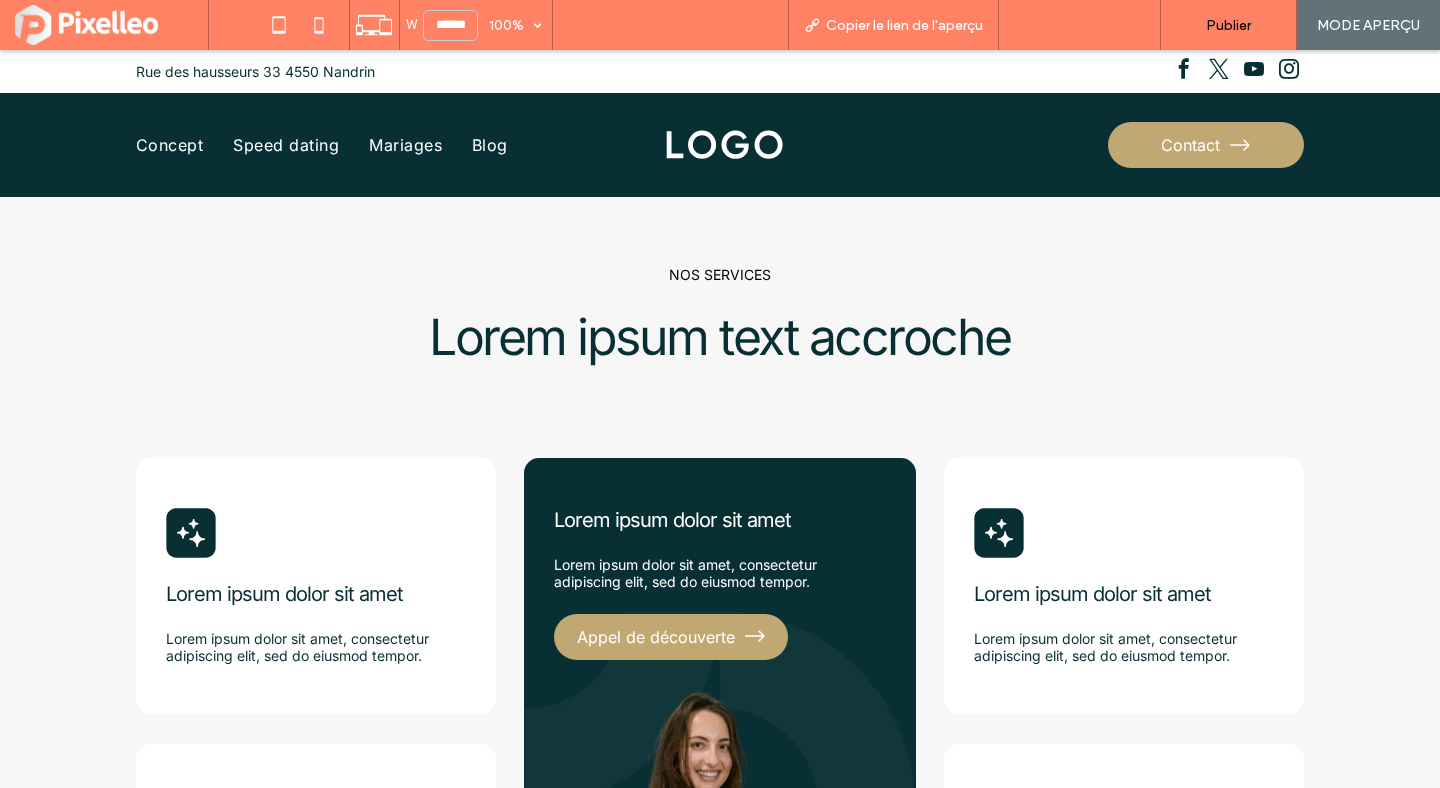 click on "Retour à l'éditeur" at bounding box center (1089, 25) 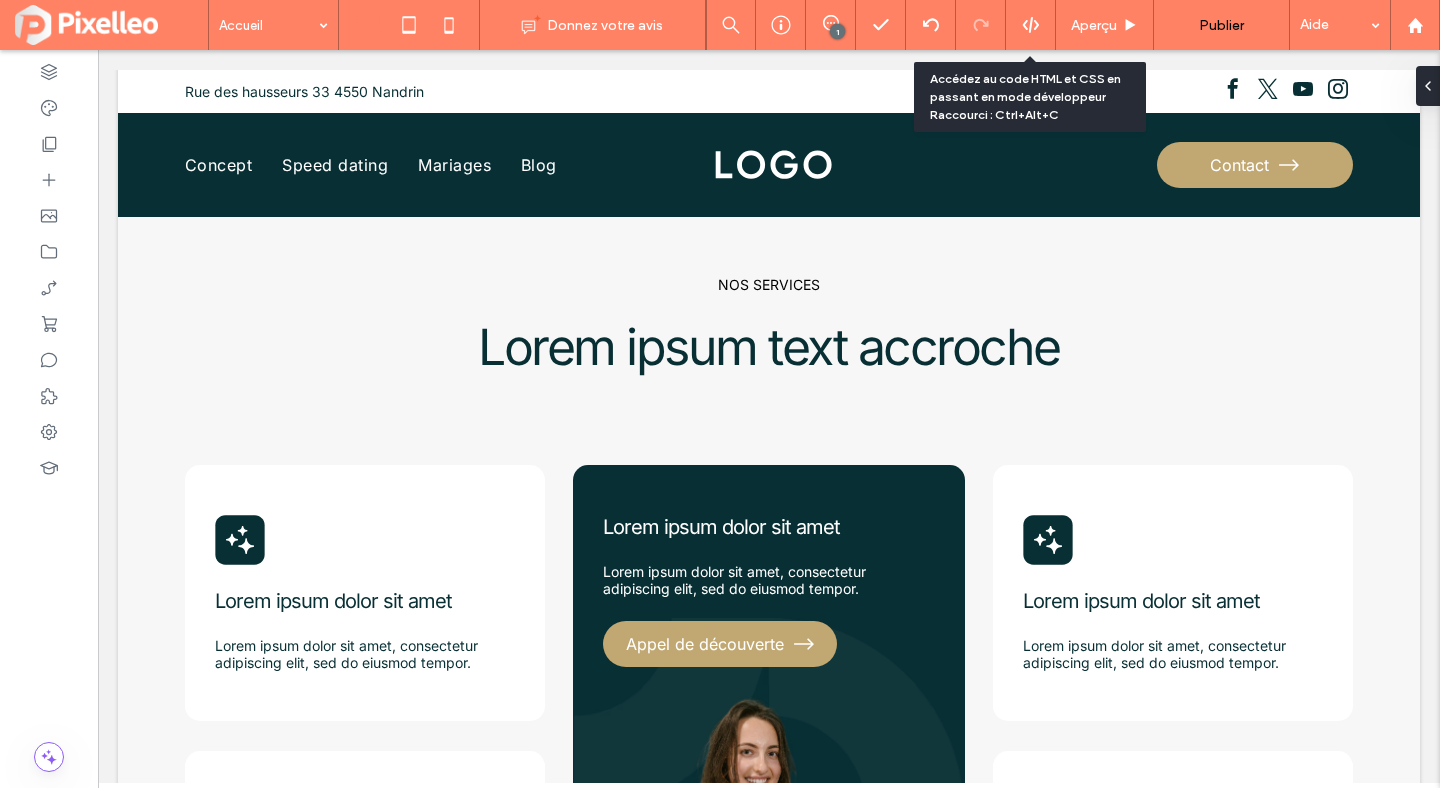 scroll, scrollTop: 668, scrollLeft: 0, axis: vertical 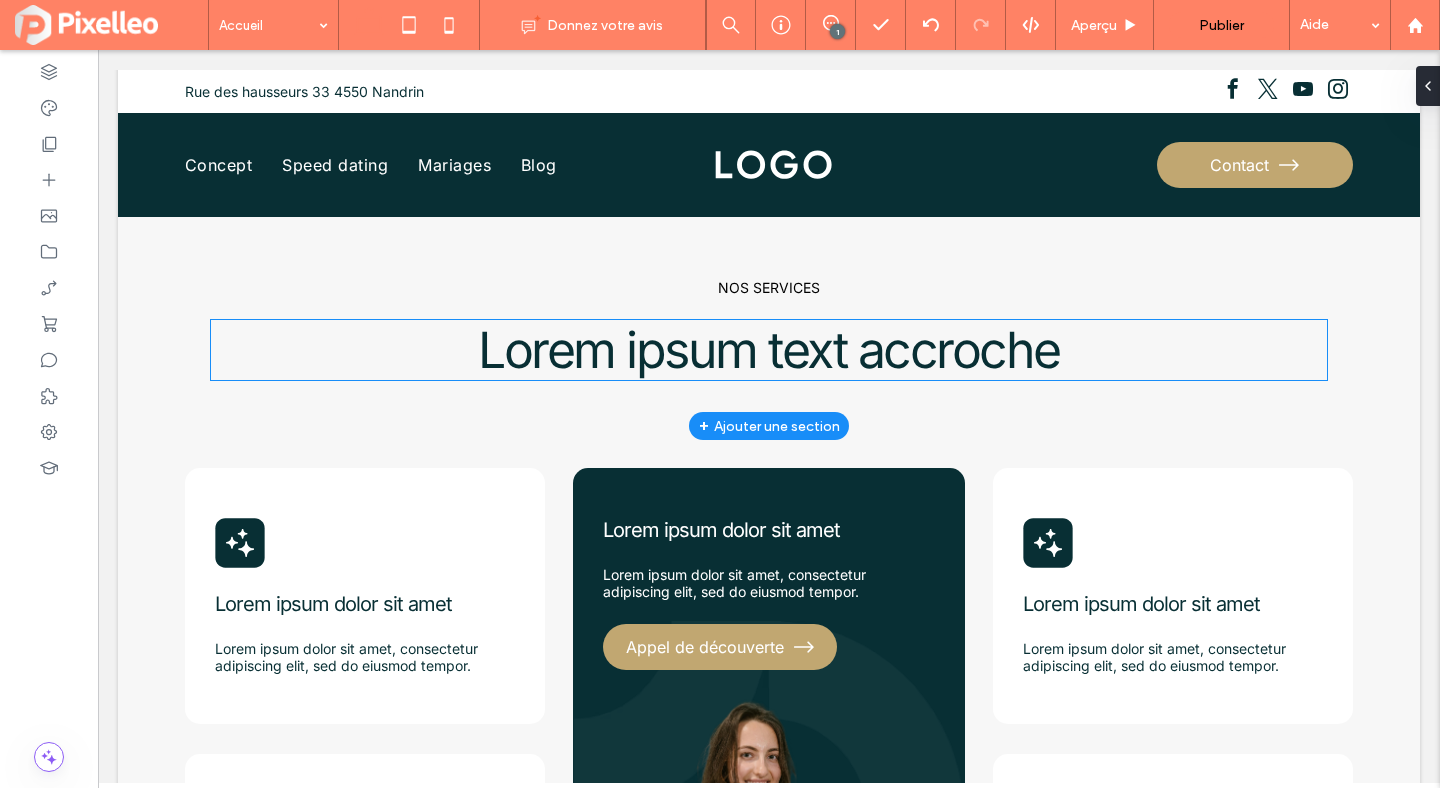 click on "Lorem ipsum text accroche" at bounding box center (769, 350) 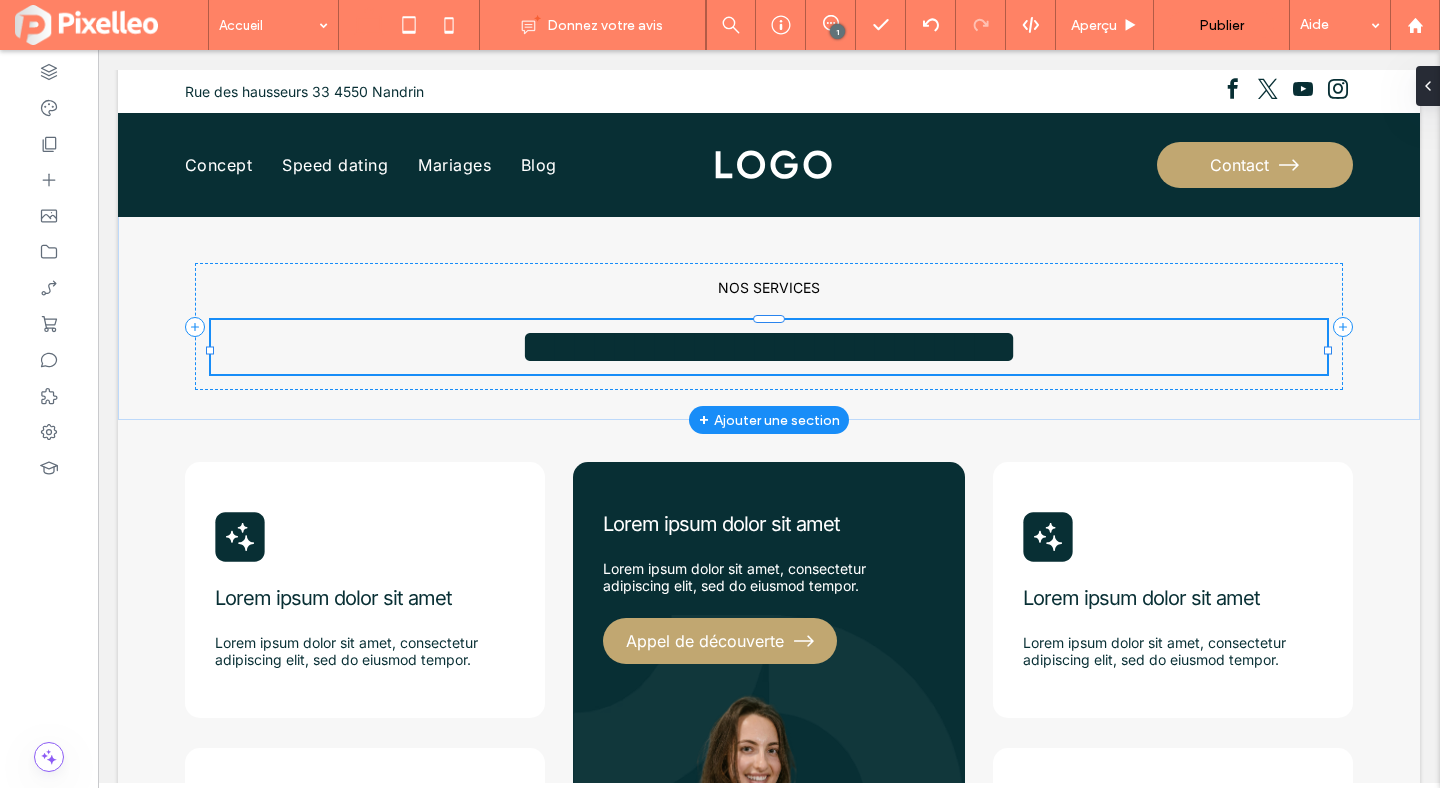 click on "**********" at bounding box center [769, 346] 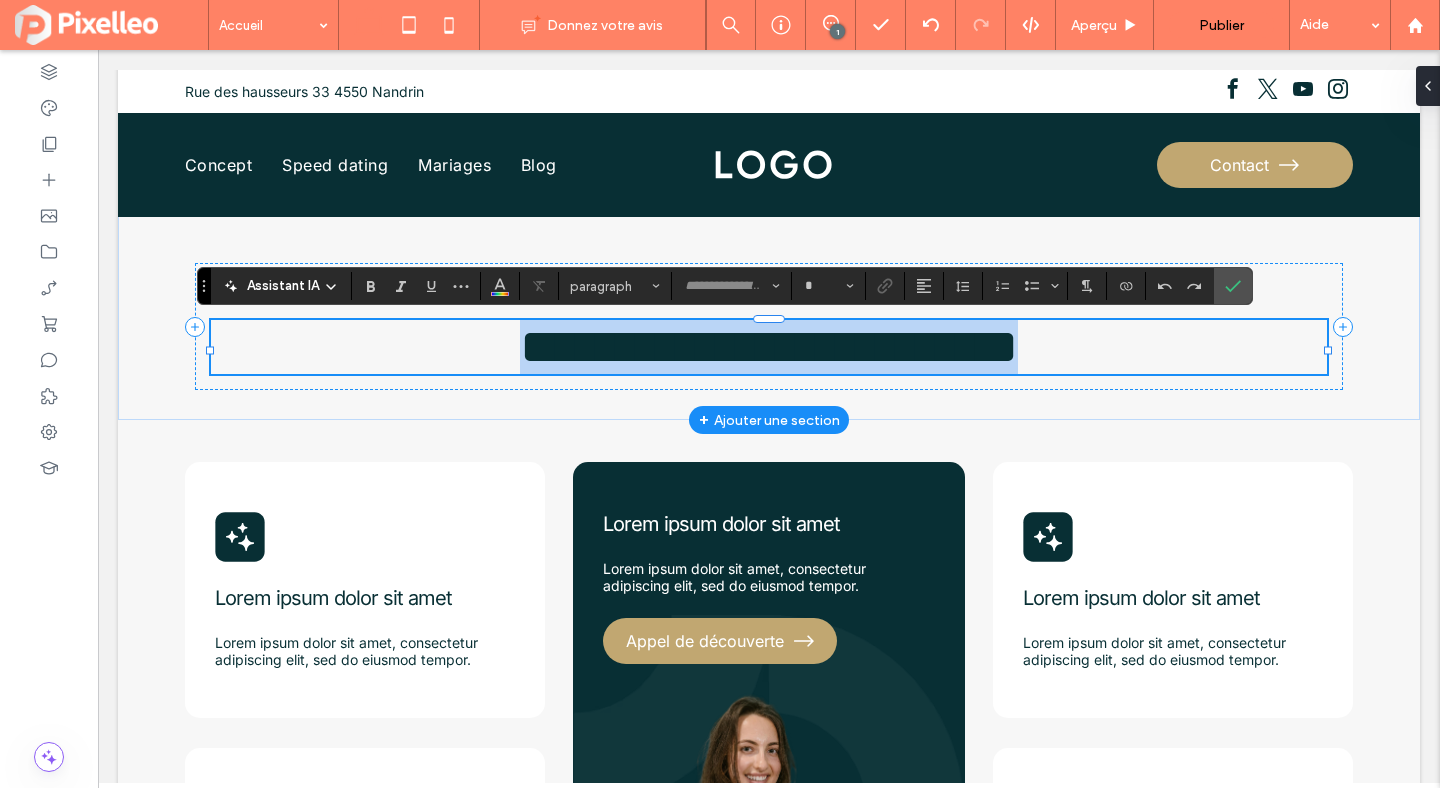 type on "*****" 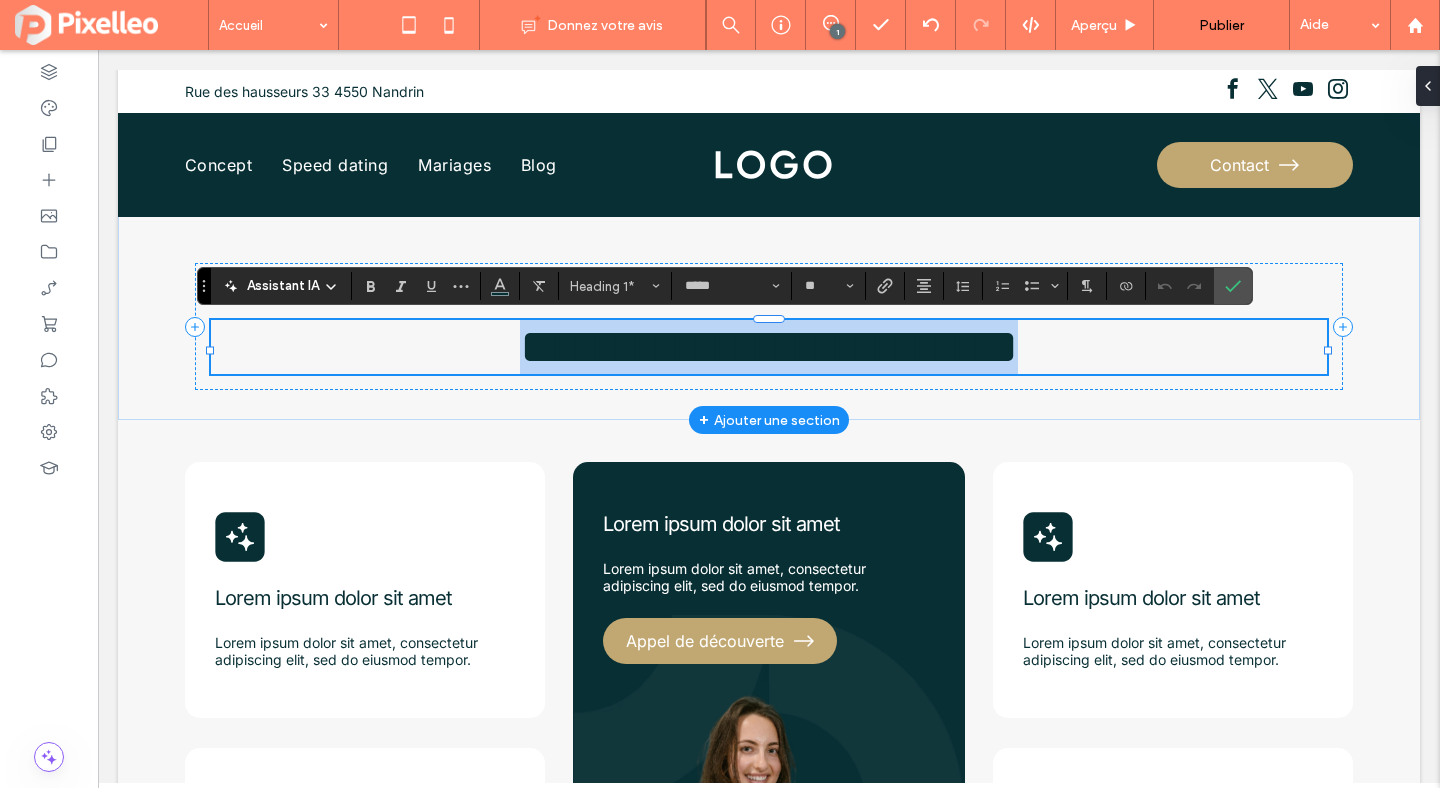 type 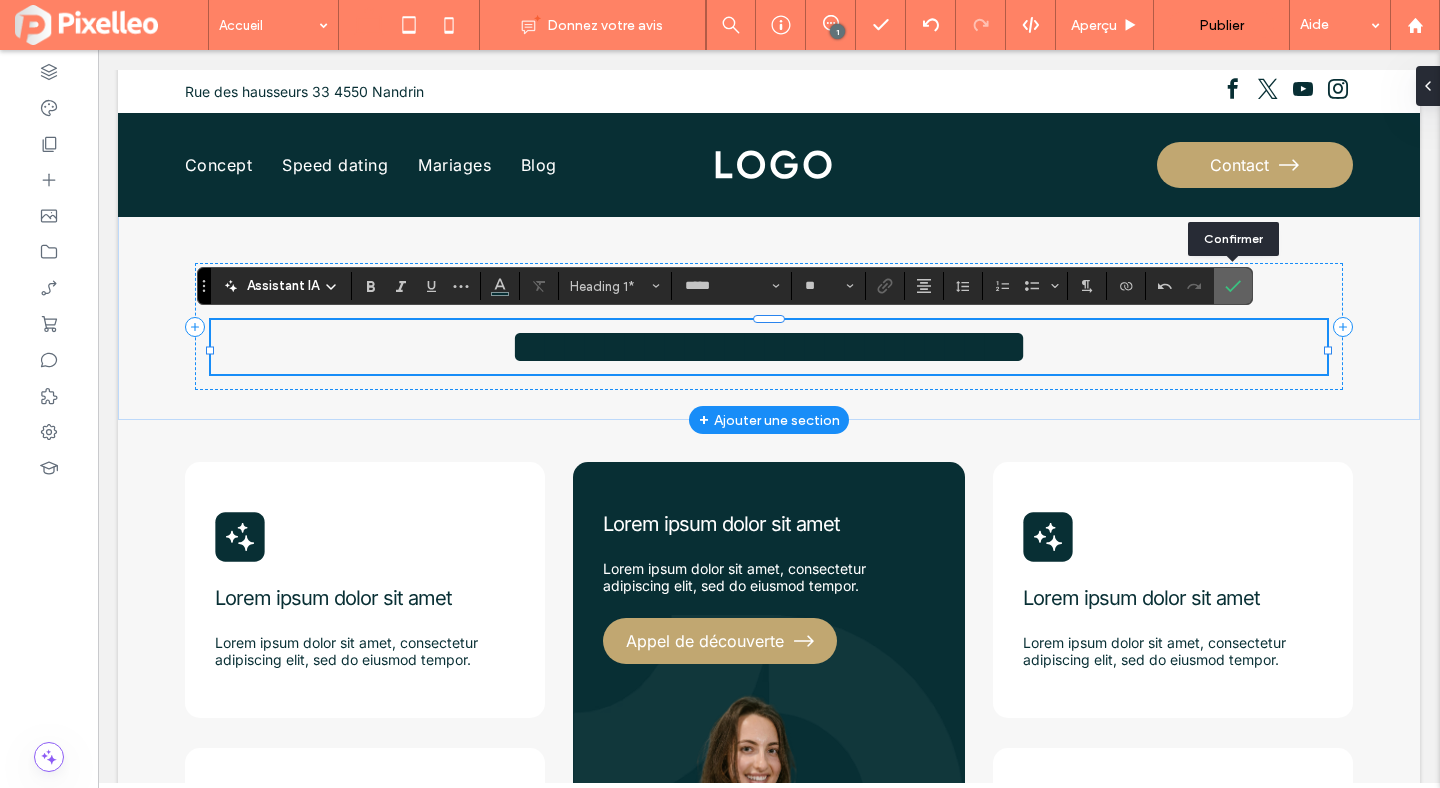 click 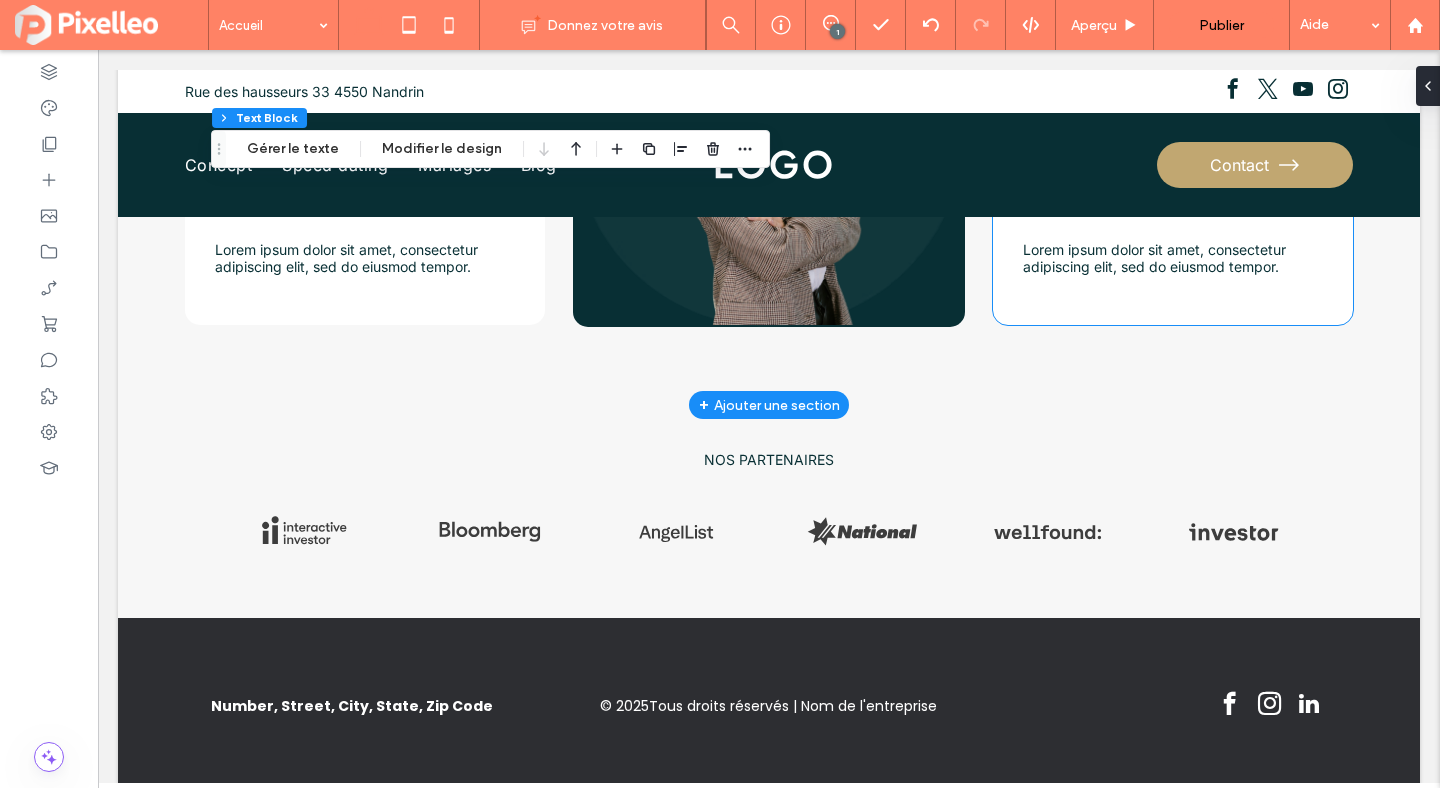 scroll, scrollTop: 1370, scrollLeft: 0, axis: vertical 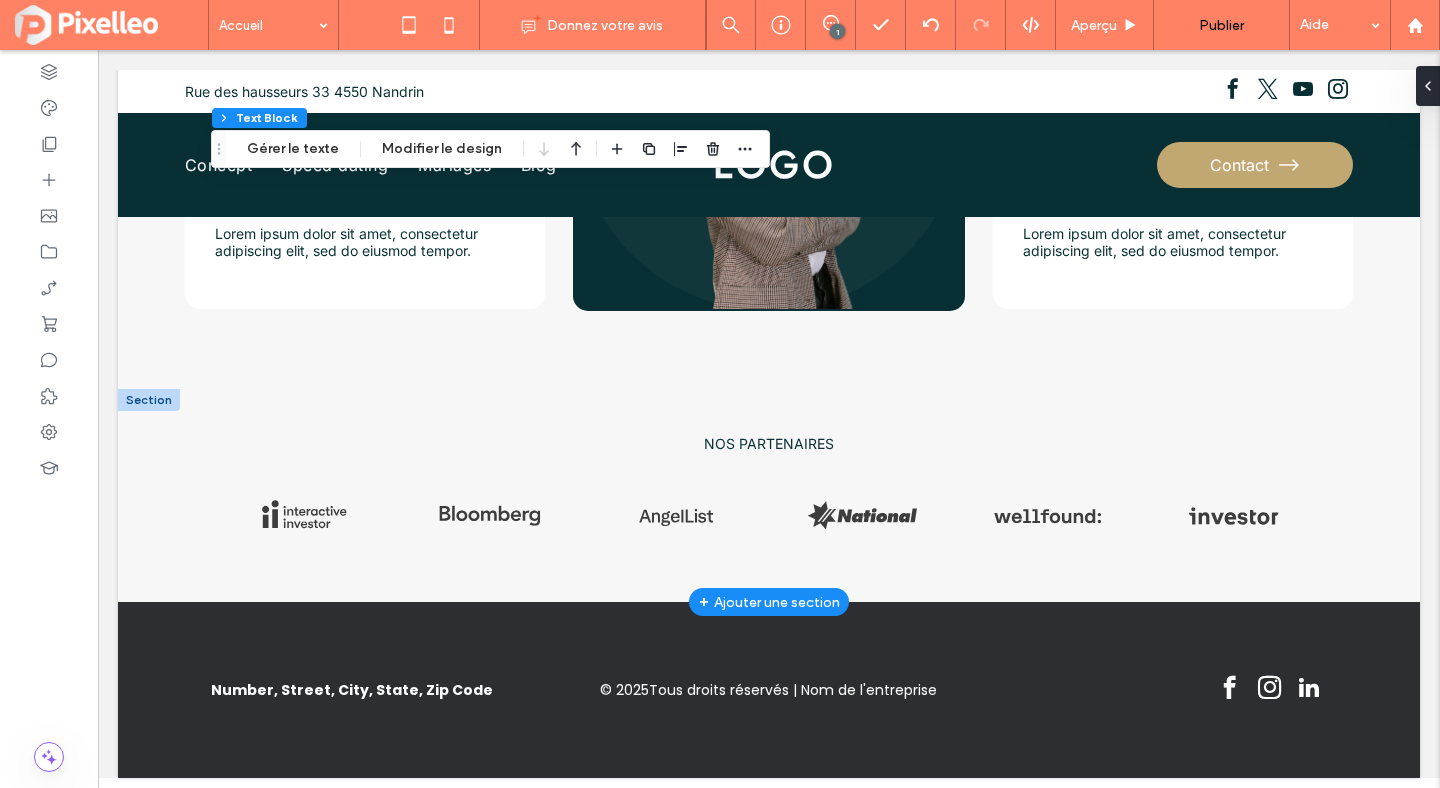 click at bounding box center (149, 400) 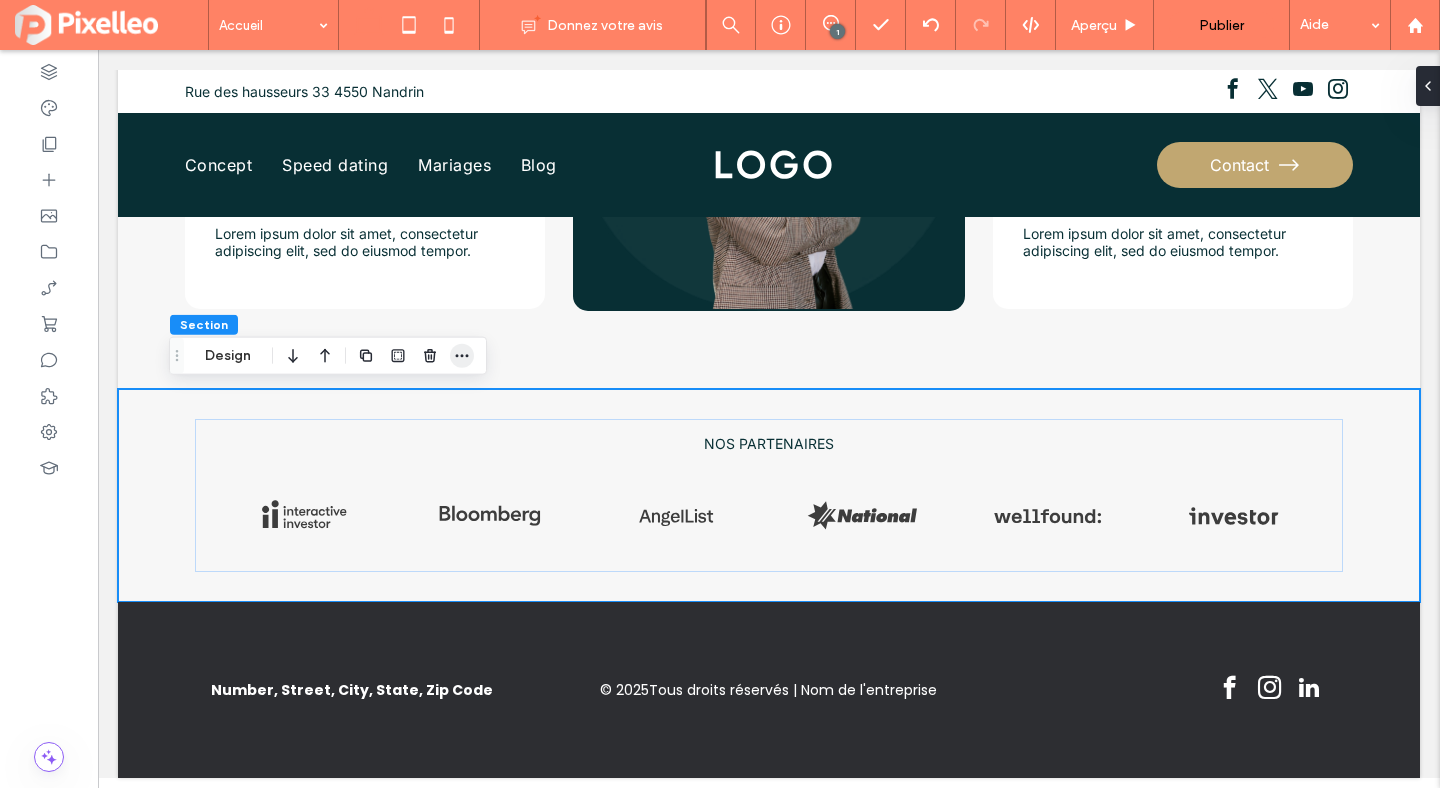 click 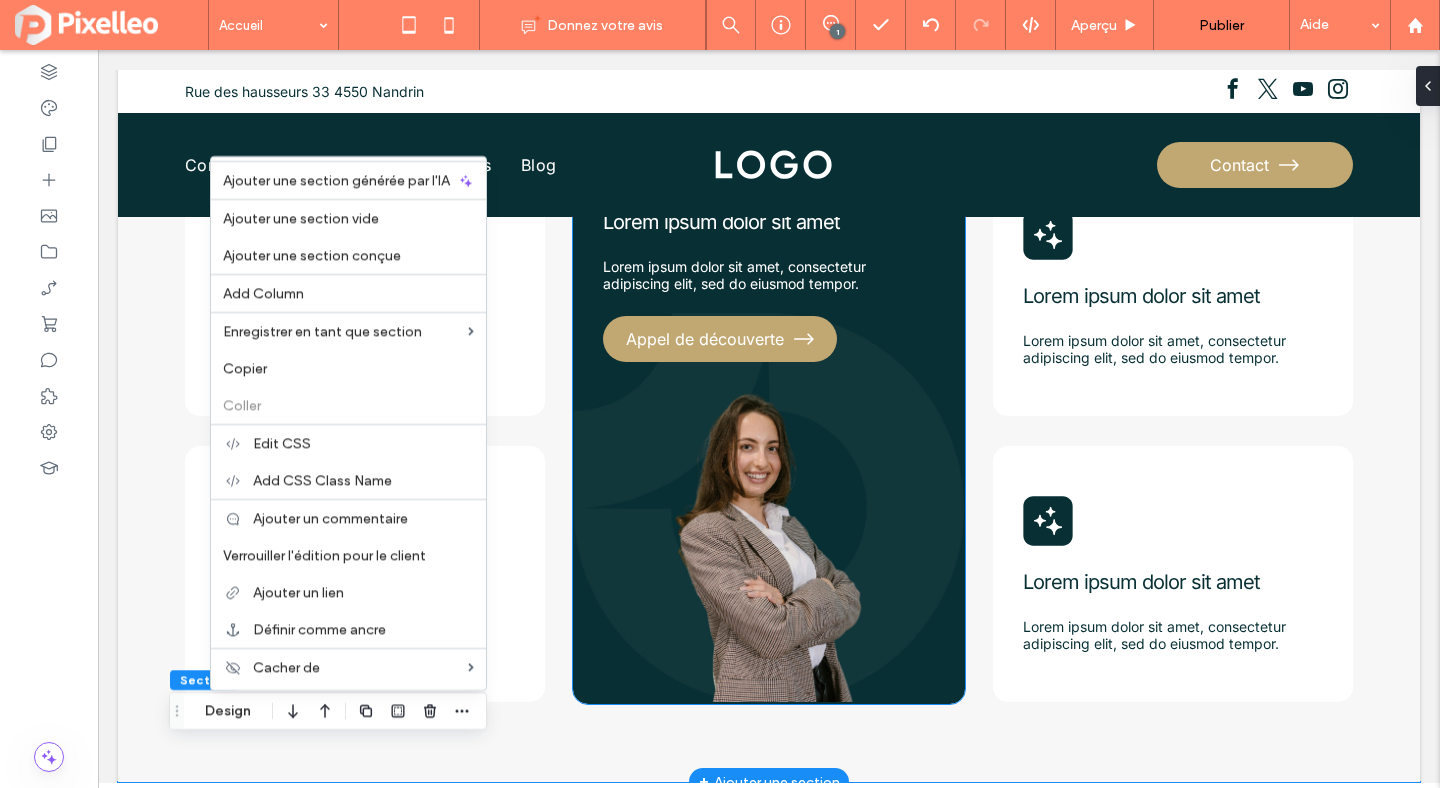 scroll, scrollTop: 952, scrollLeft: 0, axis: vertical 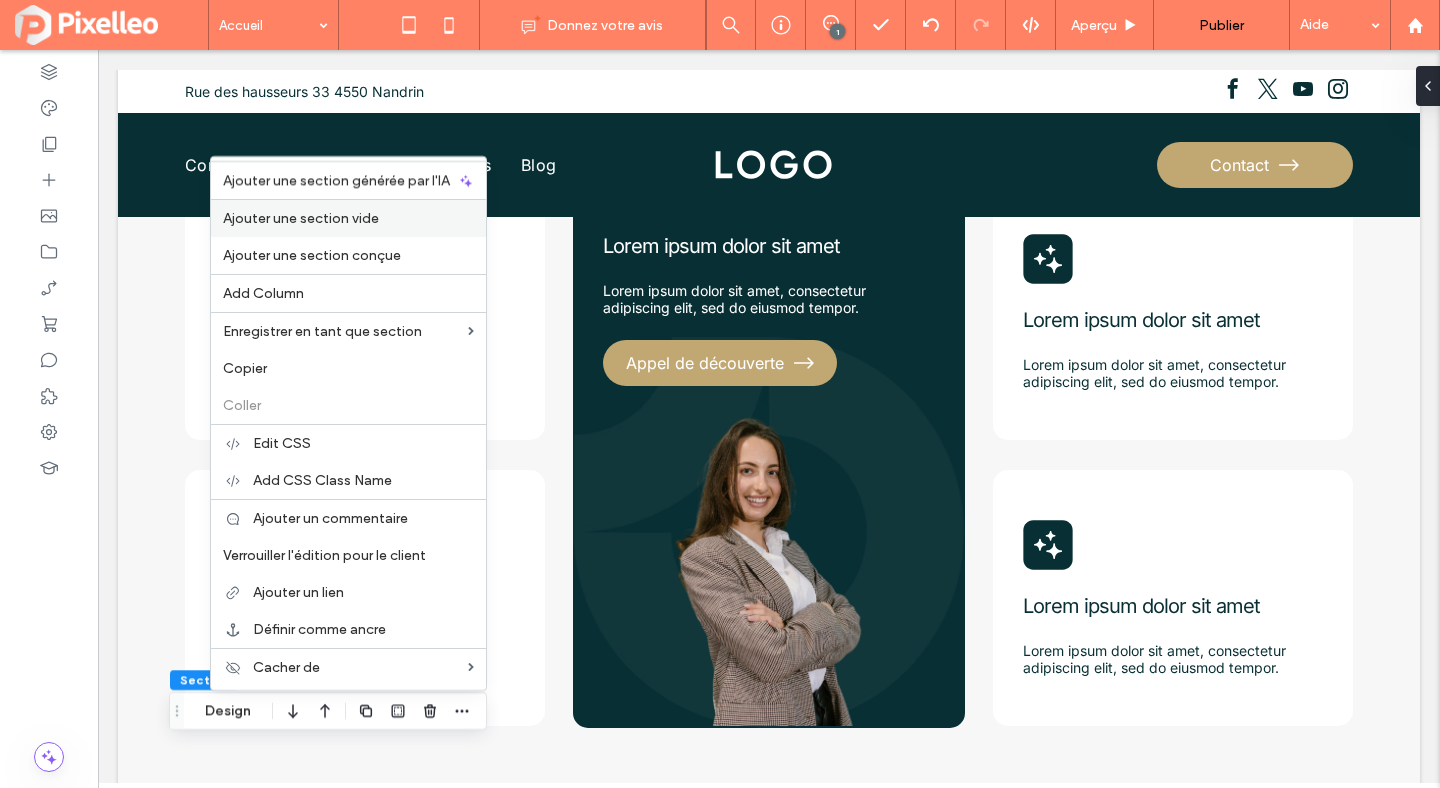 click on "Ajouter une section vide" at bounding box center (301, 218) 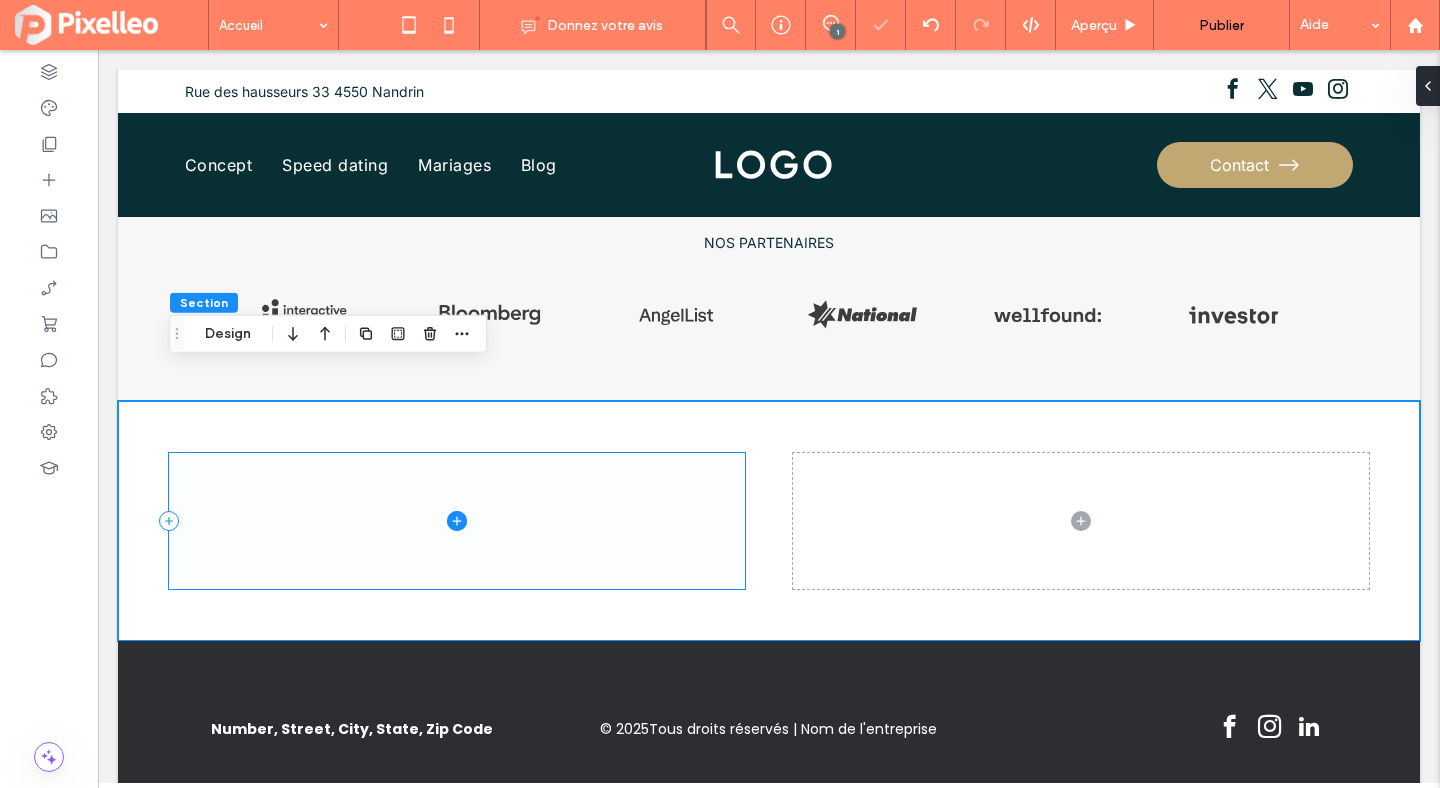 scroll, scrollTop: 1610, scrollLeft: 0, axis: vertical 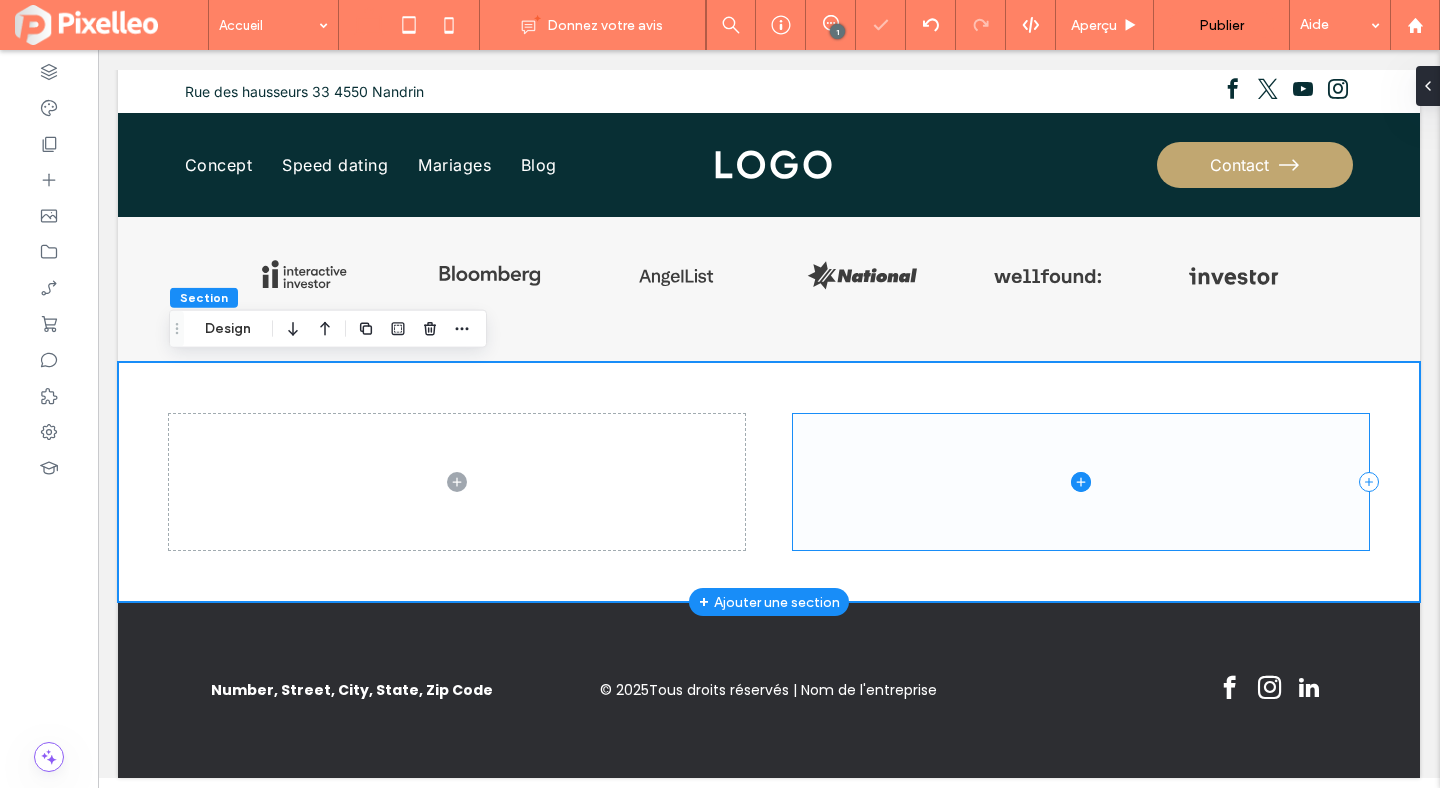 click at bounding box center [1081, 482] 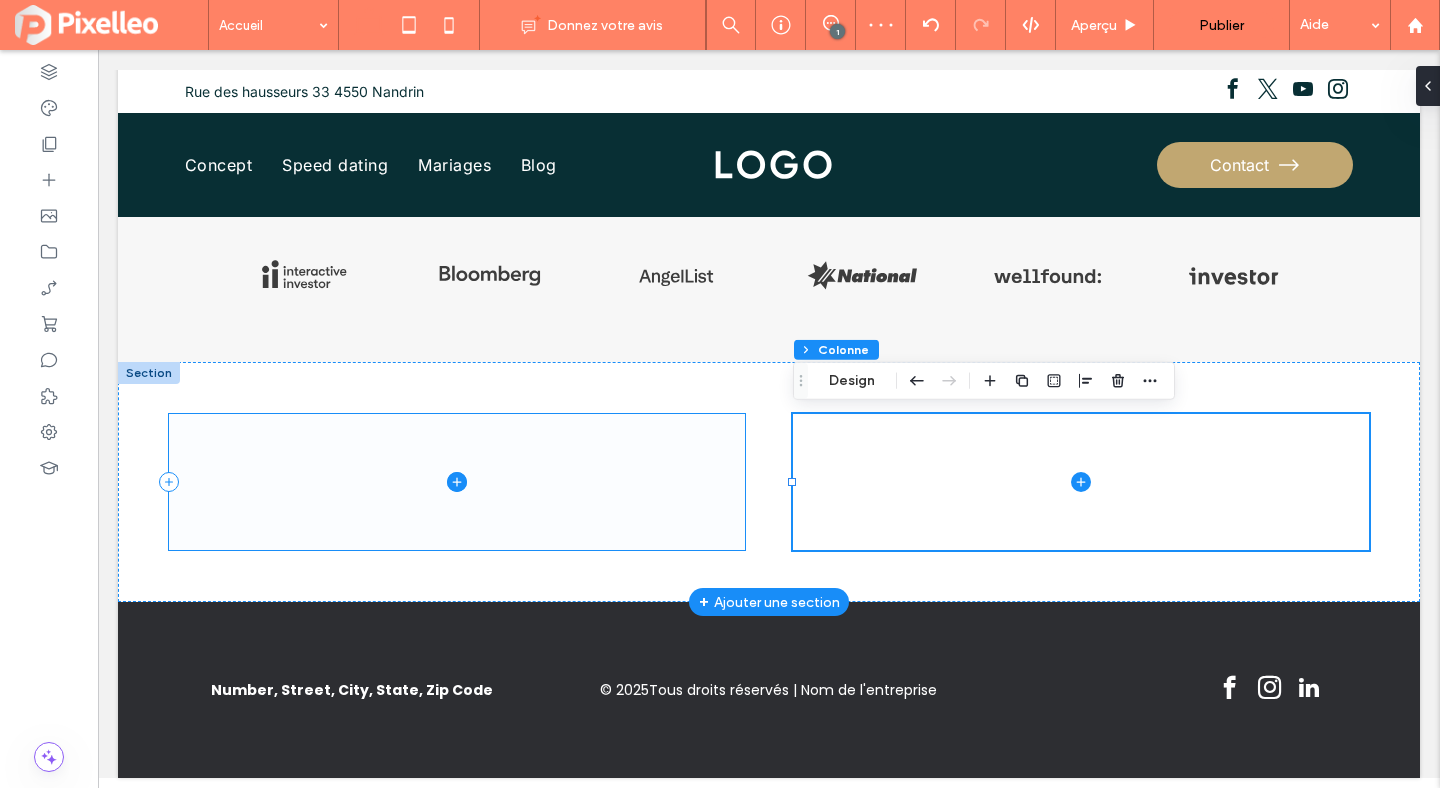 click at bounding box center [457, 482] 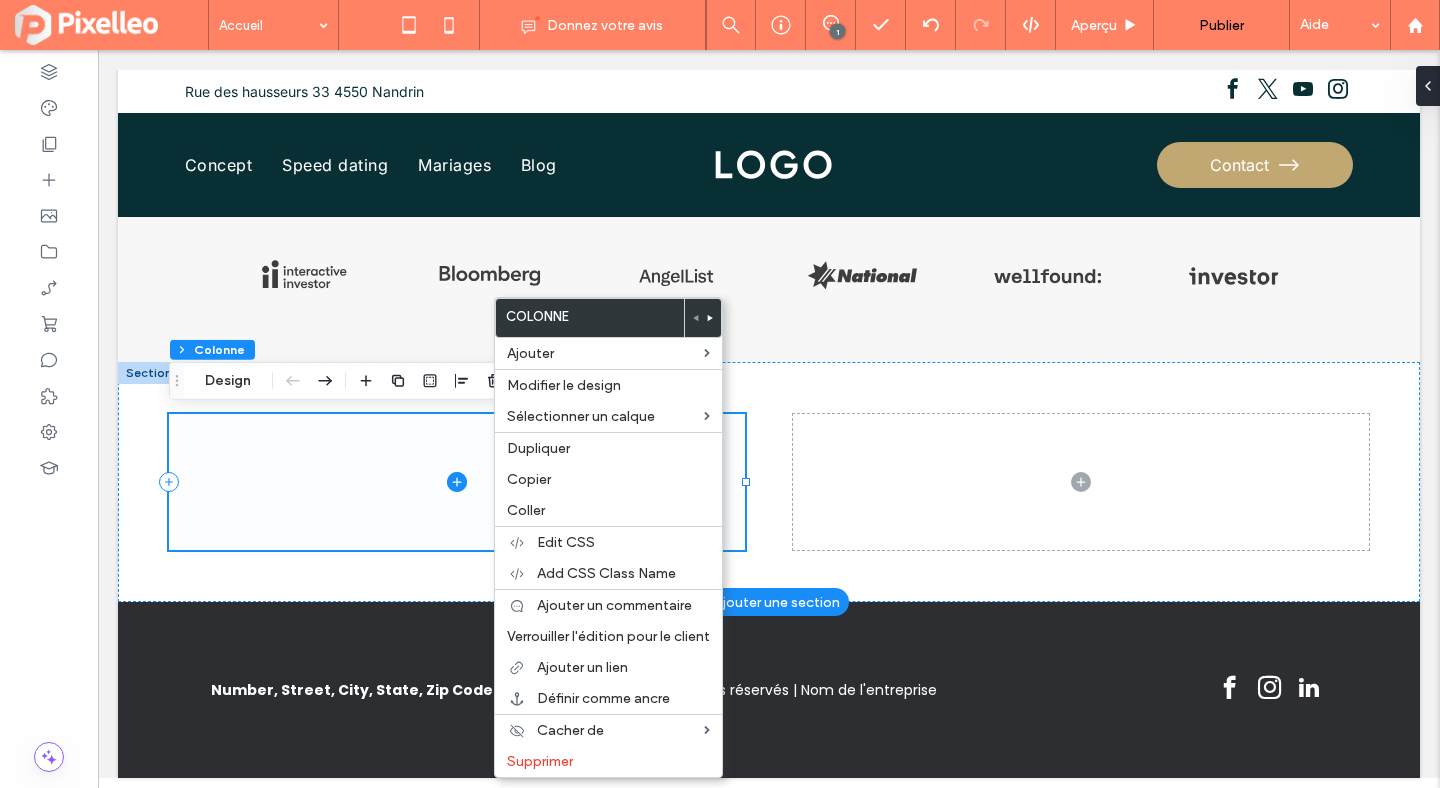 click 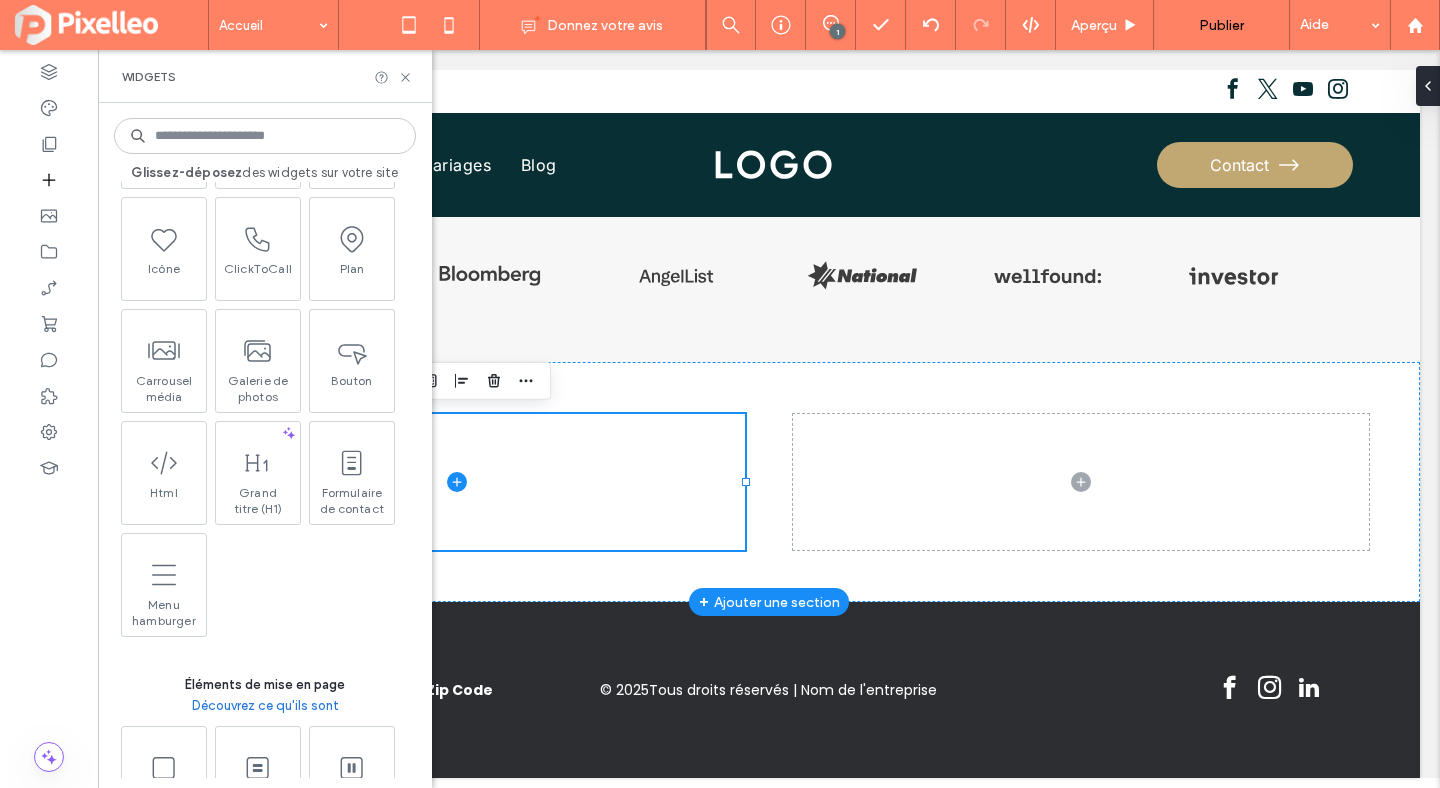 scroll, scrollTop: 904, scrollLeft: 0, axis: vertical 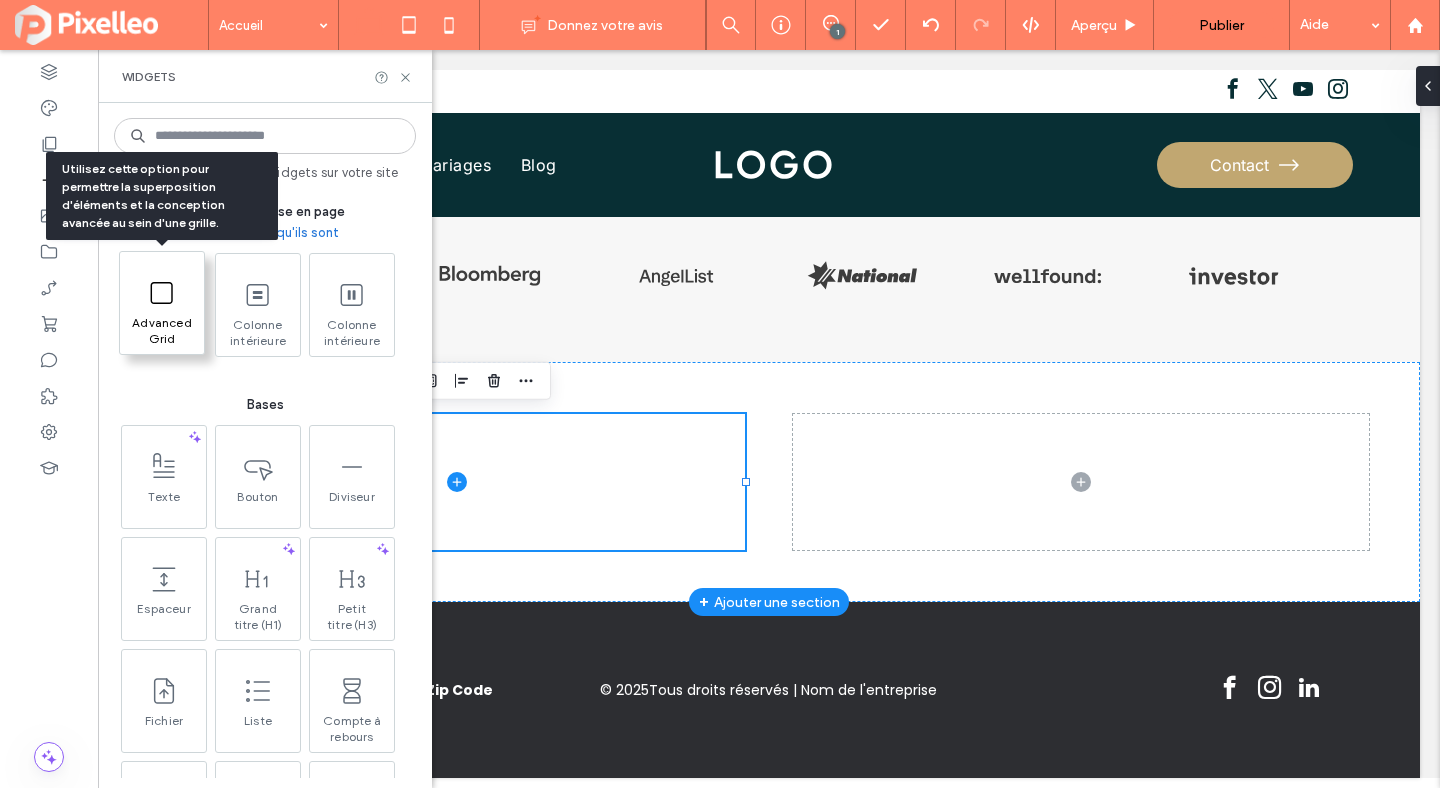 click on "Advanced Grid" at bounding box center [162, 329] 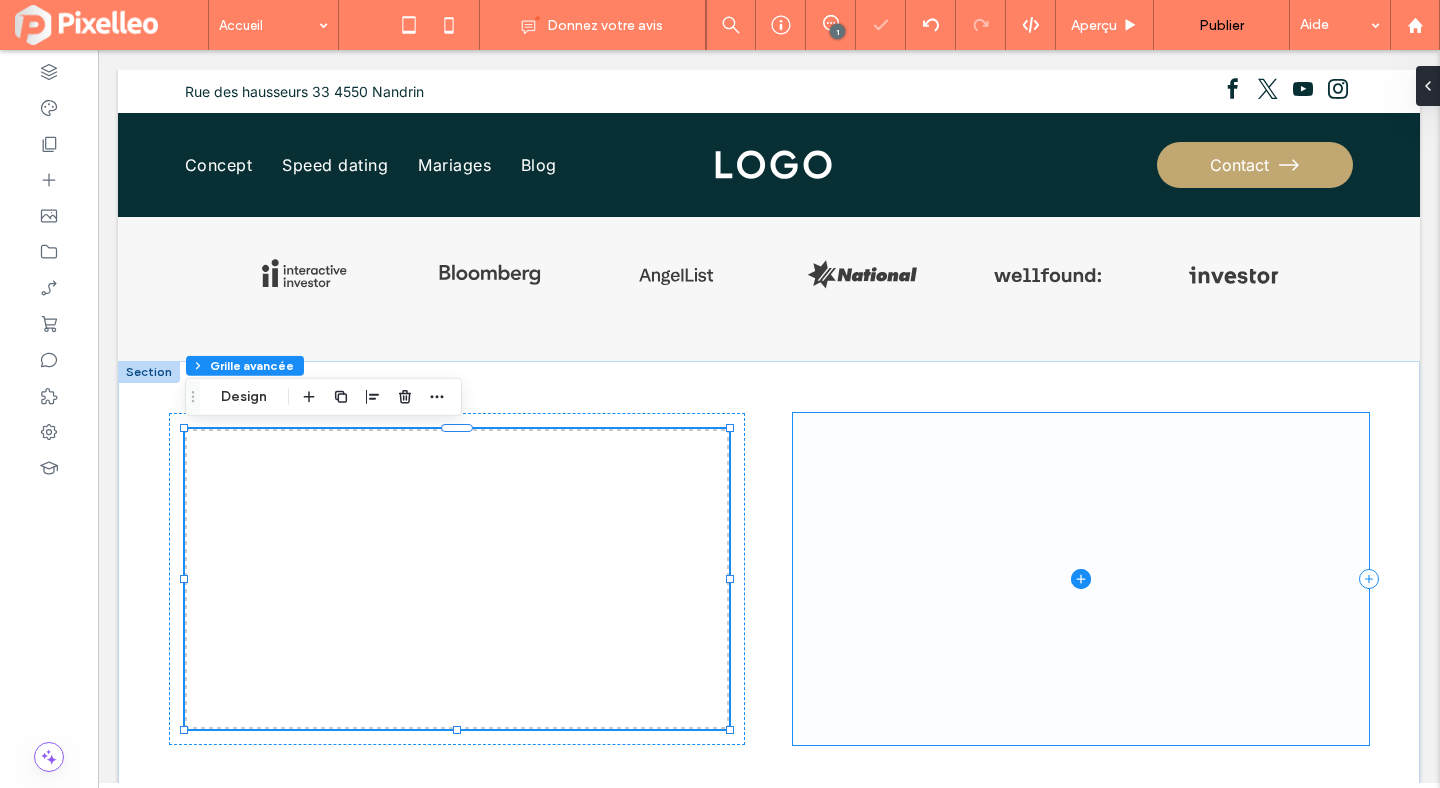 click at bounding box center (1081, 579) 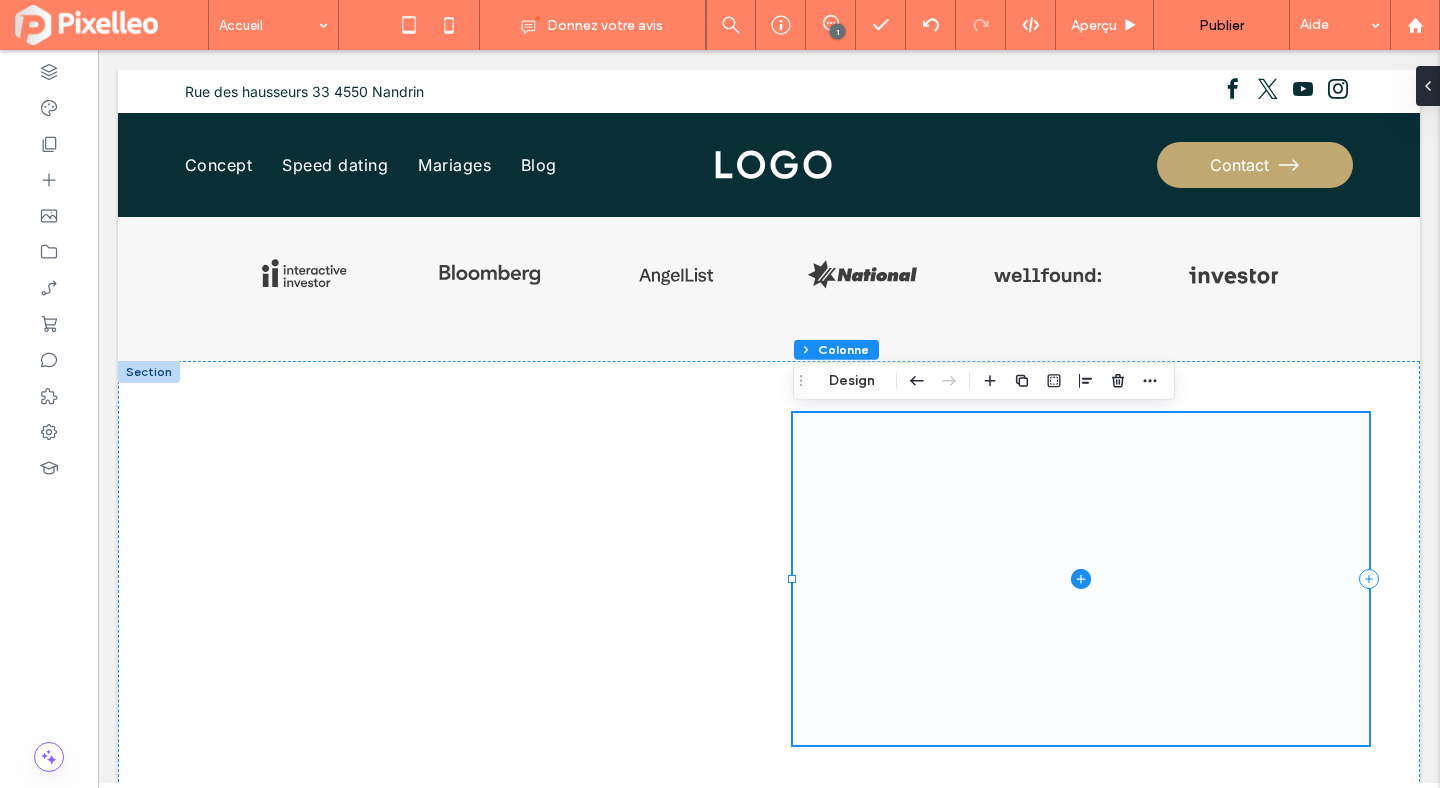 click 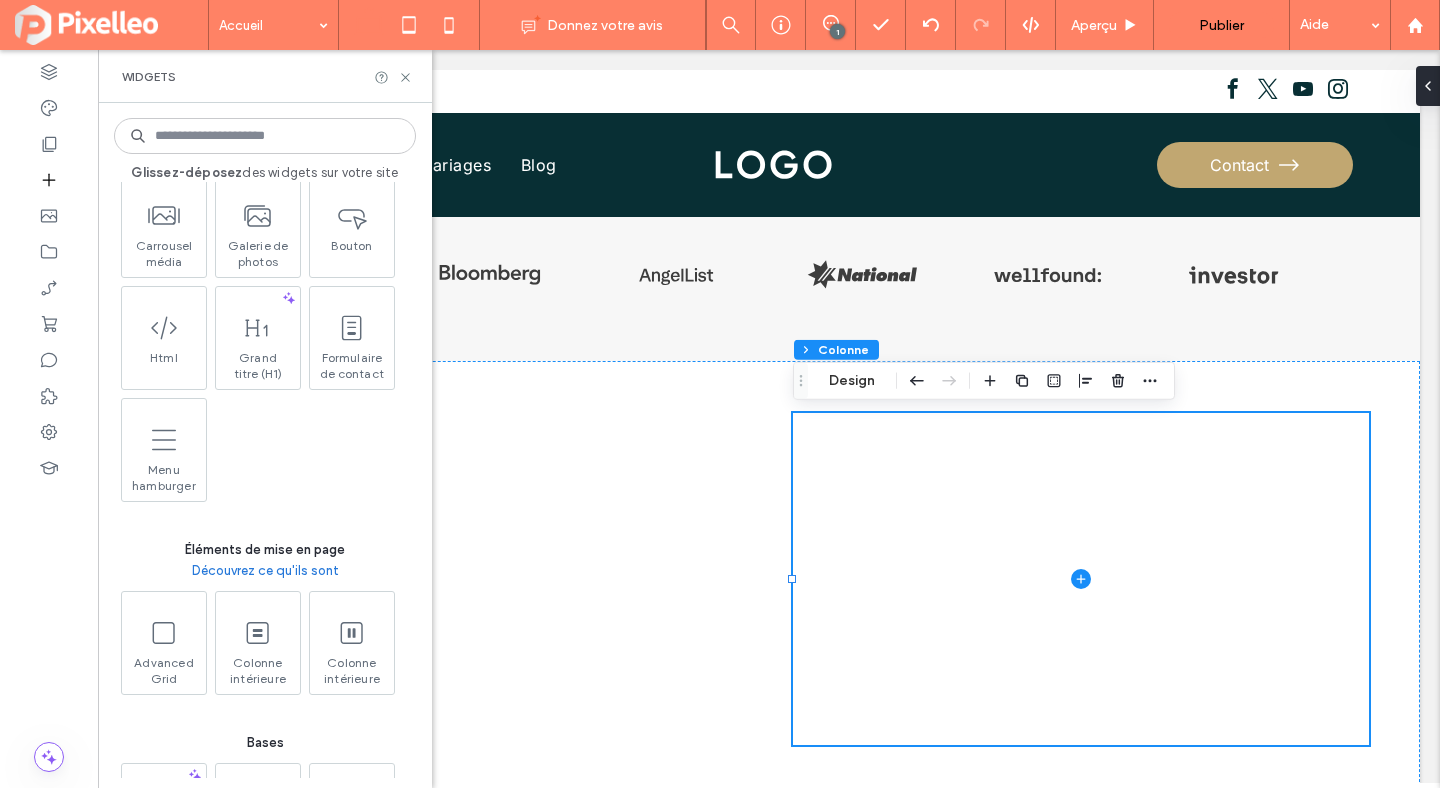 scroll, scrollTop: 636, scrollLeft: 0, axis: vertical 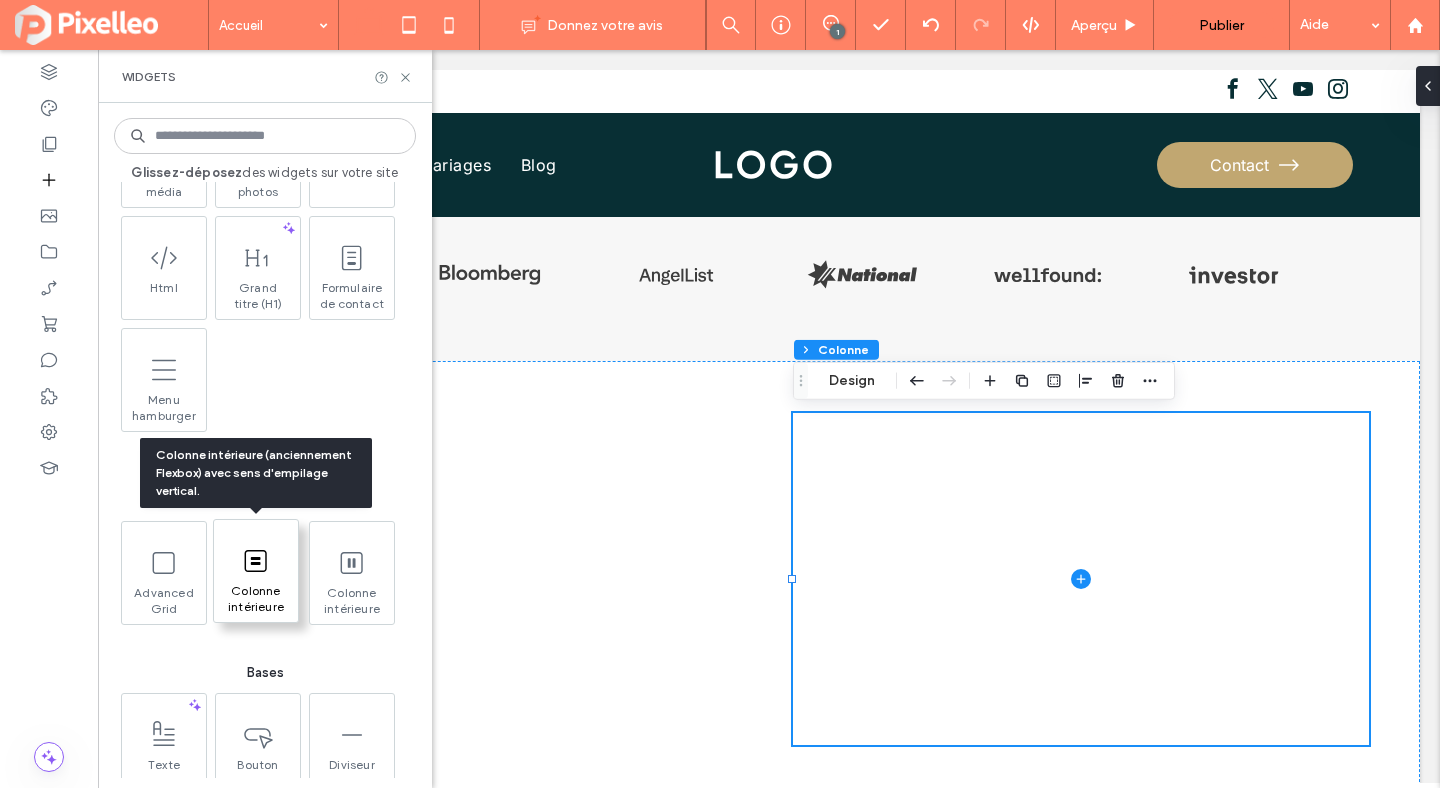 click at bounding box center [256, 560] 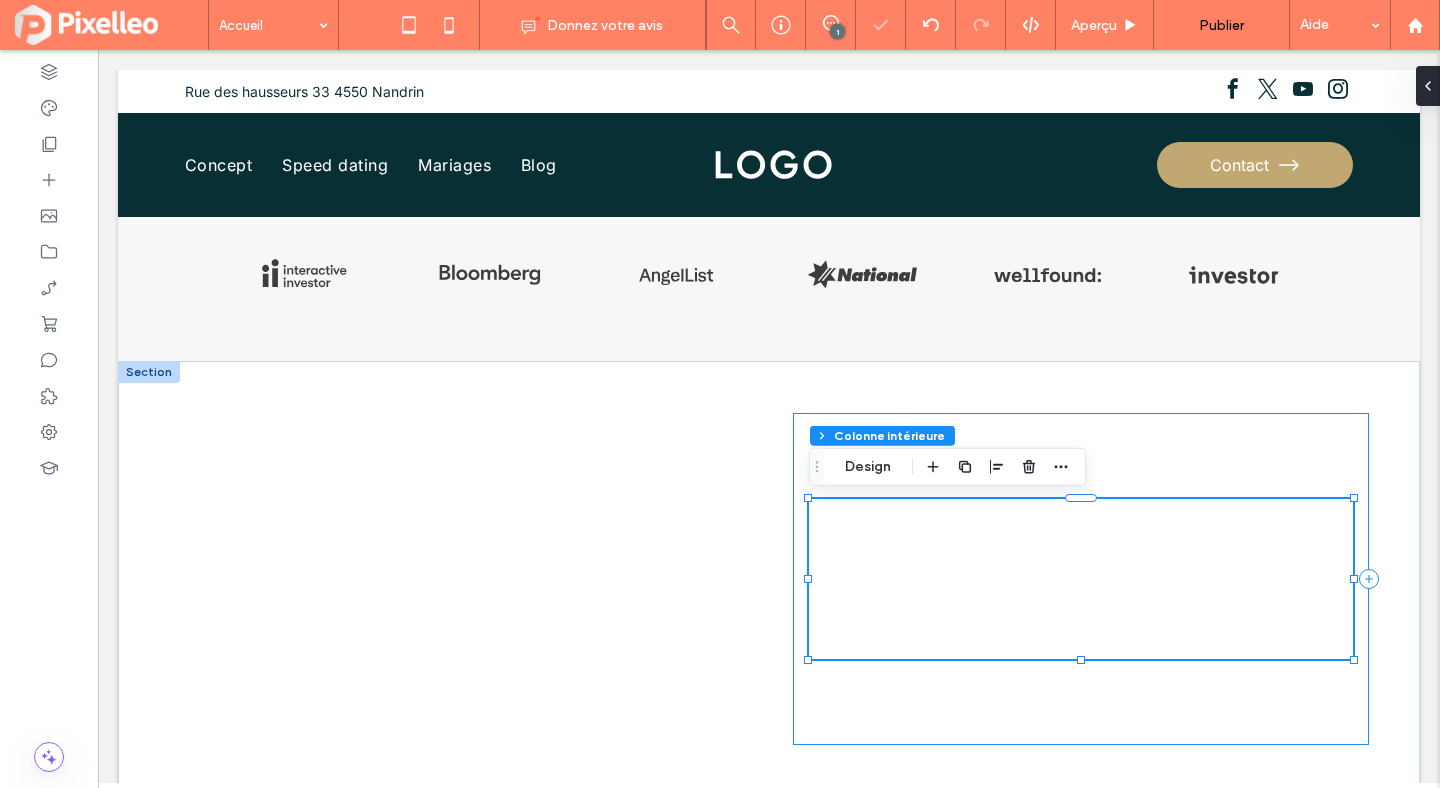 click at bounding box center (1081, 579) 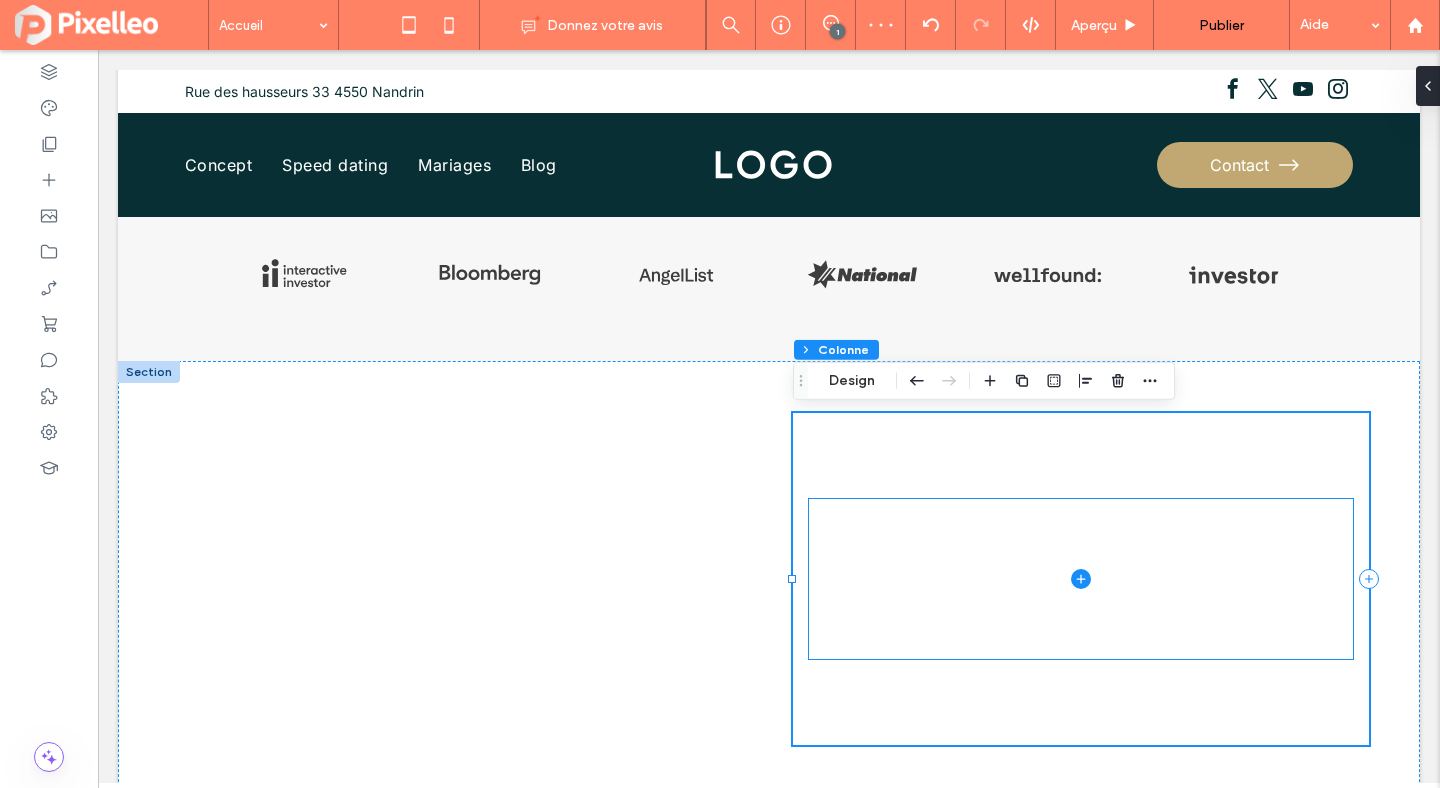 click at bounding box center (1081, 579) 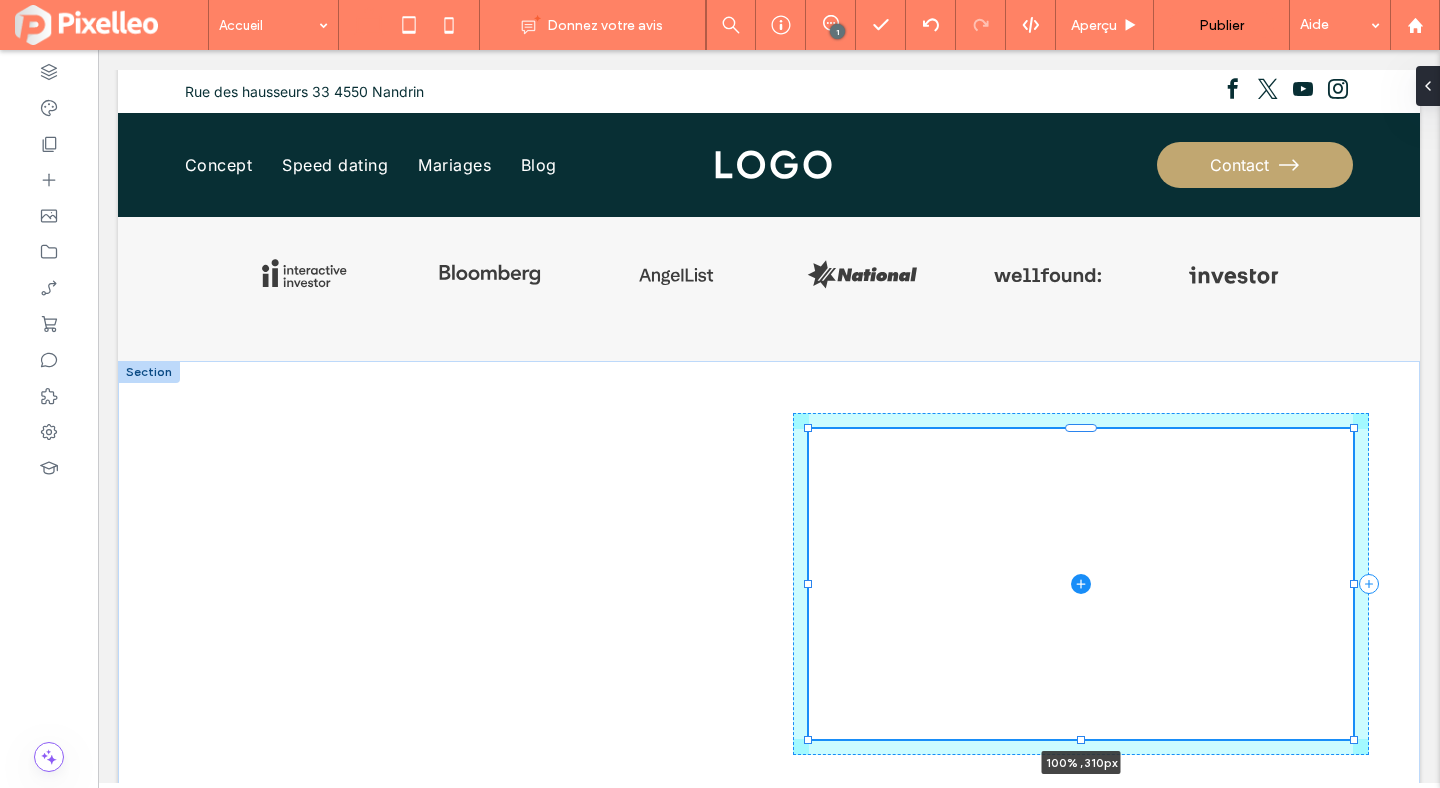 drag, startPoint x: 1077, startPoint y: 659, endPoint x: 1074, endPoint y: 734, distance: 75.059975 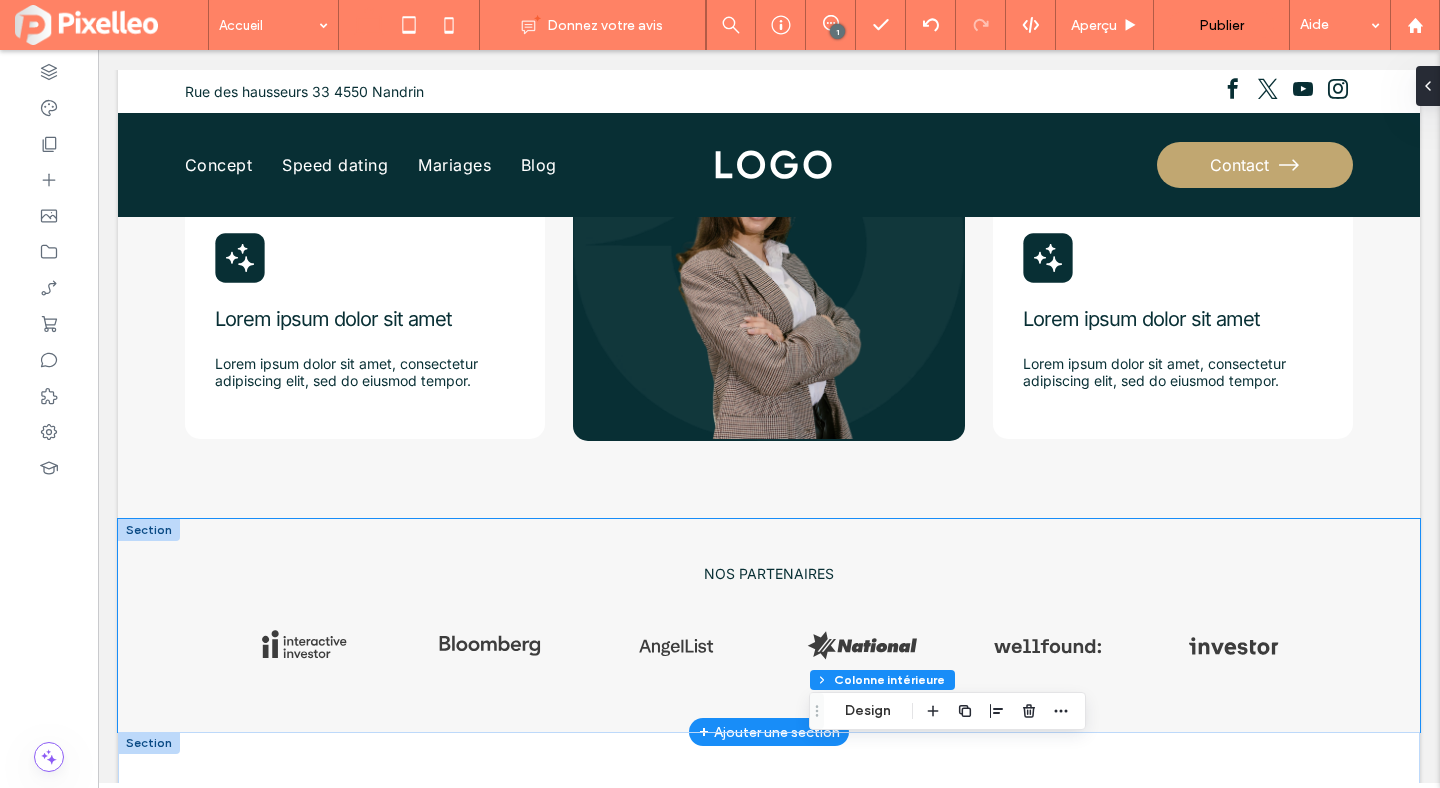 scroll, scrollTop: 1247, scrollLeft: 0, axis: vertical 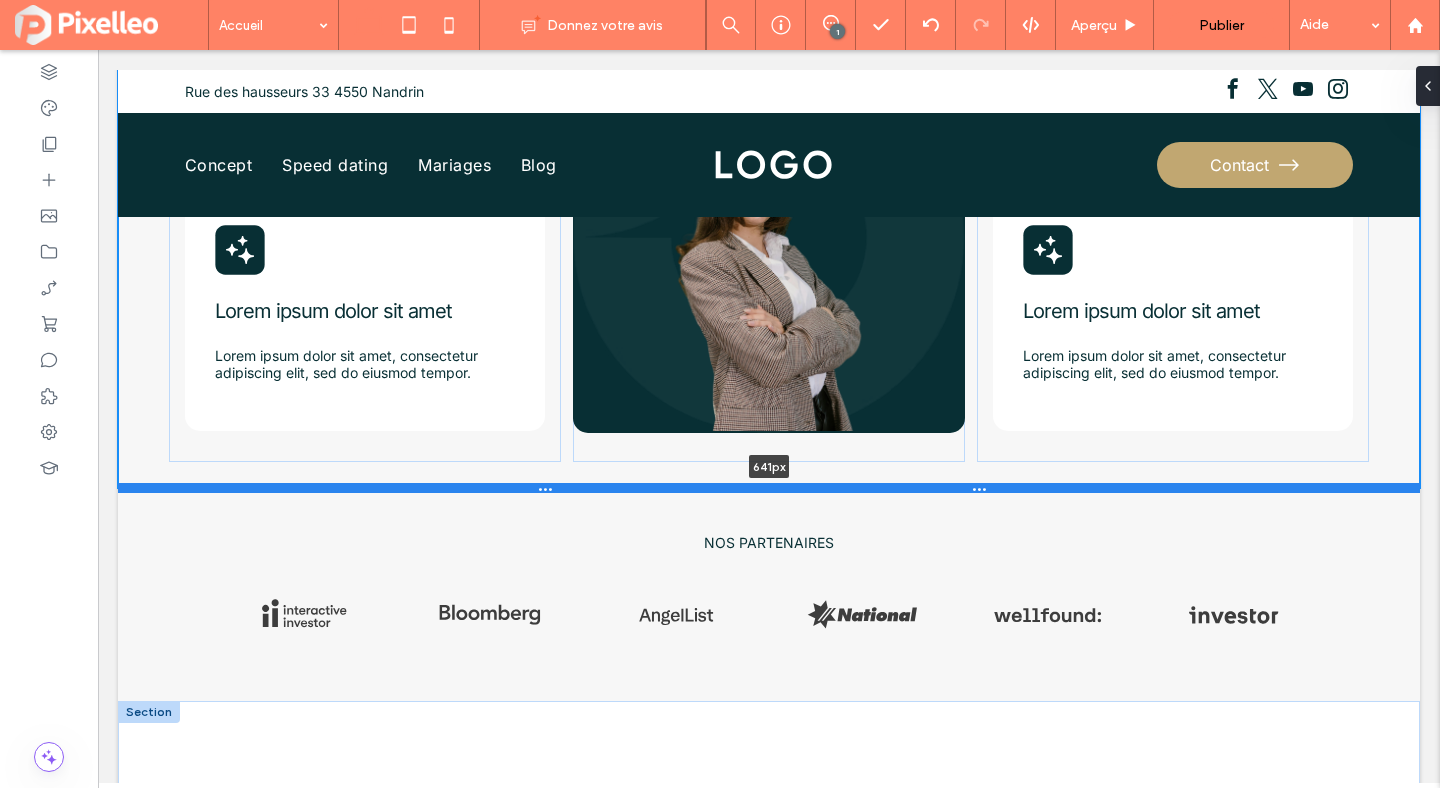 drag, startPoint x: 645, startPoint y: 508, endPoint x: 650, endPoint y: 485, distance: 23.537205 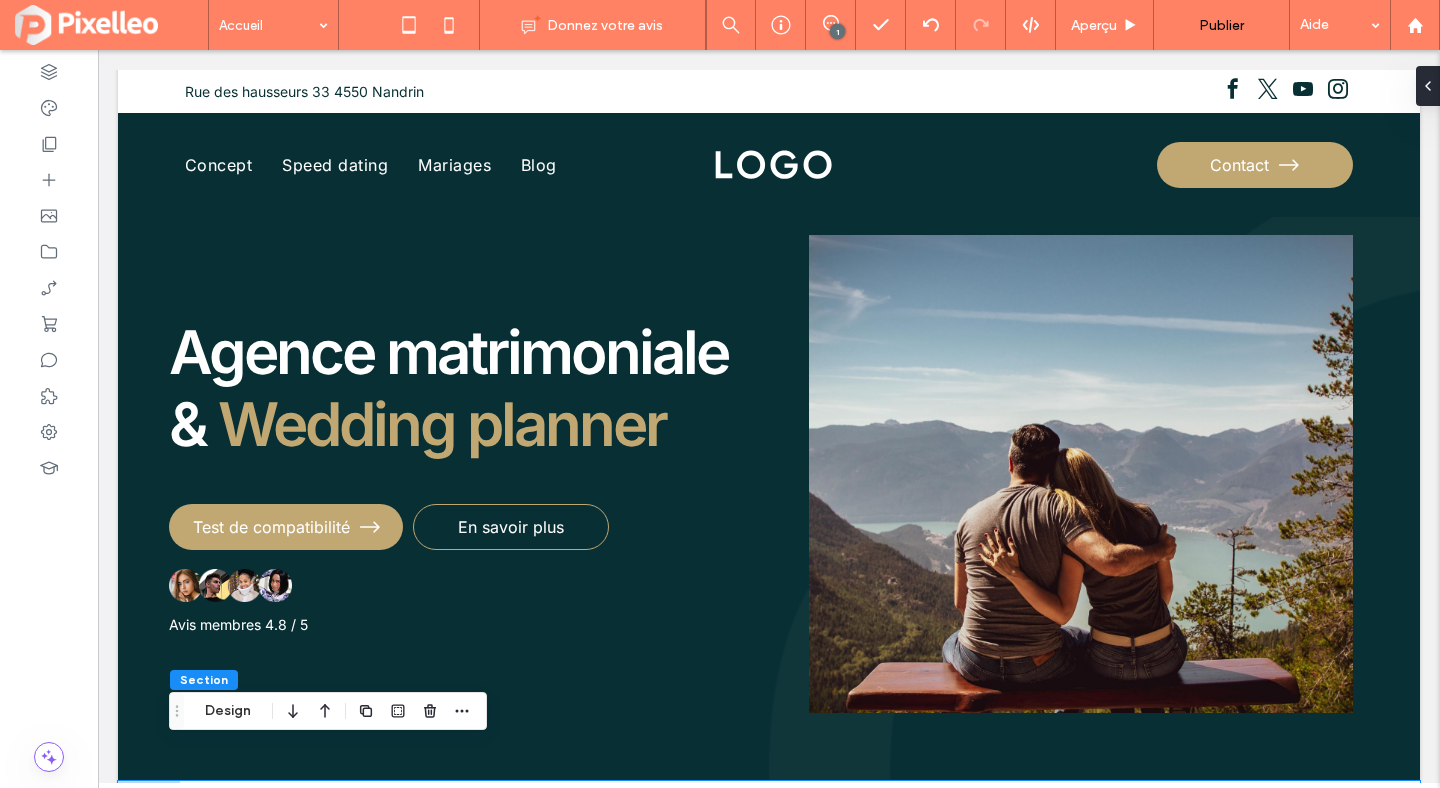 scroll, scrollTop: 48, scrollLeft: 0, axis: vertical 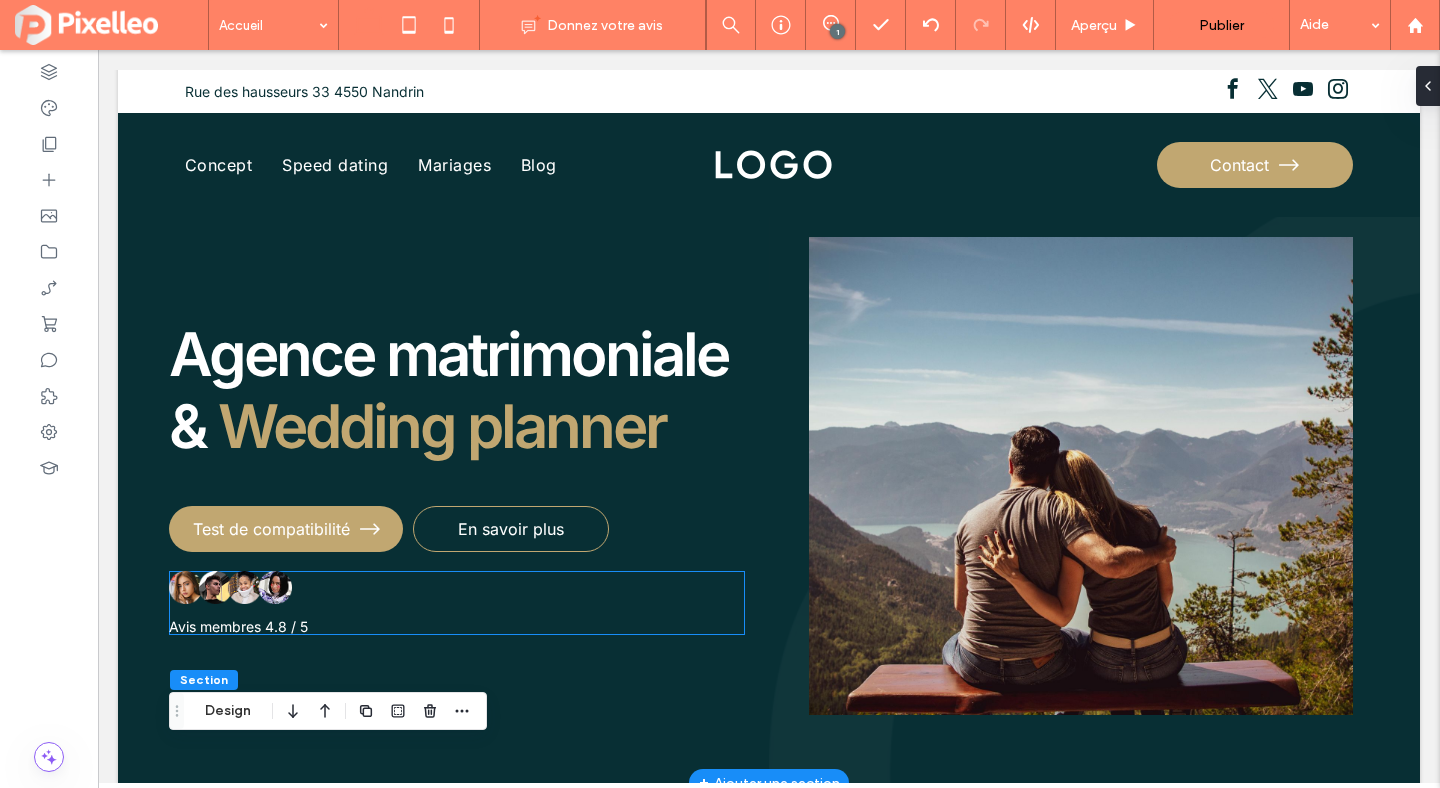 click on "Avis membres 4.8 / 5" at bounding box center [457, 603] 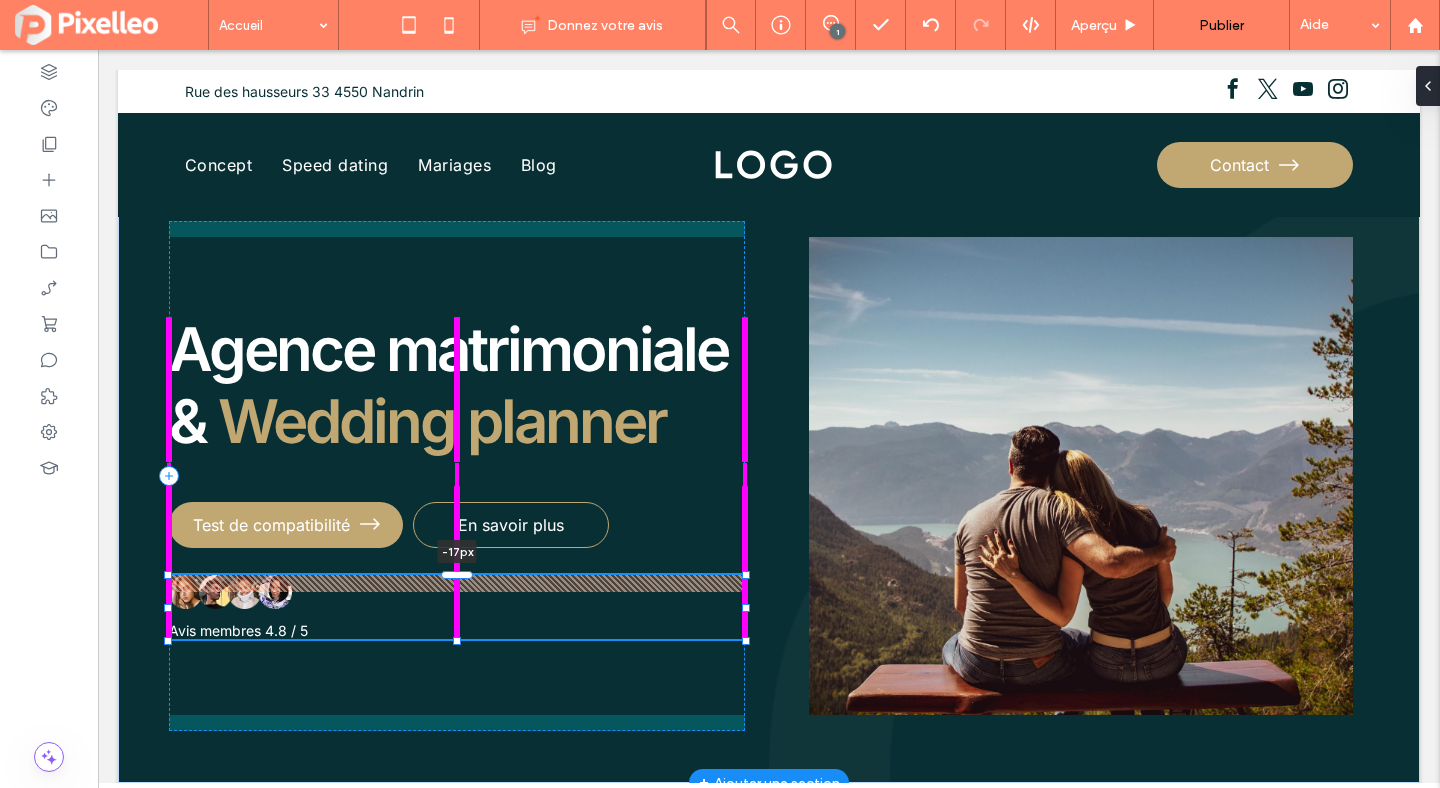 drag, startPoint x: 459, startPoint y: 571, endPoint x: 459, endPoint y: 582, distance: 11 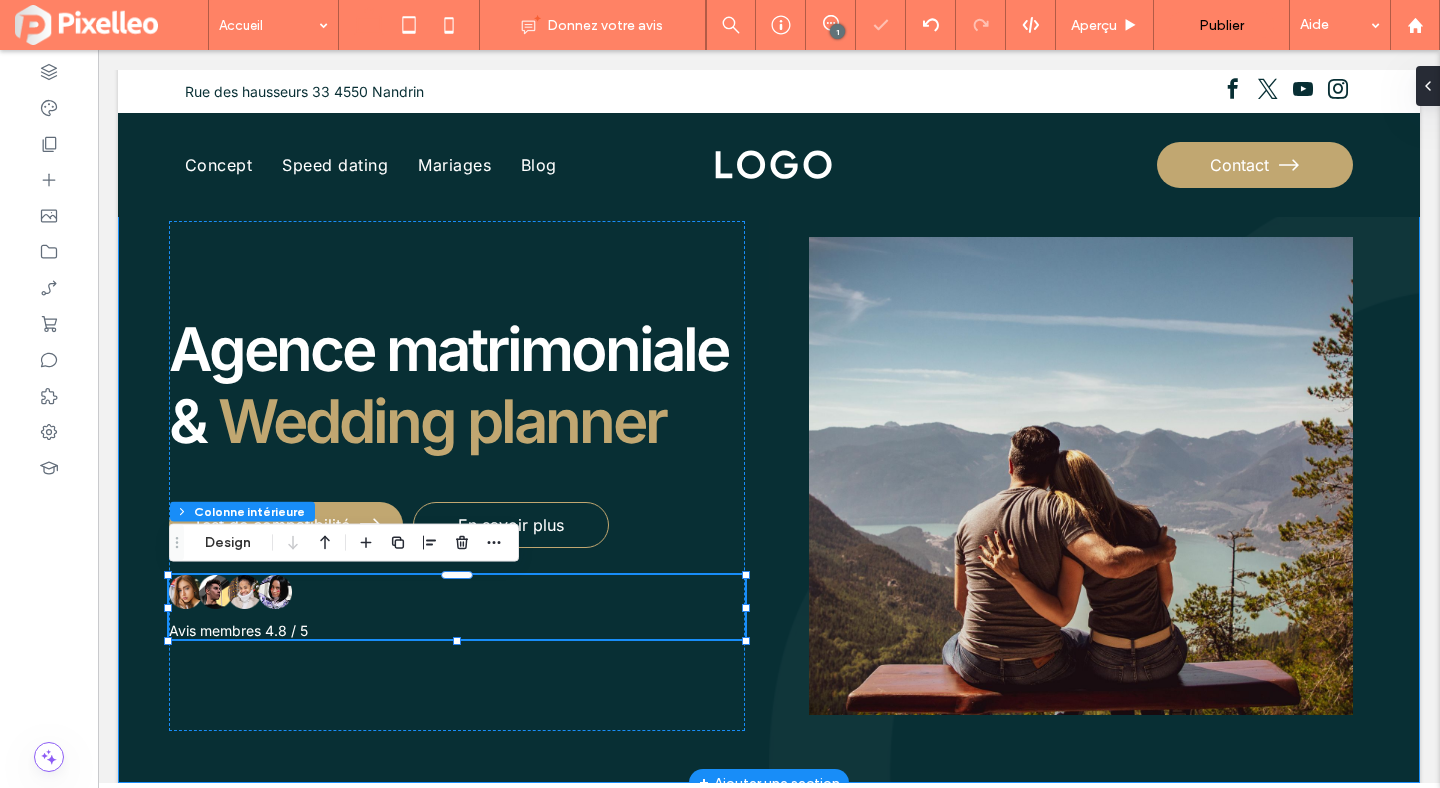 click on "Agence matrimoniale
&
Wedding planner
Test de compatibilité
En savoir plus
Avis membres 4.8 / 5 -17px" at bounding box center [769, 476] 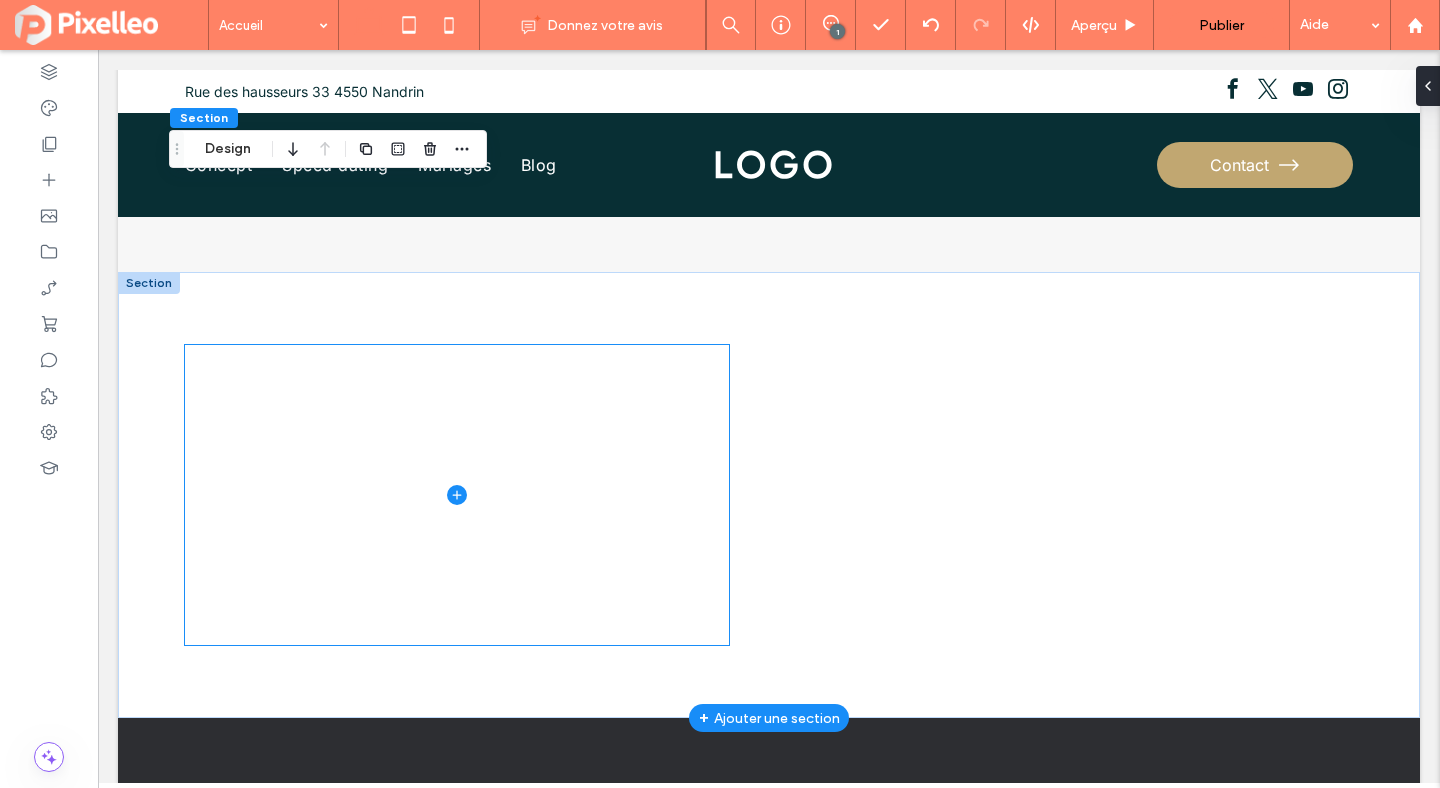 scroll, scrollTop: 1505, scrollLeft: 0, axis: vertical 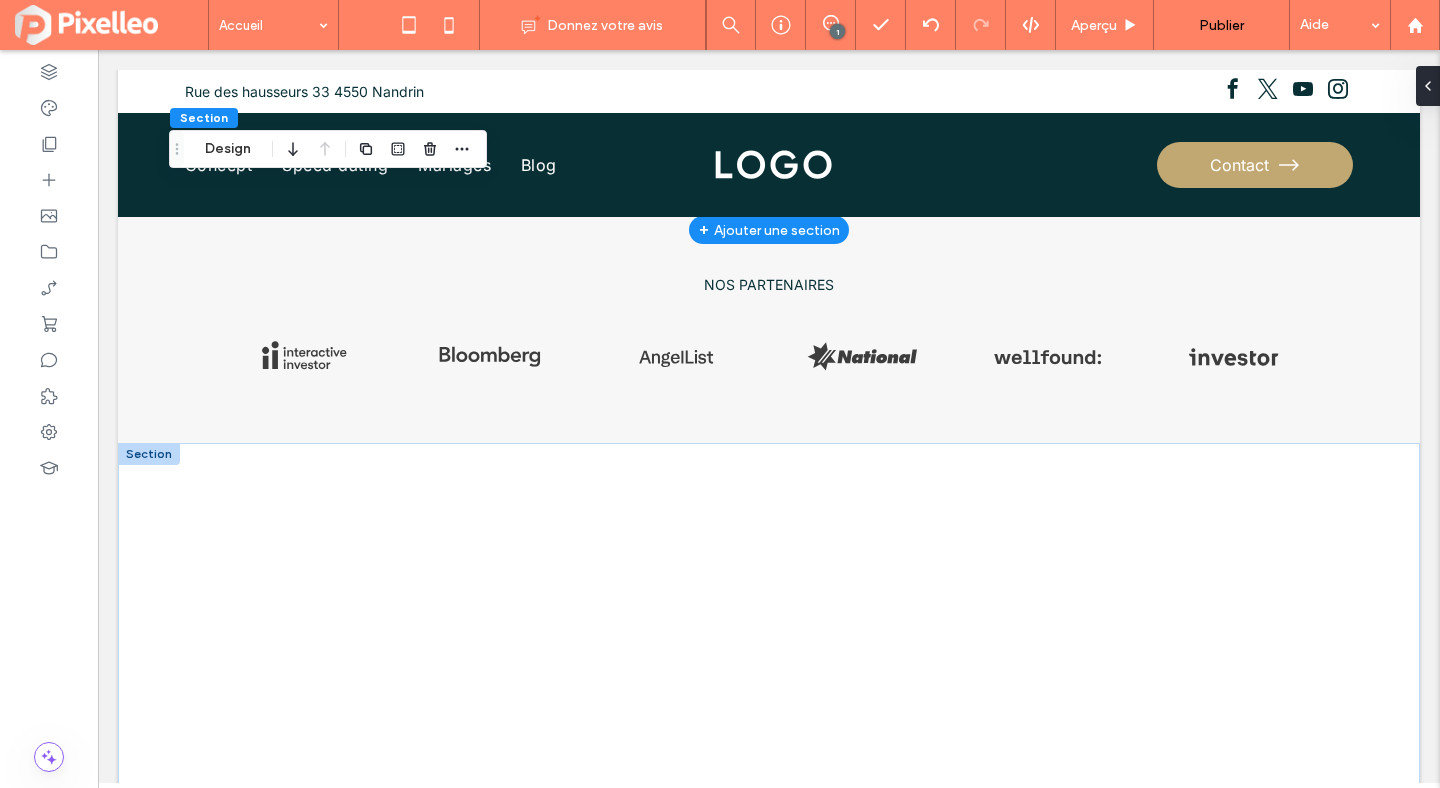 click at bounding box center (149, 454) 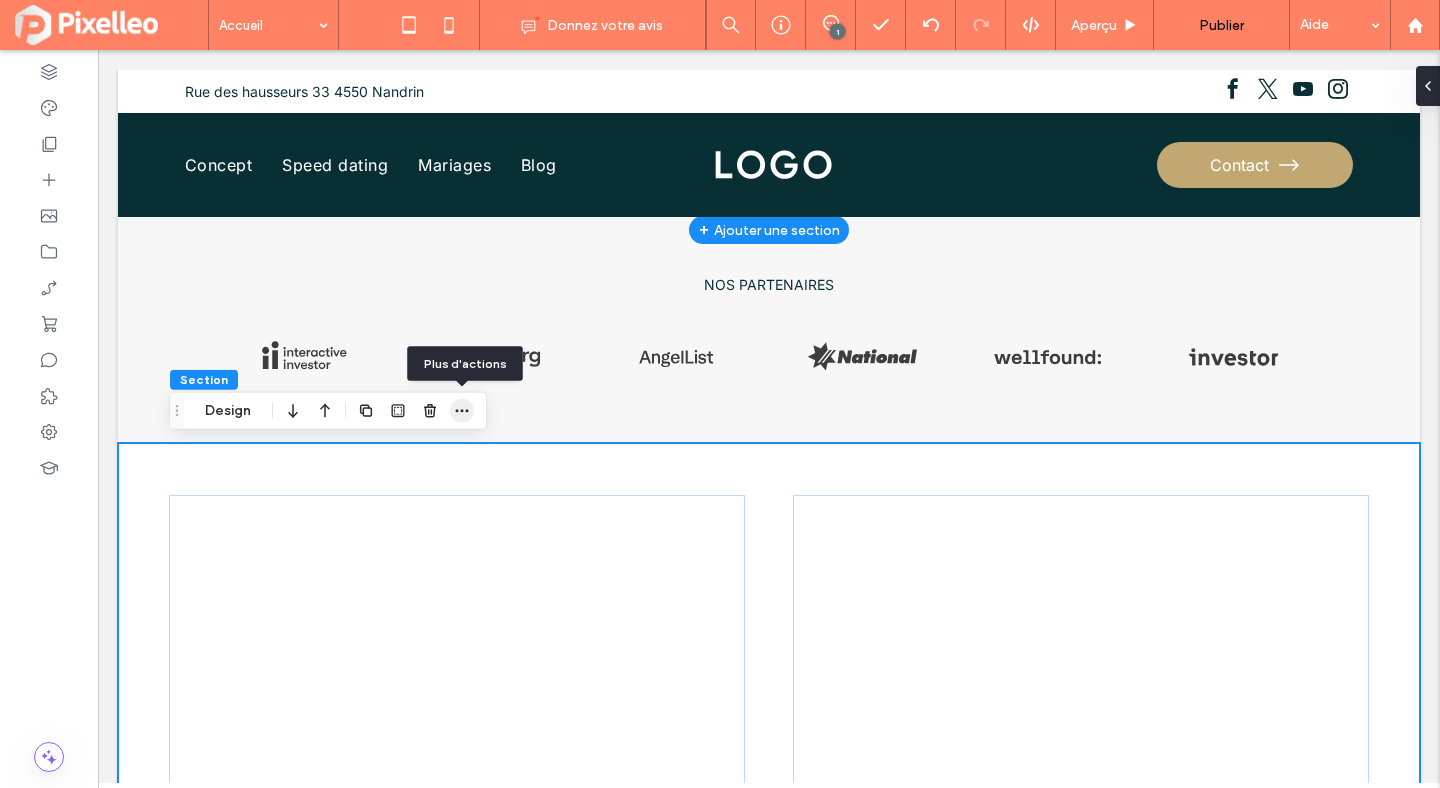 click 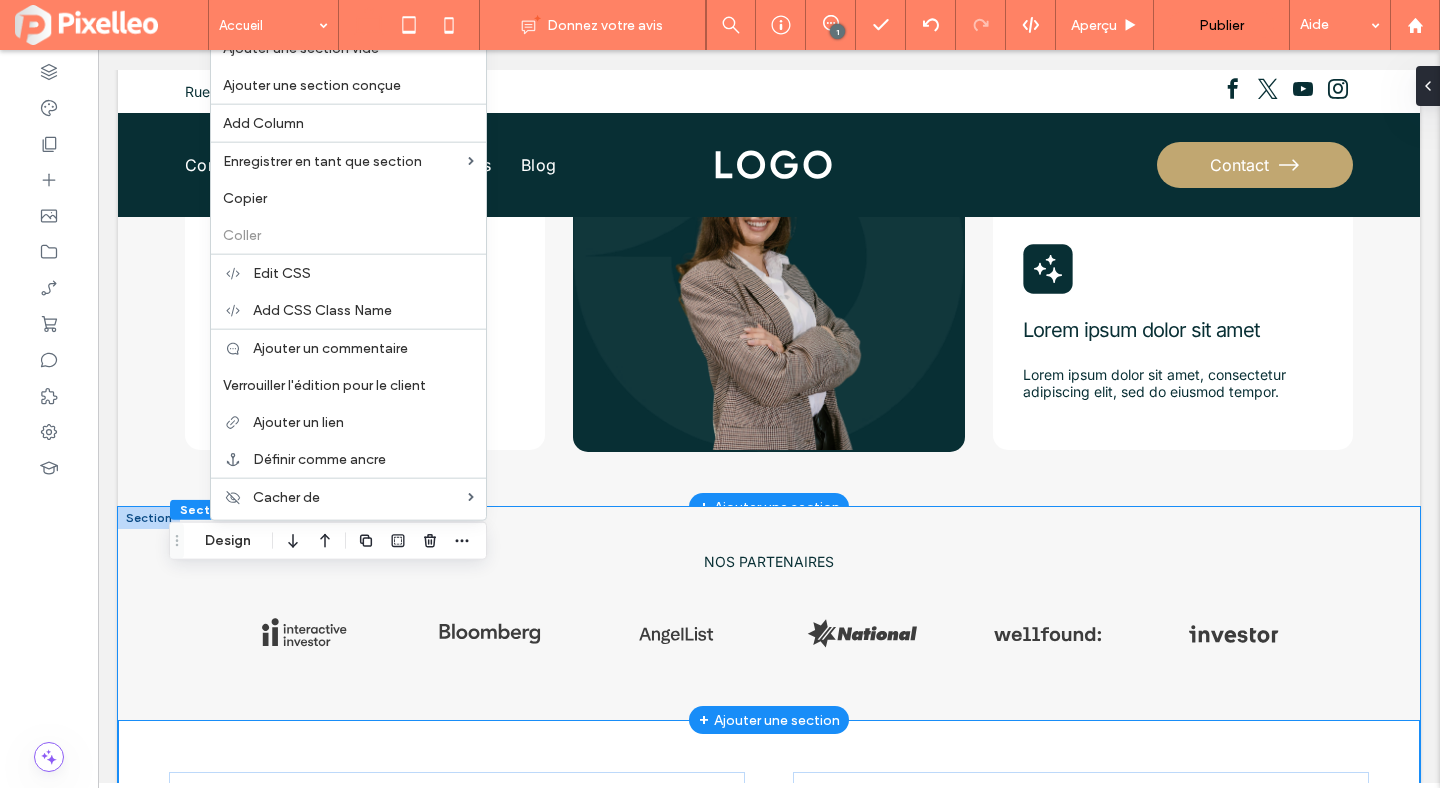 scroll, scrollTop: 1127, scrollLeft: 0, axis: vertical 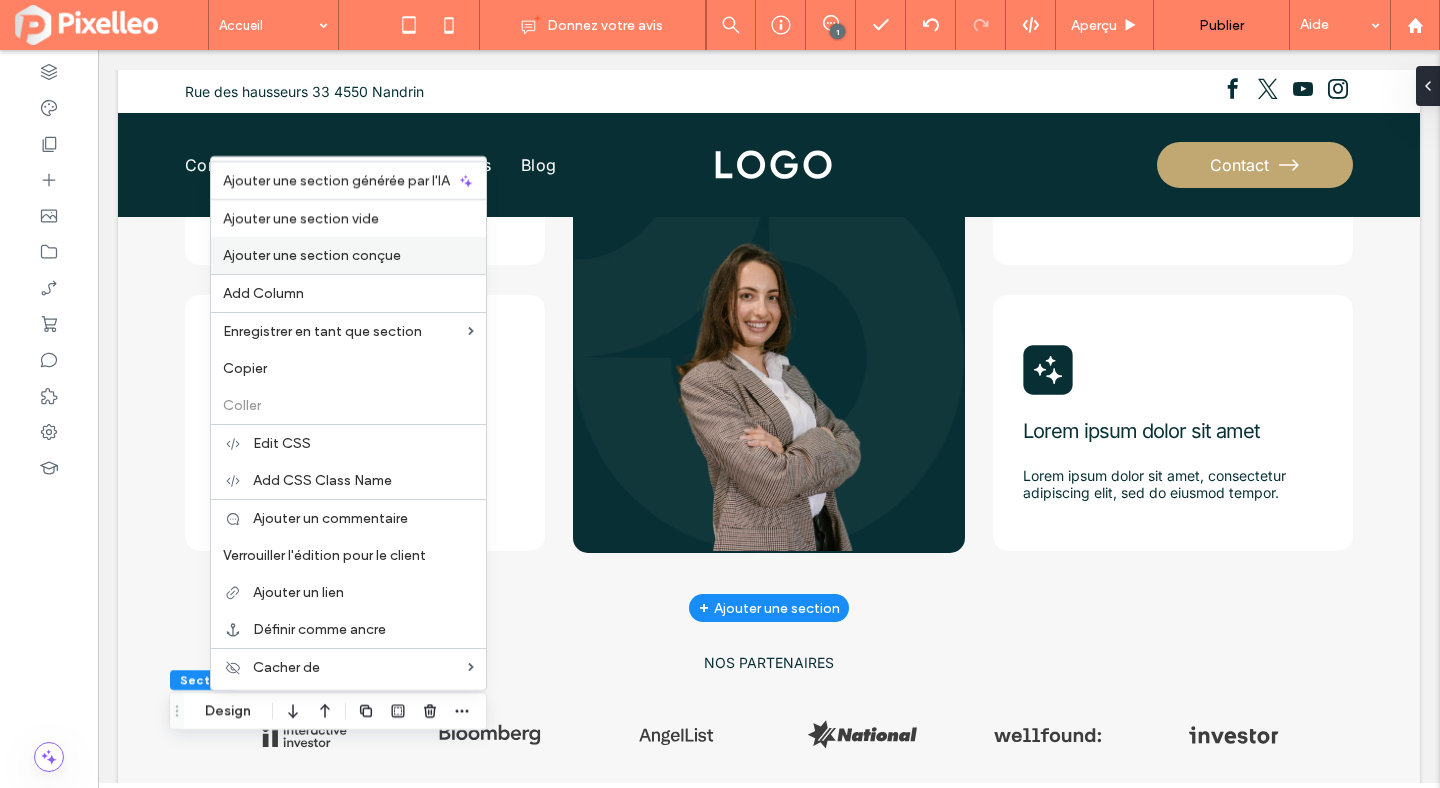 click on "Ajouter une section conçue" at bounding box center [312, 255] 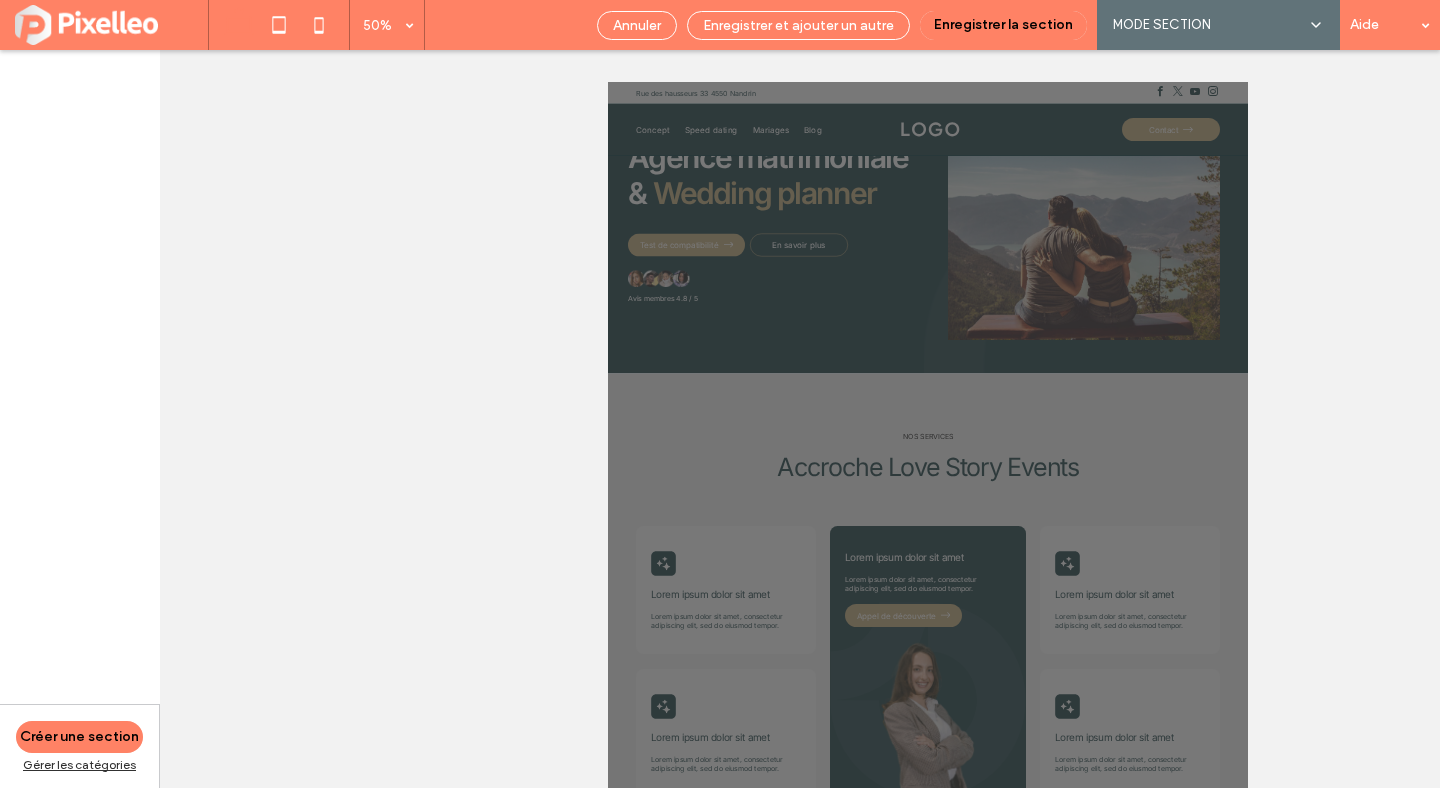 scroll, scrollTop: 246, scrollLeft: 0, axis: vertical 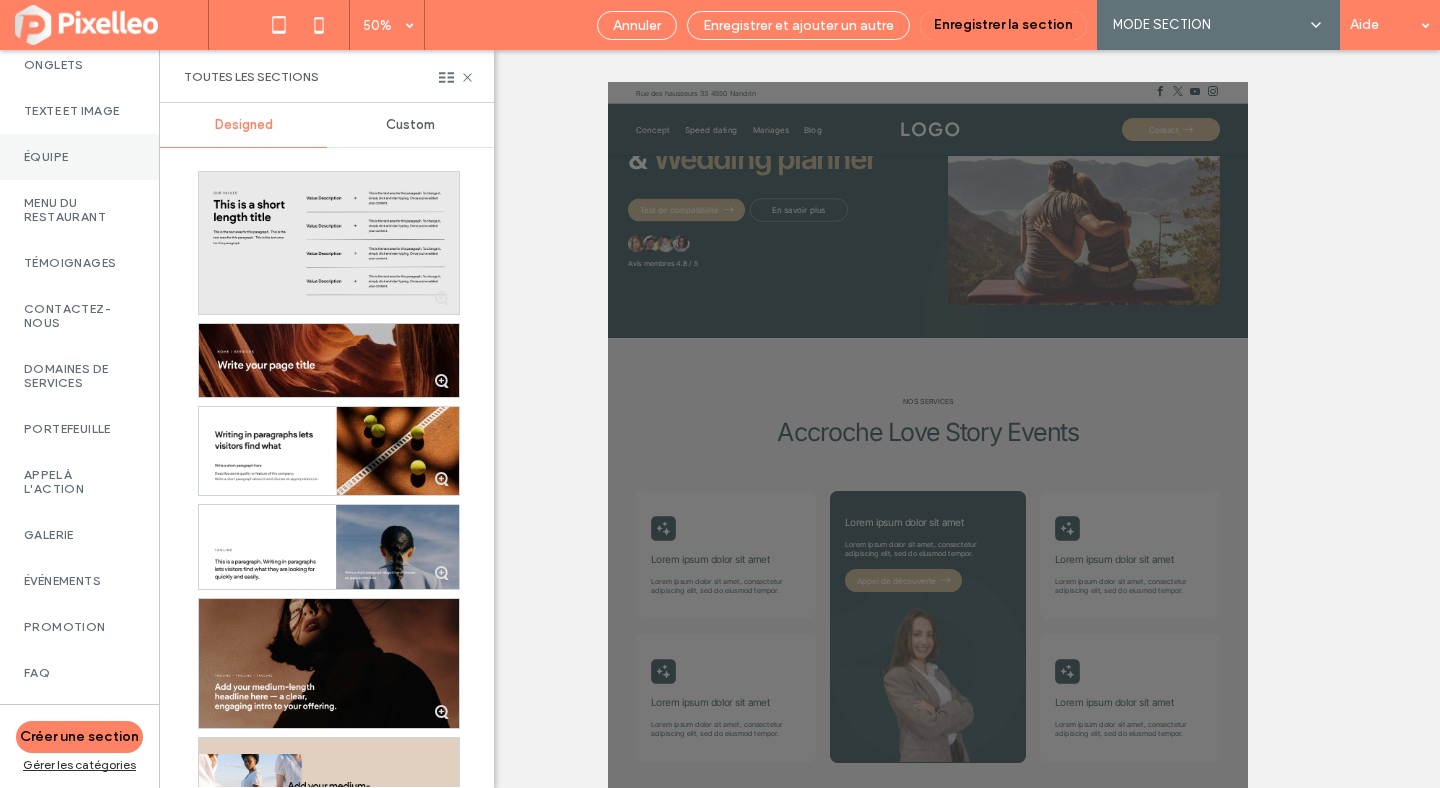 click on "Équipe" at bounding box center (79, 157) 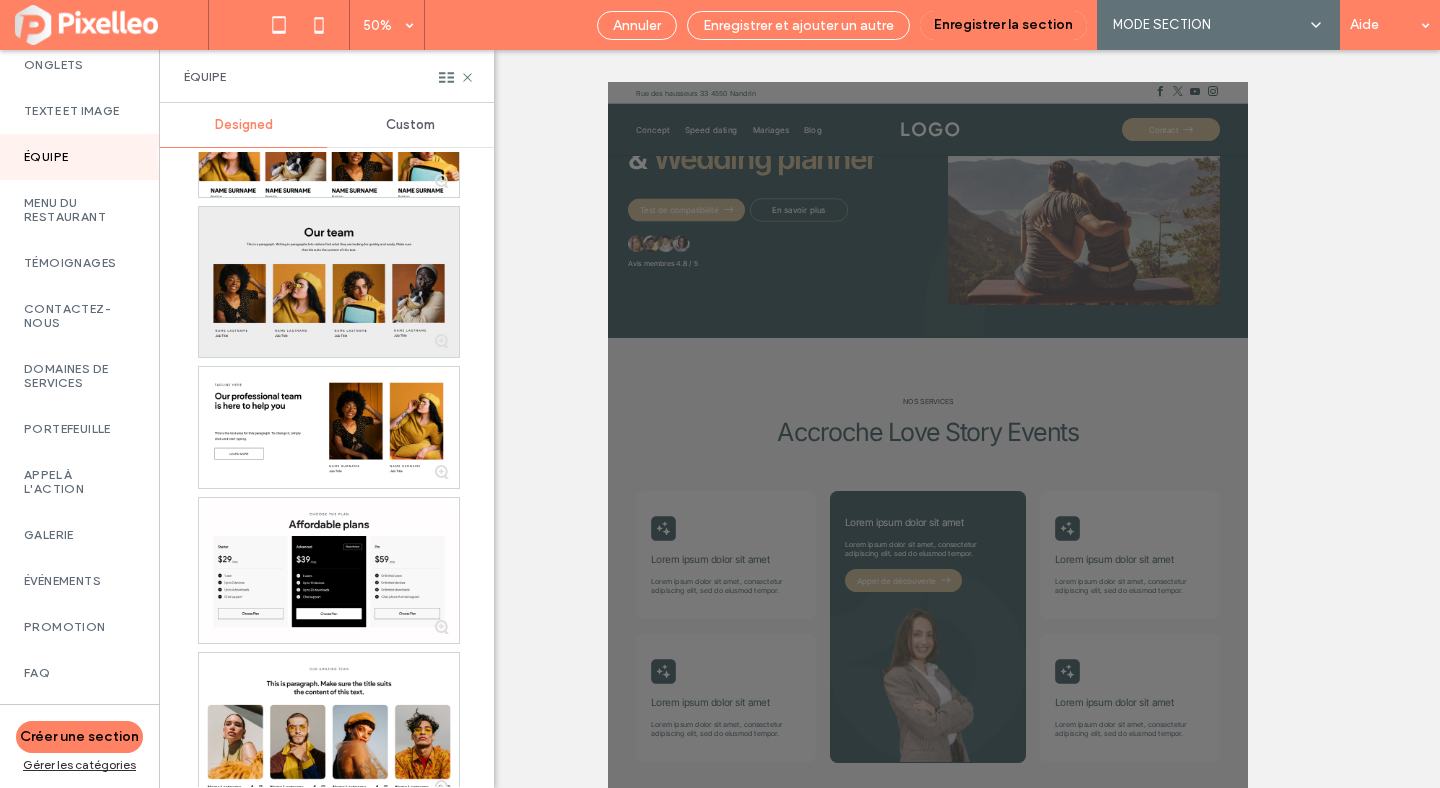 scroll, scrollTop: 109, scrollLeft: 0, axis: vertical 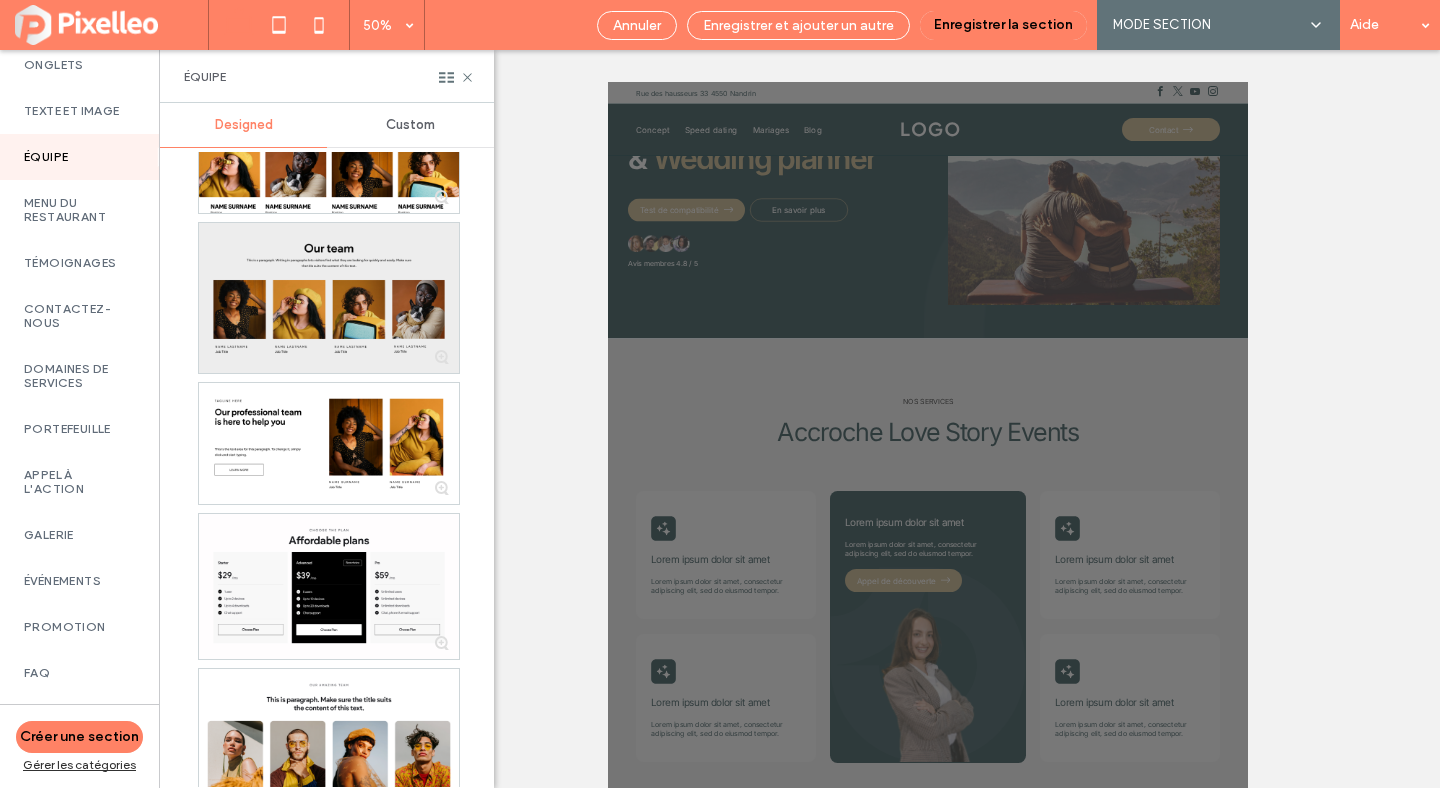 click at bounding box center (329, 298) 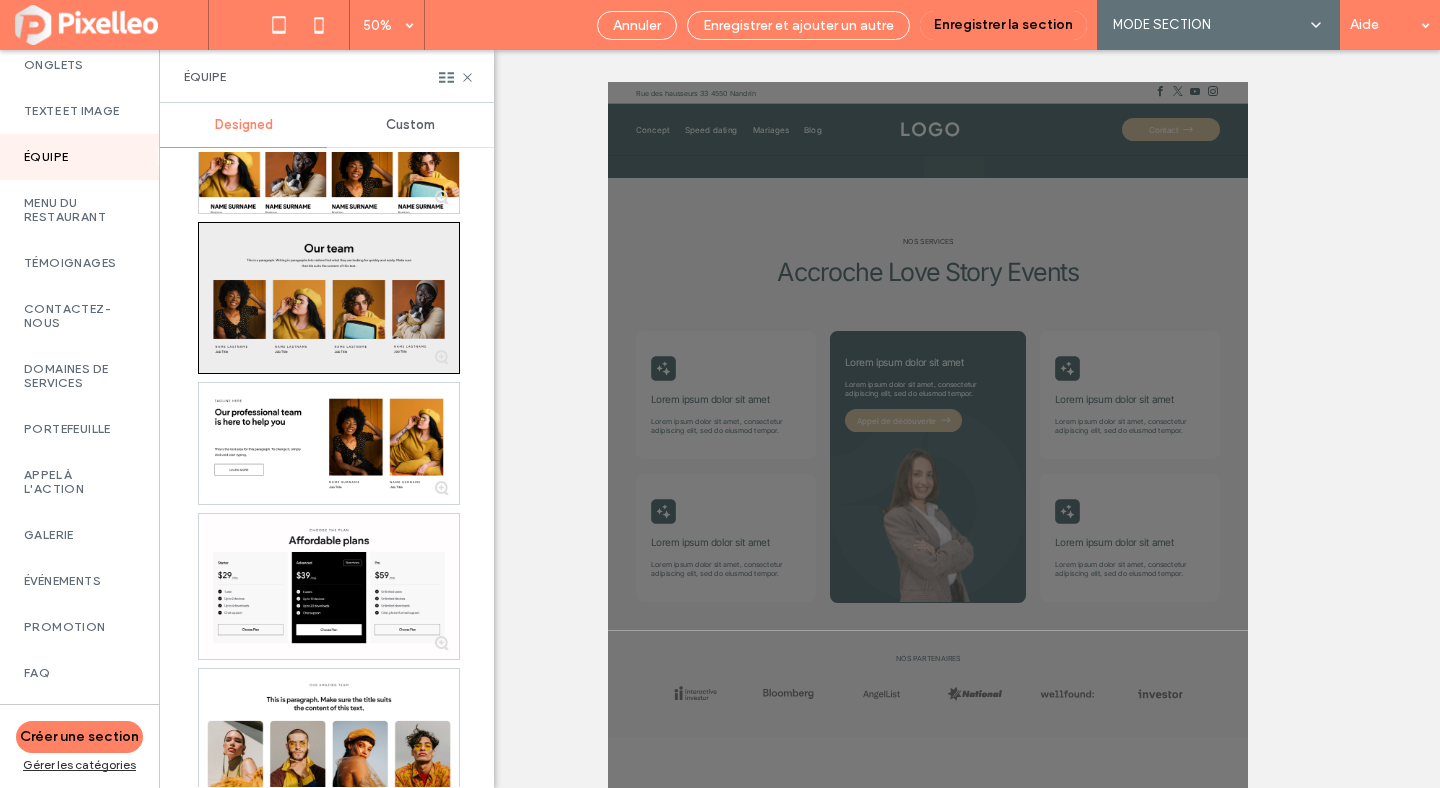 scroll, scrollTop: 678, scrollLeft: 0, axis: vertical 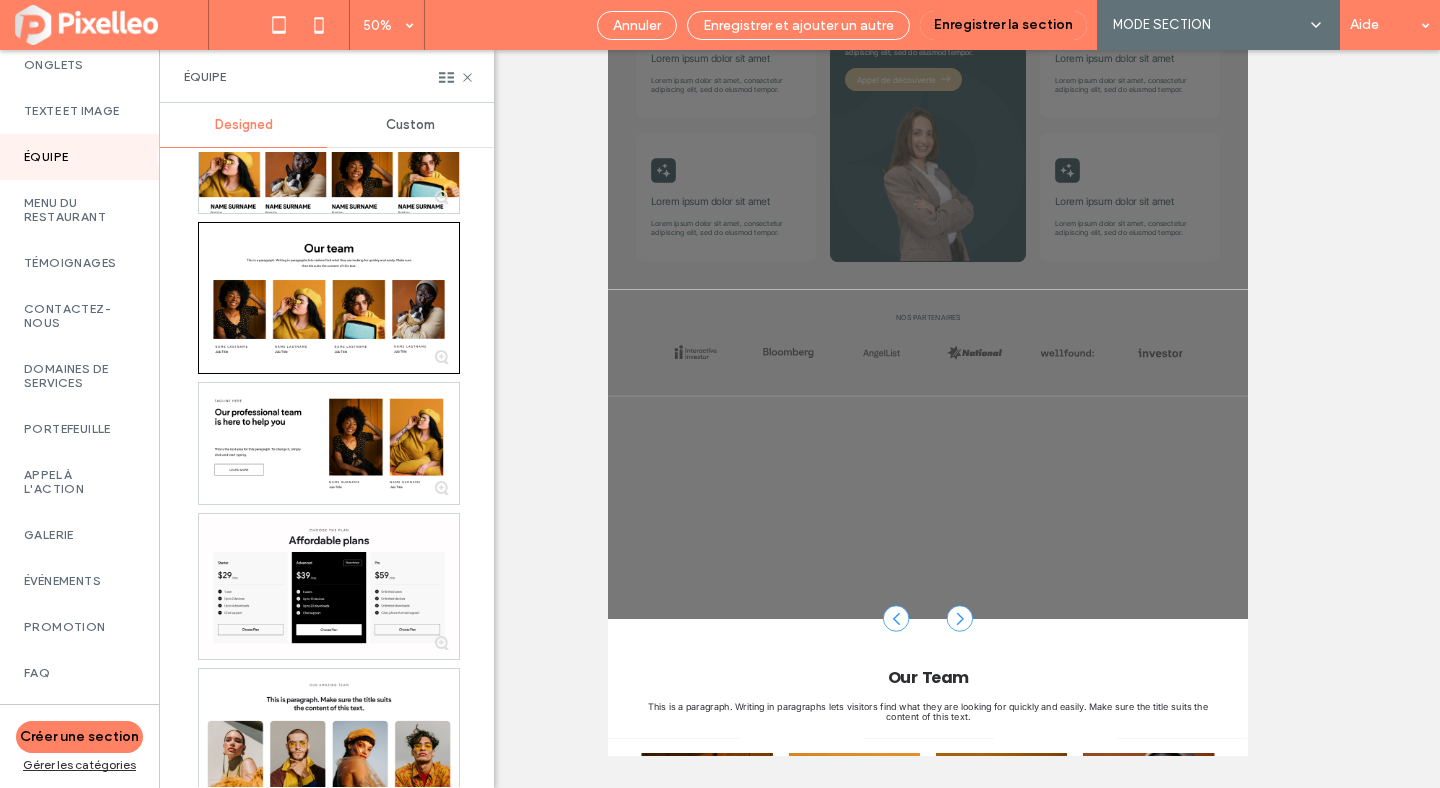 click on "Annuler Enregistrer et ajouter un autre Enregistrer la section MODE SECTION IA MODE SECTION Aide" at bounding box center [1013, 25] 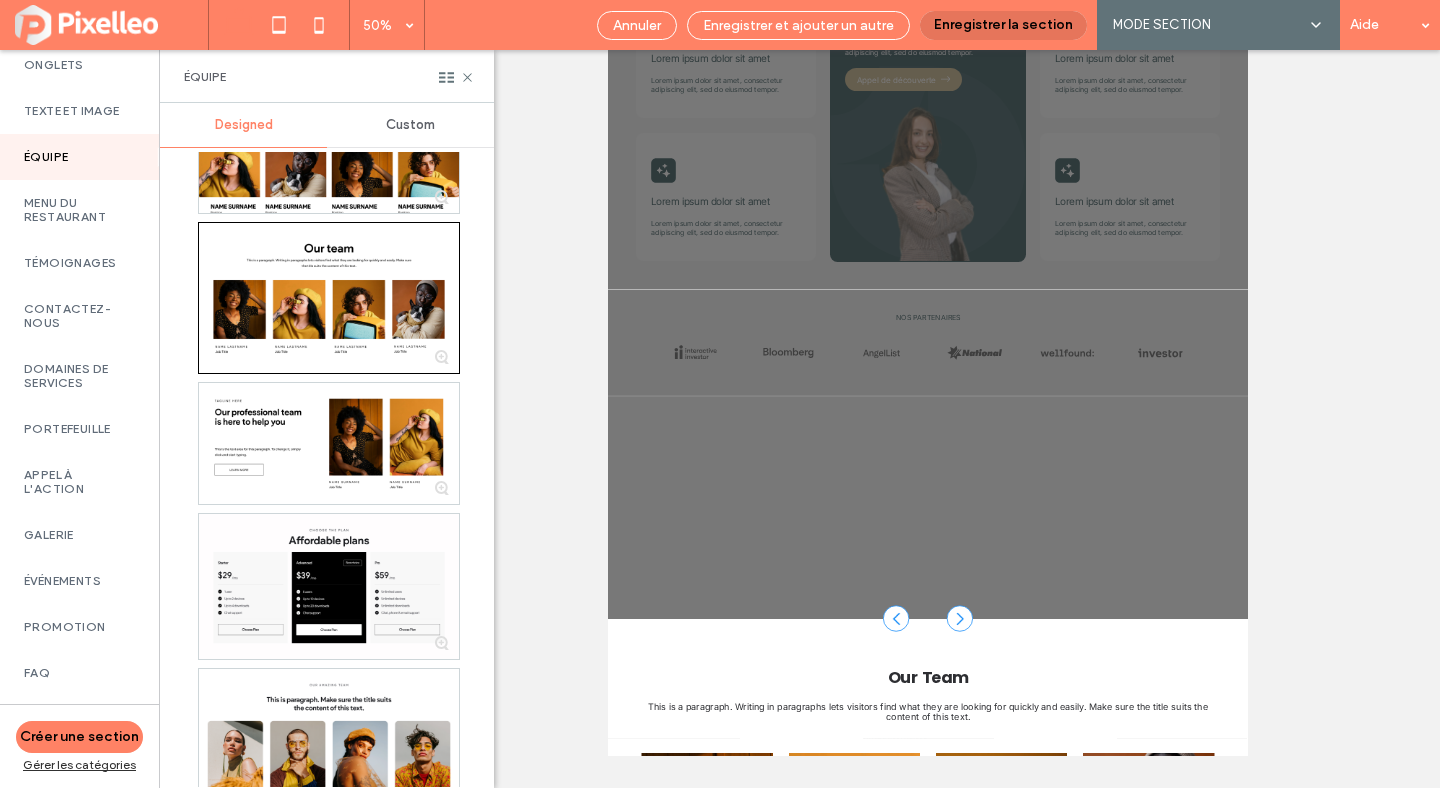 click on "Enregistrer la section" at bounding box center [1003, 25] 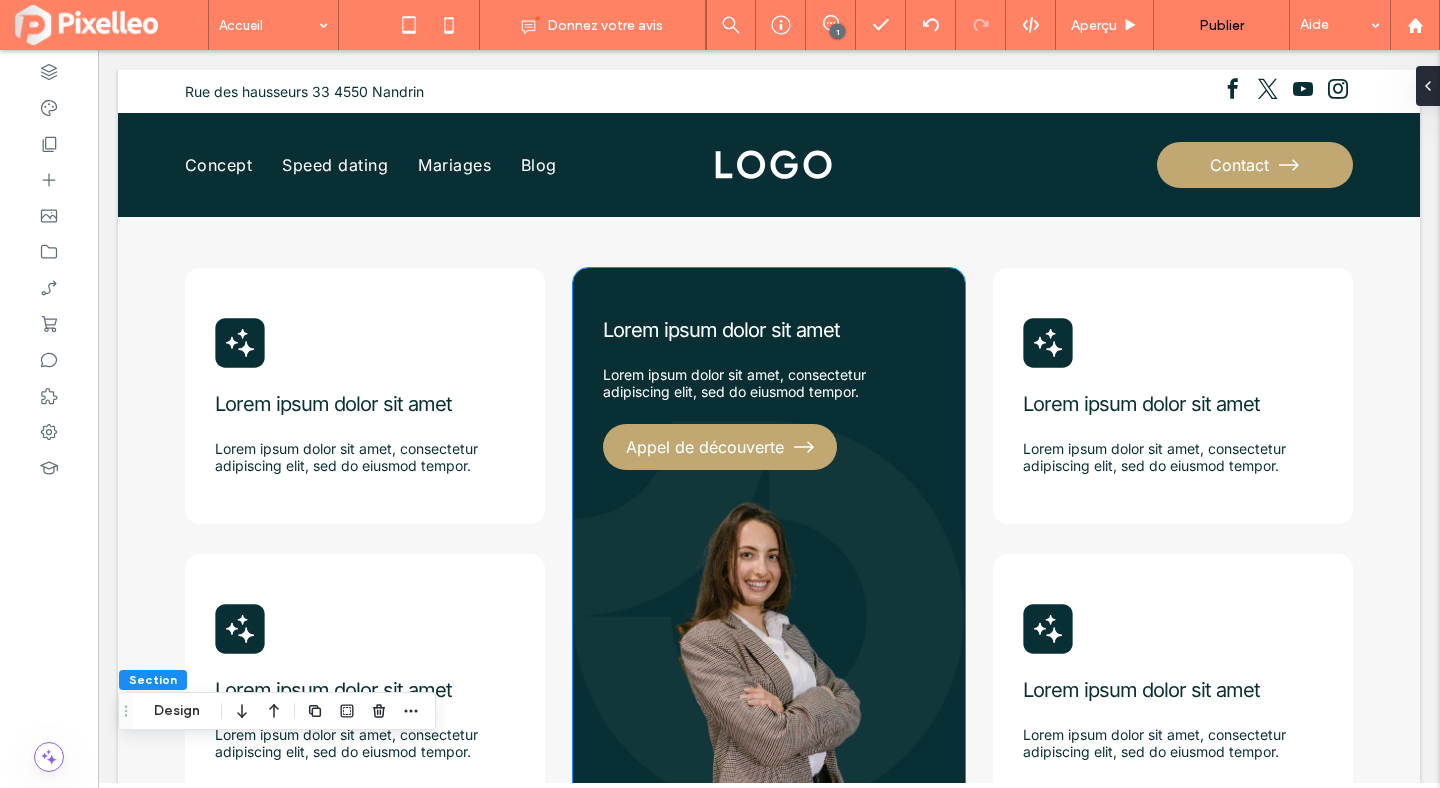scroll, scrollTop: 601, scrollLeft: 0, axis: vertical 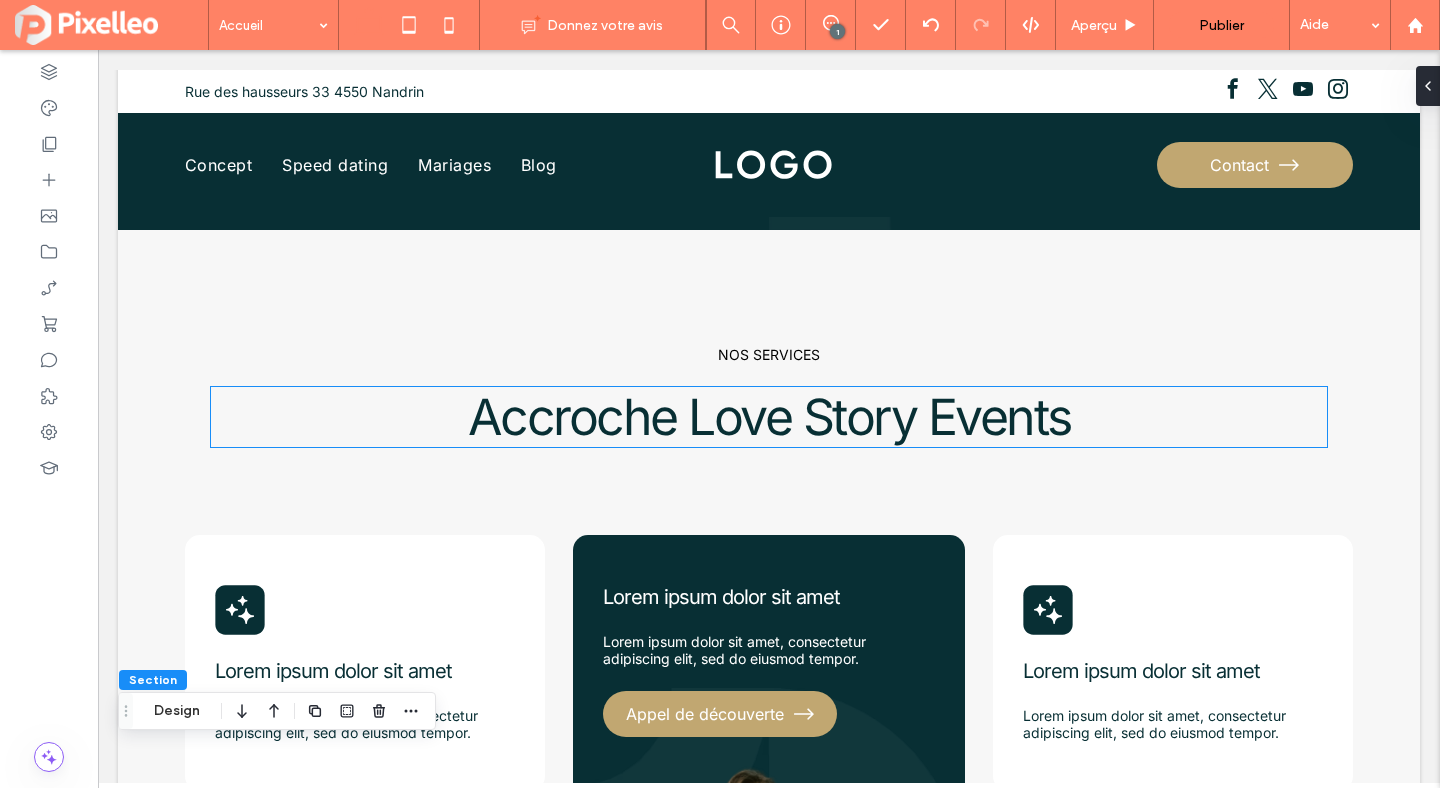 click on "Accroche Love Story Events" at bounding box center (769, 417) 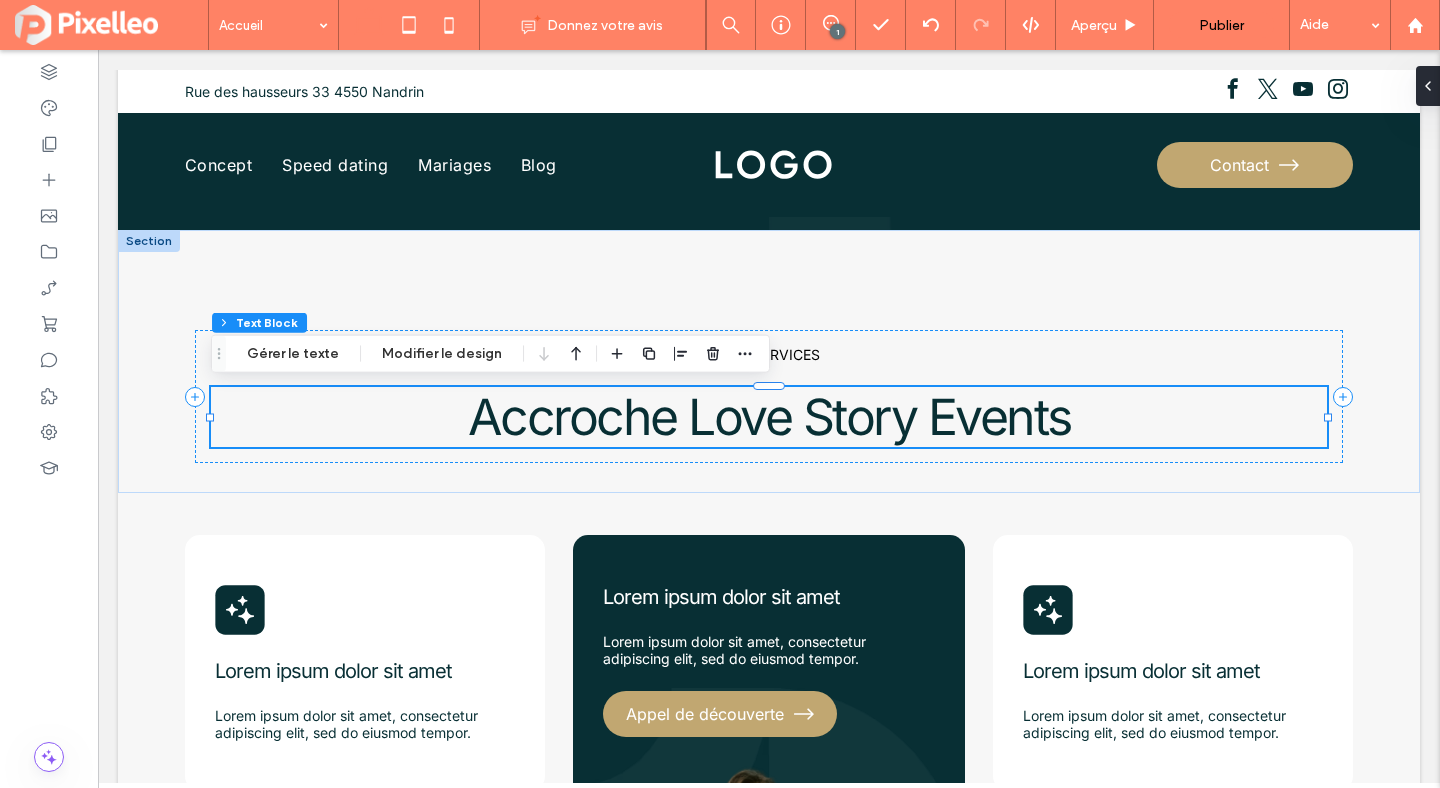 click on "Accroche Love Story Events" at bounding box center (769, 417) 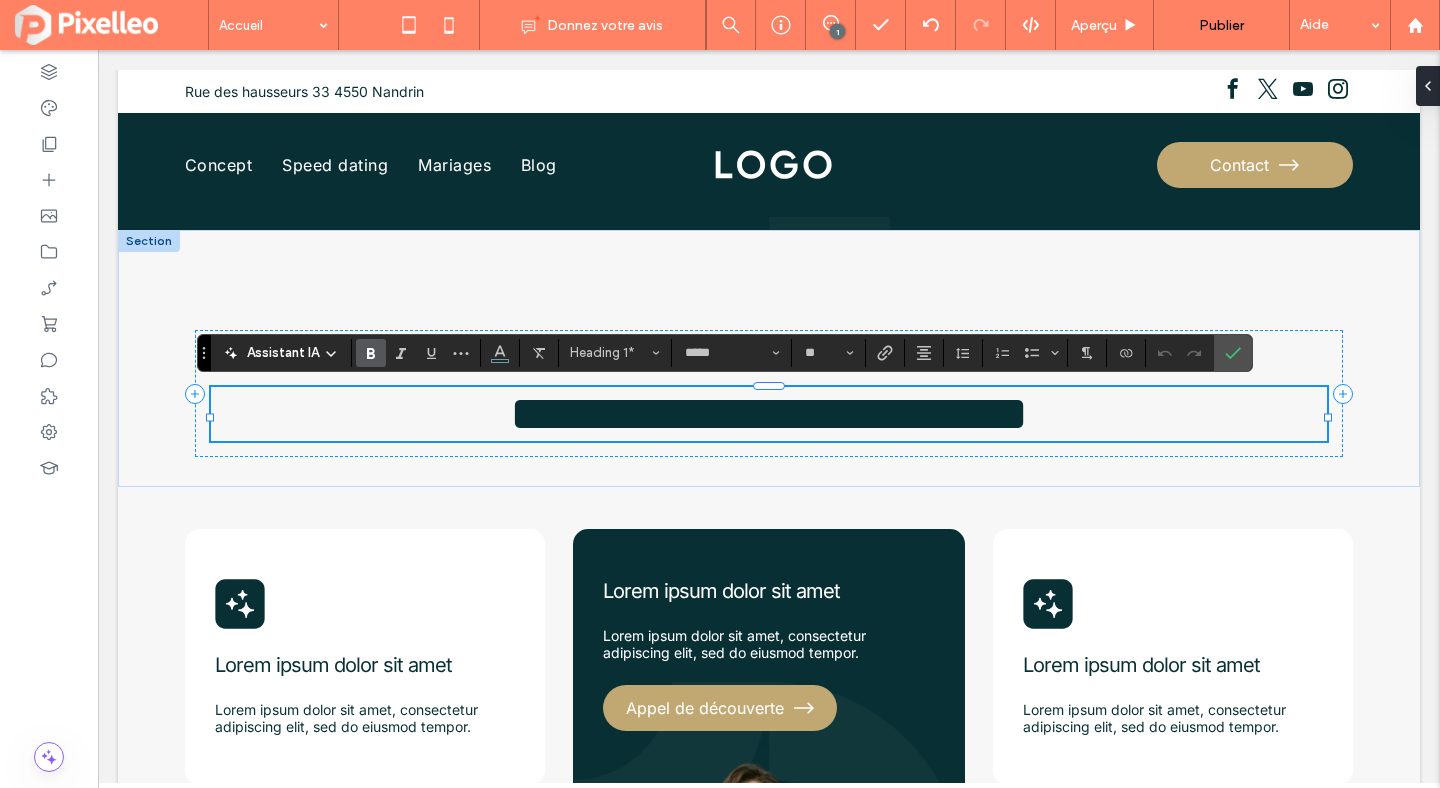 click at bounding box center [371, 353] 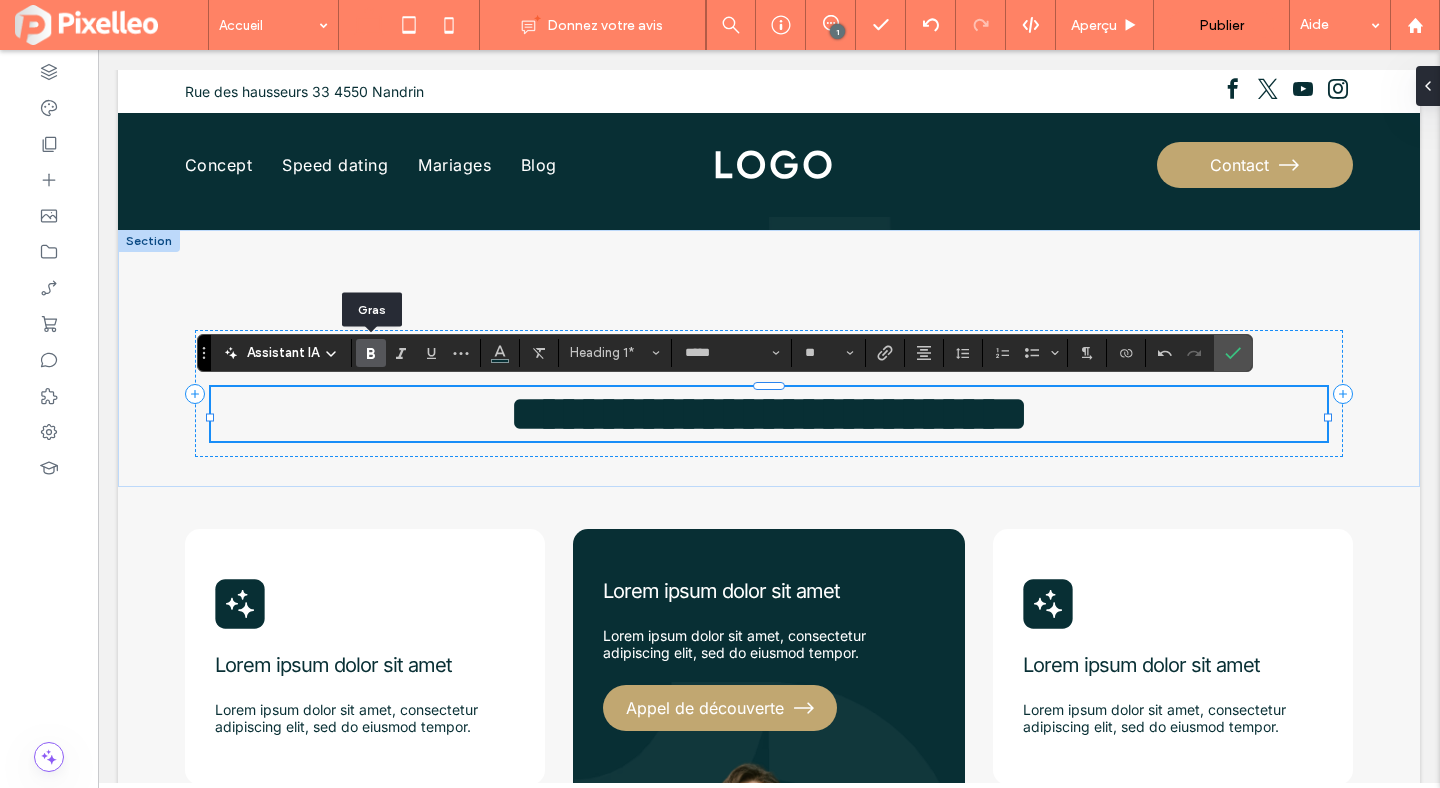 click at bounding box center [371, 353] 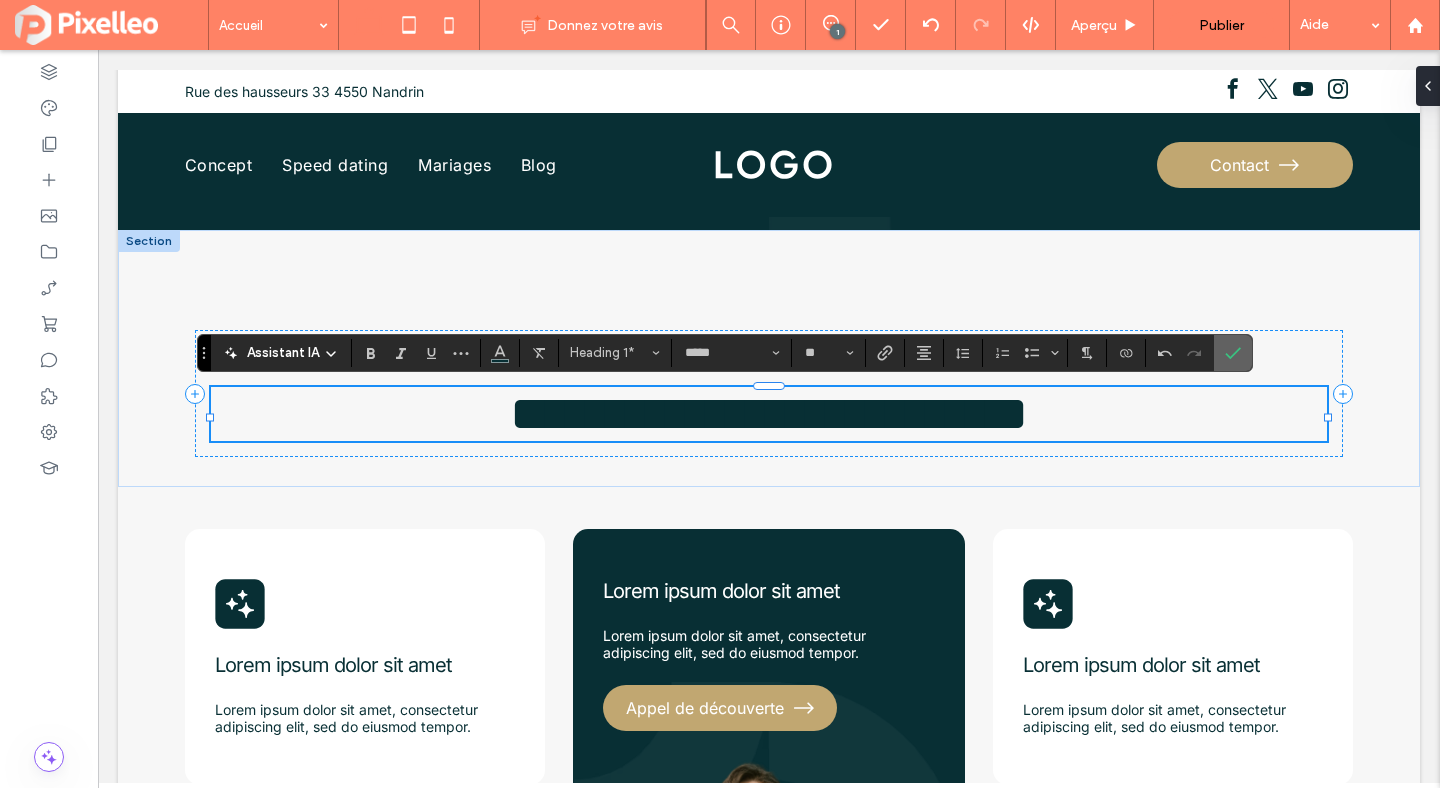 click 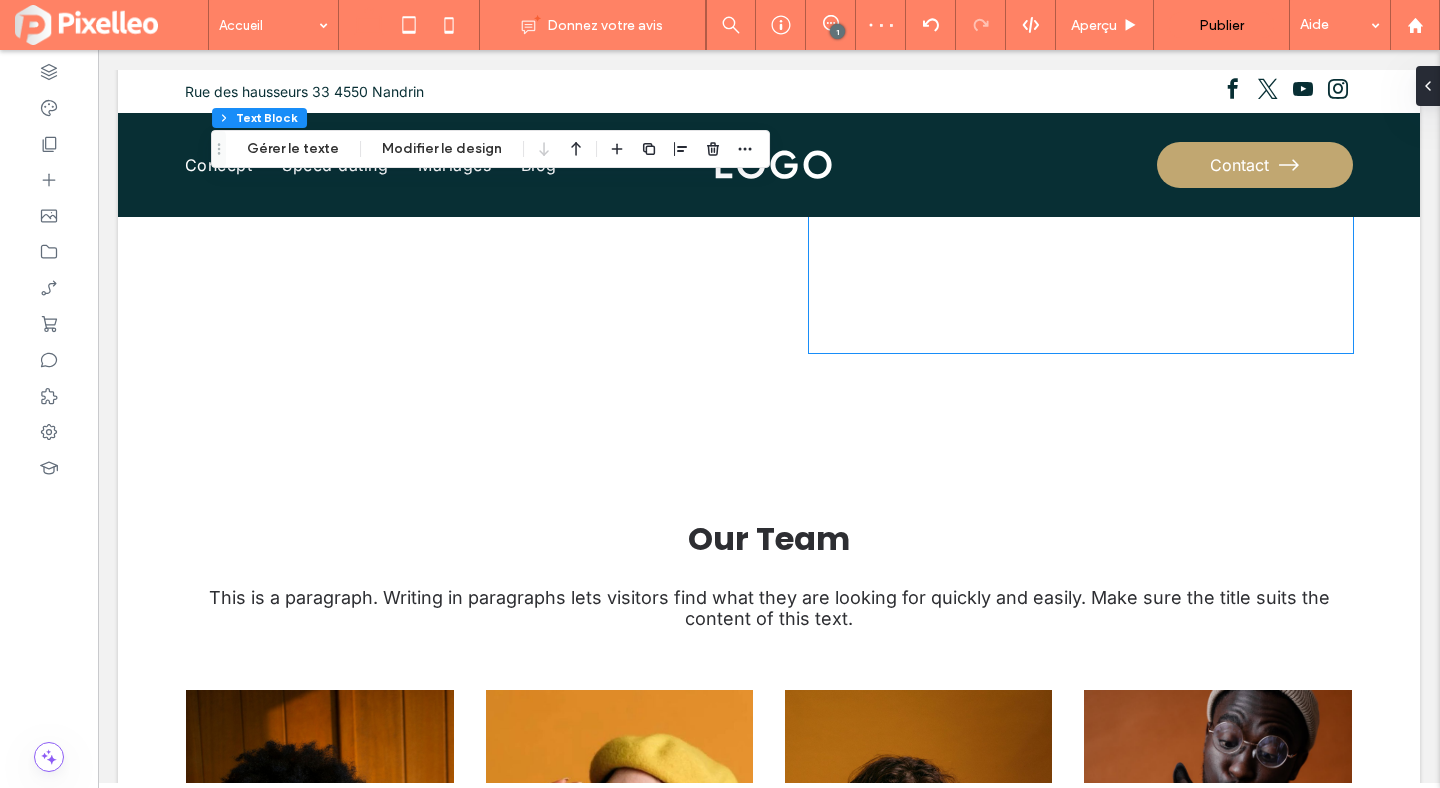 scroll, scrollTop: 2016, scrollLeft: 0, axis: vertical 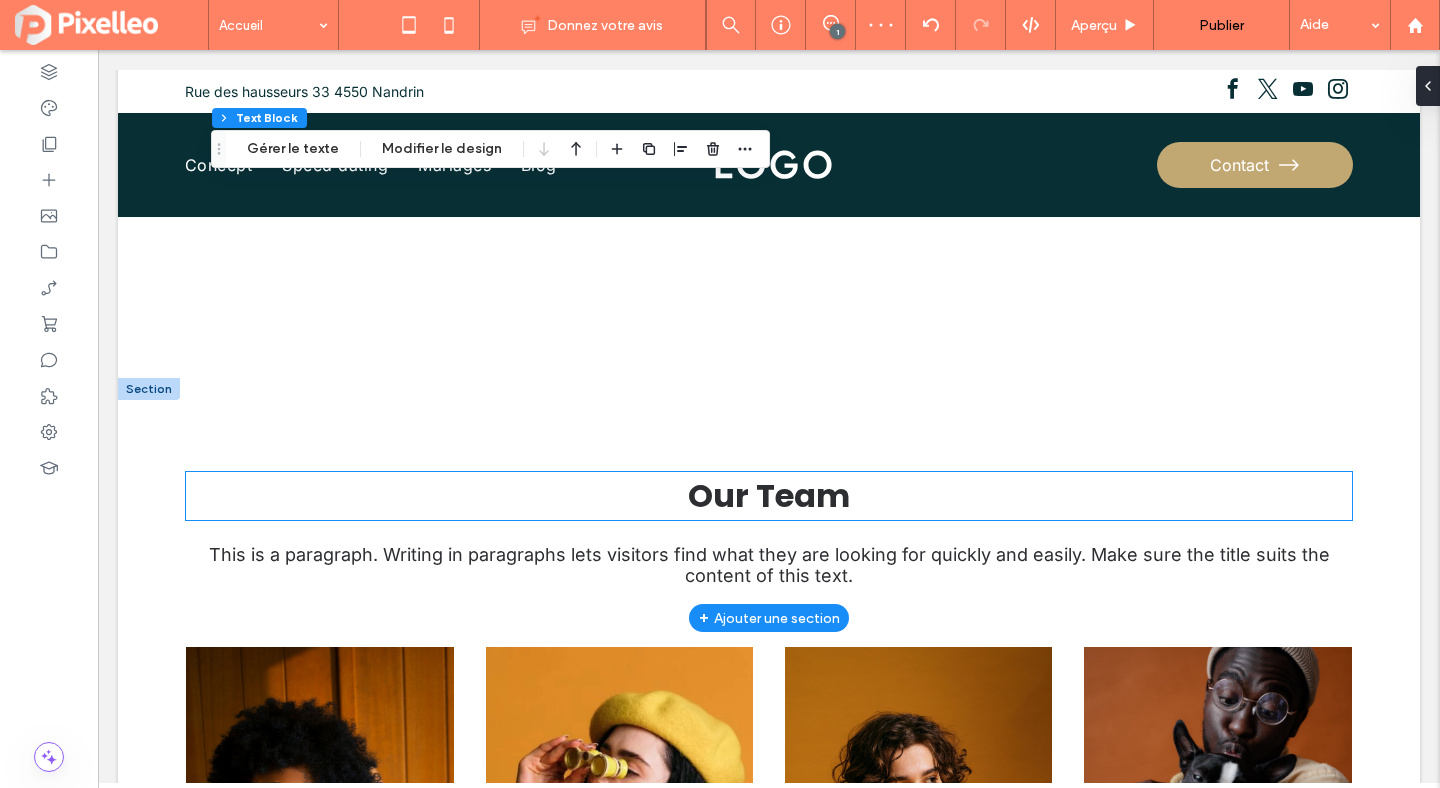 click on "Our Team" at bounding box center (769, 495) 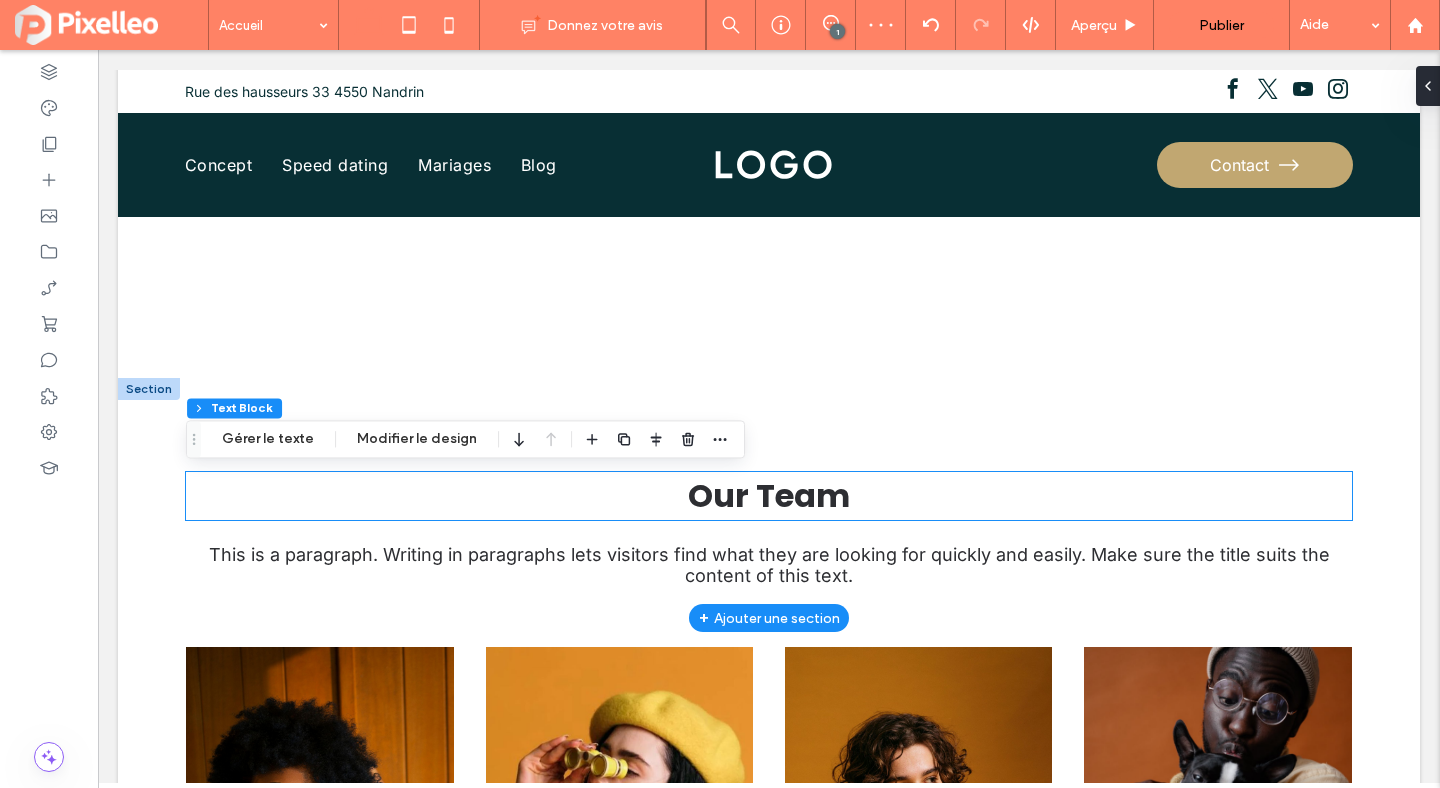 click on "Our Team" at bounding box center (769, 495) 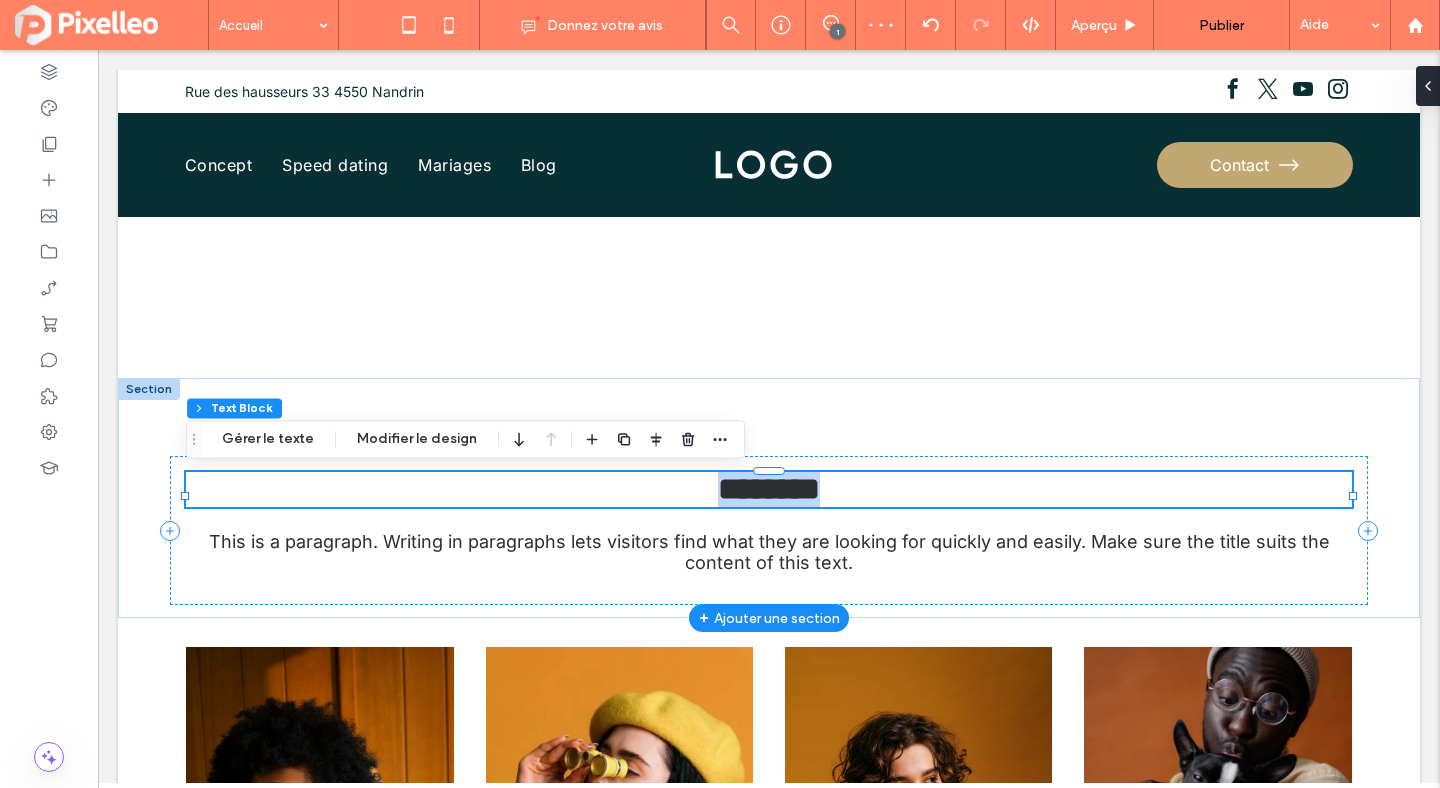 click on "********" at bounding box center [769, 489] 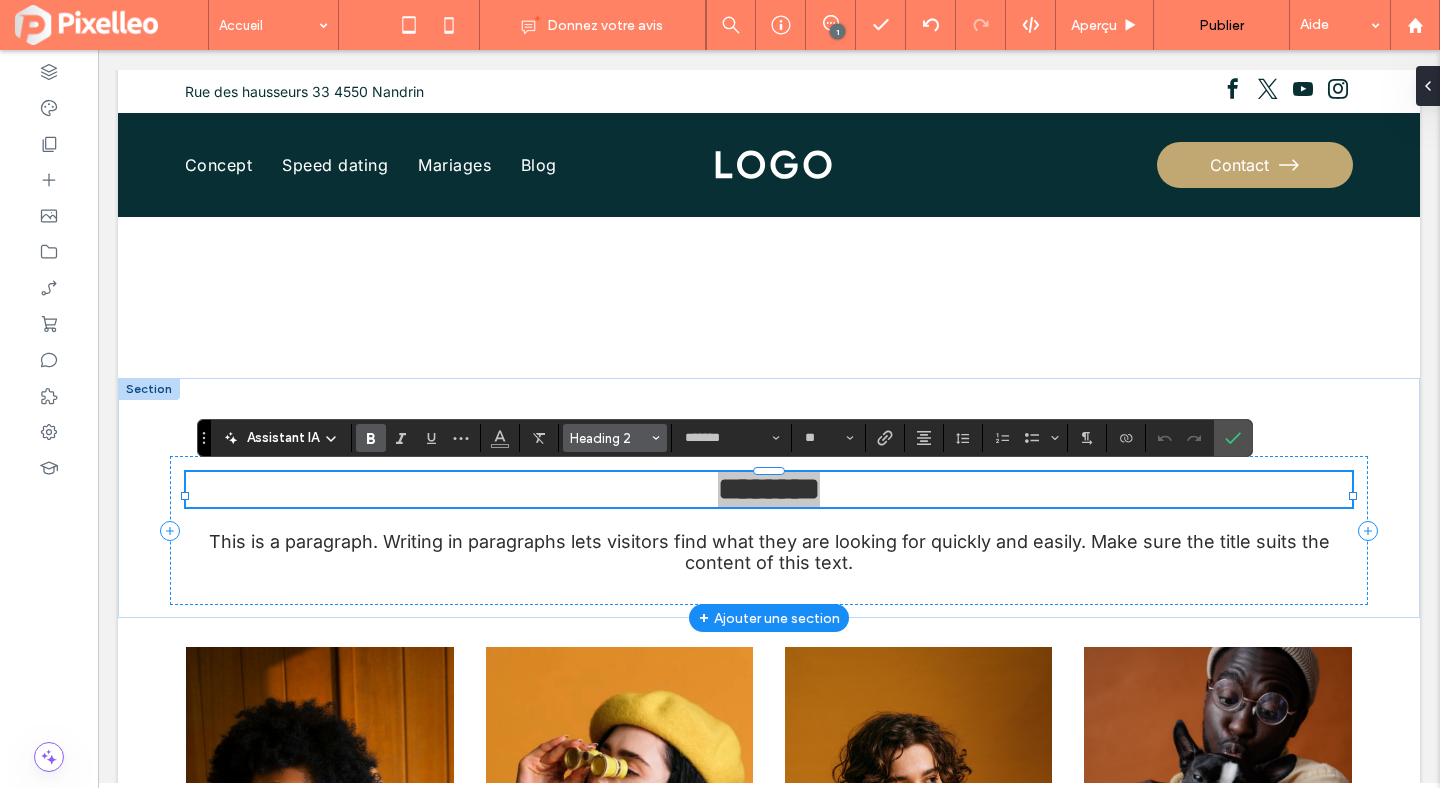 click on "Heading 2" at bounding box center (609, 438) 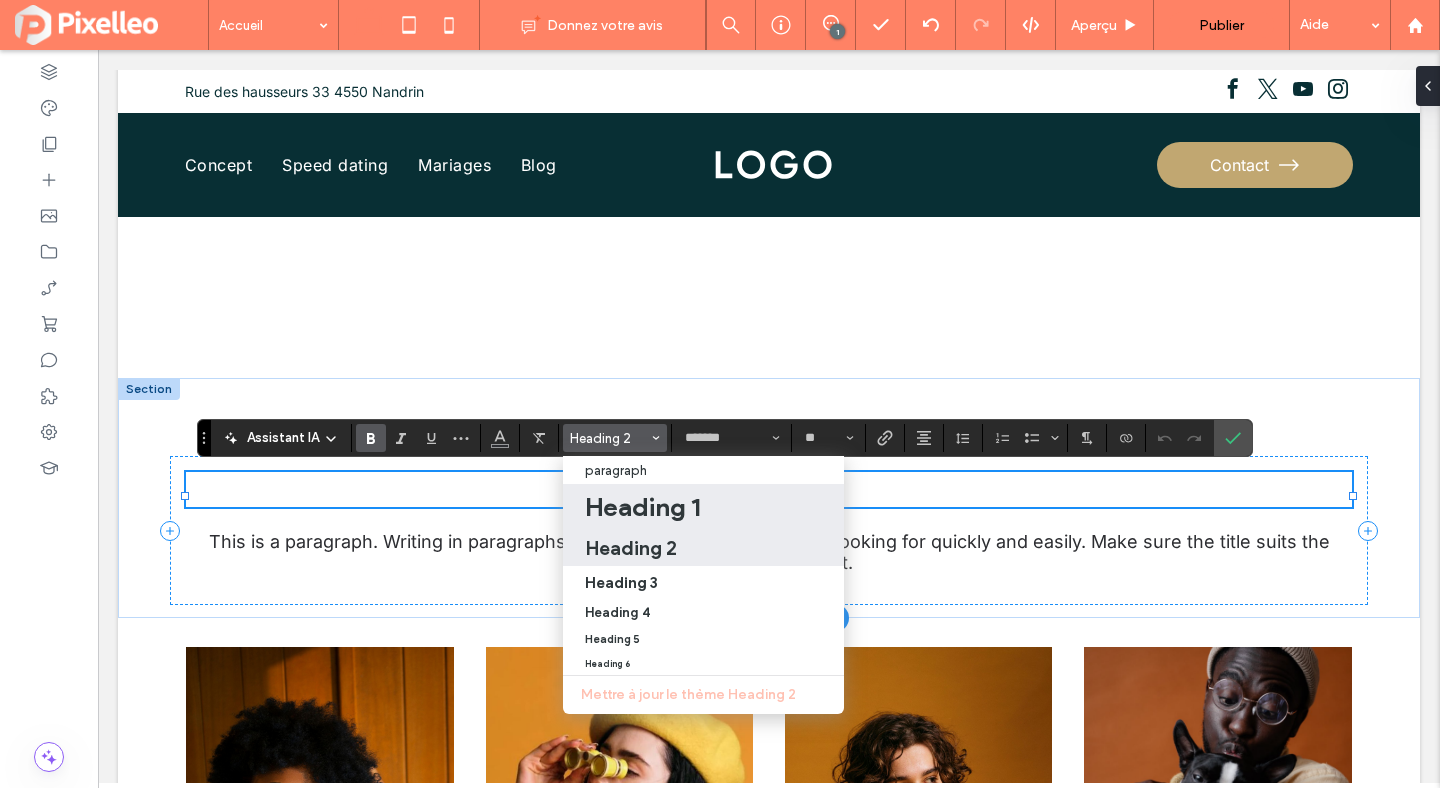 click on "Heading 1" at bounding box center [642, 507] 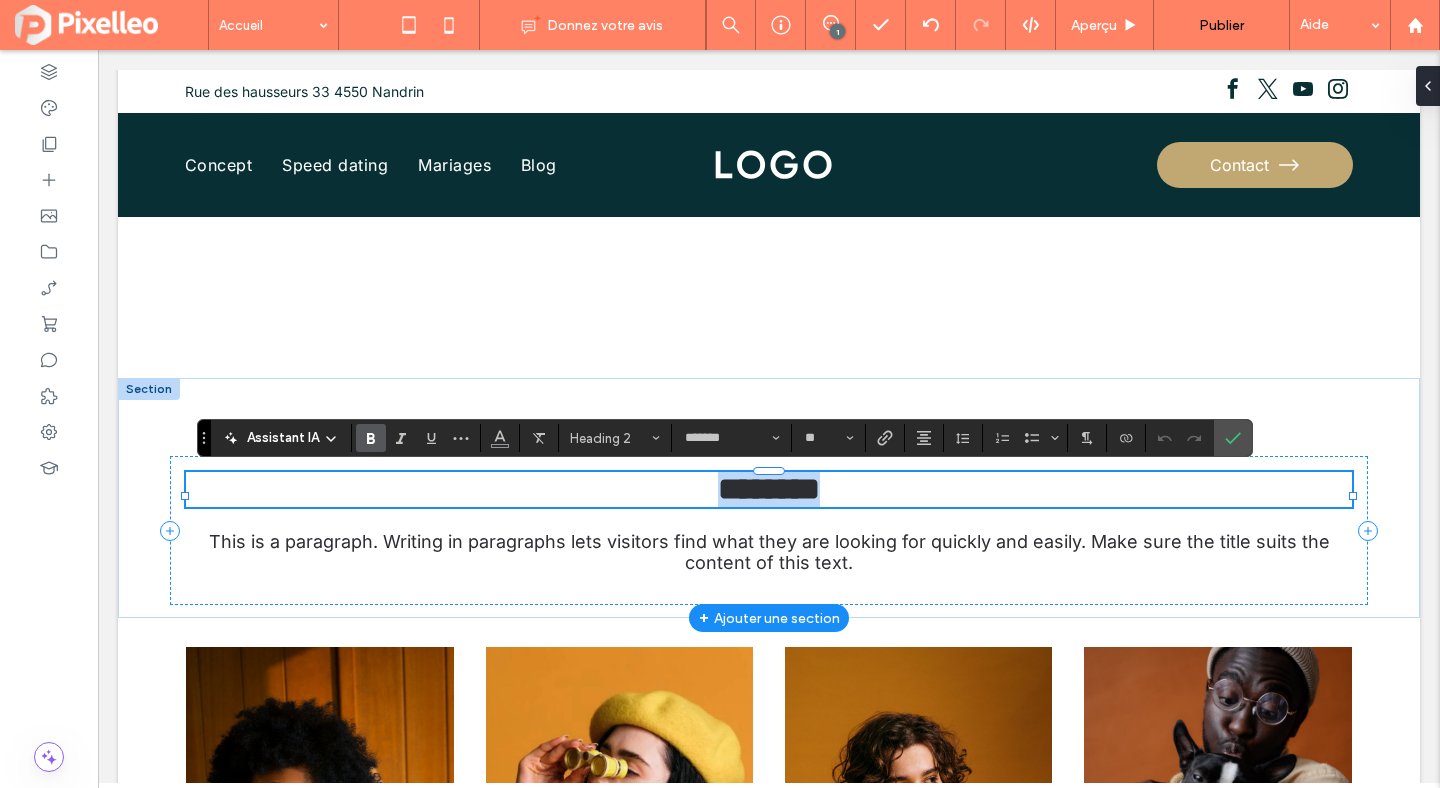 type on "*****" 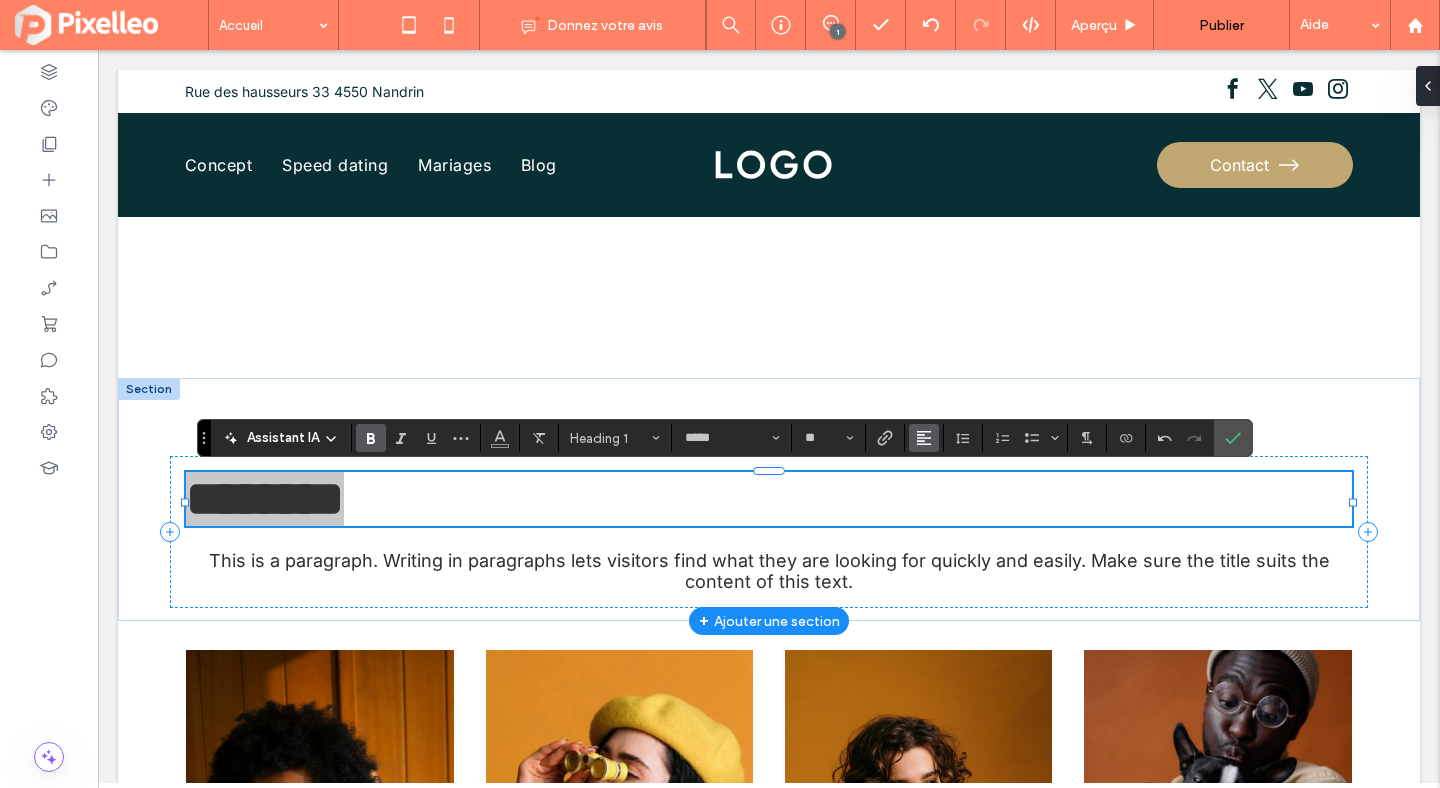 click at bounding box center [924, 438] 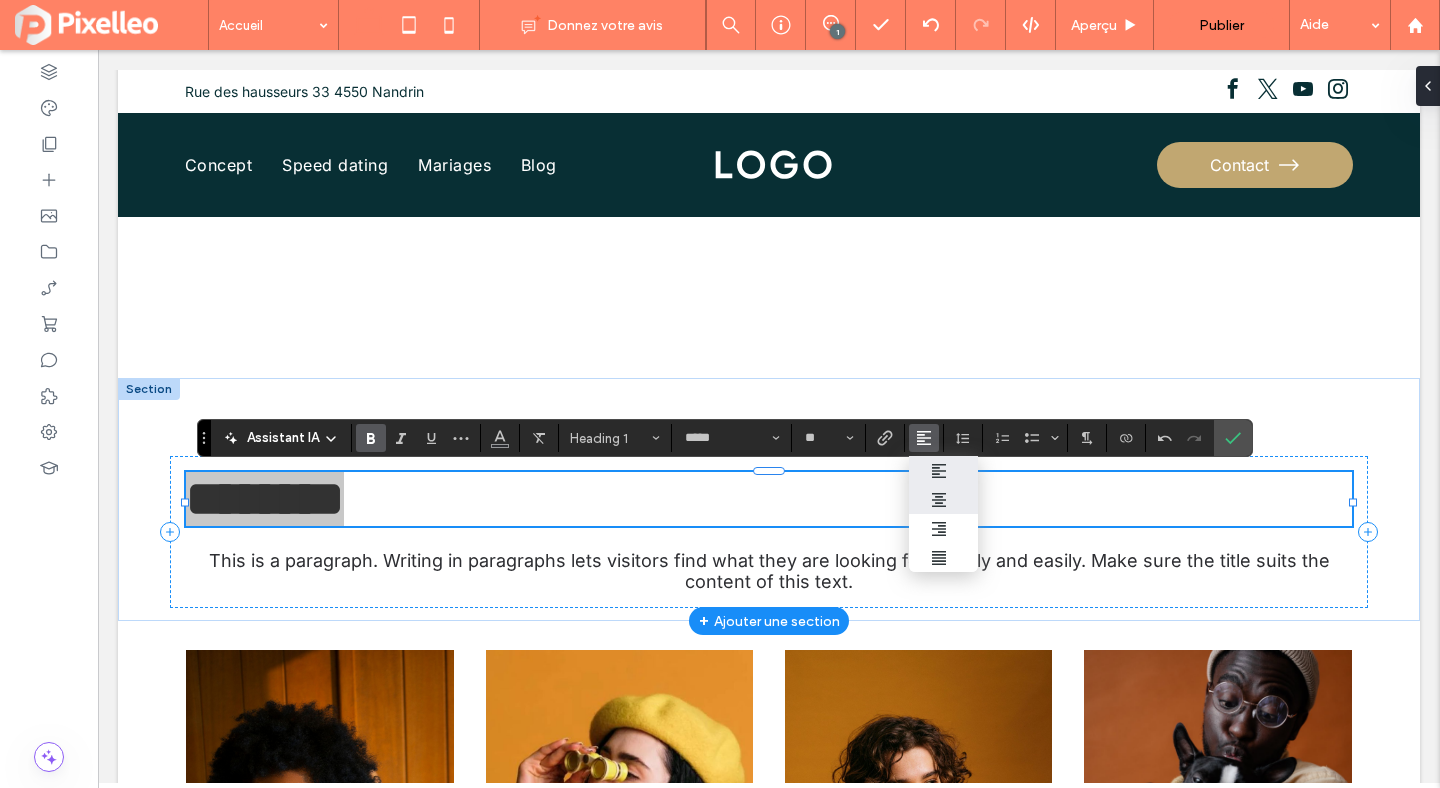 click 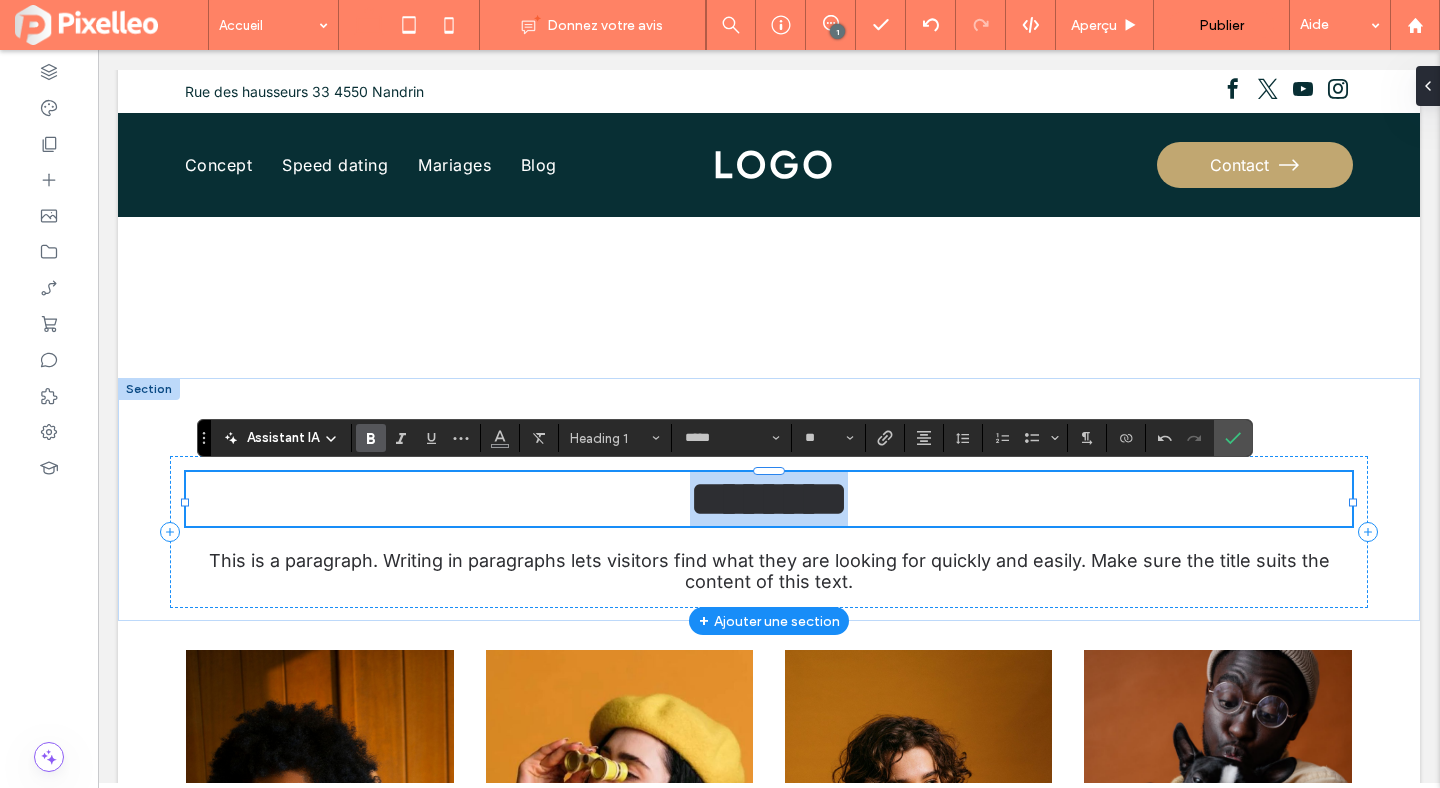 click on "********" at bounding box center [769, 498] 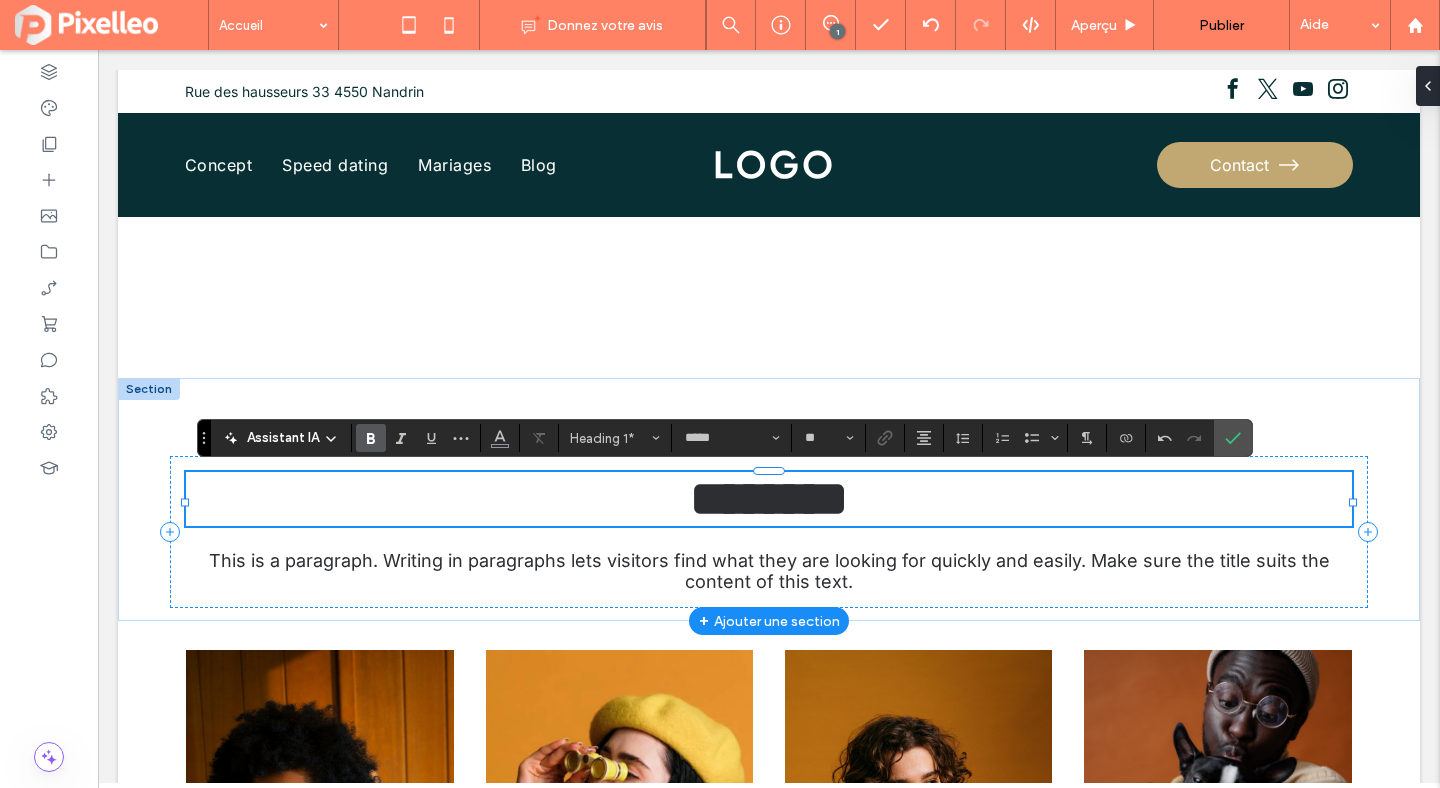 click on "********" at bounding box center [769, 498] 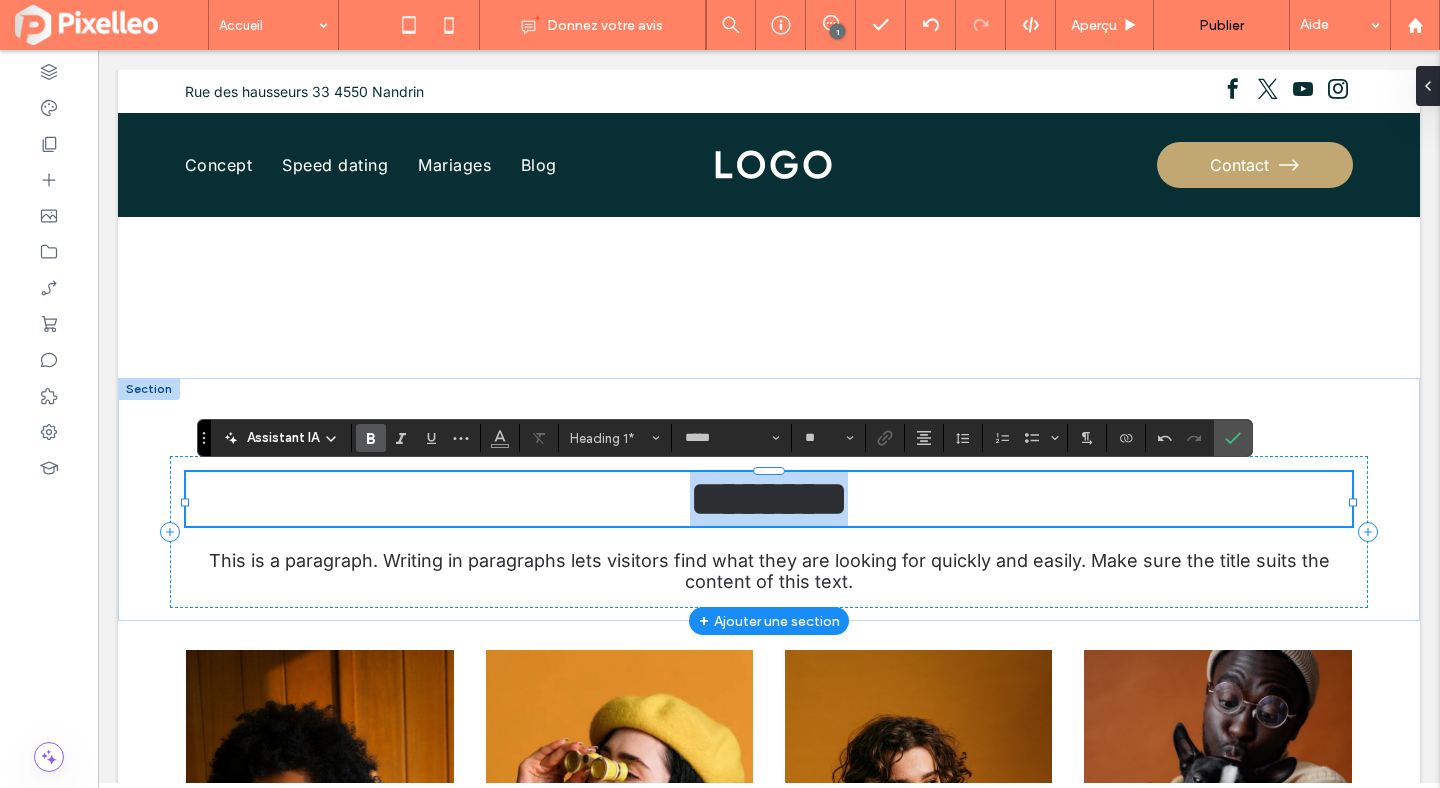 click on "********" at bounding box center [769, 498] 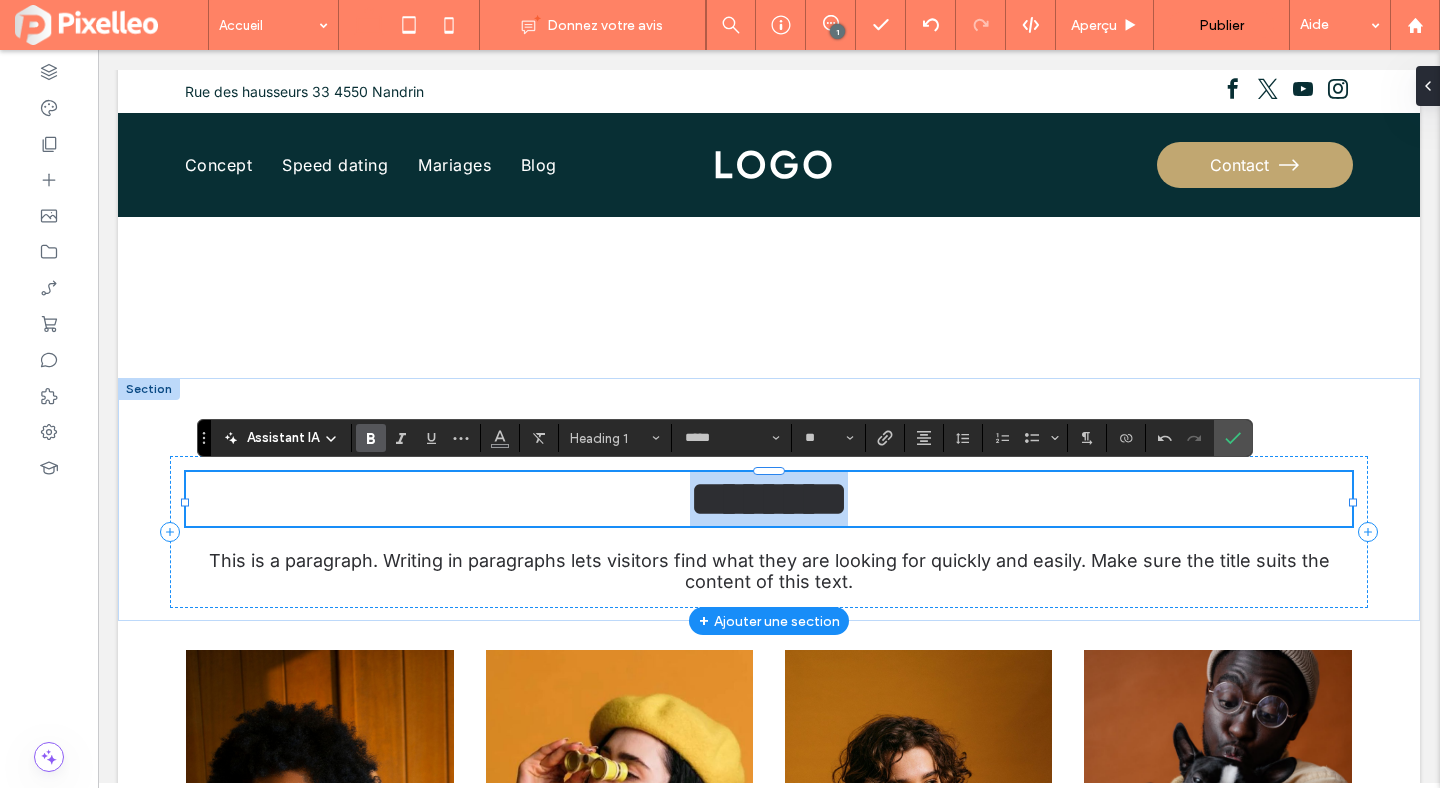click on "********" at bounding box center [769, 498] 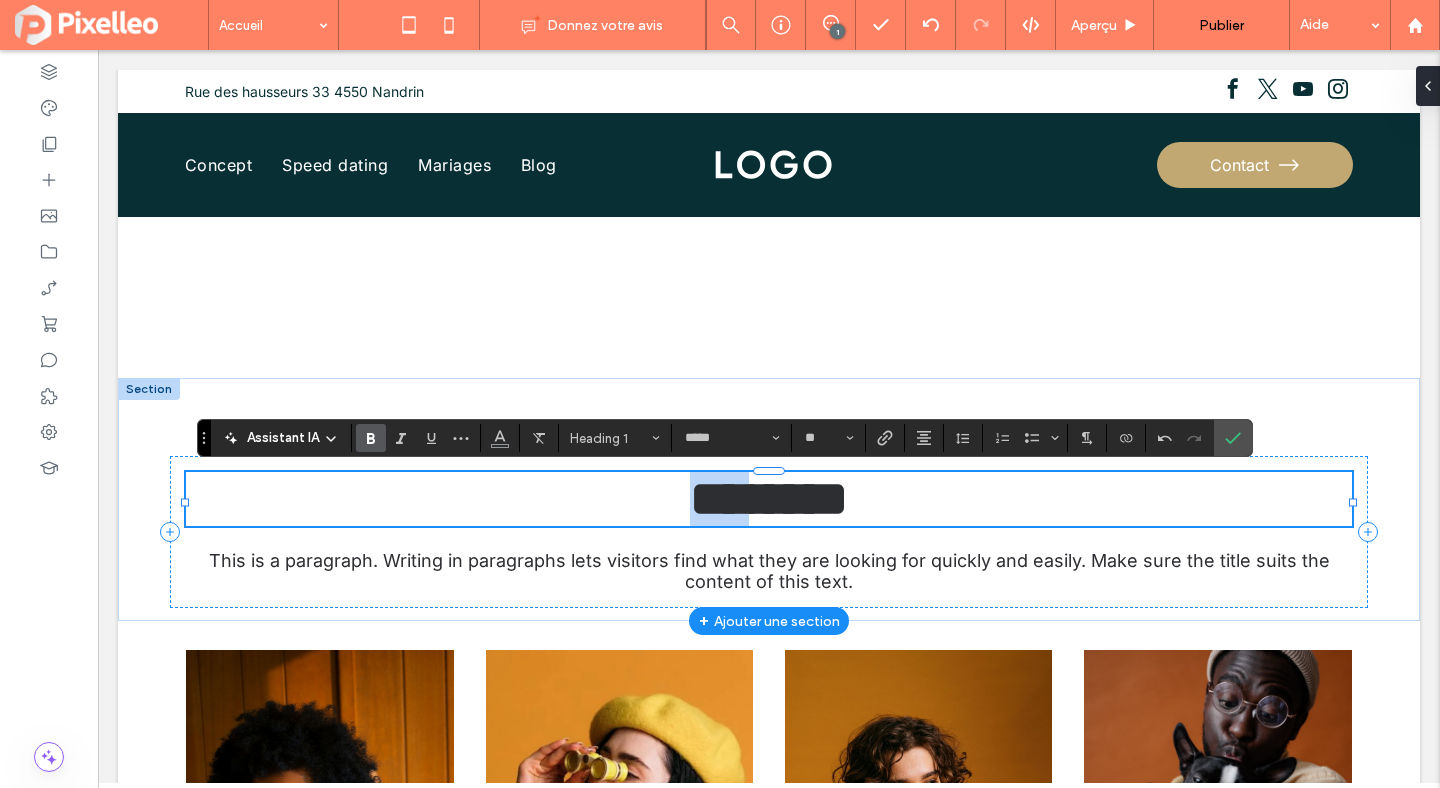 click on "********" at bounding box center [769, 498] 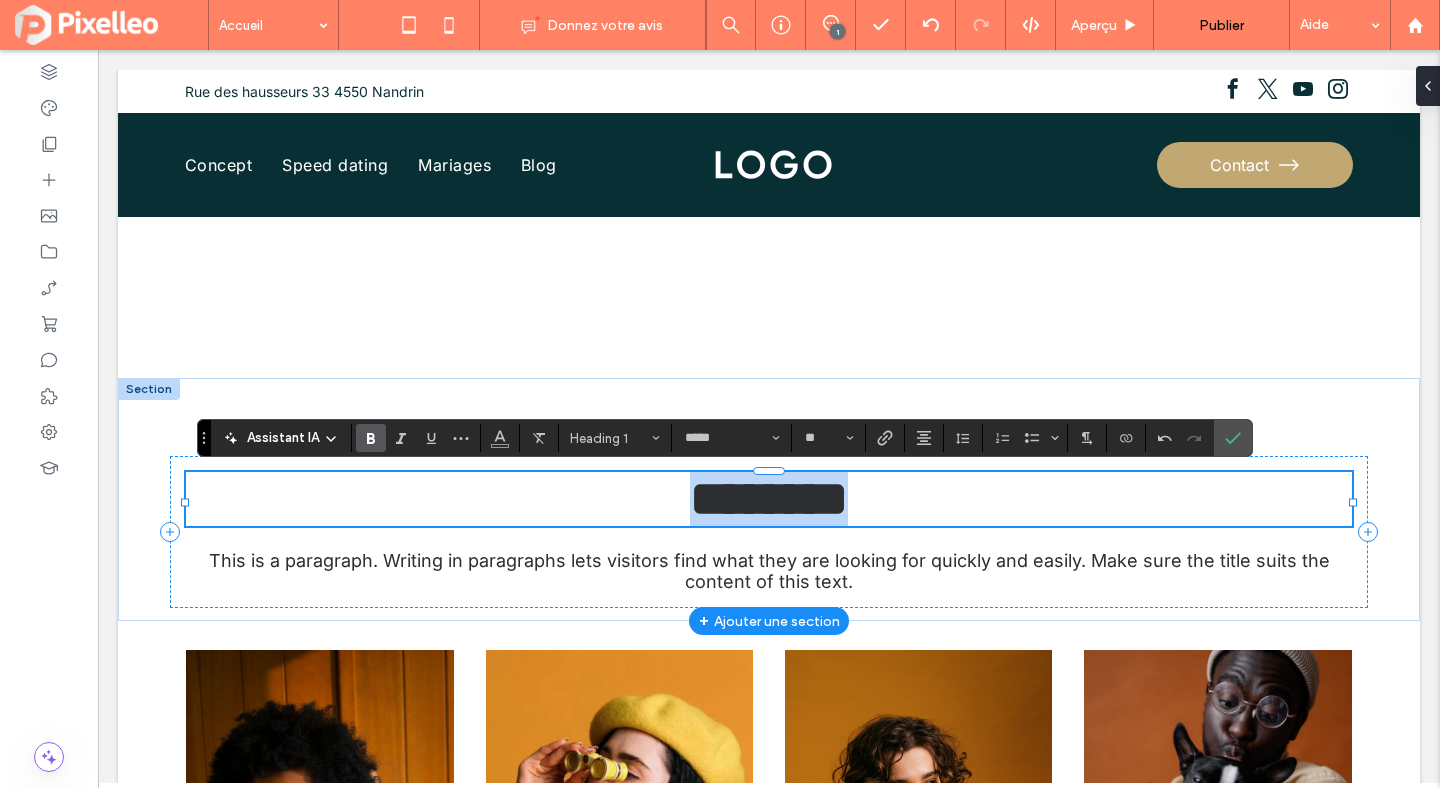 click on "********" at bounding box center [769, 498] 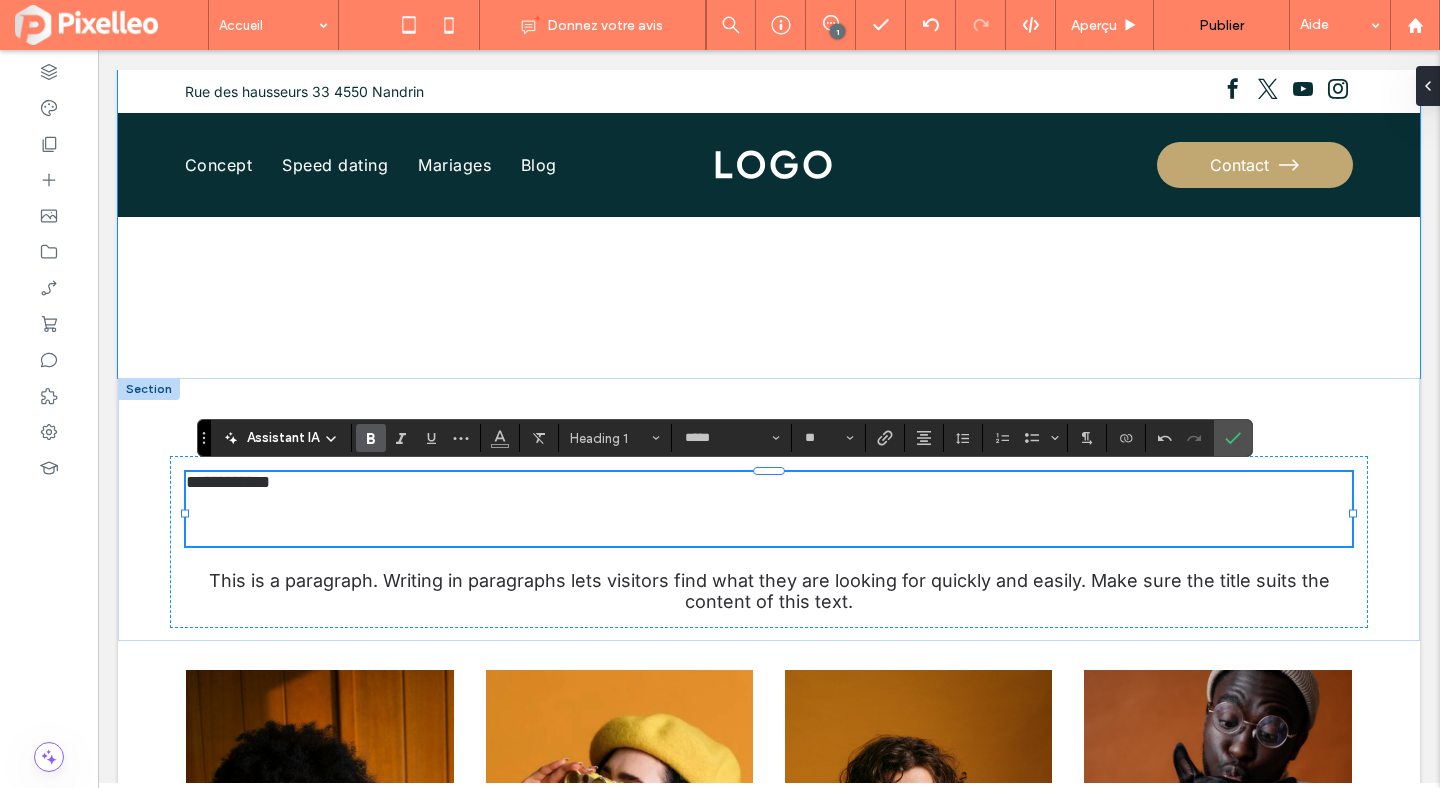 scroll, scrollTop: 0, scrollLeft: 0, axis: both 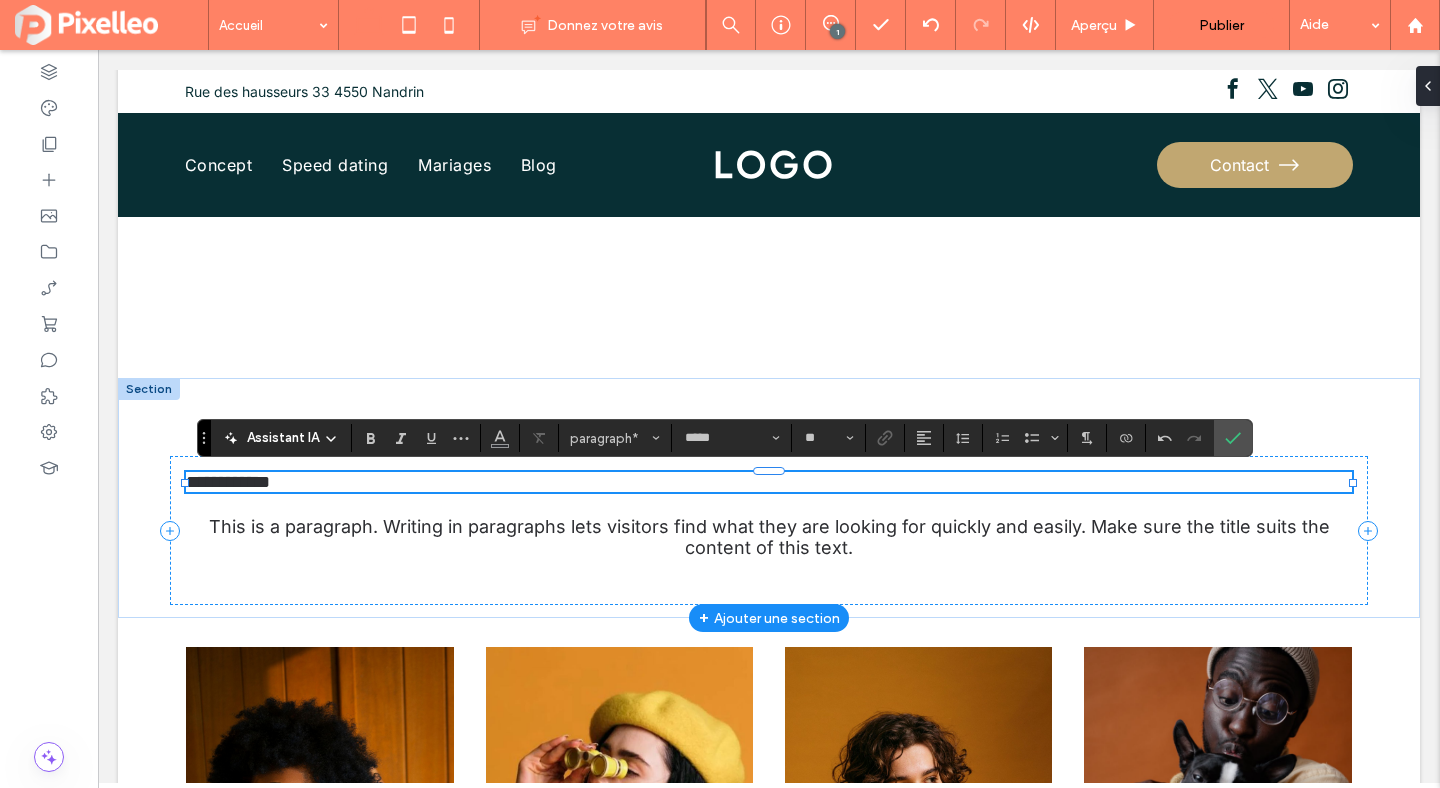 click on "**********" at bounding box center (769, 482) 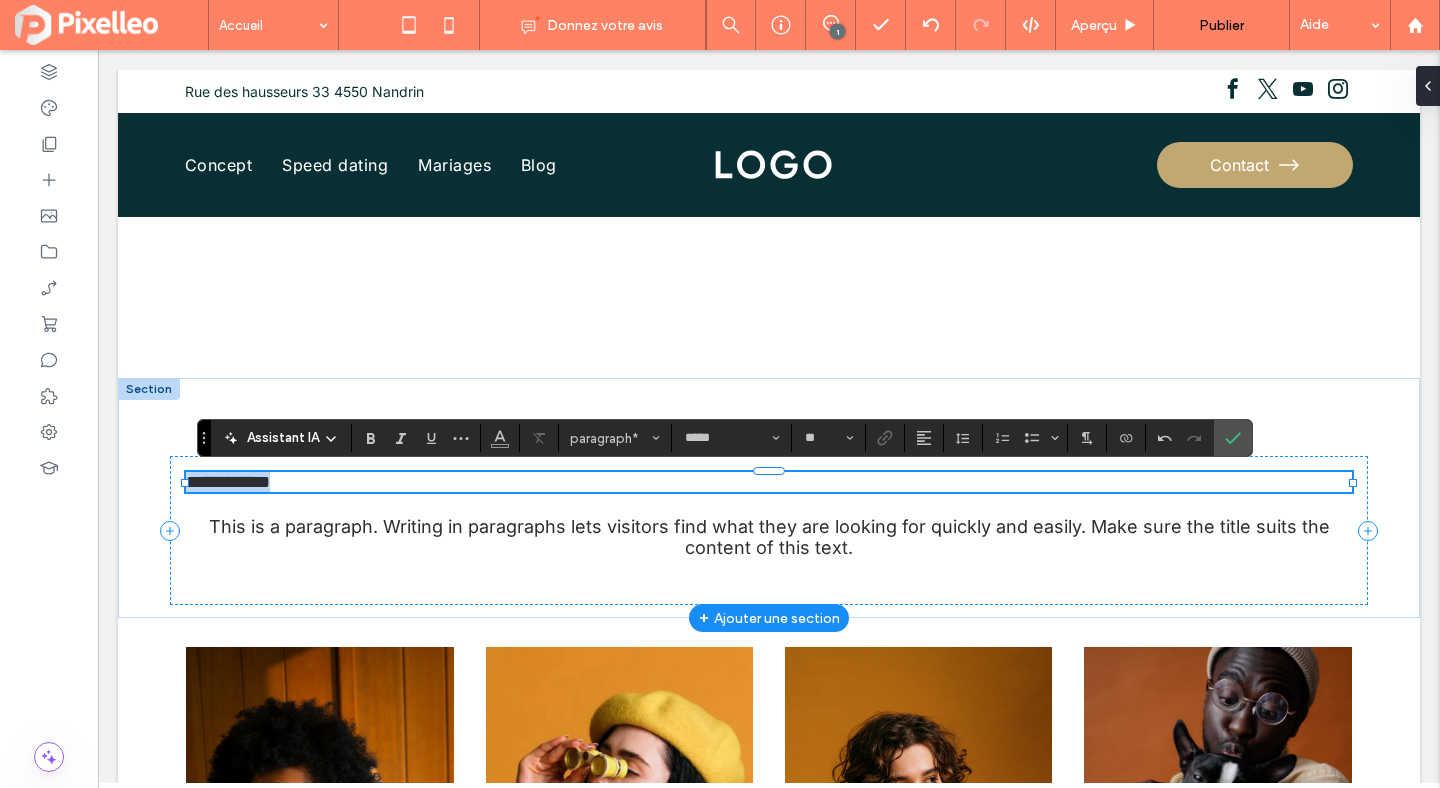 click on "**********" at bounding box center (769, 482) 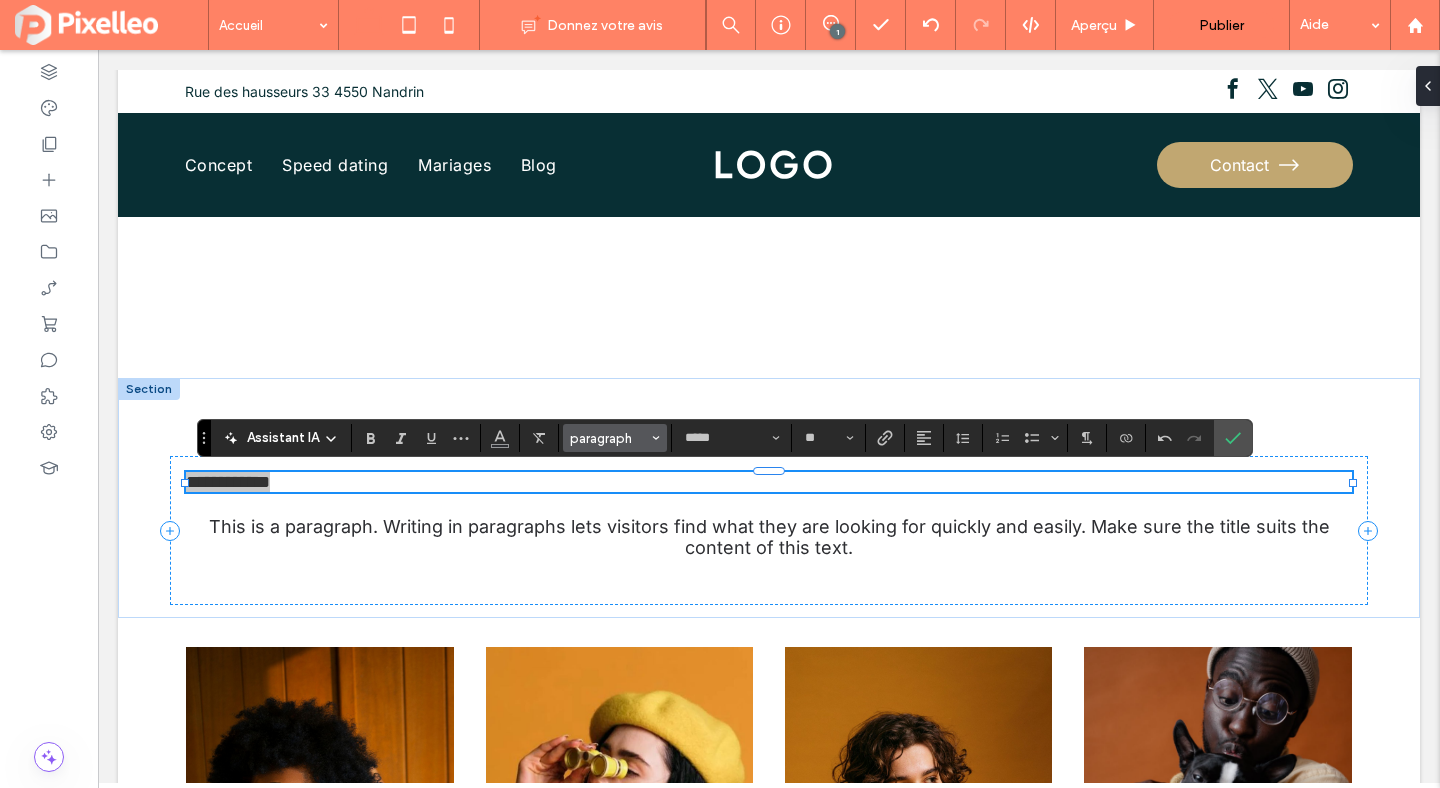 click on "paragraph" at bounding box center (609, 438) 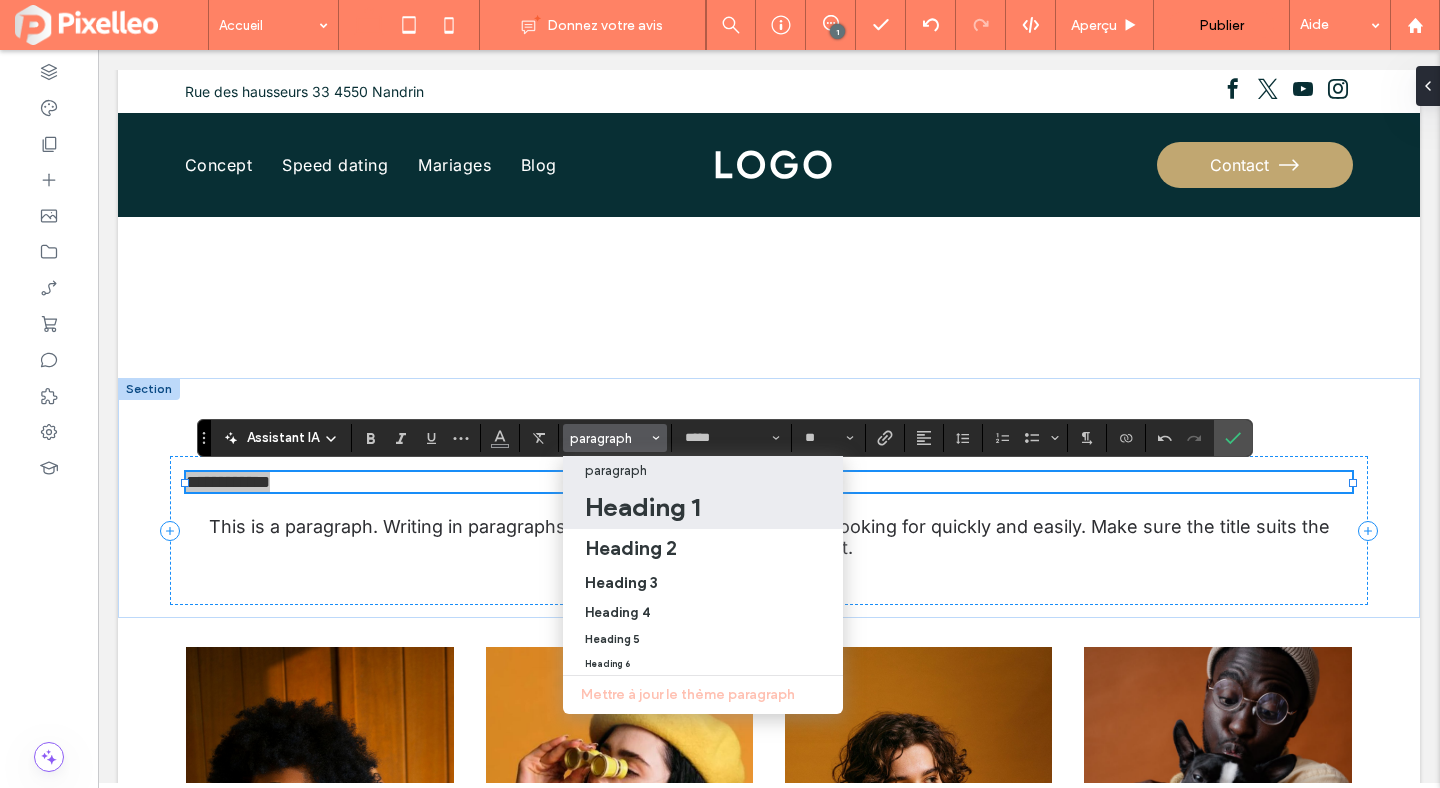 click on "Heading 1" at bounding box center [642, 507] 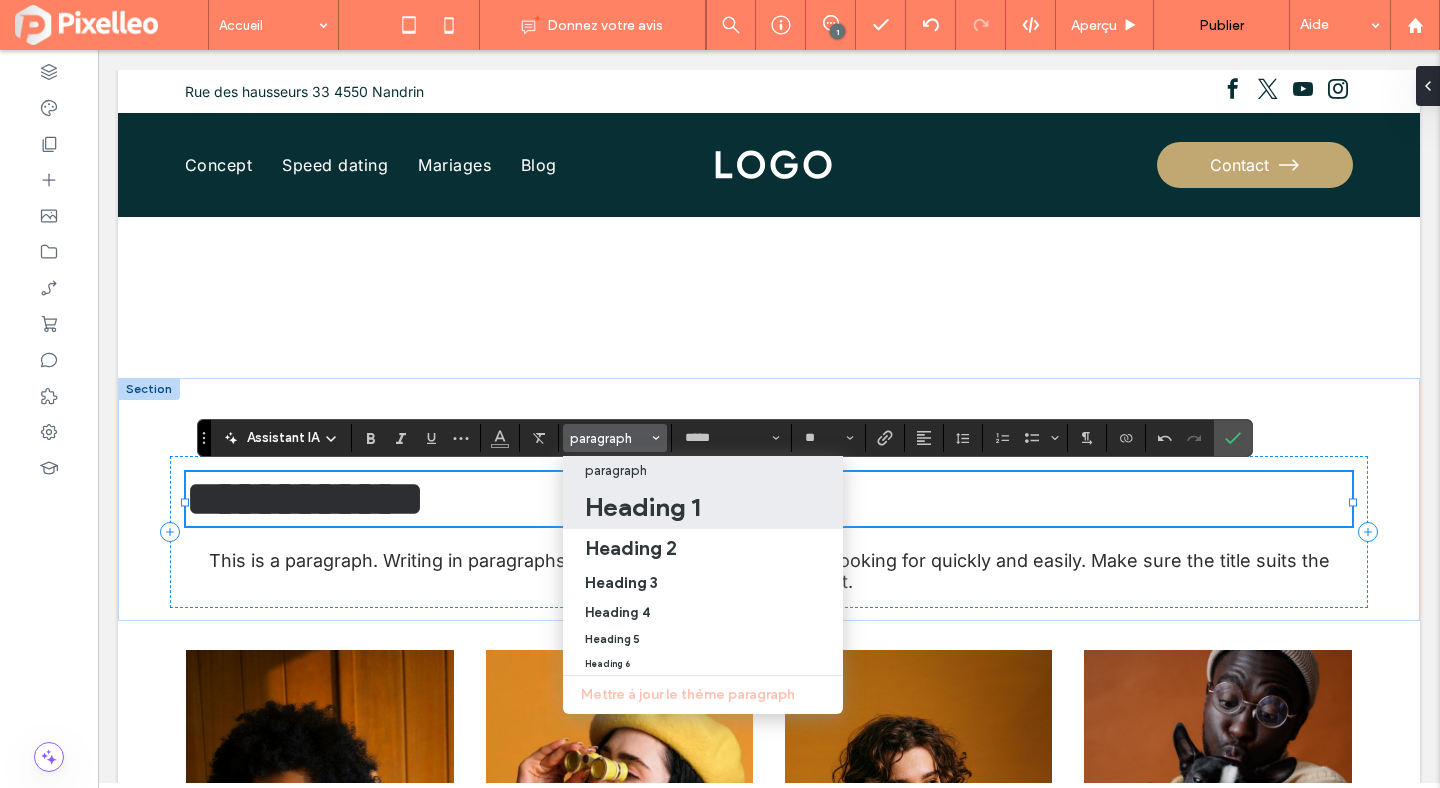 type on "**" 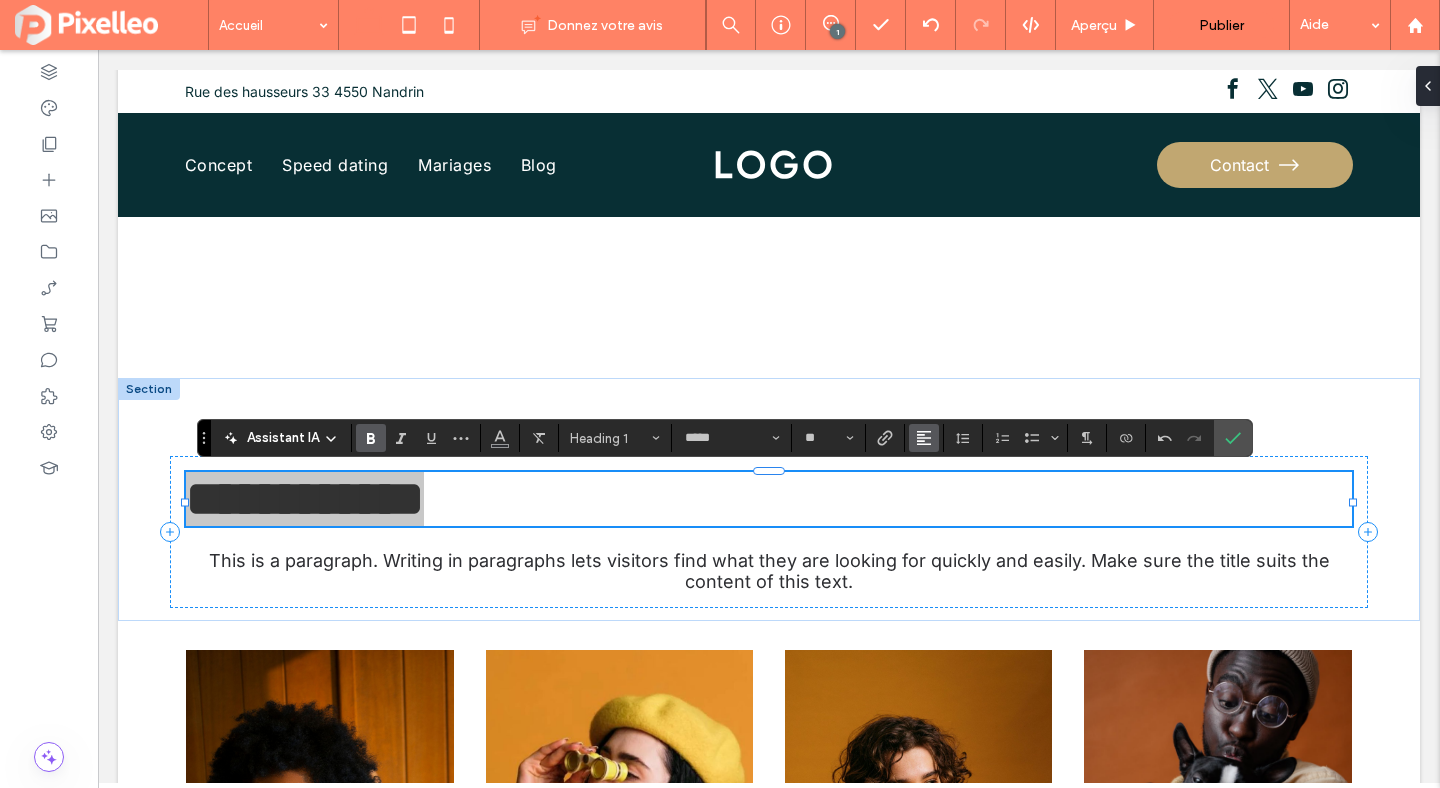 click at bounding box center [924, 438] 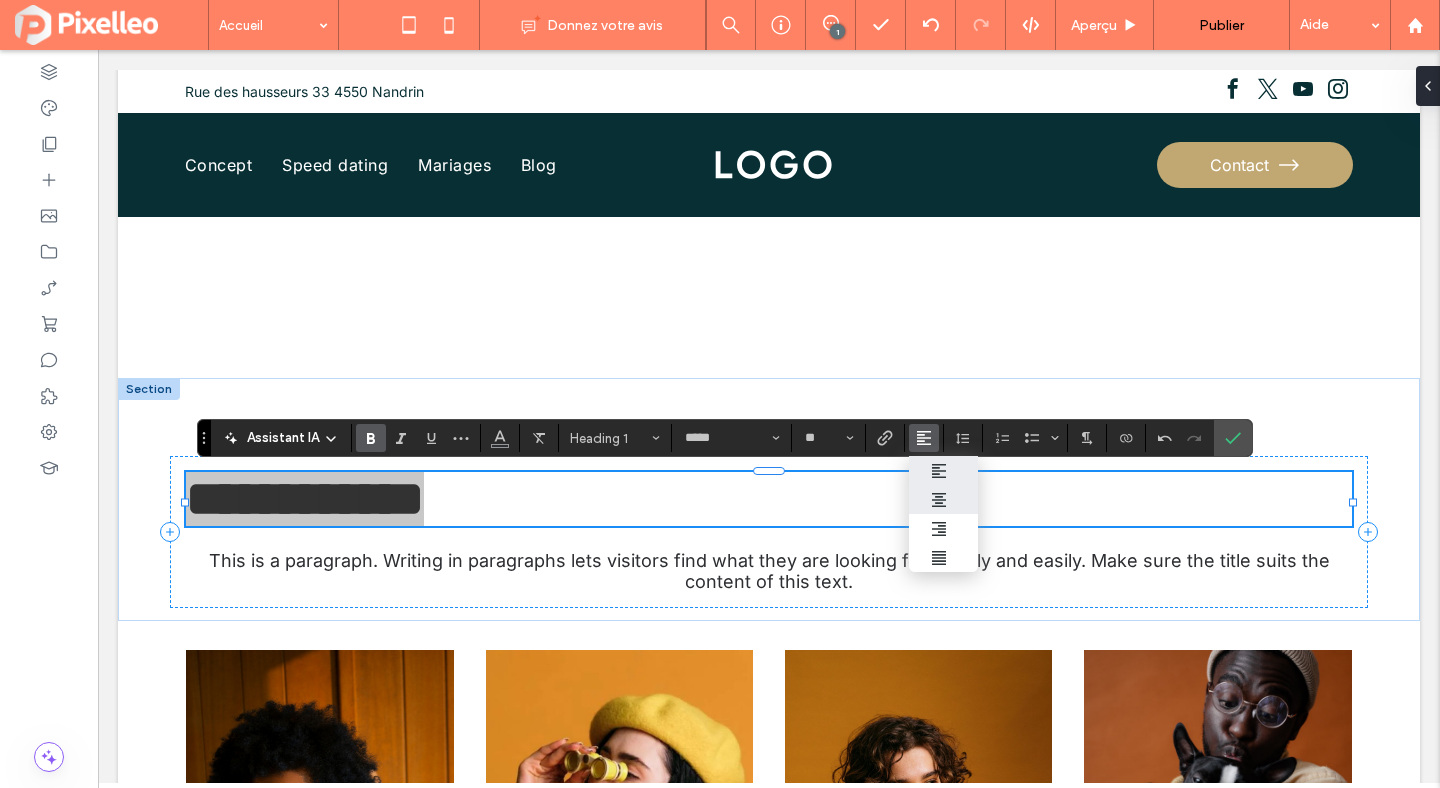click at bounding box center (944, 499) 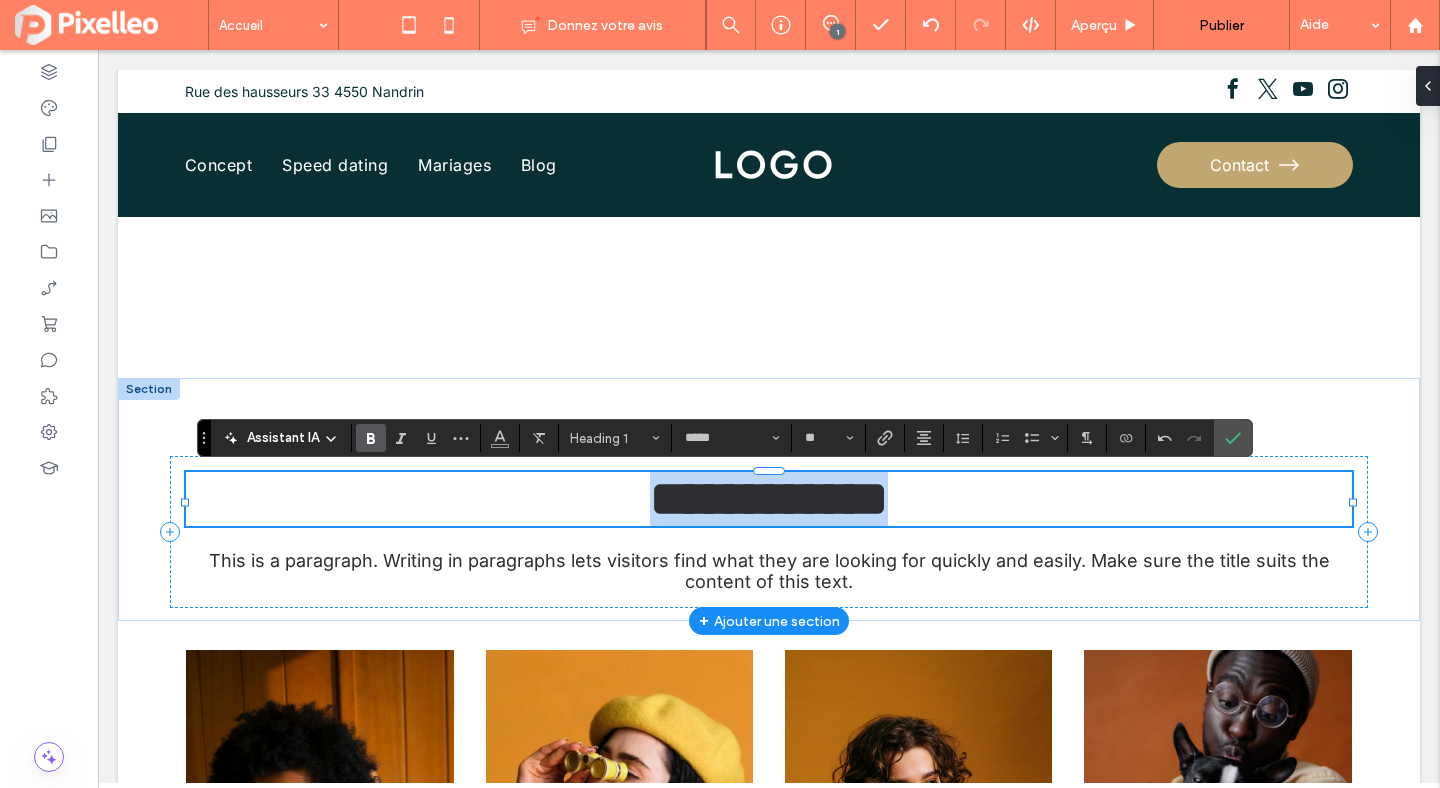 click on "**********" at bounding box center [769, 498] 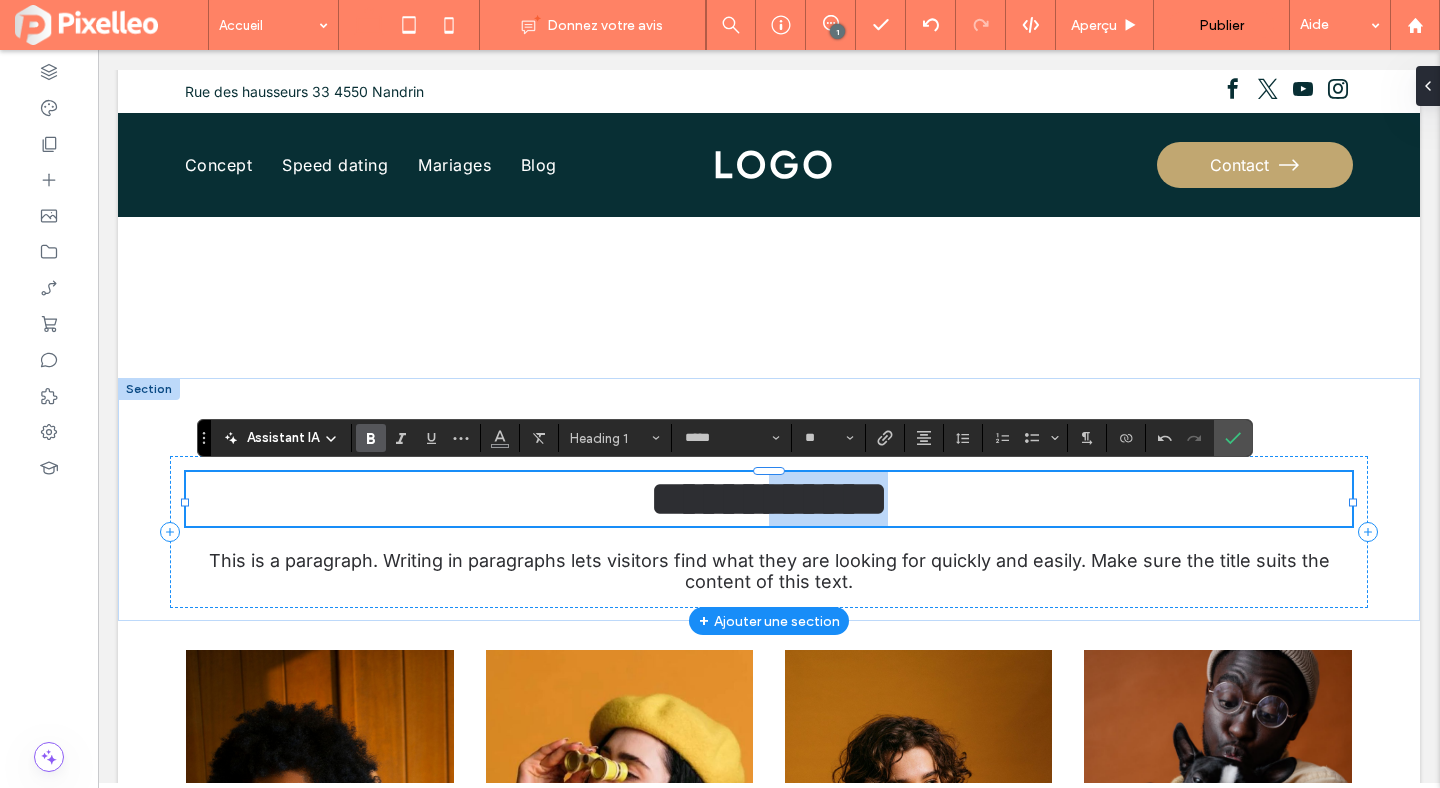 click on "**********" at bounding box center (769, 498) 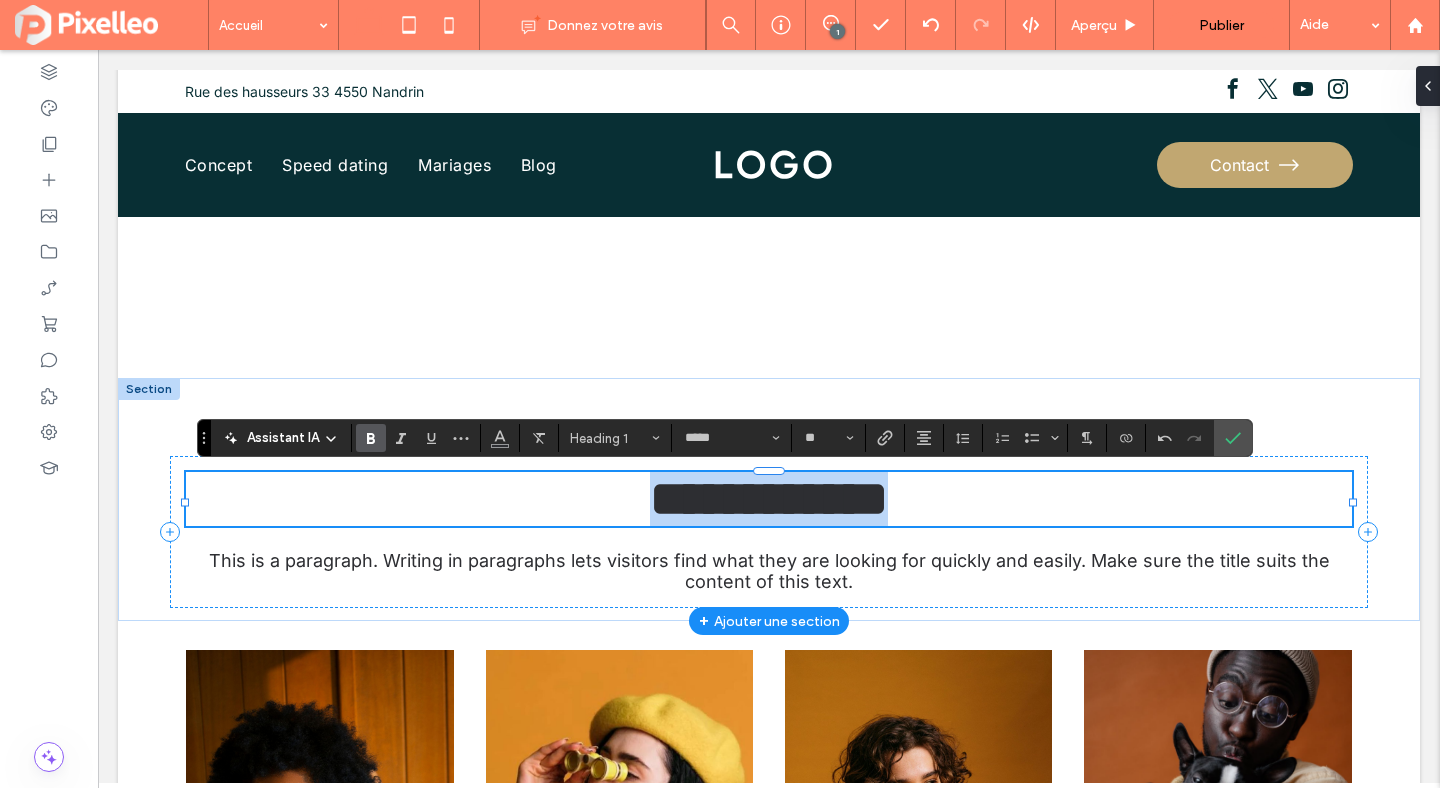 click on "**********" at bounding box center [769, 498] 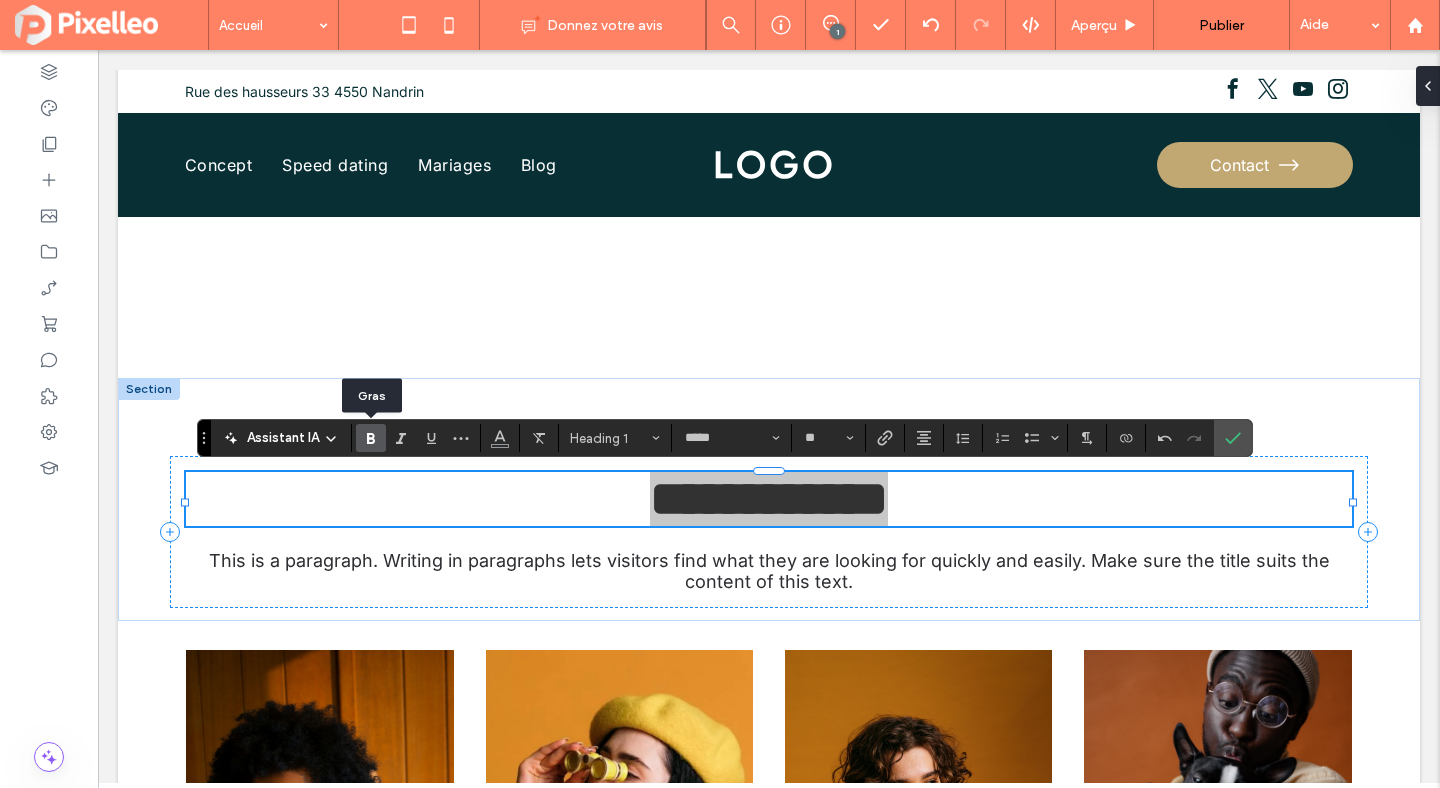 click 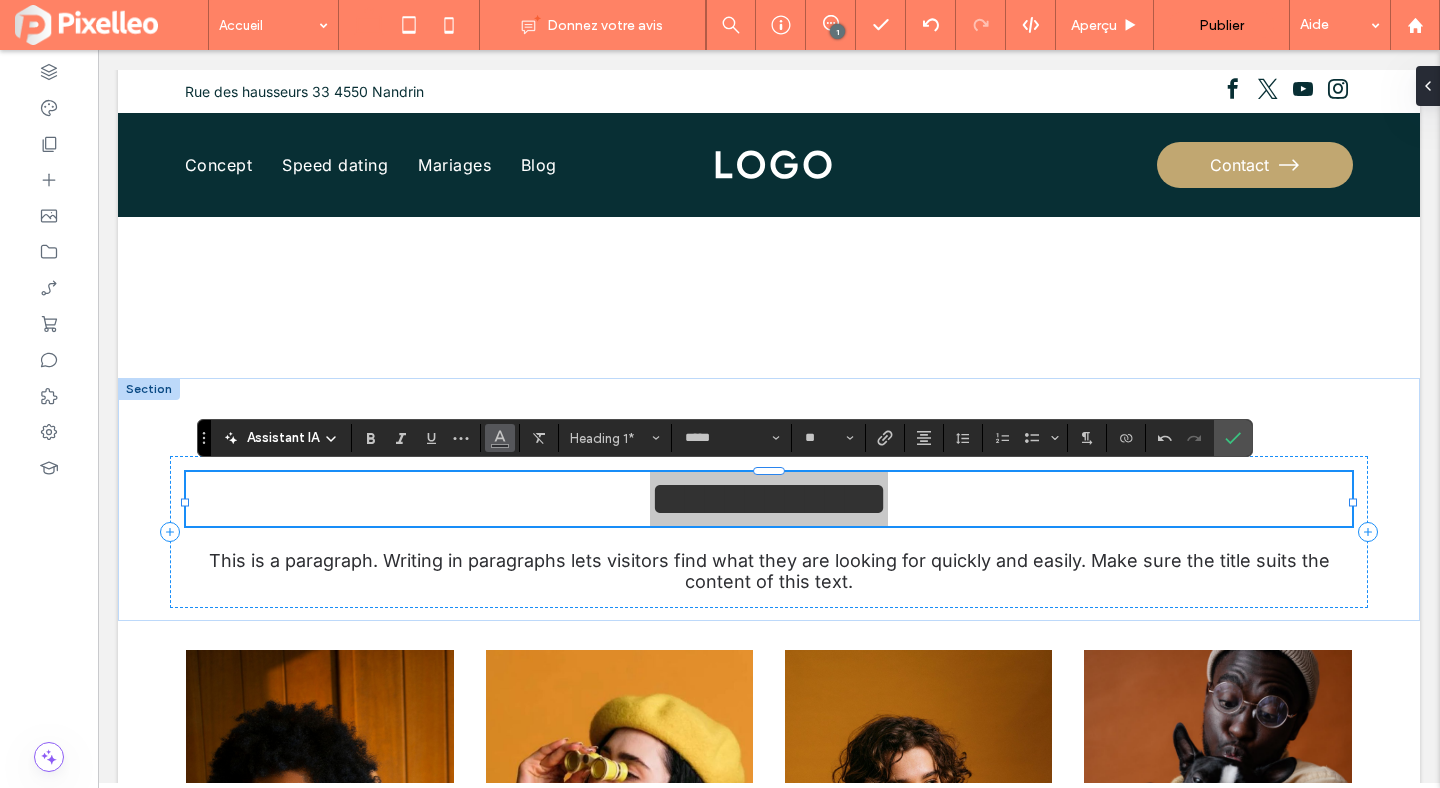 click 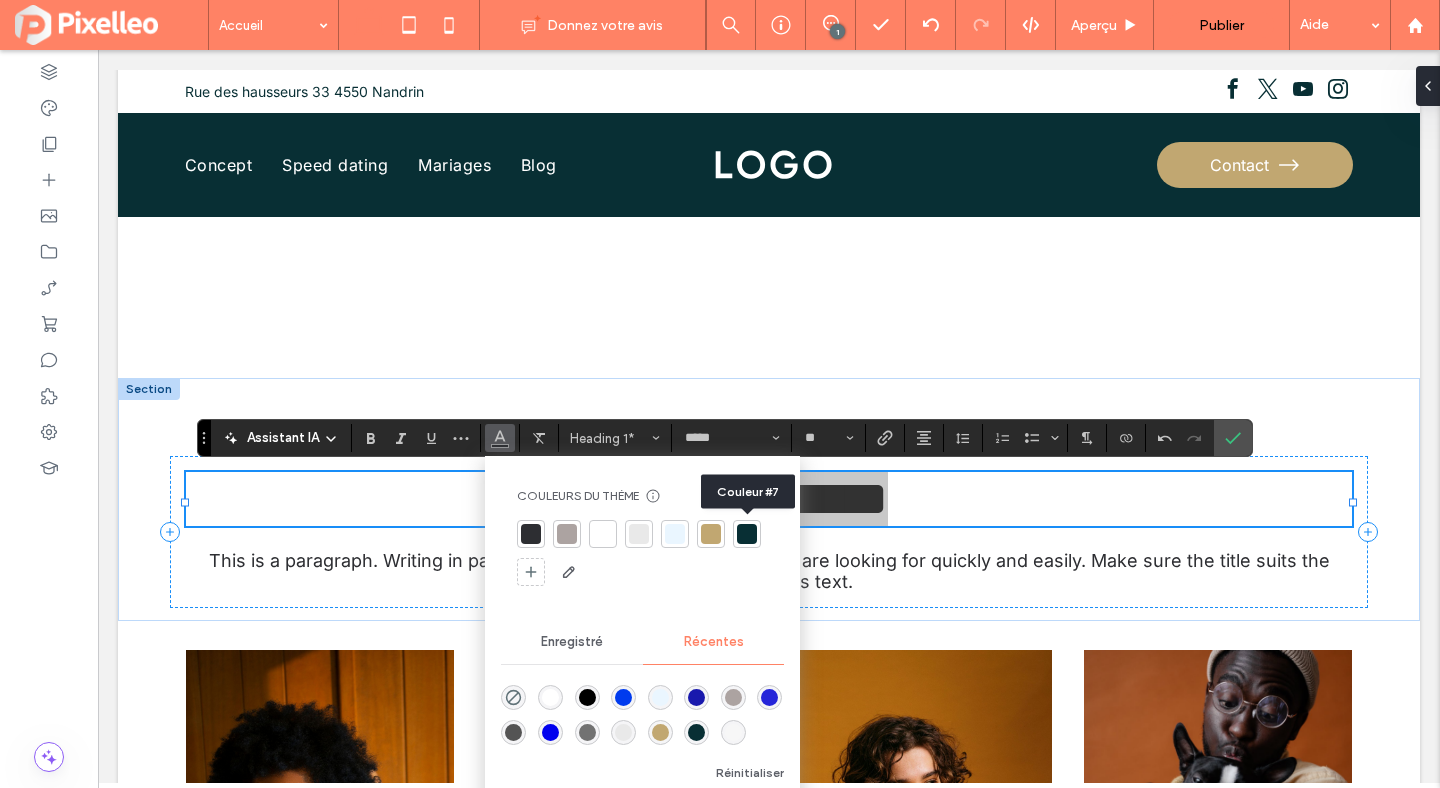 click at bounding box center [747, 534] 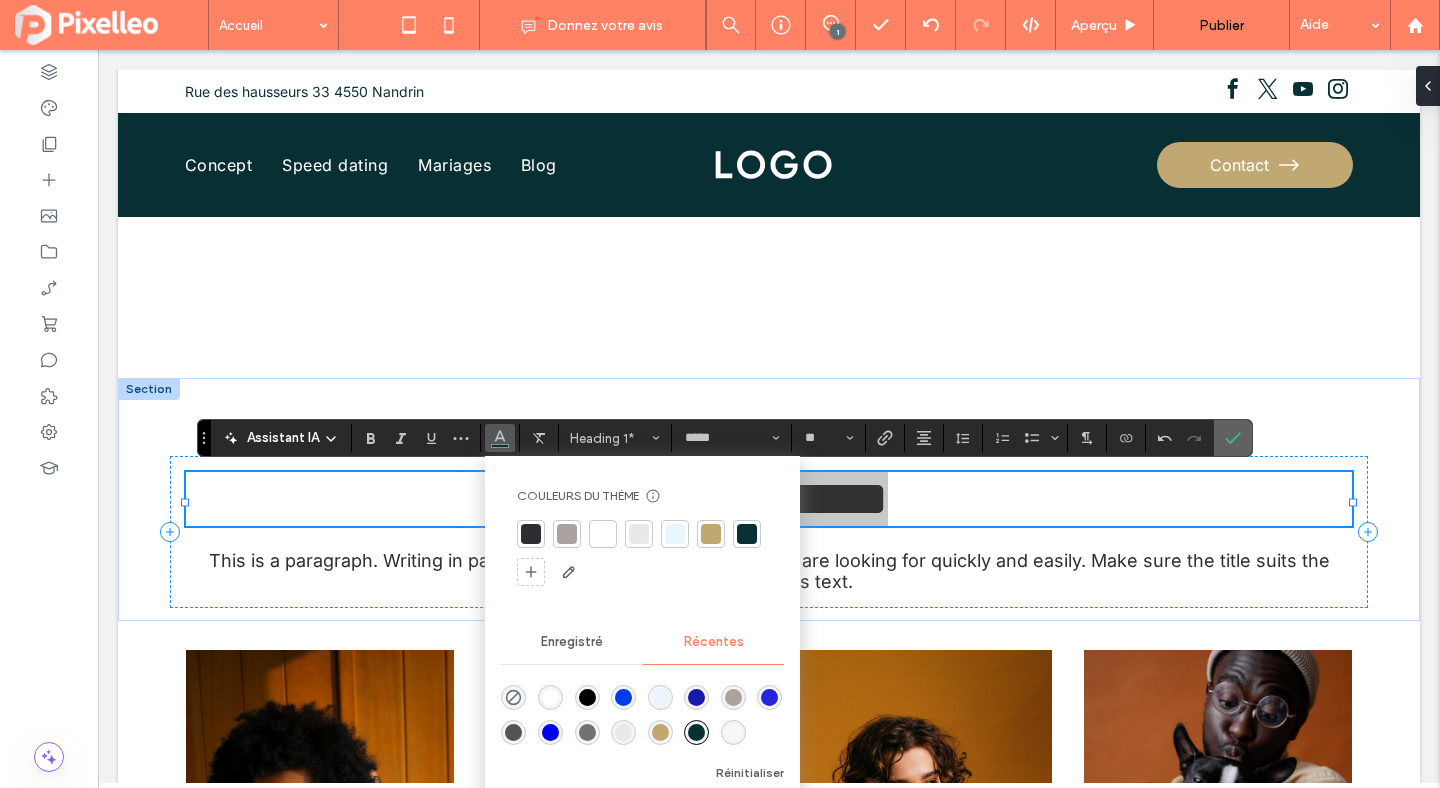 click 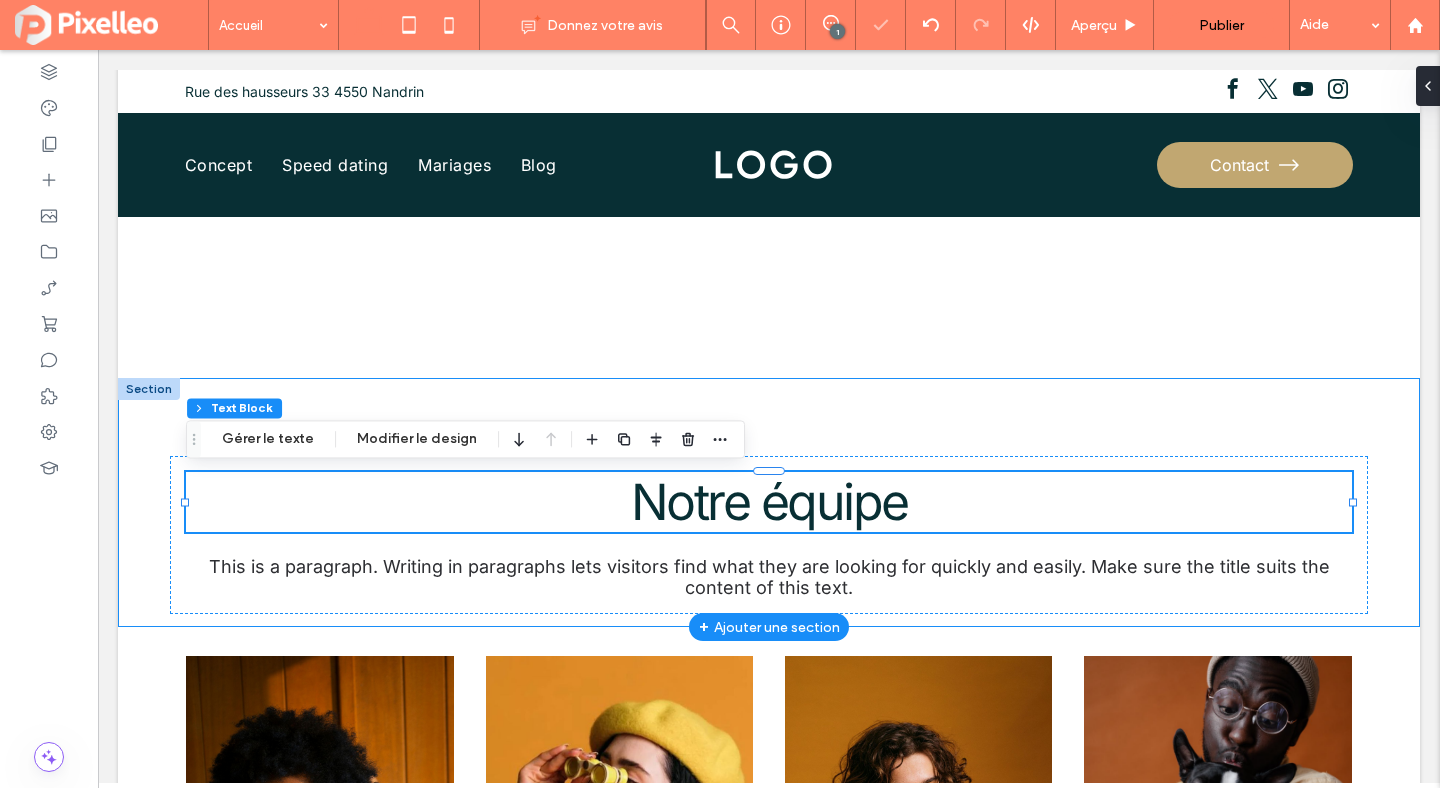 click on "Notre équipe
This is a paragraph. Writing in paragraphs lets visitors find what they are looking for quickly and easily. Make sure the title suits the content of this text." at bounding box center [769, 502] 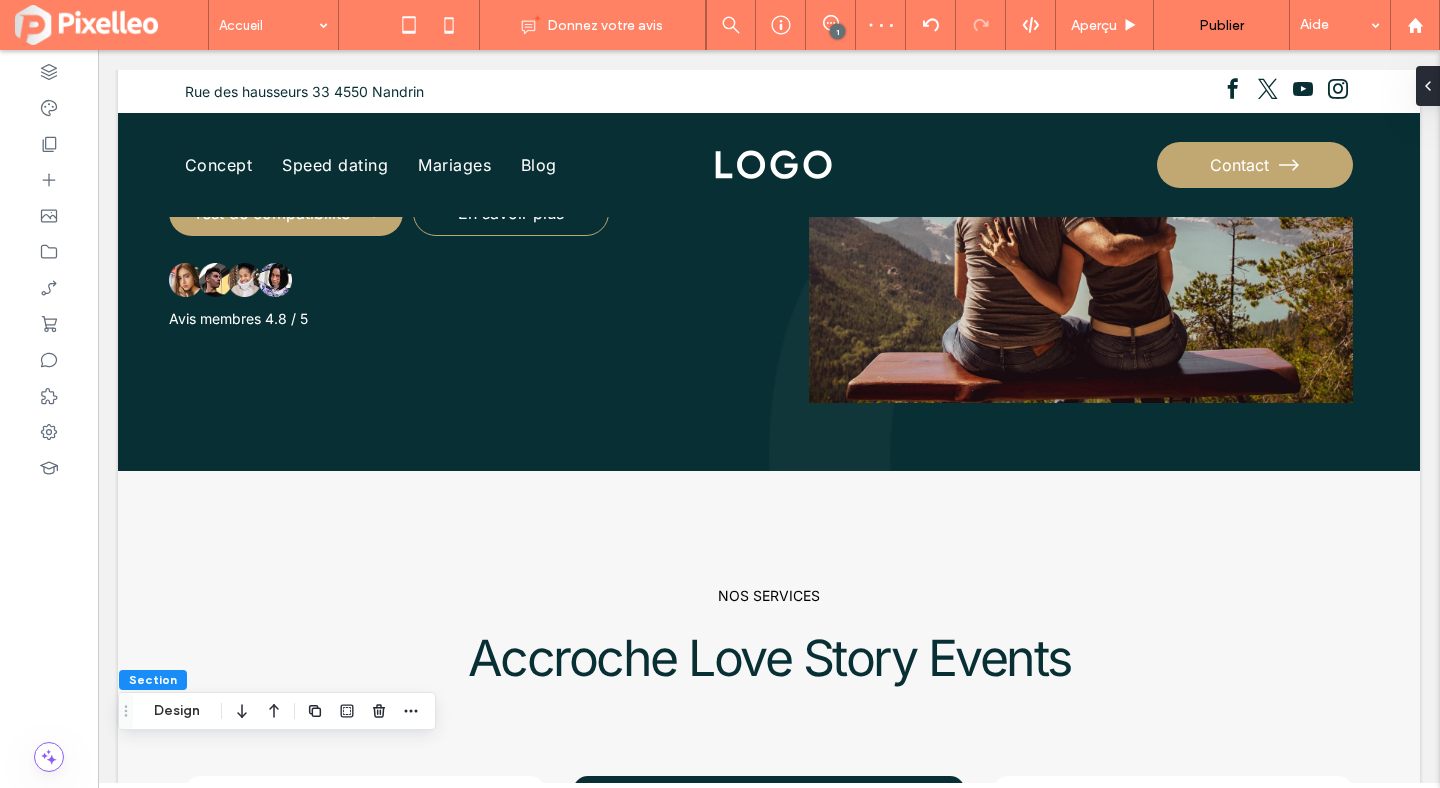 scroll, scrollTop: 601, scrollLeft: 0, axis: vertical 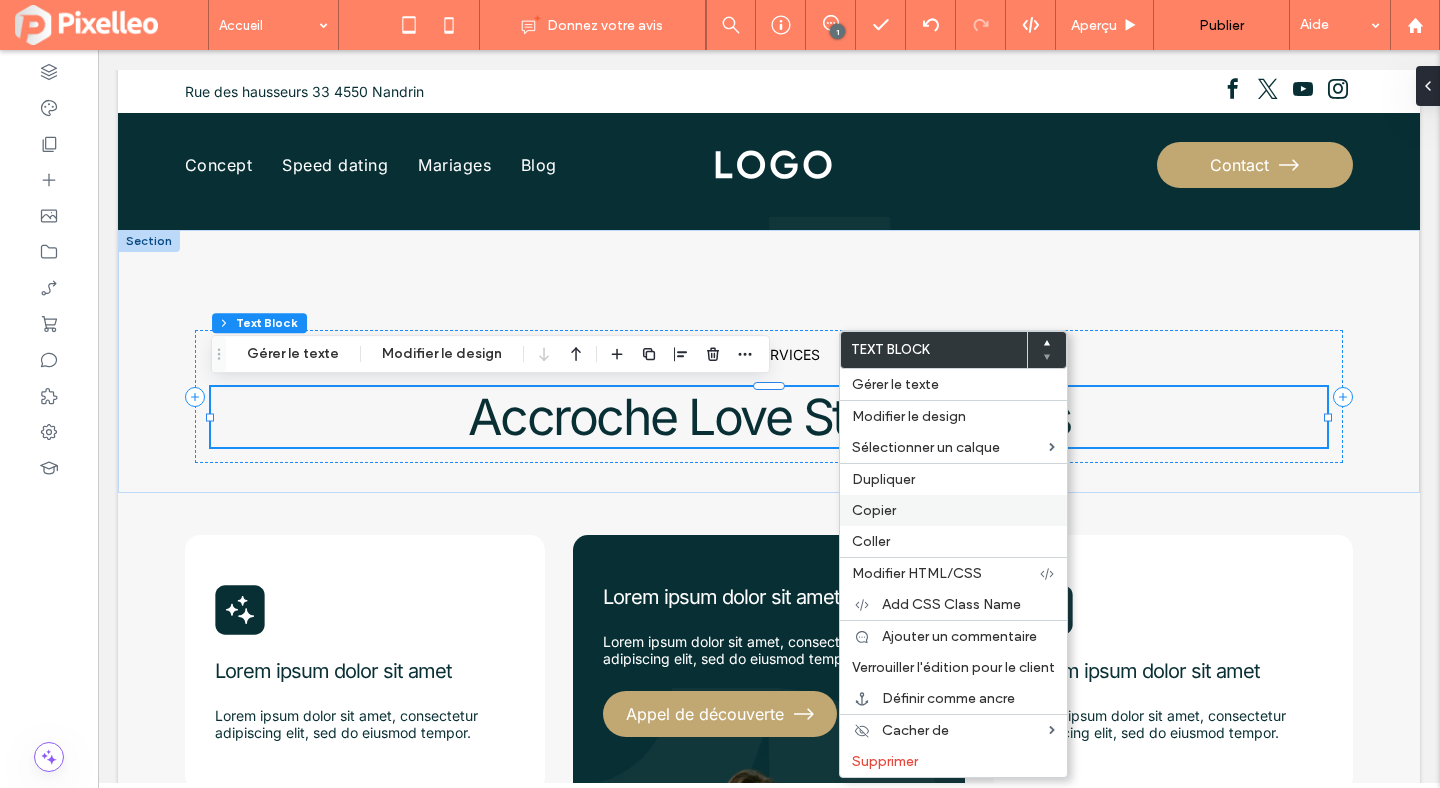 click on "Copier" at bounding box center [874, 510] 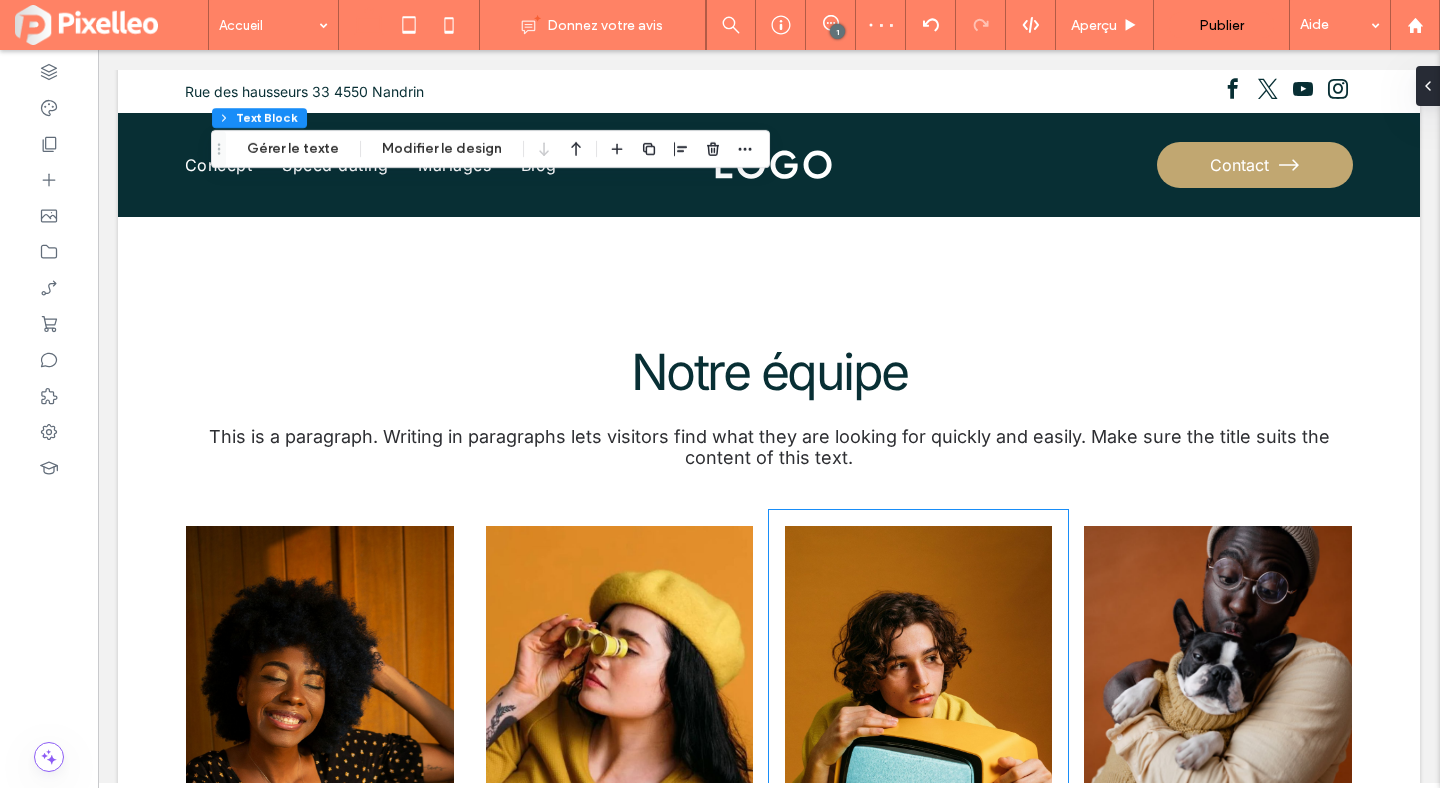 scroll, scrollTop: 2086, scrollLeft: 0, axis: vertical 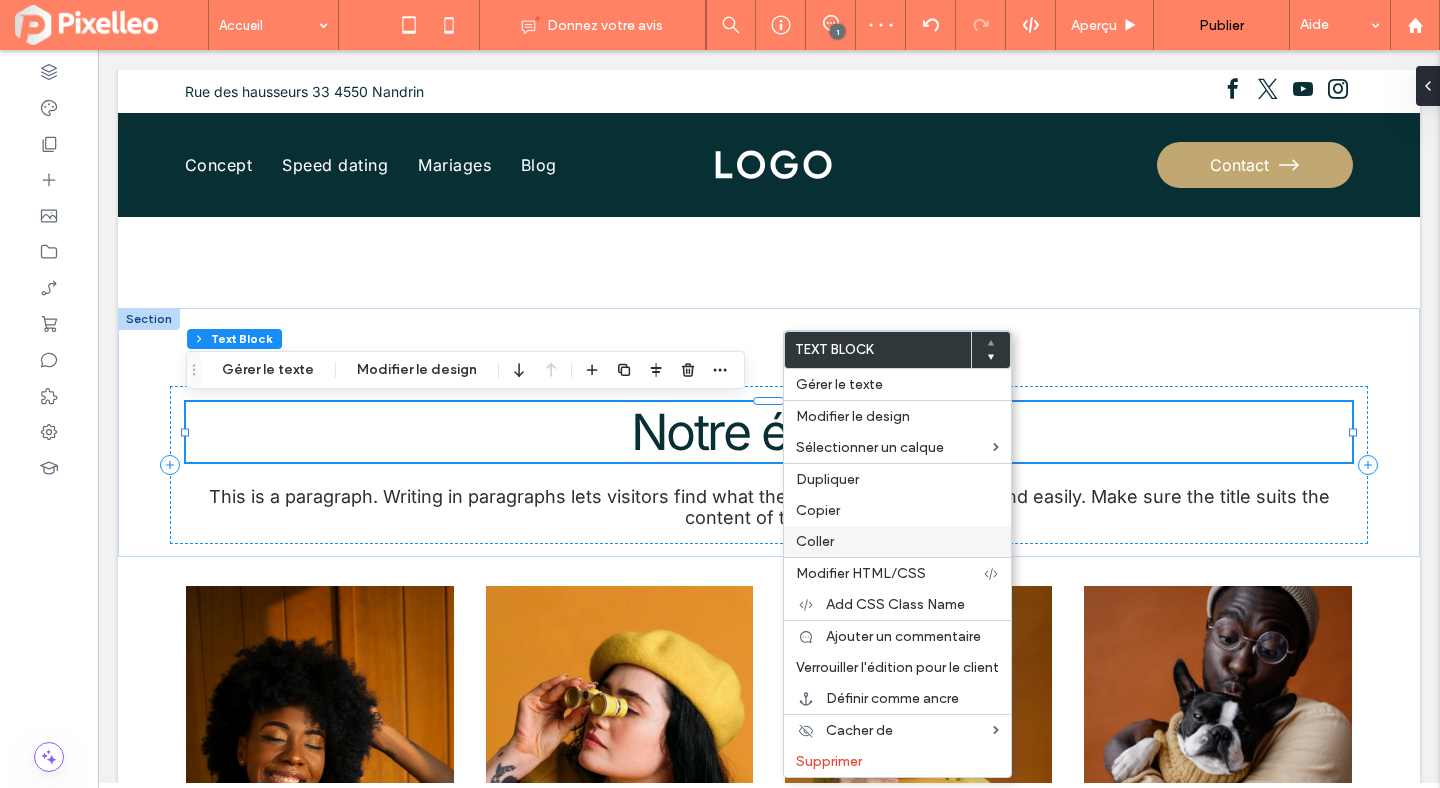 click on "Coller" at bounding box center [815, 541] 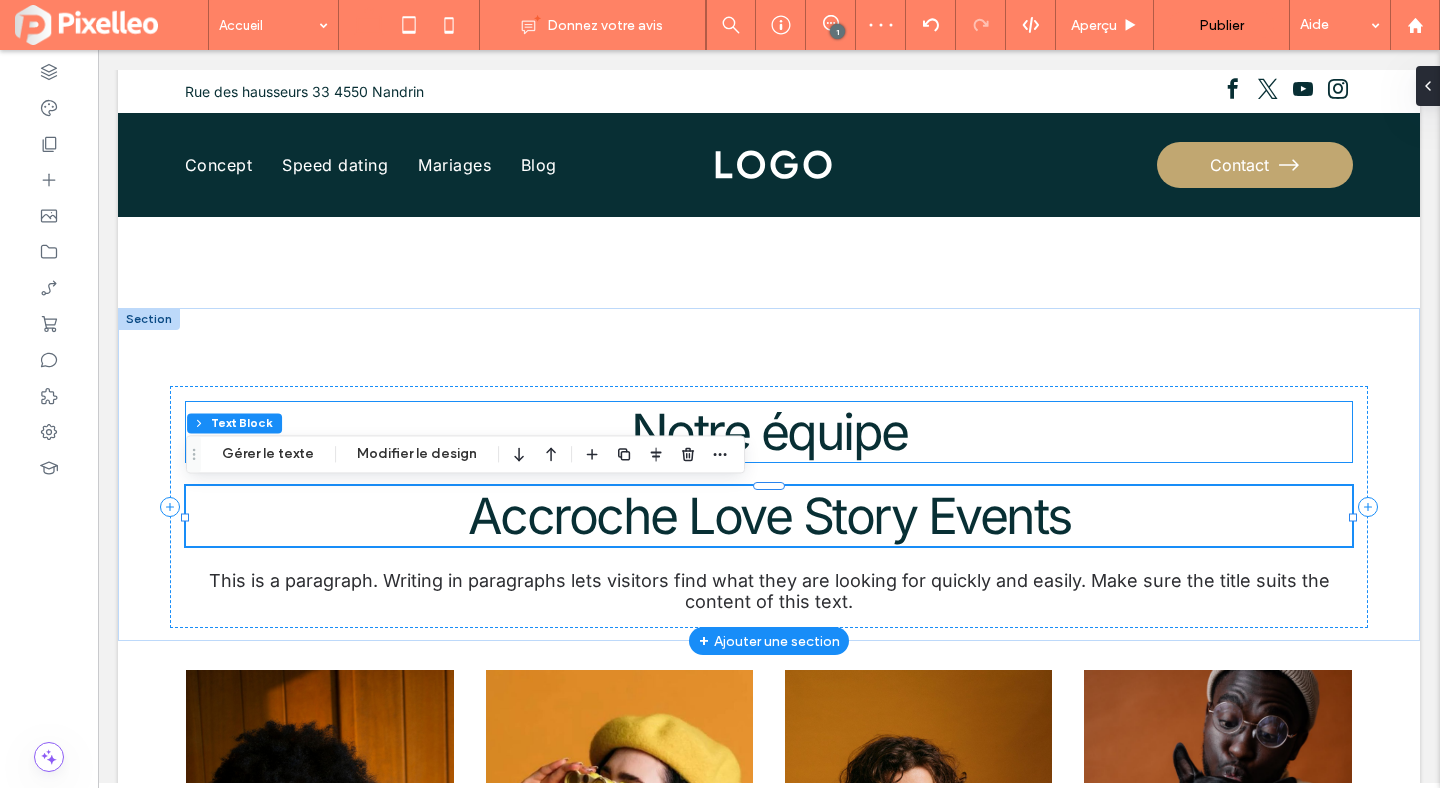 click on "Notre équipe" at bounding box center [769, 432] 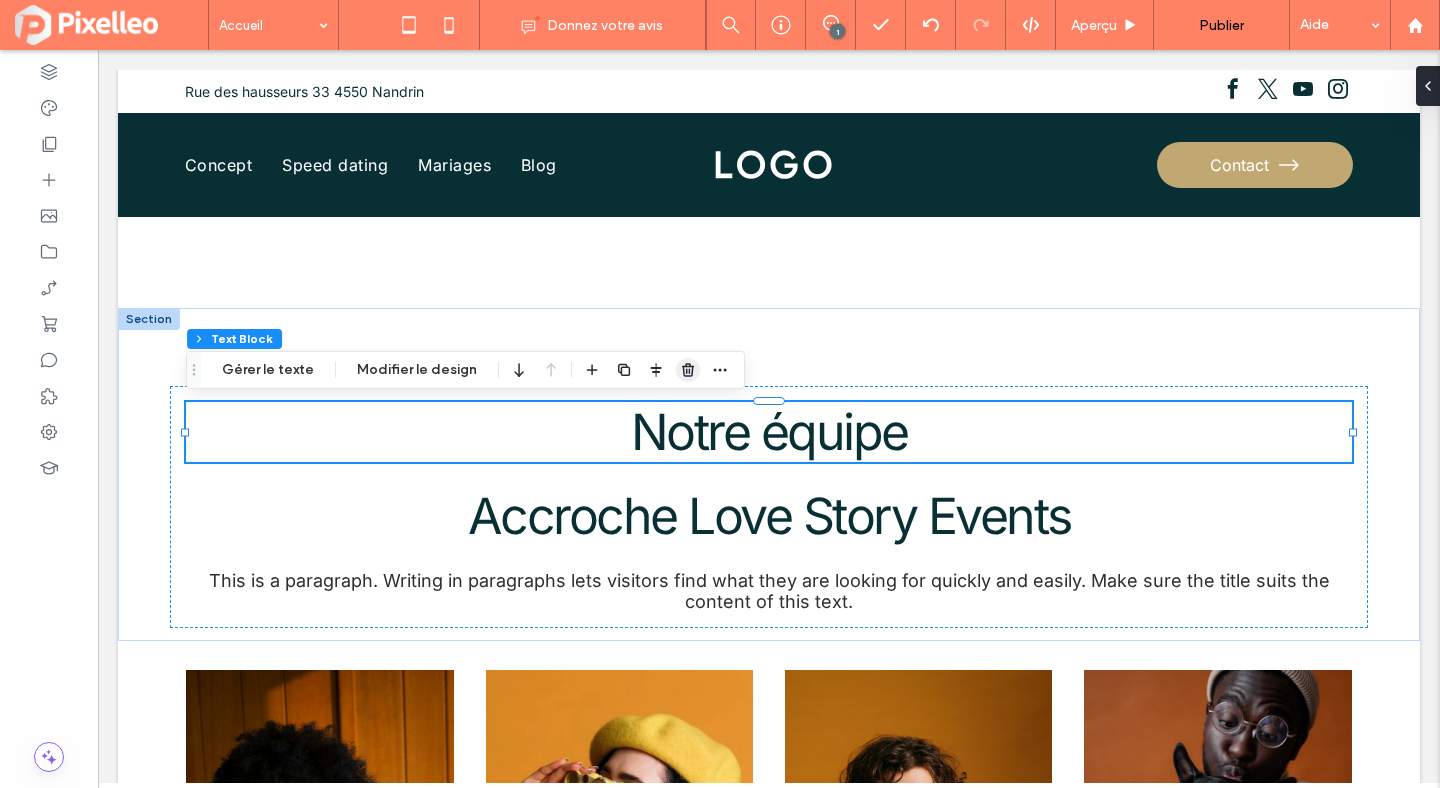 click 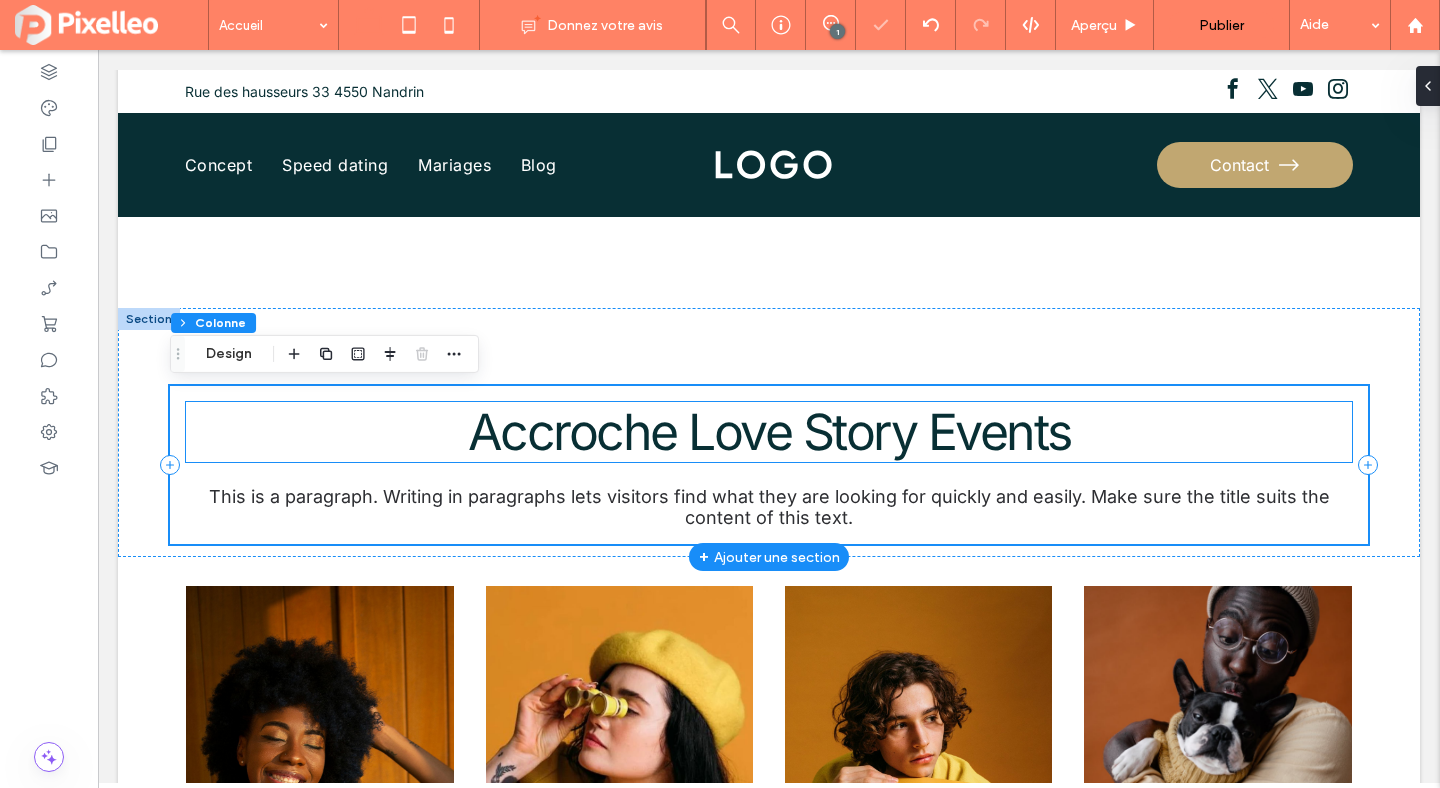 click on "Accroche Love Story Events" at bounding box center (769, 432) 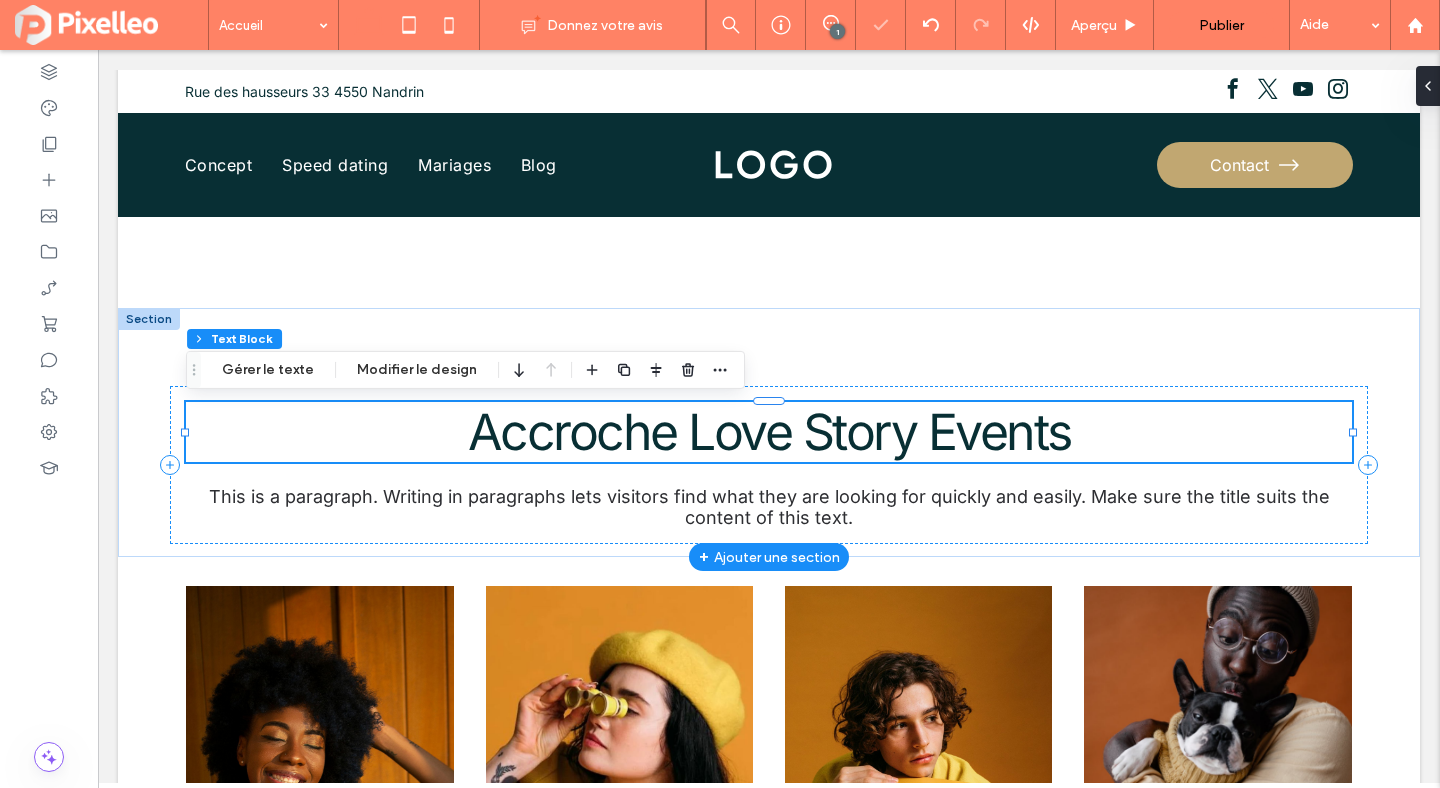 click on "Accroche Love Story Events" at bounding box center [769, 432] 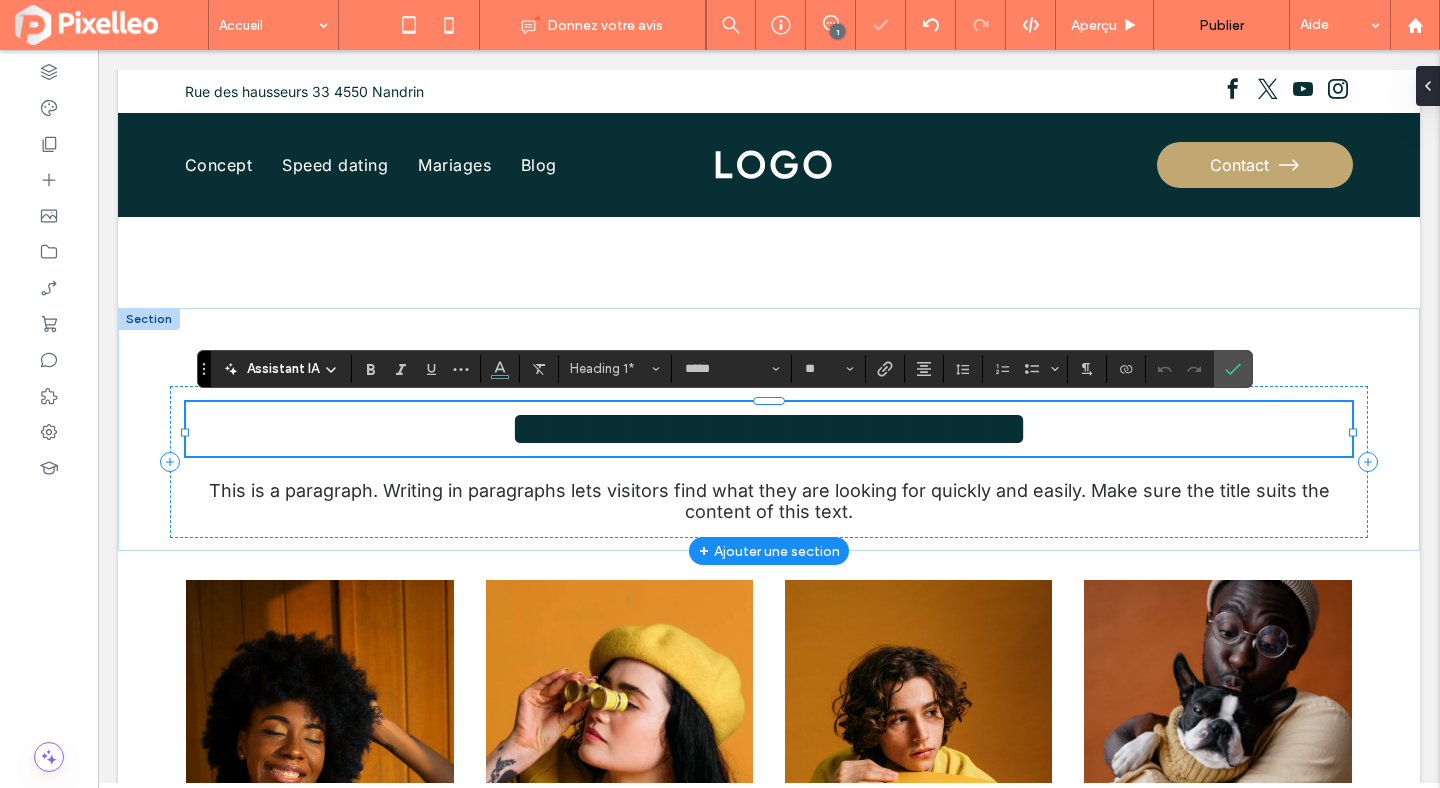 type 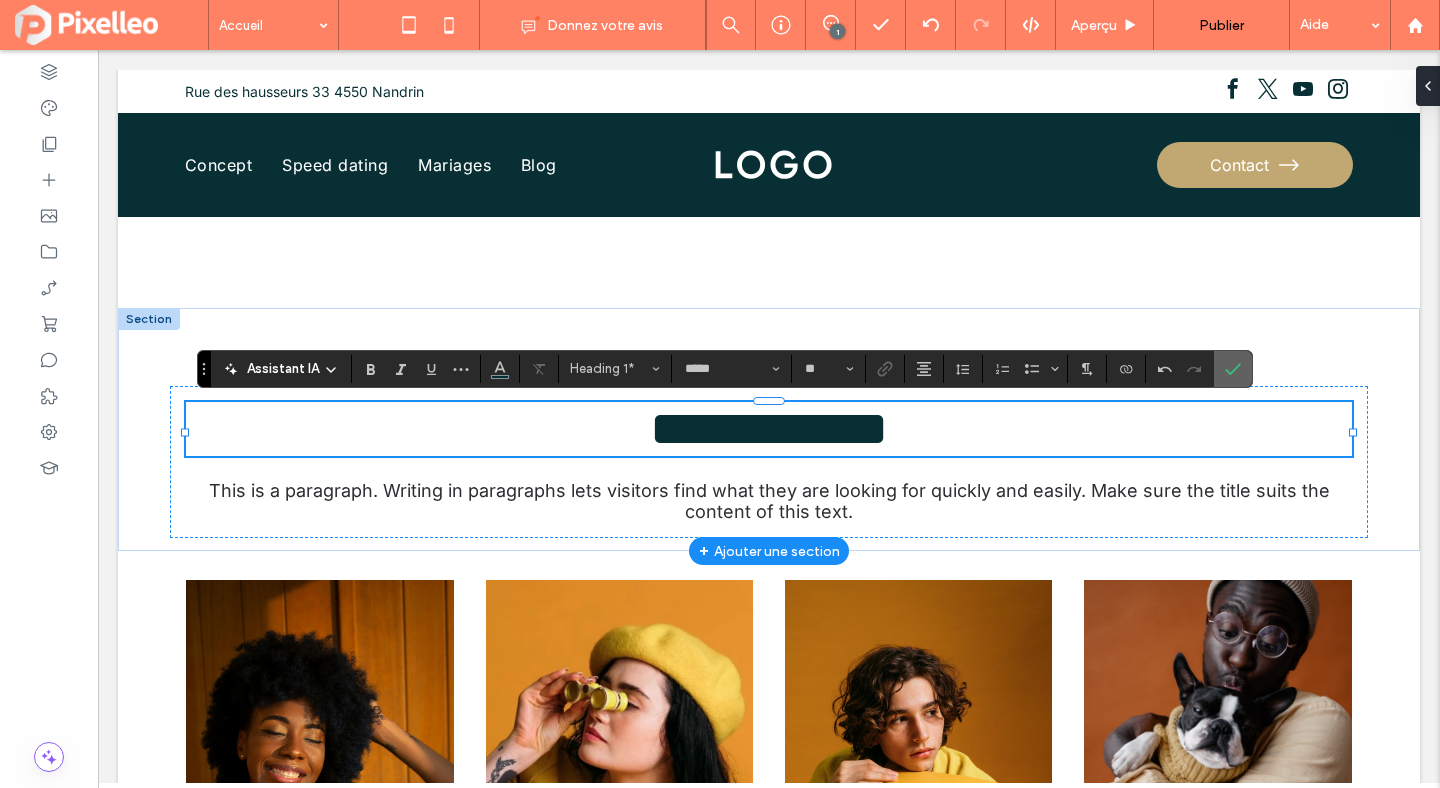 click at bounding box center (1233, 369) 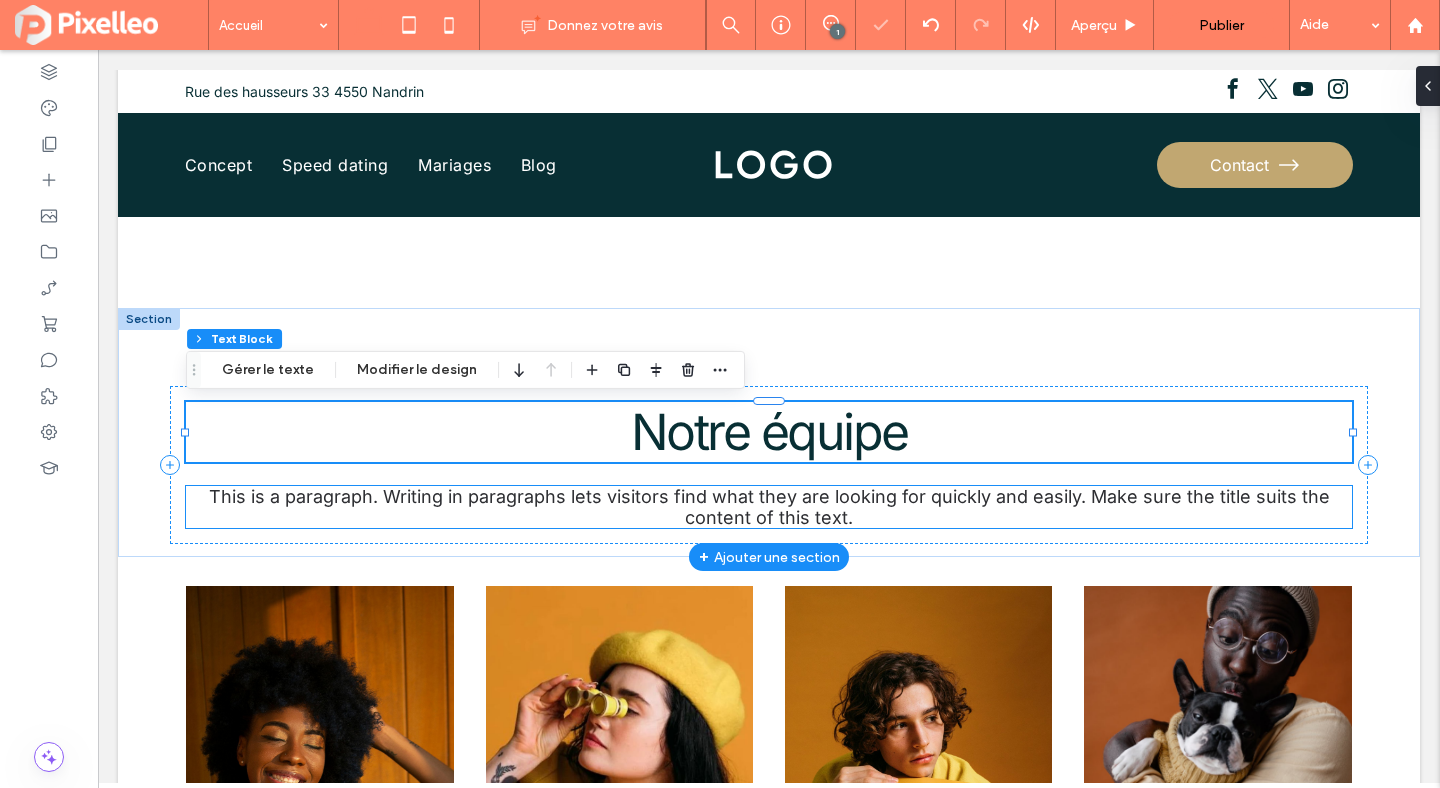 click on "This is a paragraph. Writing in paragraphs lets visitors find what they are looking for quickly and easily. Make sure the title suits the content of this text." at bounding box center [769, 507] 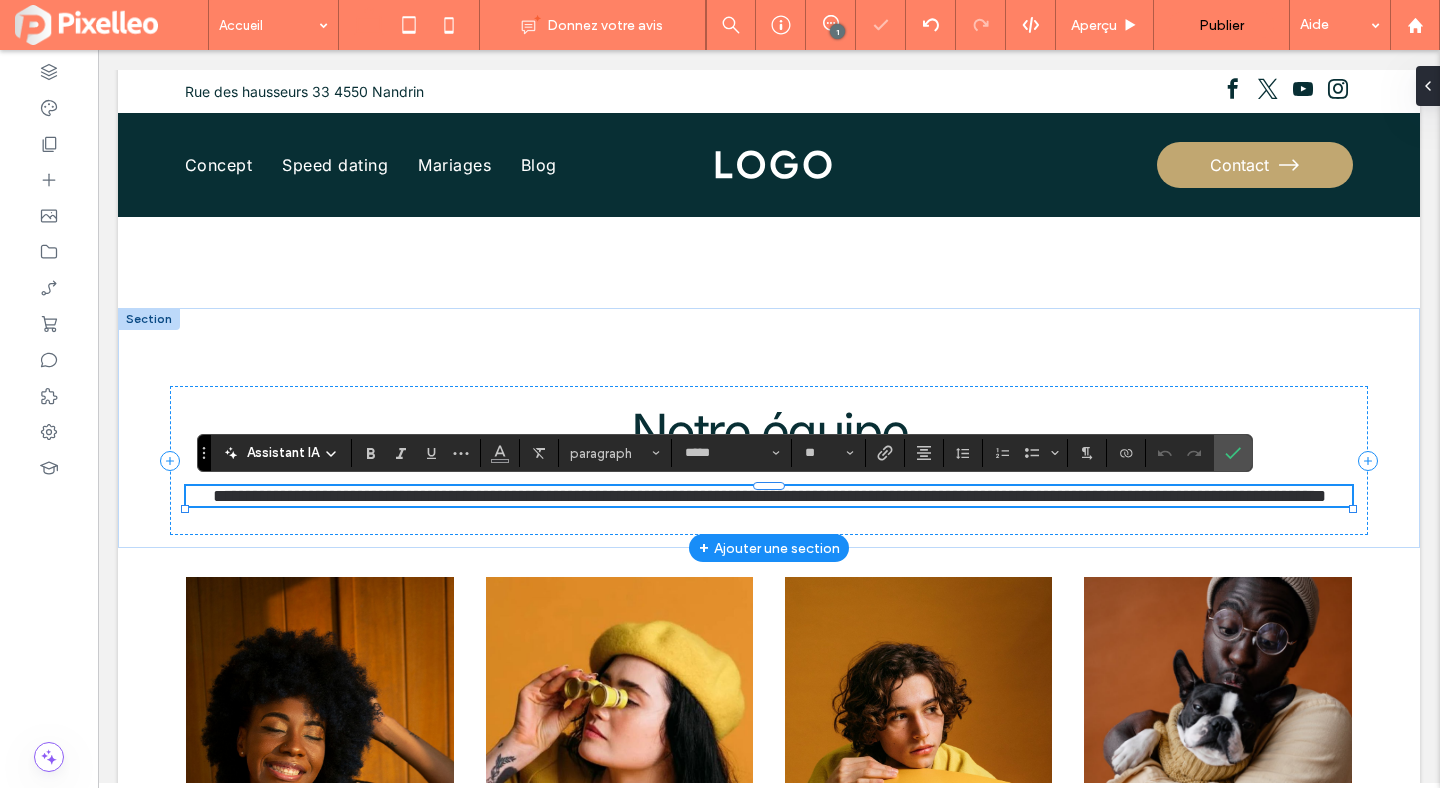 click on "**********" at bounding box center (769, 496) 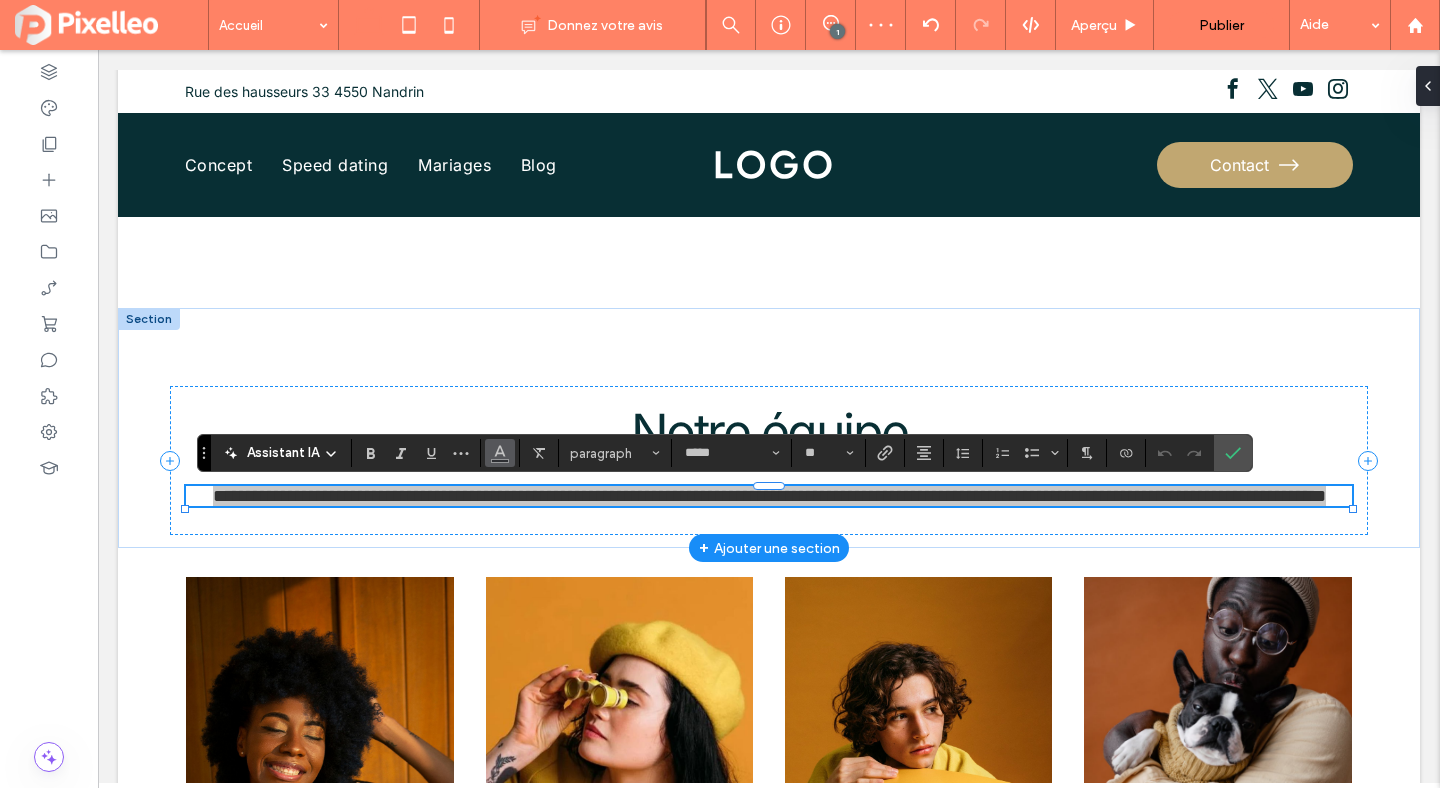 click at bounding box center (500, 453) 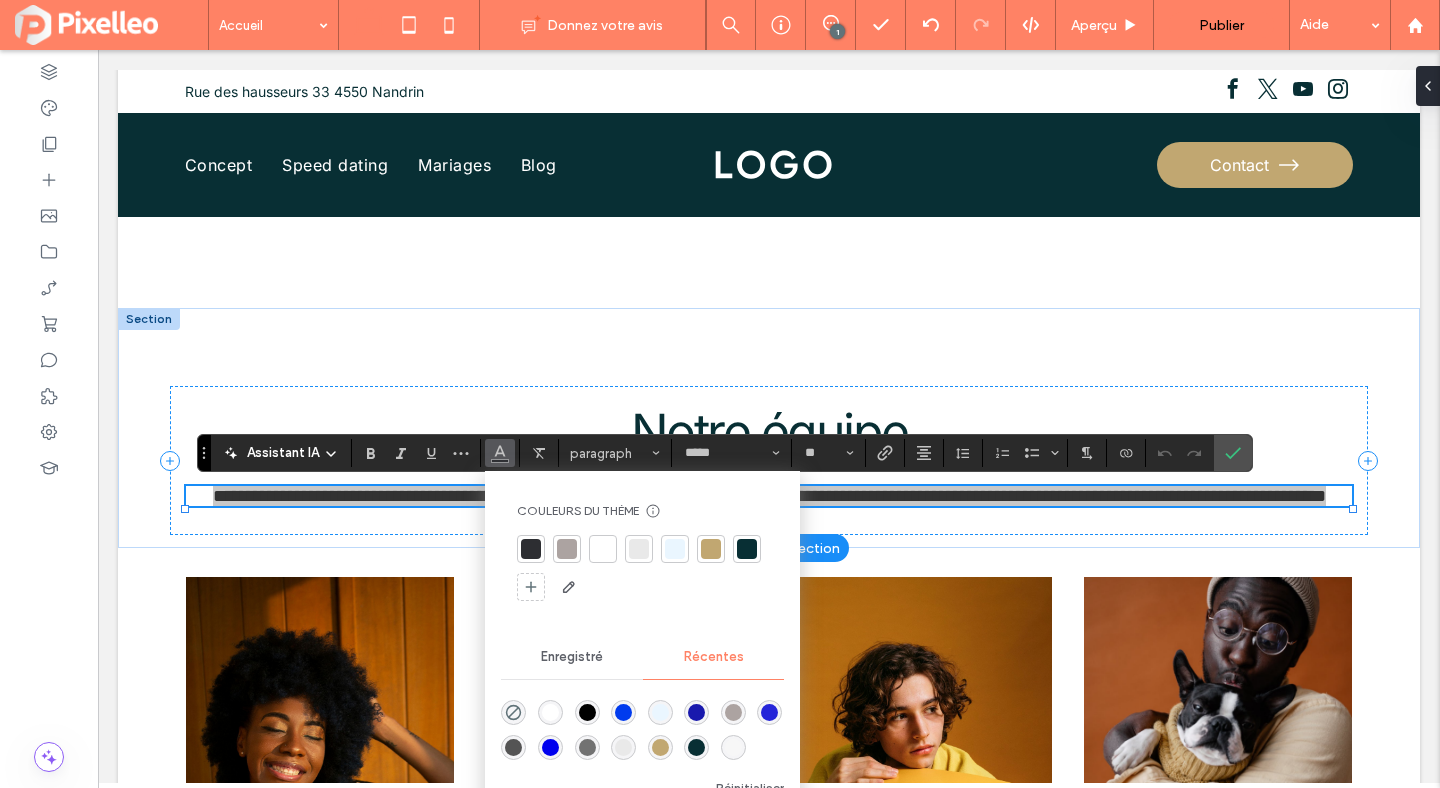 click at bounding box center [747, 549] 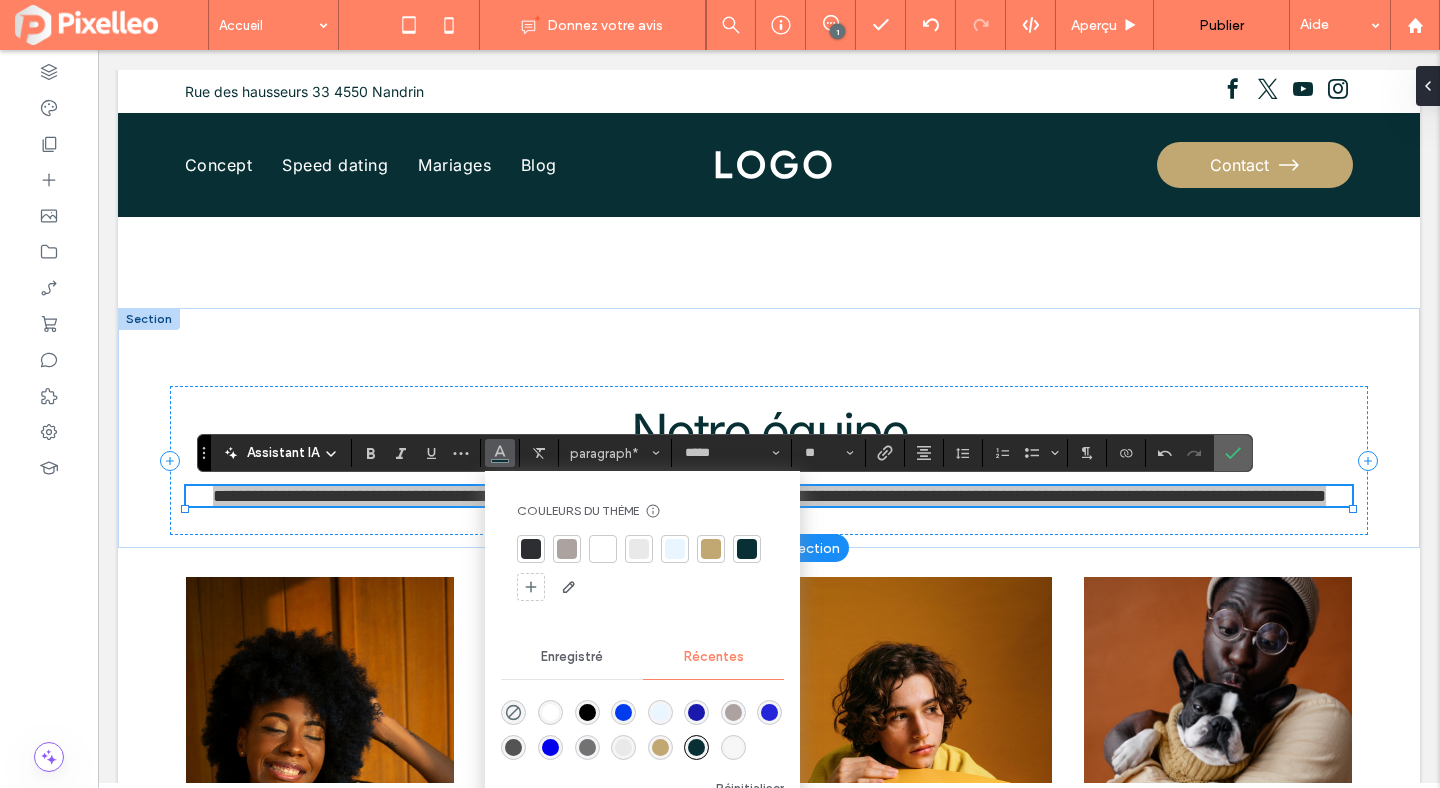 click at bounding box center [1233, 453] 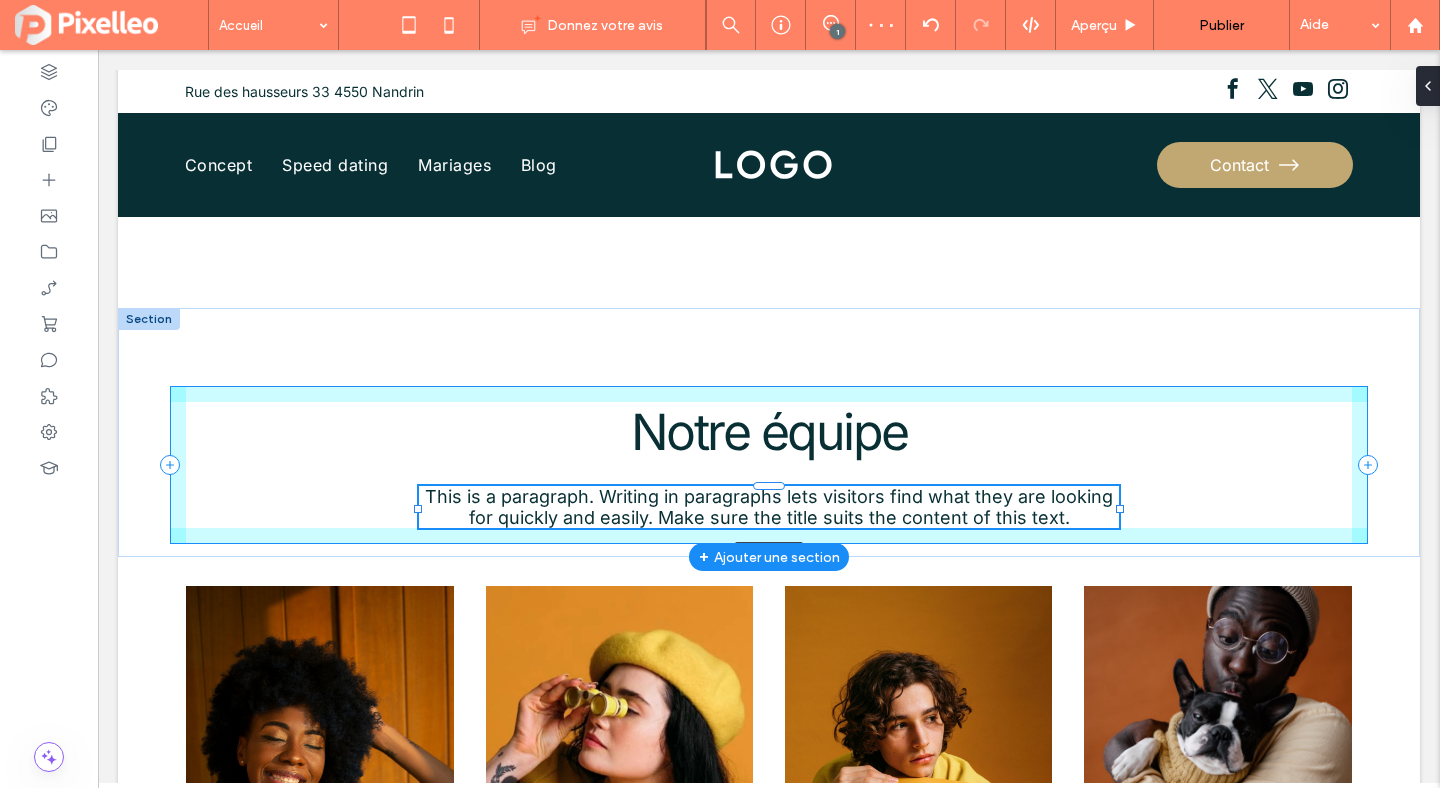 drag, startPoint x: 1352, startPoint y: 507, endPoint x: 1119, endPoint y: 474, distance: 235.3253 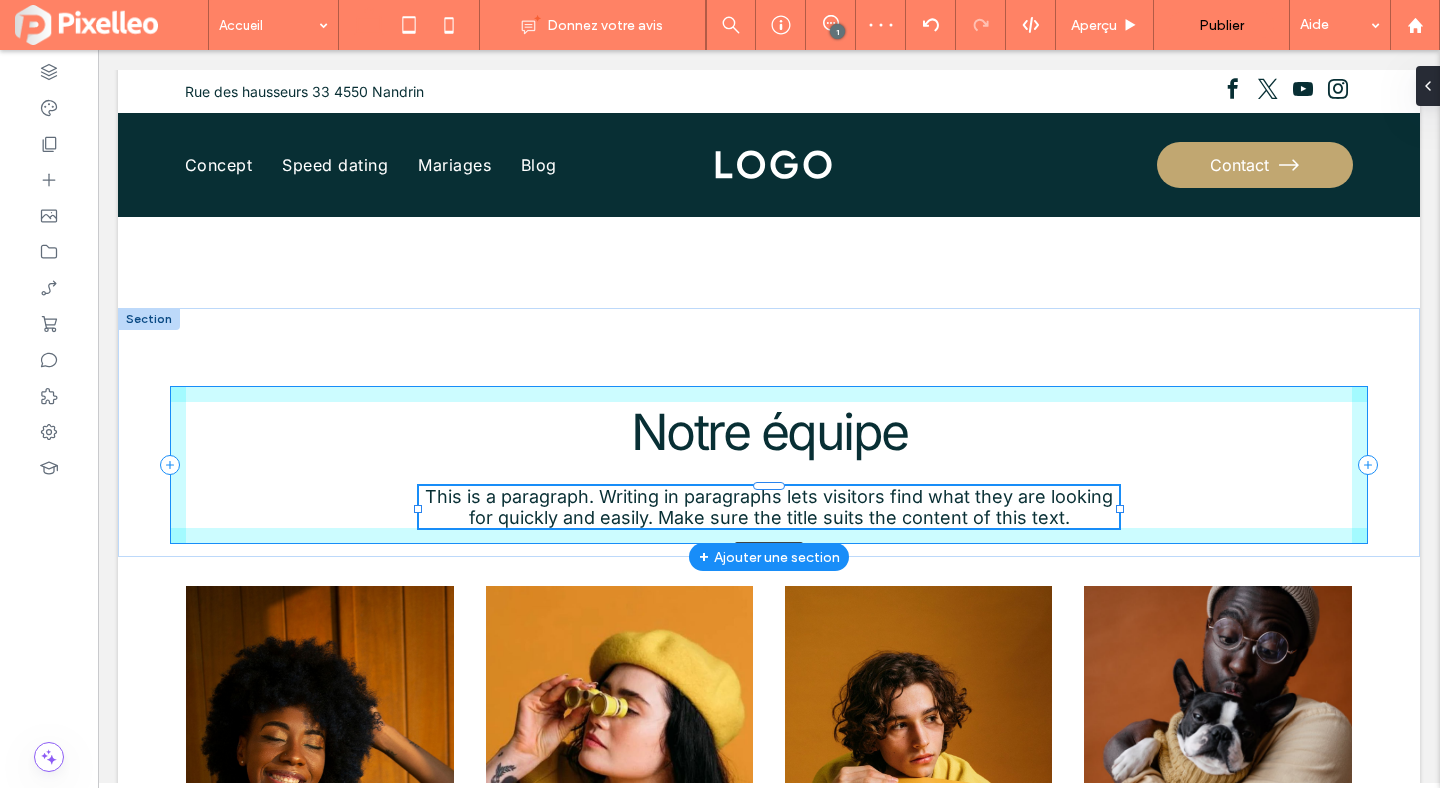 click on "Notre équipe   This is a paragraph. Writing in paragraphs lets visitors find what they are looking for quickly and easily. Make sure the title suits the content of this text.
60% , 44px" at bounding box center (769, 432) 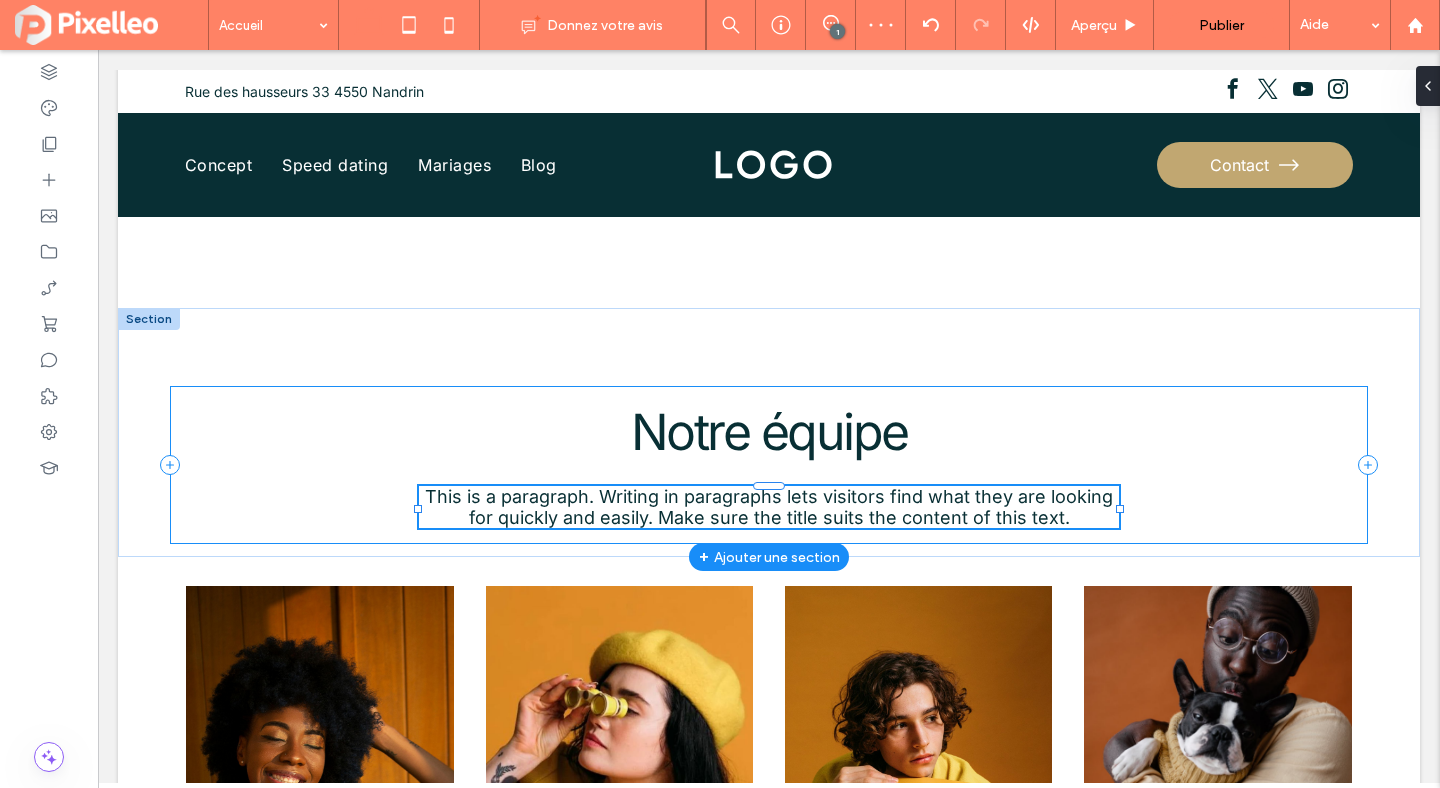 type on "**" 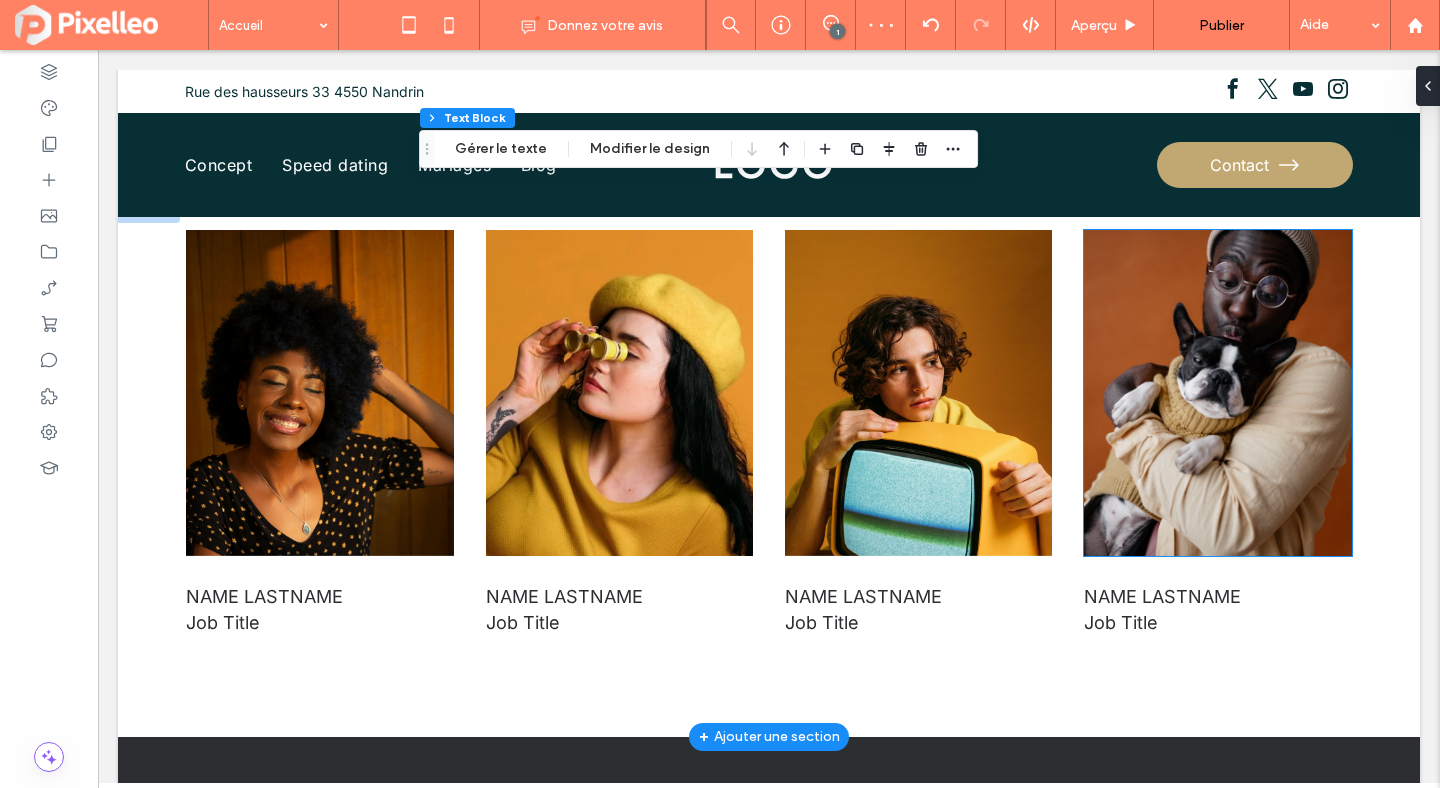 scroll, scrollTop: 2486, scrollLeft: 0, axis: vertical 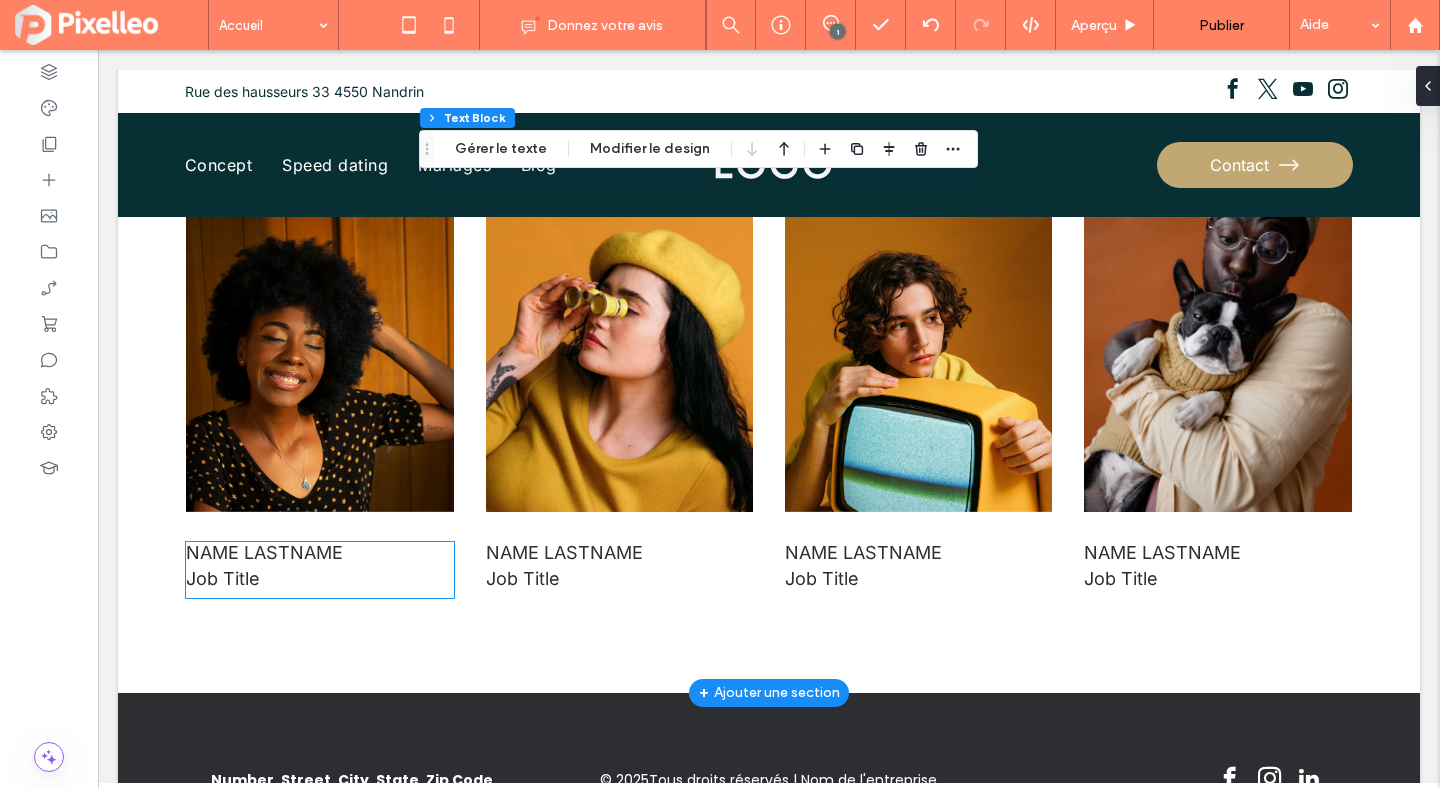click on "Name lastname" at bounding box center (264, 552) 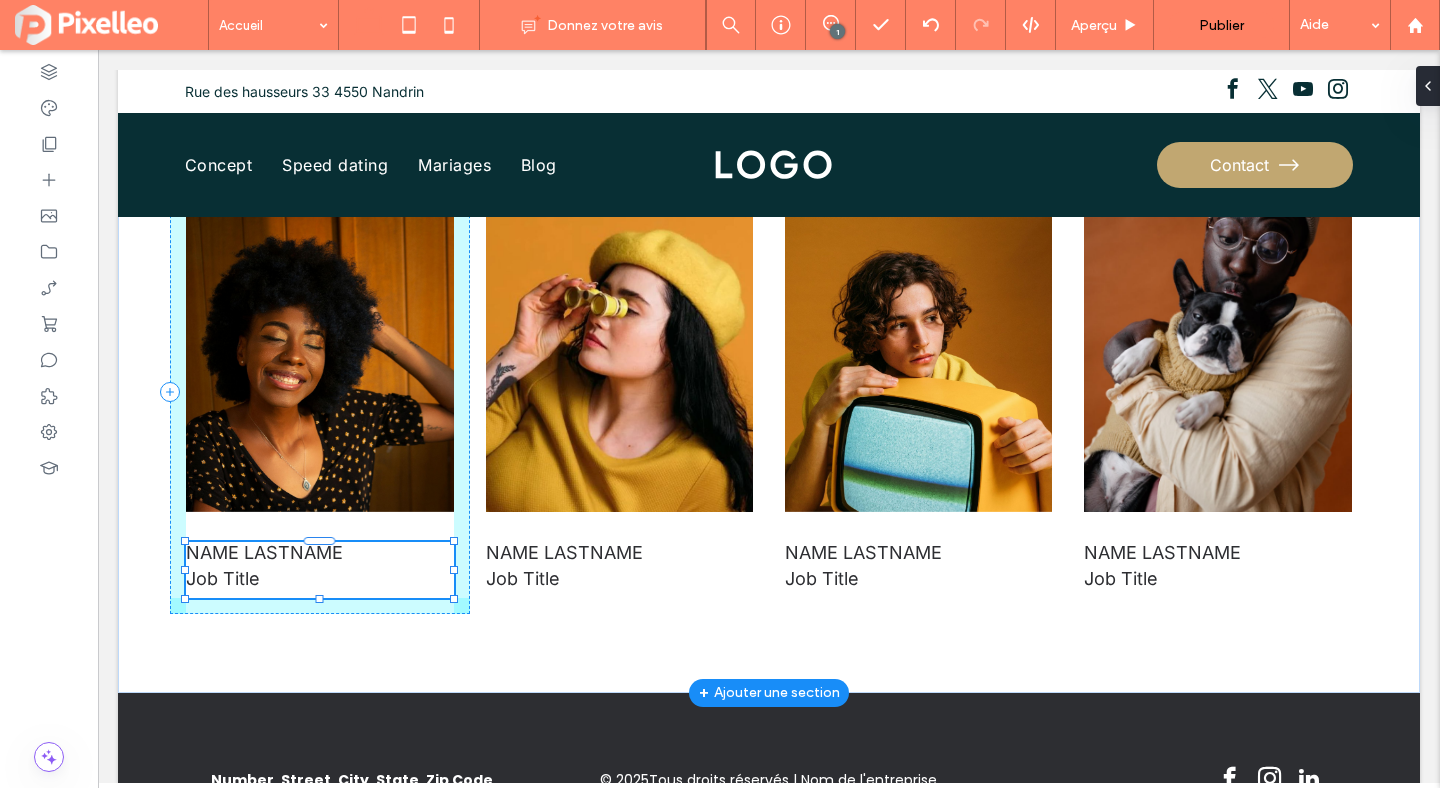 click at bounding box center [320, 541] 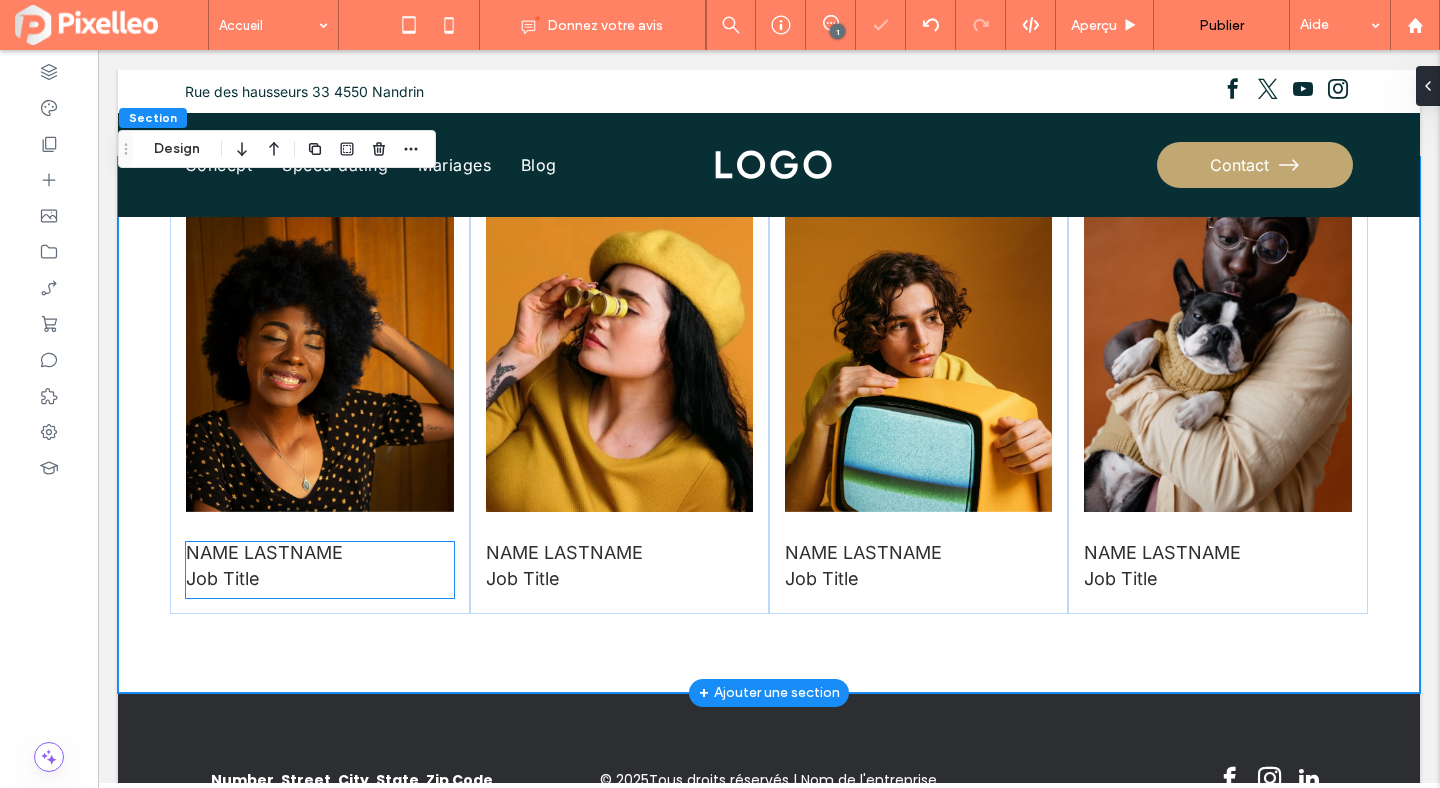 click on "Name lastname" at bounding box center (264, 552) 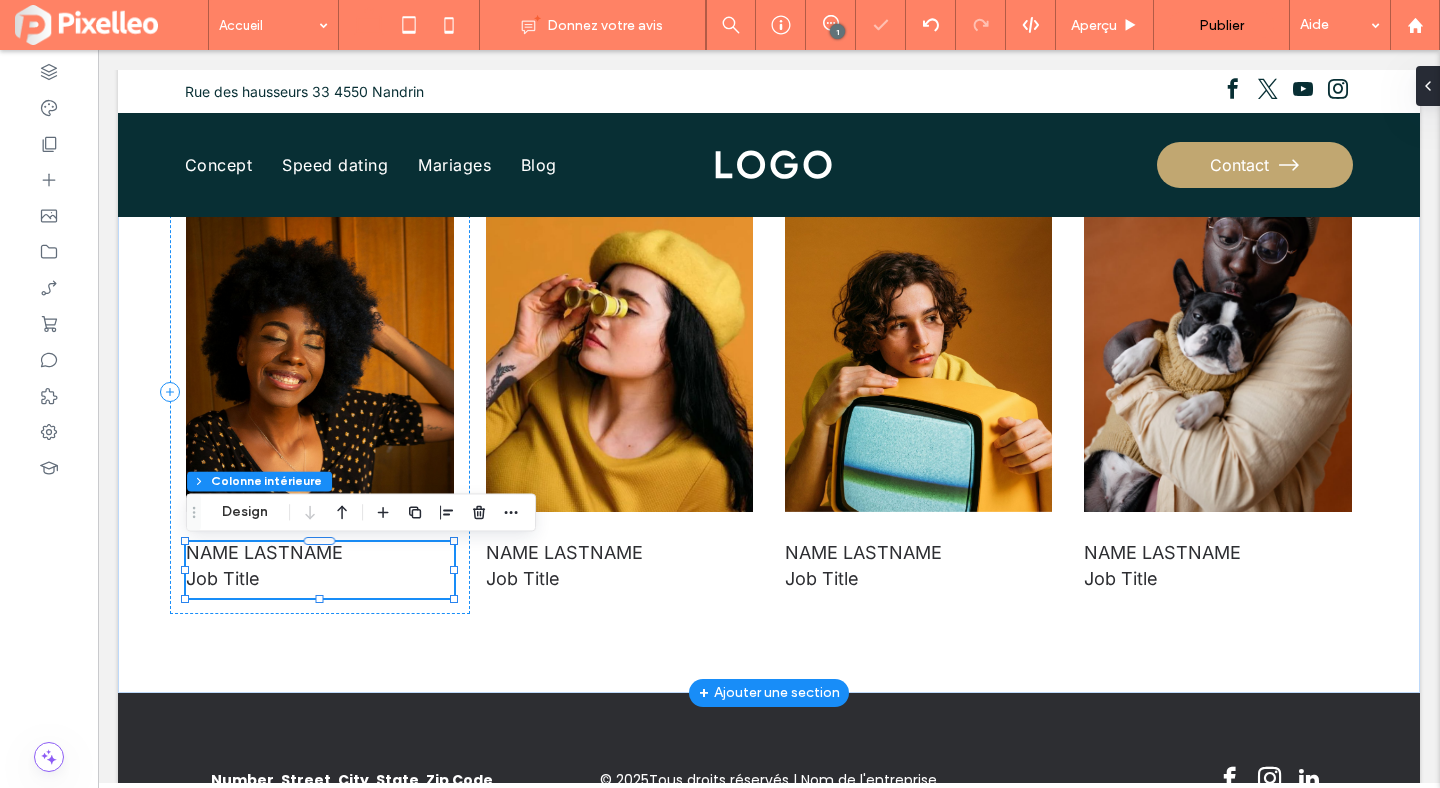 click on "Name lastname" at bounding box center [264, 552] 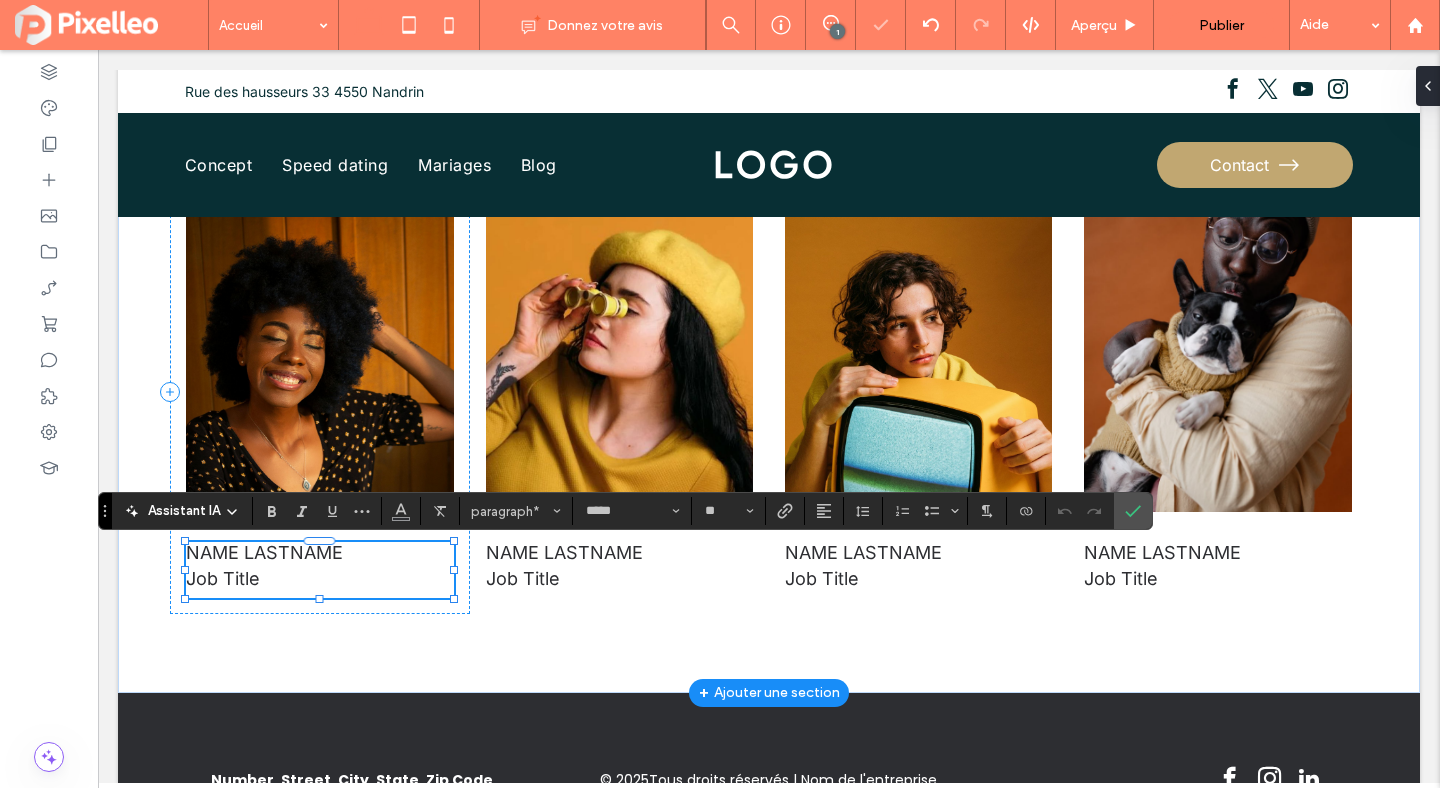 click on "Name lastname" at bounding box center (319, 552) 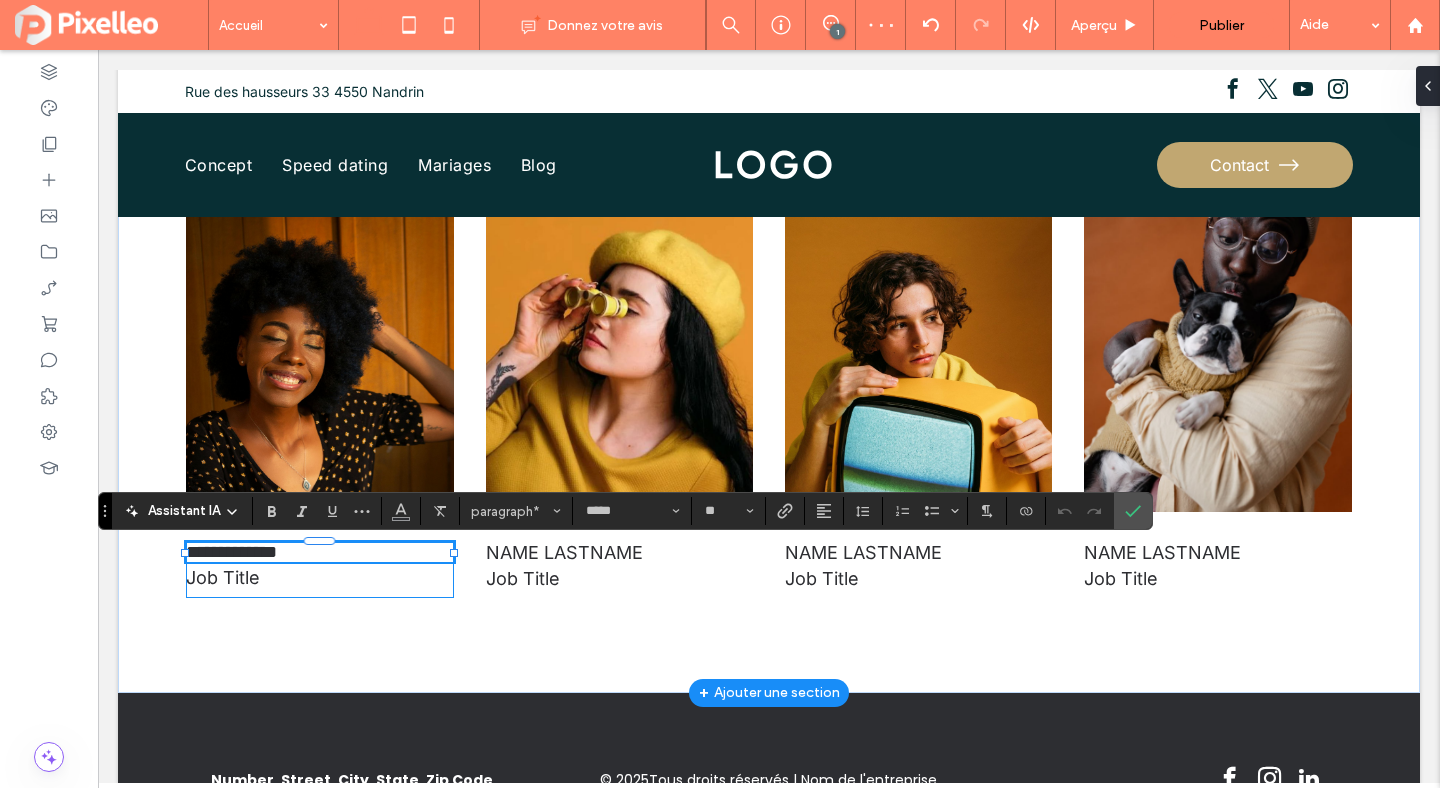 type 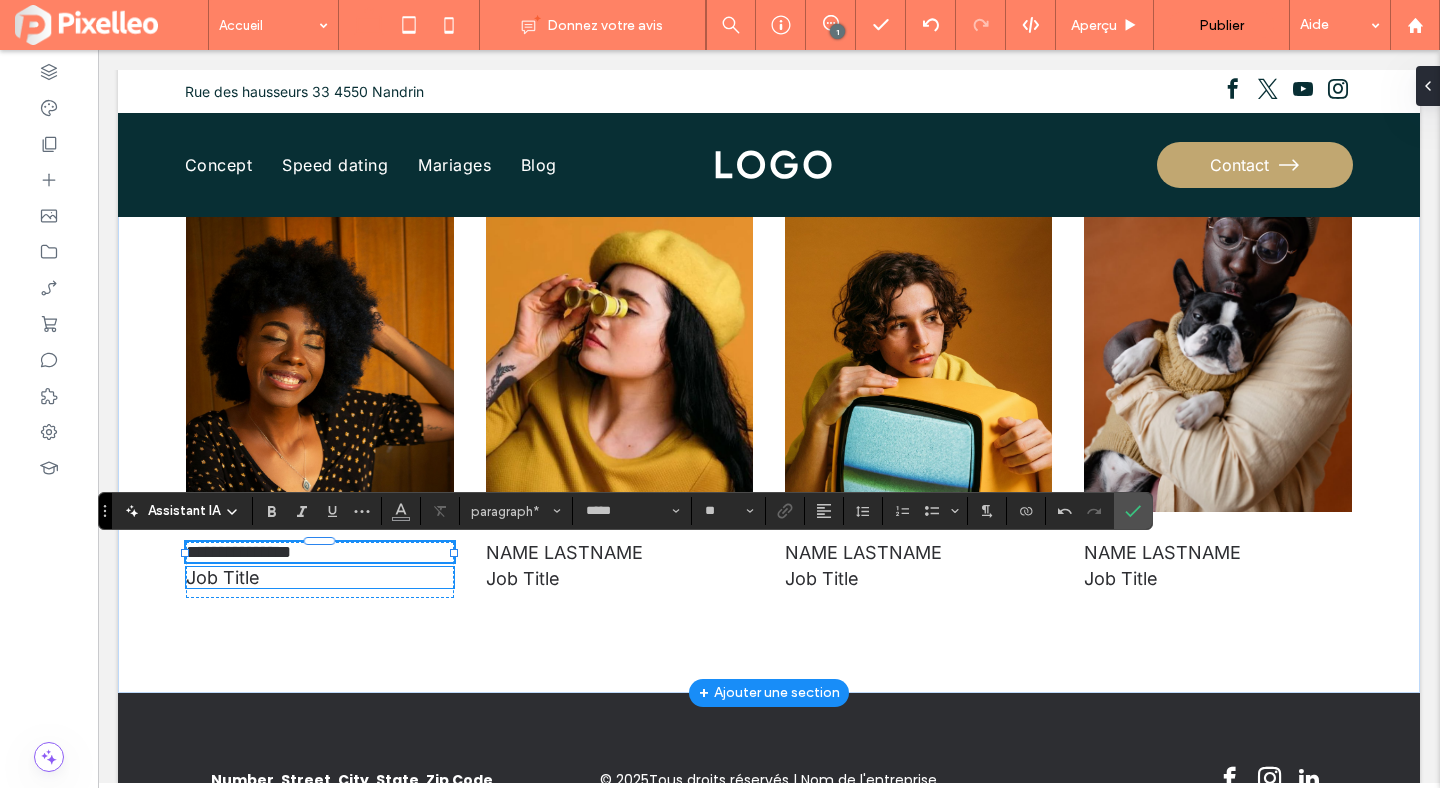 click on "Job Title" at bounding box center [319, 577] 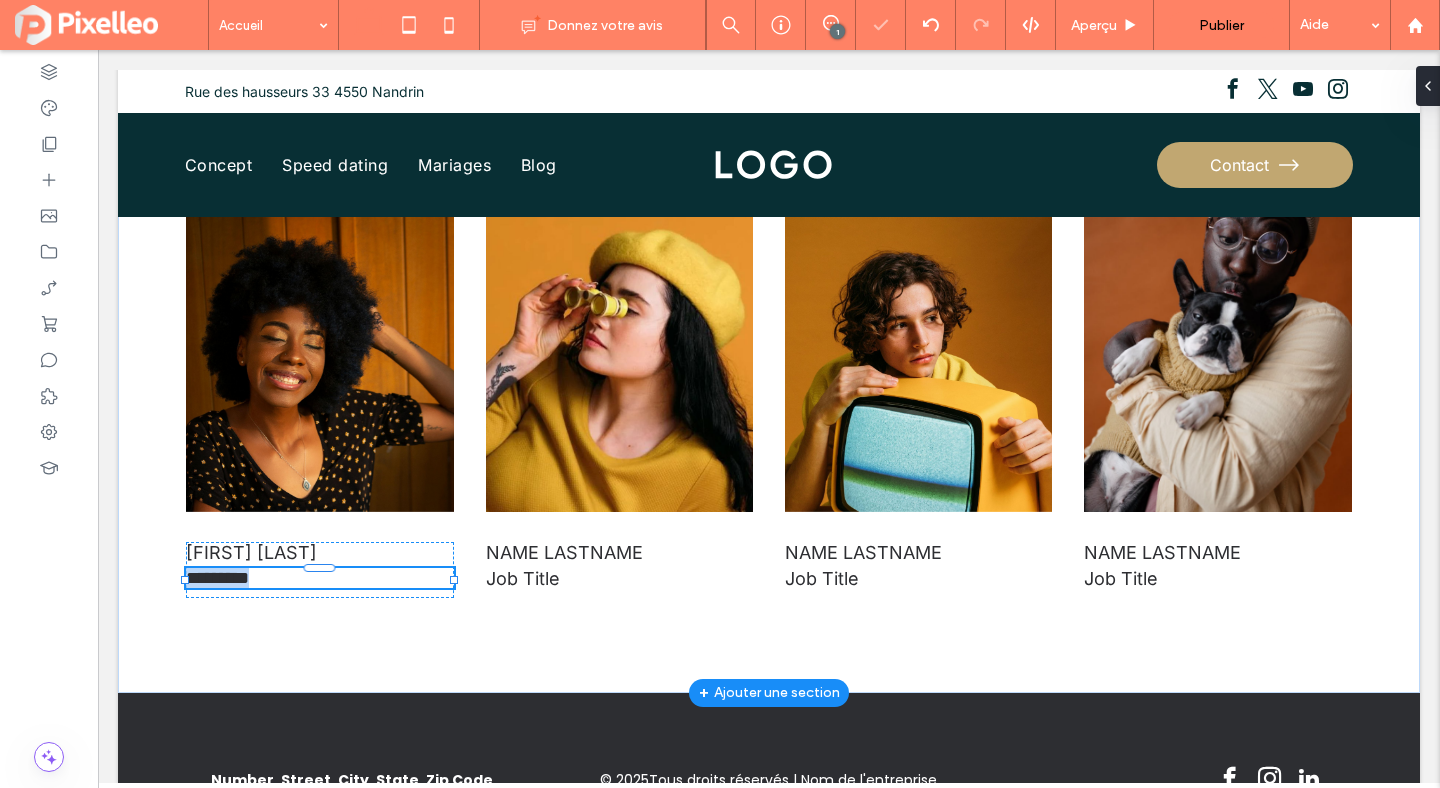 click on "*********" at bounding box center (319, 578) 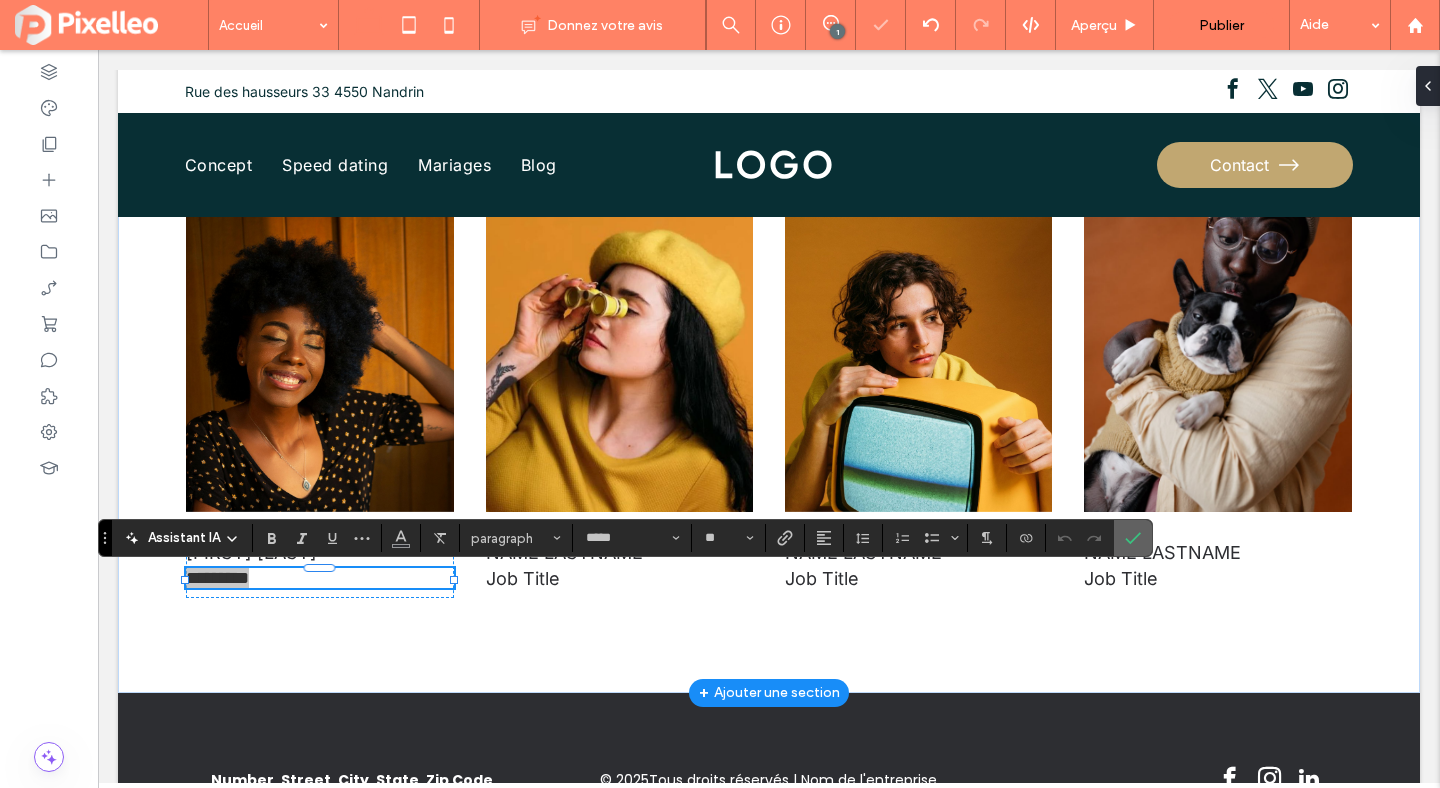 click 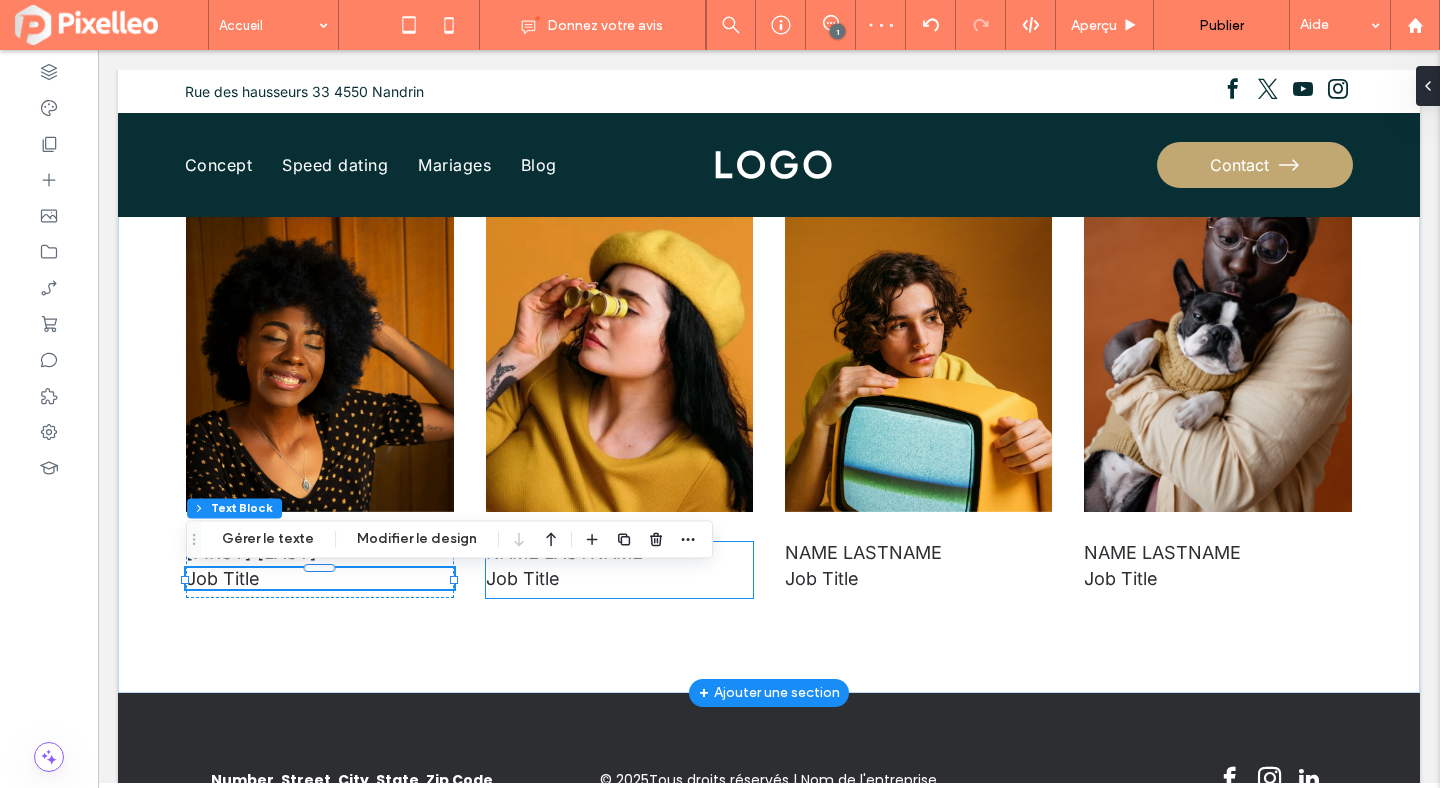click on "Job Title" at bounding box center [619, 578] 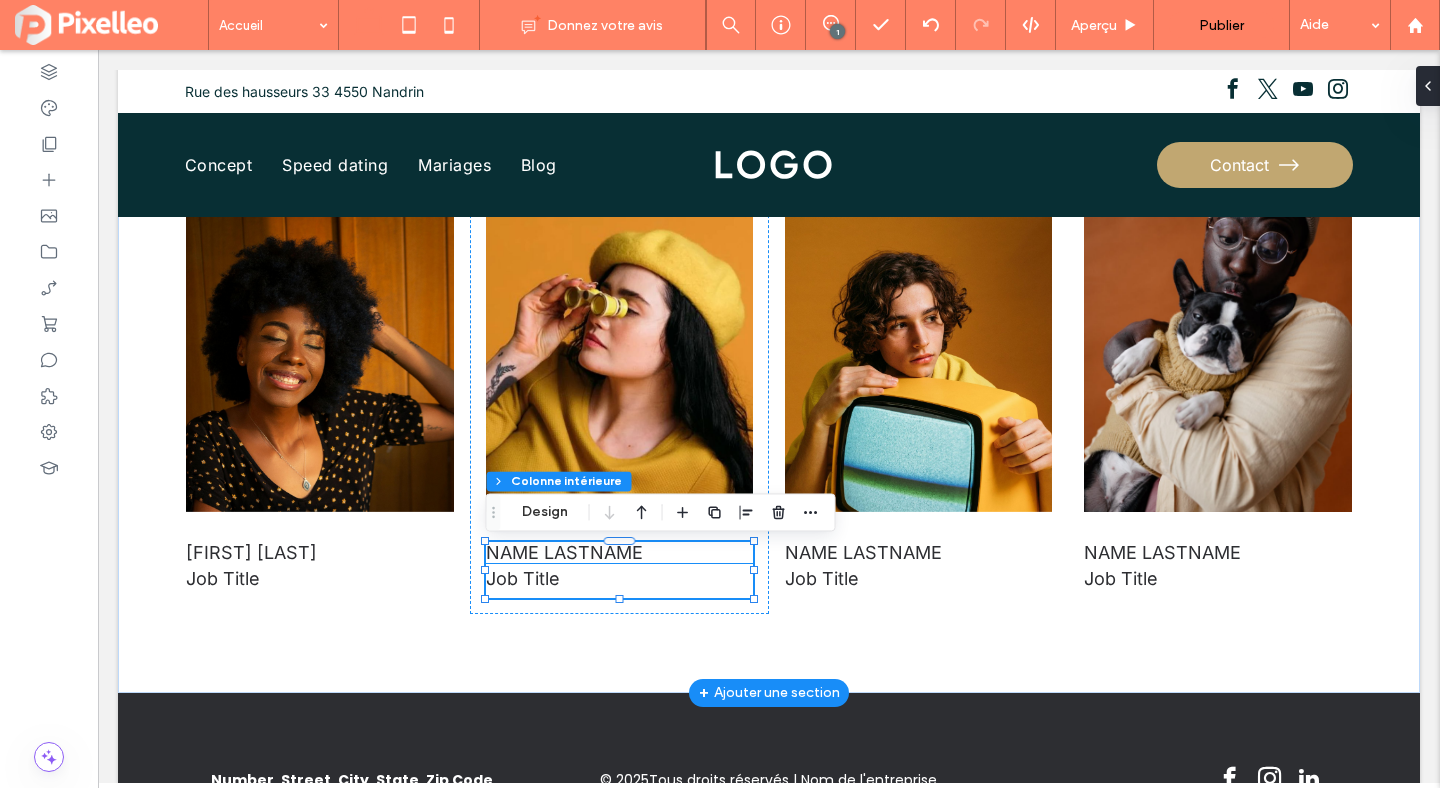 click on "Name lastname" at bounding box center [564, 552] 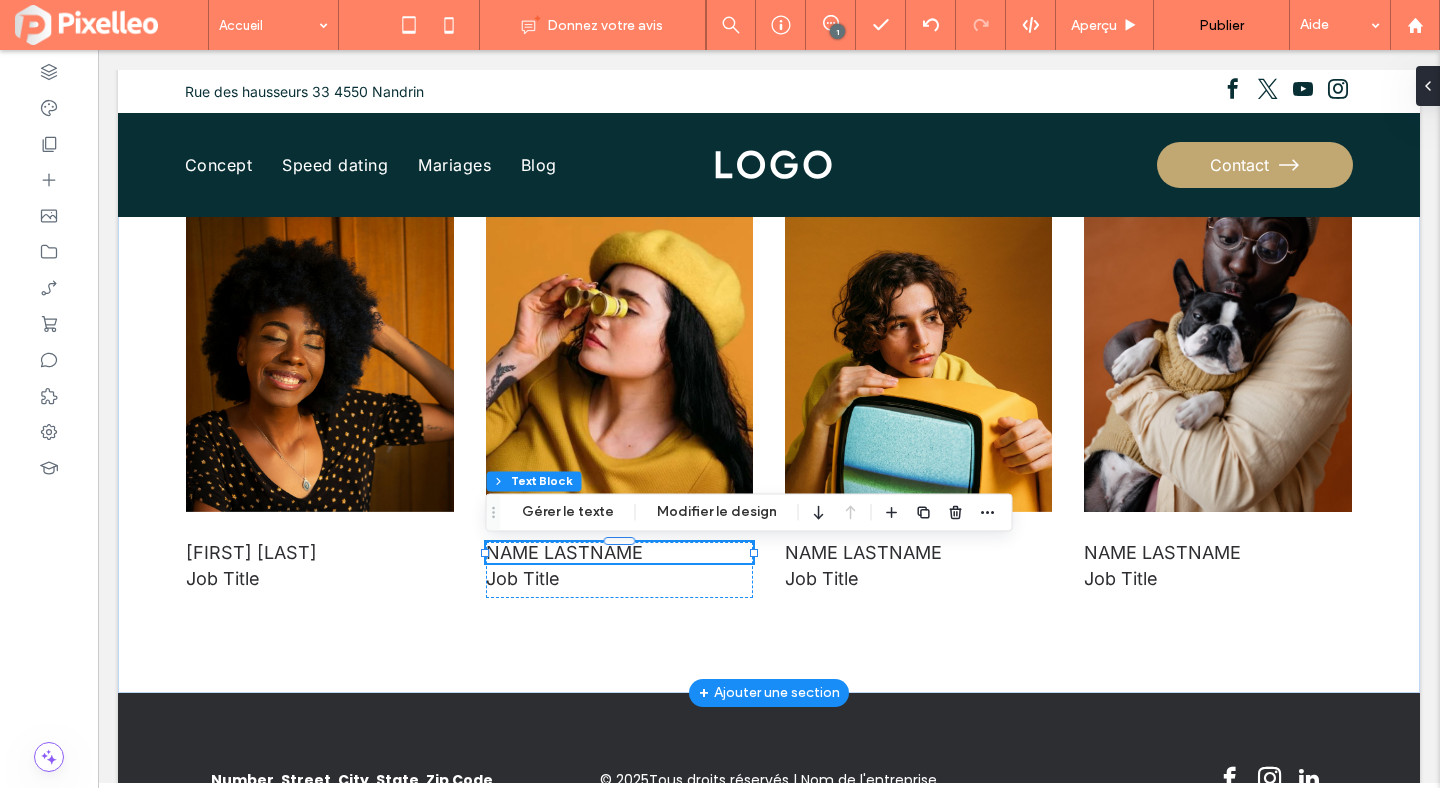 click on "Name lastname" at bounding box center [564, 552] 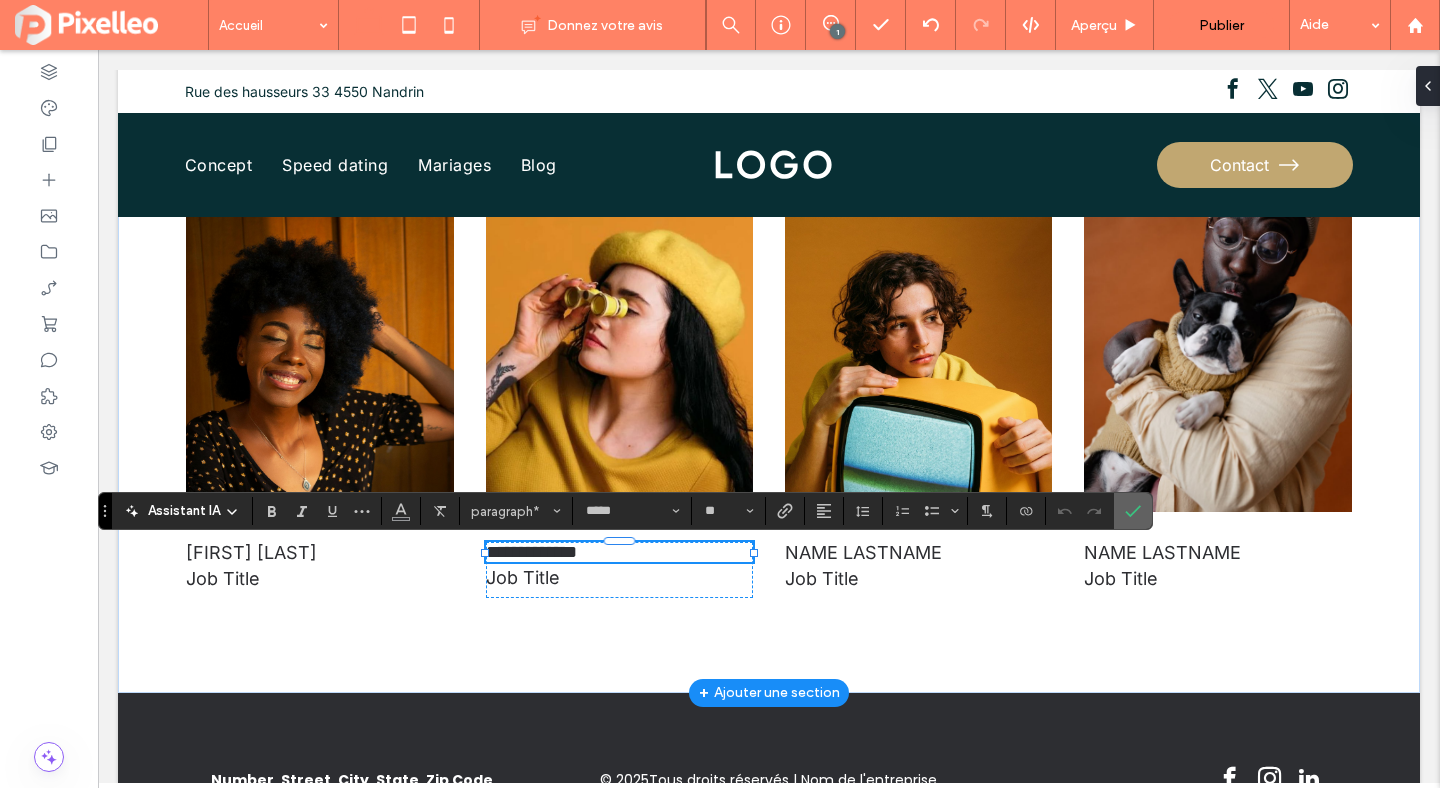 click 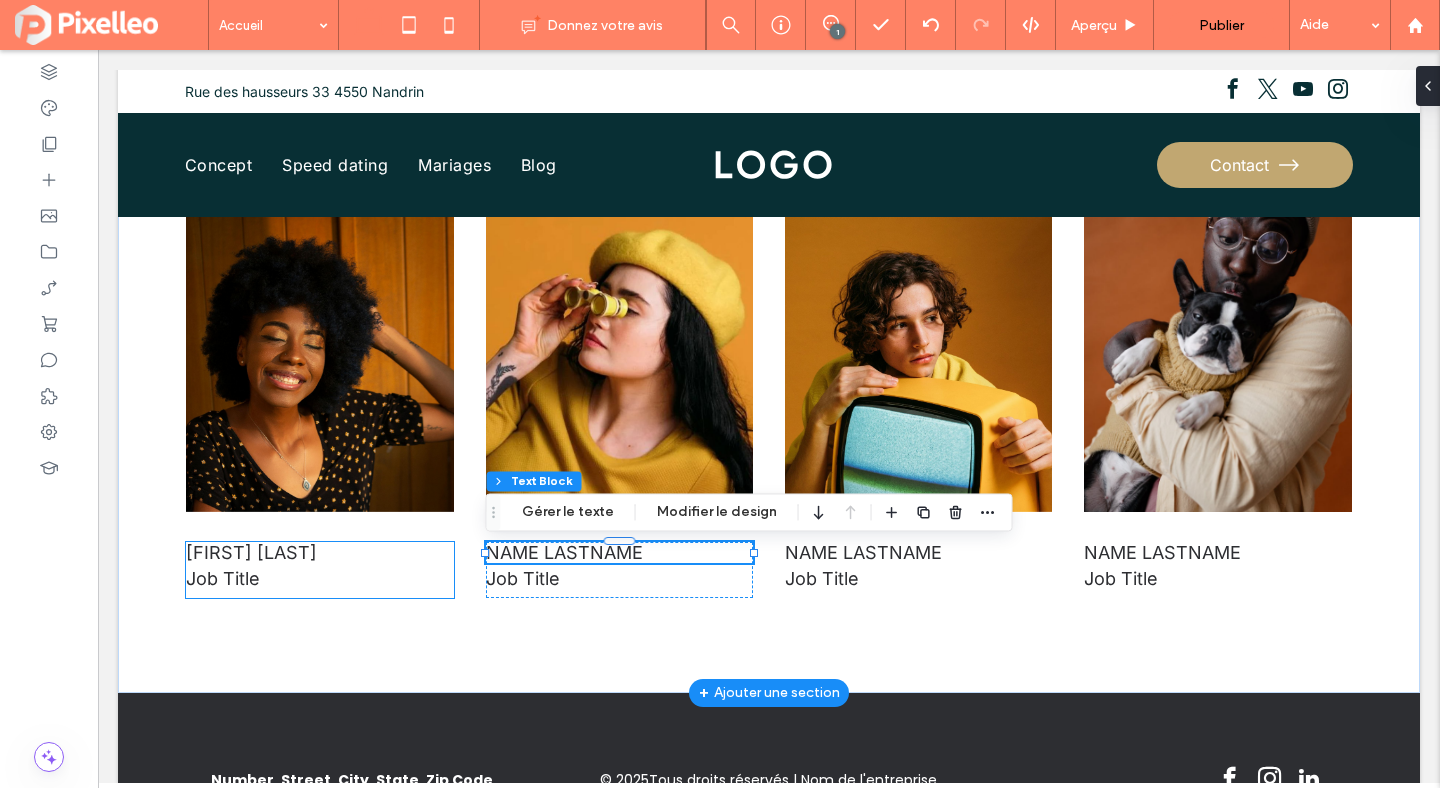 click on "Job Title" at bounding box center (319, 578) 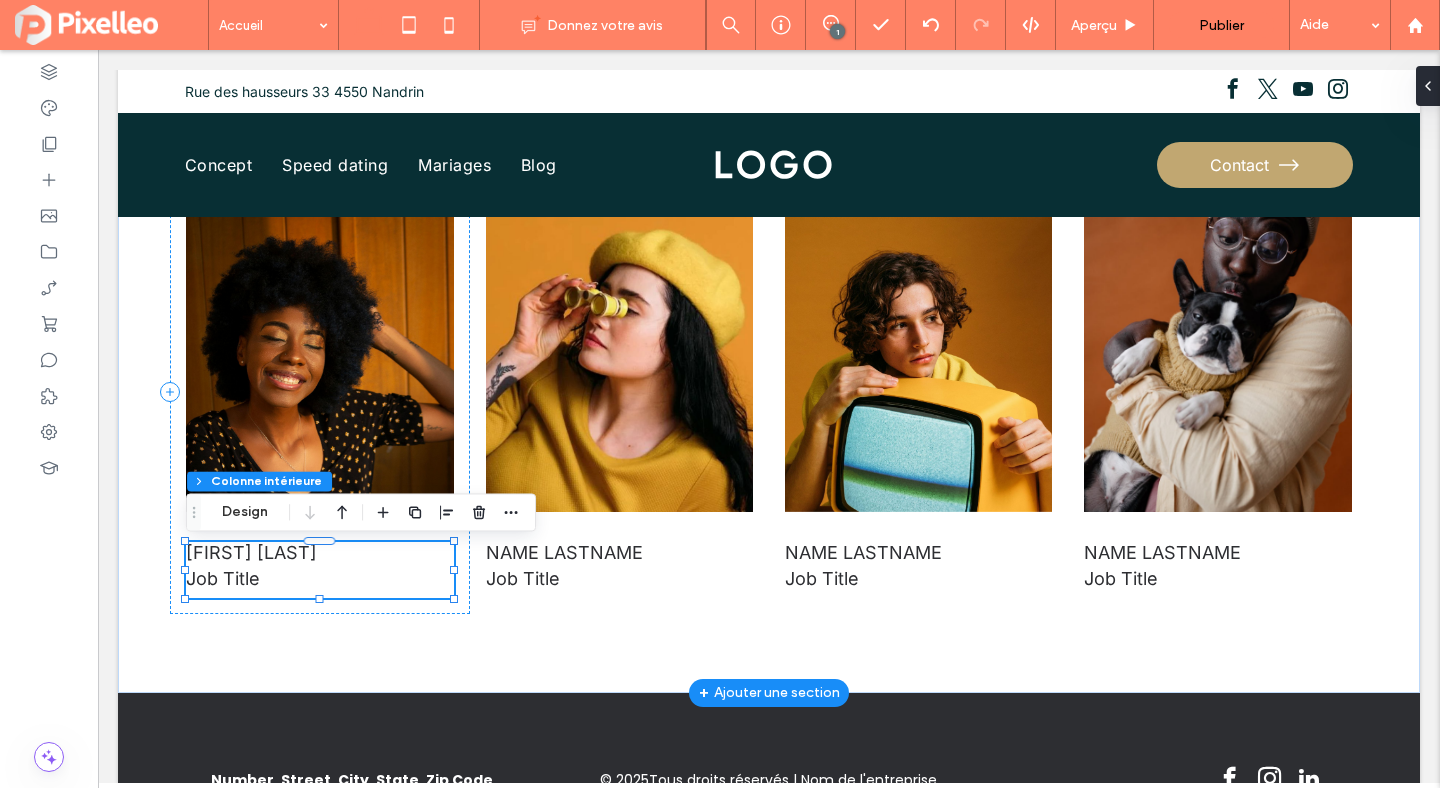 click on "Job Title" at bounding box center (319, 578) 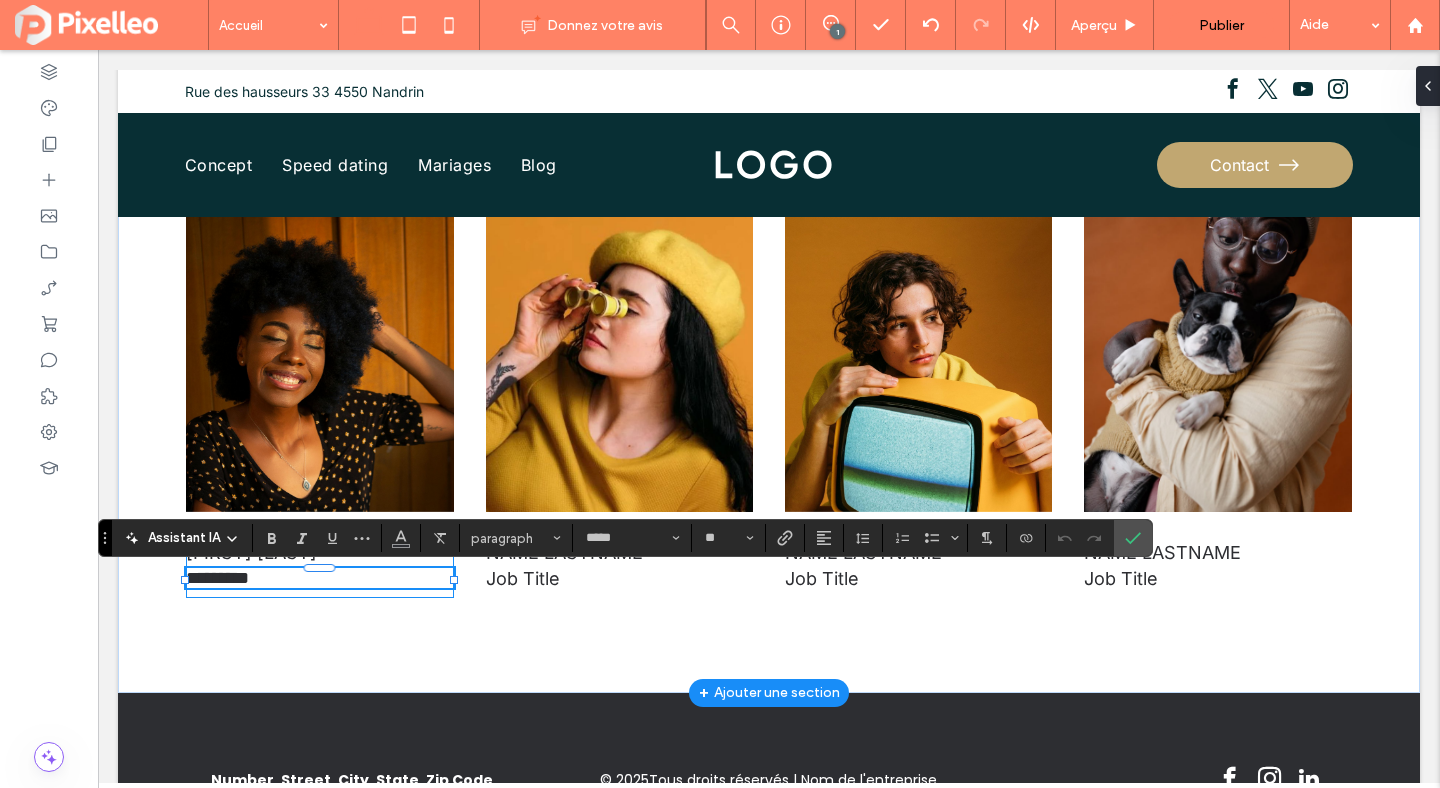 type 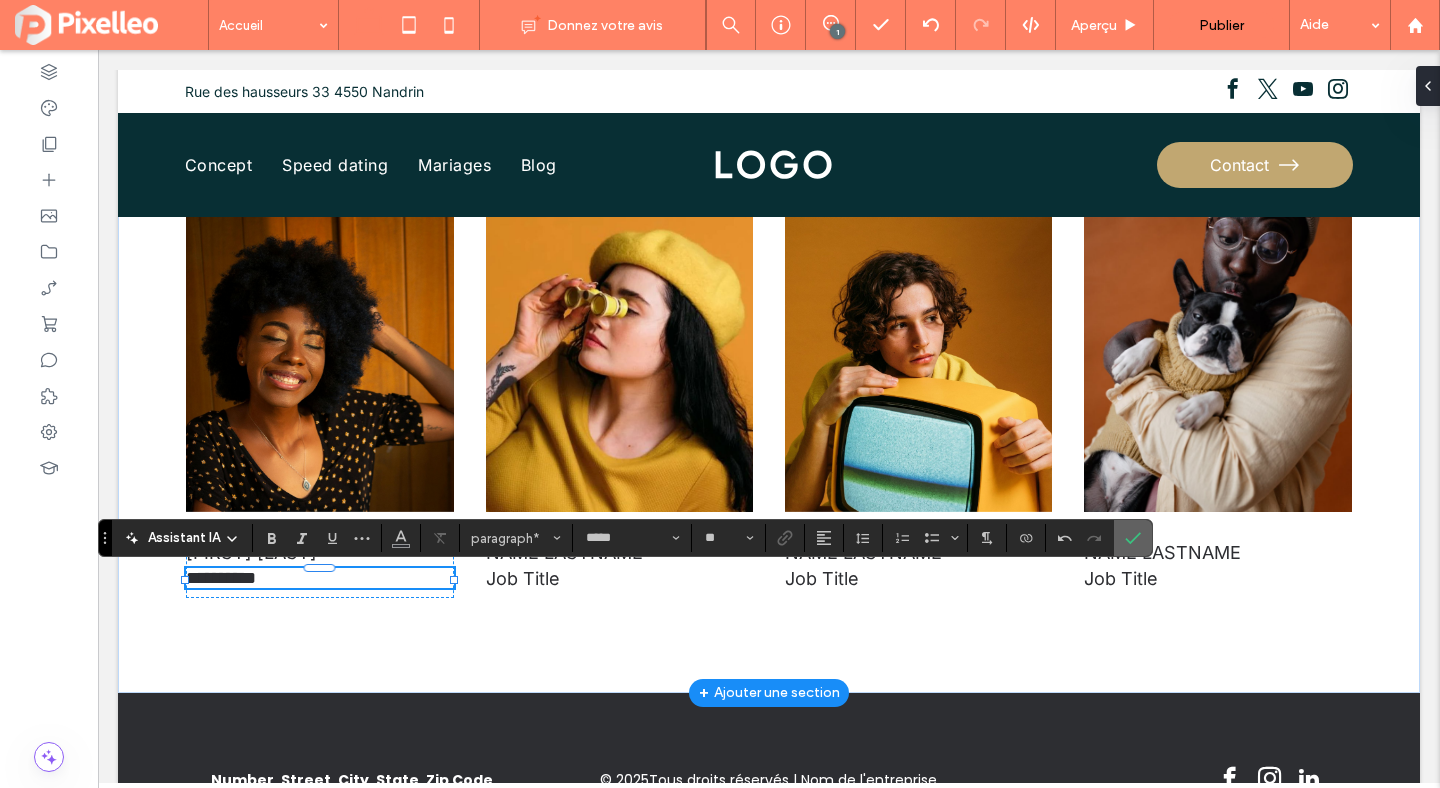 click 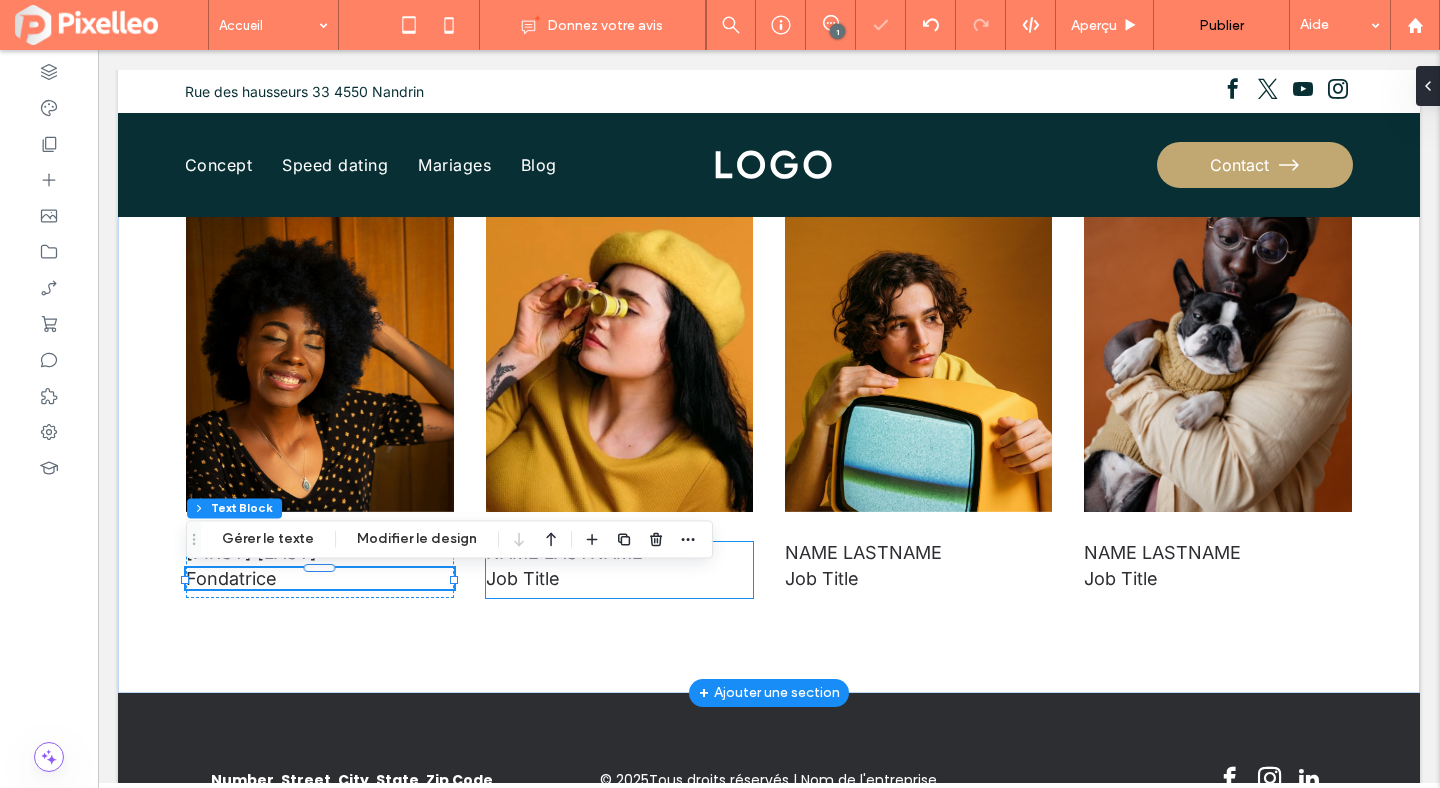 click on "Job Title" at bounding box center [523, 578] 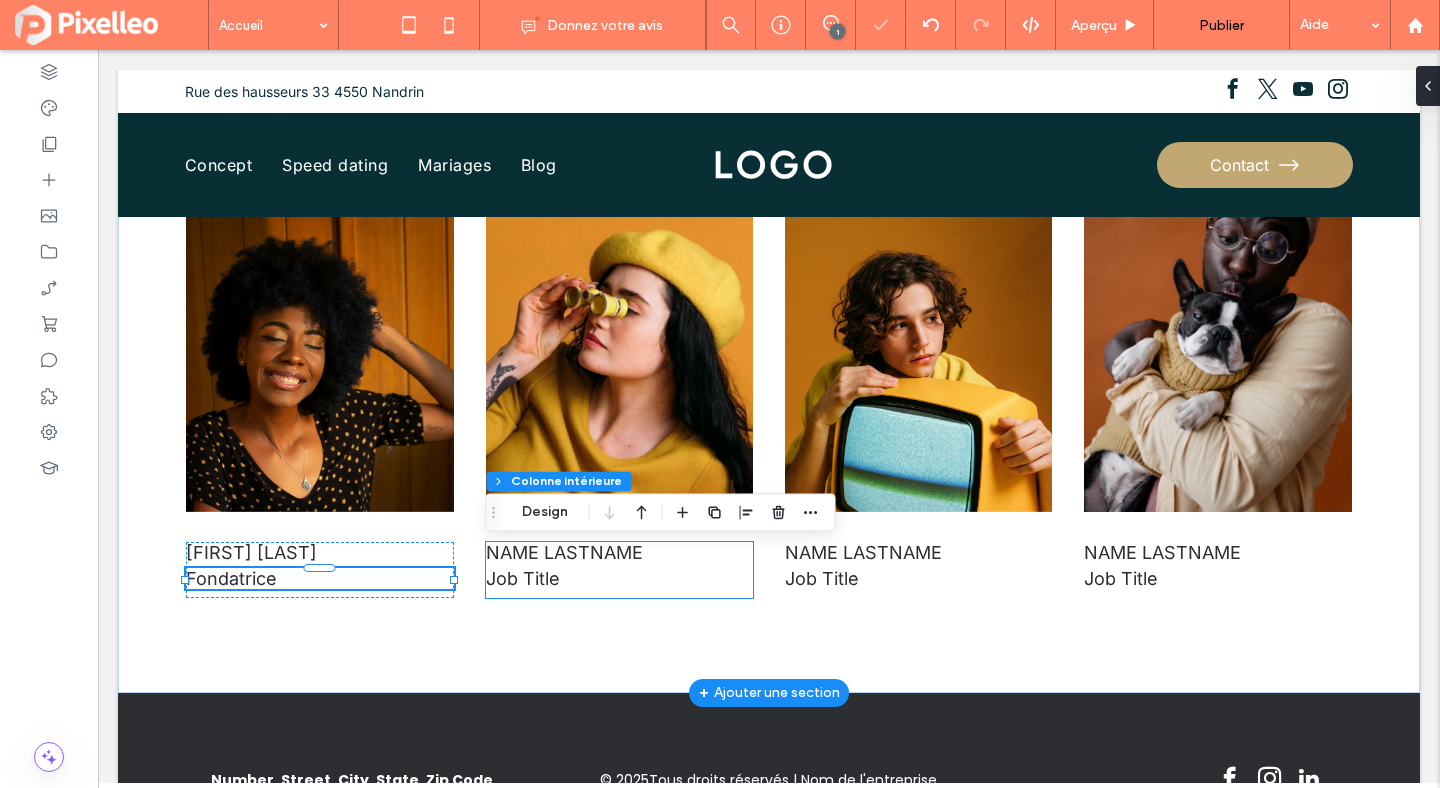 click on "Job Title" at bounding box center [523, 578] 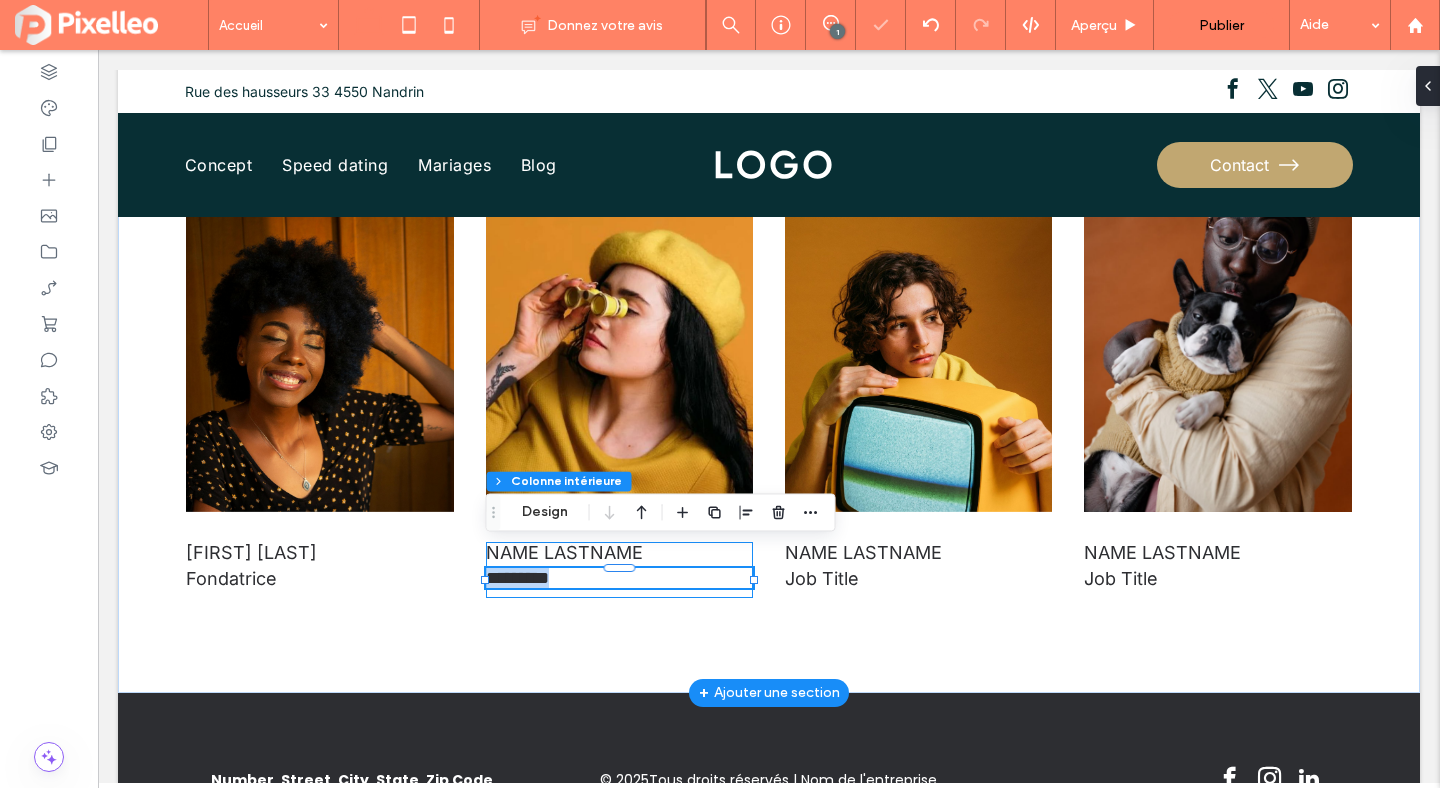click on "*********" at bounding box center (619, 578) 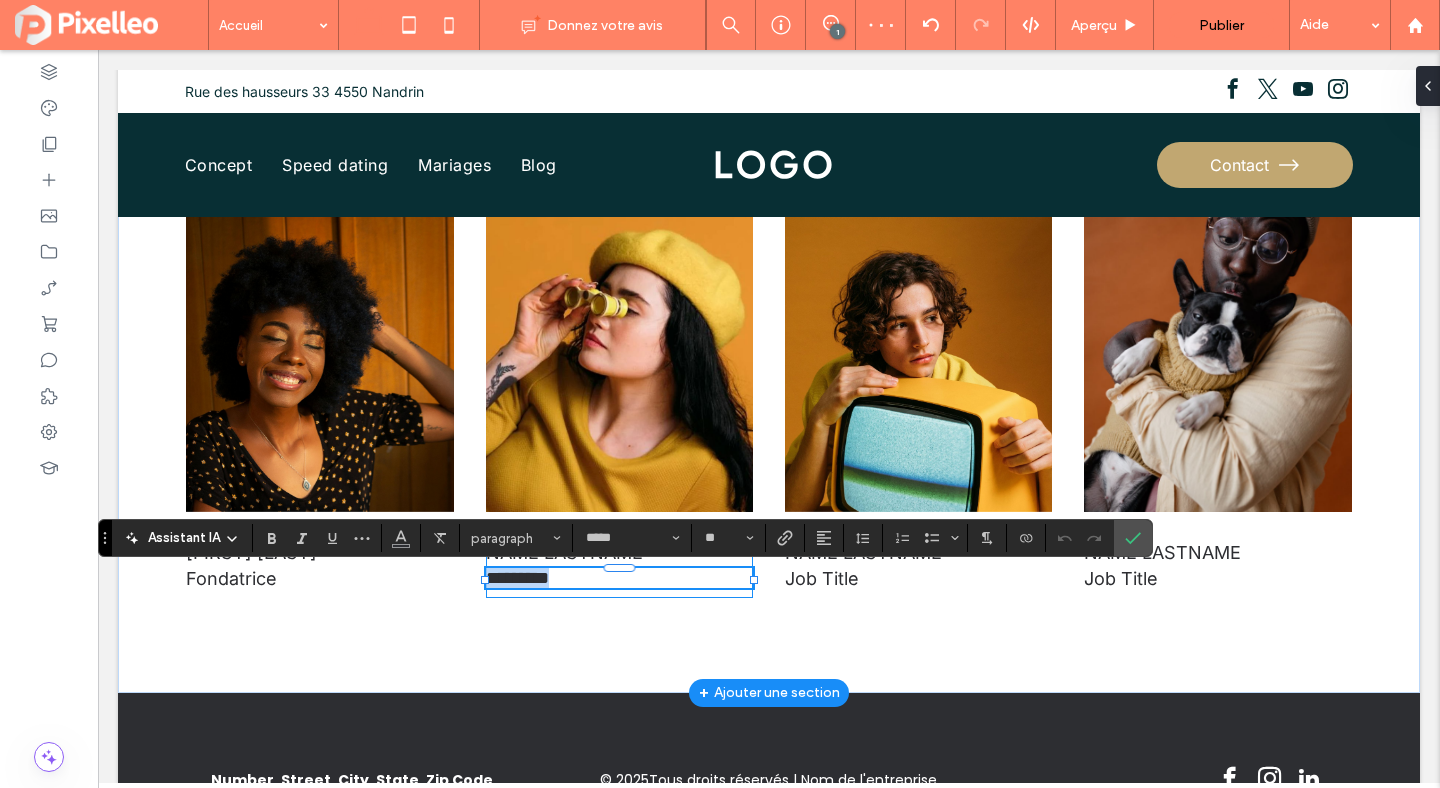 type 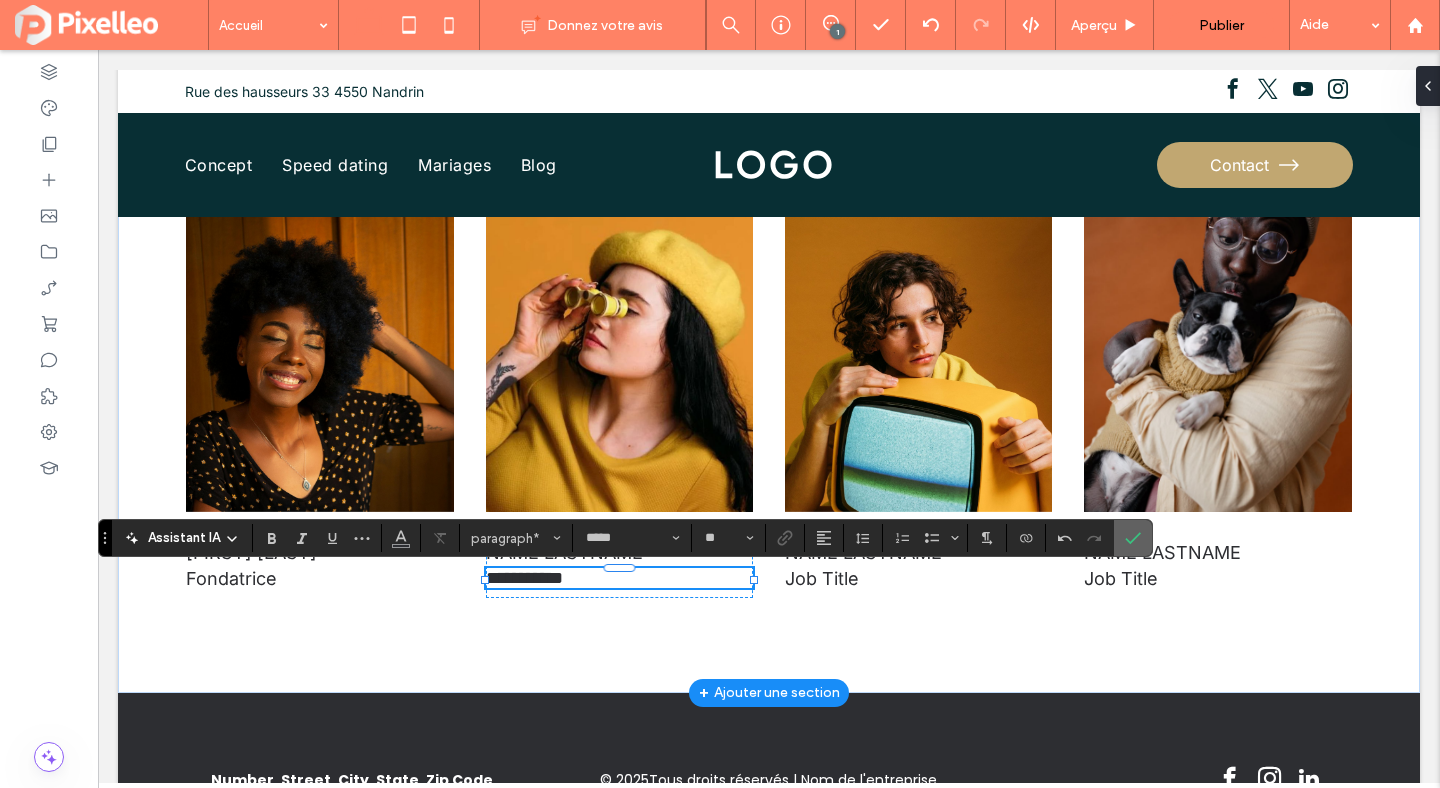 click 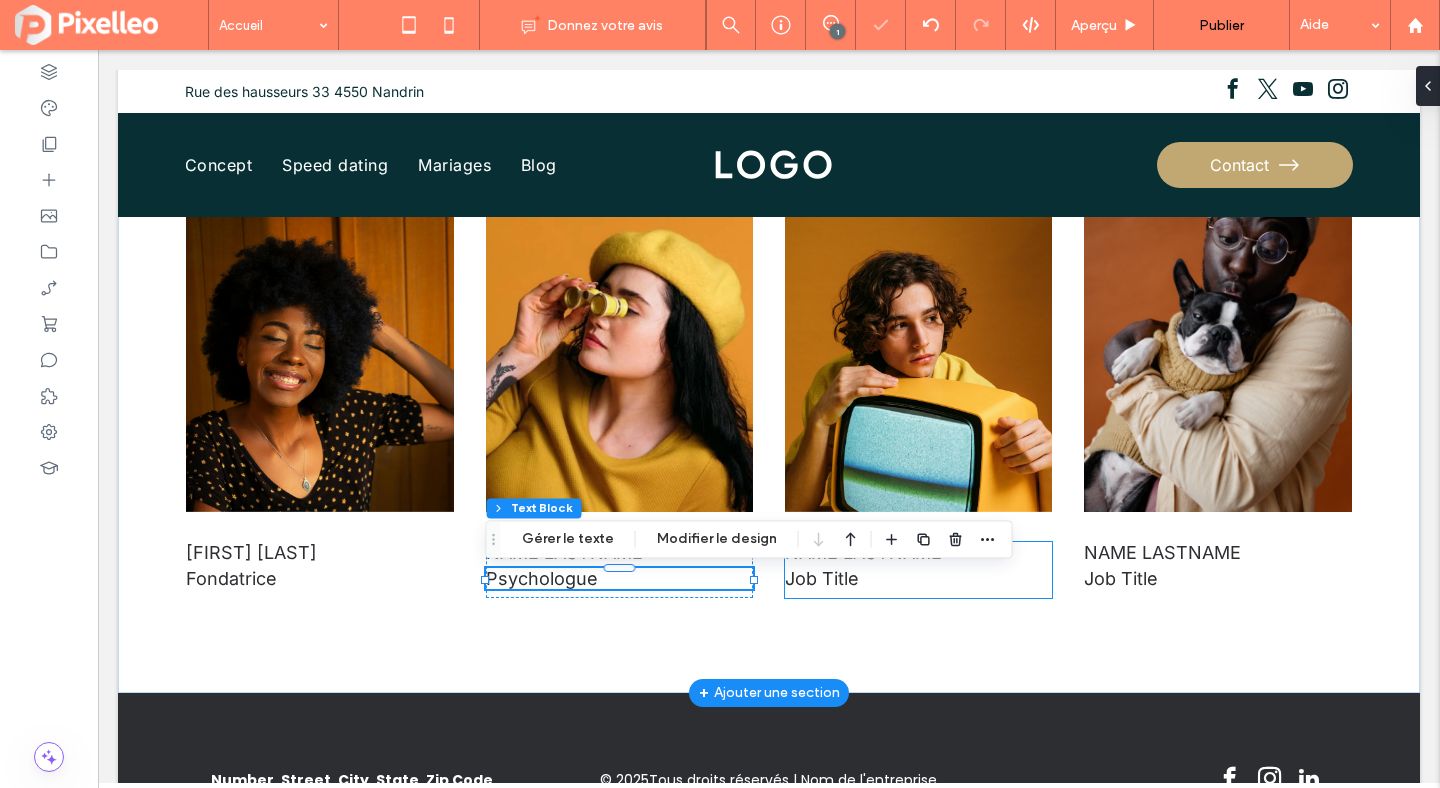 click on "Job Title" at bounding box center (822, 578) 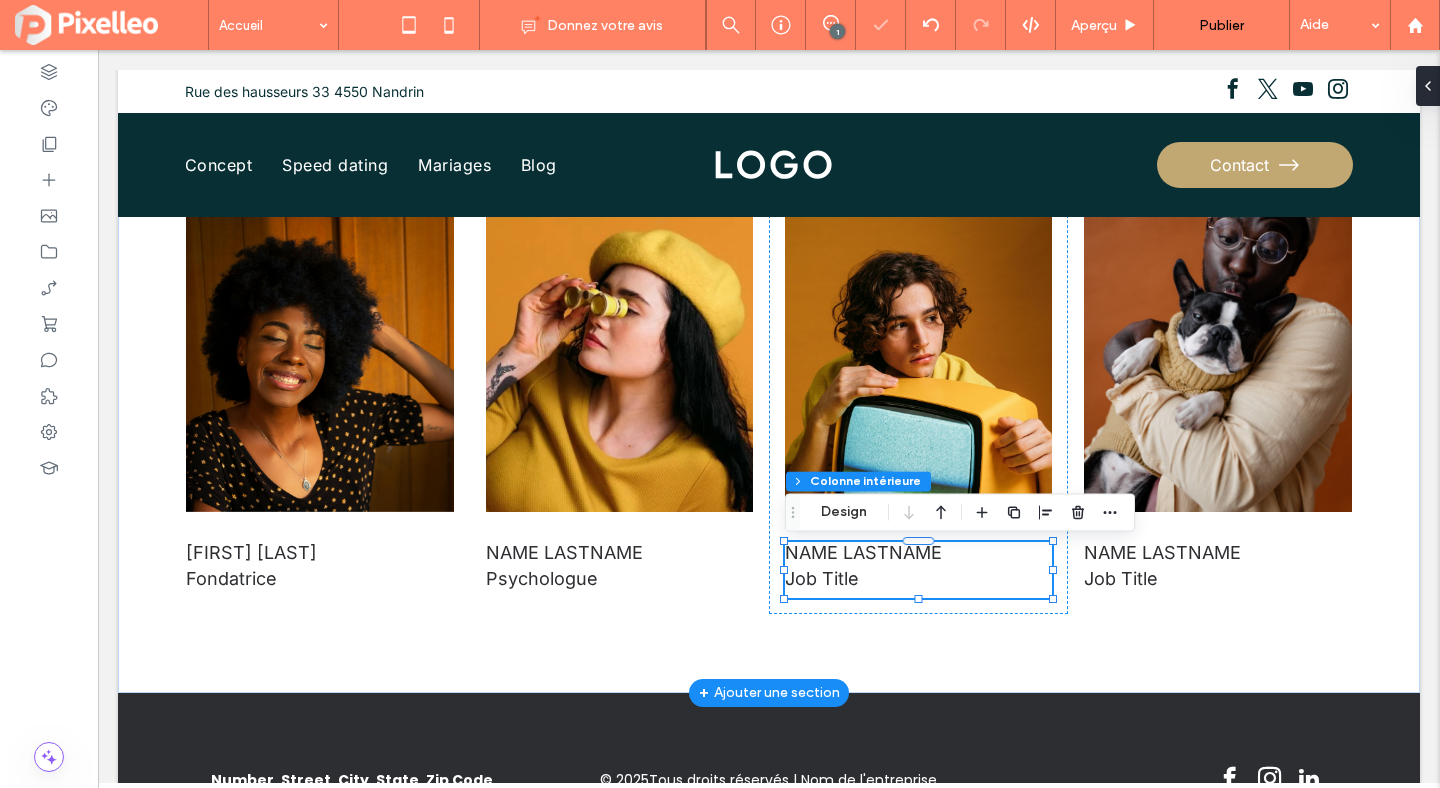 click on "Job Title" at bounding box center (822, 578) 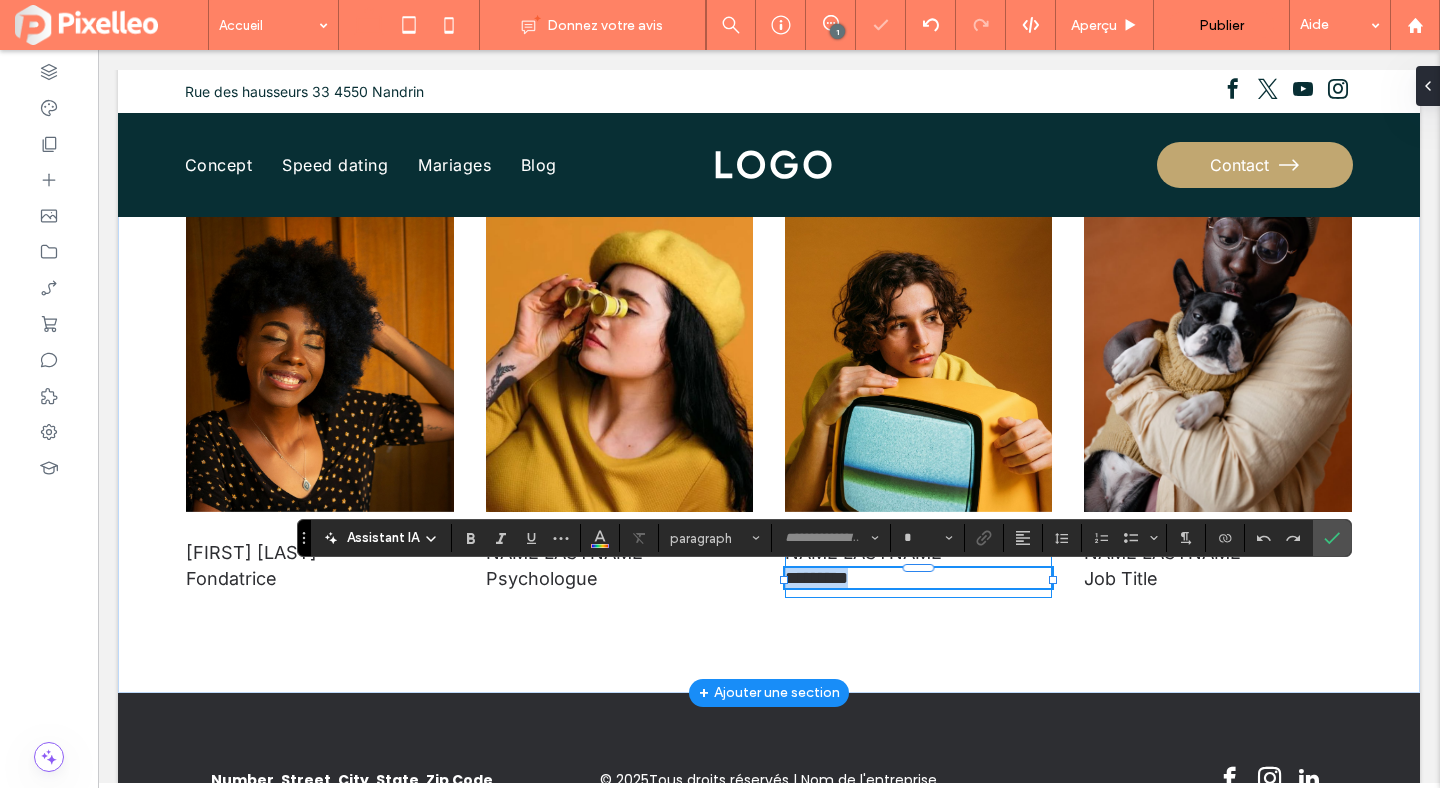 type on "*****" 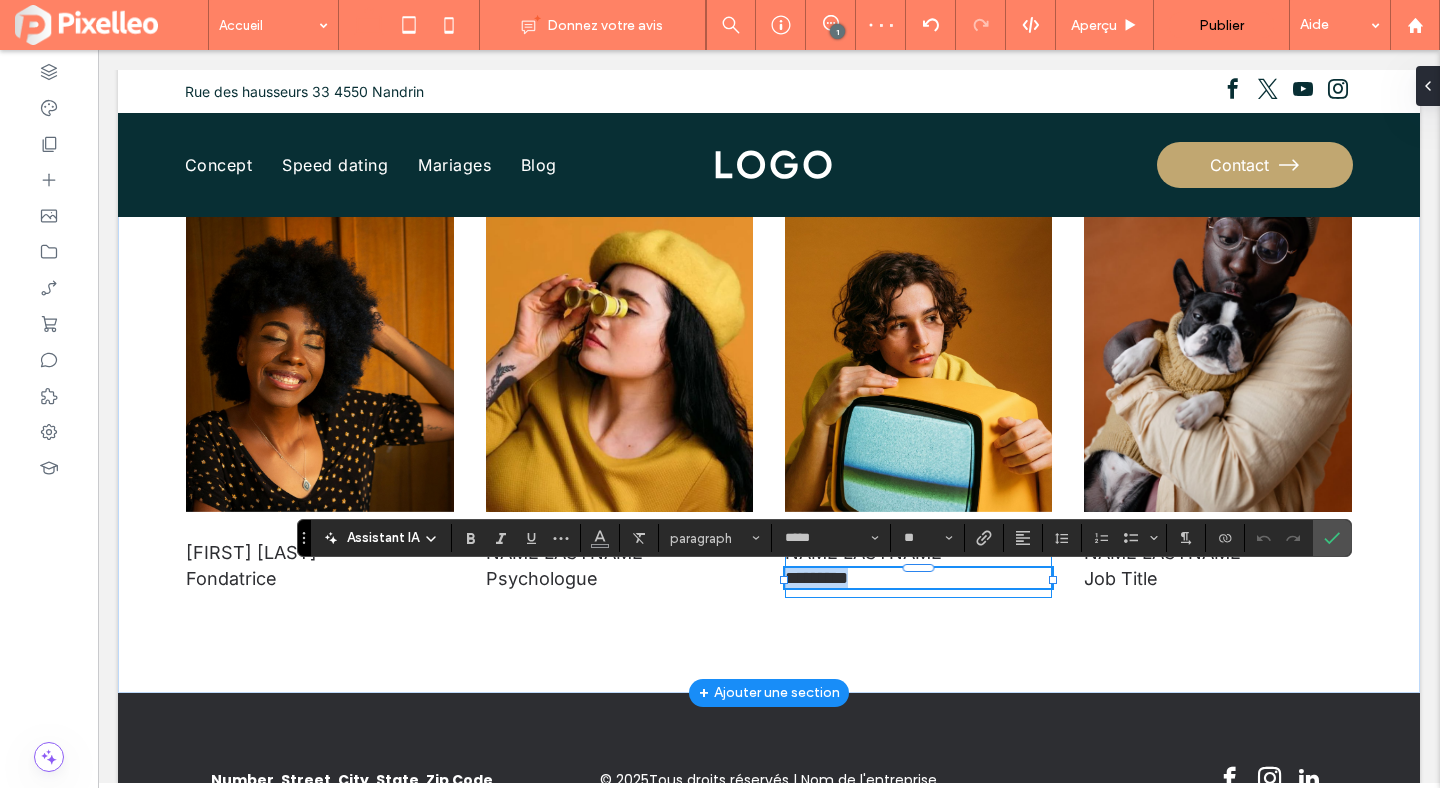 type 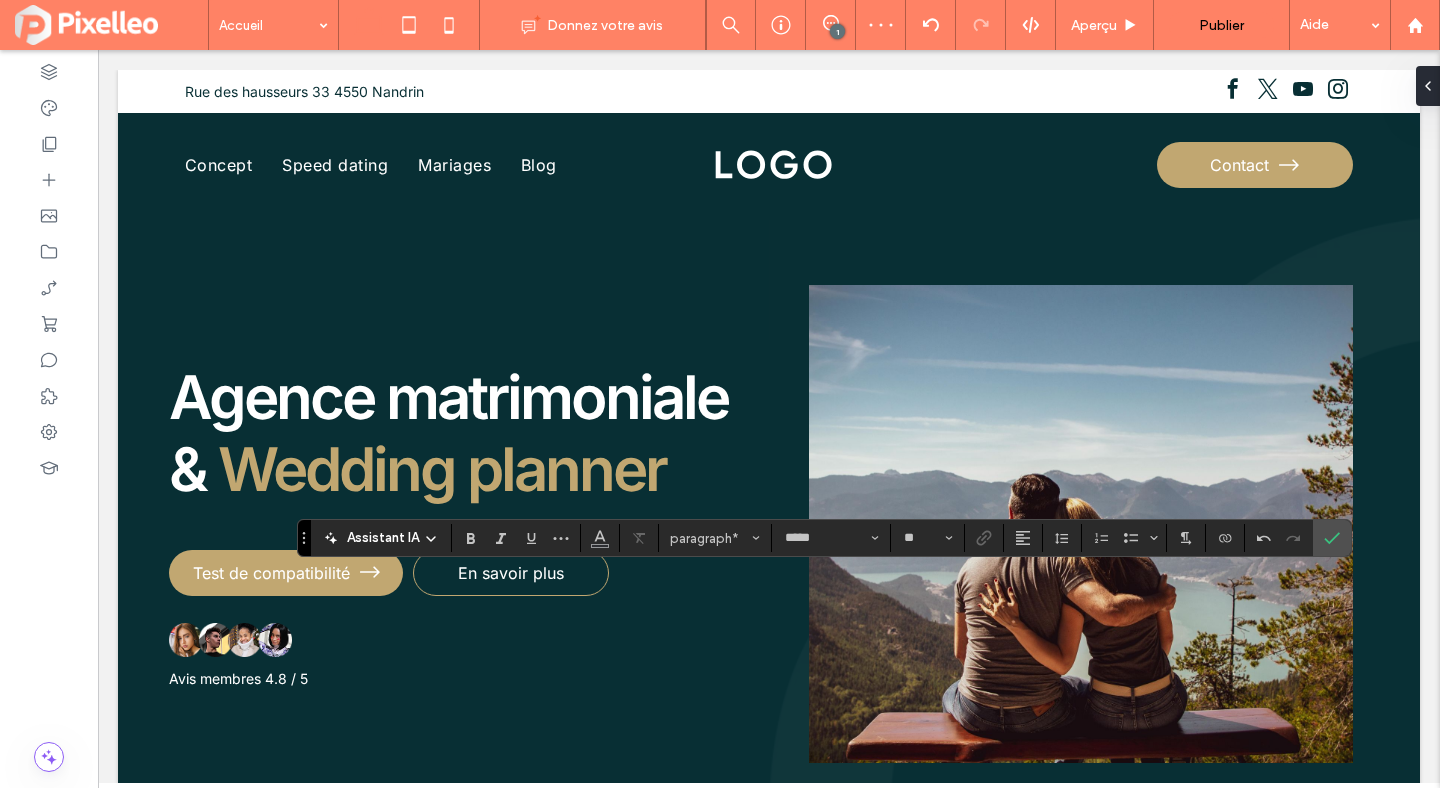 scroll, scrollTop: 2486, scrollLeft: 0, axis: vertical 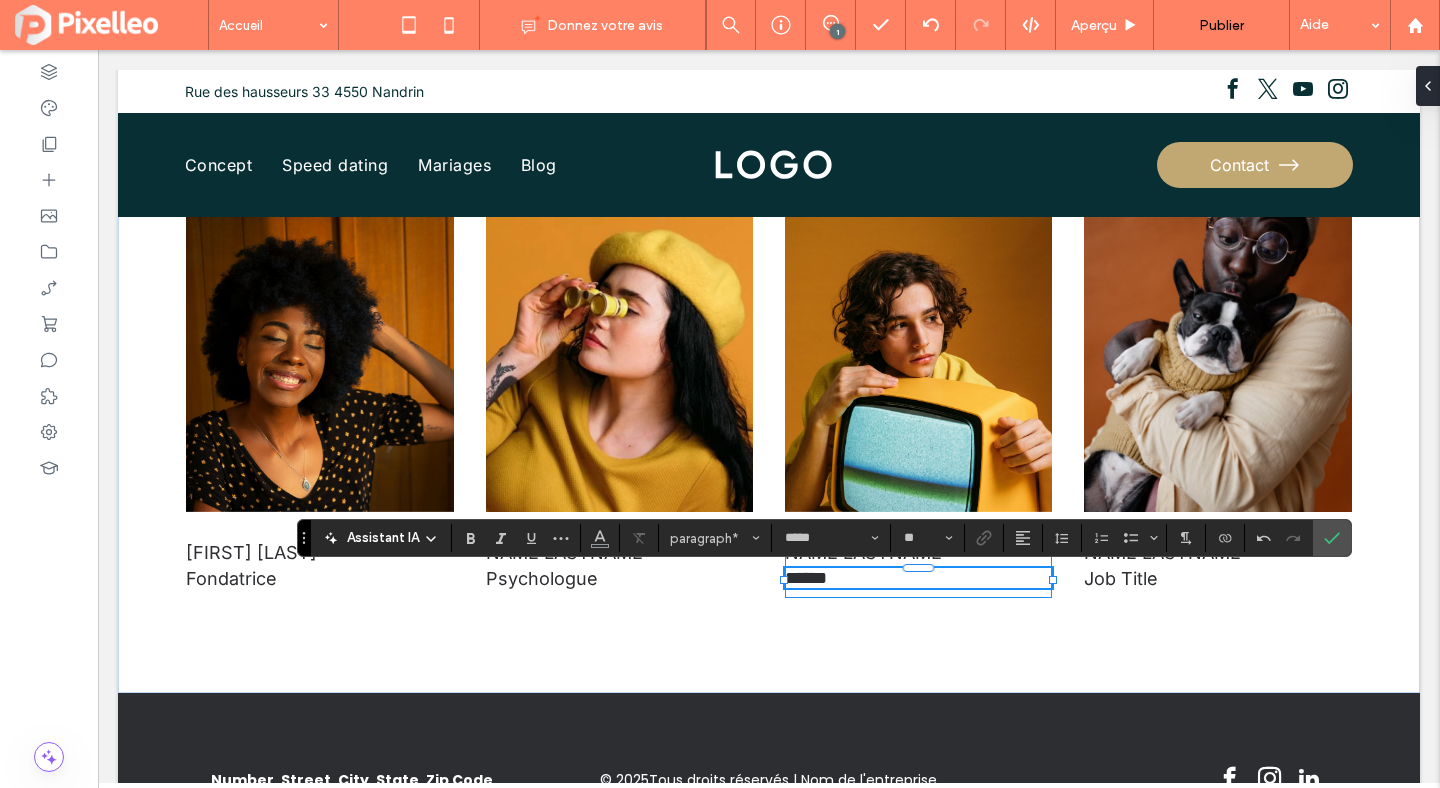 type 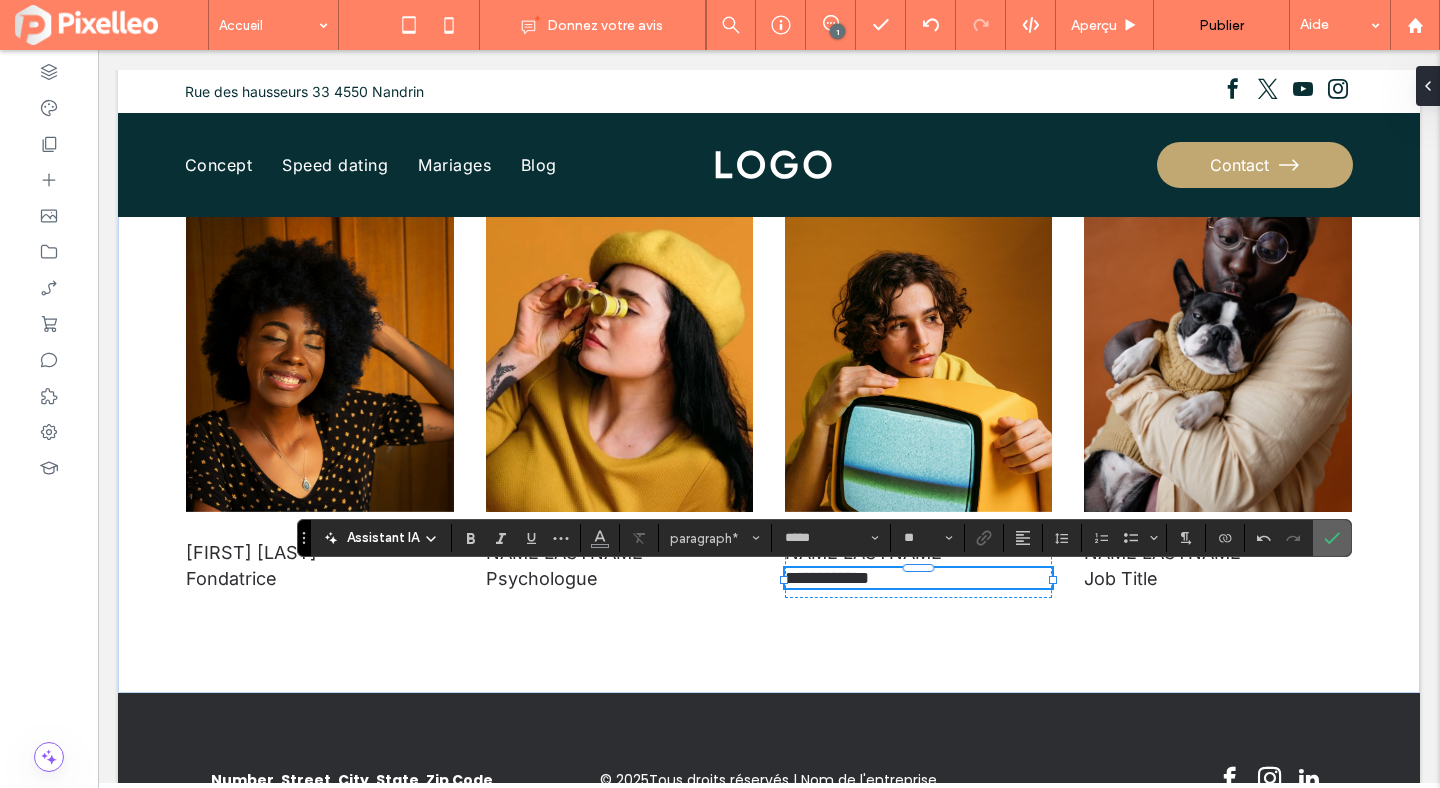 click 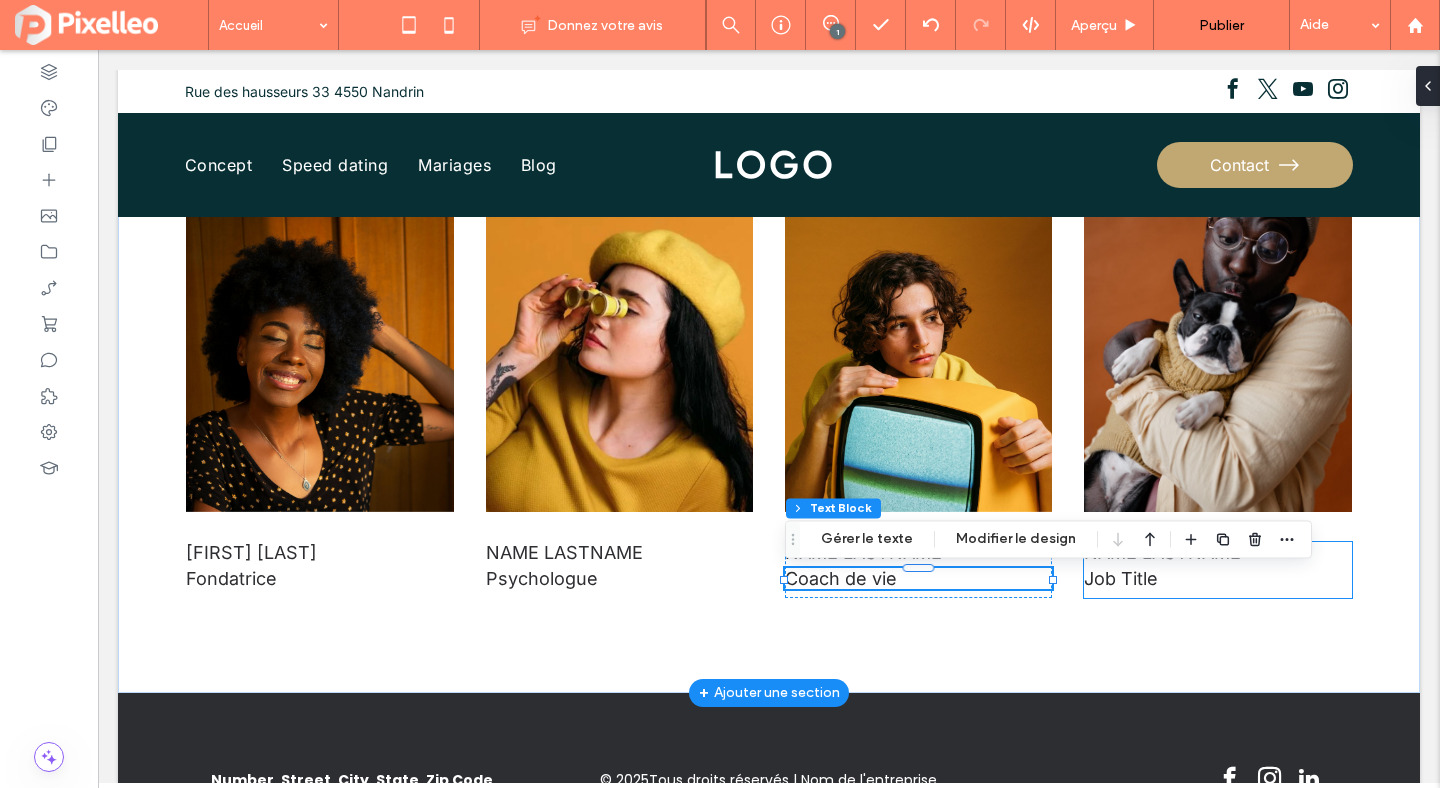 click on "Job Title" at bounding box center [1121, 578] 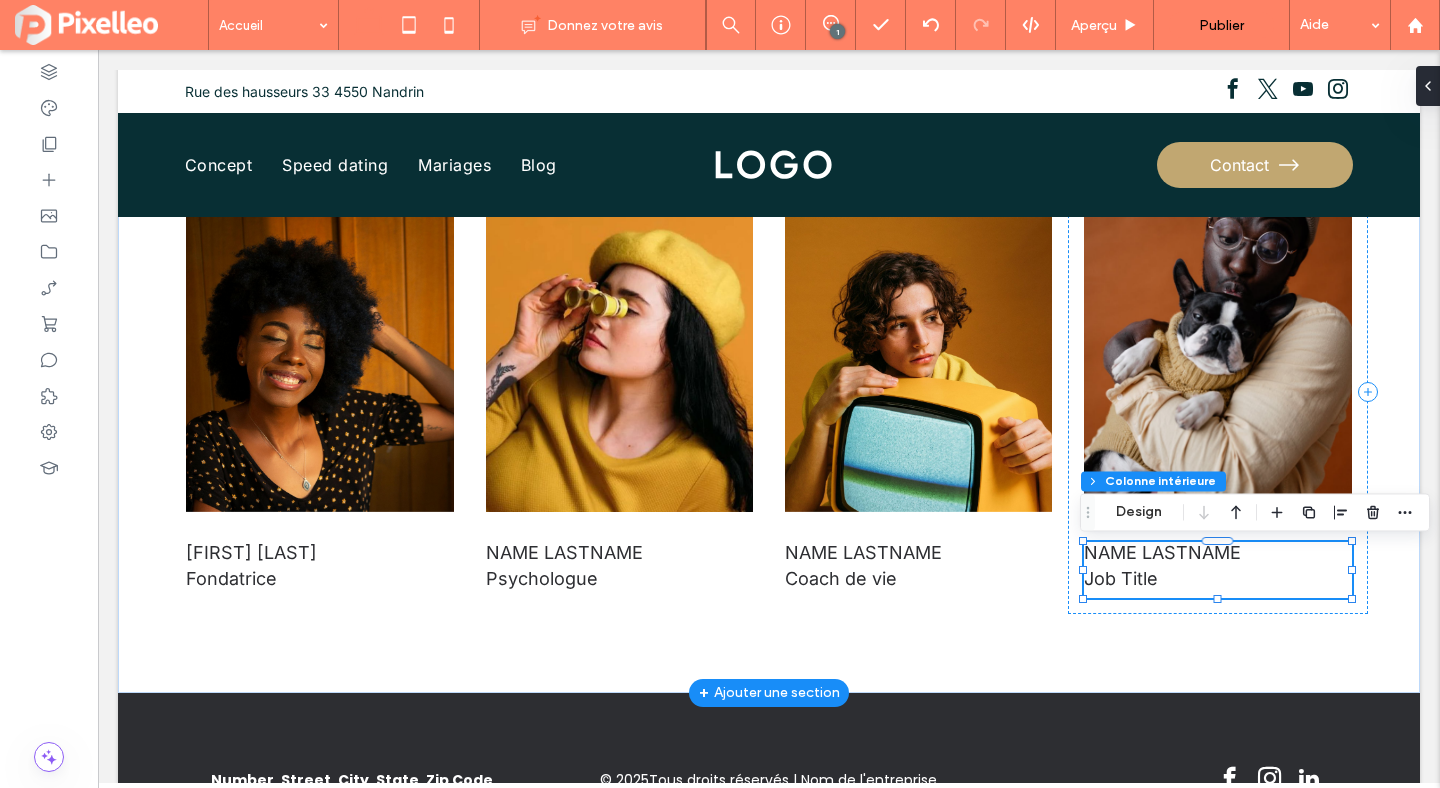 click on "Job Title" at bounding box center [1121, 578] 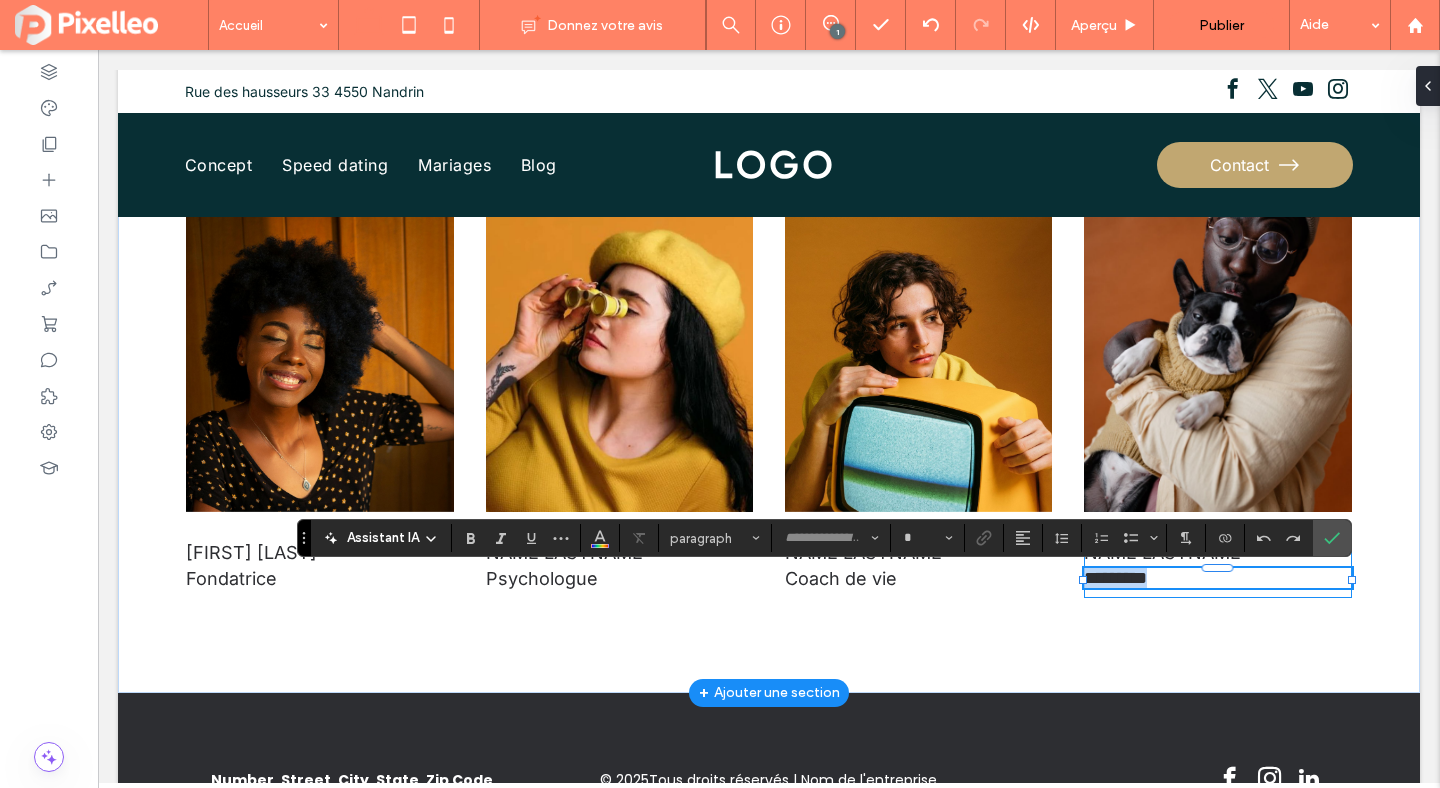 type on "*****" 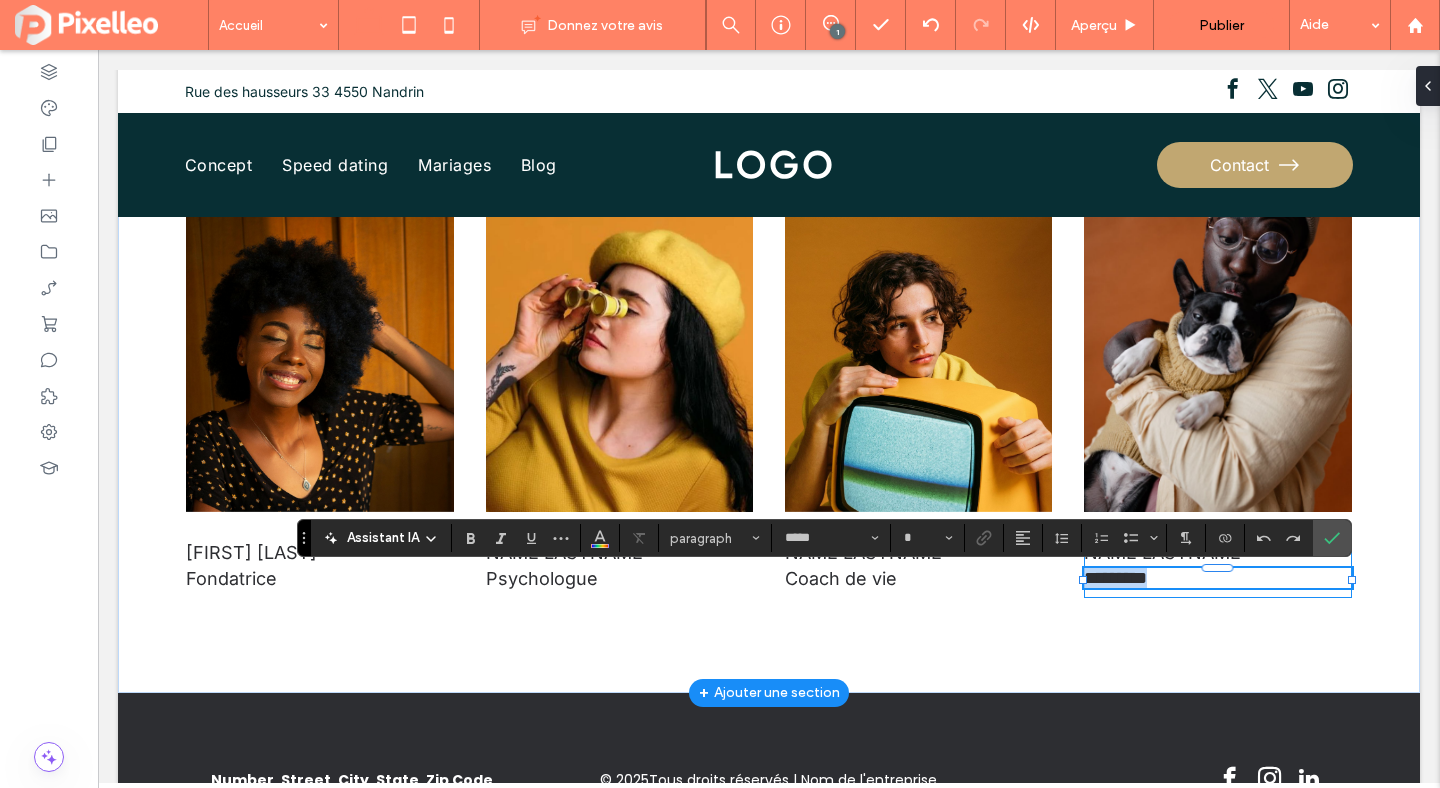 type on "**" 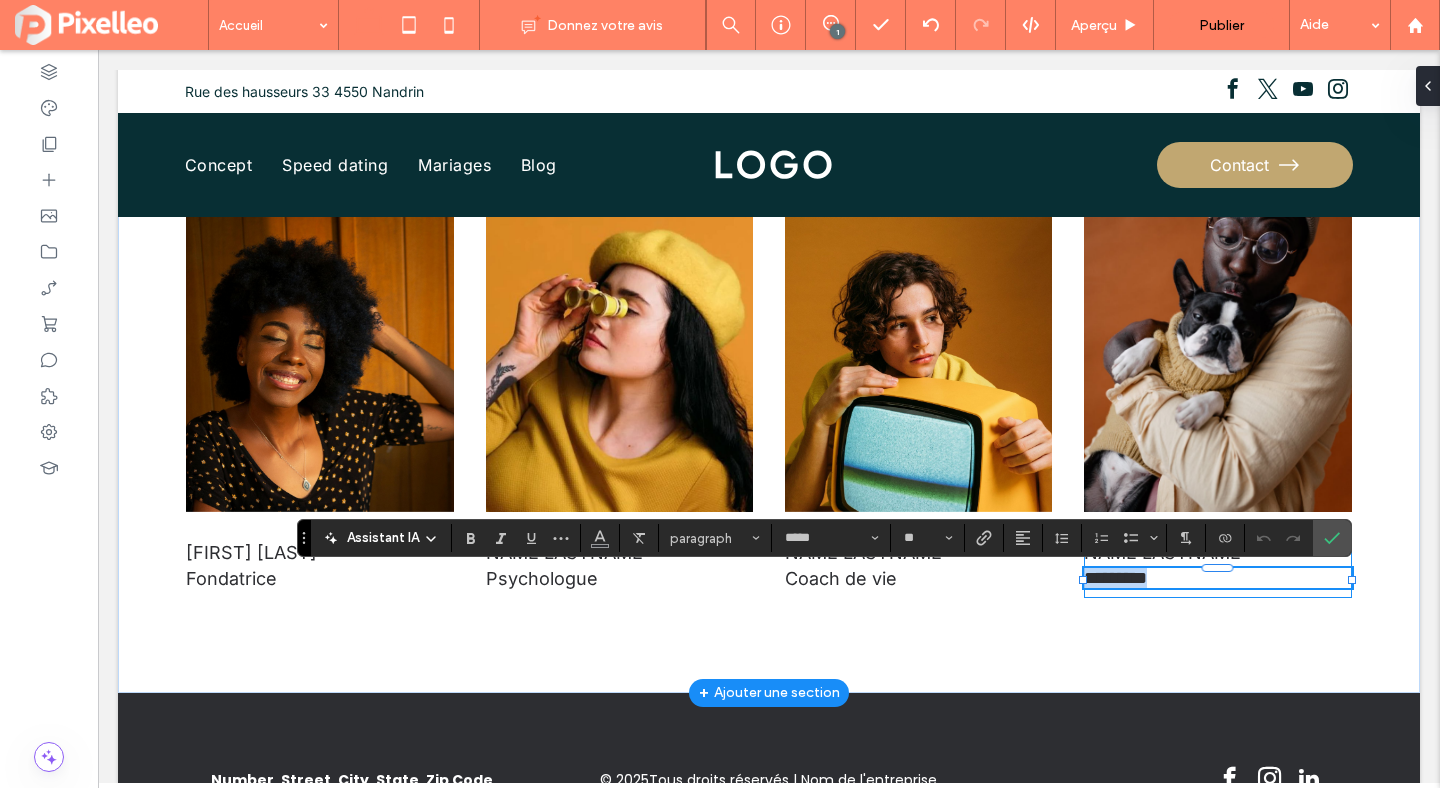 type 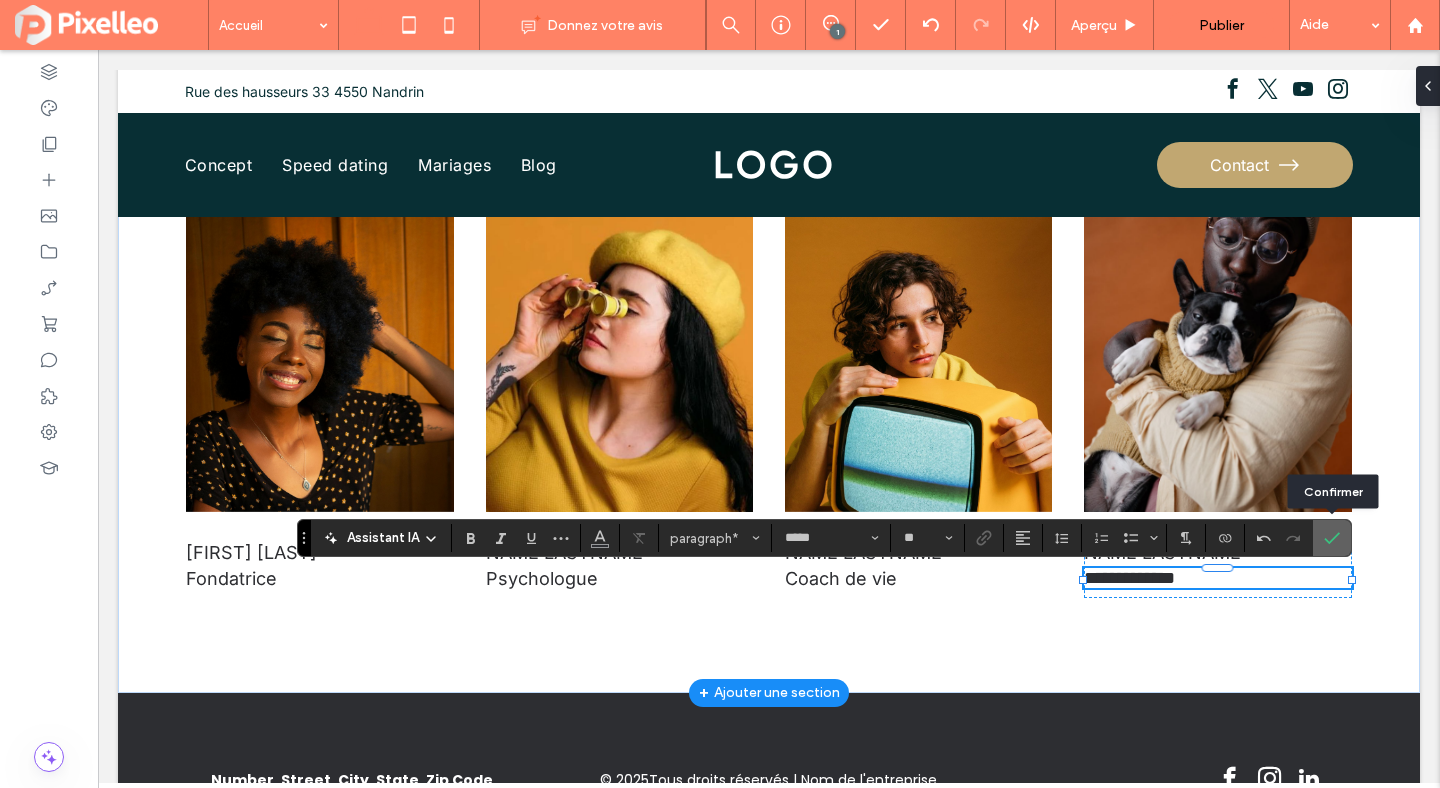 click at bounding box center [1332, 538] 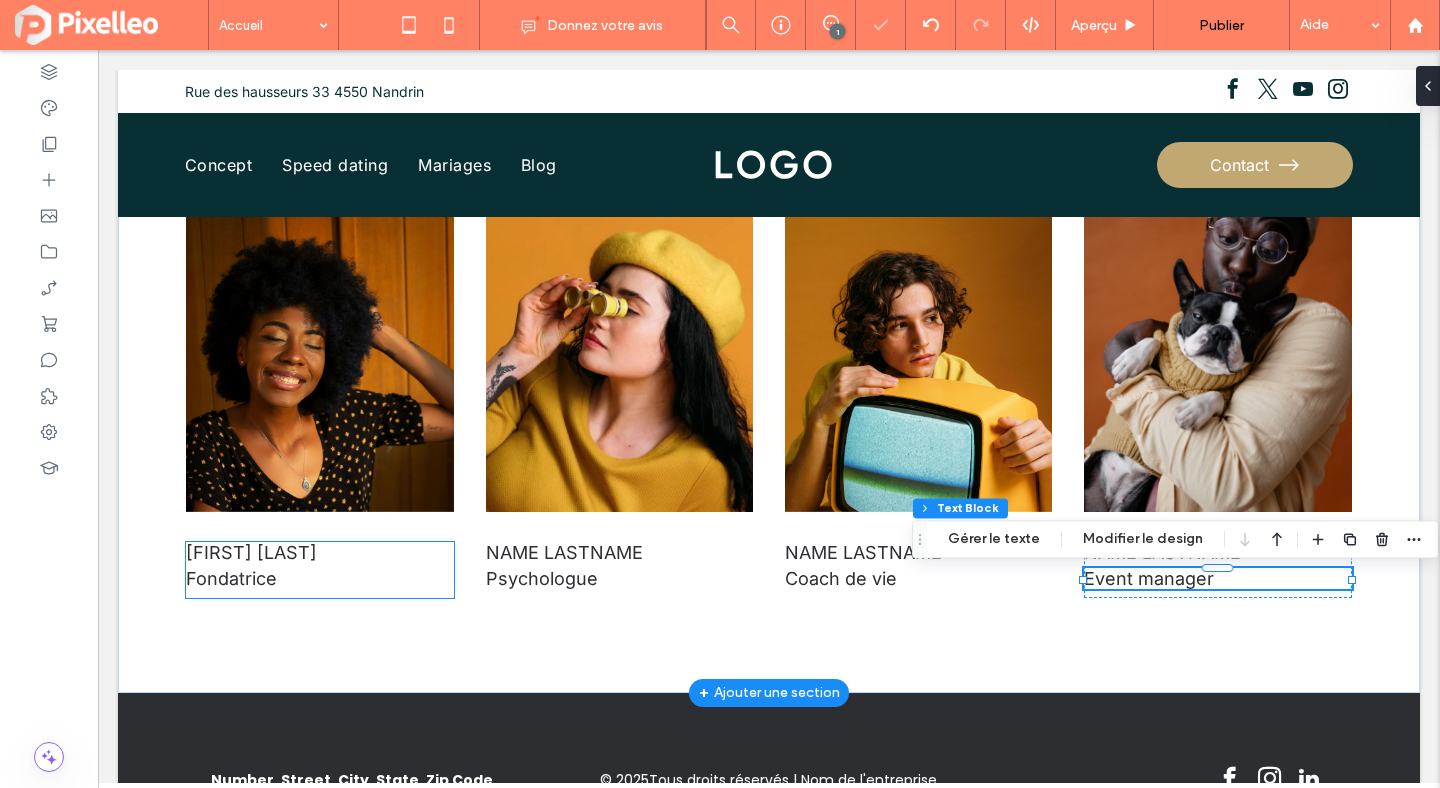 click on "Fondatrice" at bounding box center [319, 578] 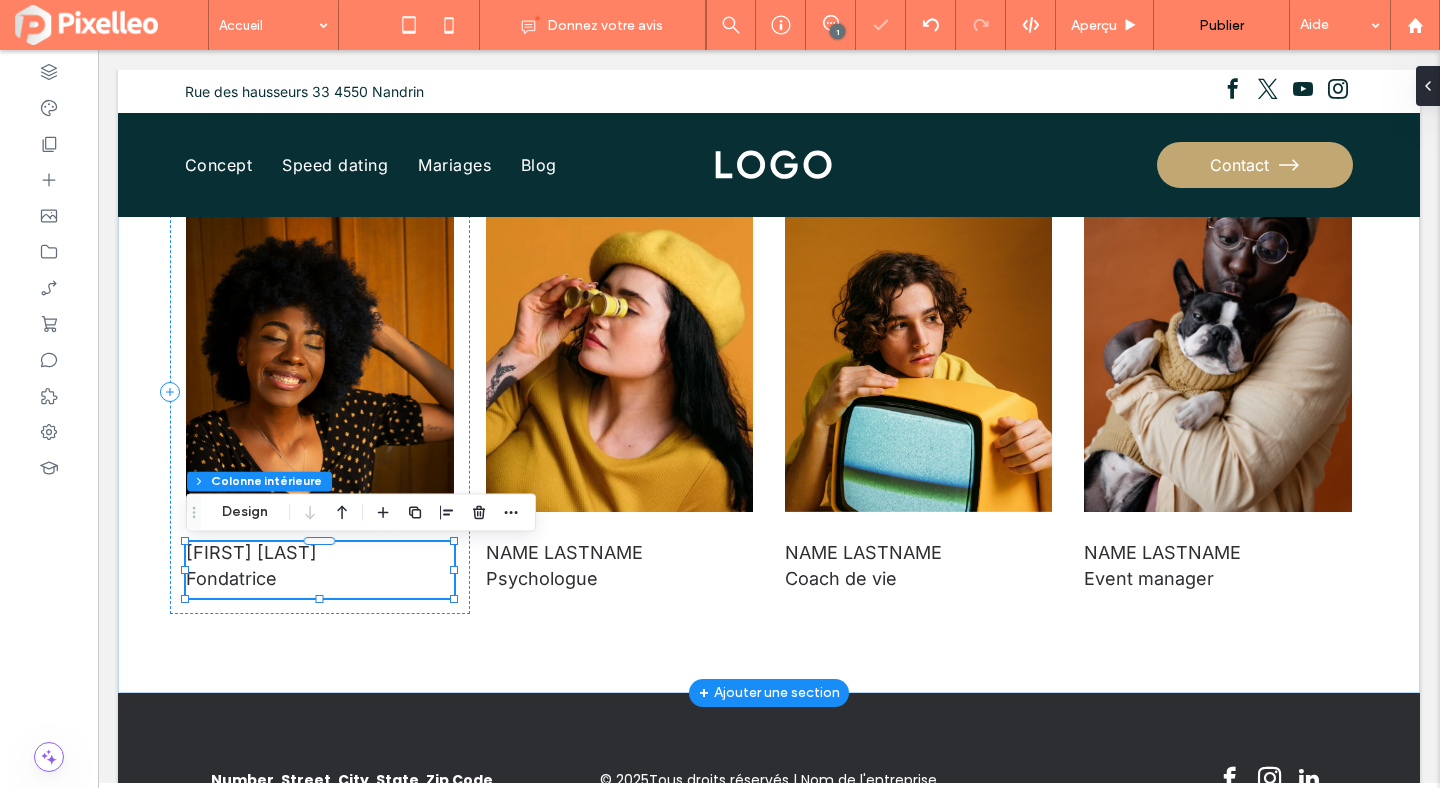 click on "Fondatrice" at bounding box center (319, 578) 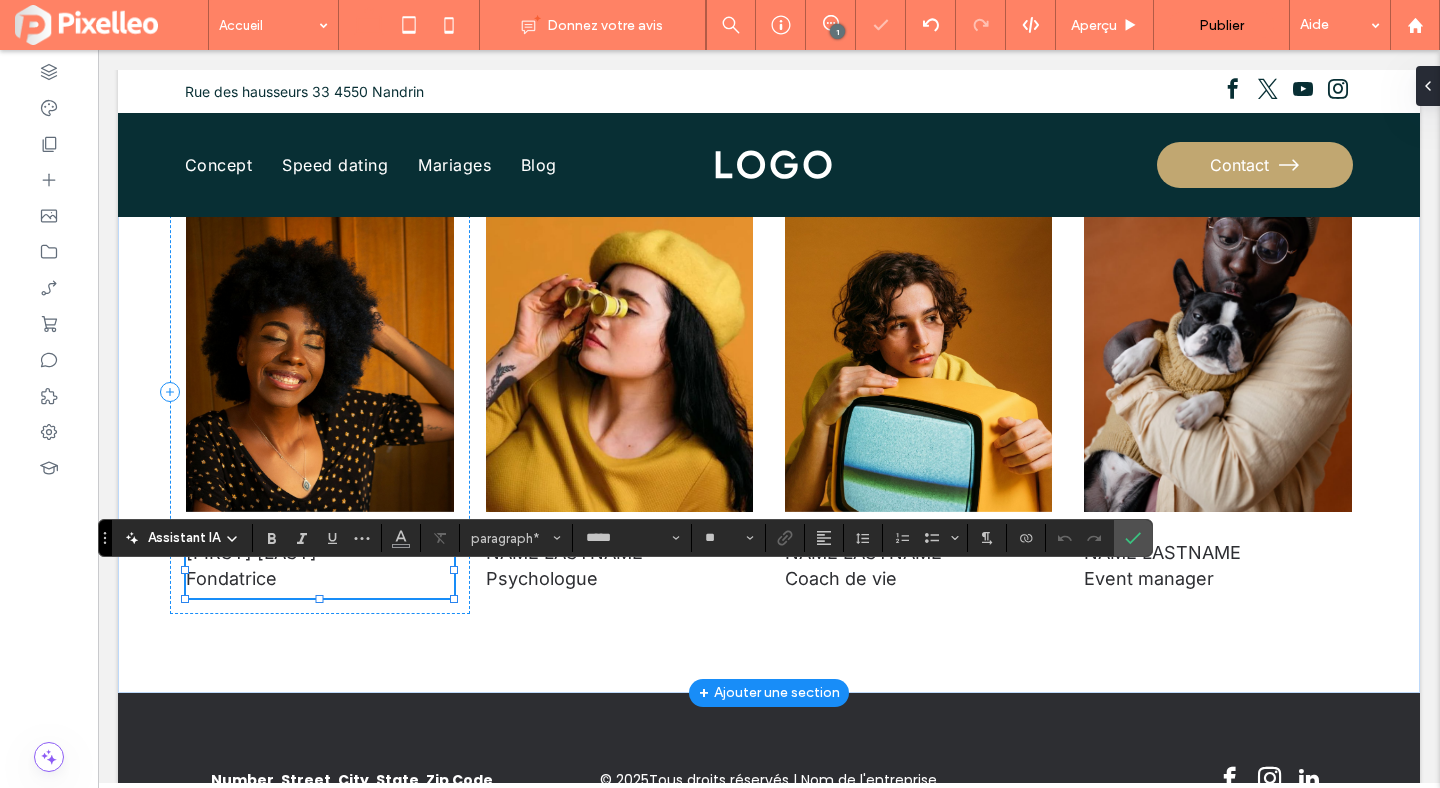 click on "Fondatrice" at bounding box center (319, 578) 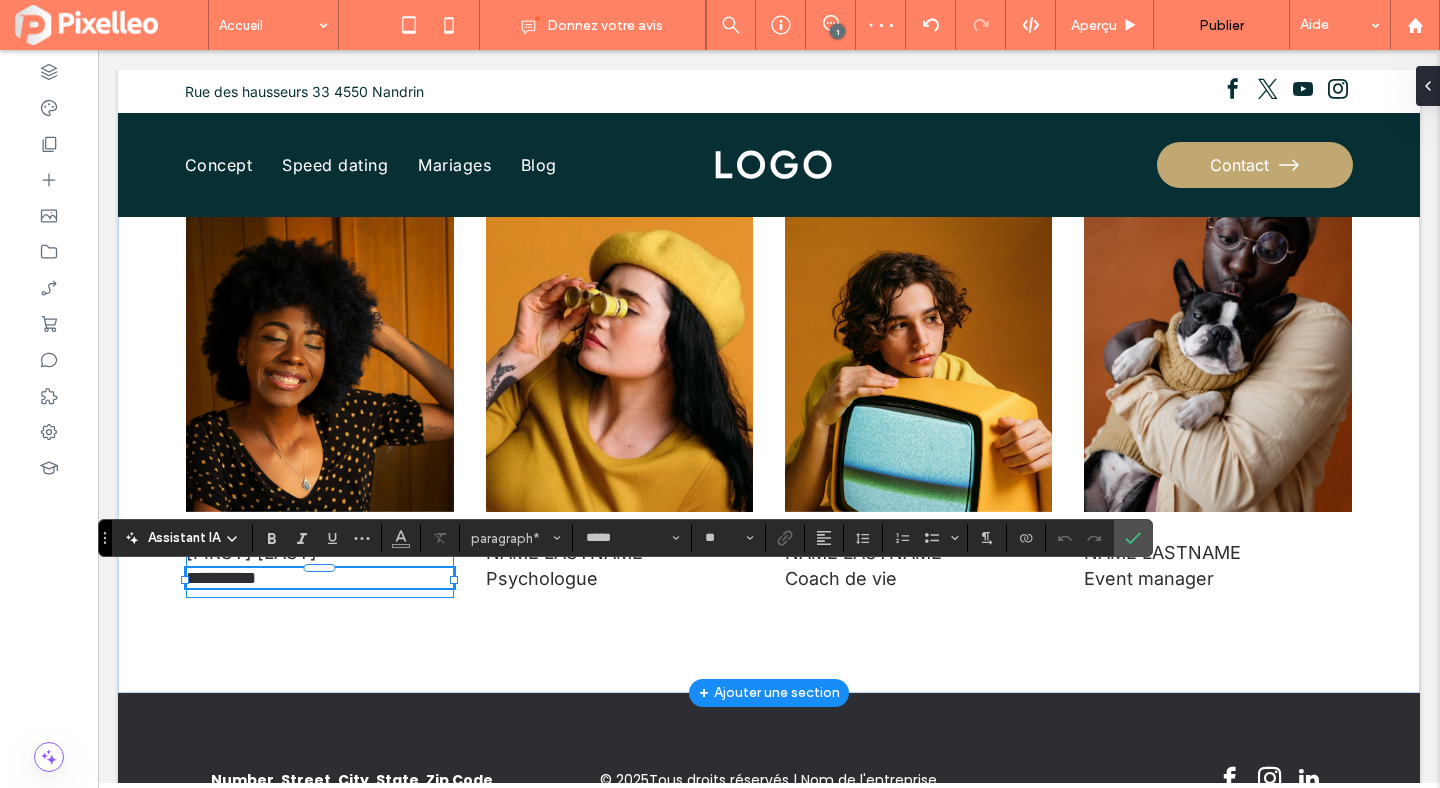 type 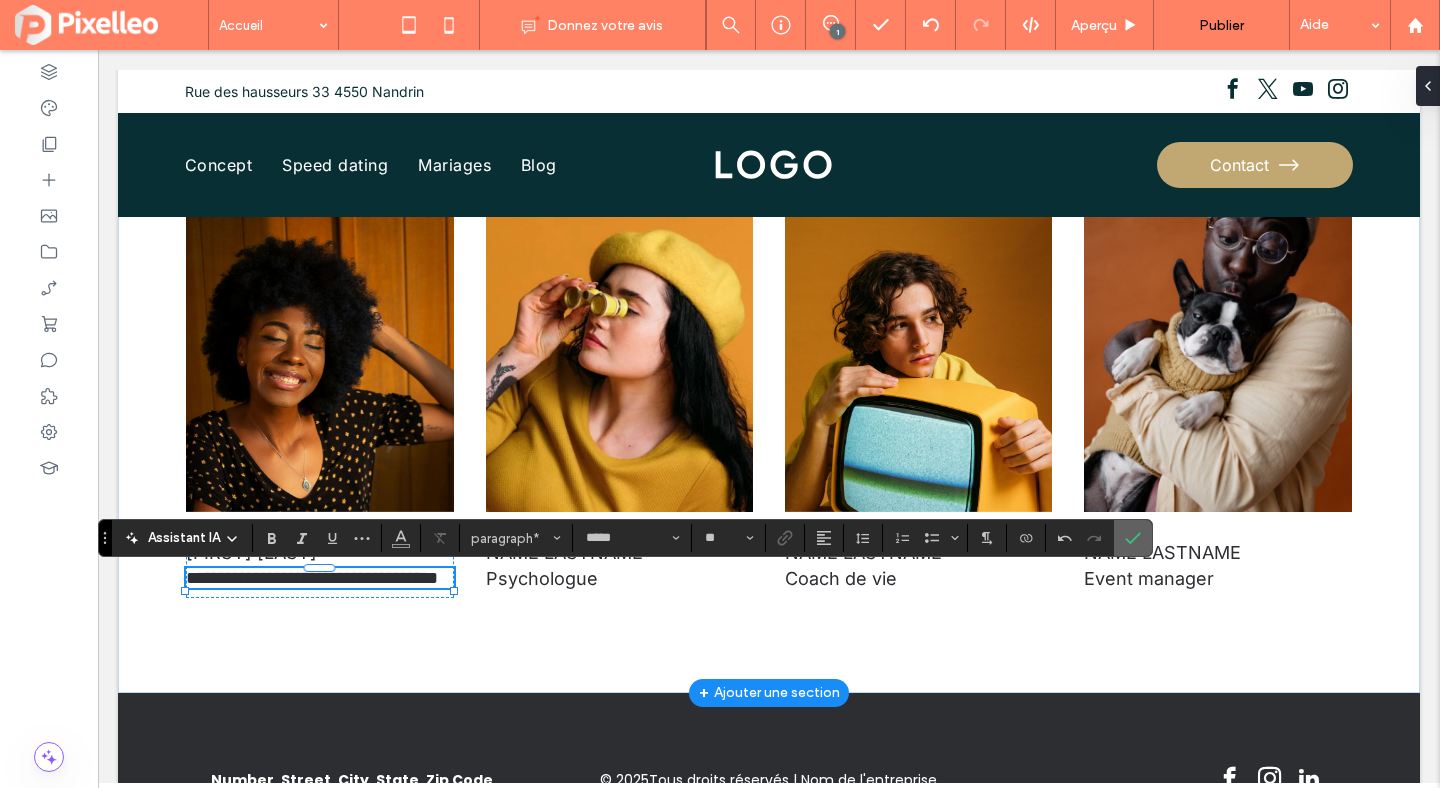 click at bounding box center [1129, 538] 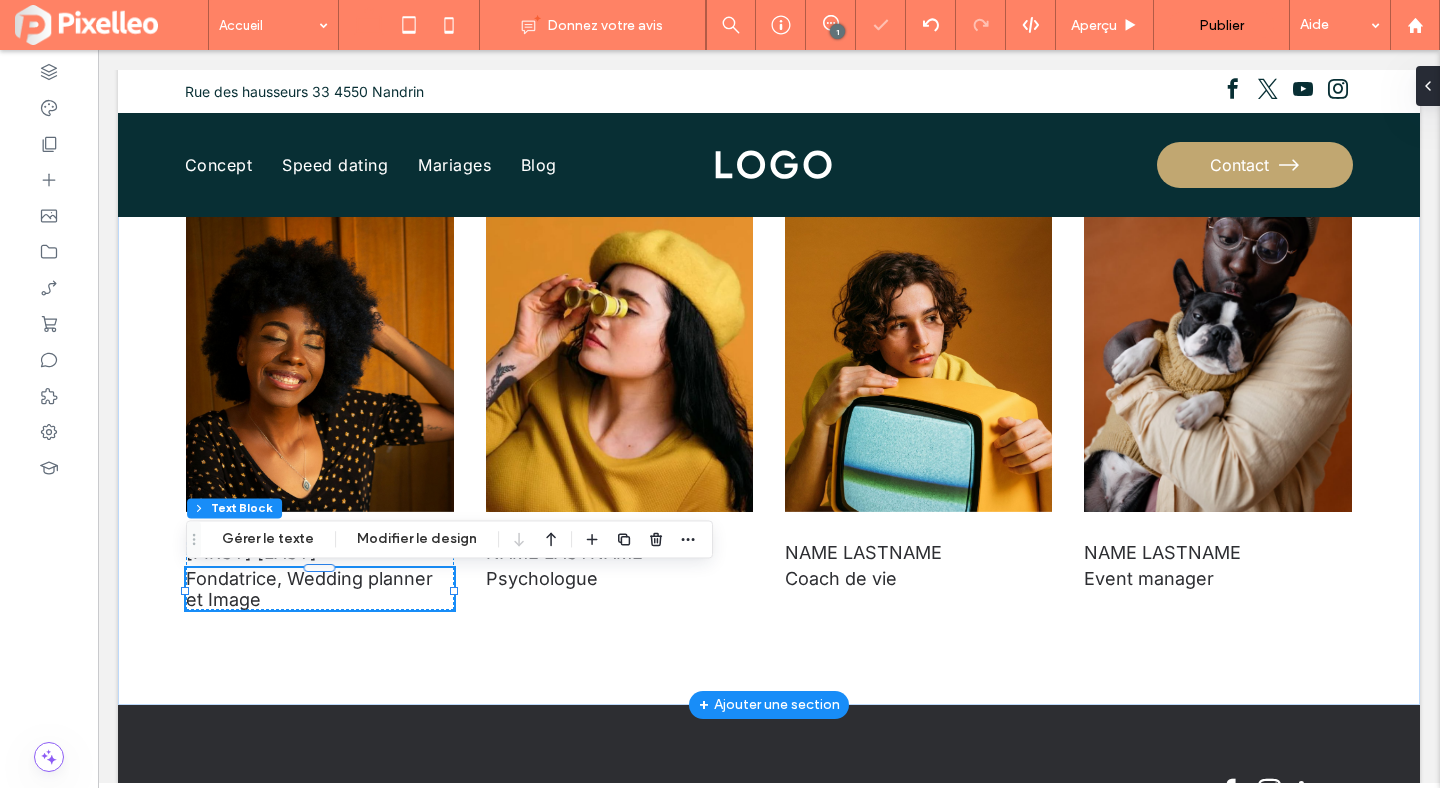 click on "Fondatrice, Wedding planner et Image" at bounding box center (319, 589) 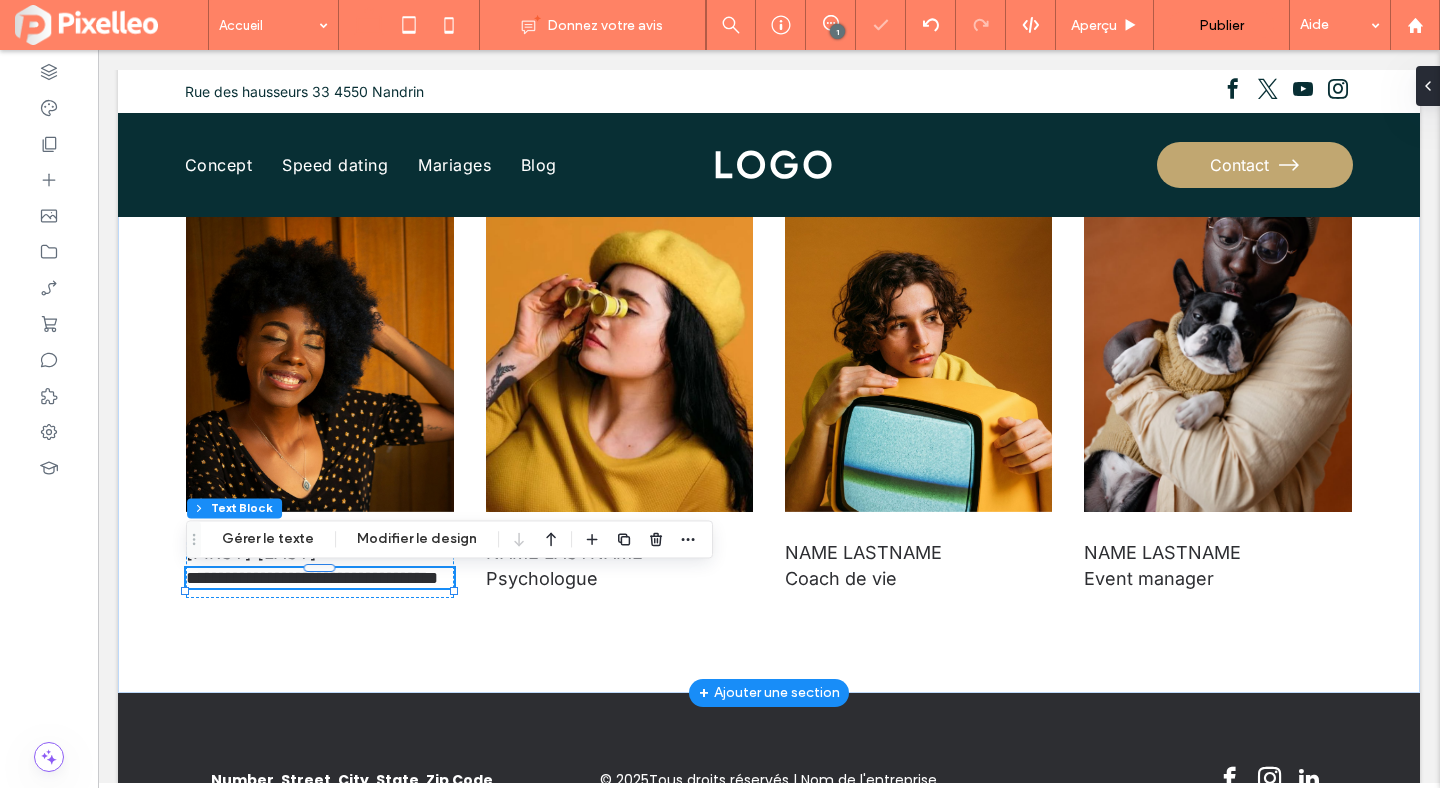 click on "**********" at bounding box center [319, 578] 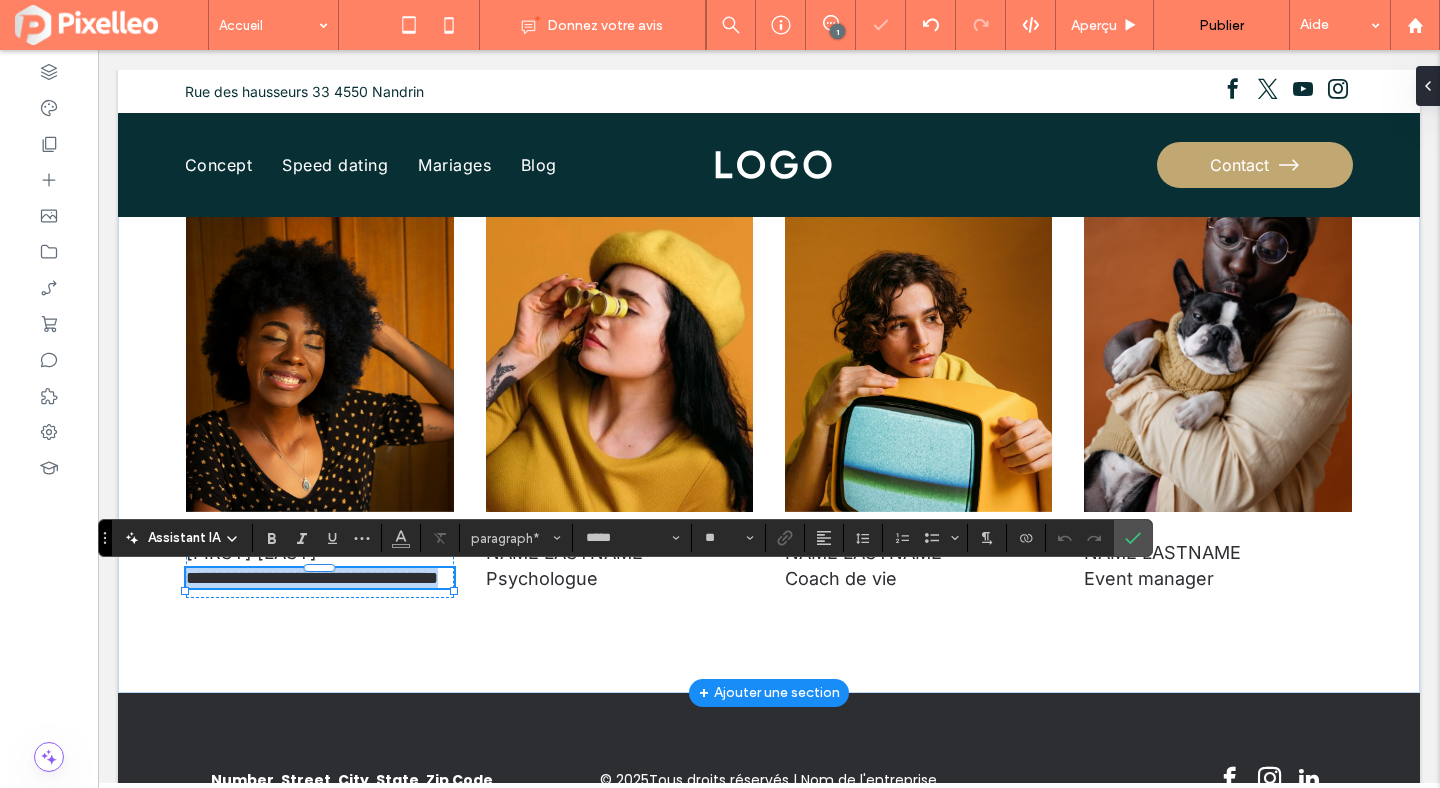 click on "**********" at bounding box center [319, 578] 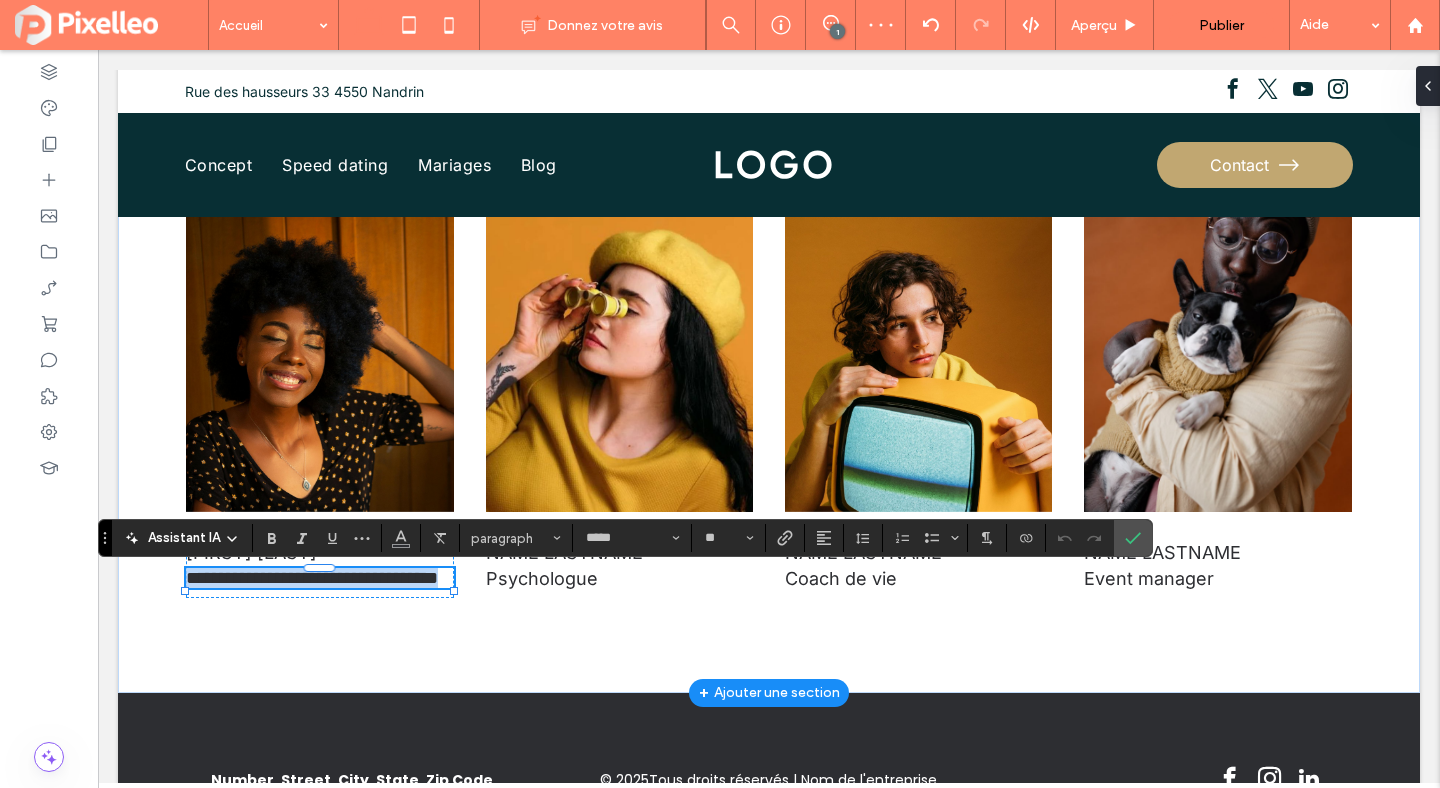 click on "**********" at bounding box center [319, 578] 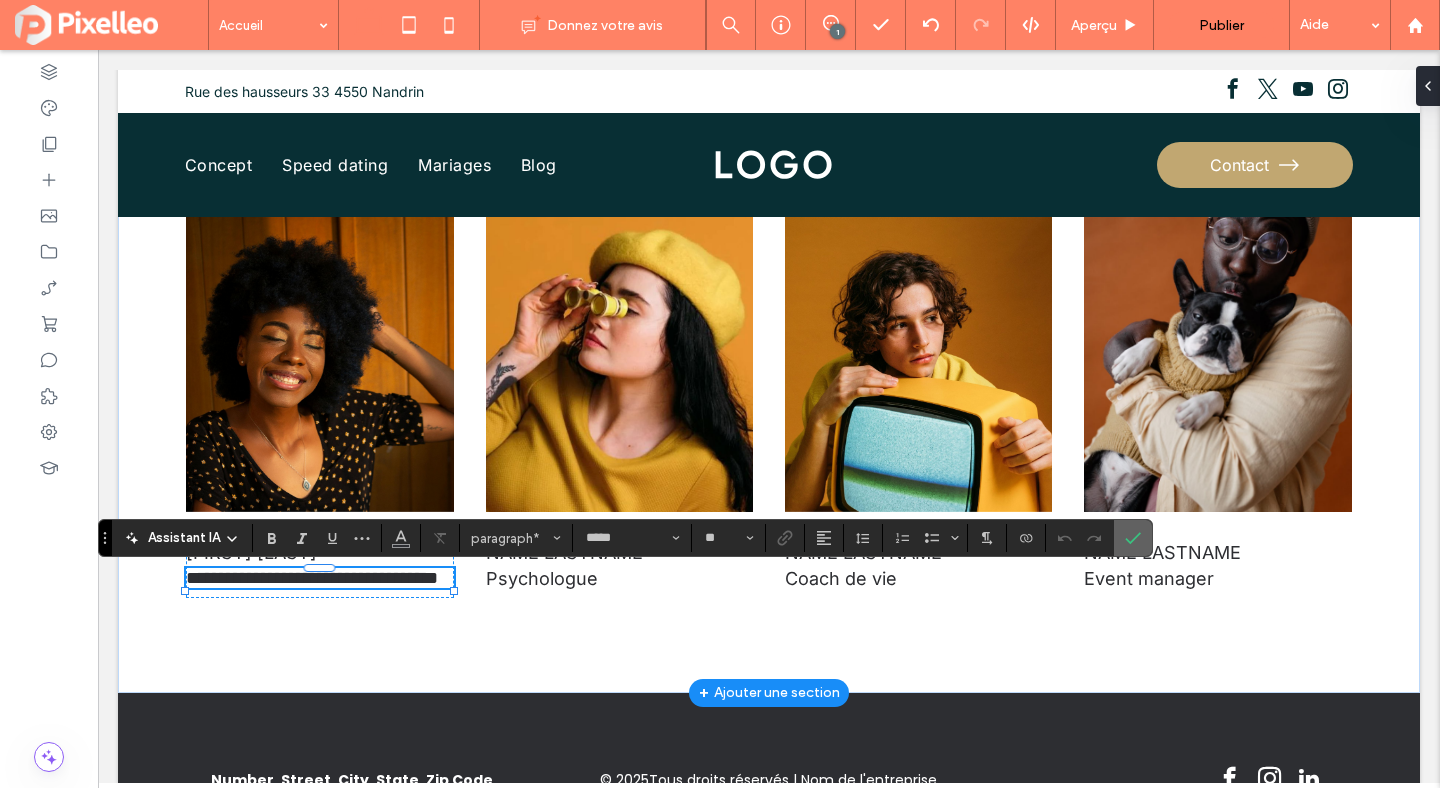click 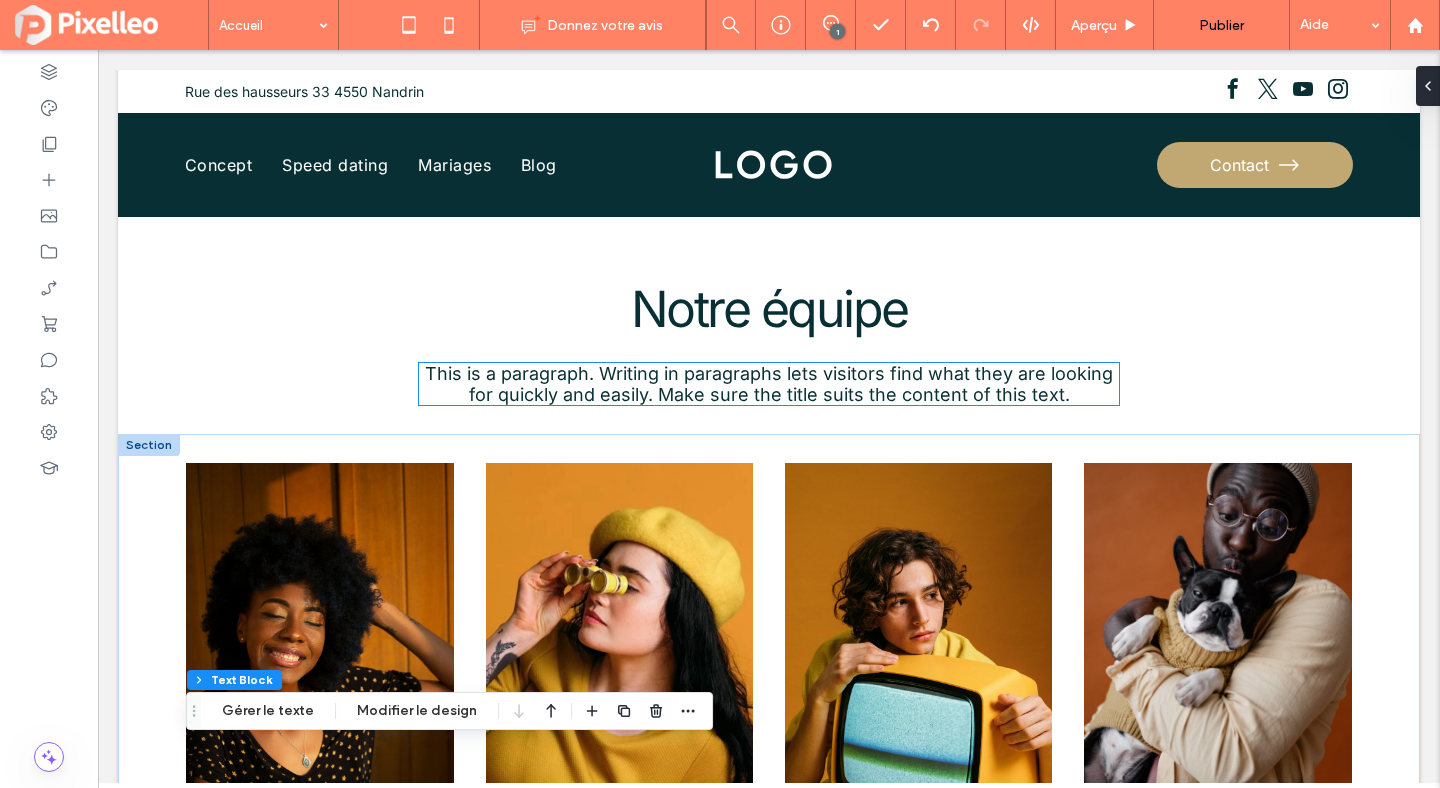 scroll, scrollTop: 2173, scrollLeft: 0, axis: vertical 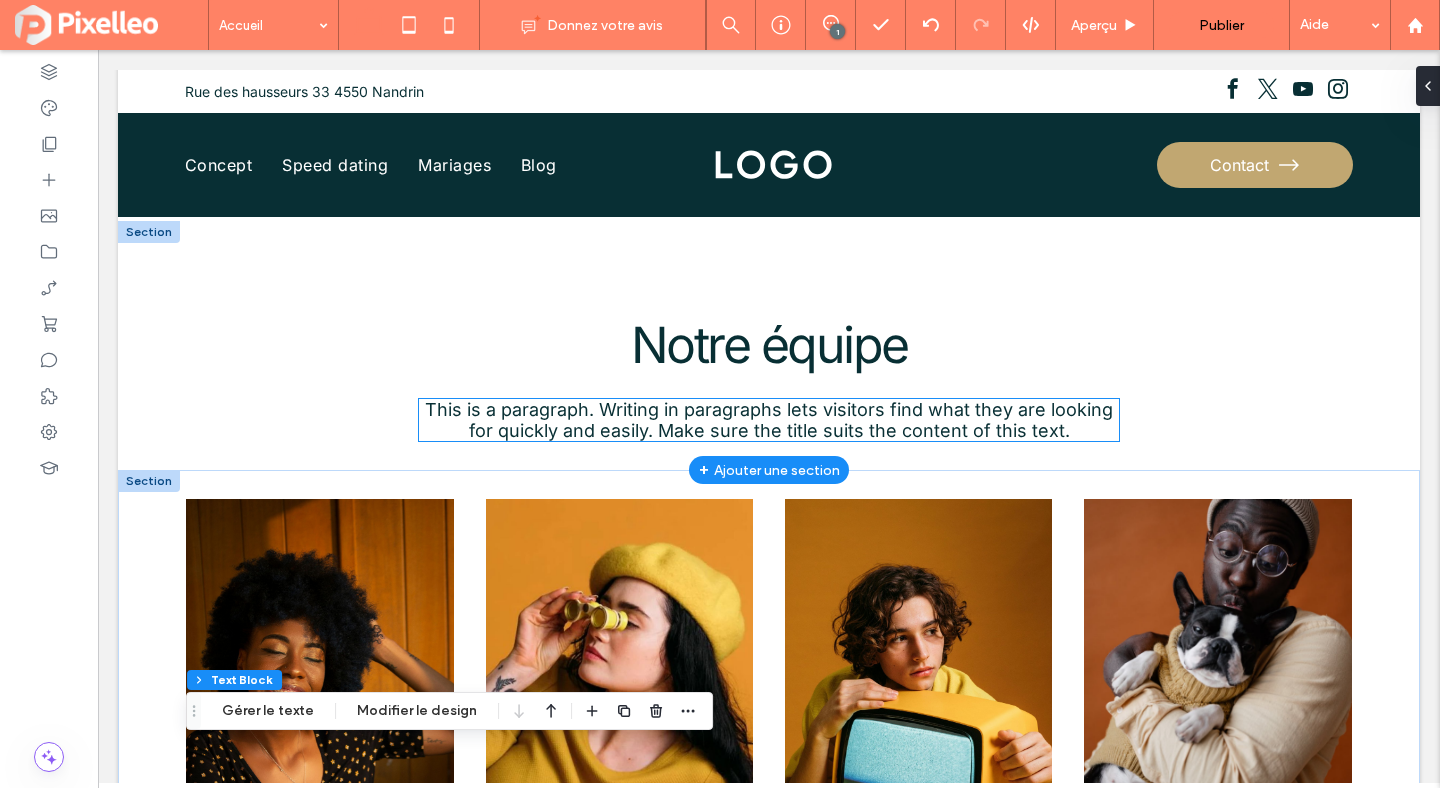 click on "This is a paragraph. Writing in paragraphs lets visitors find what they are looking for quickly and easily. Make sure the title suits the content of this text." at bounding box center [769, 420] 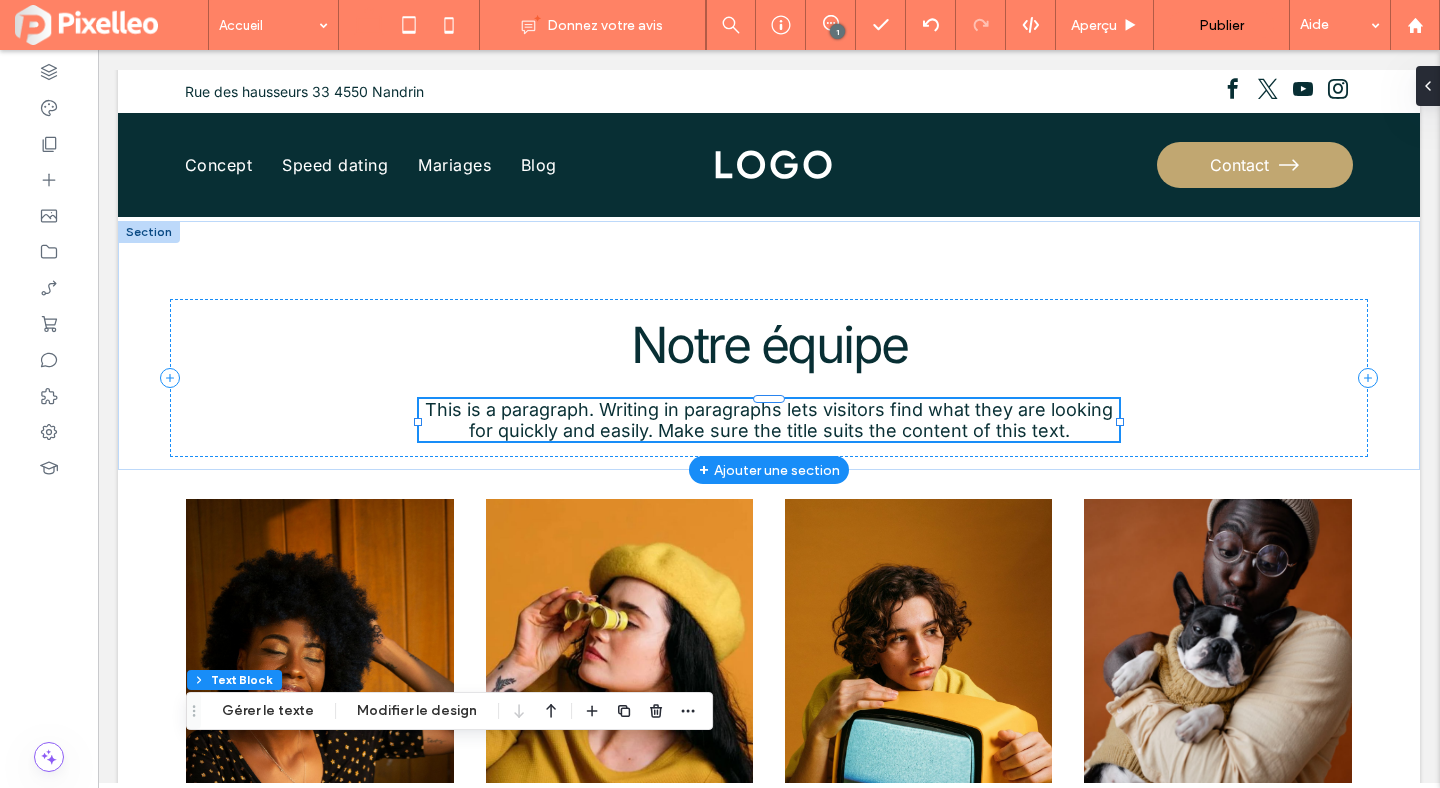 click on "This is a paragraph. Writing in paragraphs lets visitors find what they are looking for quickly and easily. Make sure the title suits the content of this text." at bounding box center [769, 420] 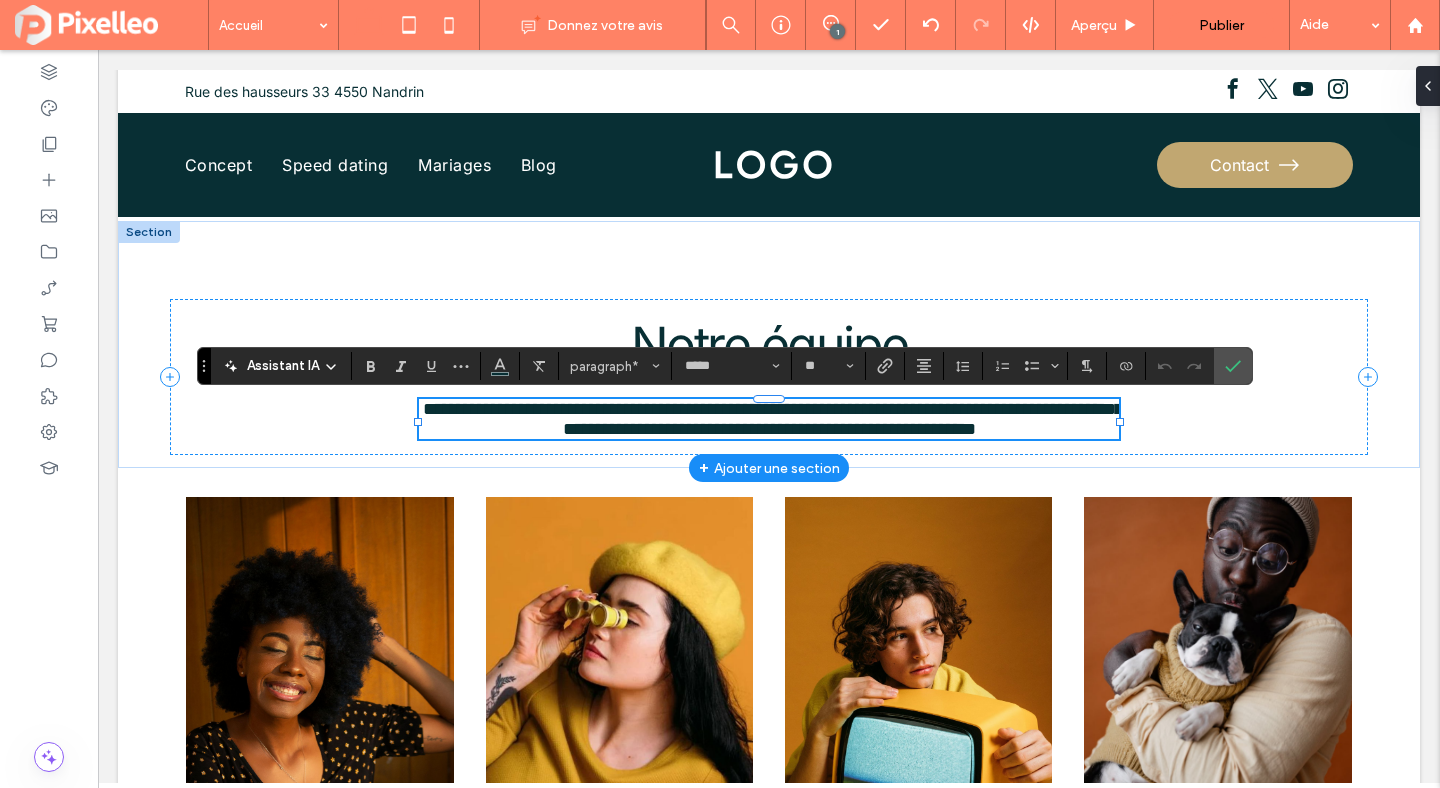 type on "*******" 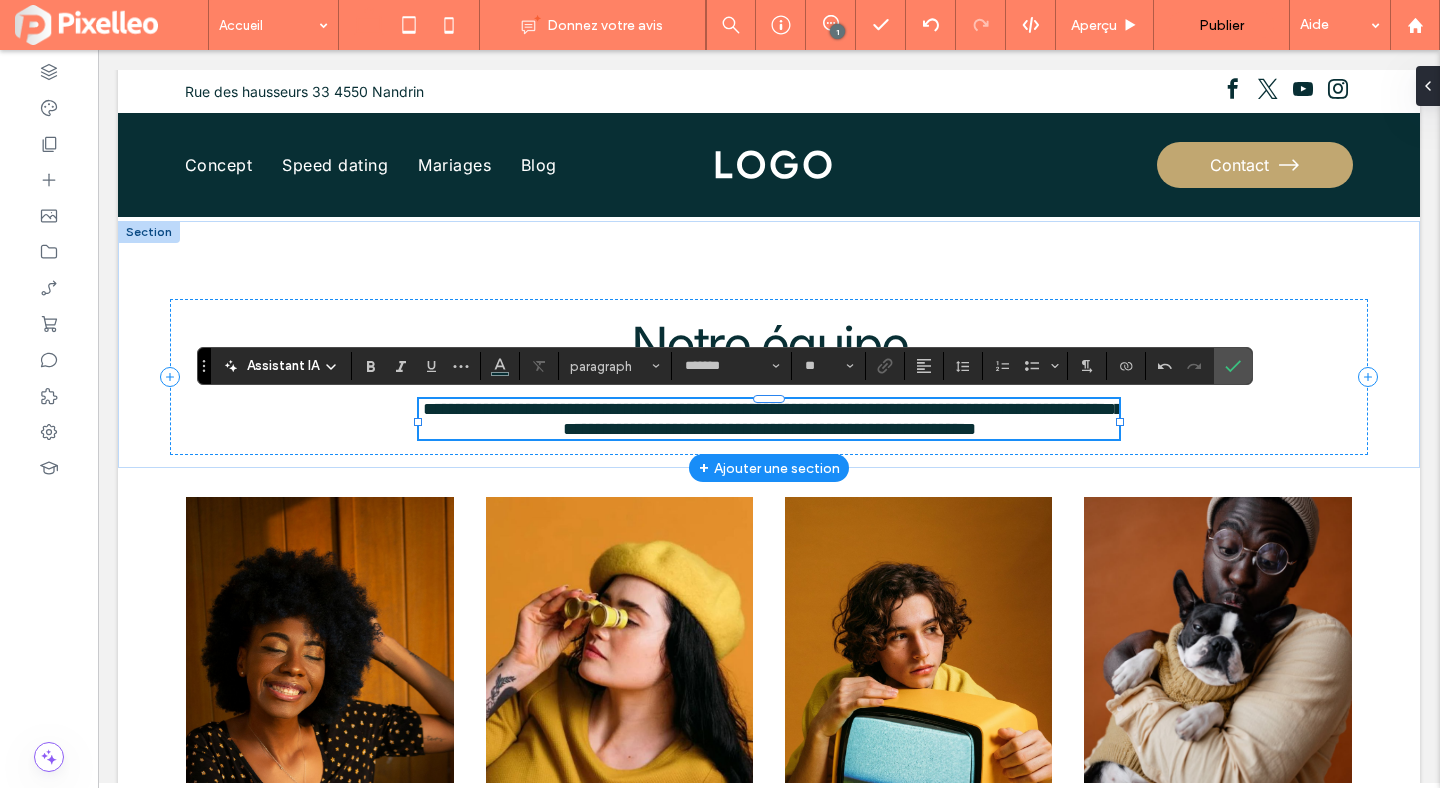 scroll, scrollTop: 0, scrollLeft: 0, axis: both 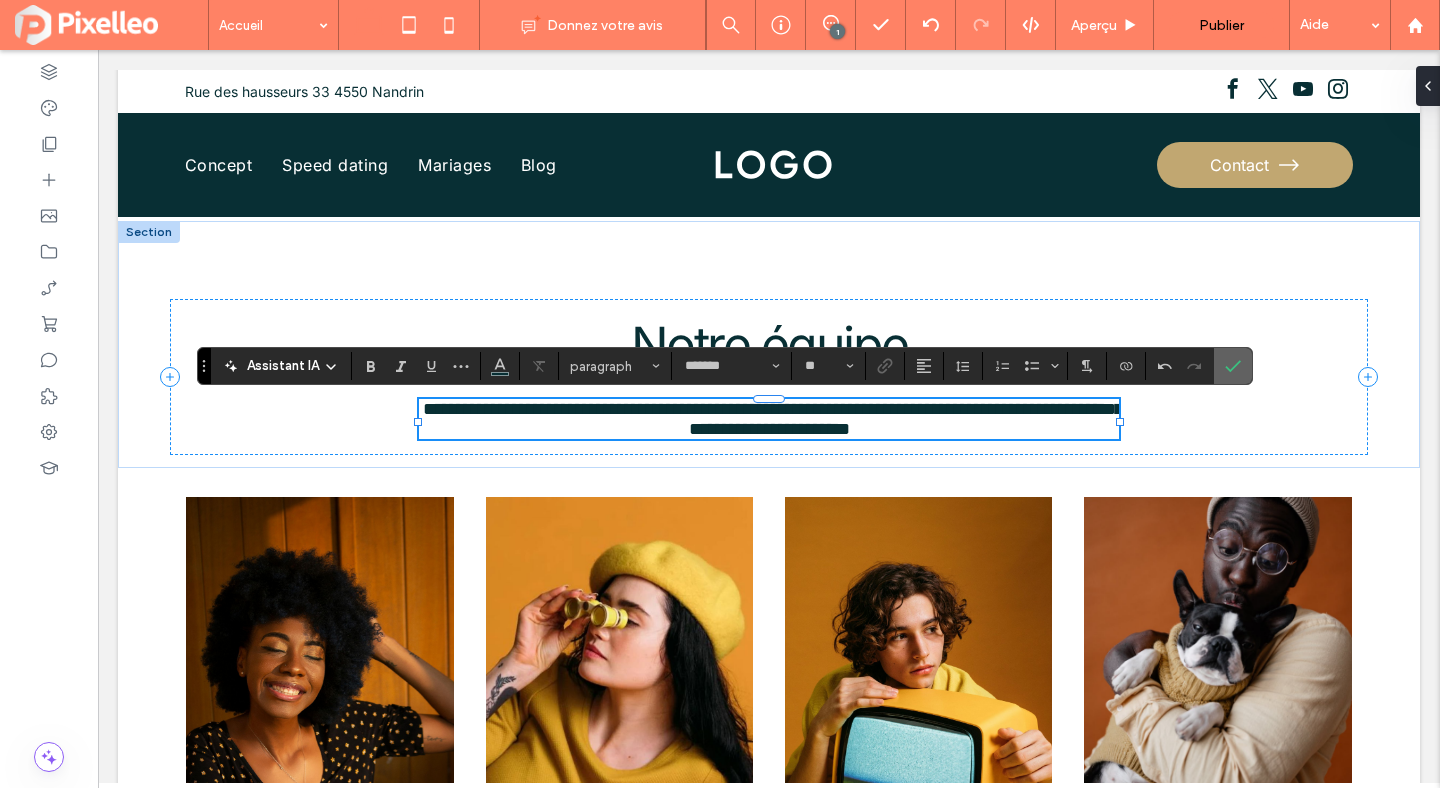 click 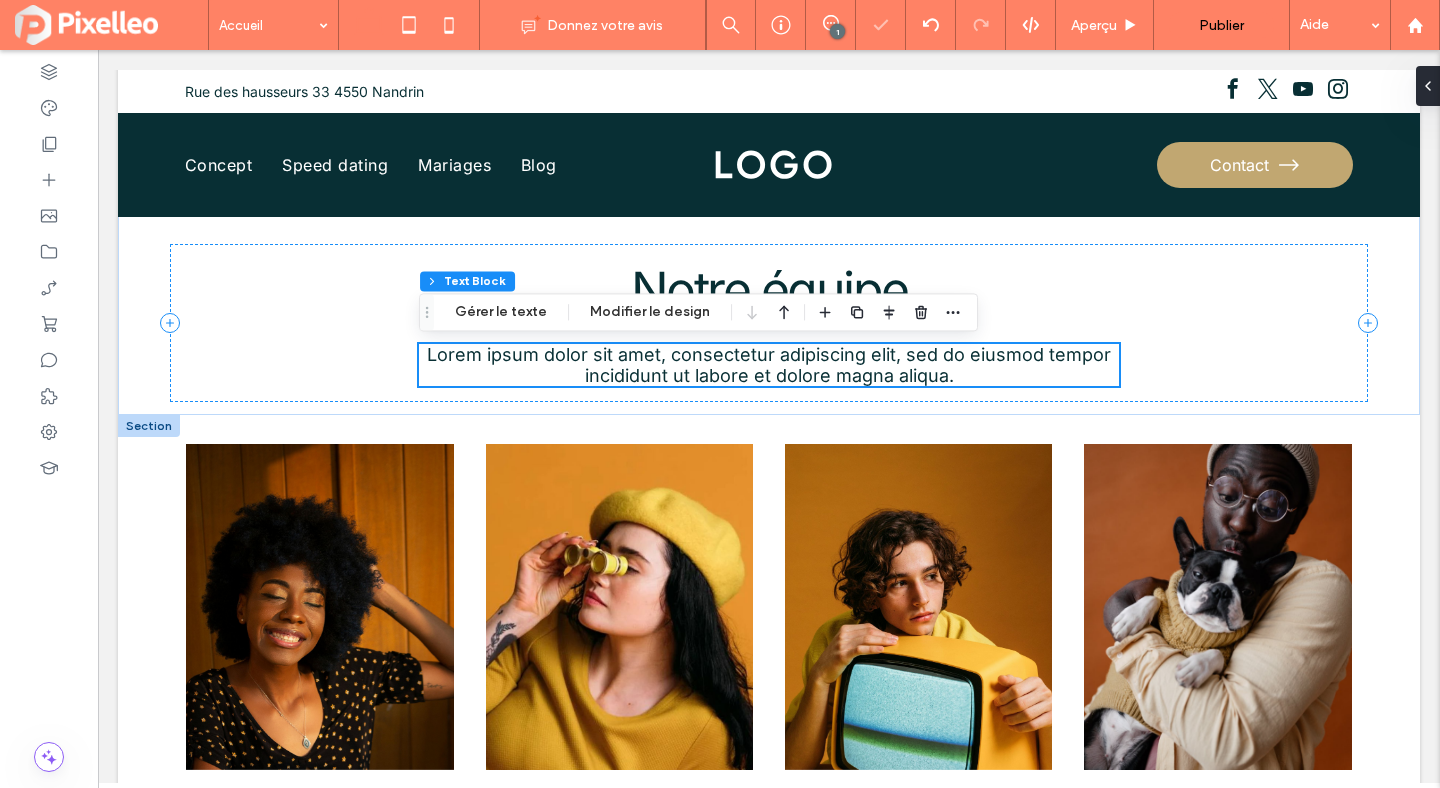 scroll, scrollTop: 2115, scrollLeft: 0, axis: vertical 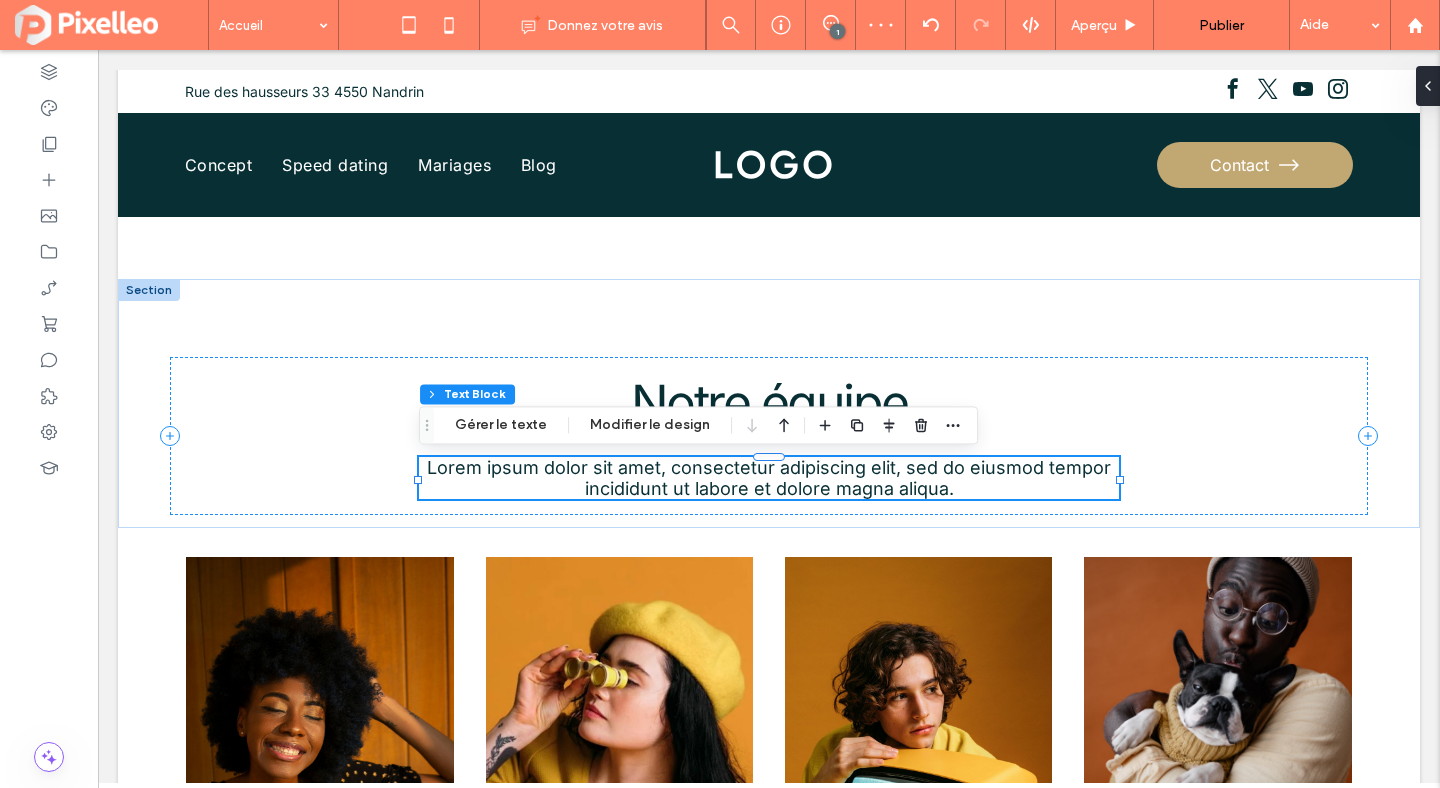 click on "Lorem ipsum dolor sit amet, consectetur adipiscing elit, sed do eiusmod tempor incididunt ut labore et dolore magna aliqua." at bounding box center [769, 478] 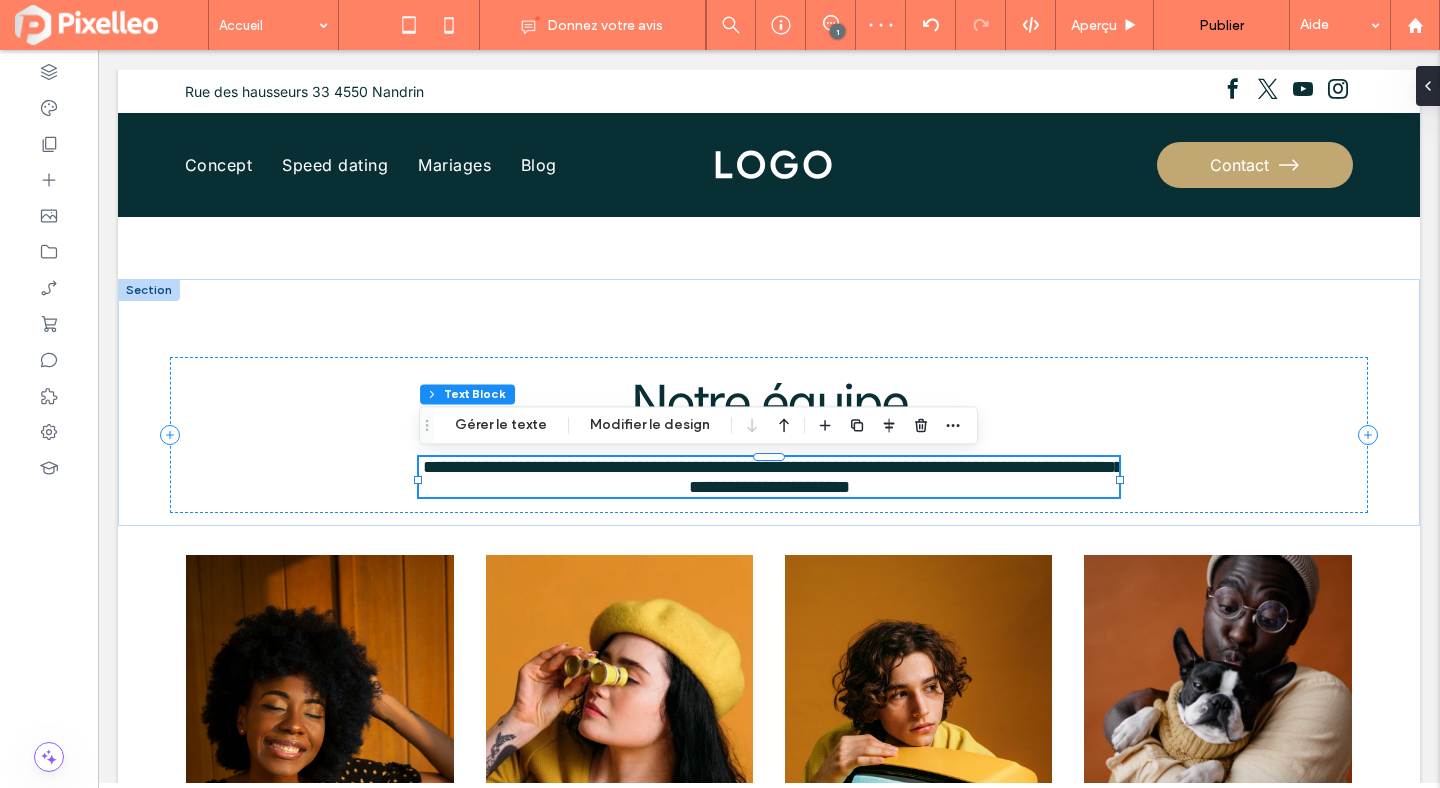 click on "**********" at bounding box center (769, 477) 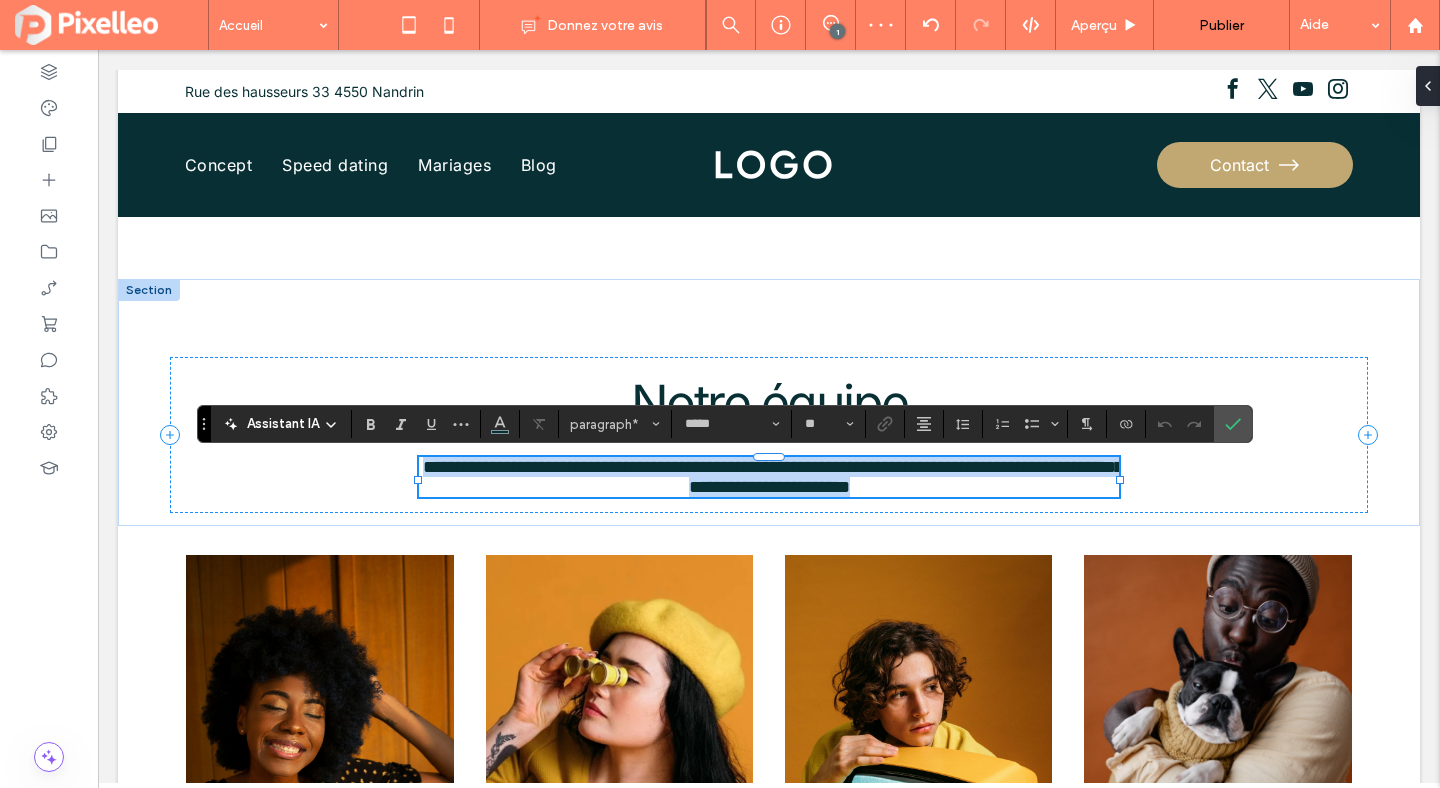 click on "**********" at bounding box center [769, 477] 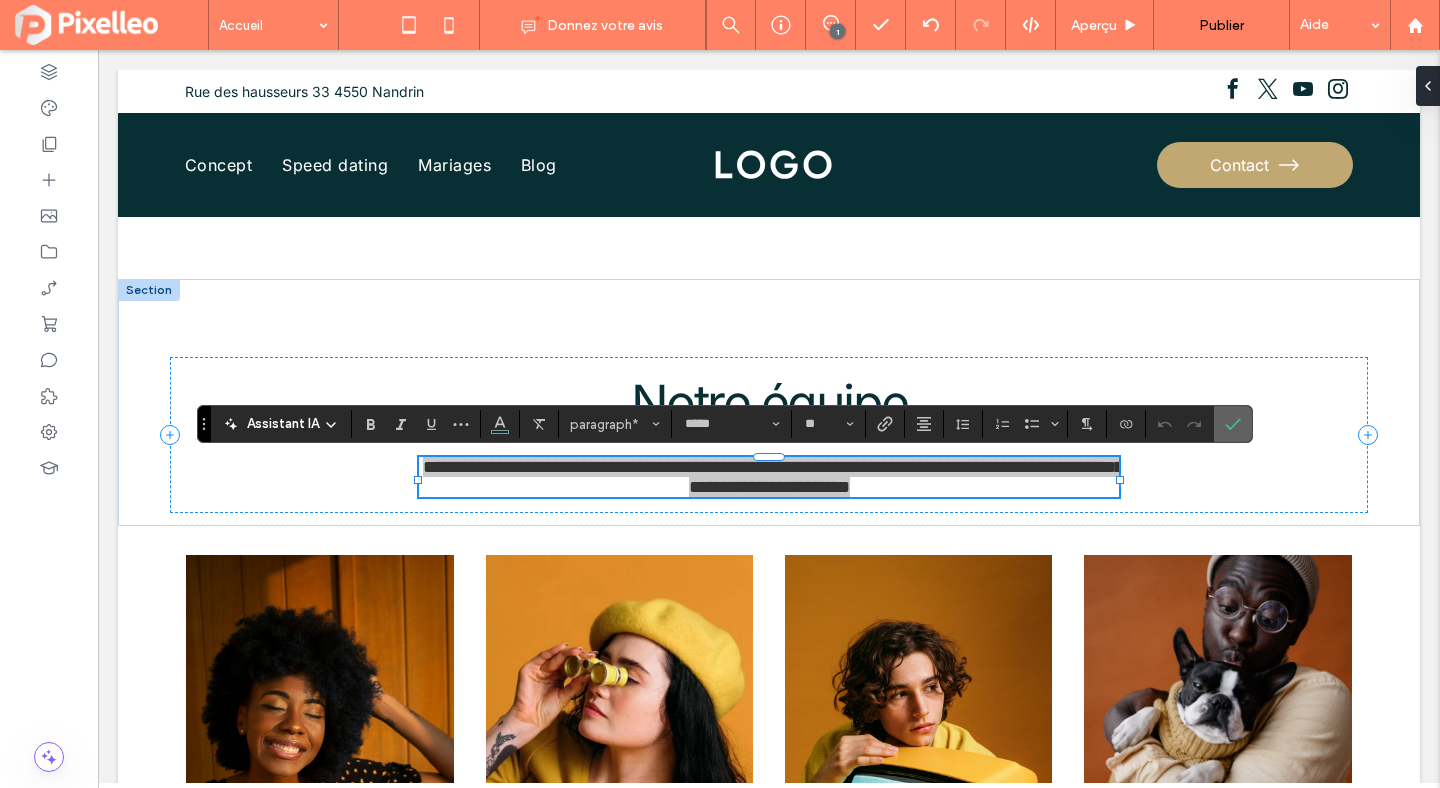 click 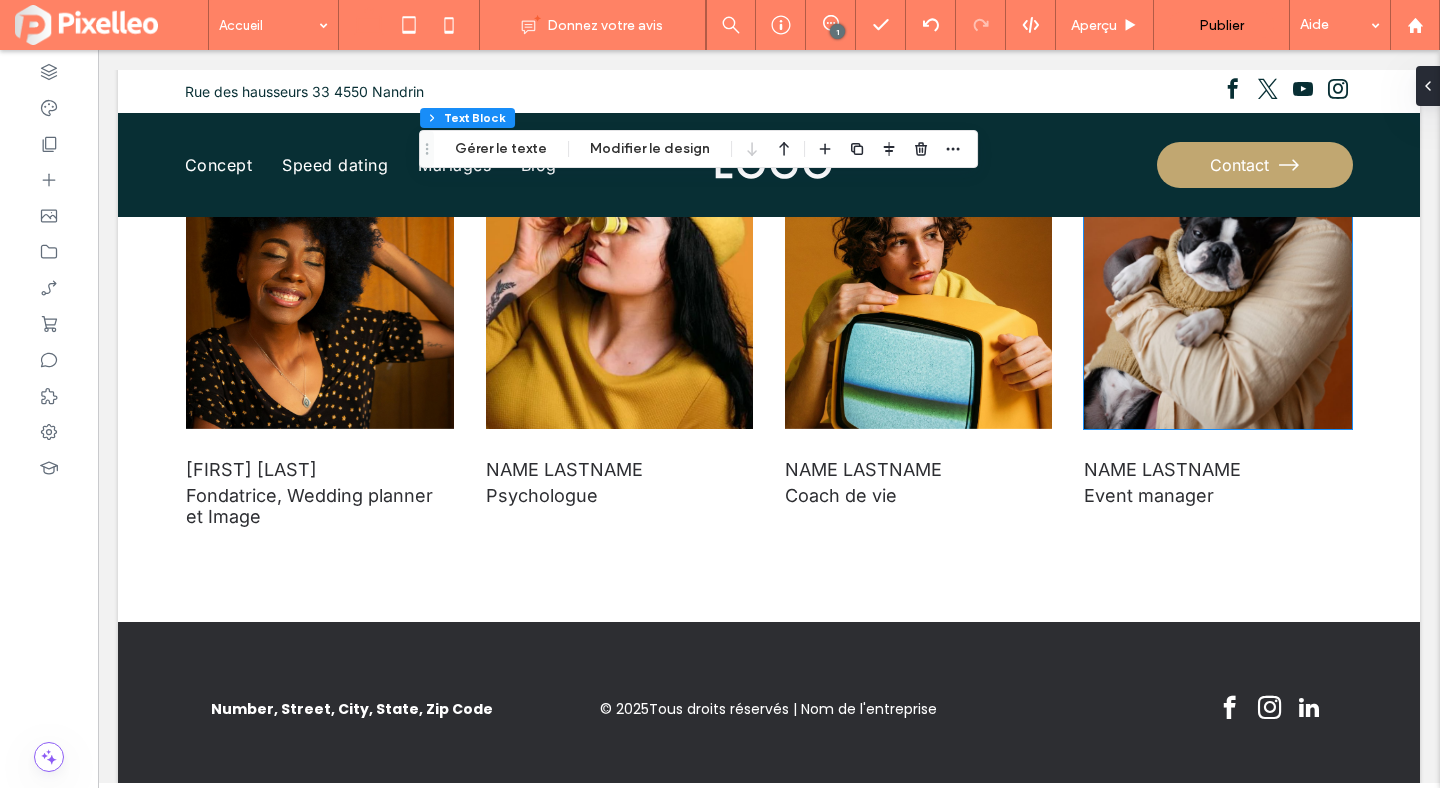scroll, scrollTop: 2594, scrollLeft: 0, axis: vertical 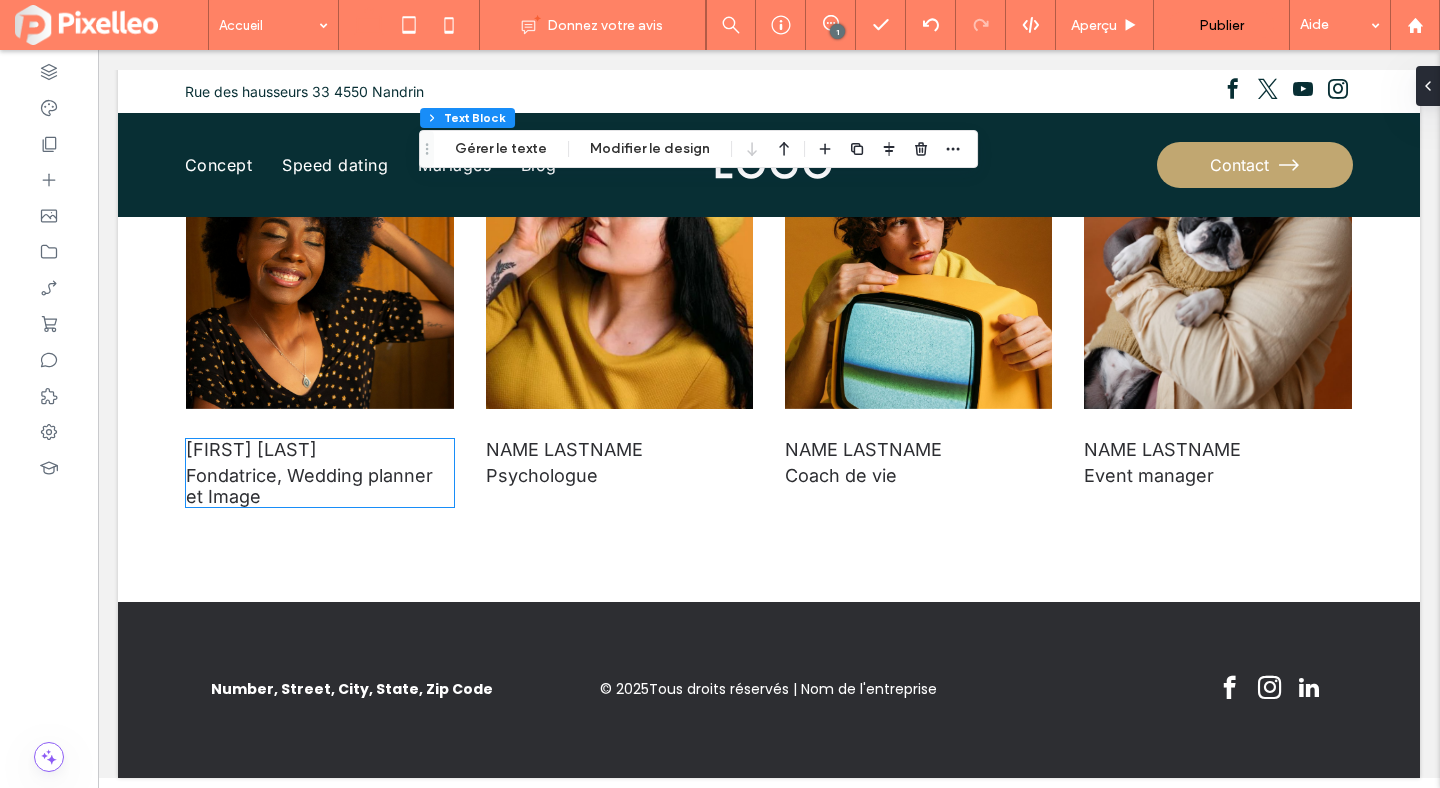 click on "Fondatrice, Wedding planner et Image" at bounding box center [309, 486] 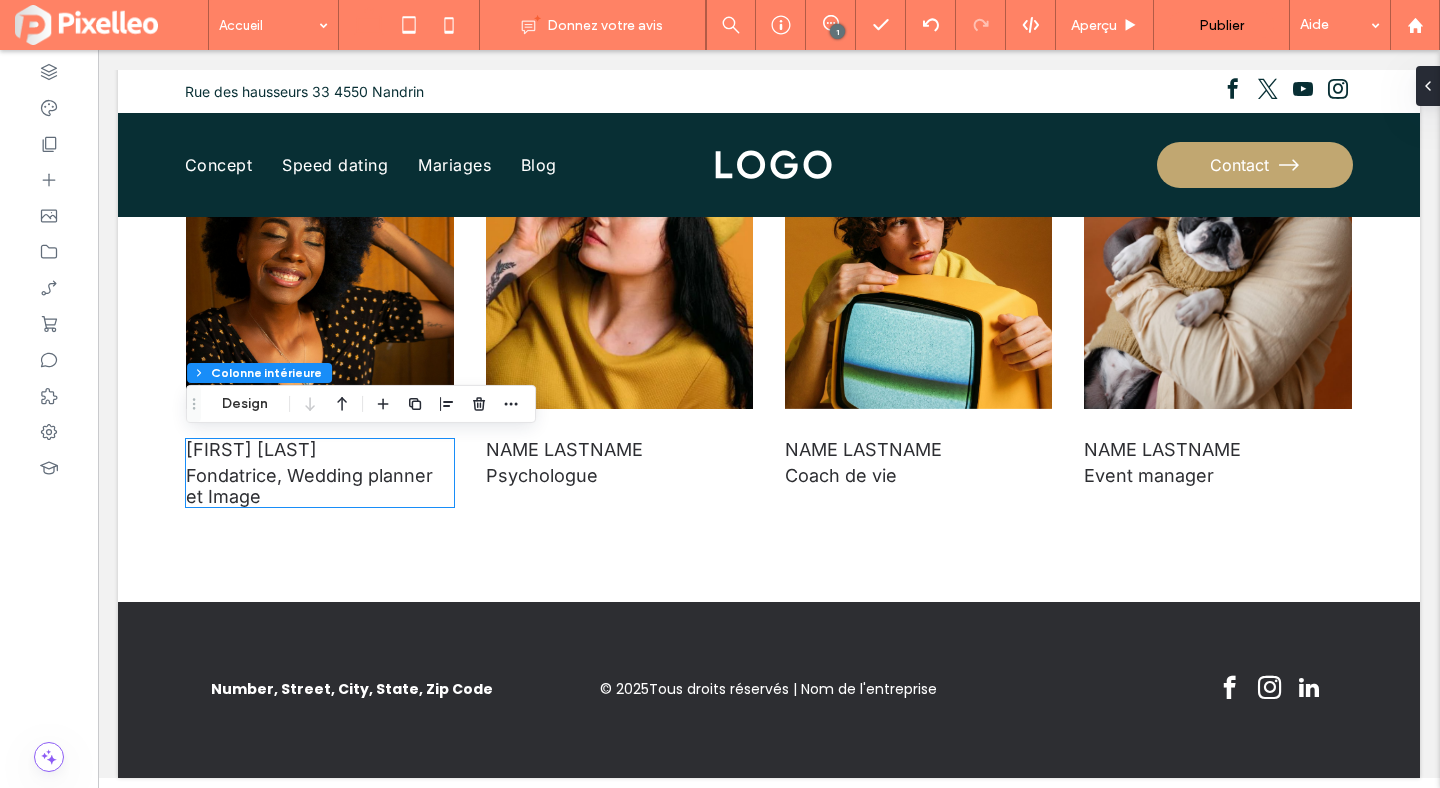 click on "Fondatrice, Wedding planner et Image" at bounding box center (309, 486) 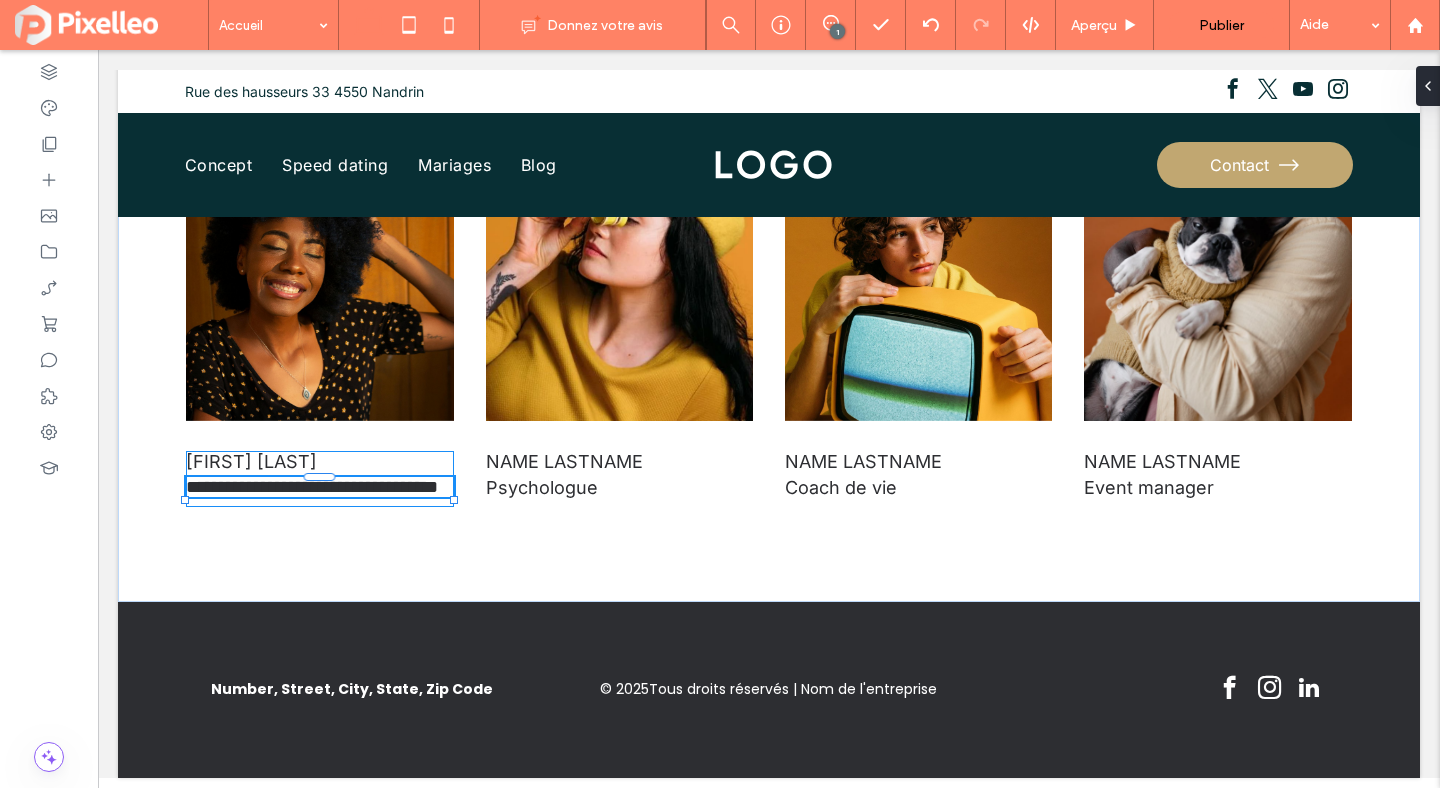 click on "**********" at bounding box center [312, 487] 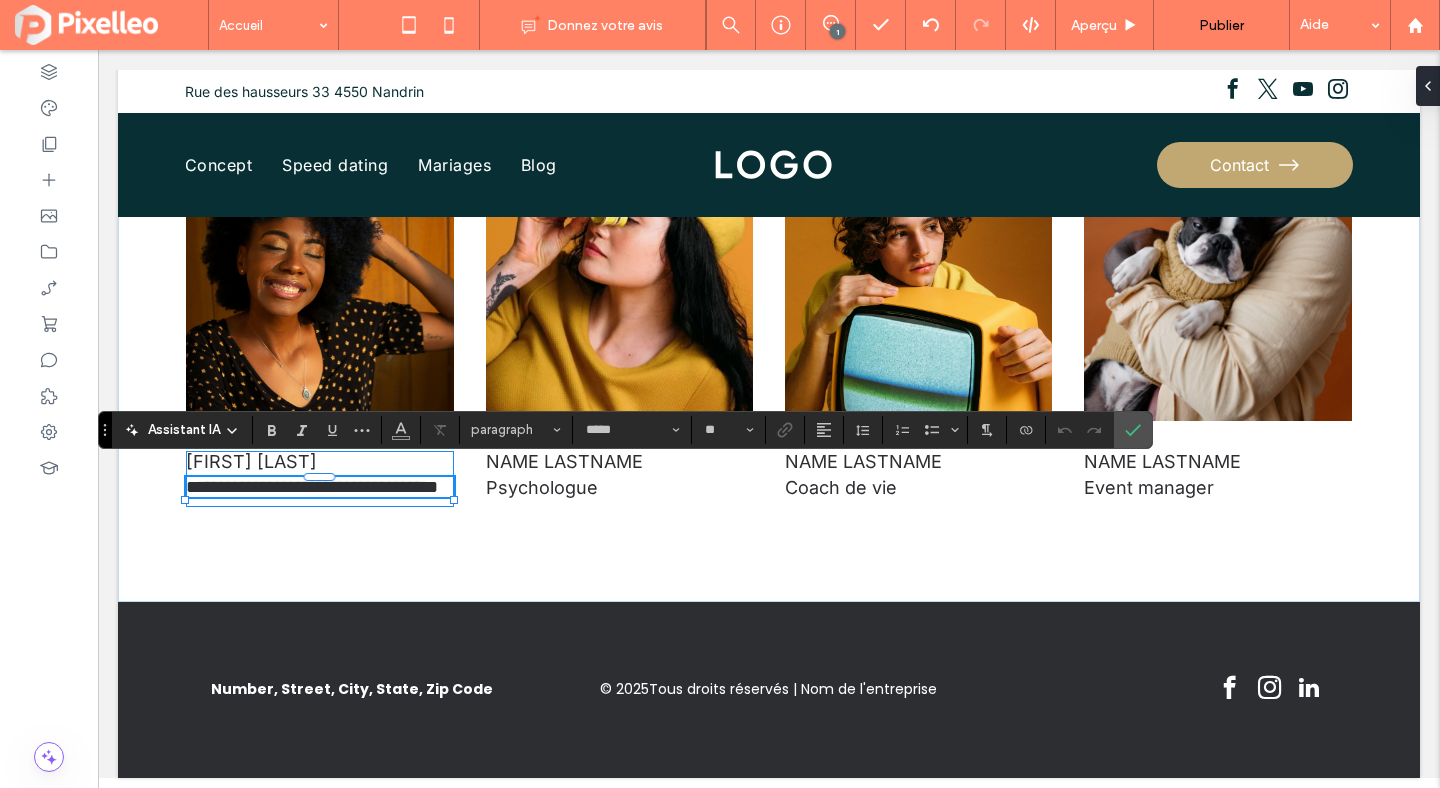 type on "*****" 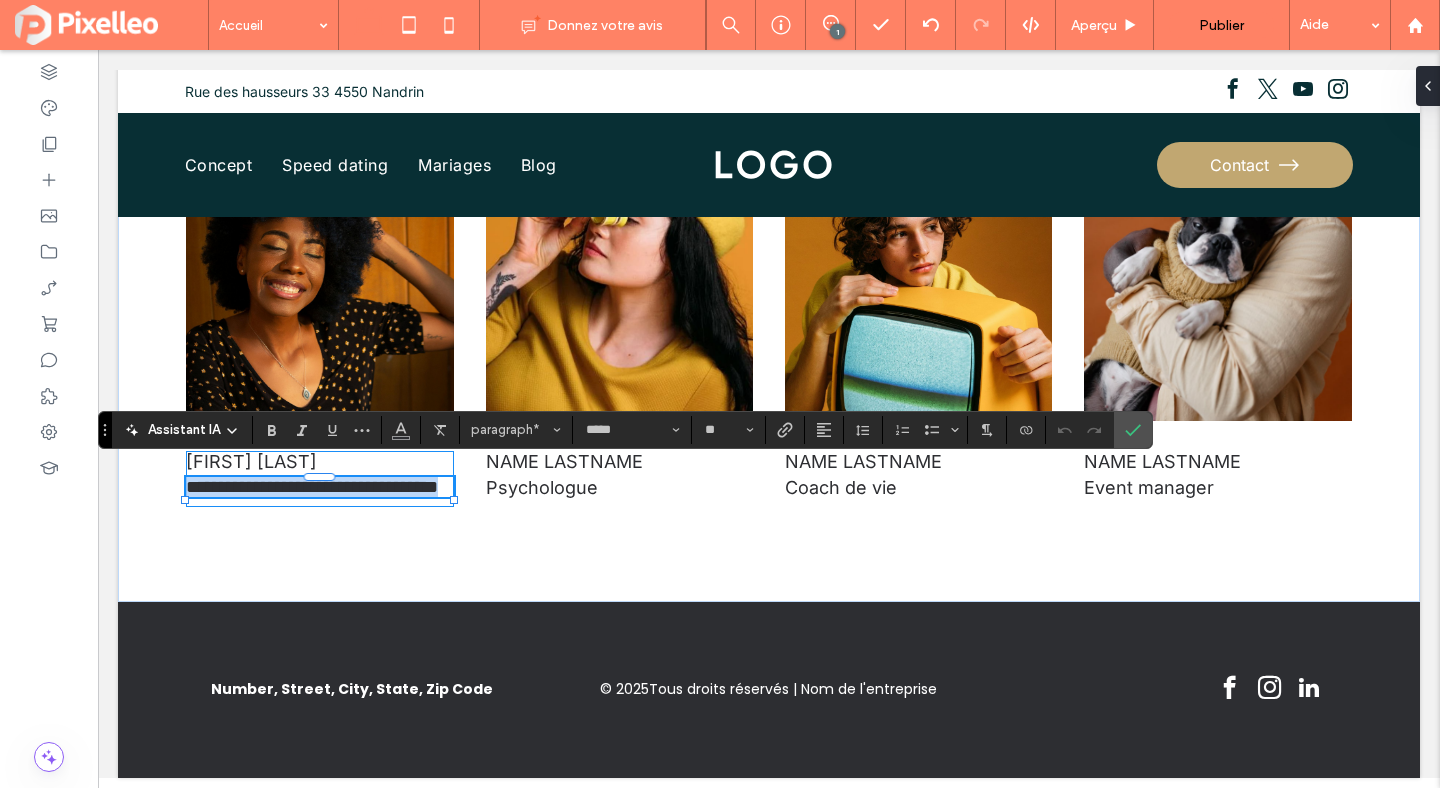 click on "**********" at bounding box center (312, 487) 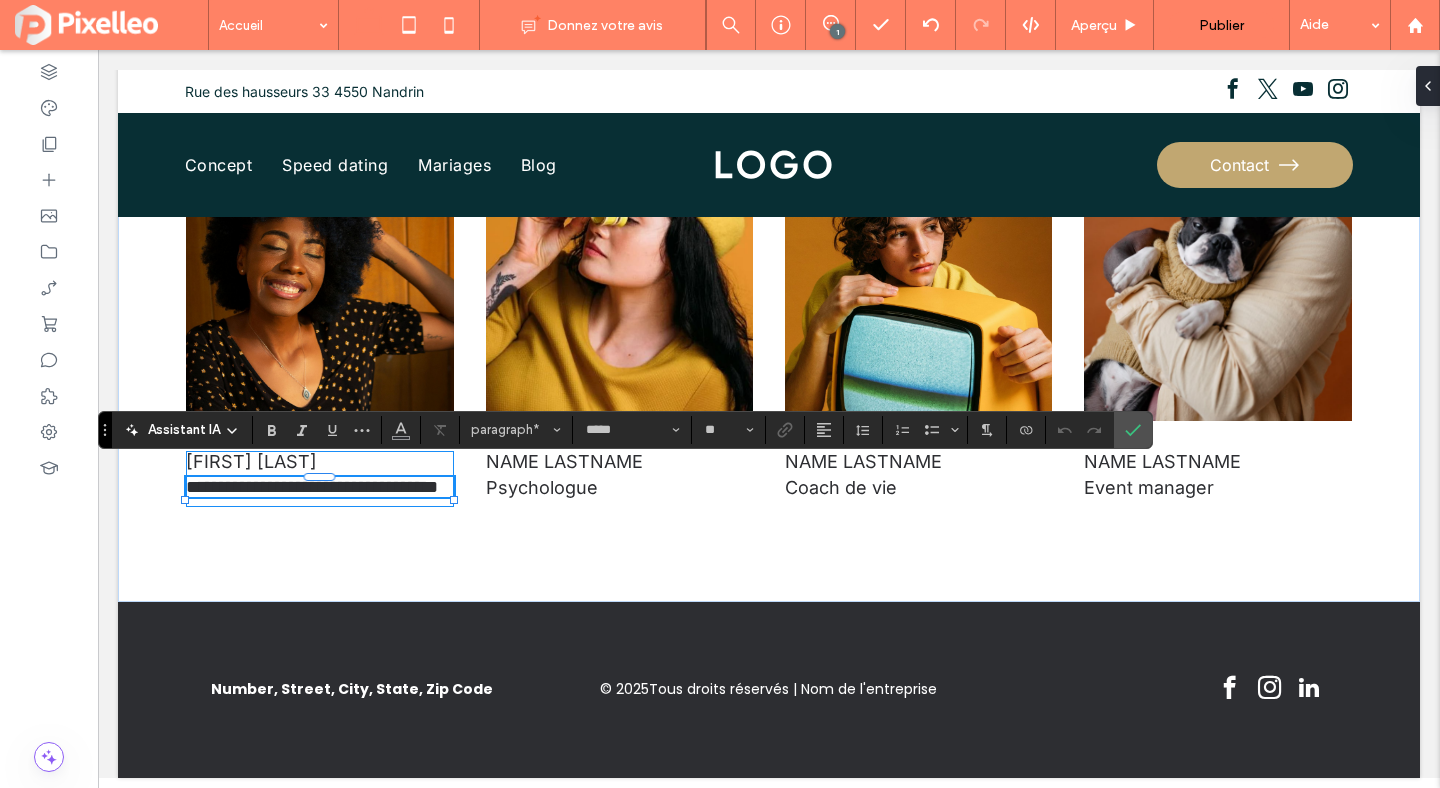 click on "**********" at bounding box center [312, 487] 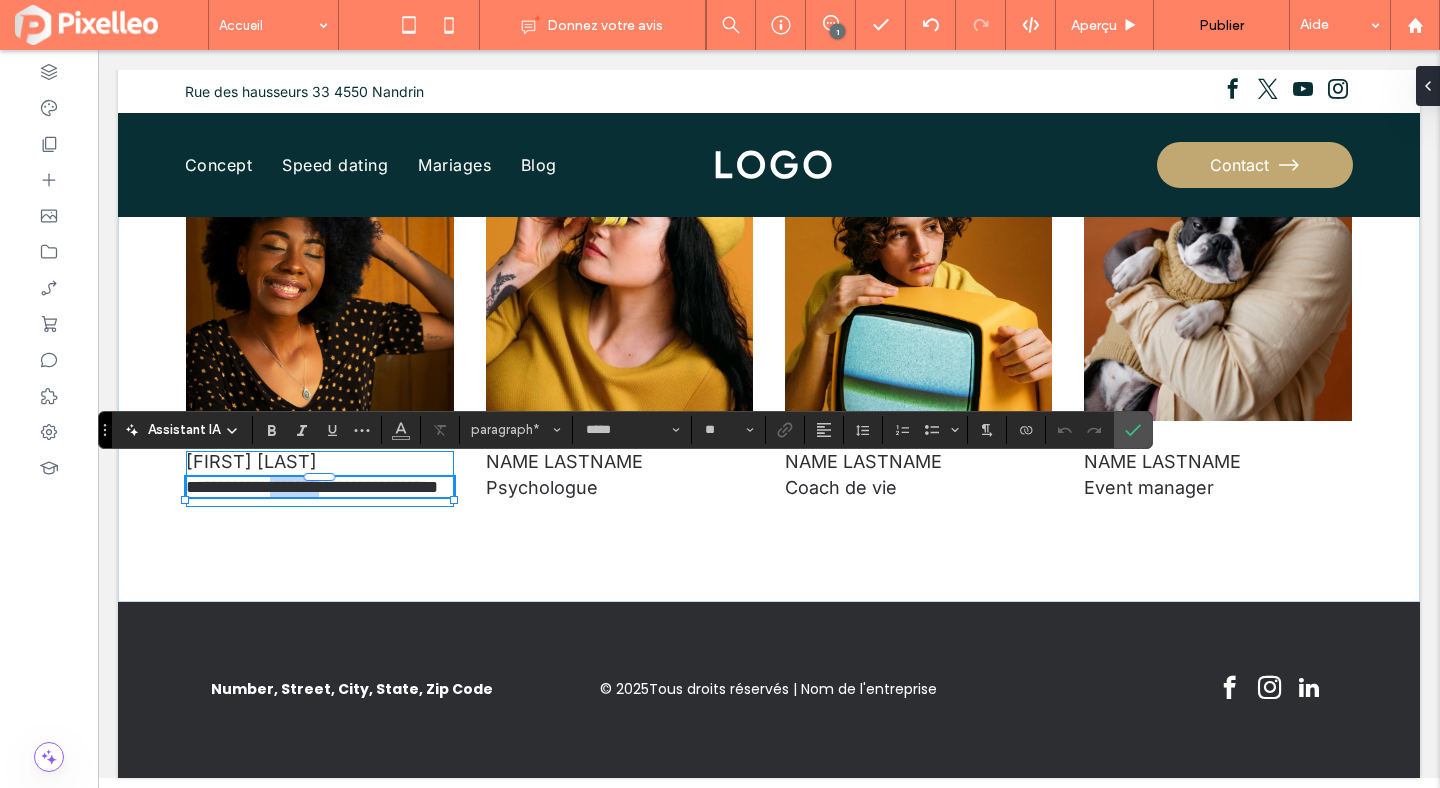 click on "**********" at bounding box center [312, 487] 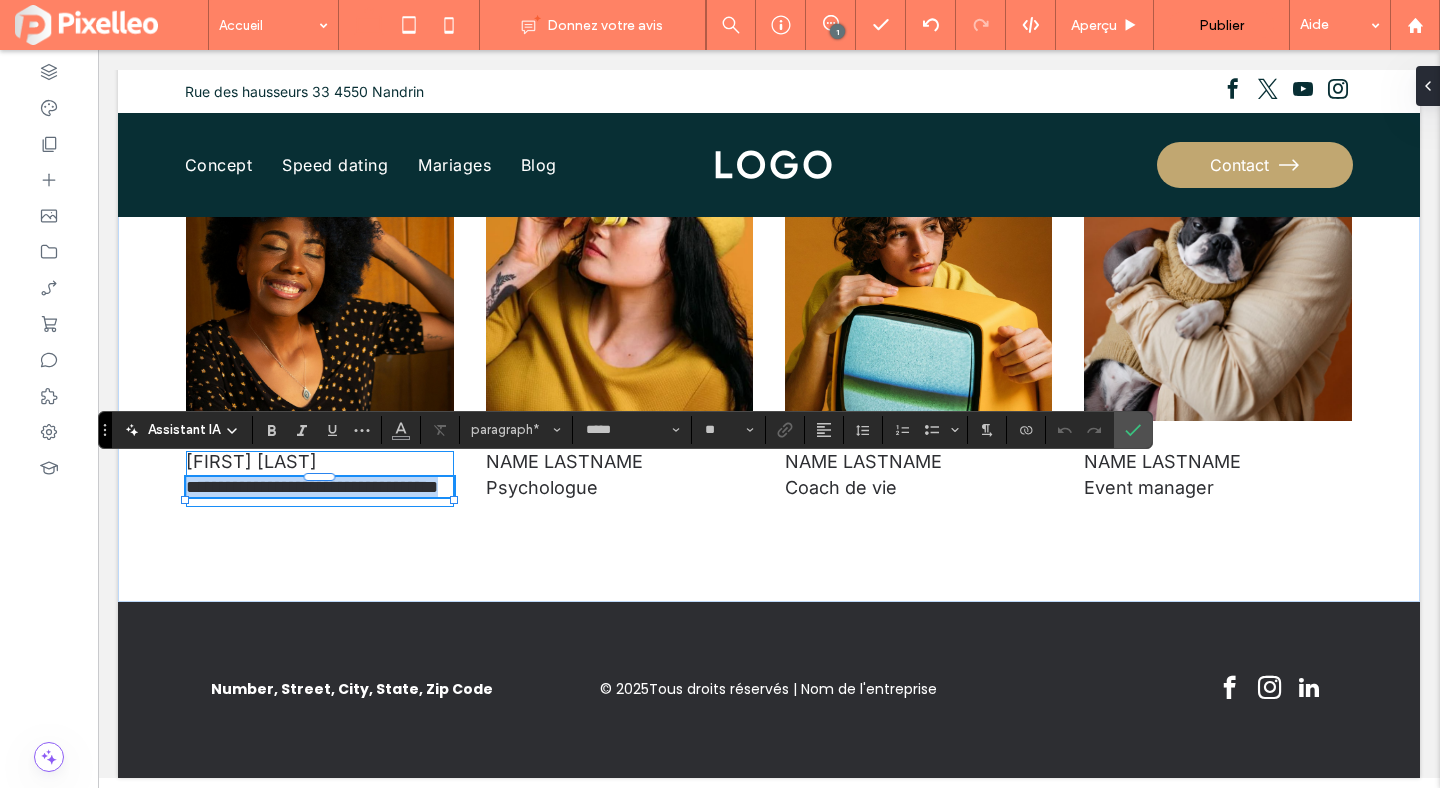 click on "**********" at bounding box center [312, 487] 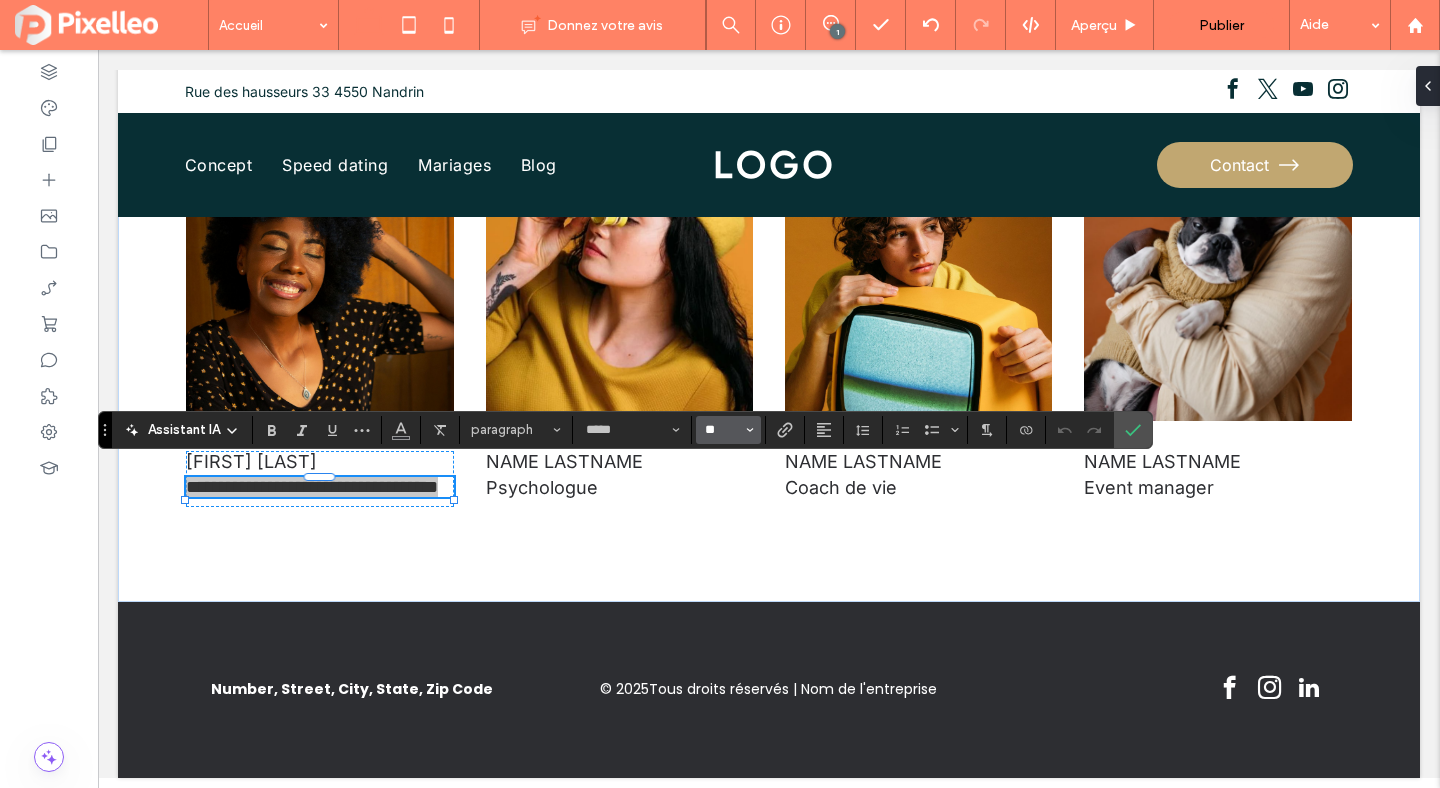 click on "**" at bounding box center [722, 430] 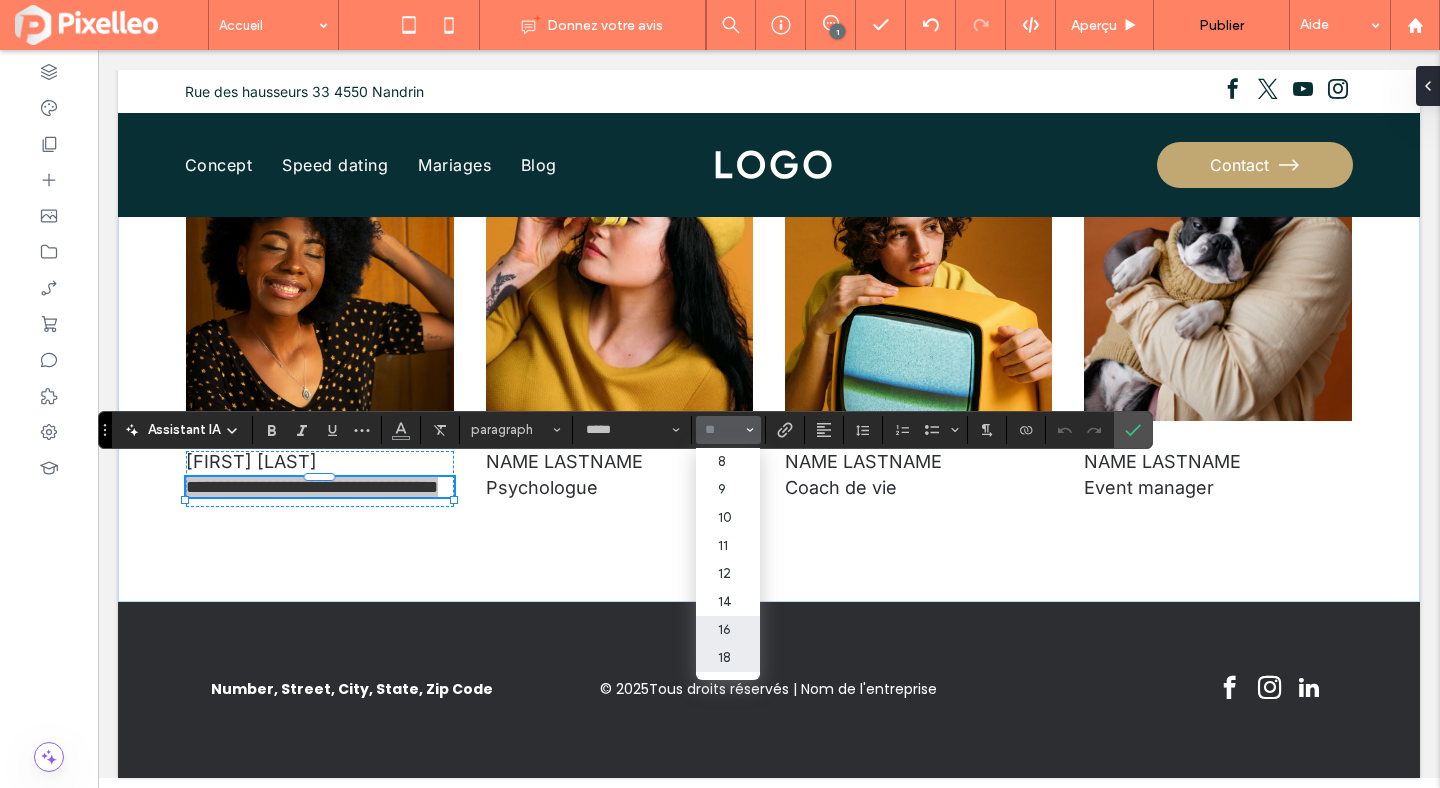 click on "16" at bounding box center [728, 630] 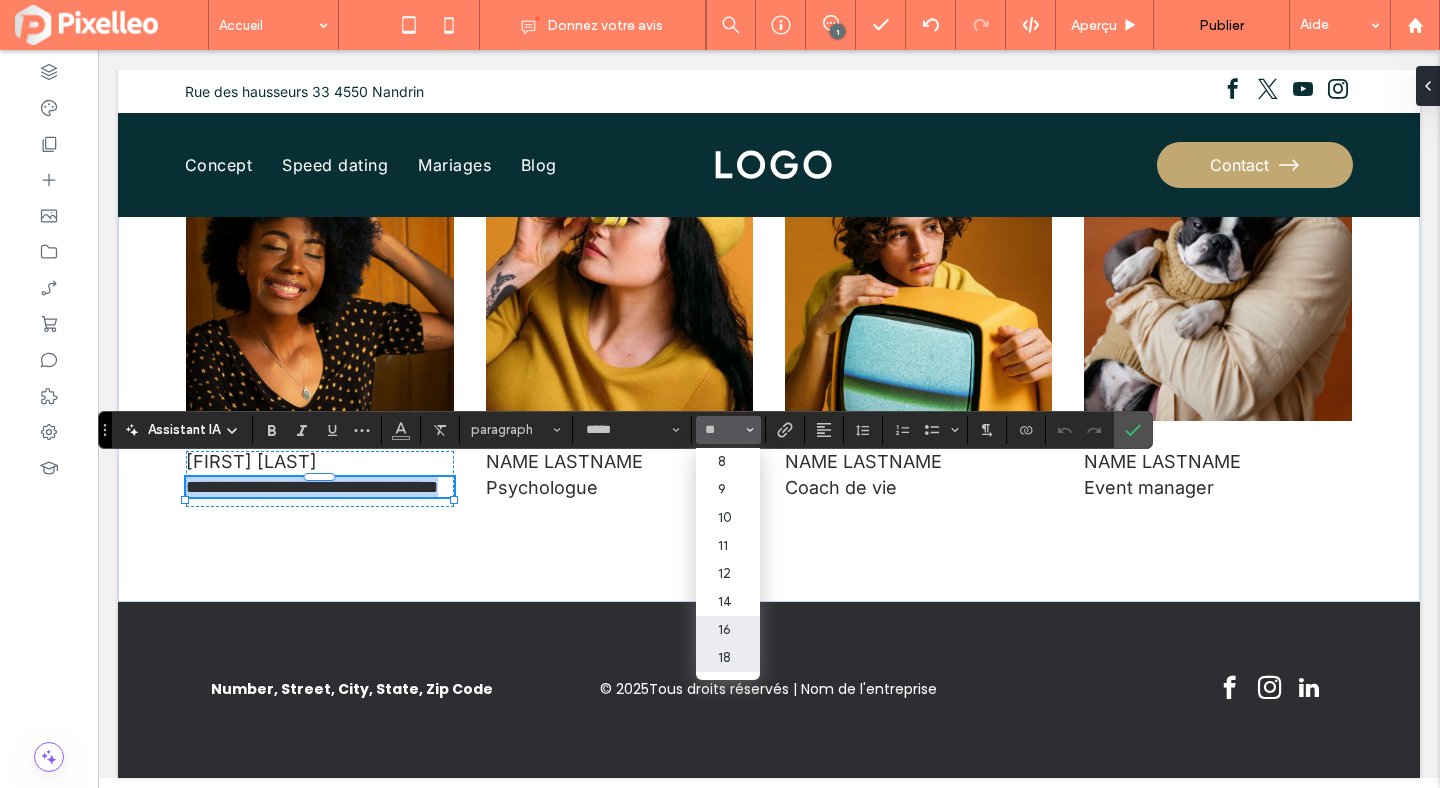 type on "**" 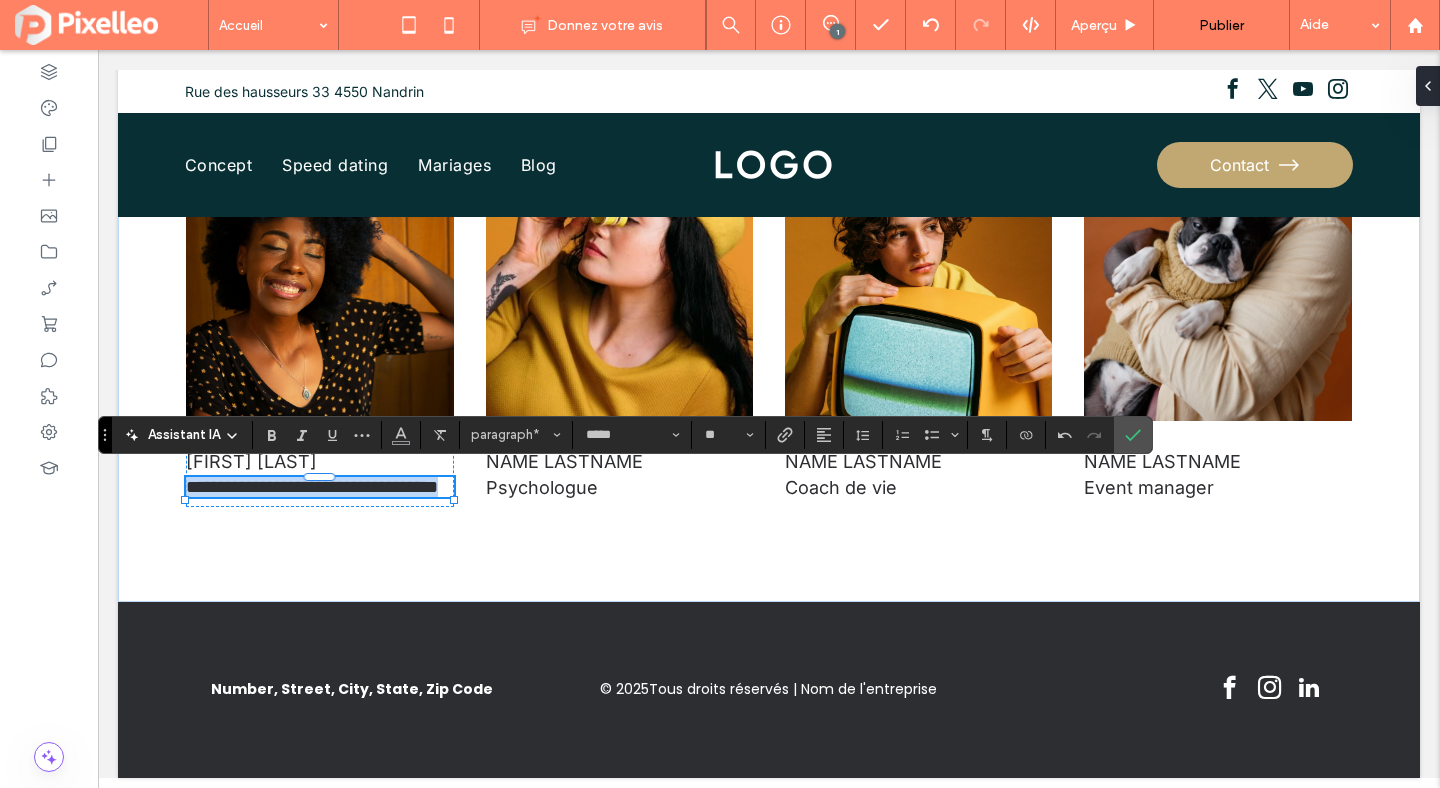 scroll, scrollTop: 2589, scrollLeft: 0, axis: vertical 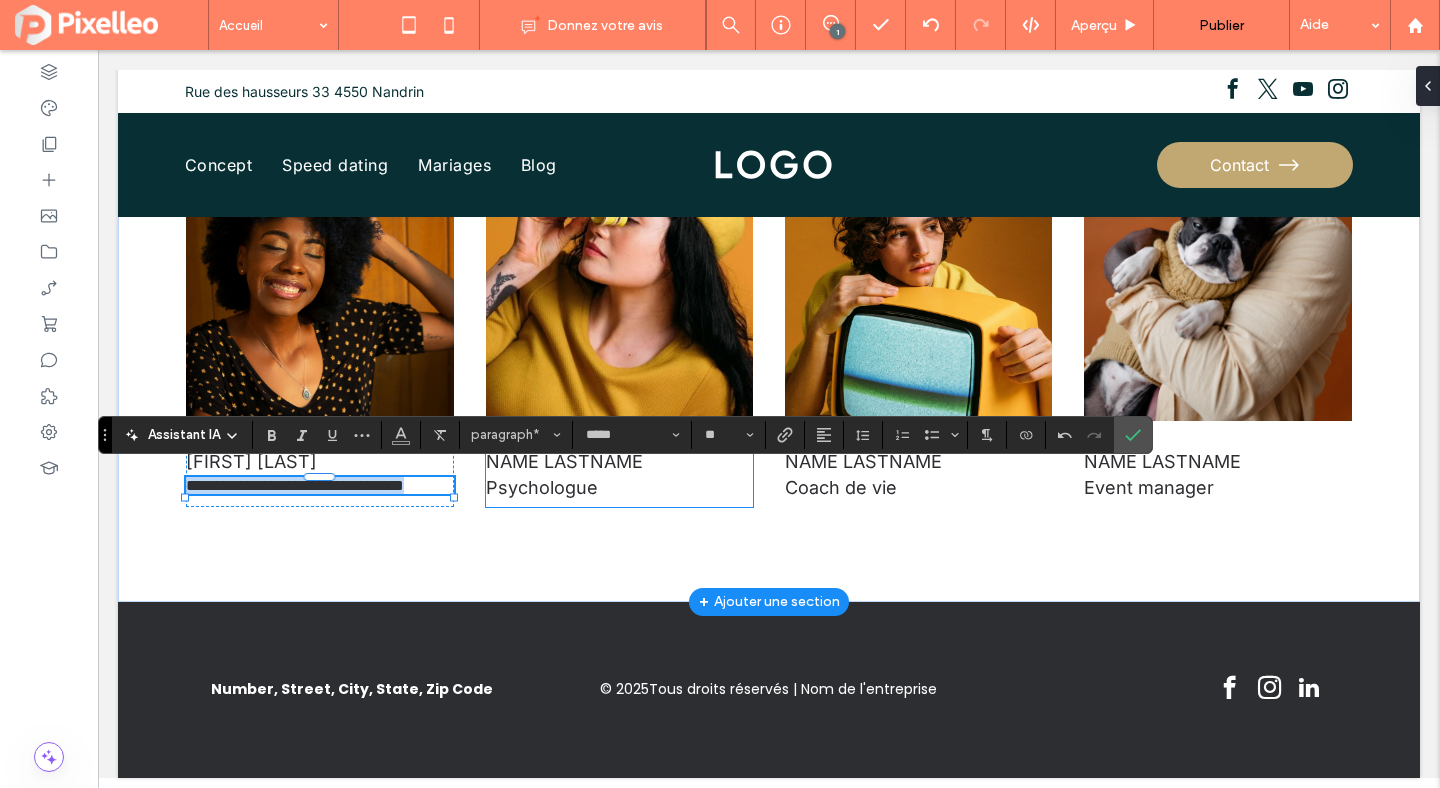 click on "Psychologue" at bounding box center [542, 487] 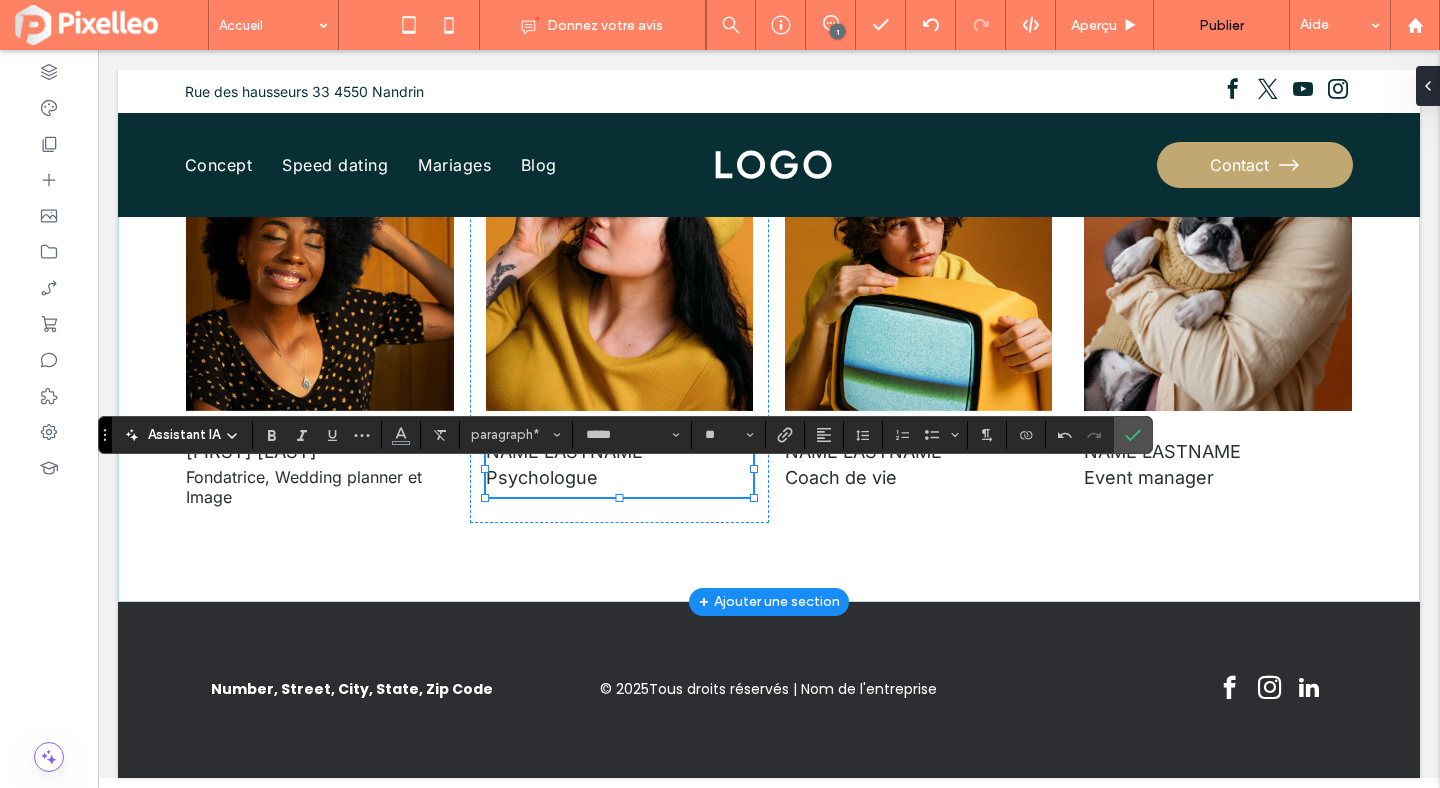 click on "Psychologue" at bounding box center [542, 477] 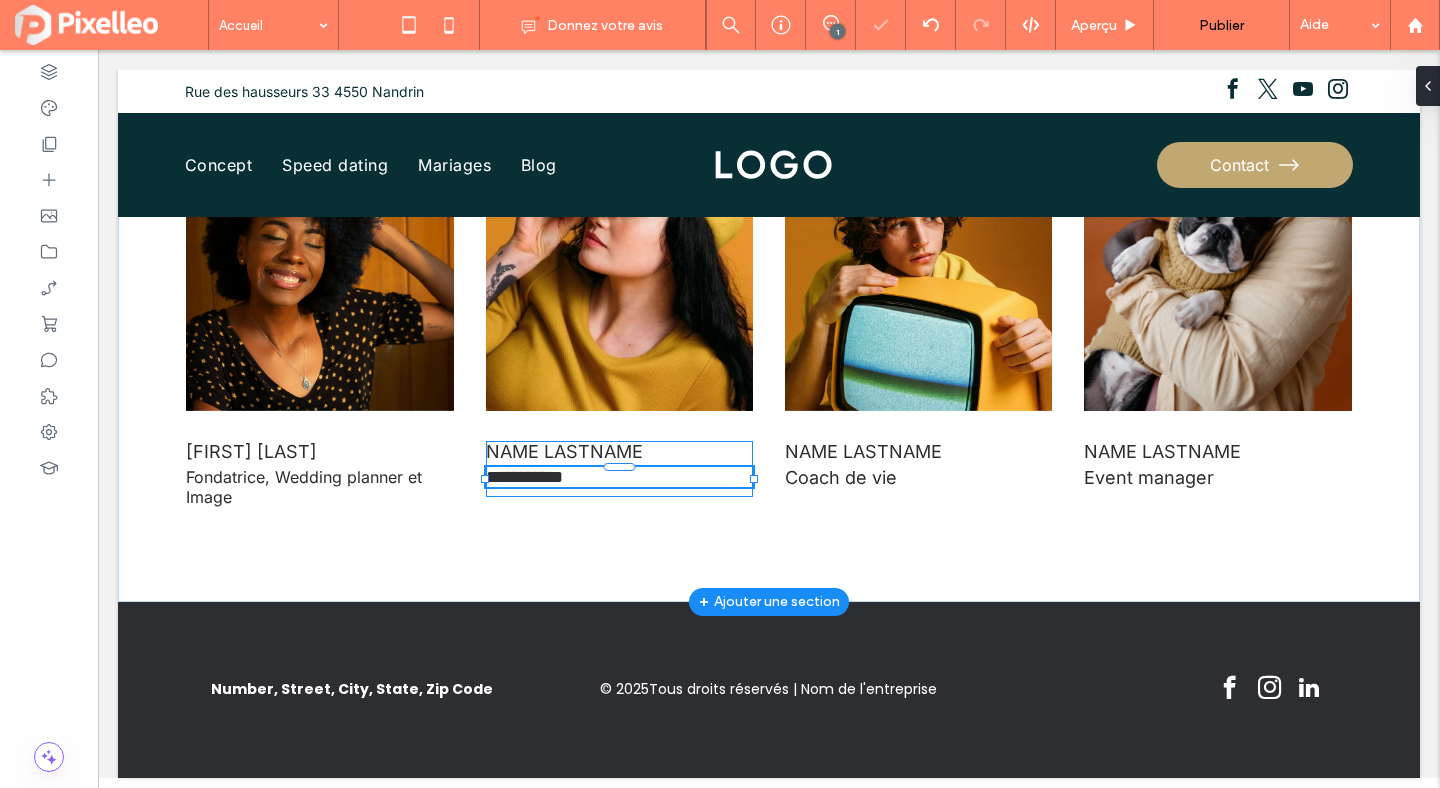 click on "**********" at bounding box center [619, 477] 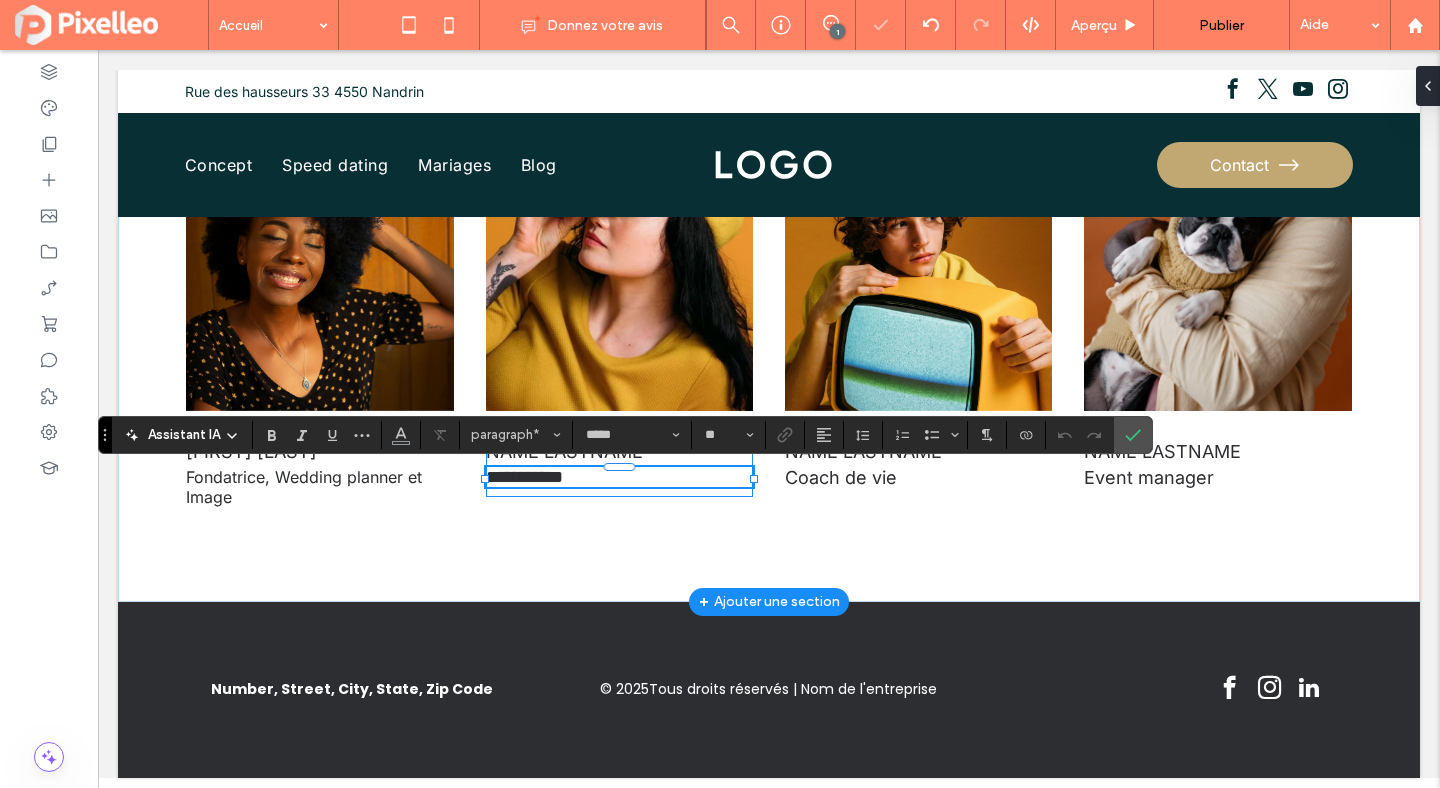 click on "**********" at bounding box center [524, 477] 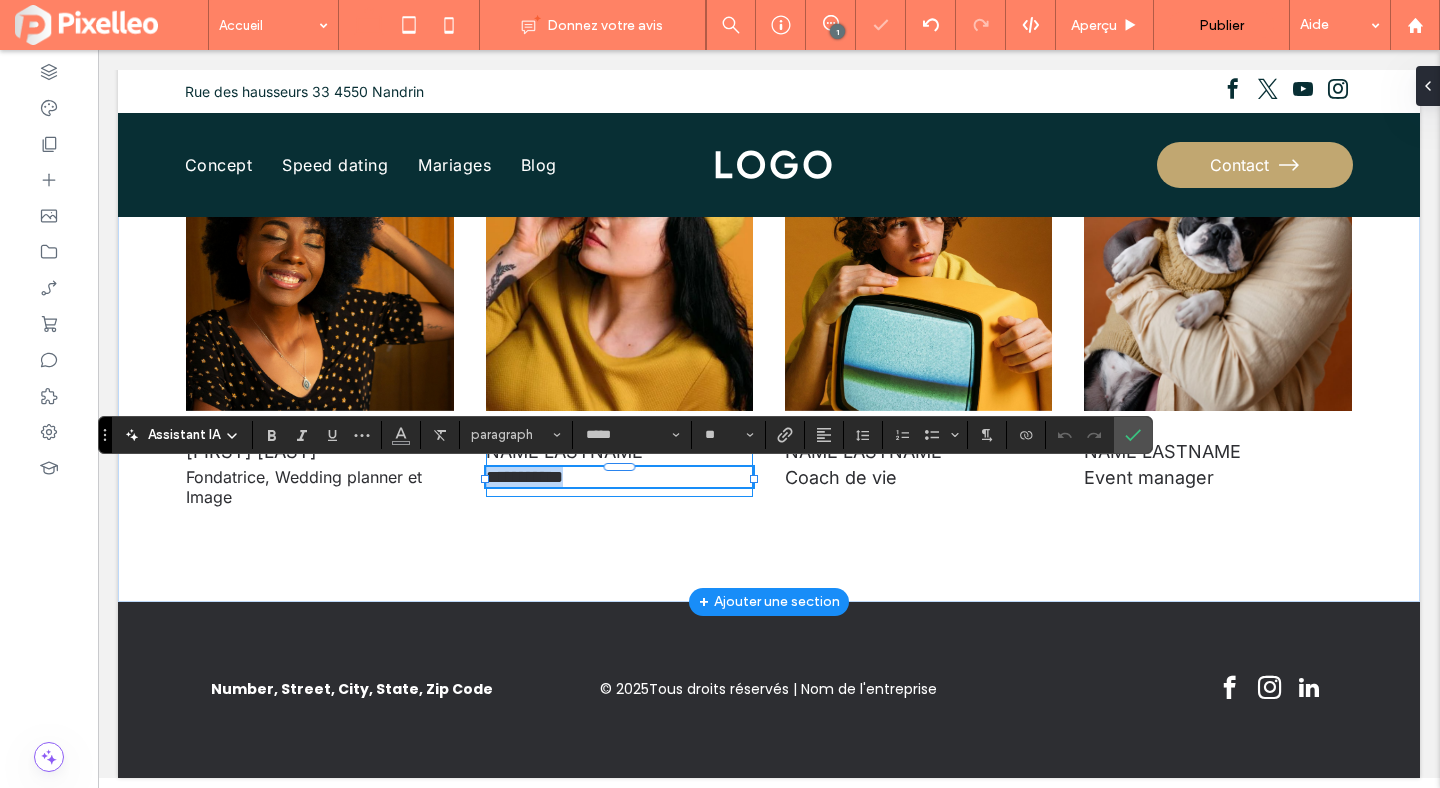 click on "**********" at bounding box center (524, 477) 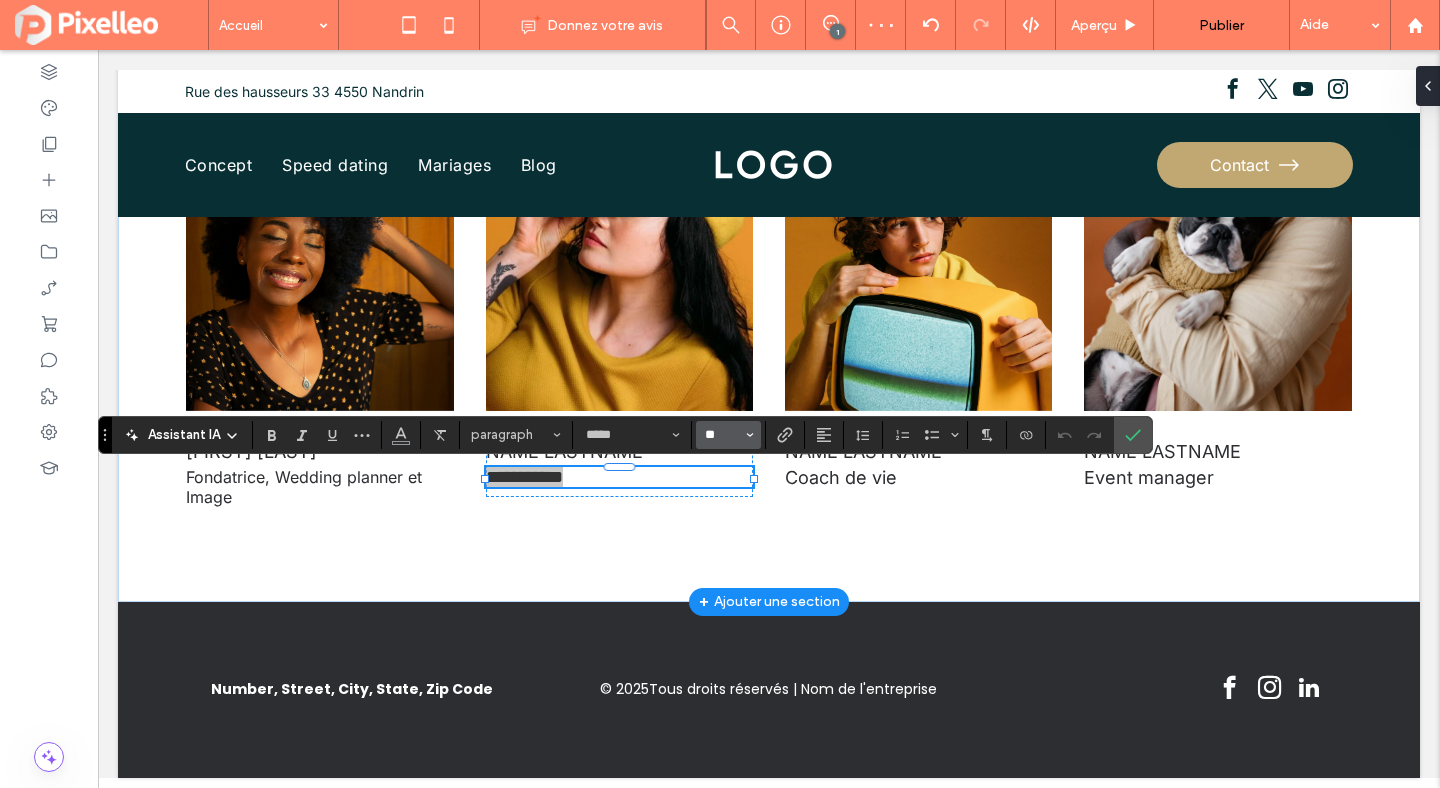 click on "**" at bounding box center [722, 435] 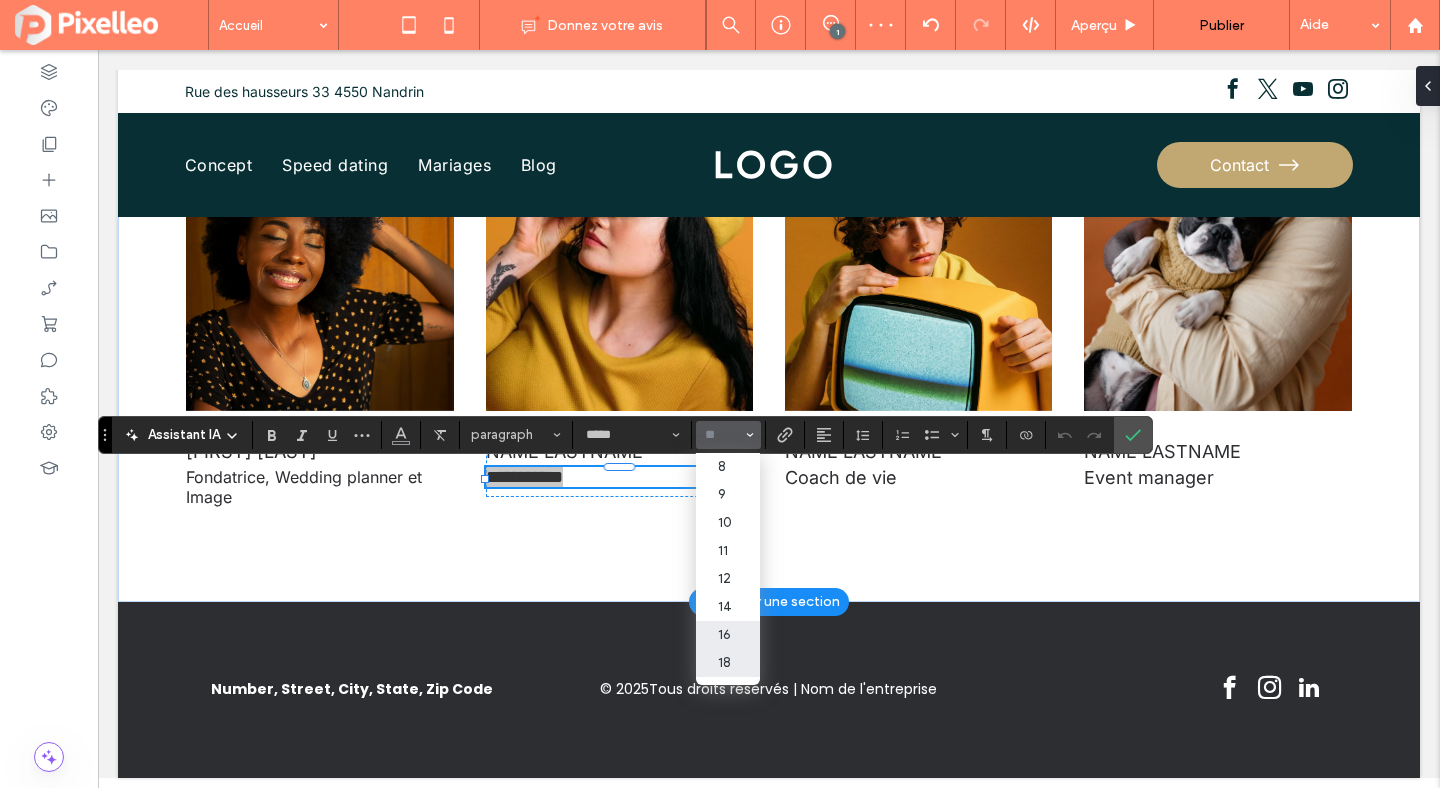 click on "16" at bounding box center (728, 635) 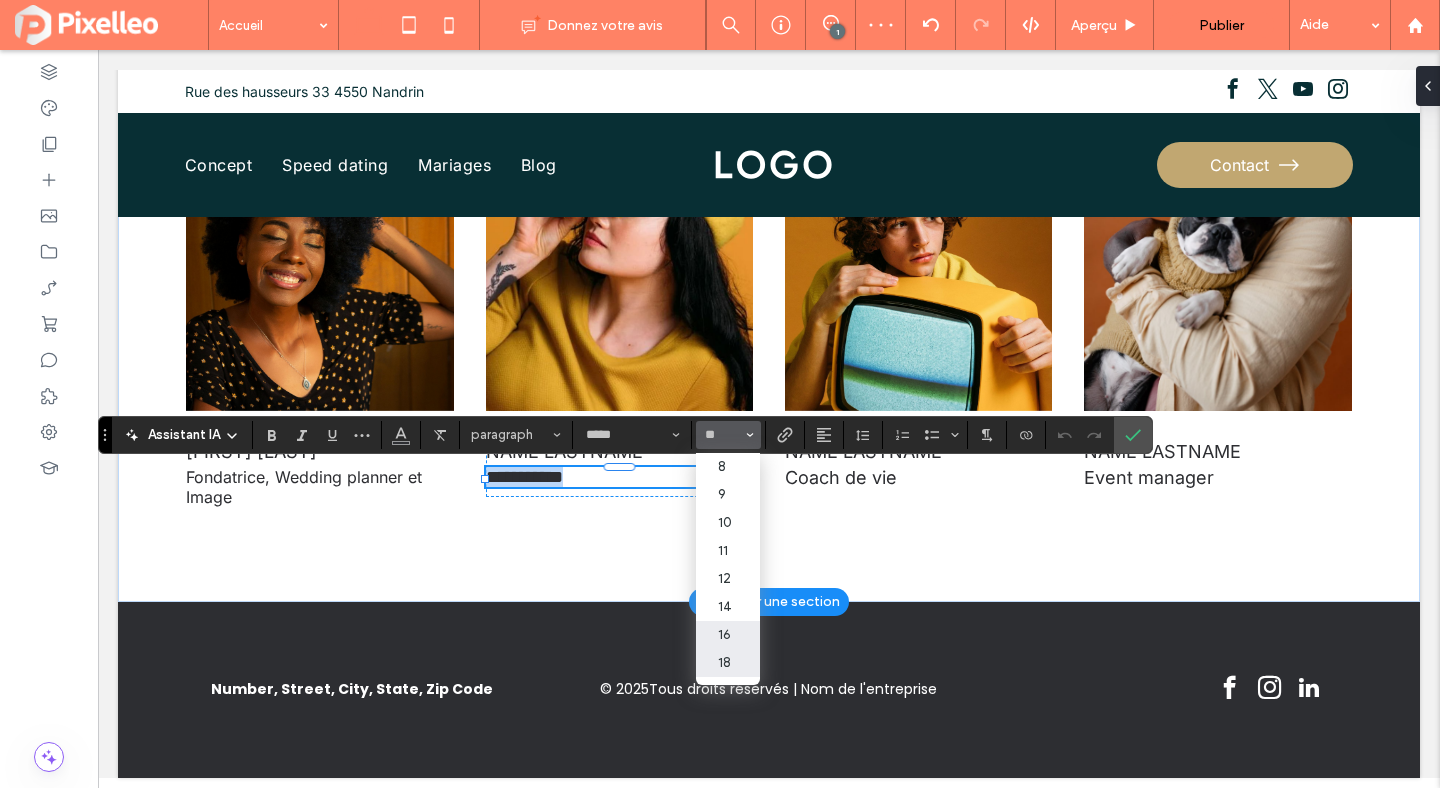 type on "**" 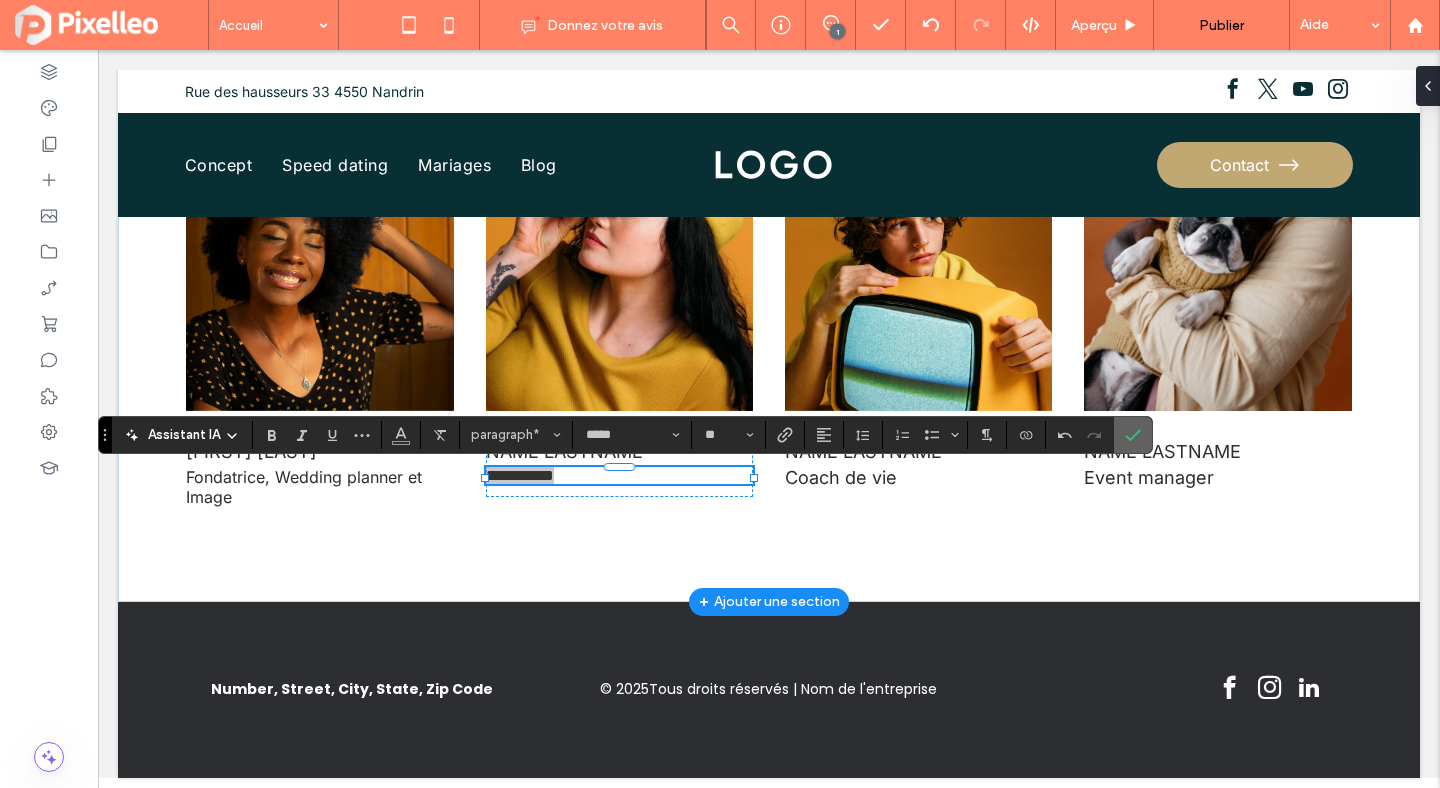 click at bounding box center (1129, 435) 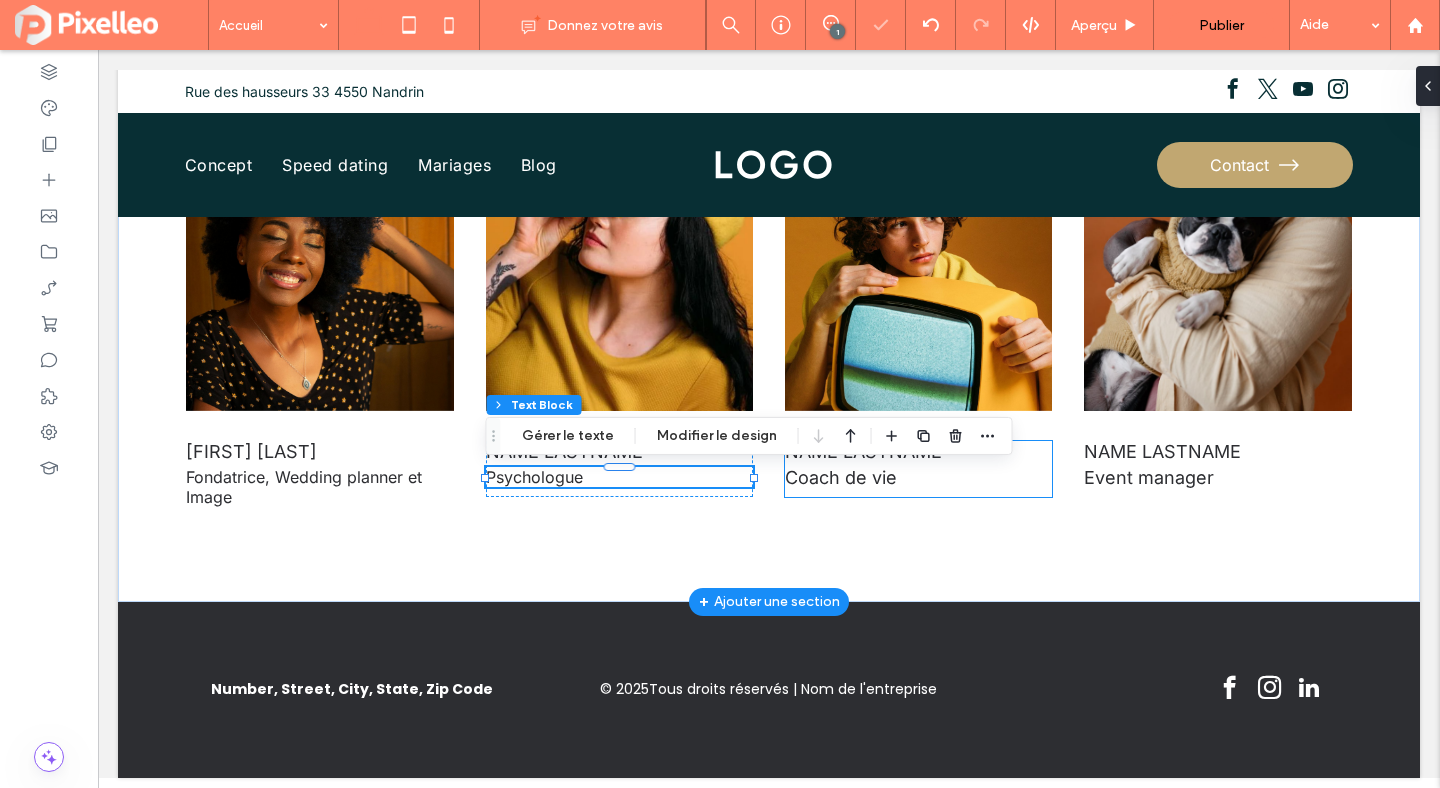 click on "Coach de vie" at bounding box center (841, 477) 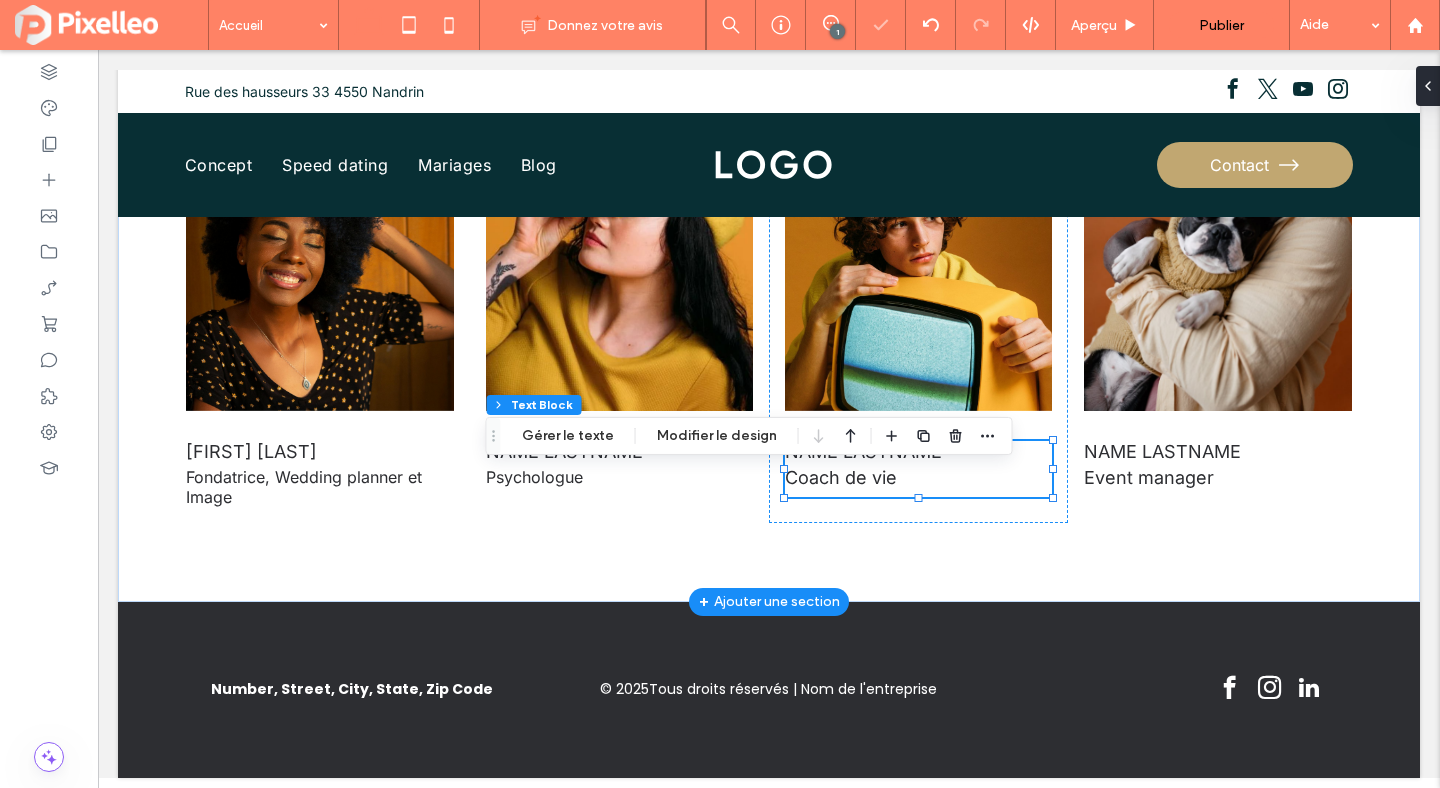 click on "Coach de vie" at bounding box center [841, 477] 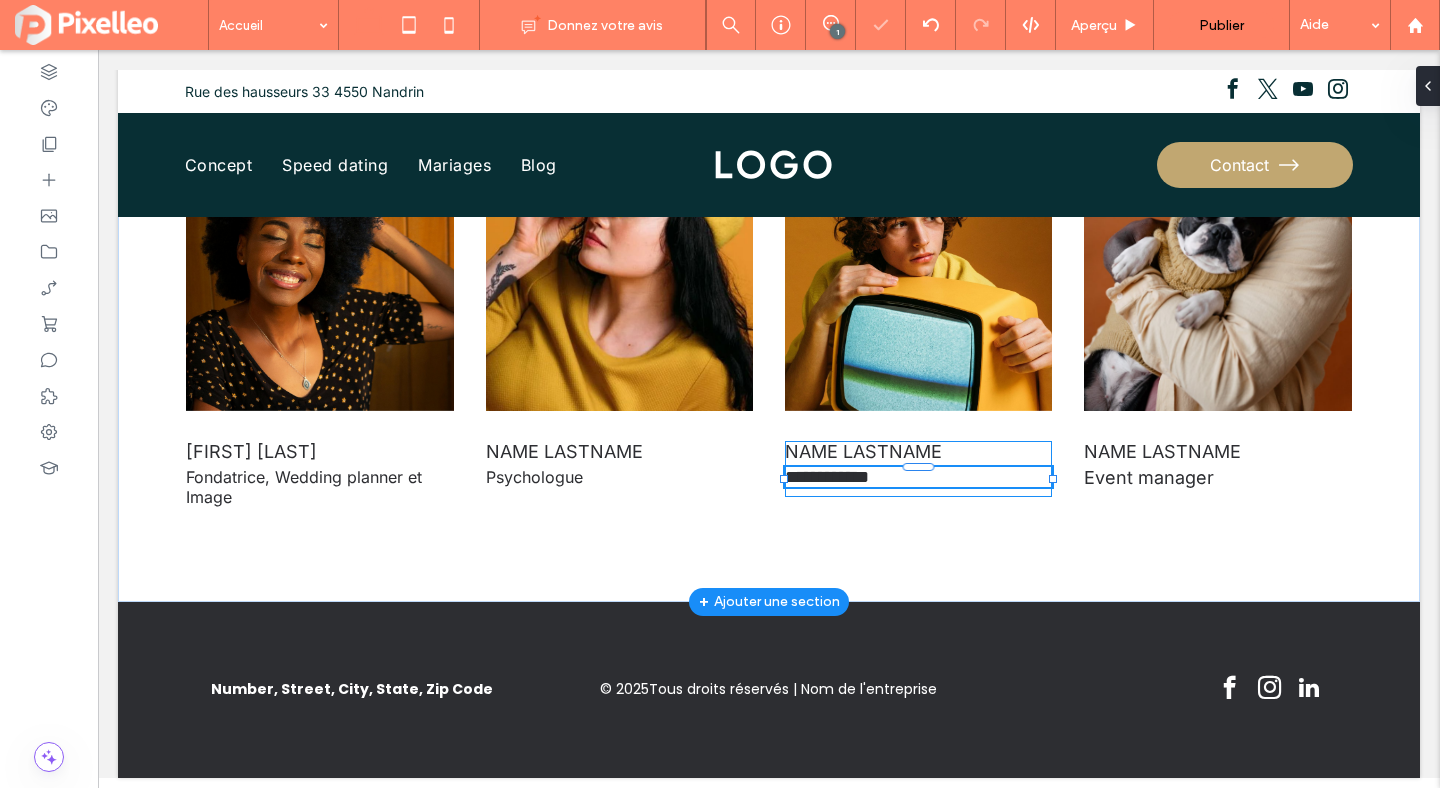 click on "**********" at bounding box center [827, 477] 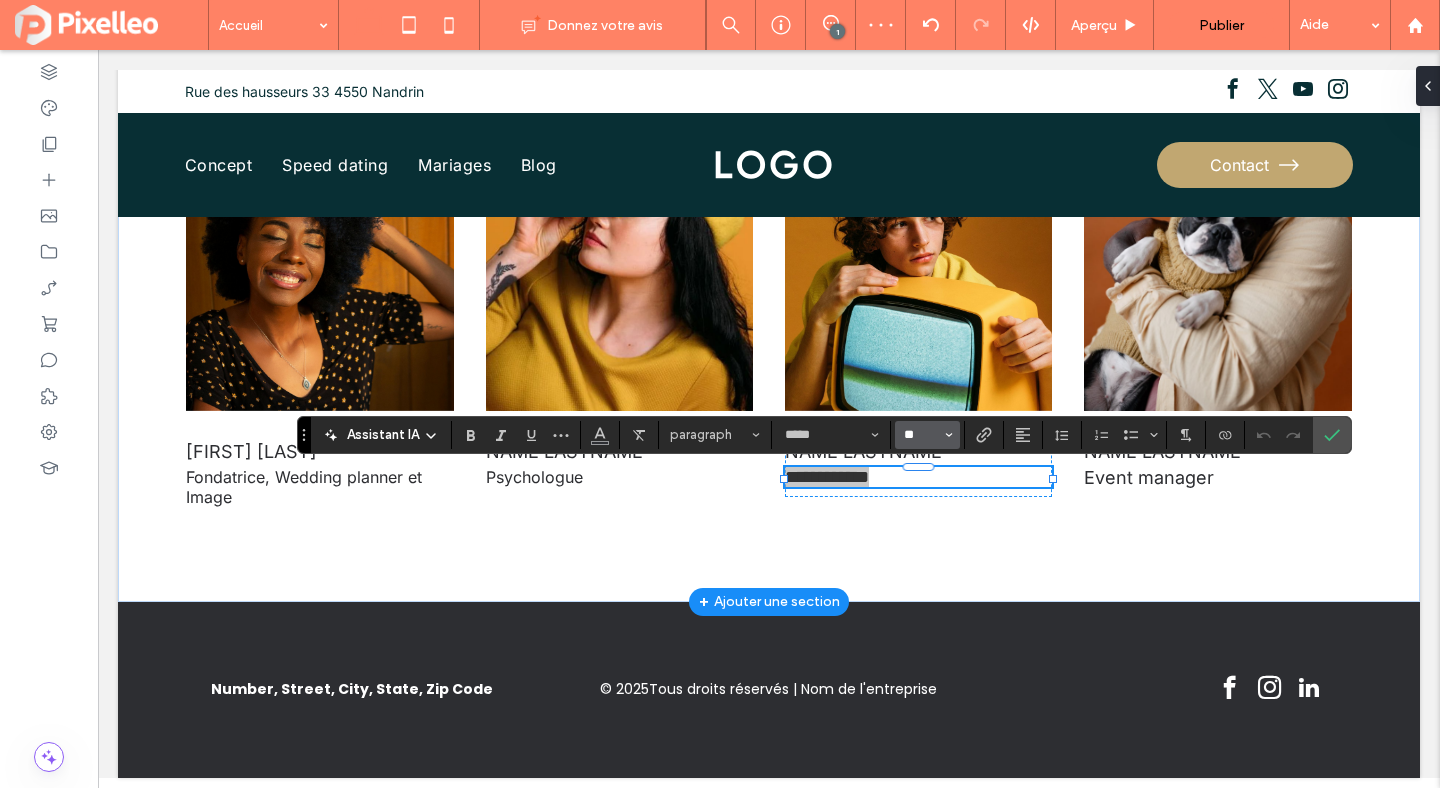 click on "**" at bounding box center (921, 435) 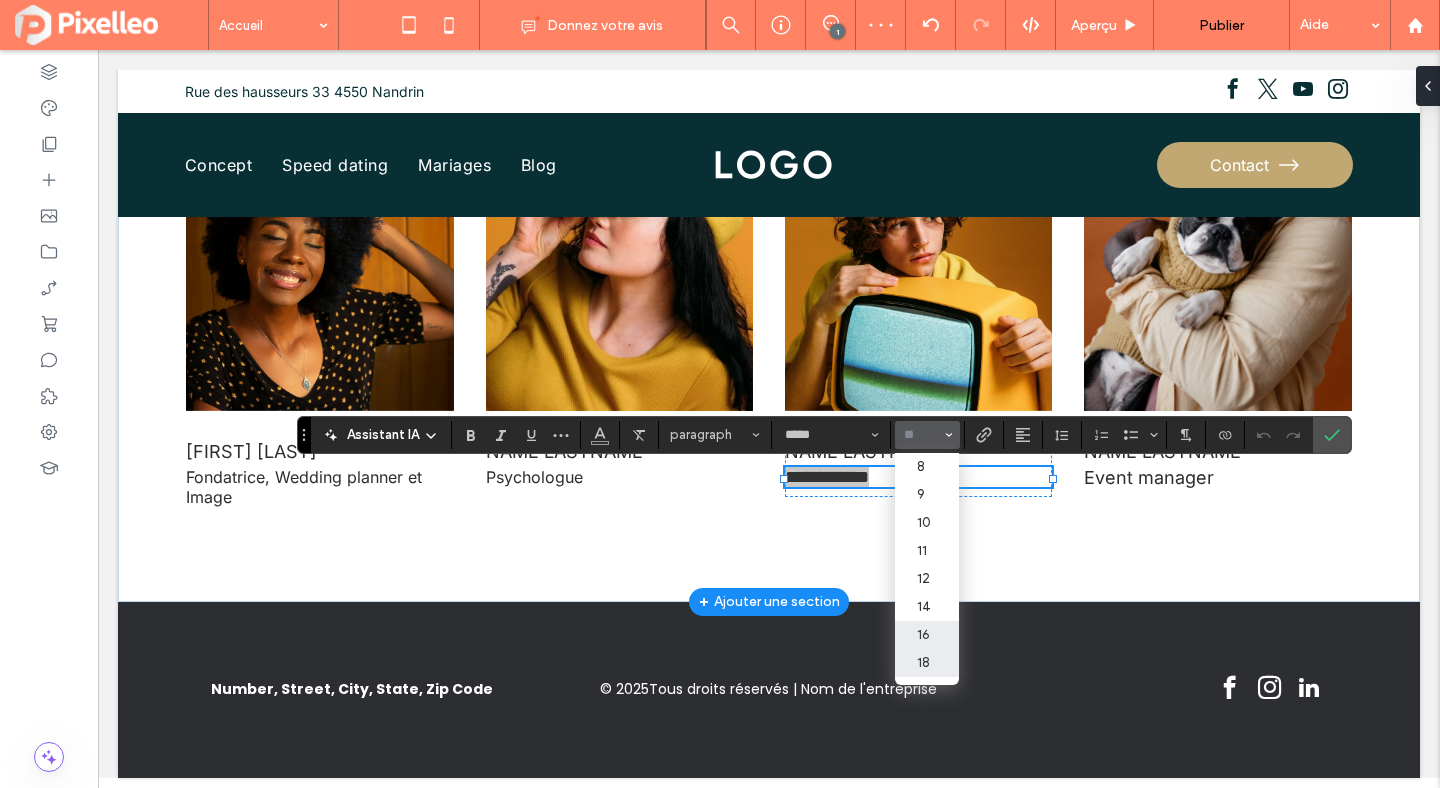 click on "16" at bounding box center (927, 635) 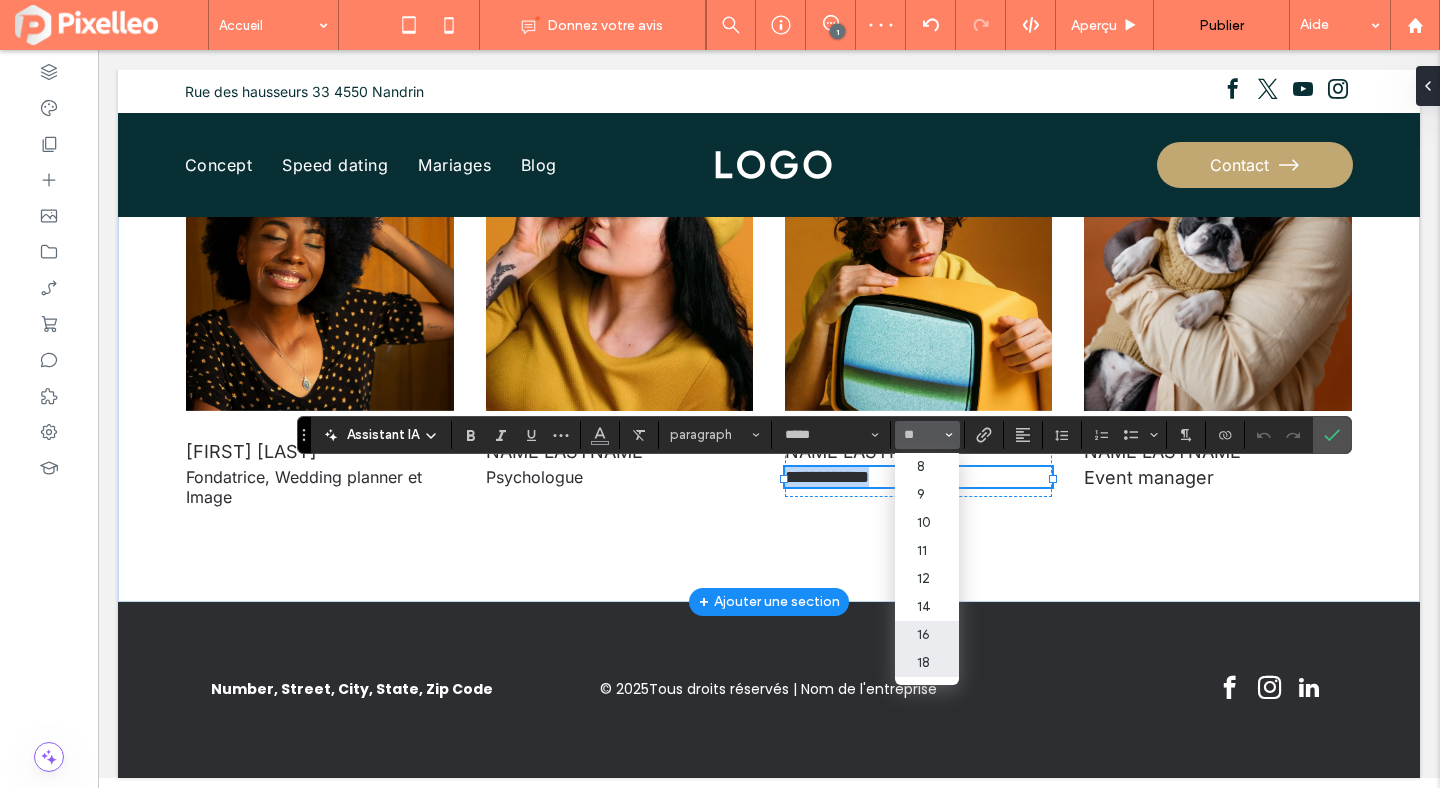 type on "**" 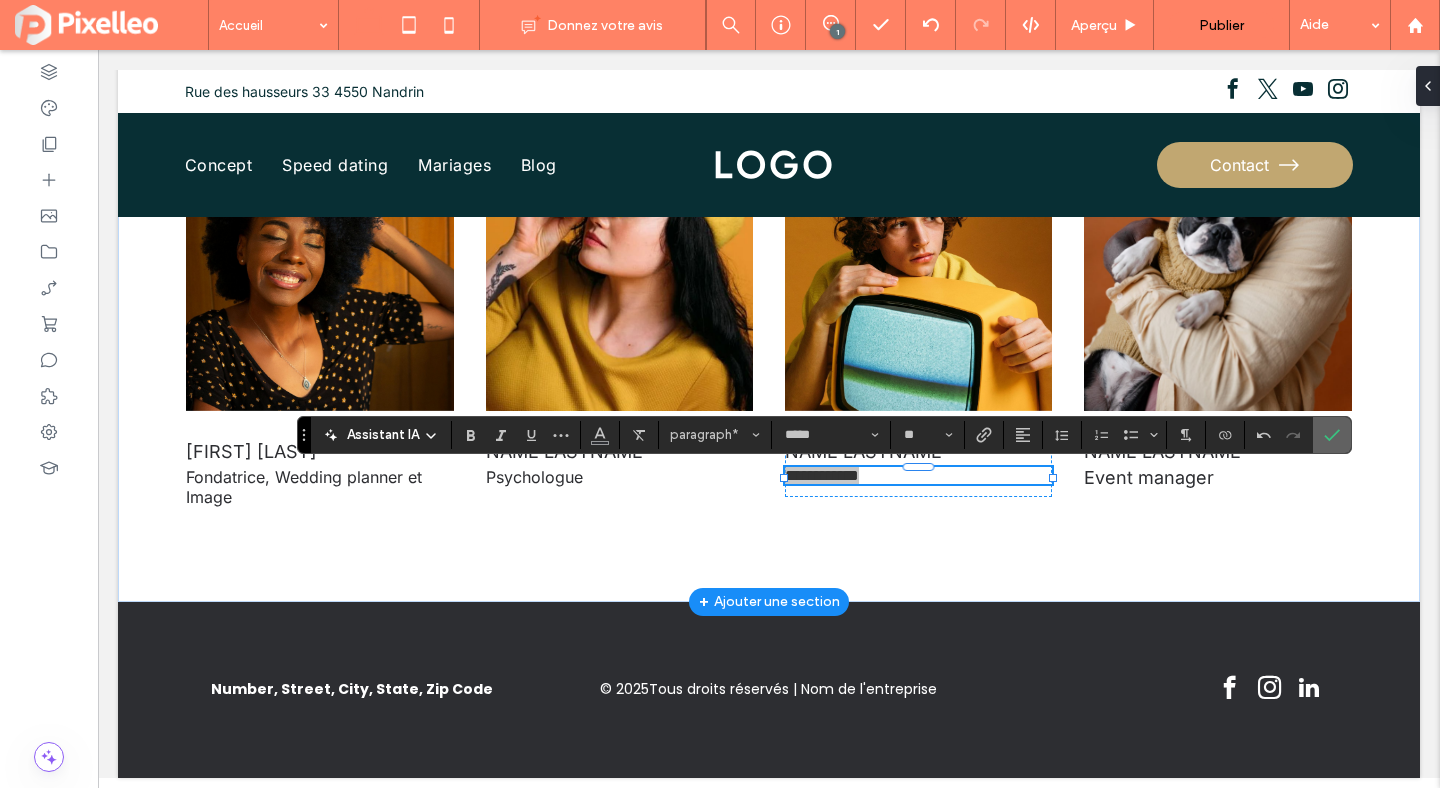 click 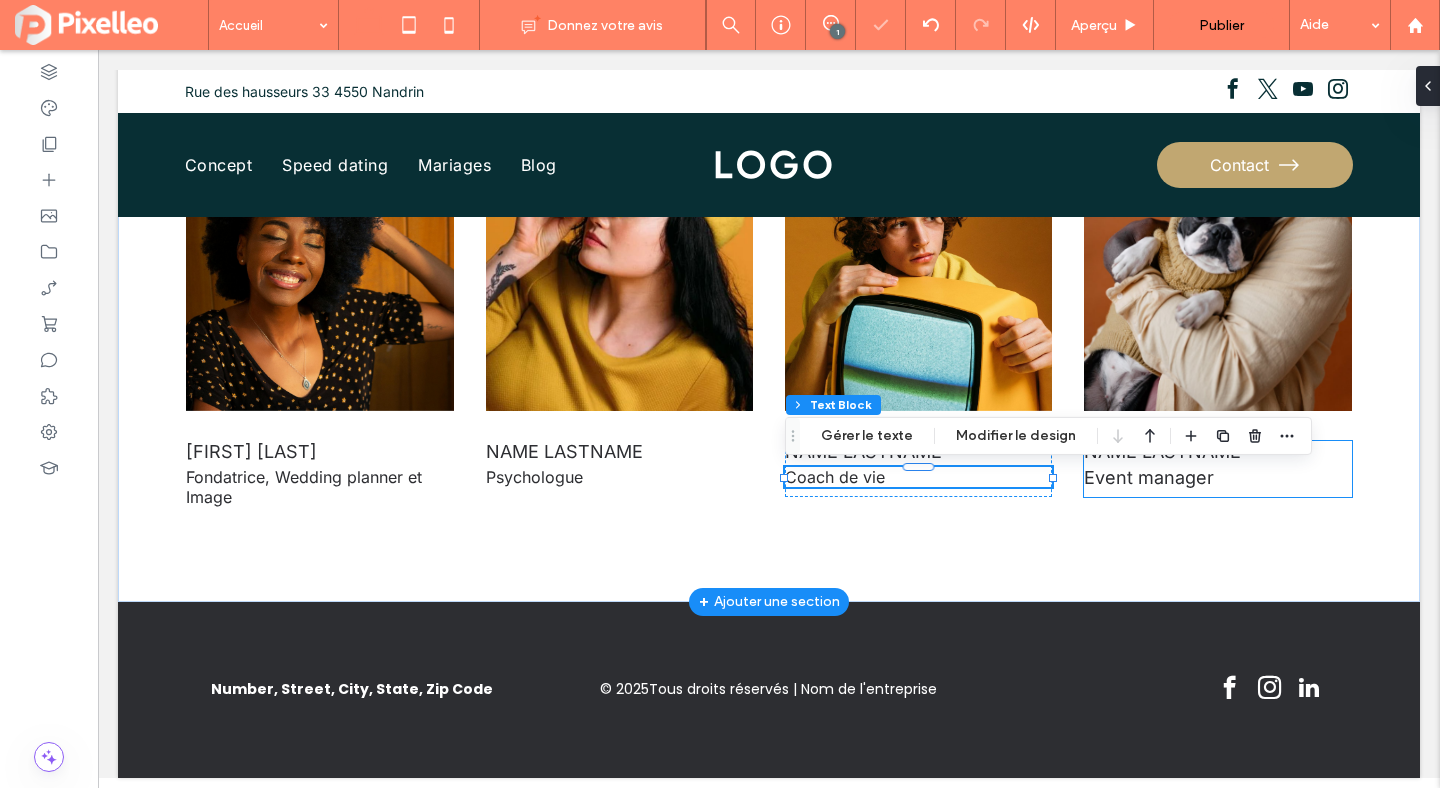click on "Event manager" at bounding box center [1149, 477] 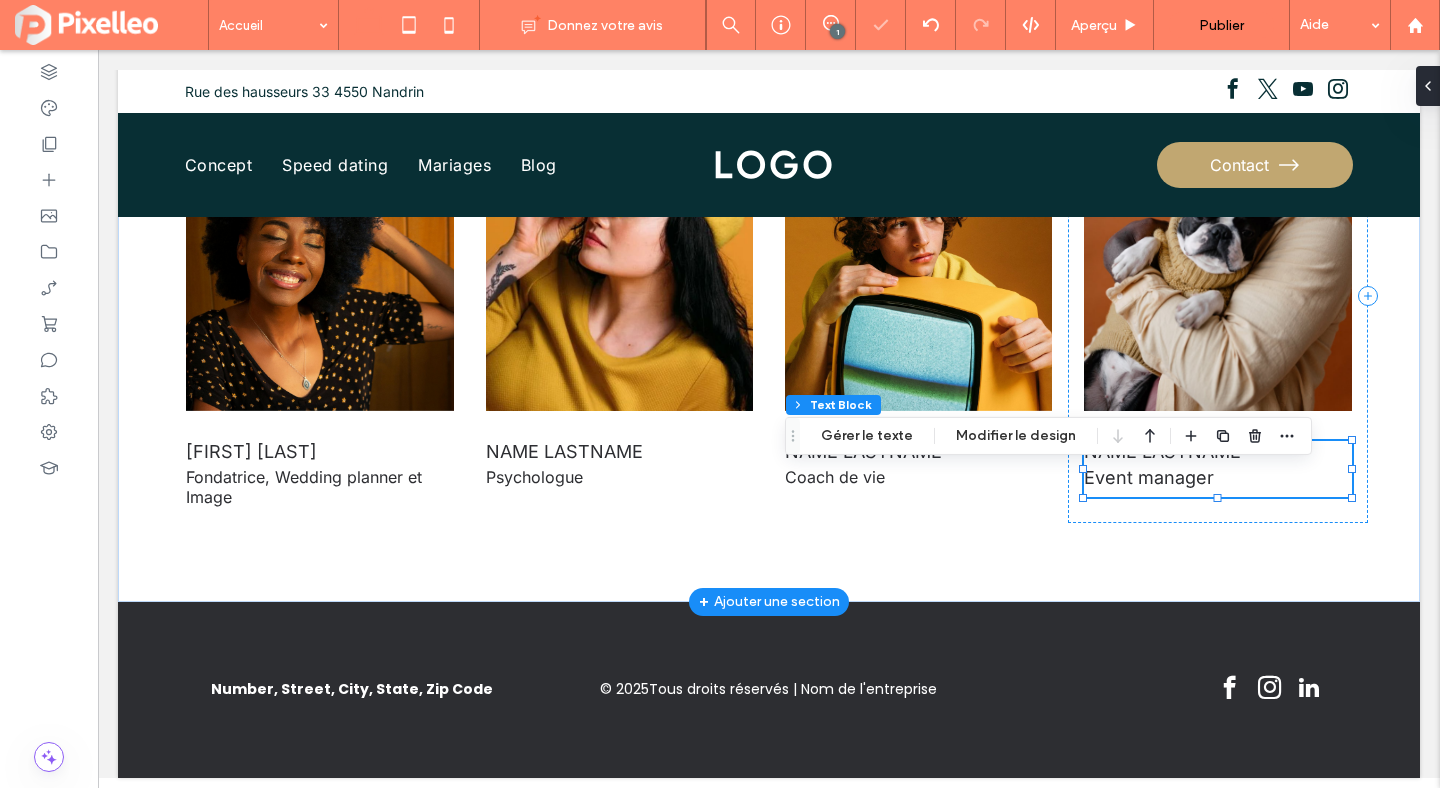 click on "Event manager" at bounding box center (1149, 477) 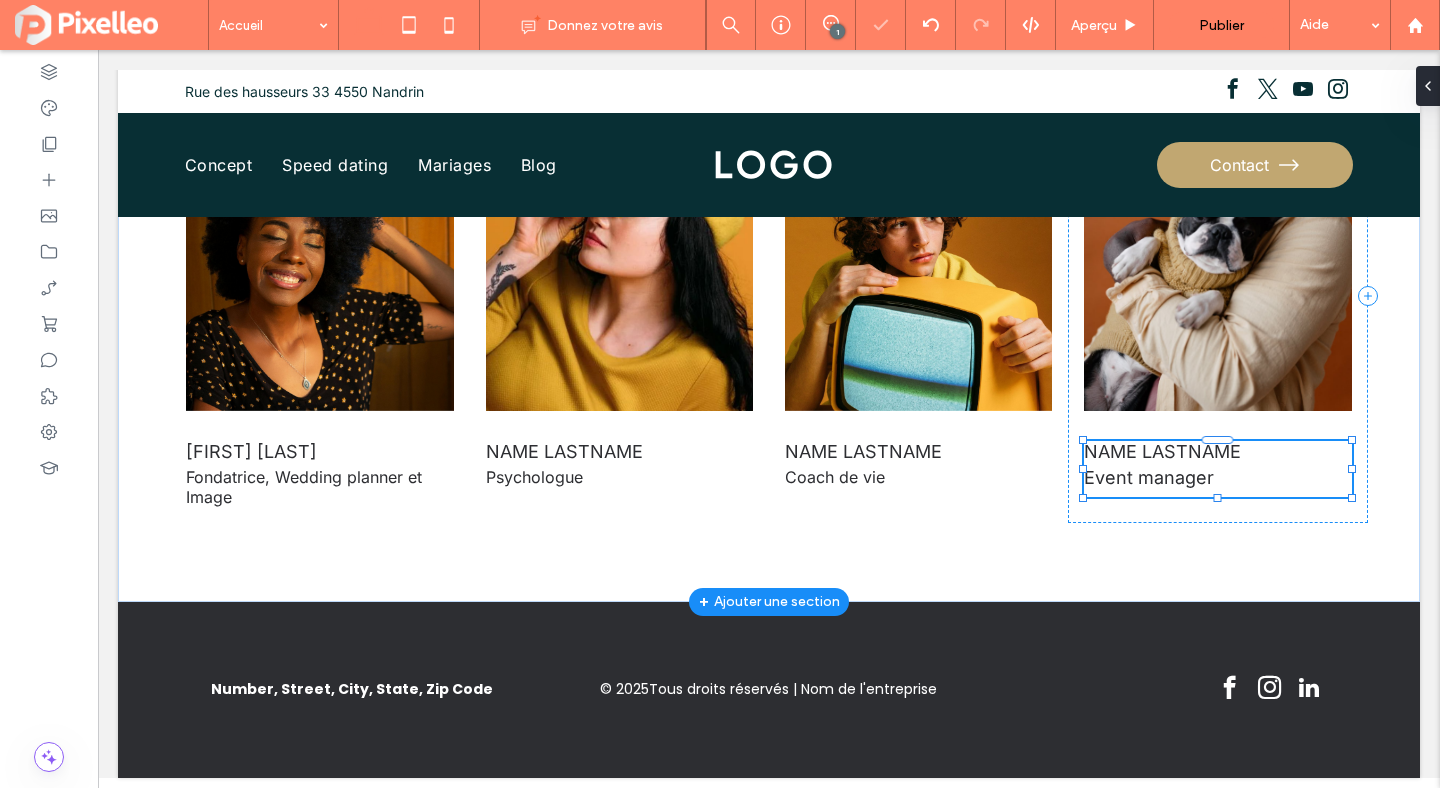 type on "*****" 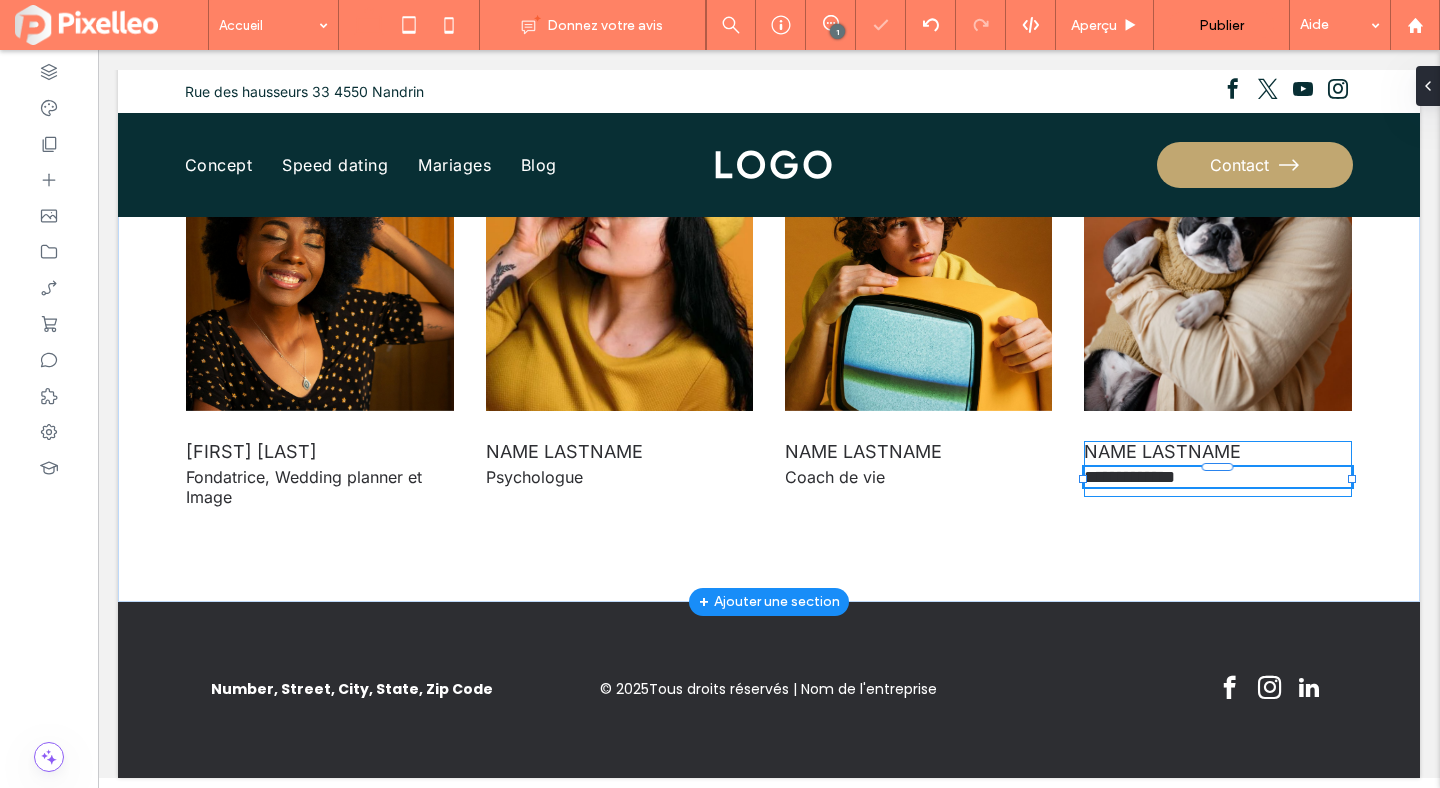 click at bounding box center (1218, 467) 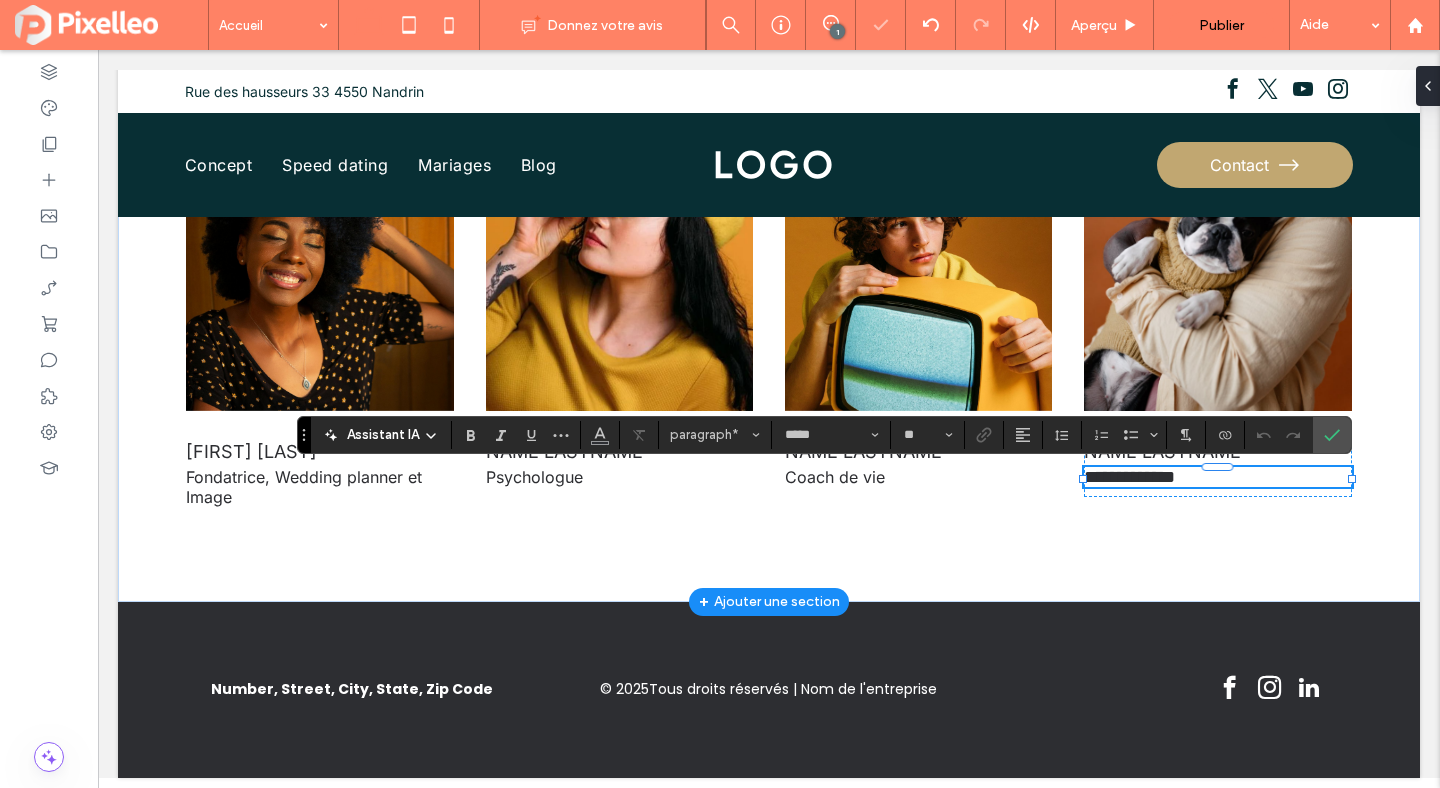click on "**********" at bounding box center [1129, 477] 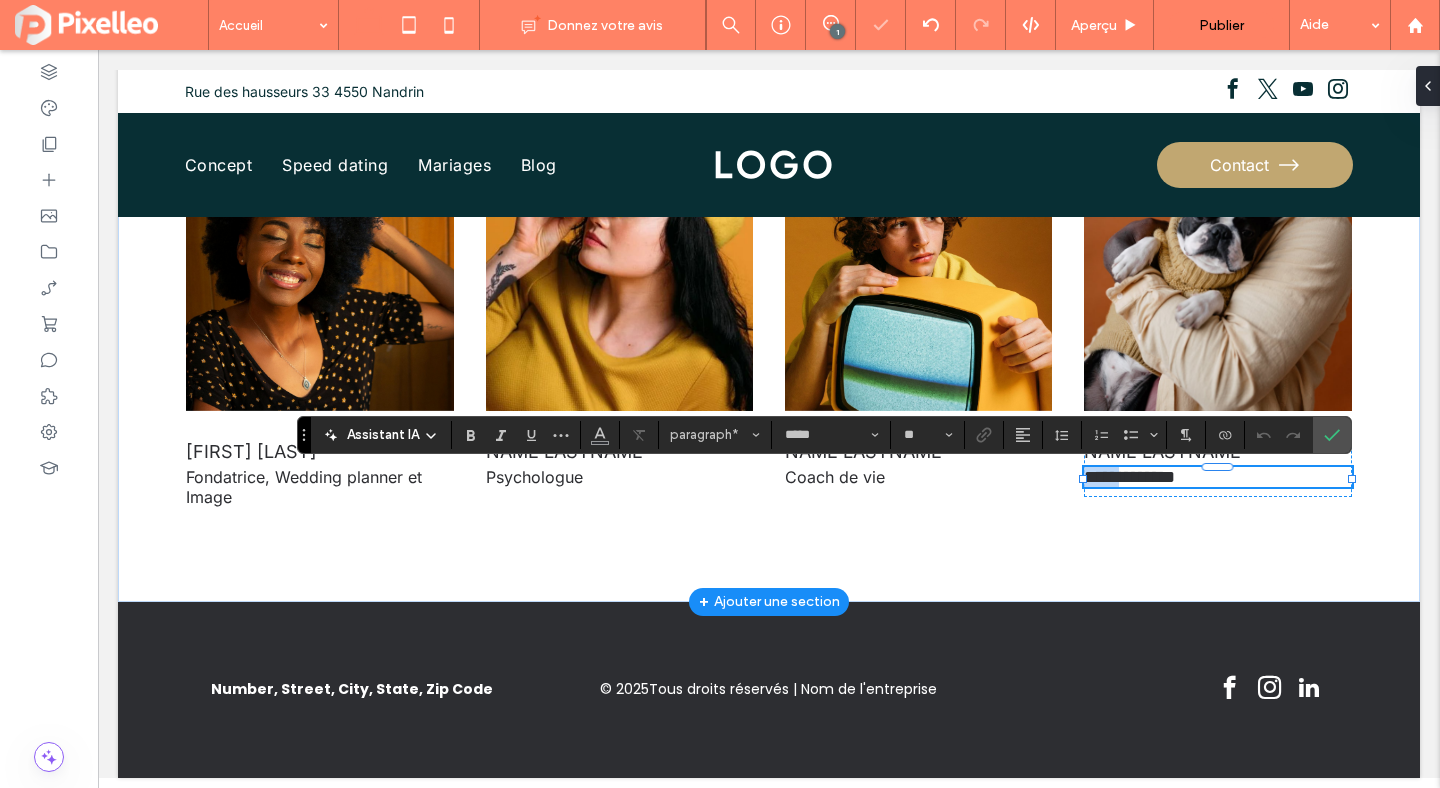 click on "**********" at bounding box center [1129, 477] 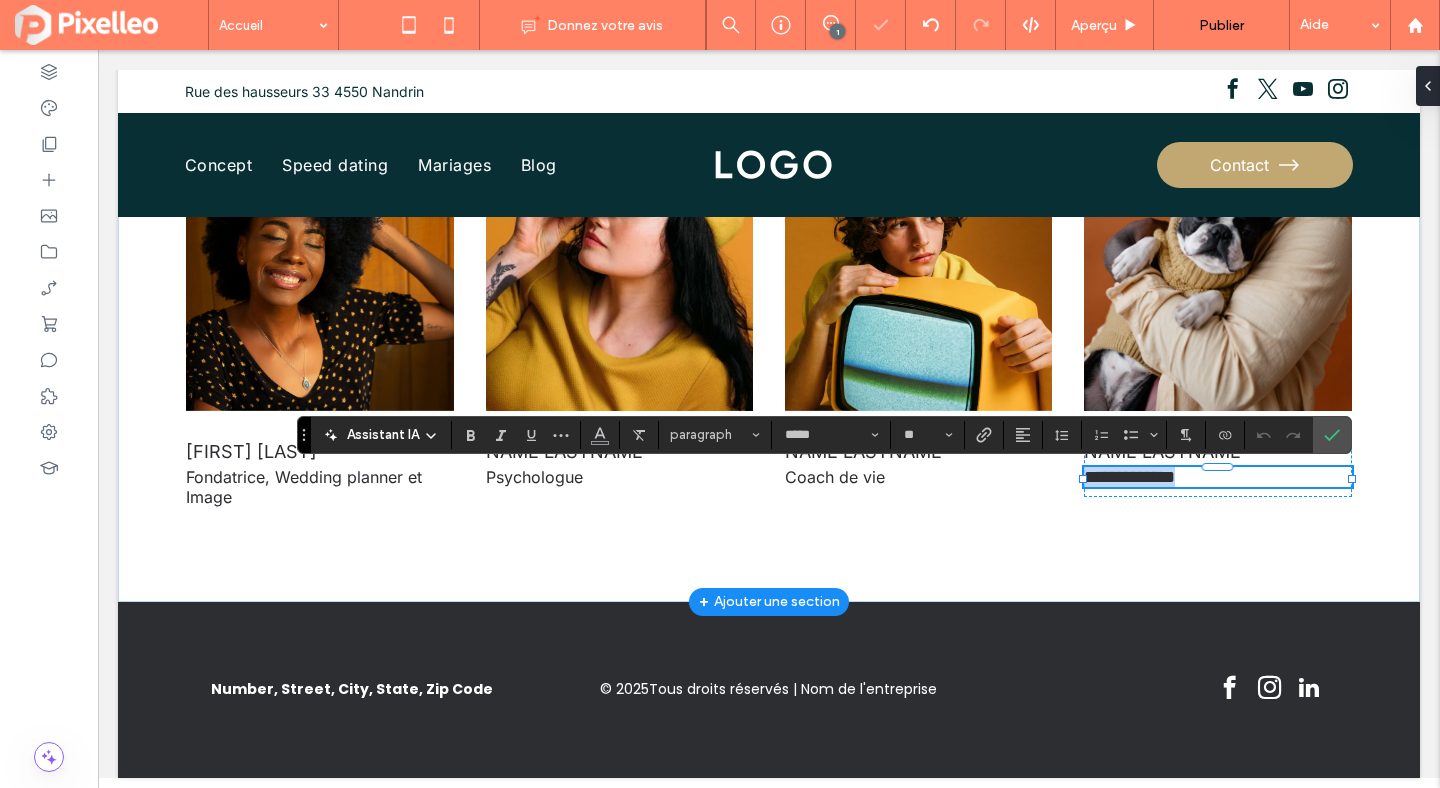 click on "**********" at bounding box center [1129, 477] 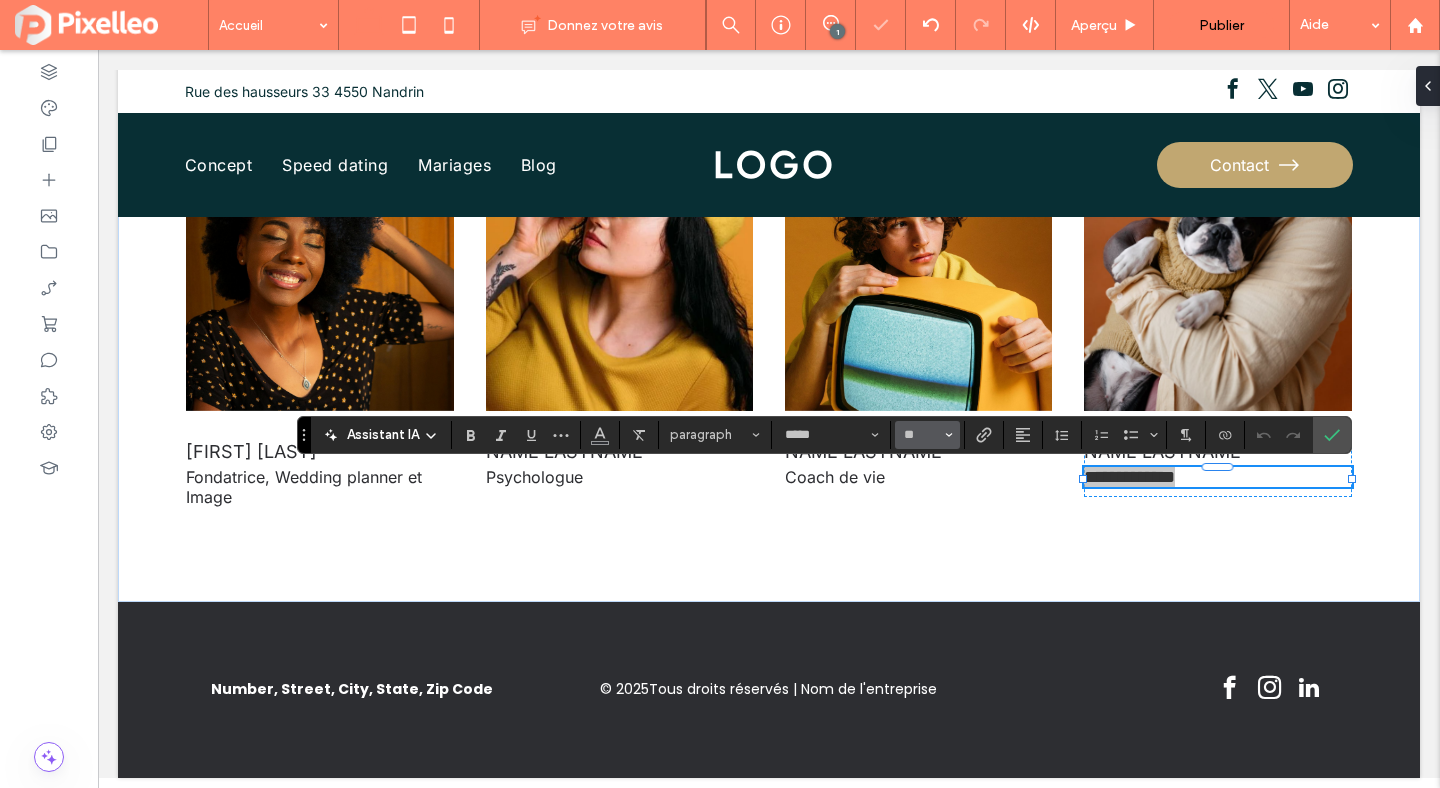 click on "**" at bounding box center (927, 435) 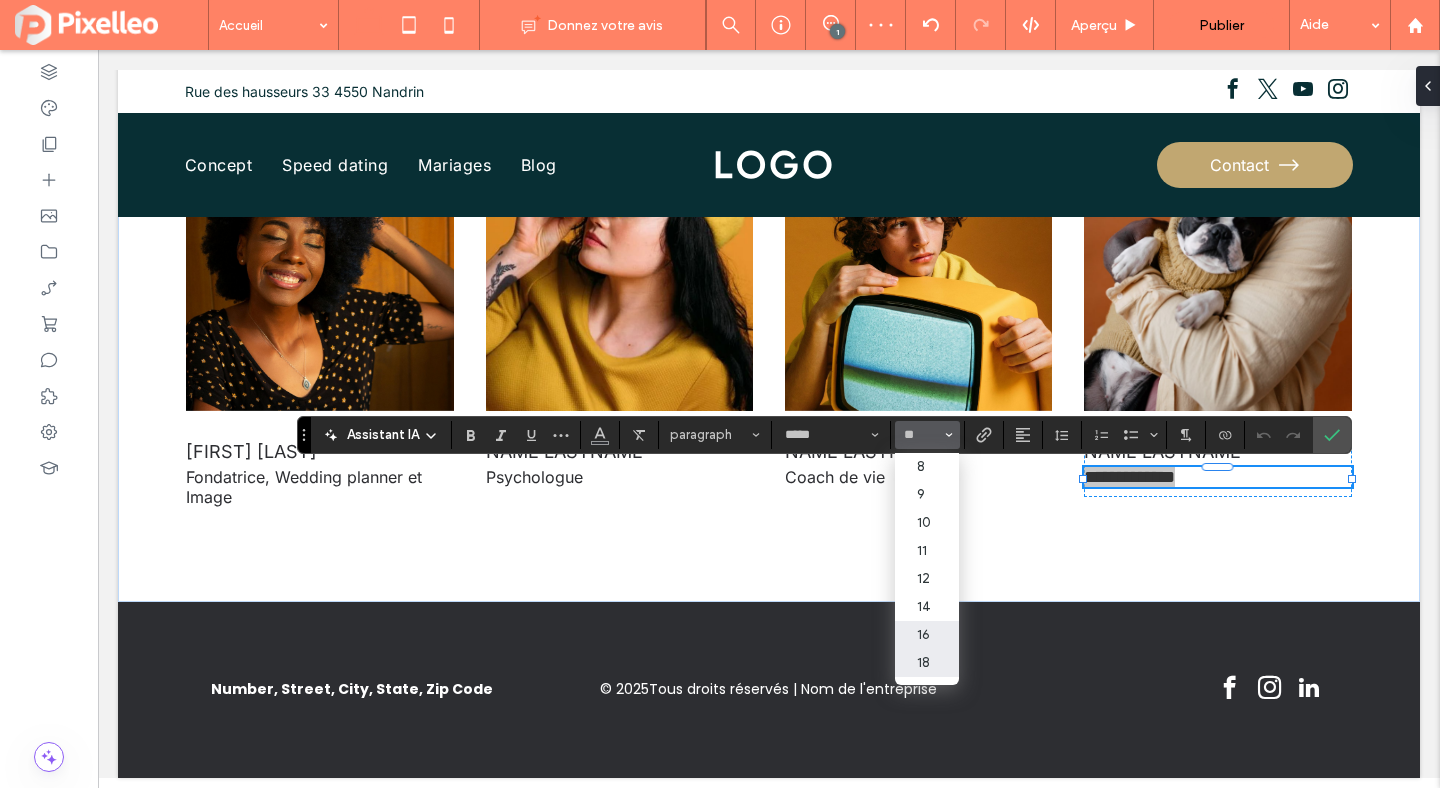 click on "16" at bounding box center [927, 635] 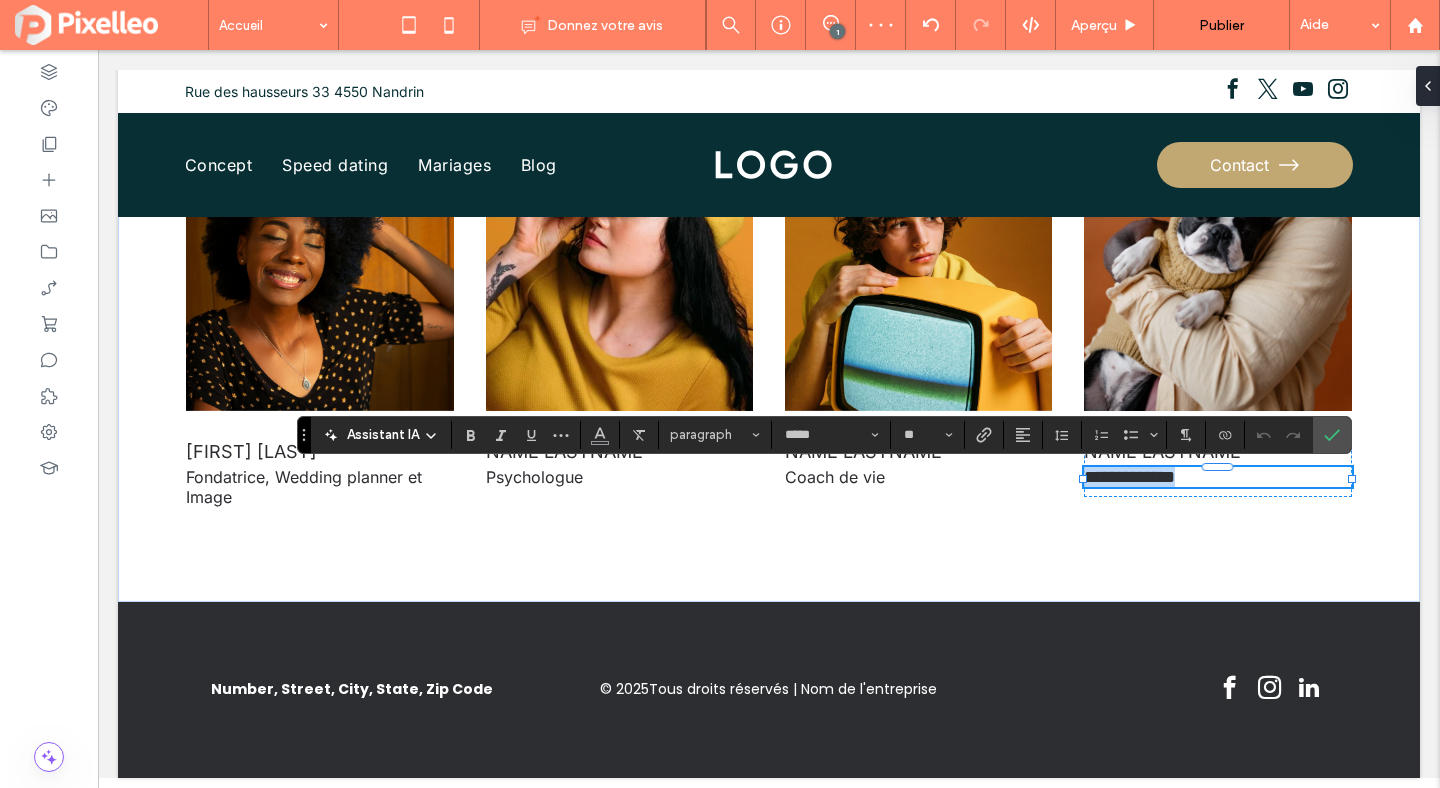 type on "**" 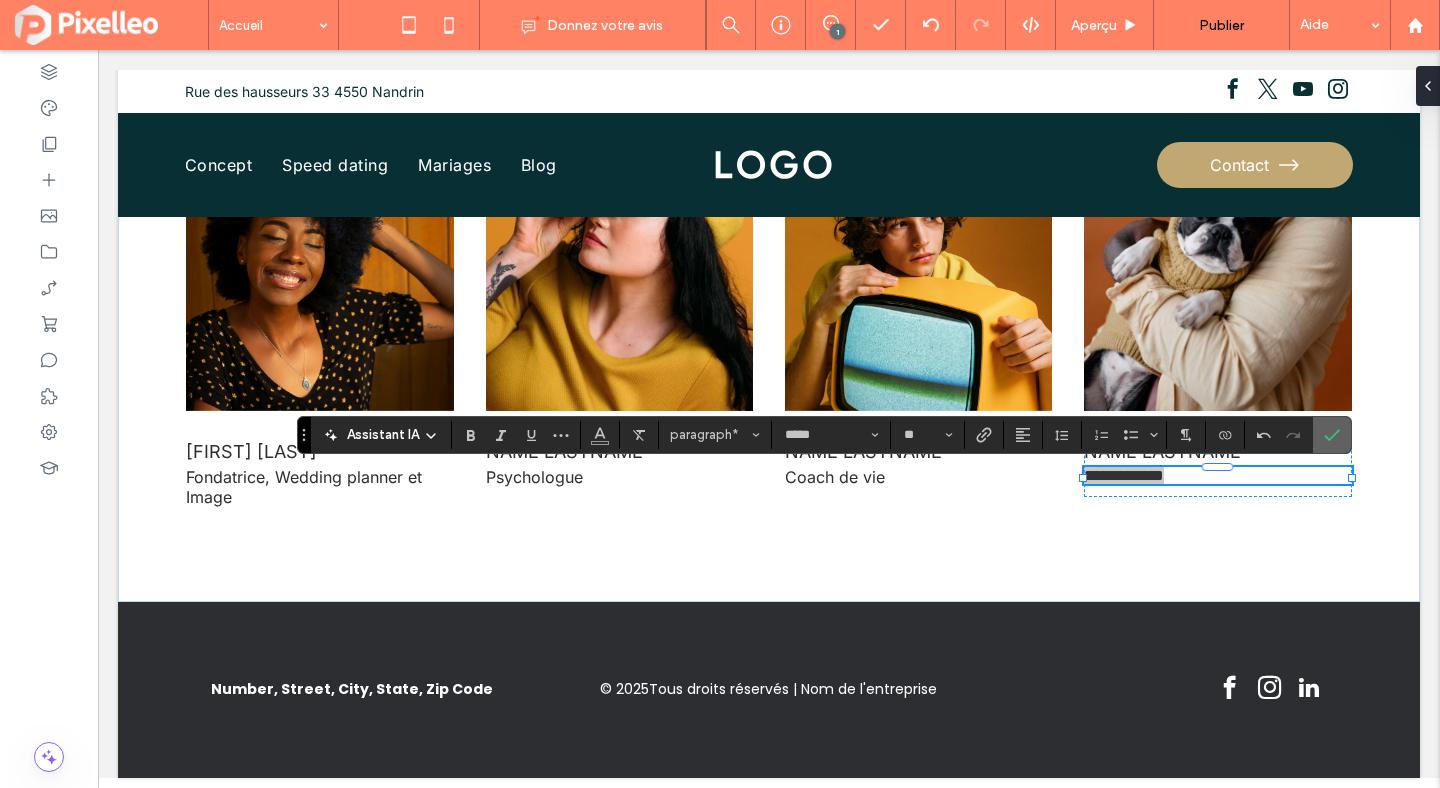 click 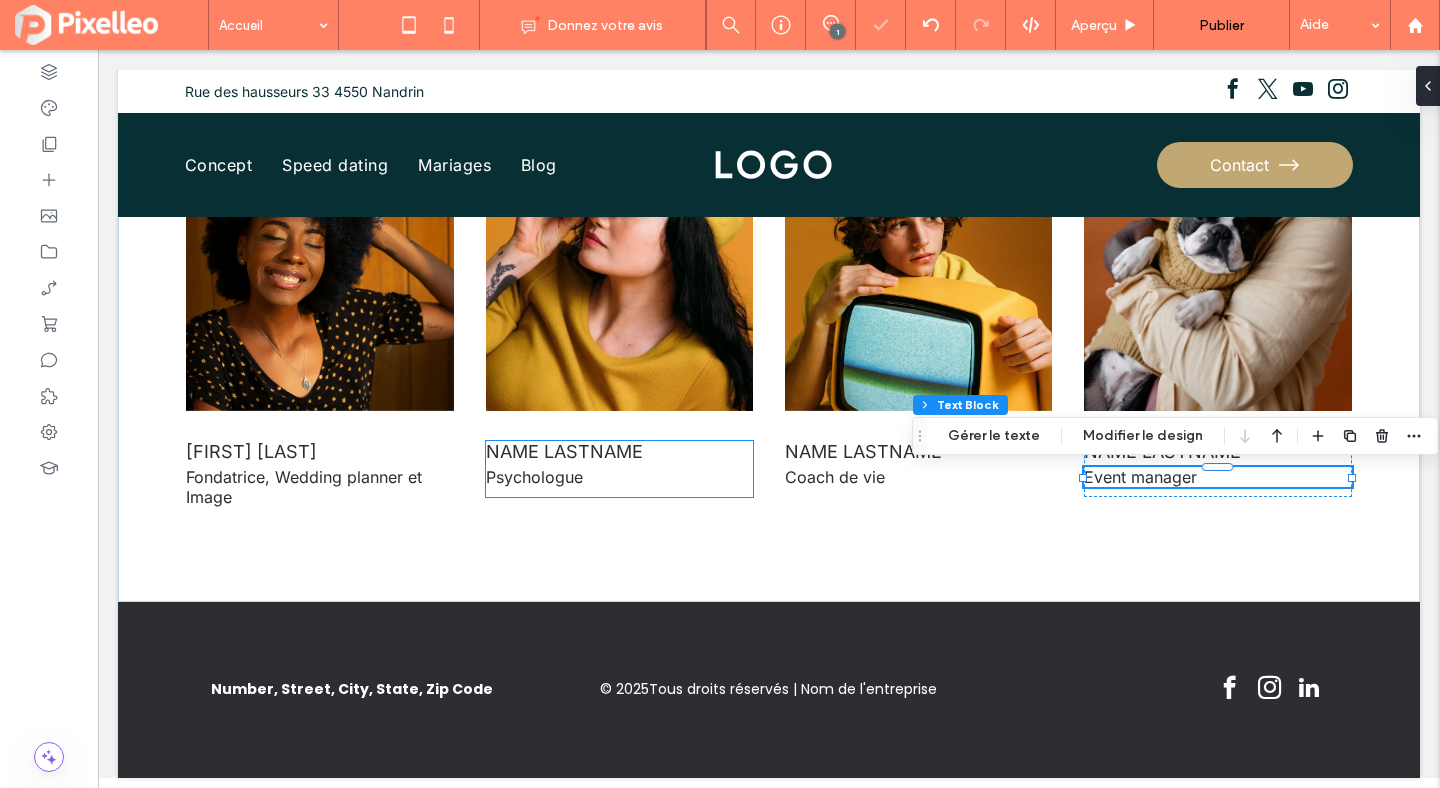 click on "Name lastname" at bounding box center (564, 451) 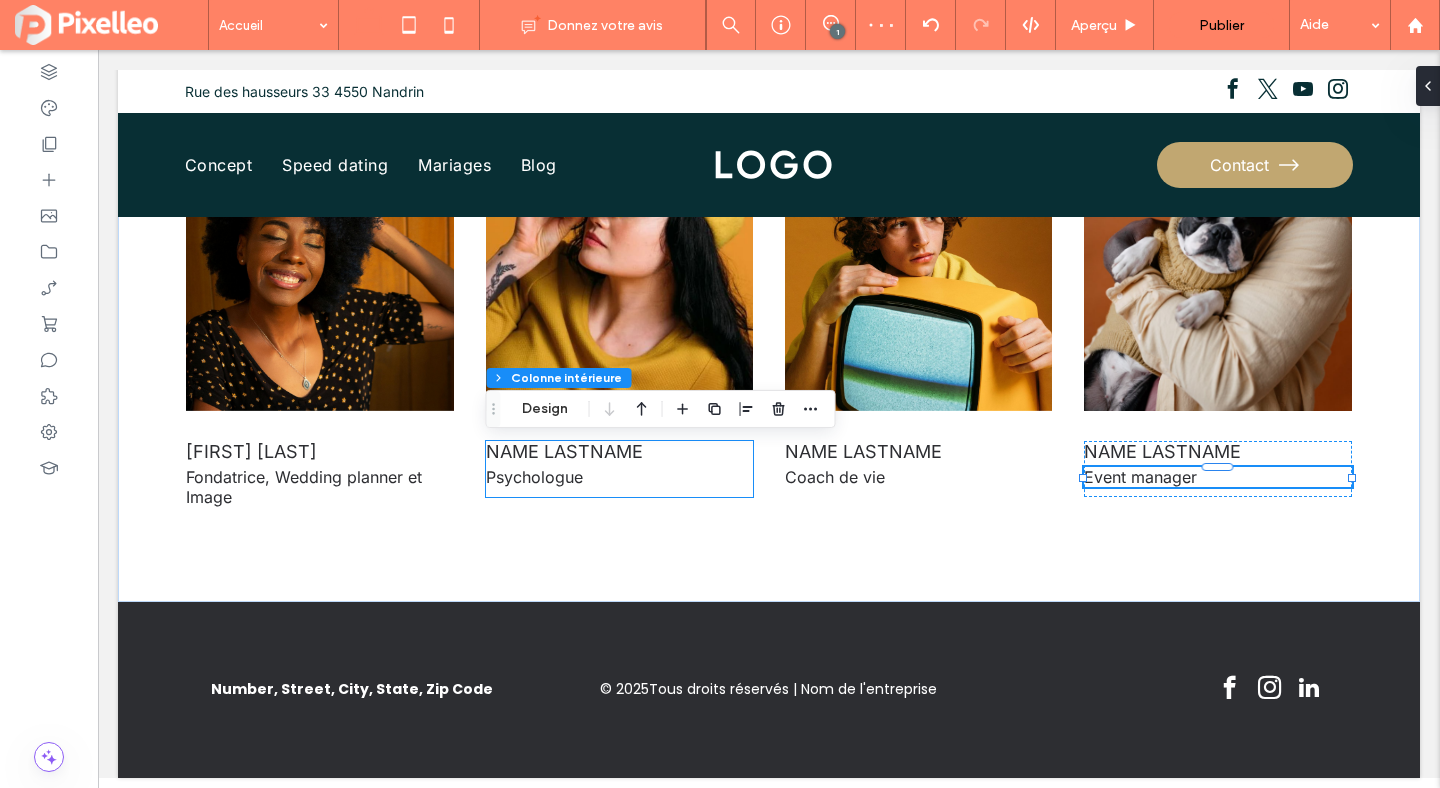 click on "Name lastname" at bounding box center [564, 451] 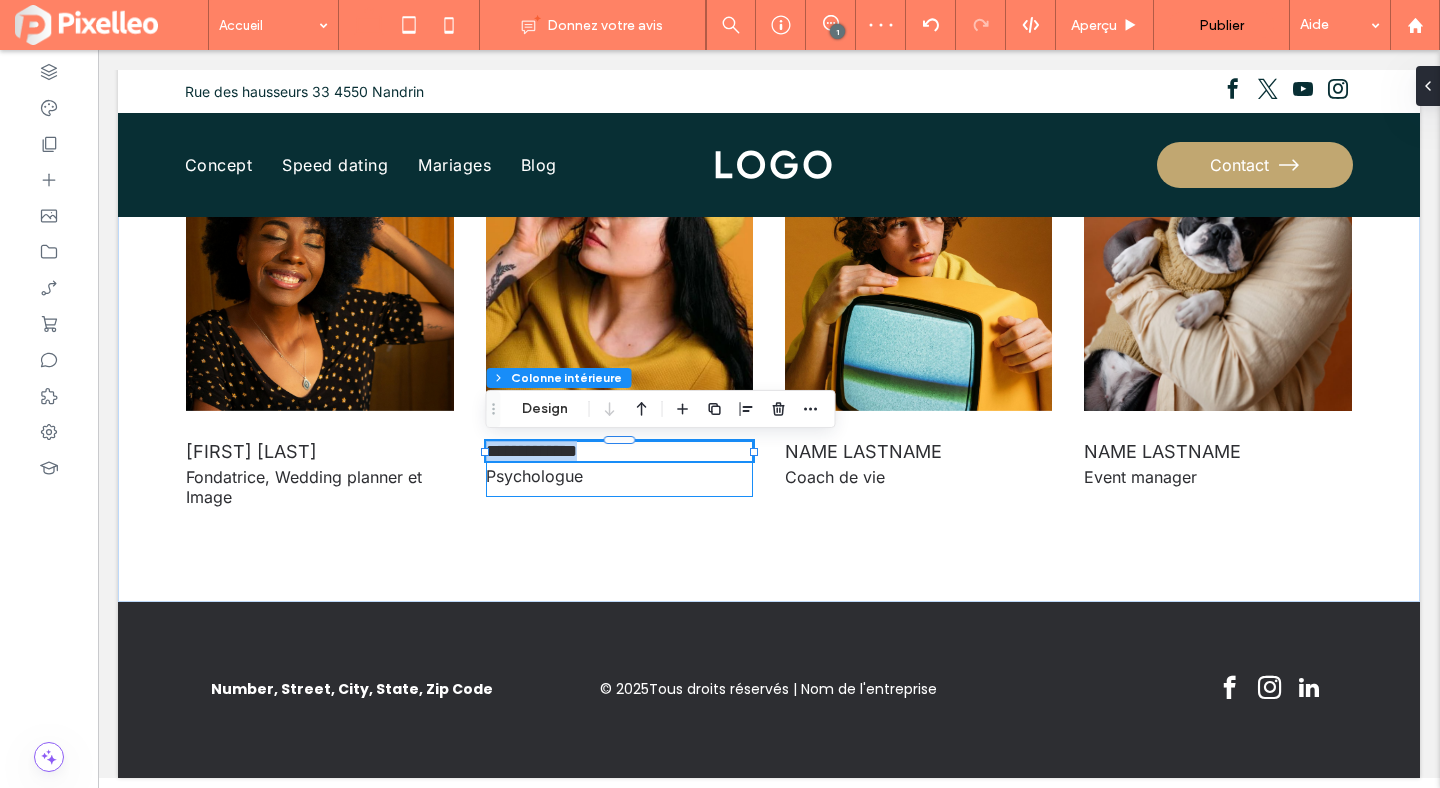 click on "**********" at bounding box center [619, 451] 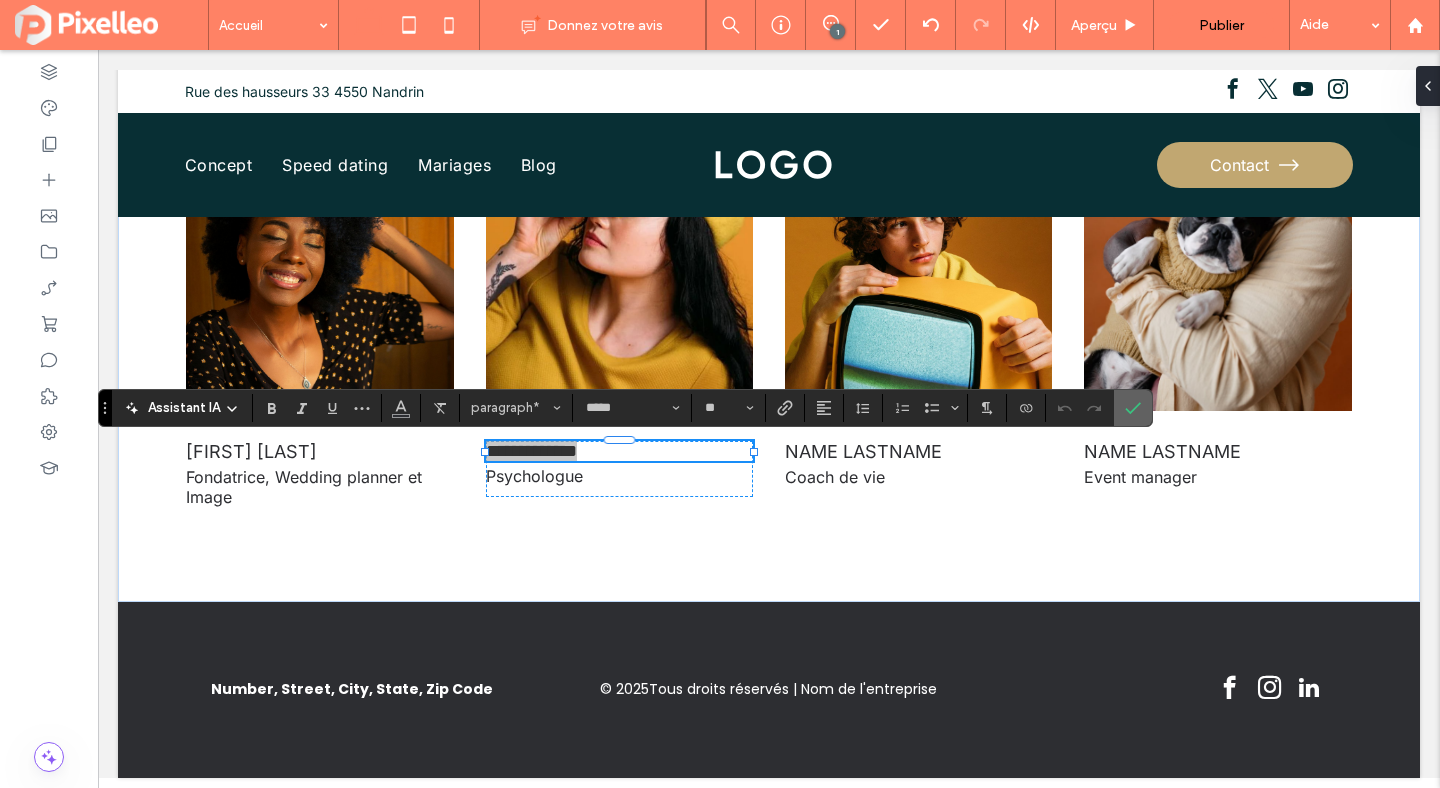 click 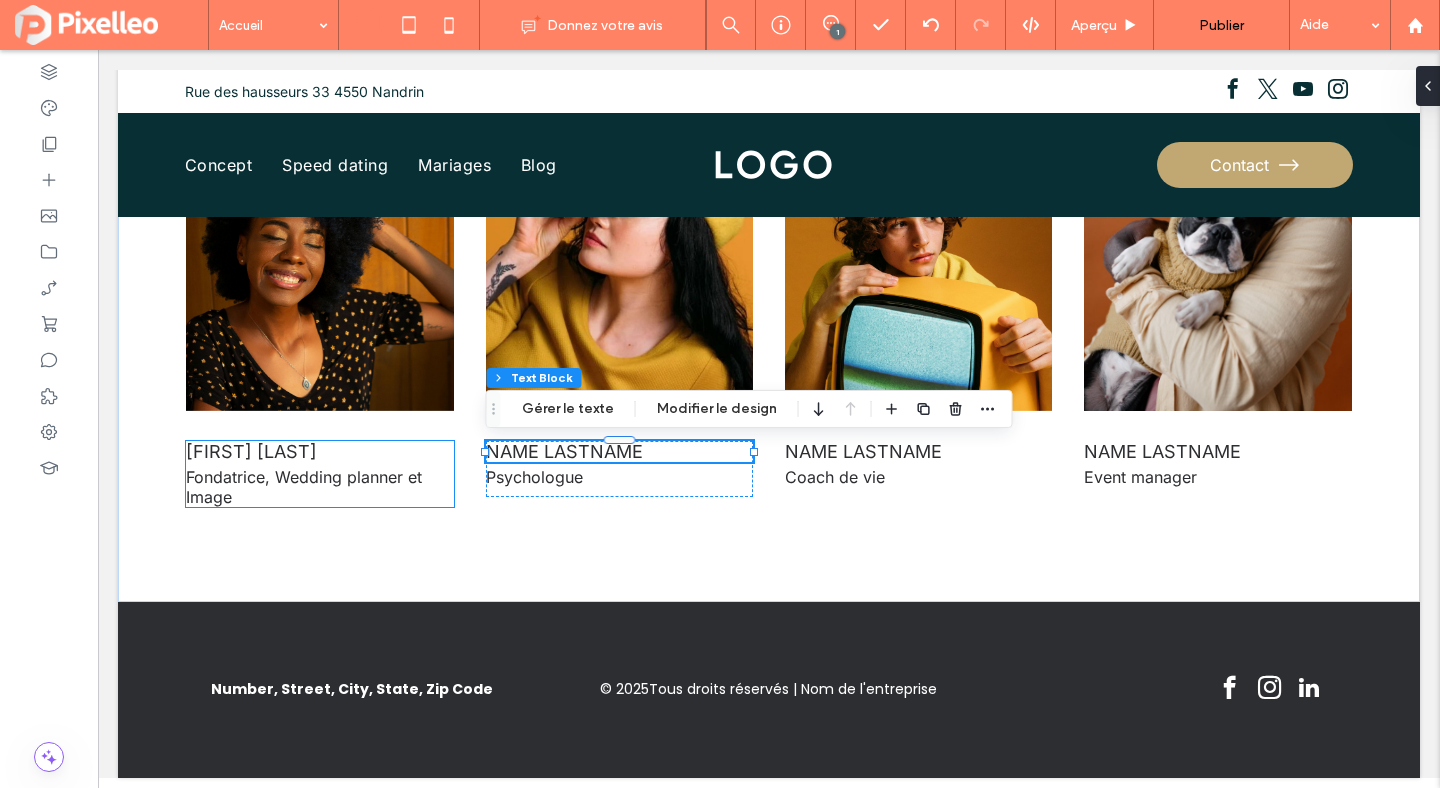 click on "[FIRST] [LAST]" at bounding box center [319, 451] 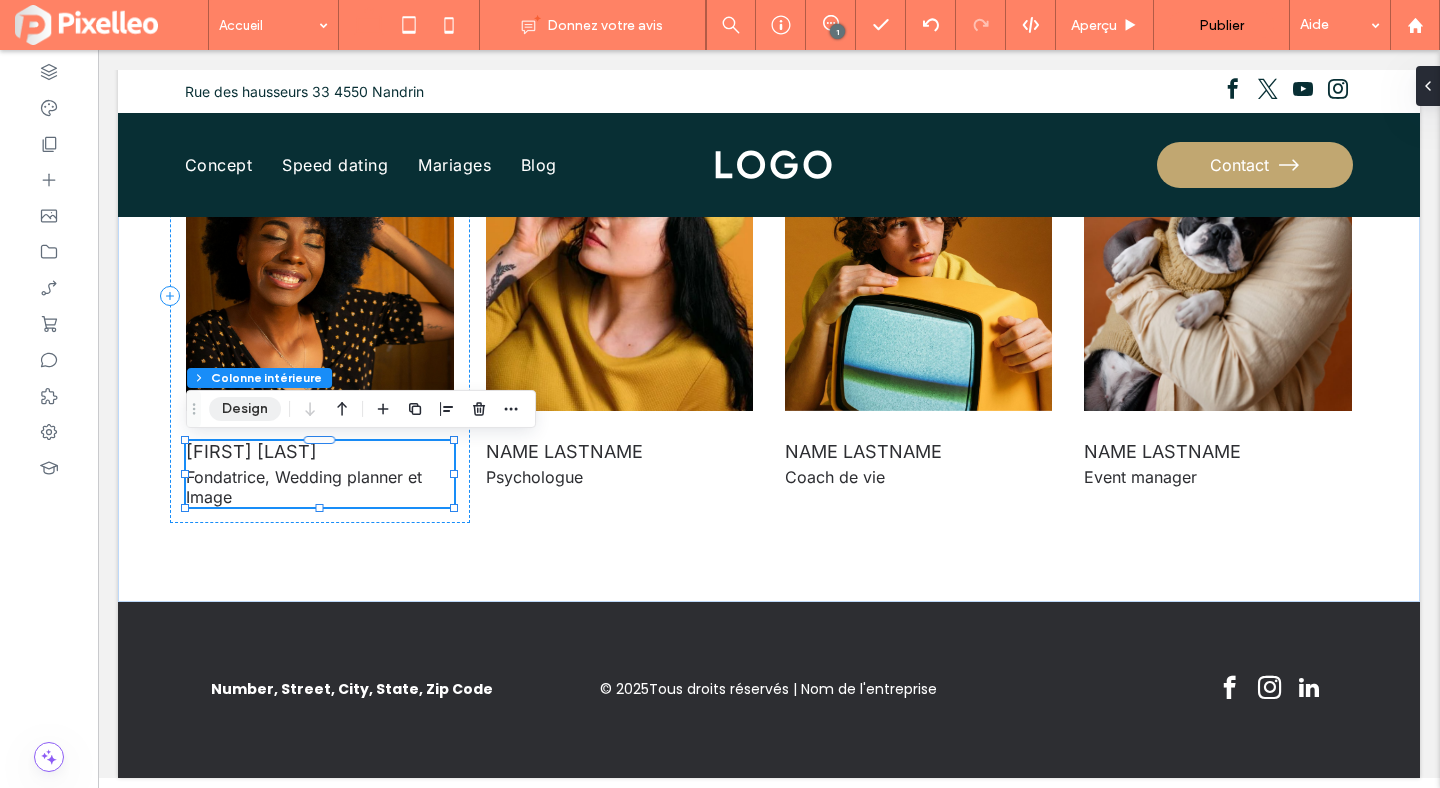 click on "Design" at bounding box center [245, 409] 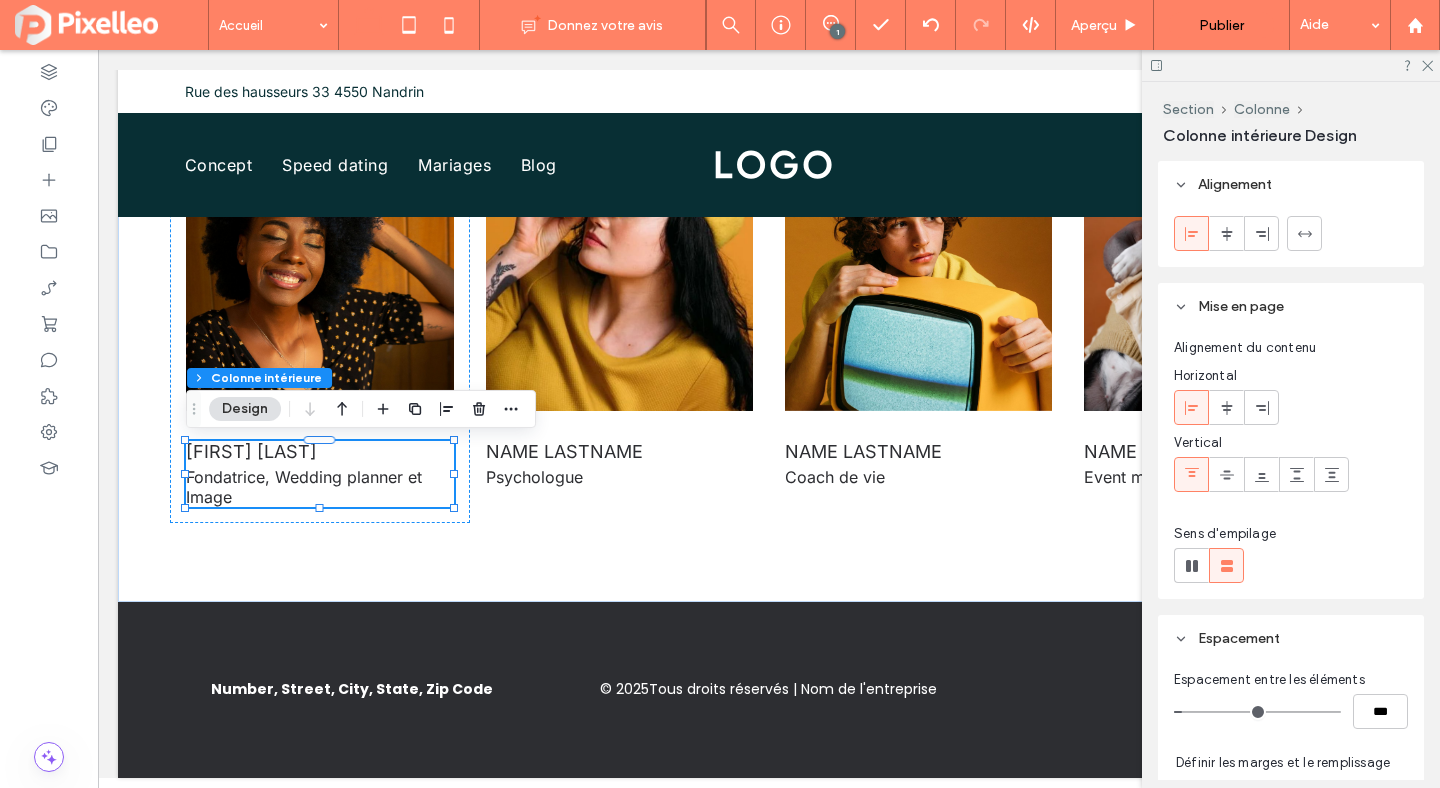 type on "*" 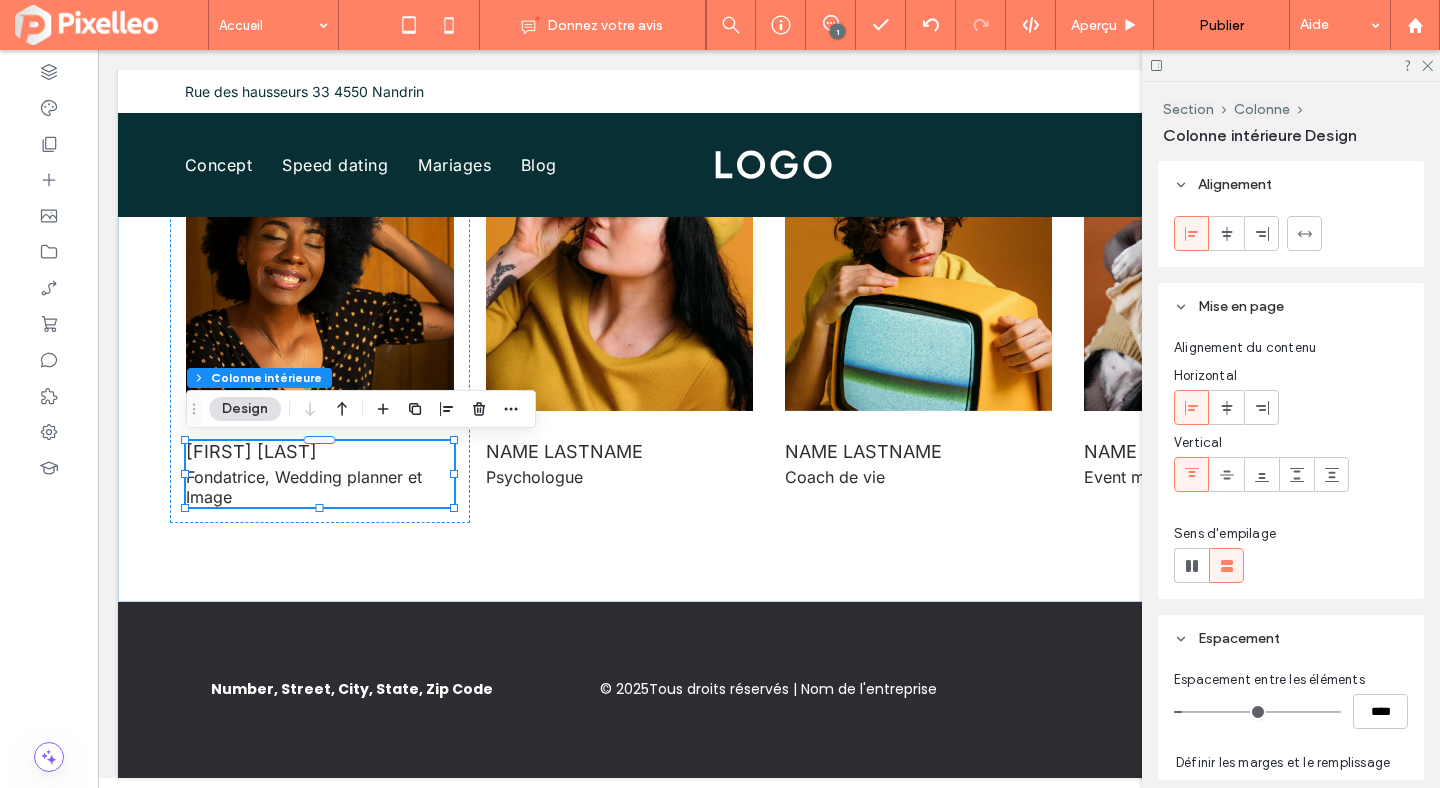 type on "**" 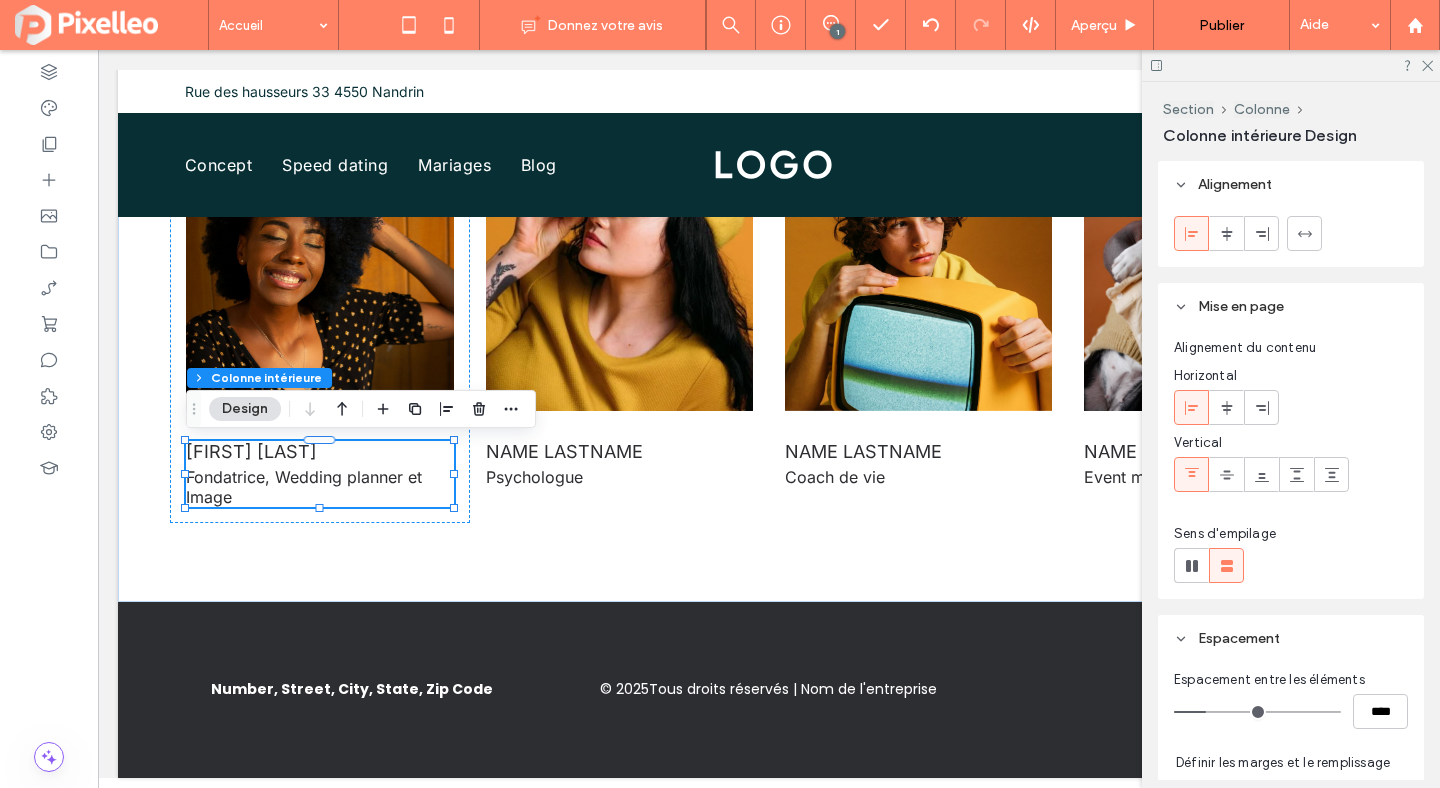 type on "**" 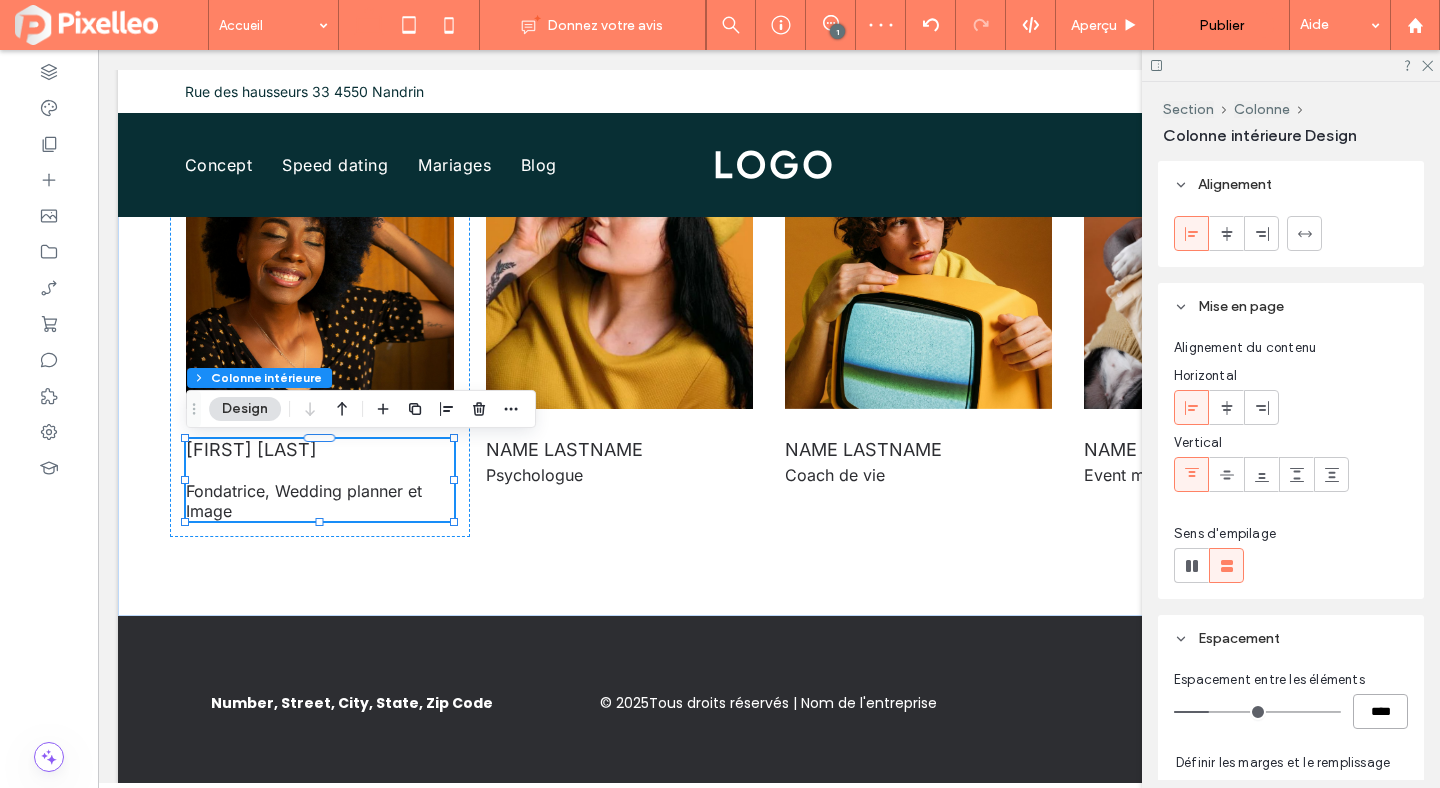click on "****" at bounding box center (1380, 711) 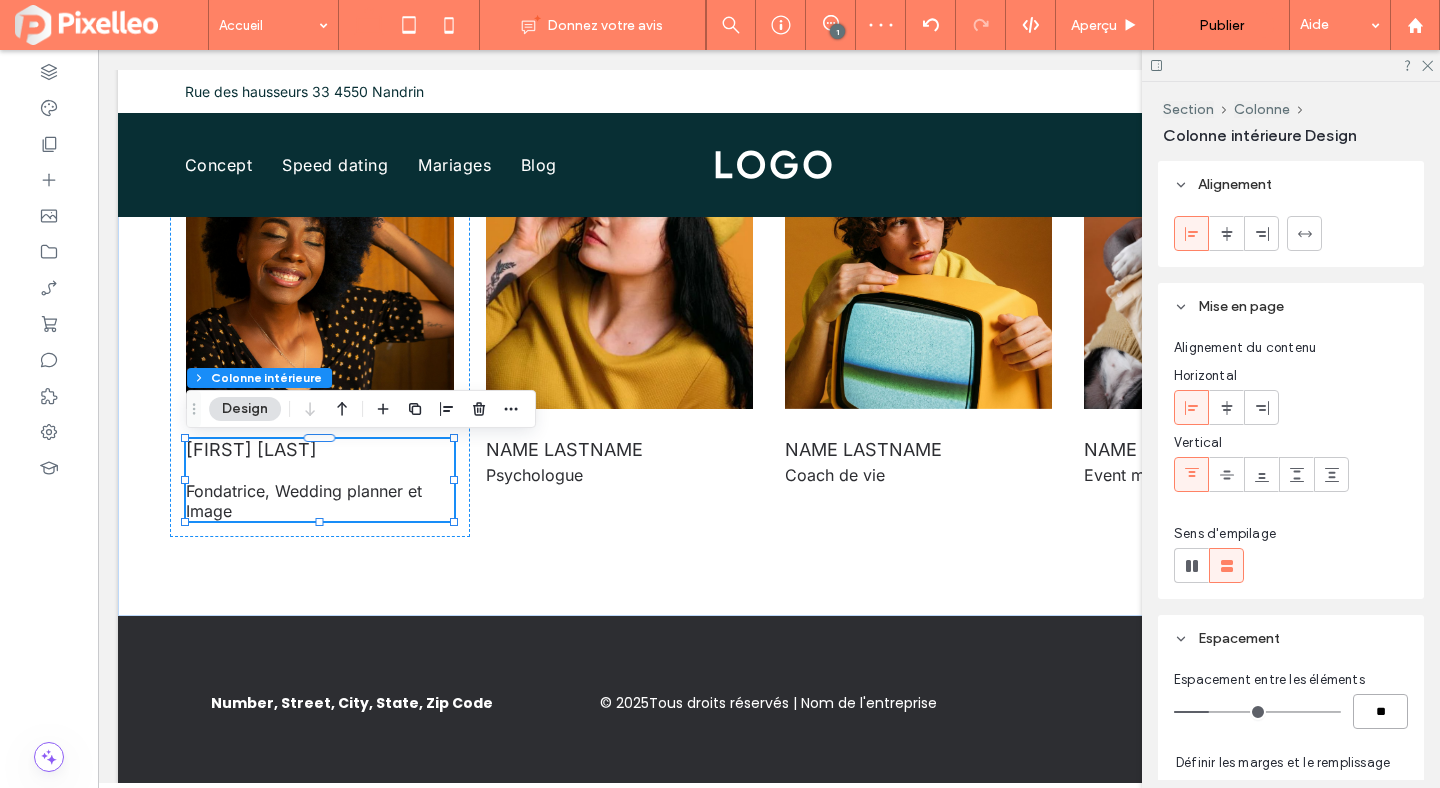 type on "**" 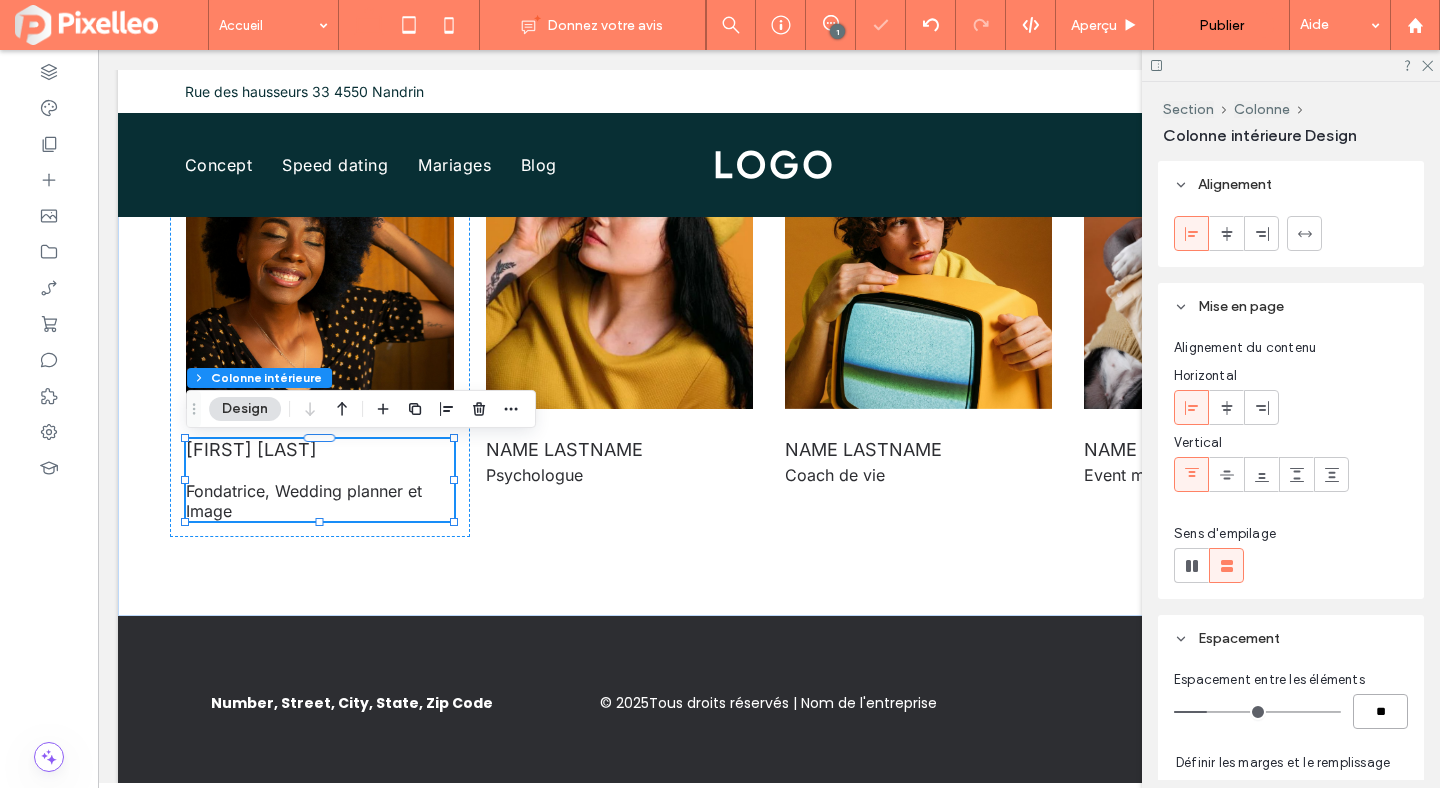 type on "**" 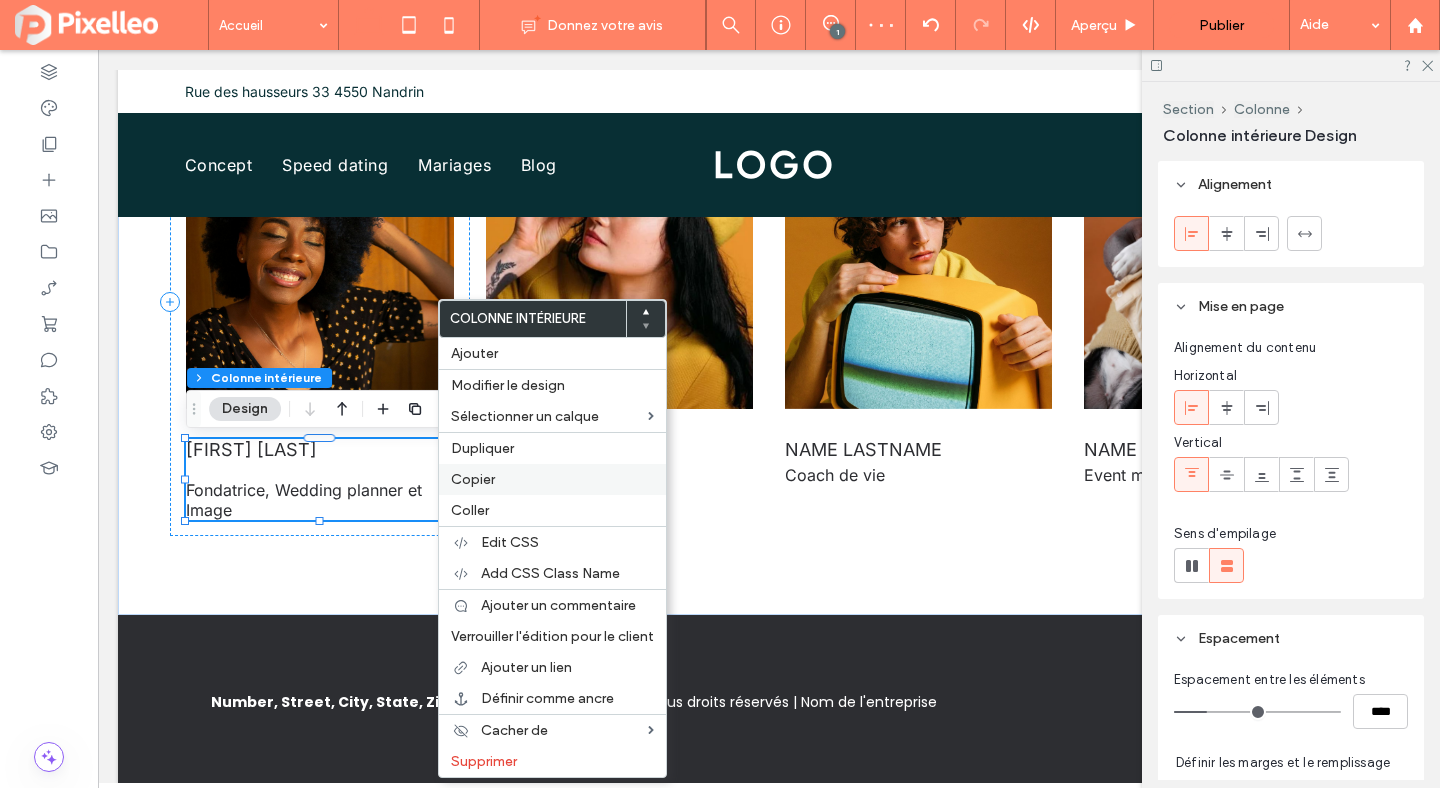click on "Copier" at bounding box center [473, 479] 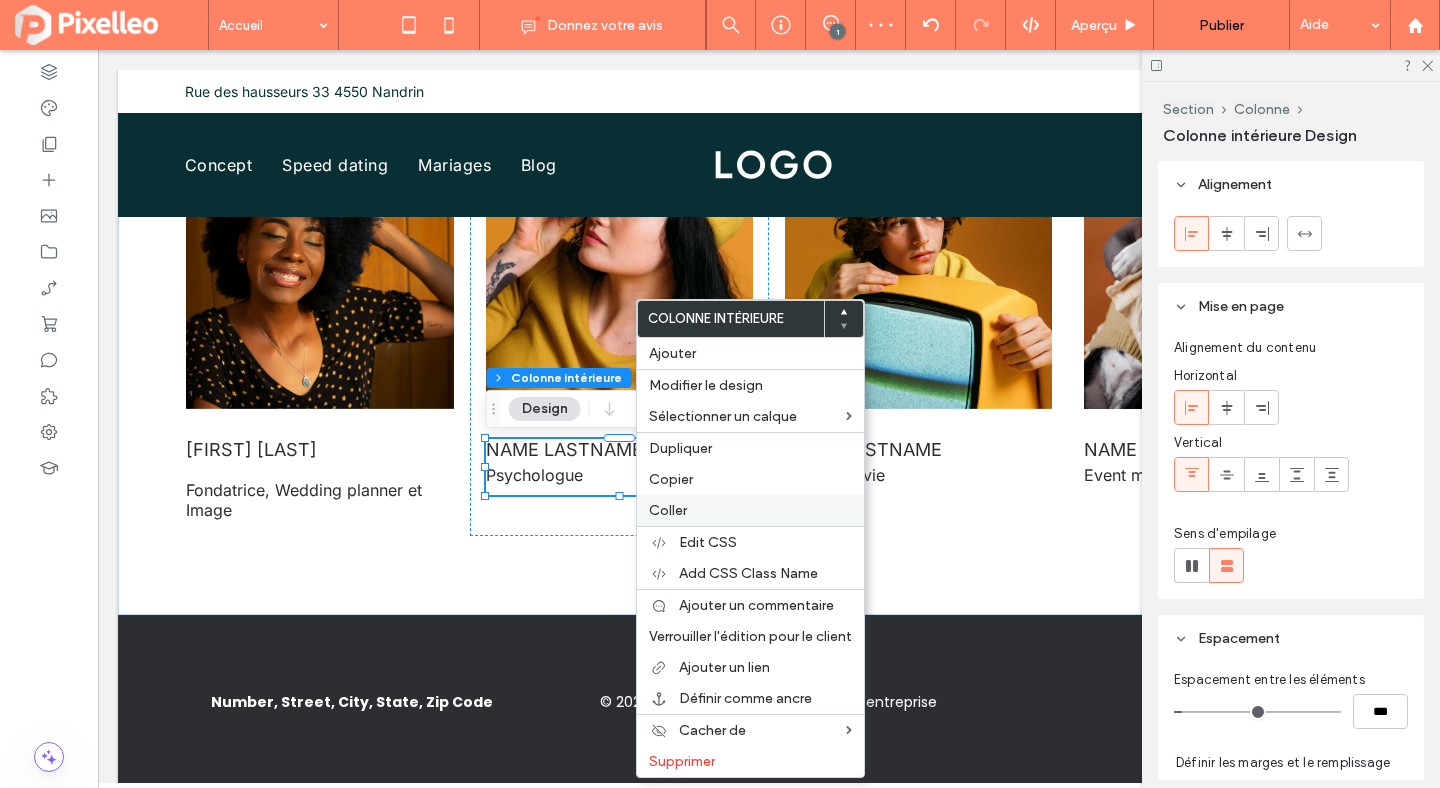 click on "Coller" at bounding box center (668, 510) 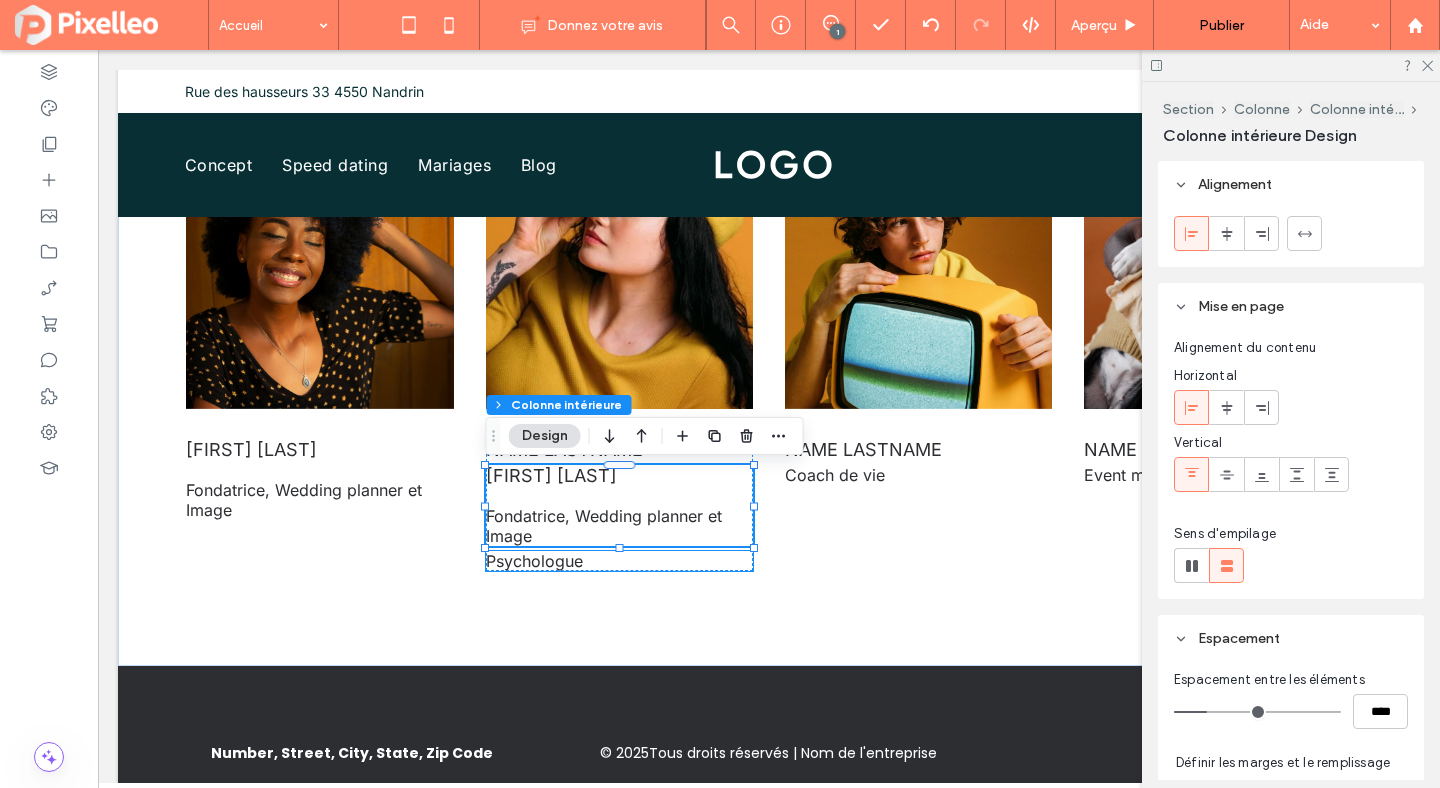click on "Psychologue" at bounding box center (619, 561) 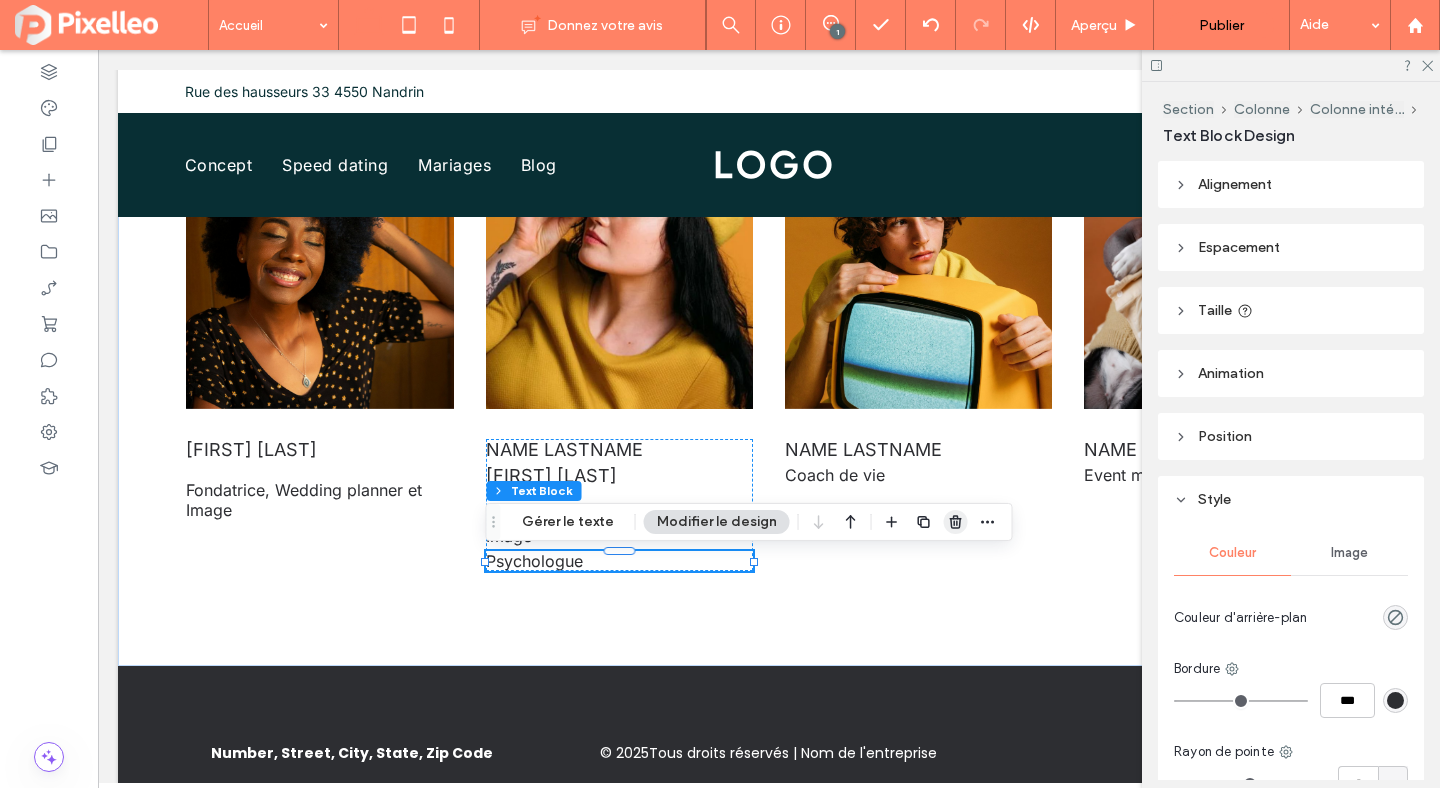 click 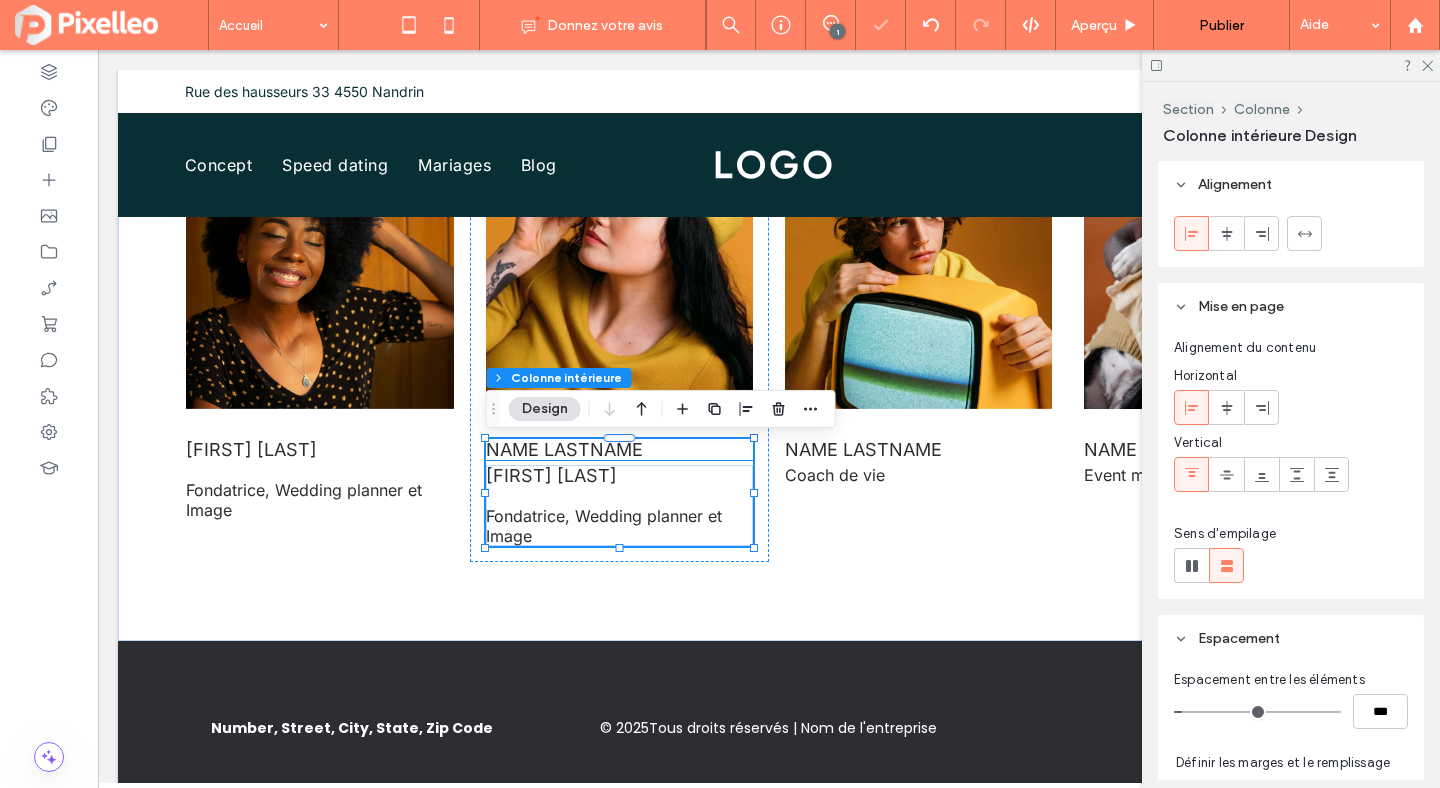 click on "Name lastname" at bounding box center [619, 449] 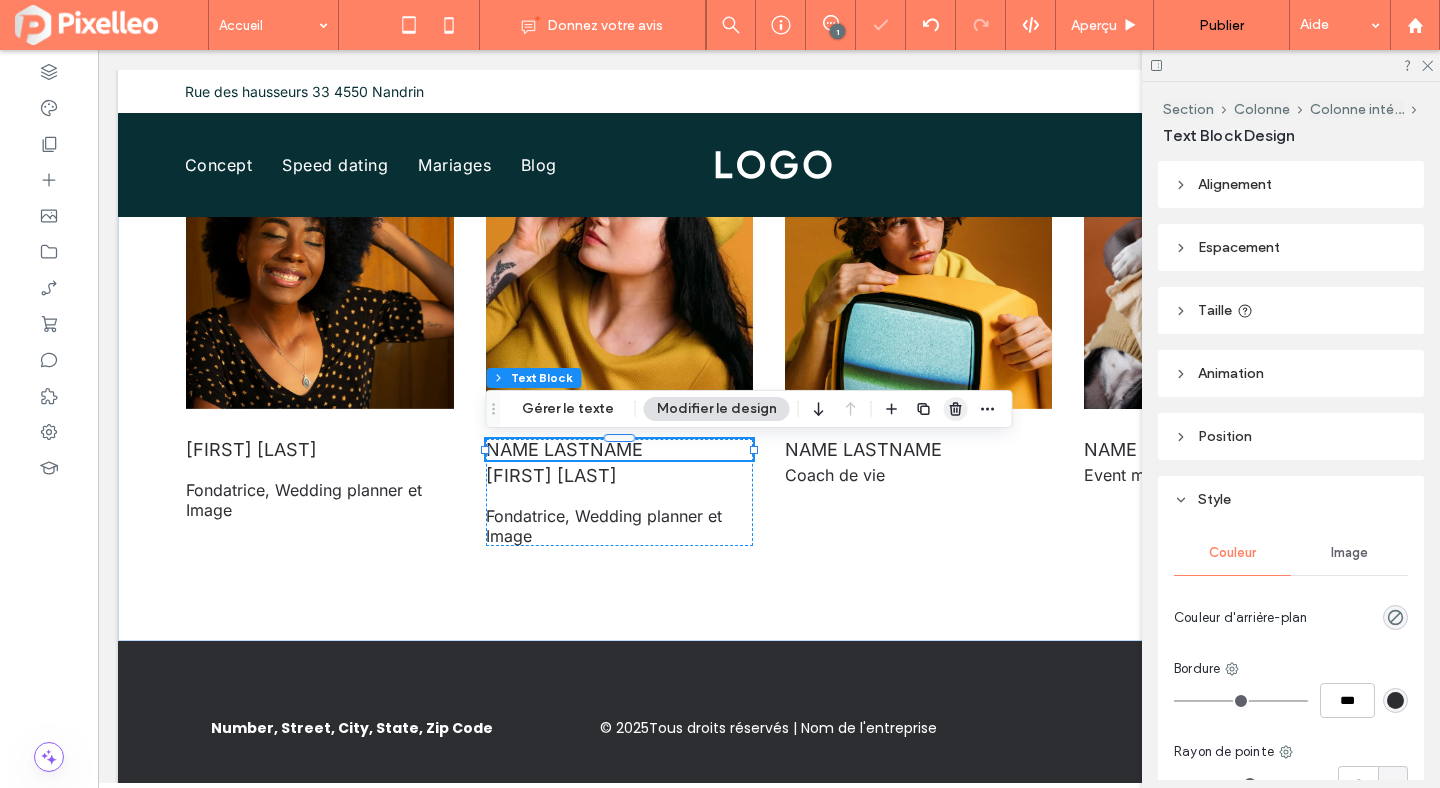 click 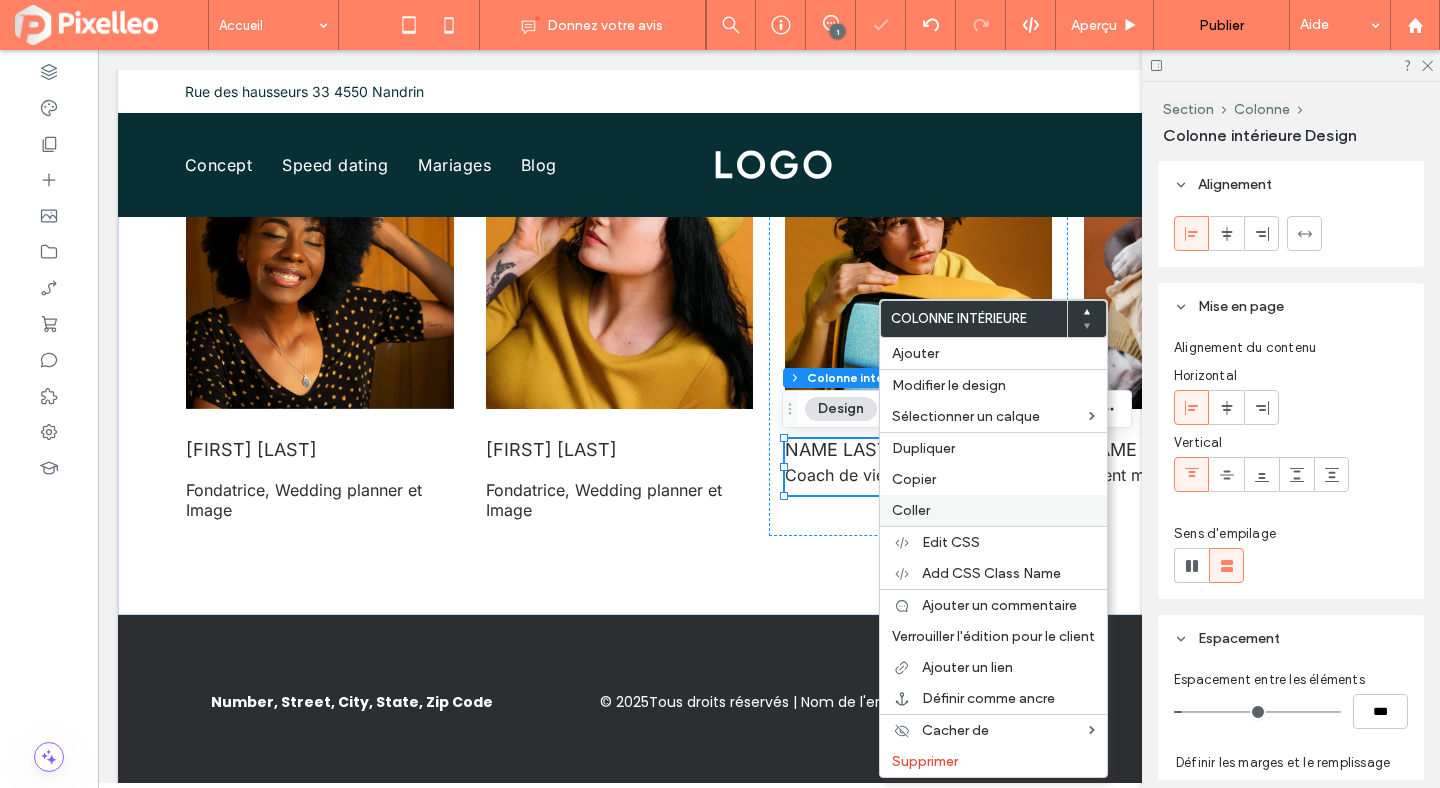 click on "Coller" at bounding box center [993, 510] 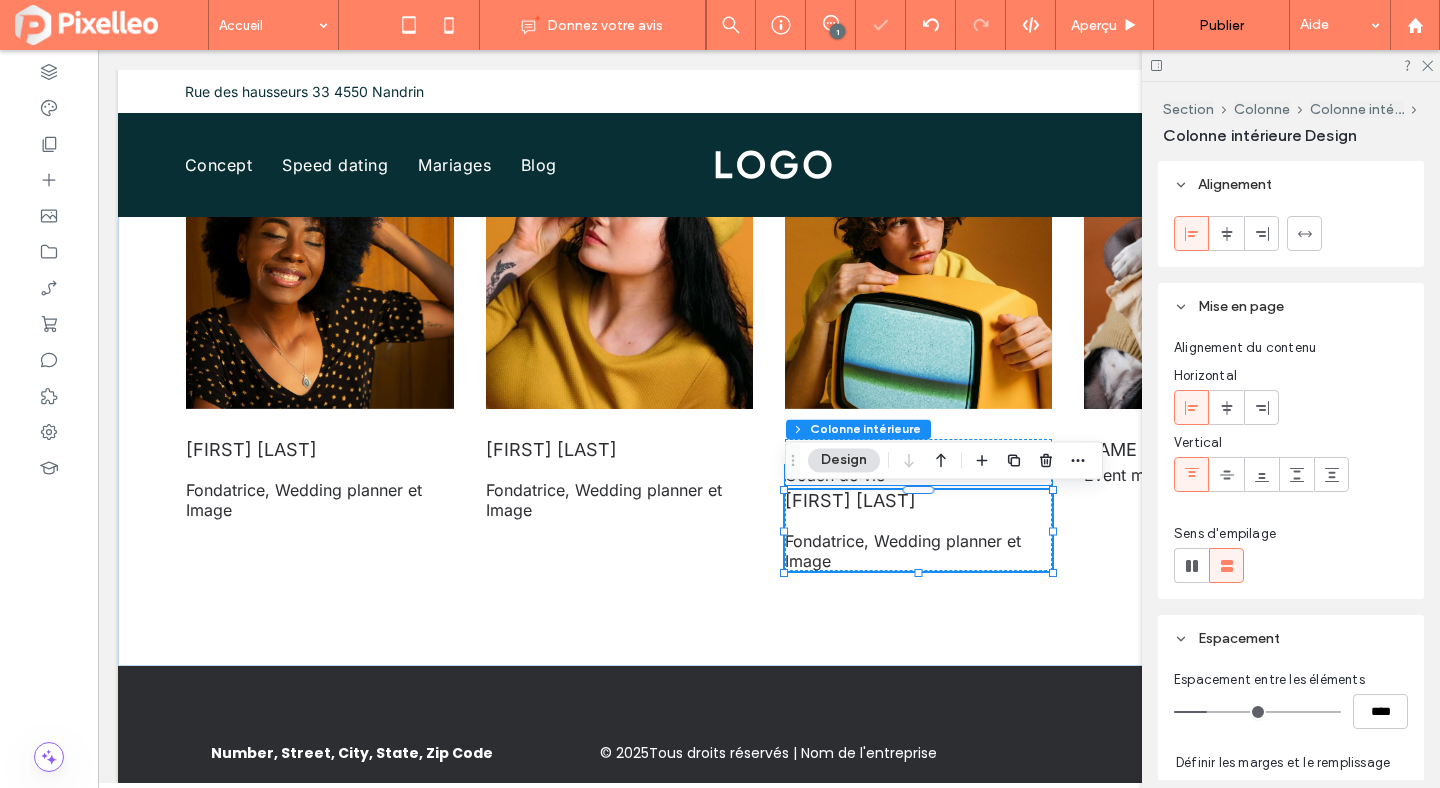 click on "Coach de vie" at bounding box center (918, 475) 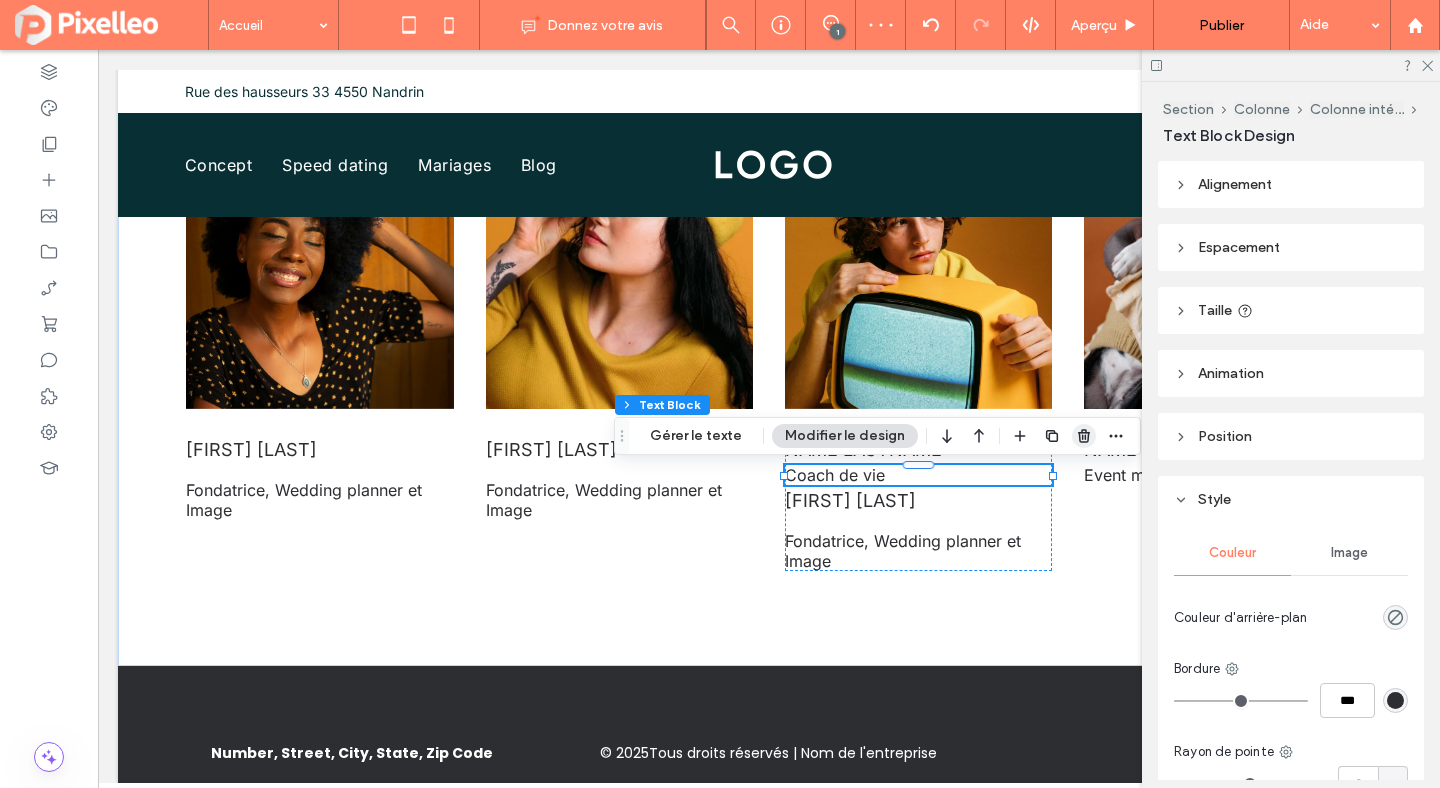 click 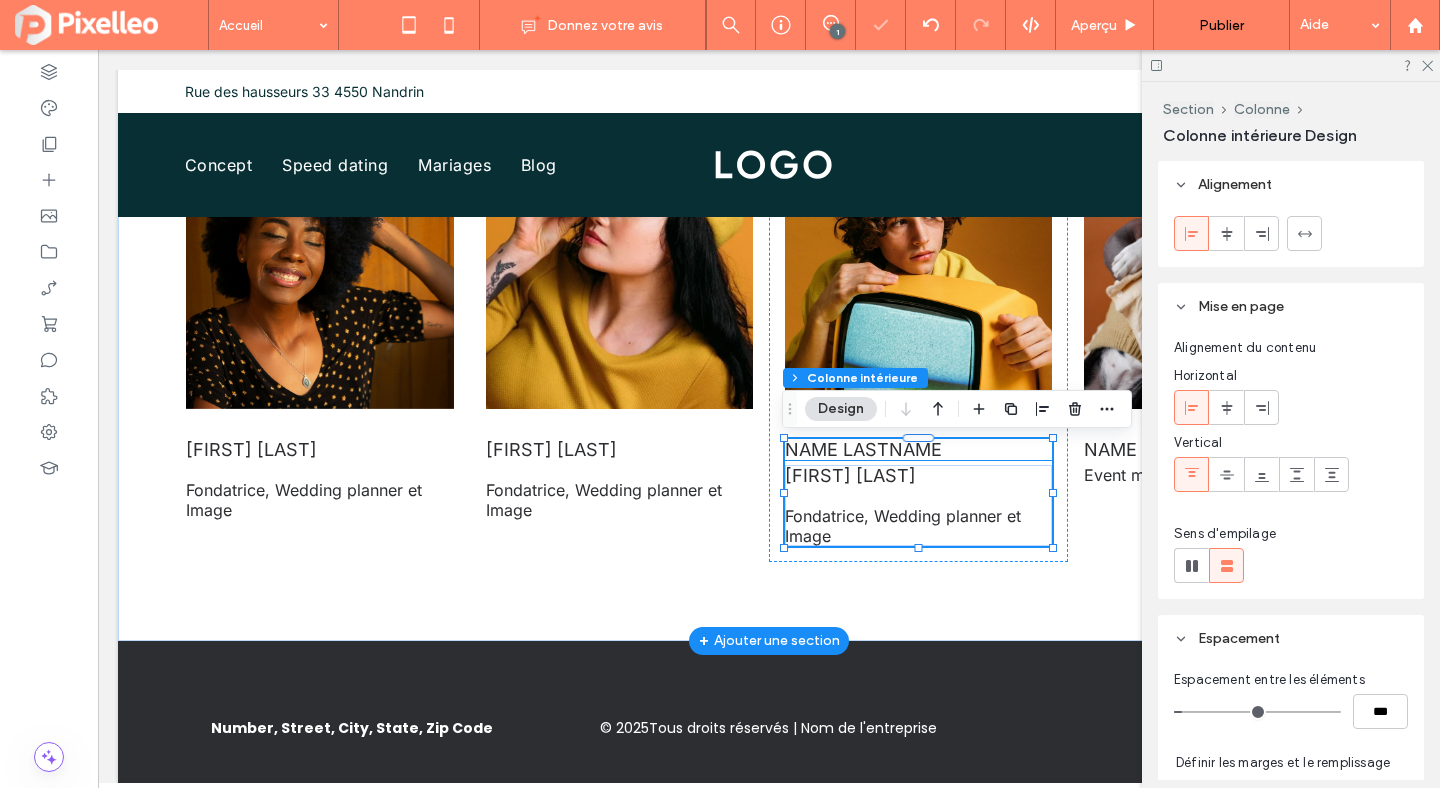 click on "Name lastname" at bounding box center [918, 449] 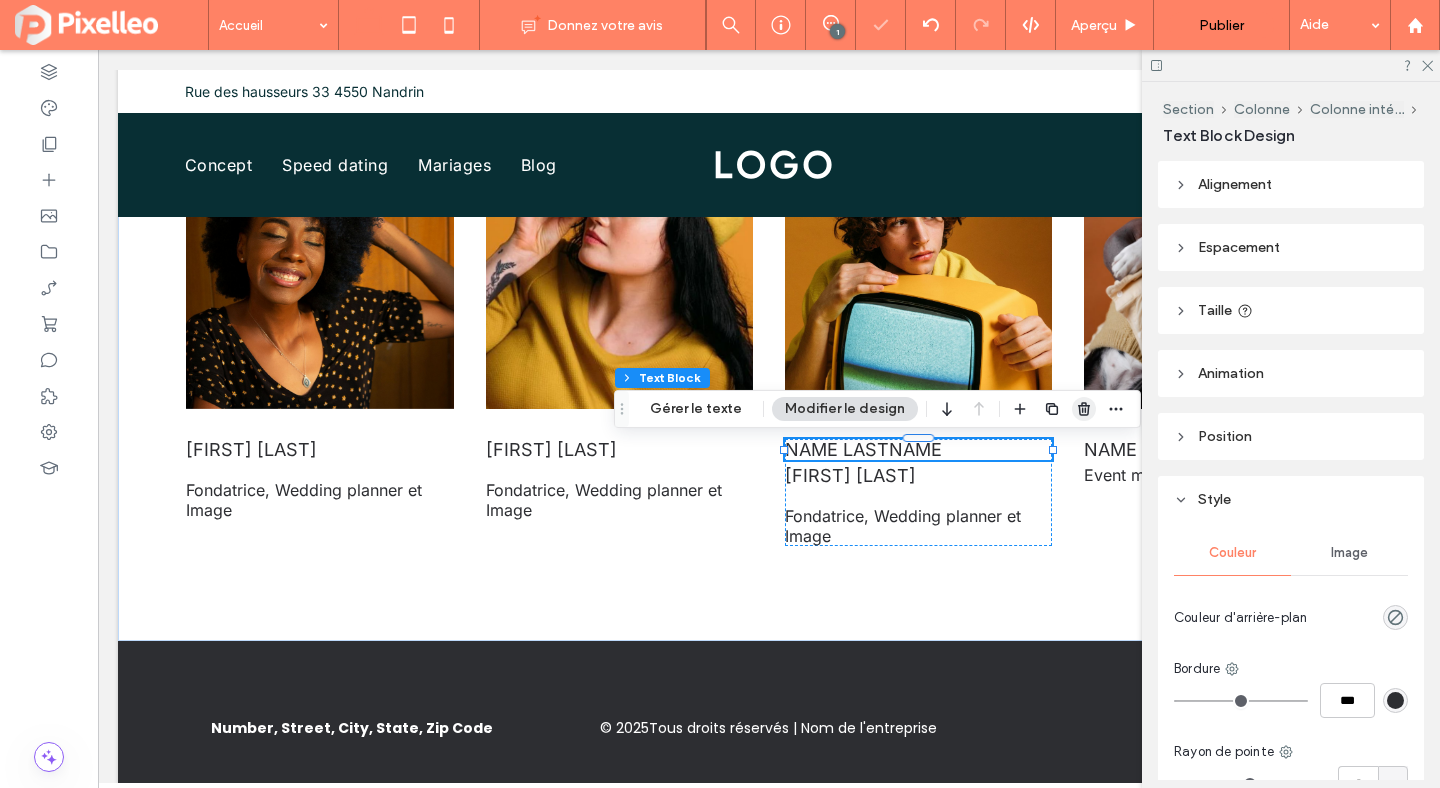 click 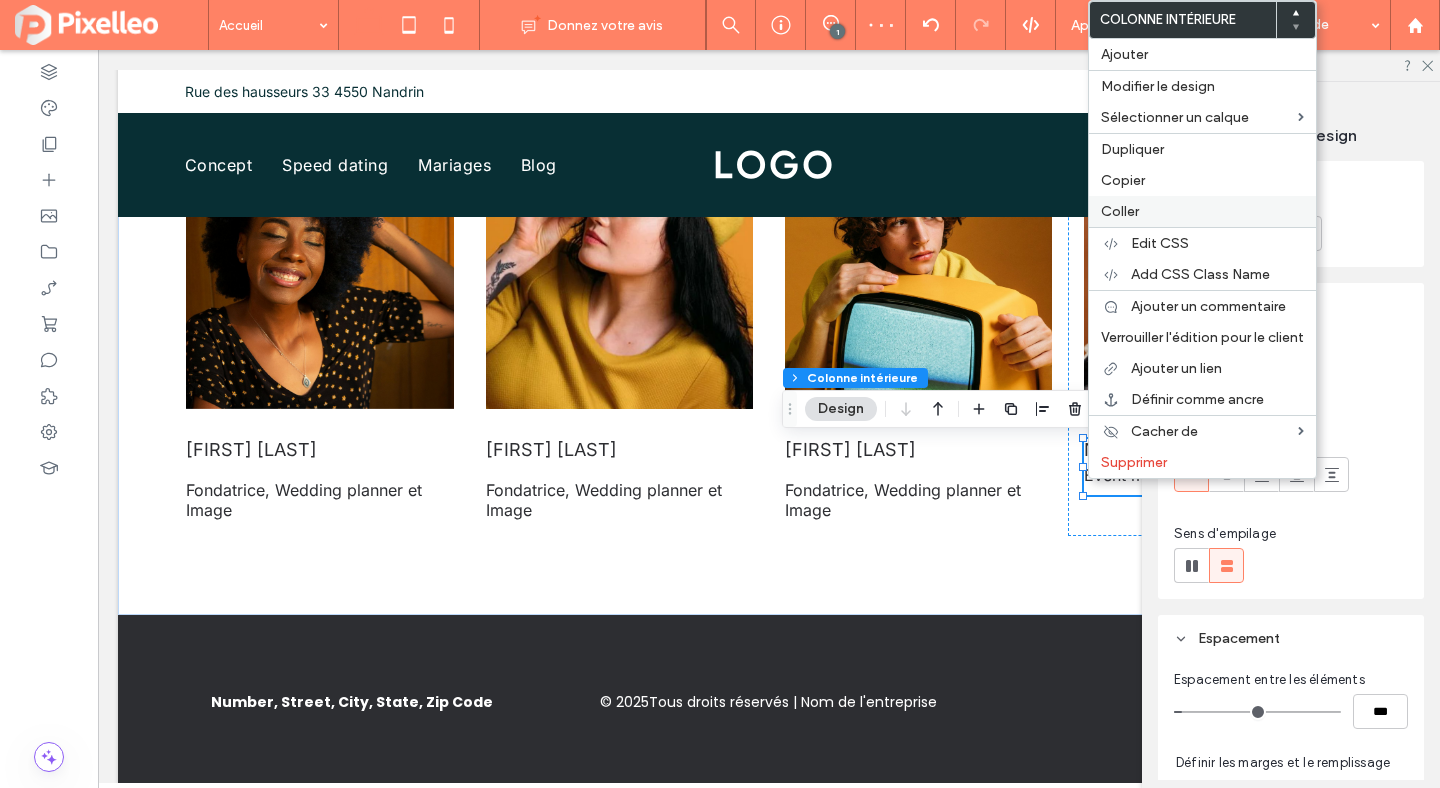 click on "Coller" at bounding box center (1202, 211) 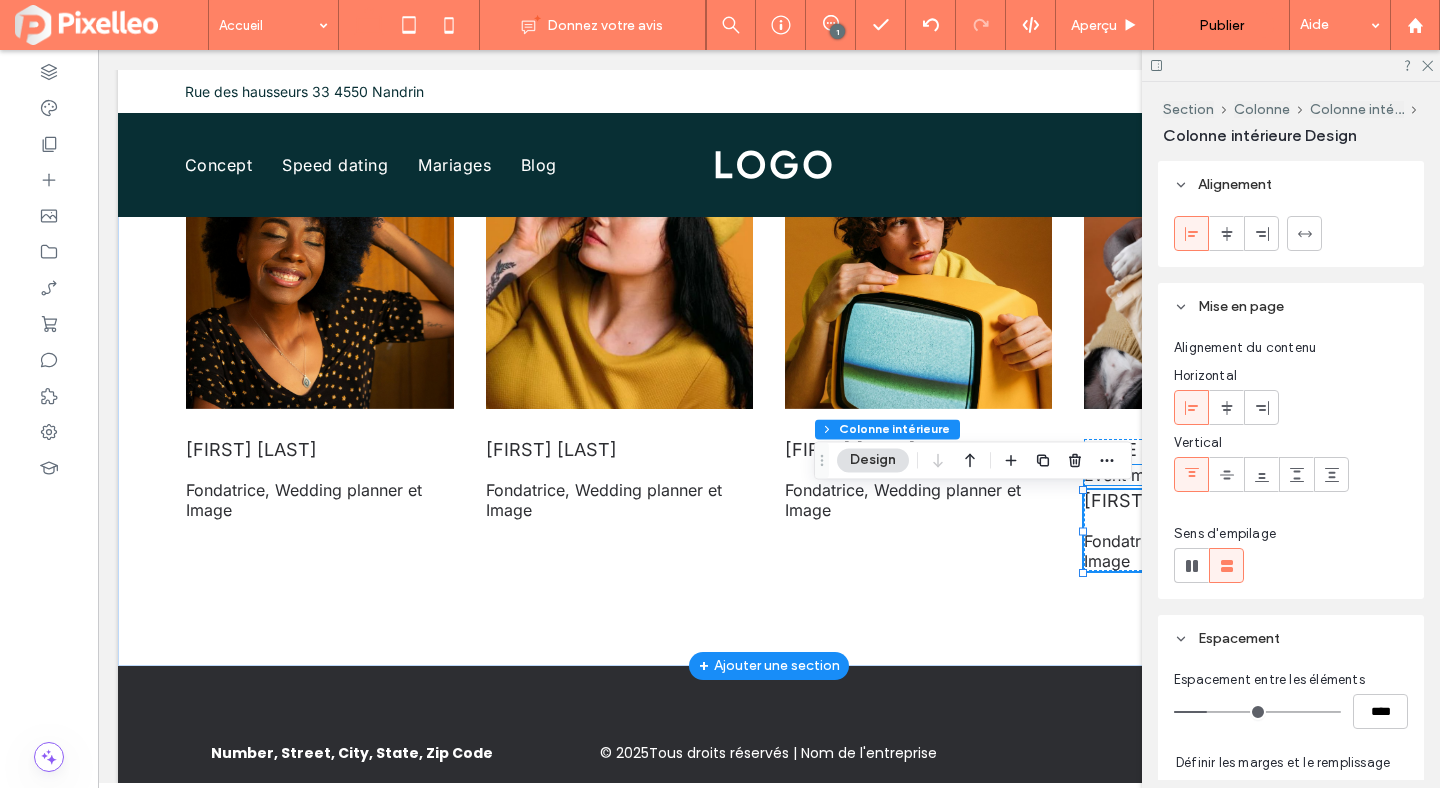 click on "Event manager" at bounding box center [1140, 475] 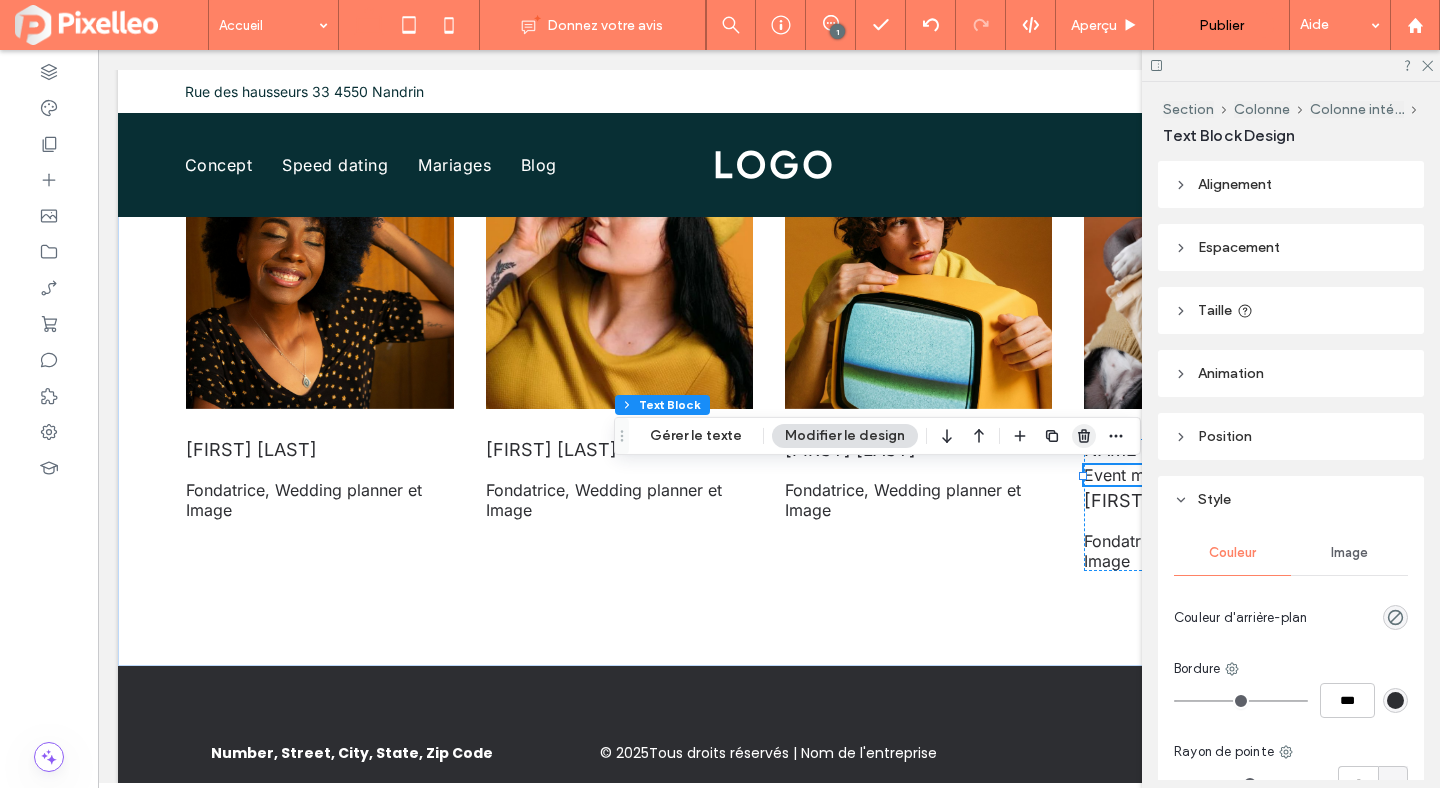 click 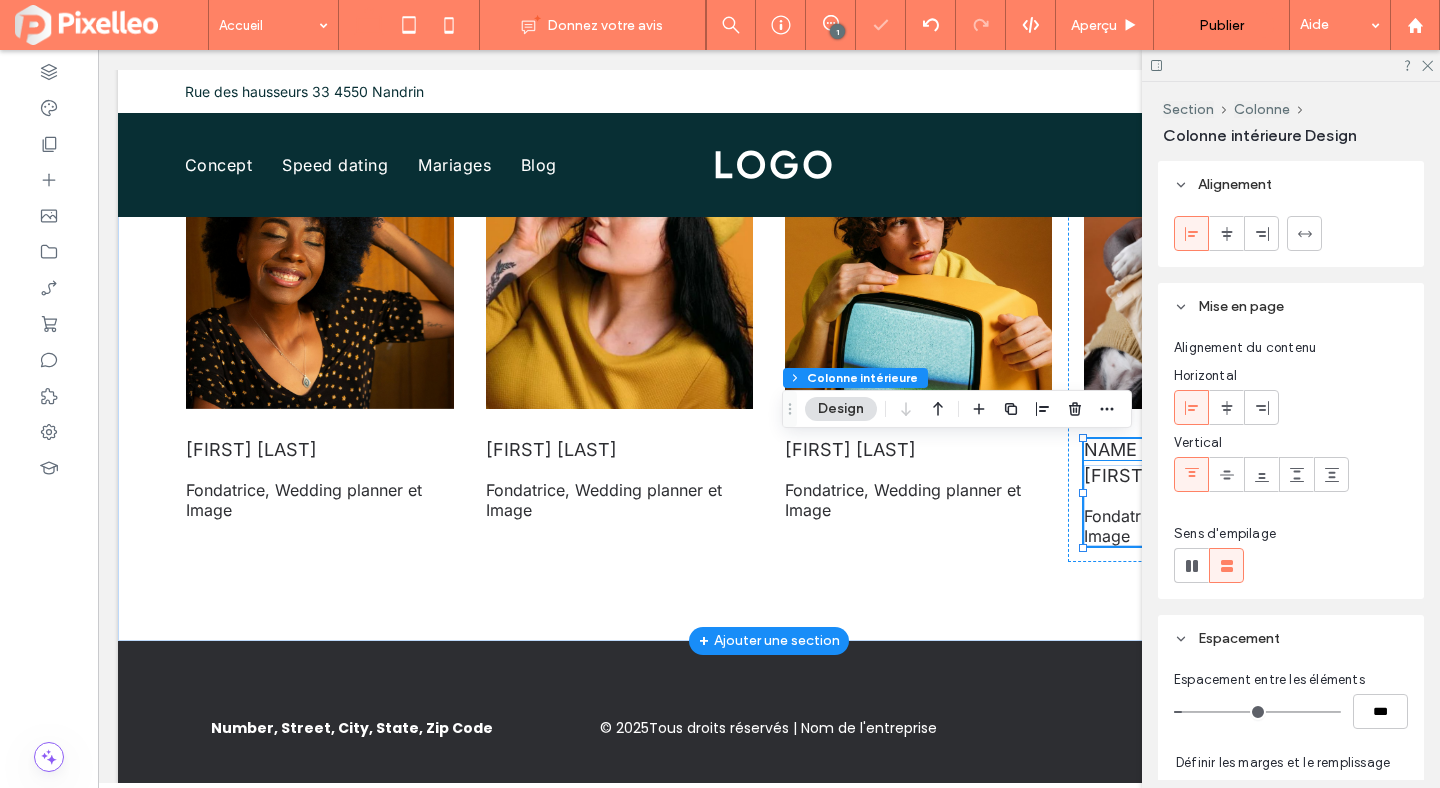 click on "Name lastname" at bounding box center (1162, 449) 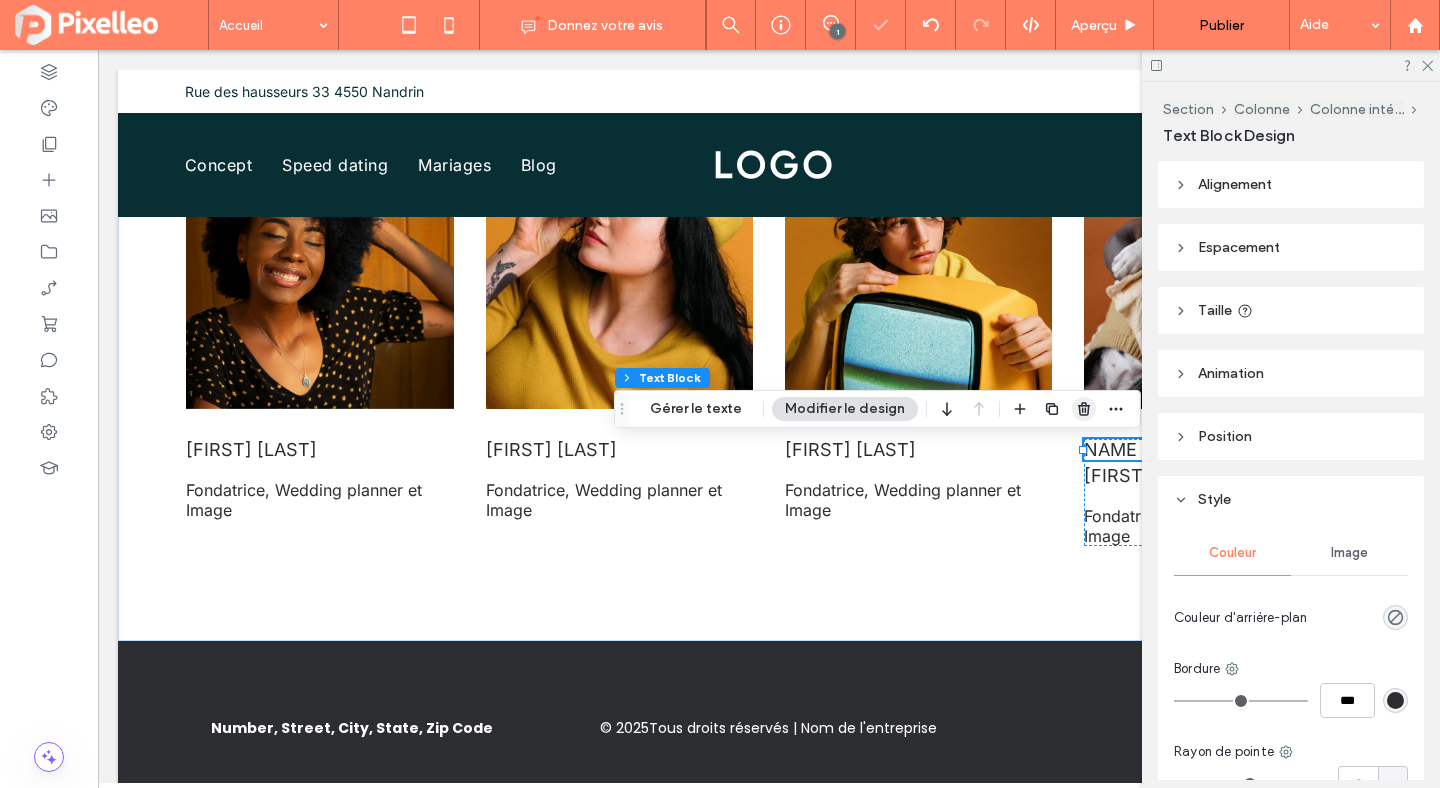 click 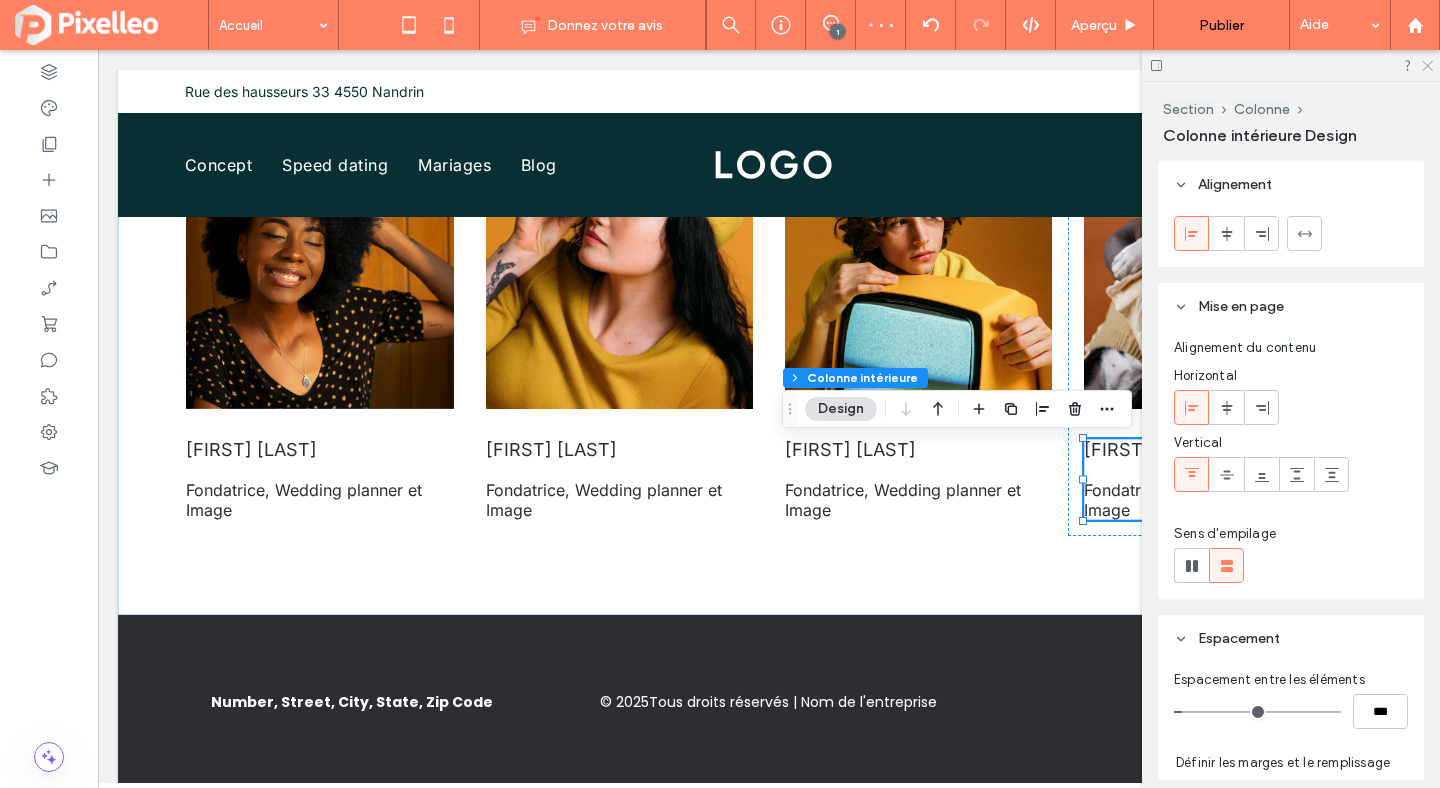 click 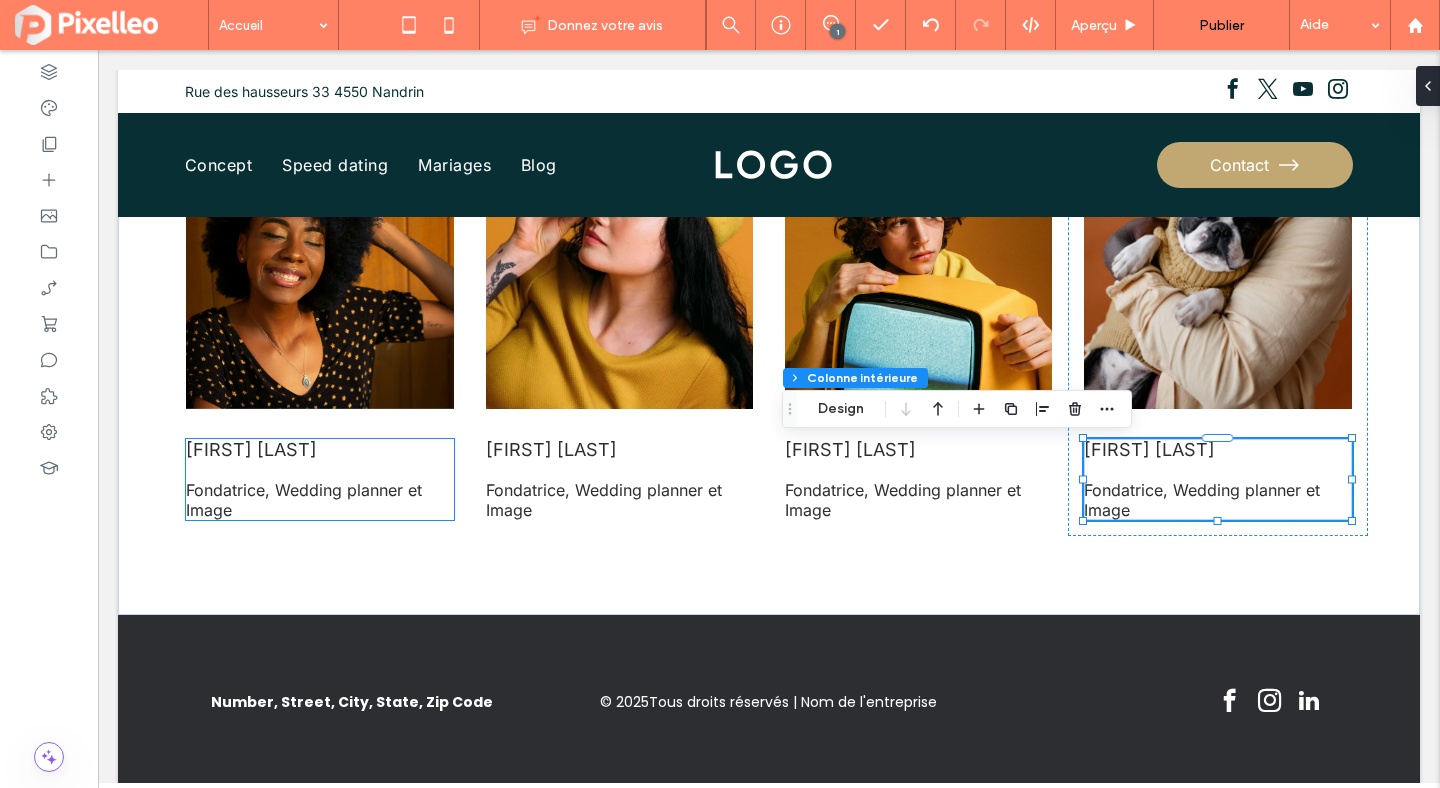 click on "Fondatrice, Wedding planner et Image" at bounding box center (319, 500) 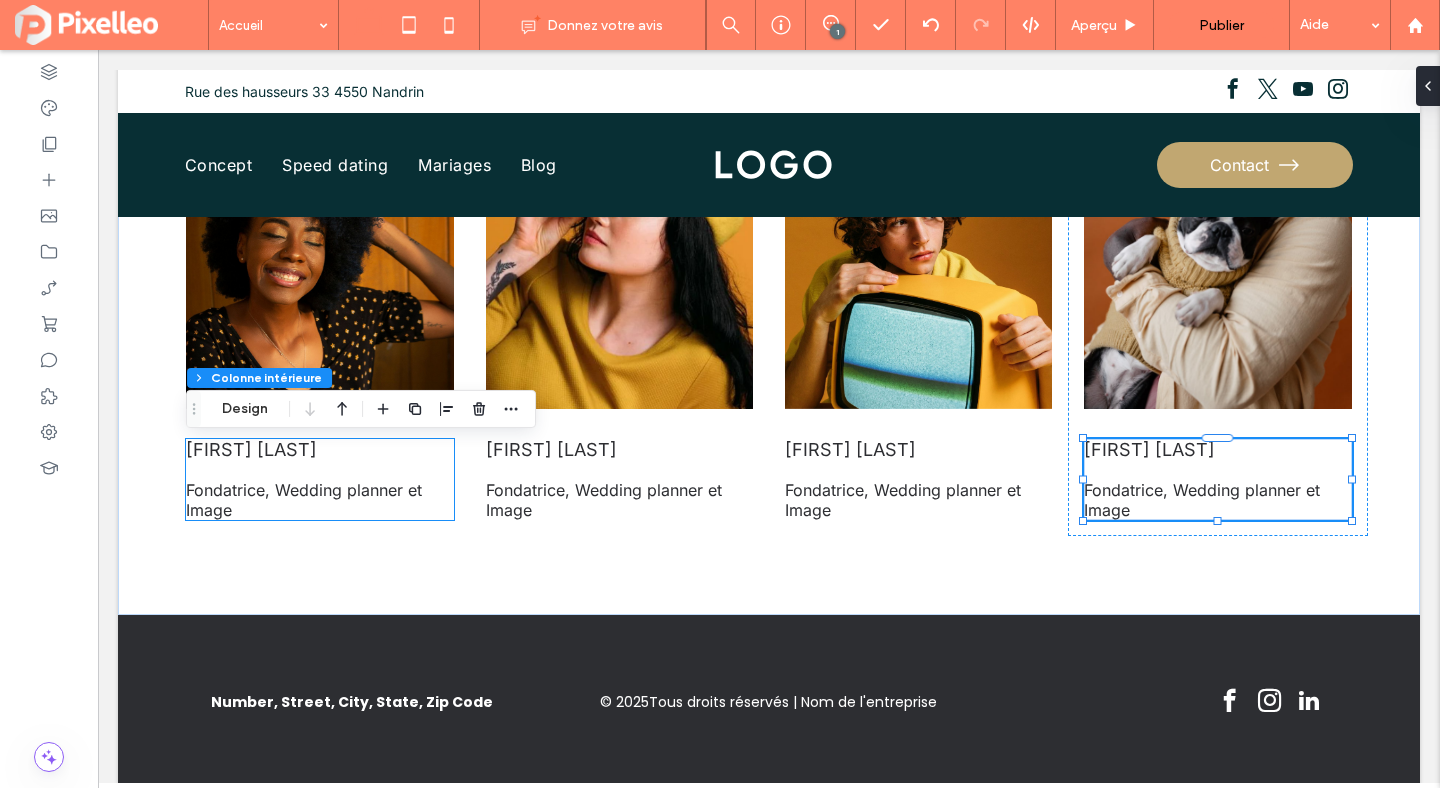 click on "Fondatrice, Wedding planner et Image" at bounding box center (319, 500) 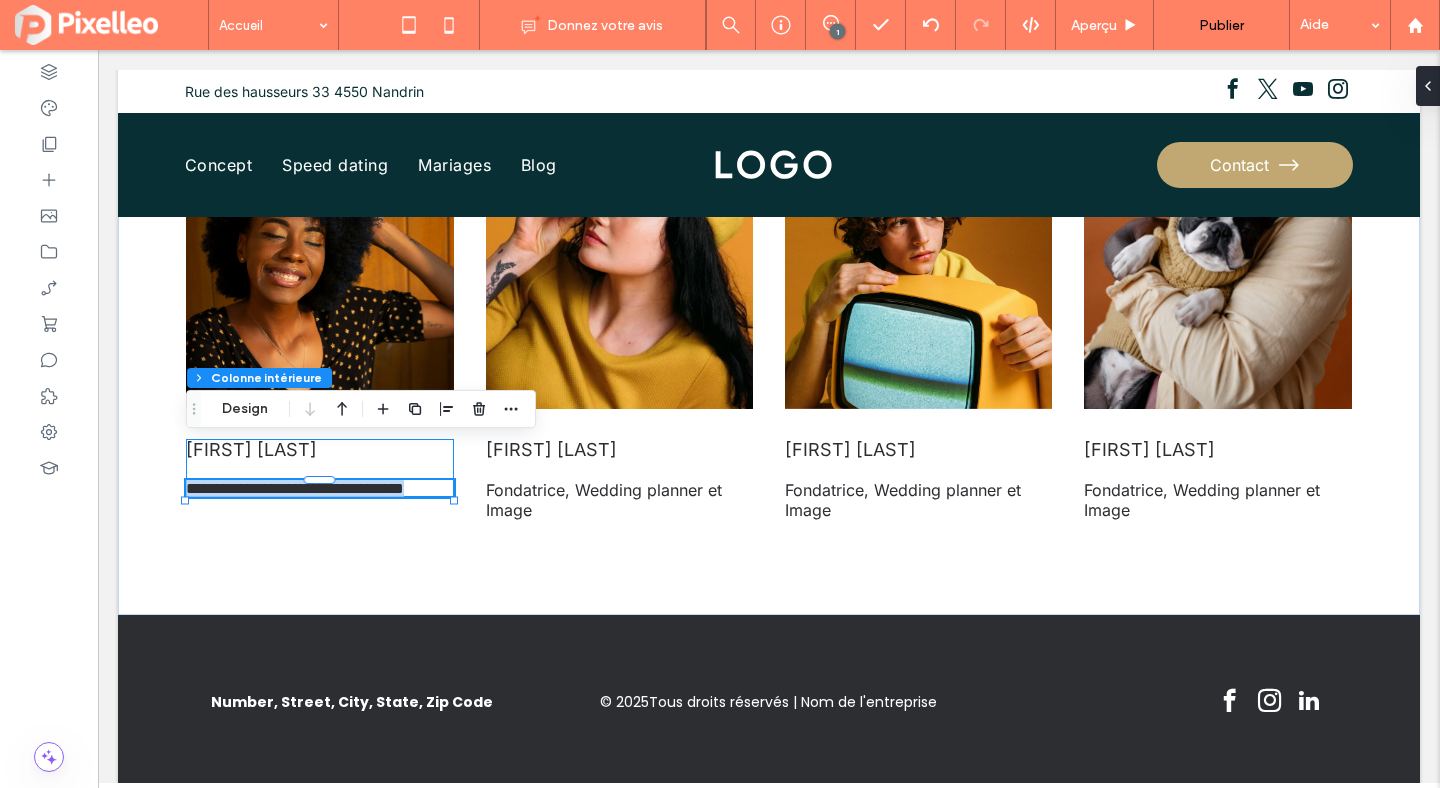 click on "**********" at bounding box center (319, 488) 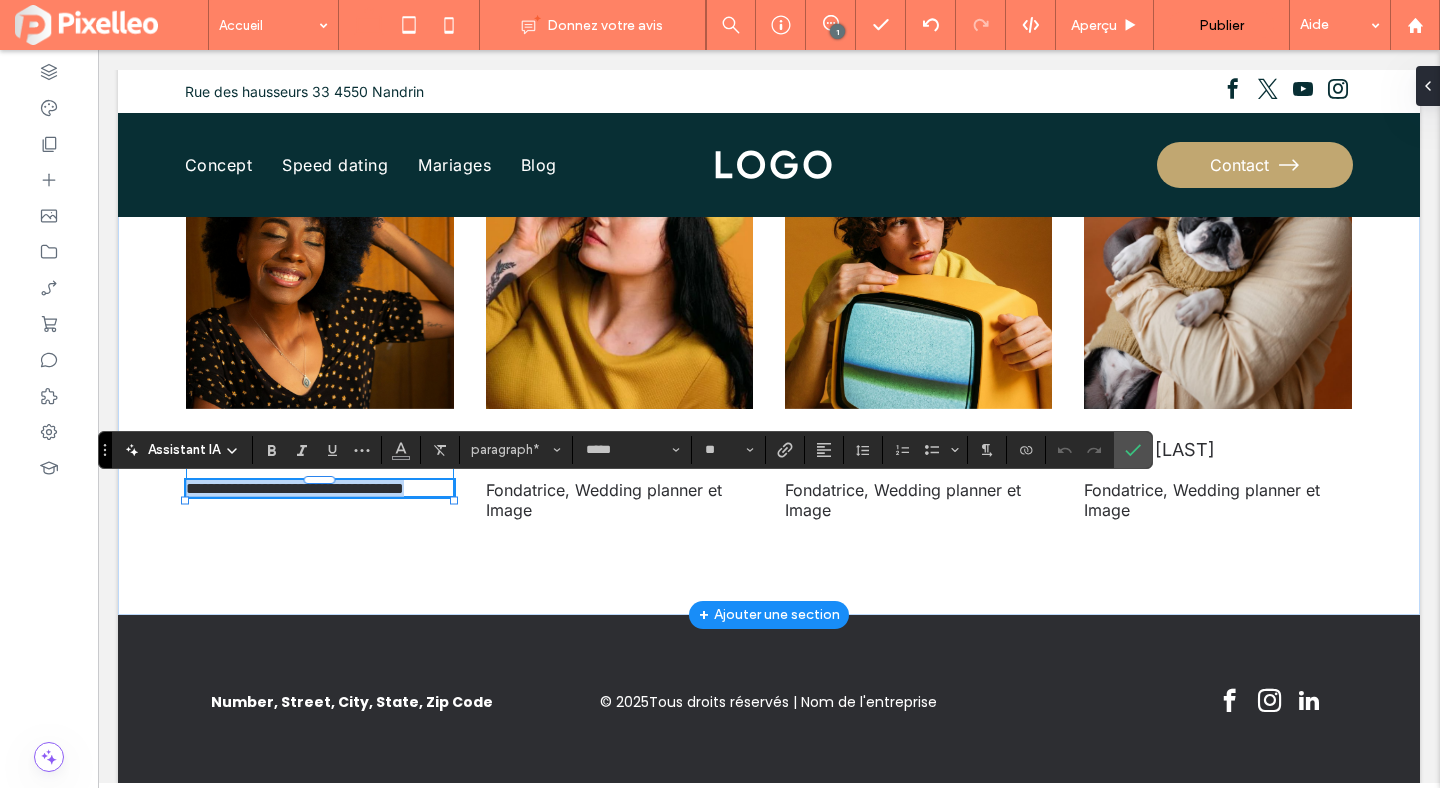 type on "*******" 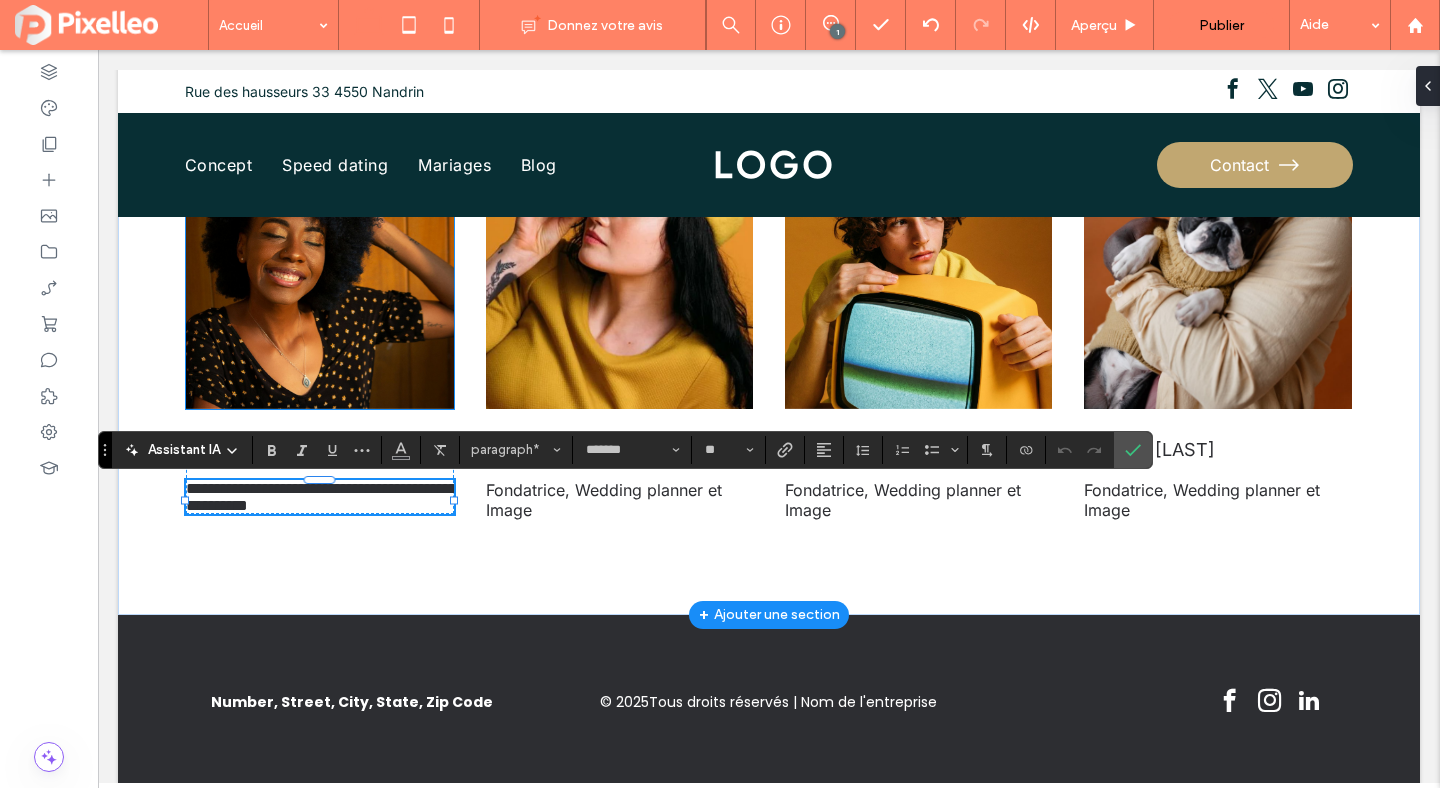 scroll, scrollTop: 0, scrollLeft: 0, axis: both 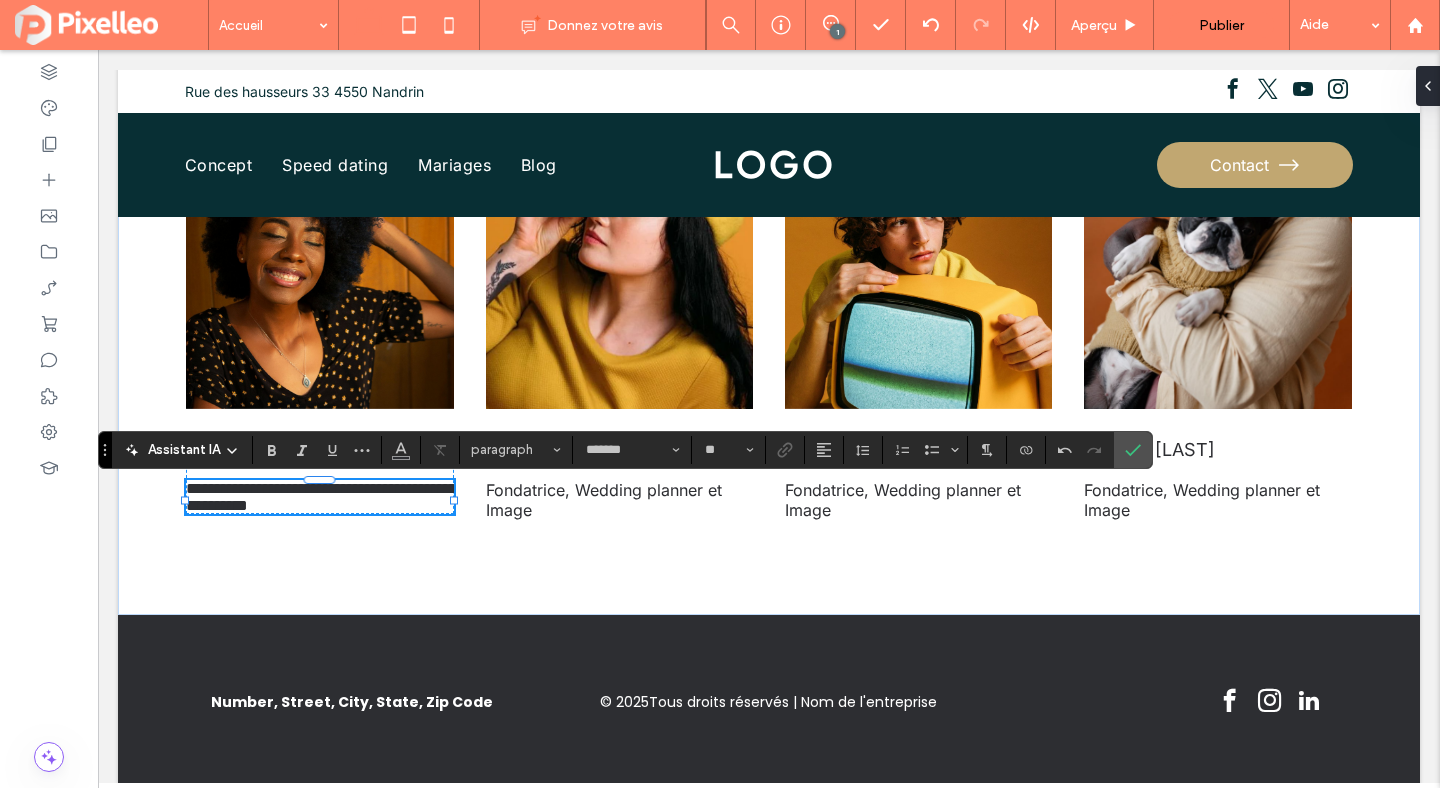 type on "*****" 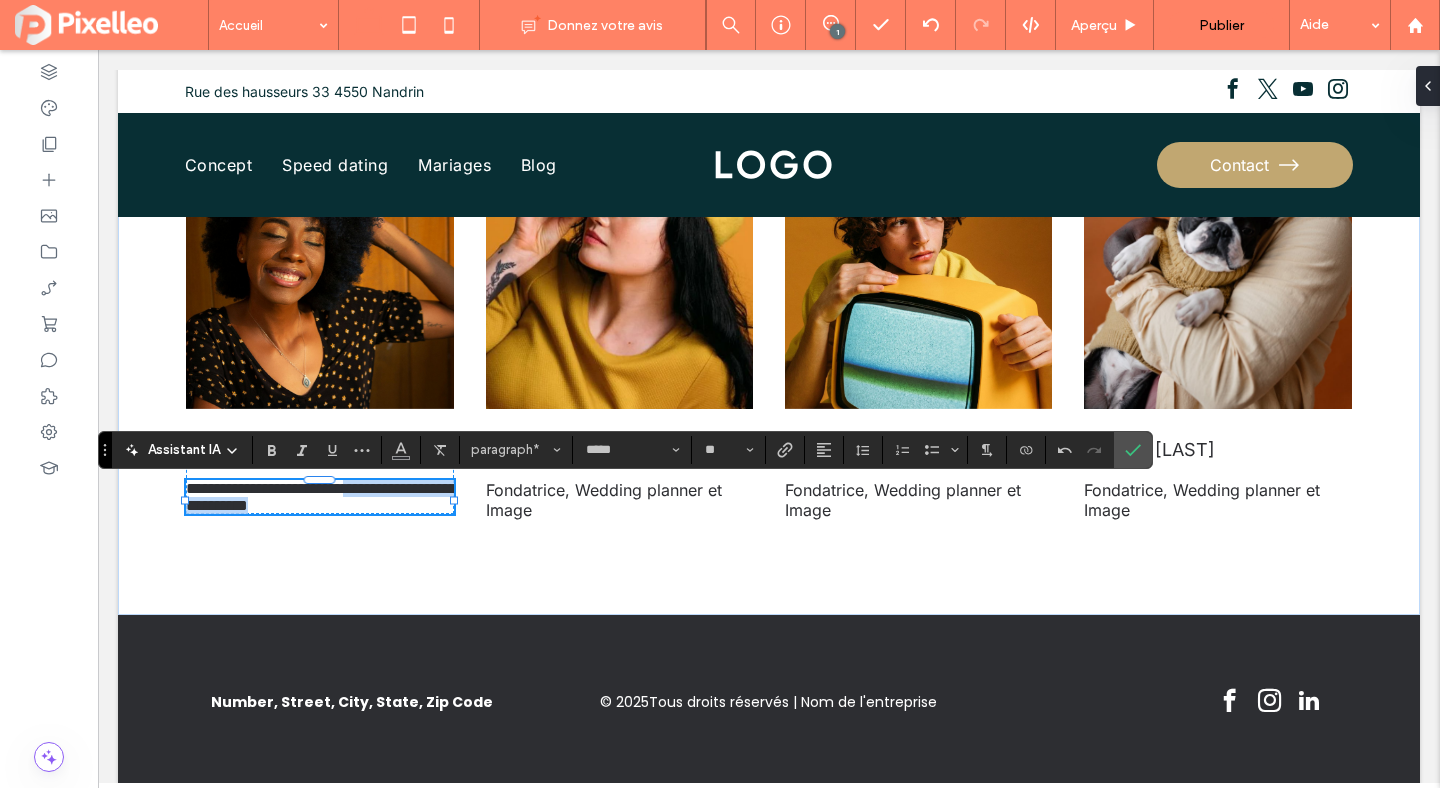 drag, startPoint x: 405, startPoint y: 514, endPoint x: 392, endPoint y: 500, distance: 19.104973 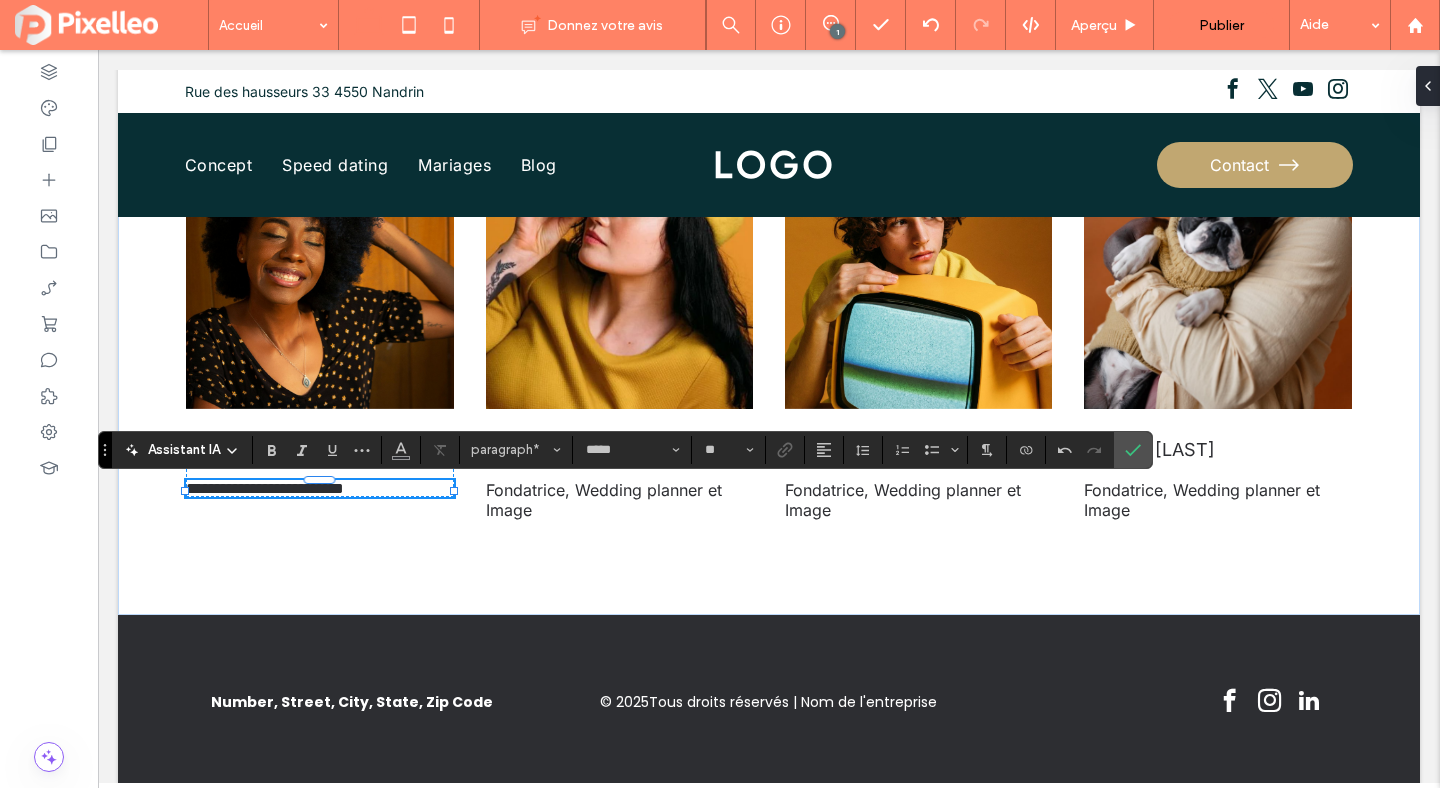 click on "**********" at bounding box center [265, 488] 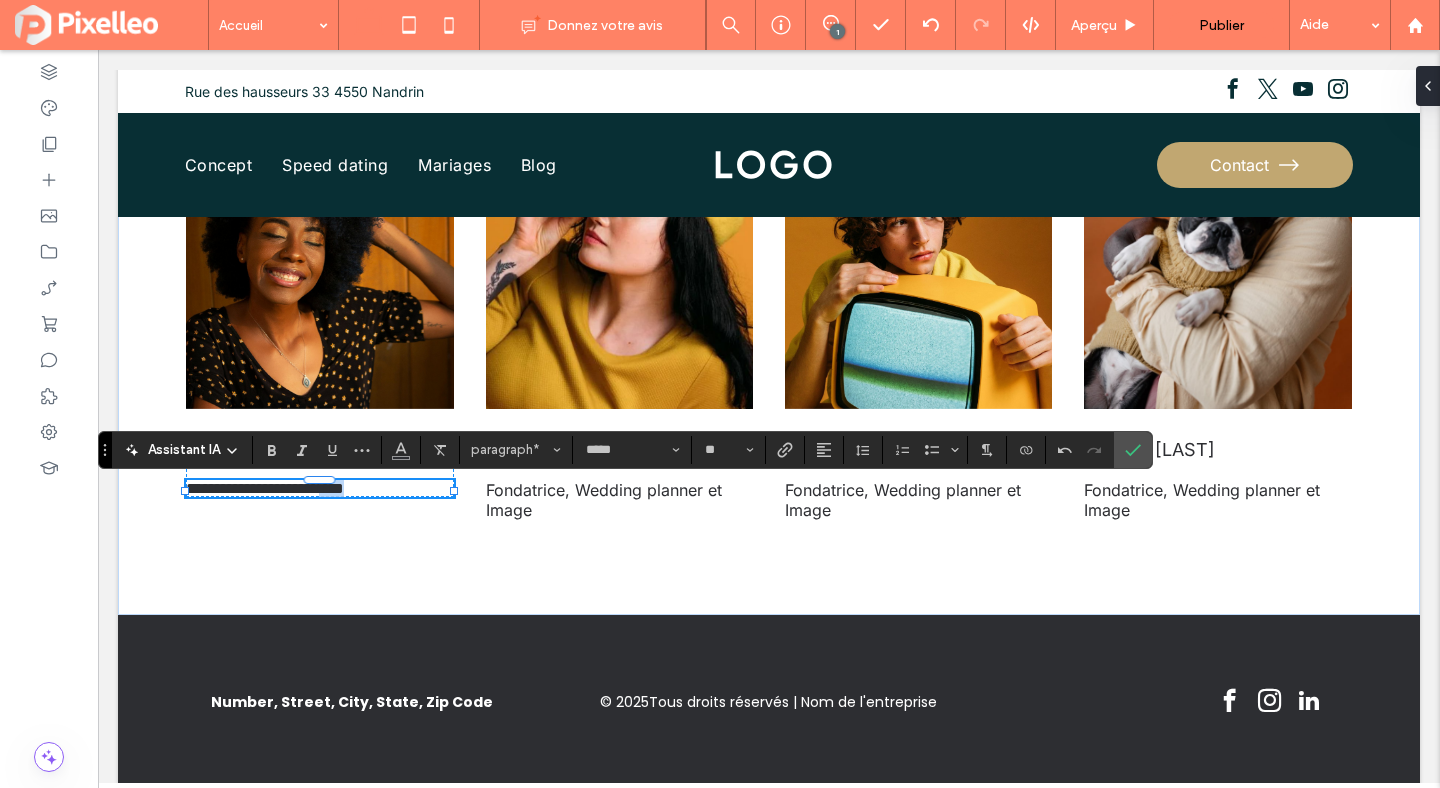 click on "**********" at bounding box center (265, 488) 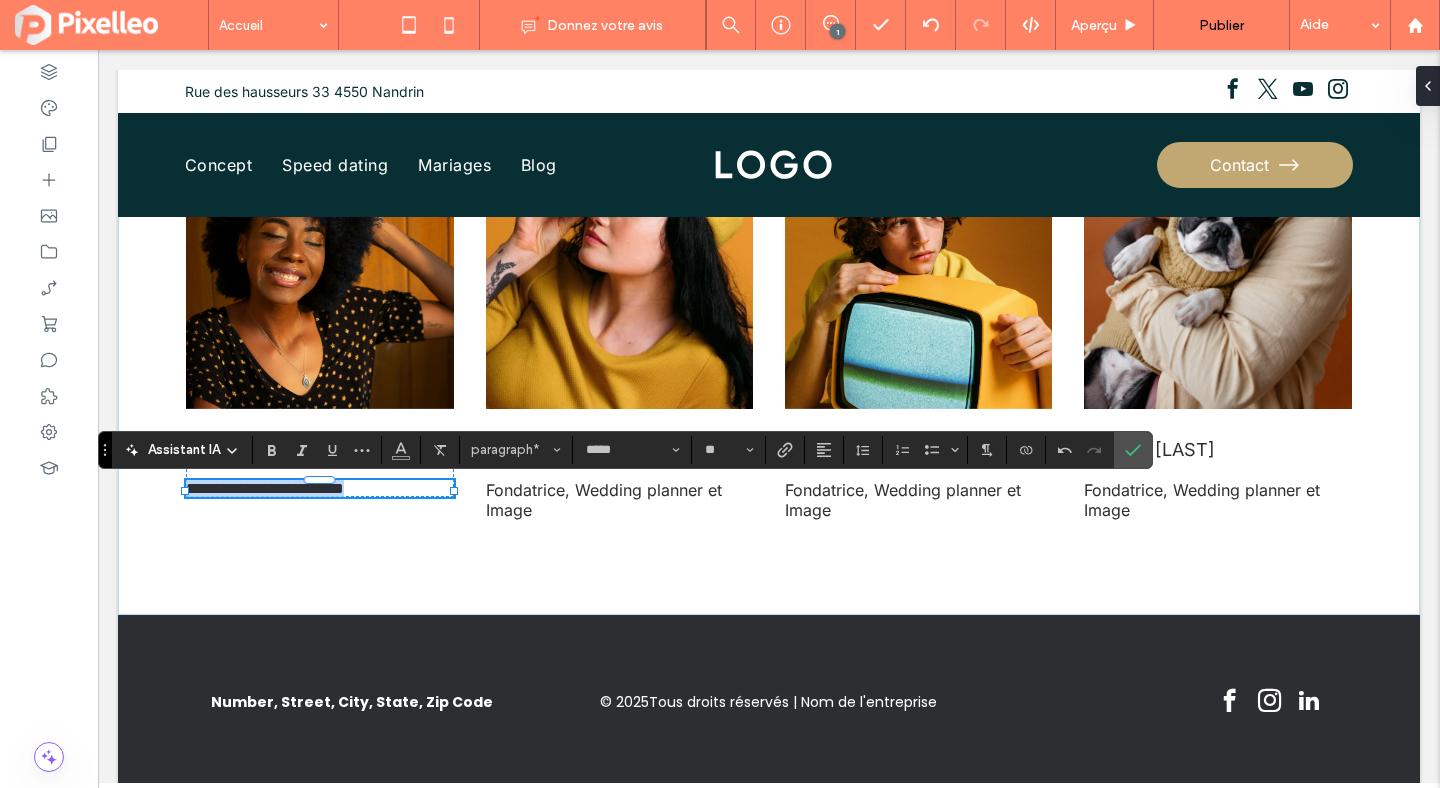 click on "**********" at bounding box center [265, 488] 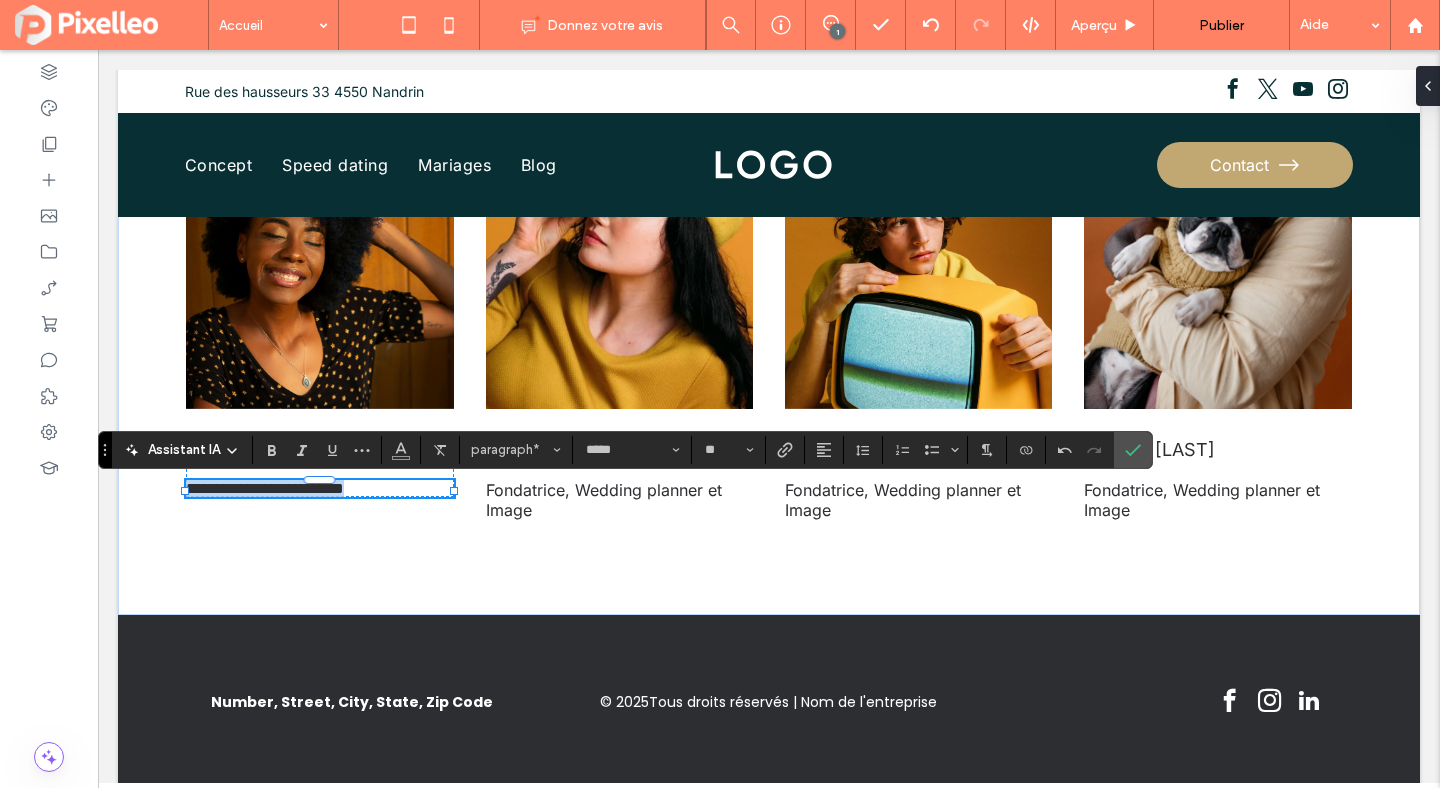 copy on "**********" 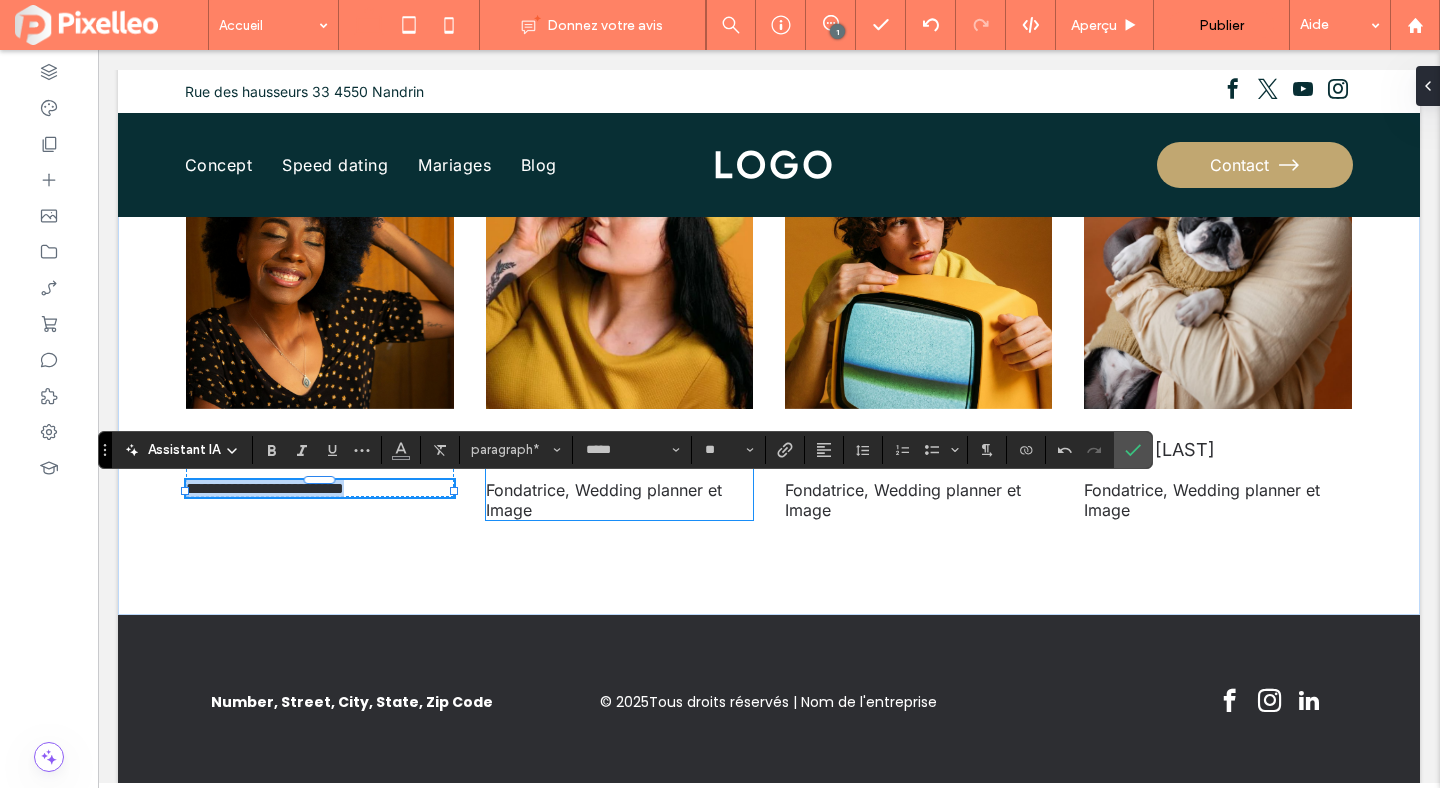 click on "Fondatrice, Wedding planner et Image" at bounding box center [604, 500] 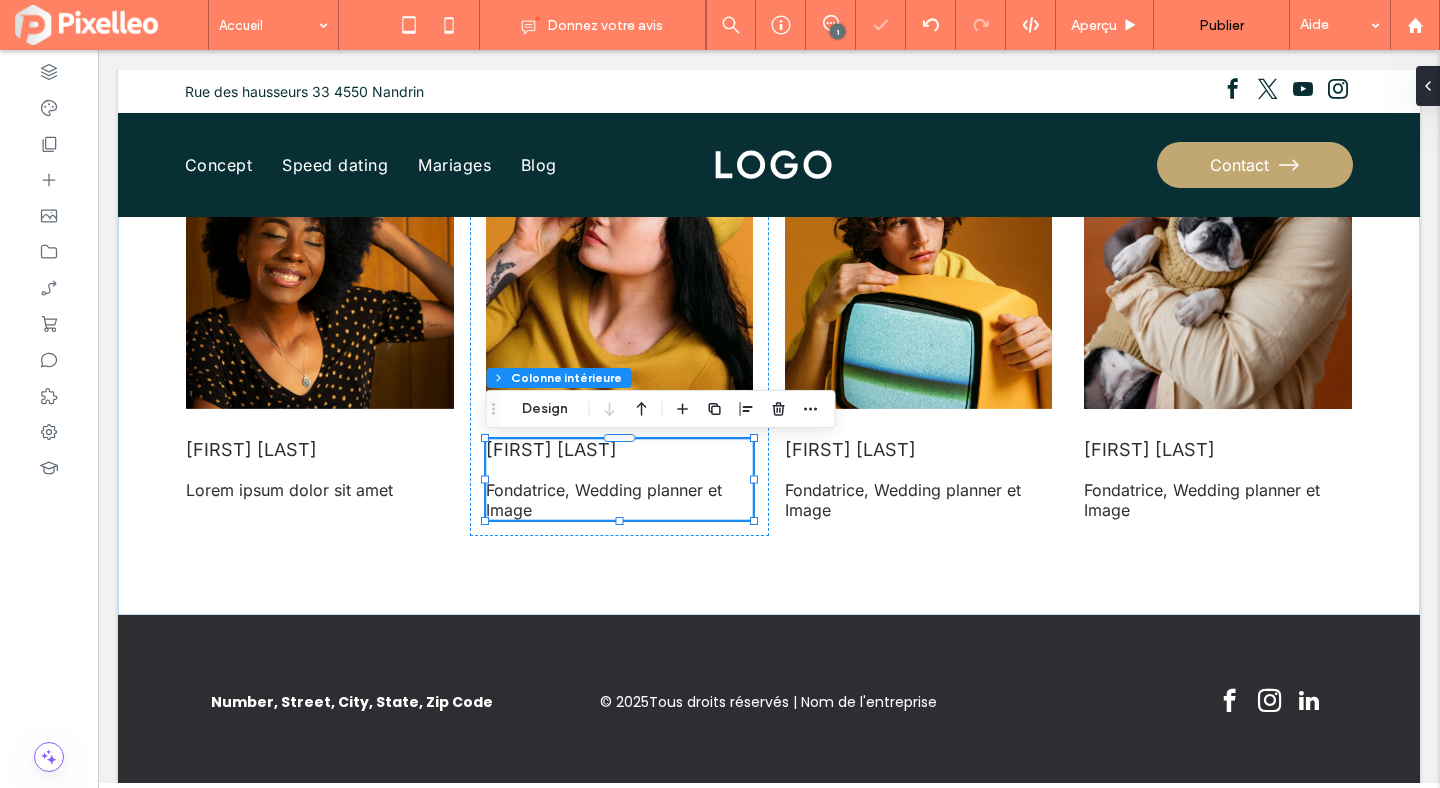 click on "Fondatrice, Wedding planner et Image" at bounding box center (604, 500) 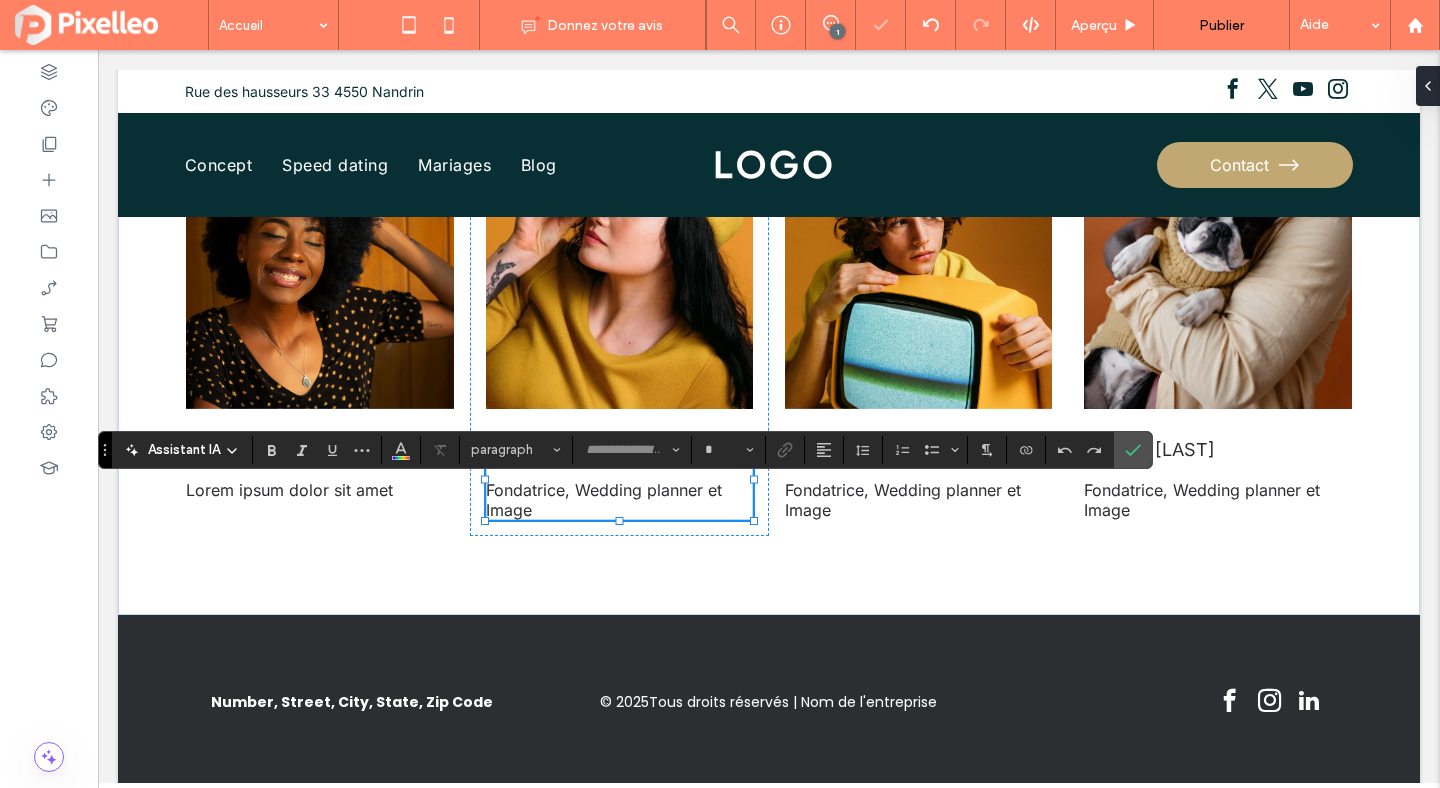 type on "*****" 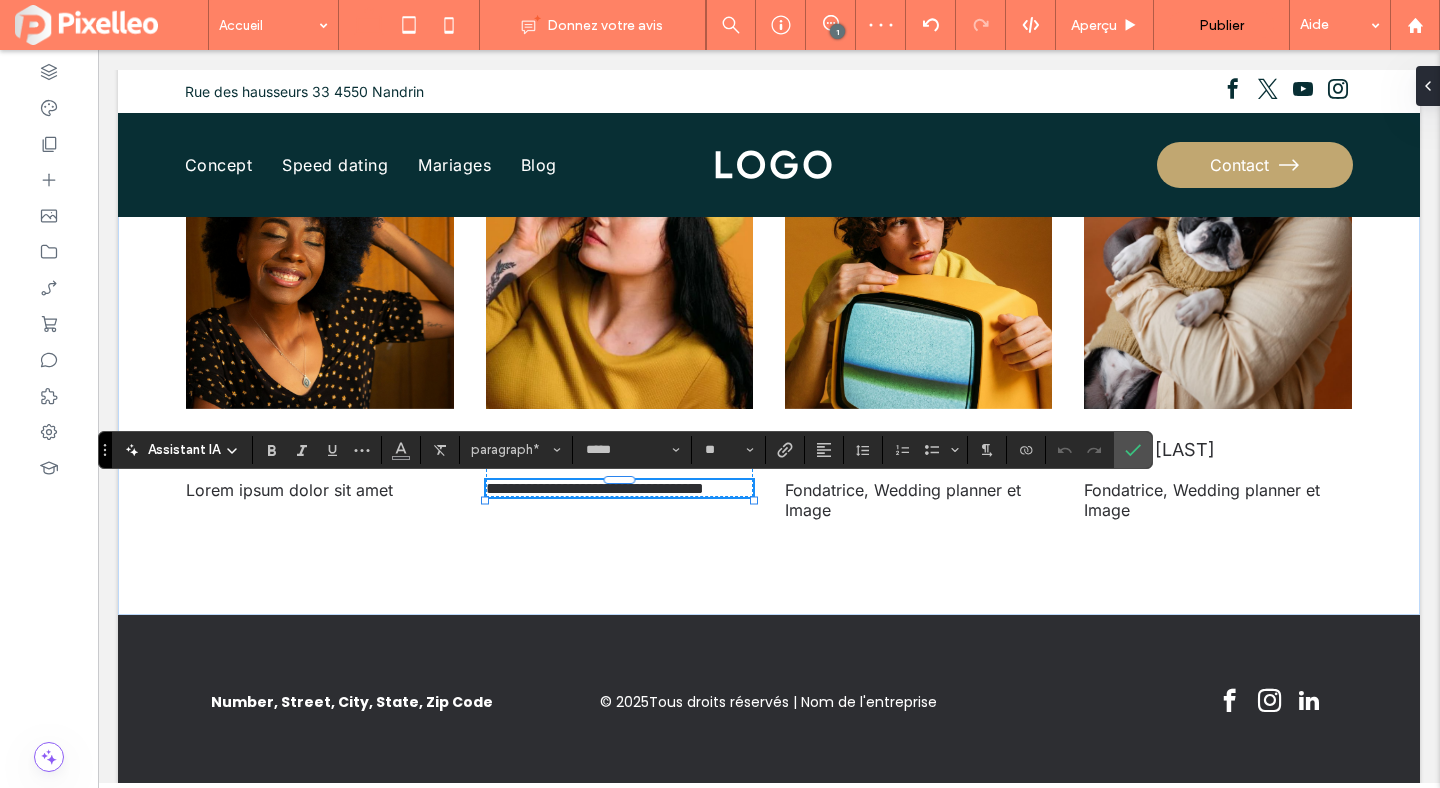 type on "*******" 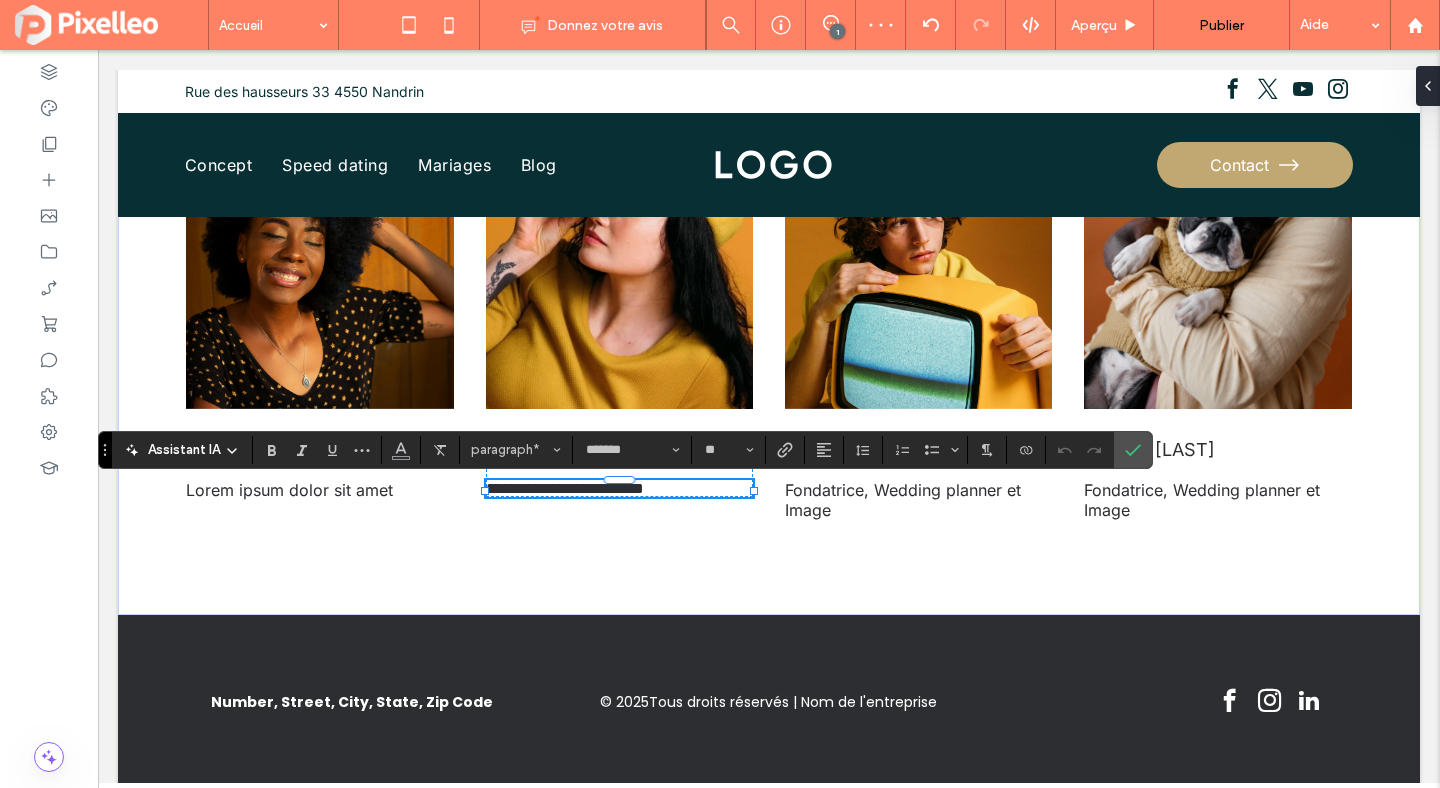 scroll, scrollTop: 0, scrollLeft: 0, axis: both 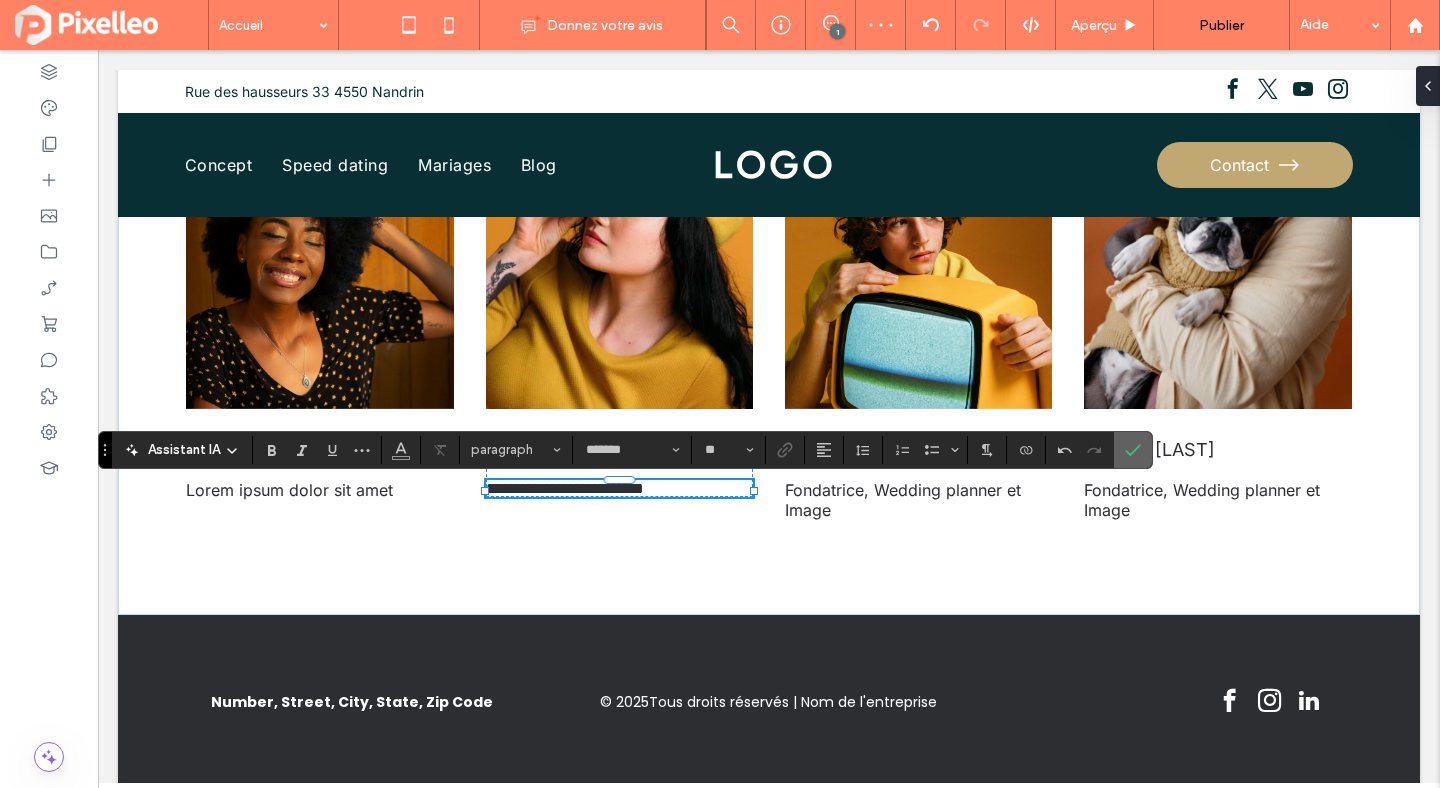 click 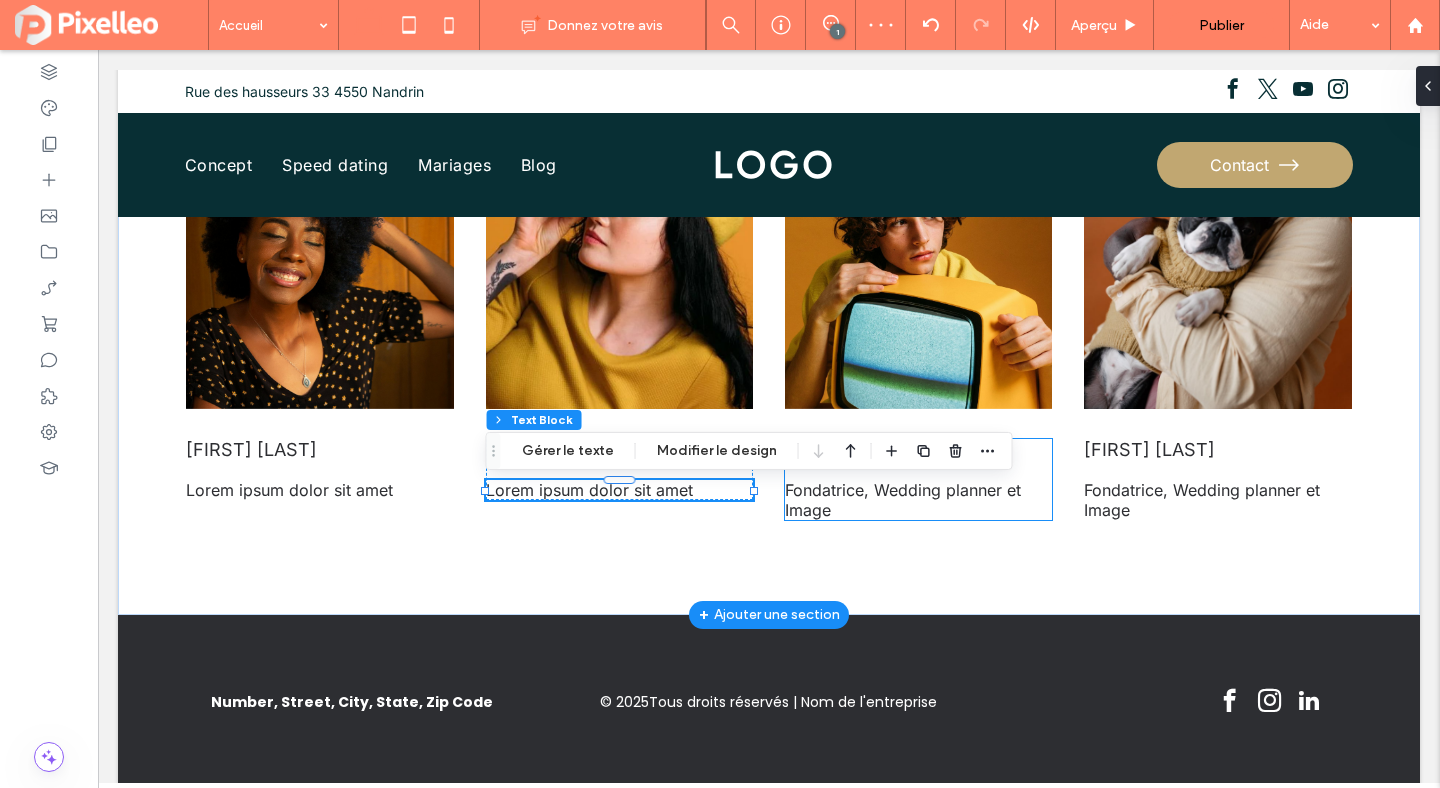 click on "Fondatrice, Wedding planner et Image" at bounding box center [903, 500] 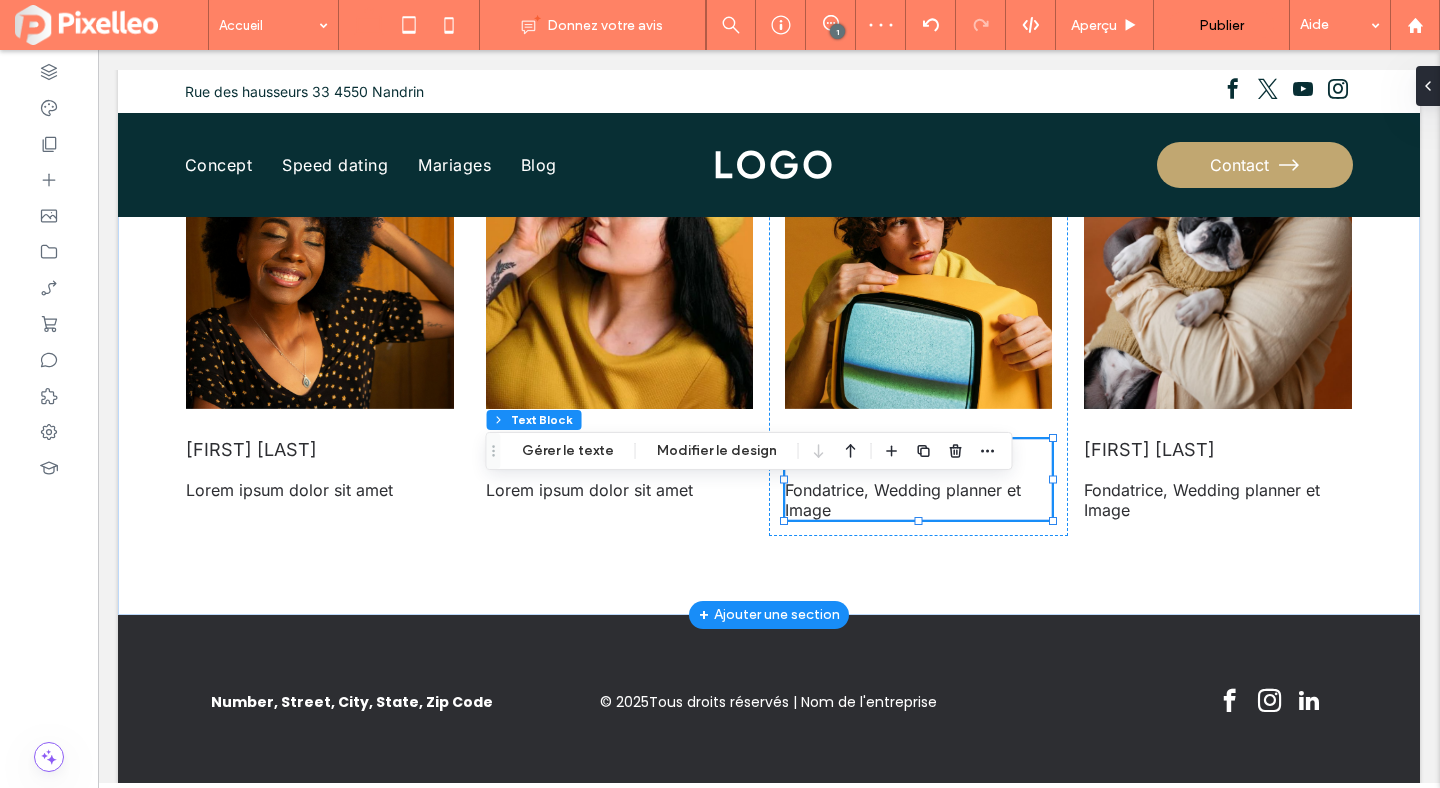 click on "Fondatrice, Wedding planner et Image" at bounding box center [903, 500] 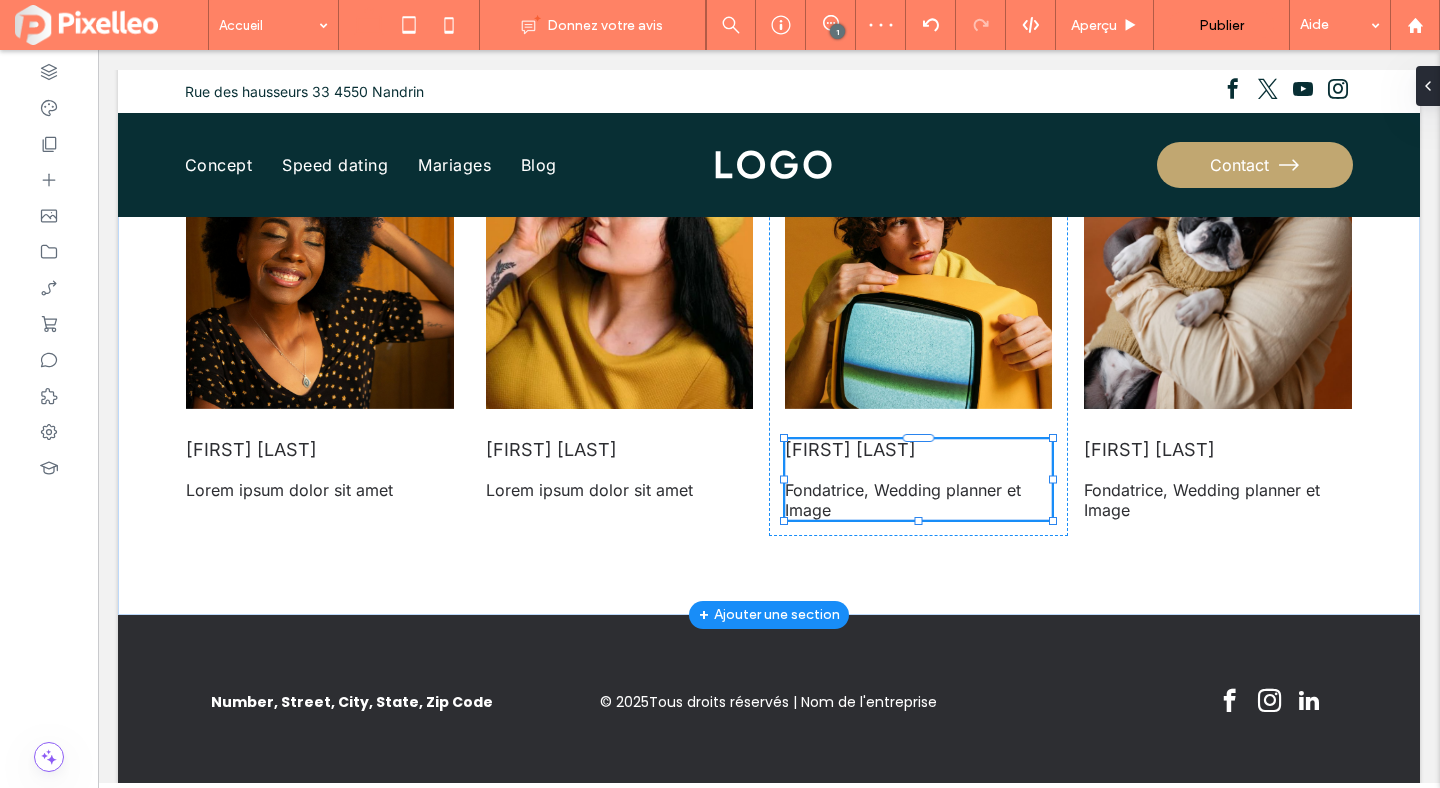 click on "Fondatrice, Wedding planner et Image" at bounding box center (918, 500) 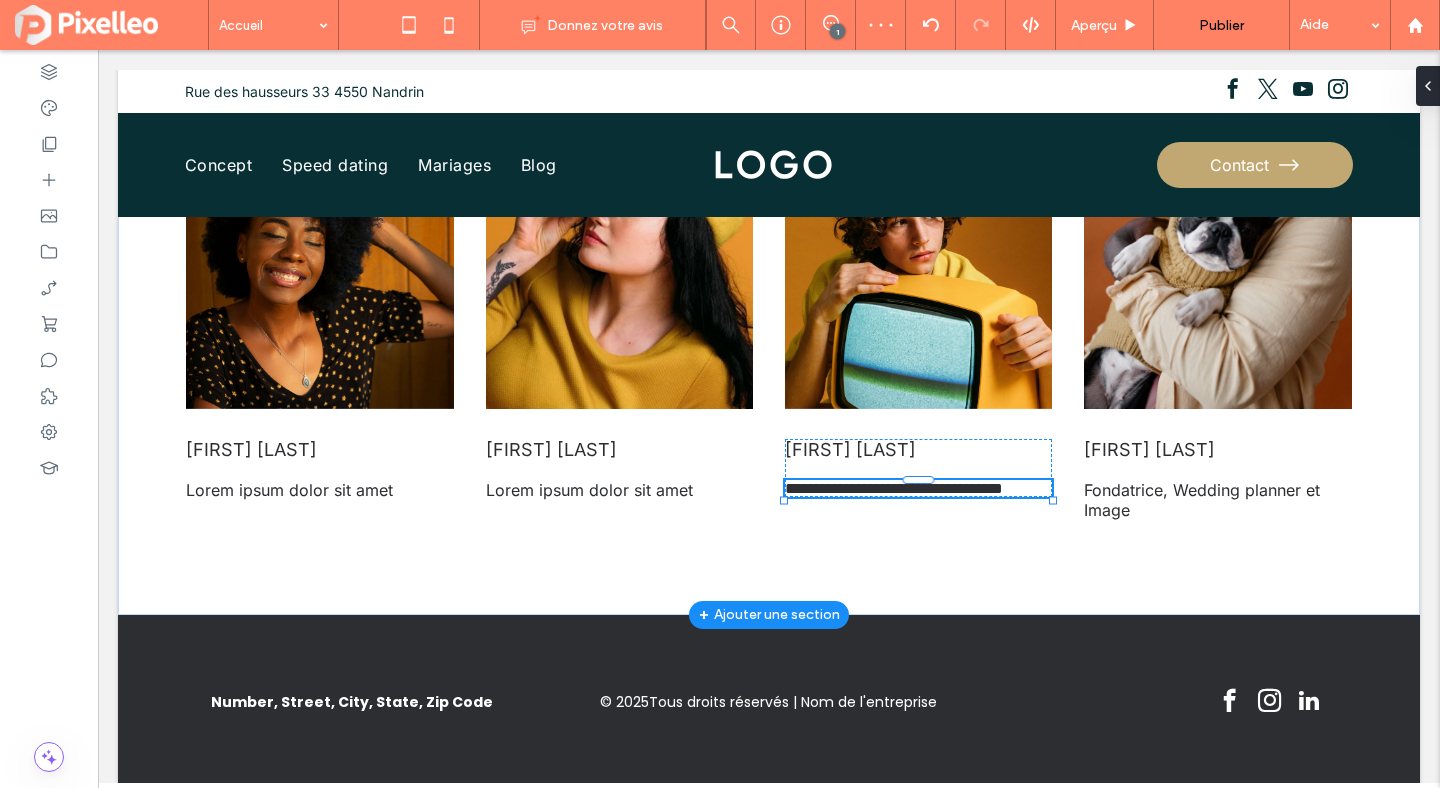 type on "*****" 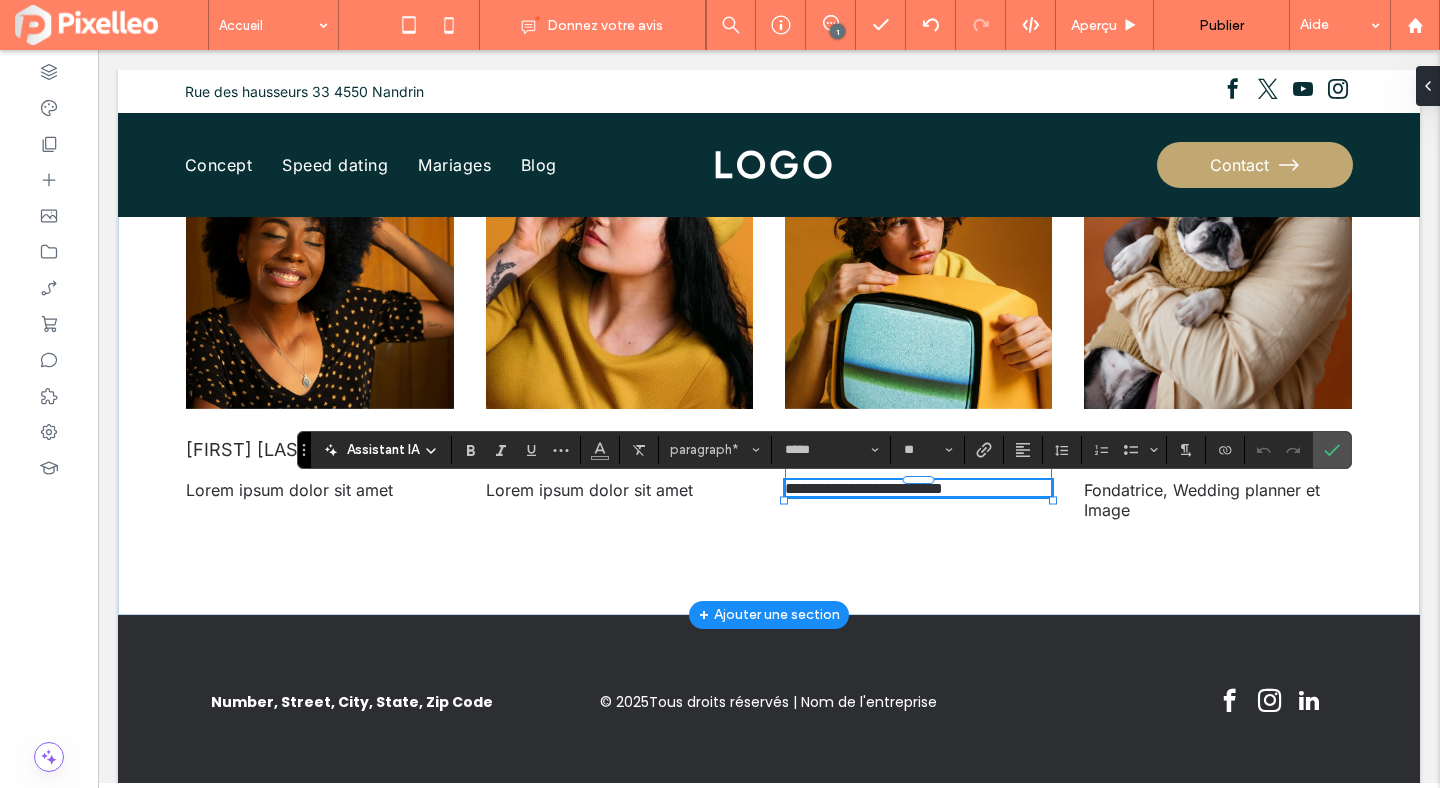 type on "*******" 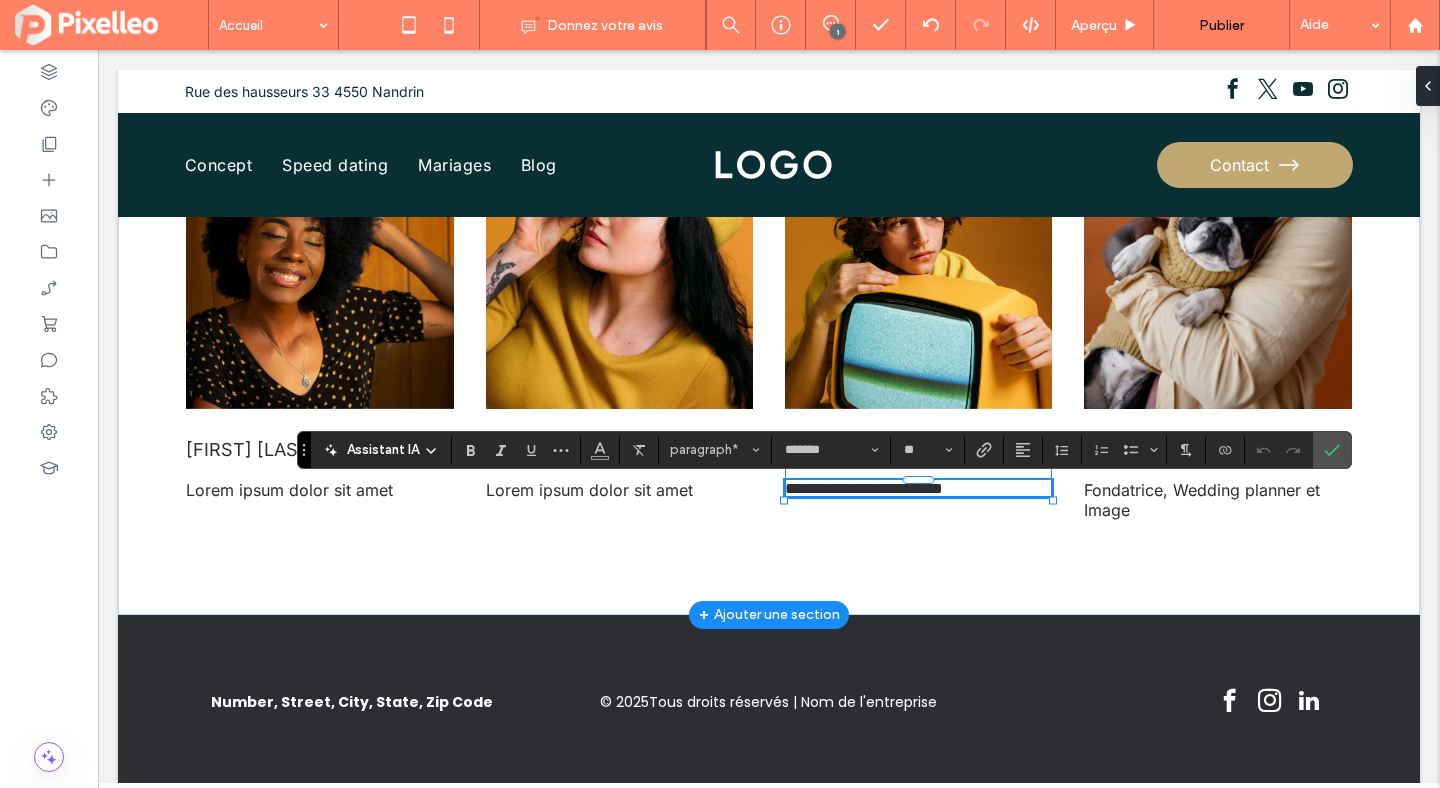 scroll, scrollTop: 0, scrollLeft: 0, axis: both 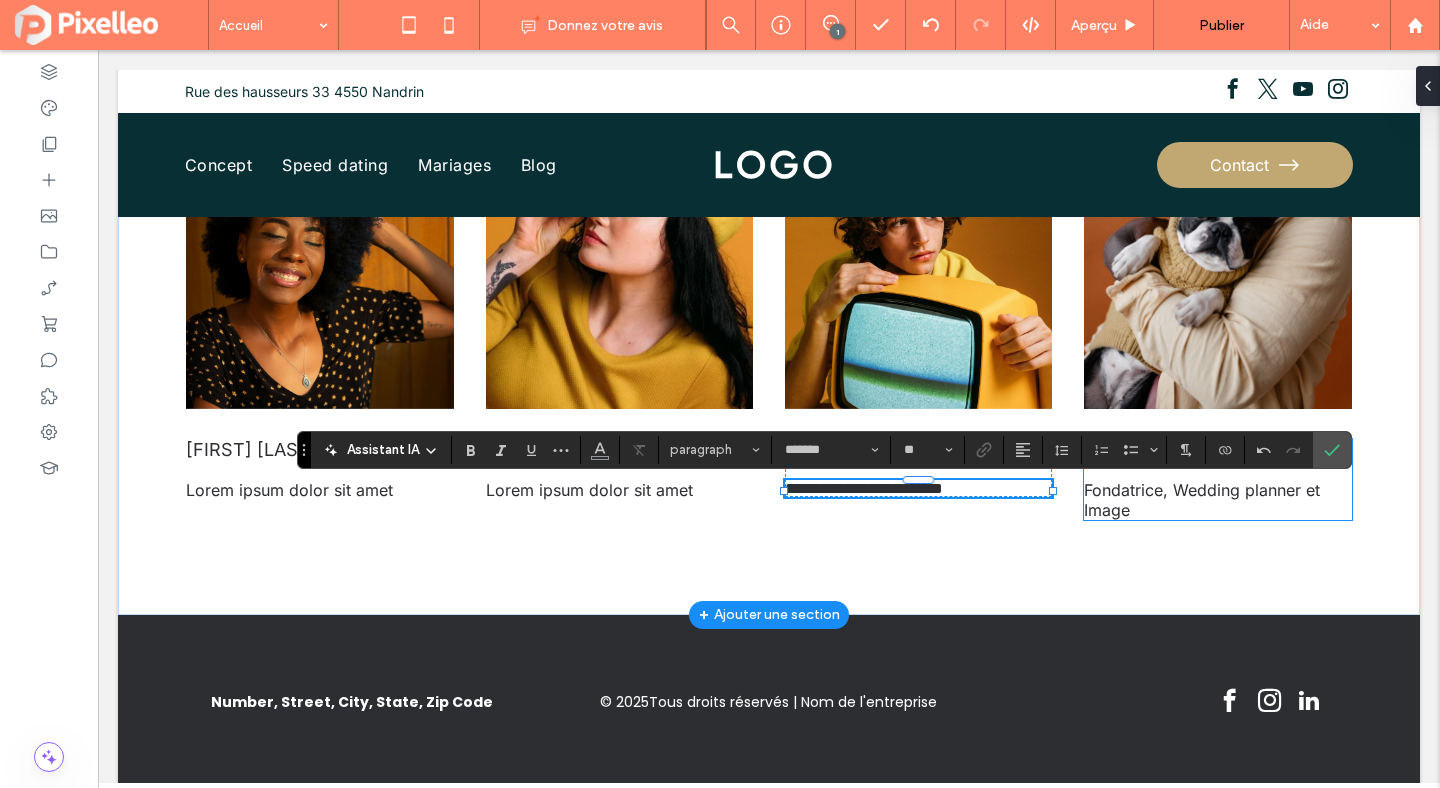 click on "Fondatrice, Wedding planner et Image" at bounding box center (1202, 500) 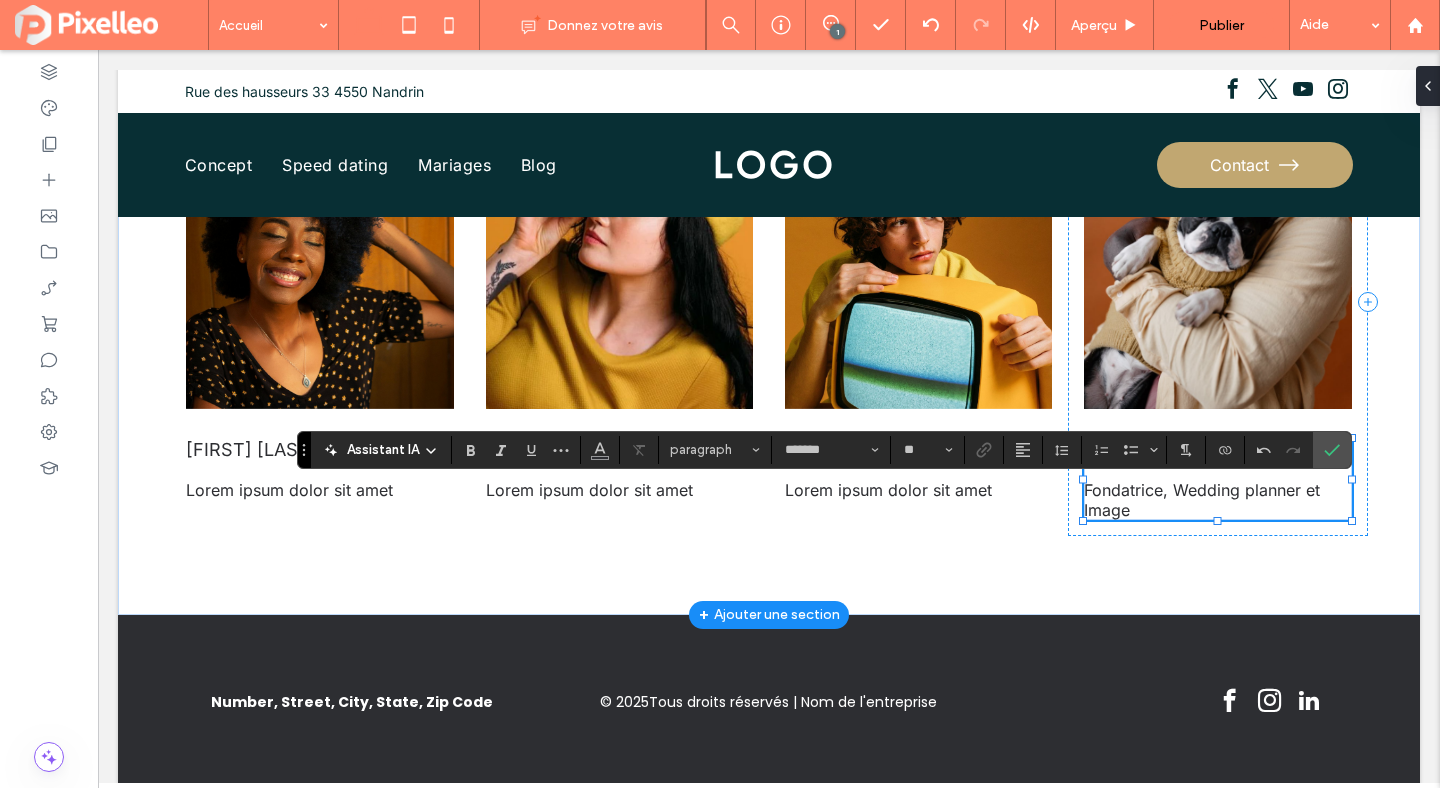 click on "Fondatrice, Wedding planner et Image" at bounding box center [1202, 500] 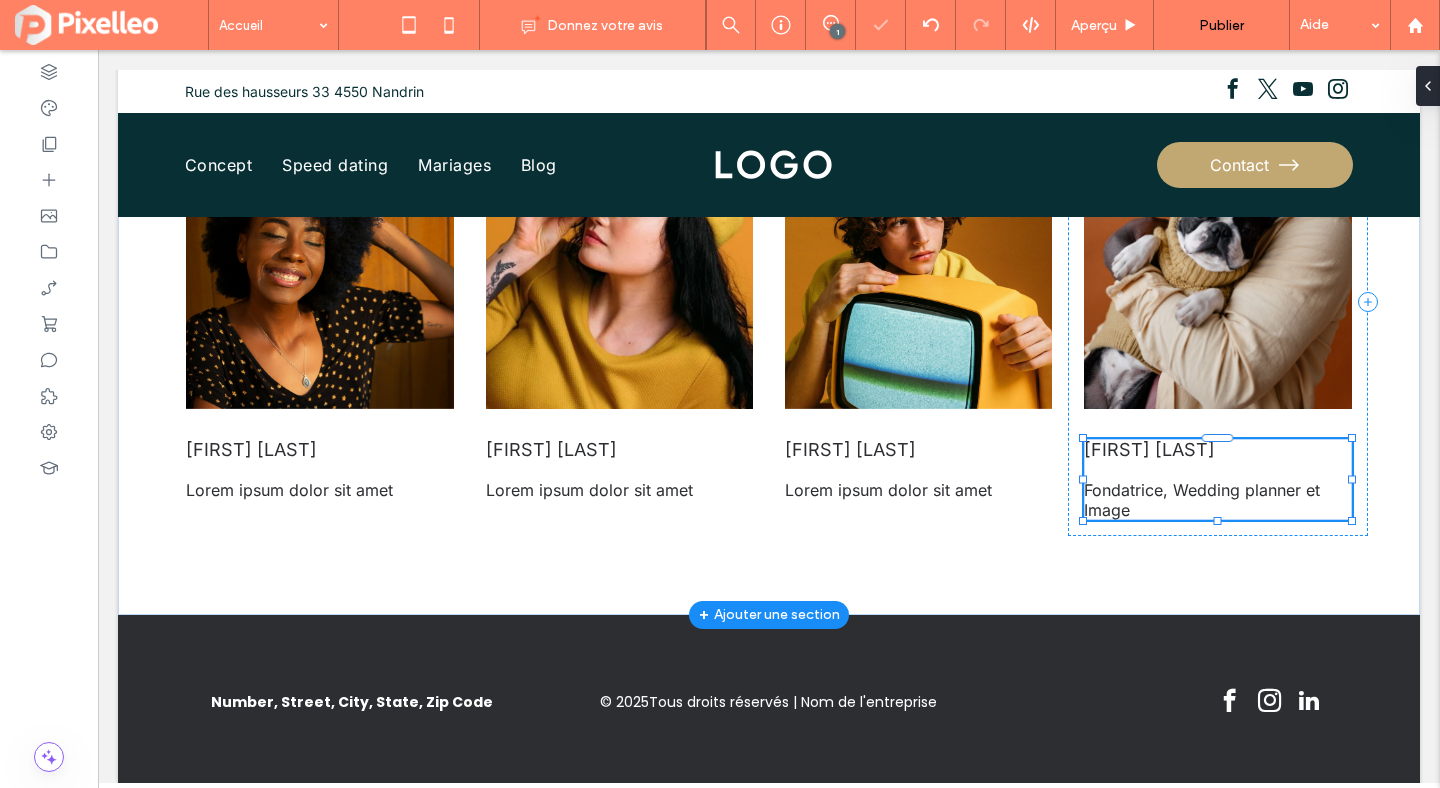 click on "Fondatrice, Wedding planner et Image" at bounding box center (1217, 500) 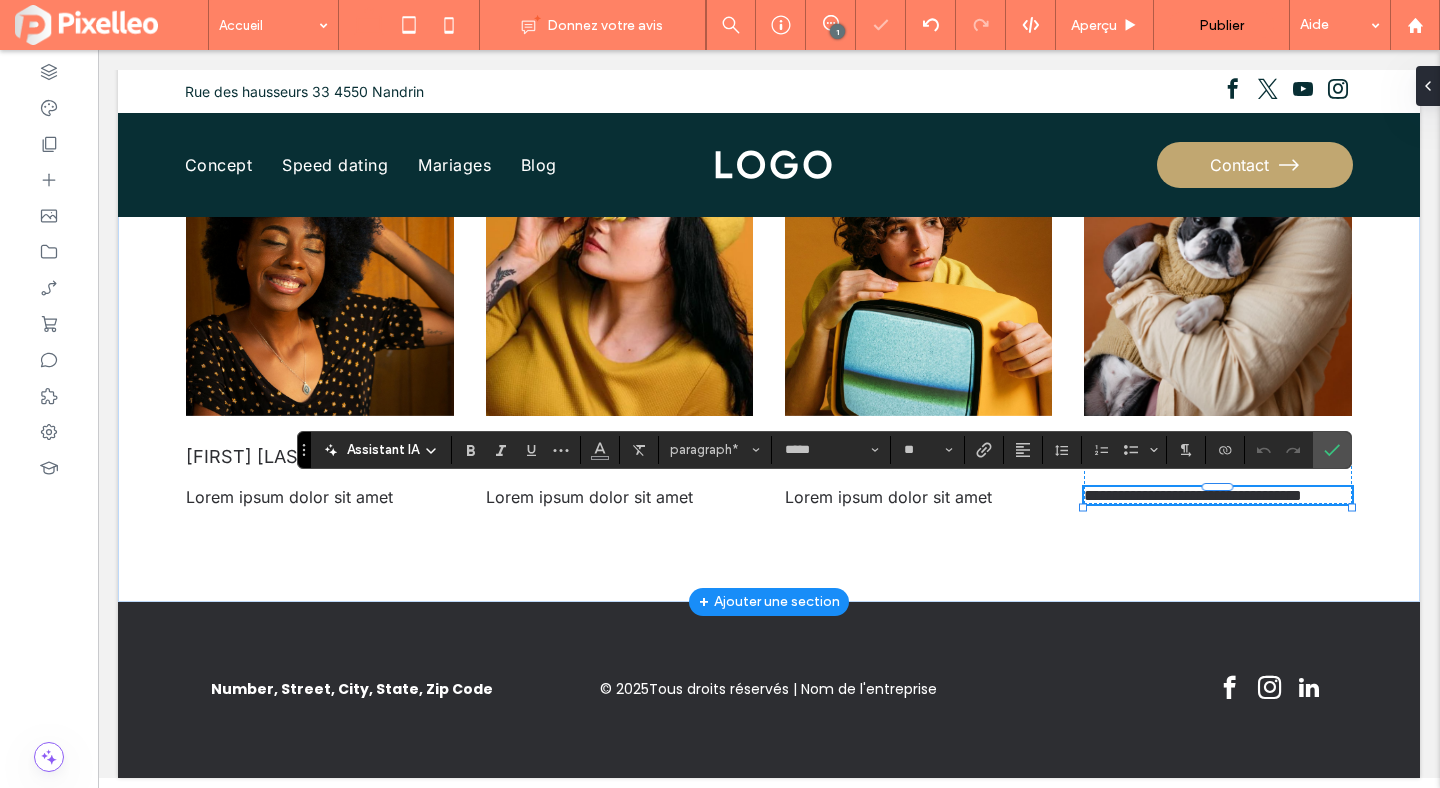paste 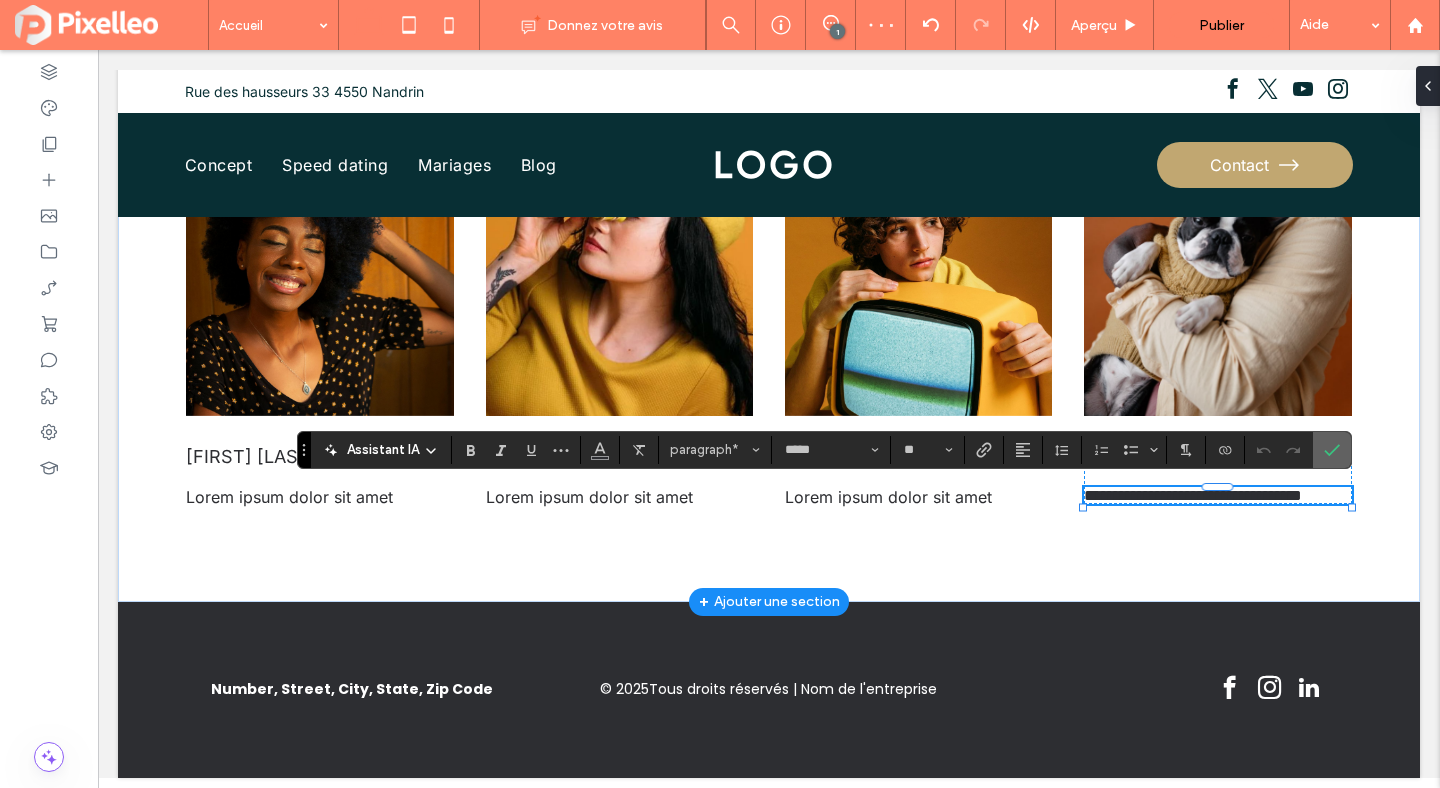 type on "*******" 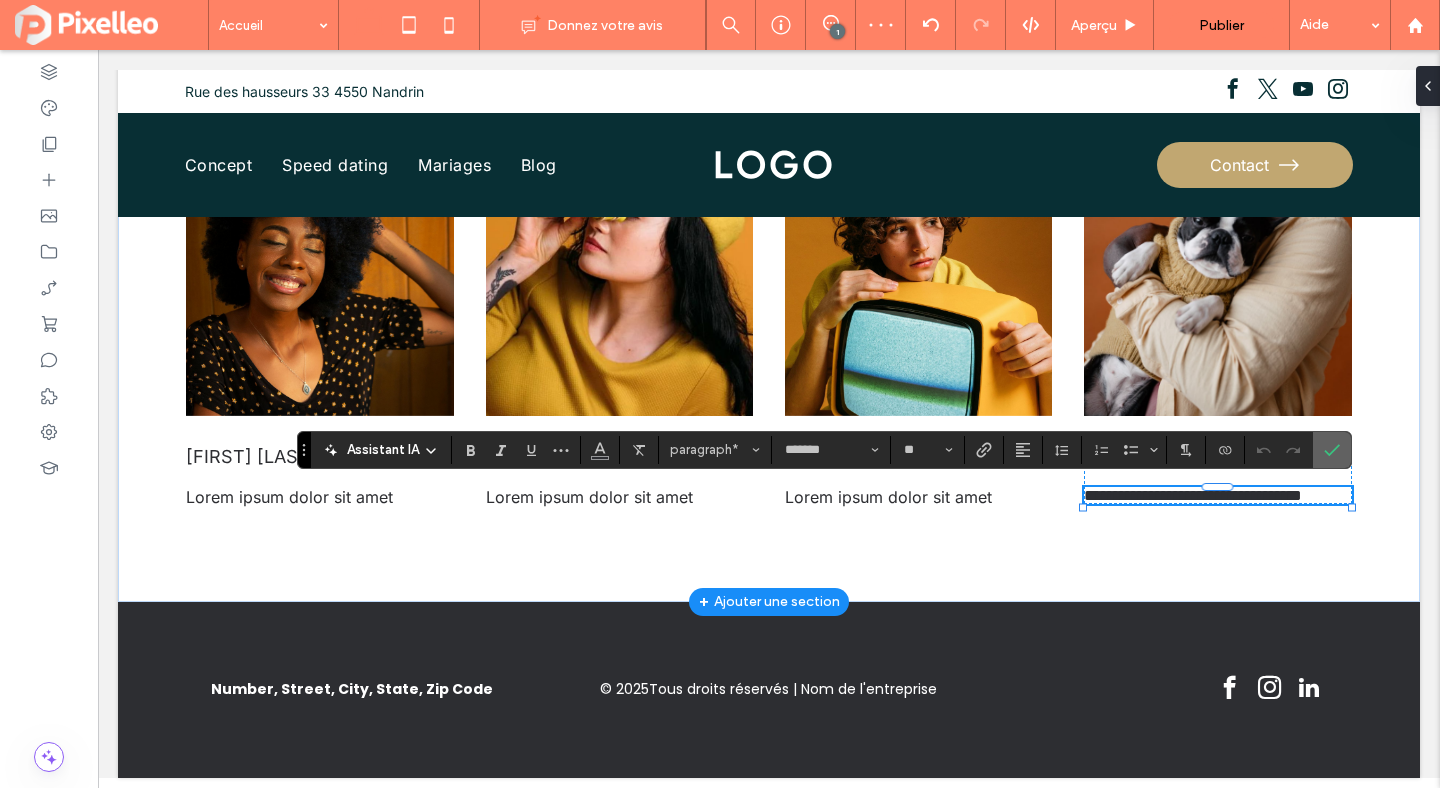 type on "**" 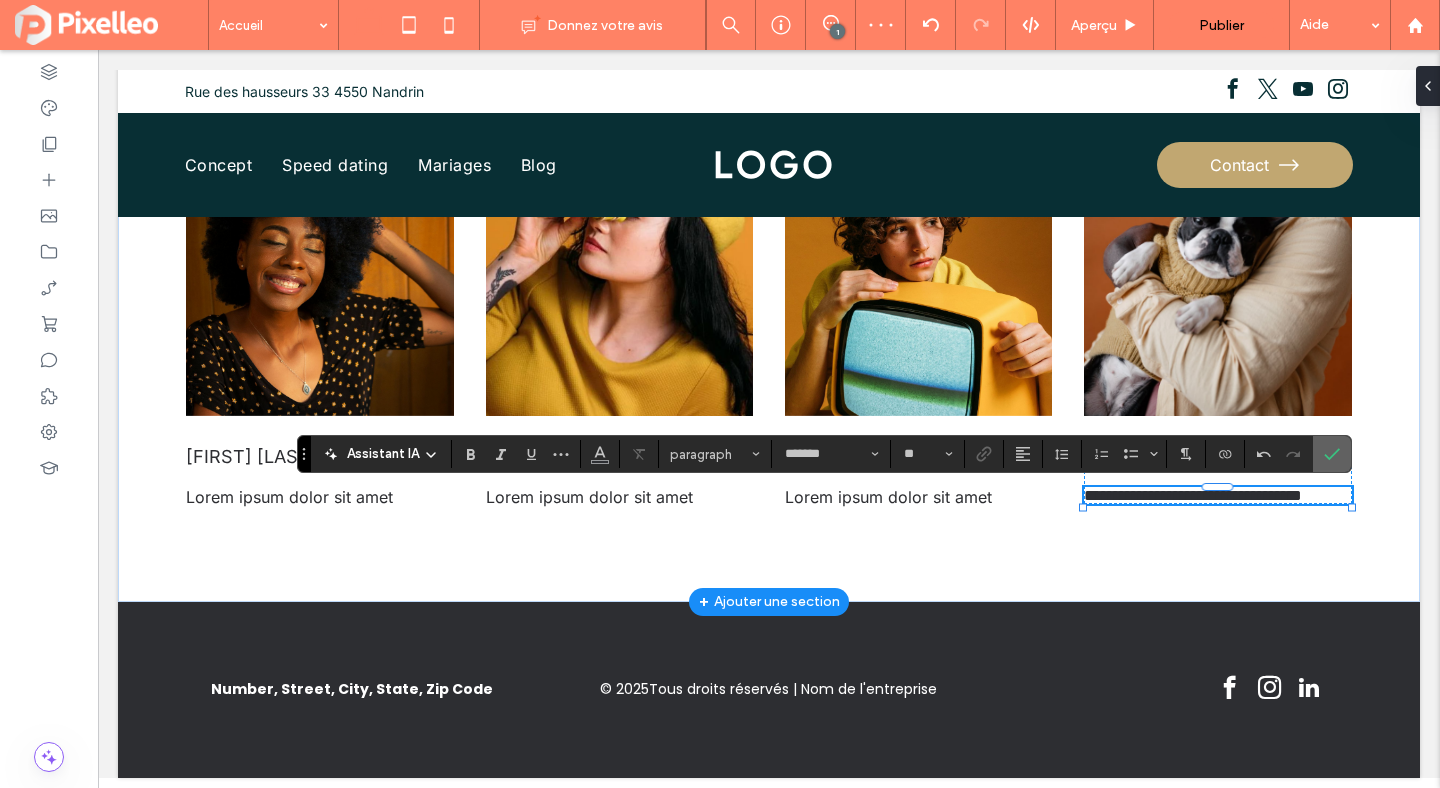 scroll, scrollTop: 2585, scrollLeft: 0, axis: vertical 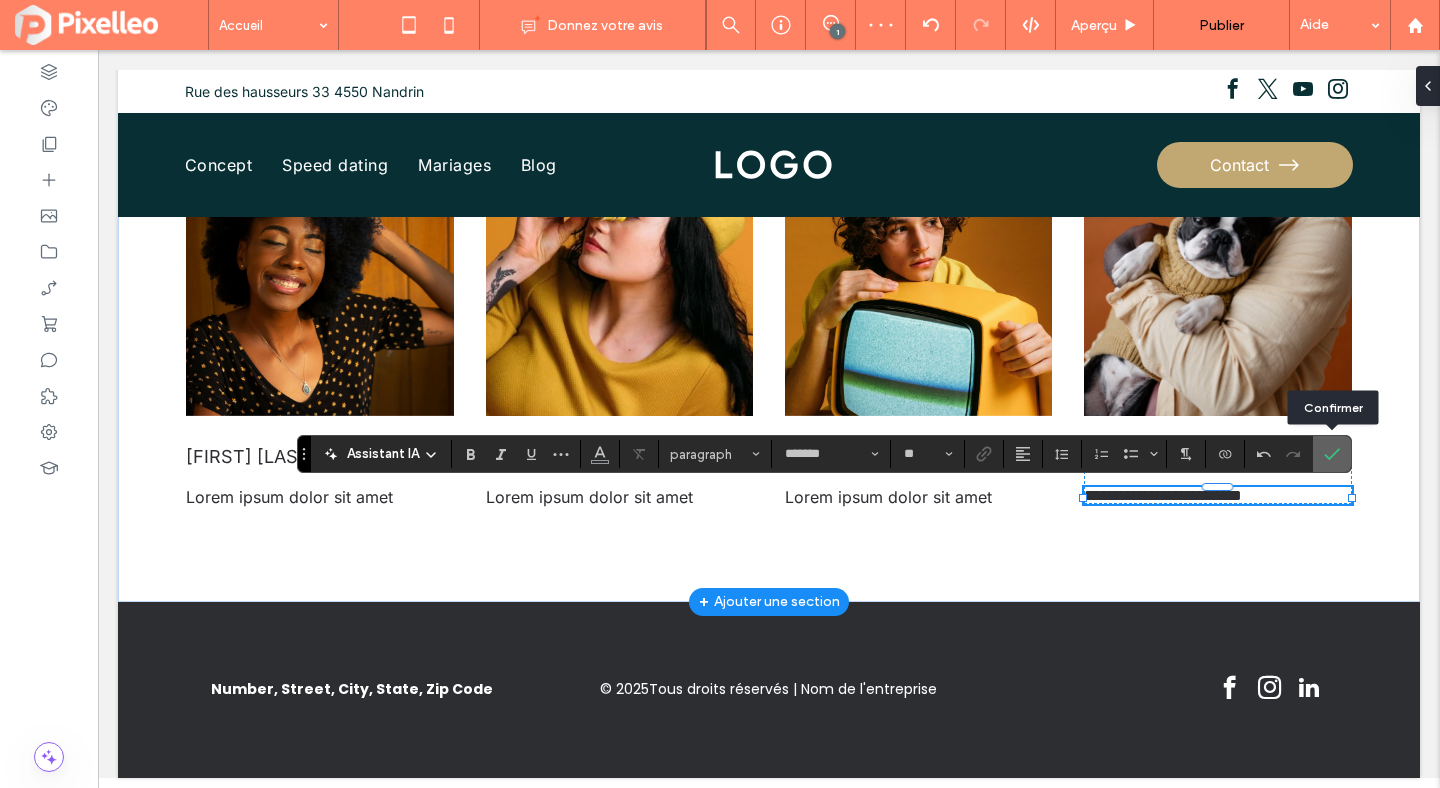 click 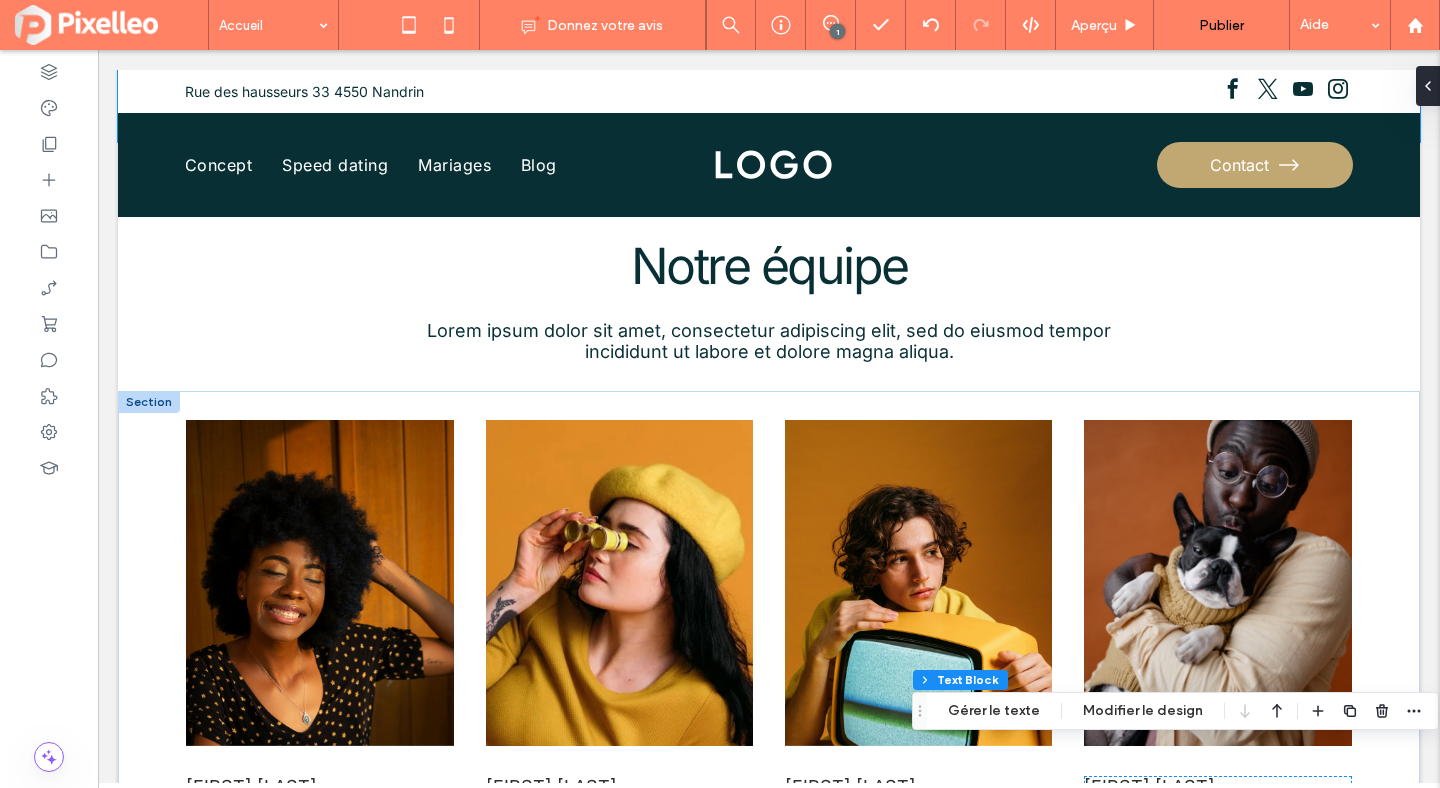 scroll, scrollTop: 2562, scrollLeft: 0, axis: vertical 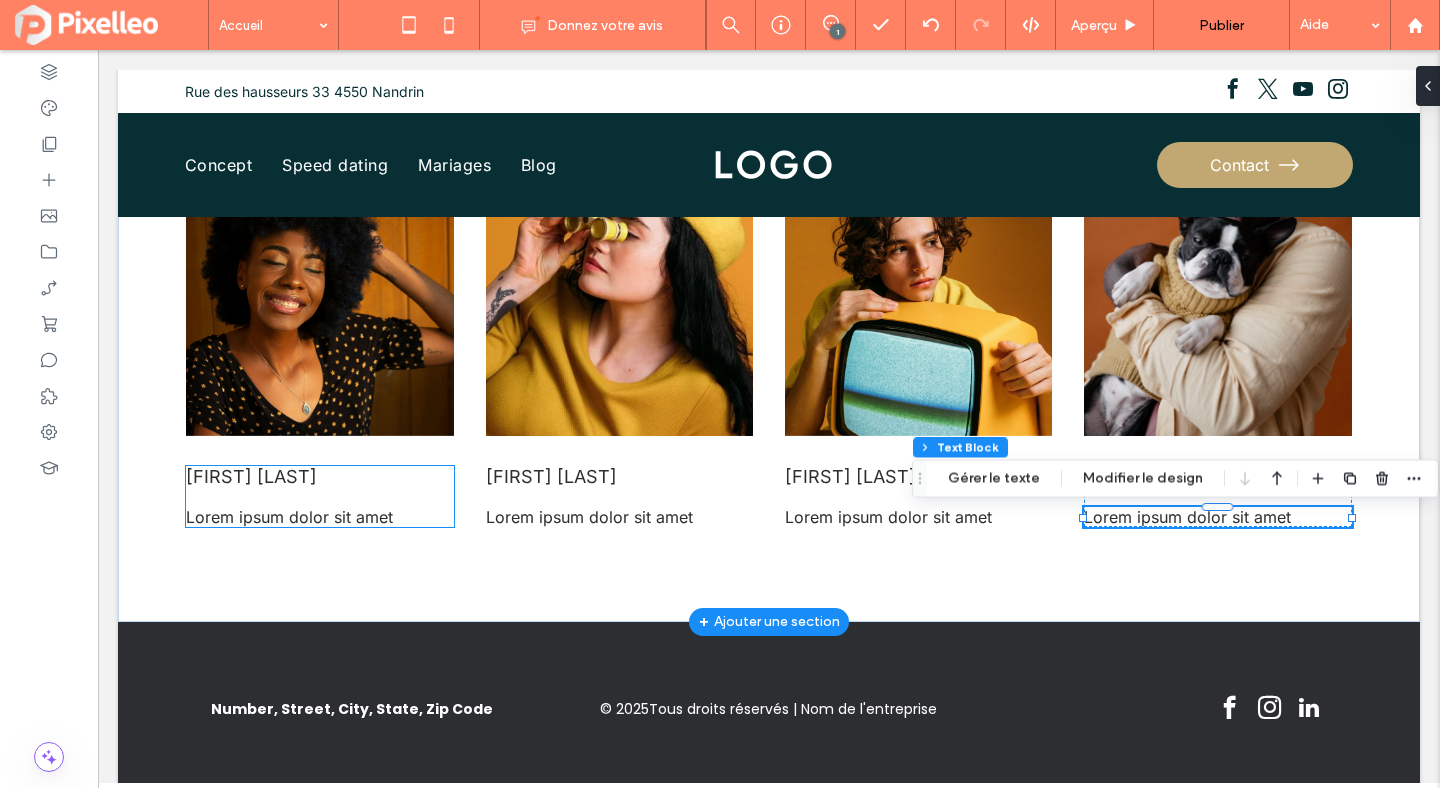 click on "Lorem ipsum dolor sit amet" at bounding box center [289, 517] 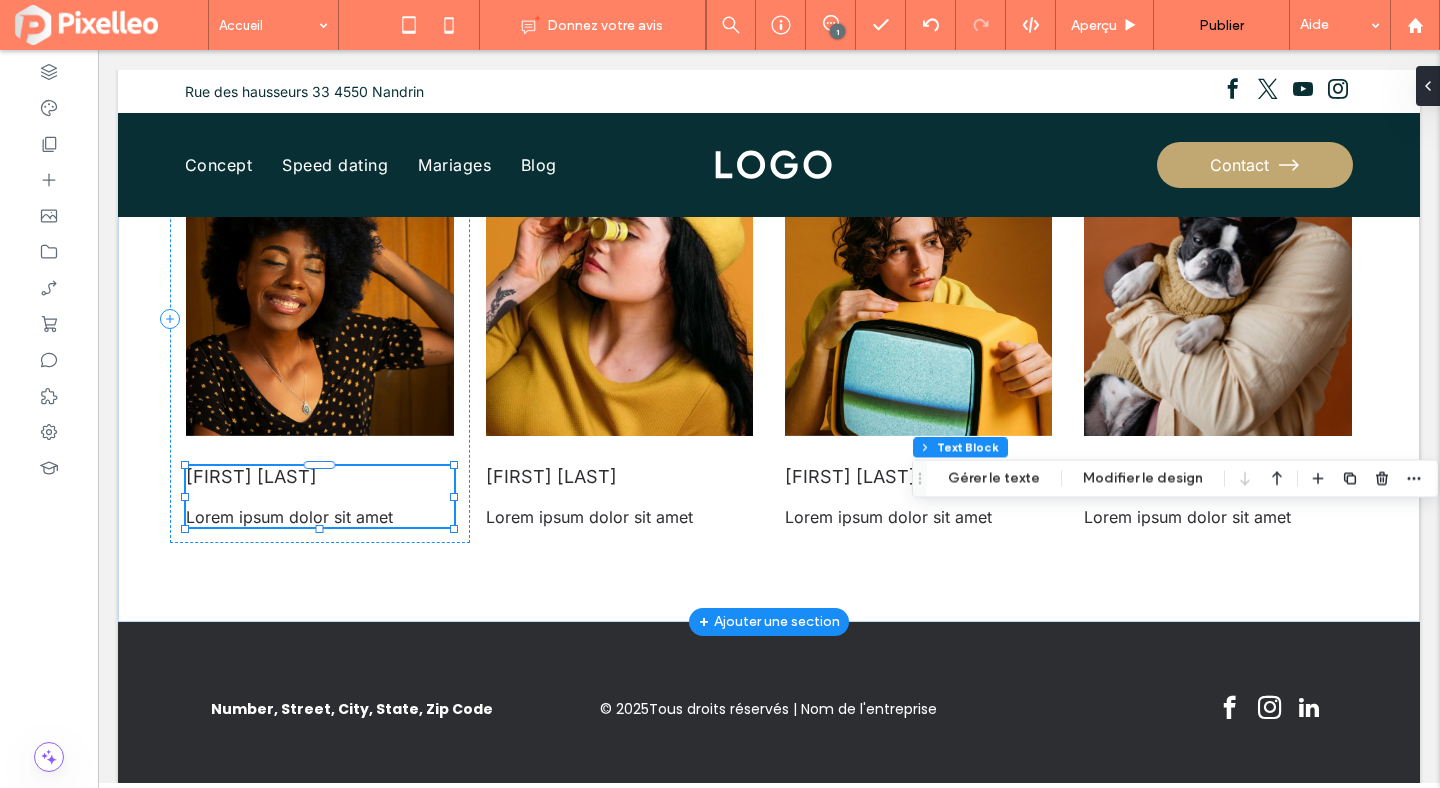 click on "Lorem ipsum dolor sit amet" at bounding box center [289, 517] 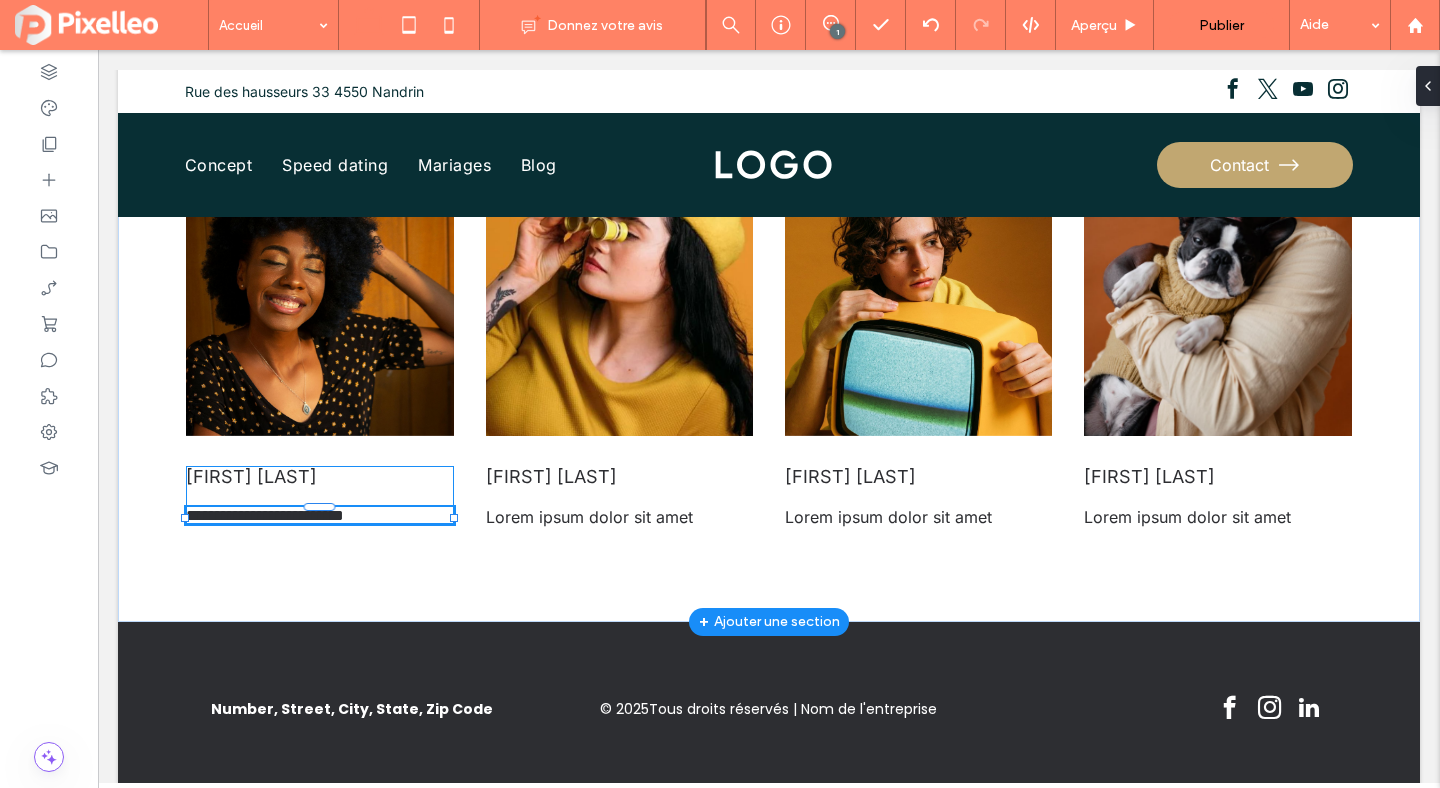 click on "**********" at bounding box center [319, 515] 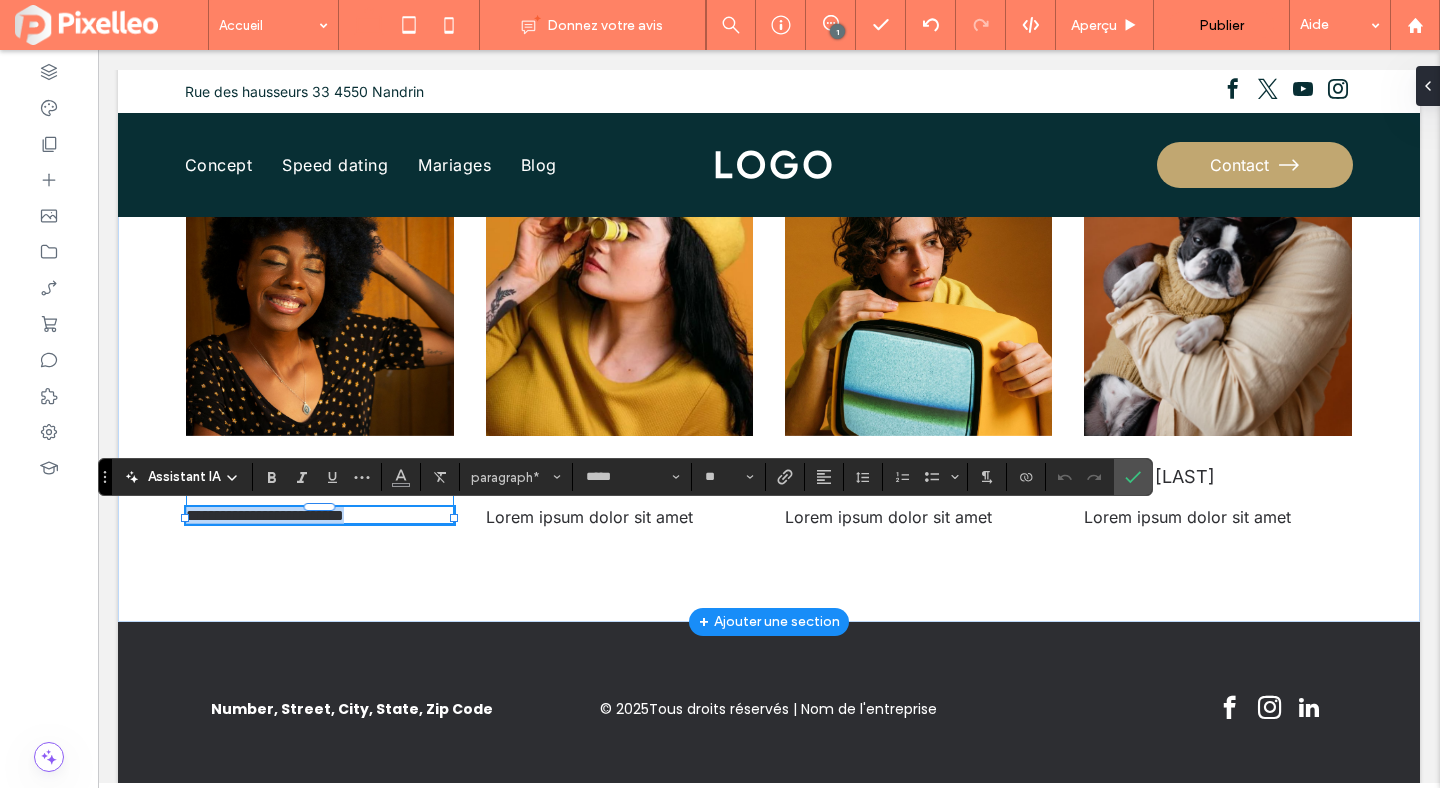 click on "**********" at bounding box center (265, 515) 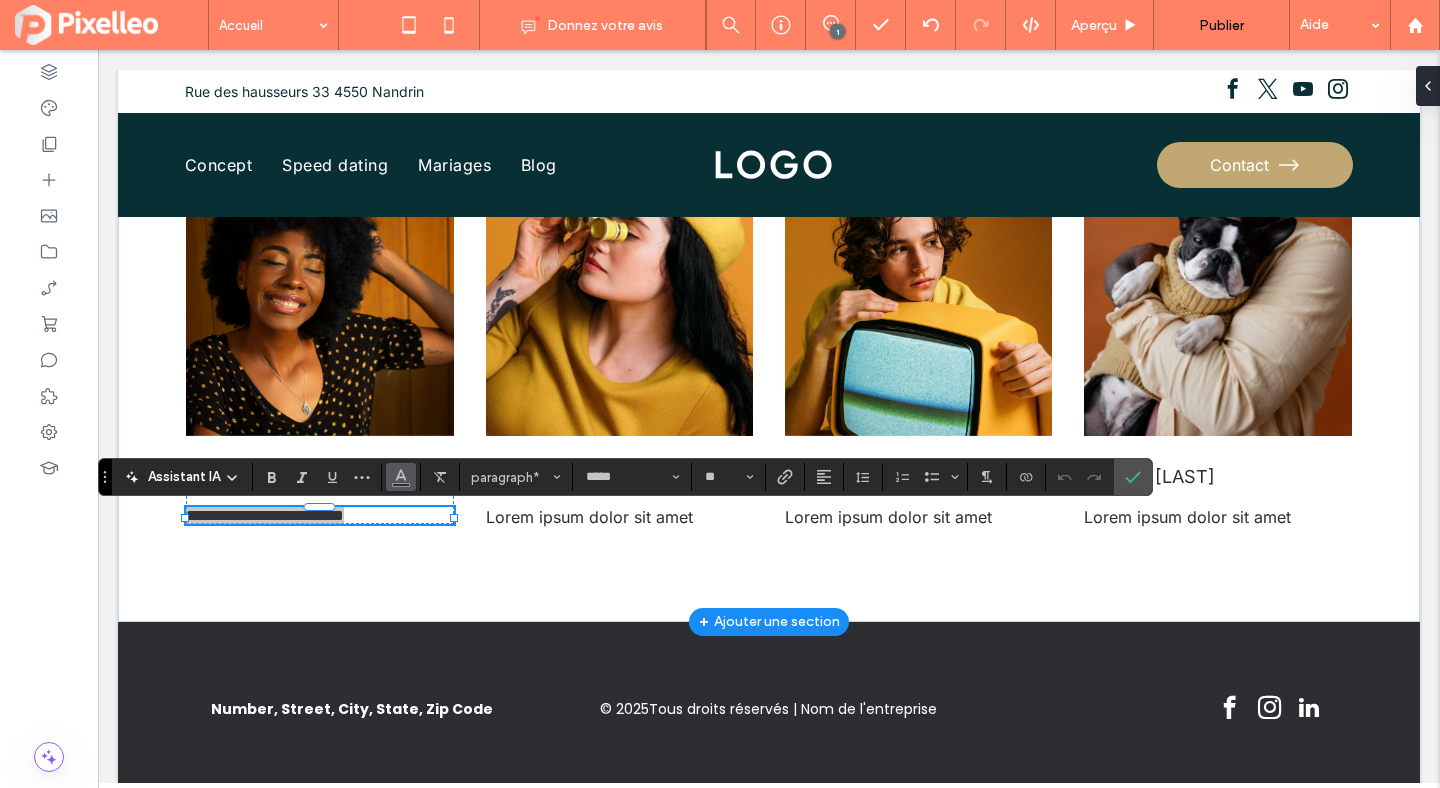 click 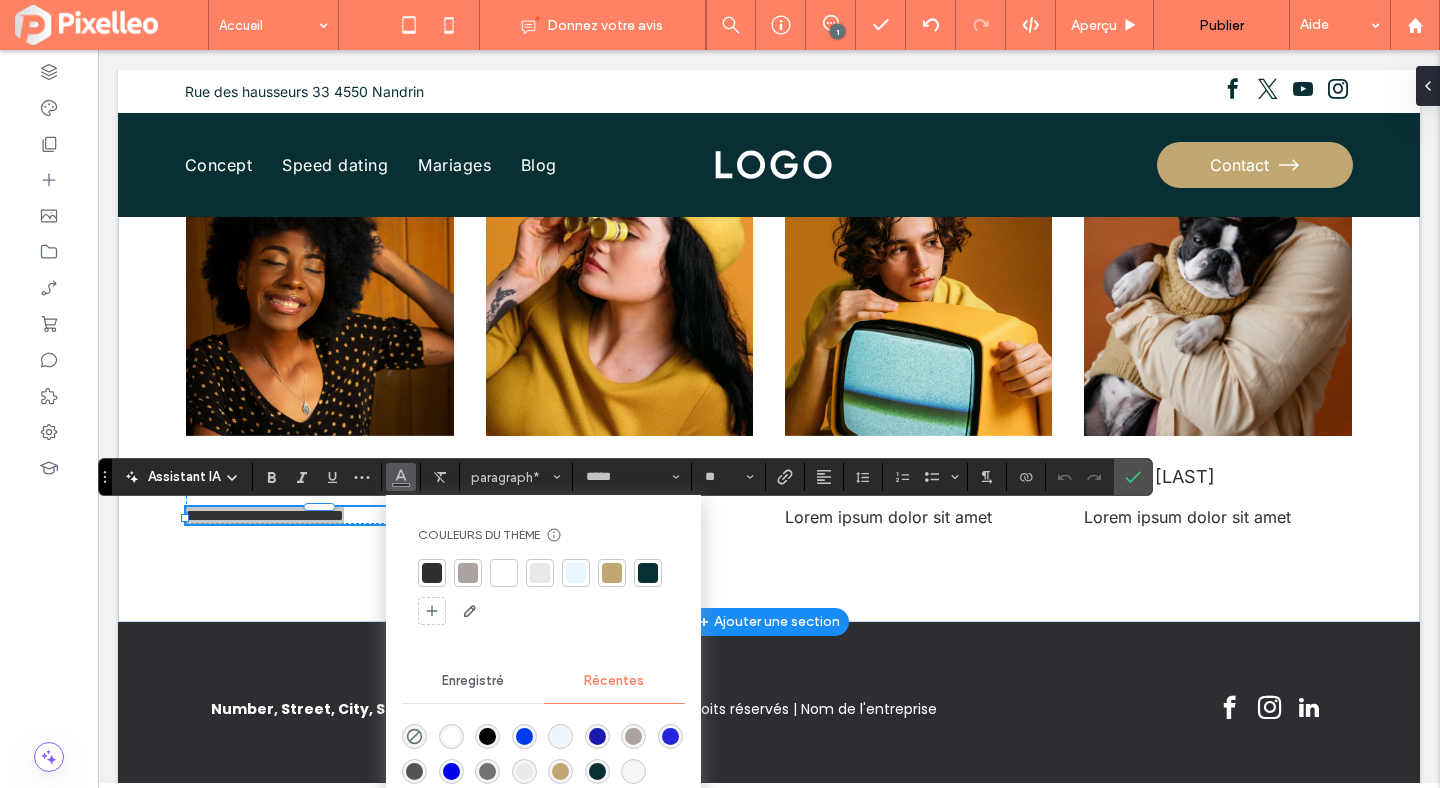 click at bounding box center (648, 573) 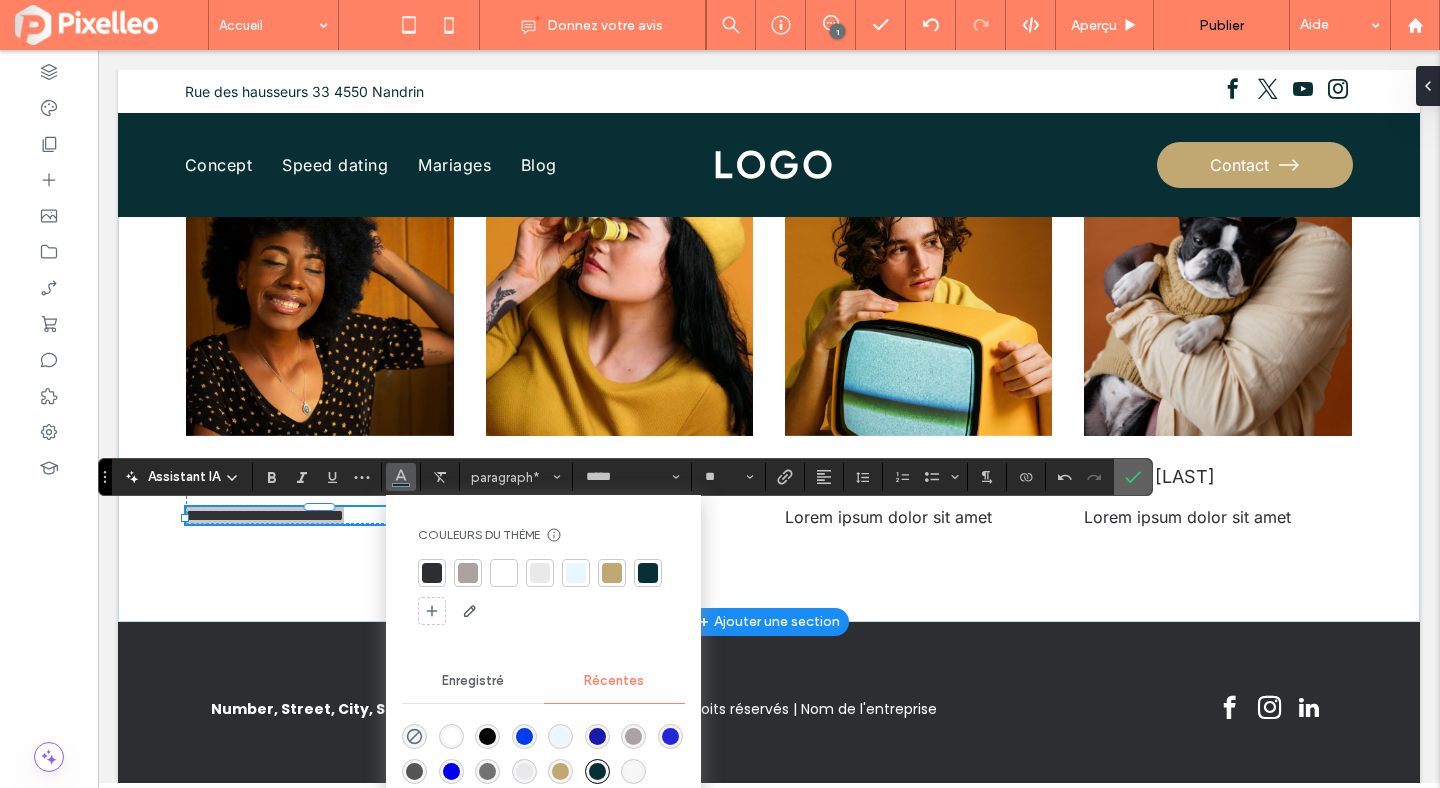 click at bounding box center (1133, 477) 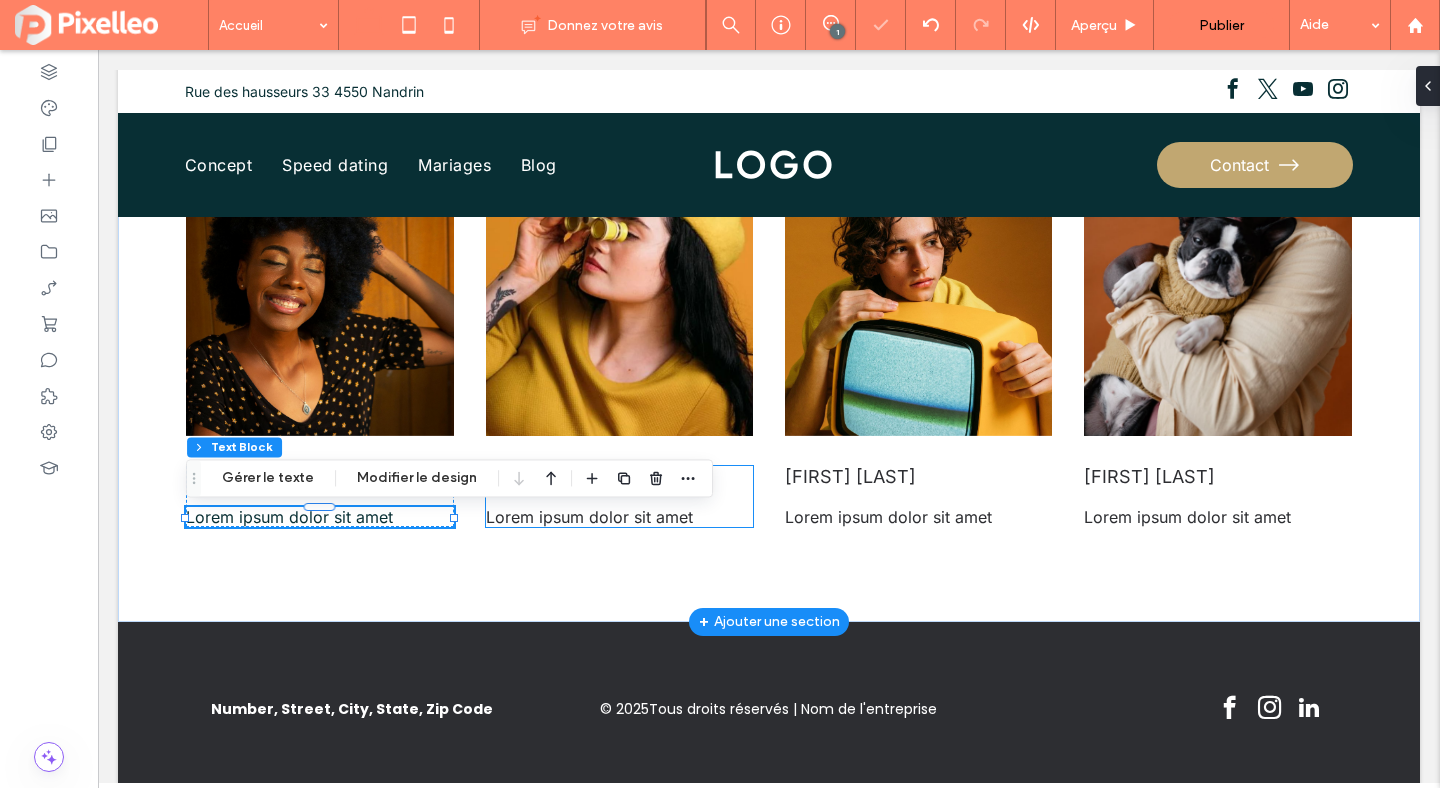 click on "Lorem ipsum dolor sit amet" at bounding box center (589, 517) 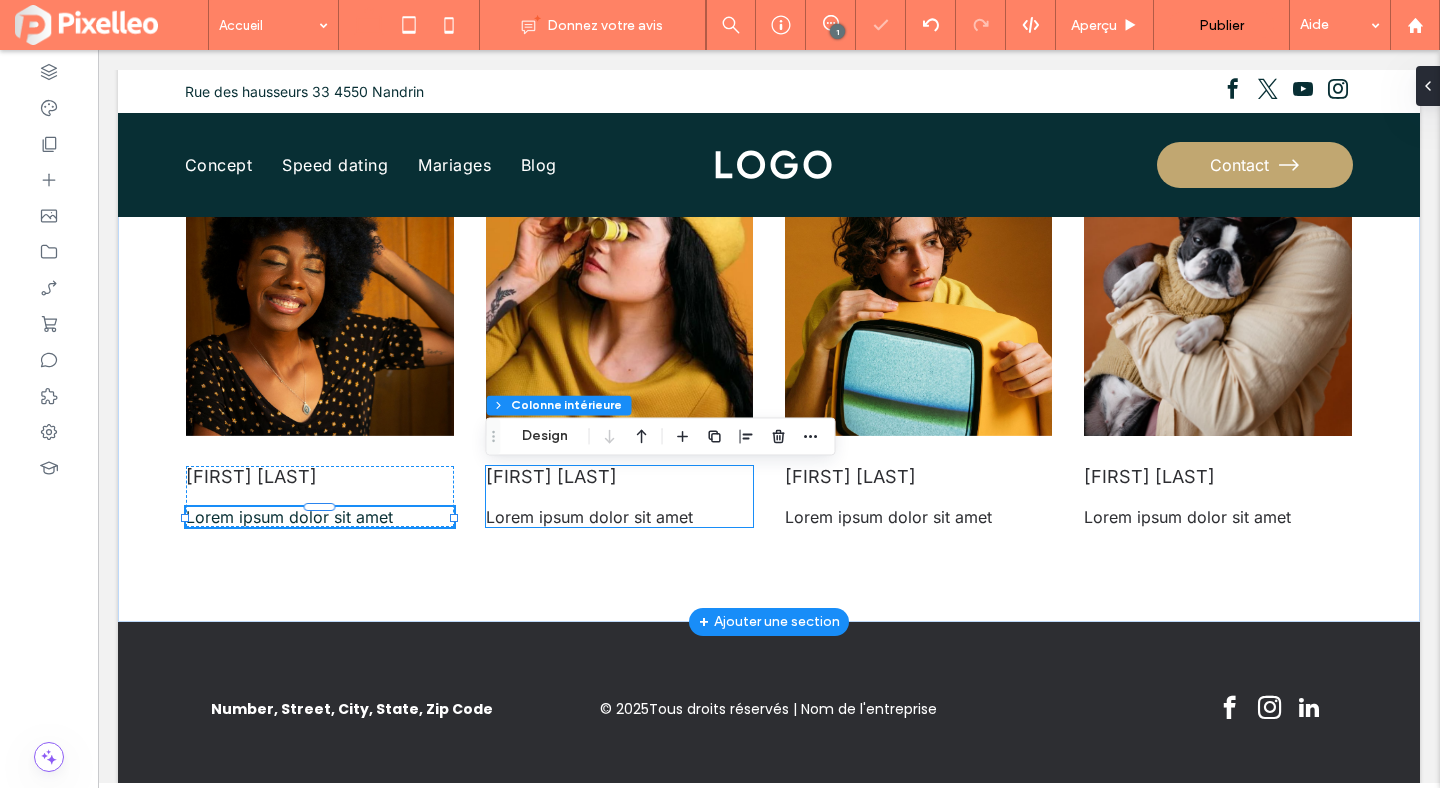 click on "Lorem ipsum dolor sit amet" at bounding box center (589, 517) 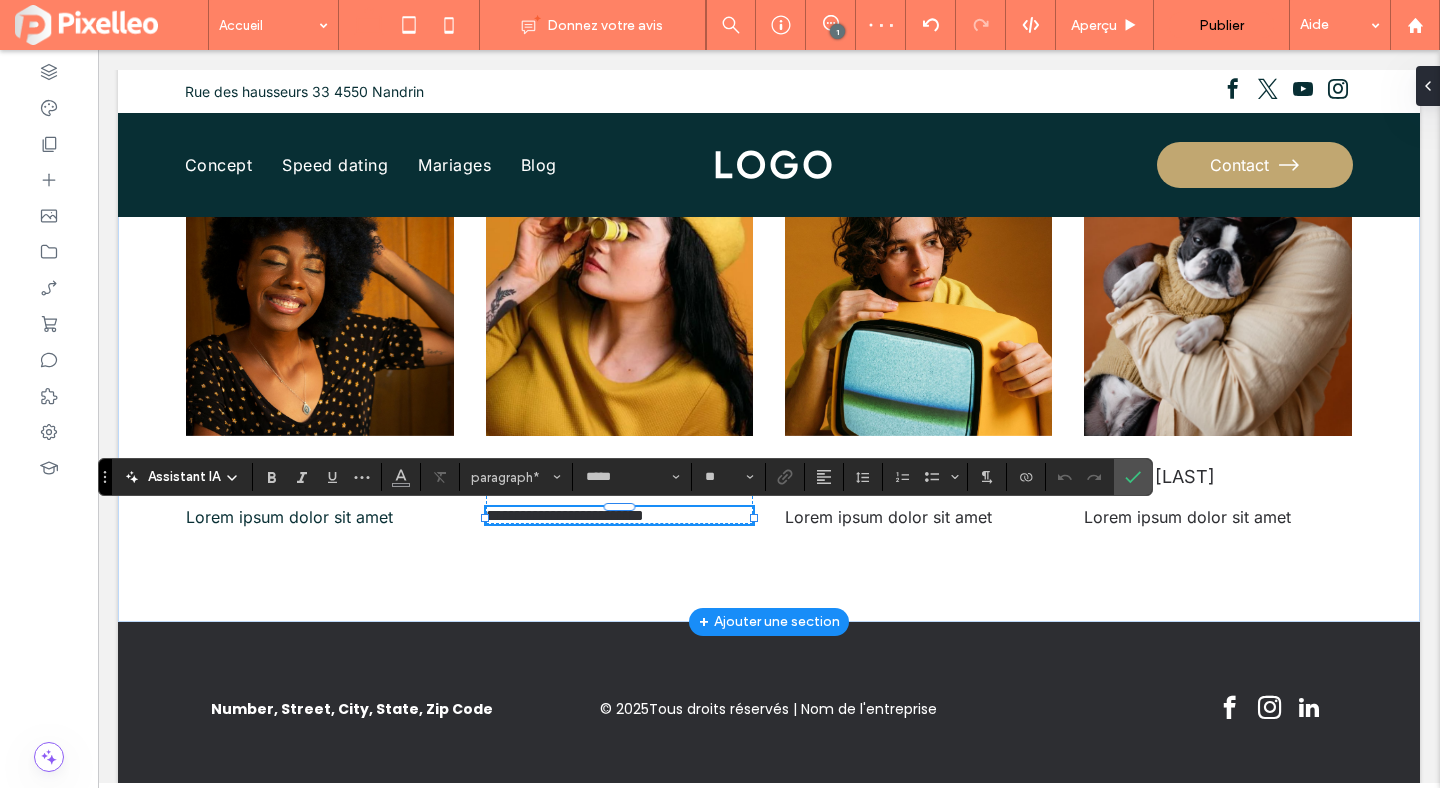 click on "**********" at bounding box center (565, 515) 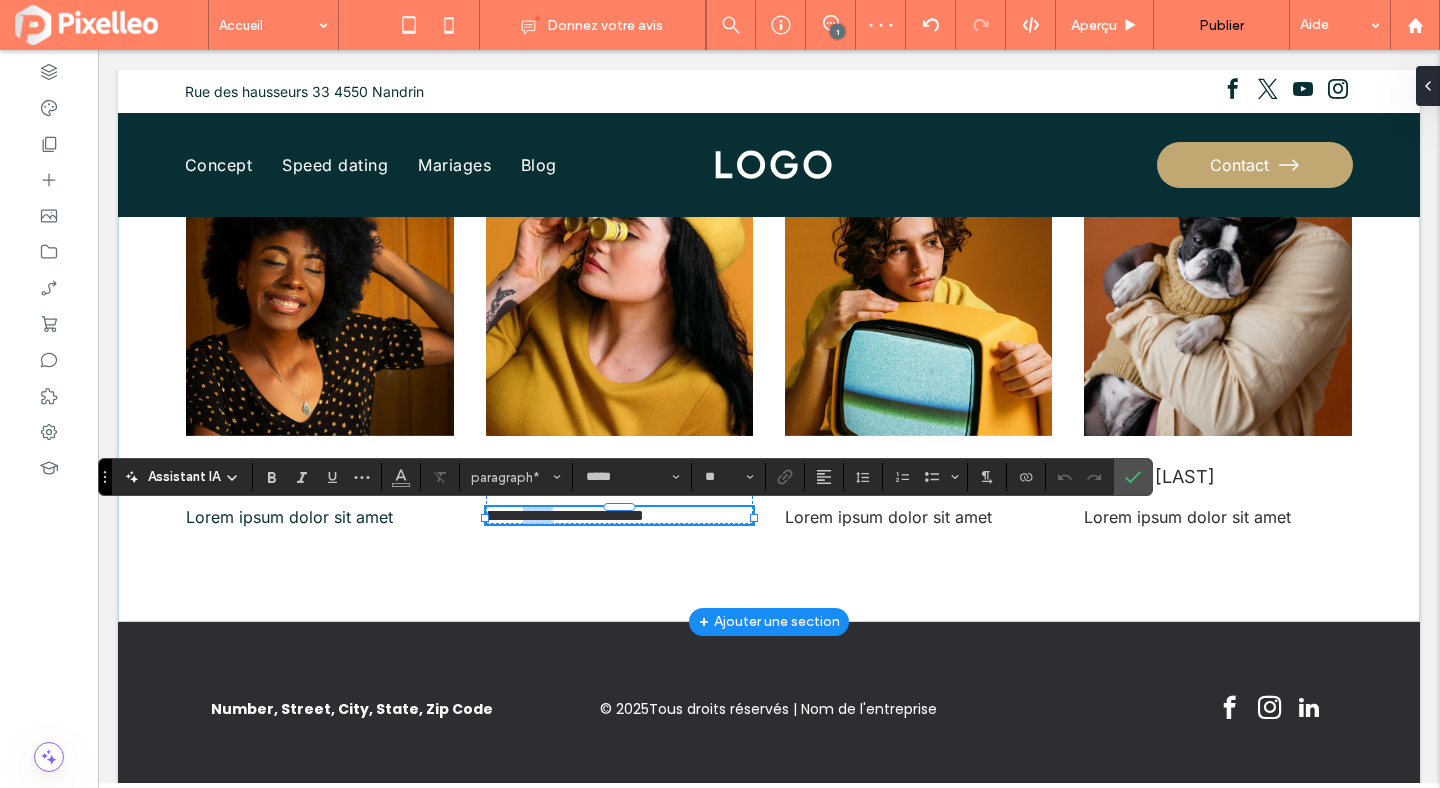 click on "**********" at bounding box center (565, 515) 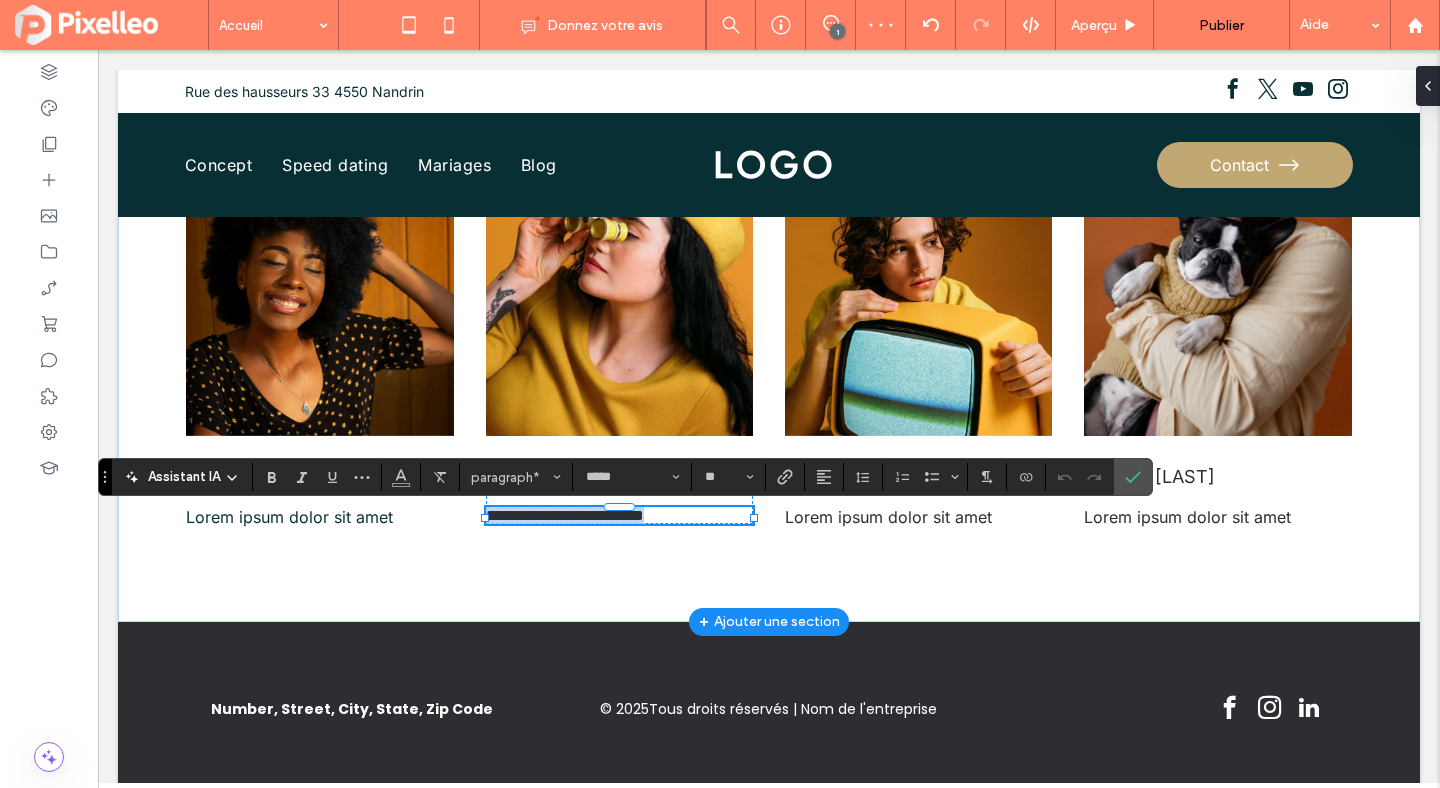 click on "**********" at bounding box center (565, 515) 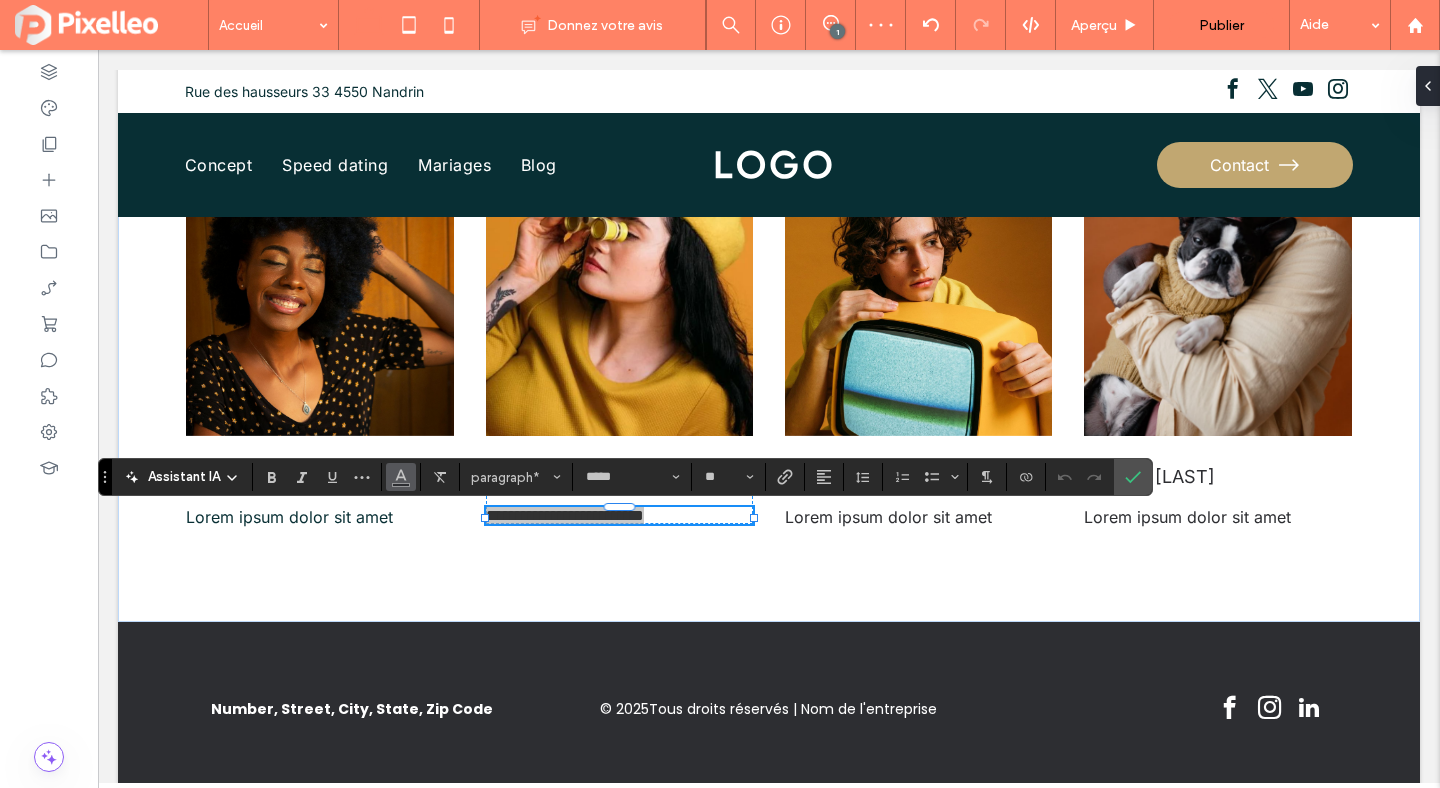 click 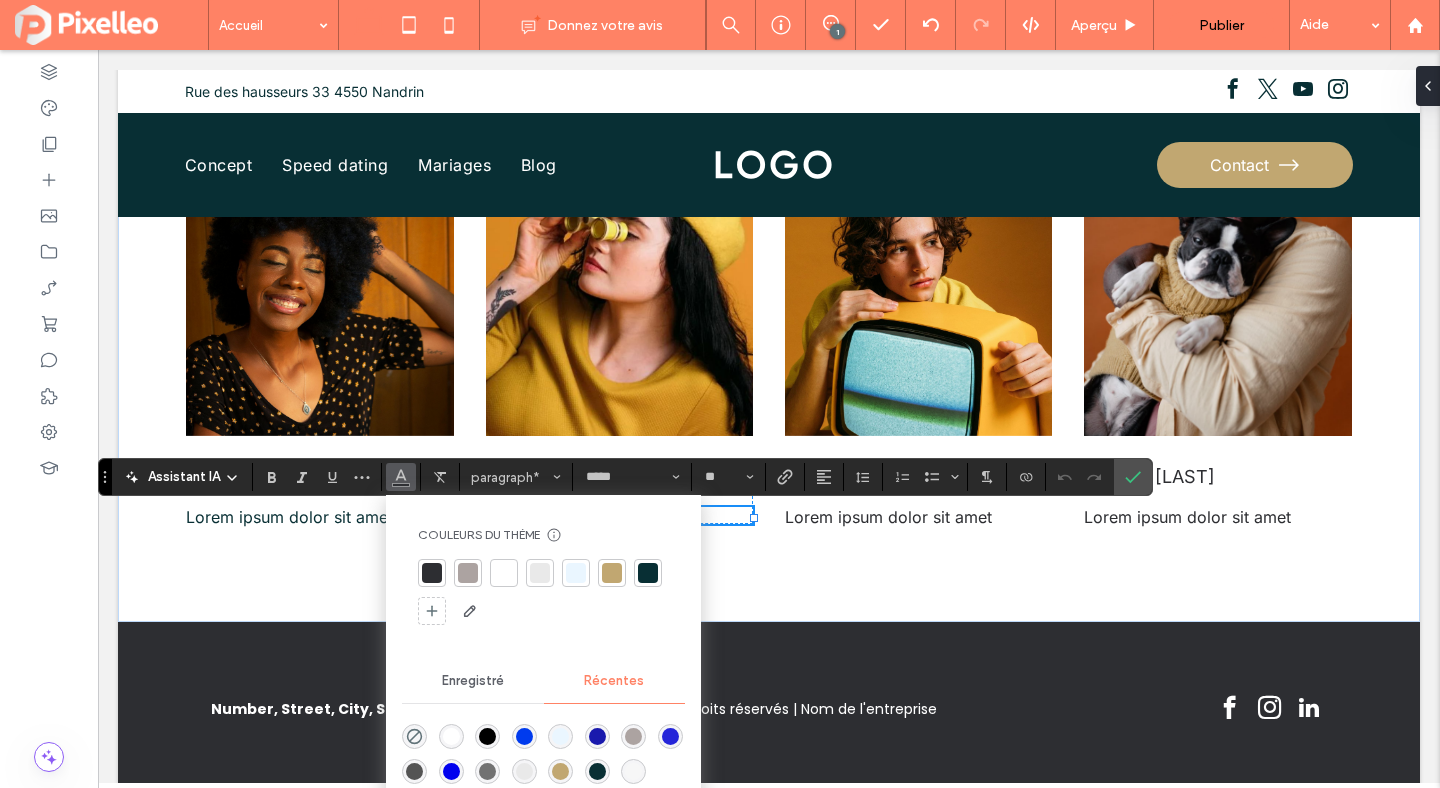 click at bounding box center [648, 573] 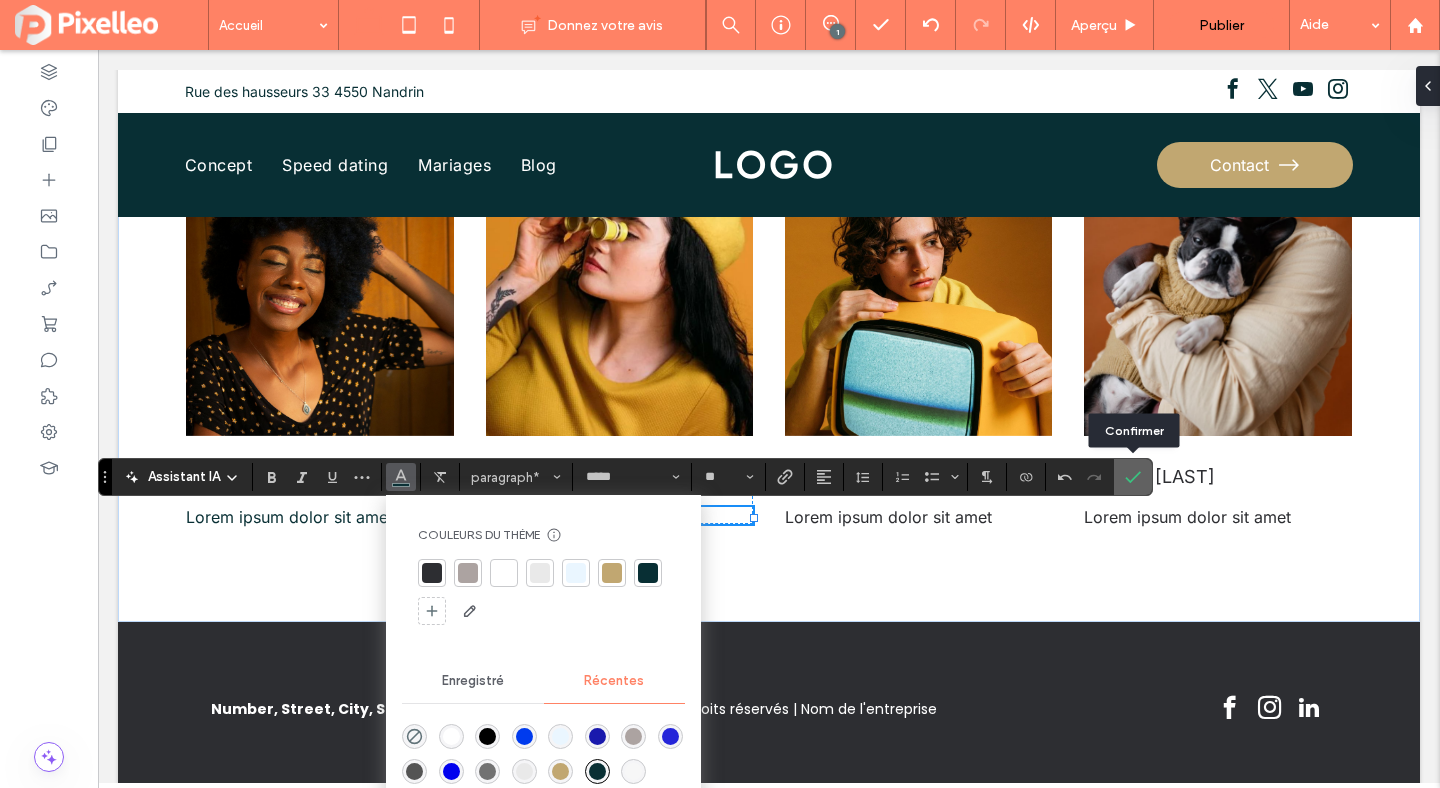 click 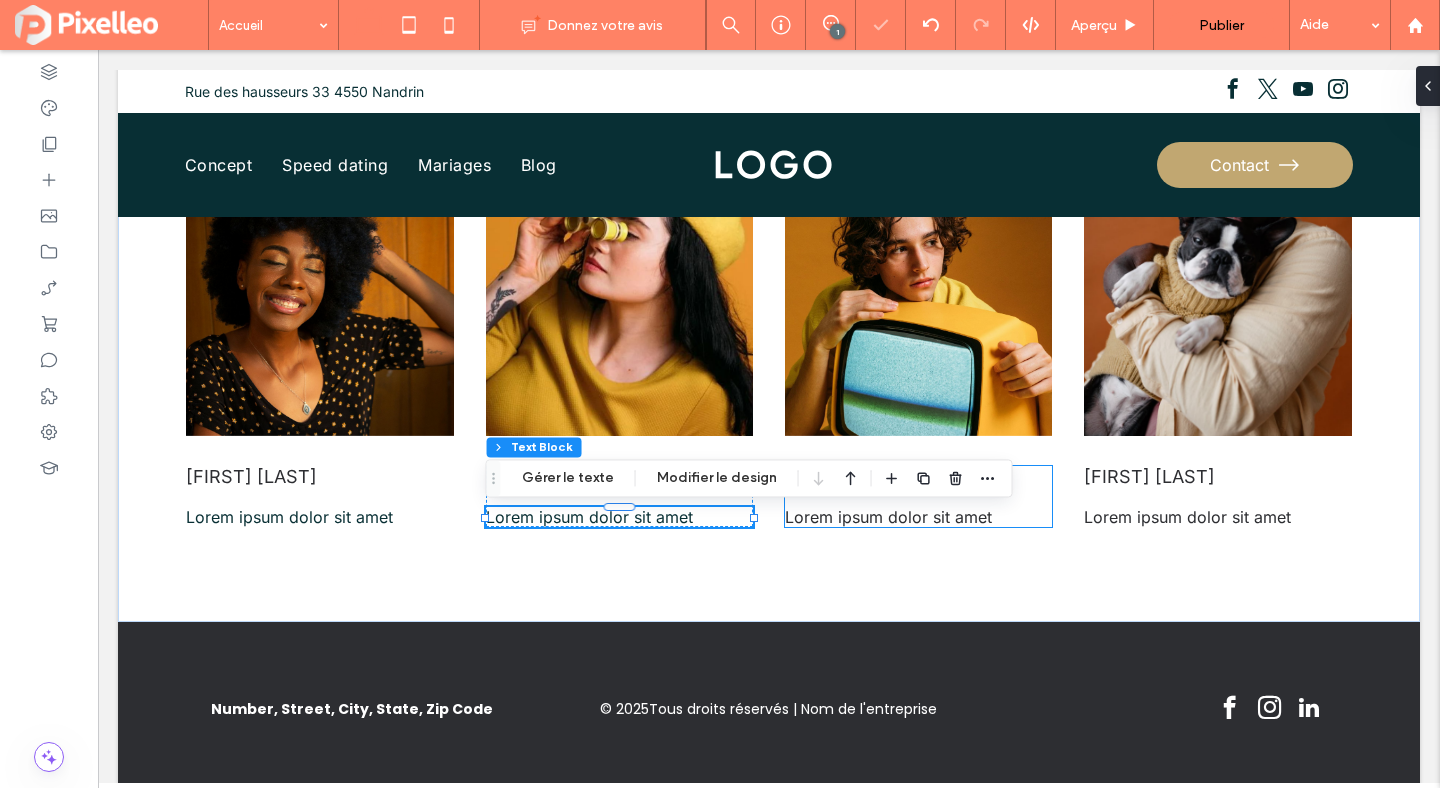 click on "Lorem ipsum dolor sit amet" at bounding box center [888, 517] 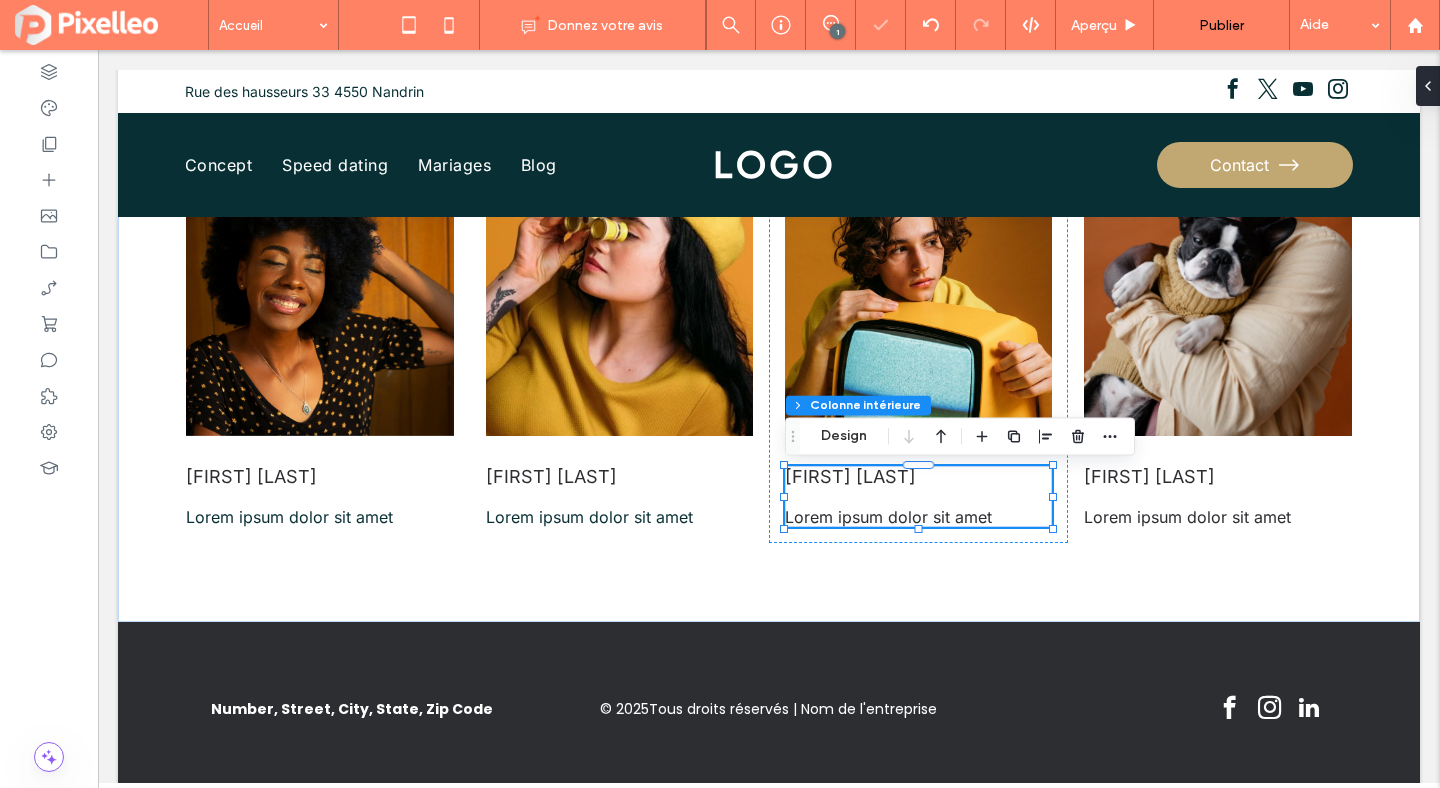 click on "Lorem ipsum dolor sit amet" at bounding box center [888, 517] 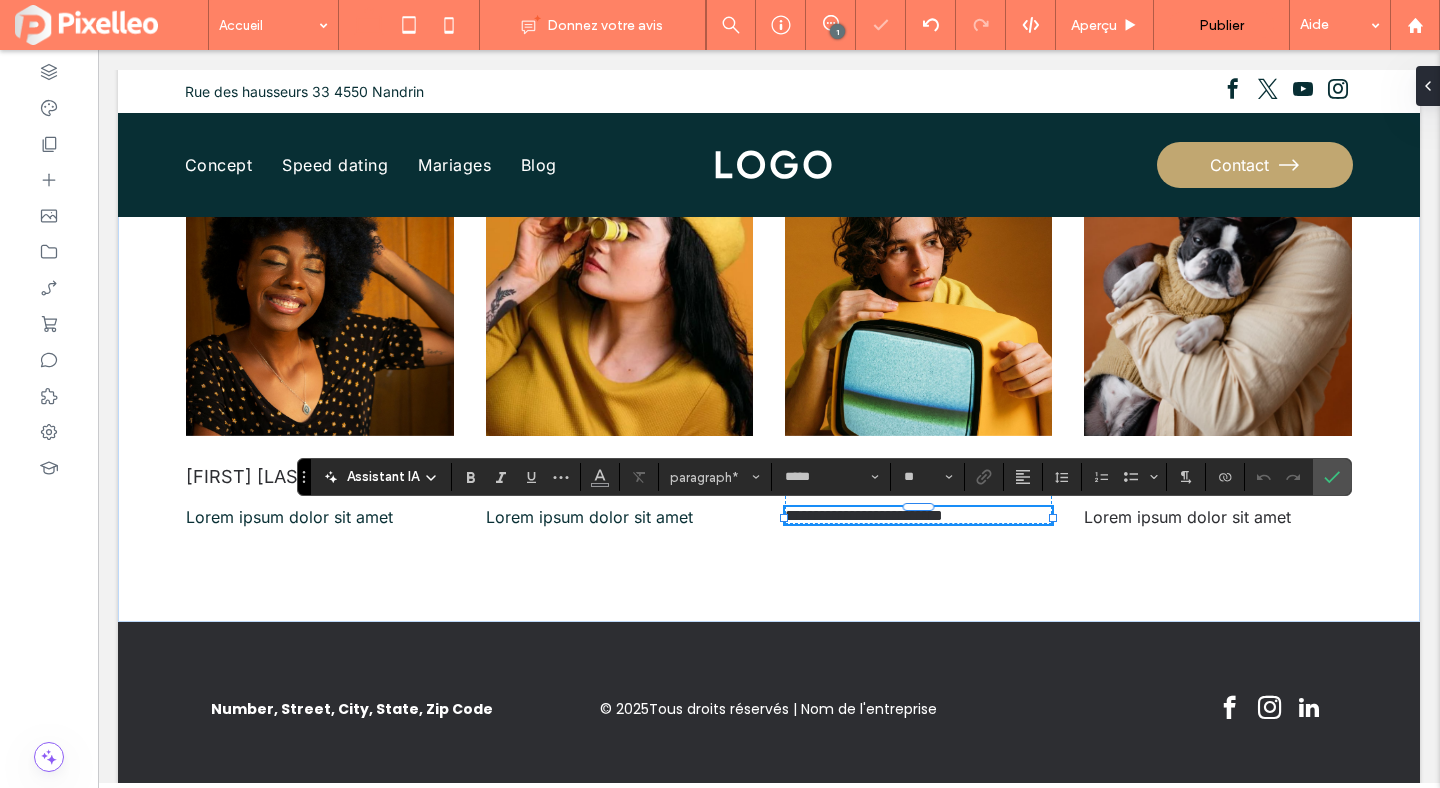 click on "**********" at bounding box center (864, 515) 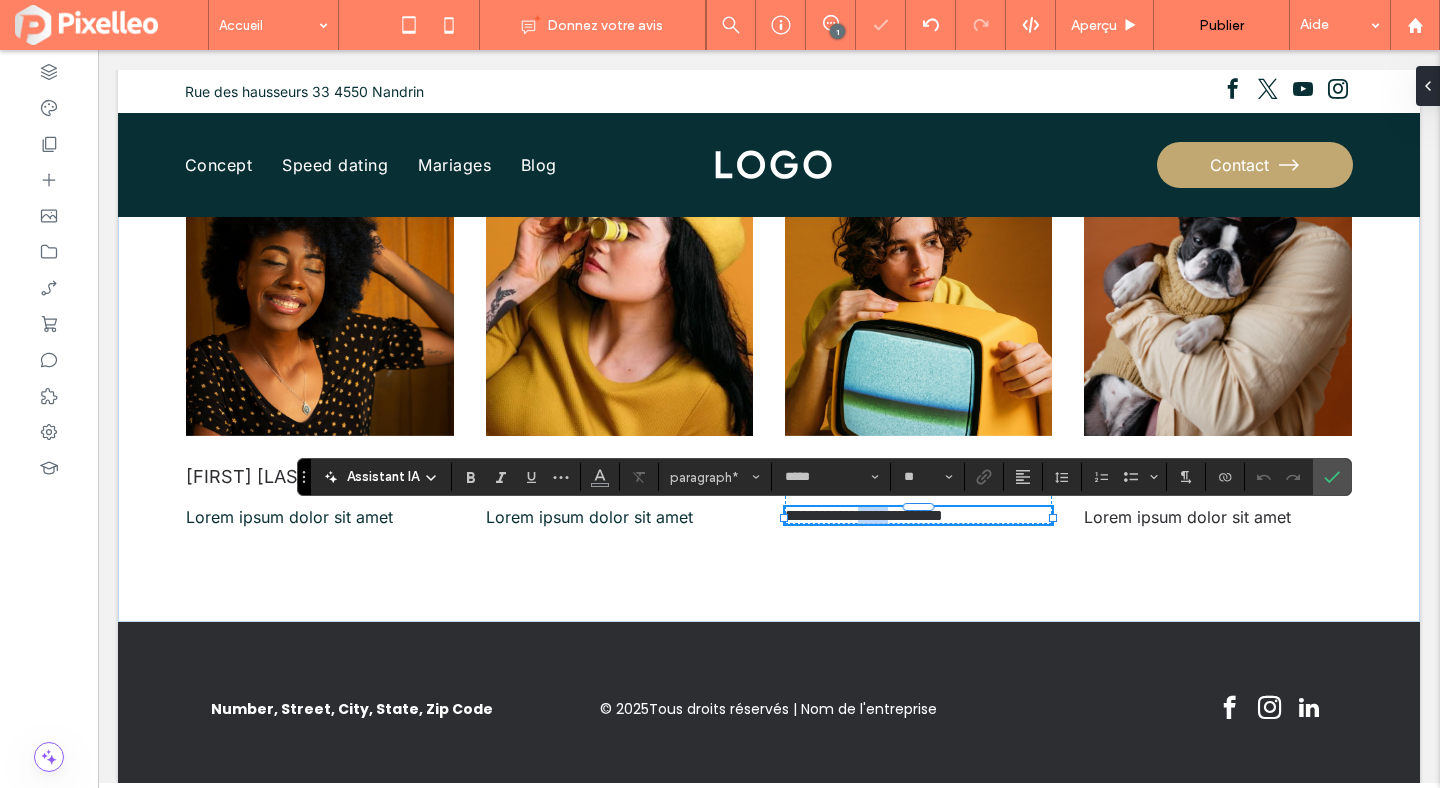 click on "**********" at bounding box center (864, 515) 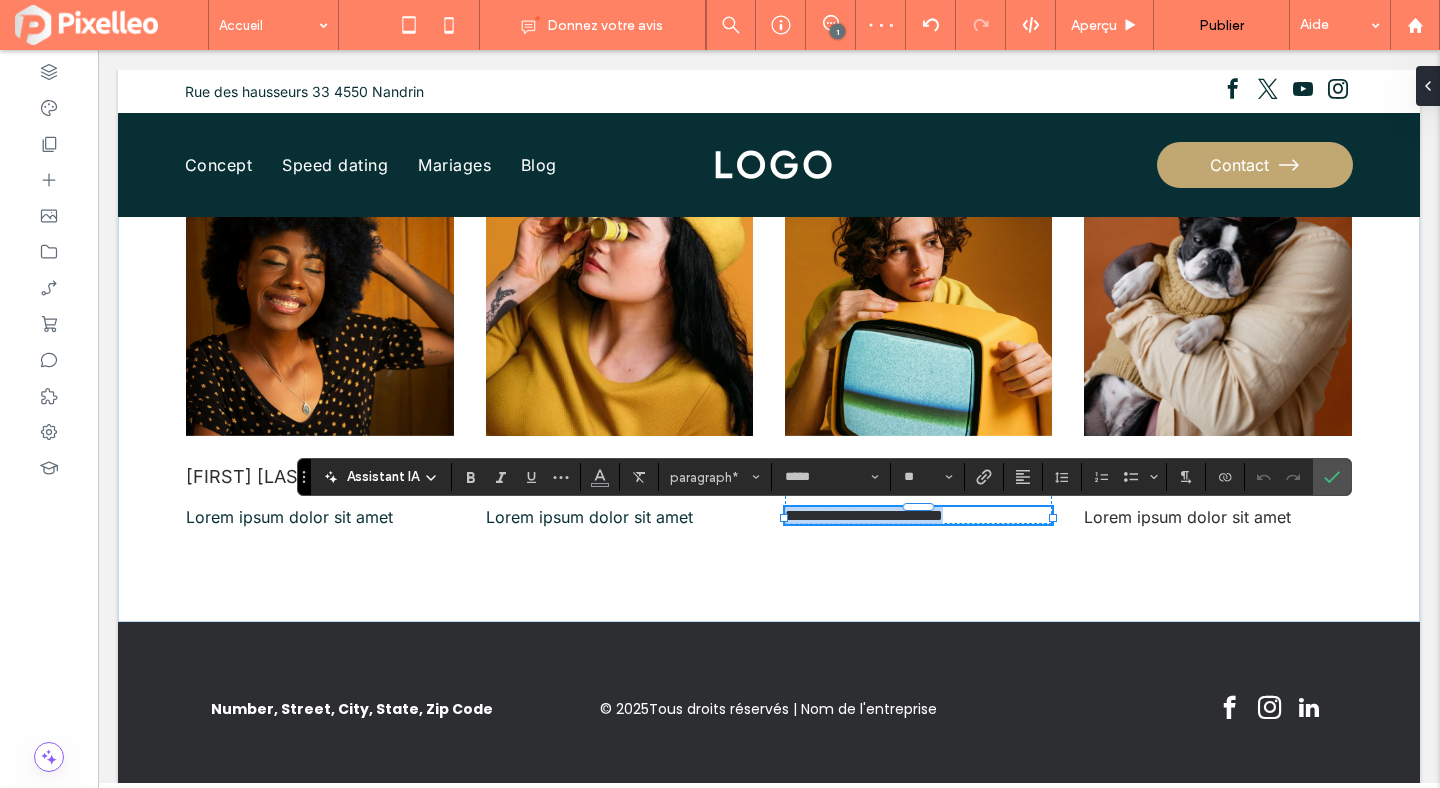 click on "**********" at bounding box center [864, 515] 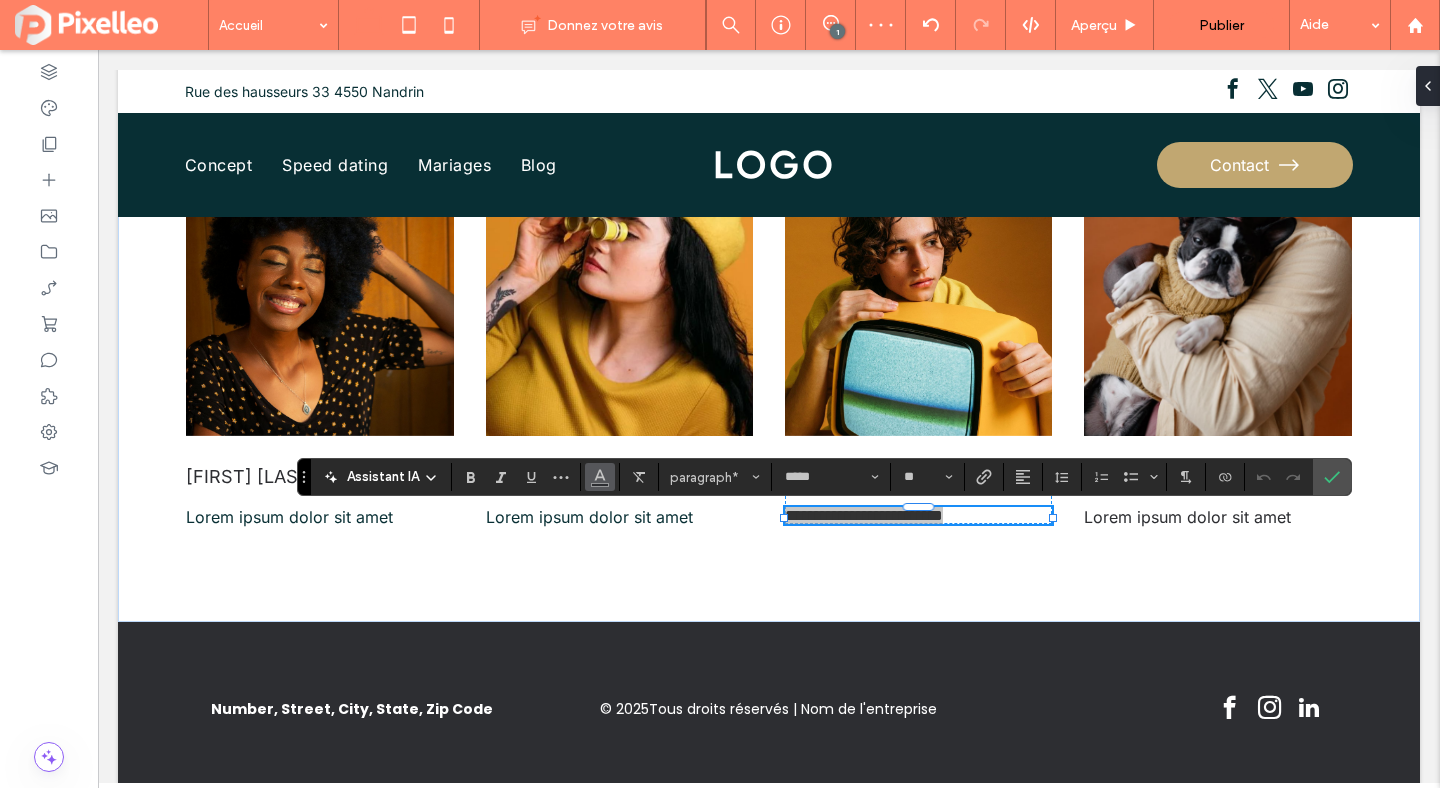 click 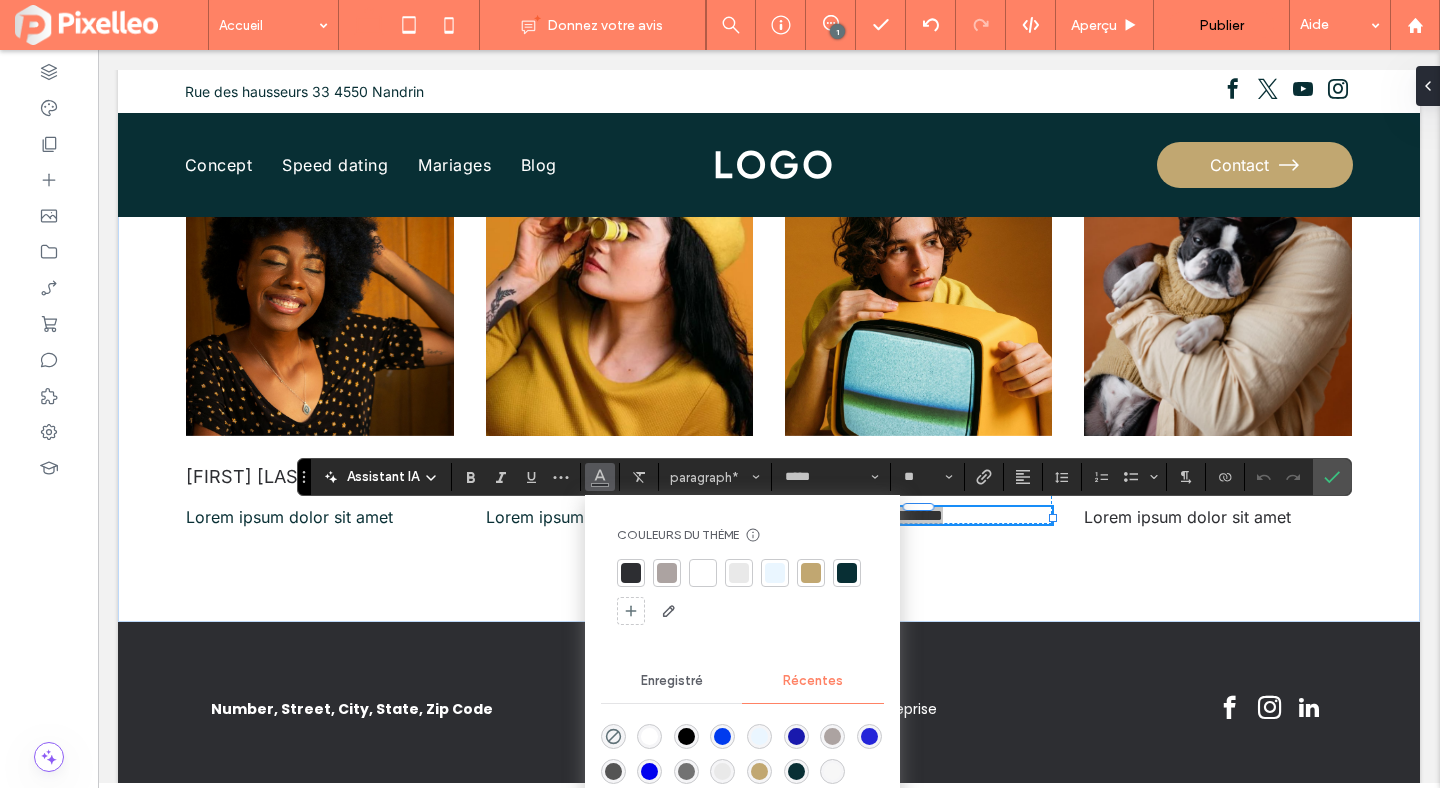 click at bounding box center (847, 573) 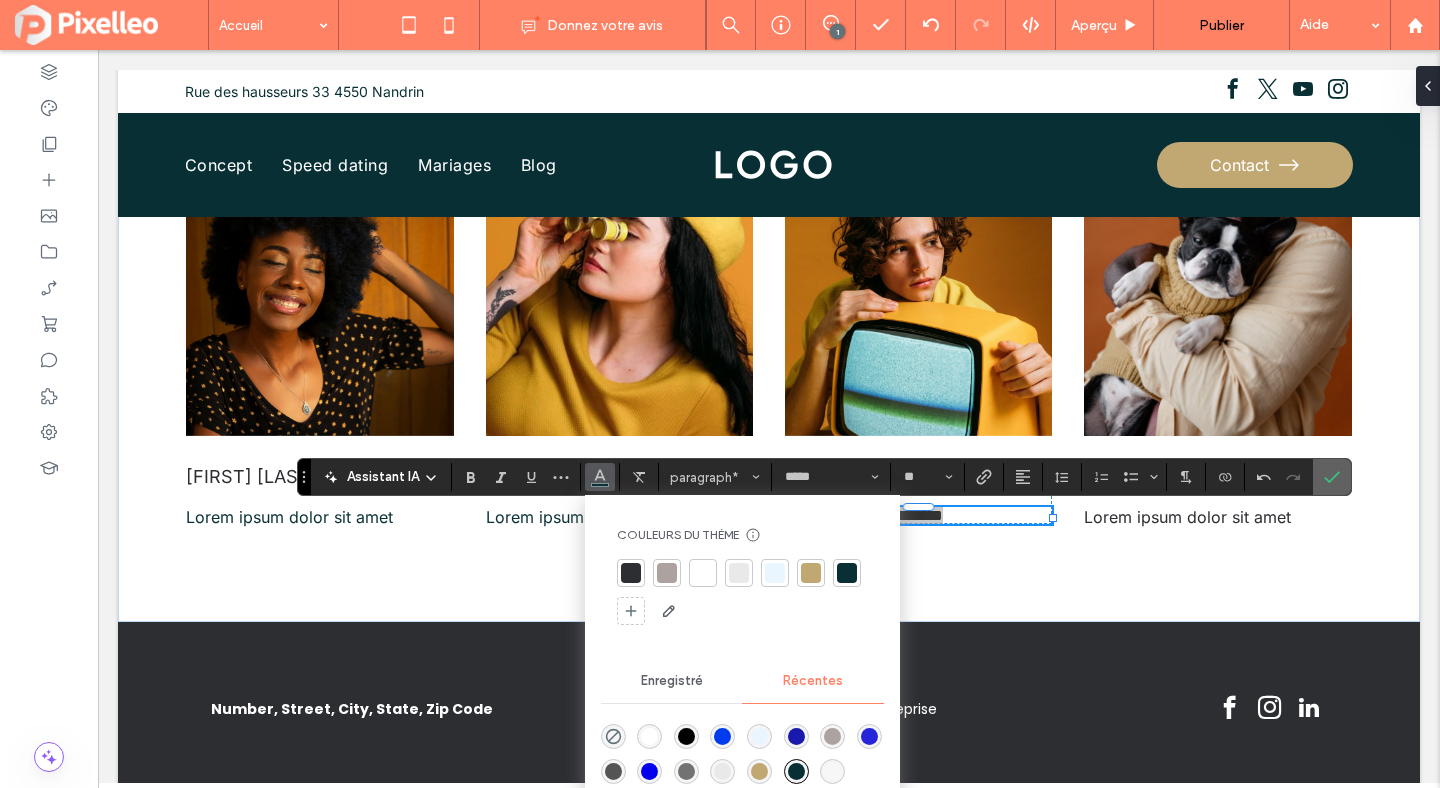 click 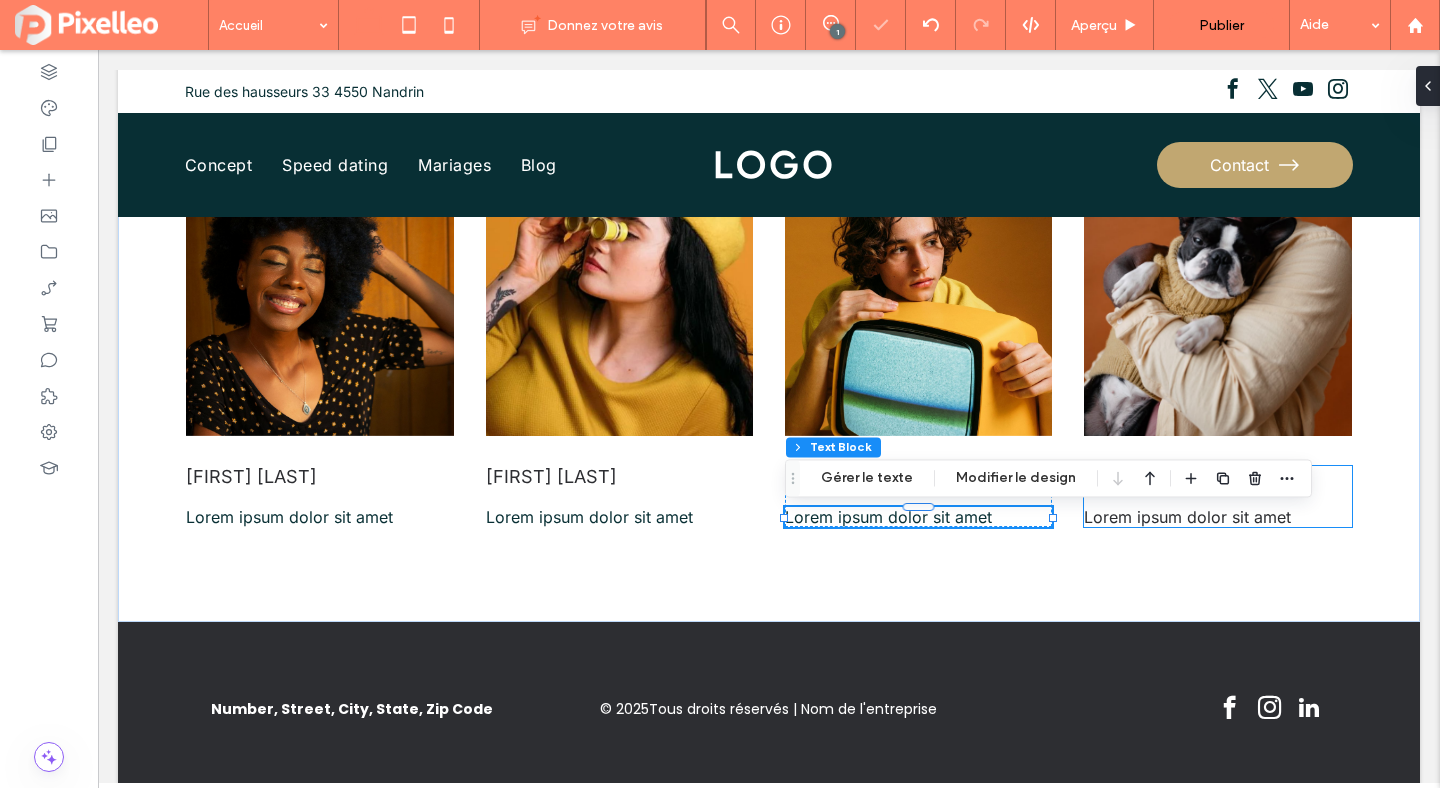 click on "Lorem ipsum dolor sit amet" at bounding box center (1187, 517) 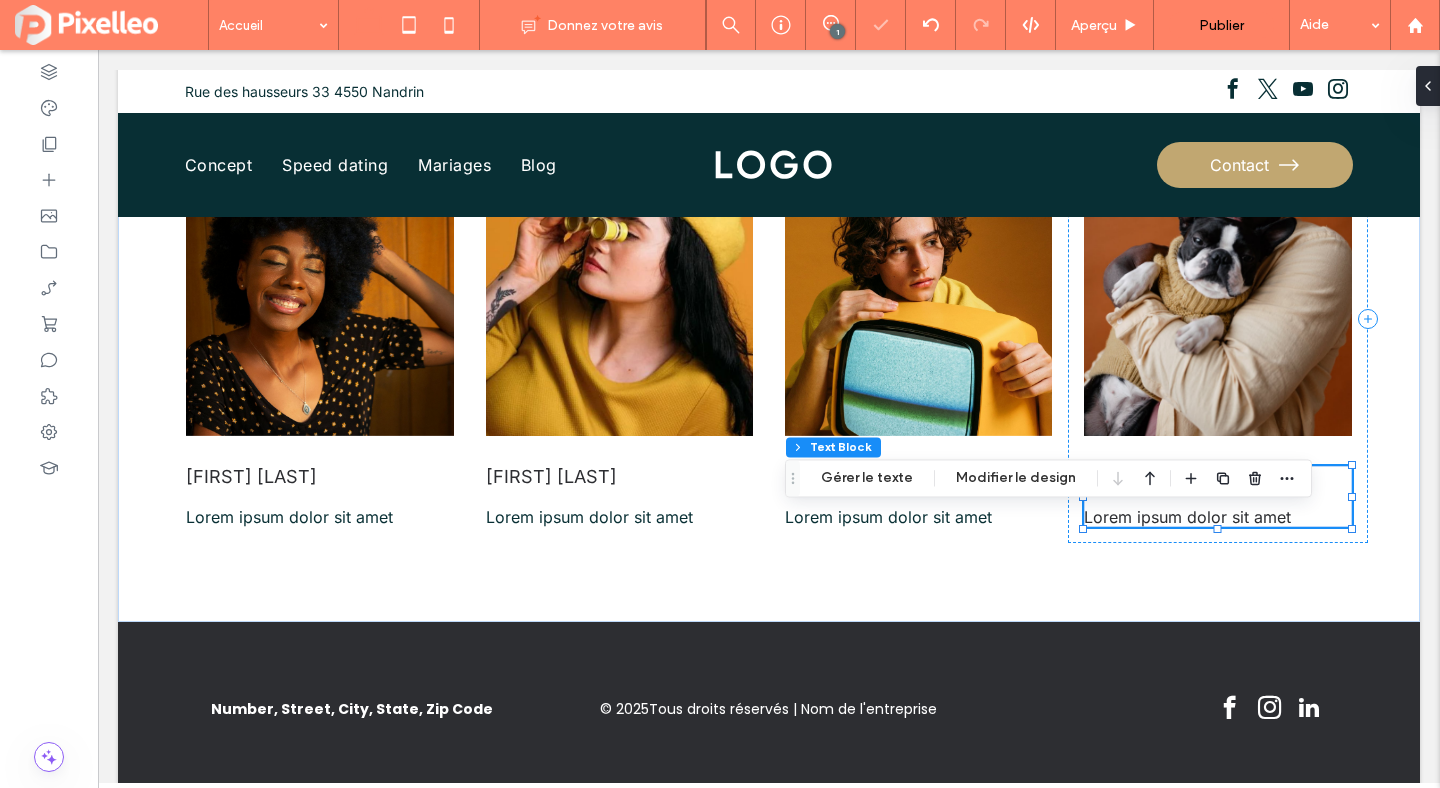 click on "Lorem ipsum dolor sit amet" at bounding box center [1187, 517] 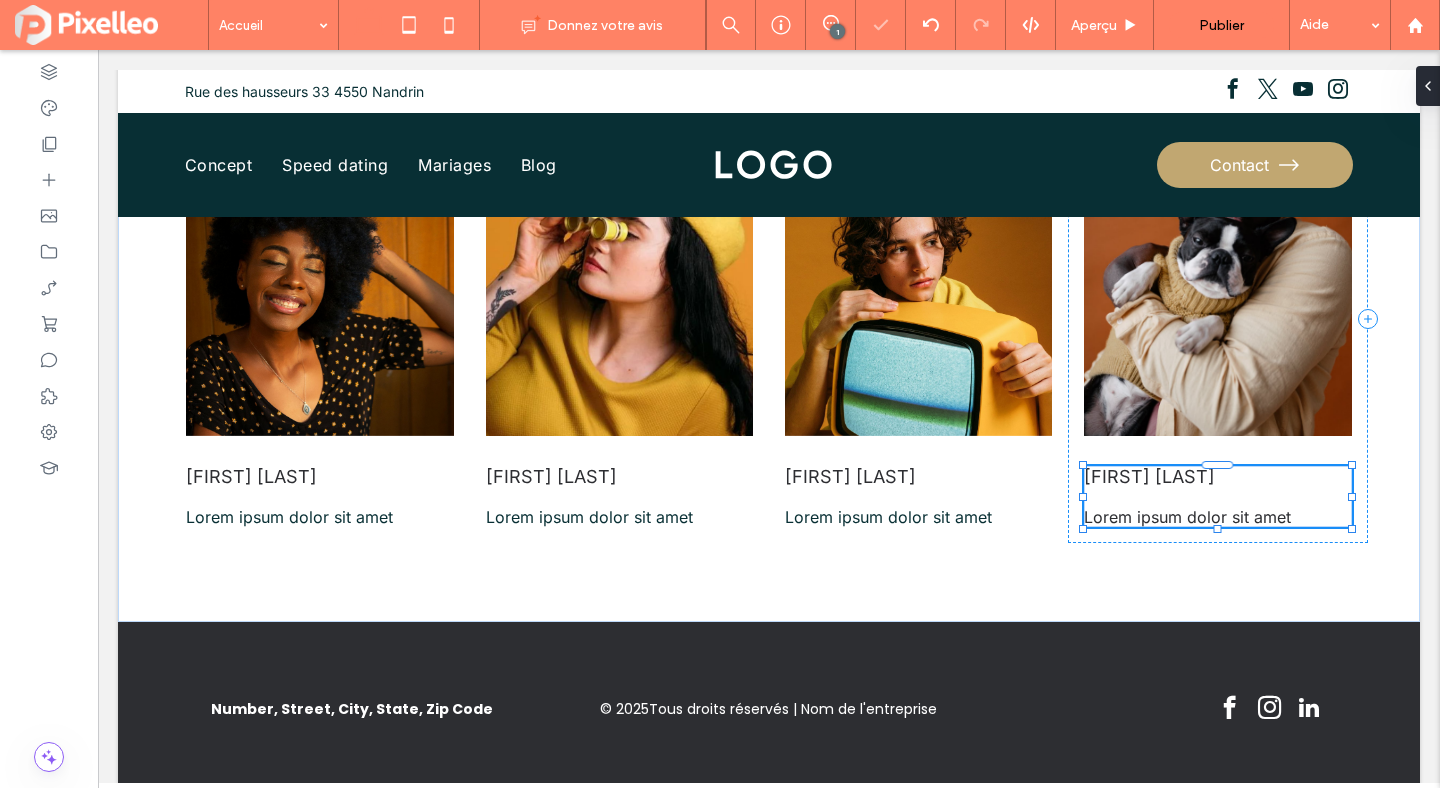 type on "*****" 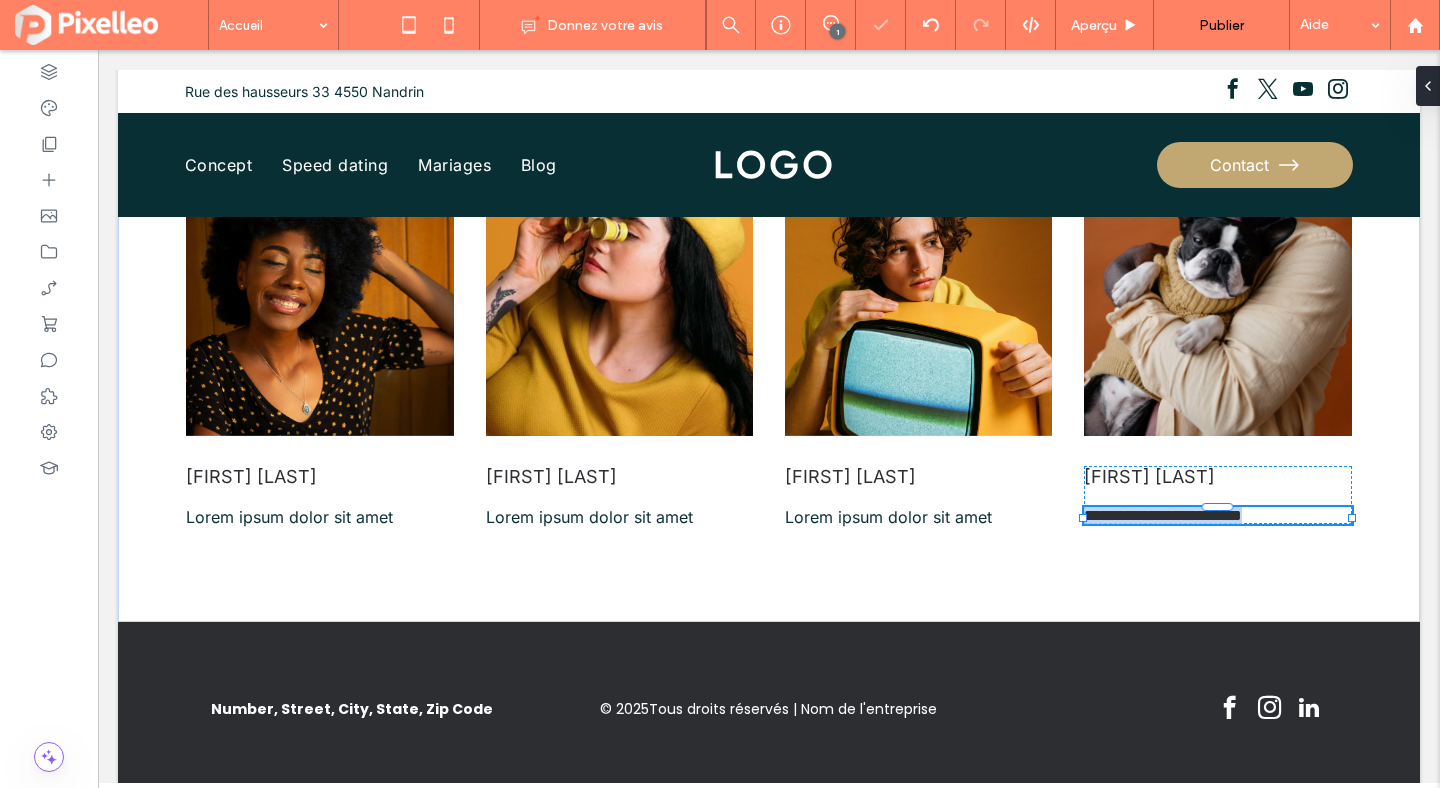 click on "**********" at bounding box center [1163, 515] 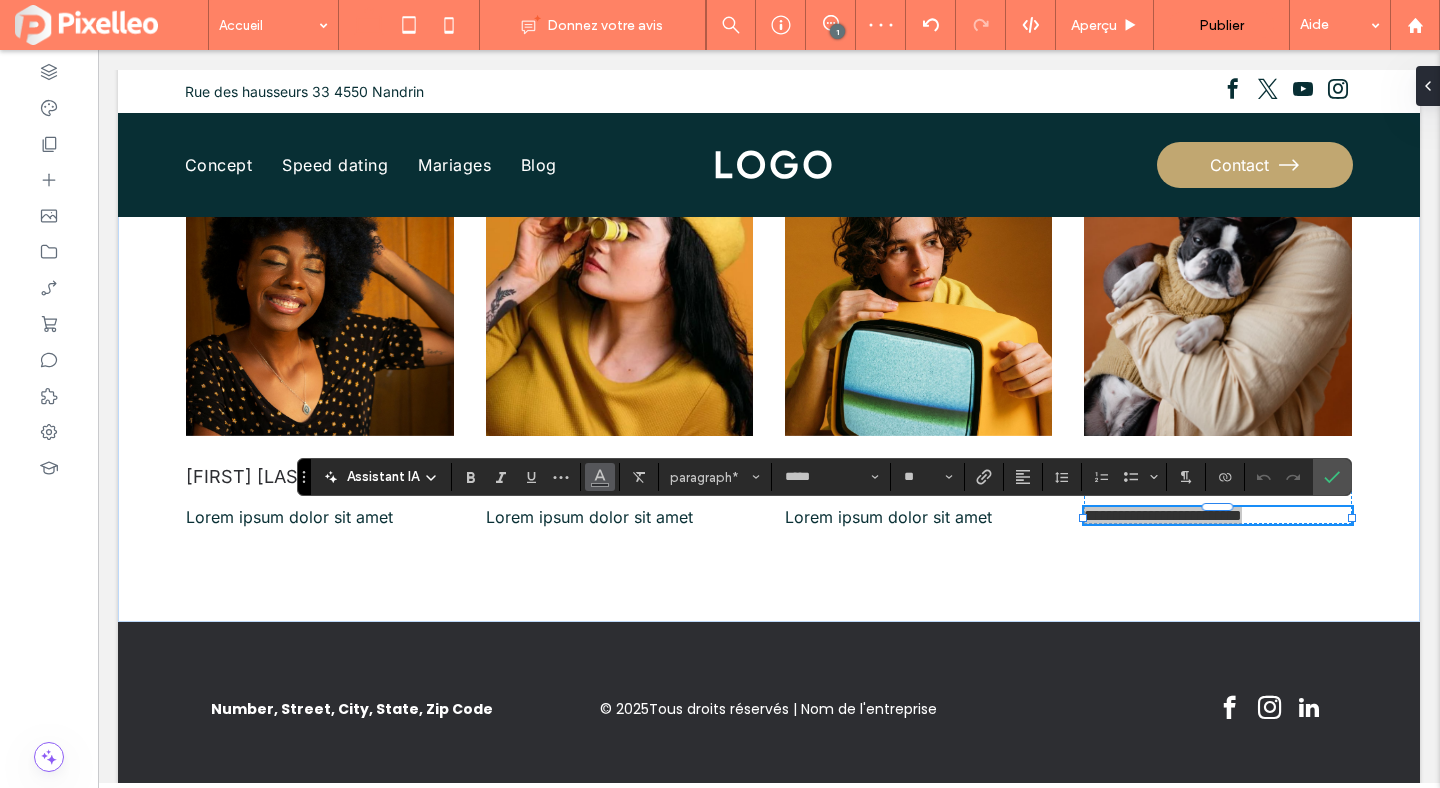 click 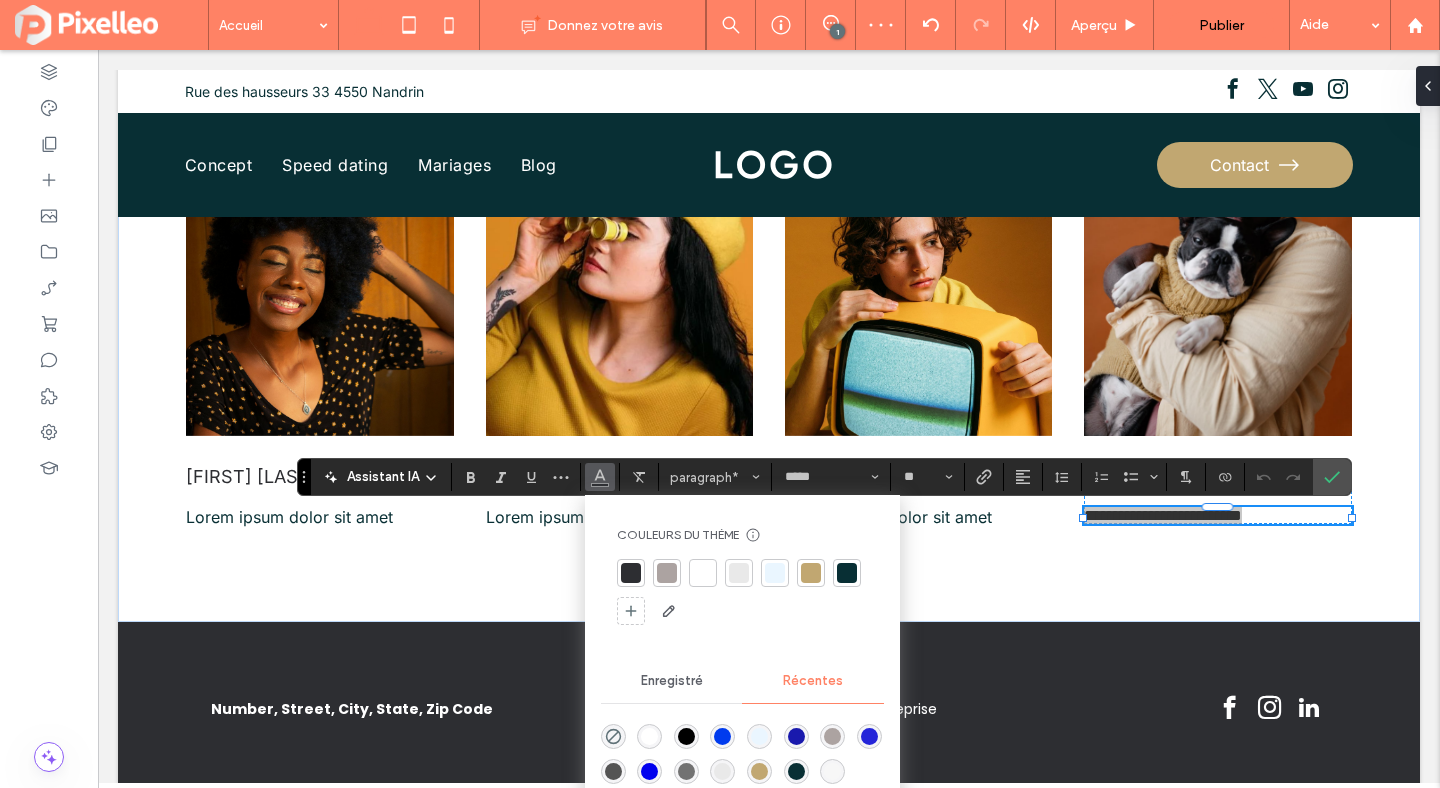 click at bounding box center (847, 573) 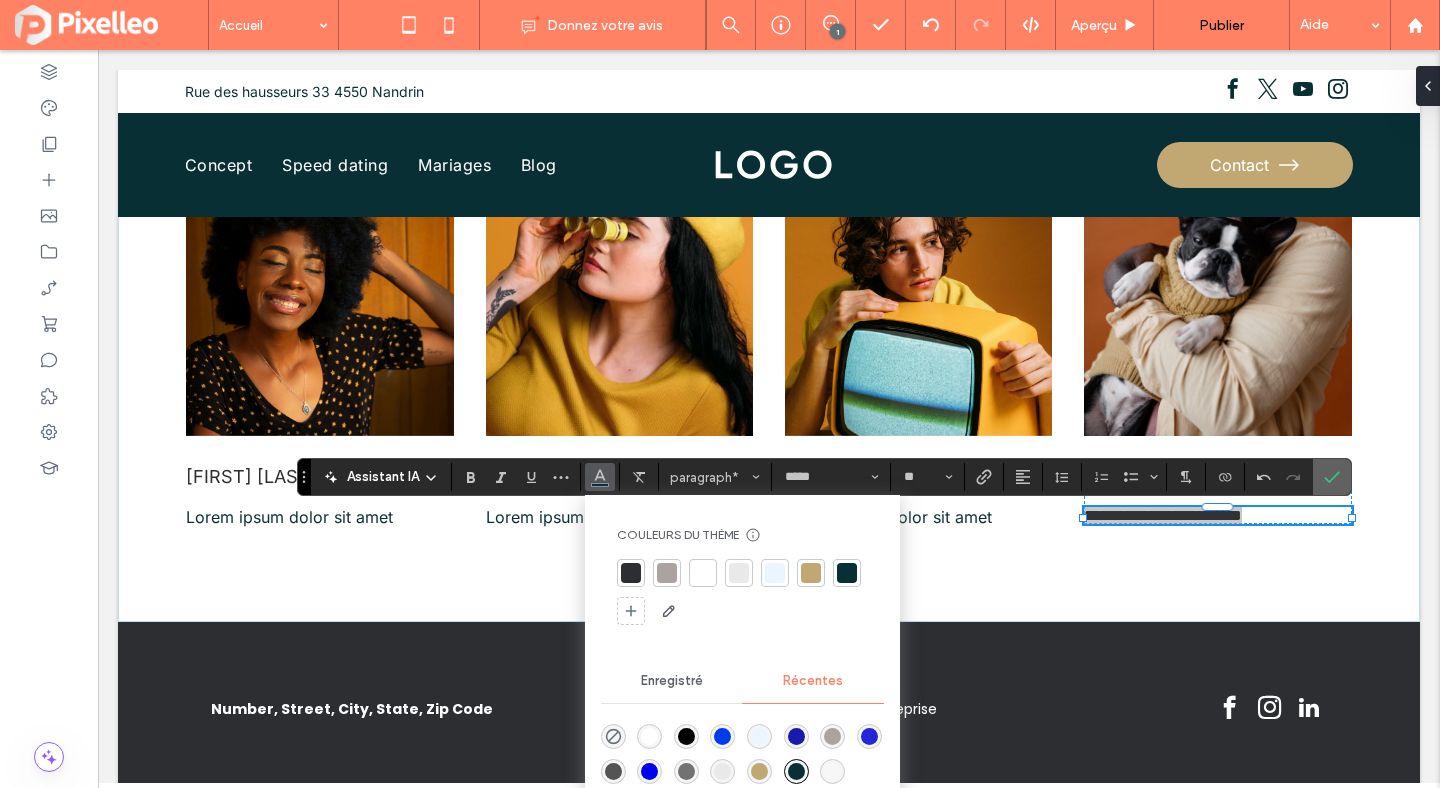 click 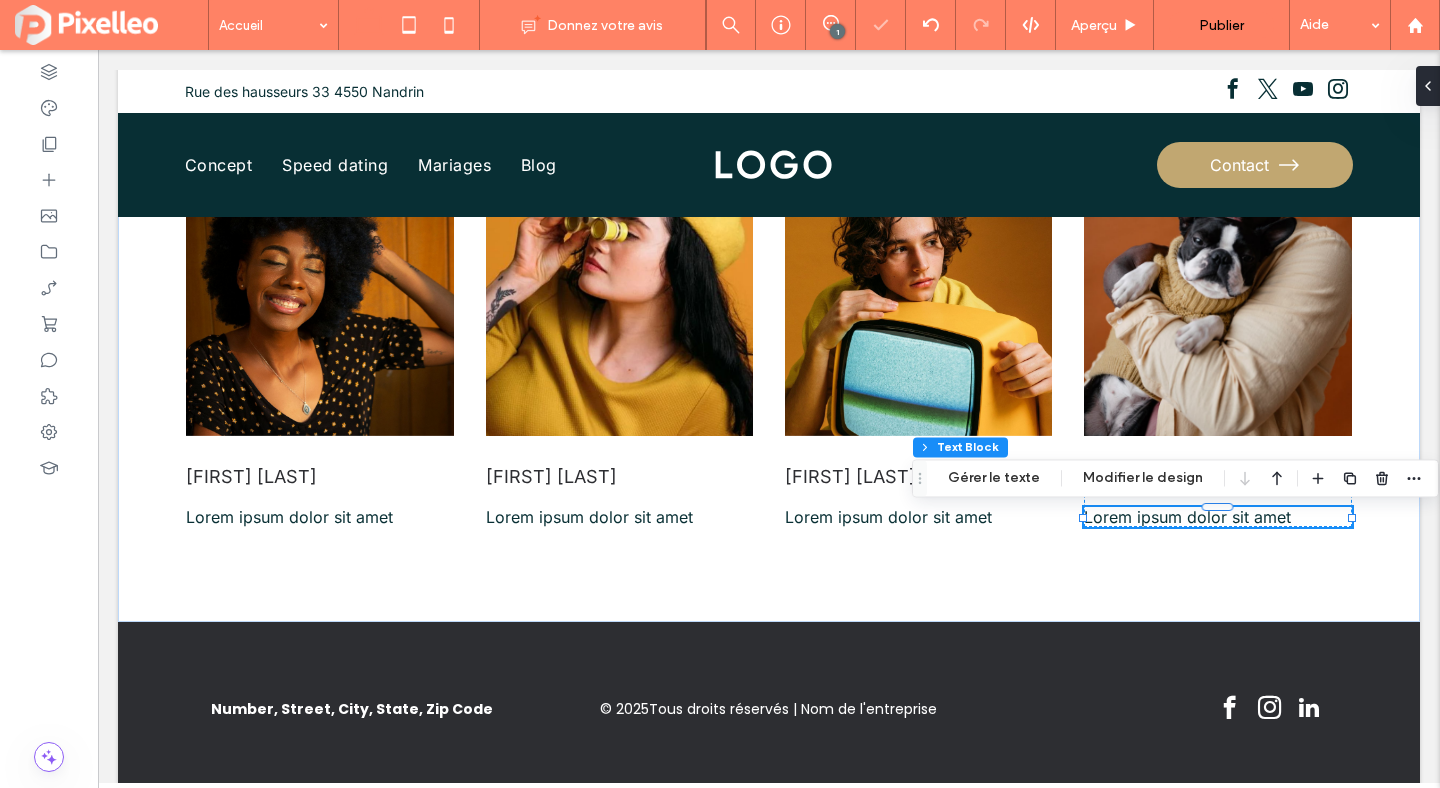 click on "Section Colonne Colonne intérieure Colonne intérieure Text Block Gérer le texte Modifier le design" at bounding box center (1175, 478) 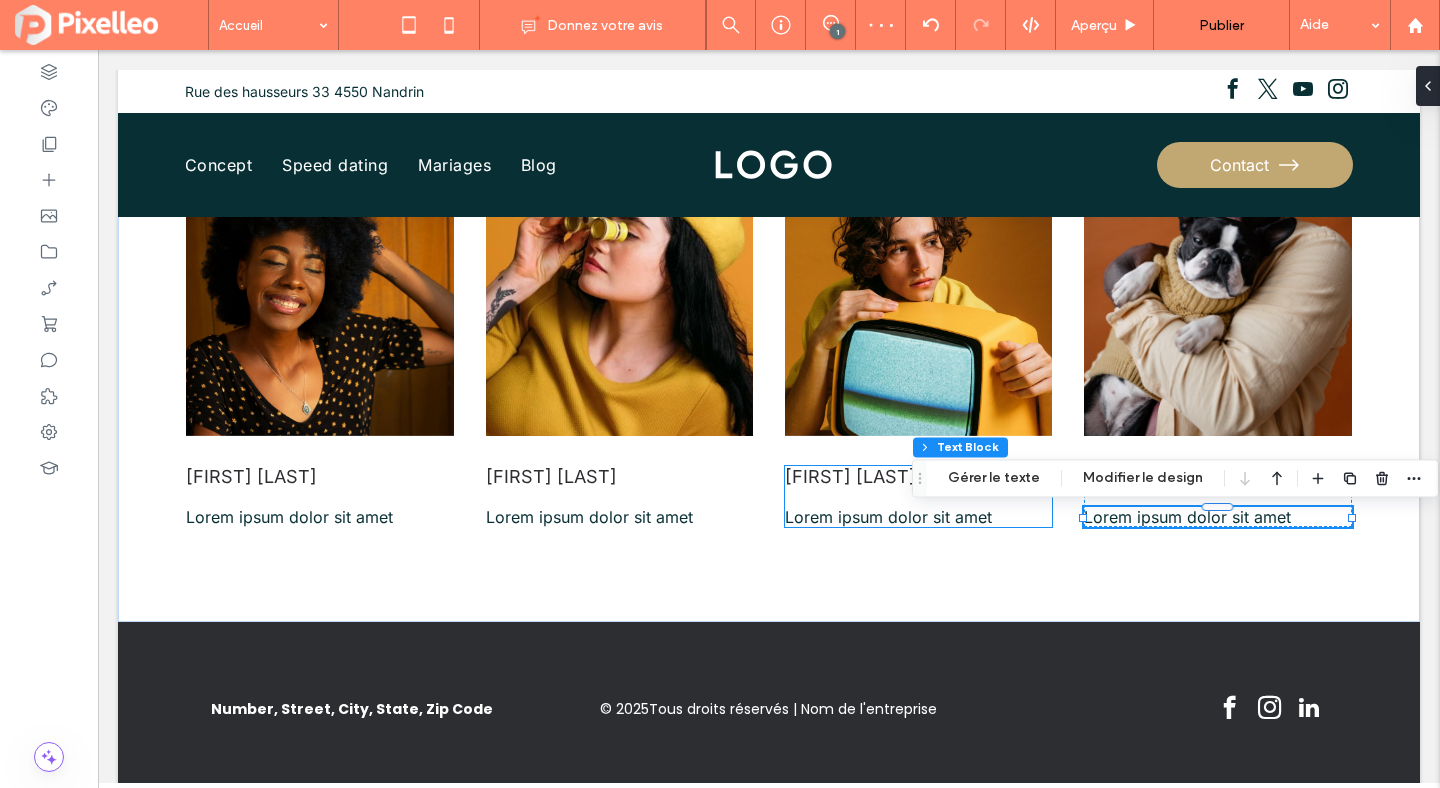 click on "[FIRST] [LAST]" at bounding box center [850, 476] 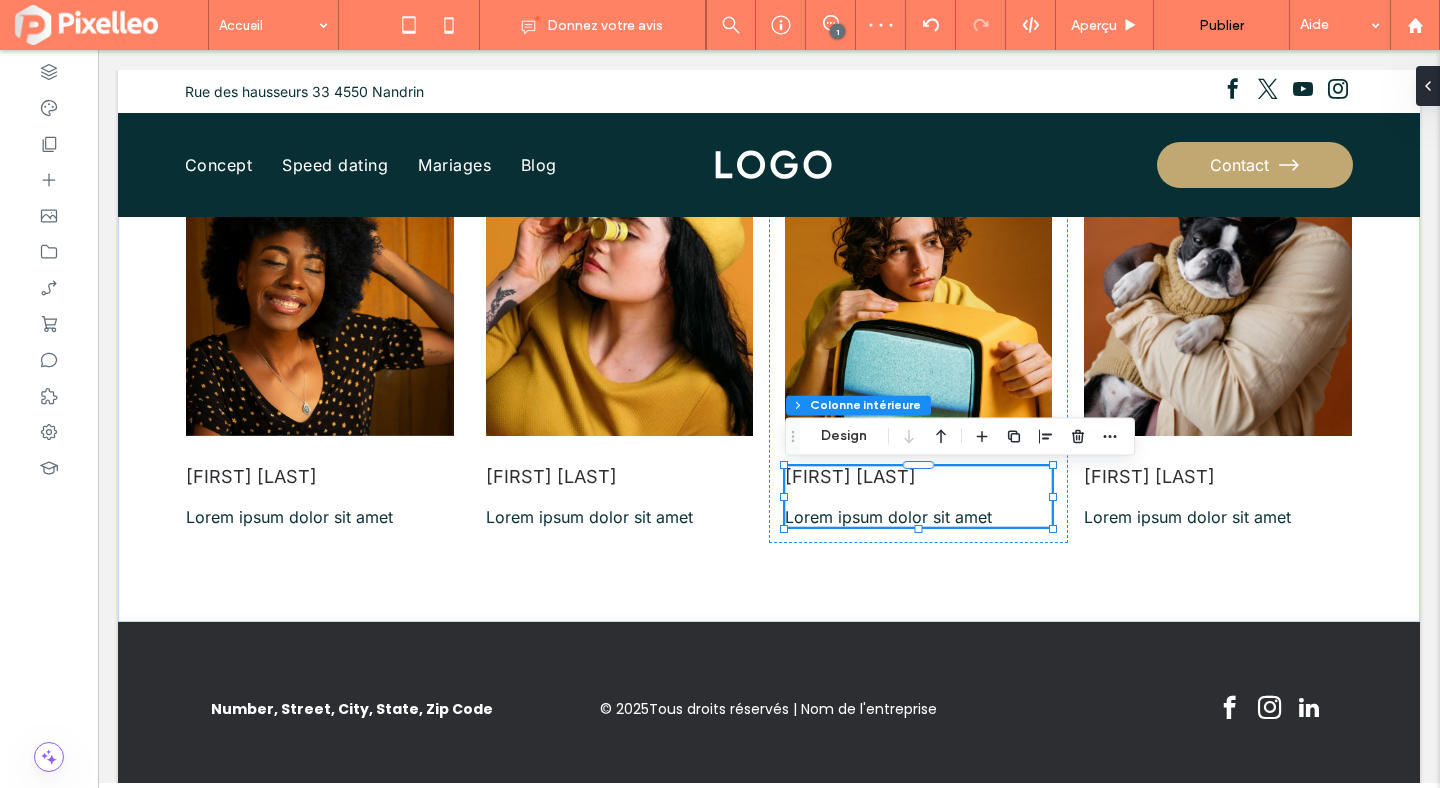 click on "[FIRST] [LAST]" at bounding box center (850, 476) 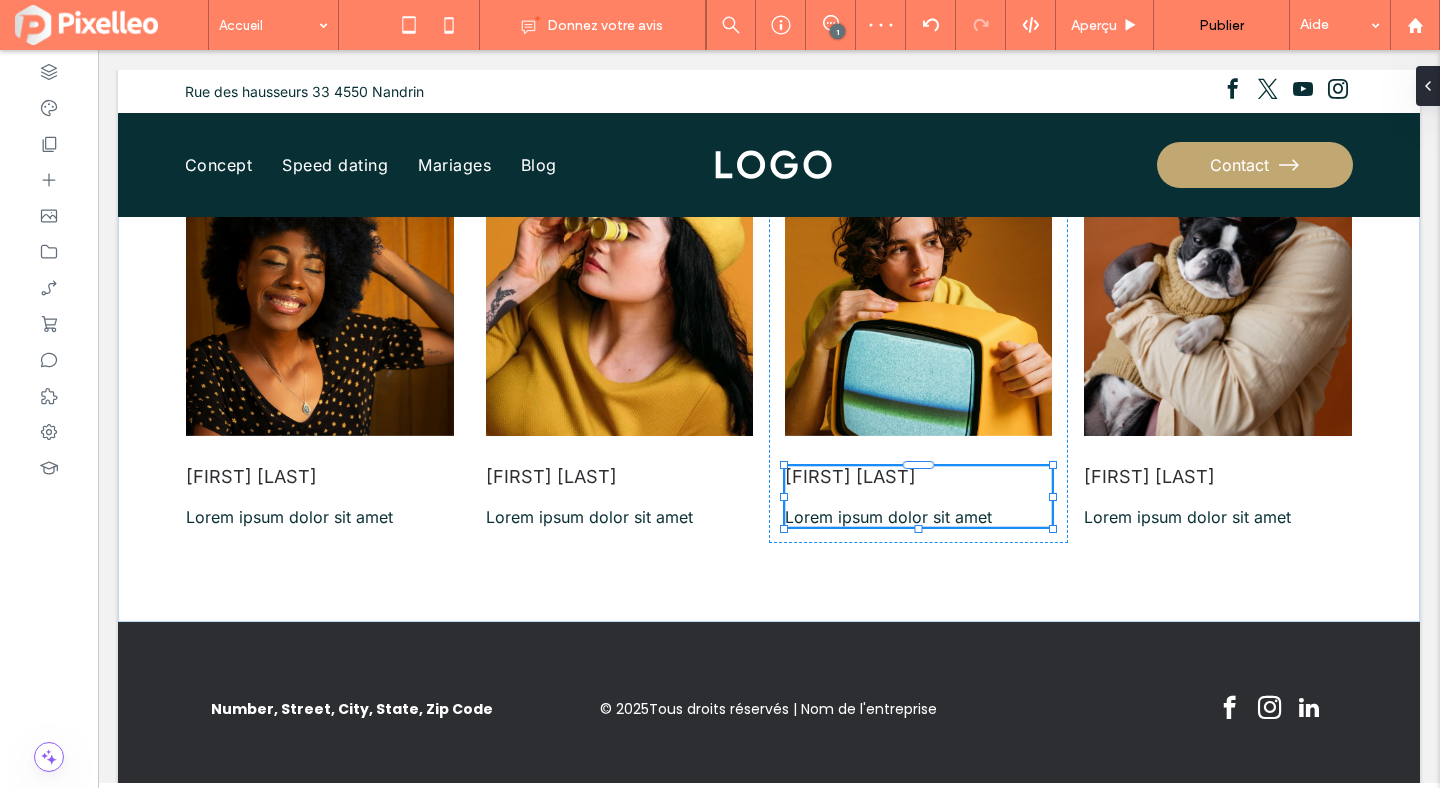click on "[FIRST] [LAST]" at bounding box center (918, 476) 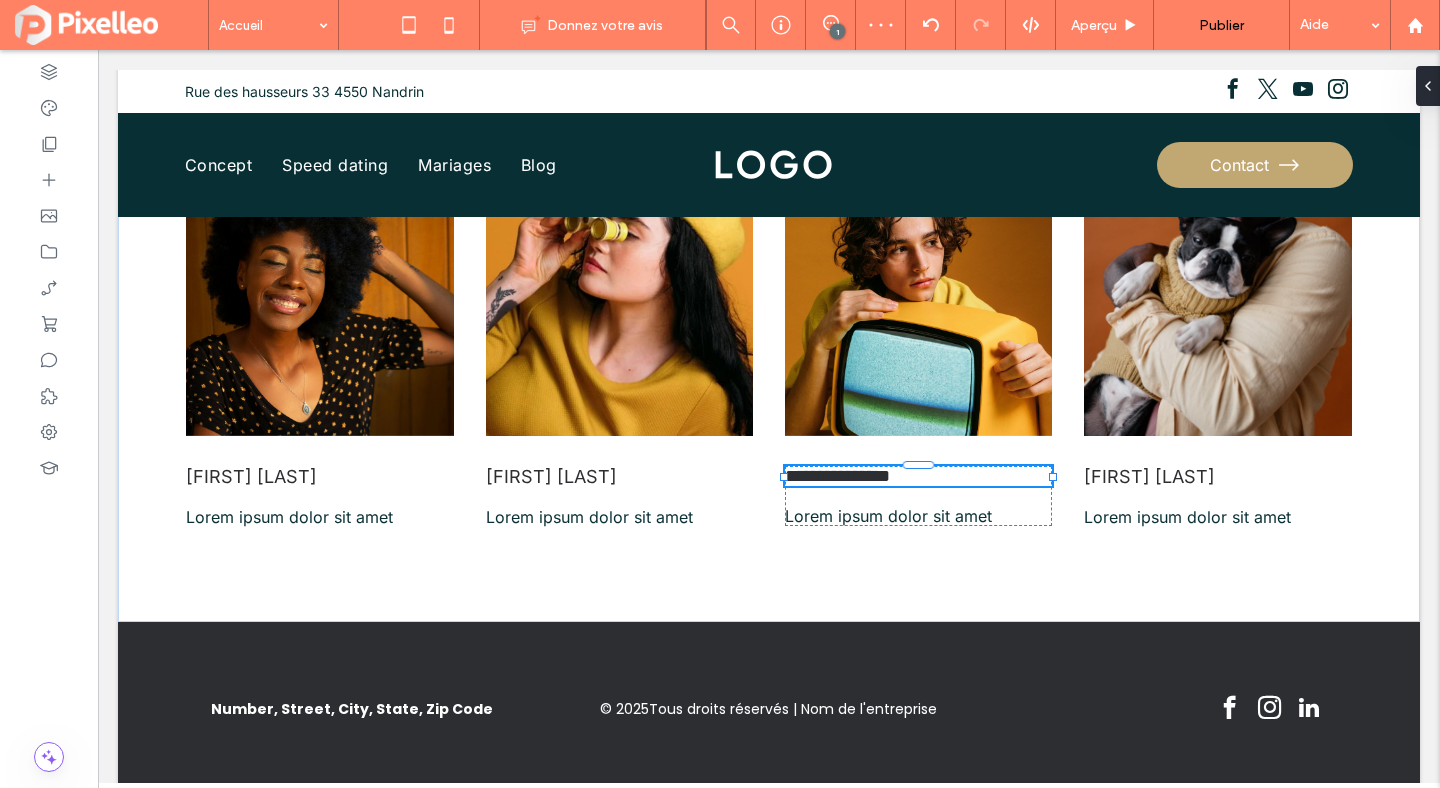 type on "*****" 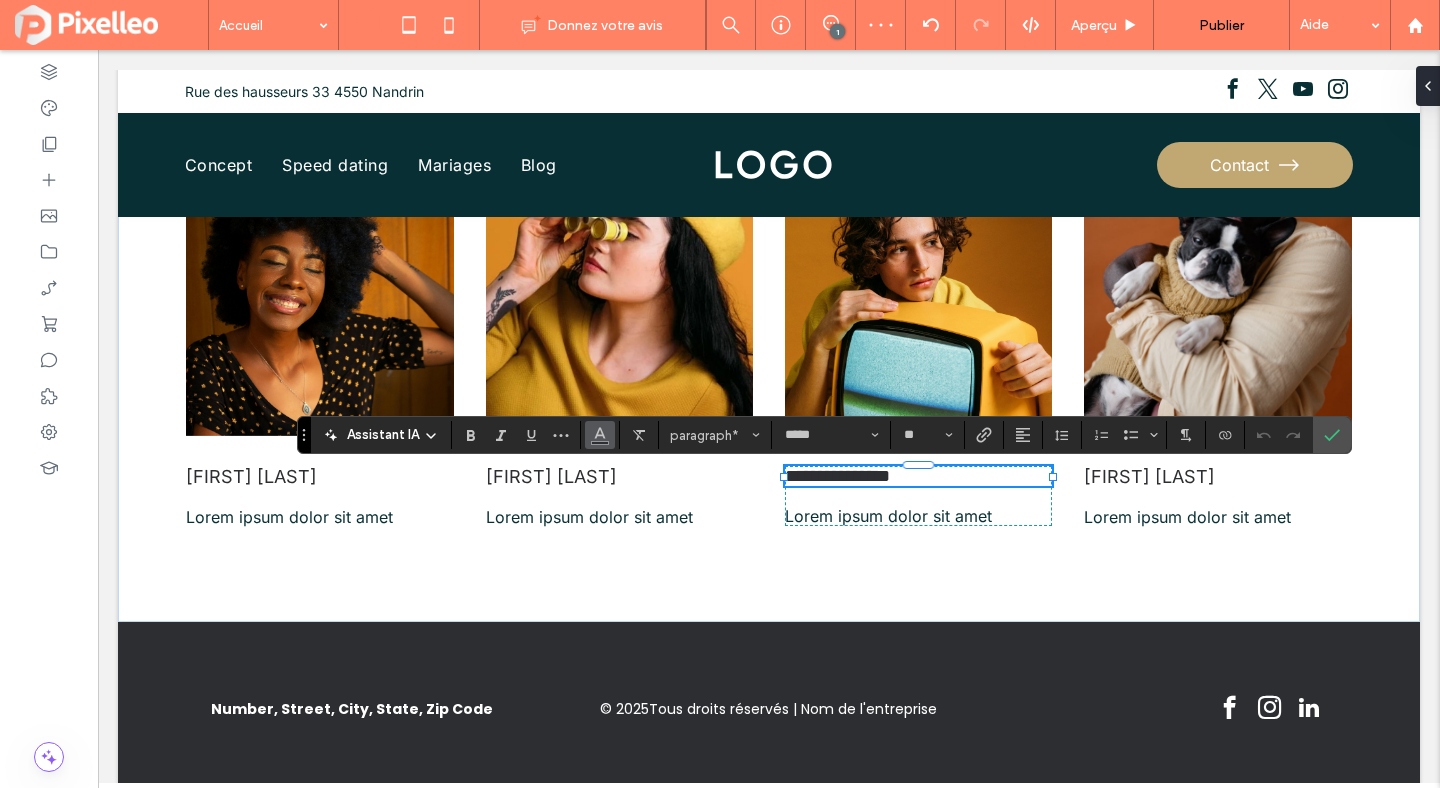 click 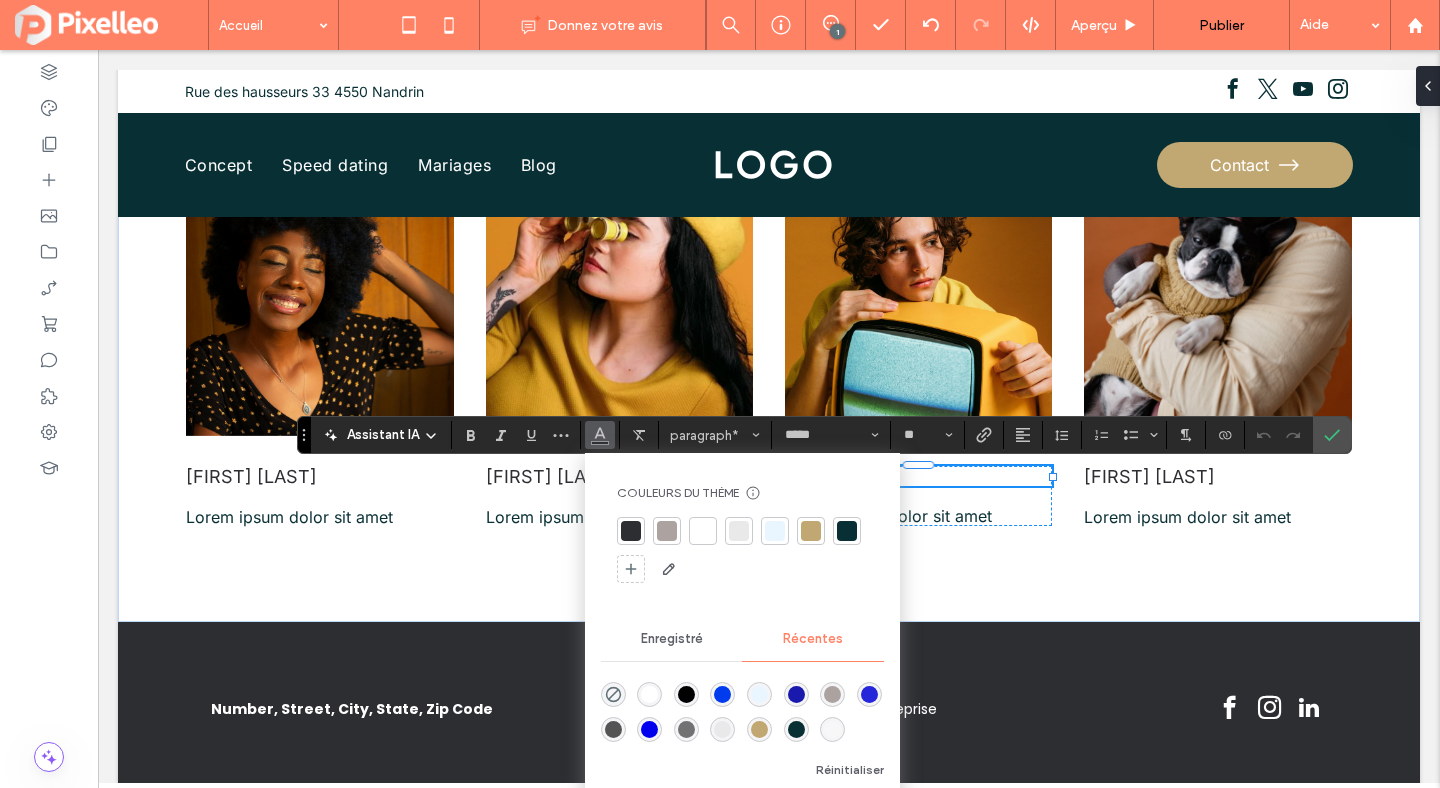 click at bounding box center [847, 531] 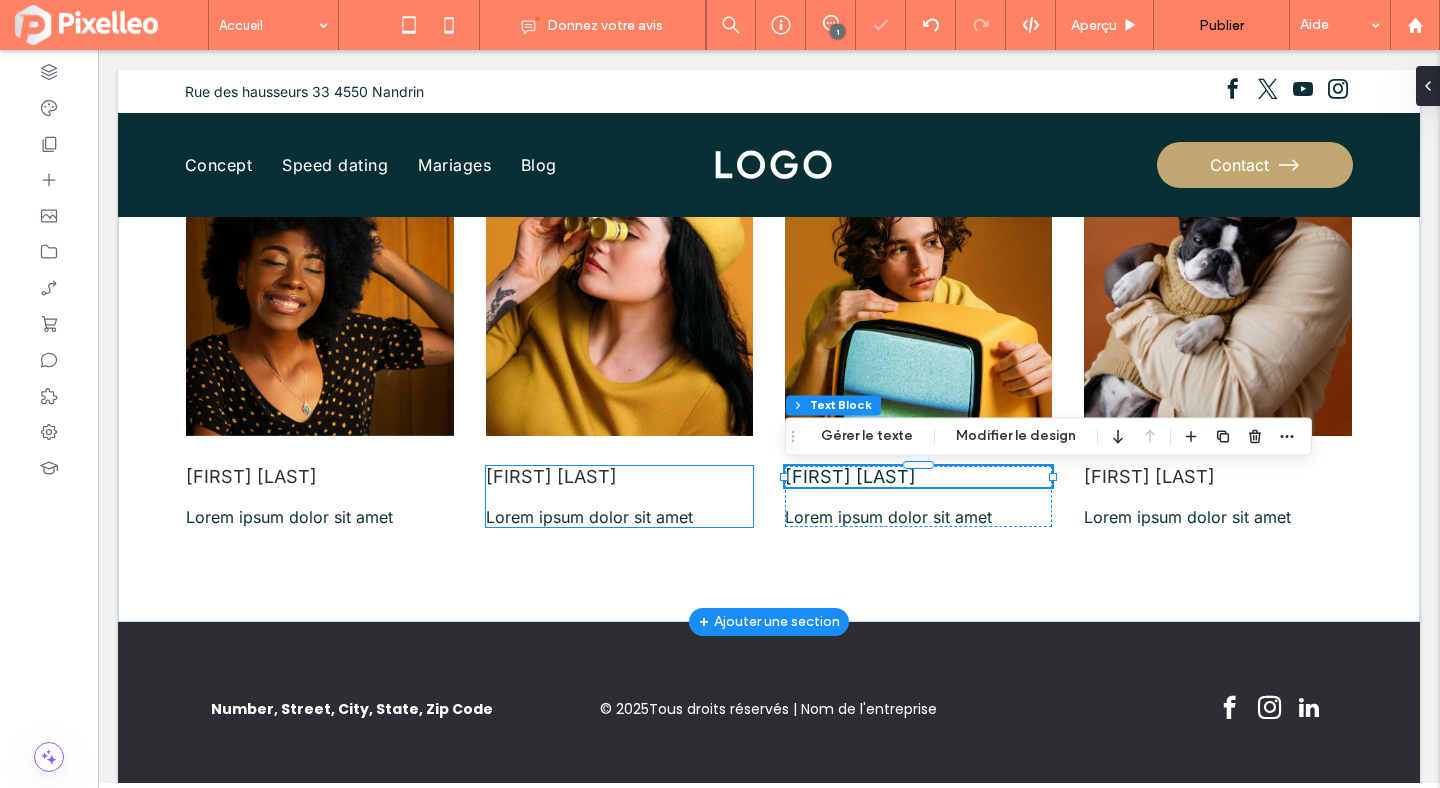 click on "[FIRST] [LAST]" at bounding box center [551, 476] 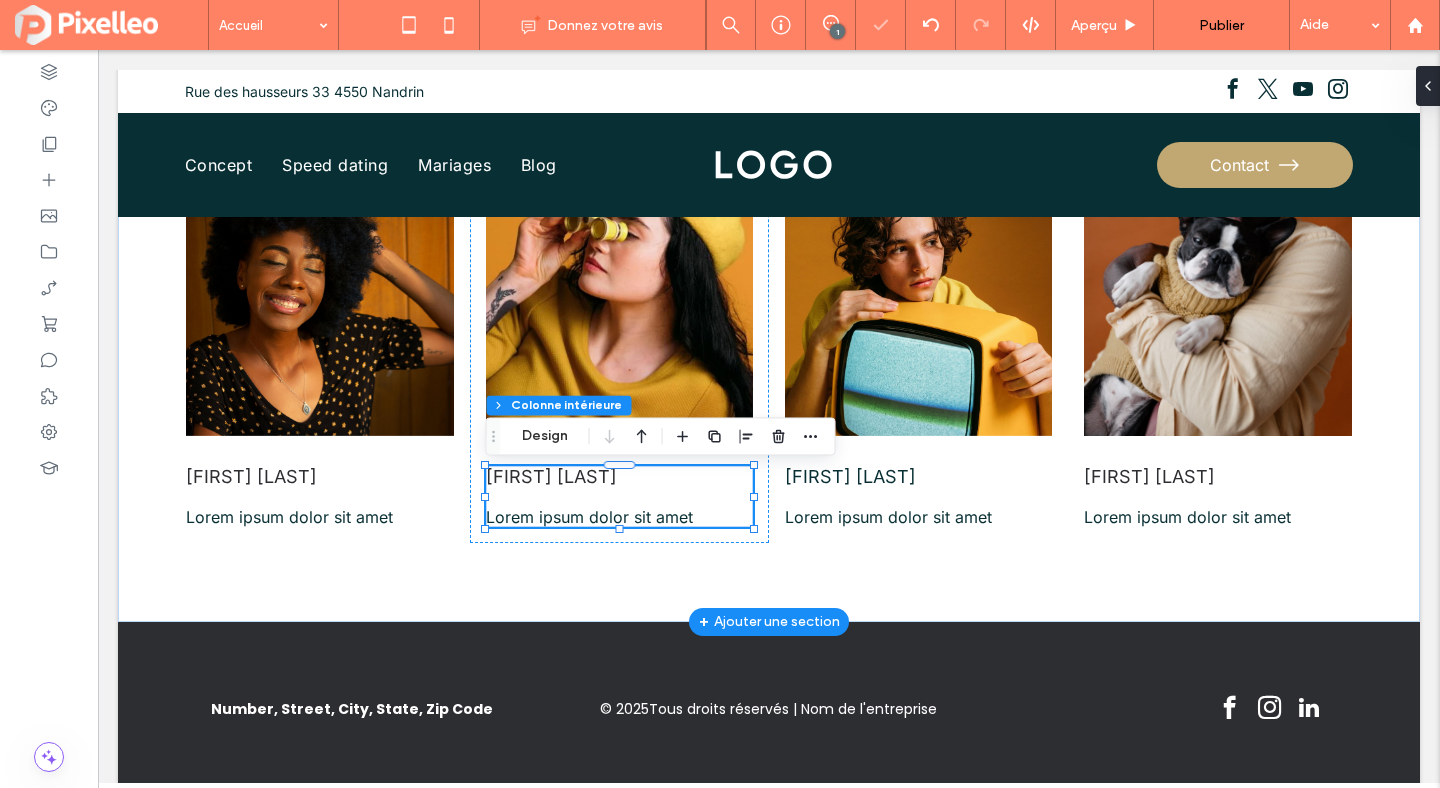 click on "[FIRST] [LAST]" at bounding box center [551, 476] 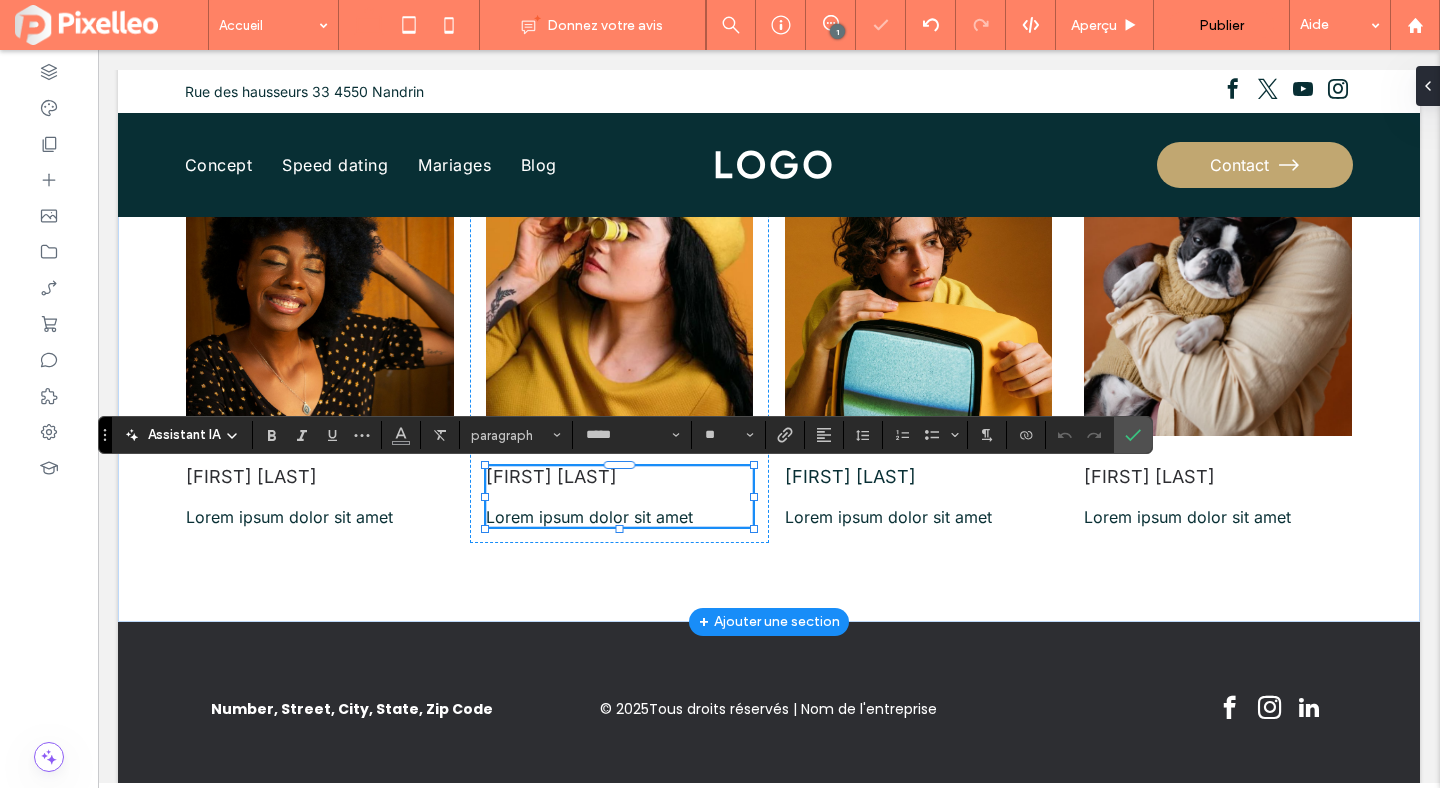 click on "[FIRST] [LAST]" at bounding box center [619, 476] 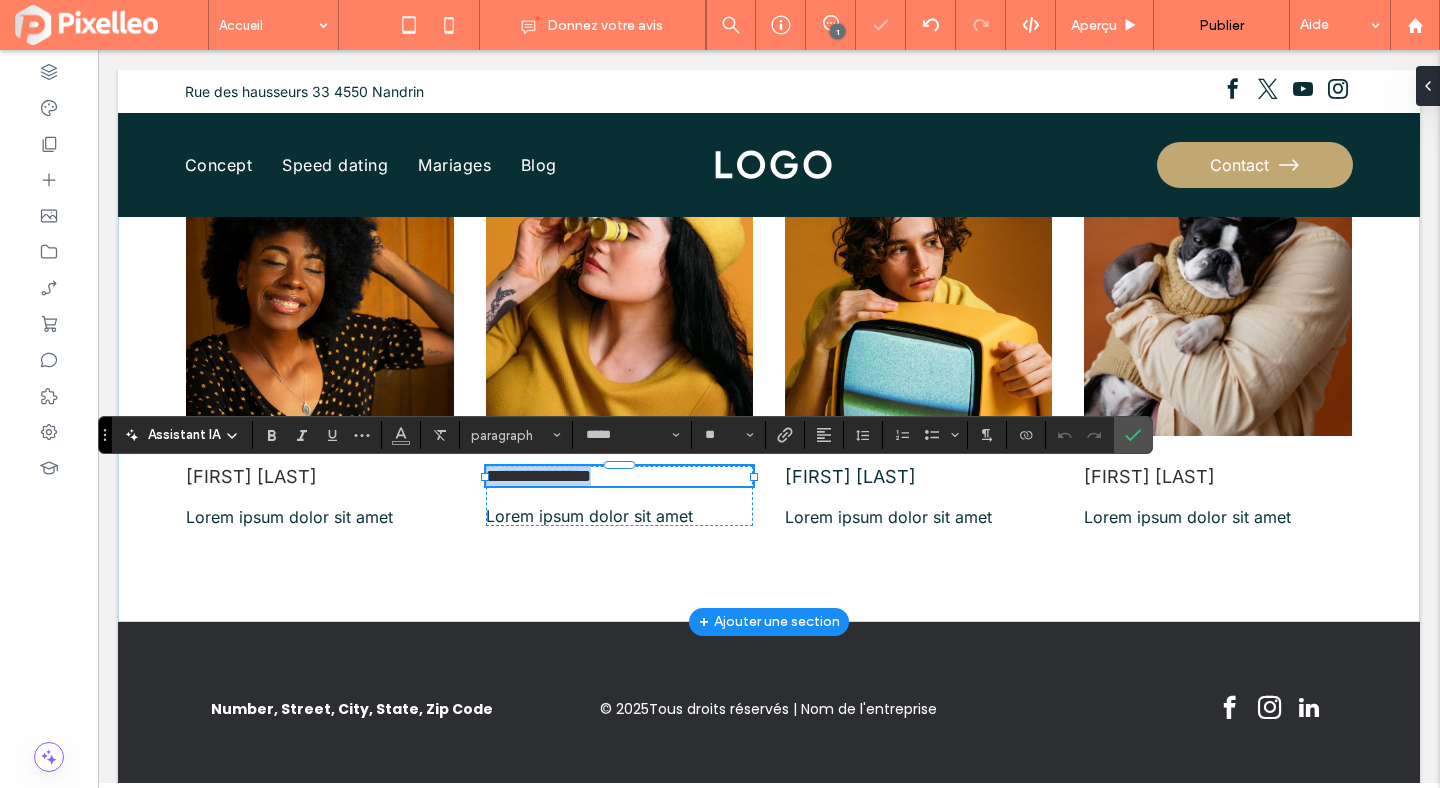 click on "**********" at bounding box center (538, 476) 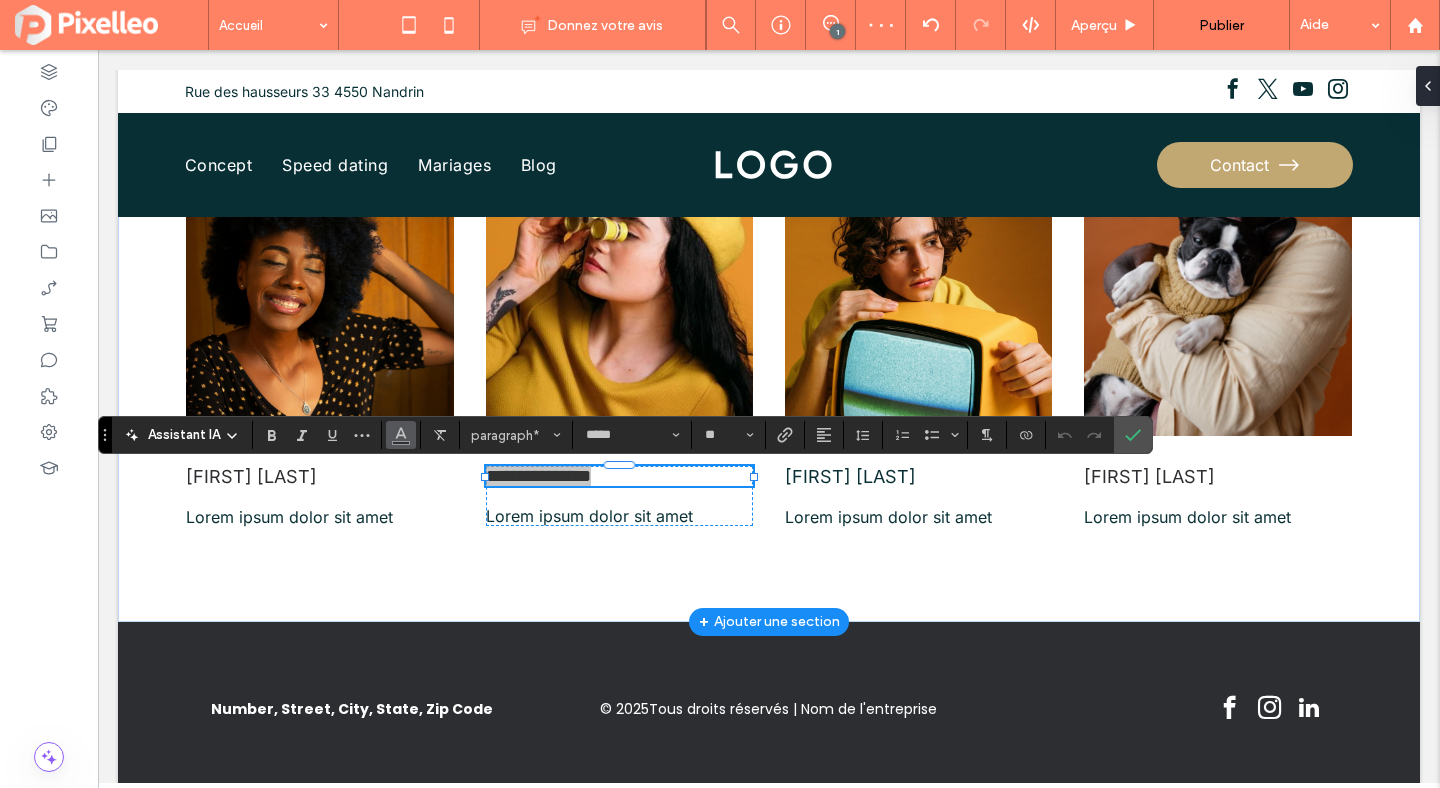 click at bounding box center (401, 435) 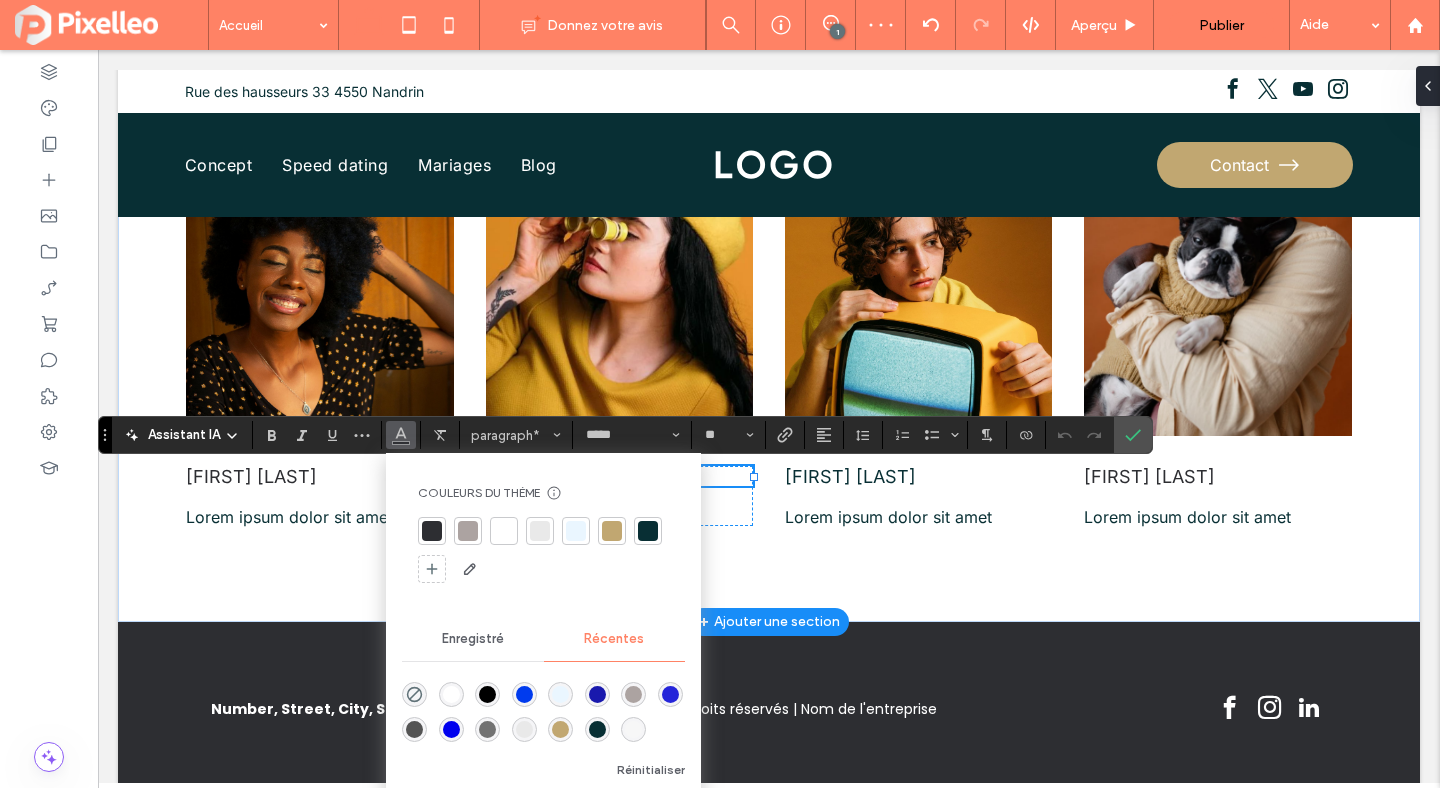 click at bounding box center (648, 531) 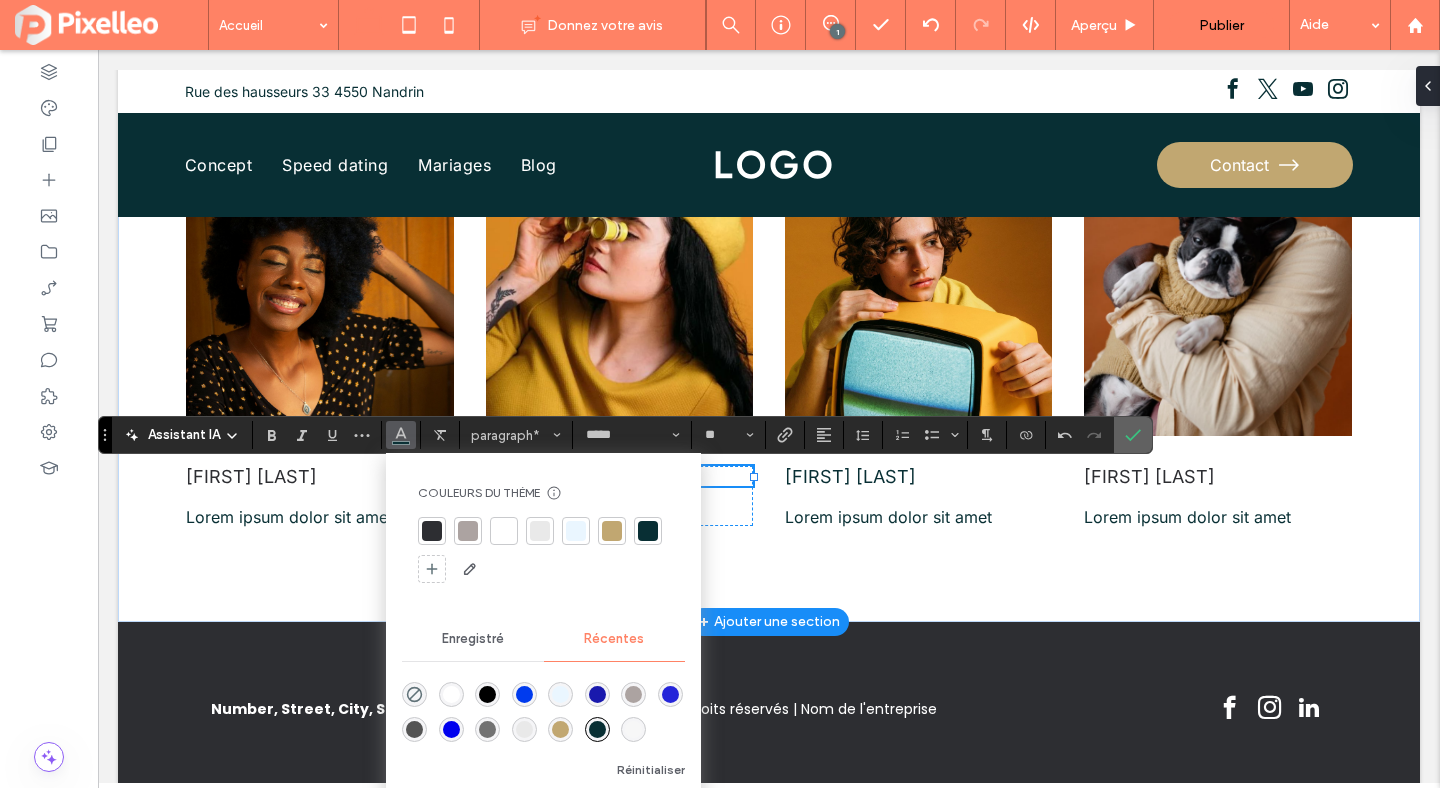 click at bounding box center (1133, 435) 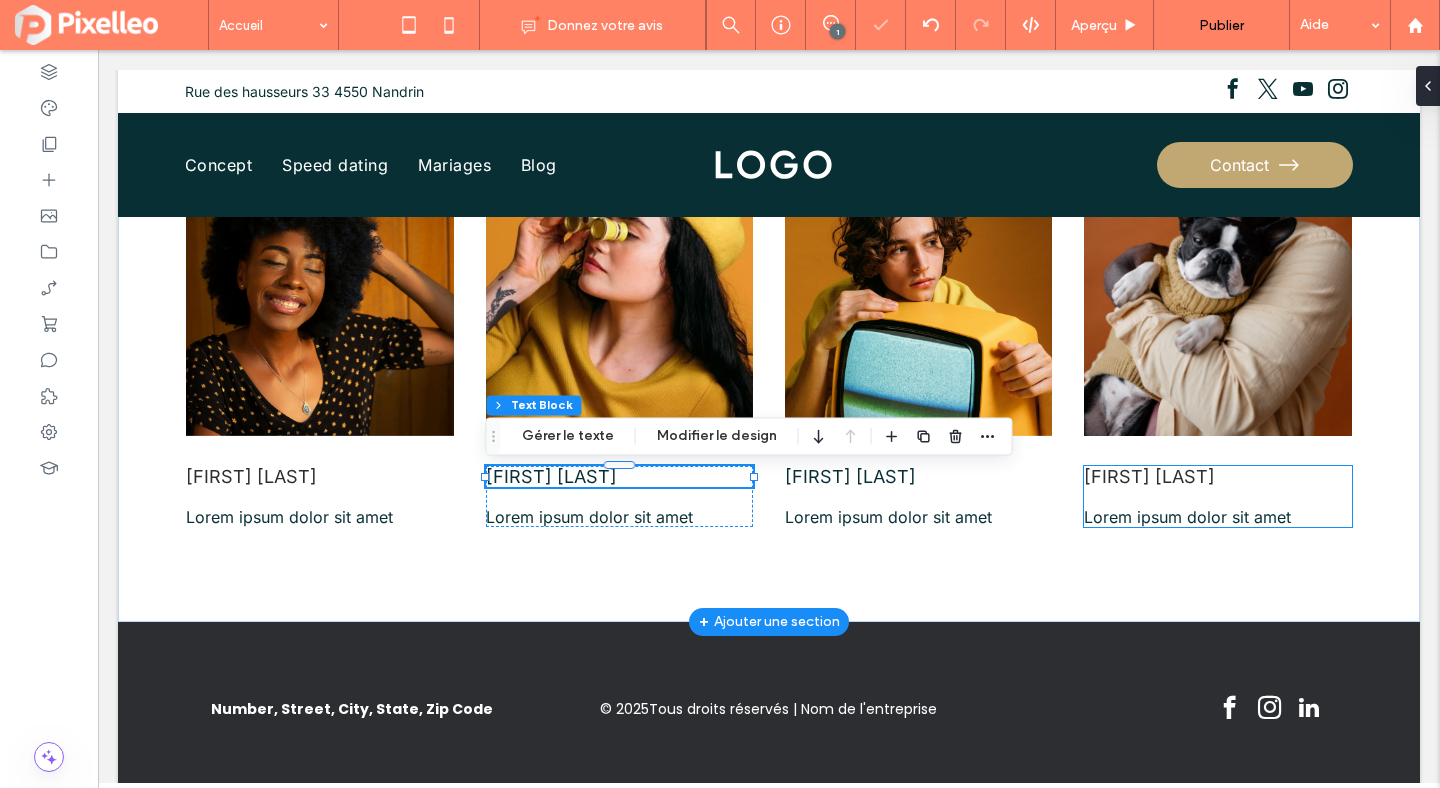 click on "[FIRST] [LAST]" at bounding box center (1149, 476) 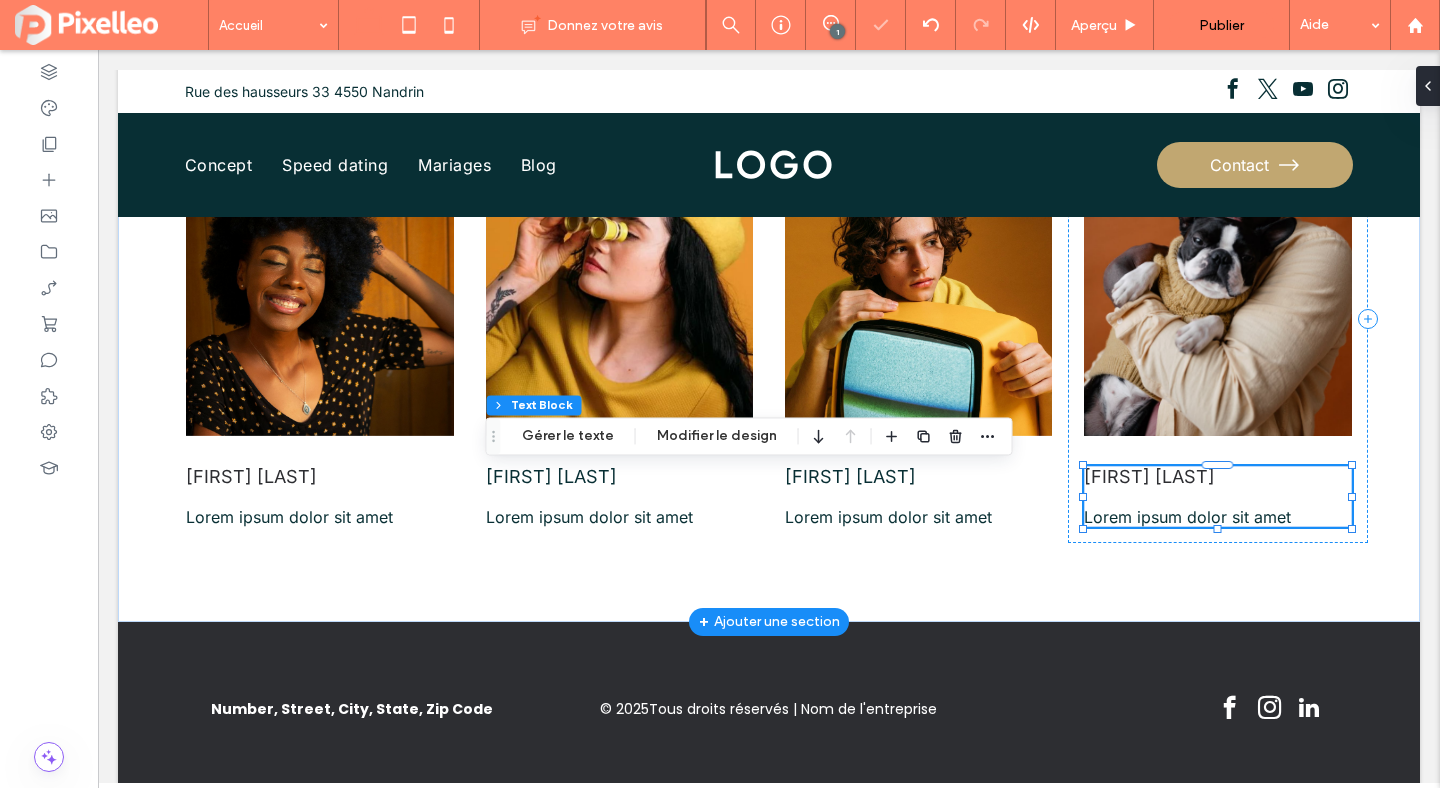 click on "[FIRST] [LAST]" at bounding box center (1149, 476) 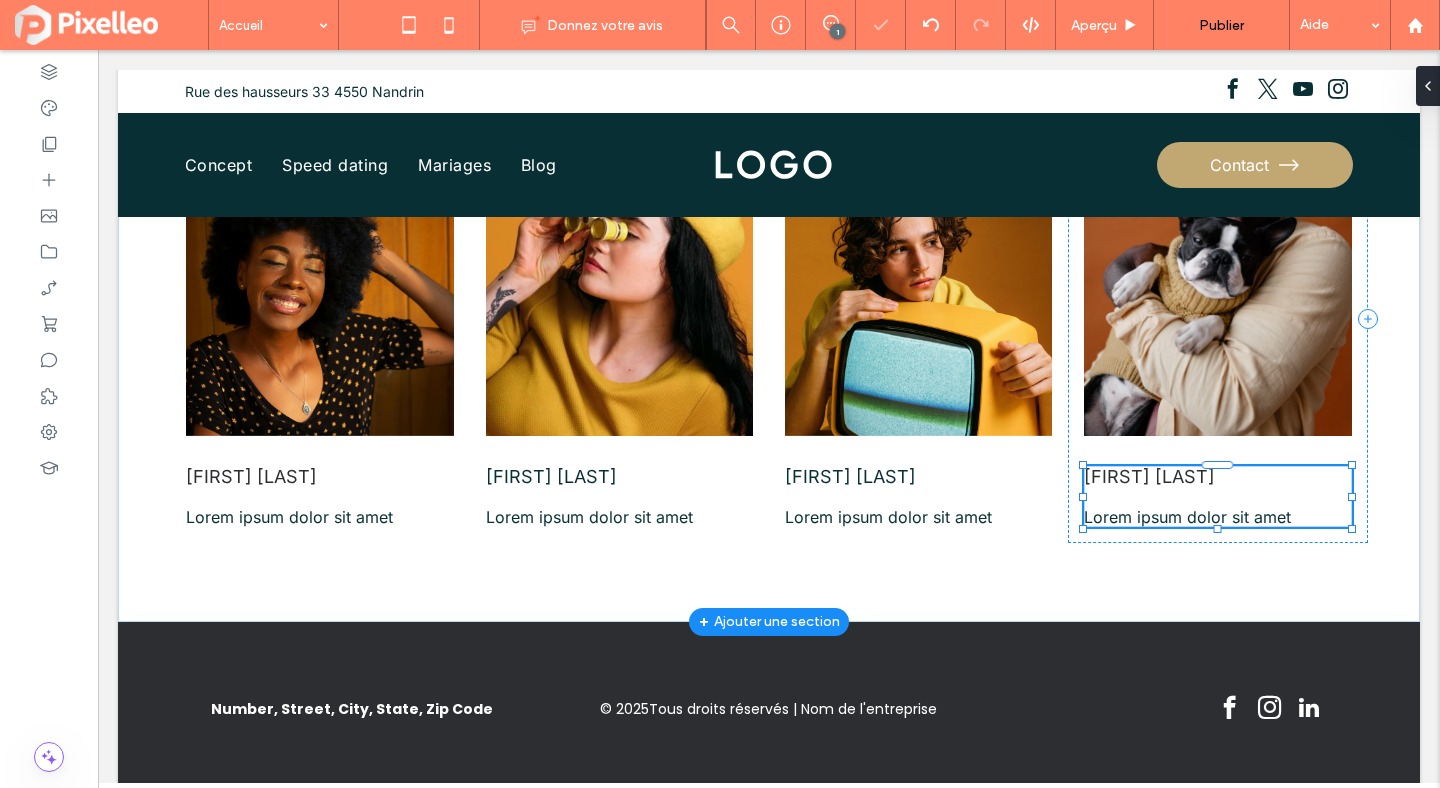 click on "[FIRST] [LAST]" at bounding box center [1217, 476] 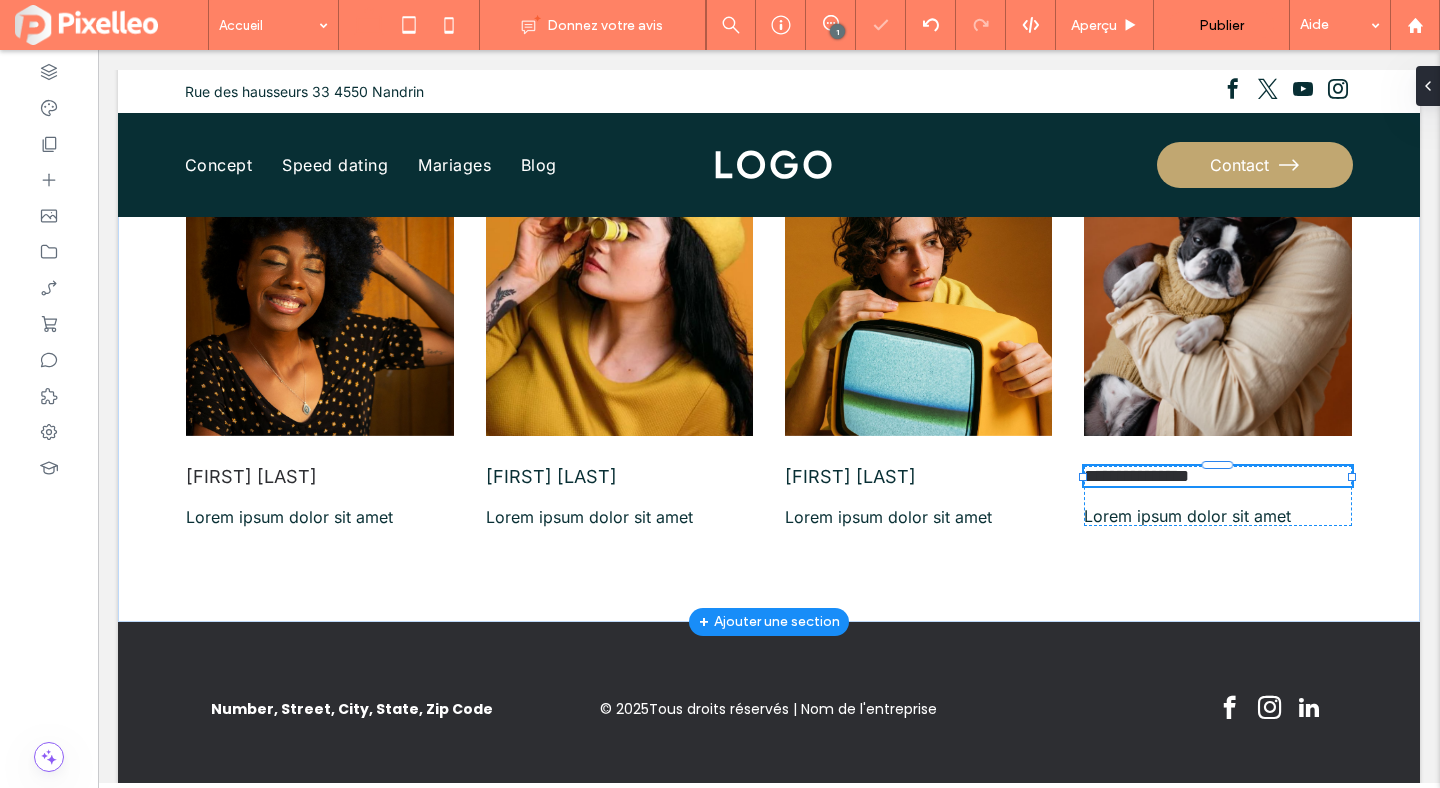 type on "*****" 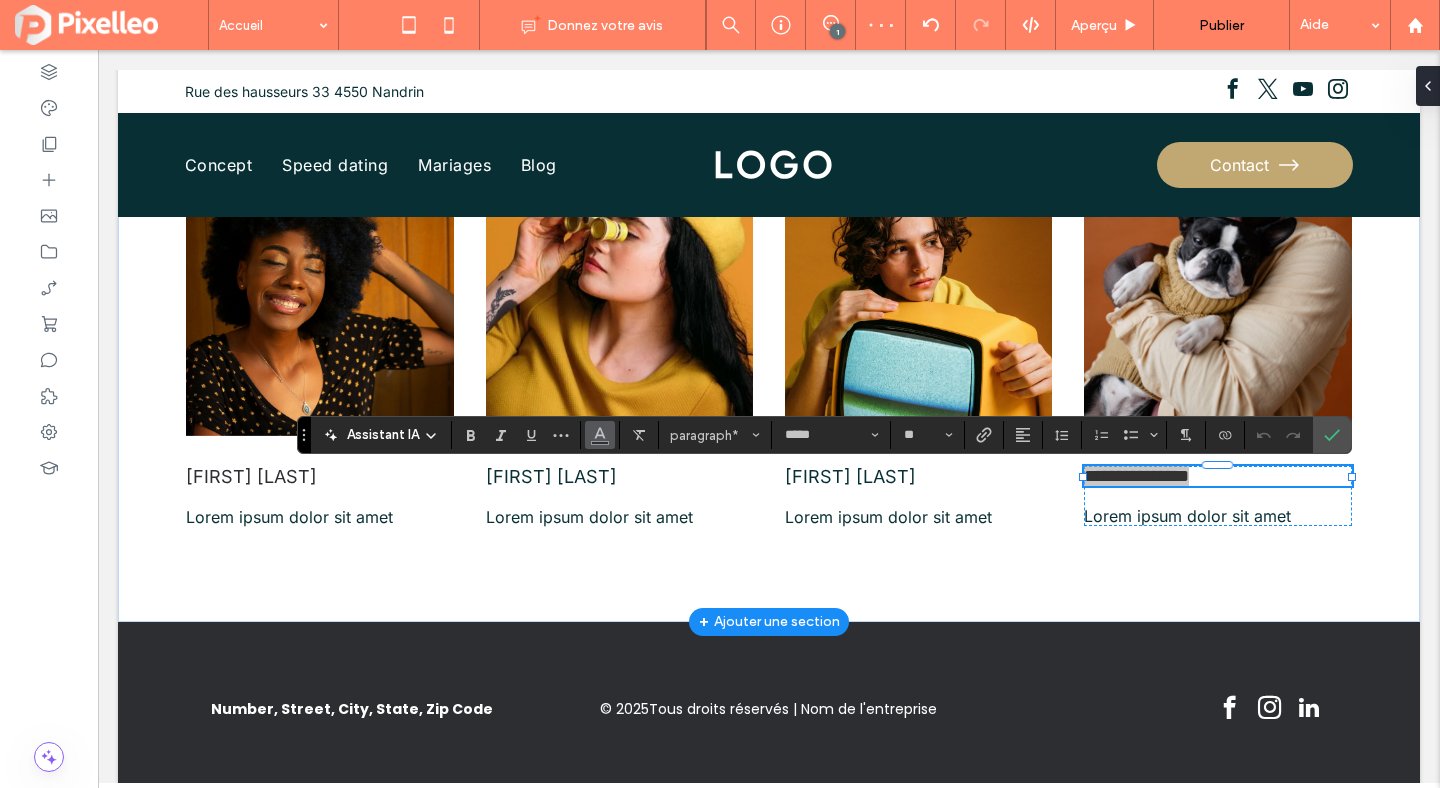 click 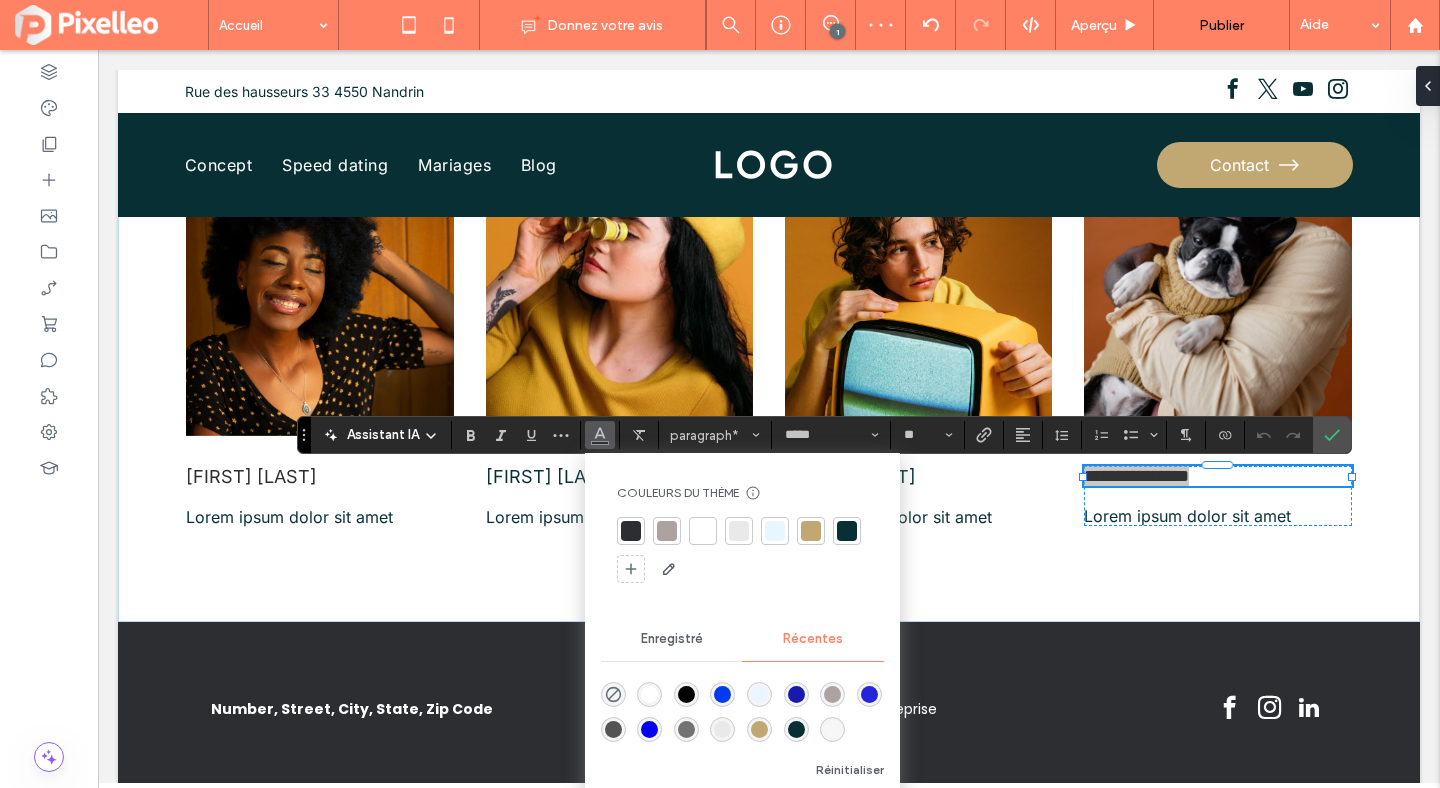 click at bounding box center (847, 531) 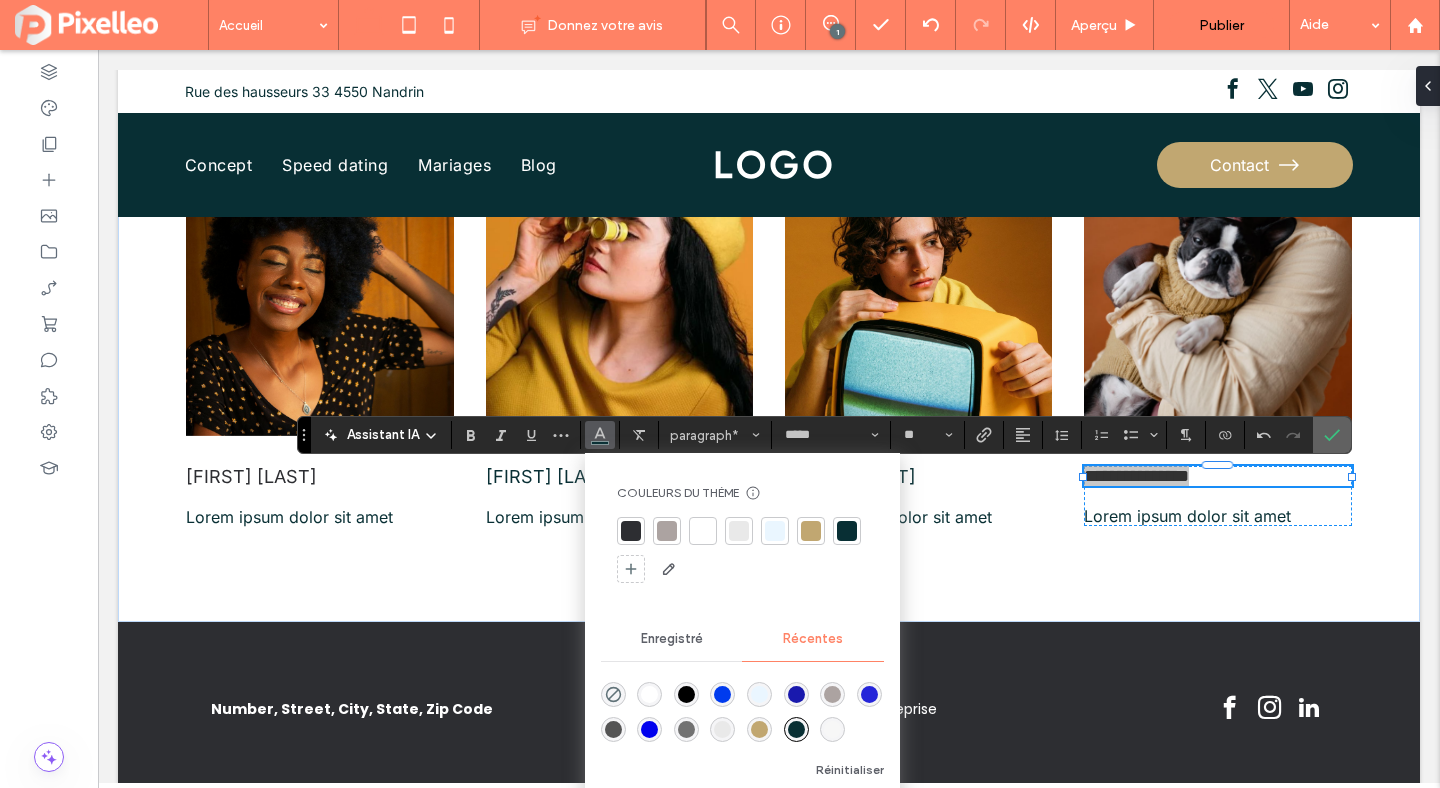 click at bounding box center [1332, 435] 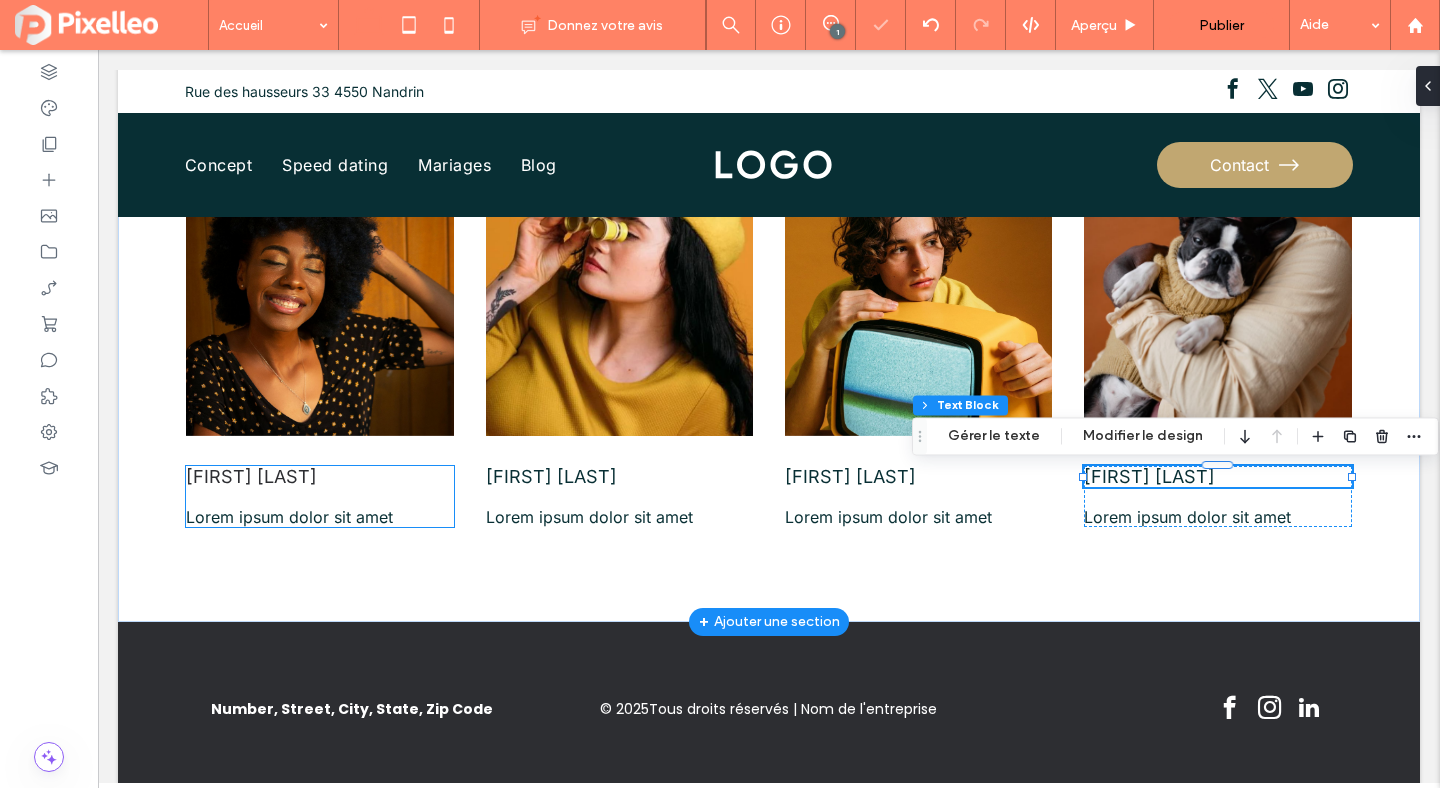 click on "[FIRST] [LAST]" at bounding box center [251, 476] 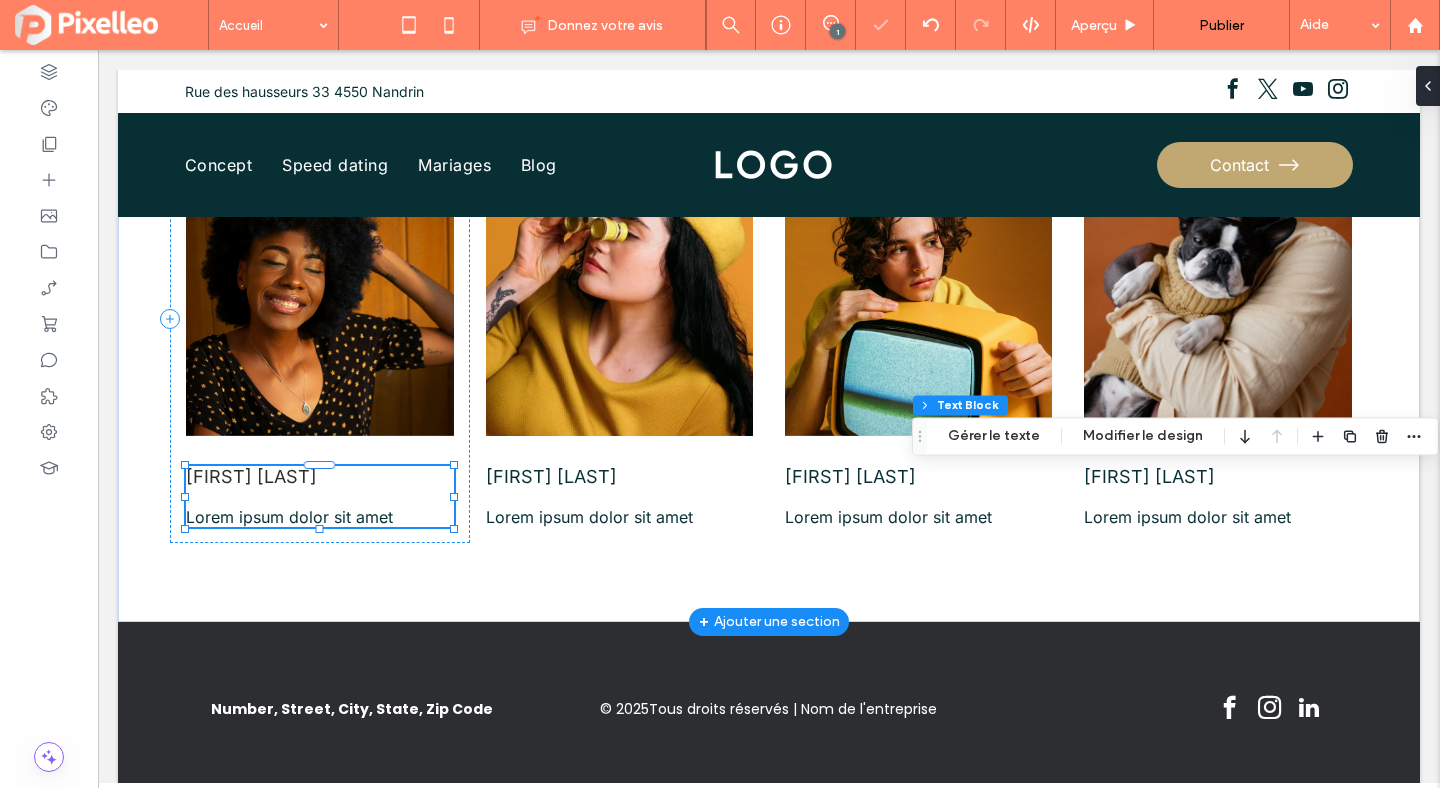 click on "[FIRST] [LAST]" at bounding box center [251, 476] 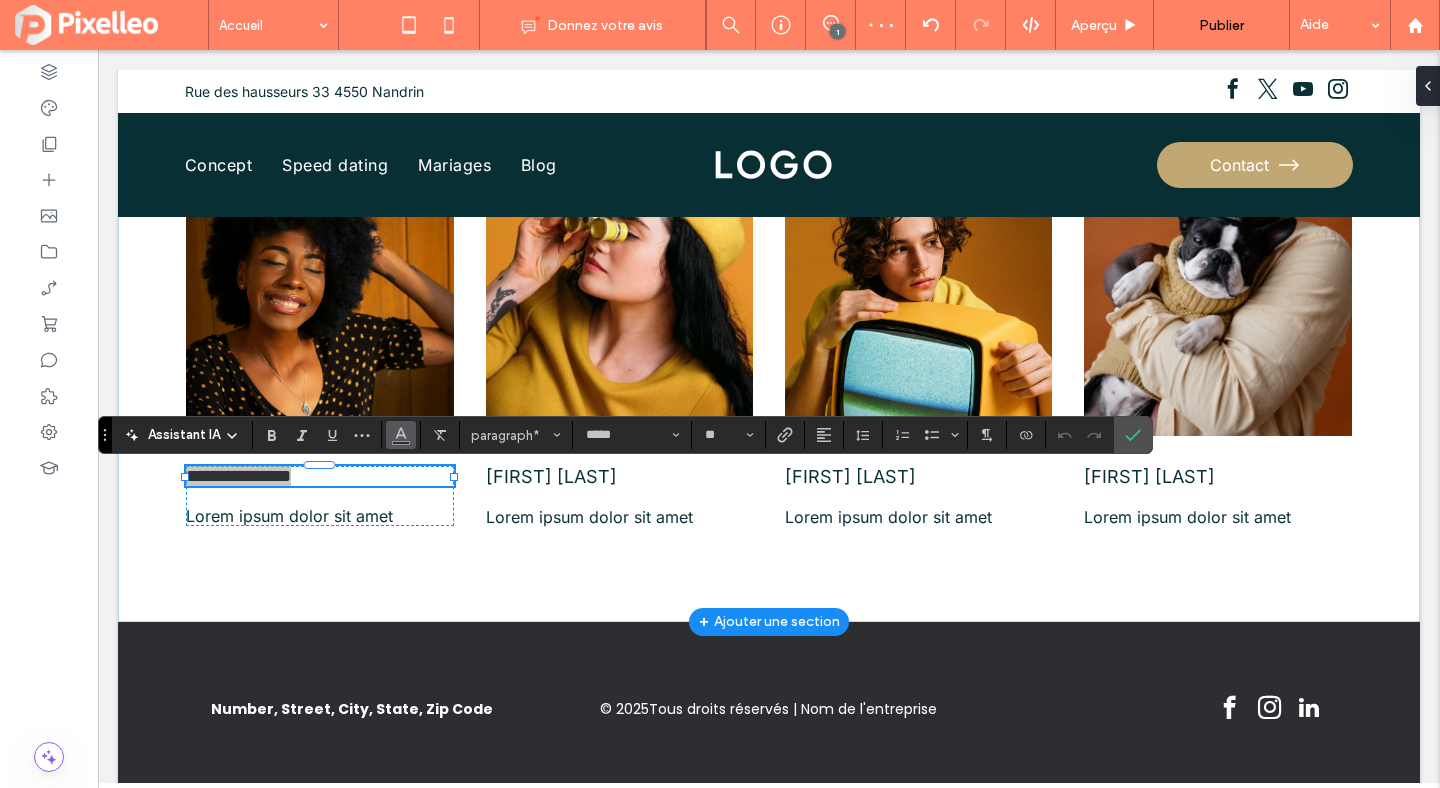click at bounding box center (401, 435) 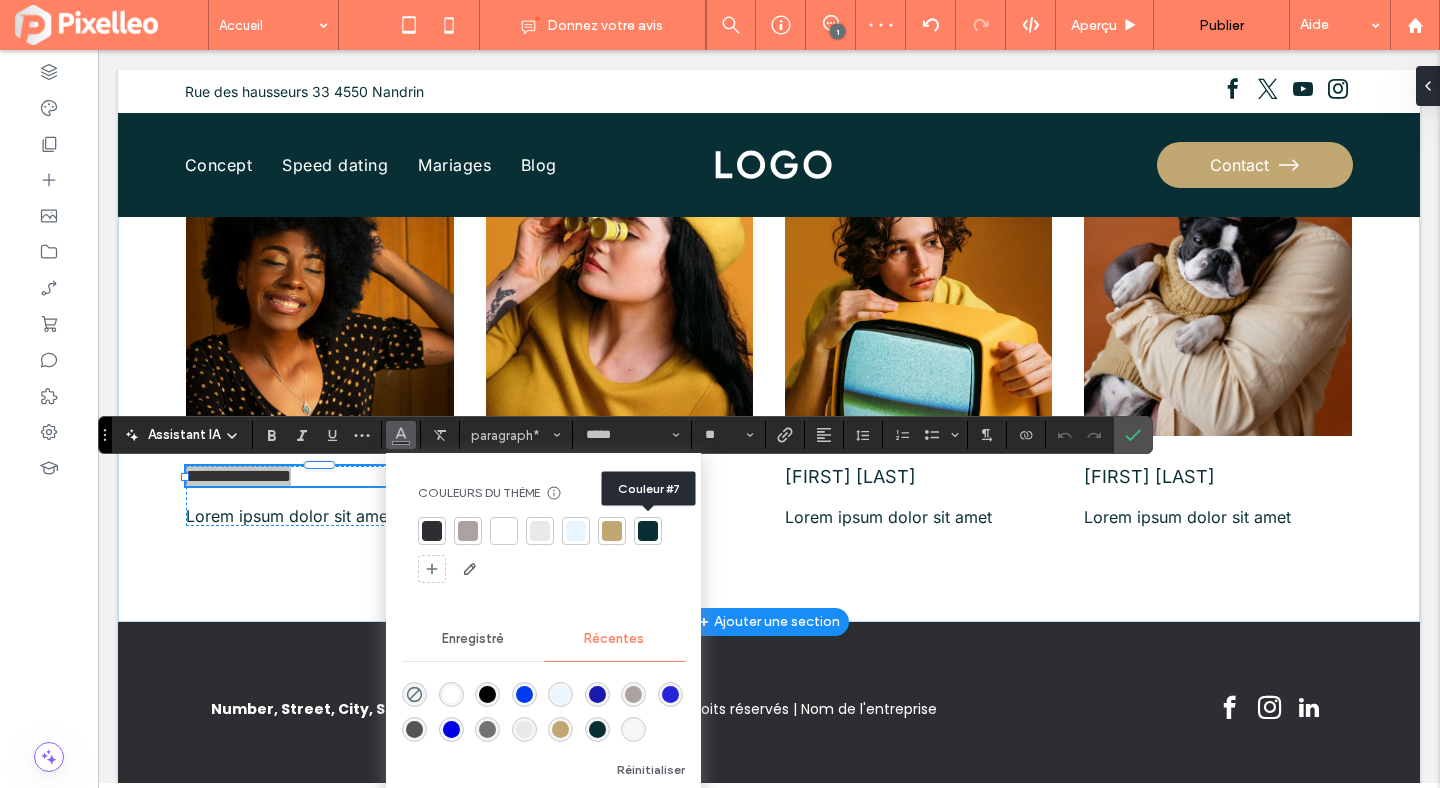 click at bounding box center [648, 531] 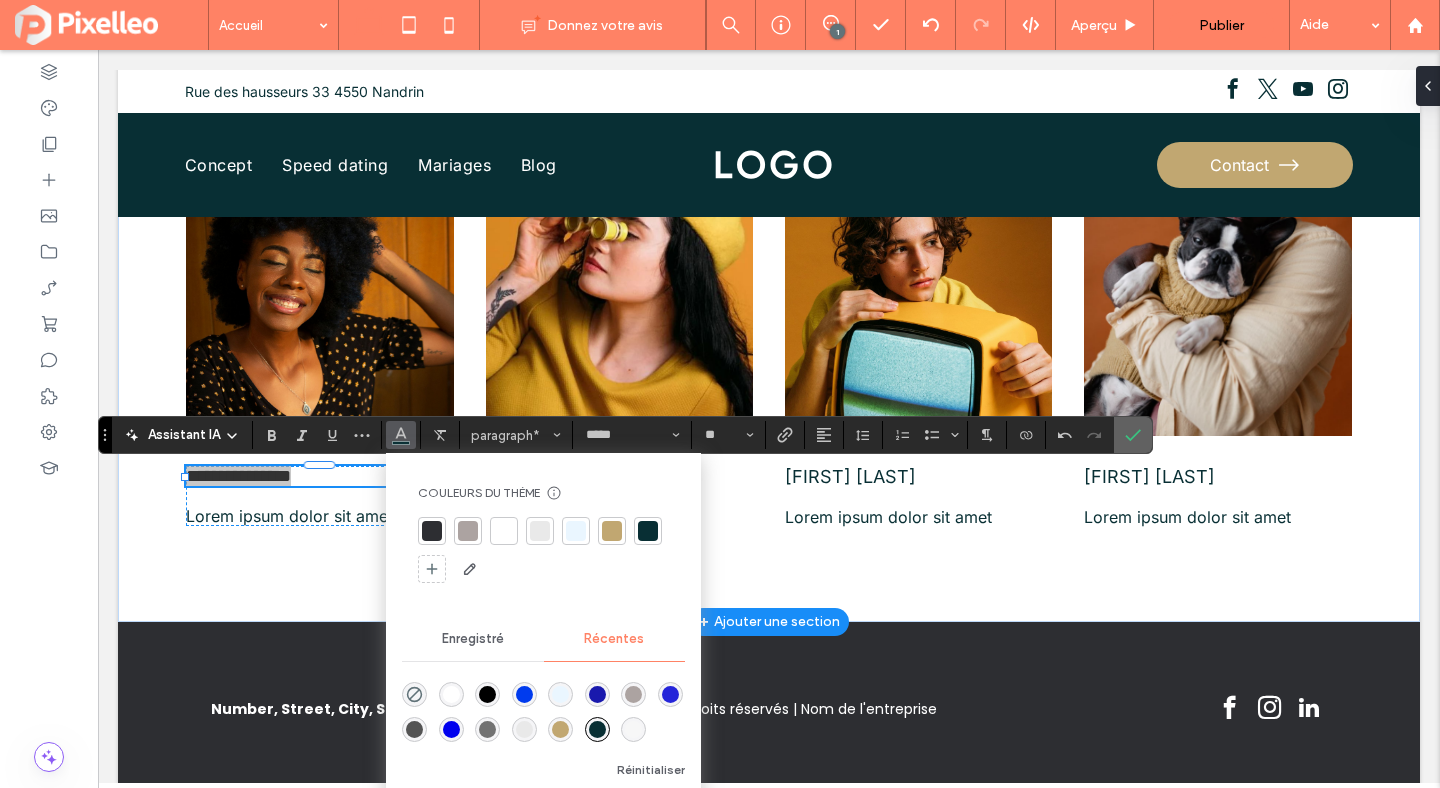 click 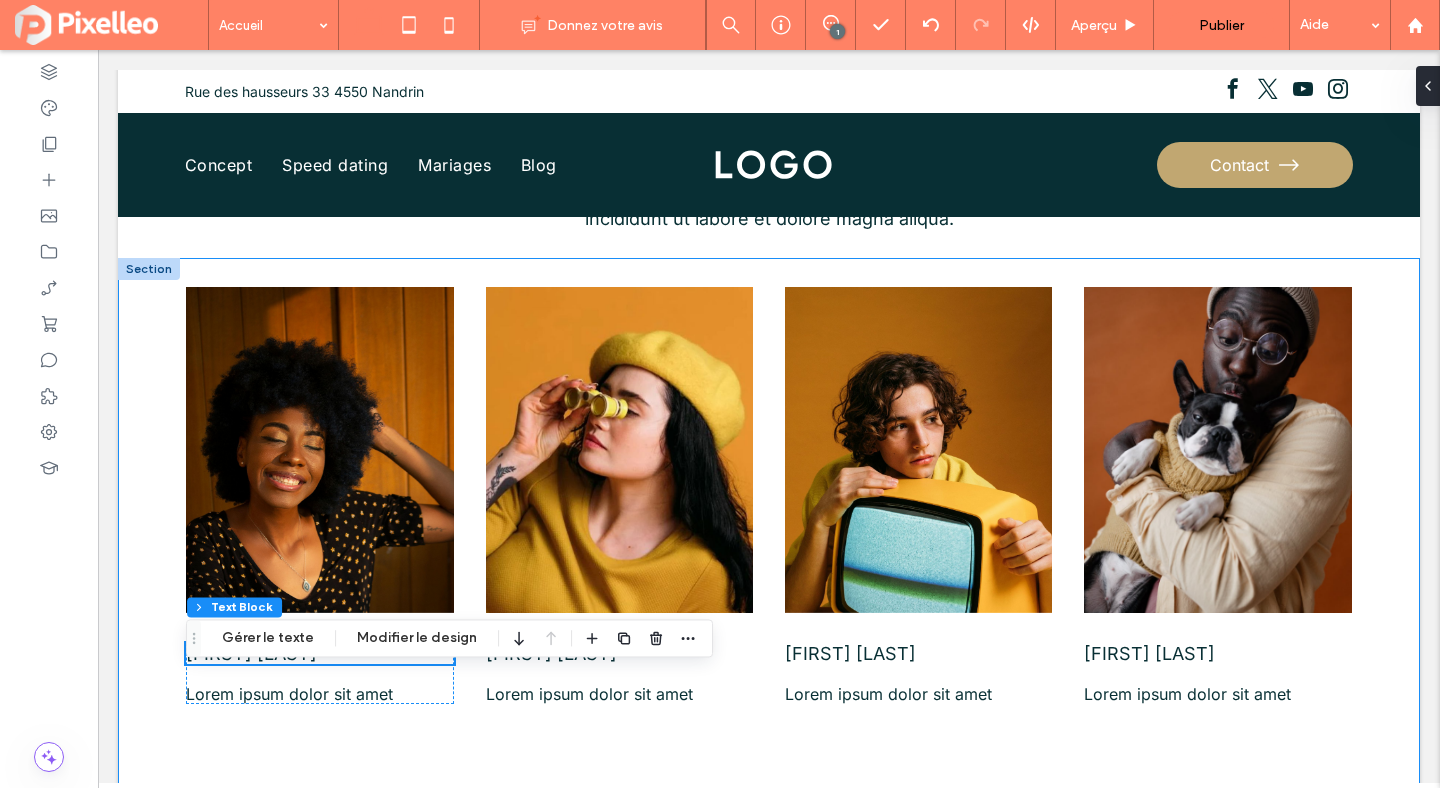 scroll, scrollTop: 2396, scrollLeft: 0, axis: vertical 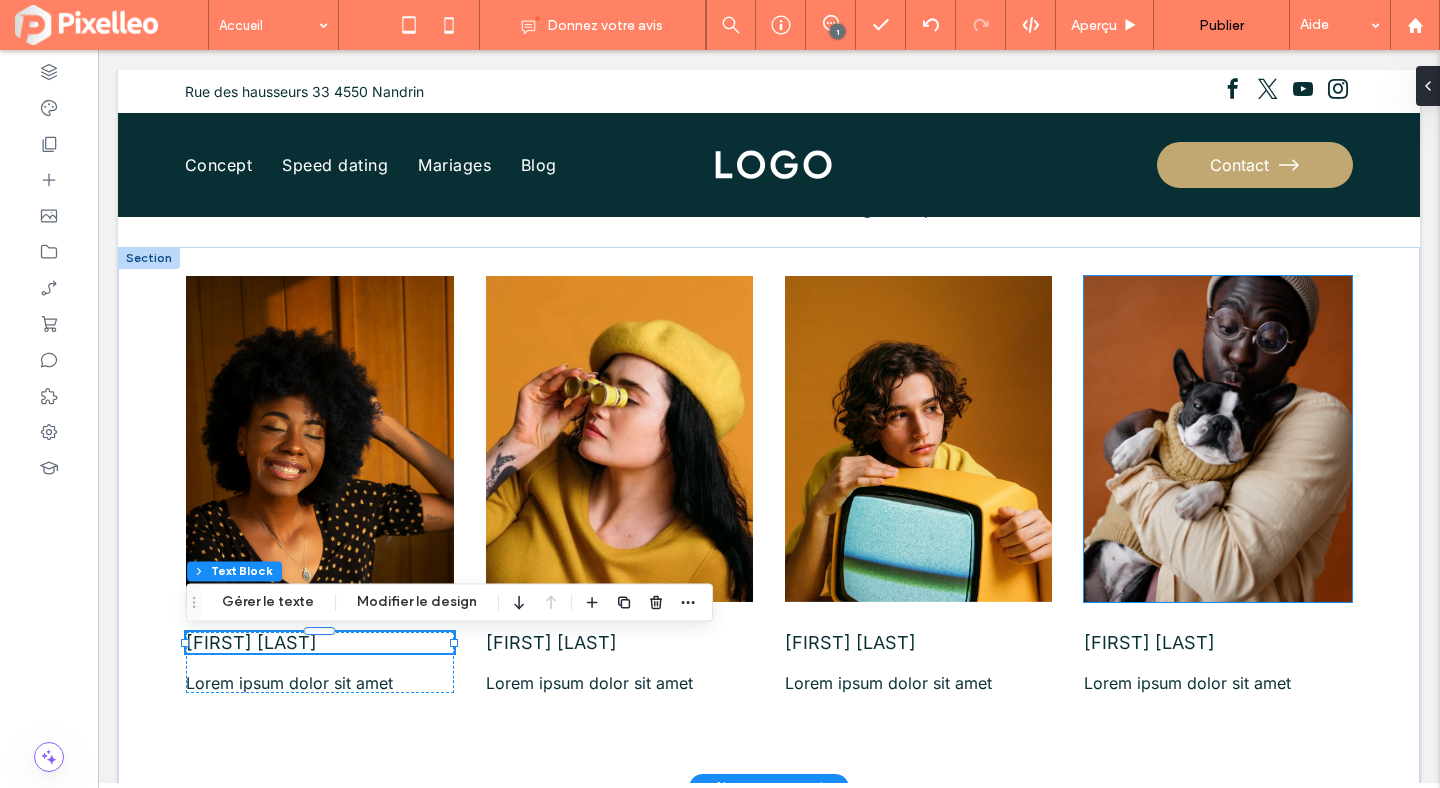 click at bounding box center (1217, 439) 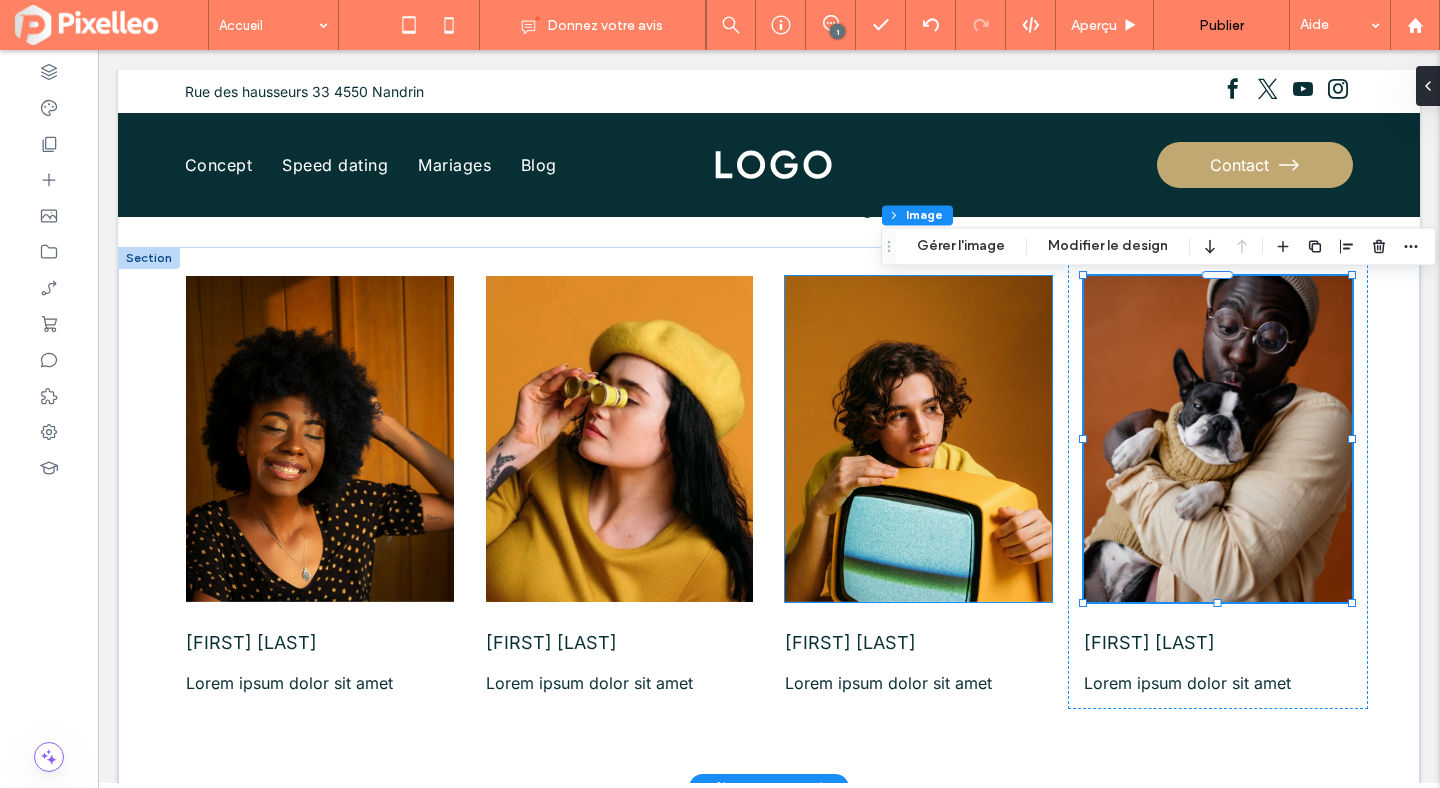 click at bounding box center (918, 439) 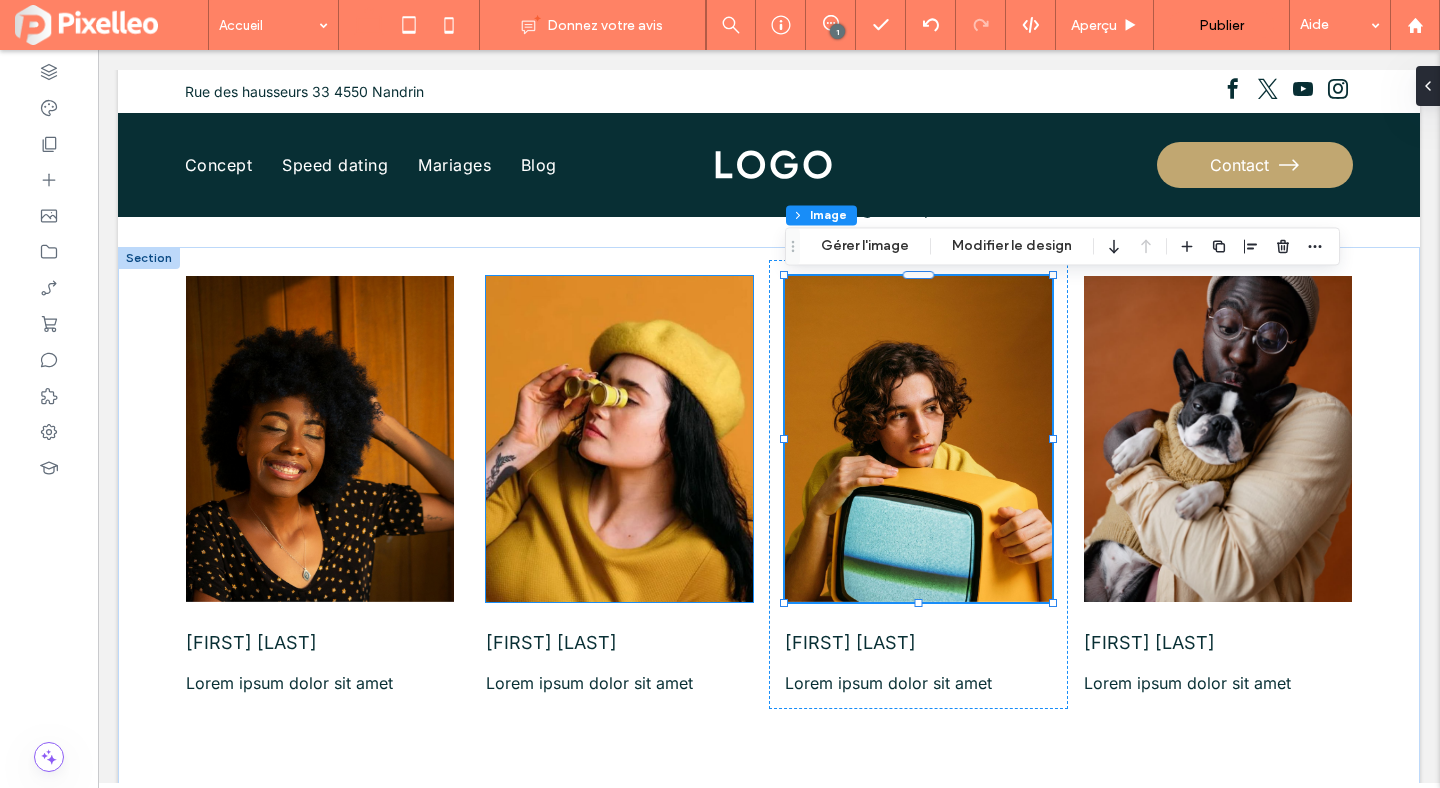 click at bounding box center (619, 439) 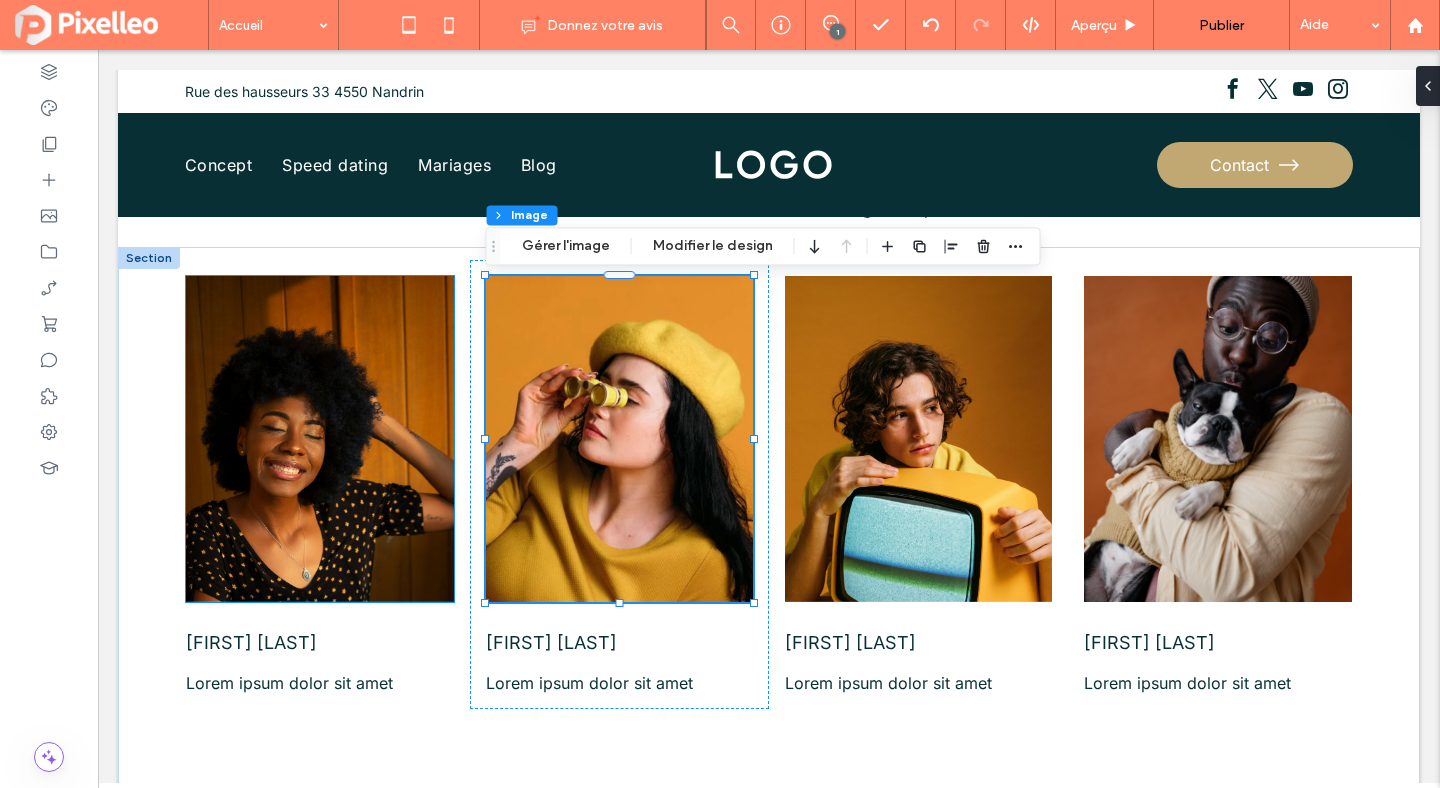 click at bounding box center [319, 439] 